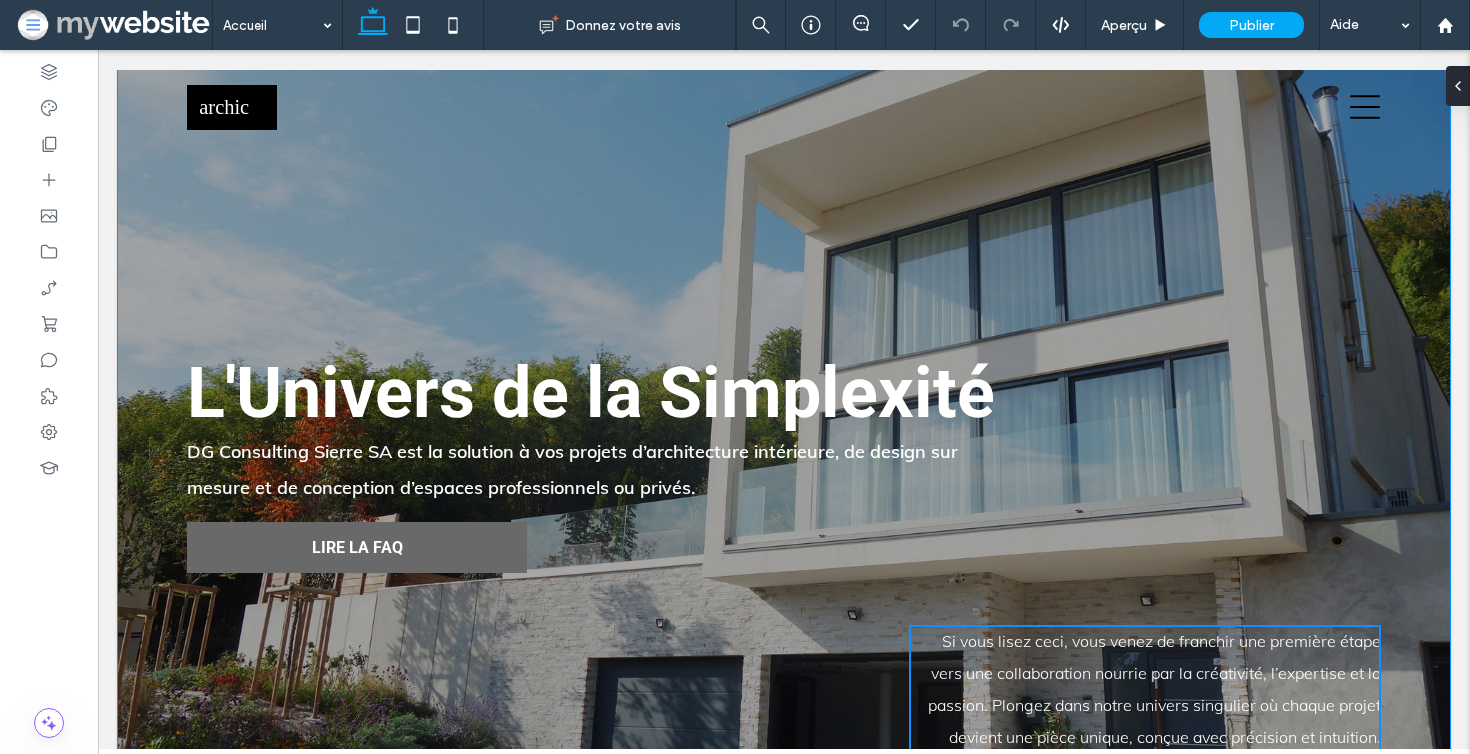 scroll, scrollTop: 0, scrollLeft: 0, axis: both 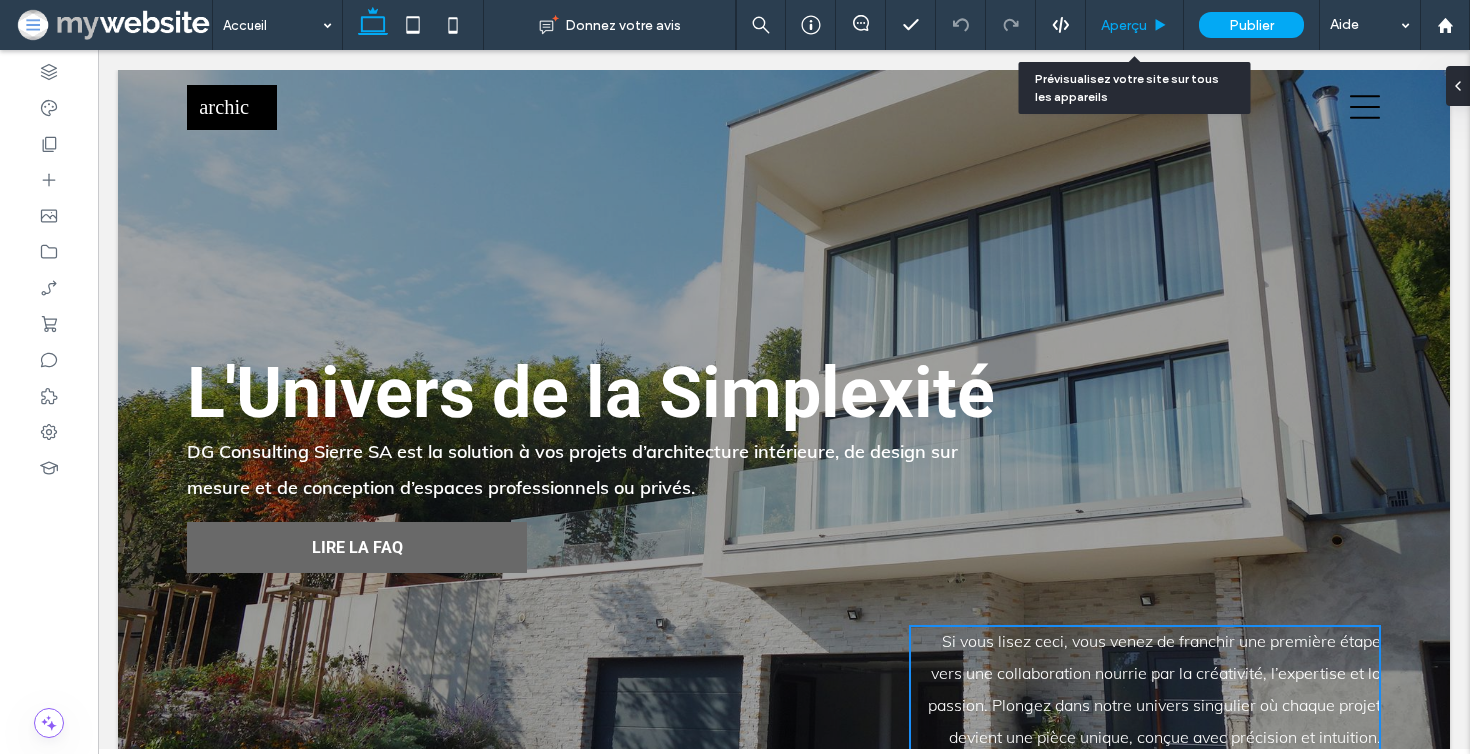 click on "Aperçu" at bounding box center (1124, 25) 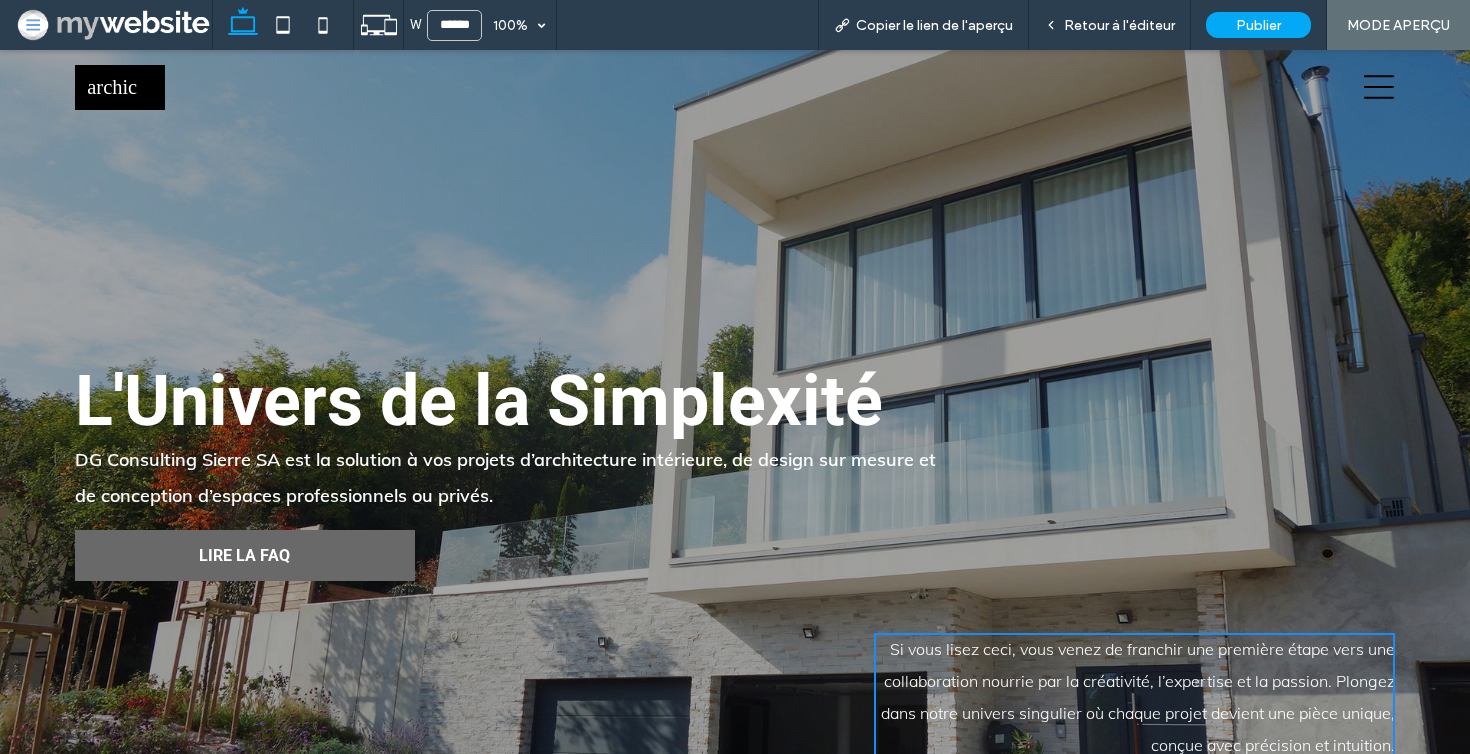 scroll, scrollTop: 0, scrollLeft: 0, axis: both 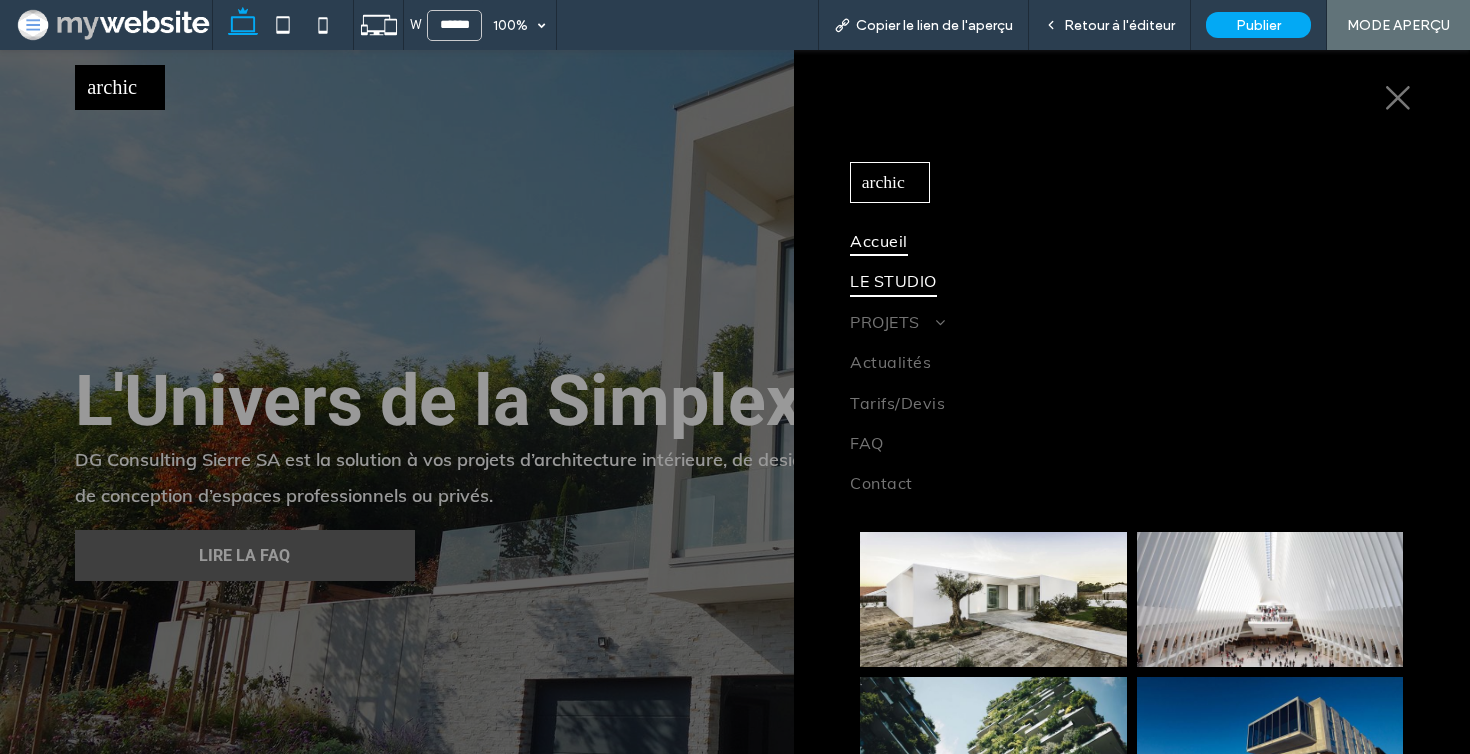 click on "LE STUDIO" at bounding box center (893, 281) 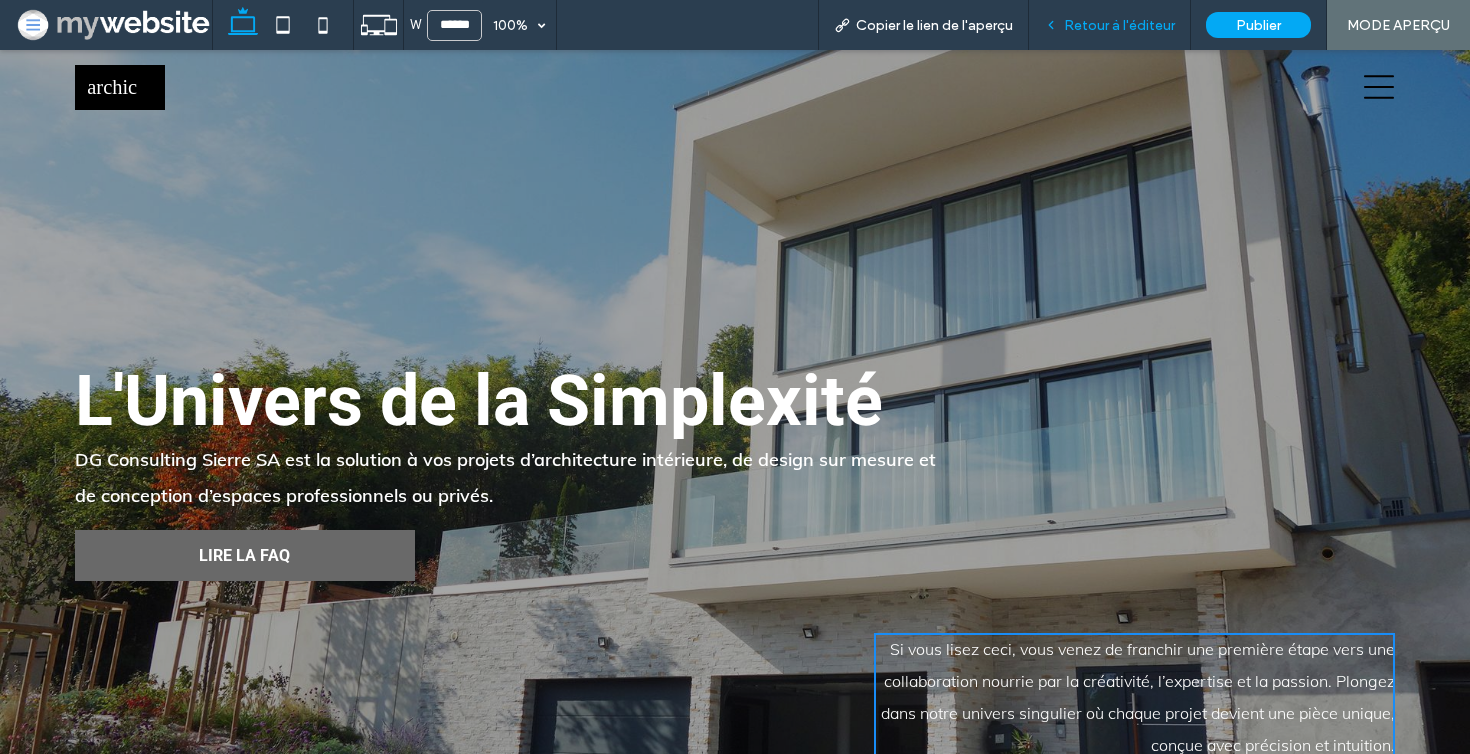 click on "Retour à l'éditeur" at bounding box center (1119, 25) 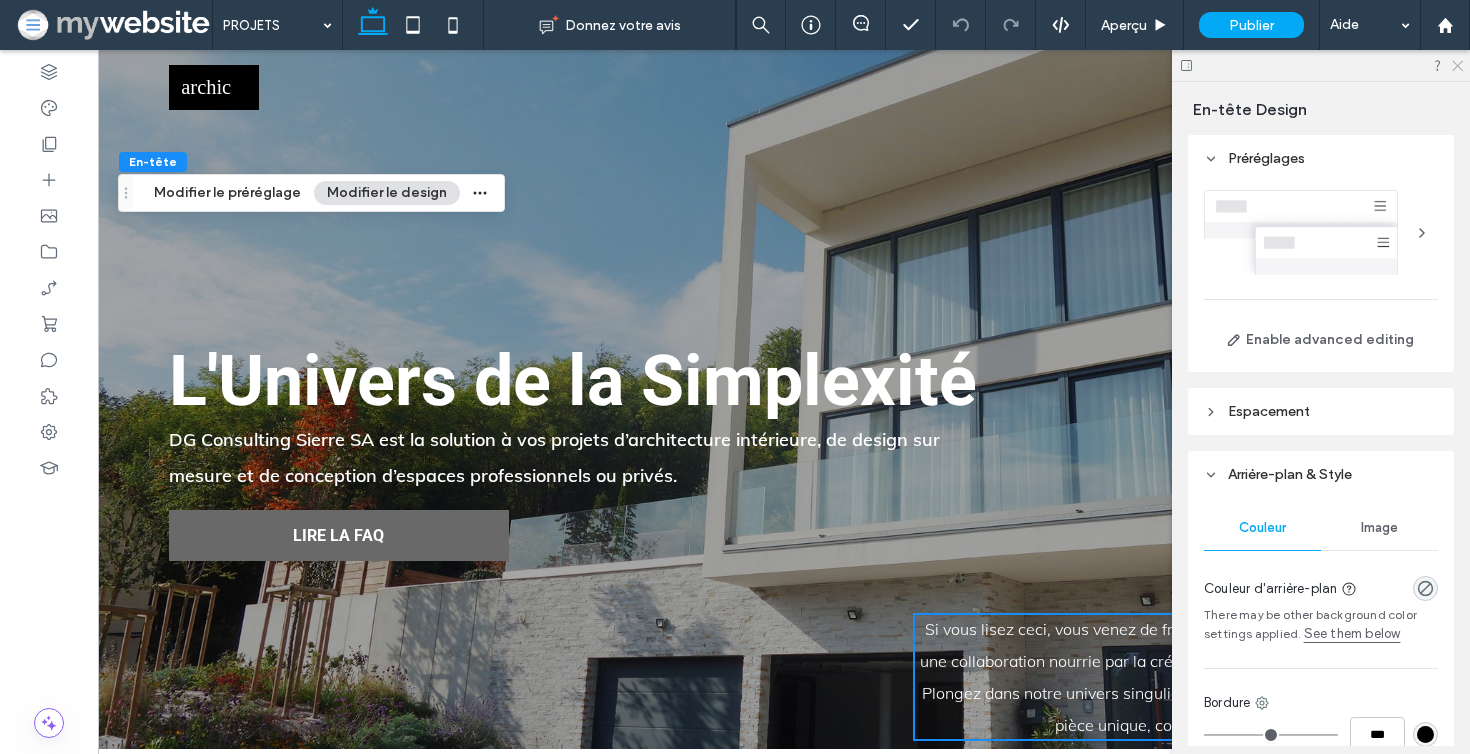 click 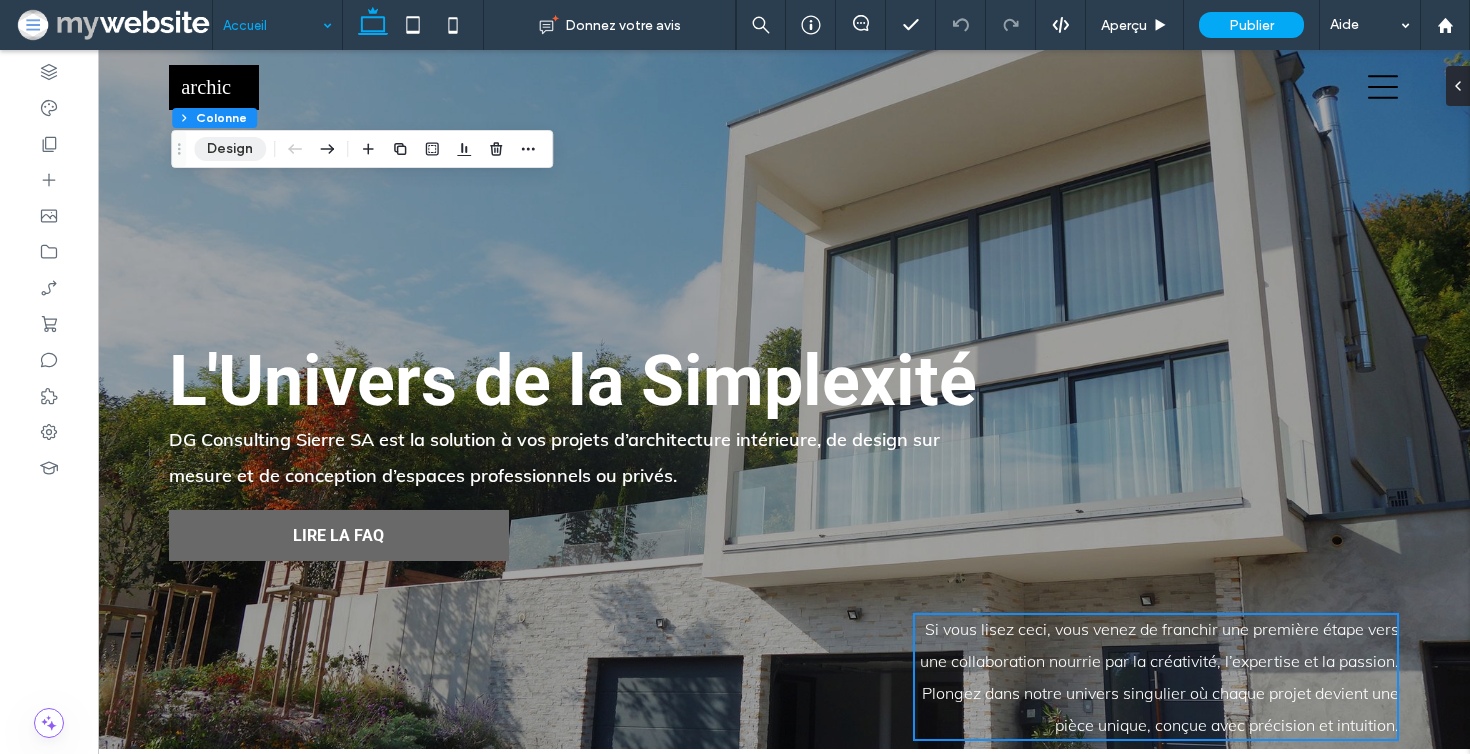 click on "Design" at bounding box center [230, 149] 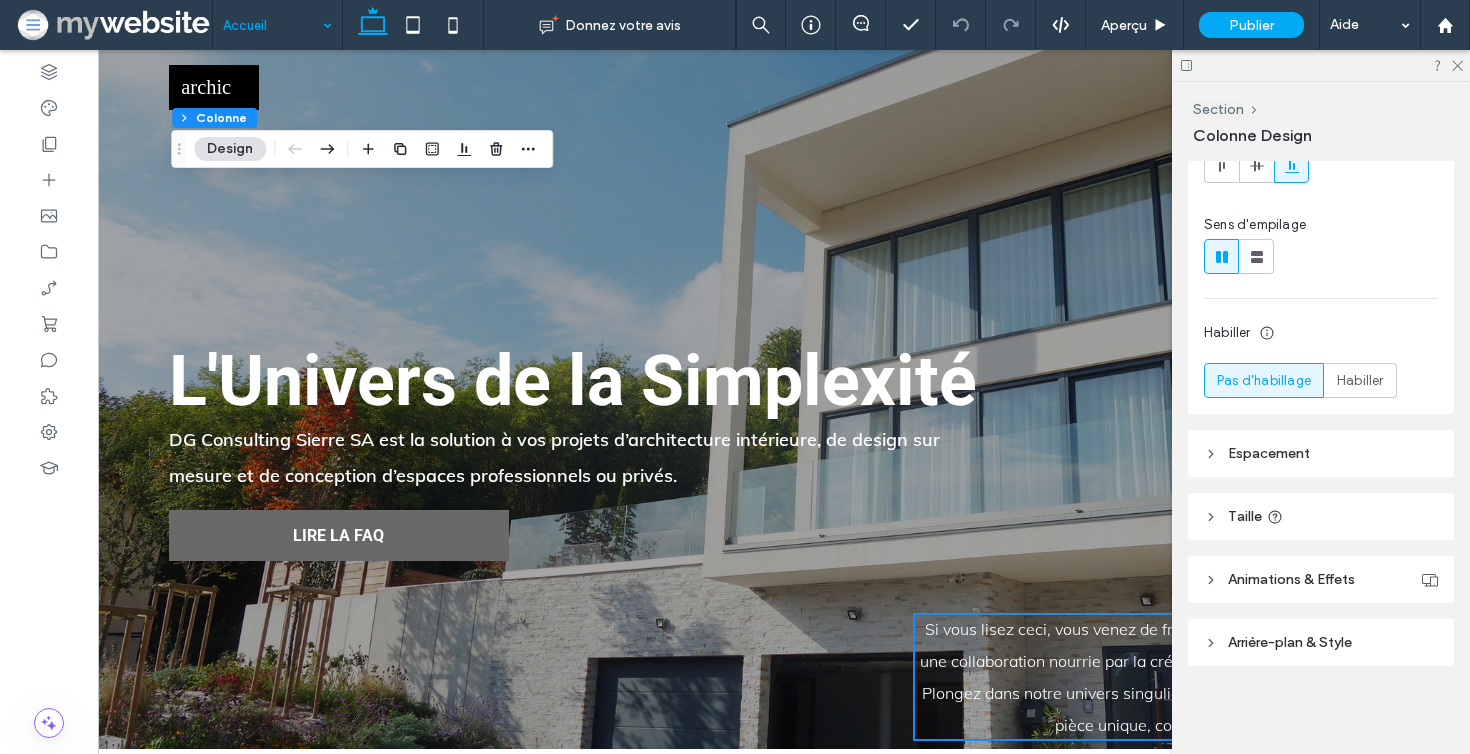 click on "Animations & Effets" at bounding box center (1321, 579) 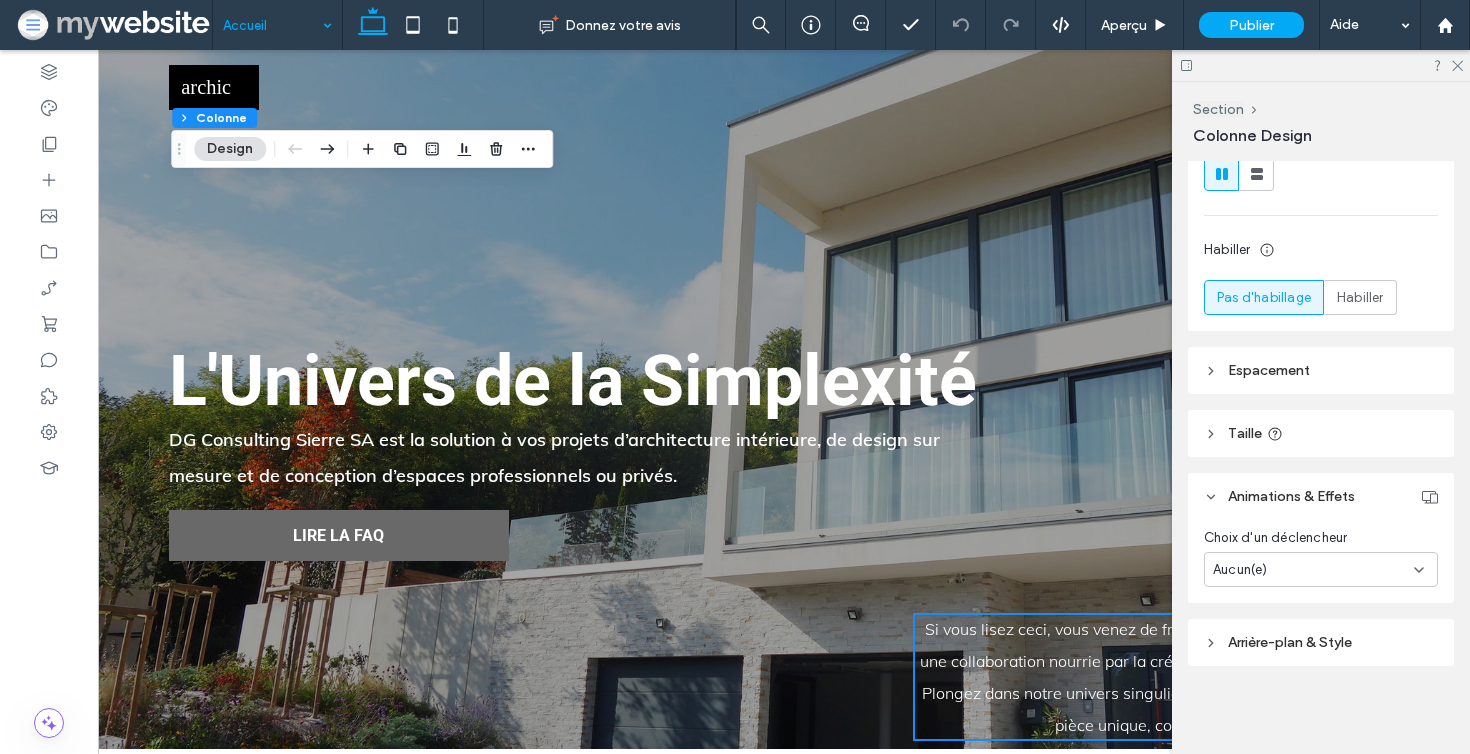 click on "Arrière-plan & Style" at bounding box center [1290, 642] 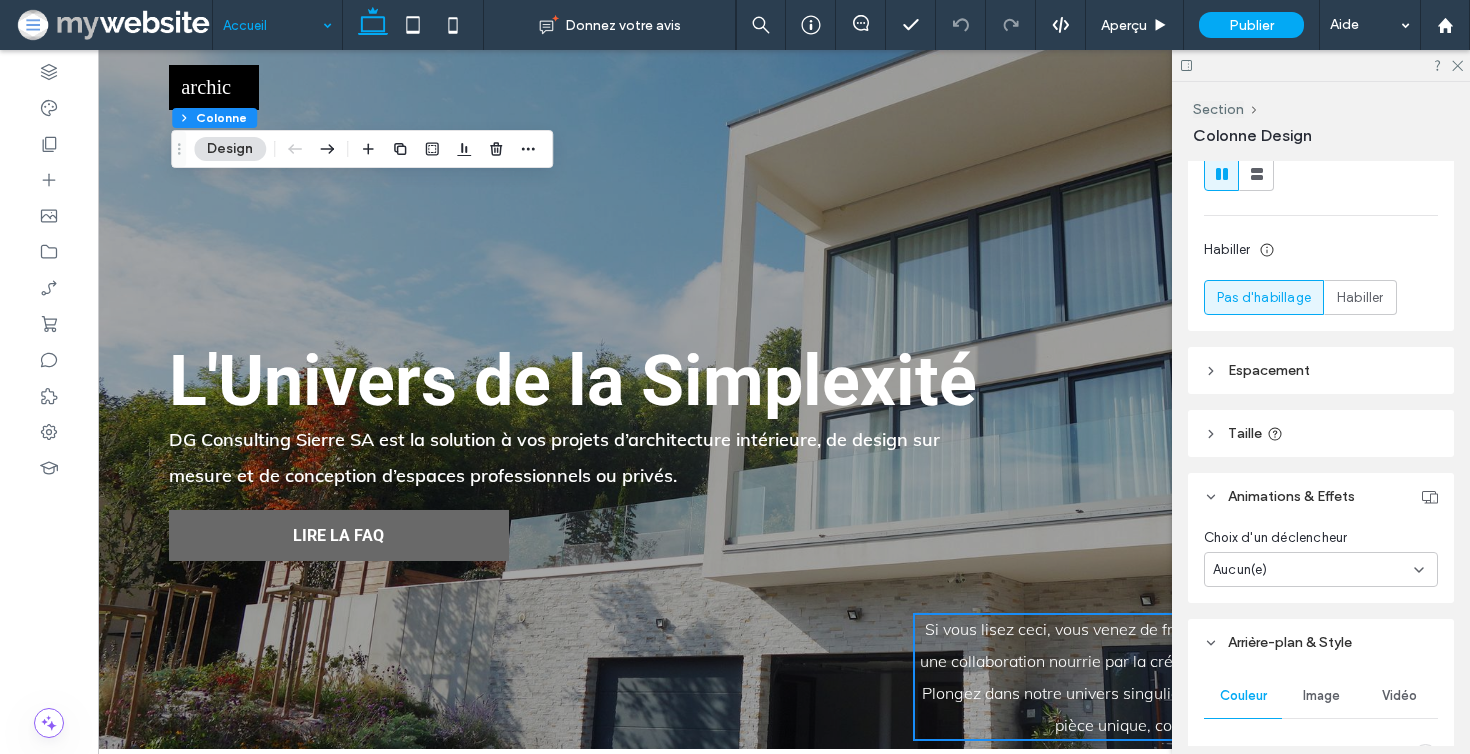scroll, scrollTop: 702, scrollLeft: 0, axis: vertical 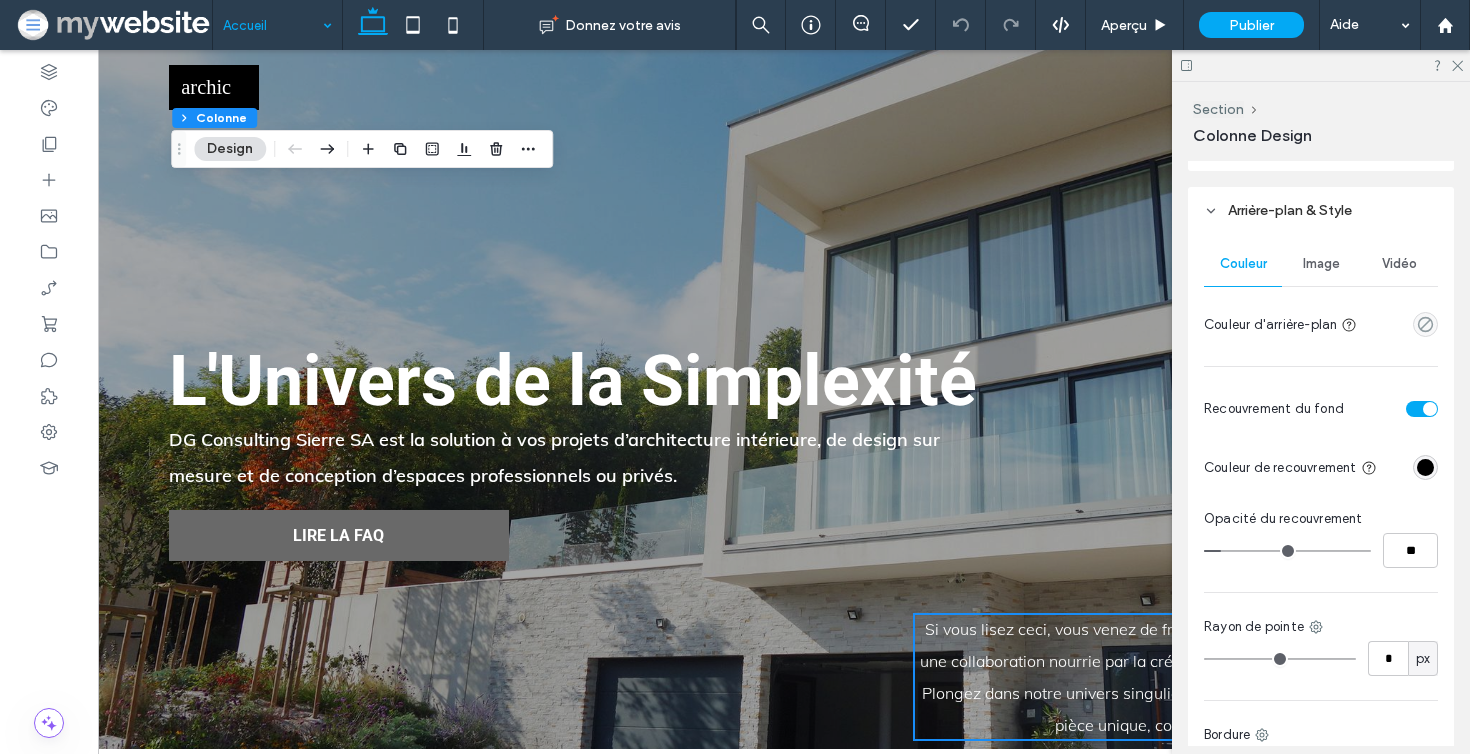 click on "Image" at bounding box center (1321, 264) 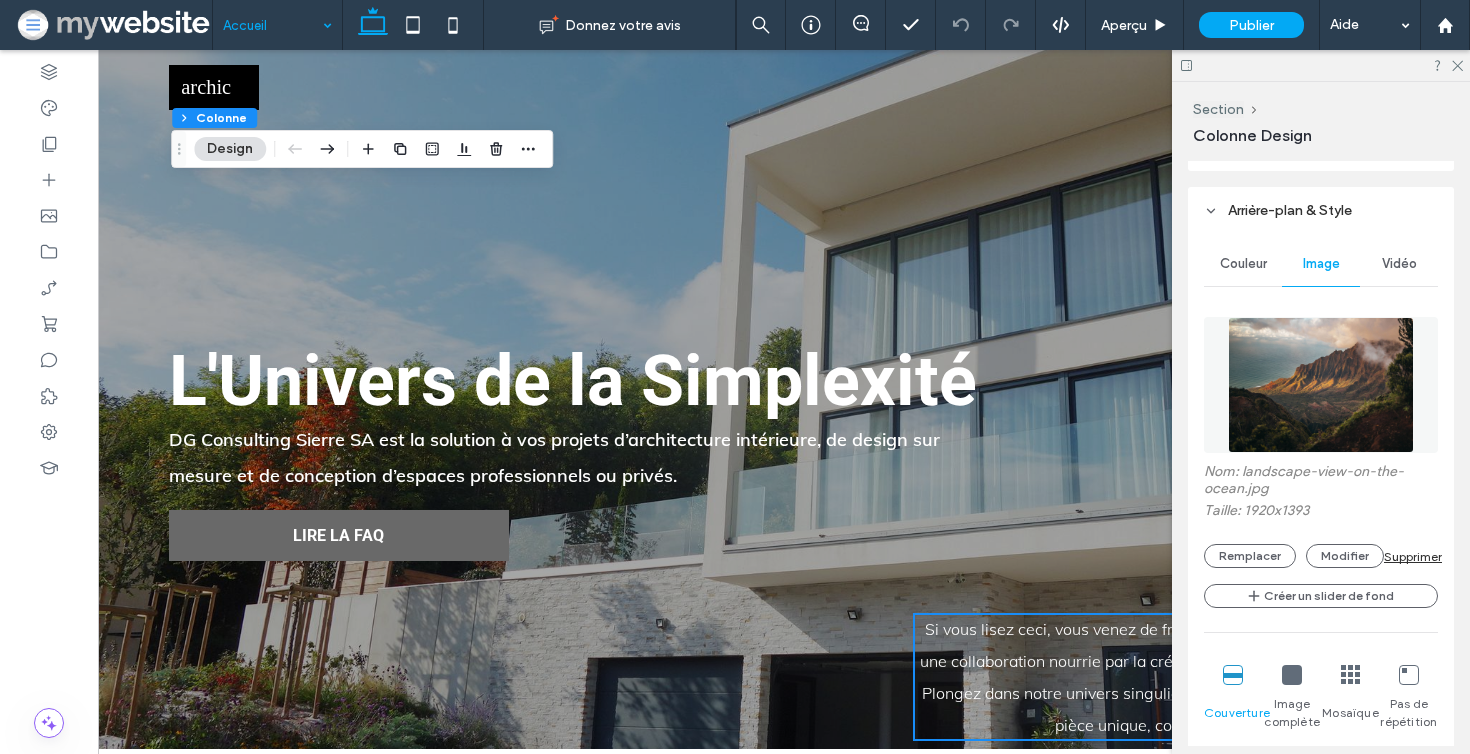 click at bounding box center (1321, 385) 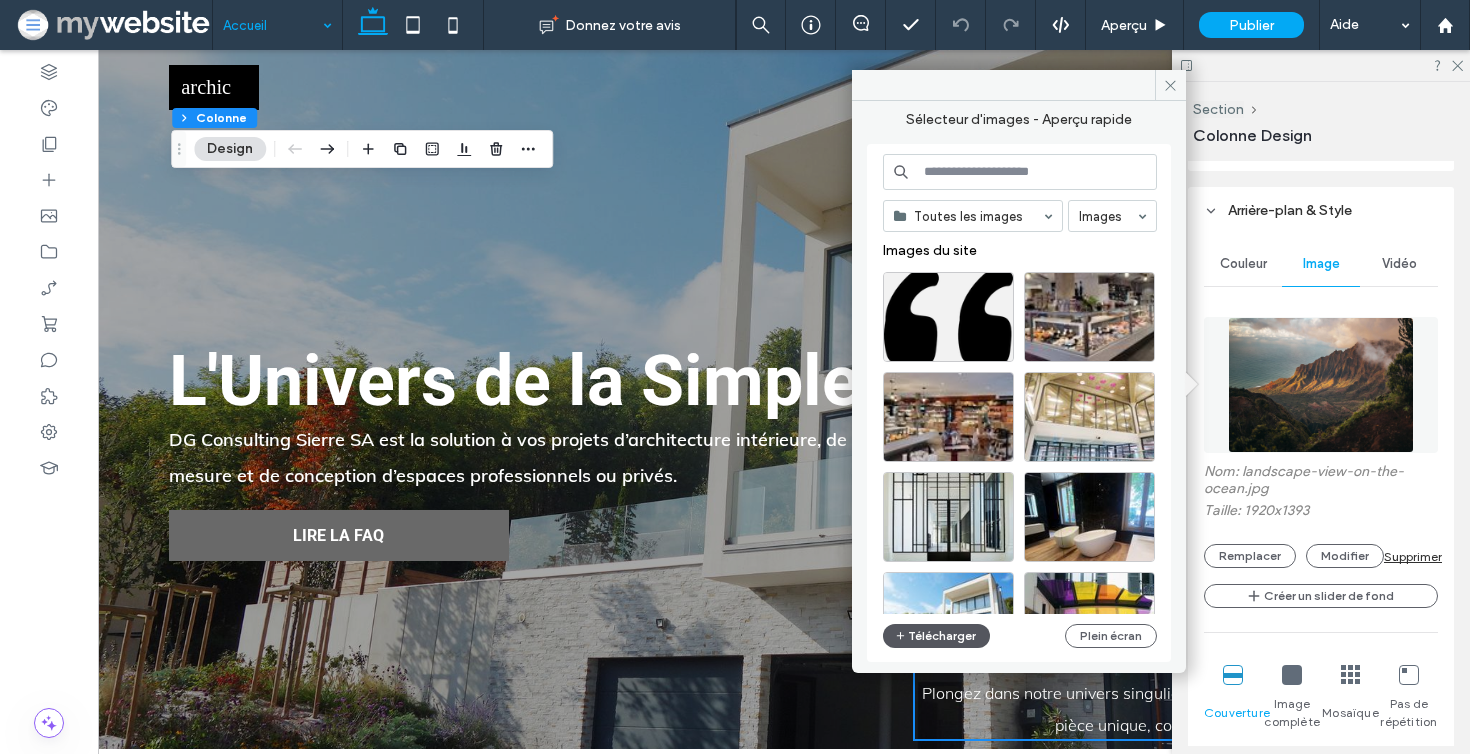 click on "Télécharger" at bounding box center (937, 636) 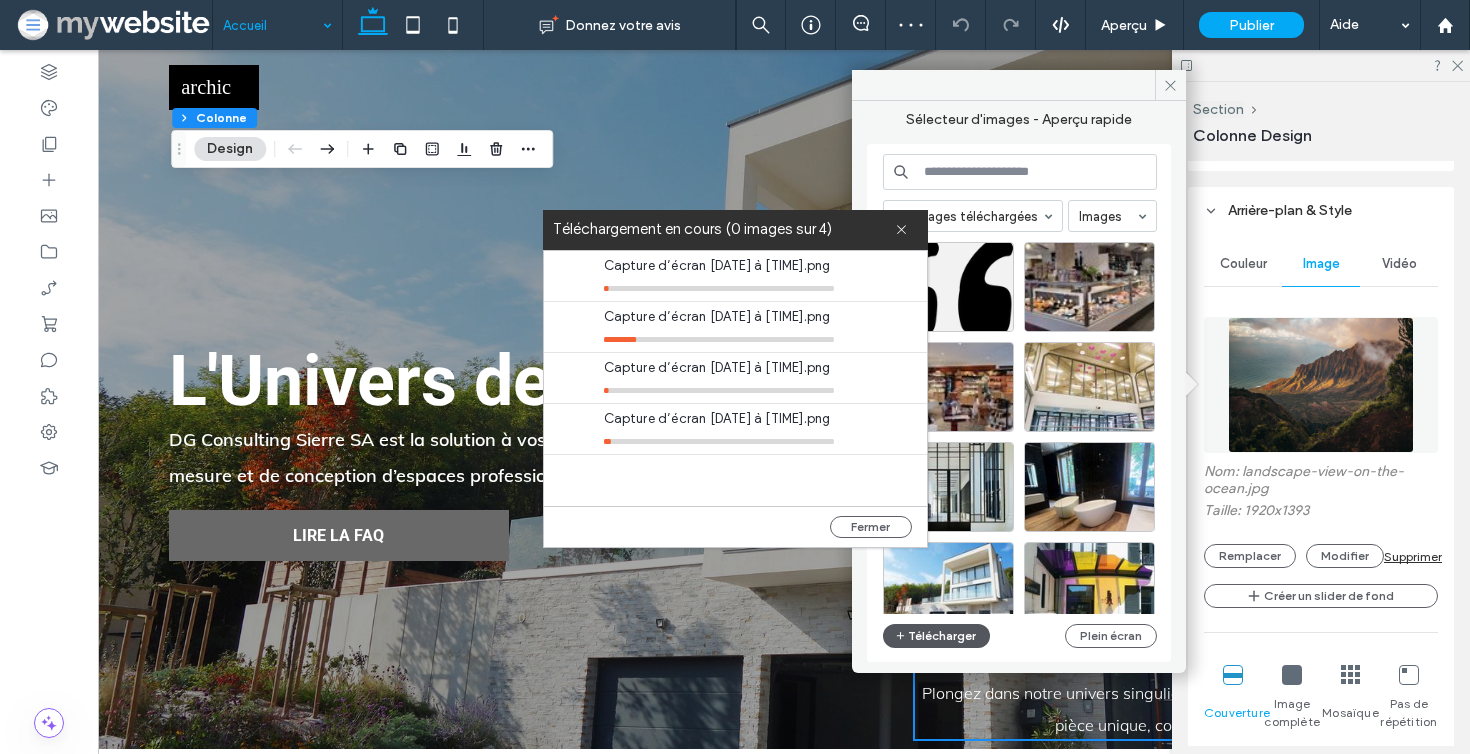 click on "Télécharger" at bounding box center (937, 636) 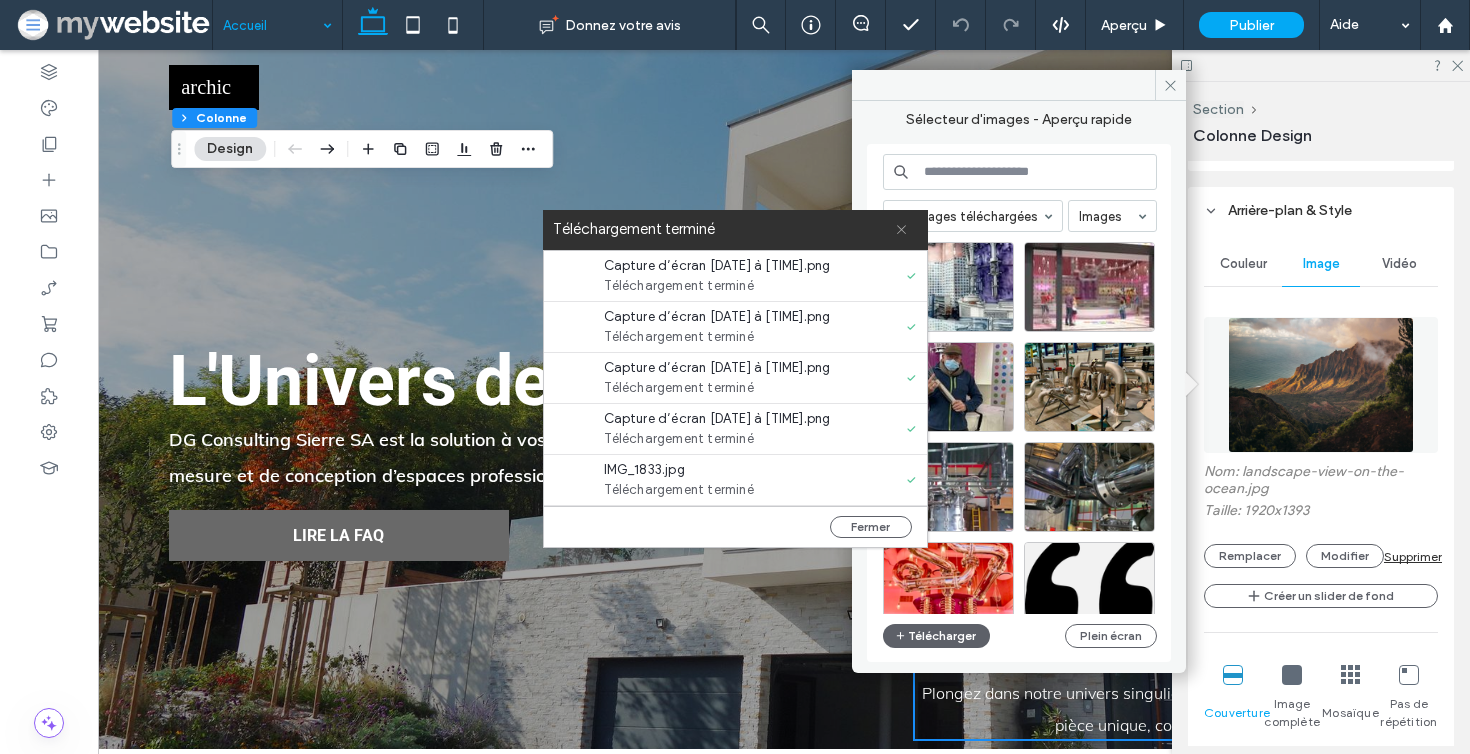 click 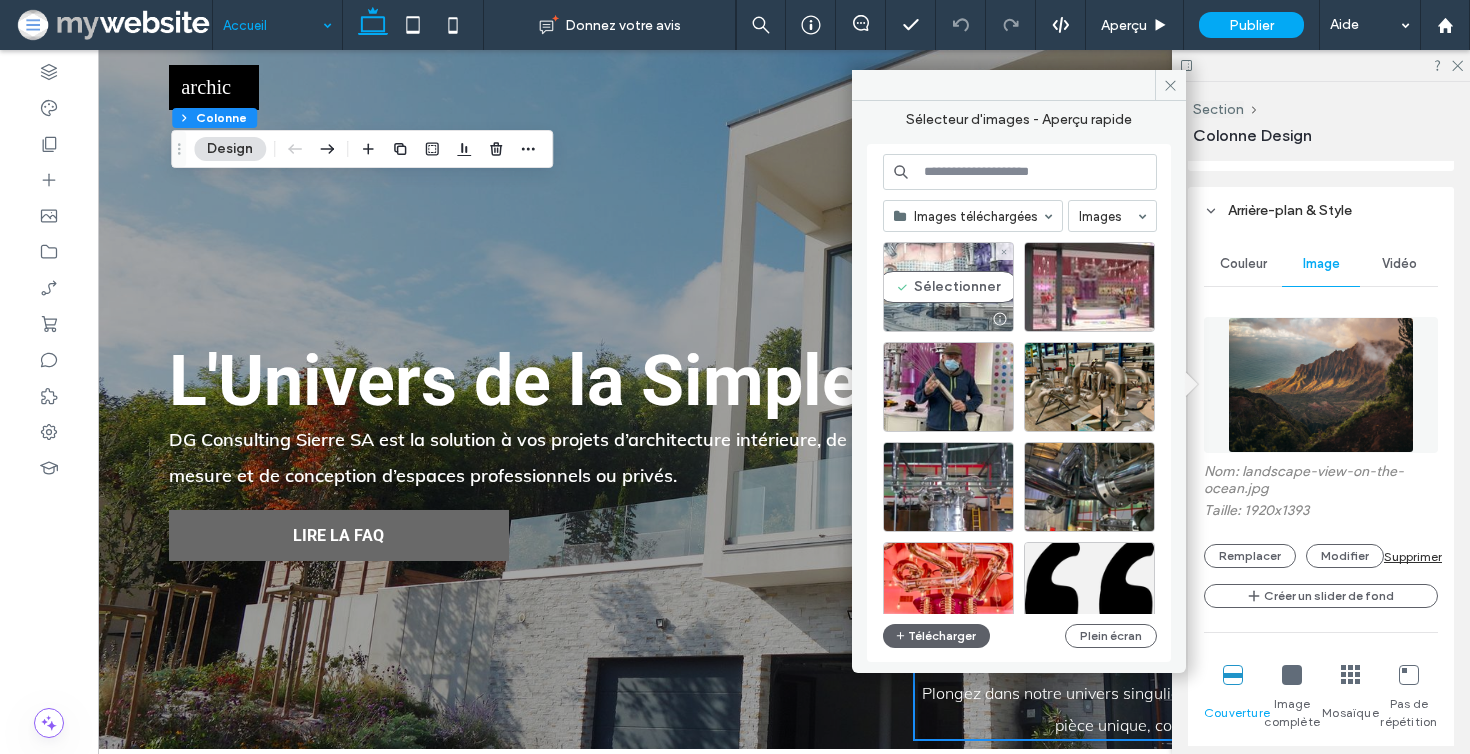 click on "Sélectionner" at bounding box center [948, 287] 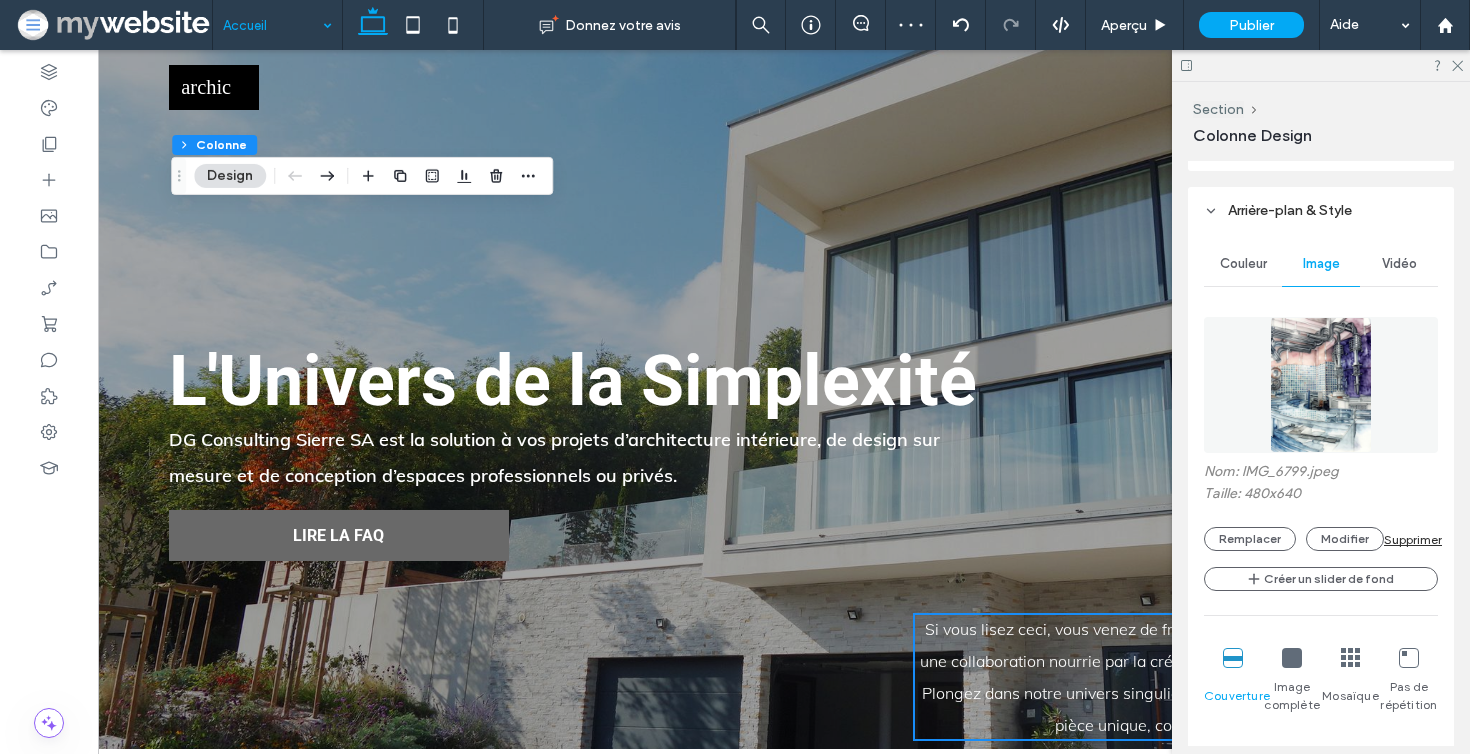 click at bounding box center [1321, 385] 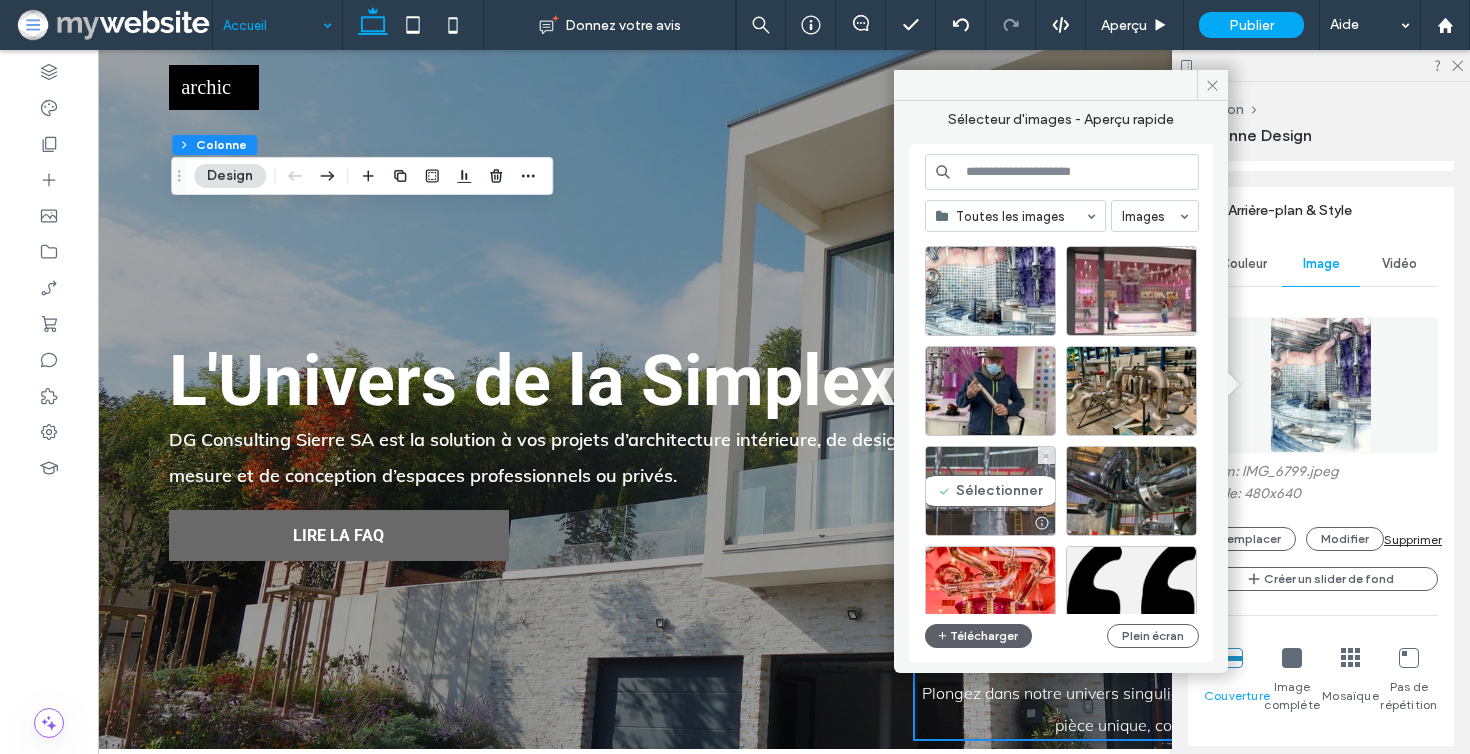 scroll, scrollTop: 91, scrollLeft: 0, axis: vertical 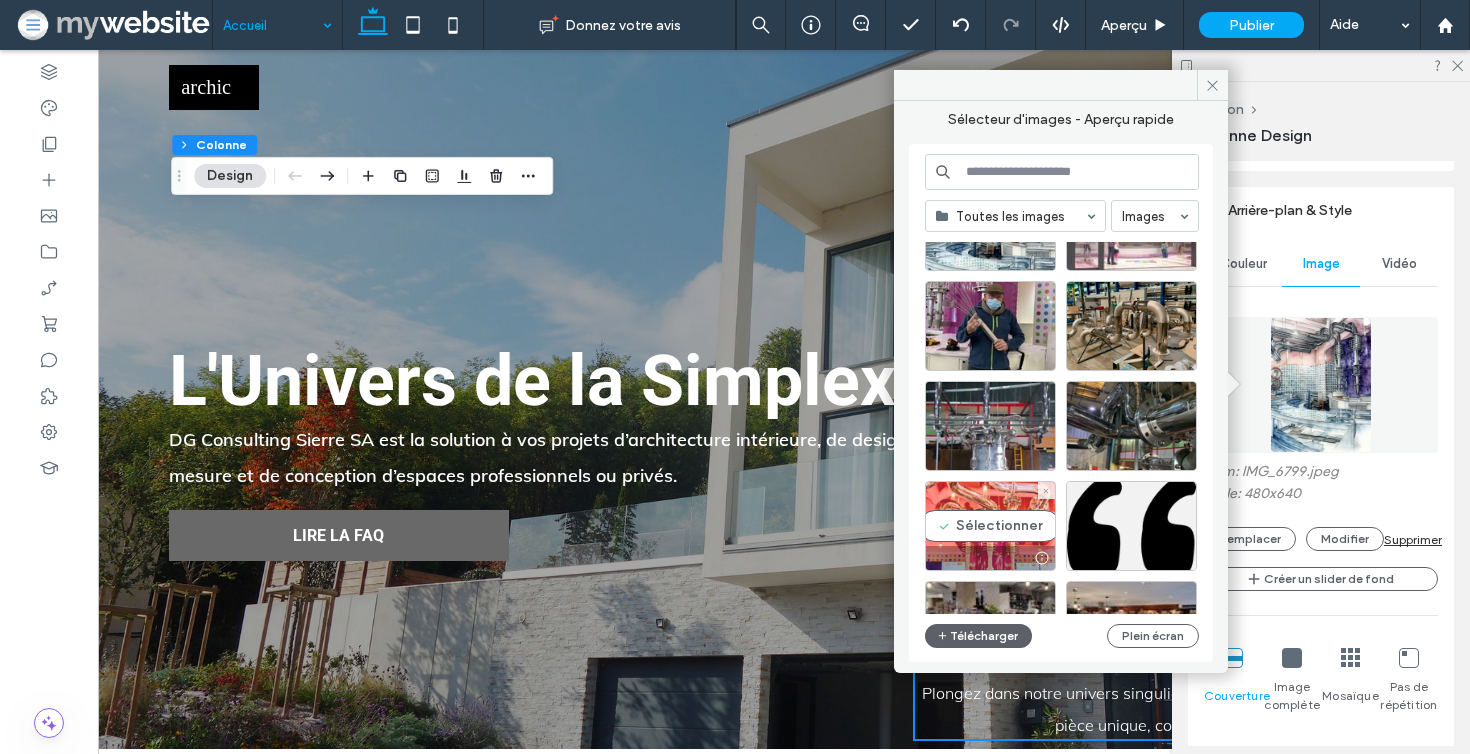 click on "Sélectionner" at bounding box center [990, 526] 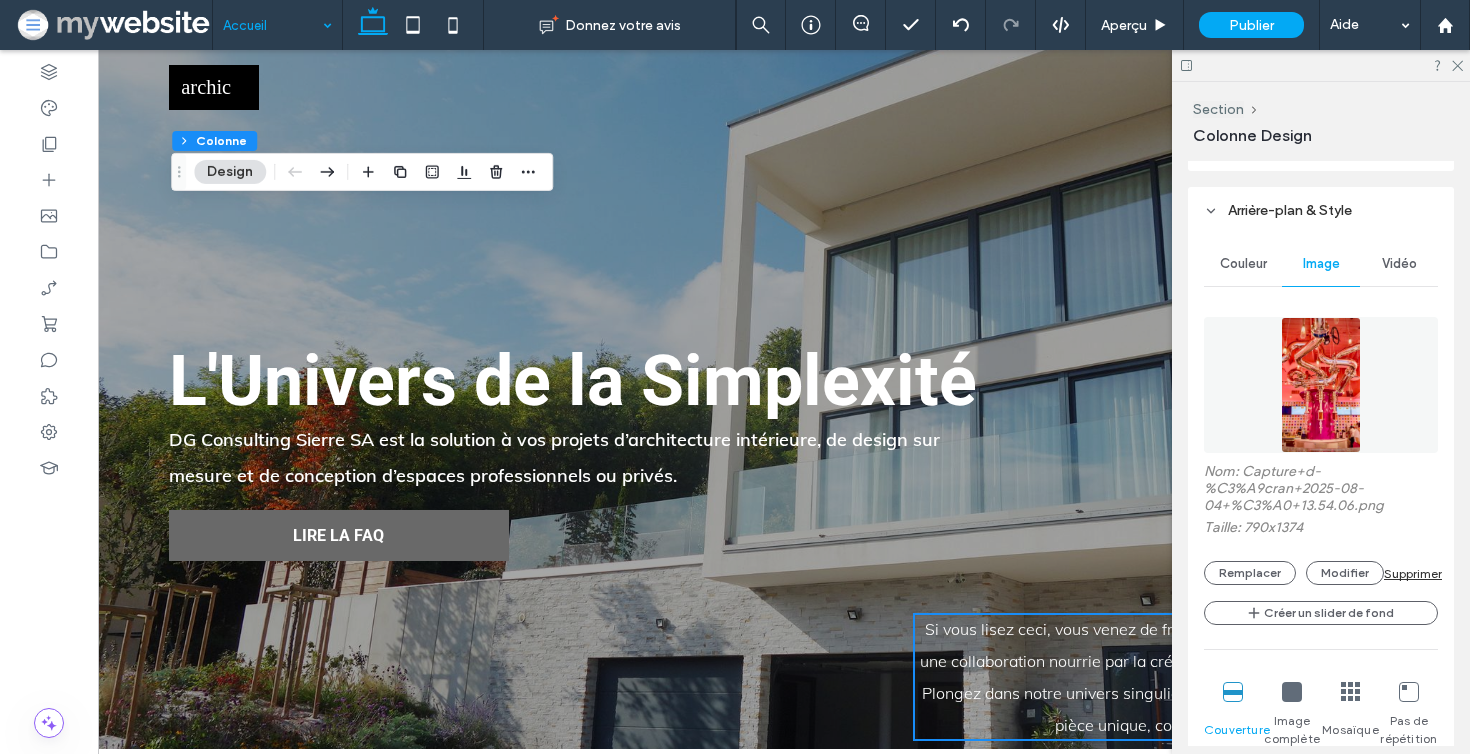 click at bounding box center (1320, 385) 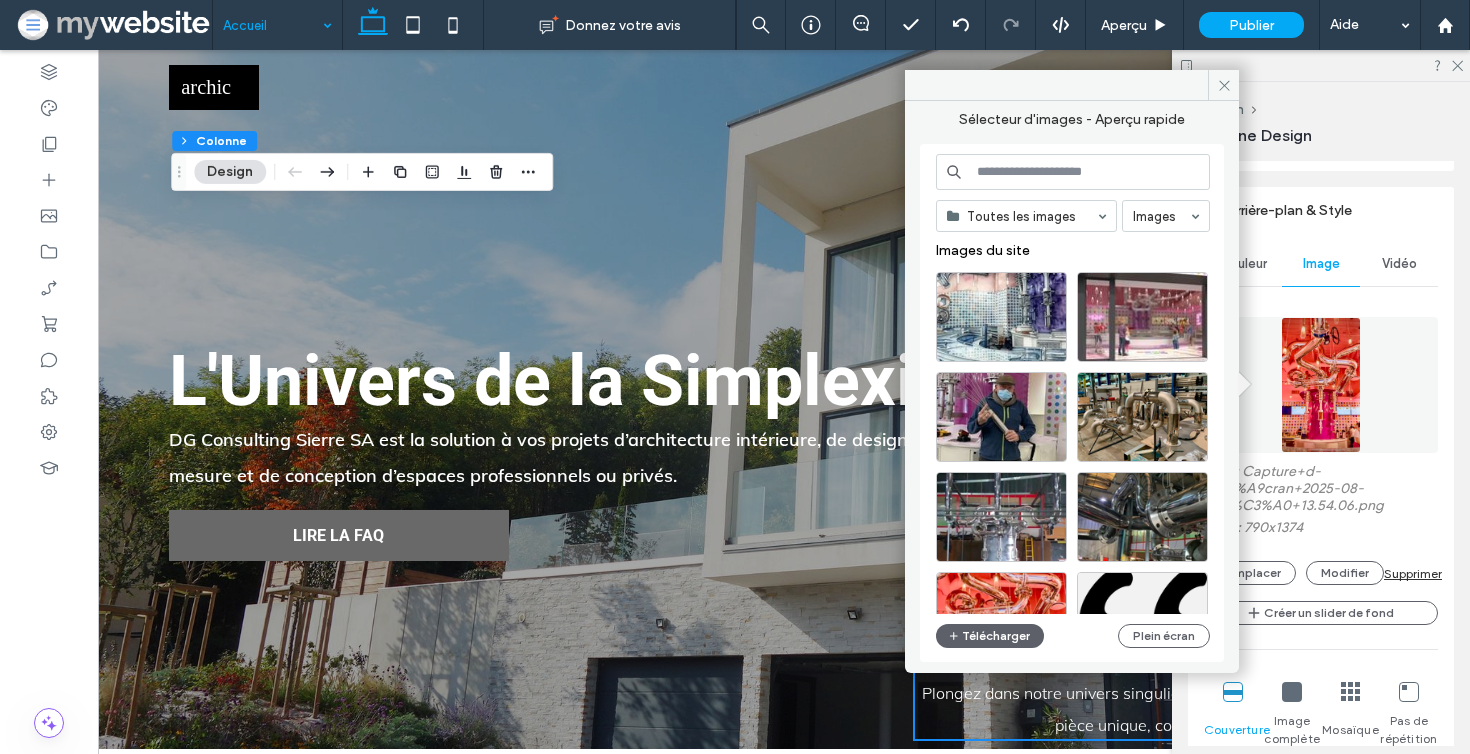 scroll, scrollTop: 0, scrollLeft: 0, axis: both 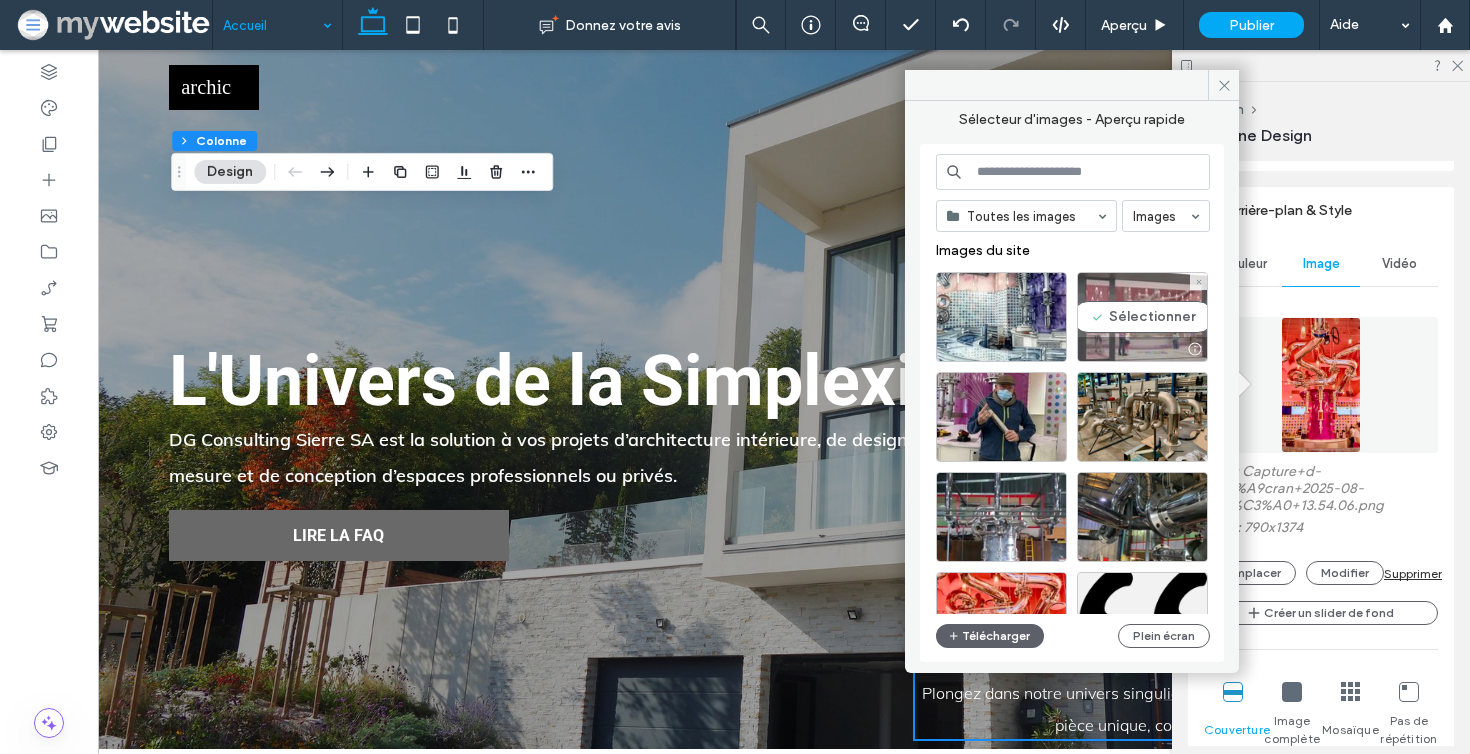 click on "Sélectionner" at bounding box center [1142, 317] 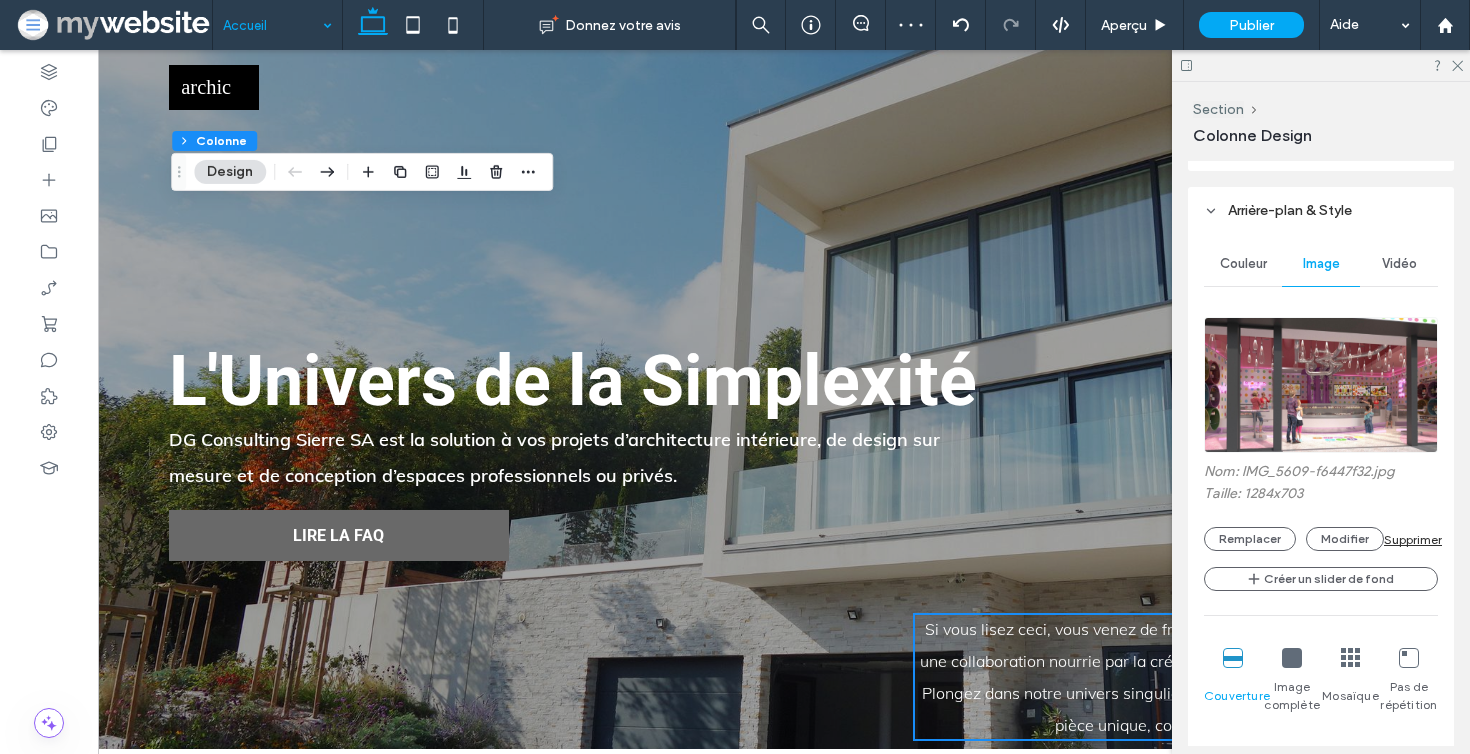 click at bounding box center [1321, 385] 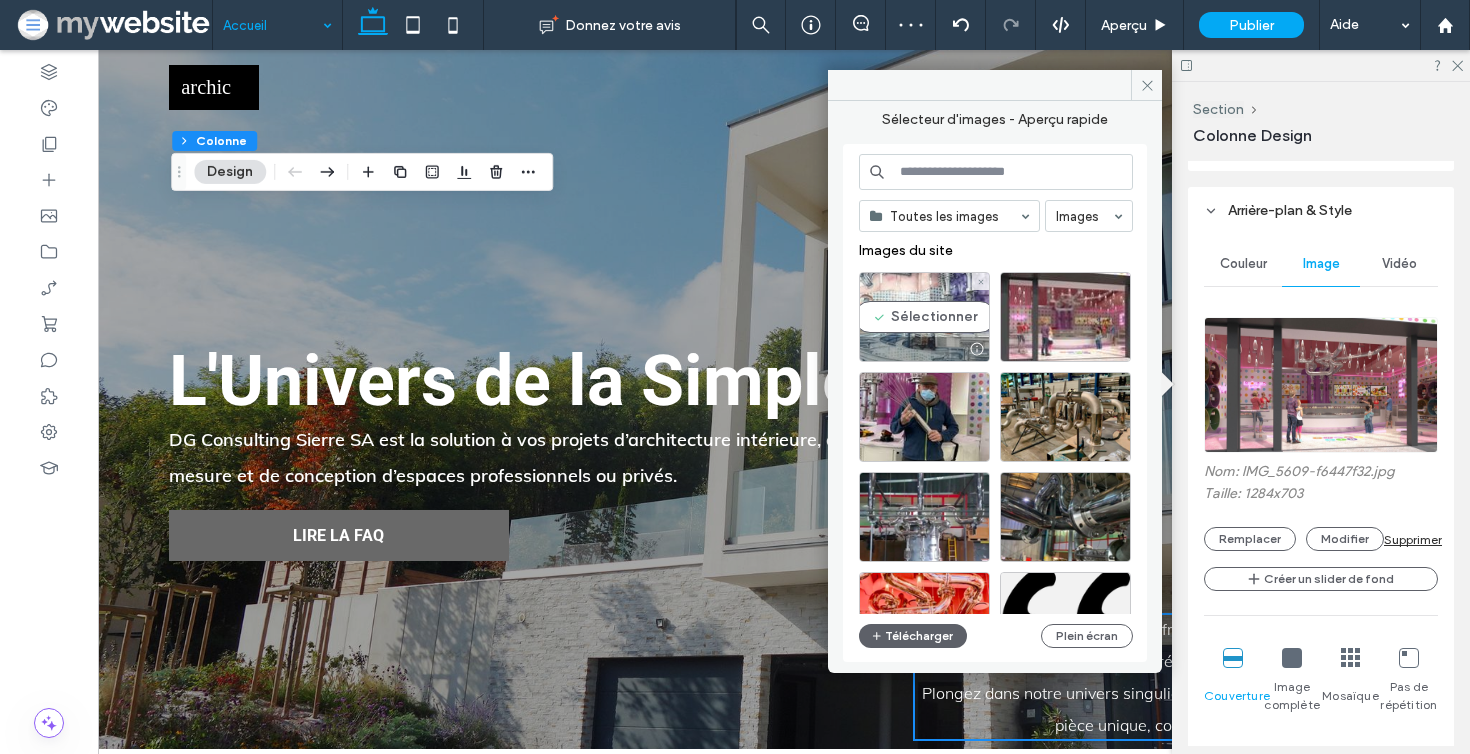click on "Sélectionner" at bounding box center [924, 317] 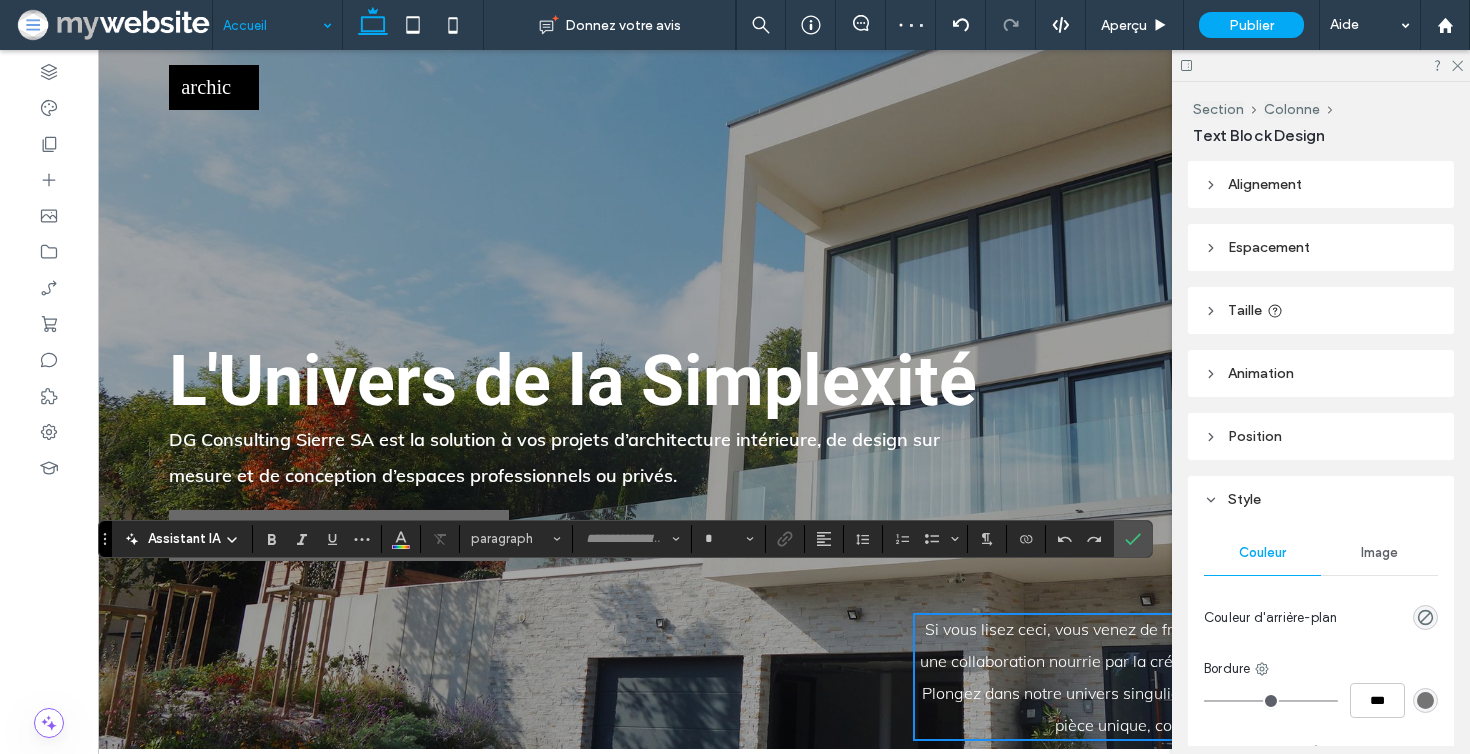 type on "******" 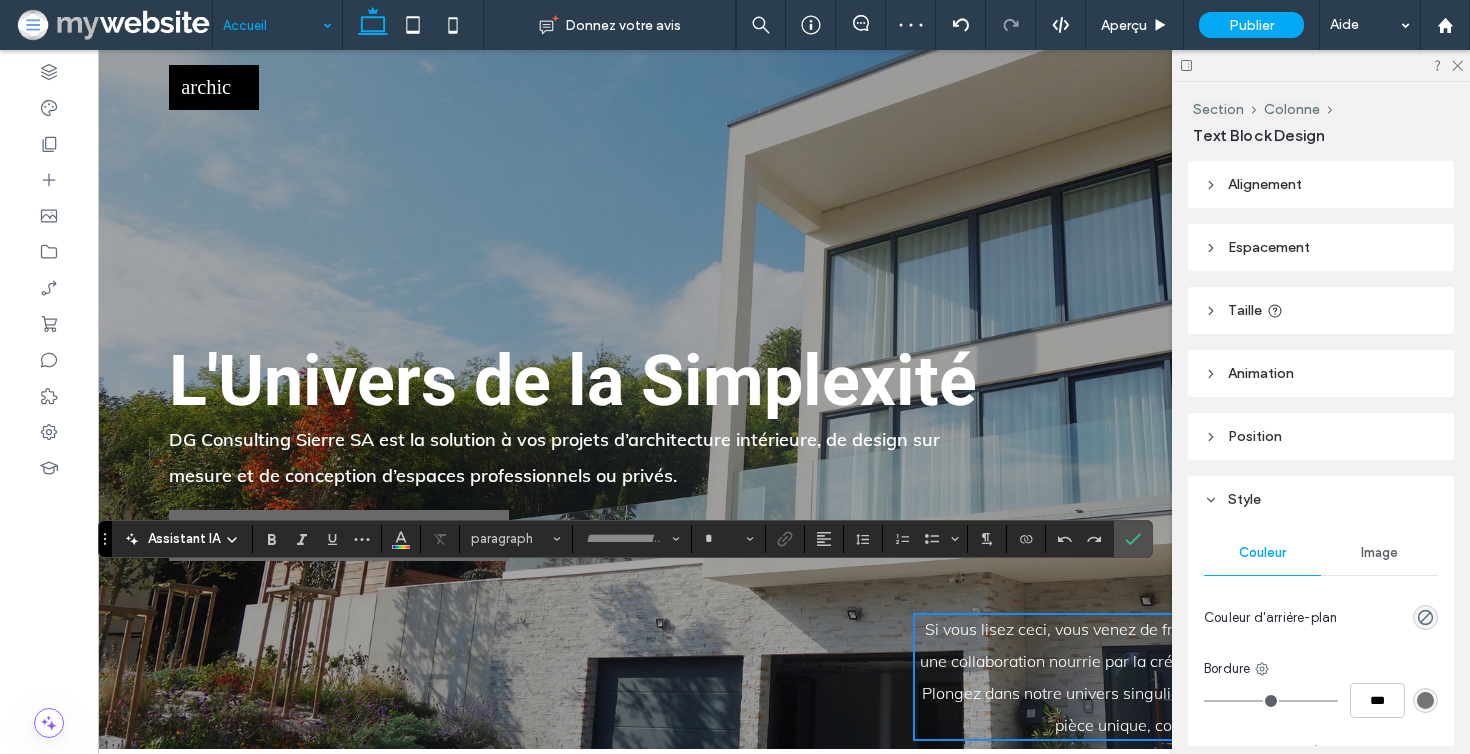 type on "**" 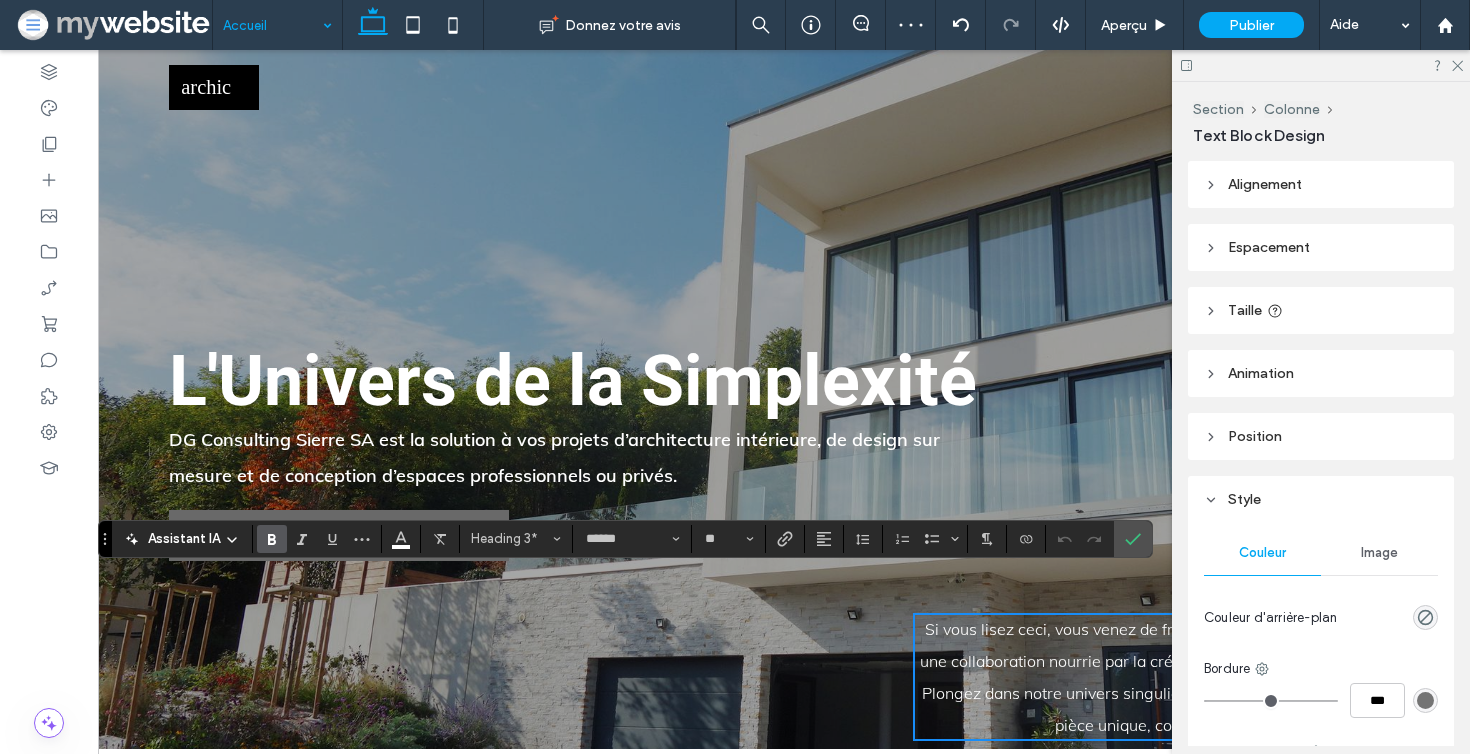 type on "****" 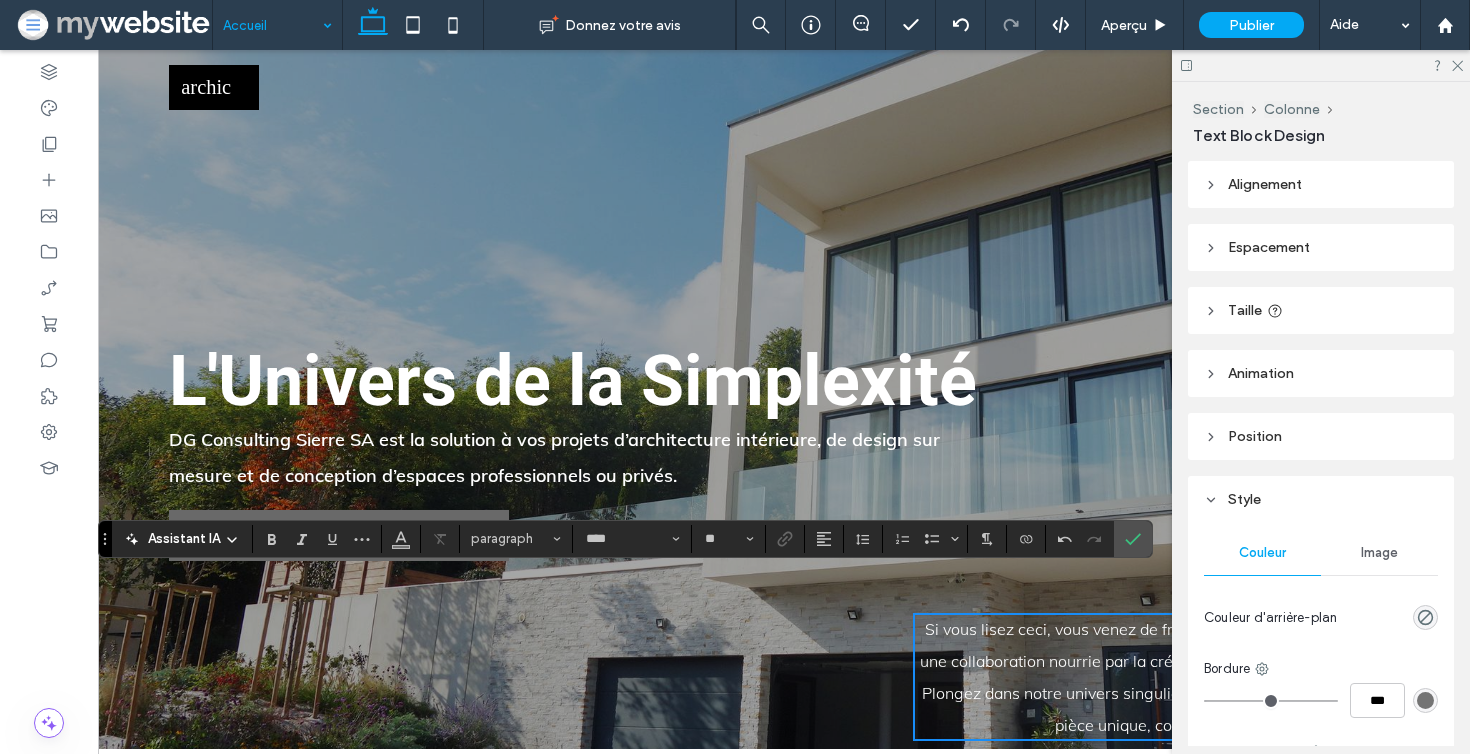 type 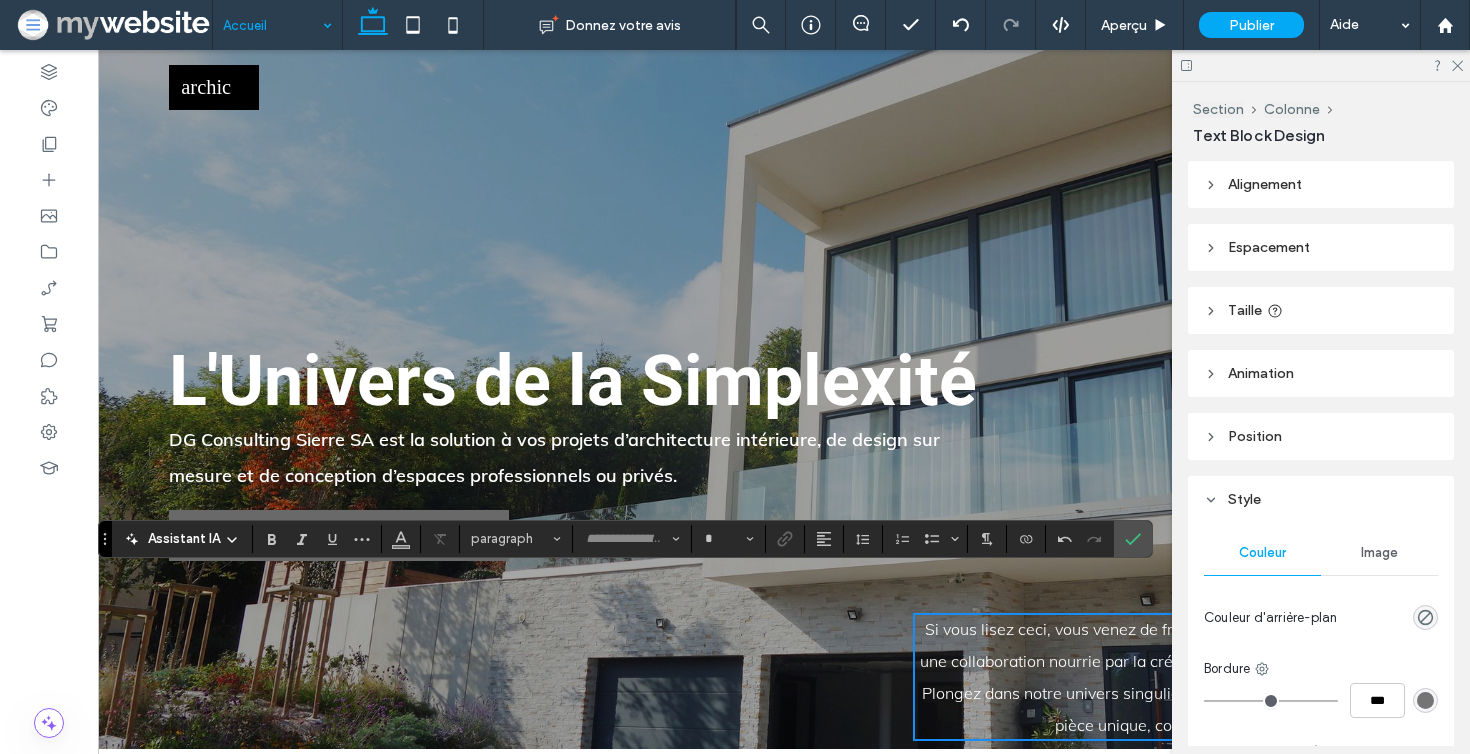 type on "****" 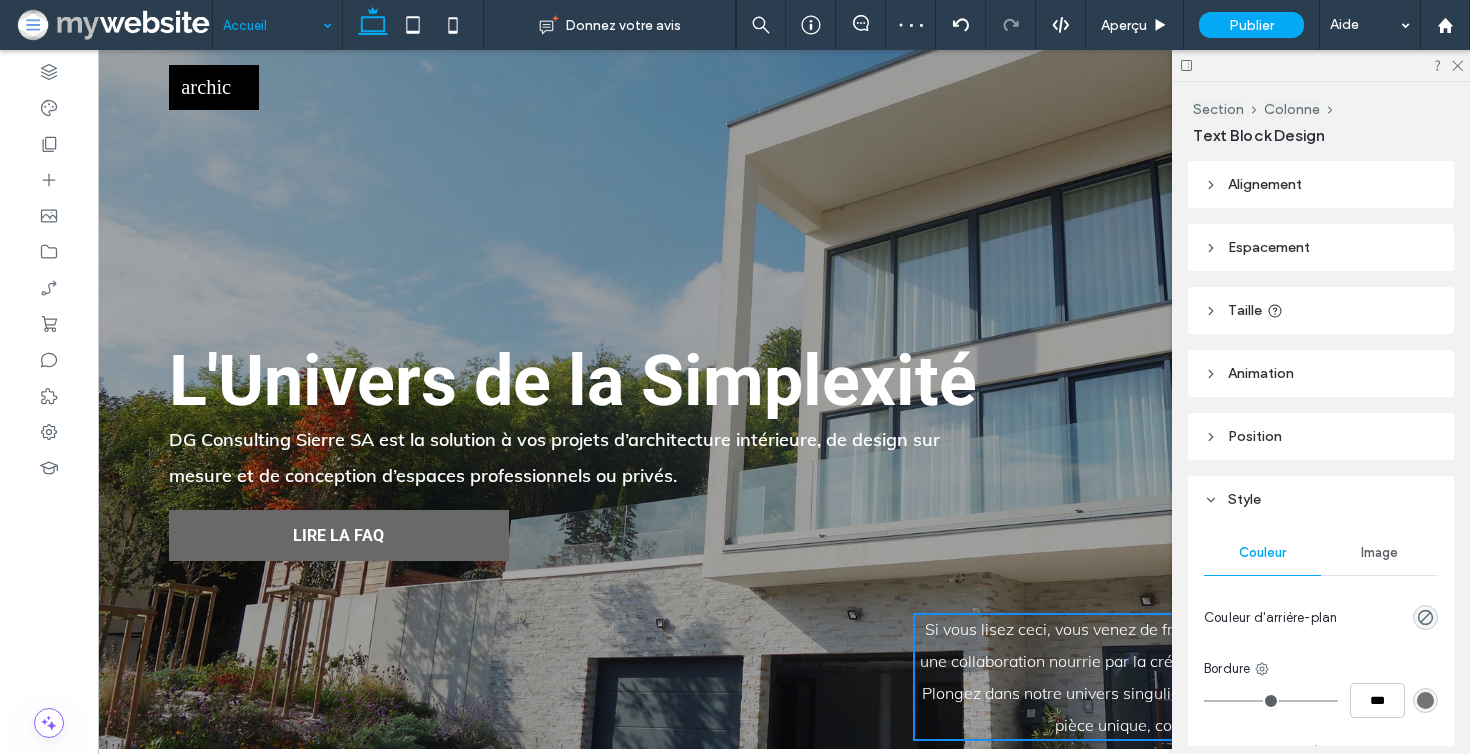 type on "****" 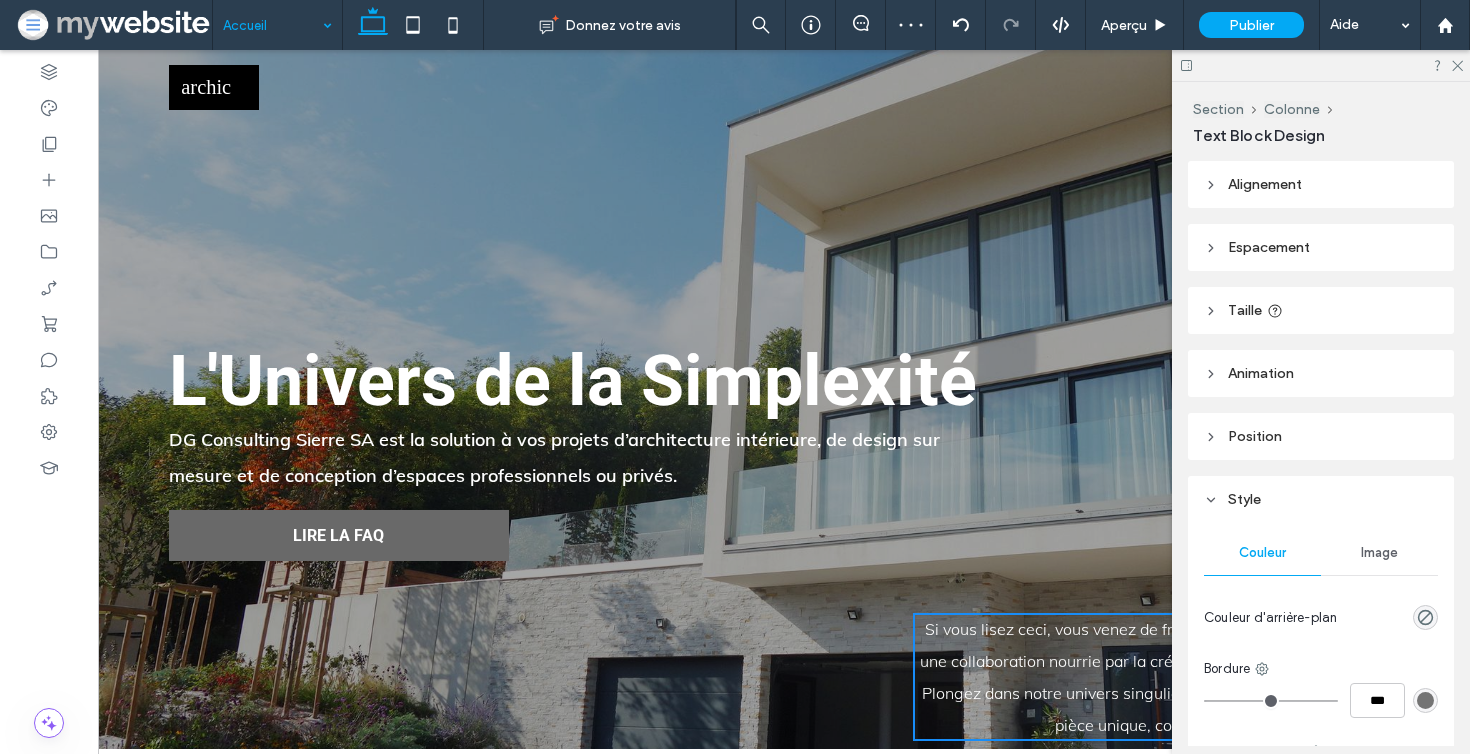 type on "**" 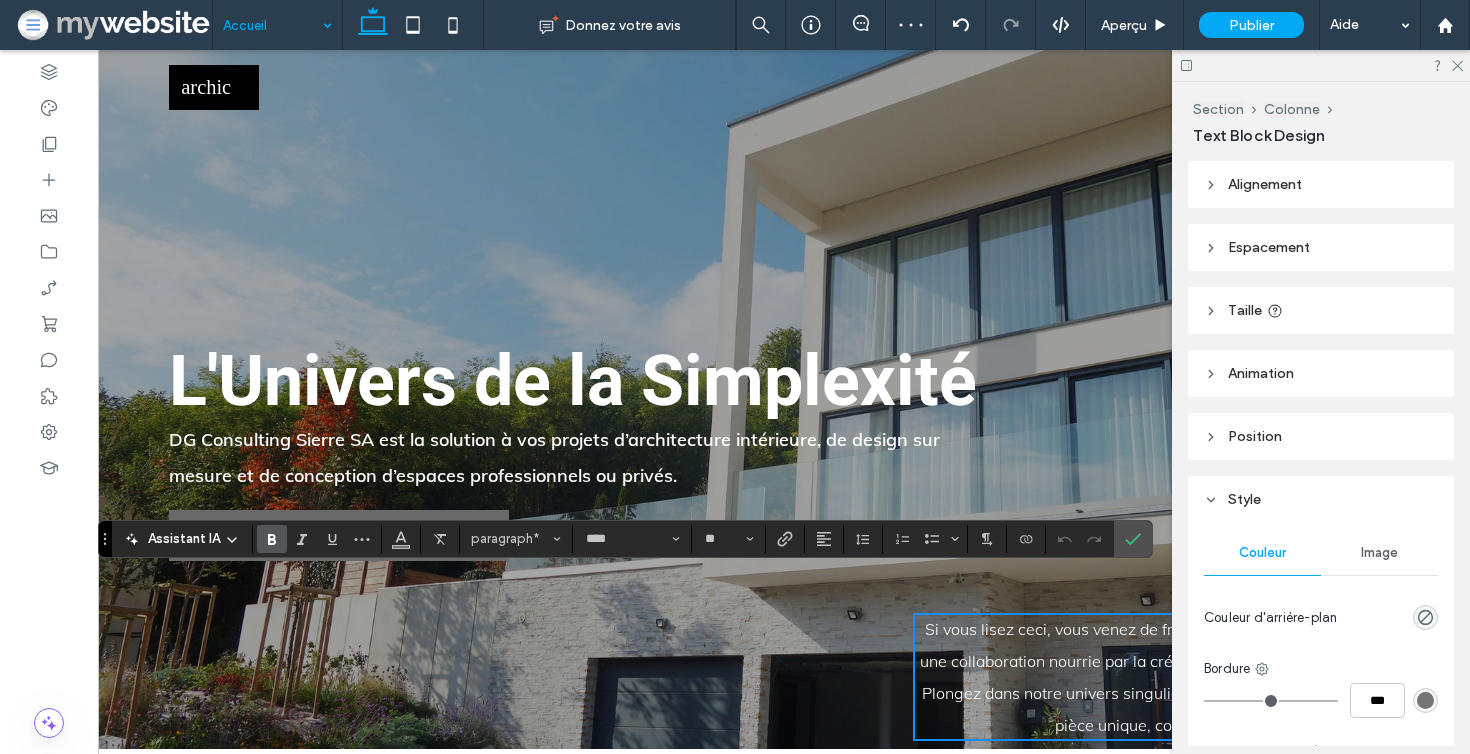 click 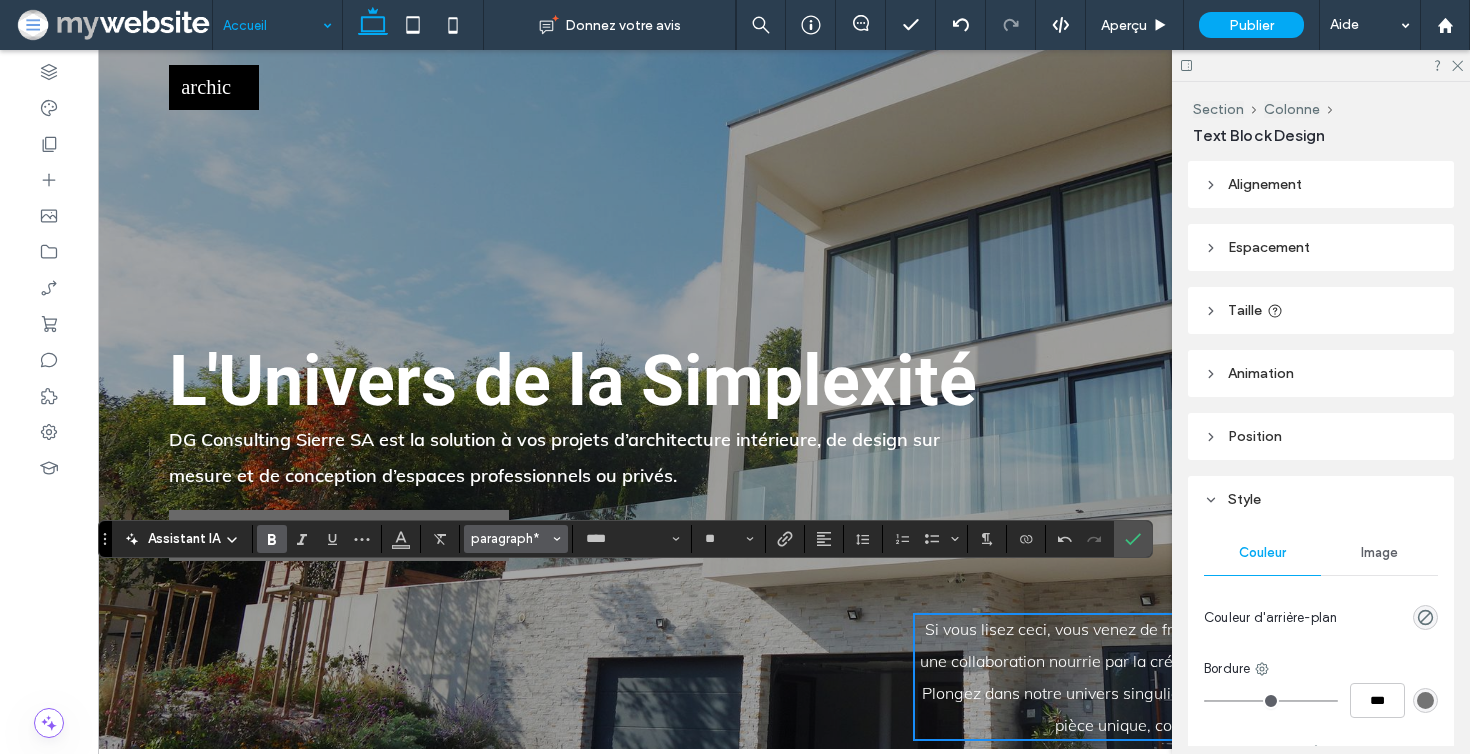 click on "paragraph*" at bounding box center [510, 538] 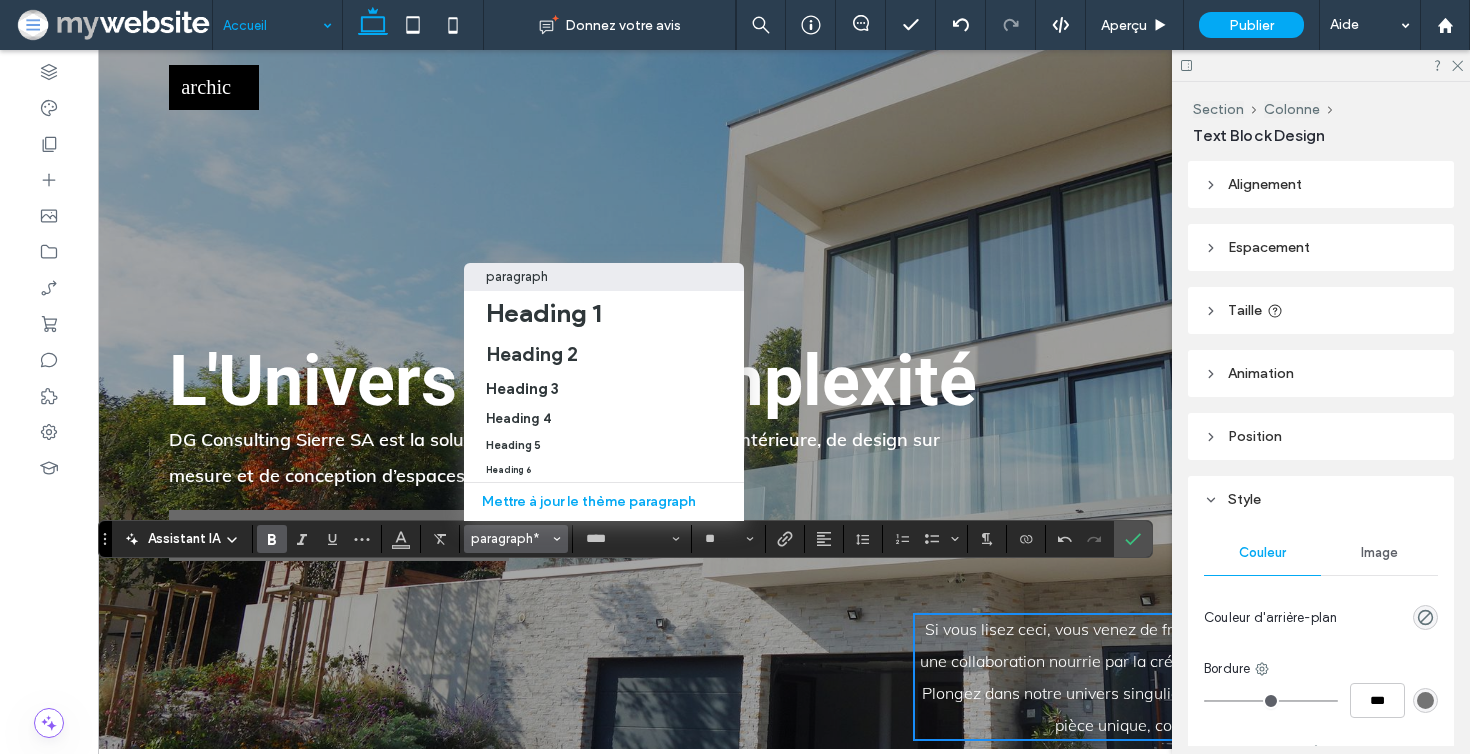 click on "paragraph" at bounding box center [604, 276] 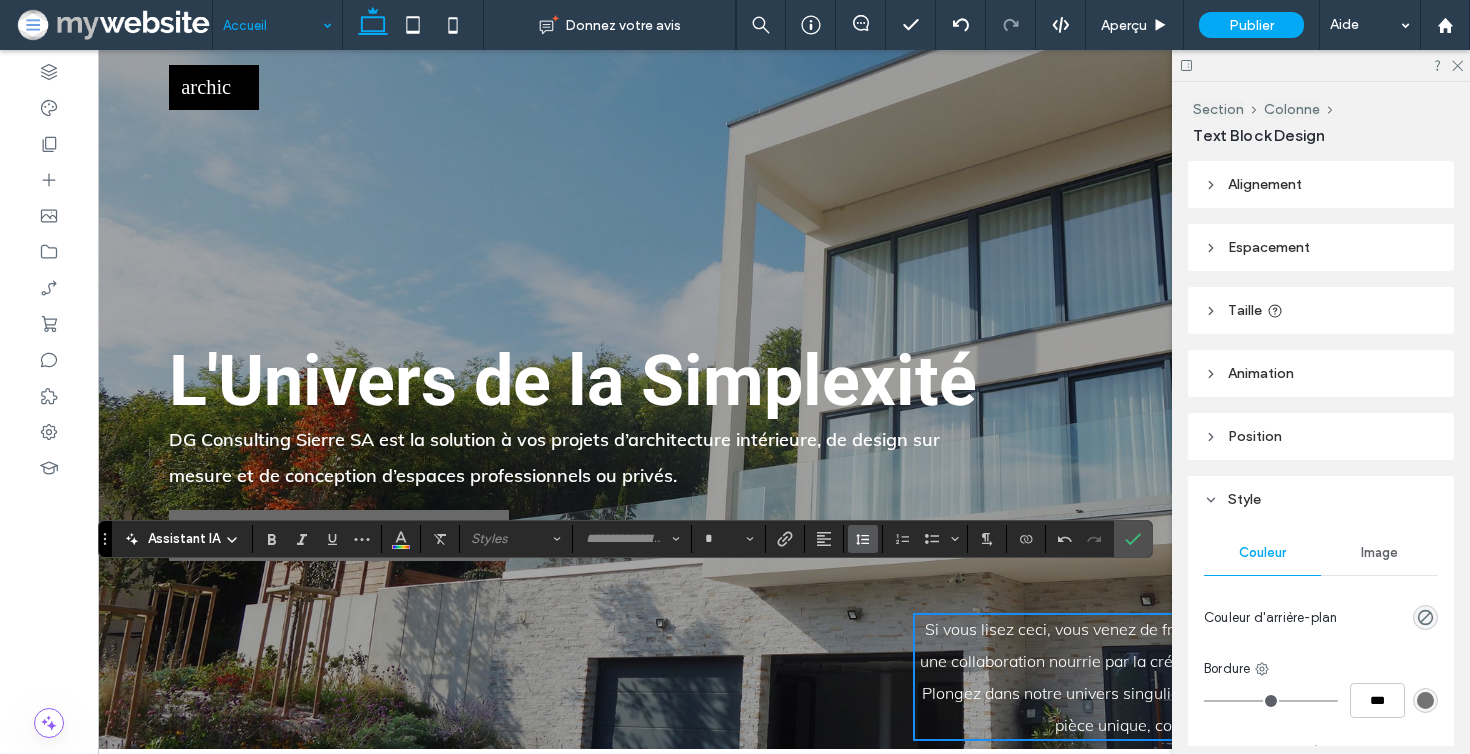 click 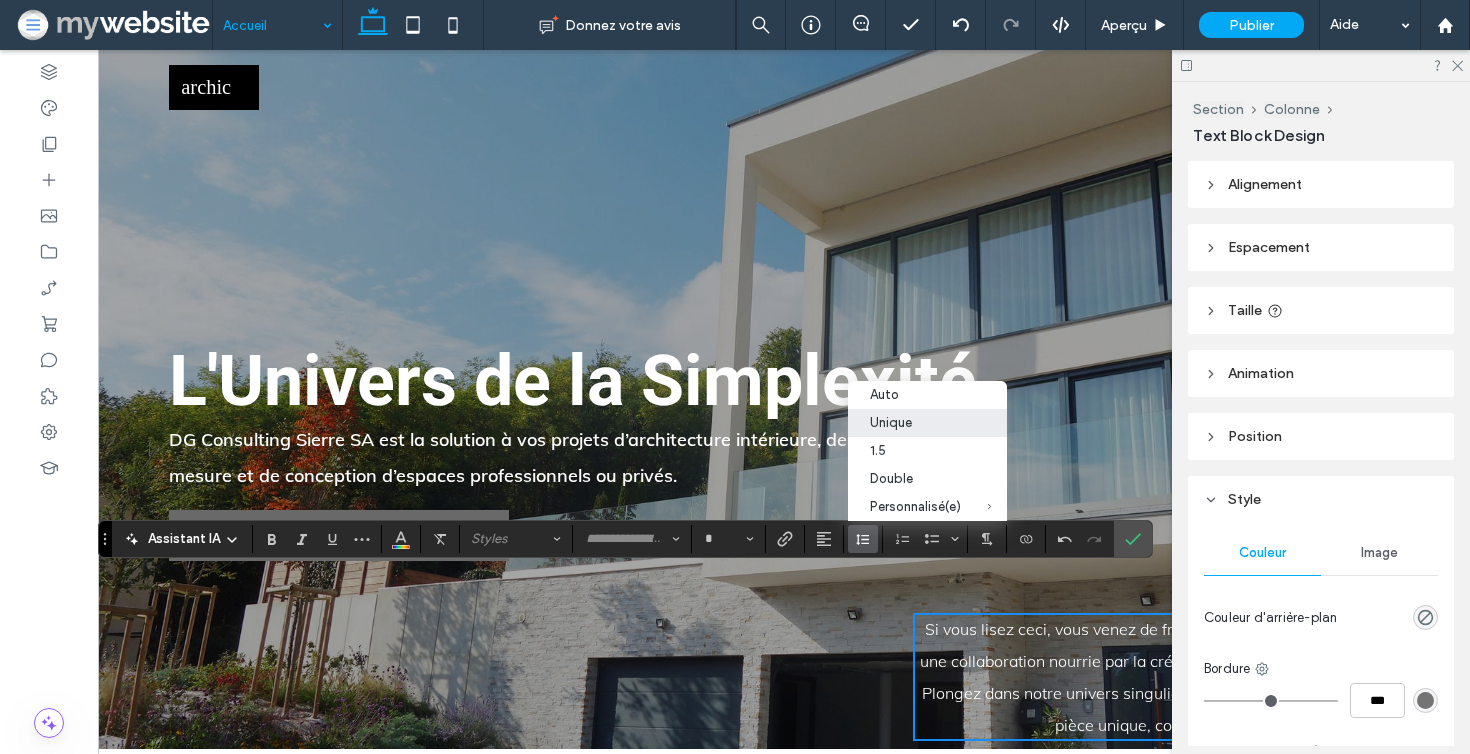 click on "Unique" at bounding box center [927, 423] 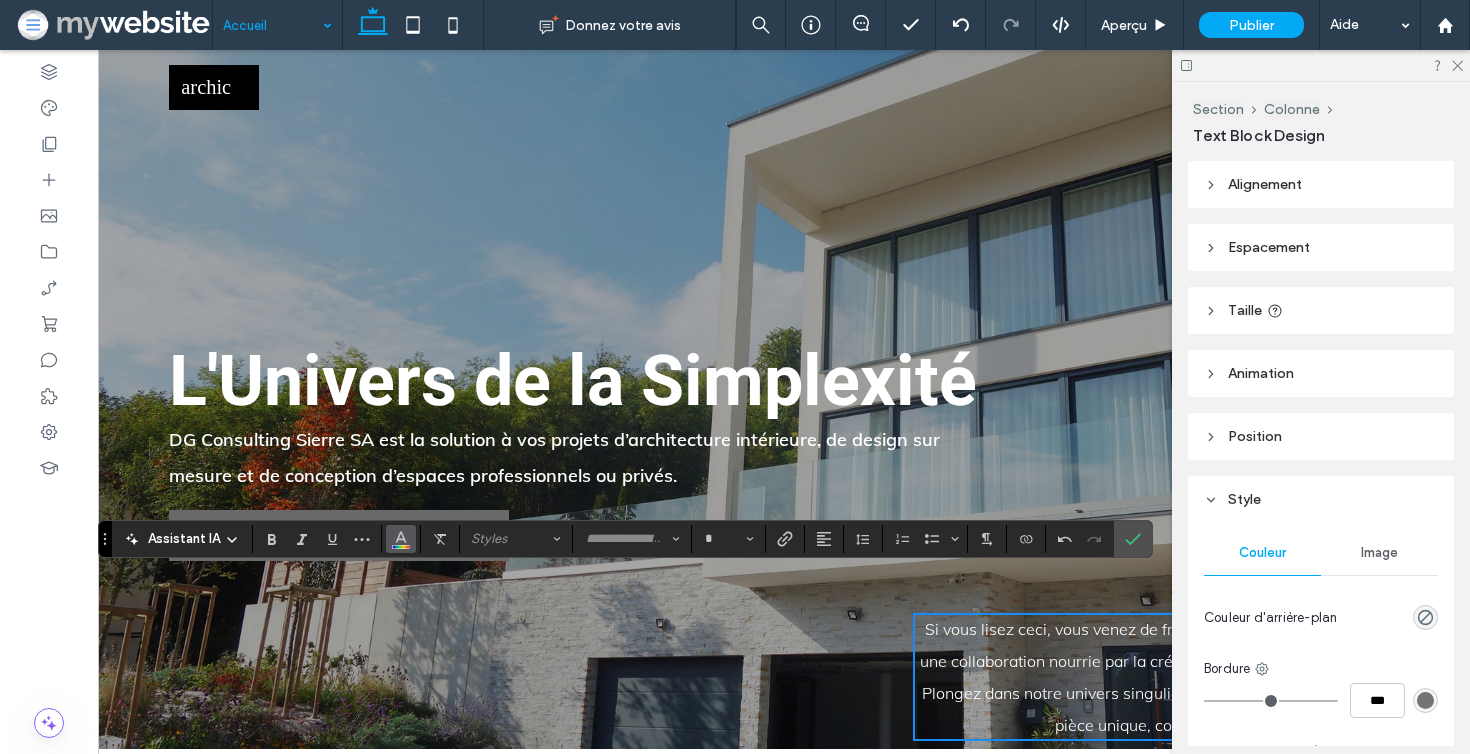 click at bounding box center (401, 537) 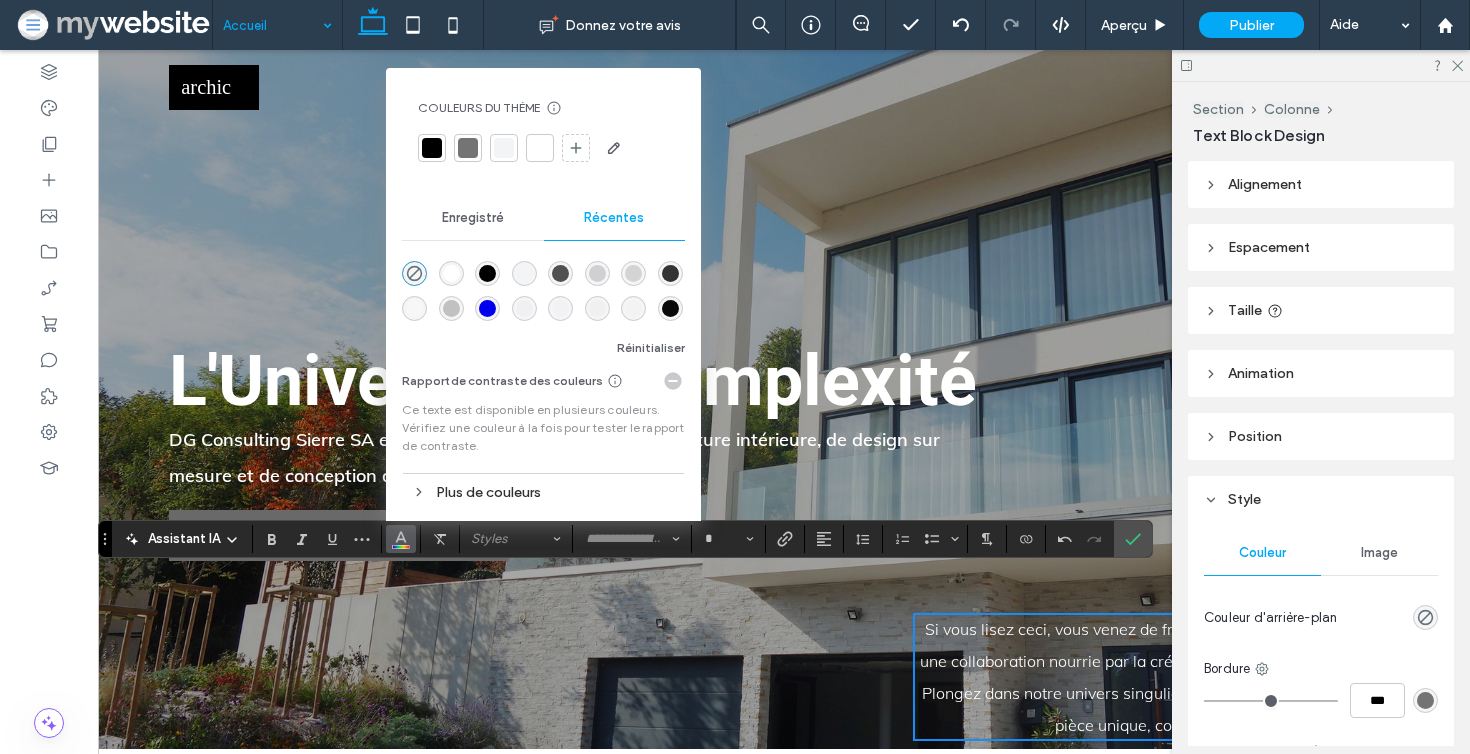 click at bounding box center [432, 148] 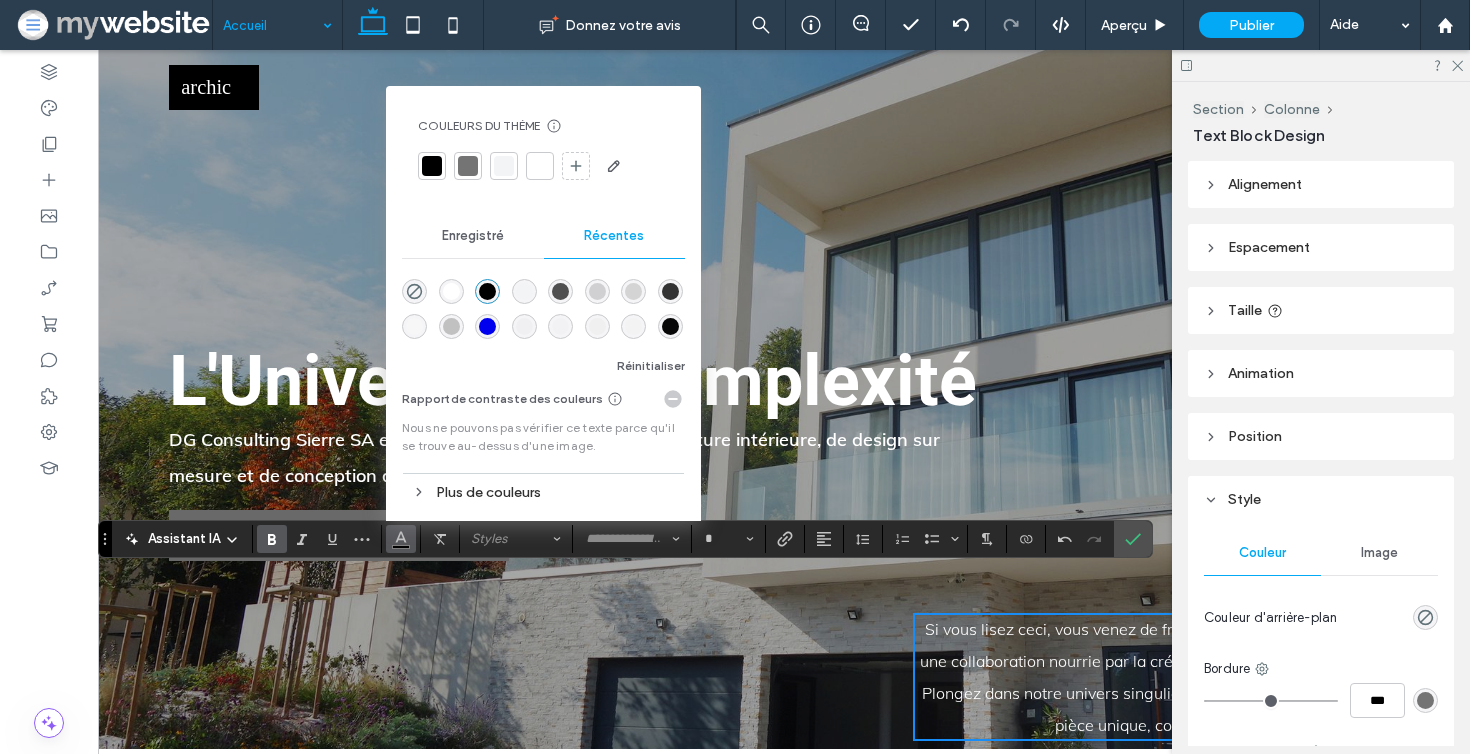 click 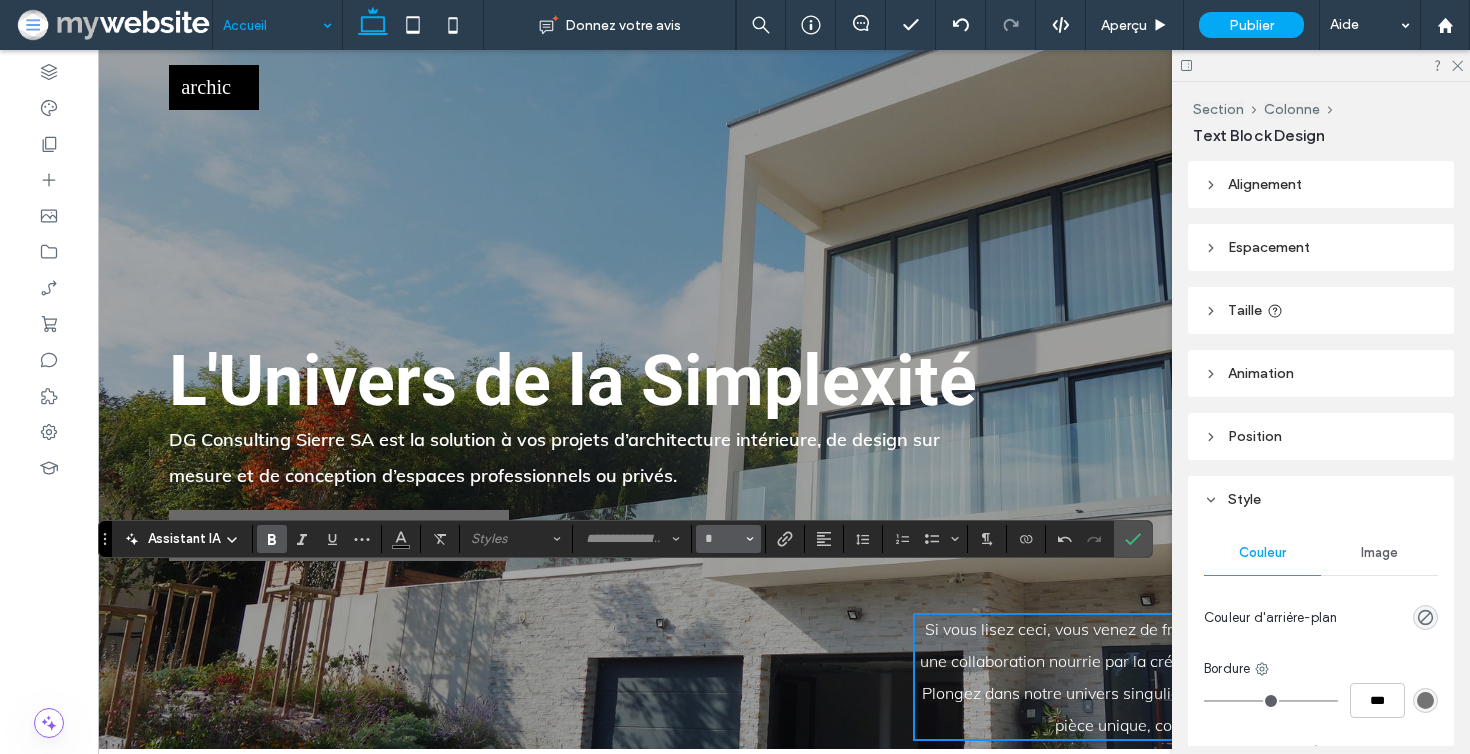 click on "*" at bounding box center [728, 539] 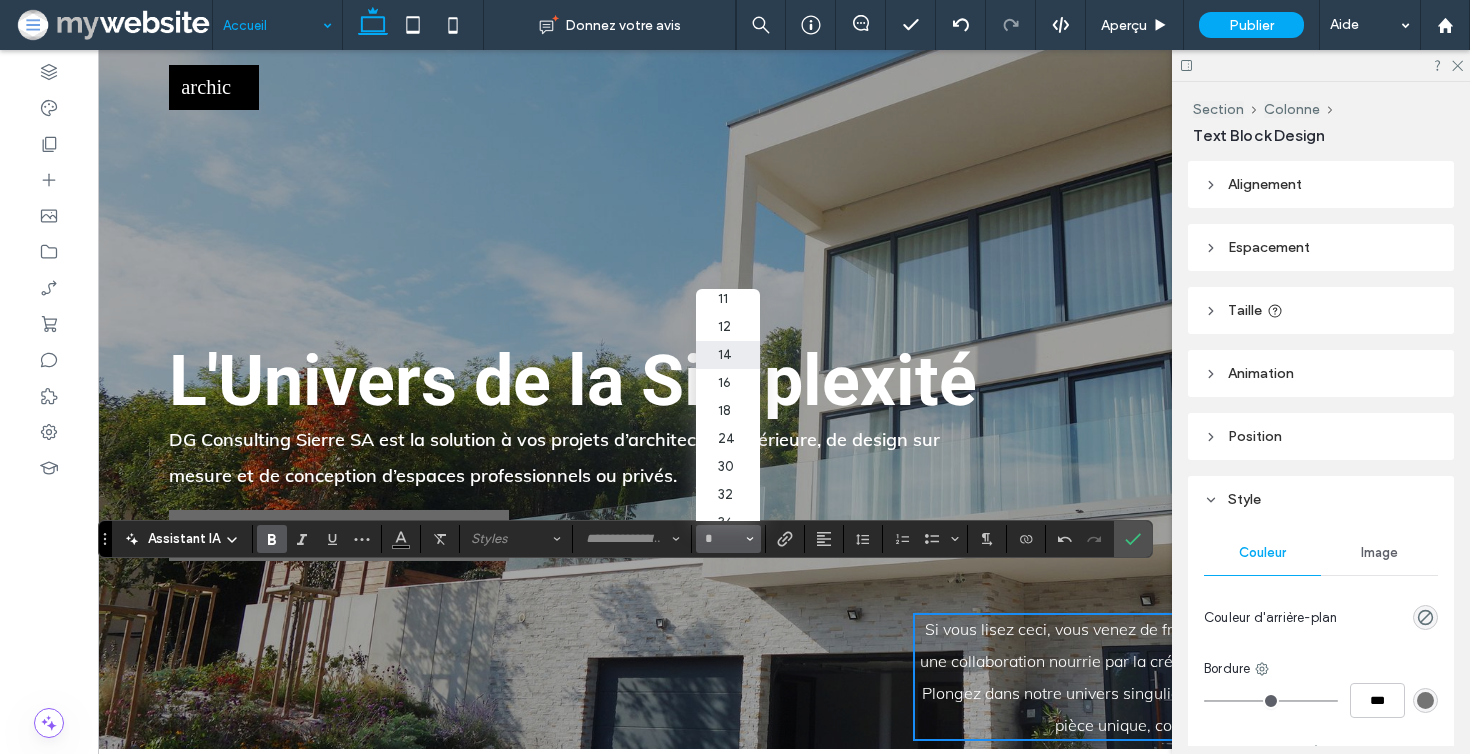 scroll, scrollTop: 172, scrollLeft: 0, axis: vertical 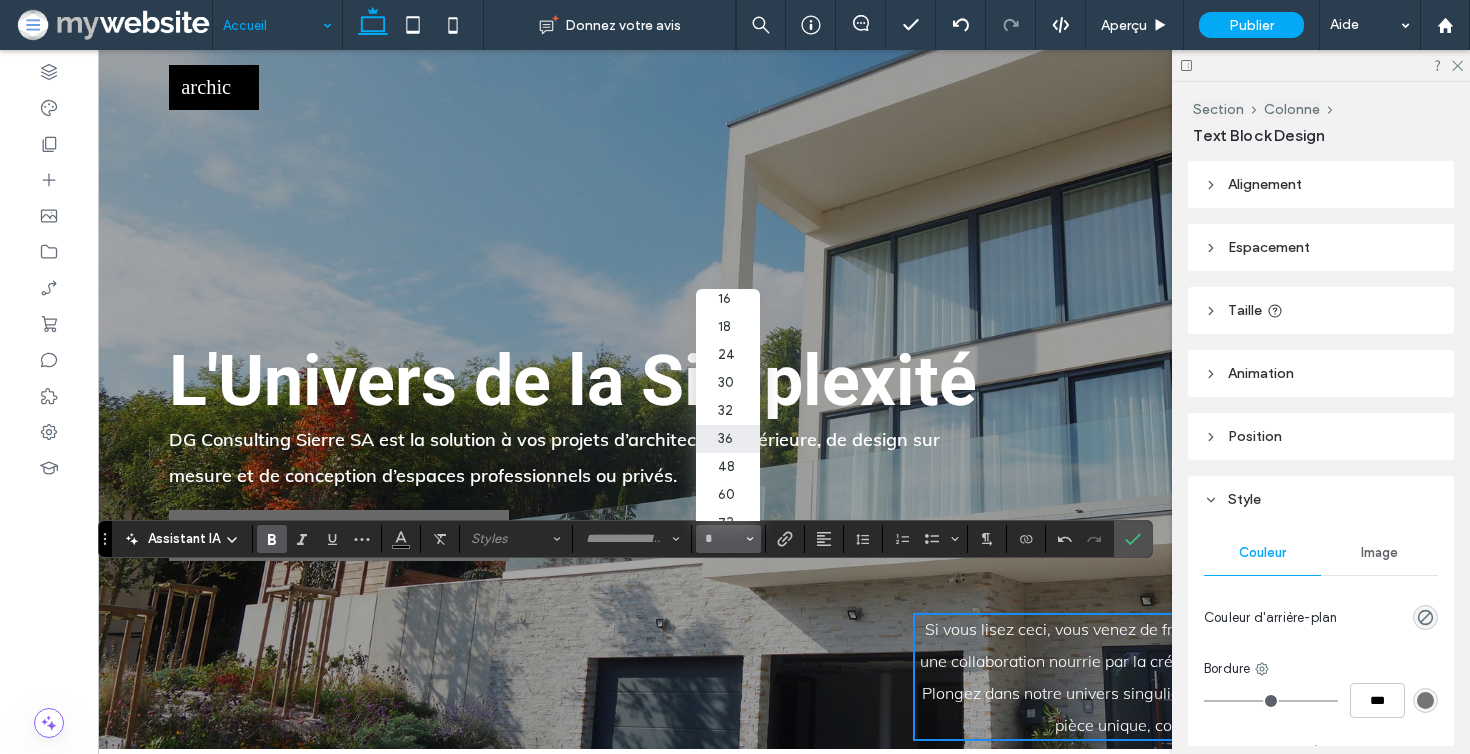 click on "36" at bounding box center (728, 439) 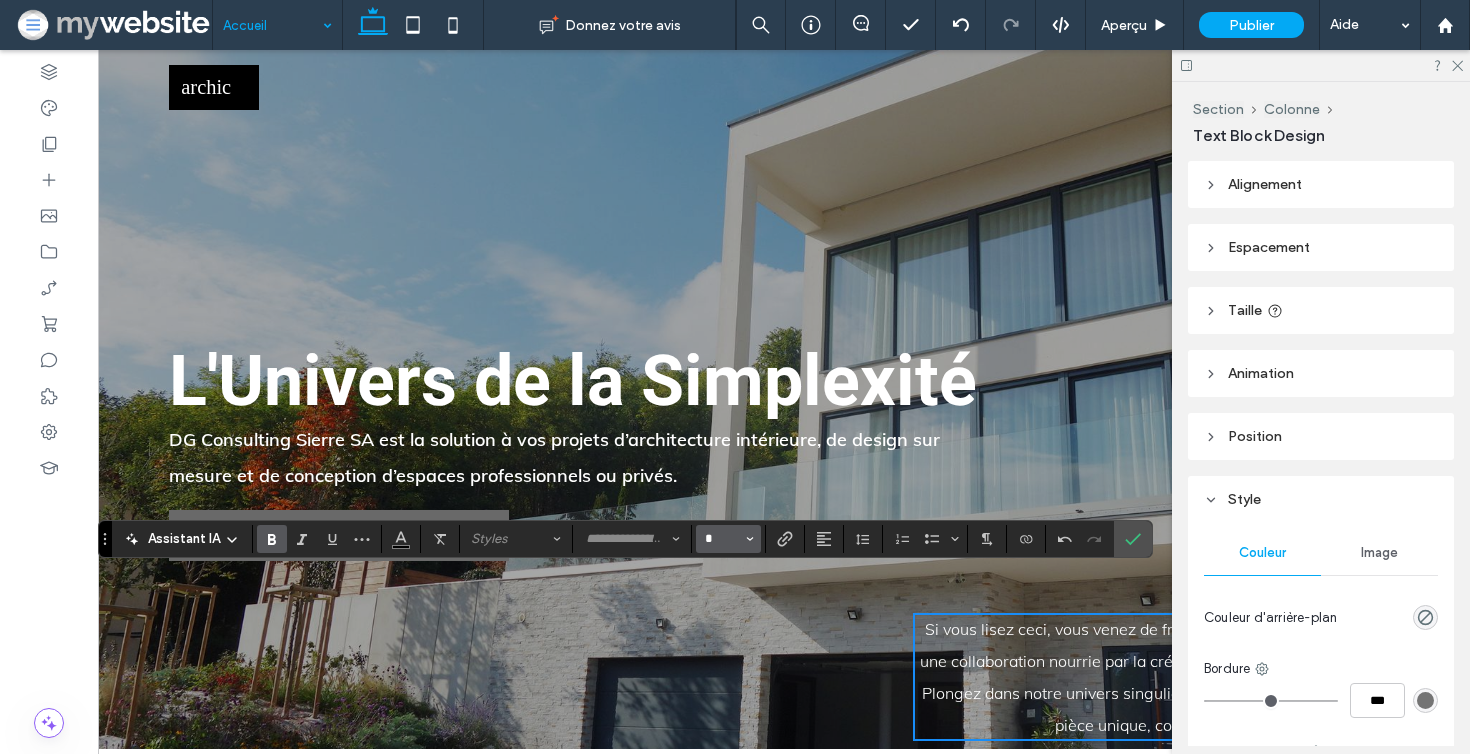 click on "*" at bounding box center [722, 539] 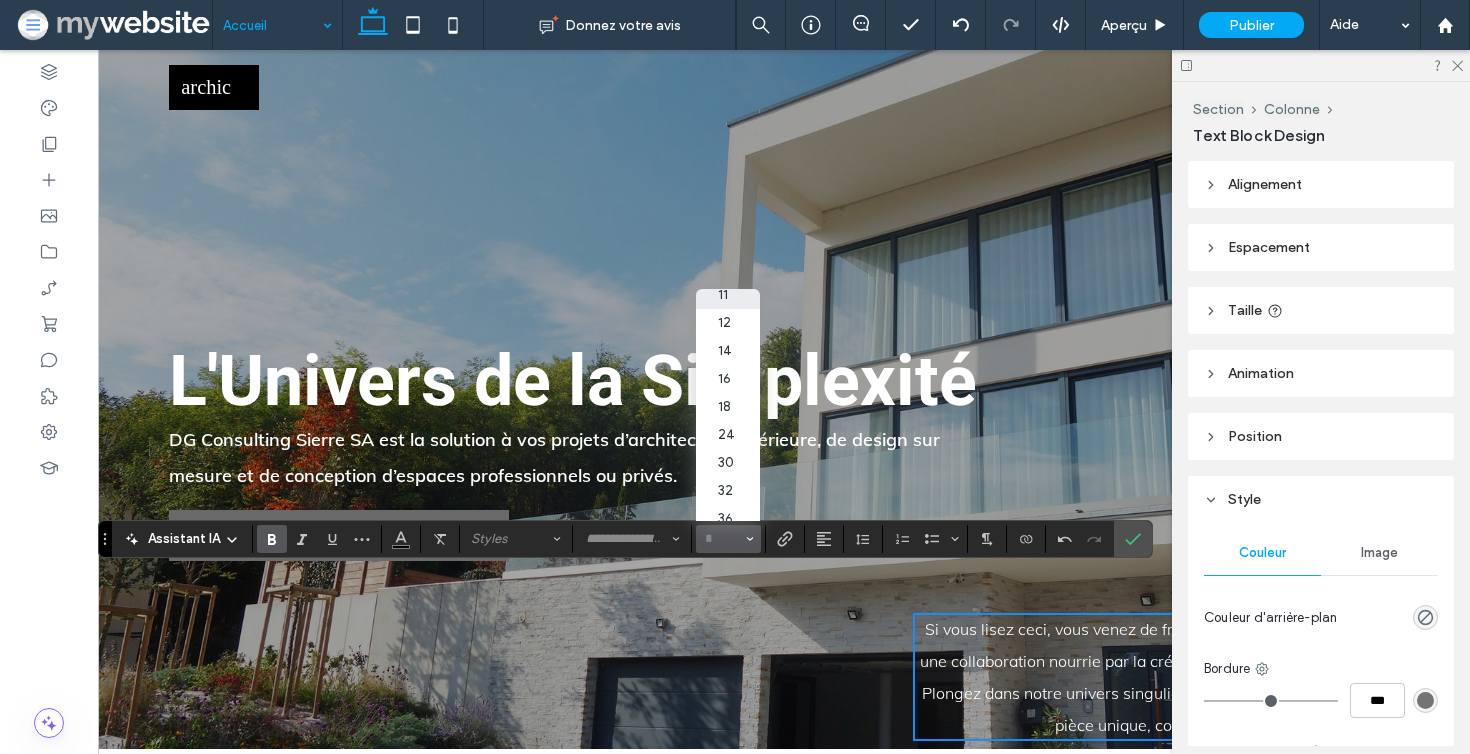scroll, scrollTop: 216, scrollLeft: 0, axis: vertical 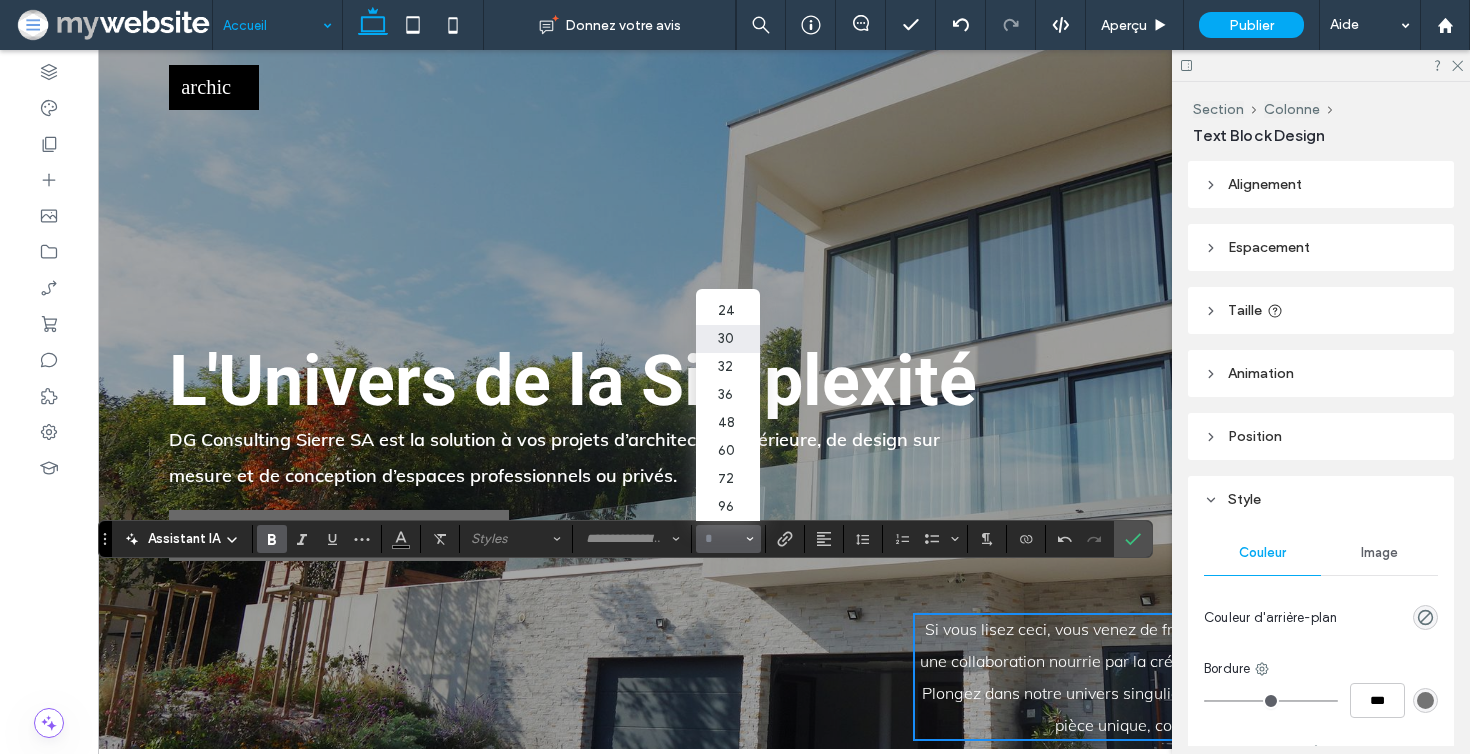 click on "30" at bounding box center (728, 339) 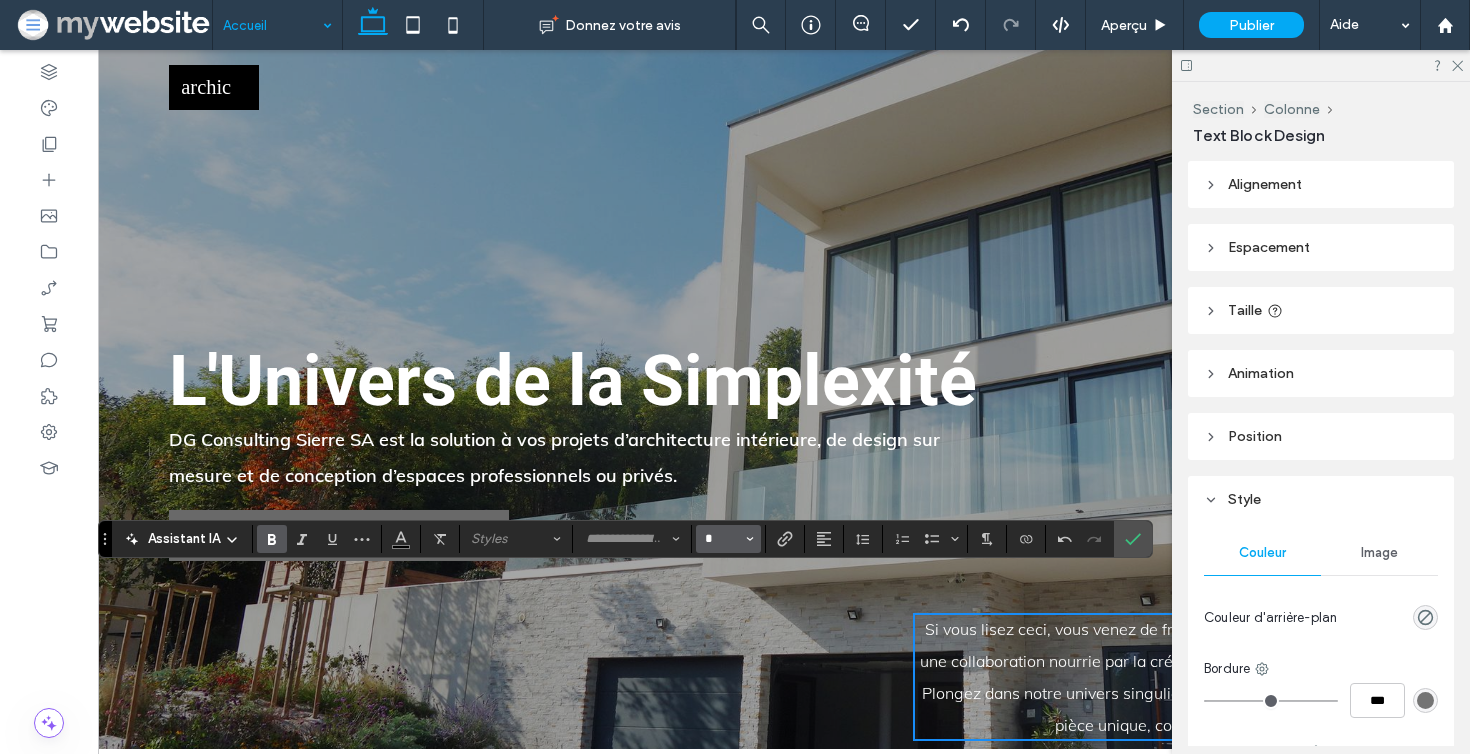 click on "*" at bounding box center [722, 539] 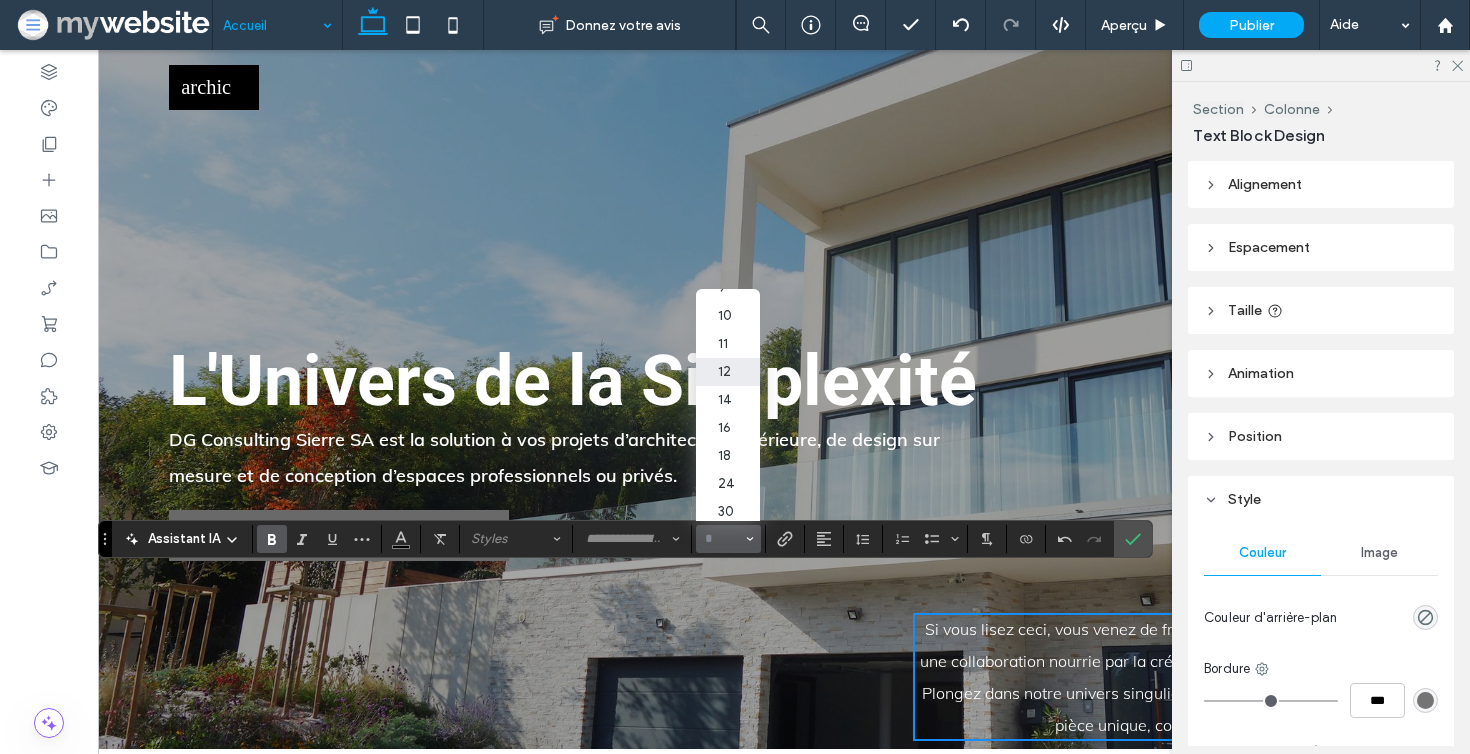 scroll, scrollTop: 72, scrollLeft: 0, axis: vertical 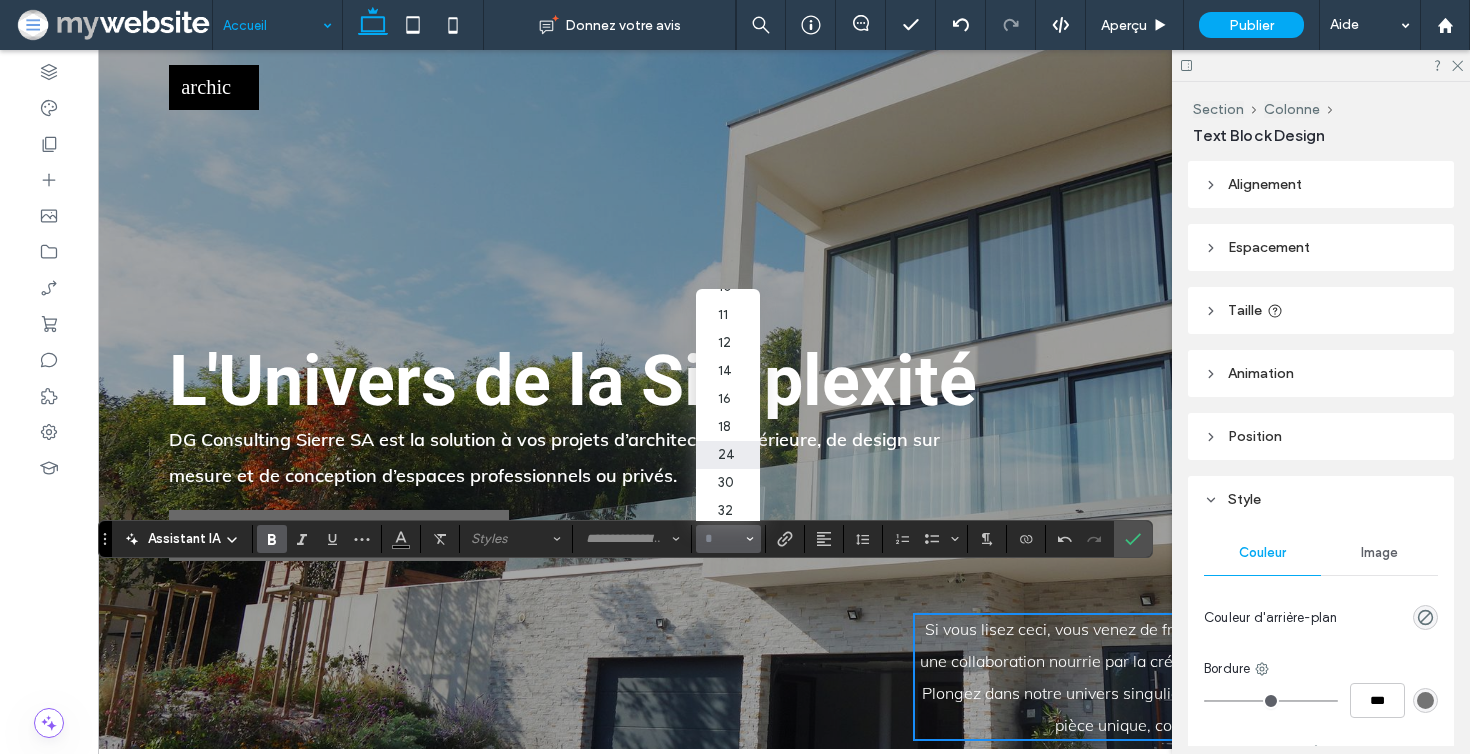 click on "24" at bounding box center (728, 455) 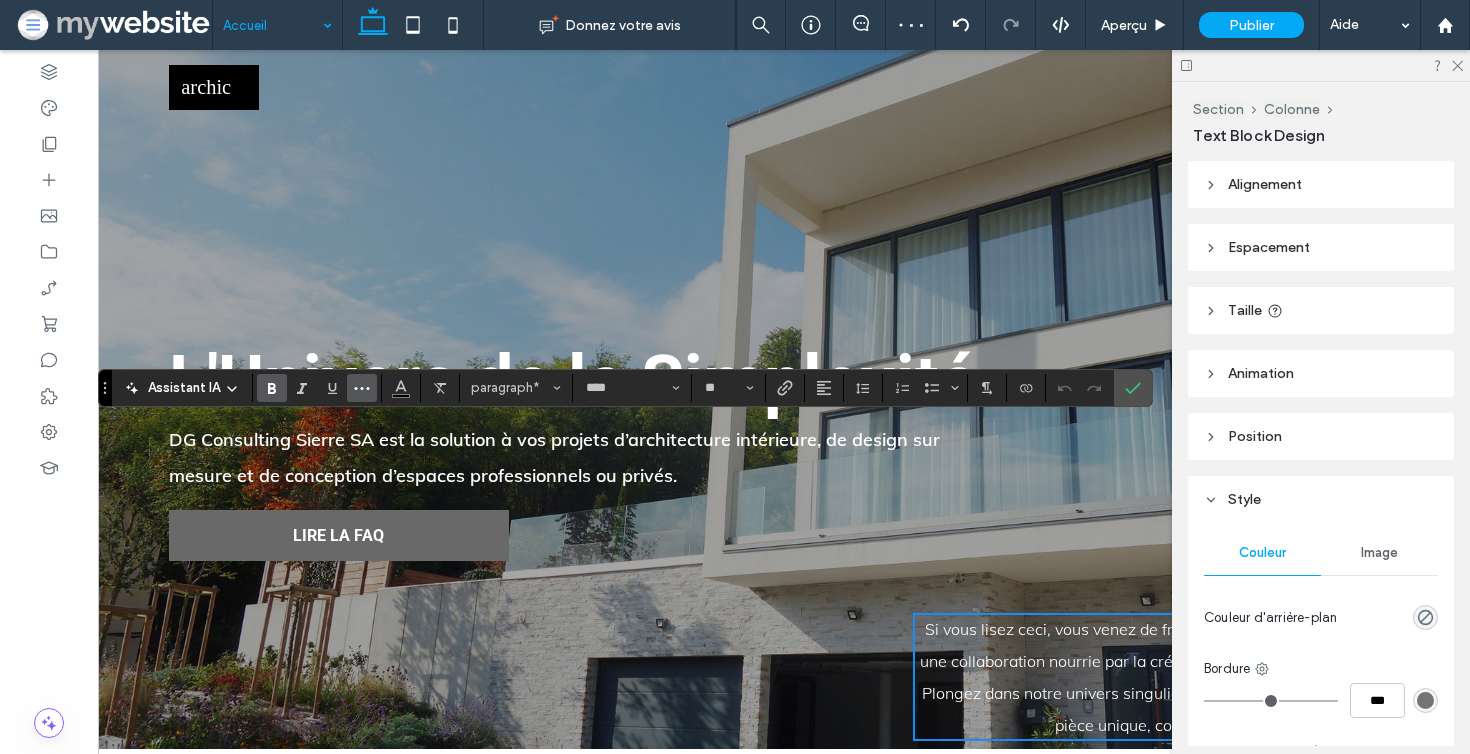 click 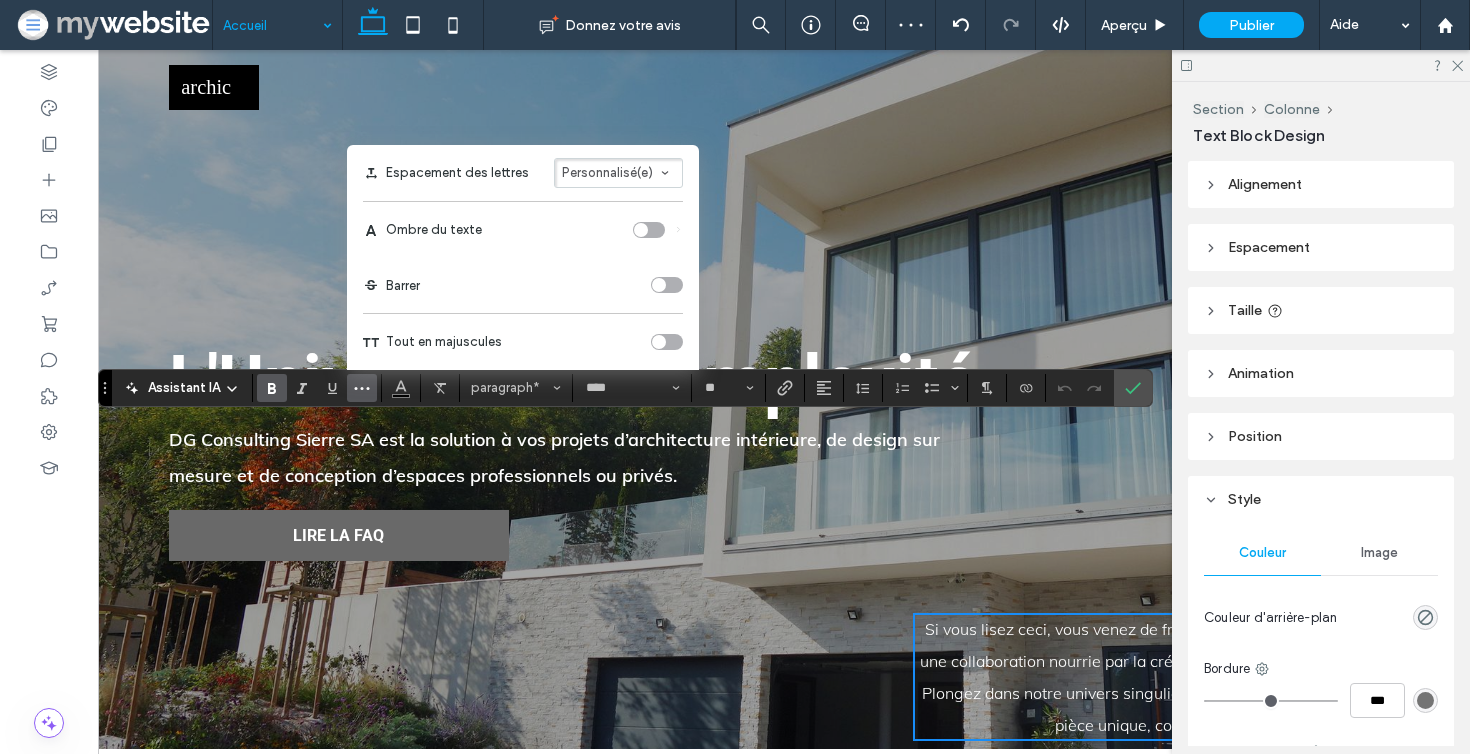 click at bounding box center (667, 342) 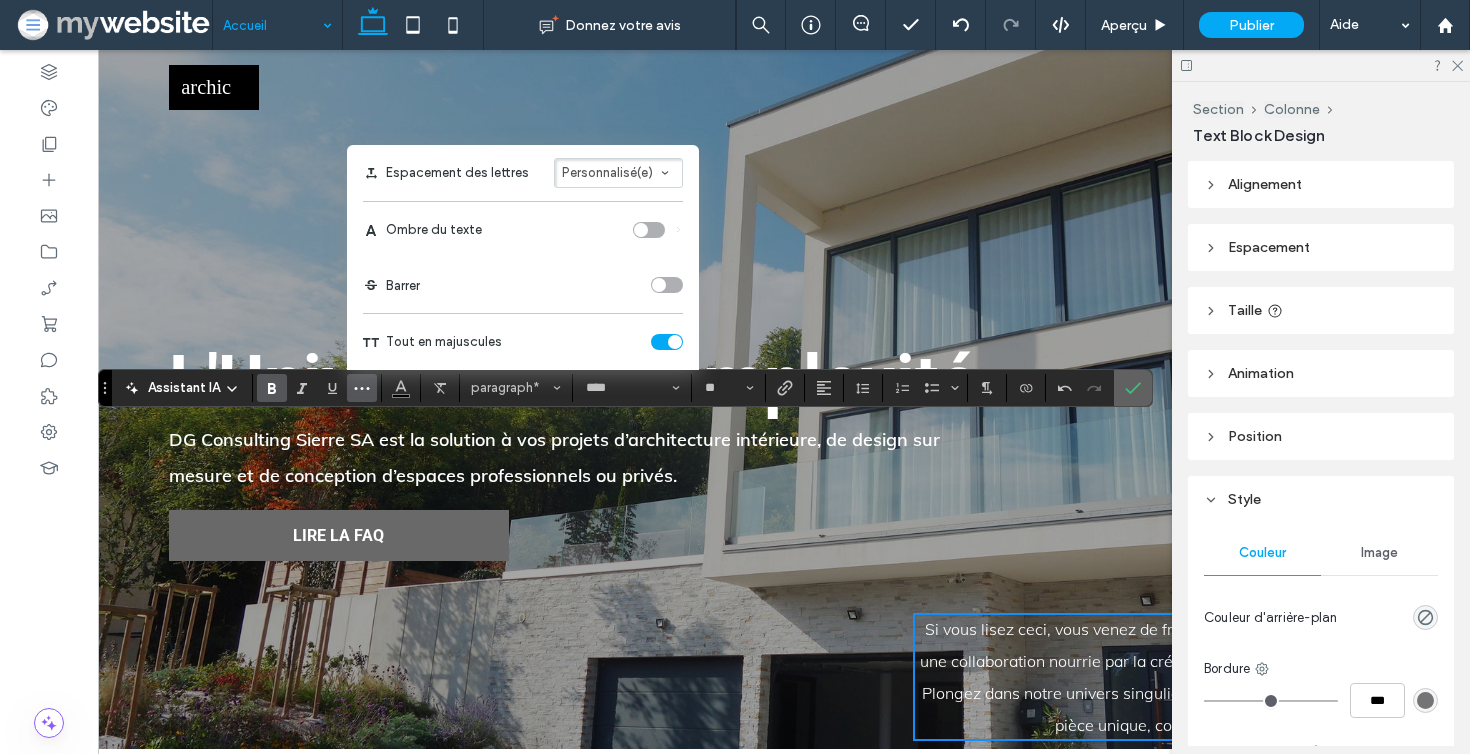 click 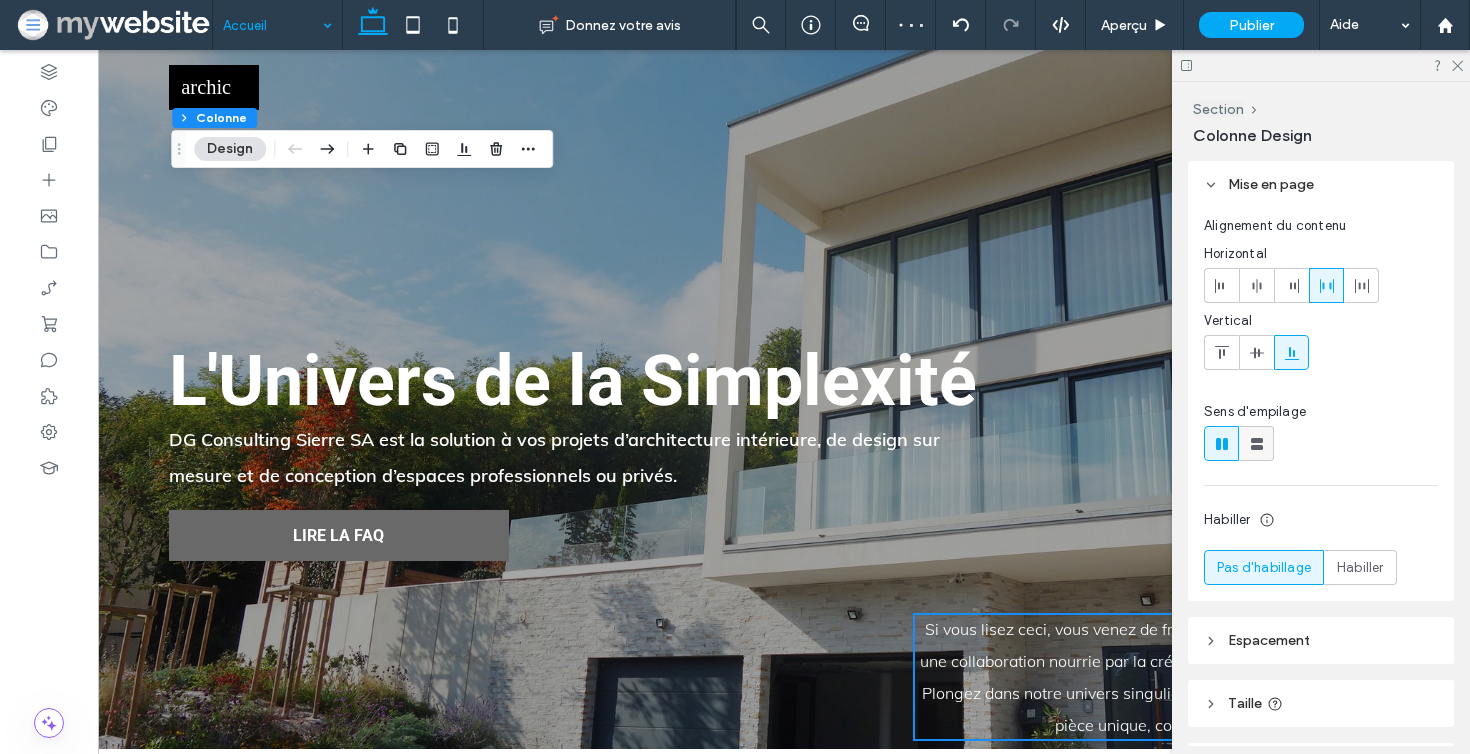 click 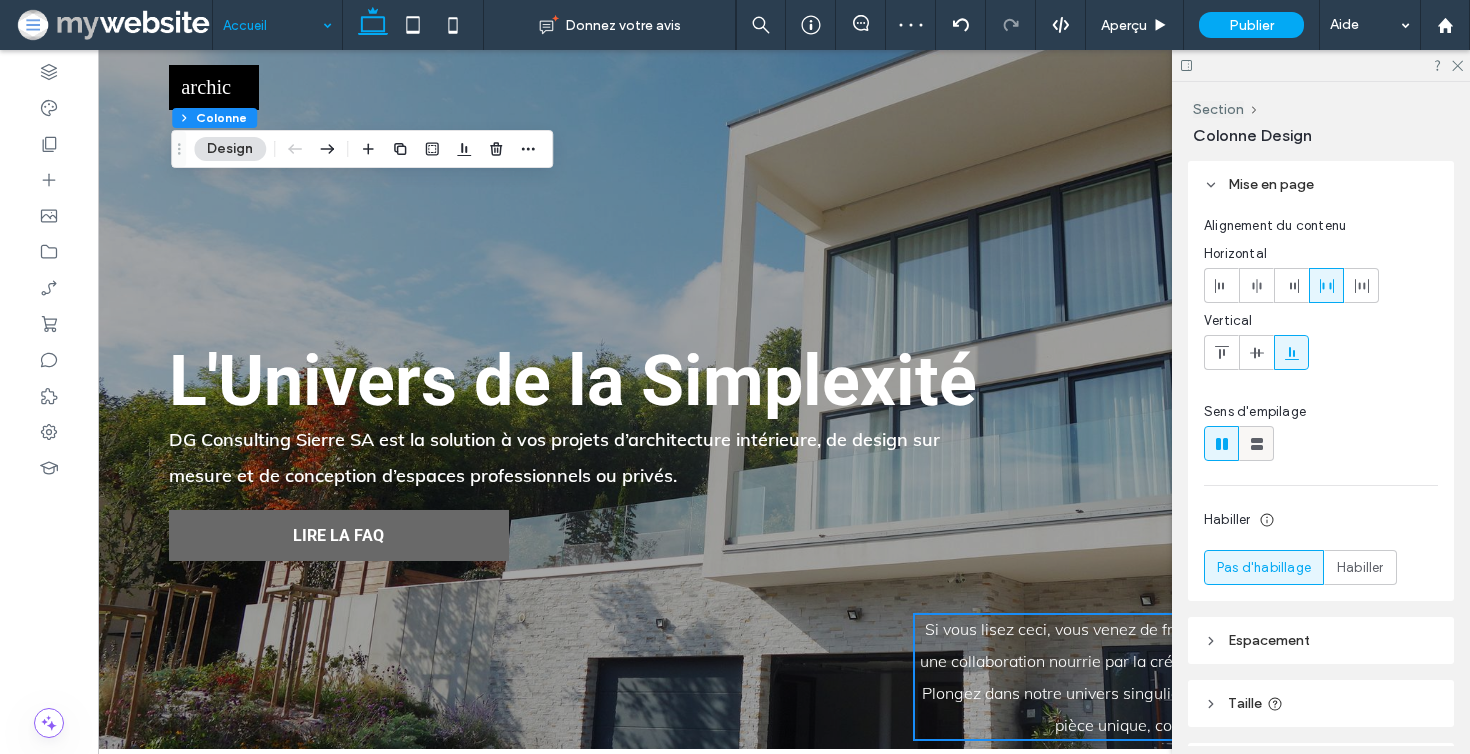 type on "**" 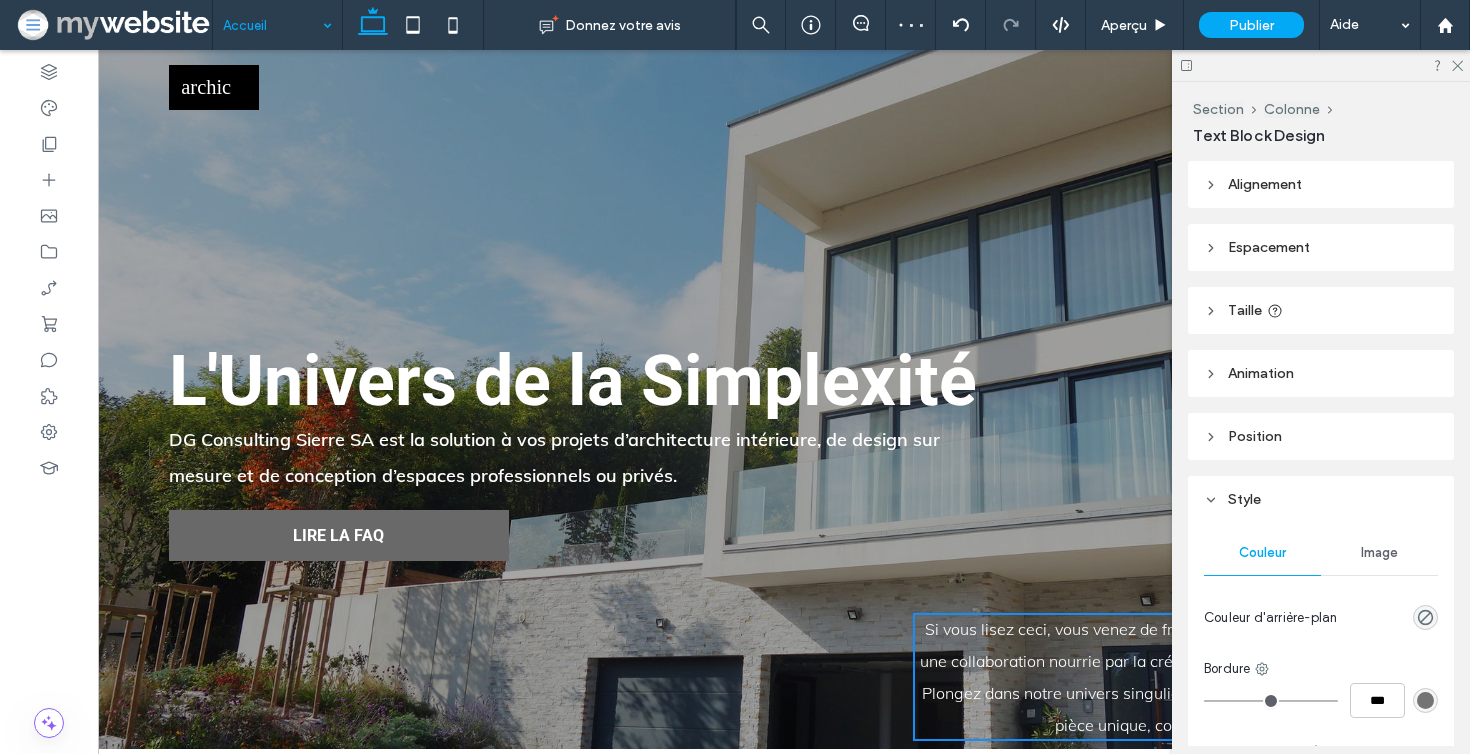 type on "***" 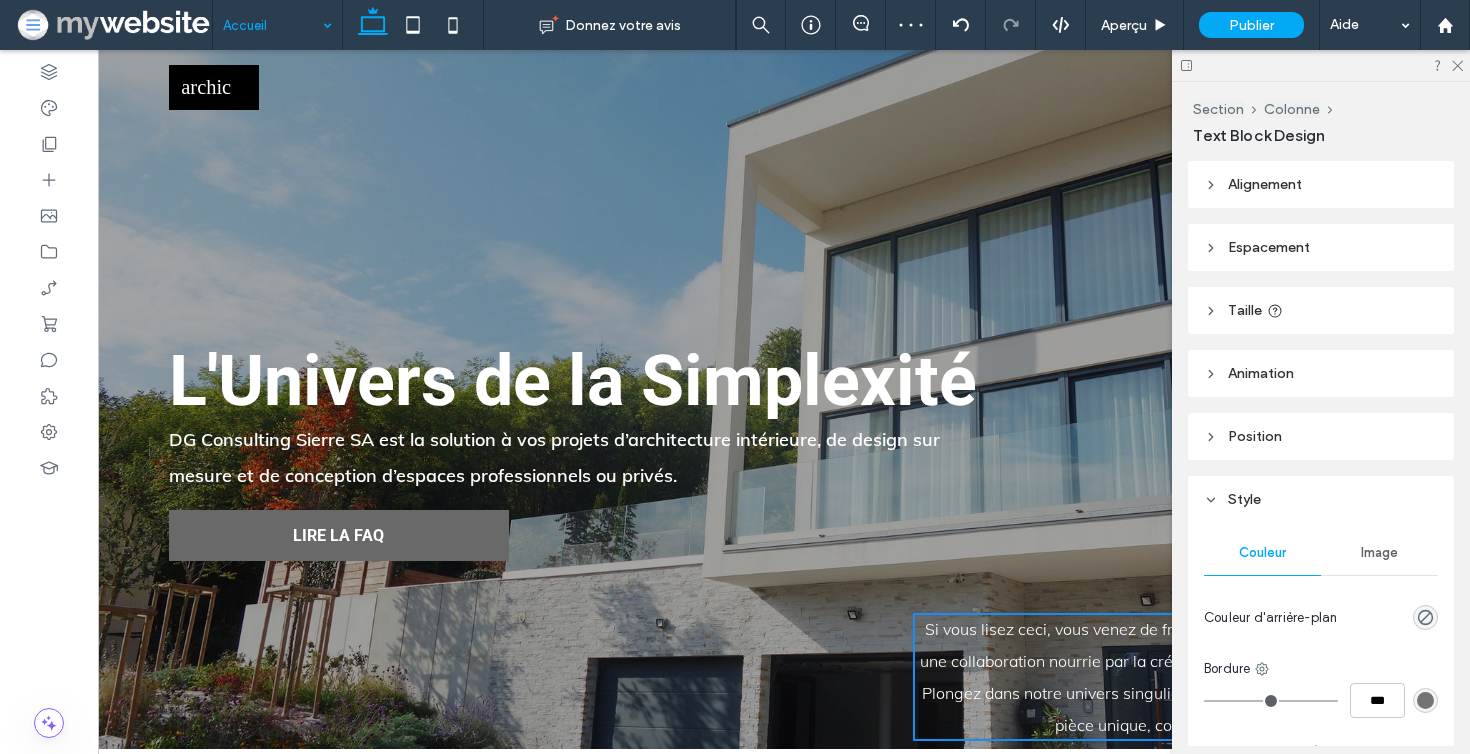 type on "***" 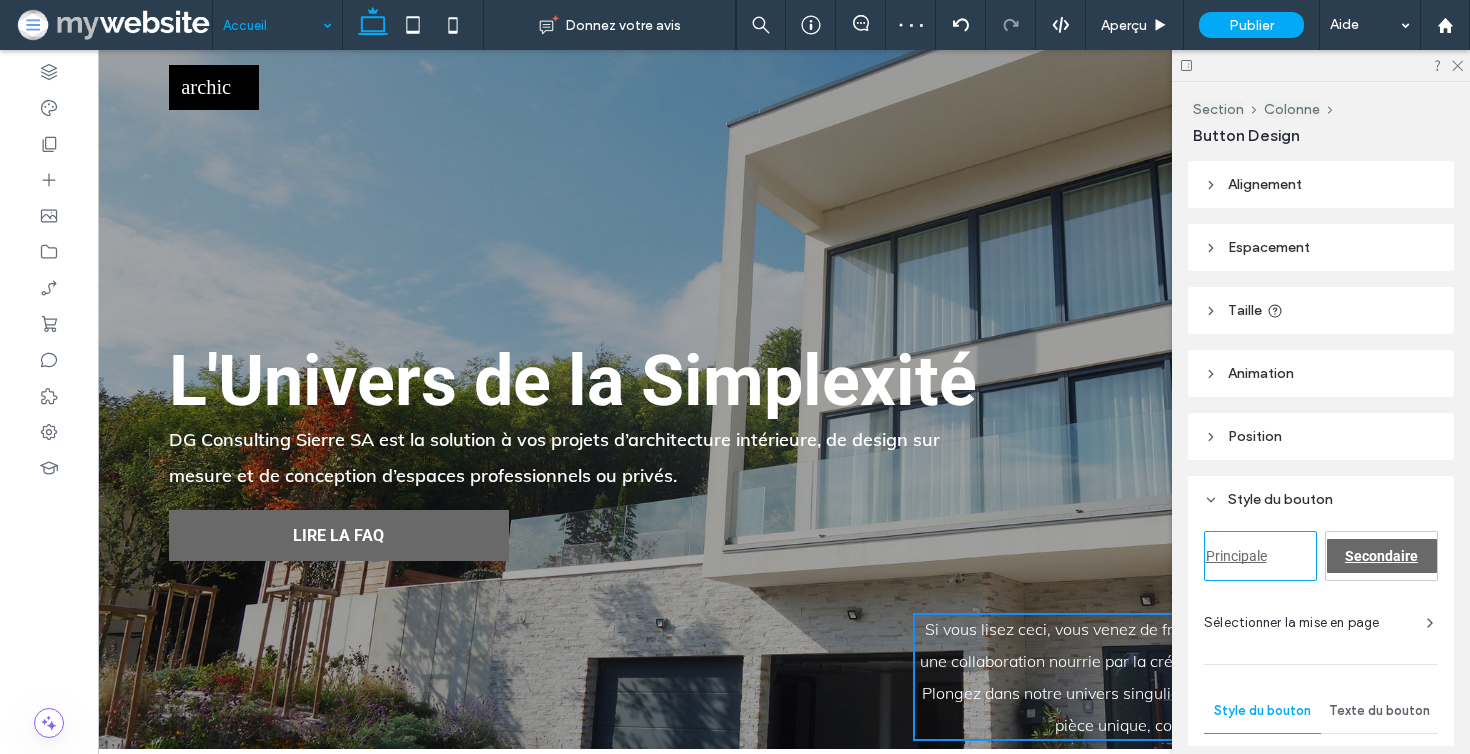 type on "***" 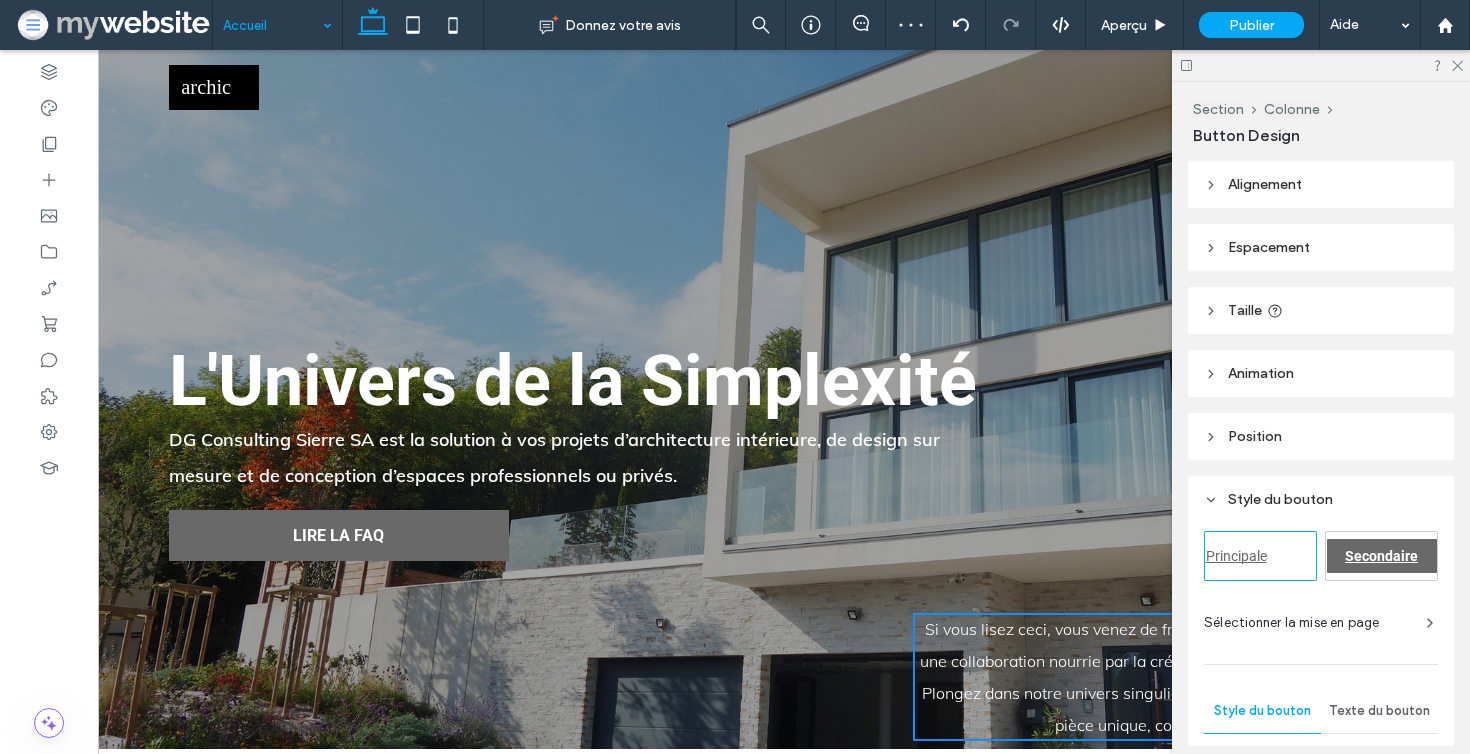 type on "***" 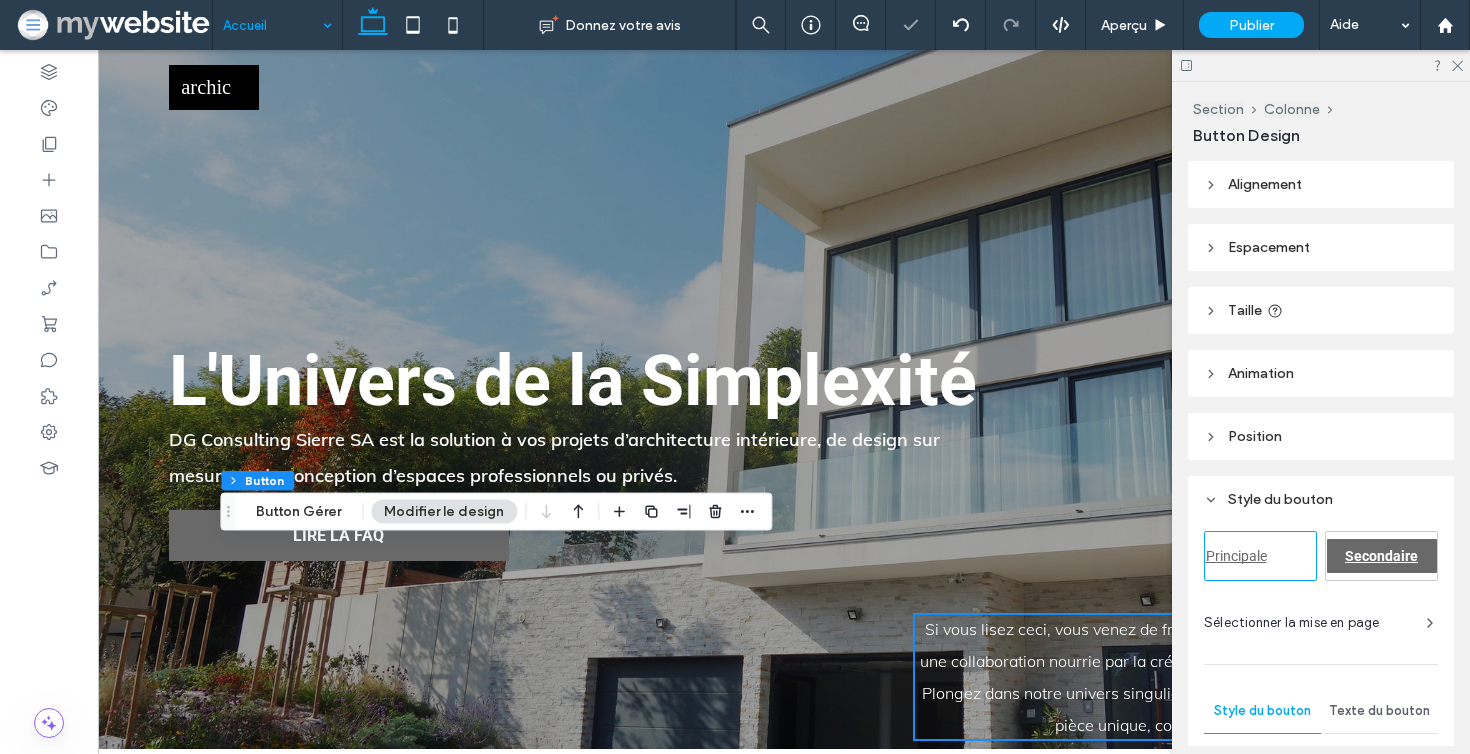 scroll, scrollTop: 253, scrollLeft: 0, axis: vertical 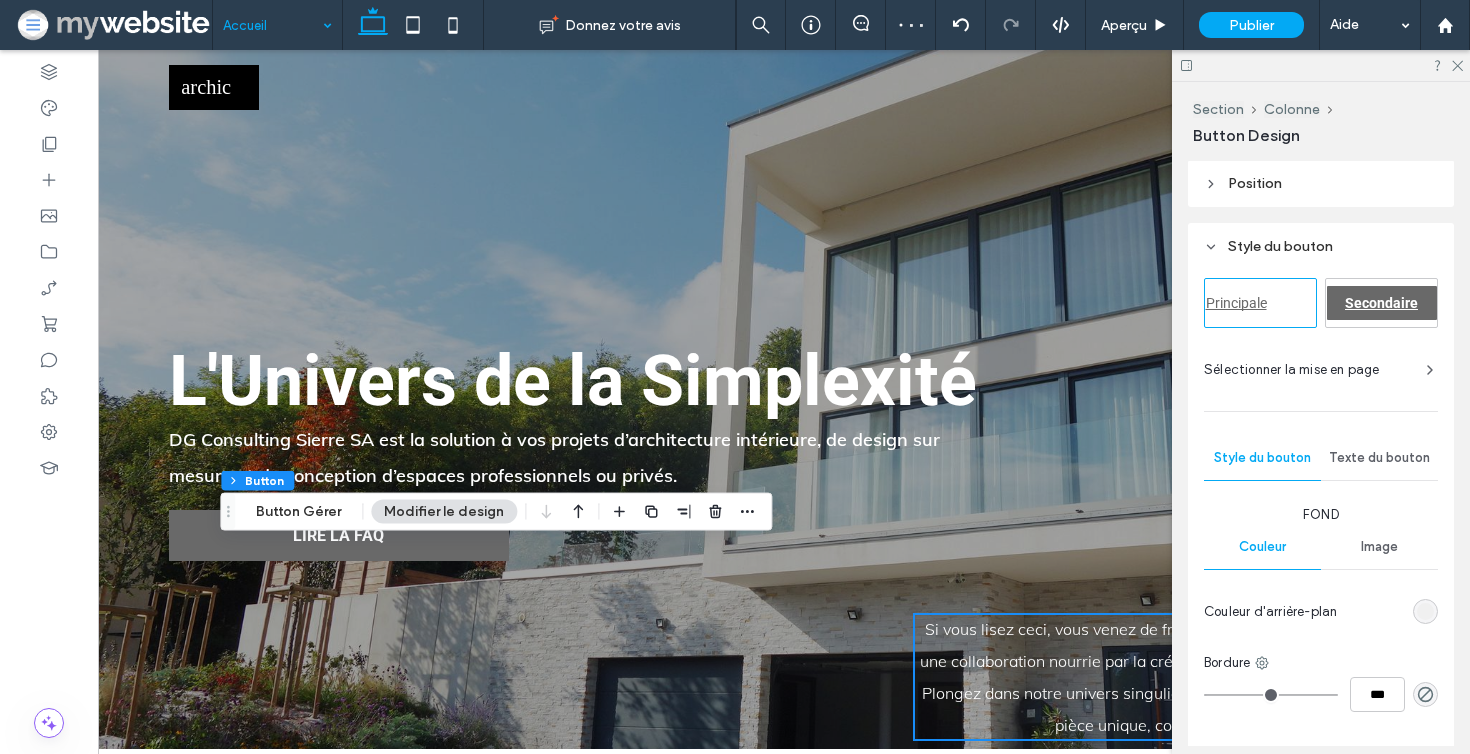 click on "Texte du bouton" at bounding box center [1379, 458] 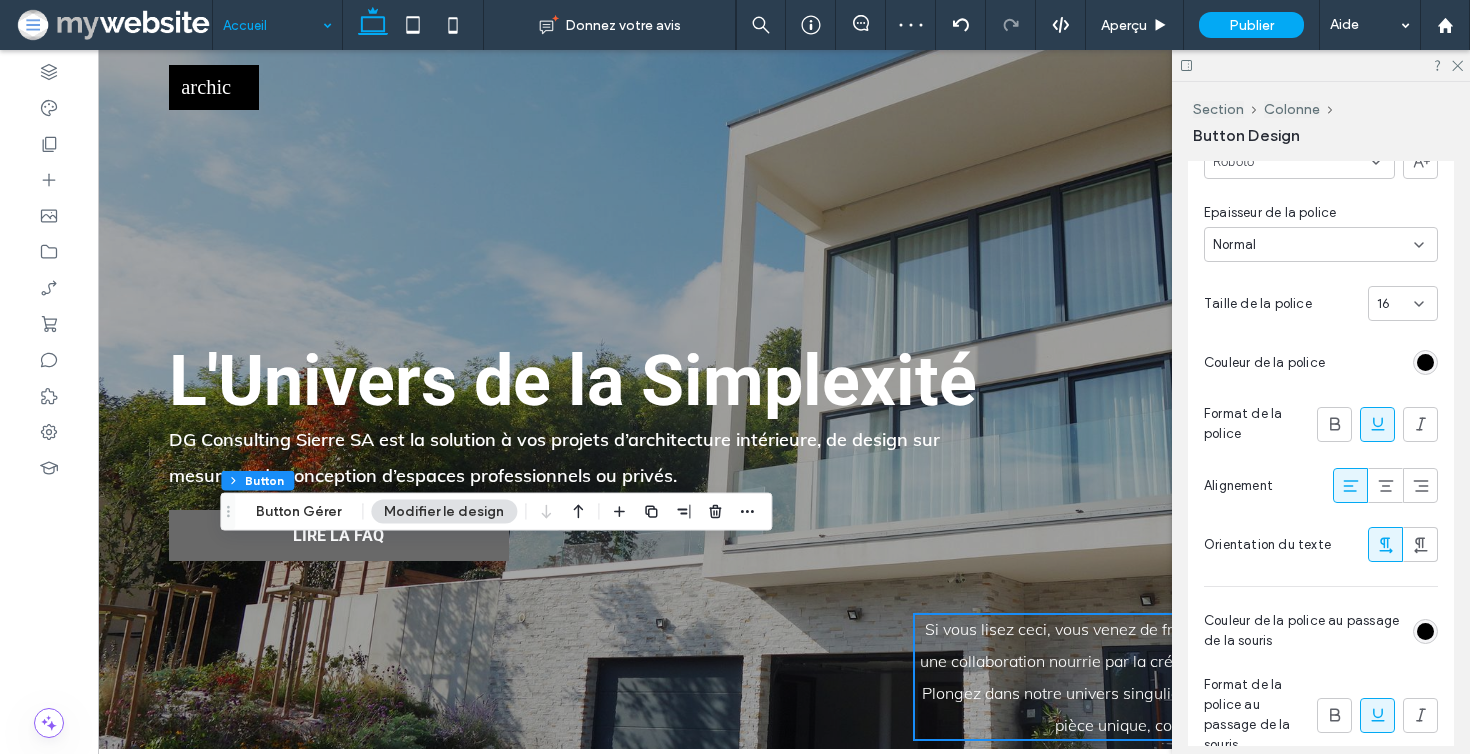 scroll, scrollTop: 665, scrollLeft: 0, axis: vertical 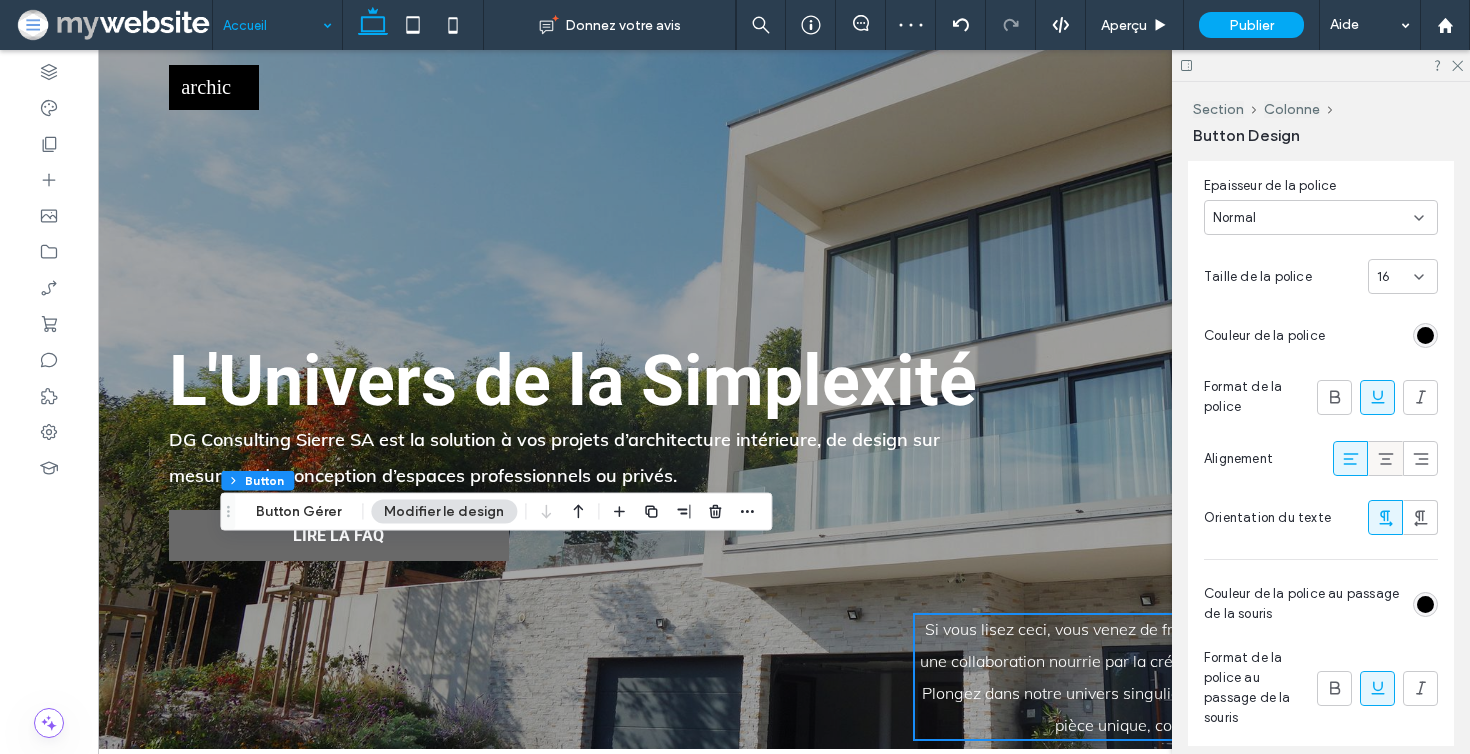 click at bounding box center (1386, 458) 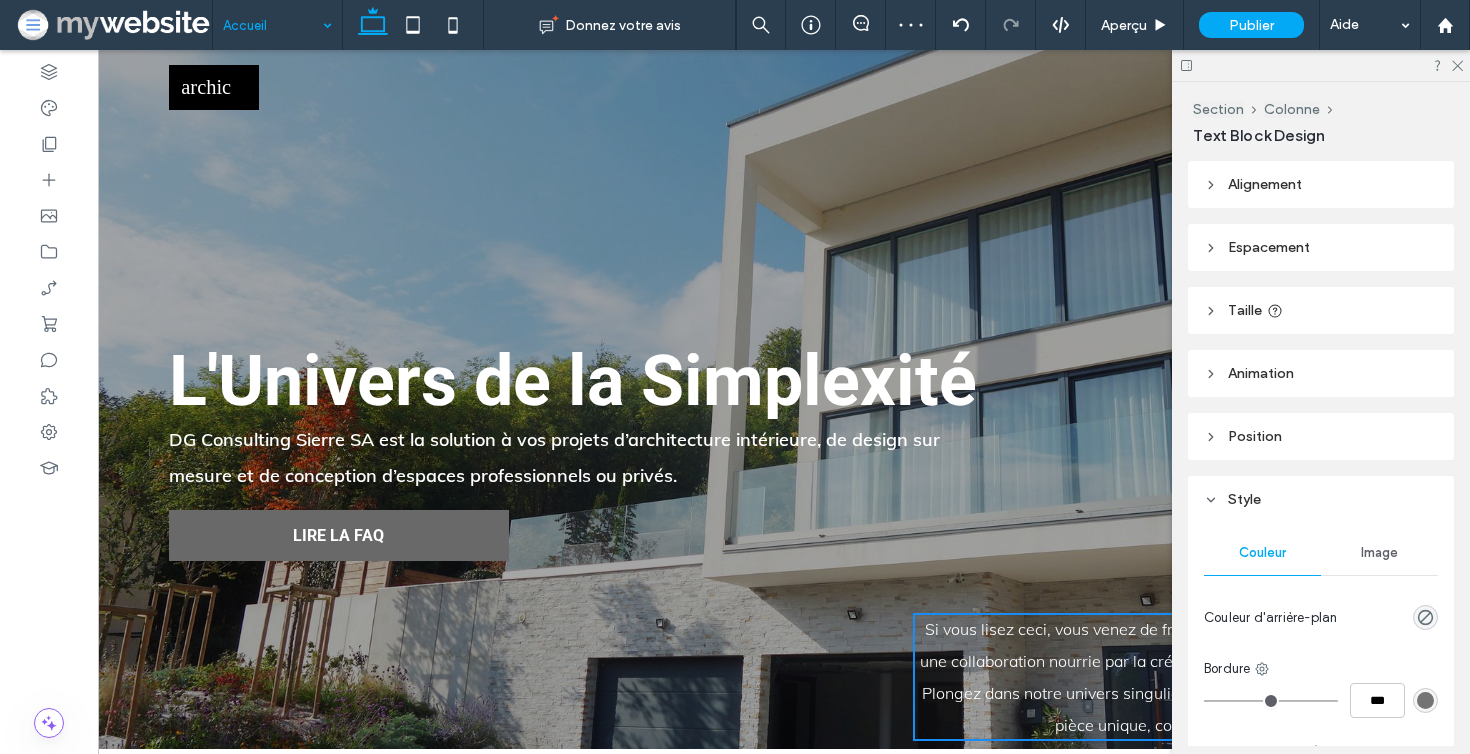 type on "****" 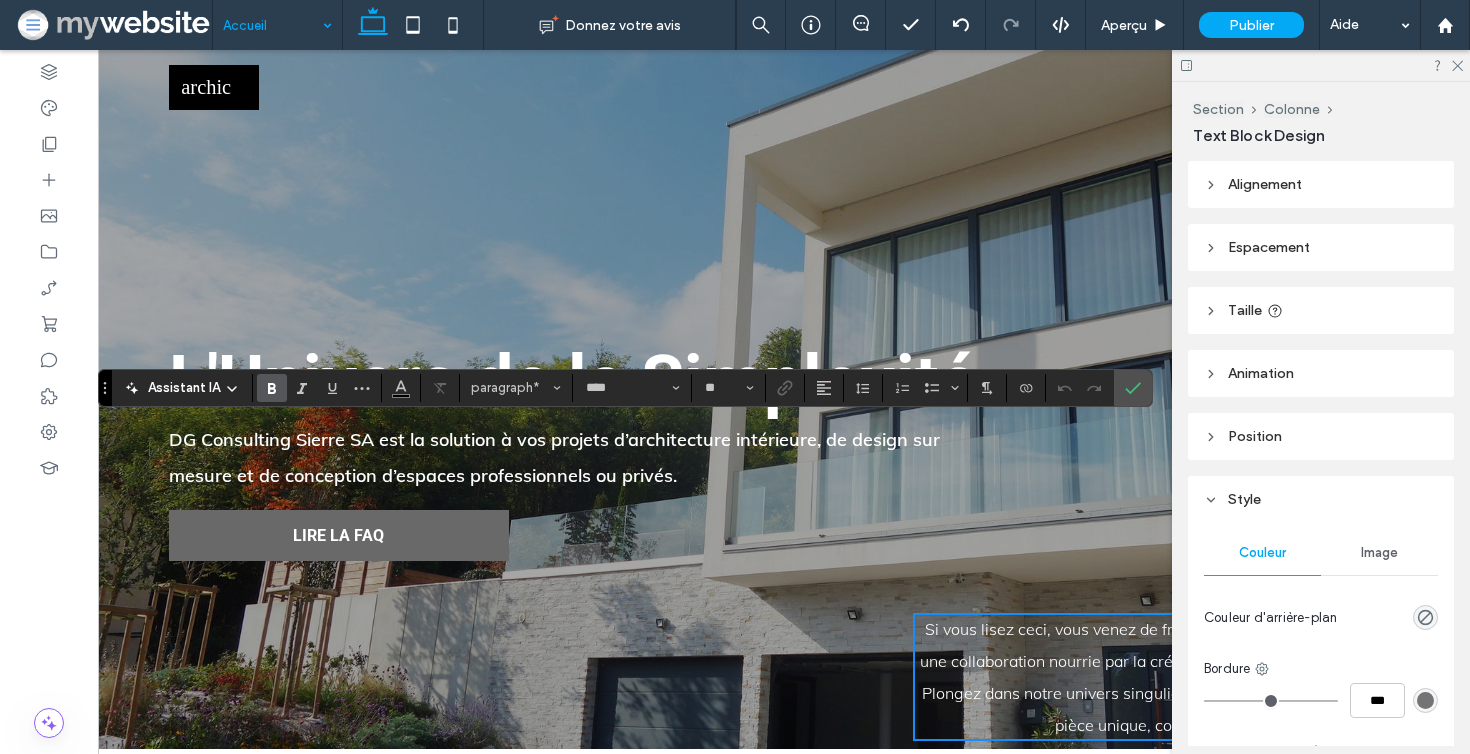 type on "******" 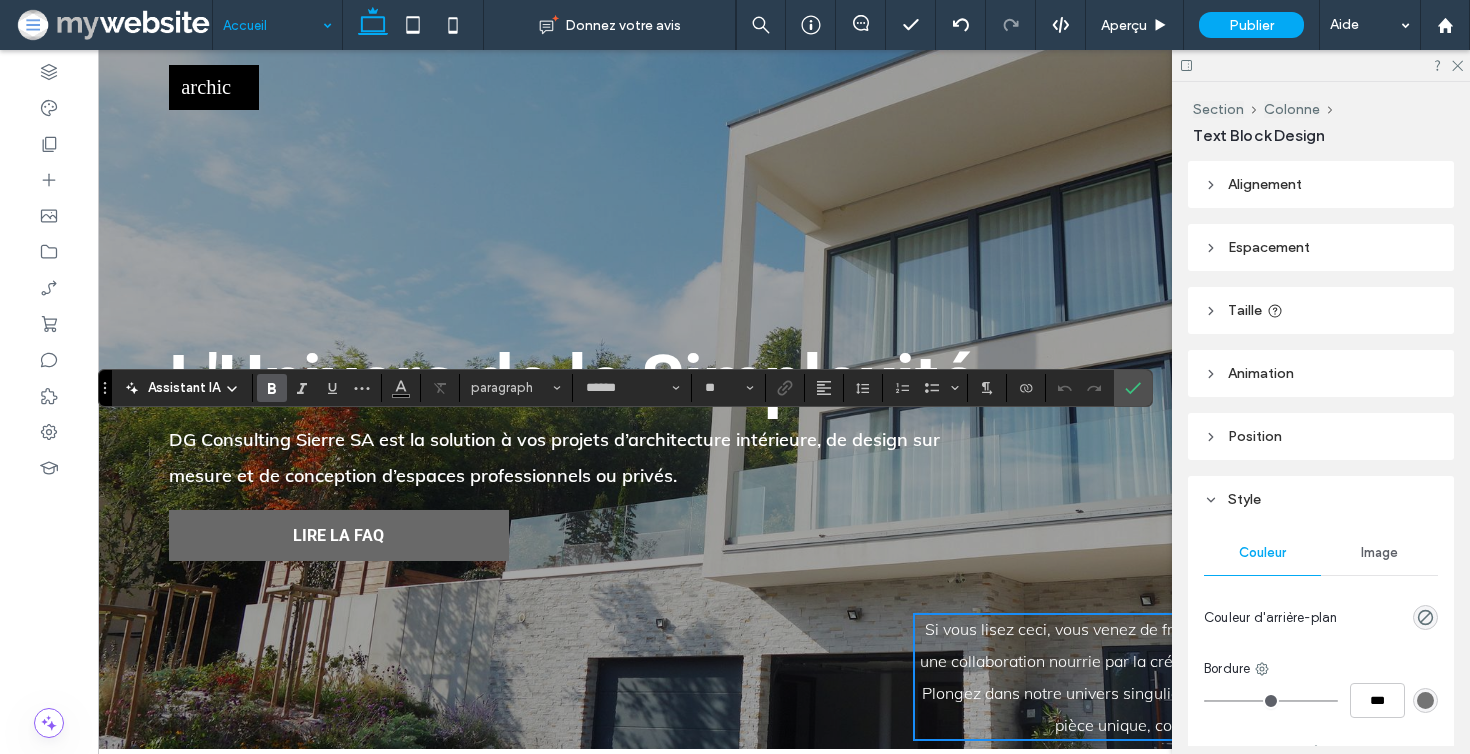 type on "****" 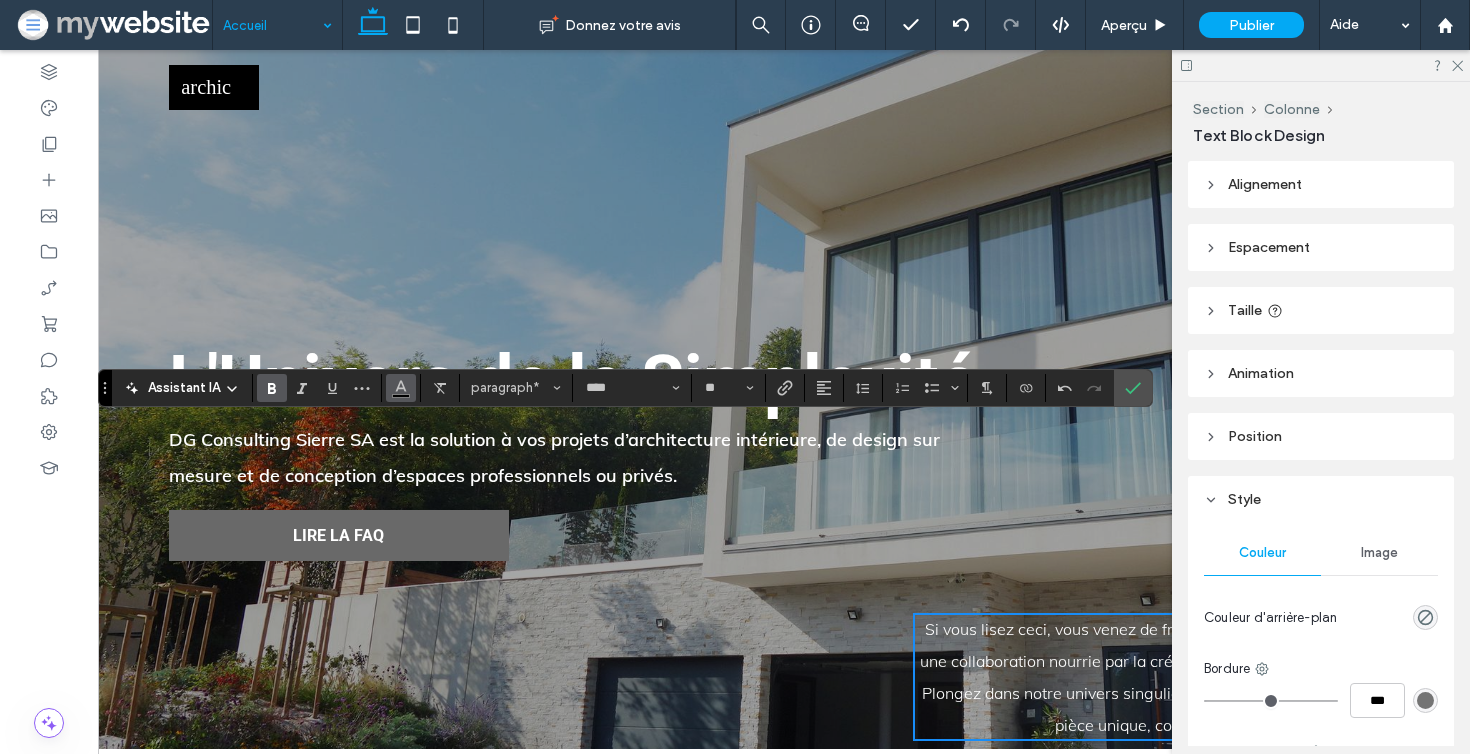 click 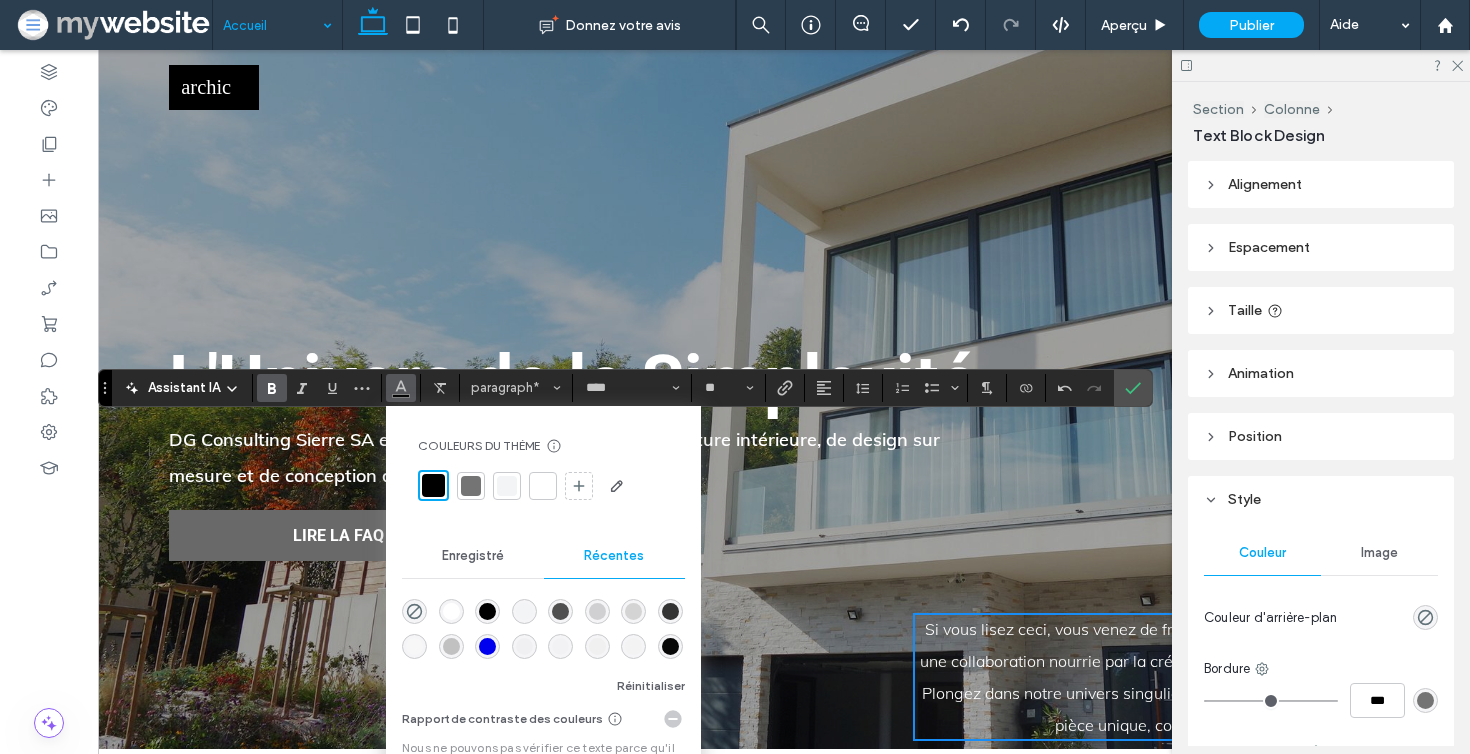 click at bounding box center [543, 486] 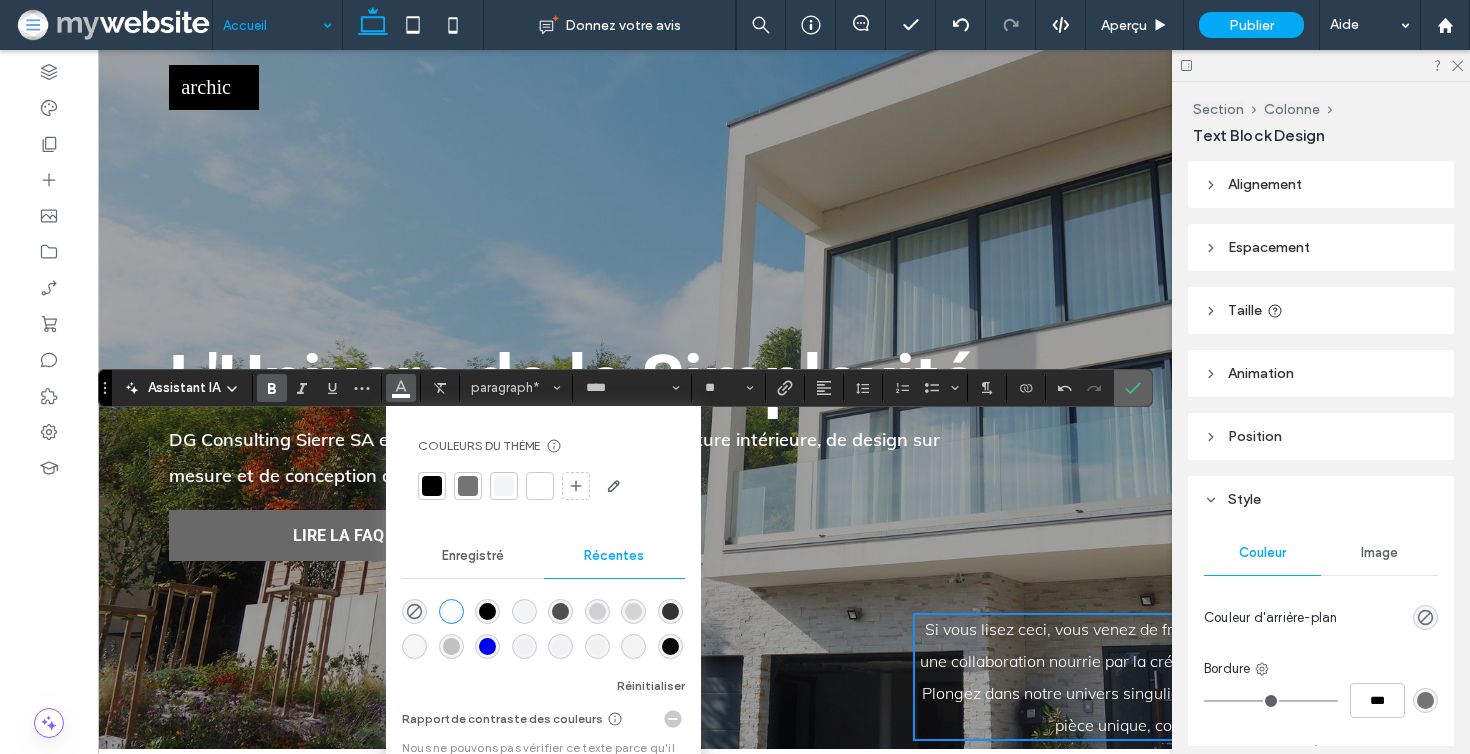 click 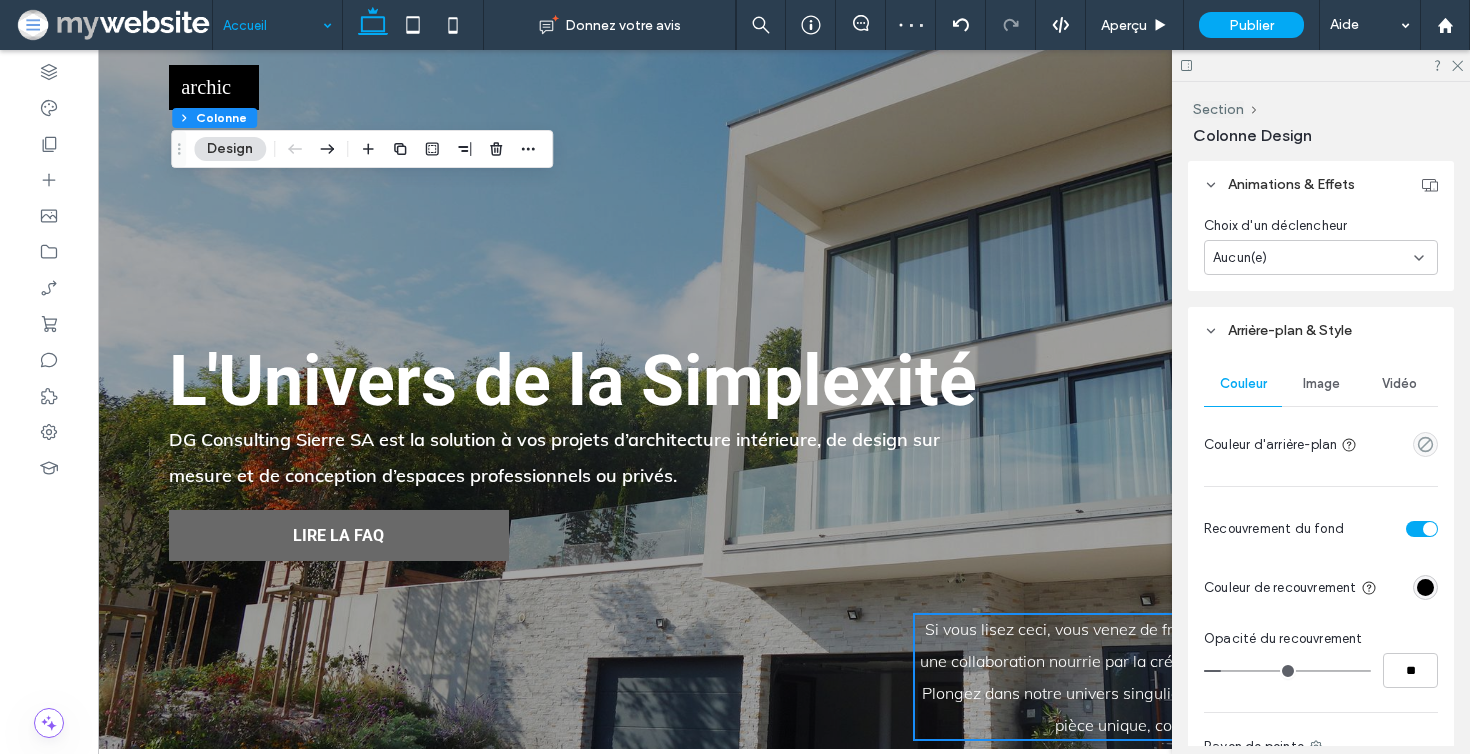 scroll, scrollTop: 463, scrollLeft: 0, axis: vertical 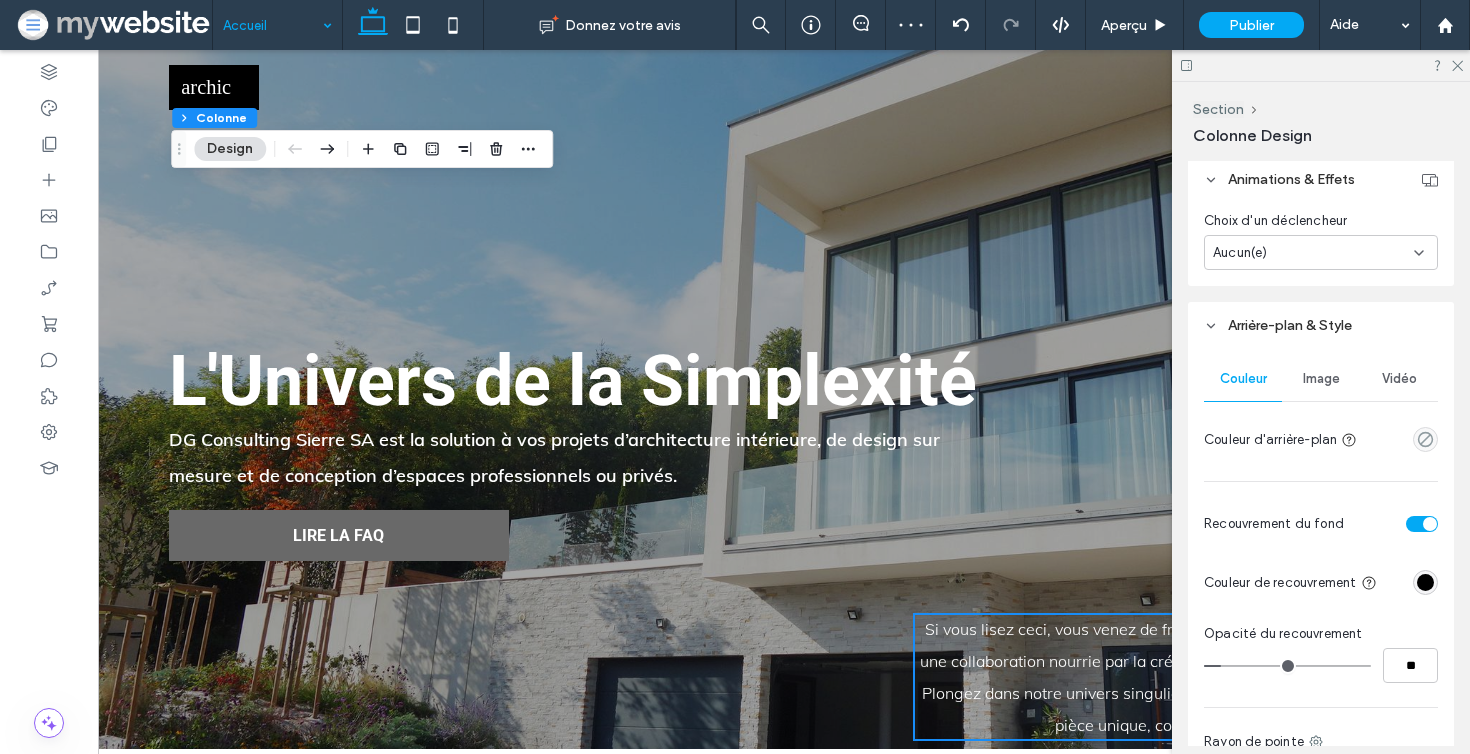click on "Image" at bounding box center (1321, 379) 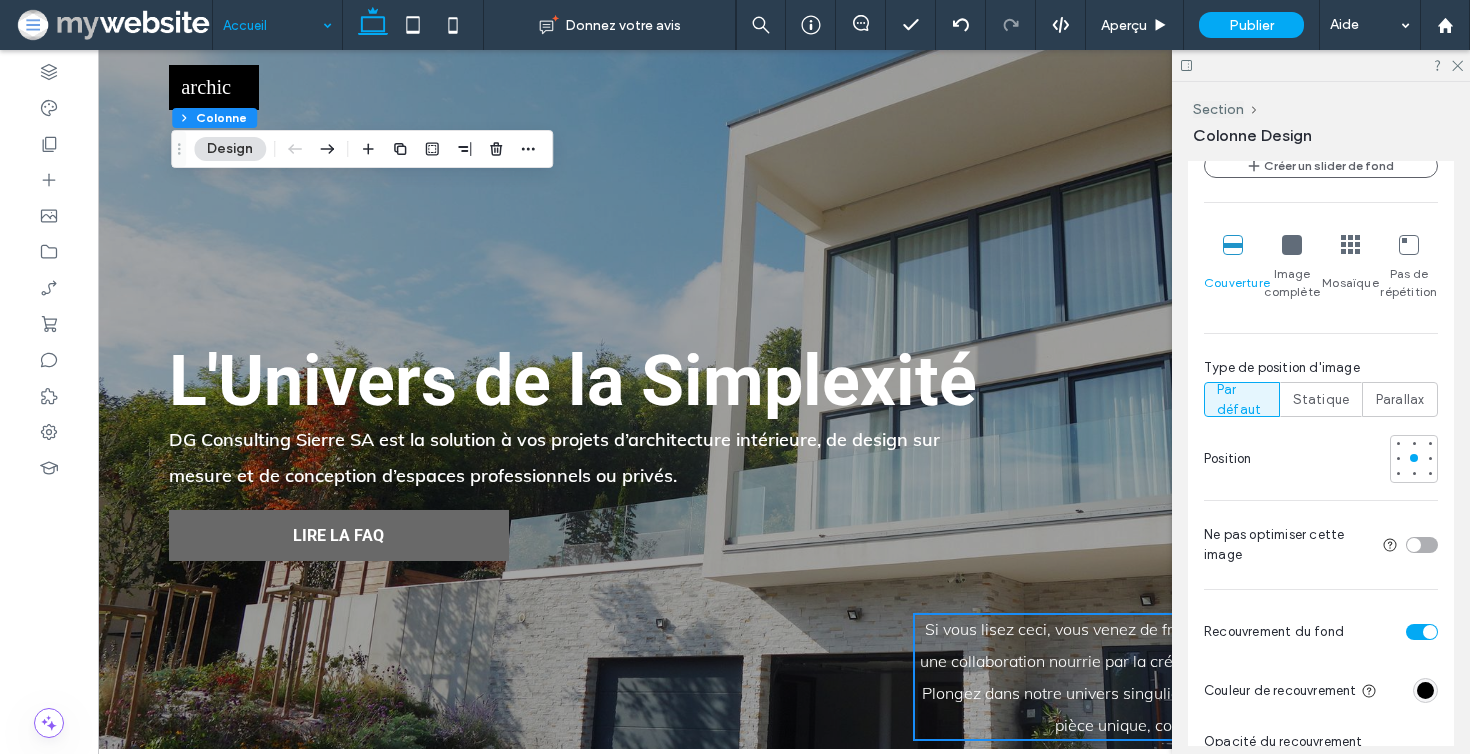 scroll, scrollTop: 1206, scrollLeft: 0, axis: vertical 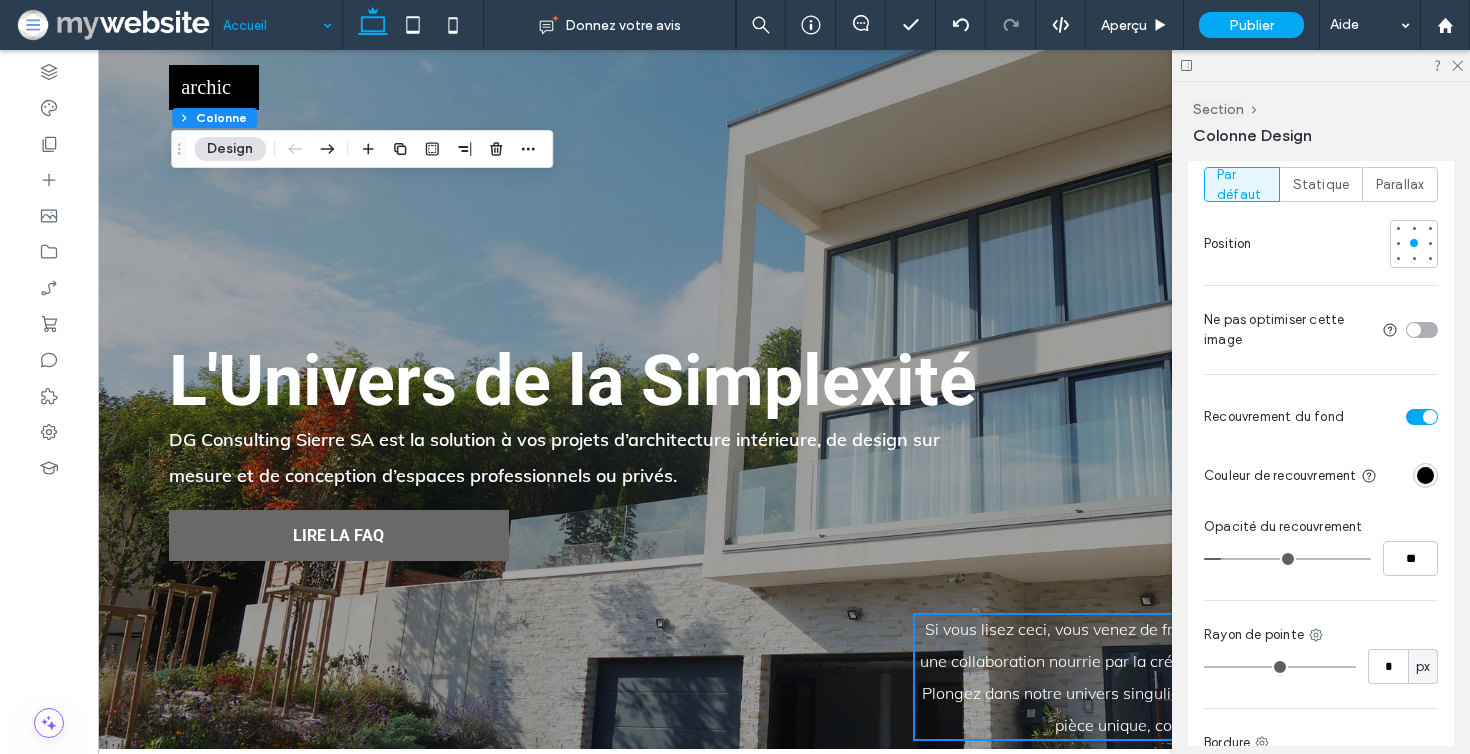 type on "**" 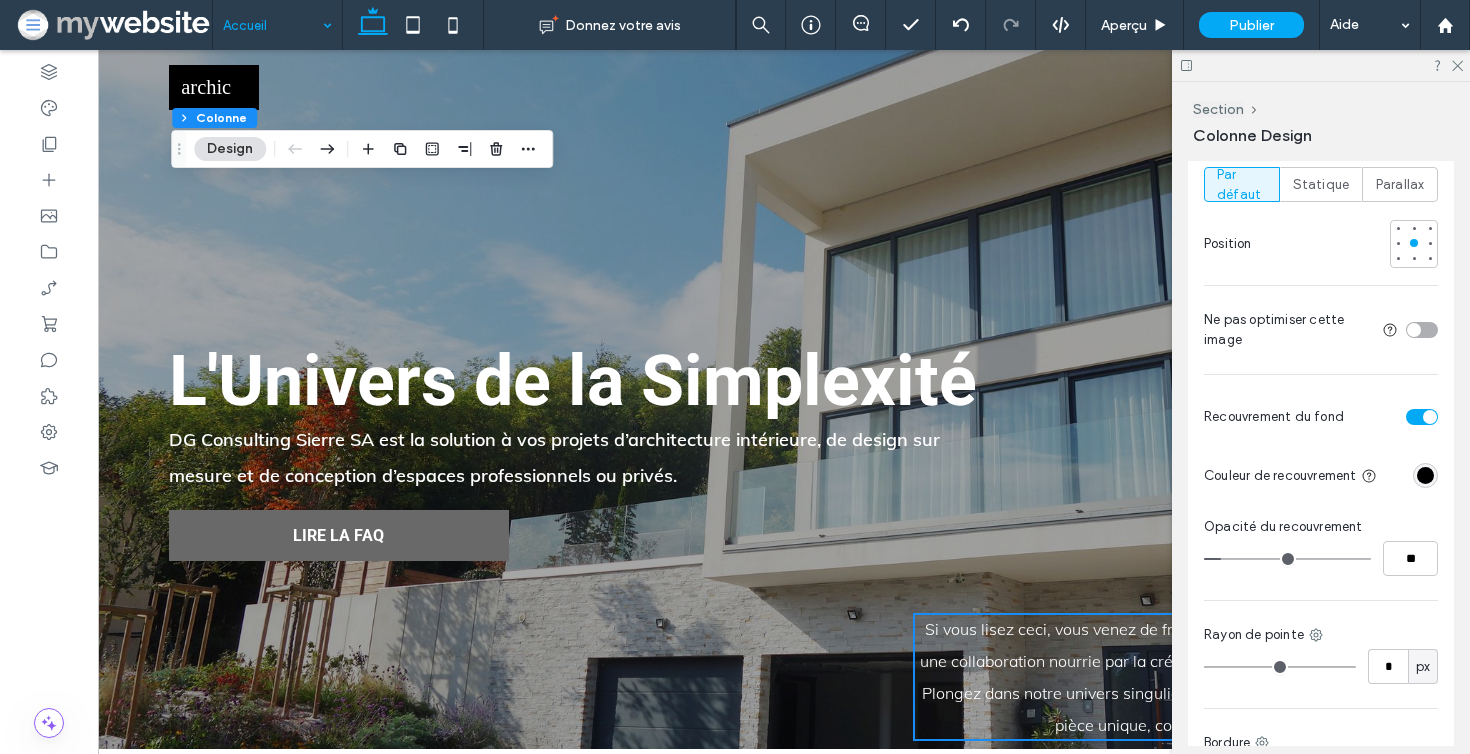 type on "**" 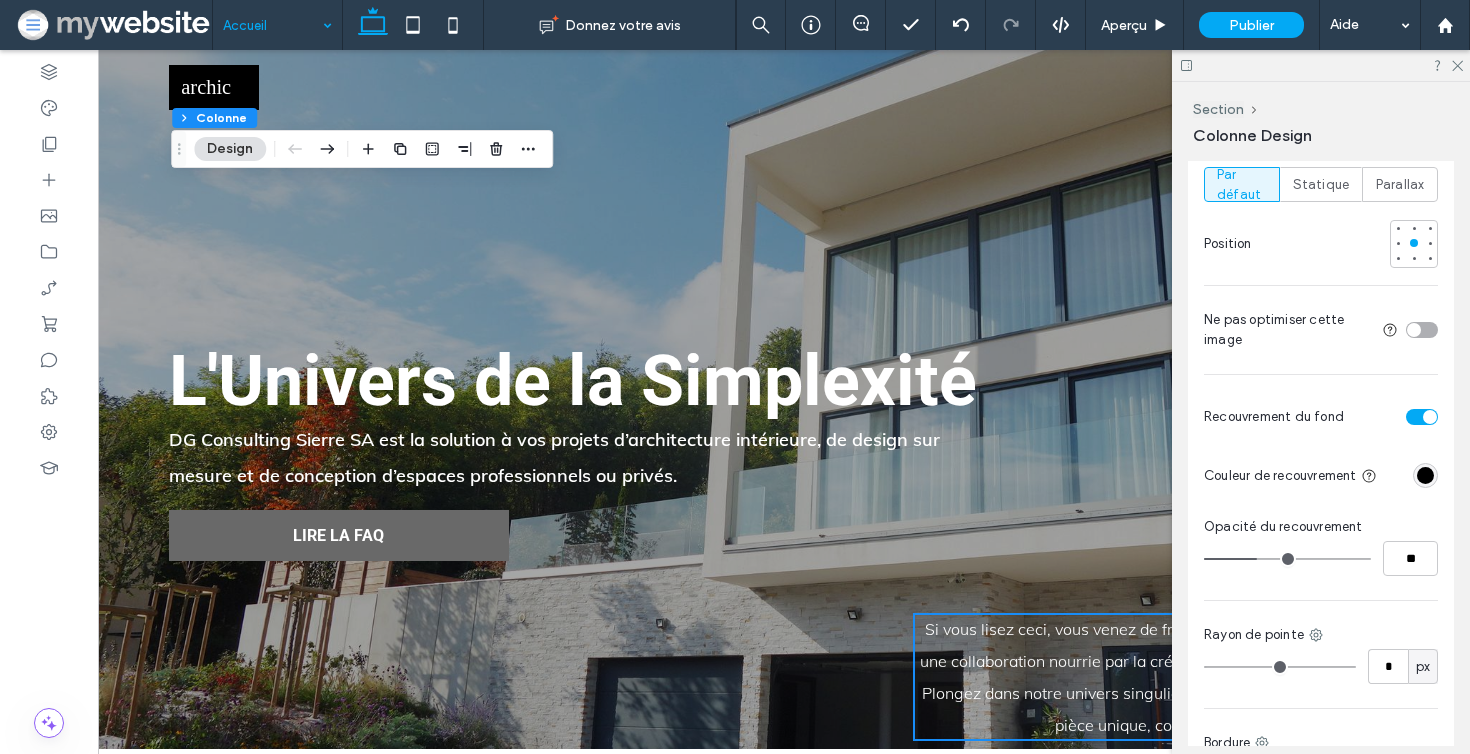 click at bounding box center [1287, 559] 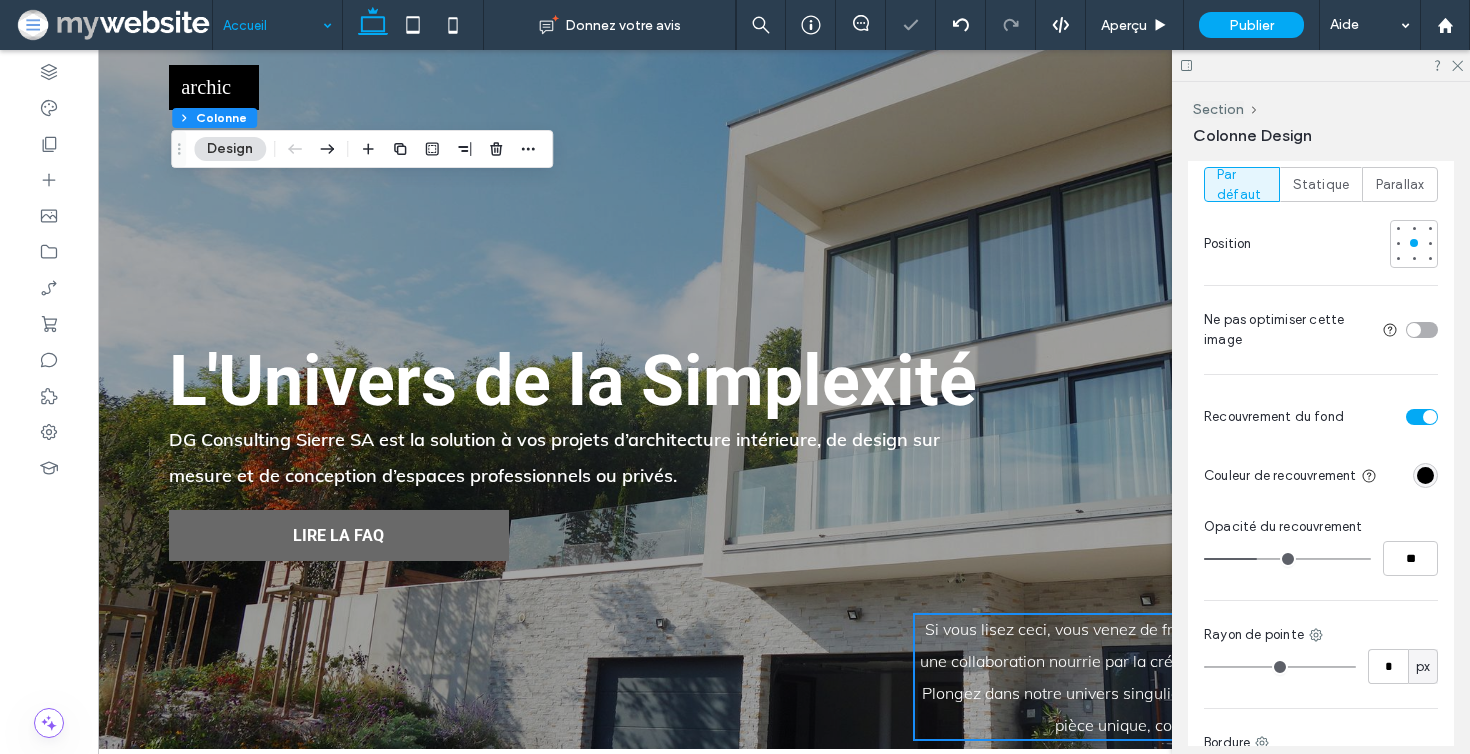 type on "**" 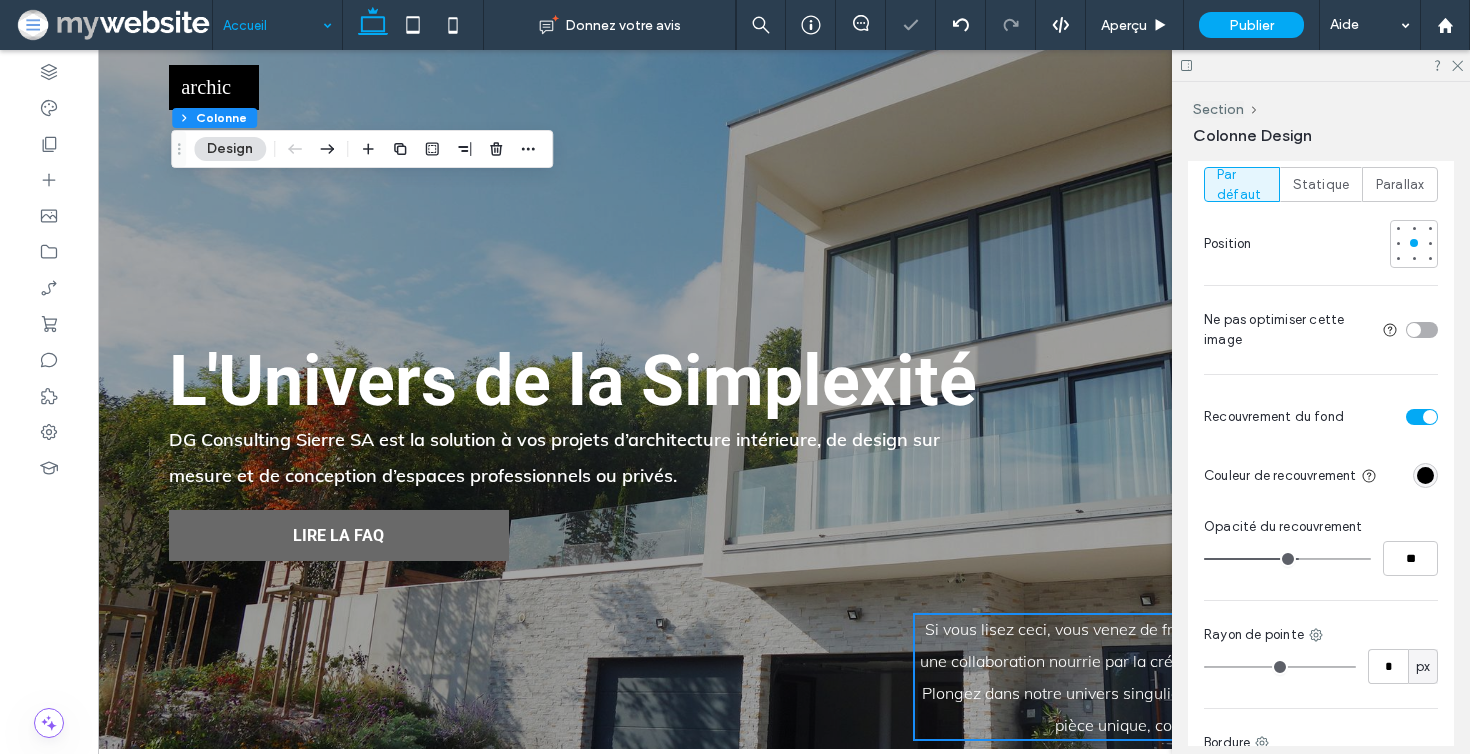 click at bounding box center [1287, 559] 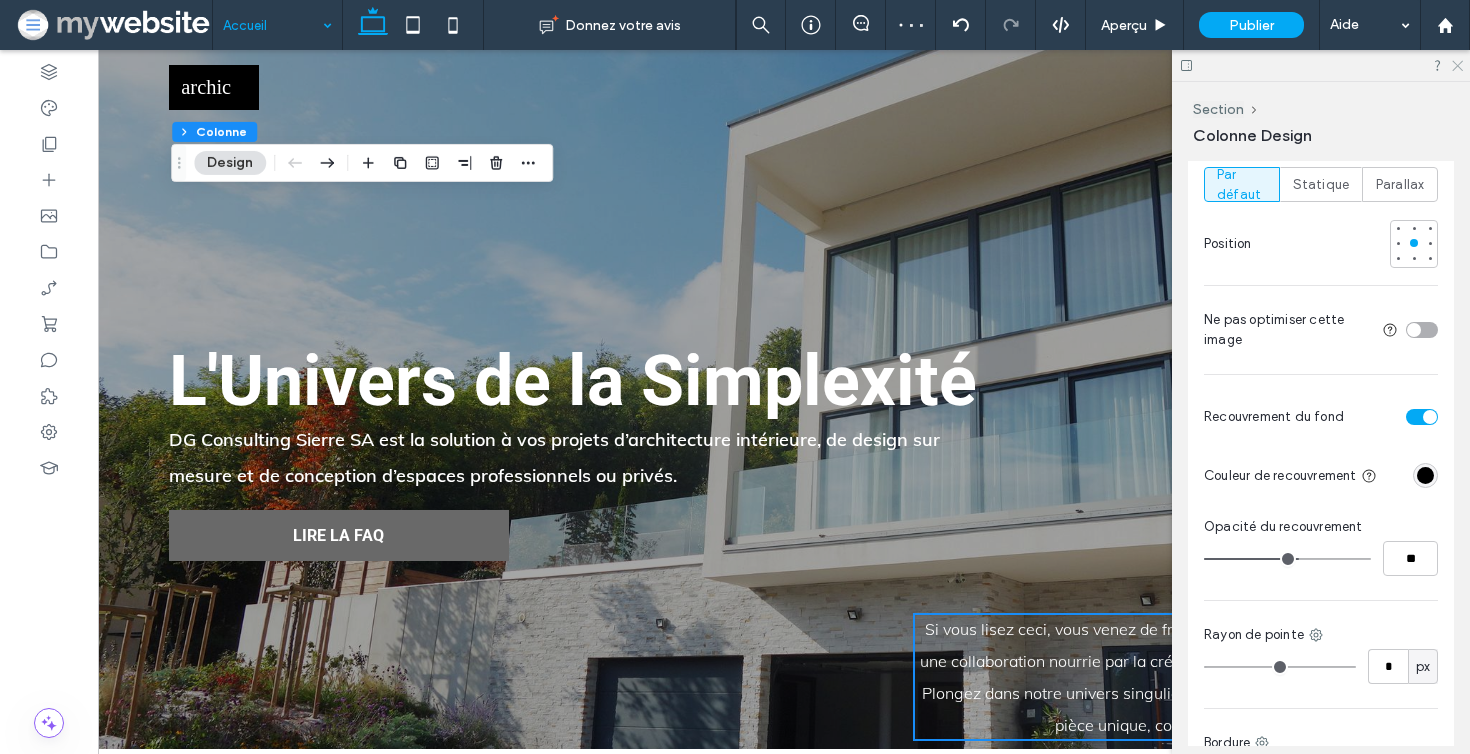 click 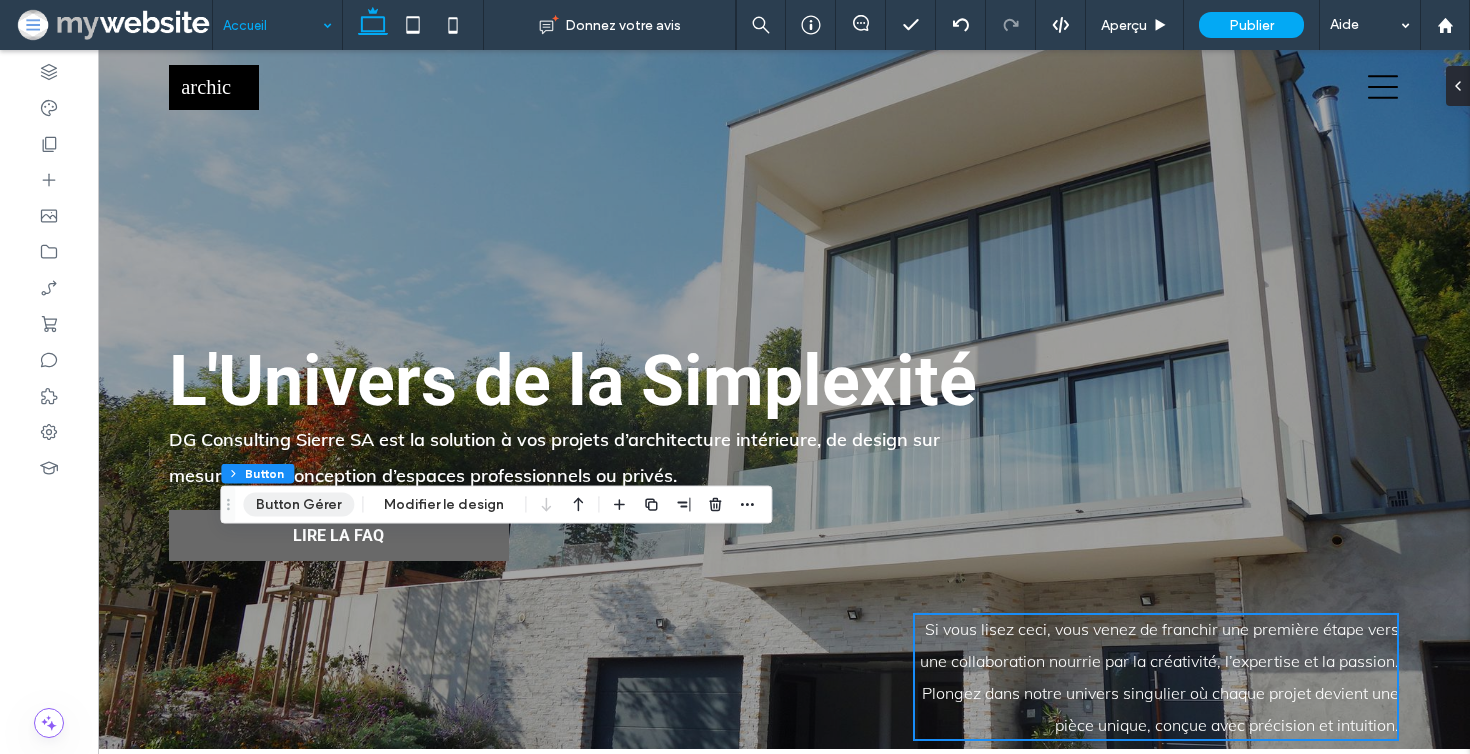 click on "Button Gérer" at bounding box center (298, 505) 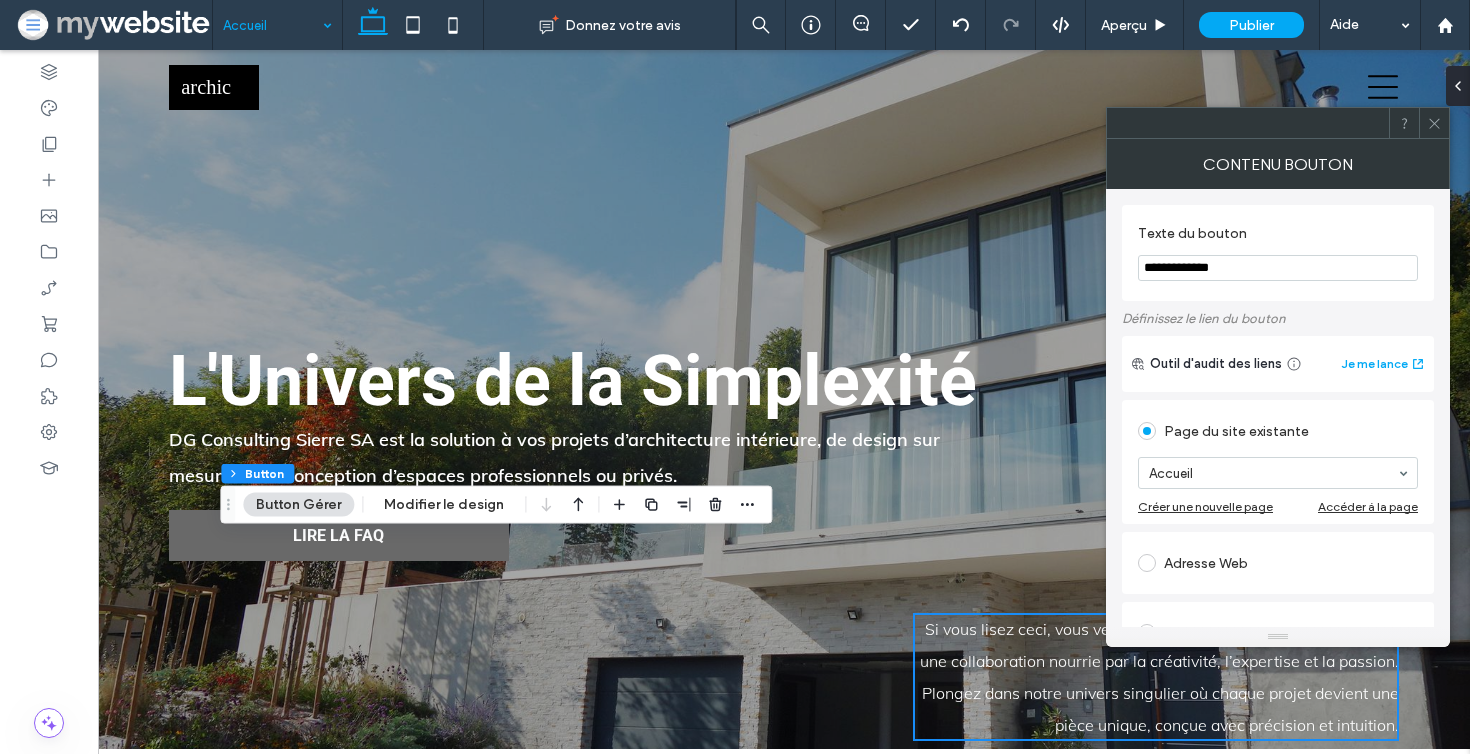 click on "**********" at bounding box center [1278, 268] 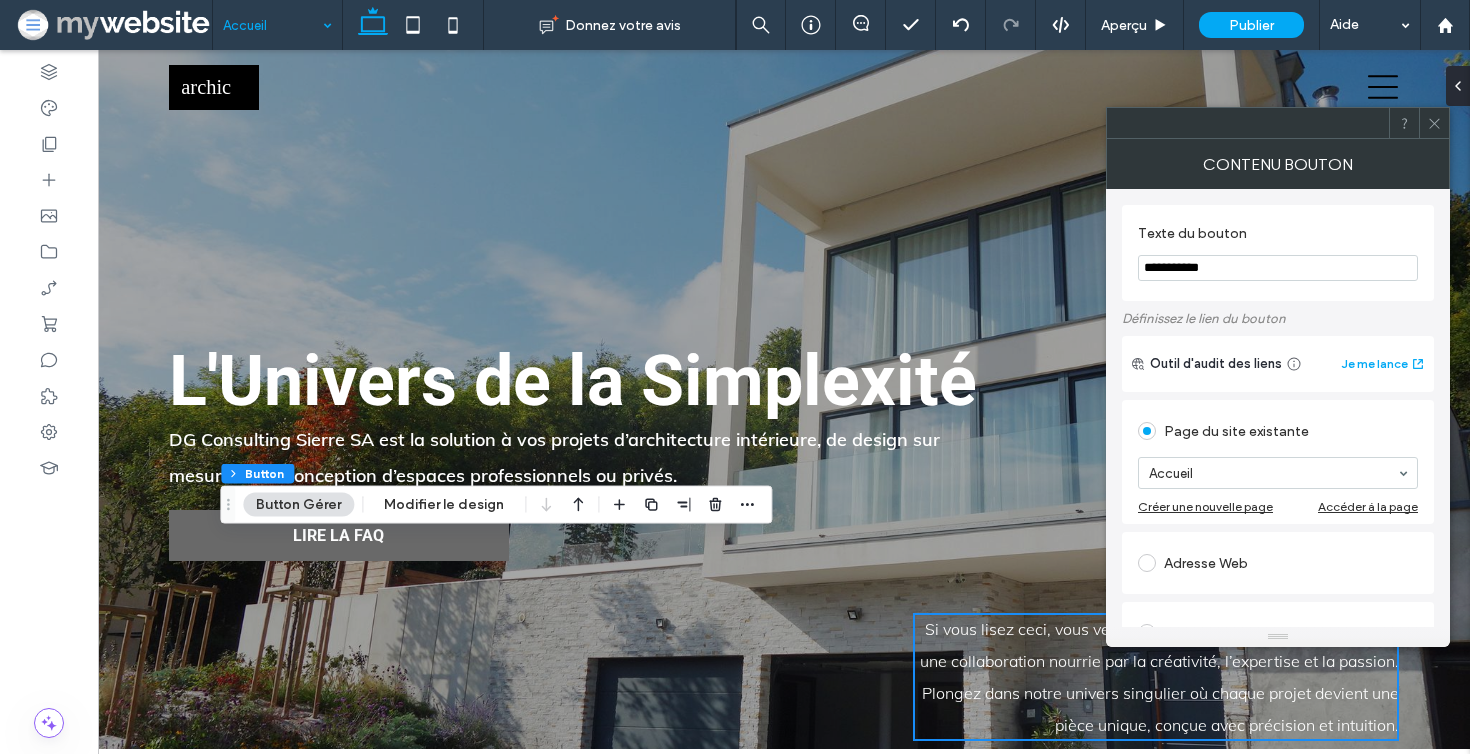 type on "**********" 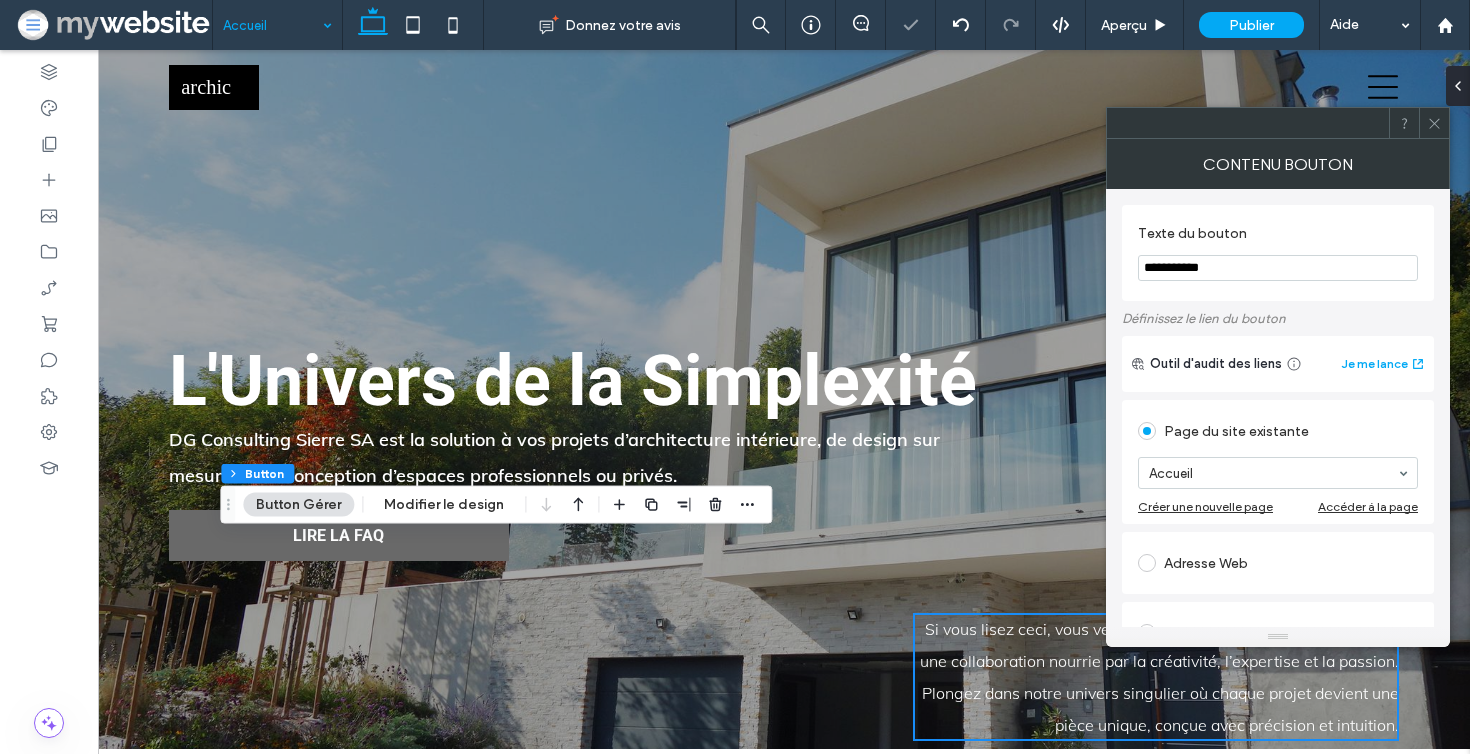 click 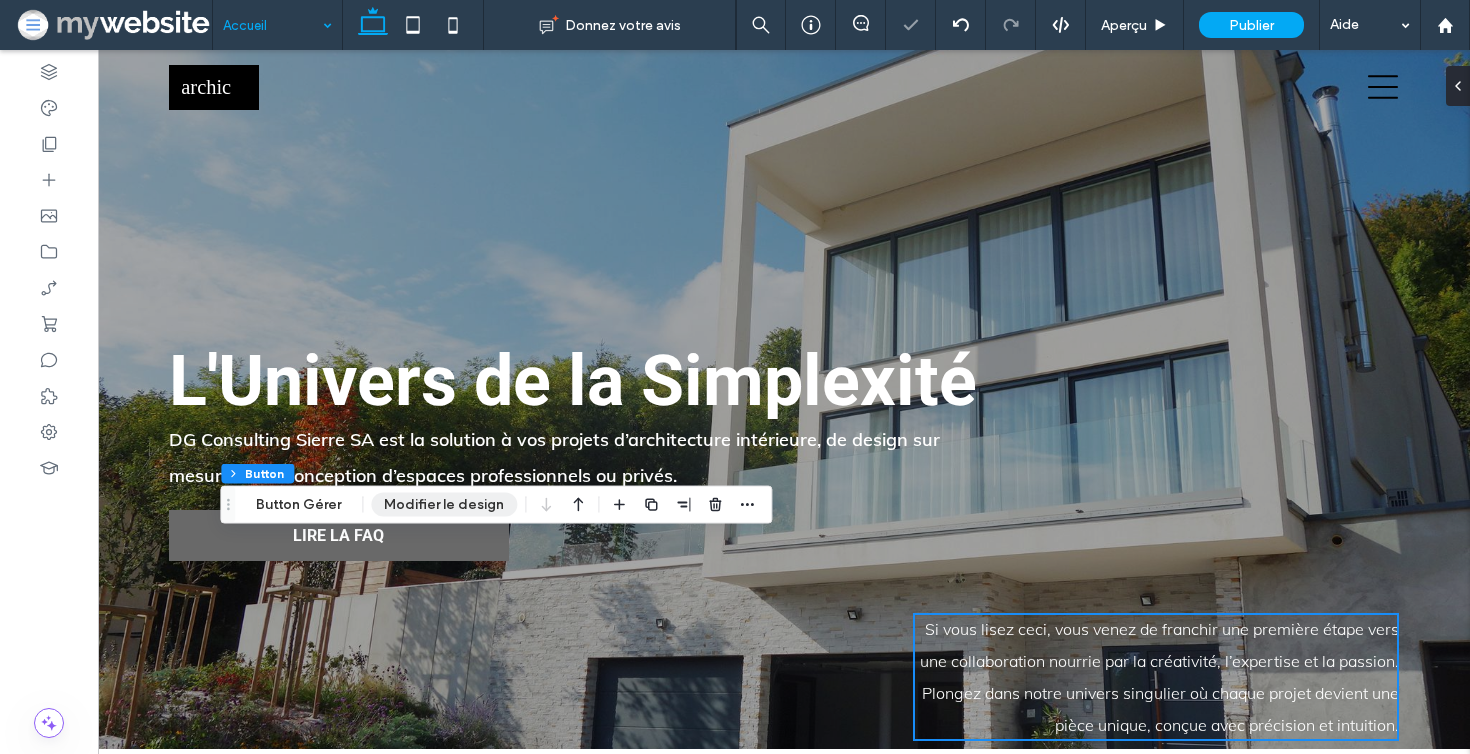 click on "Modifier le design" at bounding box center [444, 505] 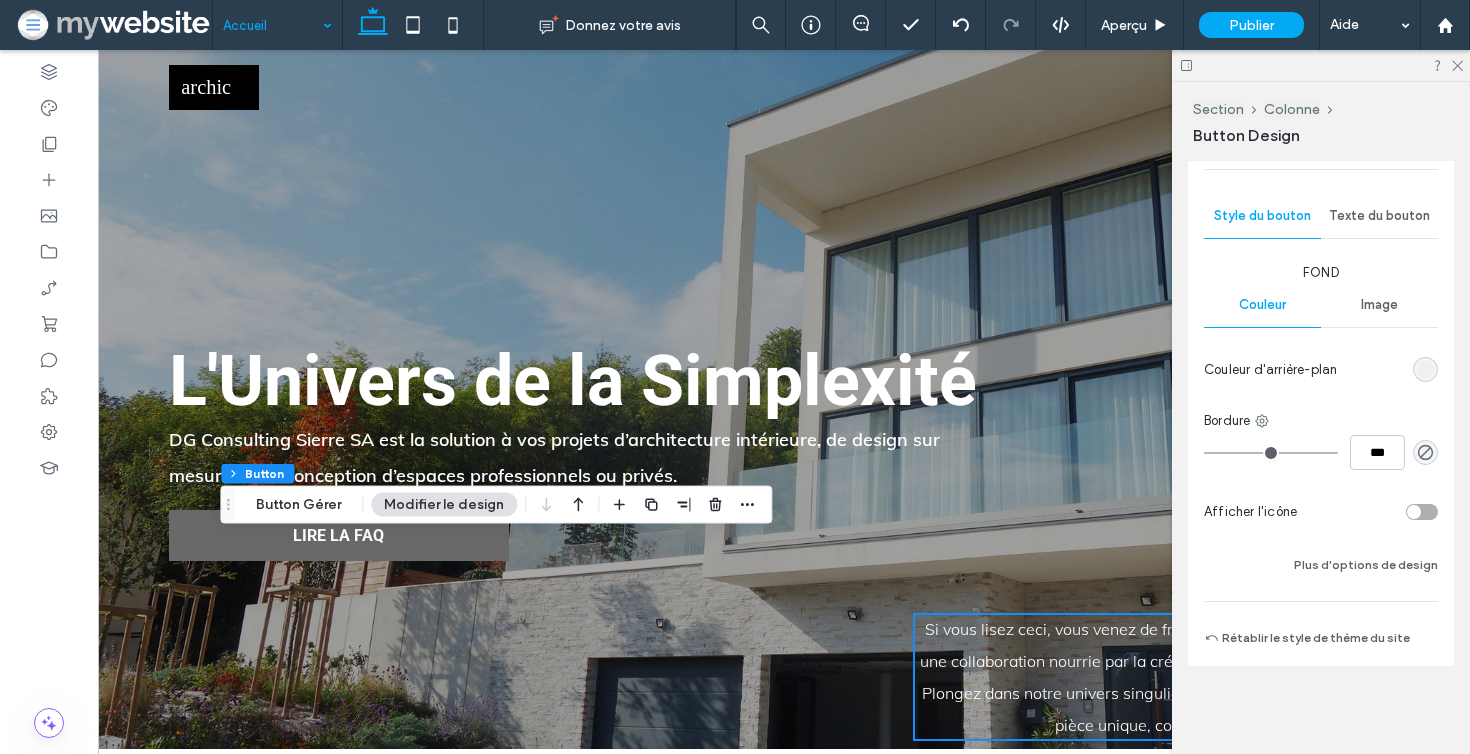 scroll, scrollTop: 495, scrollLeft: 0, axis: vertical 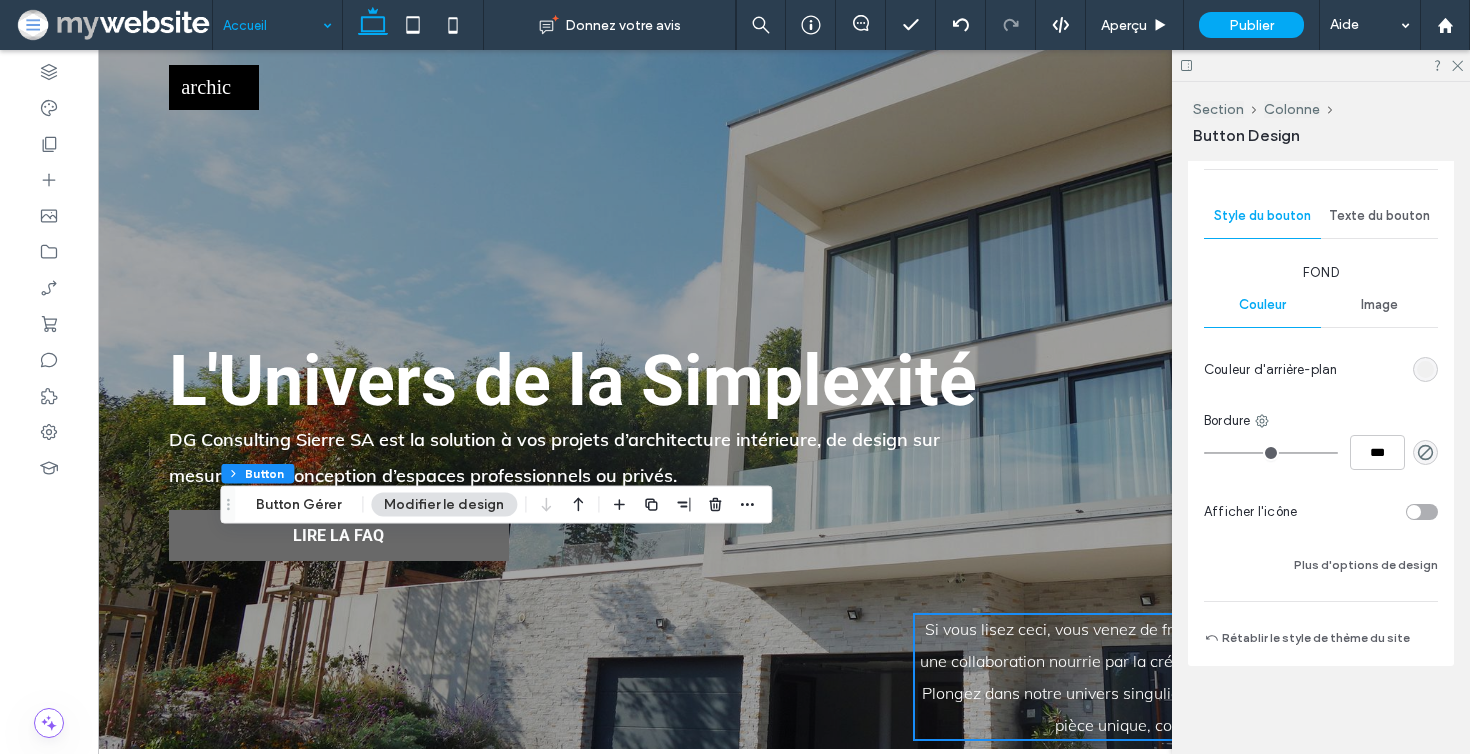 click on "Texte du bouton" at bounding box center [1379, 216] 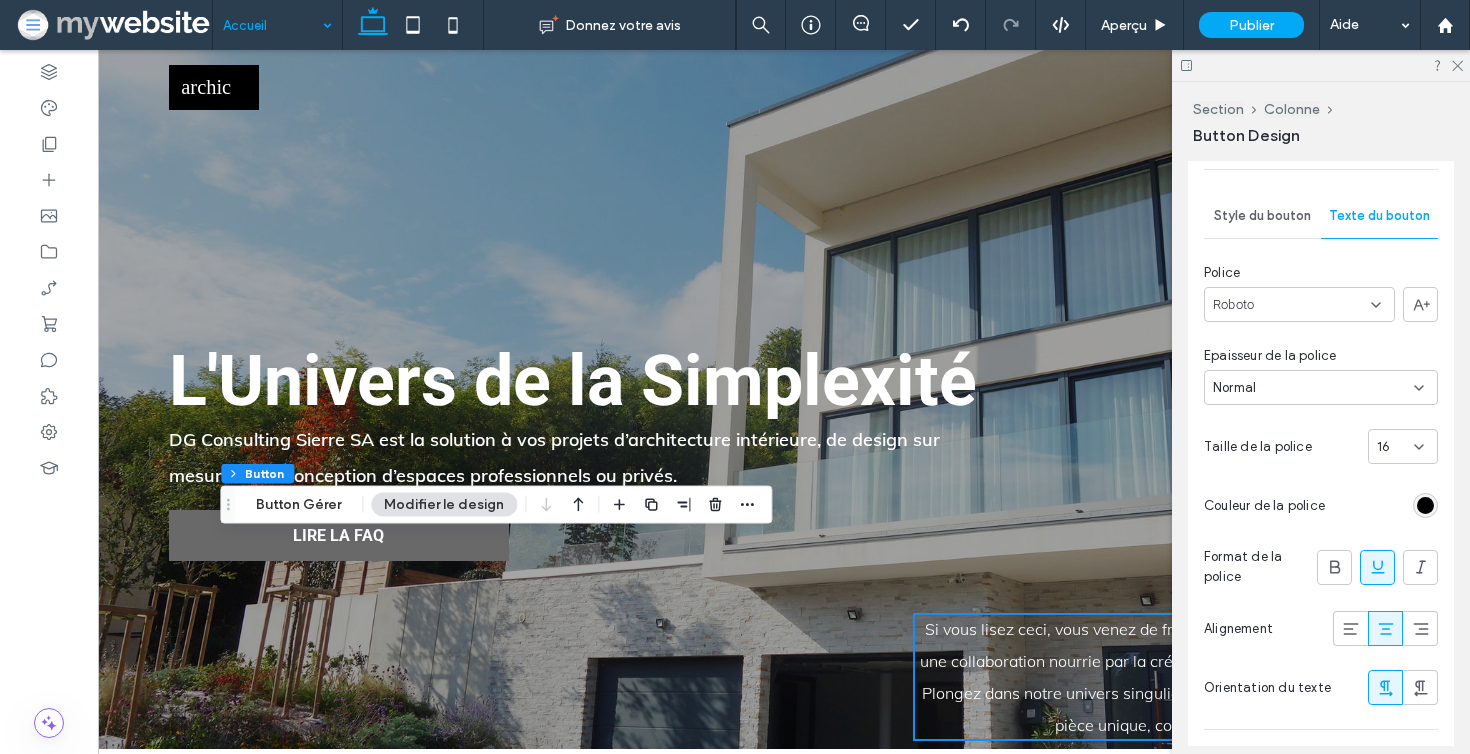scroll, scrollTop: 634, scrollLeft: 0, axis: vertical 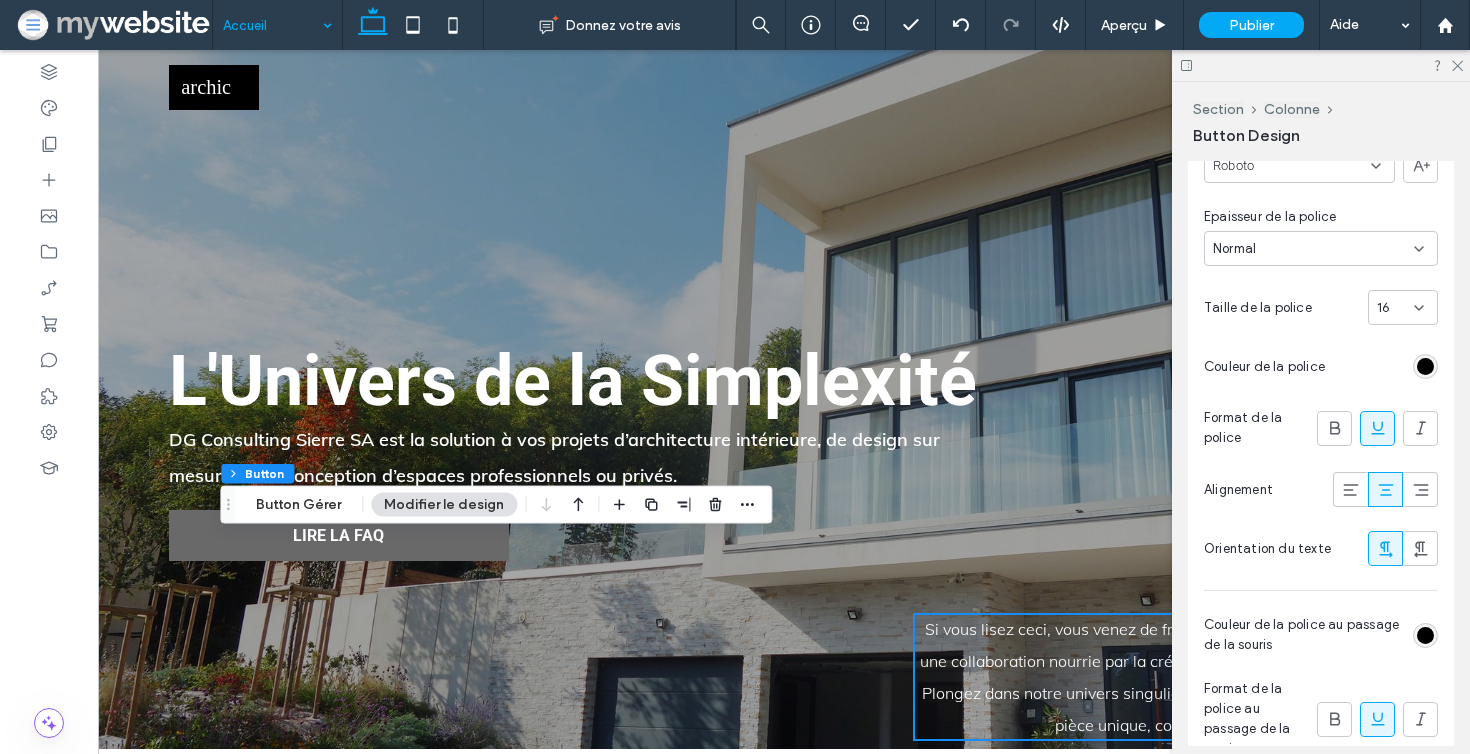 click 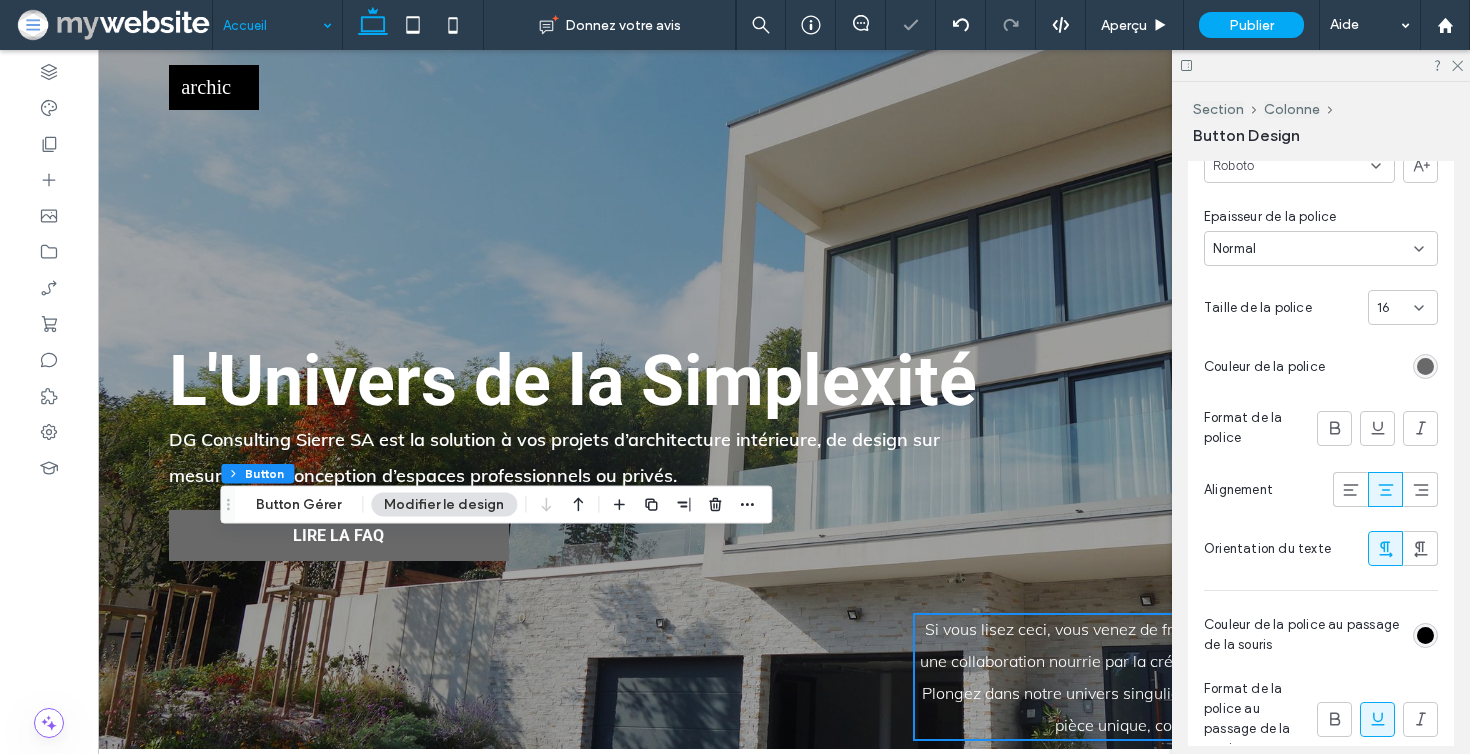 click at bounding box center (1425, 366) 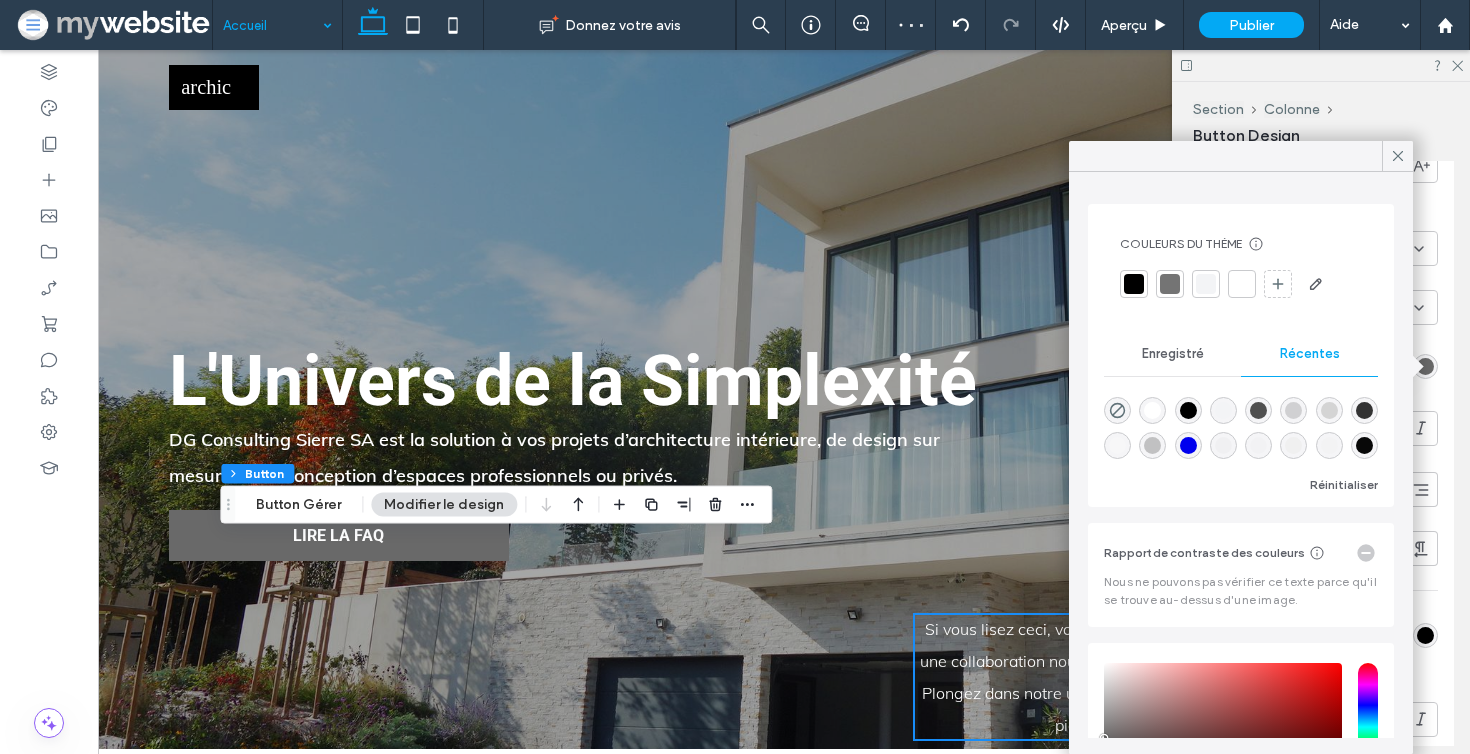 click at bounding box center (1242, 284) 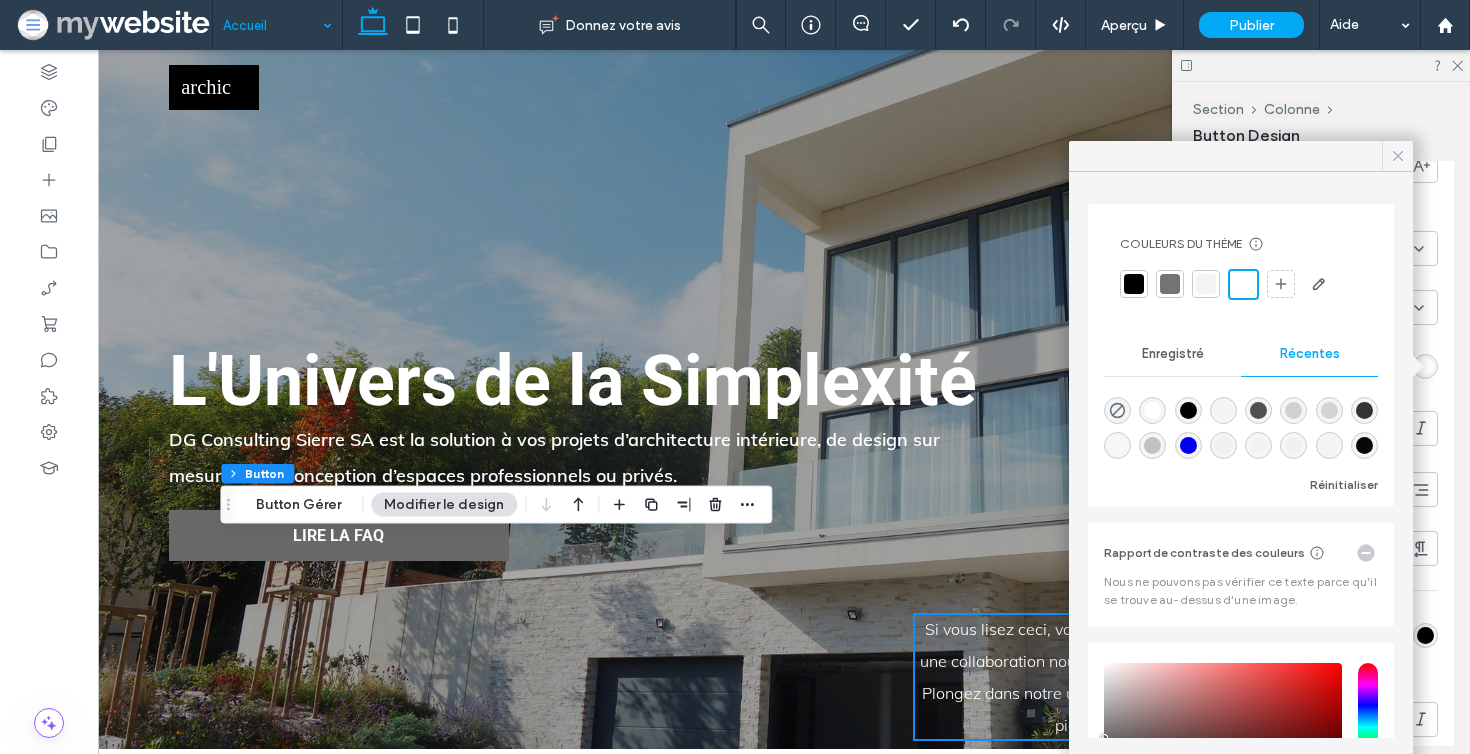click at bounding box center [1398, 156] 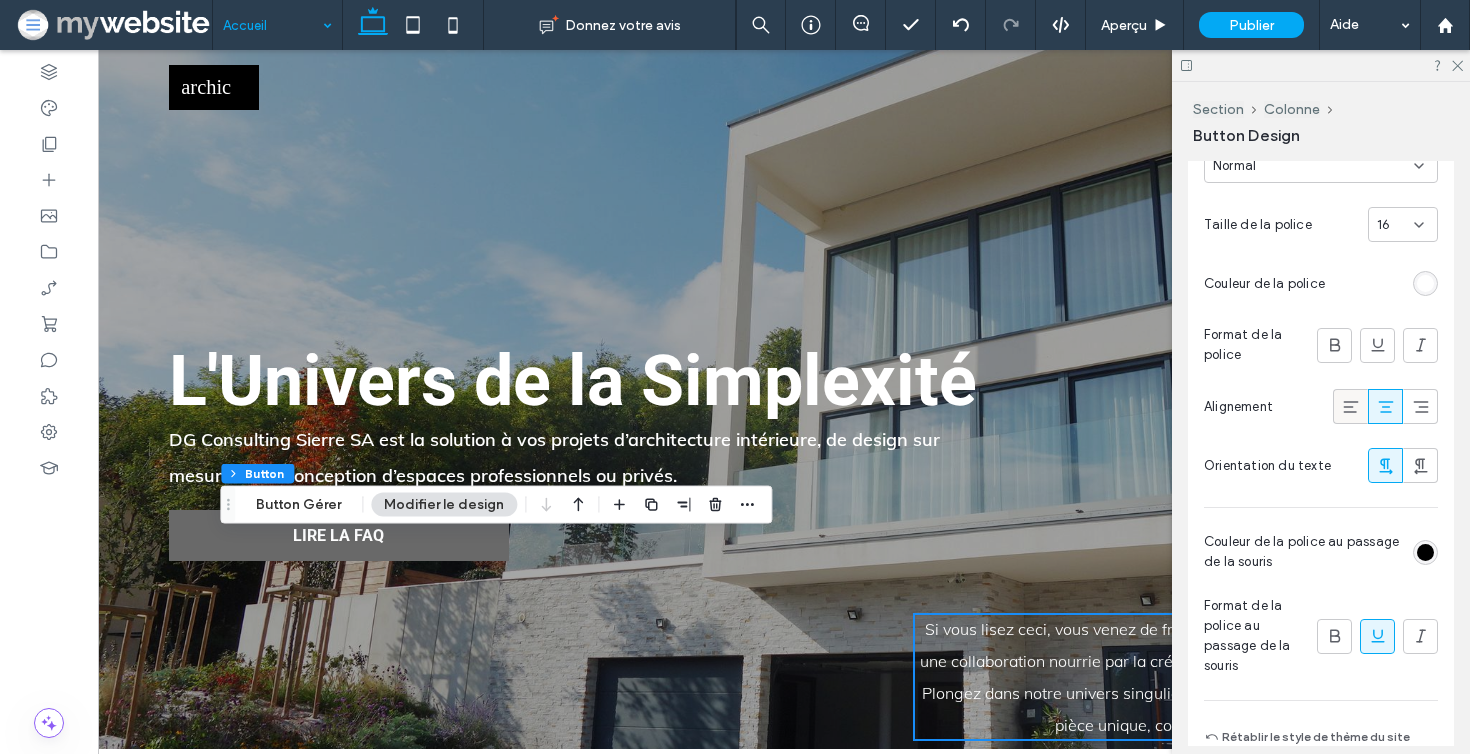 scroll, scrollTop: 786, scrollLeft: 0, axis: vertical 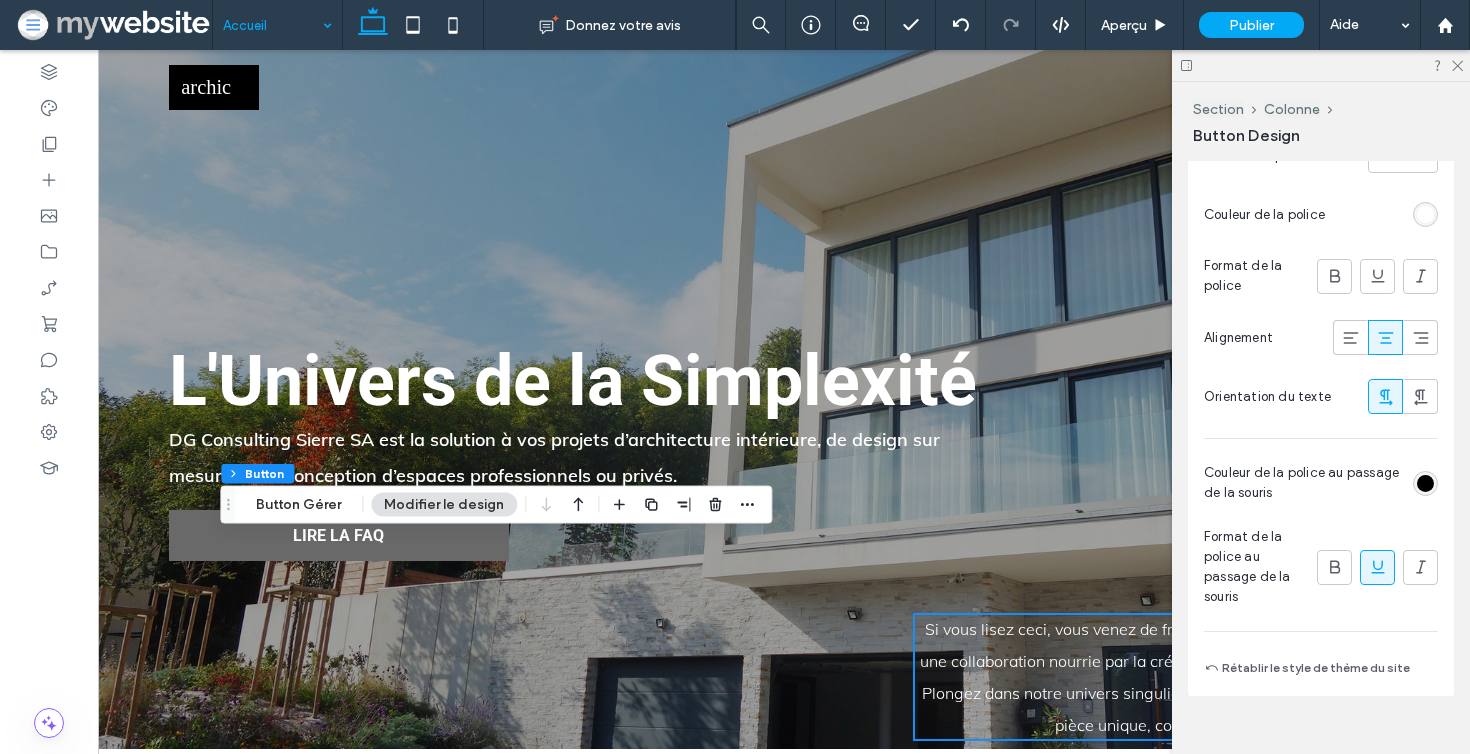 click at bounding box center (1425, 483) 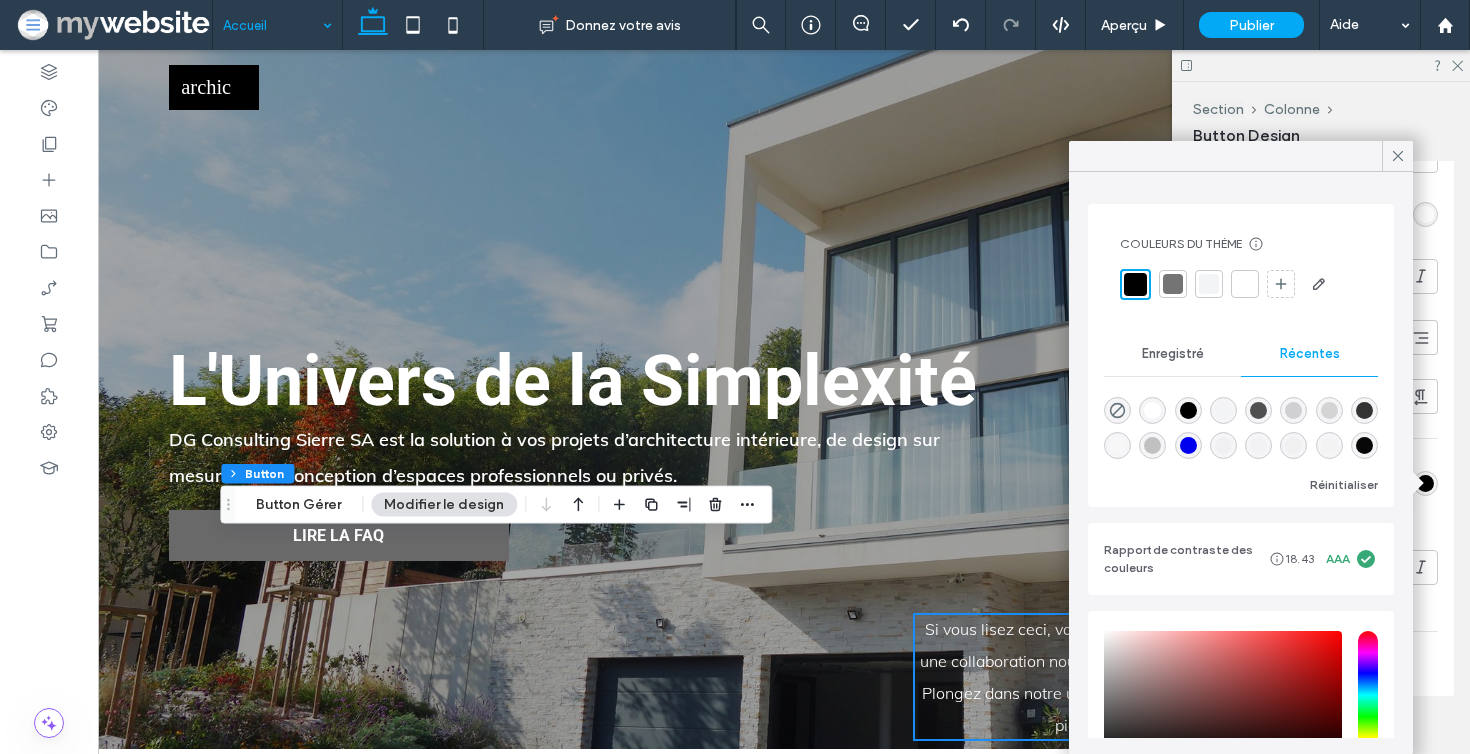 click at bounding box center [1135, 284] 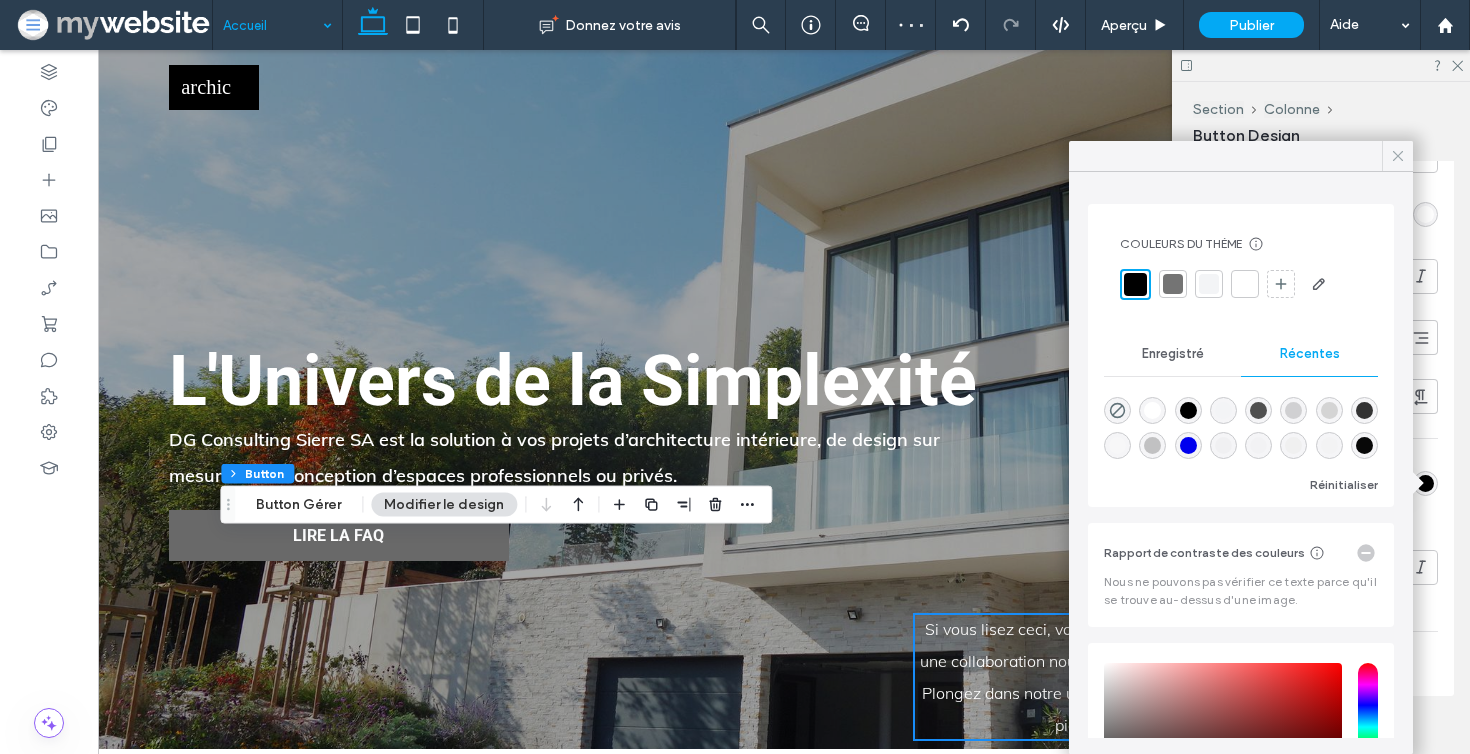 click 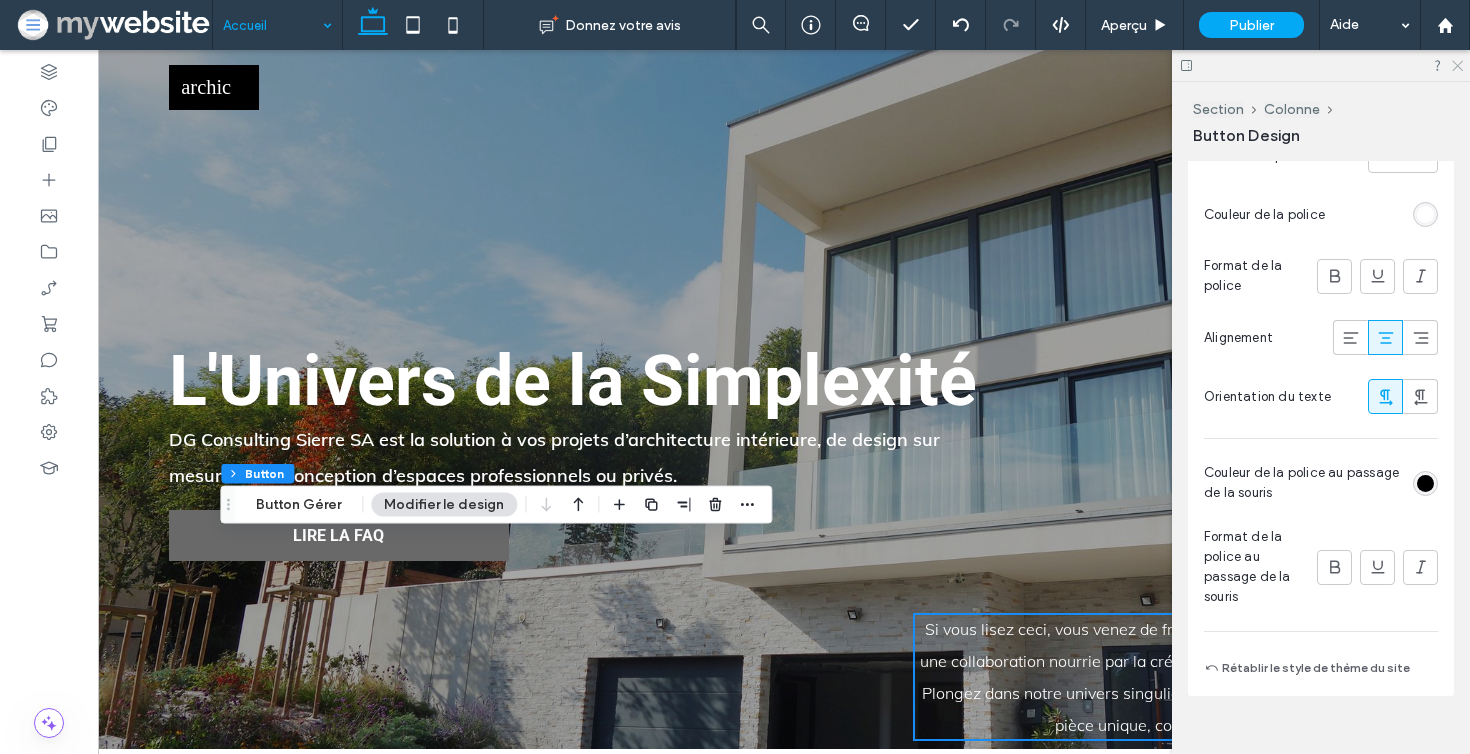 click 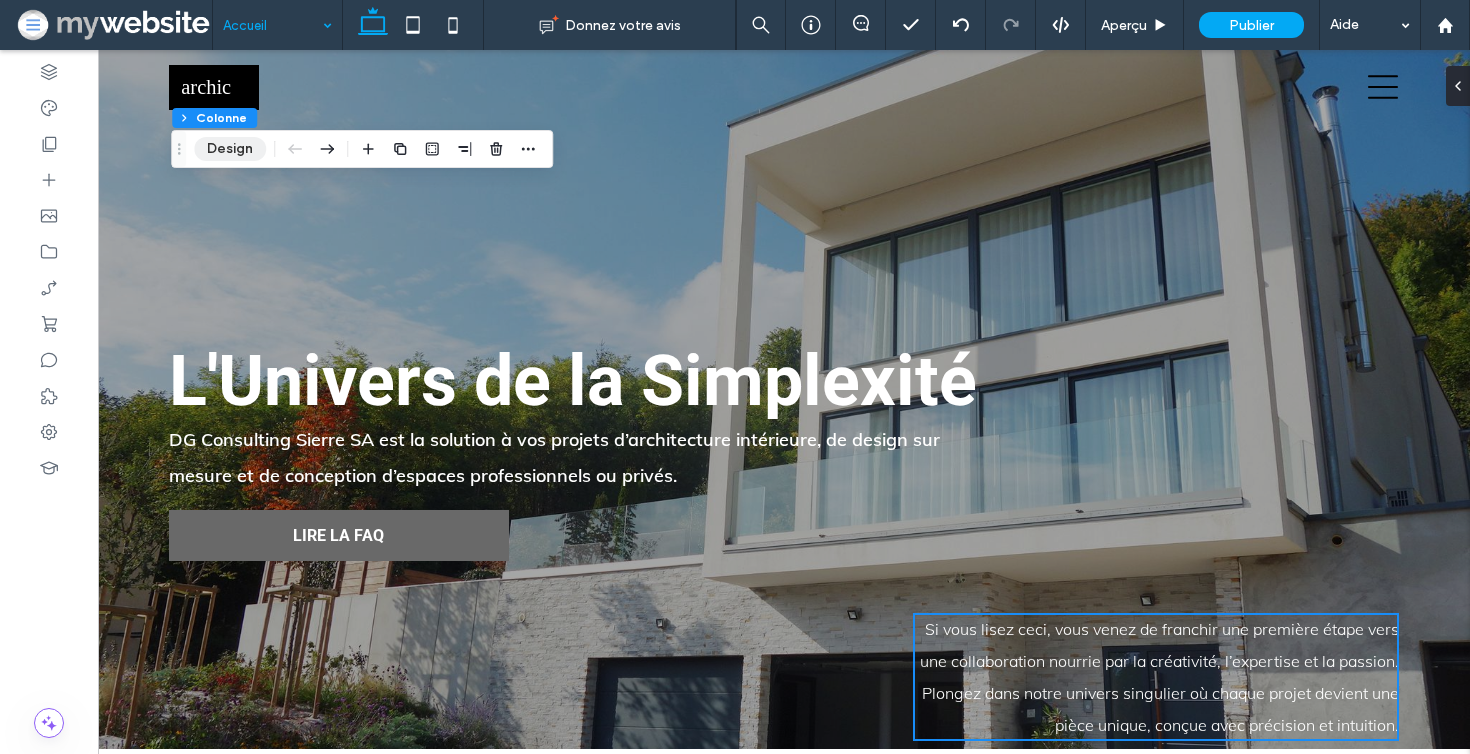 click on "Design" at bounding box center (230, 149) 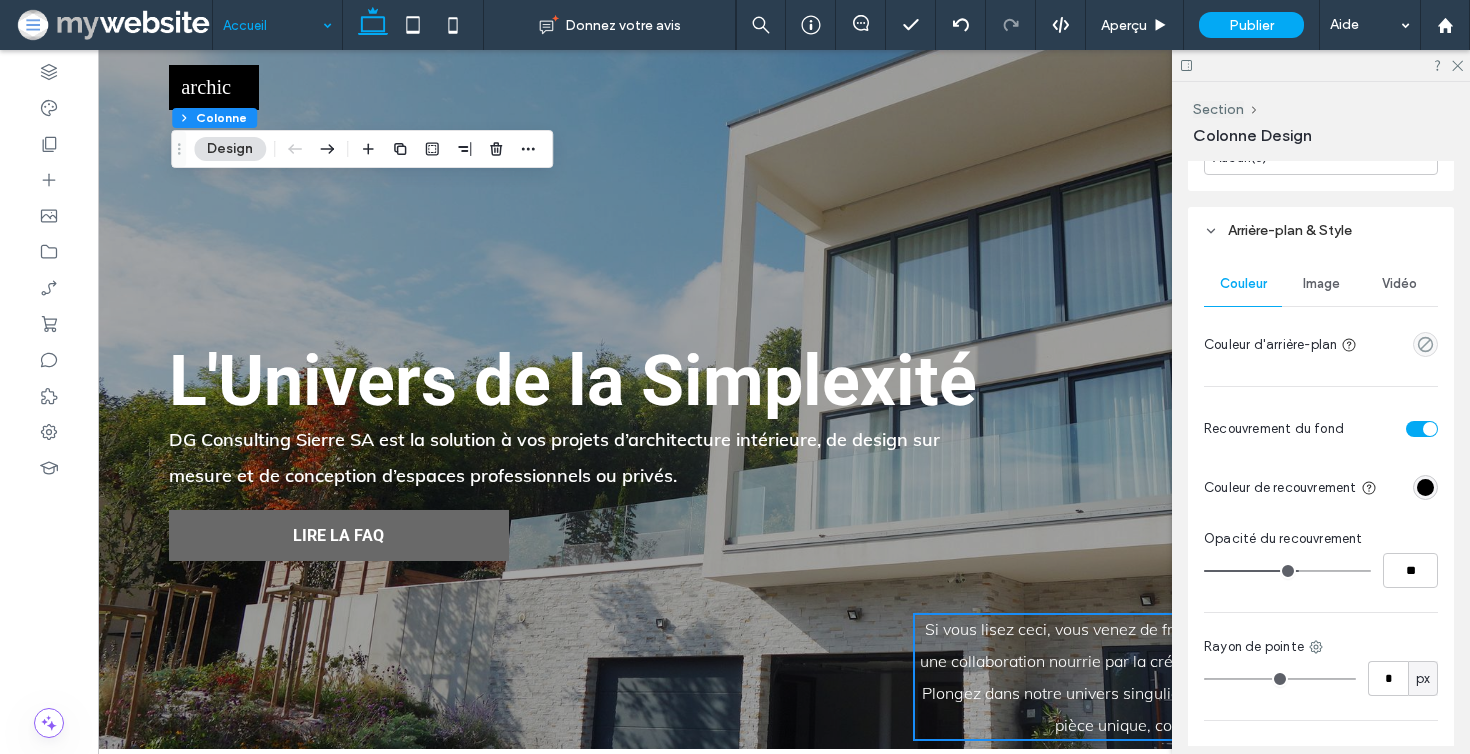 click on "Arrière-plan & Style" at bounding box center [1321, 230] 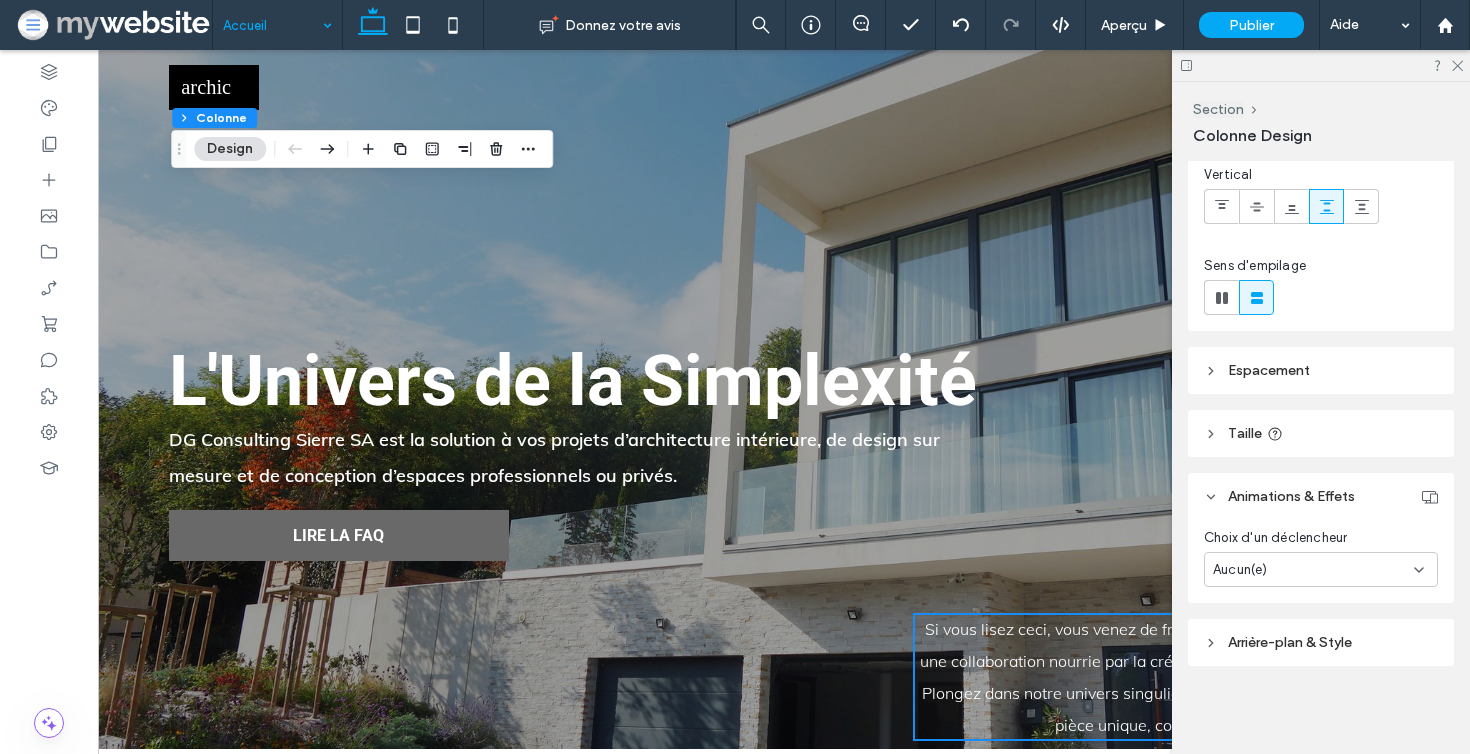 click on "Mise en page Alignement du contenu Horizontal Vertical Sens d'empilage Espacement Espacement entre les éléments **** Définir les marges et le remplissage 0px 0% 0px 0% ** % 4% 4% 4% Réinitialiser l'espacement Taille Width *** Animations & Effets Choix d'un déclencheur Aucun(e) Arrière-plan & Style Couleur Image Vidéo Couleur d'arrière-plan Recouvrement du fond Couleur de recouvrement Opacité du recouvrement ** Rayon de pointe * px Bordure *** Ombre" at bounding box center (1327, 453) 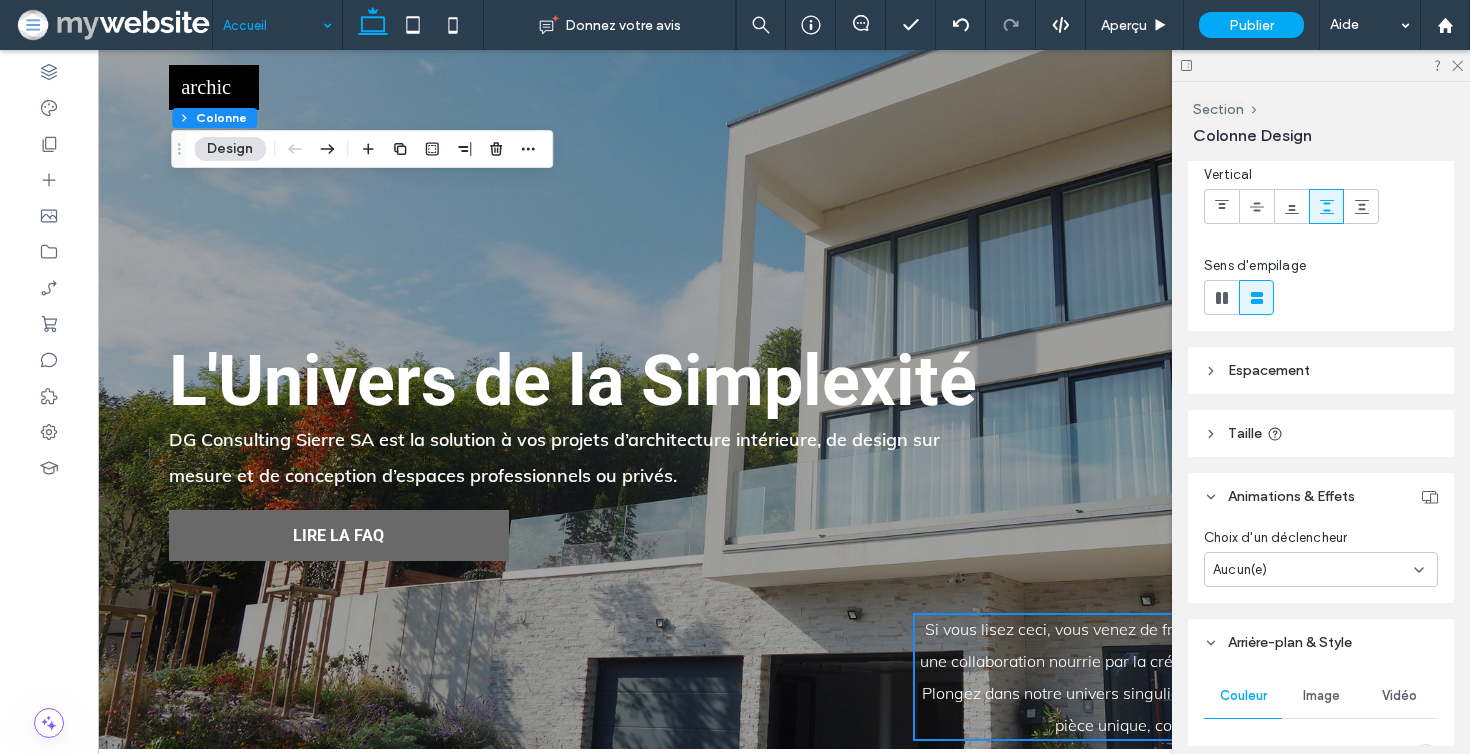 click on "Image" at bounding box center [1321, 696] 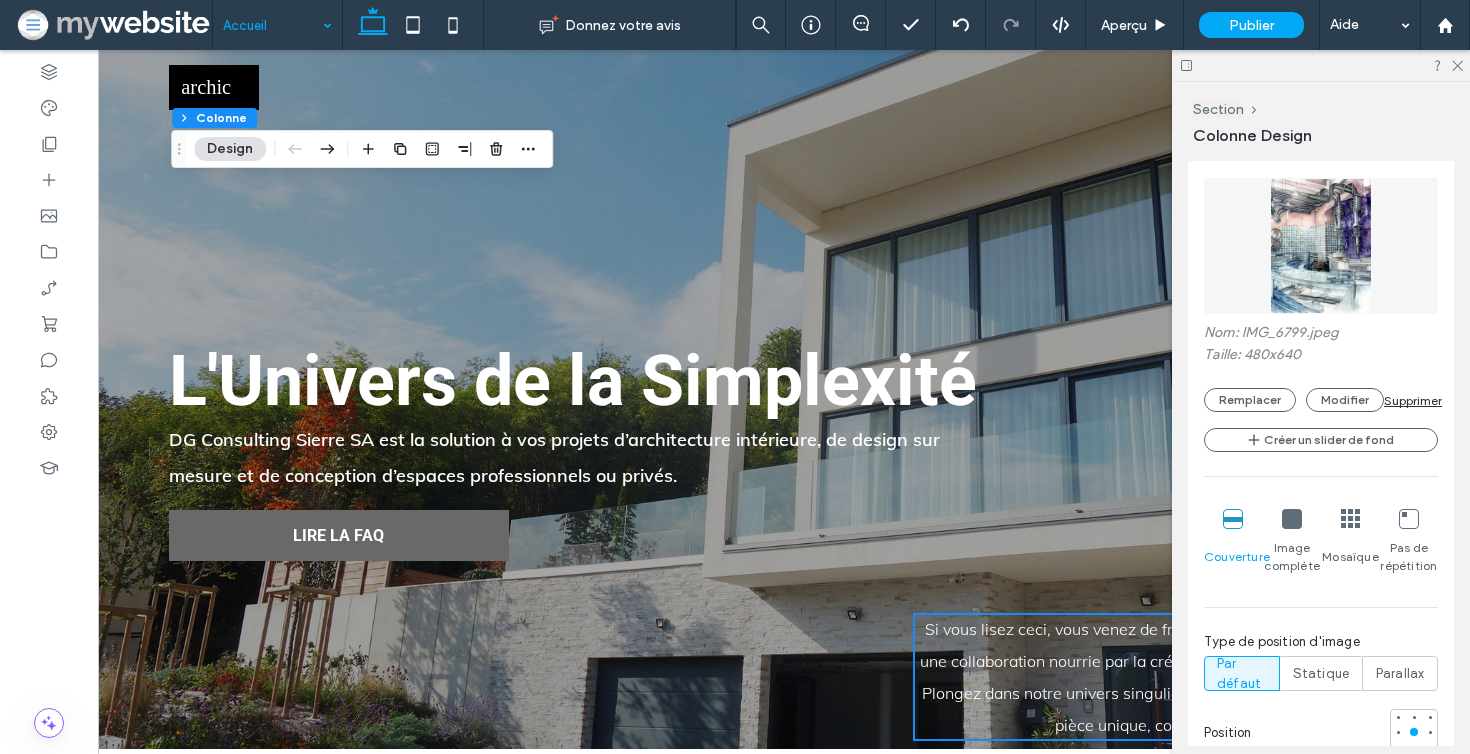 scroll, scrollTop: 690, scrollLeft: 0, axis: vertical 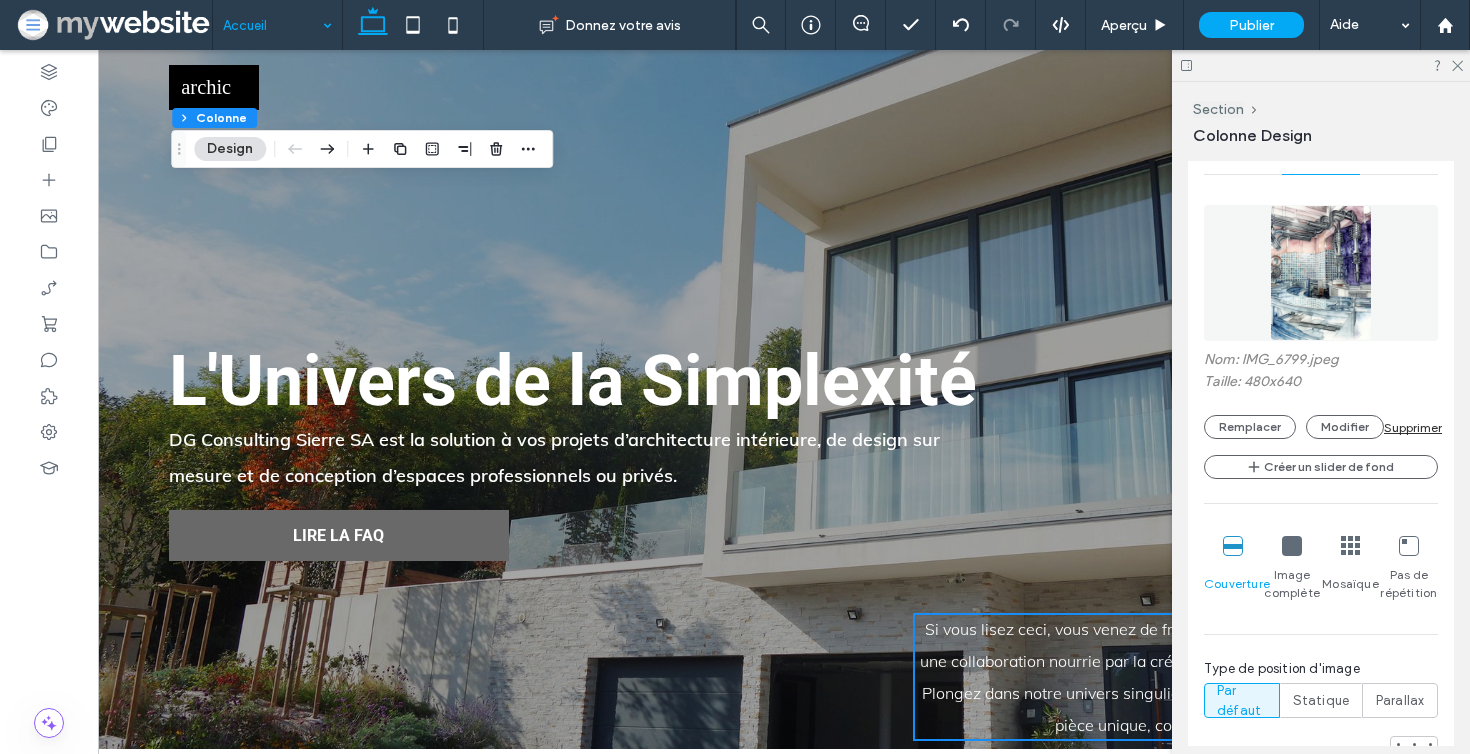 click at bounding box center [1321, 273] 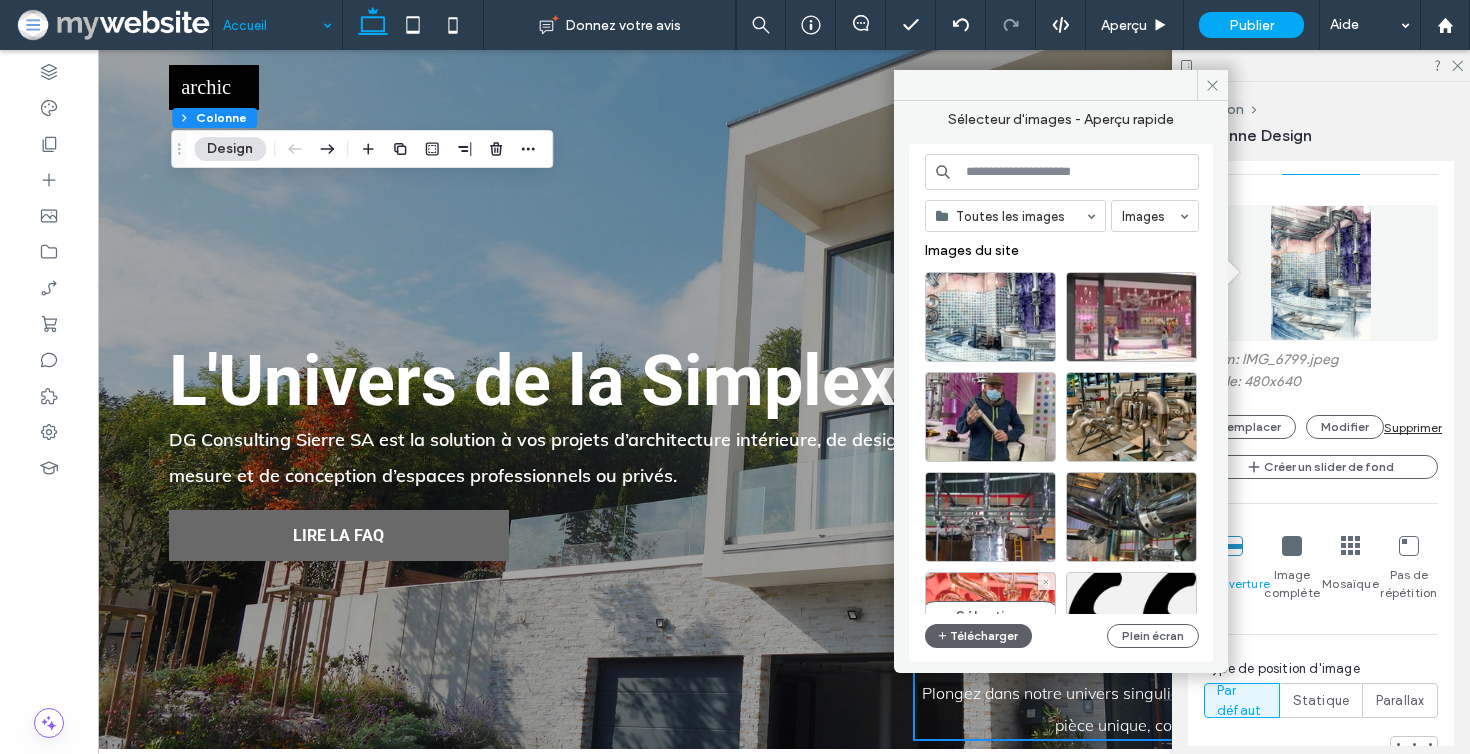 click on "Sélectionner" at bounding box center (990, 617) 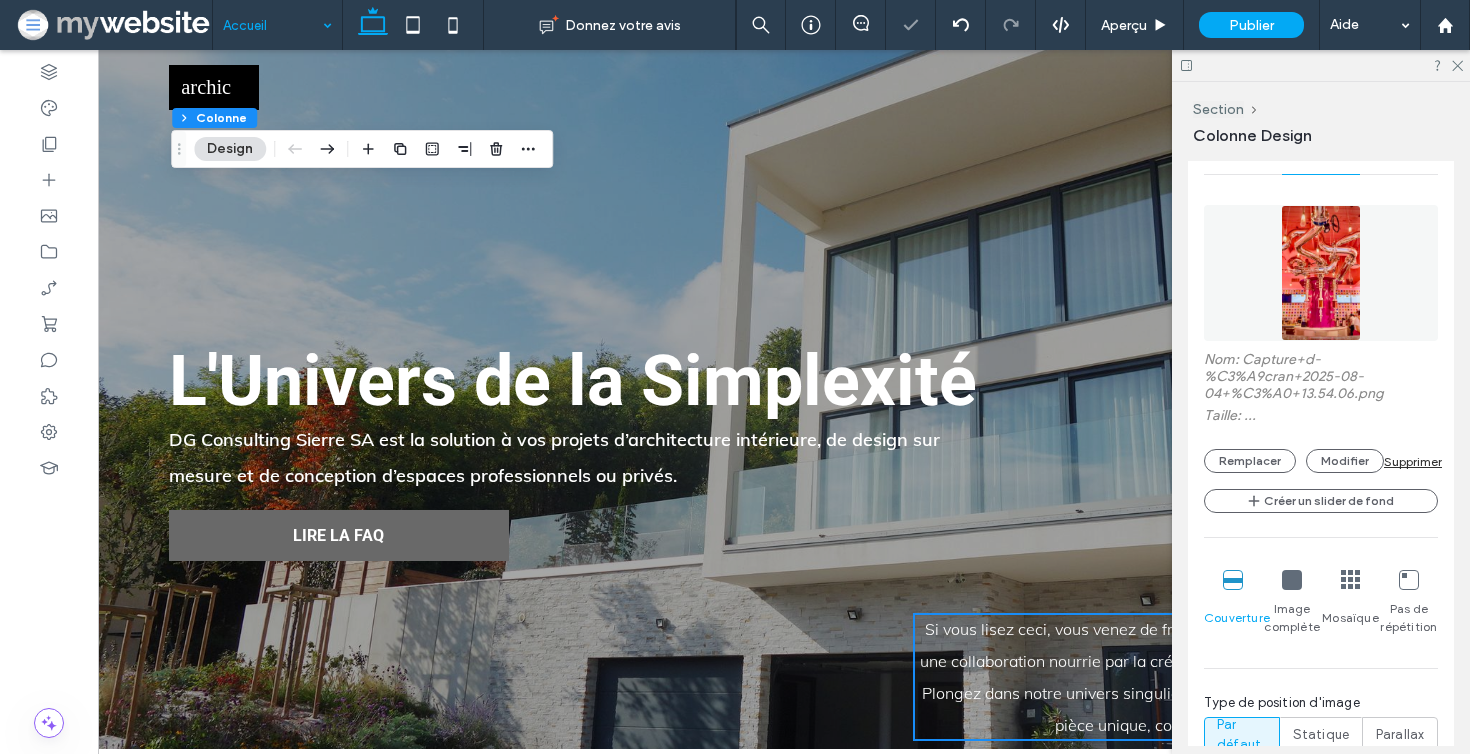 type on "**" 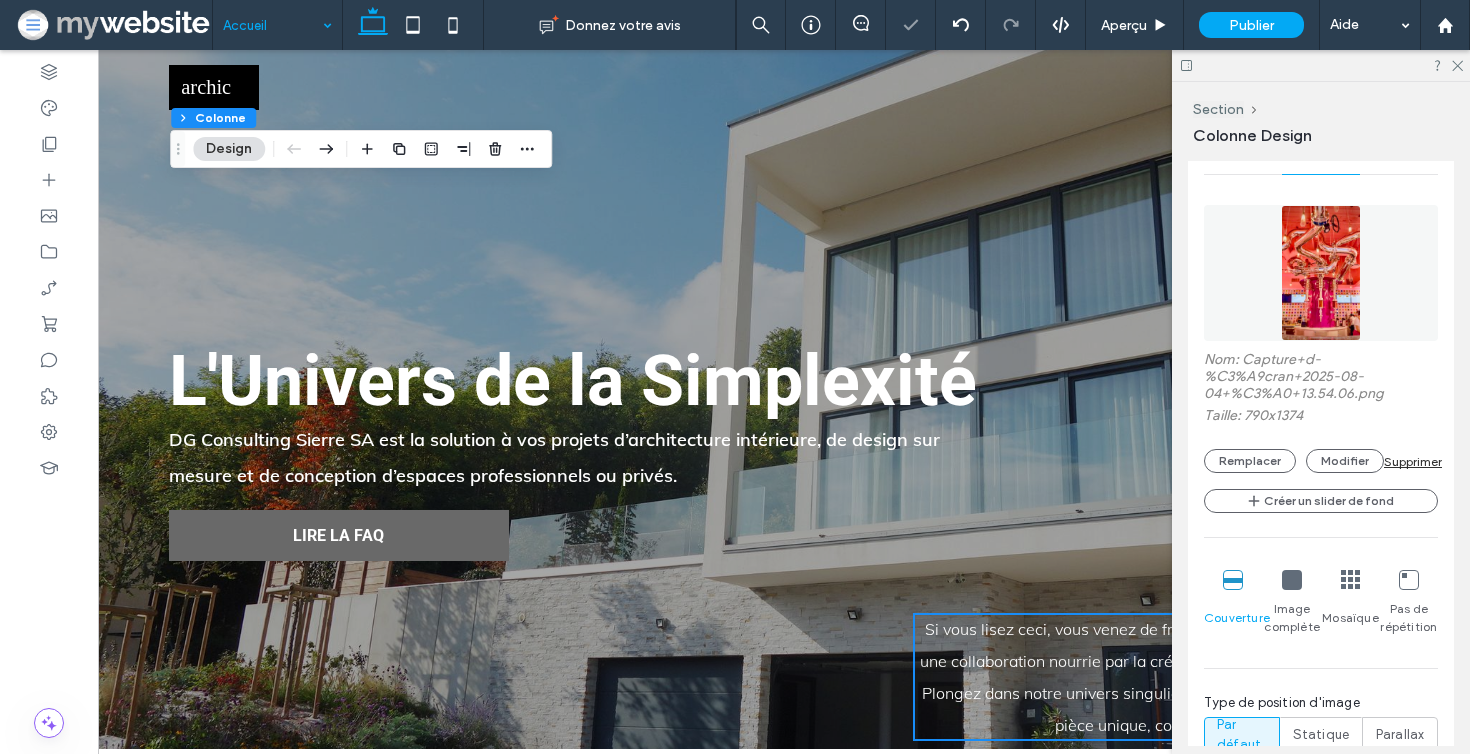 scroll, scrollTop: 0, scrollLeft: 1, axis: horizontal 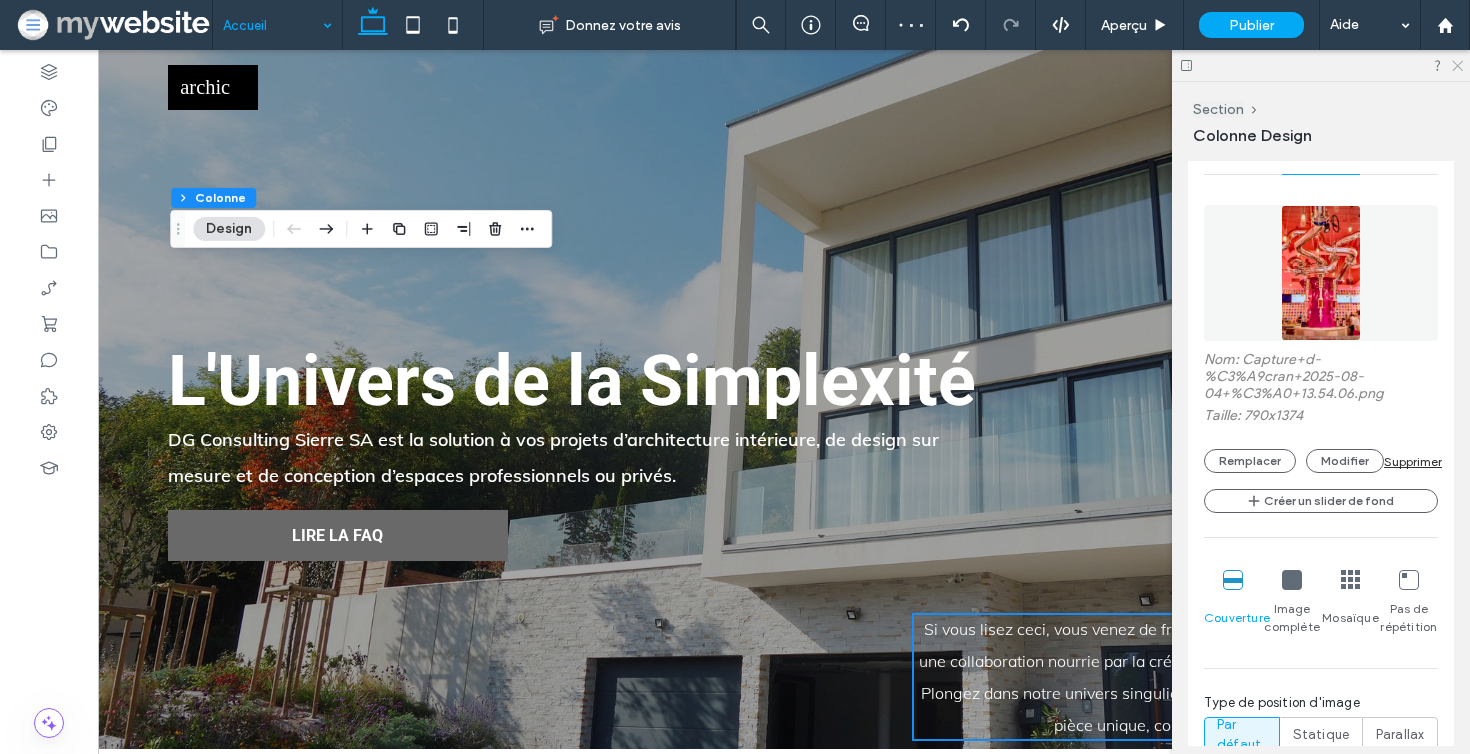 click 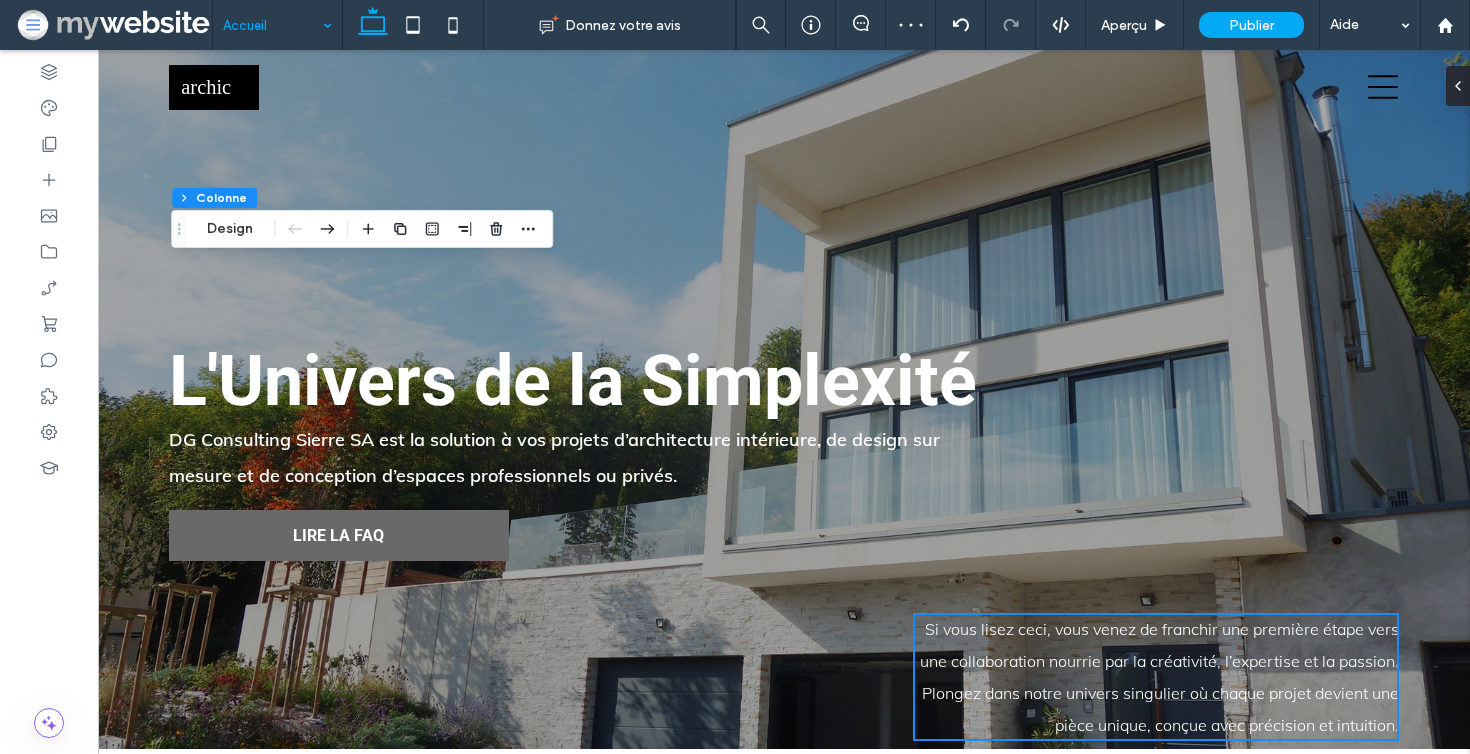scroll, scrollTop: 0, scrollLeft: 0, axis: both 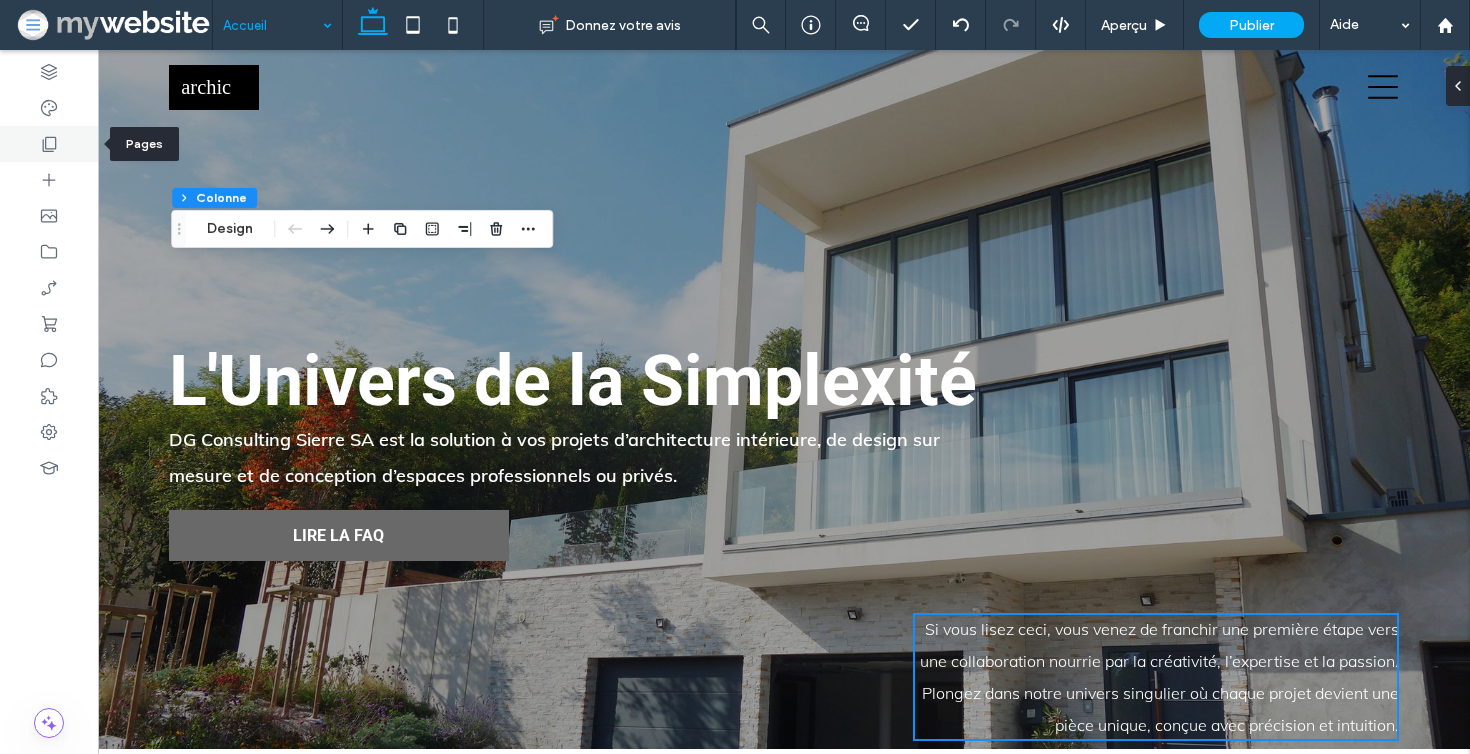 click 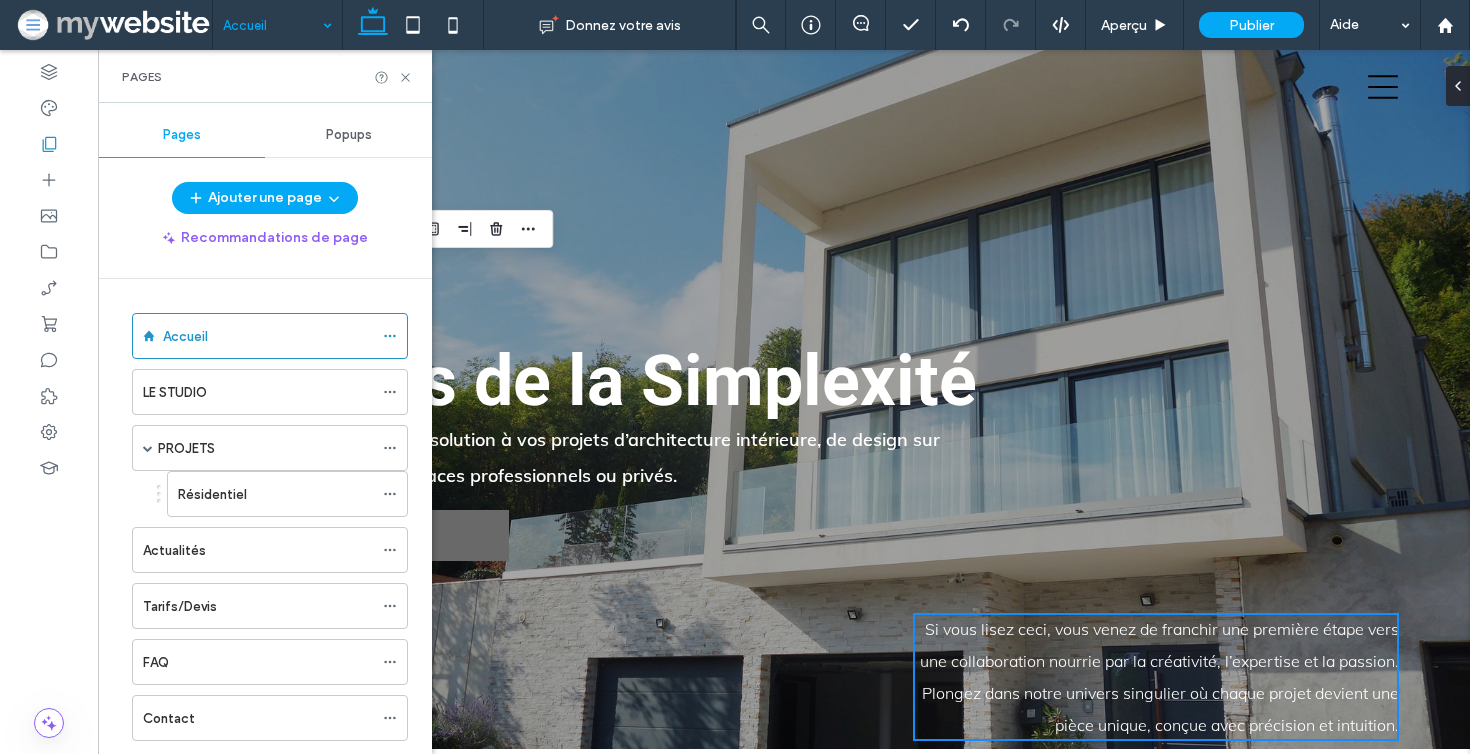 click on "Popups" at bounding box center [348, 135] 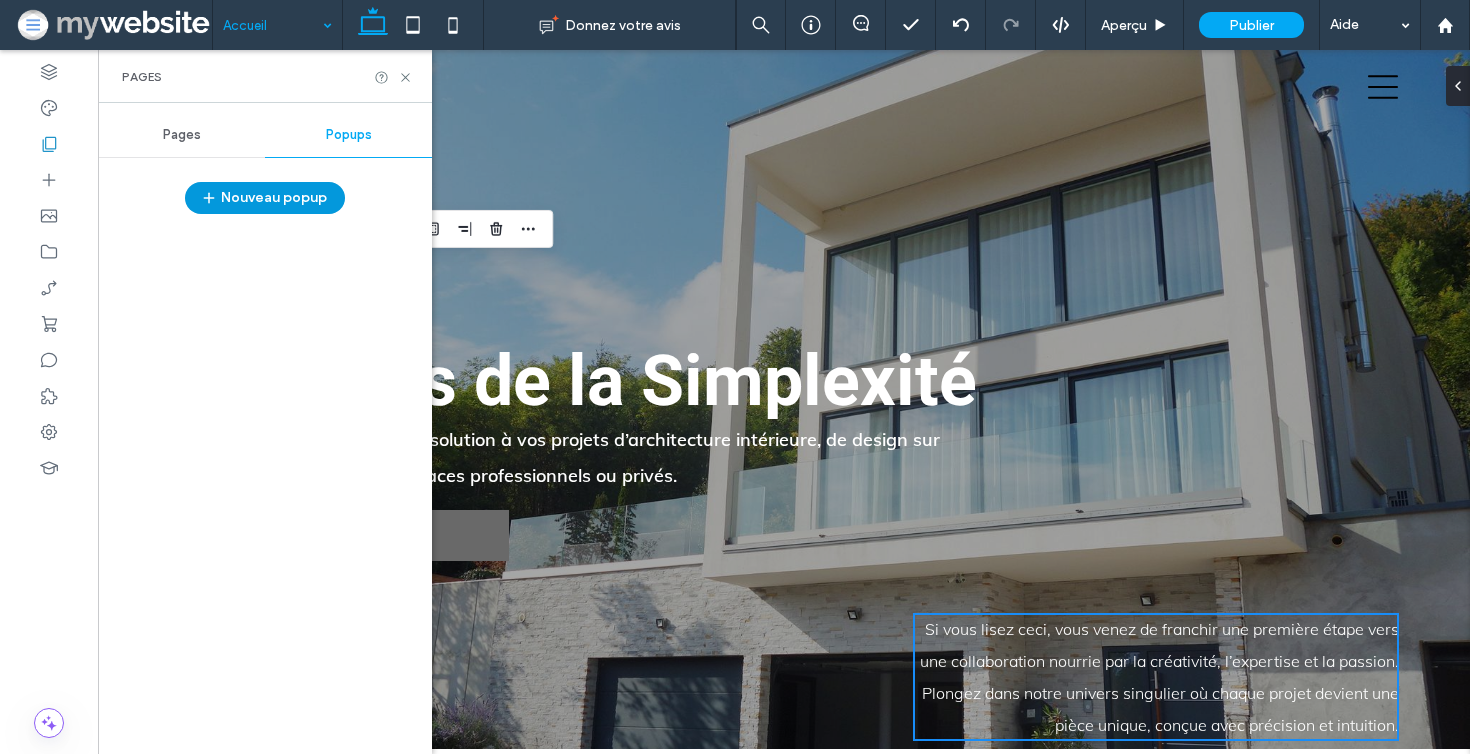 click on "Nouveau popup" at bounding box center (265, 198) 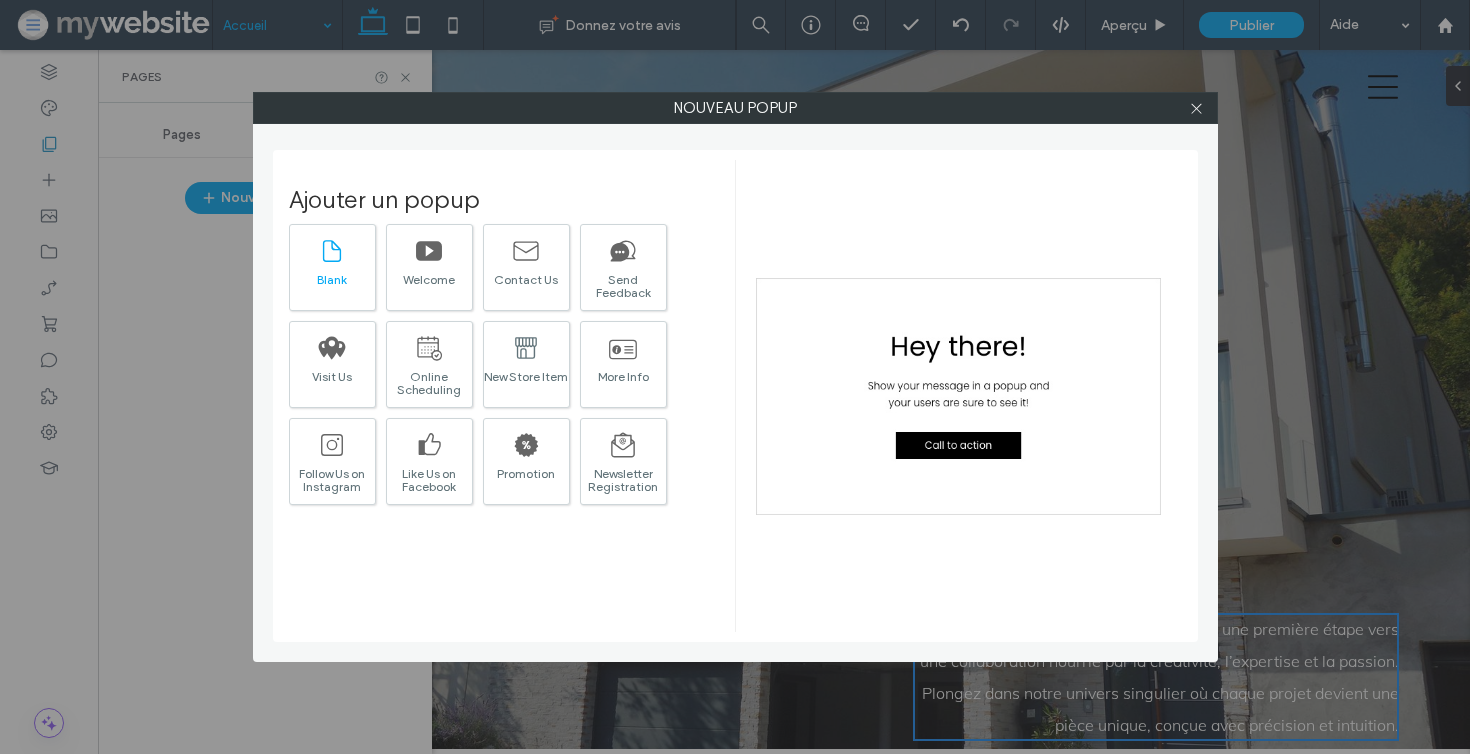 click 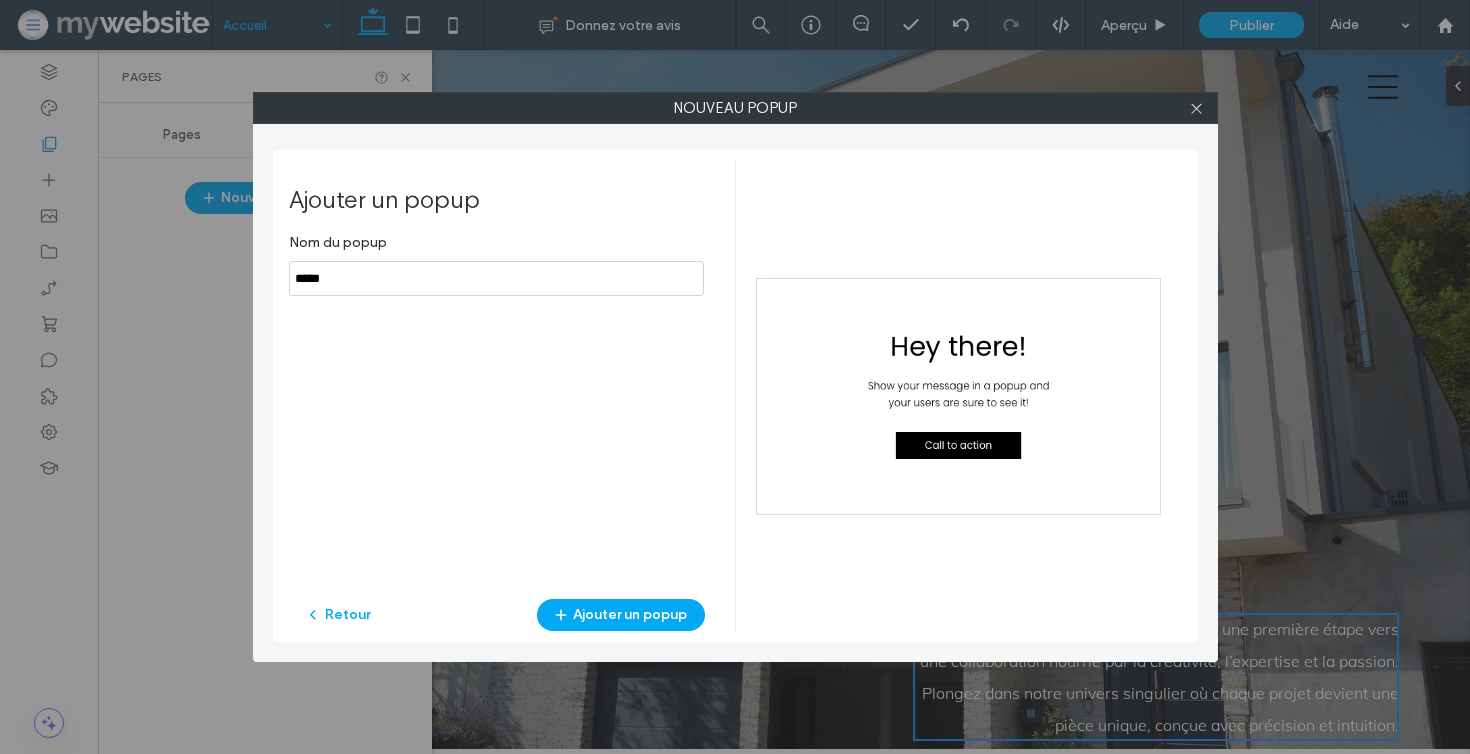 click at bounding box center [496, 278] 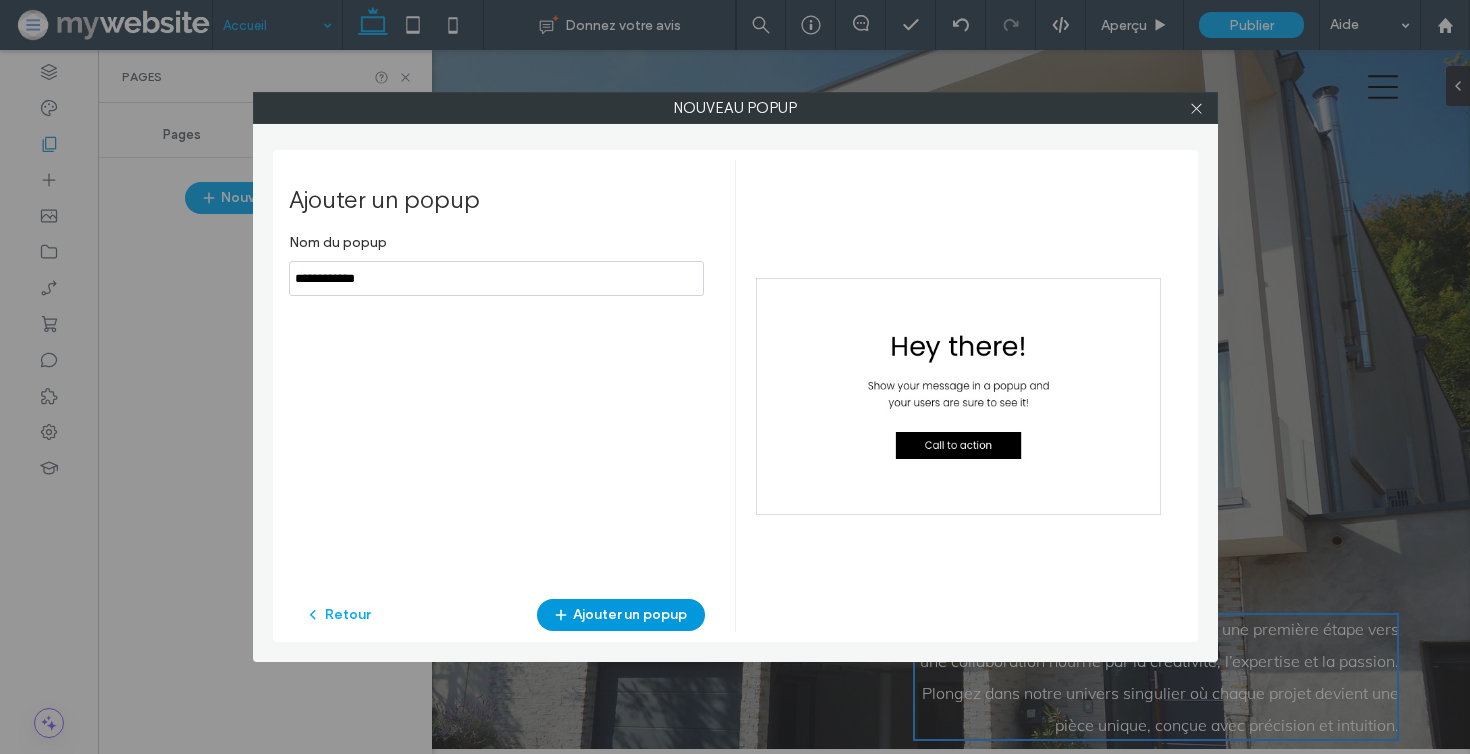 type on "**********" 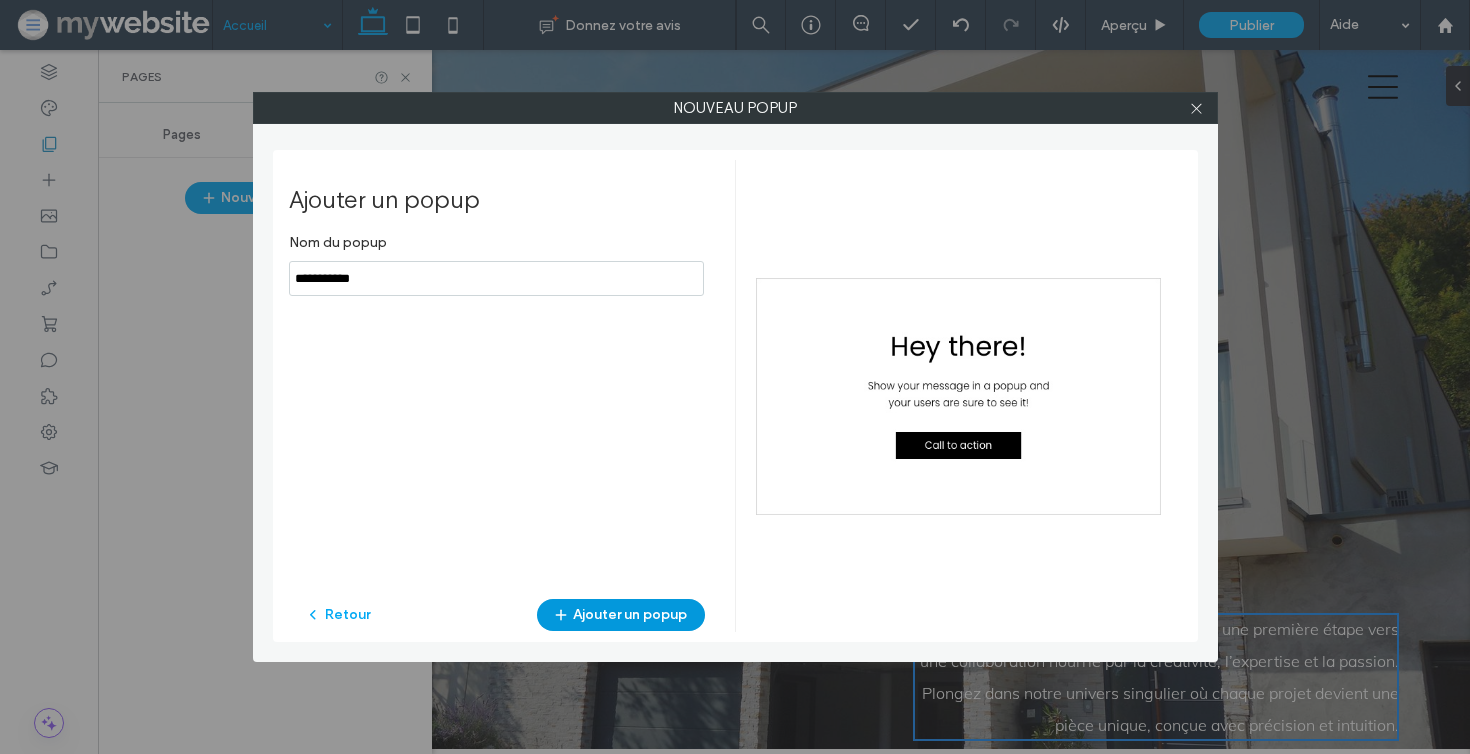 click on "Ajouter un popup" at bounding box center [621, 615] 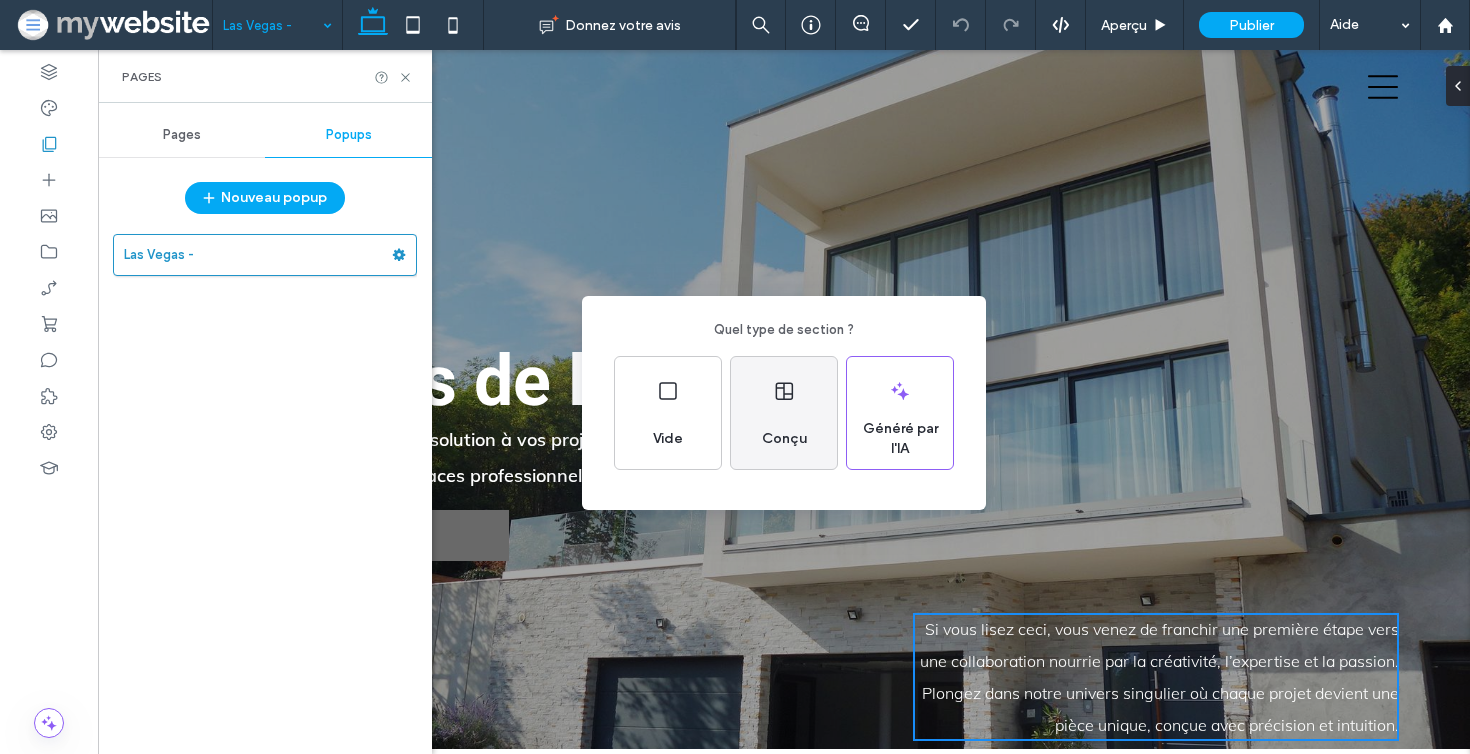 click on "Conçu" at bounding box center (784, 413) 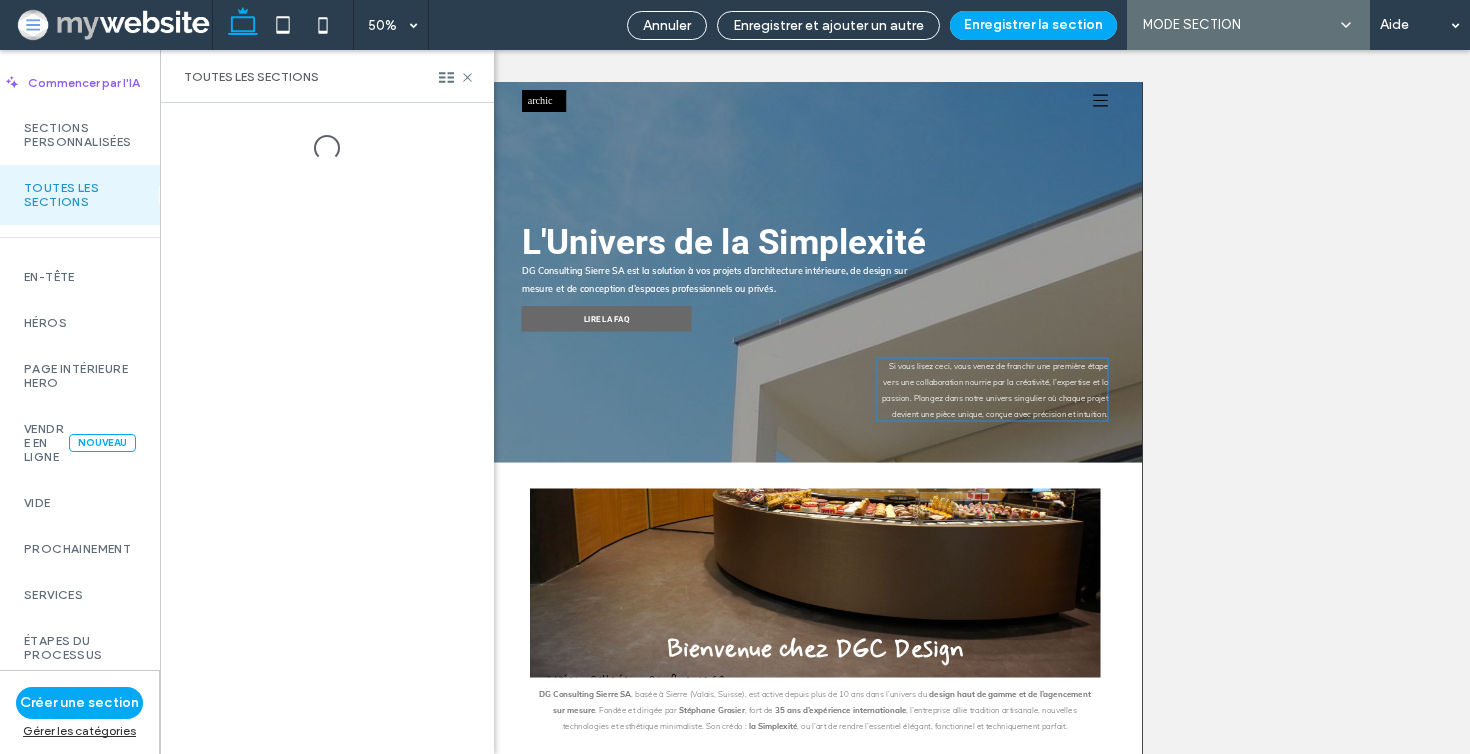 click on "Toutes les sections" at bounding box center [80, 195] 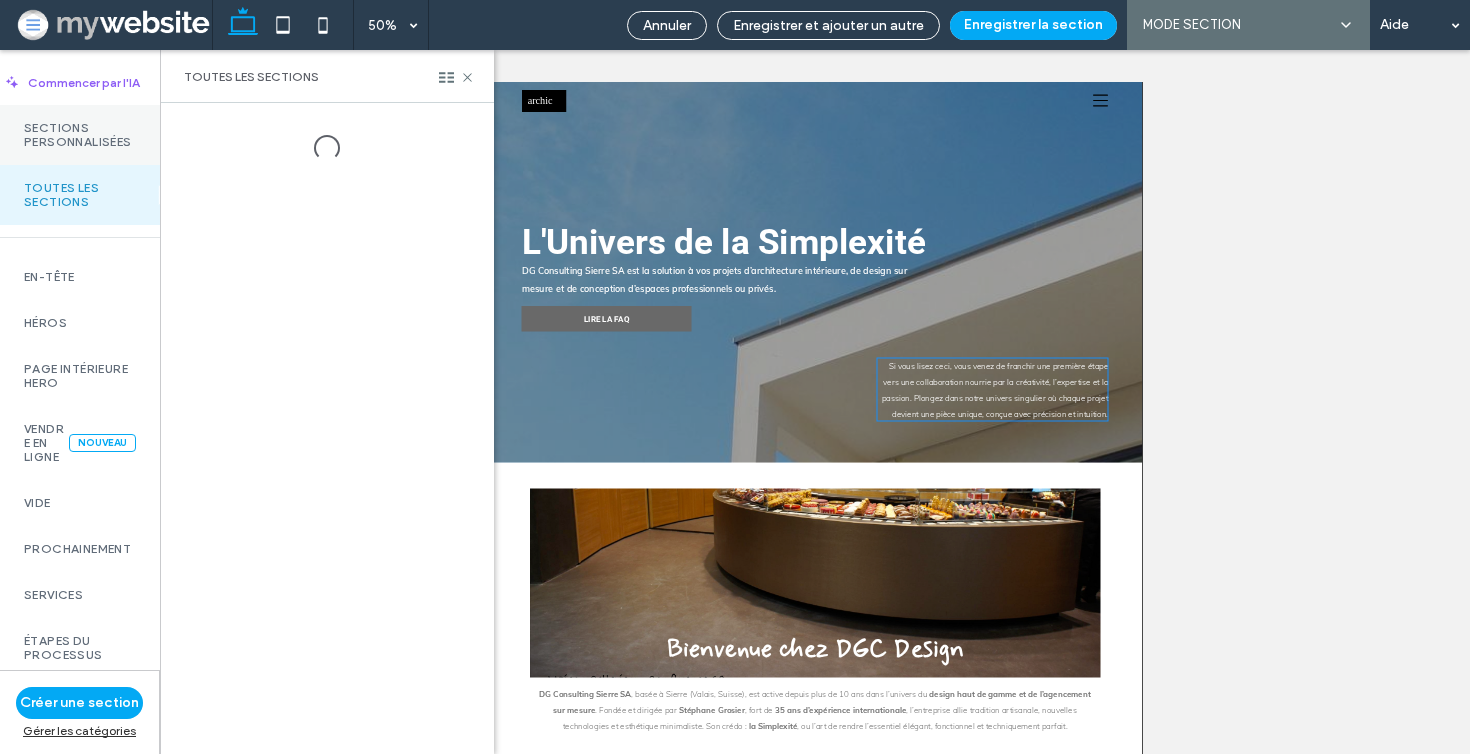 click on "Sections Personnalisées" at bounding box center [80, 135] 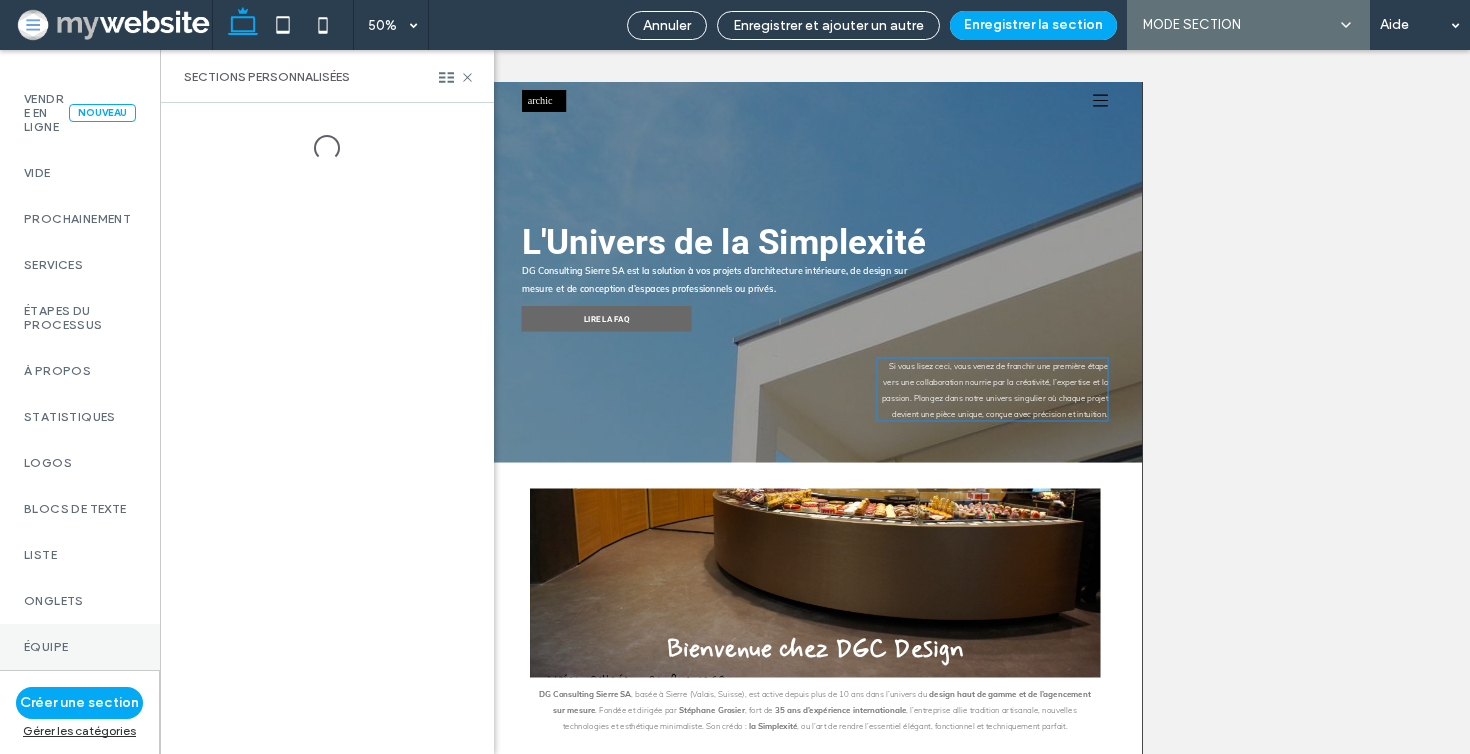 scroll, scrollTop: 51, scrollLeft: 0, axis: vertical 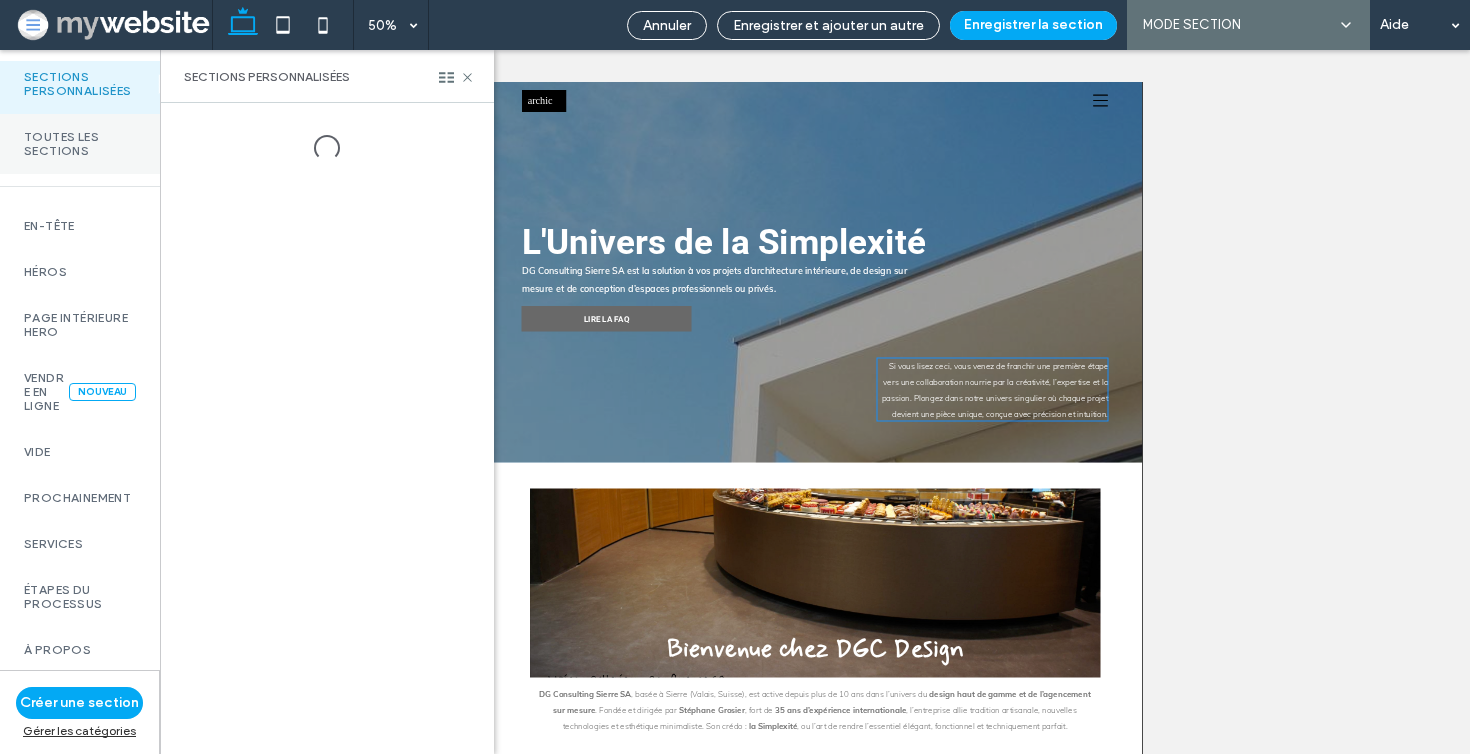 click on "Toutes les sections" at bounding box center (80, 144) 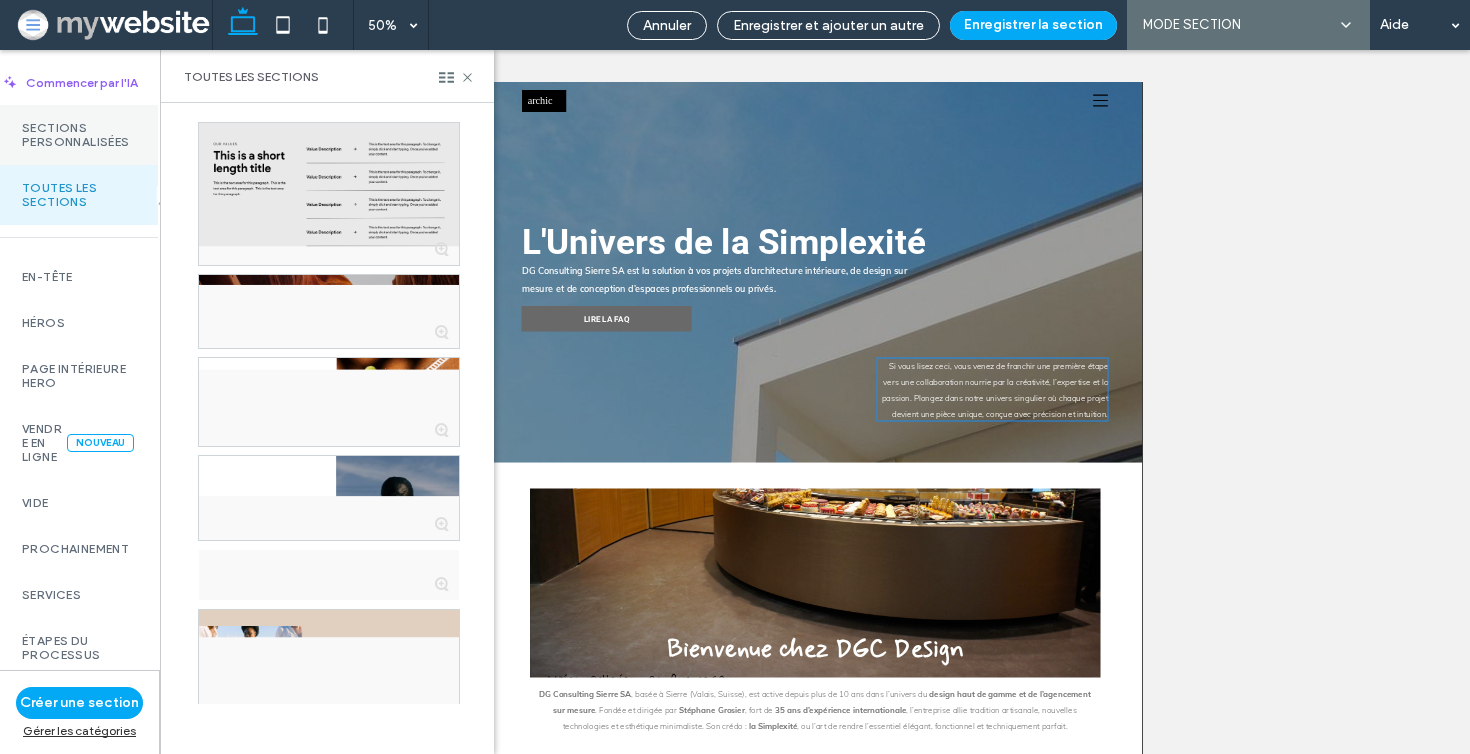scroll, scrollTop: 0, scrollLeft: 2, axis: horizontal 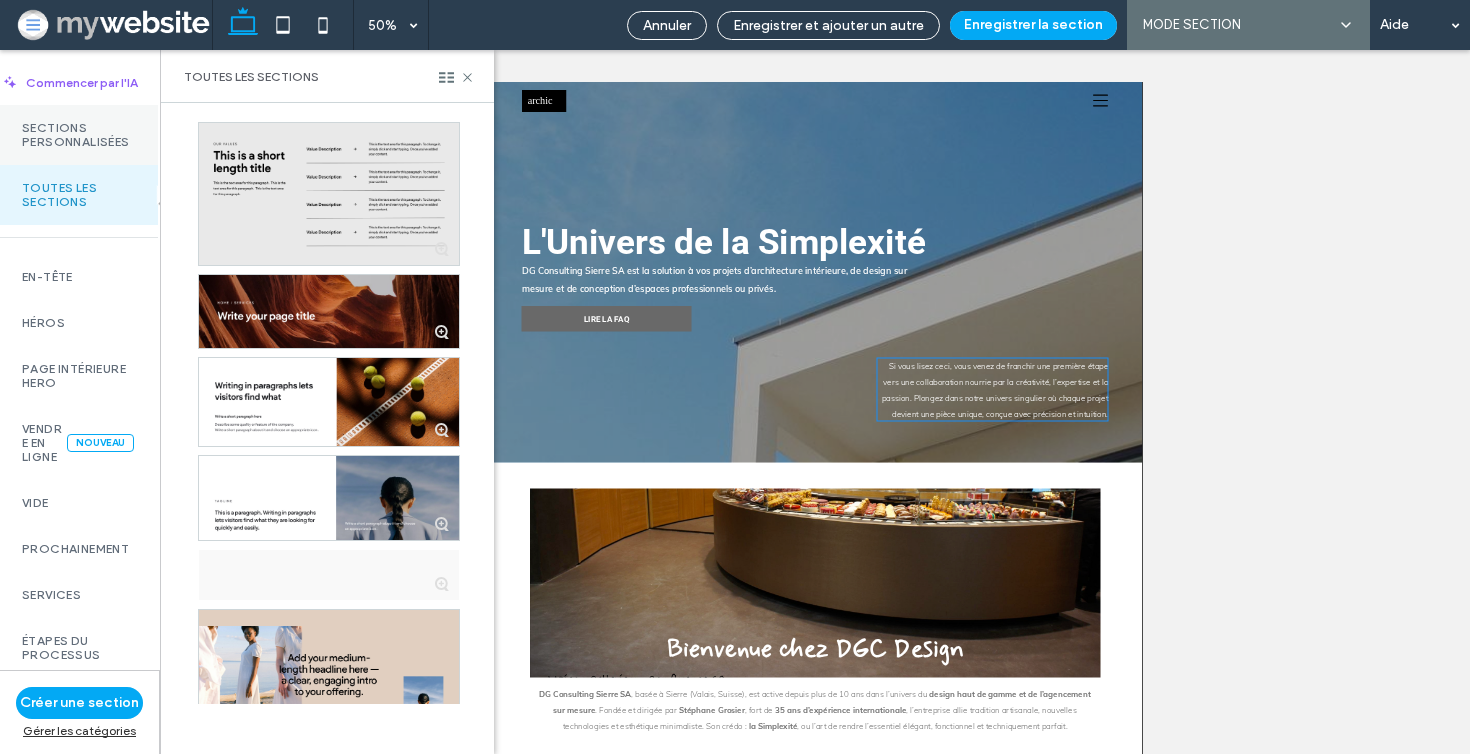 click on "Sections Personnalisées" at bounding box center [78, 135] 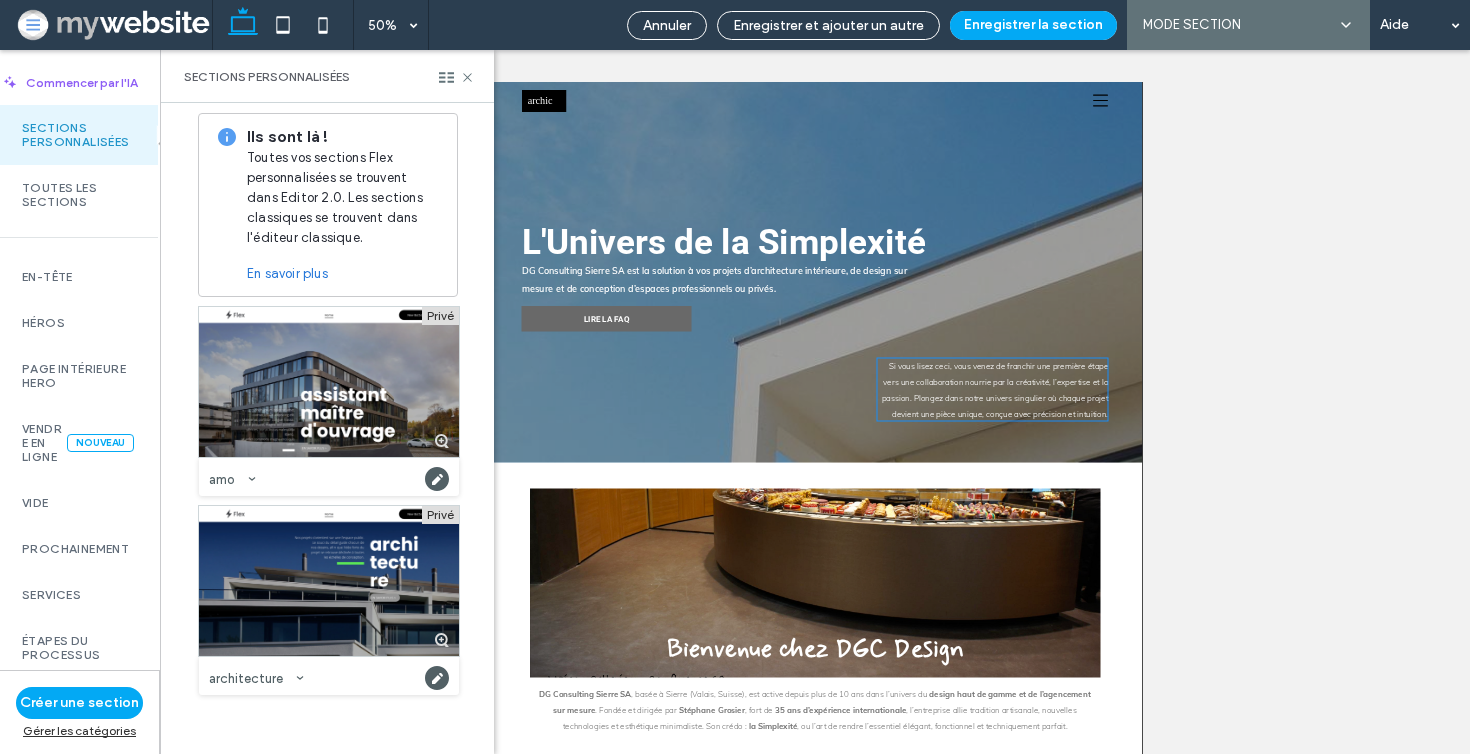 scroll, scrollTop: 0, scrollLeft: 0, axis: both 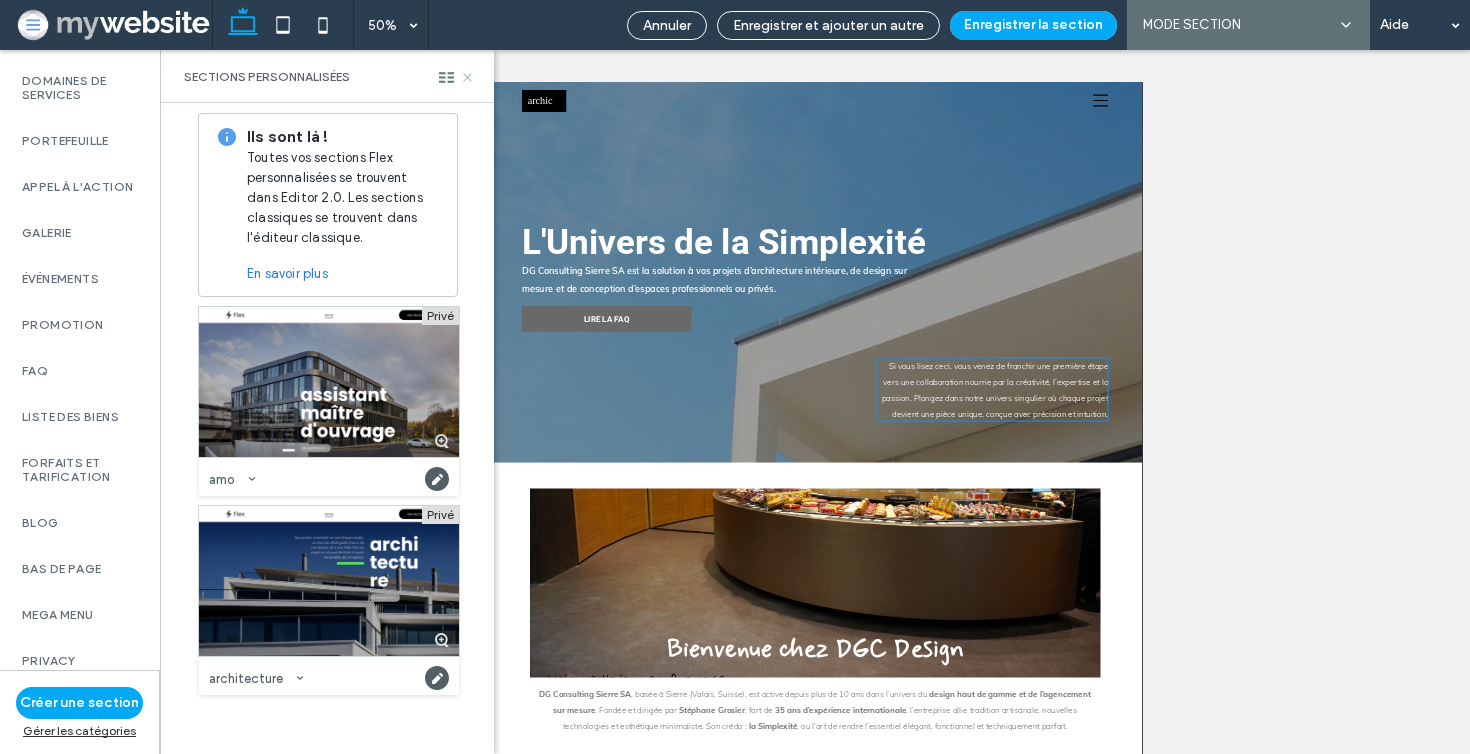 click 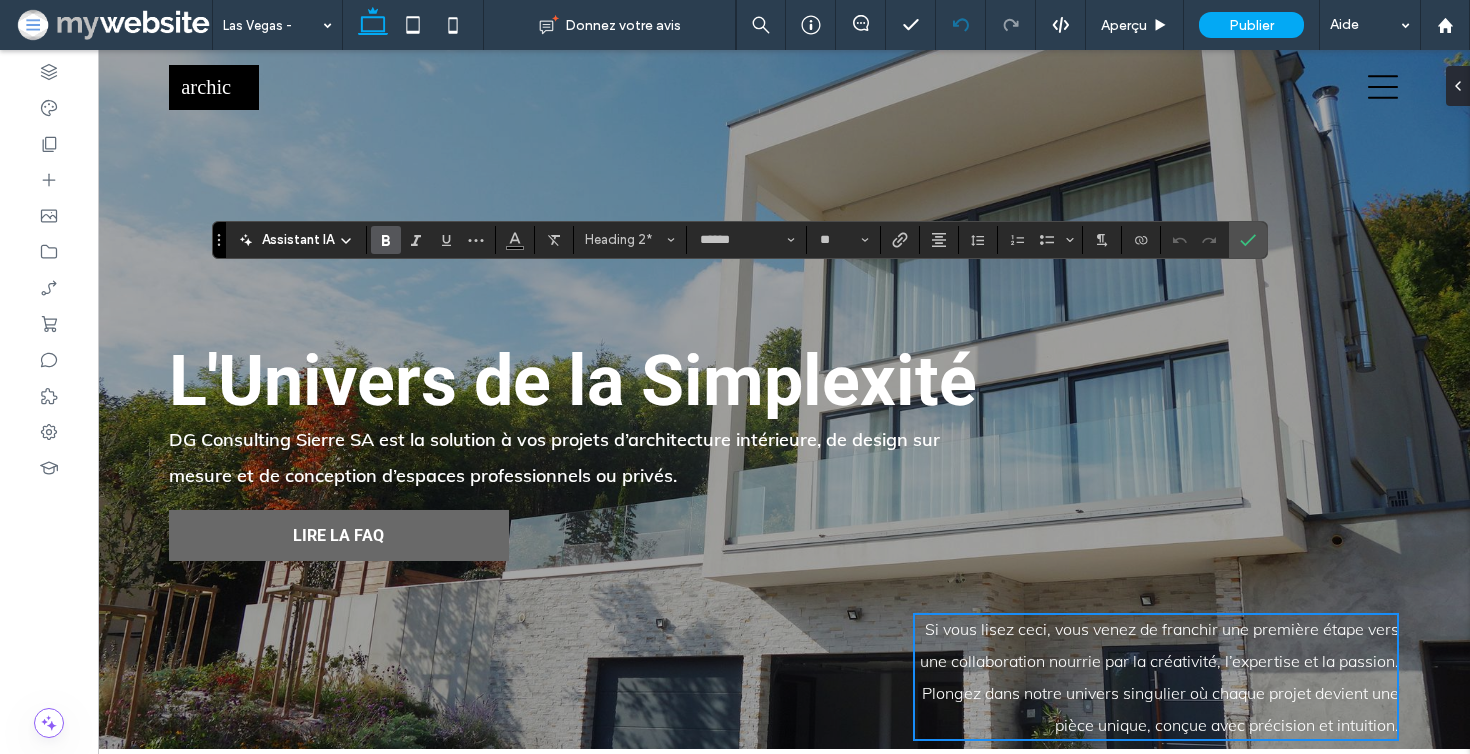 type on "****" 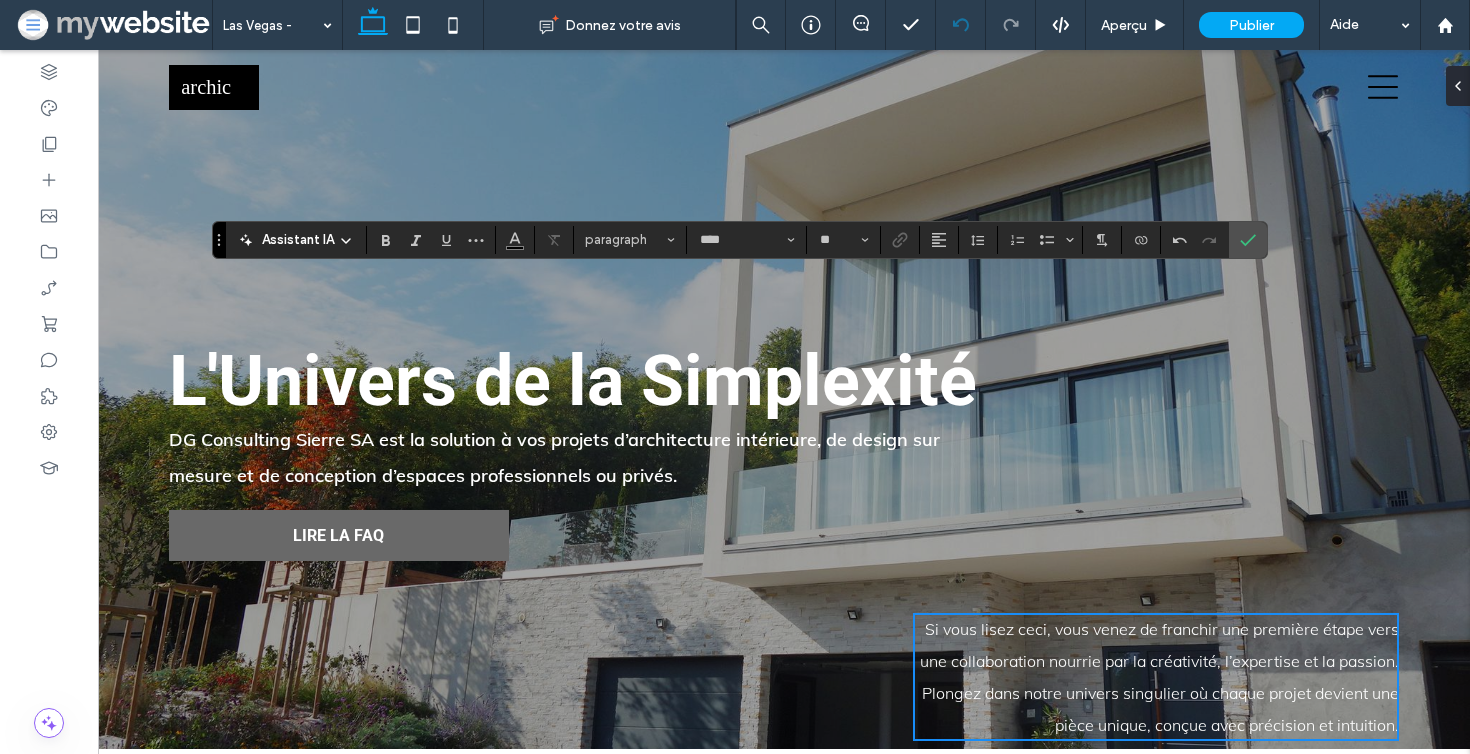 type on "******" 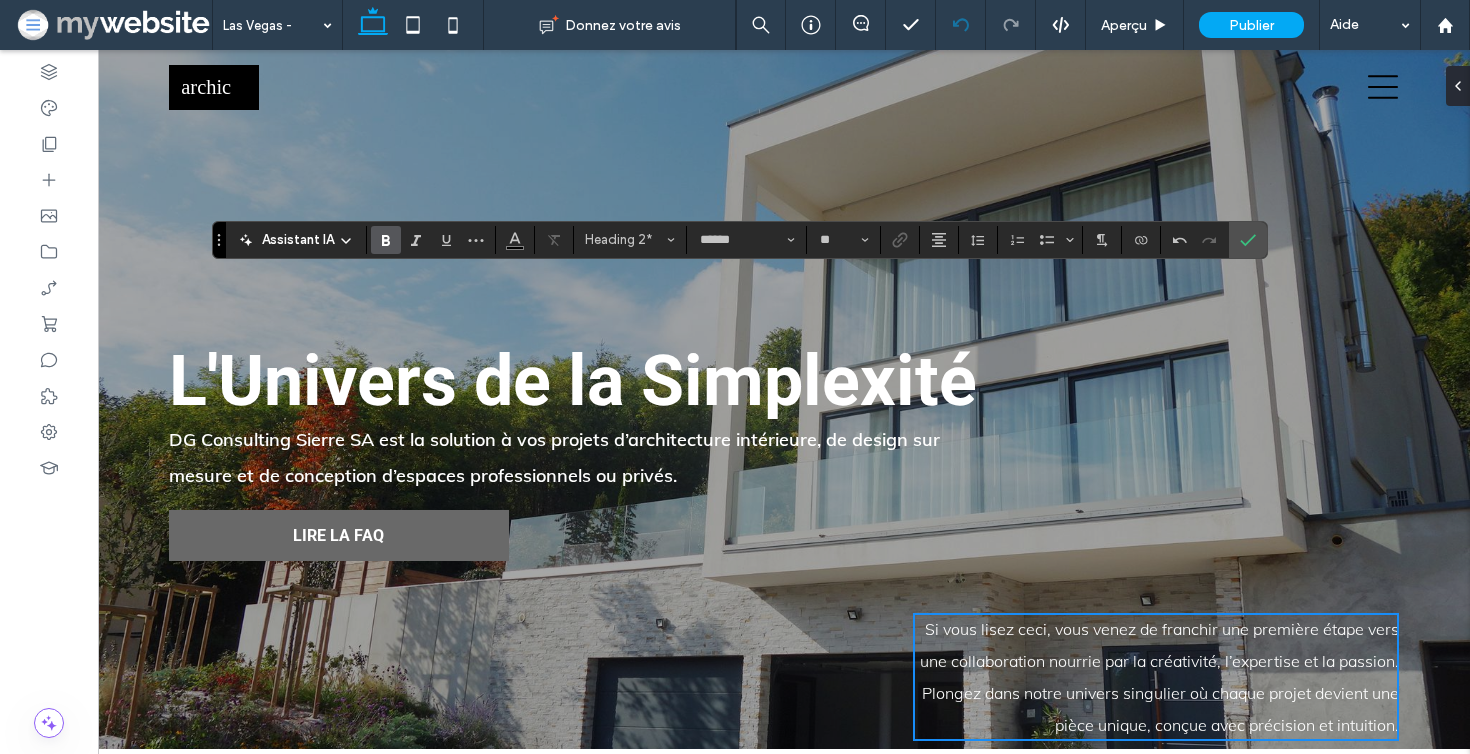 type on "****" 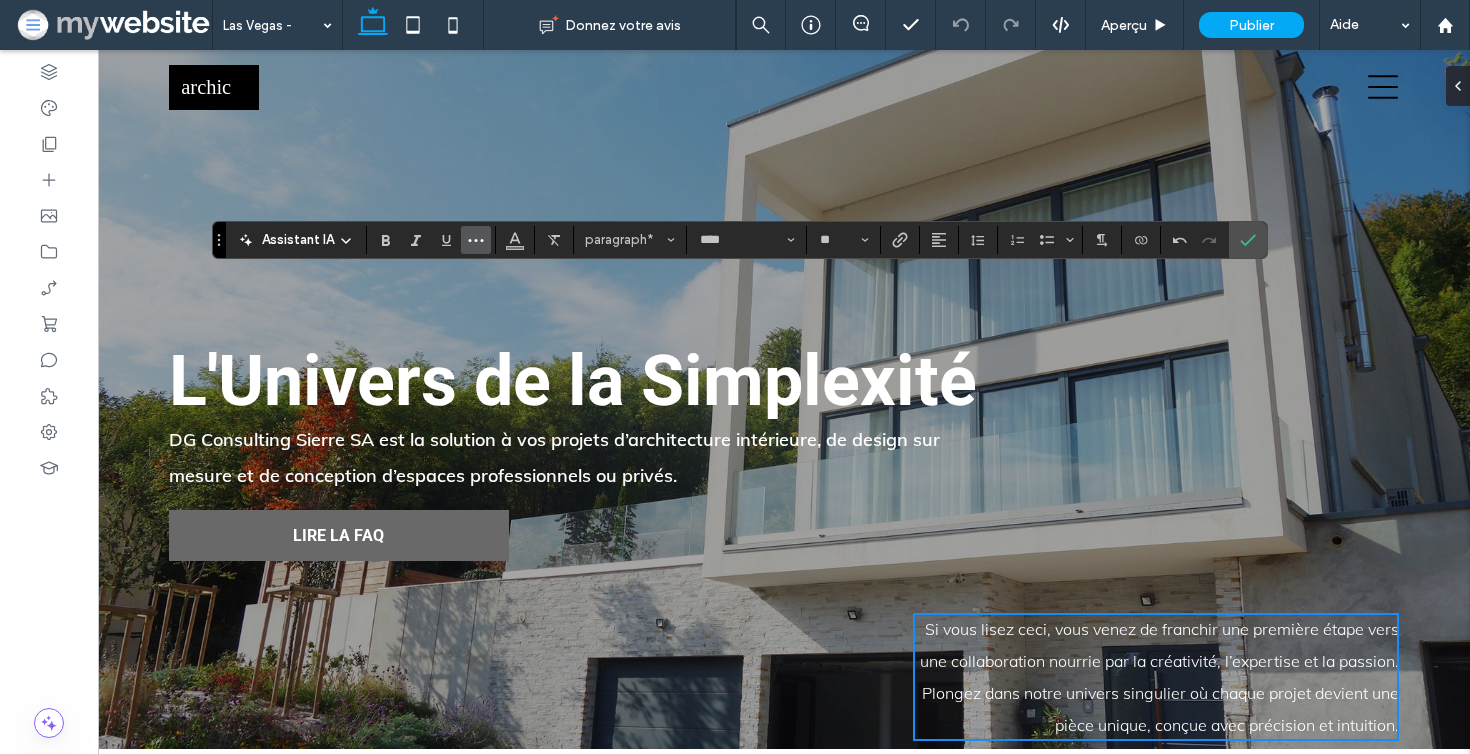 click at bounding box center [476, 240] 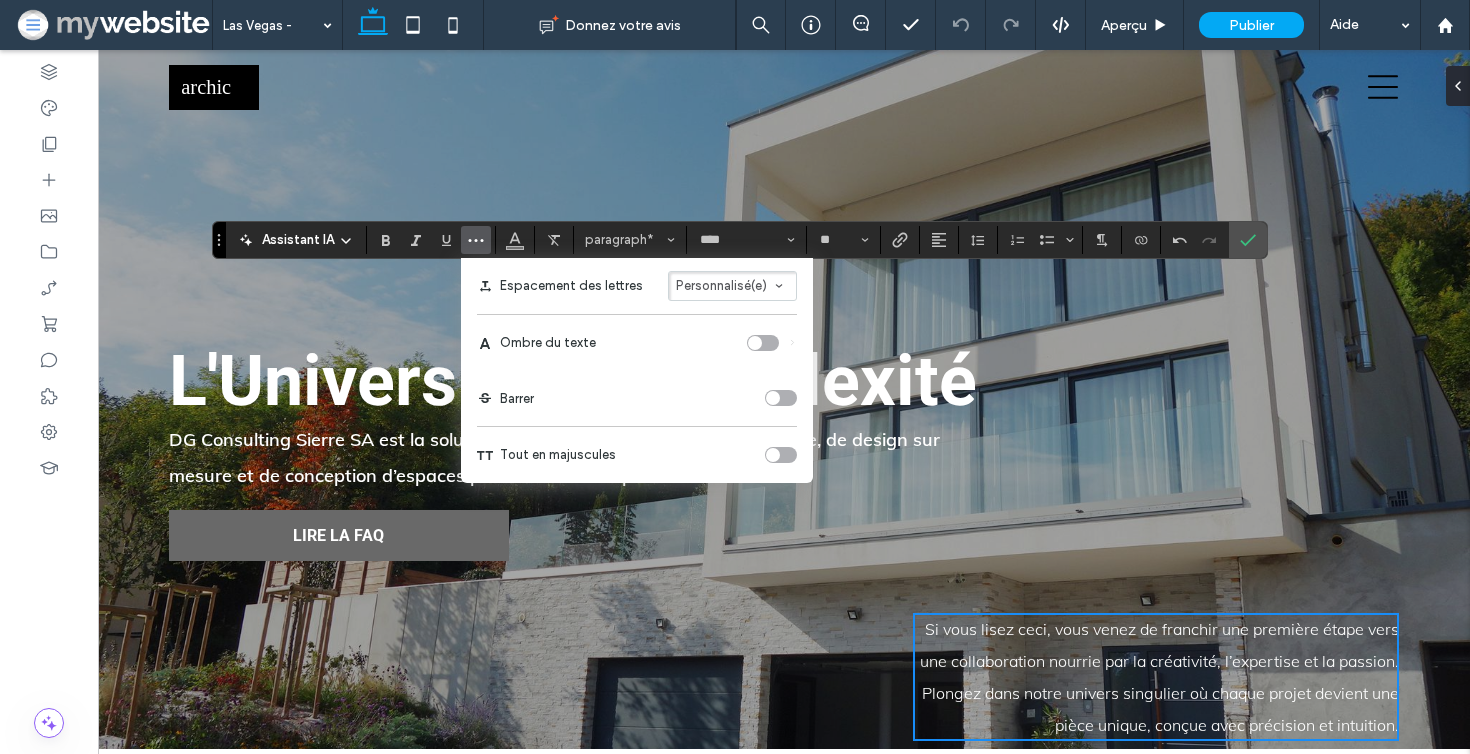click at bounding box center [773, 455] 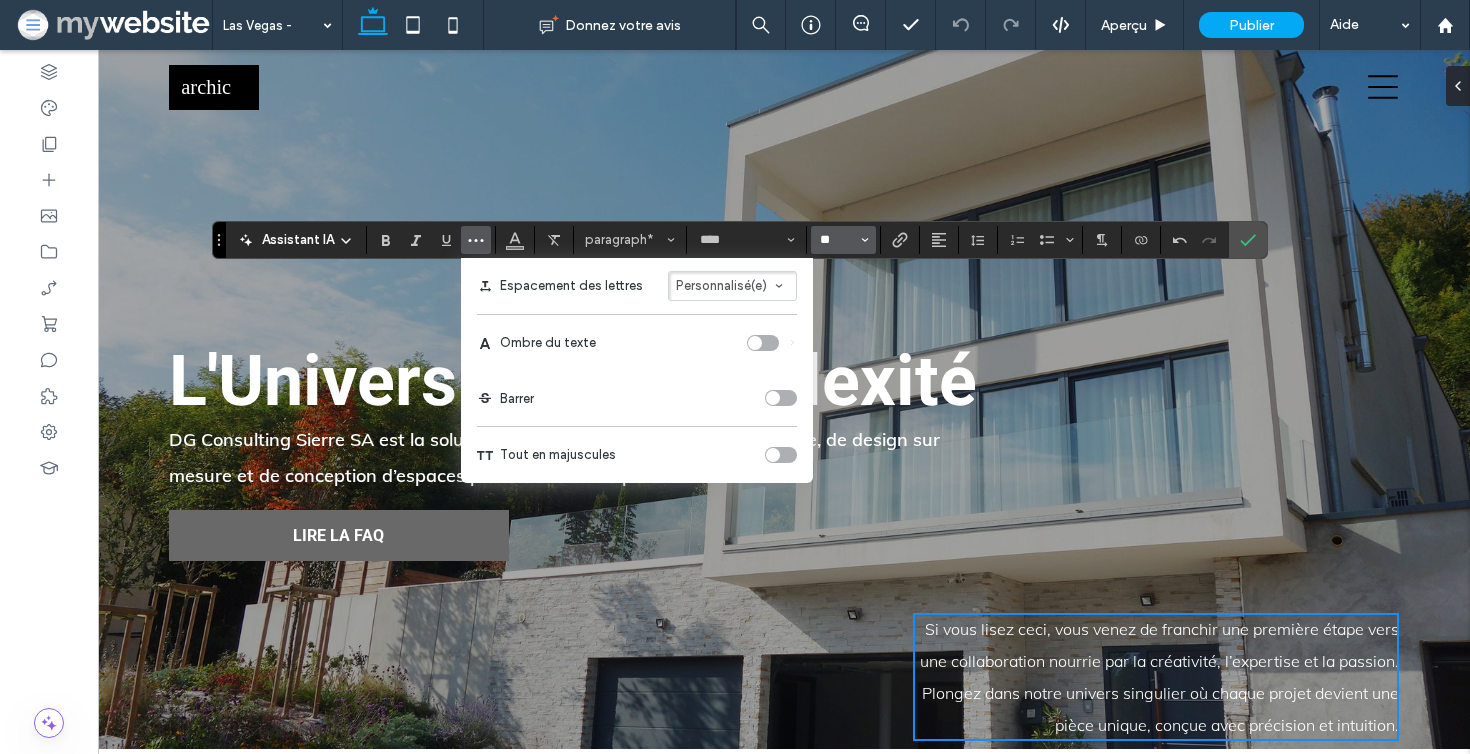 click on "**" at bounding box center (837, 240) 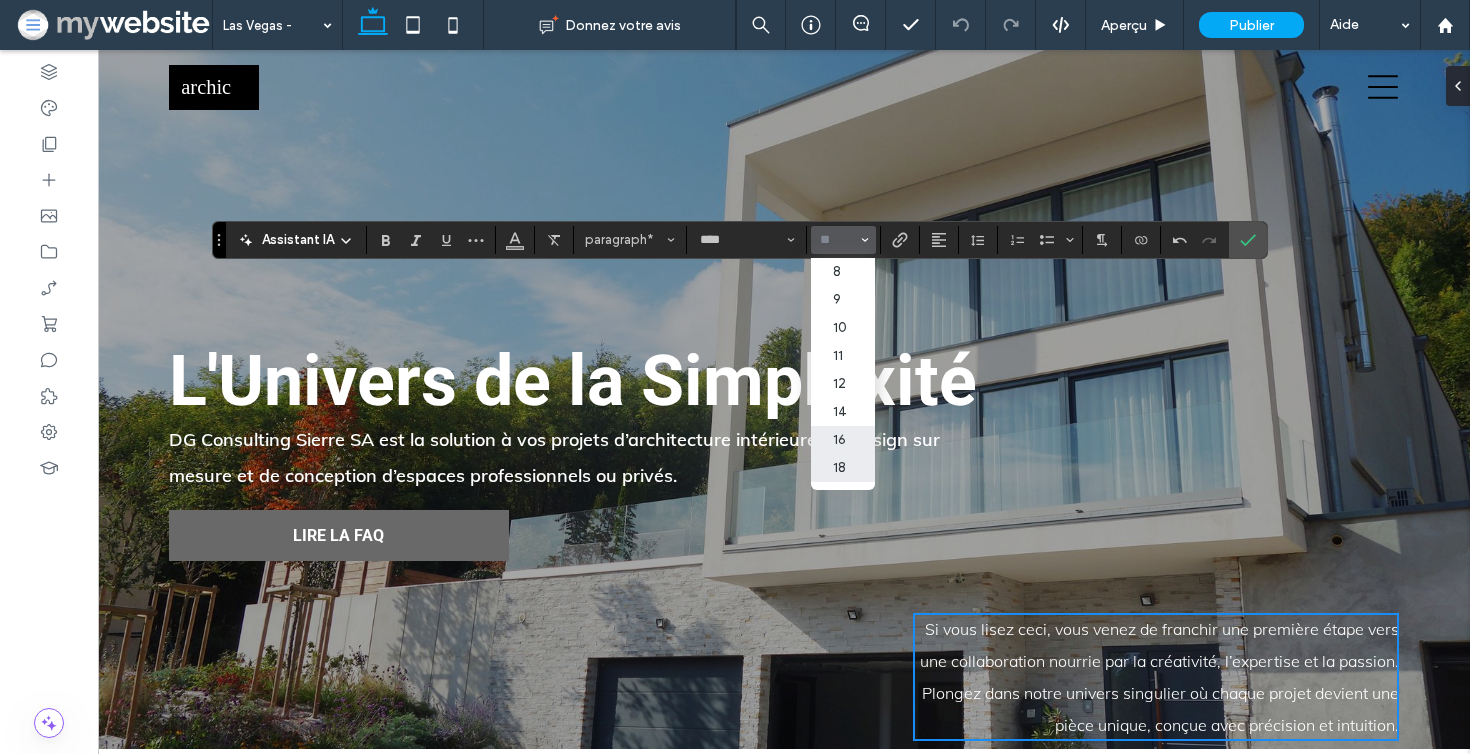 click on "18" at bounding box center (843, 468) 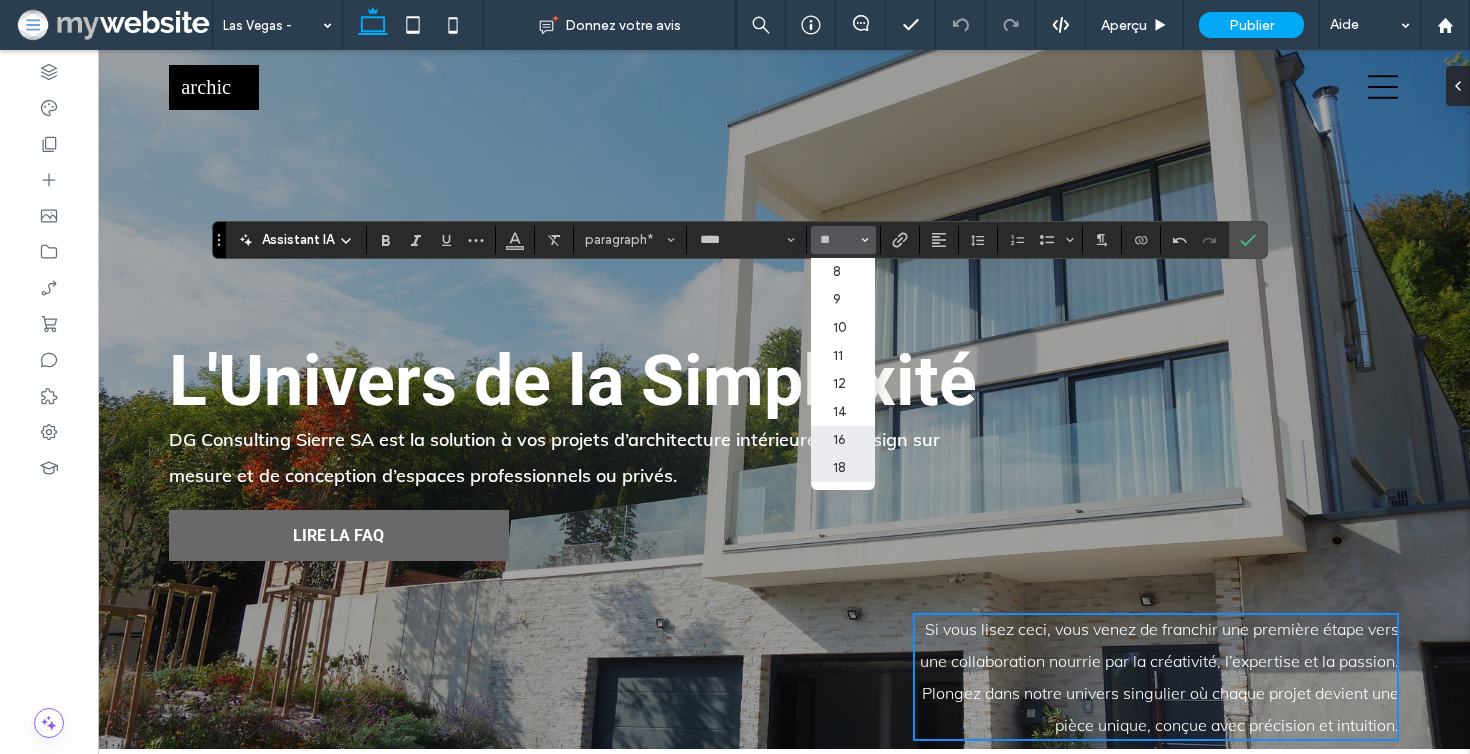 type on "**" 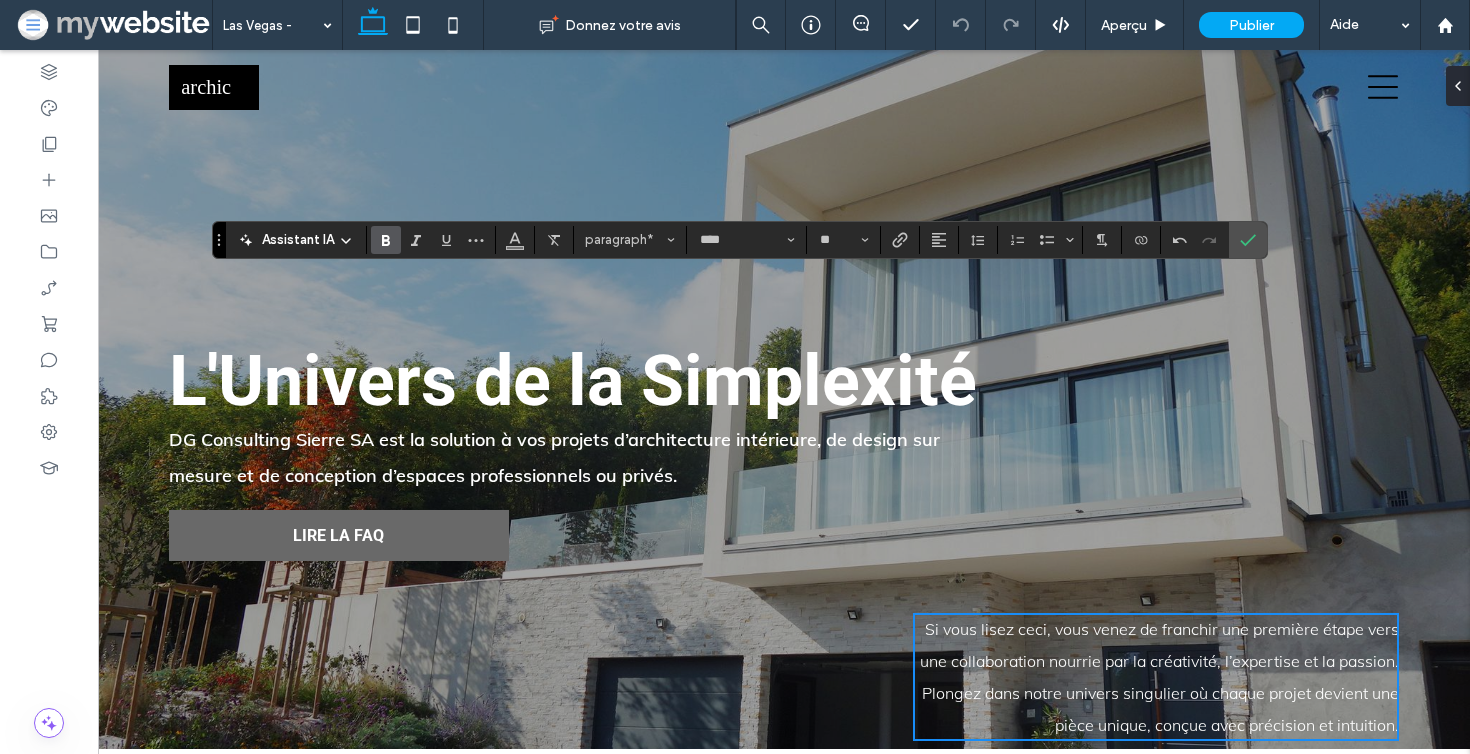click 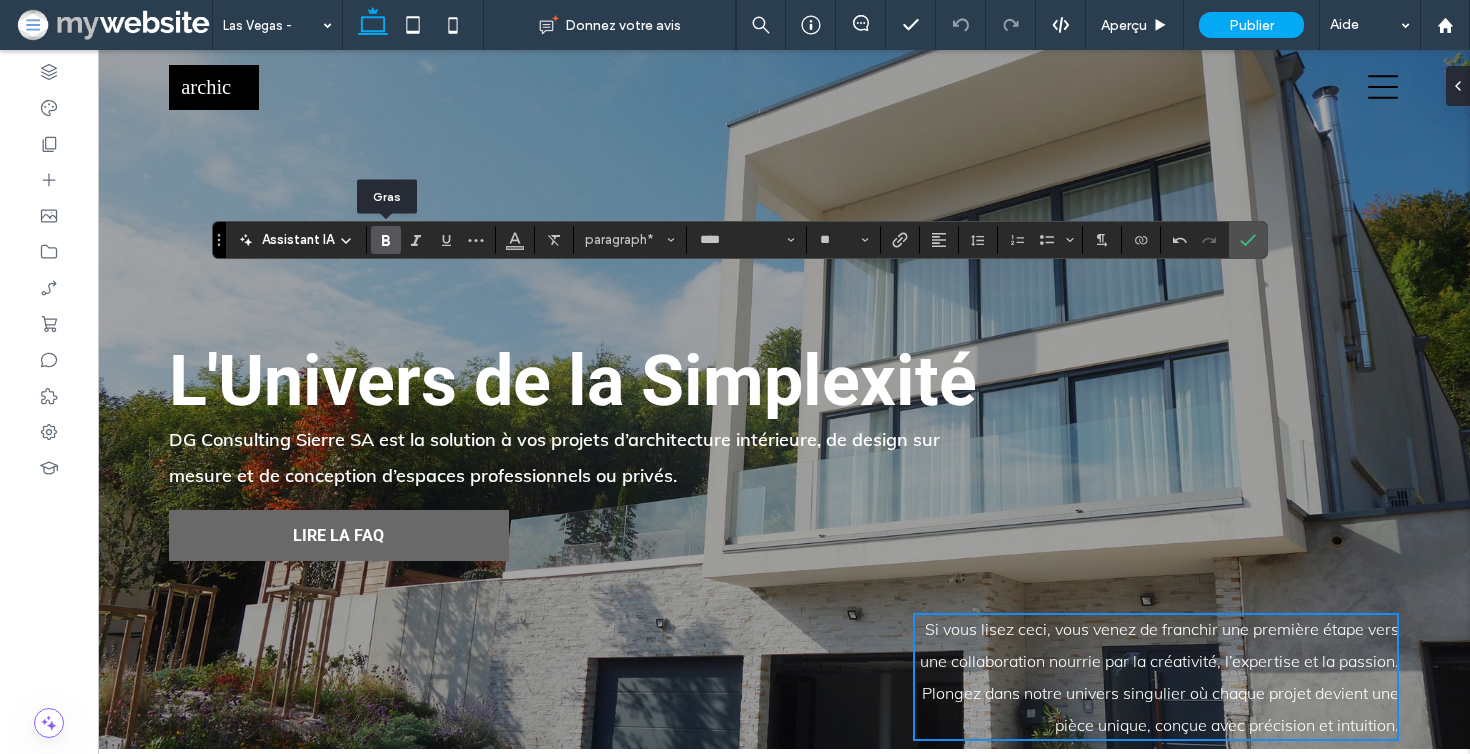 click 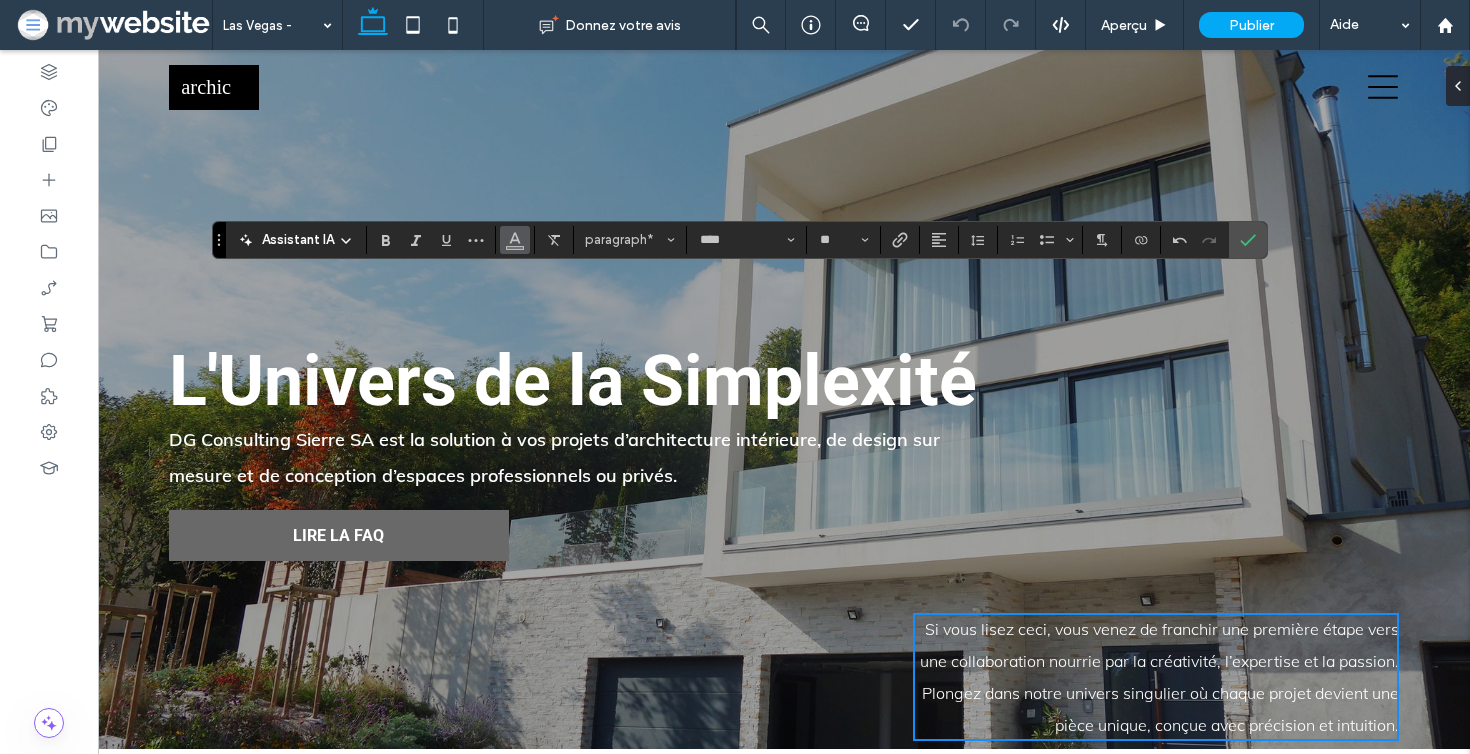 click 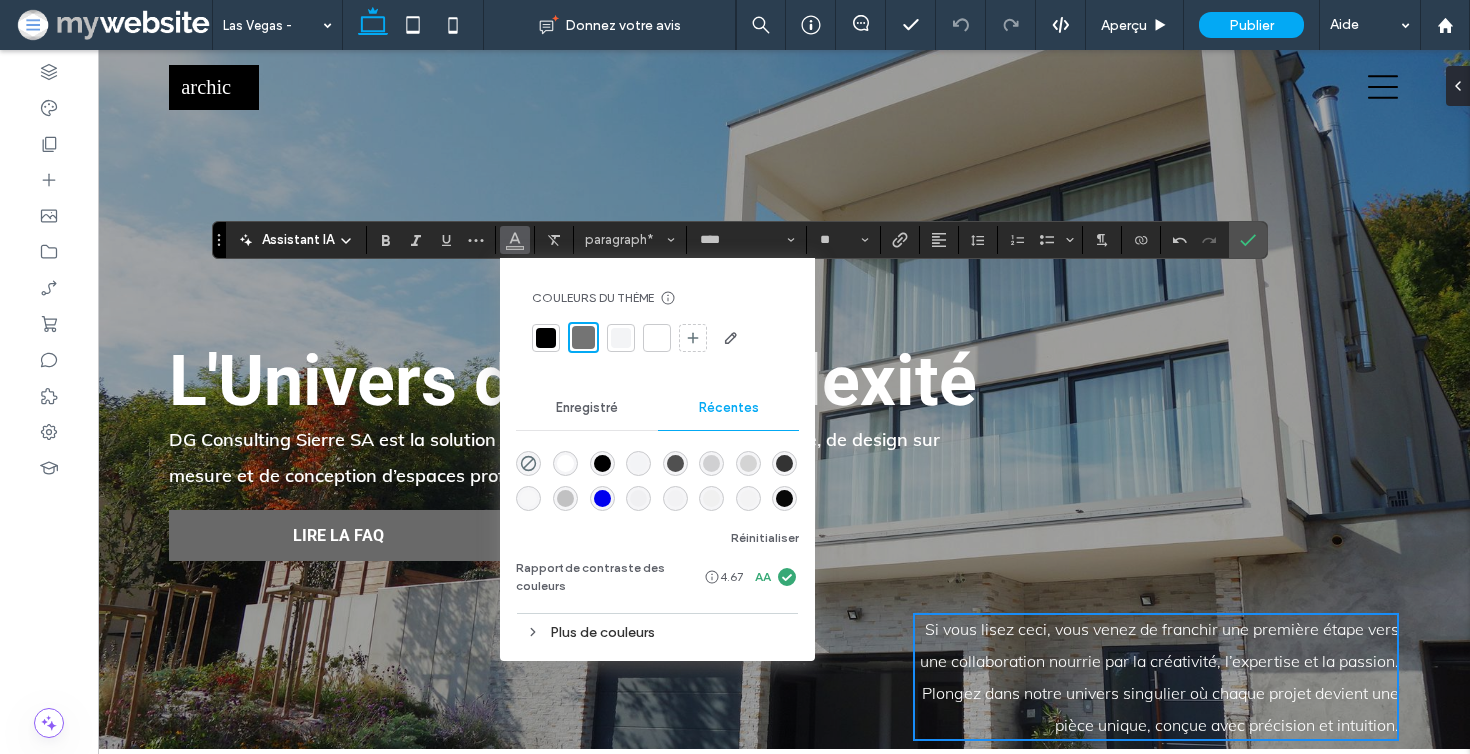 click at bounding box center [546, 338] 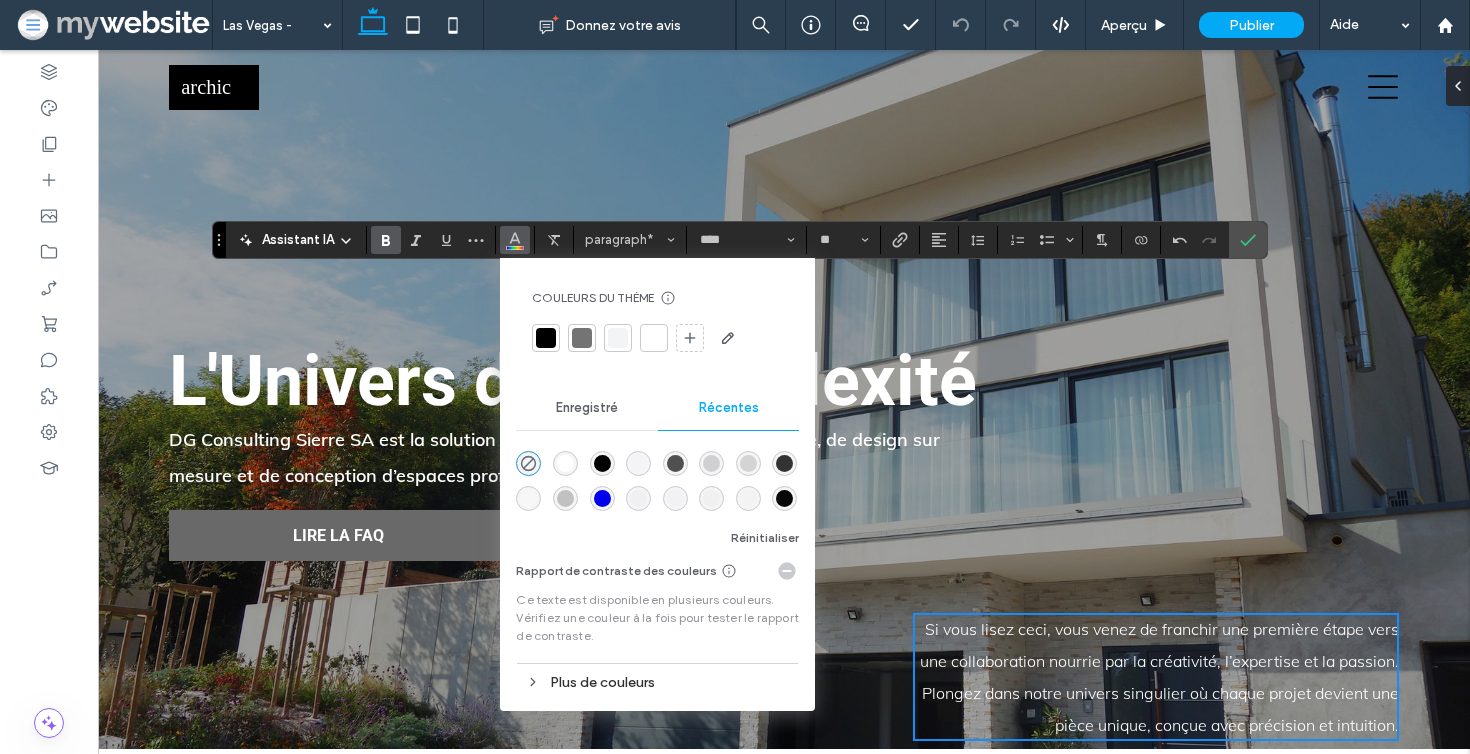 click at bounding box center [382, 240] 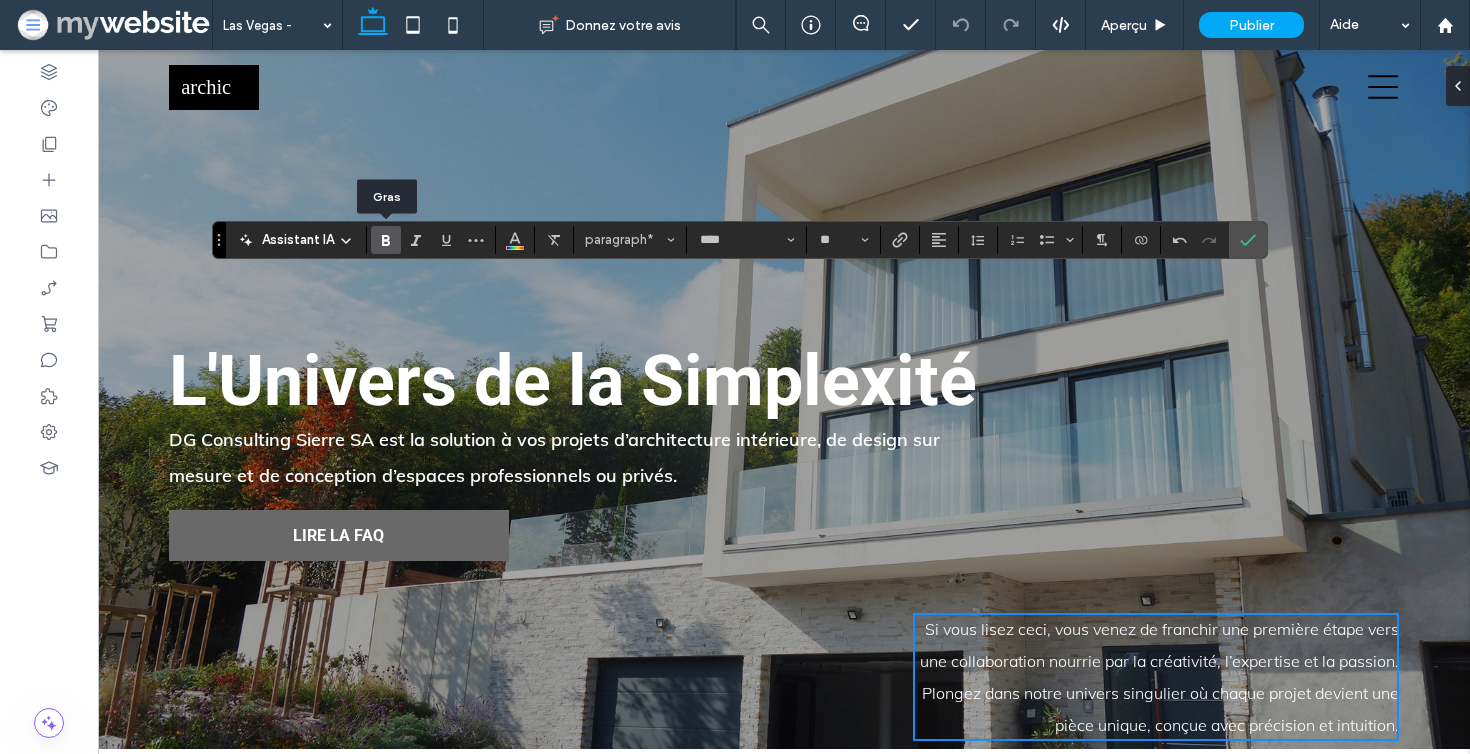 click at bounding box center (382, 240) 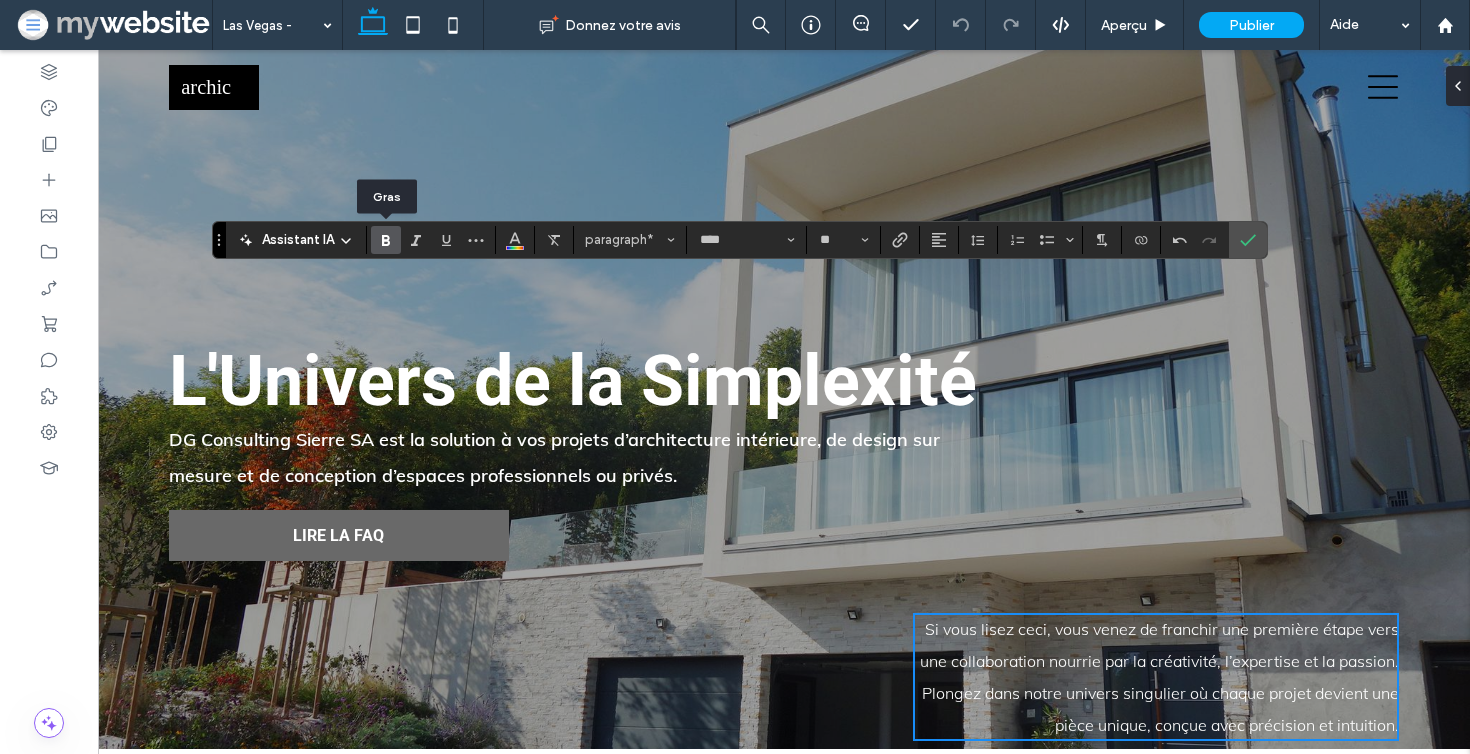 click at bounding box center (382, 240) 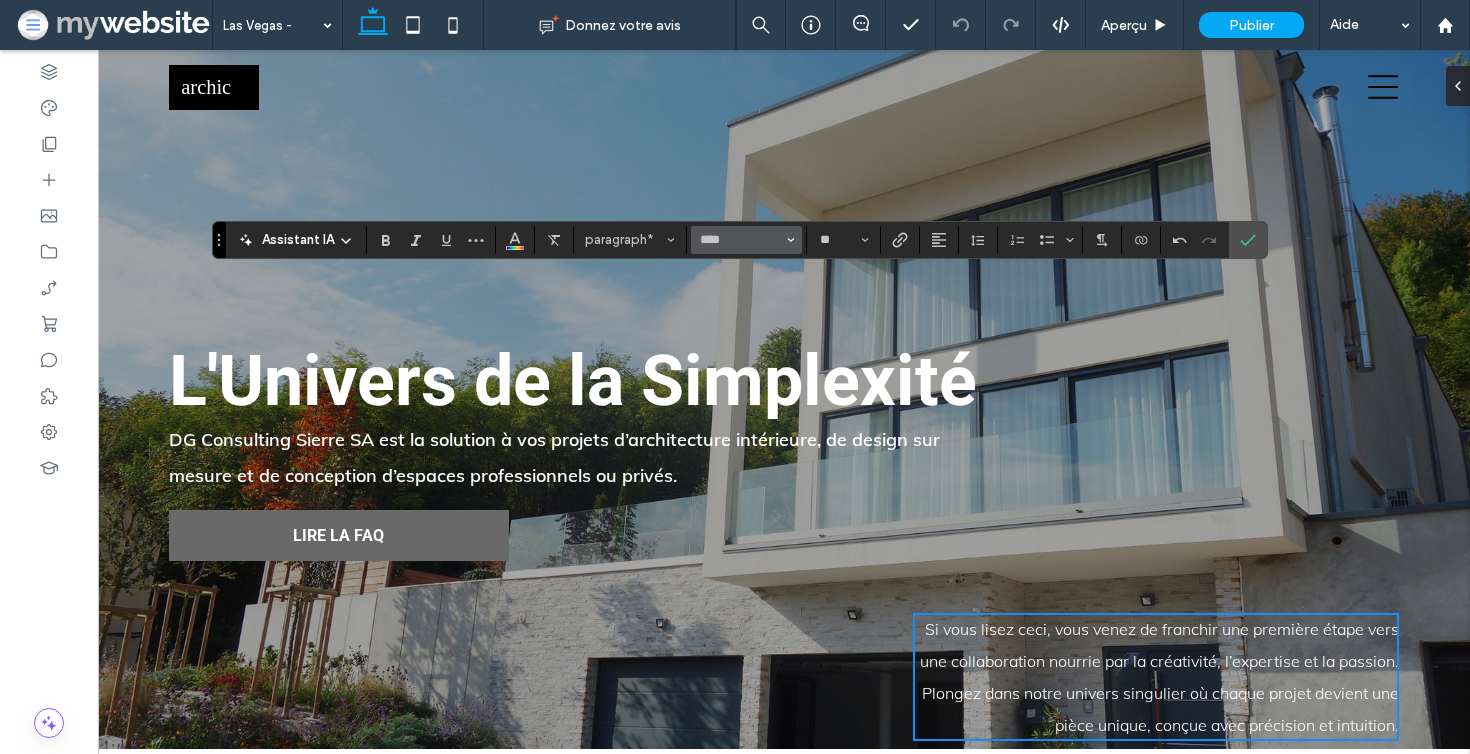 click 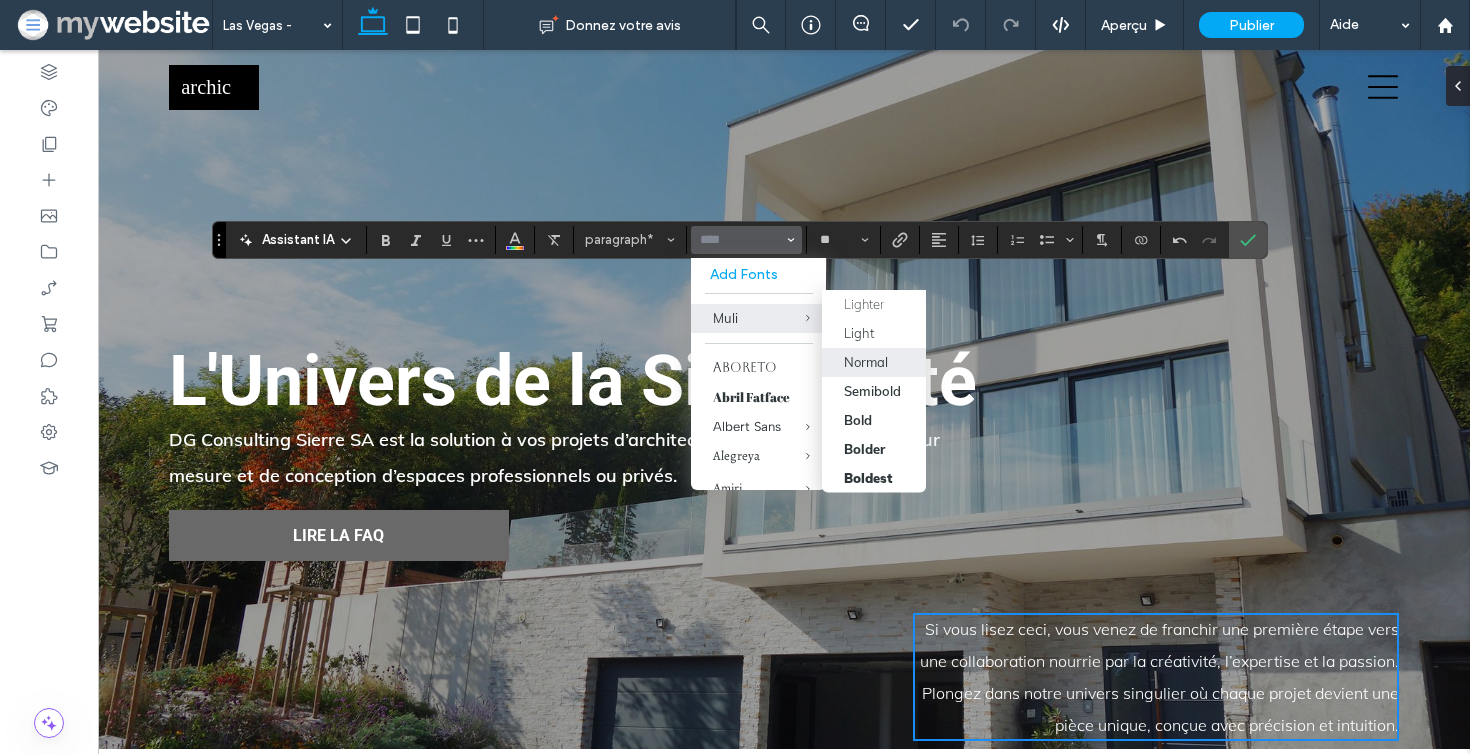 click on "Normal" at bounding box center (874, 361) 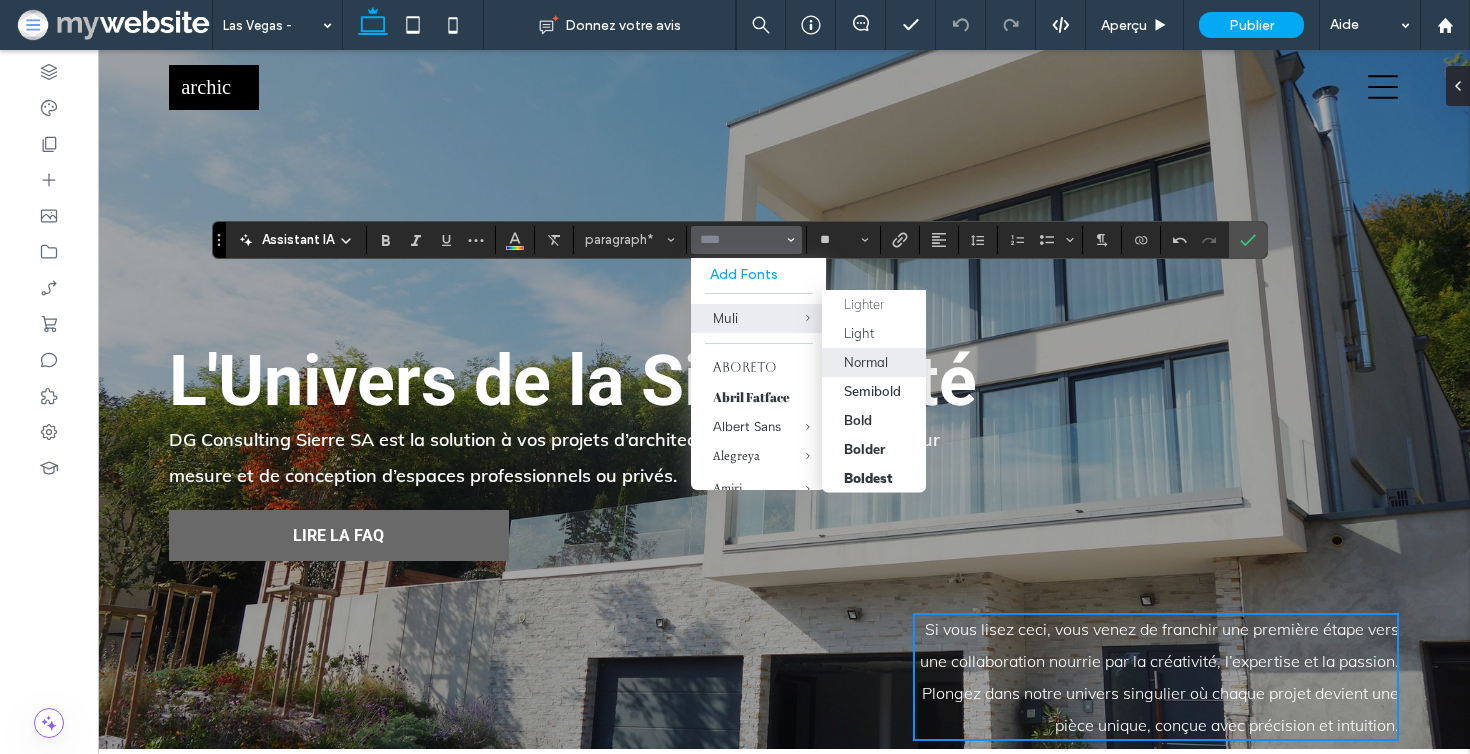 type on "****" 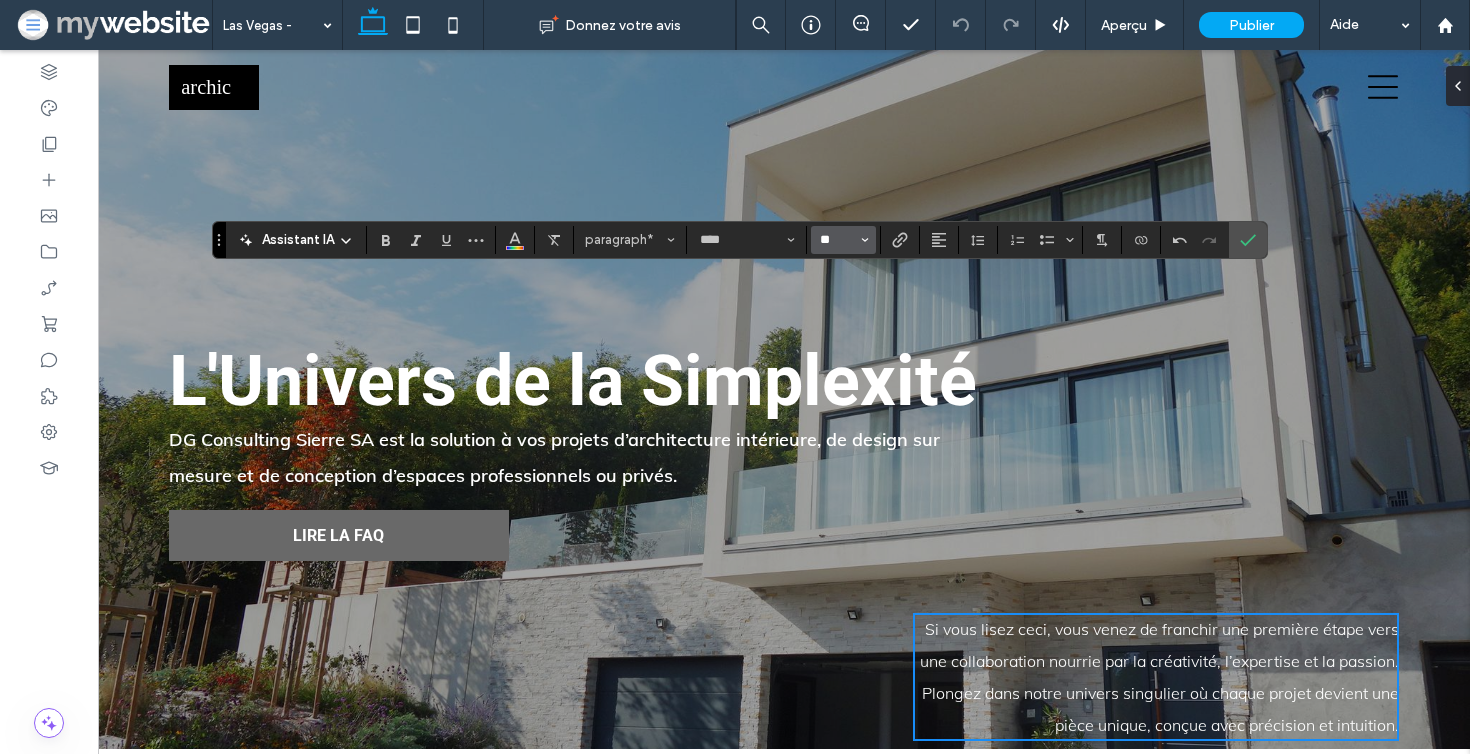 click on "**" at bounding box center (837, 240) 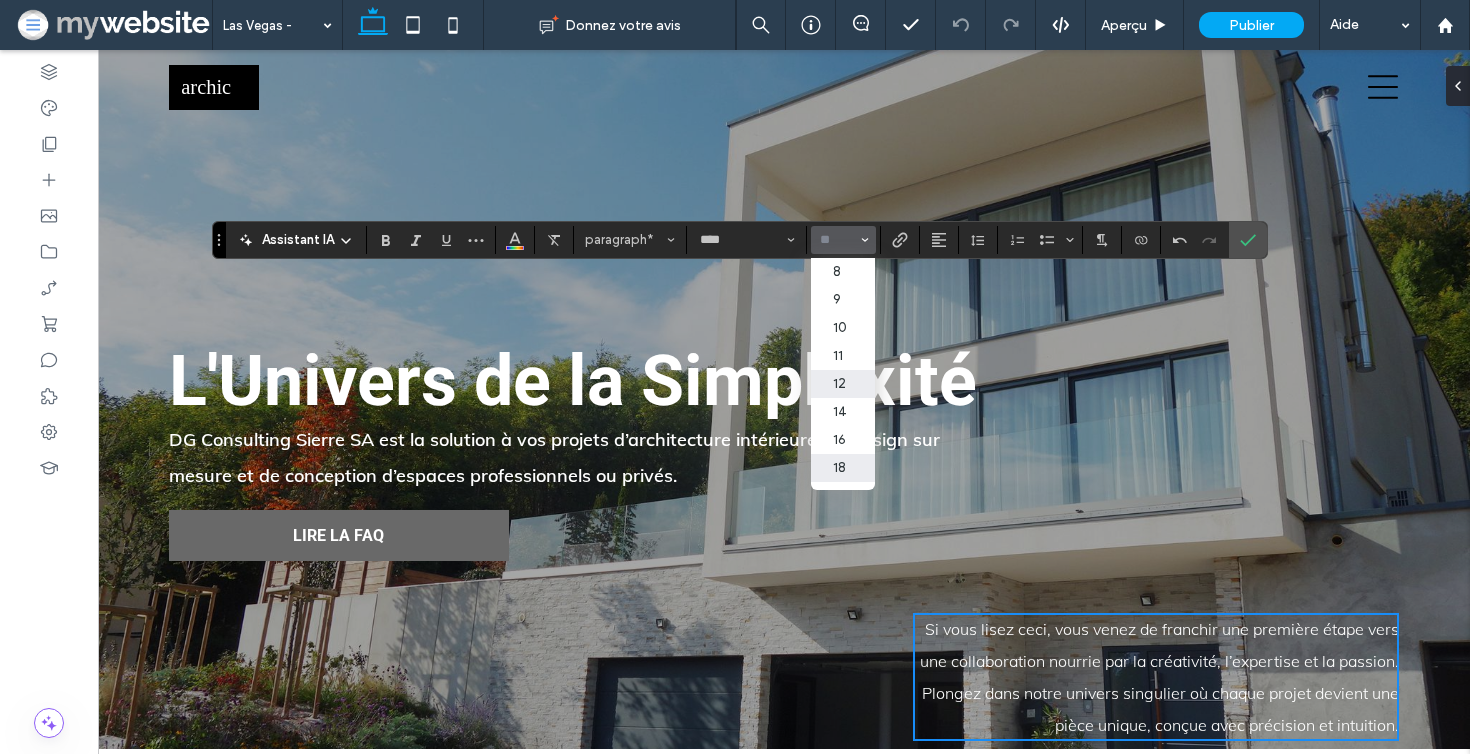 scroll, scrollTop: 126, scrollLeft: 0, axis: vertical 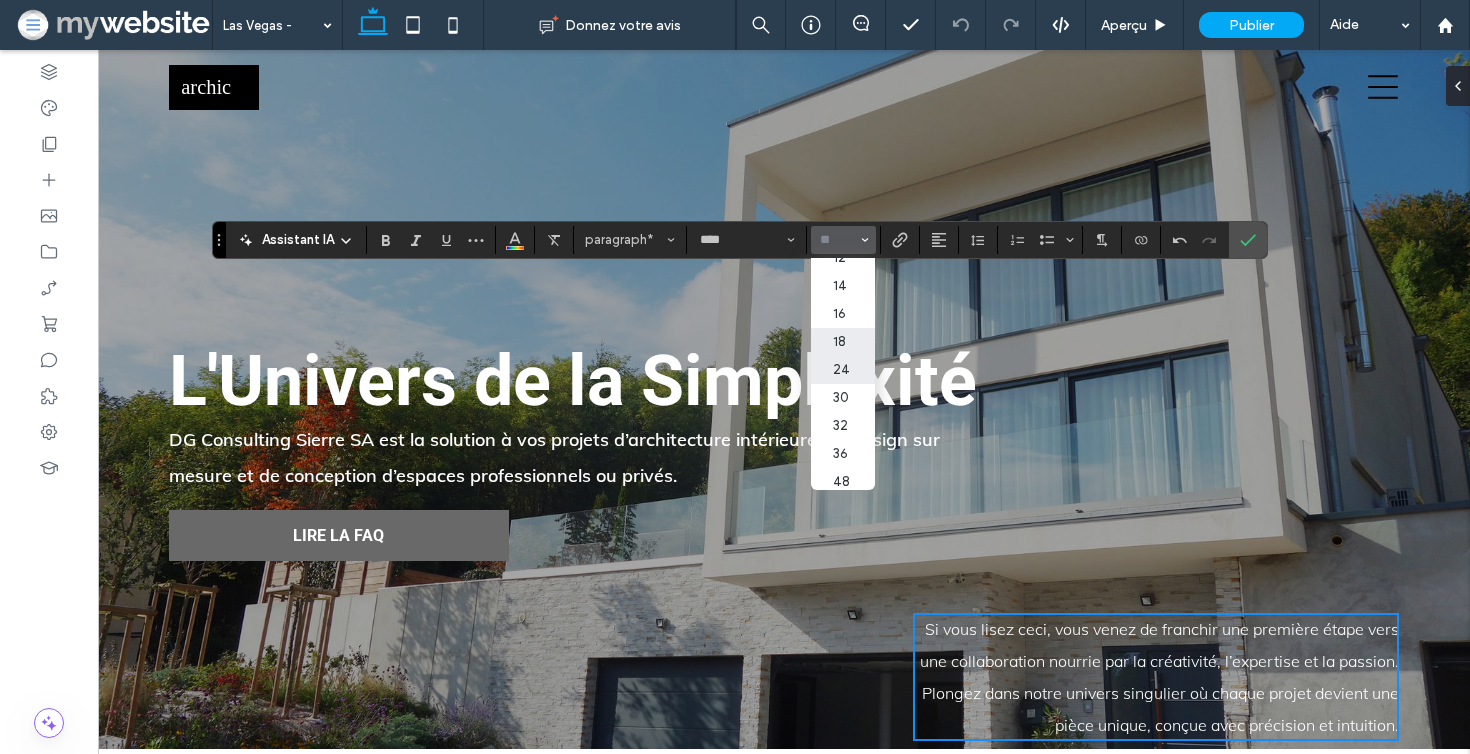 click on "24" at bounding box center (843, 370) 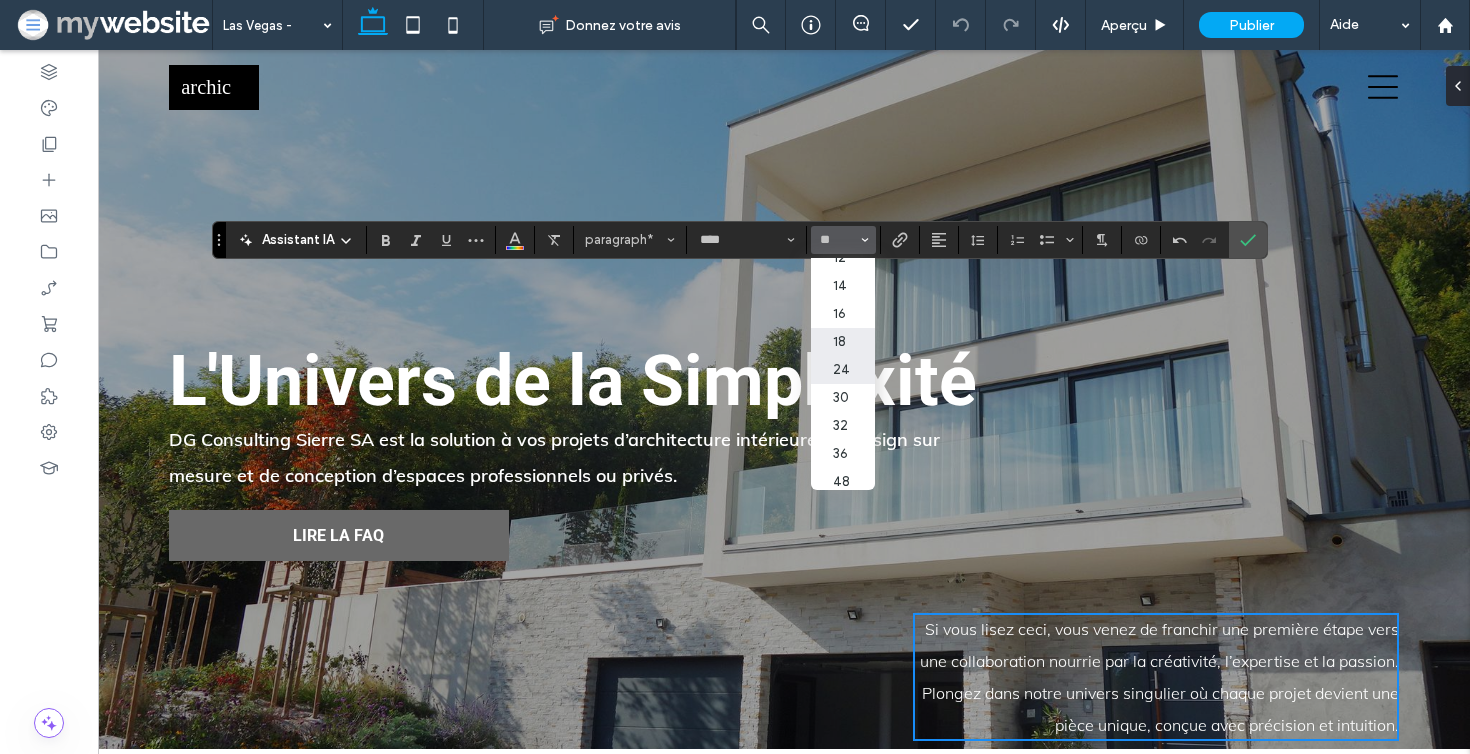 type on "**" 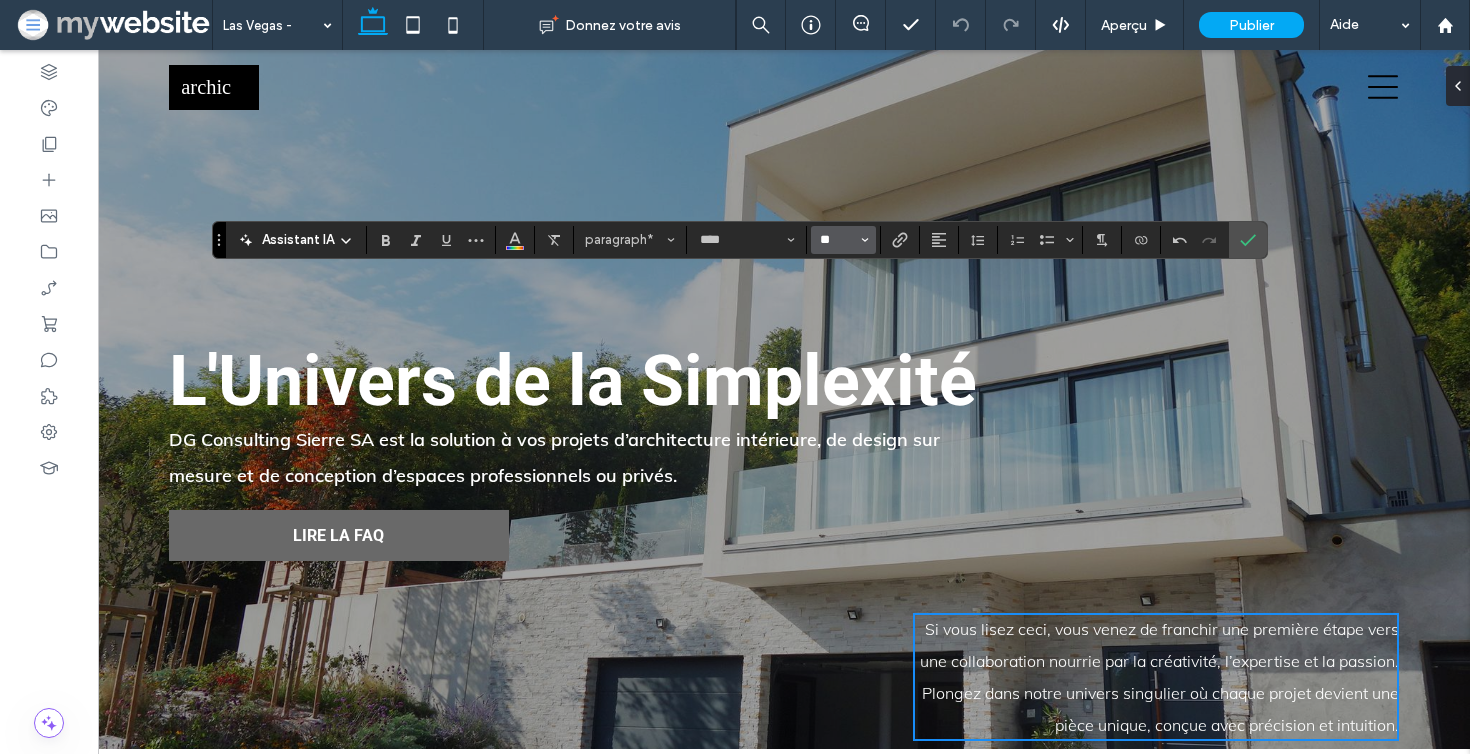 click on "**" at bounding box center [837, 240] 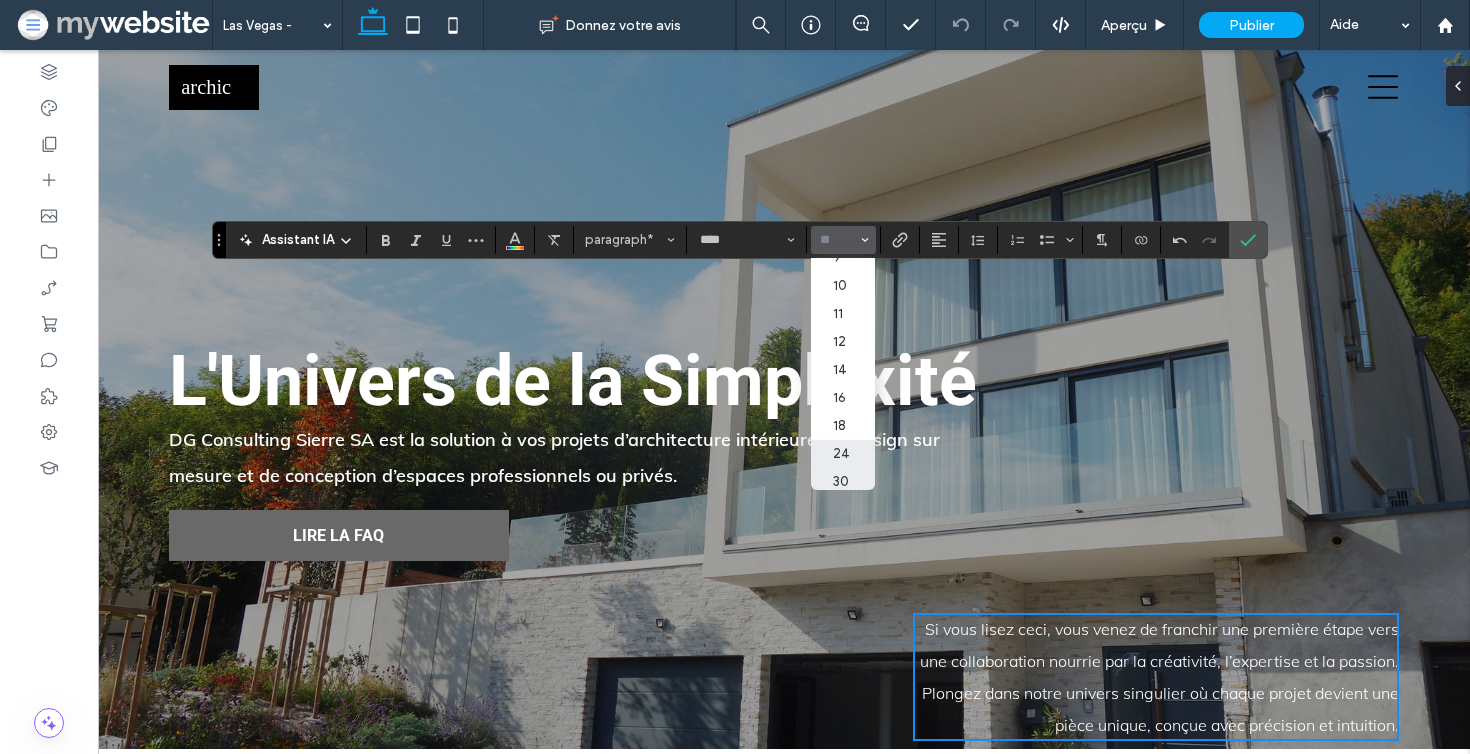 scroll, scrollTop: 44, scrollLeft: 0, axis: vertical 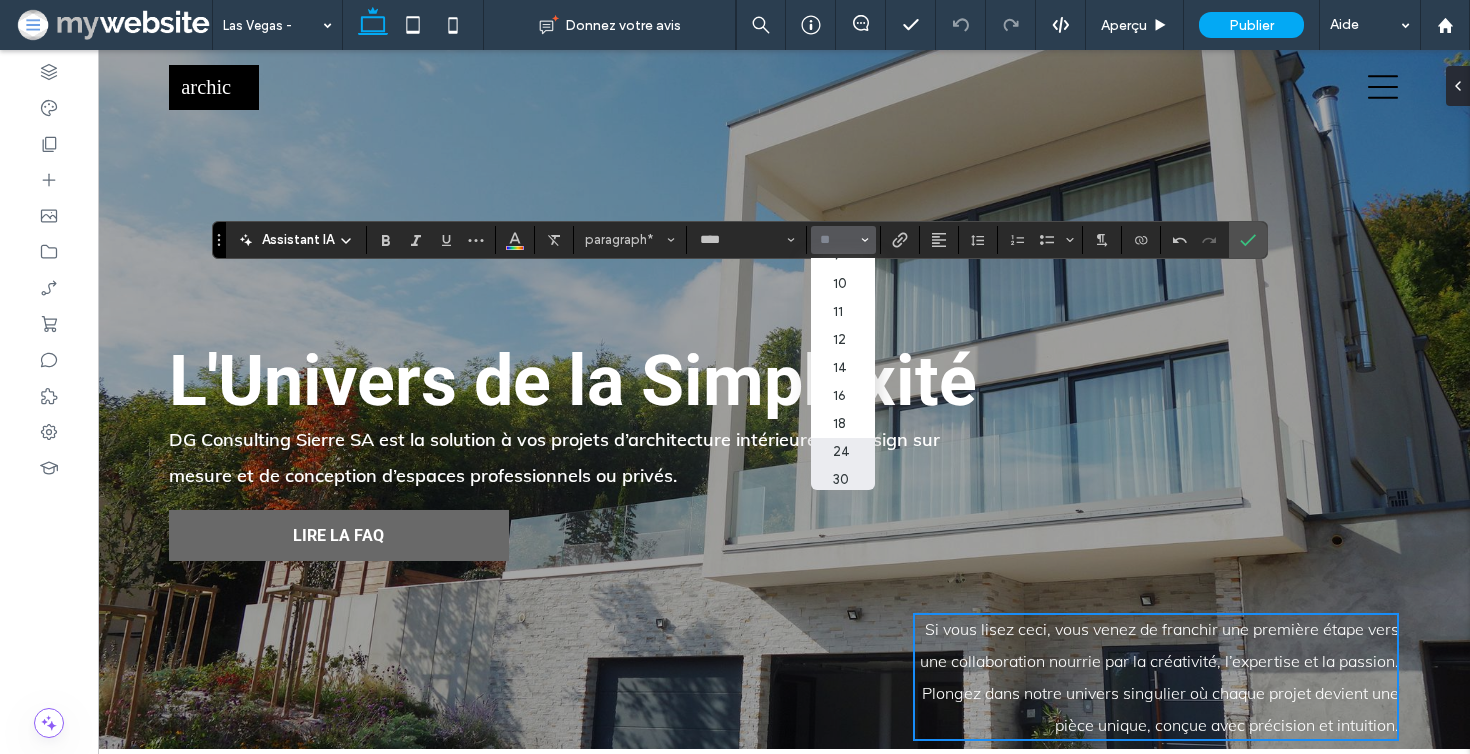 click on "30" at bounding box center (843, 480) 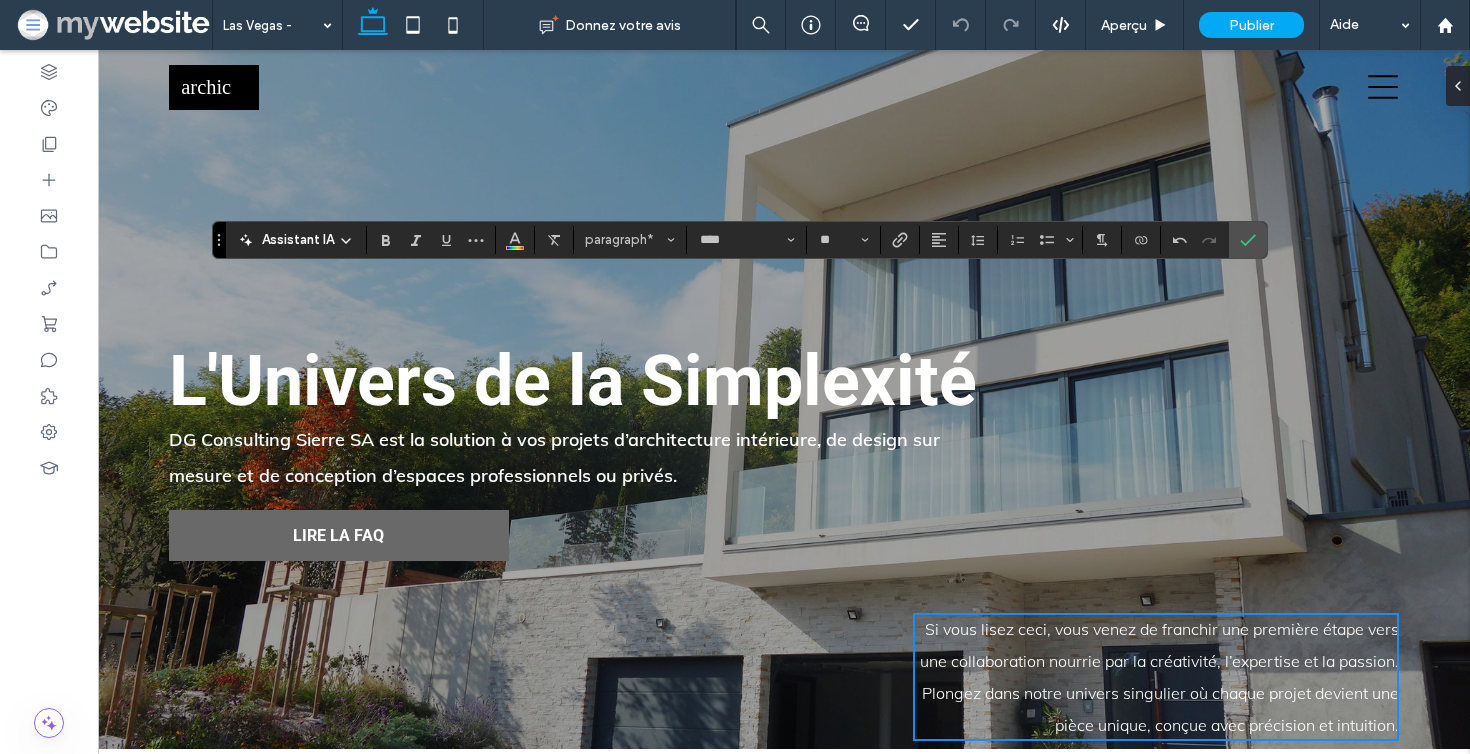 type on "**" 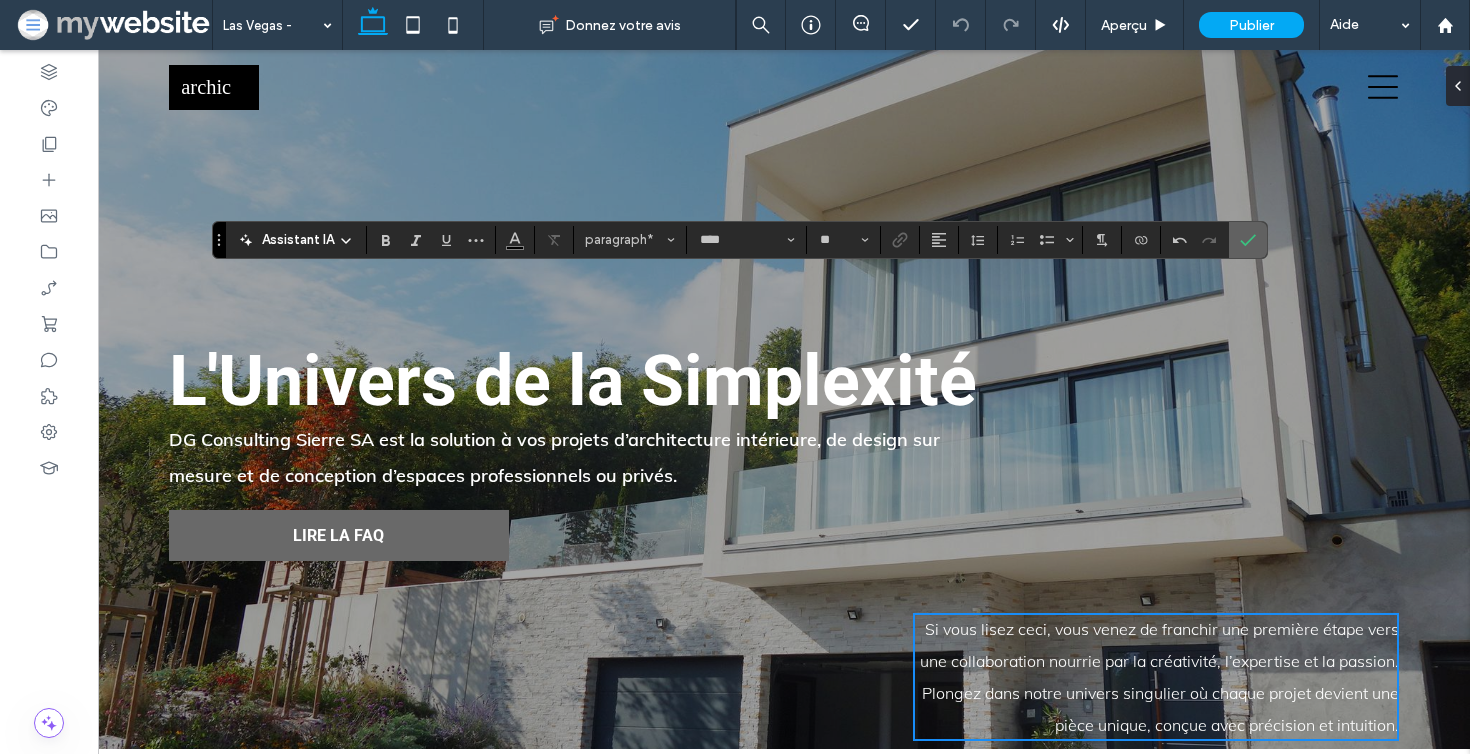 click 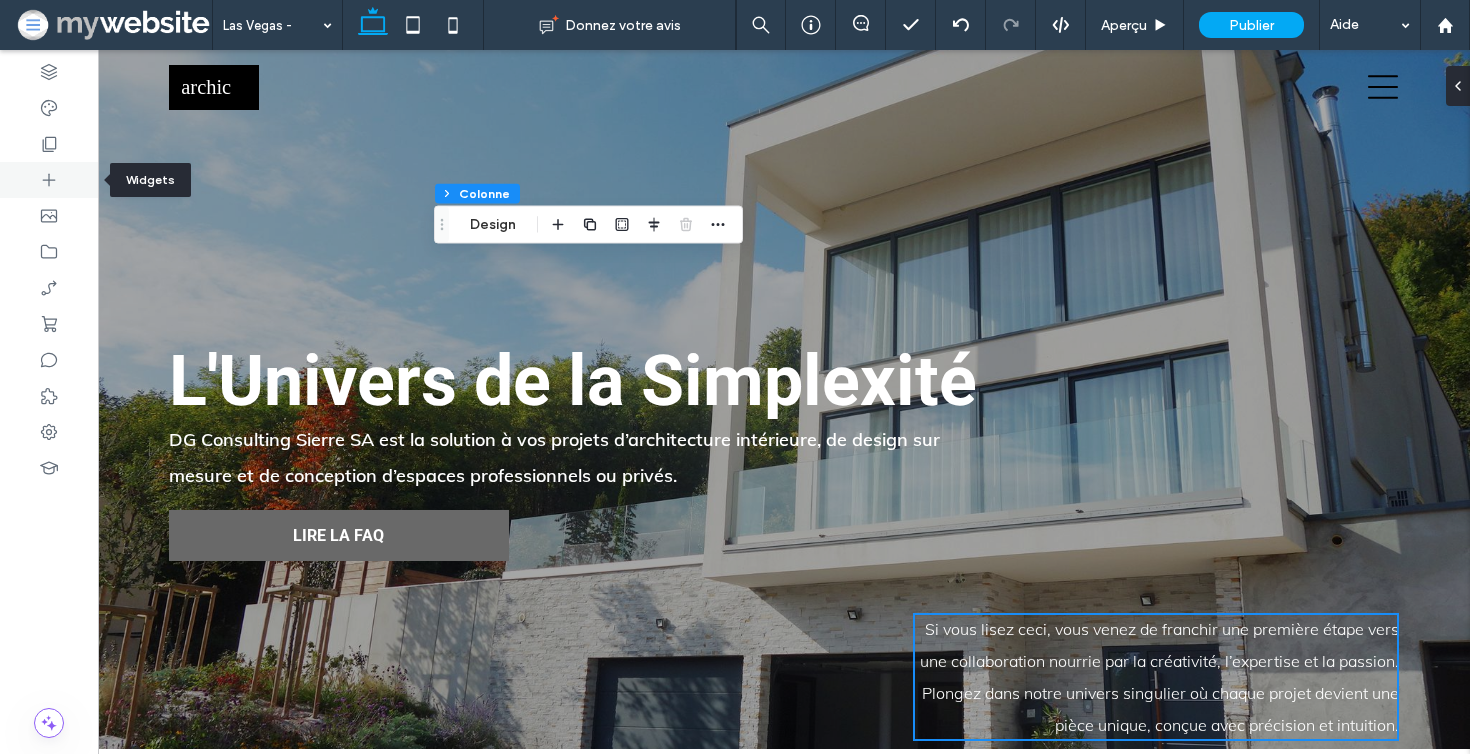 click at bounding box center (49, 180) 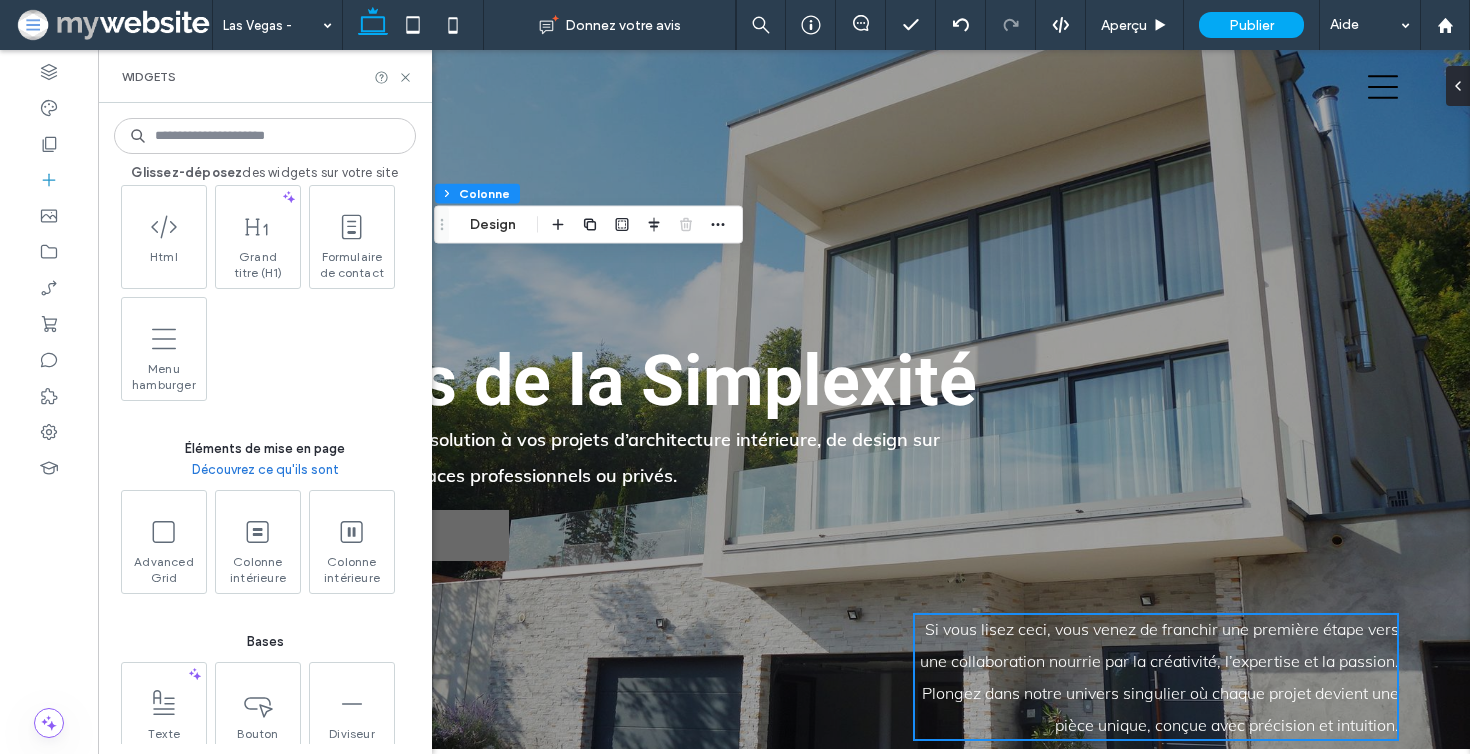 scroll, scrollTop: 836, scrollLeft: 0, axis: vertical 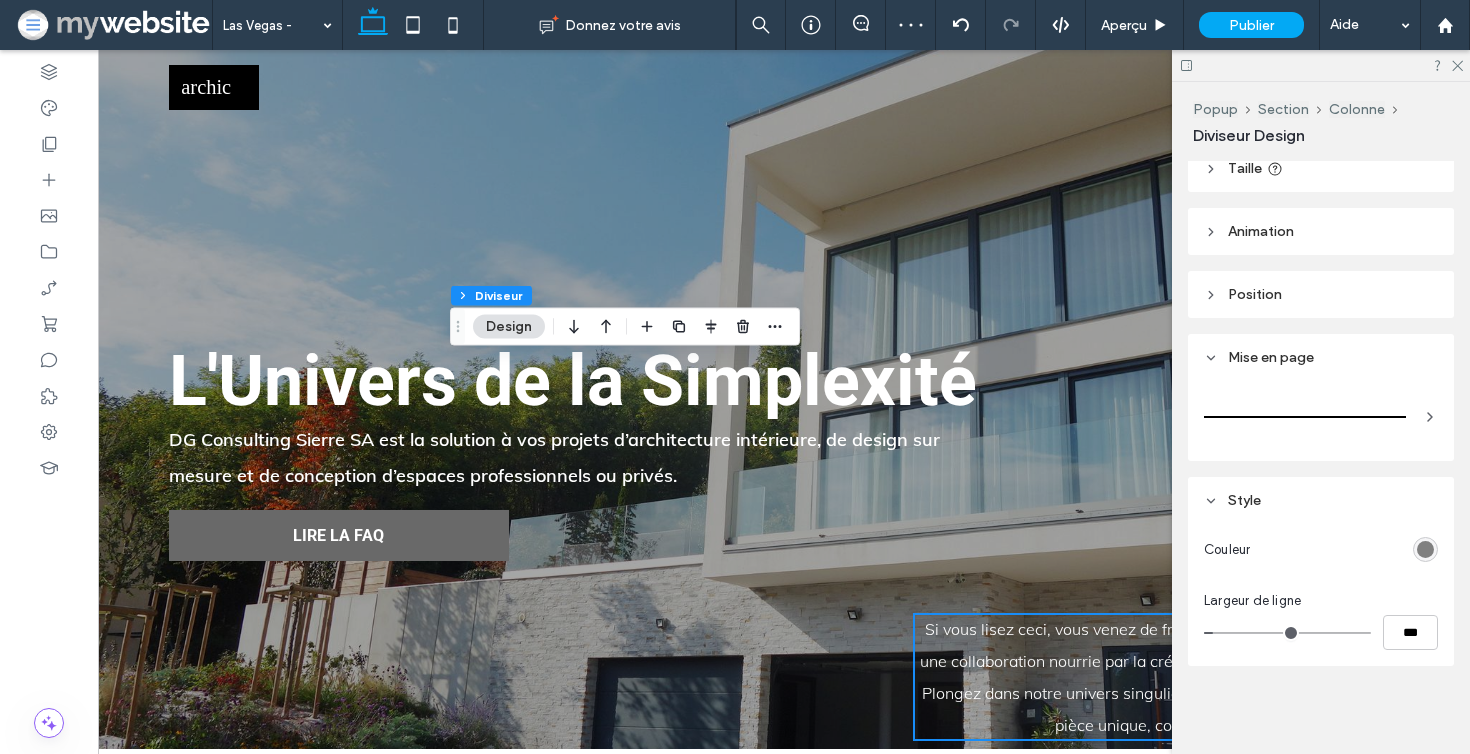 type on "*" 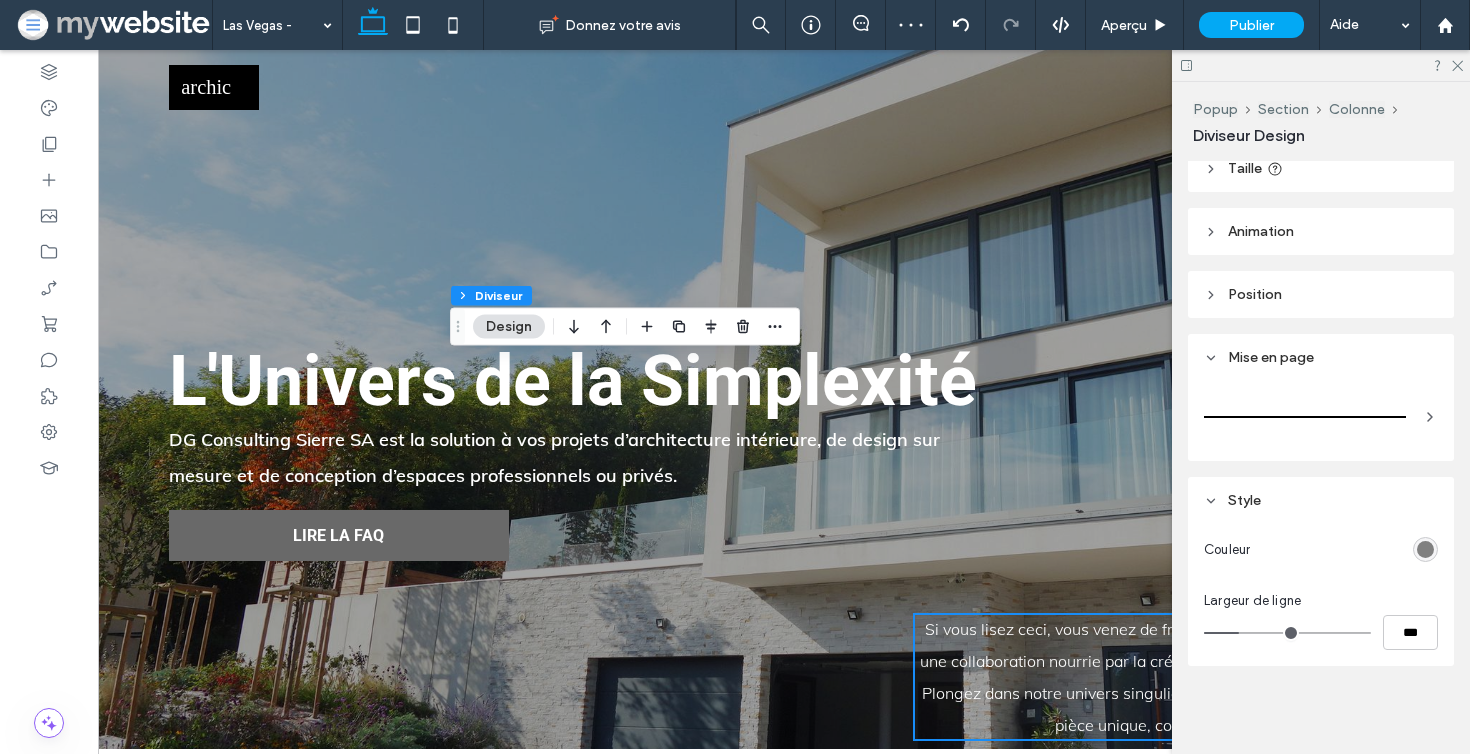 type on "*" 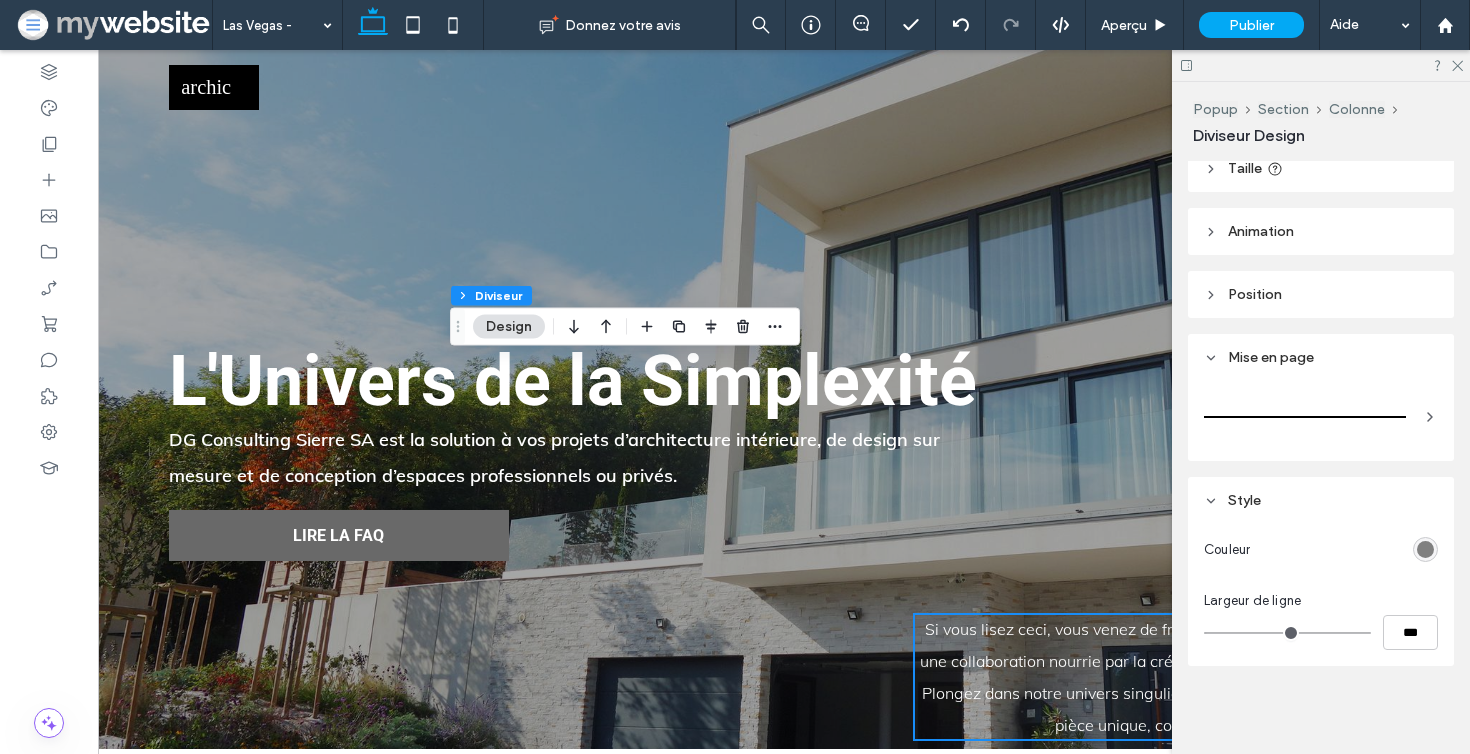drag, startPoint x: 1218, startPoint y: 629, endPoint x: 1197, endPoint y: 623, distance: 21.84033 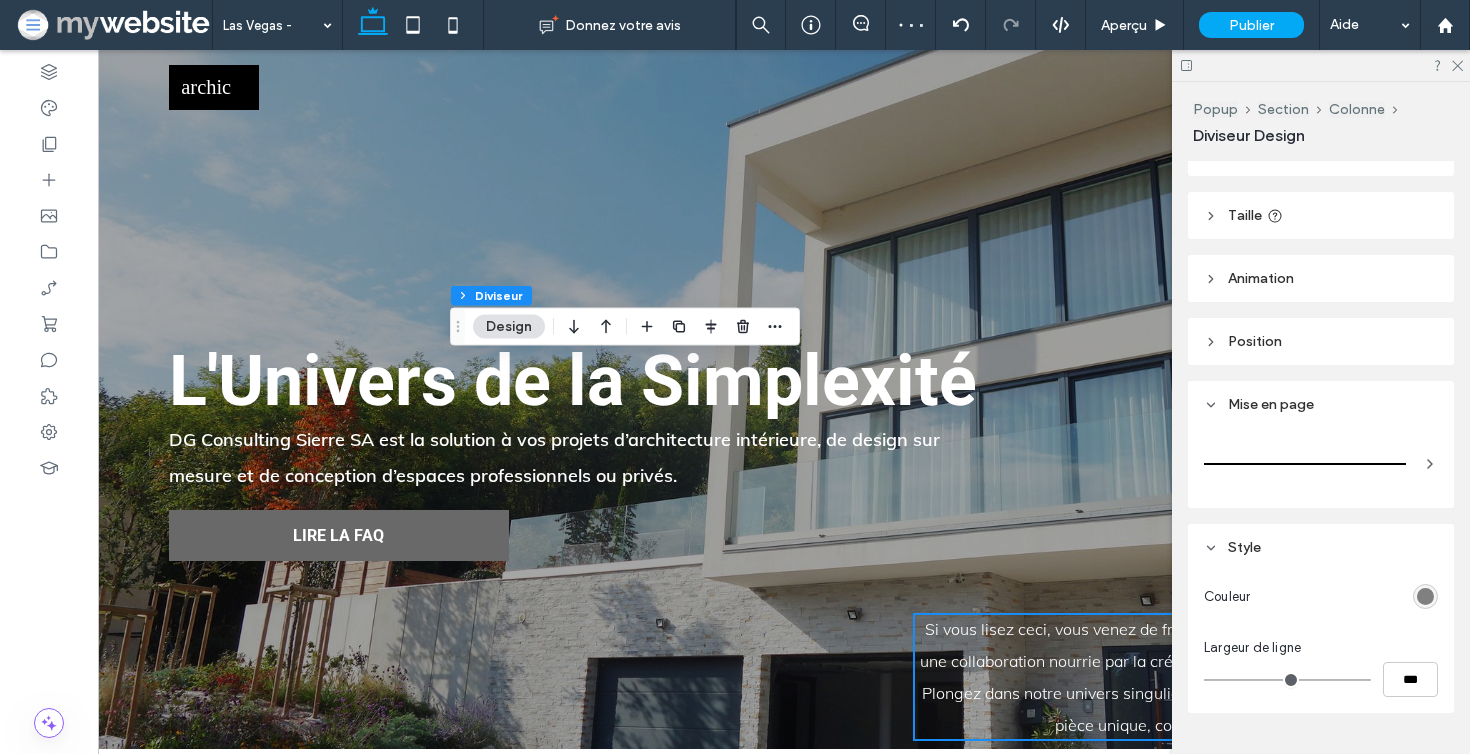 scroll, scrollTop: 92, scrollLeft: 0, axis: vertical 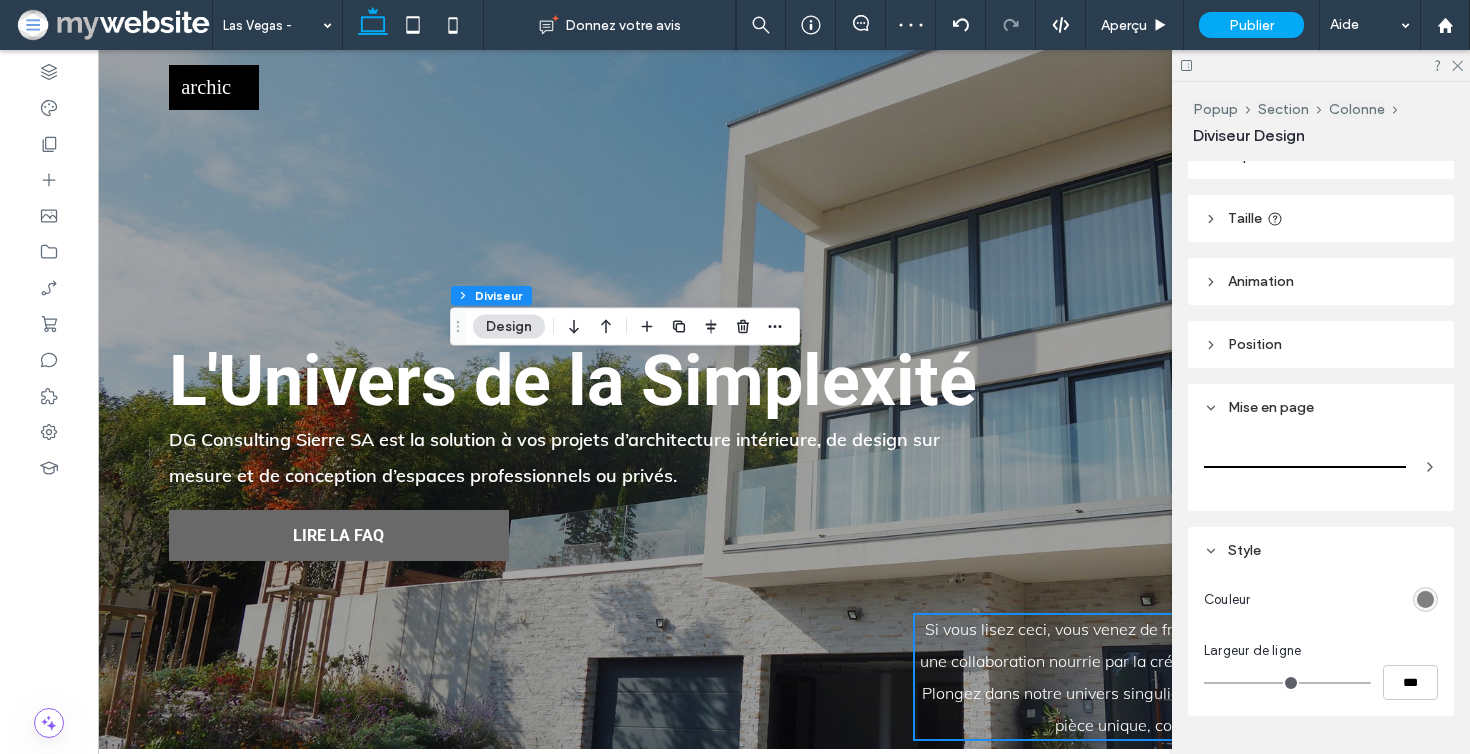 click on "Taille" at bounding box center (1245, 218) 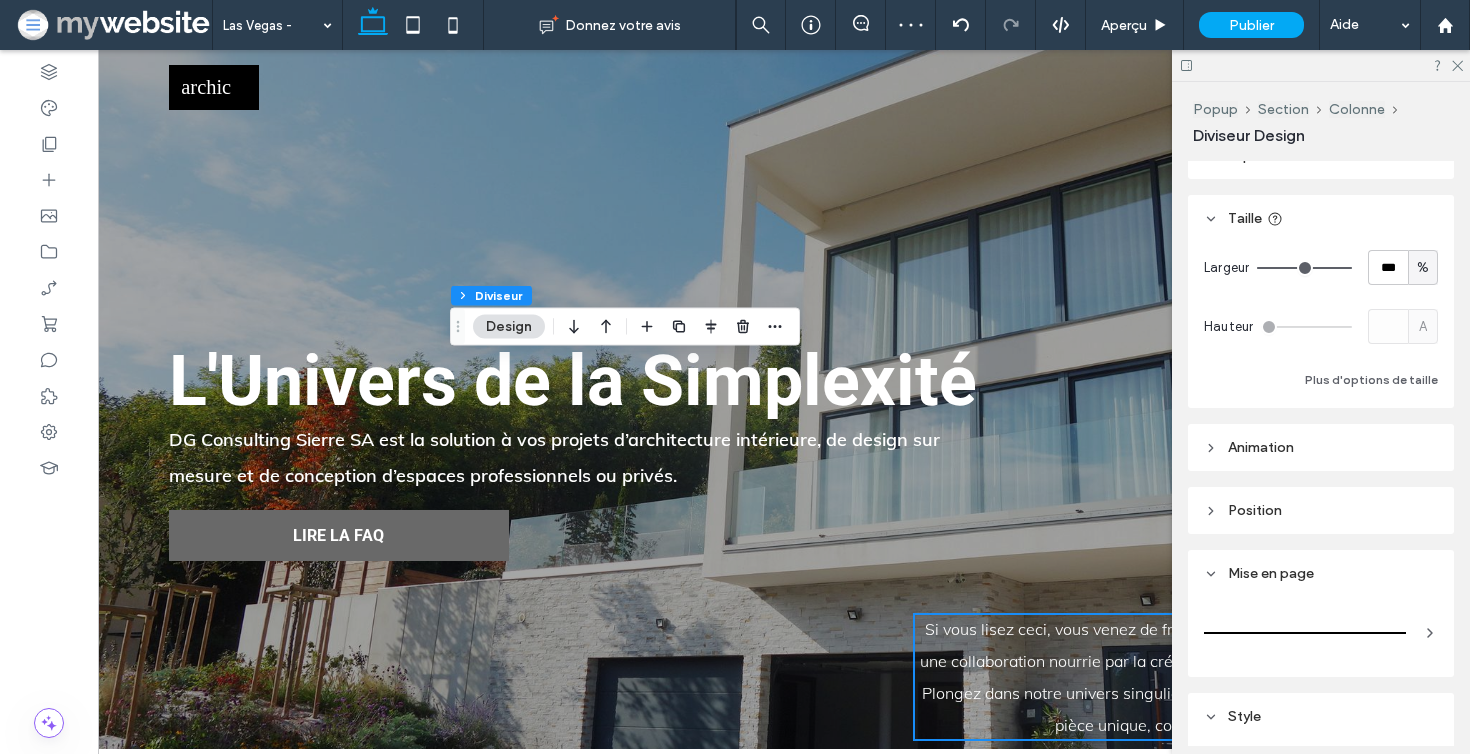 type on "**" 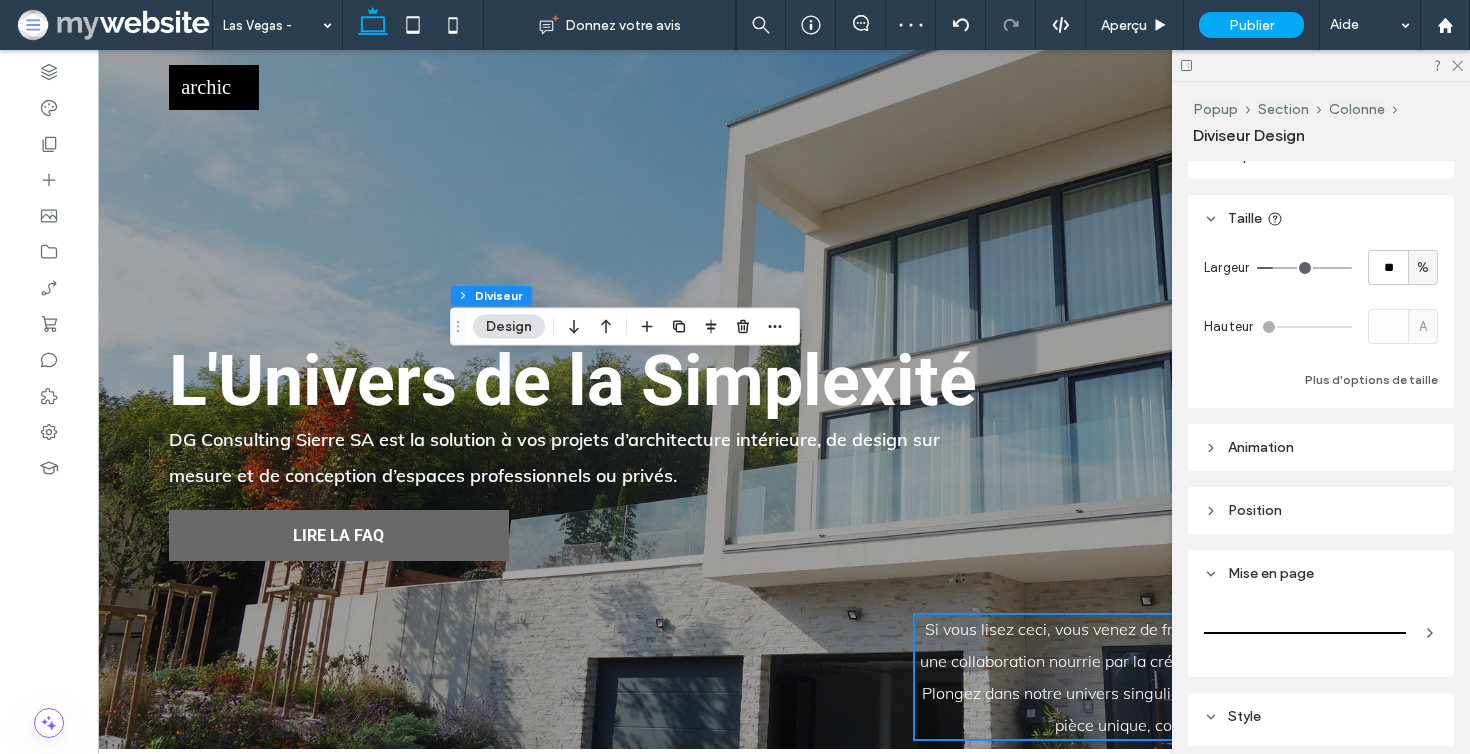 type on "**" 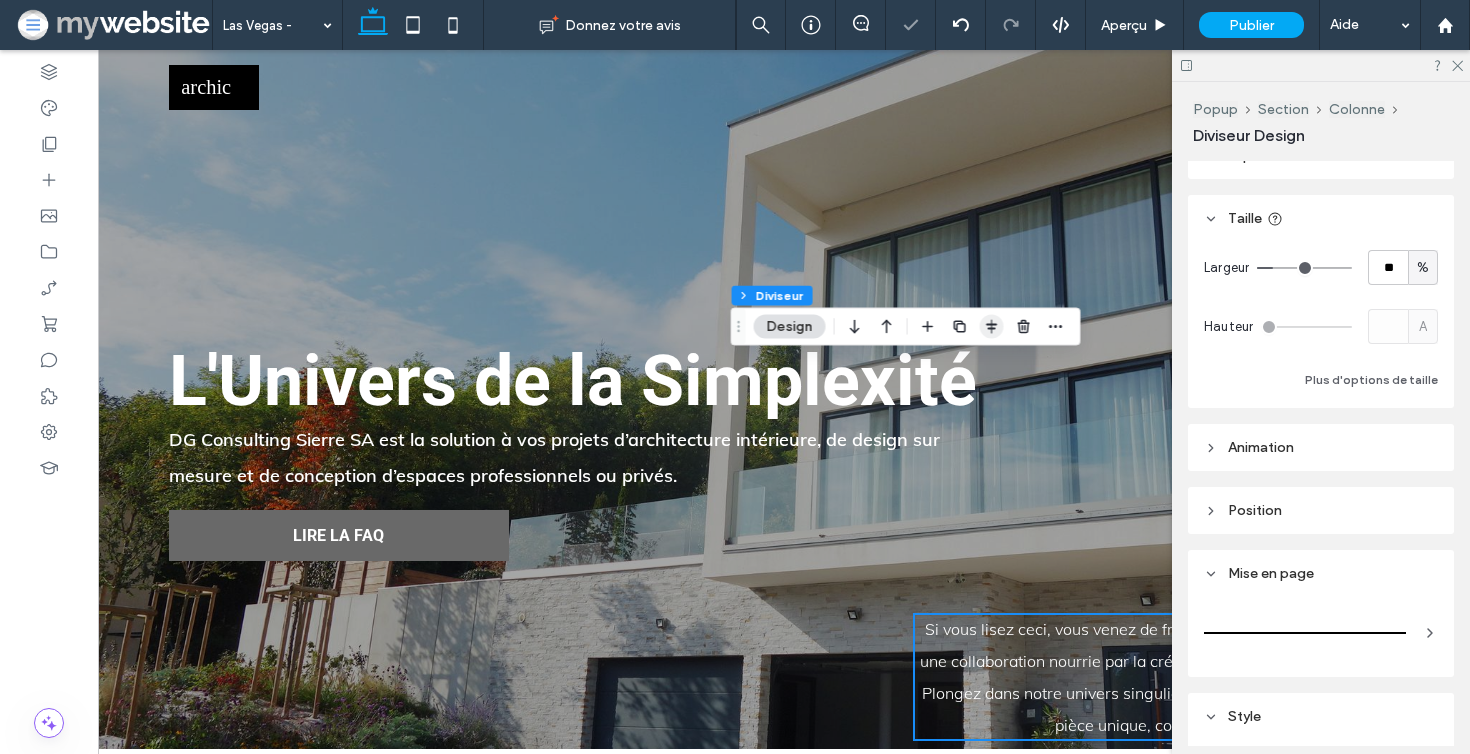 click 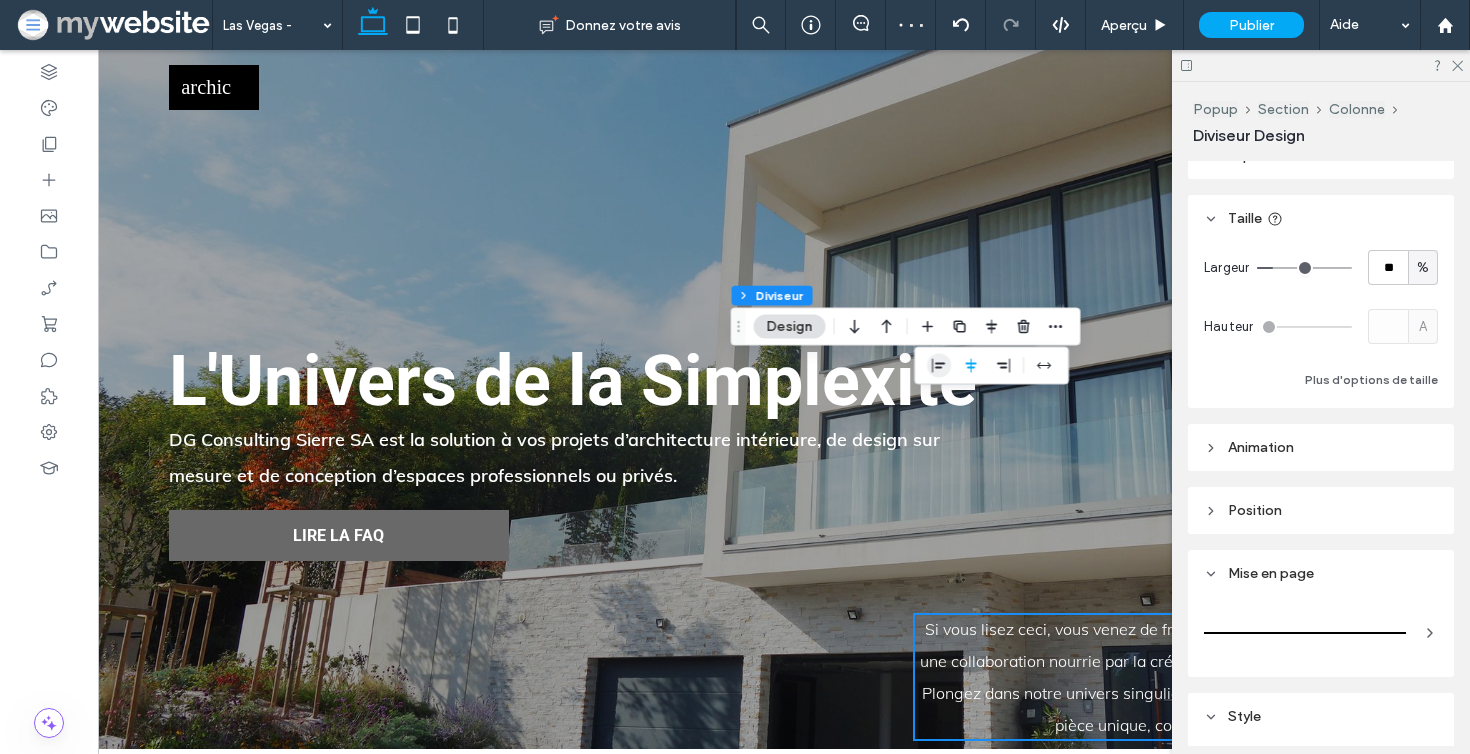 click at bounding box center (939, 366) 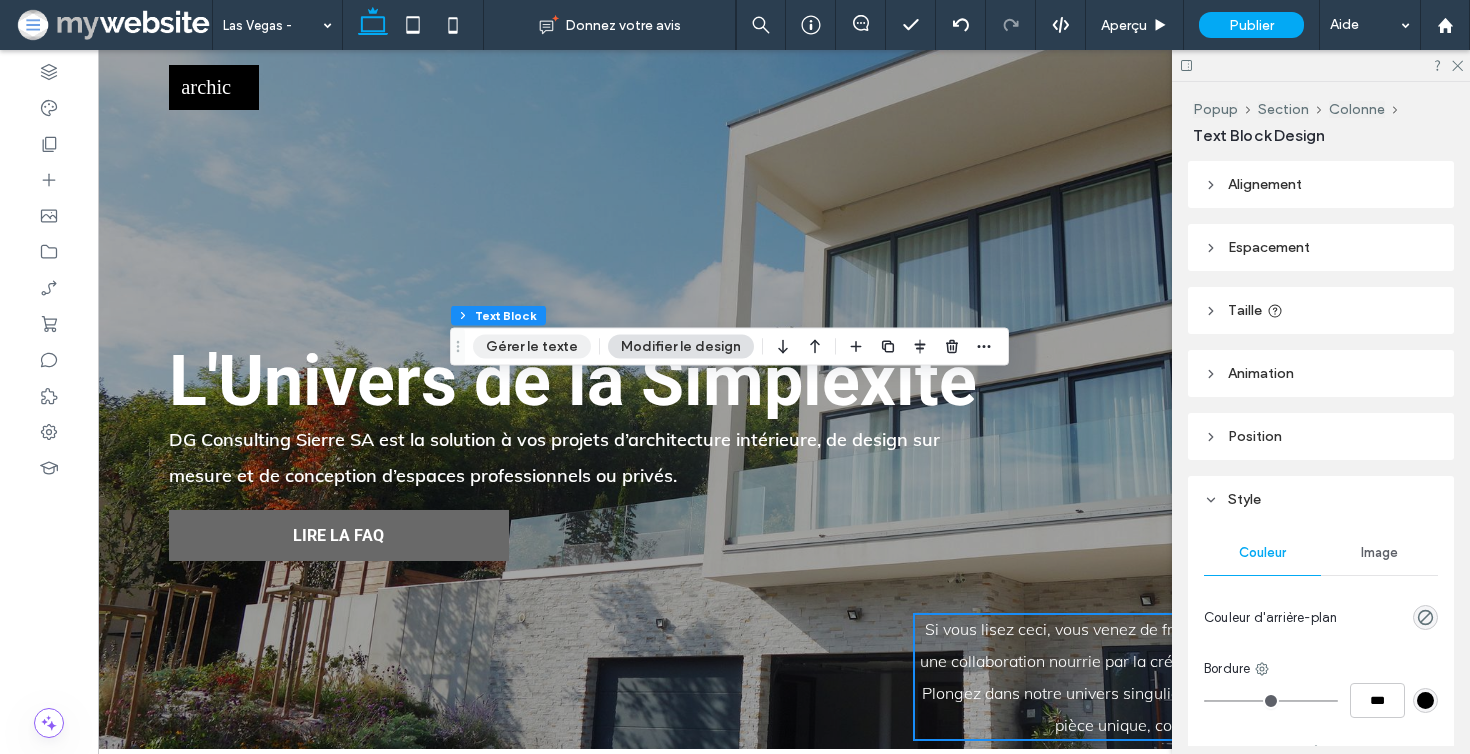 click on "Gérer le texte" at bounding box center [532, 347] 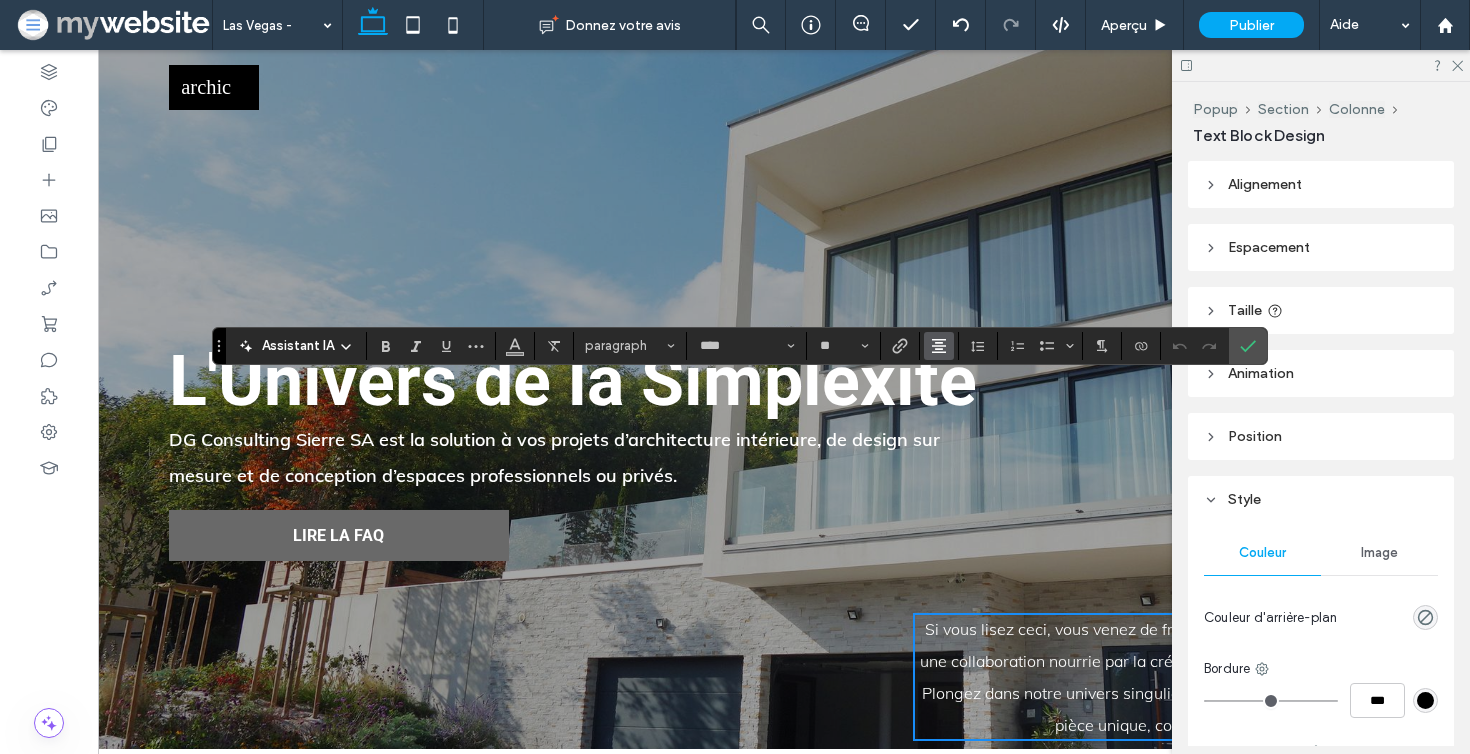 click 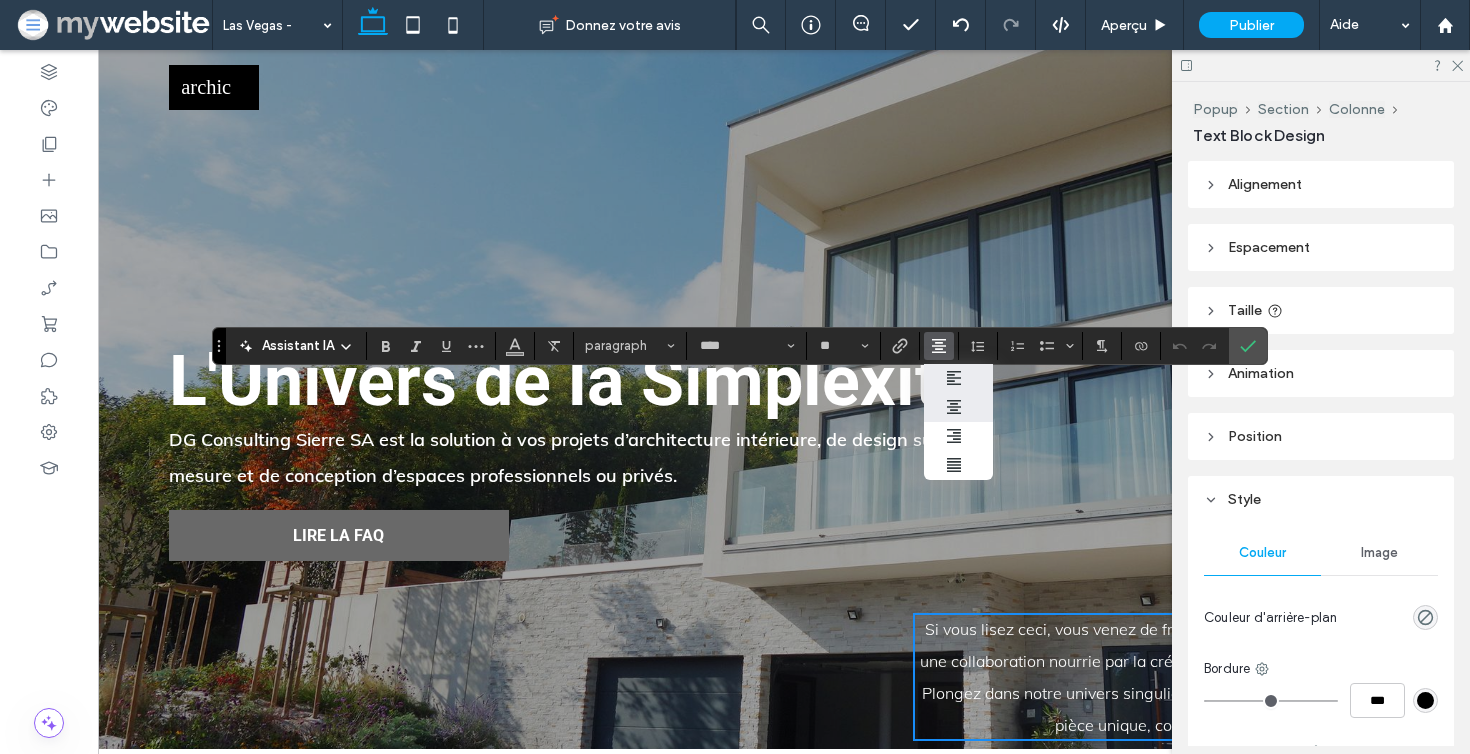 click at bounding box center (959, 378) 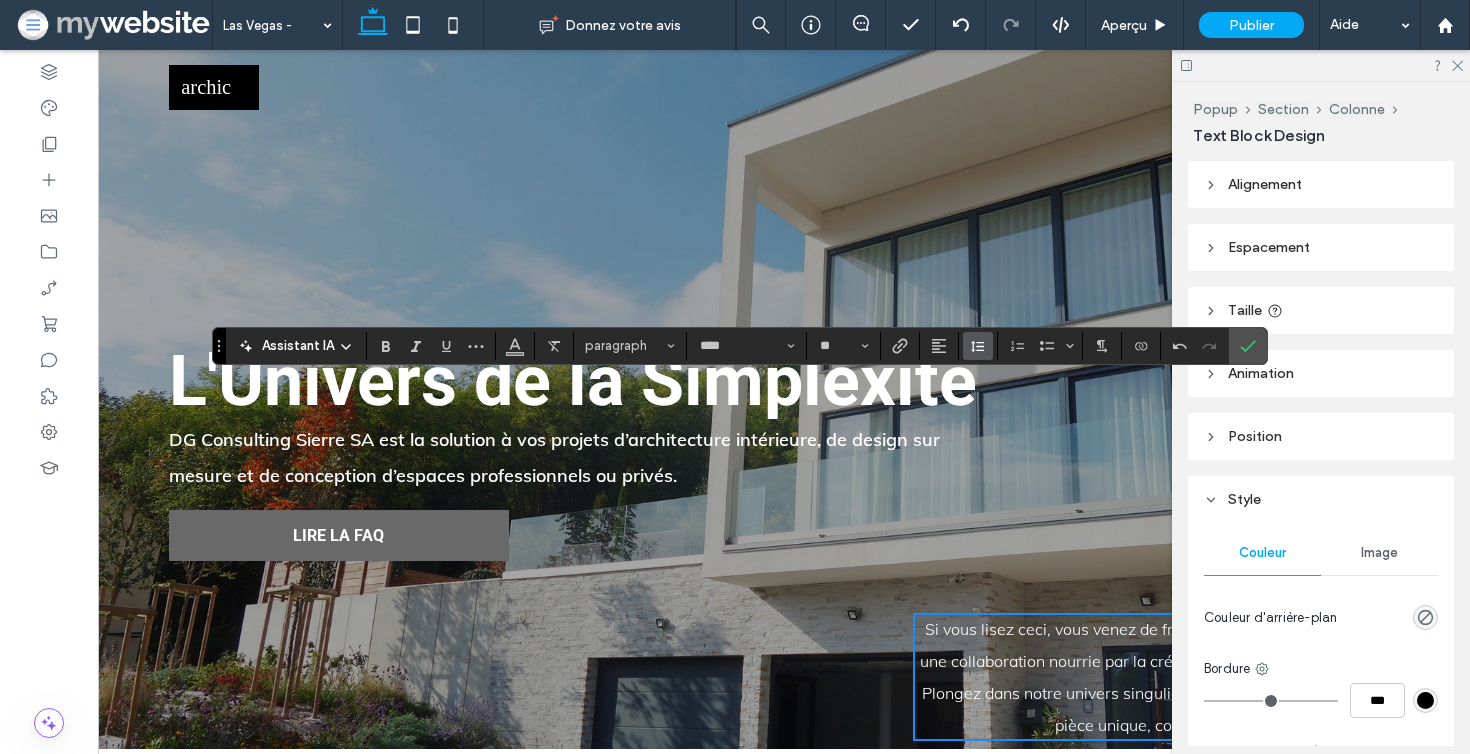 click 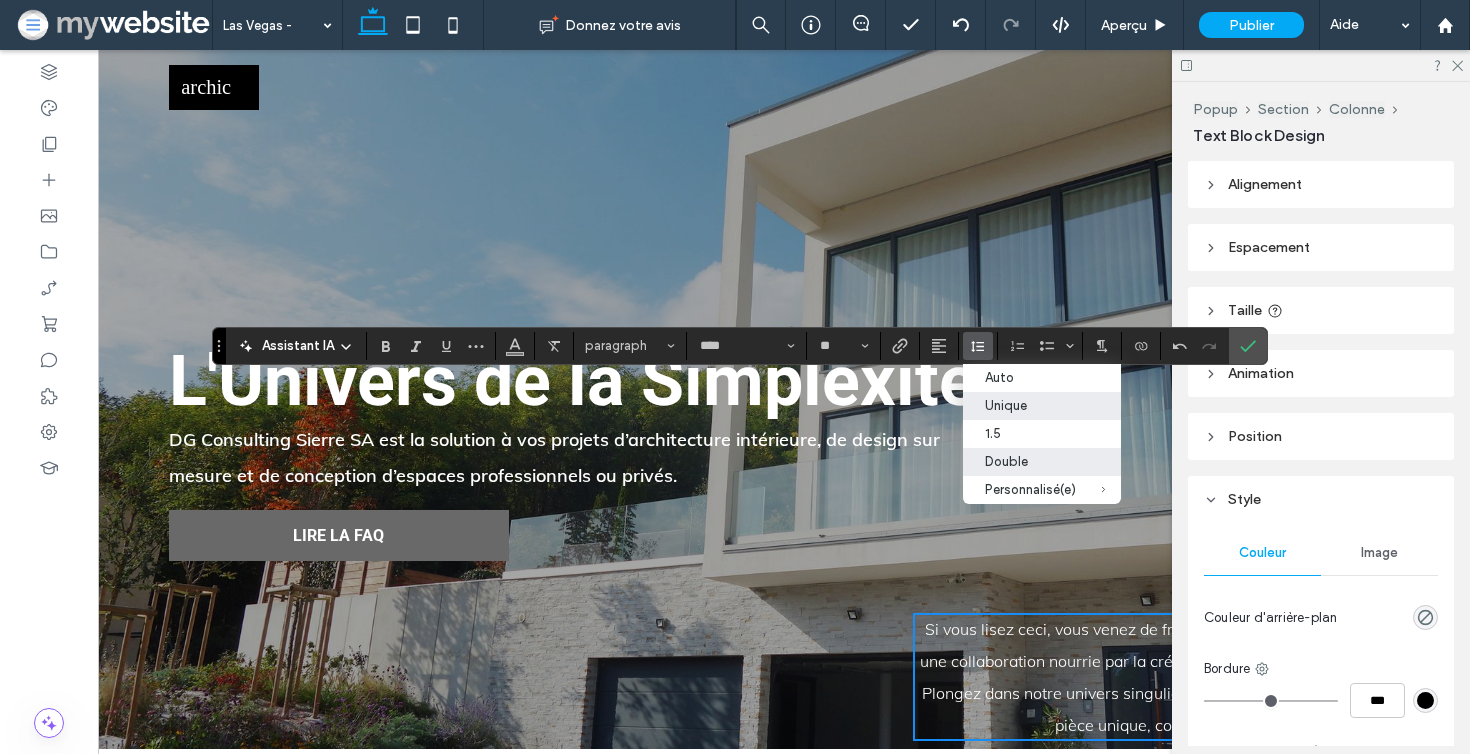 click on "Unique" at bounding box center [1030, 405] 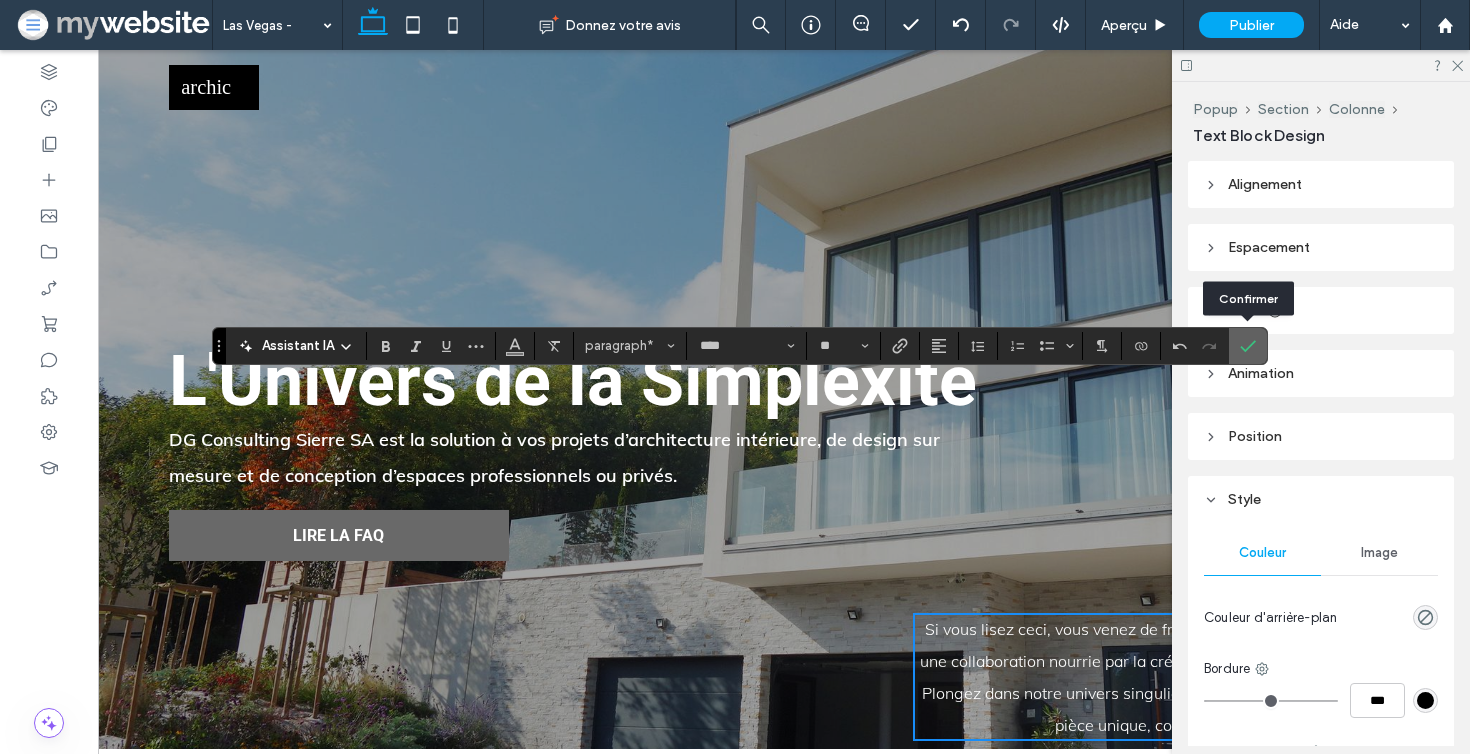 click 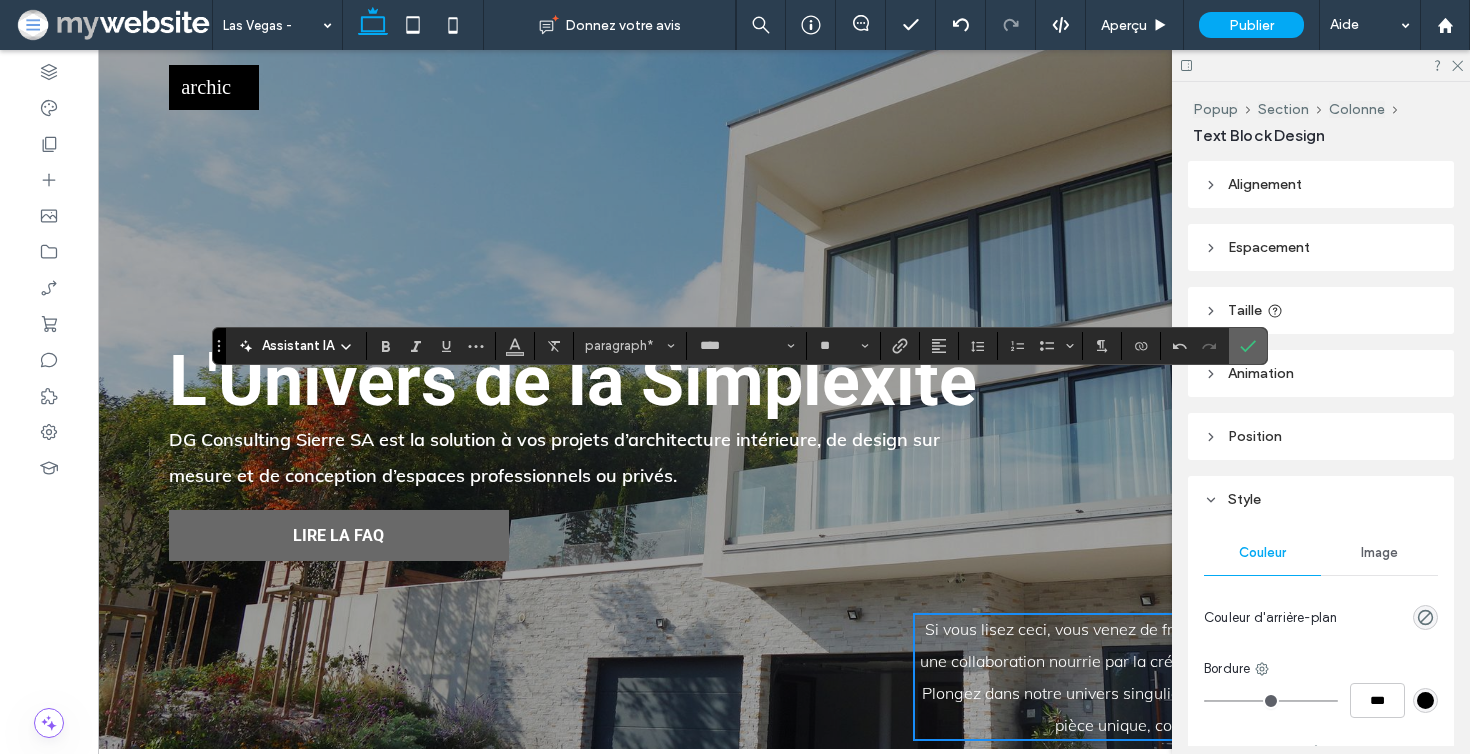 click 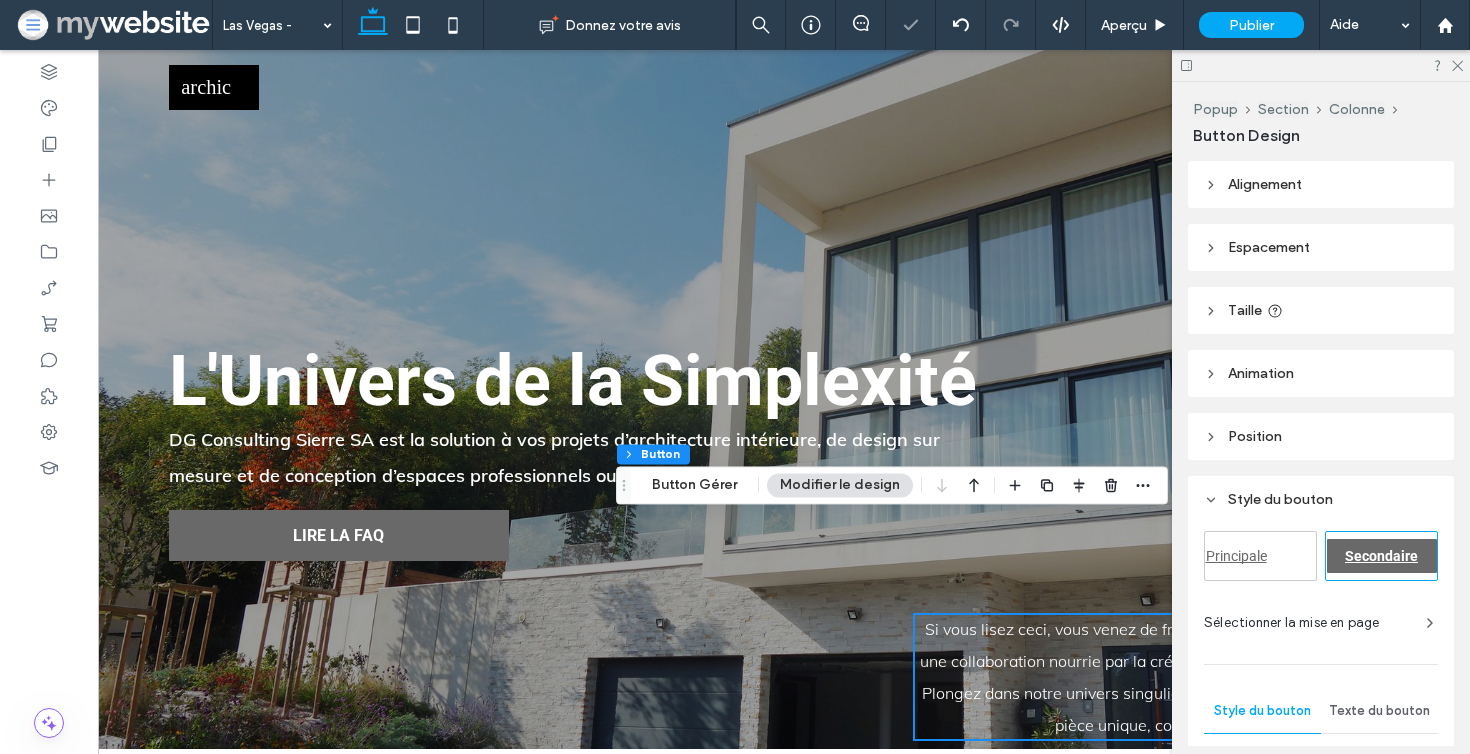 type on "**" 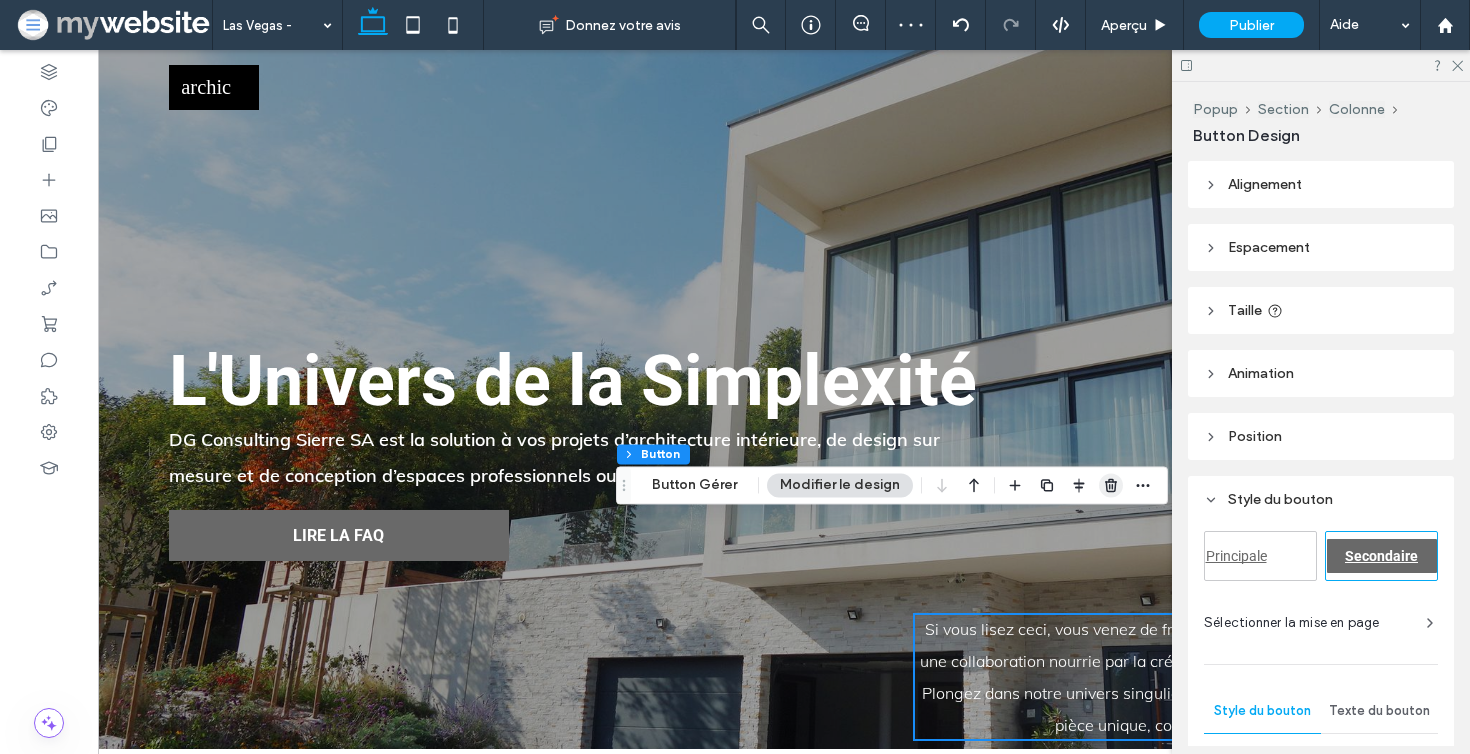 click 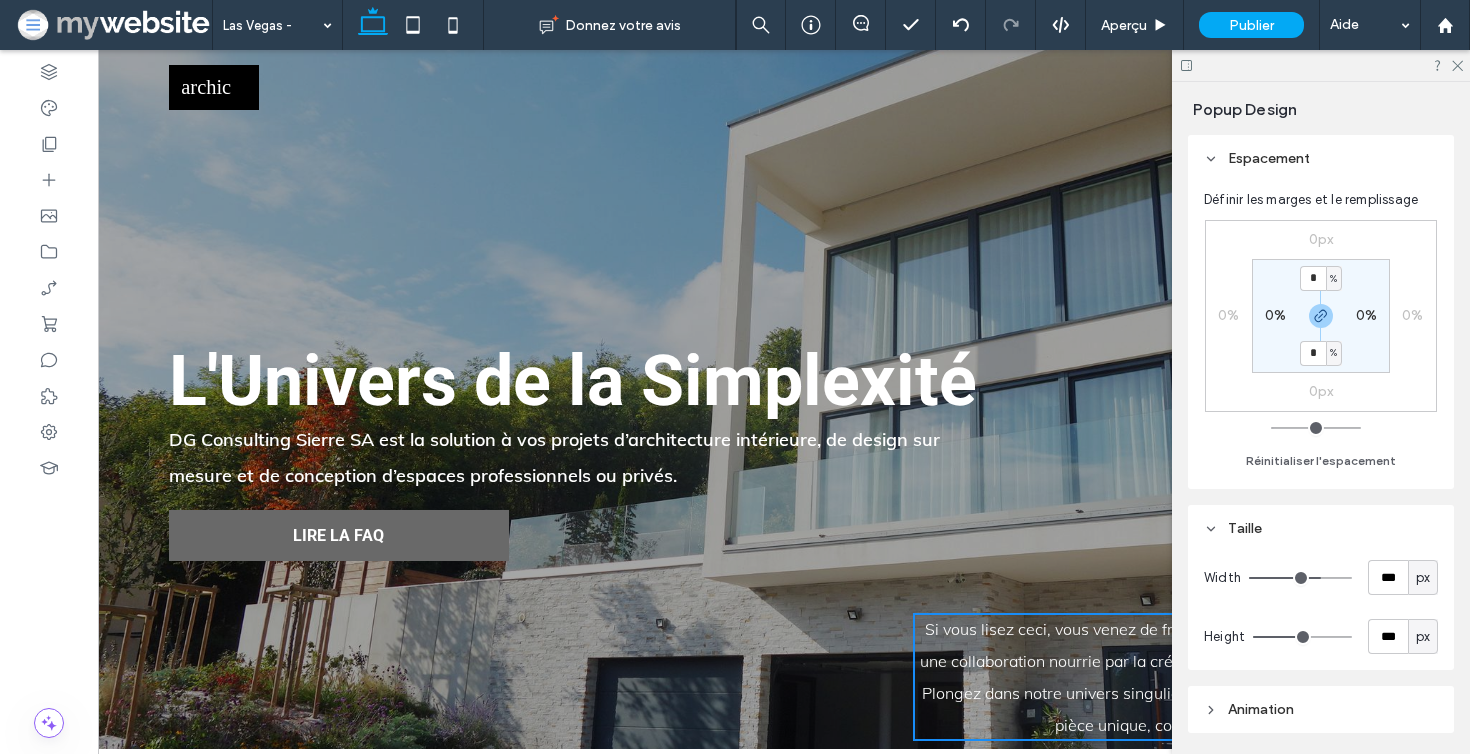 type on "***" 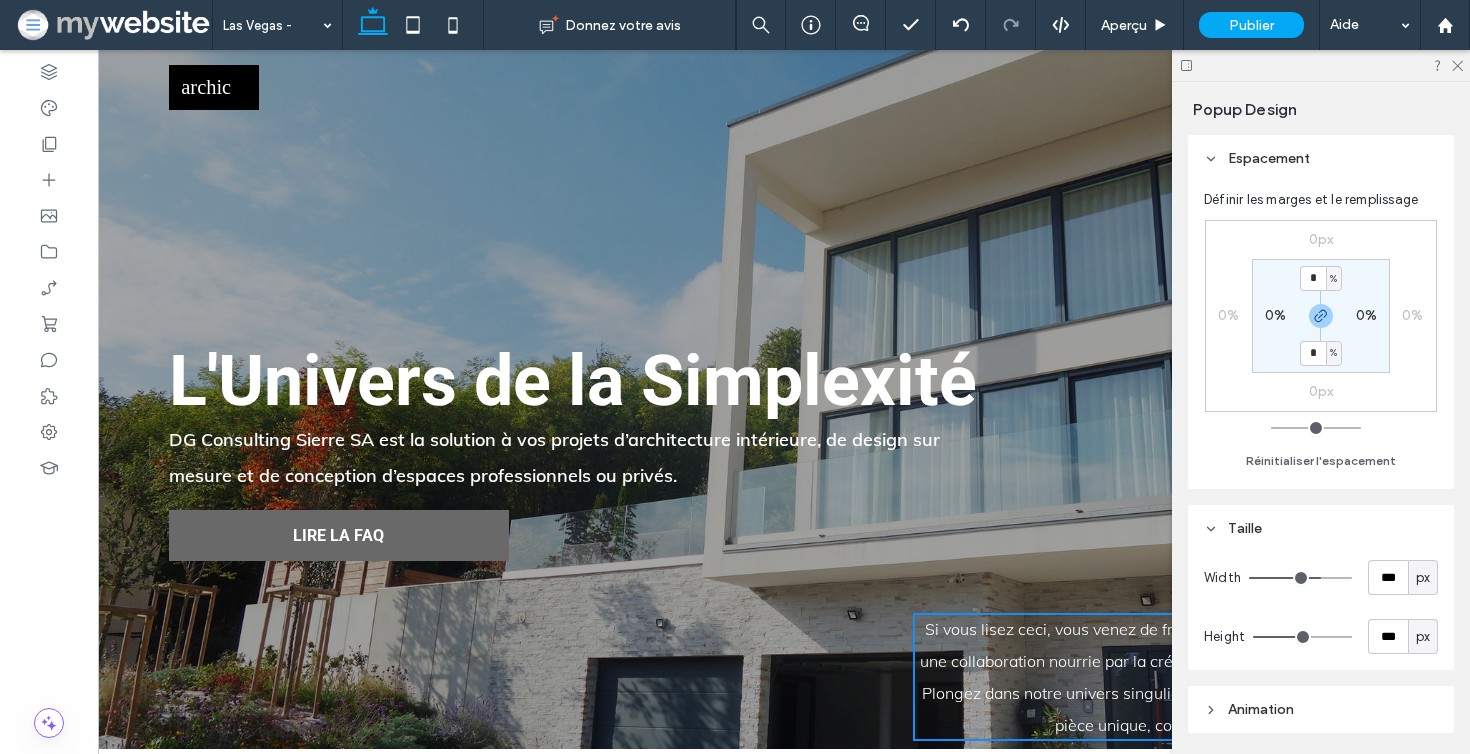type on "***" 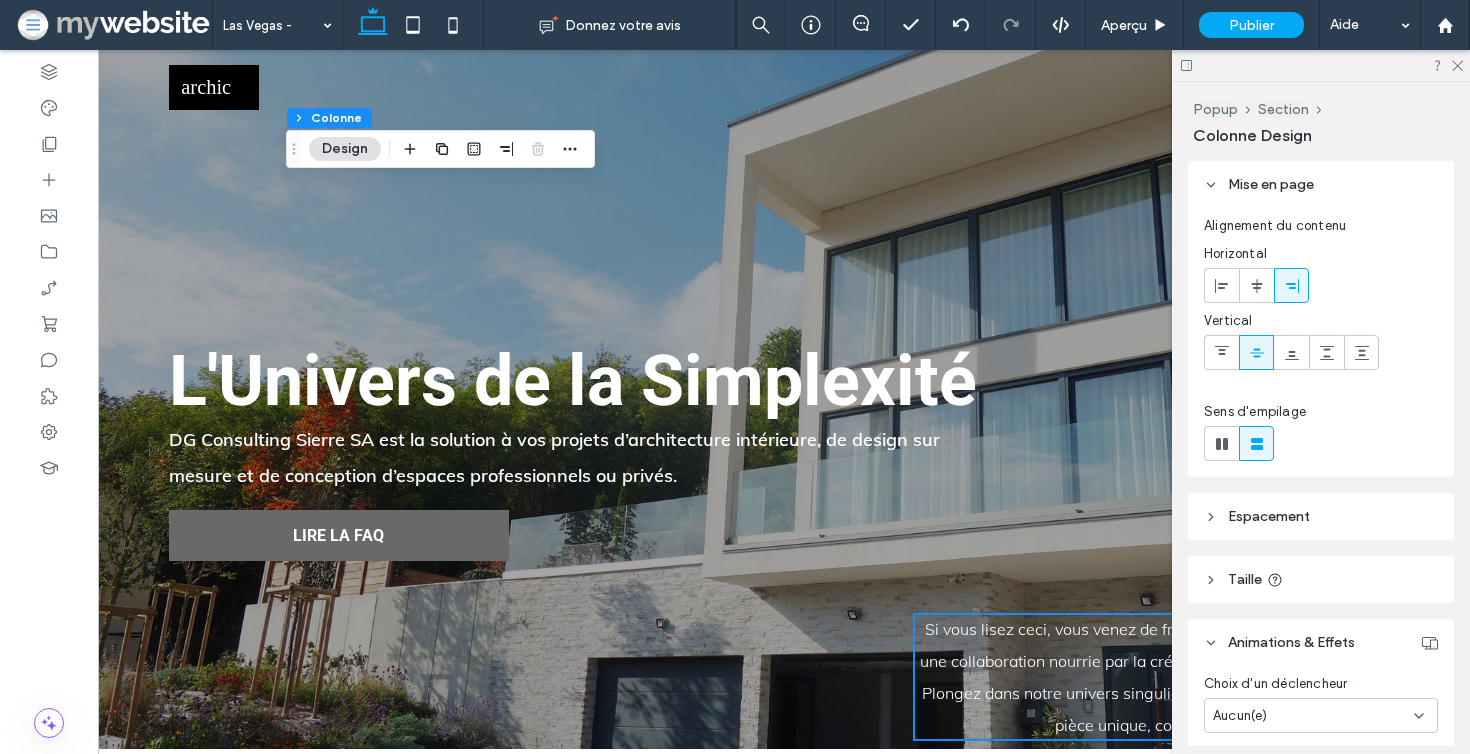 click on "Espacement" at bounding box center [1321, 516] 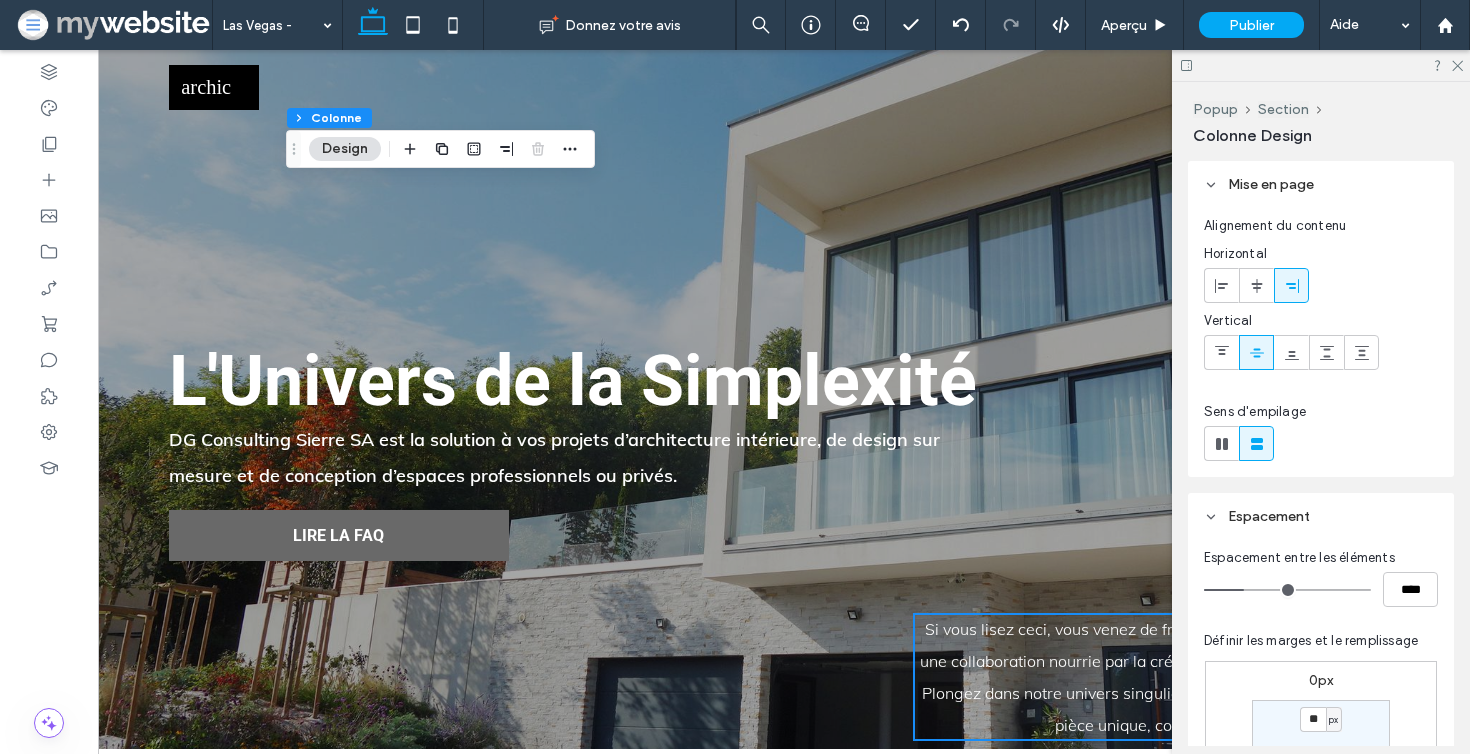 type on "**" 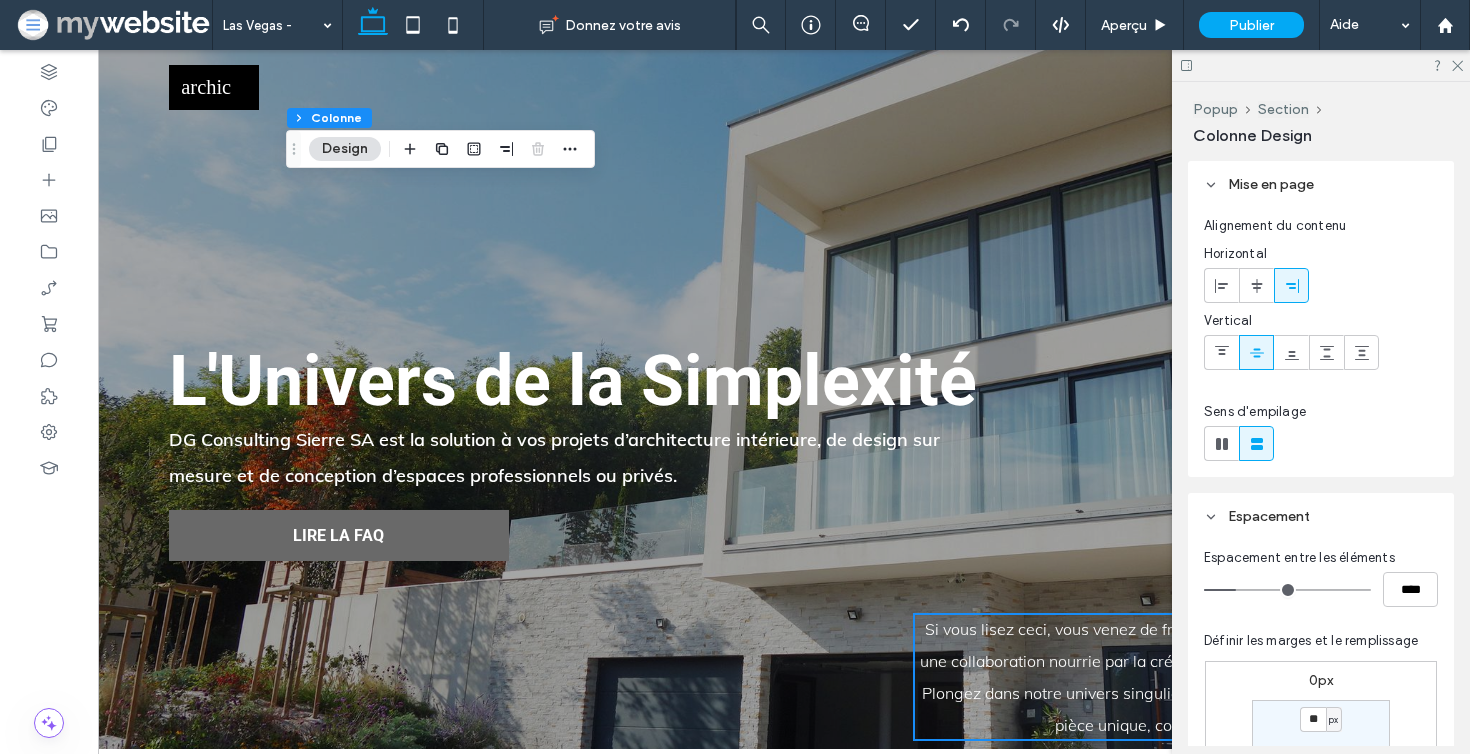 type on "**" 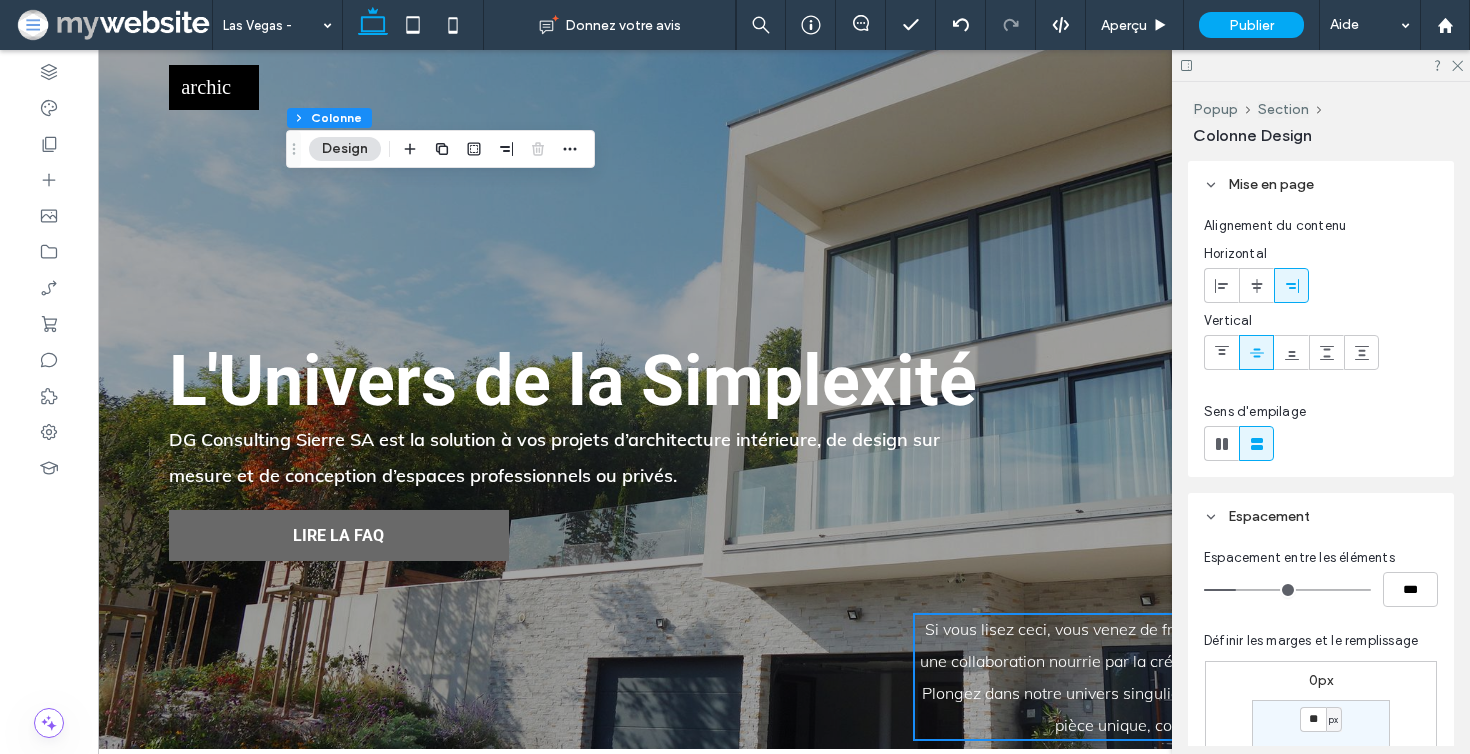 type on "*" 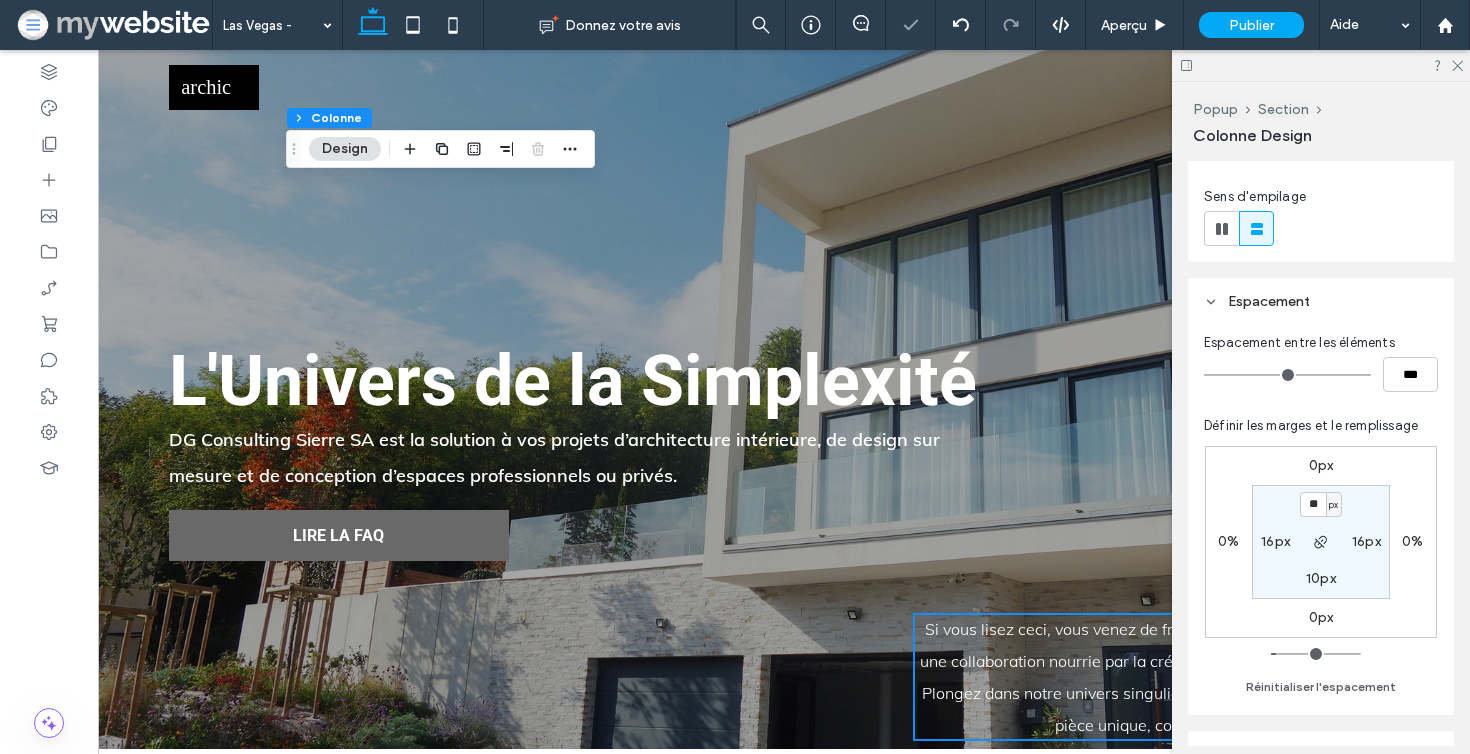 scroll, scrollTop: 216, scrollLeft: 0, axis: vertical 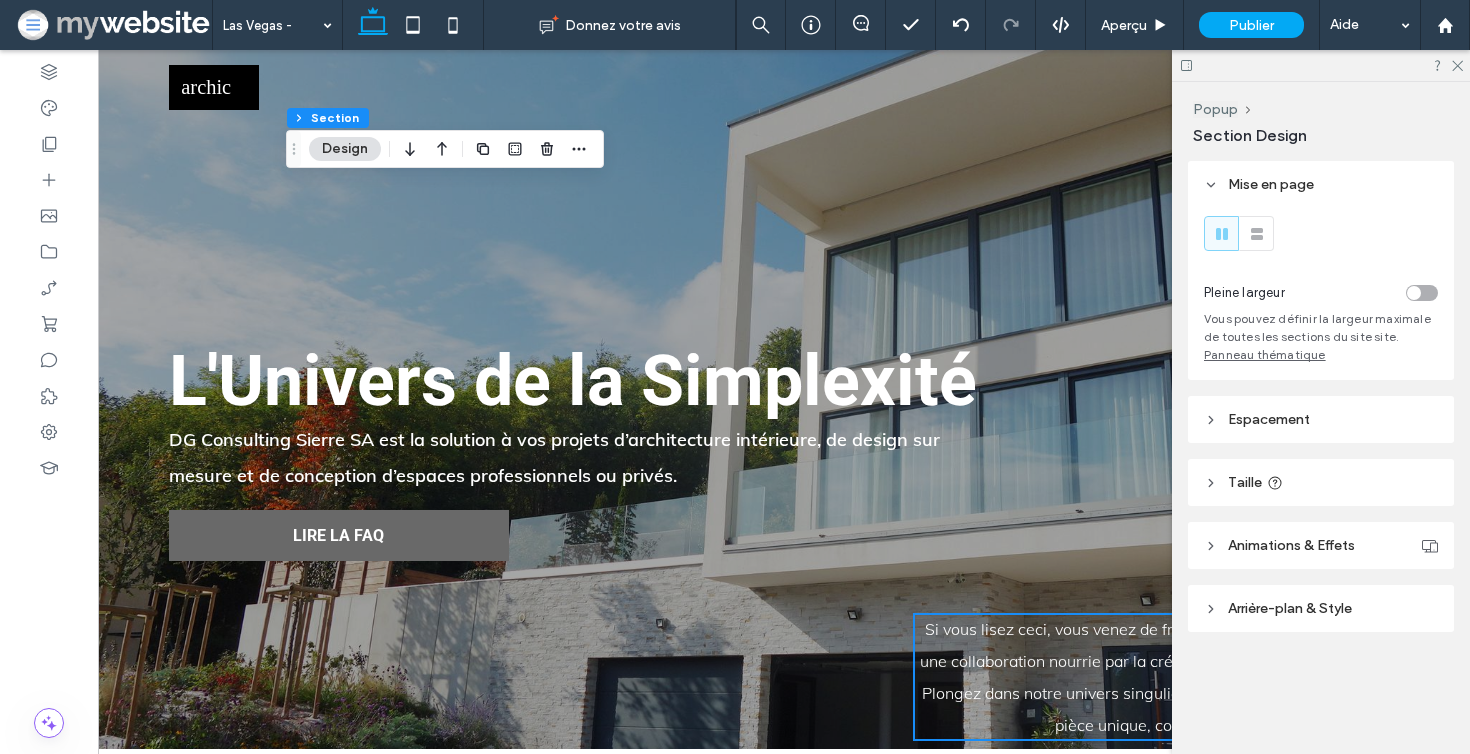 click 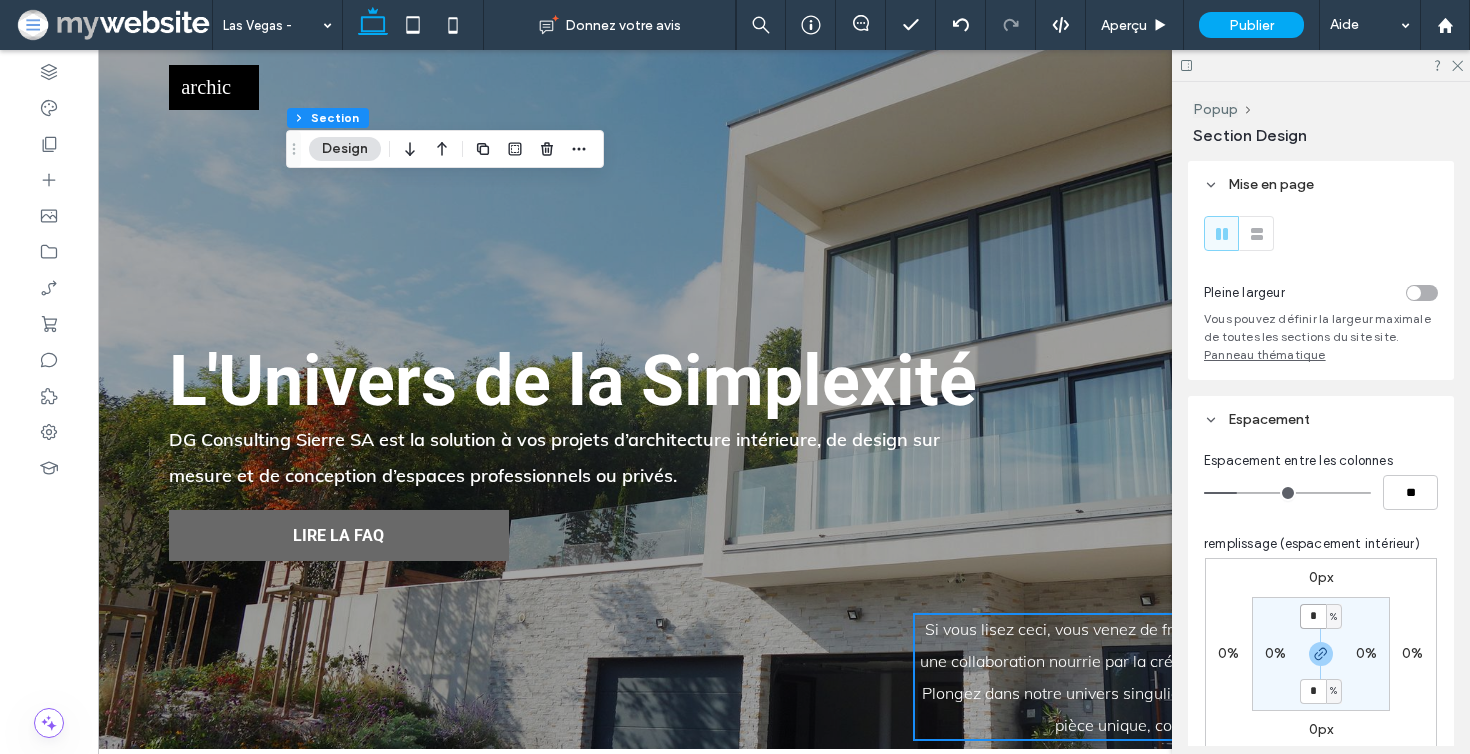 click on "*" at bounding box center [1313, 616] 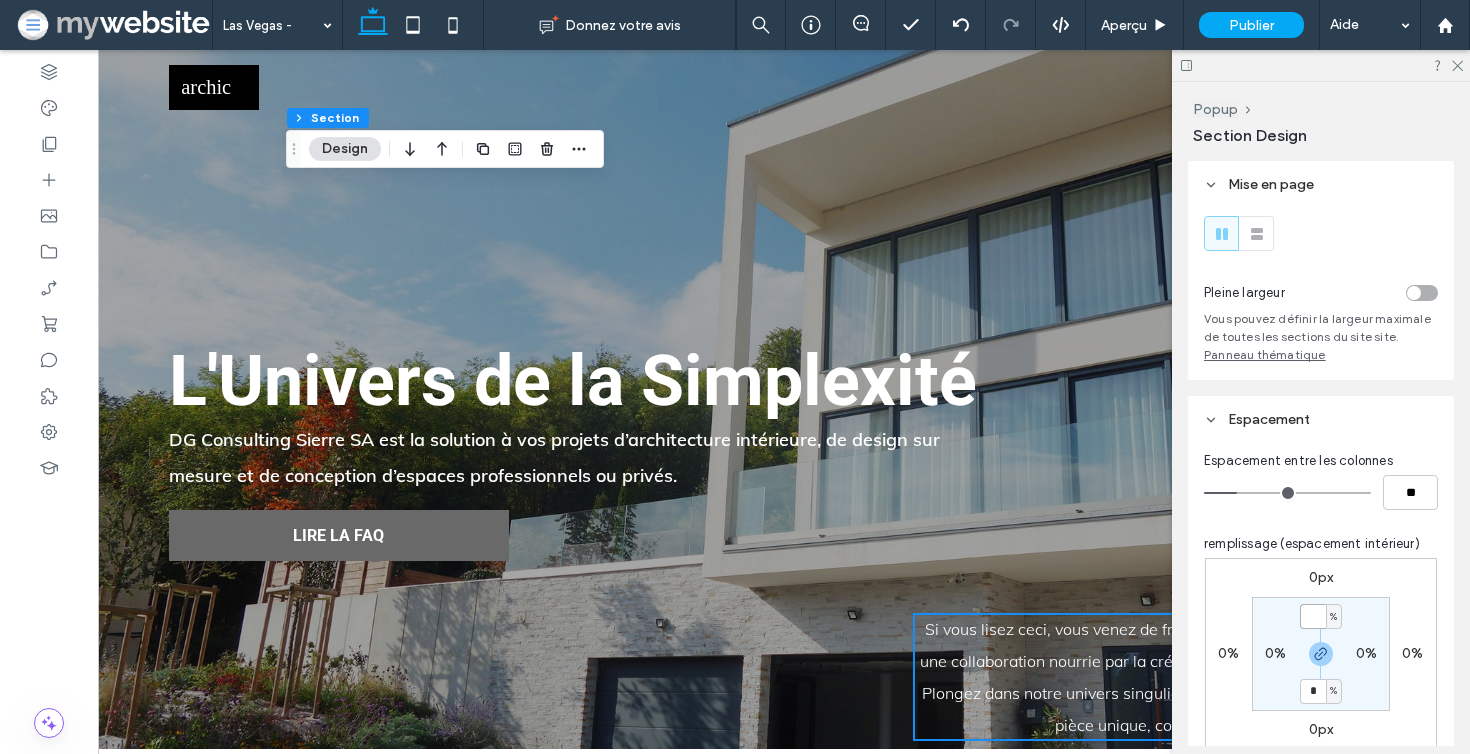 type on "*" 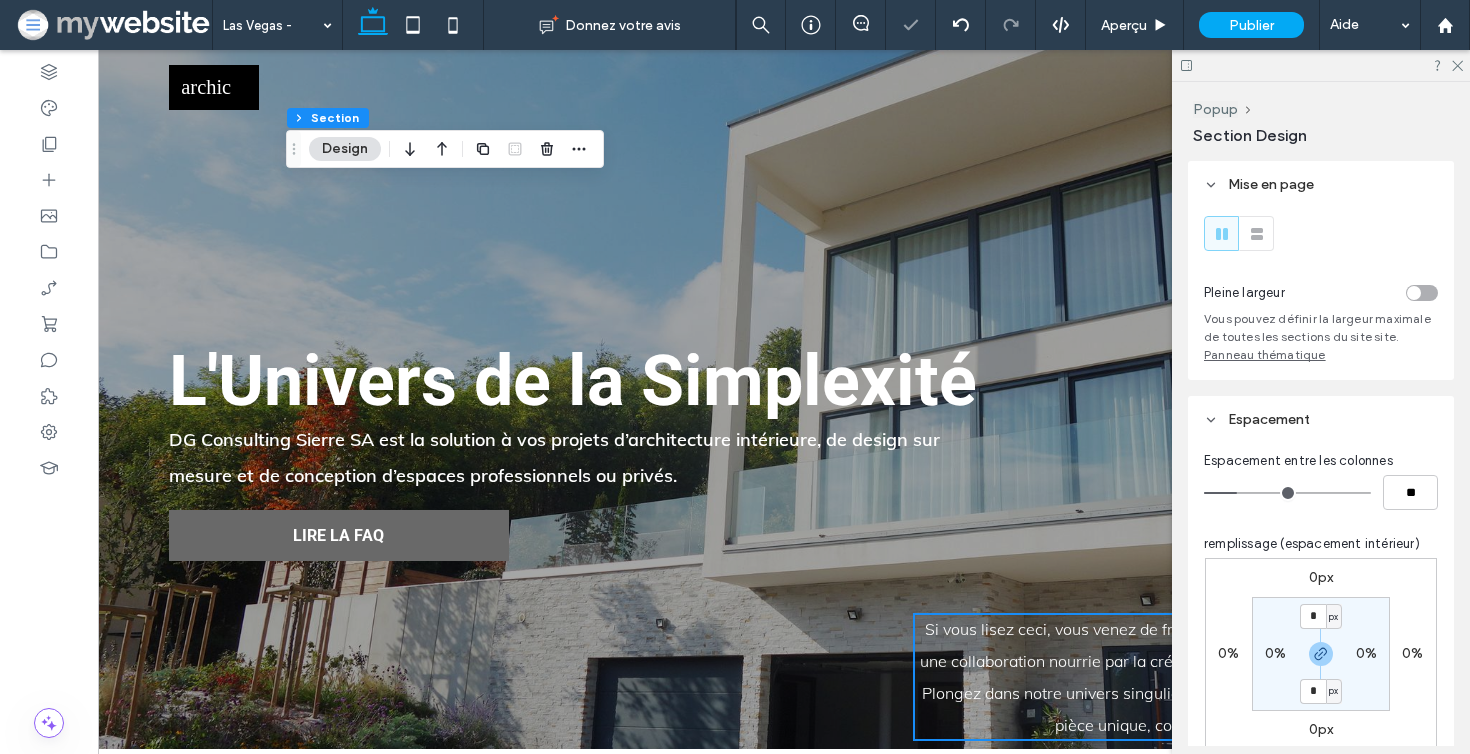 click on "* px 0% * px 0%" at bounding box center [1321, 654] 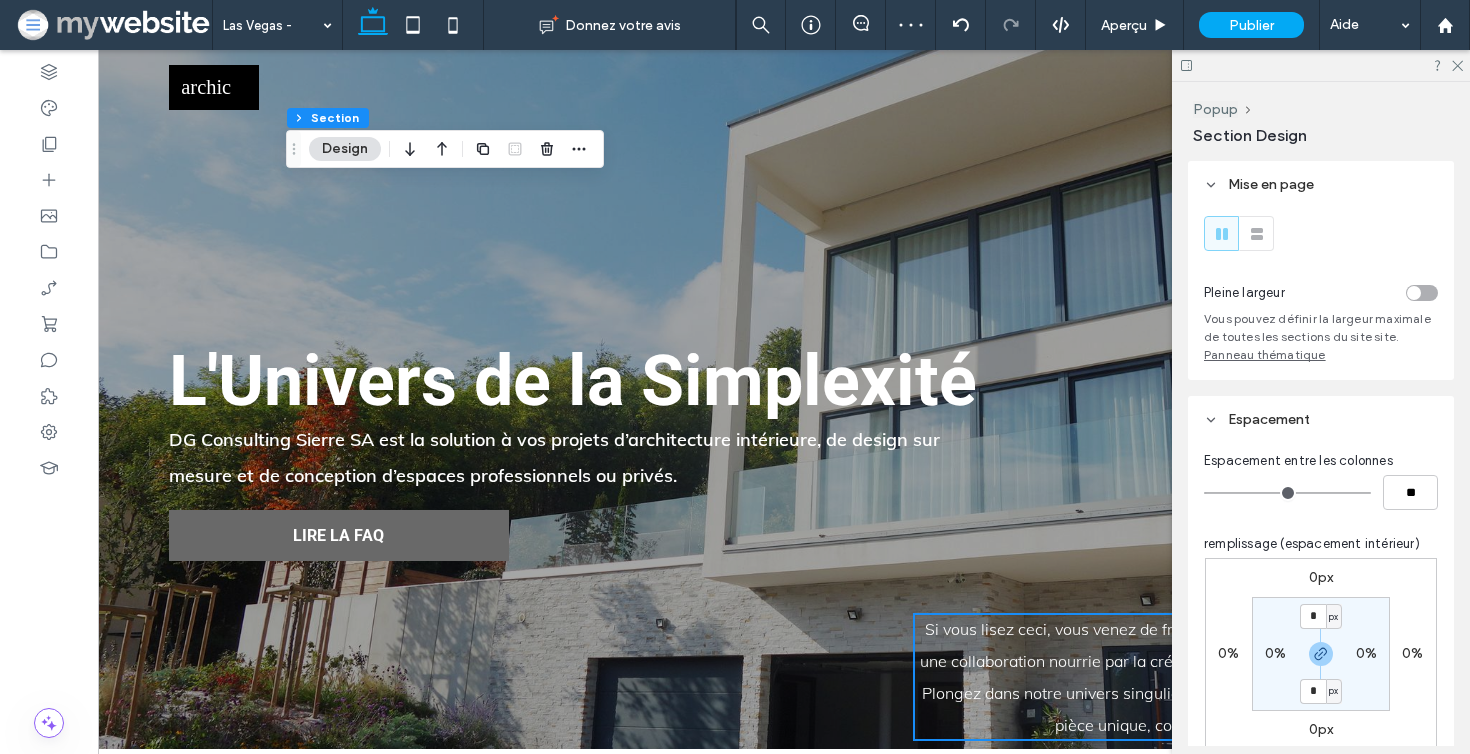 drag, startPoint x: 1240, startPoint y: 494, endPoint x: 1135, endPoint y: 493, distance: 105.00476 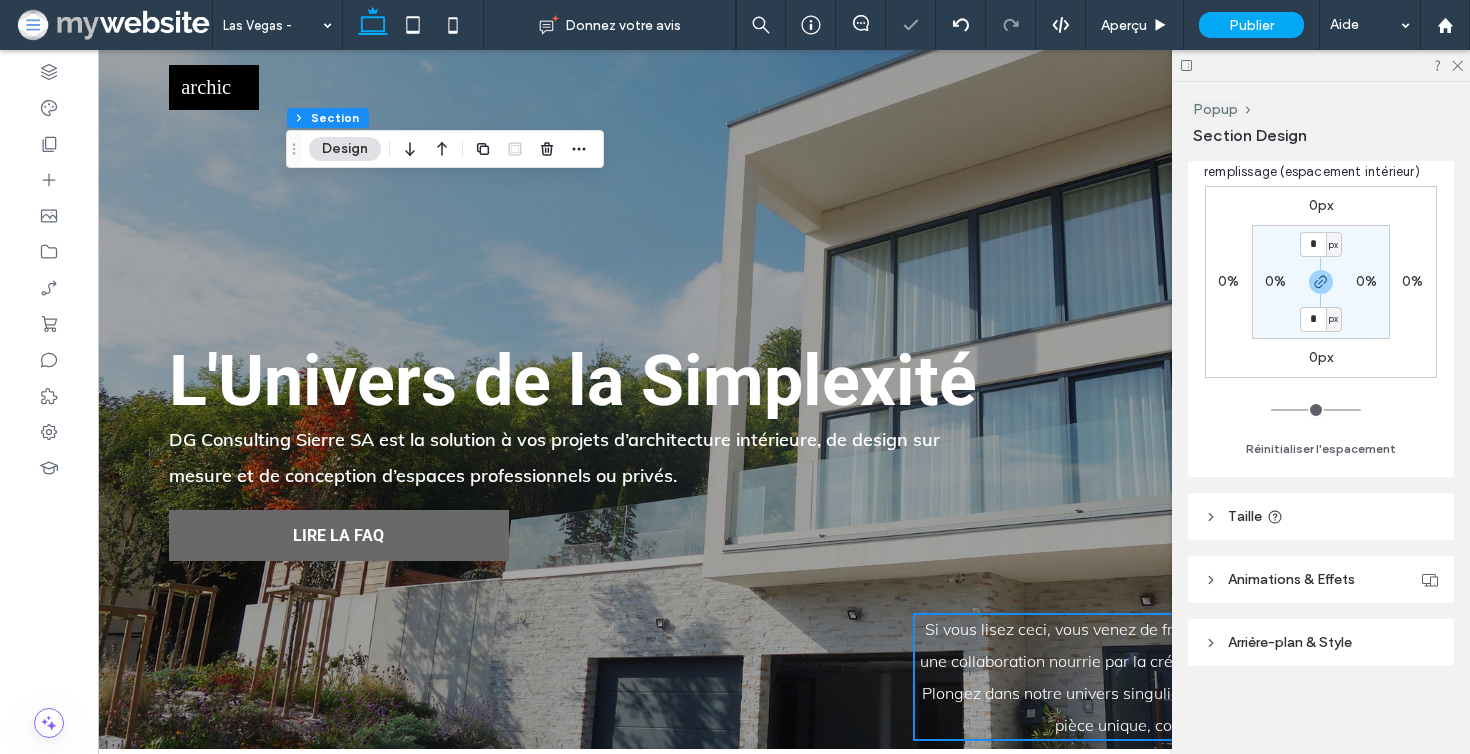 click on "Taille" at bounding box center [1321, 516] 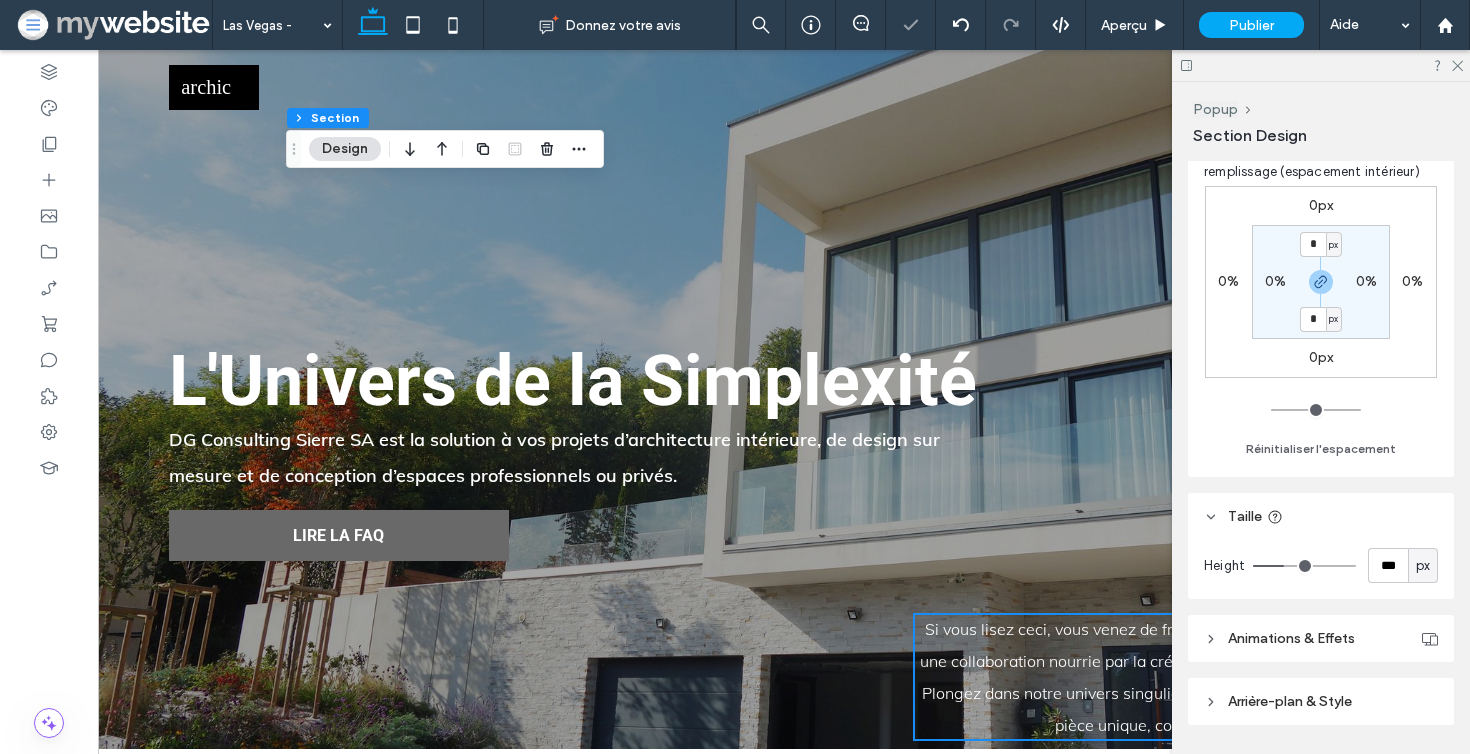type on "***" 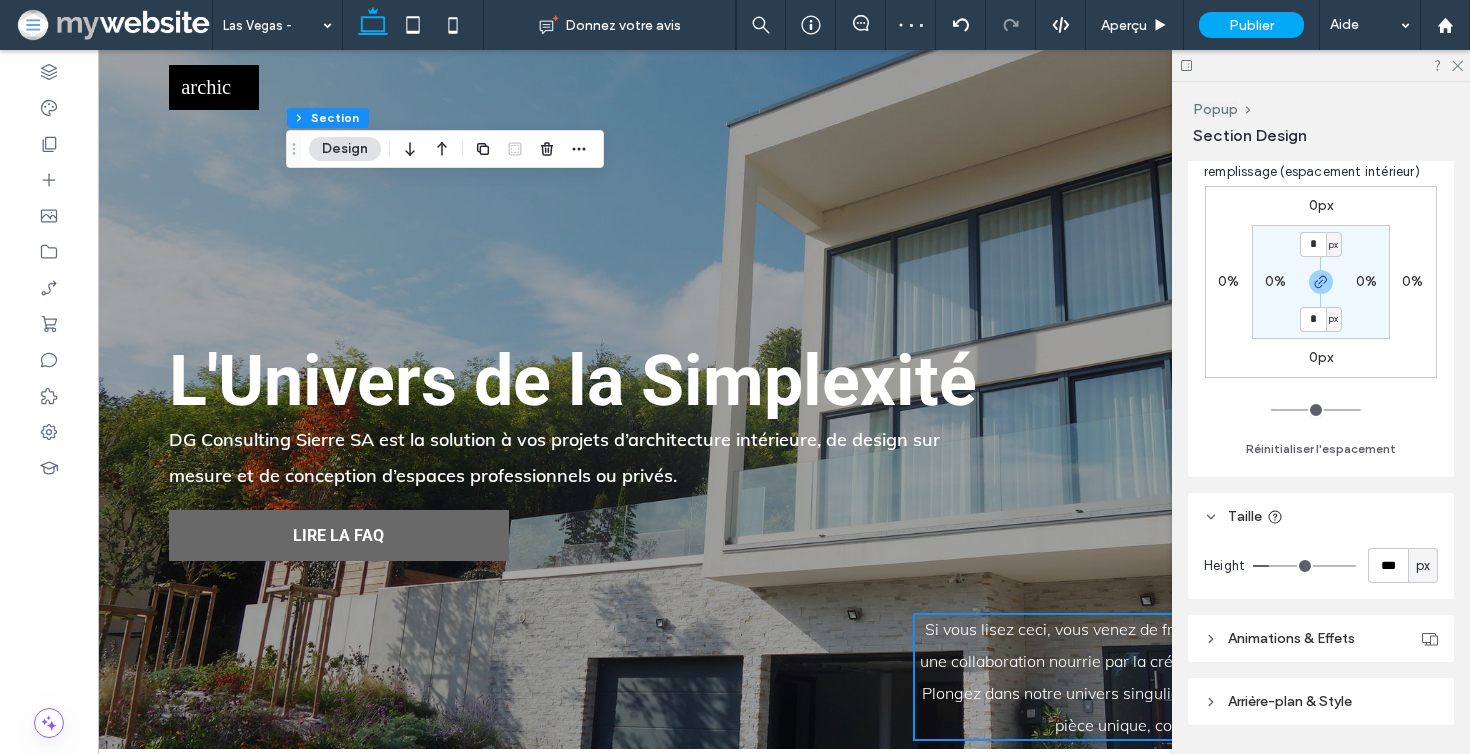 type on "**" 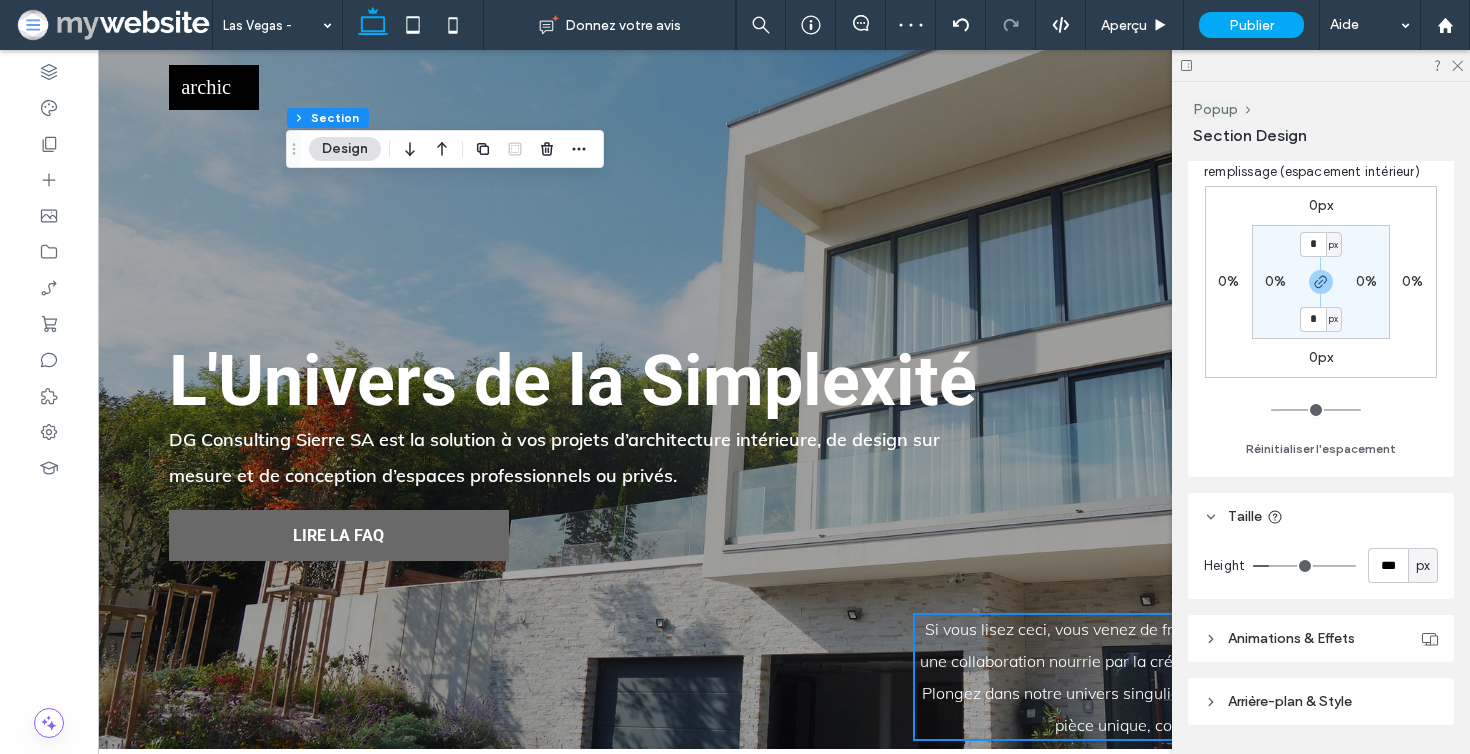 type on "**" 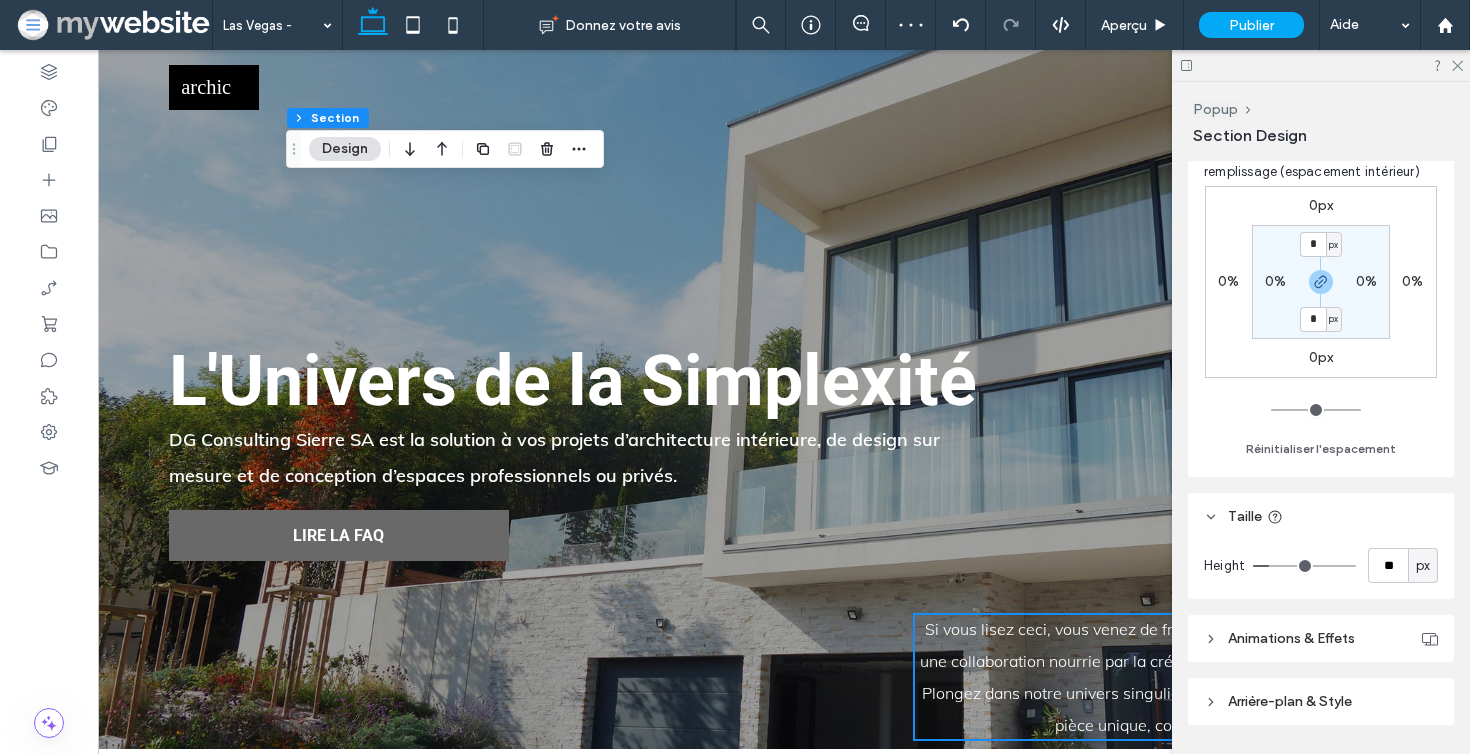type on "**" 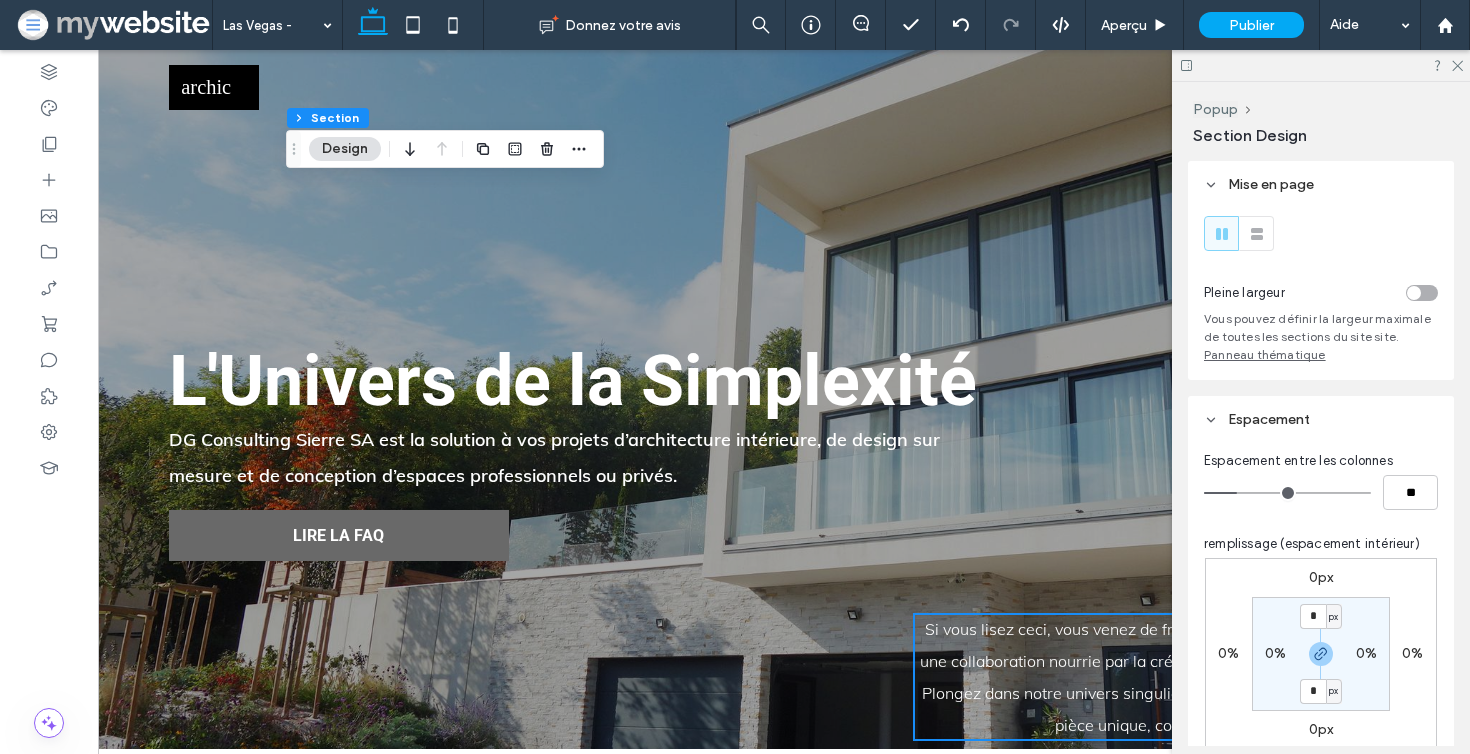 click at bounding box center (1422, 293) 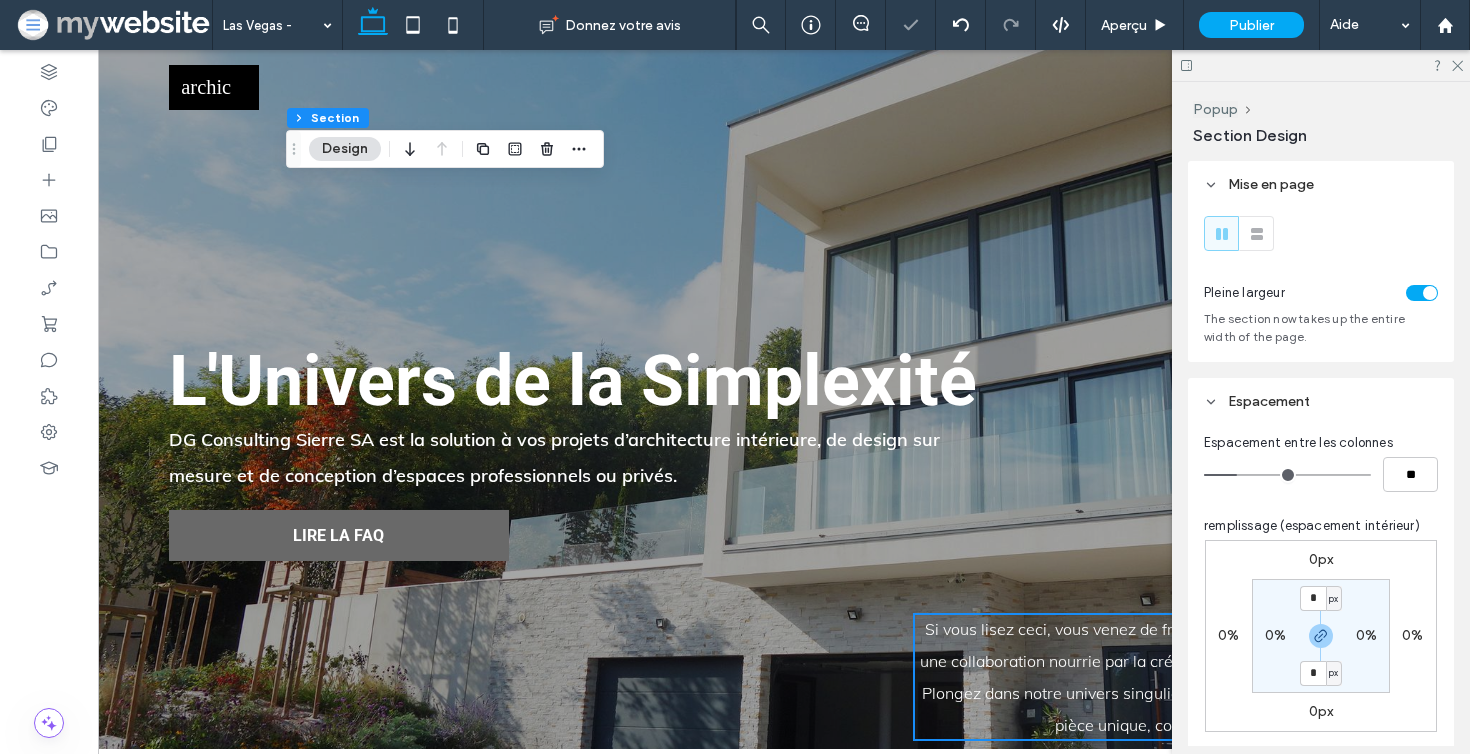 click at bounding box center [1430, 293] 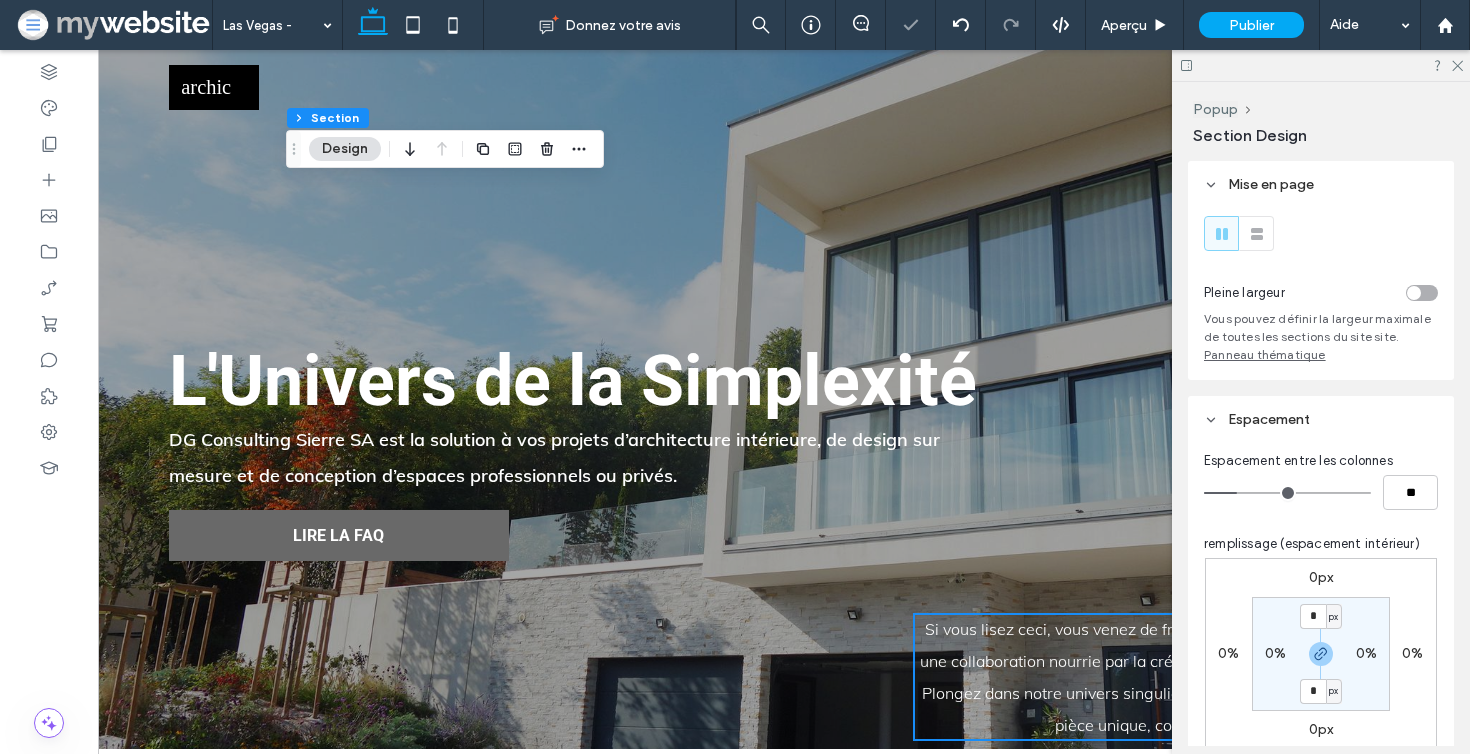 click on "* px 0% * px 0%" at bounding box center (1321, 654) 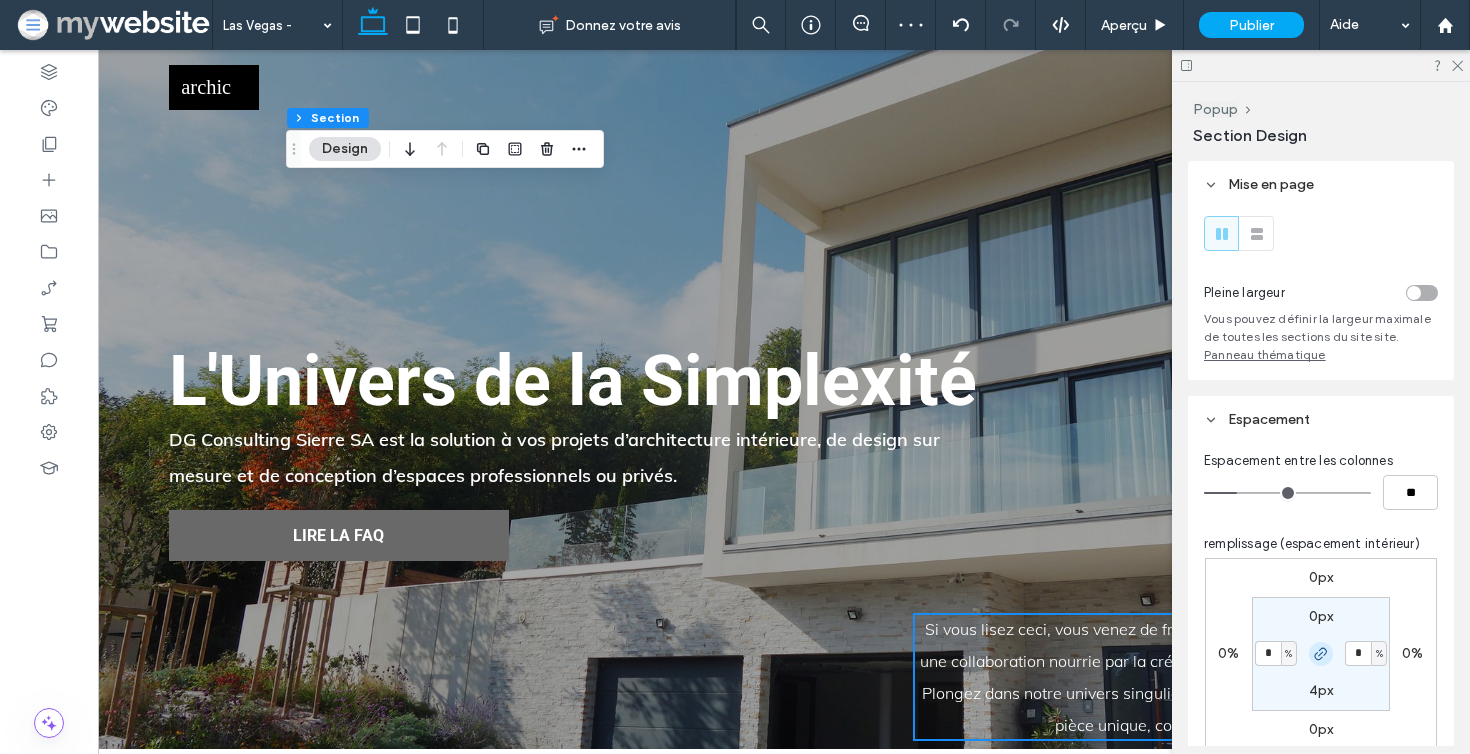 click 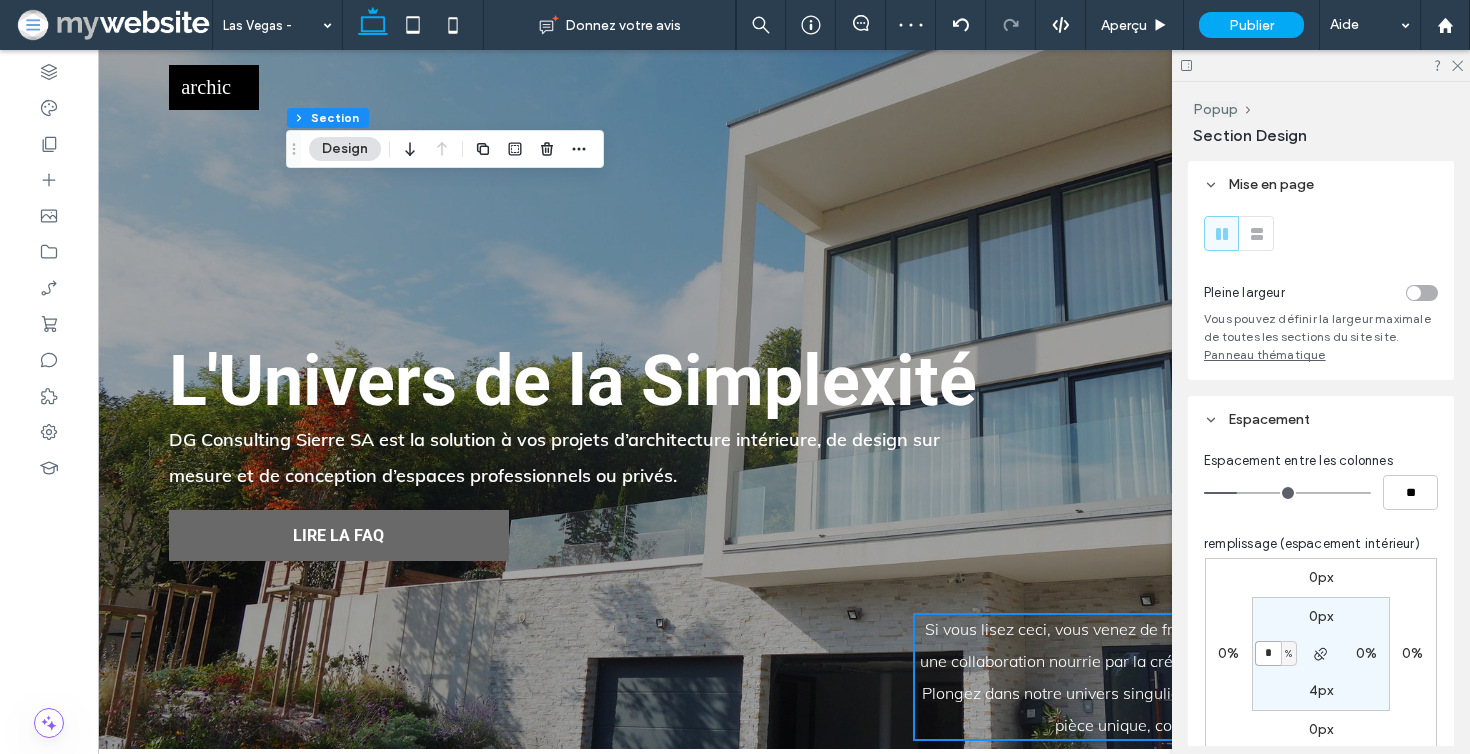 click on "*" at bounding box center [1268, 653] 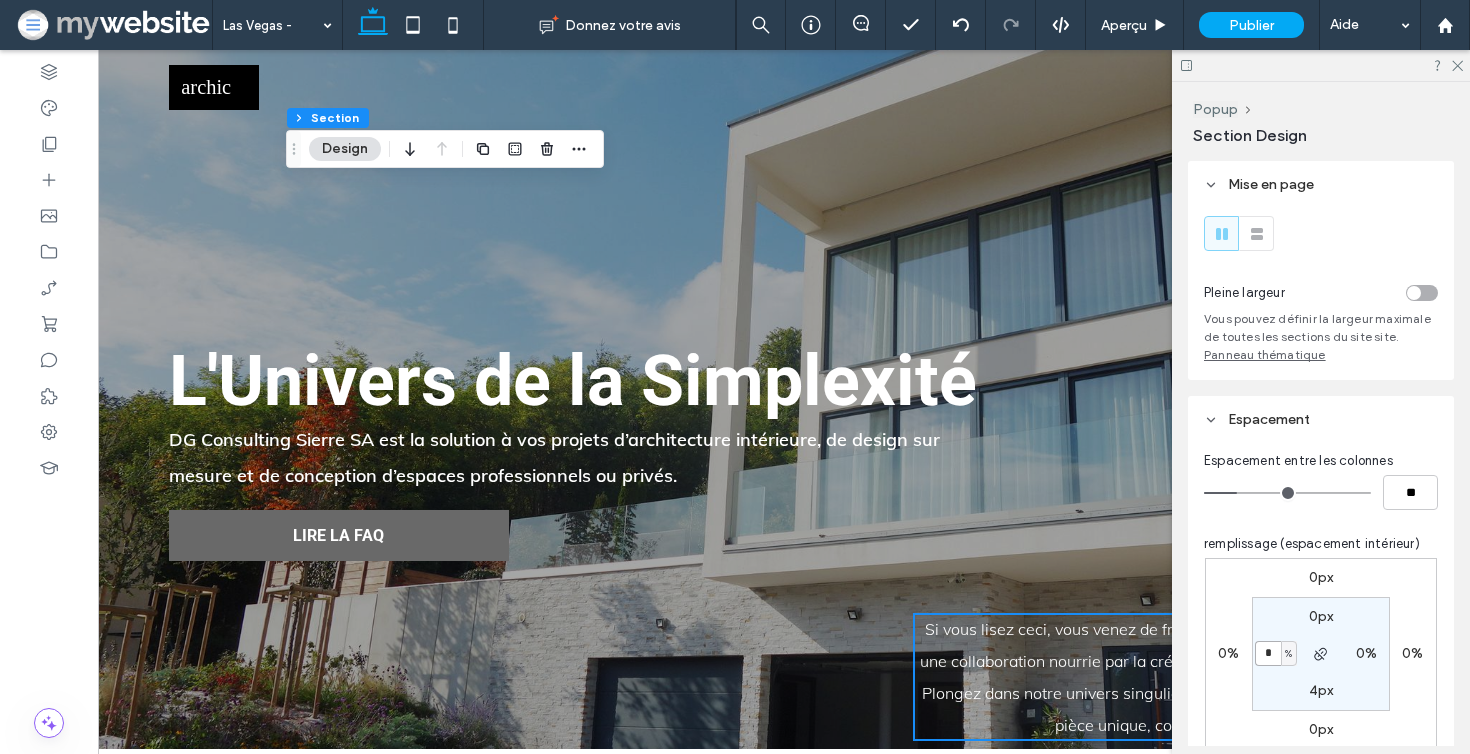 click on "*" at bounding box center (1268, 653) 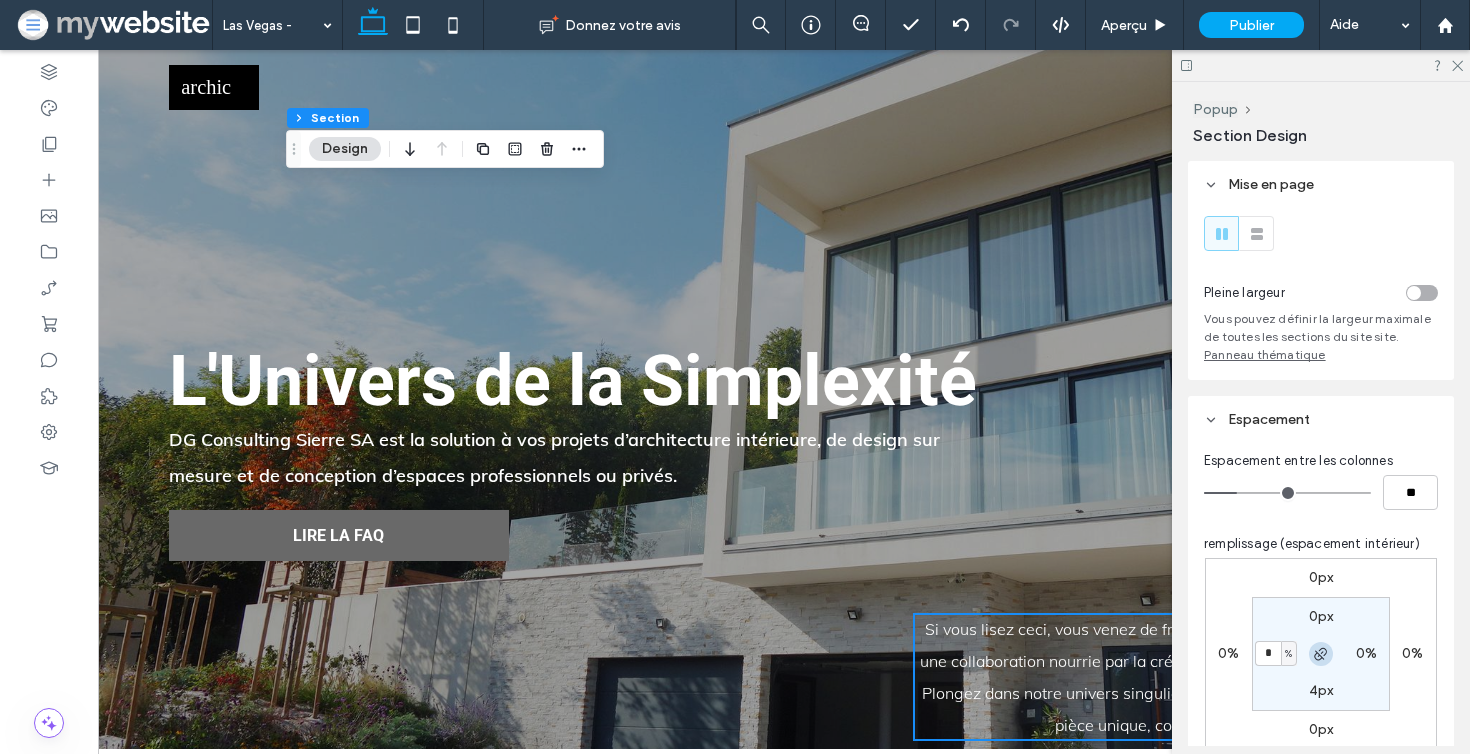 click 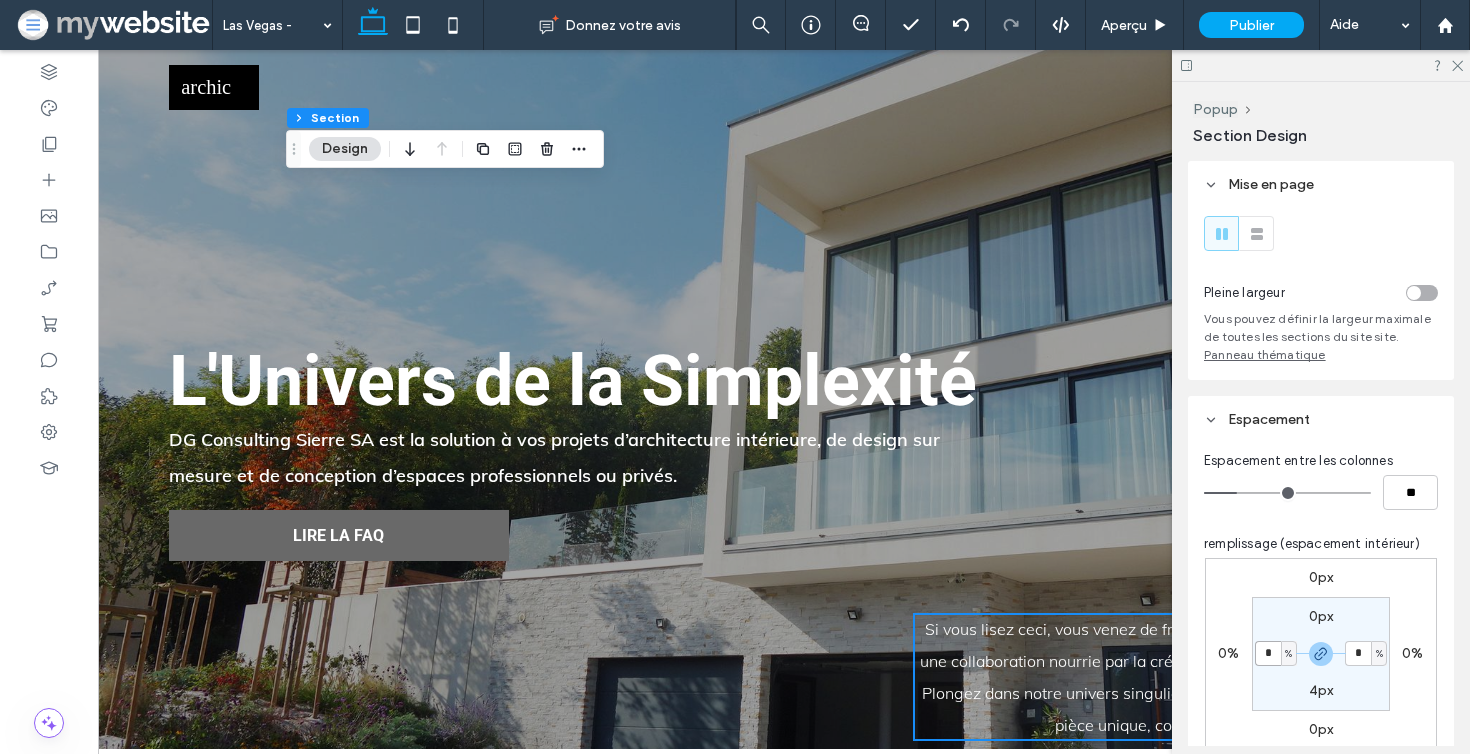 click on "*" at bounding box center (1268, 653) 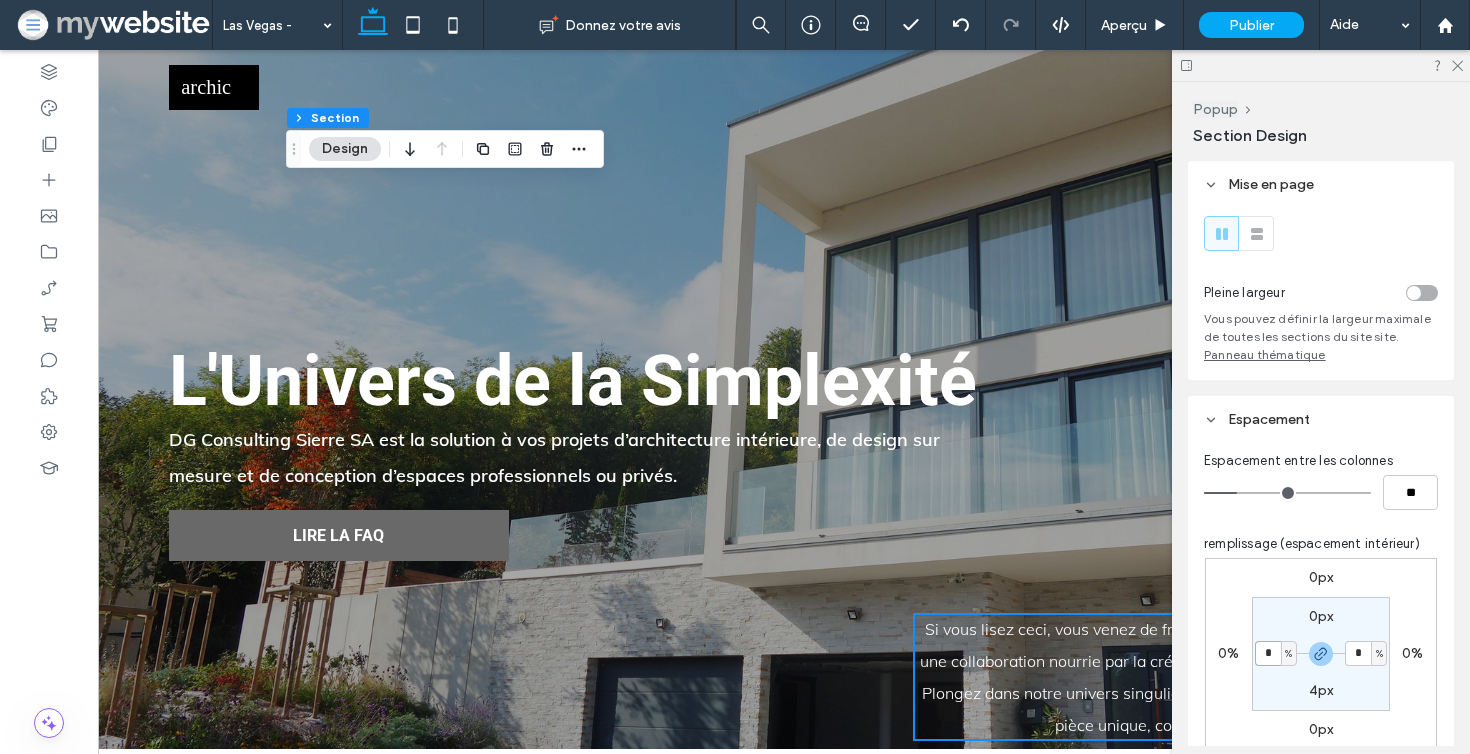 type on "*" 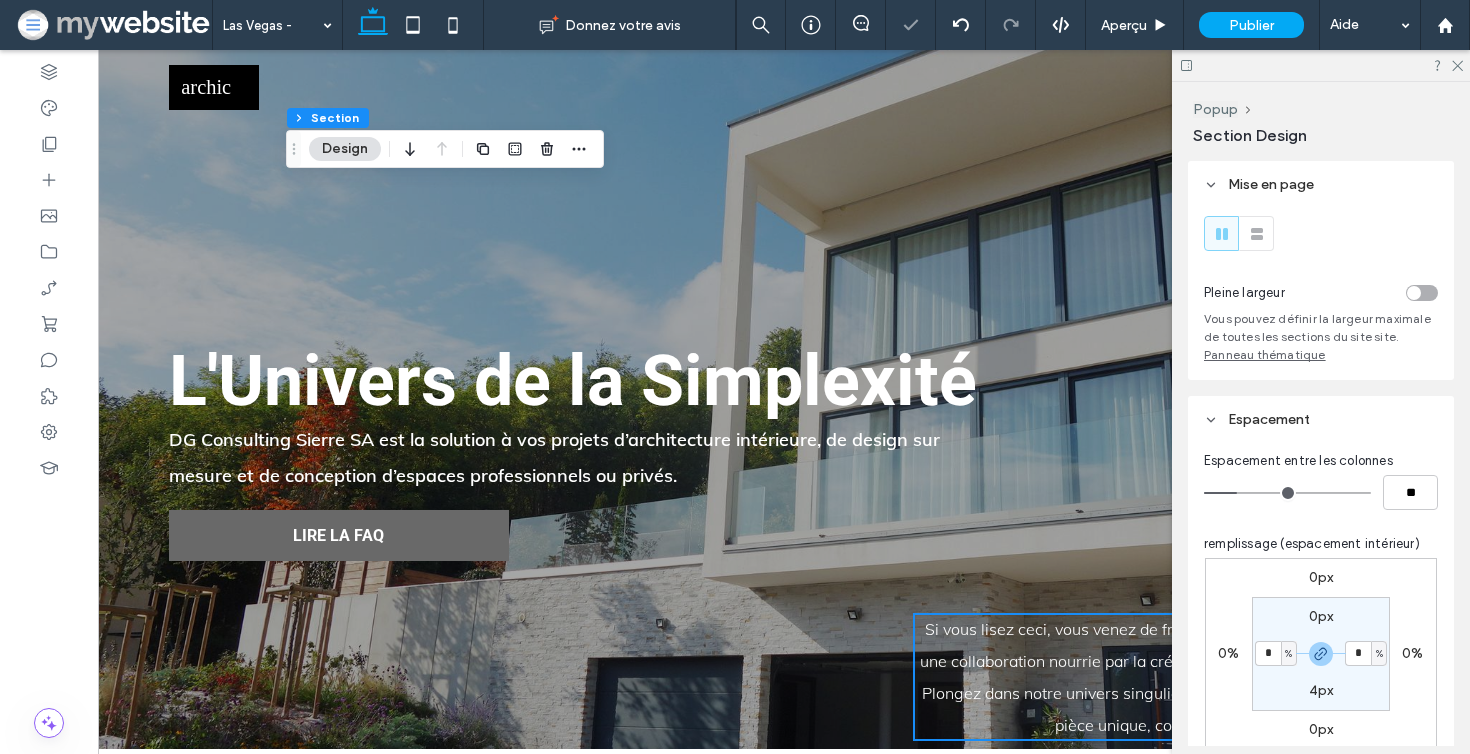 click on "0px * % 4px * %" at bounding box center [1321, 654] 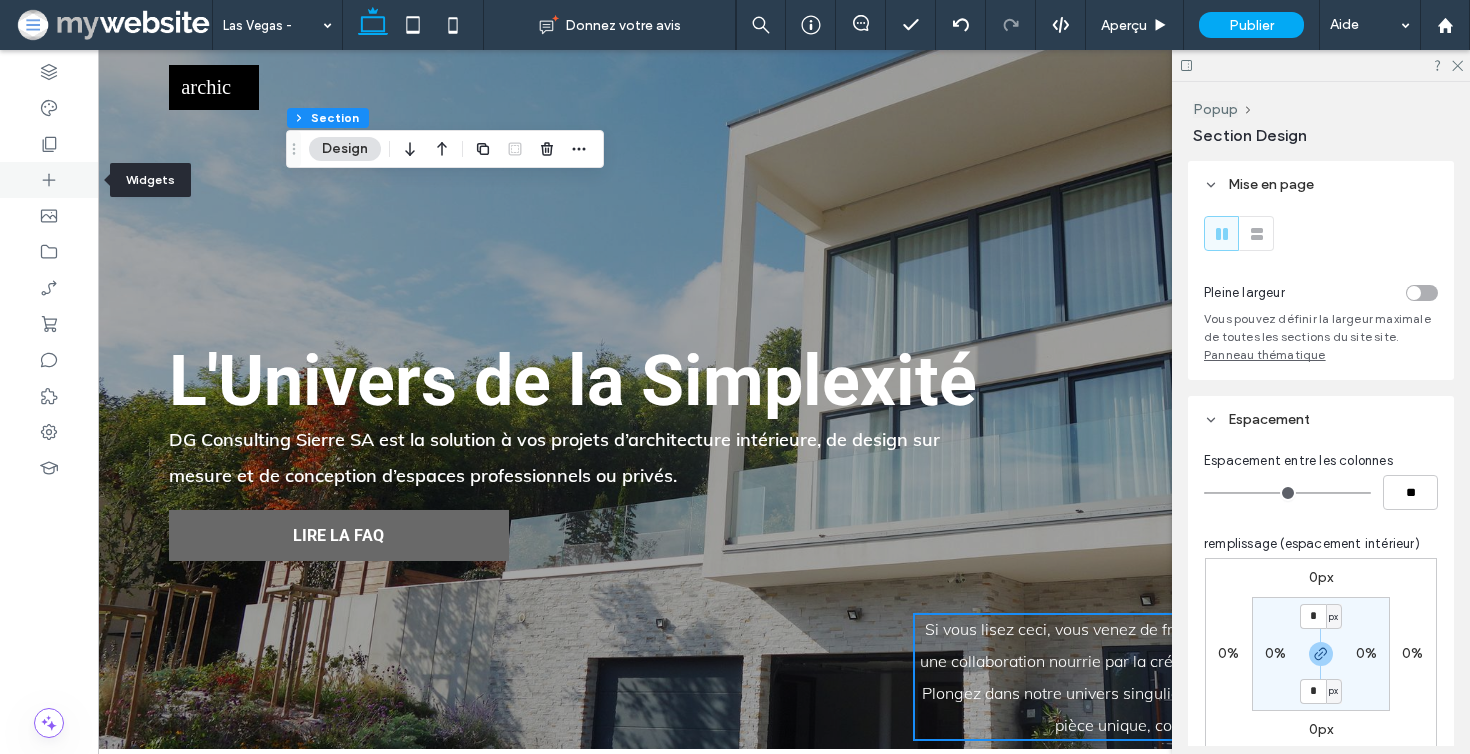 click 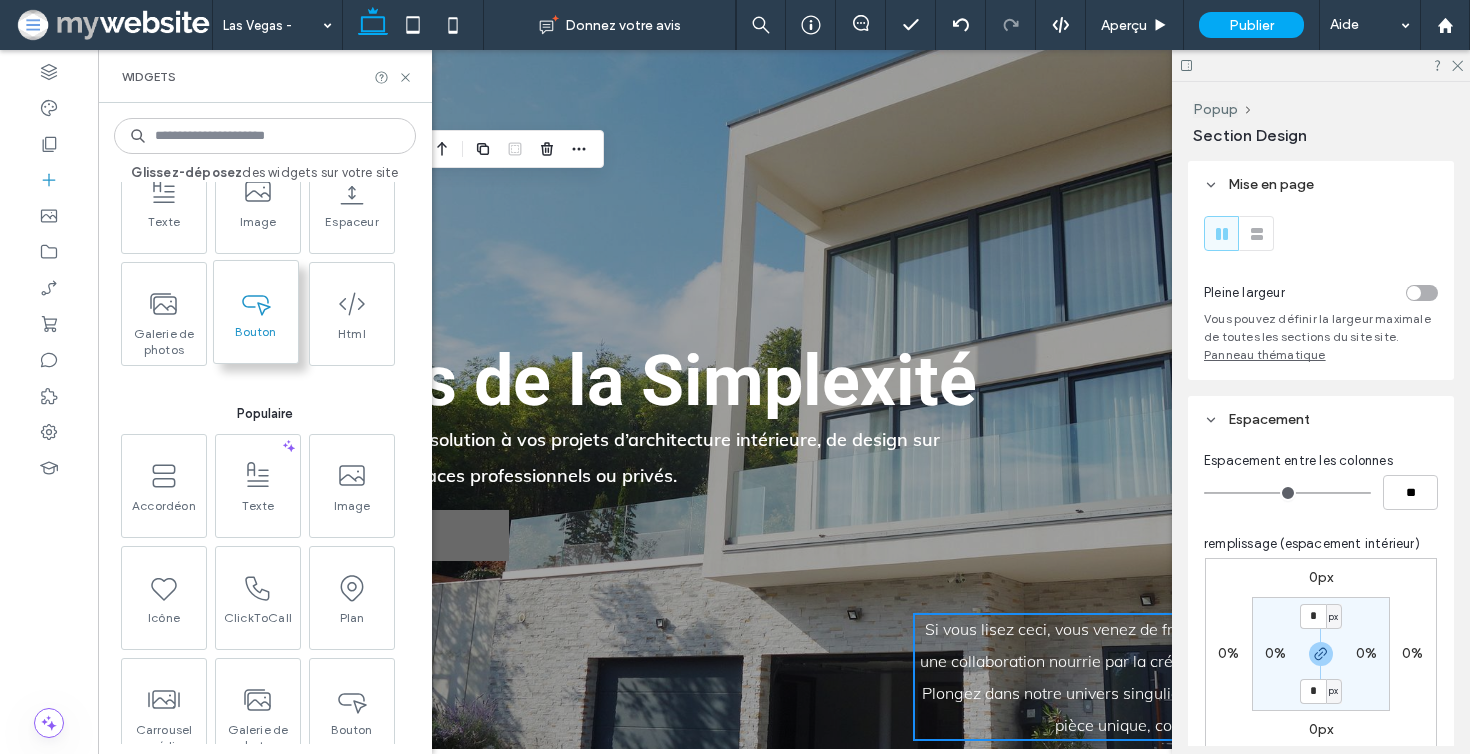 scroll, scrollTop: 83, scrollLeft: 0, axis: vertical 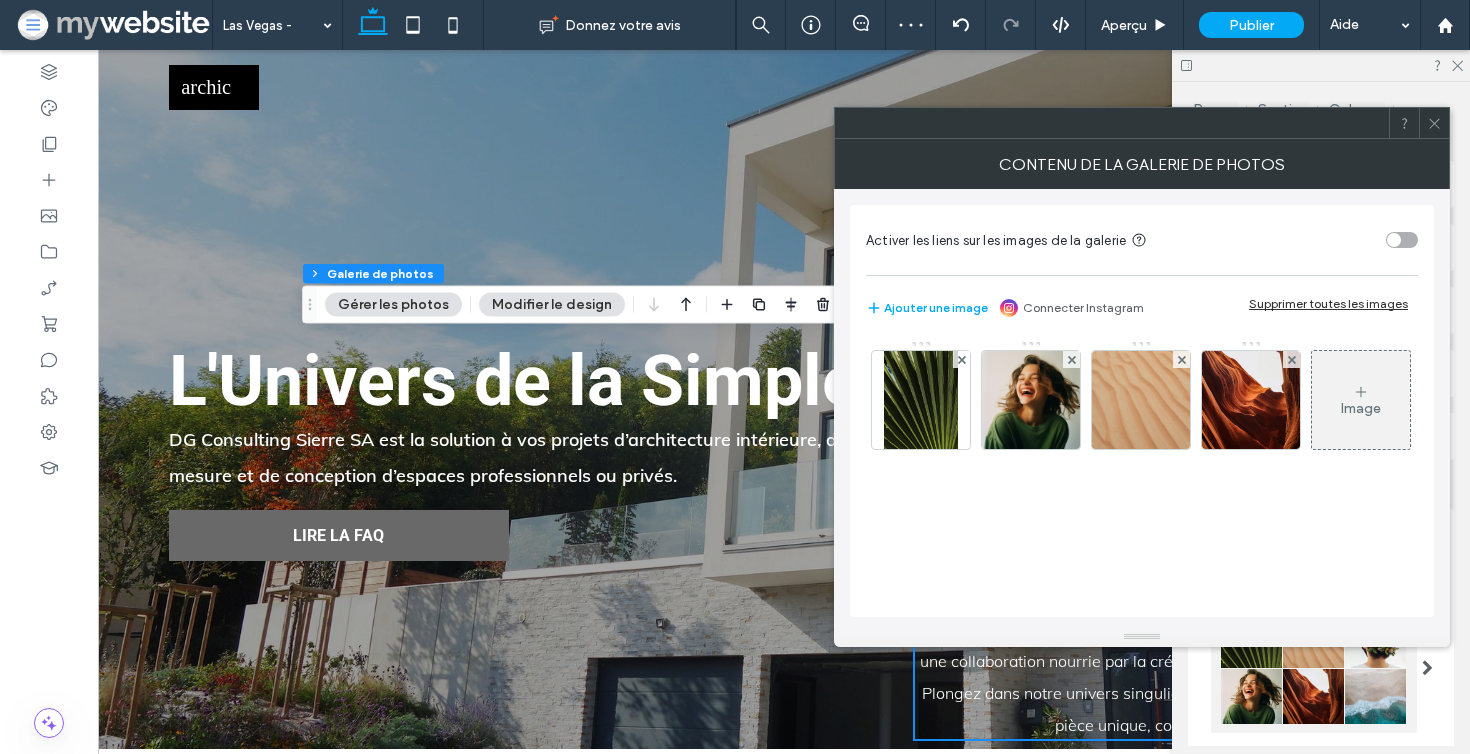 click 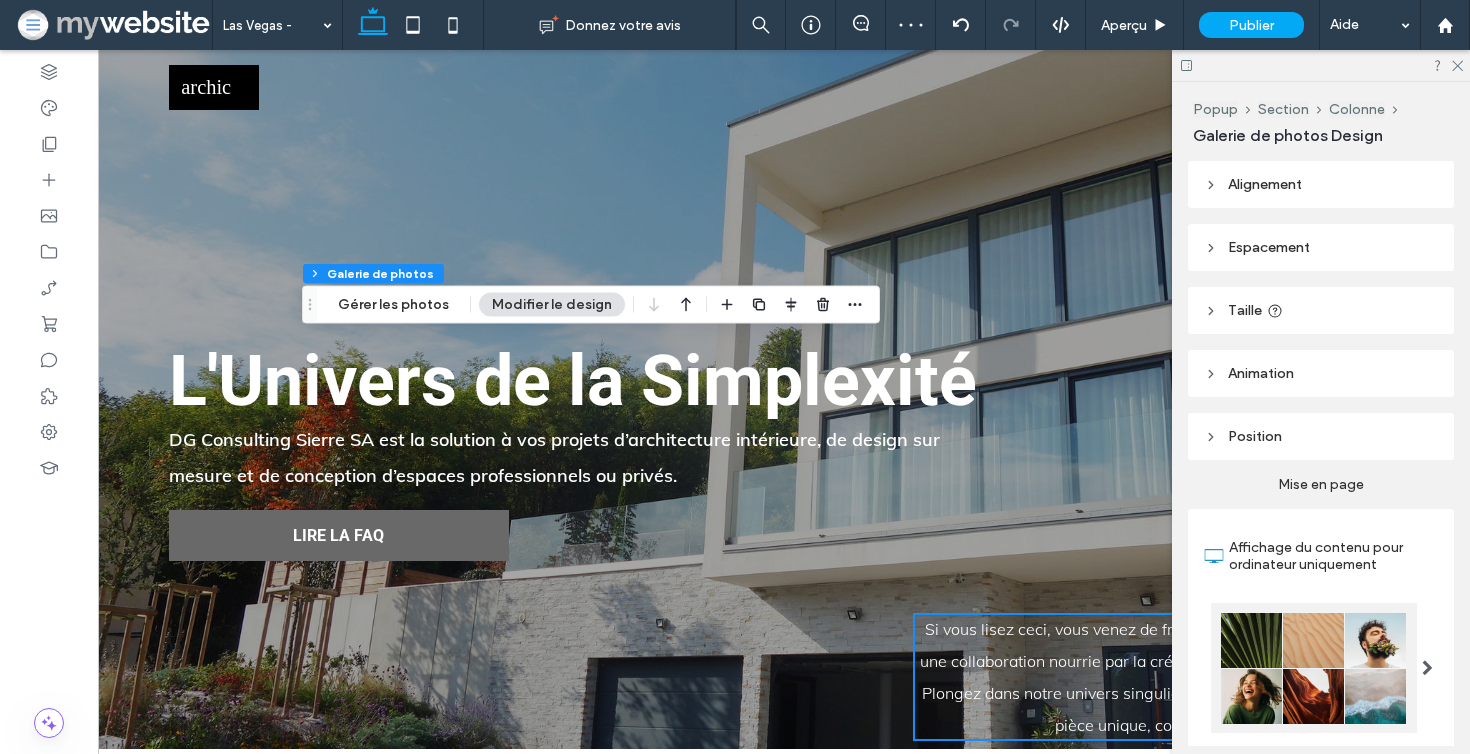 click at bounding box center (1314, 668) 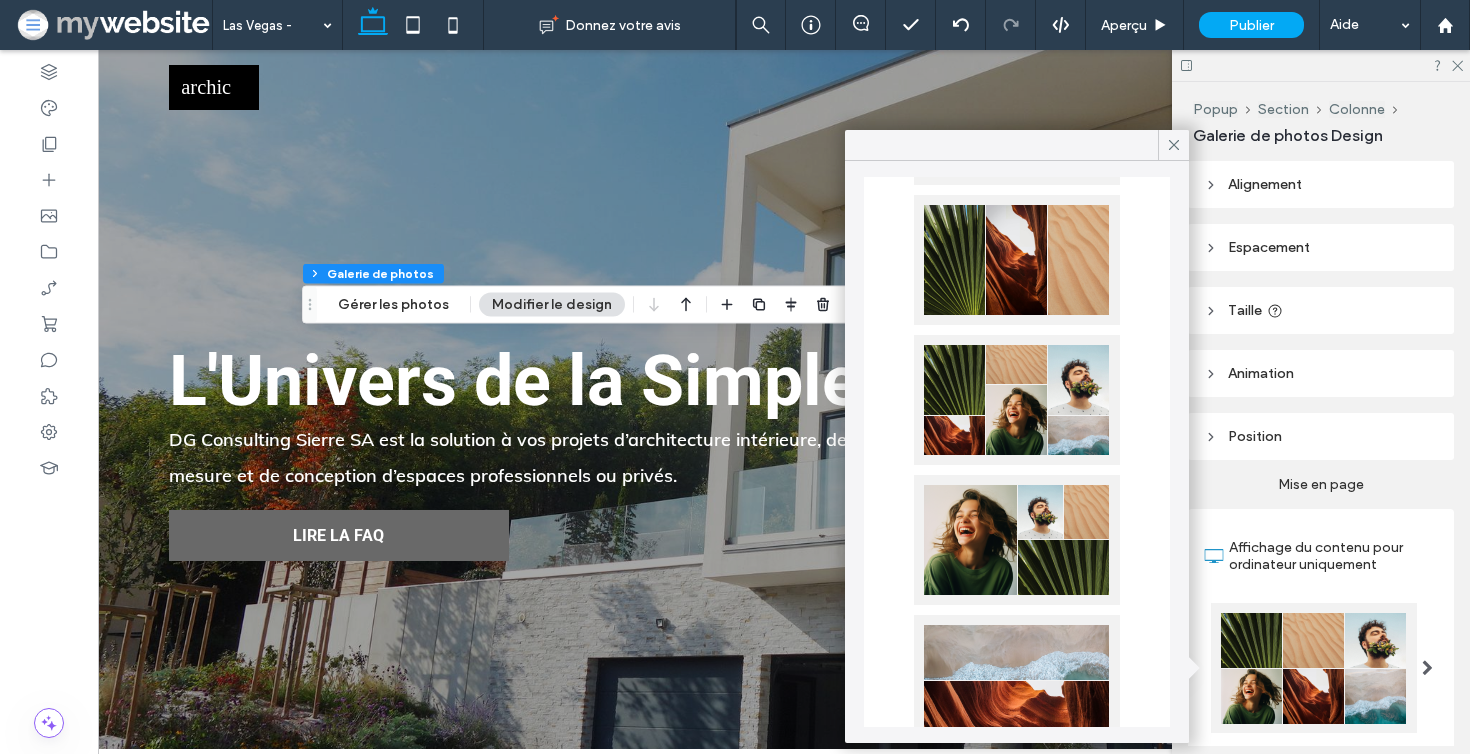 scroll, scrollTop: 370, scrollLeft: 0, axis: vertical 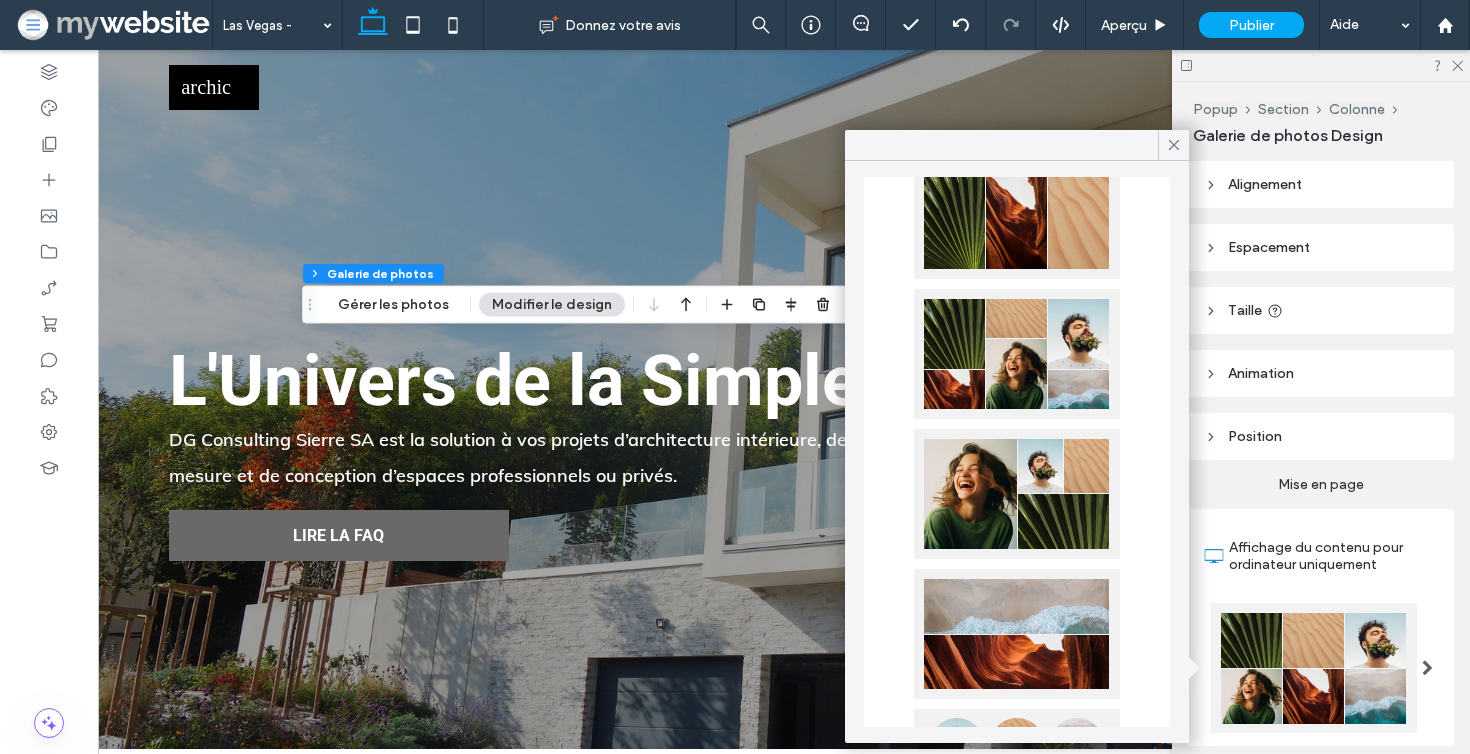 click at bounding box center [1017, 354] 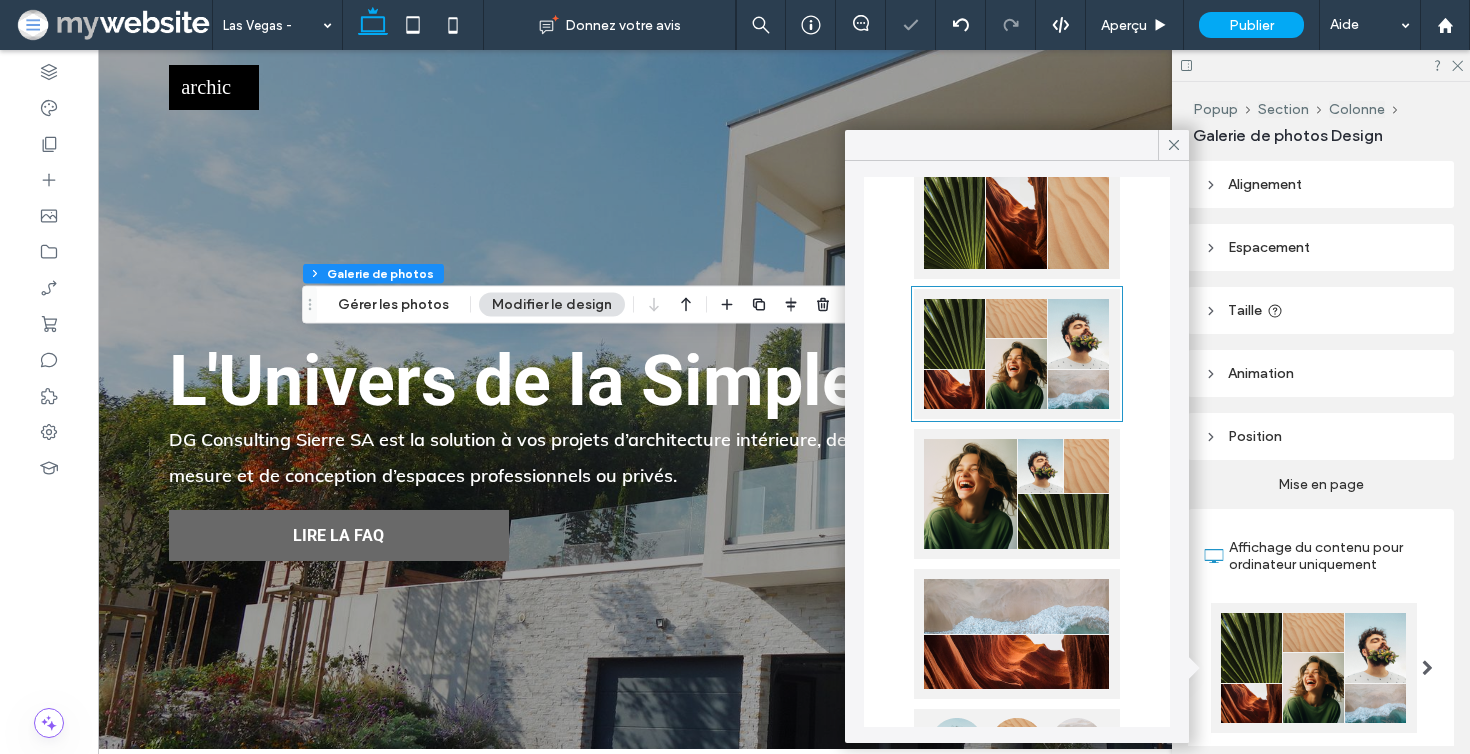 scroll, scrollTop: 415, scrollLeft: 0, axis: vertical 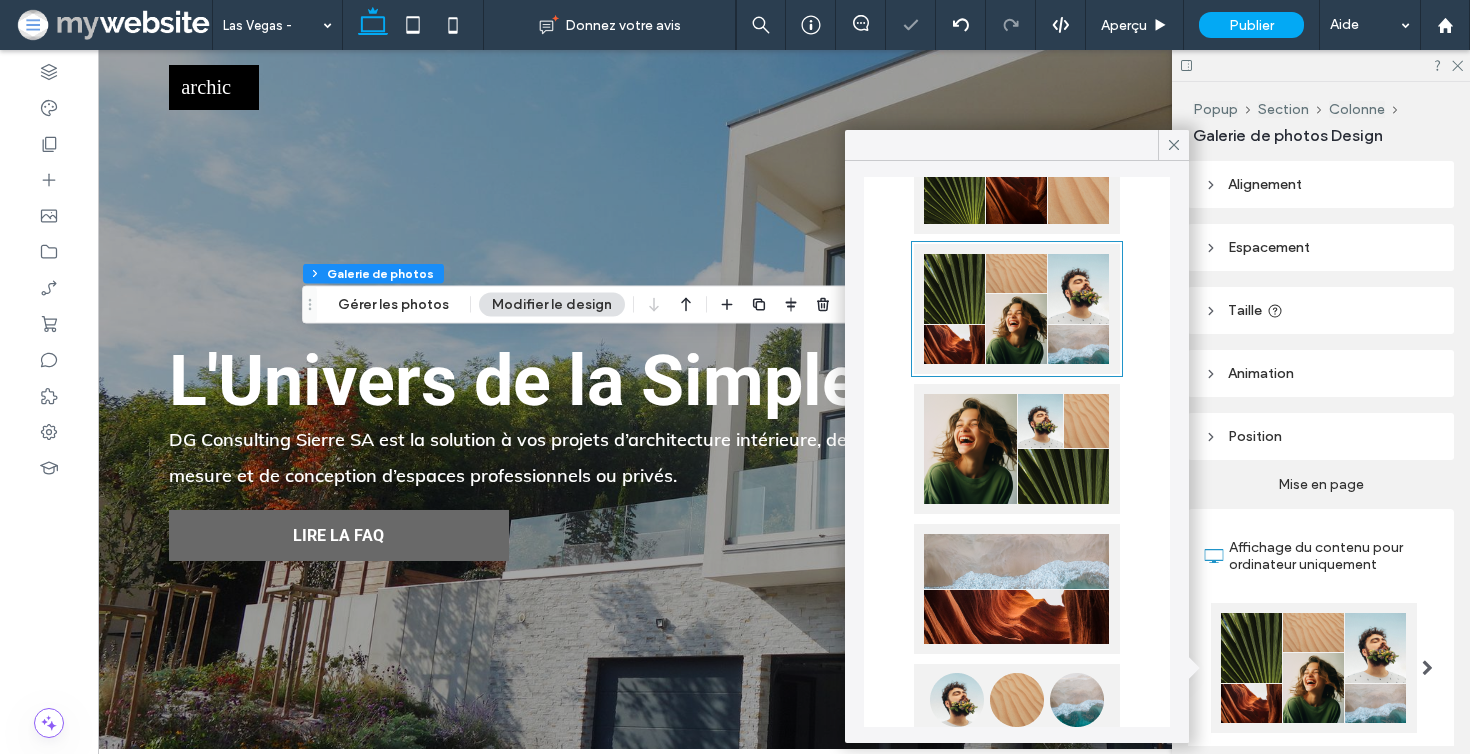click at bounding box center (1017, 449) 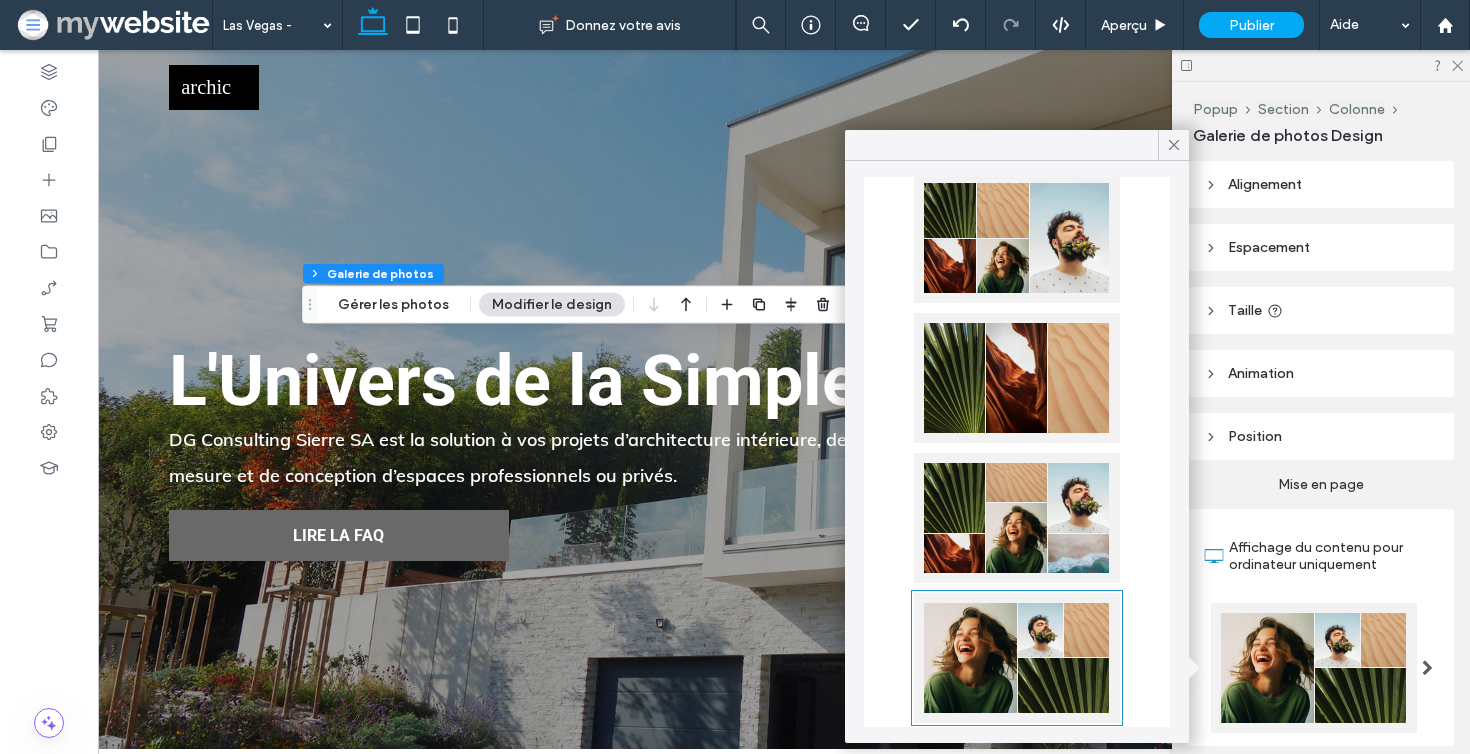 scroll, scrollTop: 181, scrollLeft: 0, axis: vertical 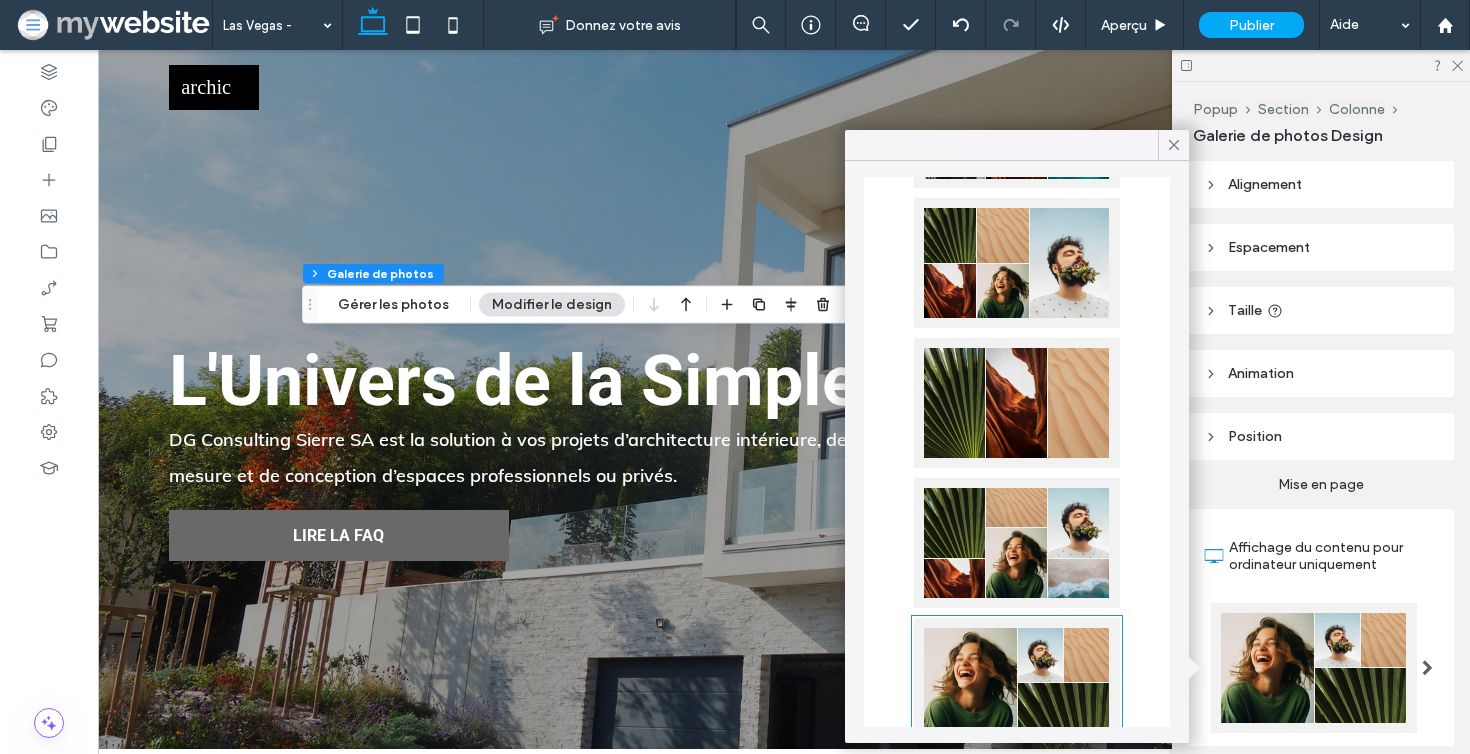 click at bounding box center (1017, 543) 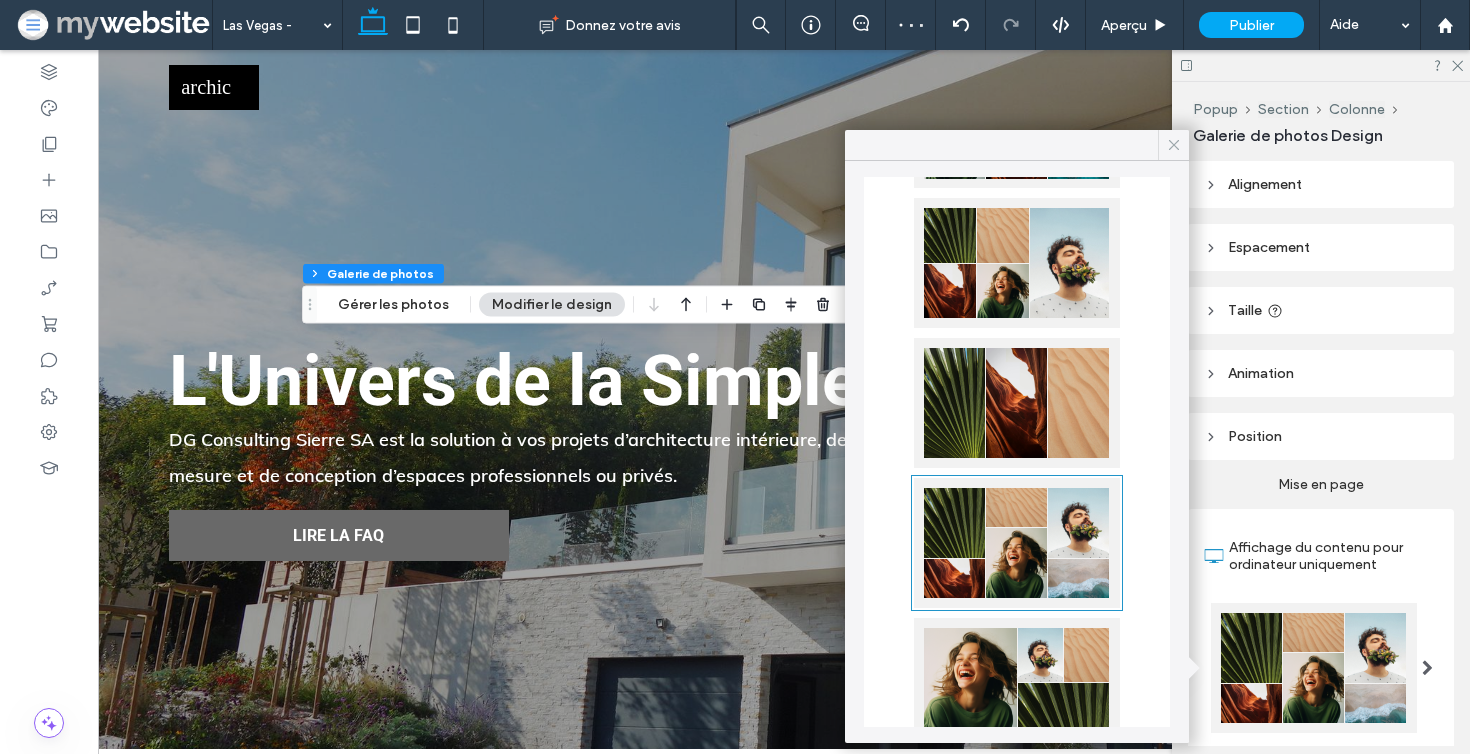 click 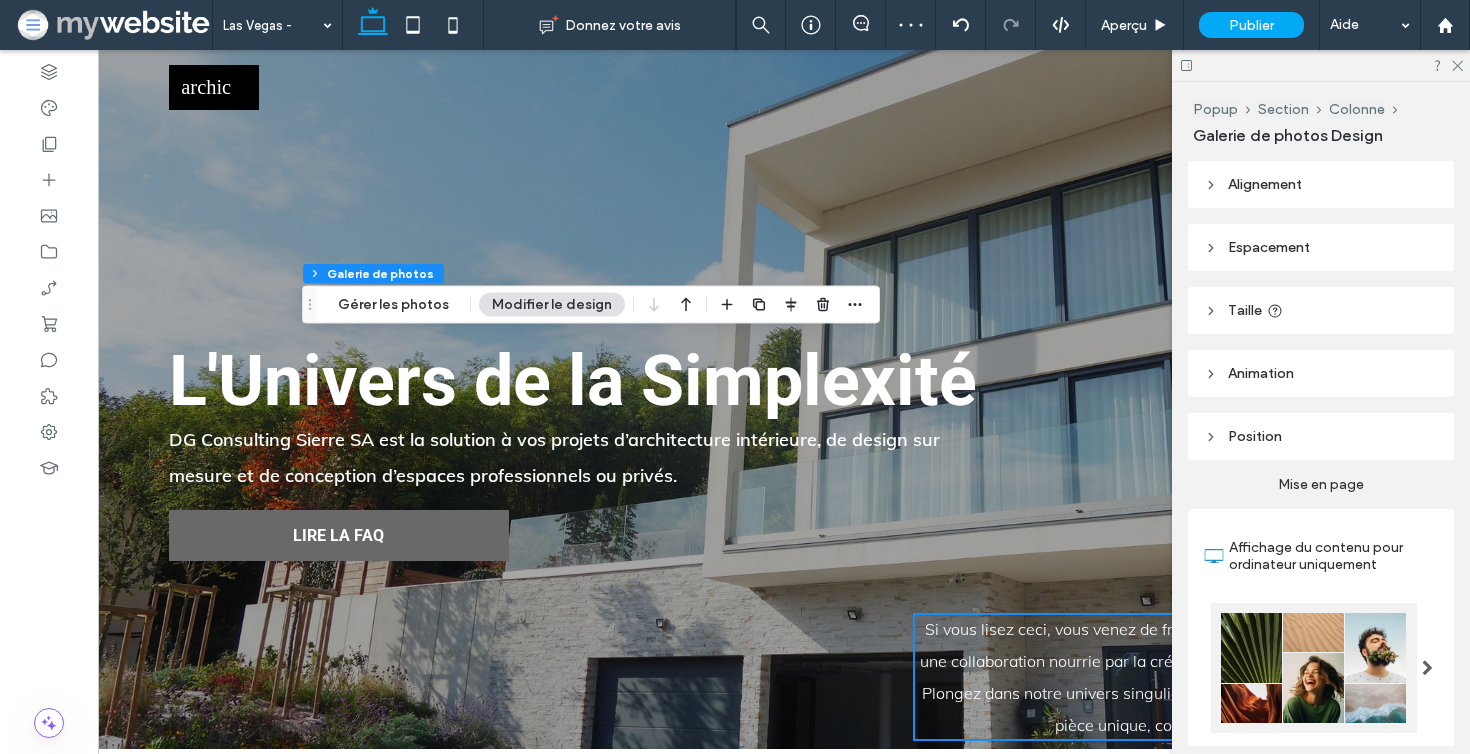 click on "Alignement" at bounding box center (1321, 184) 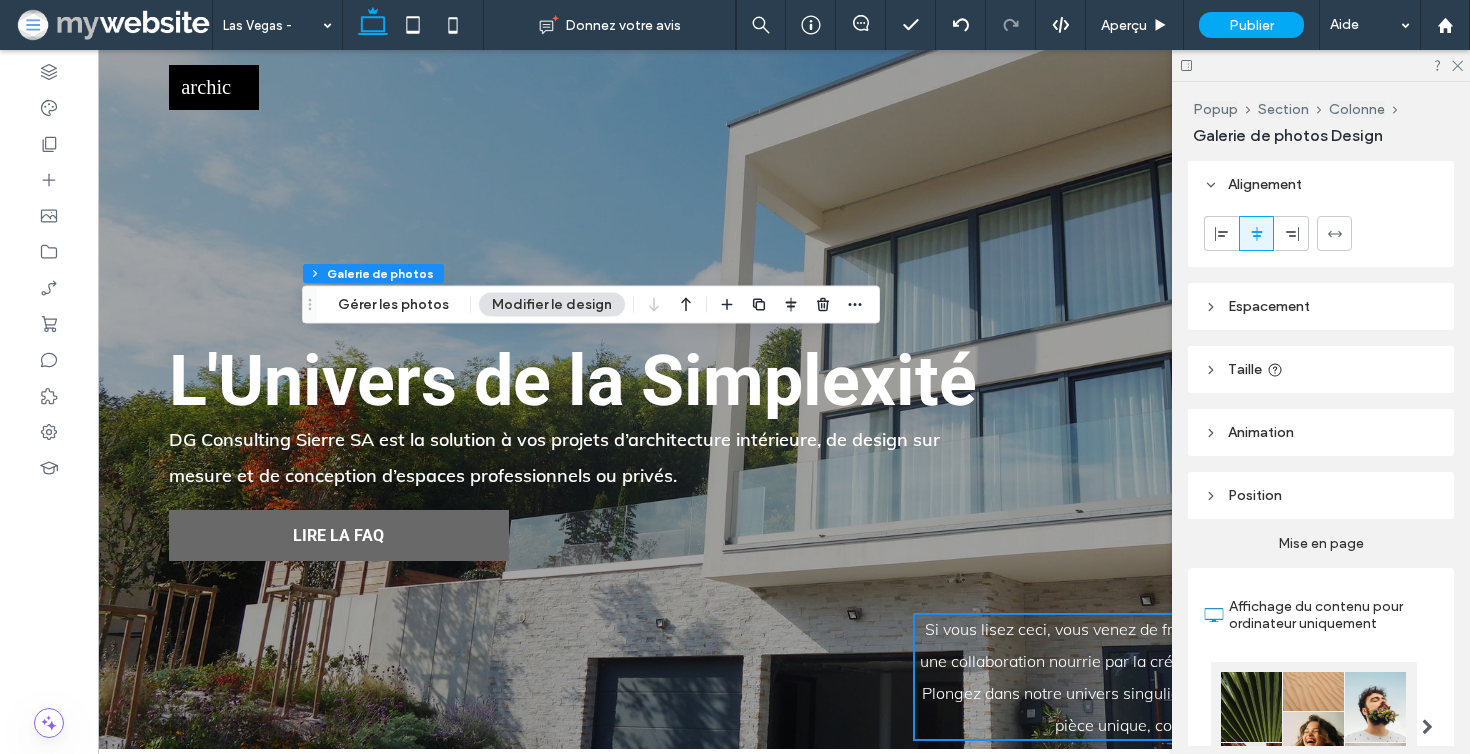 click on "Espacement" at bounding box center (1321, 306) 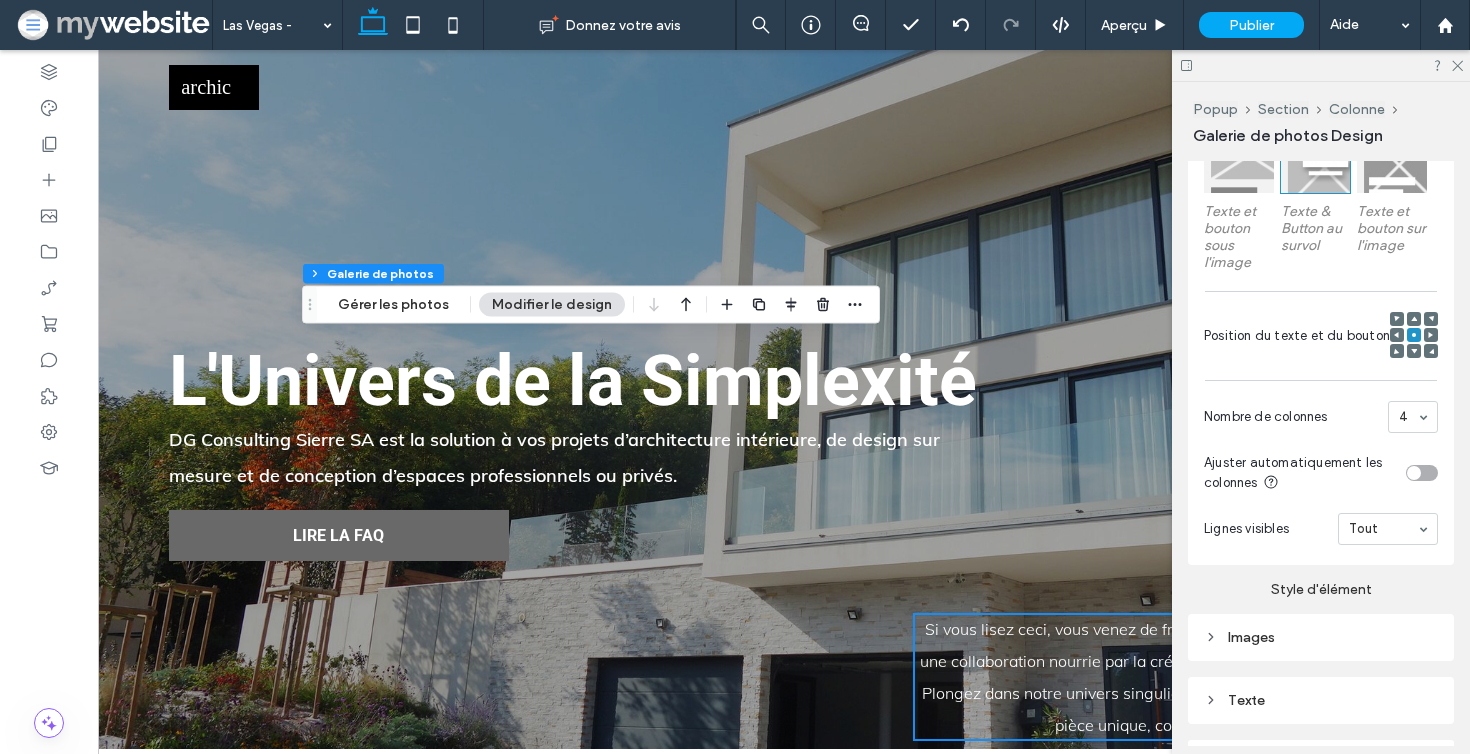 scroll, scrollTop: 1068, scrollLeft: 0, axis: vertical 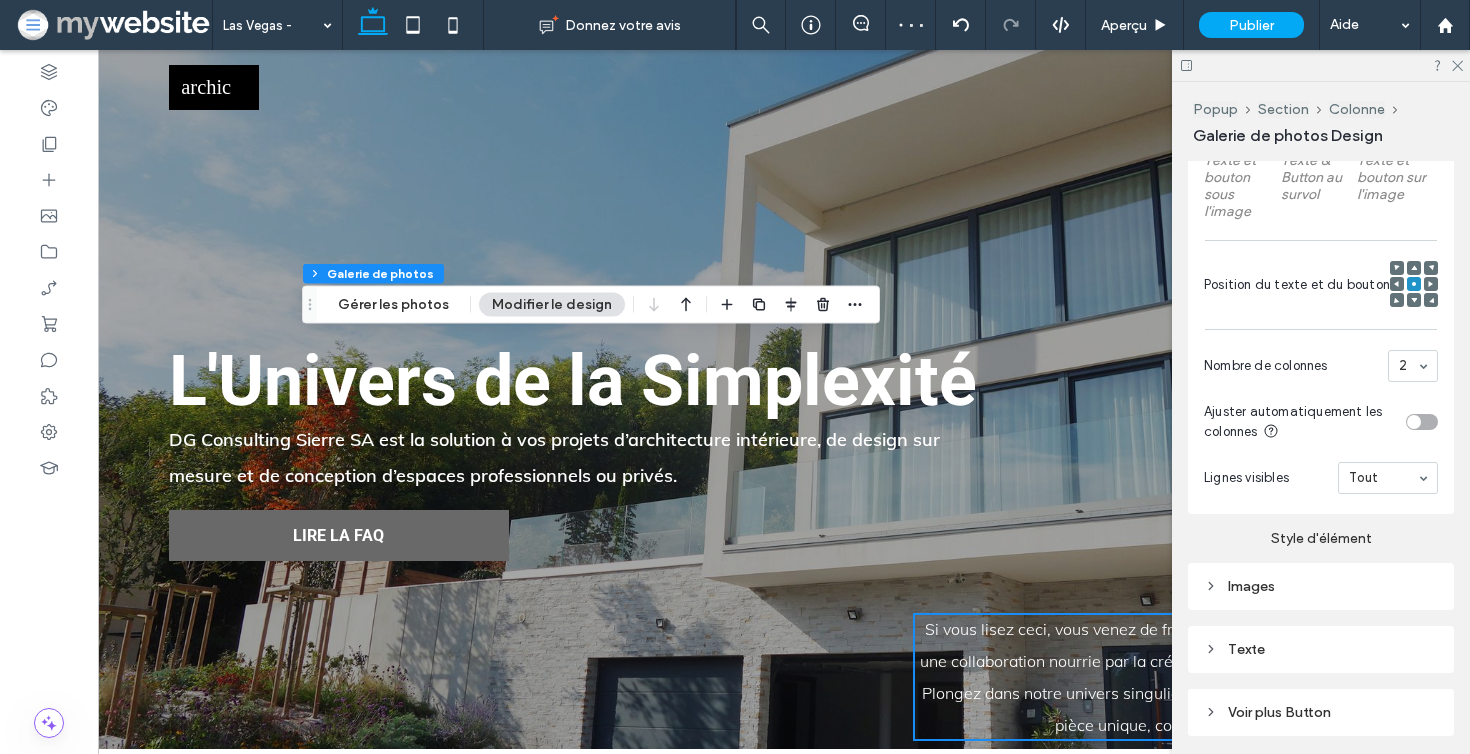 click on "2" at bounding box center [1413, 366] 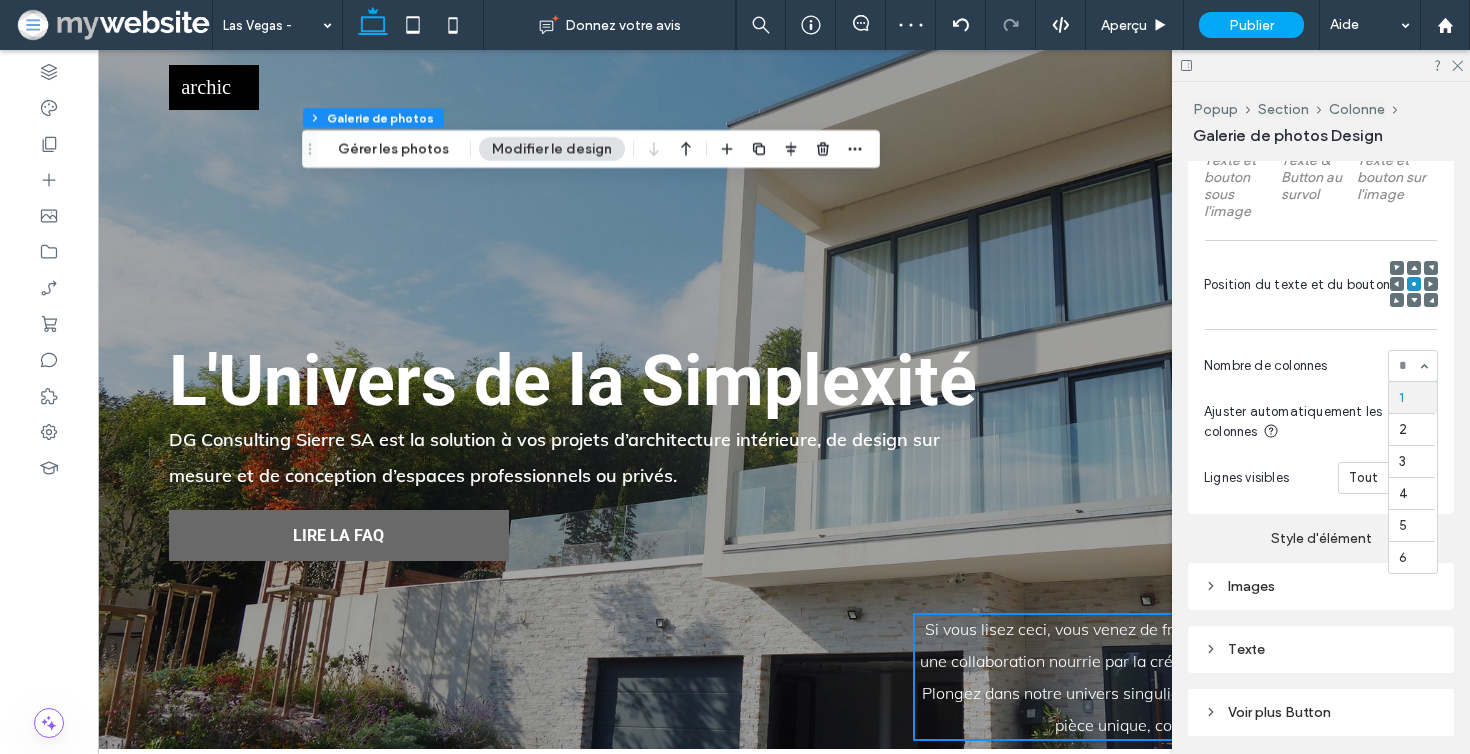 click at bounding box center (1413, 366) 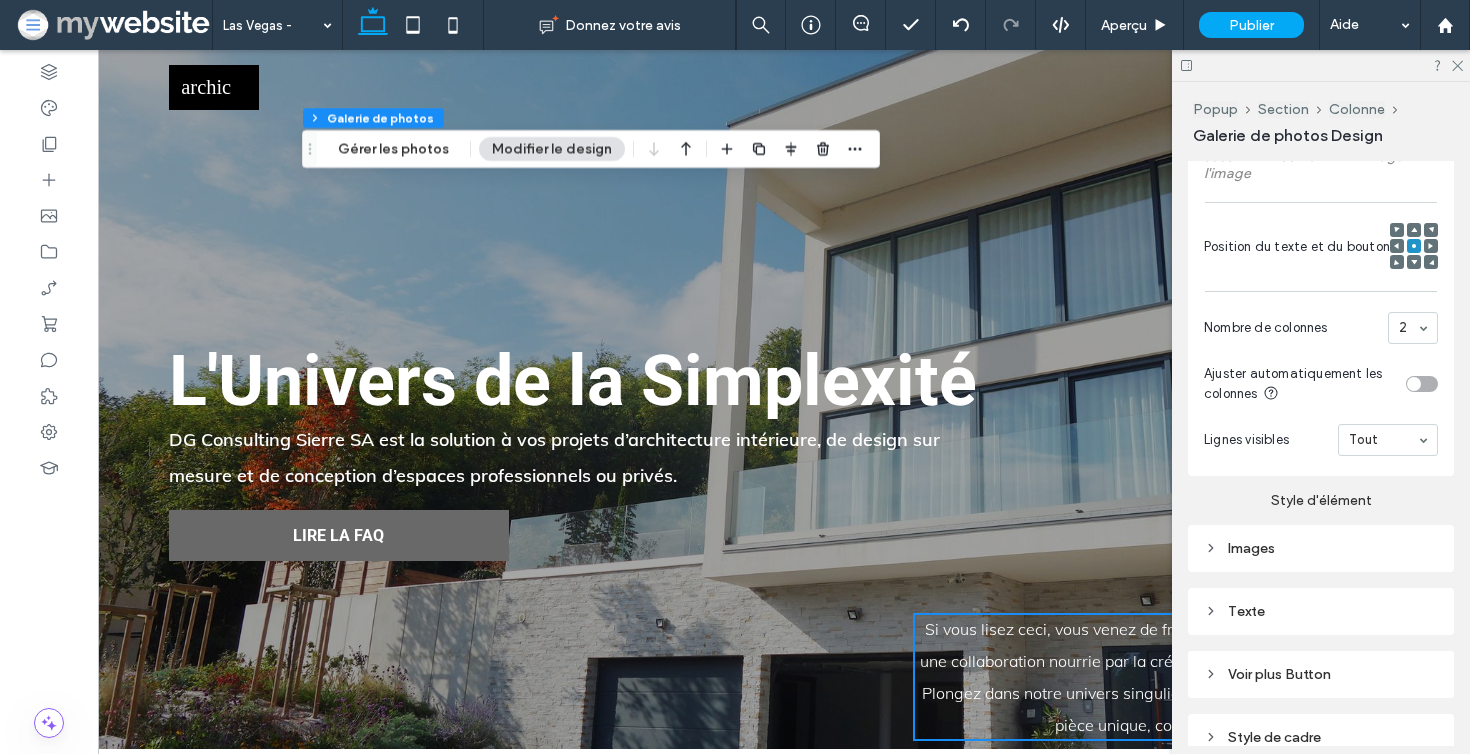 scroll, scrollTop: 1114, scrollLeft: 0, axis: vertical 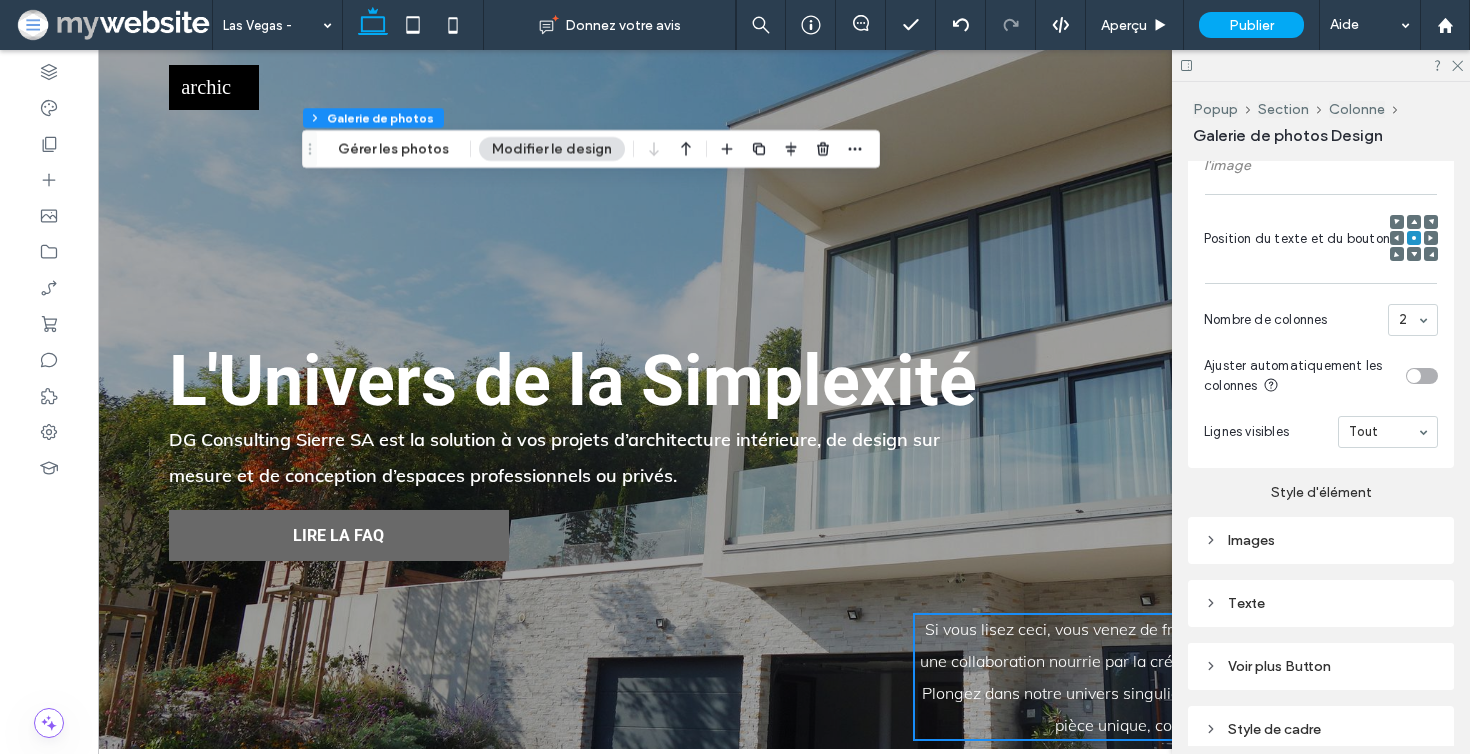 click on "Style d'élément Images Texte" at bounding box center (1321, 547) 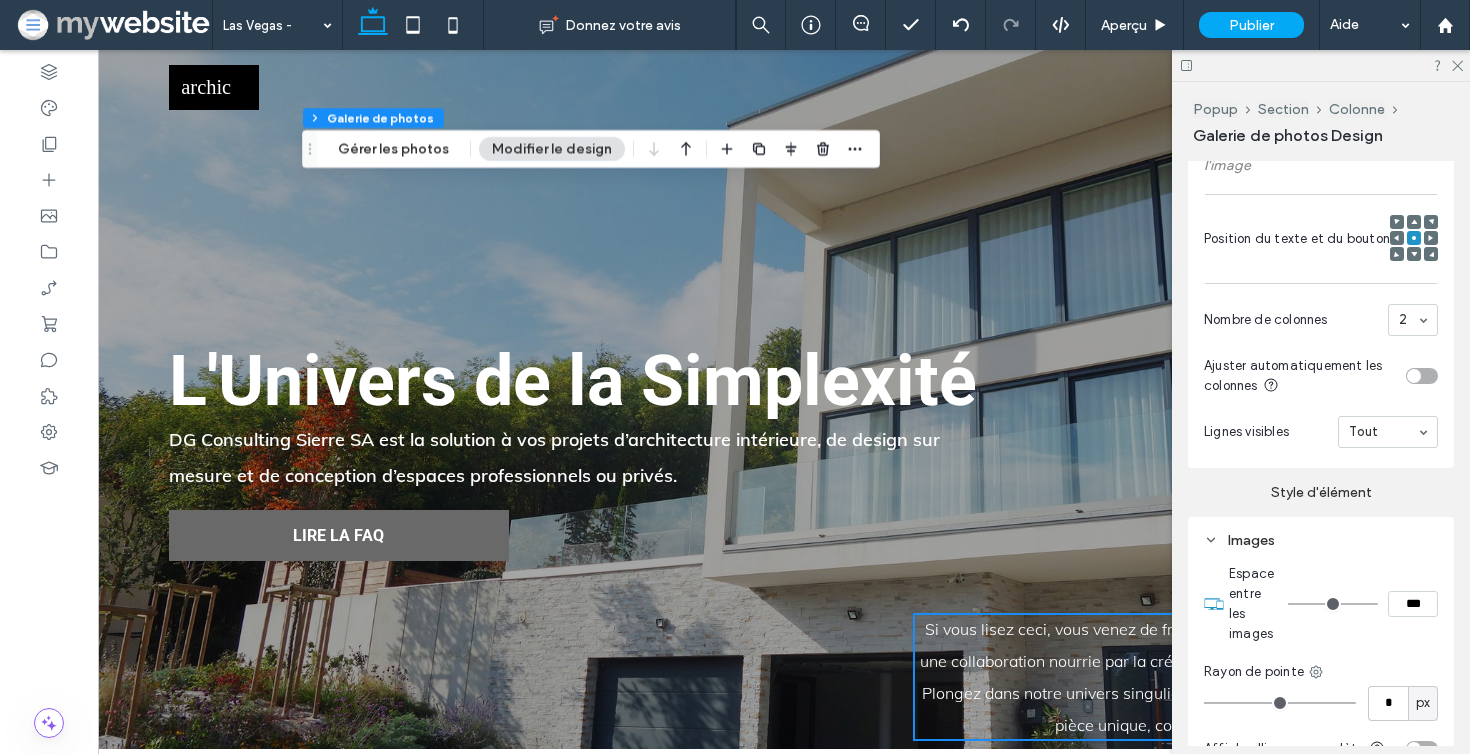type on "*" 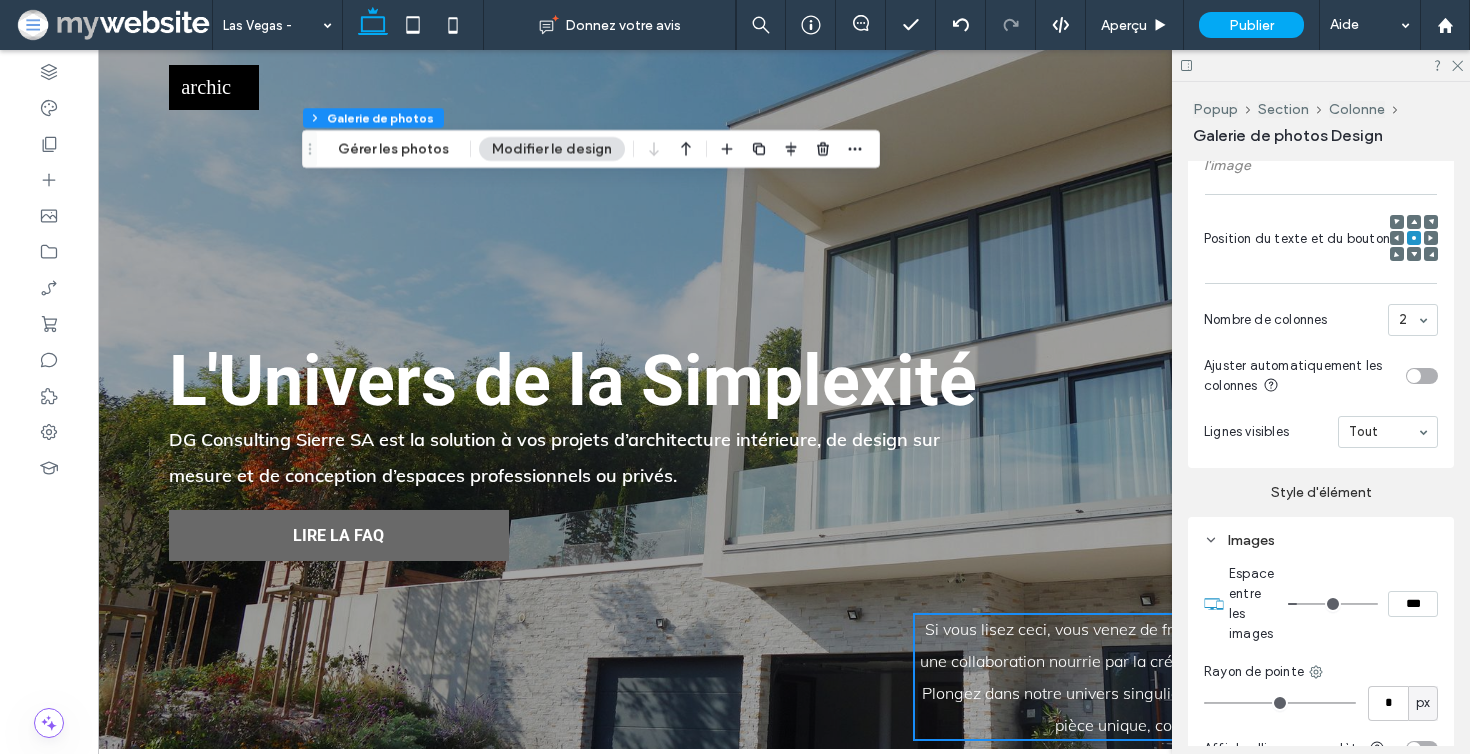 type on "*" 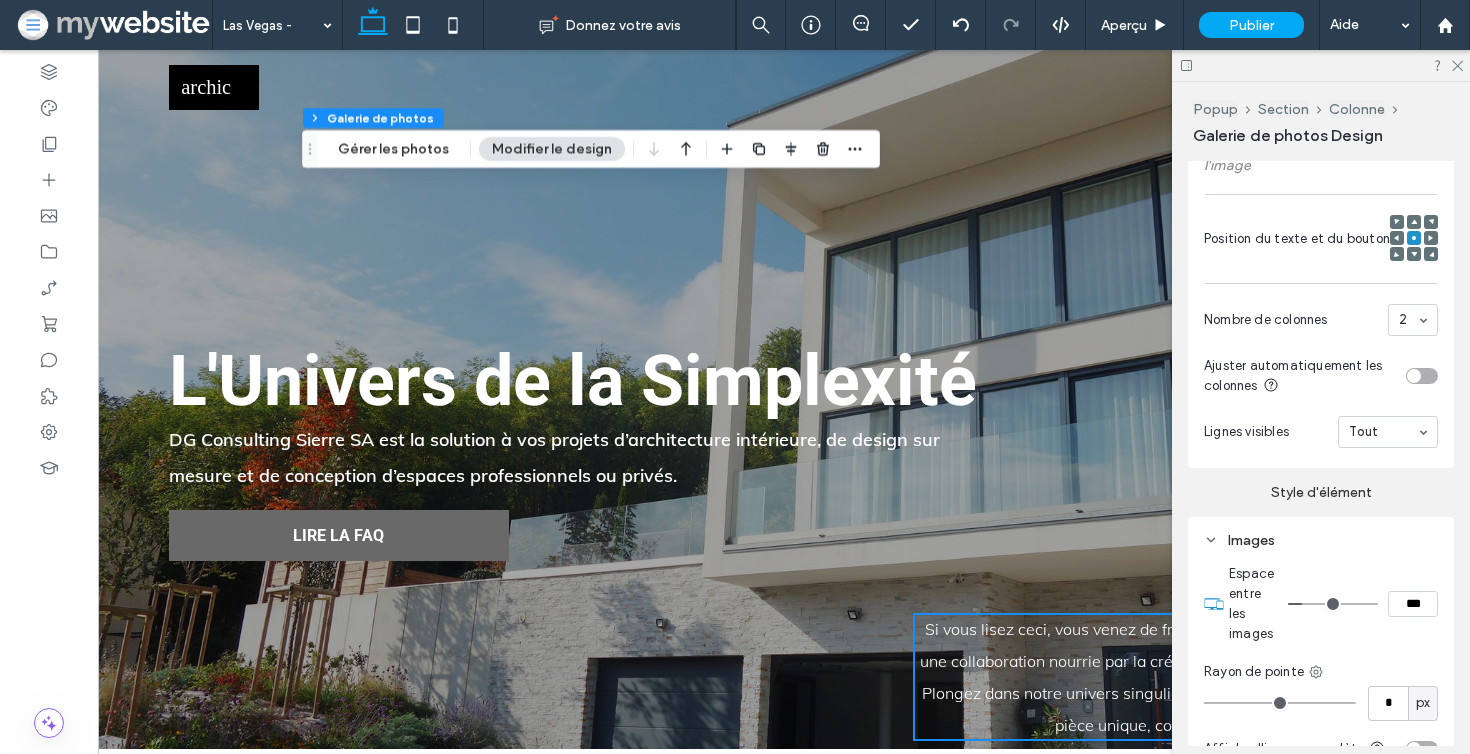 type on "*" 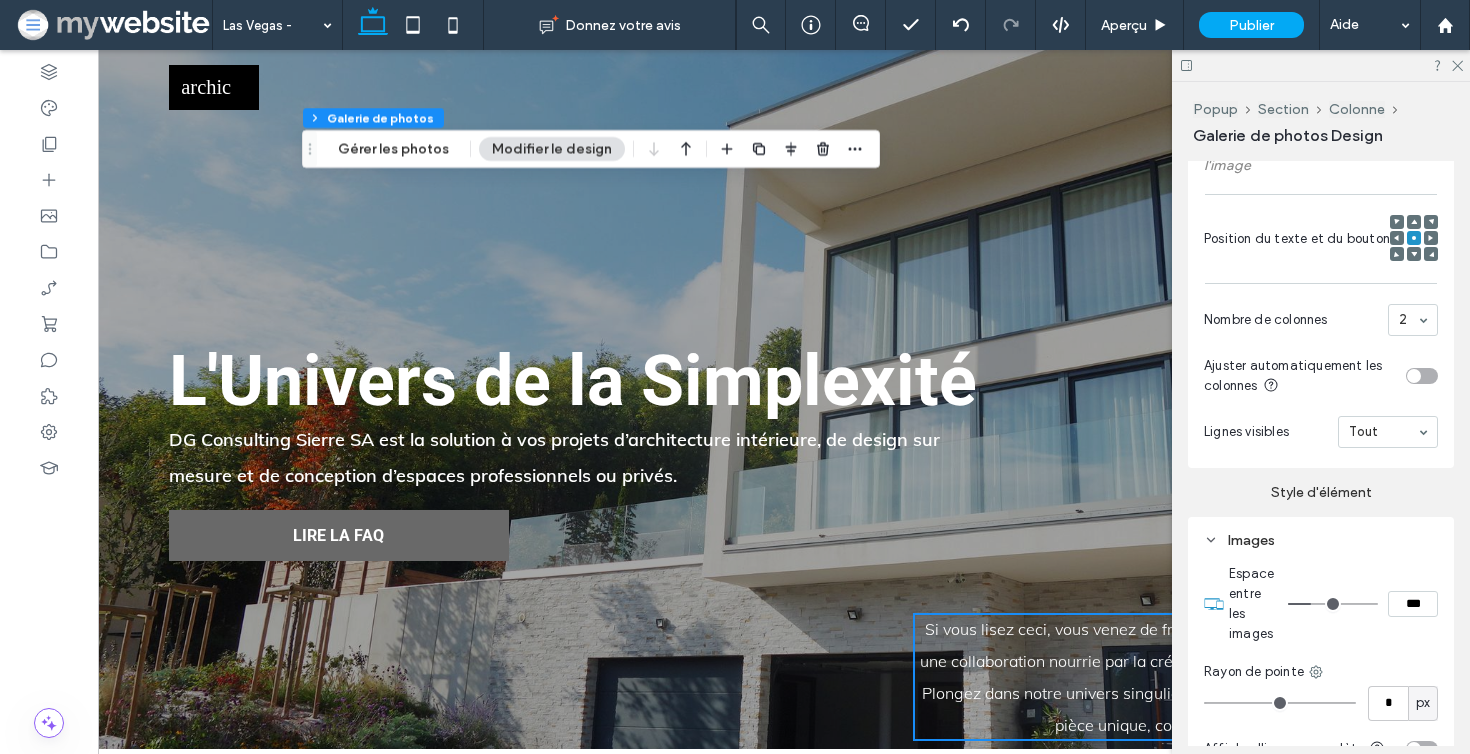 drag, startPoint x: 1300, startPoint y: 600, endPoint x: 1316, endPoint y: 600, distance: 16 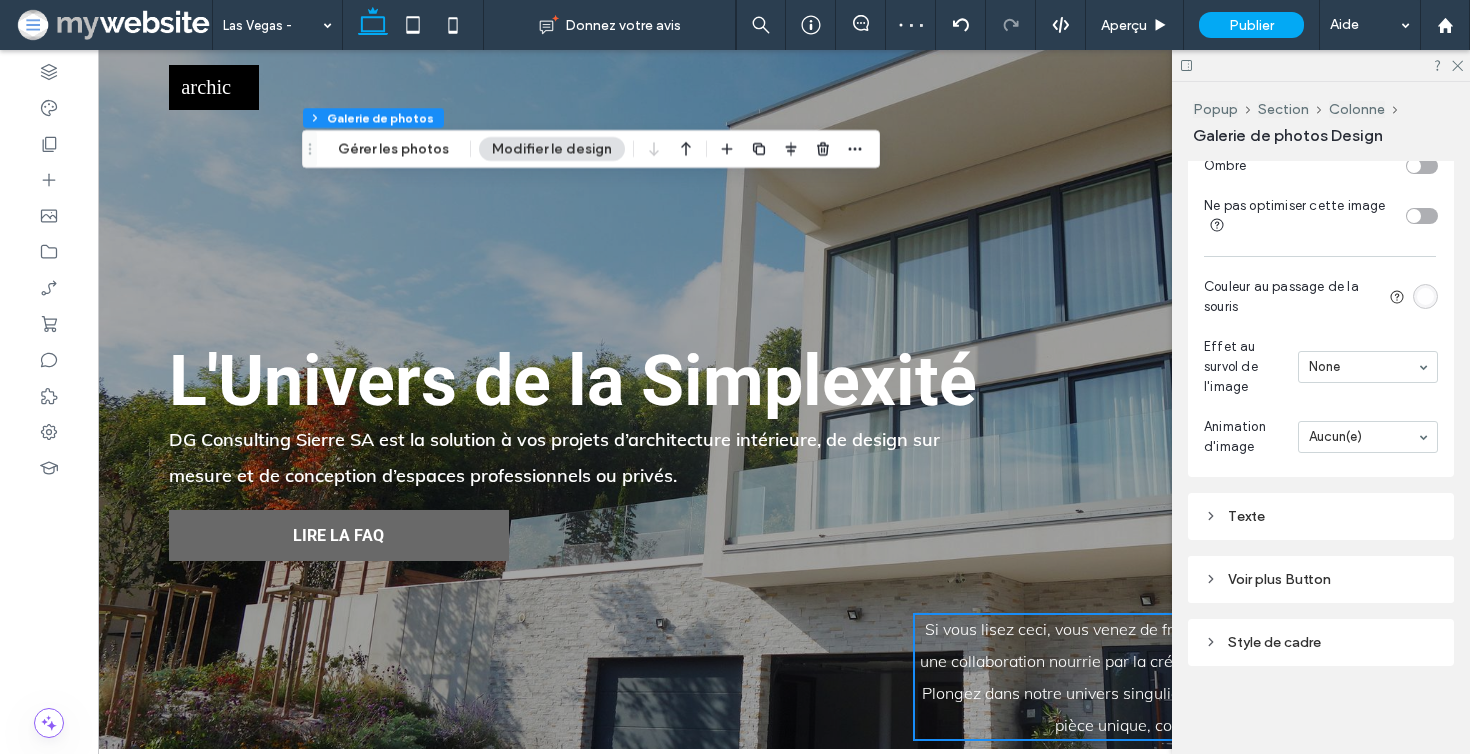 scroll, scrollTop: 1737, scrollLeft: 0, axis: vertical 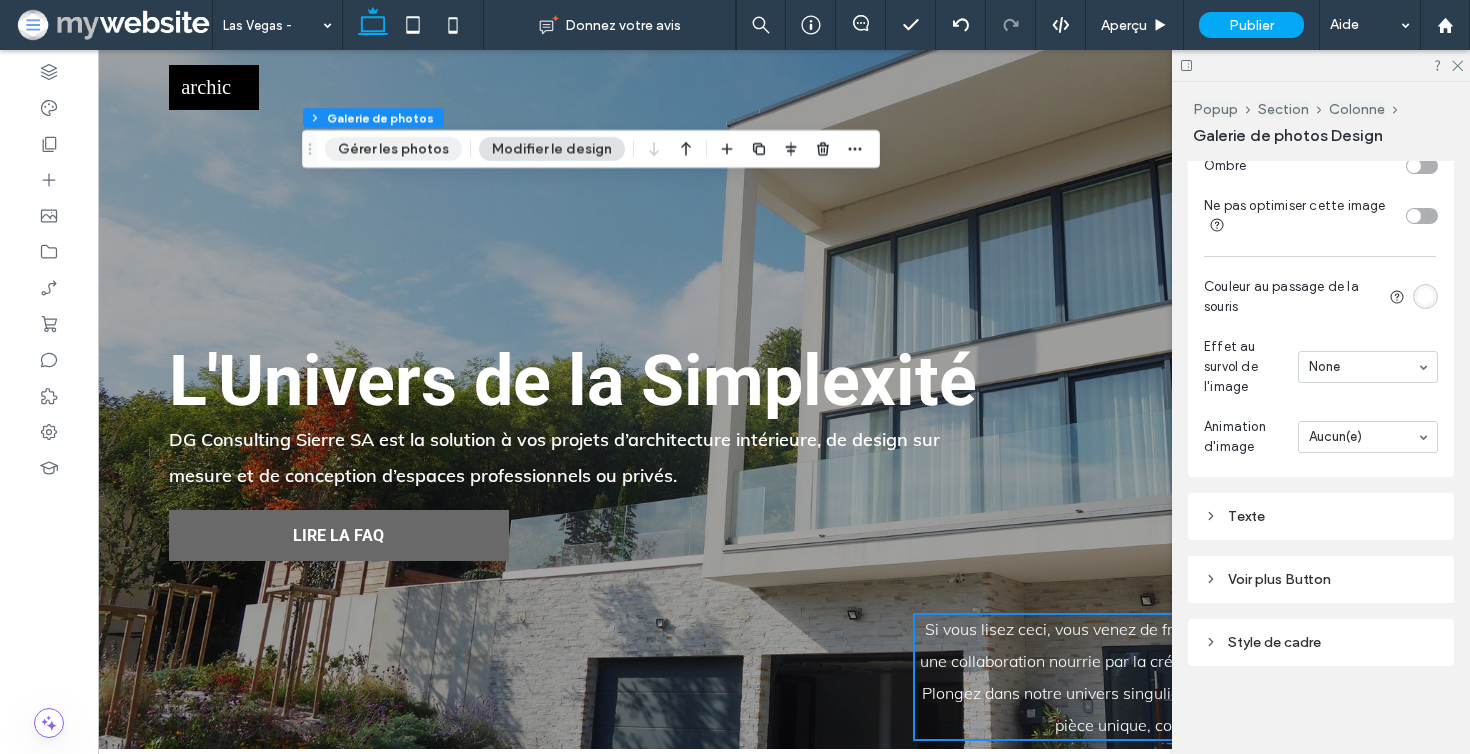 click on "Gérer les photos" at bounding box center (393, 149) 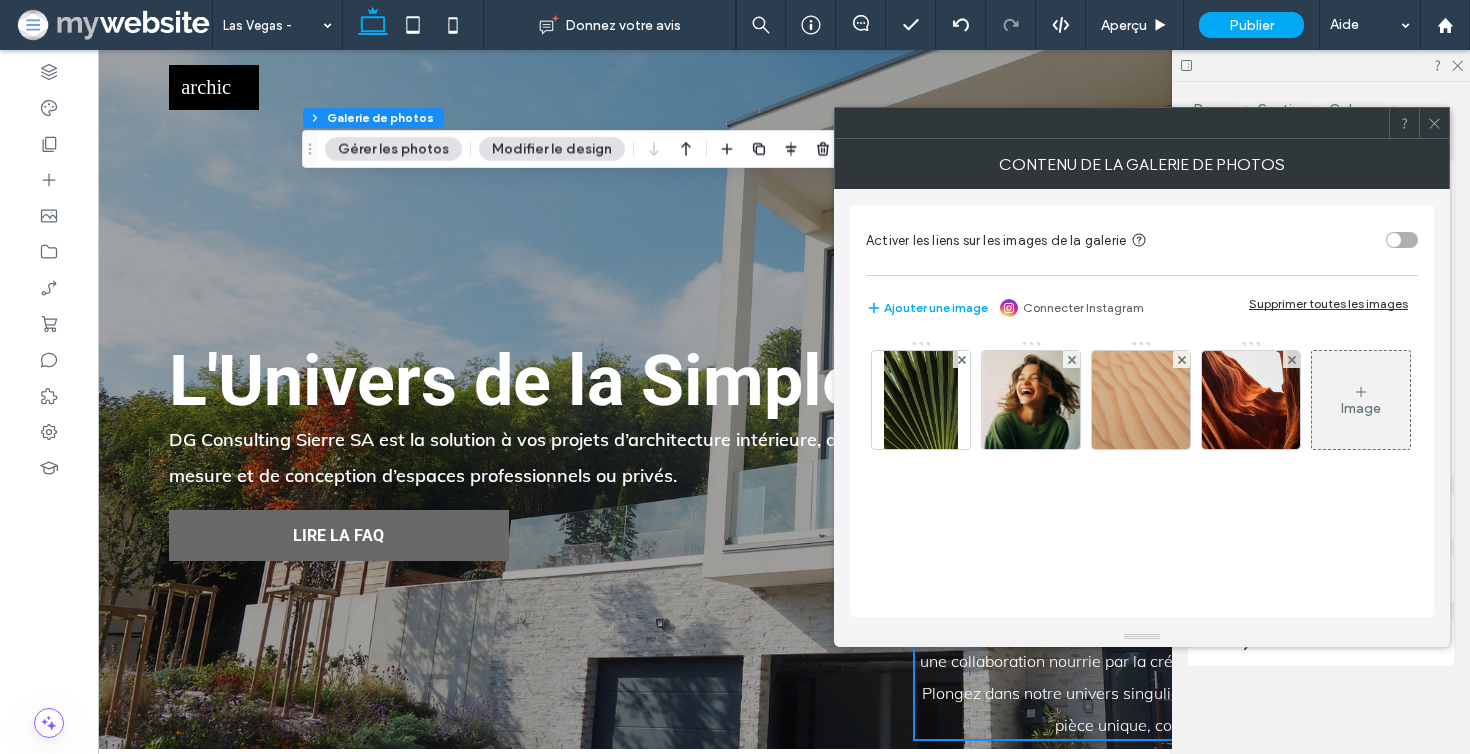click on "Supprimer toutes les images" at bounding box center (1328, 303) 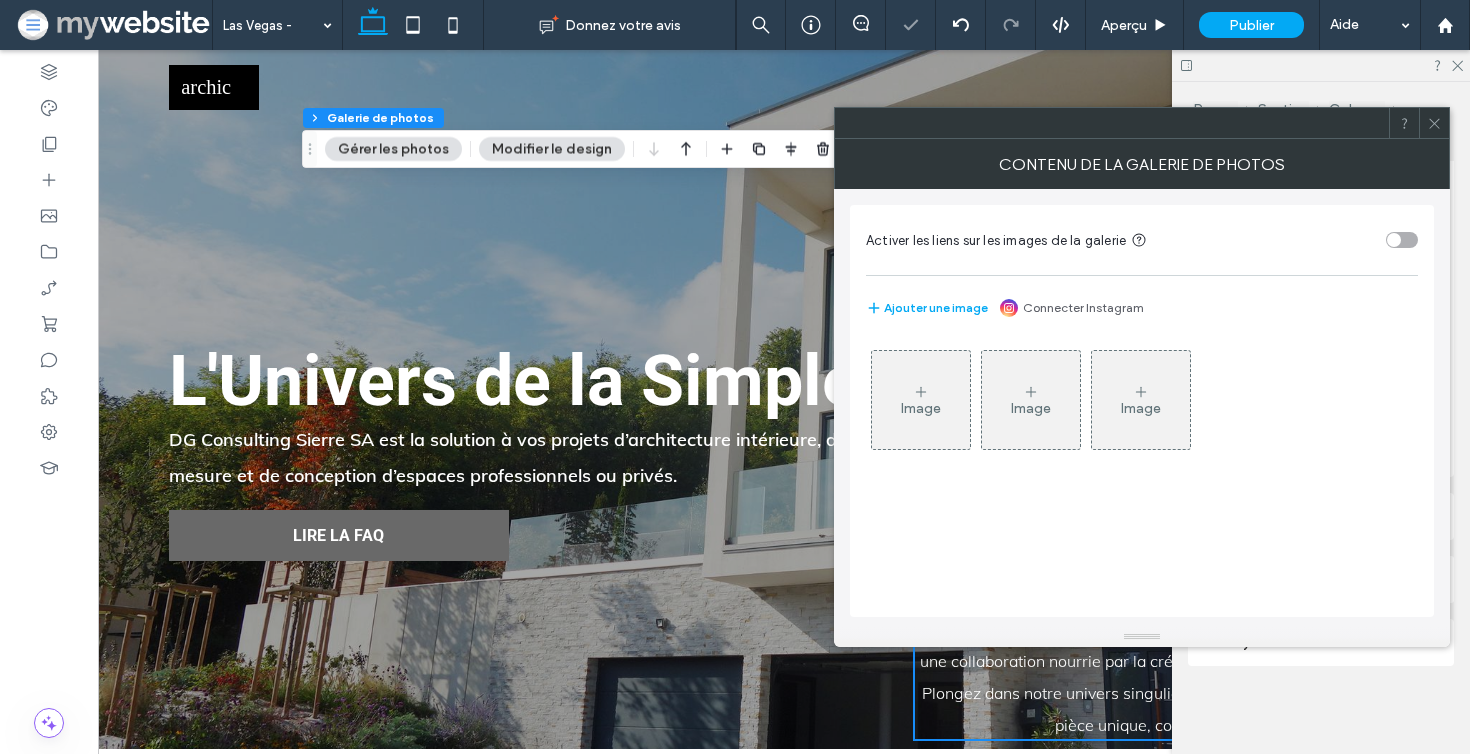 click on "Image" at bounding box center [921, 400] 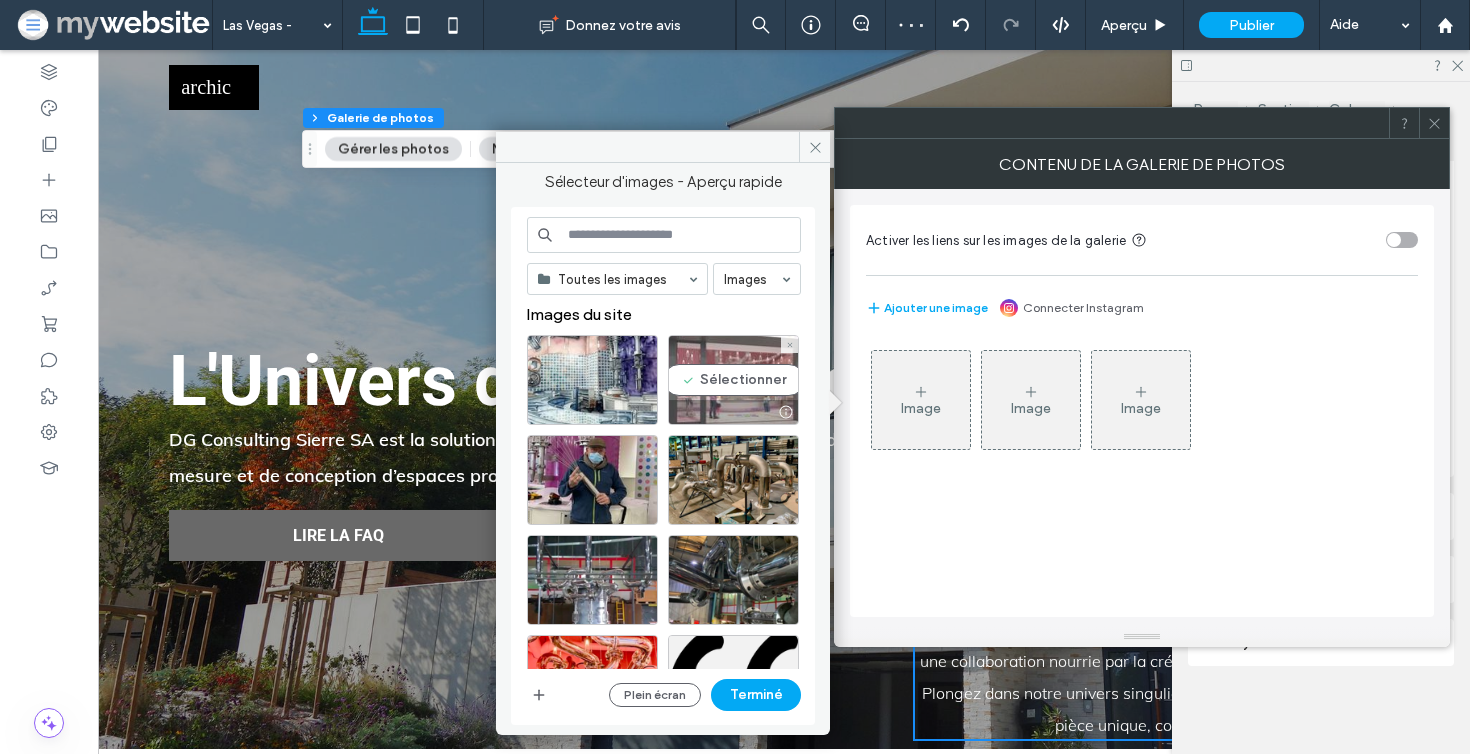 click on "Sélectionner" at bounding box center [733, 380] 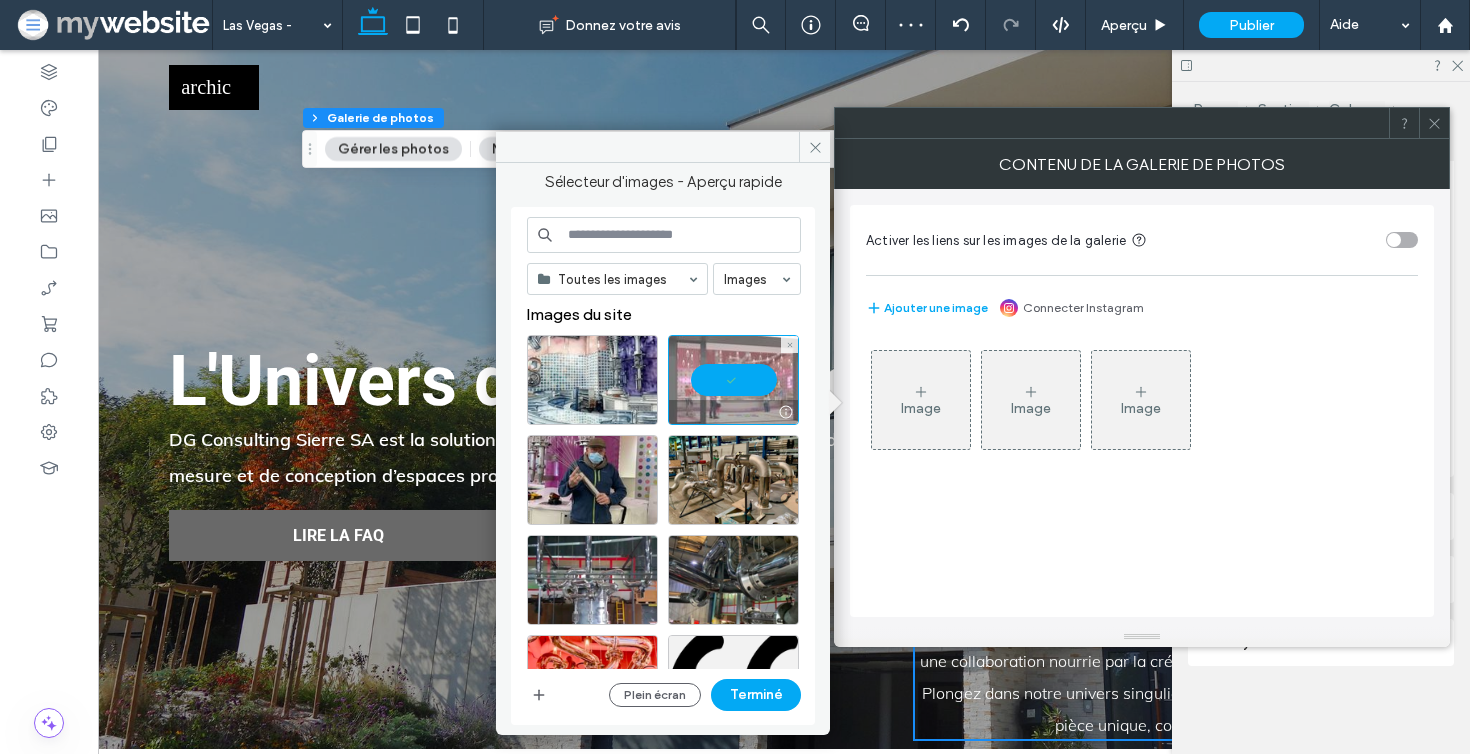 click at bounding box center (733, 380) 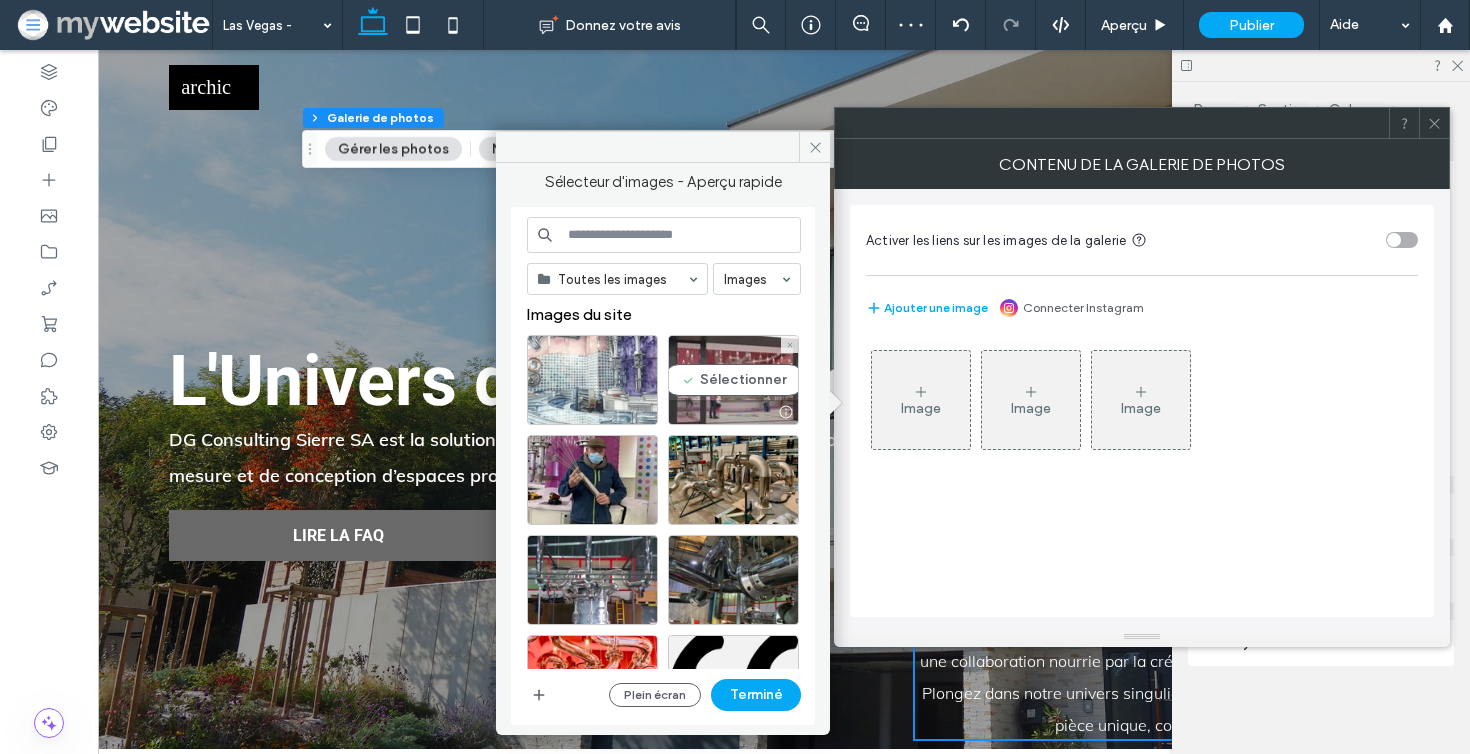 click at bounding box center (592, 380) 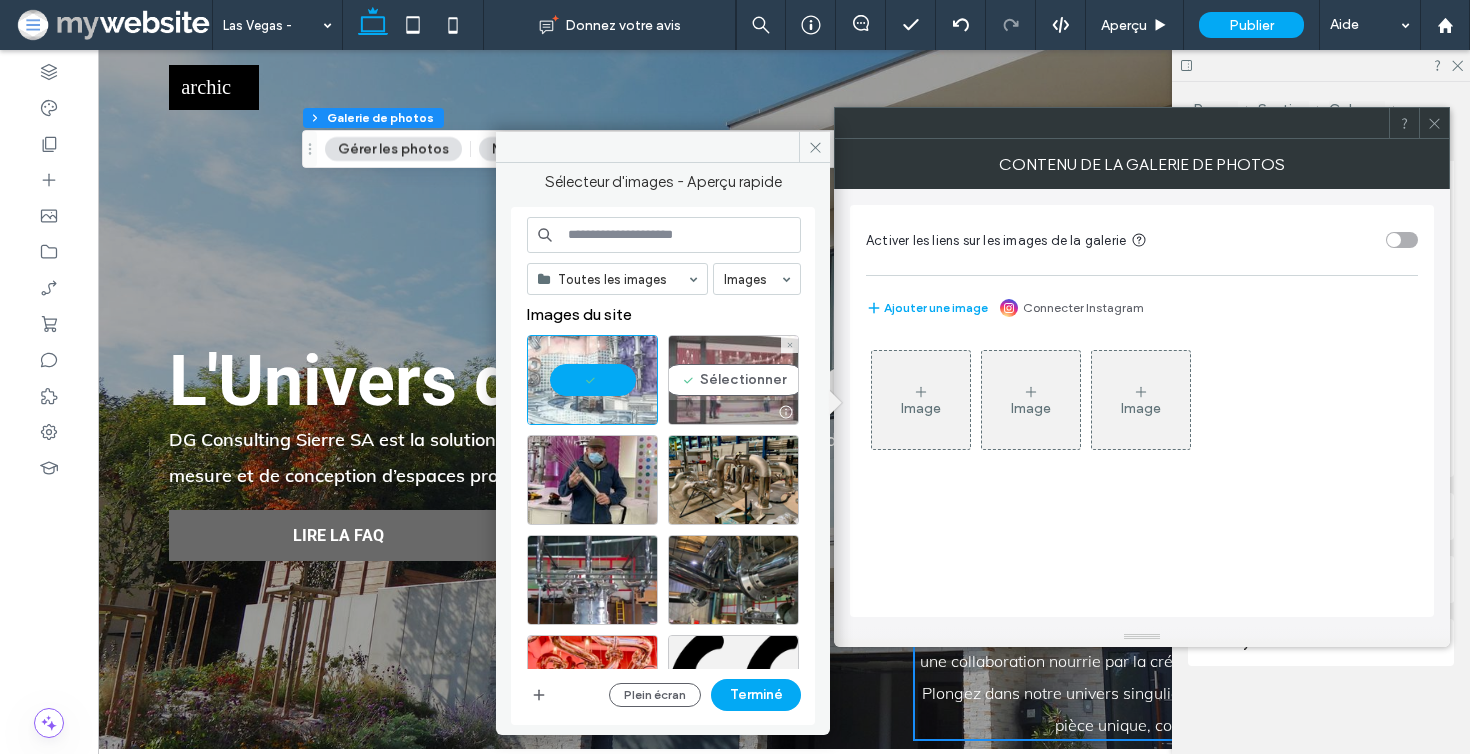 click on "Sélectionner" at bounding box center [733, 380] 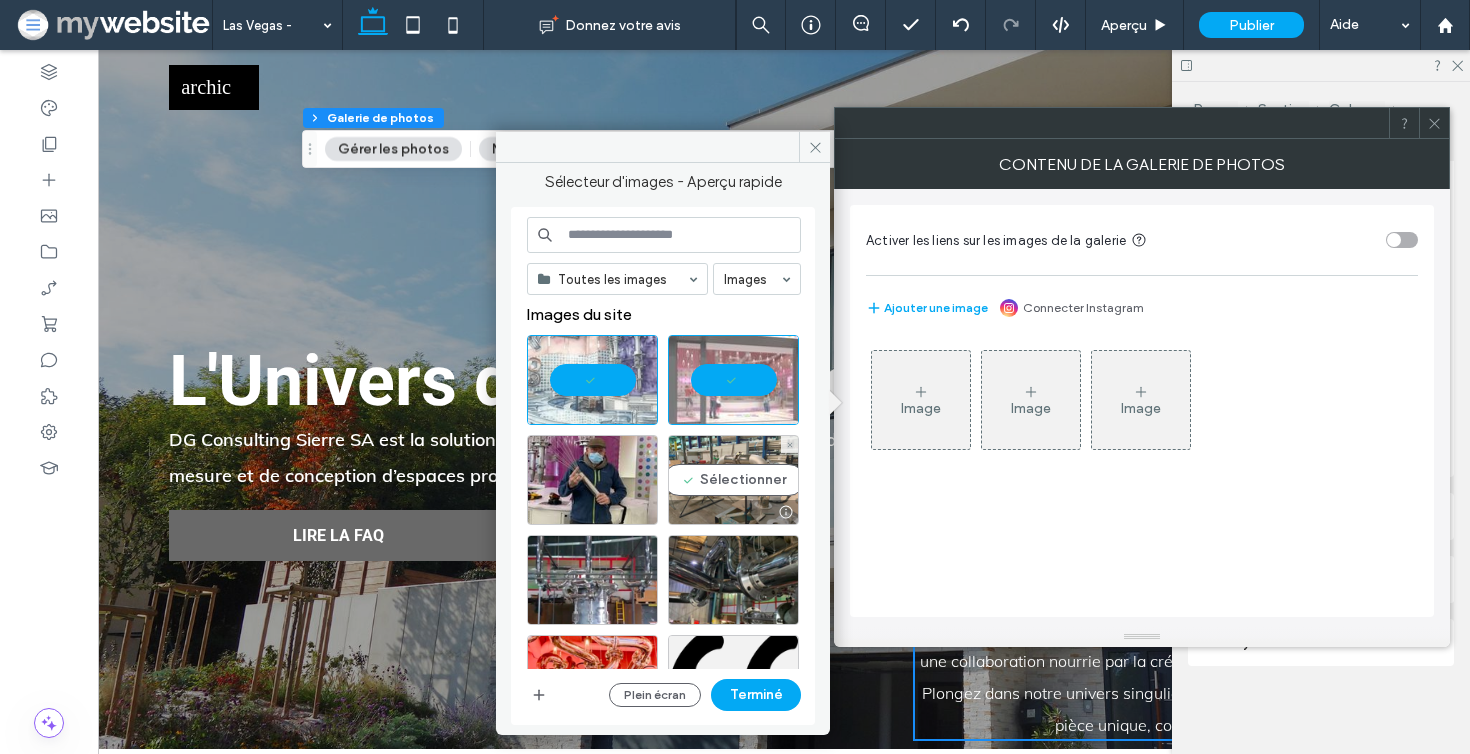 click on "Sélectionner" at bounding box center (733, 480) 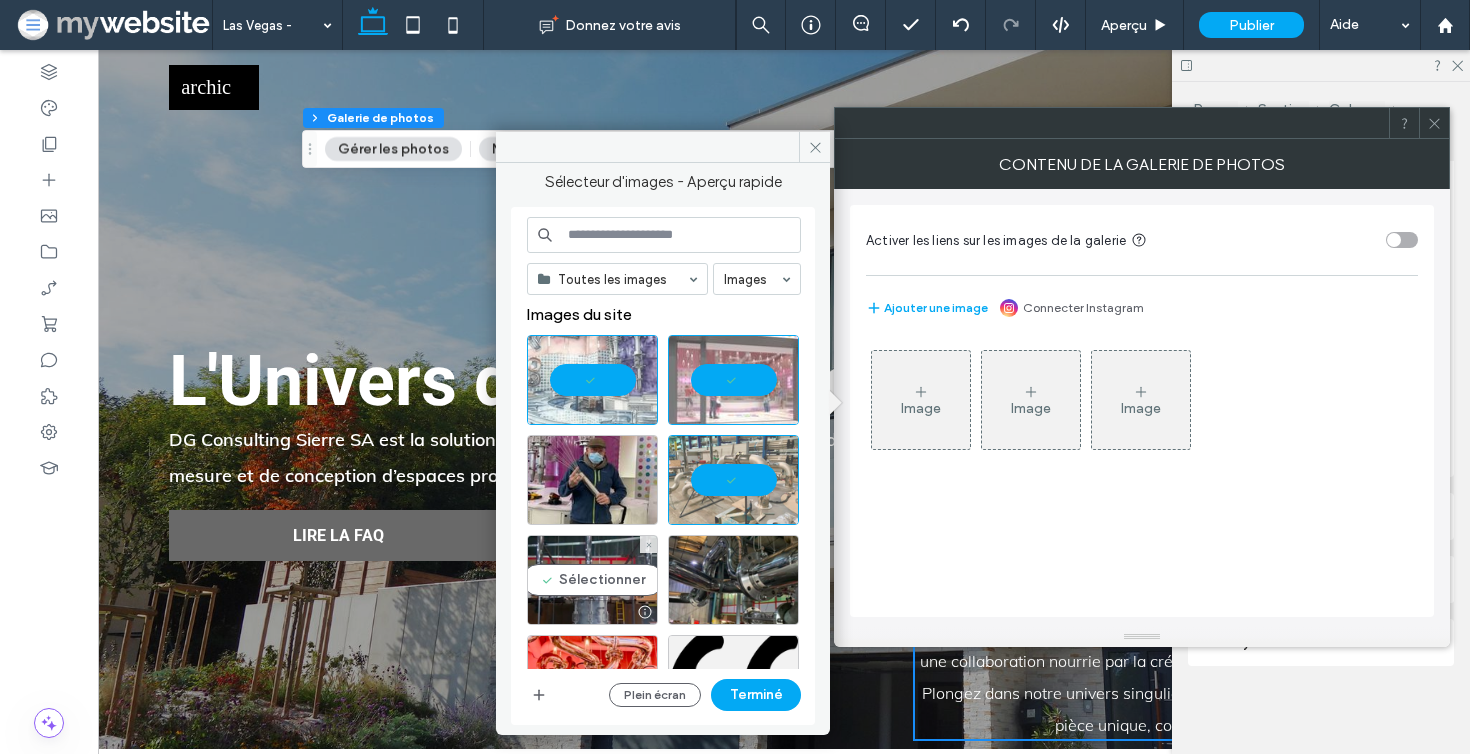 click at bounding box center [671, 485] 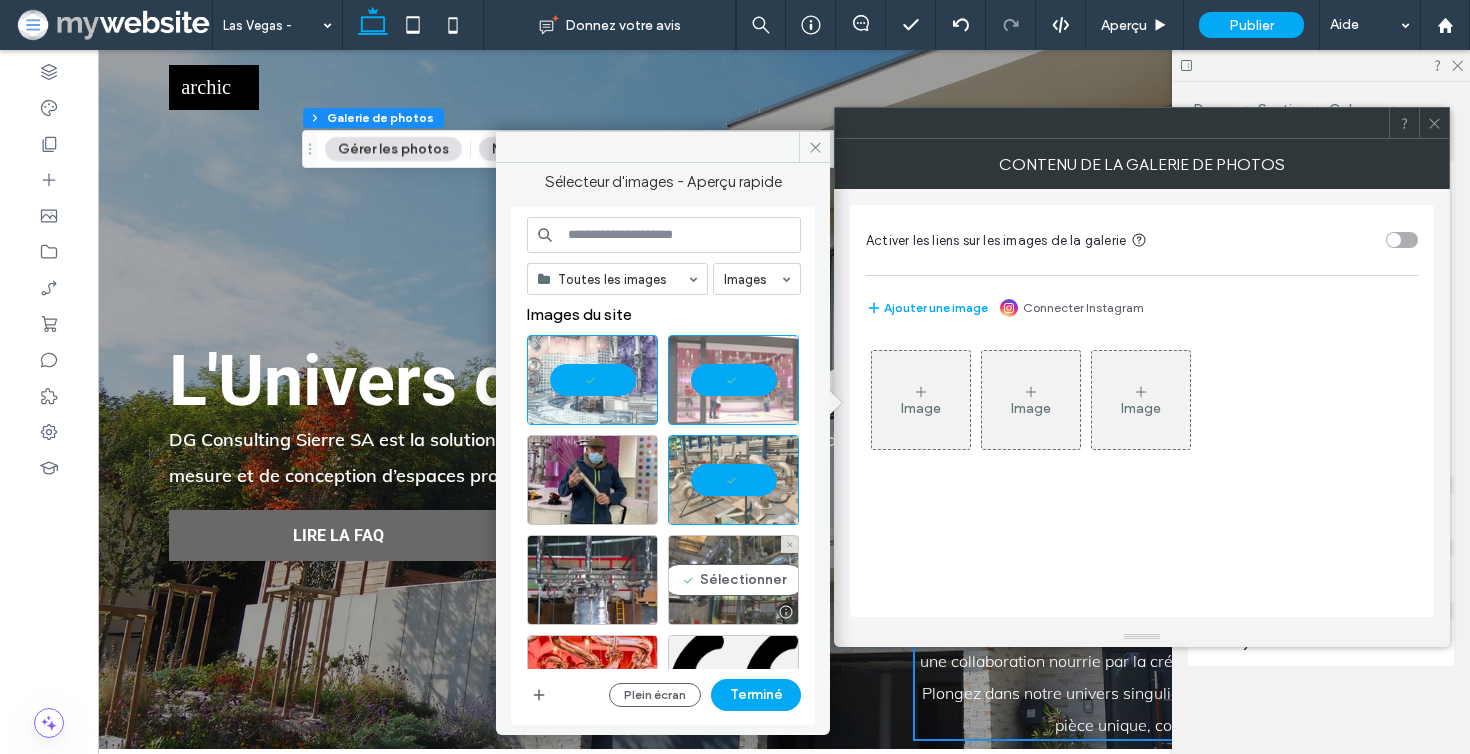 click on "Sélectionner" at bounding box center [733, 580] 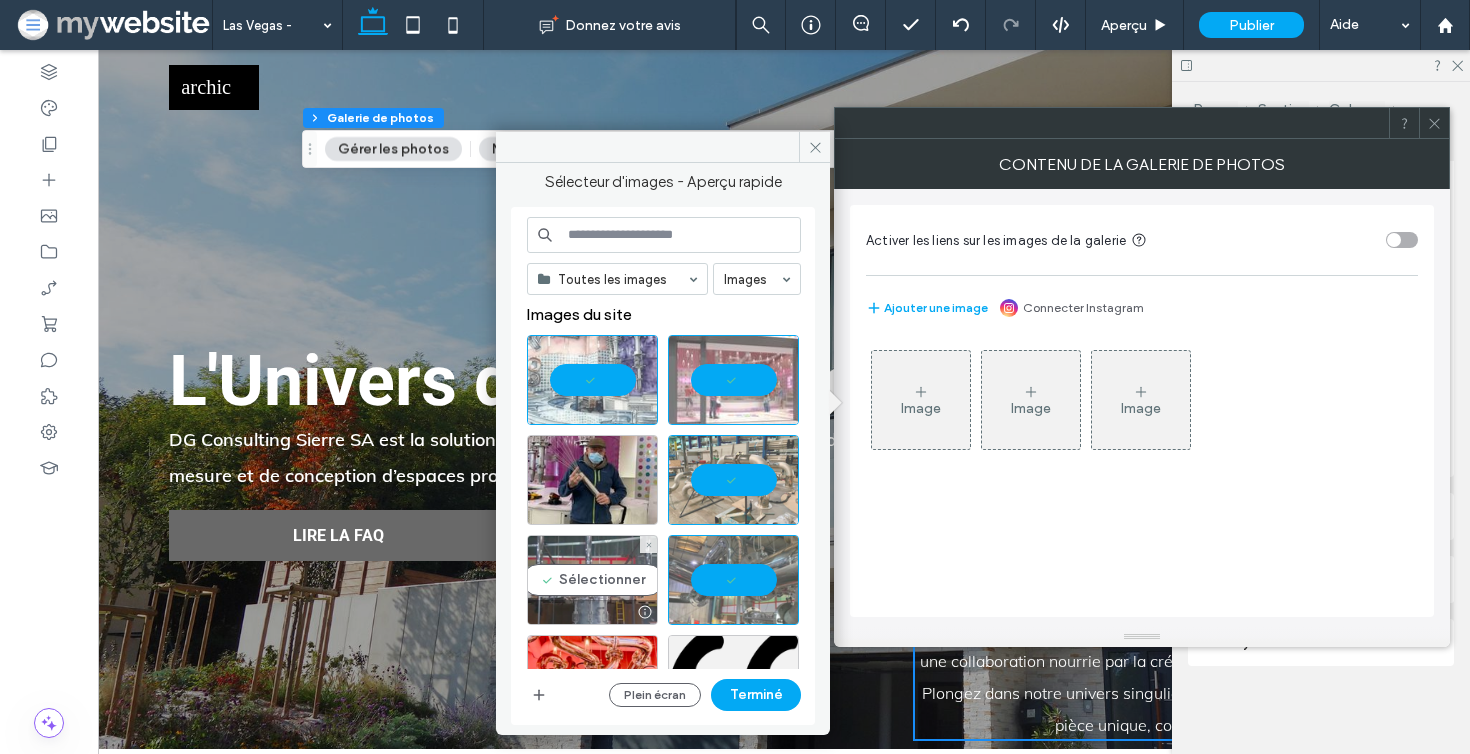 click on "Sélectionner" at bounding box center (592, 580) 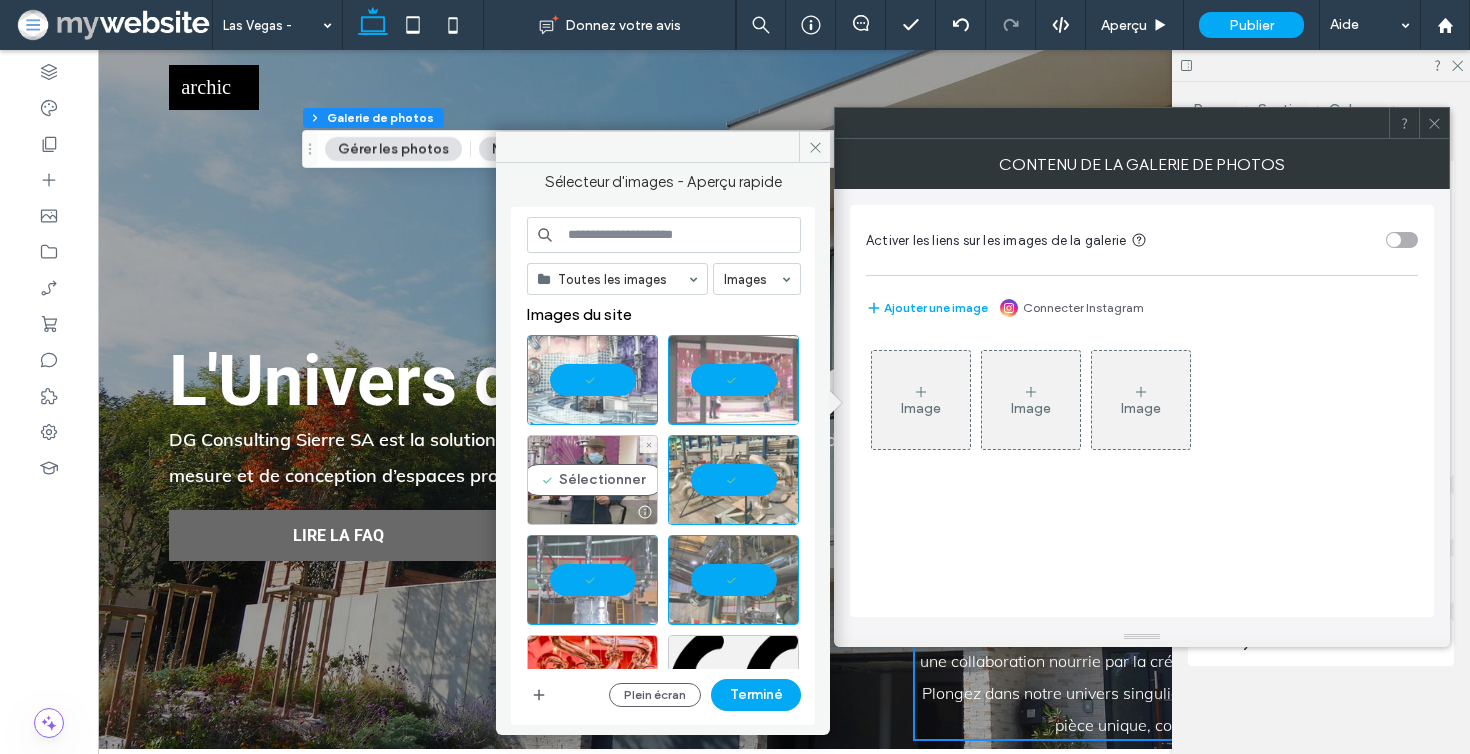 click at bounding box center [592, 512] 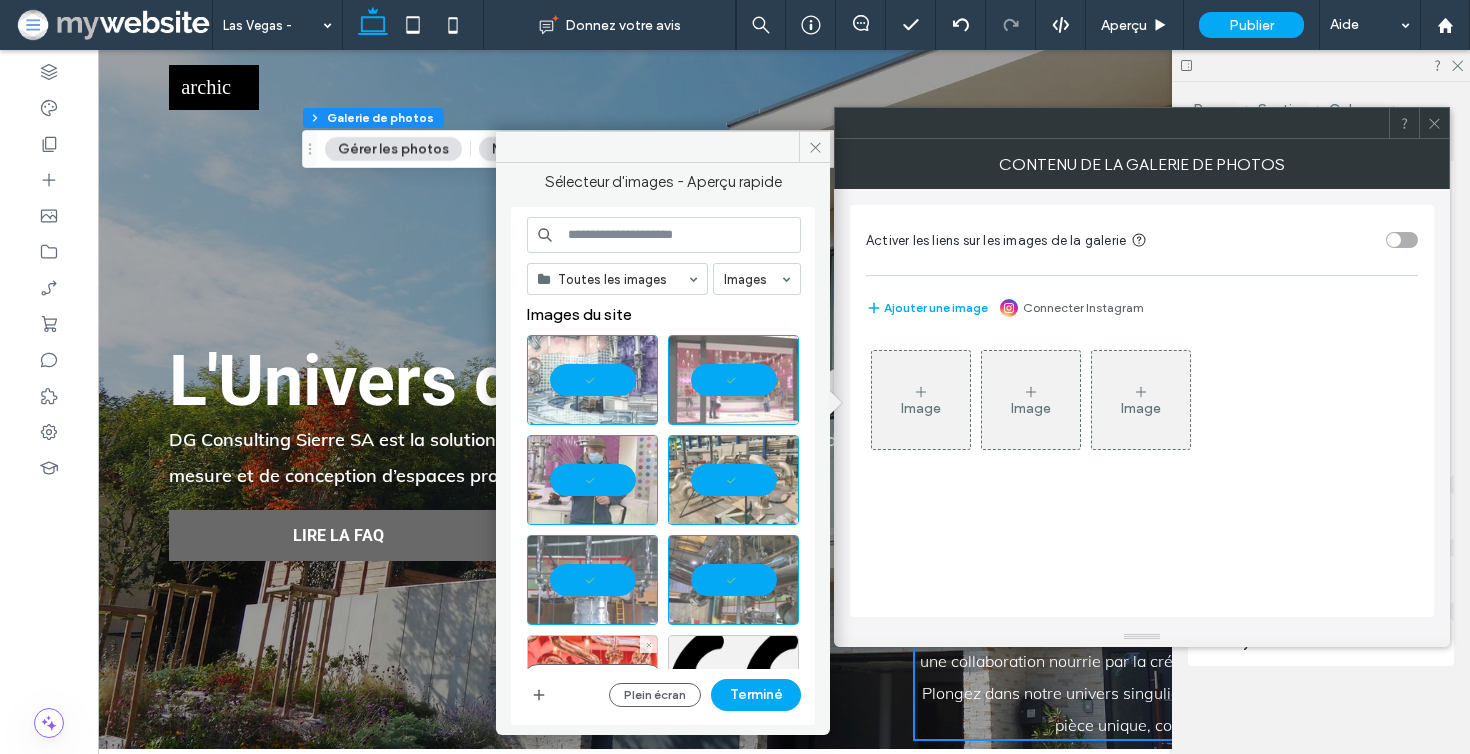 click on "Sélectionner" at bounding box center (592, 680) 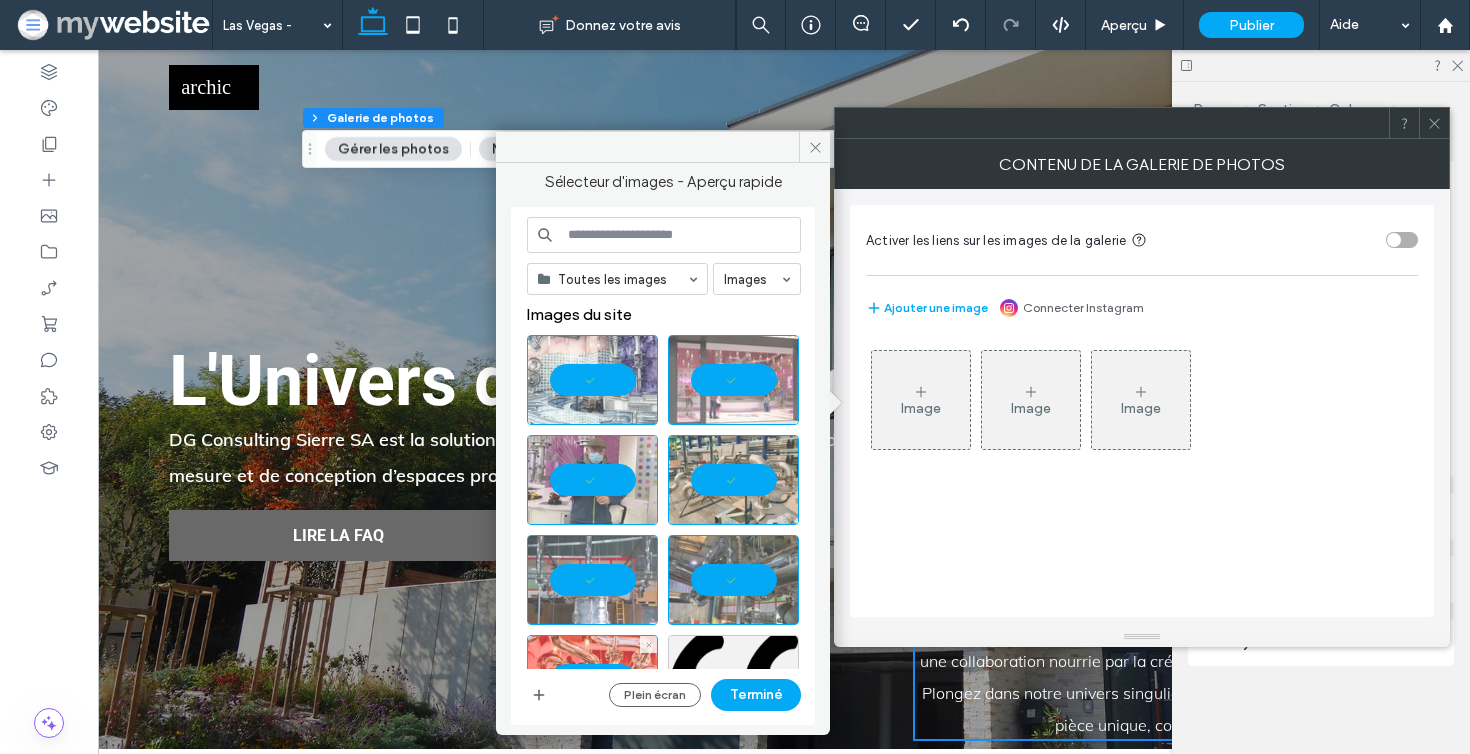 scroll, scrollTop: 47, scrollLeft: 0, axis: vertical 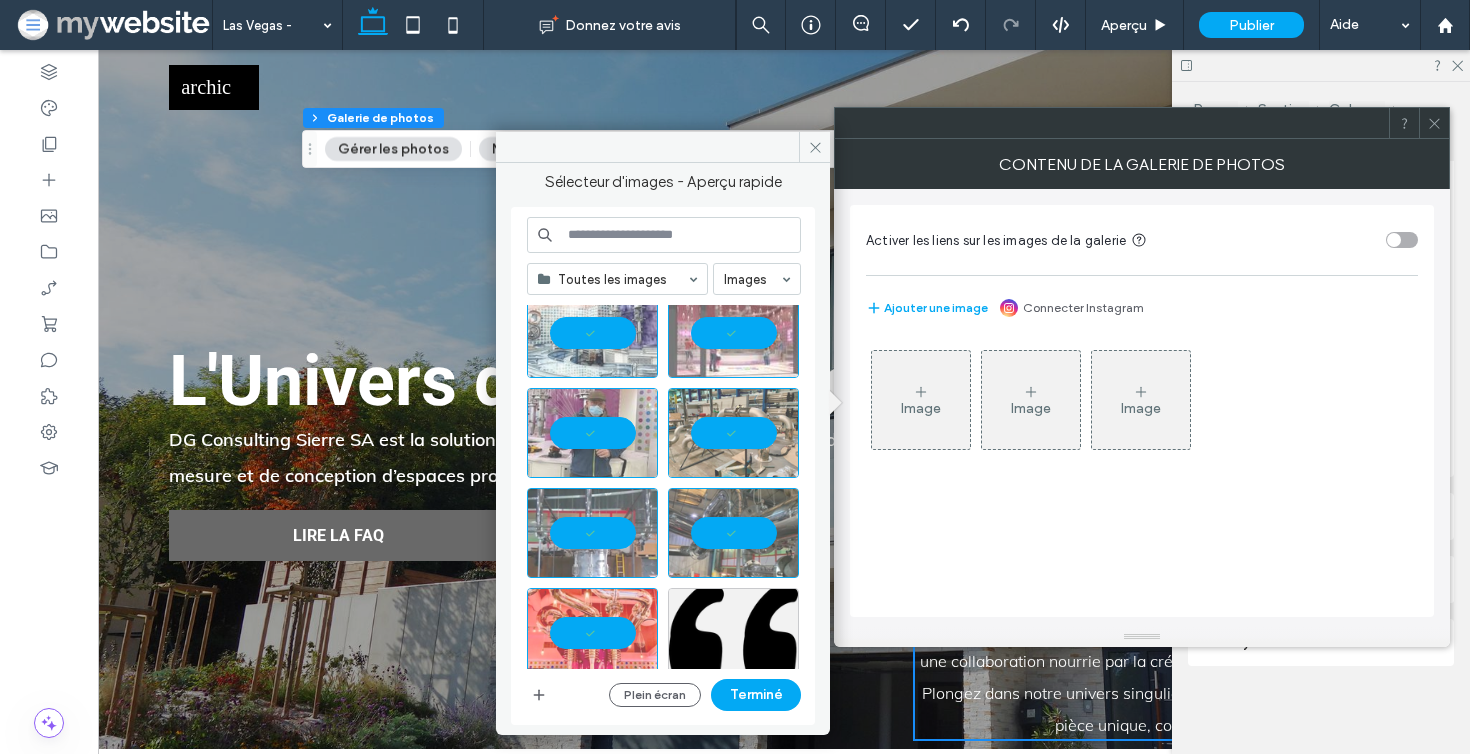 click on "Toutes les images Images Images du site Plein écran Terminé" at bounding box center [663, 466] 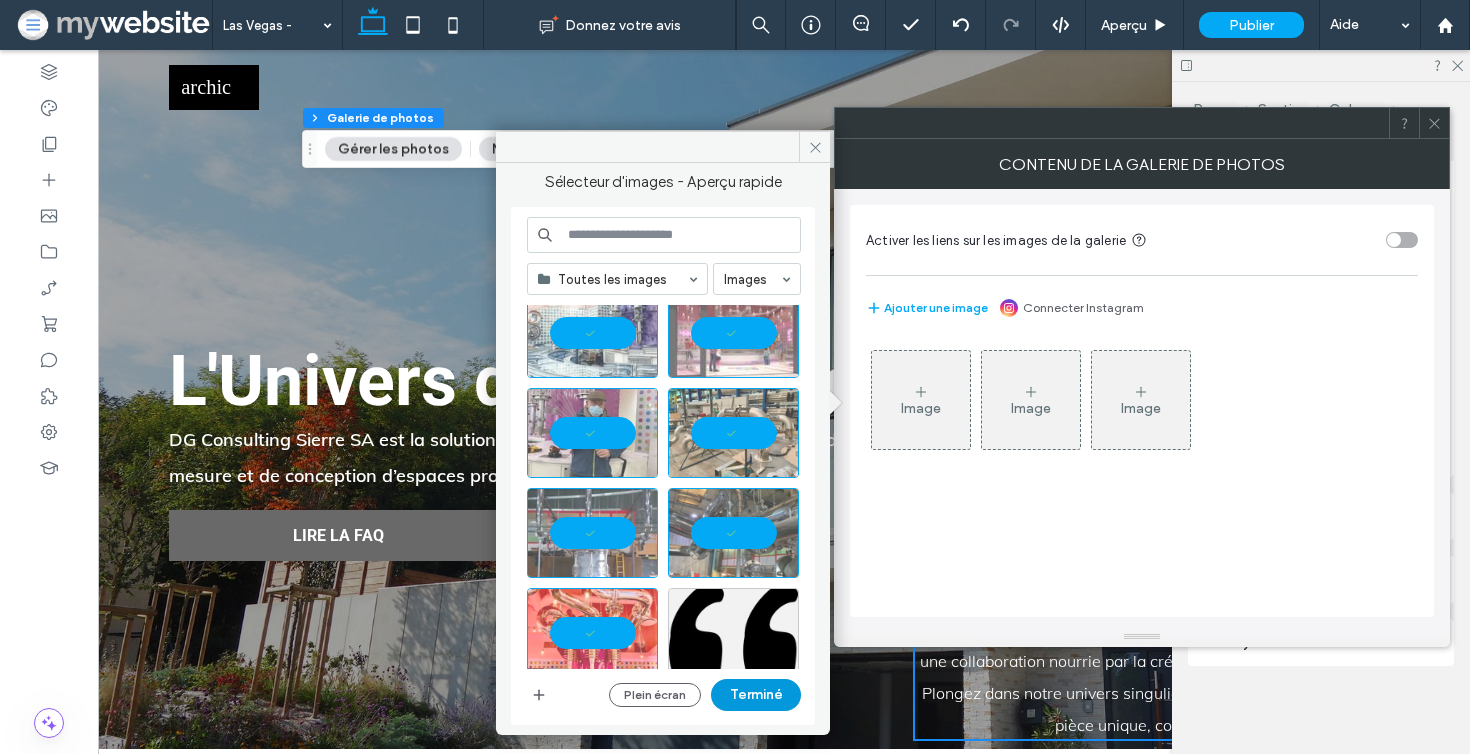 click on "Terminé" at bounding box center [756, 695] 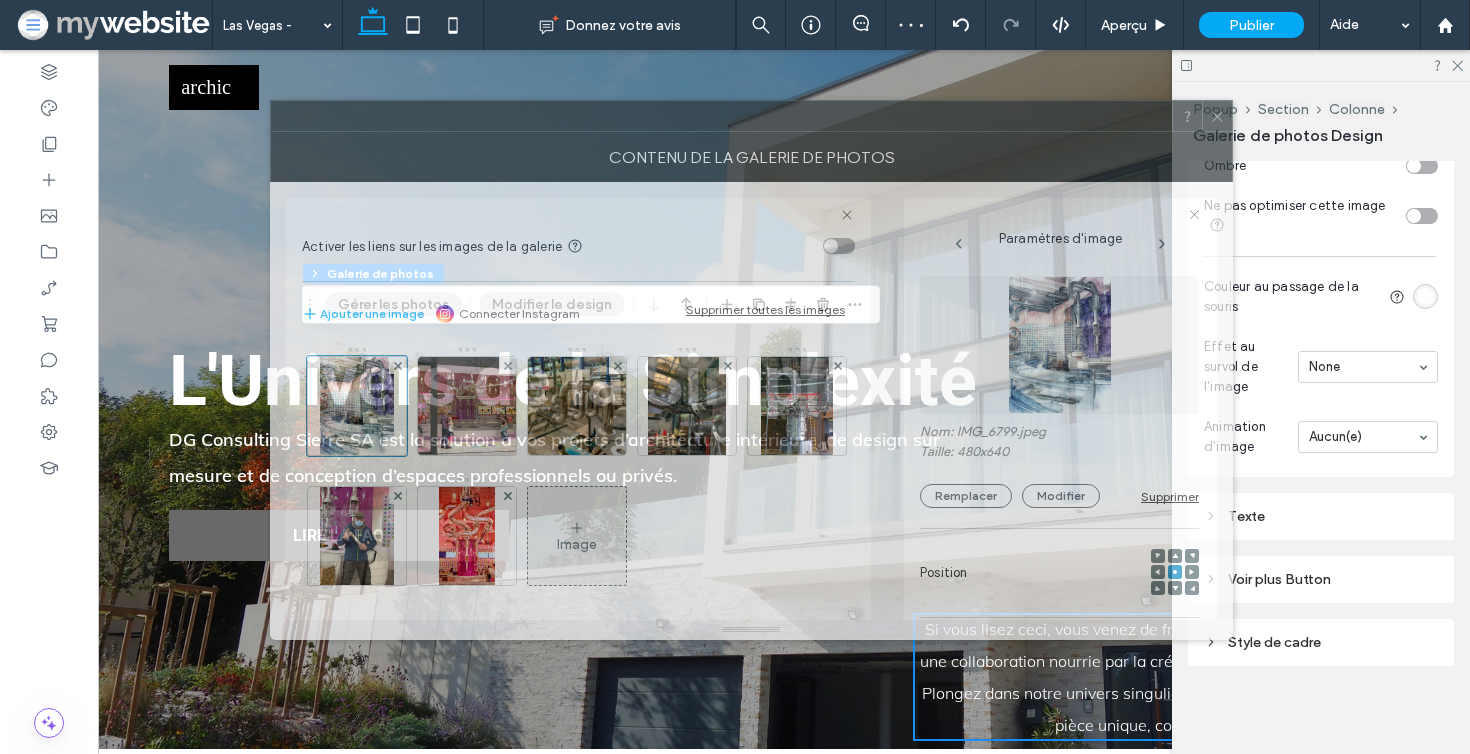 drag, startPoint x: 946, startPoint y: 116, endPoint x: 709, endPoint y: 109, distance: 237.10335 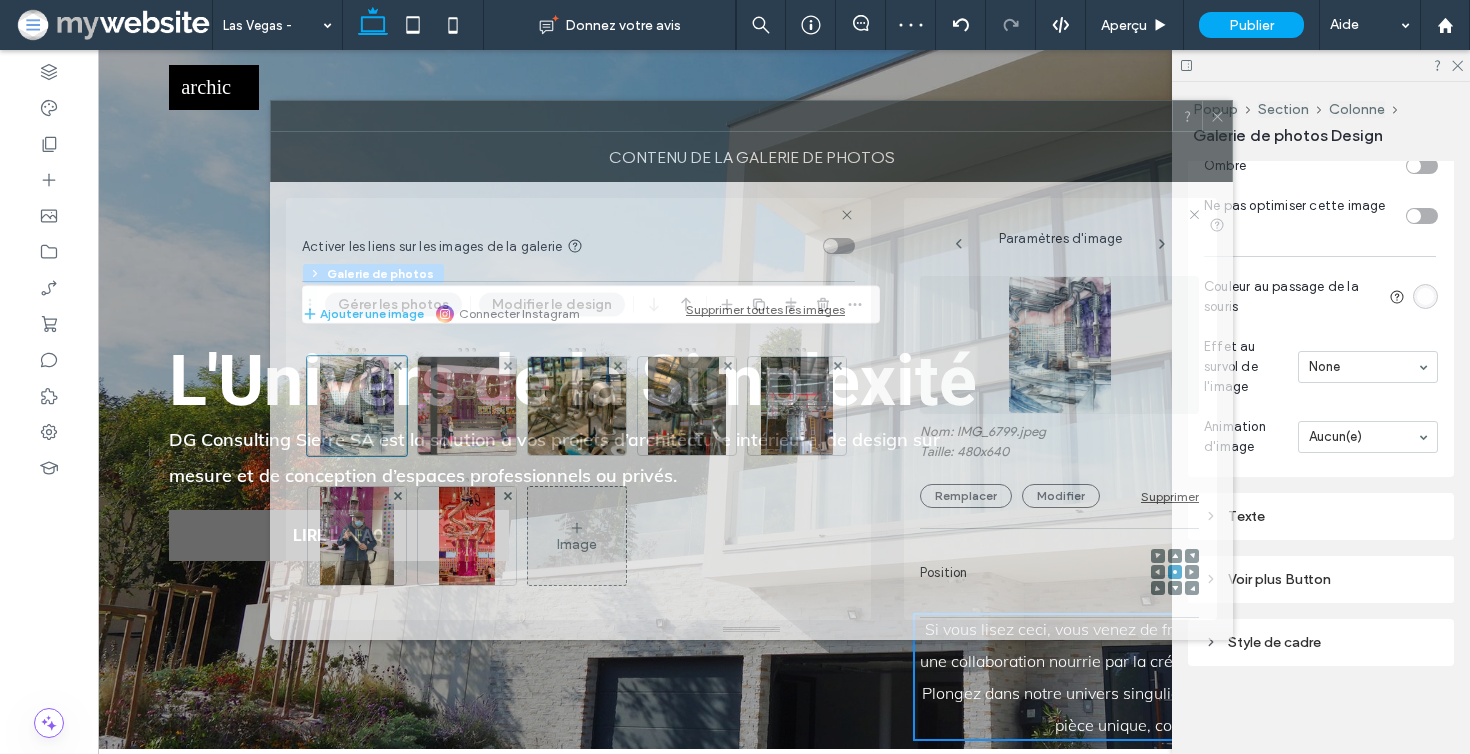 click at bounding box center [721, 116] 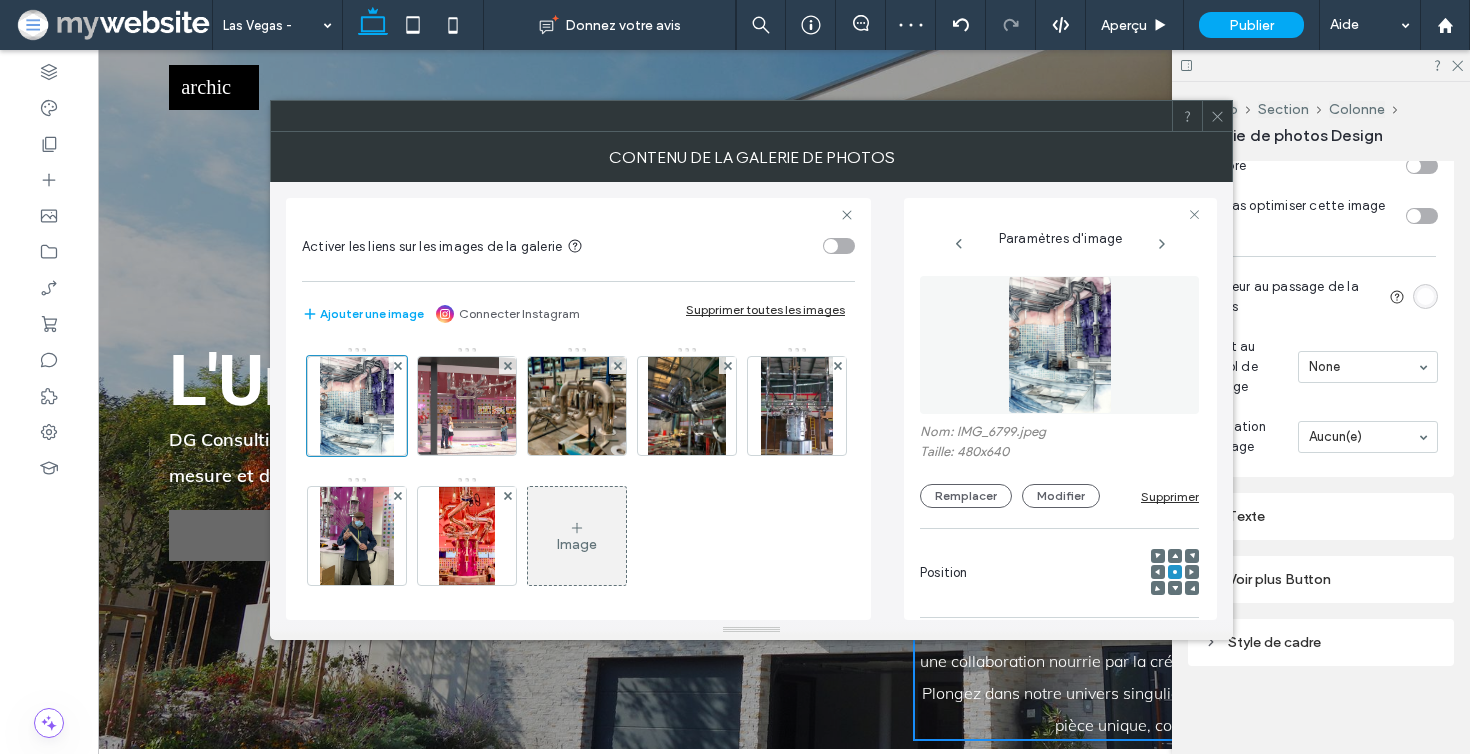 click at bounding box center (1217, 116) 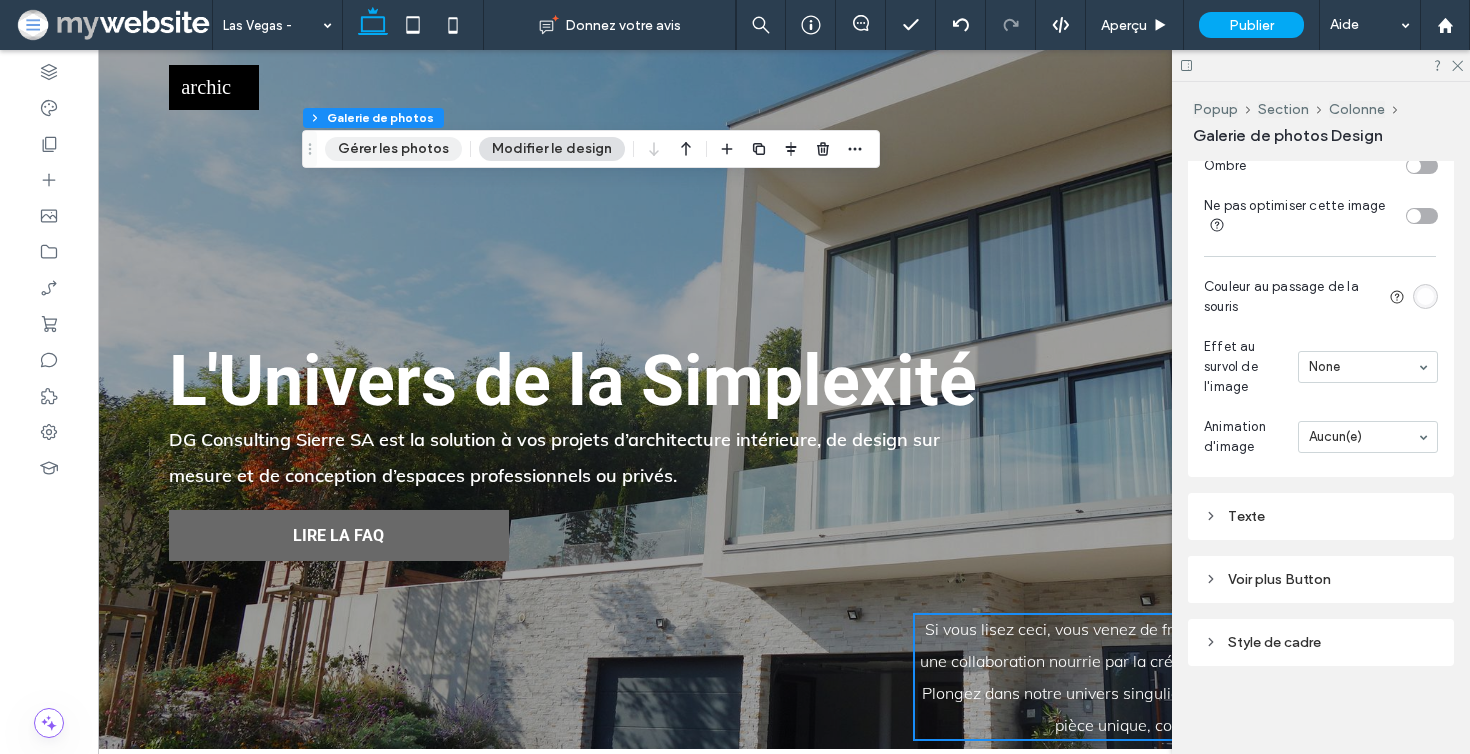 click on "Gérer les photos" at bounding box center (393, 149) 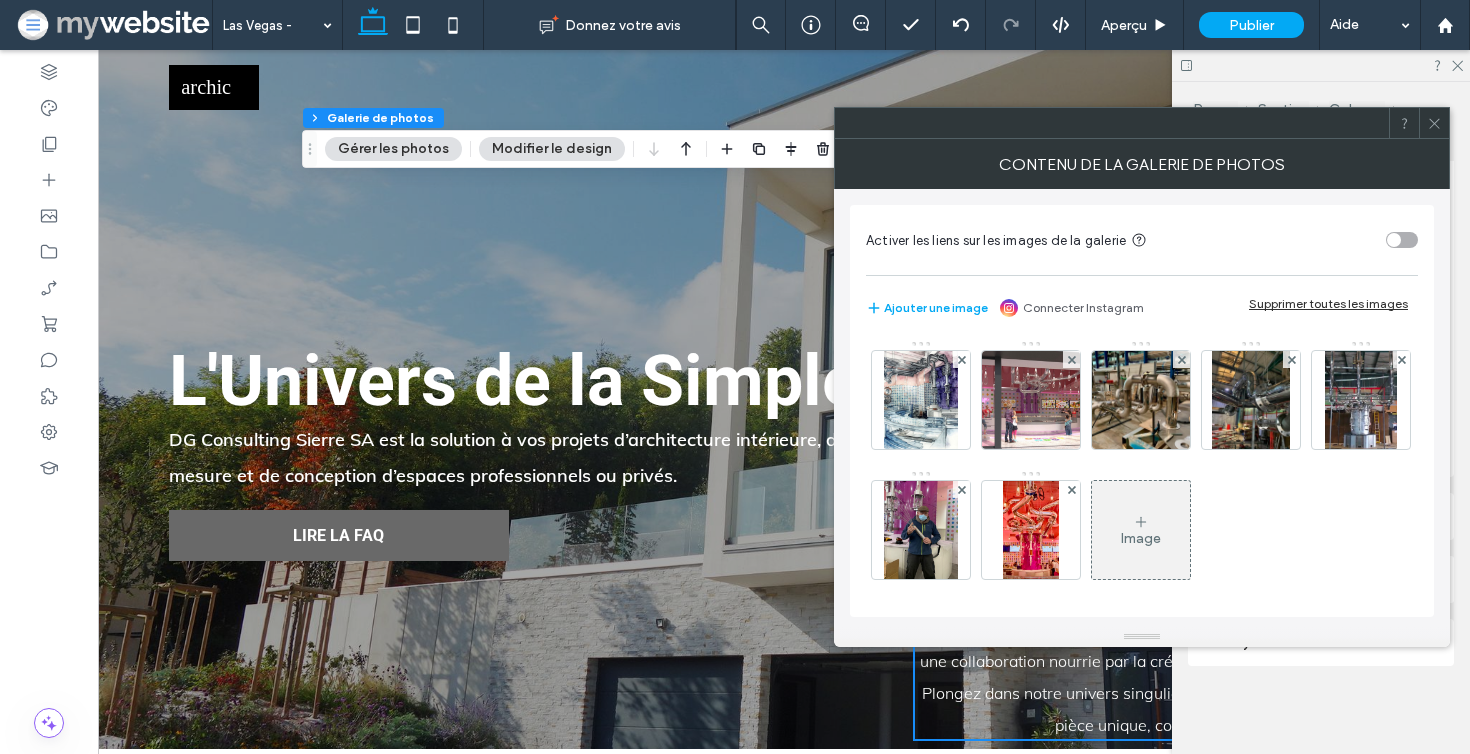 click on "Modifier le design" at bounding box center [552, 149] 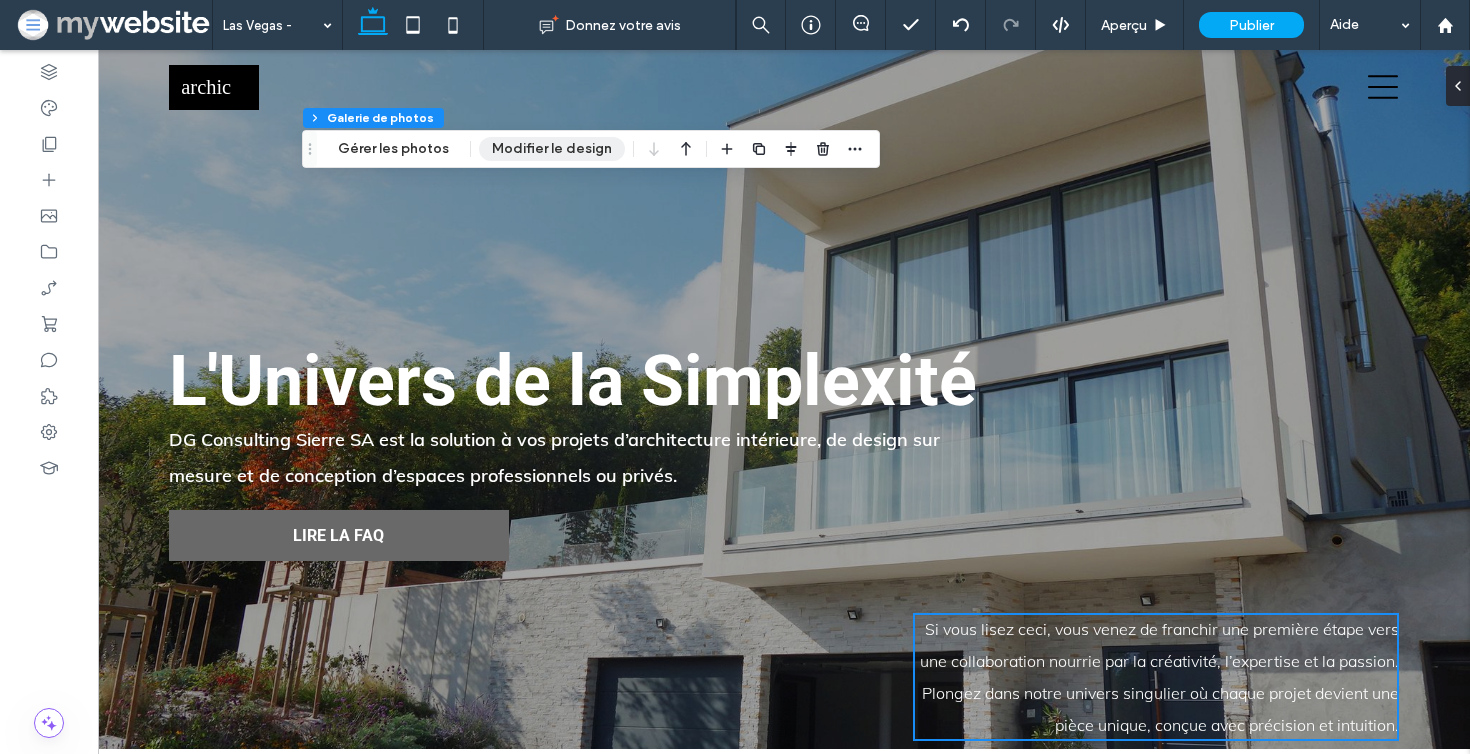 click on "Modifier le design" at bounding box center [552, 149] 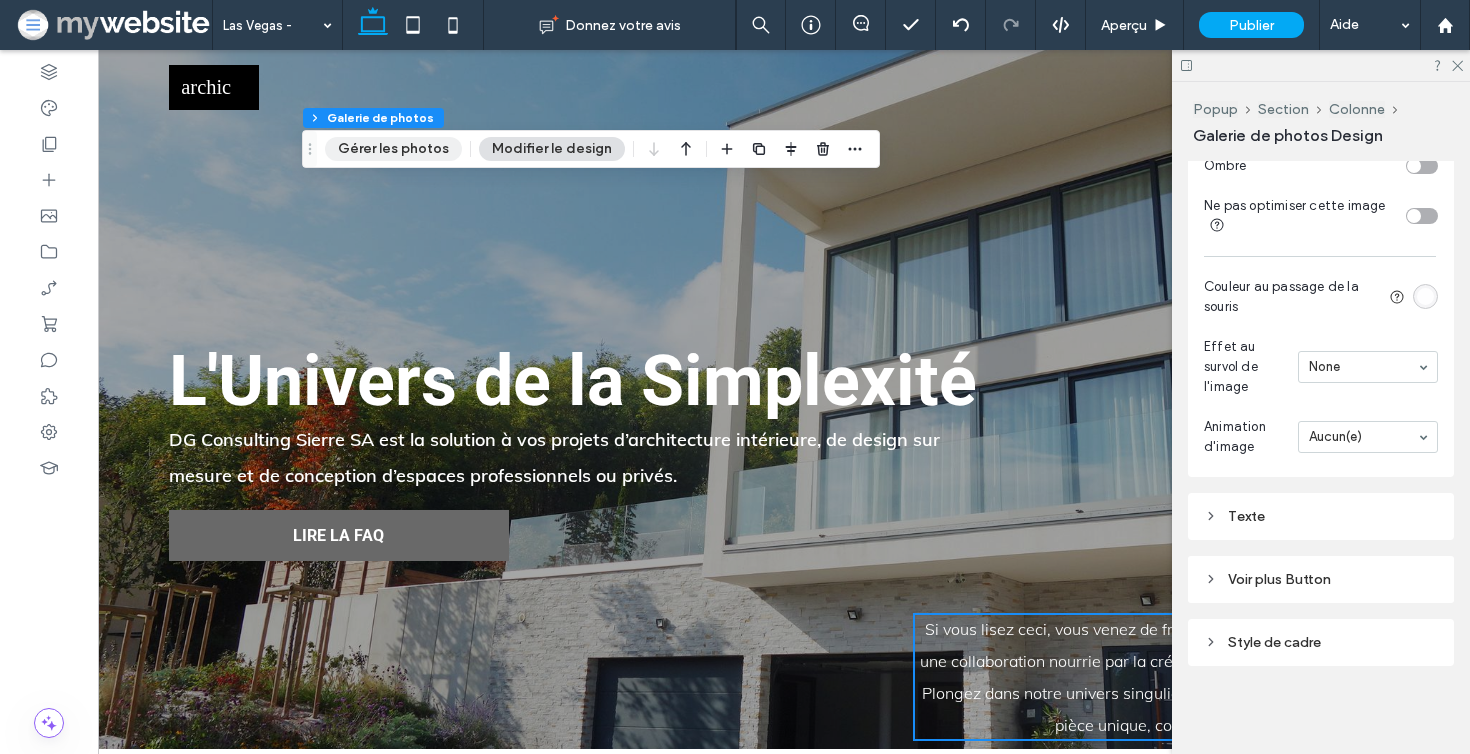 click on "Gérer les photos" at bounding box center [393, 149] 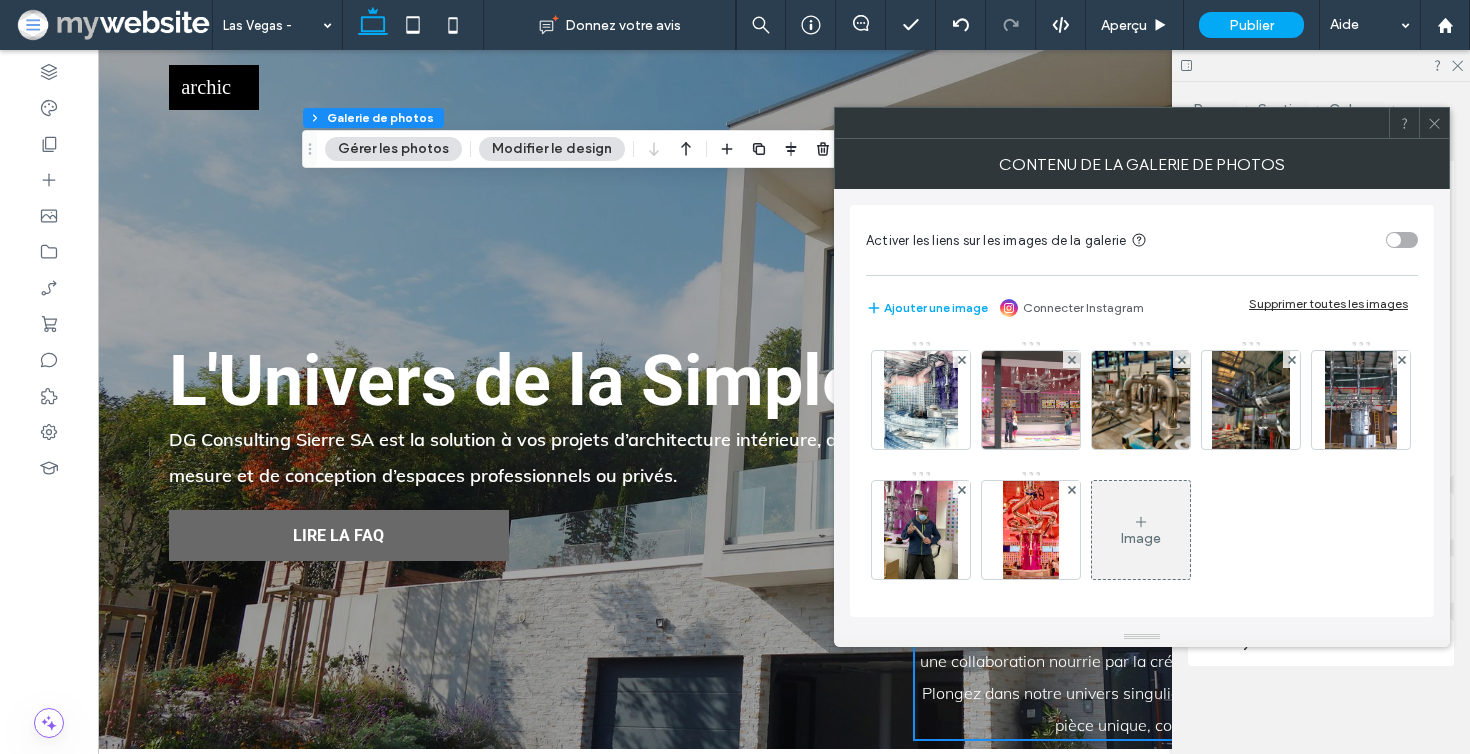 click at bounding box center (1394, 240) 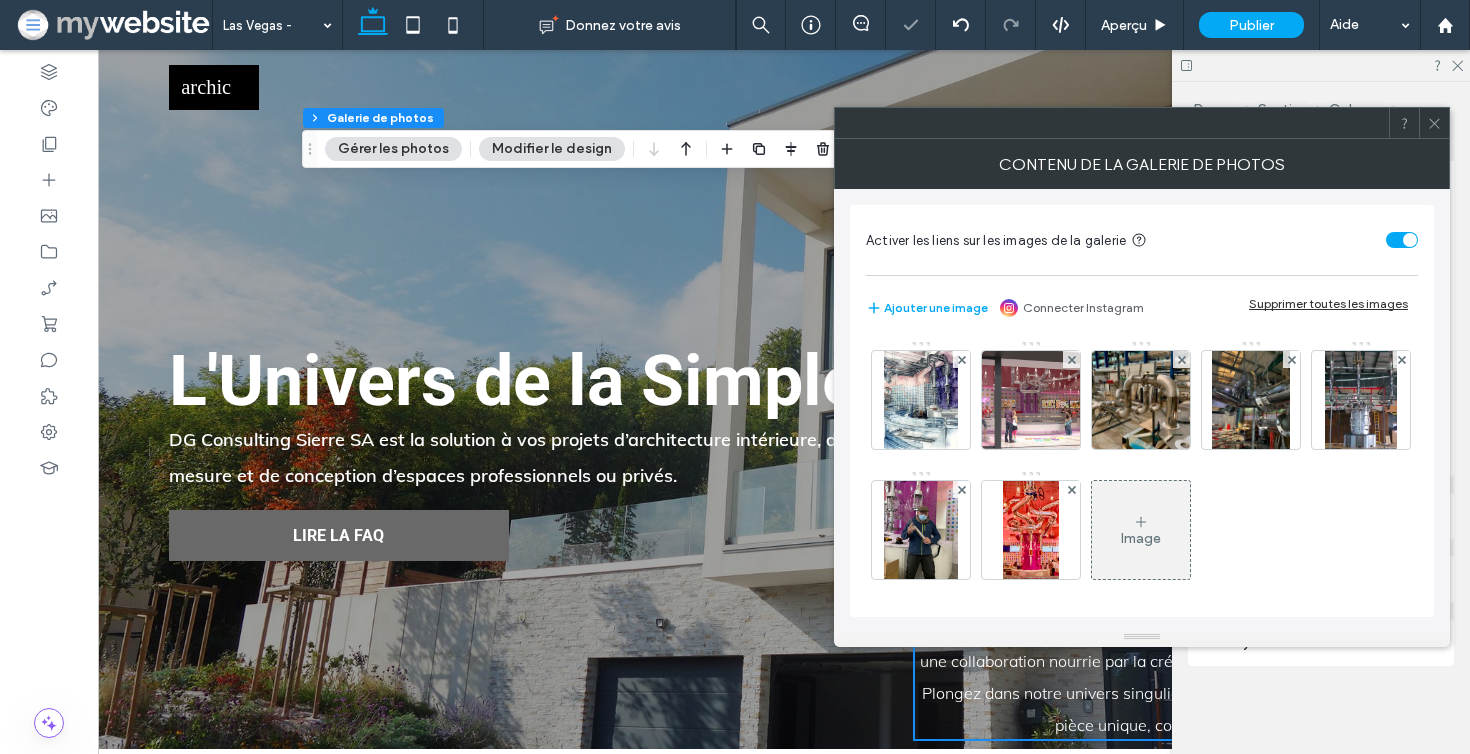 click at bounding box center (1402, 240) 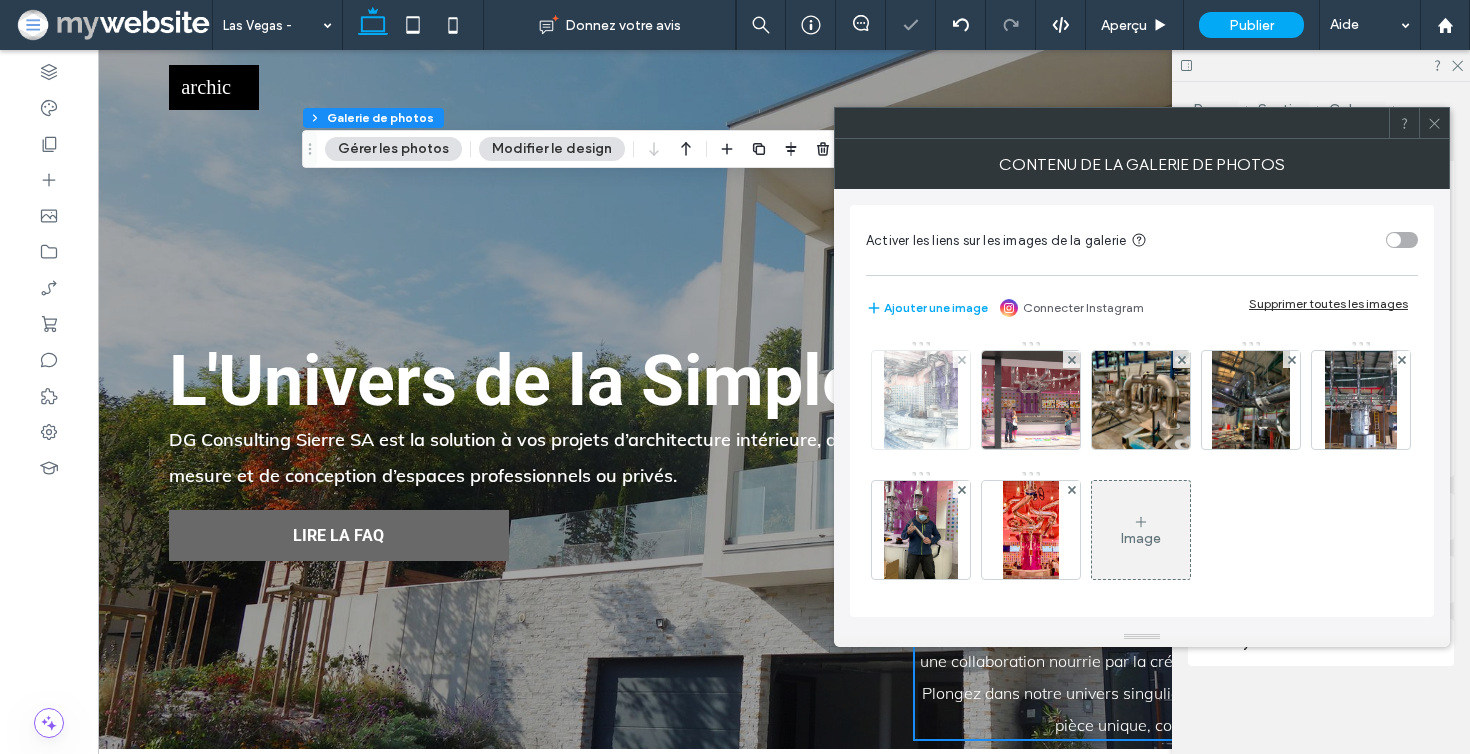click at bounding box center (921, 400) 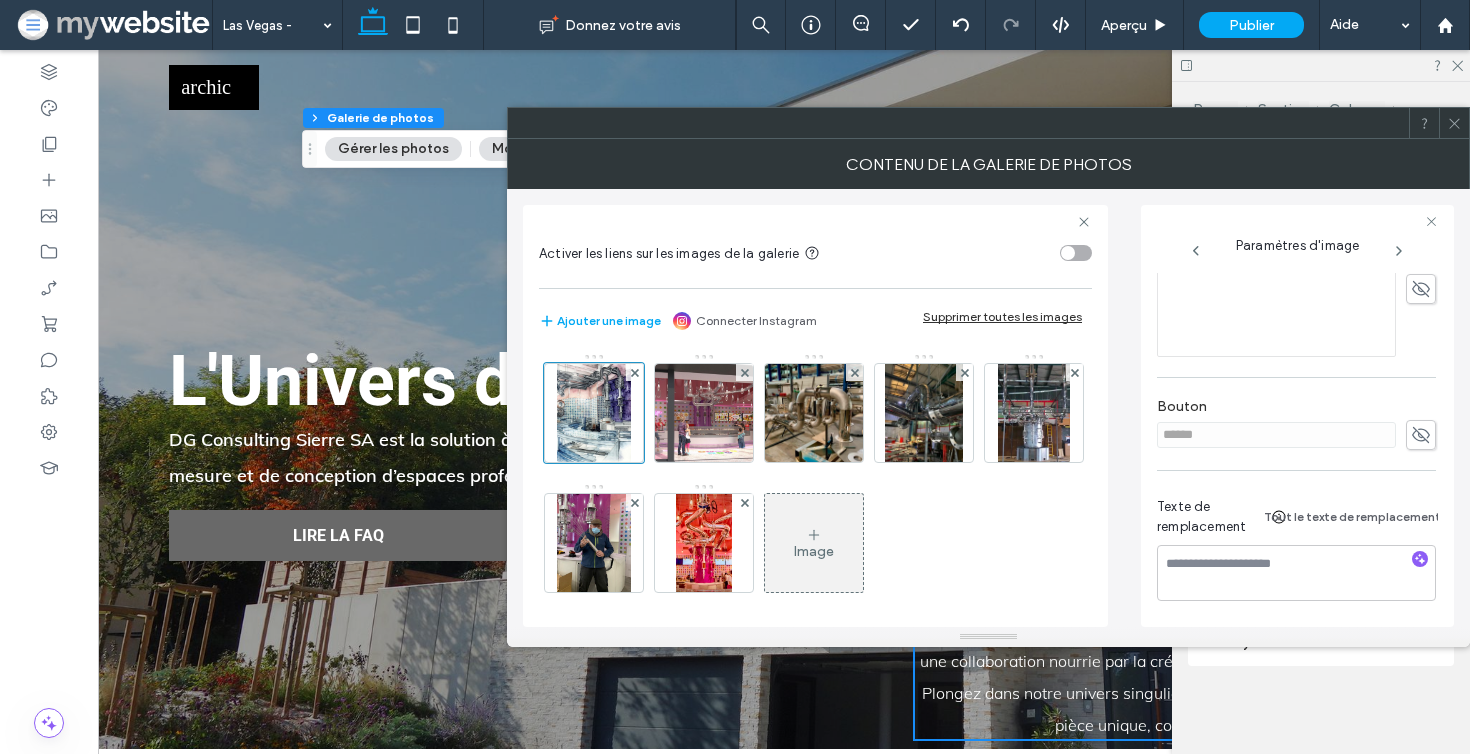 scroll, scrollTop: 530, scrollLeft: 0, axis: vertical 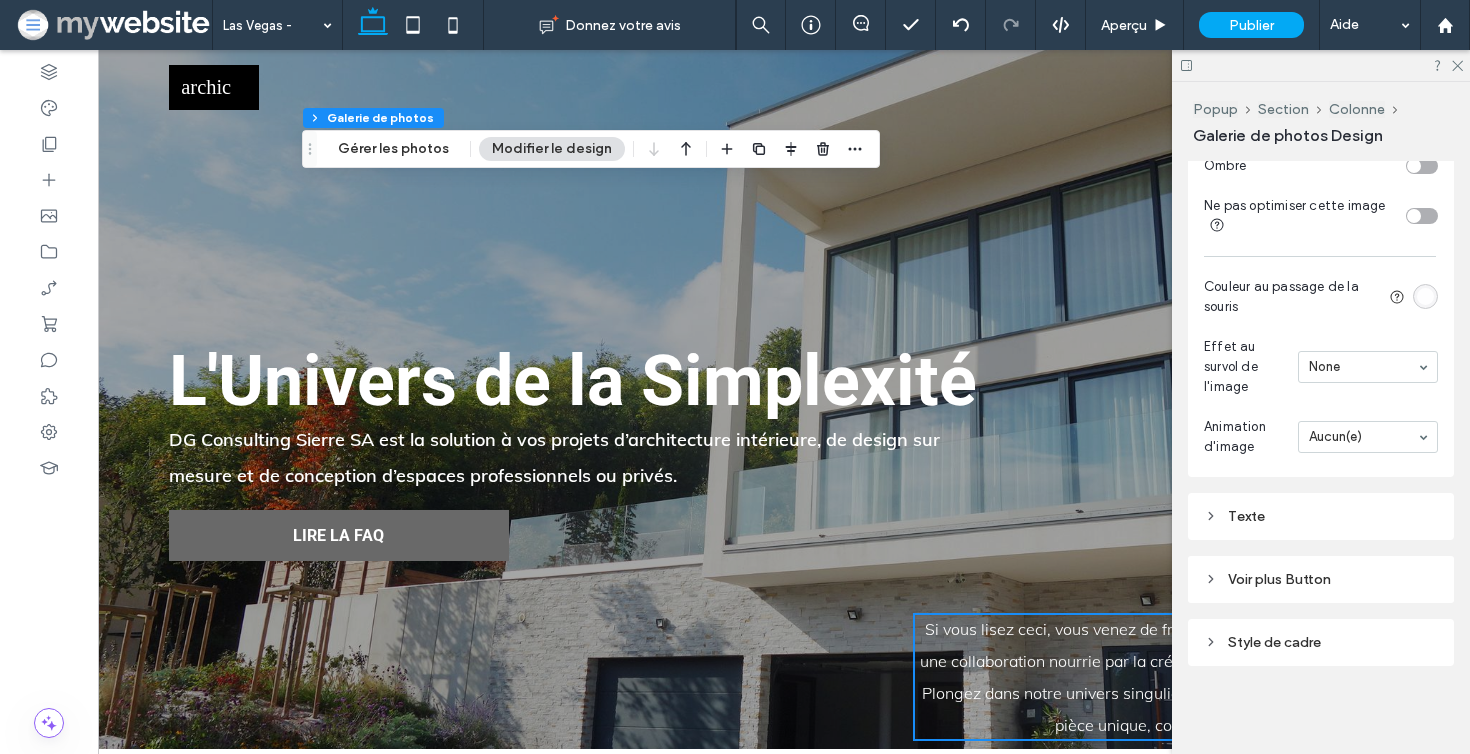 click on "Modifier le design" at bounding box center (552, 149) 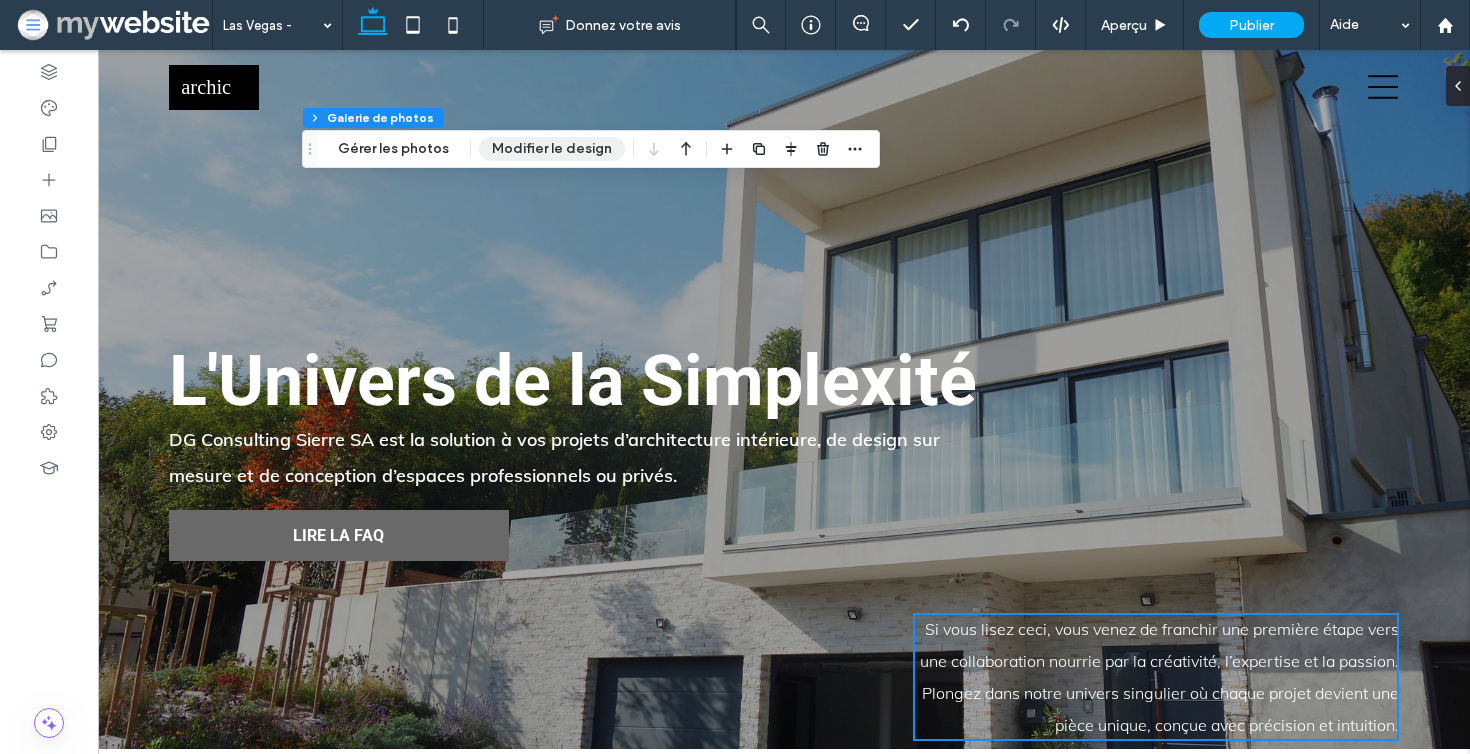 click on "Modifier le design" at bounding box center [552, 149] 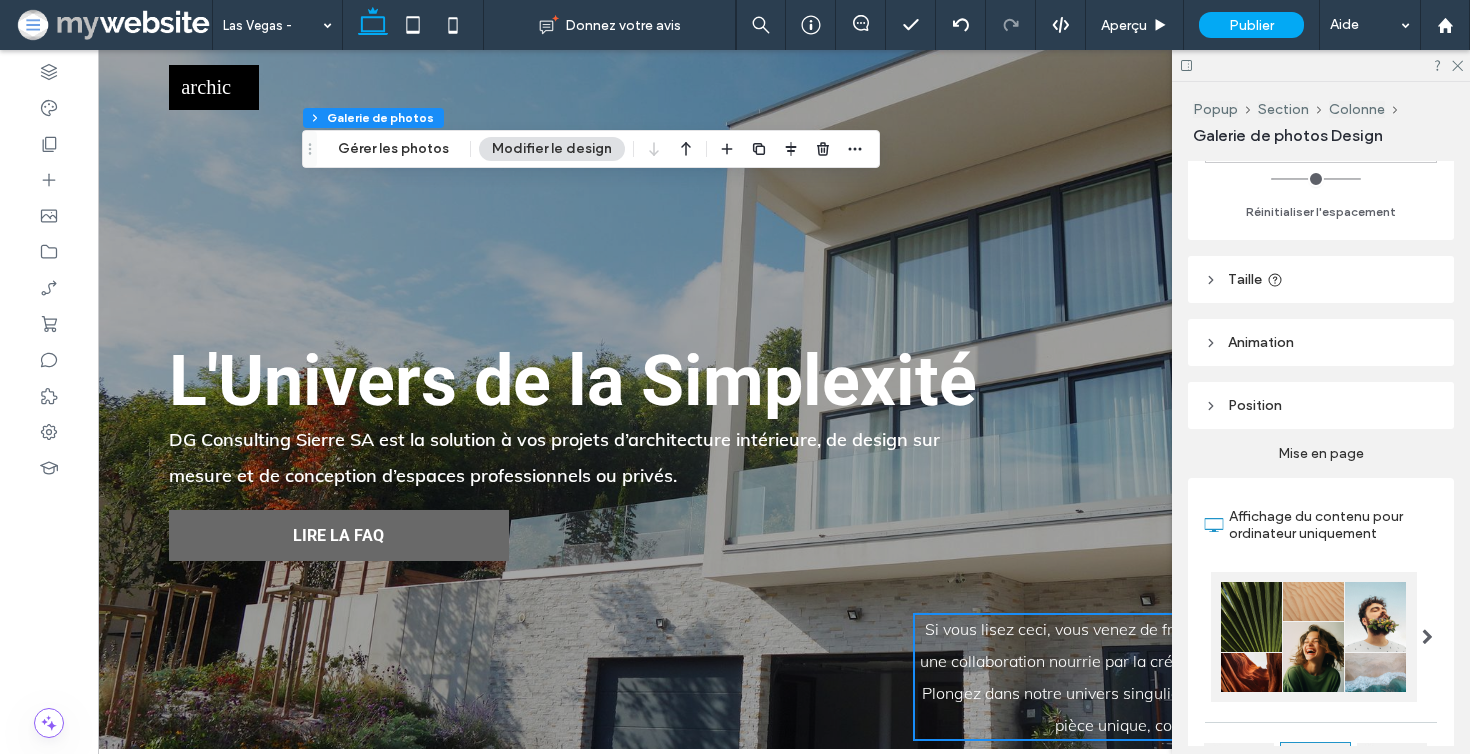 scroll, scrollTop: 666, scrollLeft: 0, axis: vertical 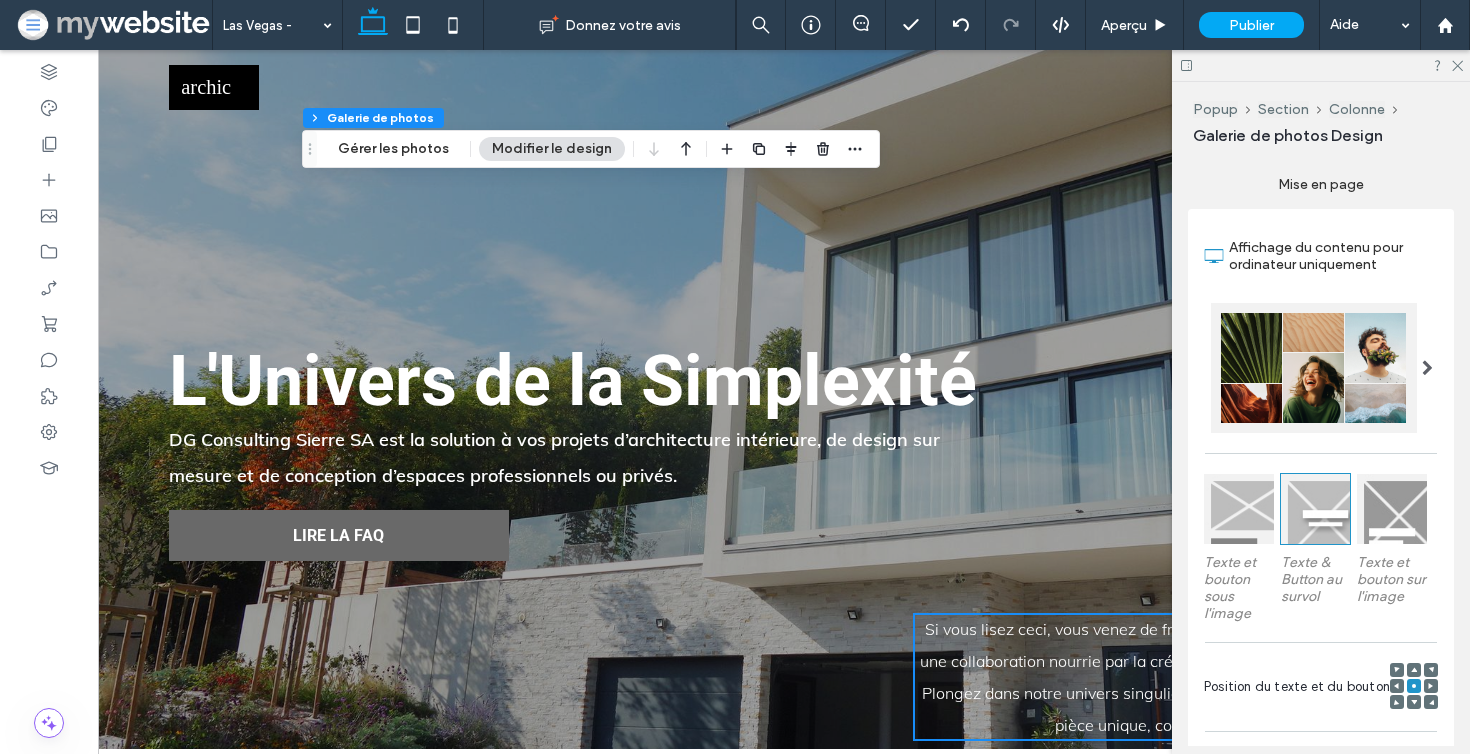 click at bounding box center [1314, 368] 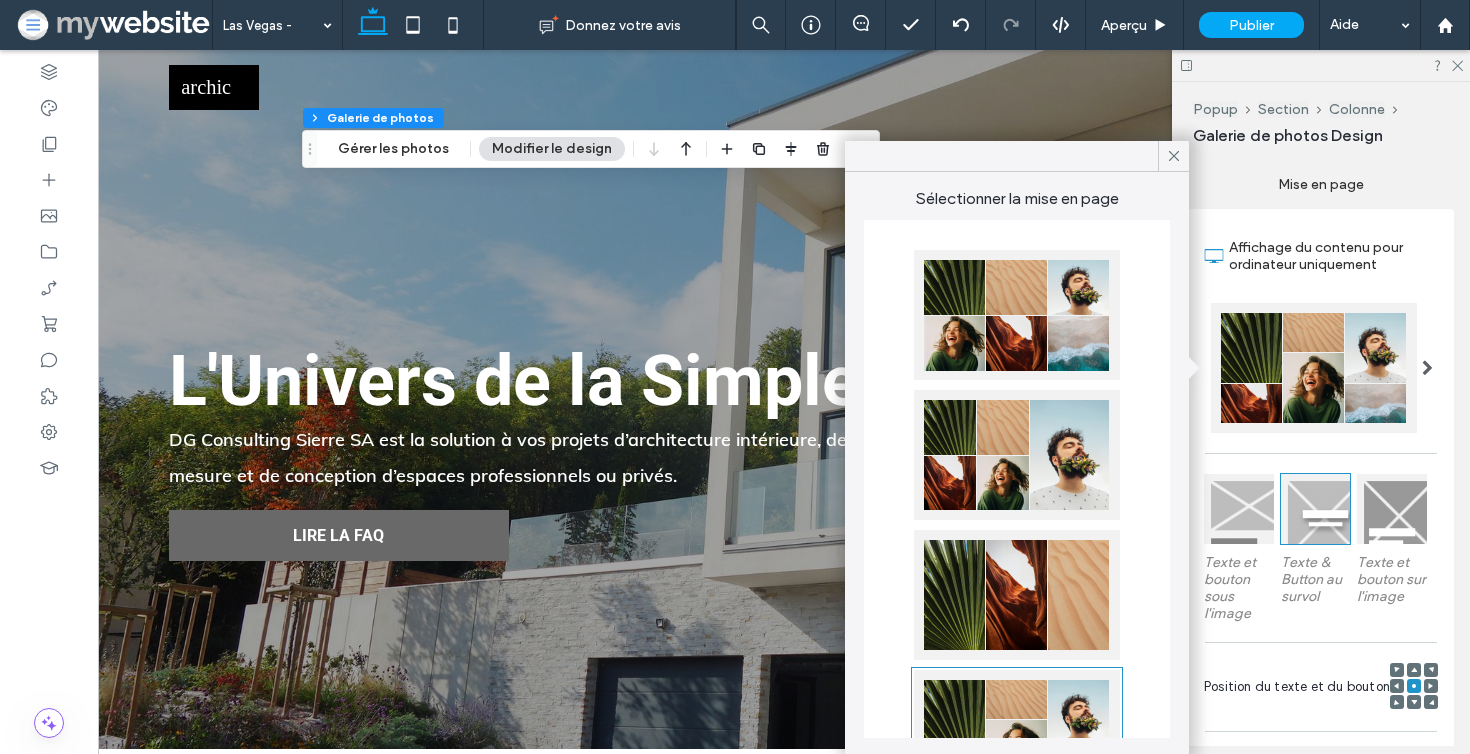 click at bounding box center (1017, 315) 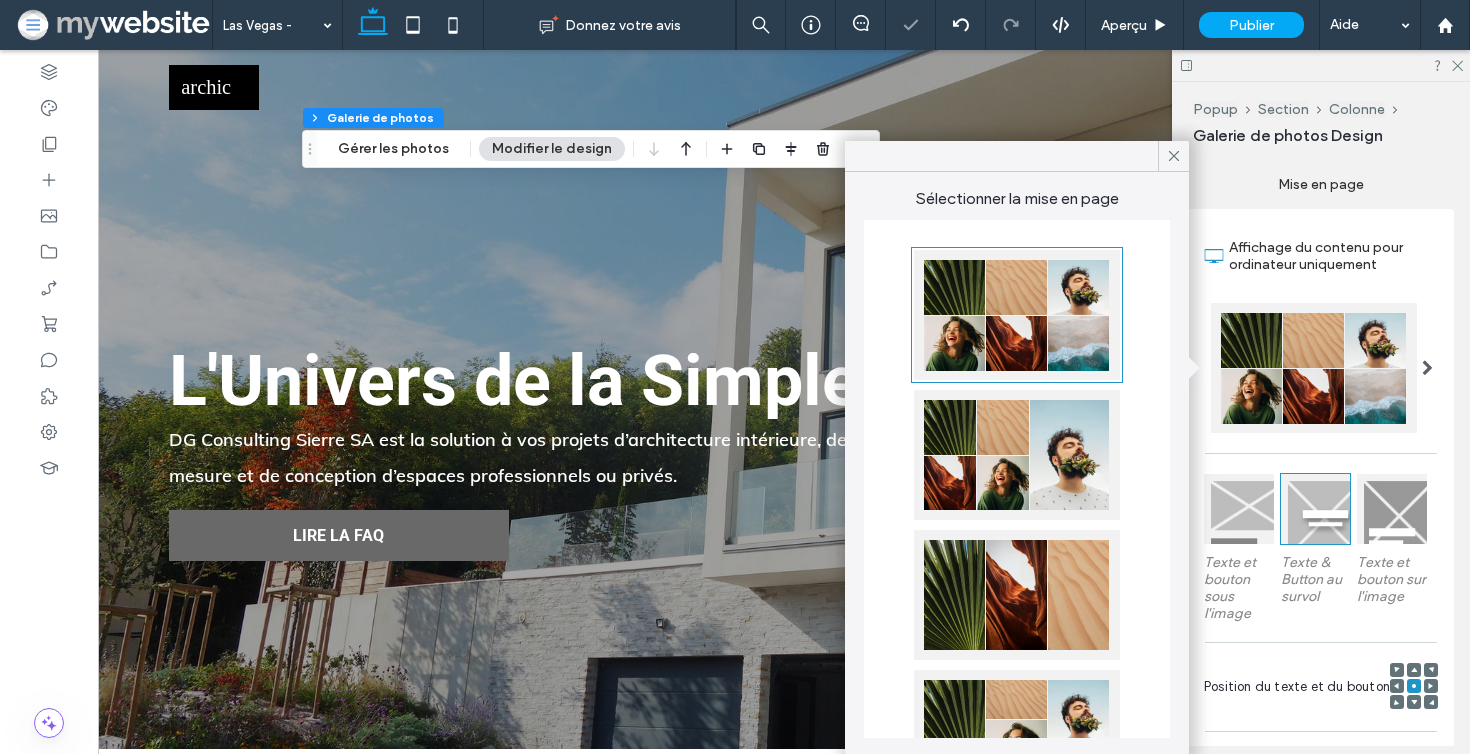 type on "***" 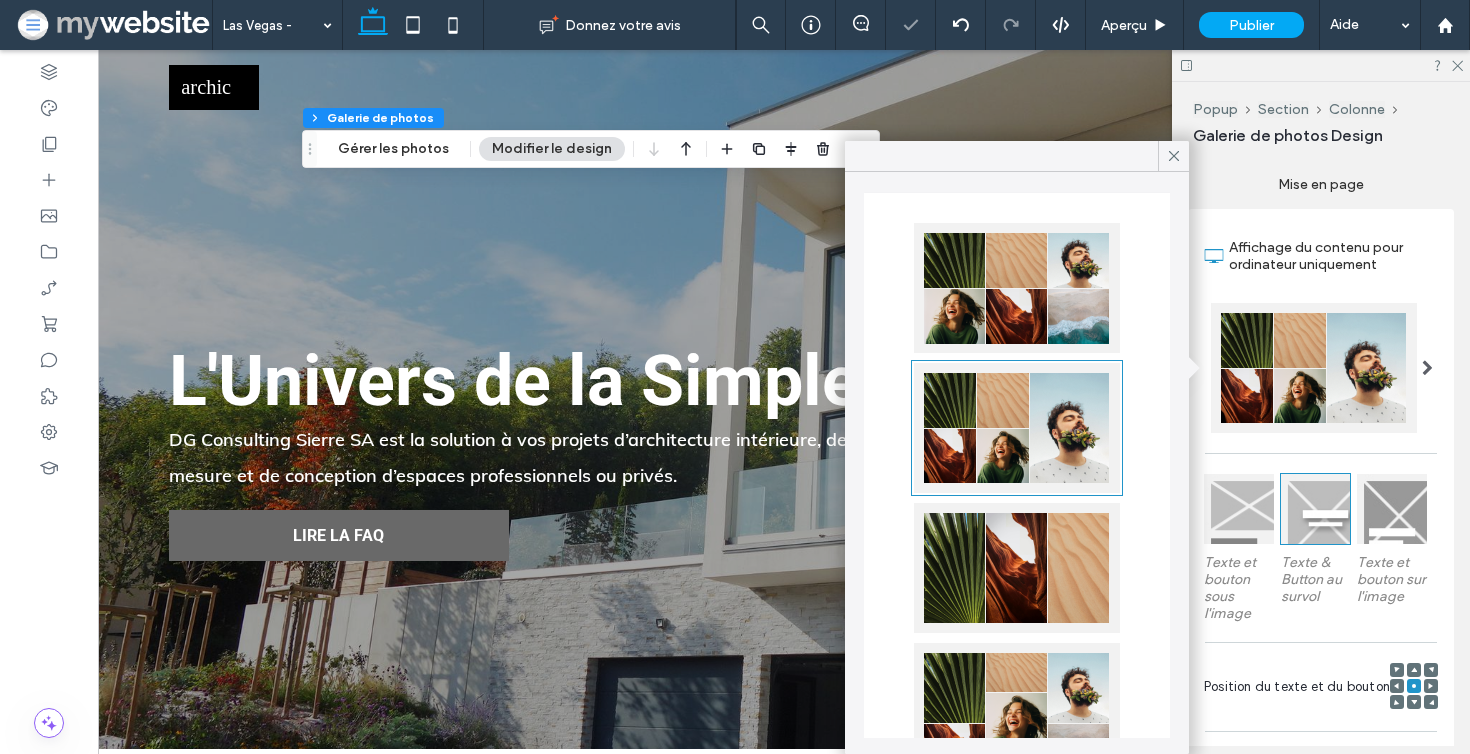 scroll, scrollTop: 208, scrollLeft: 0, axis: vertical 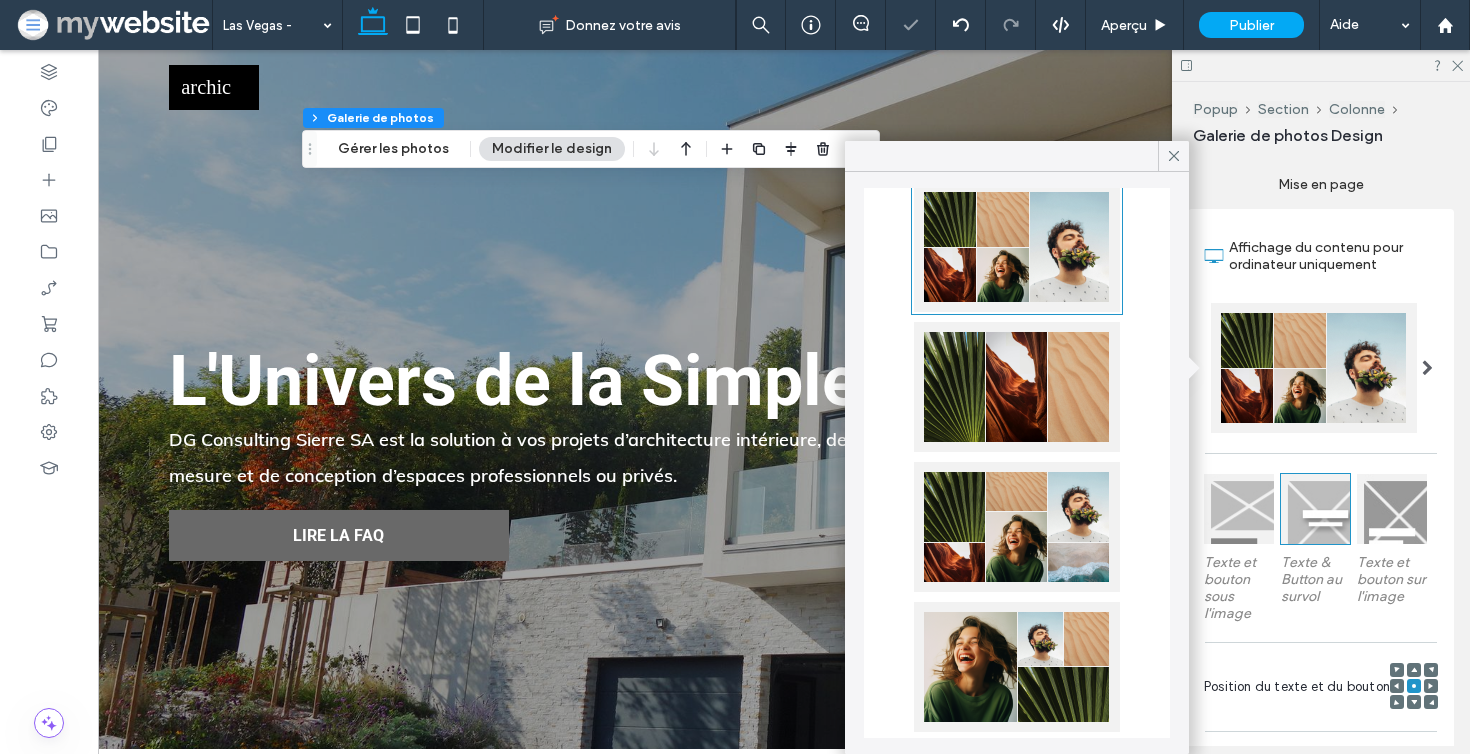 click at bounding box center (1017, 527) 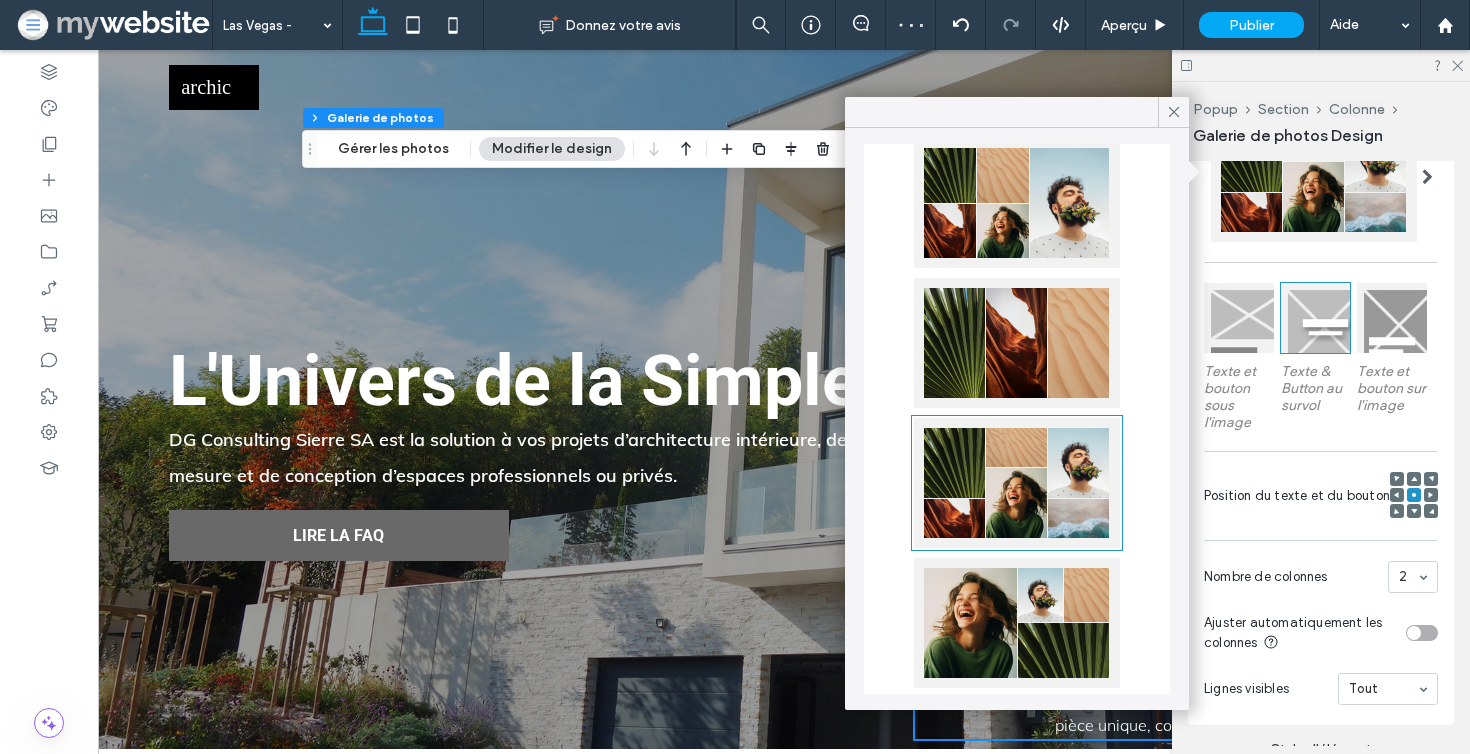 scroll, scrollTop: 862, scrollLeft: 0, axis: vertical 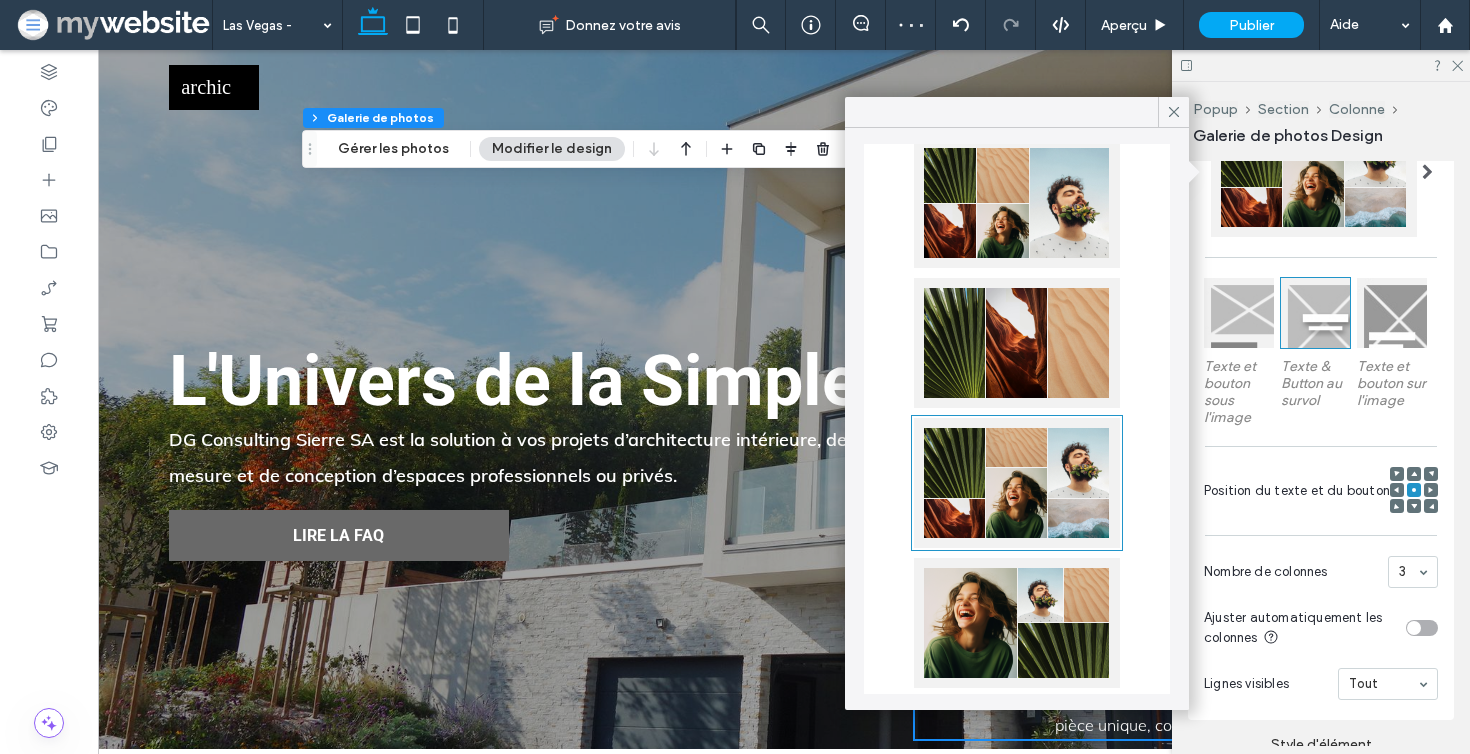click on "Lignes visibles Tout" at bounding box center (1321, 684) 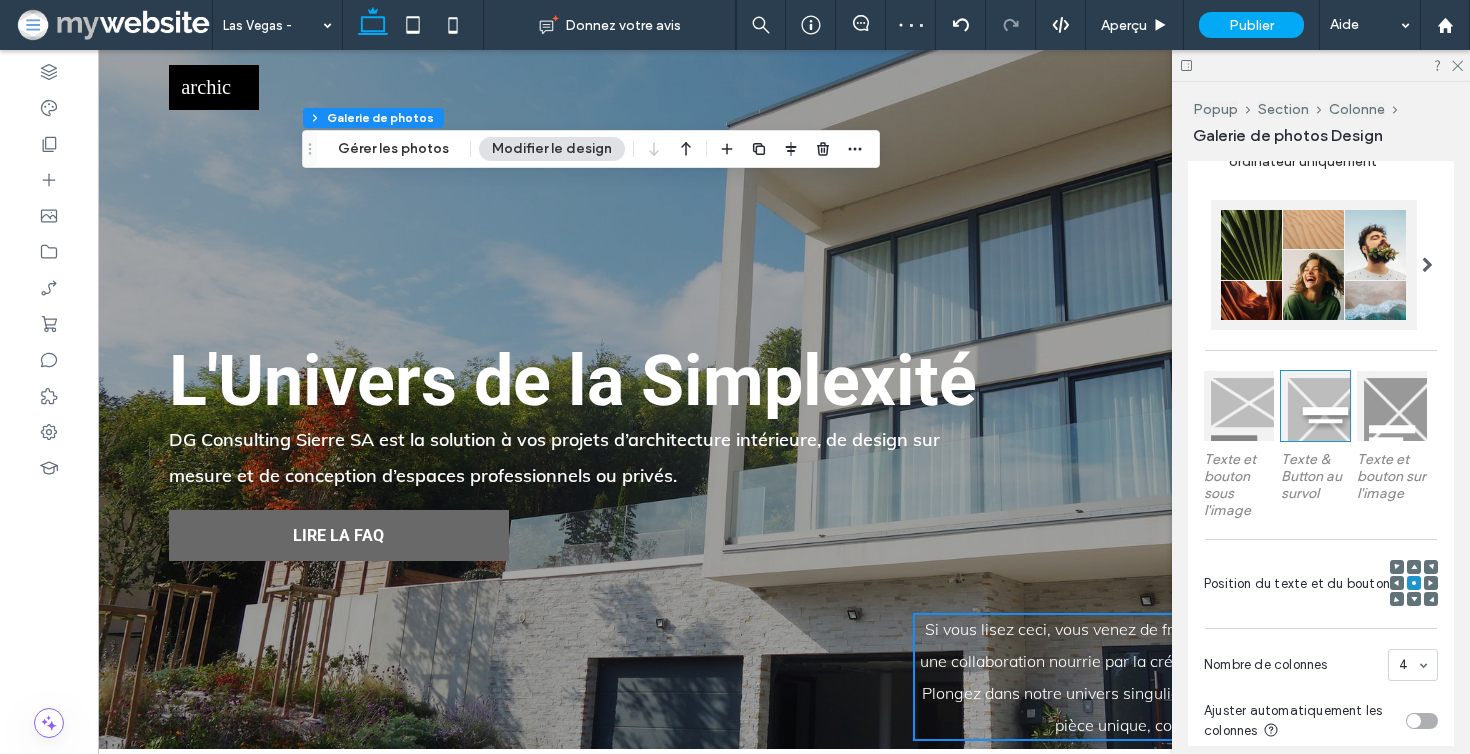 scroll, scrollTop: 765, scrollLeft: 0, axis: vertical 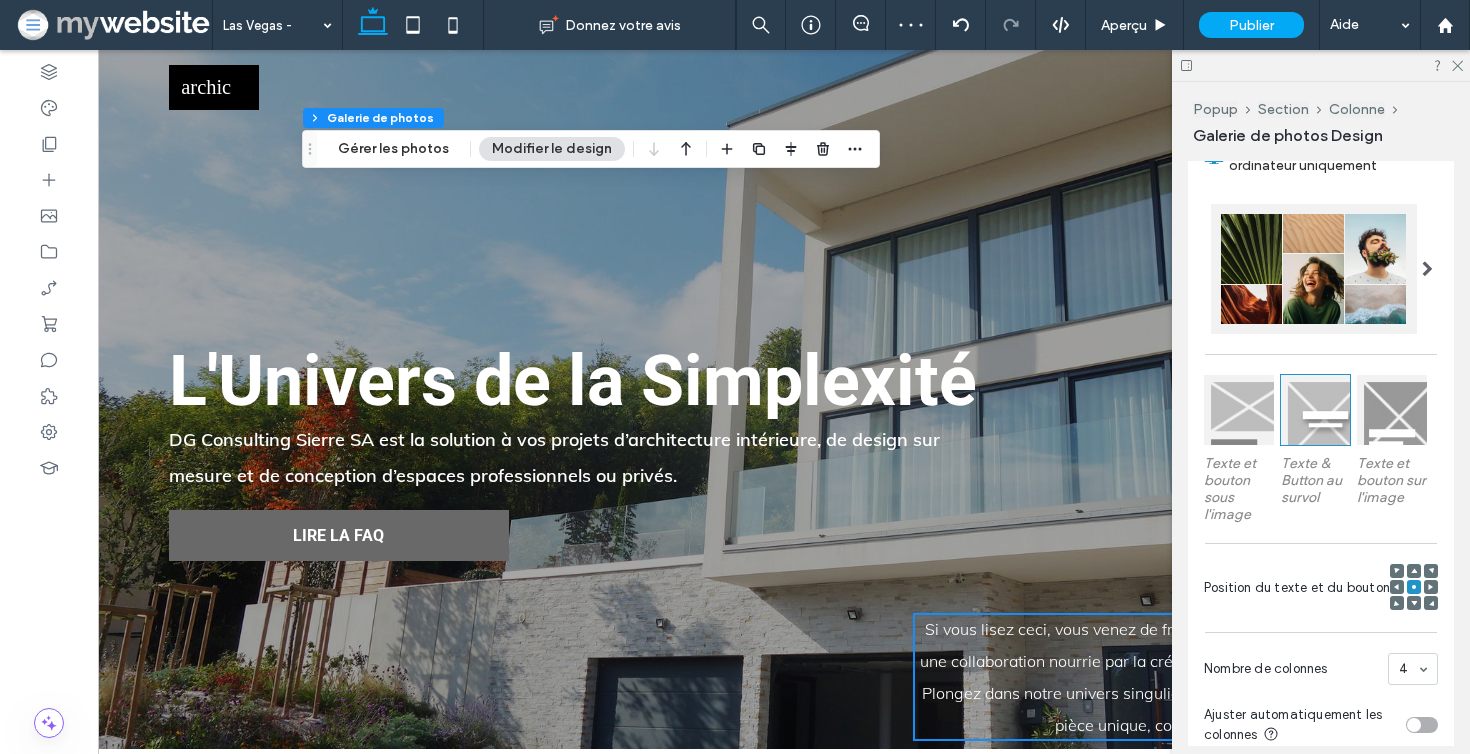click at bounding box center [1314, 269] 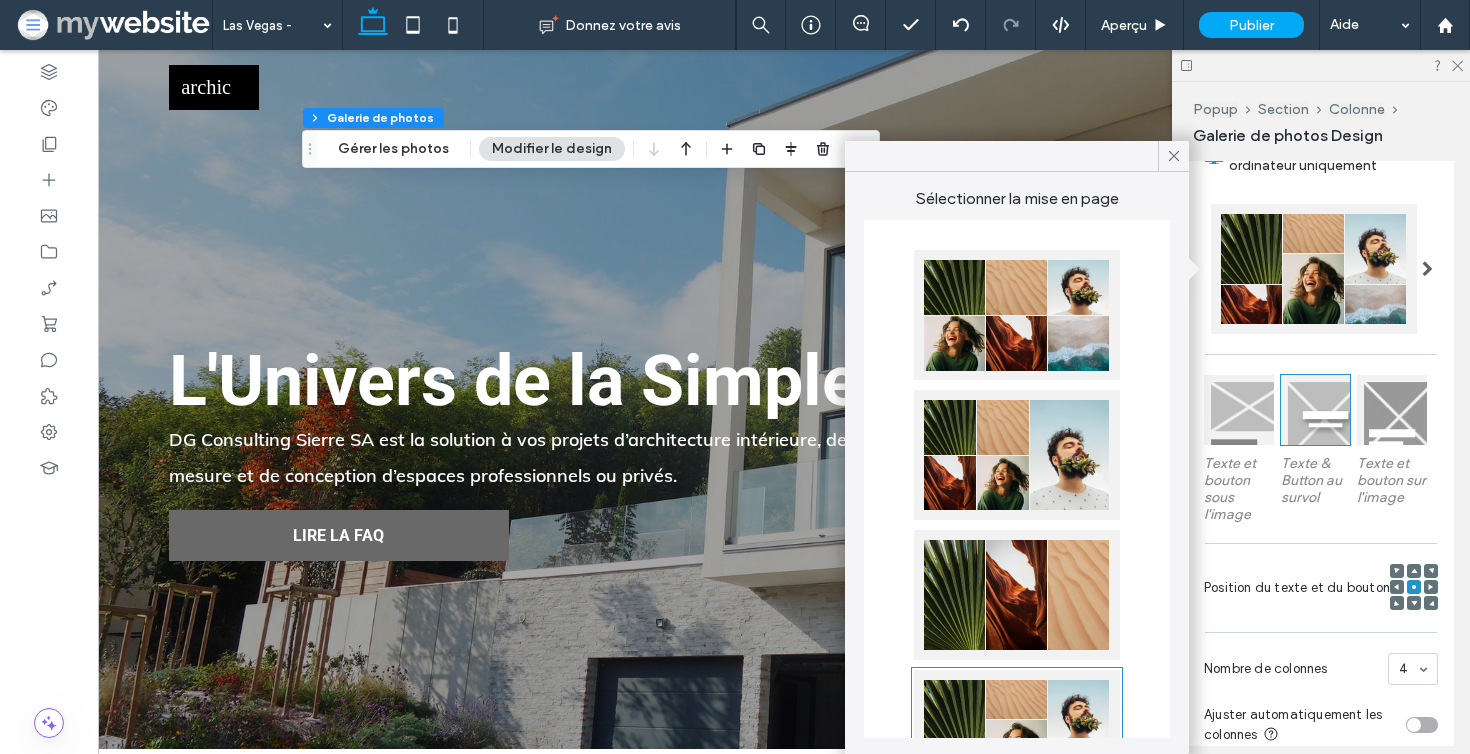 click at bounding box center [1314, 269] 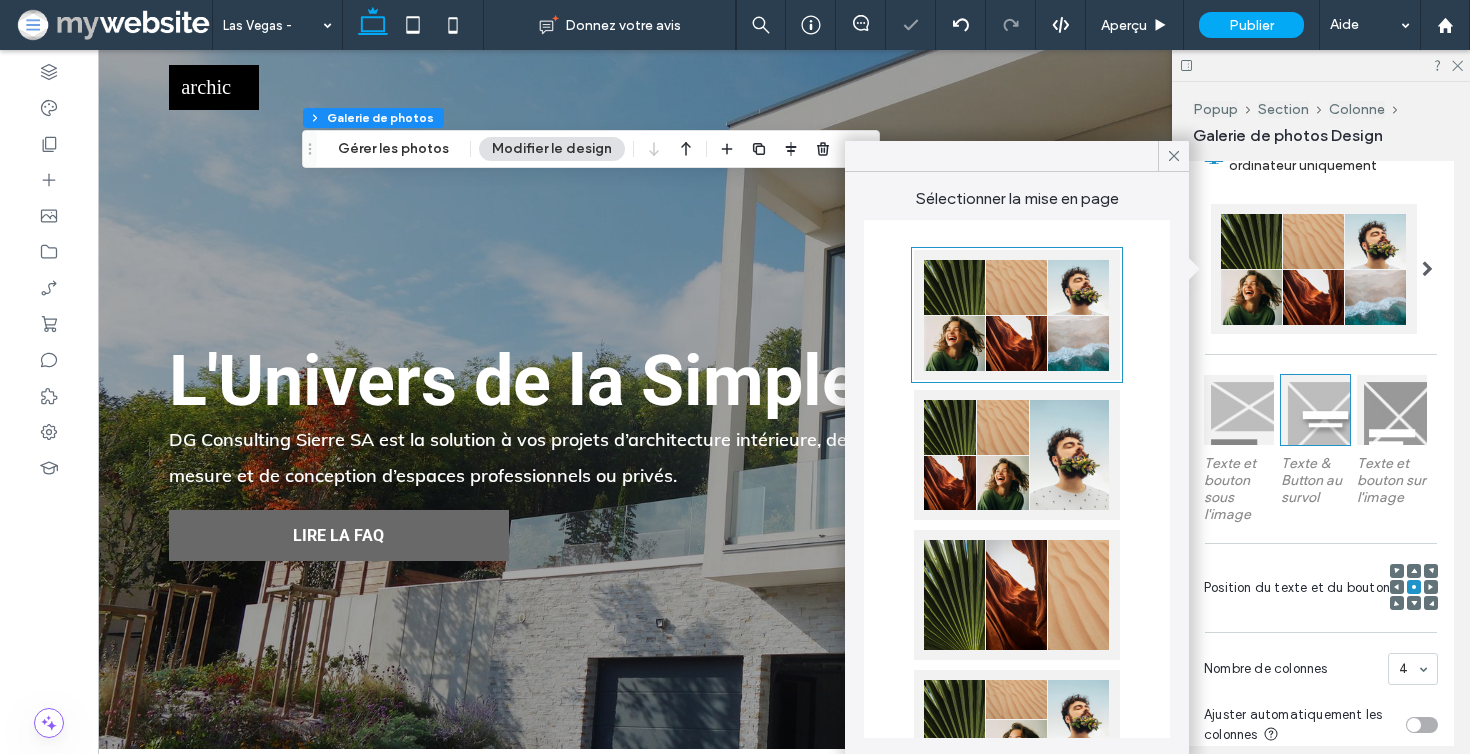 type on "***" 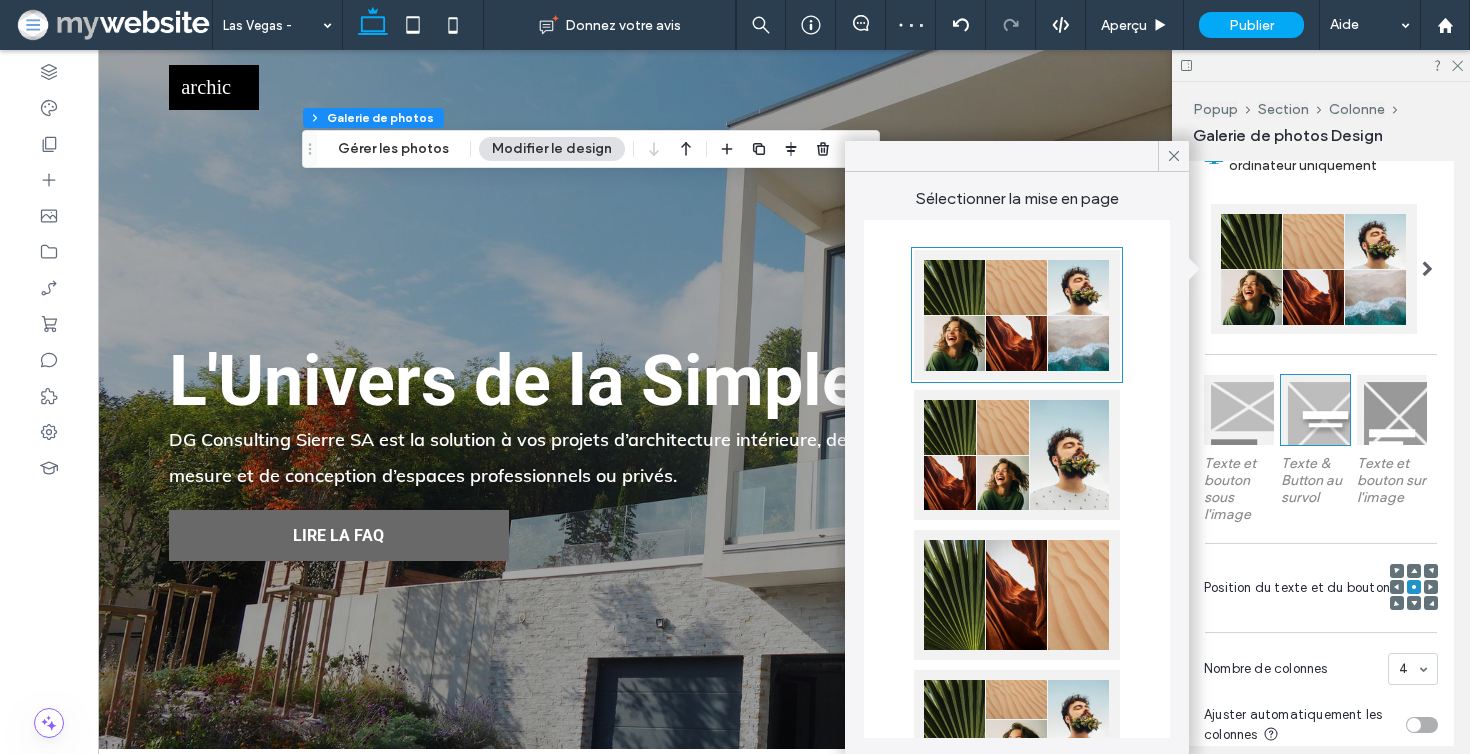 click at bounding box center (1017, 455) 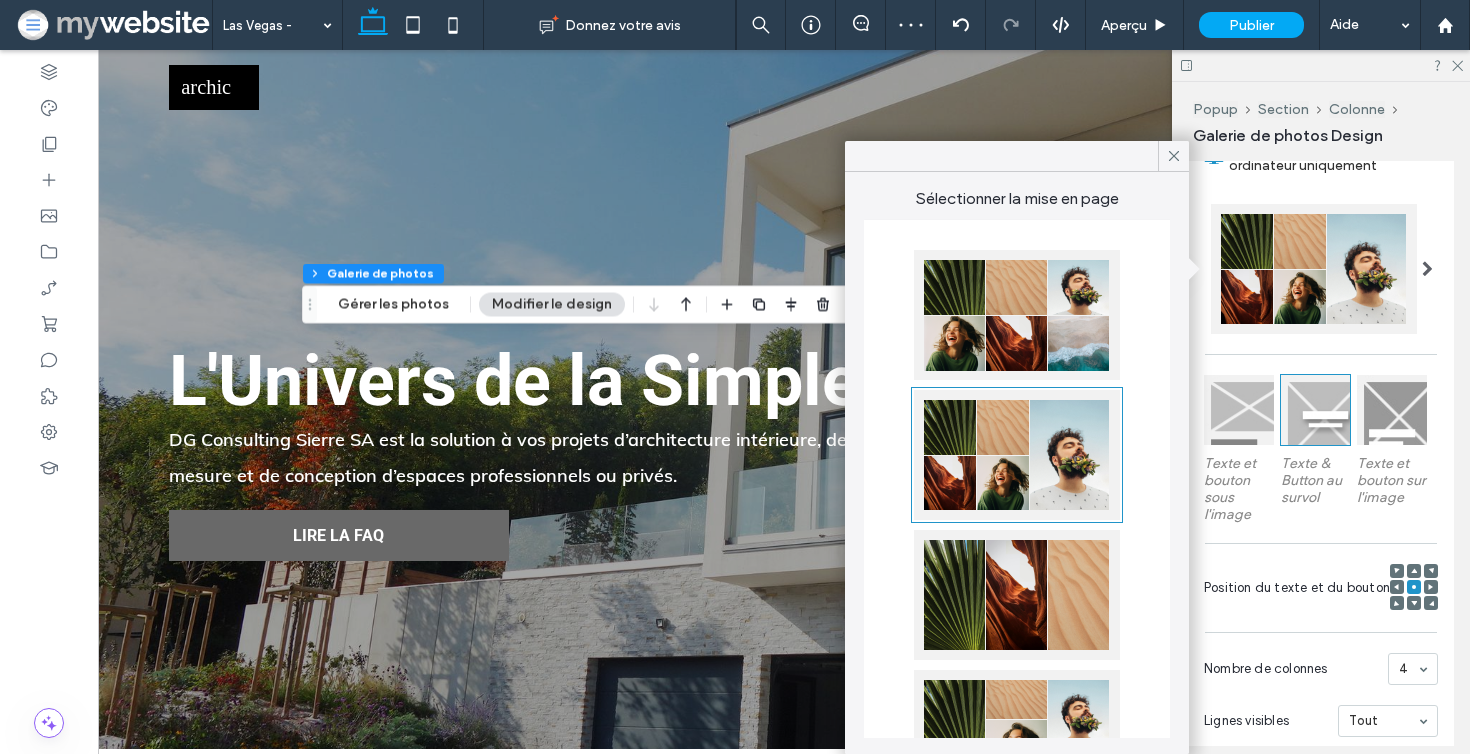 click at bounding box center (1017, 595) 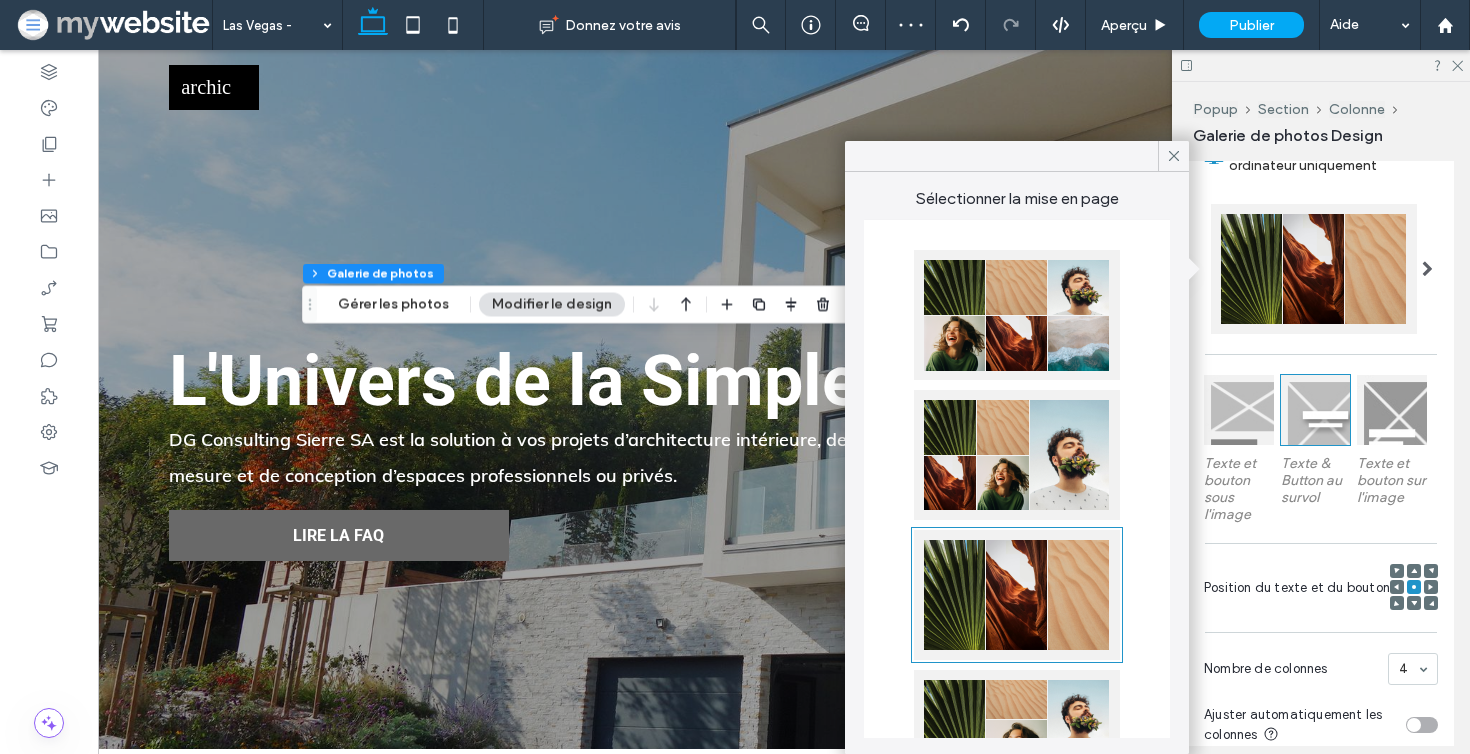 type on "***" 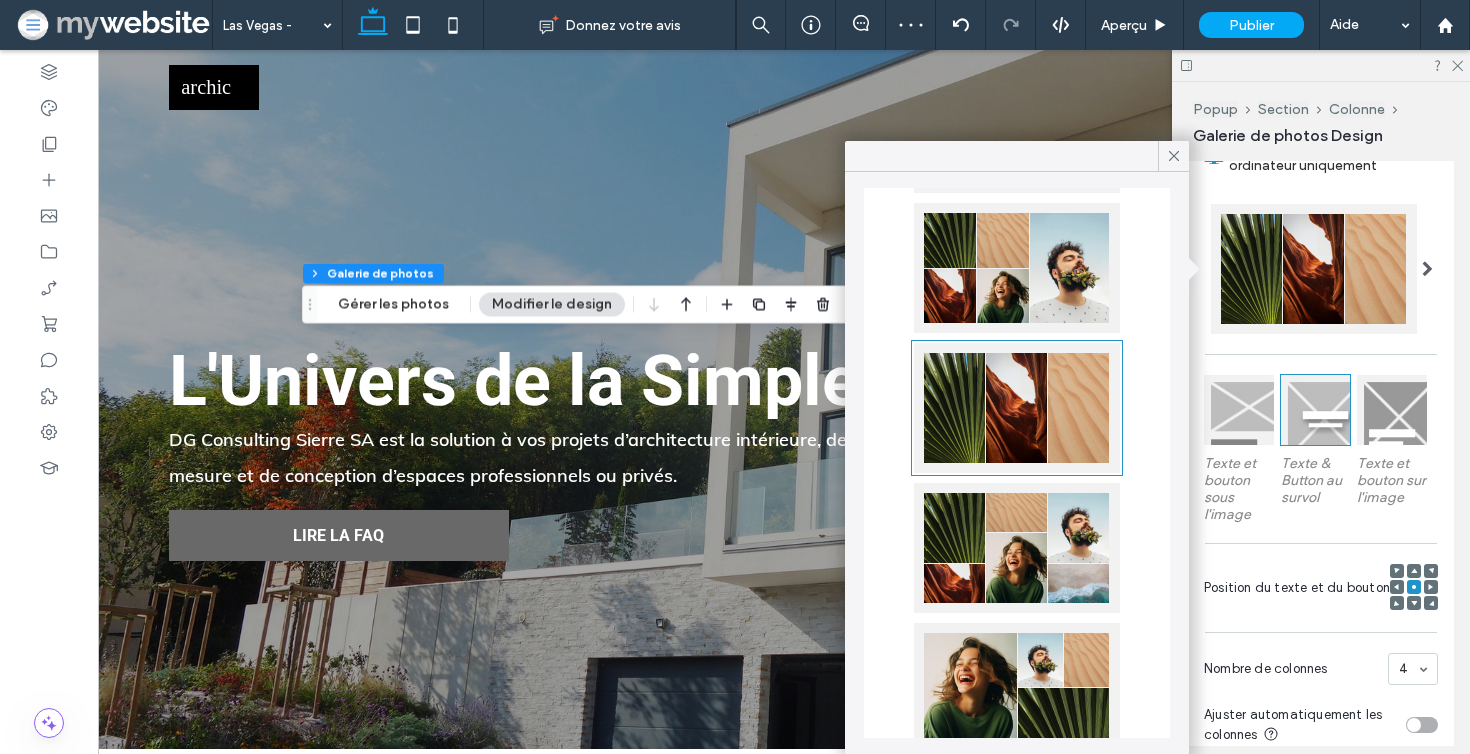 scroll, scrollTop: 233, scrollLeft: 0, axis: vertical 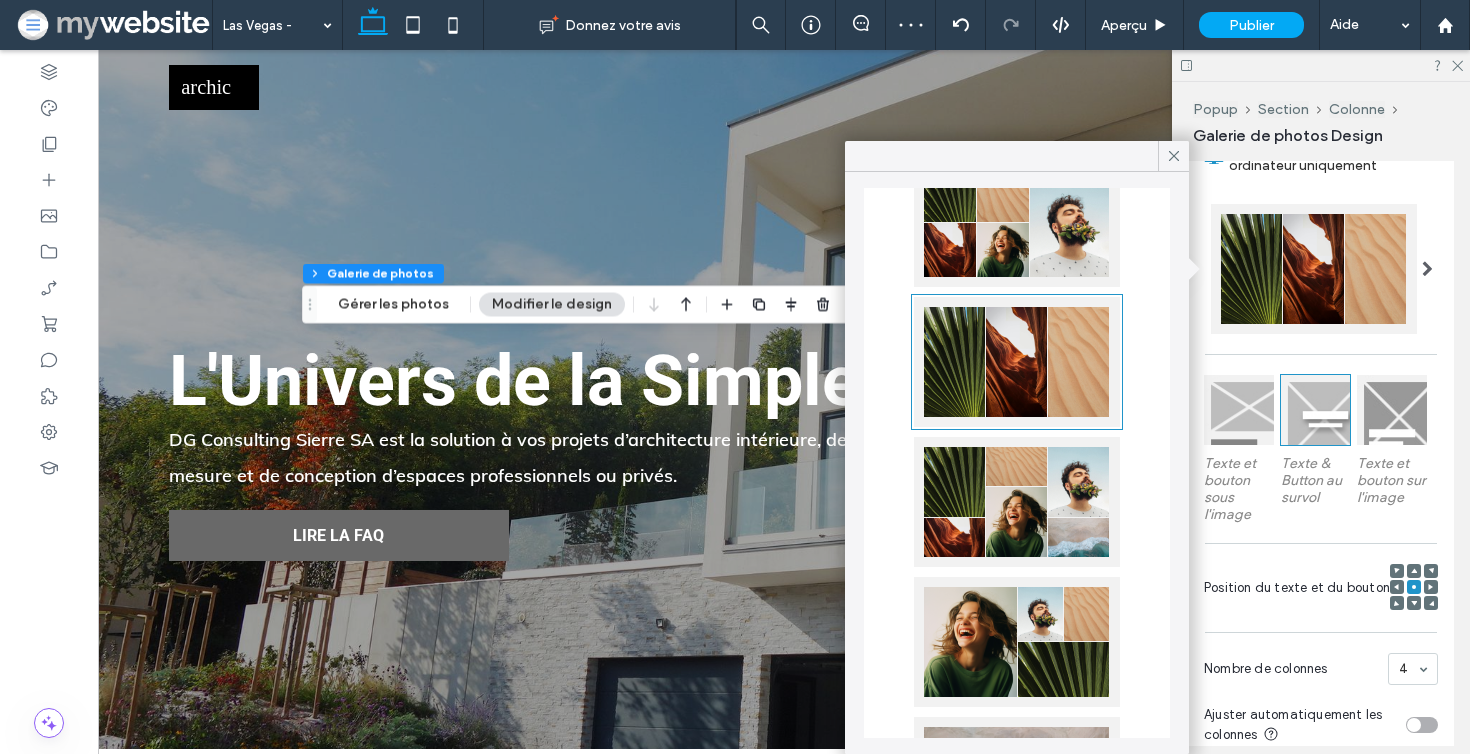 click at bounding box center [1017, 502] 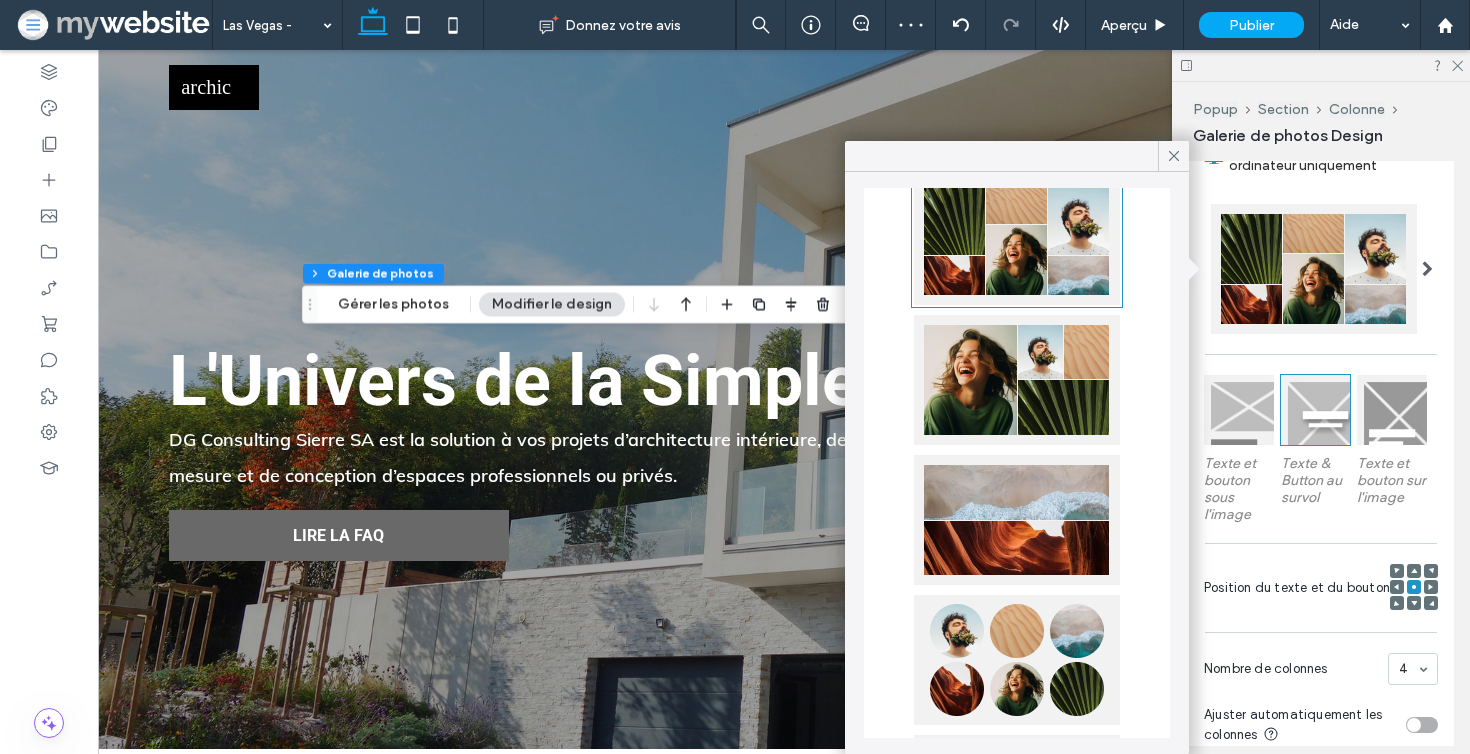 scroll, scrollTop: 580, scrollLeft: 0, axis: vertical 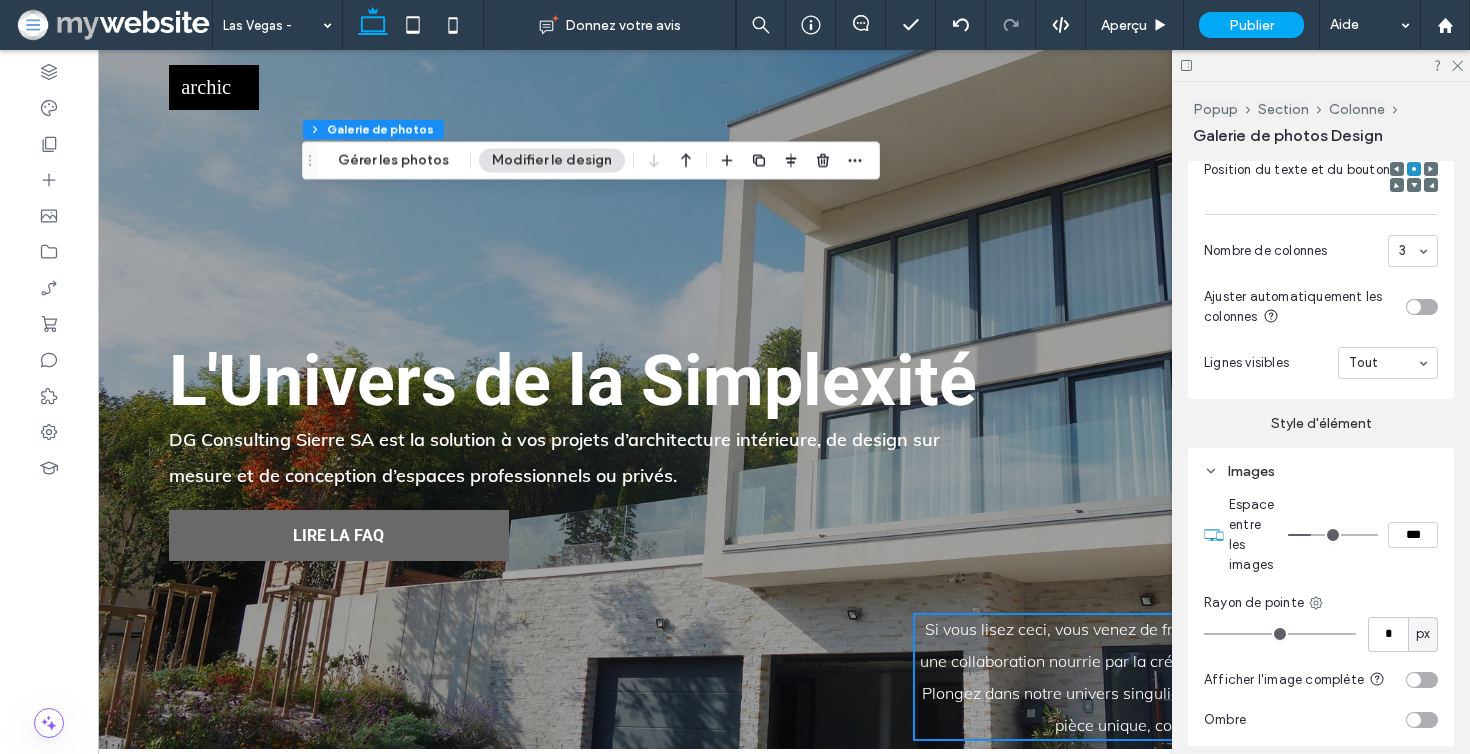 type on "*" 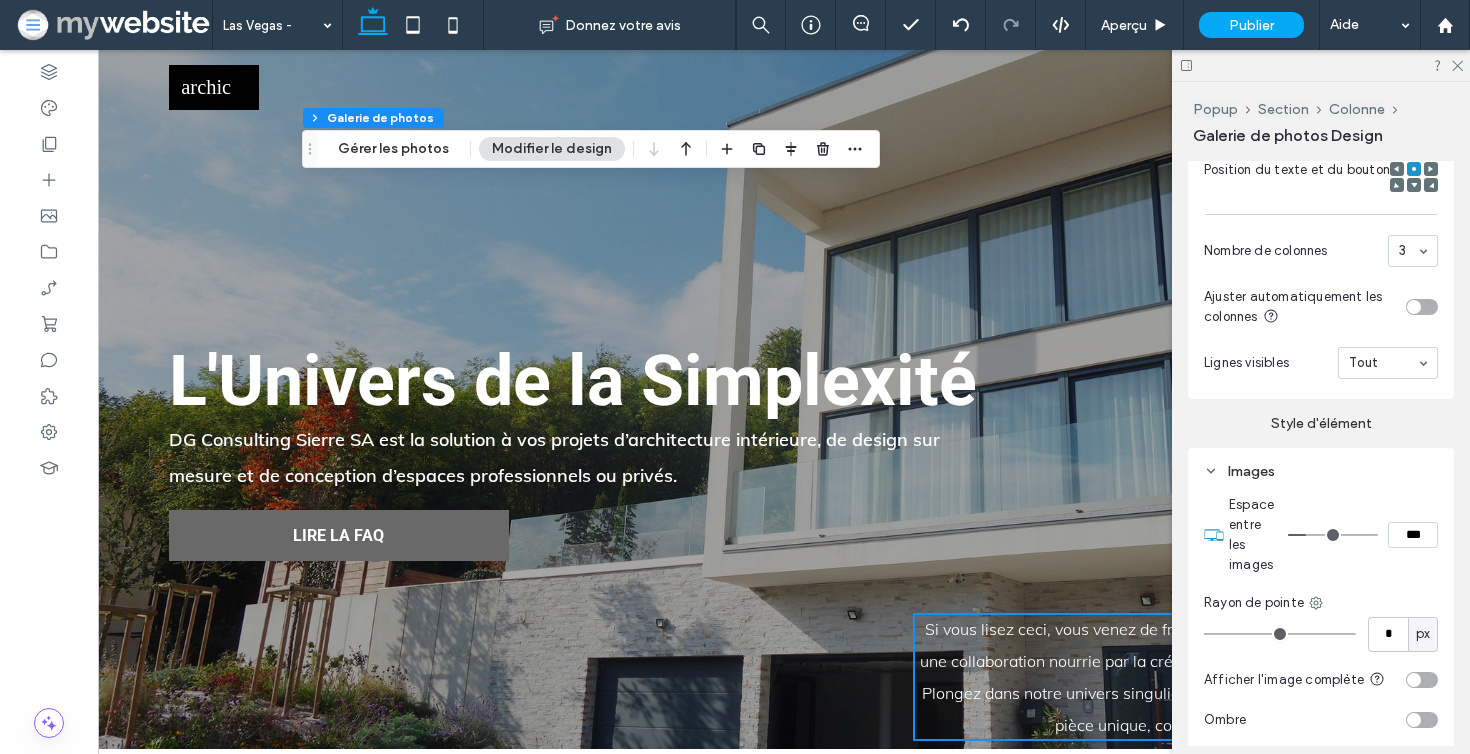 type on "*" 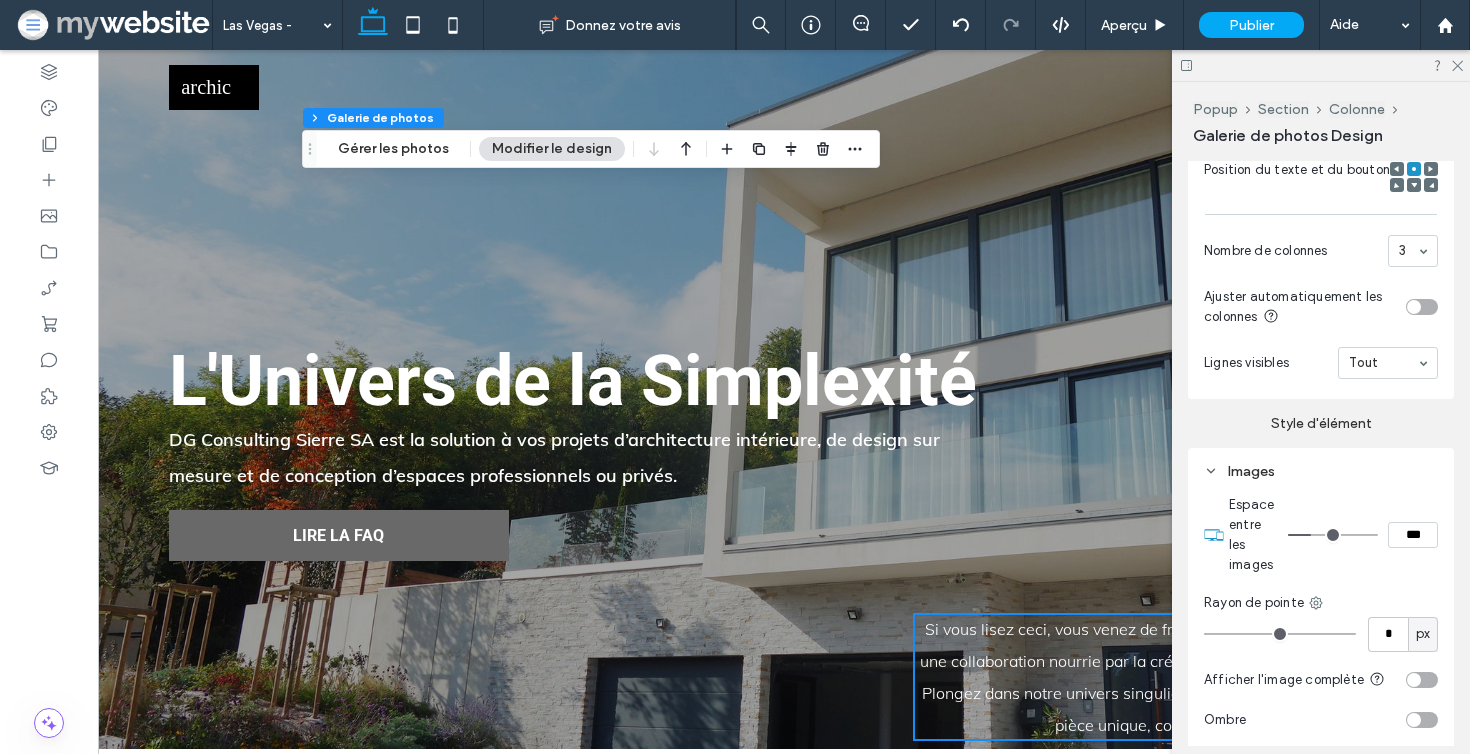 click at bounding box center [1333, 535] 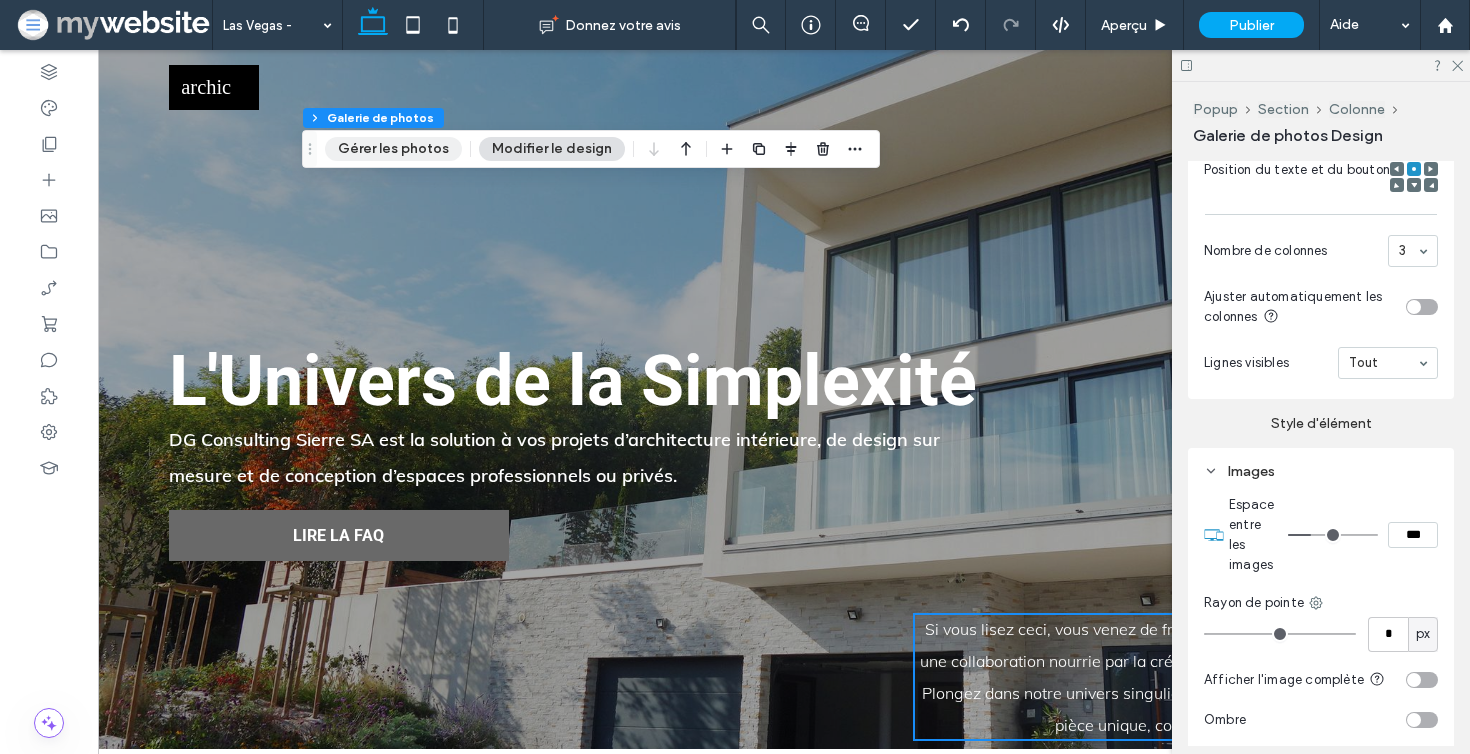 click on "Gérer les photos" at bounding box center (393, 149) 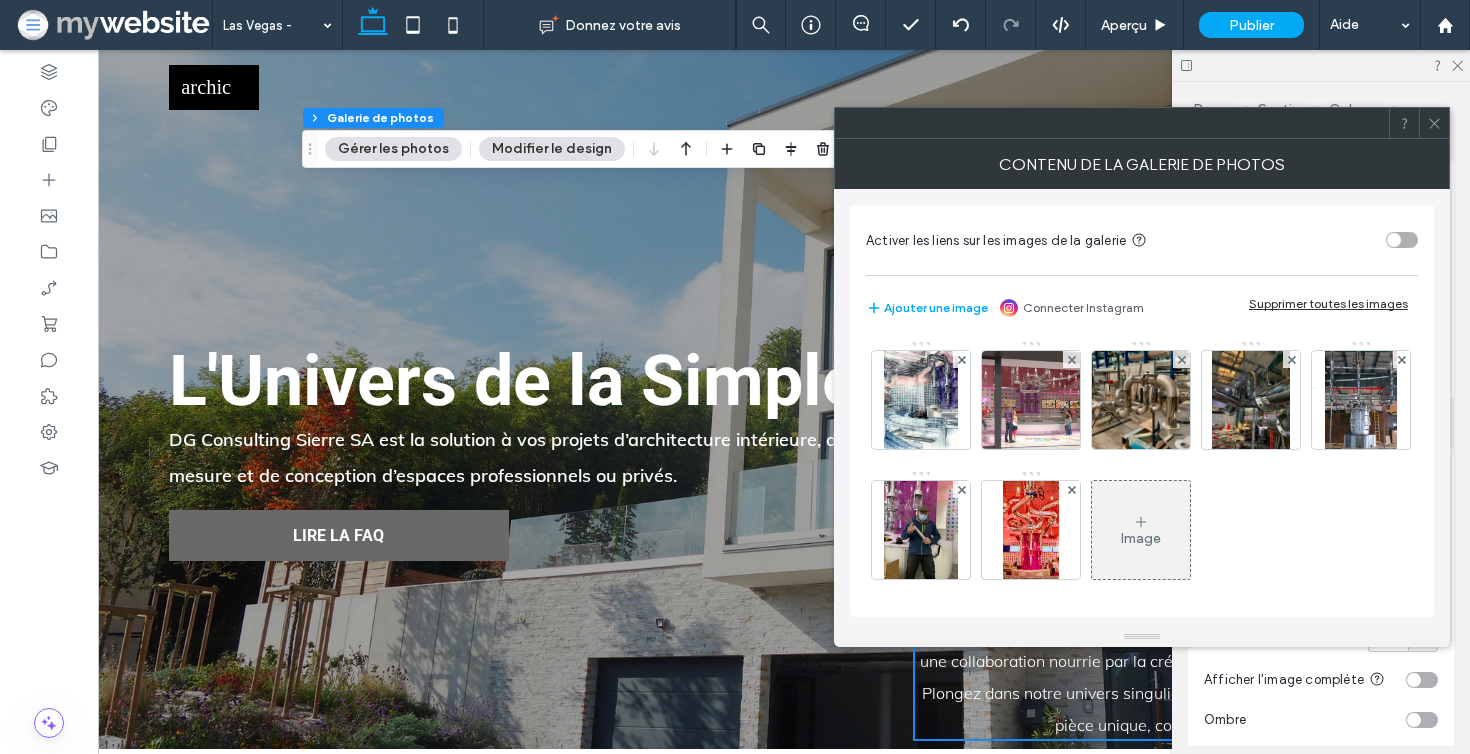 click on "Modifier le design" at bounding box center [552, 149] 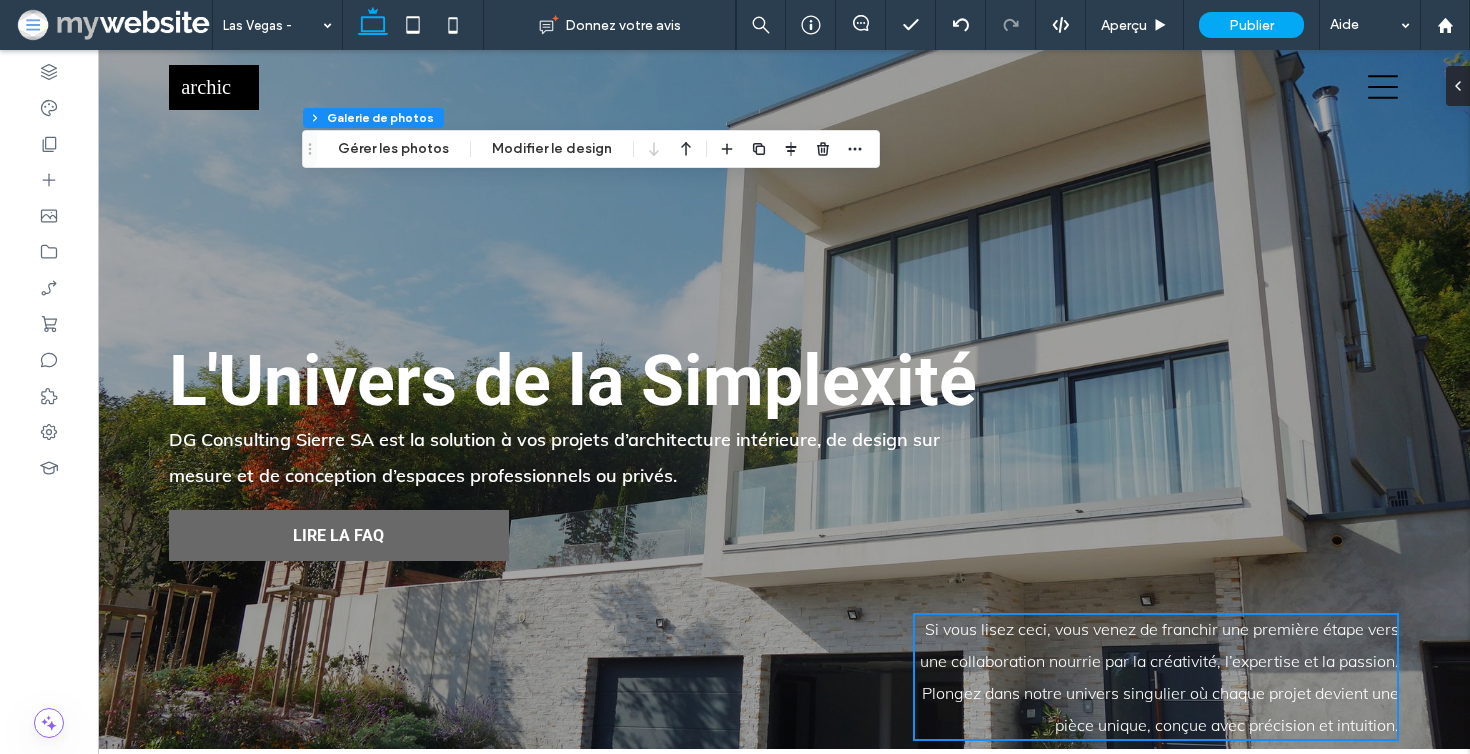 click on "Popup Section Colonne Galerie de photos Gérer les photos Modifier le design" at bounding box center [591, 149] 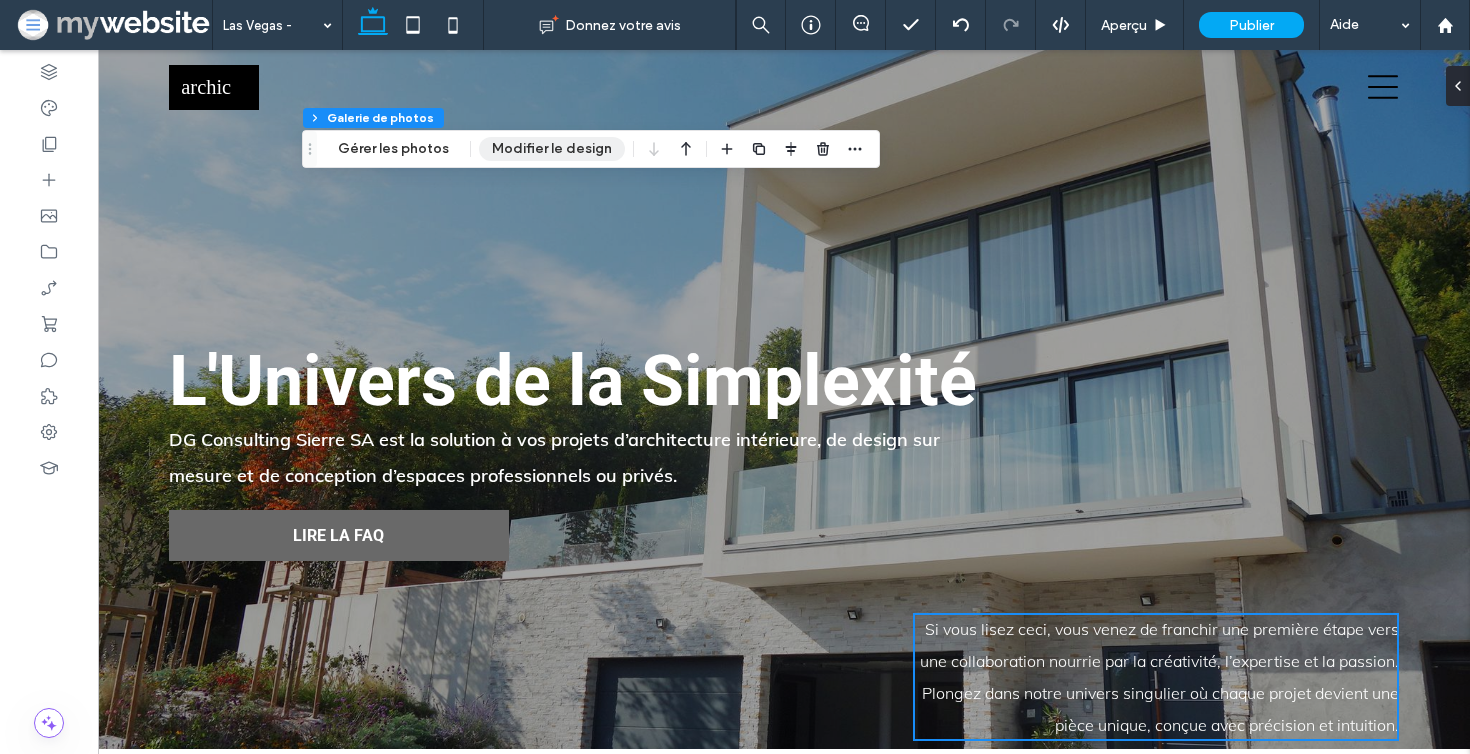 click on "Modifier le design" at bounding box center [552, 149] 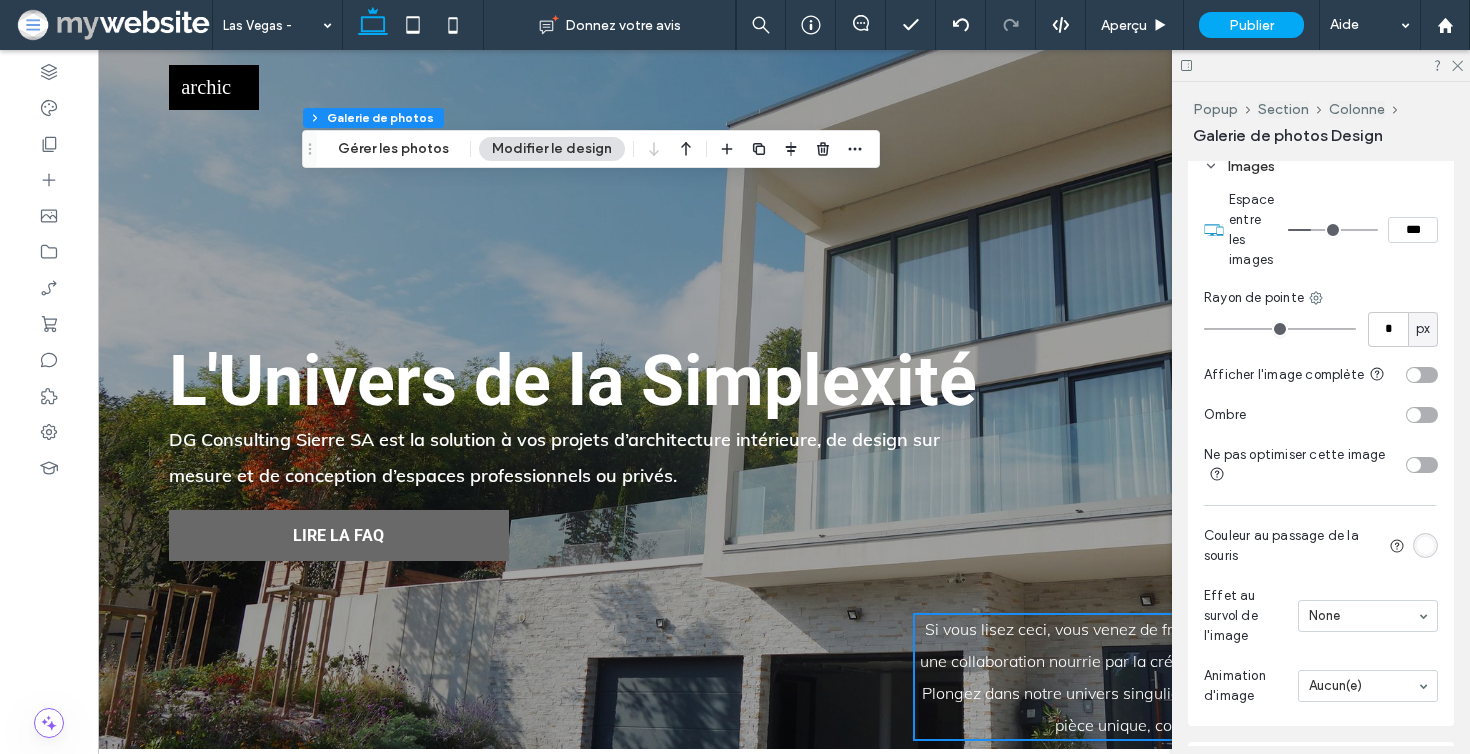 scroll, scrollTop: 1737, scrollLeft: 0, axis: vertical 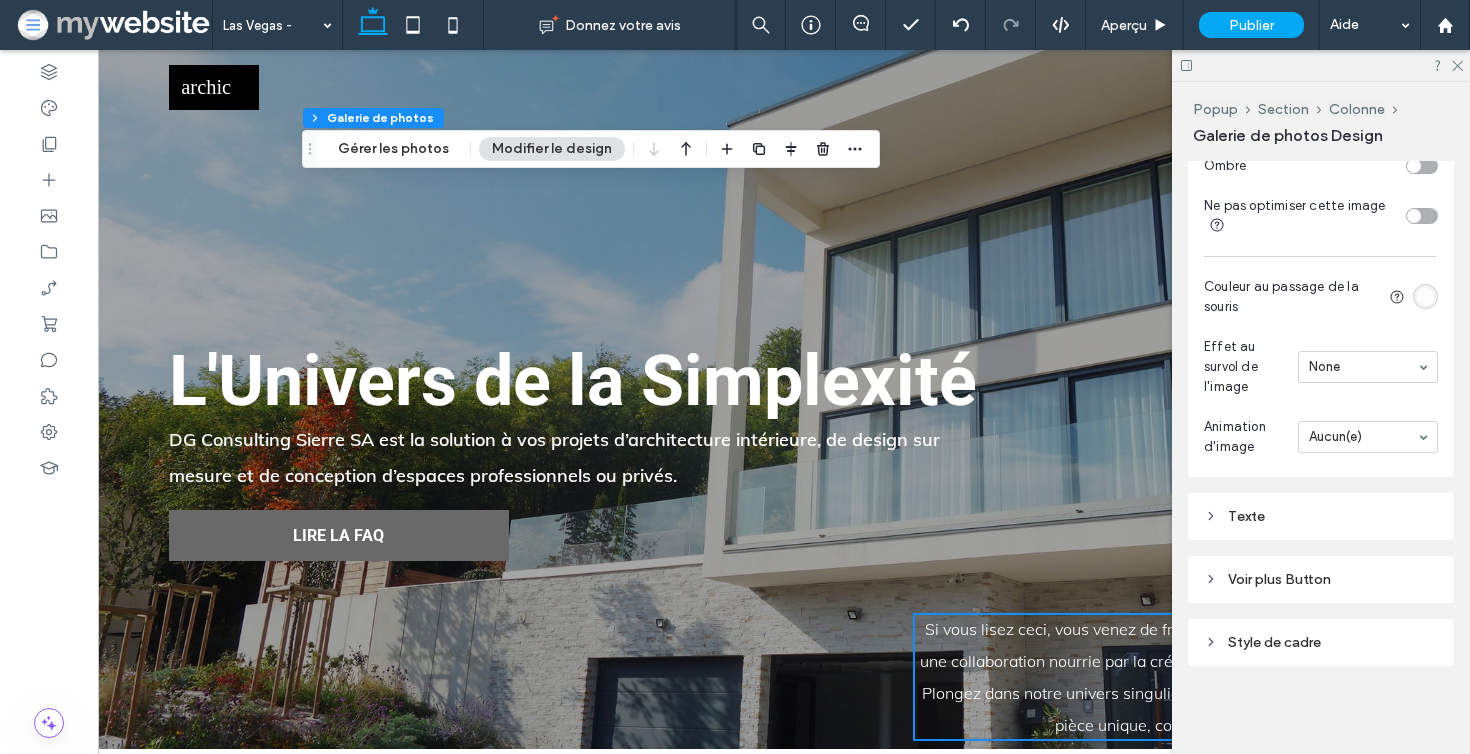 click on "Style de cadre" at bounding box center [1321, 642] 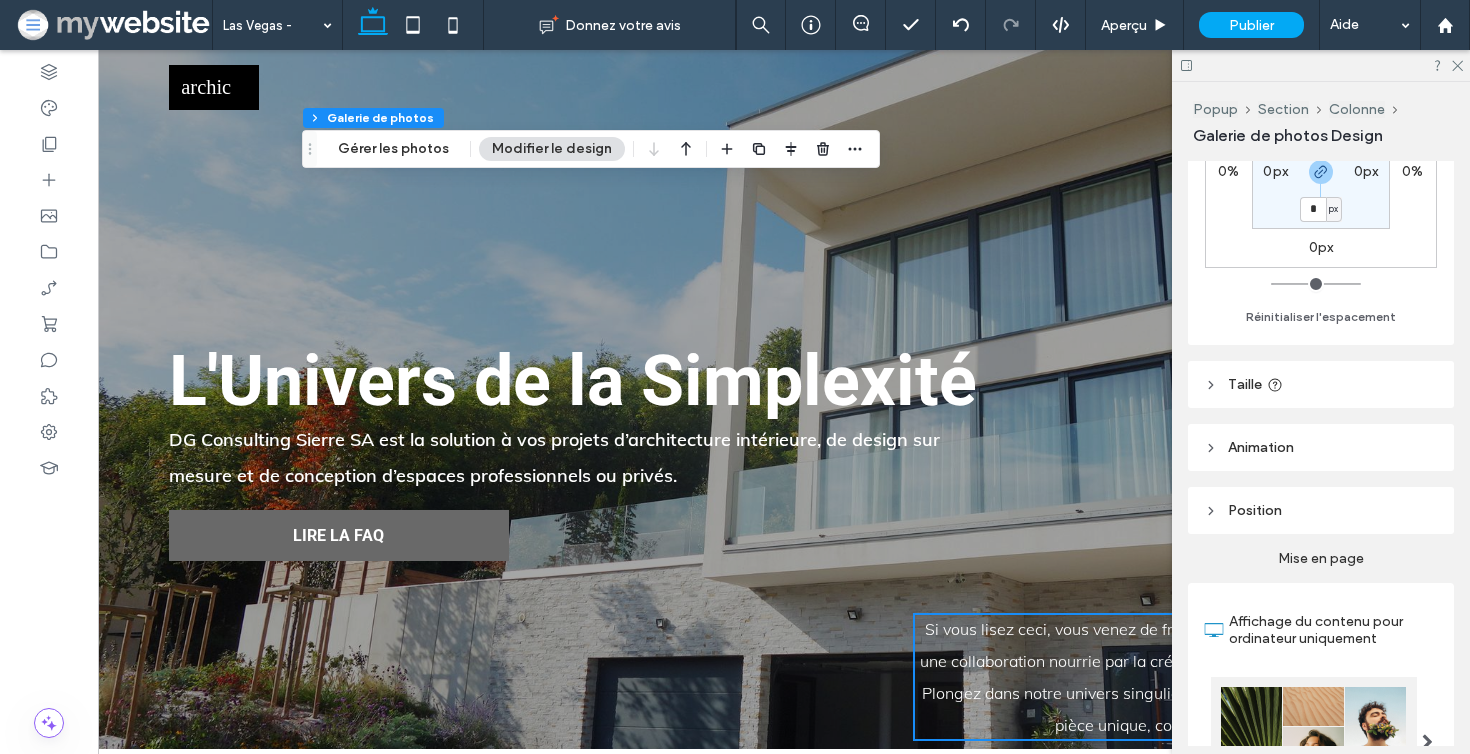 scroll, scrollTop: 271, scrollLeft: 0, axis: vertical 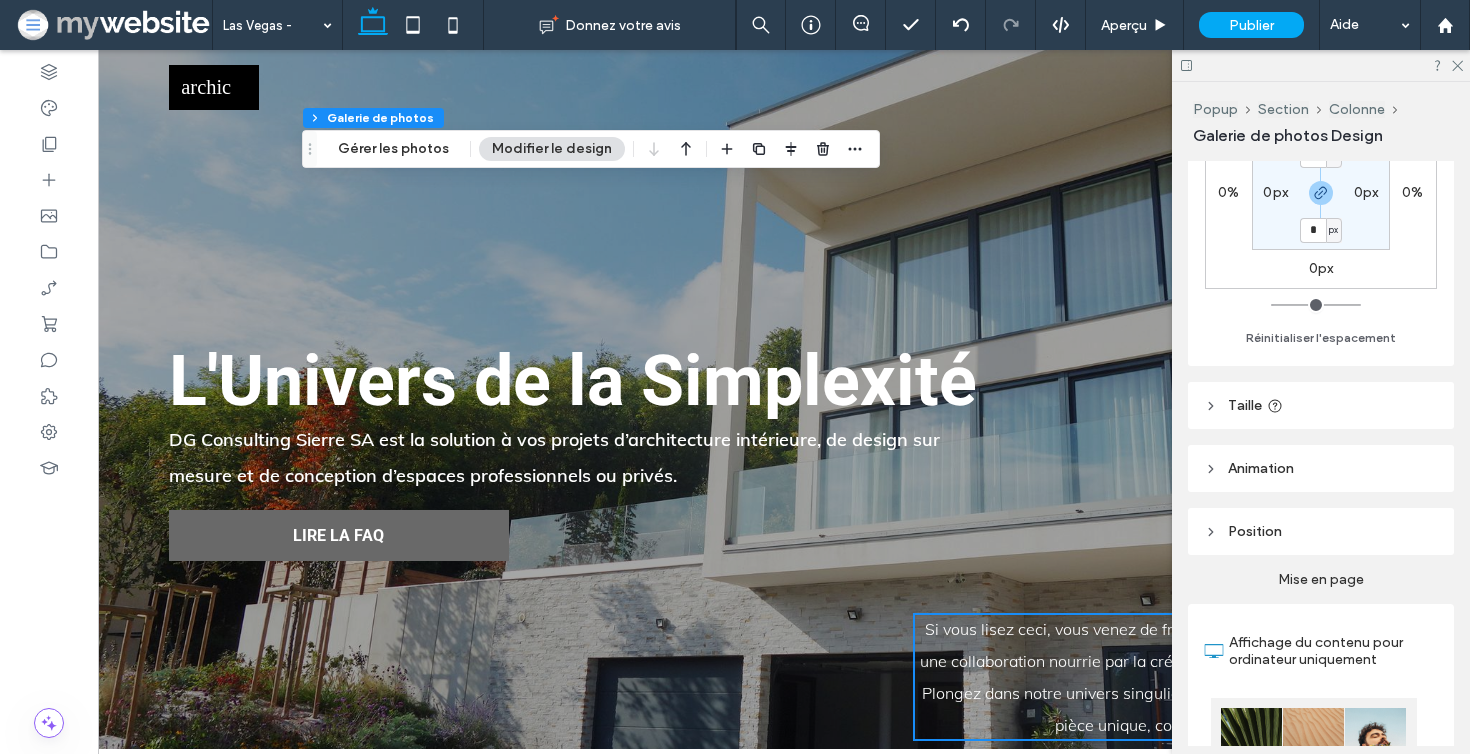 click on "Animation" at bounding box center [1321, 468] 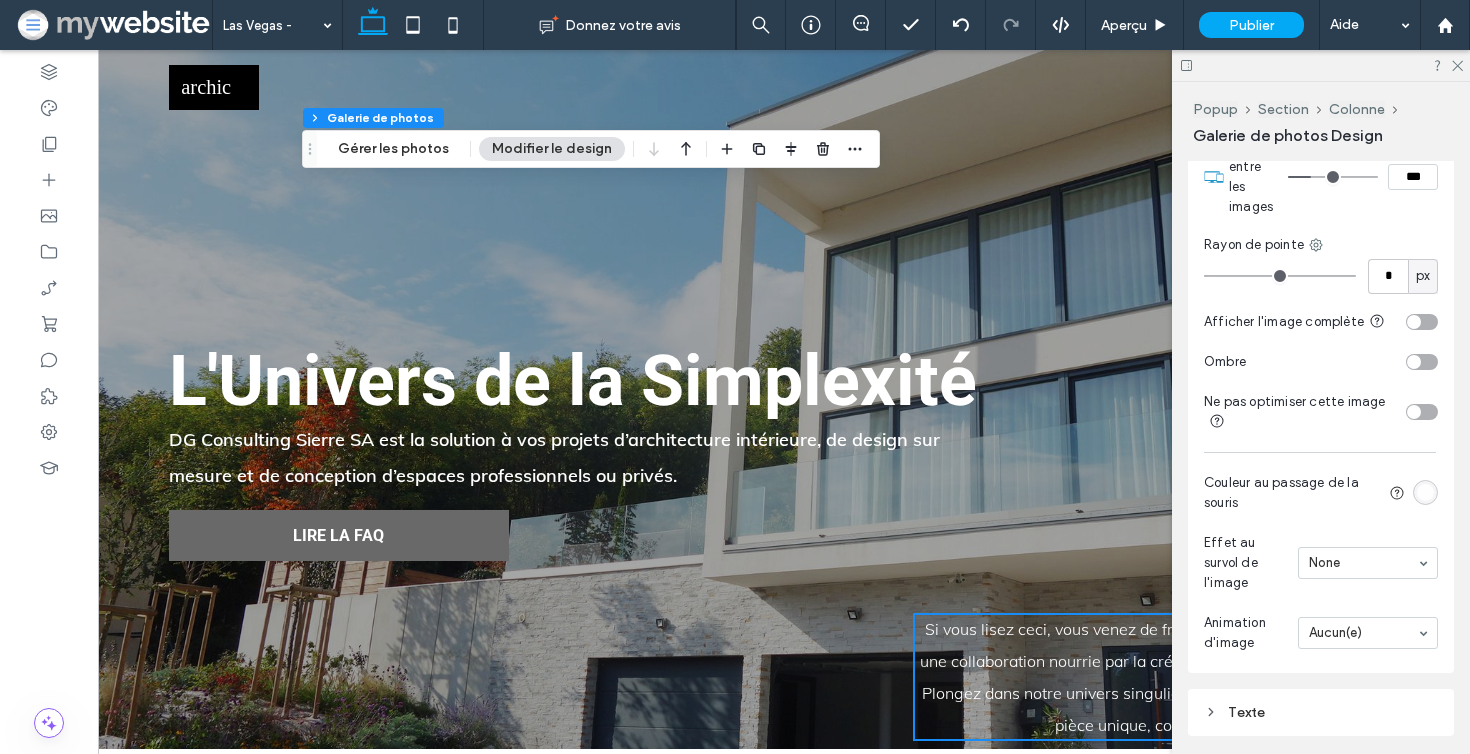 scroll, scrollTop: 1661, scrollLeft: 0, axis: vertical 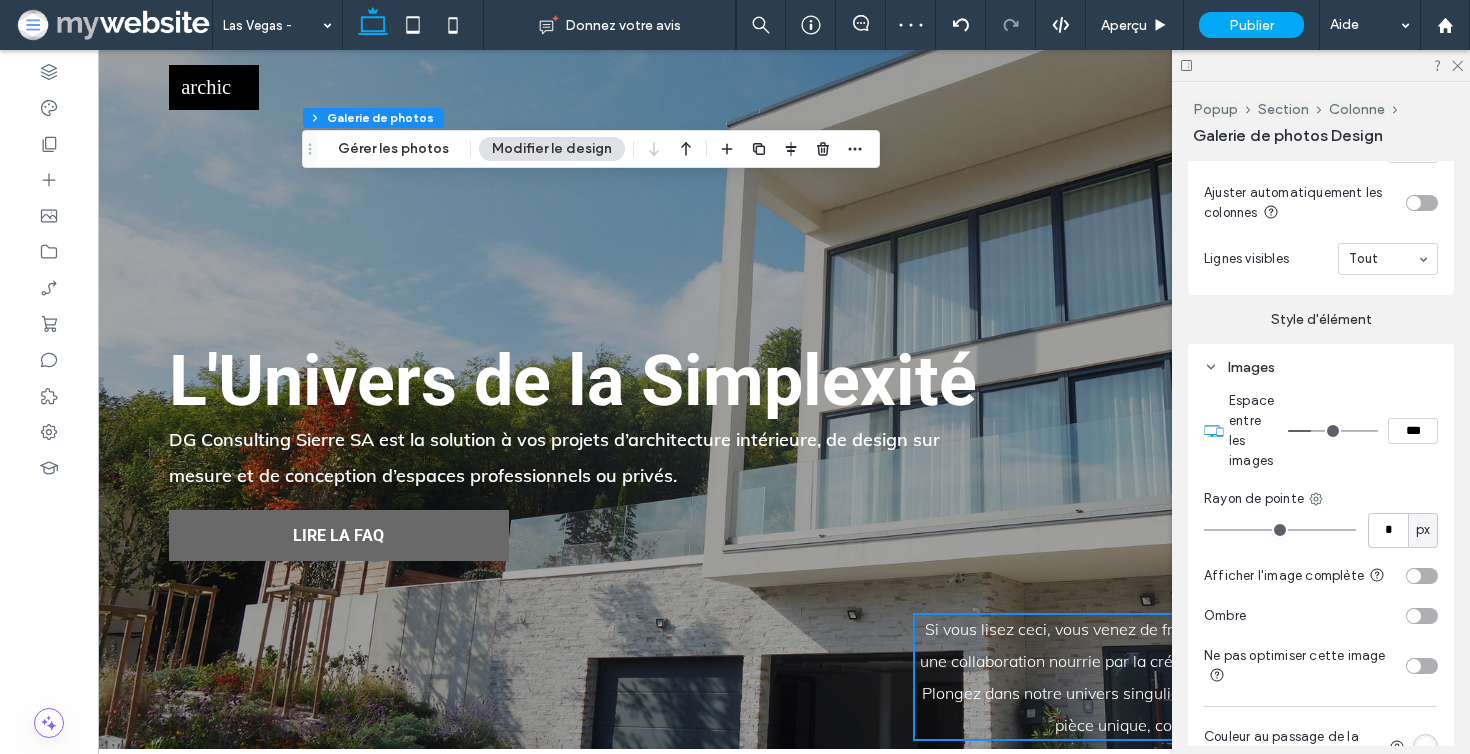 click at bounding box center (1321, 65) 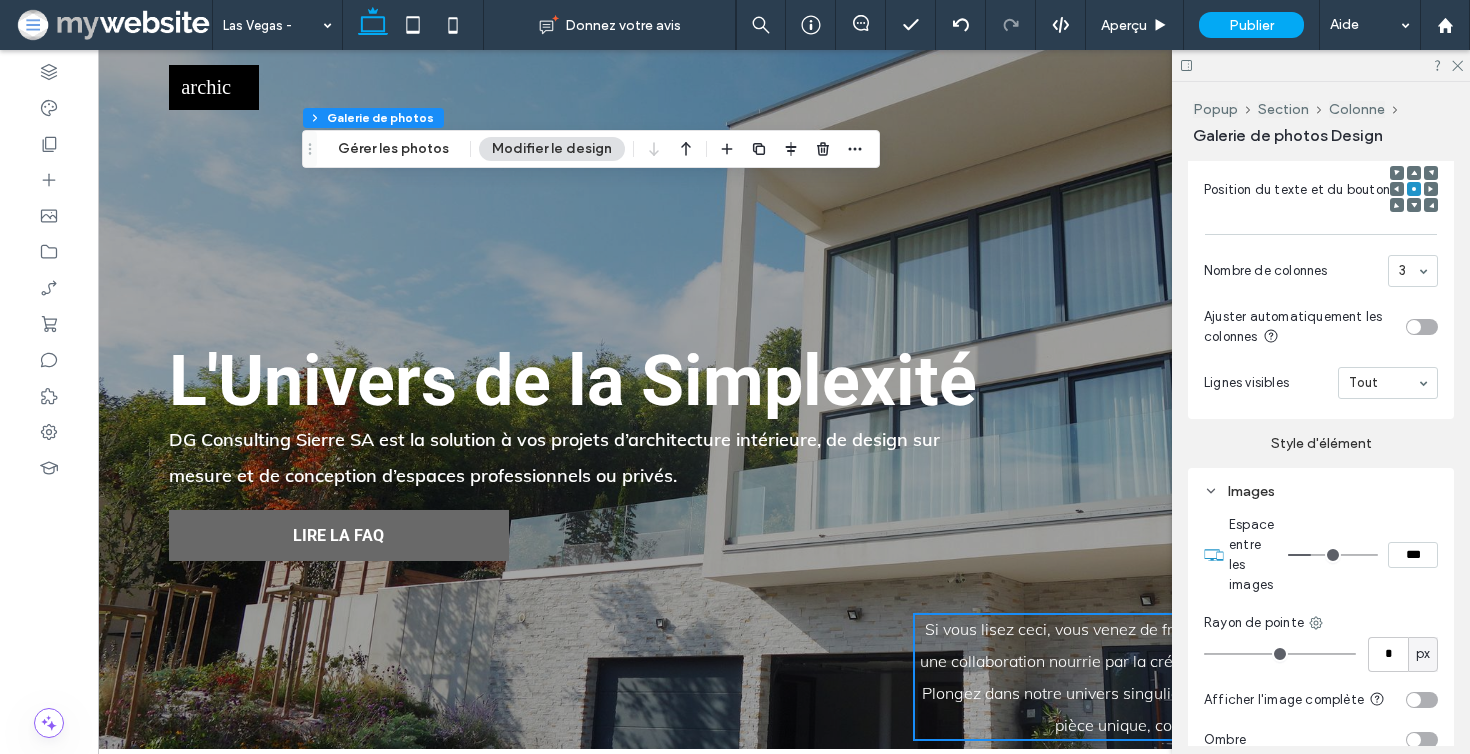 scroll, scrollTop: 1213, scrollLeft: 0, axis: vertical 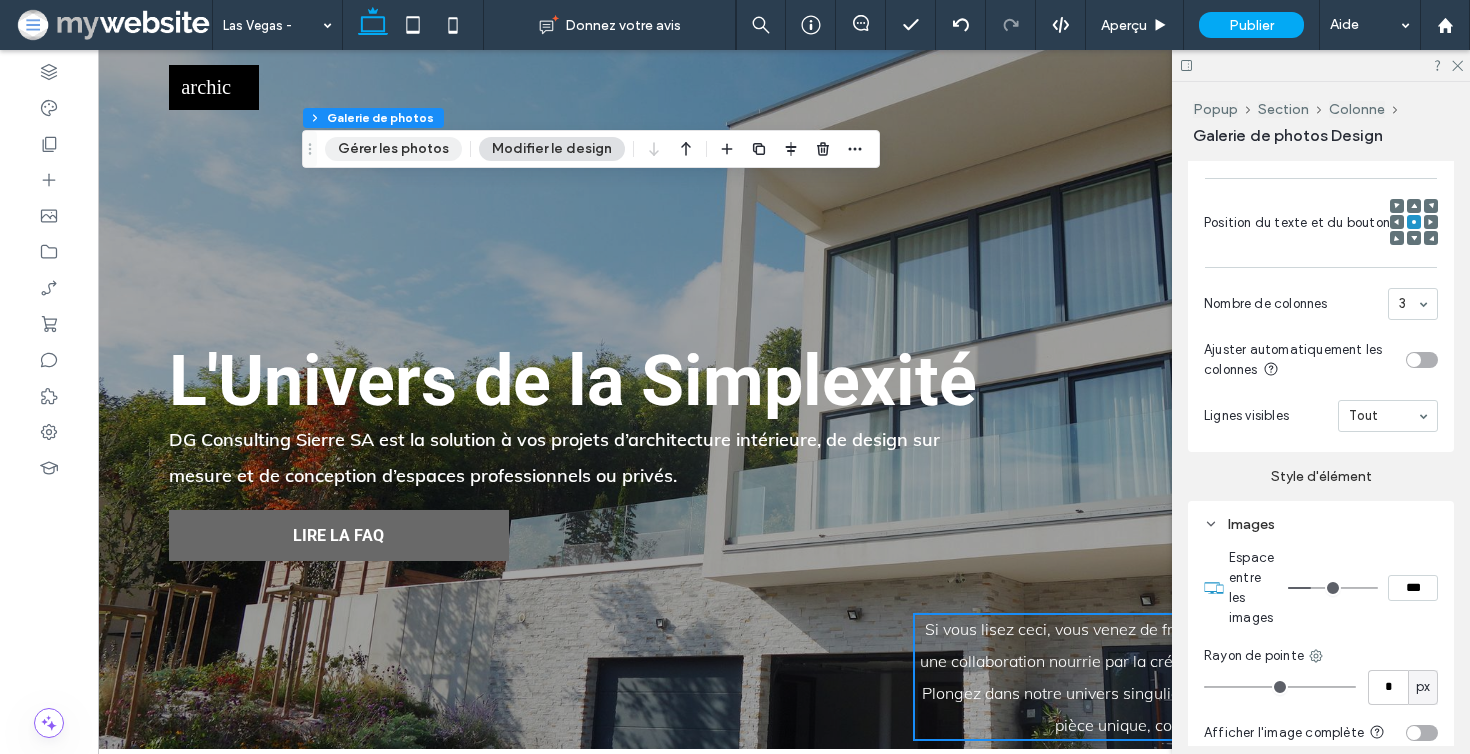 click on "Gérer les photos" at bounding box center (393, 149) 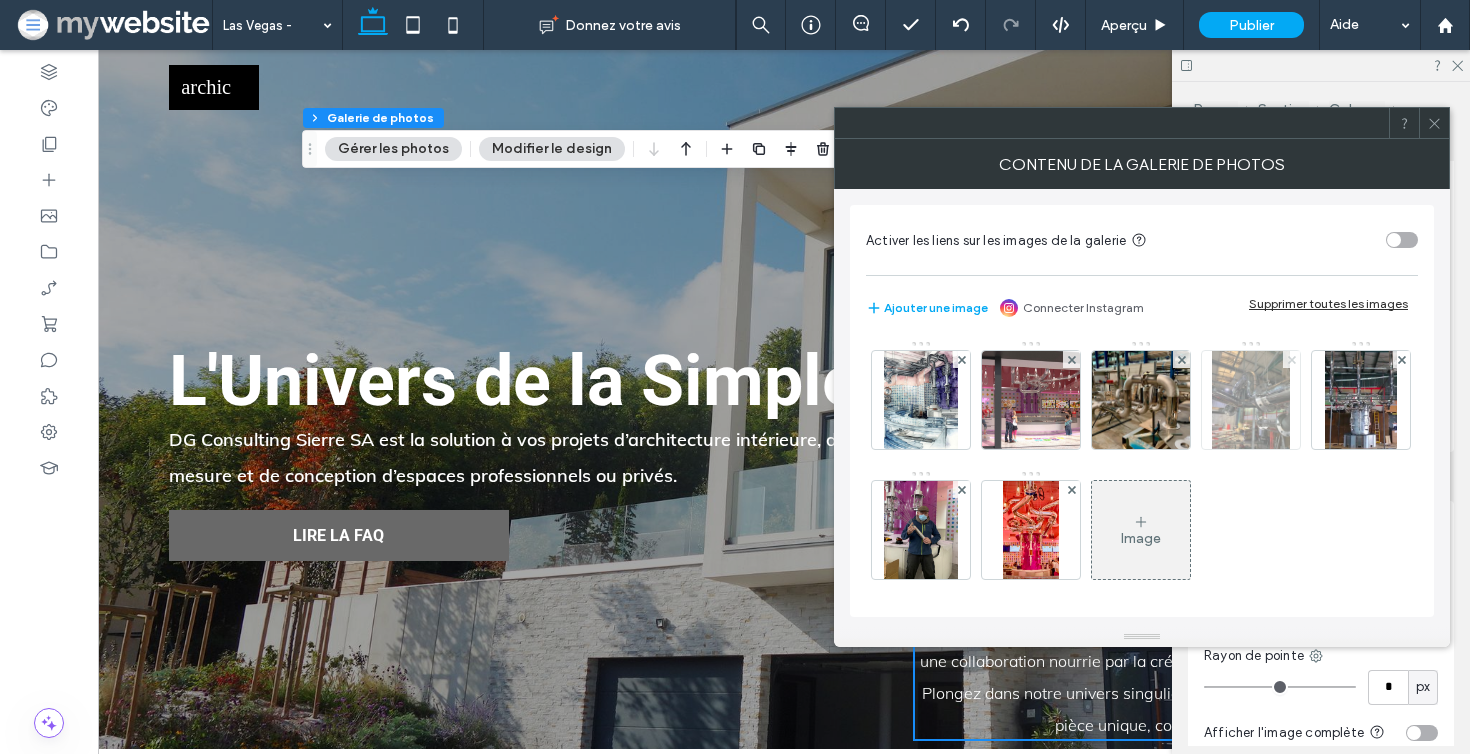 click 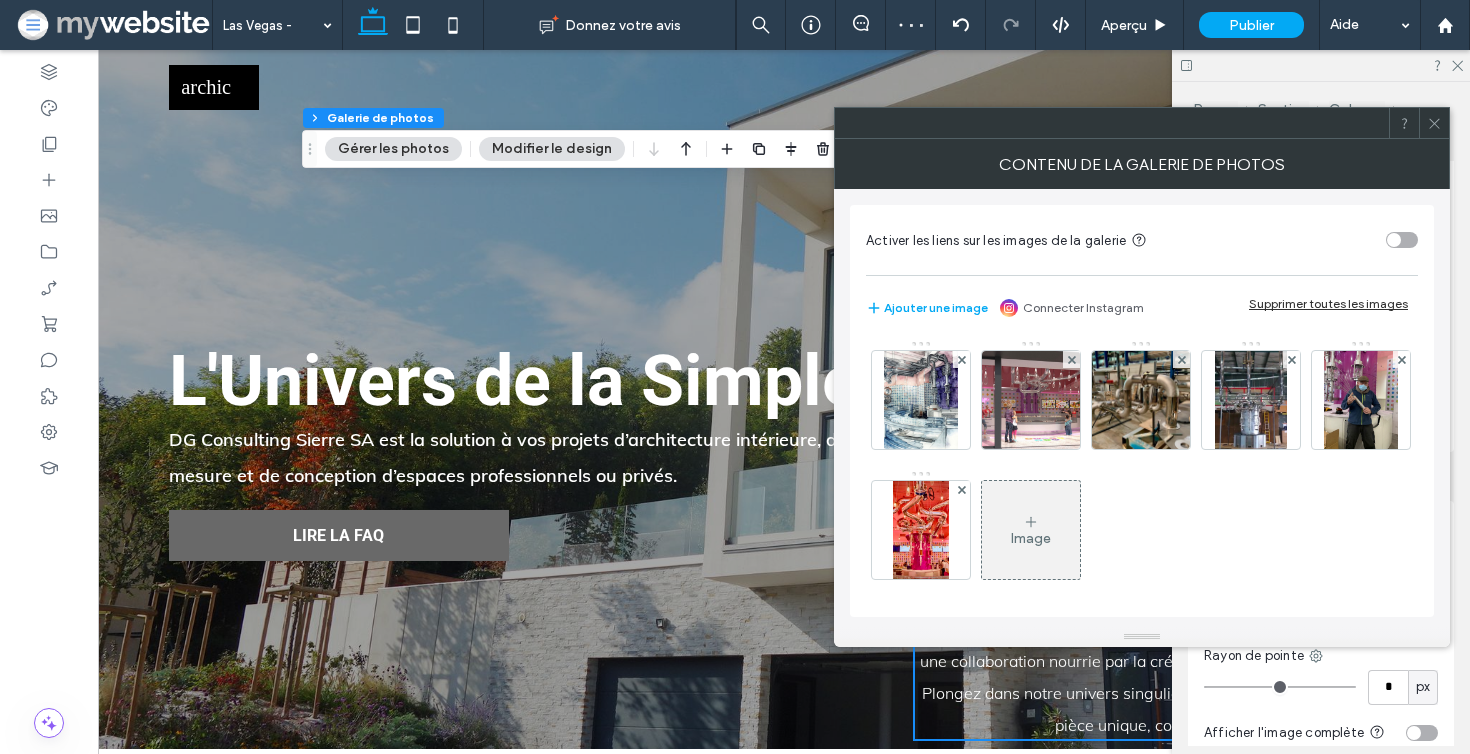 click 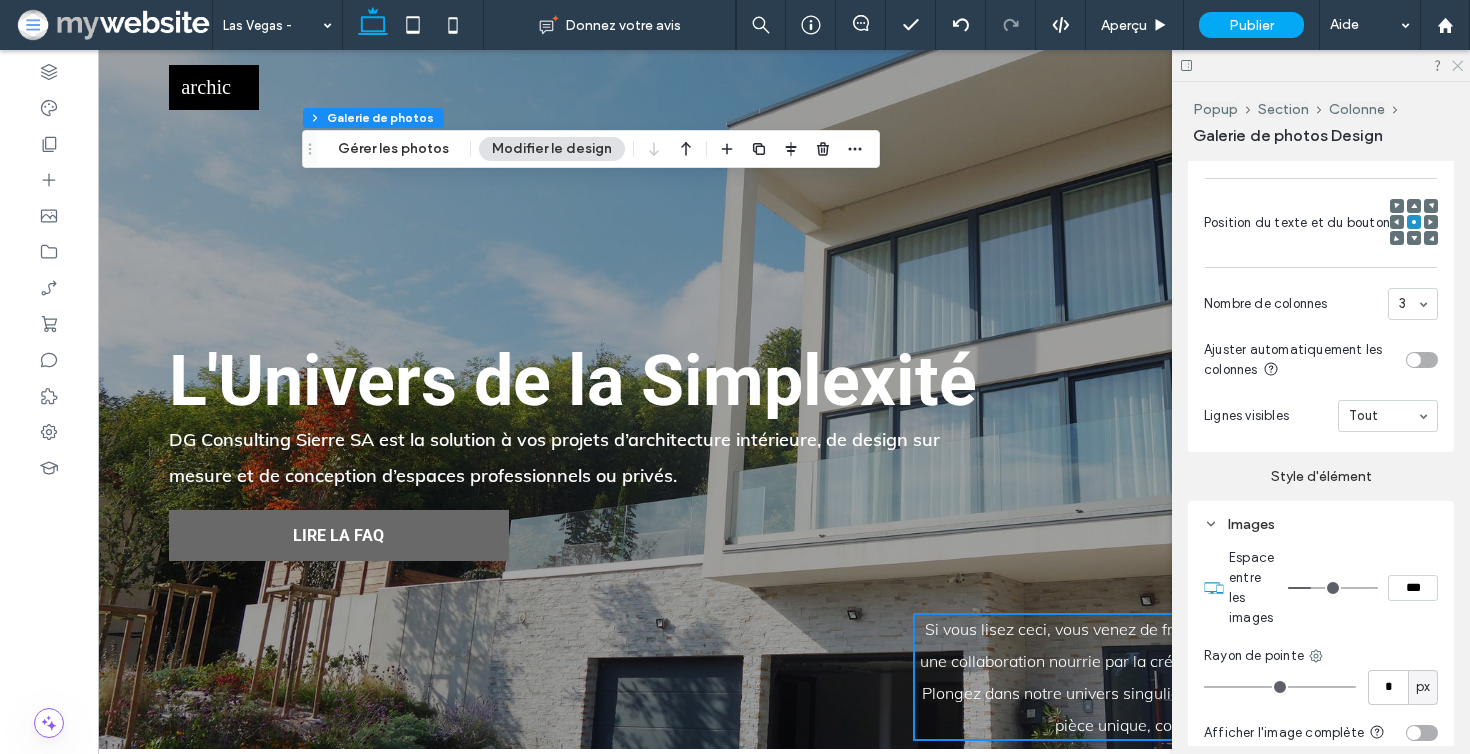 click 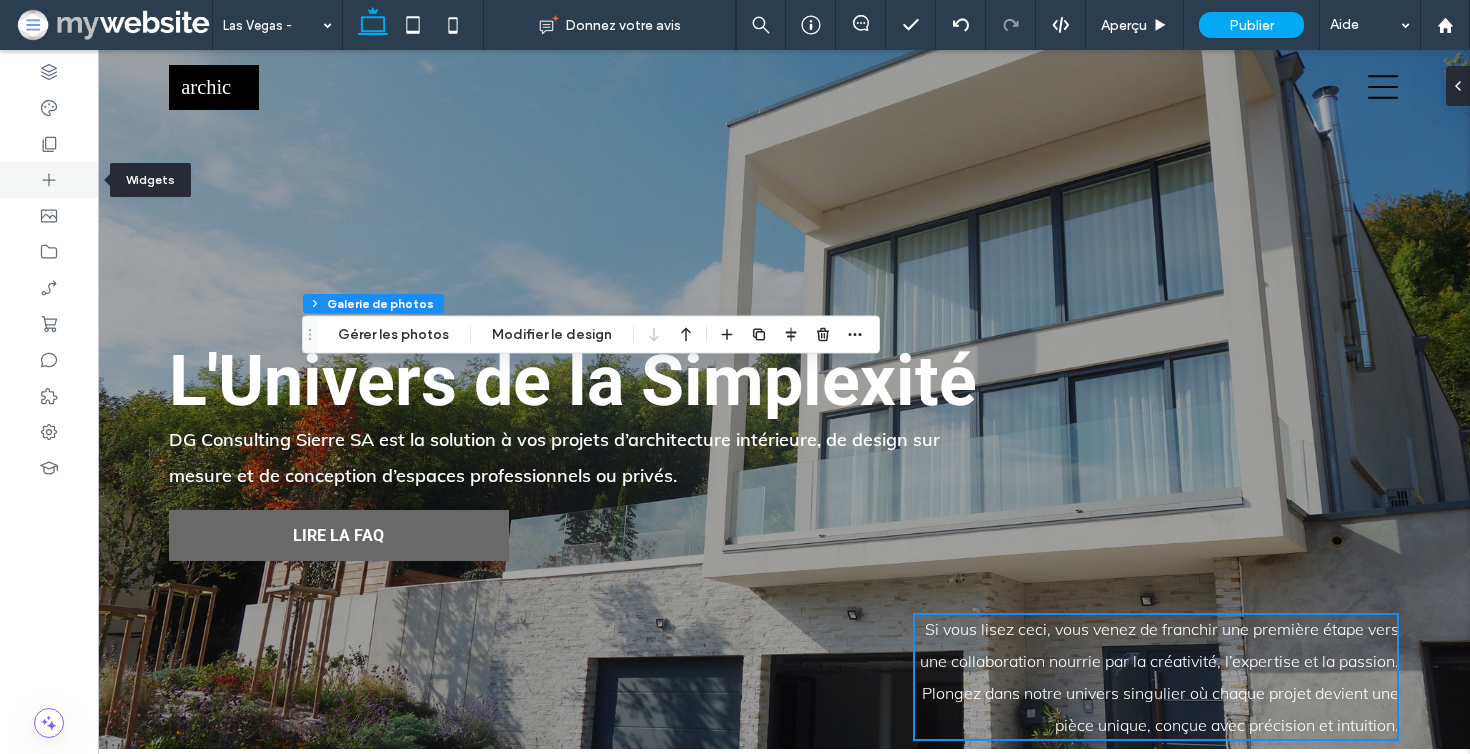 click at bounding box center [49, 180] 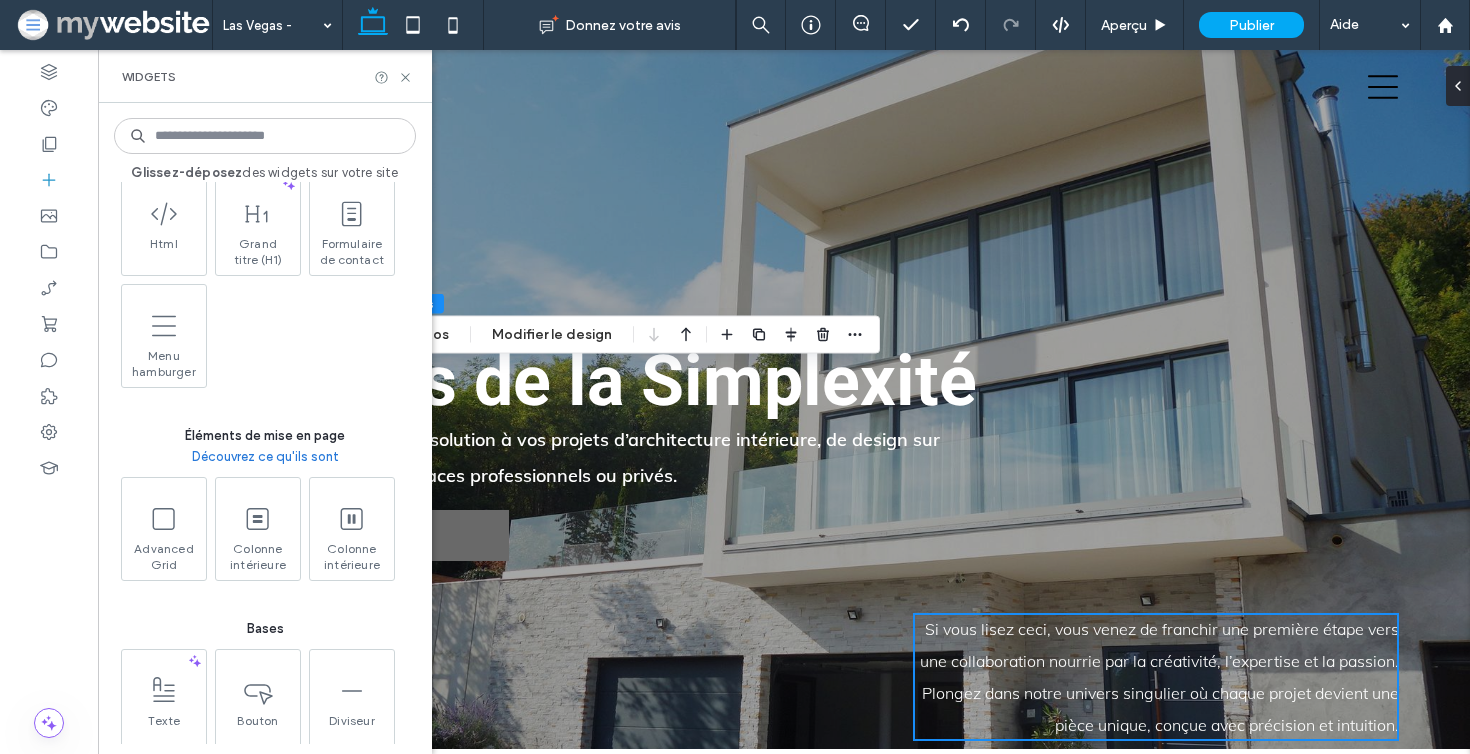 scroll, scrollTop: 914, scrollLeft: 0, axis: vertical 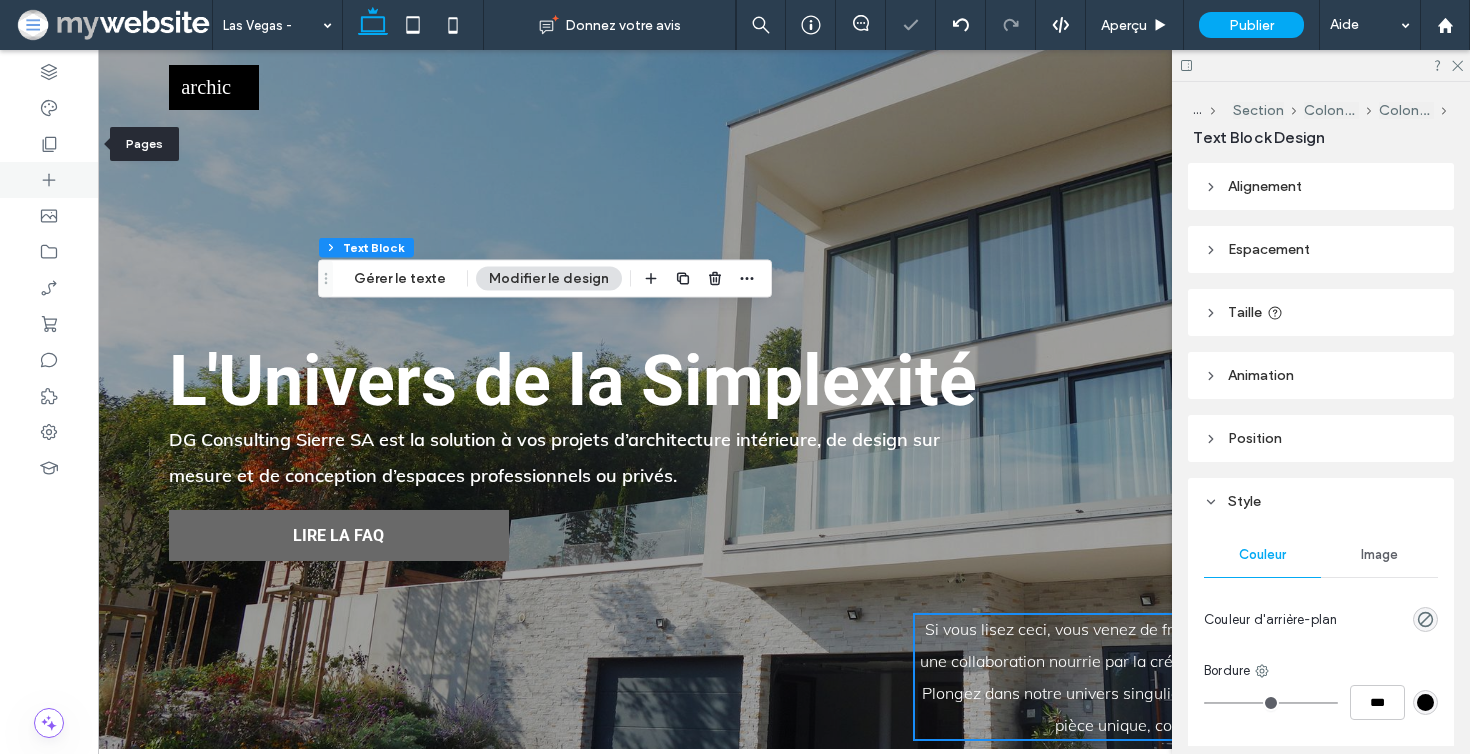 click 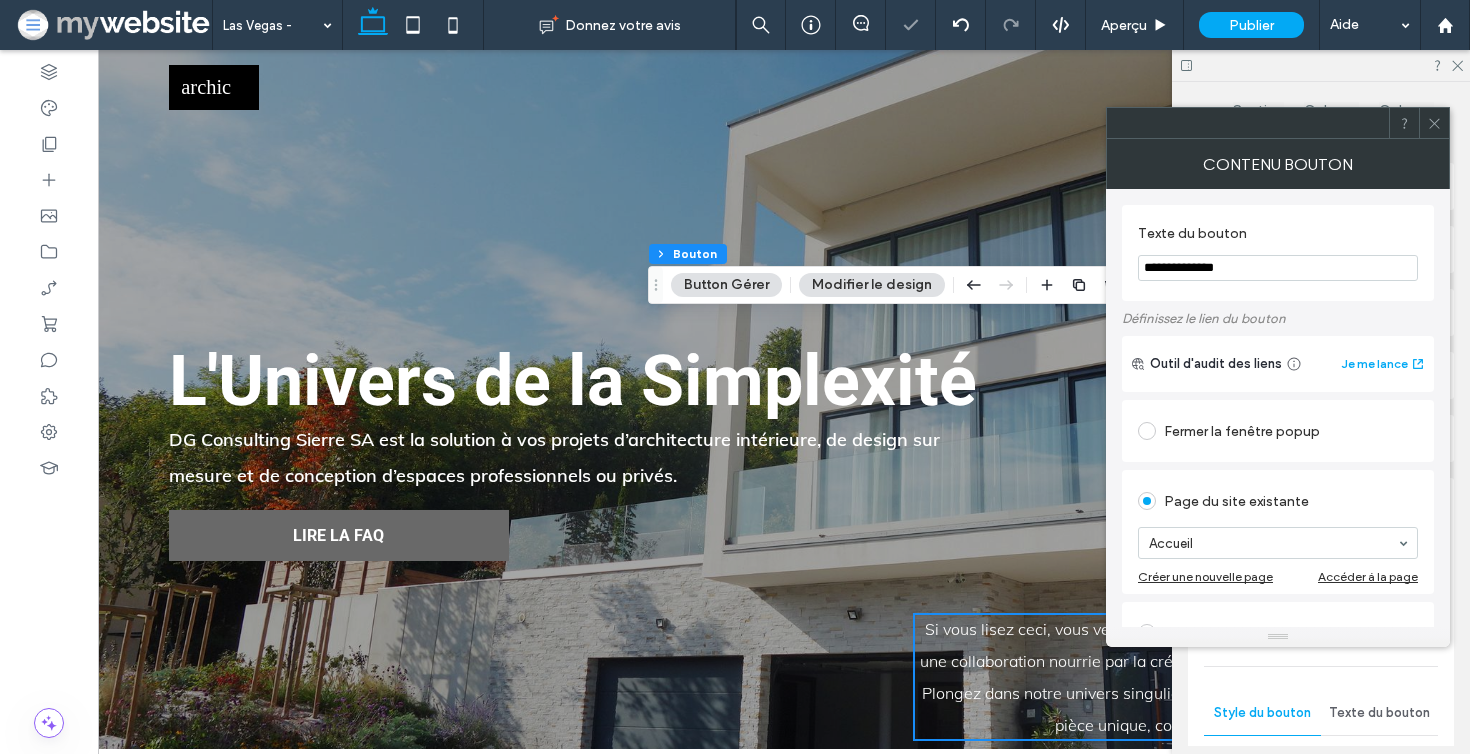 click on "**********" at bounding box center (1278, 268) 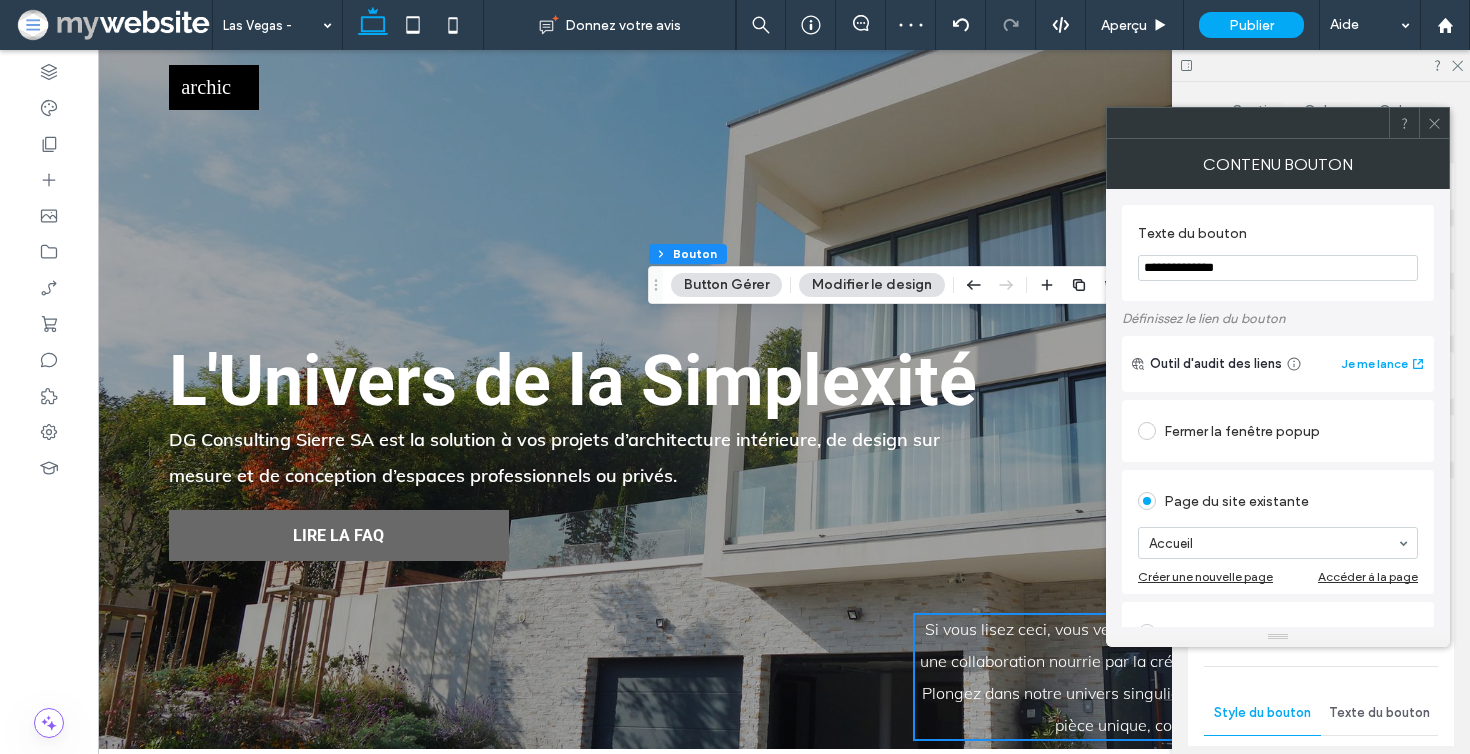 click on "**********" at bounding box center [1278, 268] 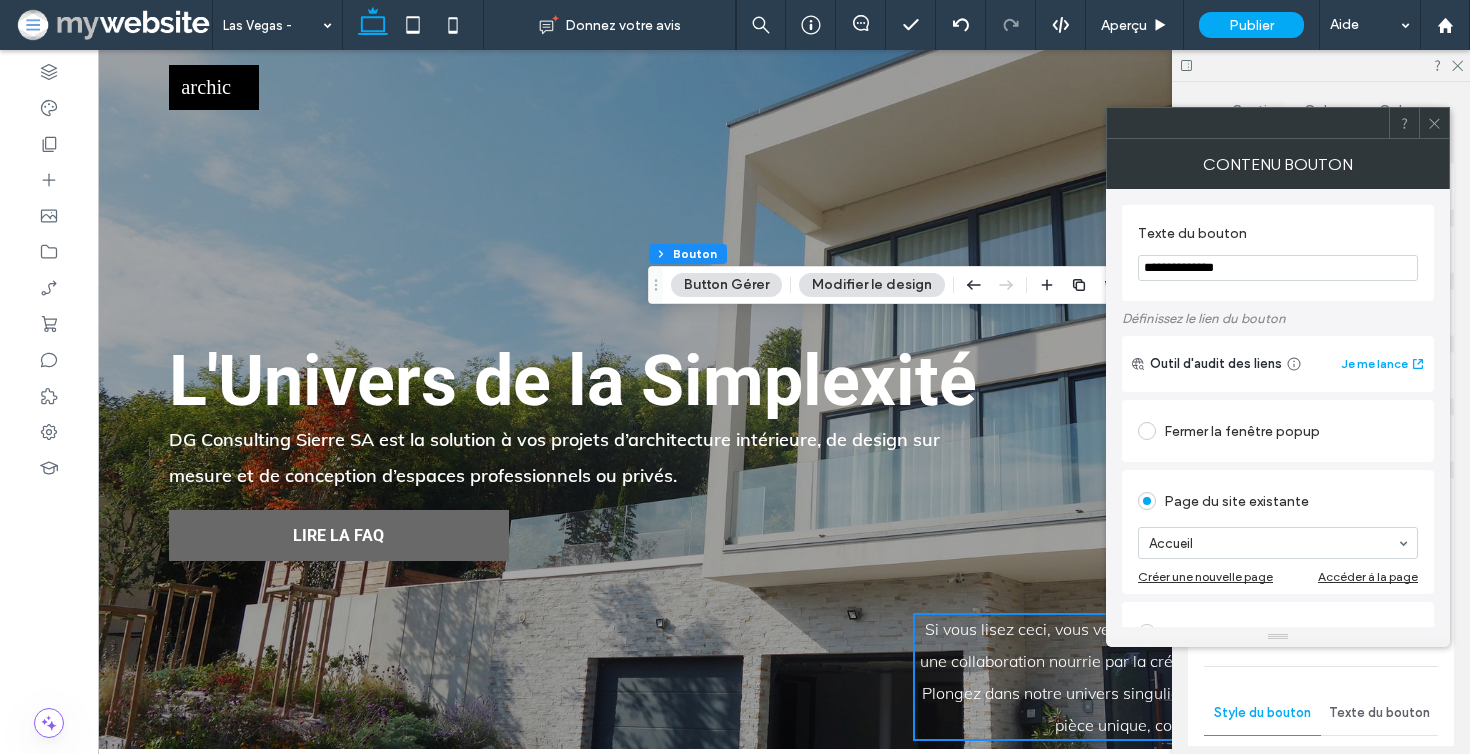 type on "**********" 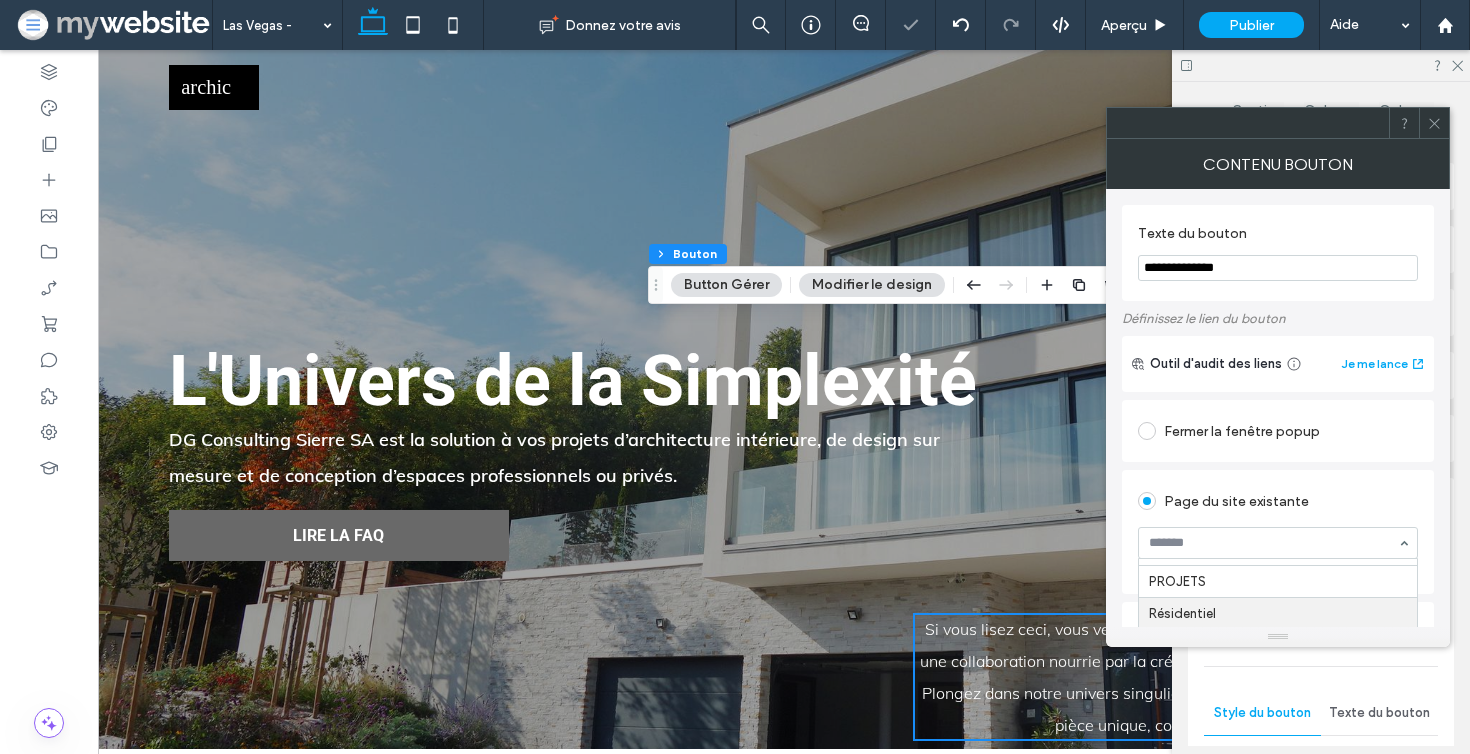scroll, scrollTop: 57, scrollLeft: 0, axis: vertical 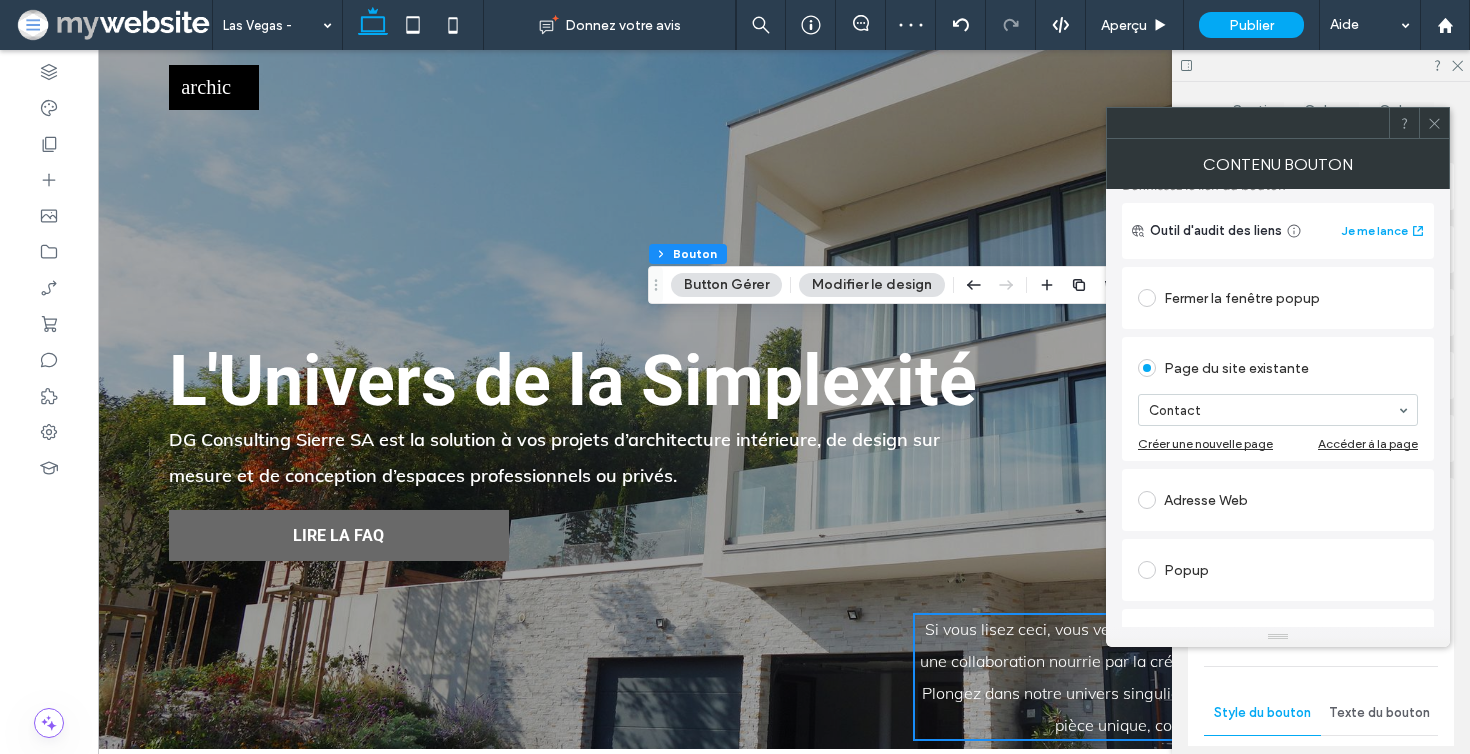 click 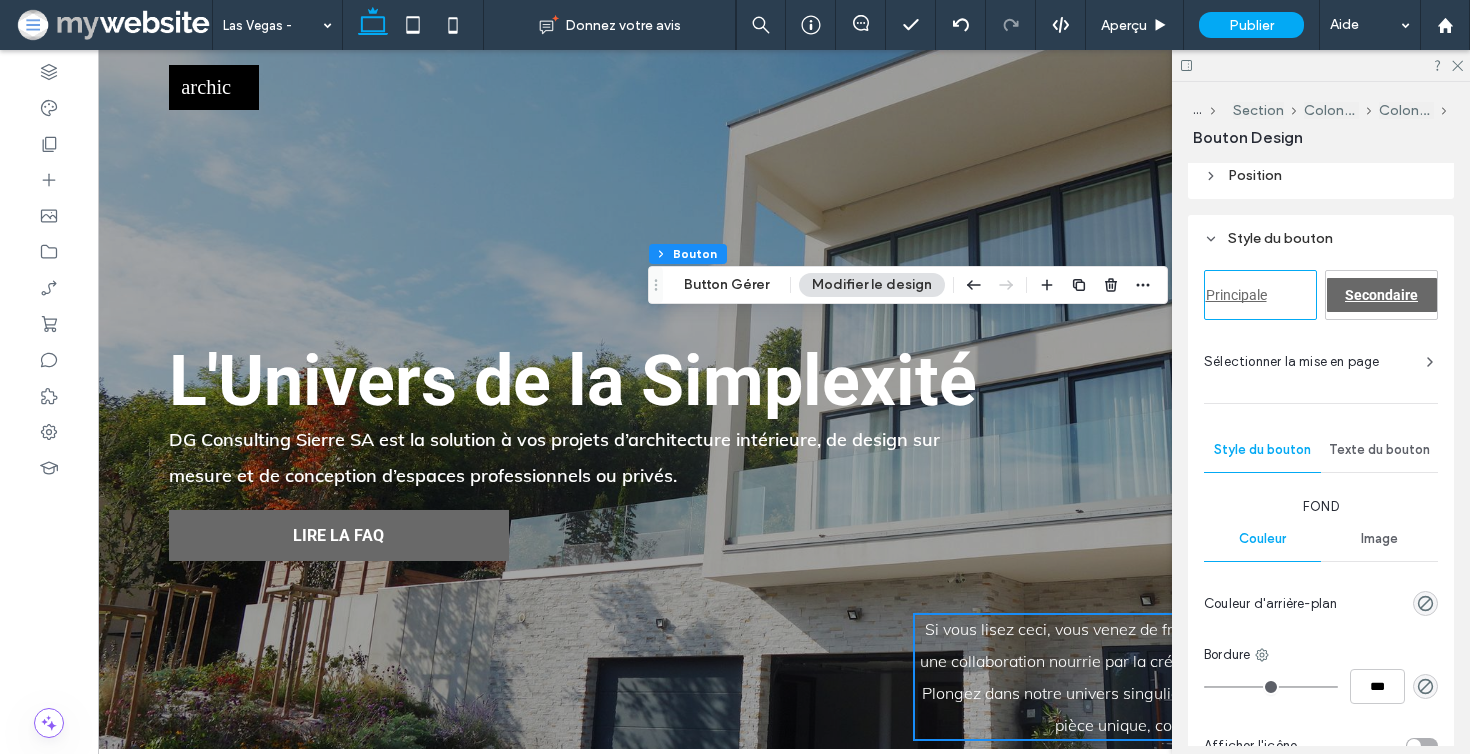 scroll, scrollTop: 267, scrollLeft: 0, axis: vertical 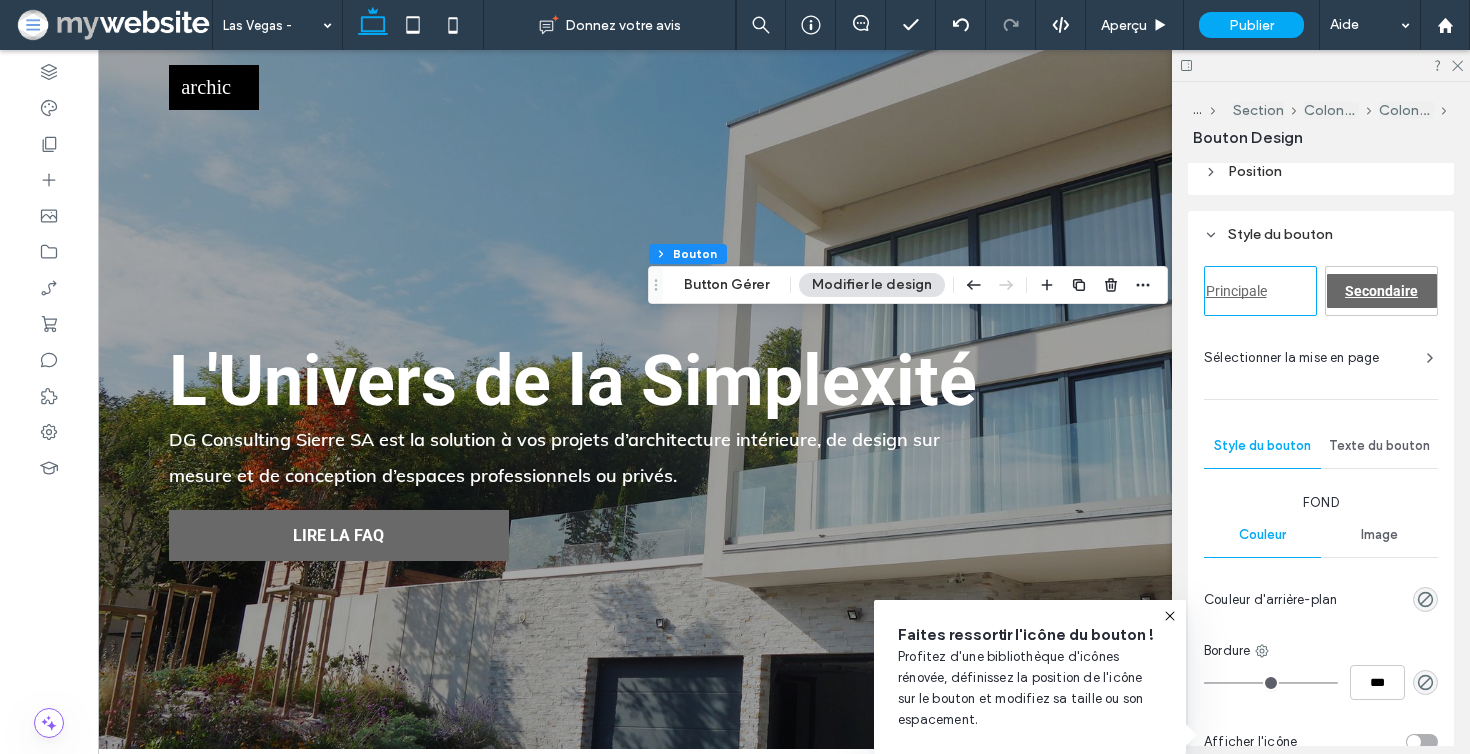 click on "Texte du bouton" at bounding box center (1379, 446) 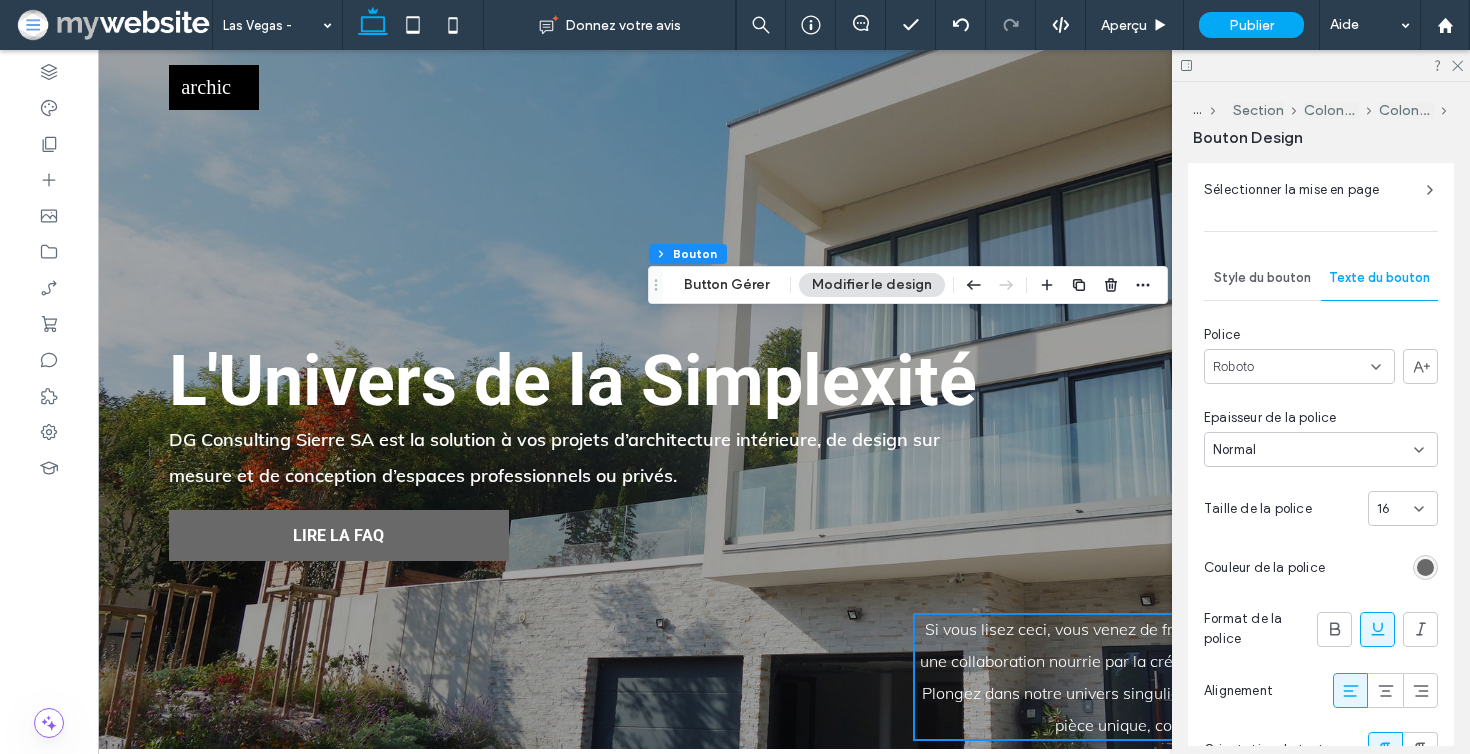 scroll, scrollTop: 517, scrollLeft: 0, axis: vertical 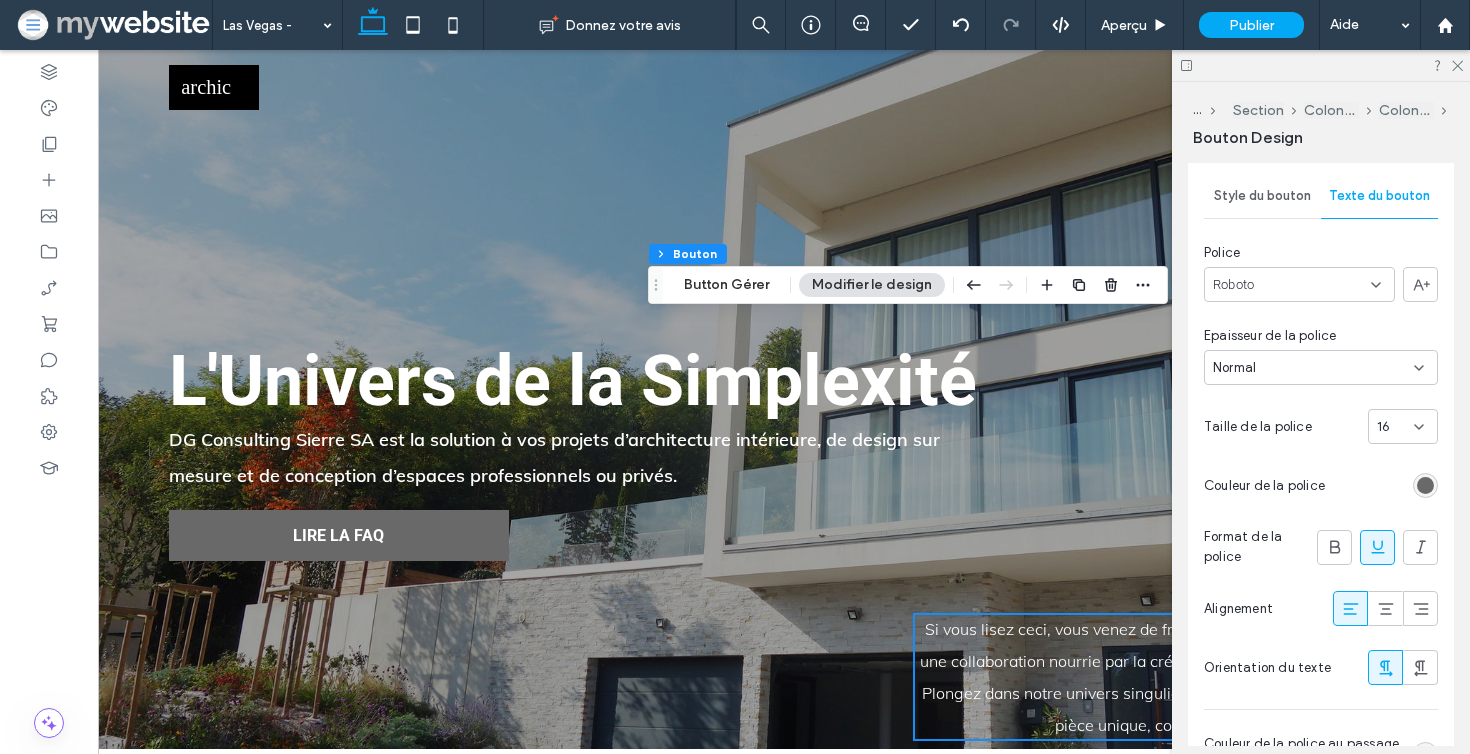 click 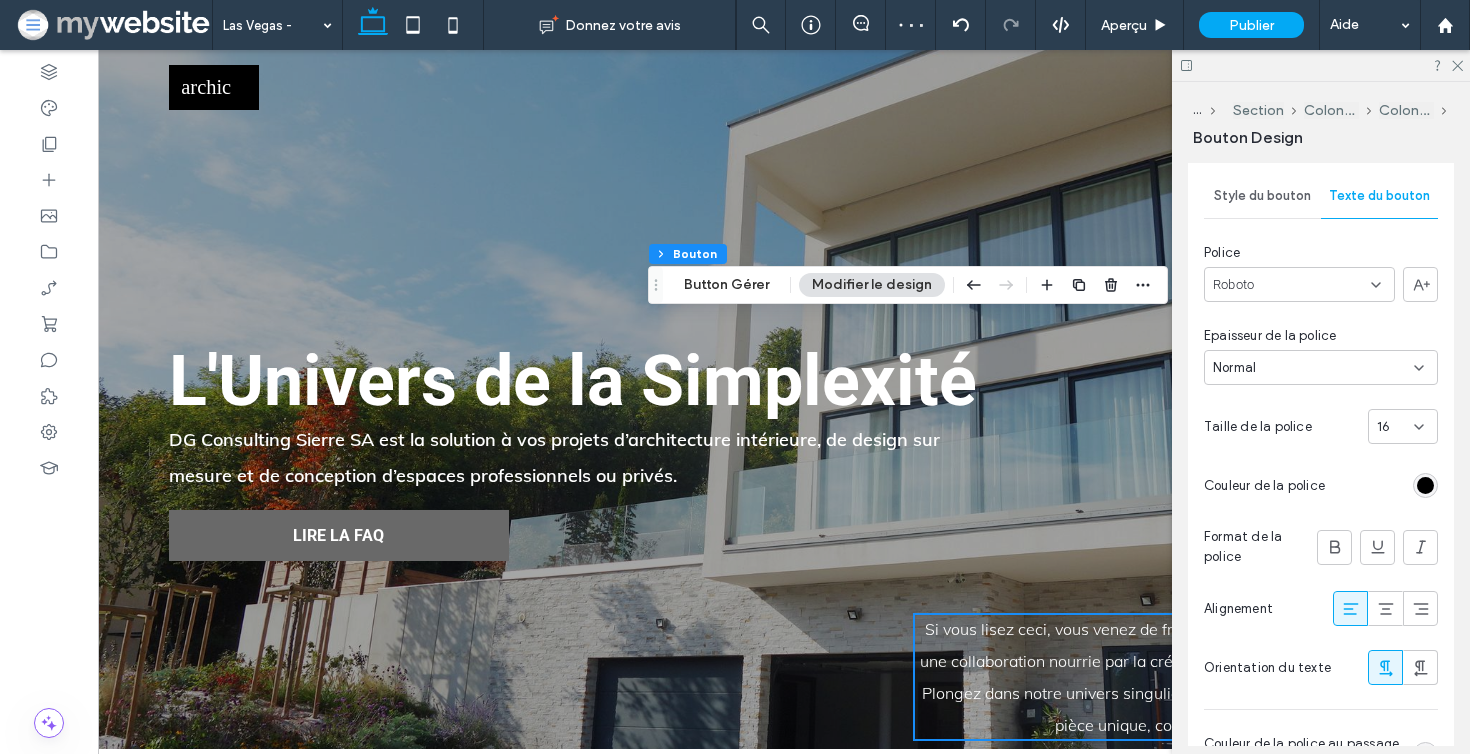 click at bounding box center [1321, 65] 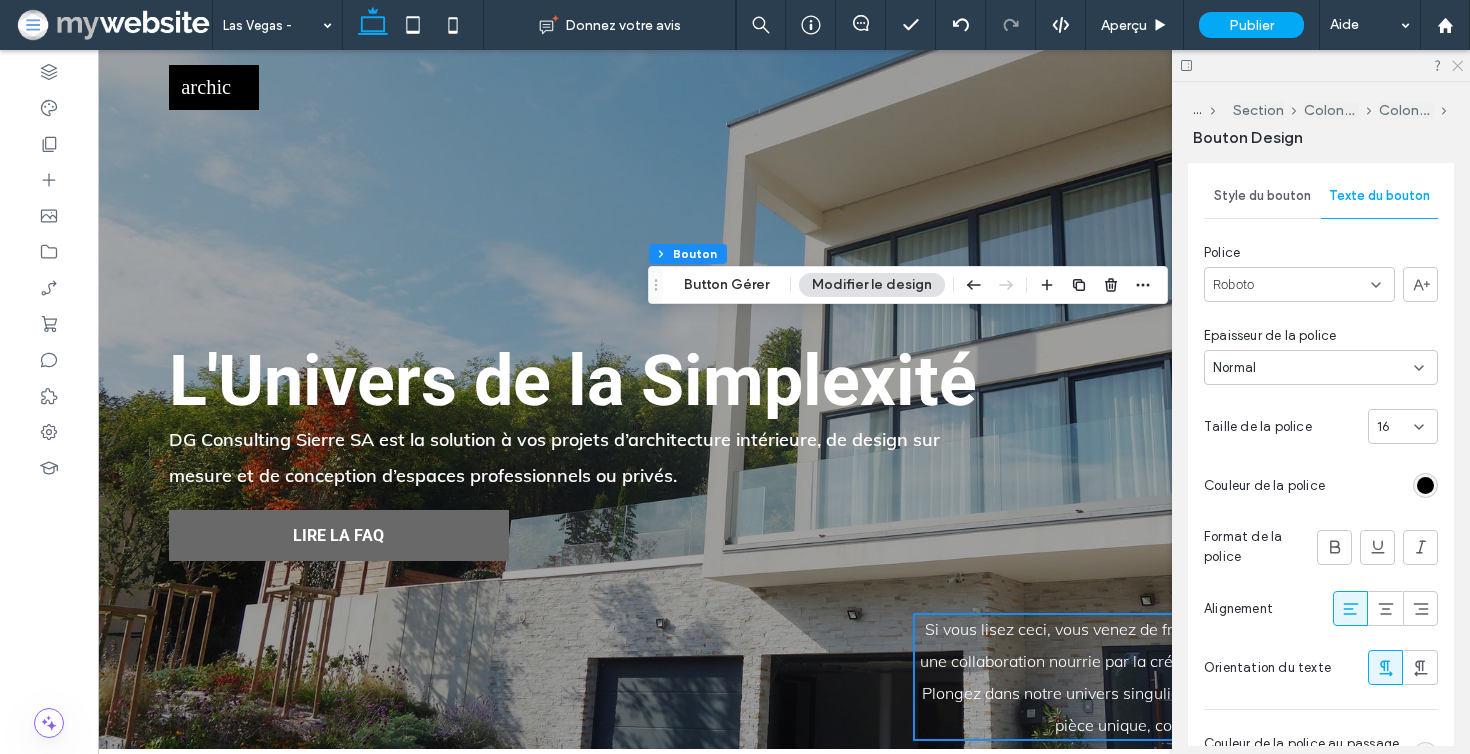 click 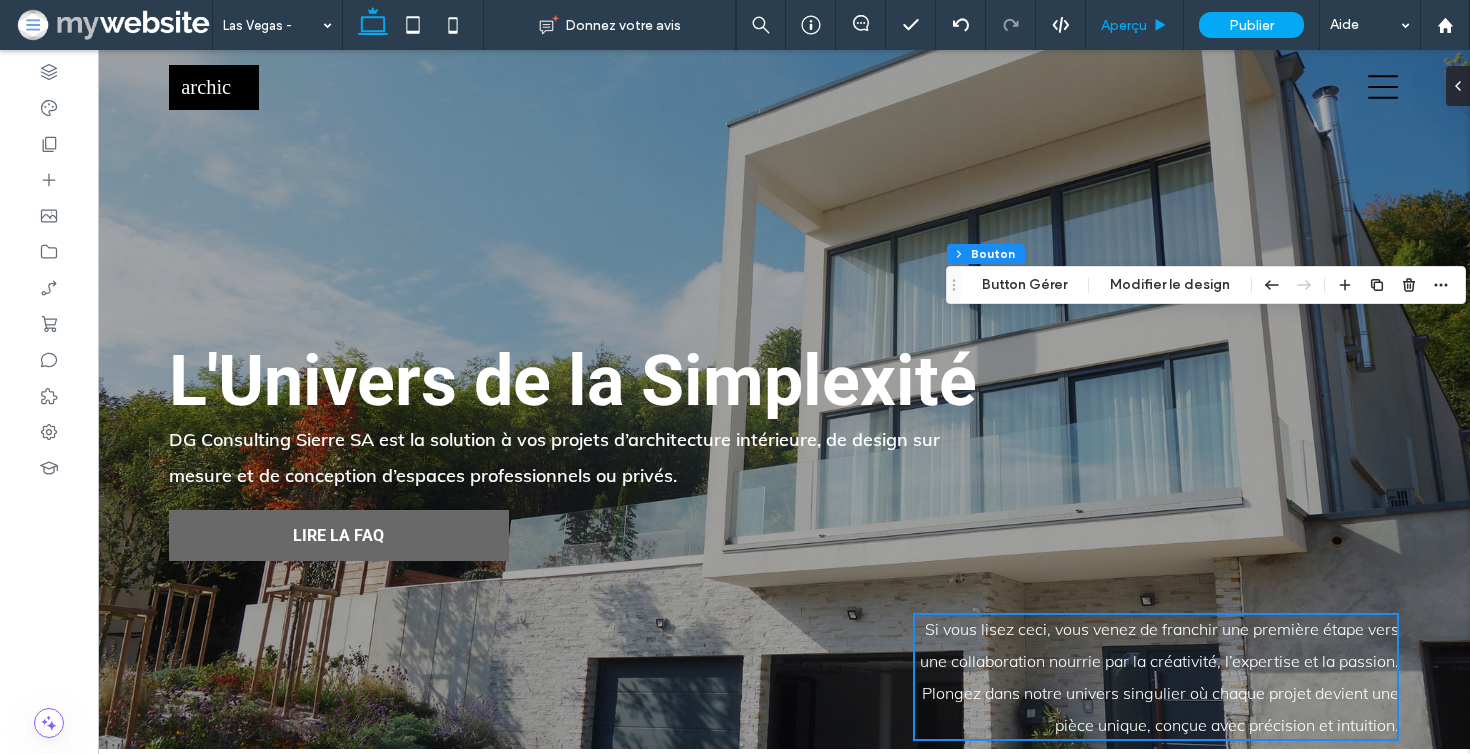 type on "**" 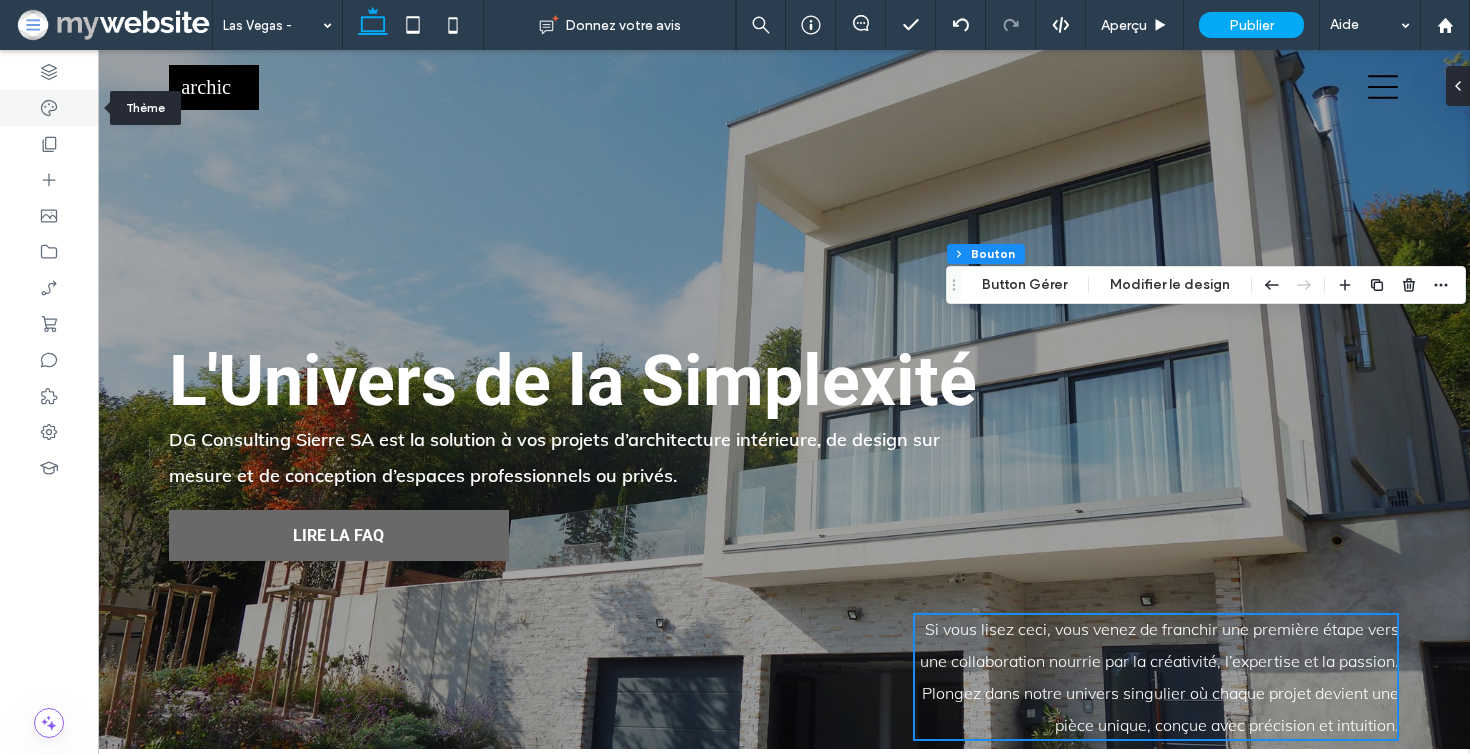 click at bounding box center (49, 108) 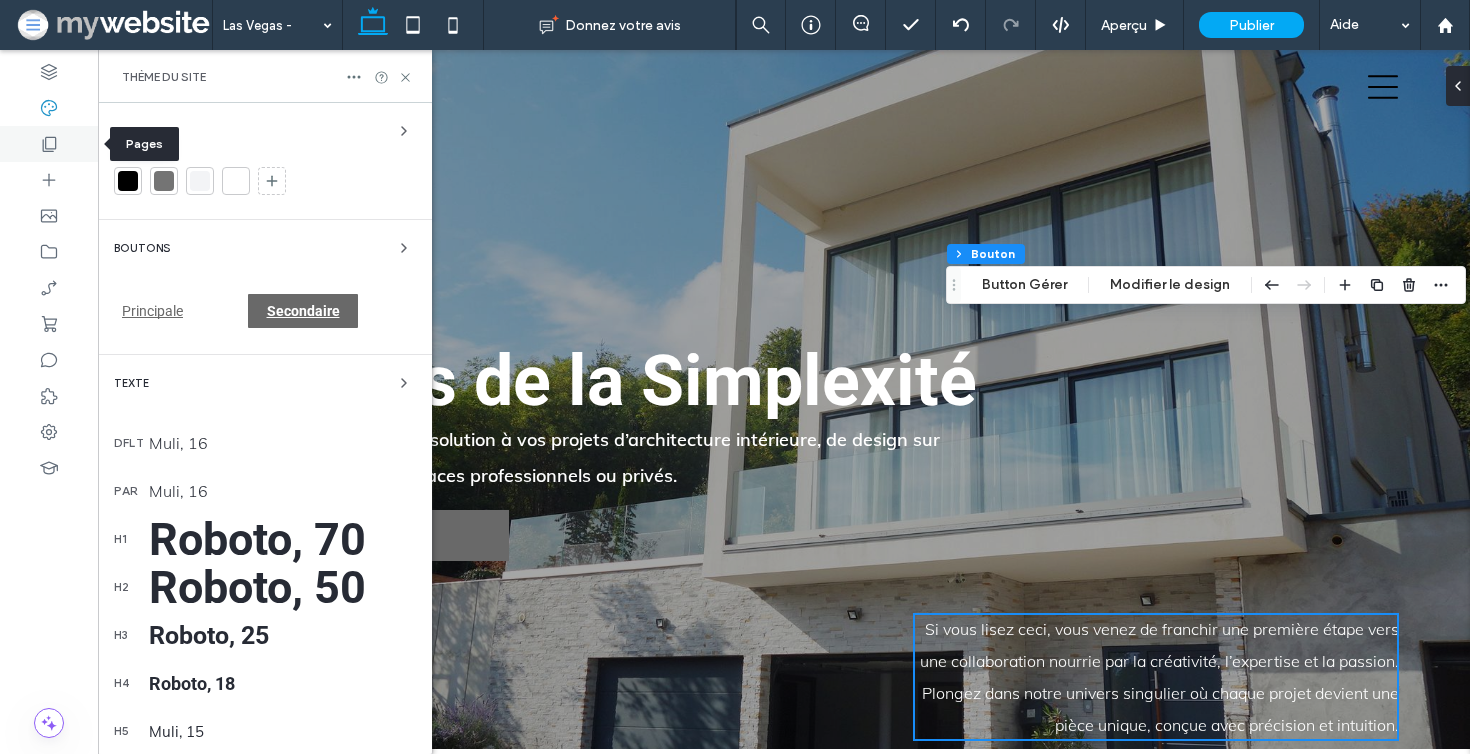 click 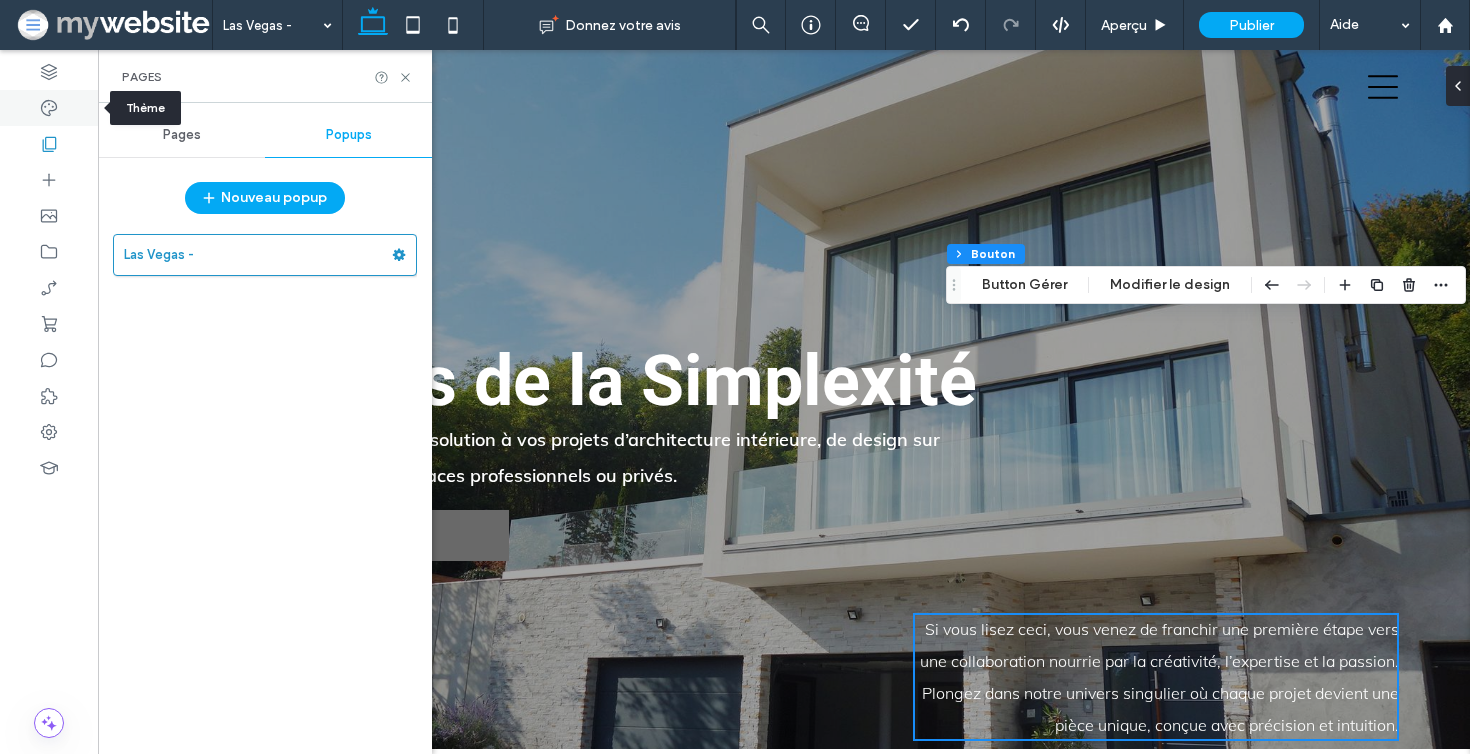 click at bounding box center (49, 108) 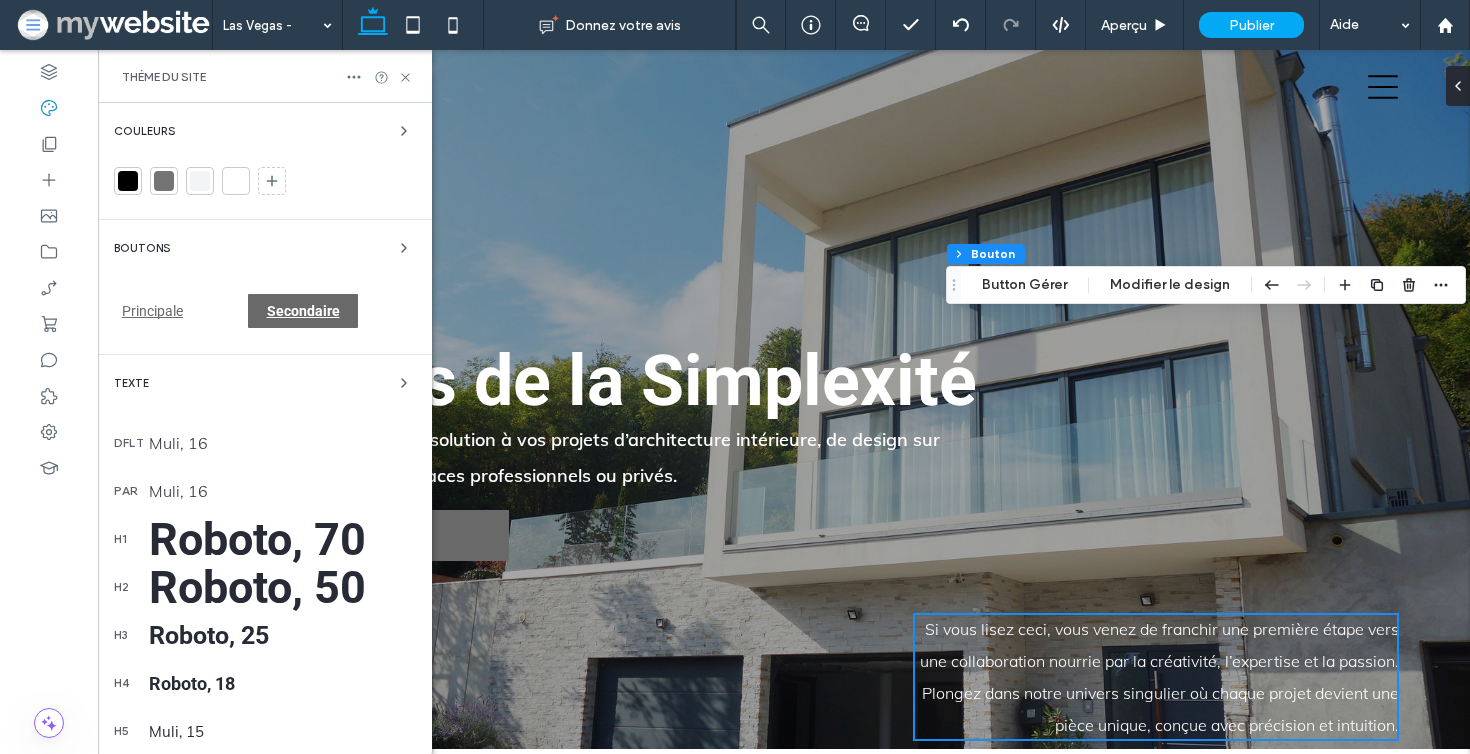 click on "Boutons Principale Secondaire" at bounding box center [265, 287] 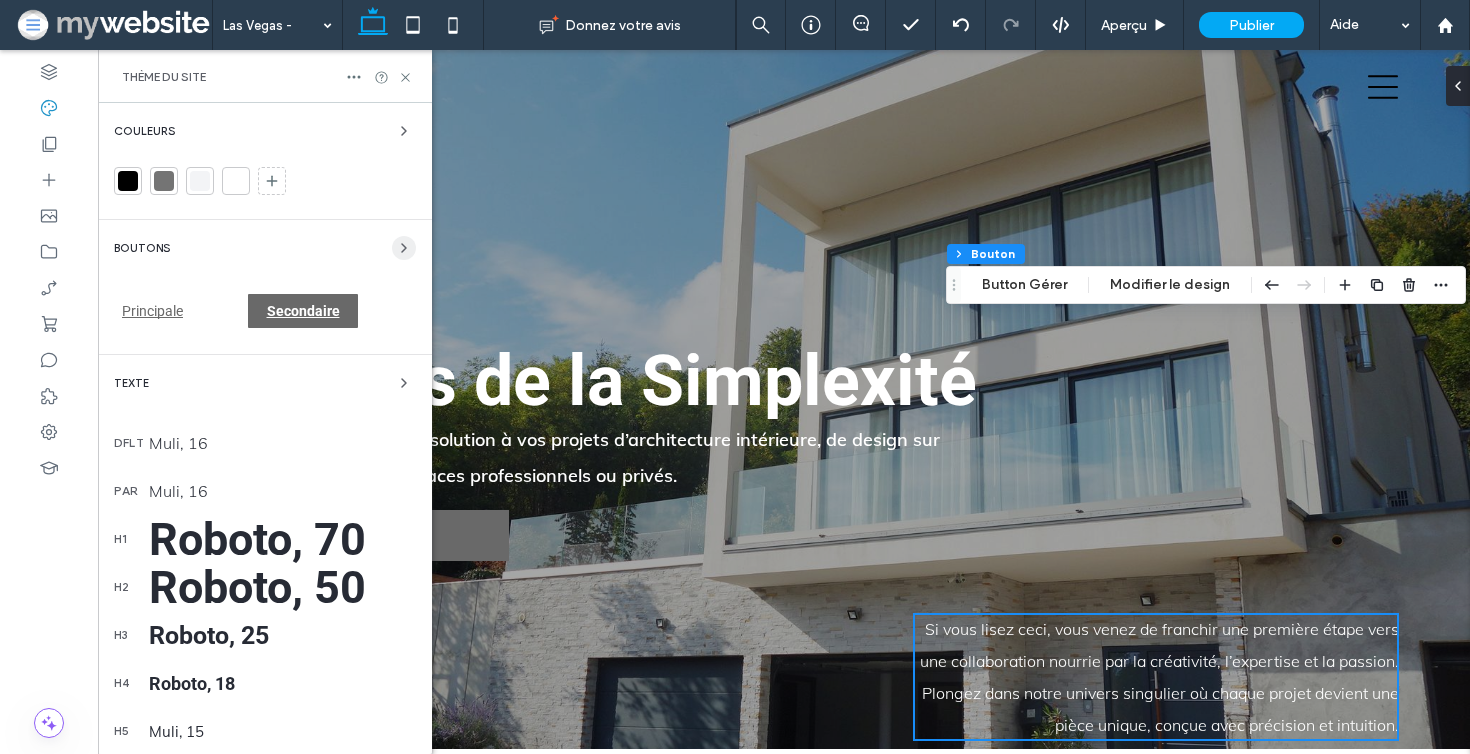 click at bounding box center [404, 248] 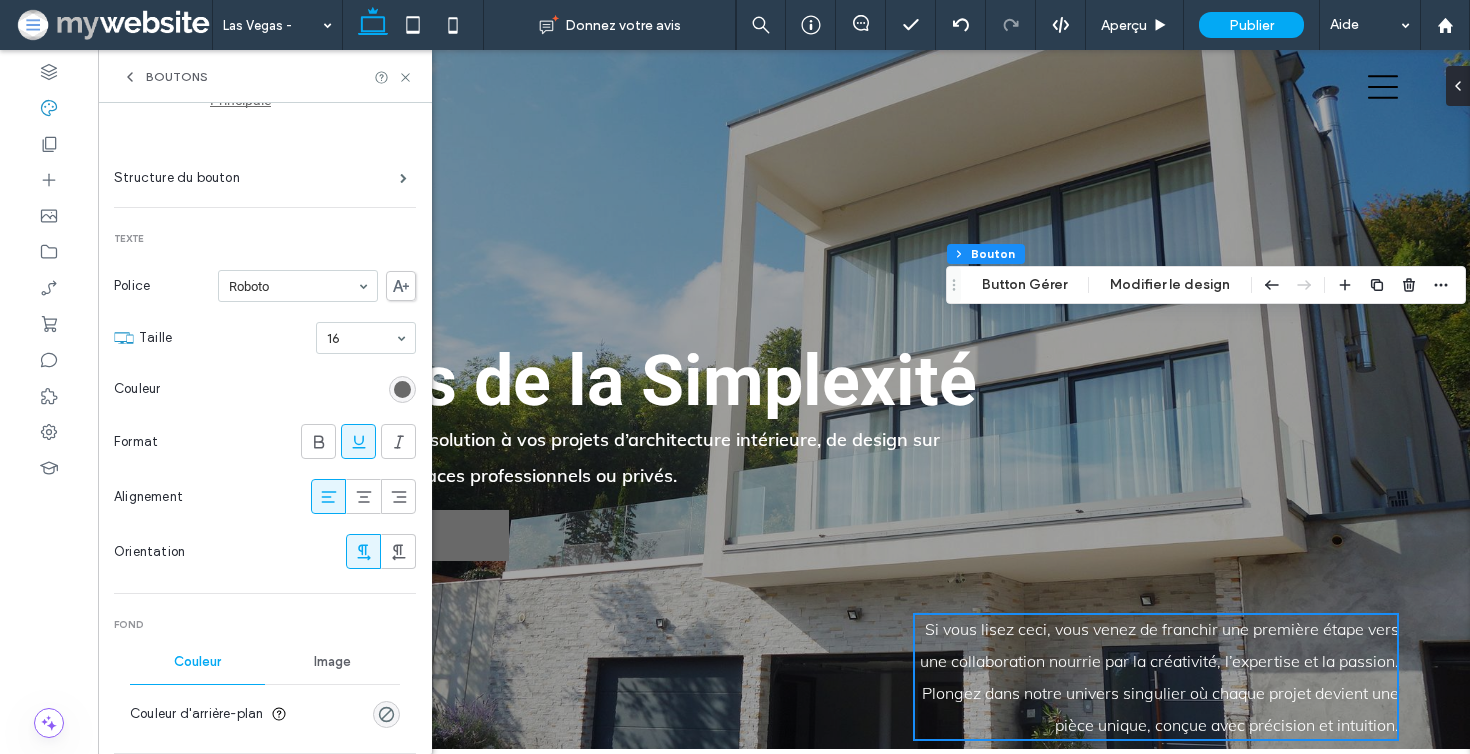 click 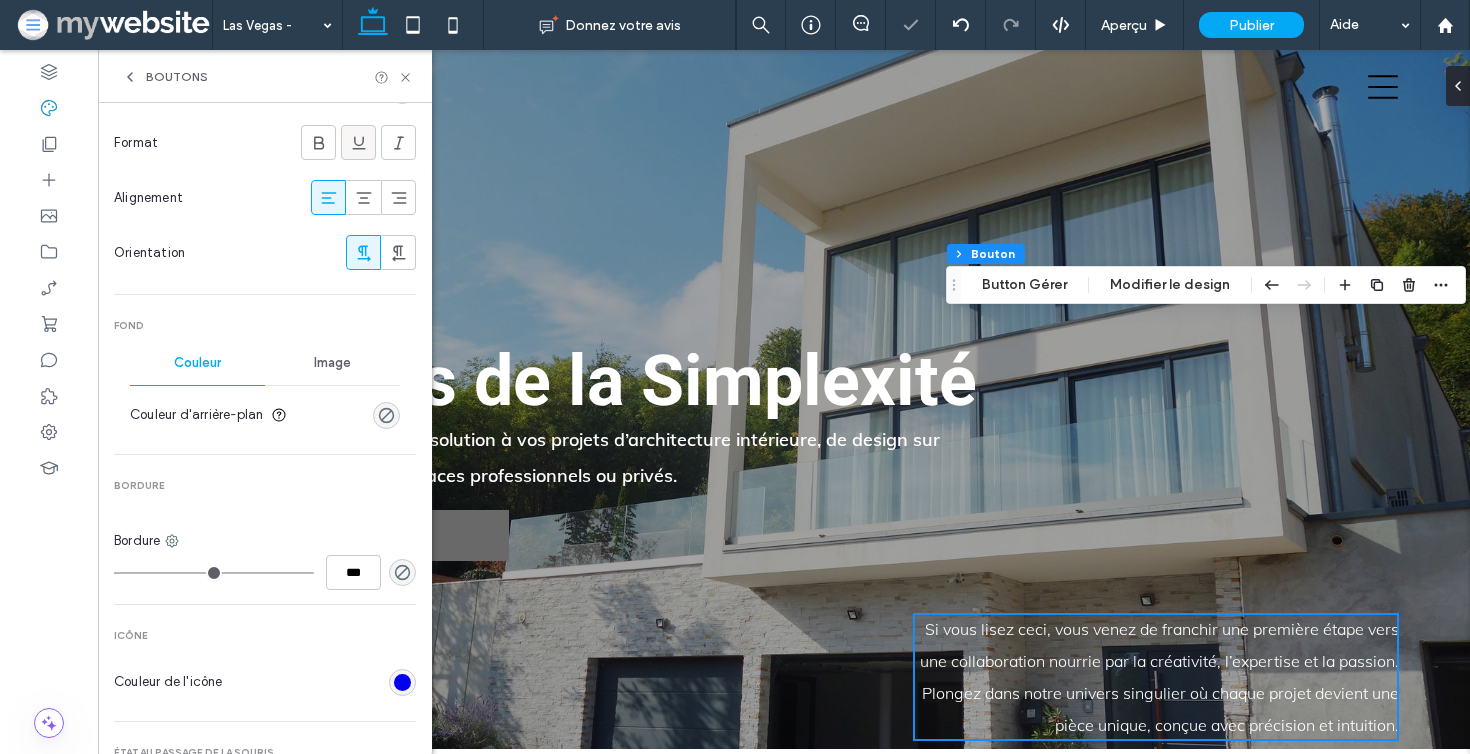 scroll, scrollTop: 549, scrollLeft: 0, axis: vertical 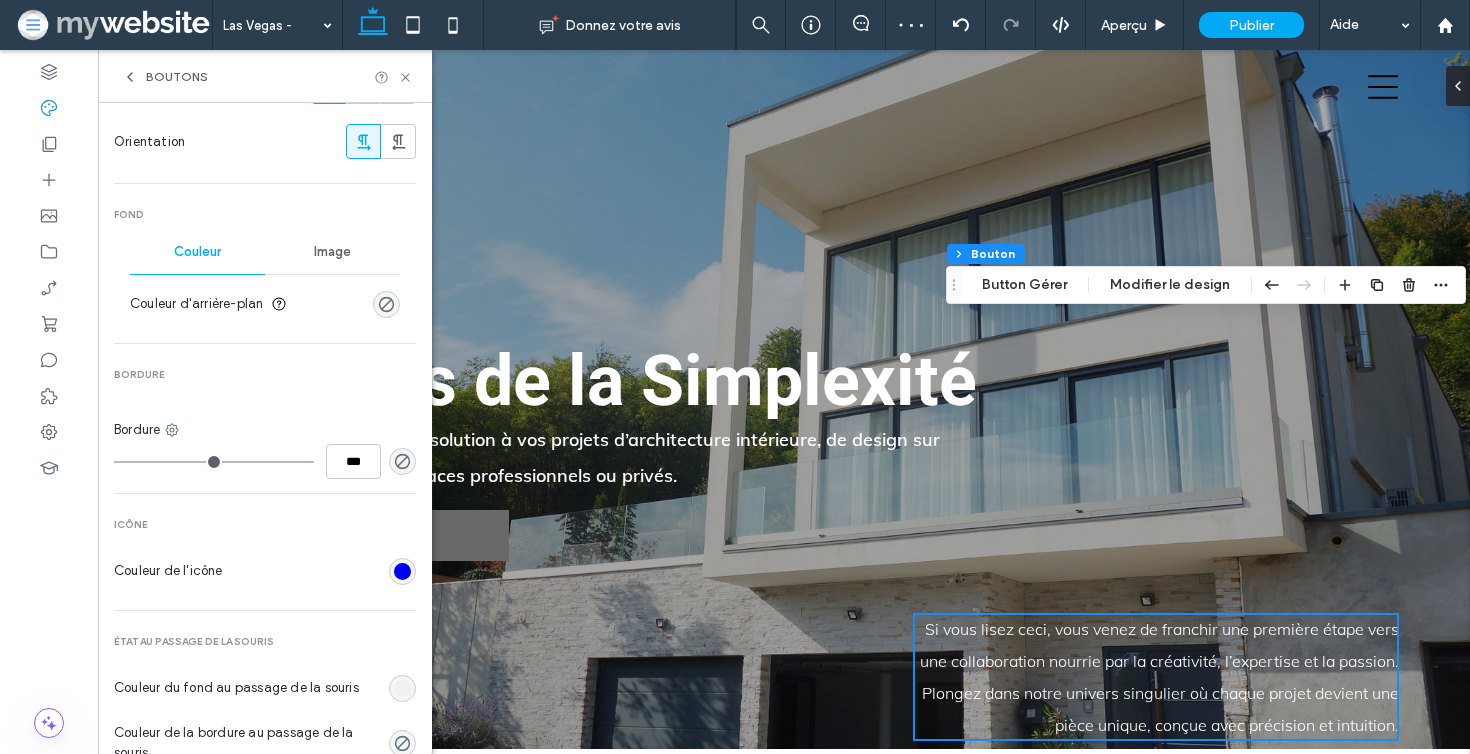 type on "*" 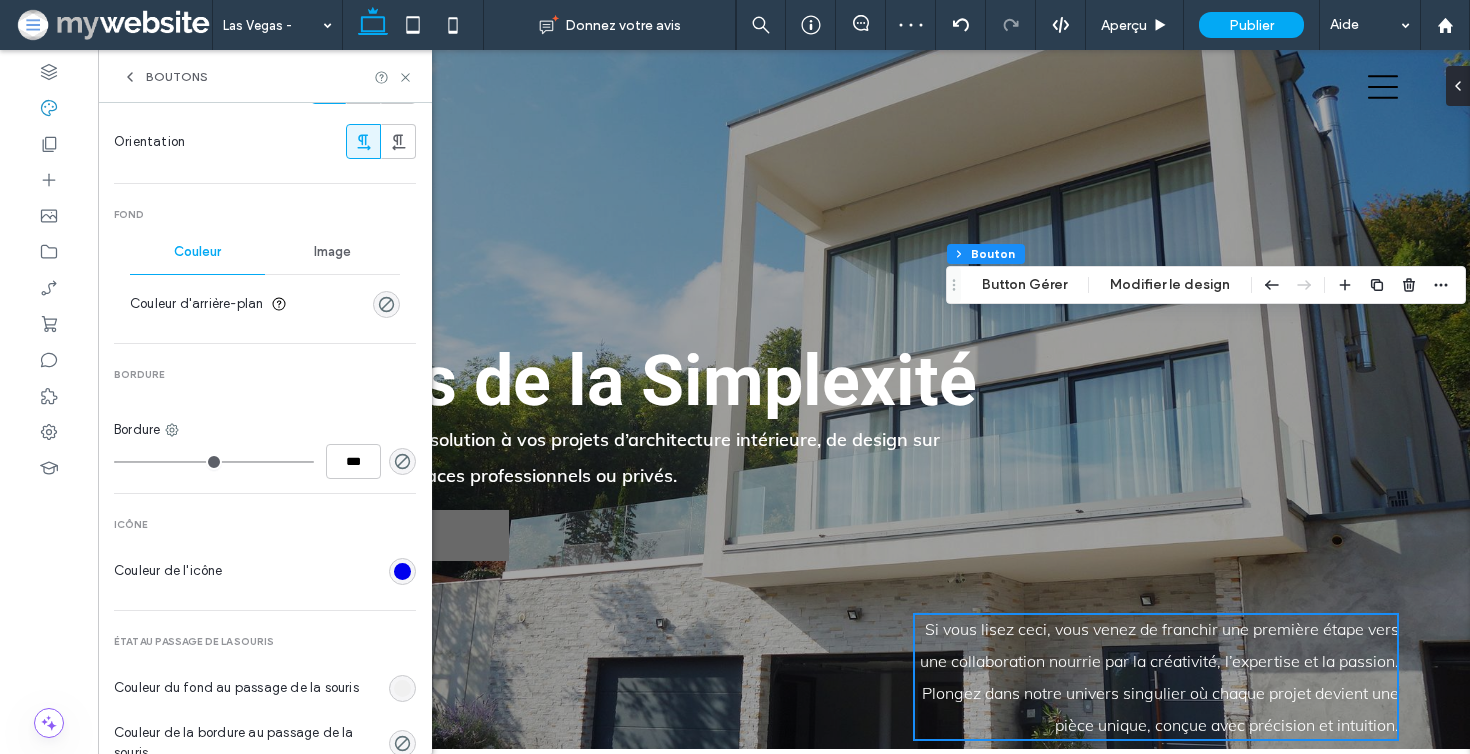 type on "***" 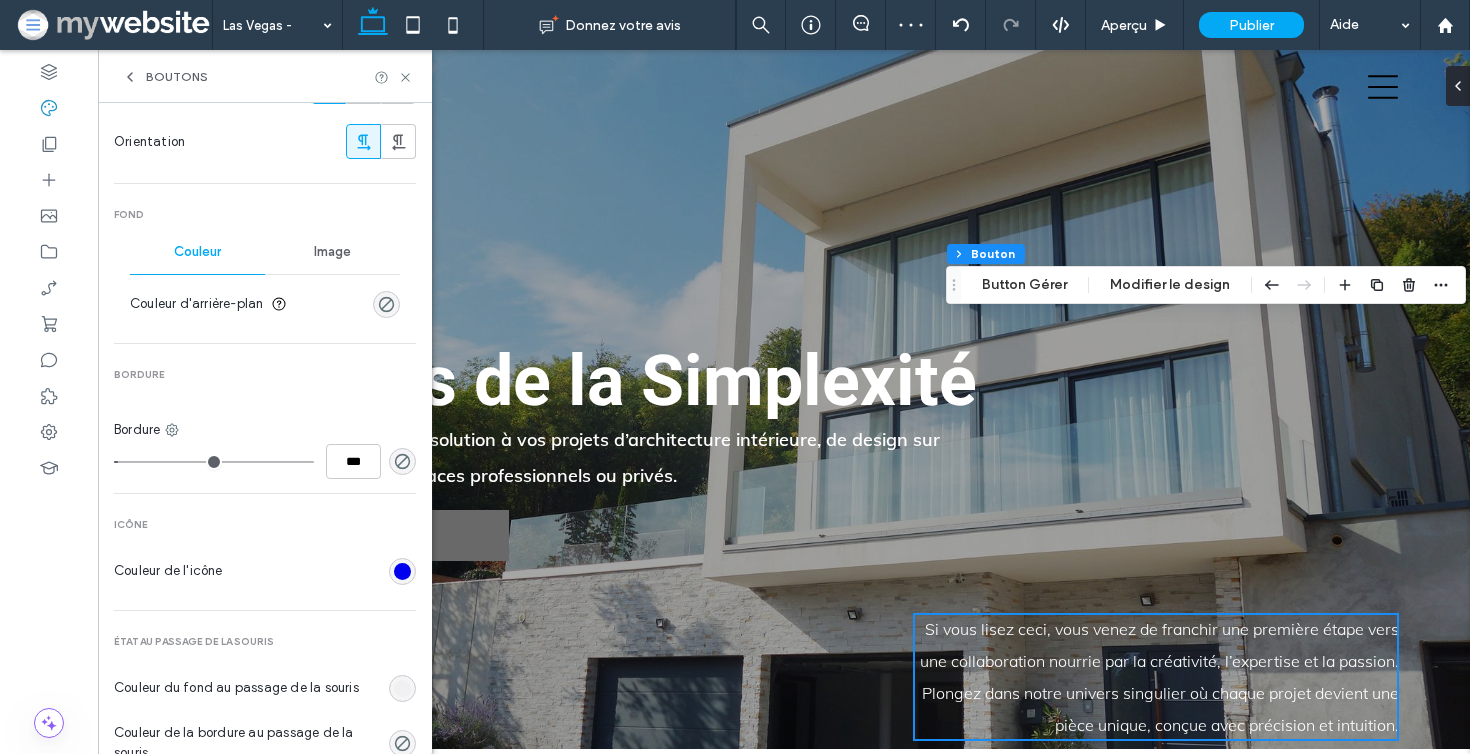 type on "*" 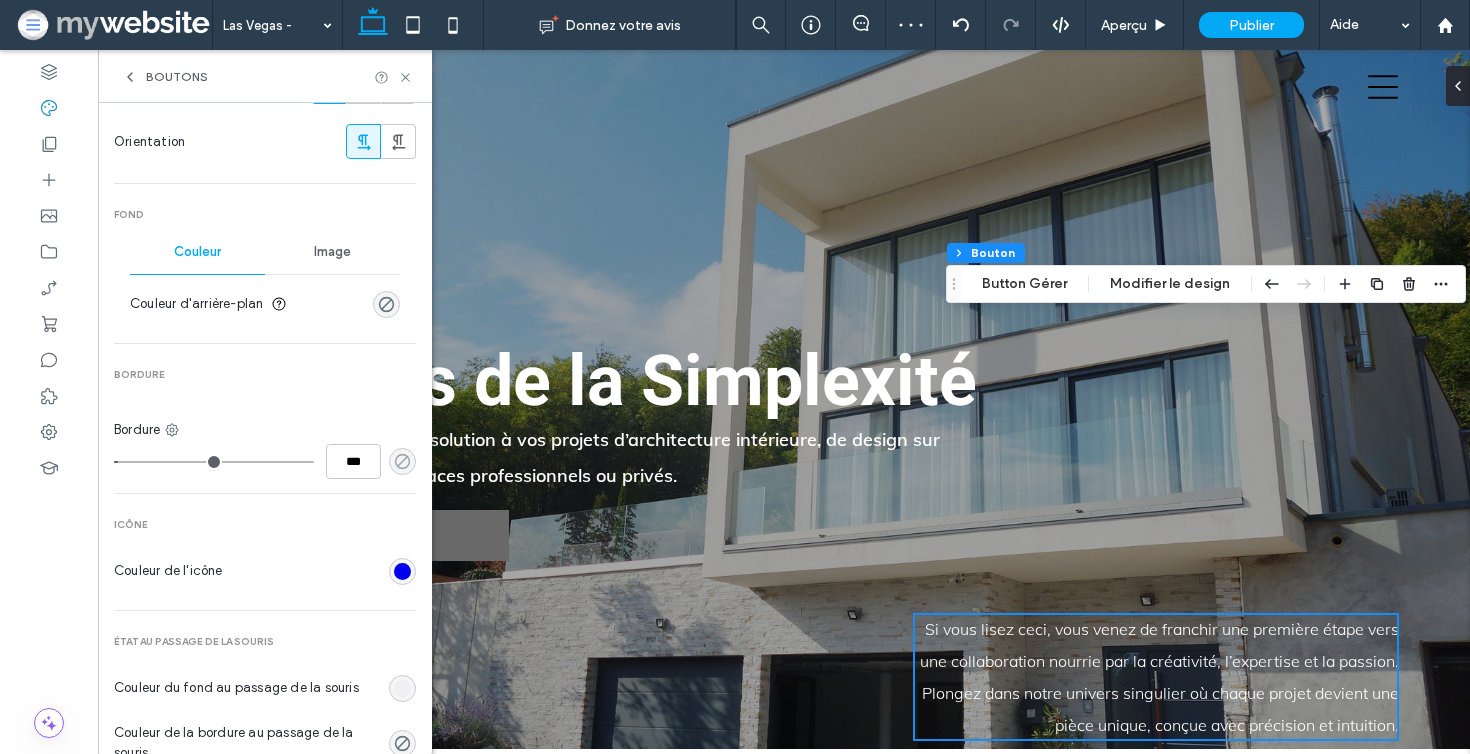 click 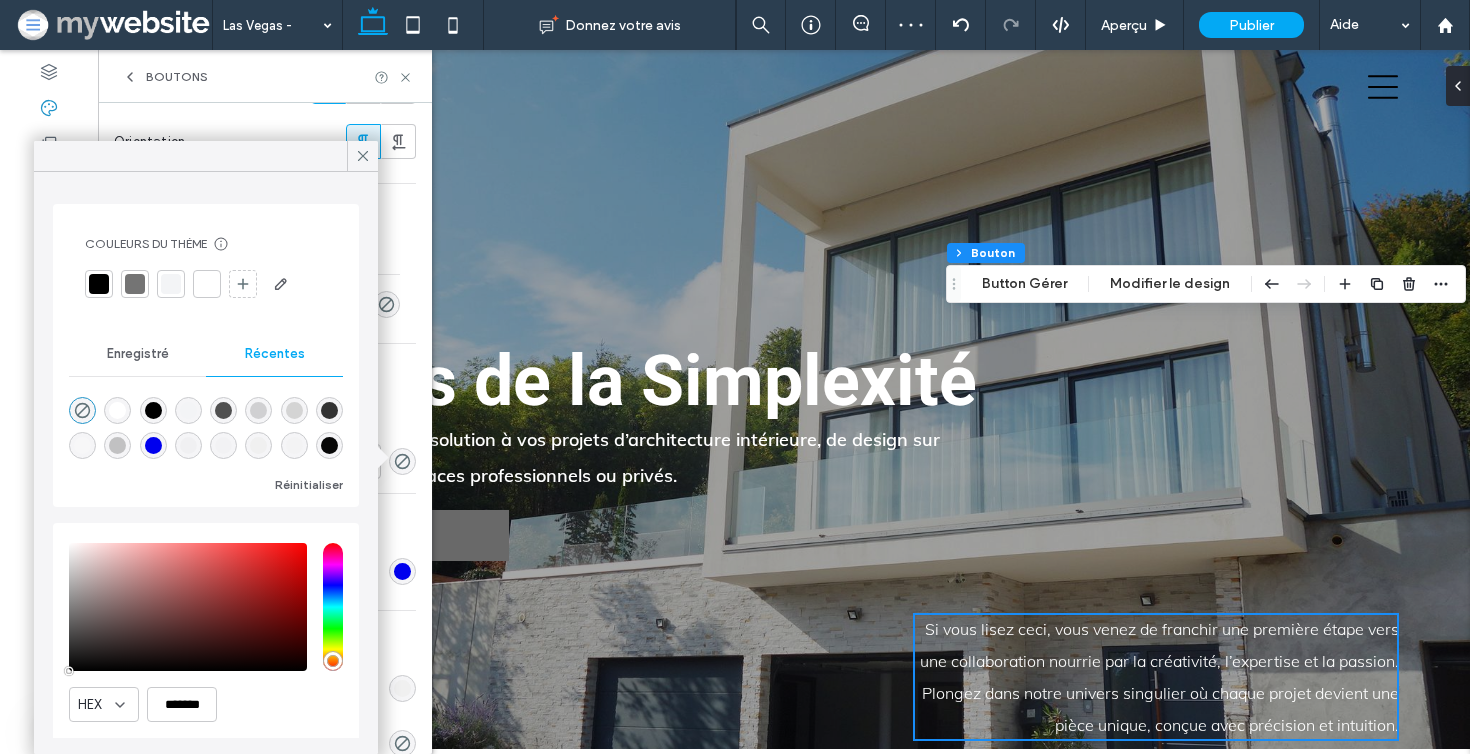 click at bounding box center [99, 284] 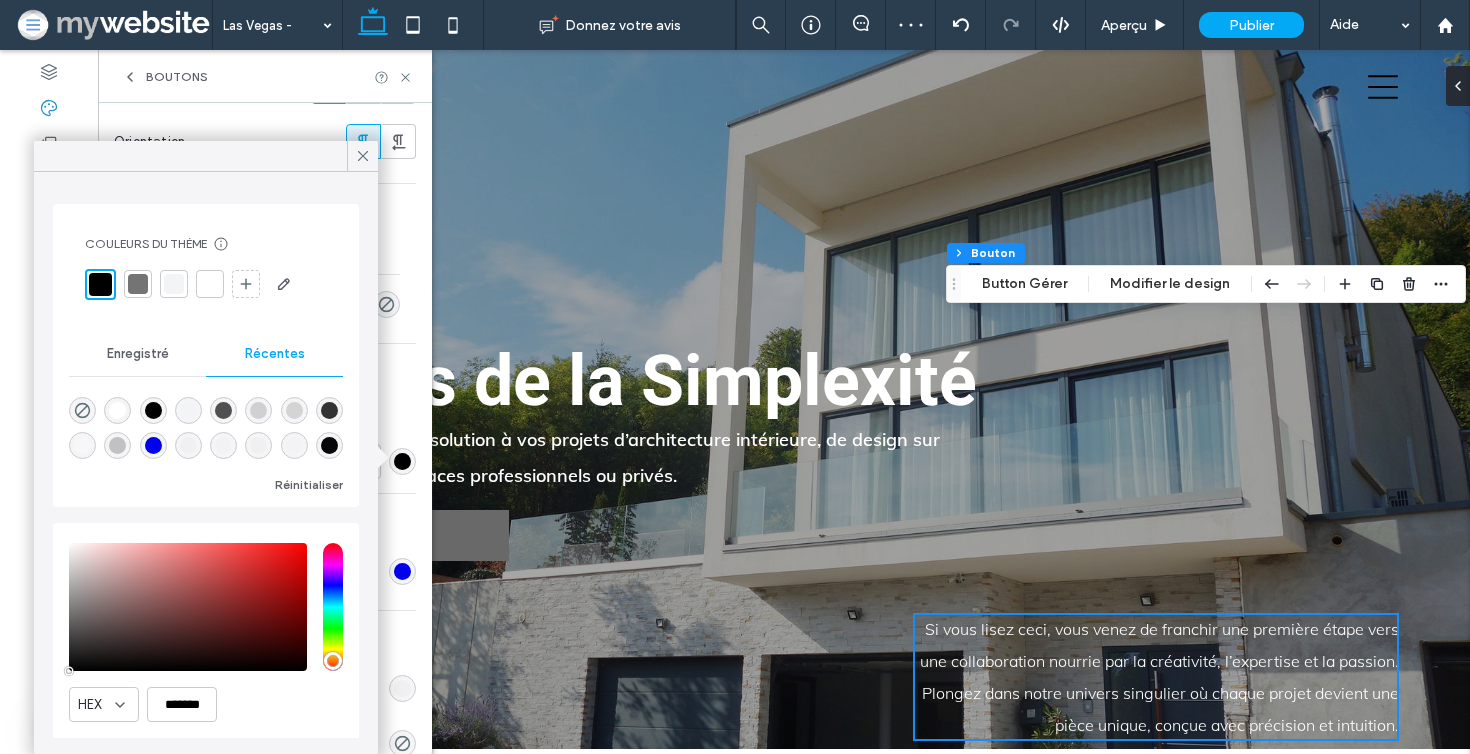click at bounding box center [138, 284] 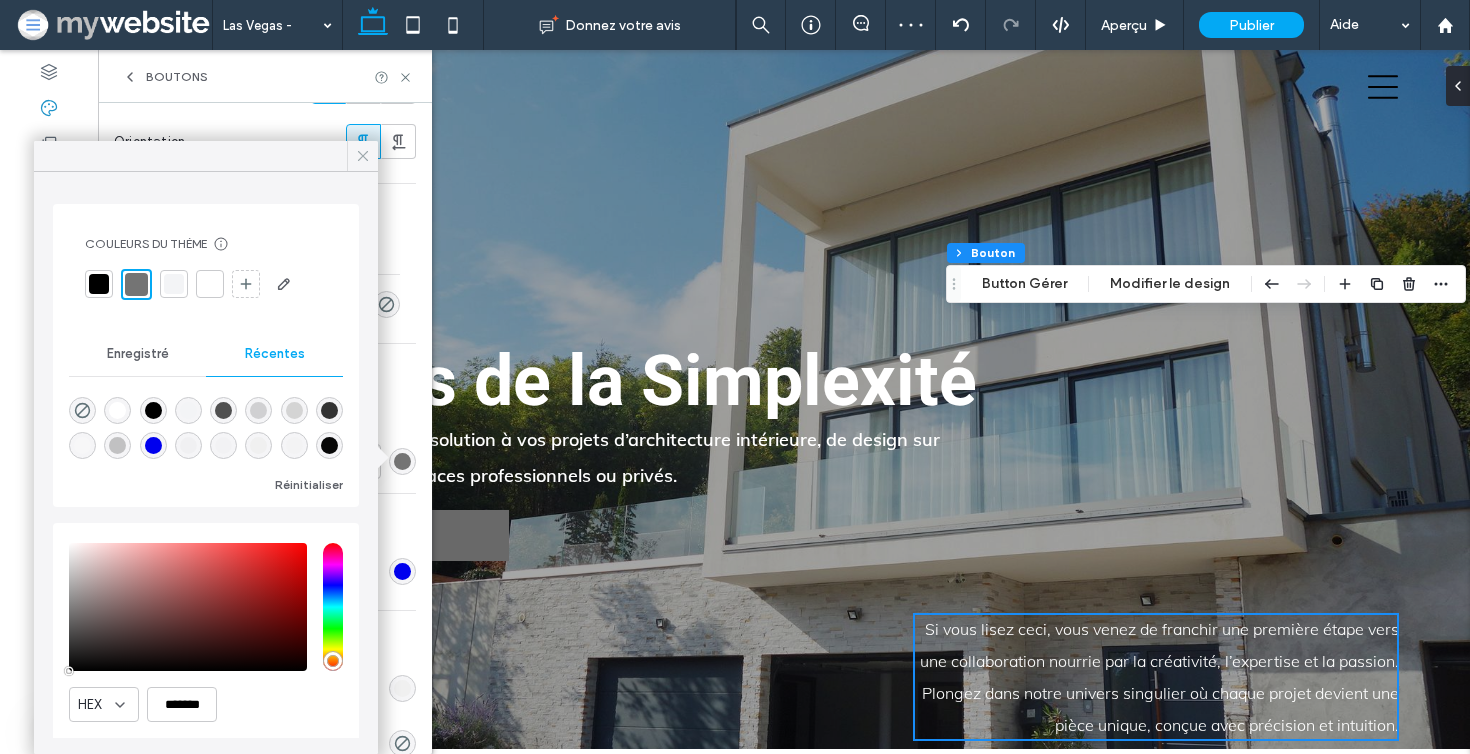 click 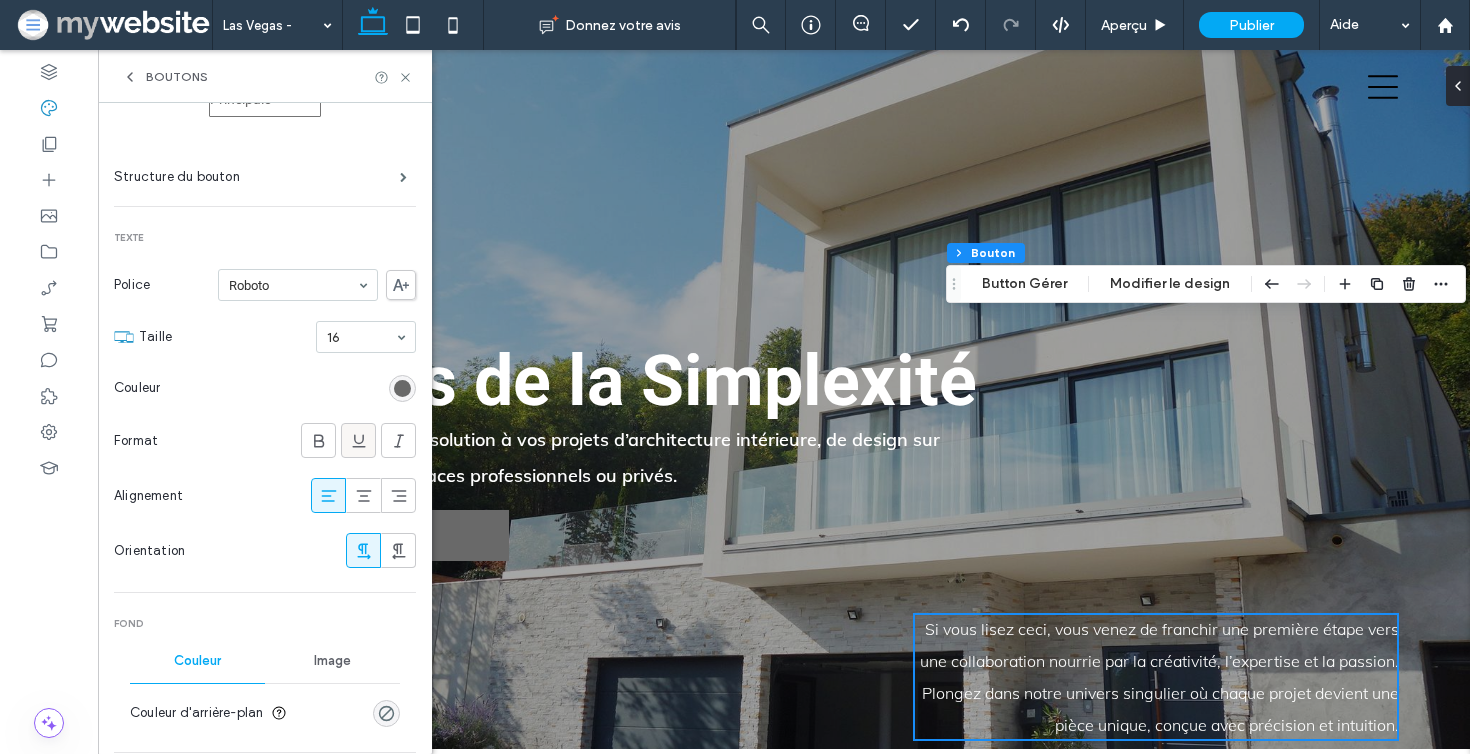scroll, scrollTop: 154, scrollLeft: 0, axis: vertical 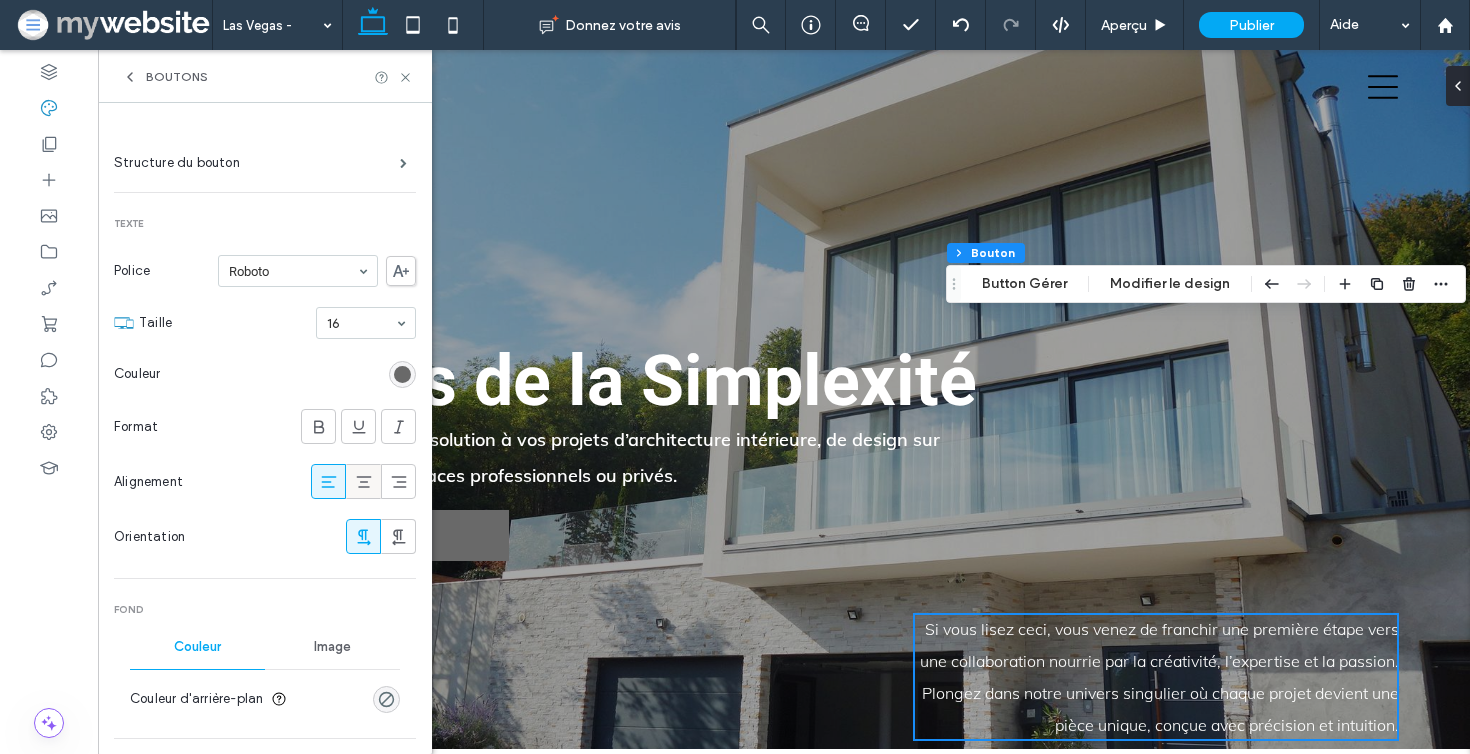 click 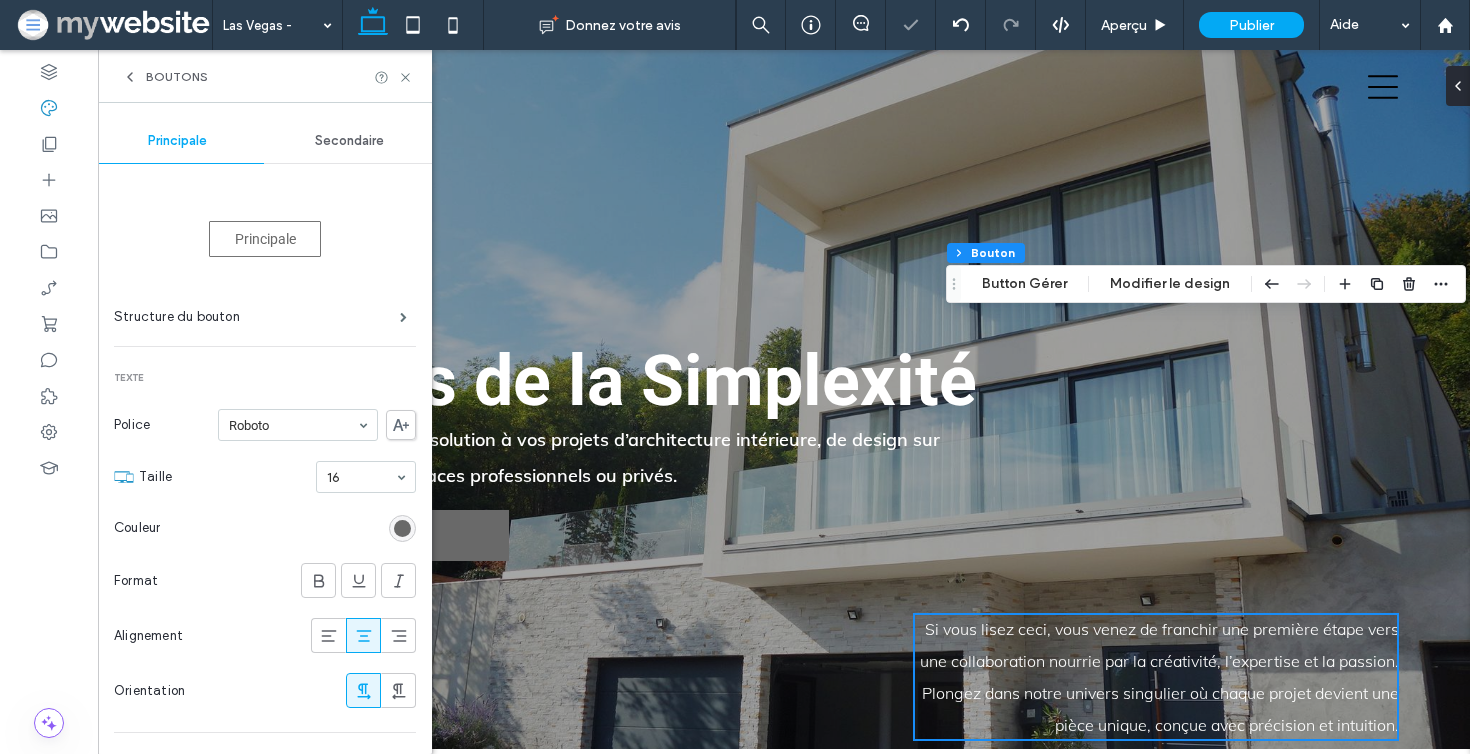 scroll, scrollTop: 0, scrollLeft: 0, axis: both 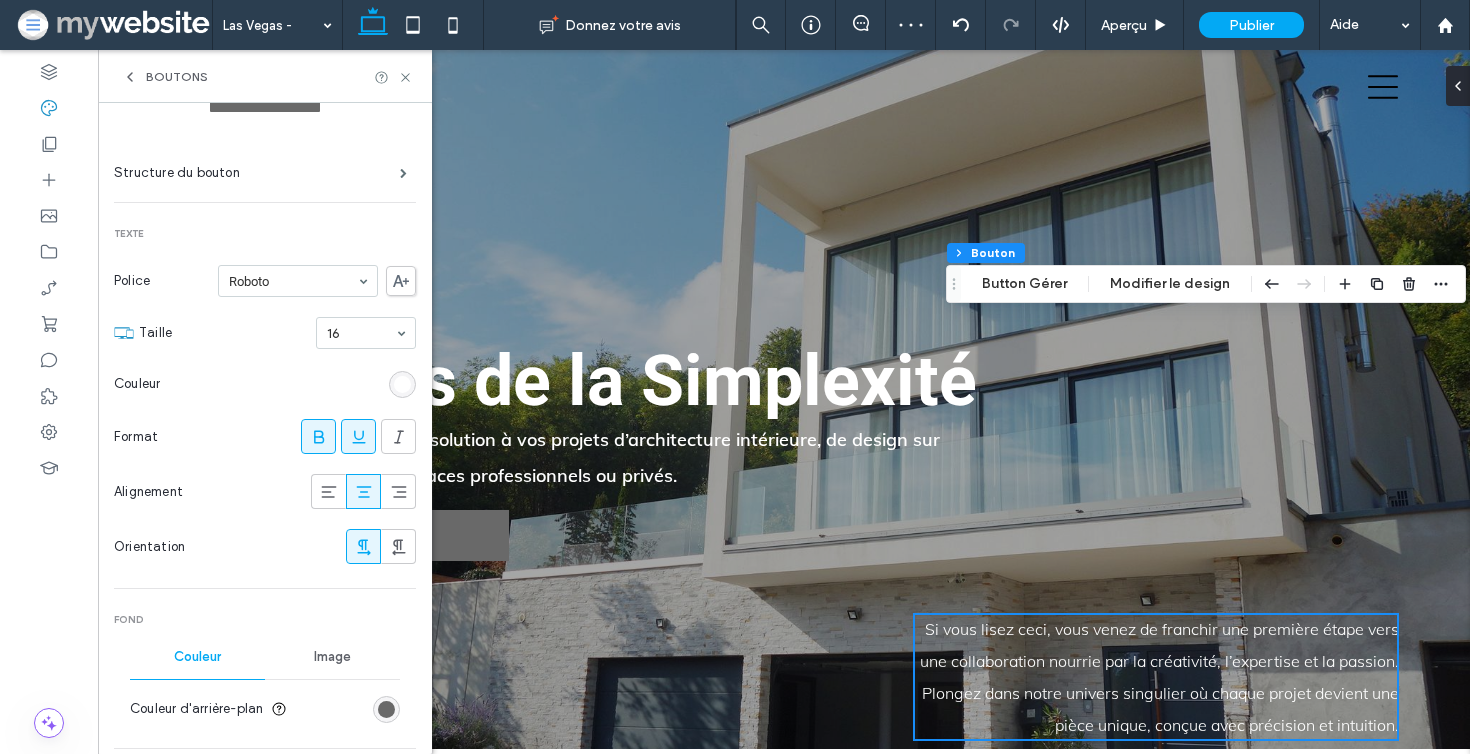 click on "Format" at bounding box center [265, 436] 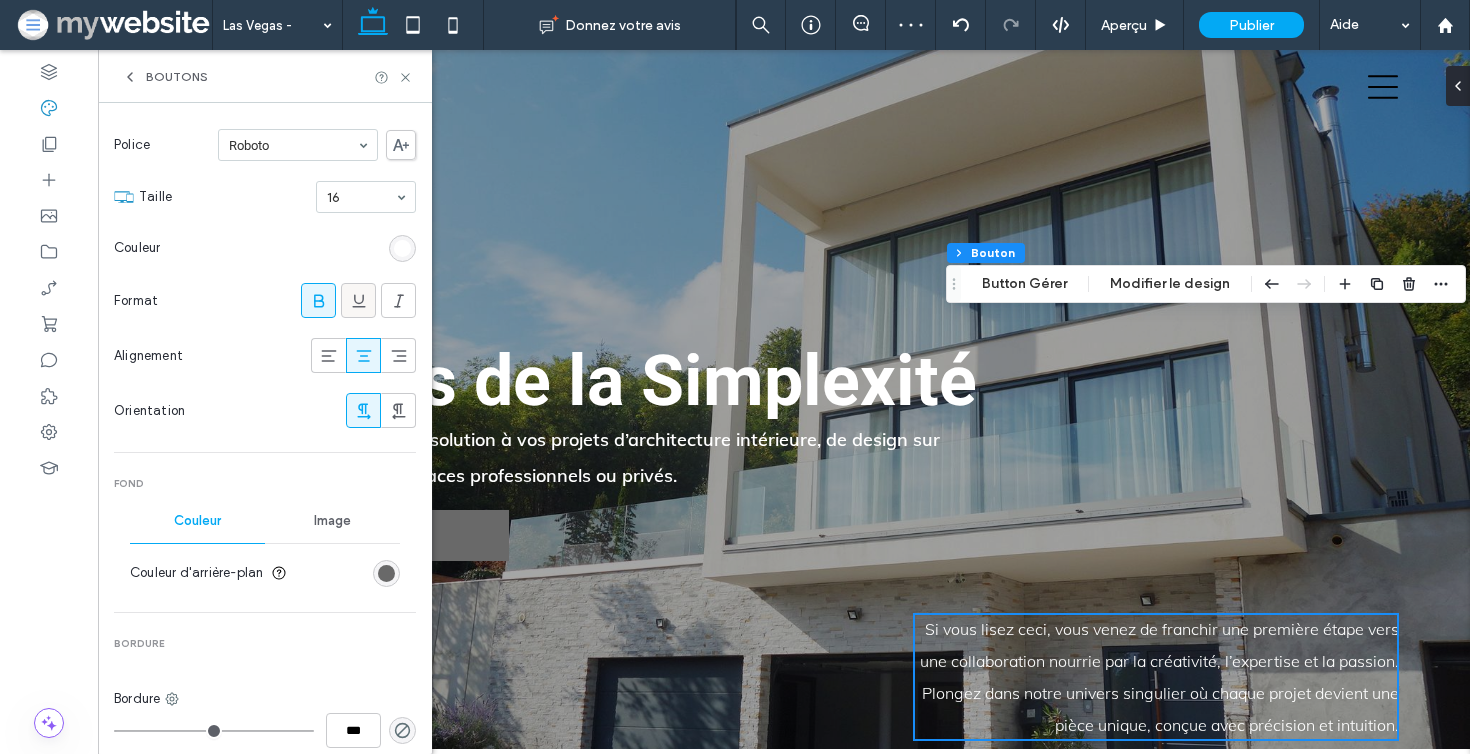 scroll, scrollTop: 324, scrollLeft: 0, axis: vertical 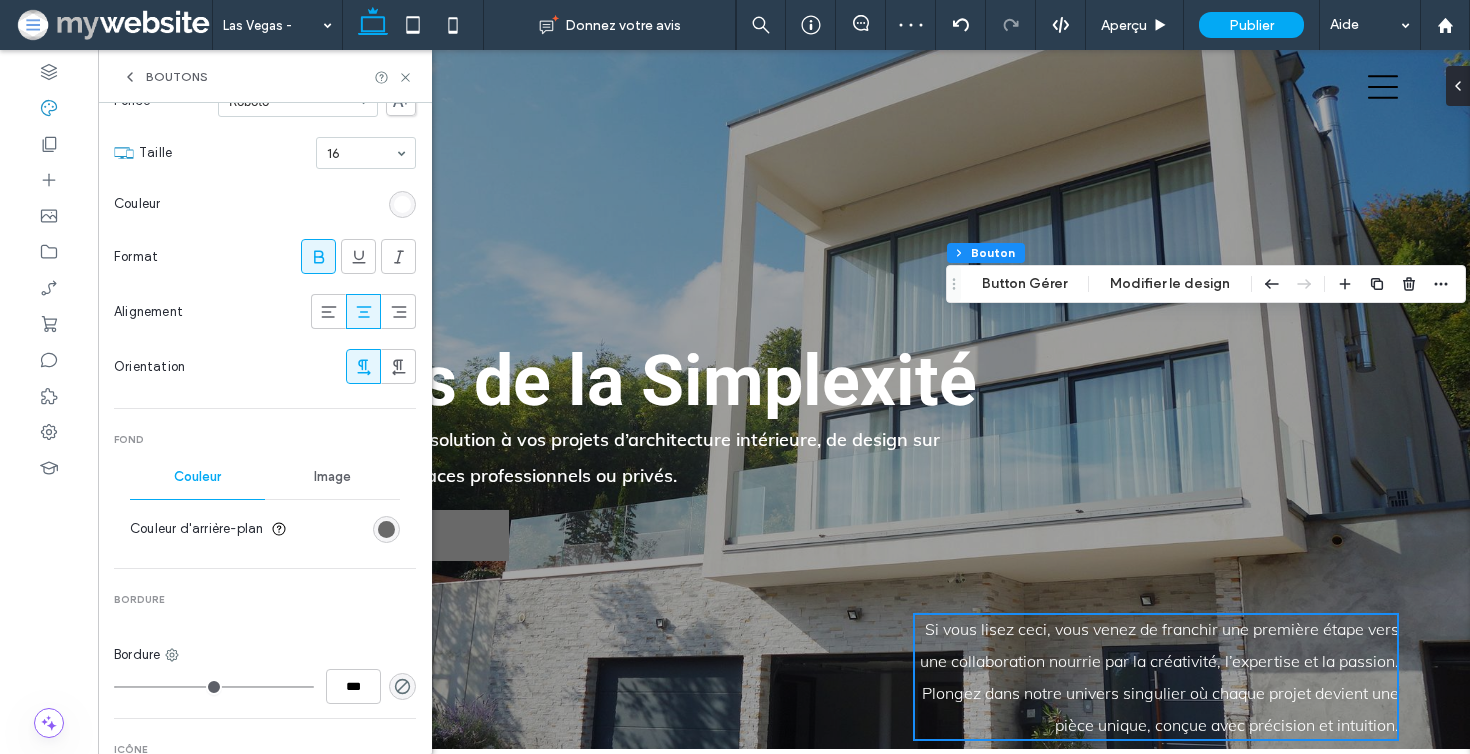 click at bounding box center [318, 256] 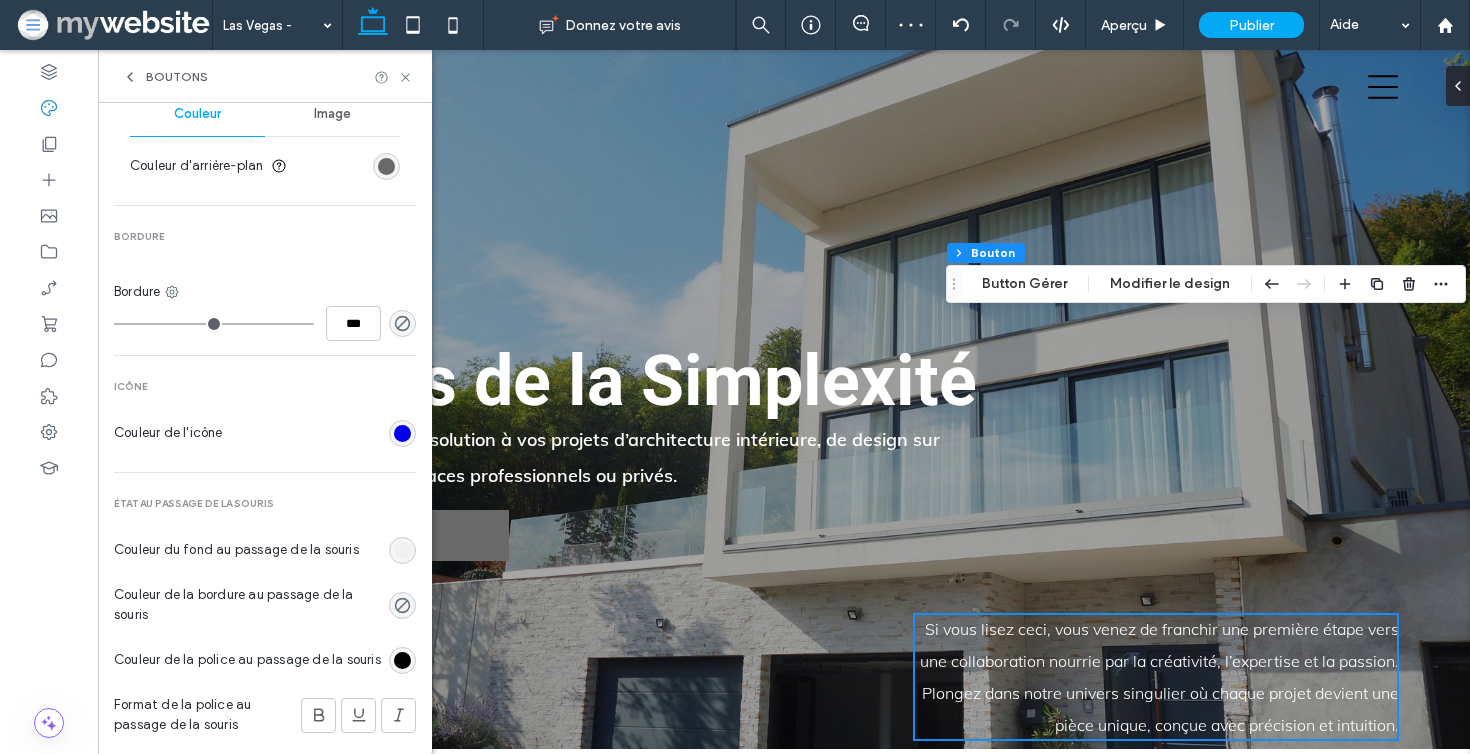 scroll, scrollTop: 706, scrollLeft: 0, axis: vertical 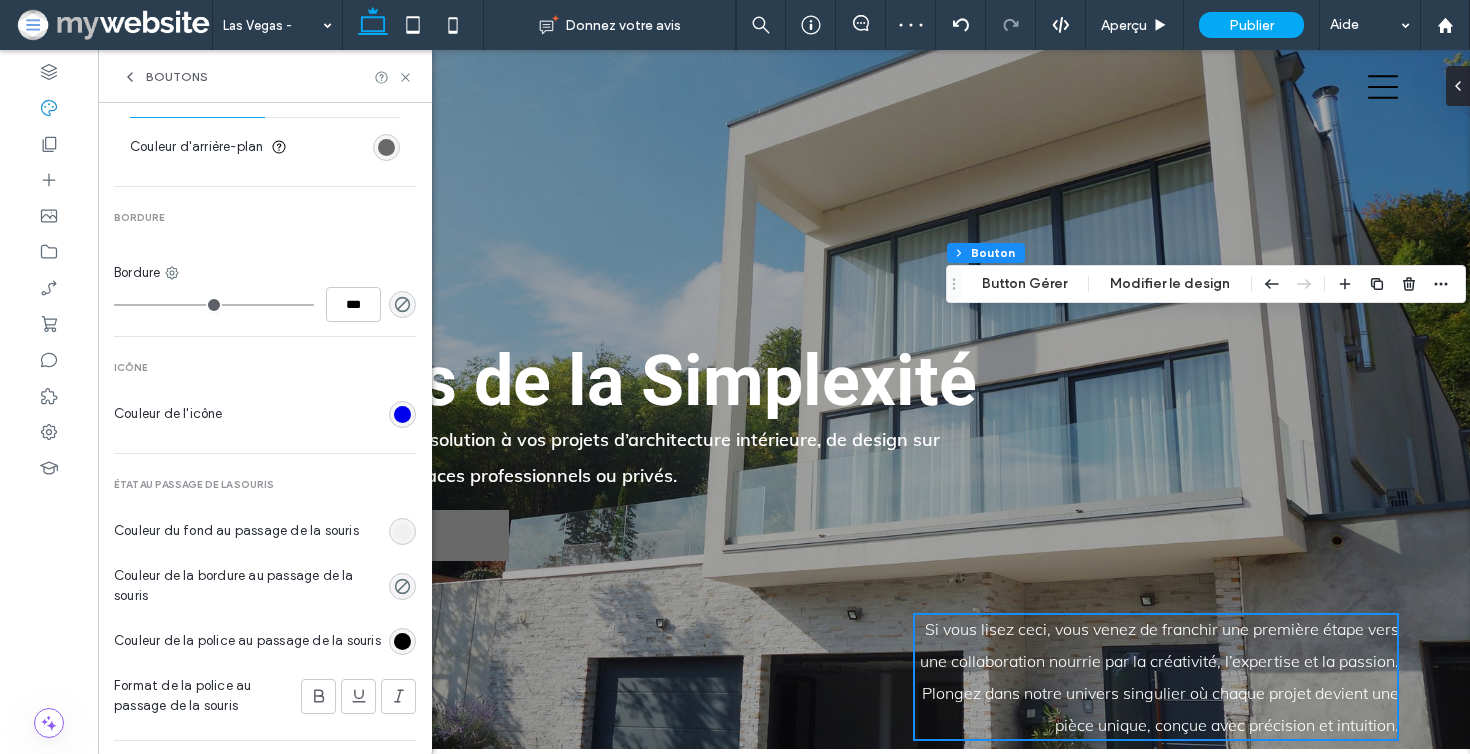 type on "*" 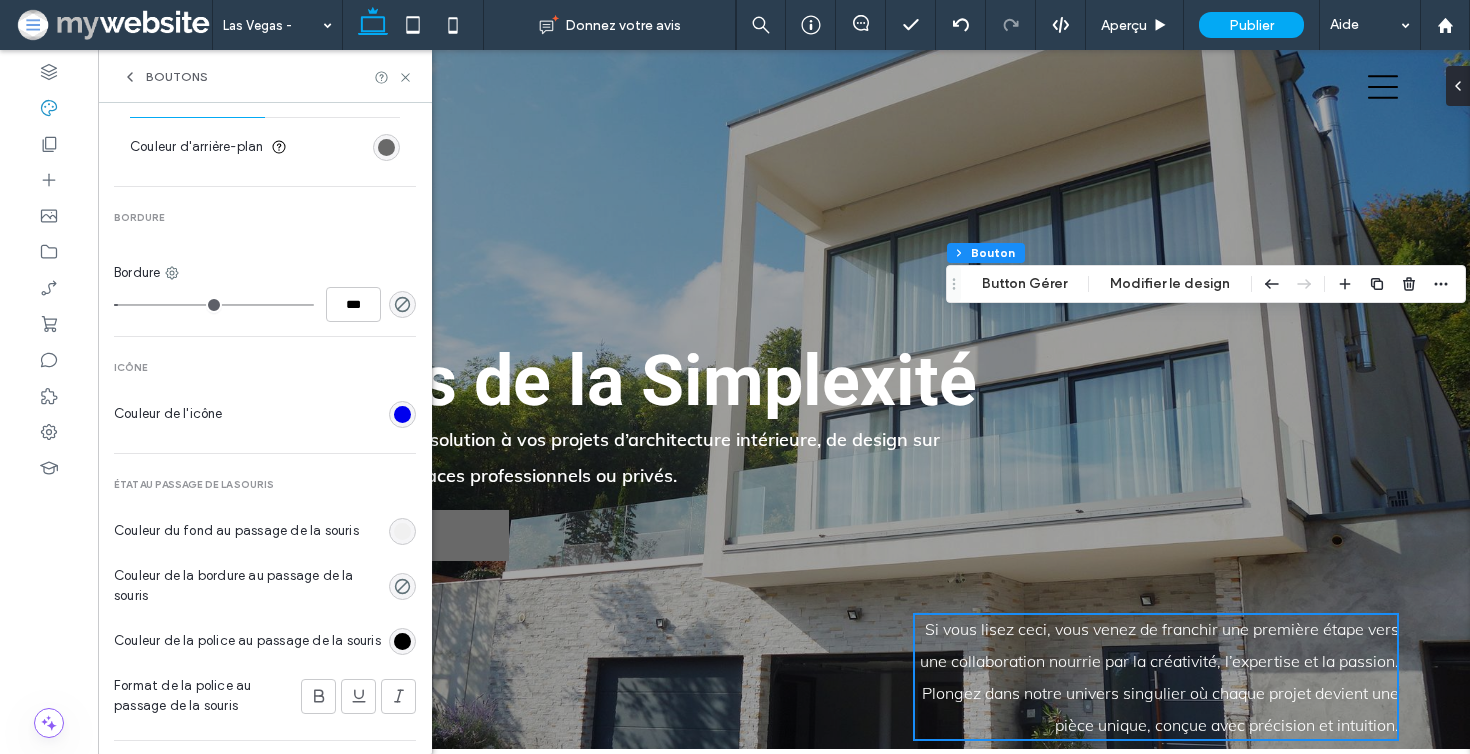 type on "*" 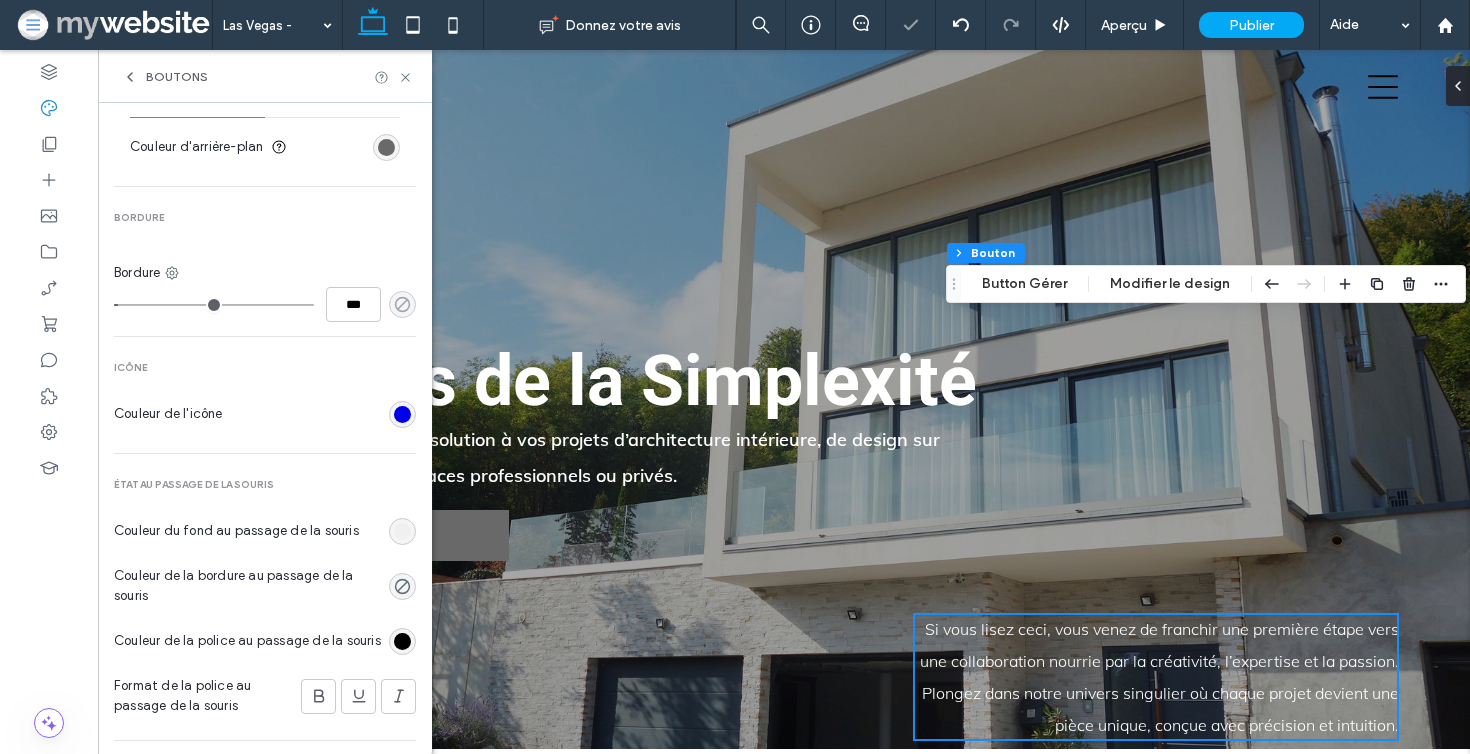 click 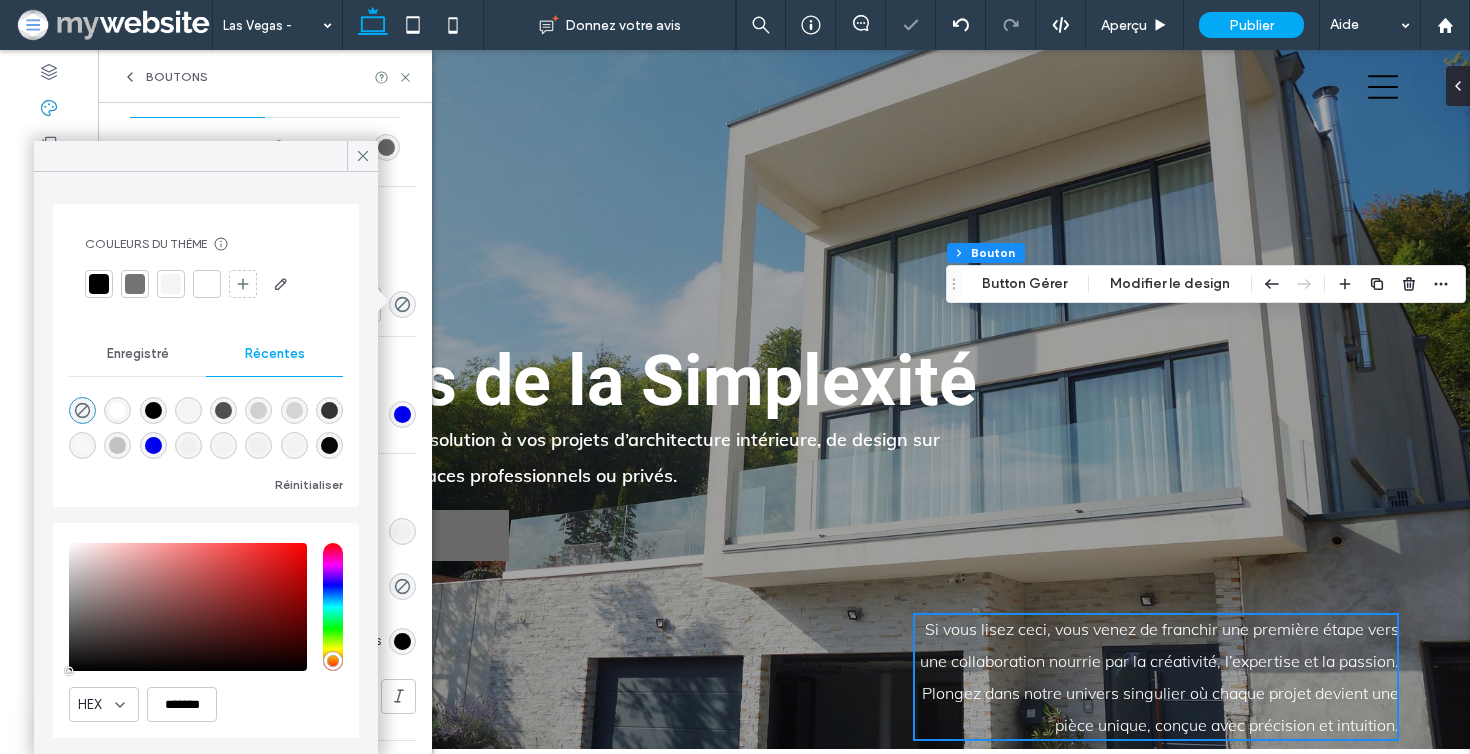 click at bounding box center [135, 284] 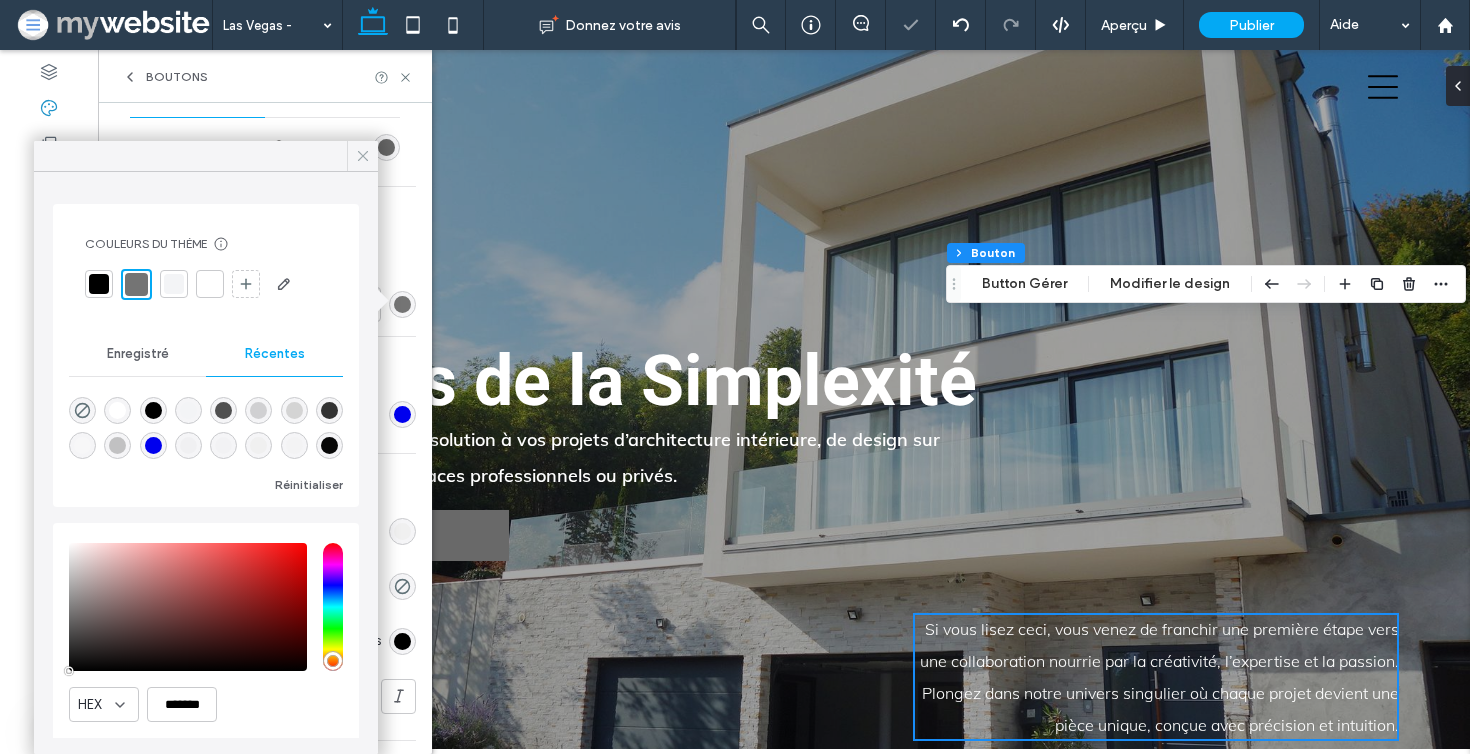 click 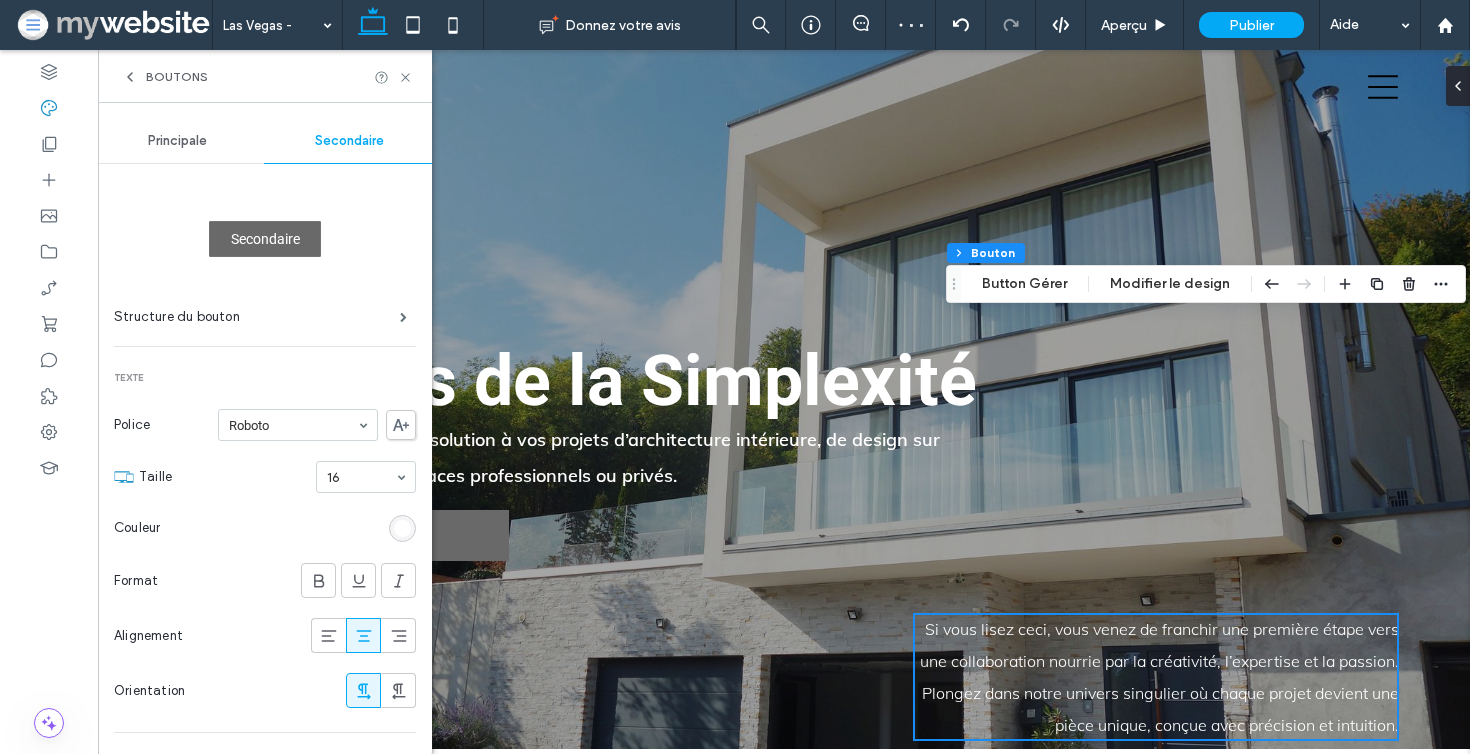 scroll, scrollTop: 0, scrollLeft: 0, axis: both 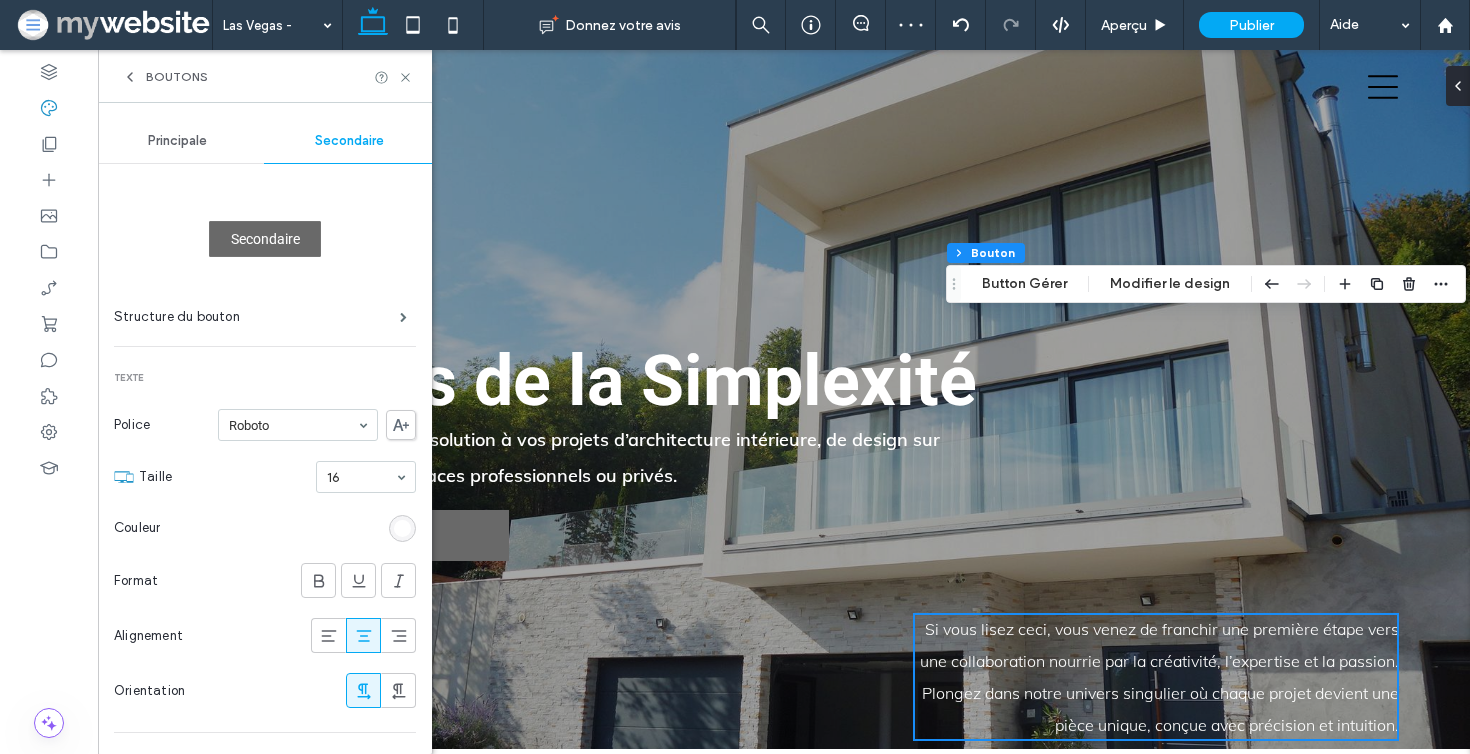 click on "Principale" at bounding box center (177, 141) 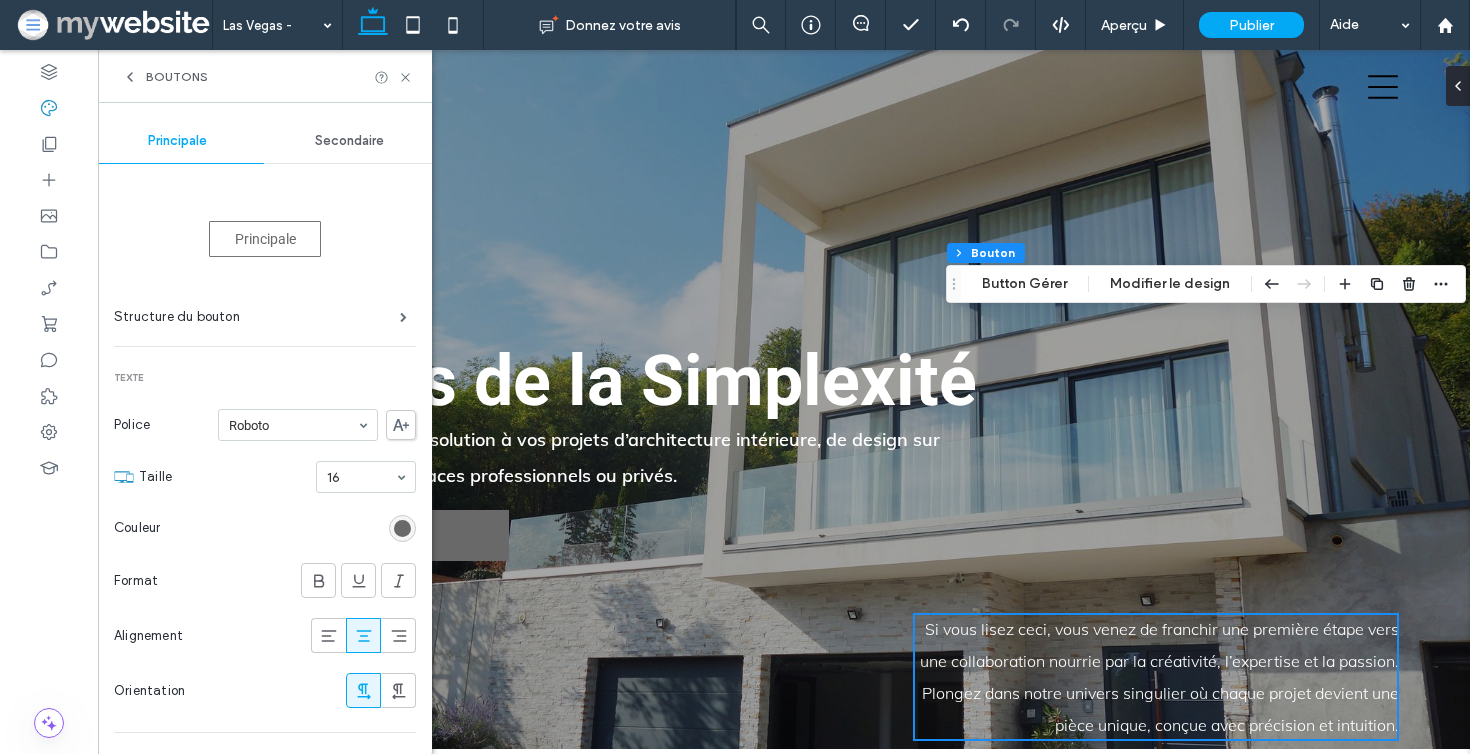 click on "Secondaire" at bounding box center (350, 141) 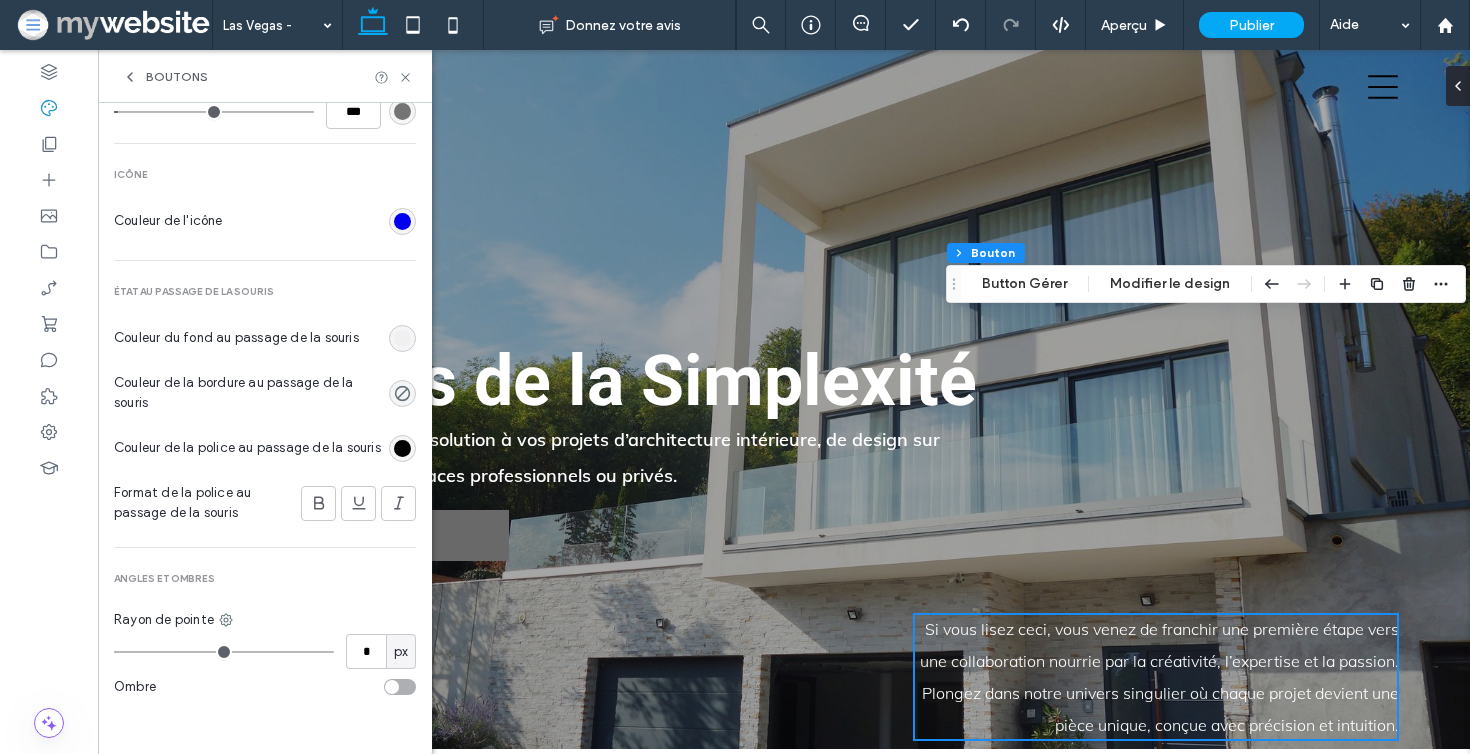 scroll, scrollTop: 905, scrollLeft: 0, axis: vertical 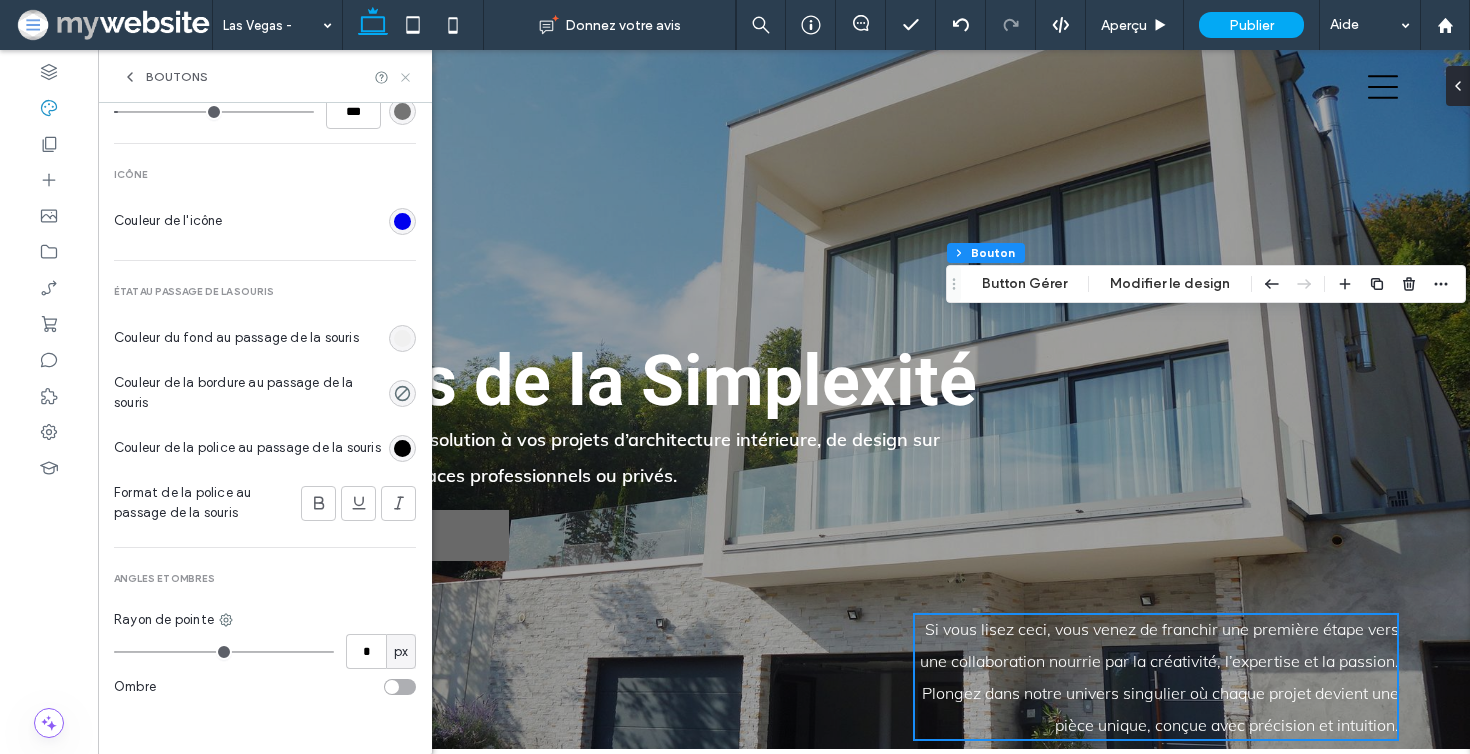 click 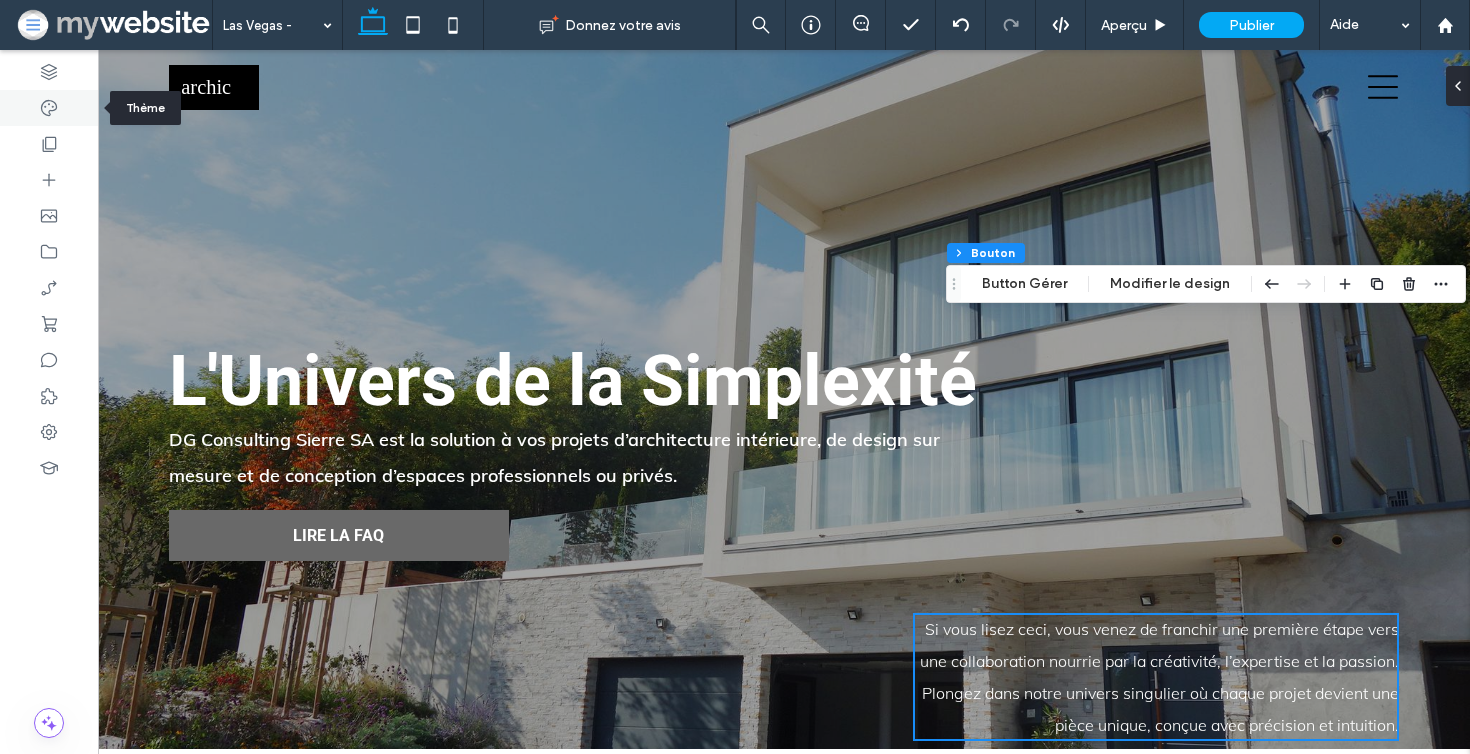 click 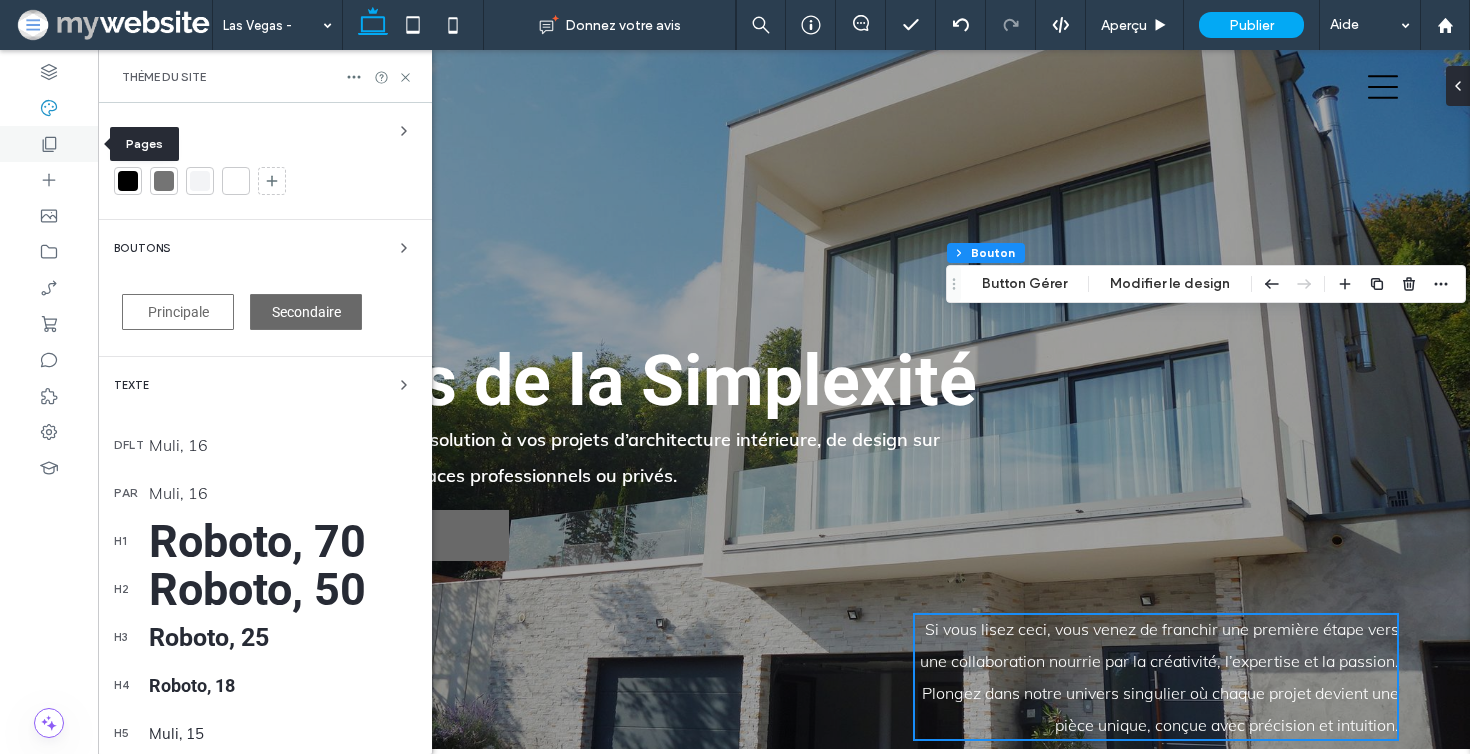 click 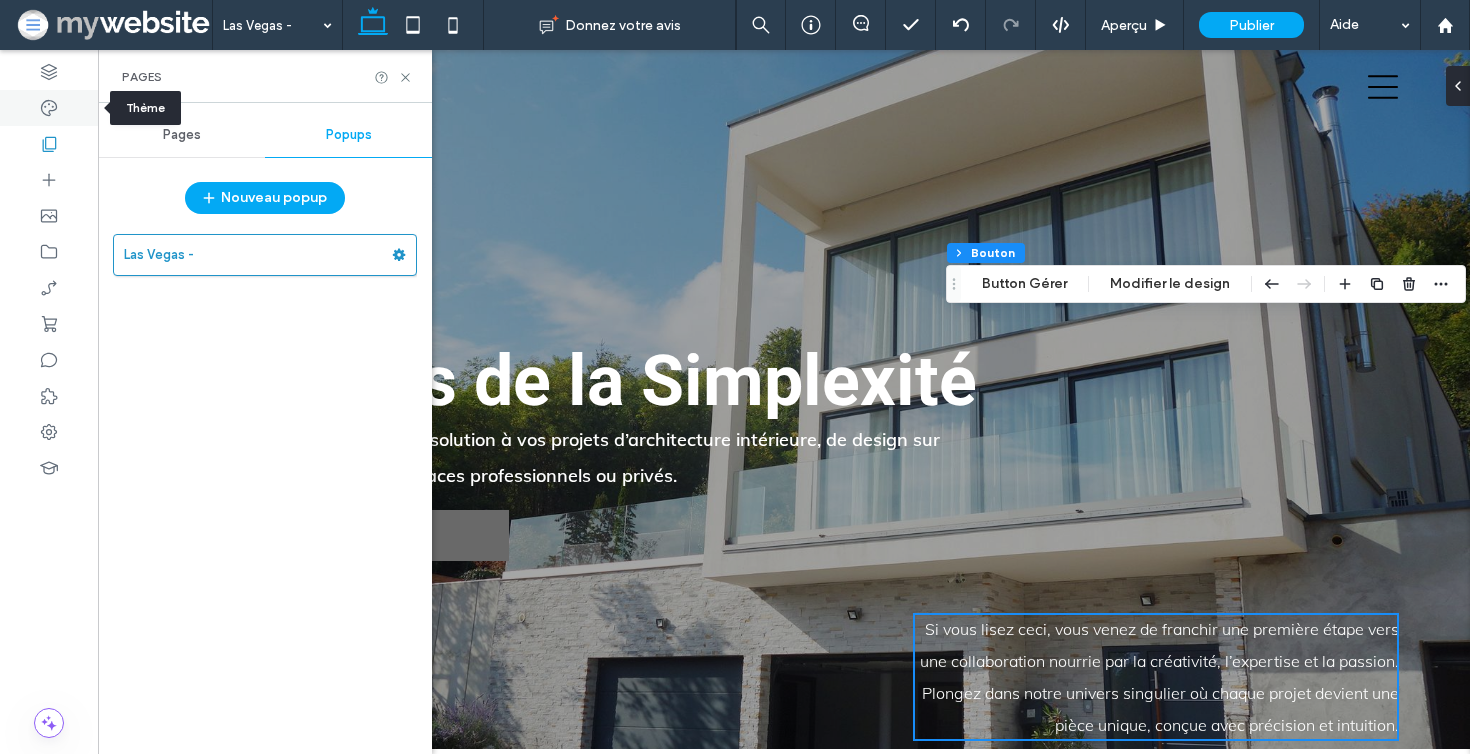 click 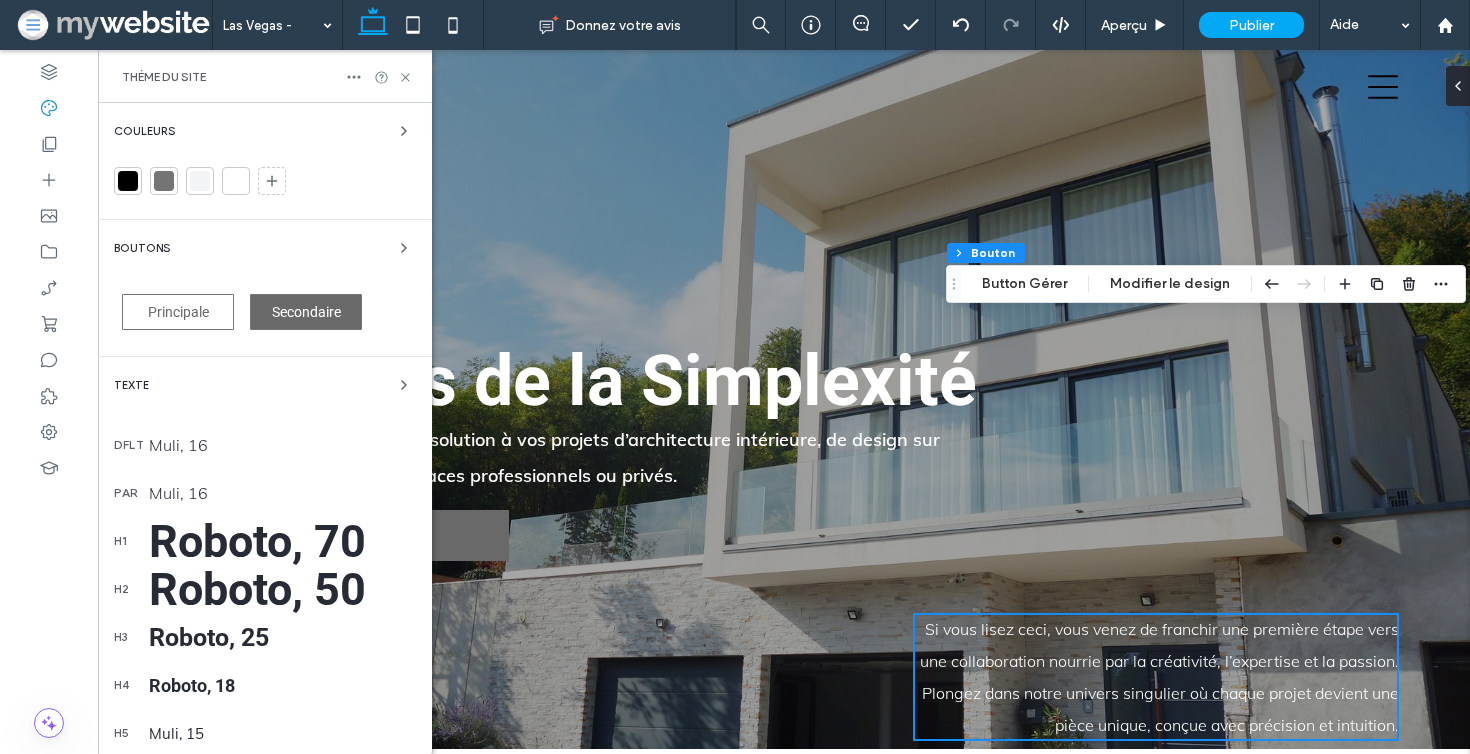 click on "Boutons Principale Secondaire" at bounding box center (265, 288) 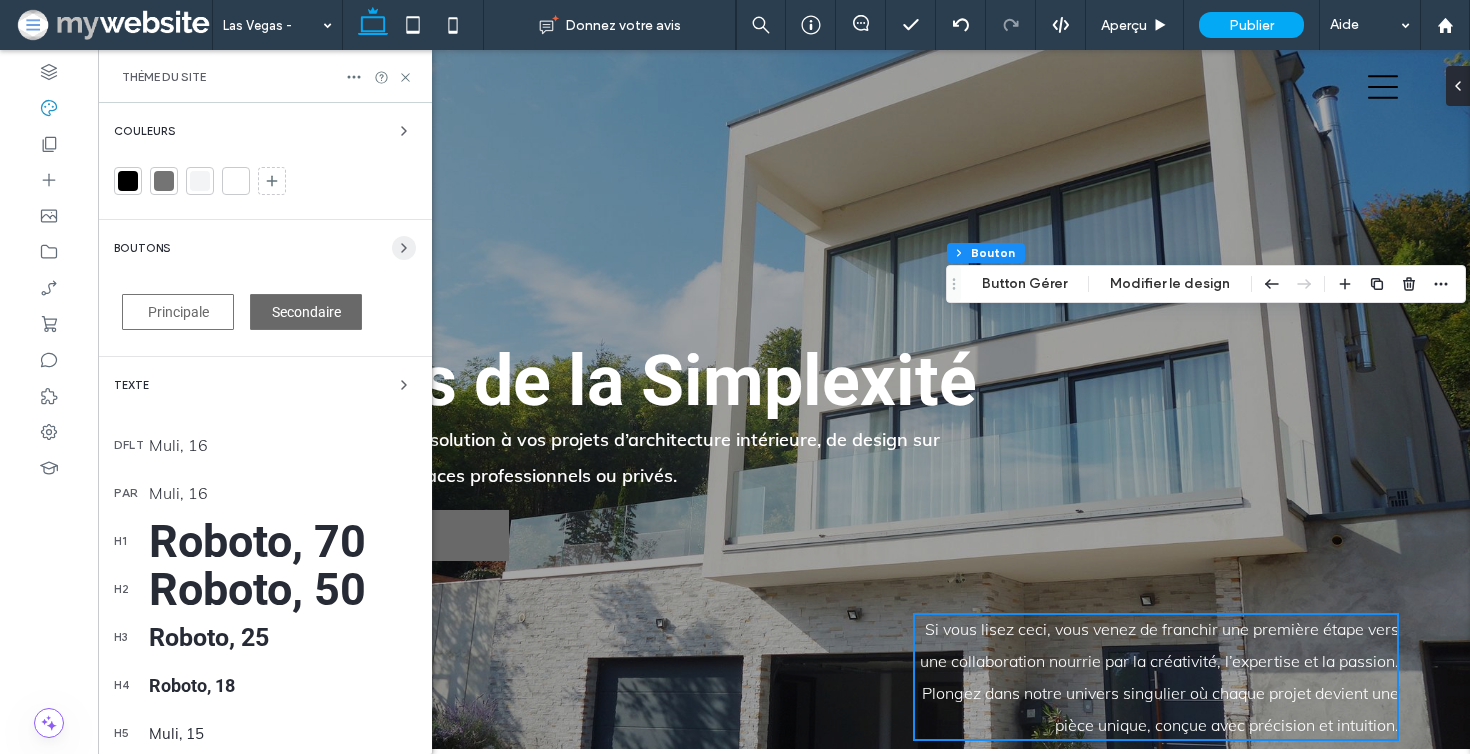click at bounding box center (404, 248) 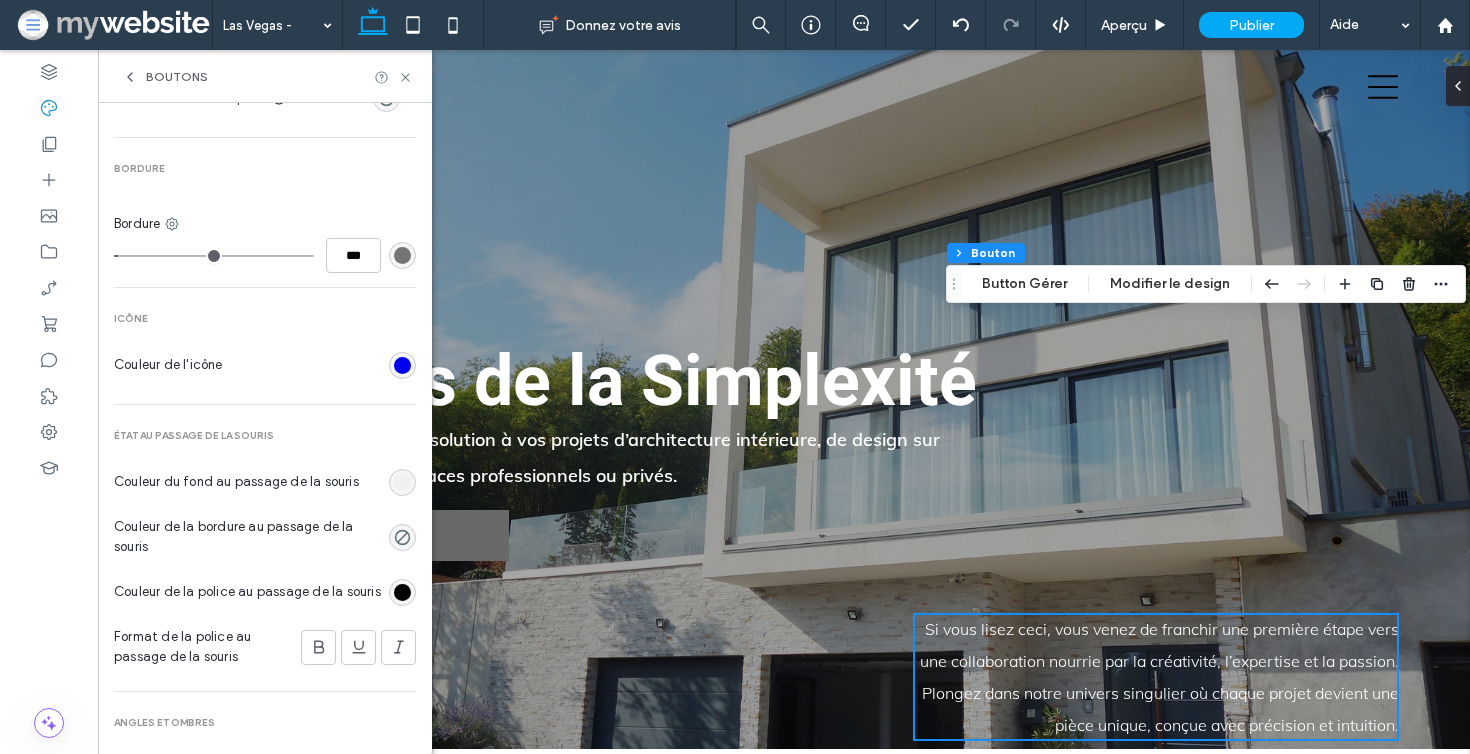 scroll, scrollTop: 887, scrollLeft: 0, axis: vertical 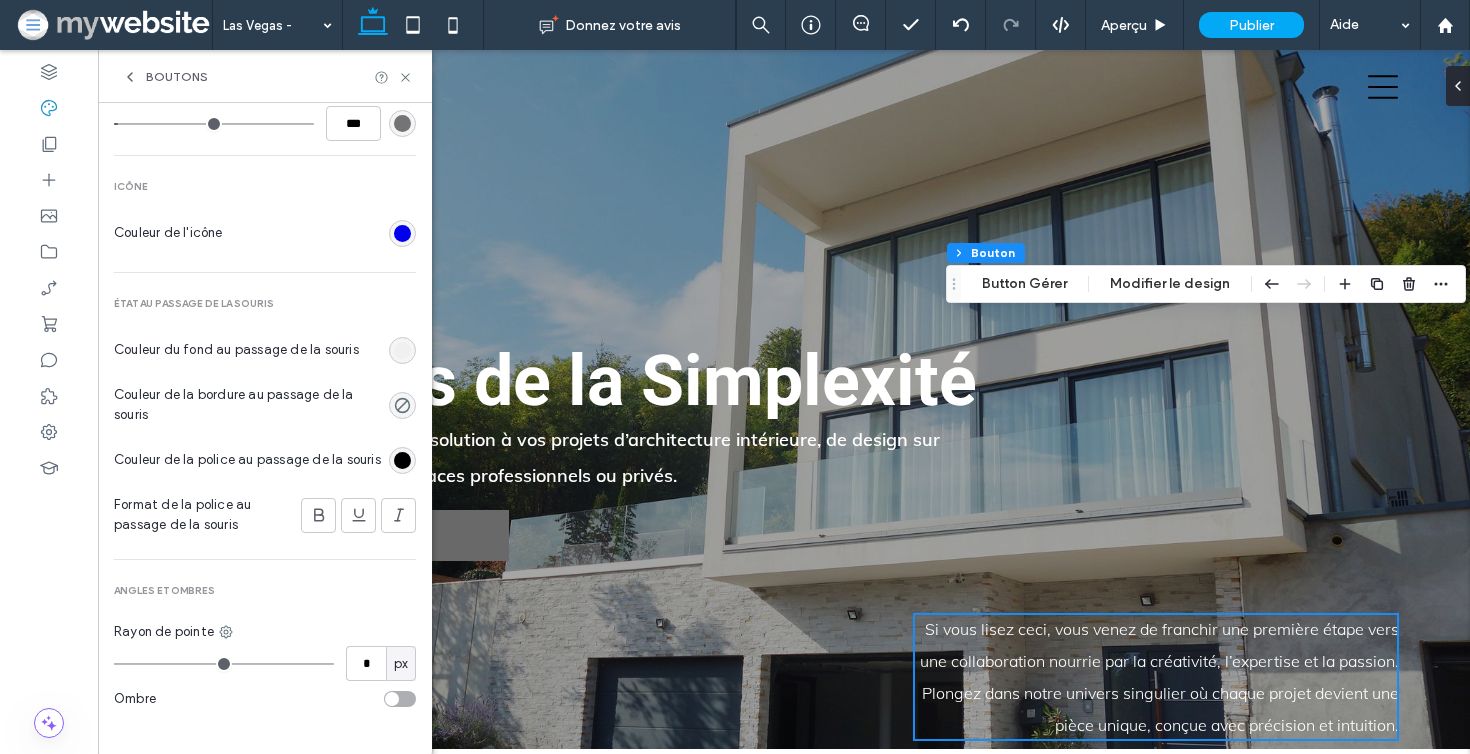 click at bounding box center (402, 350) 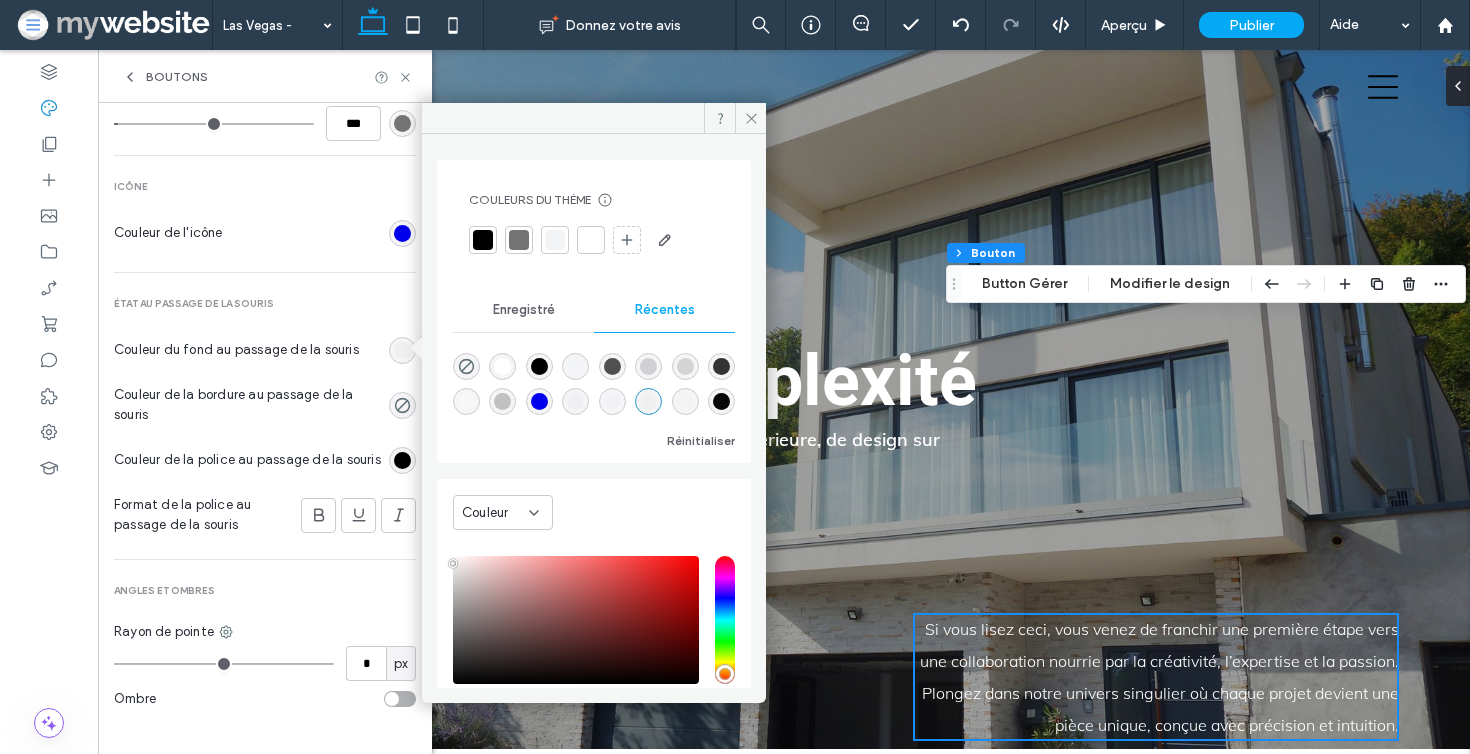 click at bounding box center (483, 240) 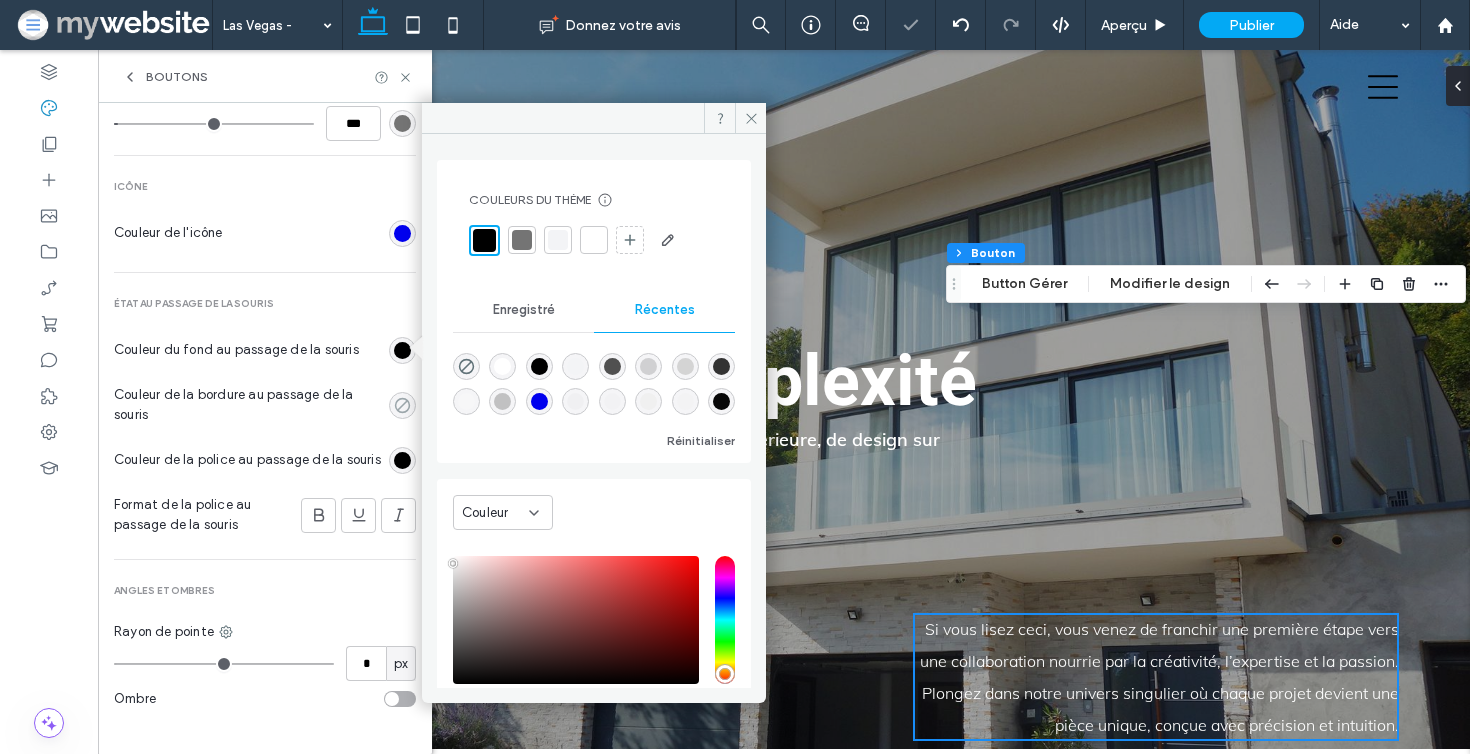 click 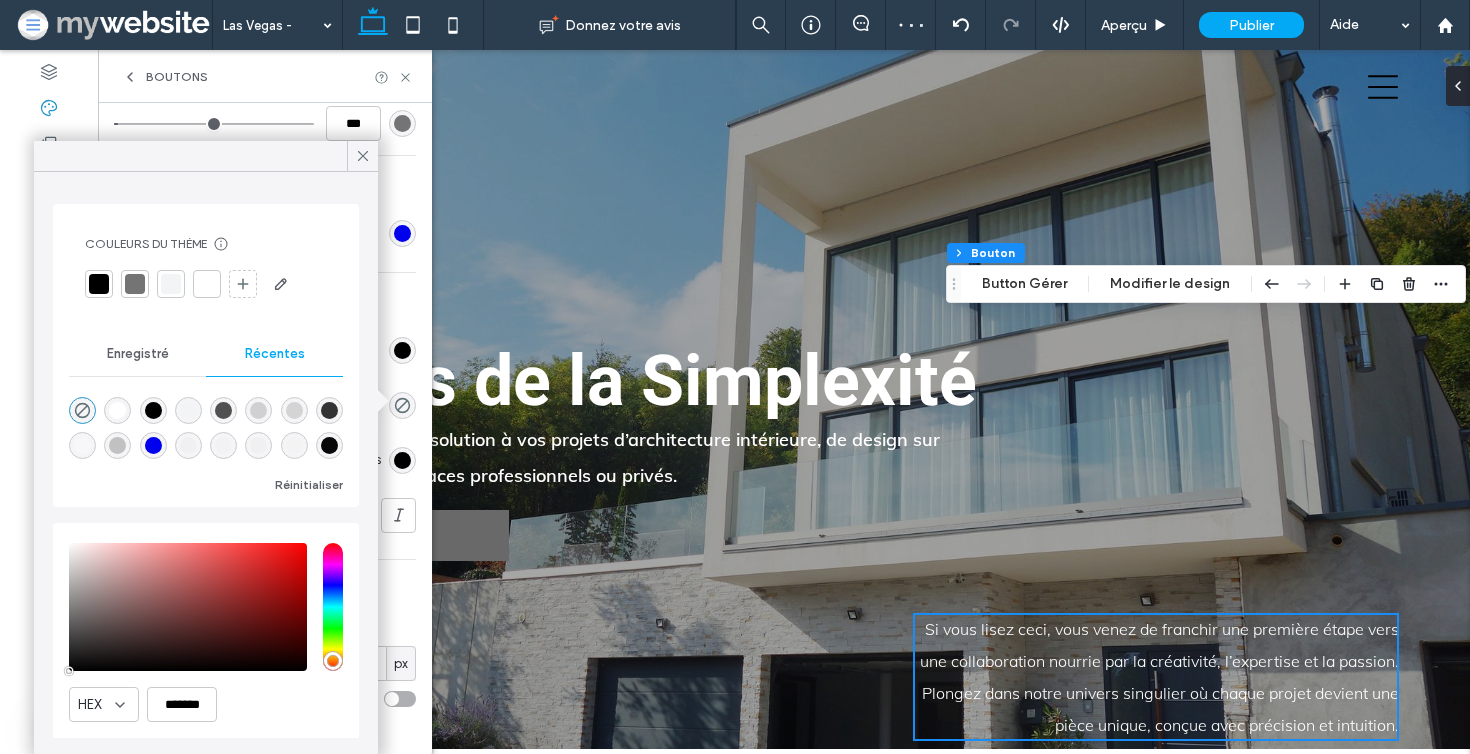 click at bounding box center (99, 284) 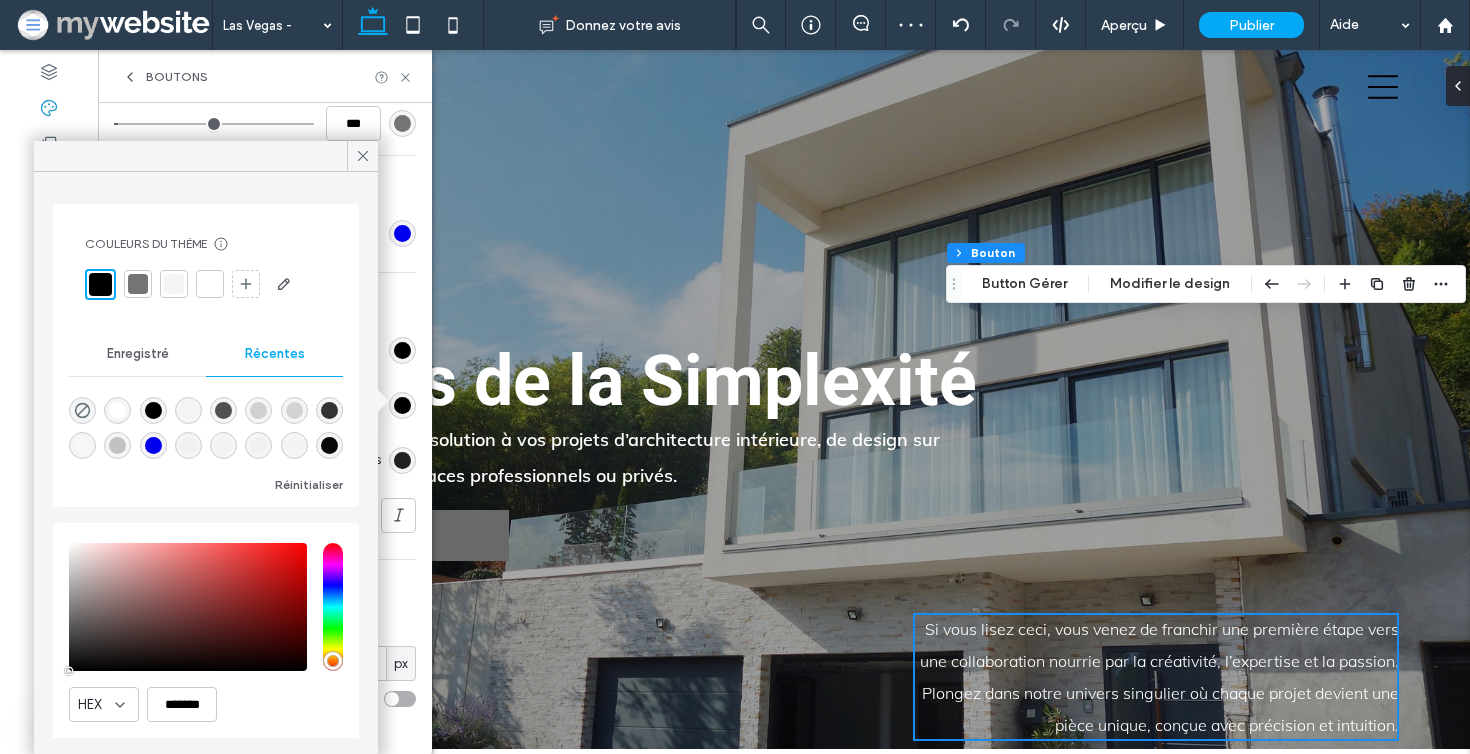 click at bounding box center (402, 460) 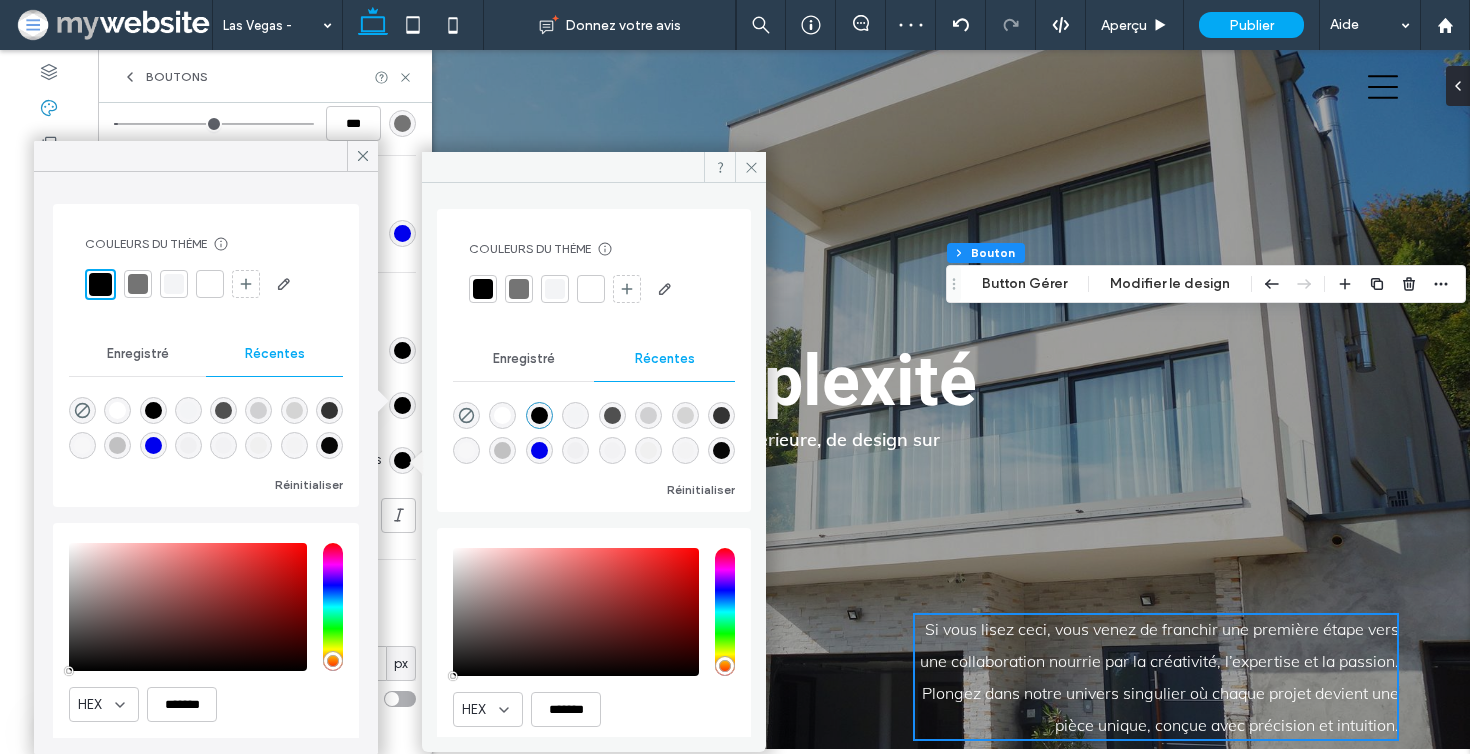 click at bounding box center (591, 289) 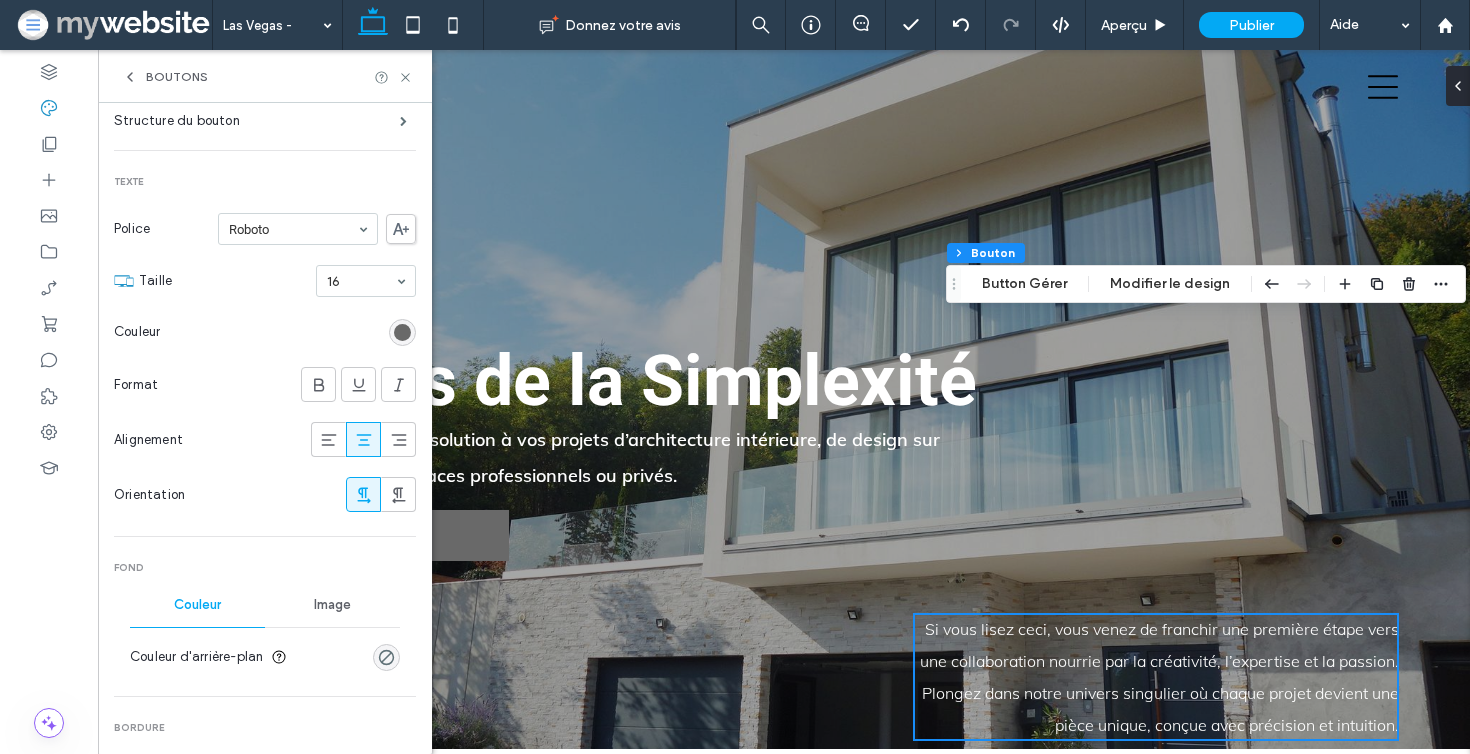 scroll, scrollTop: 76, scrollLeft: 0, axis: vertical 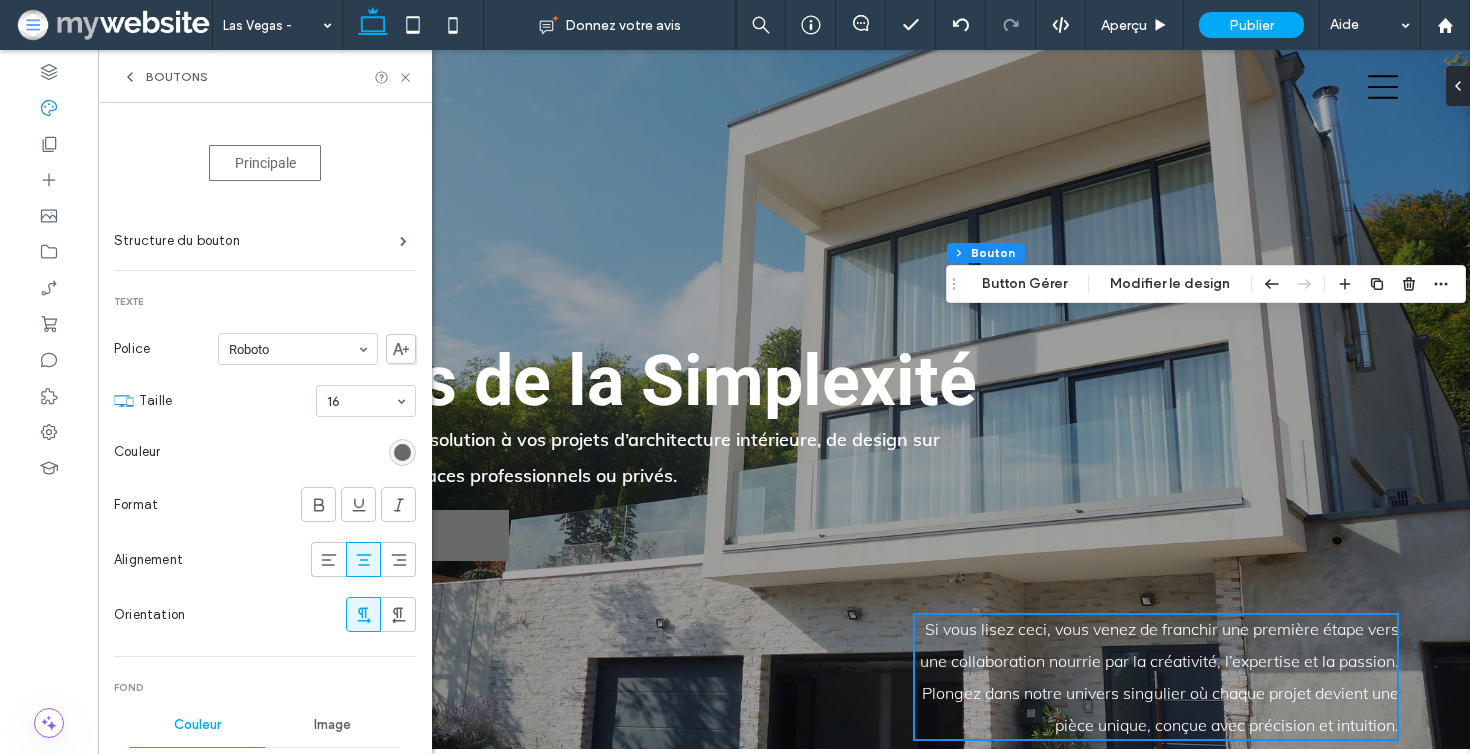 click 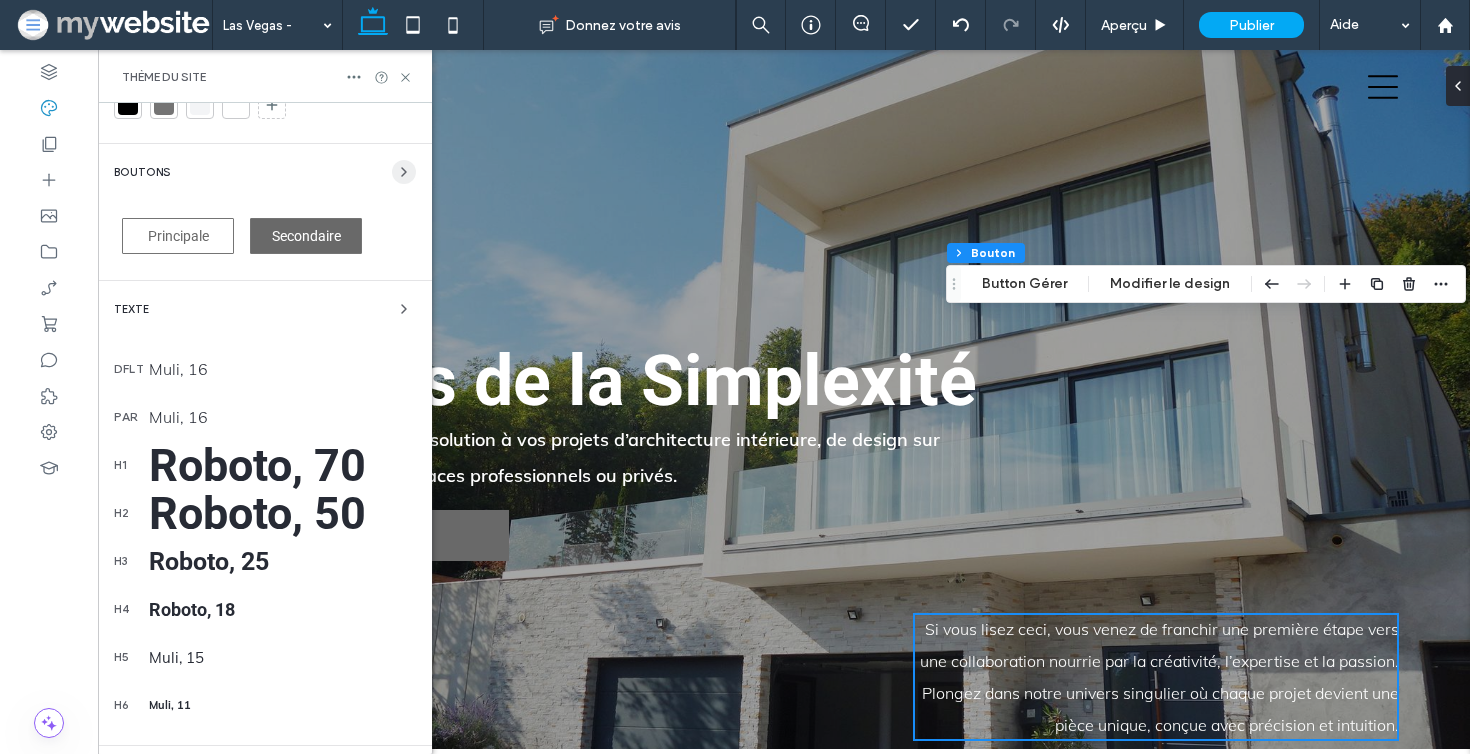click 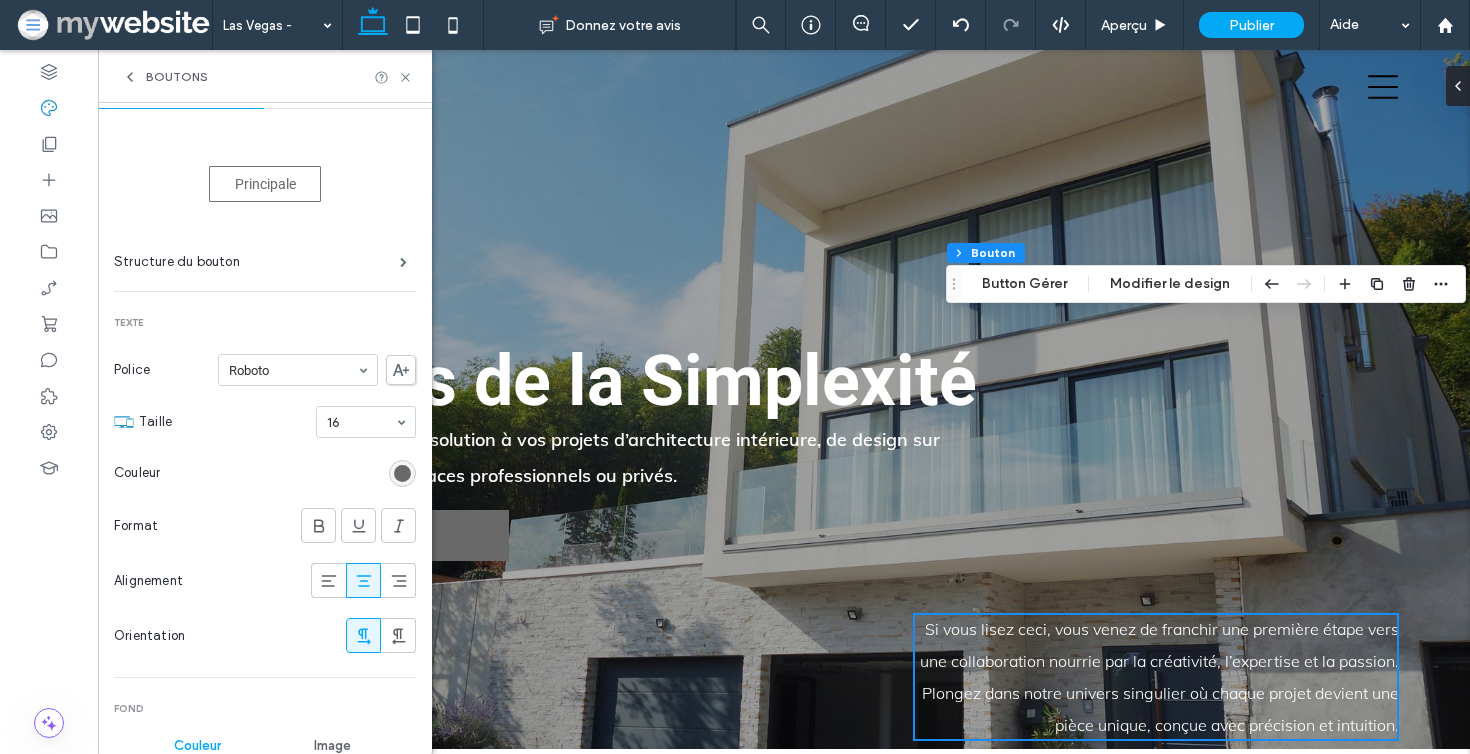 scroll, scrollTop: 34, scrollLeft: 0, axis: vertical 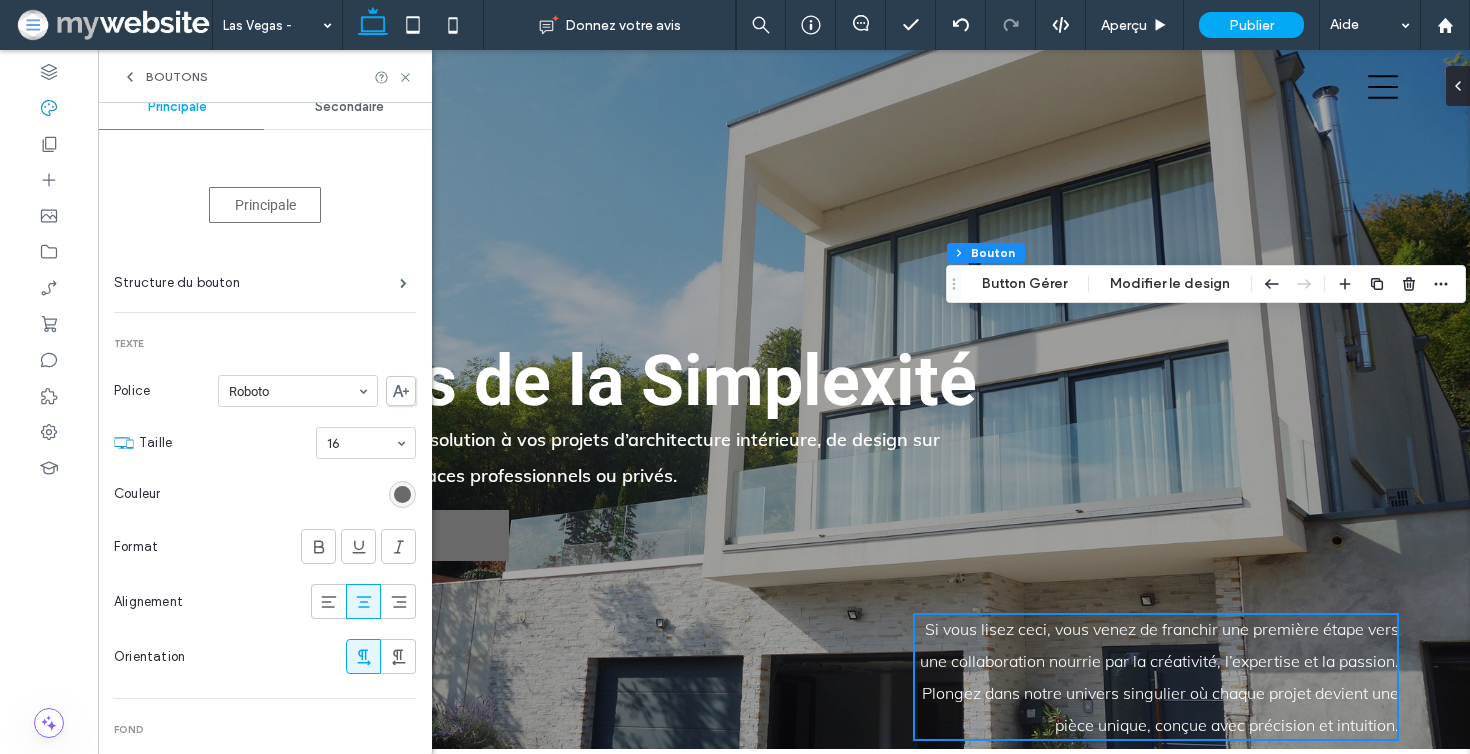 click at bounding box center (130, 77) 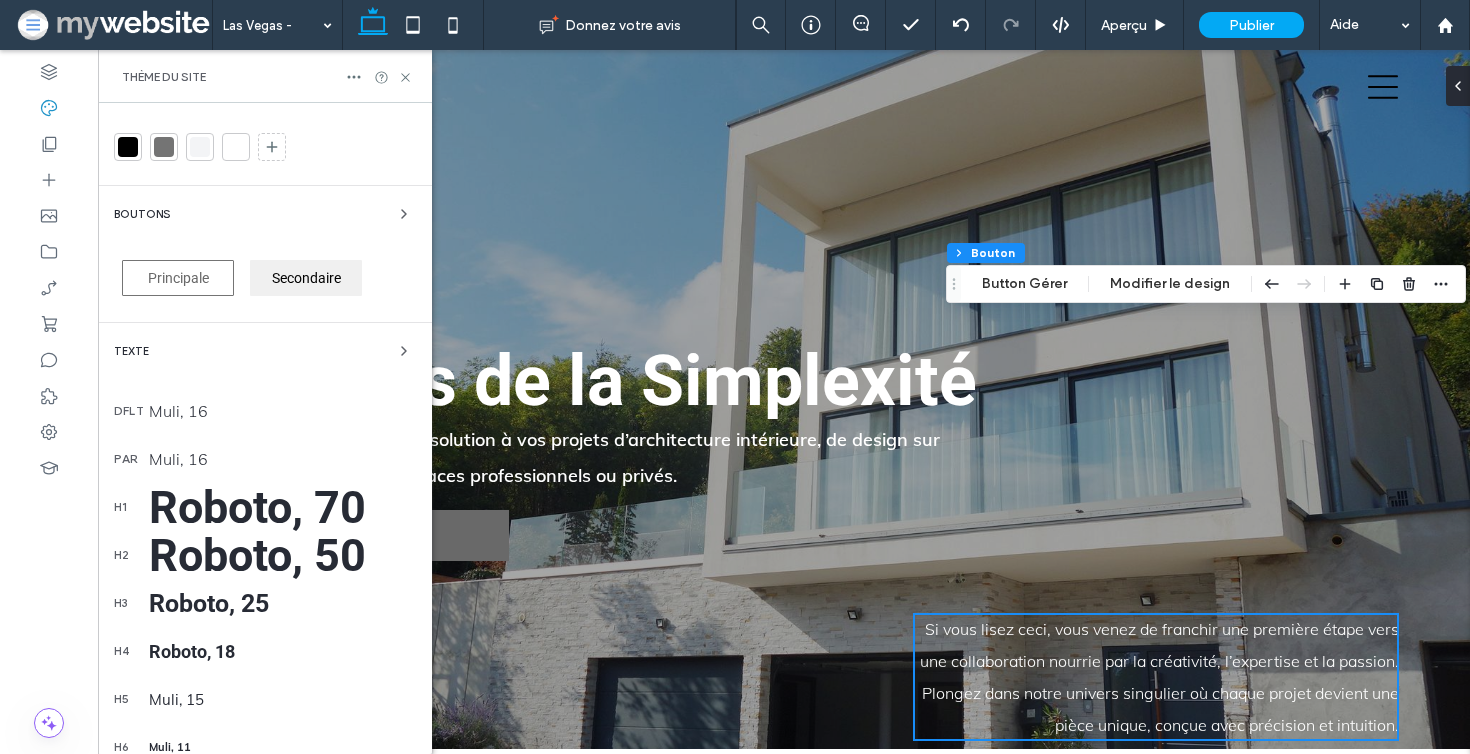 click on "Secondaire" at bounding box center [306, 278] 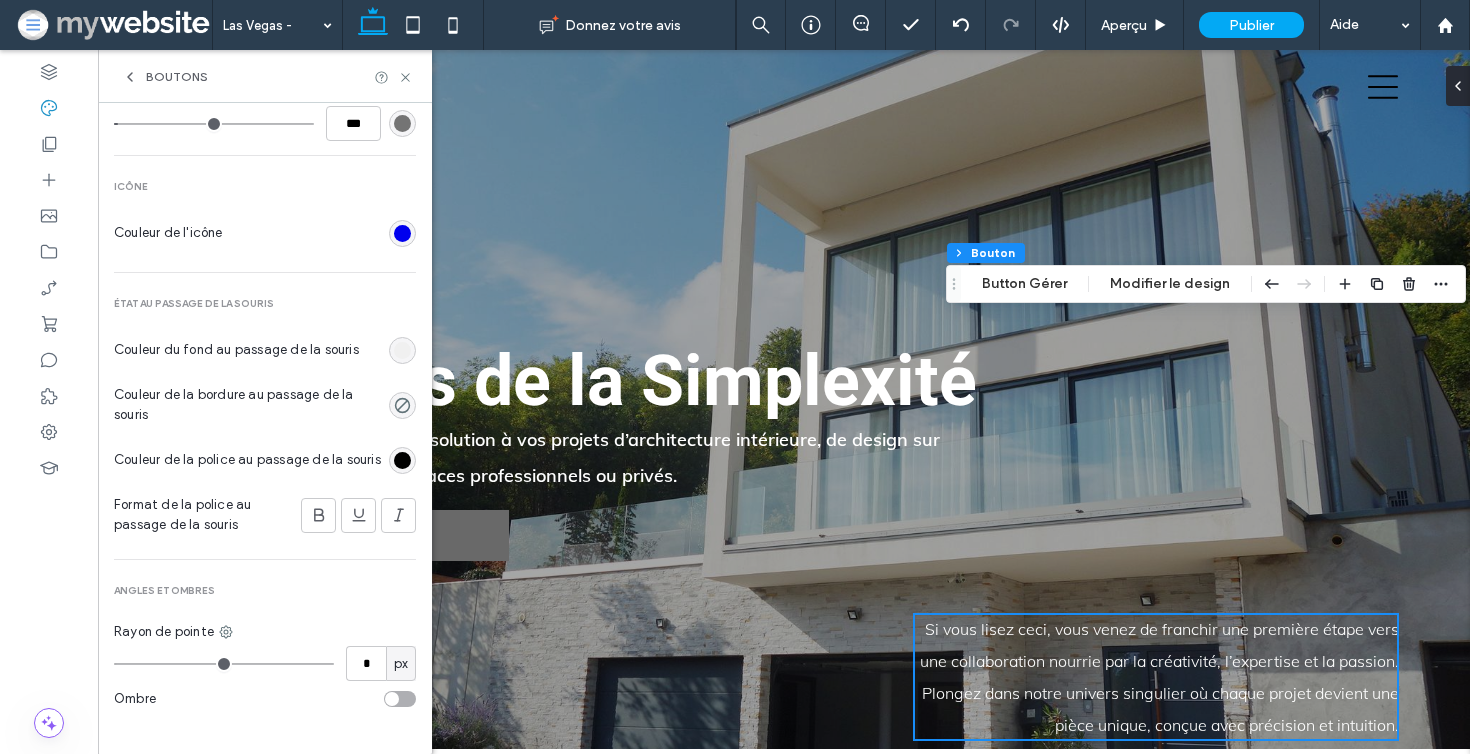 scroll, scrollTop: 890, scrollLeft: 0, axis: vertical 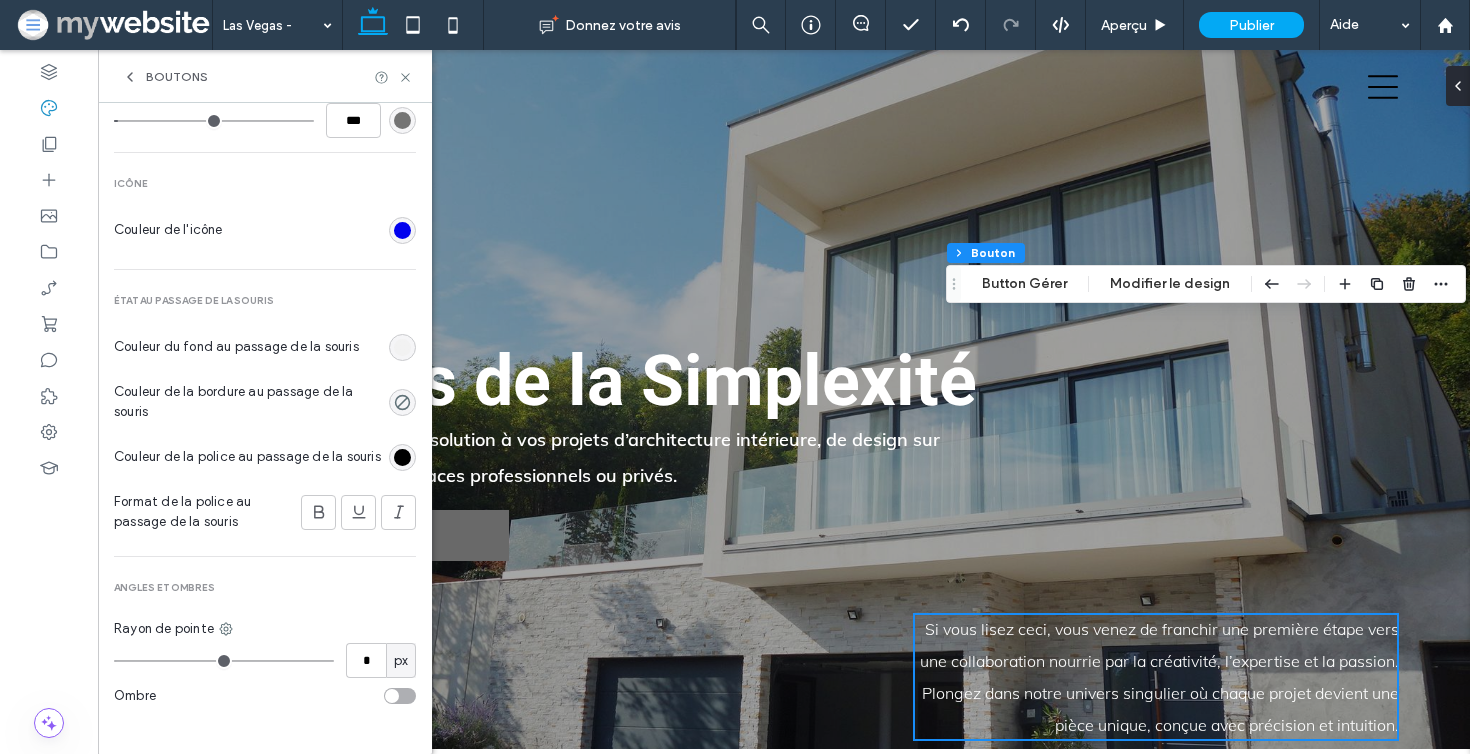 click at bounding box center (402, 347) 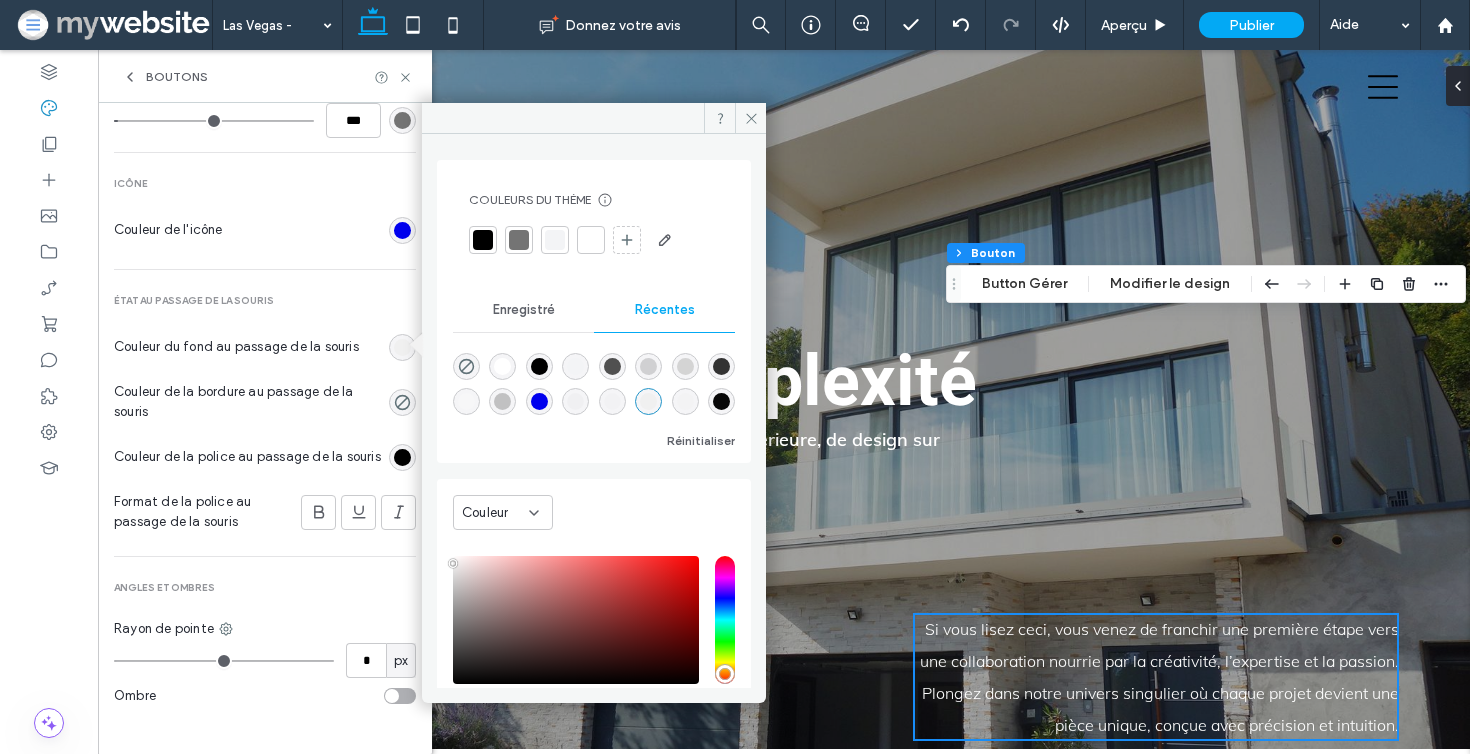 click at bounding box center (591, 240) 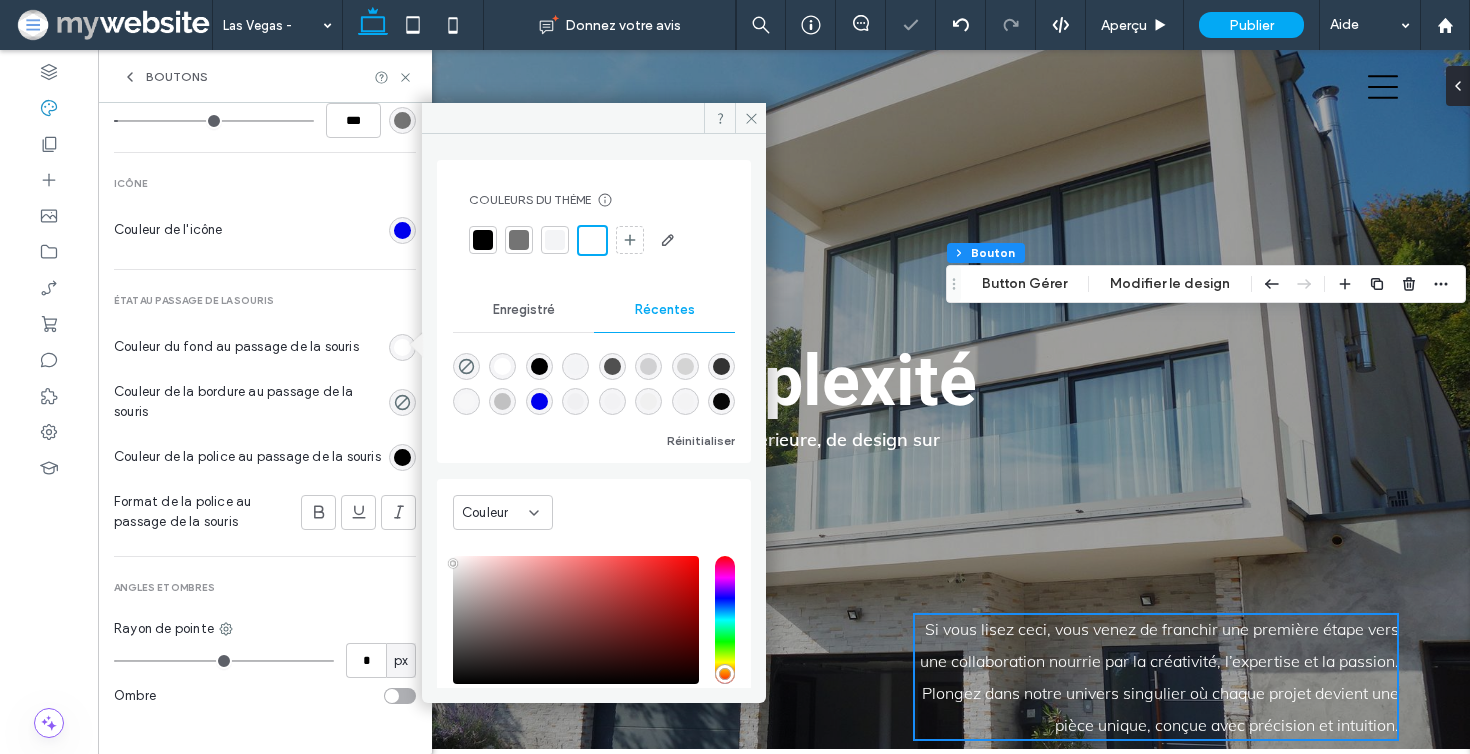 click at bounding box center [402, 402] 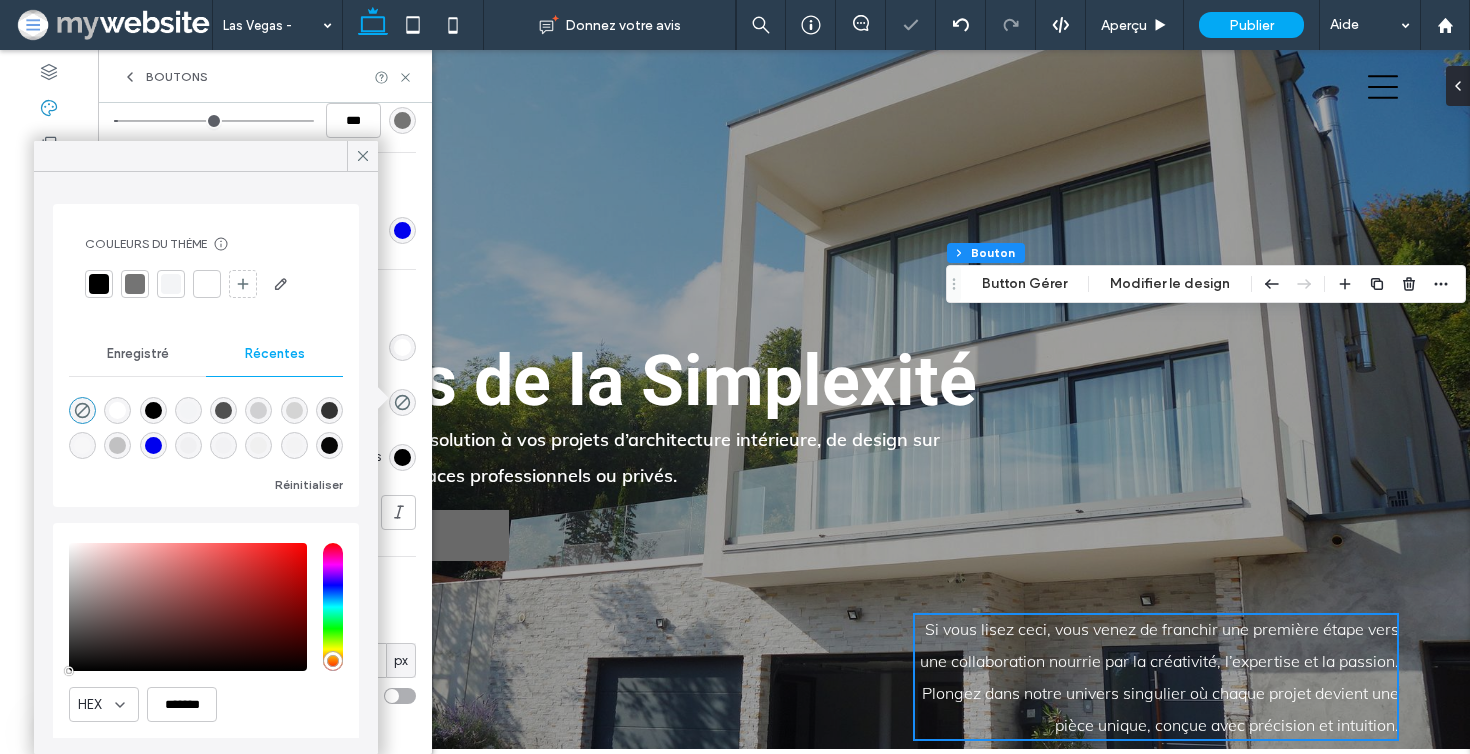 click at bounding box center (99, 284) 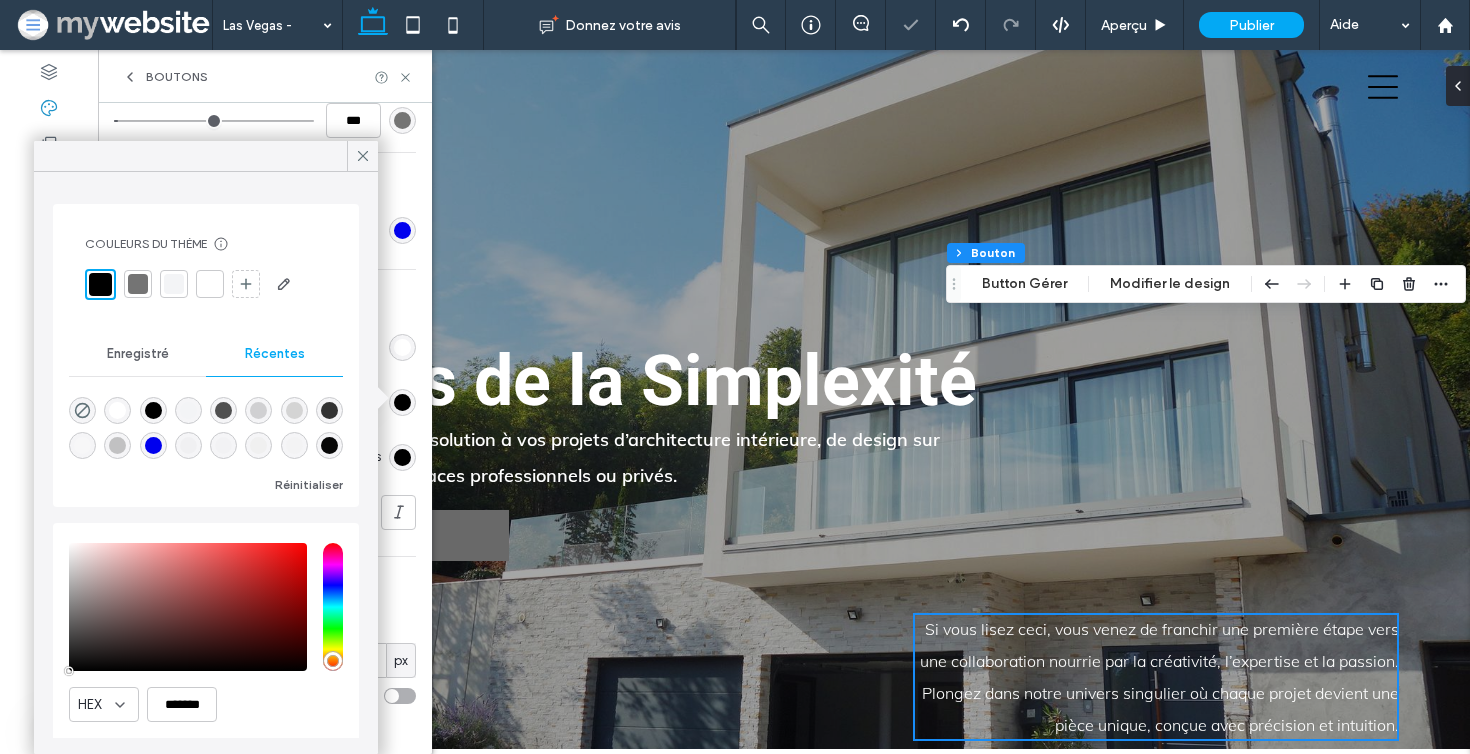 click at bounding box center (206, 284) 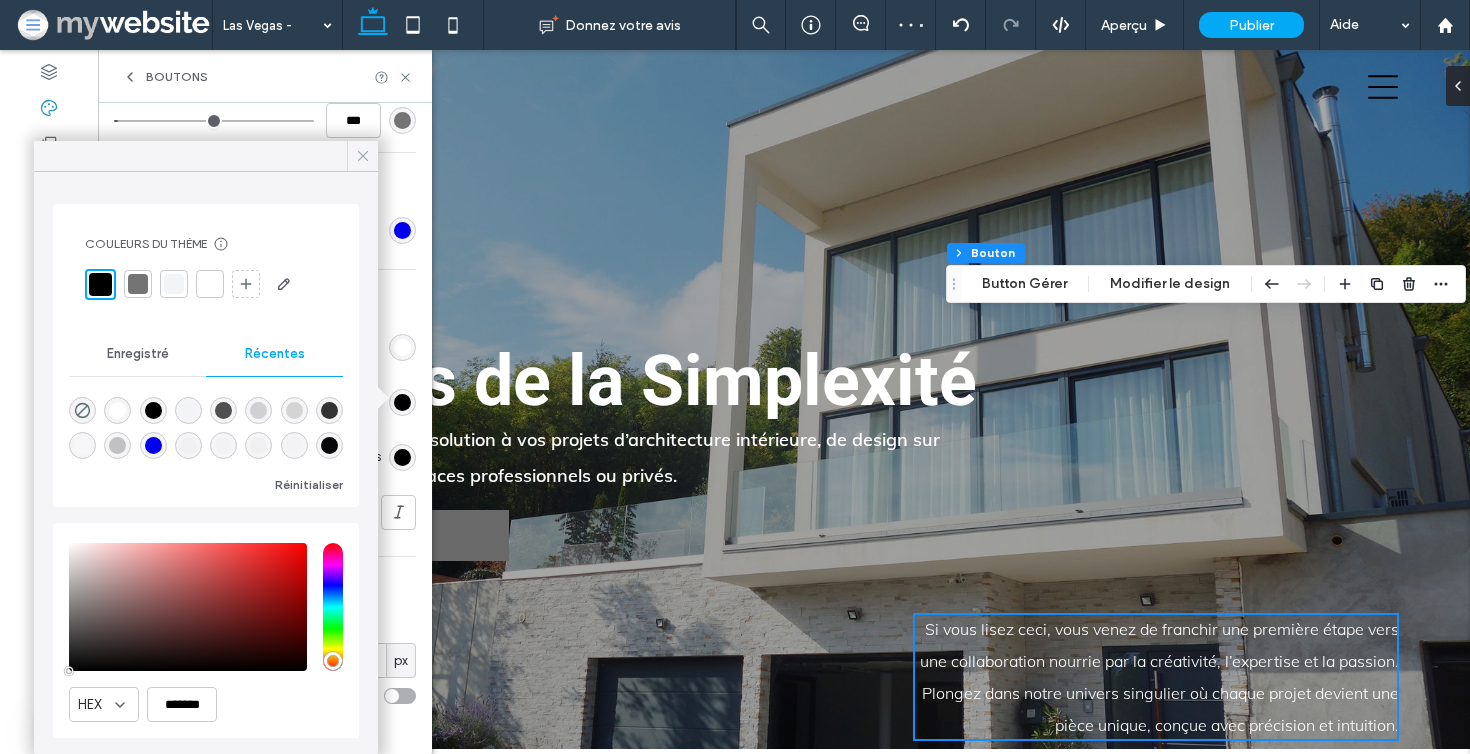 click 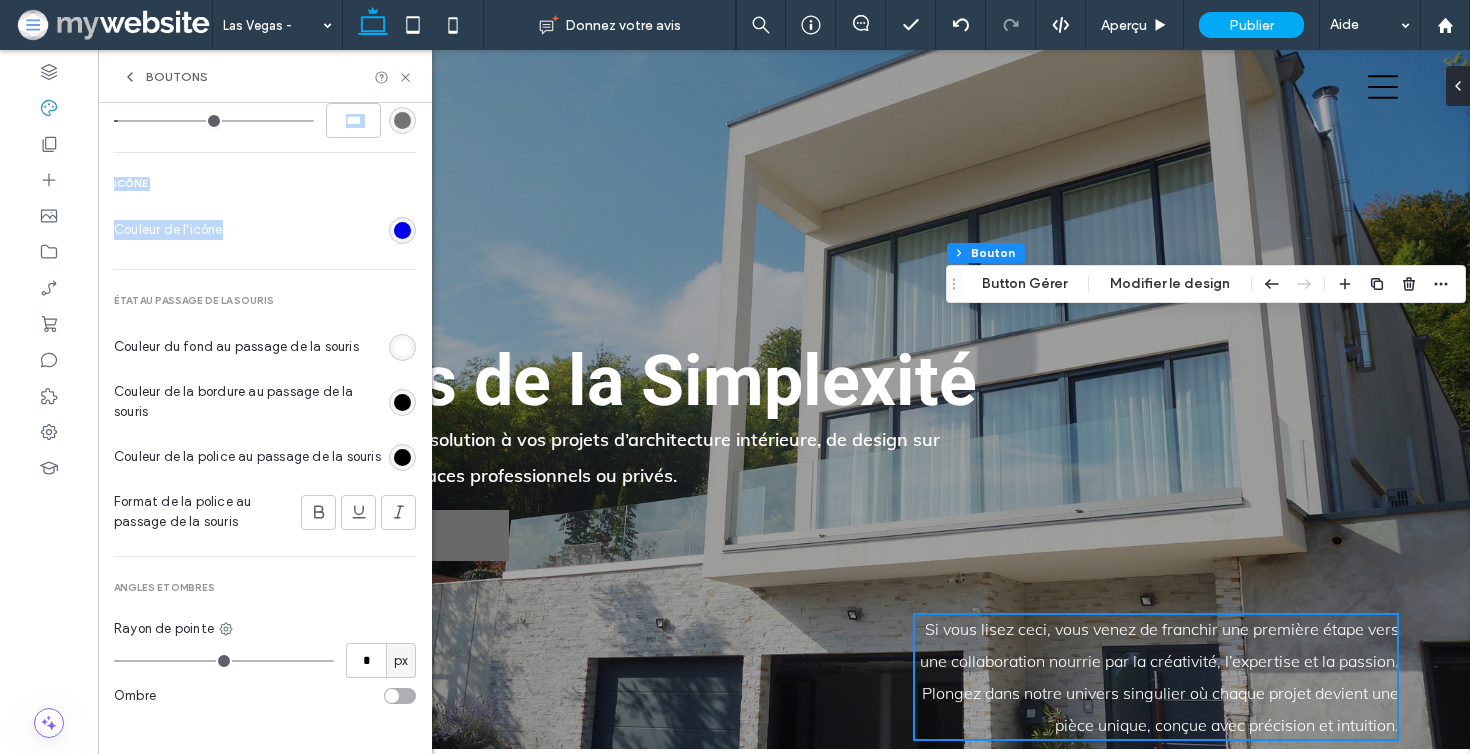 drag, startPoint x: 405, startPoint y: 78, endPoint x: 297, endPoint y: 270, distance: 220.29071 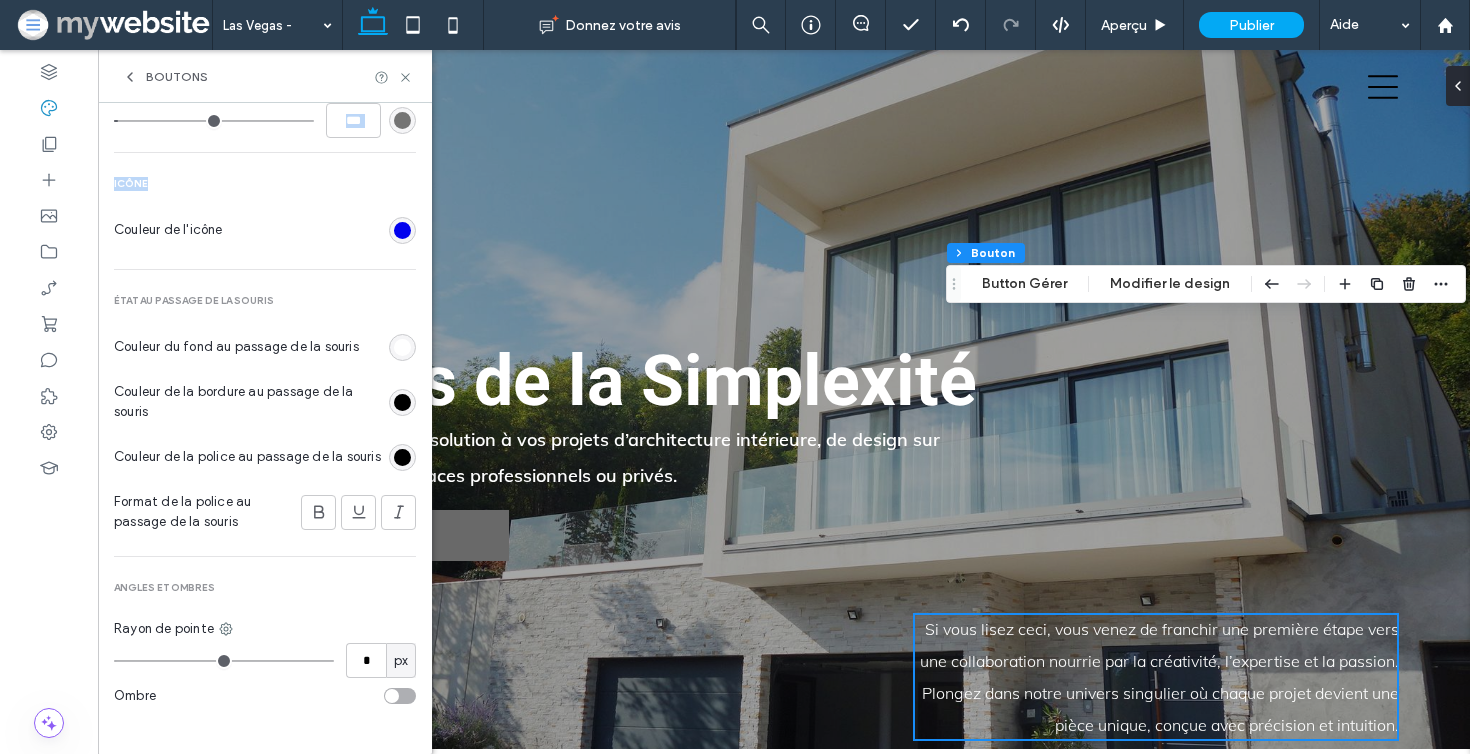 click on "Boutons Principale Secondaire Secondaire Structure du bouton Texte Police Roboto Taille 16 Couleur Format Alignement Orientation Fond Couleur Image Couleur d'arrière-plan Bordure Bordure *** Icône Couleur de l'icône État au passage de la souris Couleur du fond au passage de la souris Couleur de la bordure au passage de la souris Couleur de la police au passage de la souris Format de la police au passage de la souris Angles et ombres Rayon de pointe * px Ombre" at bounding box center [265, 402] 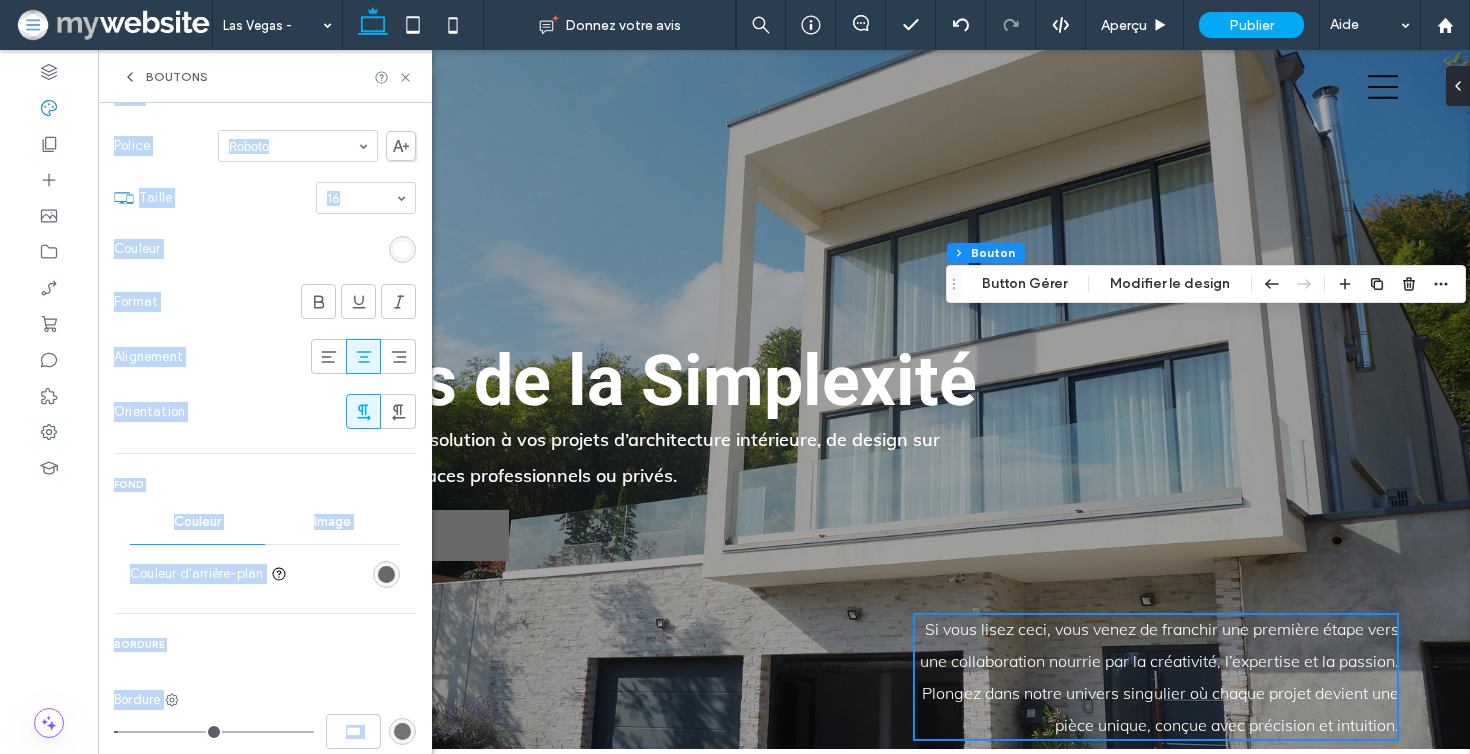 scroll, scrollTop: 218, scrollLeft: 0, axis: vertical 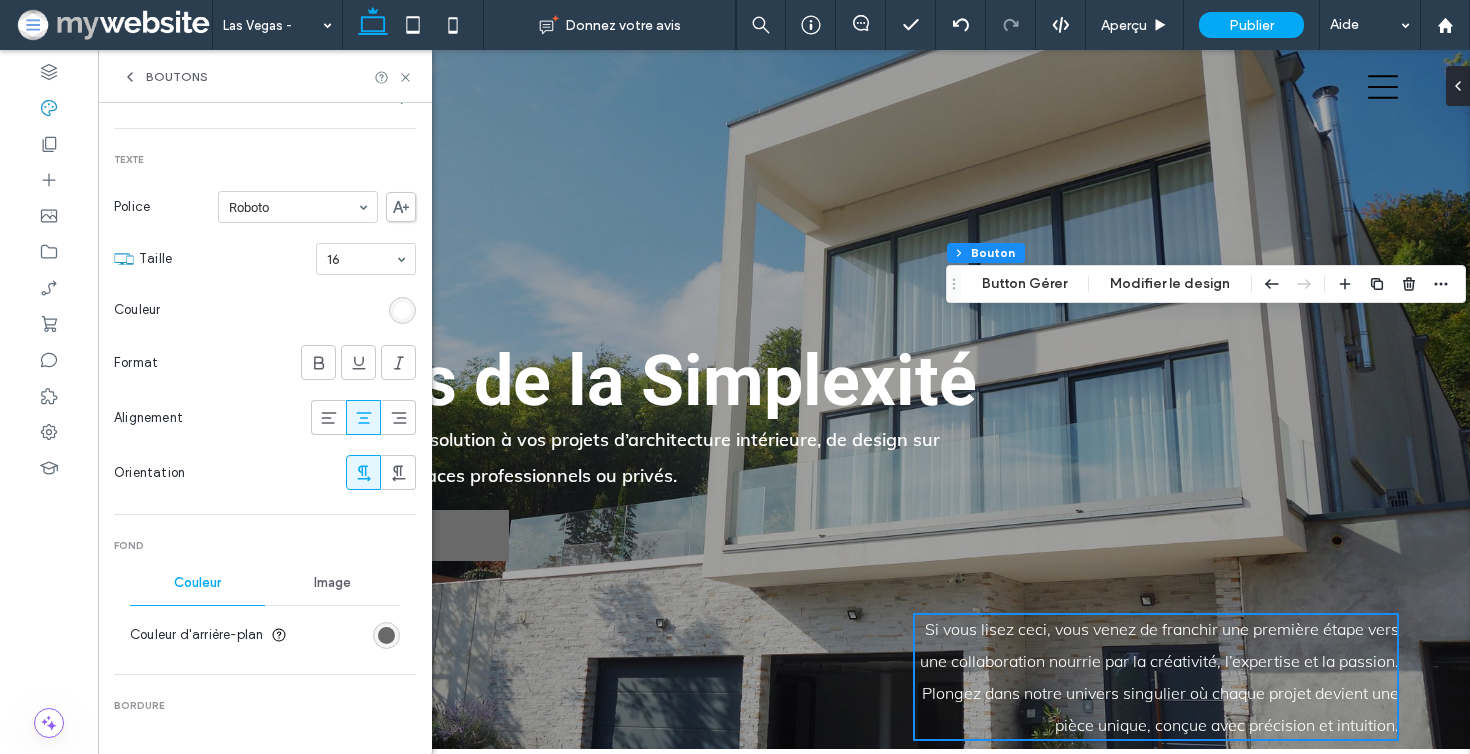 click on "Format" at bounding box center [265, 362] 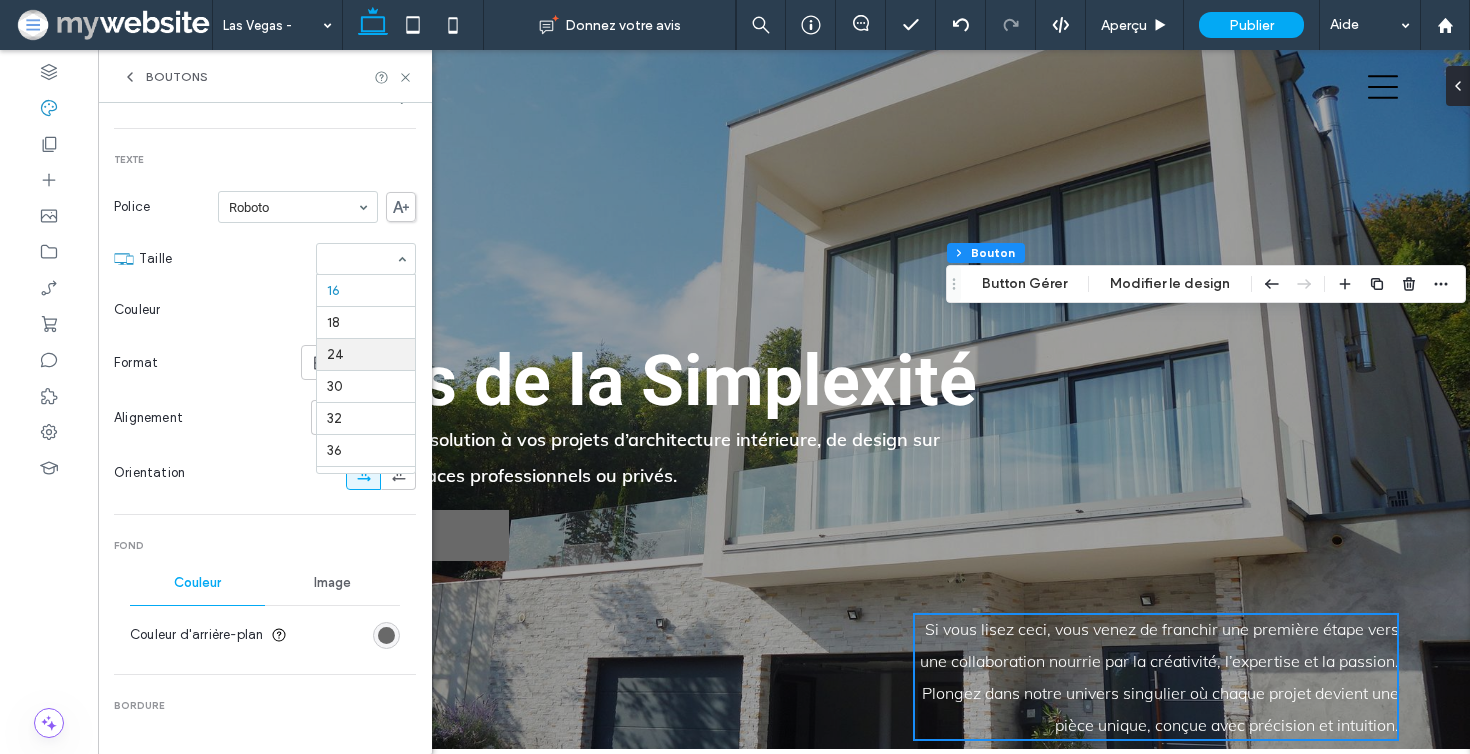 scroll, scrollTop: 145, scrollLeft: 0, axis: vertical 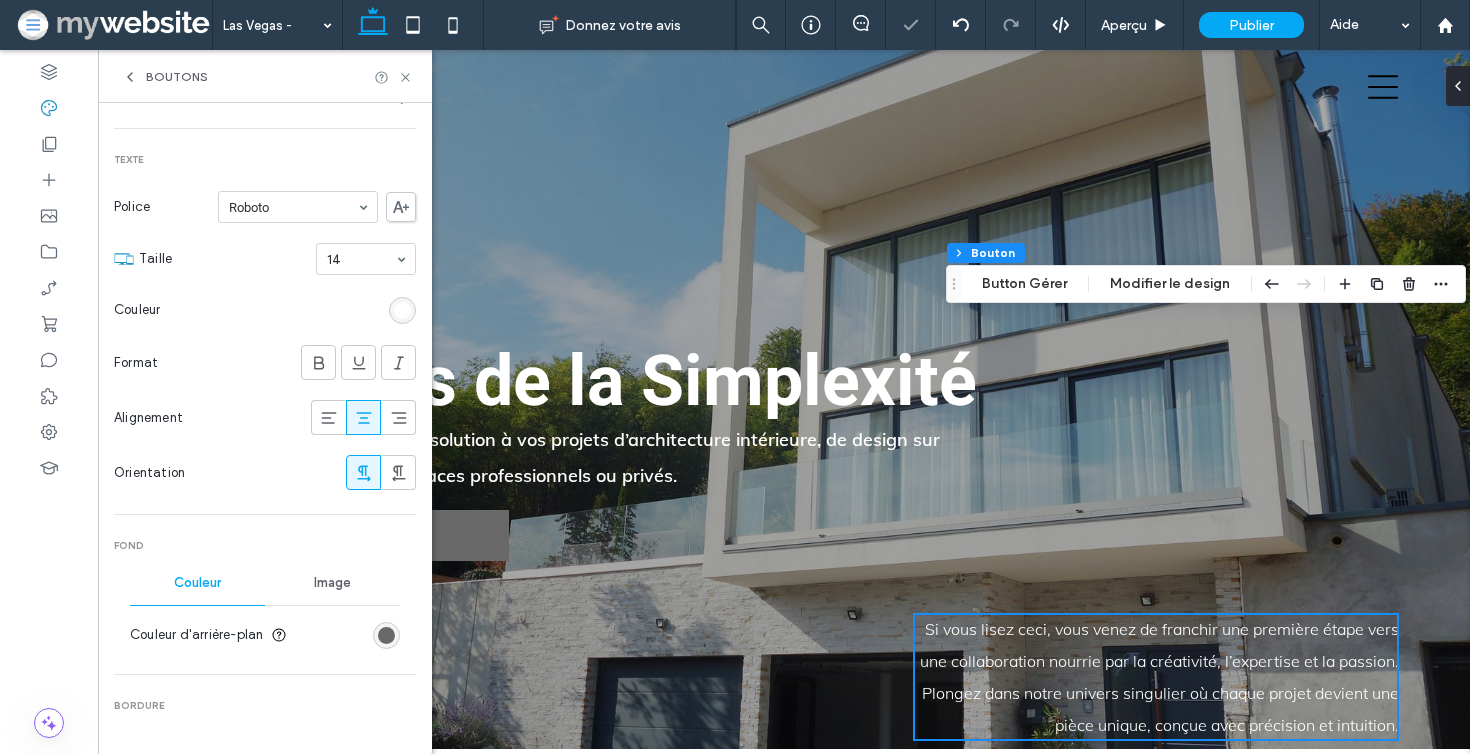 click on "Couleur" at bounding box center [265, 310] 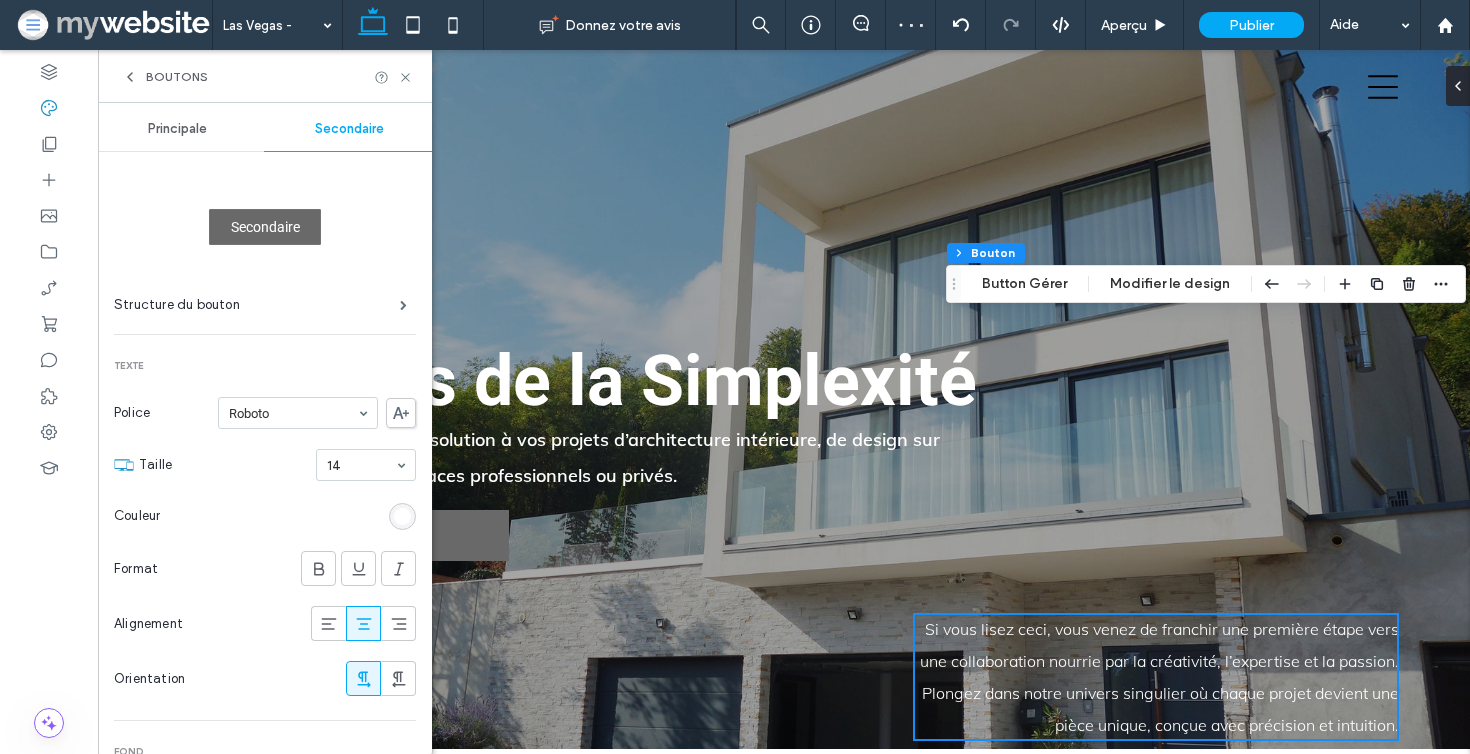 click on "Principale" at bounding box center (177, 129) 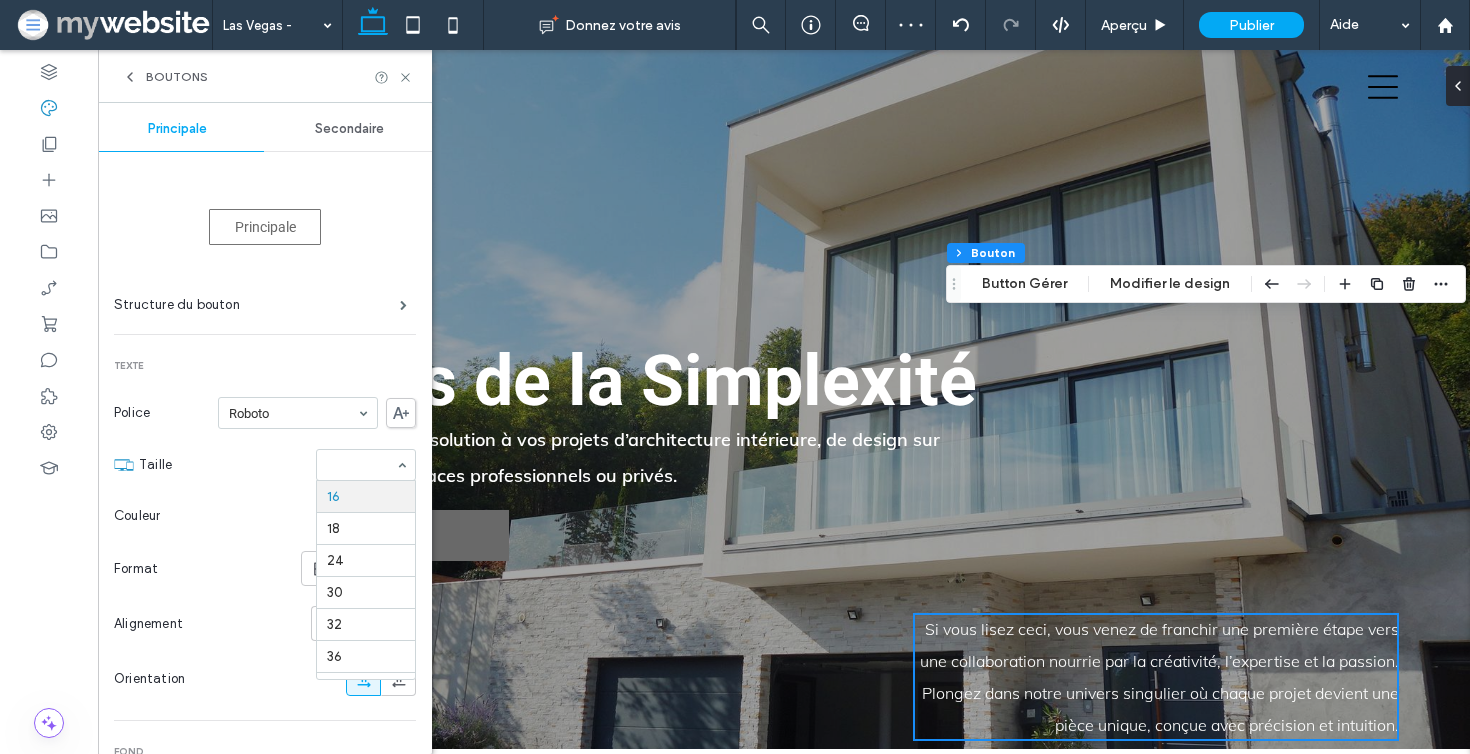scroll, scrollTop: 156, scrollLeft: 0, axis: vertical 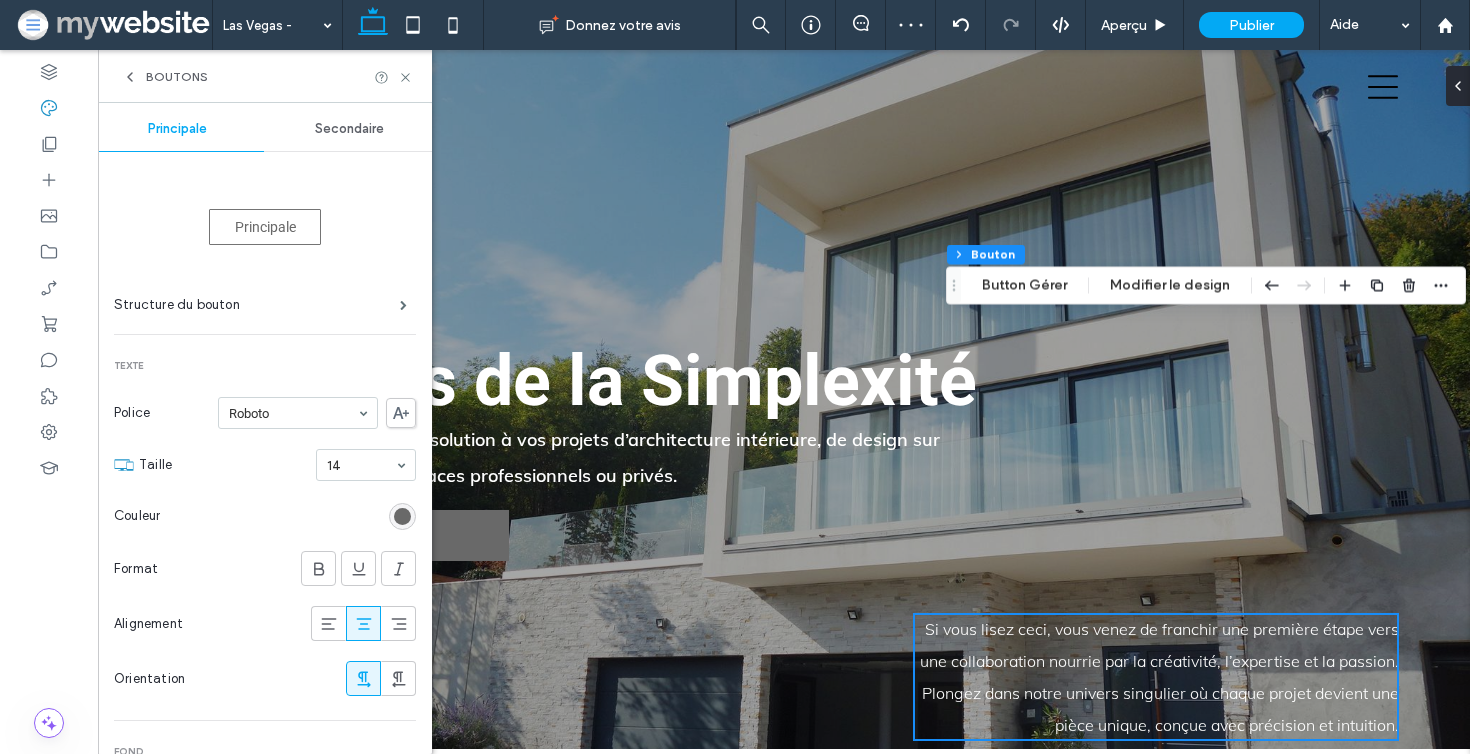 click on "Taille 14" at bounding box center [277, 465] 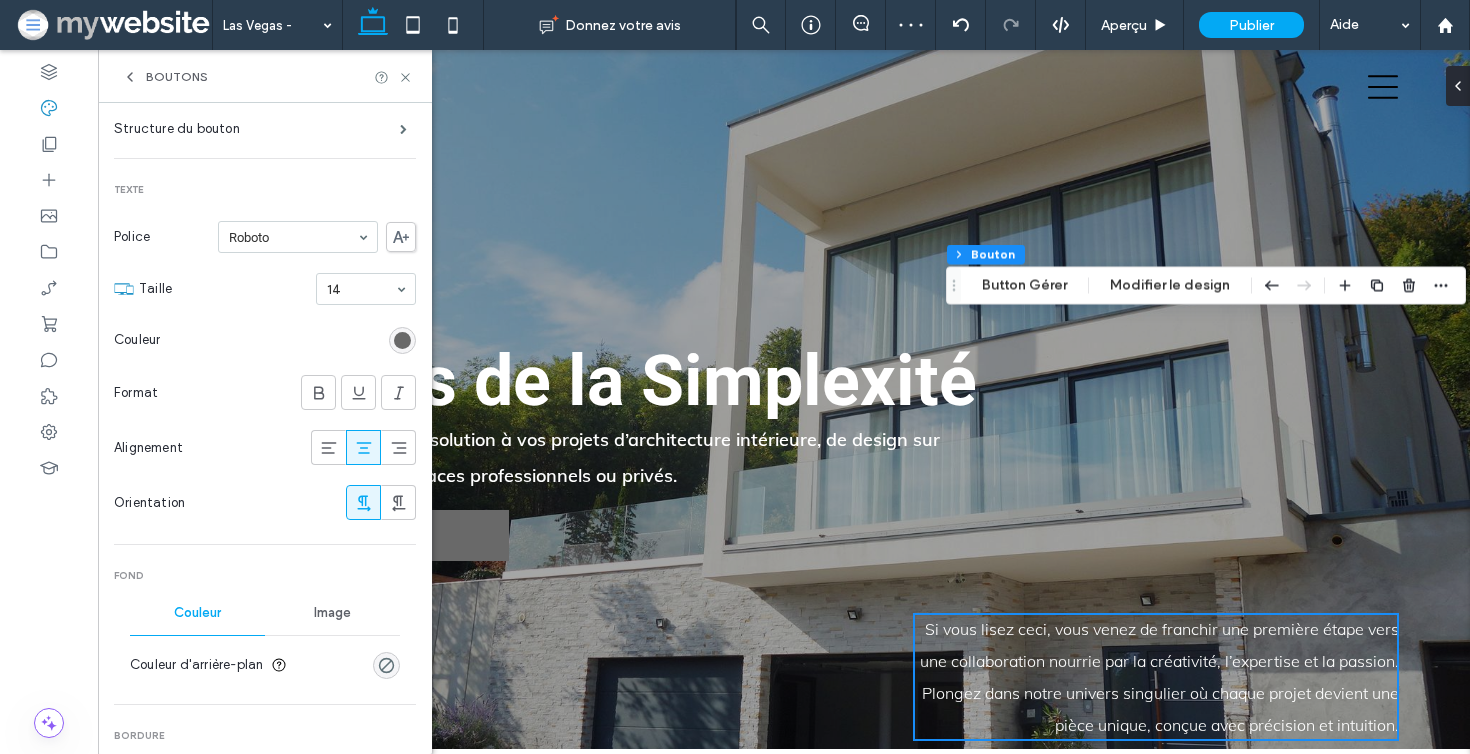 scroll, scrollTop: 201, scrollLeft: 0, axis: vertical 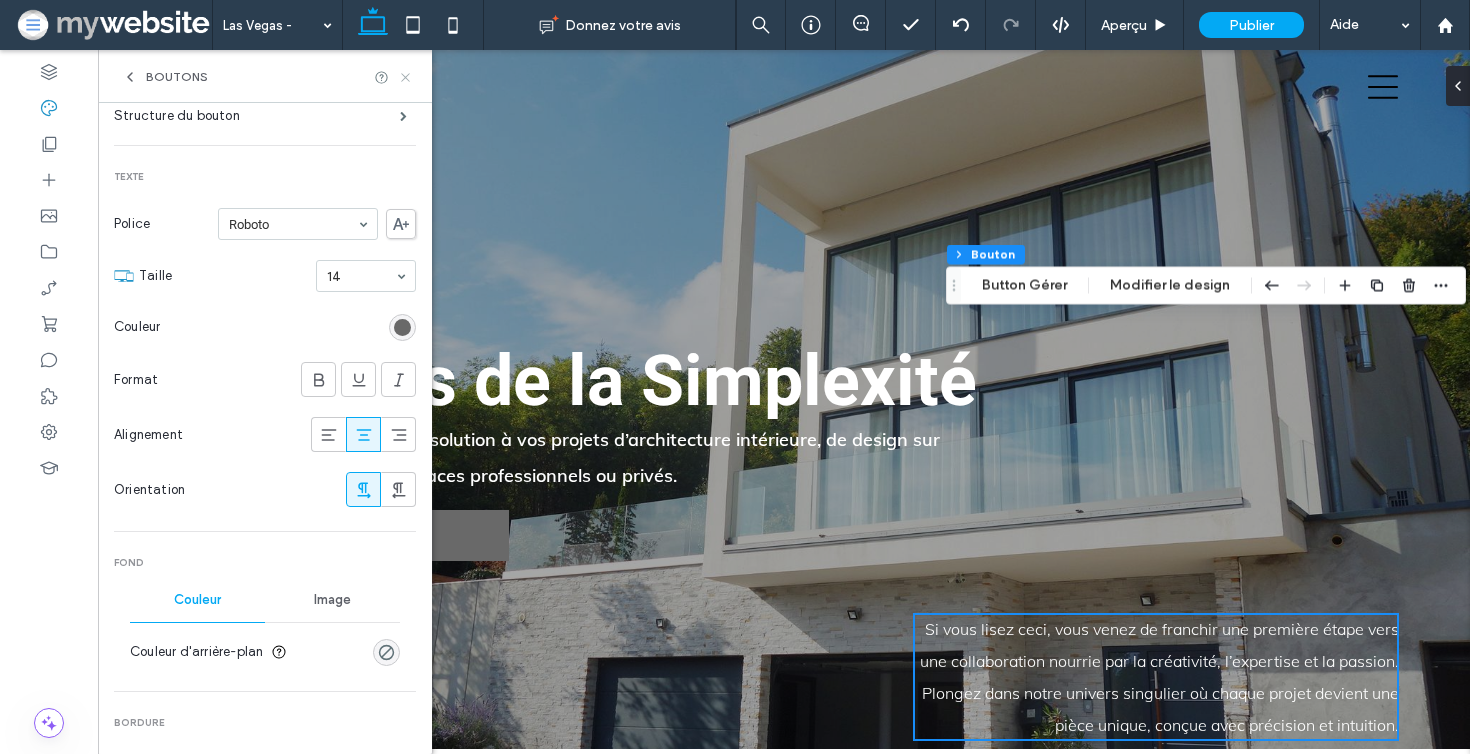 click 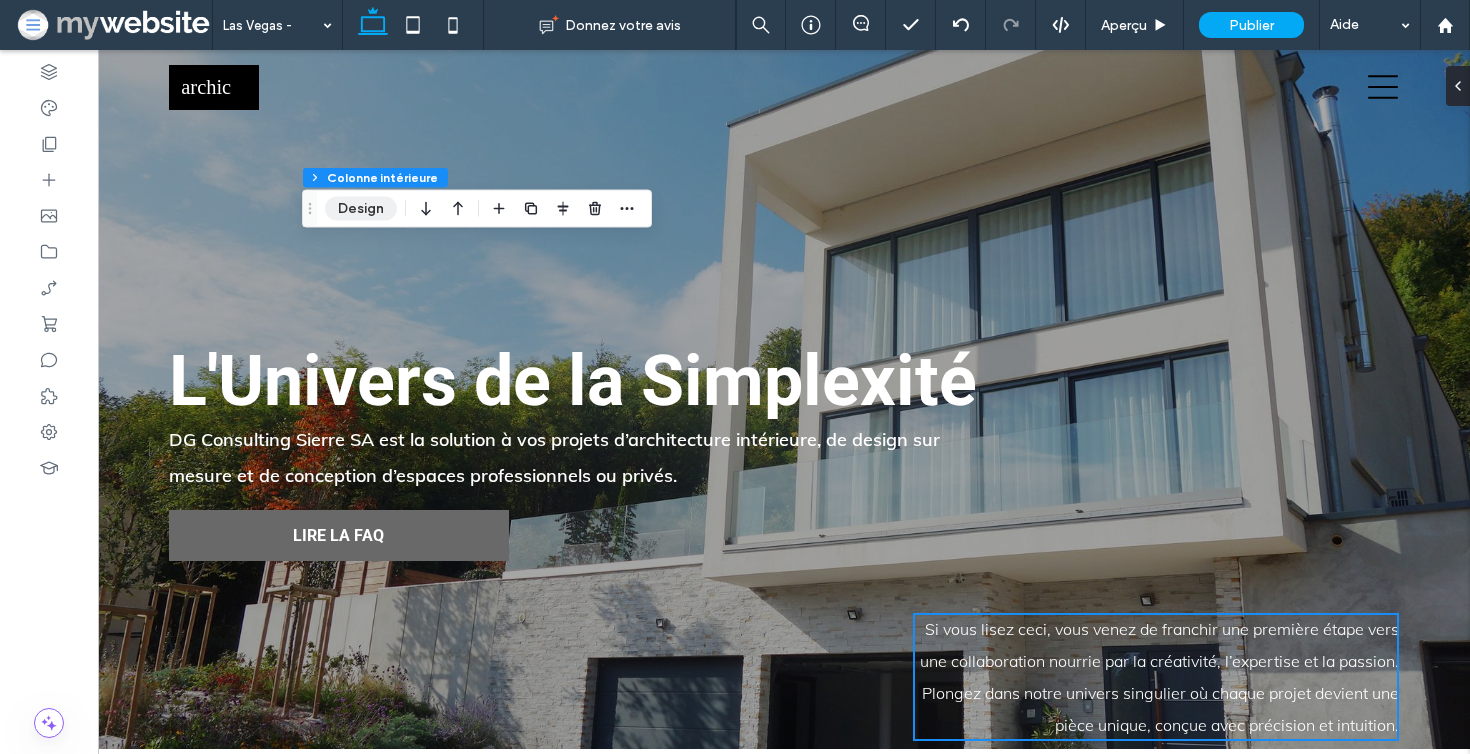 click on "Design" at bounding box center (361, 209) 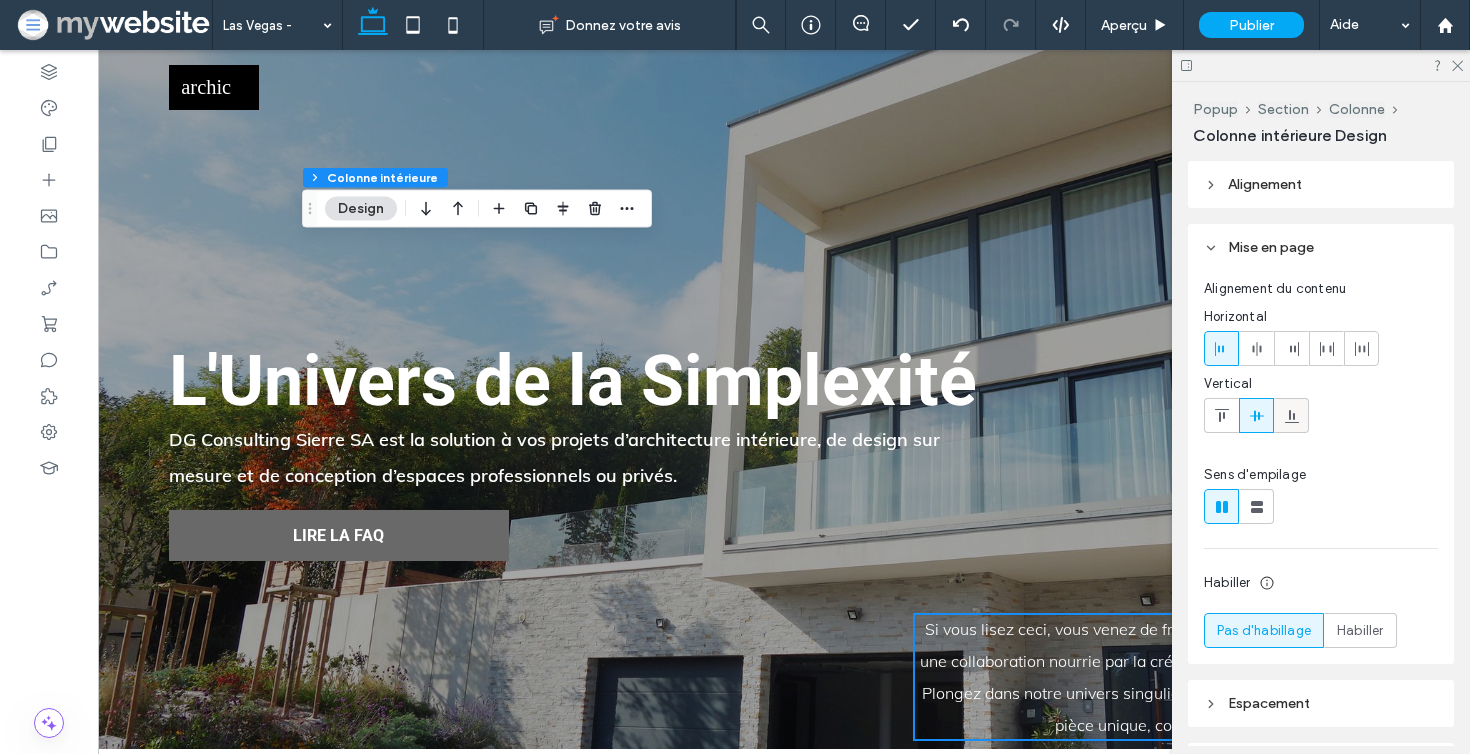 click at bounding box center (1291, 415) 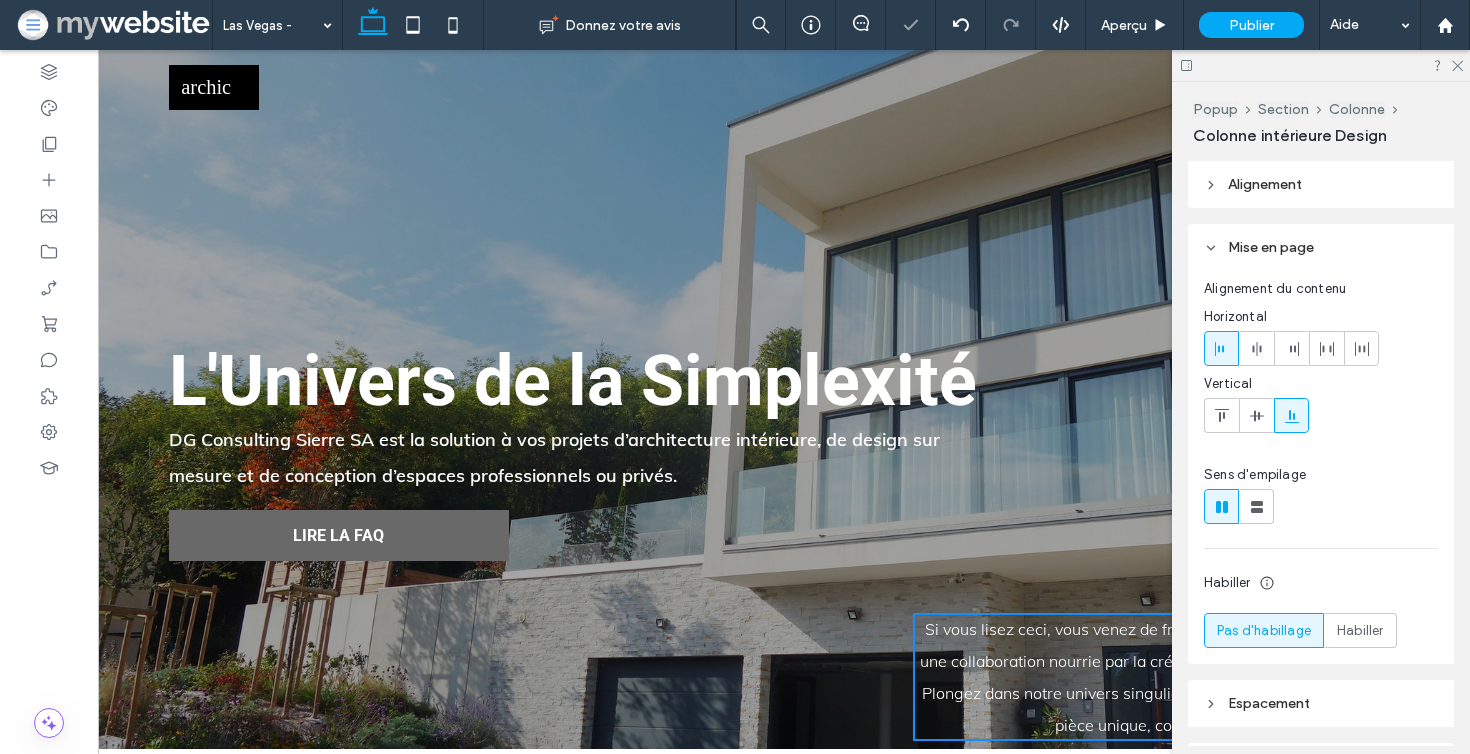 type on "***" 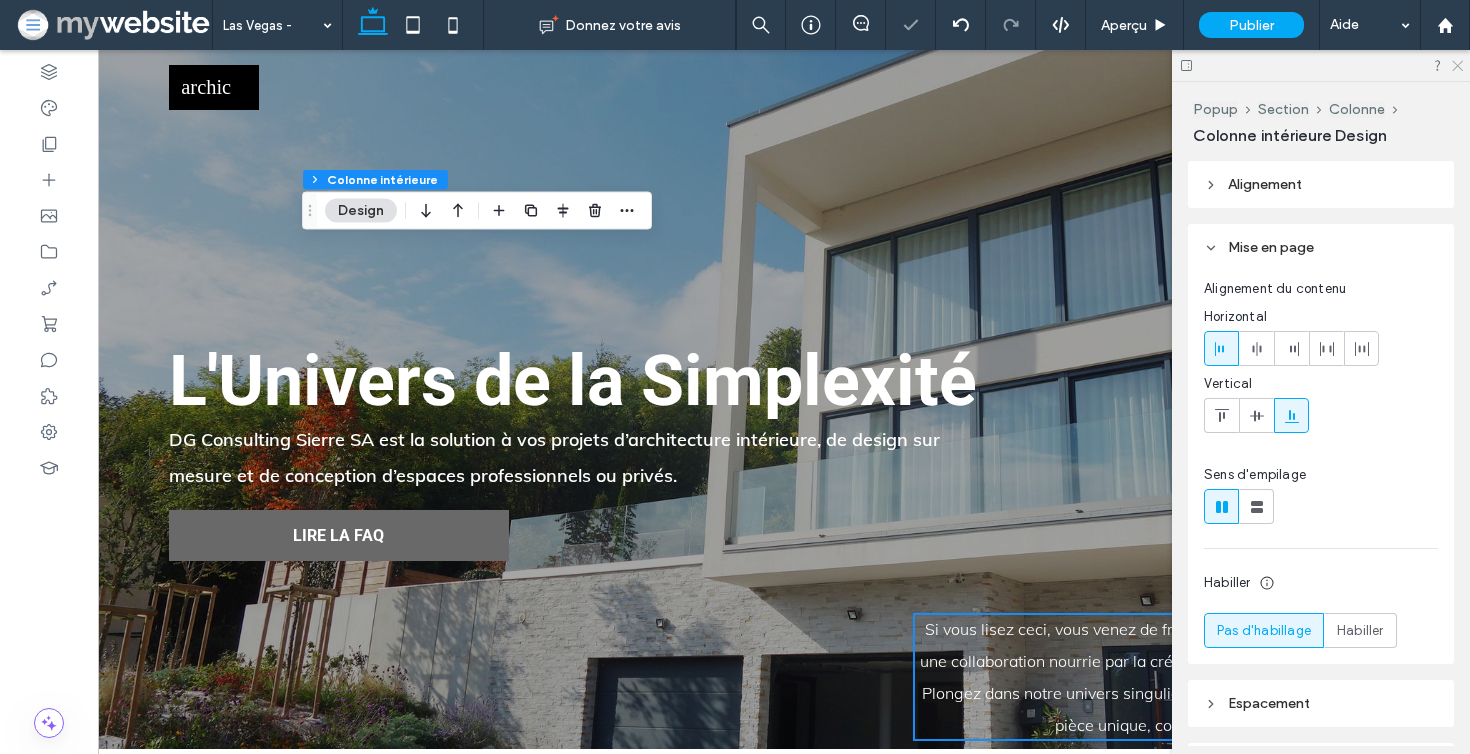 click 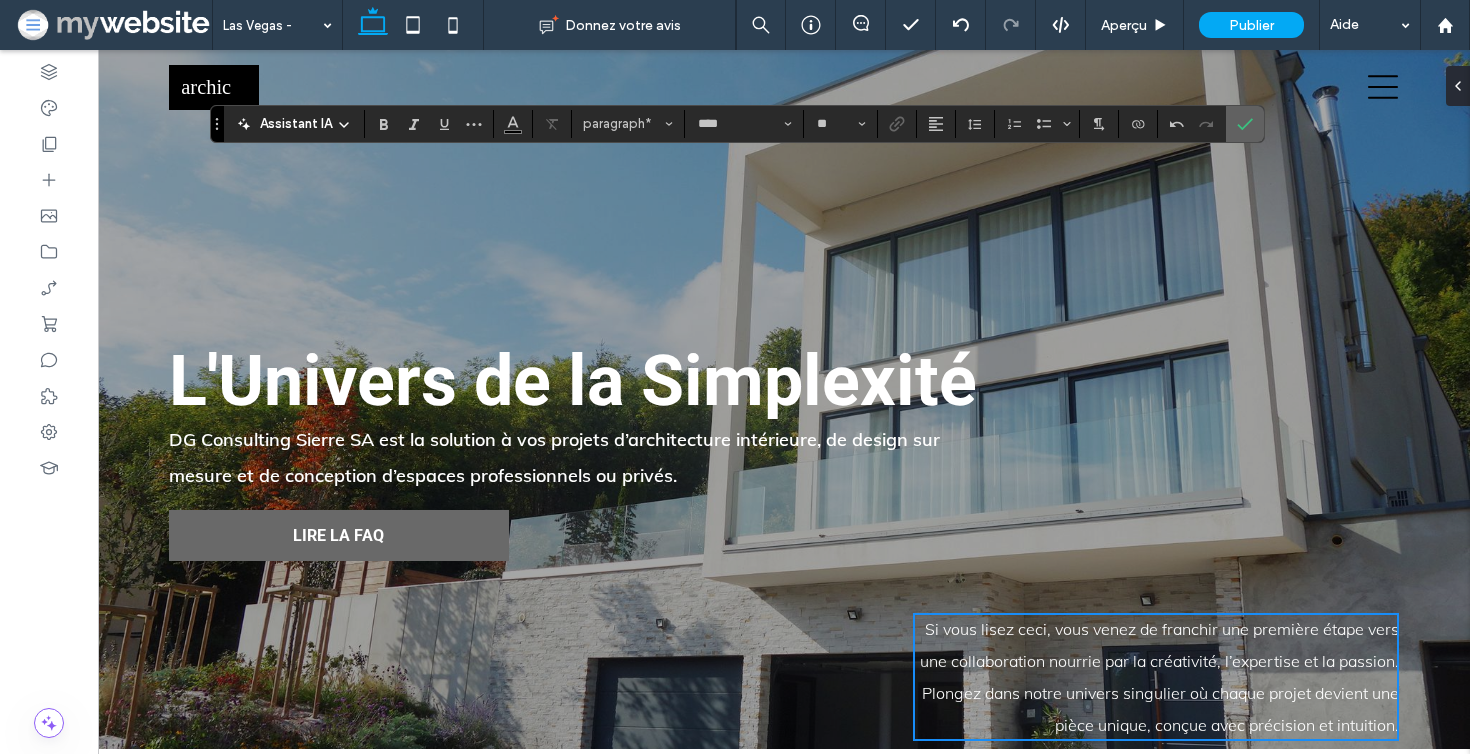 click at bounding box center [1245, 124] 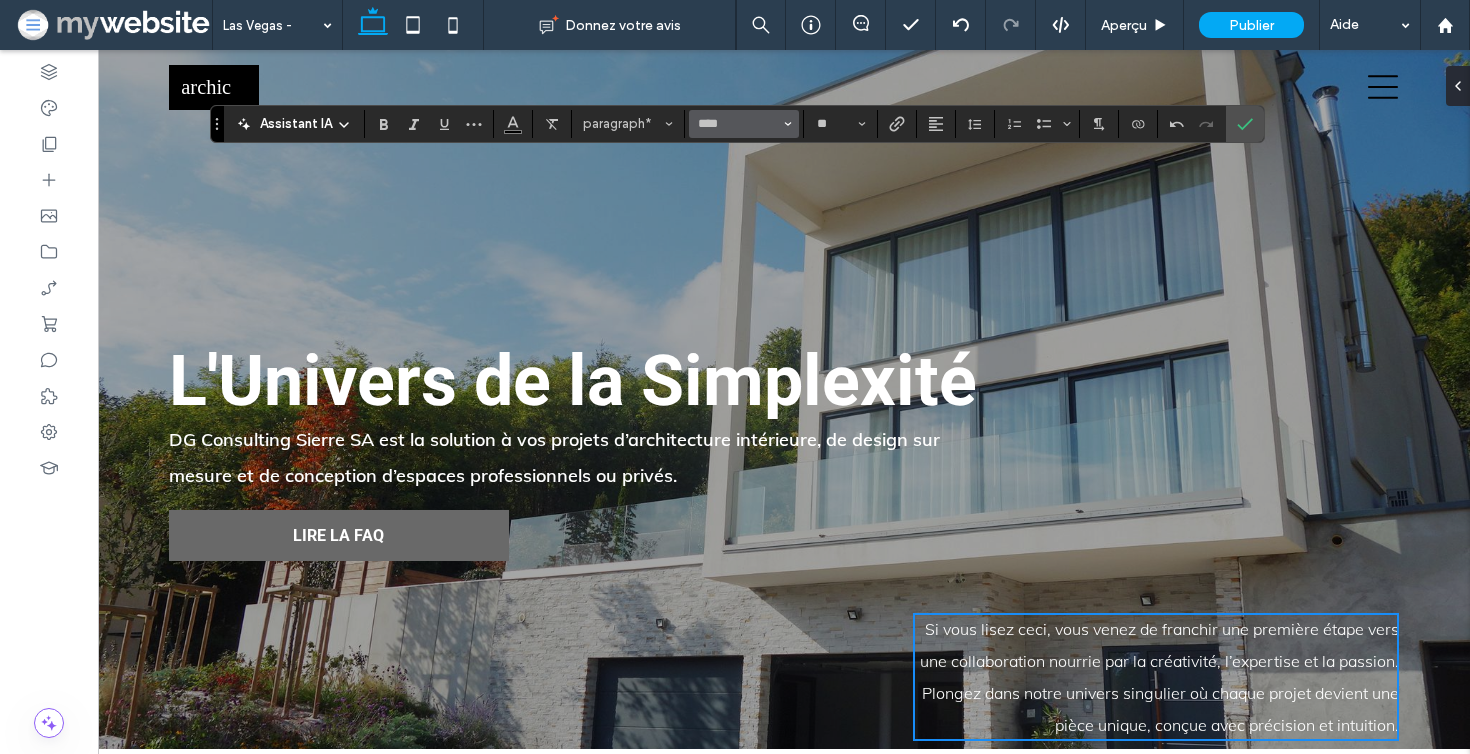 click on "****" at bounding box center (744, 124) 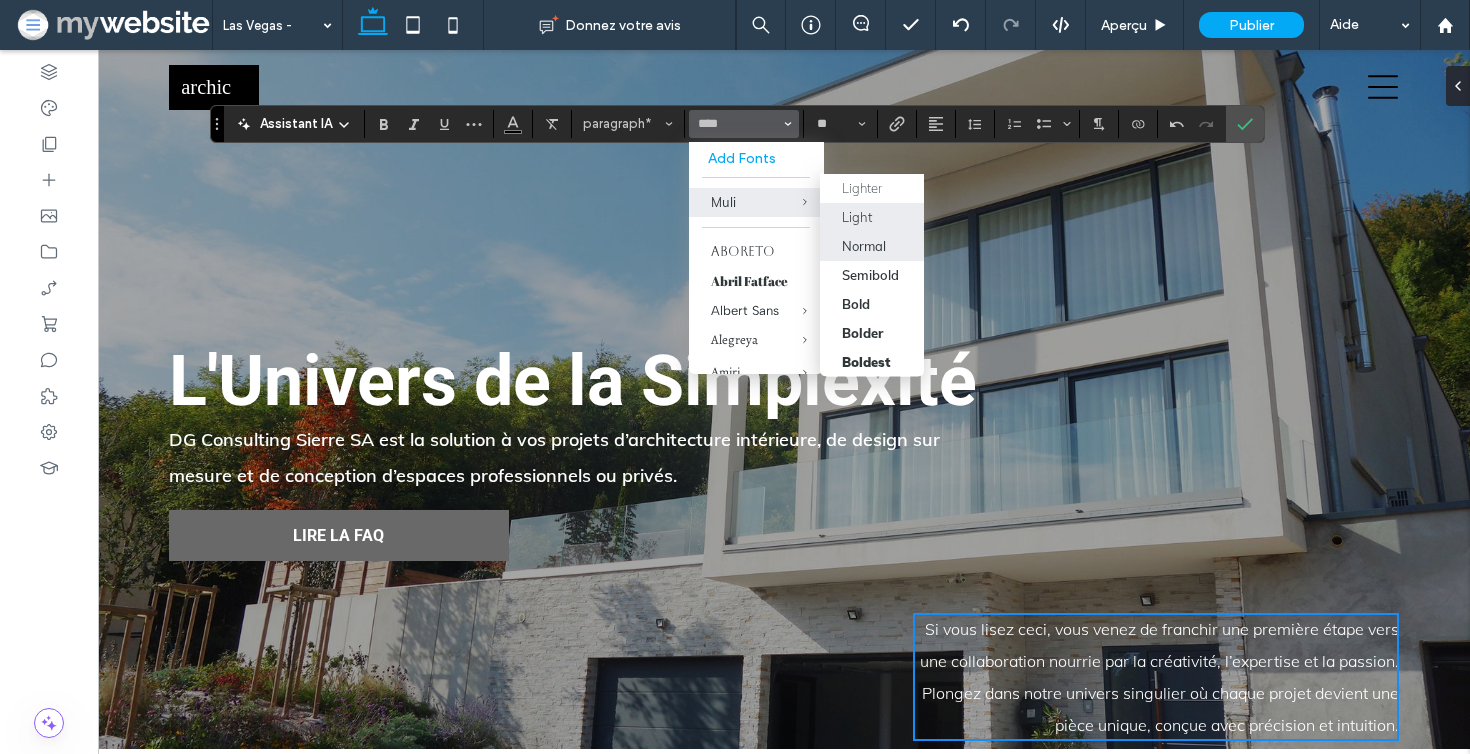 click on "Light" at bounding box center (857, 217) 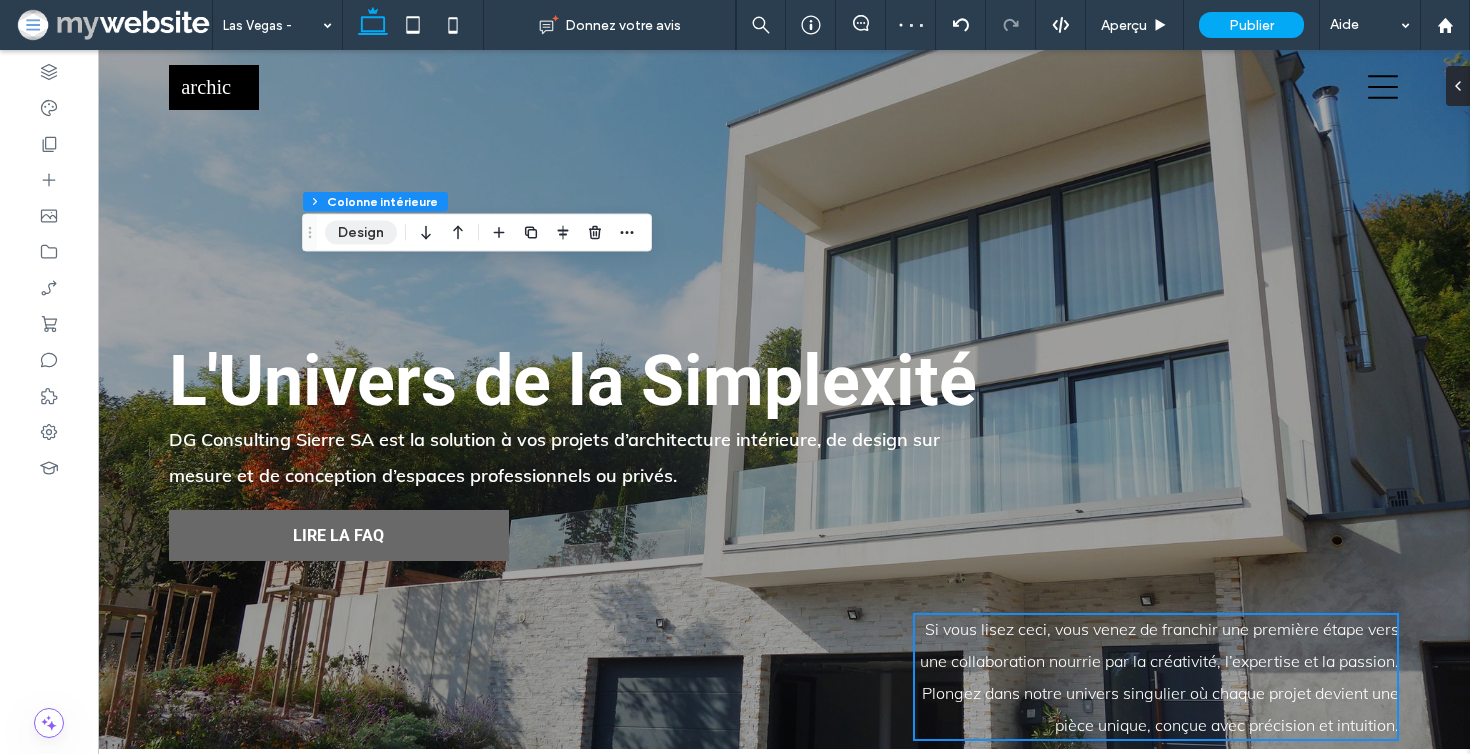 click on "Design" at bounding box center [361, 233] 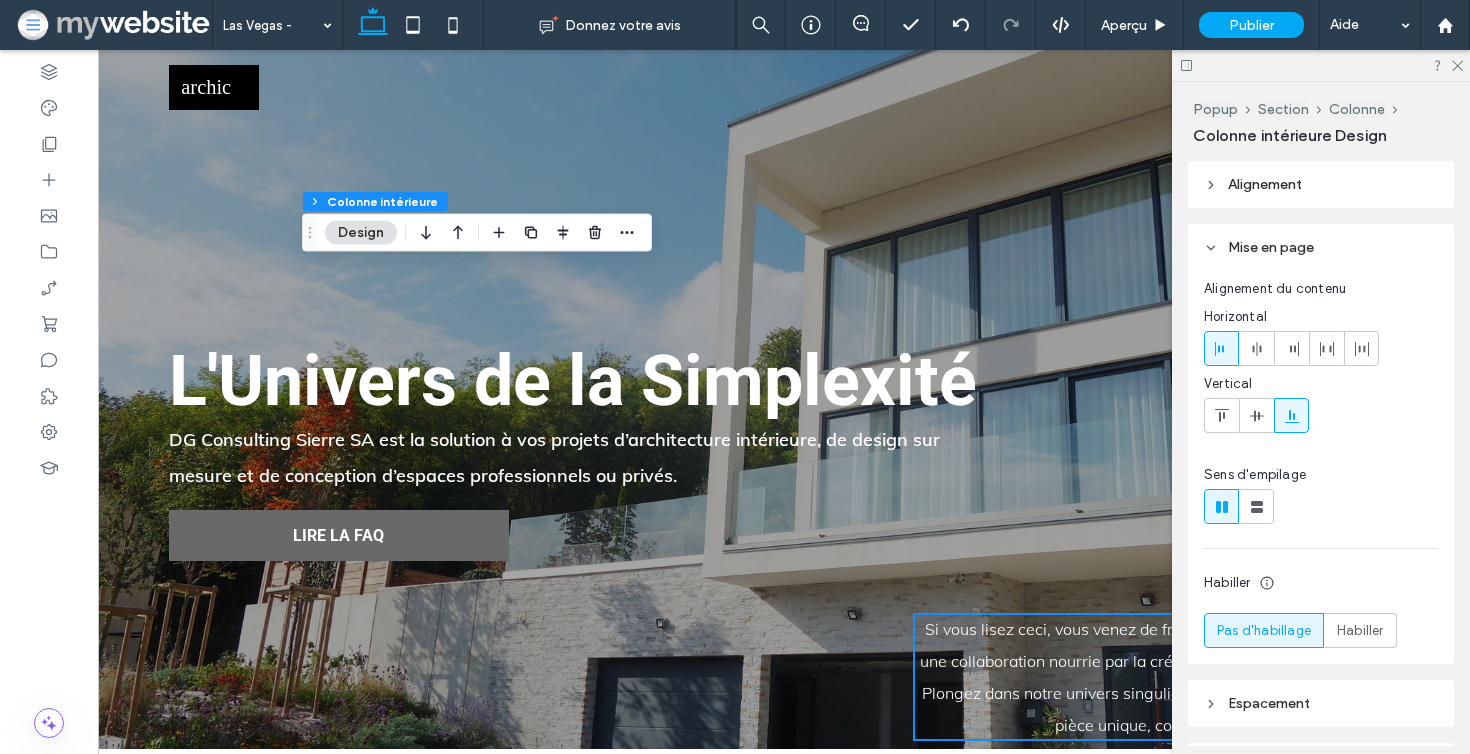 scroll, scrollTop: 313, scrollLeft: 0, axis: vertical 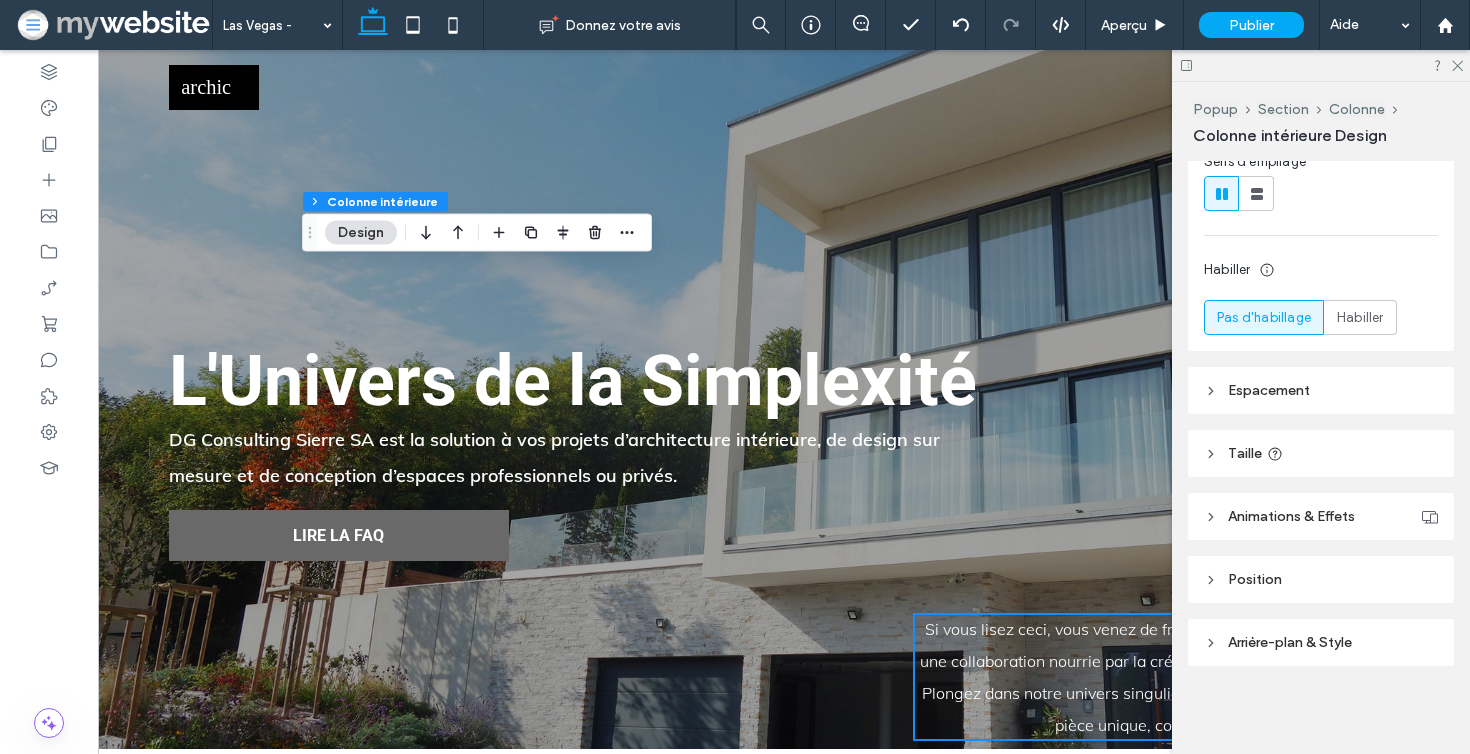 click on "Espacement" at bounding box center [1321, 390] 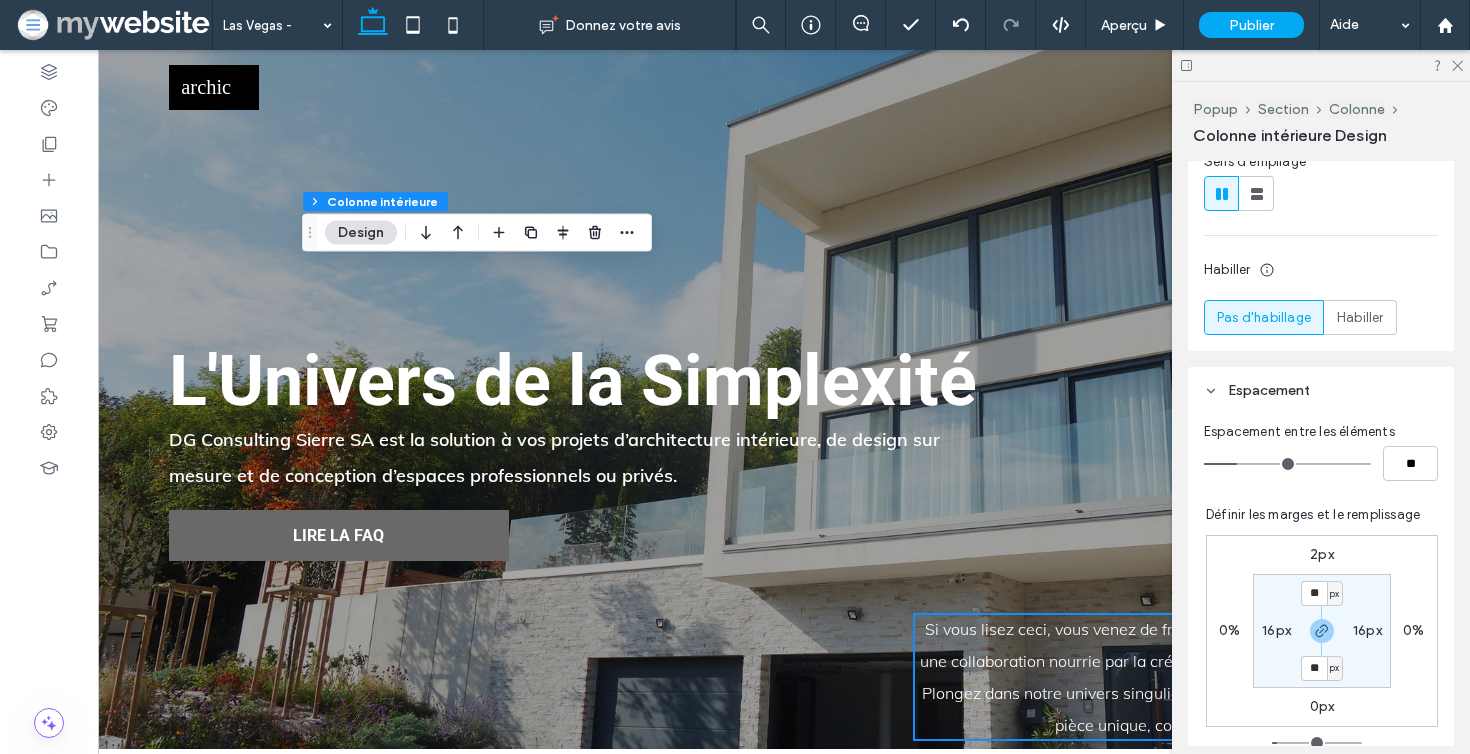 click on "Espacement" at bounding box center [1321, 390] 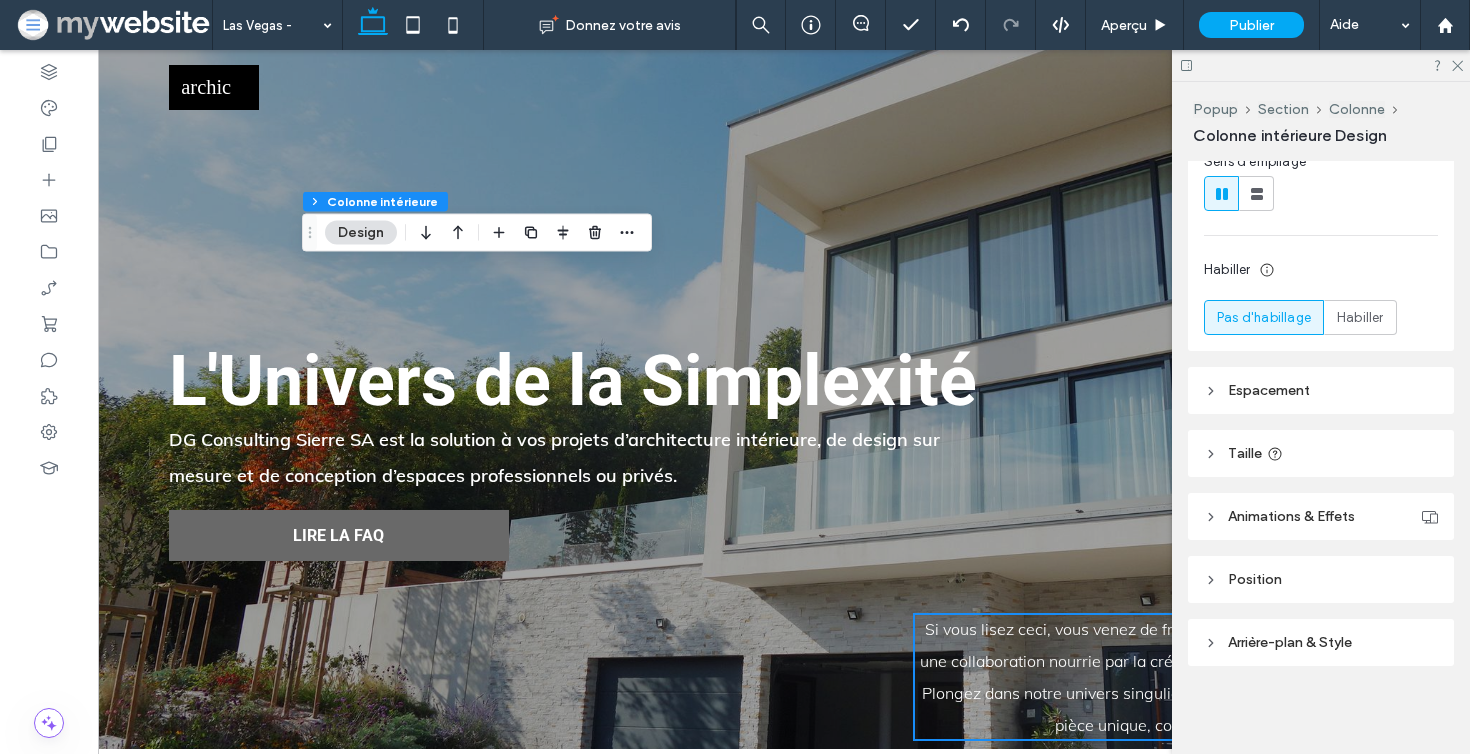 click on "Espacement" at bounding box center (1321, 390) 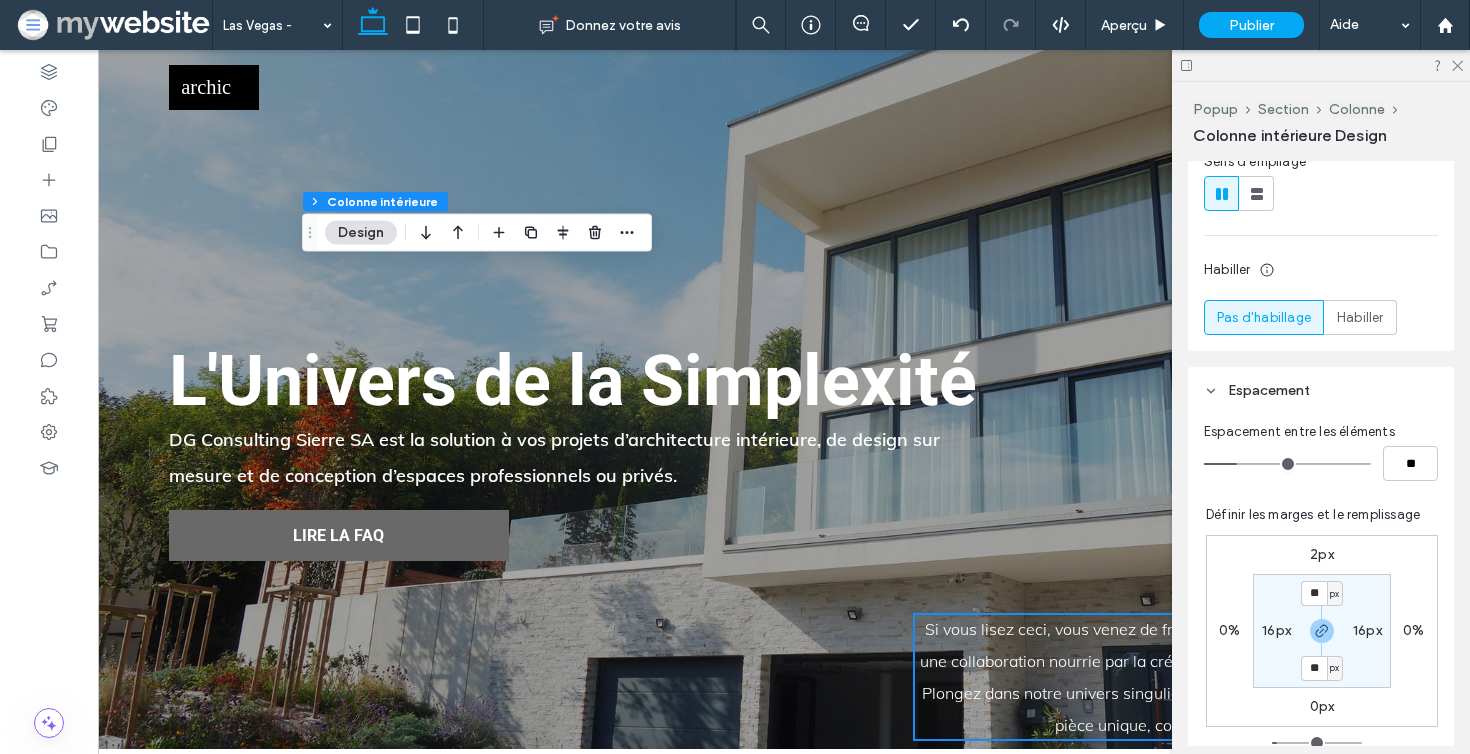 click on "16px" at bounding box center [1276, 630] 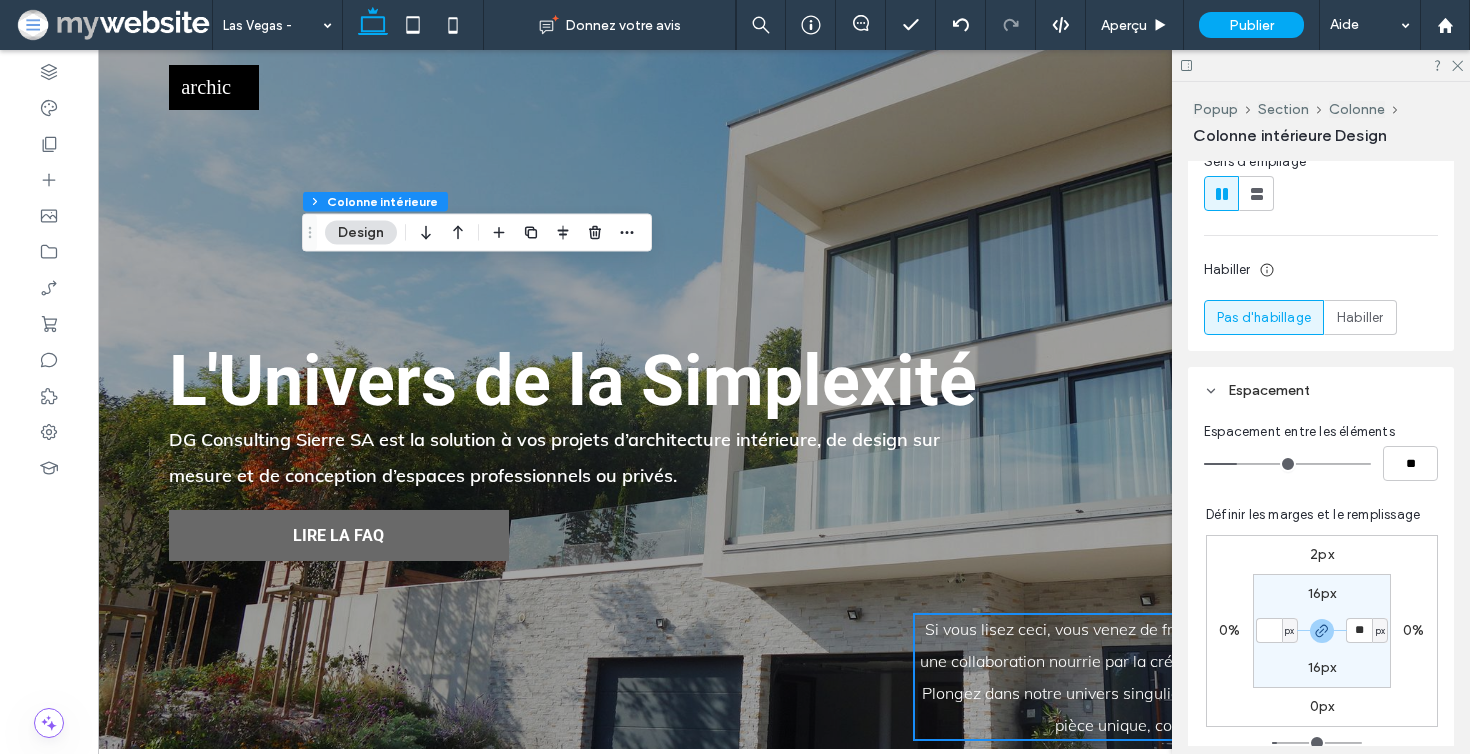 type 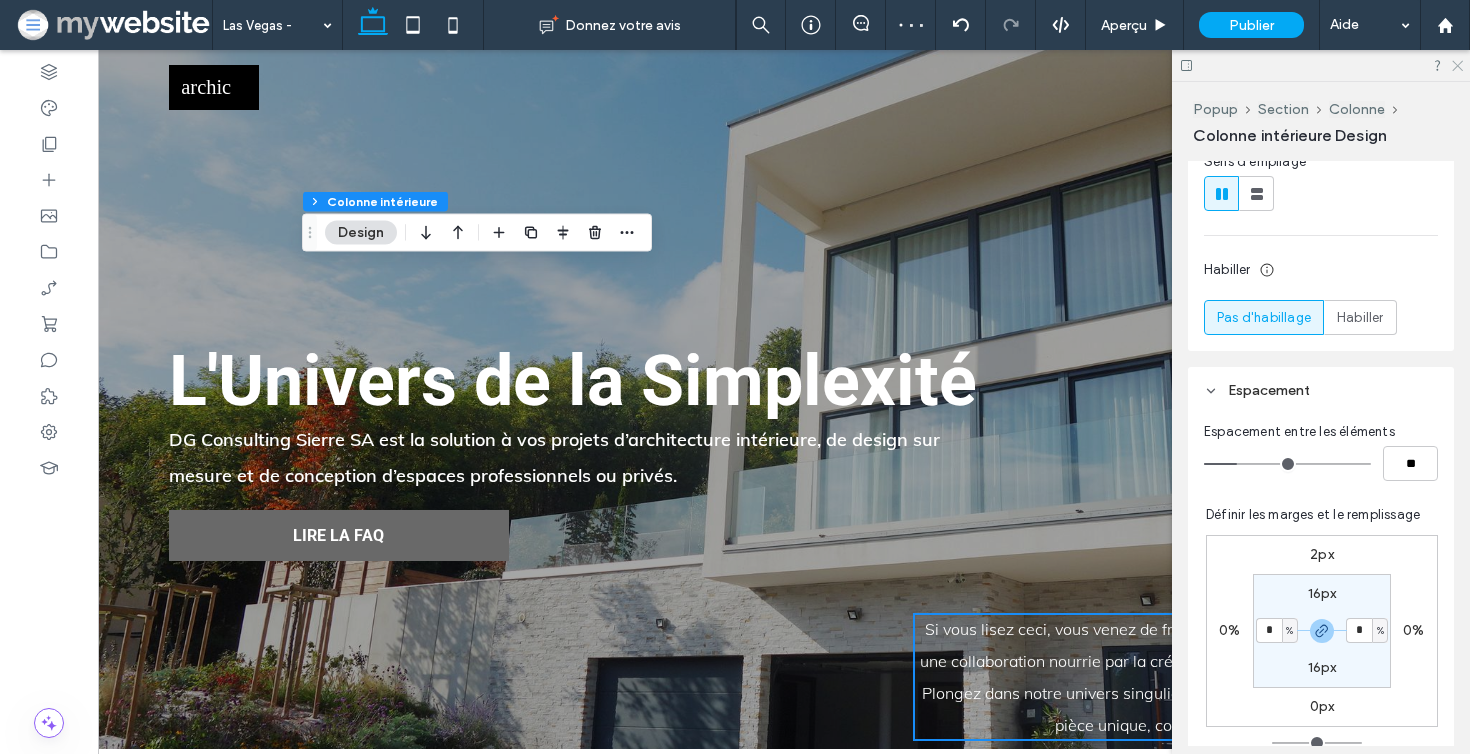 click 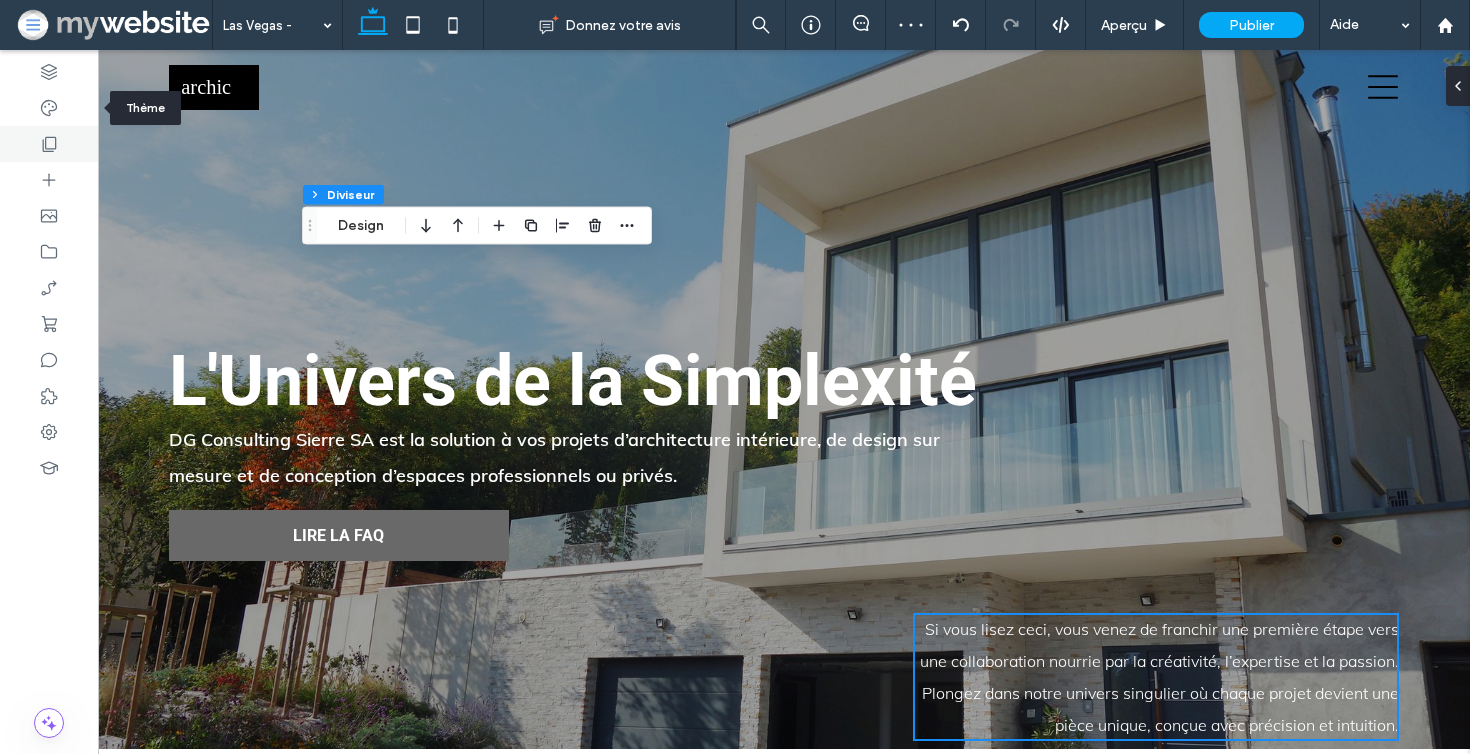 click at bounding box center [49, 144] 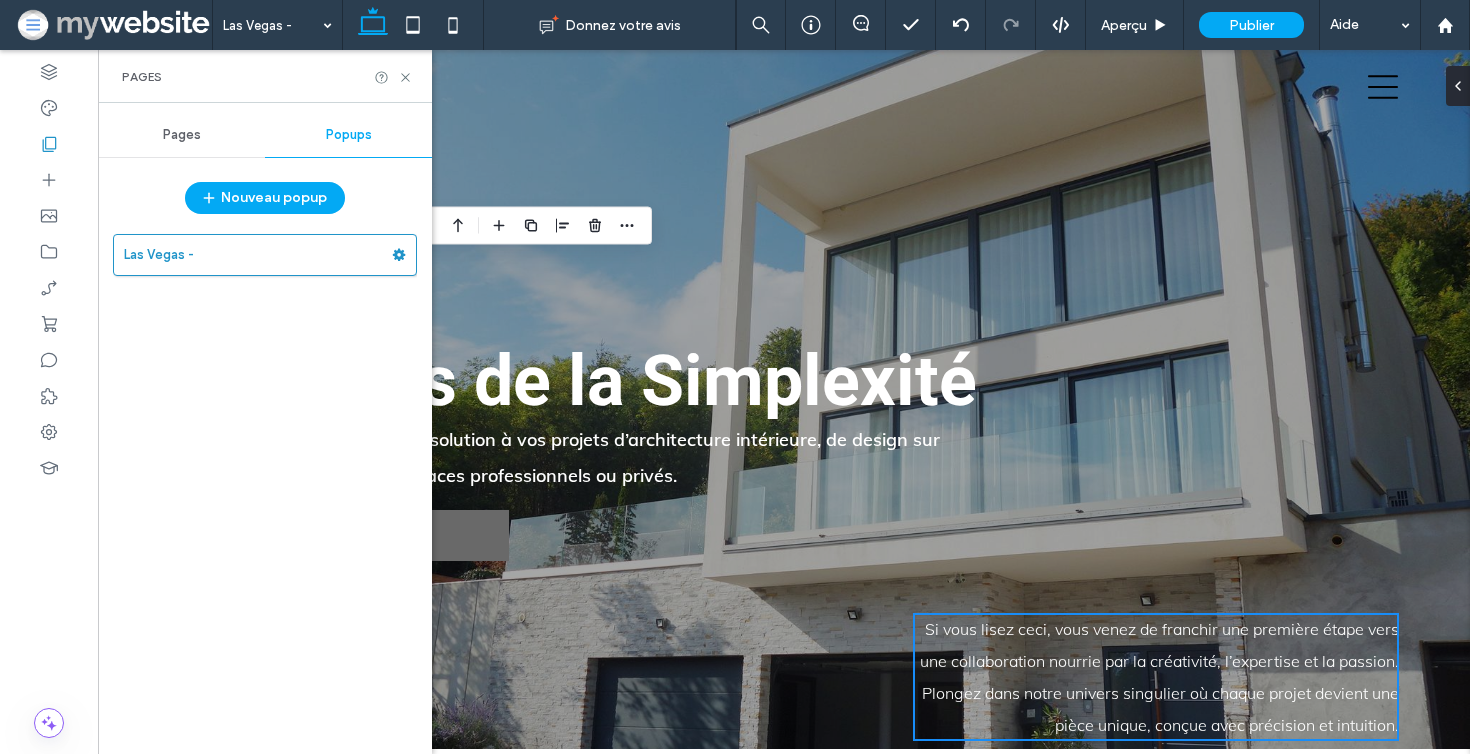 click on "Pages" at bounding box center (182, 135) 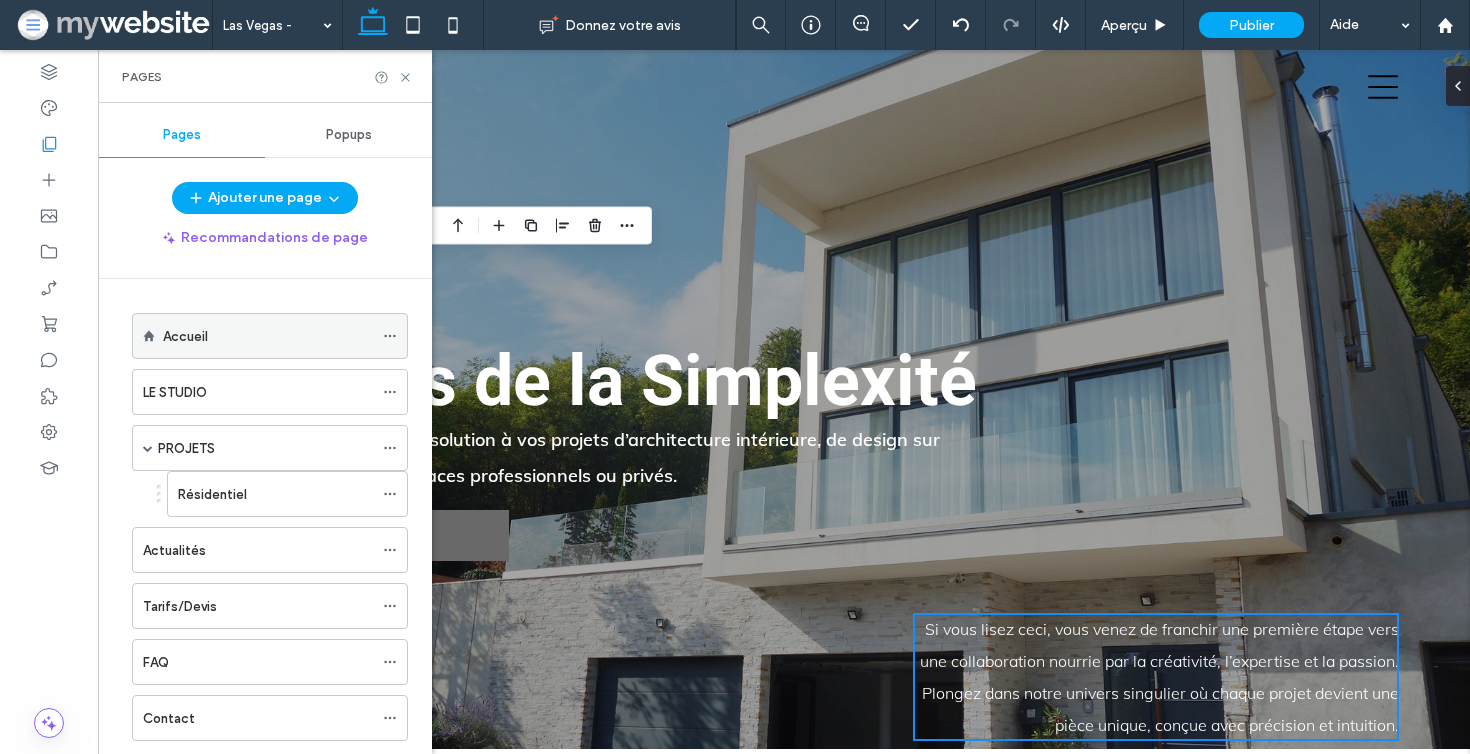 click on "Accueil" at bounding box center (268, 336) 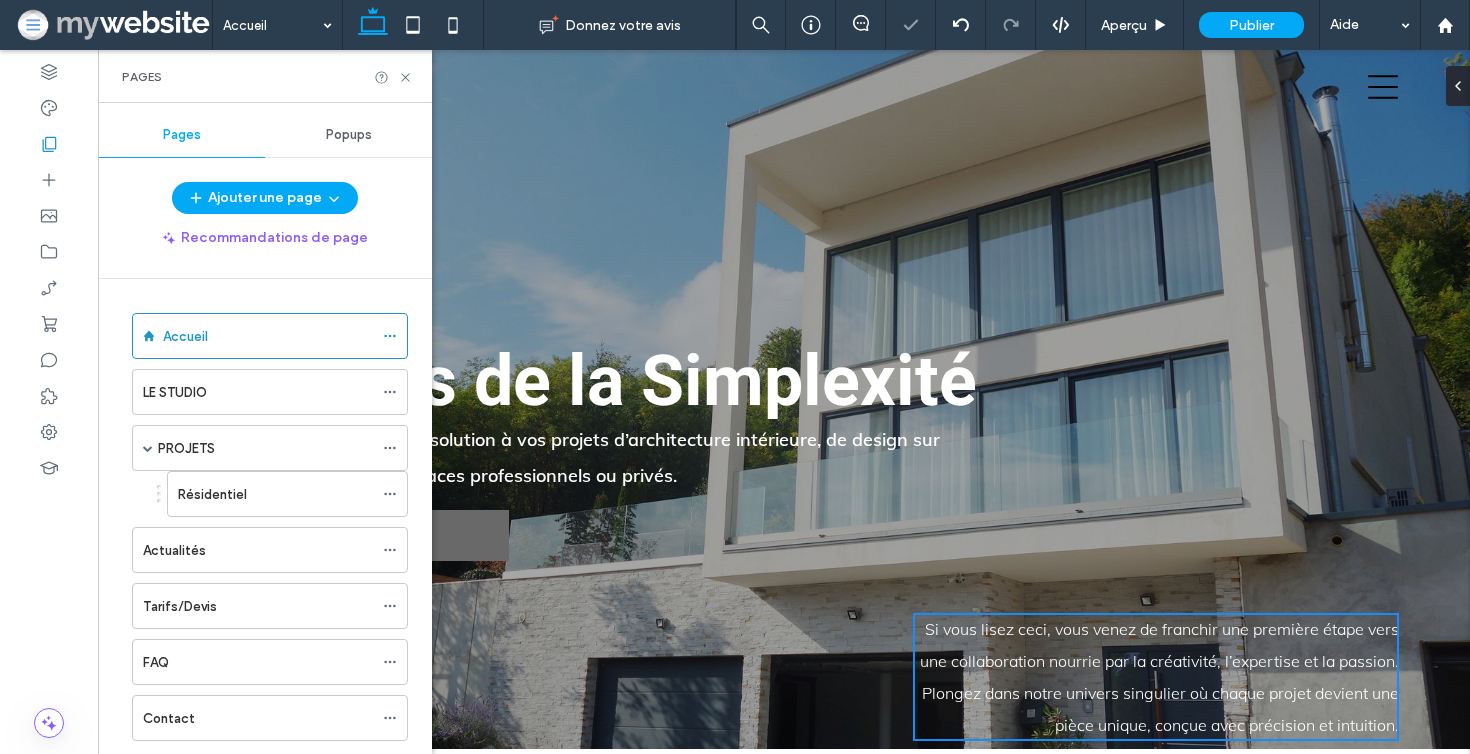 click on "Pages" at bounding box center [265, 76] 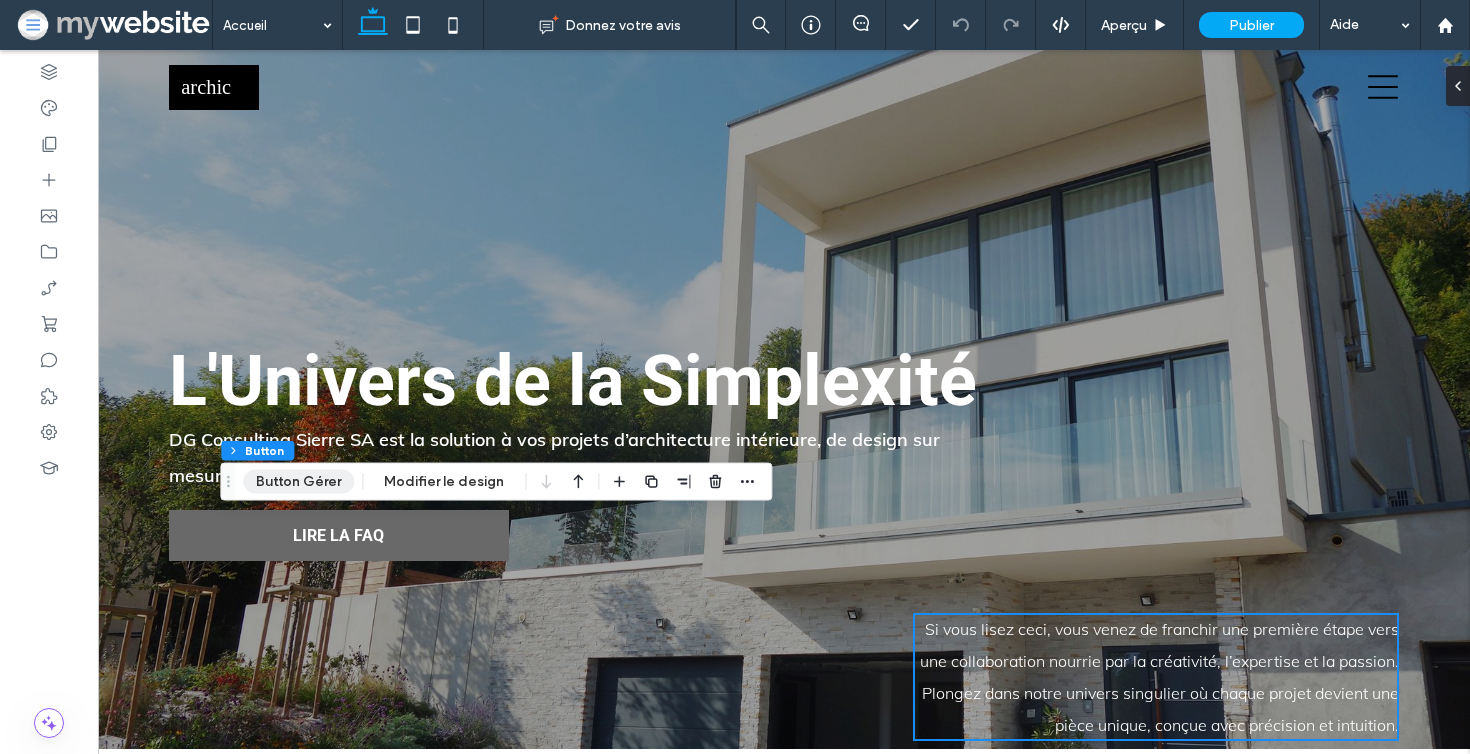 click on "Button Gérer" at bounding box center (298, 482) 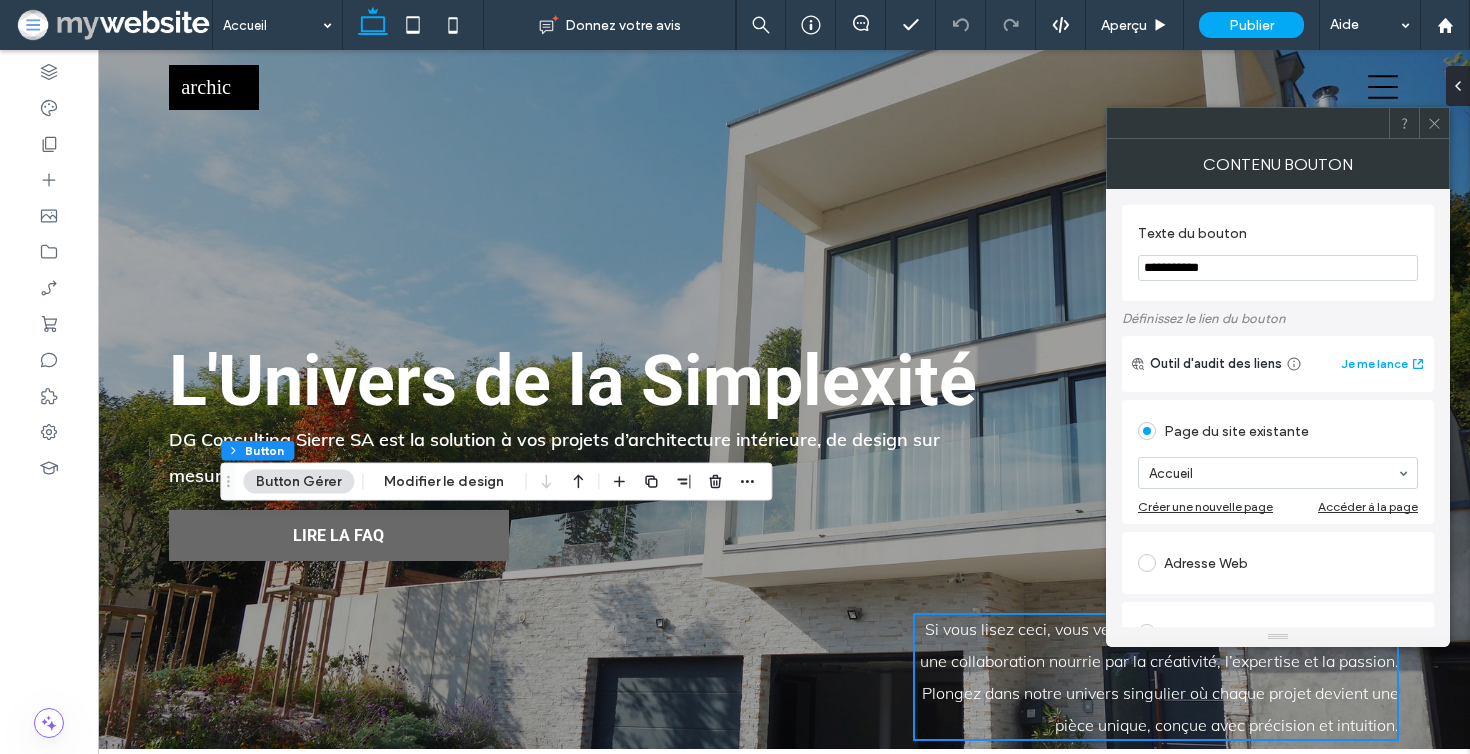 scroll, scrollTop: 211, scrollLeft: 0, axis: vertical 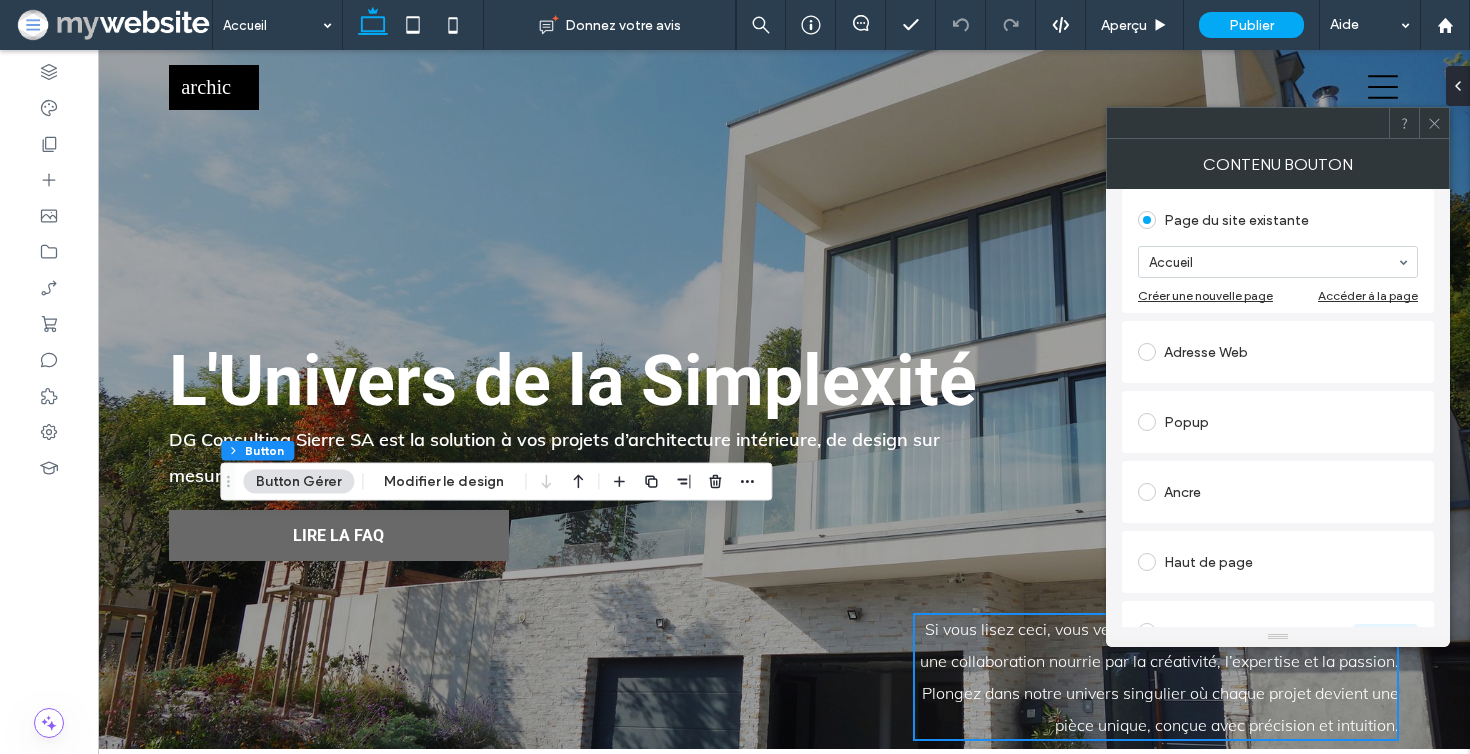 click on "Popup" at bounding box center [1278, 422] 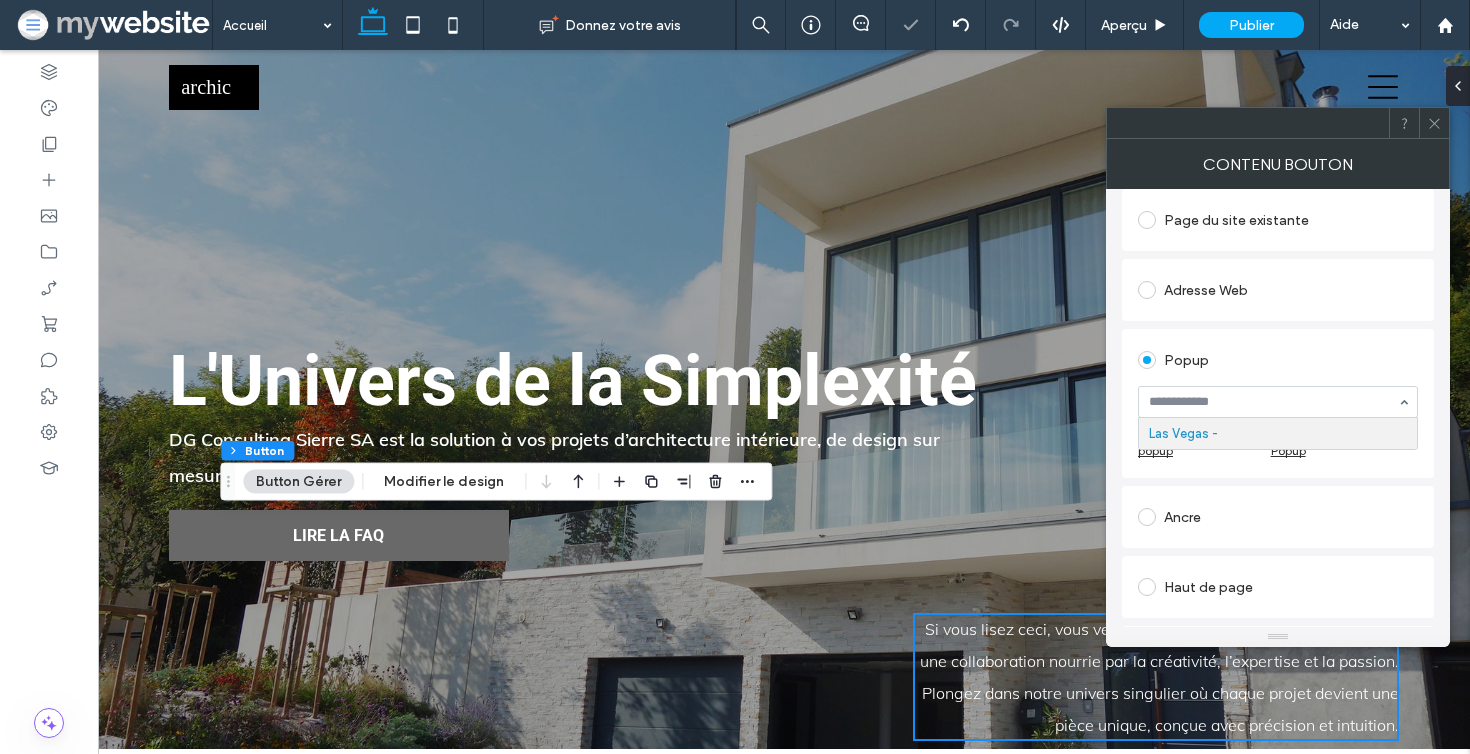 click on "Popup" at bounding box center (1278, 360) 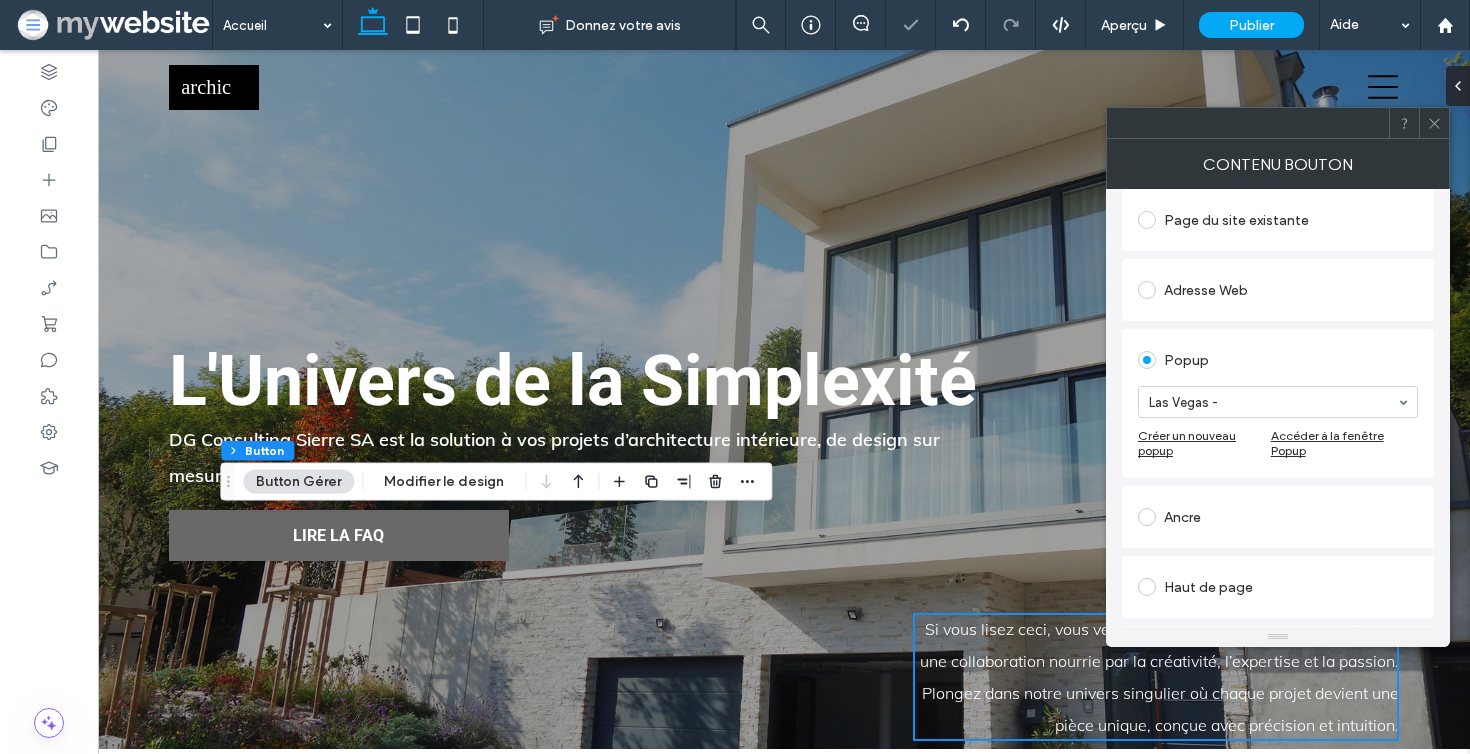 click 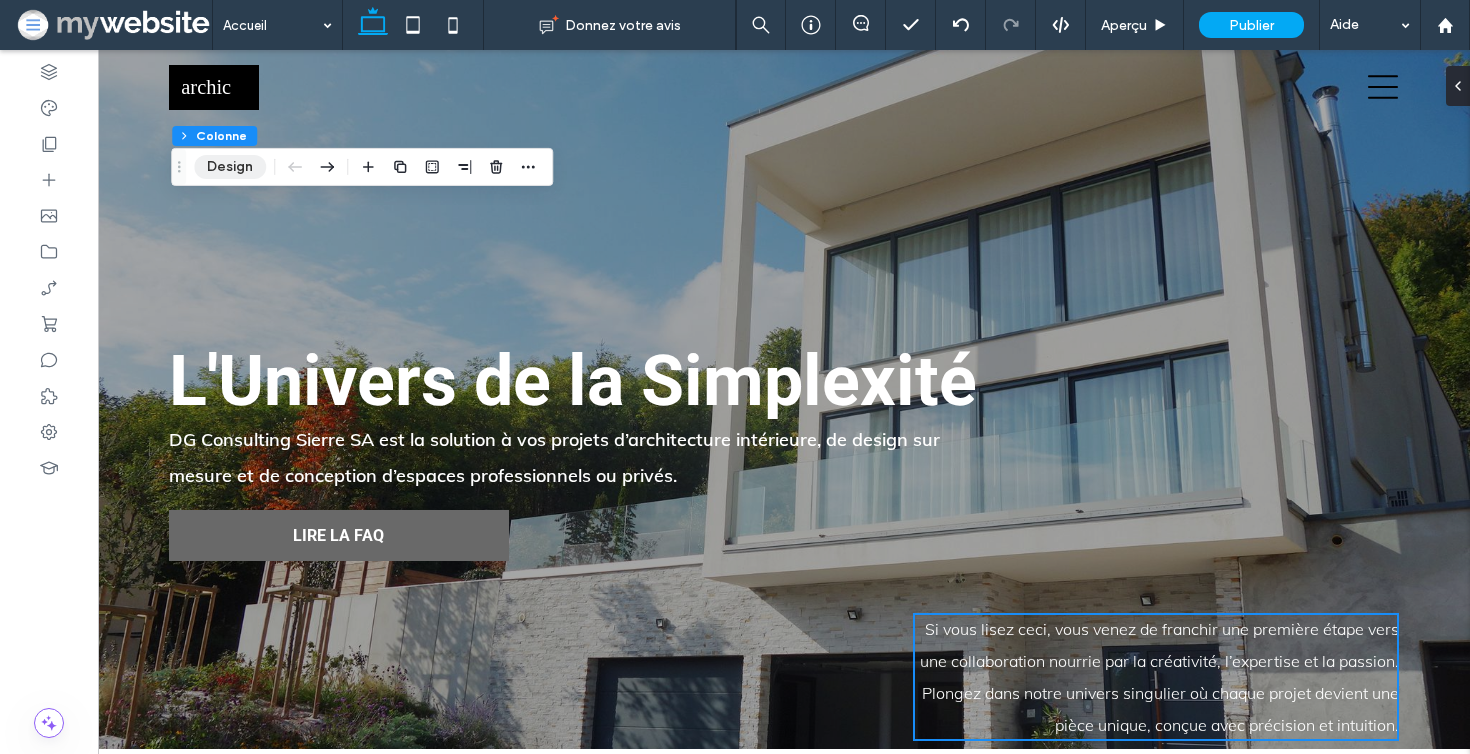 click on "Design" at bounding box center (230, 167) 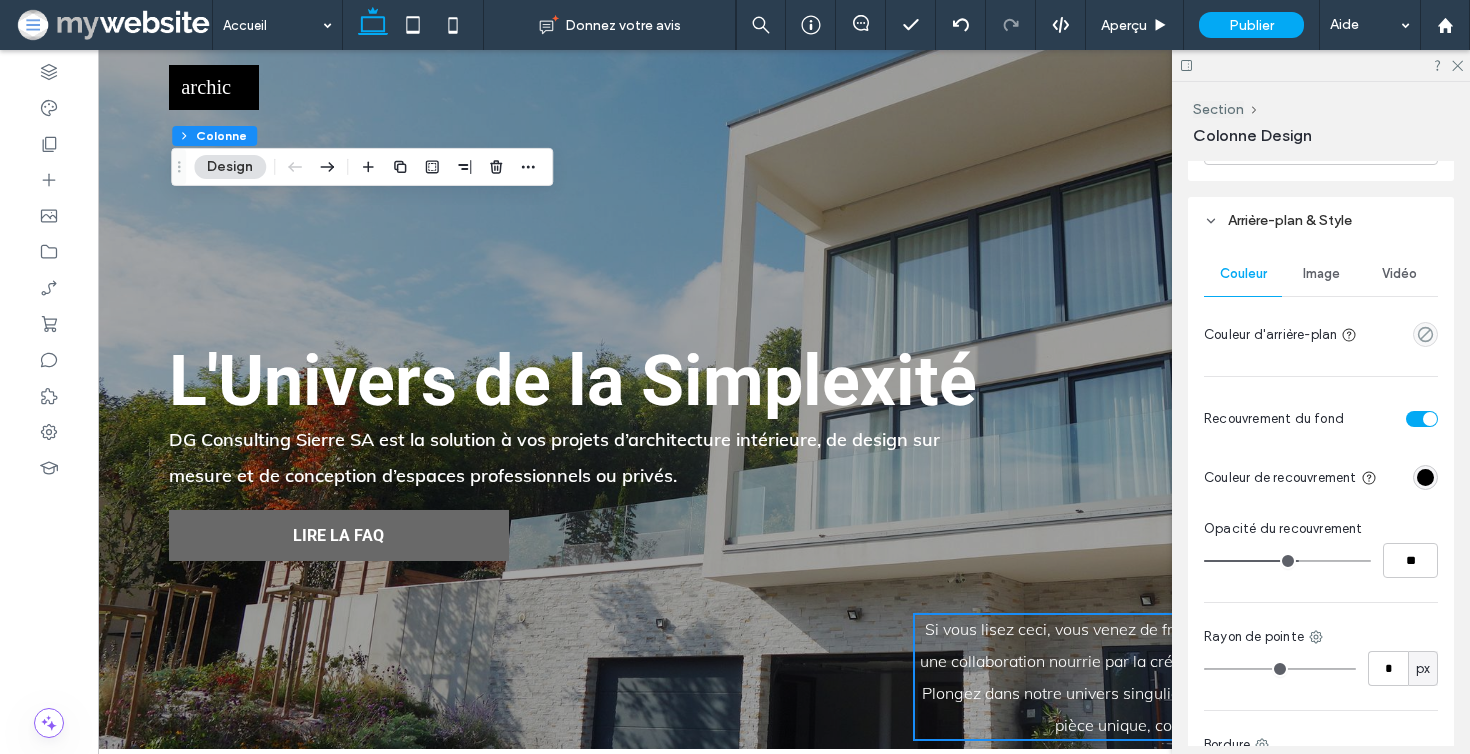 scroll, scrollTop: 954, scrollLeft: 0, axis: vertical 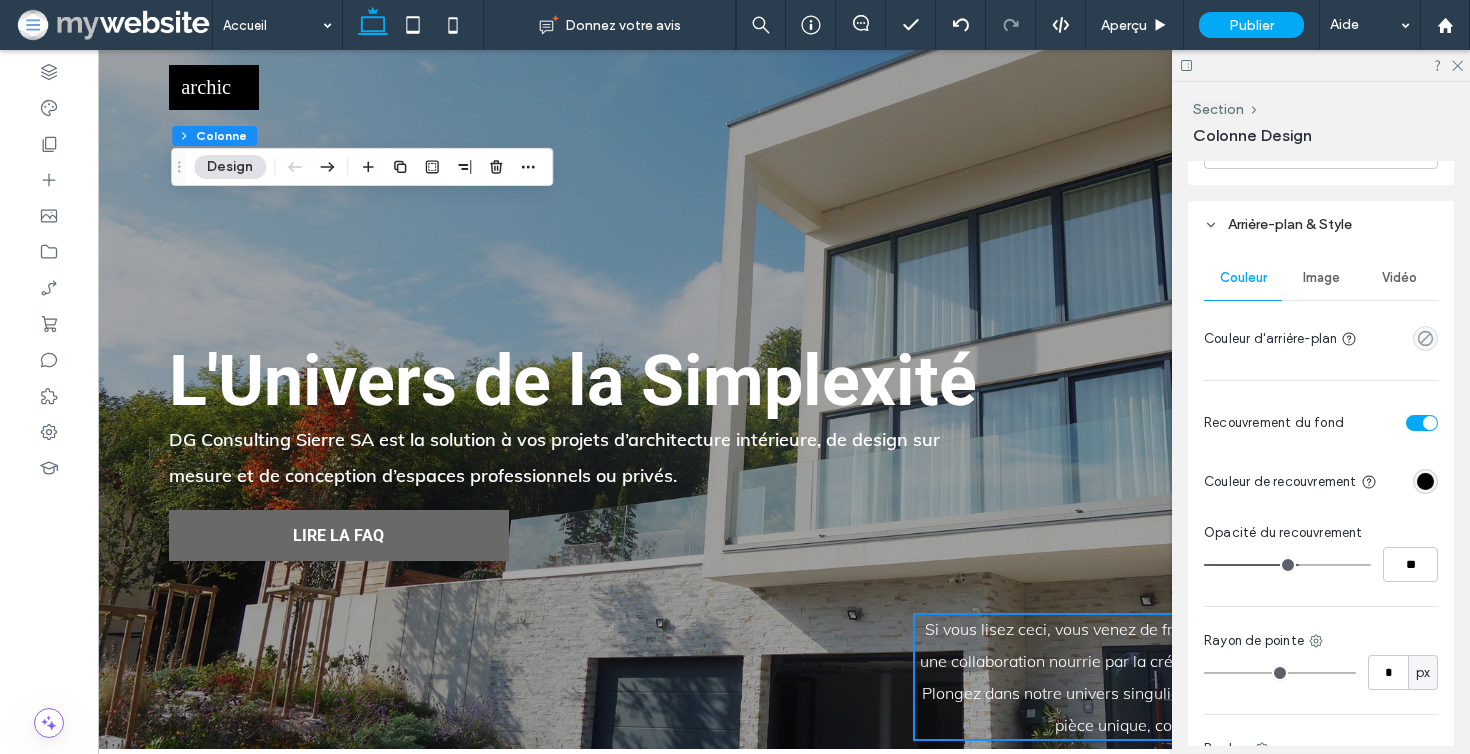 click on "Image" at bounding box center [1321, 278] 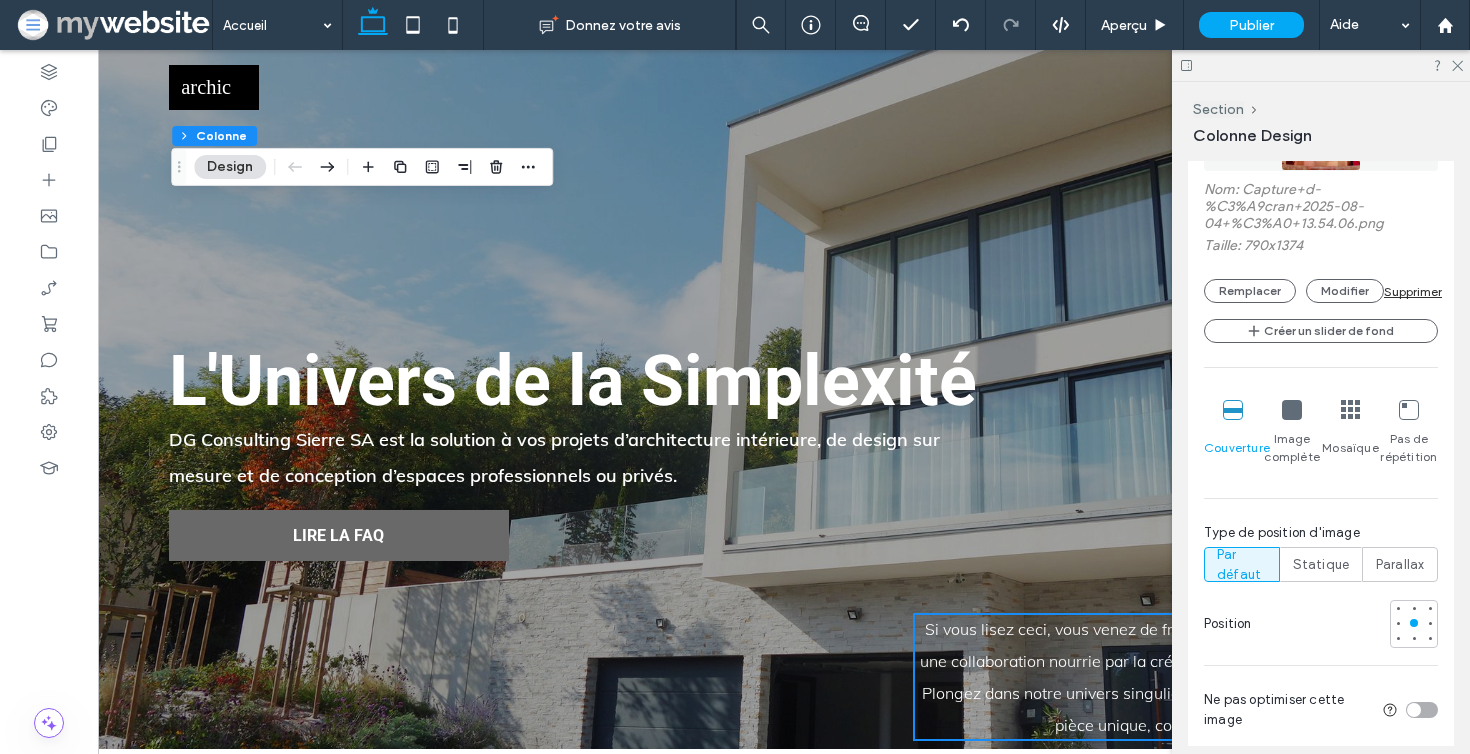 scroll, scrollTop: 1251, scrollLeft: 0, axis: vertical 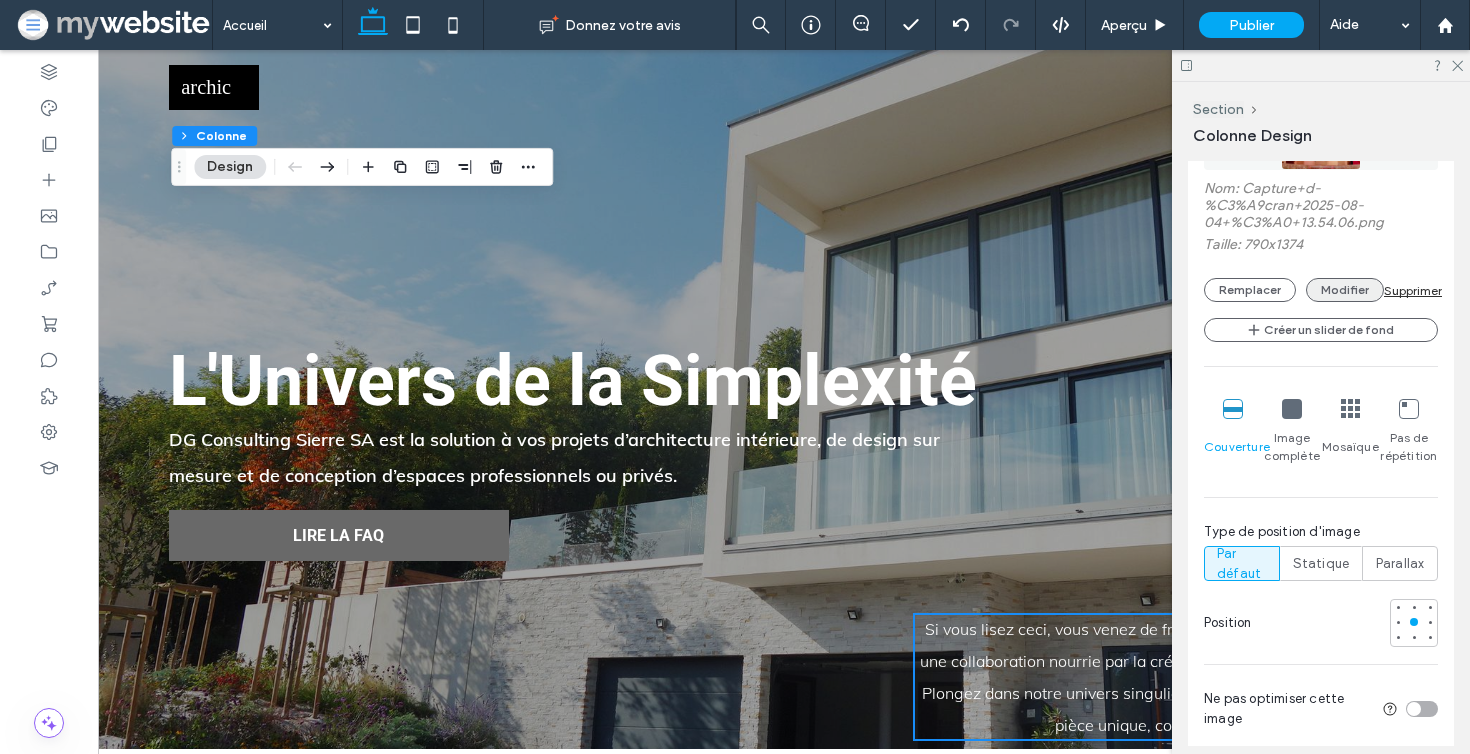 click on "Modifier" at bounding box center [1345, 290] 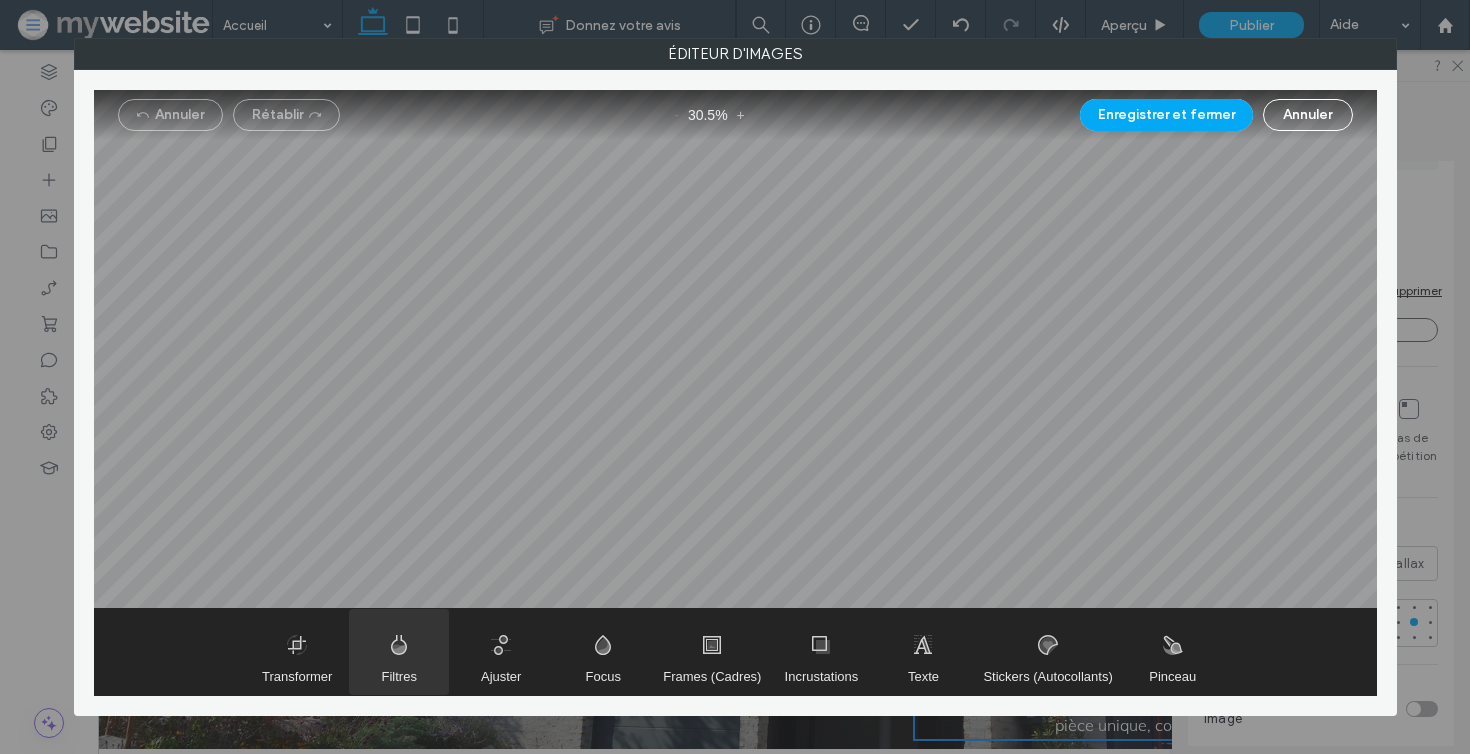 click at bounding box center [399, 652] 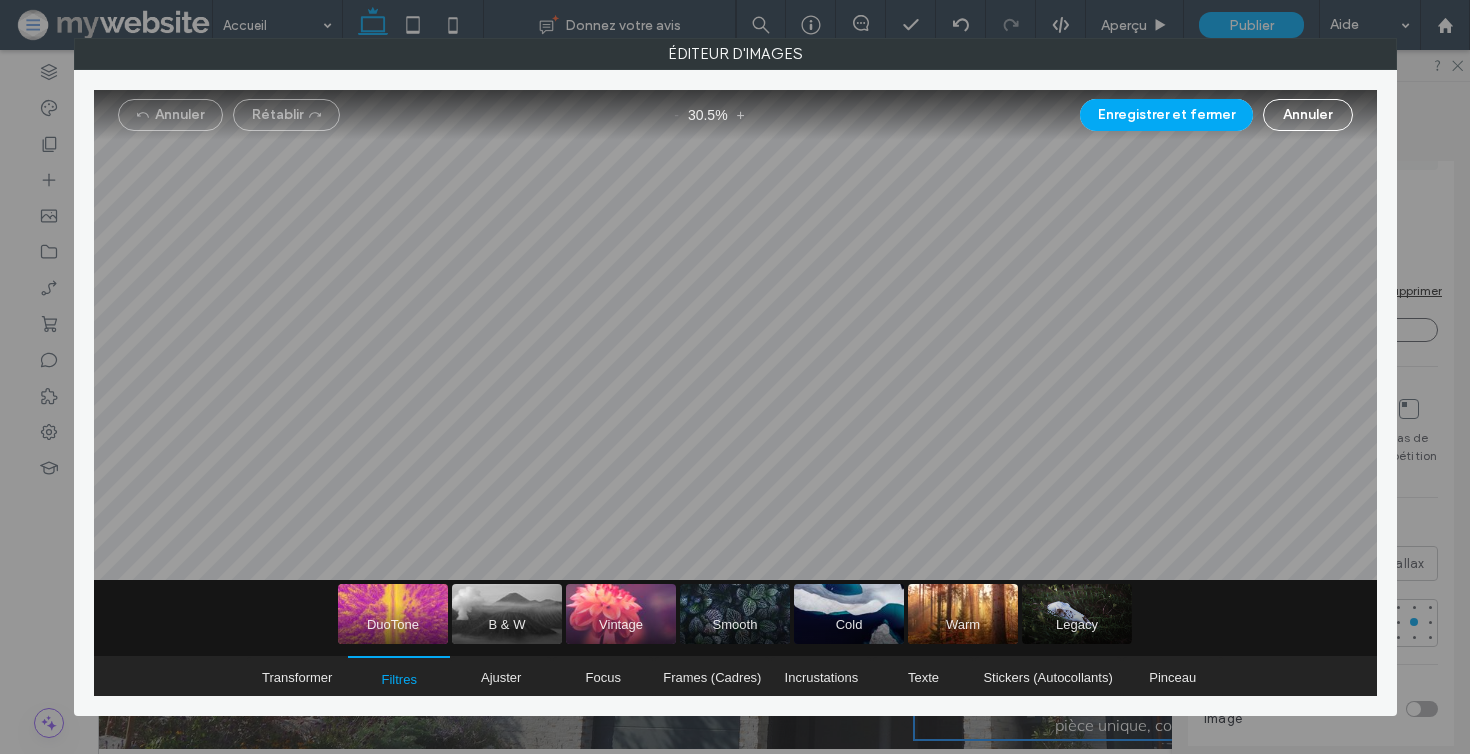 click at bounding box center (507, 614) 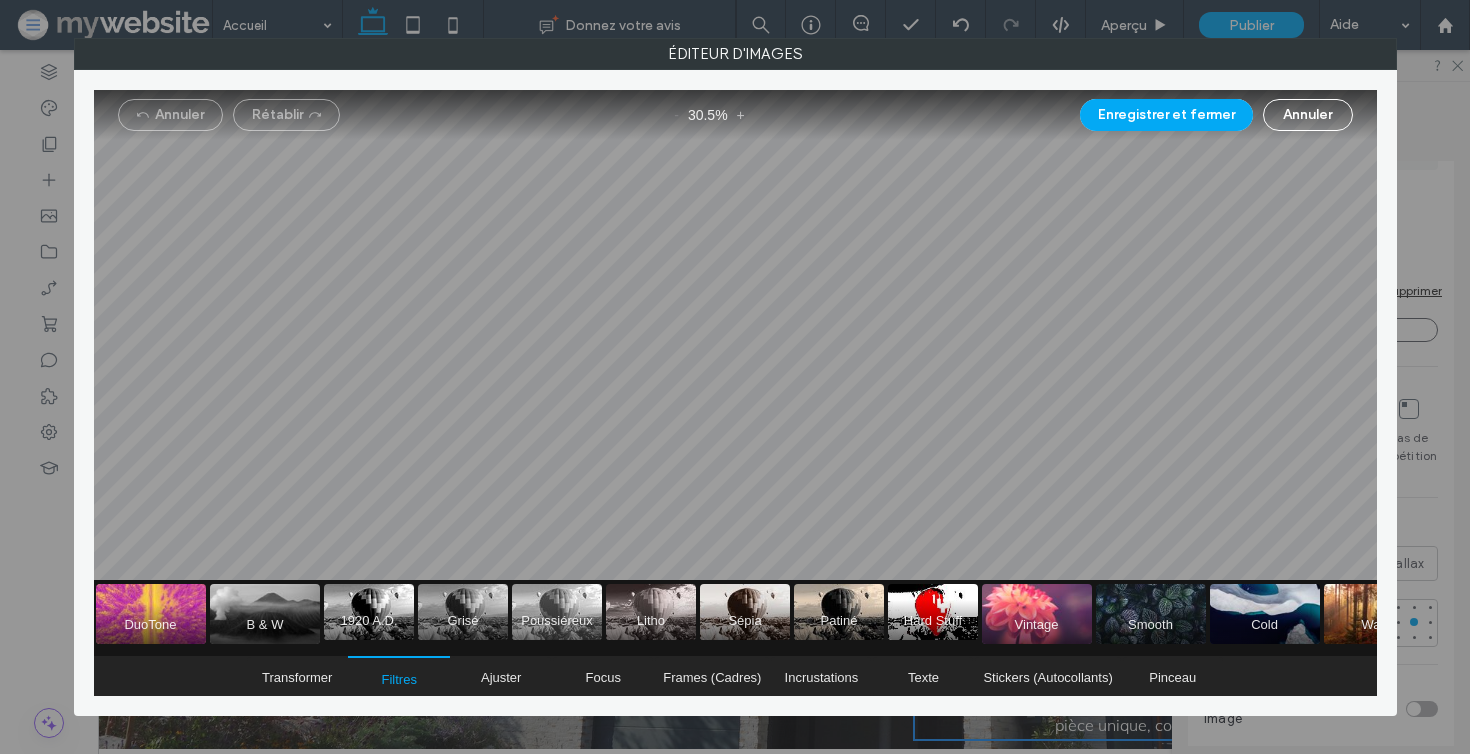 click at bounding box center (557, 612) 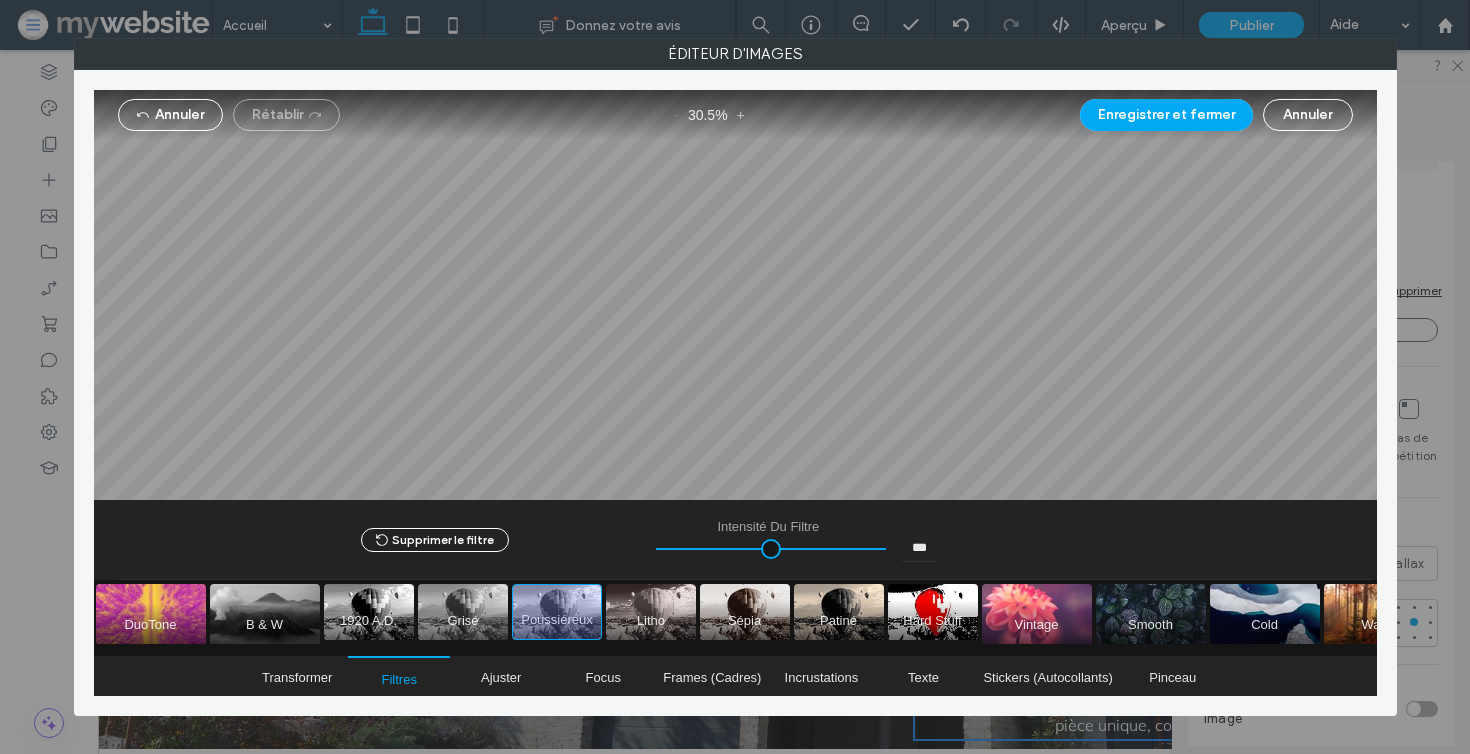 click at bounding box center (463, 612) 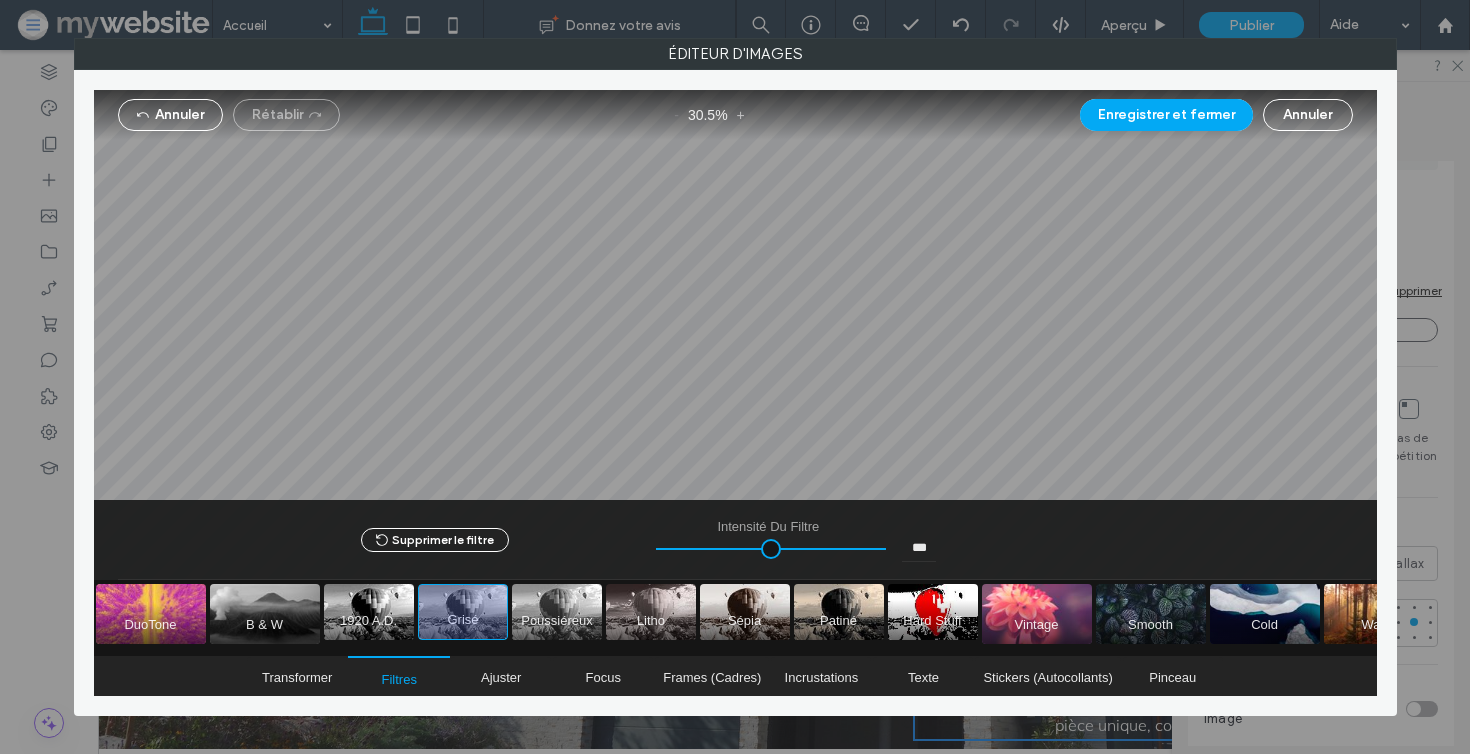 click on "1920 A.D. Grisé Poussiéreux Litho Sépia Patiné Hard Stuff" at bounding box center (651, 618) 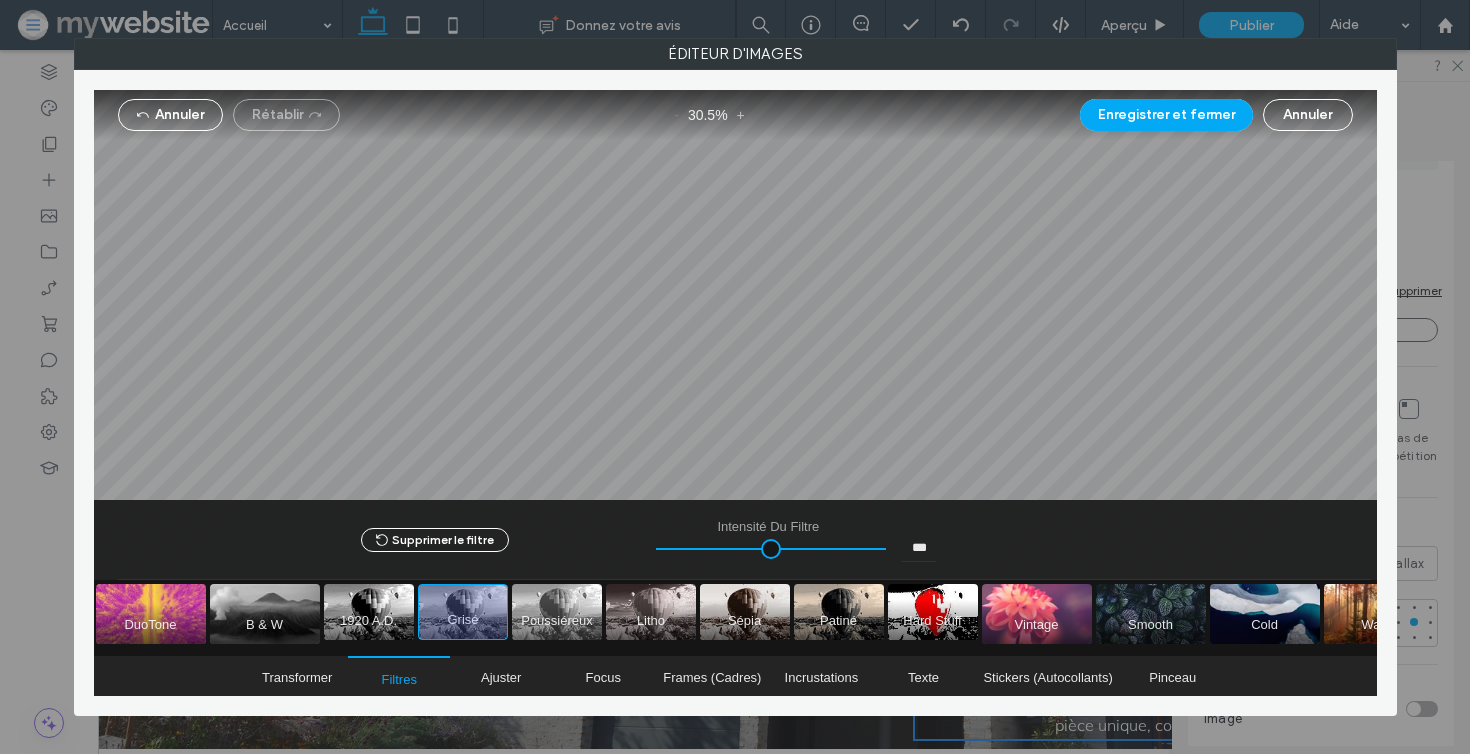 click at bounding box center (557, 612) 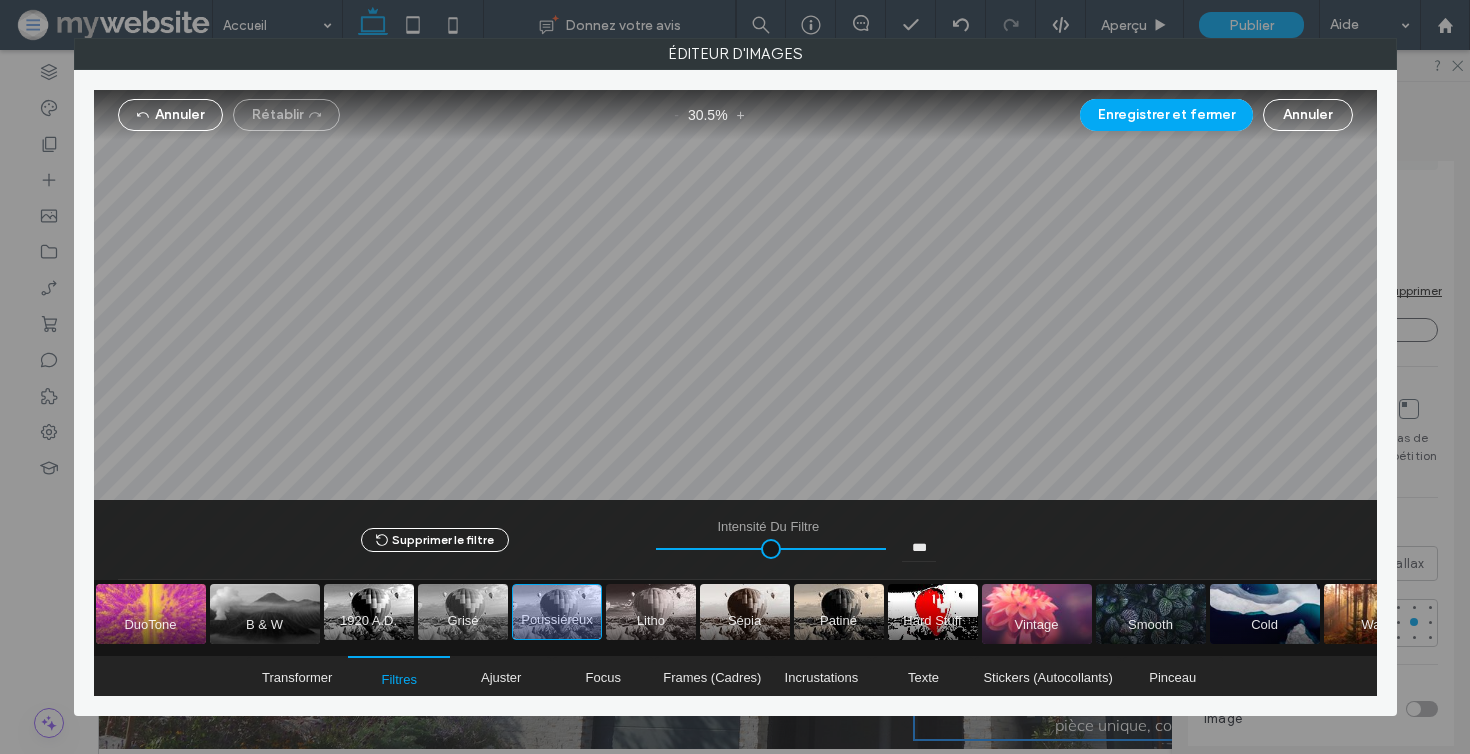click at bounding box center (463, 612) 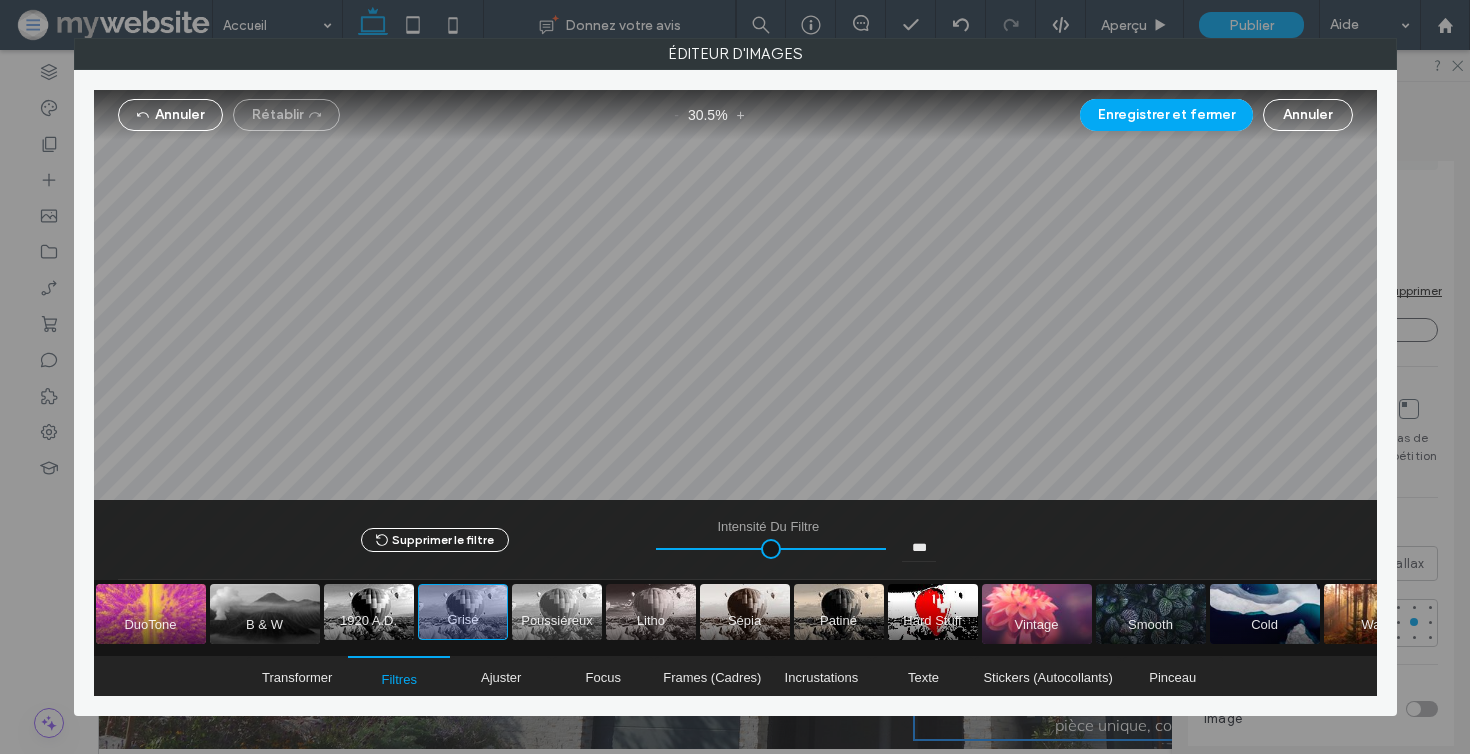 click at bounding box center [557, 612] 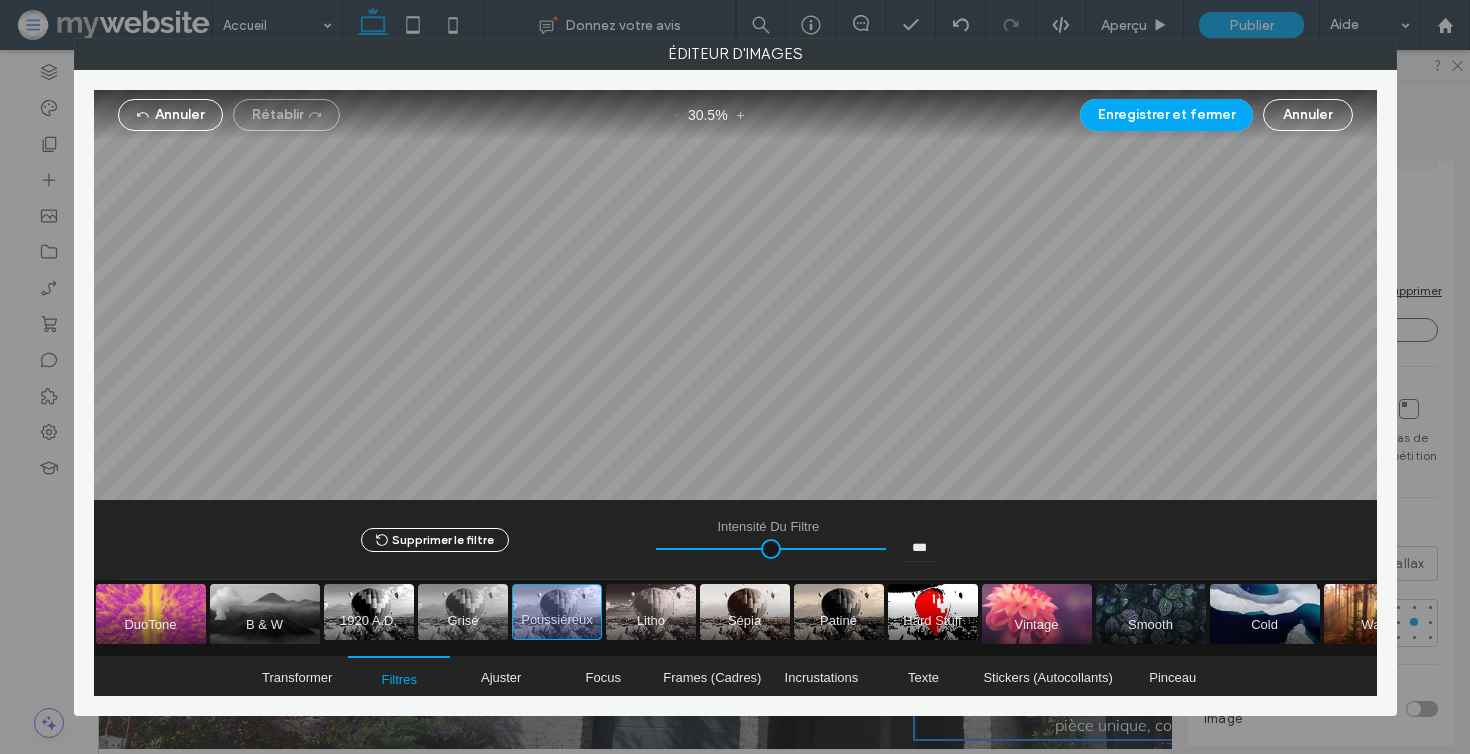 click at bounding box center (463, 612) 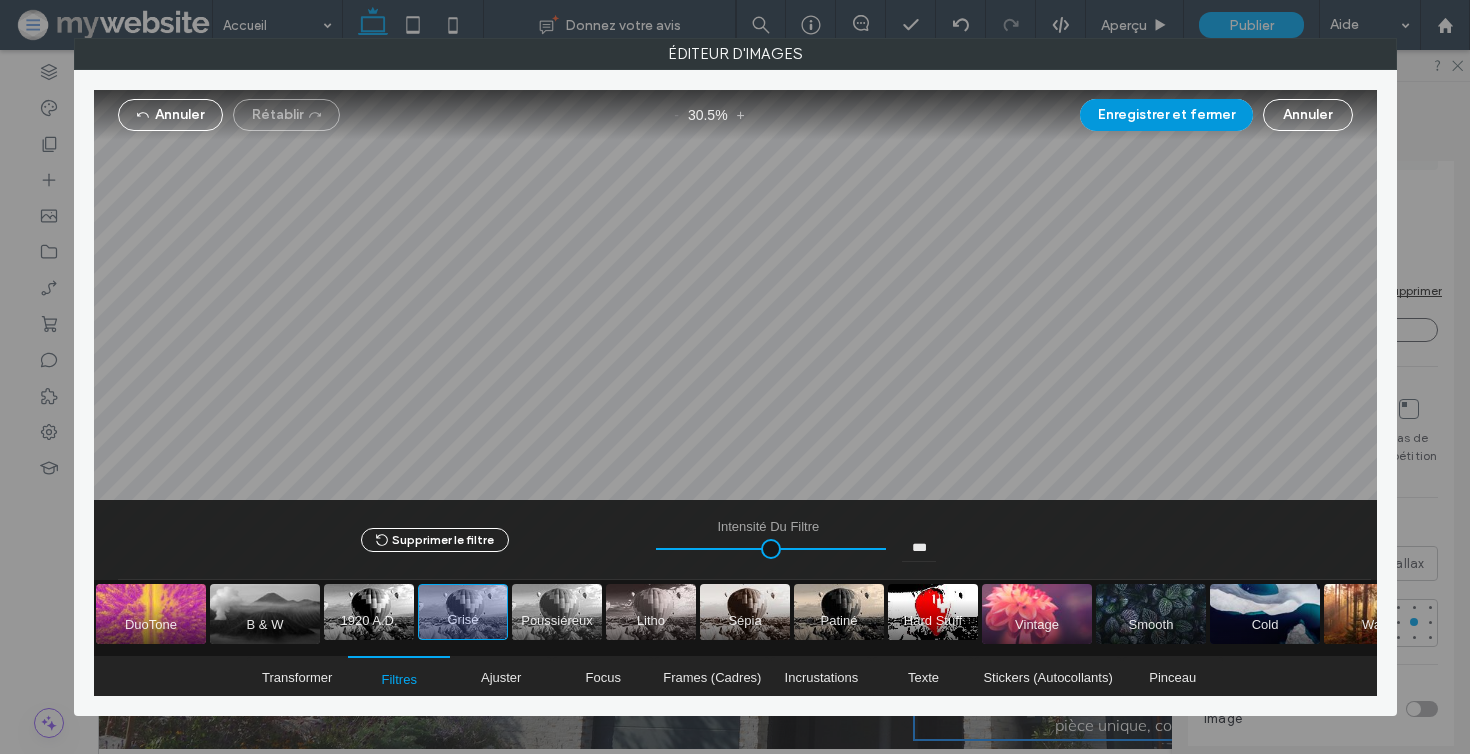click on "Enregistrer et fermer" at bounding box center (1166, 115) 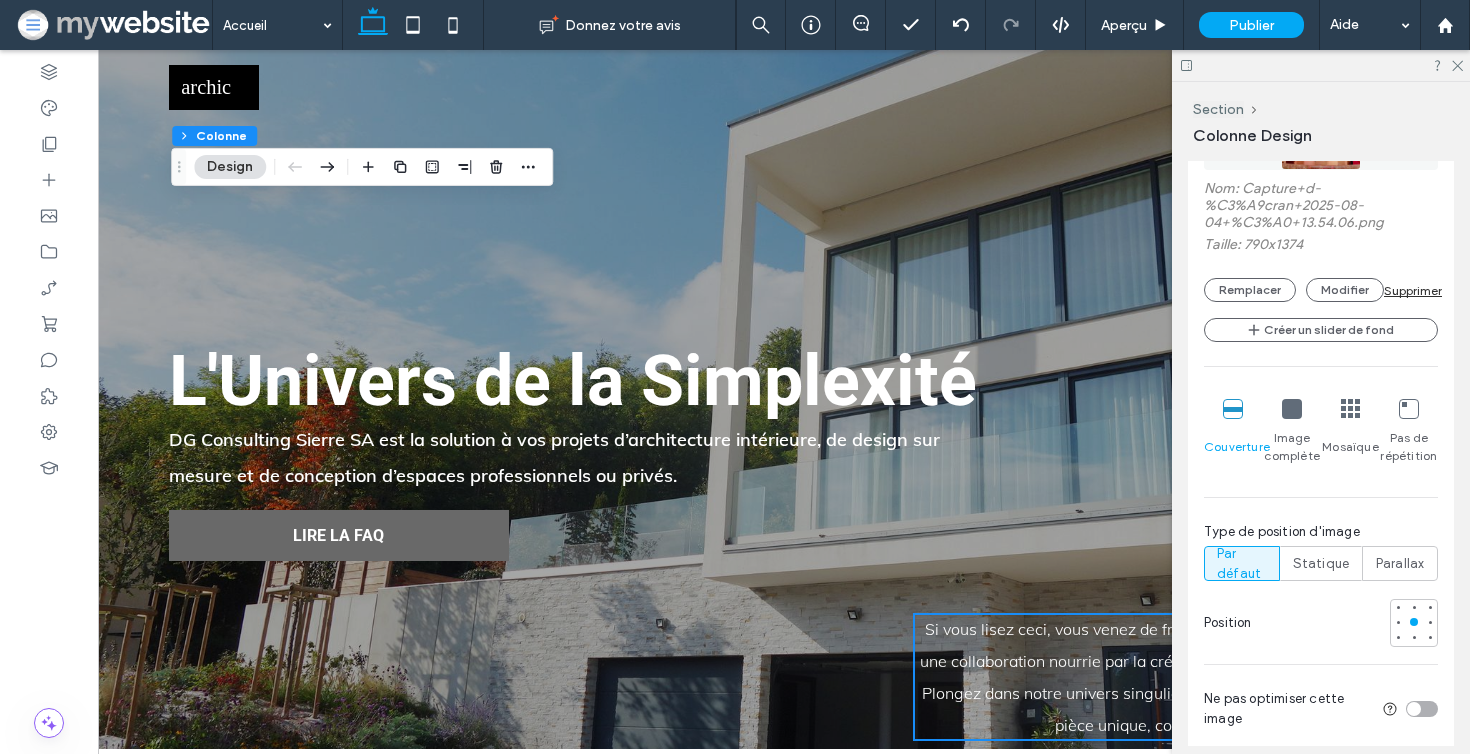 type on "**" 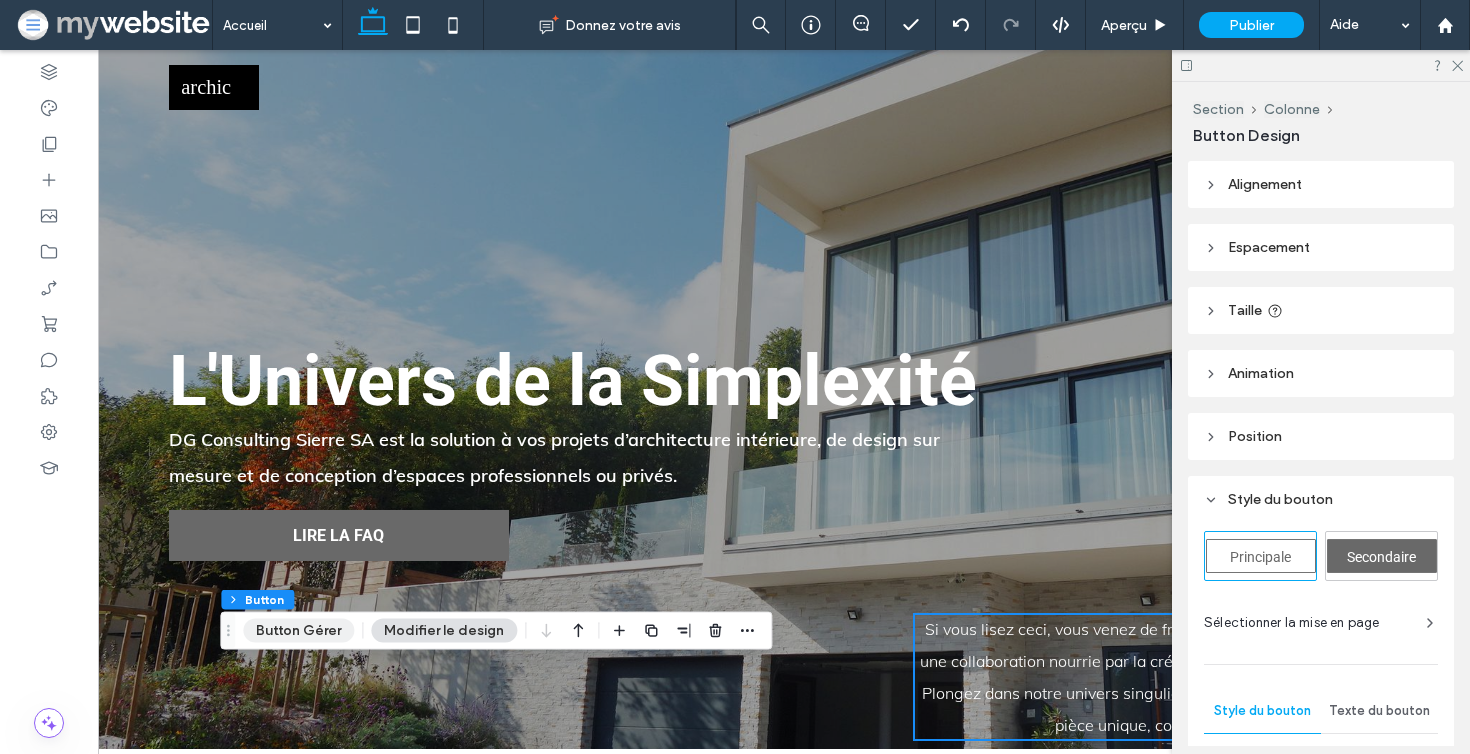 click on "Button Gérer" at bounding box center (298, 631) 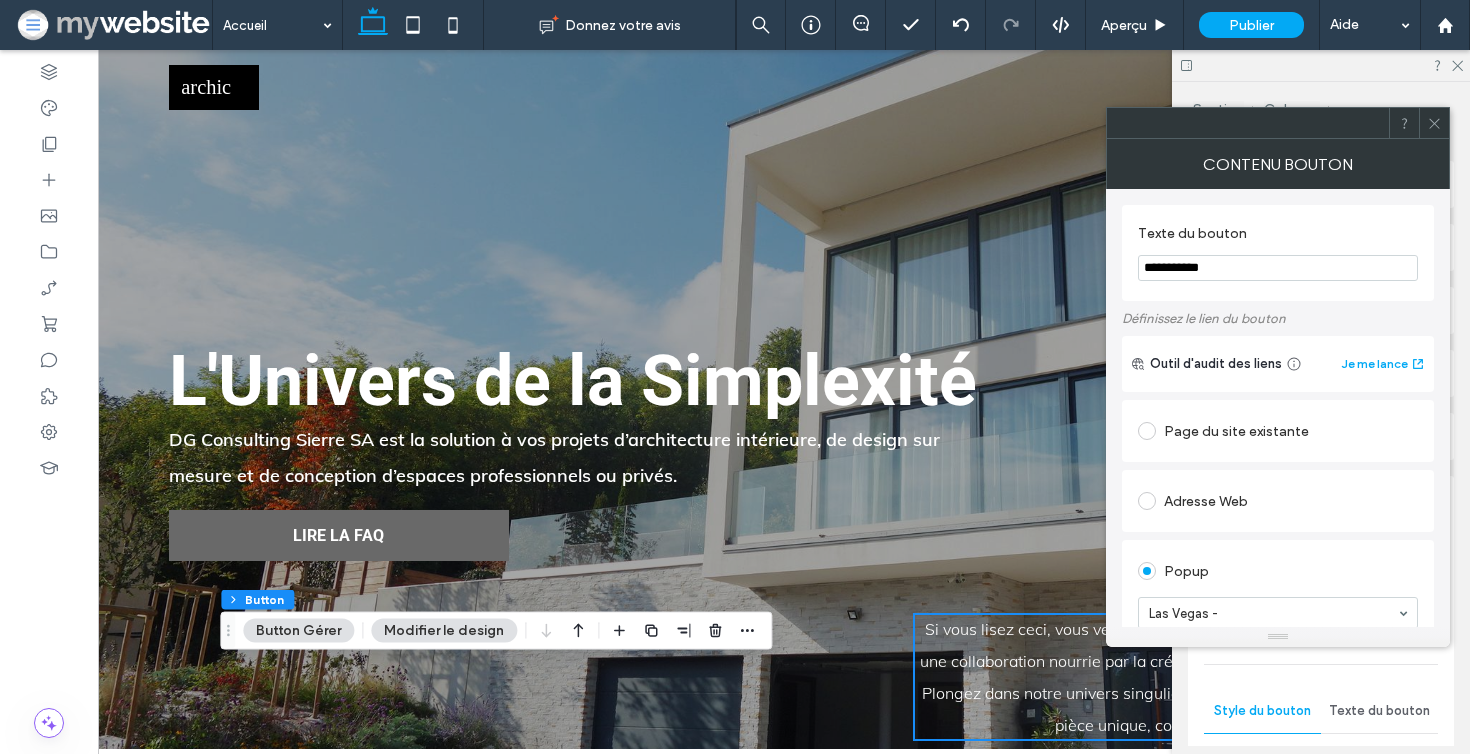 click on "Modifier le design" at bounding box center (444, 631) 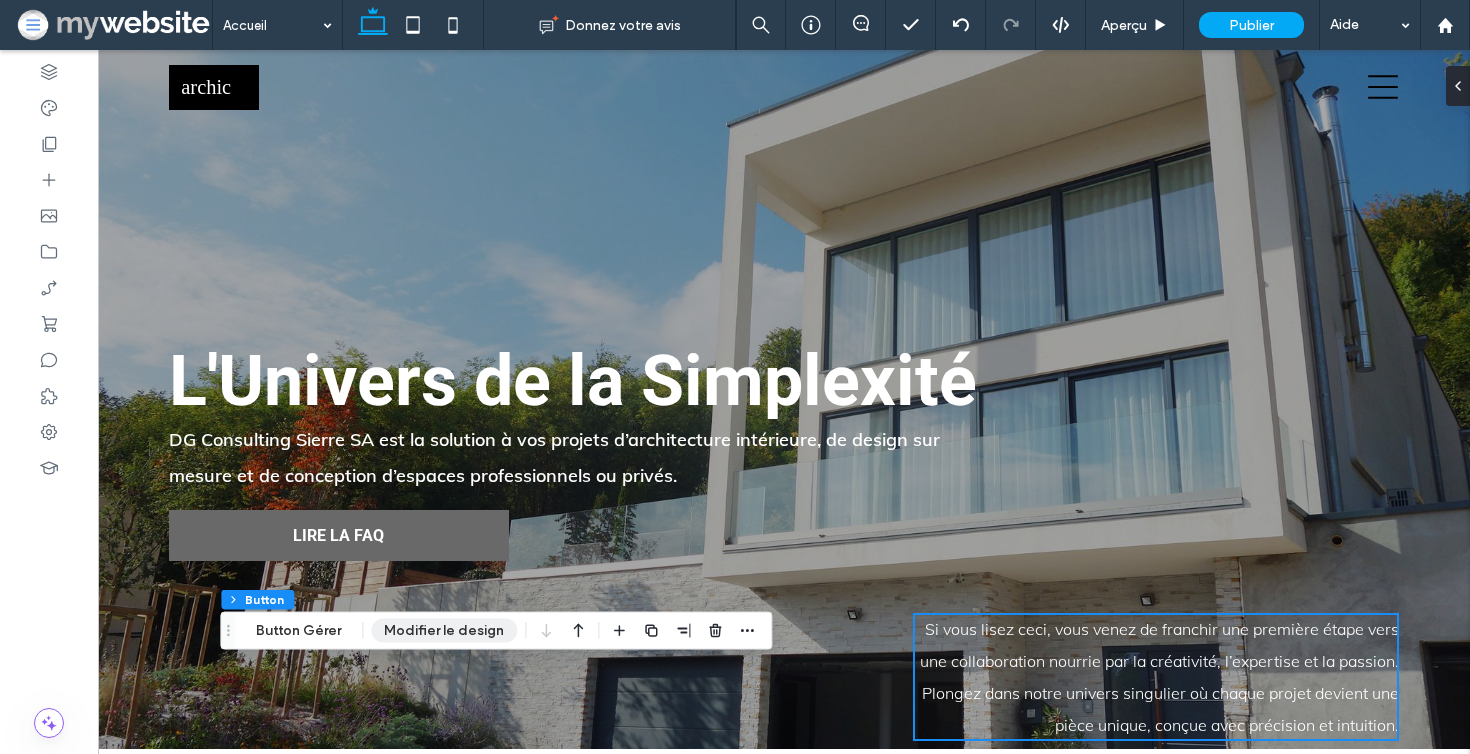 click on "Modifier le design" at bounding box center (444, 631) 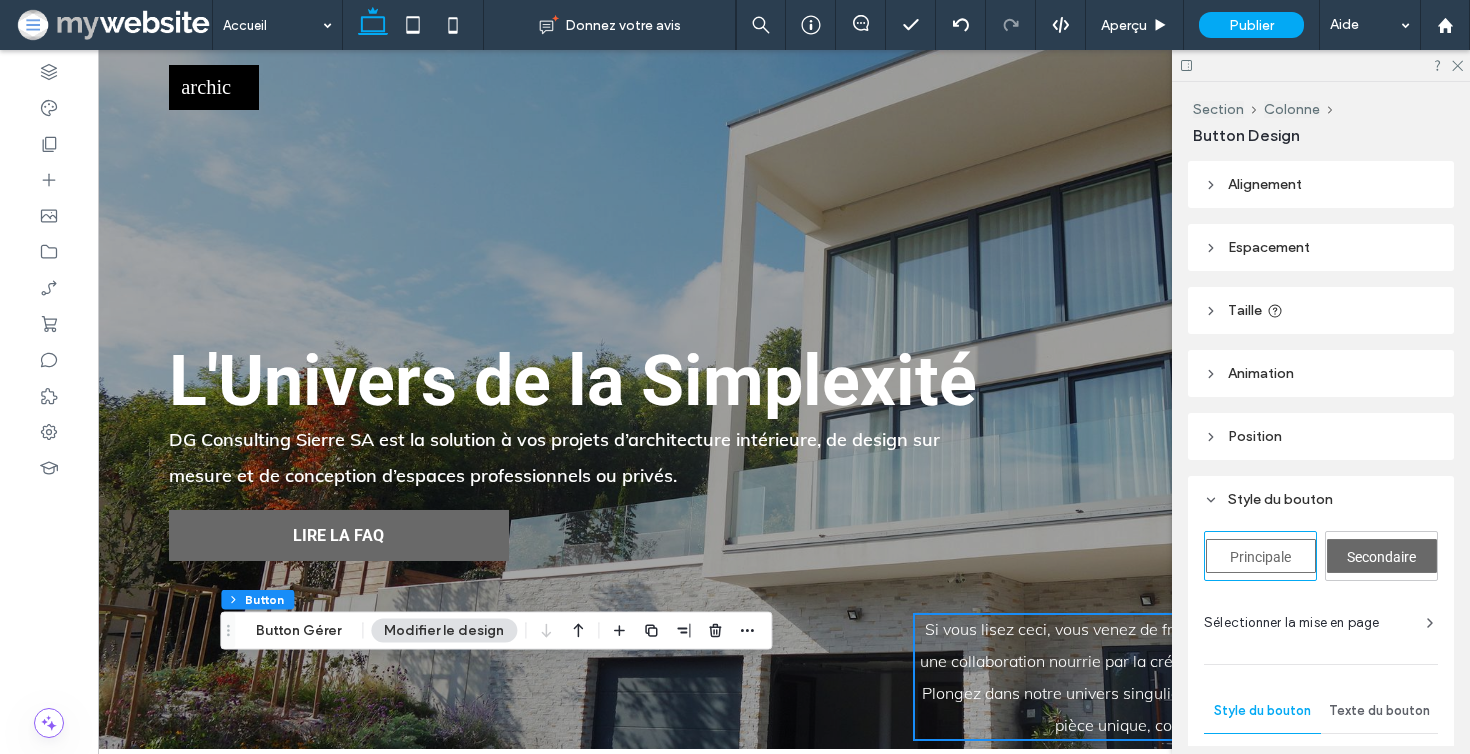 click on "Principale" at bounding box center [1261, 556] 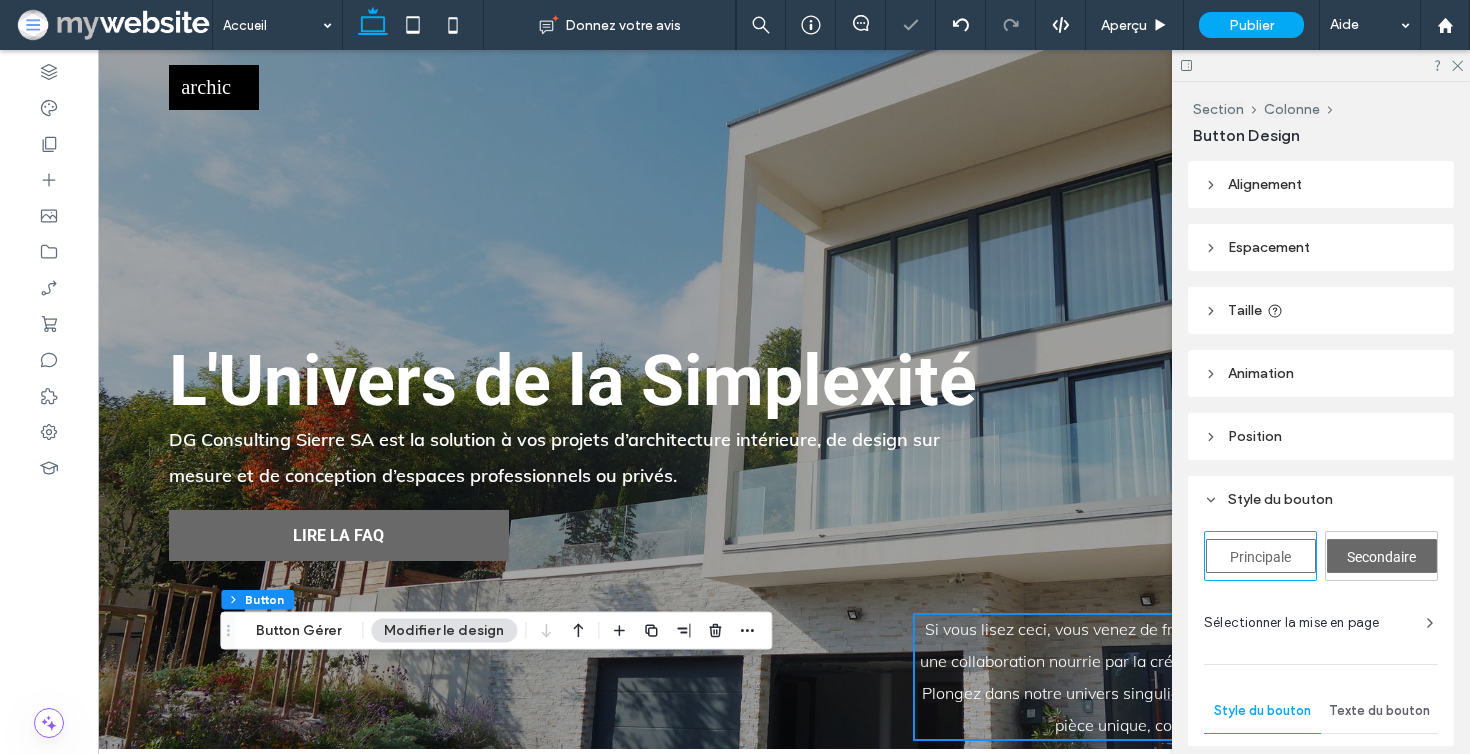 click on "Secondaire" at bounding box center (1382, 556) 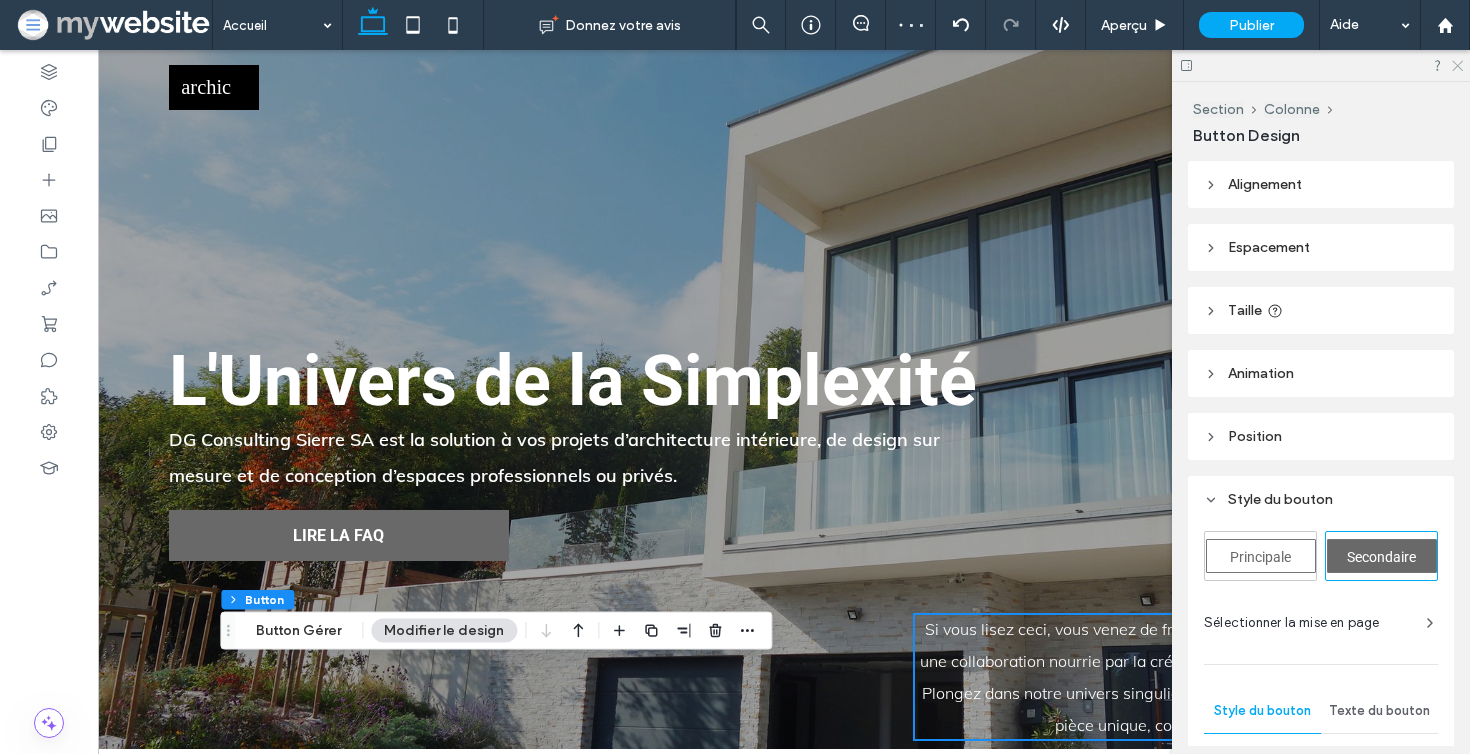 click 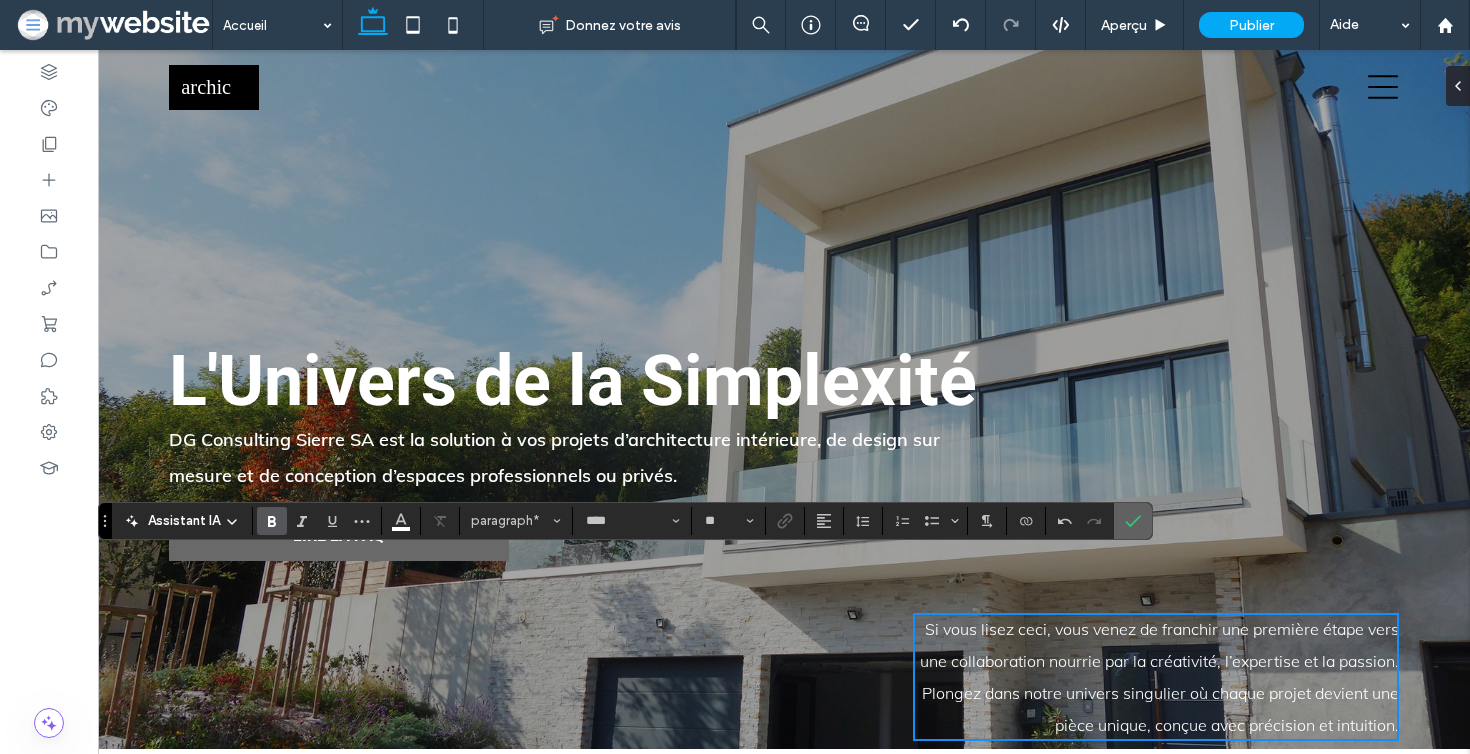 click 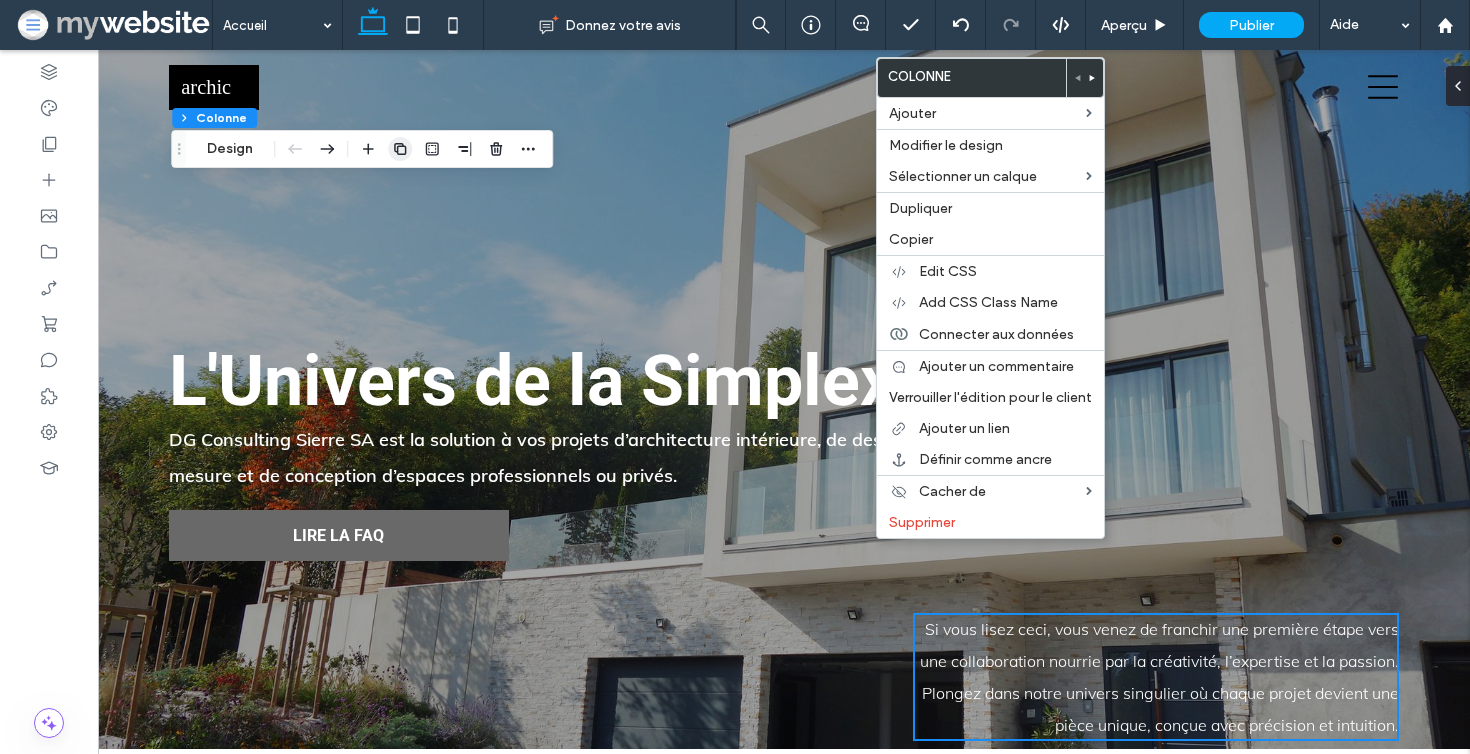 click 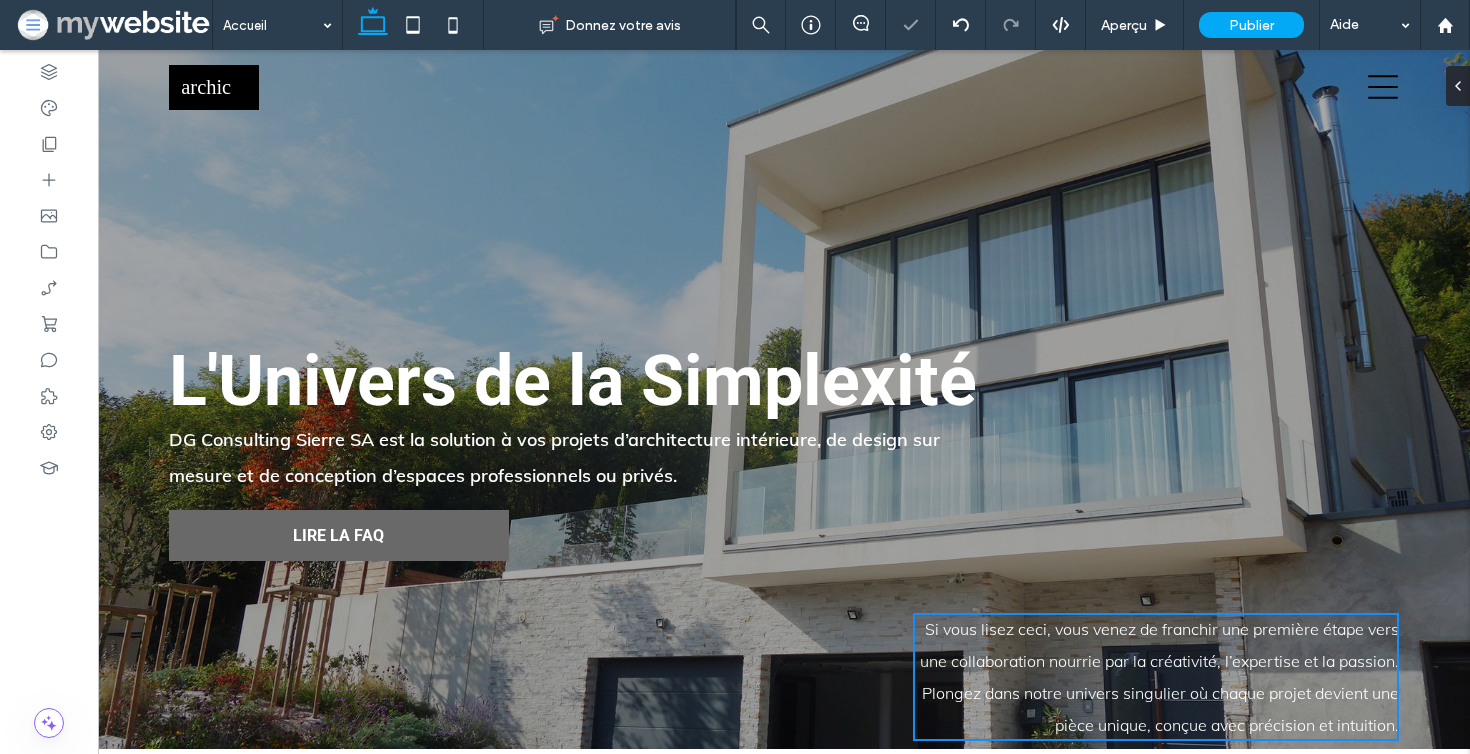 type on "**" 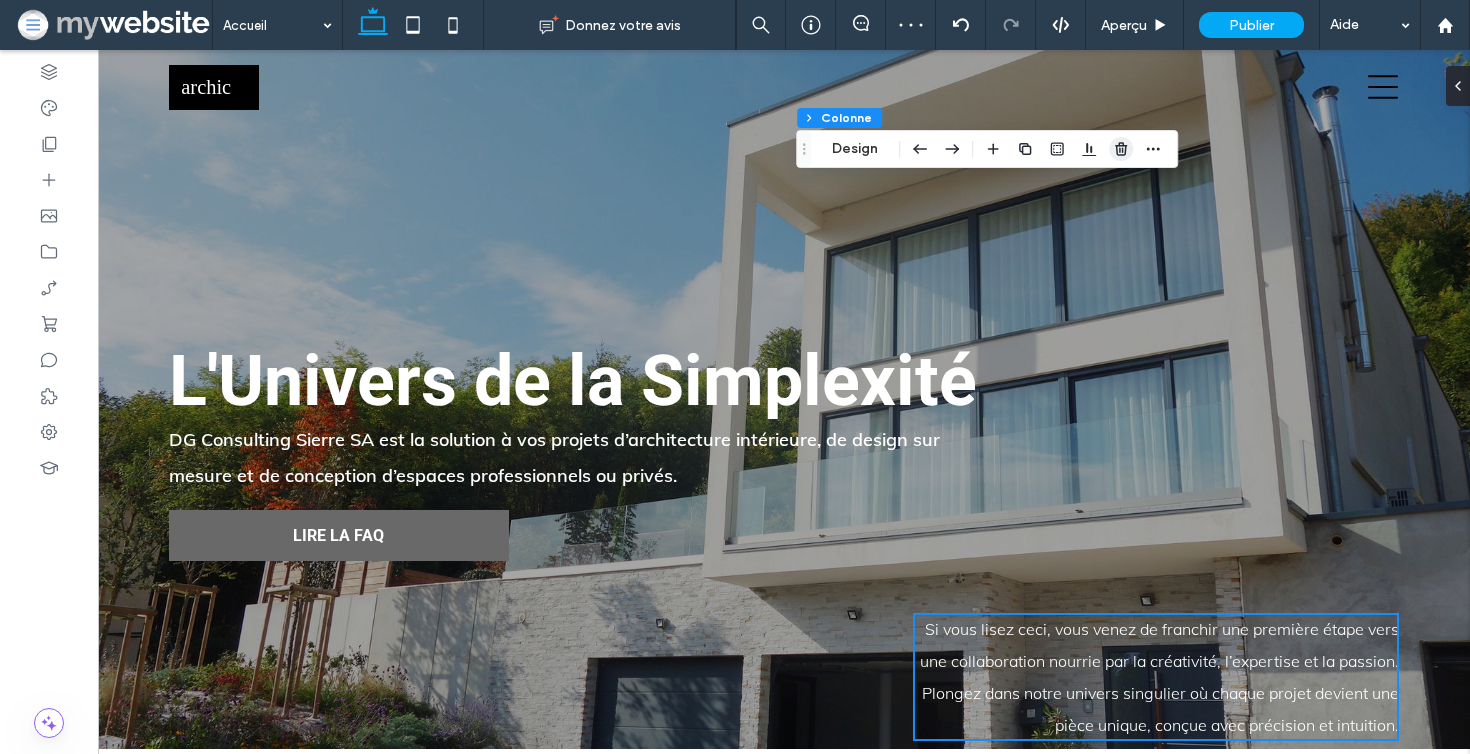 click 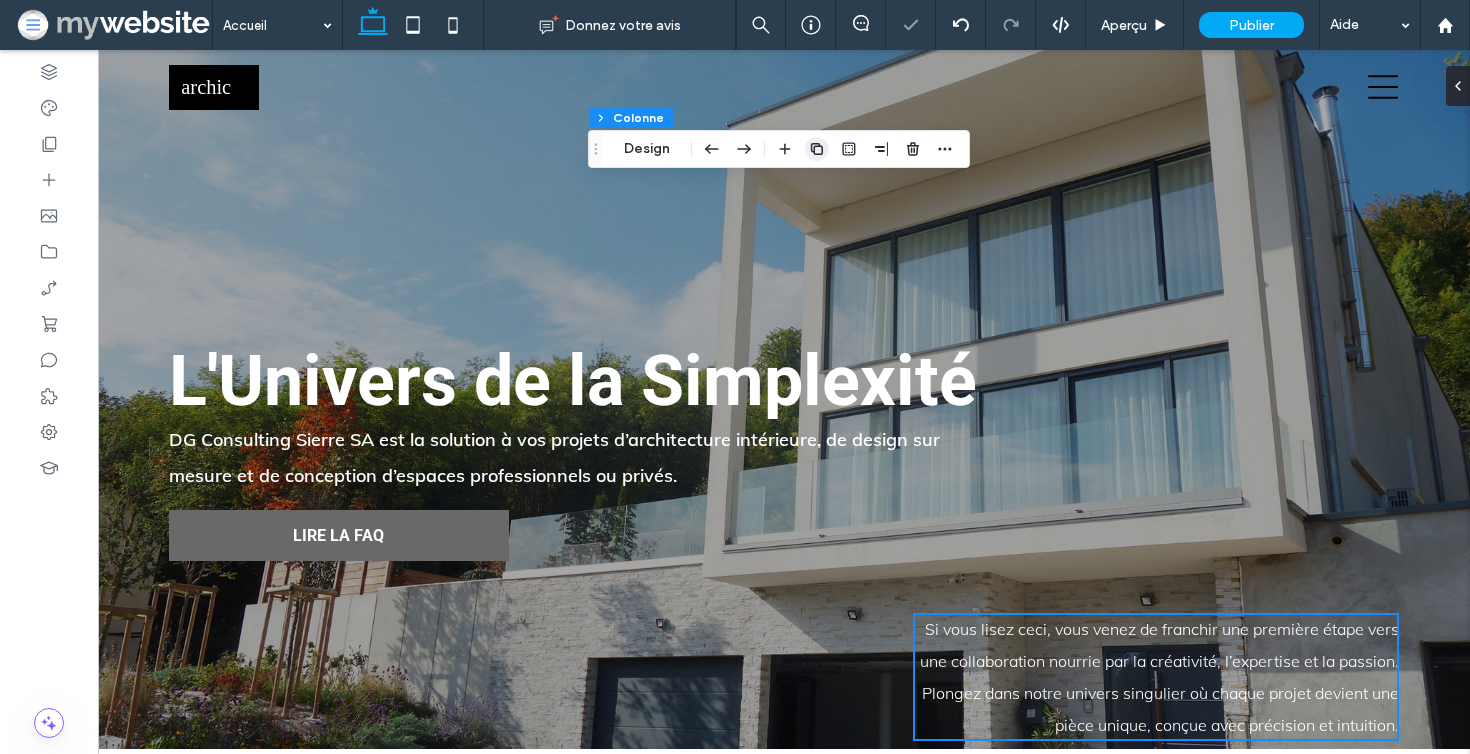 click 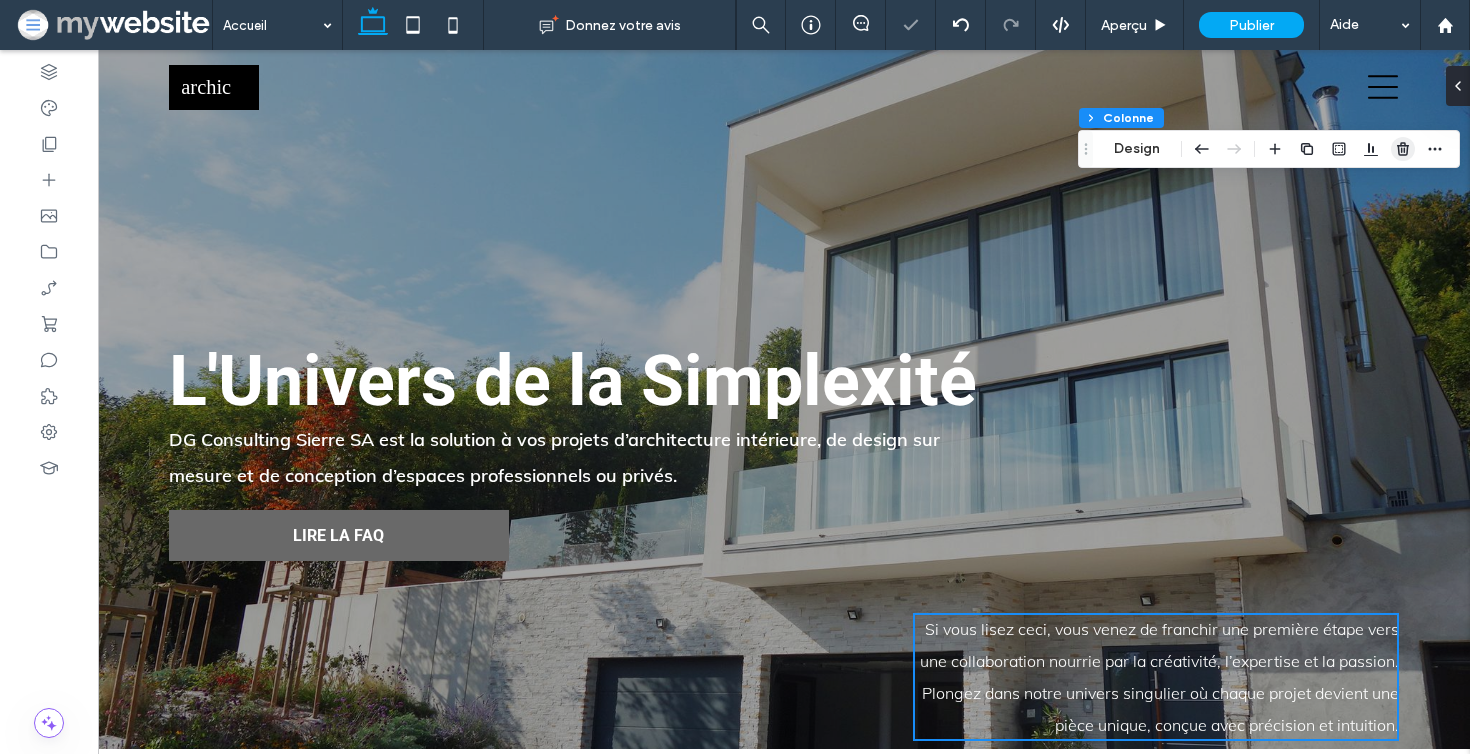 click at bounding box center [1403, 149] 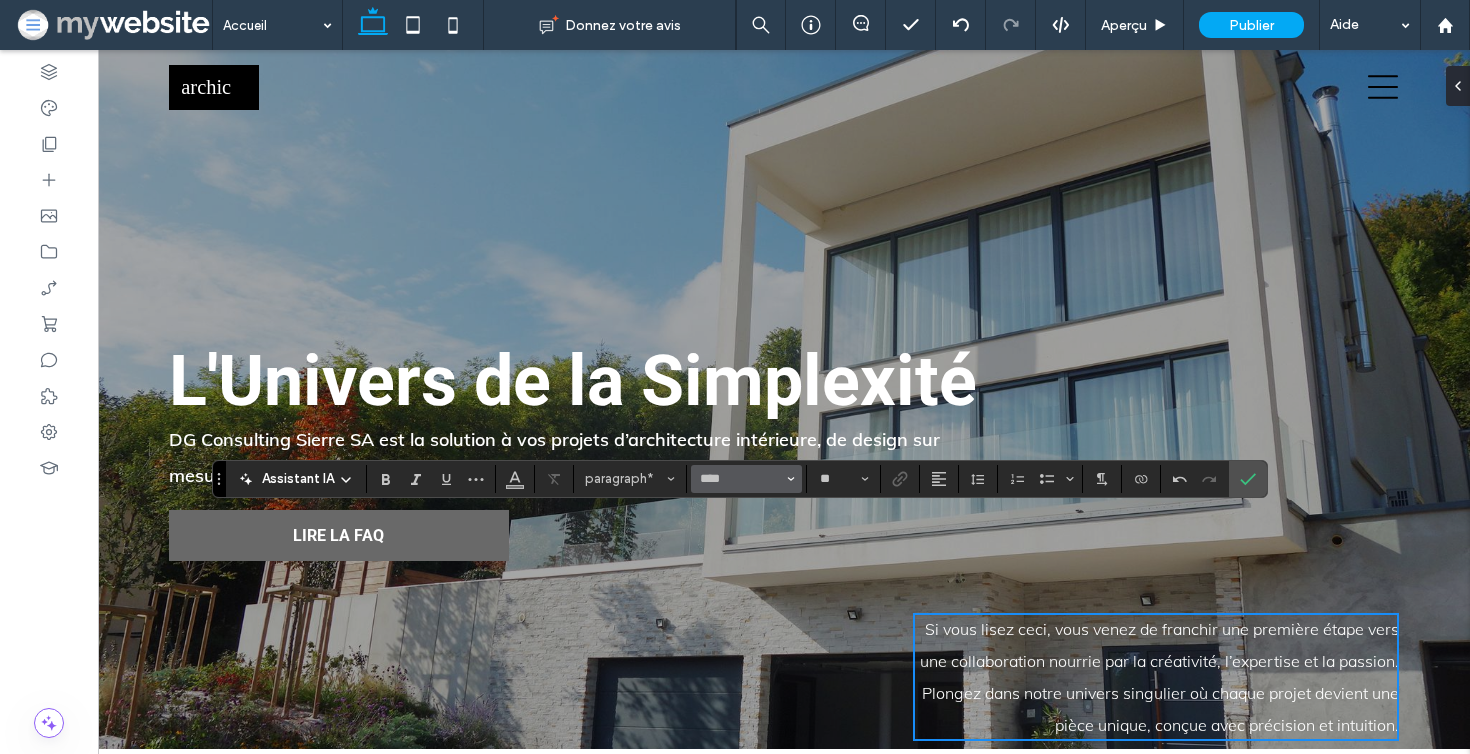 type on "**" 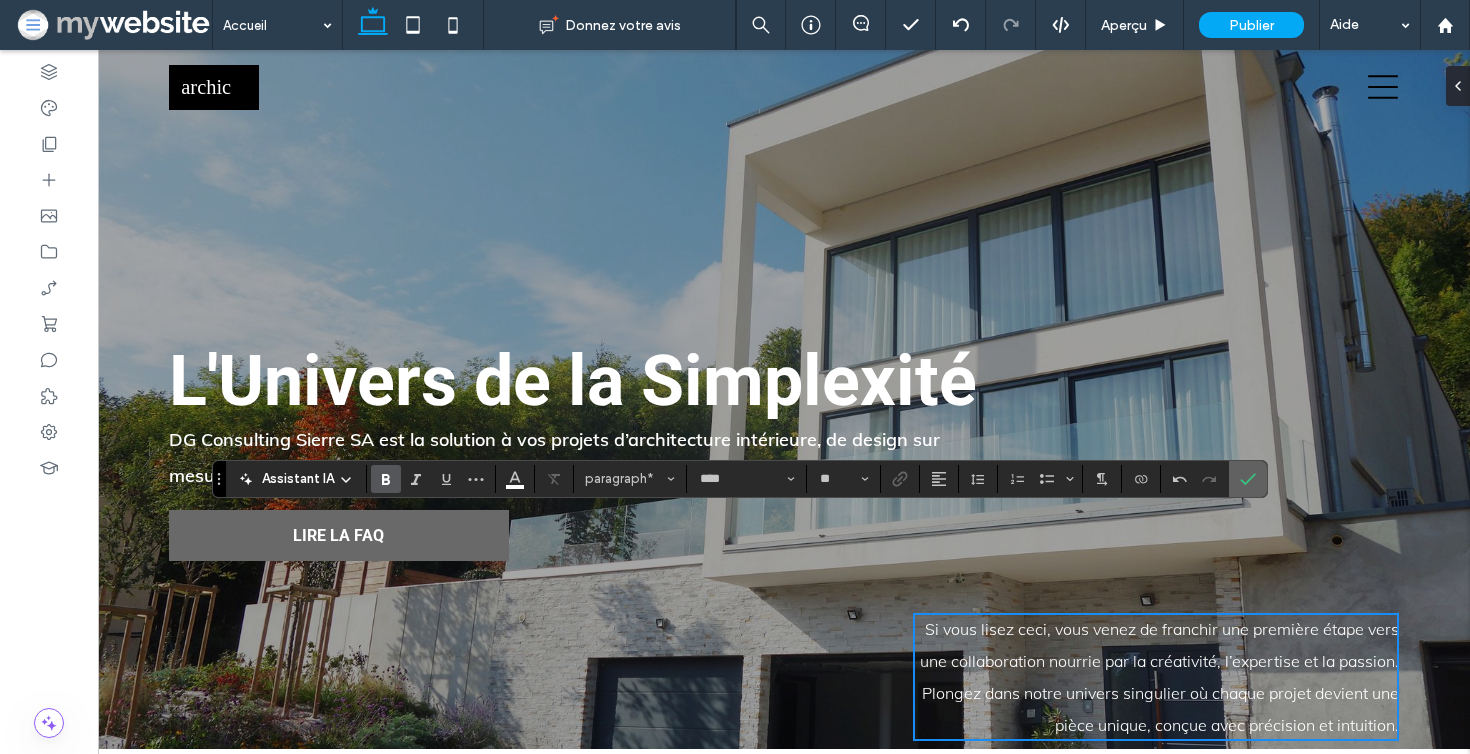 click 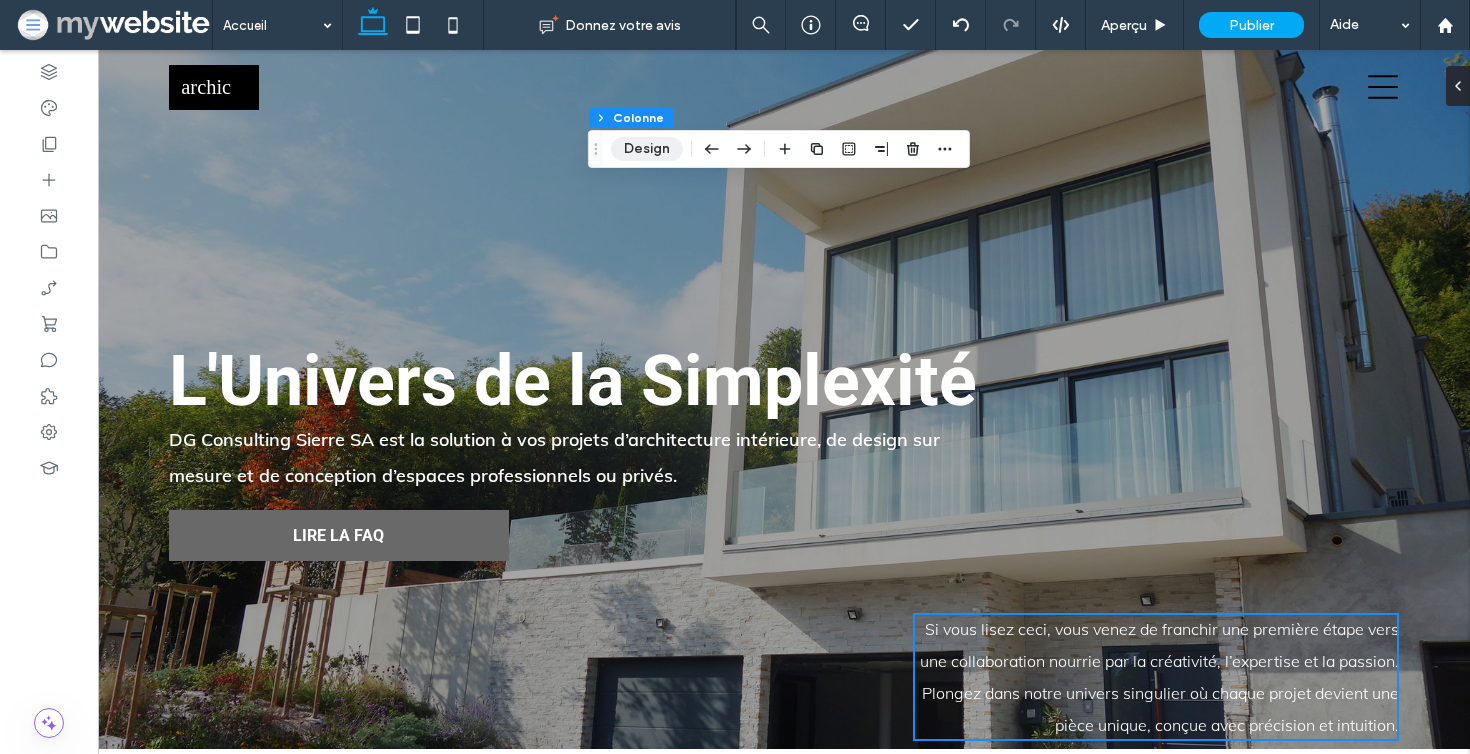 click on "Design" at bounding box center [647, 149] 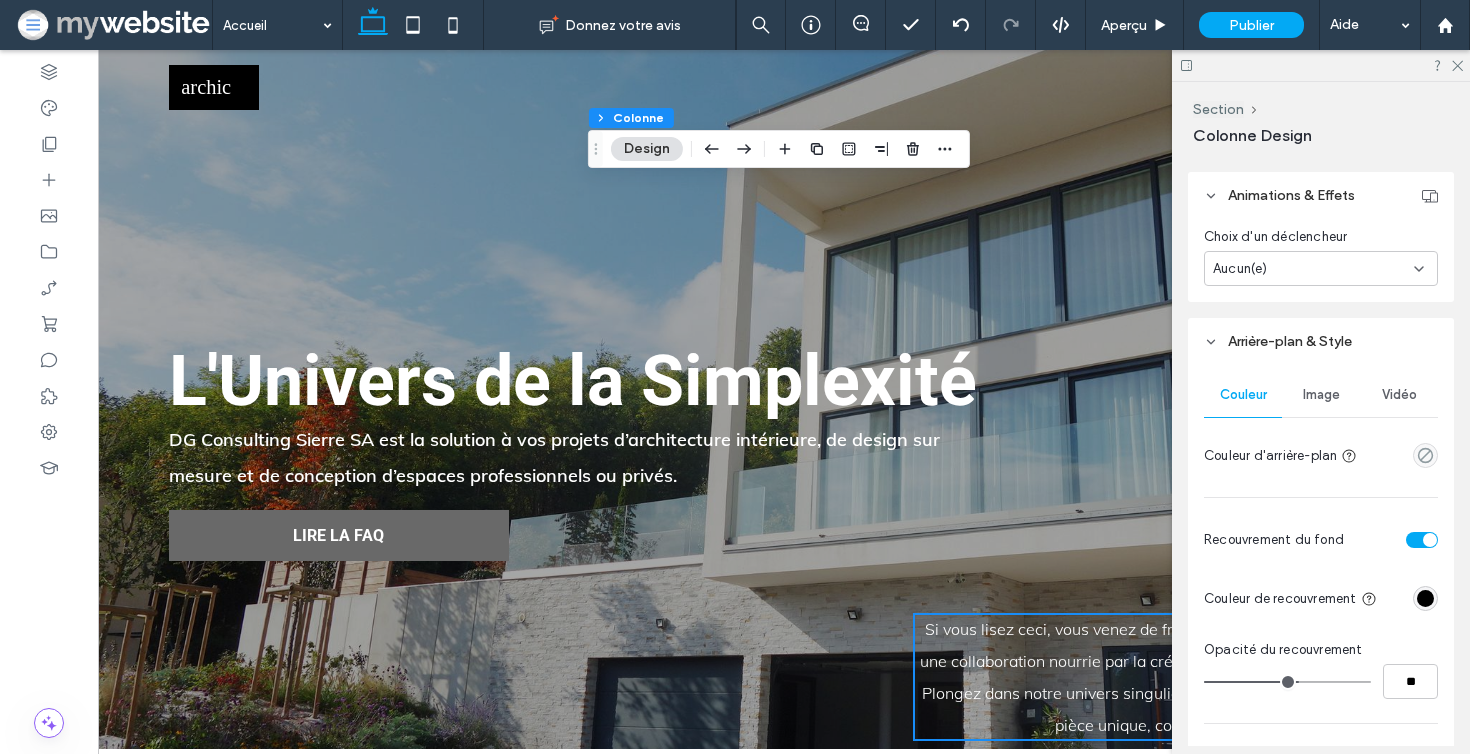 scroll, scrollTop: 797, scrollLeft: 0, axis: vertical 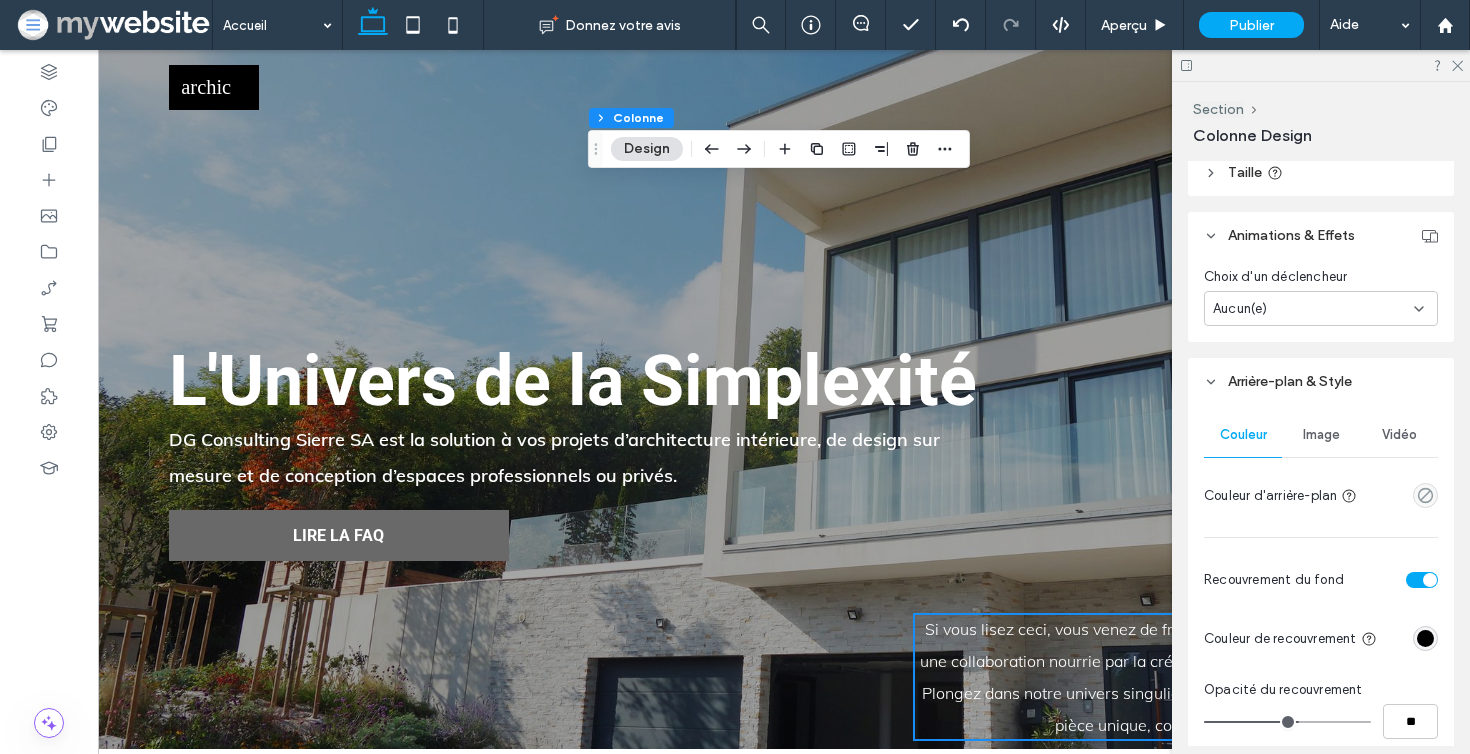 click on "Image" at bounding box center [1321, 435] 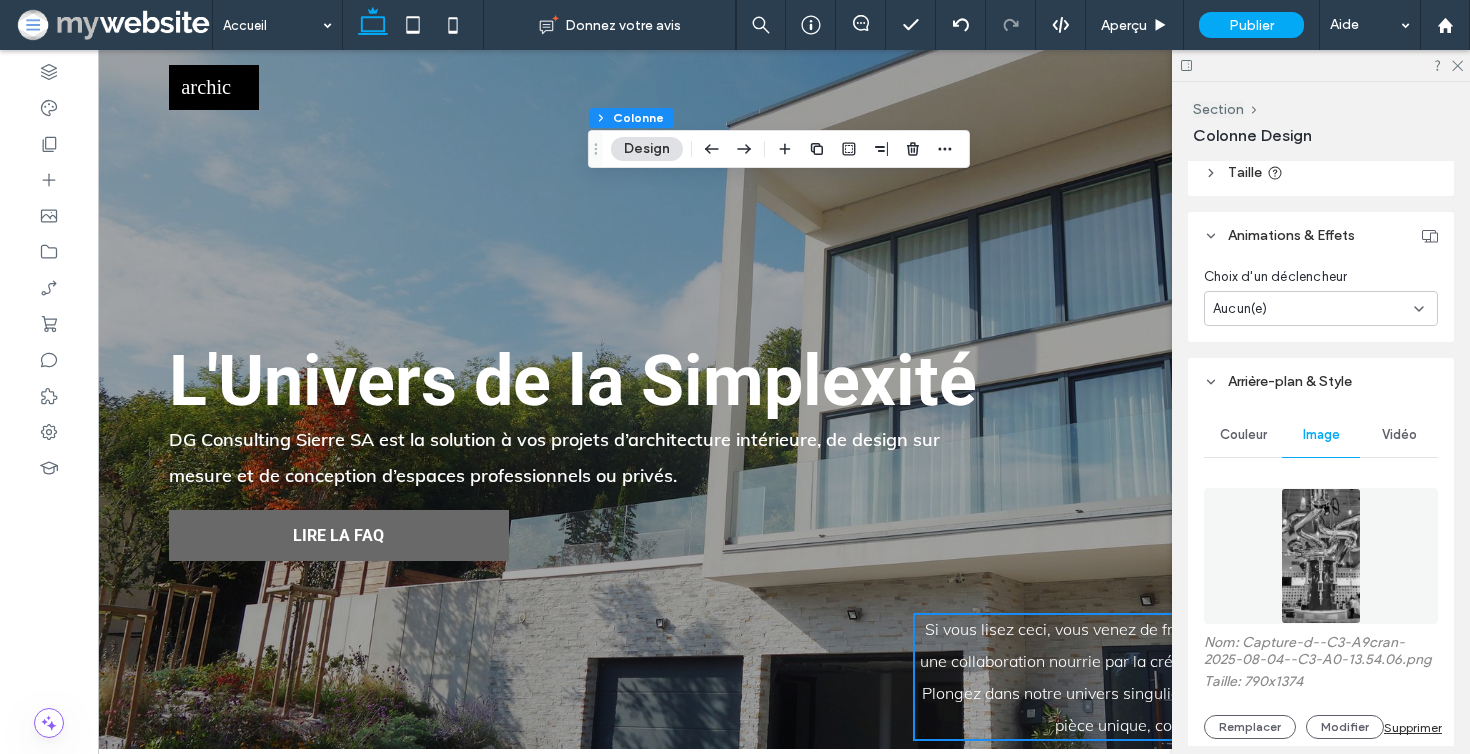 click at bounding box center (1321, 556) 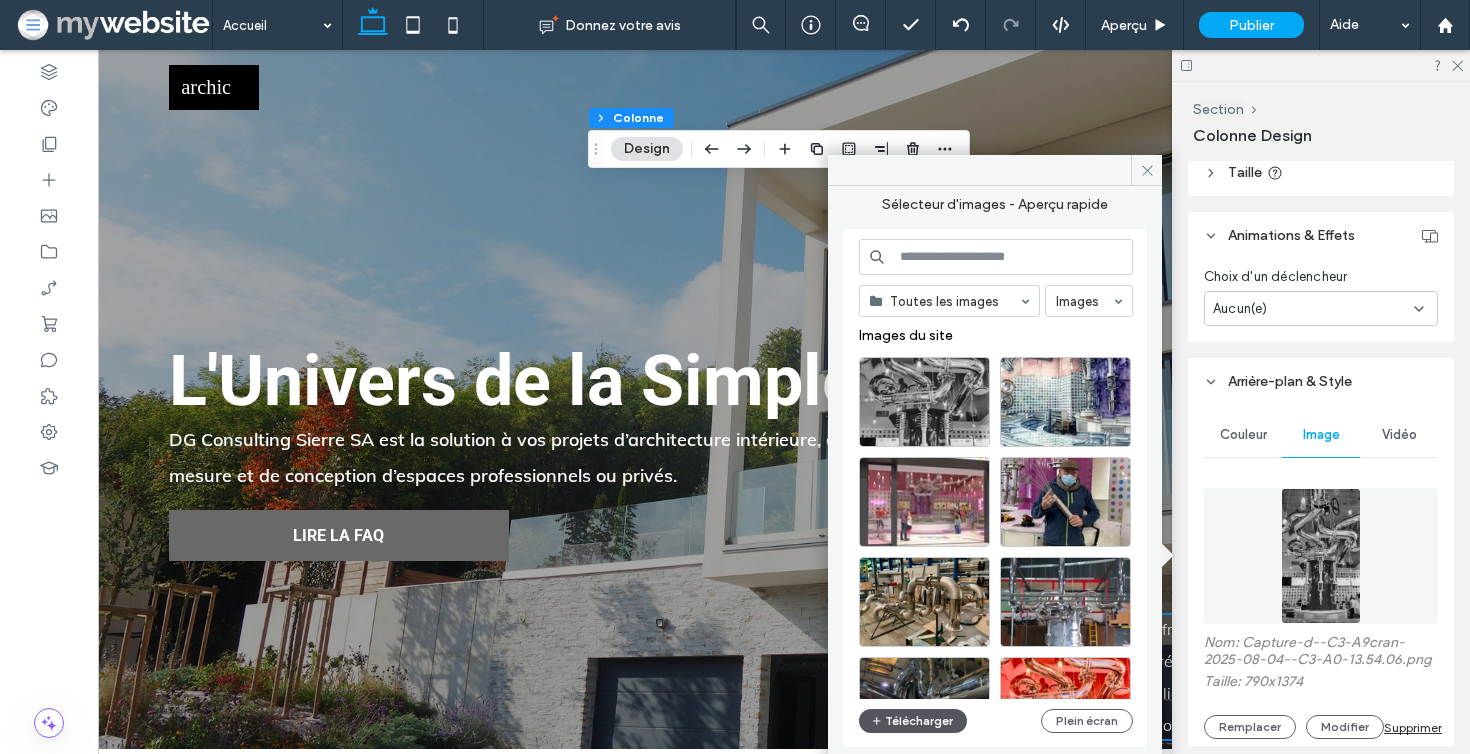 click on "Télécharger" at bounding box center [913, 721] 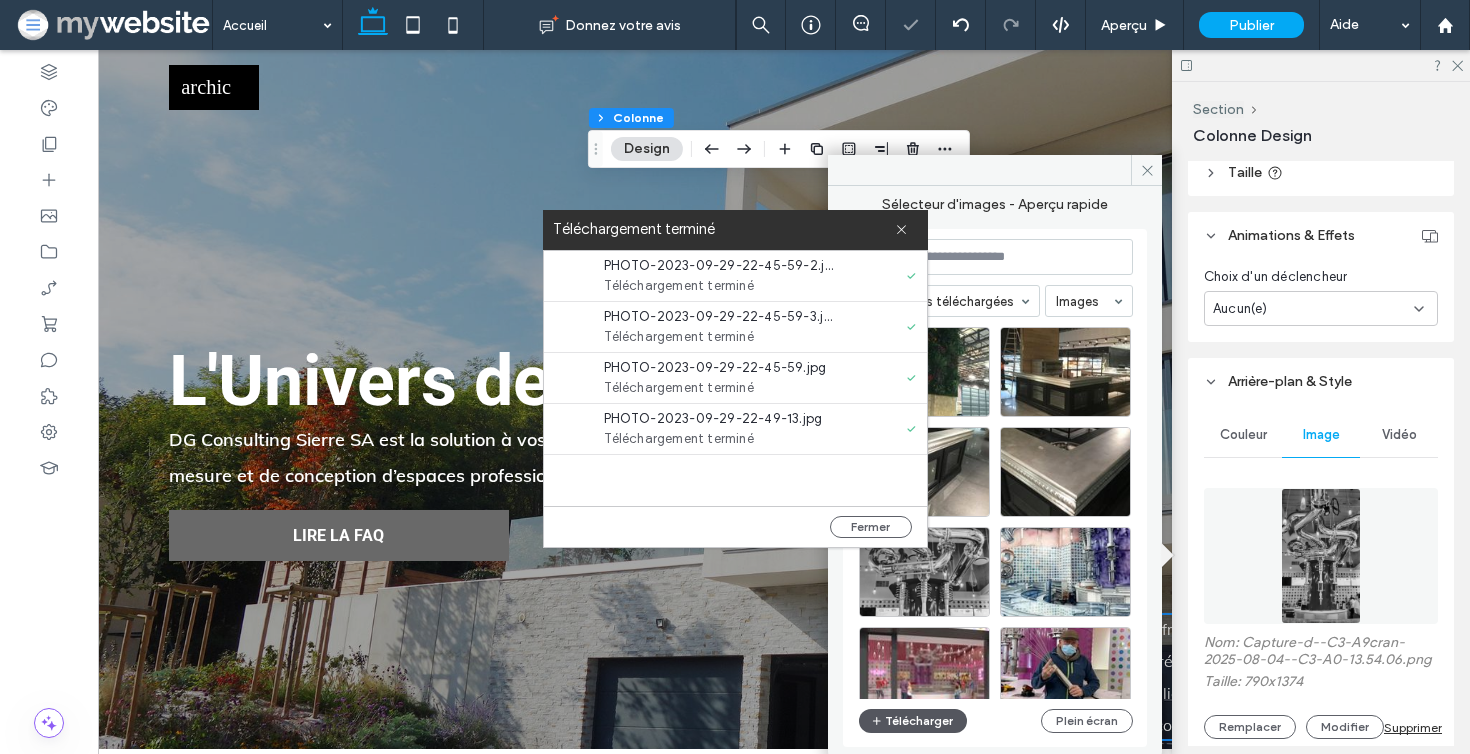 click on "Télécharger" at bounding box center [913, 721] 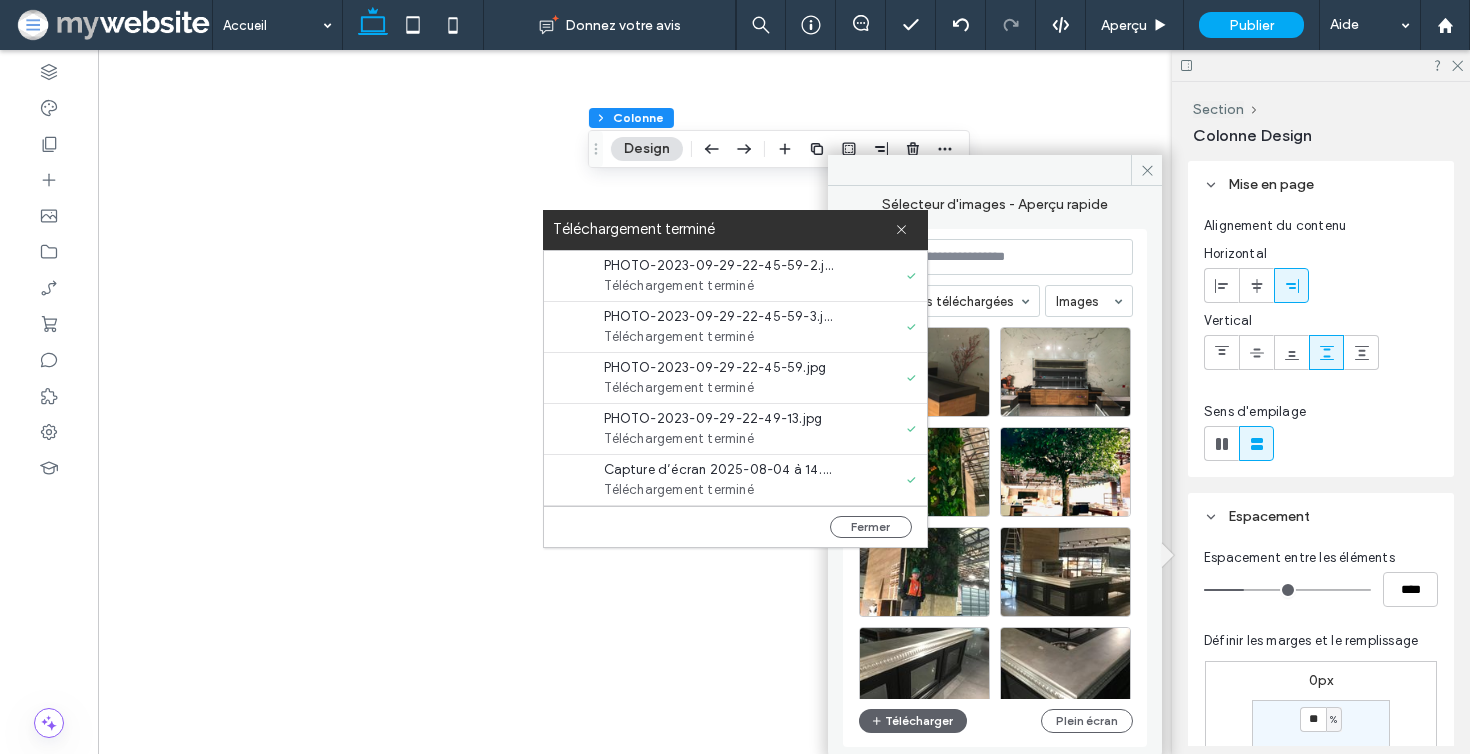 scroll, scrollTop: 0, scrollLeft: 0, axis: both 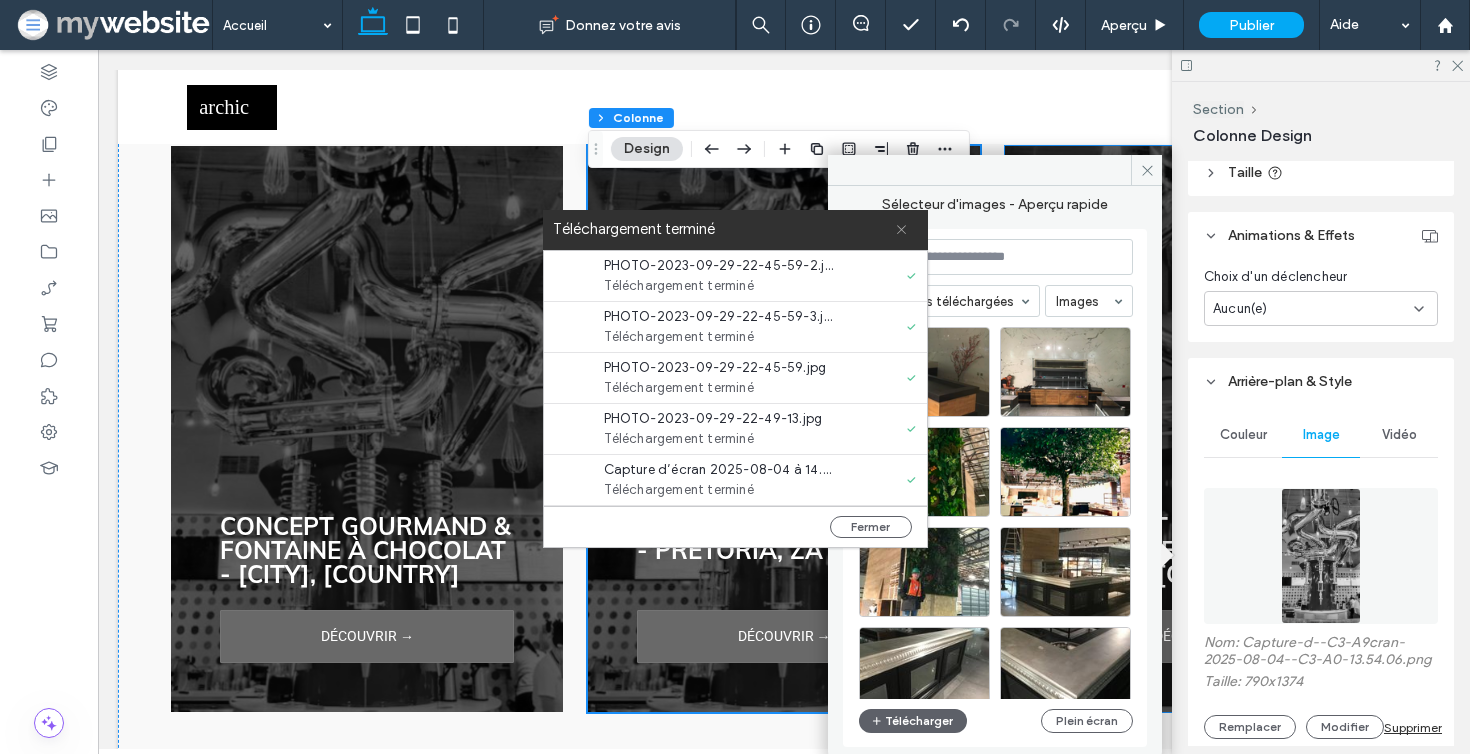 click 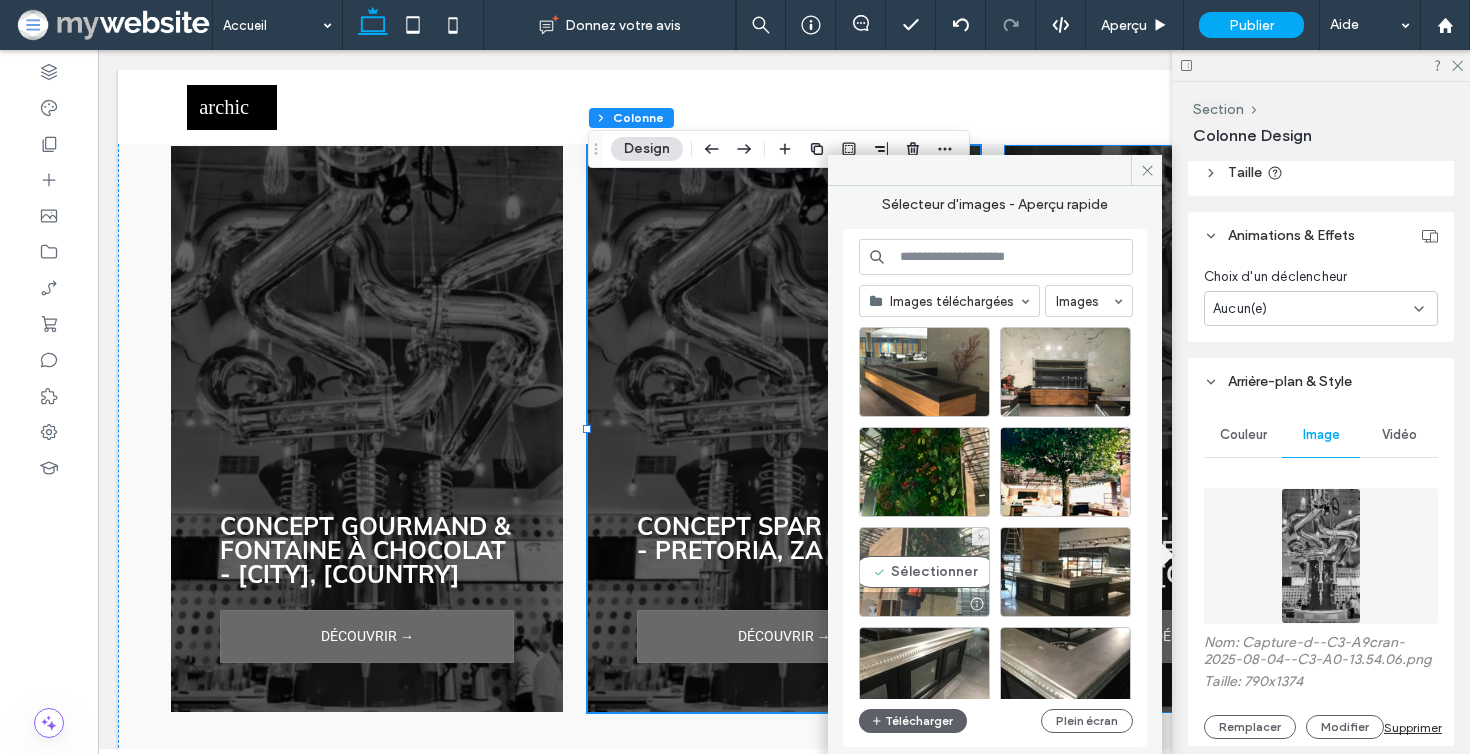 scroll, scrollTop: 30, scrollLeft: 0, axis: vertical 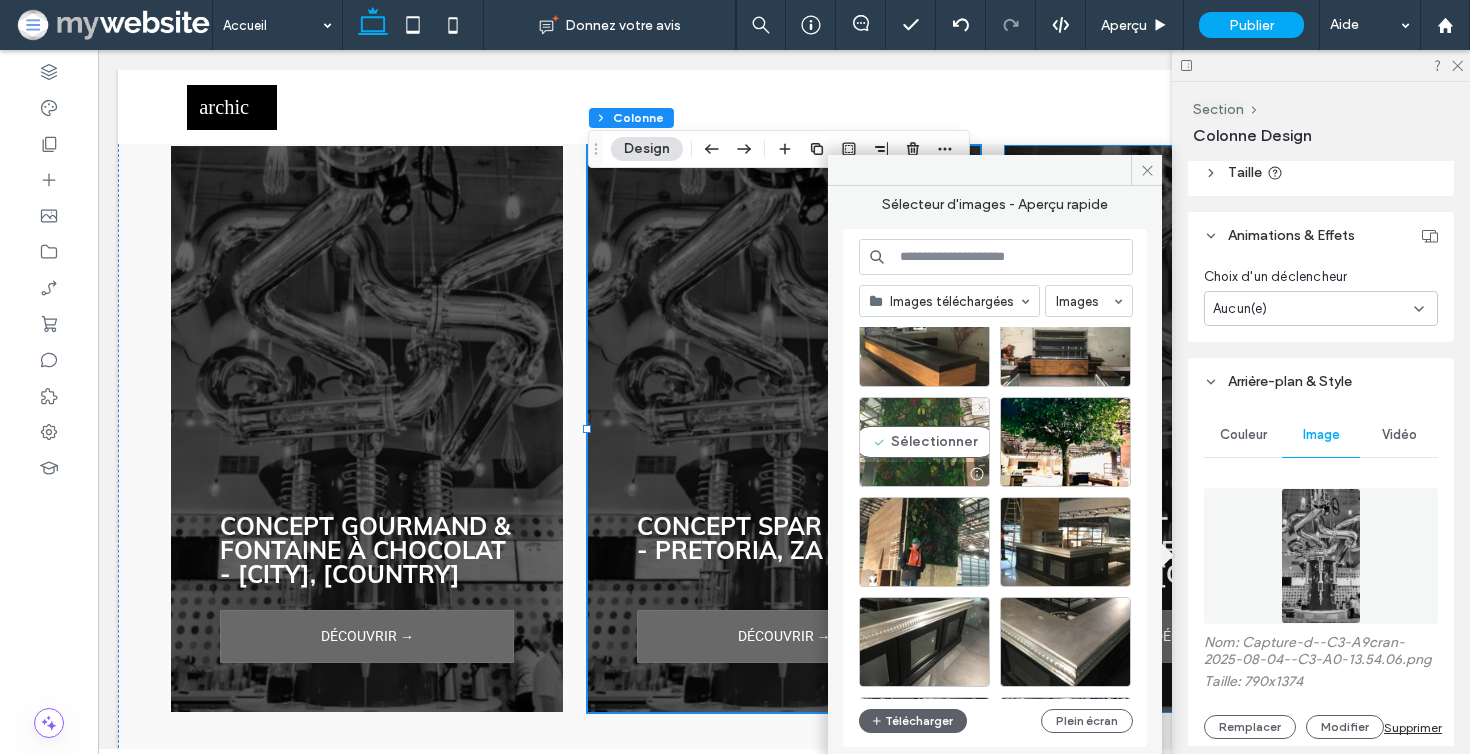 click on "Sélectionner" at bounding box center (924, 442) 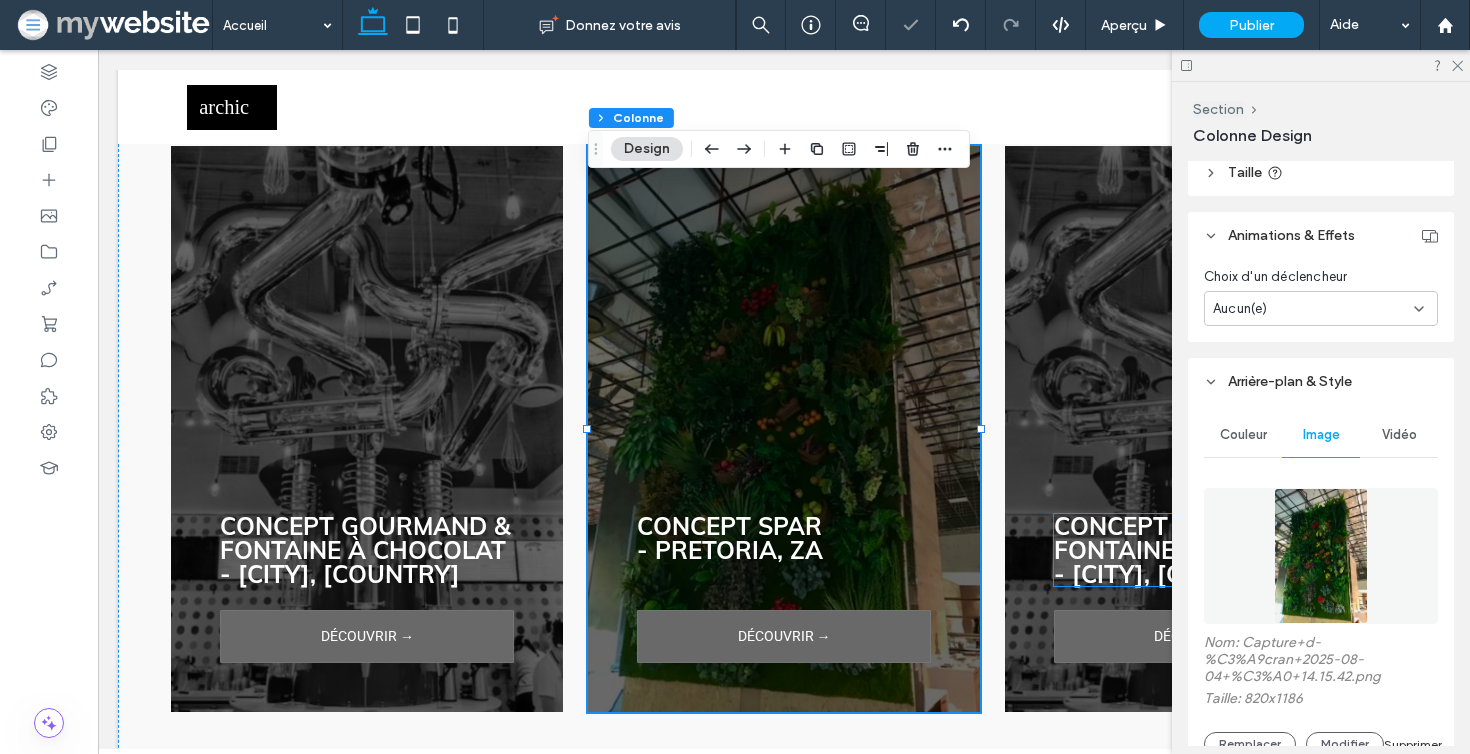 click at bounding box center (1321, 556) 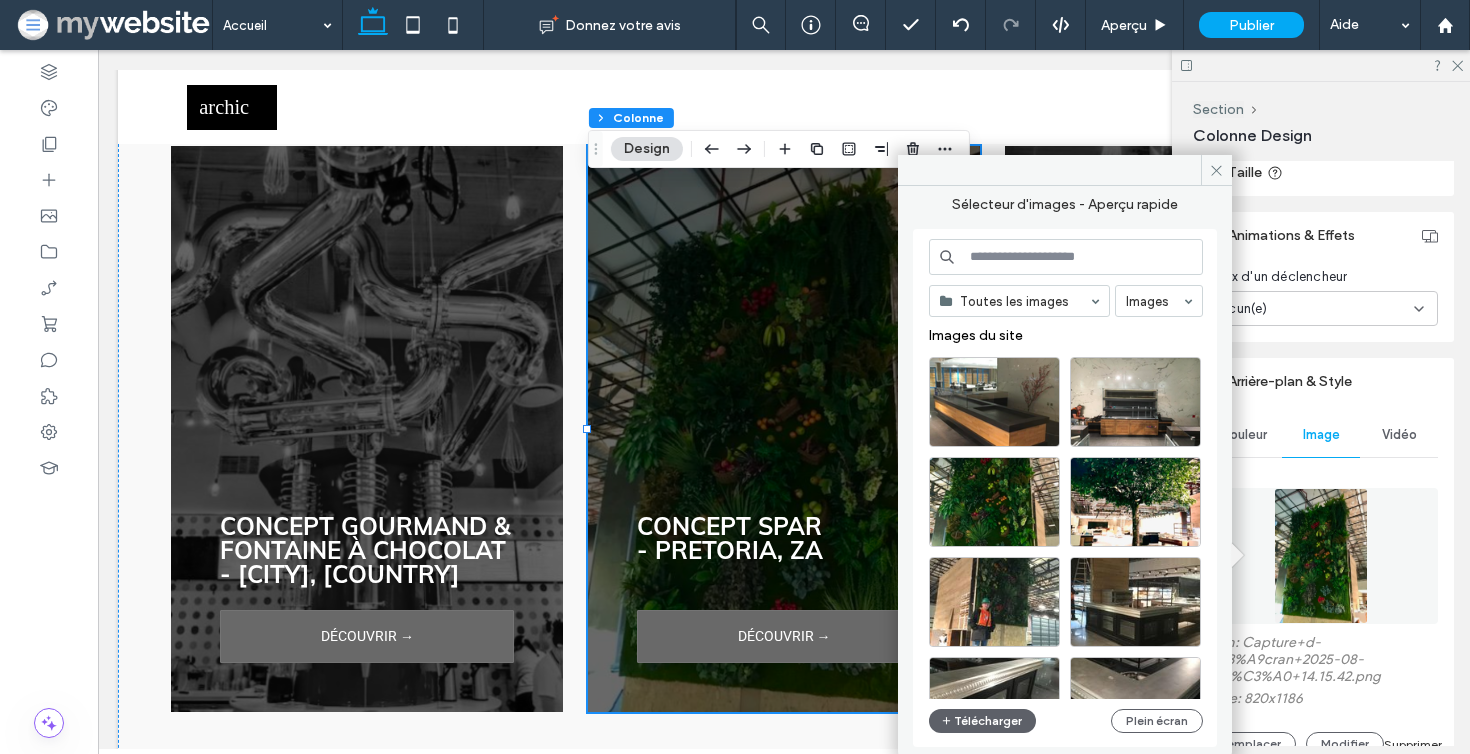 scroll, scrollTop: 0, scrollLeft: 0, axis: both 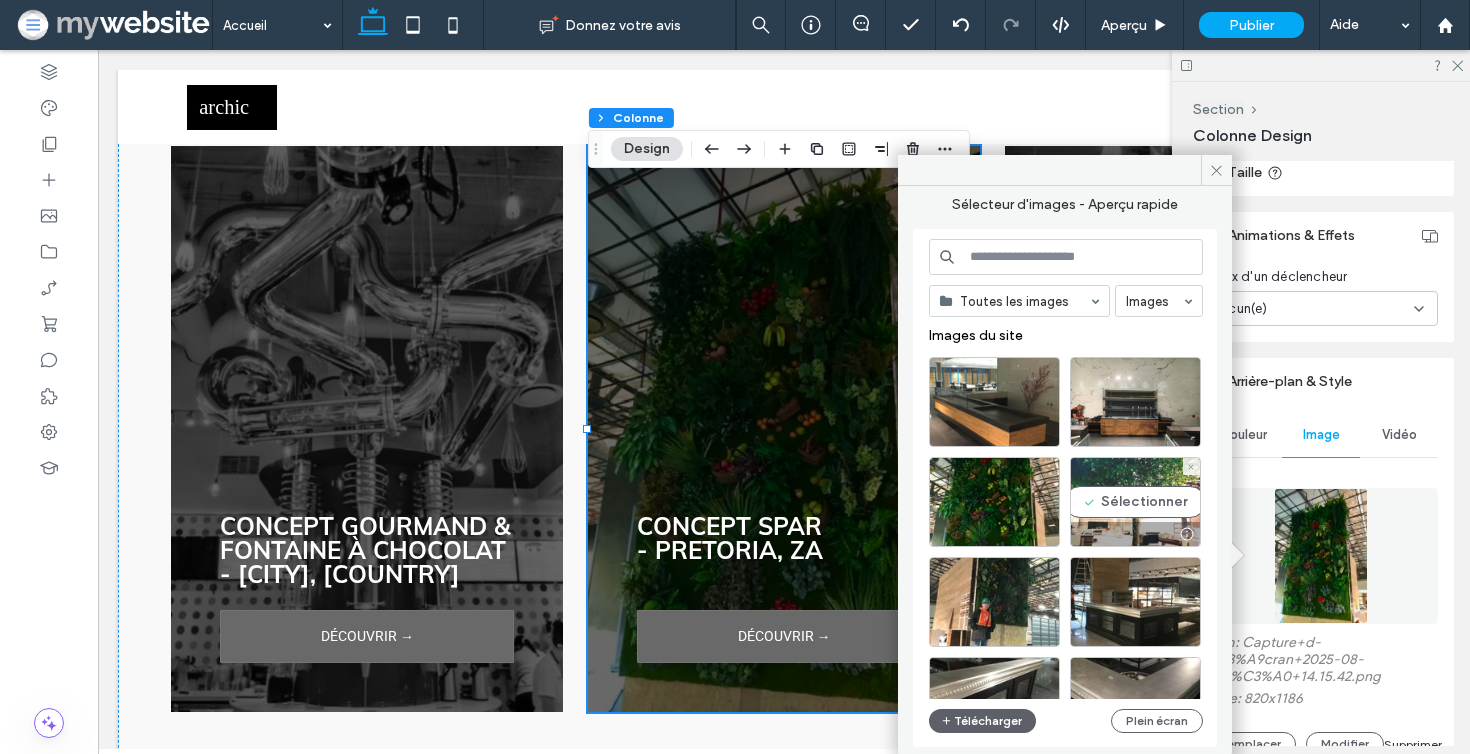 click on "Sélectionner" at bounding box center [1135, 502] 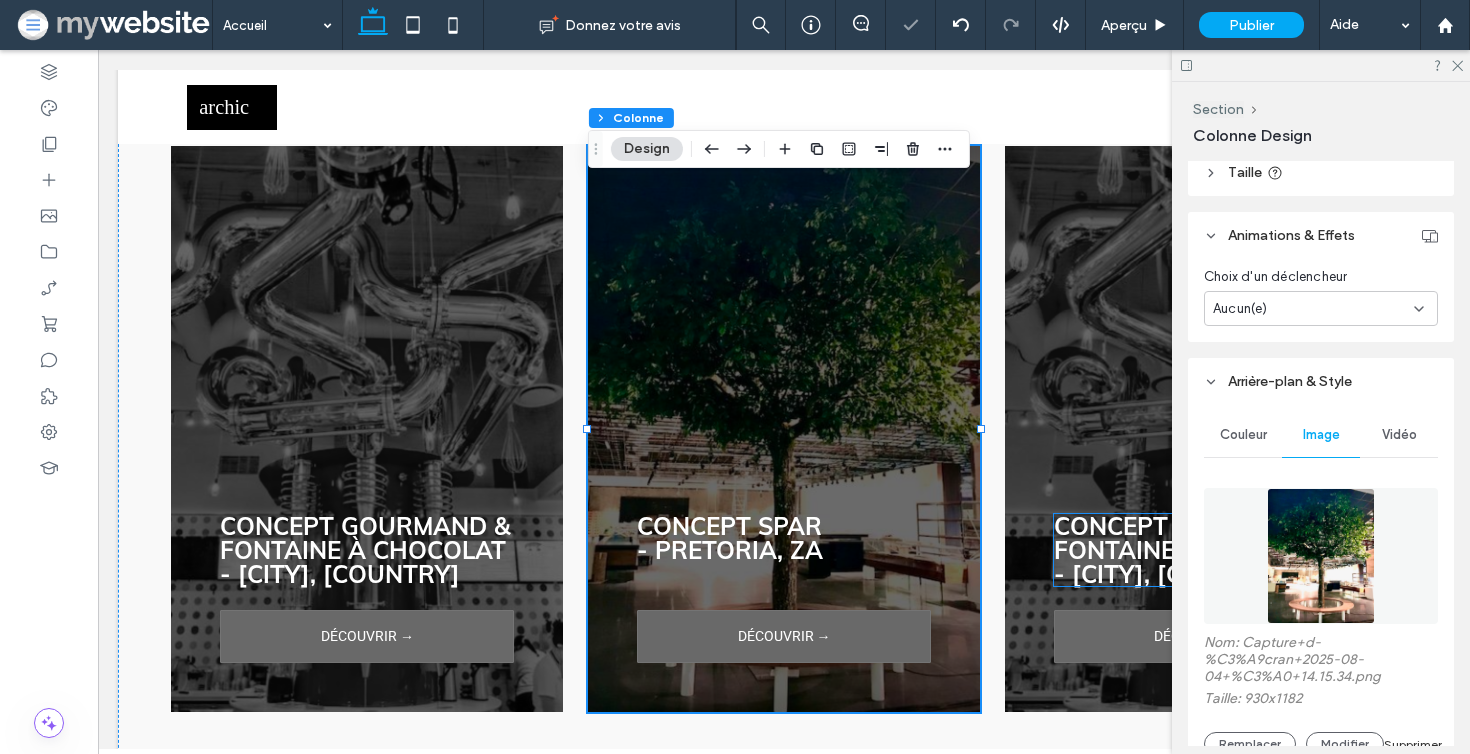 scroll, scrollTop: 0, scrollLeft: 0, axis: both 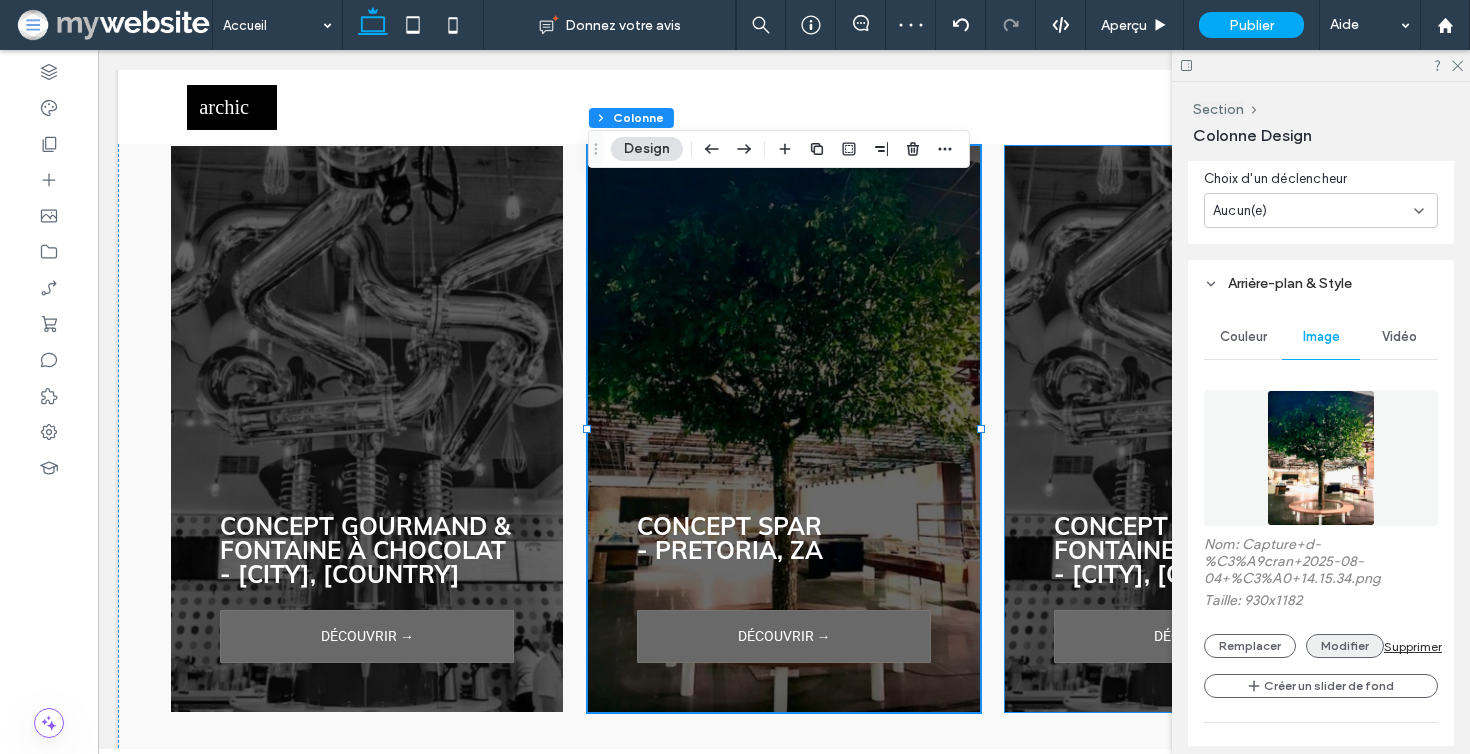 click on "Modifier" at bounding box center (1345, 646) 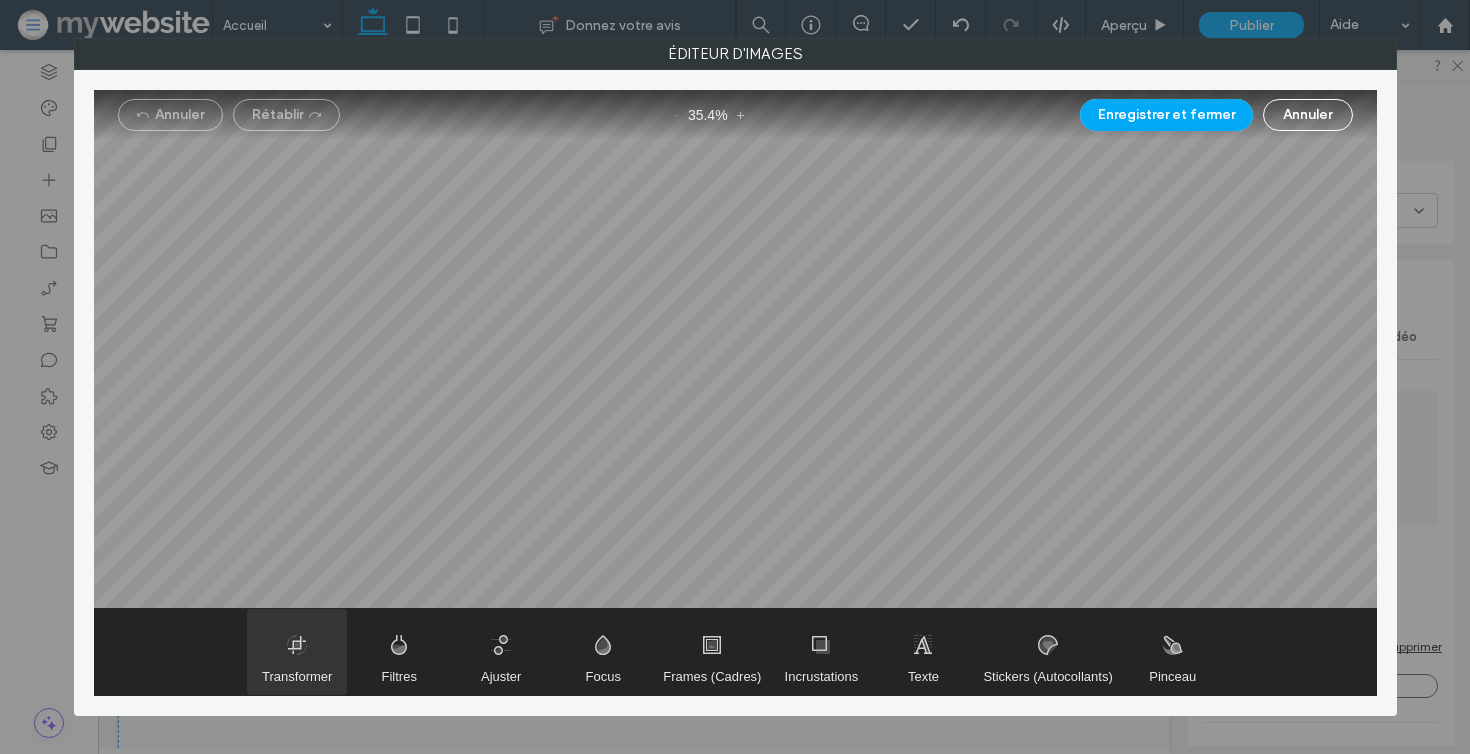 click at bounding box center (297, 652) 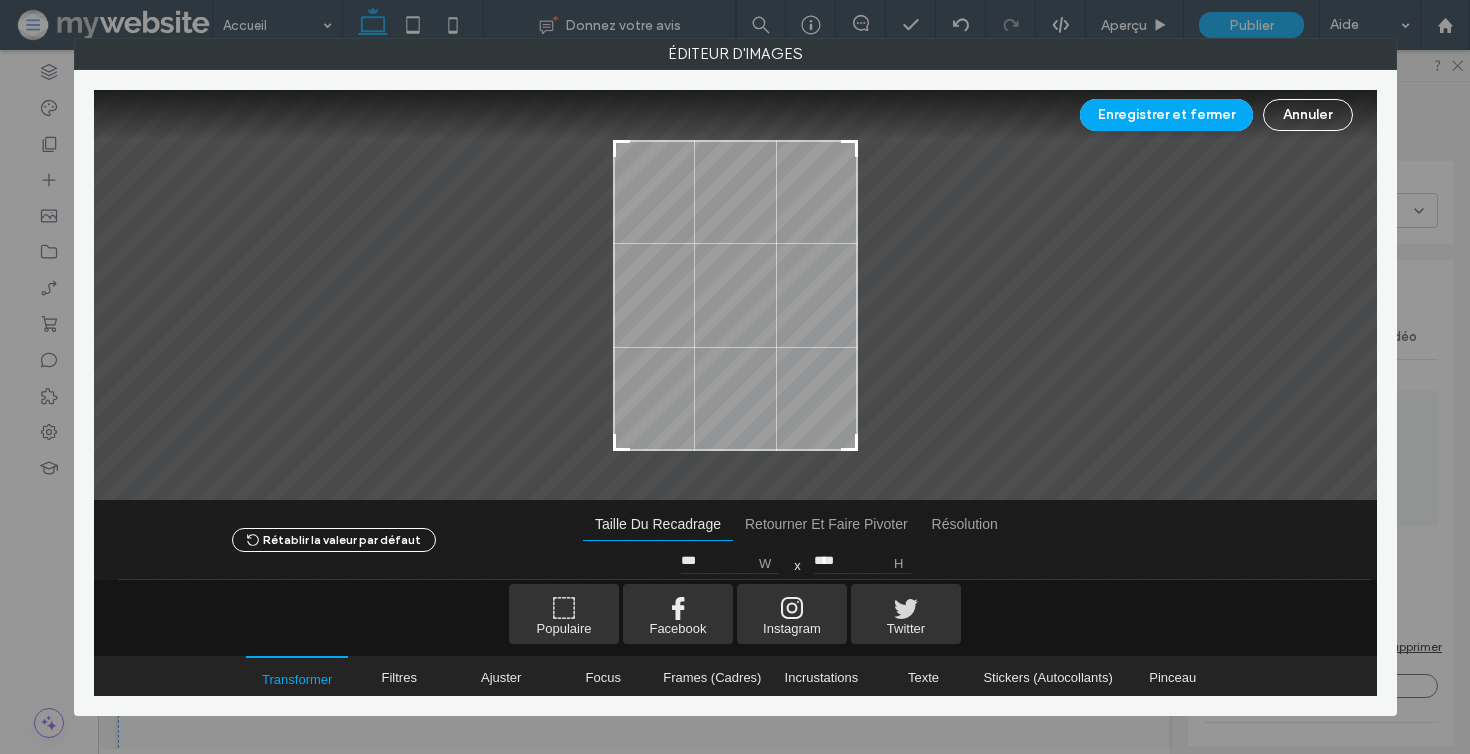 click on "Annuler" at bounding box center (1308, 115) 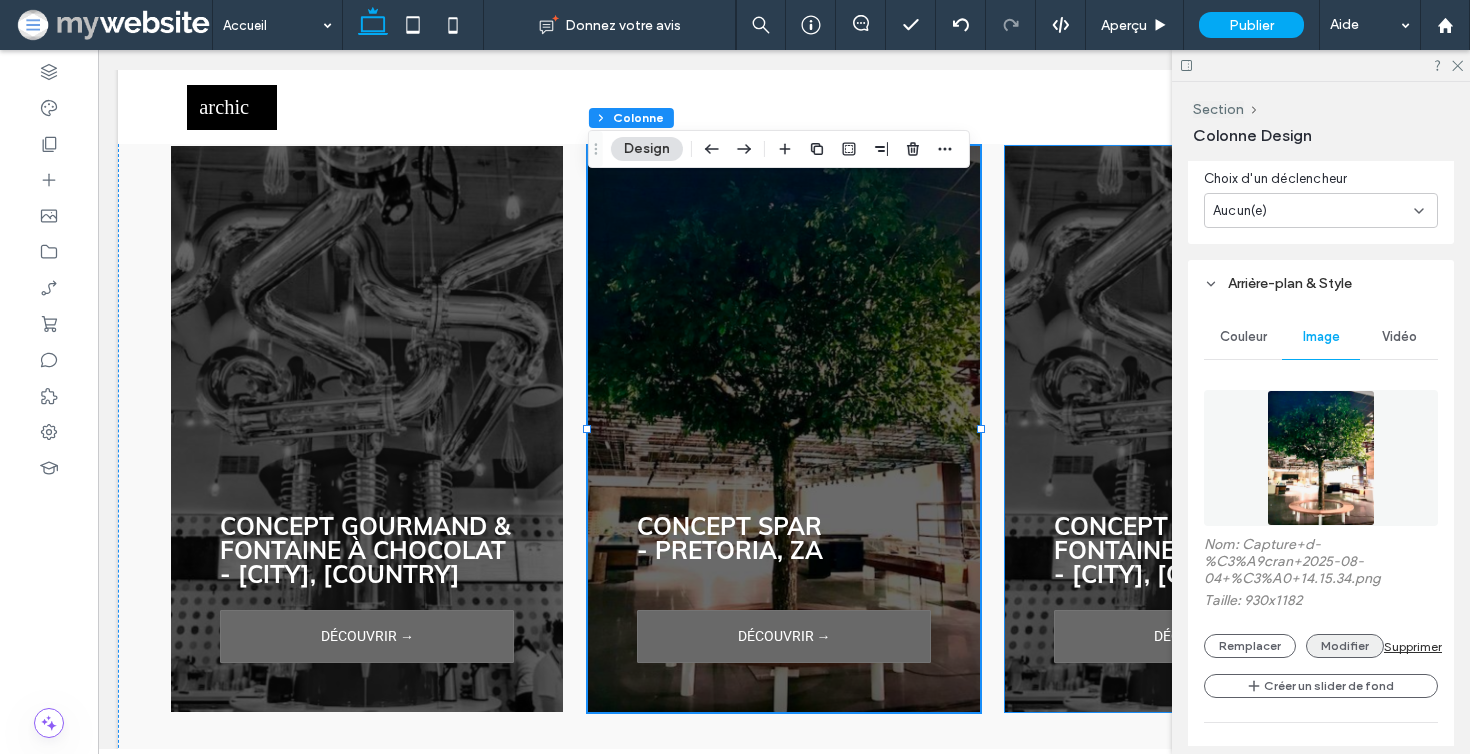 click on "Modifier" at bounding box center (1345, 646) 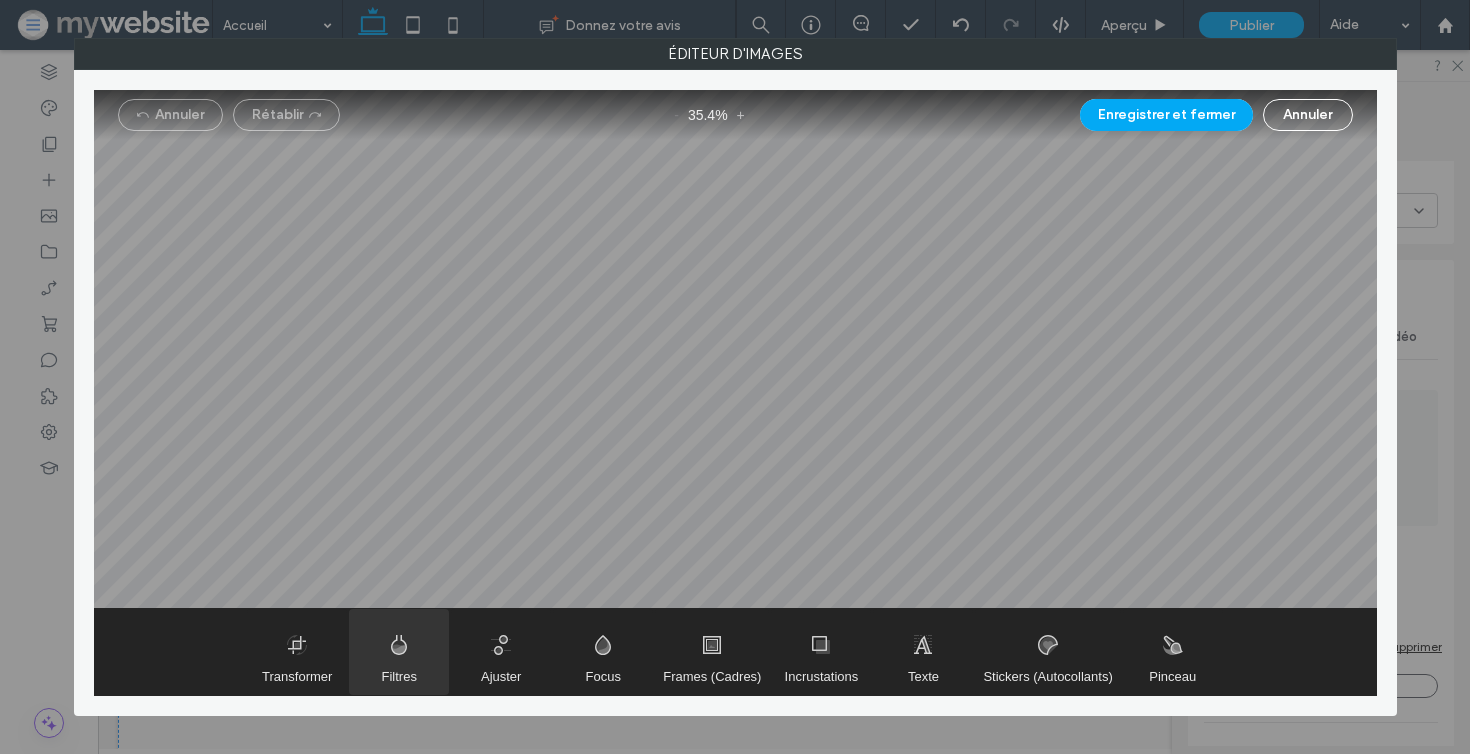 click at bounding box center (399, 652) 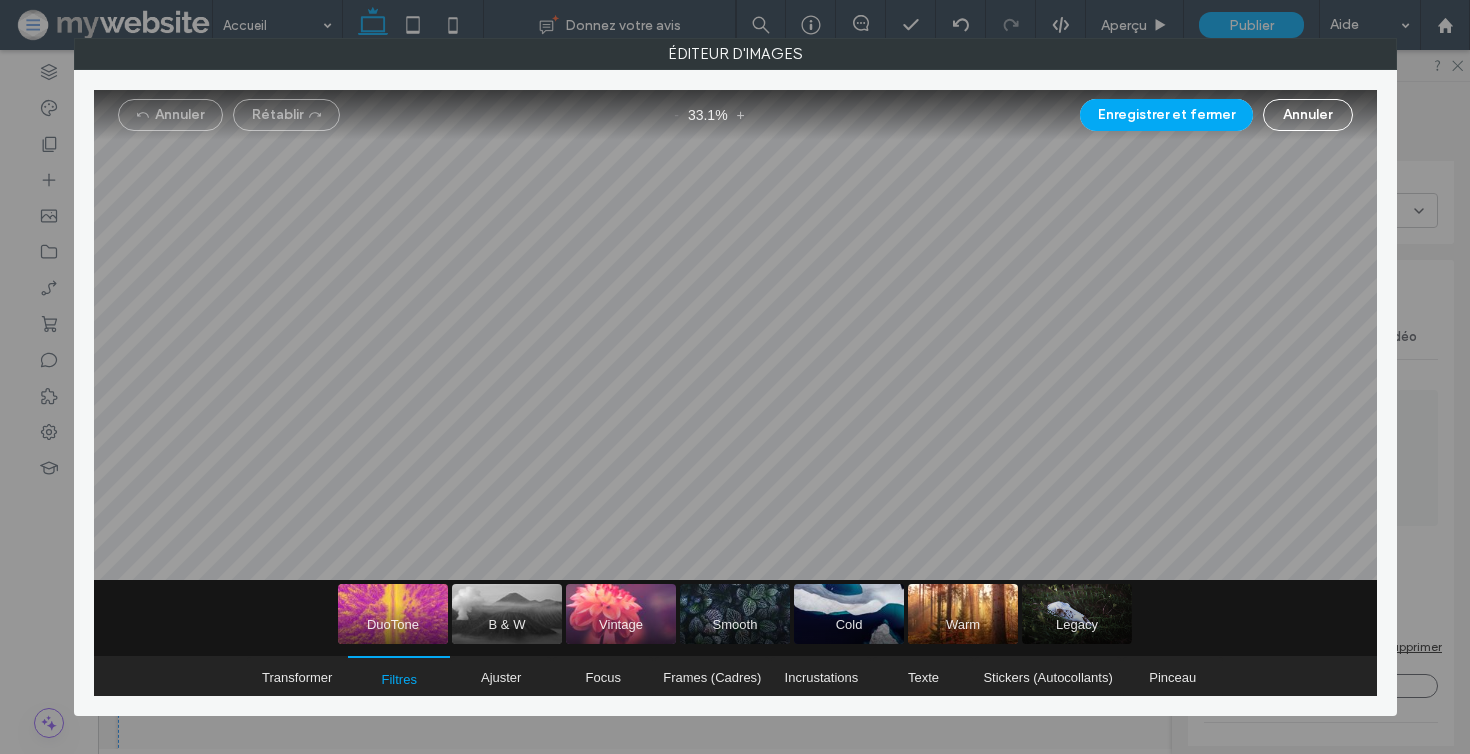 click at bounding box center [507, 614] 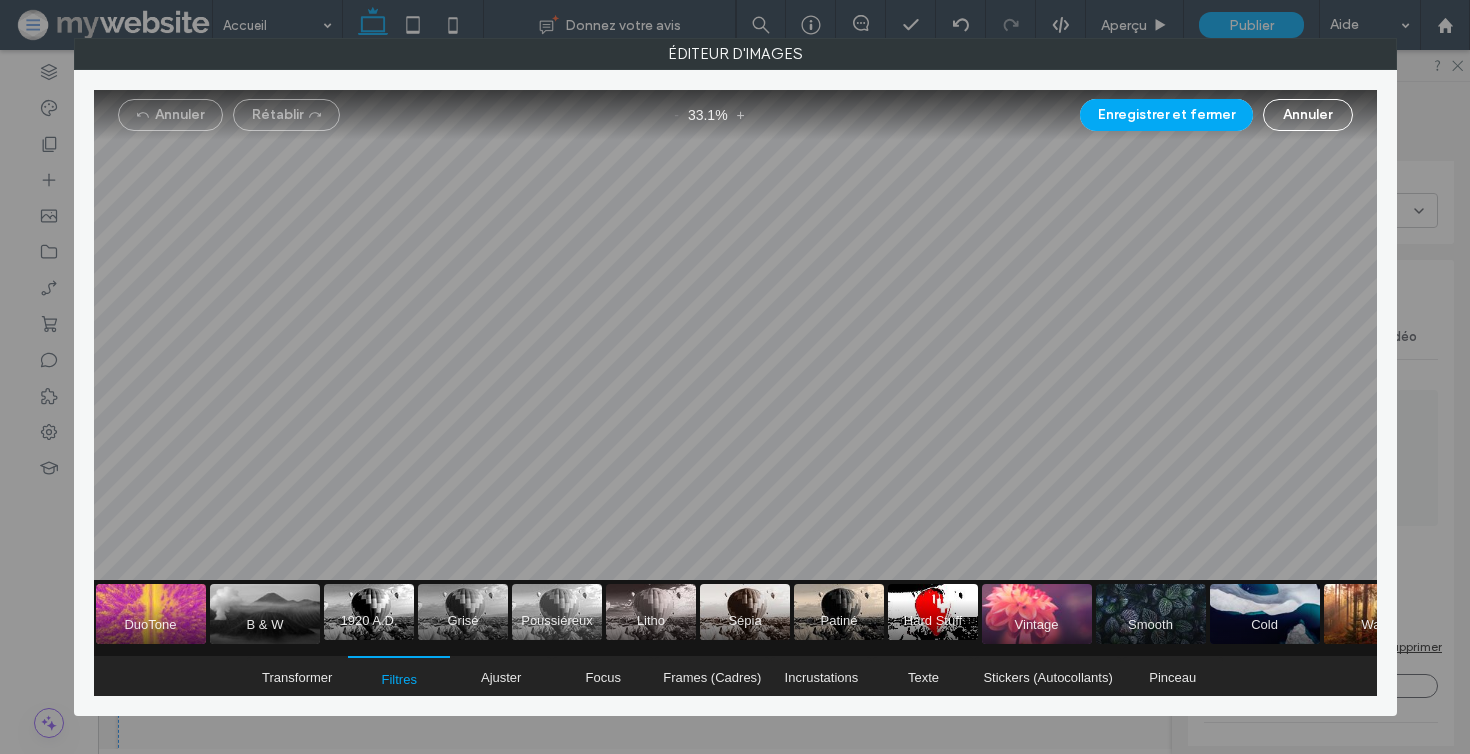 click at bounding box center (557, 612) 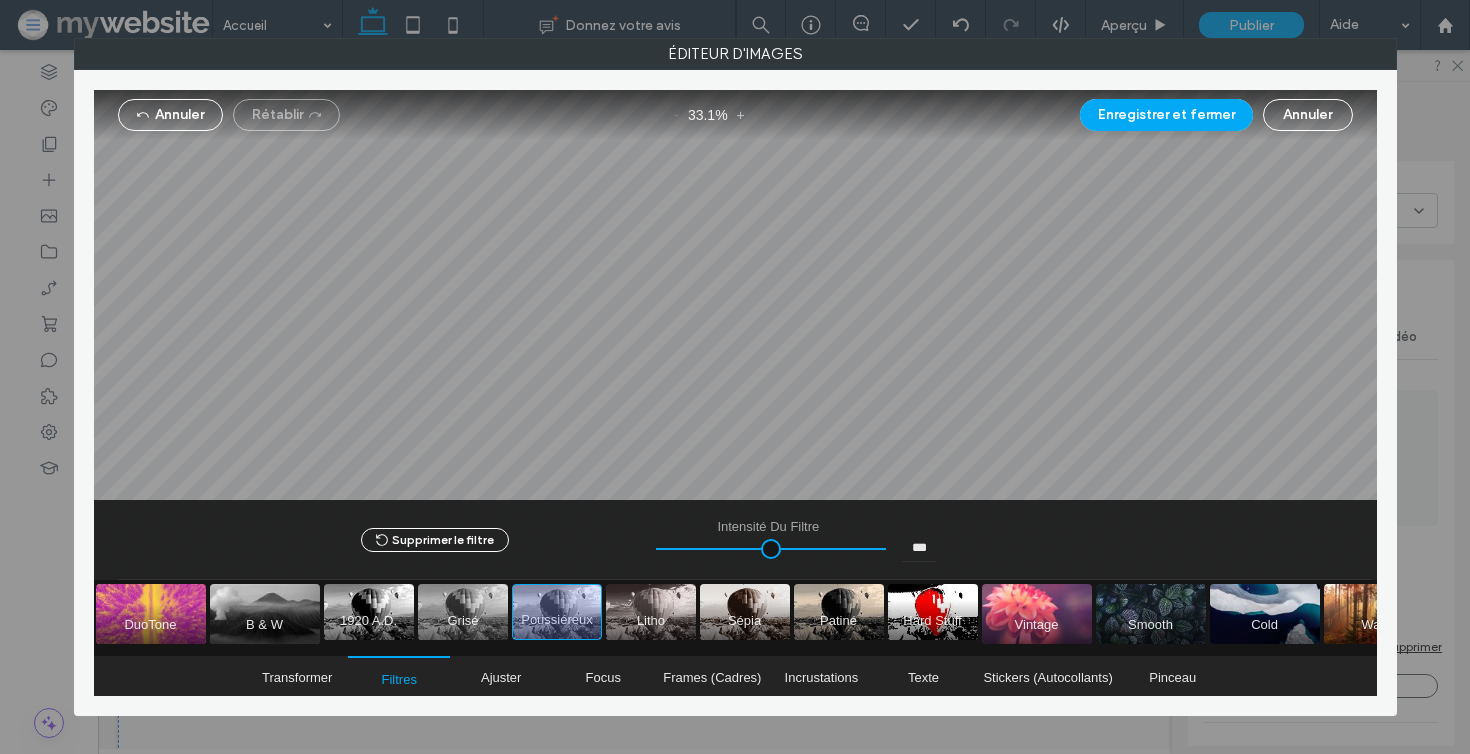 click at bounding box center (463, 612) 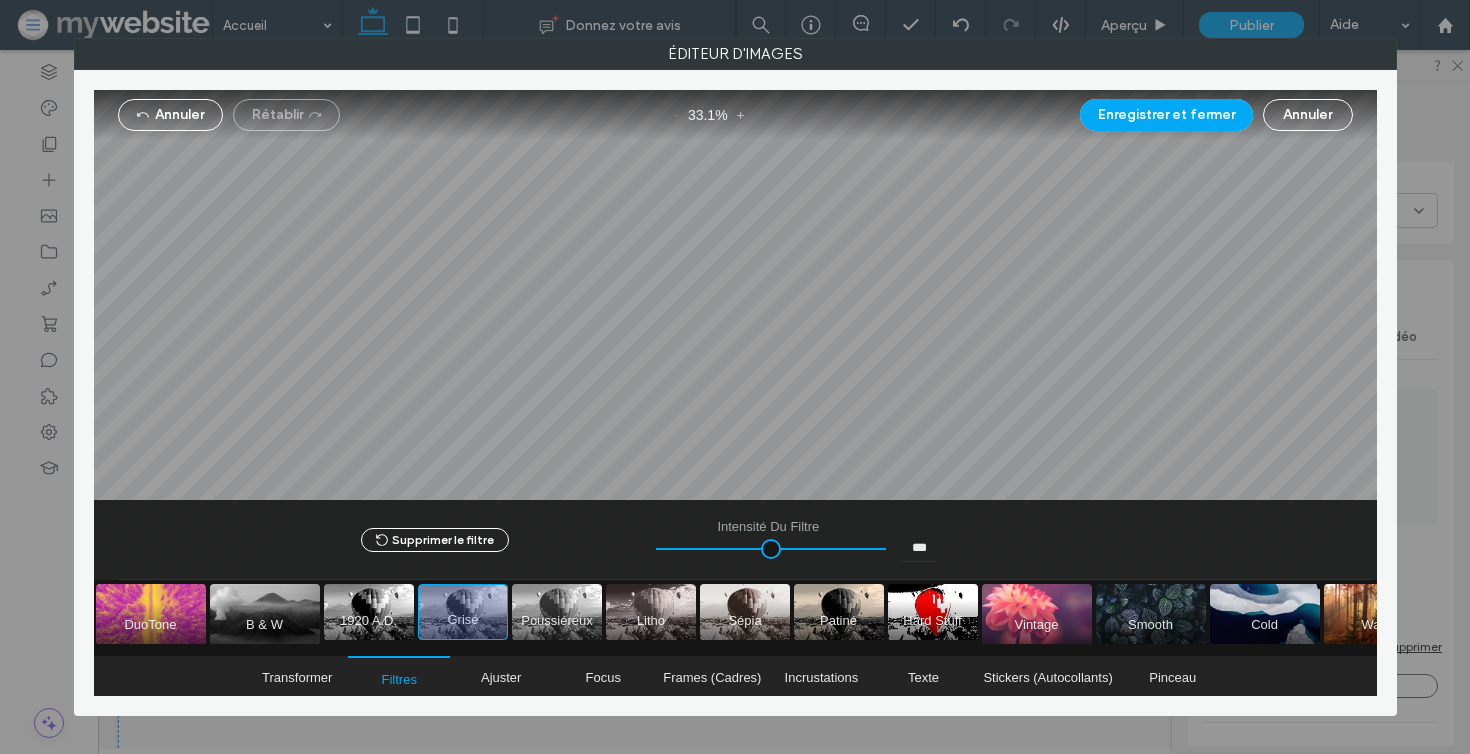 click at bounding box center [745, 612] 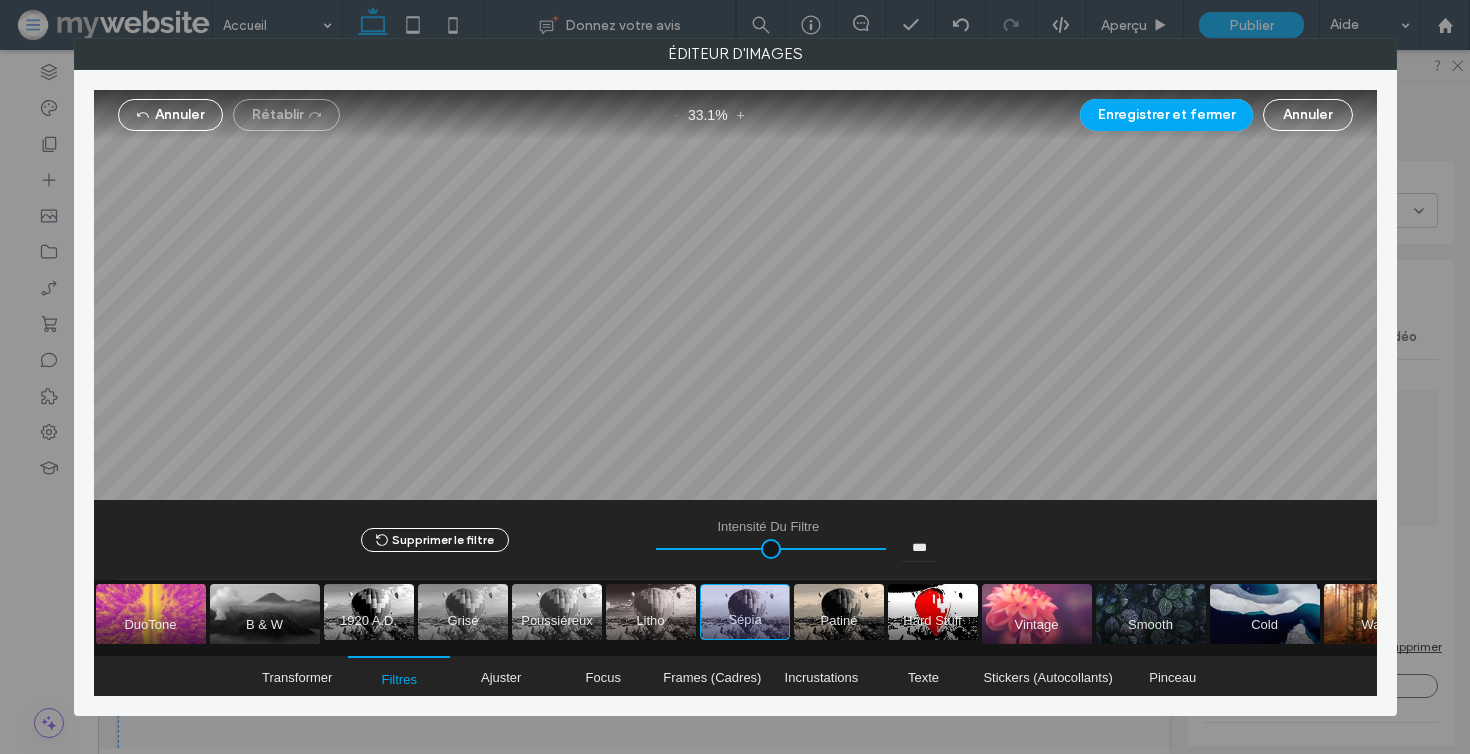 click at bounding box center (463, 612) 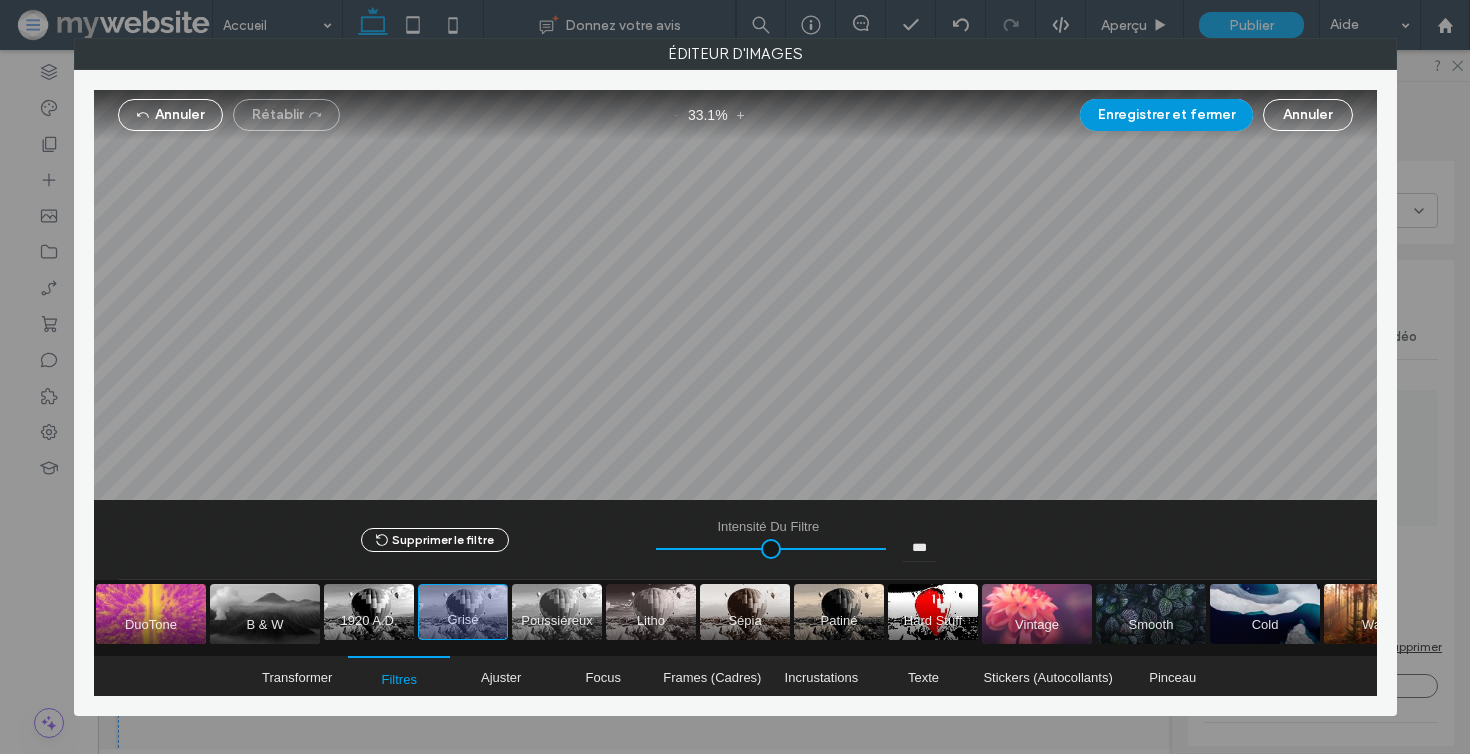 click on "Enregistrer et fermer" at bounding box center (1166, 115) 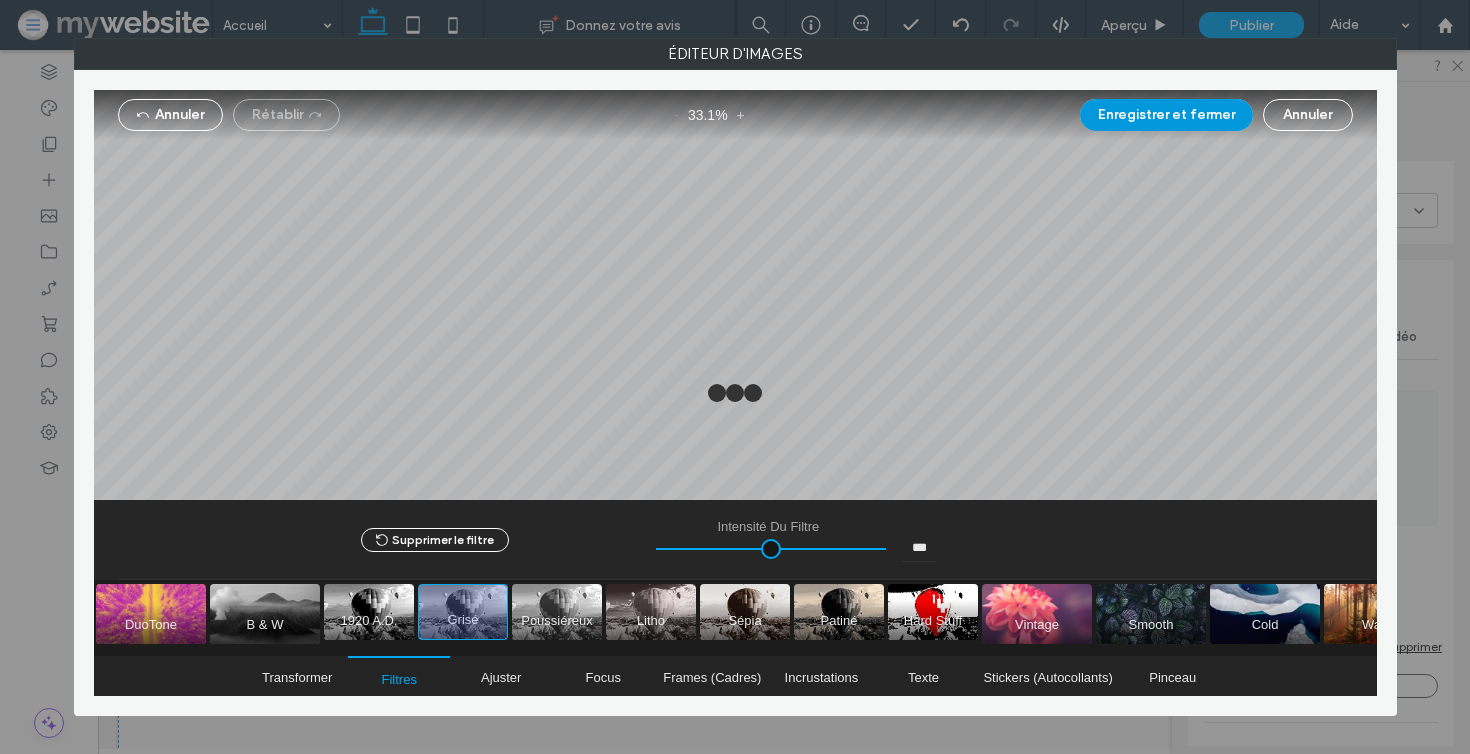 type on "**" 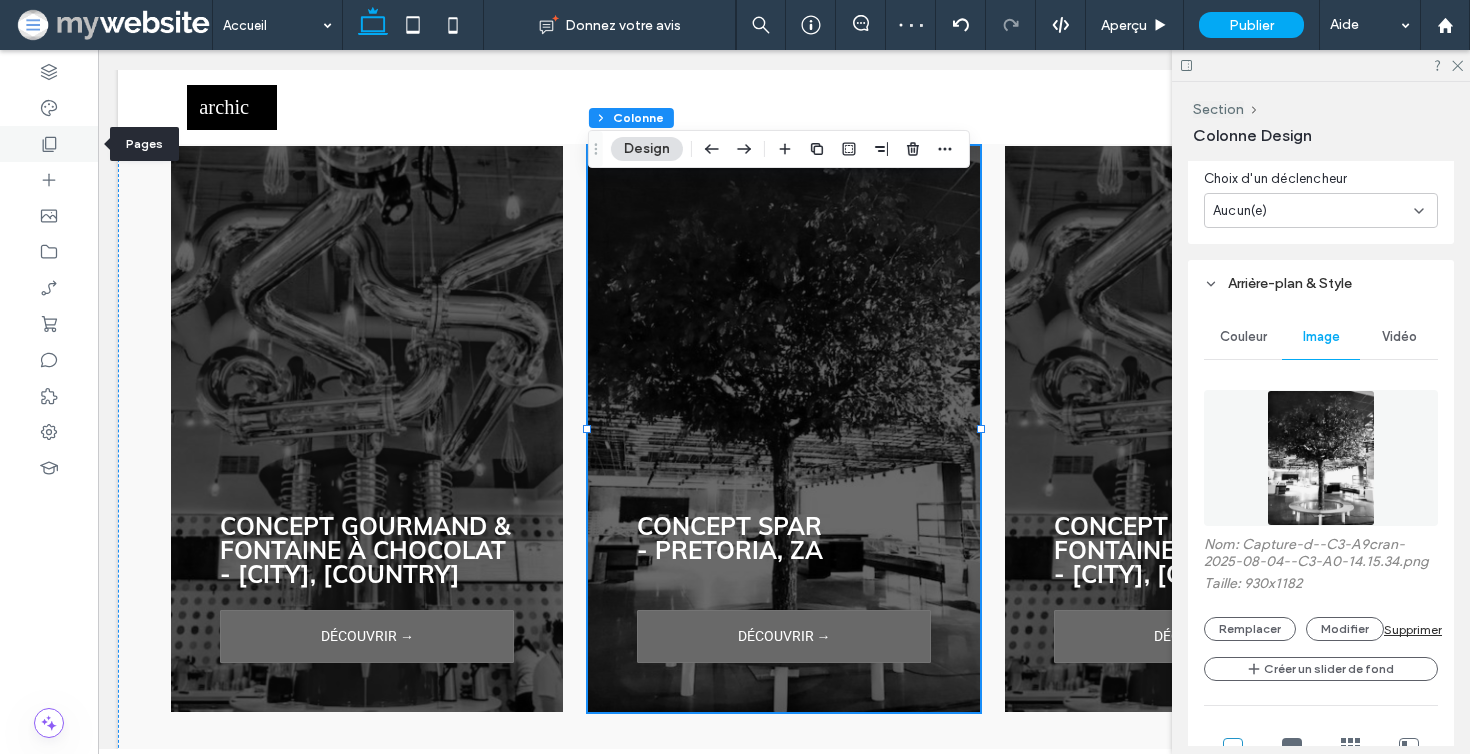 click 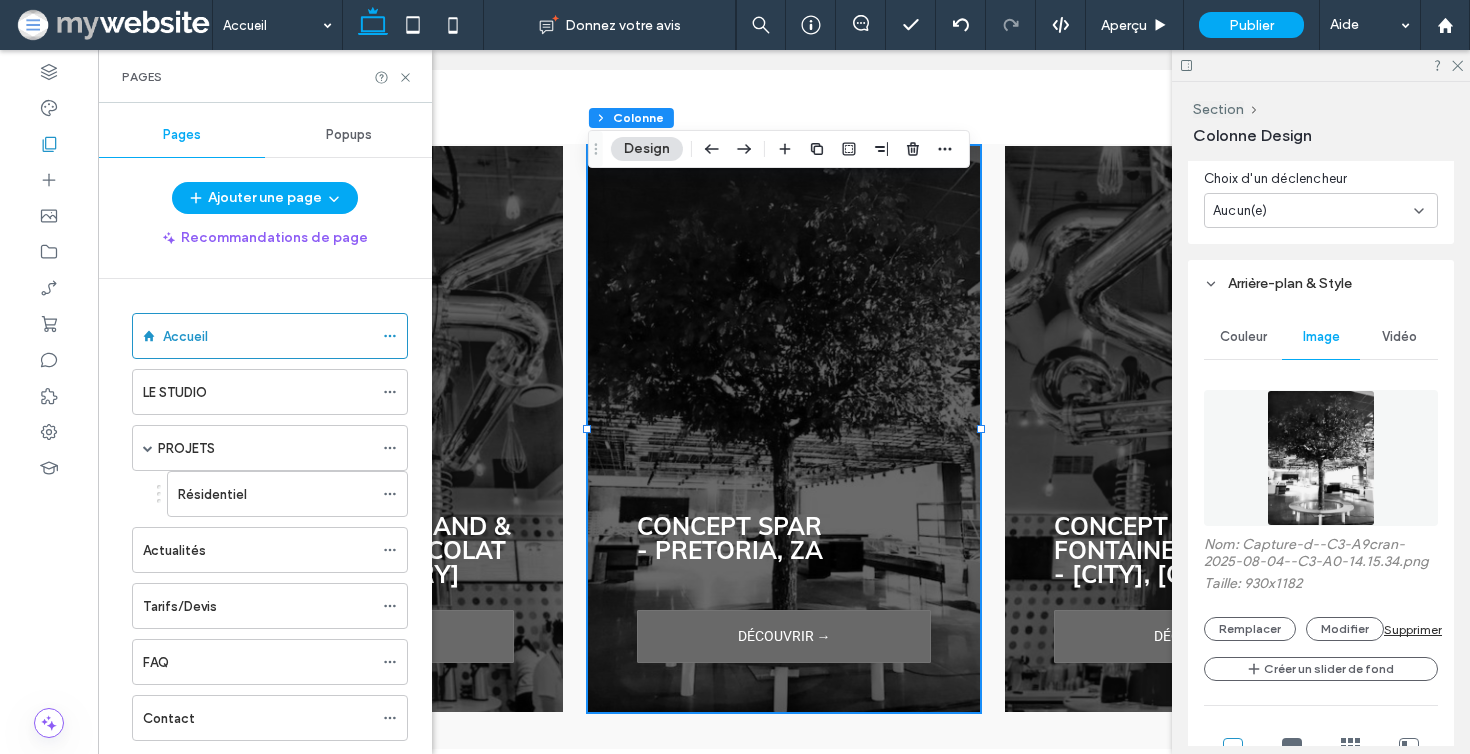 click on "Popups" at bounding box center [348, 135] 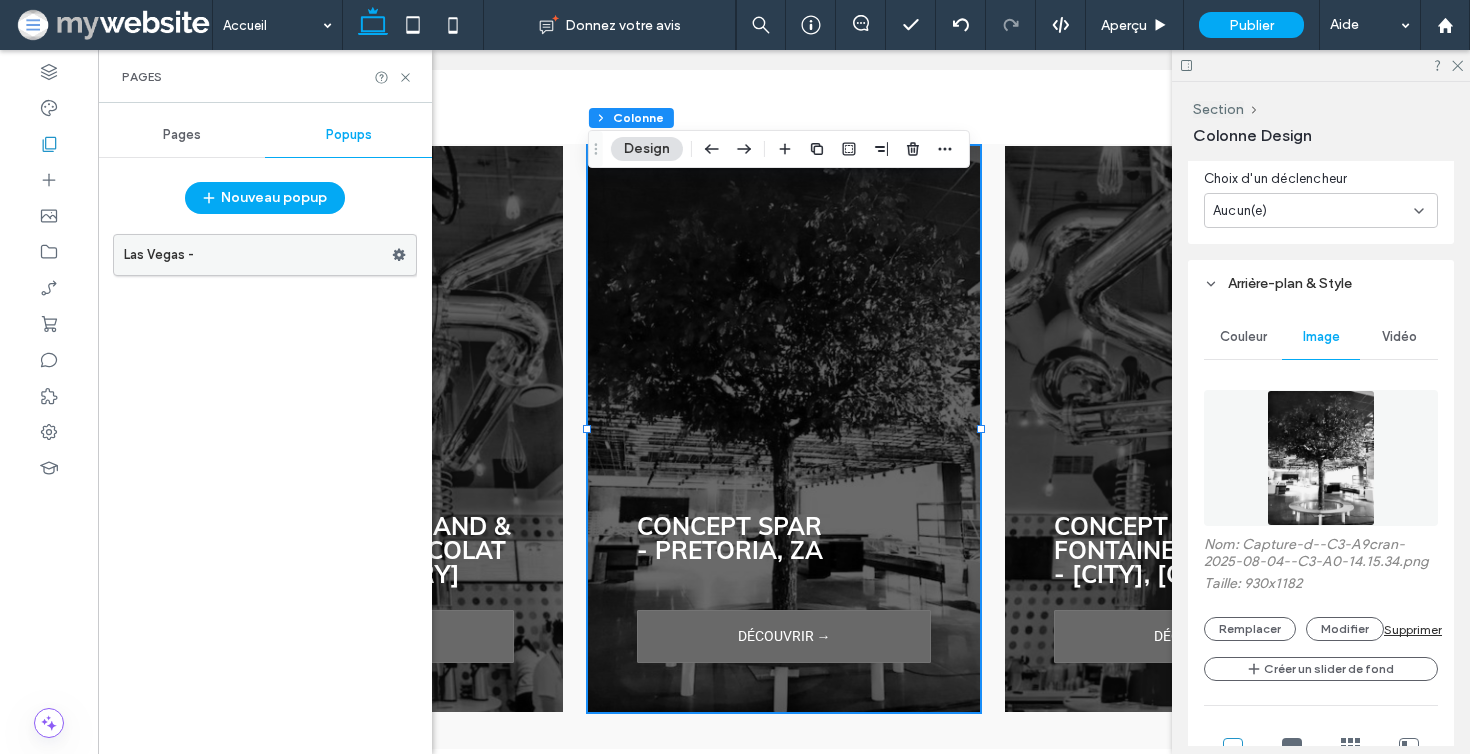 click 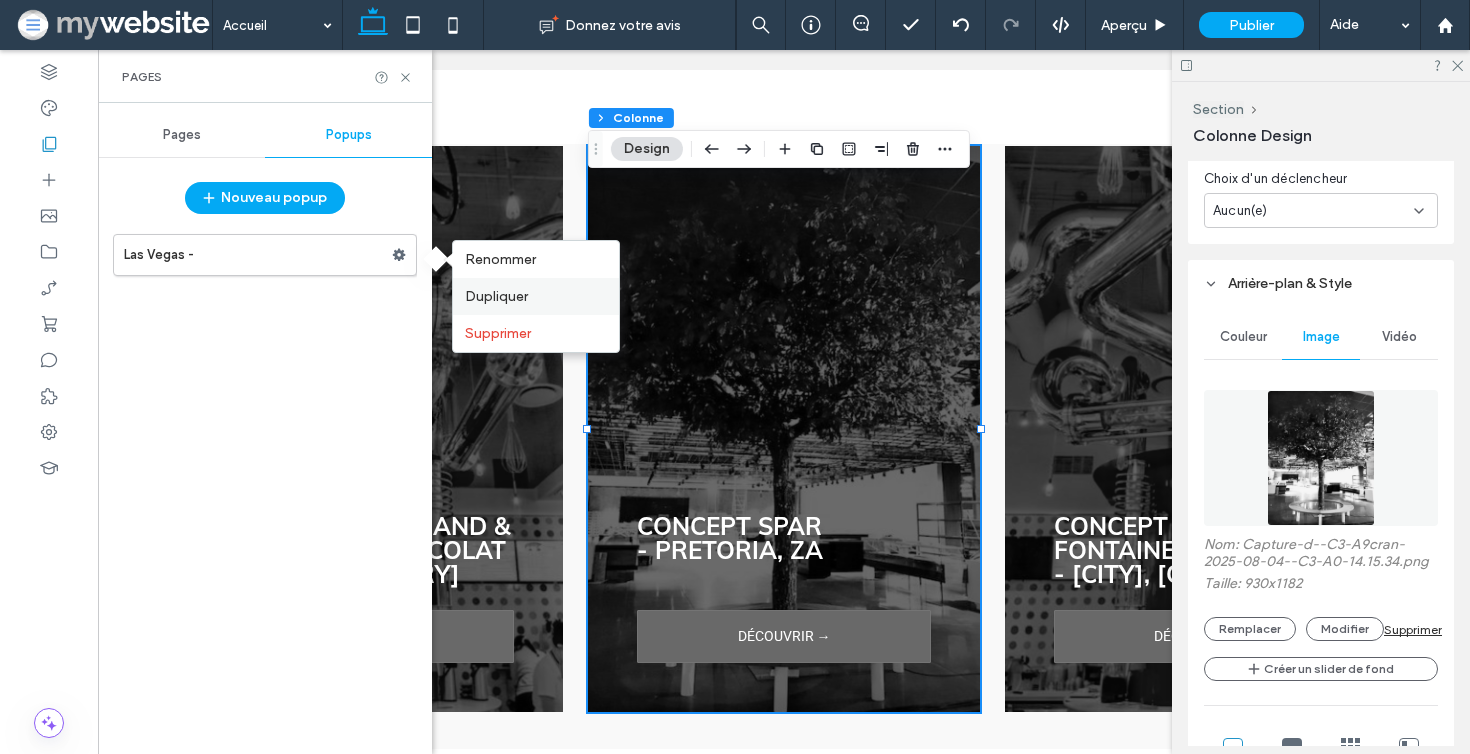 click on "Dupliquer" at bounding box center (536, 296) 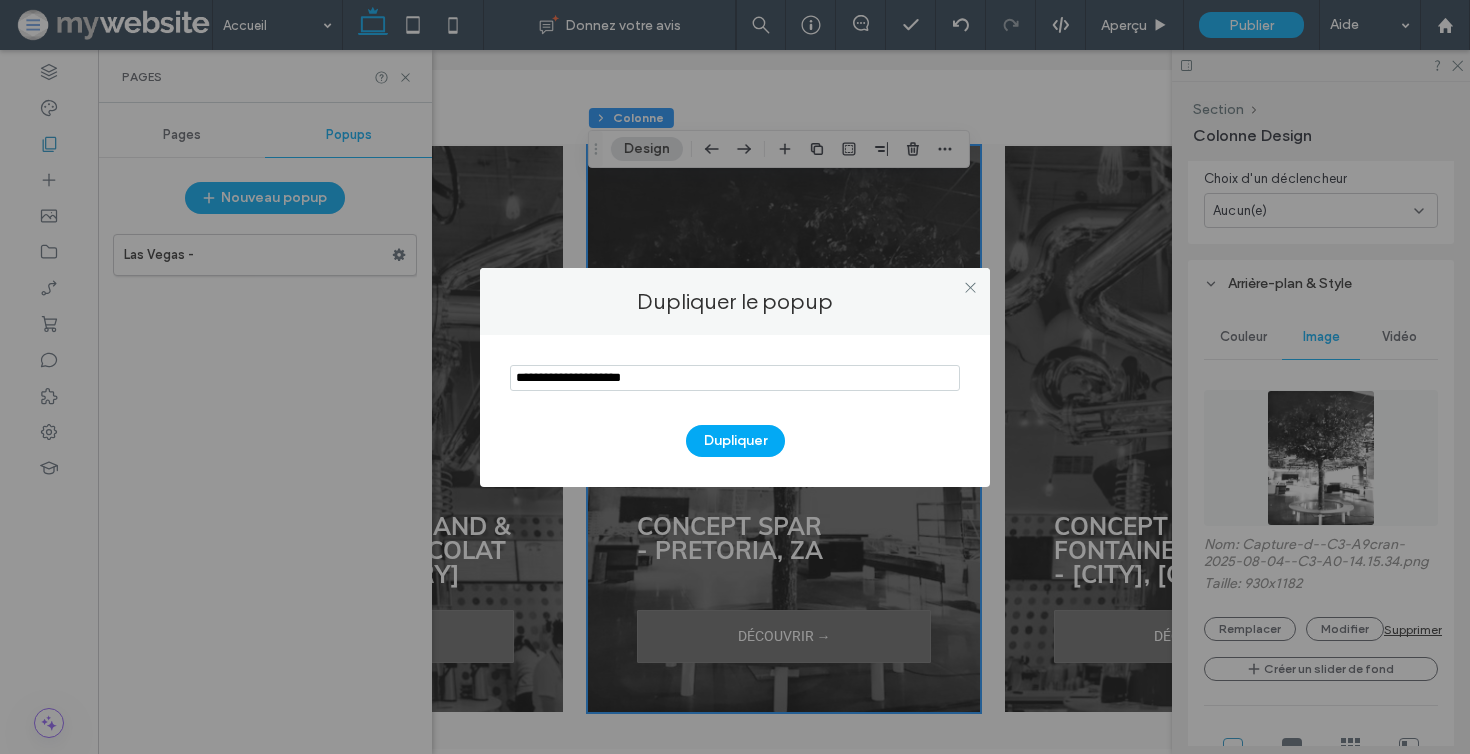 drag, startPoint x: 631, startPoint y: 380, endPoint x: 574, endPoint y: 380, distance: 57 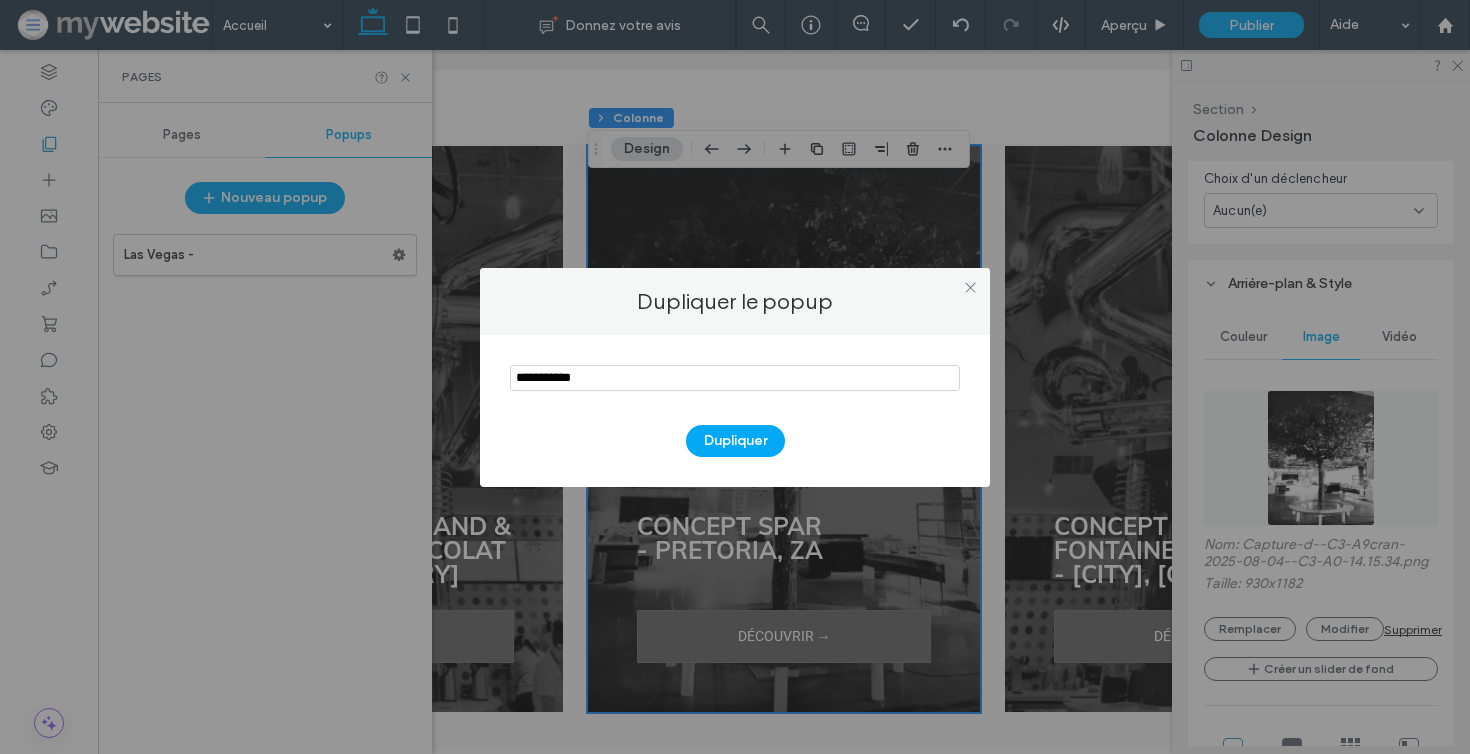 click at bounding box center (735, 378) 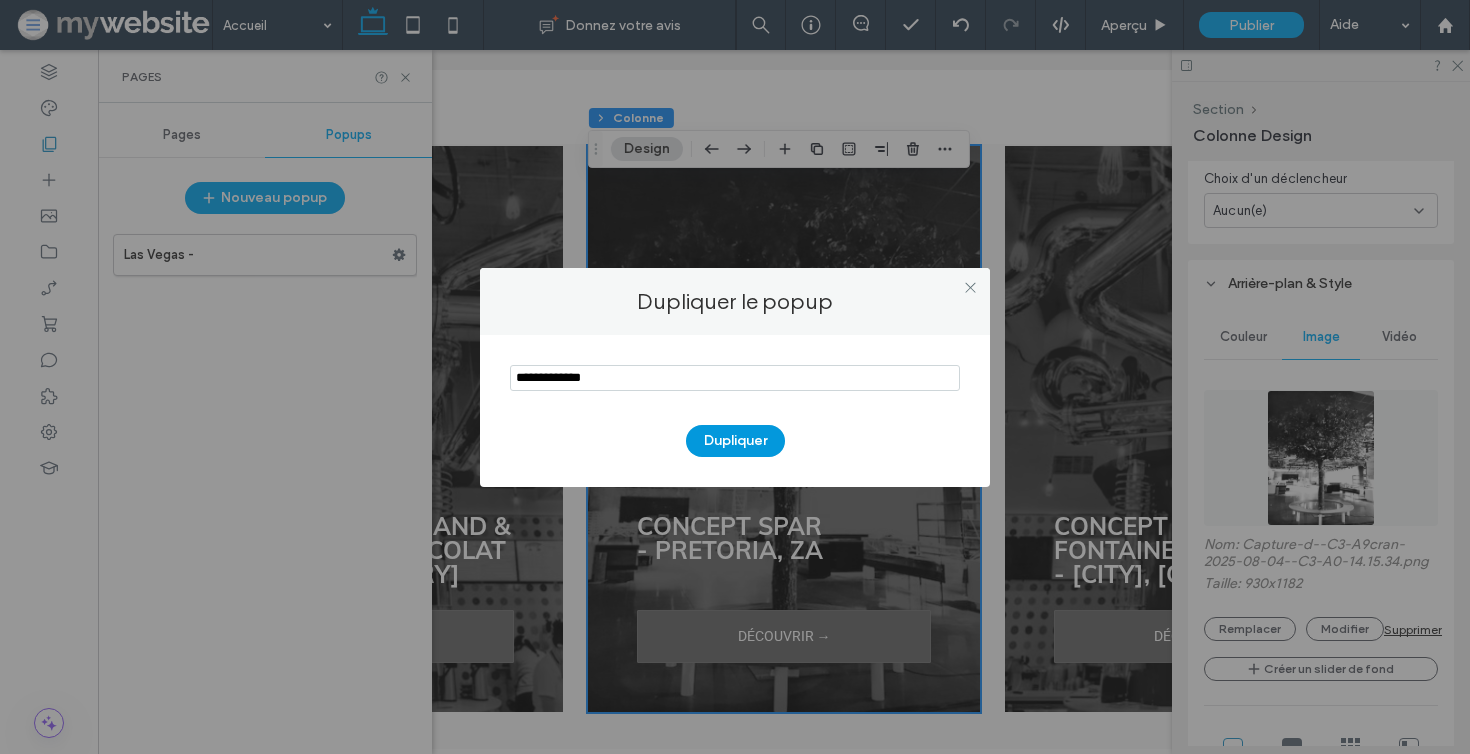type on "**********" 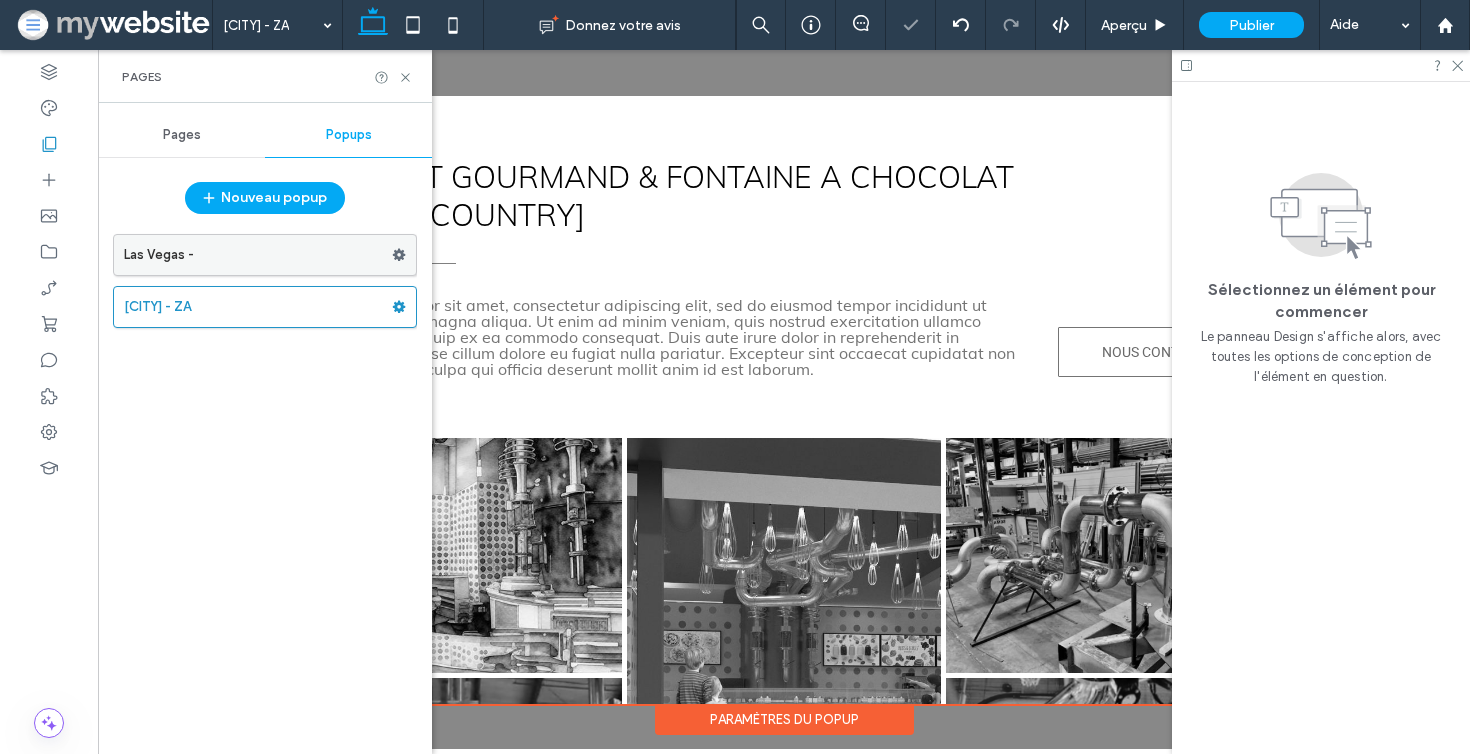 scroll, scrollTop: 0, scrollLeft: 0, axis: both 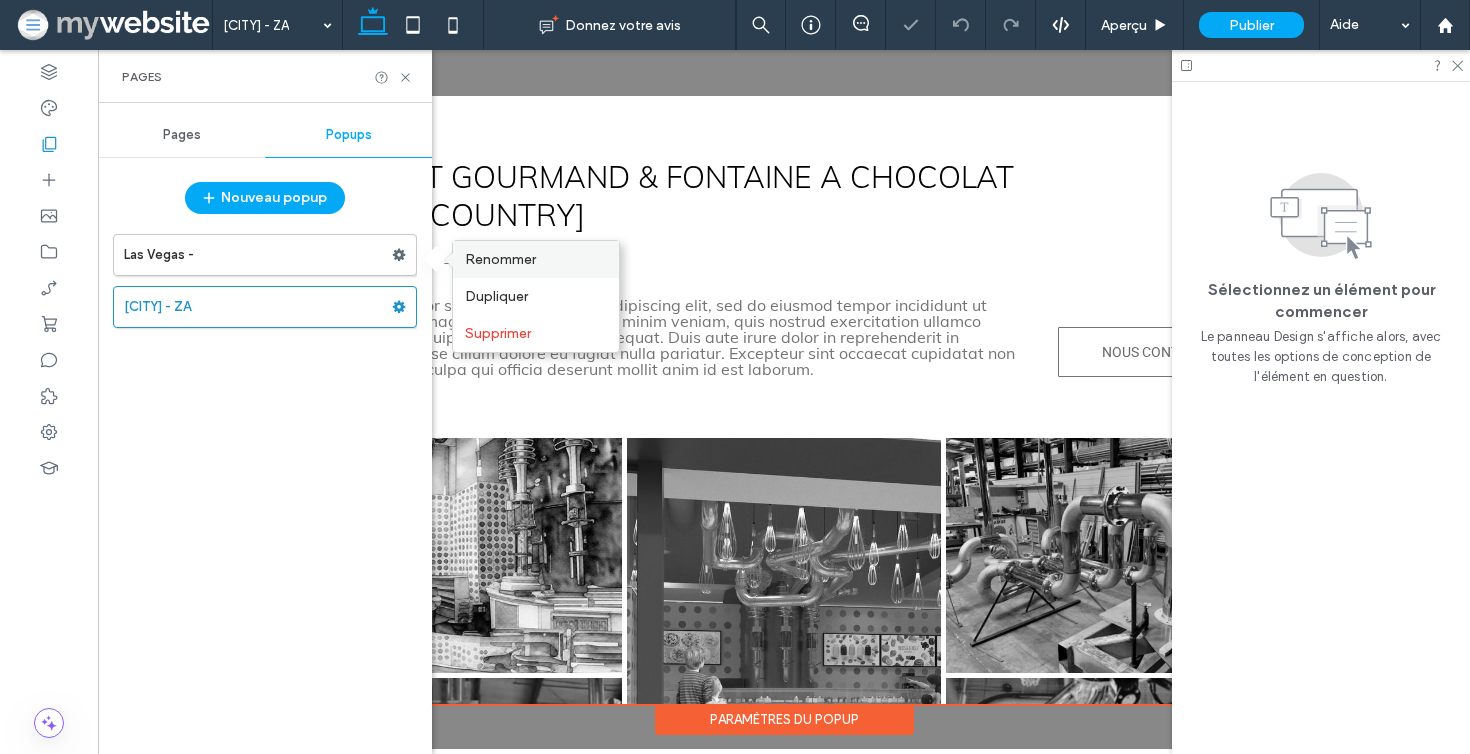 click on "Renommer" at bounding box center [500, 259] 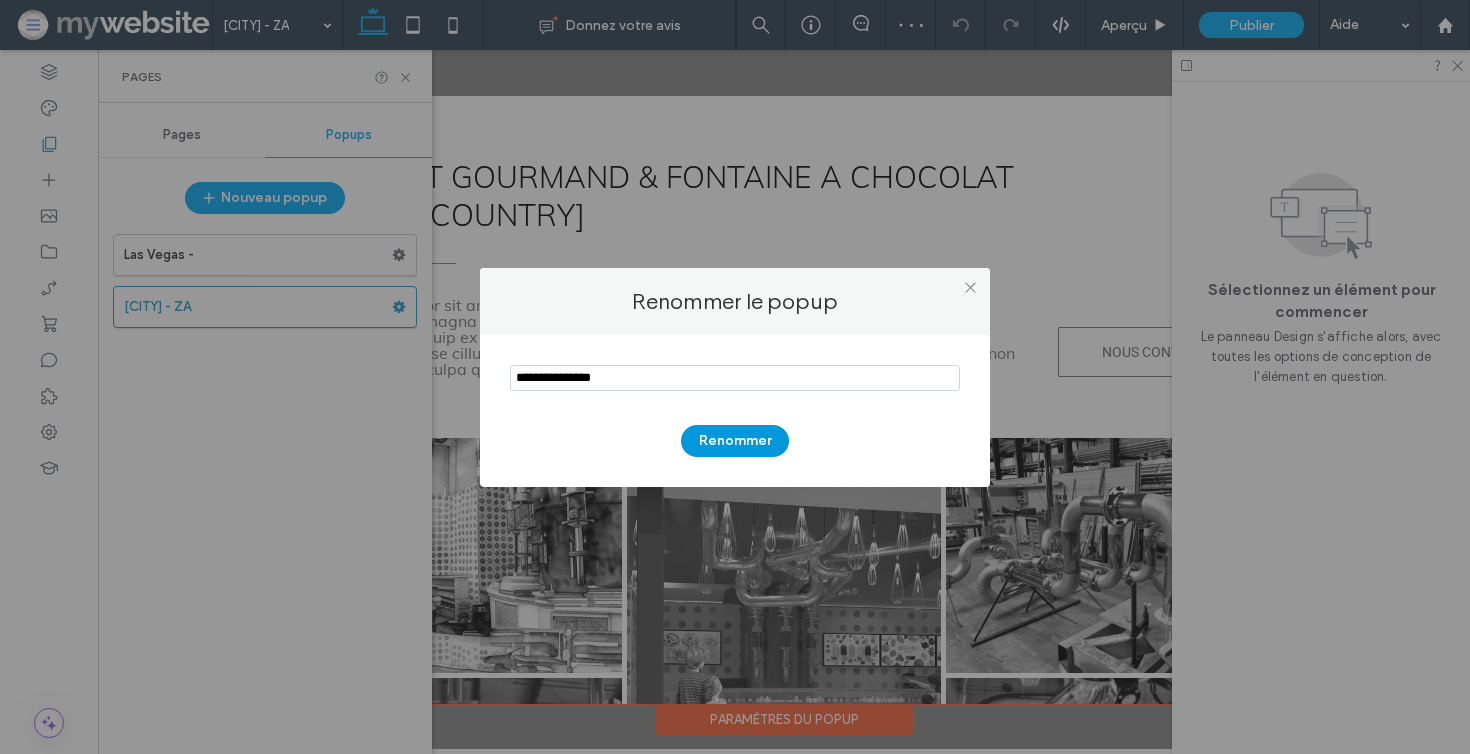 type on "**********" 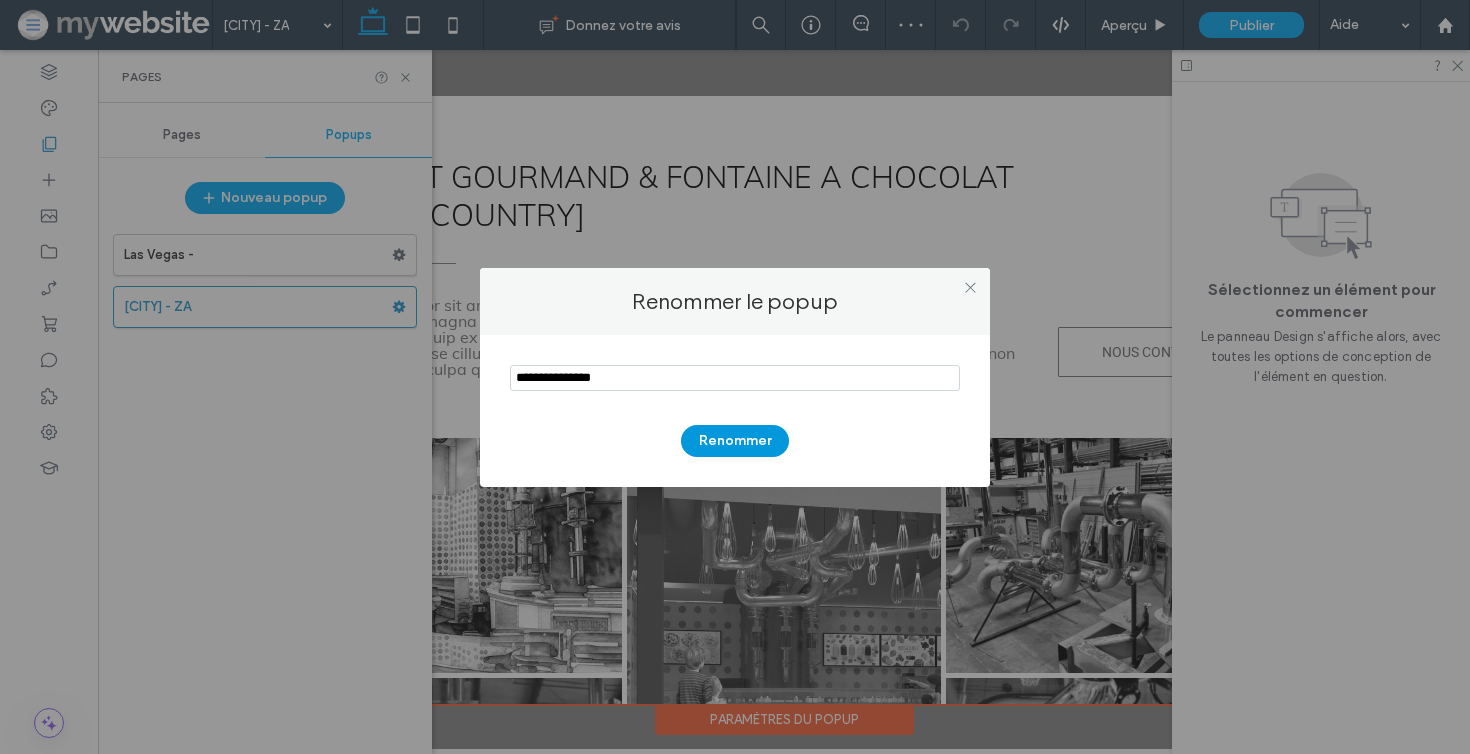 click on "Renommer" at bounding box center [735, 441] 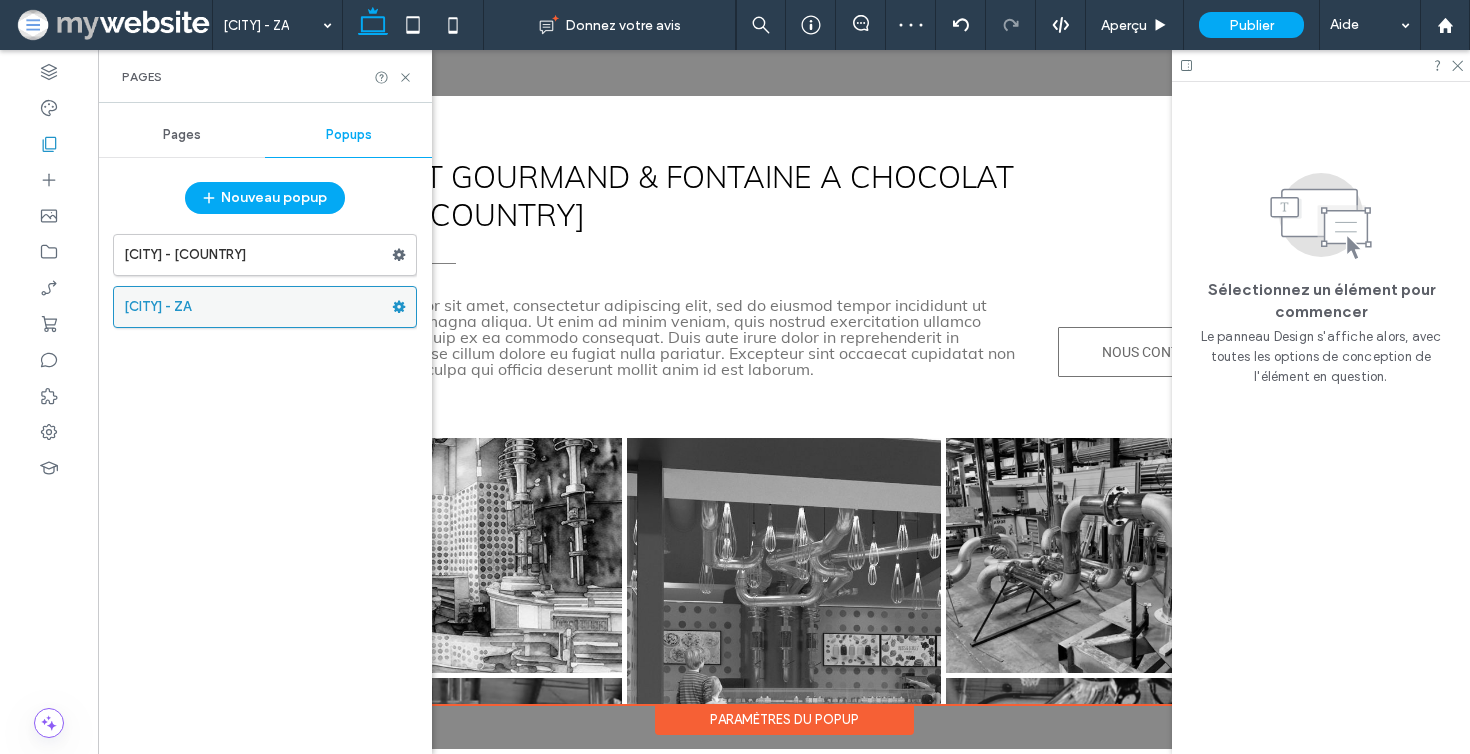 click on "[CITY] - ZA" at bounding box center [258, 307] 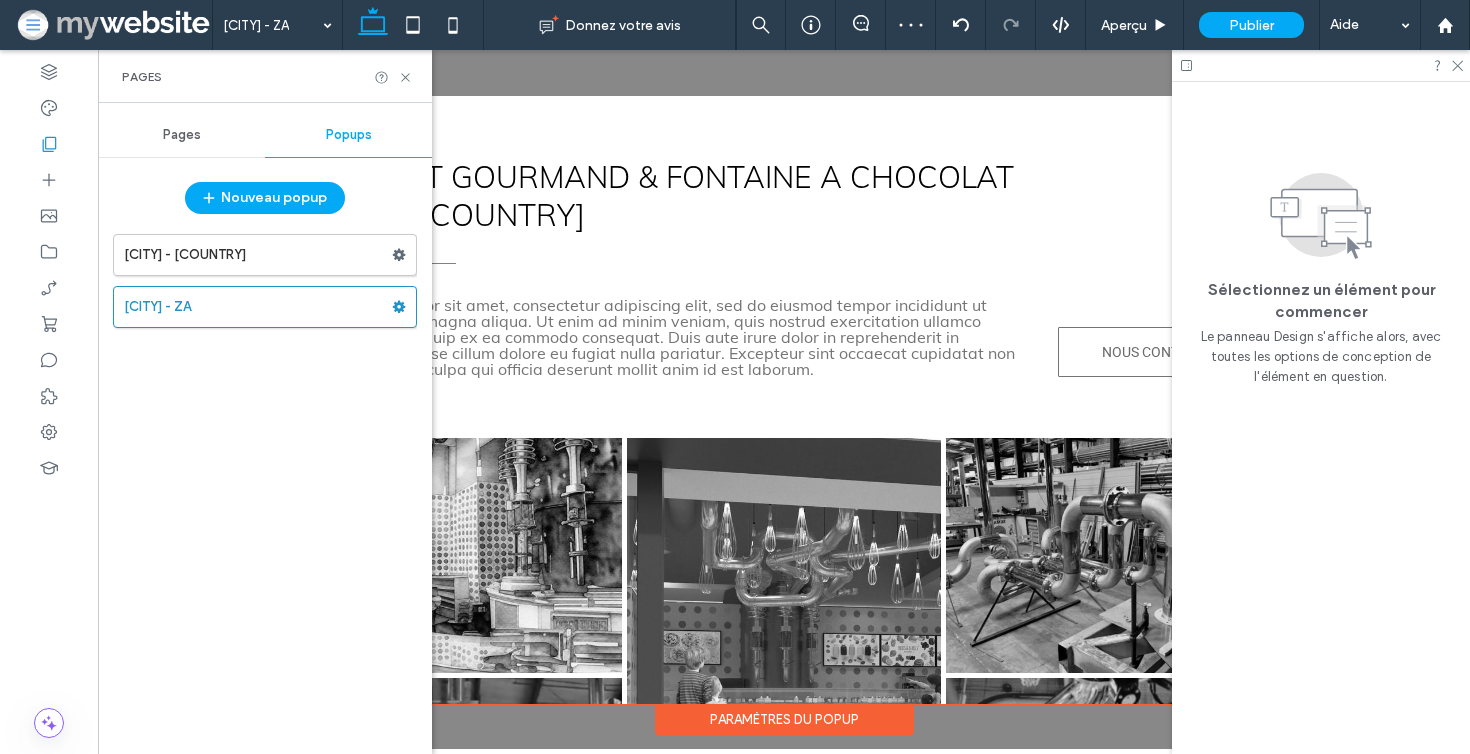 scroll, scrollTop: 0, scrollLeft: 0, axis: both 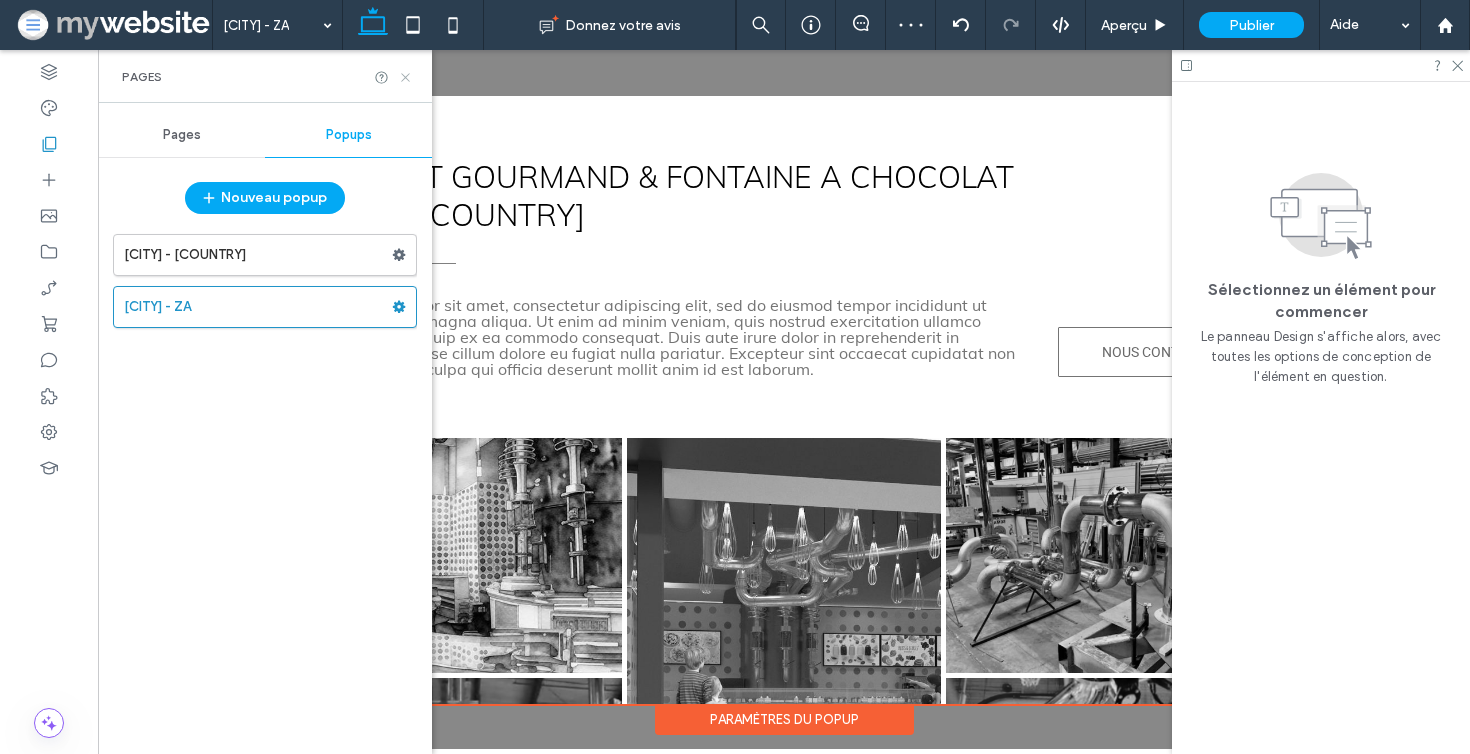 click 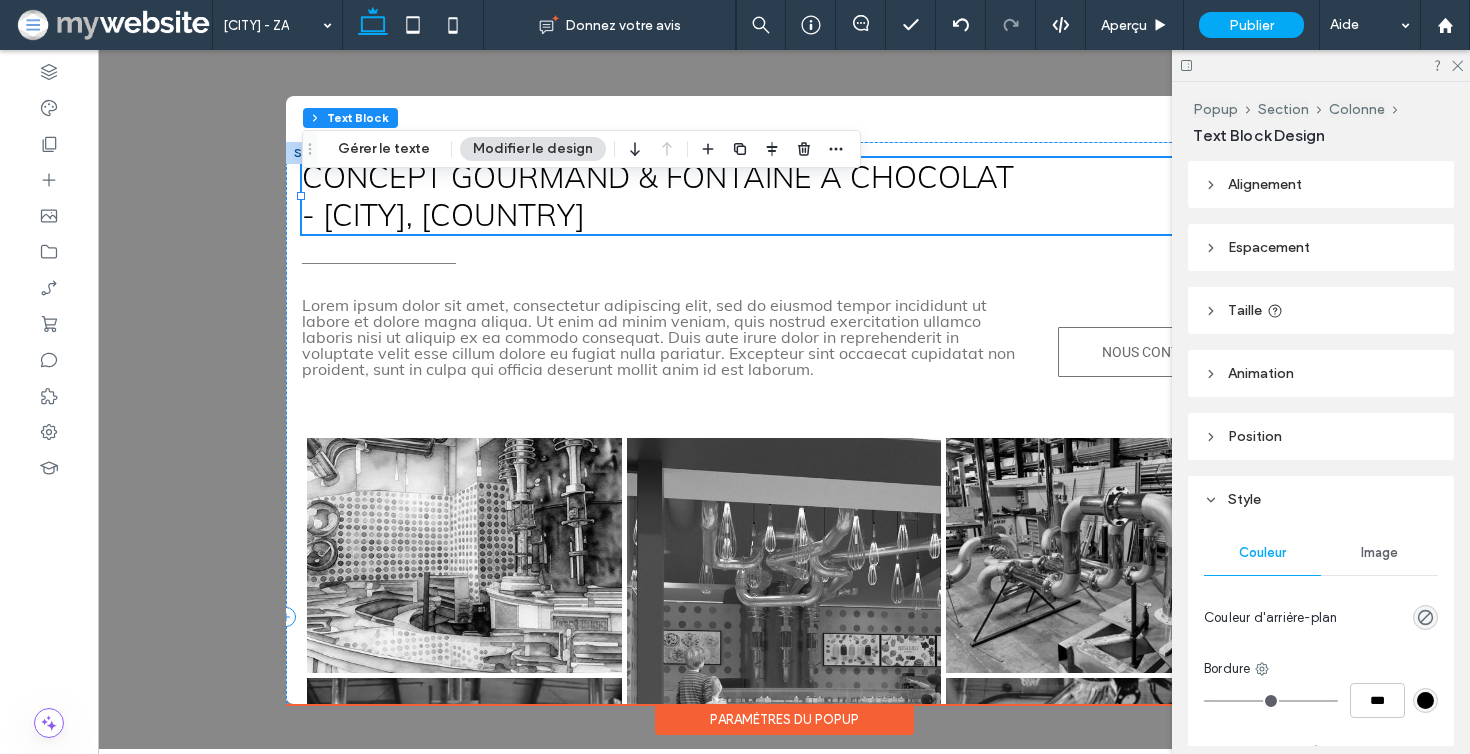 click on "Concept Gourmand & FONTAINE A CHOCOLAT" at bounding box center (658, 177) 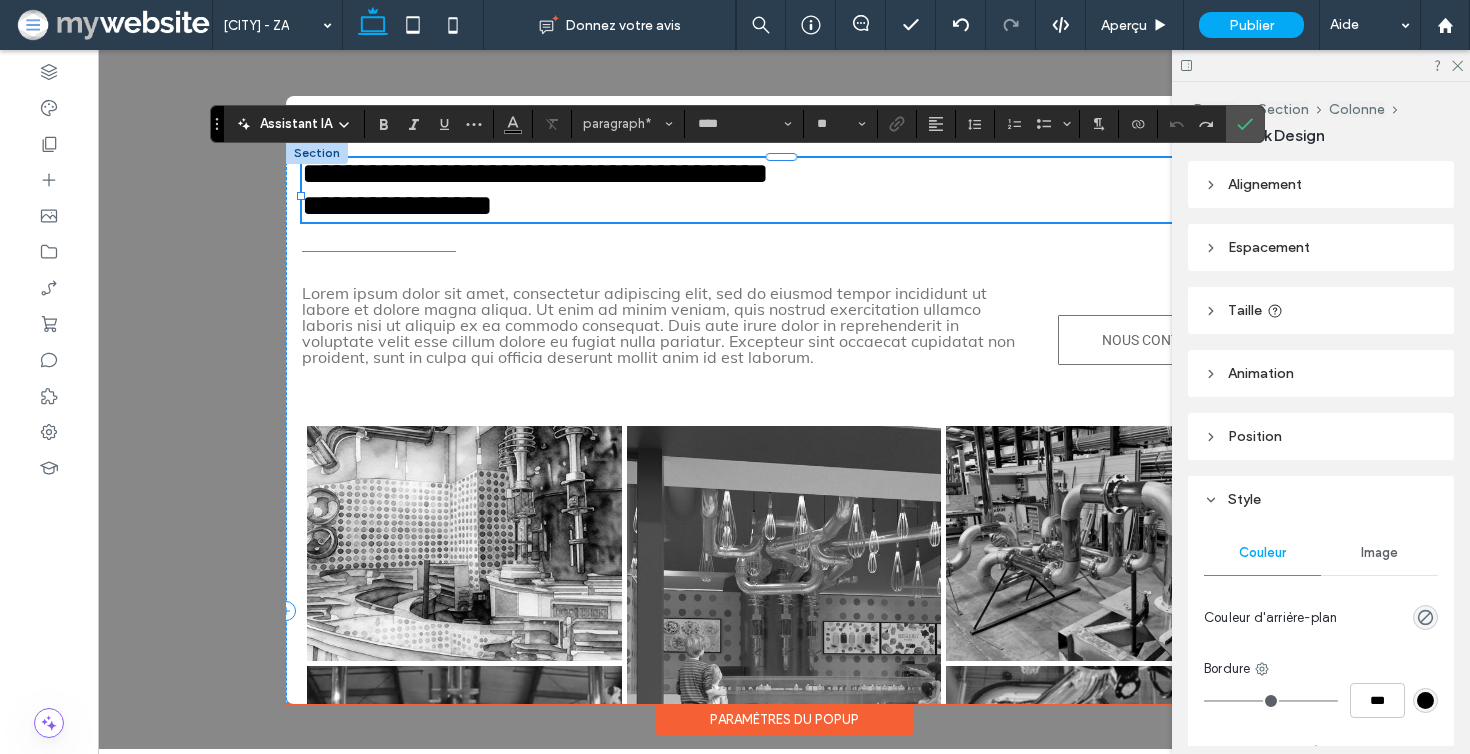 click on "**********" at bounding box center [535, 173] 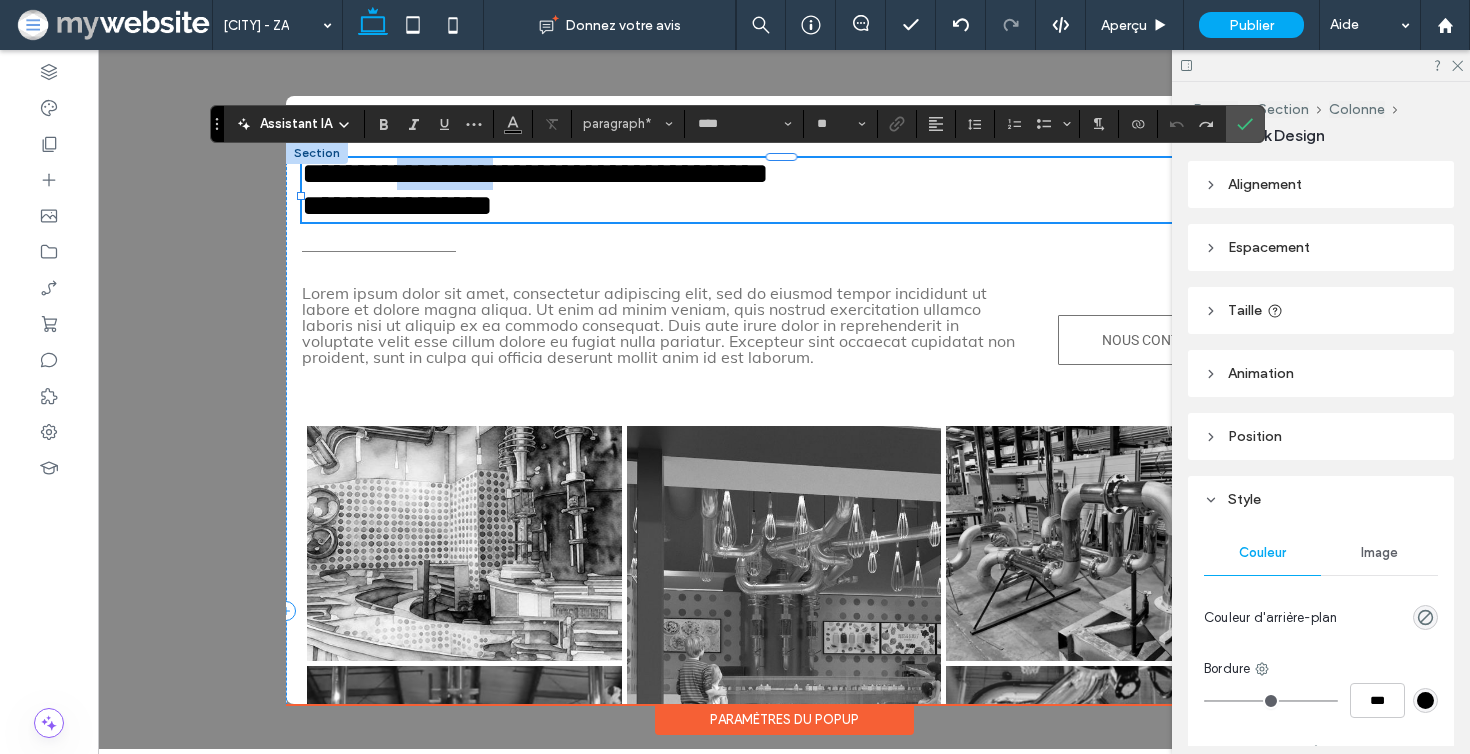 click on "**********" at bounding box center [535, 173] 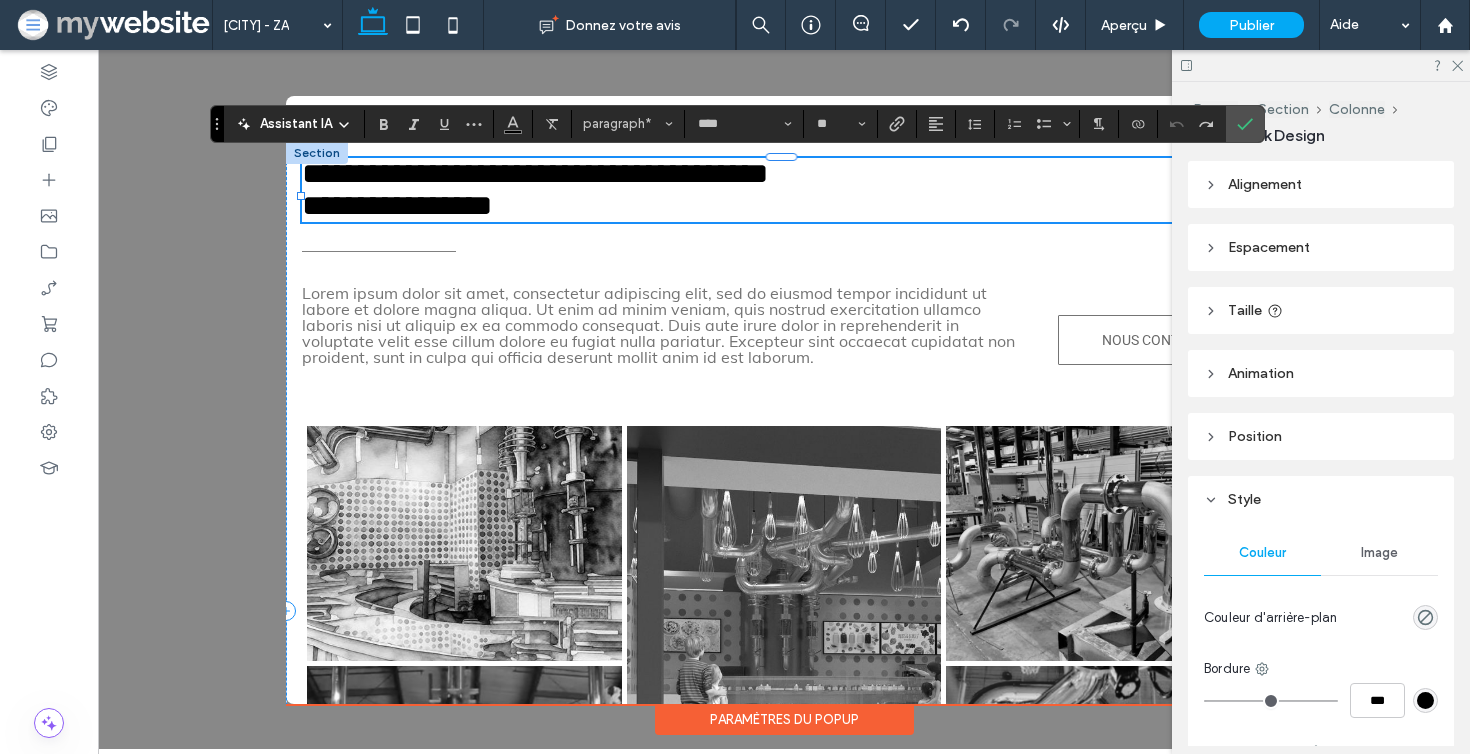 click on "**********" at bounding box center [784, 206] 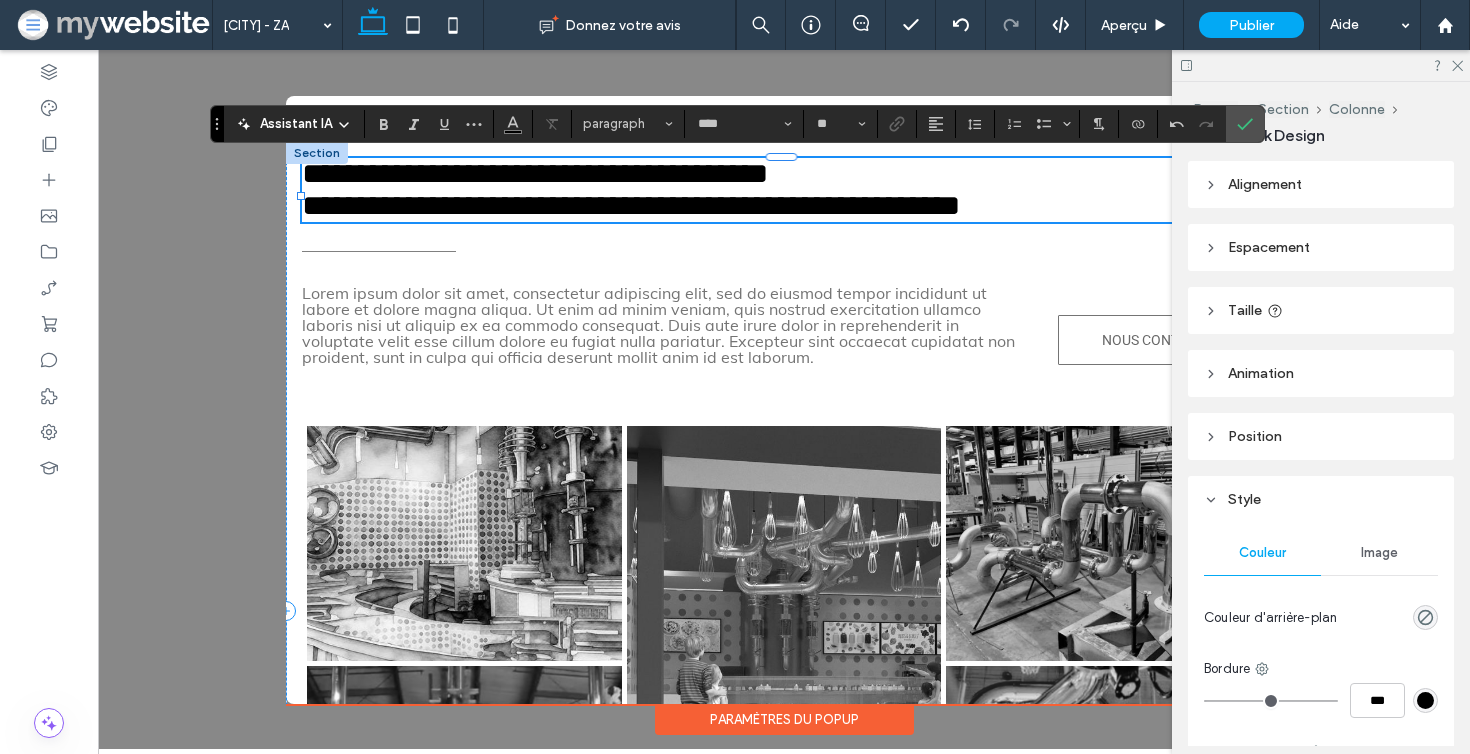 type on "**" 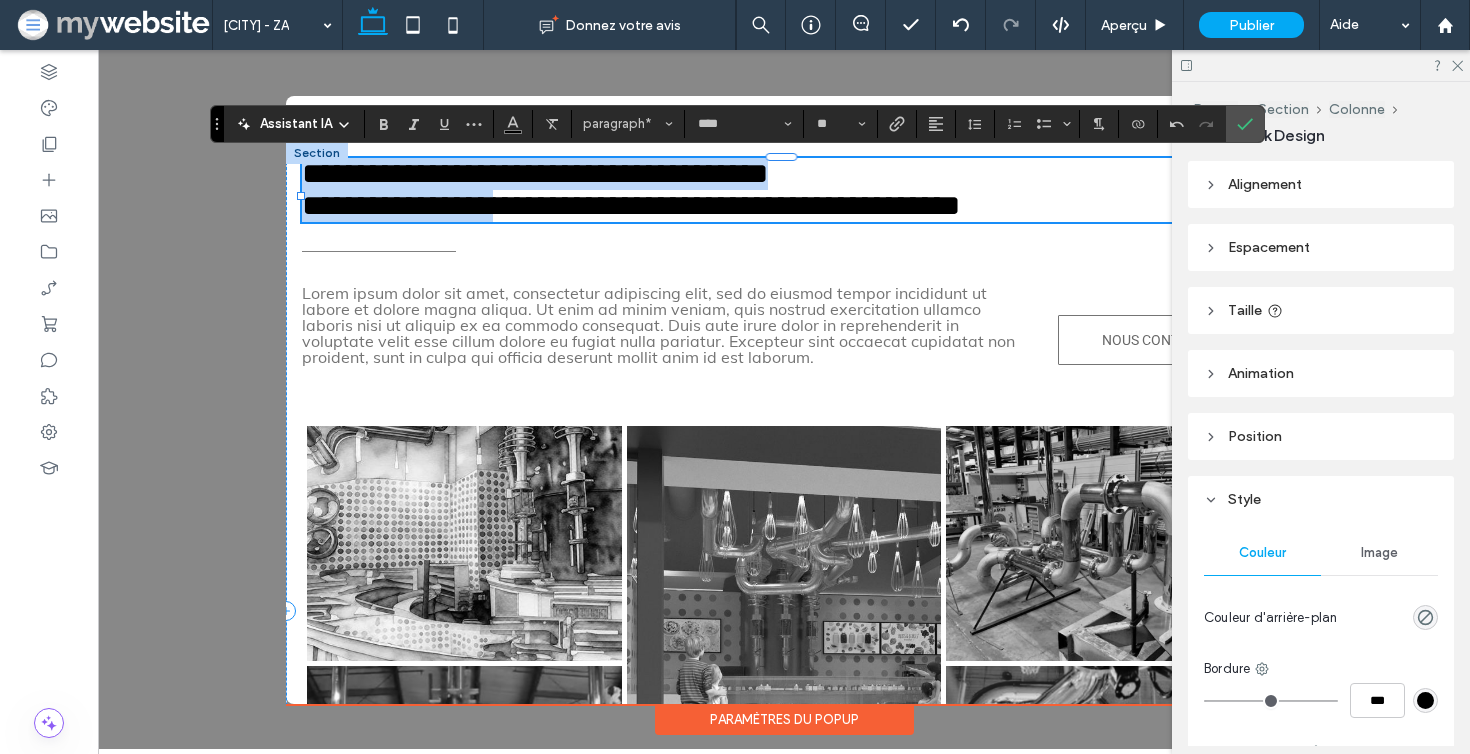 drag, startPoint x: 556, startPoint y: 215, endPoint x: 312, endPoint y: 157, distance: 250.79872 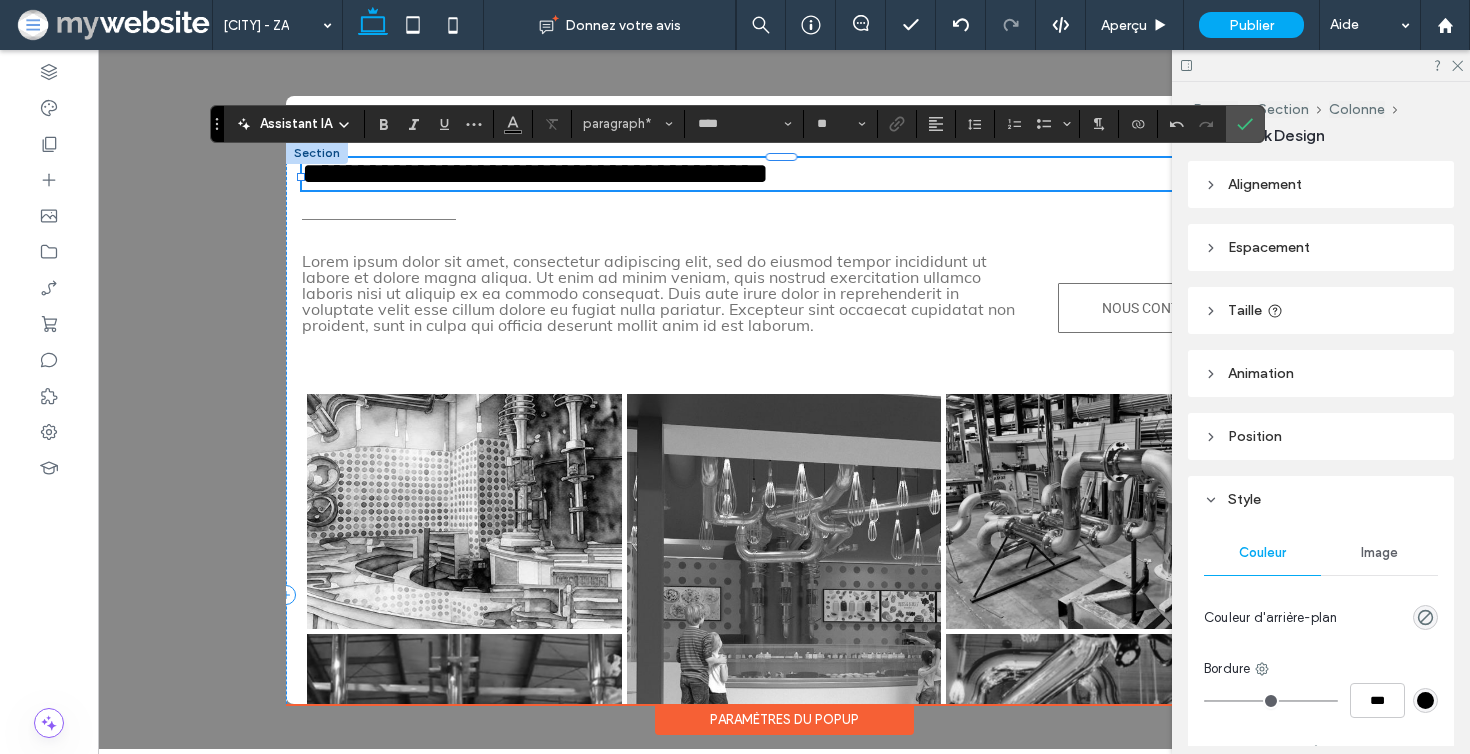click on "**********" at bounding box center [535, 173] 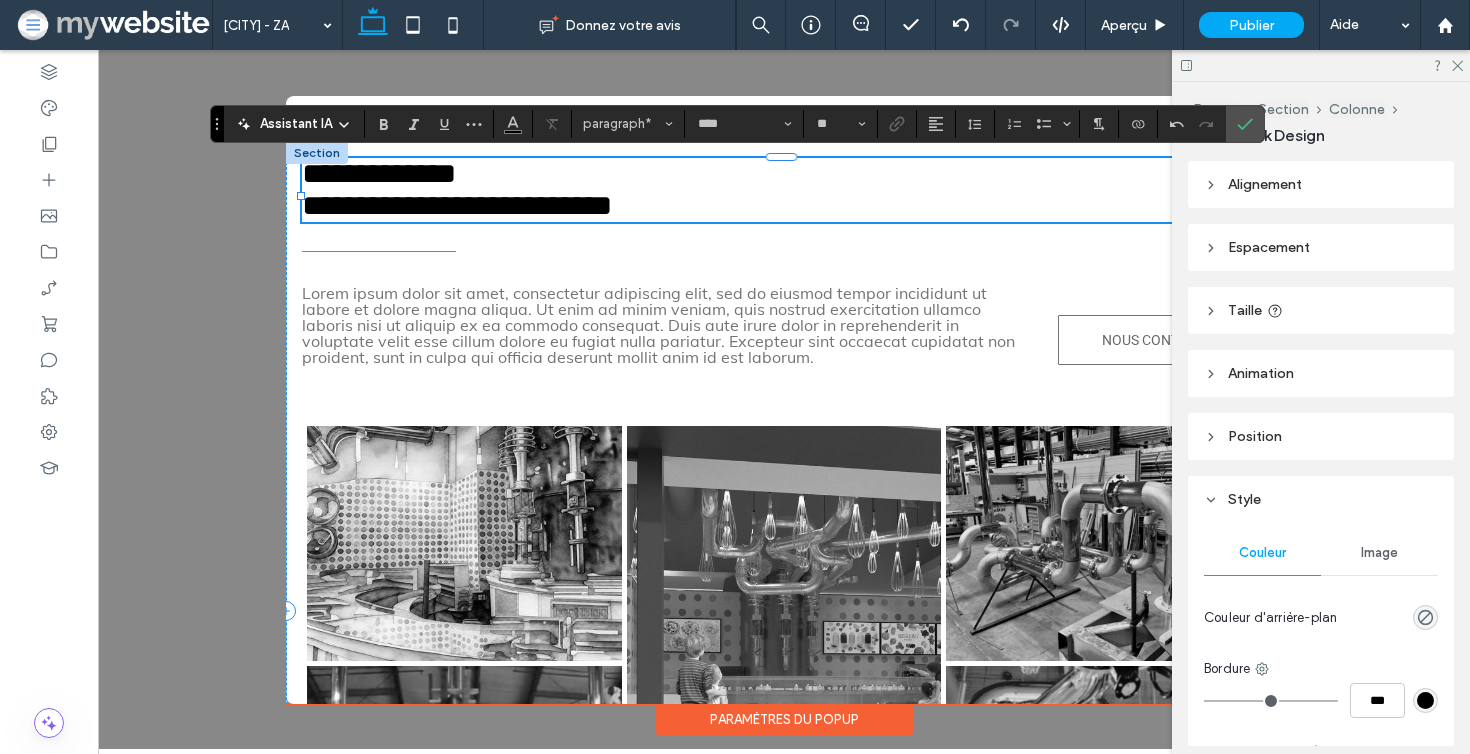 type 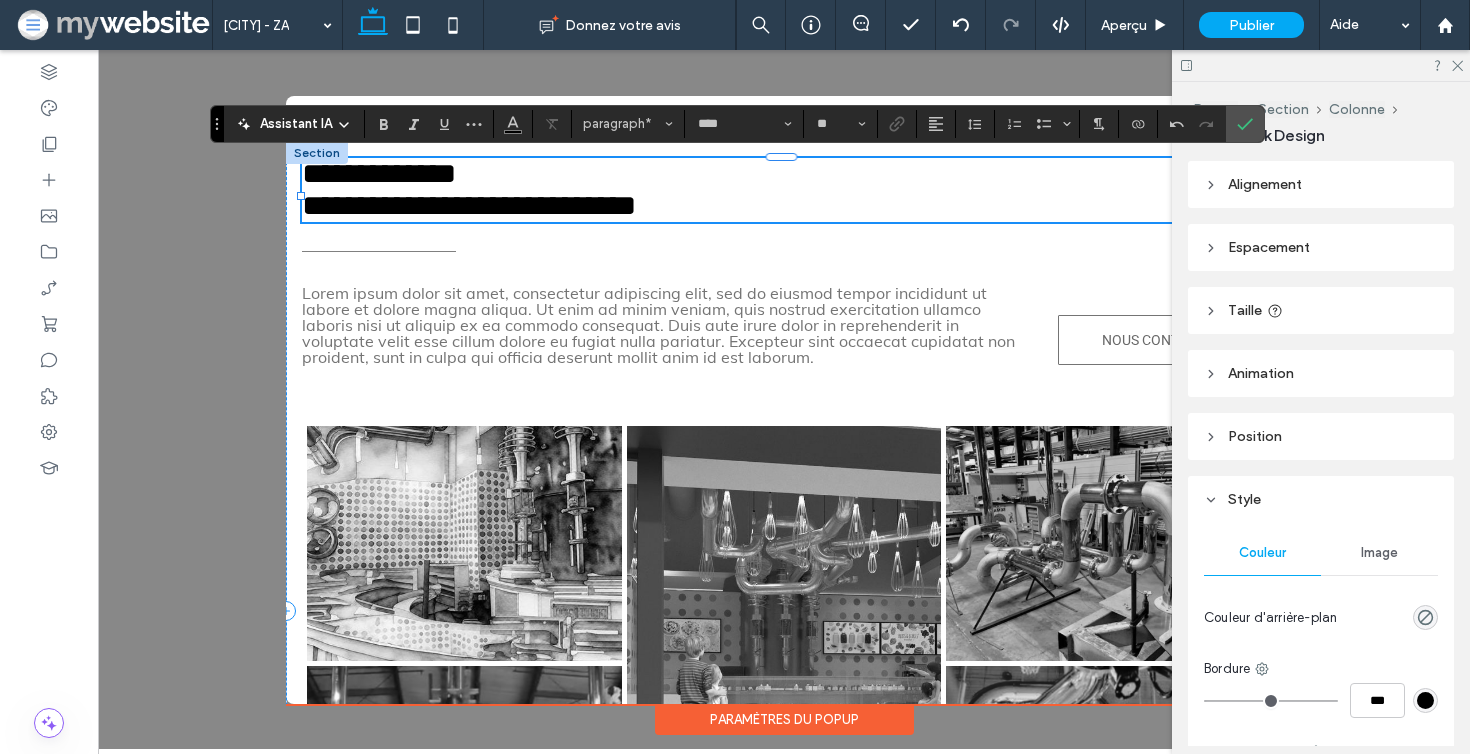 click on "**********" at bounding box center [469, 205] 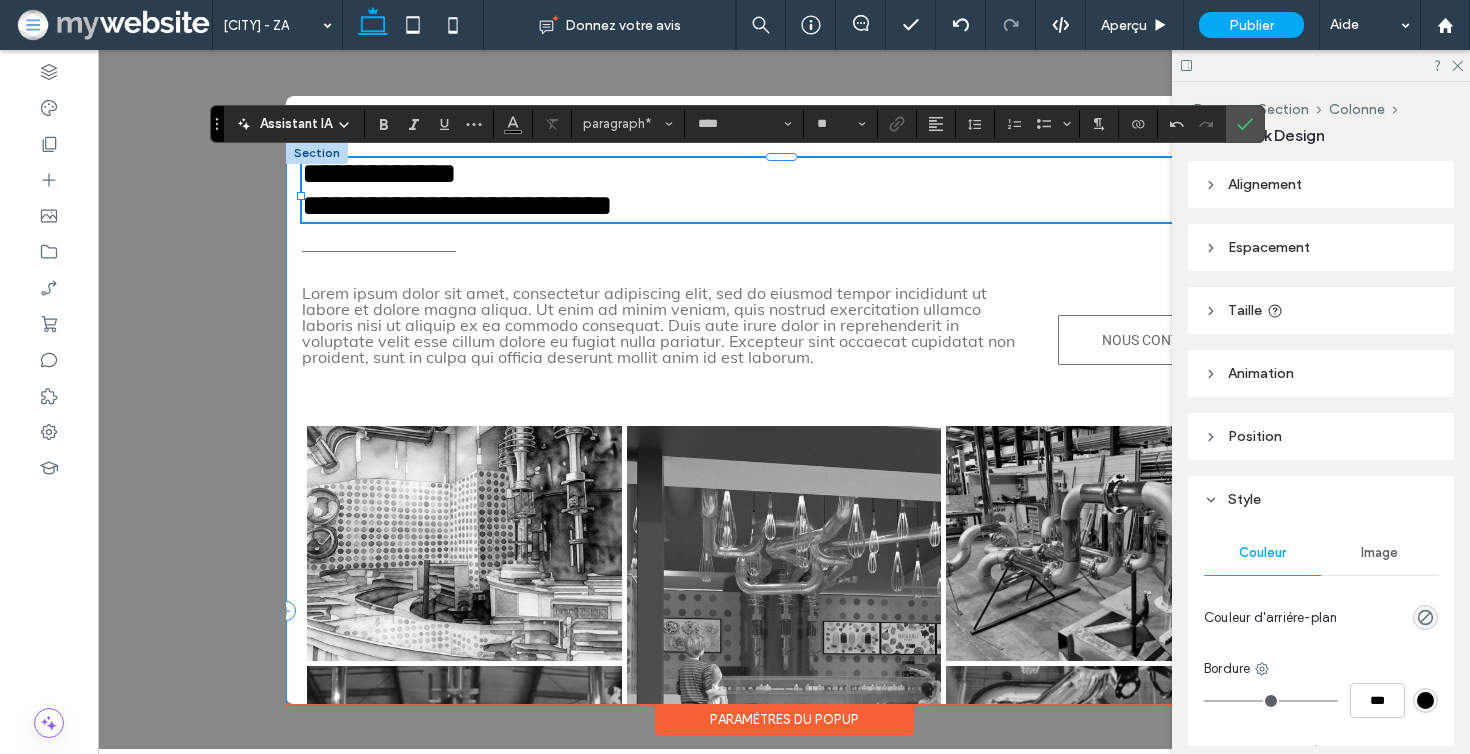 click on "**********" at bounding box center (784, 611) 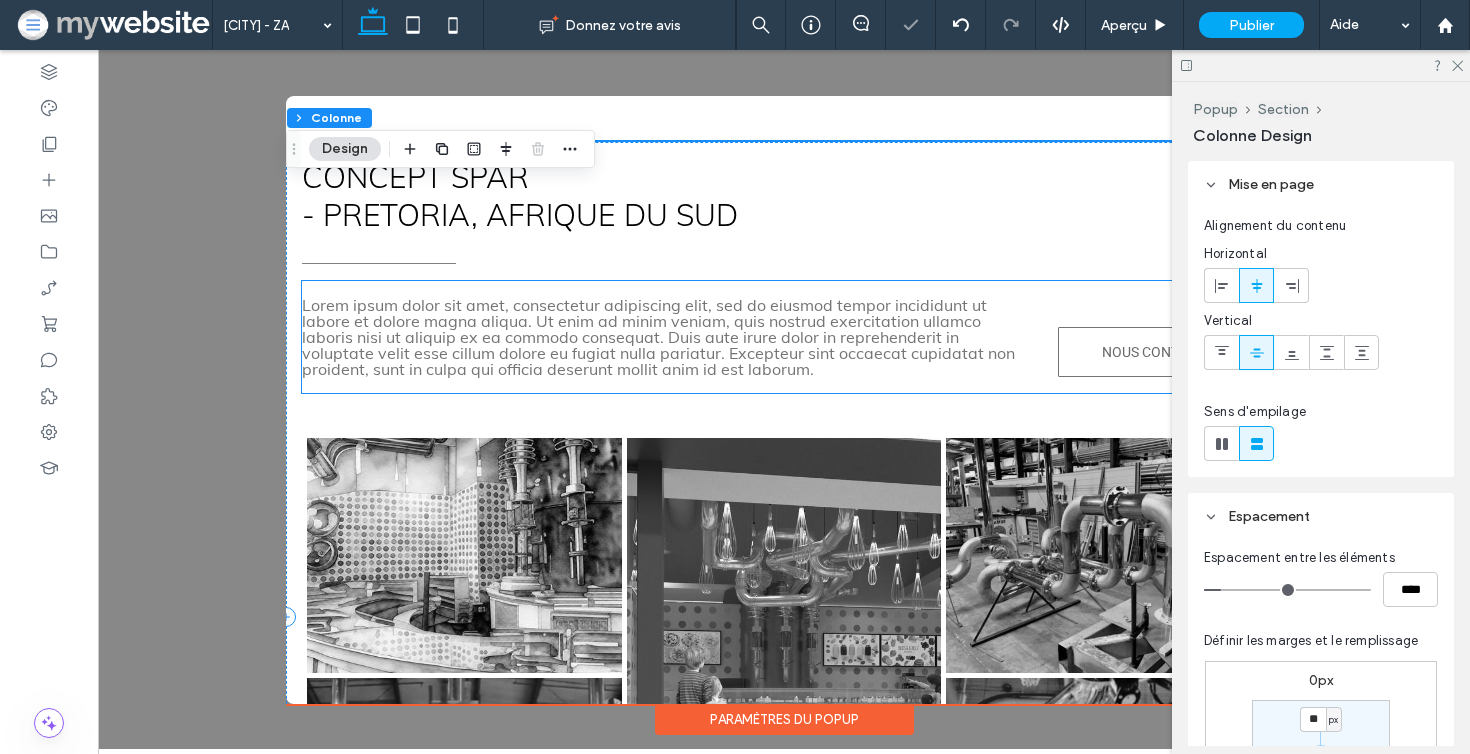 click on "Lorem ipsum dolor sit amet, consectetur adipiscing elit, sed do eiusmod tempor incididunt ut labore et dolore magna aliqua. Ut enim ad minim veniam, quis nostrud exercitation ullamco laboris nisi ut aliquip ex ea commodo consequat. Duis aute irure dolor in reprehenderit in voluptate velit esse cillum dolore eu fugiat nulla pariatur. Excepteur sint occaecat cupidatat non proident, sunt in culpa qui officia deserunt mollit anim id est laborum." at bounding box center [658, 337] 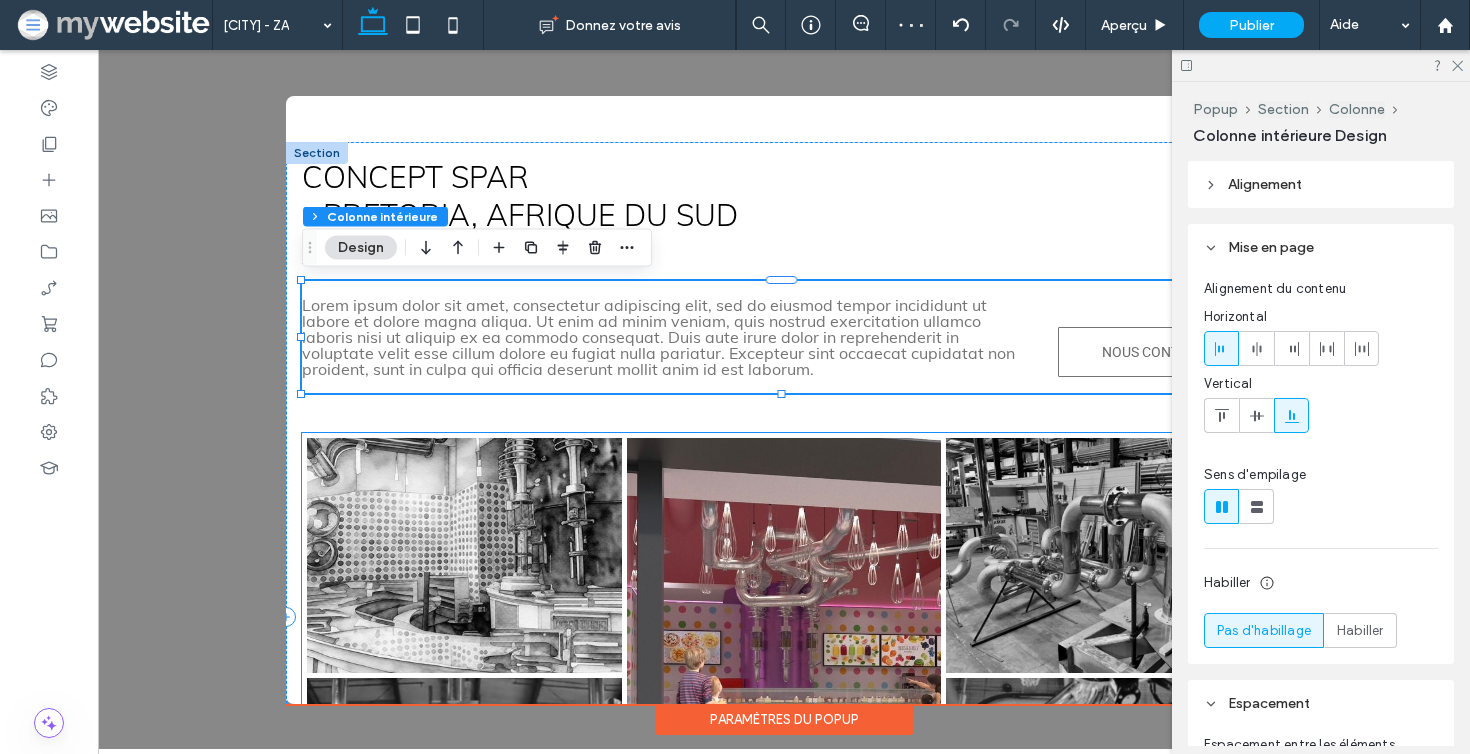 click on "Button" at bounding box center (784, 634) 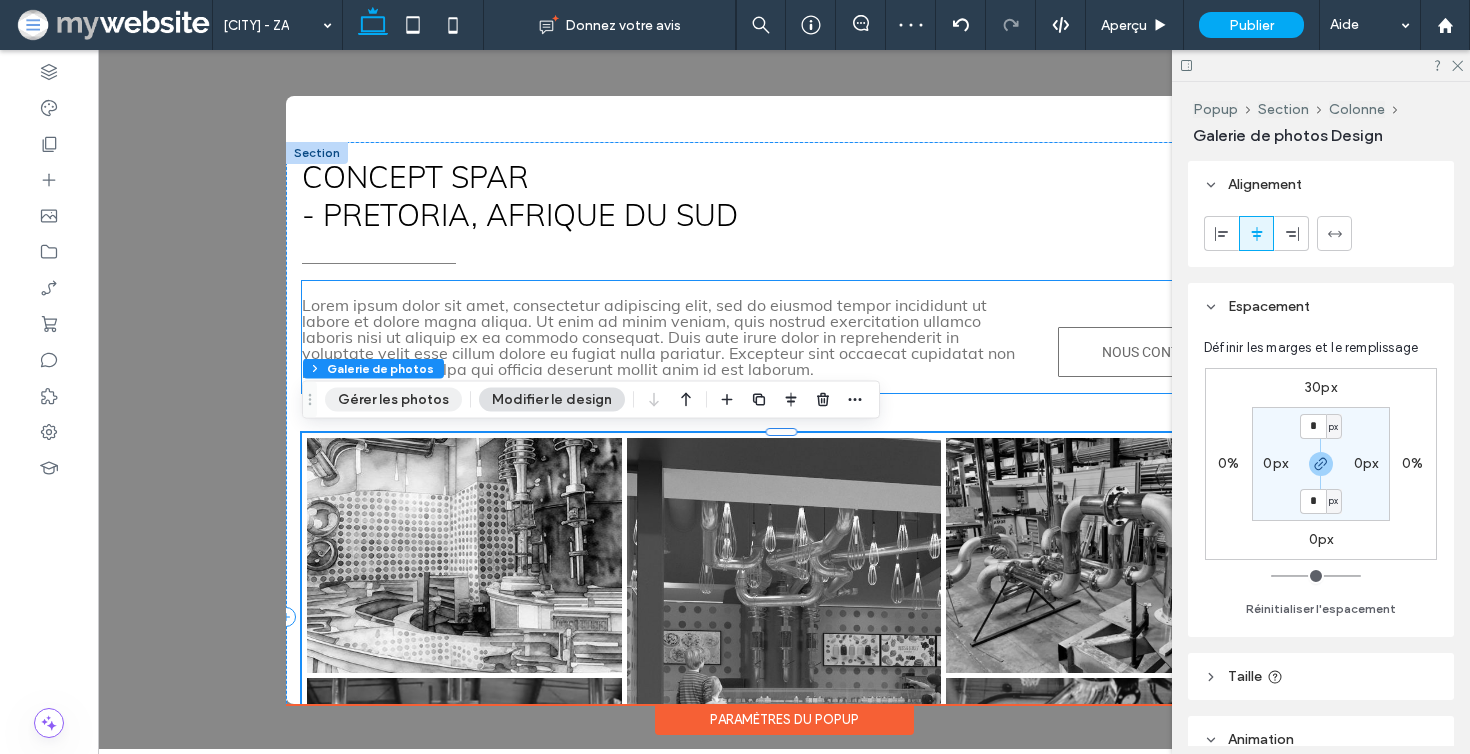 click on "Gérer les photos" at bounding box center [393, 400] 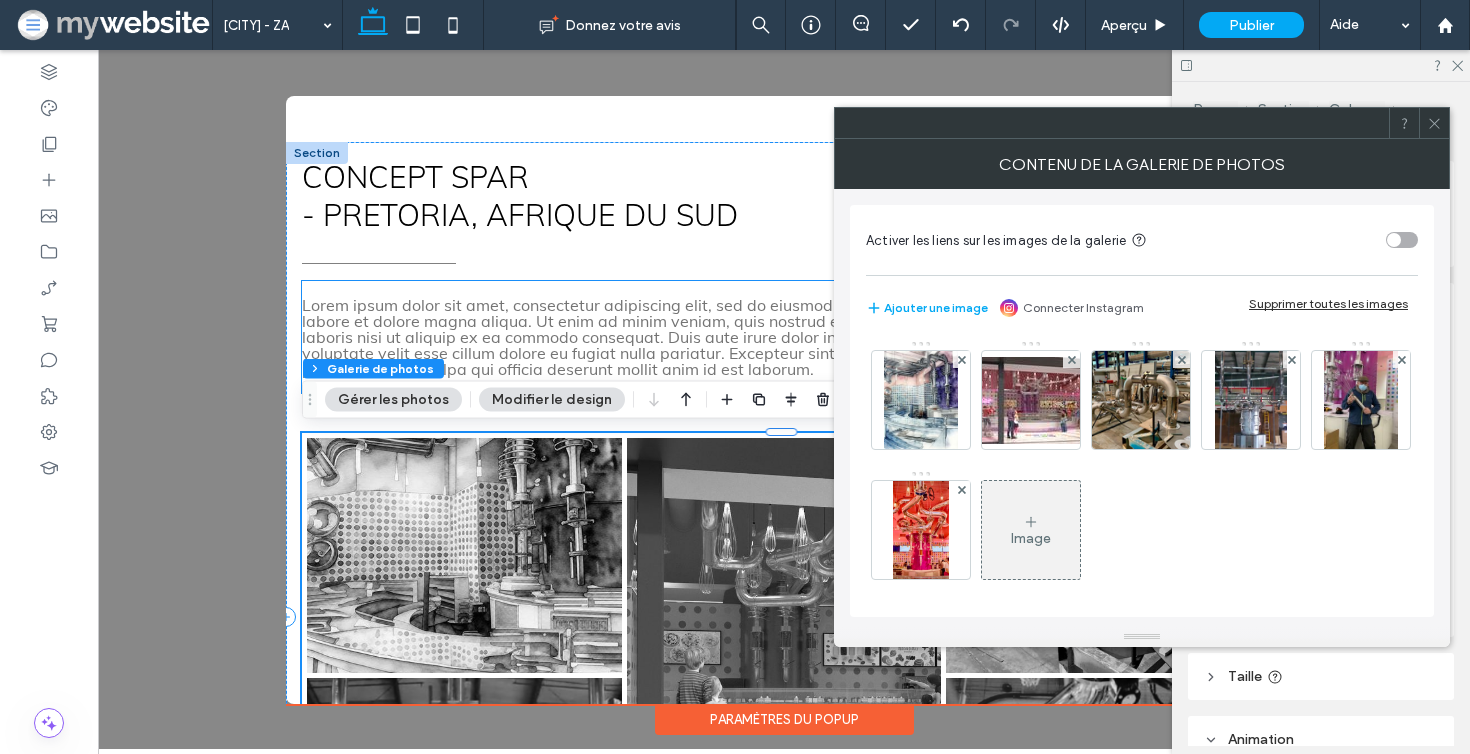click on "Supprimer toutes les images" at bounding box center [1328, 303] 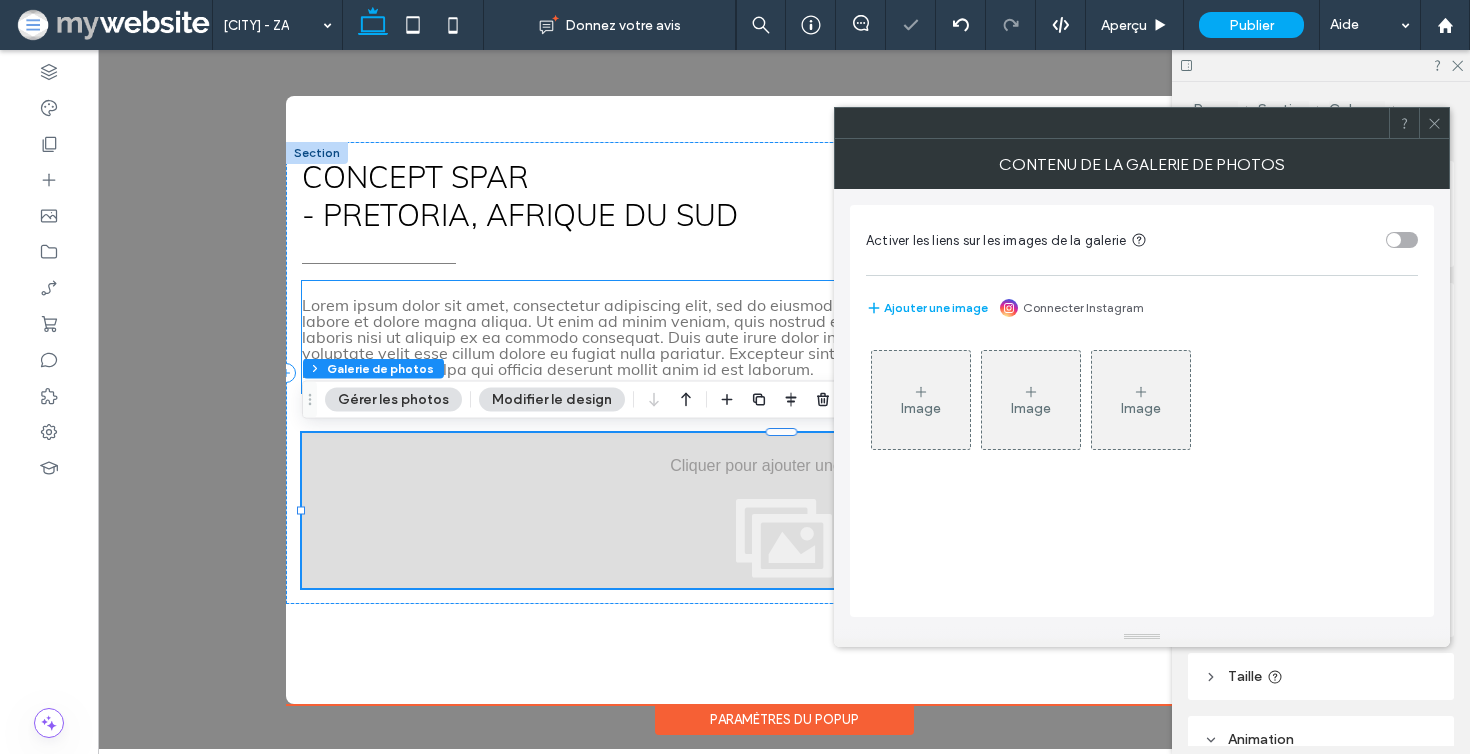 click on "Image" at bounding box center [921, 400] 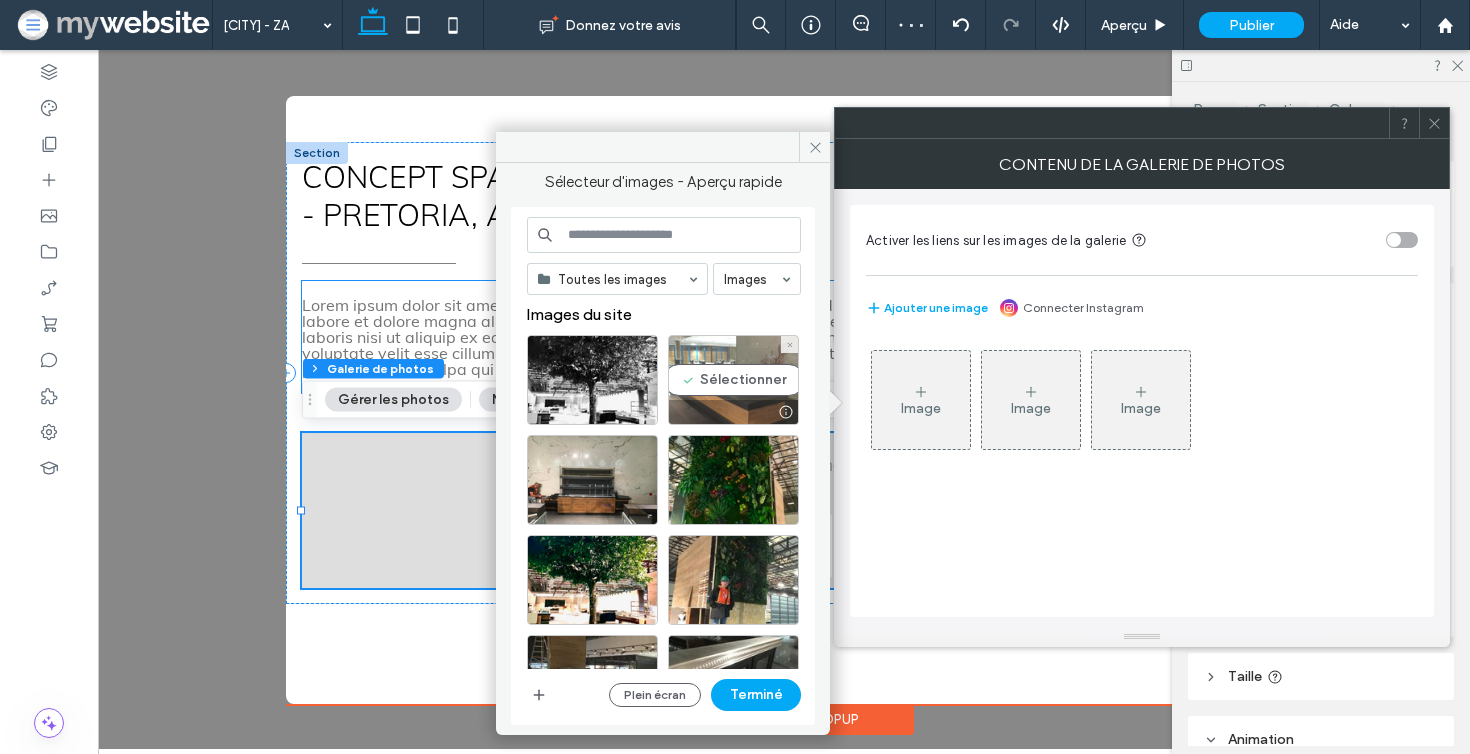 click on "Sélectionner" at bounding box center [733, 380] 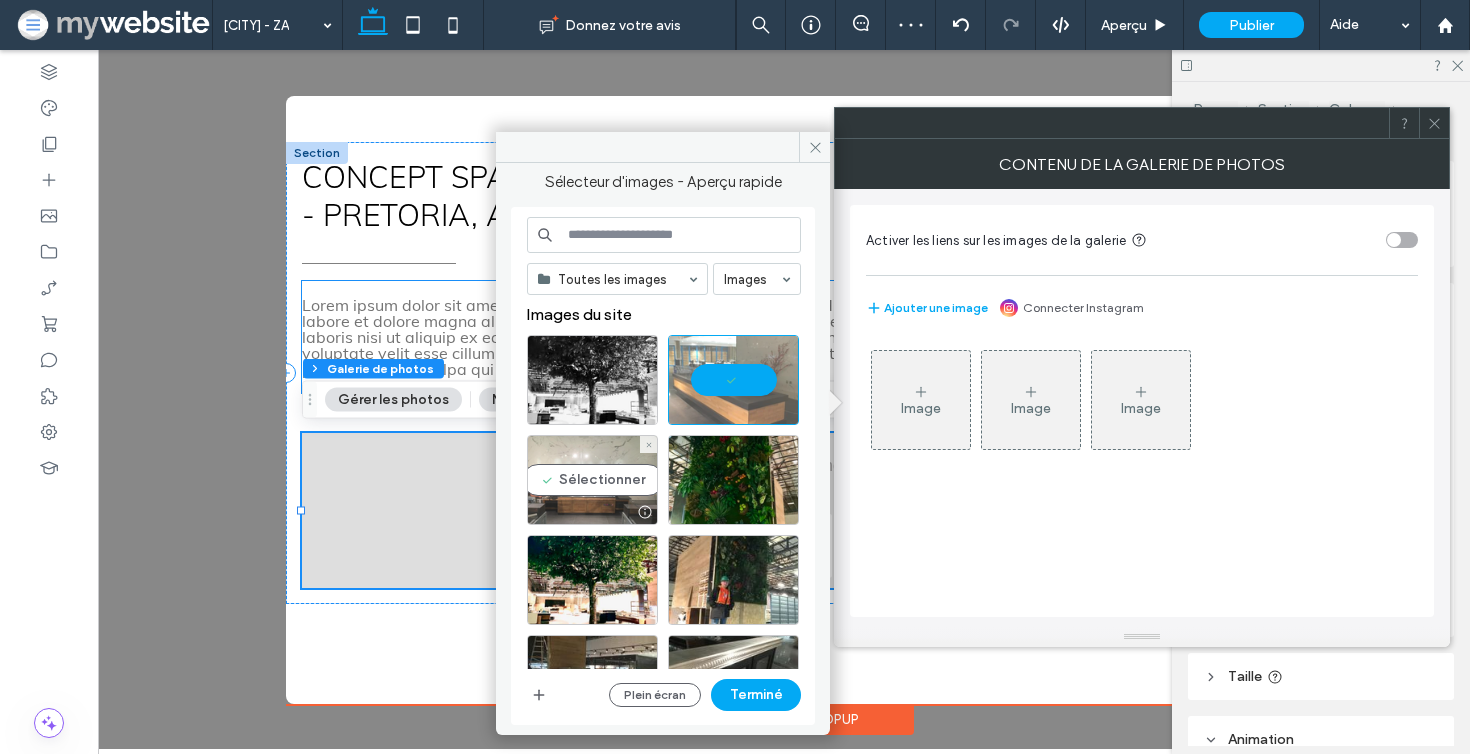 click on "Sélectionner" at bounding box center (592, 480) 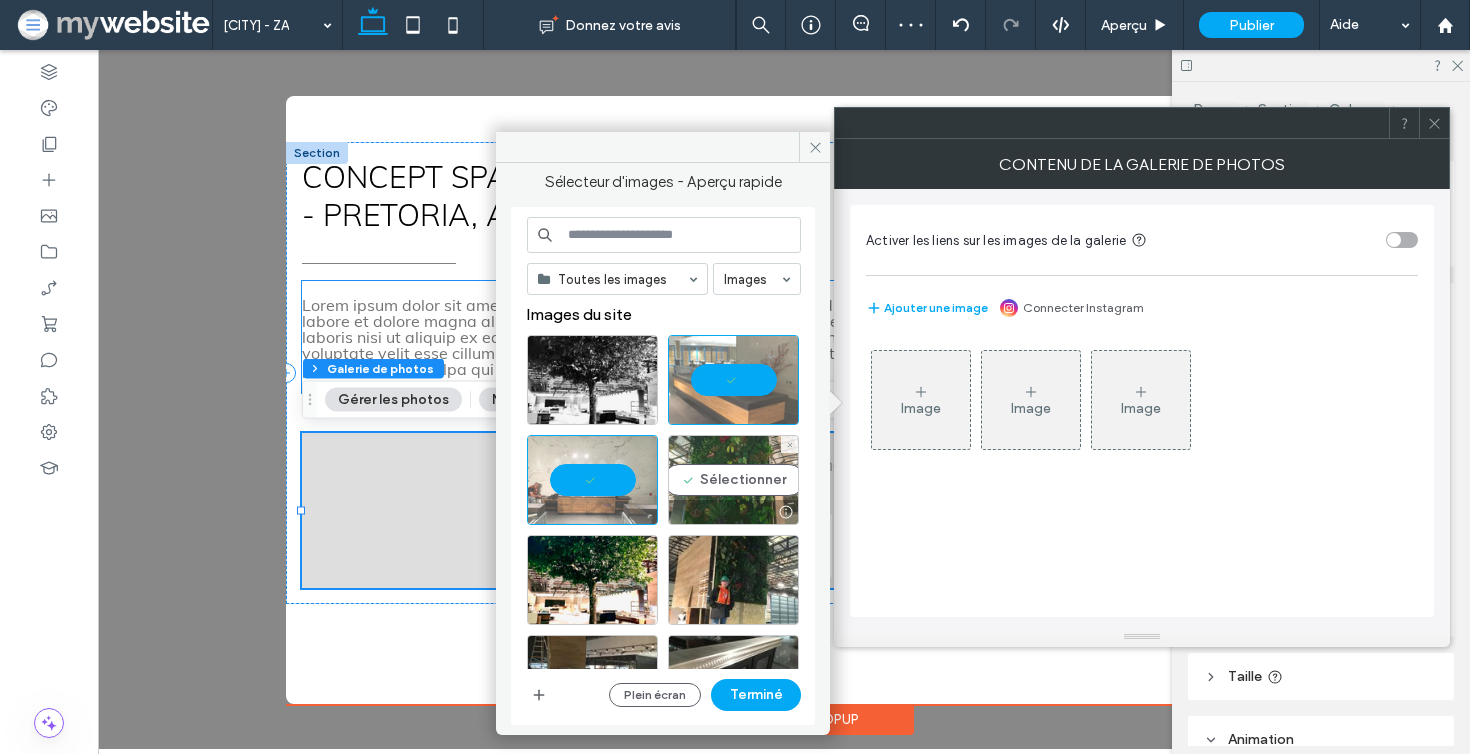 click on "Sélectionner" at bounding box center (733, 480) 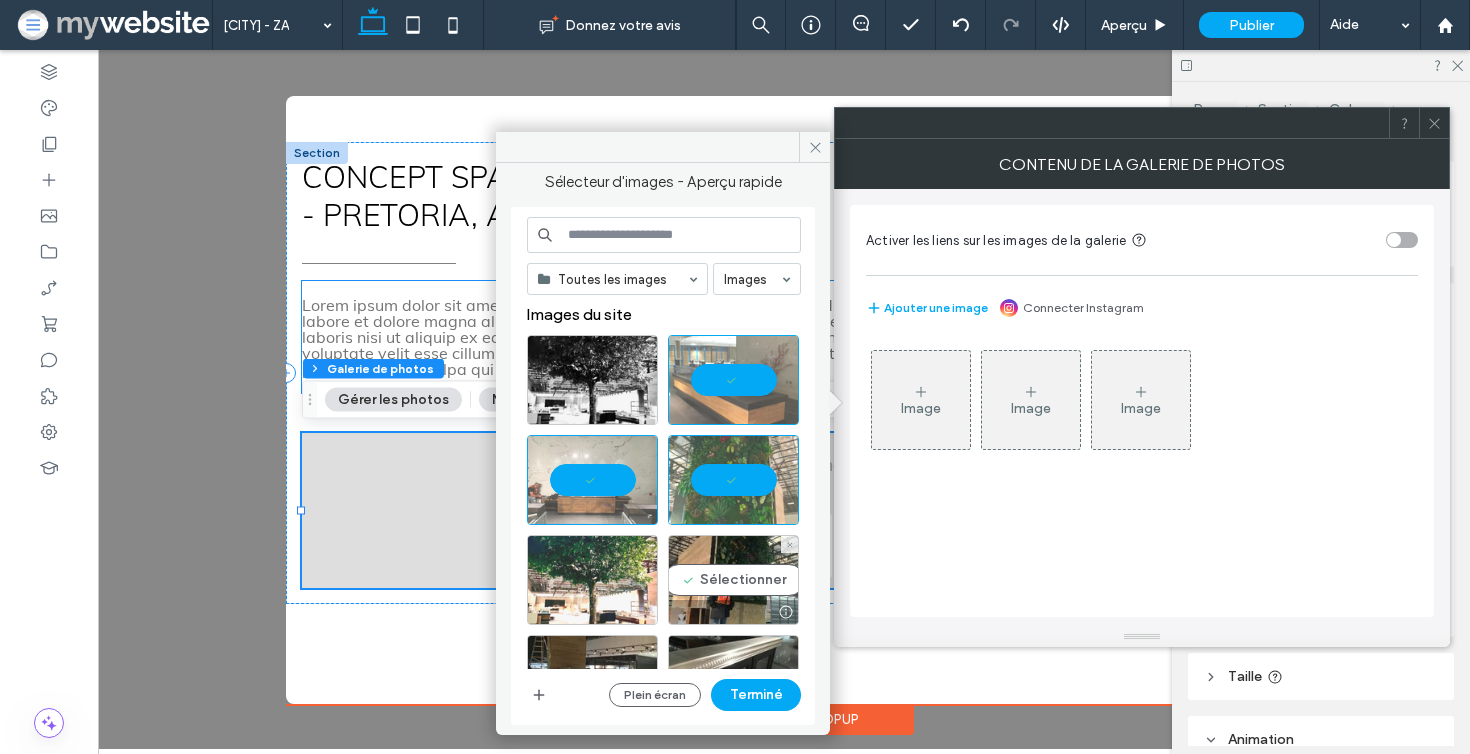 click at bounding box center [592, 580] 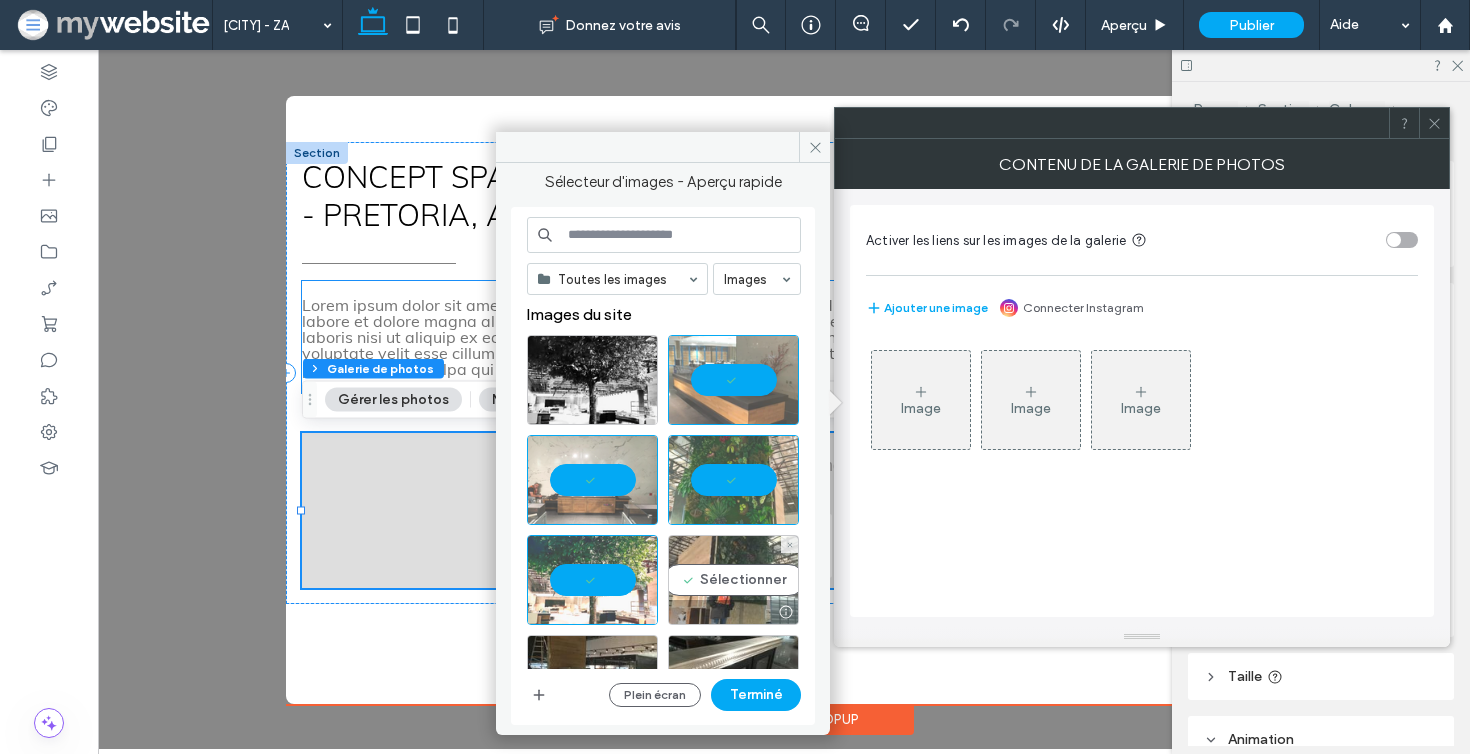 click on "Sélectionner" at bounding box center (733, 580) 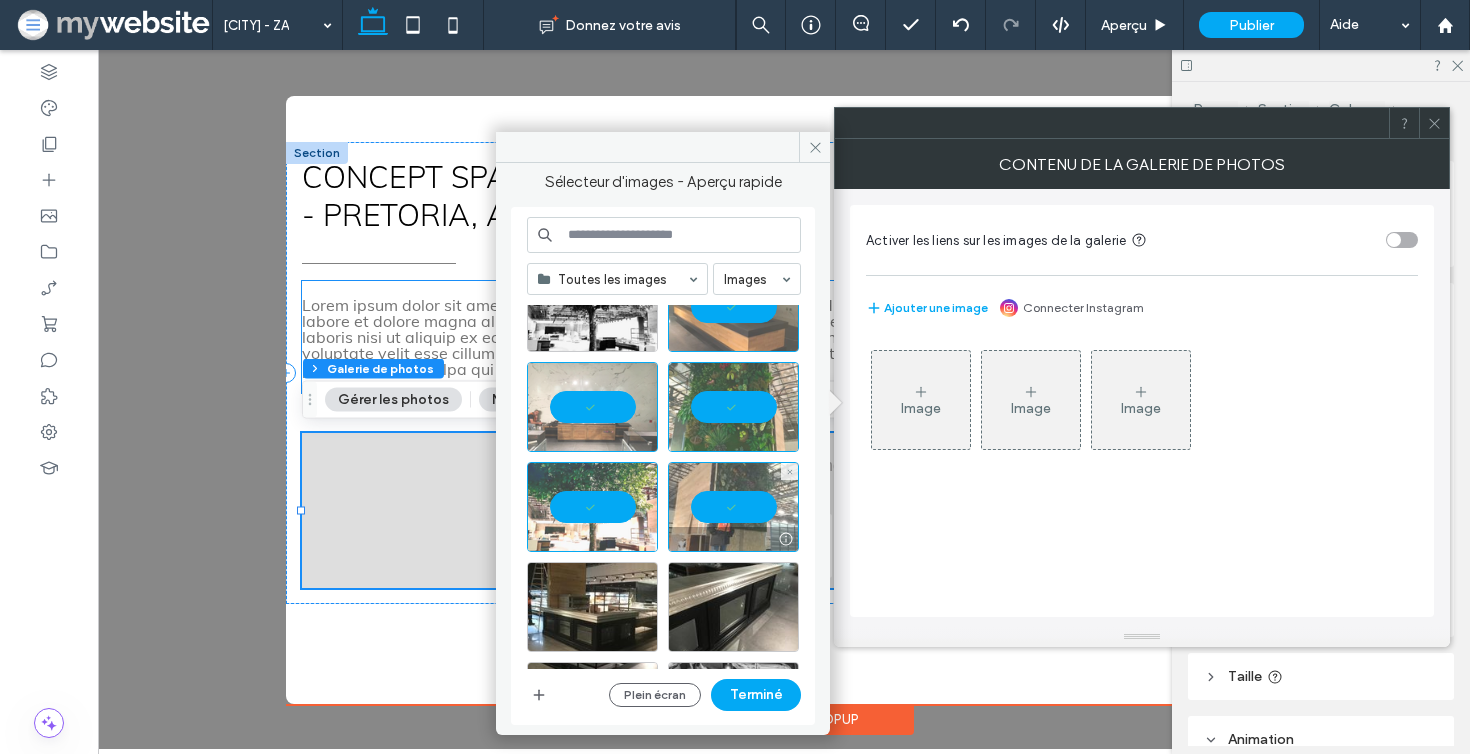 scroll, scrollTop: 116, scrollLeft: 0, axis: vertical 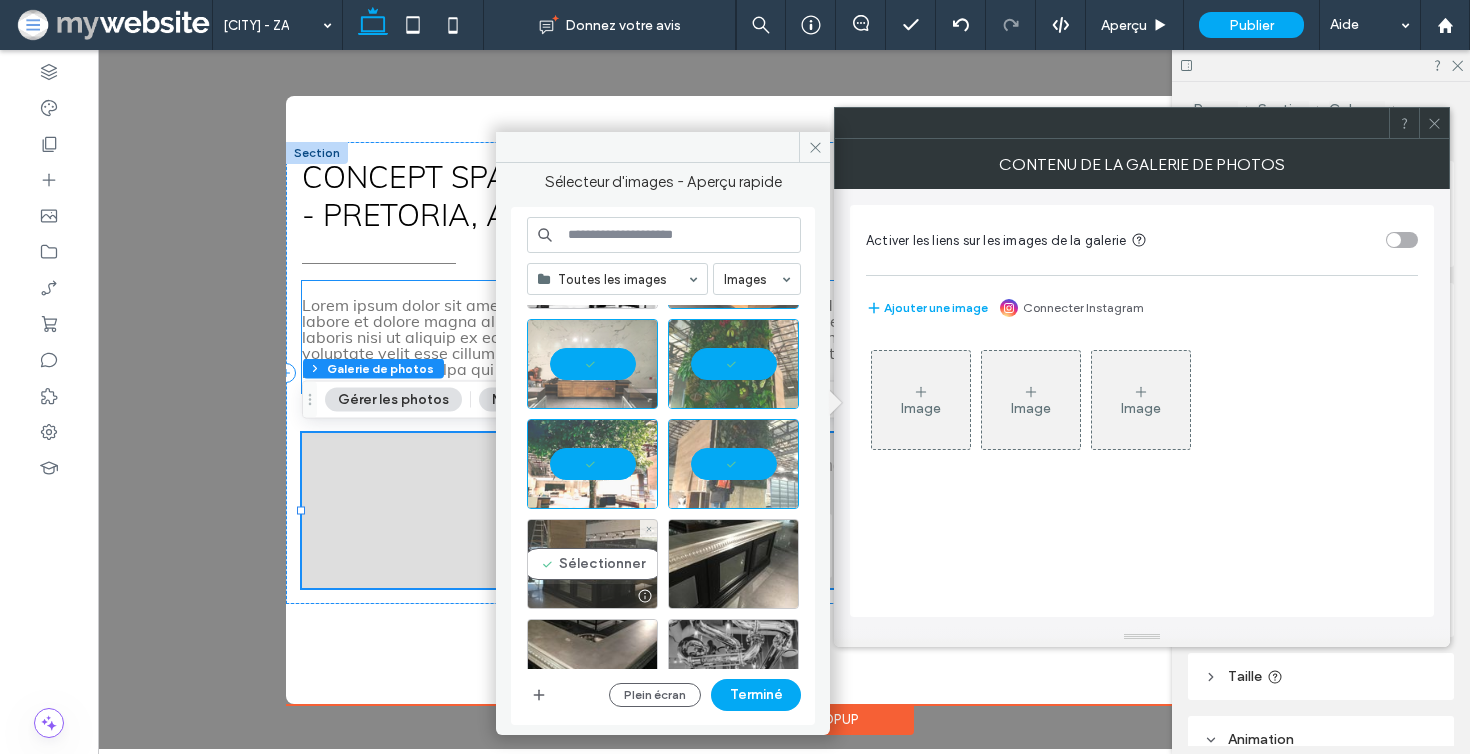 click on "Sélectionner" at bounding box center (592, 564) 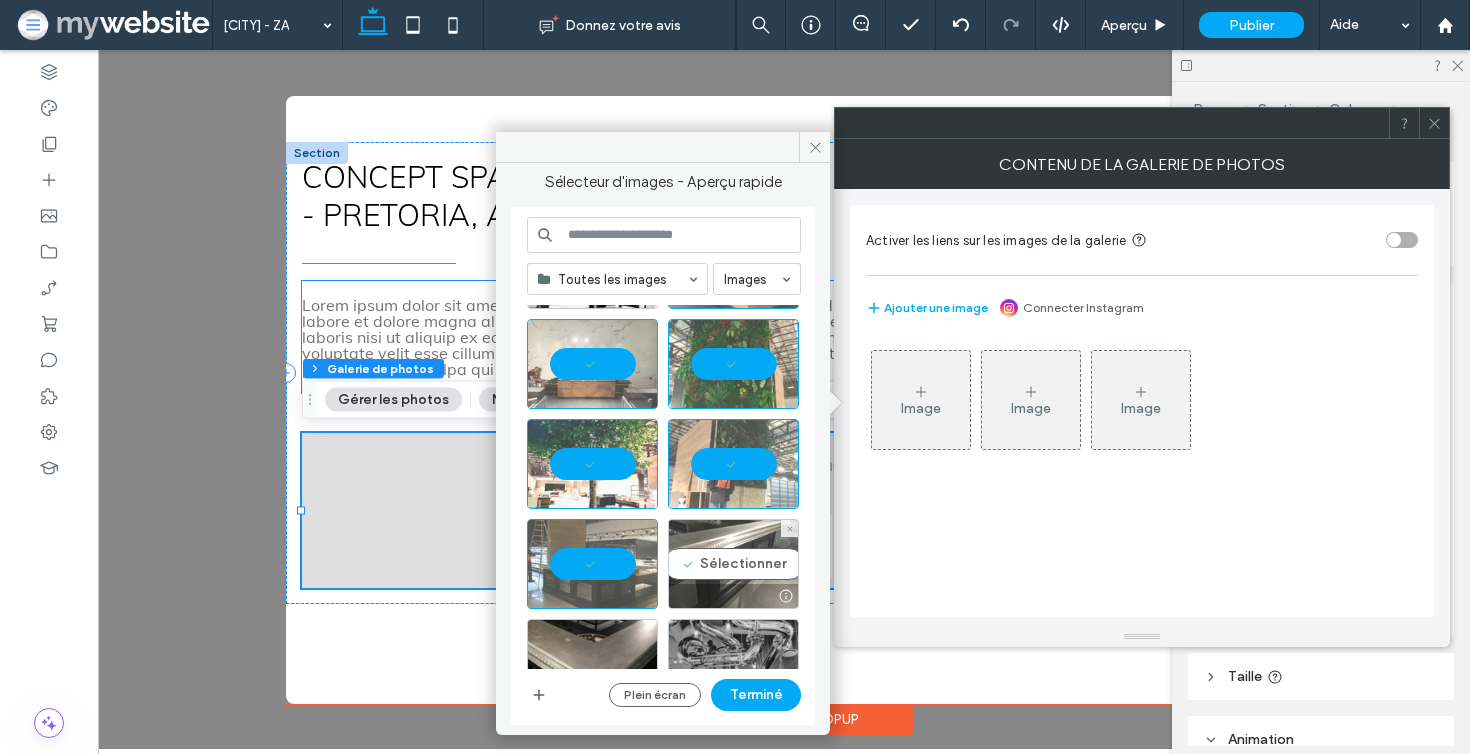 click on "Sélectionner" at bounding box center [733, 564] 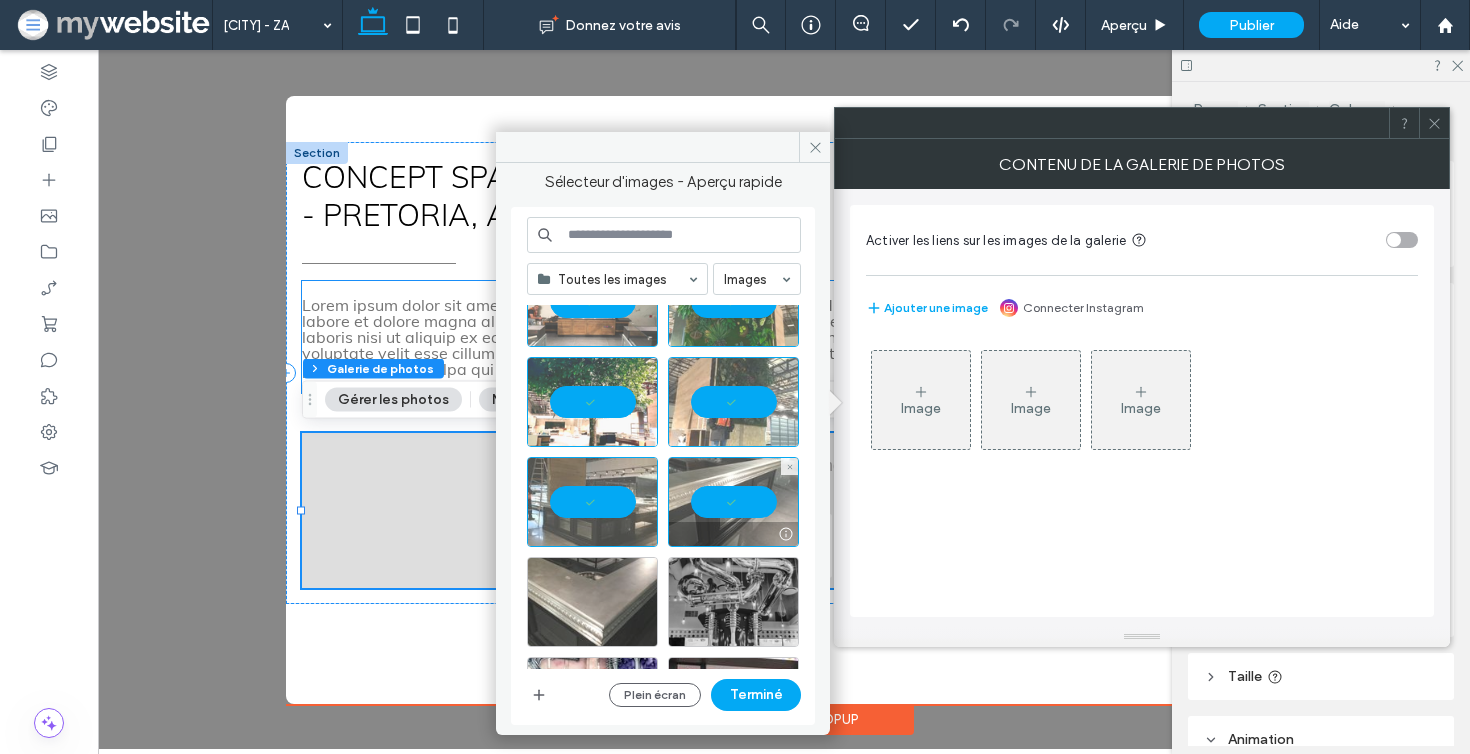 scroll, scrollTop: 179, scrollLeft: 0, axis: vertical 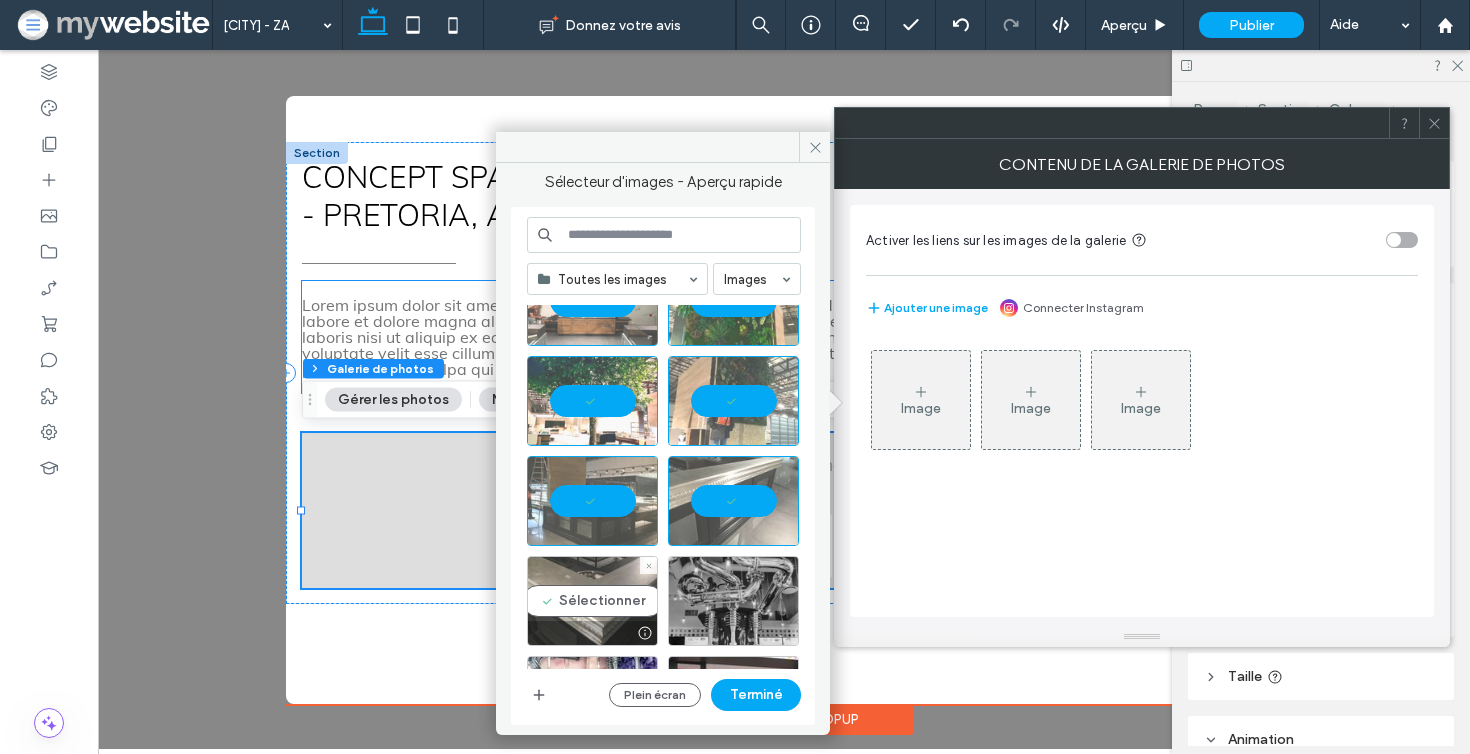 click on "Sélectionner" at bounding box center (592, 601) 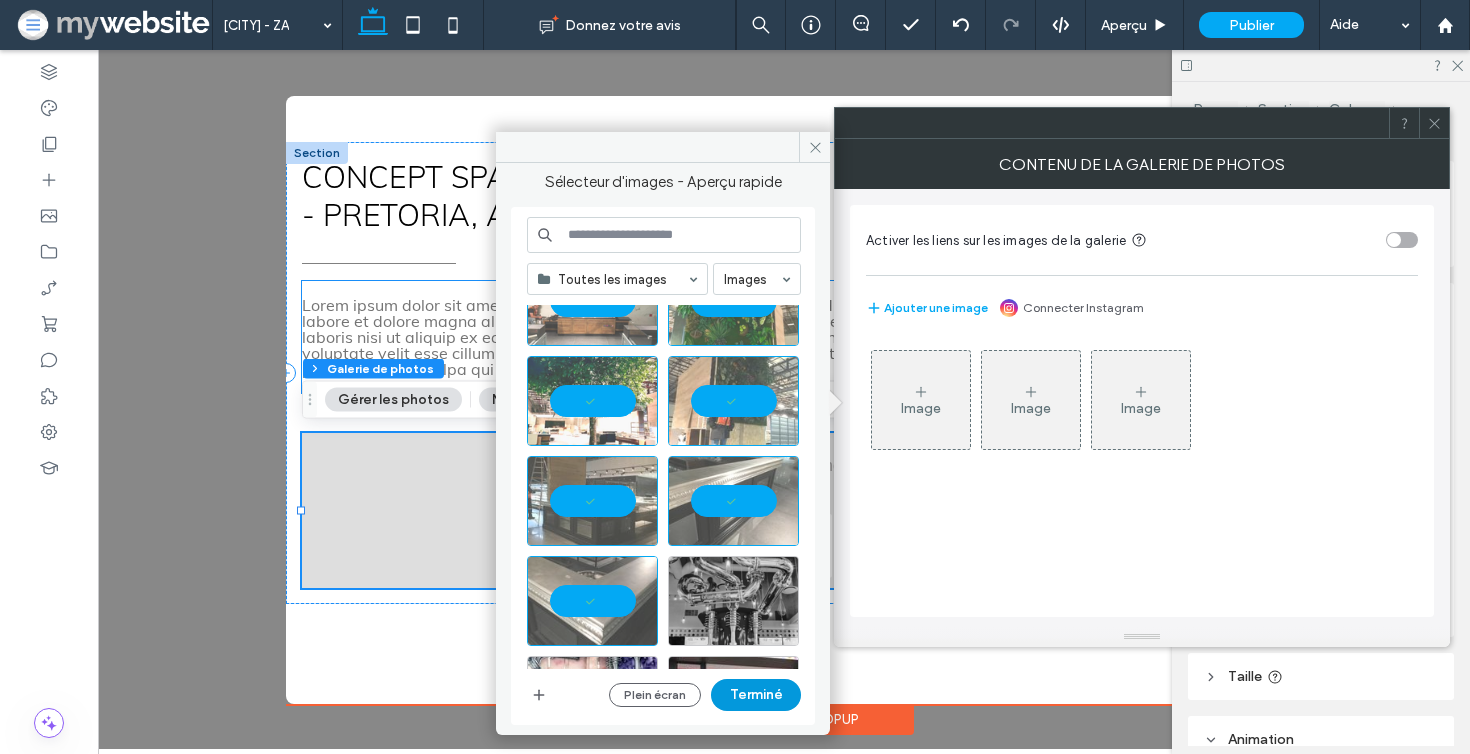 click on "Terminé" at bounding box center [756, 695] 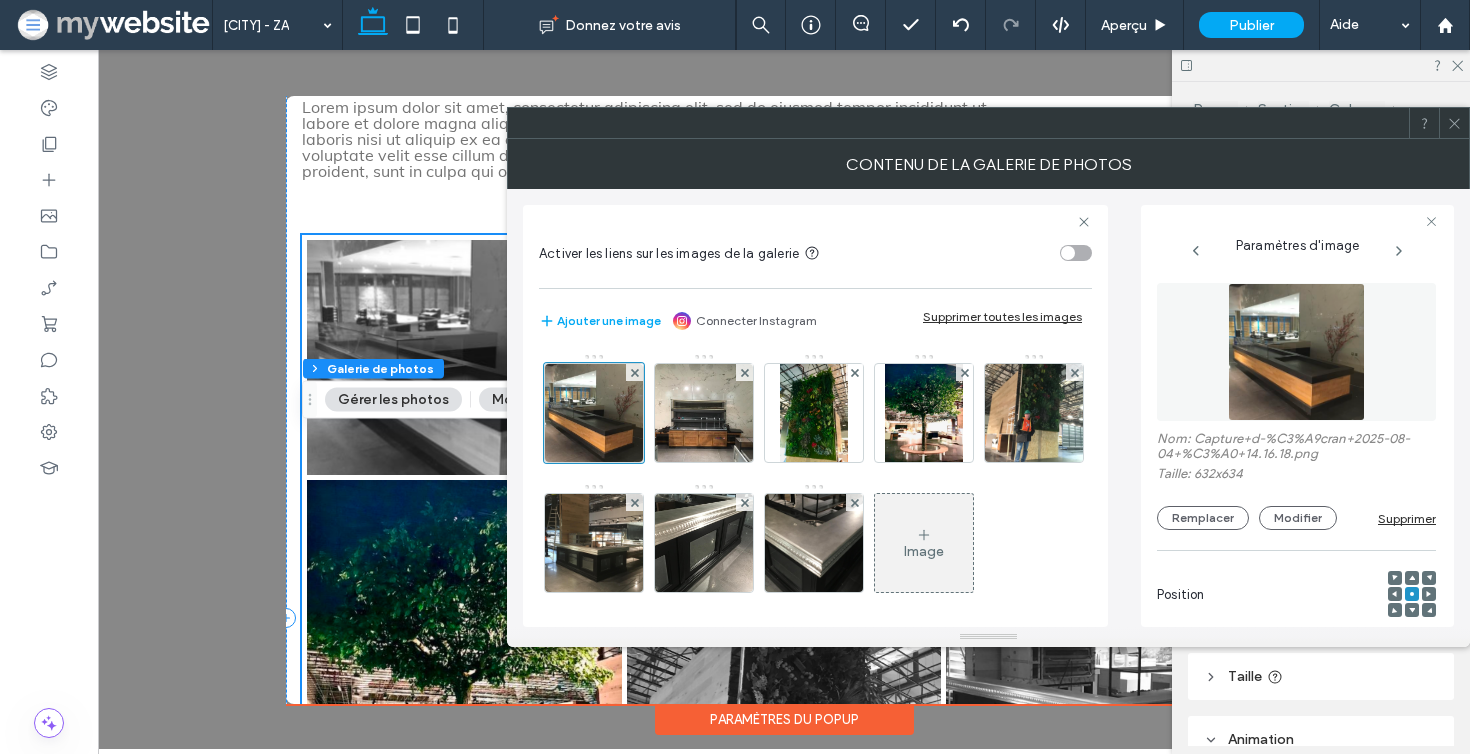 scroll, scrollTop: 178, scrollLeft: 0, axis: vertical 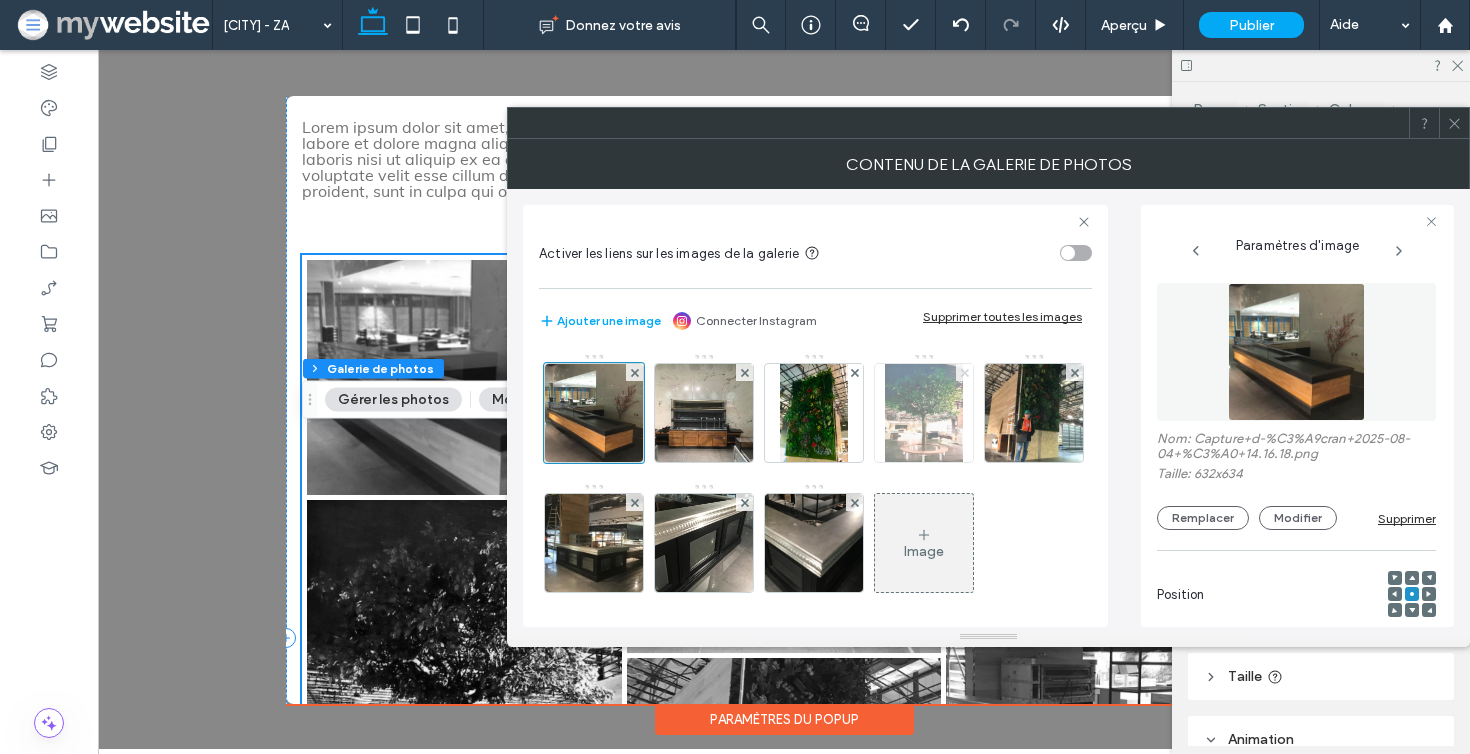 click 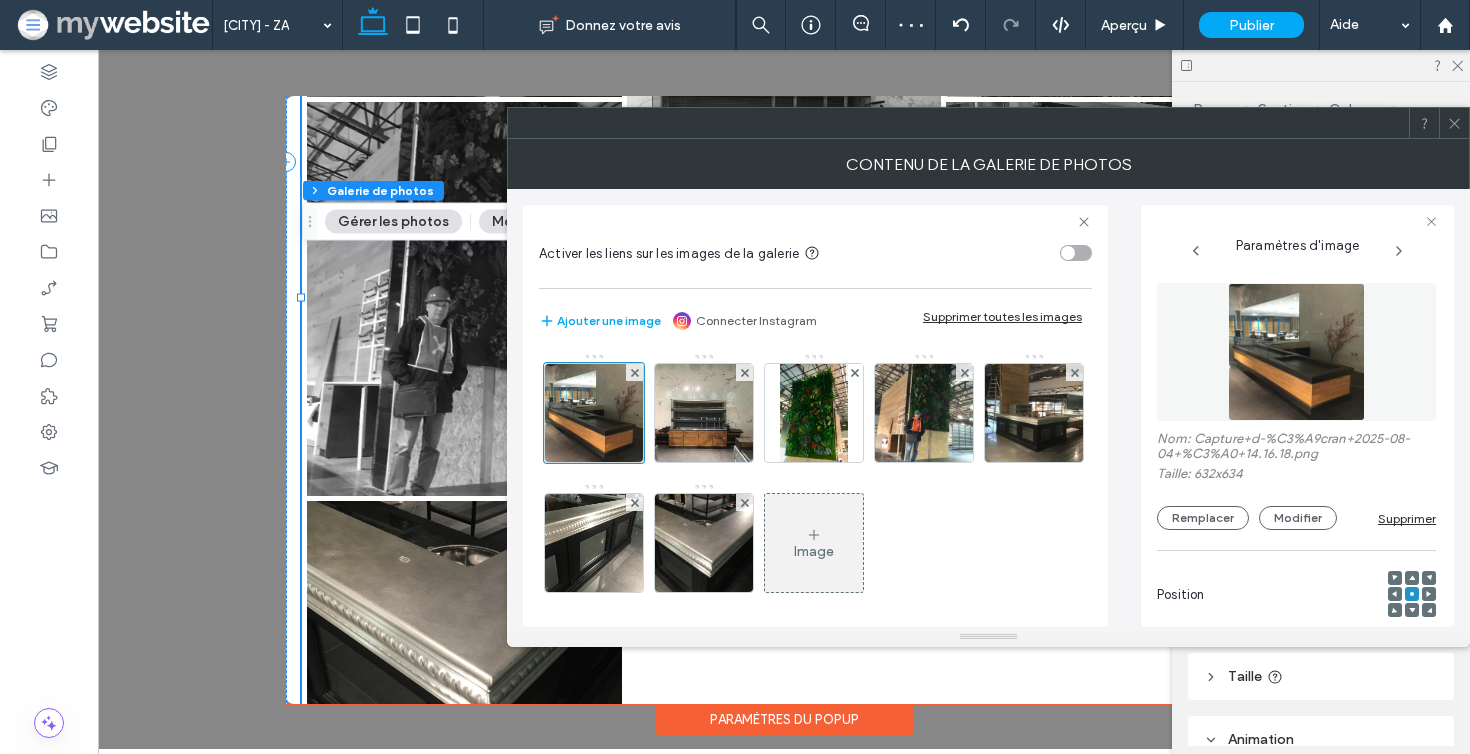 scroll, scrollTop: 368, scrollLeft: 0, axis: vertical 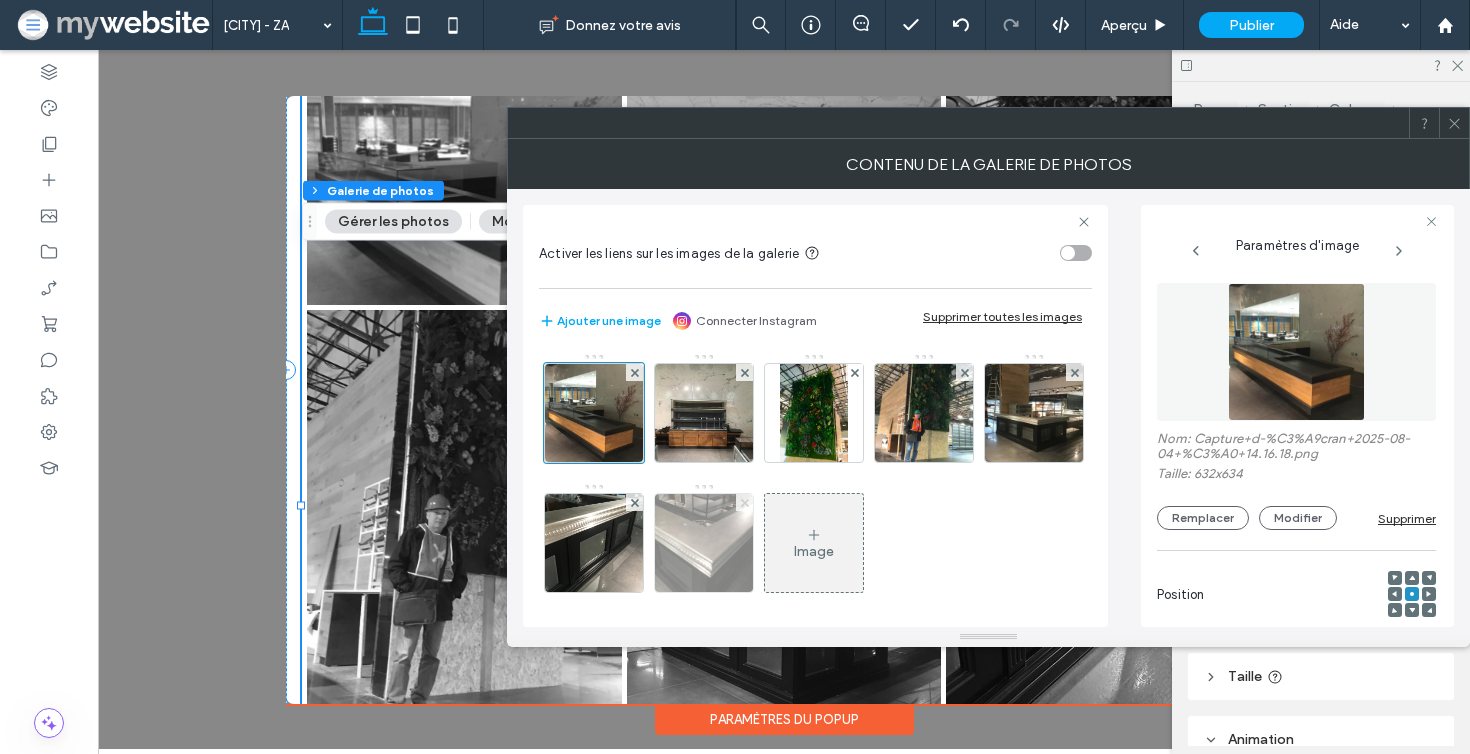 click 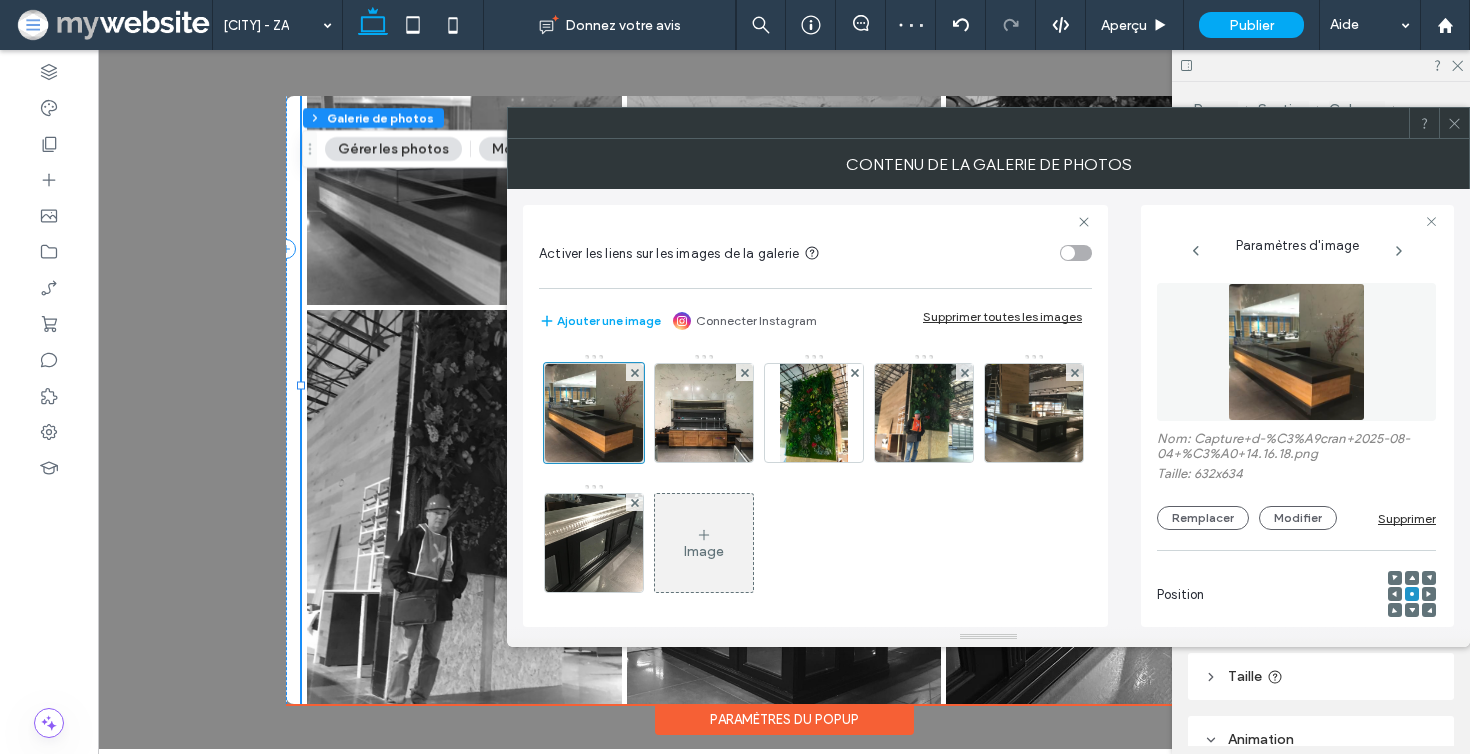 click 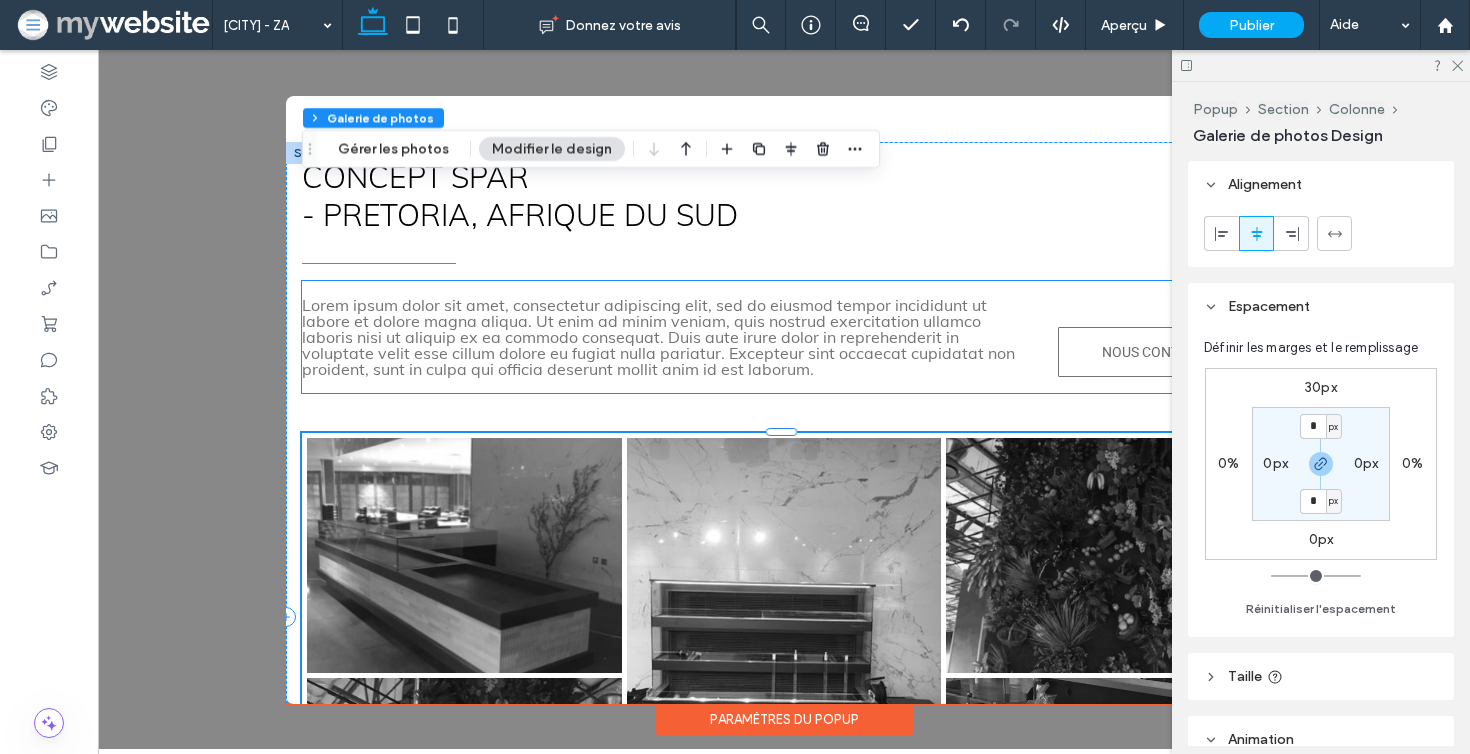 scroll, scrollTop: 0, scrollLeft: 0, axis: both 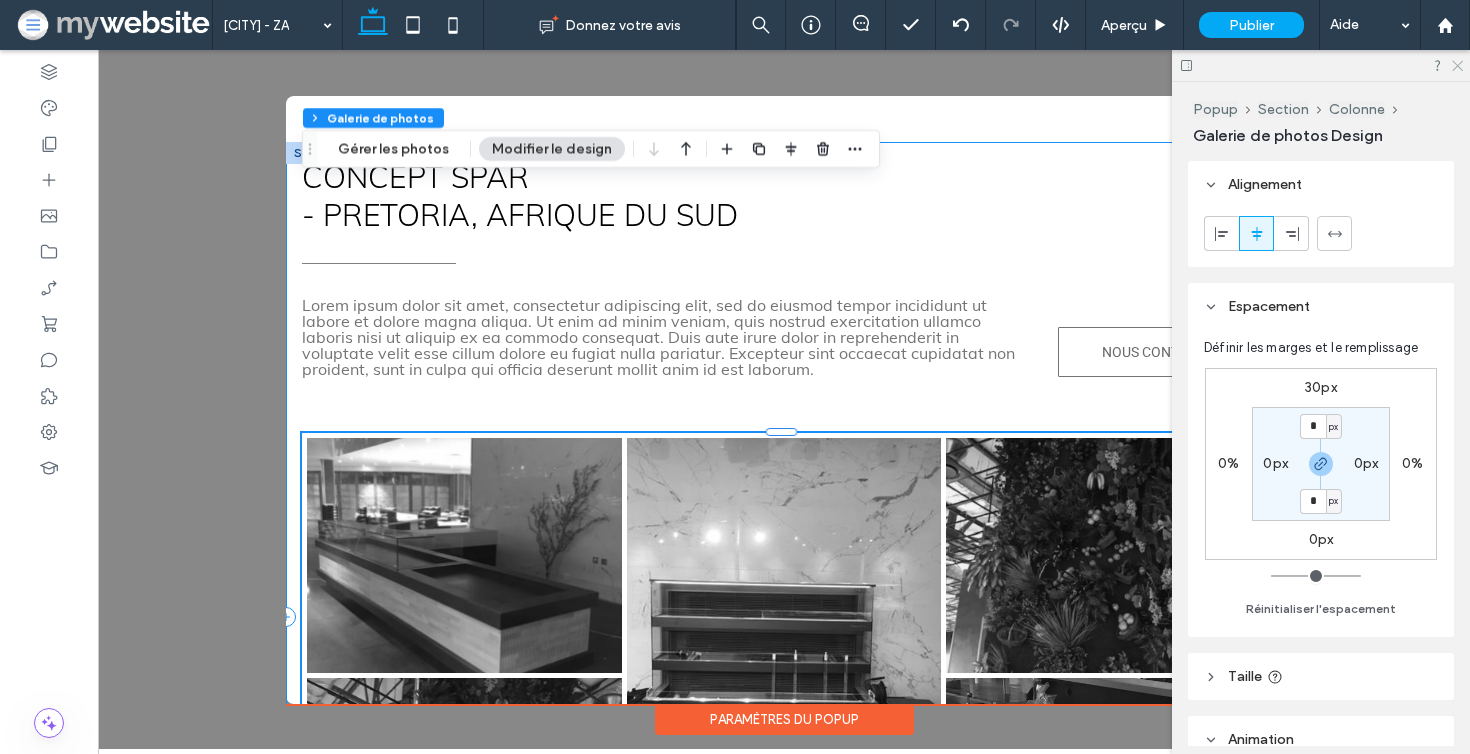 click 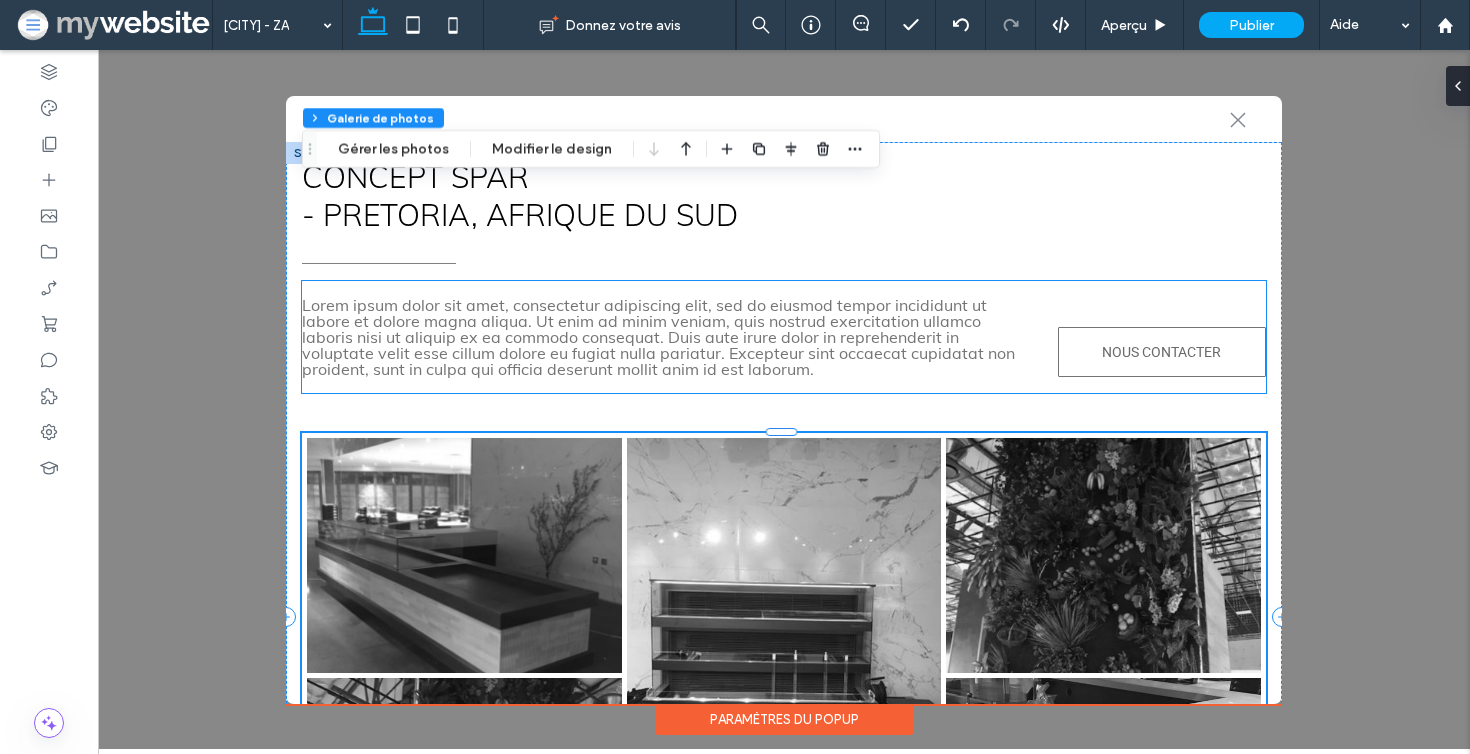 scroll, scrollTop: 0, scrollLeft: 0, axis: both 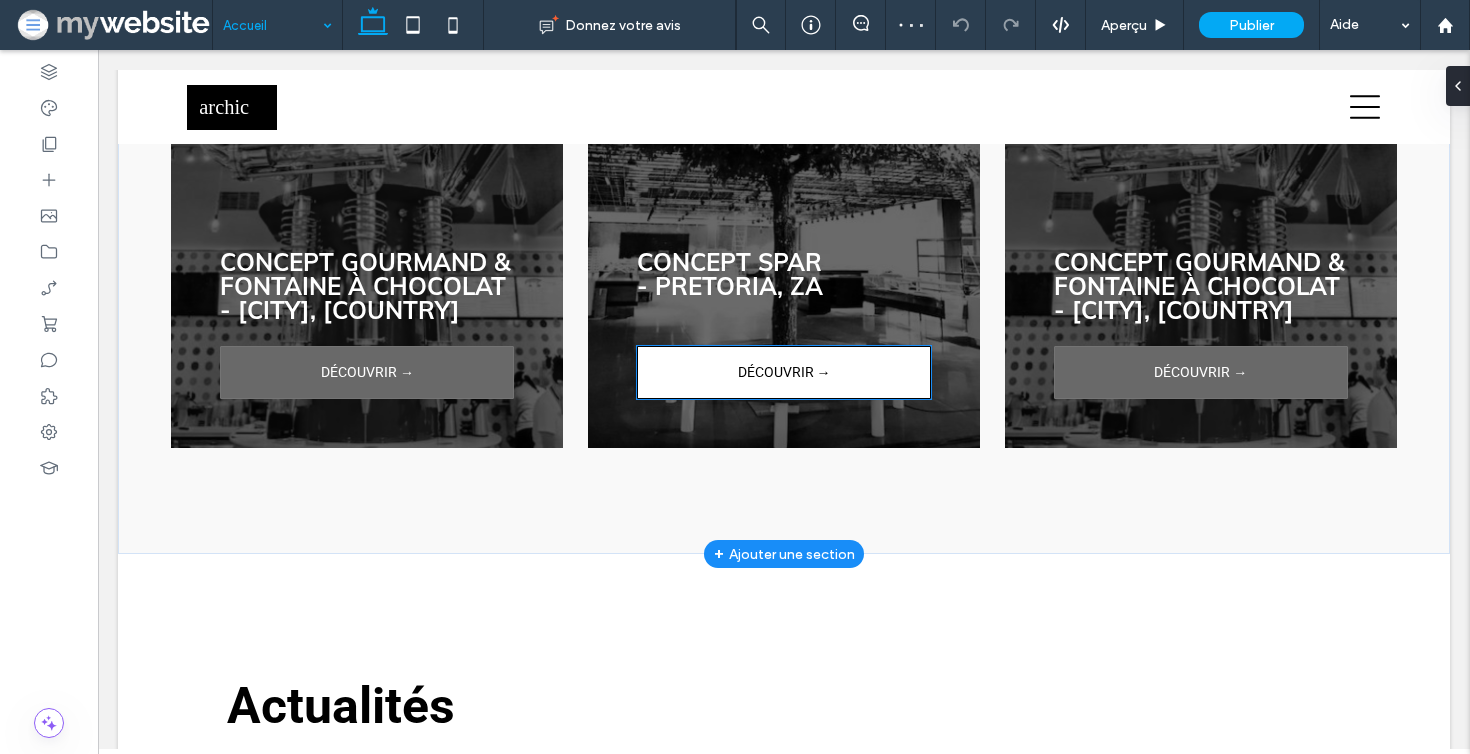 click on "DÉCOUVRIR →" at bounding box center (784, 372) 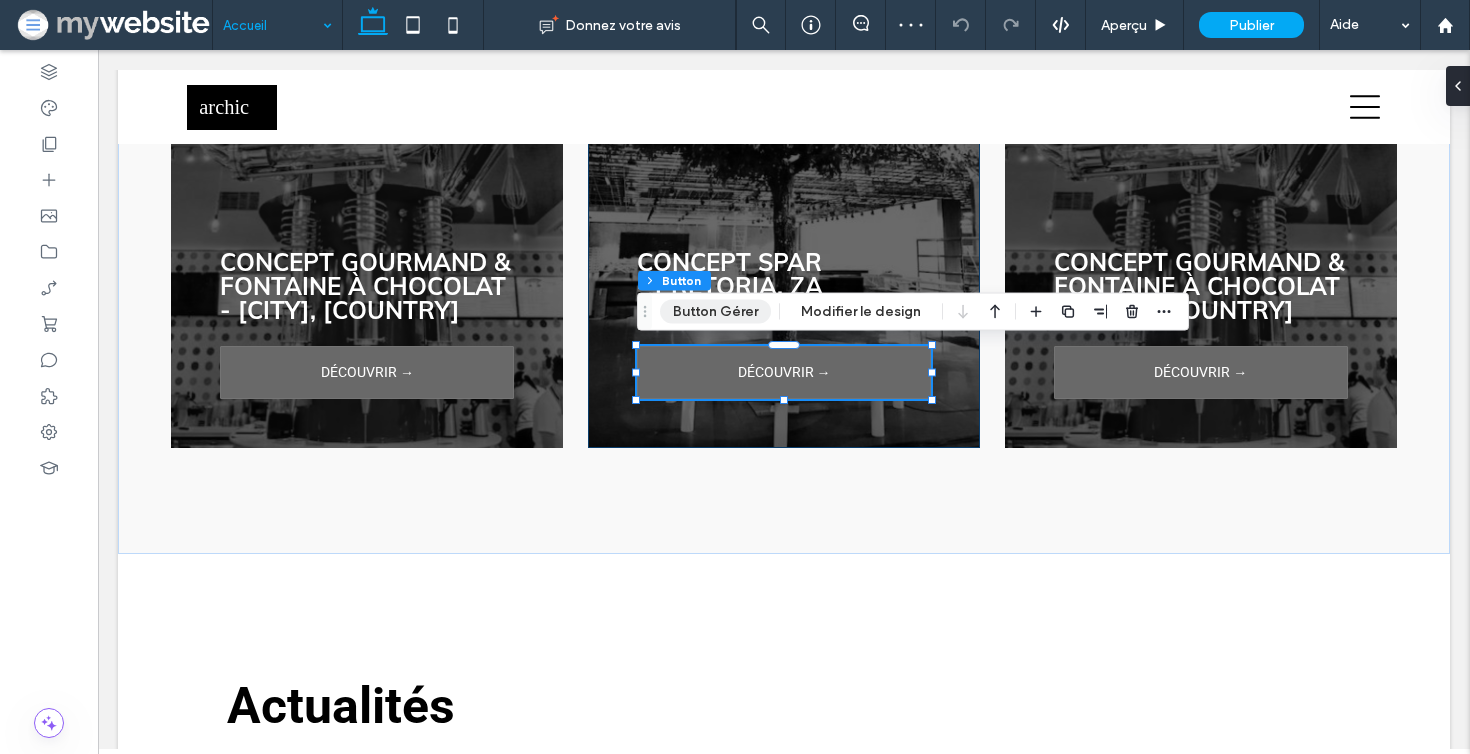 click on "Button Gérer" at bounding box center [715, 312] 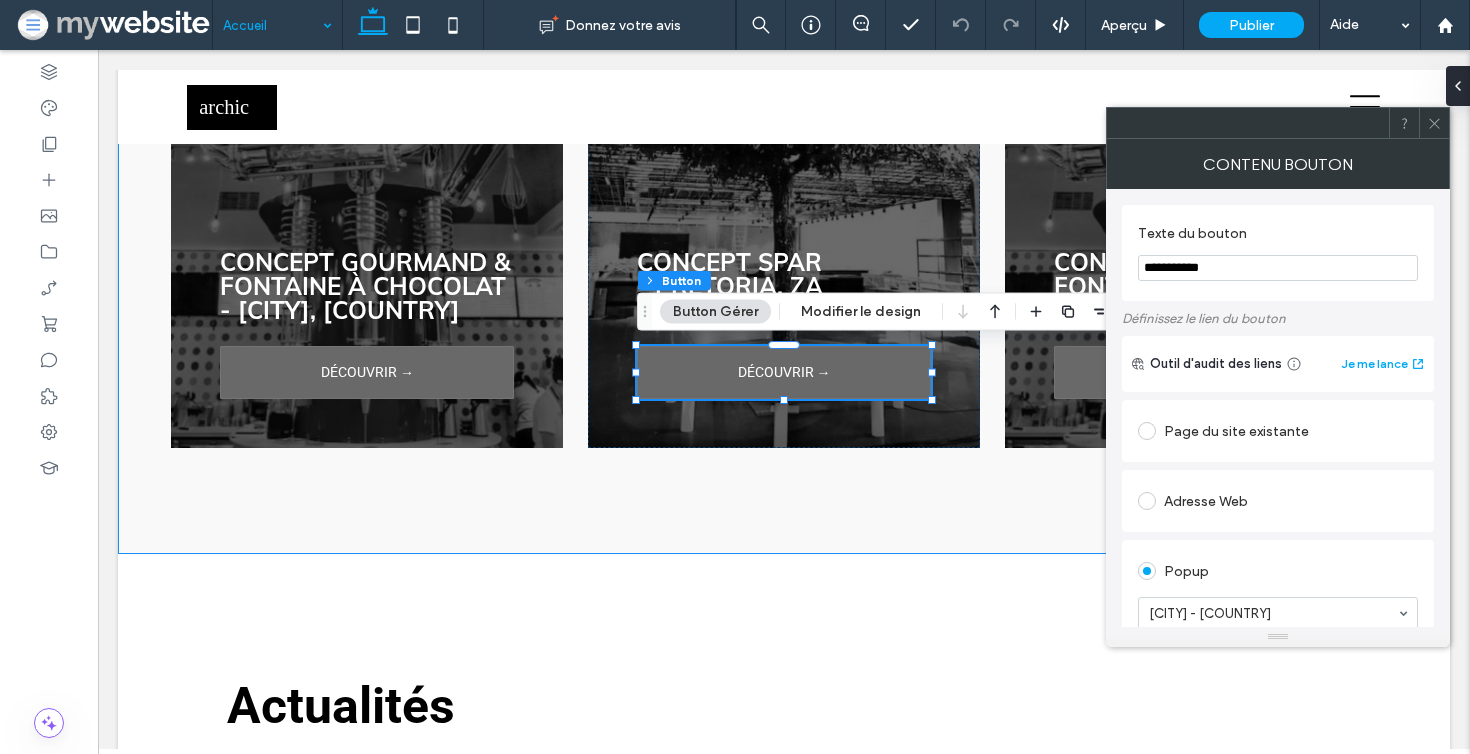 scroll, scrollTop: 180, scrollLeft: 0, axis: vertical 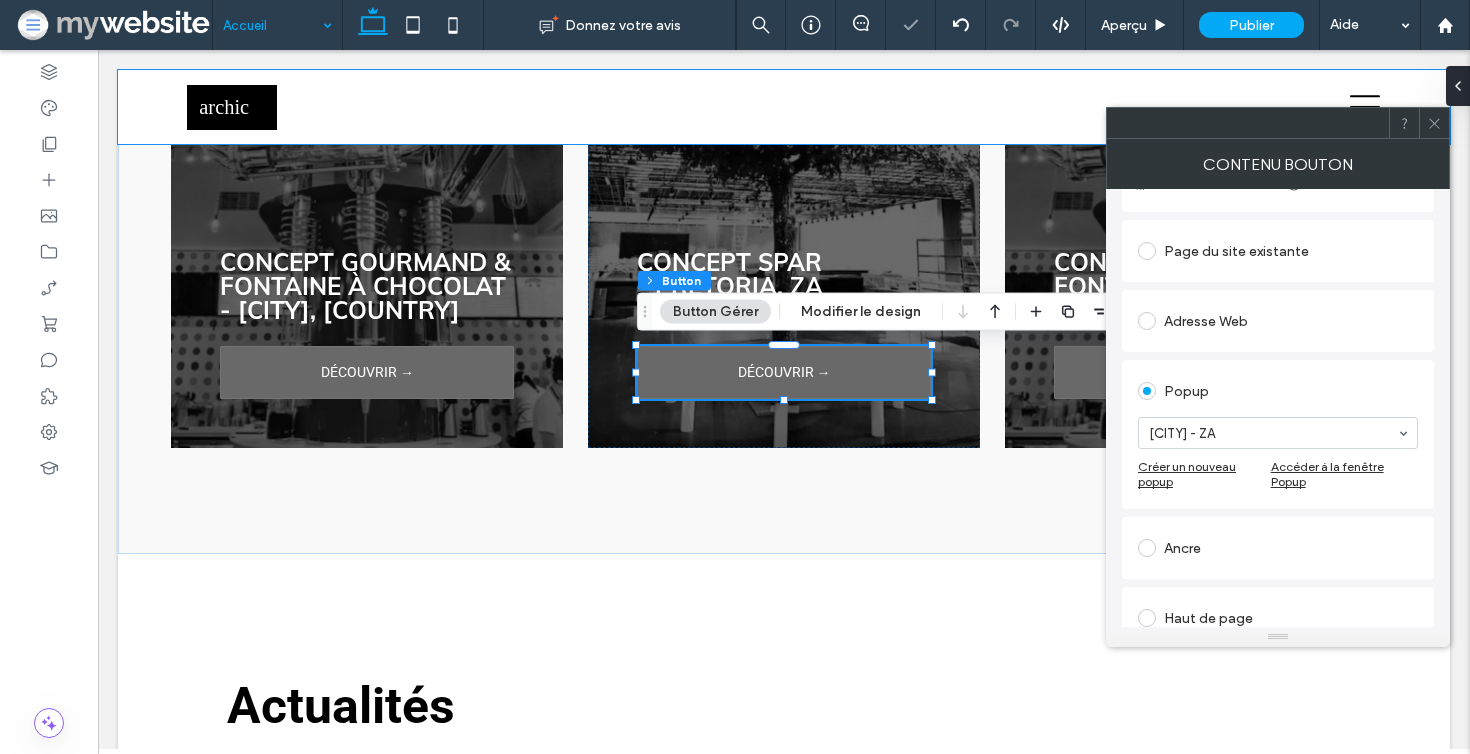 click 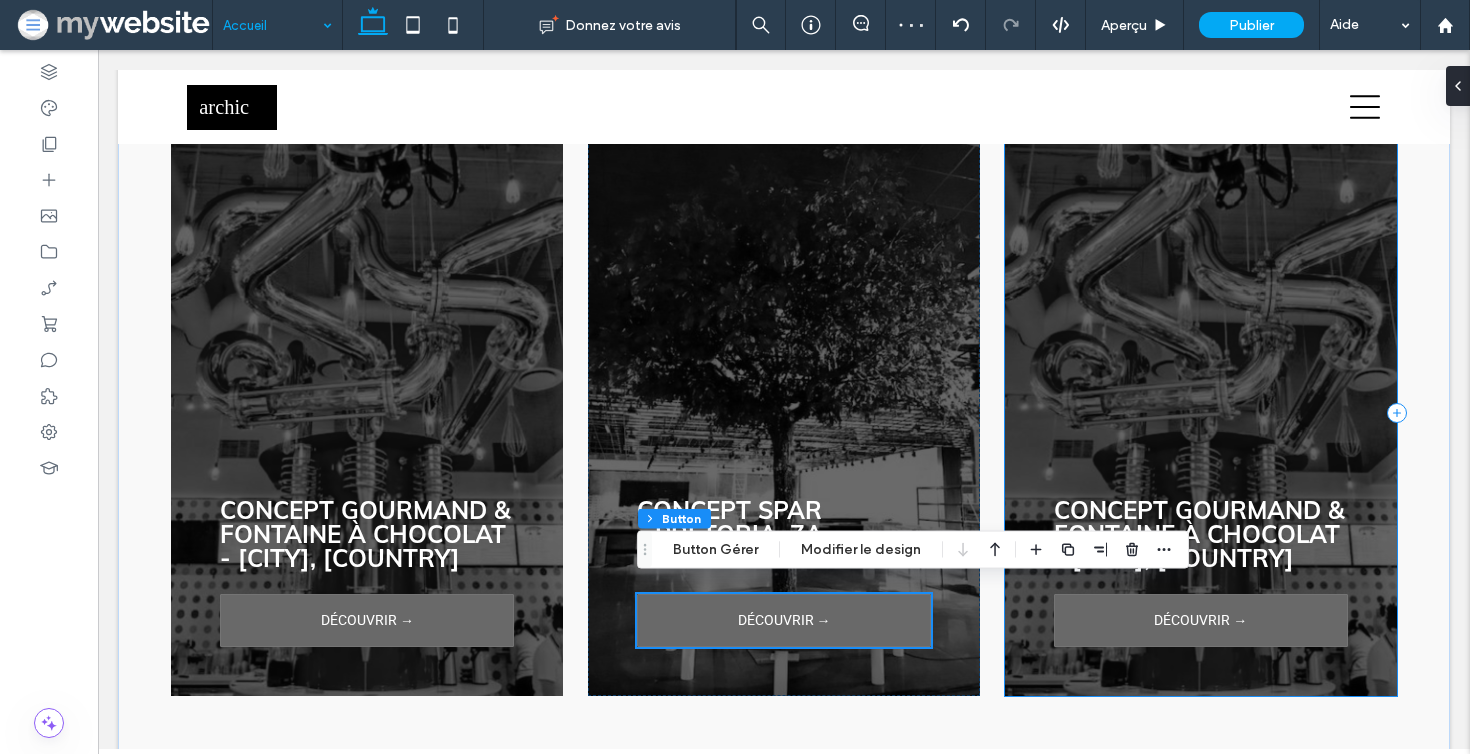 scroll, scrollTop: 3564, scrollLeft: 0, axis: vertical 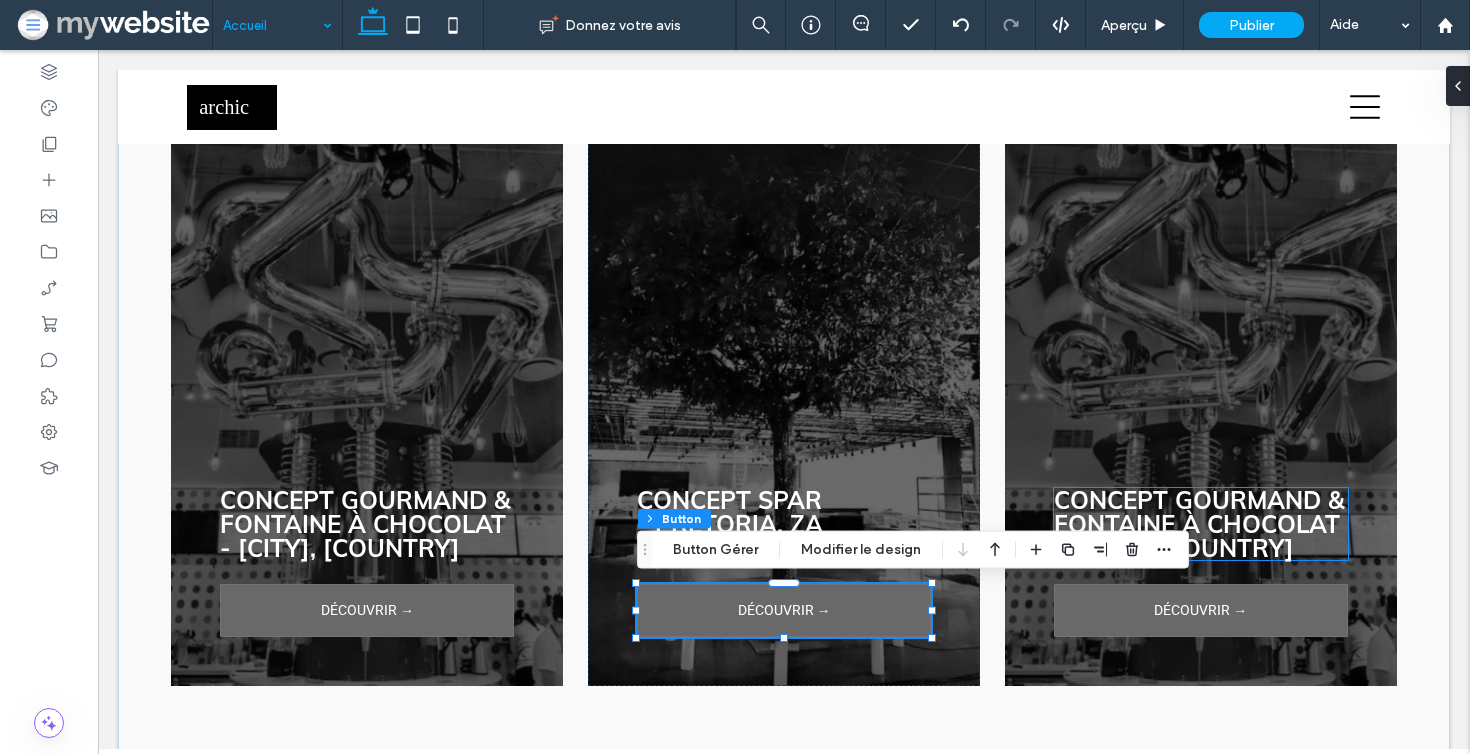 click on "Concept Gourmand & FONTAINE À CHOCOLAT" at bounding box center (1199, 512) 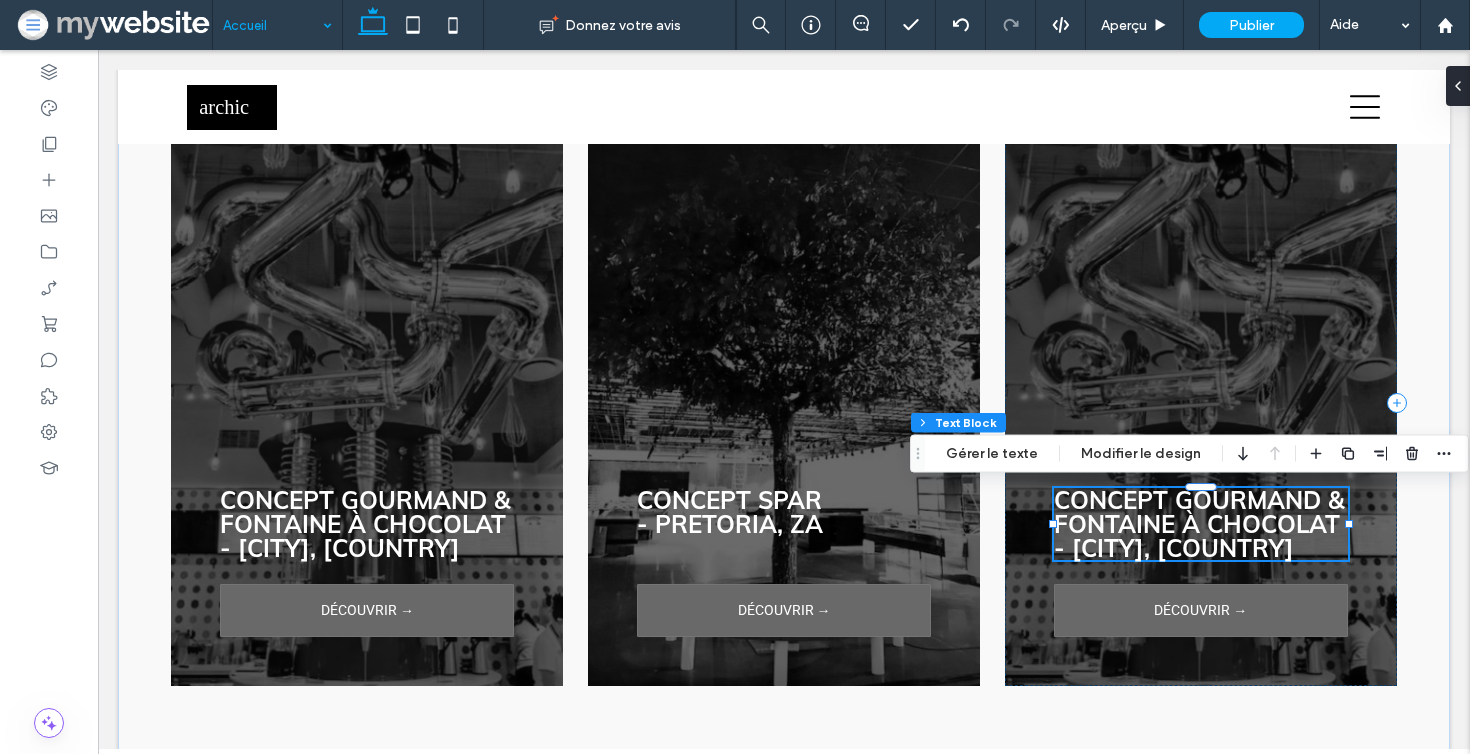 click on "Concept Gourmand & FONTAINE À CHOCOLAT" at bounding box center [1199, 512] 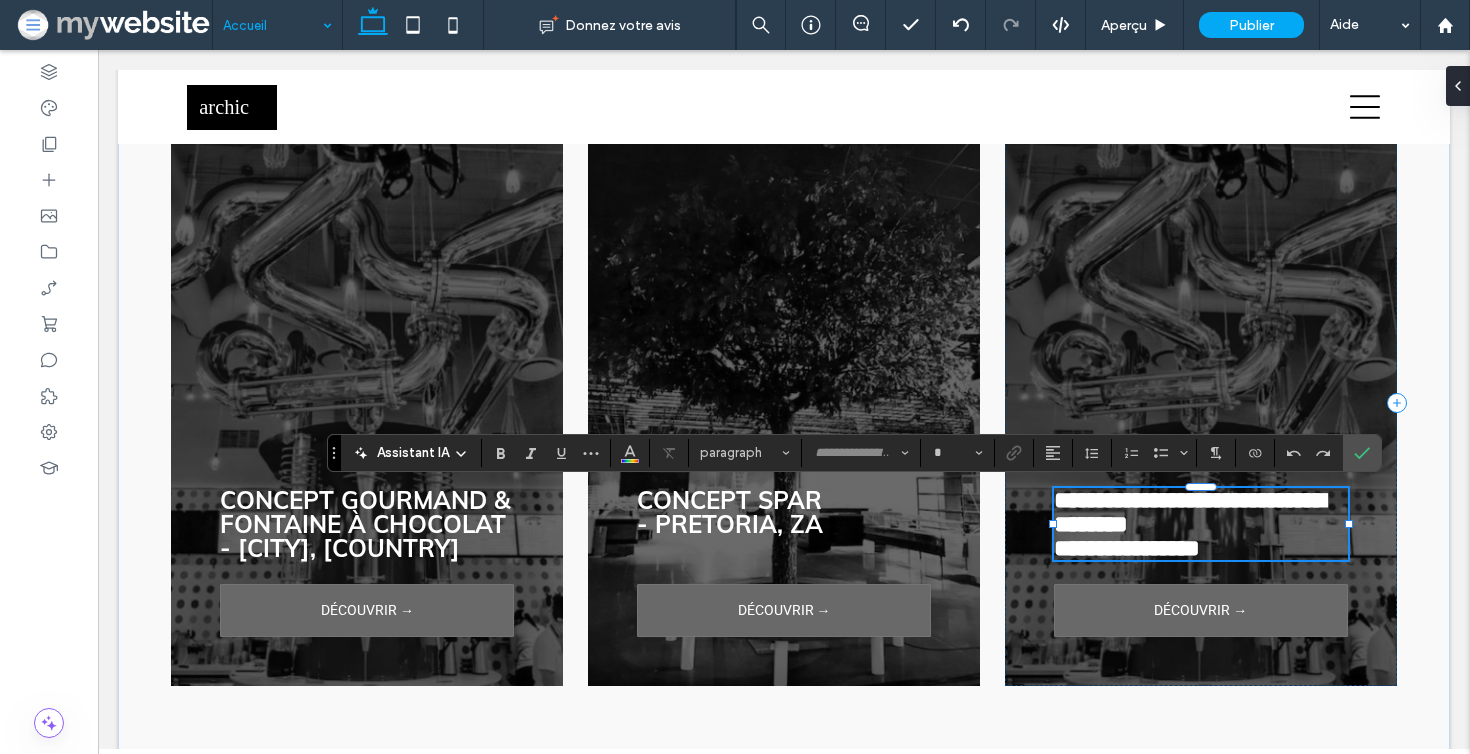 type on "****" 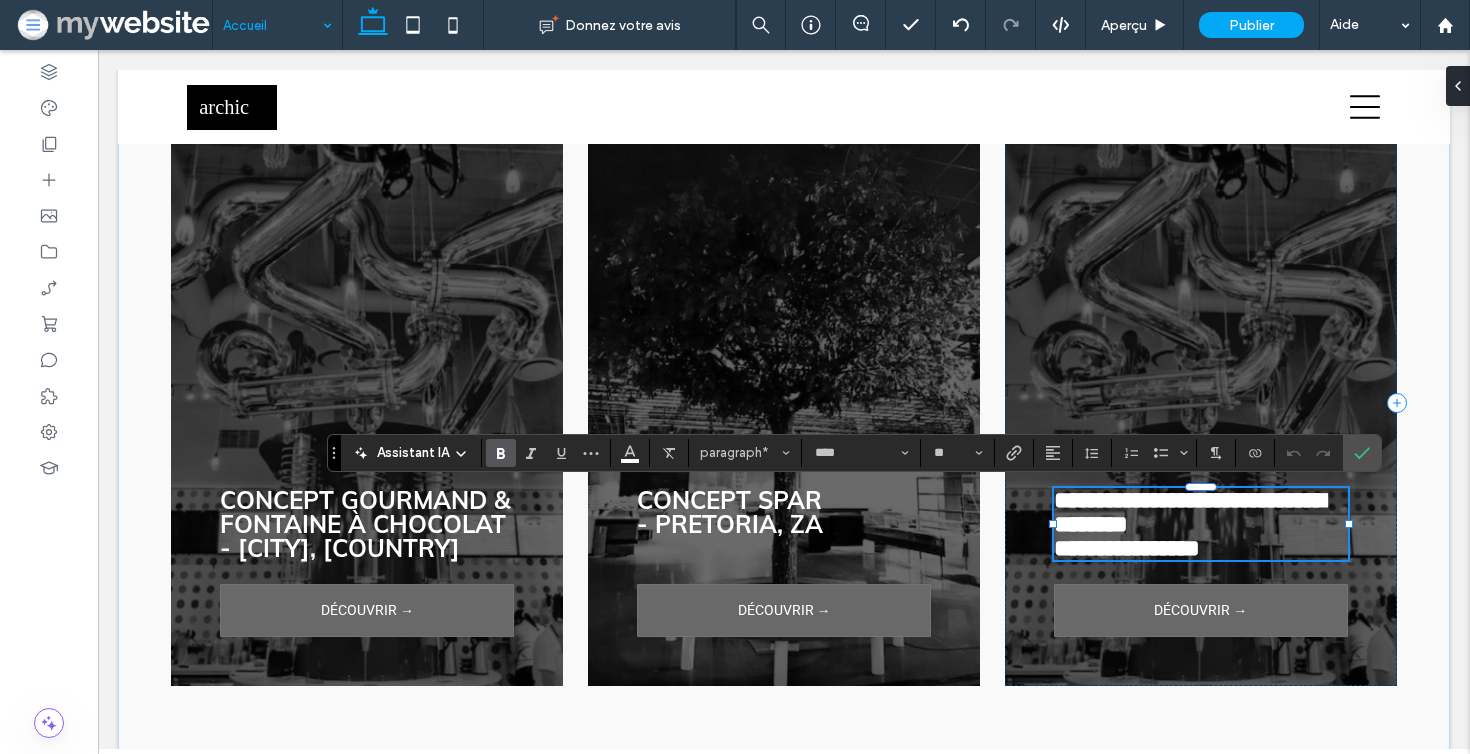 click on "**********" at bounding box center [1127, 548] 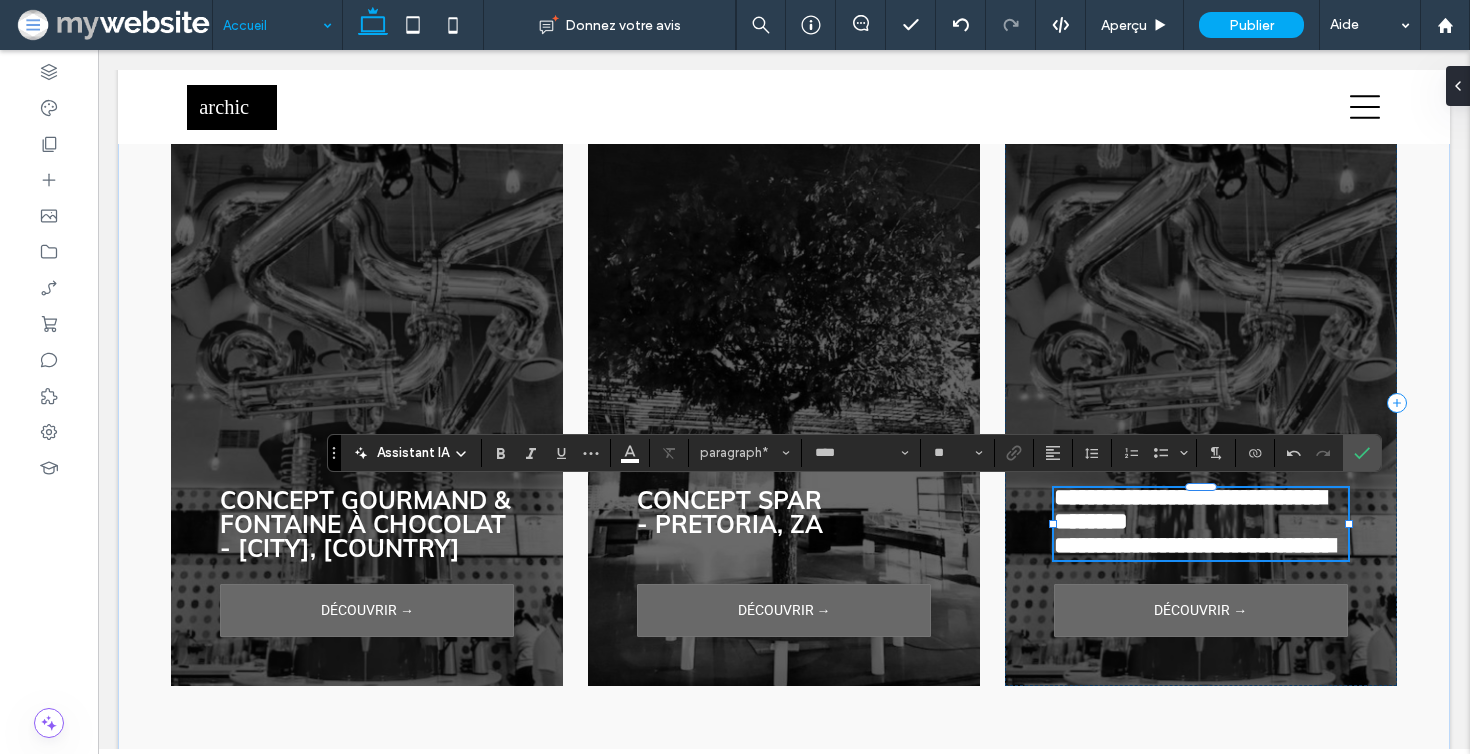 type on "**" 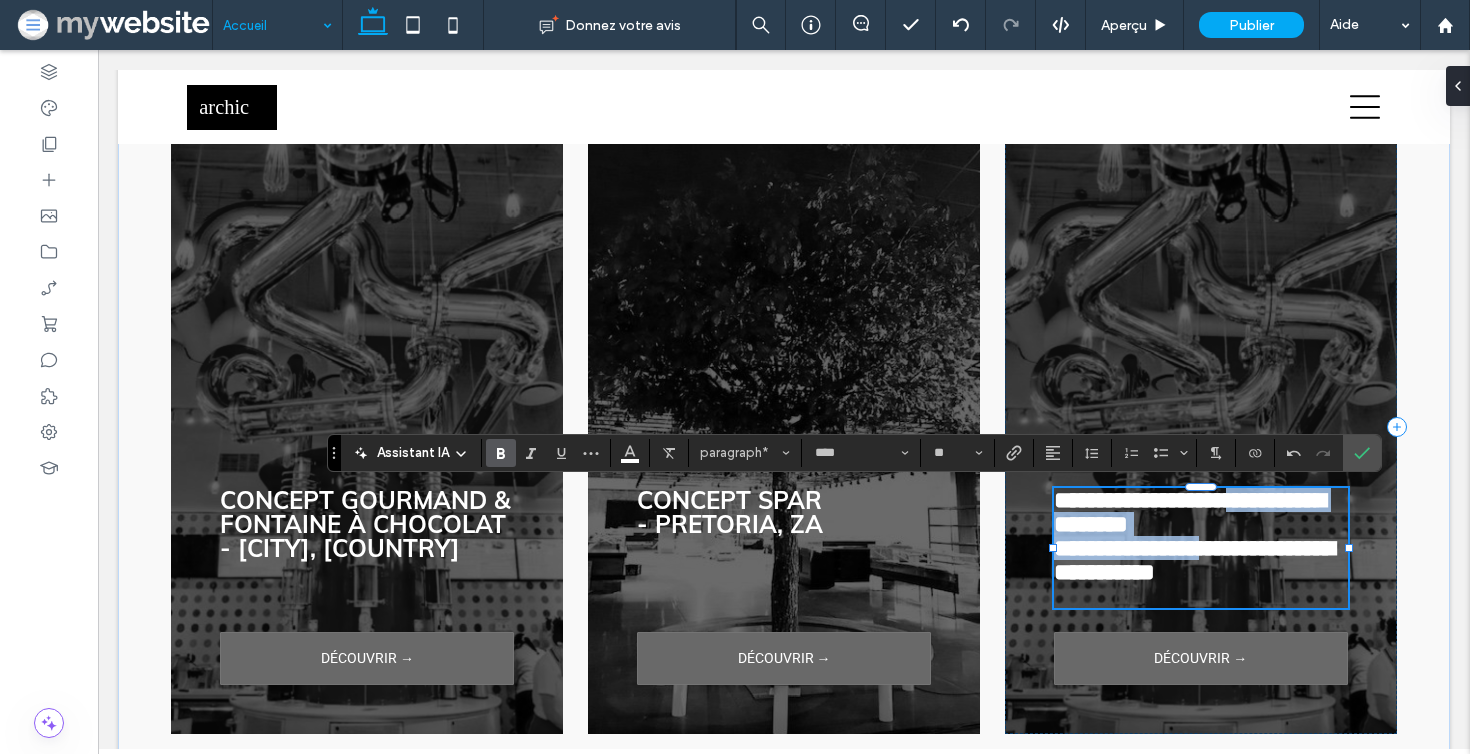 scroll, scrollTop: 0, scrollLeft: 0, axis: both 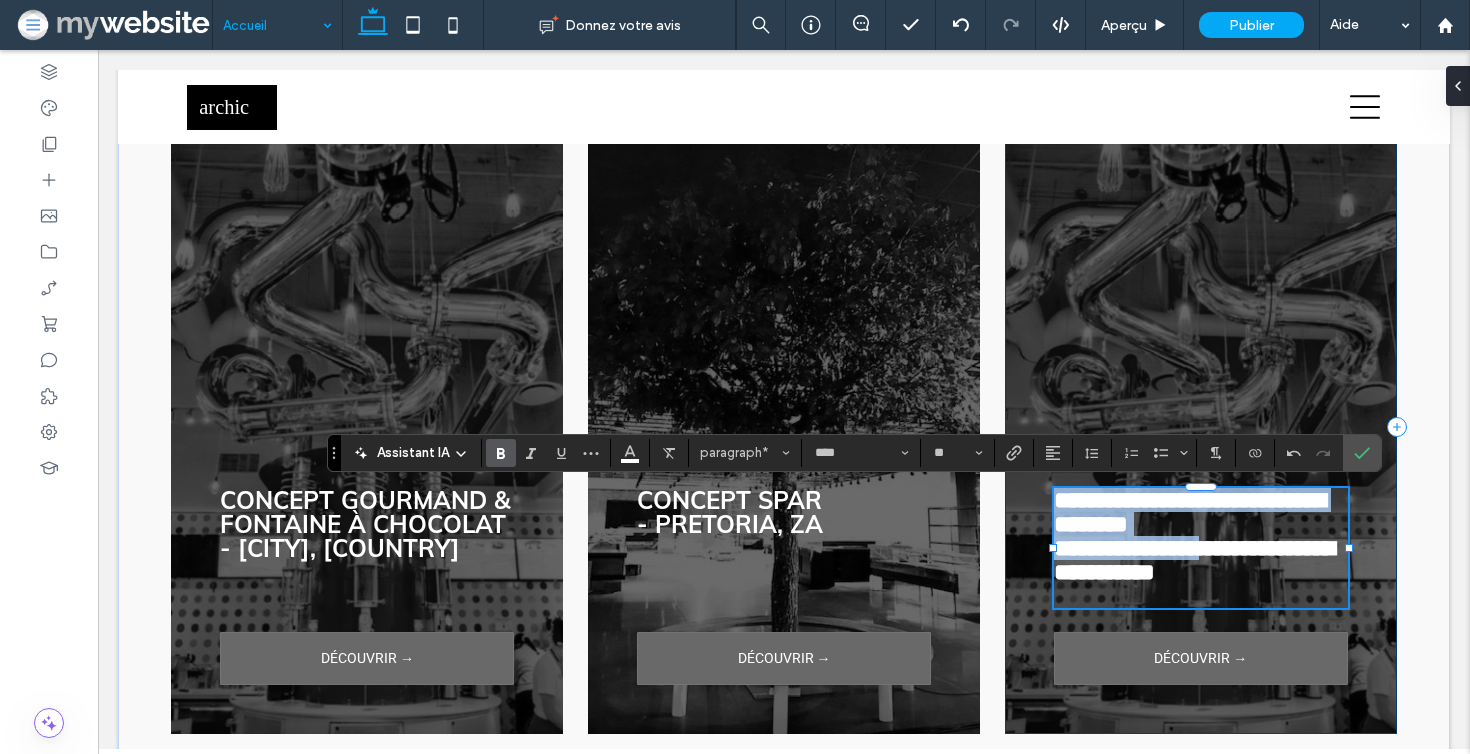 drag, startPoint x: 1103, startPoint y: 566, endPoint x: 1012, endPoint y: 504, distance: 110.11358 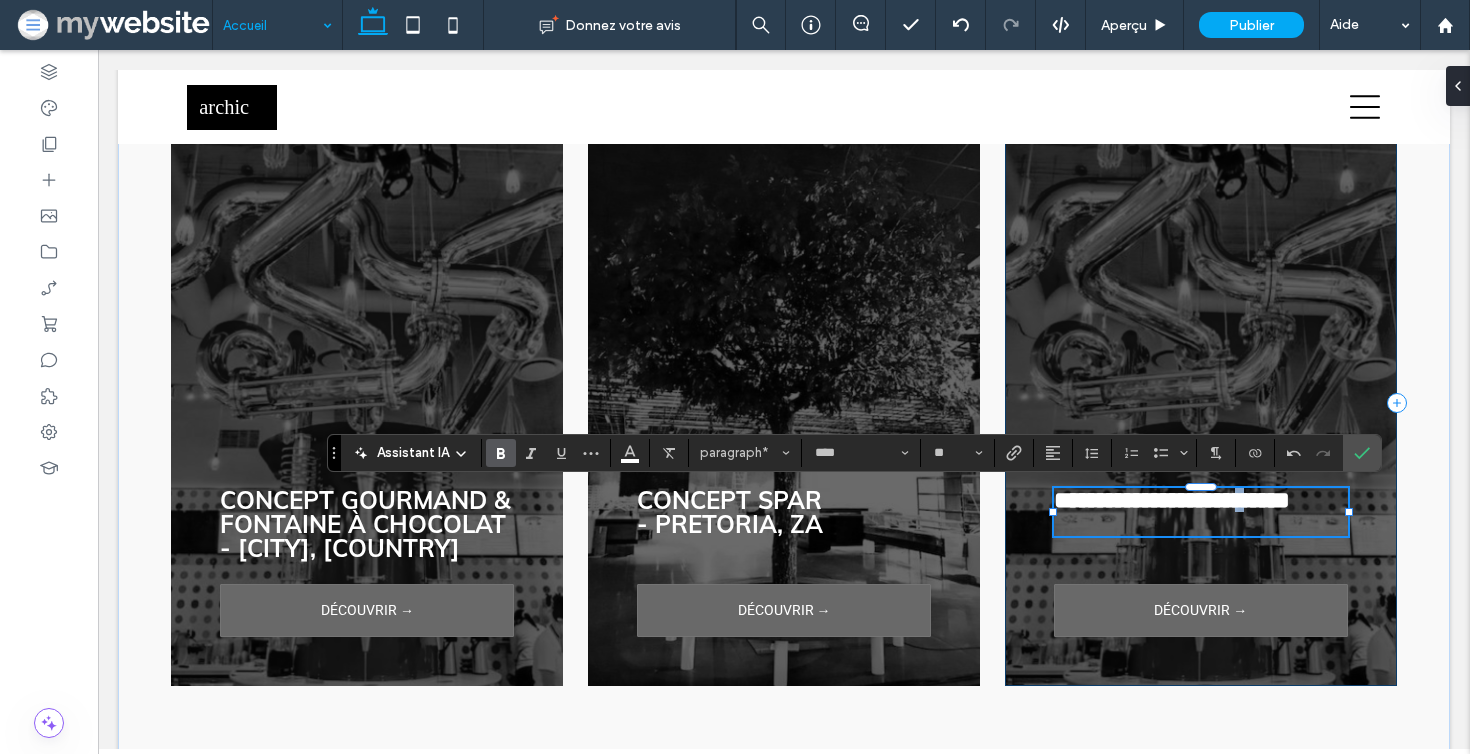 scroll, scrollTop: 0, scrollLeft: 0, axis: both 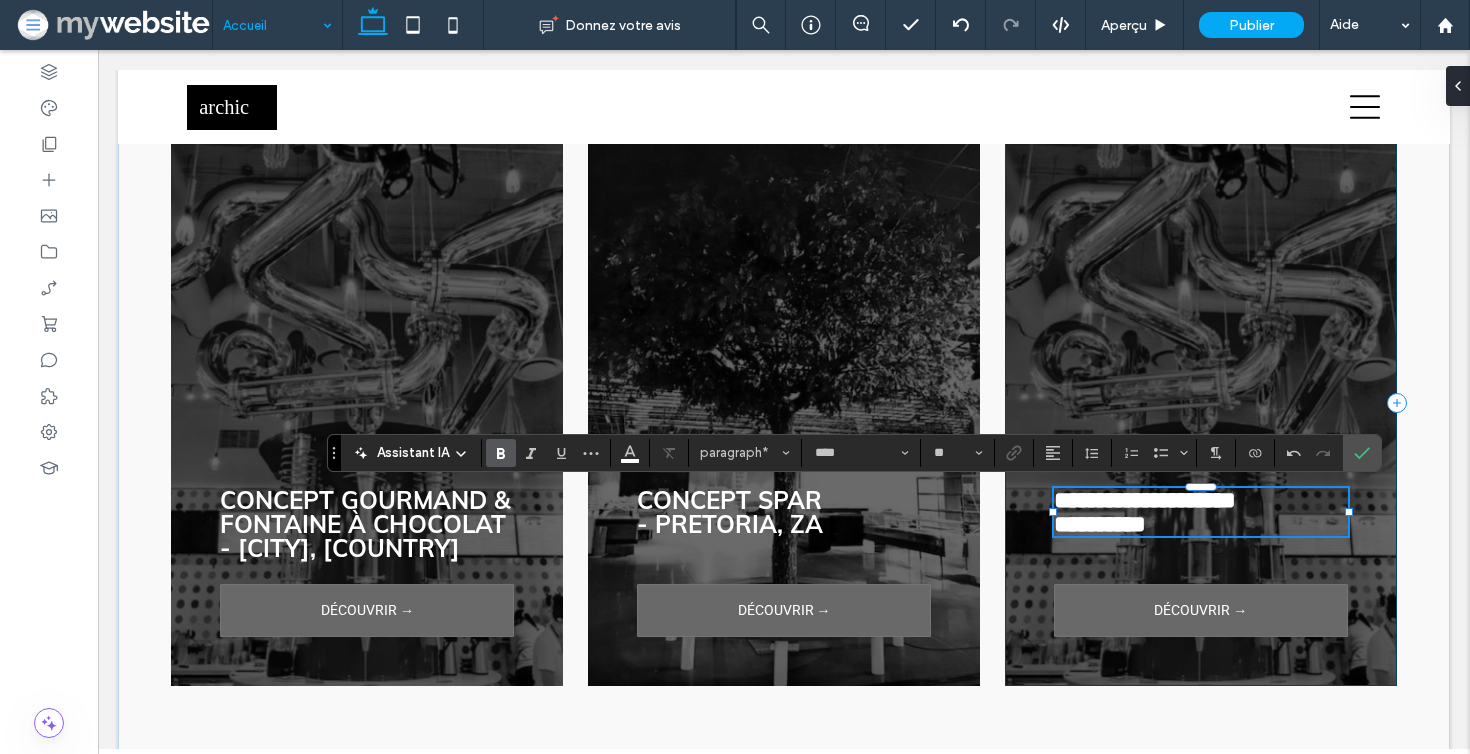 click on "**********" at bounding box center [1201, 403] 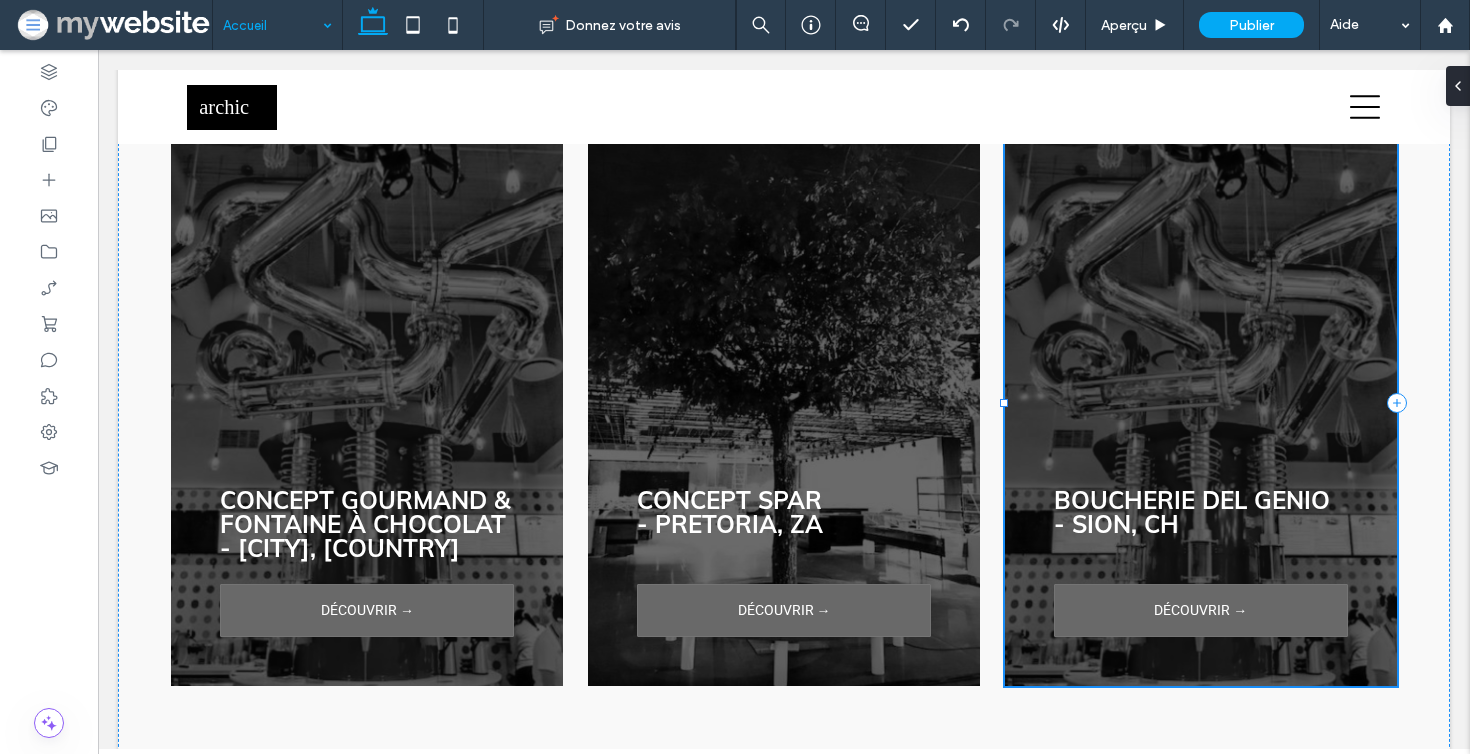 click on "Boucherie DEL GENIO  - SION, CH
DÉCOUVRIR →" at bounding box center [1201, 403] 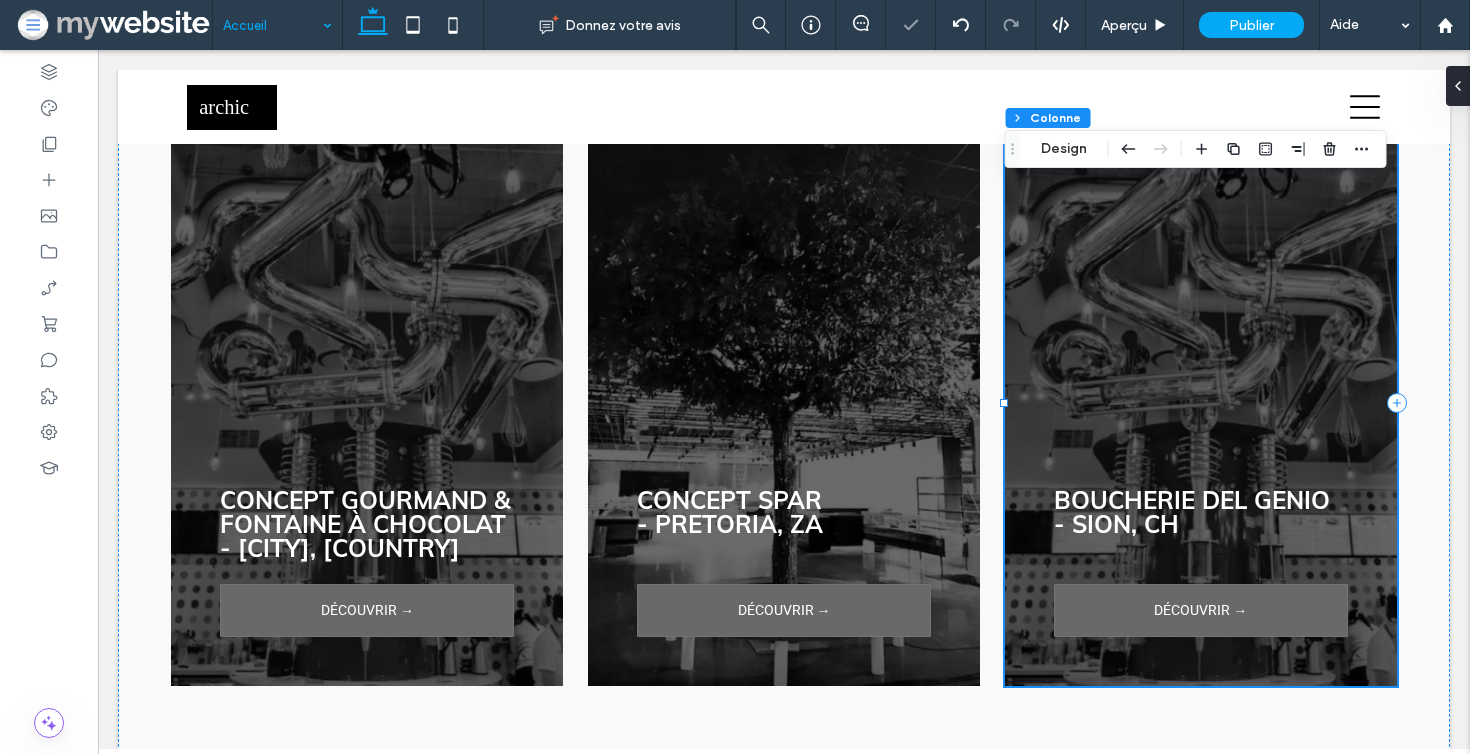click on "Boucherie DEL GENIO  - SION, CH
DÉCOUVRIR →" at bounding box center (1201, 403) 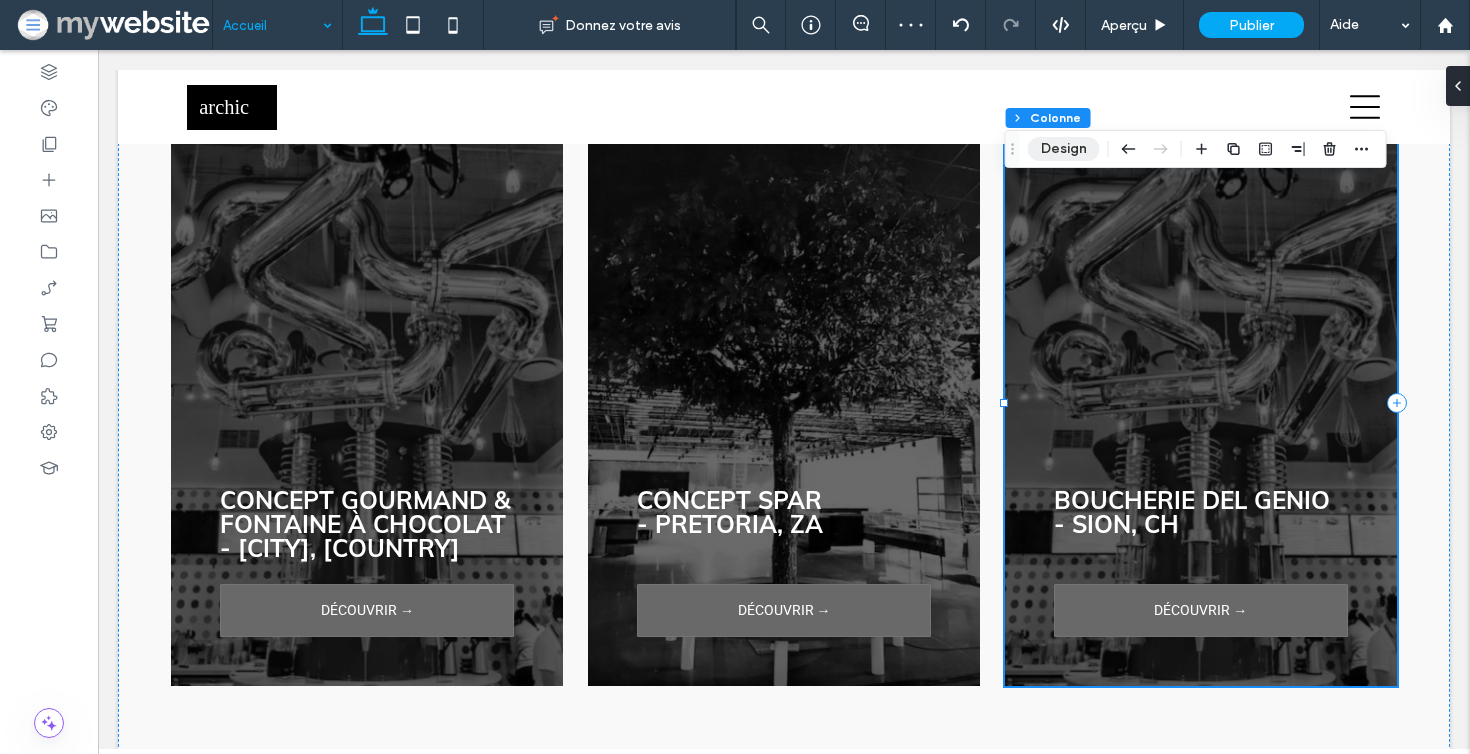 click on "Design" at bounding box center (1064, 149) 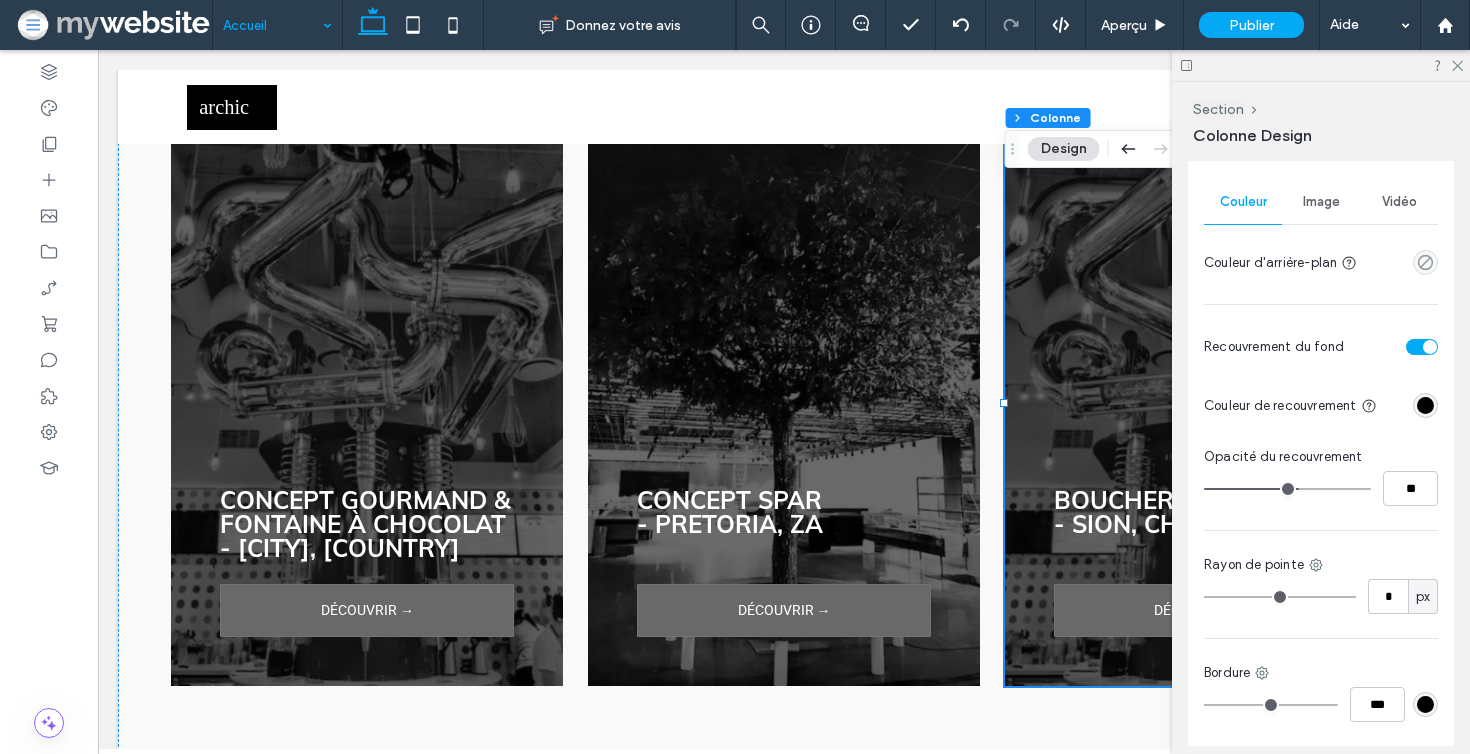 scroll, scrollTop: 915, scrollLeft: 0, axis: vertical 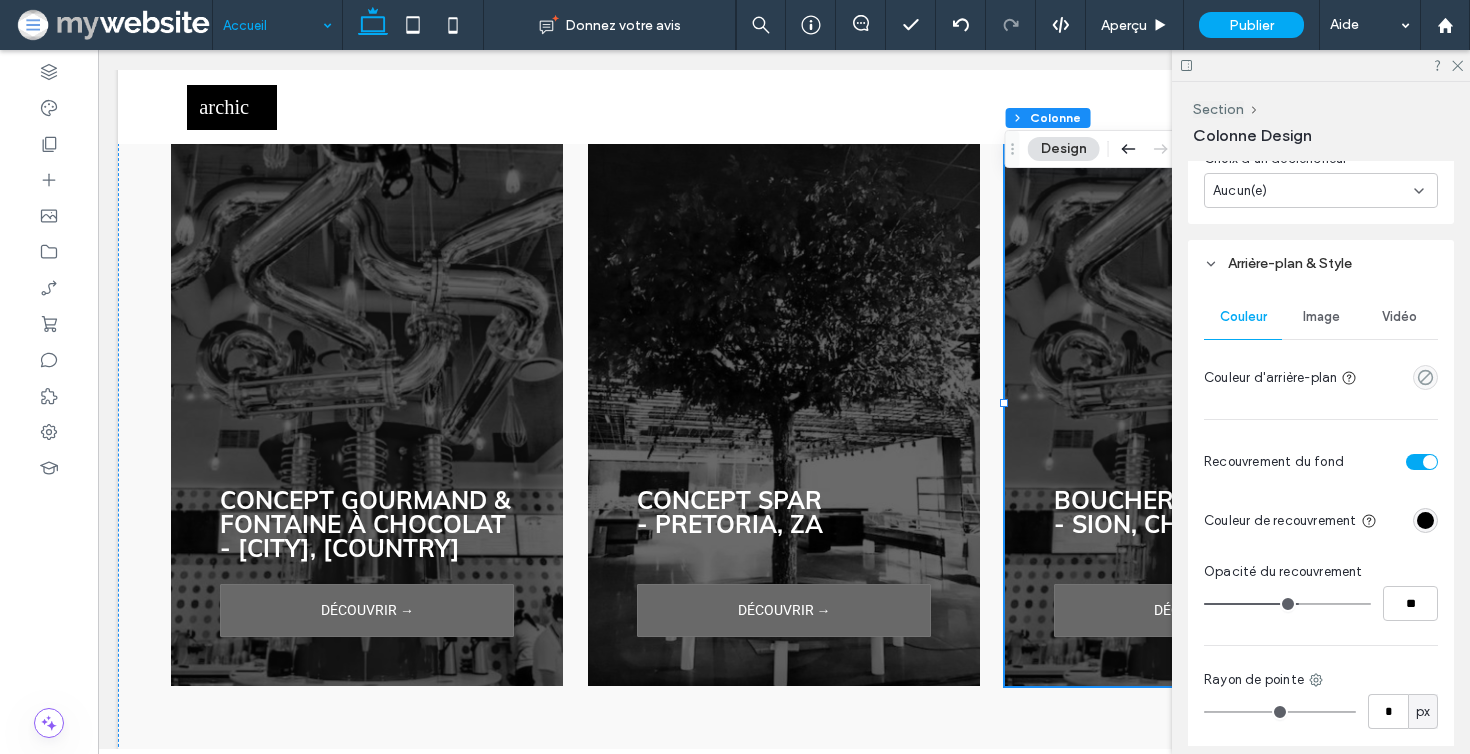 click on "Image" at bounding box center [1321, 317] 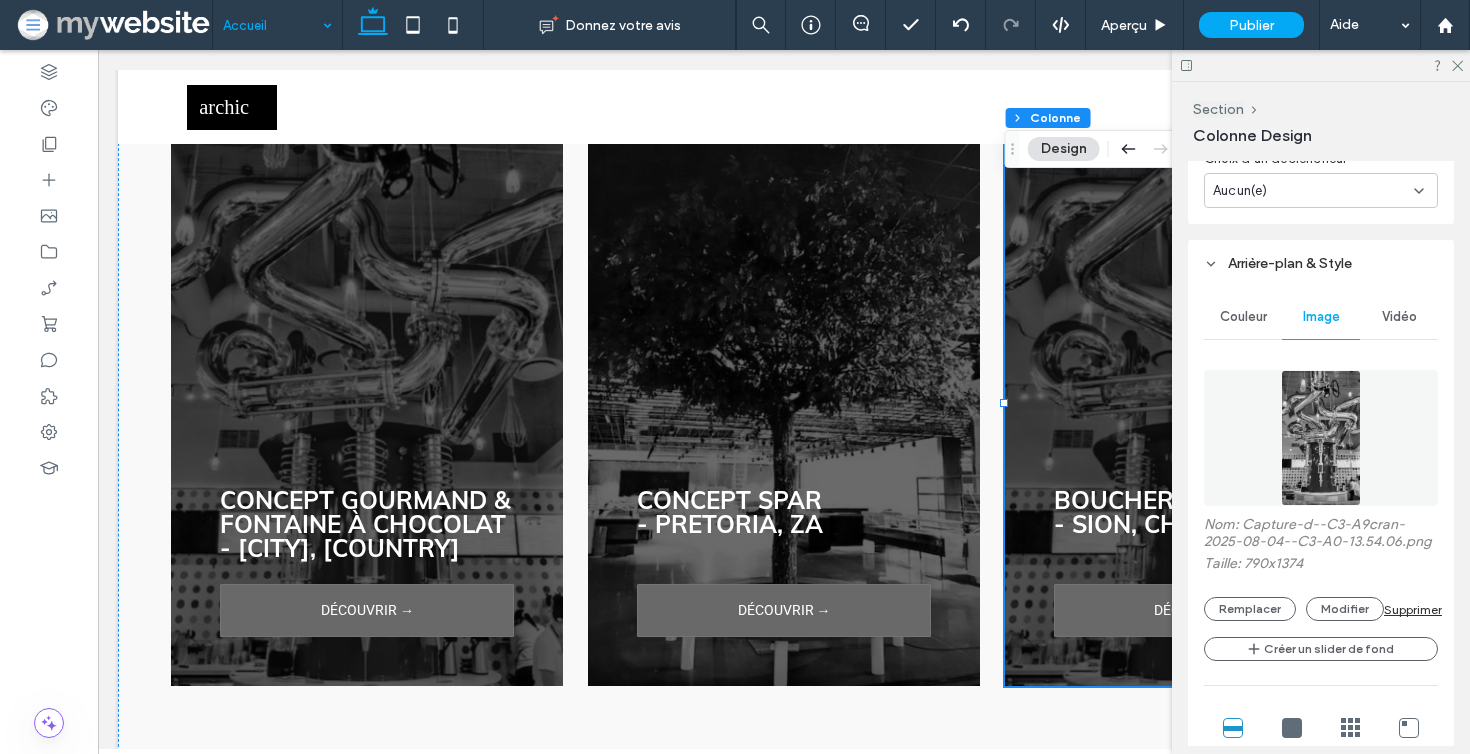 click at bounding box center [1321, 438] 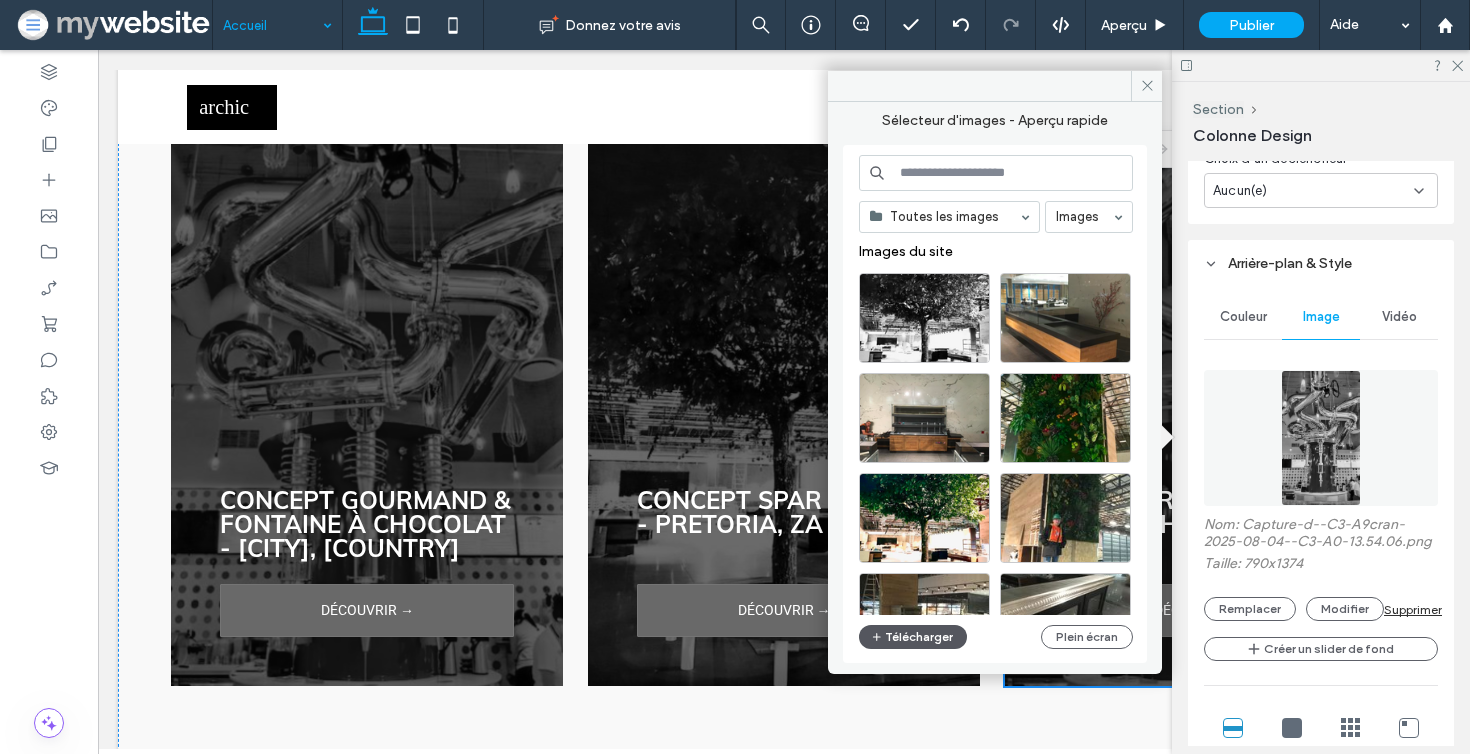 click 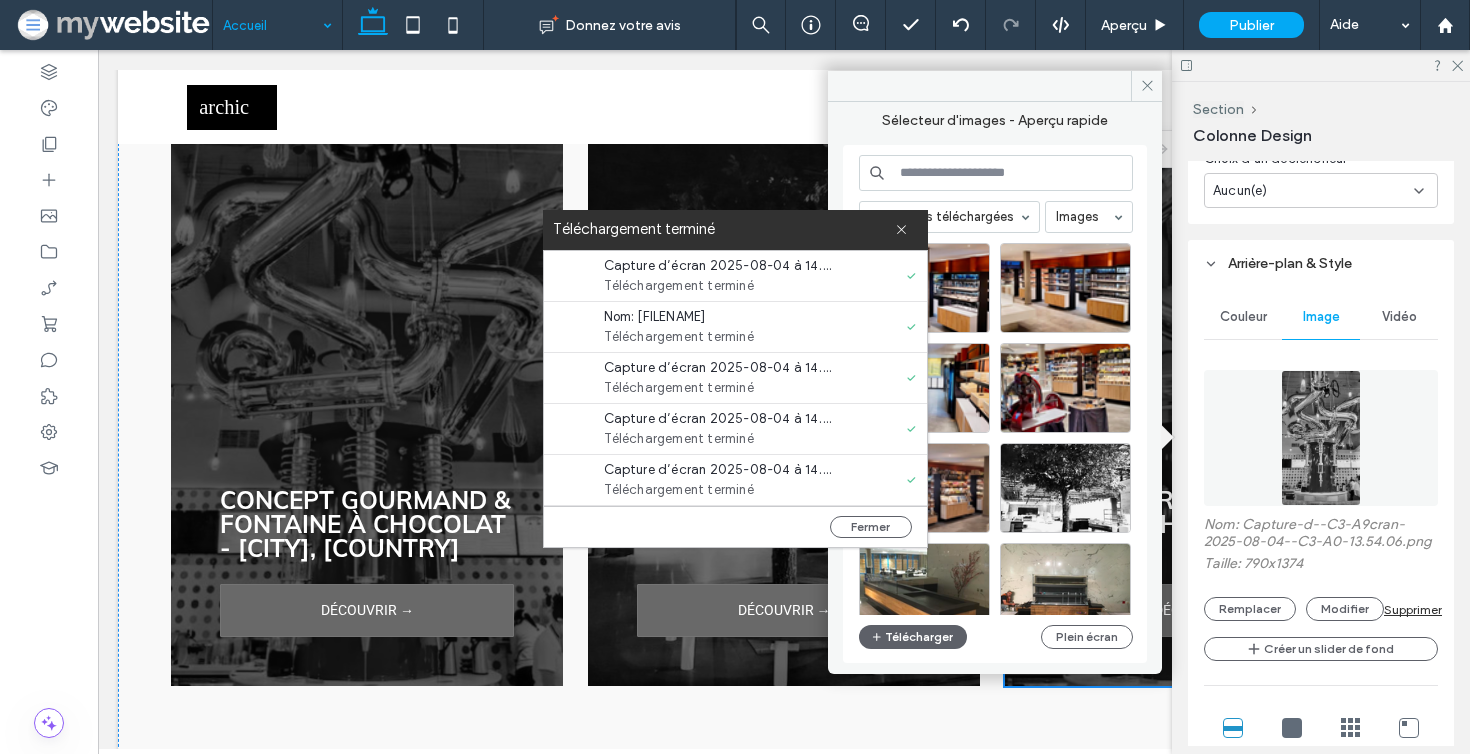 click on "Téléchargement terminé" at bounding box center (724, 229) 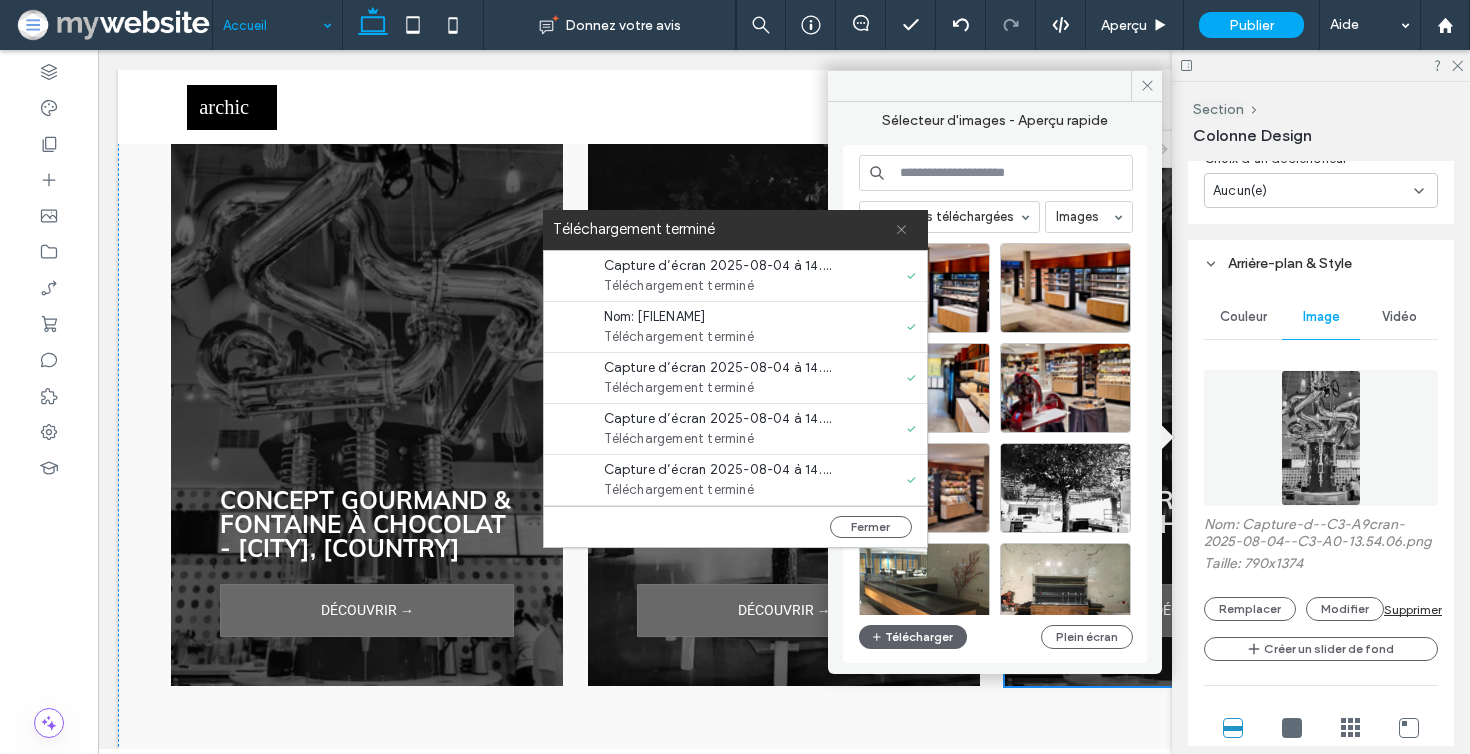click 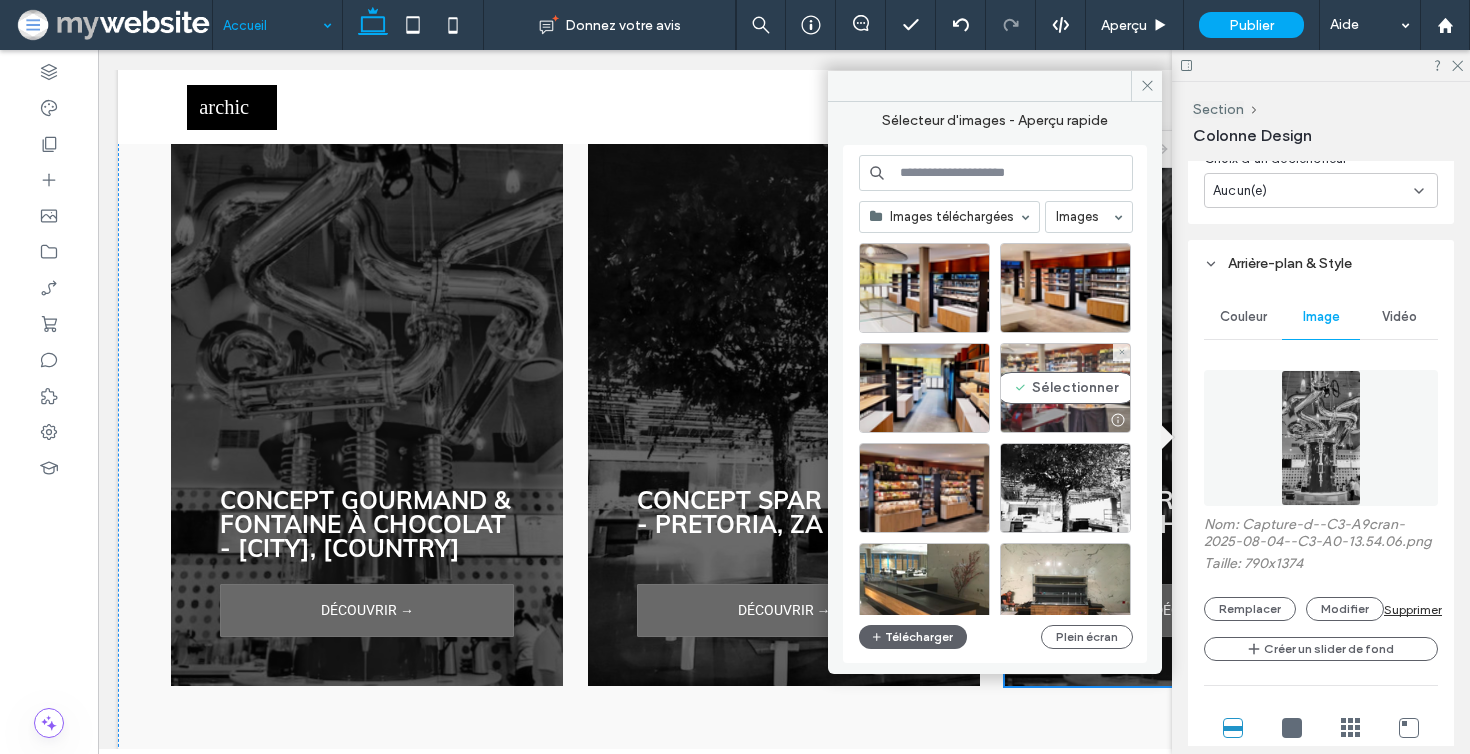click on "Sélectionner" at bounding box center [1065, 388] 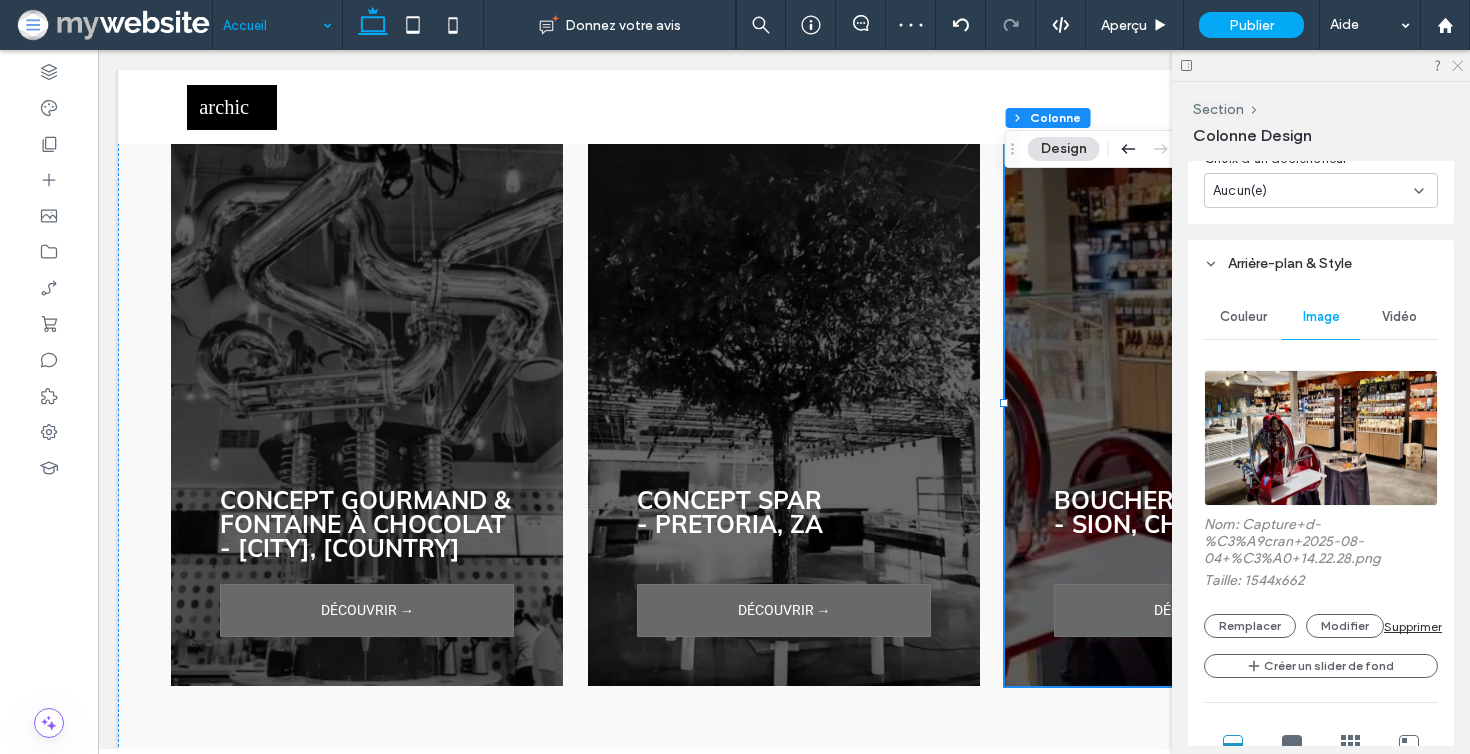 click 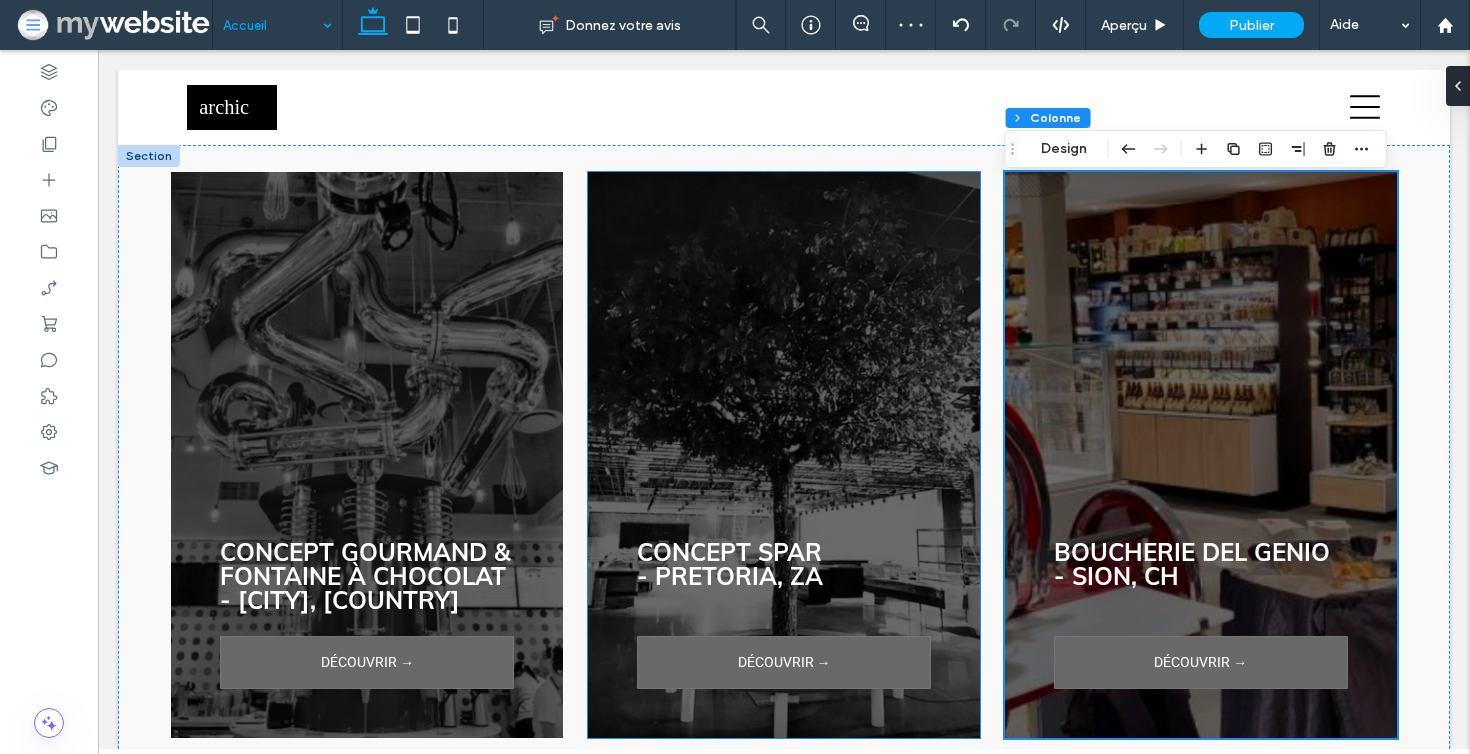 scroll, scrollTop: 3516, scrollLeft: 0, axis: vertical 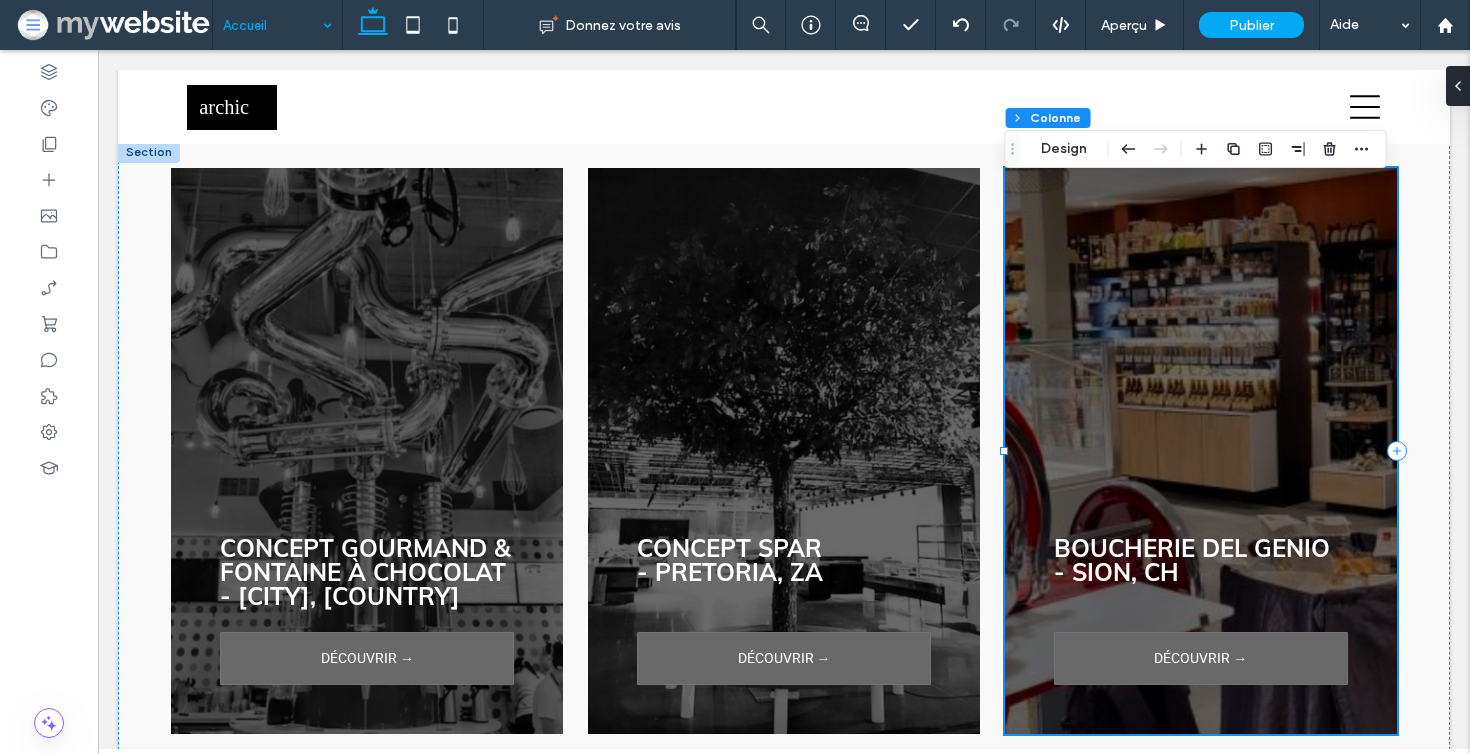 click on "Boucherie DEL GENIO  - SION, CH
DÉCOUVRIR →" at bounding box center (1201, 451) 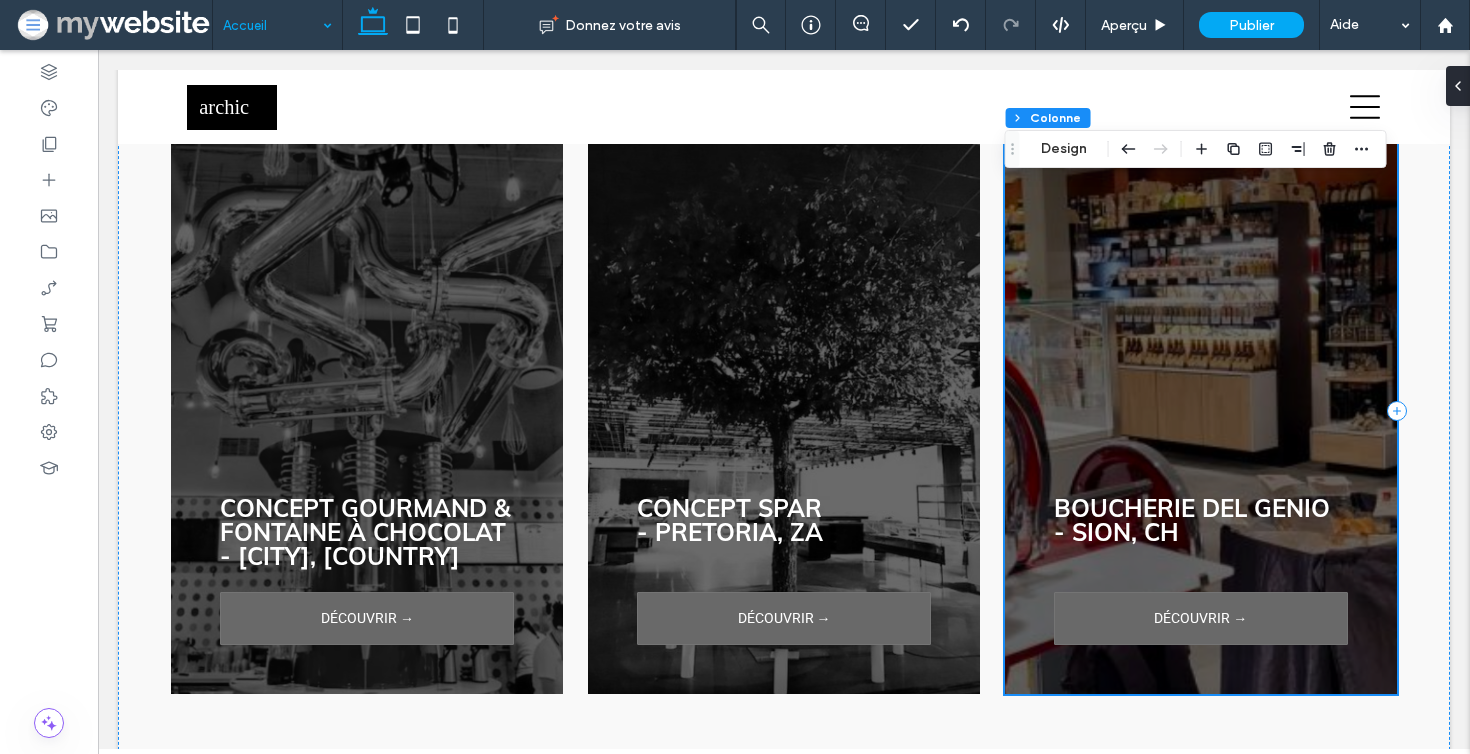 scroll, scrollTop: 3522, scrollLeft: 0, axis: vertical 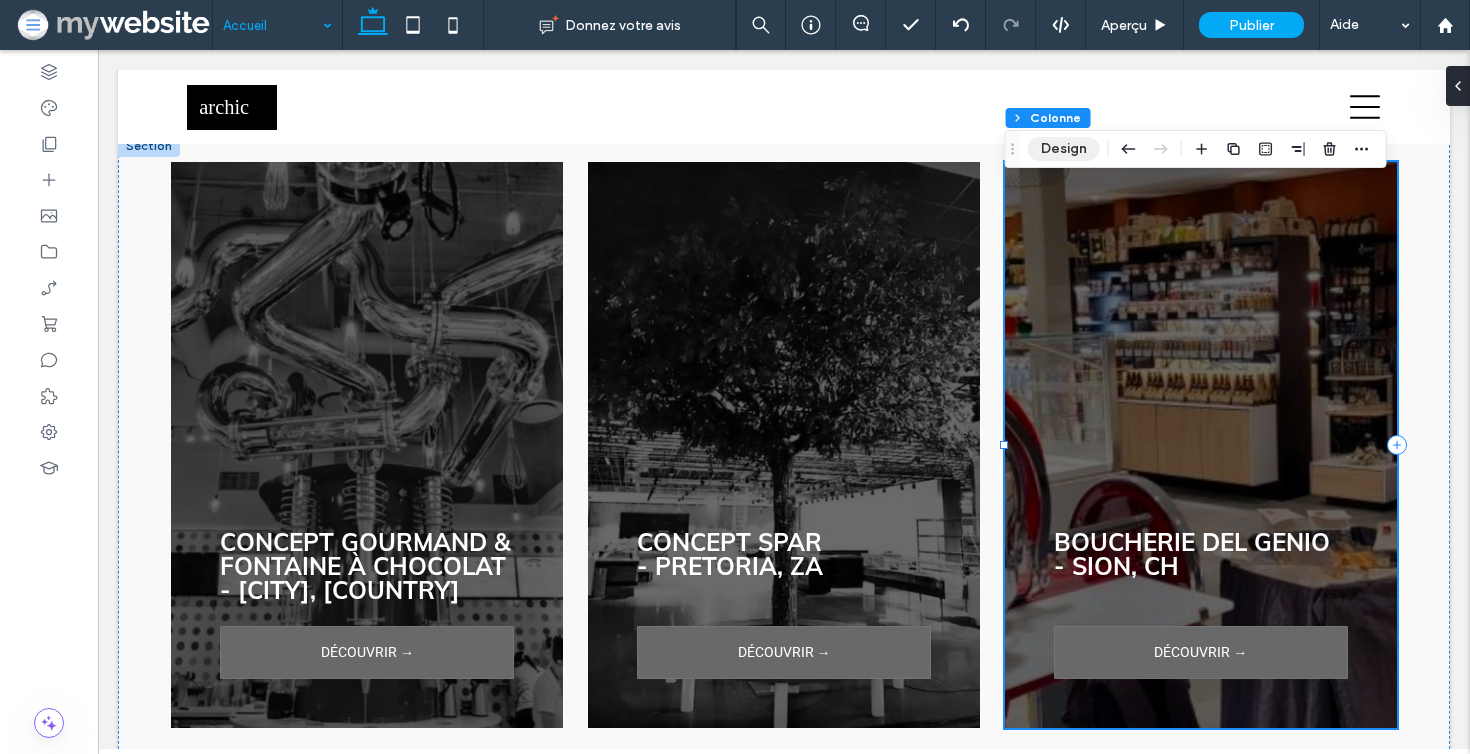 click on "Design" at bounding box center (1064, 149) 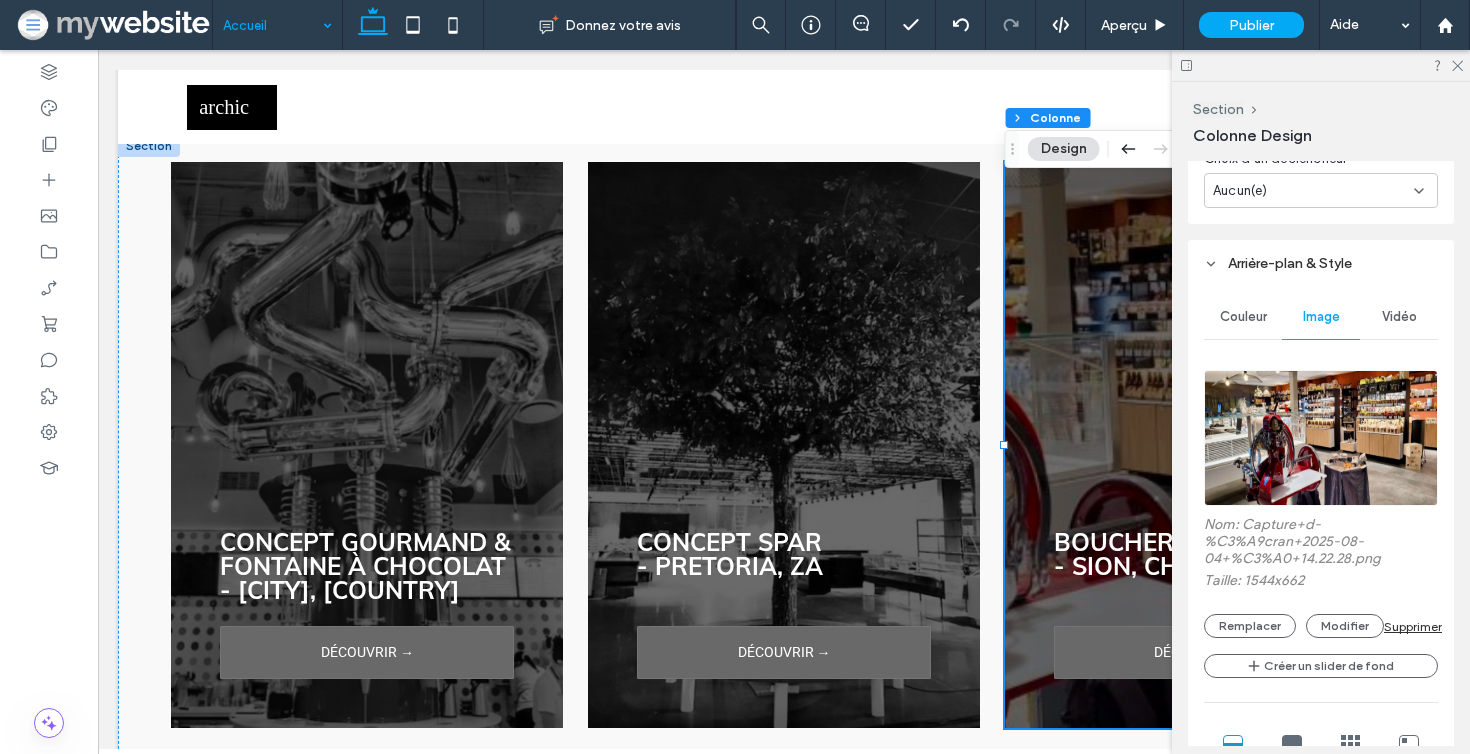 click at bounding box center (1321, 438) 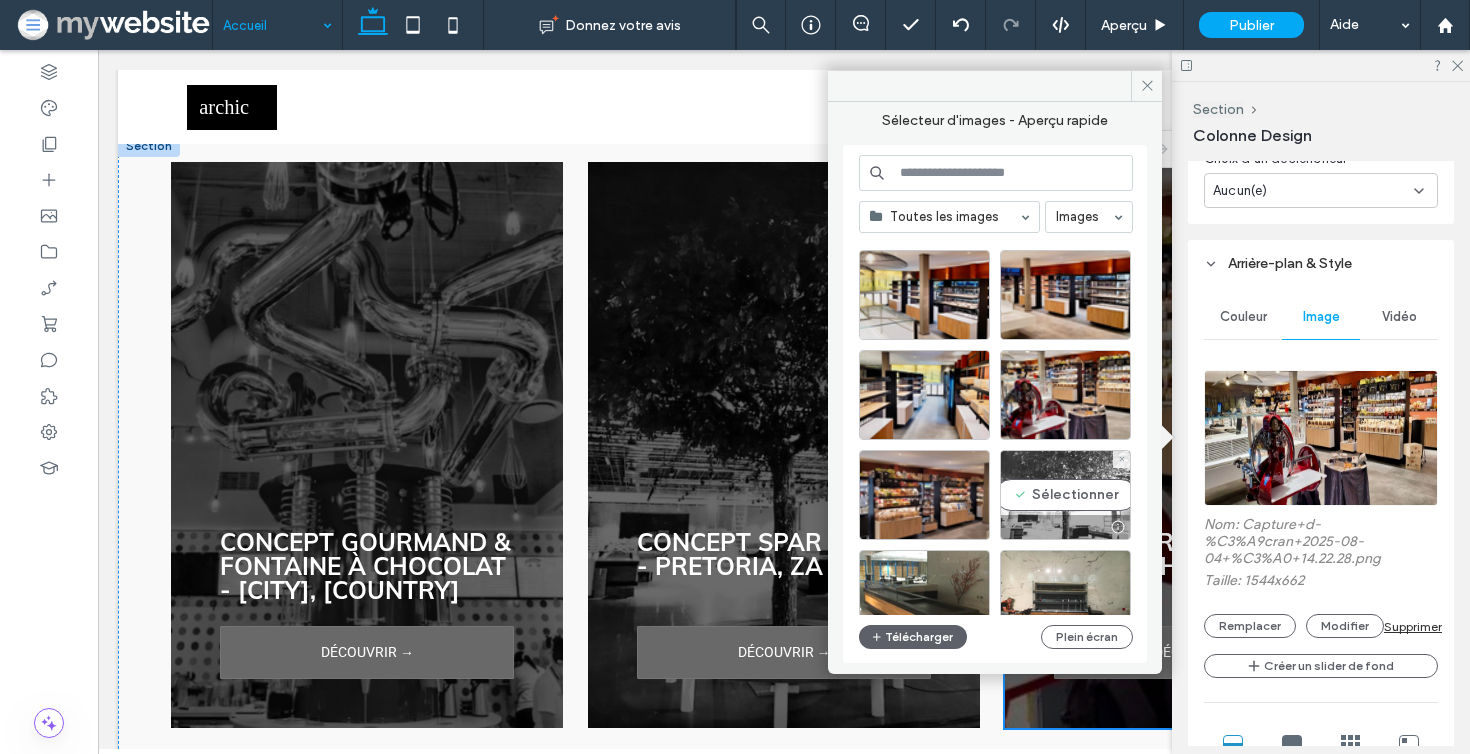 scroll, scrollTop: 33, scrollLeft: 0, axis: vertical 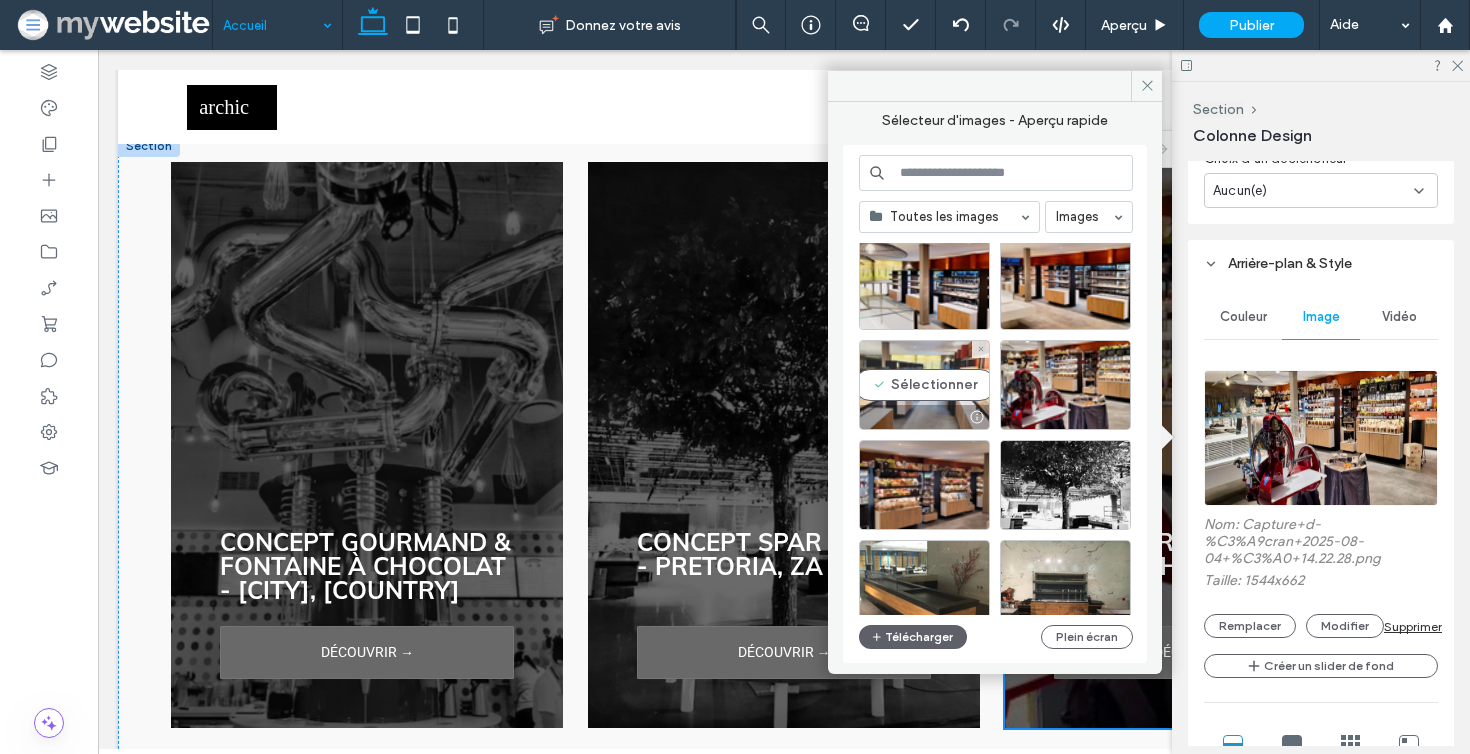 click on "Sélectionner" at bounding box center [924, 385] 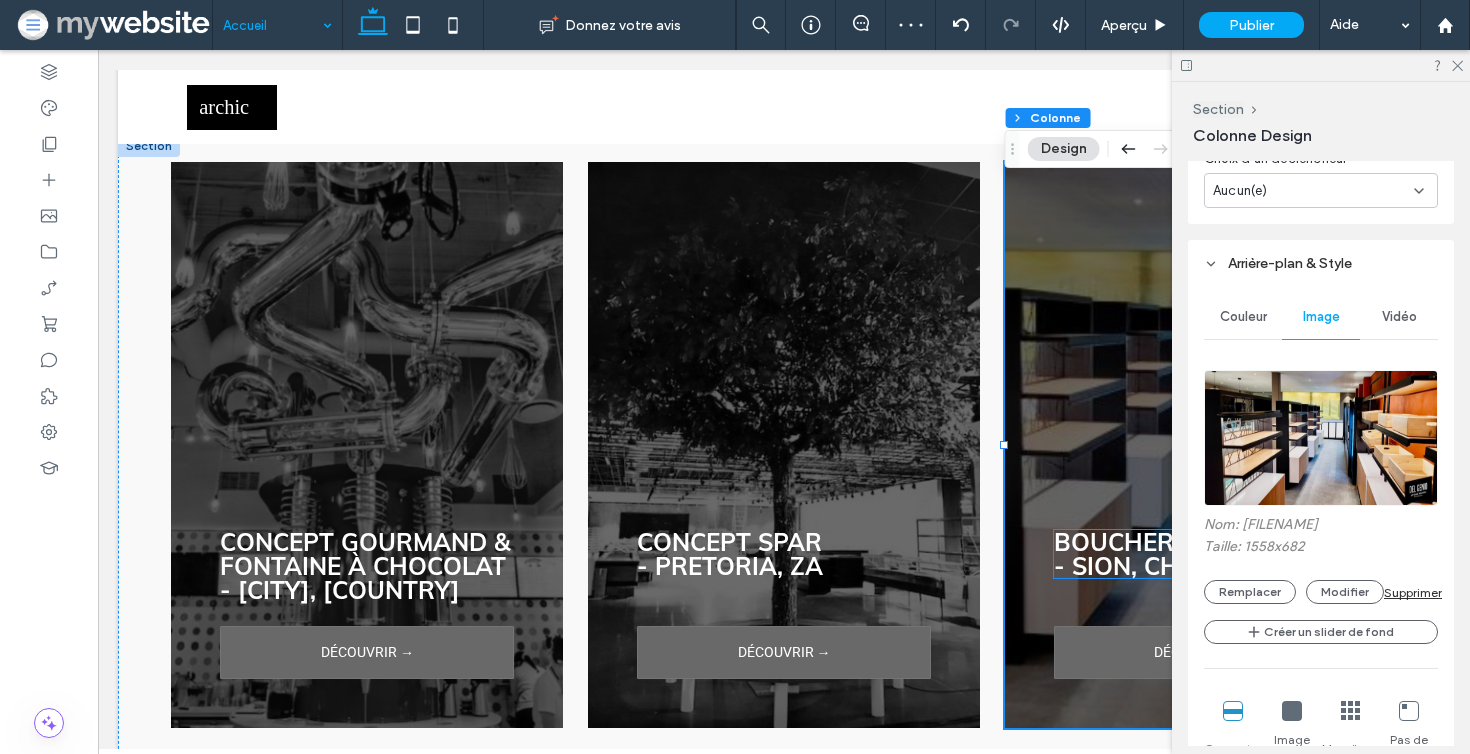 click at bounding box center [1321, 65] 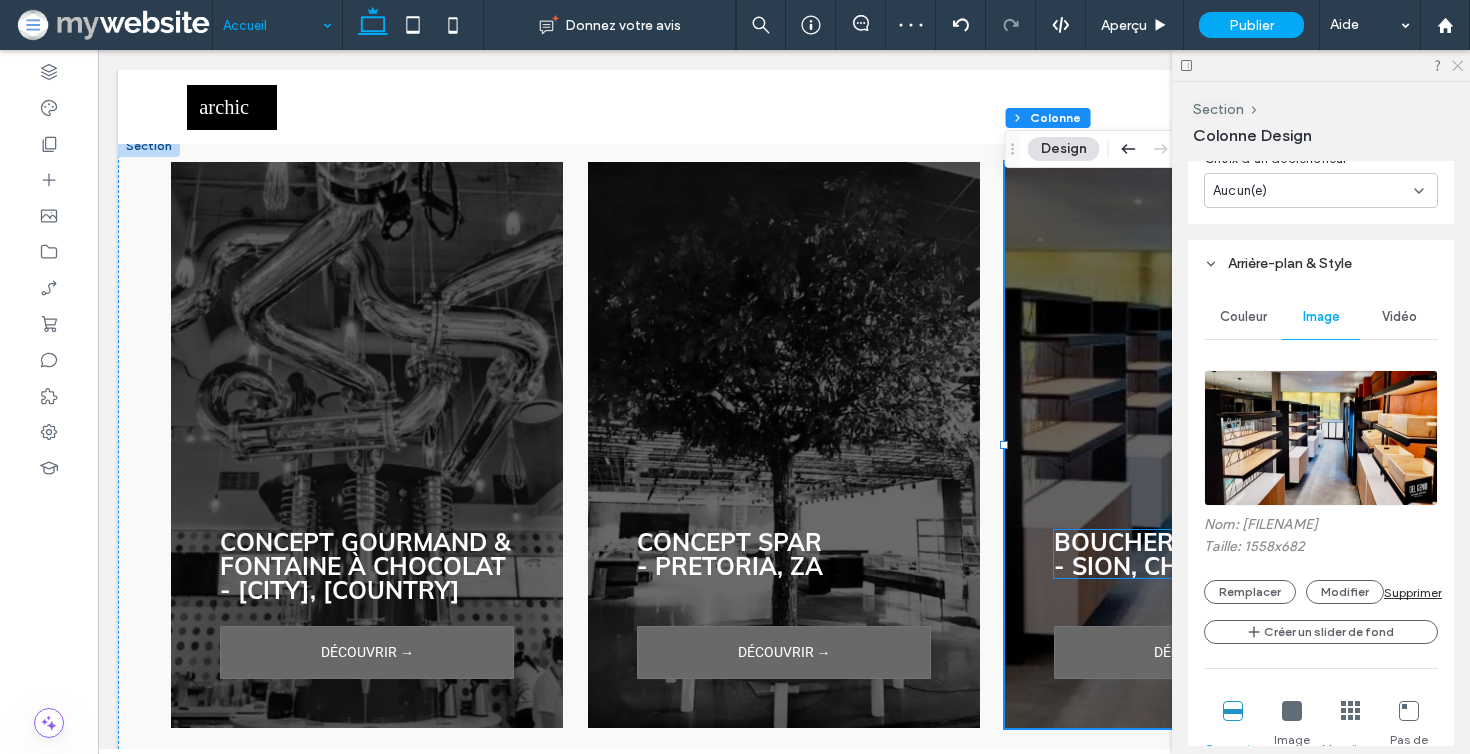 click 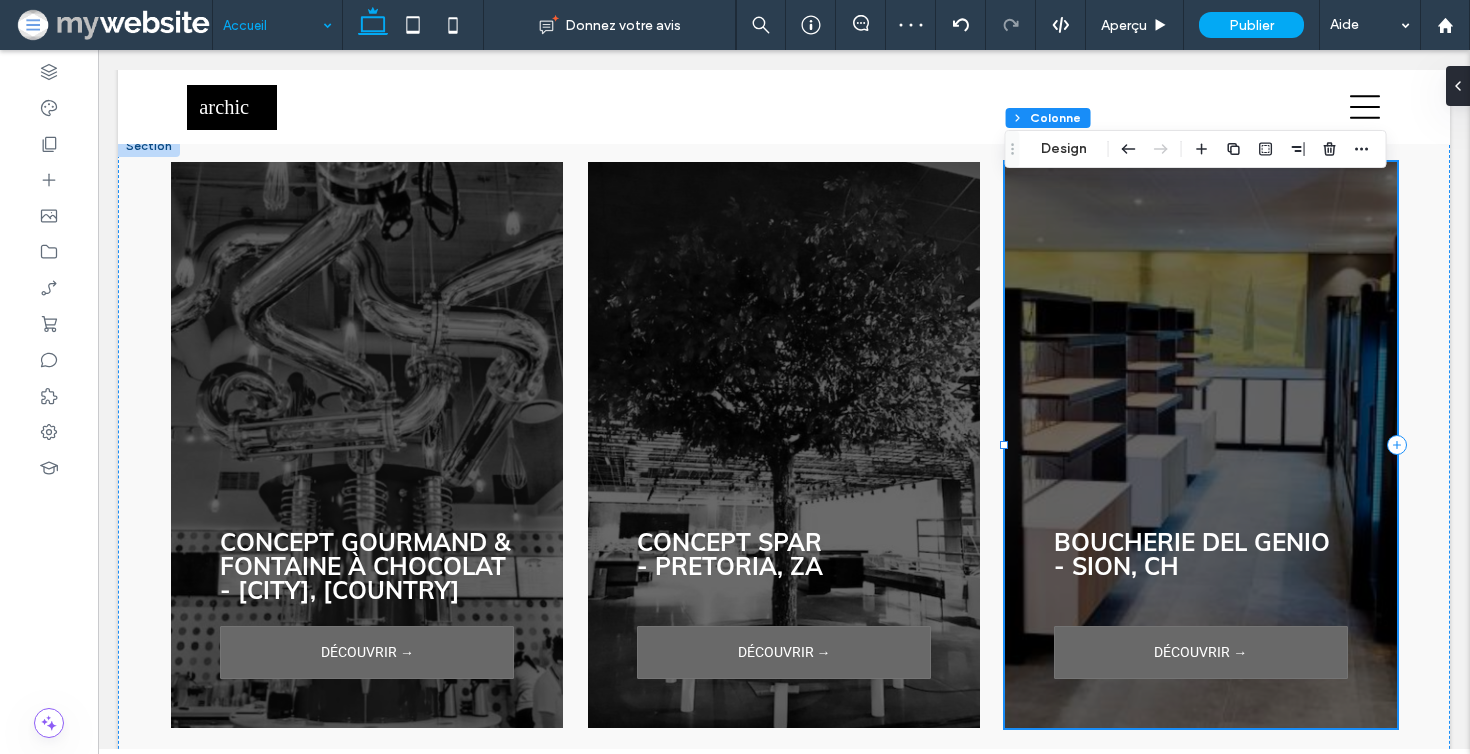 click on "Boucherie DEL GENIO  - SION, CH
DÉCOUVRIR →" at bounding box center [1201, 445] 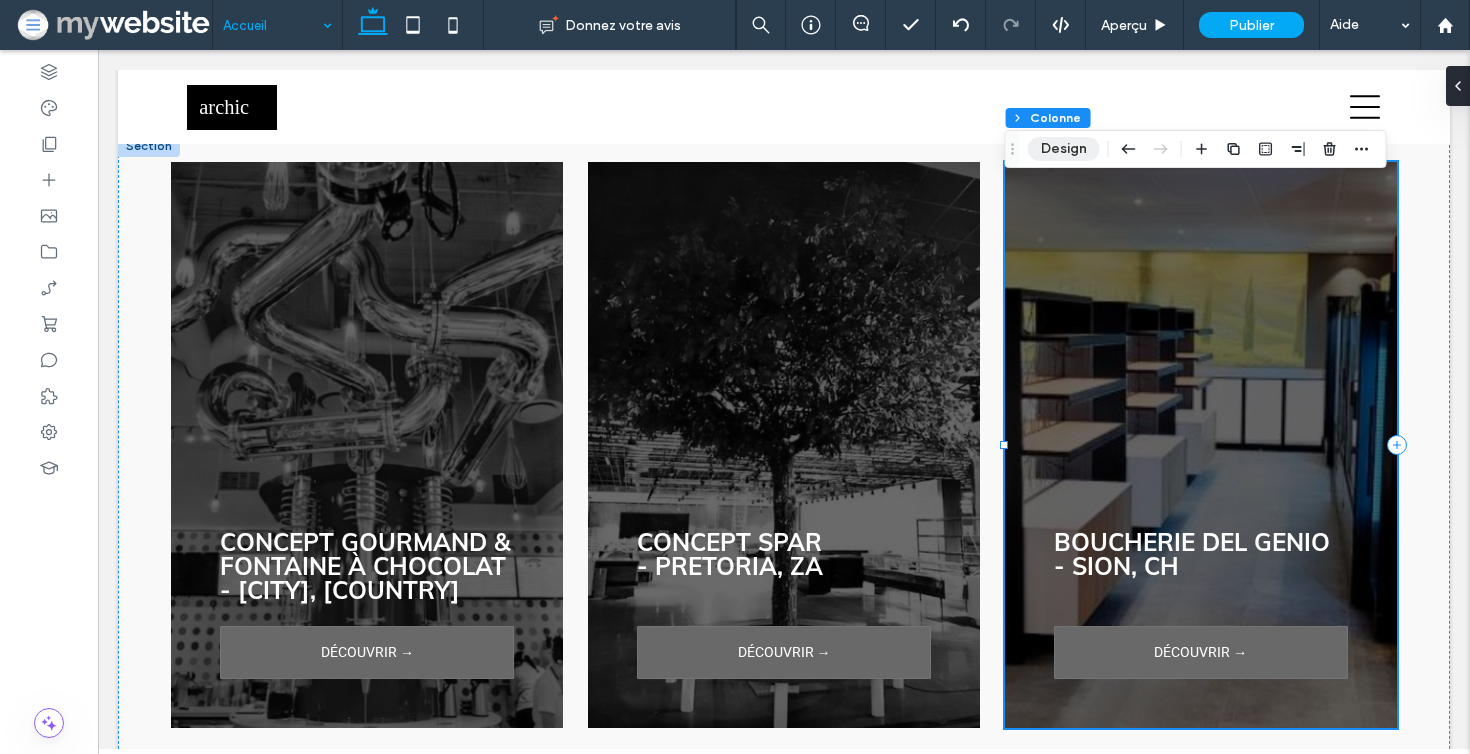 click on "Design" at bounding box center [1064, 149] 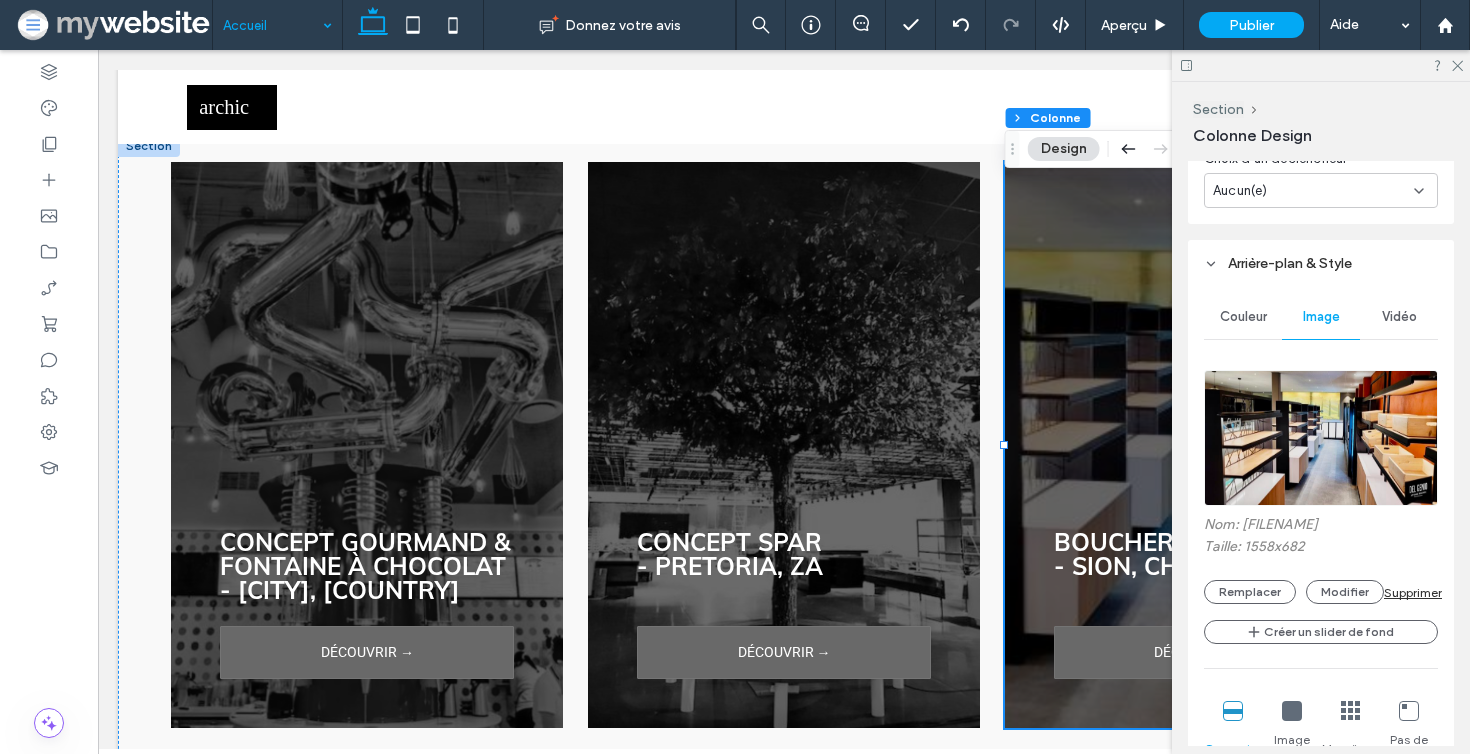 click at bounding box center (1321, 438) 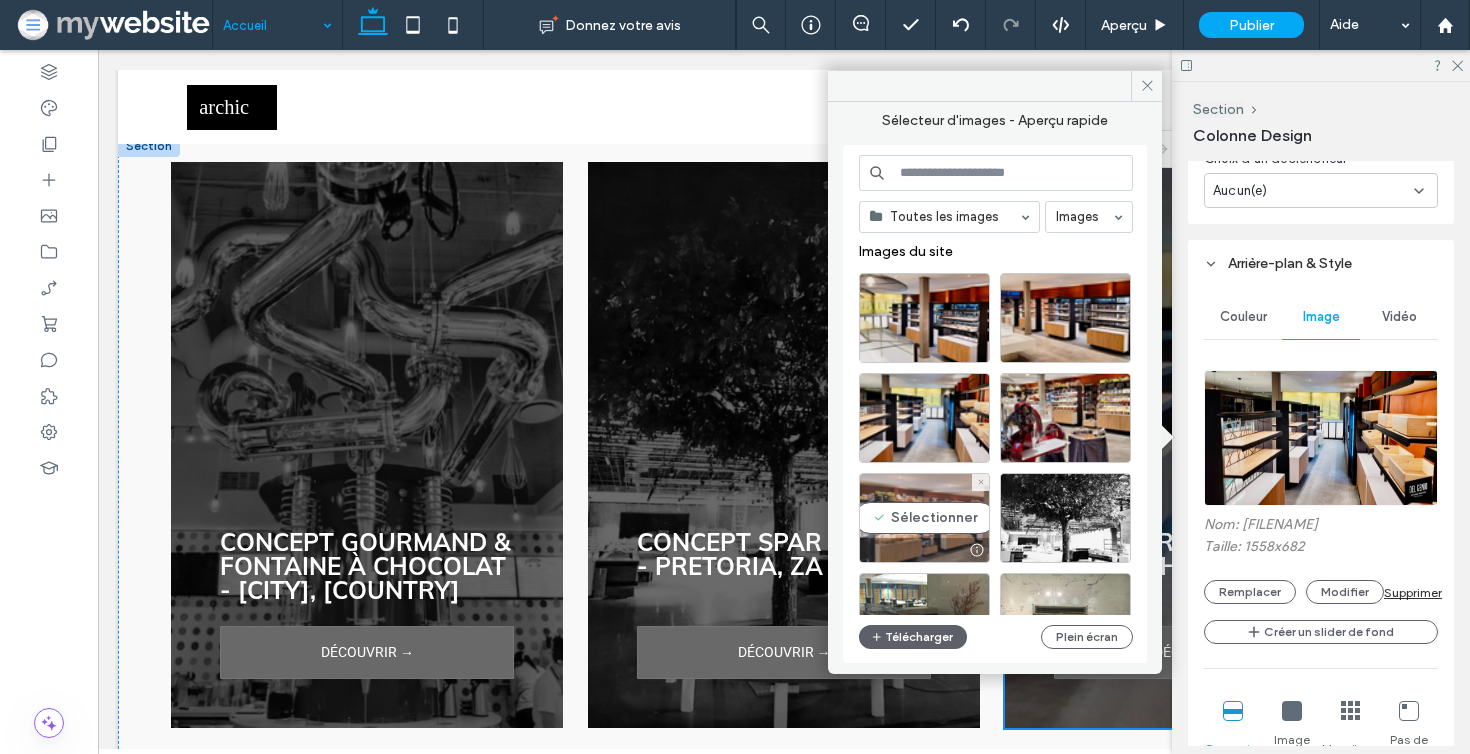 click on "Sélectionner" at bounding box center (924, 518) 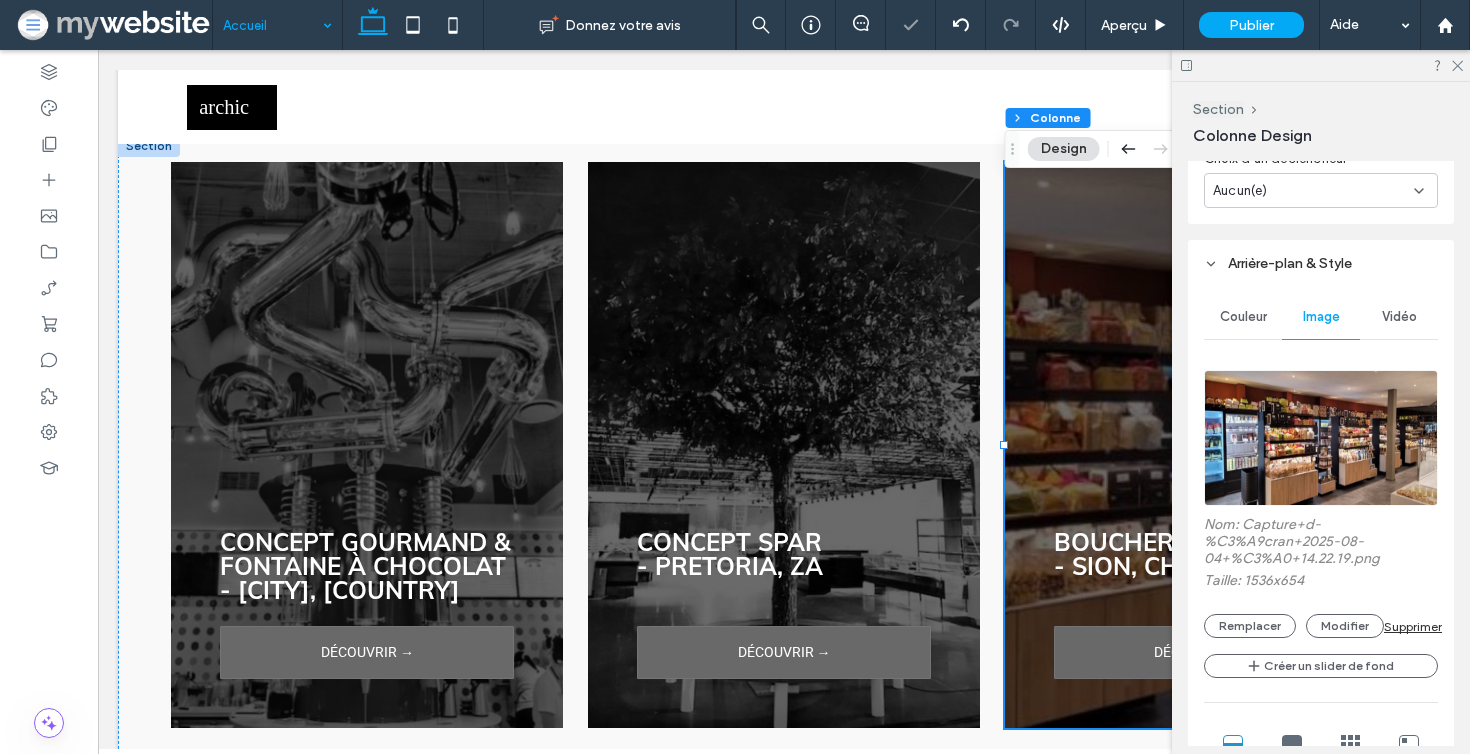 click at bounding box center (1321, 438) 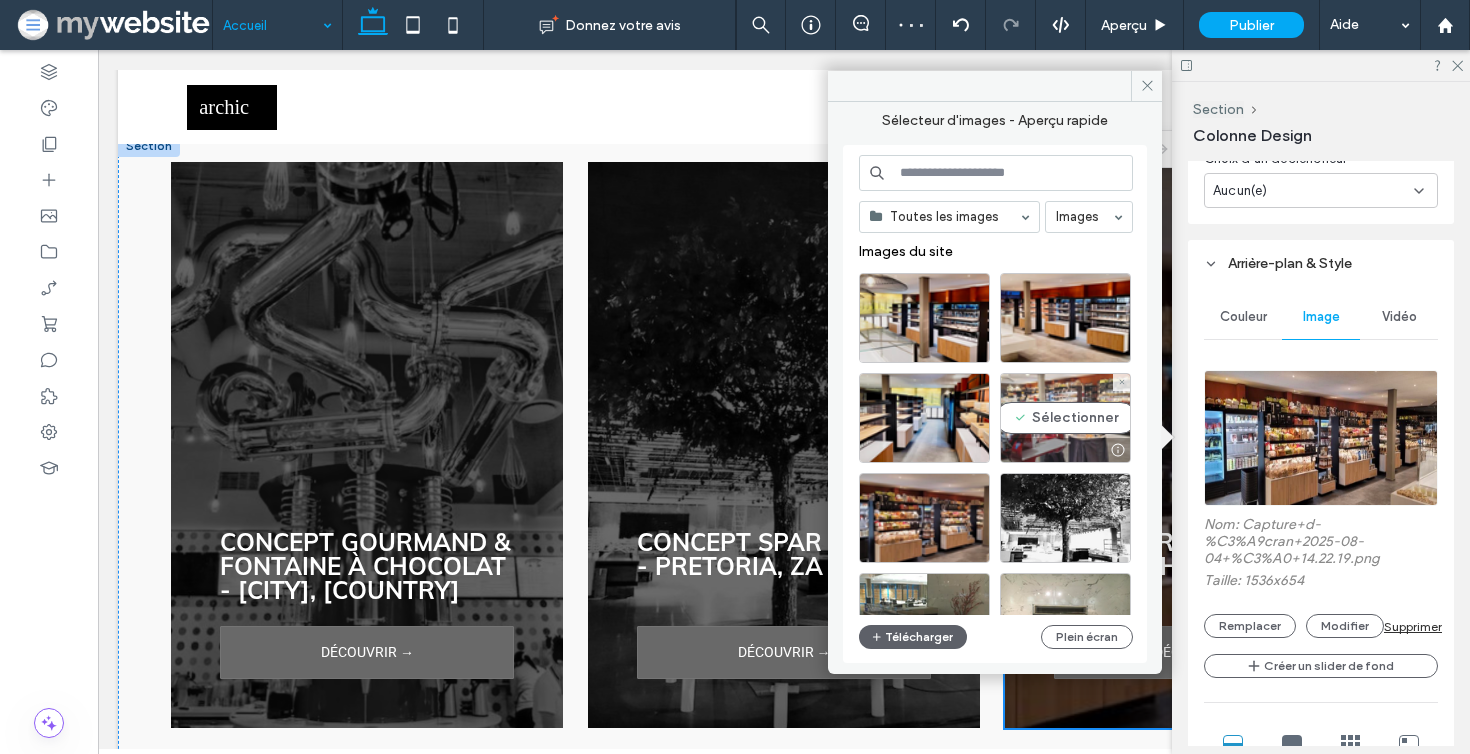 click on "Sélectionner" at bounding box center (1065, 418) 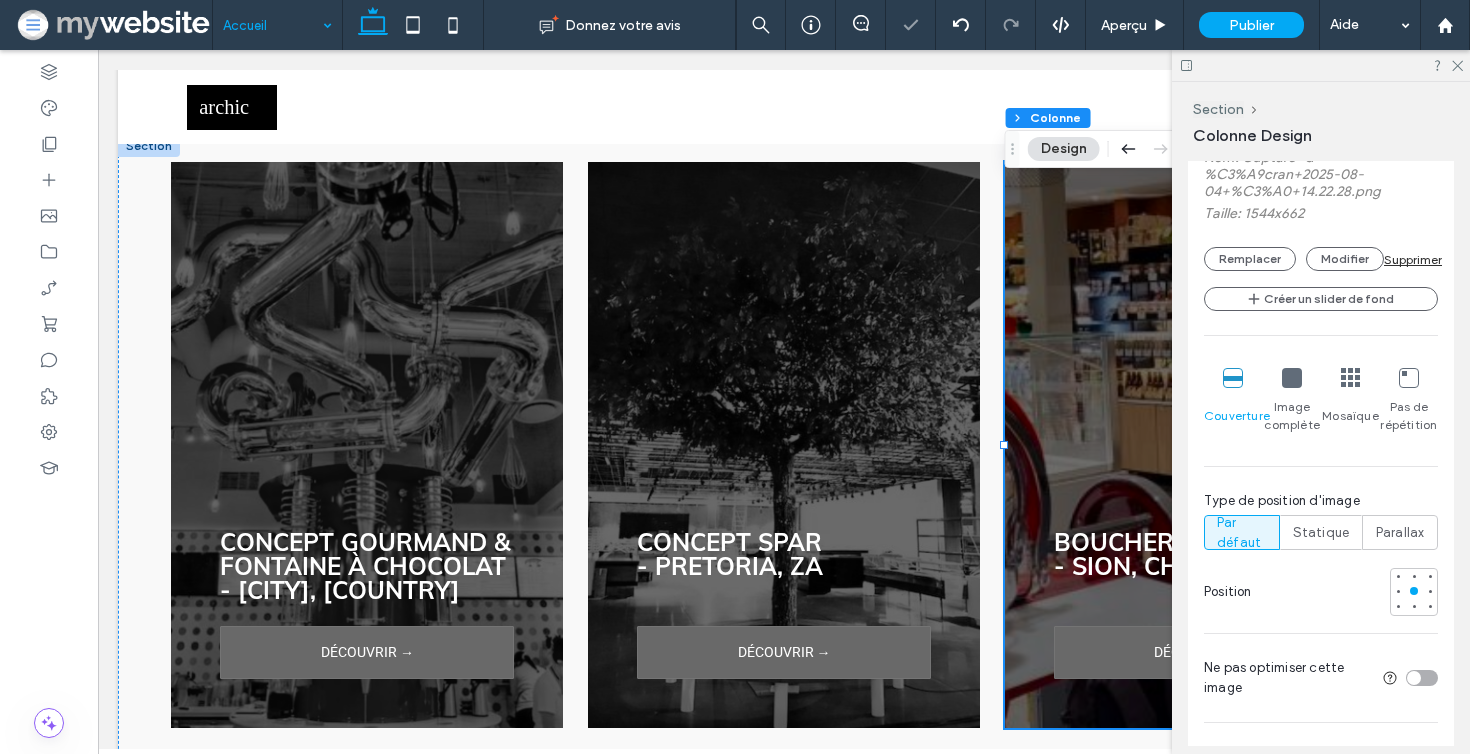 scroll, scrollTop: 1306, scrollLeft: 0, axis: vertical 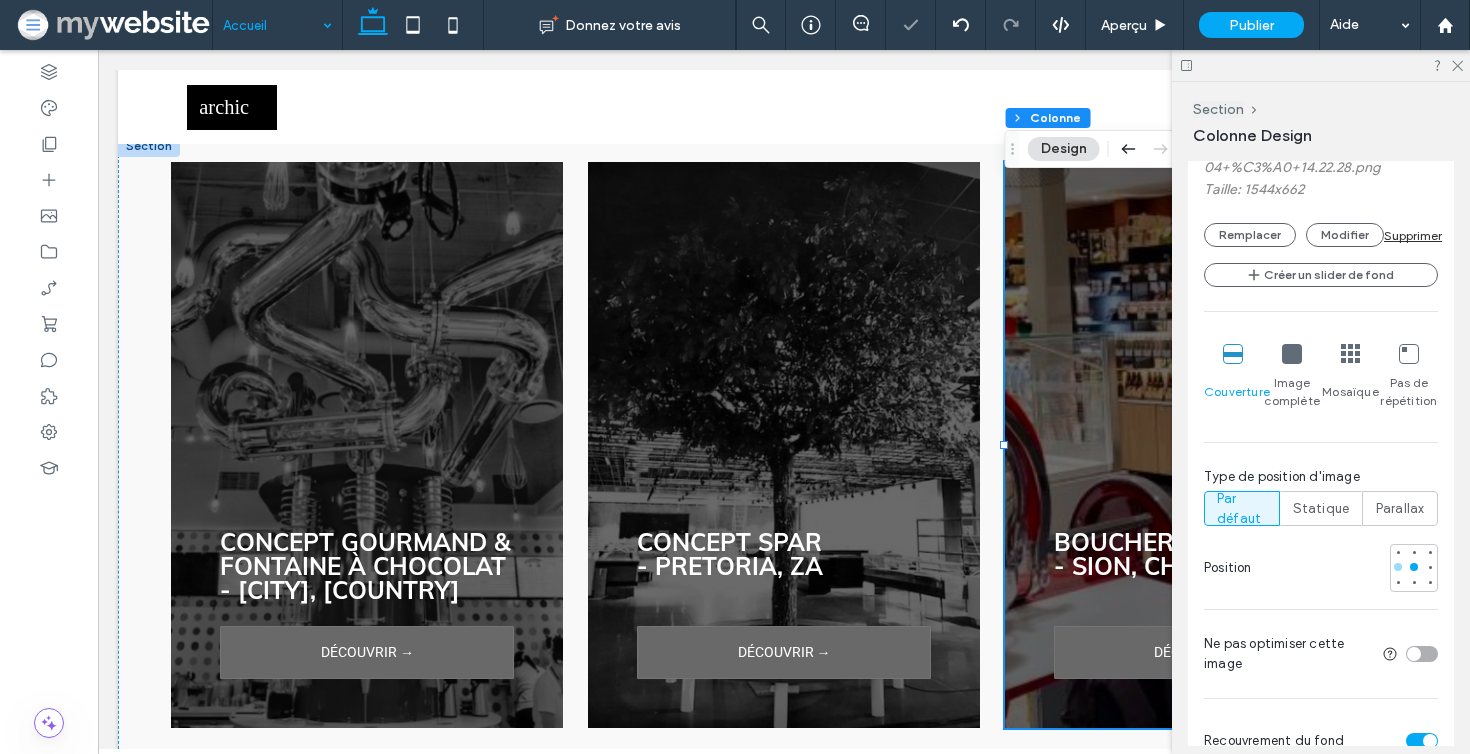 click at bounding box center [1398, 567] 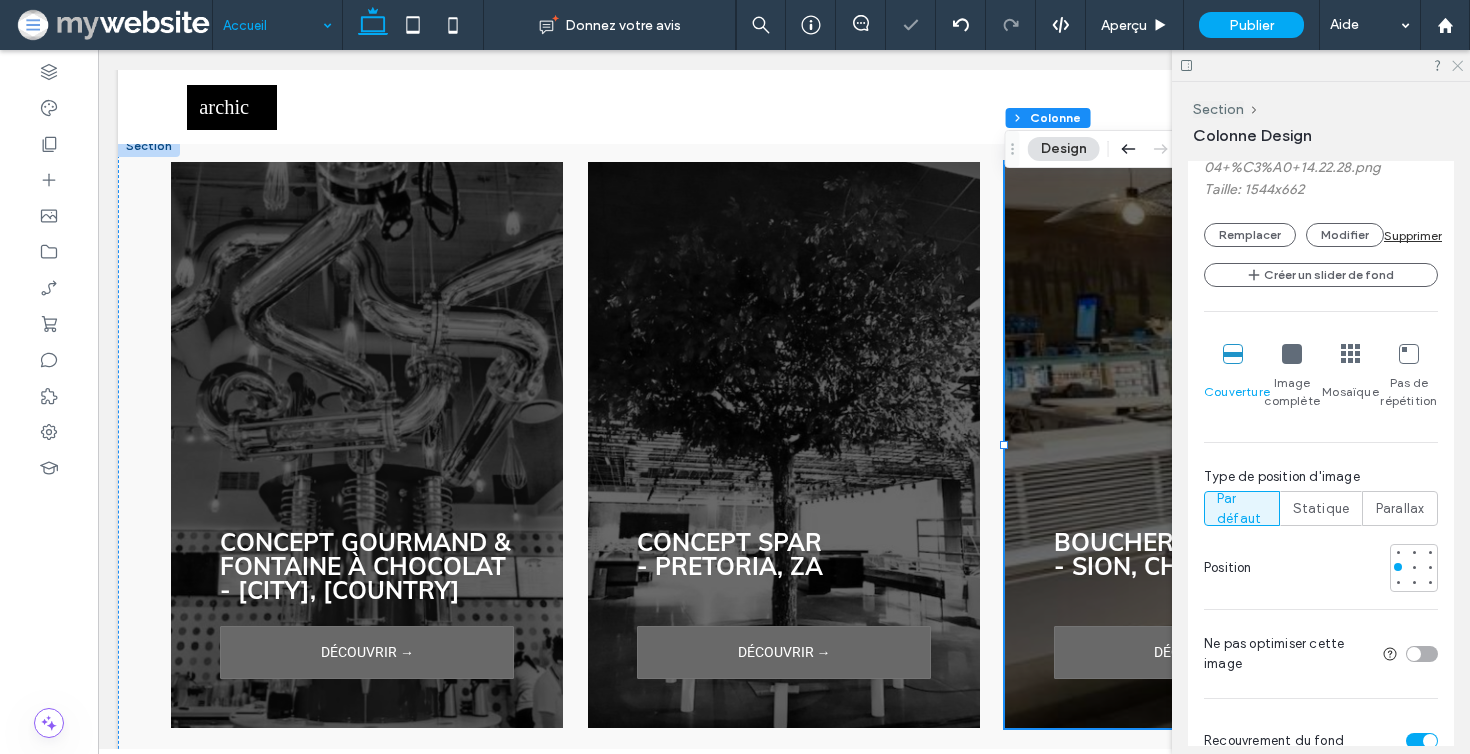 click 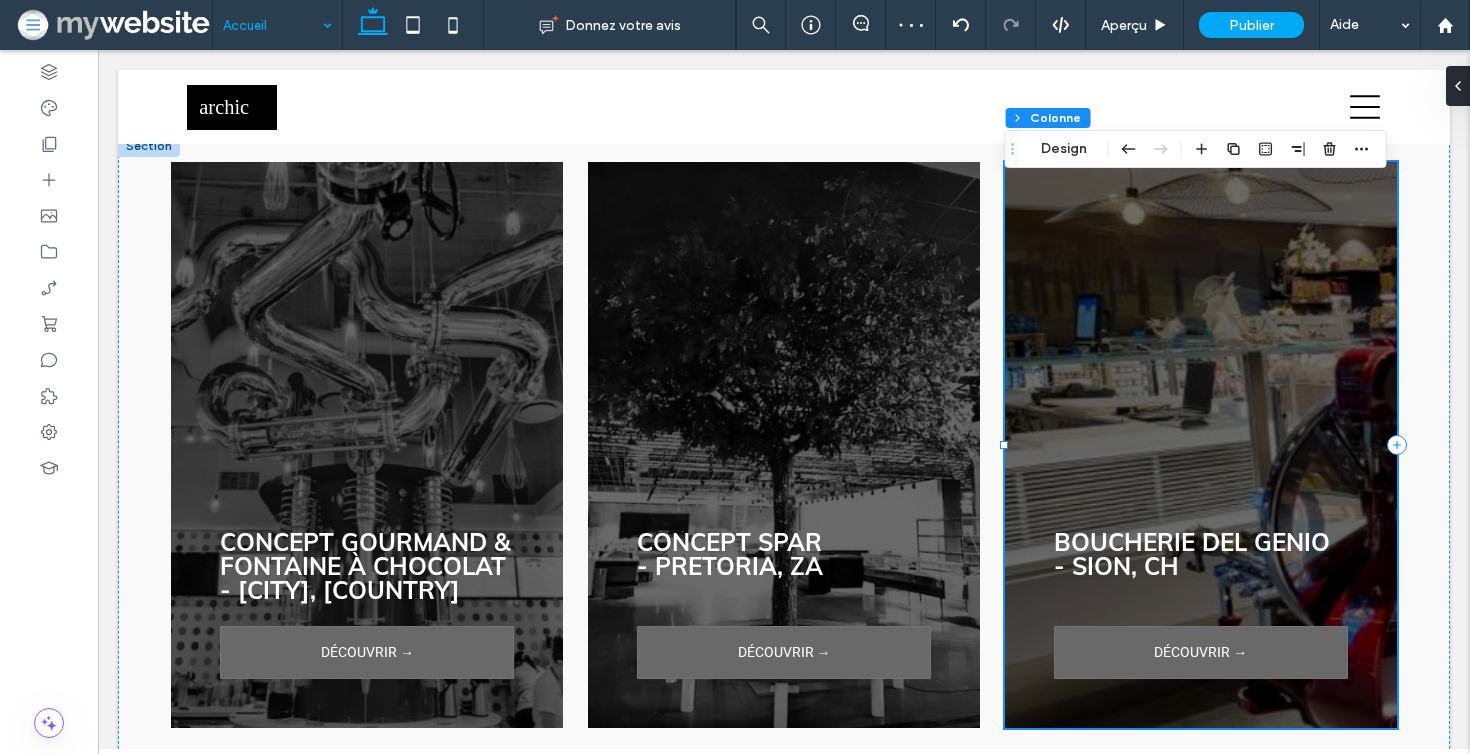 click on "Boucherie DEL GENIO  - SION, CH
DÉCOUVRIR →" at bounding box center (1201, 445) 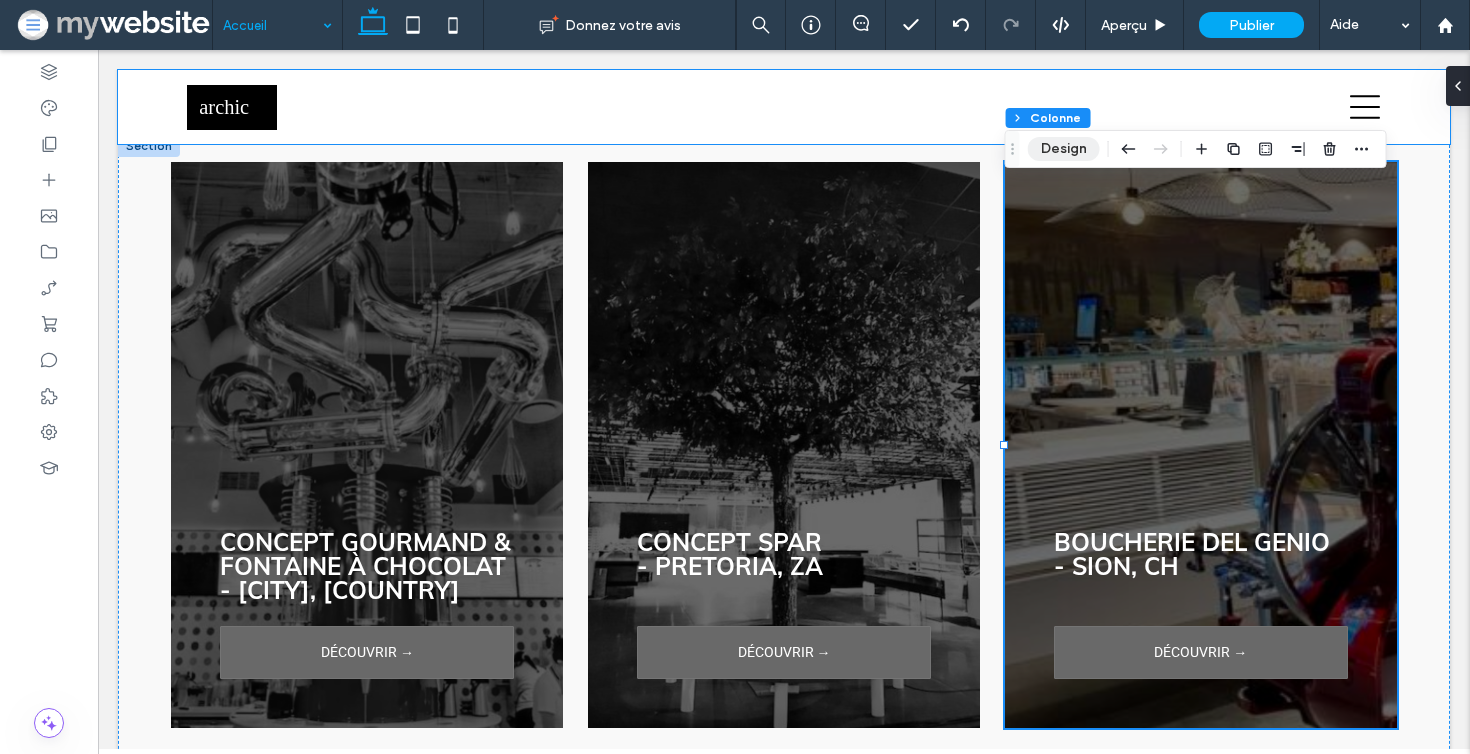 click on "Design" at bounding box center [1064, 149] 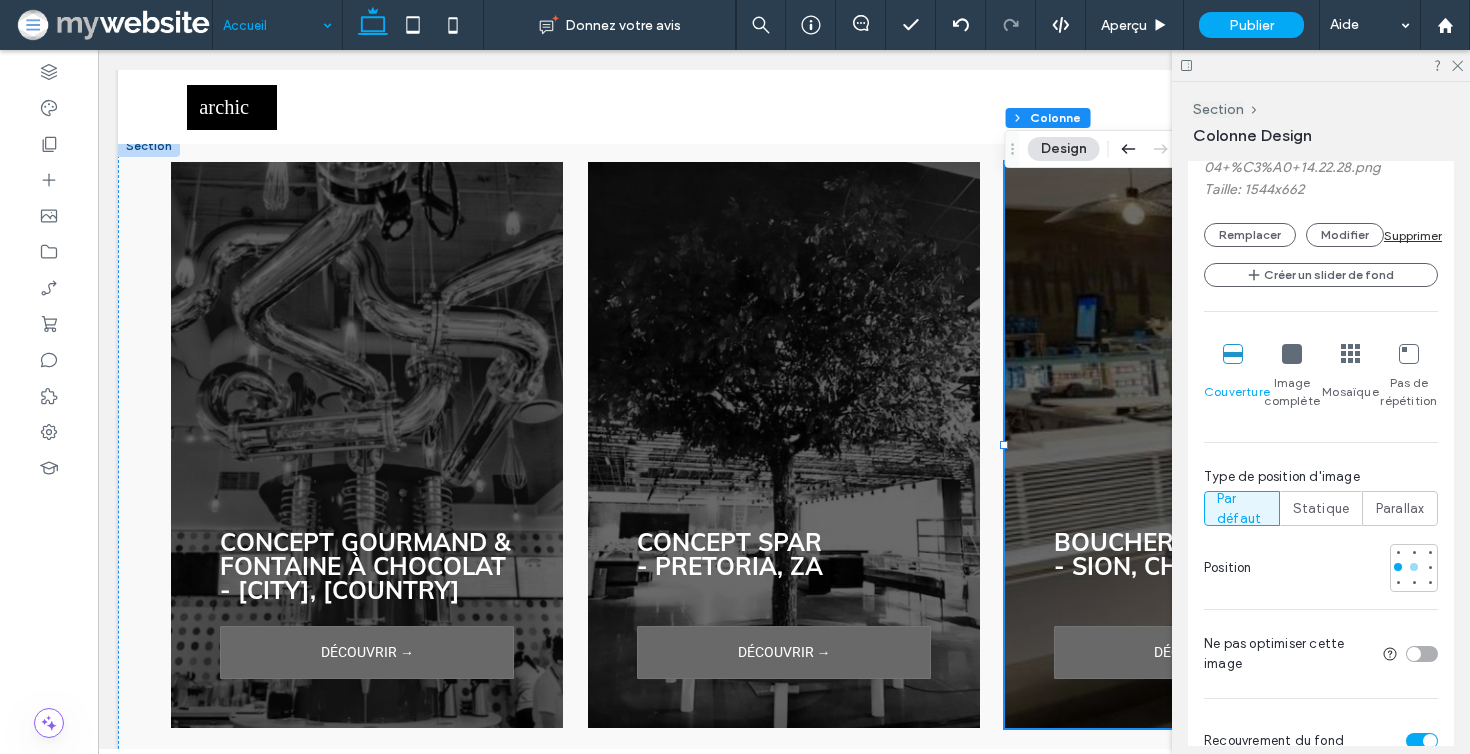 click at bounding box center [1414, 567] 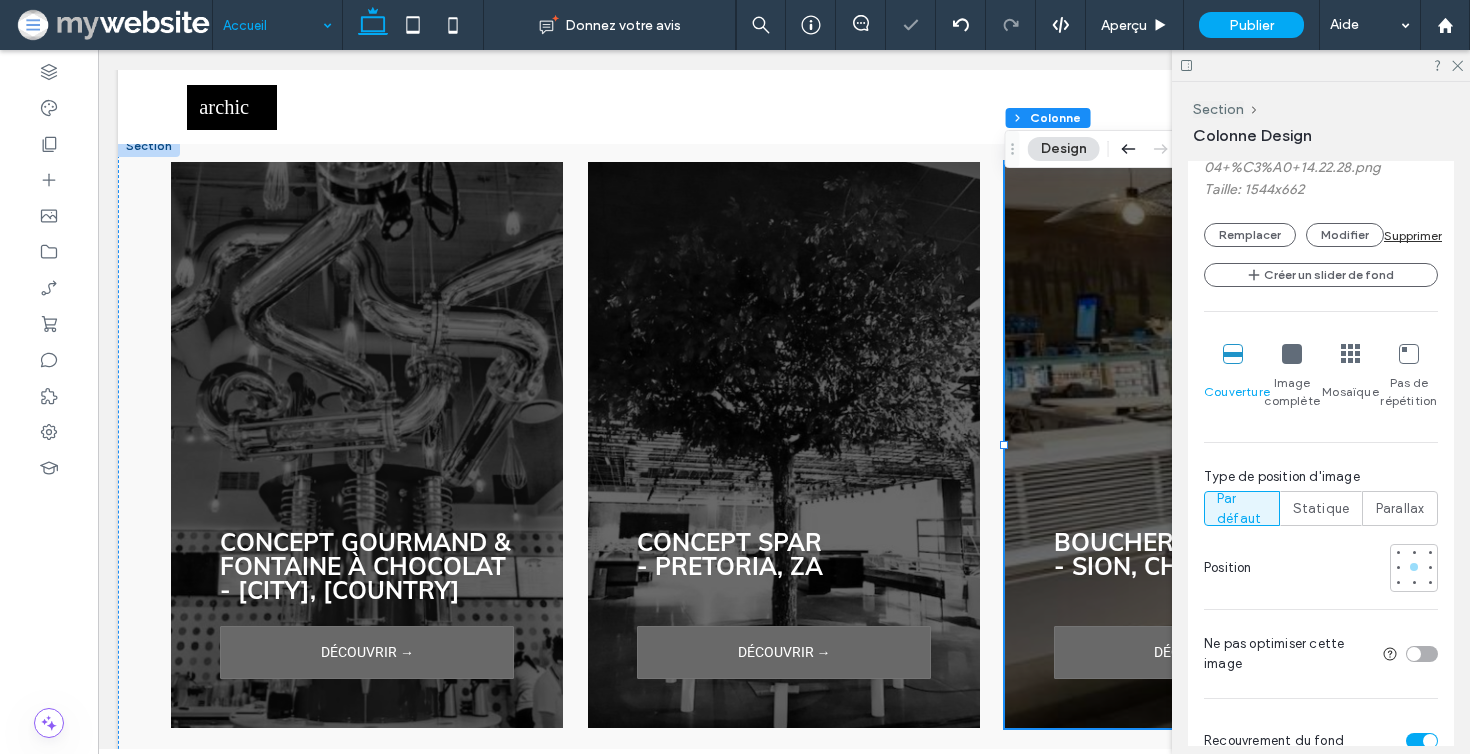 type on "**" 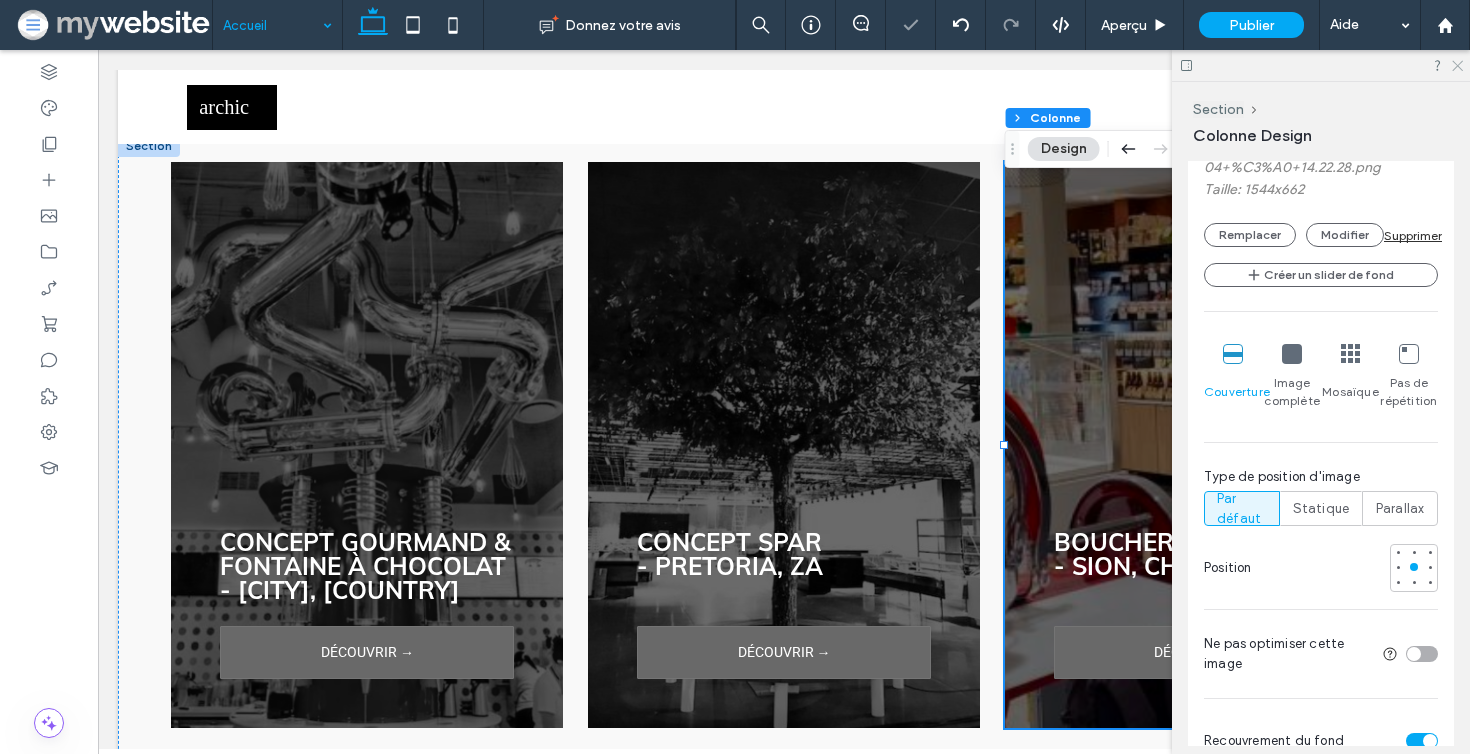 click 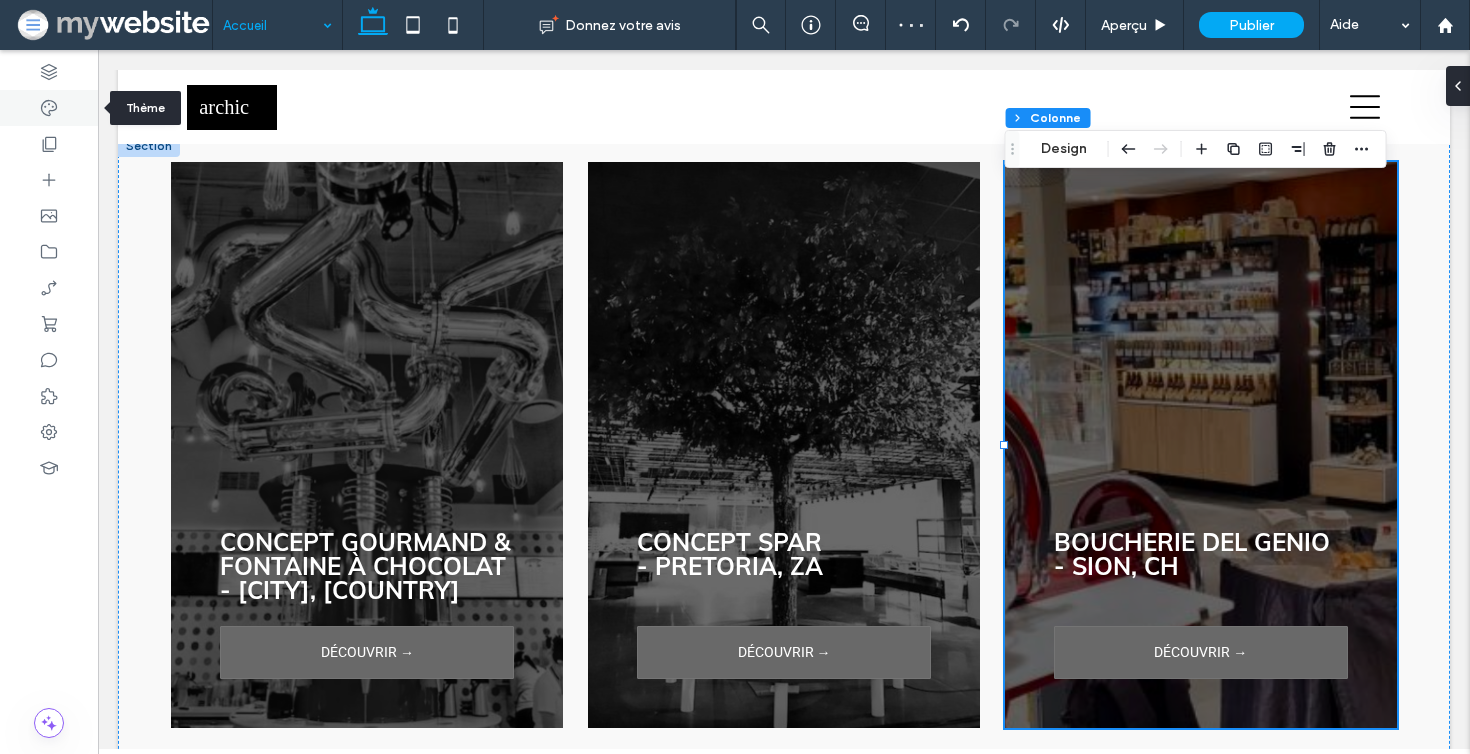 click at bounding box center (49, 108) 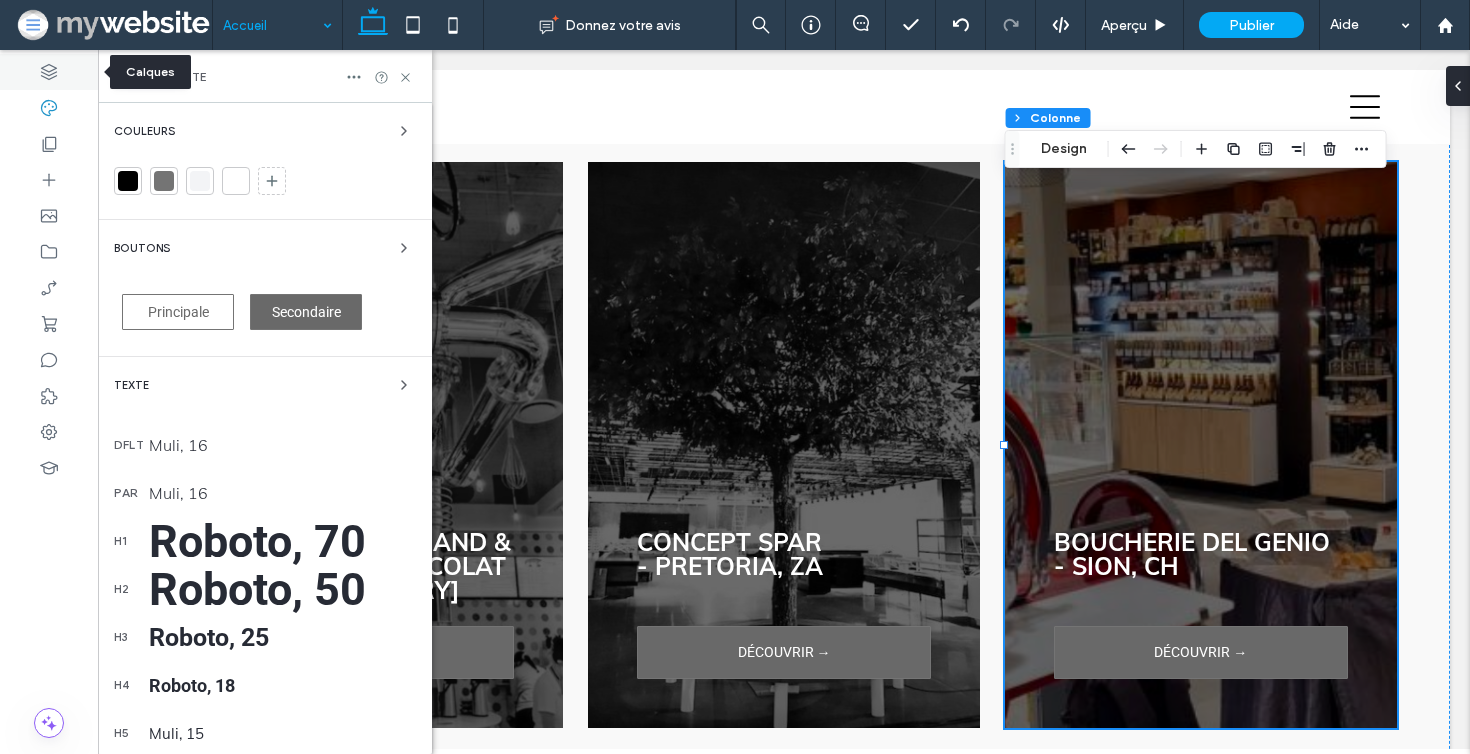 click at bounding box center [49, 72] 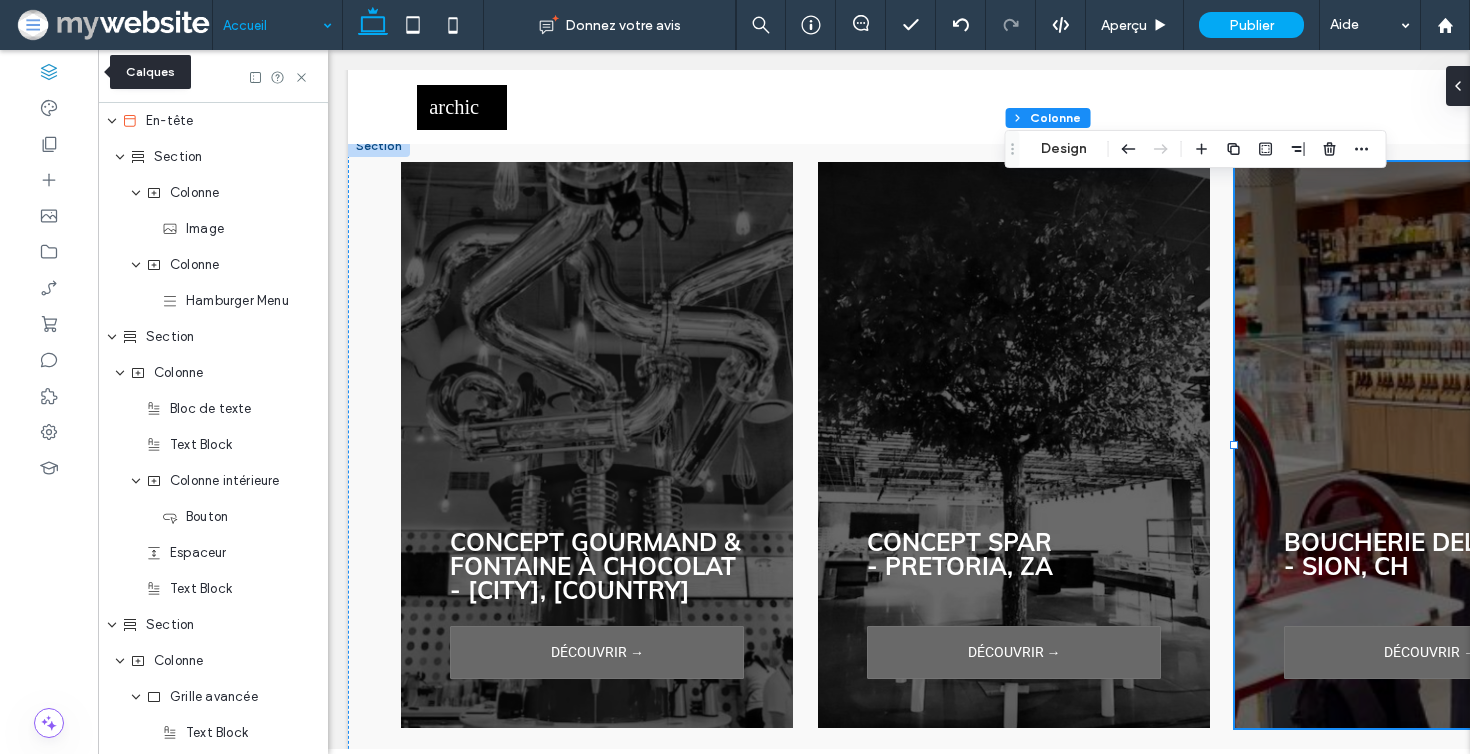 scroll, scrollTop: 0, scrollLeft: 230, axis: horizontal 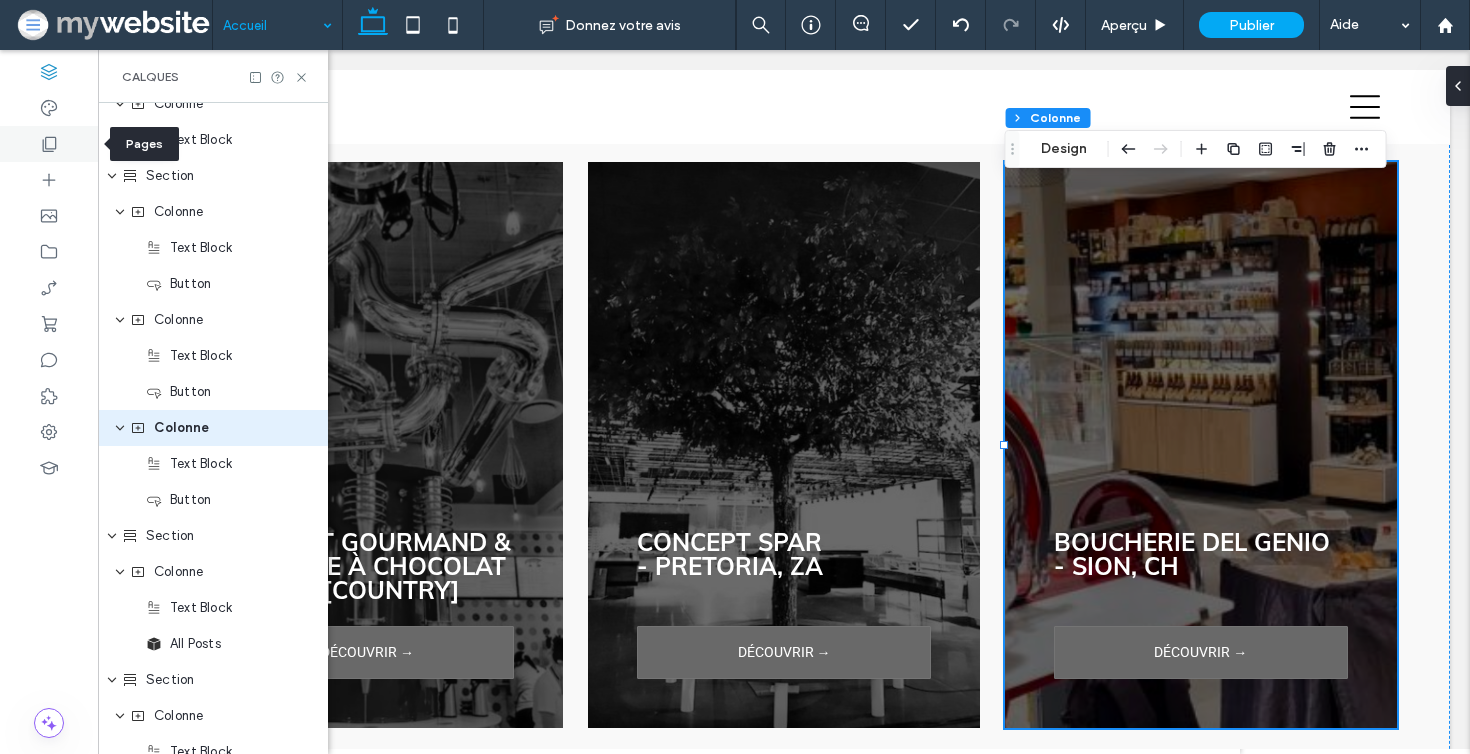 click at bounding box center (49, 144) 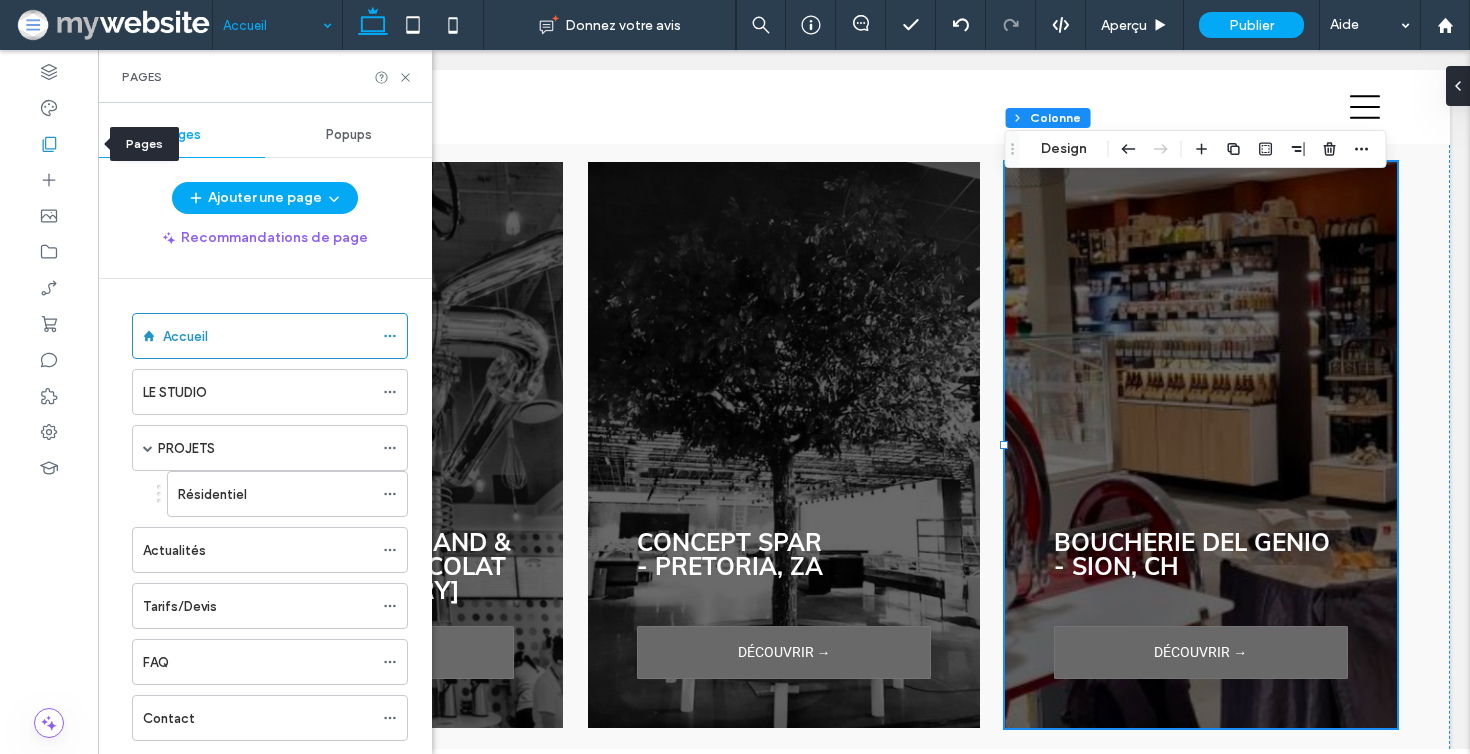 scroll, scrollTop: 0, scrollLeft: 0, axis: both 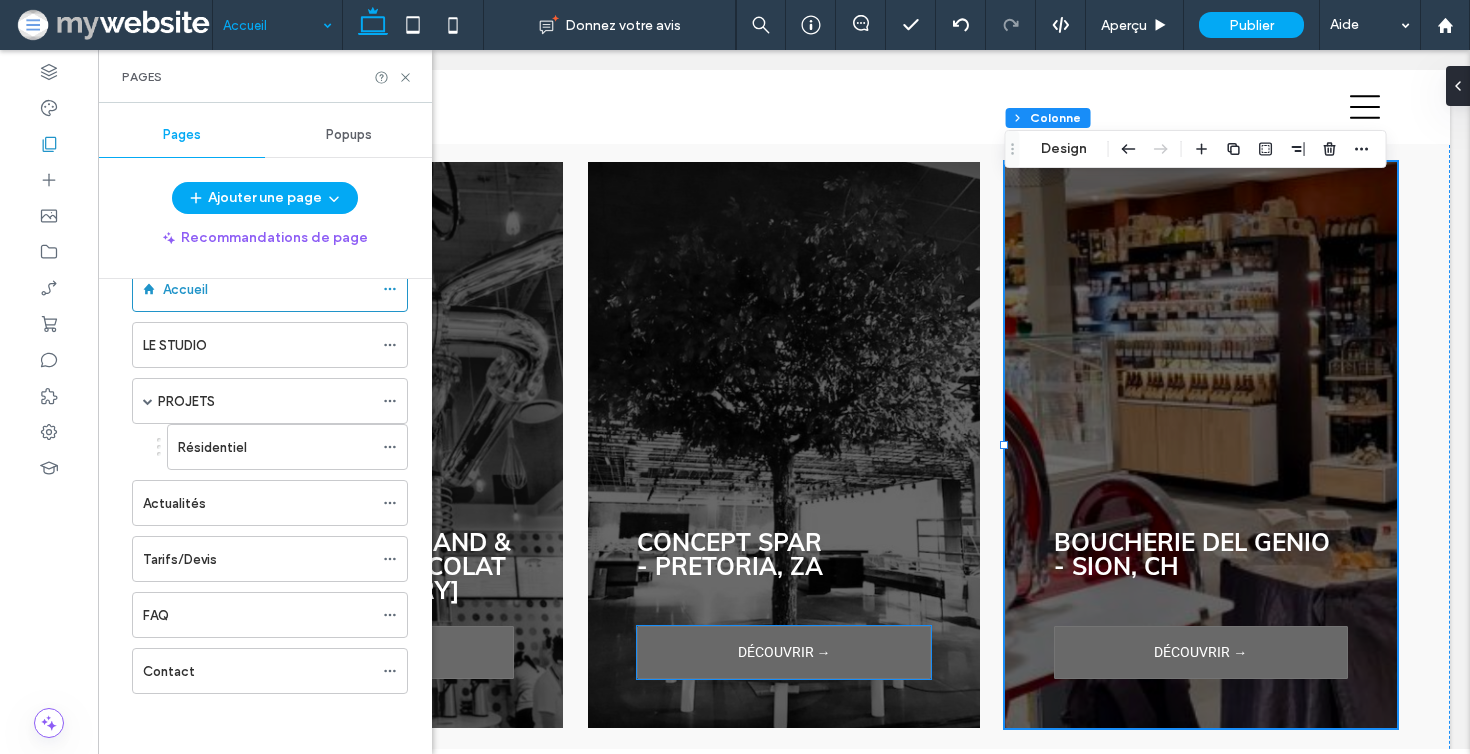 click on "Popups" at bounding box center (348, 135) 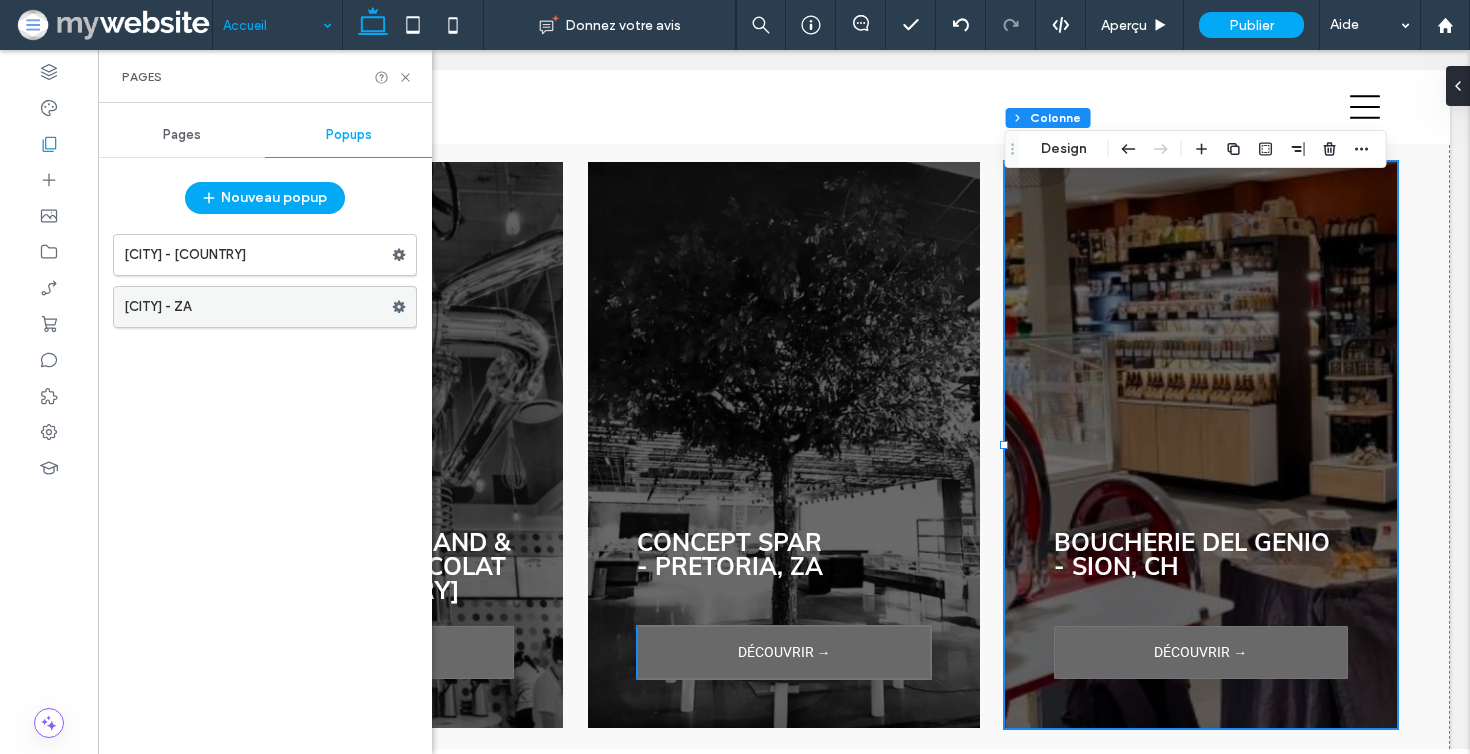 click at bounding box center [399, 307] 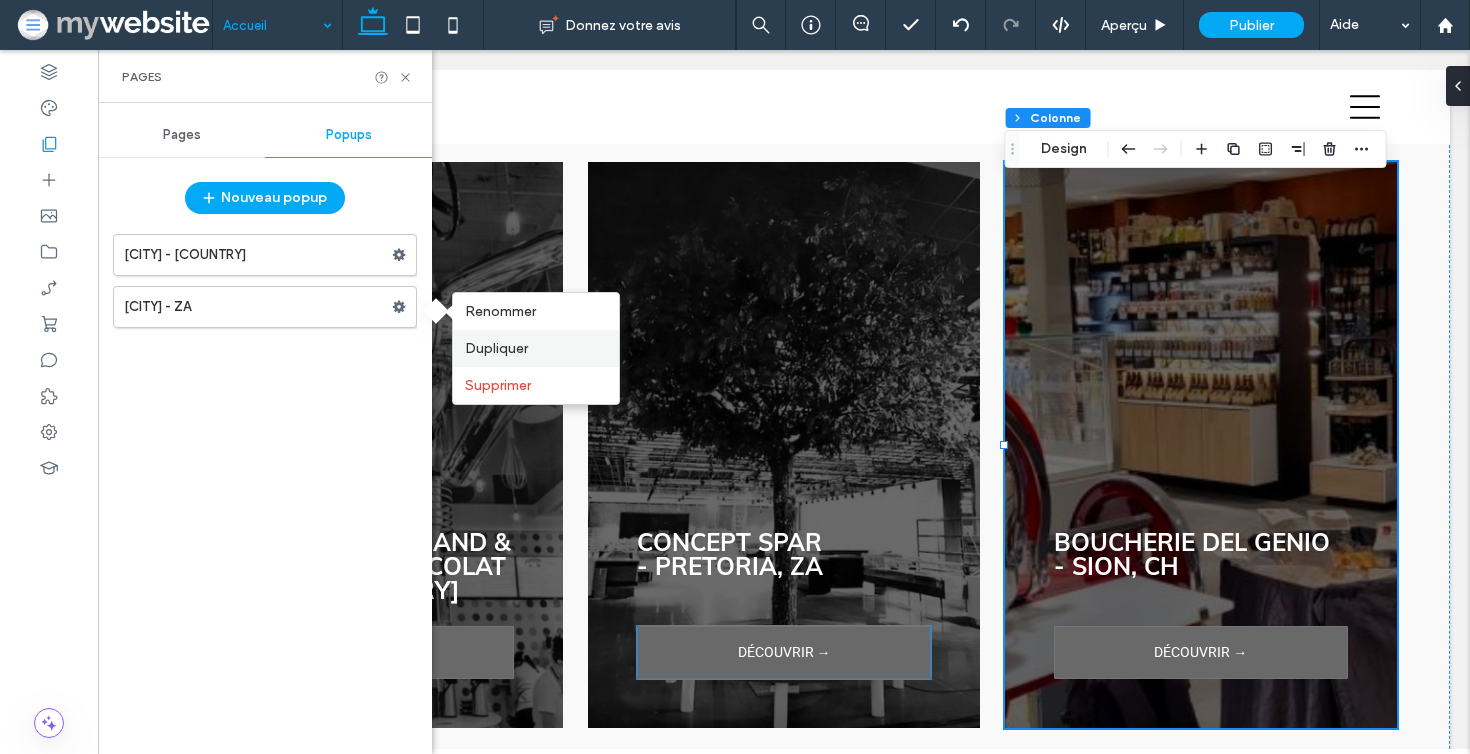click on "Dupliquer" at bounding box center (536, 348) 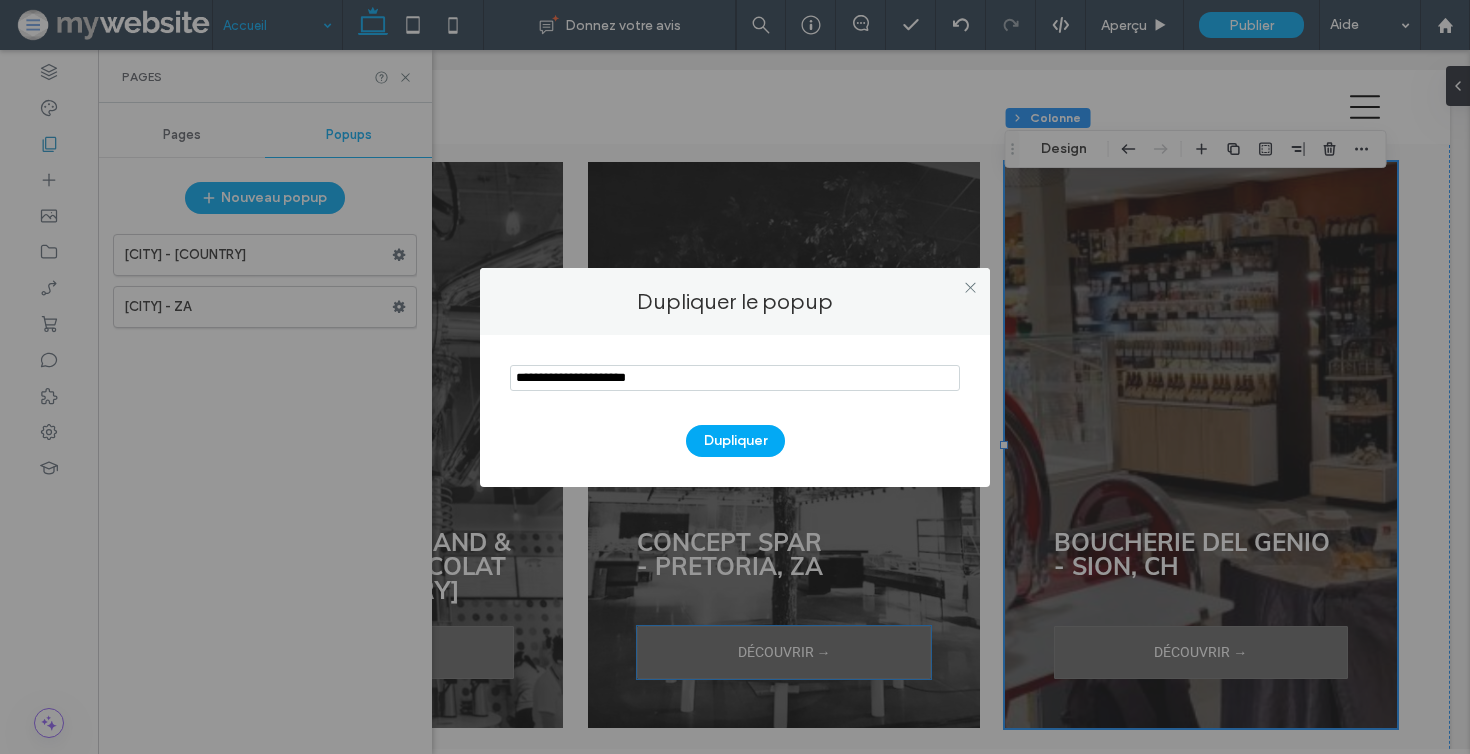 click at bounding box center [735, 378] 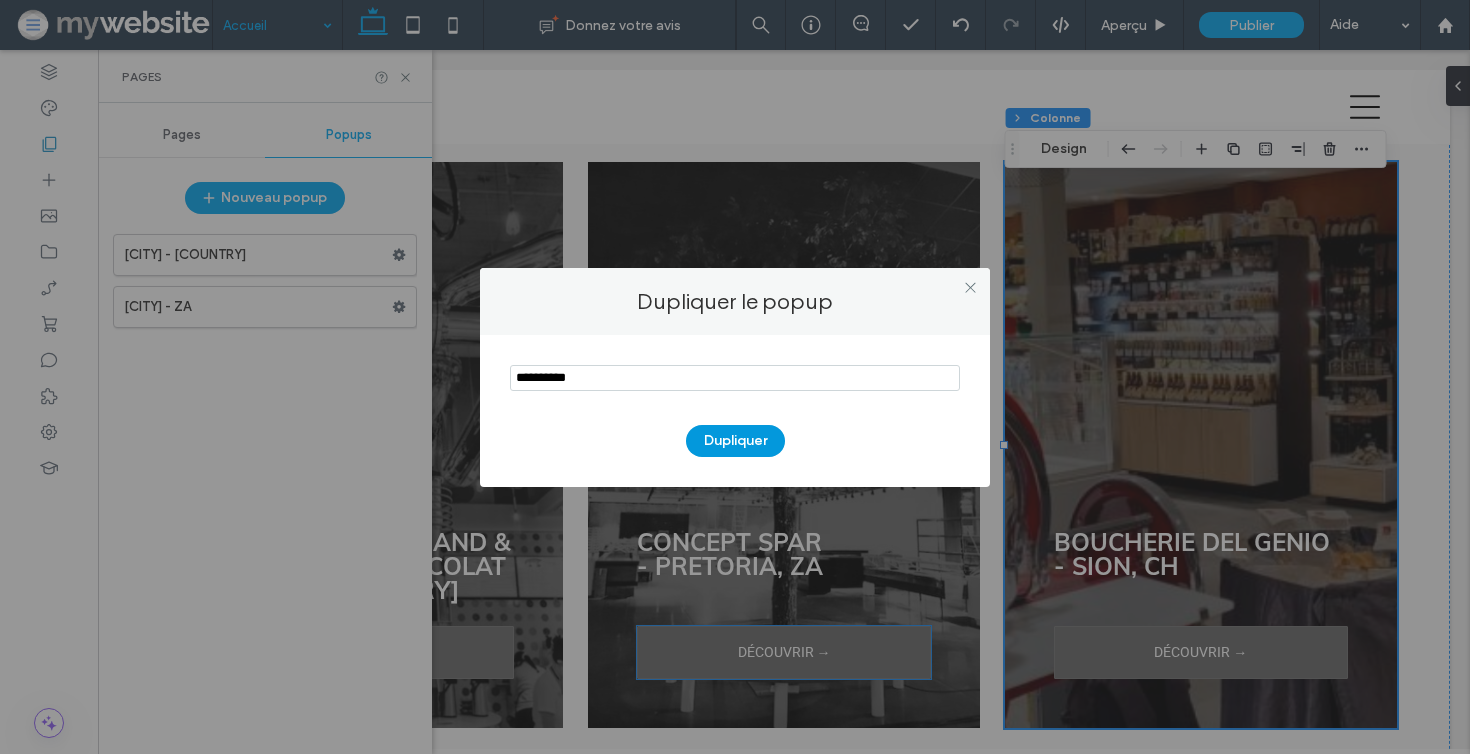 type on "**********" 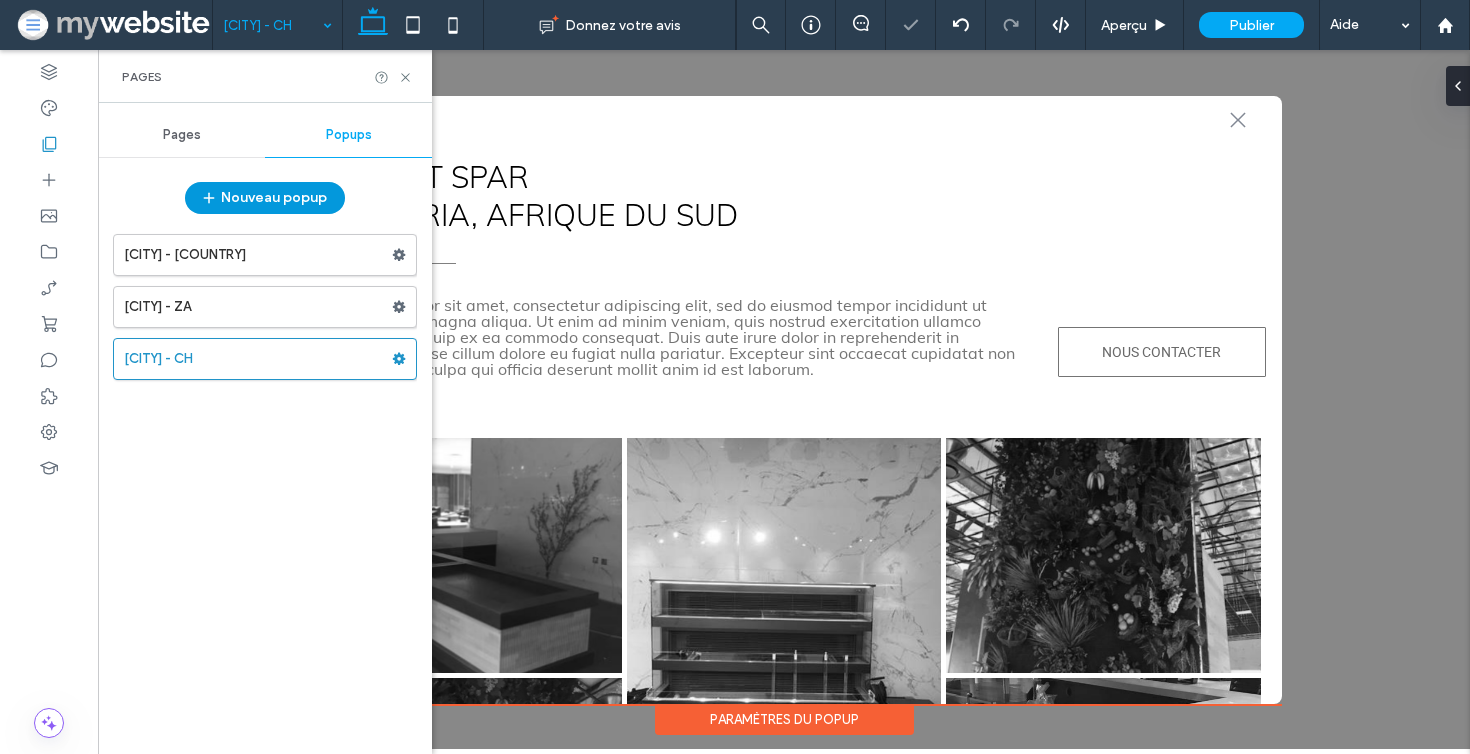 scroll, scrollTop: 0, scrollLeft: 0, axis: both 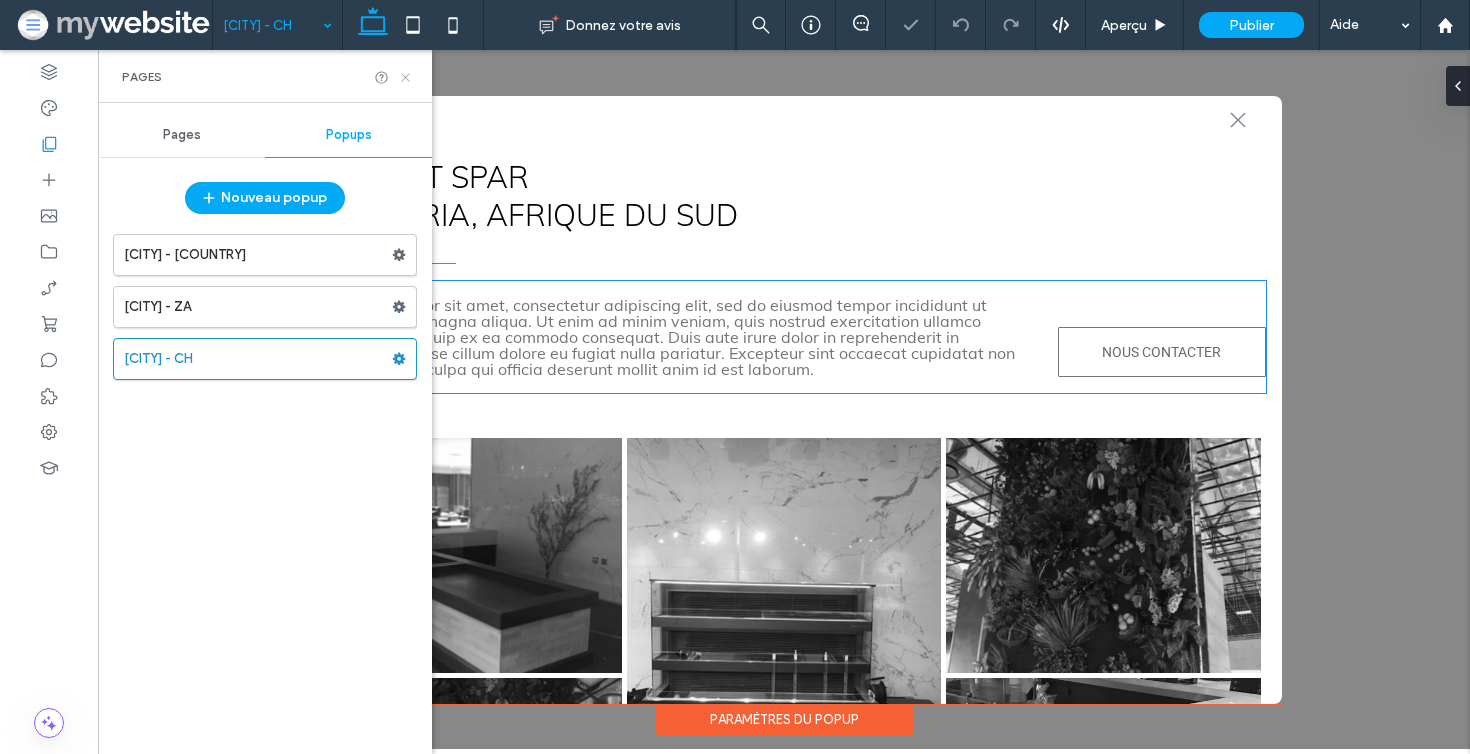 click 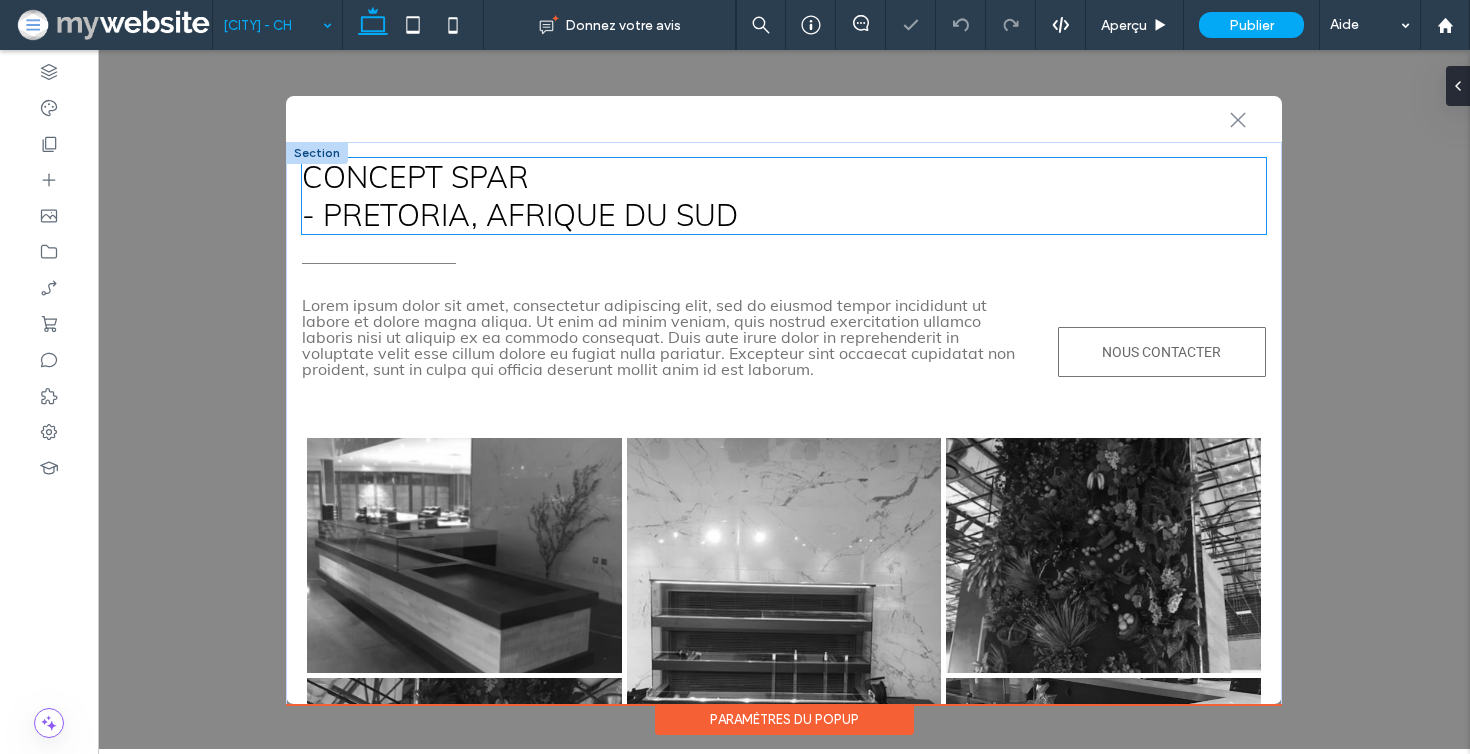 click on "- PRETORIA, Afrique du Sud" at bounding box center [520, 215] 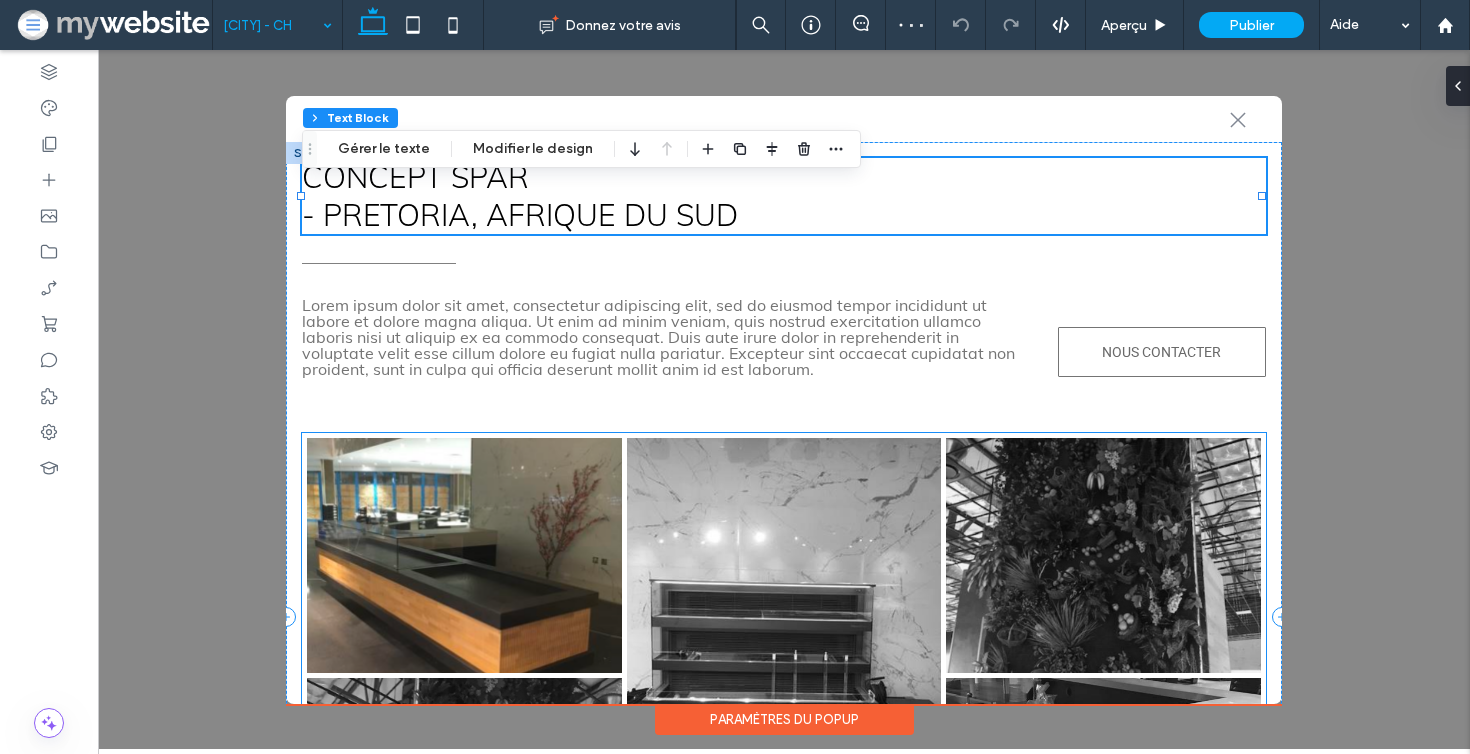 click at bounding box center (464, 556) 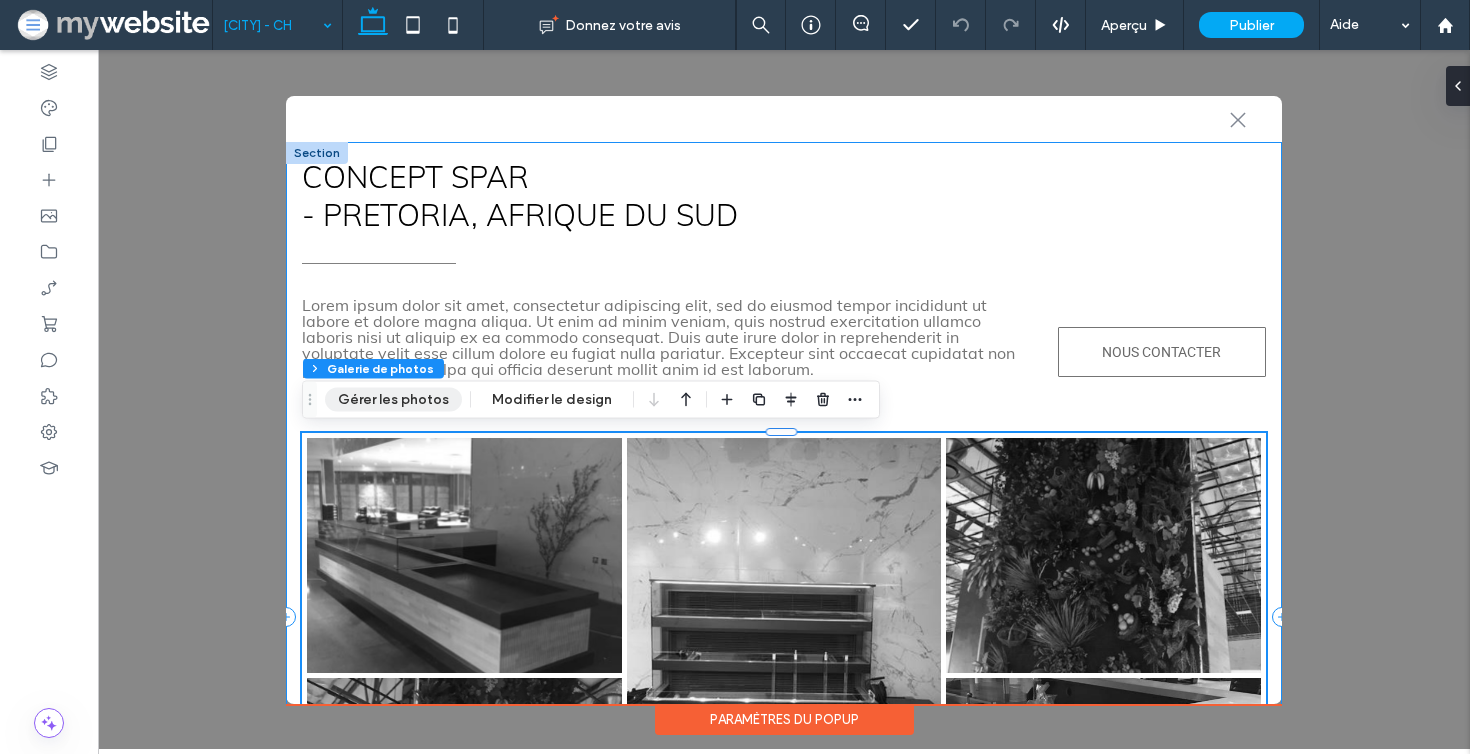 click on "Gérer les photos" at bounding box center (393, 400) 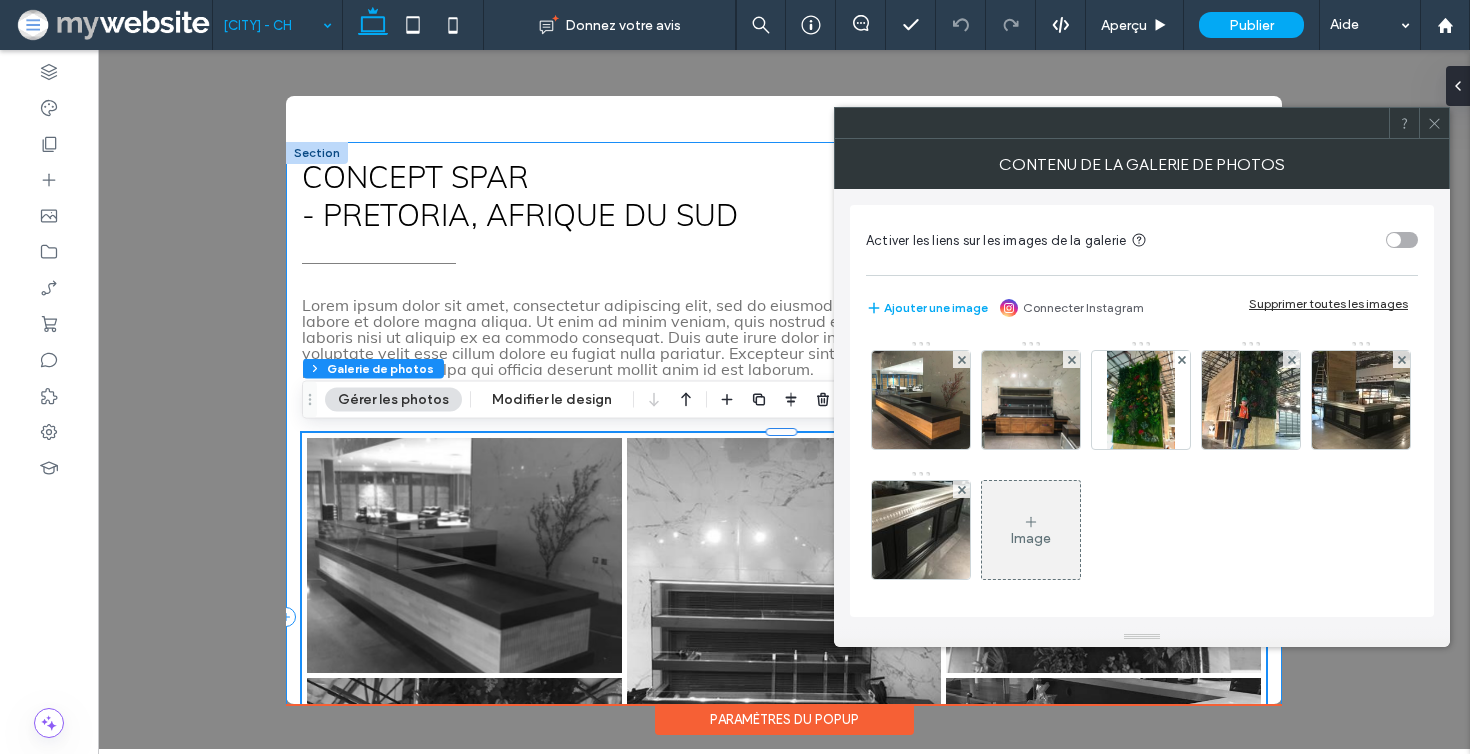 click on "Ajouter une image Connecter Instagram Supprimer toutes les images" at bounding box center [1142, 308] 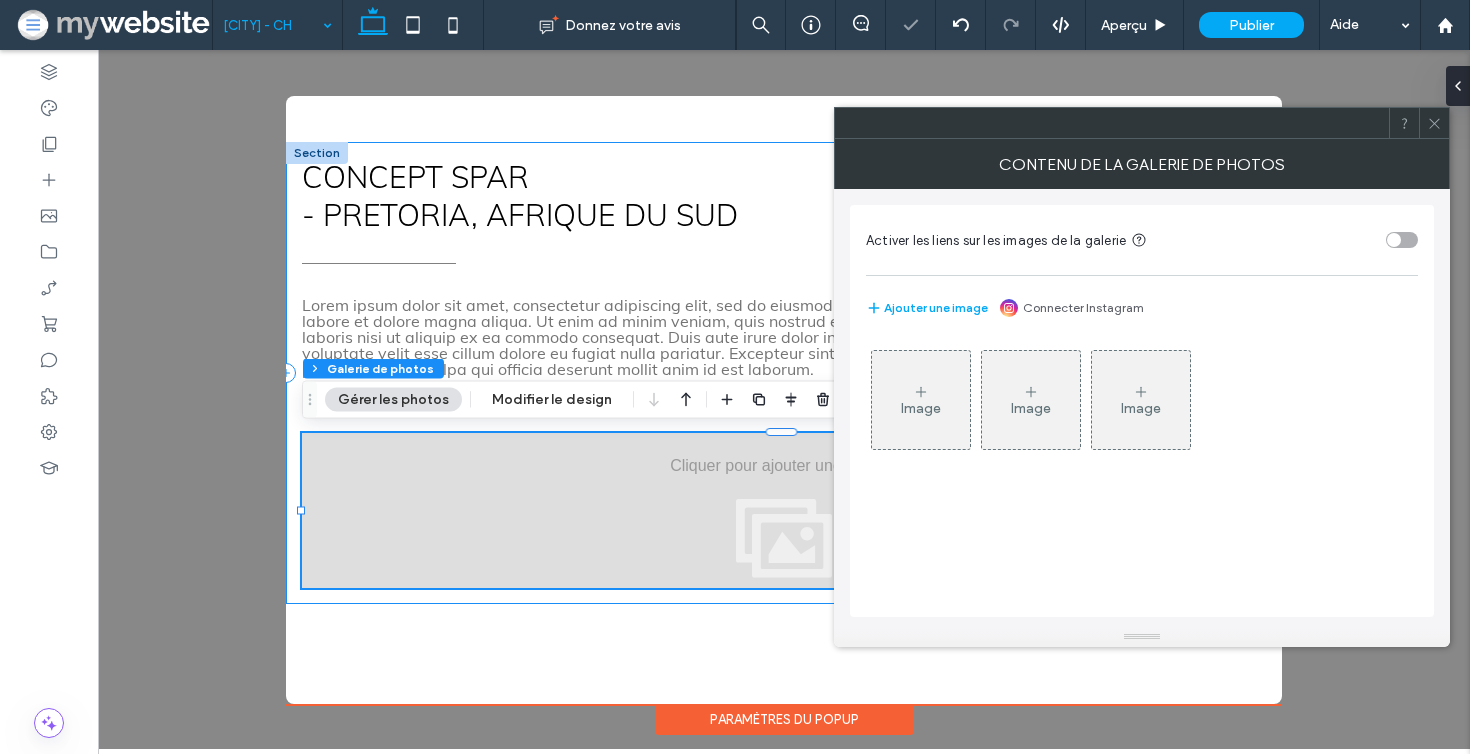 click on "Image" at bounding box center [921, 400] 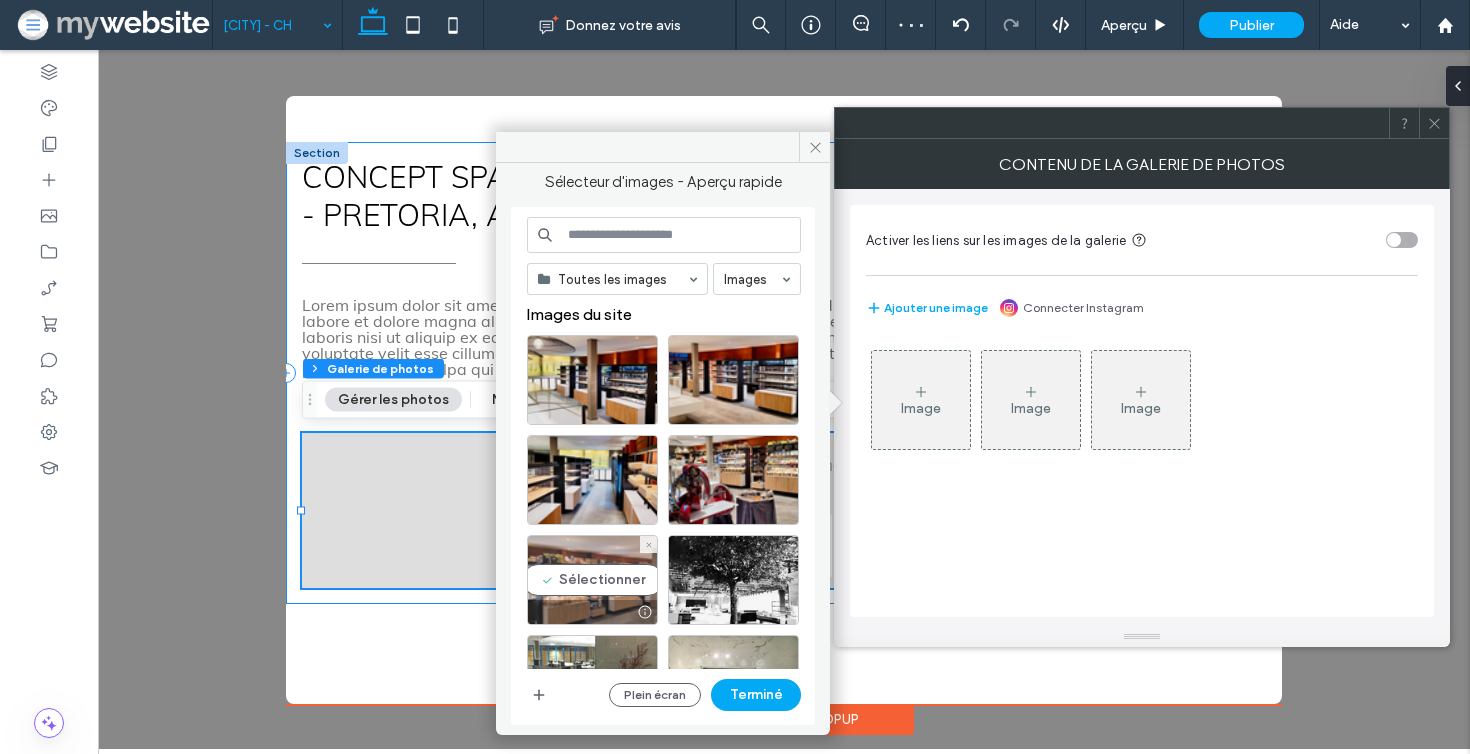 click on "Sélectionner" at bounding box center (592, 580) 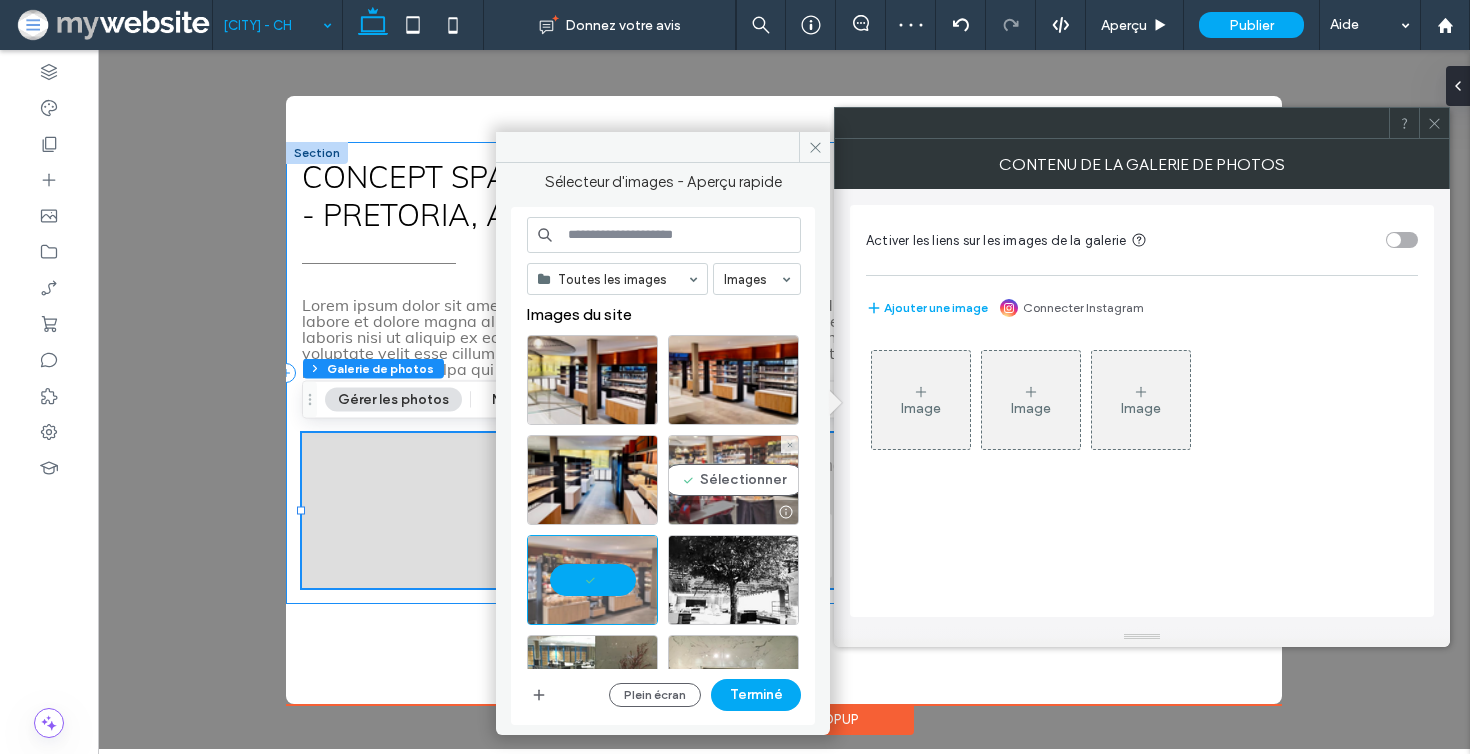 click on "Sélectionner" at bounding box center [733, 480] 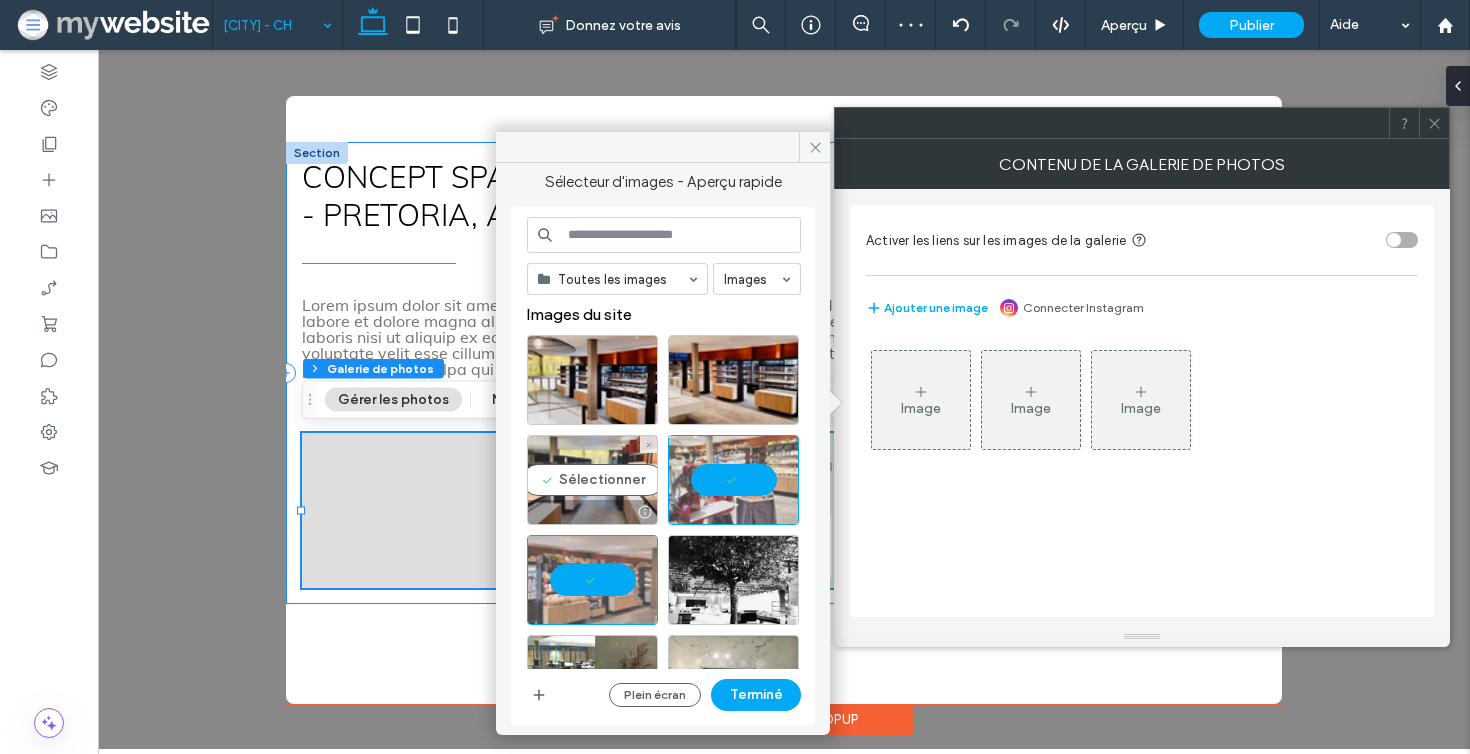 click on "Sélectionner" at bounding box center (592, 480) 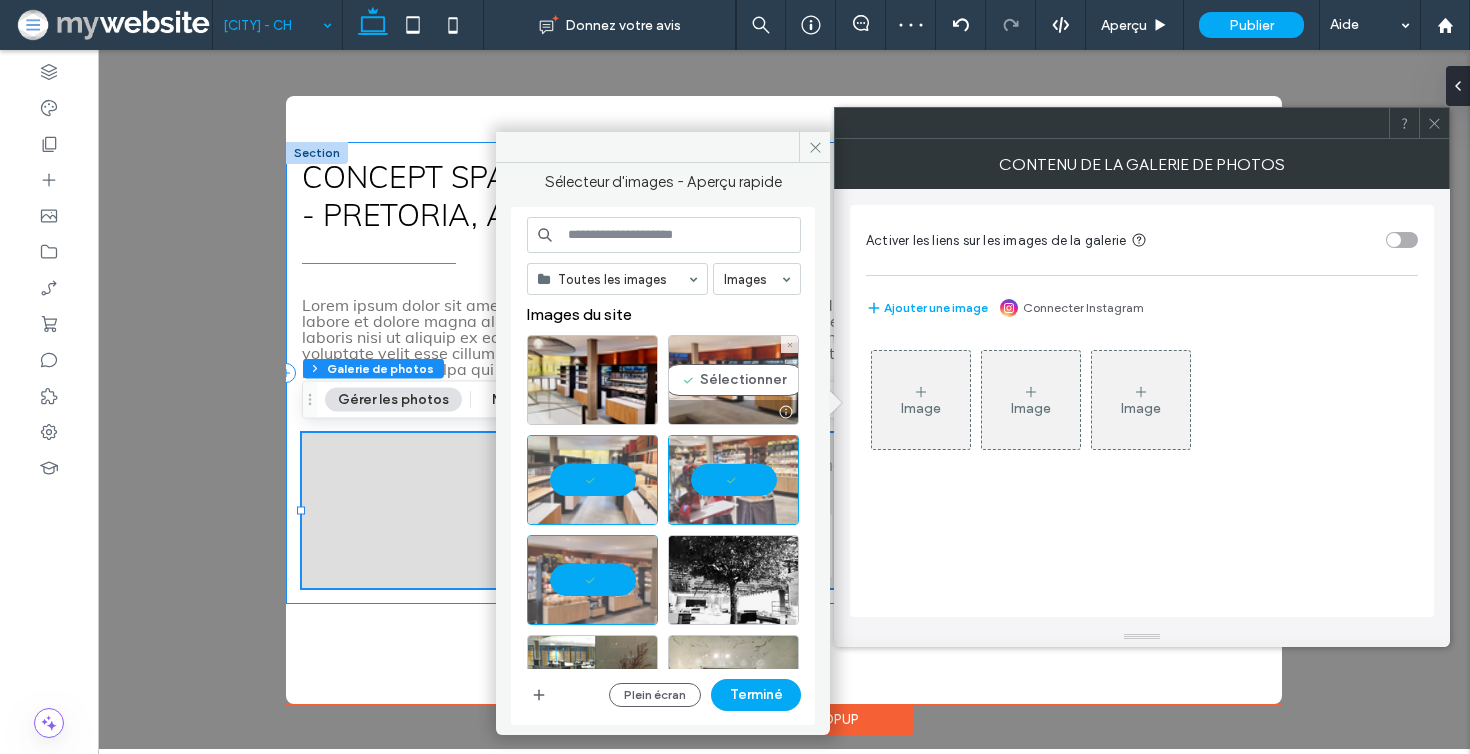 click at bounding box center [733, 412] 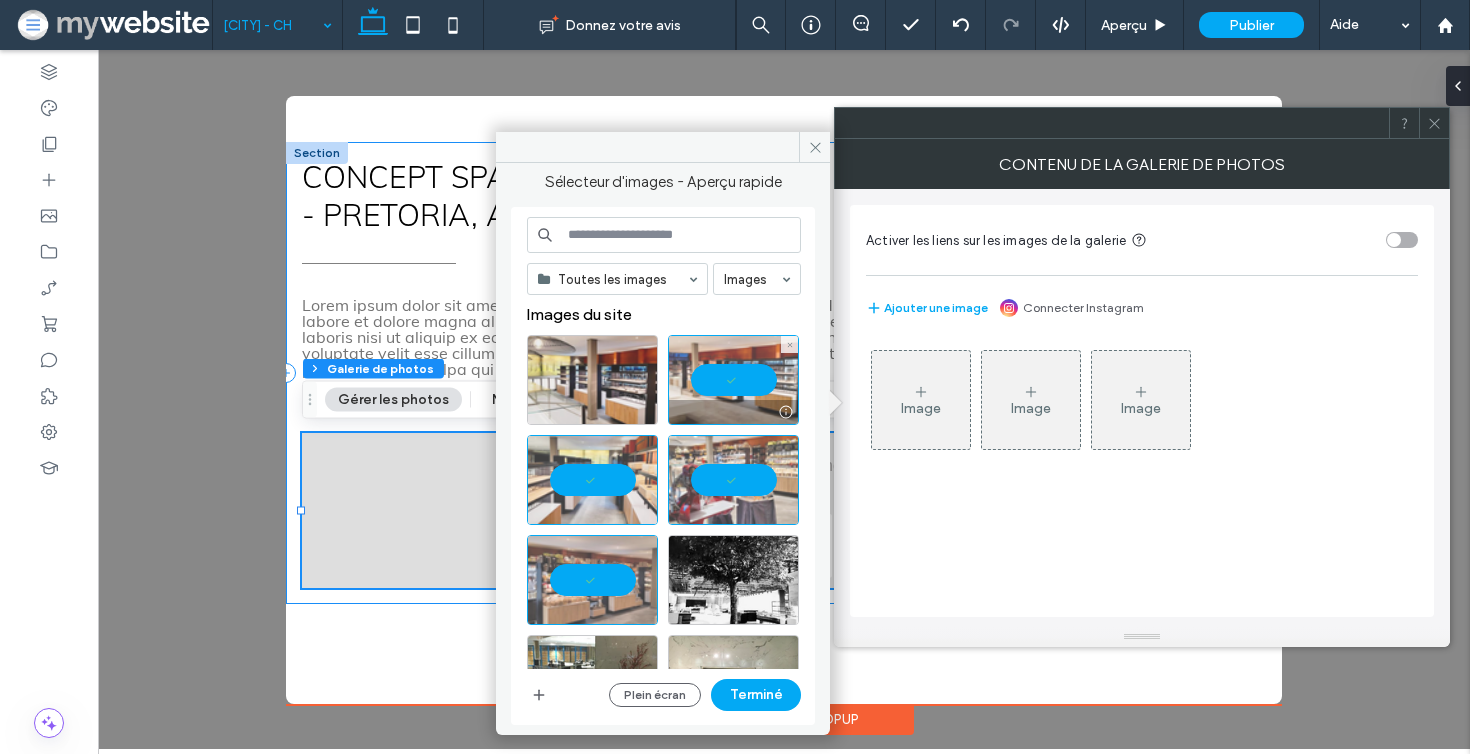 click at bounding box center [592, 380] 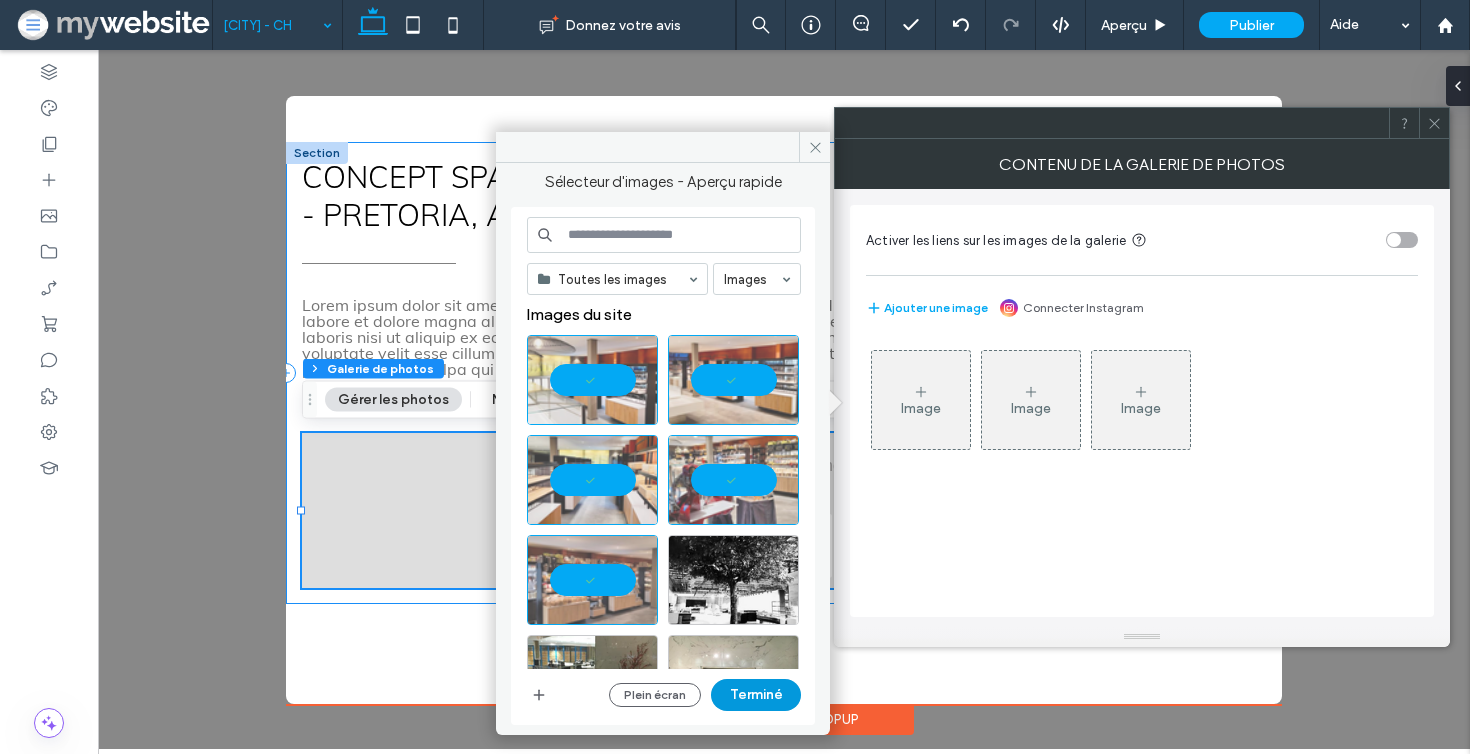 click on "Terminé" at bounding box center (756, 695) 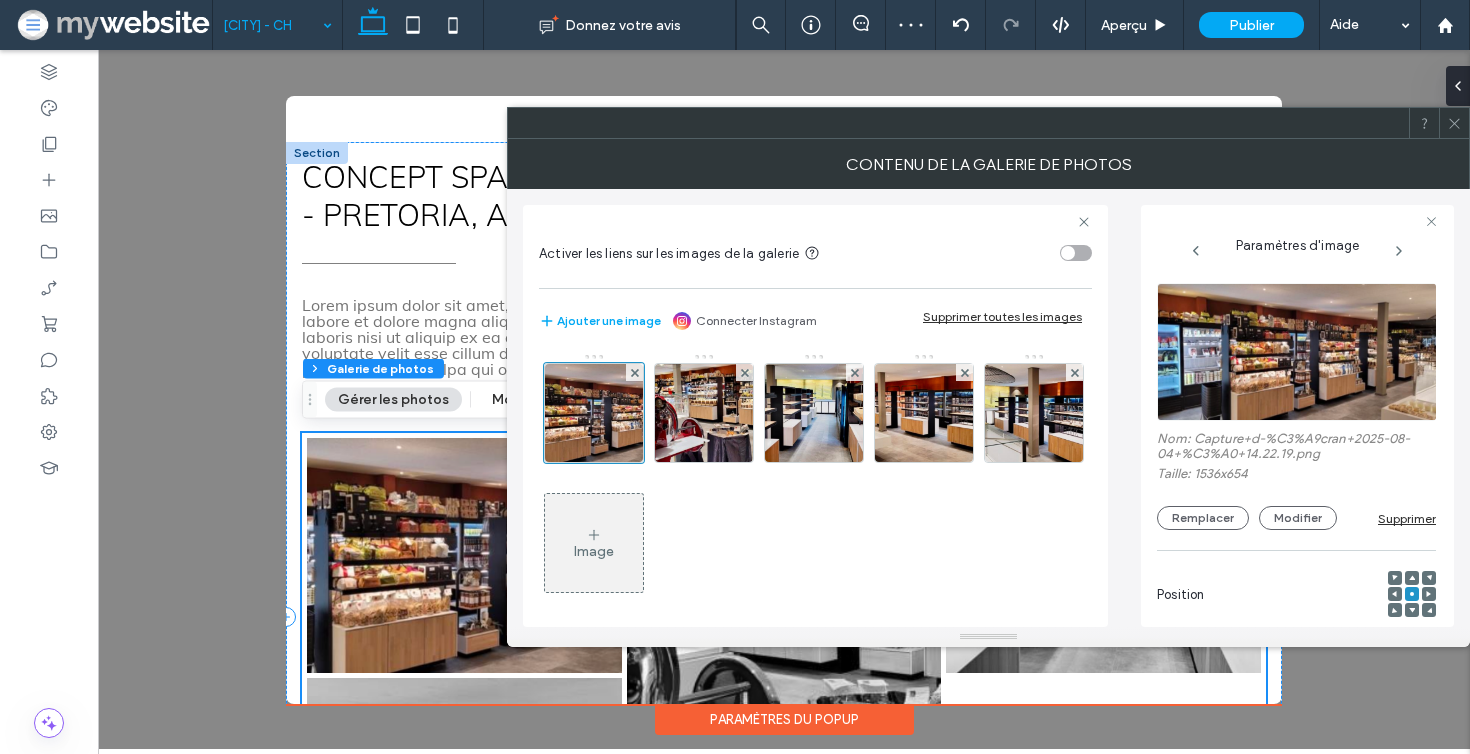 scroll, scrollTop: 0, scrollLeft: 0, axis: both 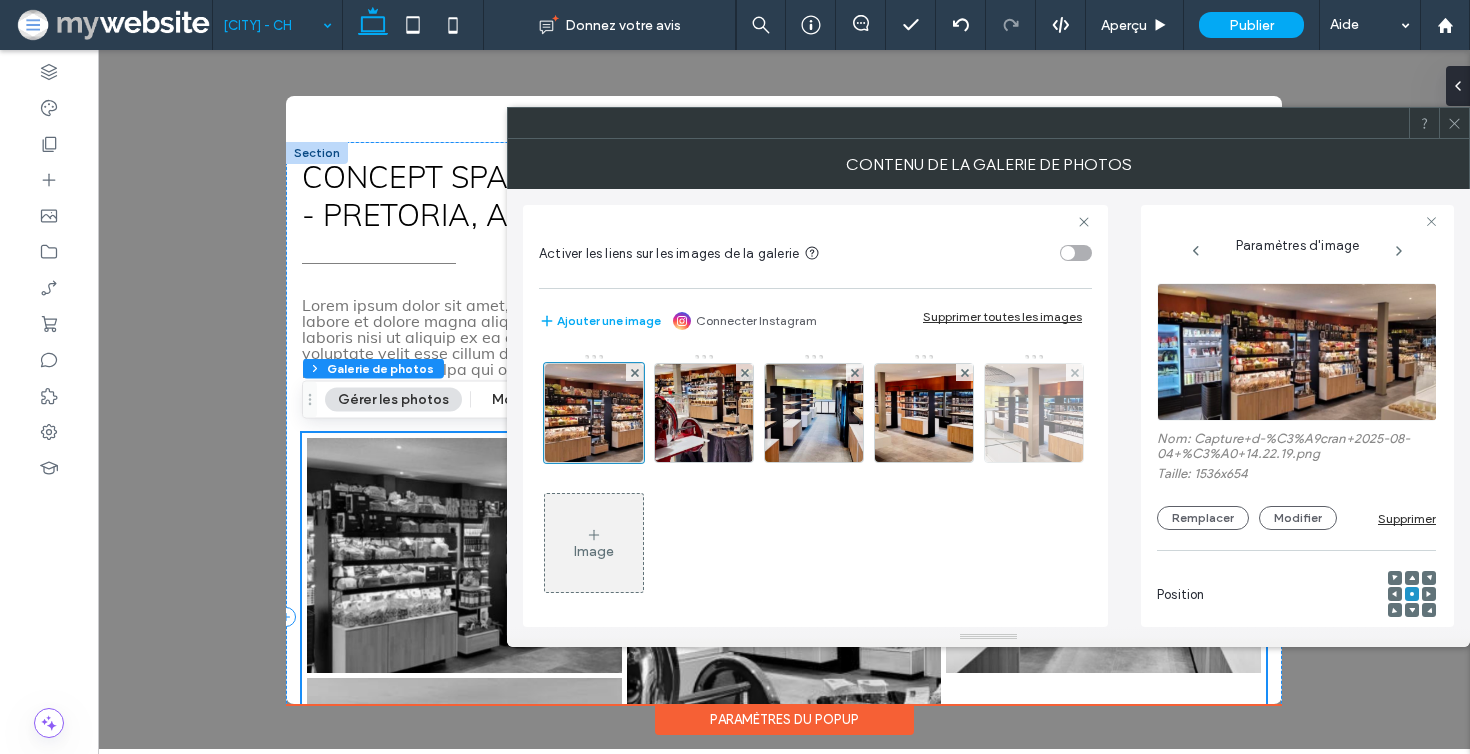 click at bounding box center (1034, 413) 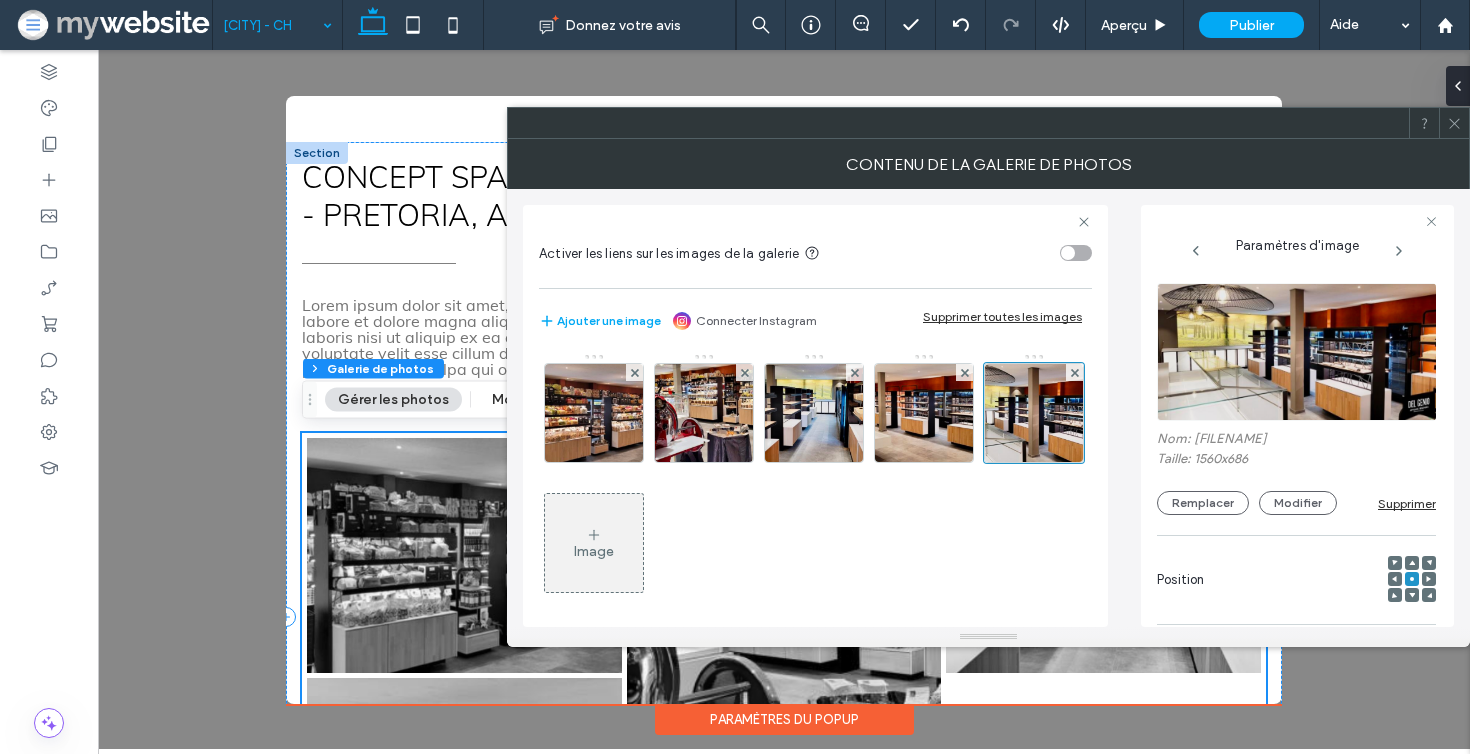 scroll, scrollTop: 0, scrollLeft: 0, axis: both 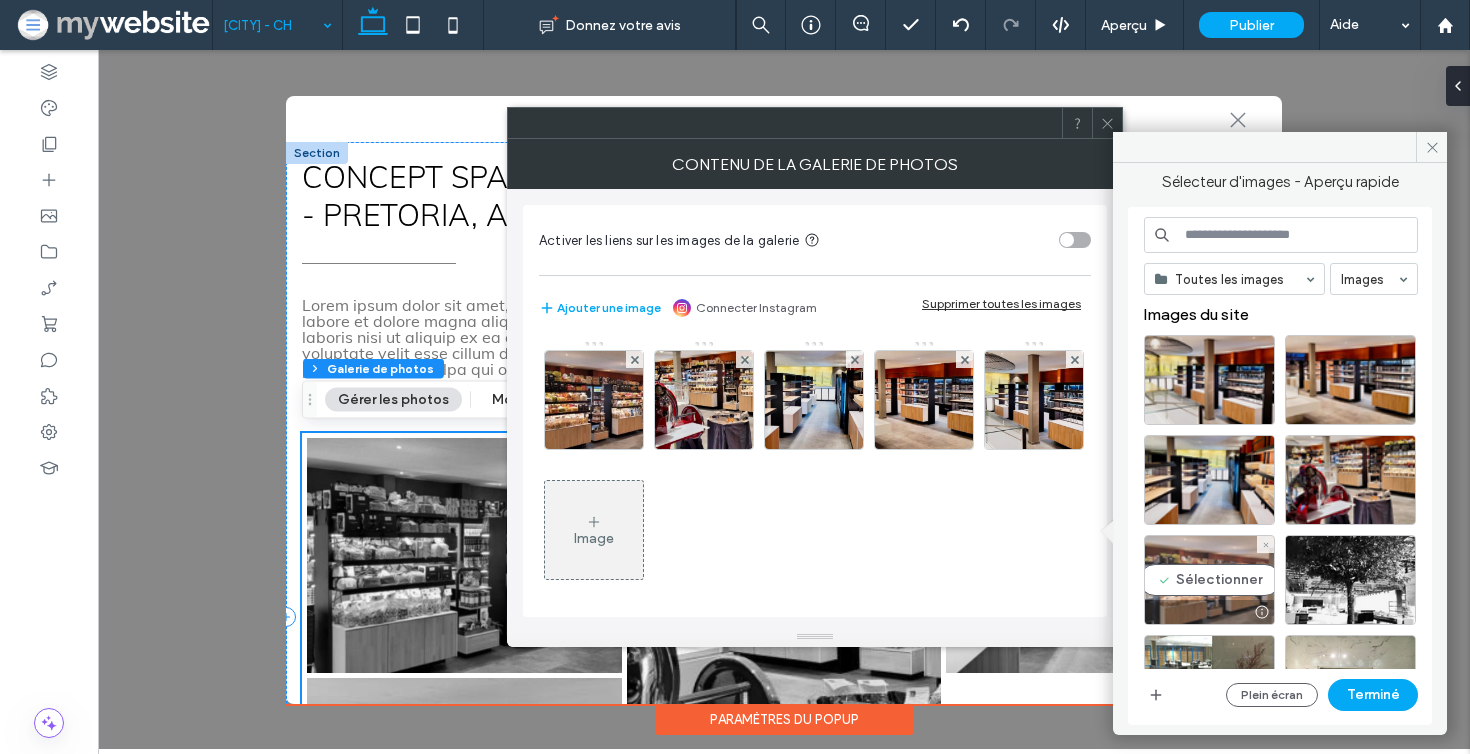 click on "Sélectionner" at bounding box center [1209, 580] 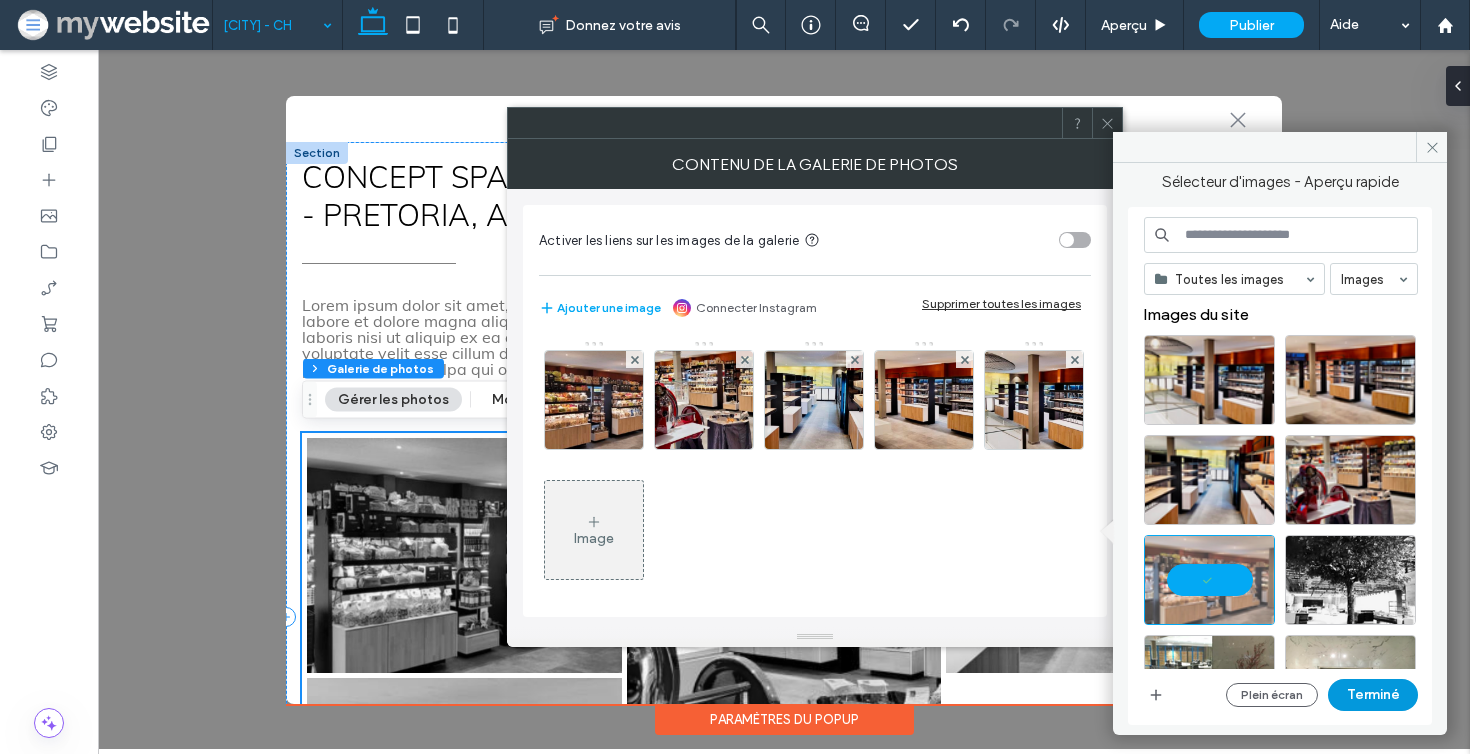 click on "Terminé" at bounding box center (1373, 695) 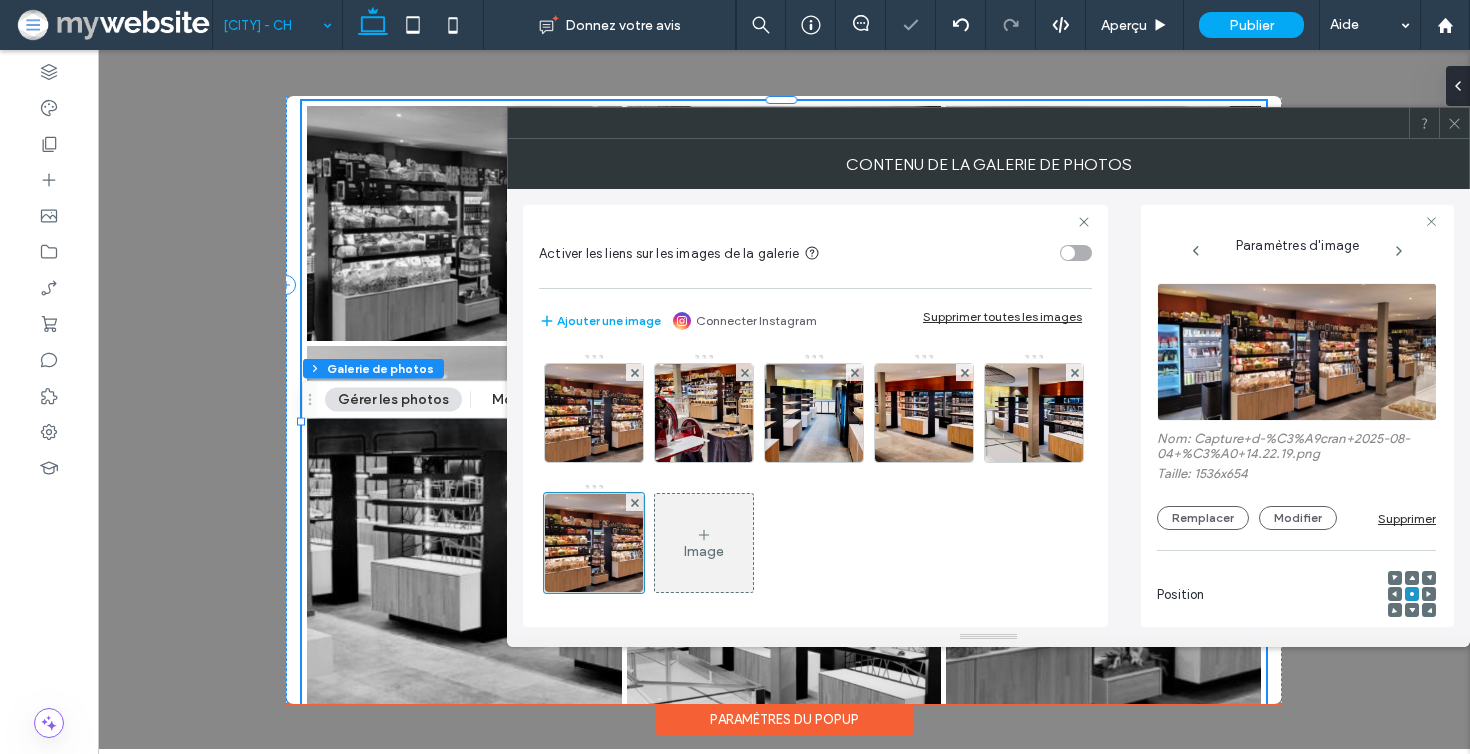 scroll, scrollTop: 400, scrollLeft: 0, axis: vertical 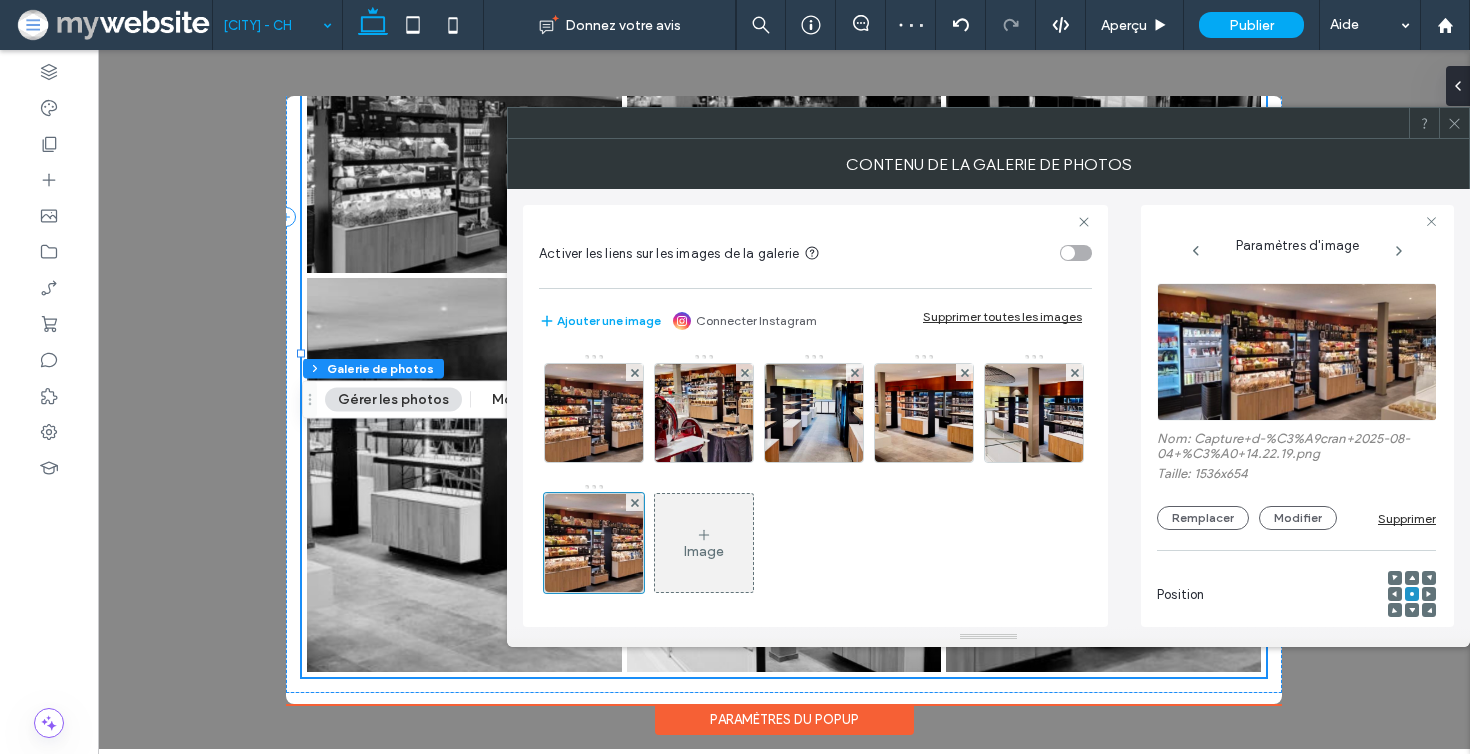 click 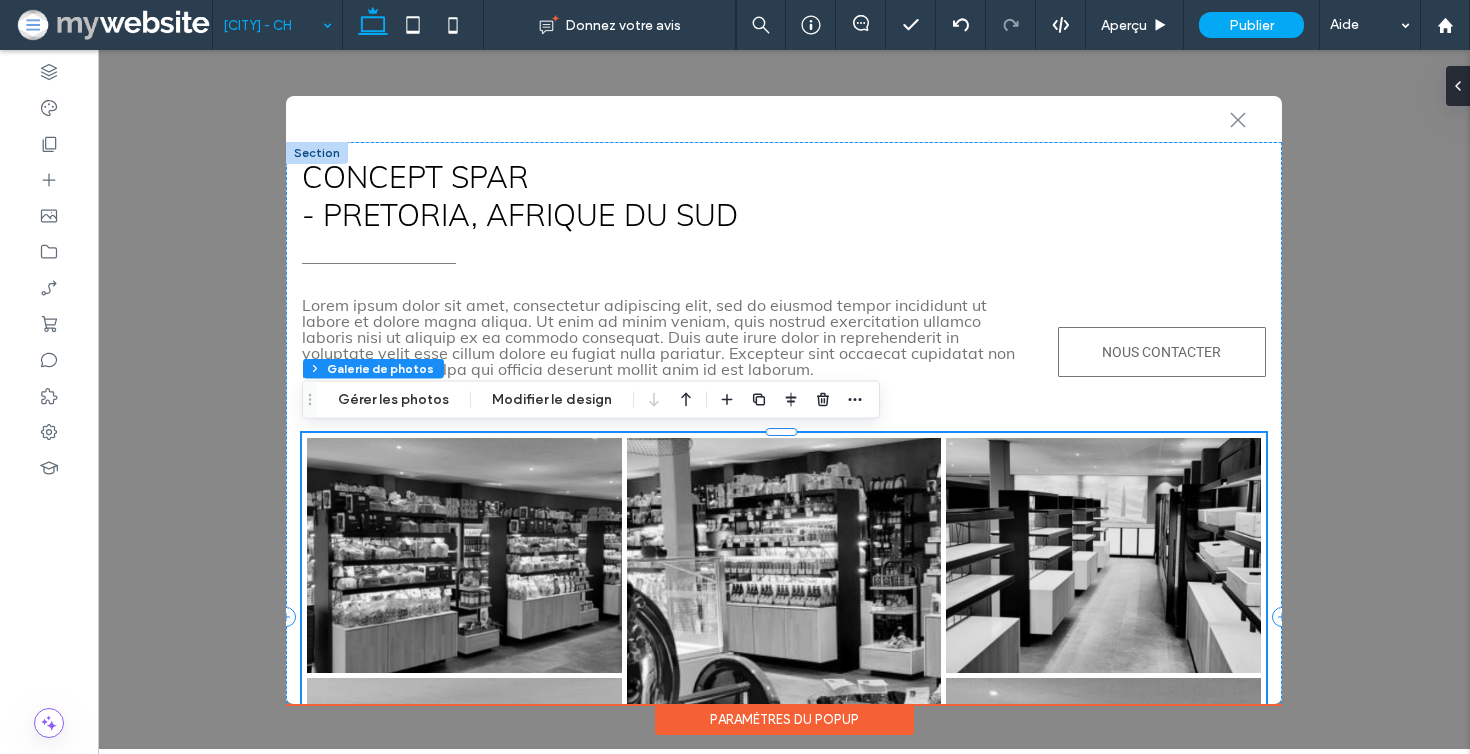scroll, scrollTop: 0, scrollLeft: 0, axis: both 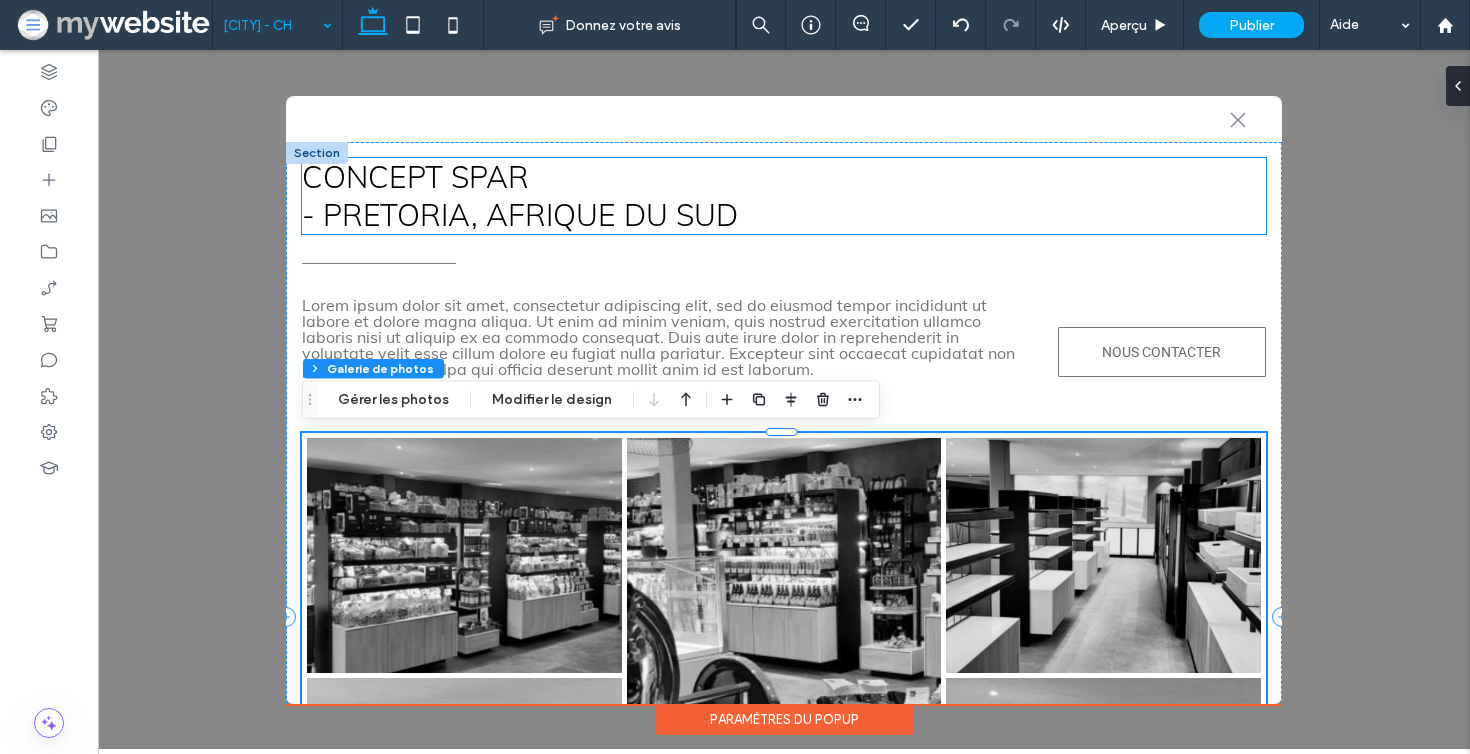 click on "CONCEPT SPAR" at bounding box center [415, 177] 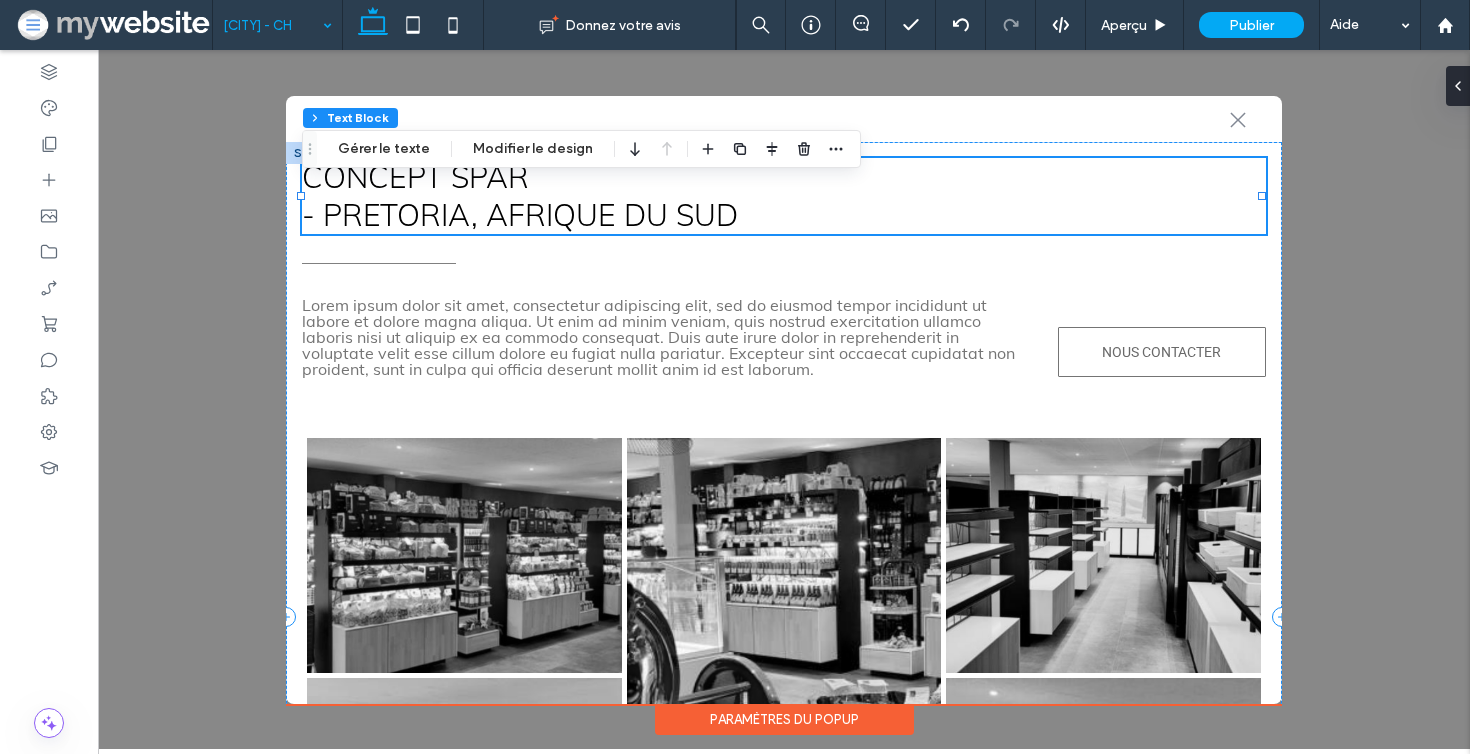 click on "- PRETORIA, Afrique du Sud" at bounding box center (520, 215) 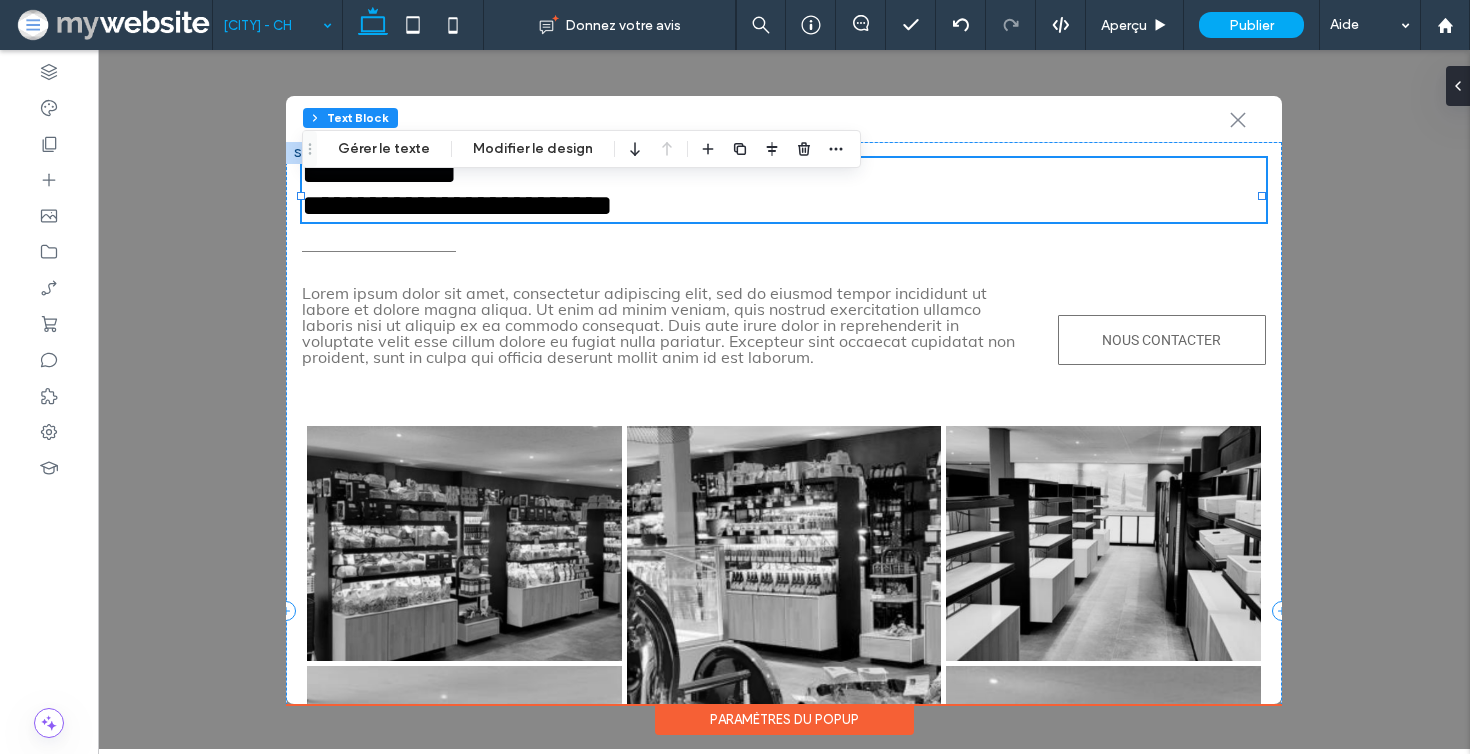 click on "**********" at bounding box center (457, 205) 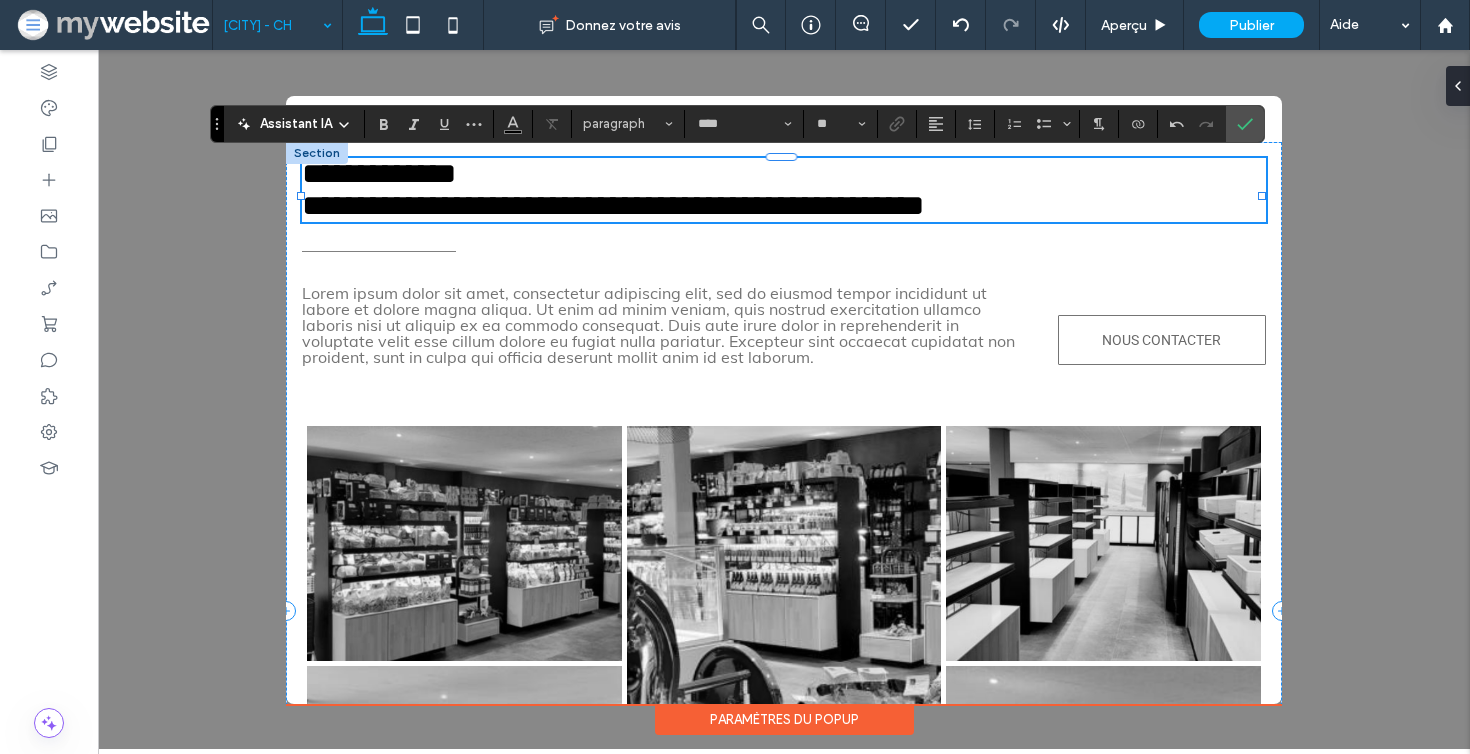 type on "**" 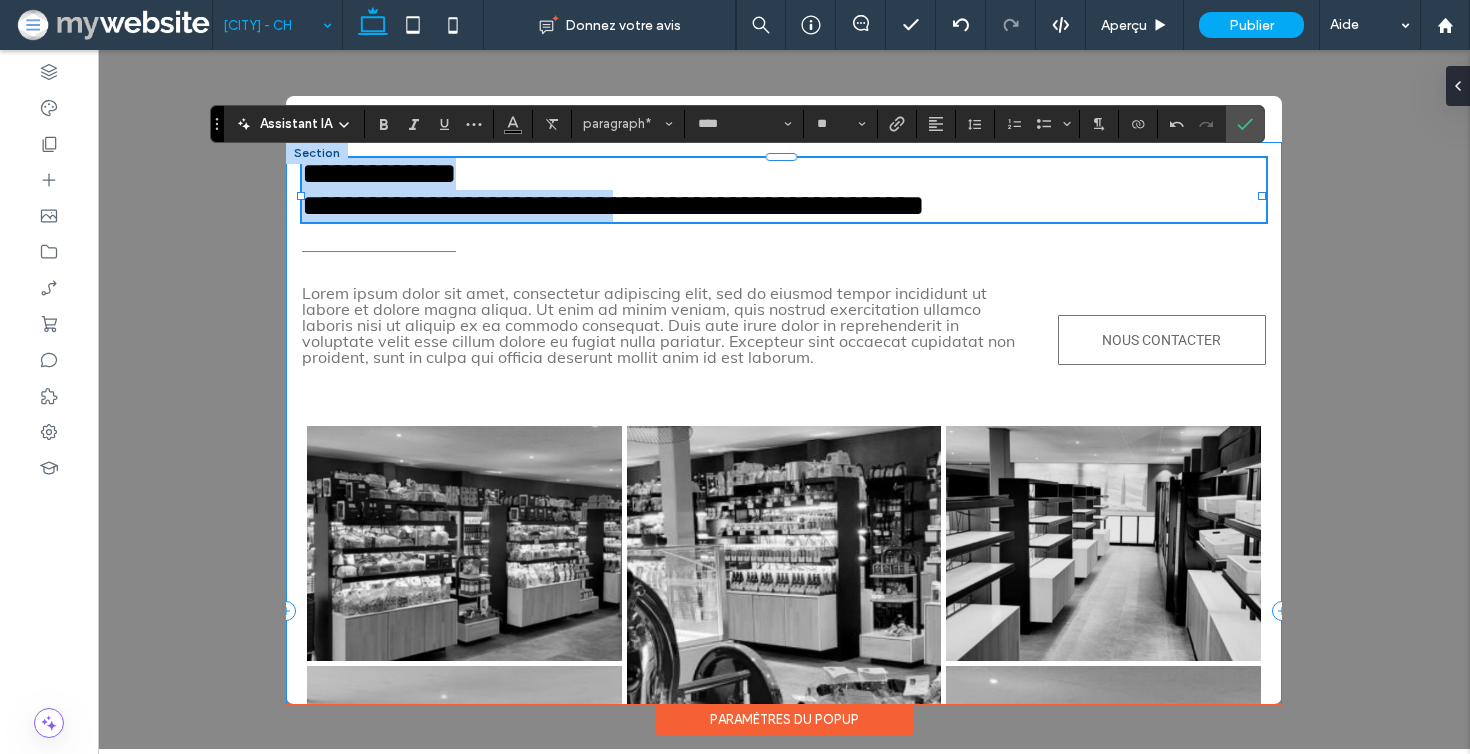 drag, startPoint x: 734, startPoint y: 216, endPoint x: 677, endPoint y: 146, distance: 90.27181 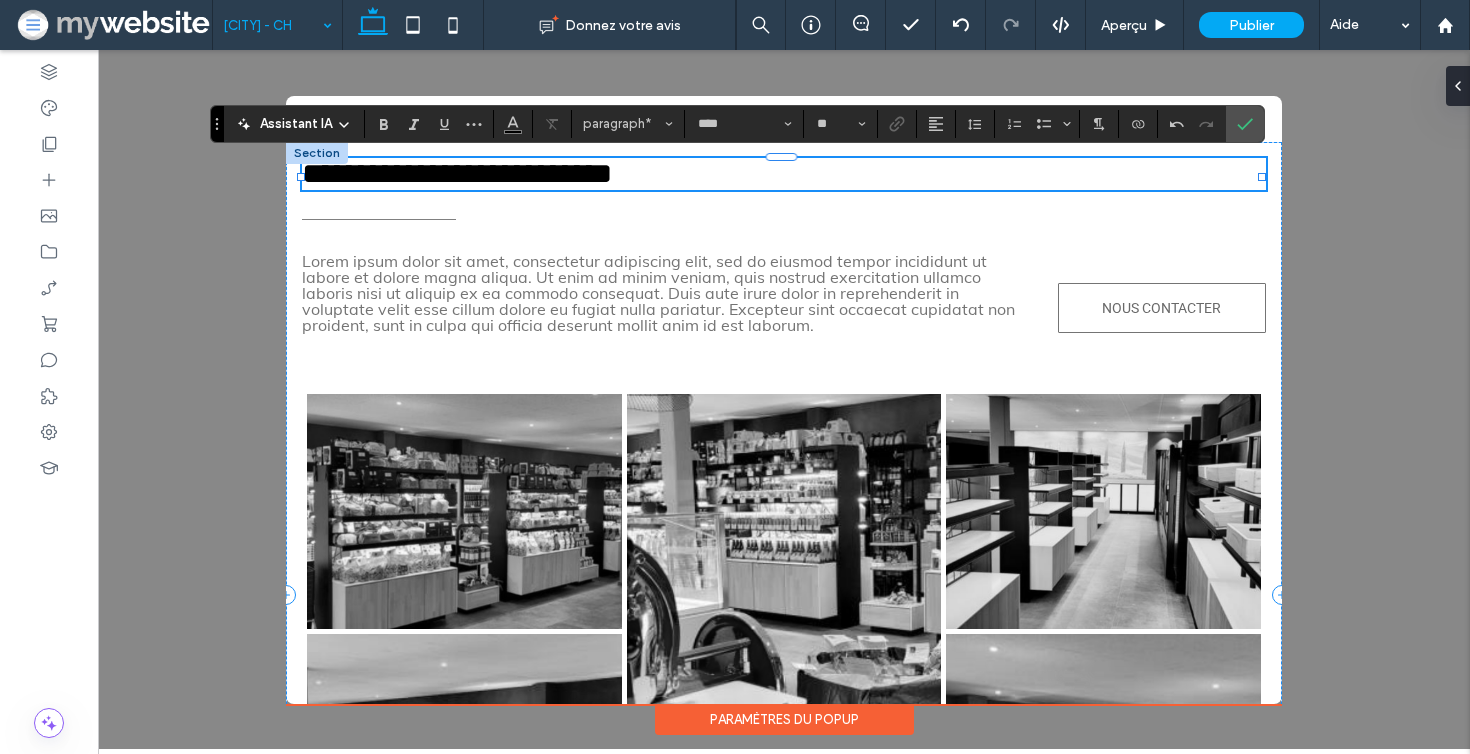 click on "**********" at bounding box center (457, 173) 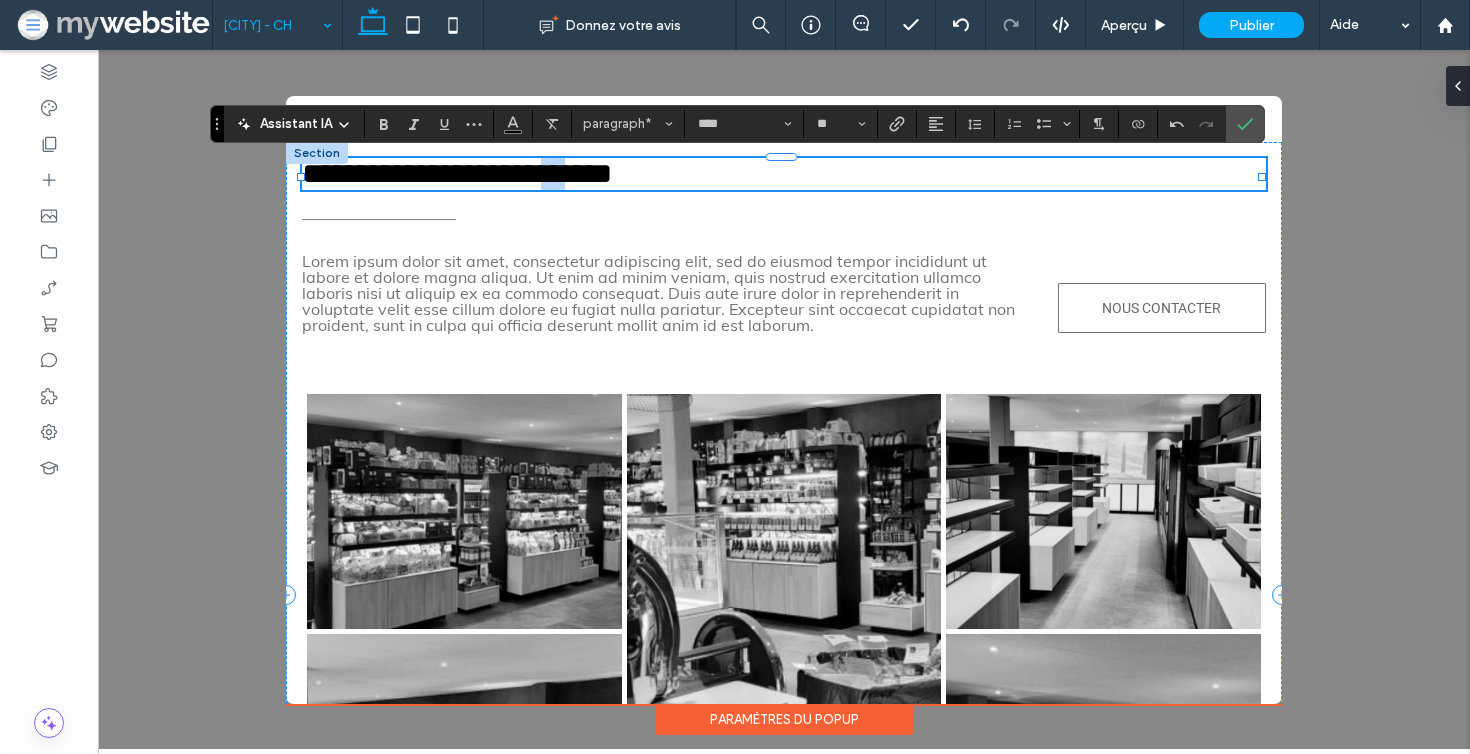 drag, startPoint x: 672, startPoint y: 175, endPoint x: 643, endPoint y: 175, distance: 29 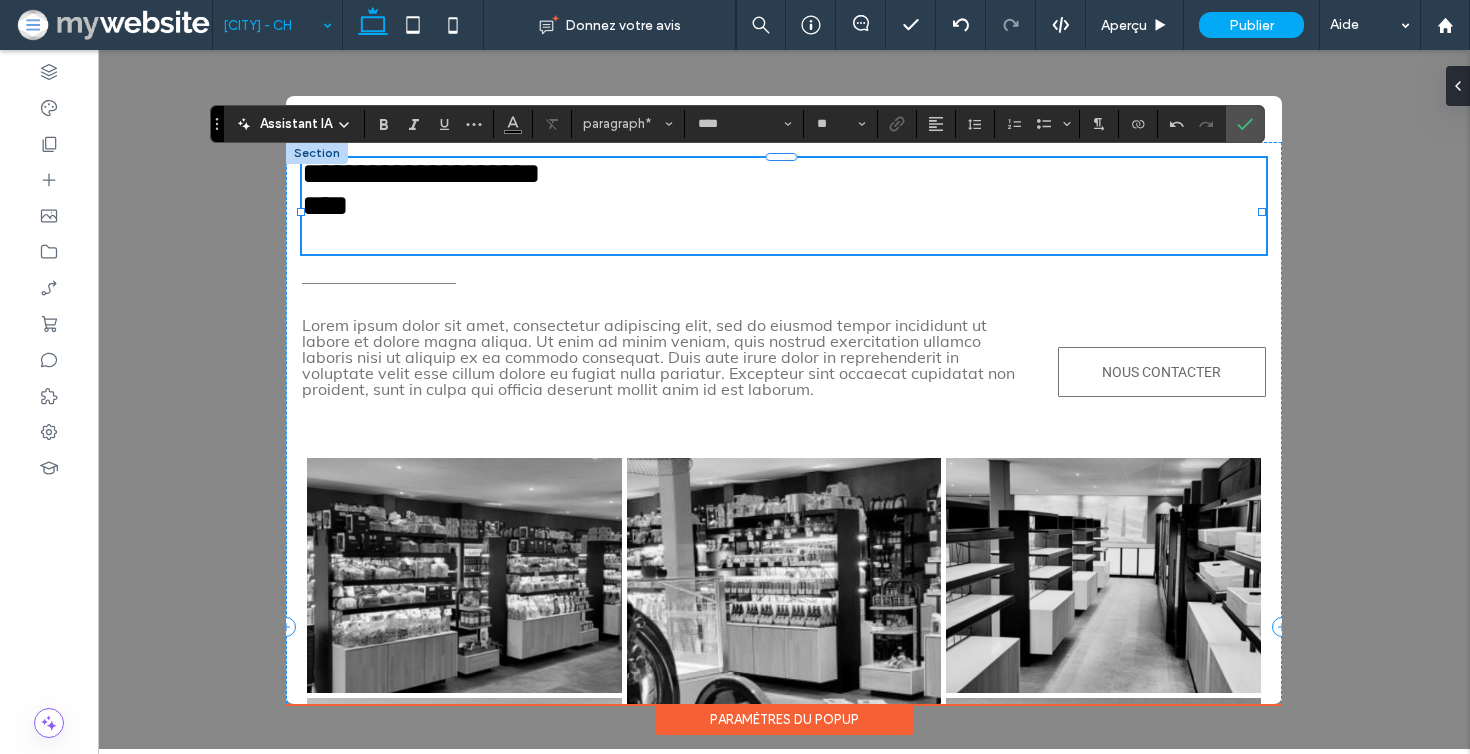 type 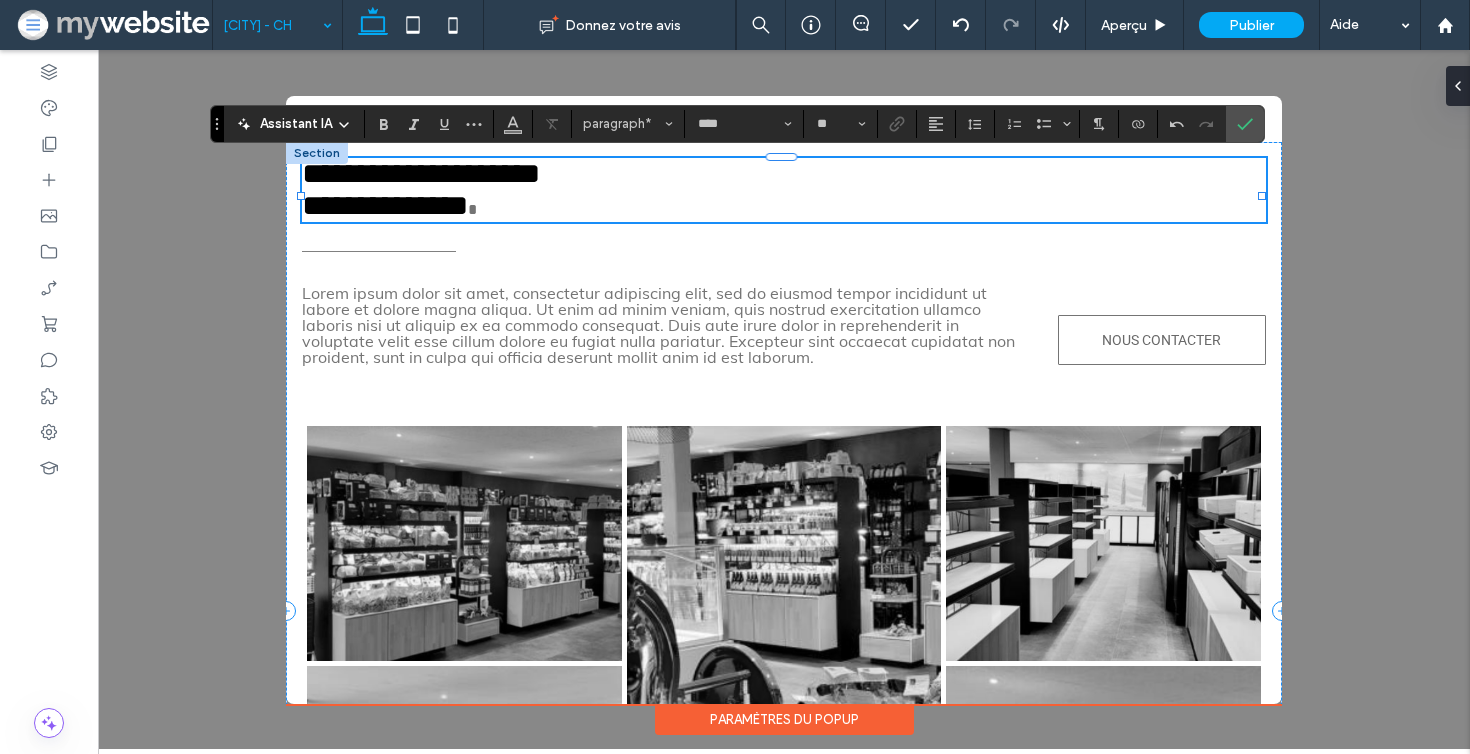type on "**" 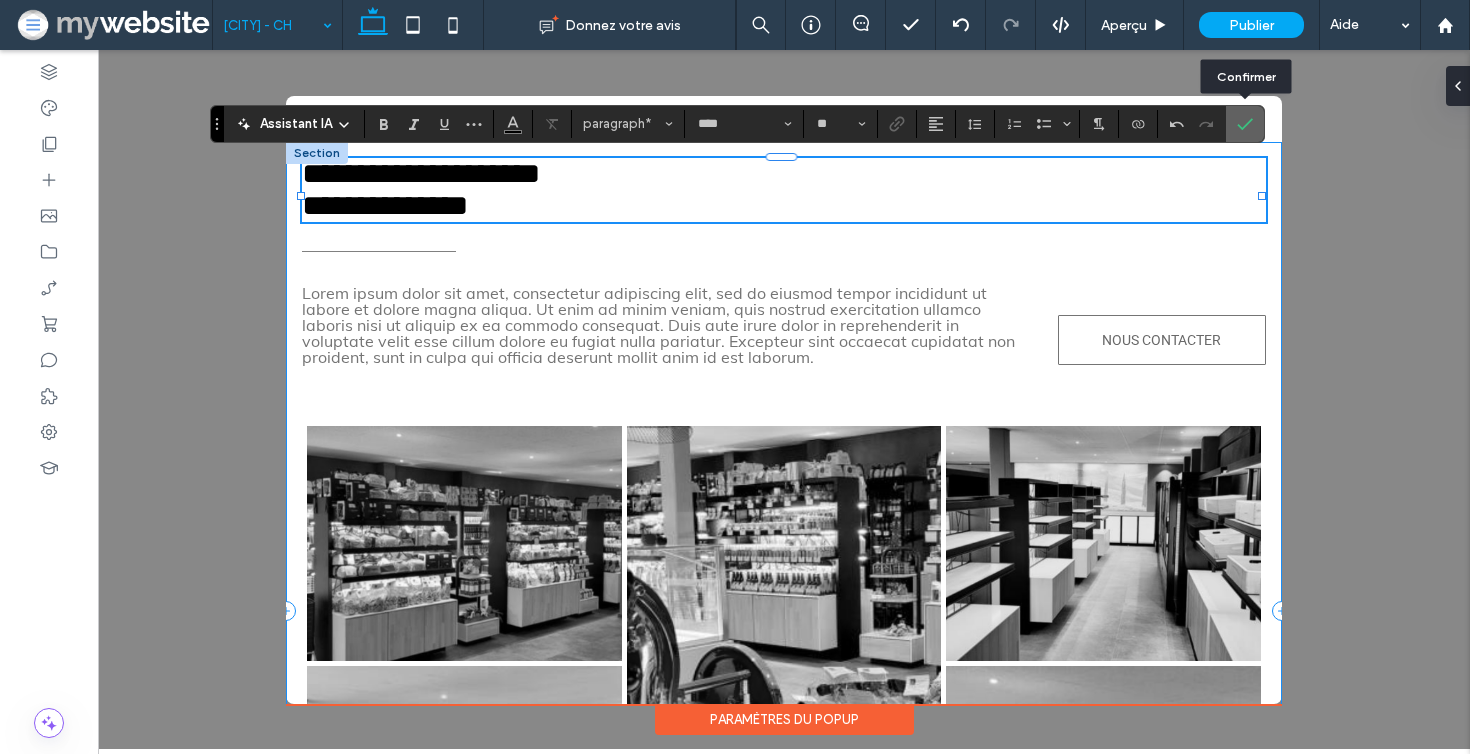 click 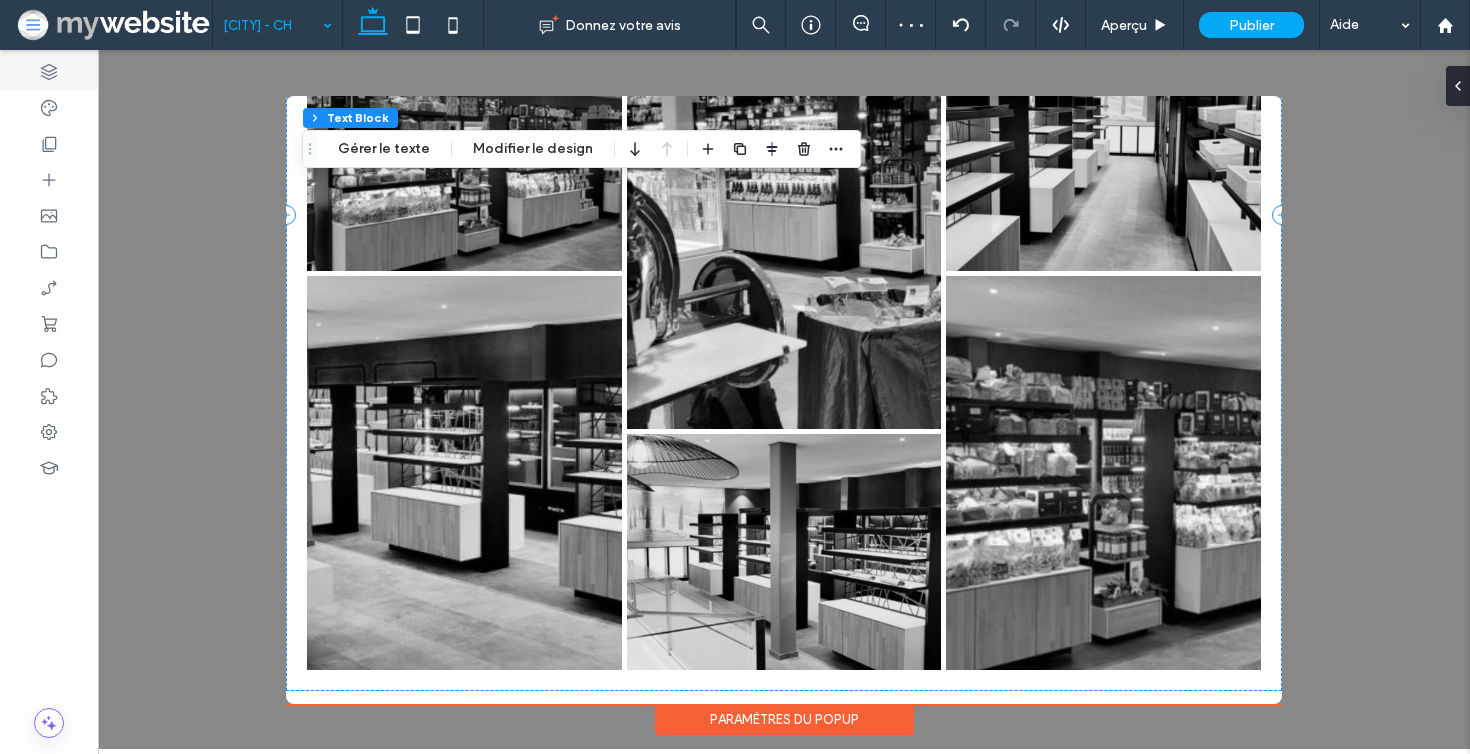 scroll, scrollTop: 400, scrollLeft: 0, axis: vertical 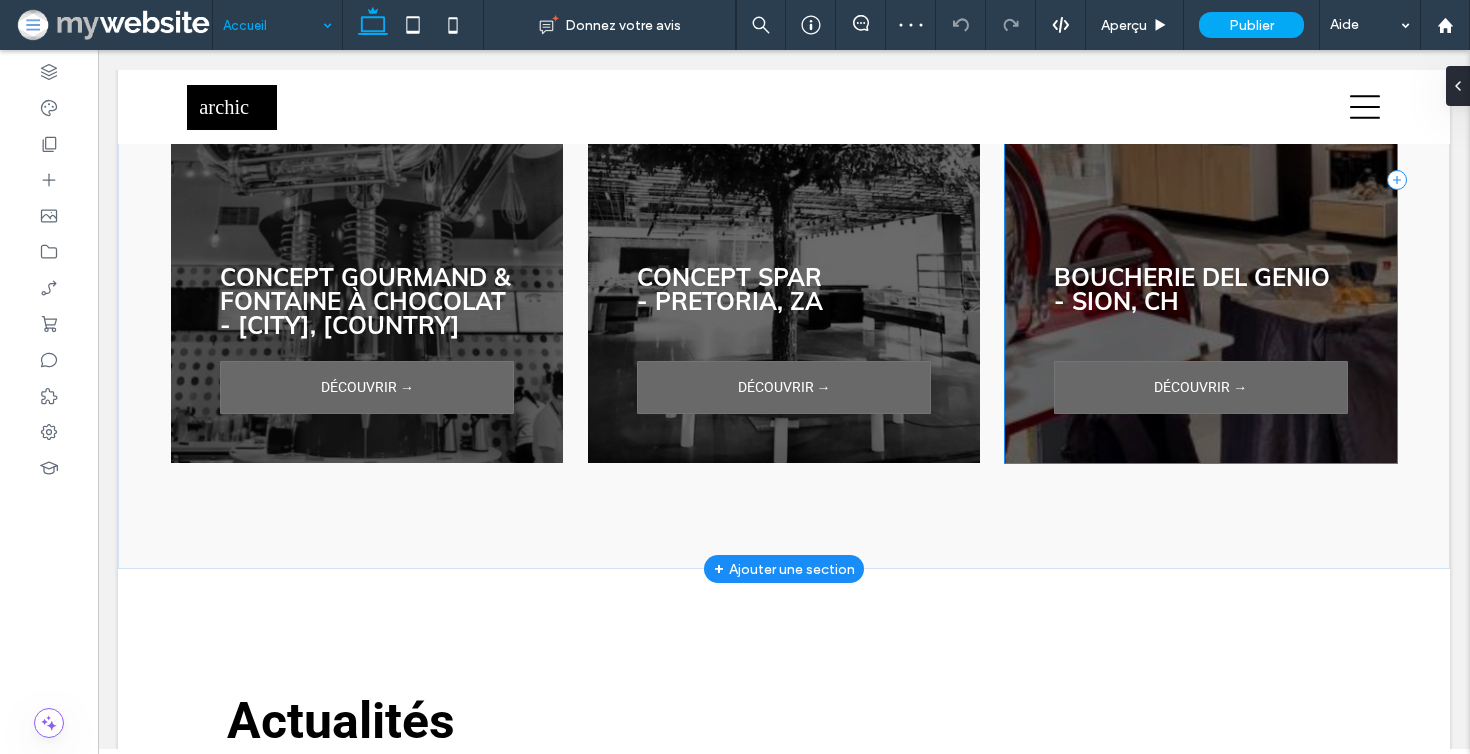 click on "Boucherie DEL GENIO
- SION, CH
DÉCOUVRIR →" at bounding box center [1201, 180] 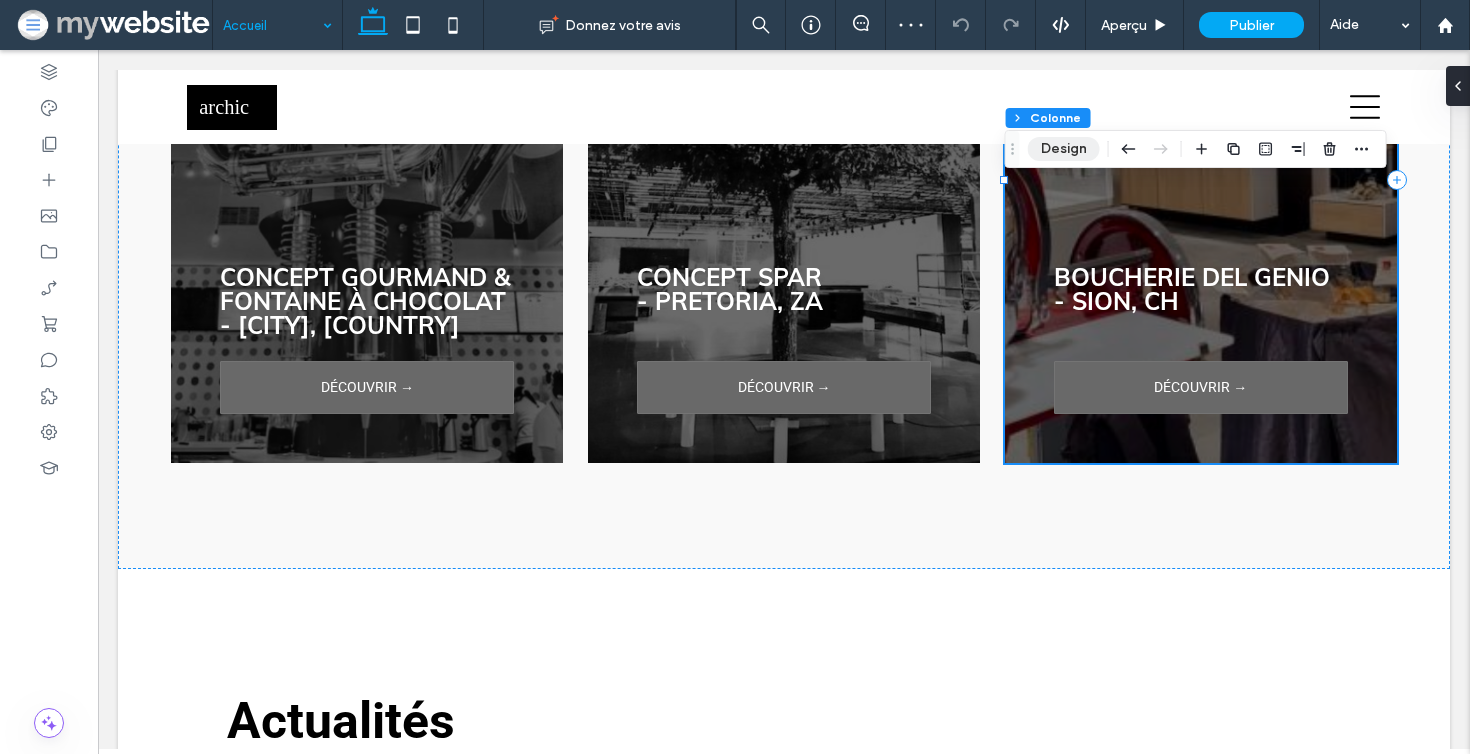 click on "Design" at bounding box center [1064, 149] 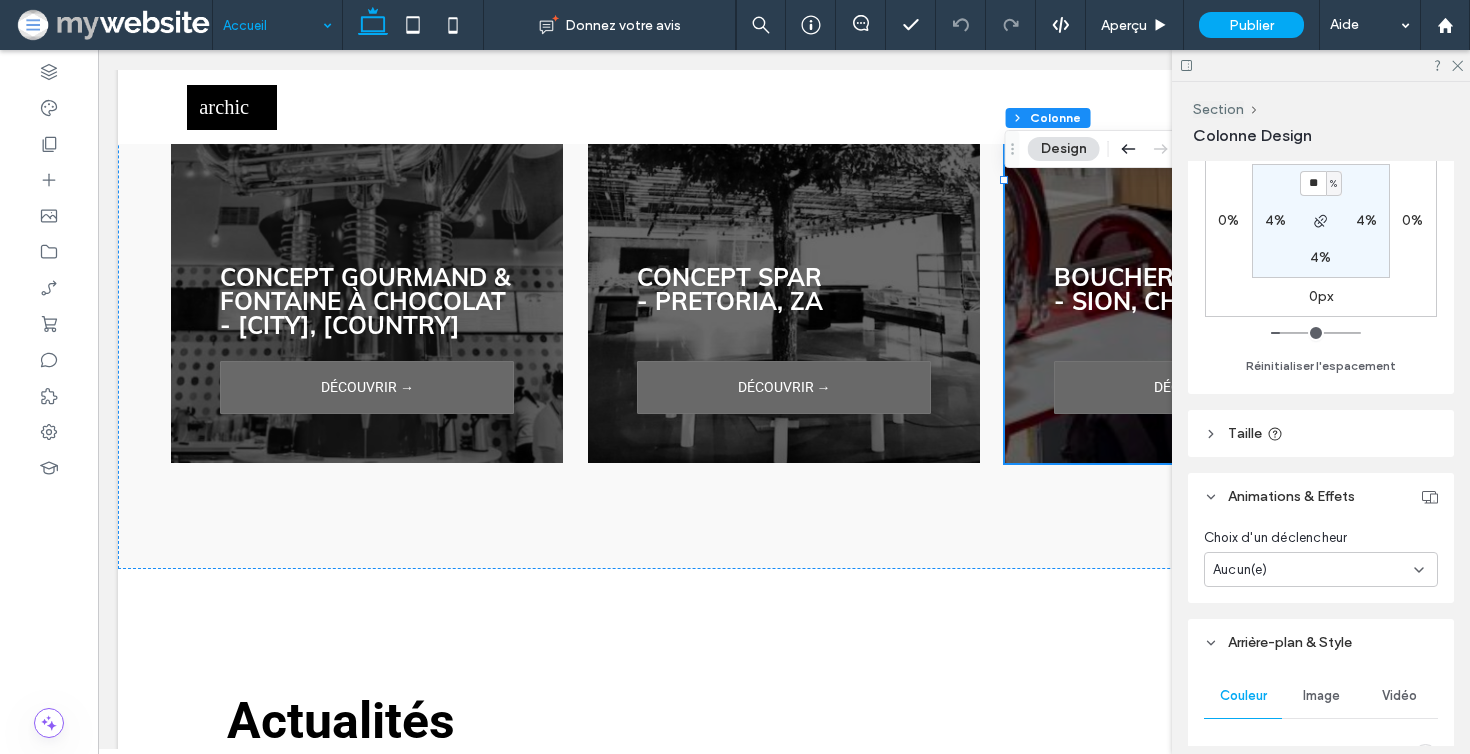 scroll, scrollTop: 804, scrollLeft: 0, axis: vertical 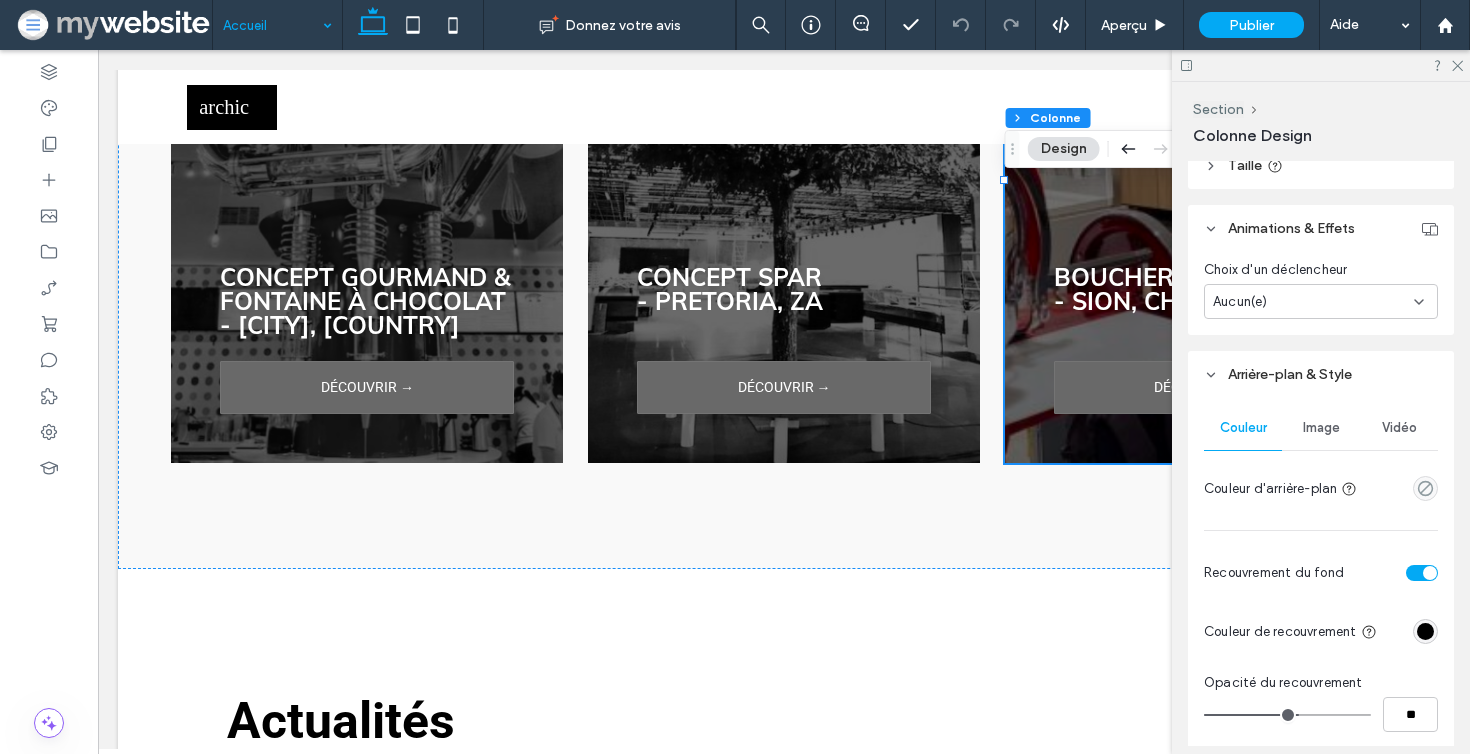 click on "Image" at bounding box center (1321, 428) 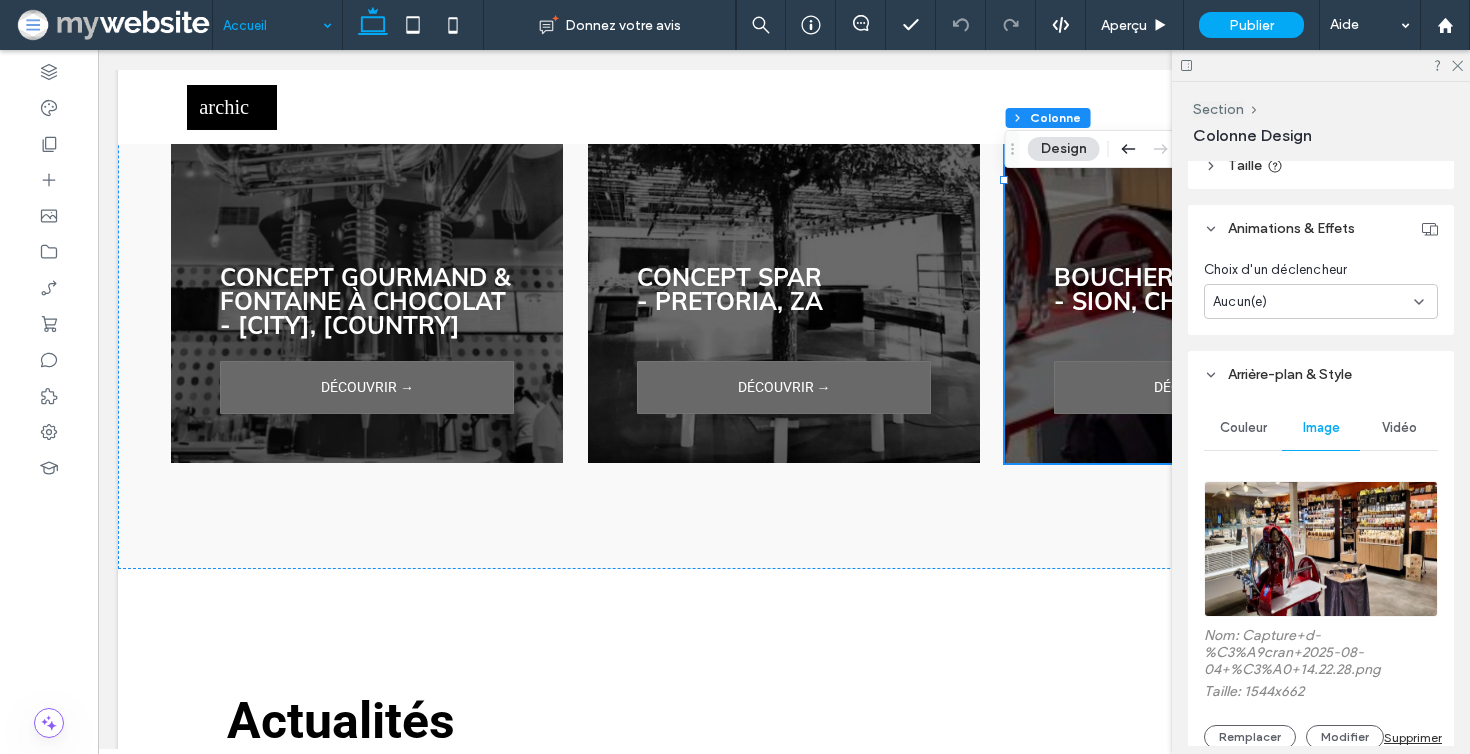 scroll, scrollTop: 1078, scrollLeft: 0, axis: vertical 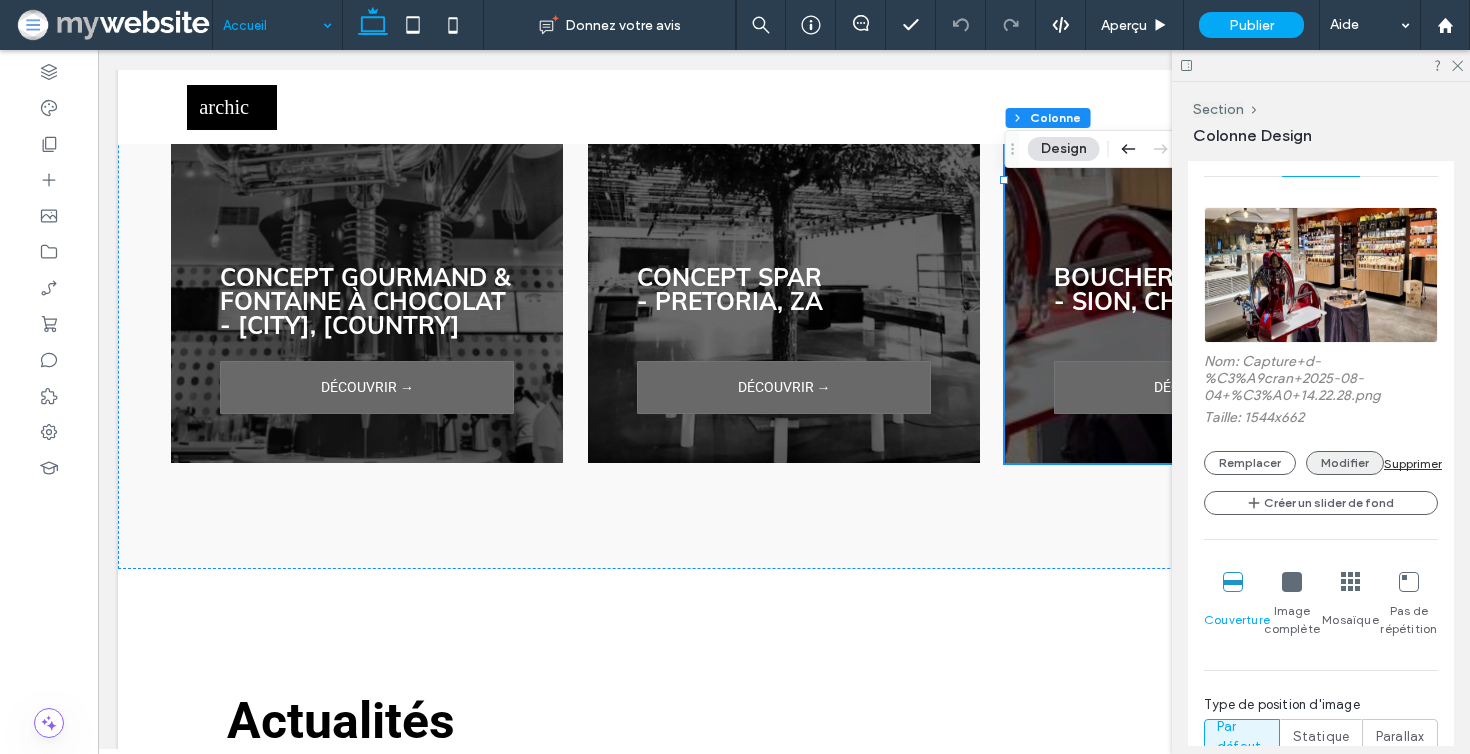 click on "Modifier" at bounding box center [1345, 463] 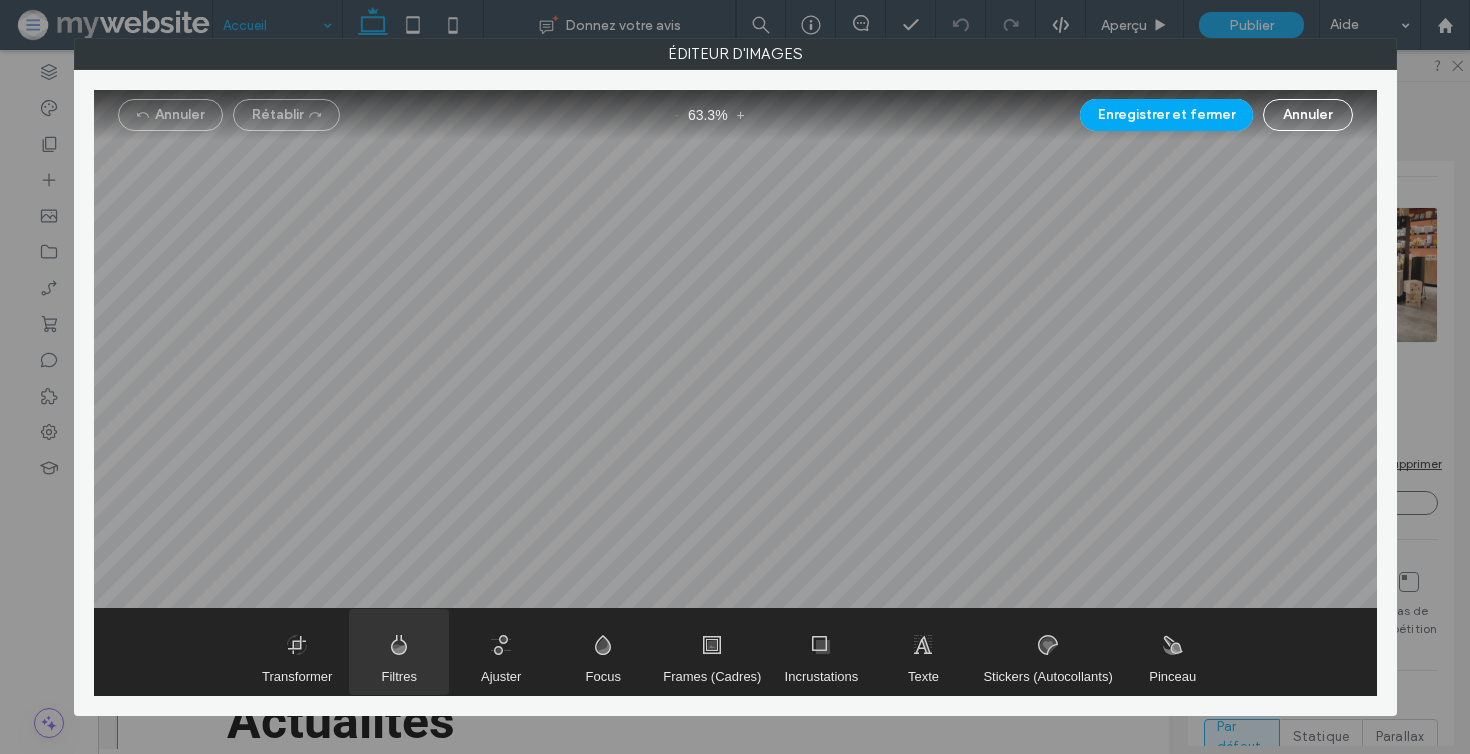 click at bounding box center [399, 652] 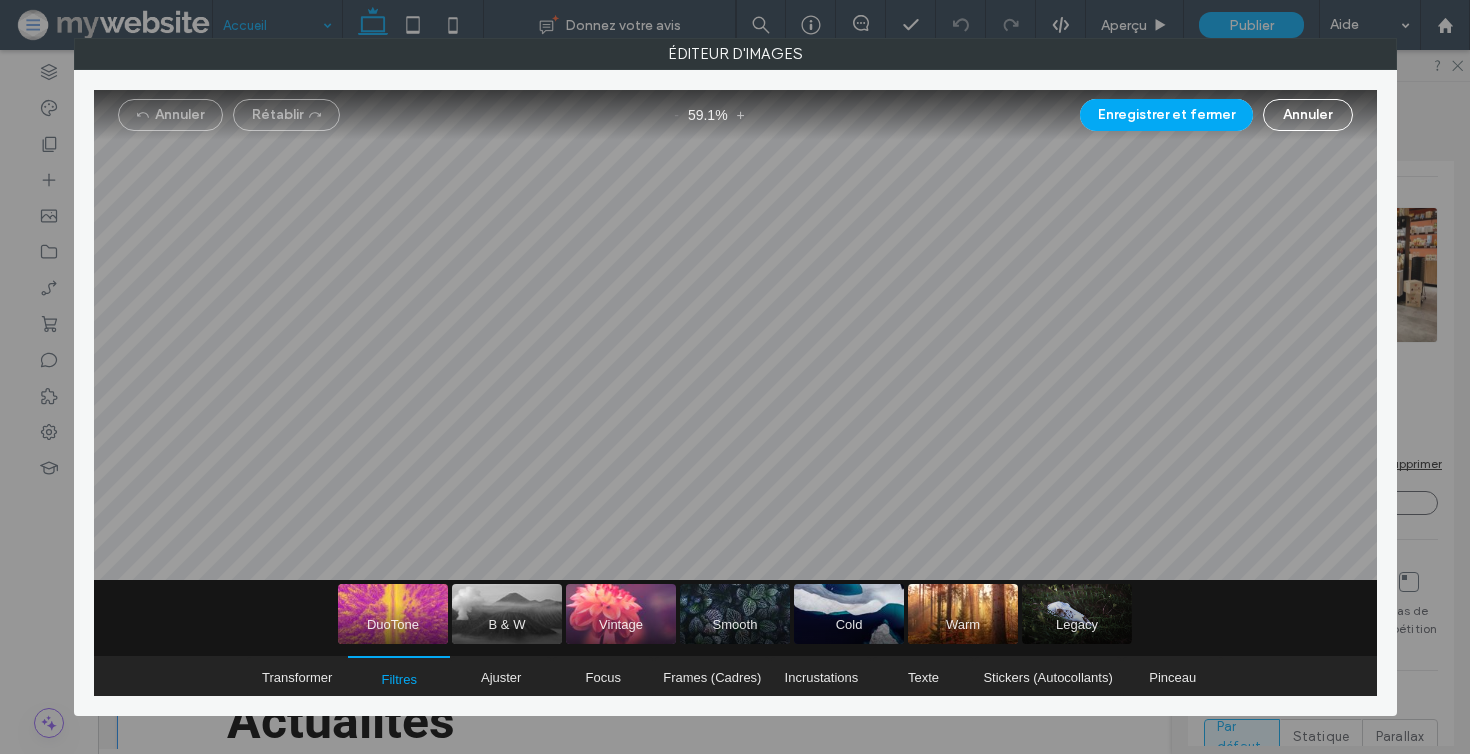 click at bounding box center (507, 614) 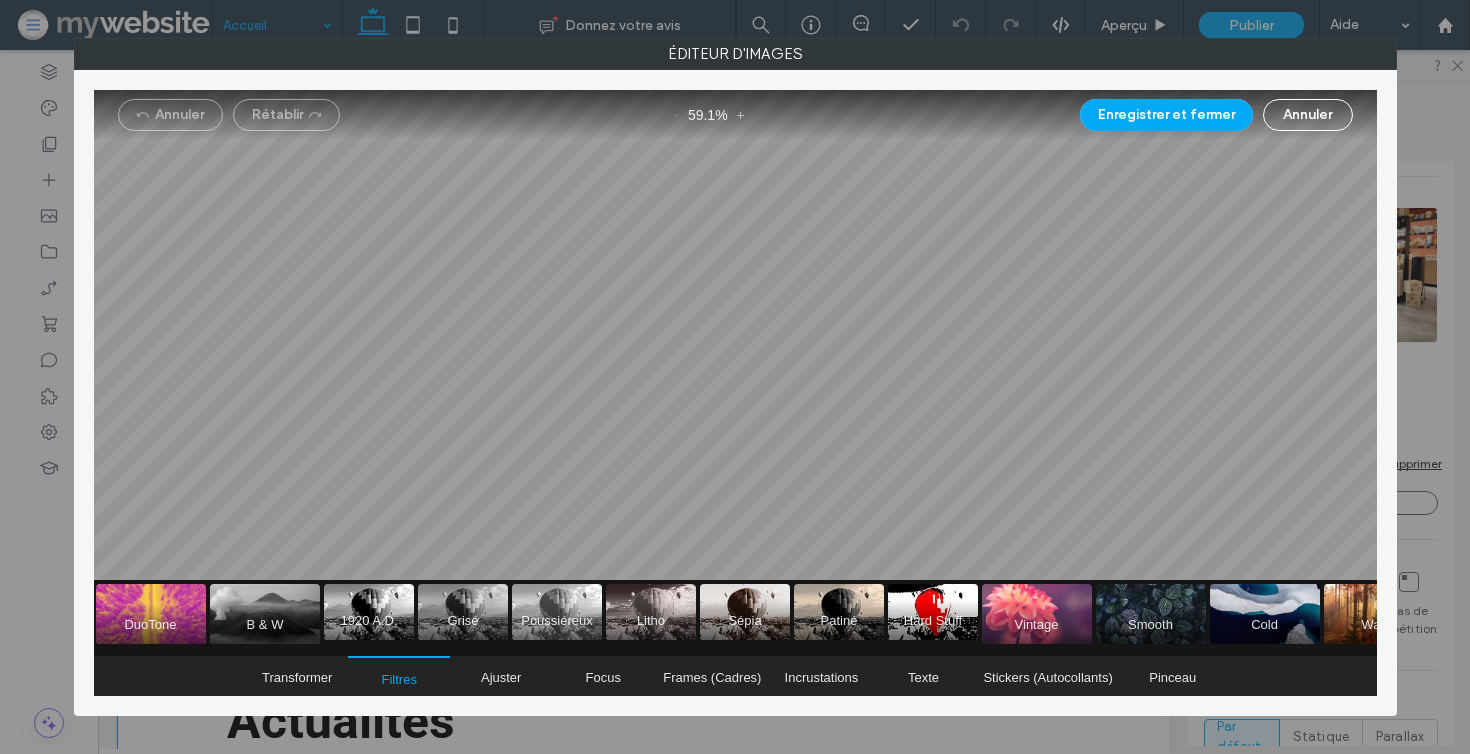 click at bounding box center (557, 612) 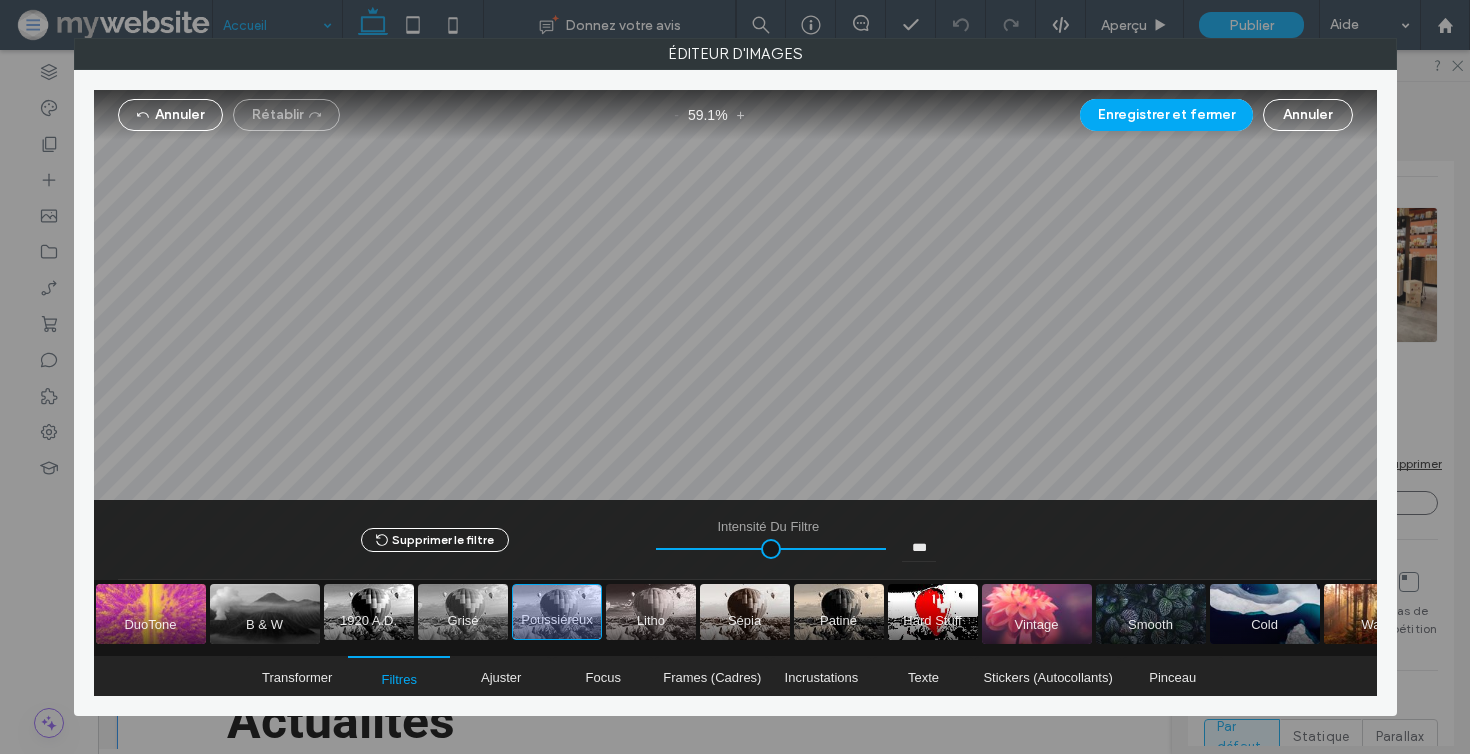 click at bounding box center [463, 612] 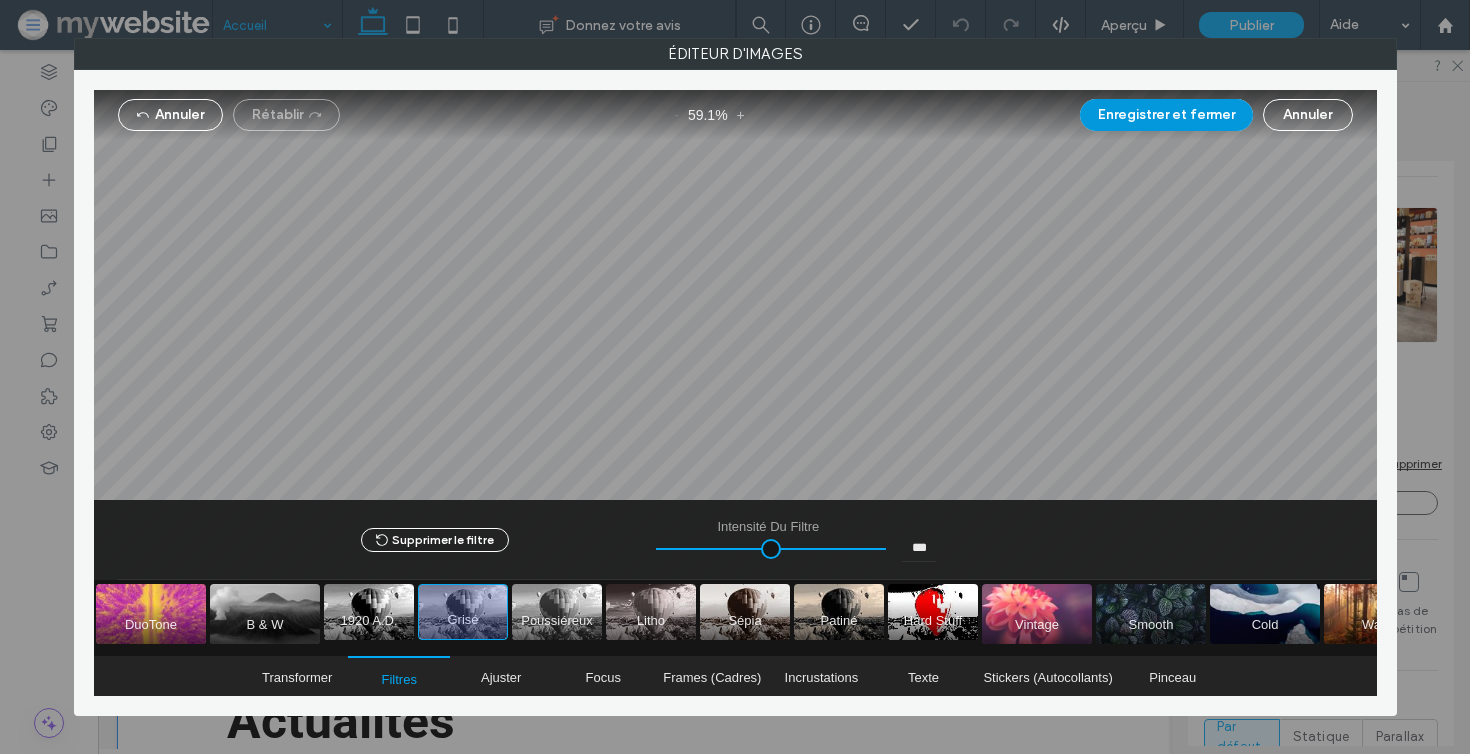 click on "Enregistrer et fermer" at bounding box center [1166, 115] 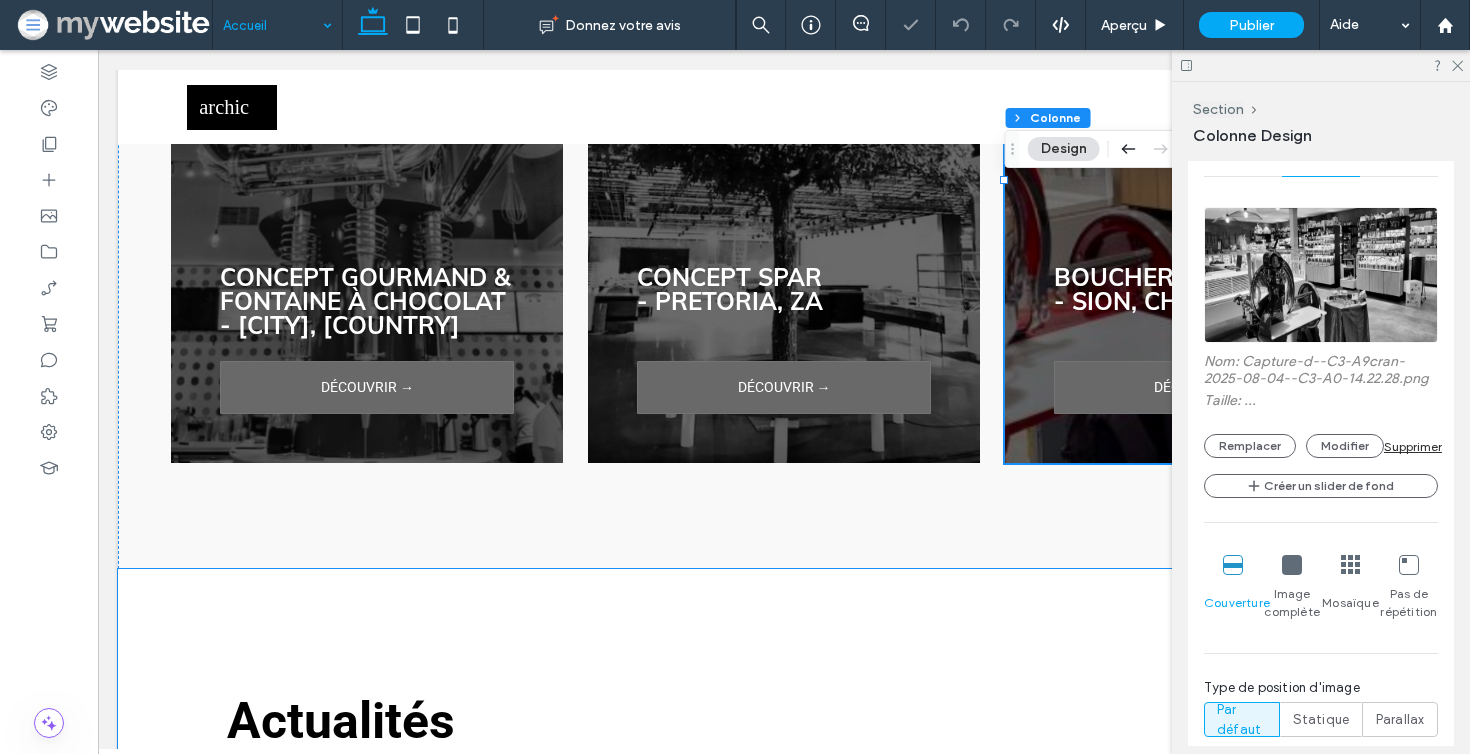 type on "**" 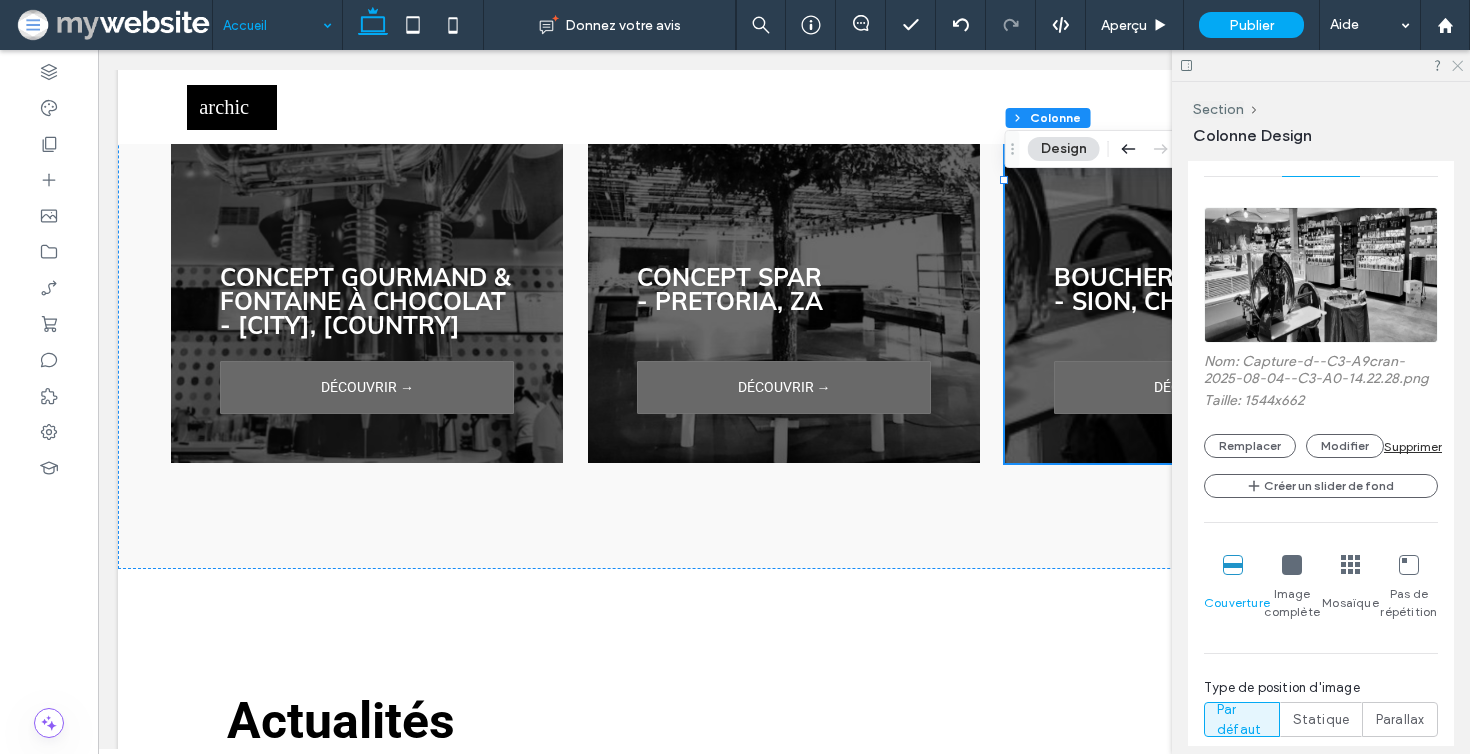 click 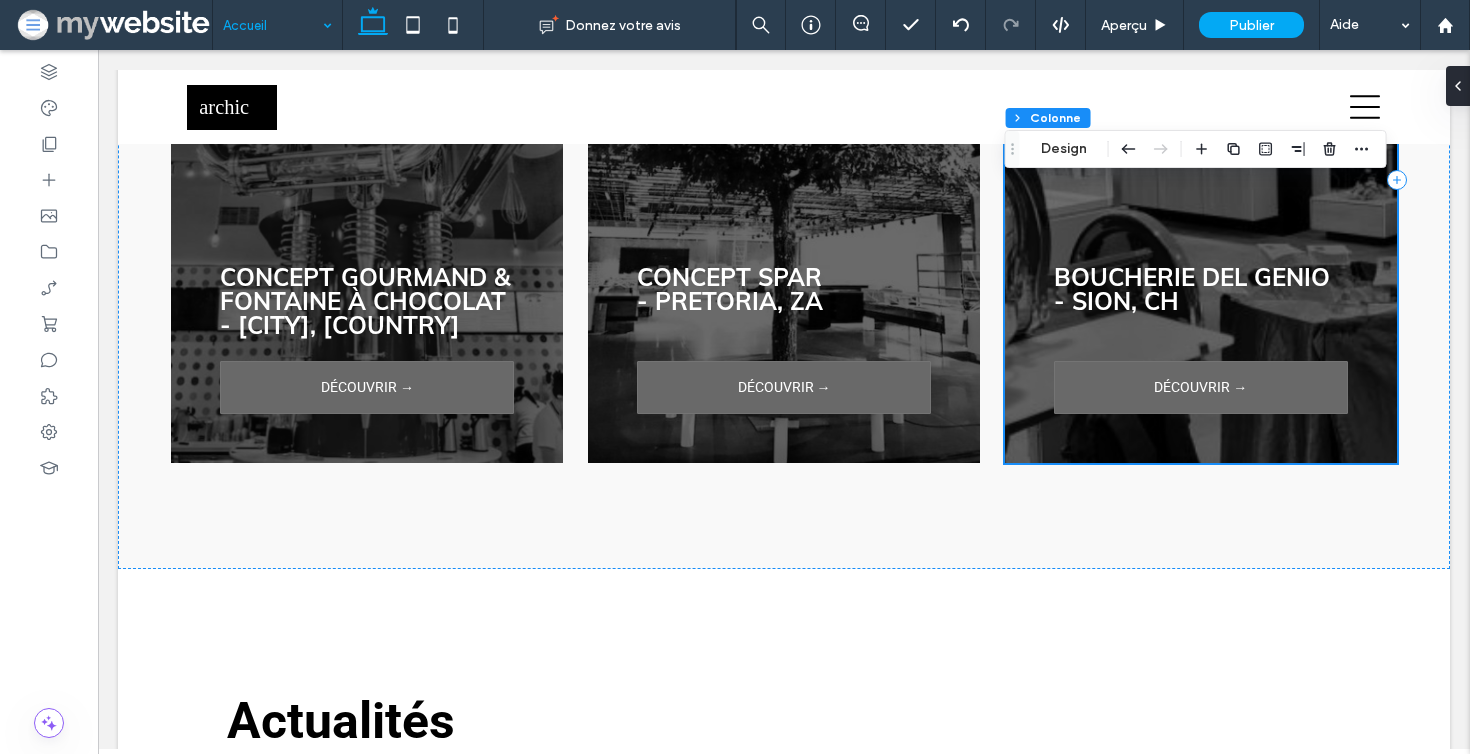 scroll, scrollTop: 3704, scrollLeft: 0, axis: vertical 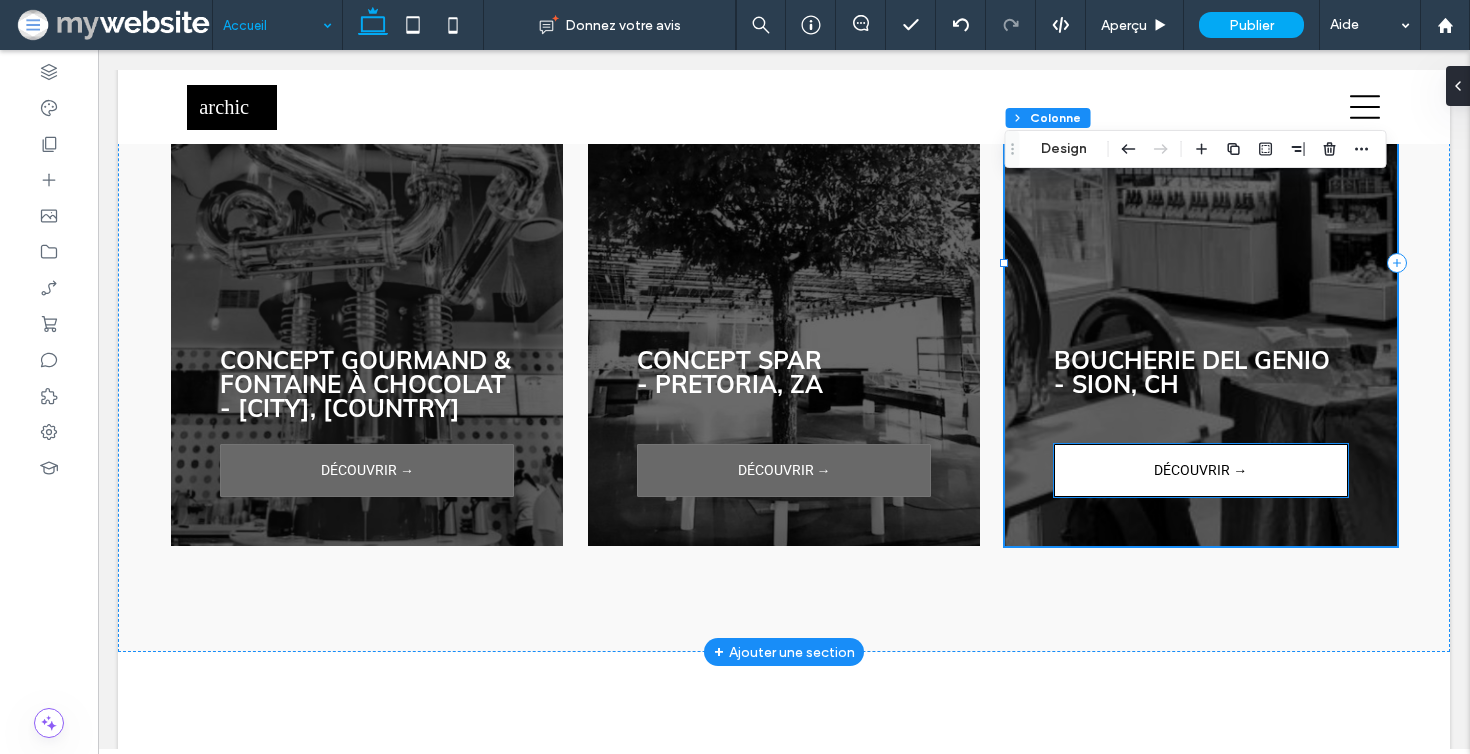 click on "DÉCOUVRIR →" at bounding box center [1200, 470] 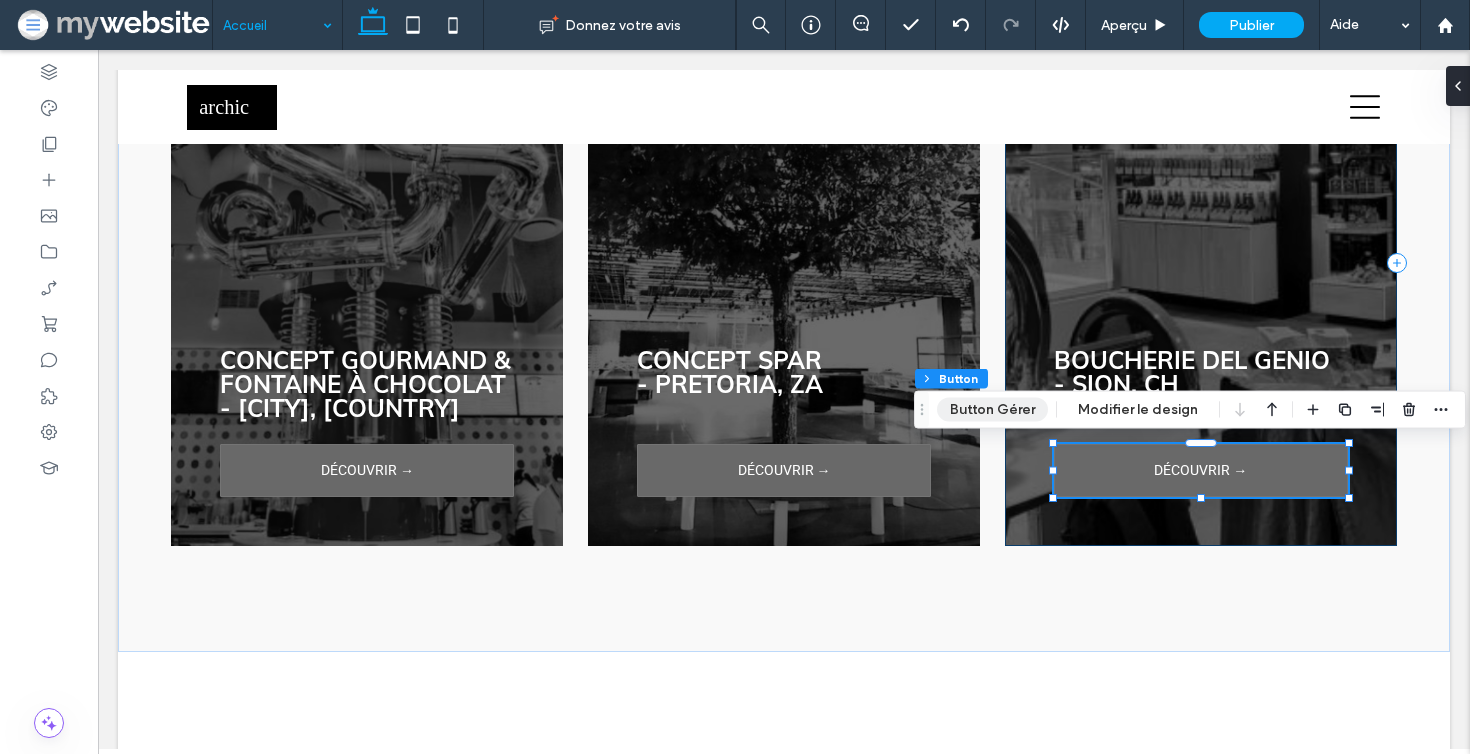 click on "Button Gérer" at bounding box center [992, 410] 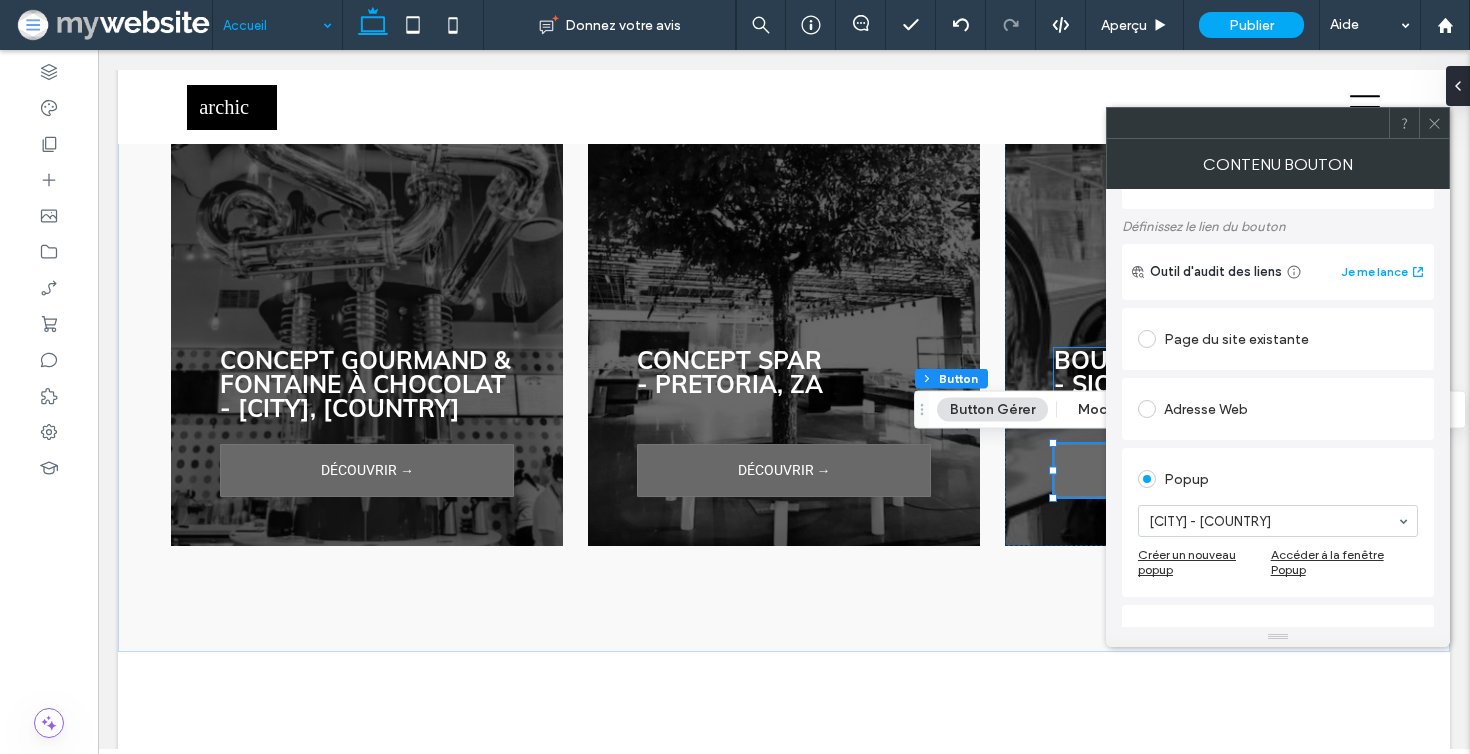 click on "[CITY] - [COUNTRY]" at bounding box center (1278, 521) 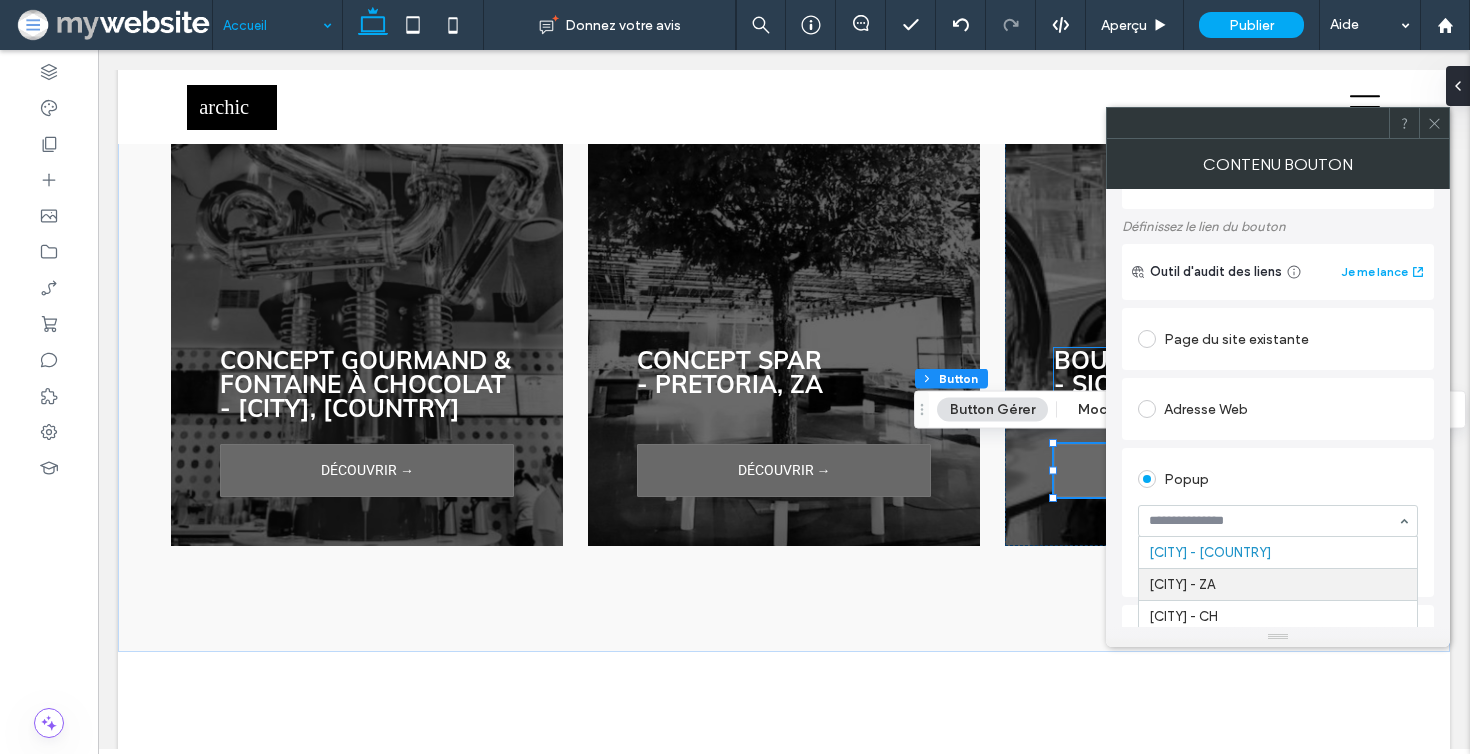 scroll, scrollTop: 155, scrollLeft: 0, axis: vertical 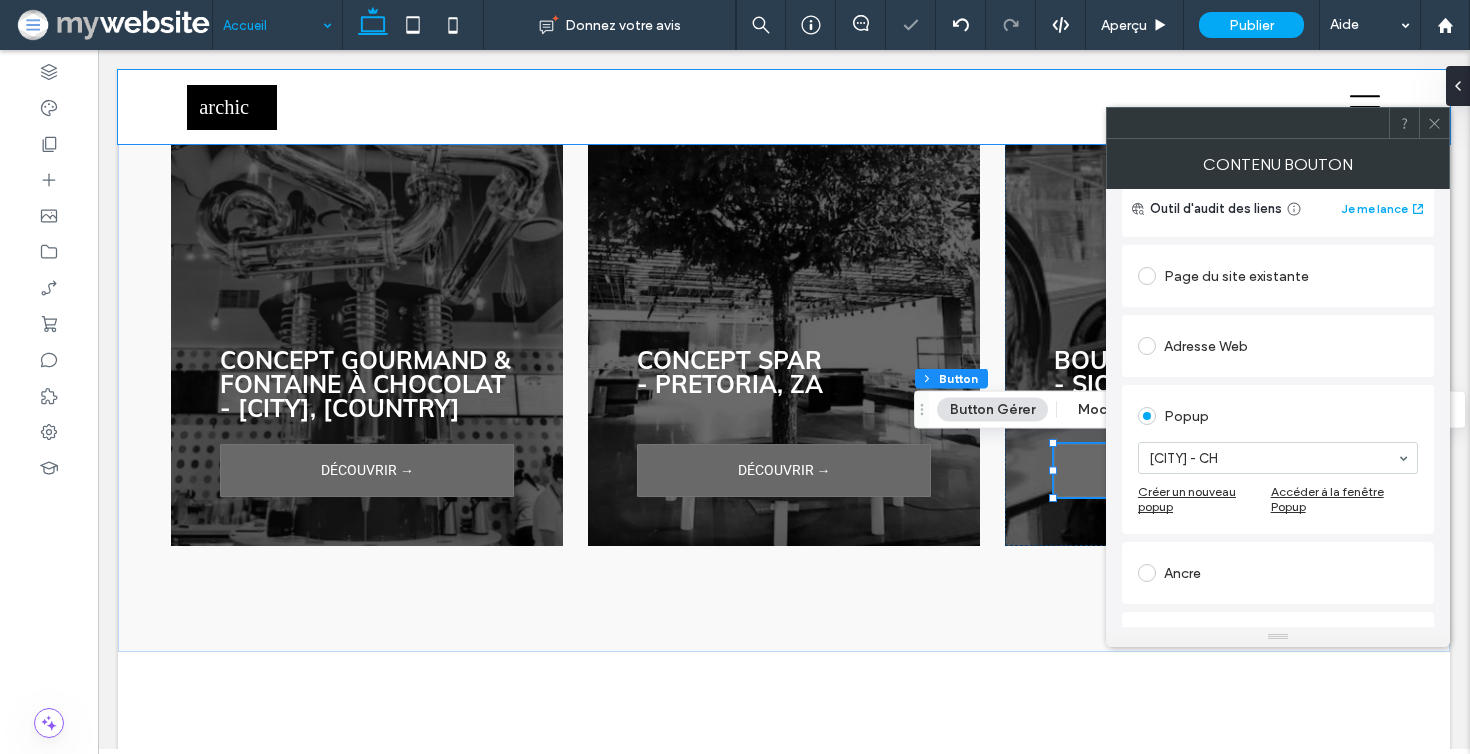 click 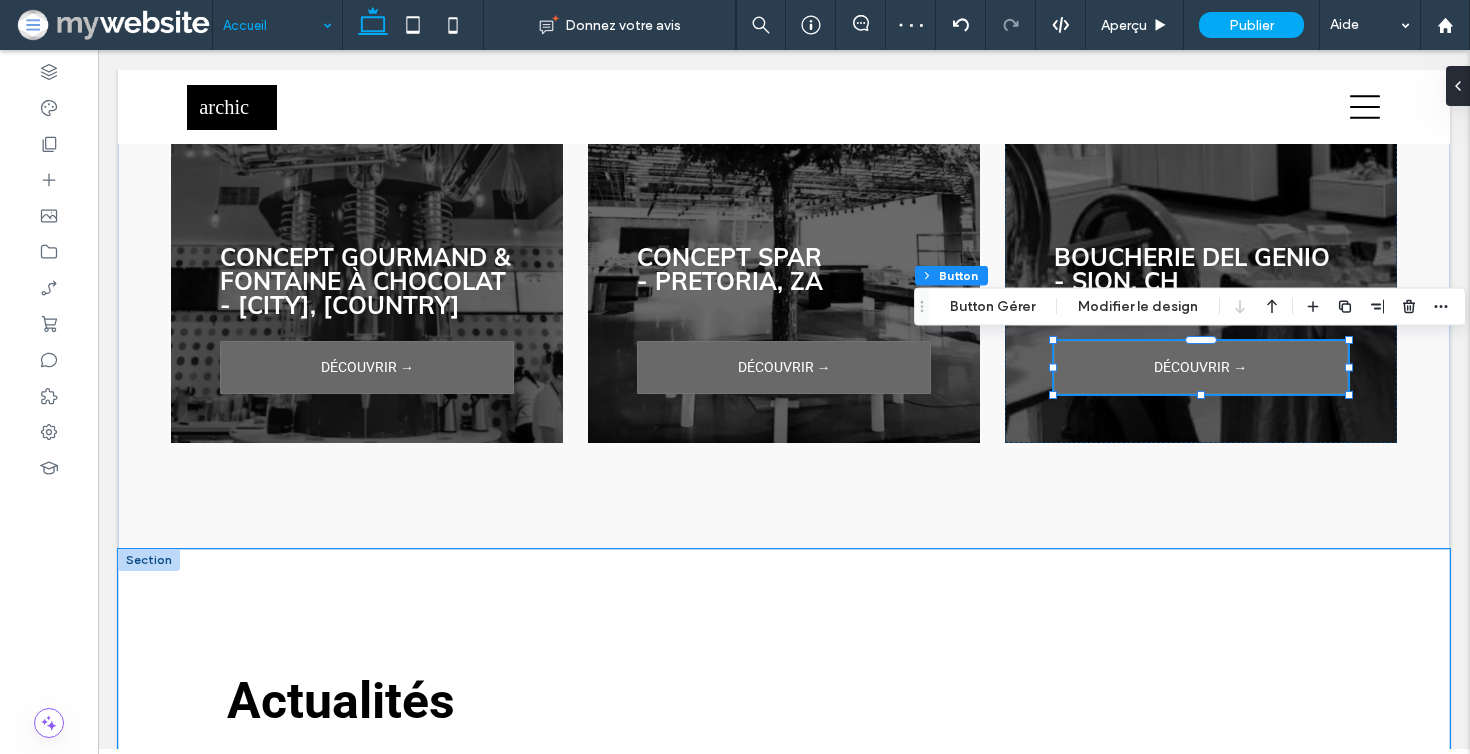 click on "Actualités
First Impressions. The Outside View that Lasts Longest
par [FIRST] [LAST]
•
[DATE]
Écrivez un blog sur un sujet que vous connaissez bien. Si vous avez peu de connaissances sur un thème spécifique, invitez un expert à écrire l'article.
Read more
Mix and Match - A New Sense of Harmony
par [FIRST] [LAST]
•
[DATE]
Toute nouvelle saison peut être utilisée comme prétexte pour prendre des résolutions et s'y tenir. Que vous décidiez de manger plus sainement ou de mettre de l'ordre dans votre garage, voici quelques conseils pour prendre des résolutions et vous y tenir.
Read more
If Walls Could Talk: Imbuing Walls with New Meaning
par [FIRST] [LAST]
•
[DATE]
Read more" at bounding box center (784, 901) 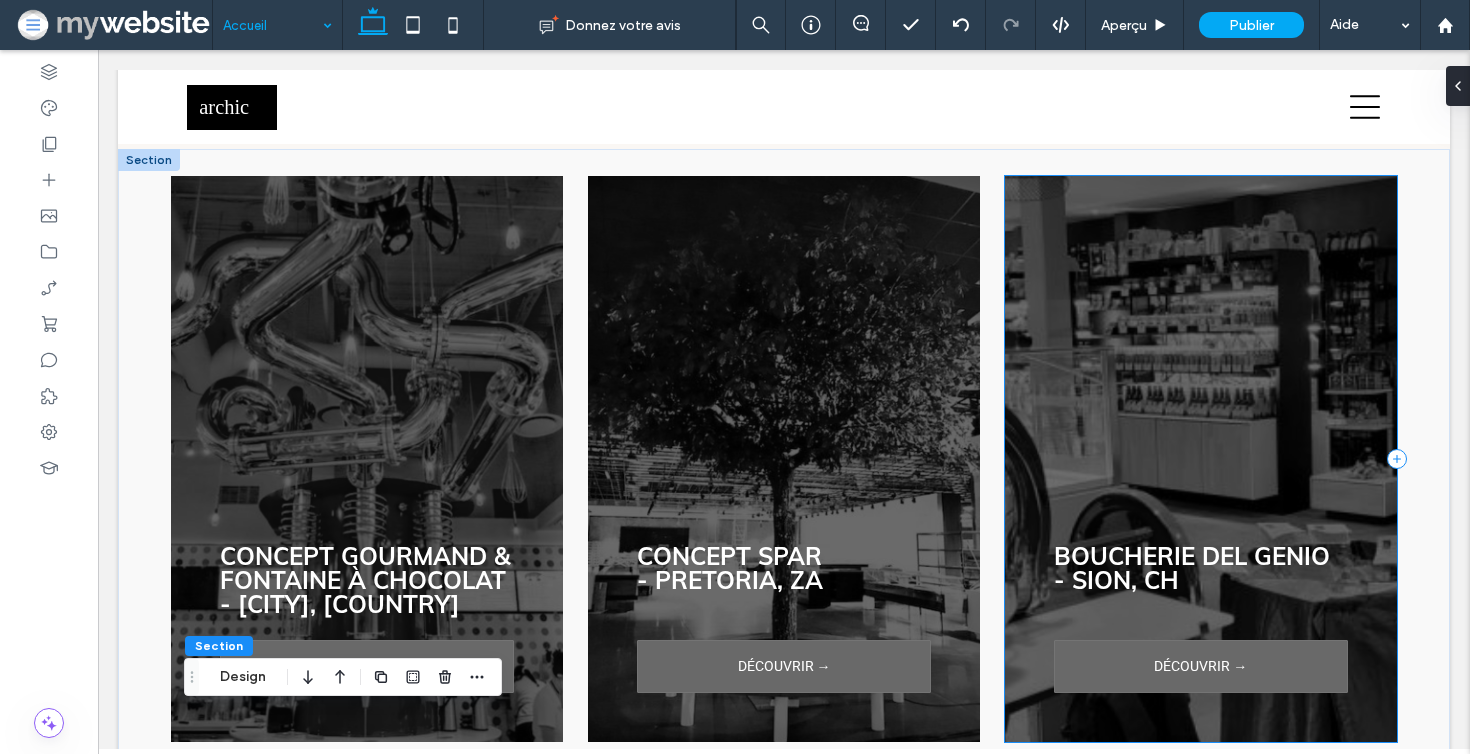 scroll, scrollTop: 3411, scrollLeft: 0, axis: vertical 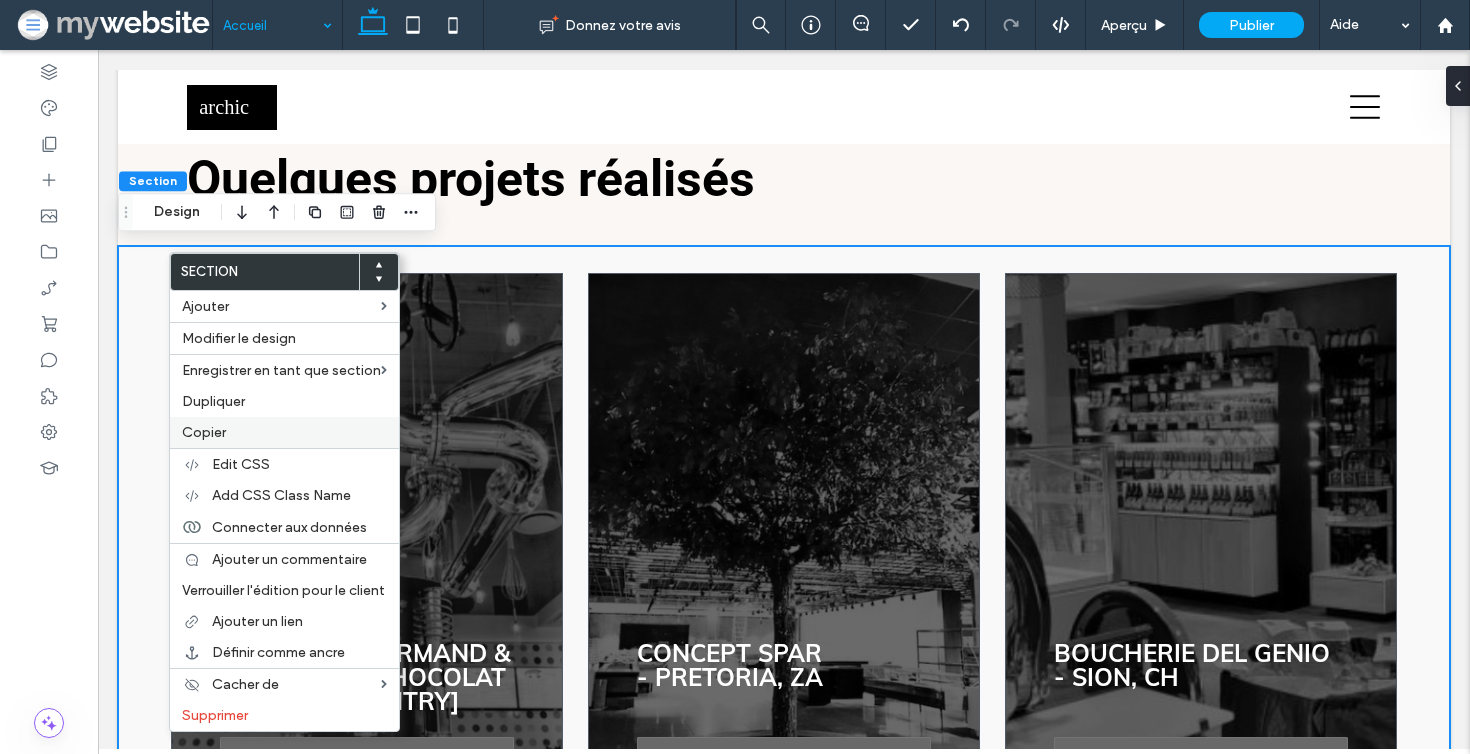 click on "Copier" at bounding box center (204, 432) 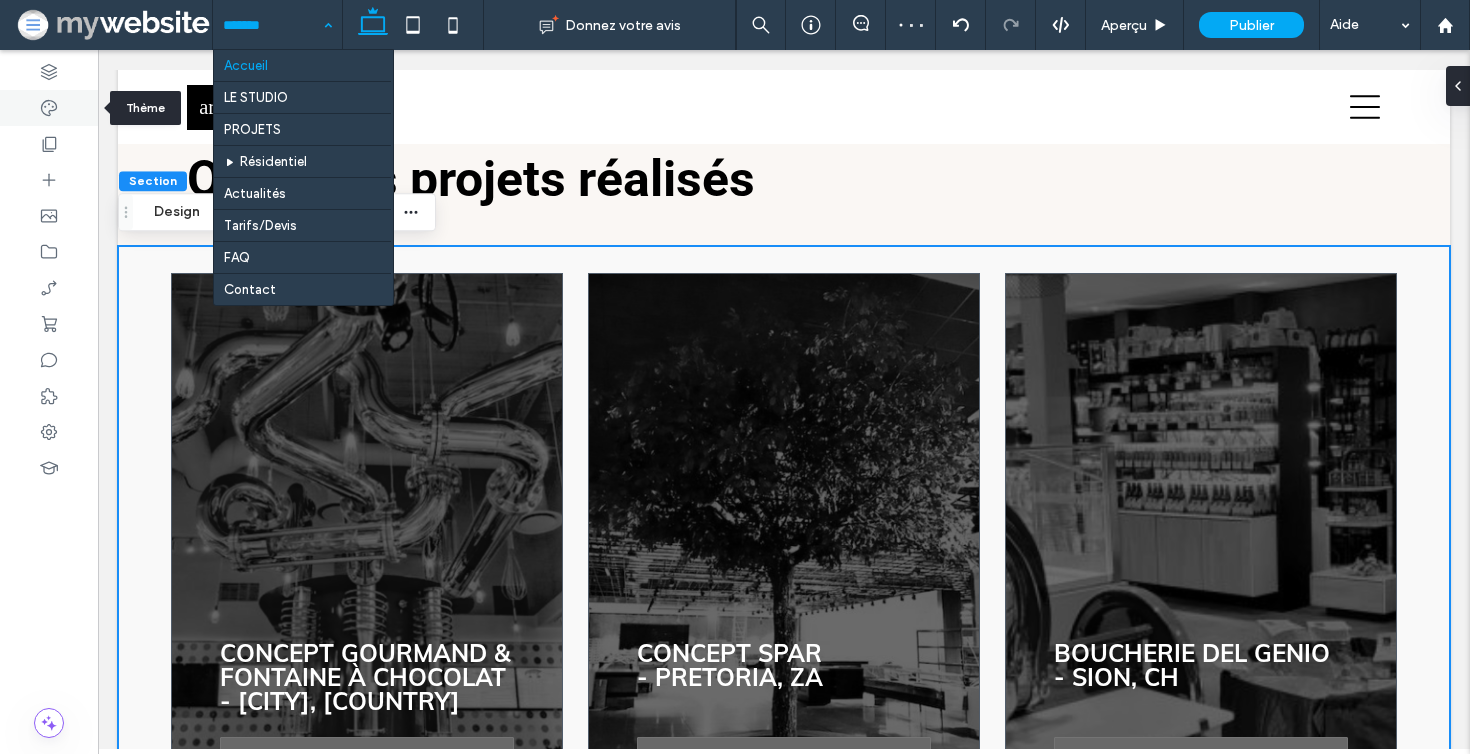 click at bounding box center (49, 108) 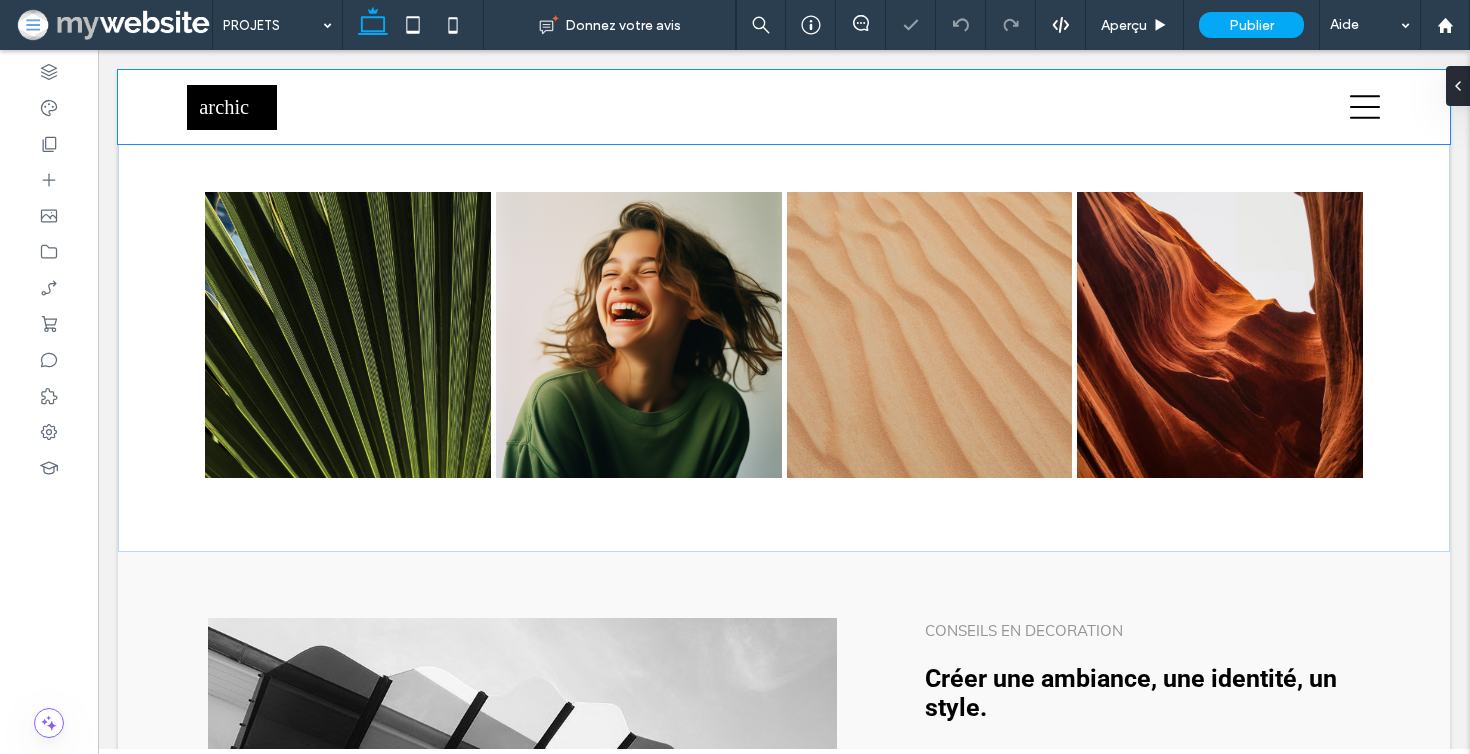 scroll, scrollTop: 1042, scrollLeft: 0, axis: vertical 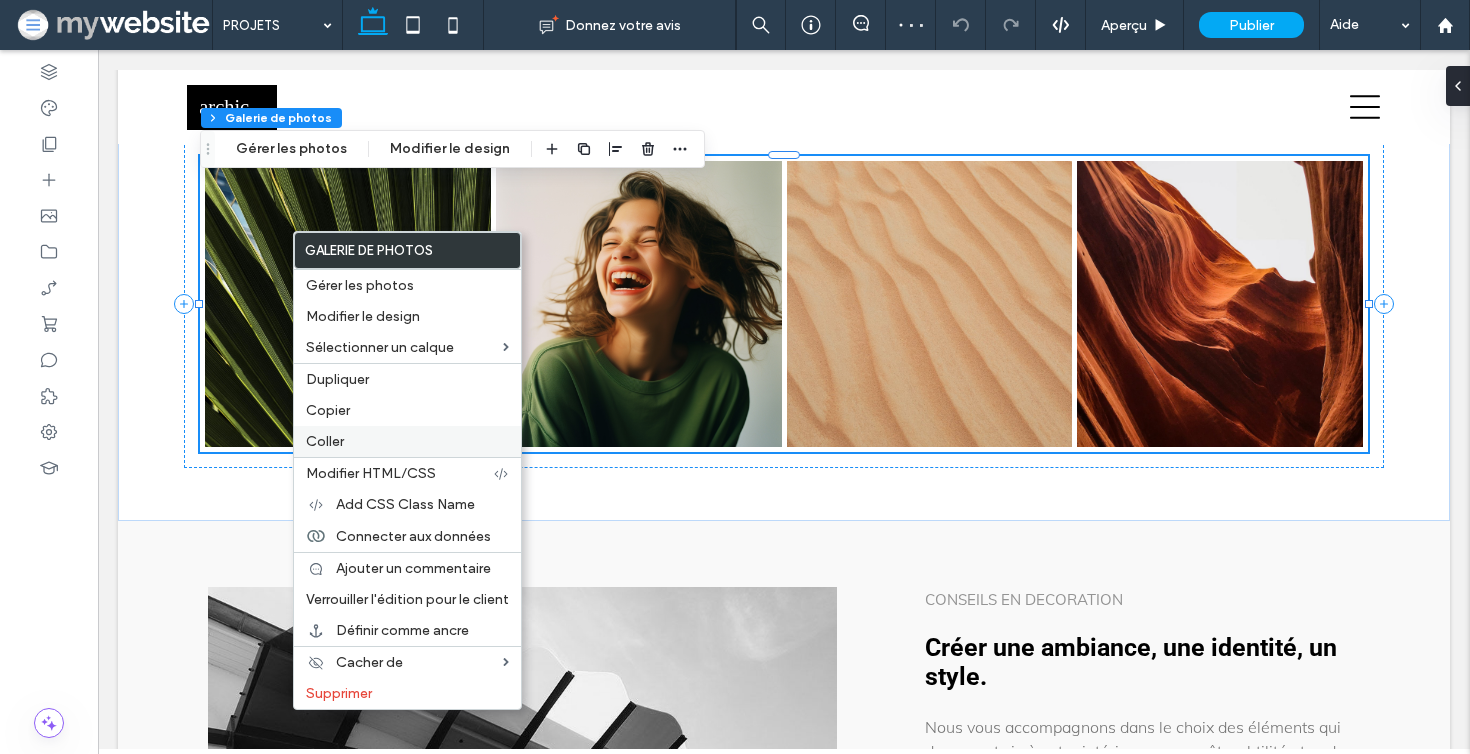 click on "Coller" at bounding box center [407, 441] 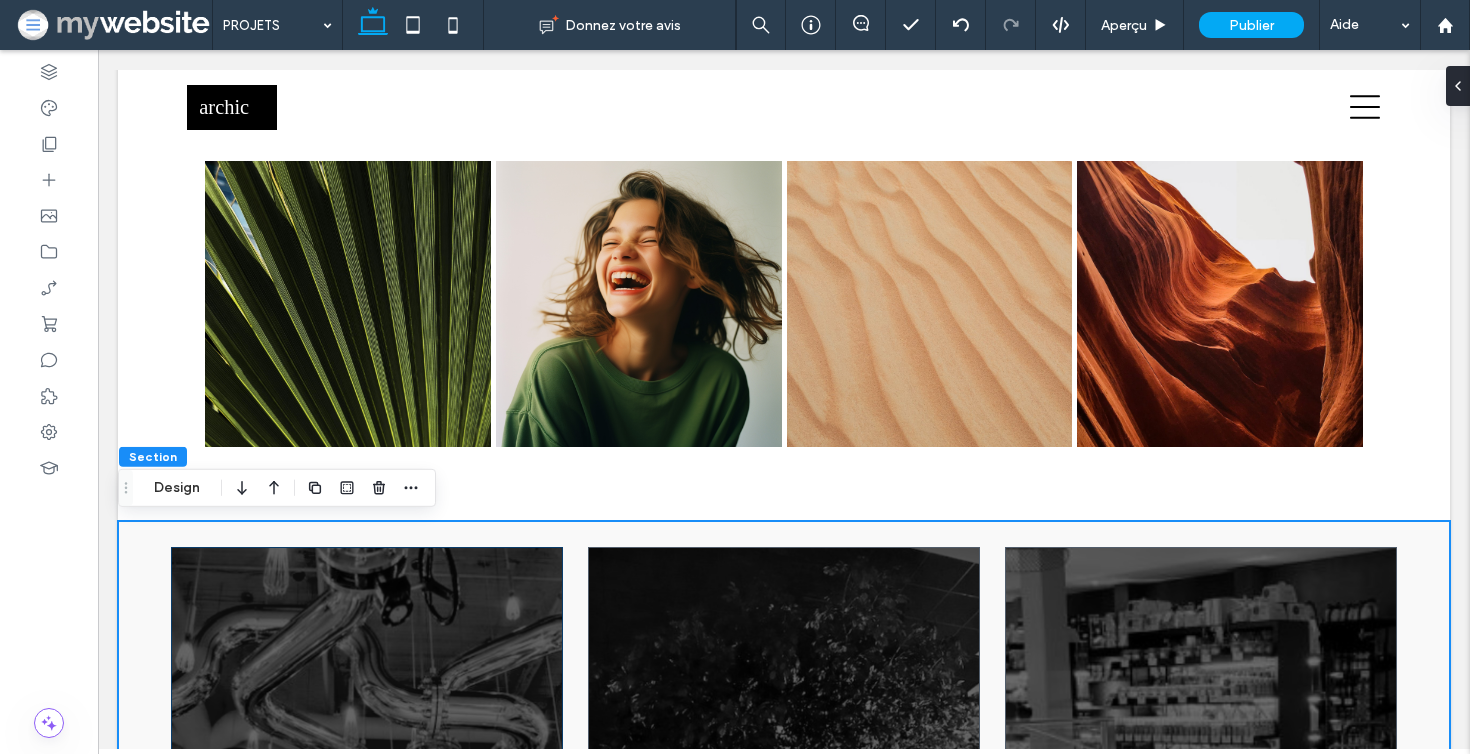 click on "Concept Gourmand & FONTAINE À CHOCOLAT - [CITY], [COUNTRY]" at bounding box center (367, 830) 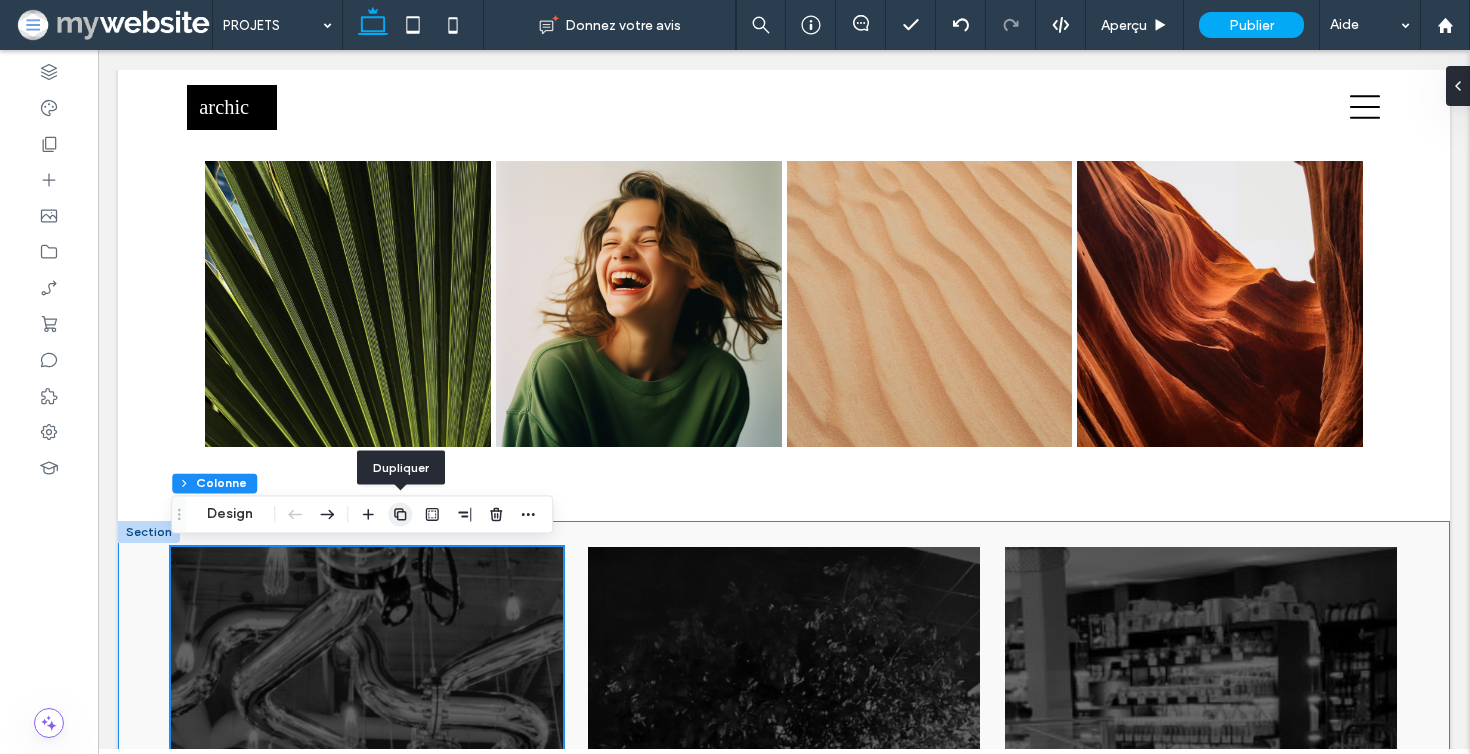 click 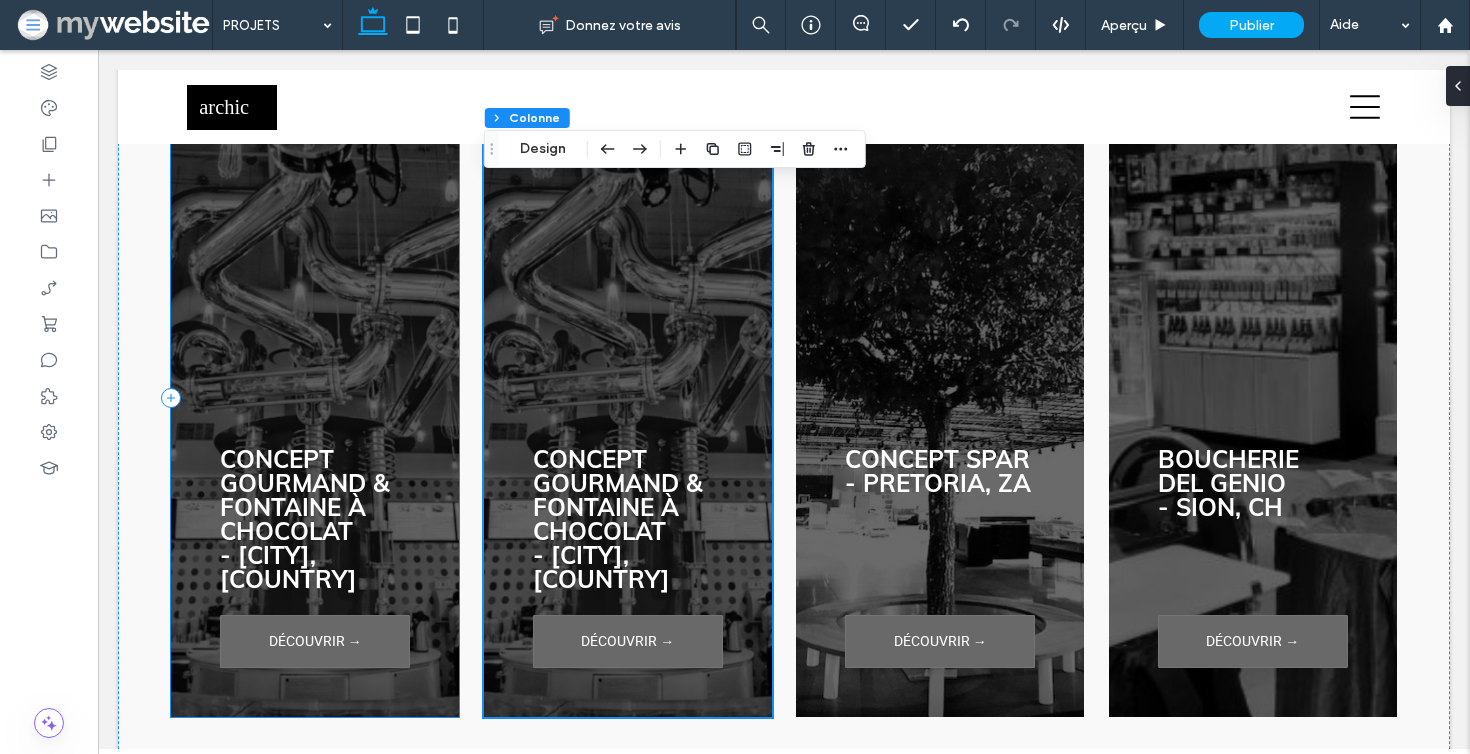scroll, scrollTop: 1279, scrollLeft: 0, axis: vertical 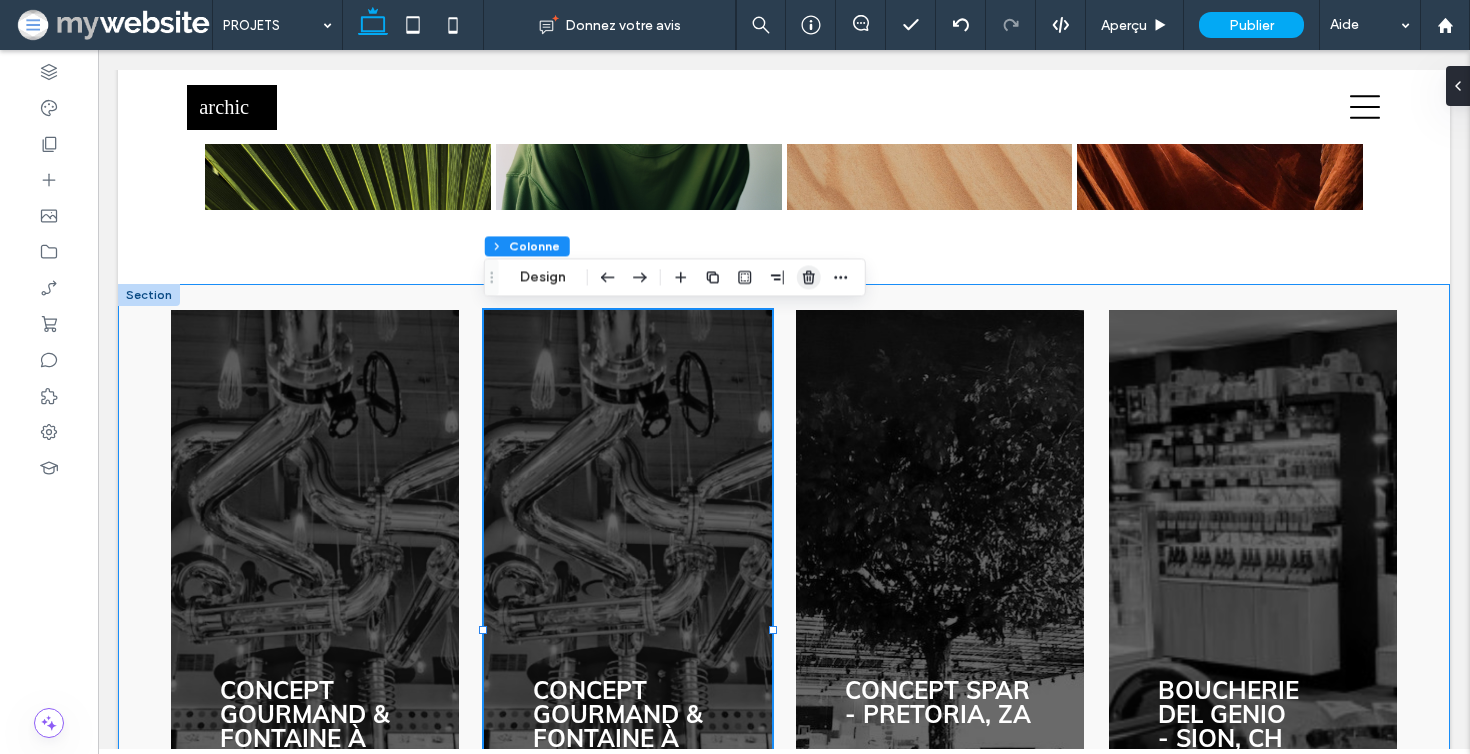 click at bounding box center (809, 277) 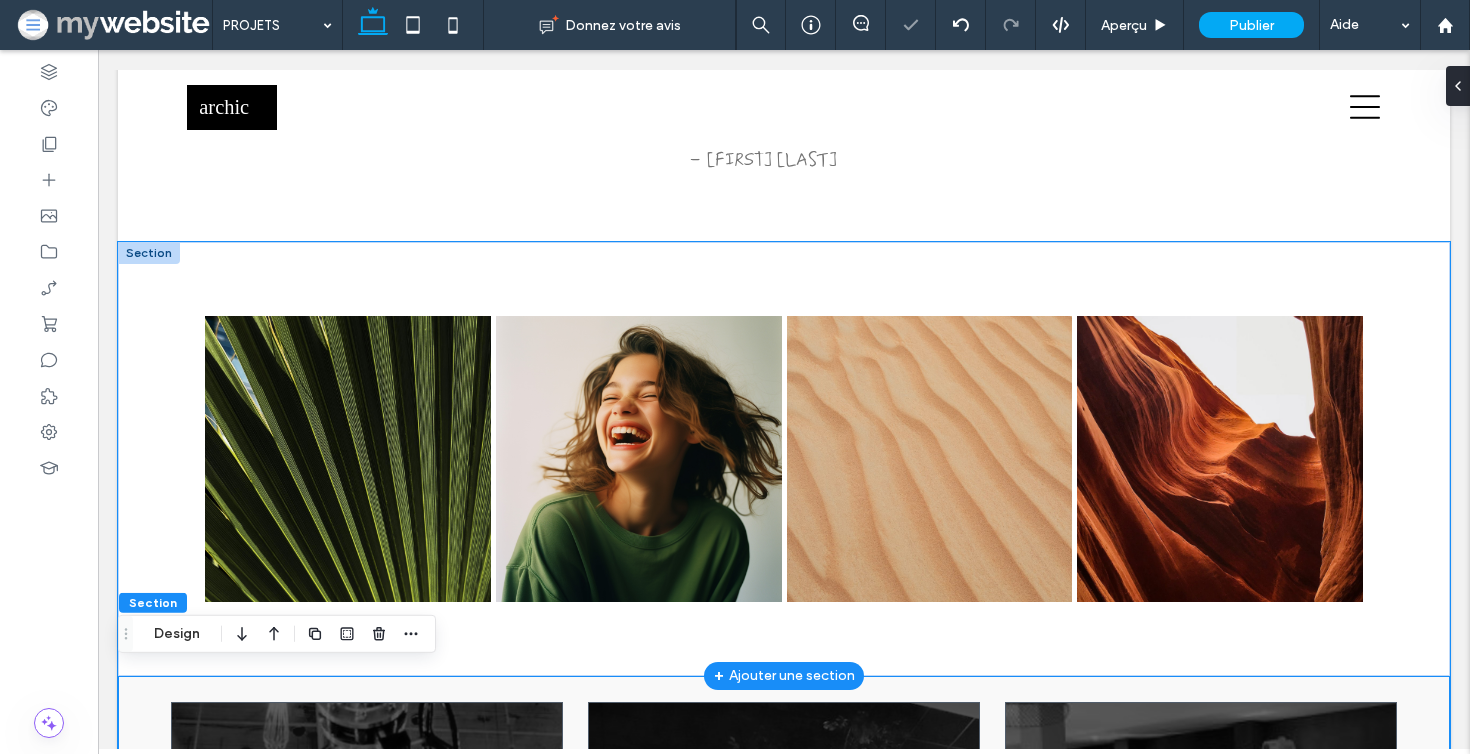 scroll, scrollTop: 896, scrollLeft: 0, axis: vertical 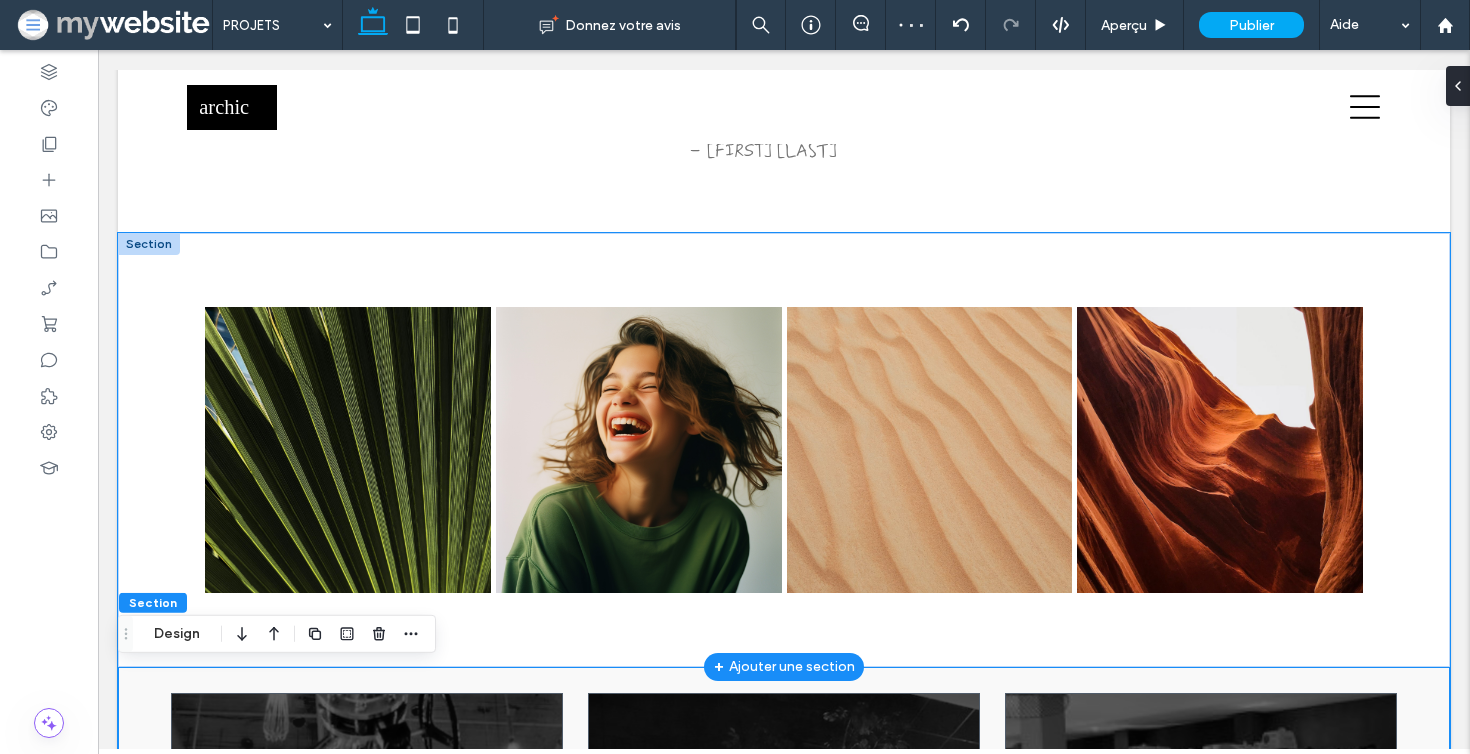 click on "Nature's Symphony
Breathtaking colors of our planet
Button
Faces of Humanity
Portraits of people from around the globe
Button
Sands of Time
Stark beauty of desolate dunes
Button
Beyond Boundaries
Visual odyssey across continents
Button
Afficher davantage" at bounding box center (784, 450) 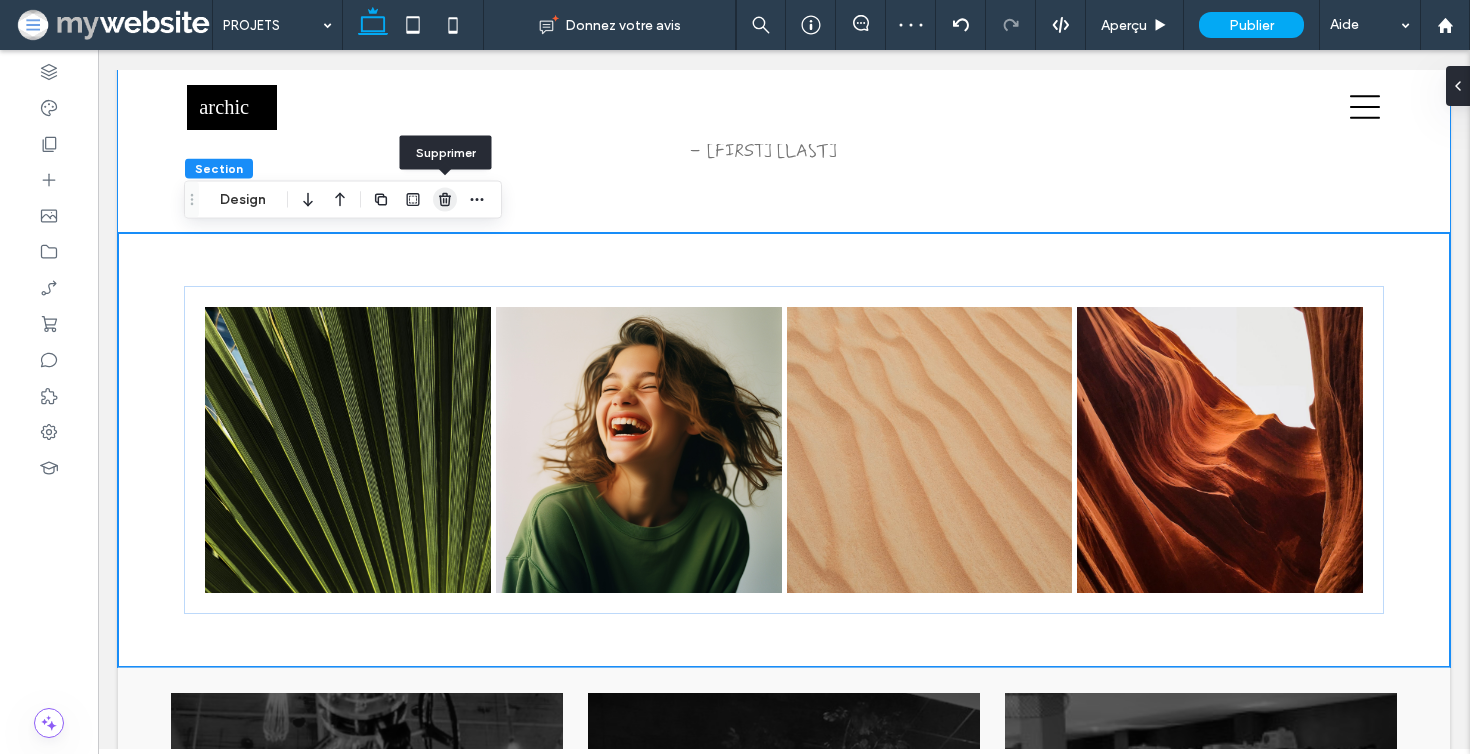 click 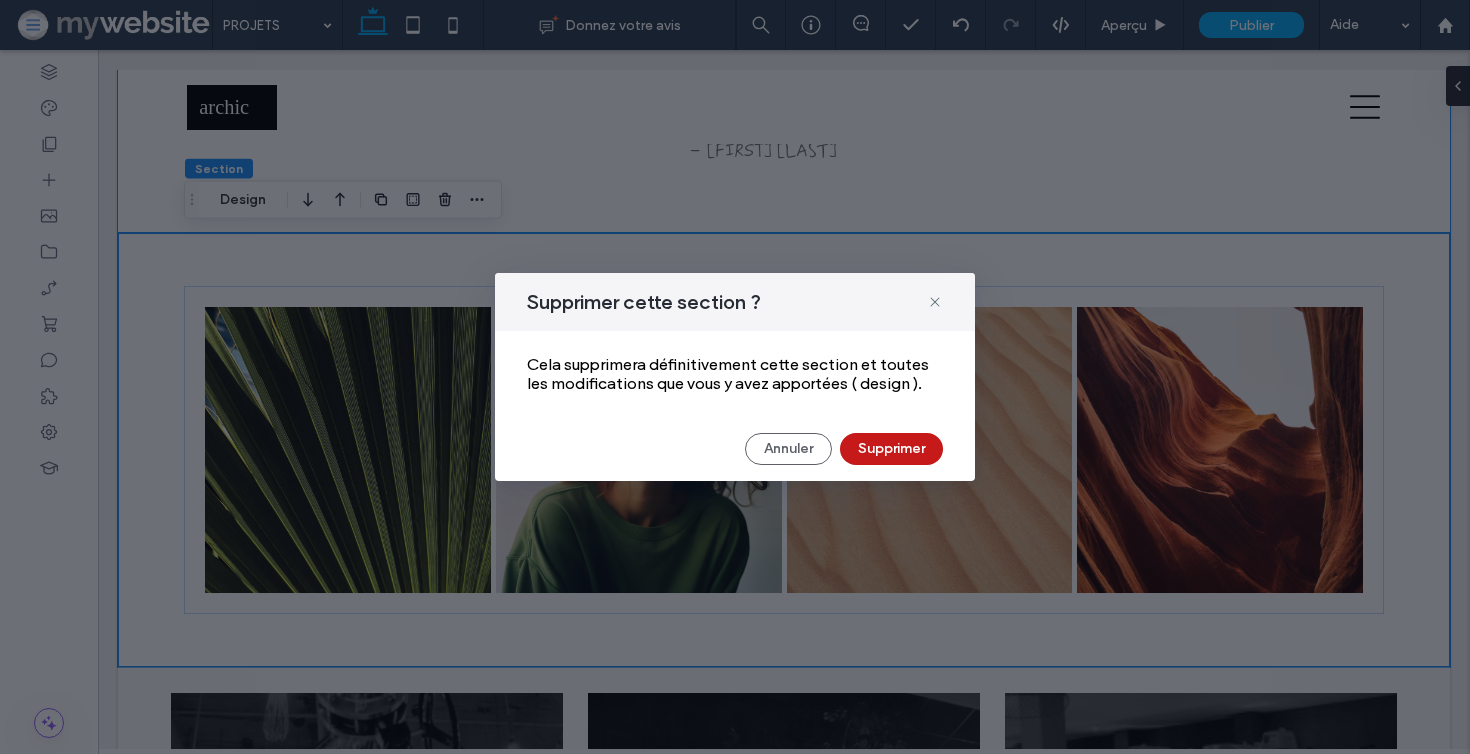 click on "Supprimer" at bounding box center [891, 449] 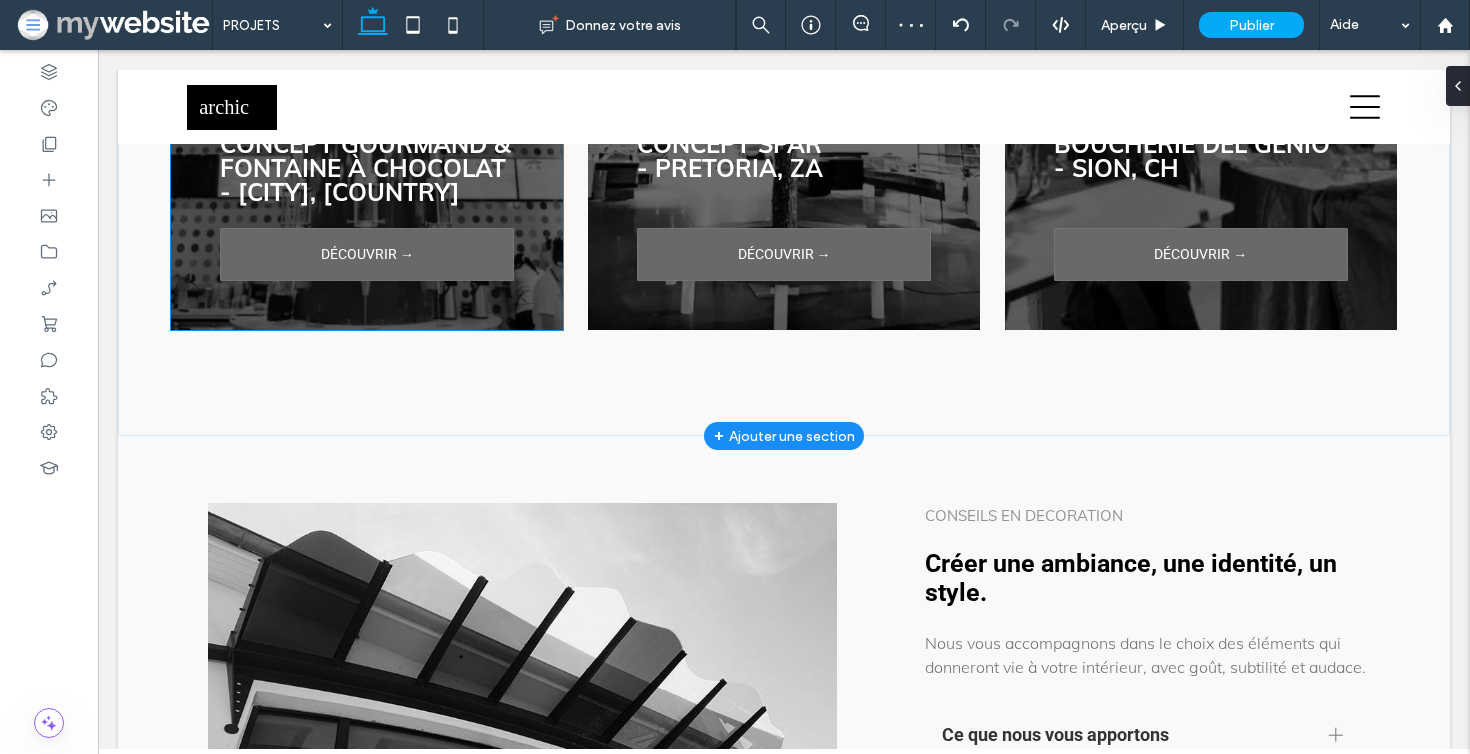 scroll, scrollTop: 1263, scrollLeft: 0, axis: vertical 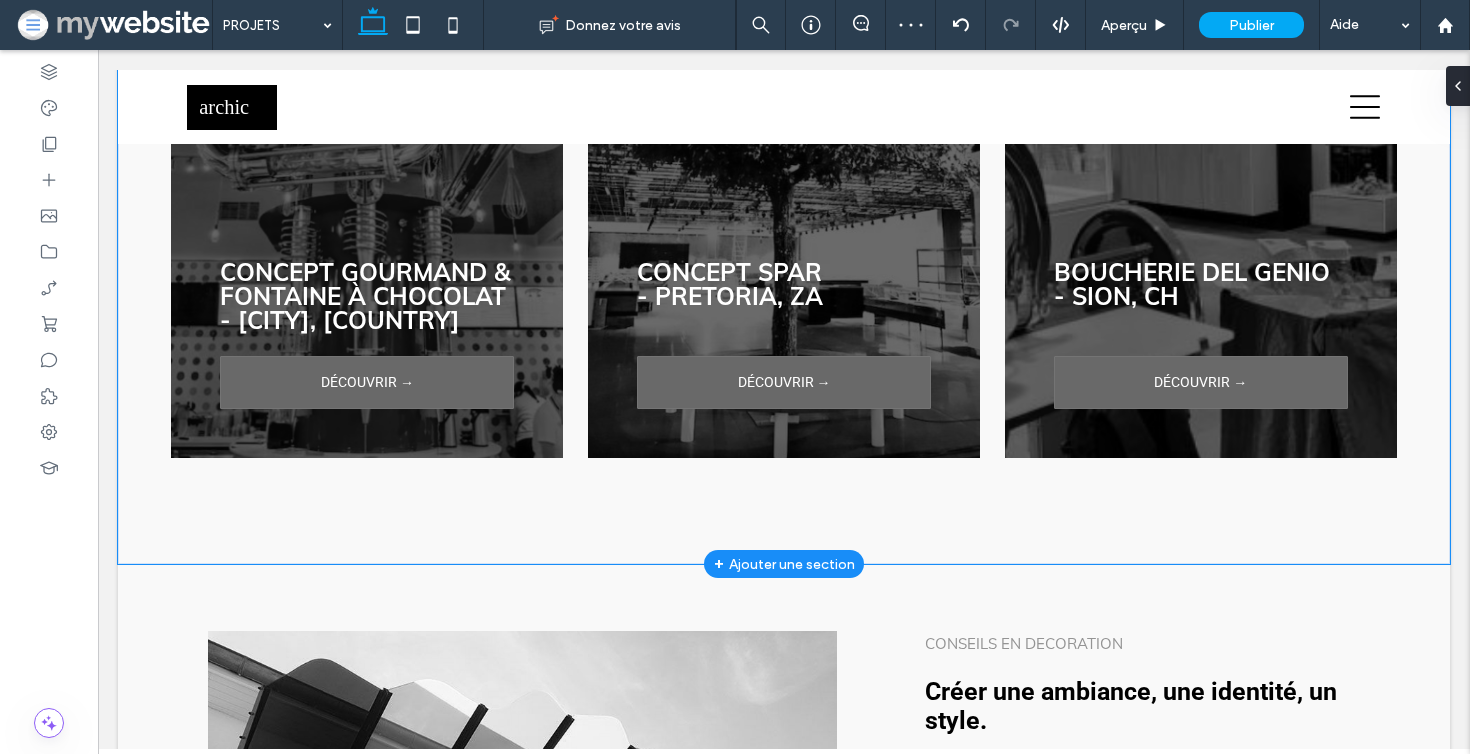 click on "Concept Gourmand & FONTAINE À CHOCOLAT - [CITY], [COUNTRY]
DÉCOUVRIR →
CONCEPT SPAR
- [CITY], ZA
DÉCOUVRIR →
Boucherie DEL GENIO
- [CITY], CH
DÉCOUVRIR →" at bounding box center (784, 215) 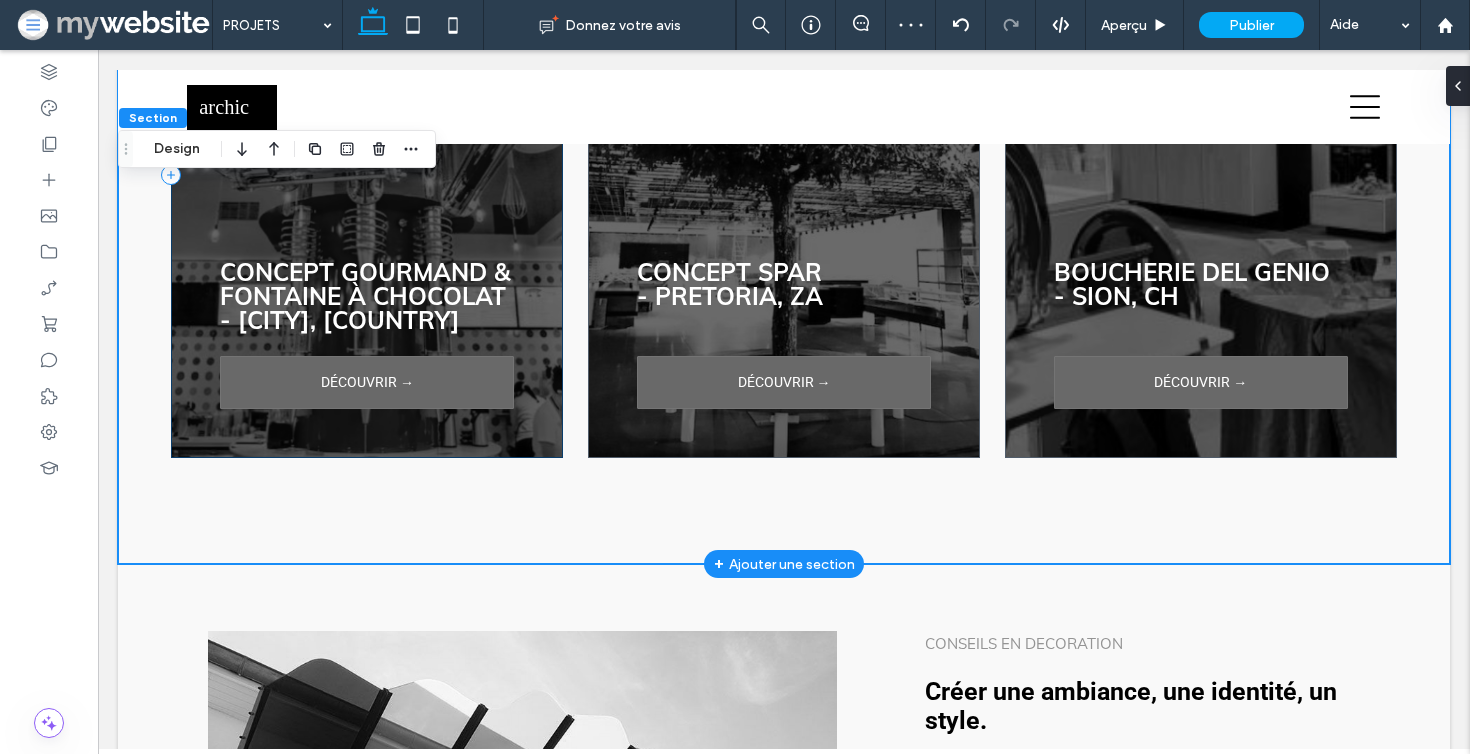 click on "Concept Gourmand & FONTAINE À CHOCOLAT - [CITY], [COUNTRY]" at bounding box center [367, 175] 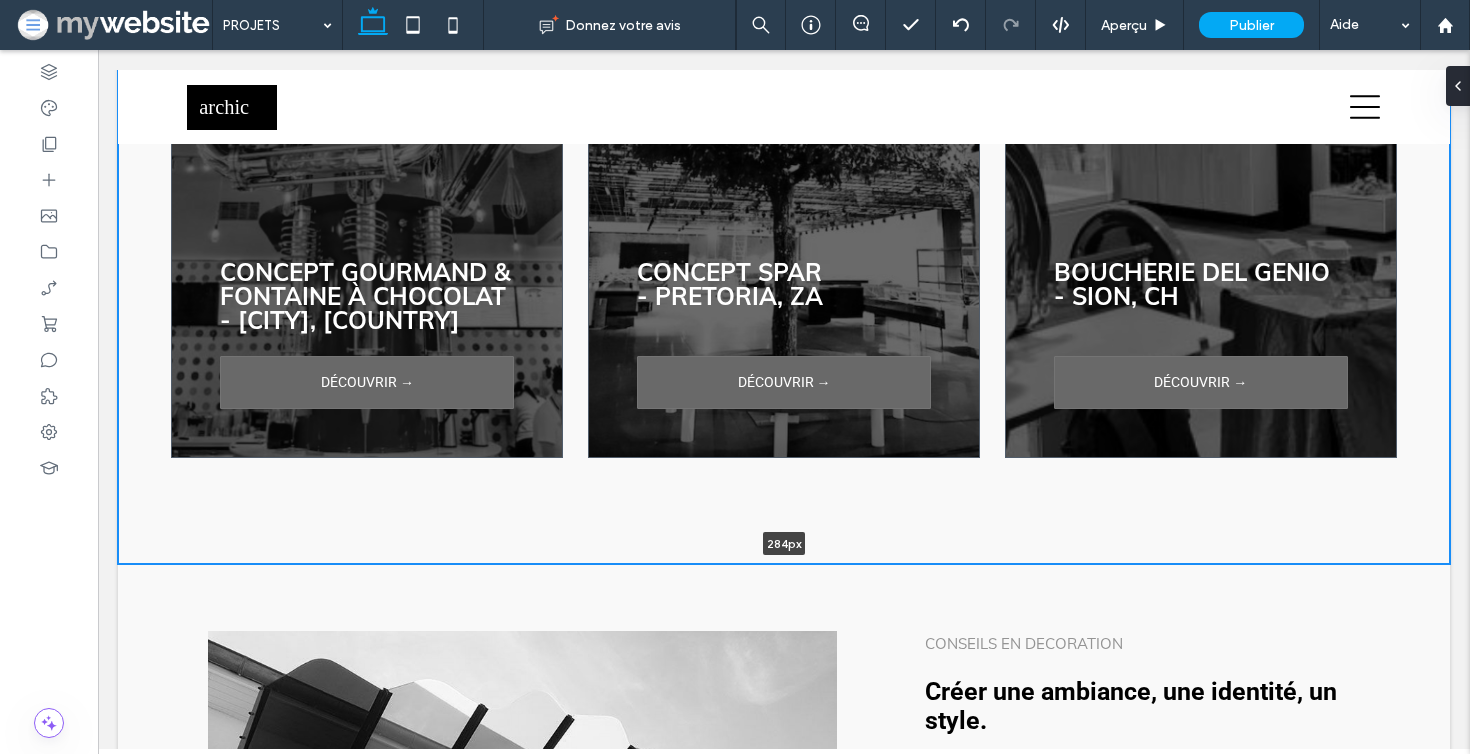 drag, startPoint x: 470, startPoint y: 563, endPoint x: 497, endPoint y: 148, distance: 415.87738 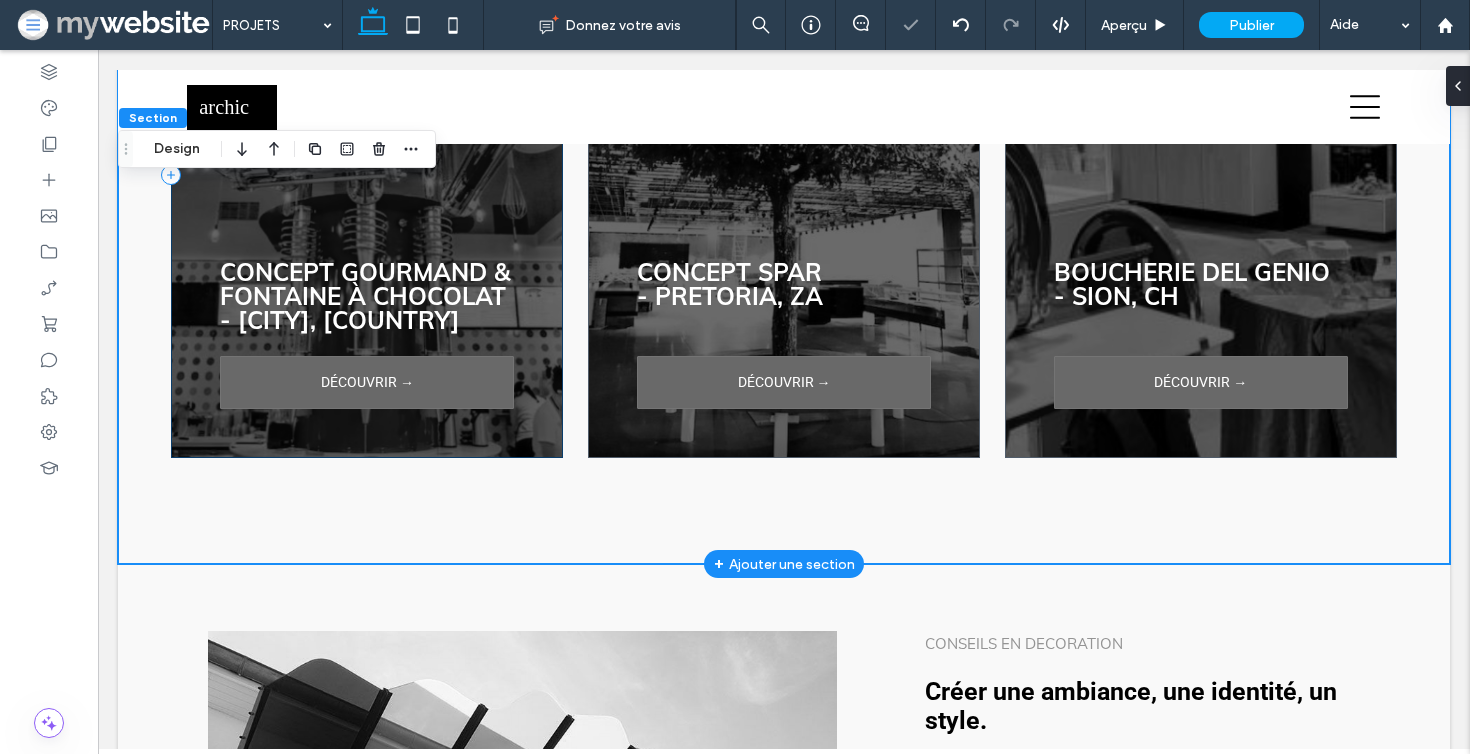 click on "Concept Gourmand & FONTAINE À CHOCOLAT - [CITY], [COUNTRY]" at bounding box center (367, 175) 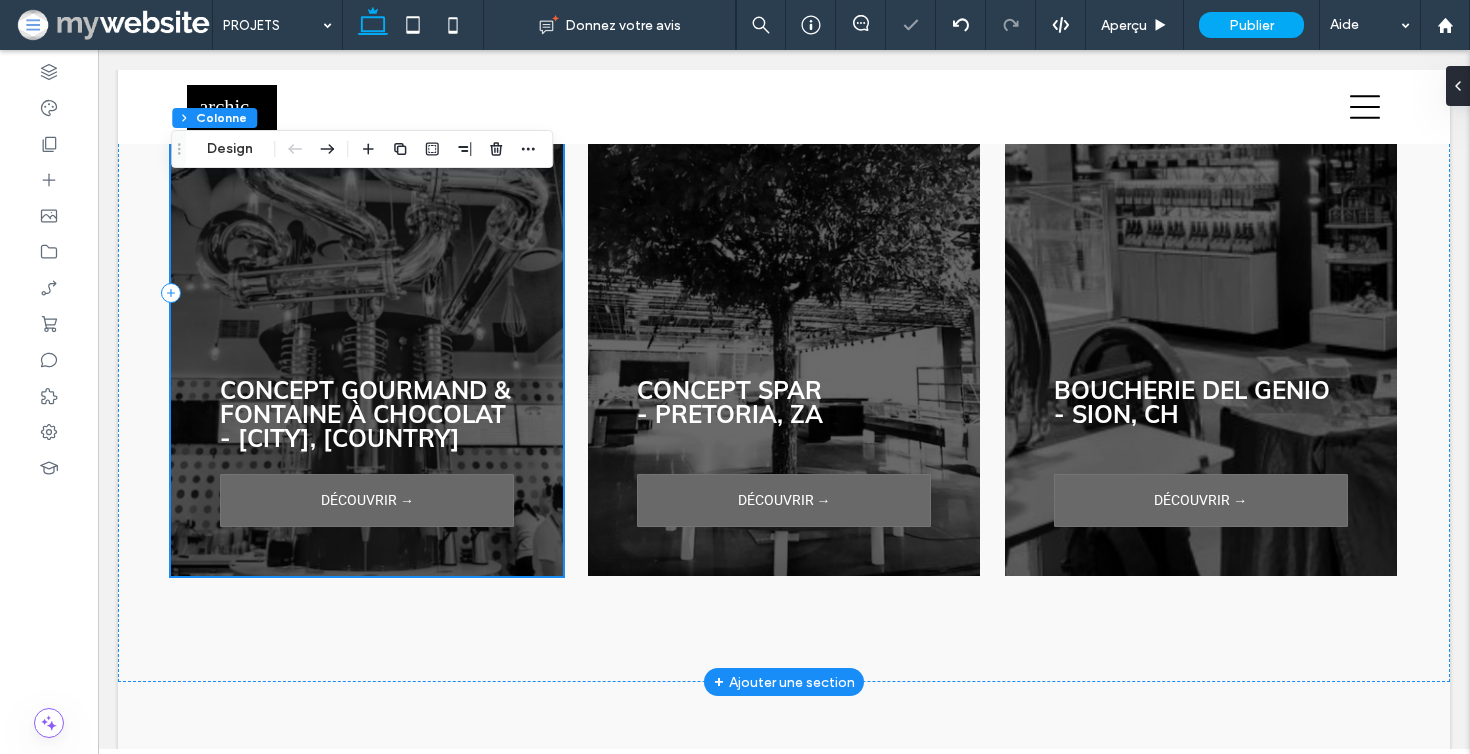 scroll, scrollTop: 950, scrollLeft: 0, axis: vertical 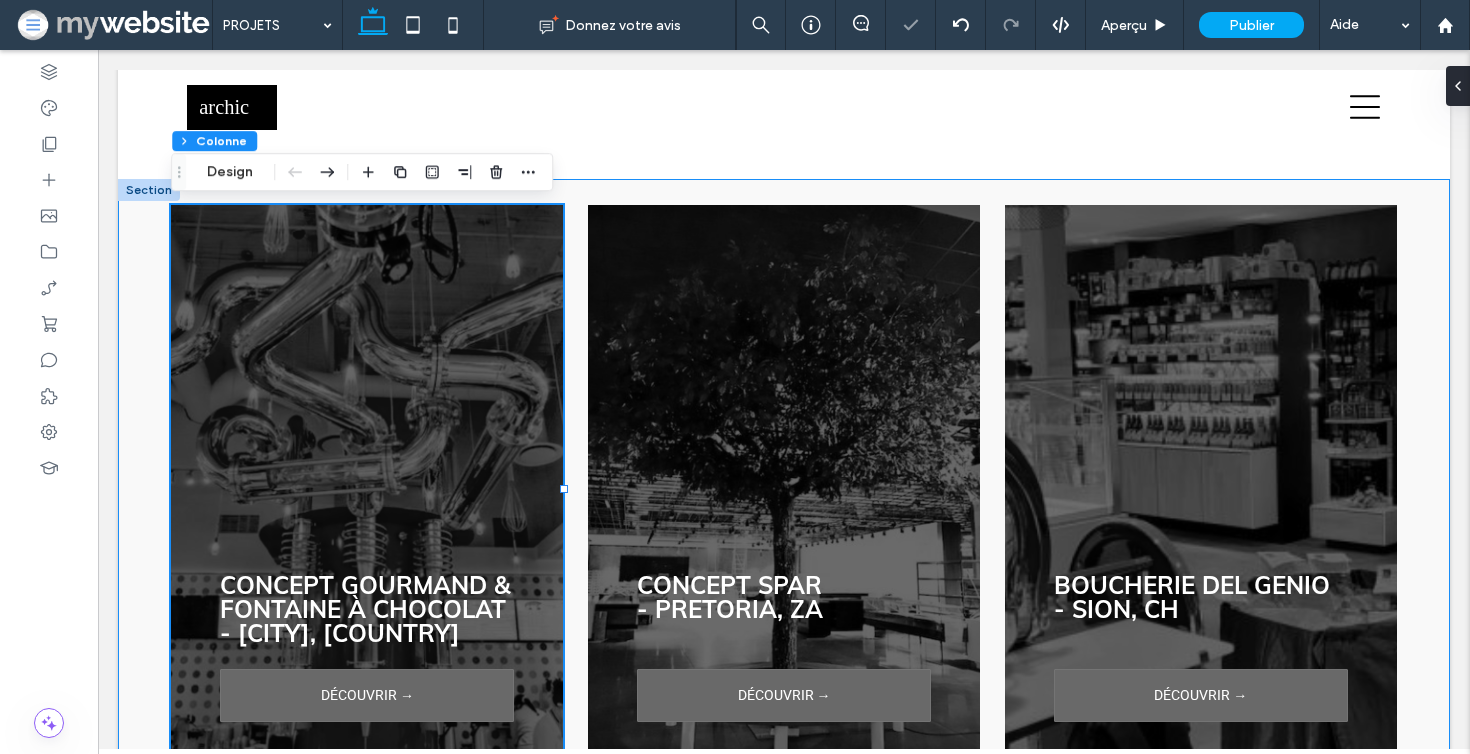 click on "Section Colonne Design" at bounding box center [362, 172] 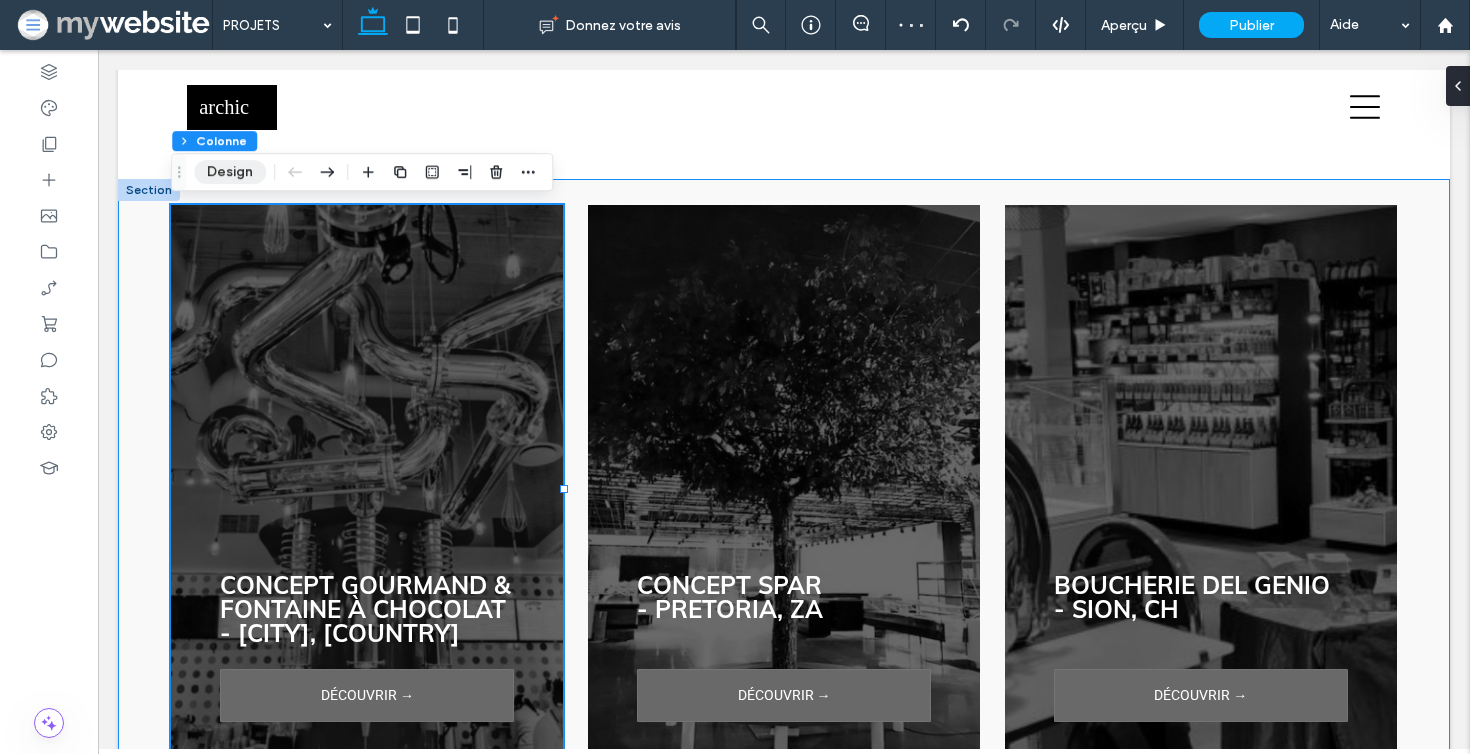 click on "Design" at bounding box center [230, 172] 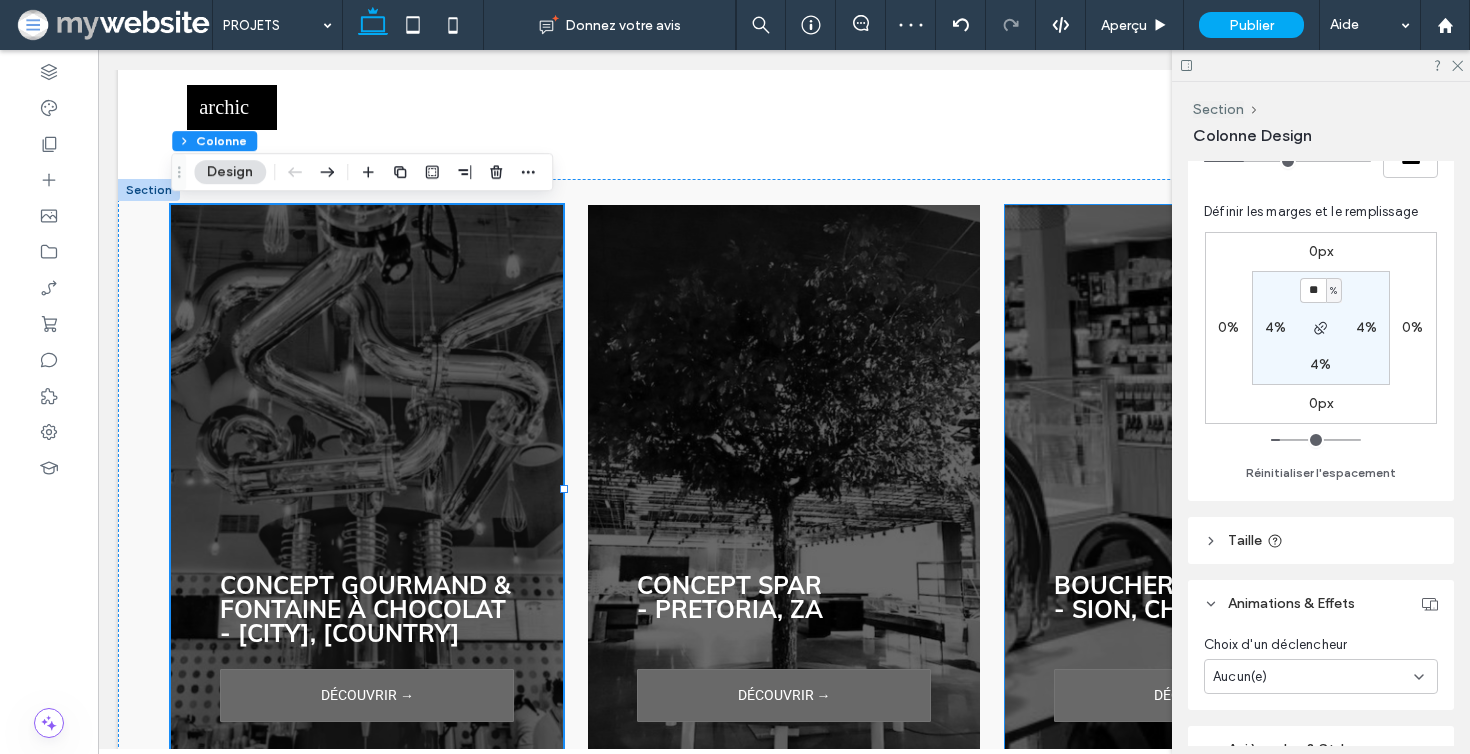 scroll, scrollTop: 441, scrollLeft: 0, axis: vertical 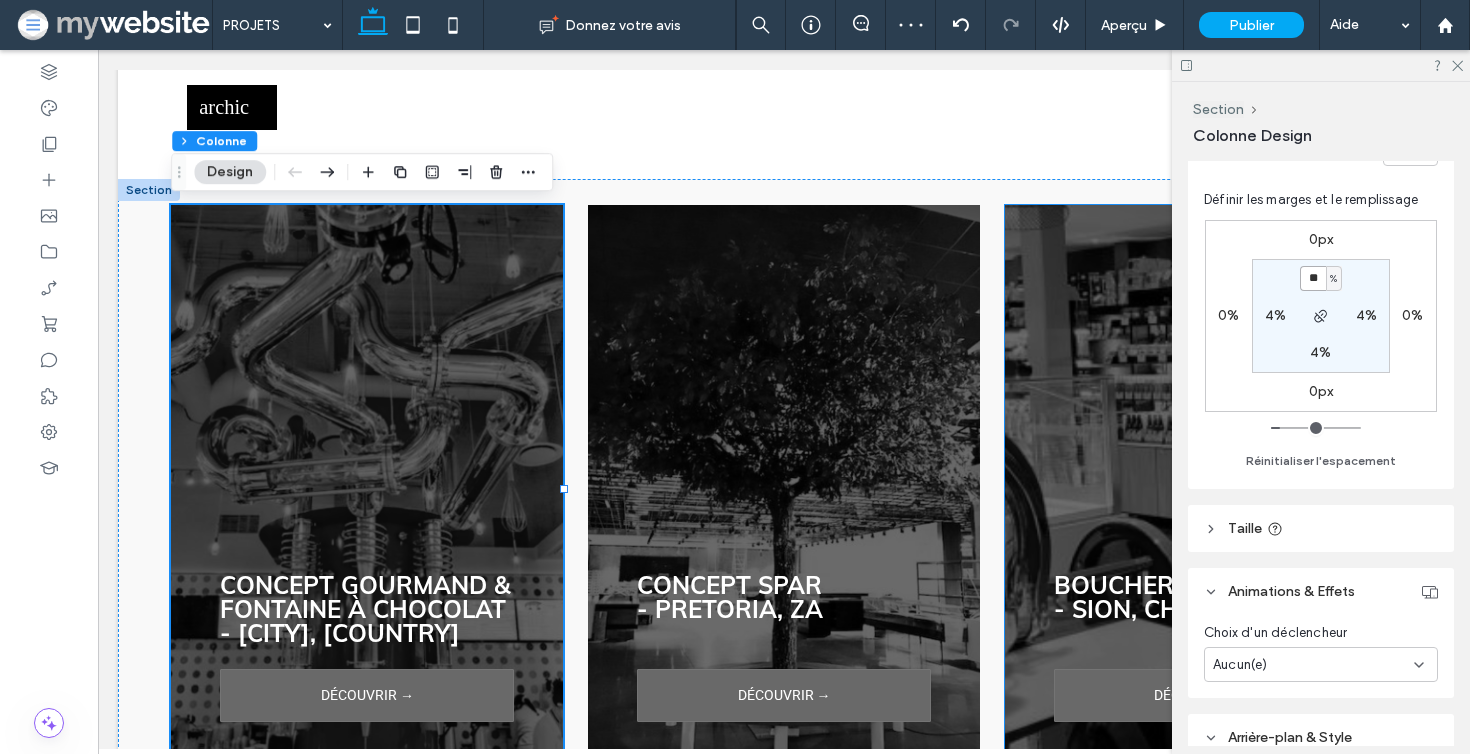 click on "**" at bounding box center [1313, 278] 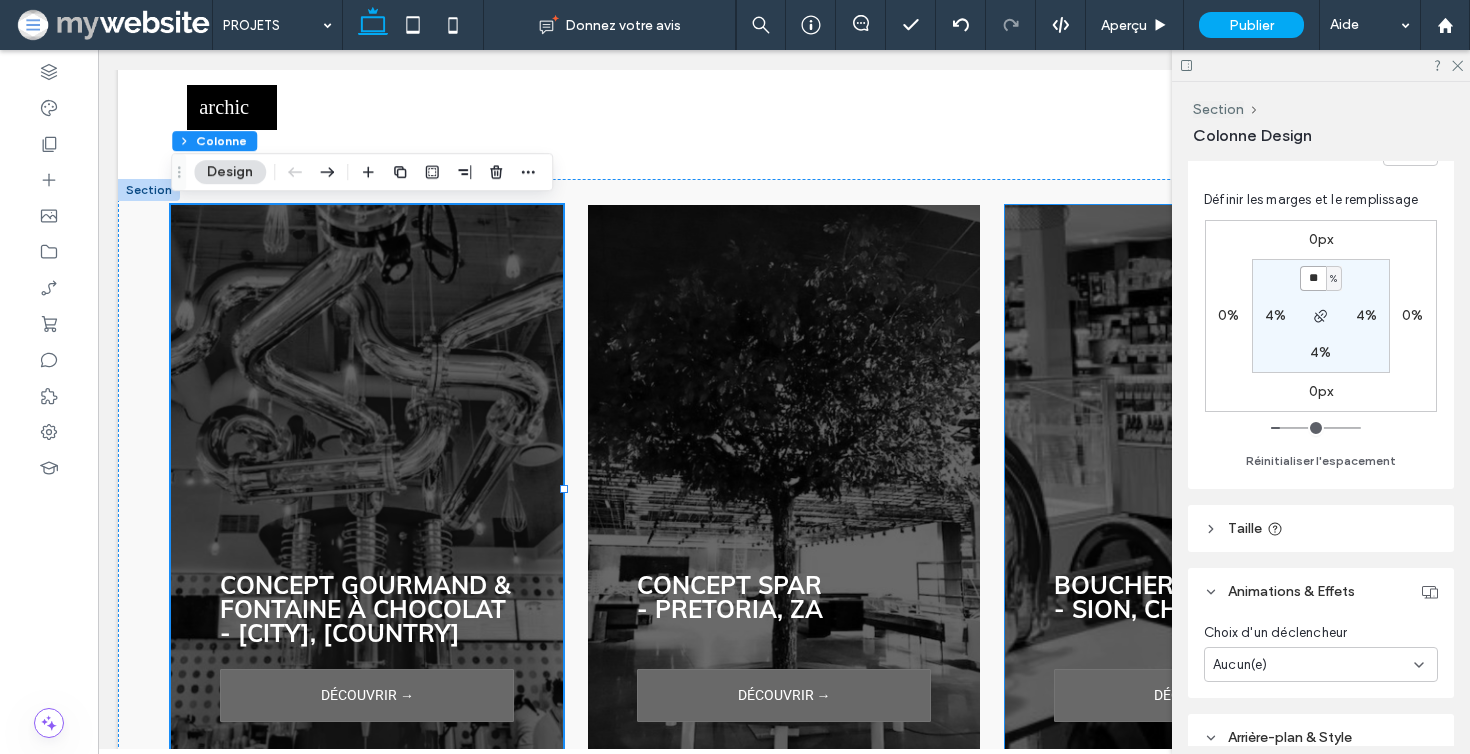 type on "**" 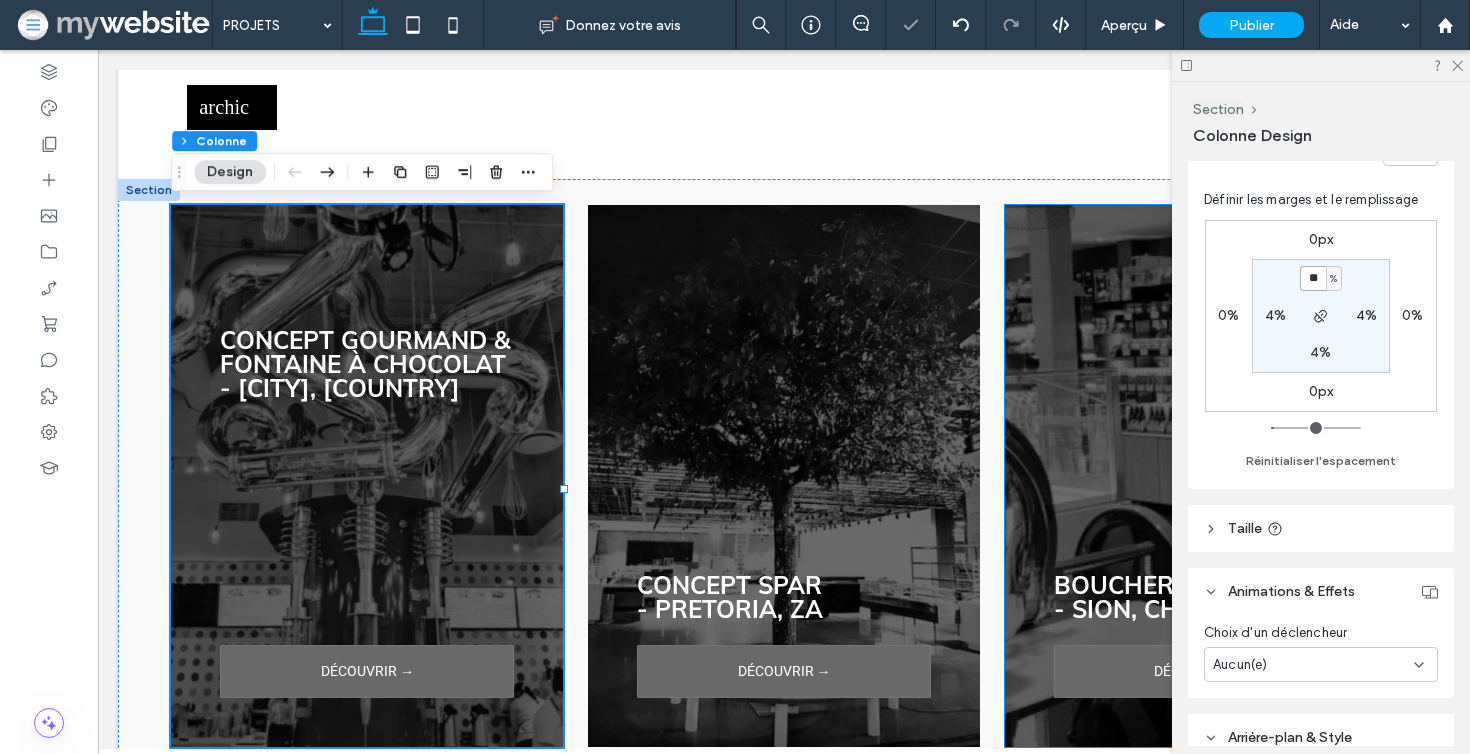 type on "**" 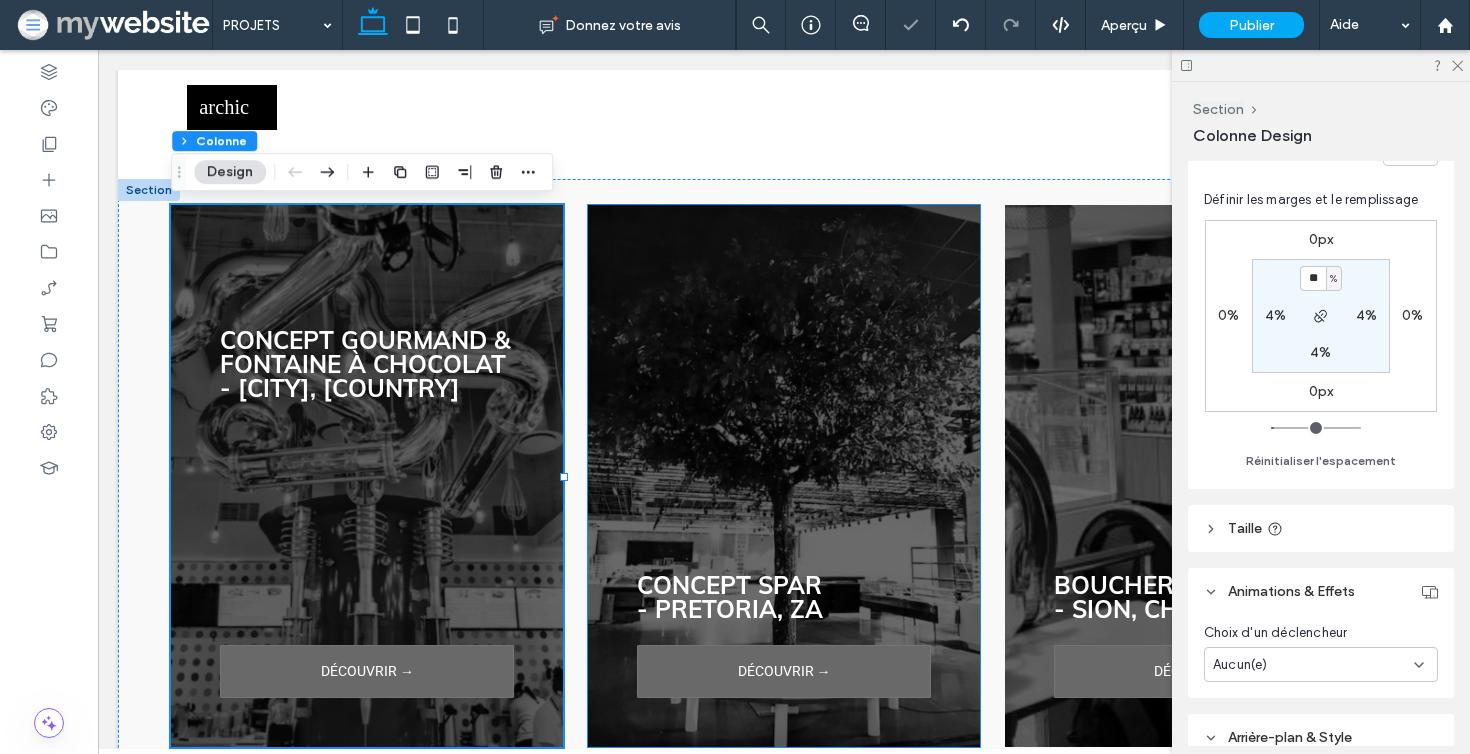 click on "CONCEPT SPAR
- PRETORIA, ZA
DÉCOUVRIR →" at bounding box center [784, 476] 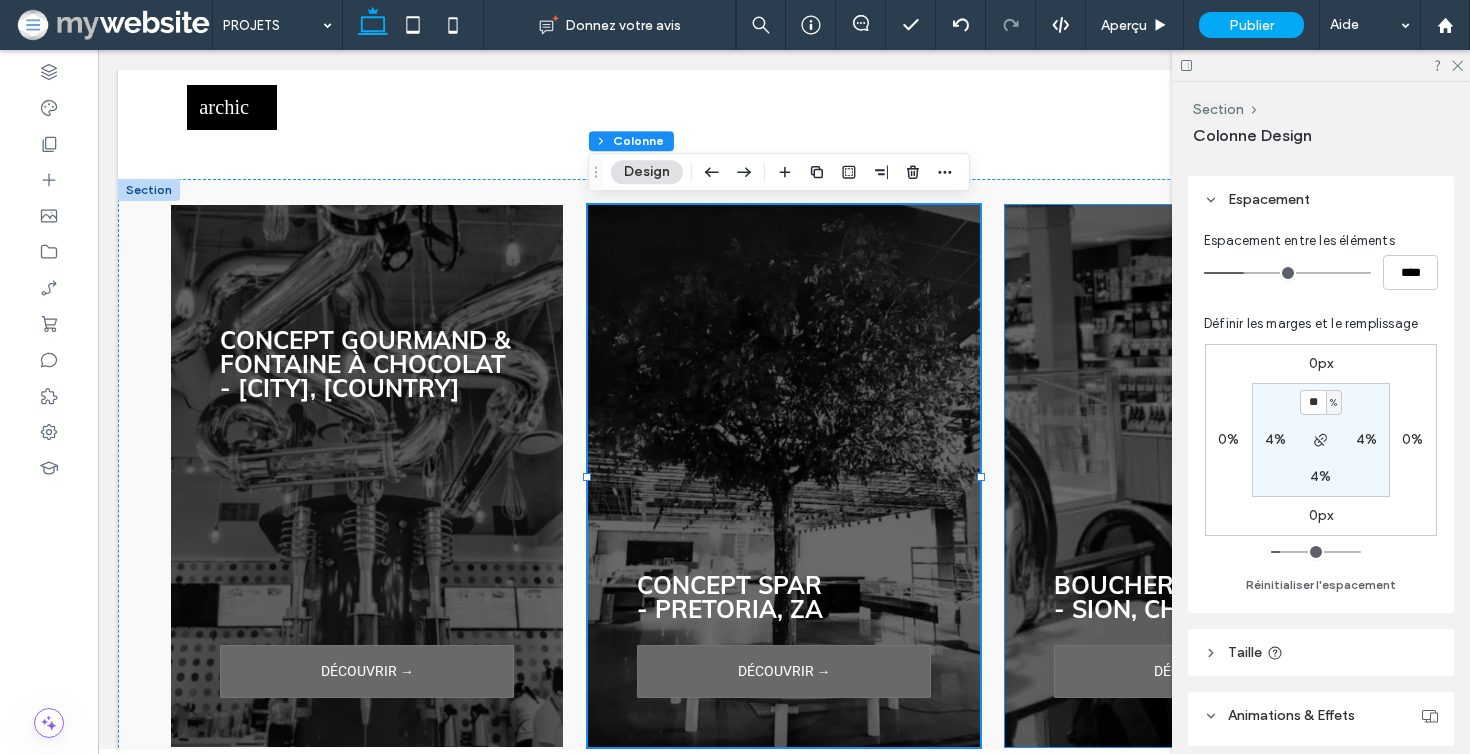 scroll, scrollTop: 419, scrollLeft: 0, axis: vertical 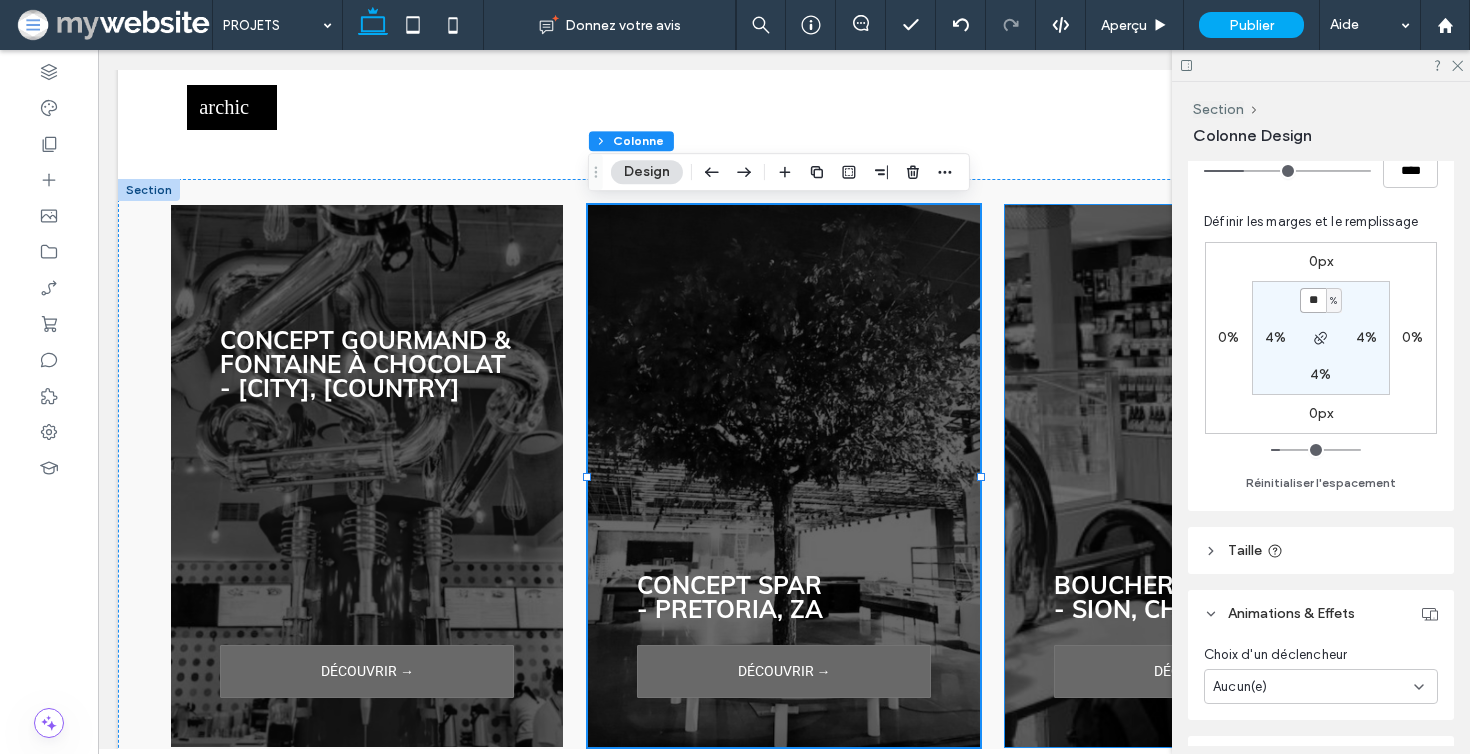 click on "**" at bounding box center (1313, 300) 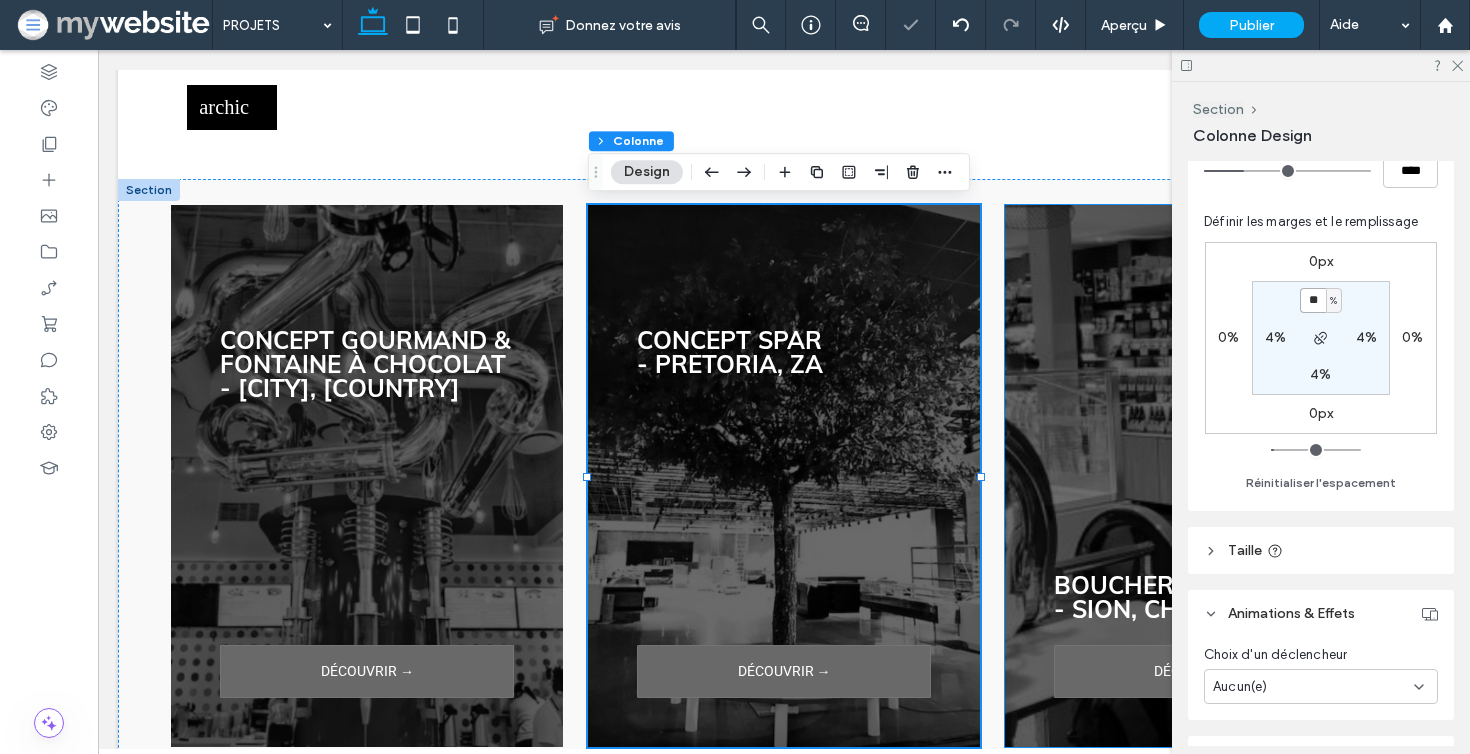 type on "**" 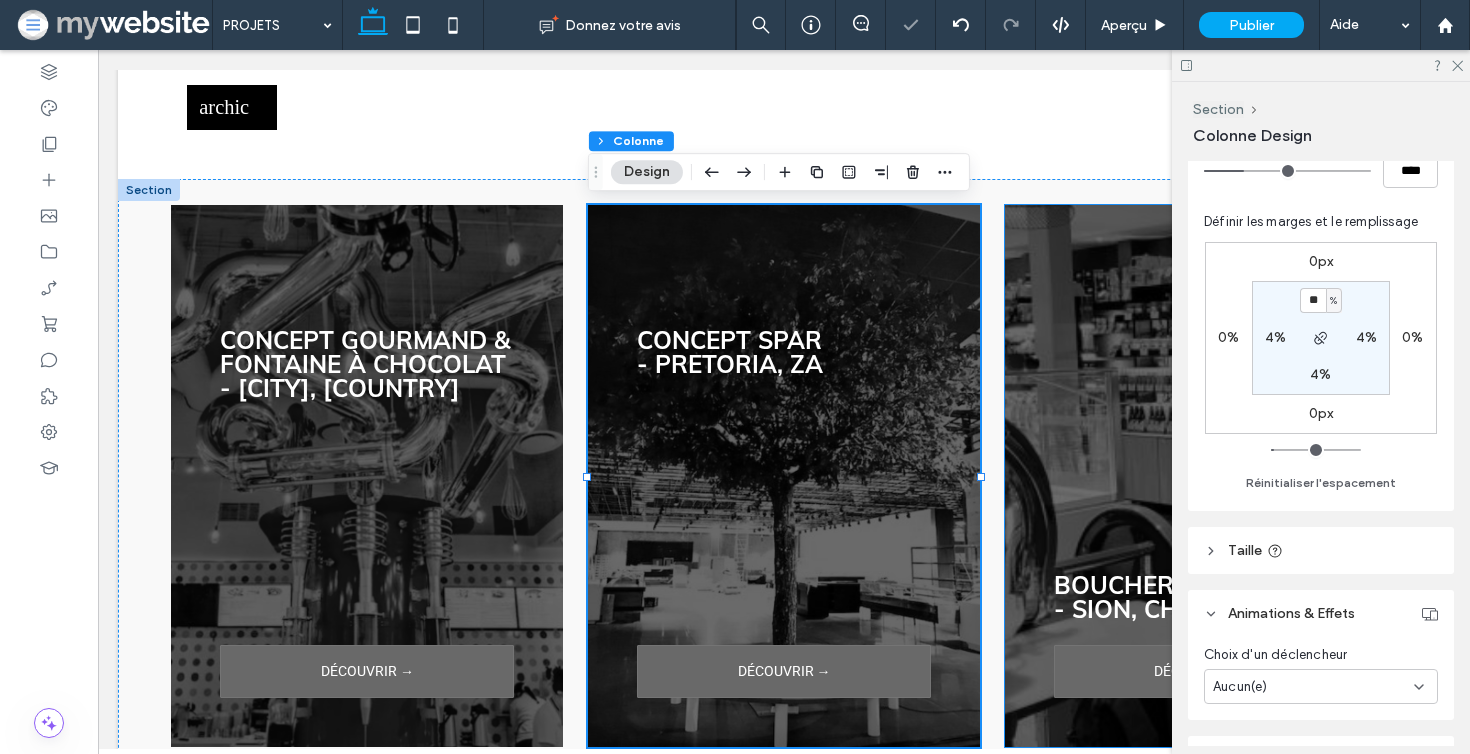 click on "Boucherie DEL GENIO
- SION, CH
DÉCOUVRIR →" at bounding box center [1201, 476] 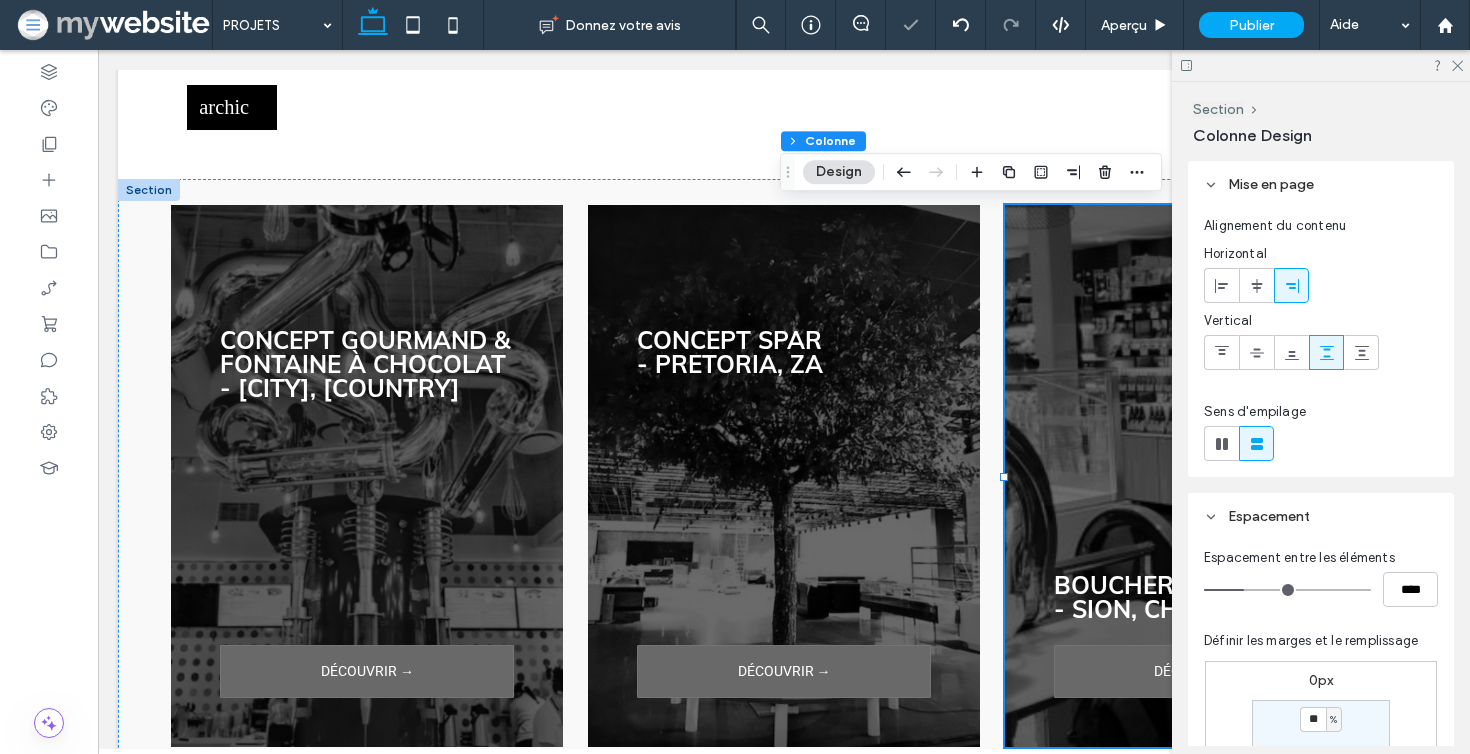 scroll, scrollTop: 236, scrollLeft: 0, axis: vertical 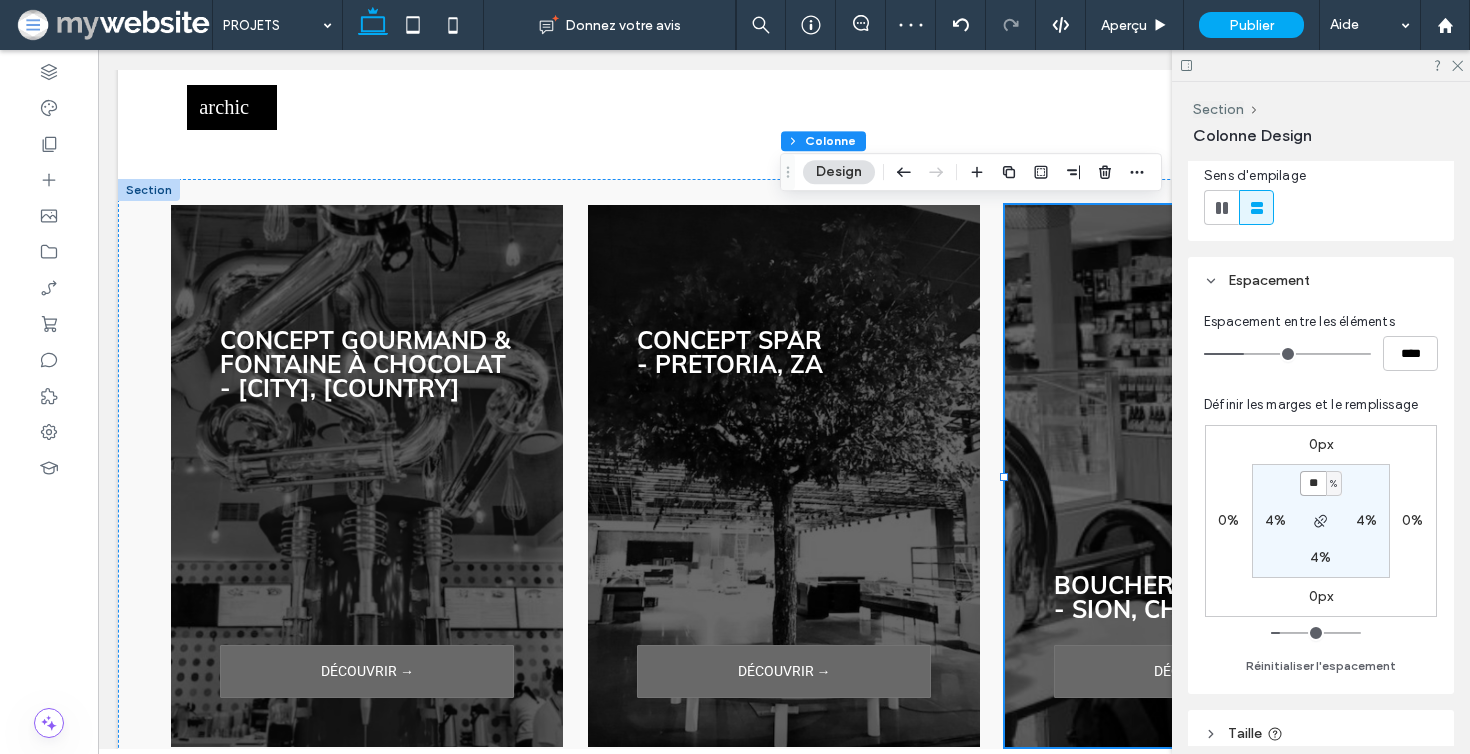 click on "**" at bounding box center [1313, 483] 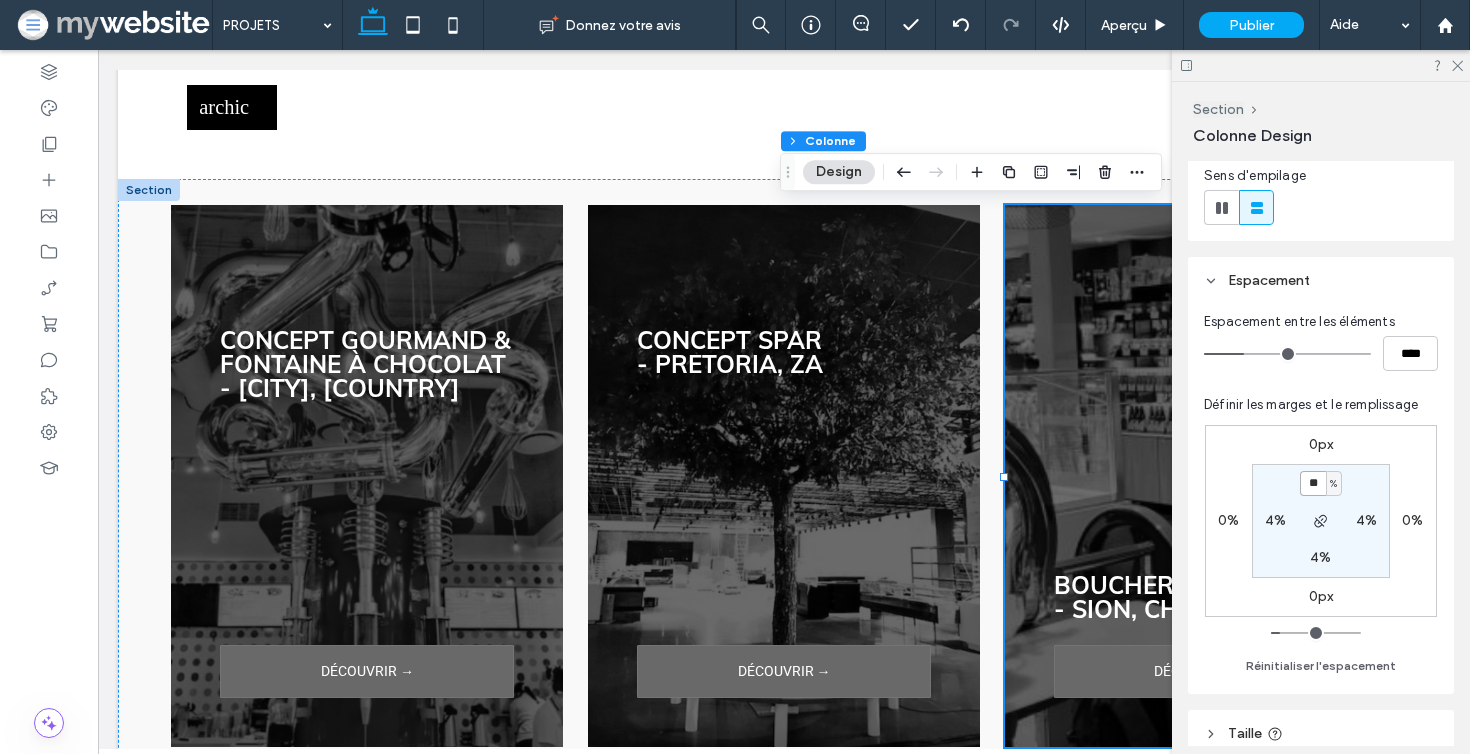type on "**" 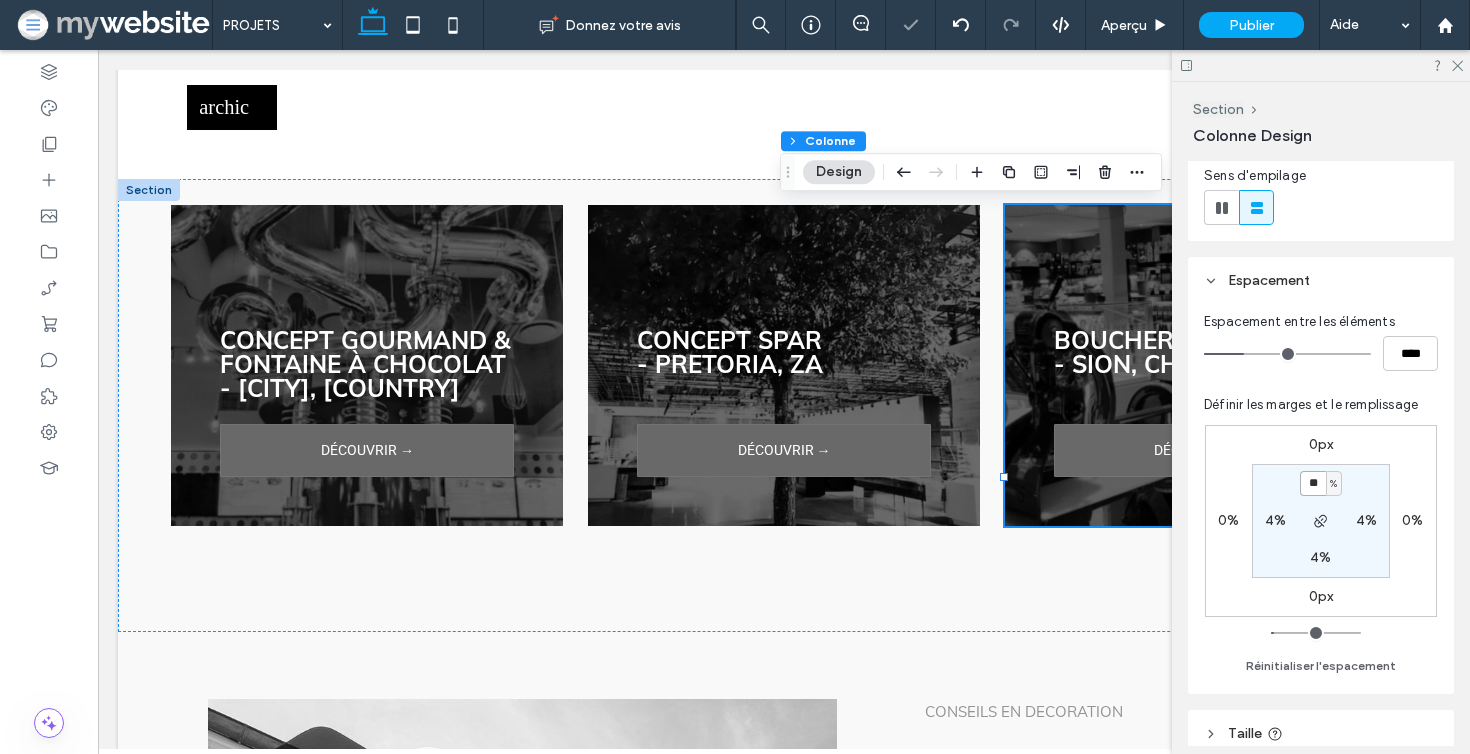 type on "**" 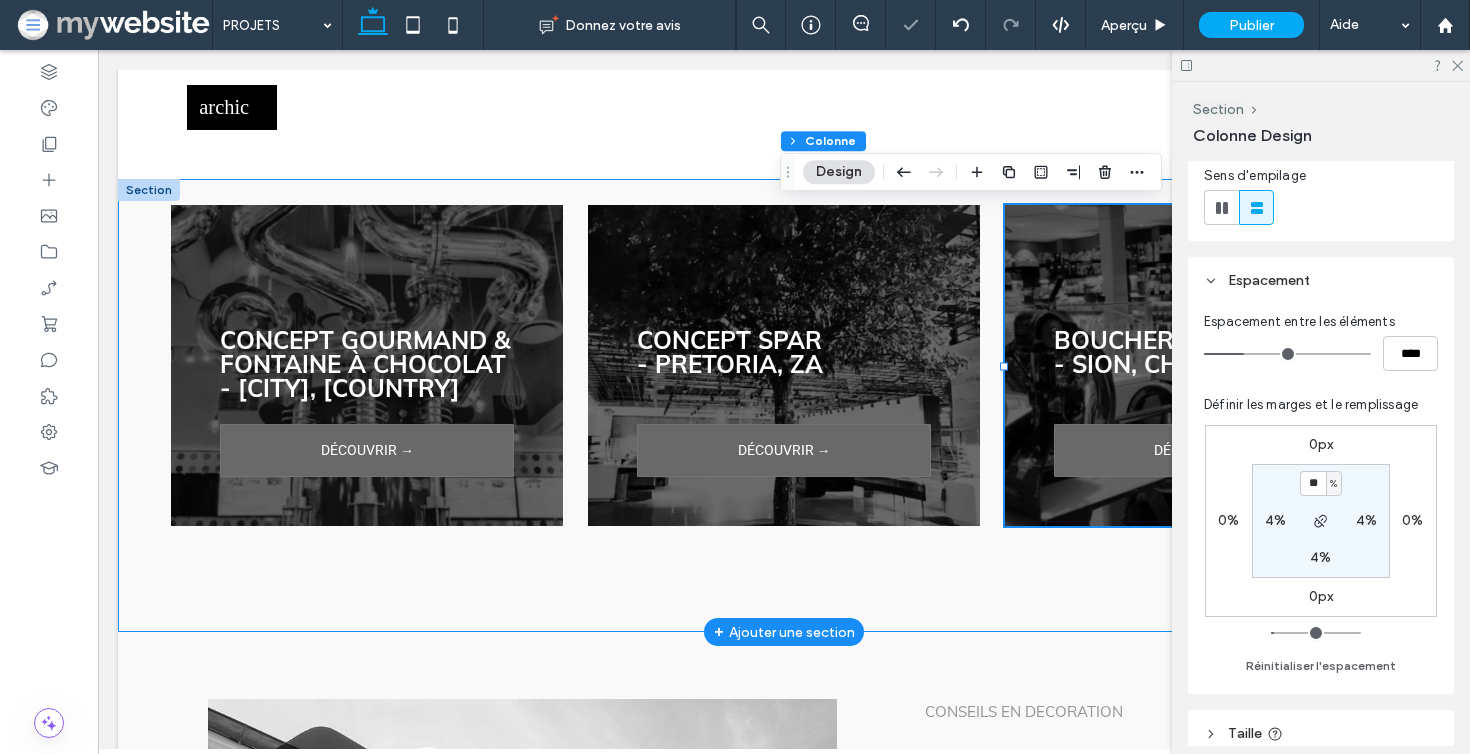 click on "Concept Gourmand & FONTAINE À CHOCOLAT - [CITY], [COUNTRY]
DÉCOUVRIR →
CONCEPT SPAR
- [CITY], ZA
DÉCOUVRIR →
Boucherie DEL GENIO
- [CITY], CH
DÉCOUVRIR →" at bounding box center [784, 406] 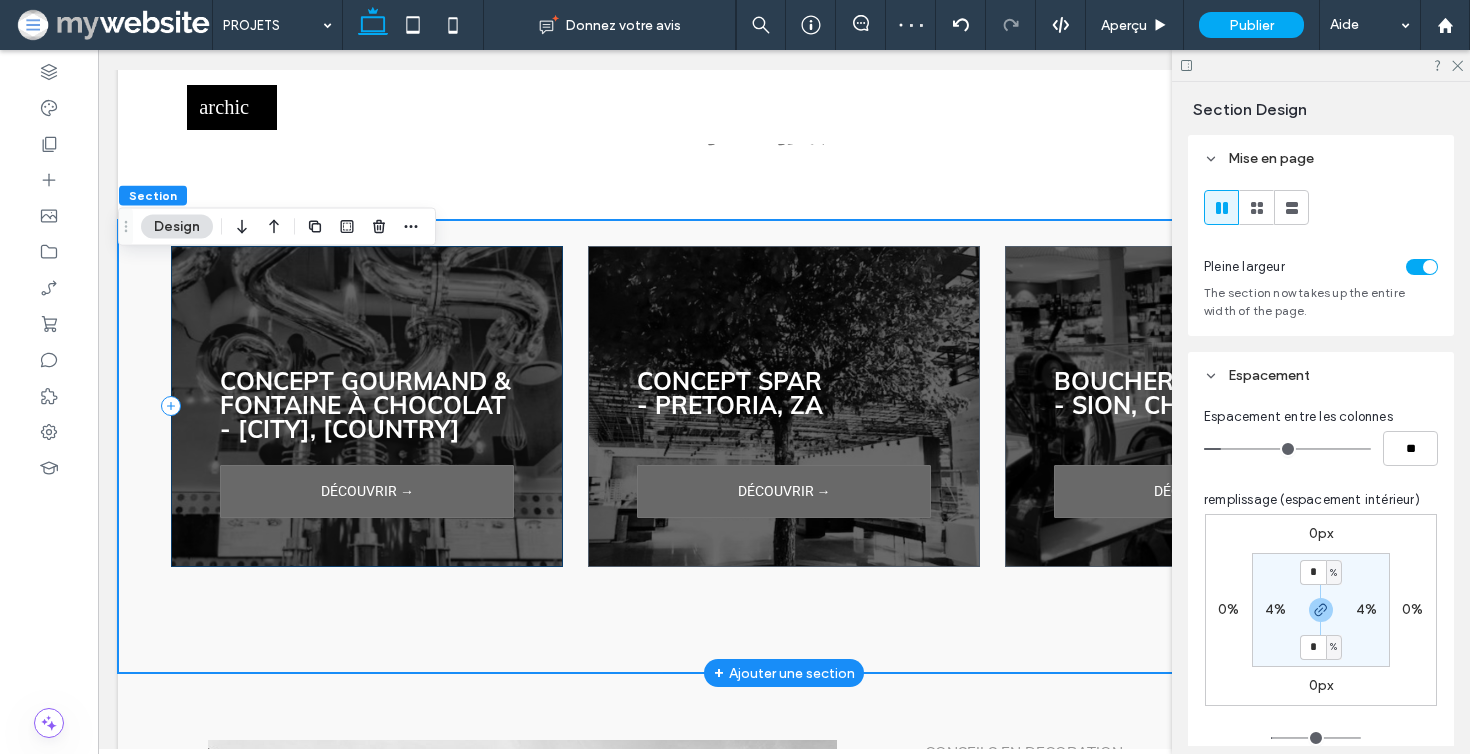 scroll, scrollTop: 933, scrollLeft: 0, axis: vertical 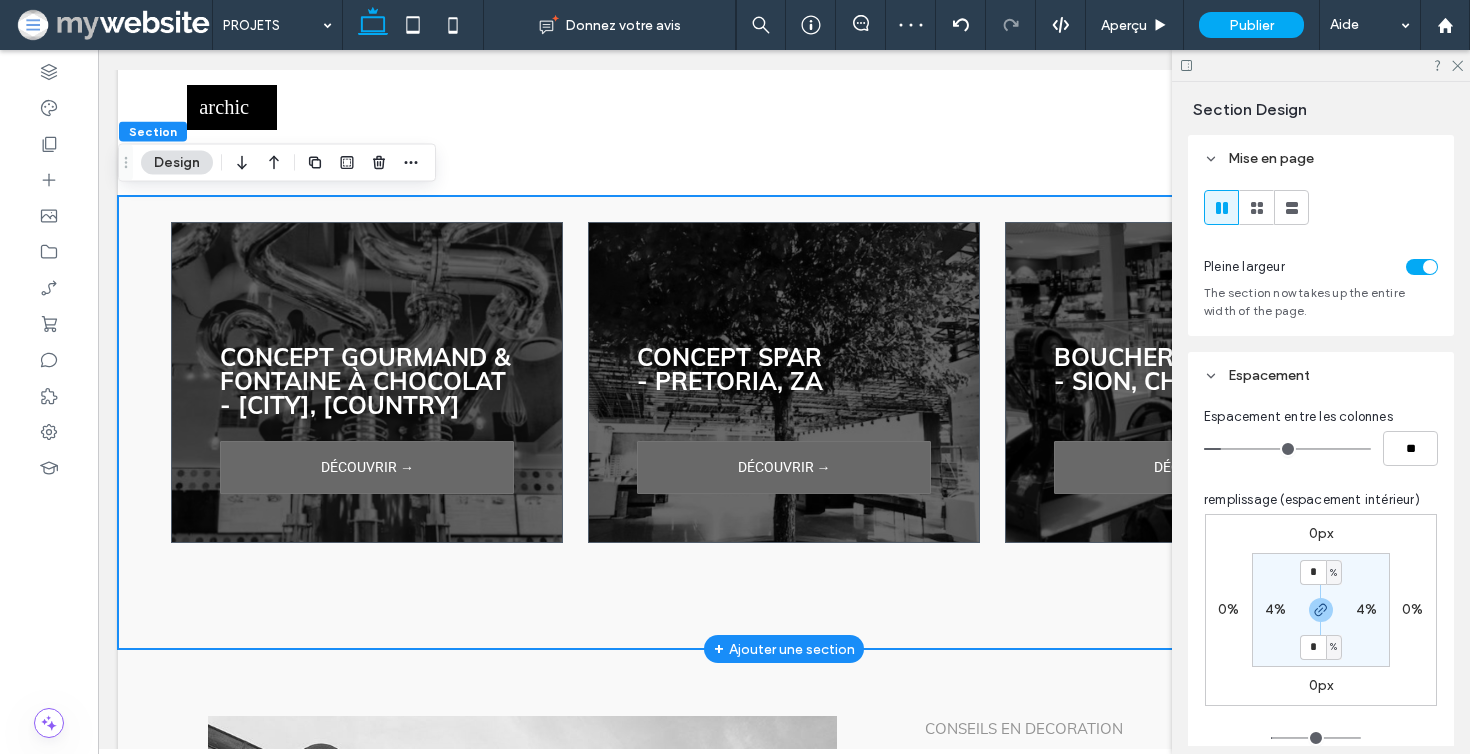 click on "Concept Gourmand & FONTAINE À CHOCOLAT - [CITY], [COUNTRY]
DÉCOUVRIR →
CONCEPT SPAR
- [CITY], ZA
DÉCOUVRIR →
Boucherie DEL GENIO
- [CITY], CH
DÉCOUVRIR →" at bounding box center (784, 423) 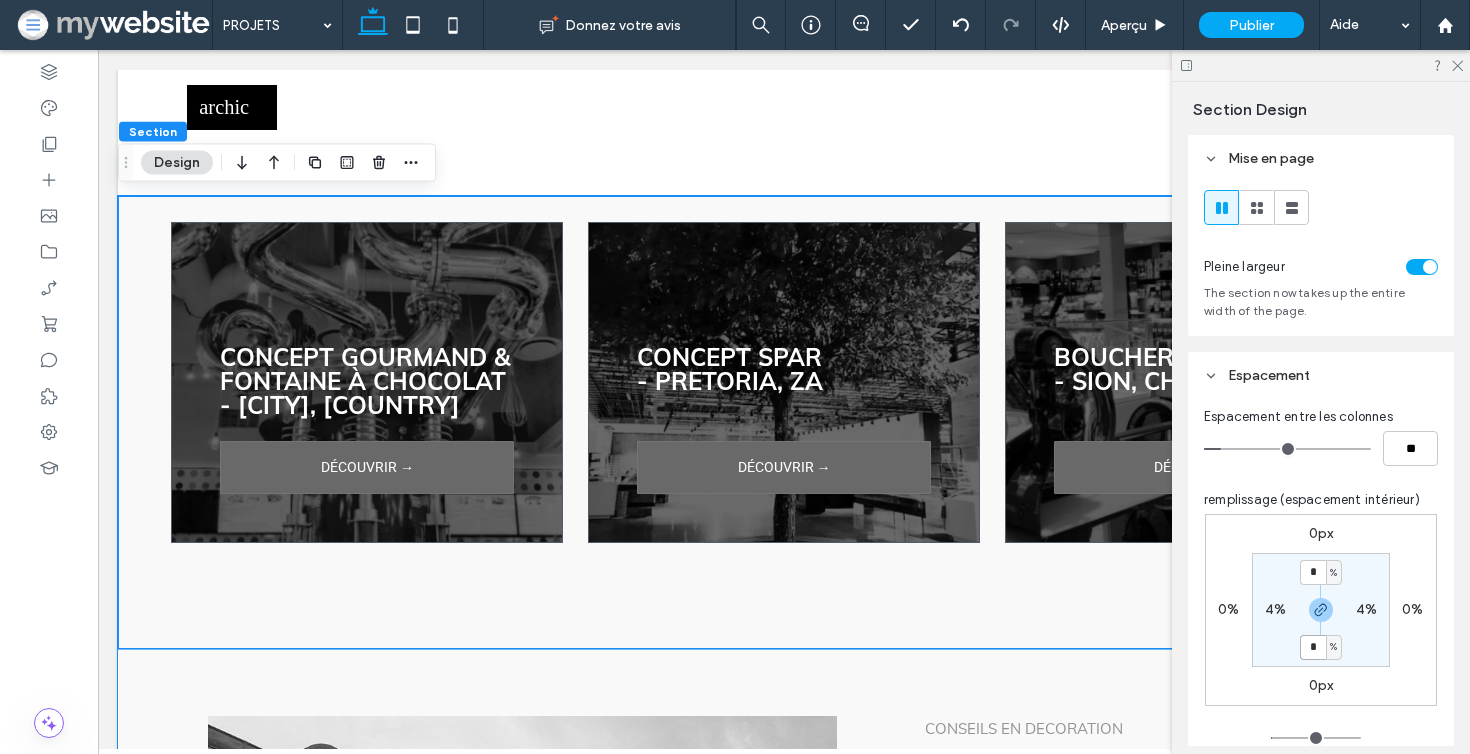 click on "*" at bounding box center (1313, 647) 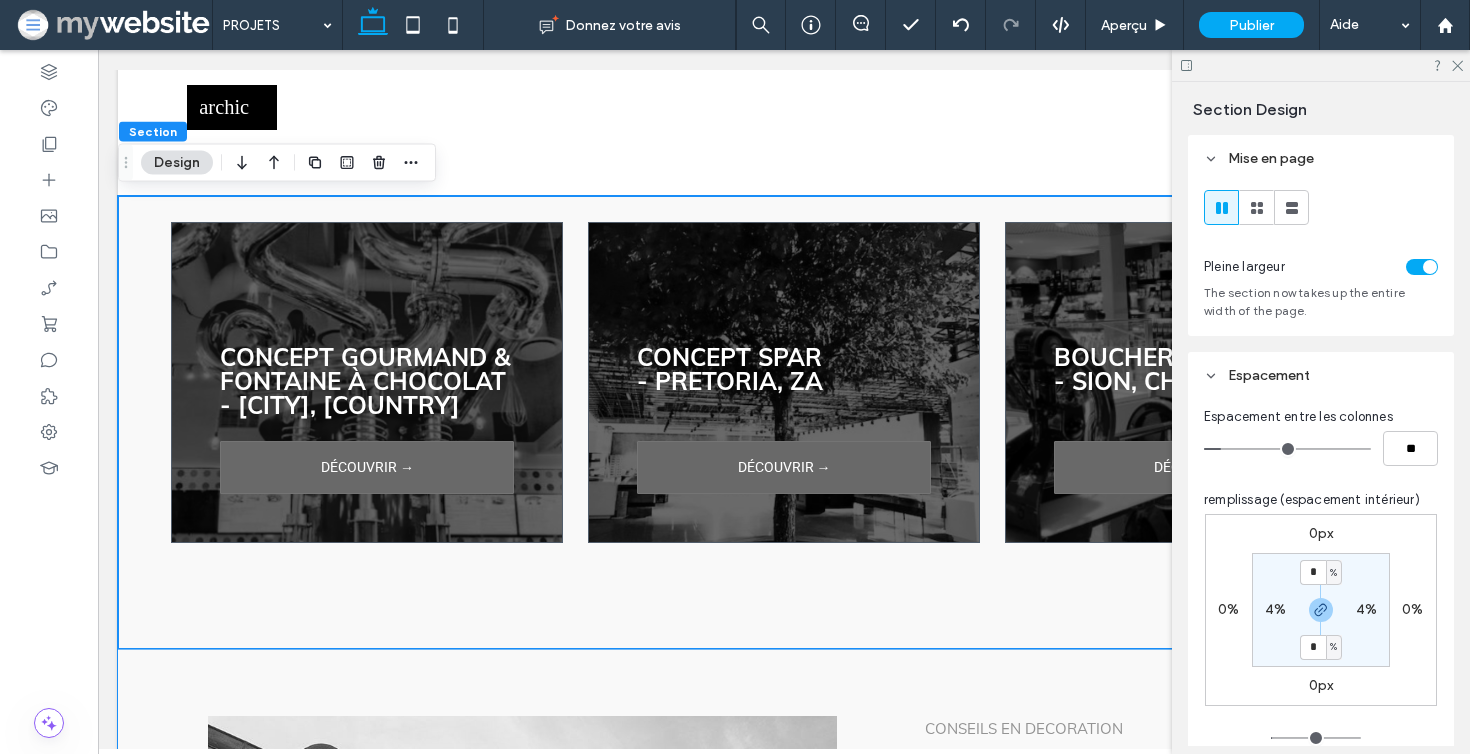 click on "* % 4% * % 4%" at bounding box center (1321, 610) 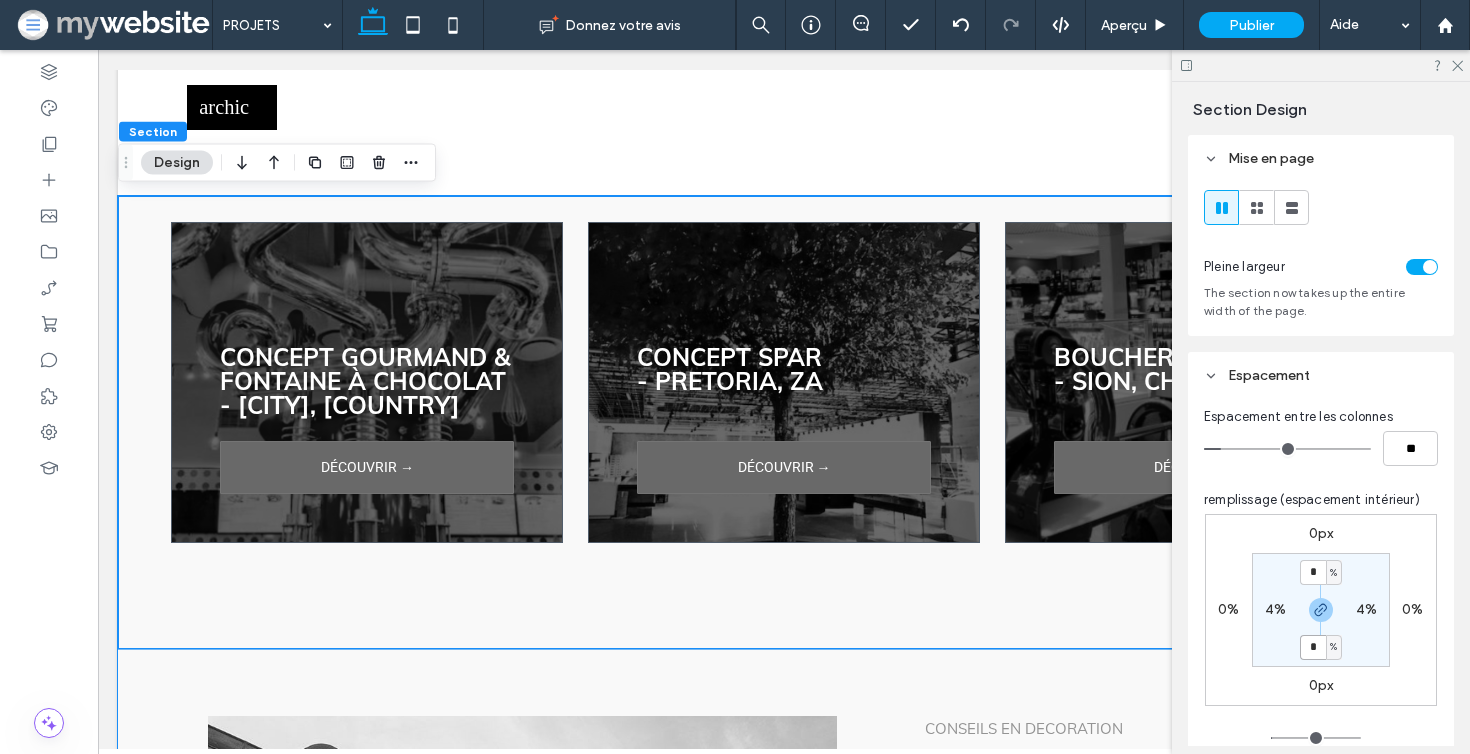 click on "*" at bounding box center [1313, 647] 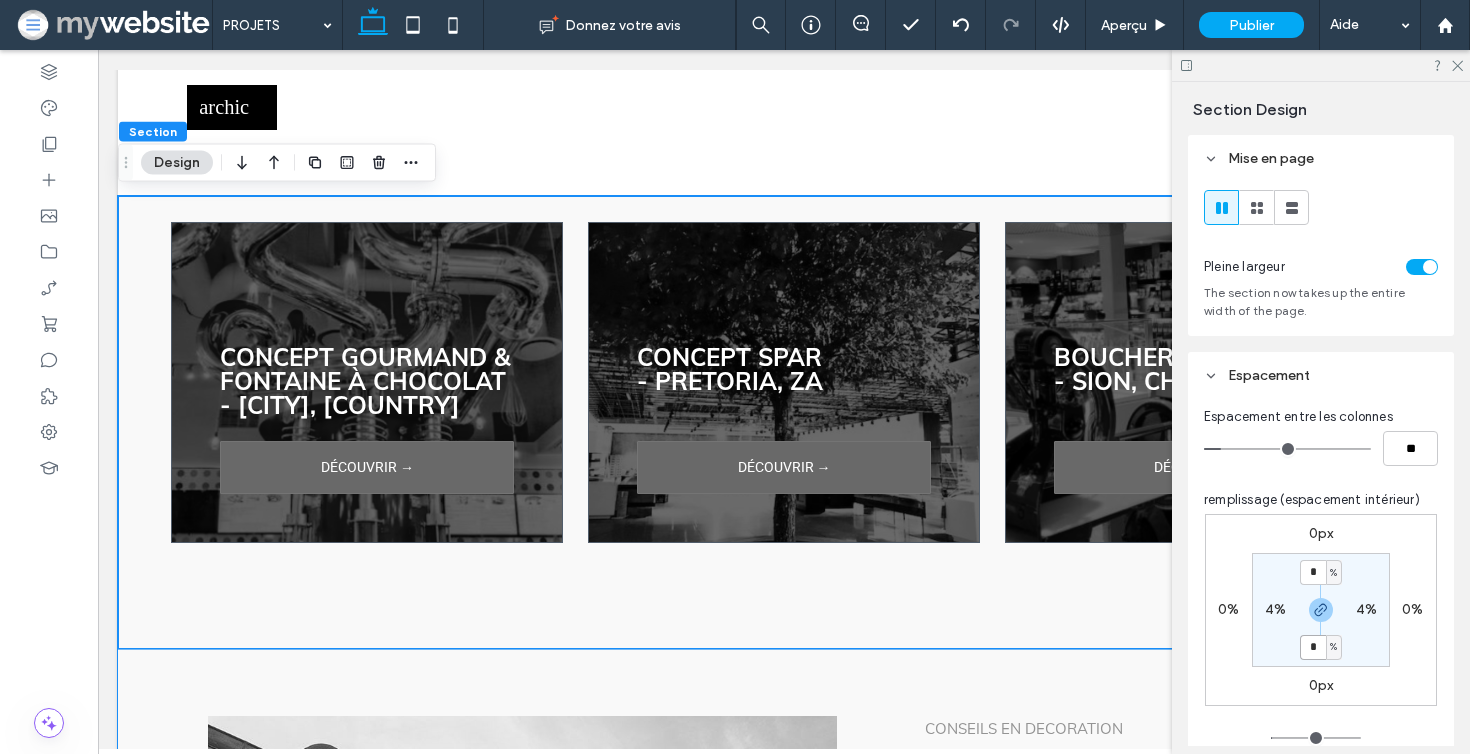 type on "*" 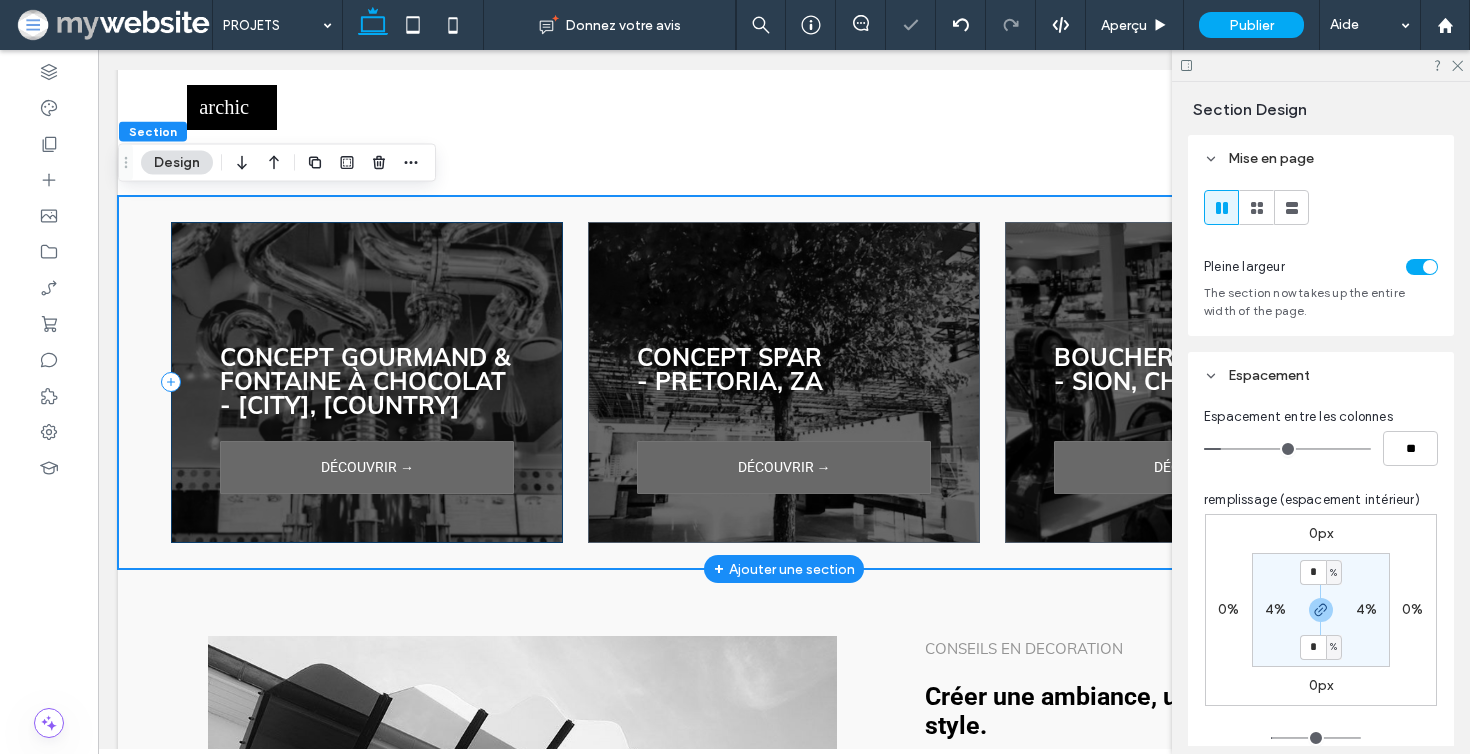 click on "Concept Gourmand & FONTAINE À CHOCOLAT - [CITY], [COUNTRY]" at bounding box center (367, 382) 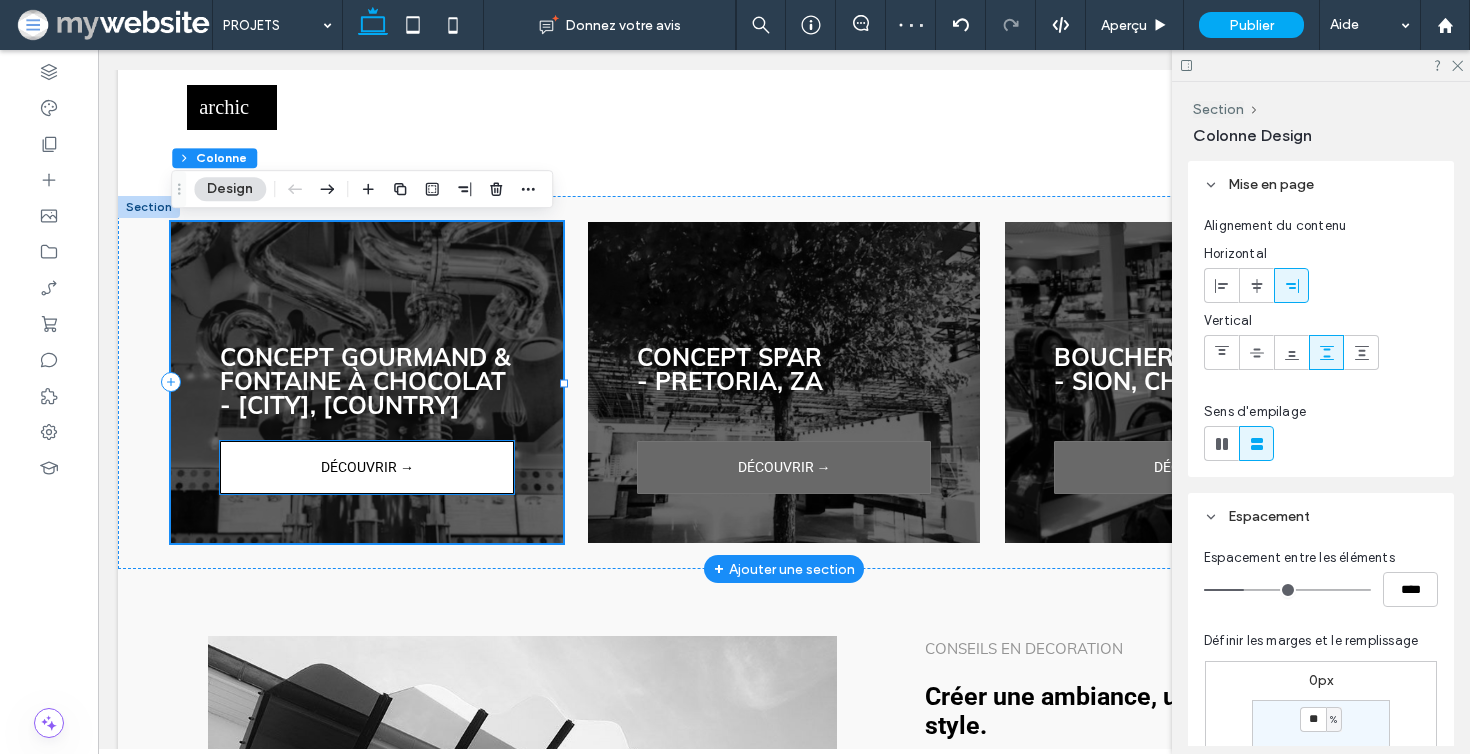 scroll, scrollTop: 937, scrollLeft: 0, axis: vertical 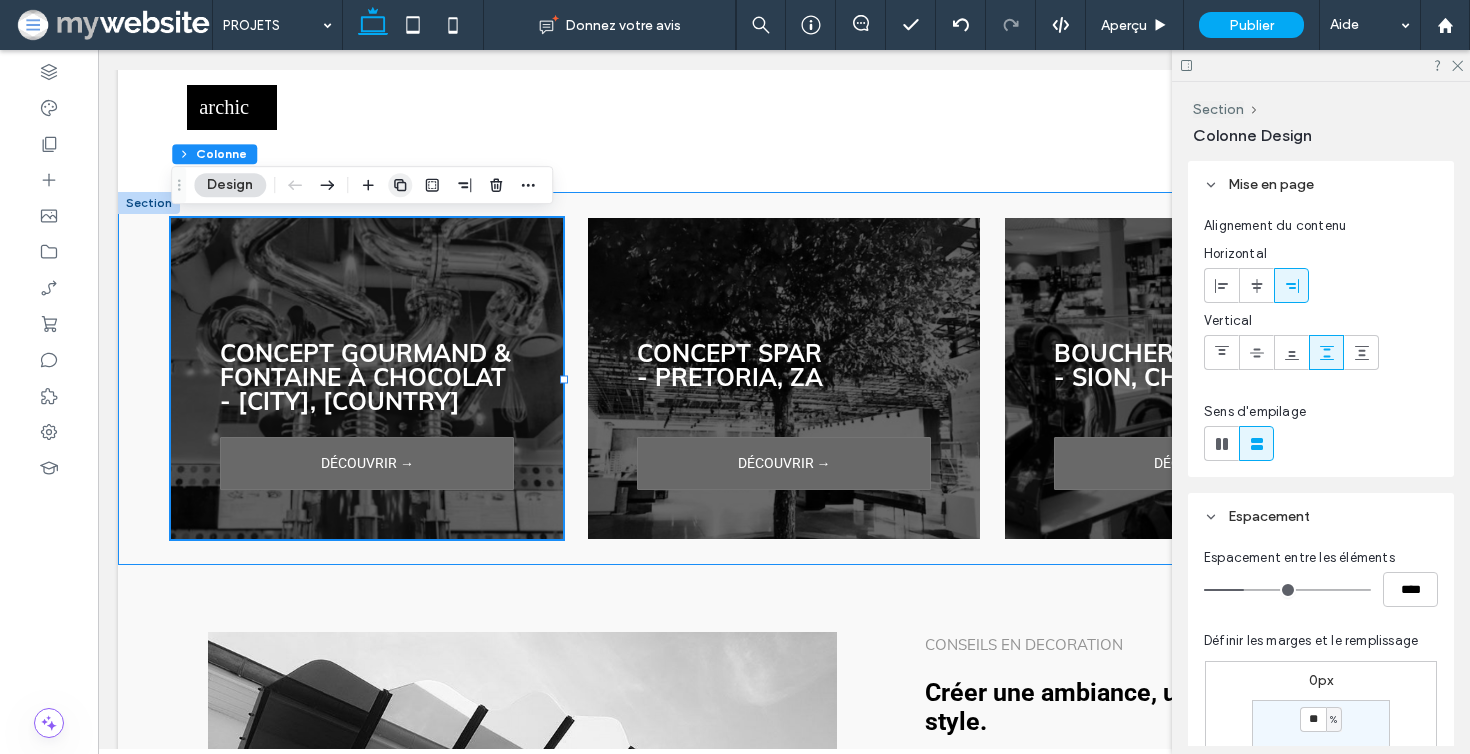 click 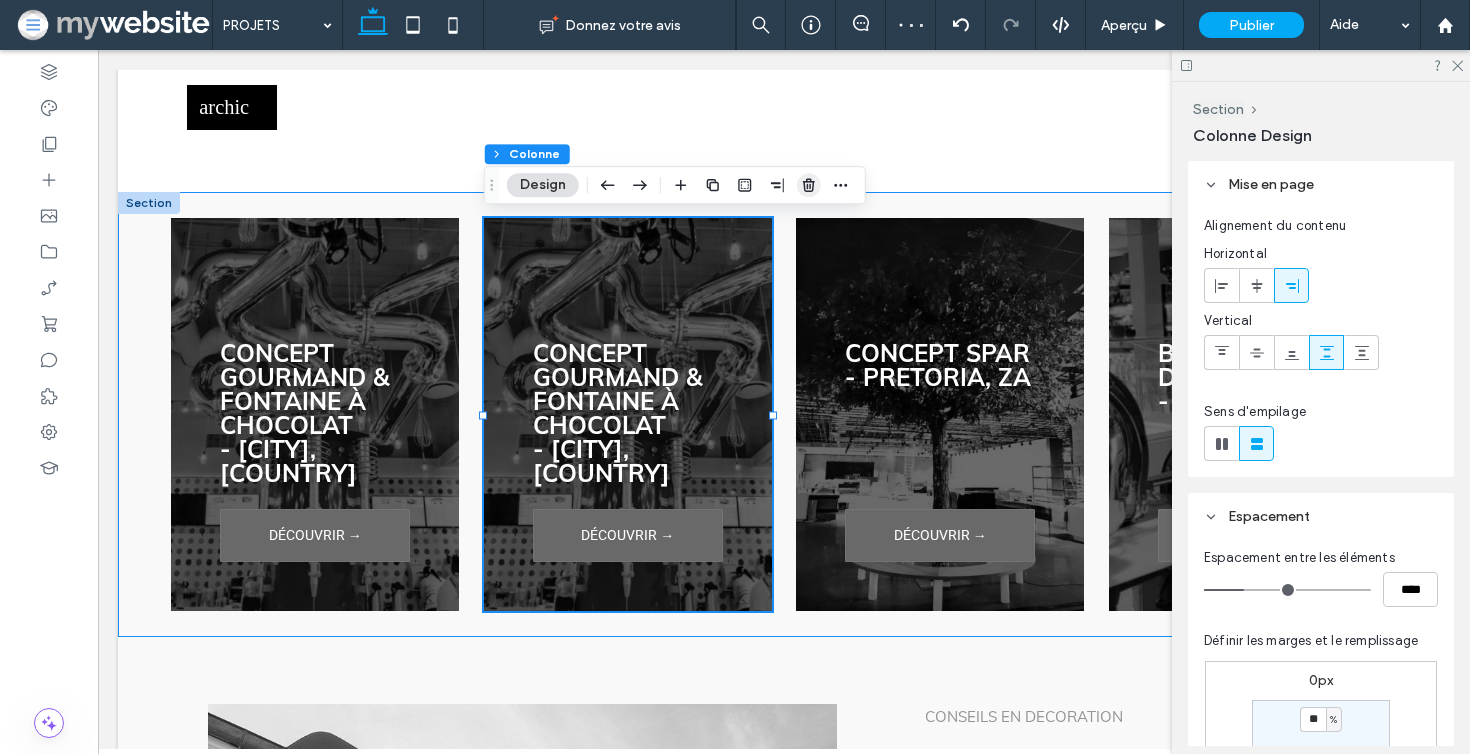click 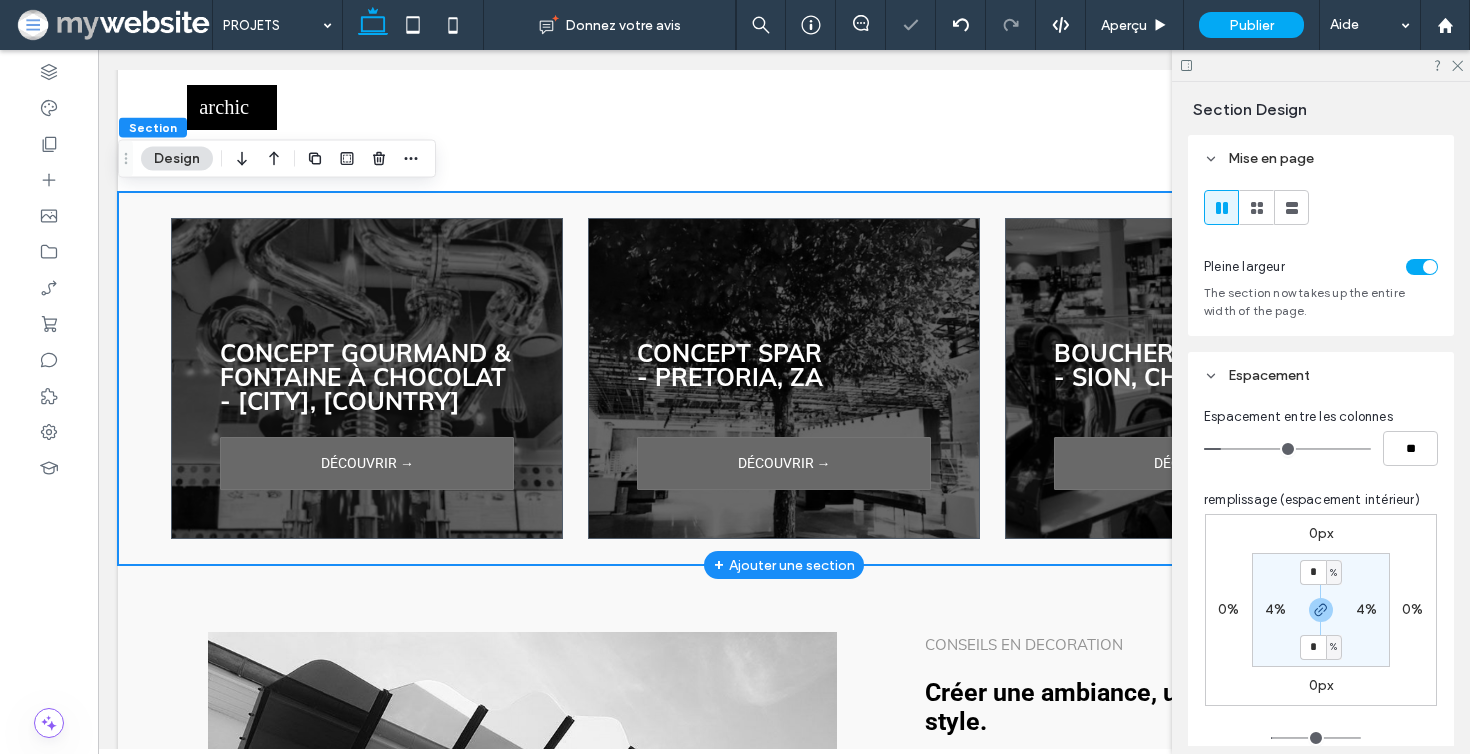 click on "Concept Gourmand & FONTAINE À CHOCOLAT - [CITY], [COUNTRY]
DÉCOUVRIR →
CONCEPT SPAR
- [CITY], ZA
DÉCOUVRIR →
Boucherie DEL GENIO
- [CITY], CH
DÉCOUVRIR →" at bounding box center [784, 379] 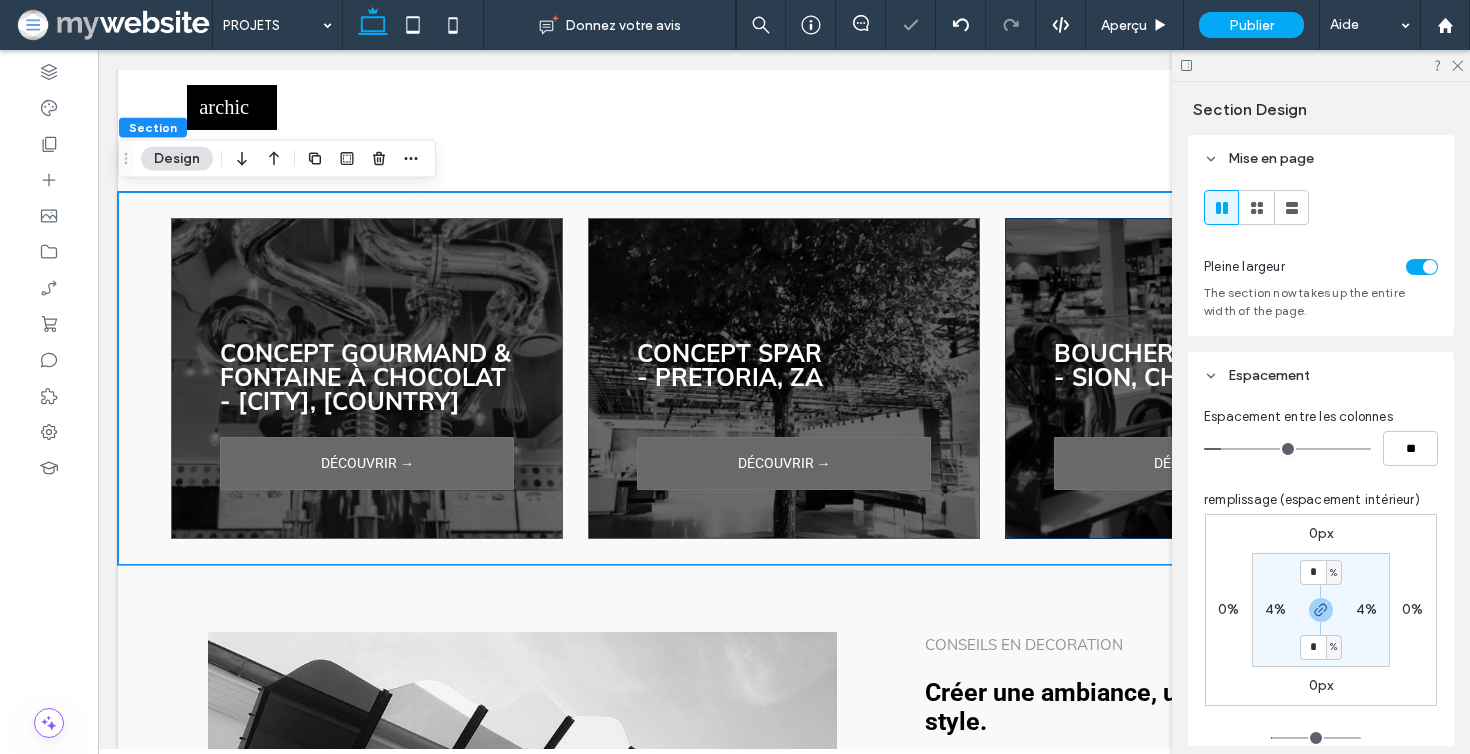 click on "4%" at bounding box center [1275, 609] 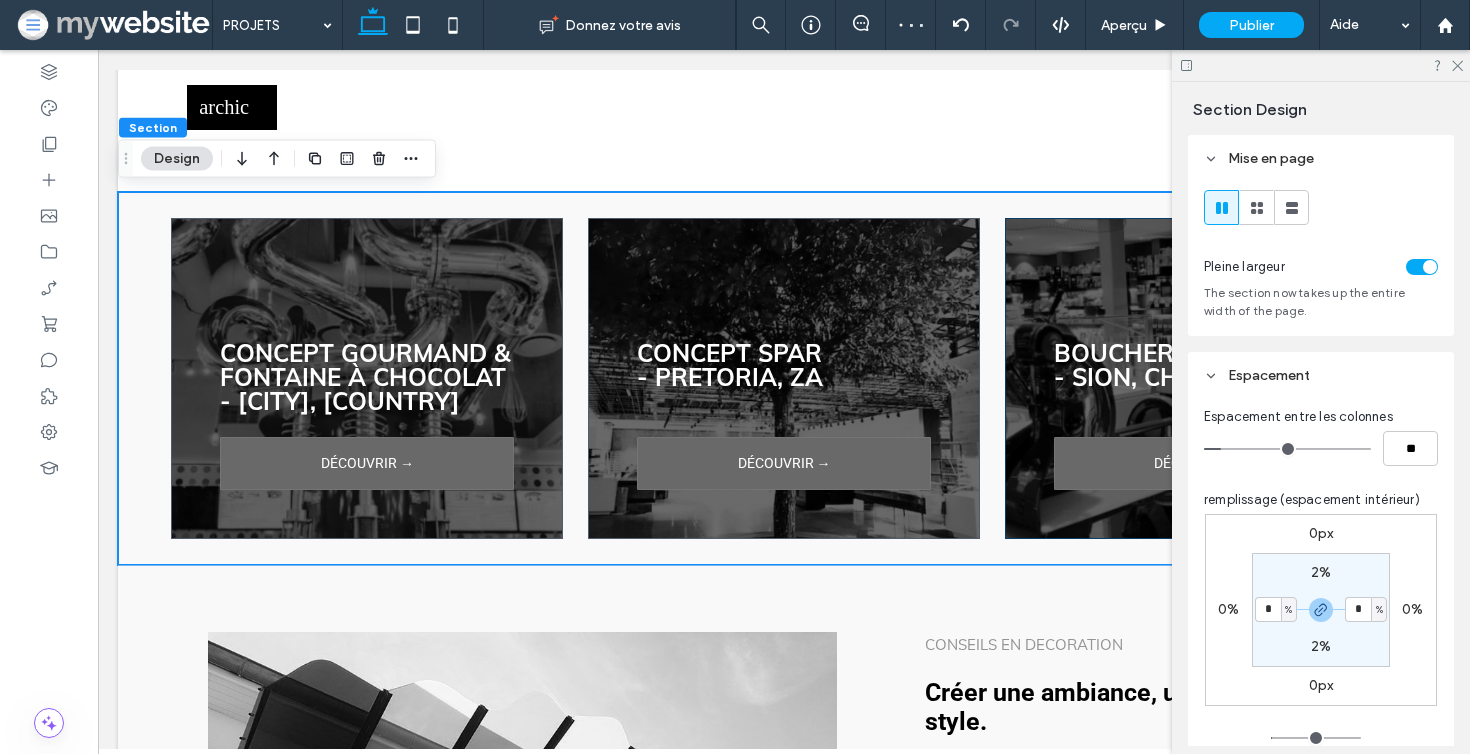 type on "*" 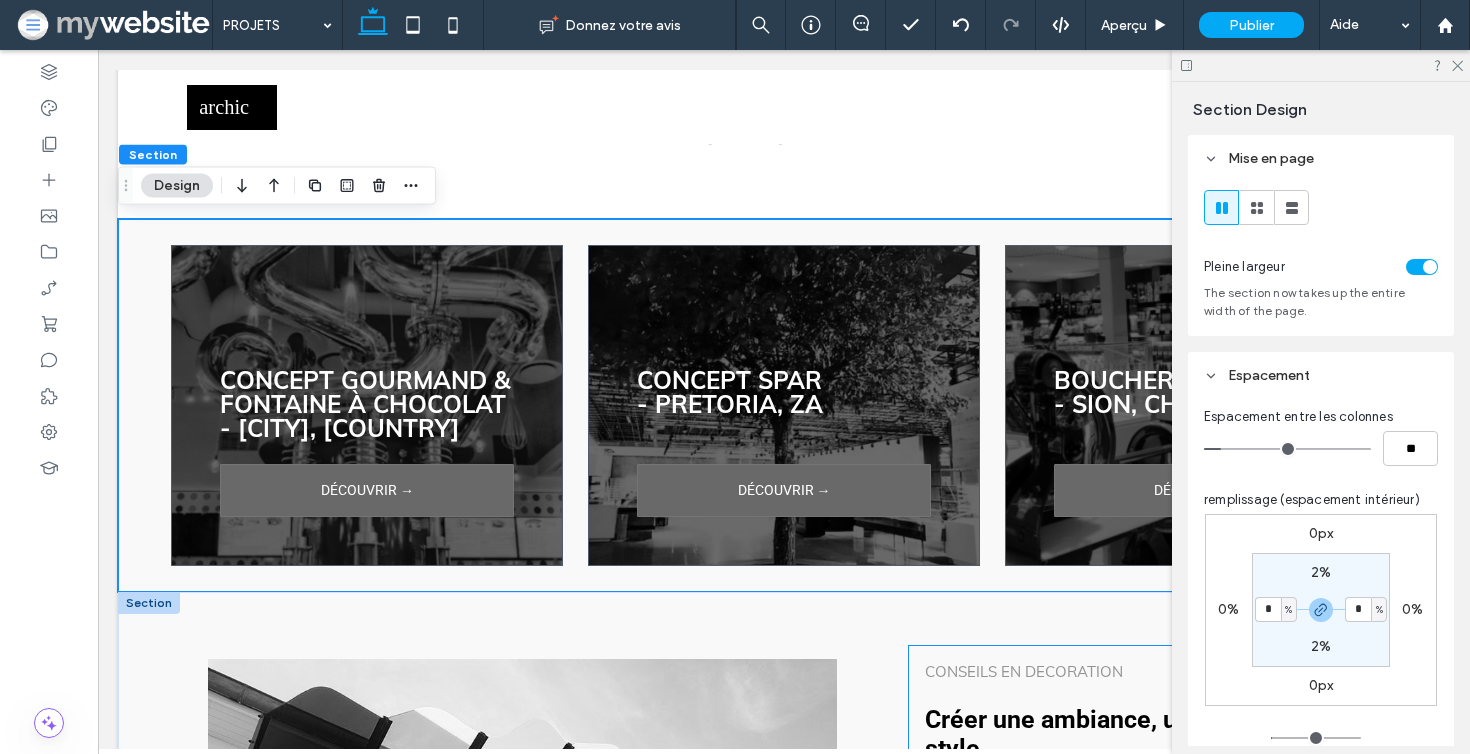 scroll, scrollTop: 901, scrollLeft: 0, axis: vertical 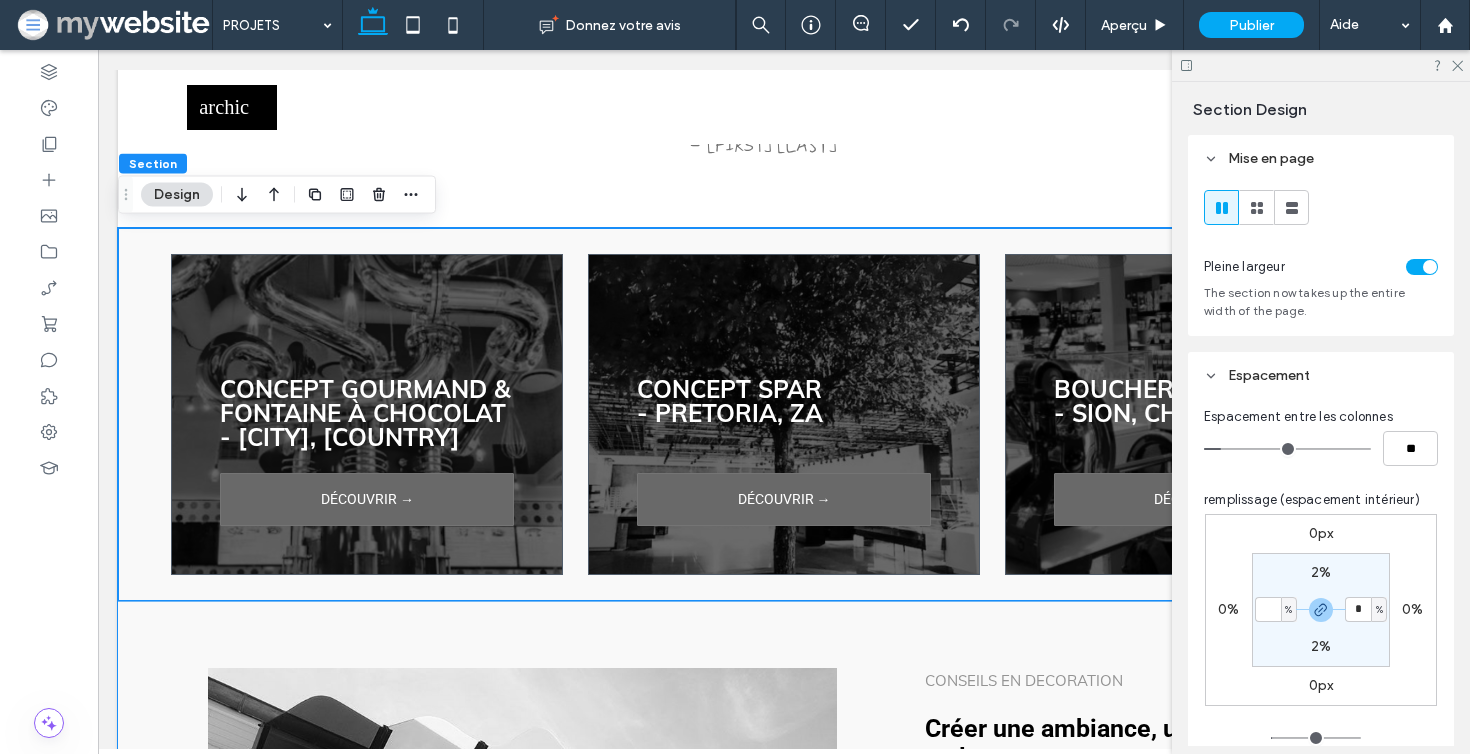 type on "*" 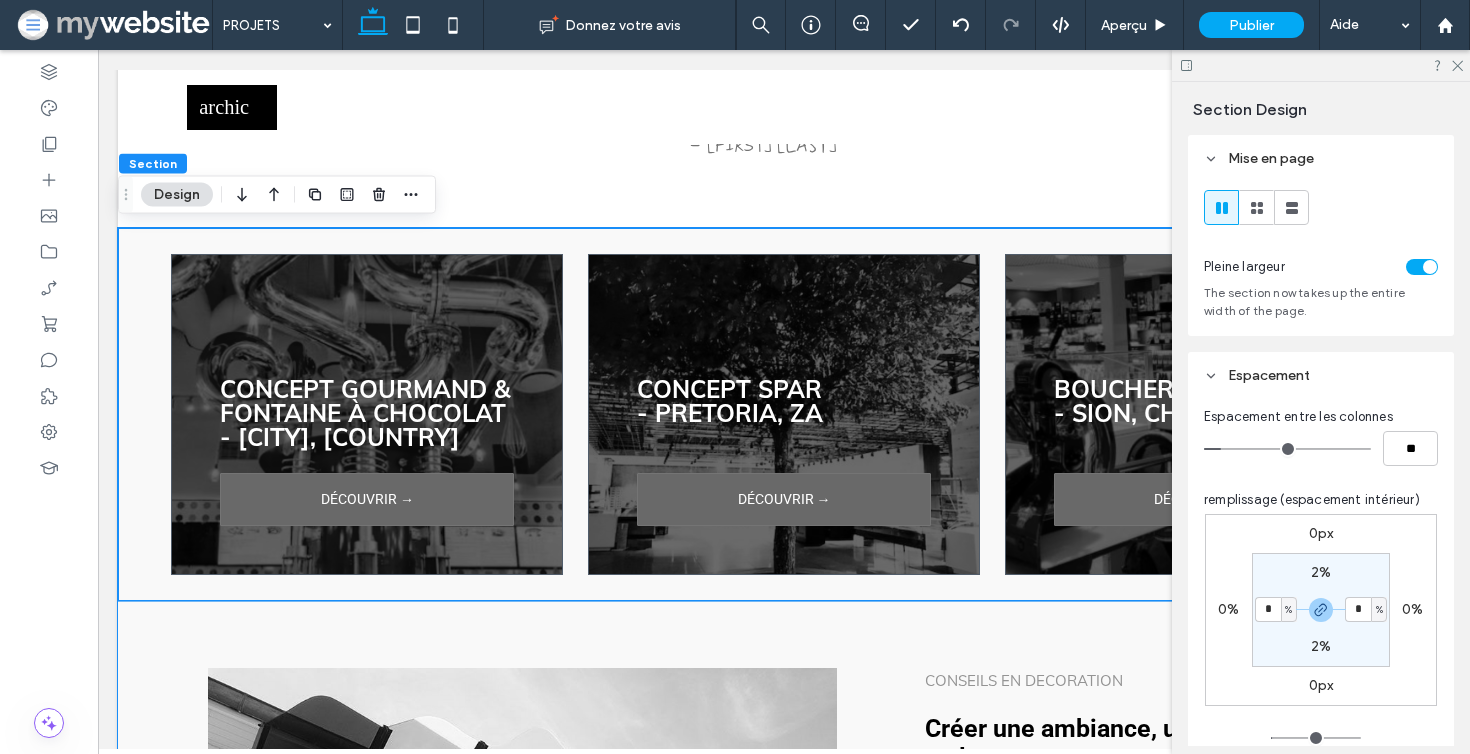 click on "2% * % 2% * %" at bounding box center [1321, 610] 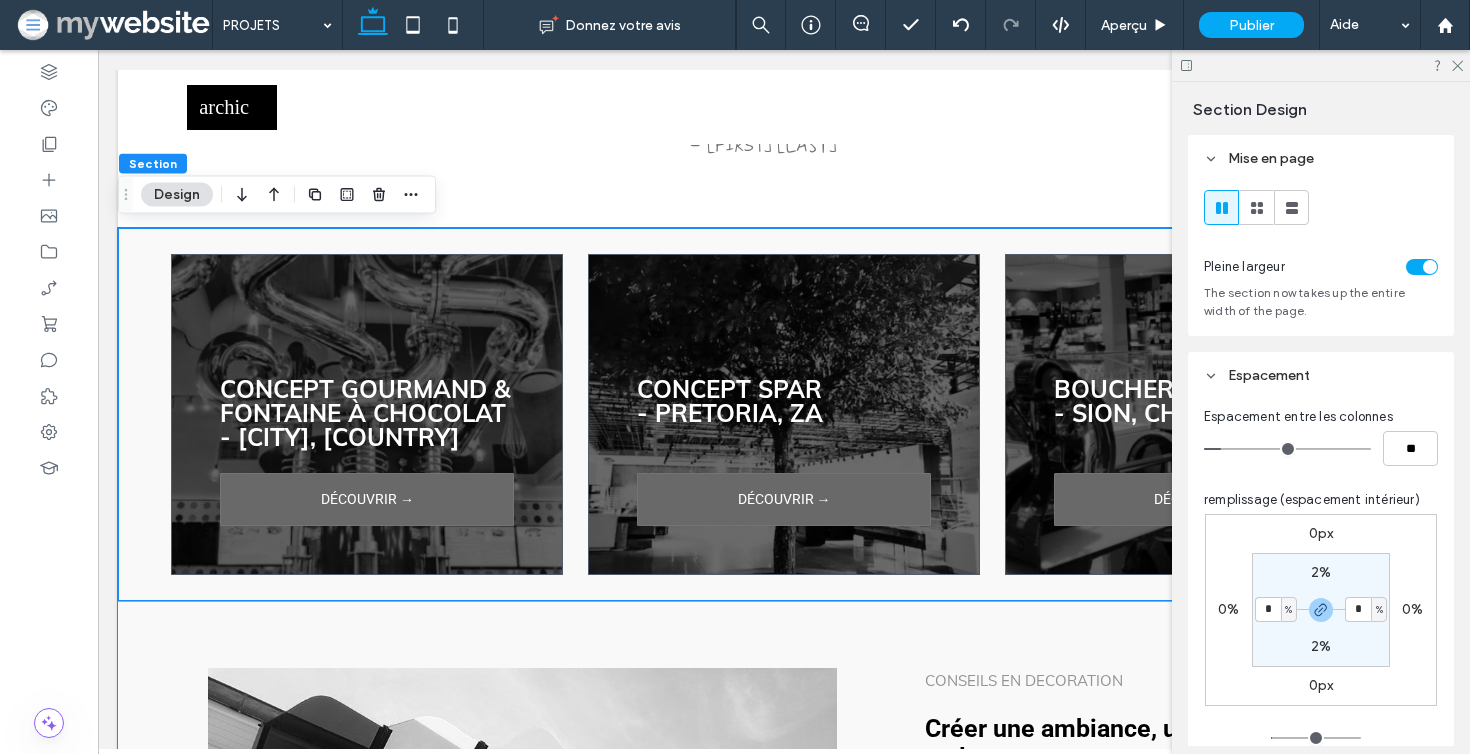 click on "2% * % 2% * %" at bounding box center (1321, 610) 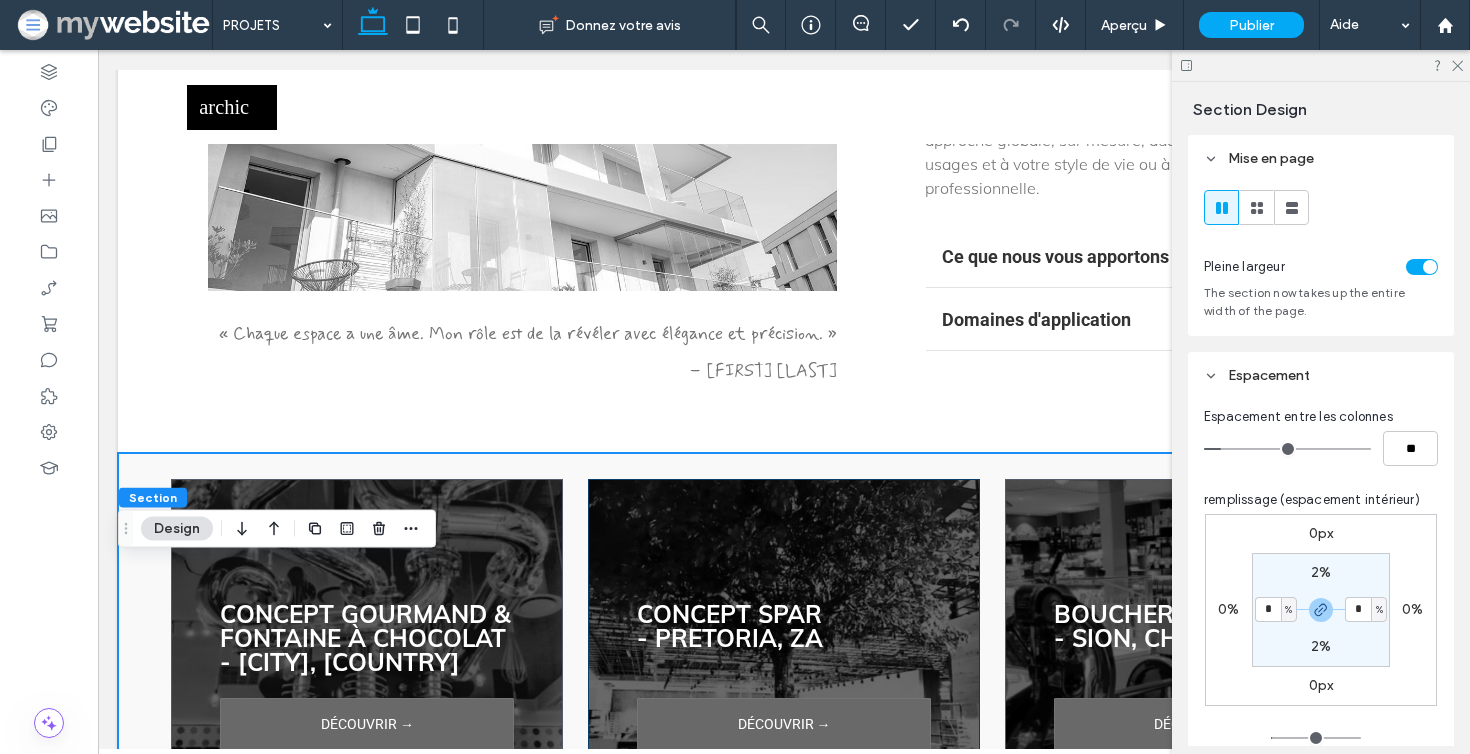 scroll, scrollTop: 684, scrollLeft: 0, axis: vertical 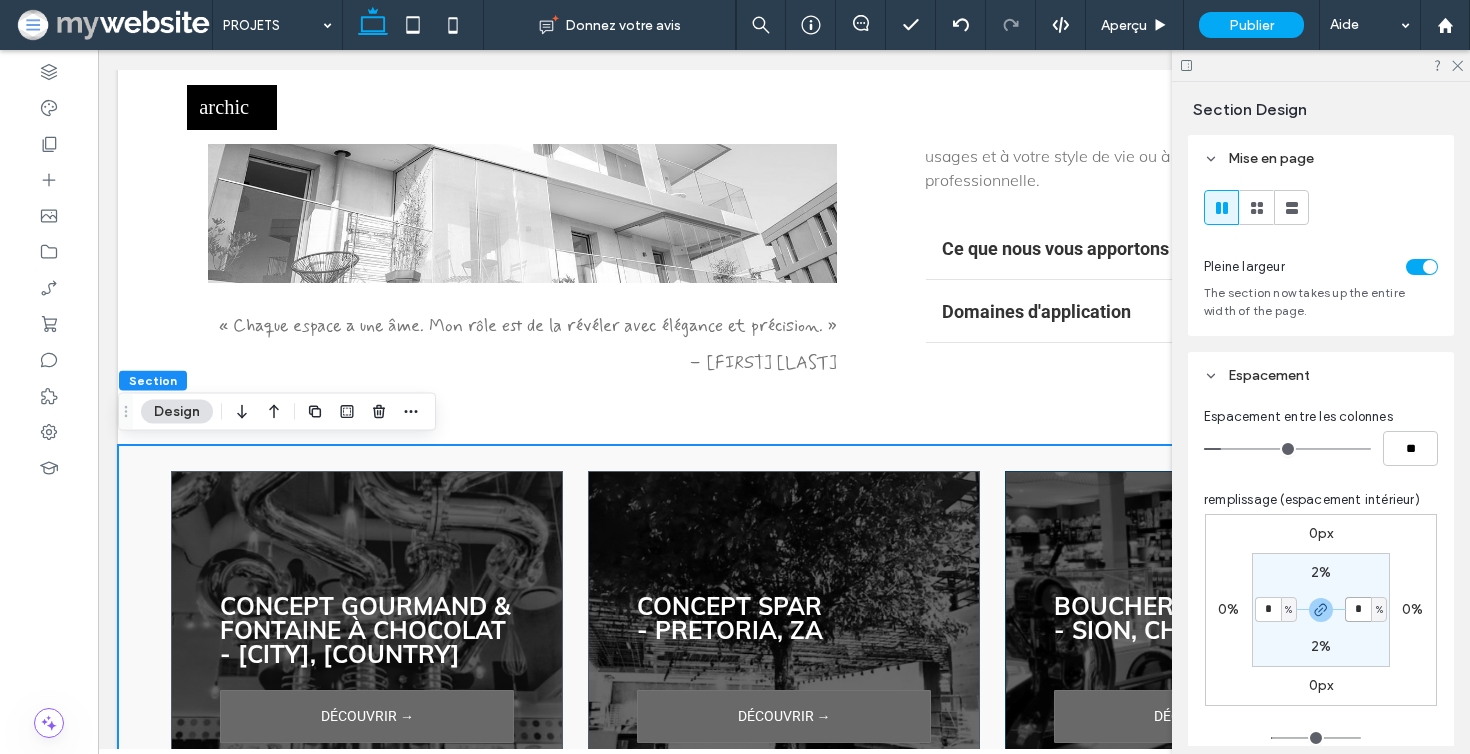 click on "*" at bounding box center (1358, 609) 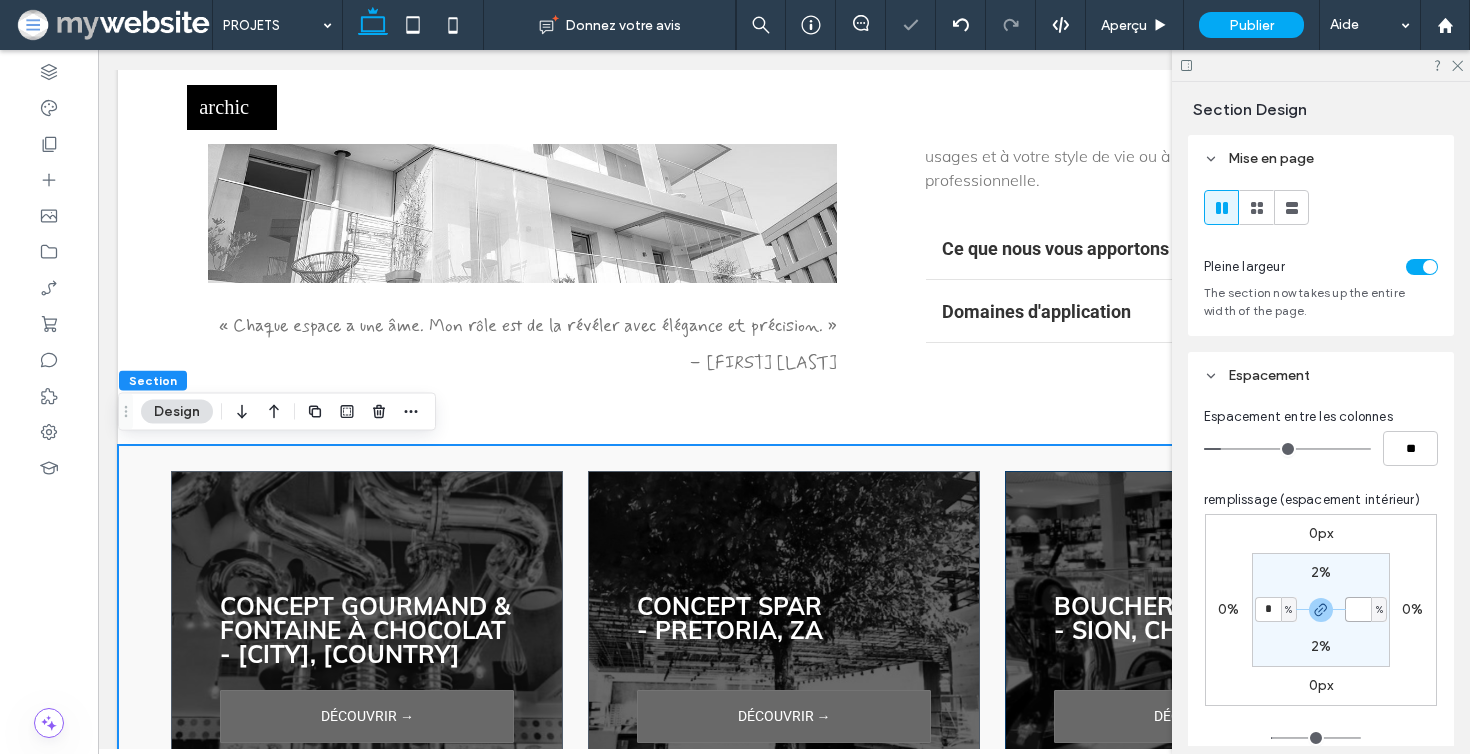 type on "*" 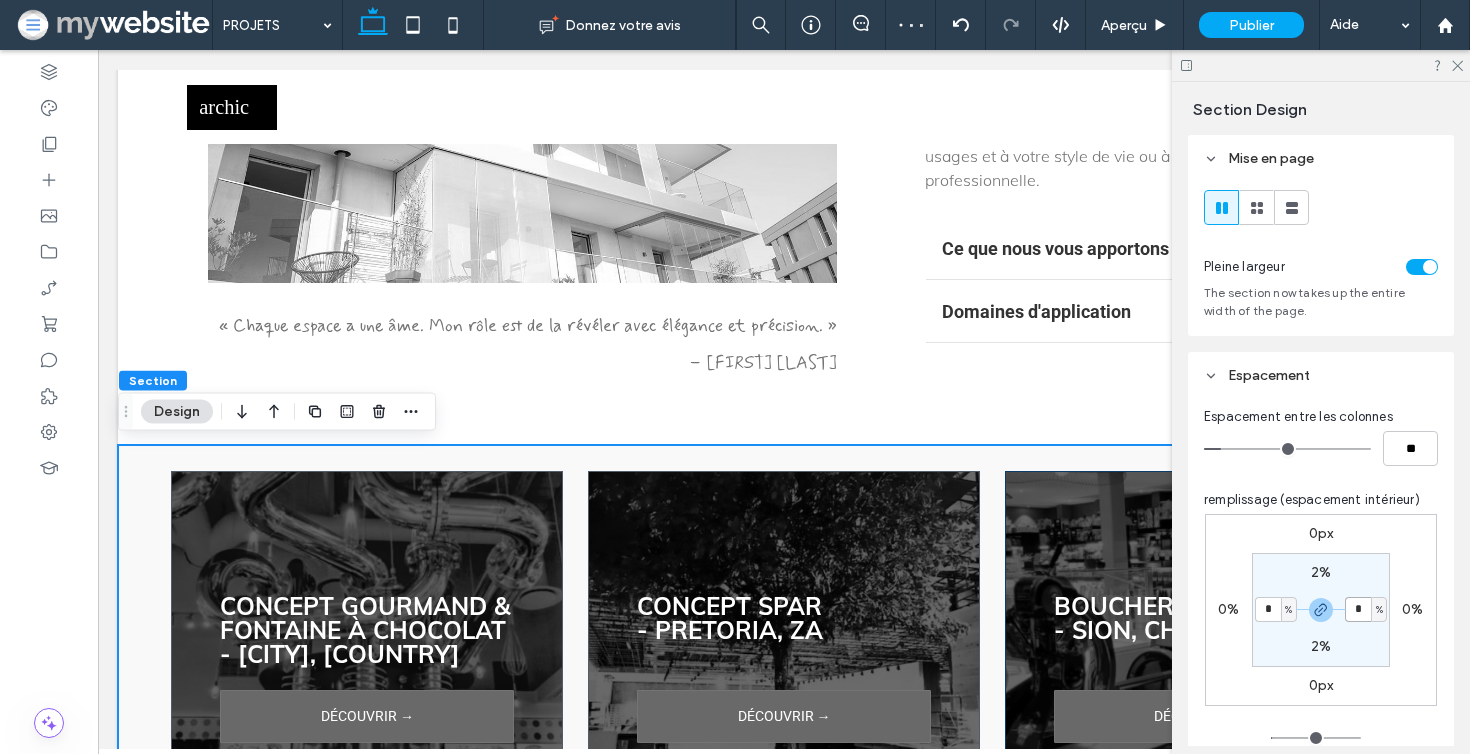 type on "*" 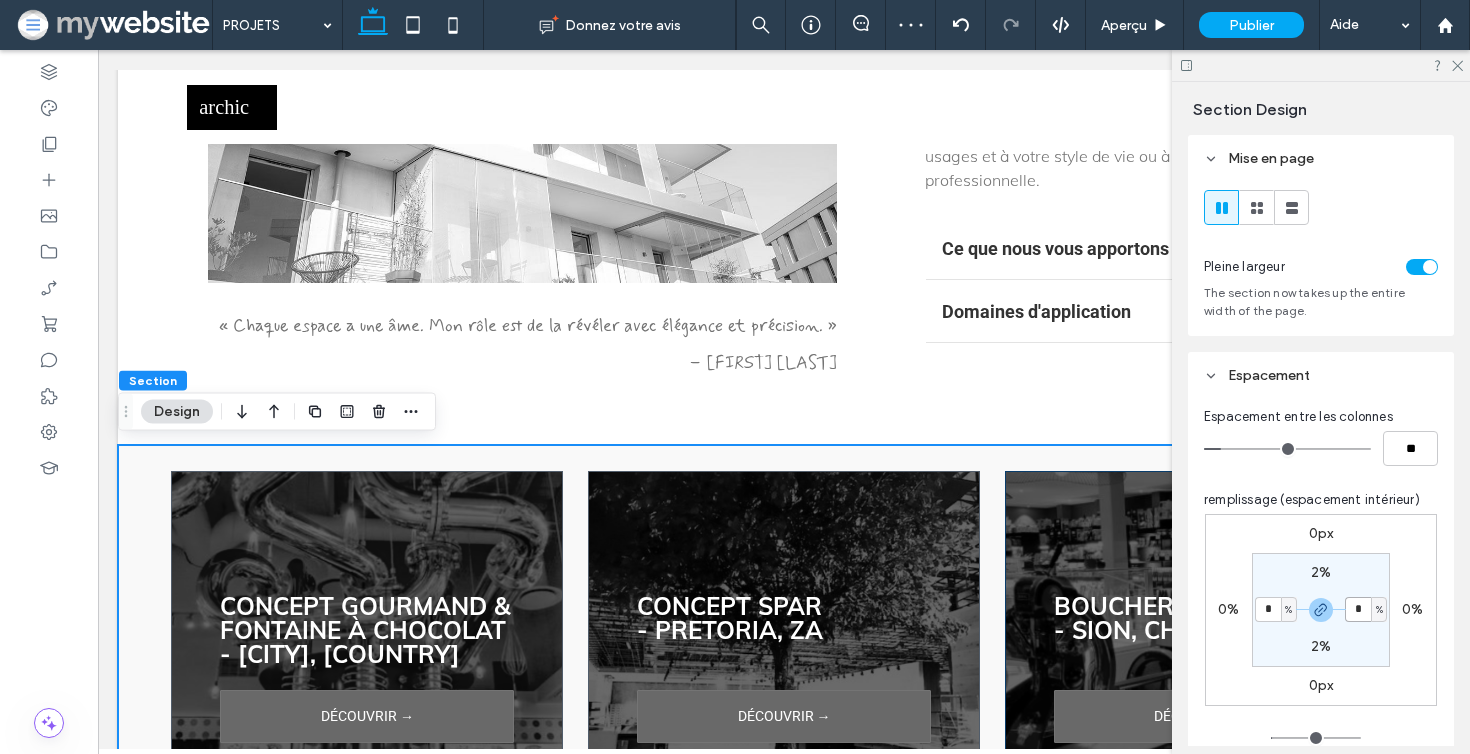 type on "*" 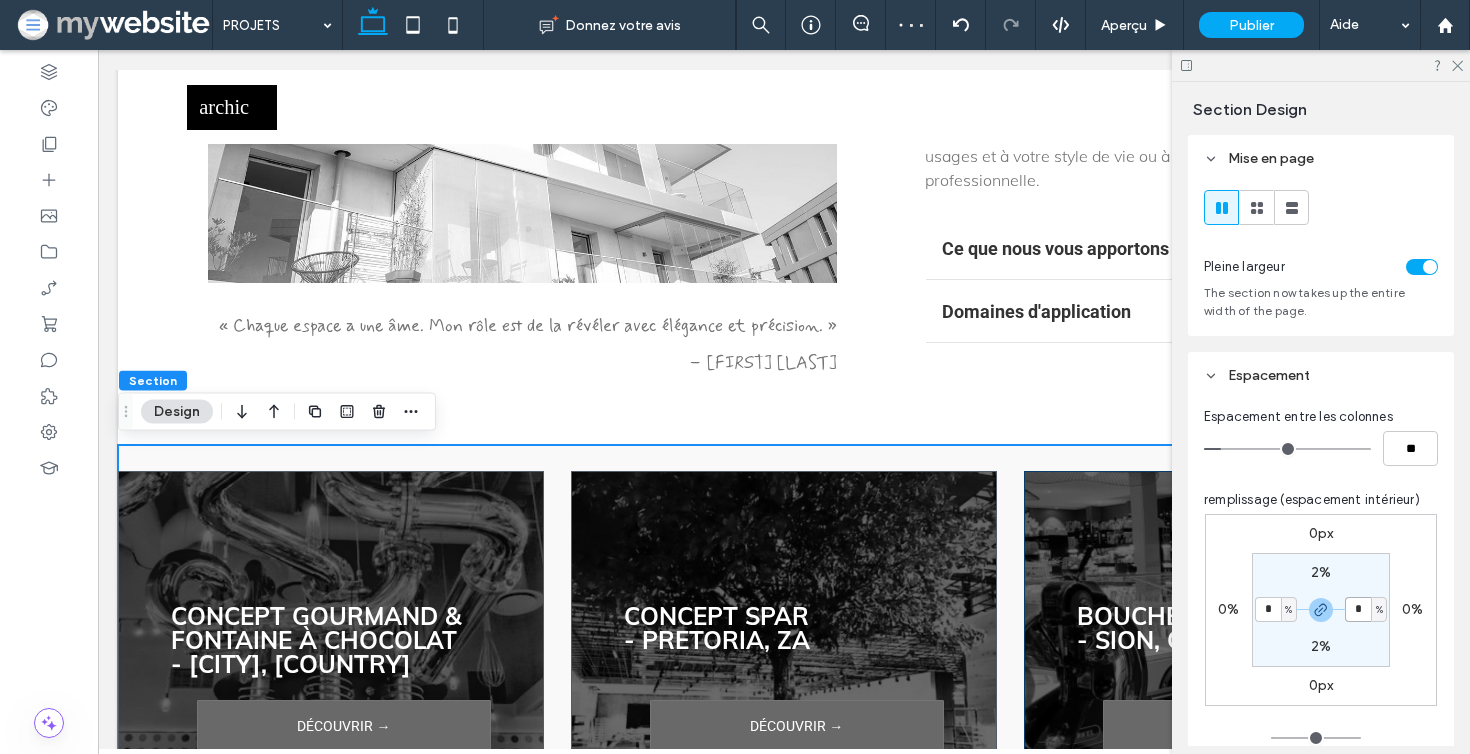 type on "*" 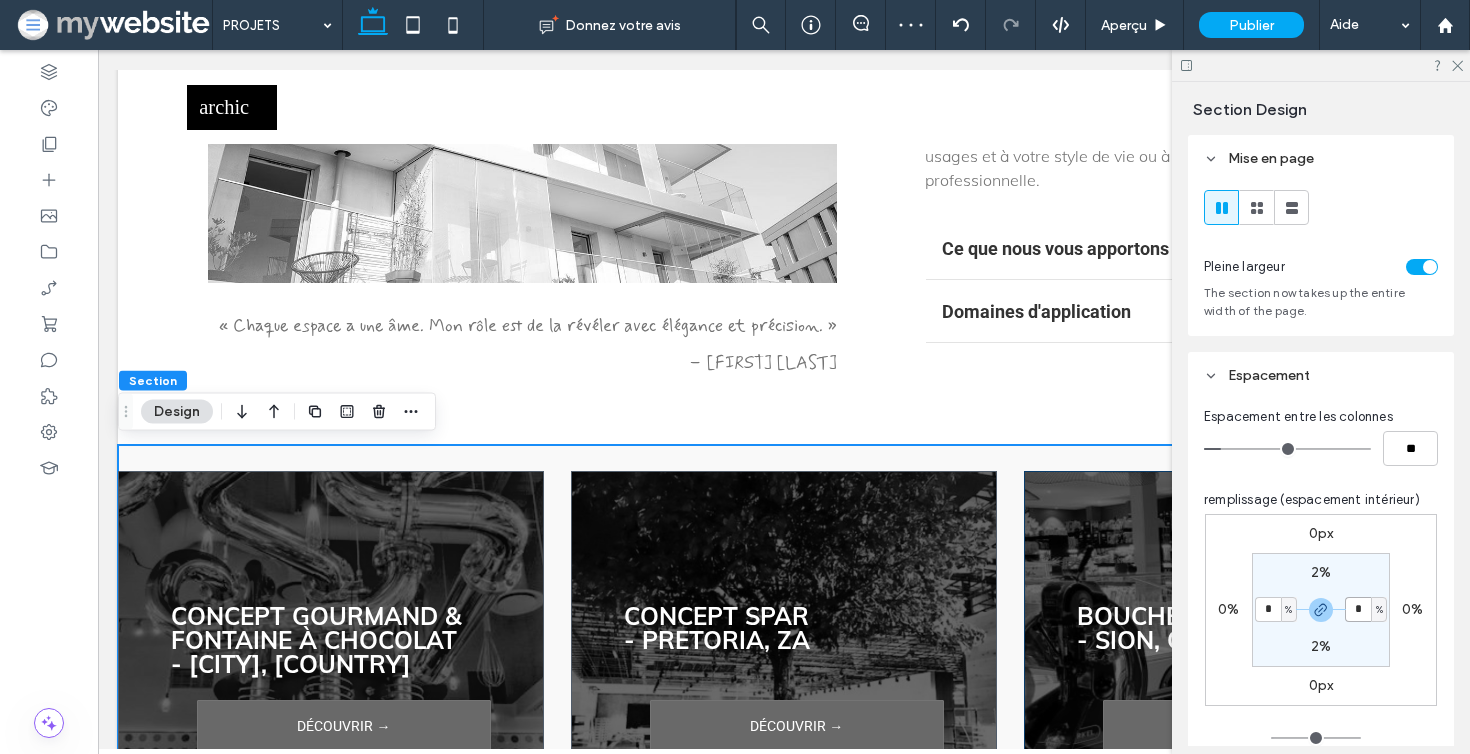 type on "*" 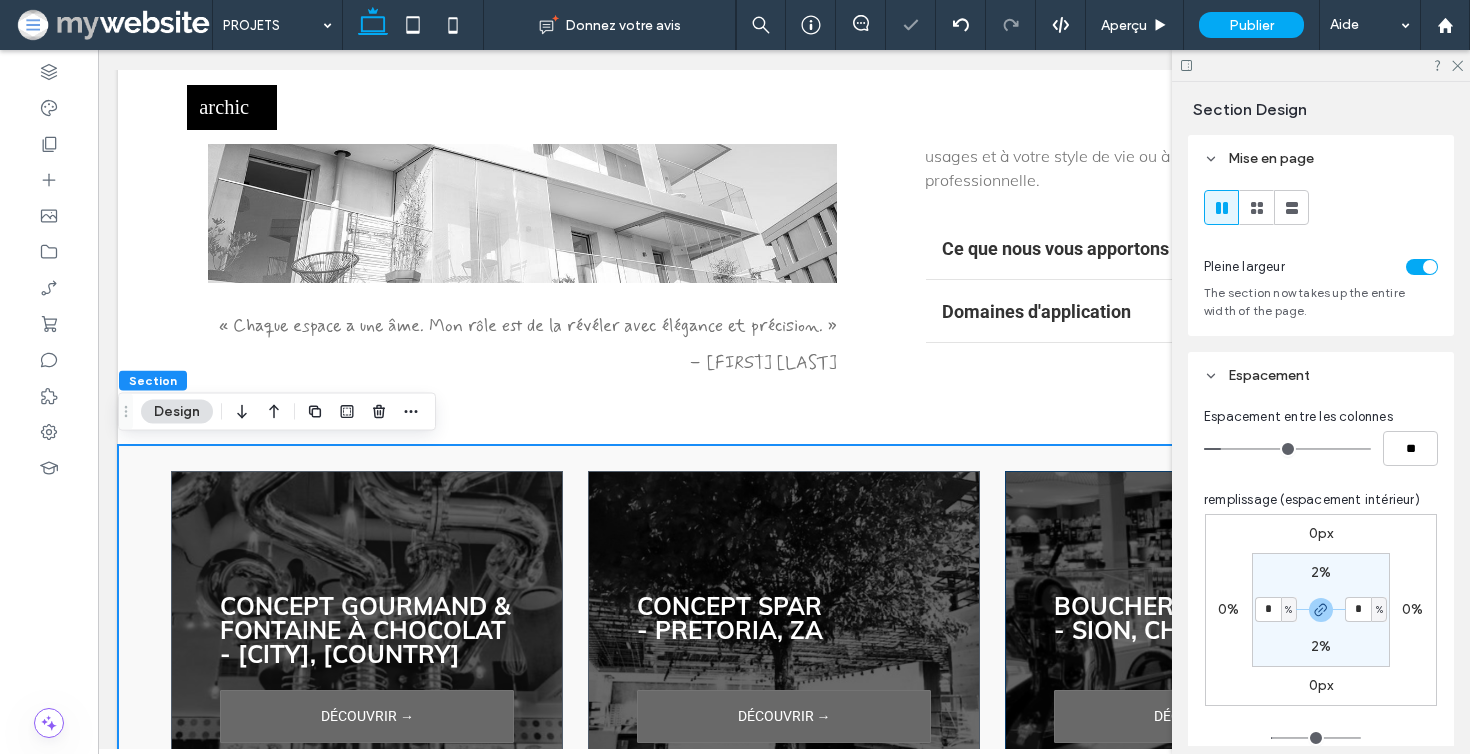 click on "2% * % 2% * %" at bounding box center [1321, 610] 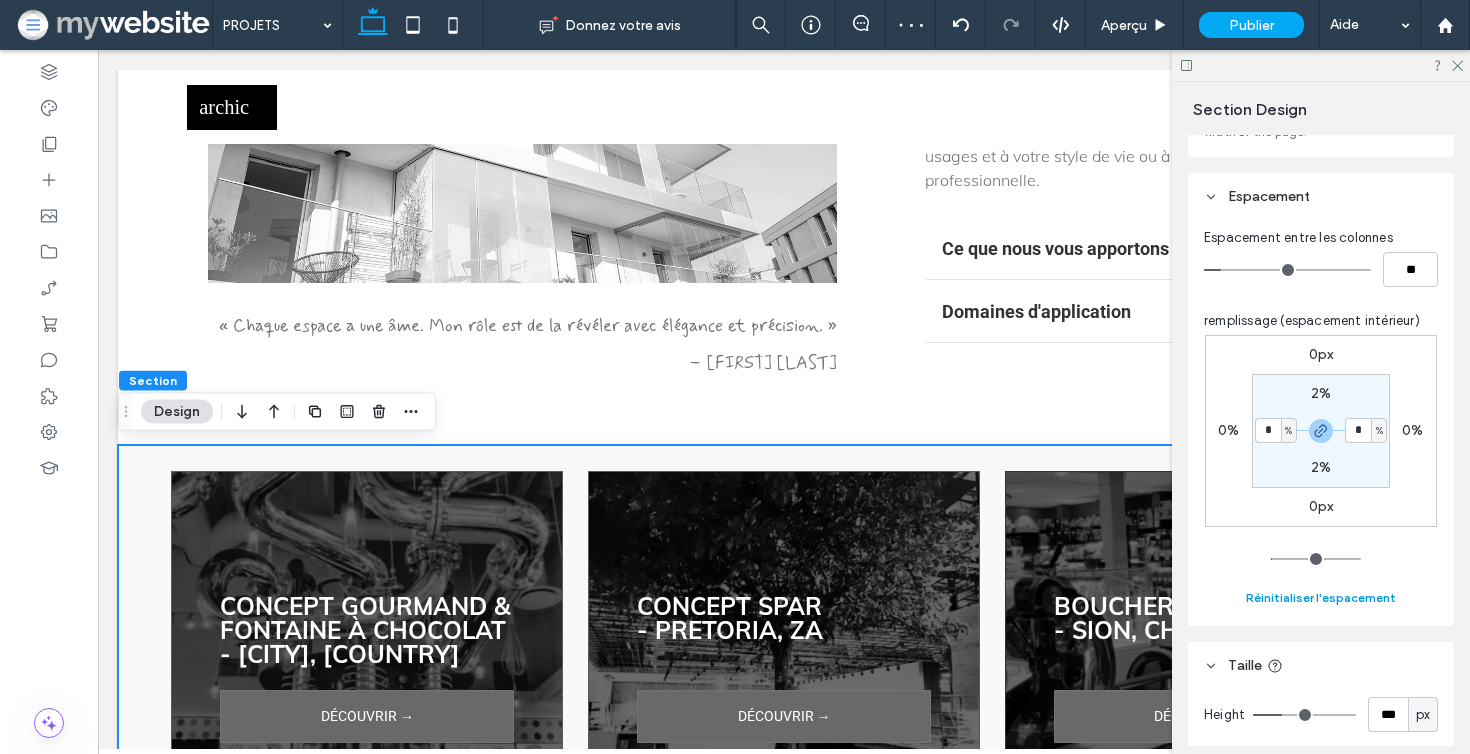 scroll, scrollTop: 199, scrollLeft: 0, axis: vertical 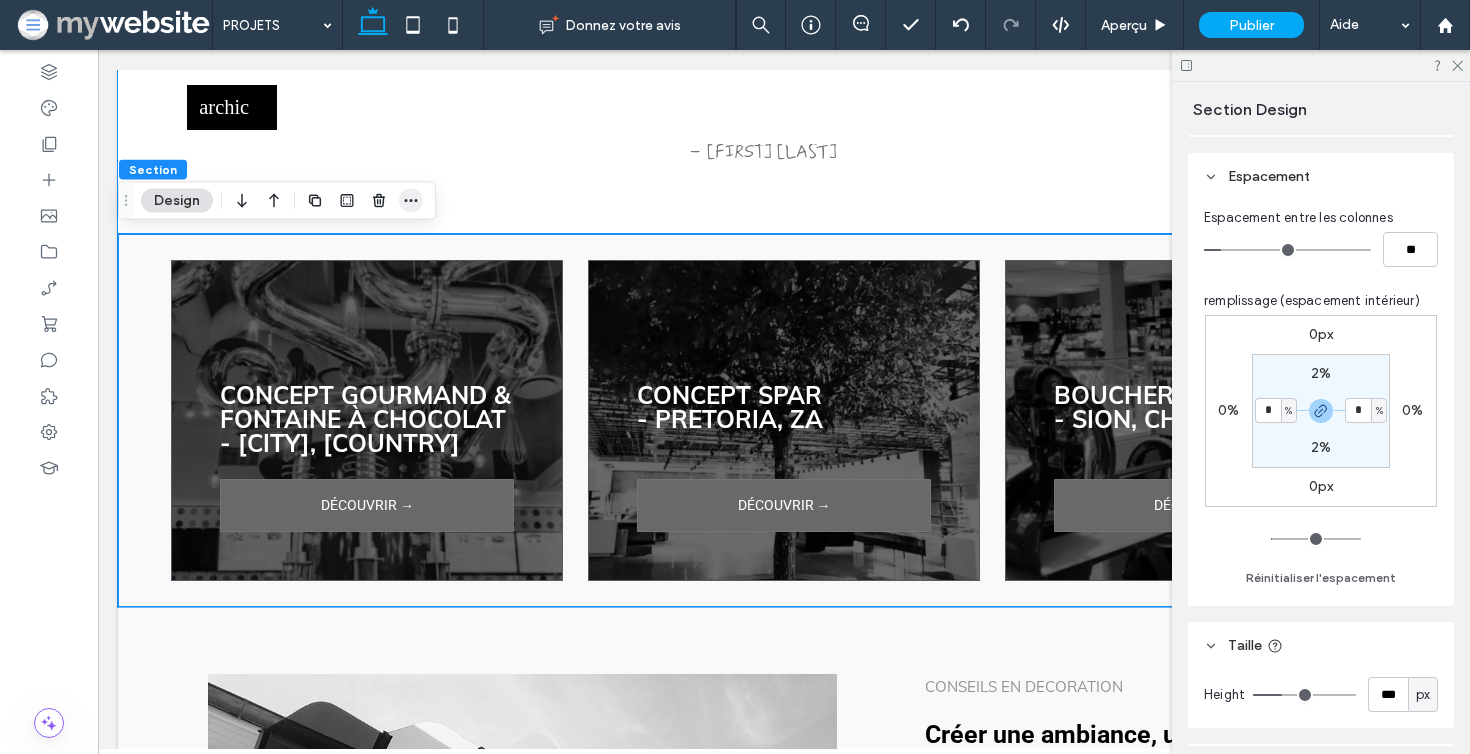 drag, startPoint x: 306, startPoint y: 151, endPoint x: 404, endPoint y: 201, distance: 110.01818 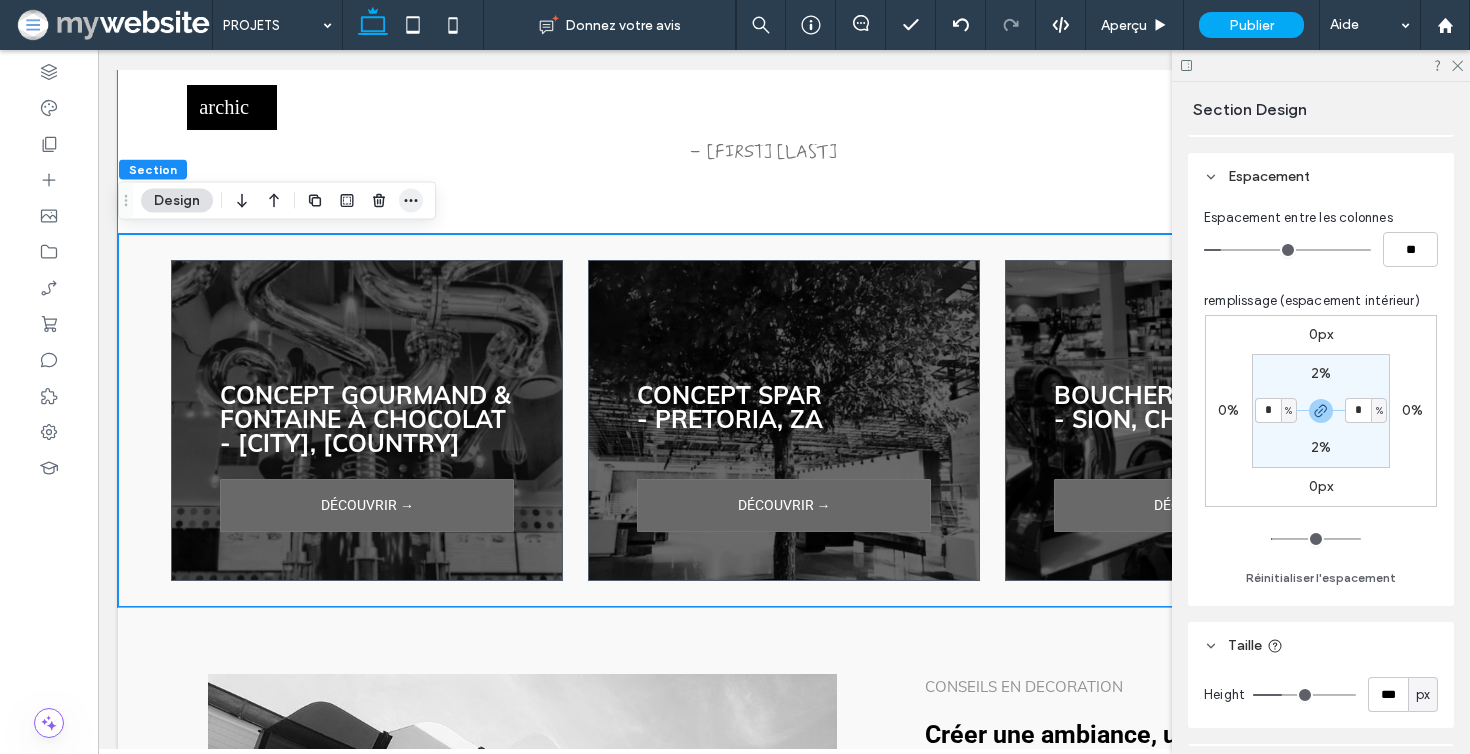 click 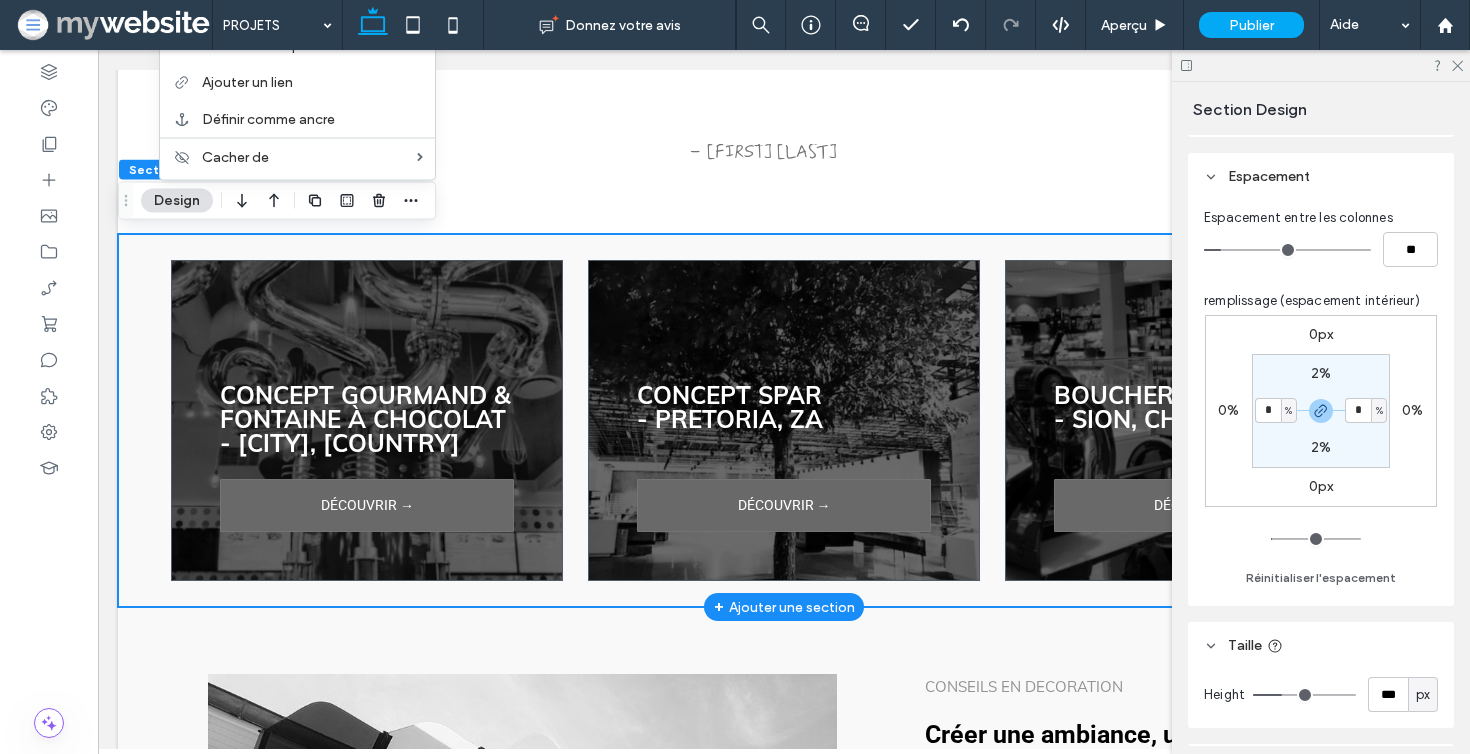 click on "Concept Gourmand & FONTAINE À CHOCOLAT - [CITY], [COUNTRY]
DÉCOUVRIR →
CONCEPT SPAR
- [CITY], ZA
DÉCOUVRIR →
Boucherie DEL GENIO
- [CITY], CH
DÉCOUVRIR →" at bounding box center [784, 421] 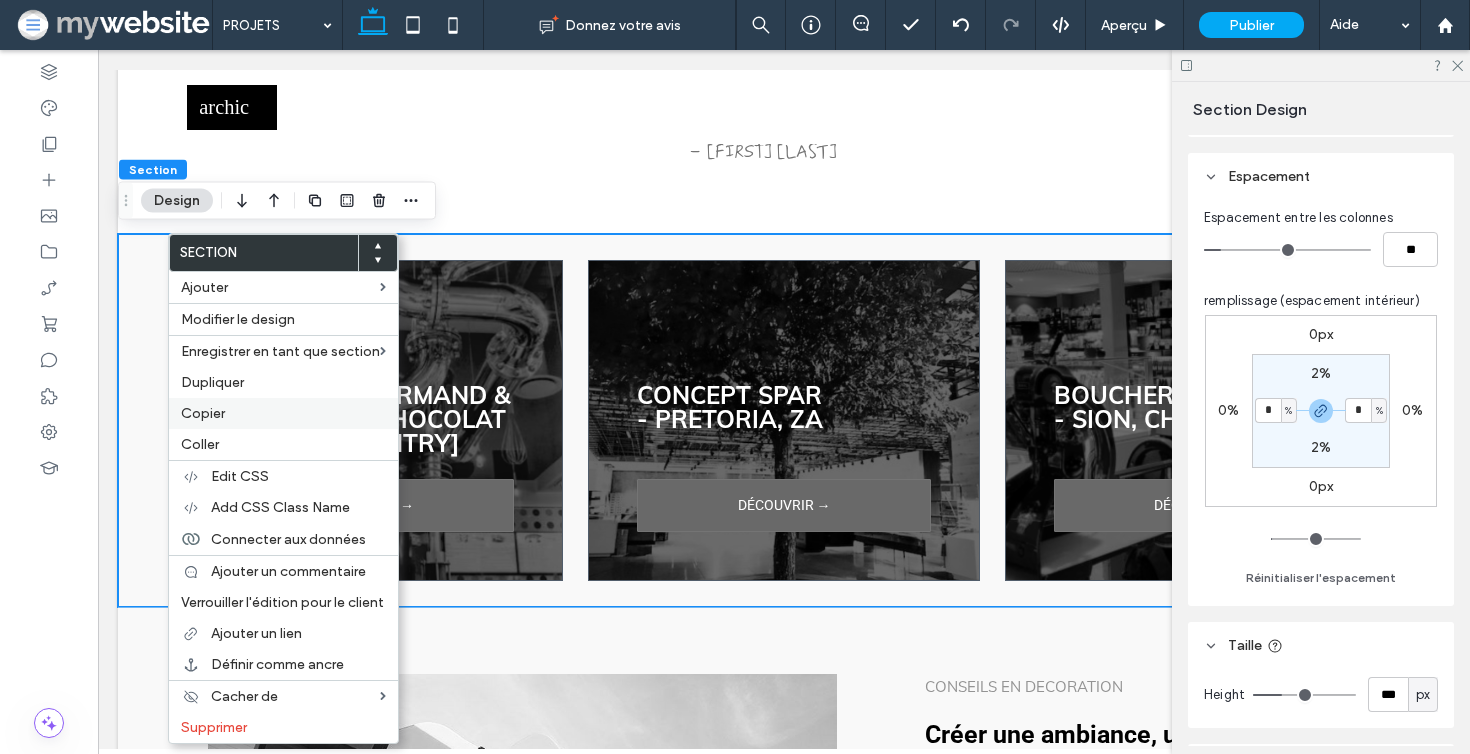 click on "Copier" at bounding box center (283, 413) 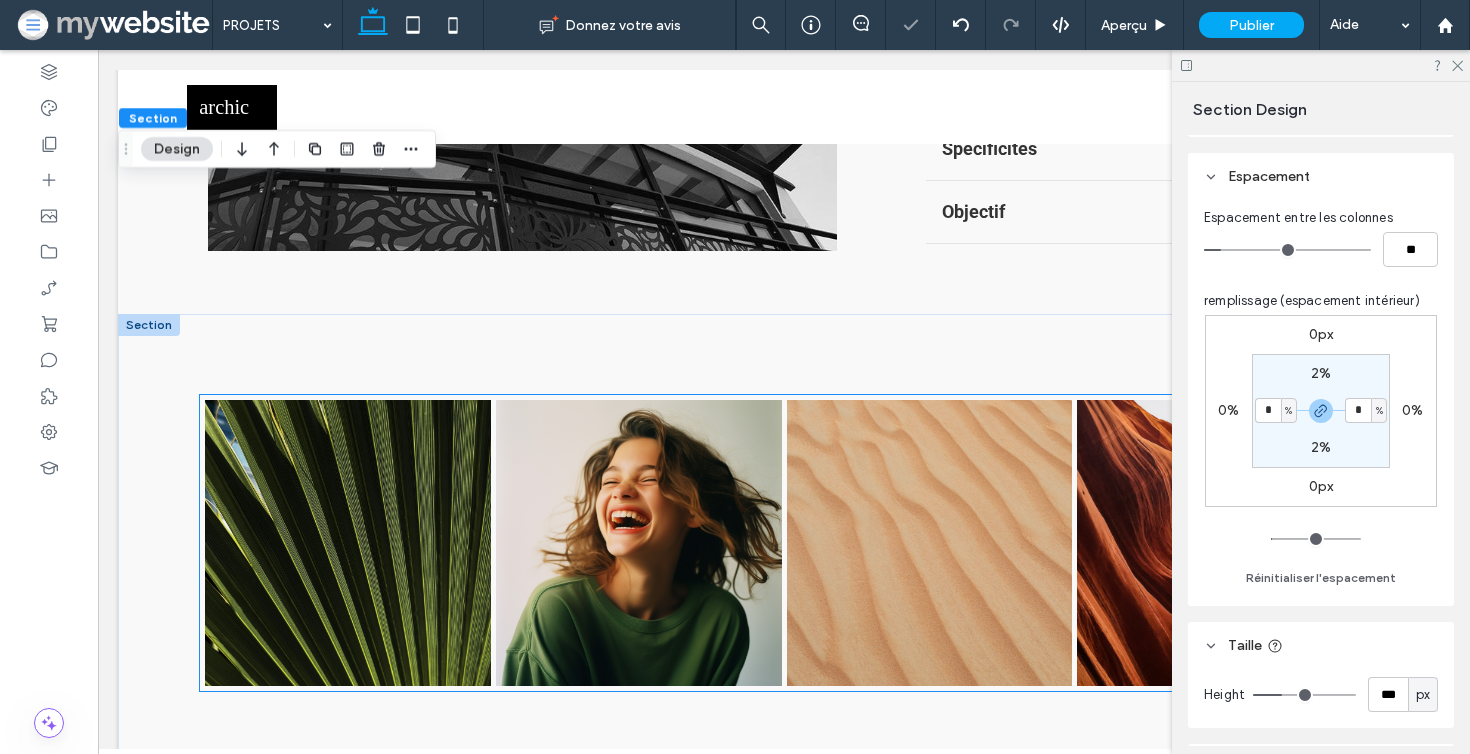 scroll, scrollTop: 1784, scrollLeft: 0, axis: vertical 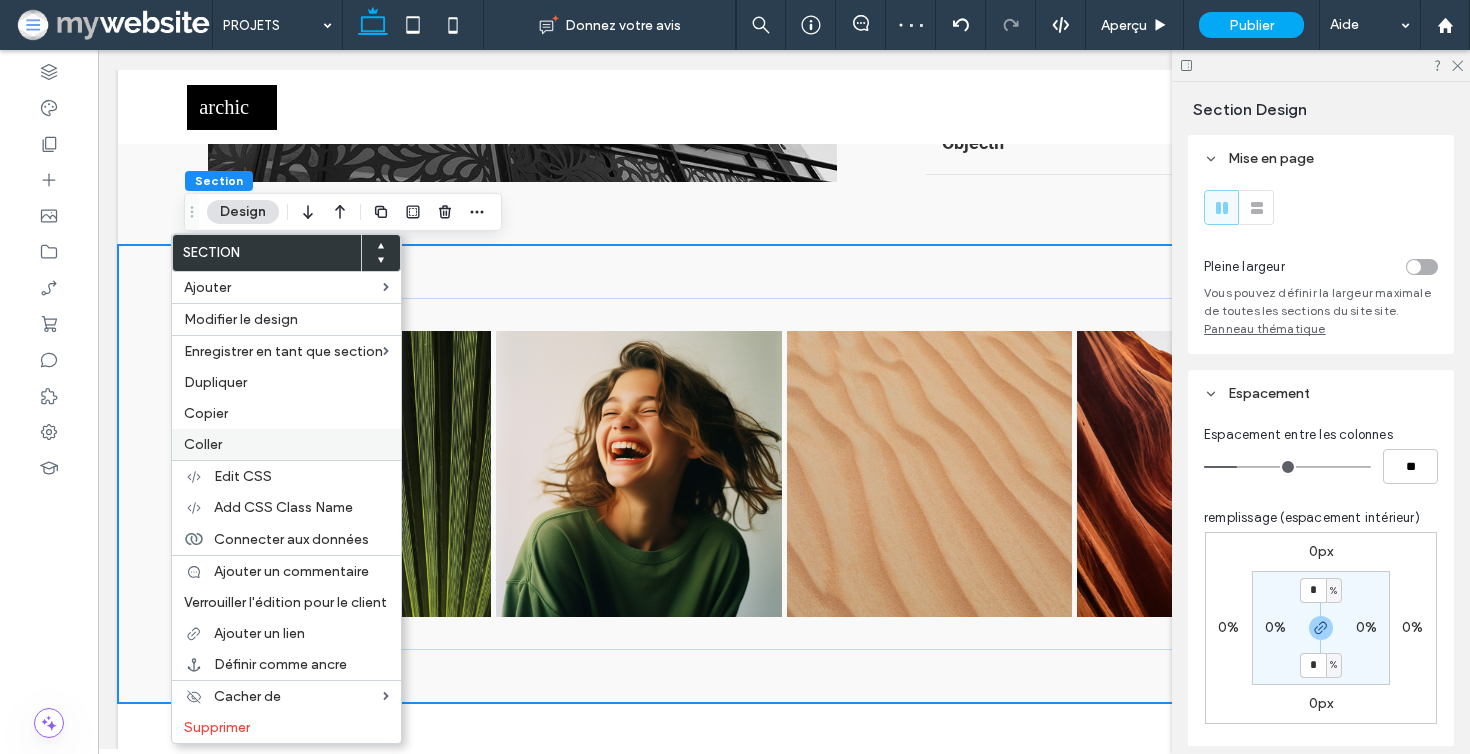 click on "Coller" at bounding box center [286, 444] 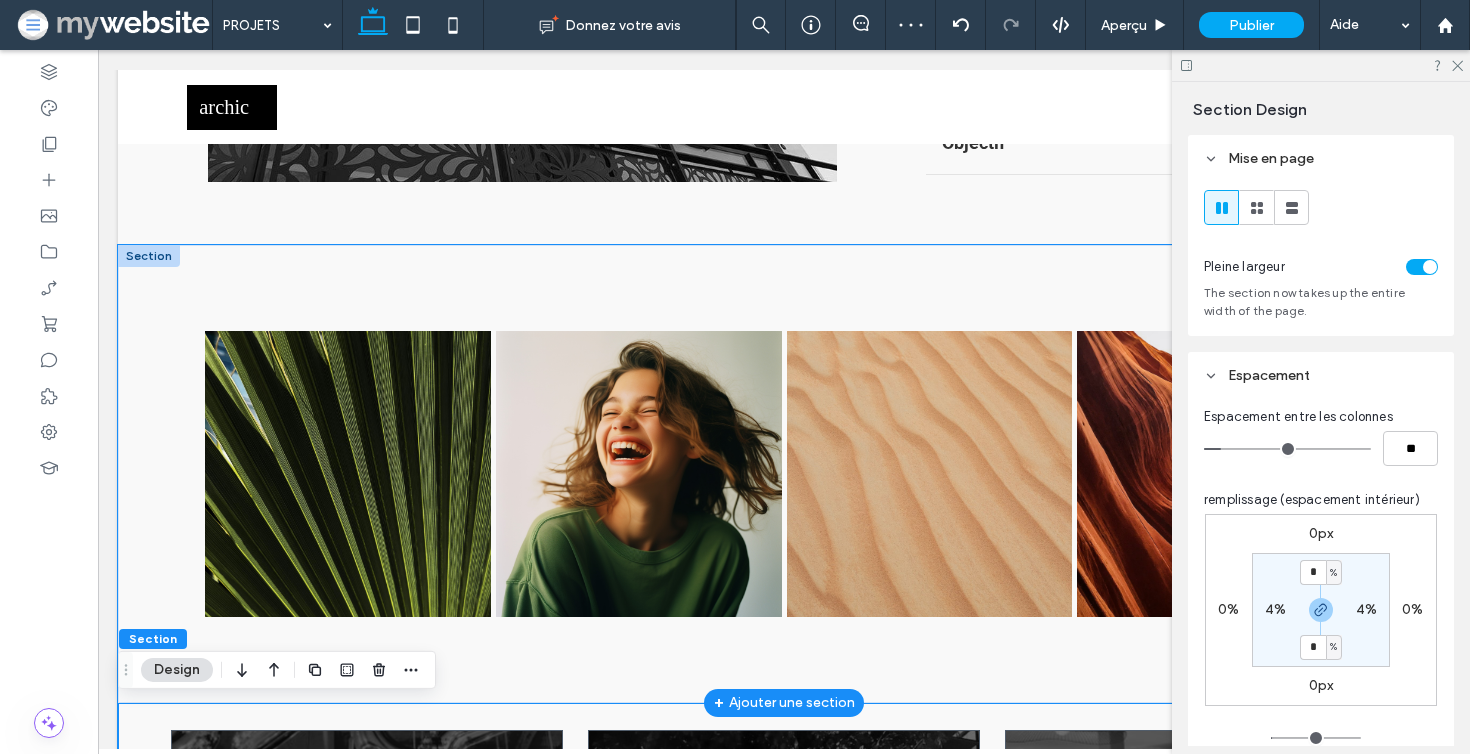 click on "Nature's Symphony
Breathtaking colors of our planet
Button
Faces of Humanity
Portraits of people from around the globe
Button
Sands of Time
Stark beauty of desolate dunes
Button
Beyond Boundaries
Visual odyssey across continents
Button
Afficher davantage" at bounding box center [784, 474] 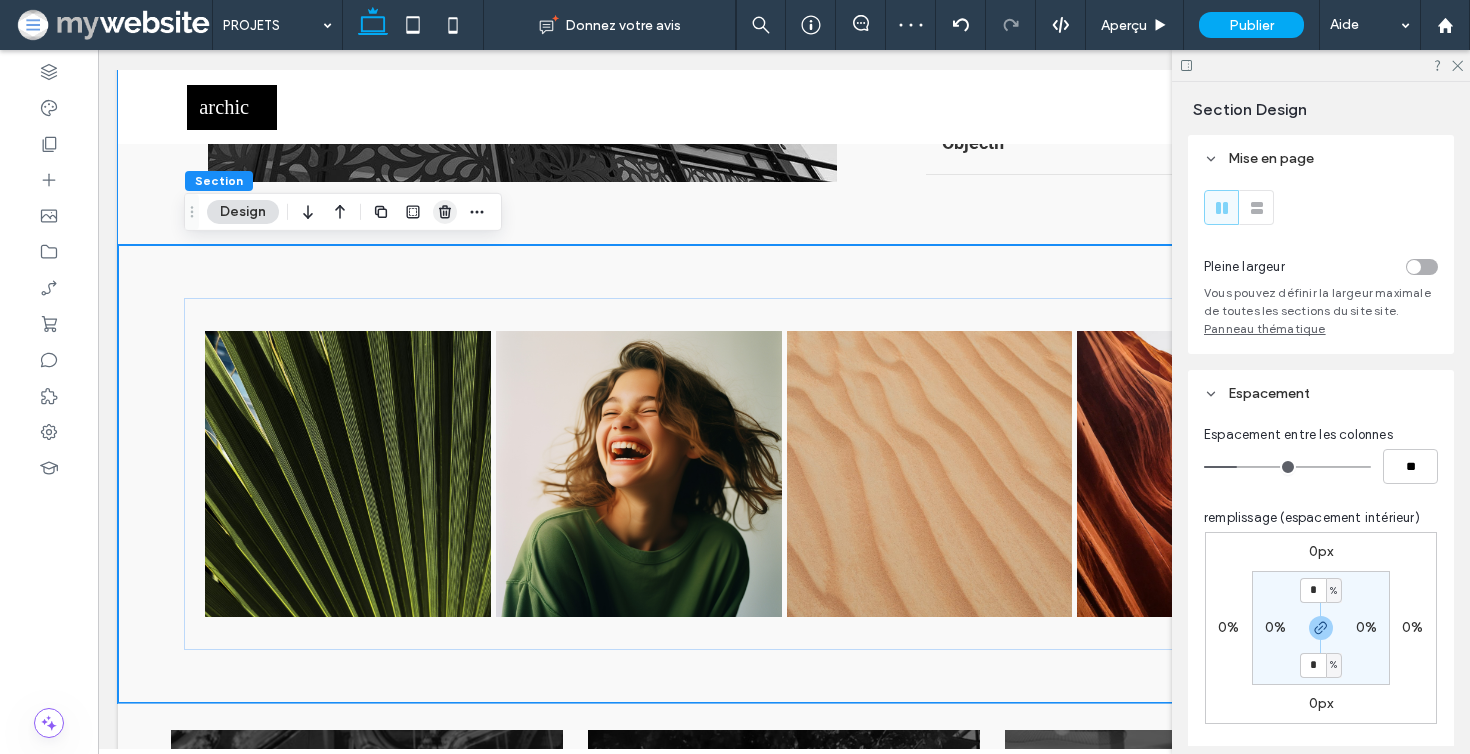 click 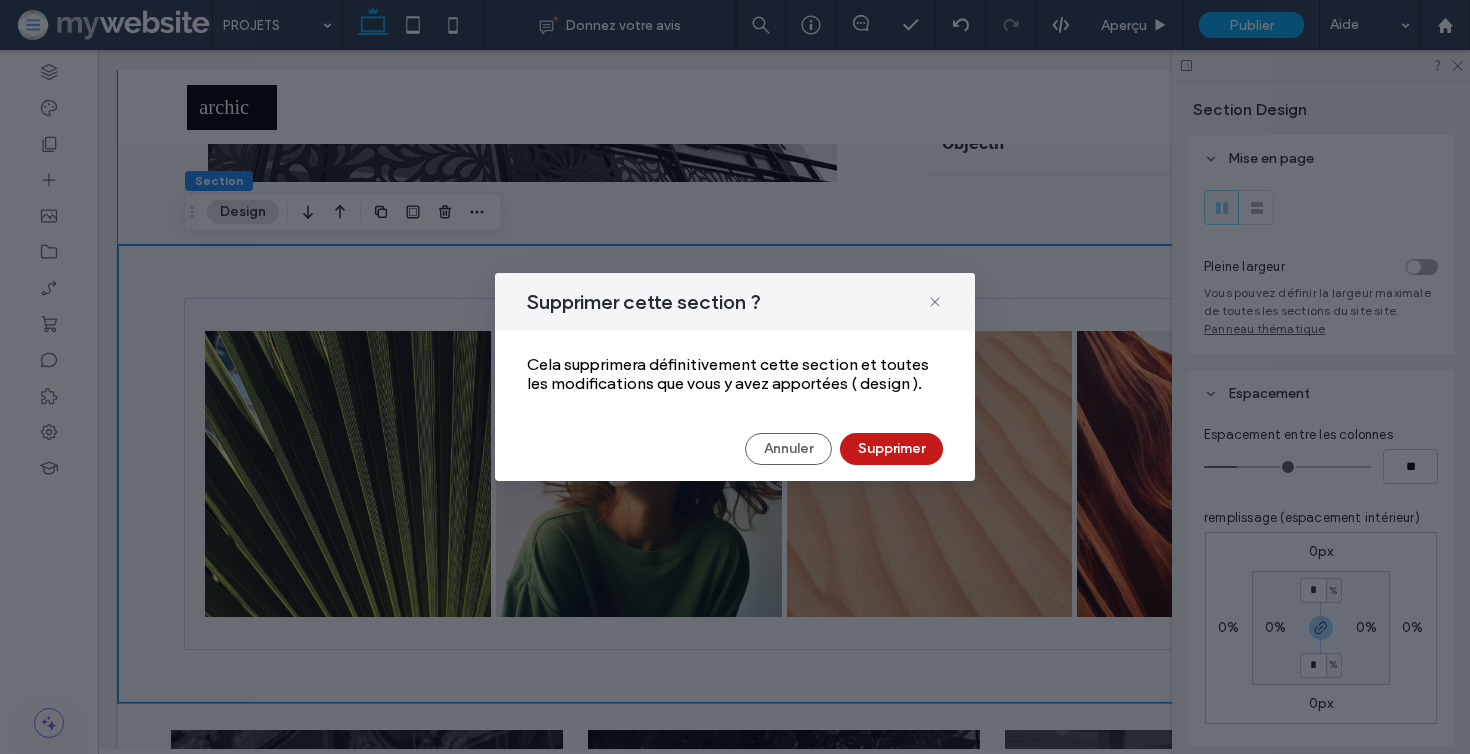 click on "Supprimer" at bounding box center [891, 449] 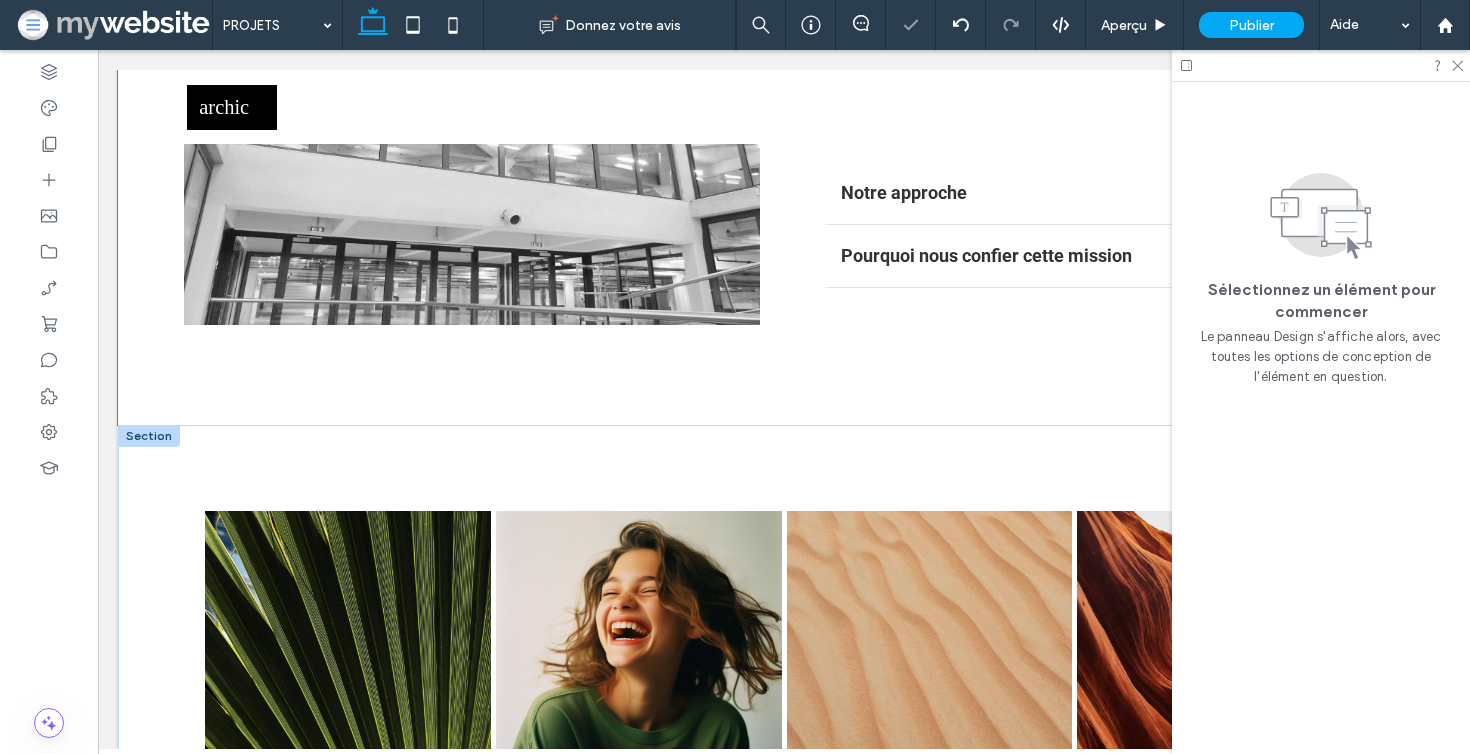 scroll, scrollTop: 2649, scrollLeft: 0, axis: vertical 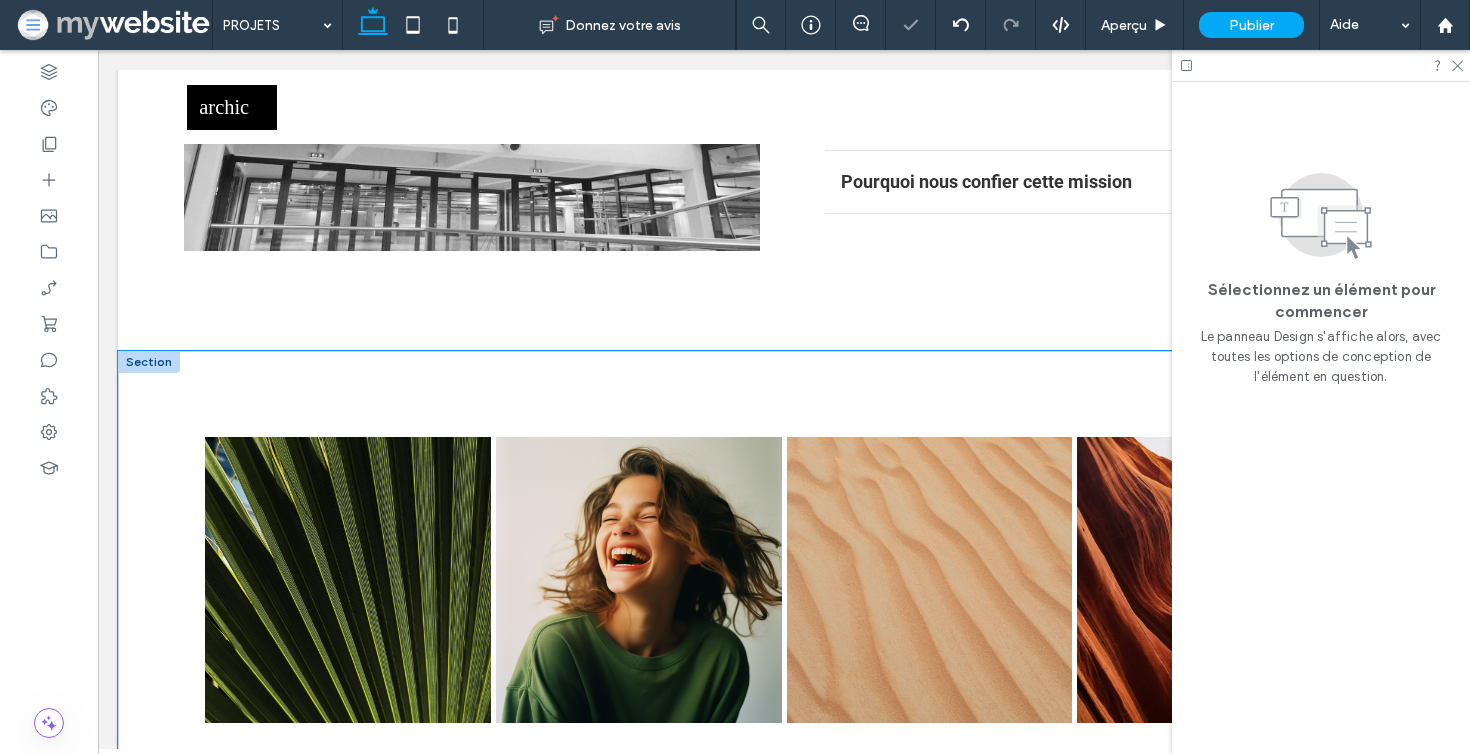 click on "Nature's Symphony
Breathtaking colors of our planet
Button
Faces of Humanity
Portraits of people from around the globe
Button
Sands of Time
Stark beauty of desolate dunes
Button
Beyond Boundaries
Visual odyssey across continents
Button
Afficher davantage" at bounding box center (784, 580) 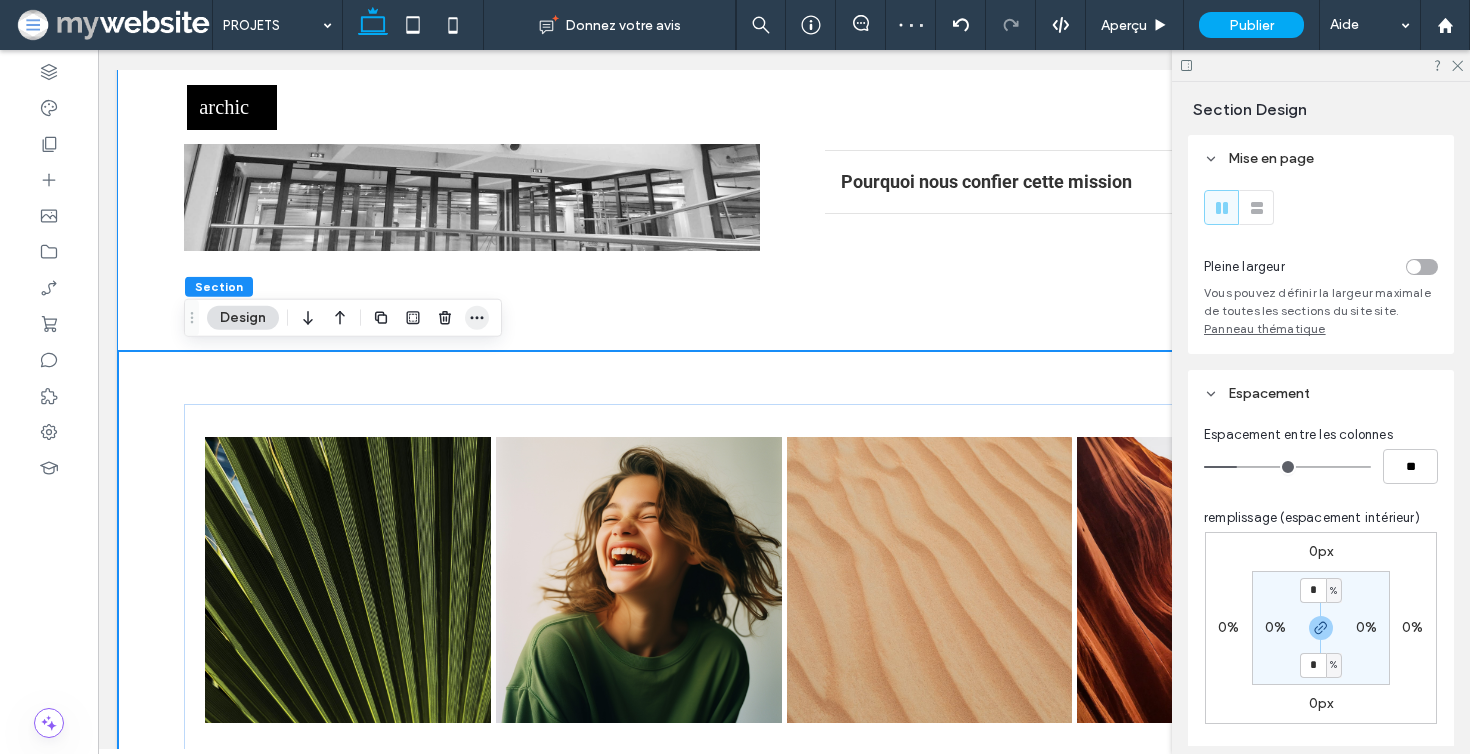 click 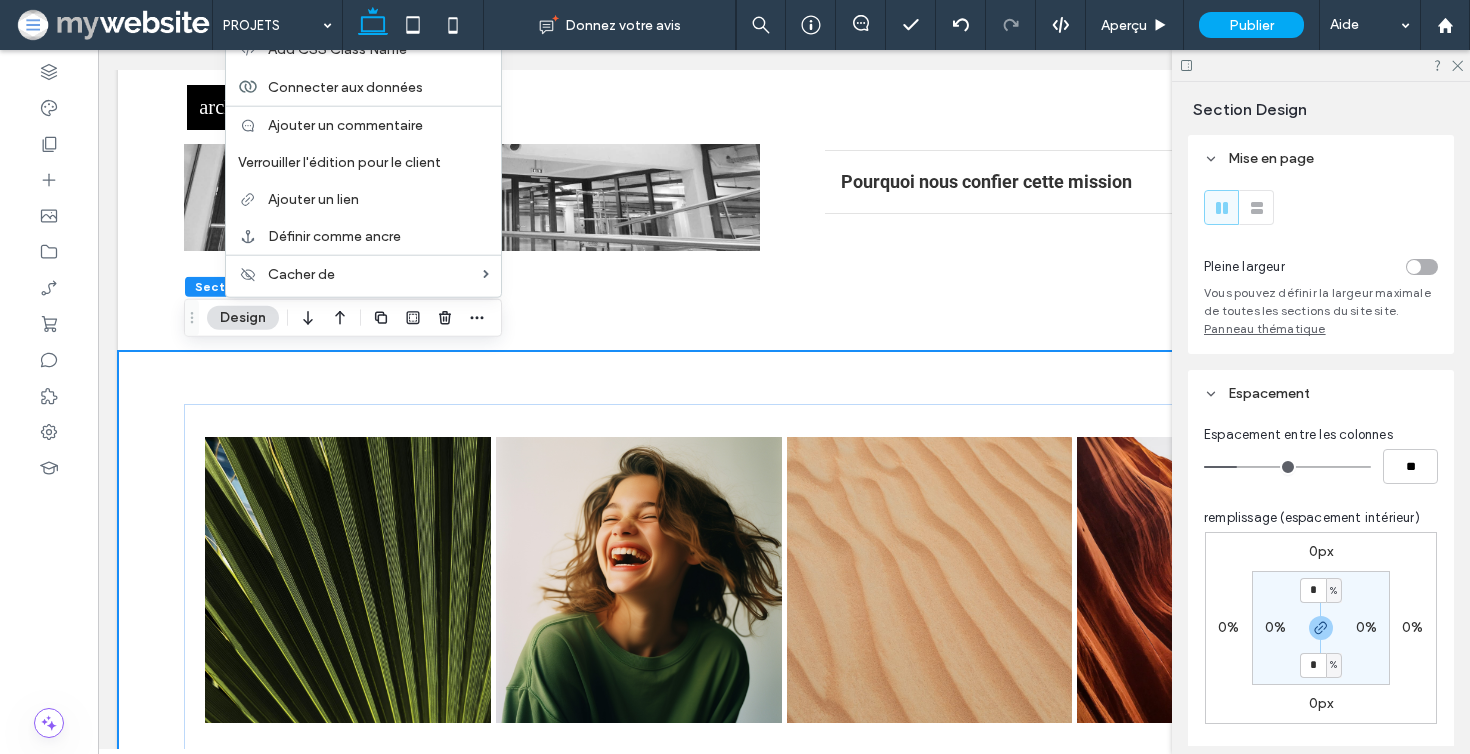 click on "Nature's Symphony
Breathtaking colors of our planet
Button
Faces of Humanity
Portraits of people from around the globe
Button
Sands of Time
Stark beauty of desolate dunes
Button
Beyond Boundaries
Visual odyssey across continents
Button
Afficher davantage" at bounding box center (784, 580) 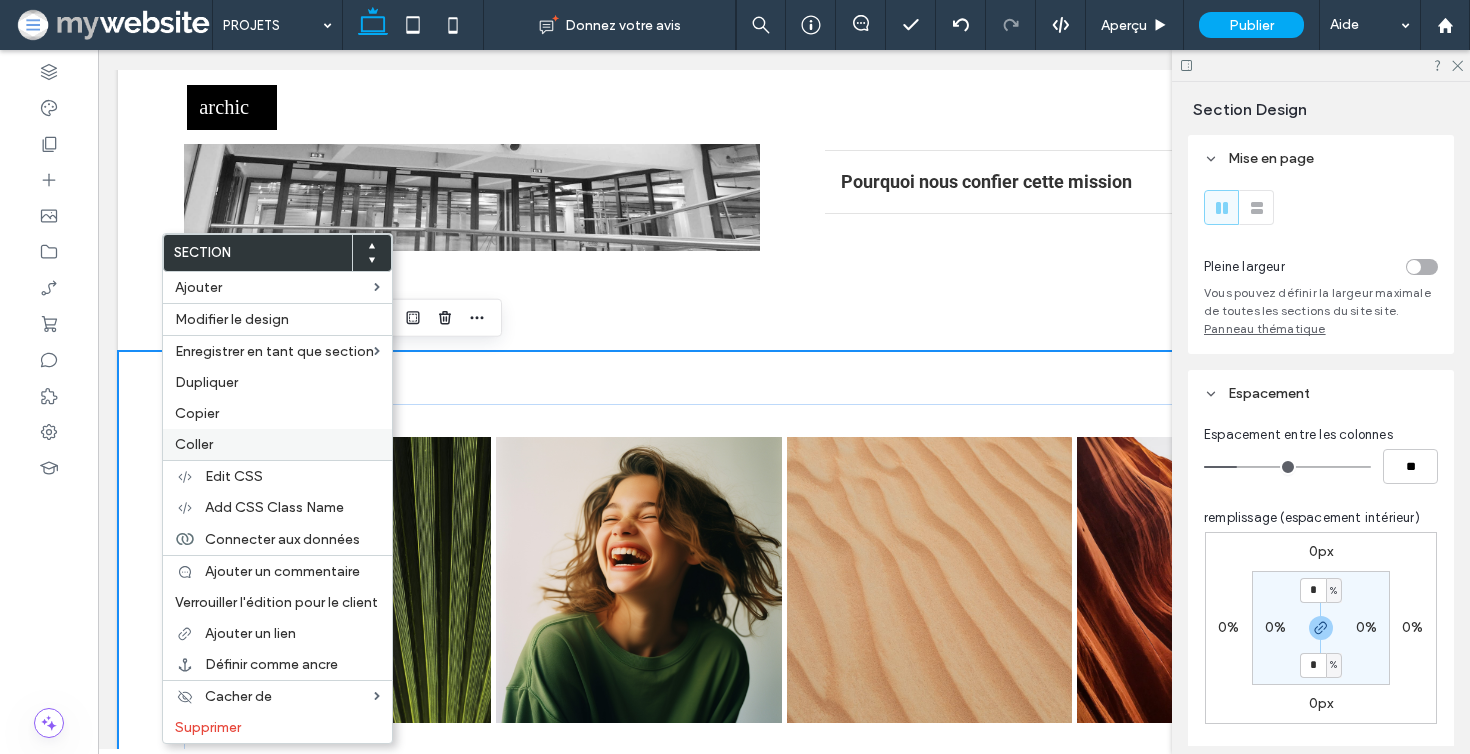 click on "Coller" at bounding box center (194, 444) 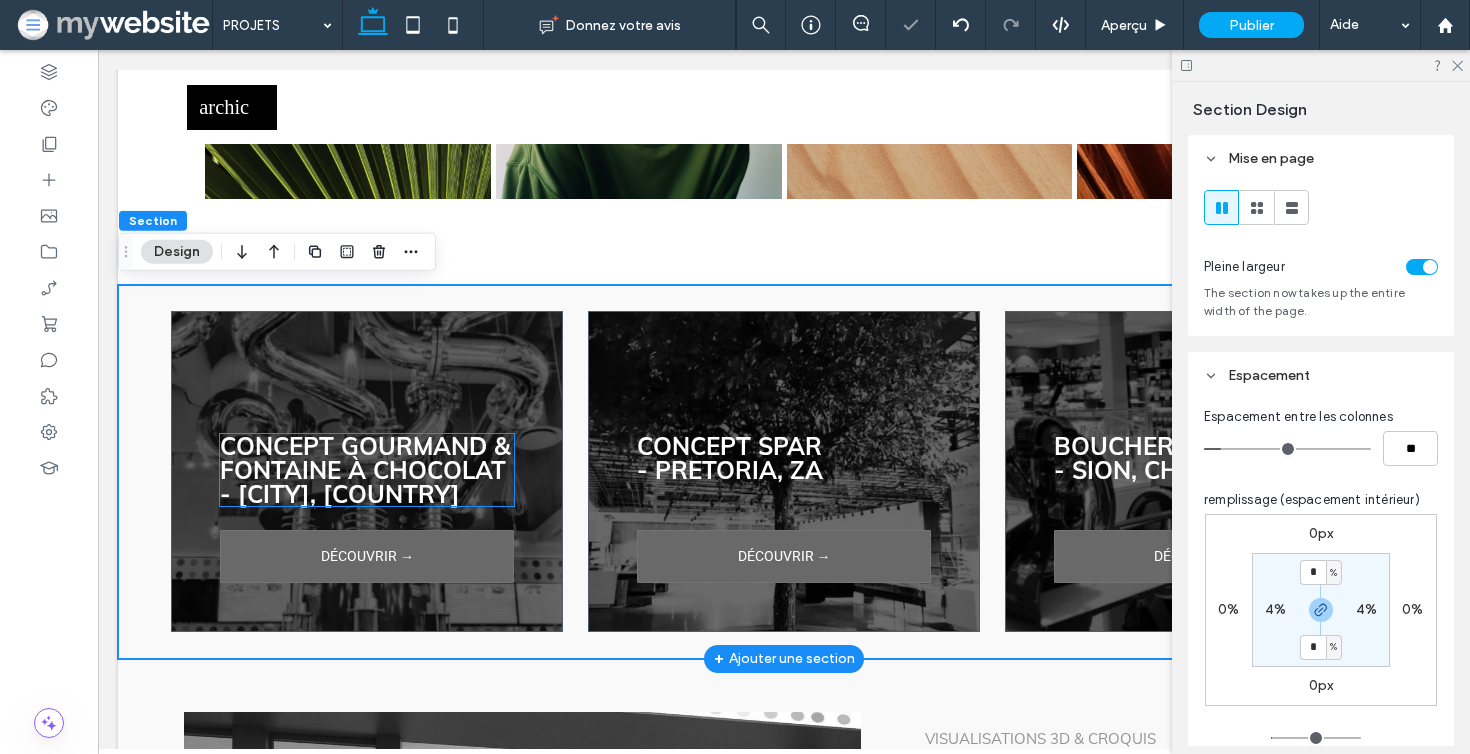 scroll, scrollTop: 2945, scrollLeft: 0, axis: vertical 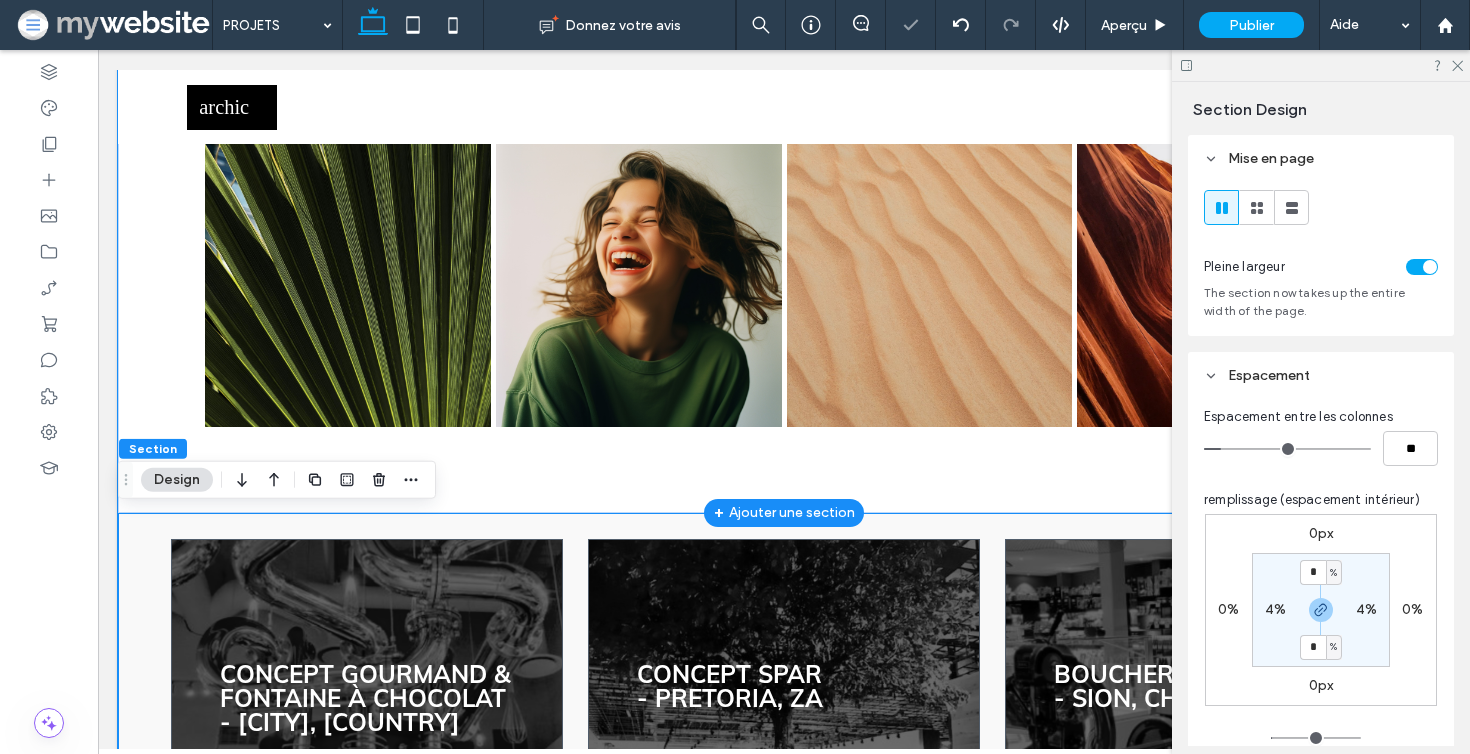click on "Nature's Symphony
Breathtaking colors of our planet
Button
Faces of Humanity
Portraits of people from around the globe
Button
Sands of Time
Stark beauty of desolate dunes
Button
Beyond Boundaries
Visual odyssey across continents
Button
Afficher davantage" at bounding box center [784, 284] 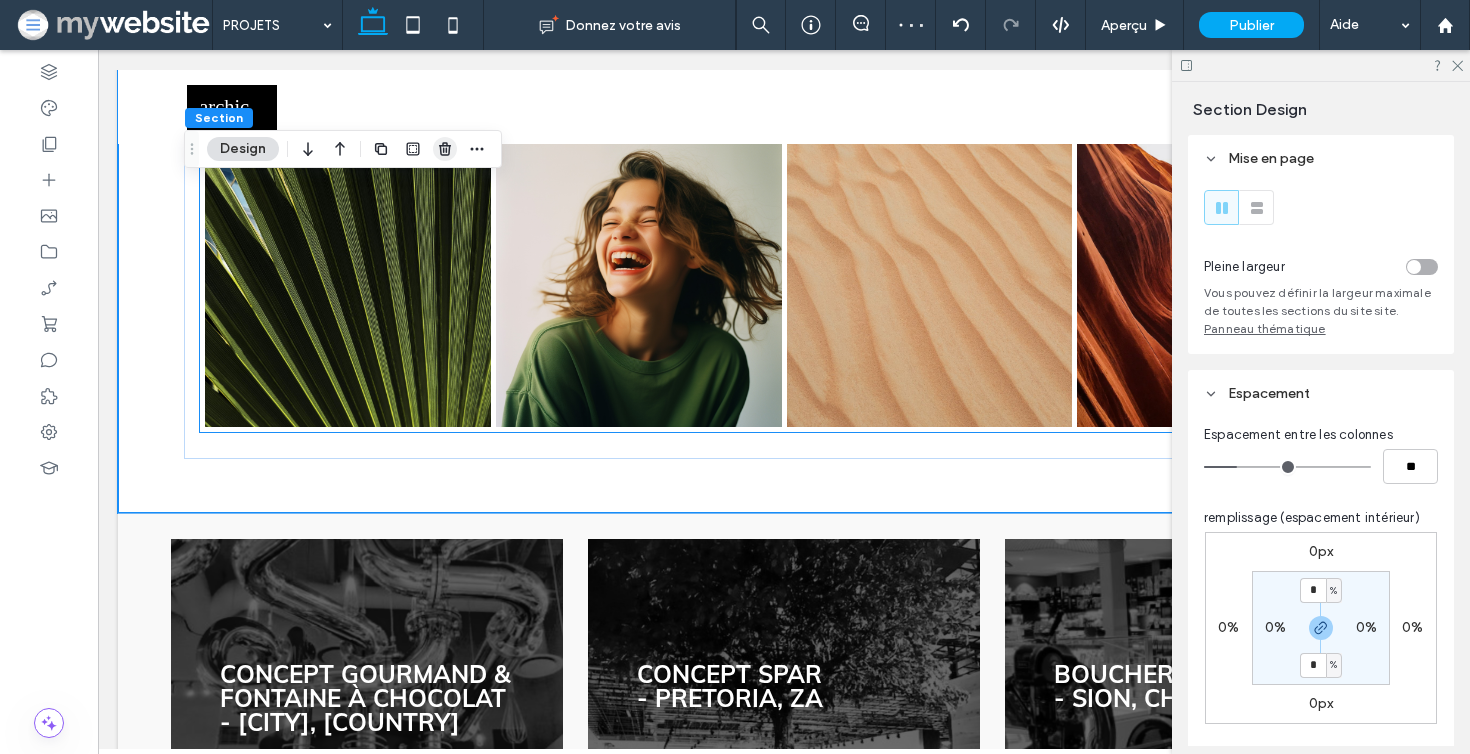 click 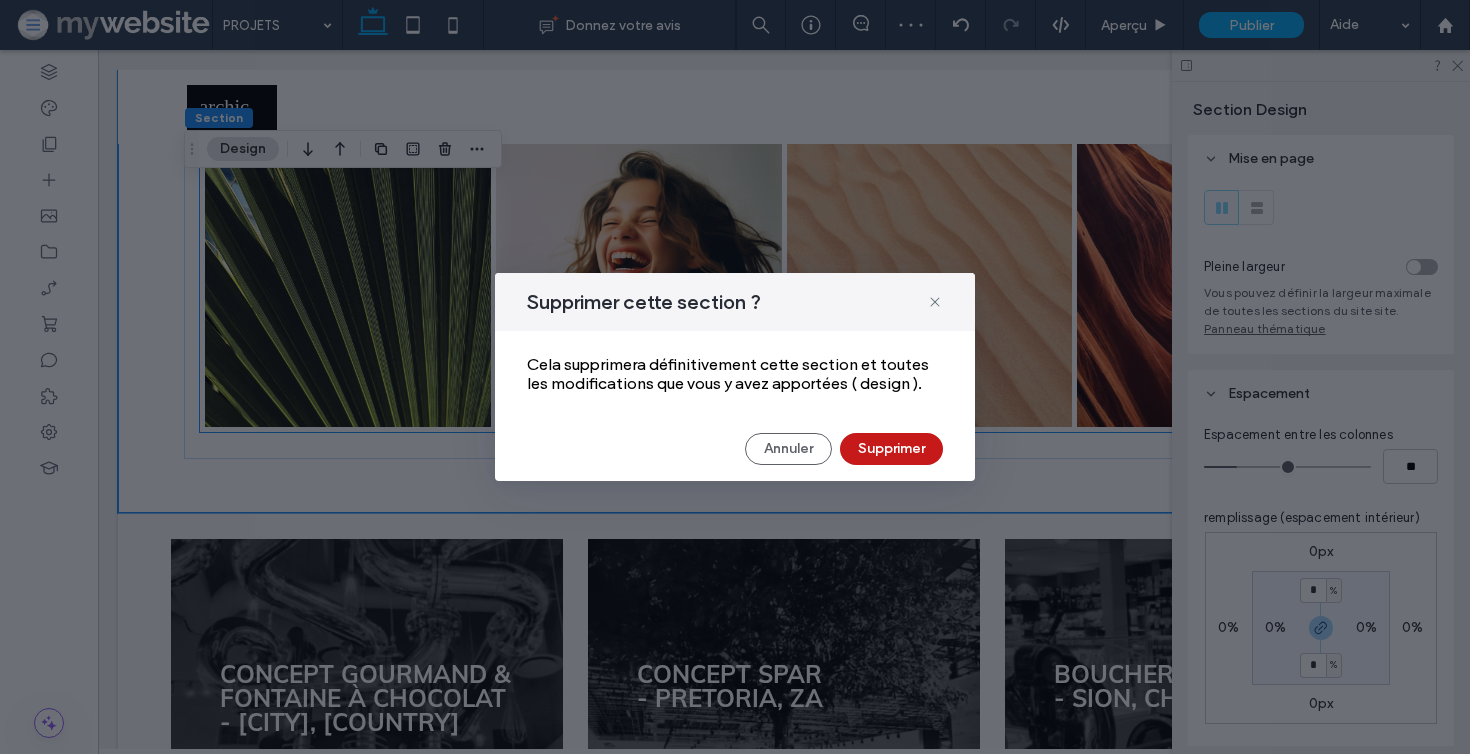 click on "Supprimer" at bounding box center [891, 449] 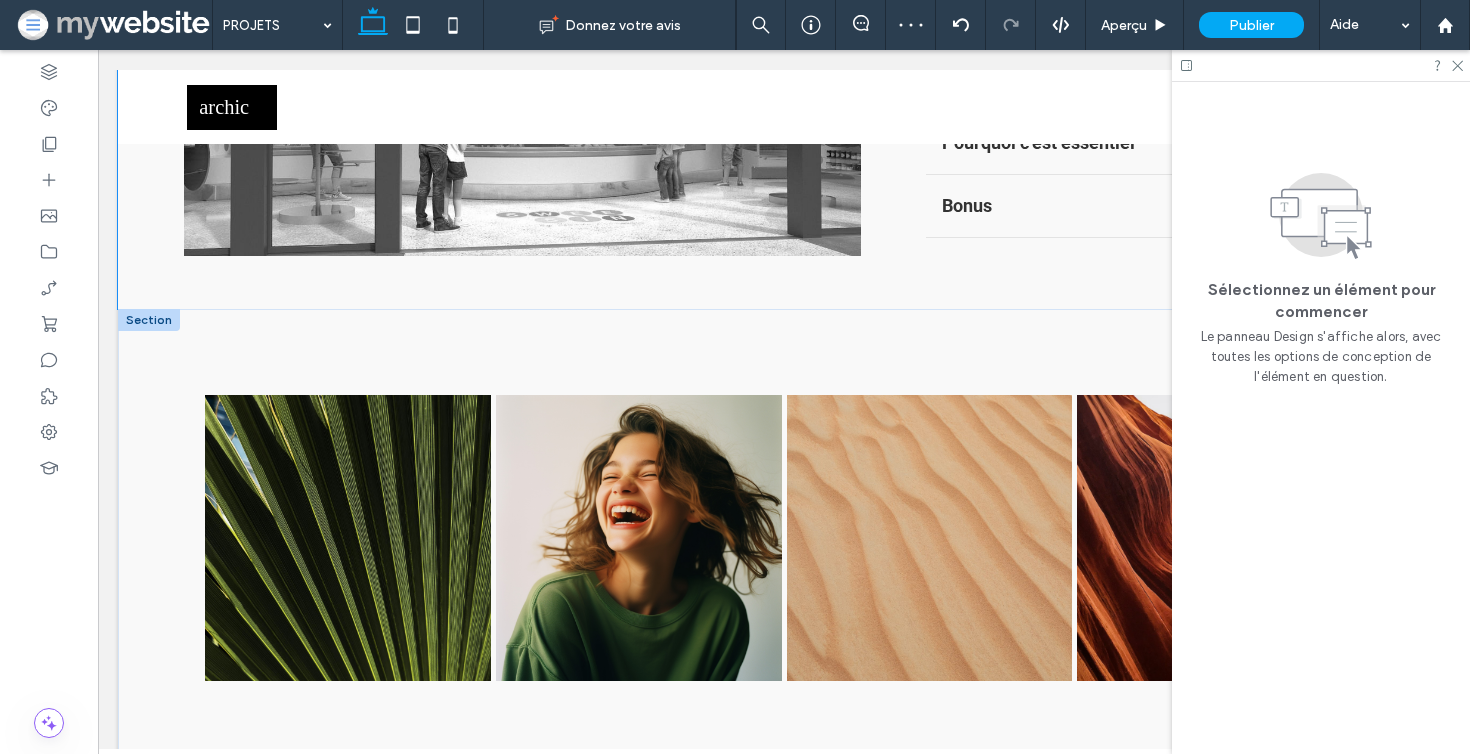 scroll, scrollTop: 3566, scrollLeft: 0, axis: vertical 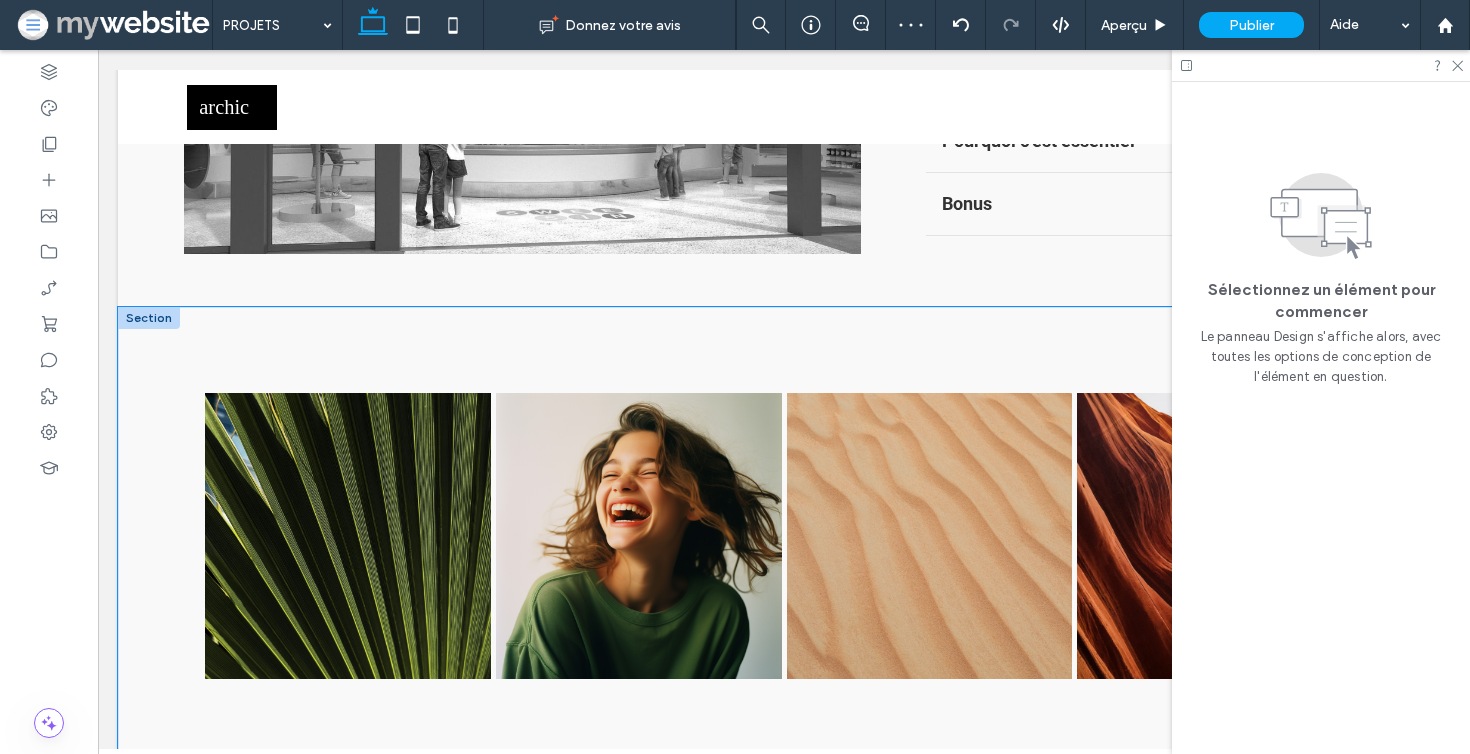 click on "Nature's Symphony
Breathtaking colors of our planet
Button
Faces of Humanity
Portraits of people from around the globe
Button
Sands of Time
Stark beauty of desolate dunes
Button
Beyond Boundaries
Visual odyssey across continents
Button
Afficher davantage" at bounding box center [784, 536] 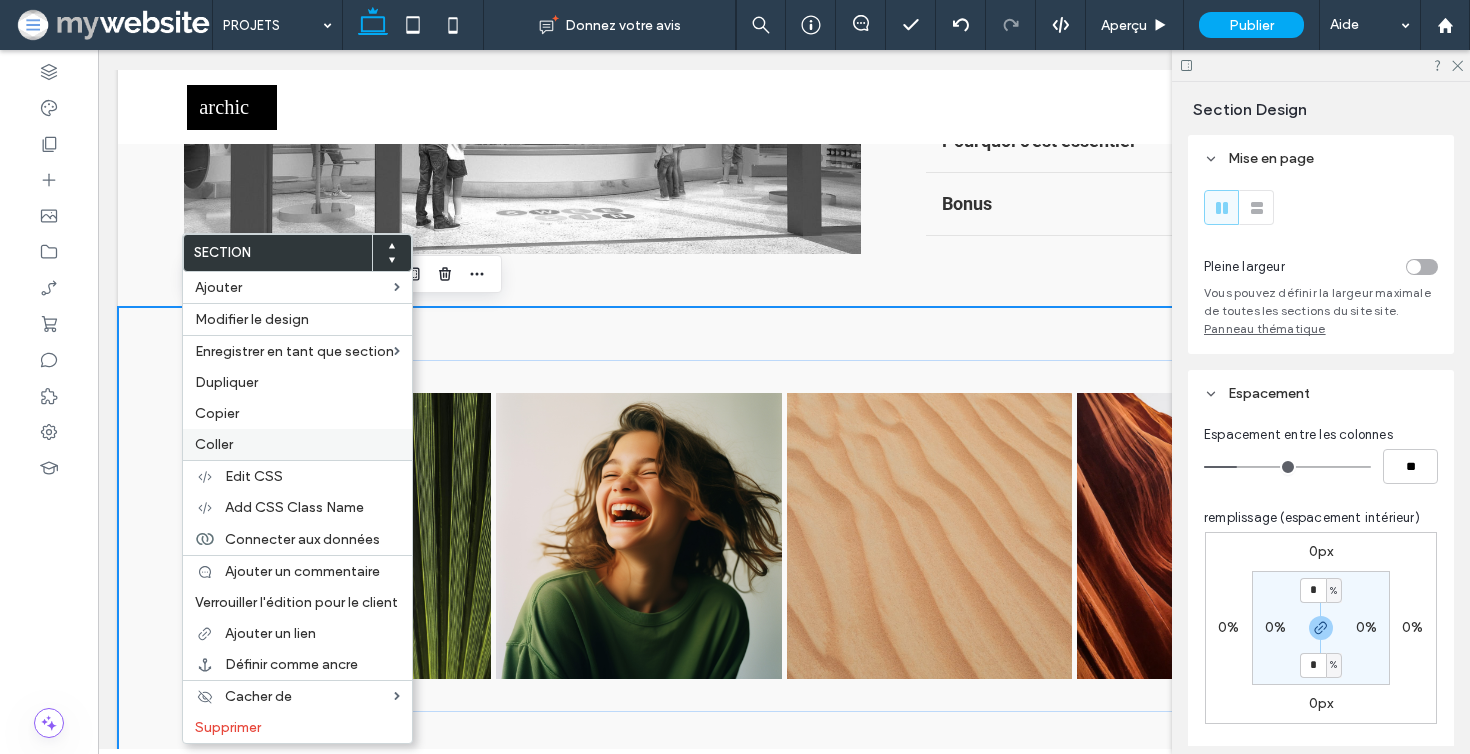 click on "Coller" at bounding box center (297, 444) 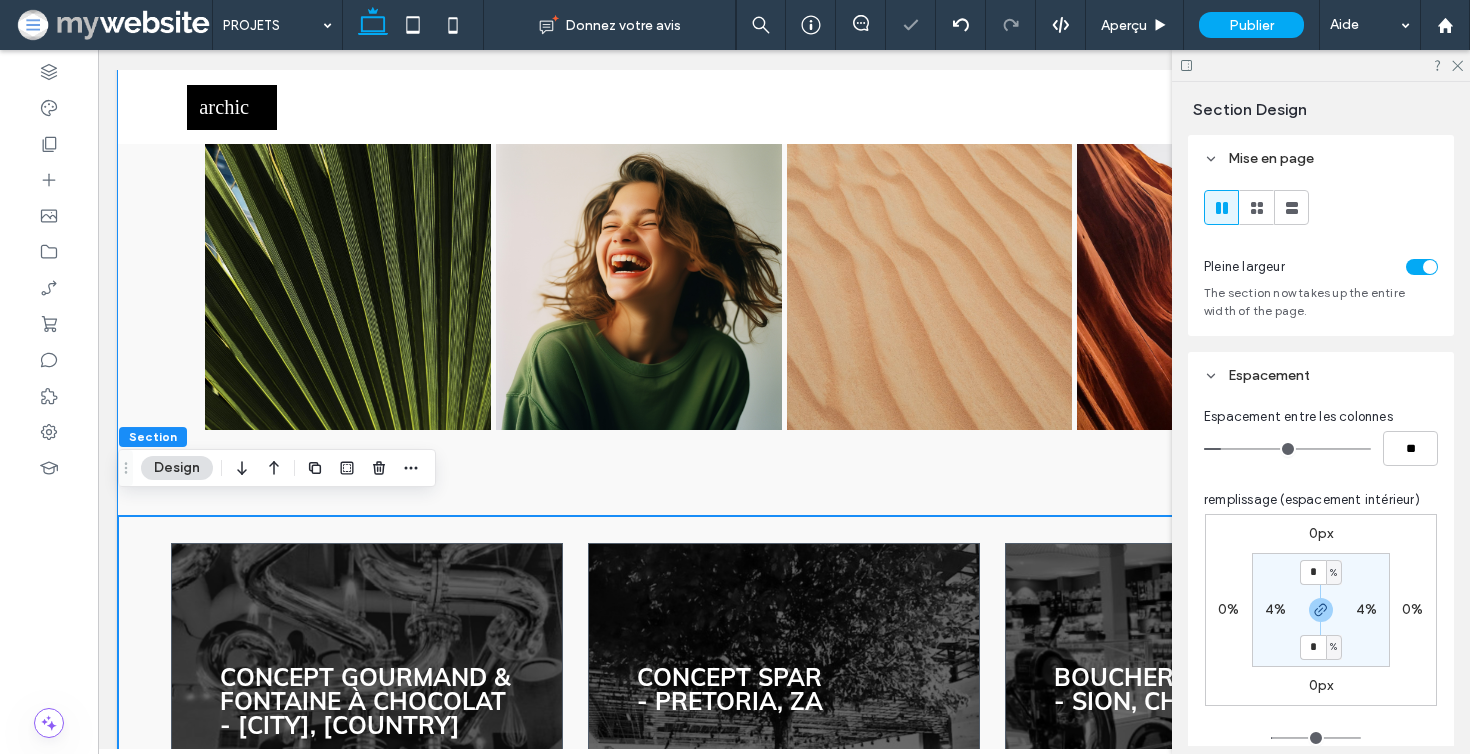 scroll, scrollTop: 3830, scrollLeft: 0, axis: vertical 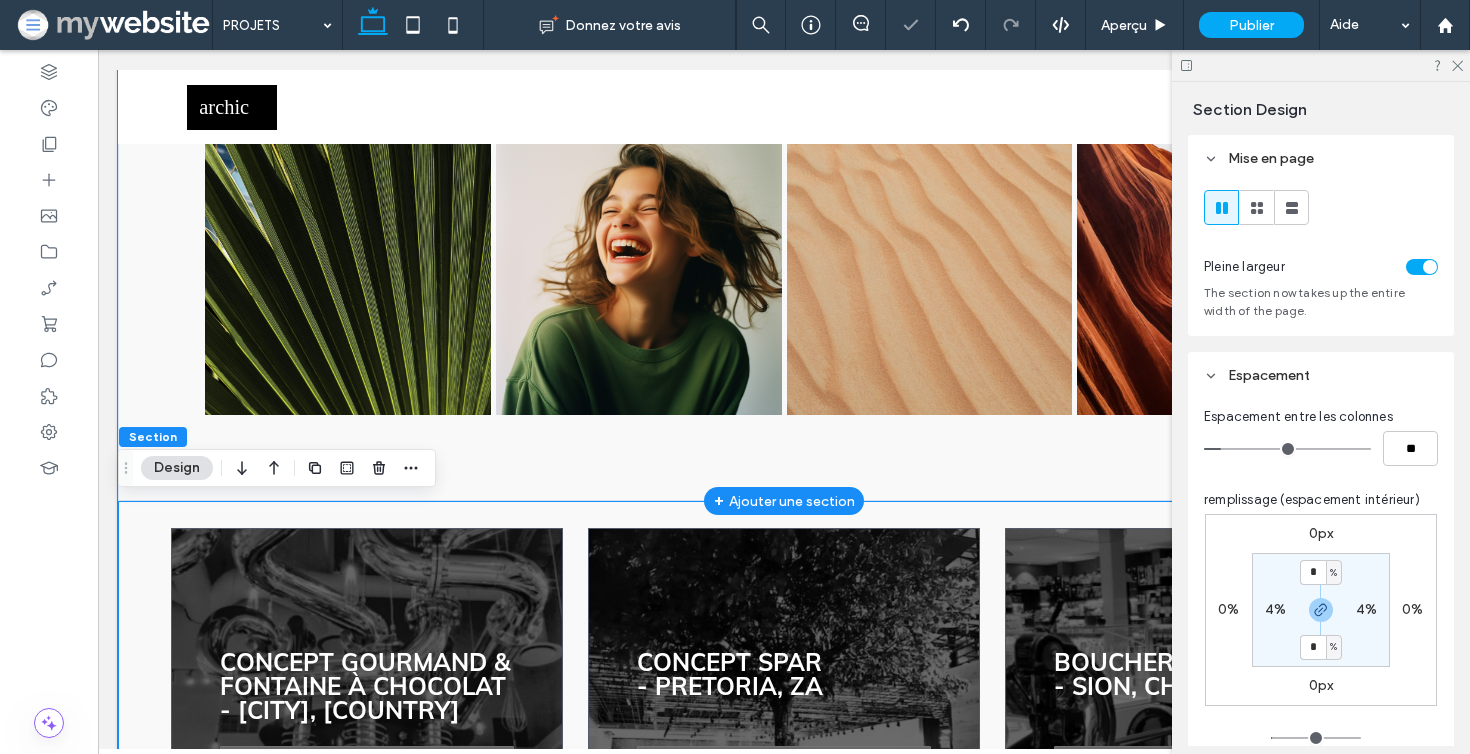 click on "Nature's Symphony
Breathtaking colors of our planet
Button
Faces of Humanity
Portraits of people from around the globe
Button
Sands of Time
Stark beauty of desolate dunes
Button
Beyond Boundaries
Visual odyssey across continents
Button
Afficher davantage" at bounding box center [784, 272] 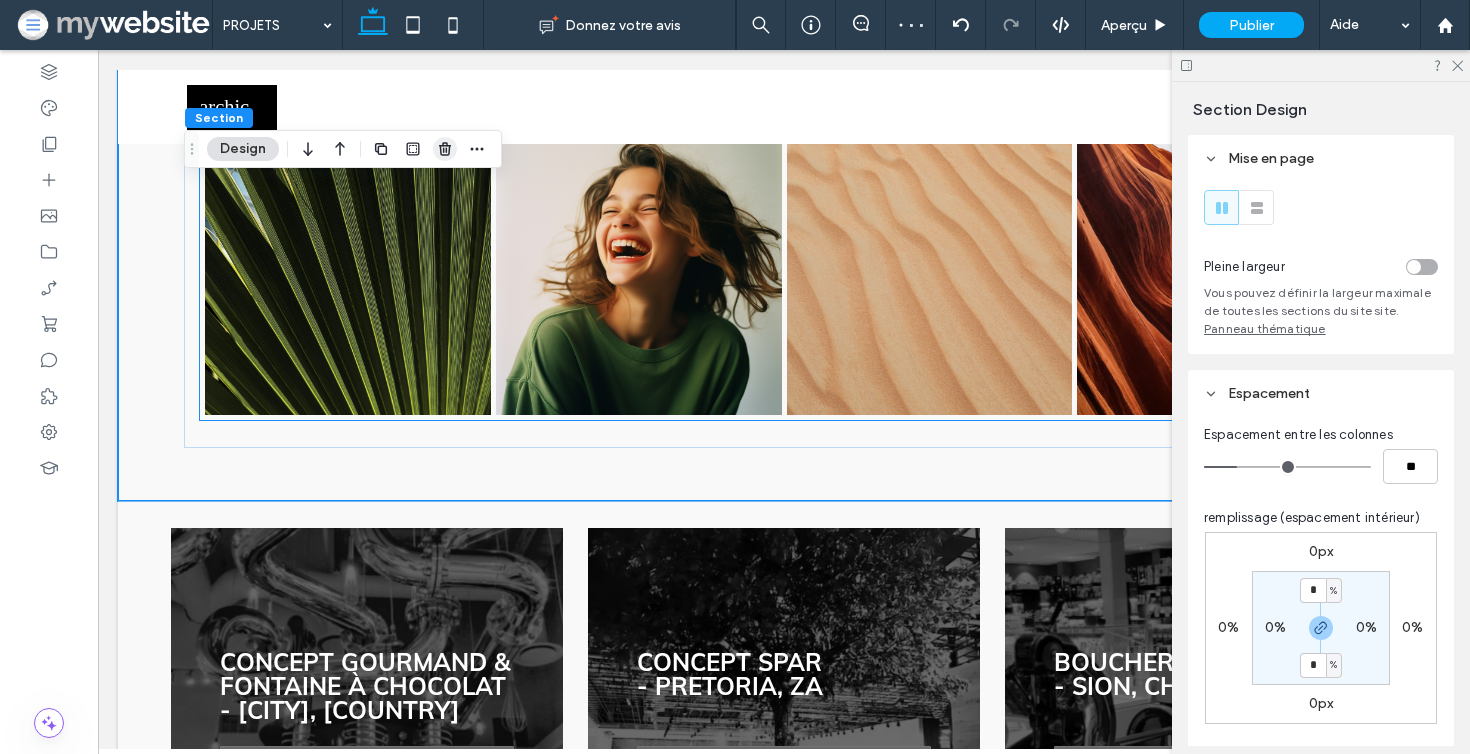 click 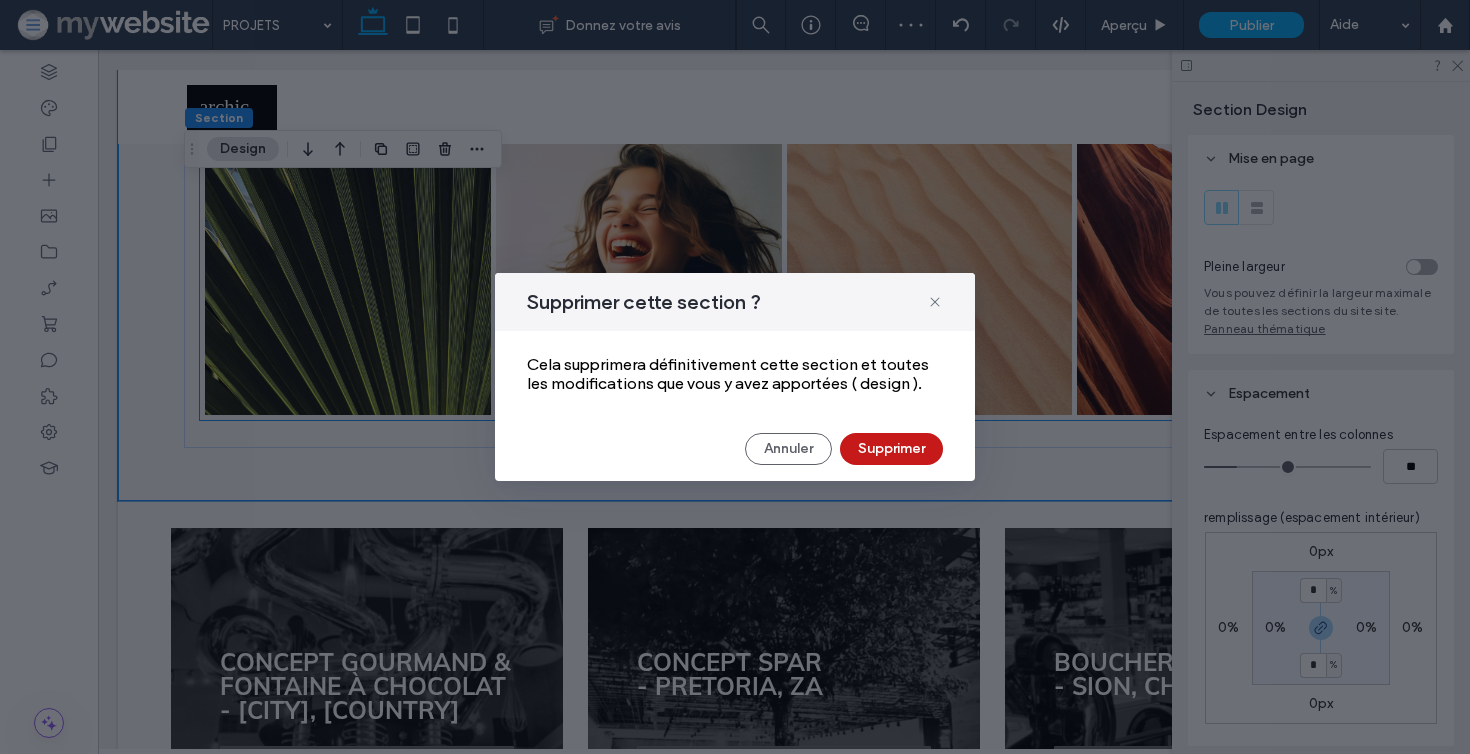 click on "Supprimer" at bounding box center [891, 449] 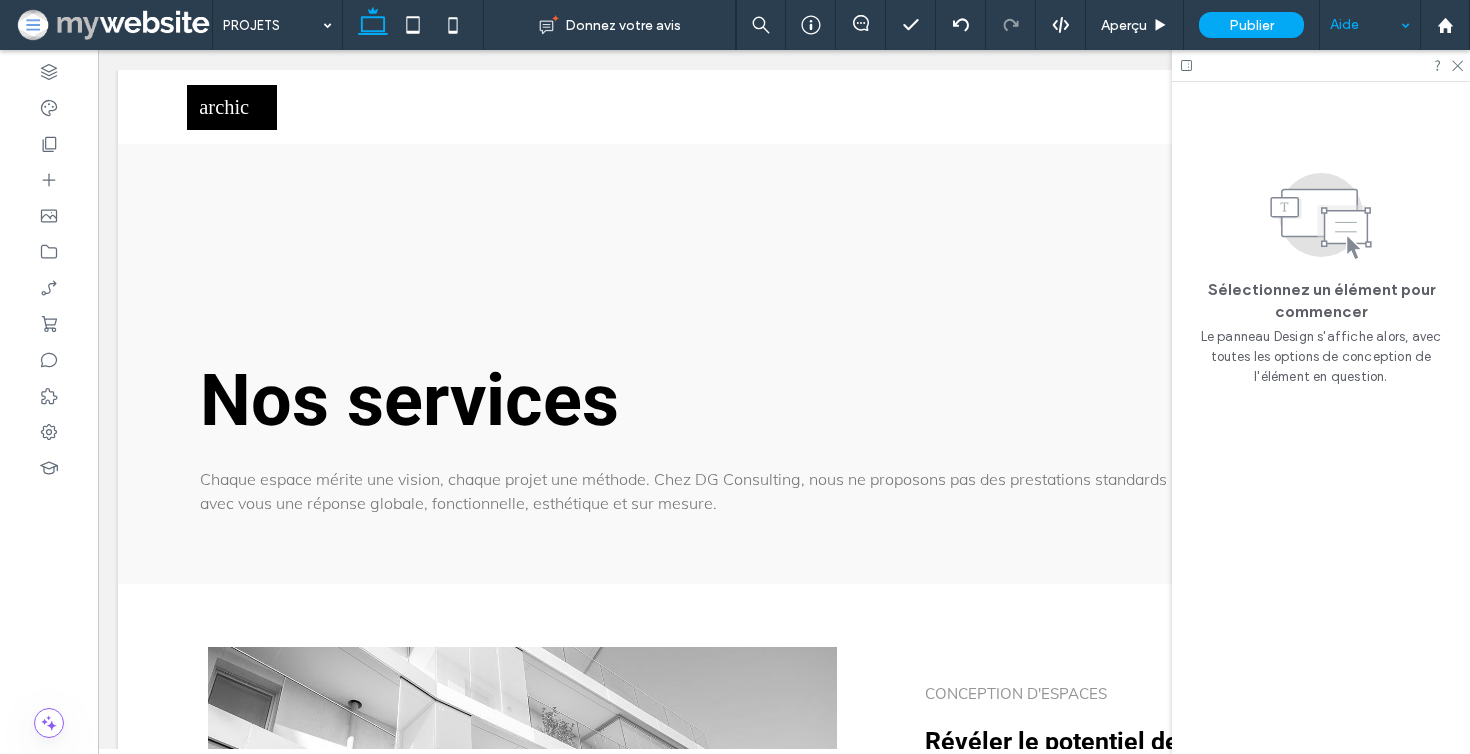 scroll, scrollTop: 0, scrollLeft: 0, axis: both 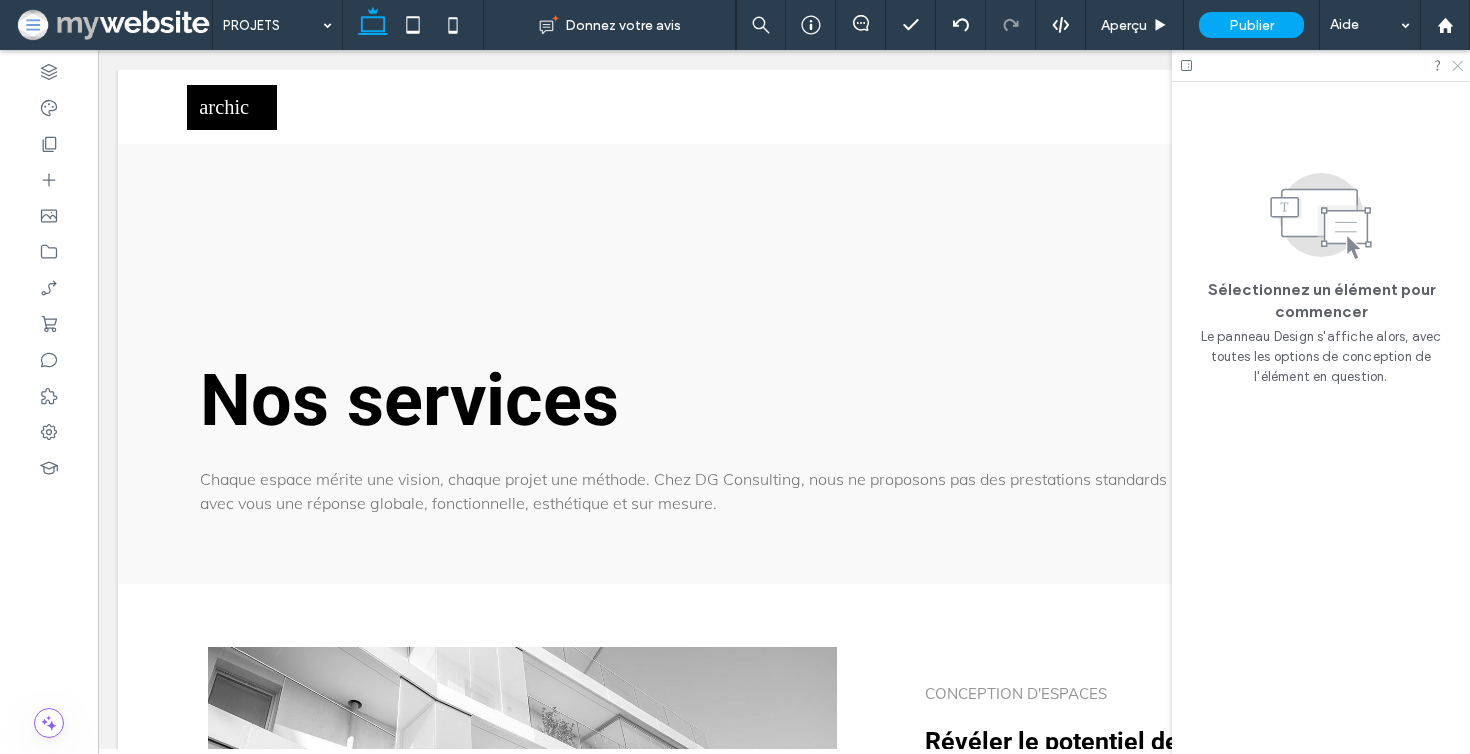 click 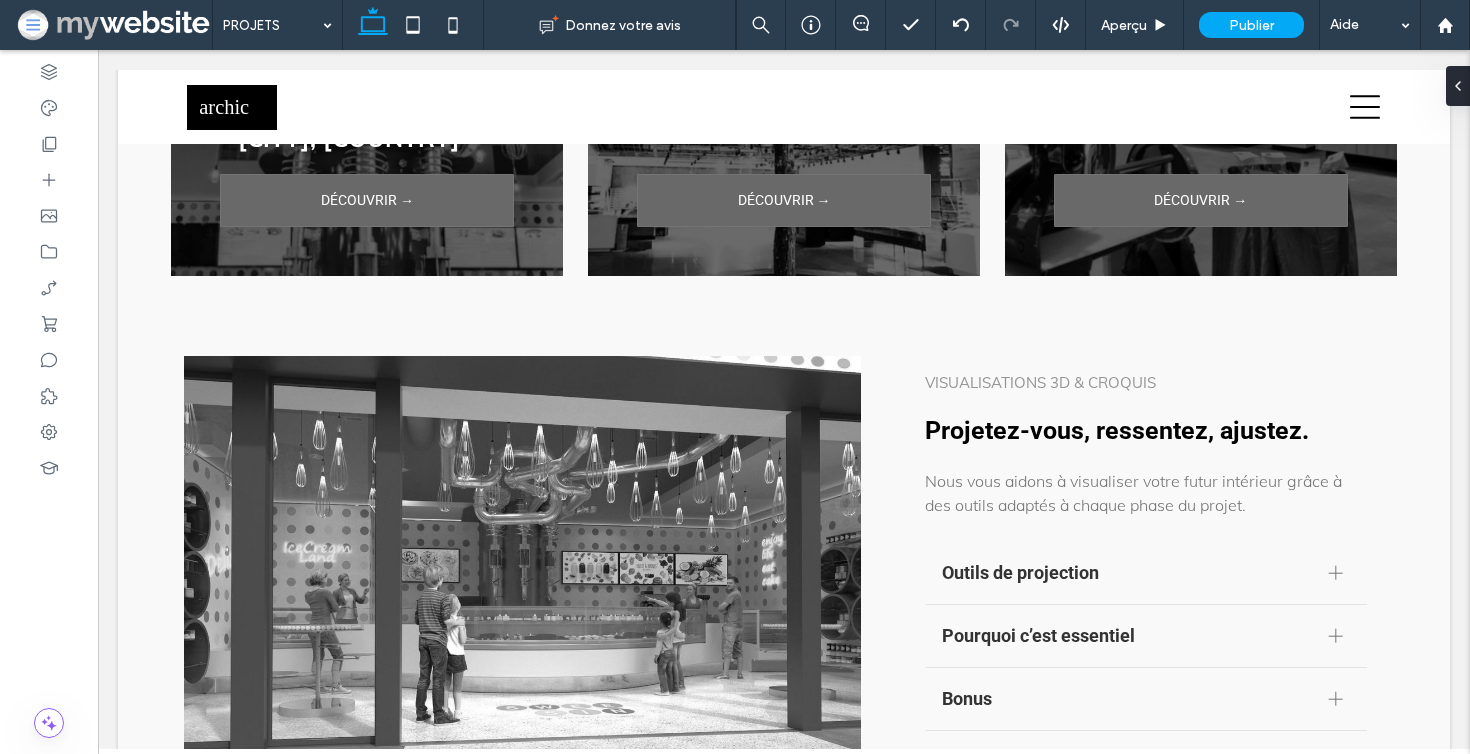 scroll, scrollTop: 3125, scrollLeft: 0, axis: vertical 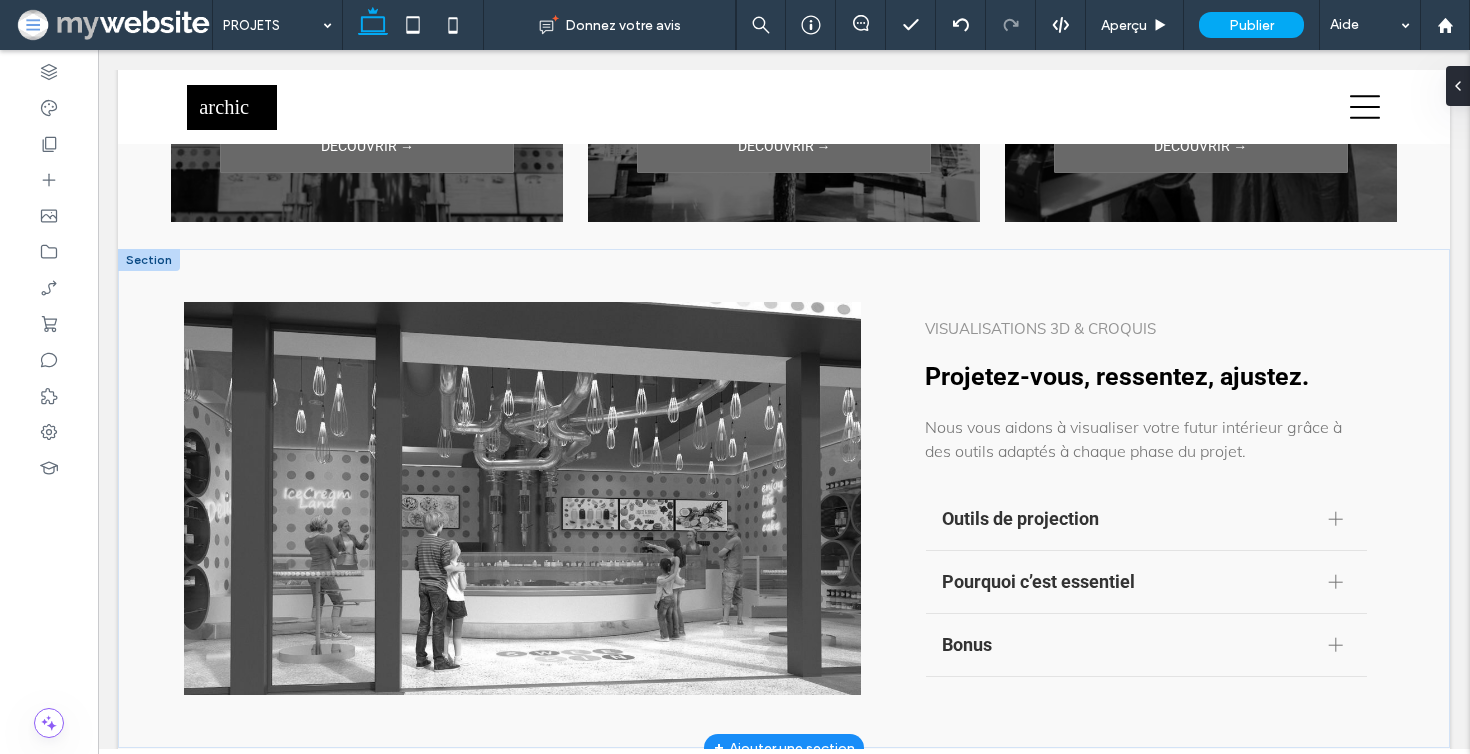 click on "Visualisations 3D & Croquis
Projetez-vous, ressentez, ajustez.
Nous vous aidons à visualiser votre futur intérieur grâce à des outils adaptés à chaque phase du projet.
Outils de projection Plans 2D annotés (mobilier, circulation, mesures) Modélisations 3D immersive Rendus photoréalistes : textures, matières, lumière Croquis à main levée (instantanés de création pure) Pourquoi c’est essentiel Permet une compréhension mutuelle immédiate Facilite la prise de décisio Révèle les ambiances, les proportions, les matières Offre un aperçu concret du rendu final Bonus Échantillons physiques présentés lors de la deuxième séance Propositions de variantes pour ajuster au budget Title or Question Describe the item or answer the question so that site visitors who are interested get more information. You can emphasize this text with bullets, italics or bold, and add links. Button Button" at bounding box center [784, 499] 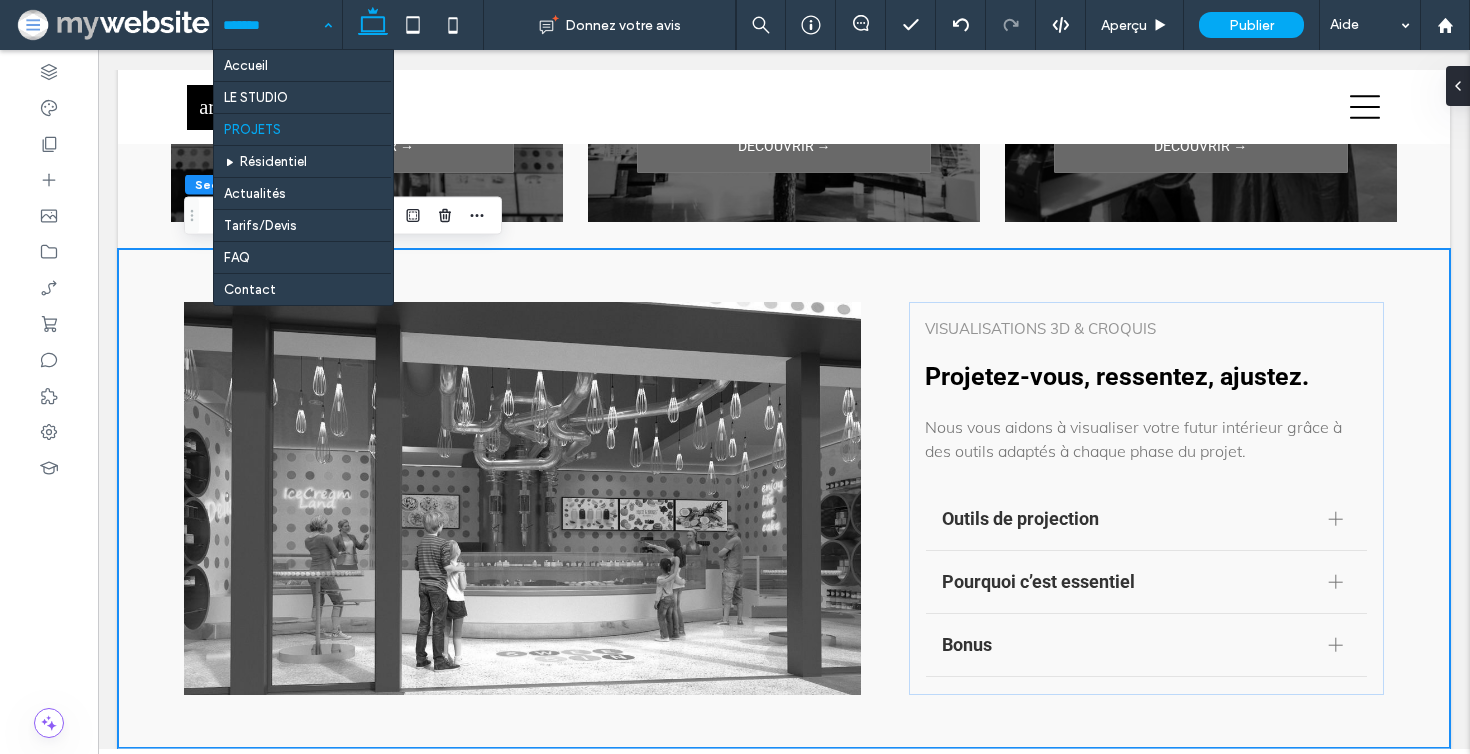 click at bounding box center (272, 25) 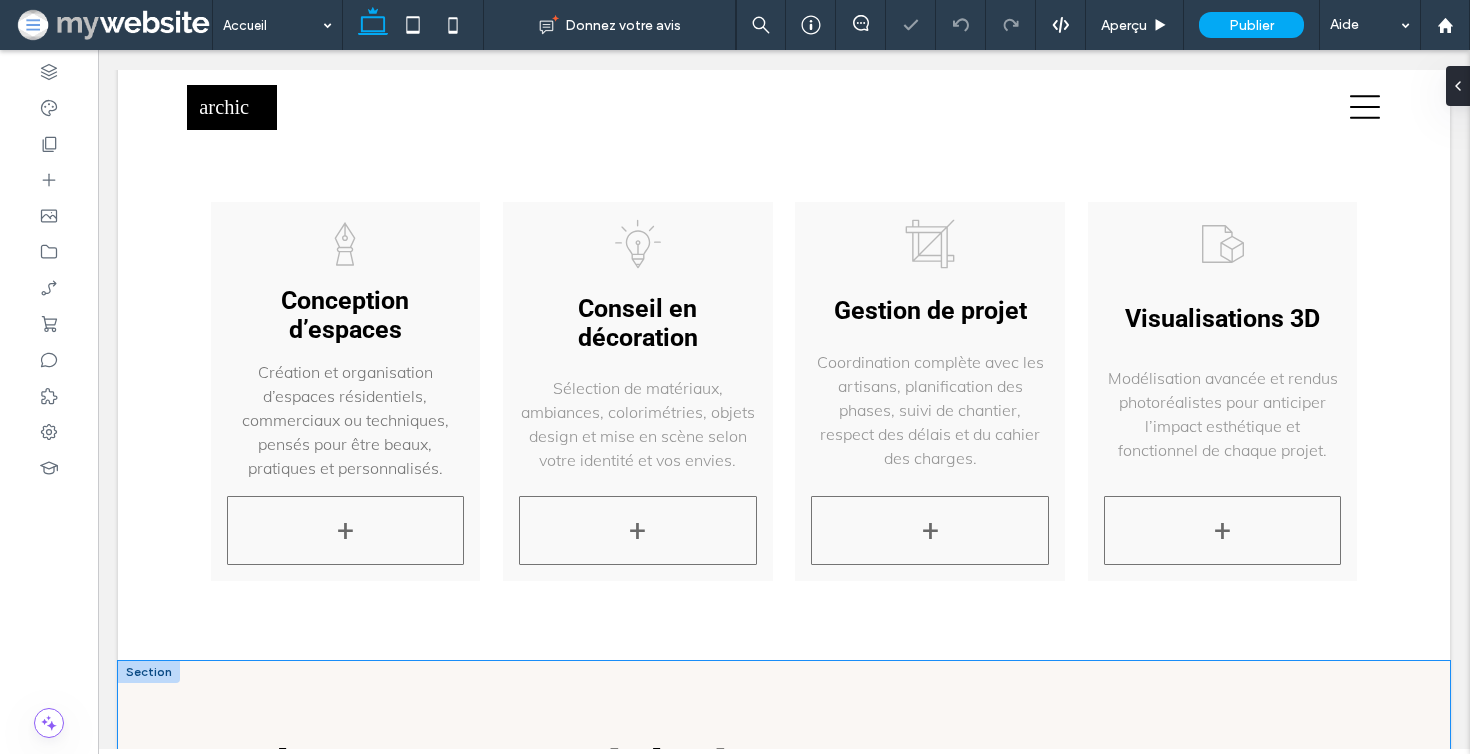 scroll, scrollTop: 2803, scrollLeft: 0, axis: vertical 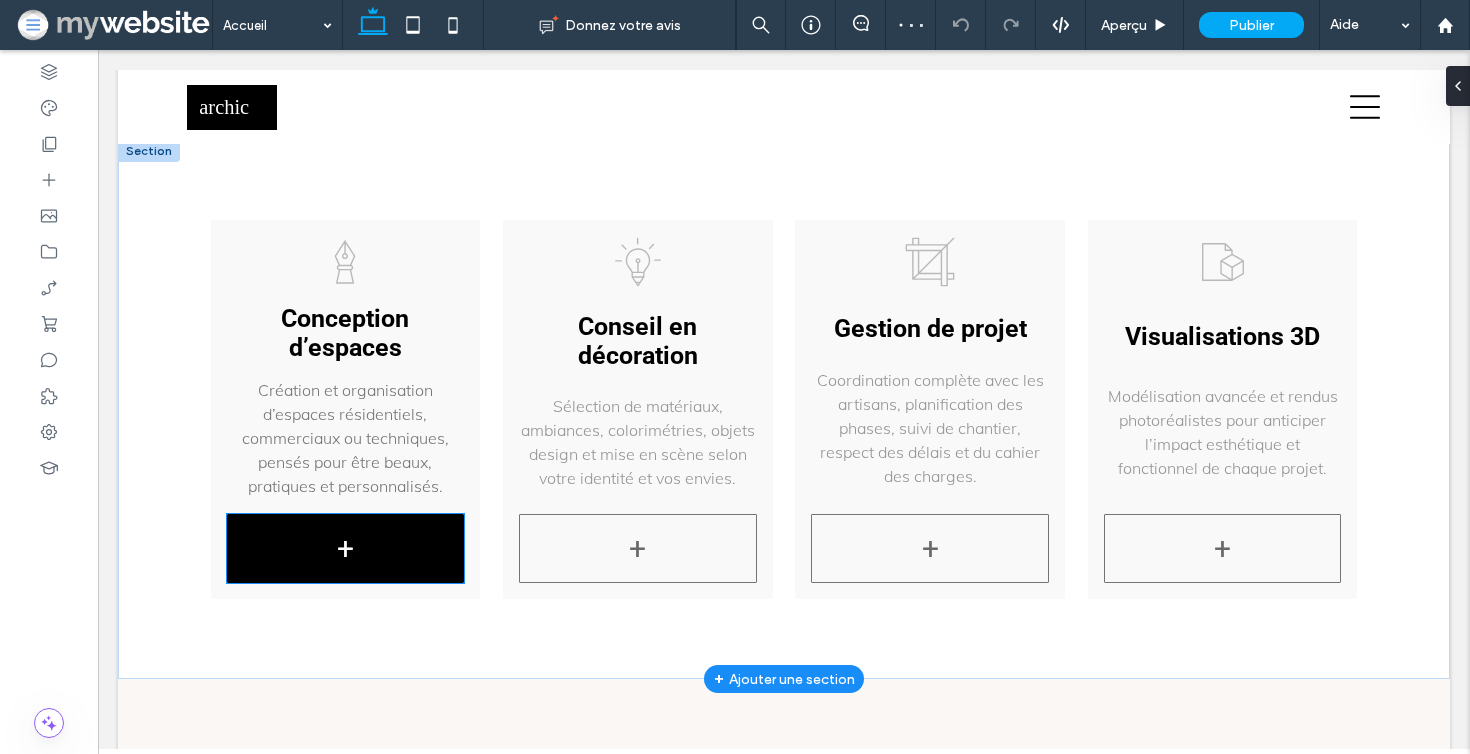 click on "+" at bounding box center [345, 548] 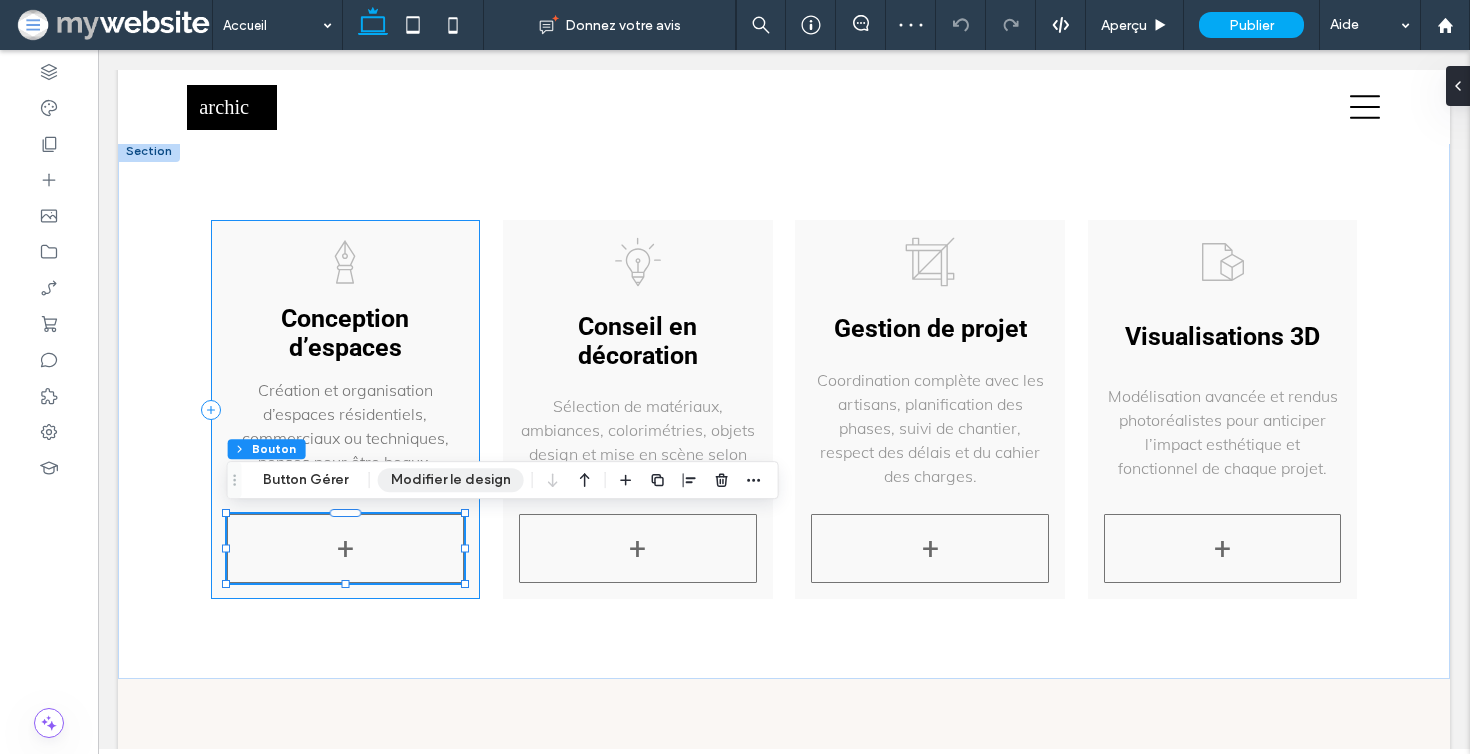 click on "Modifier le design" at bounding box center [451, 480] 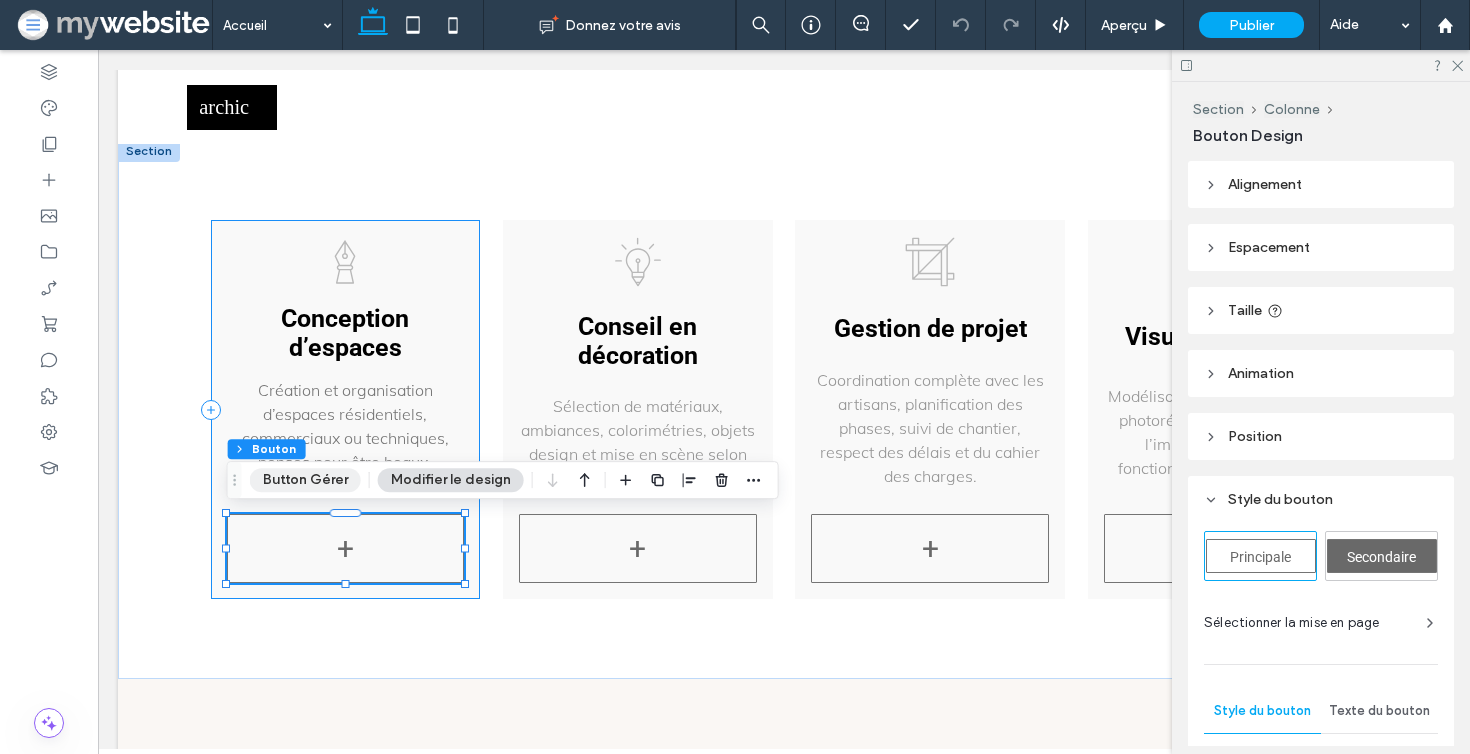 click on "Button Gérer" at bounding box center (305, 480) 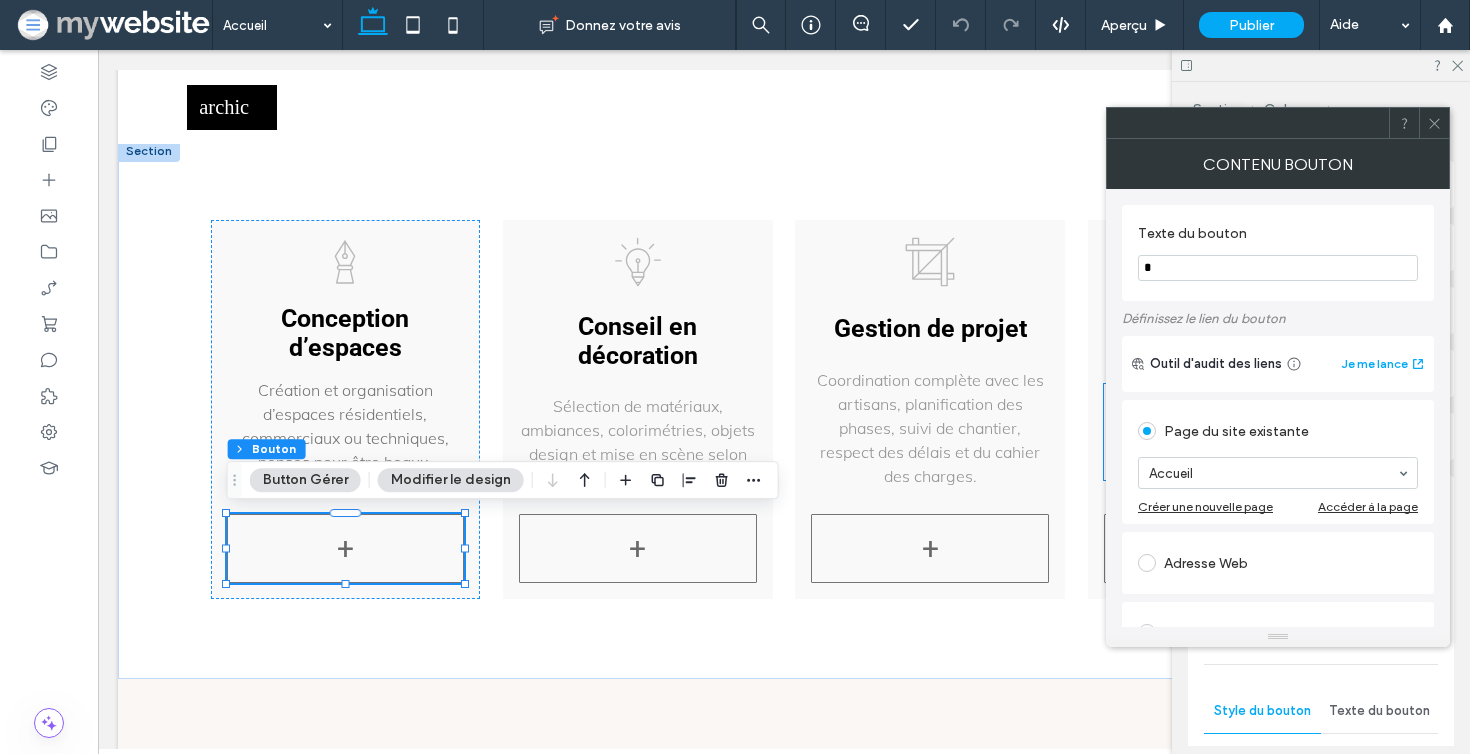 scroll, scrollTop: 179, scrollLeft: 0, axis: vertical 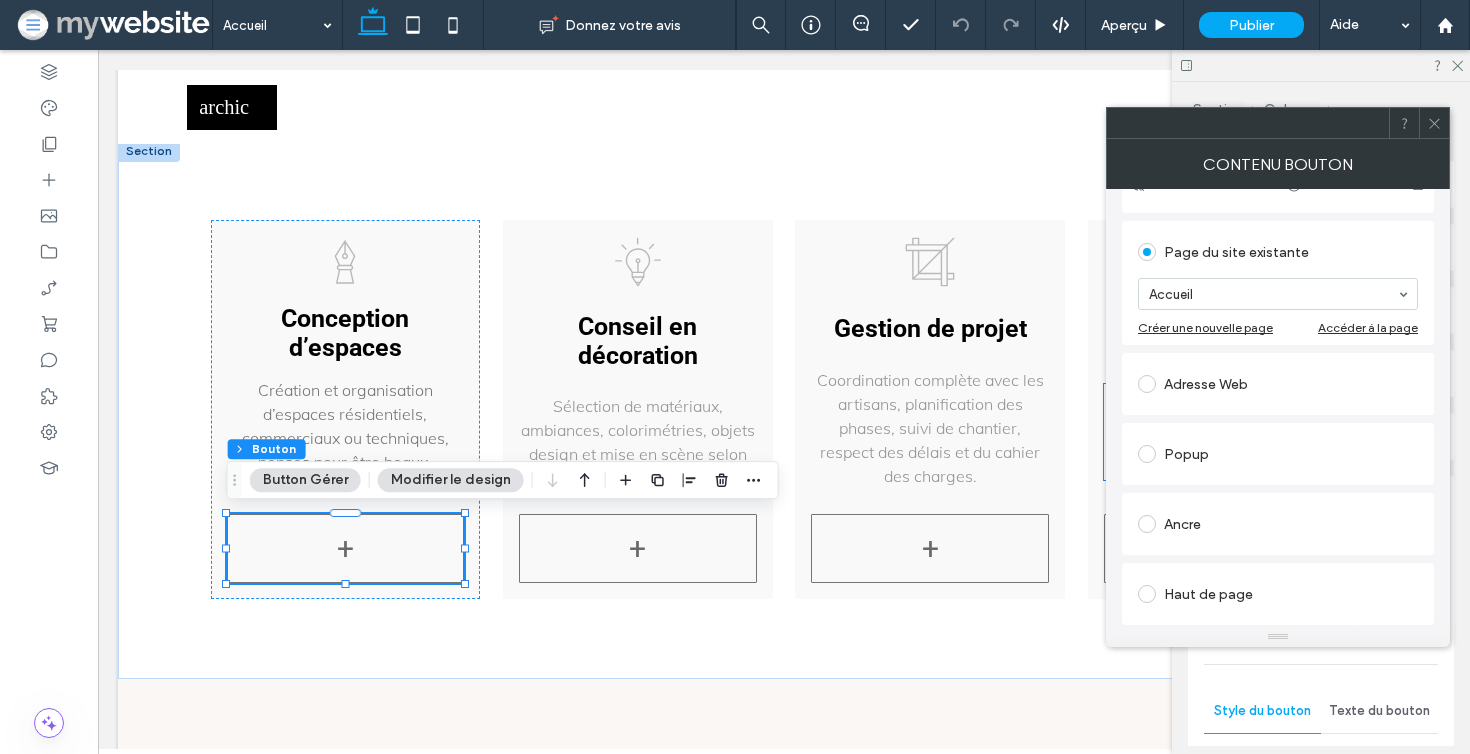 click on "Popup" at bounding box center (1278, 454) 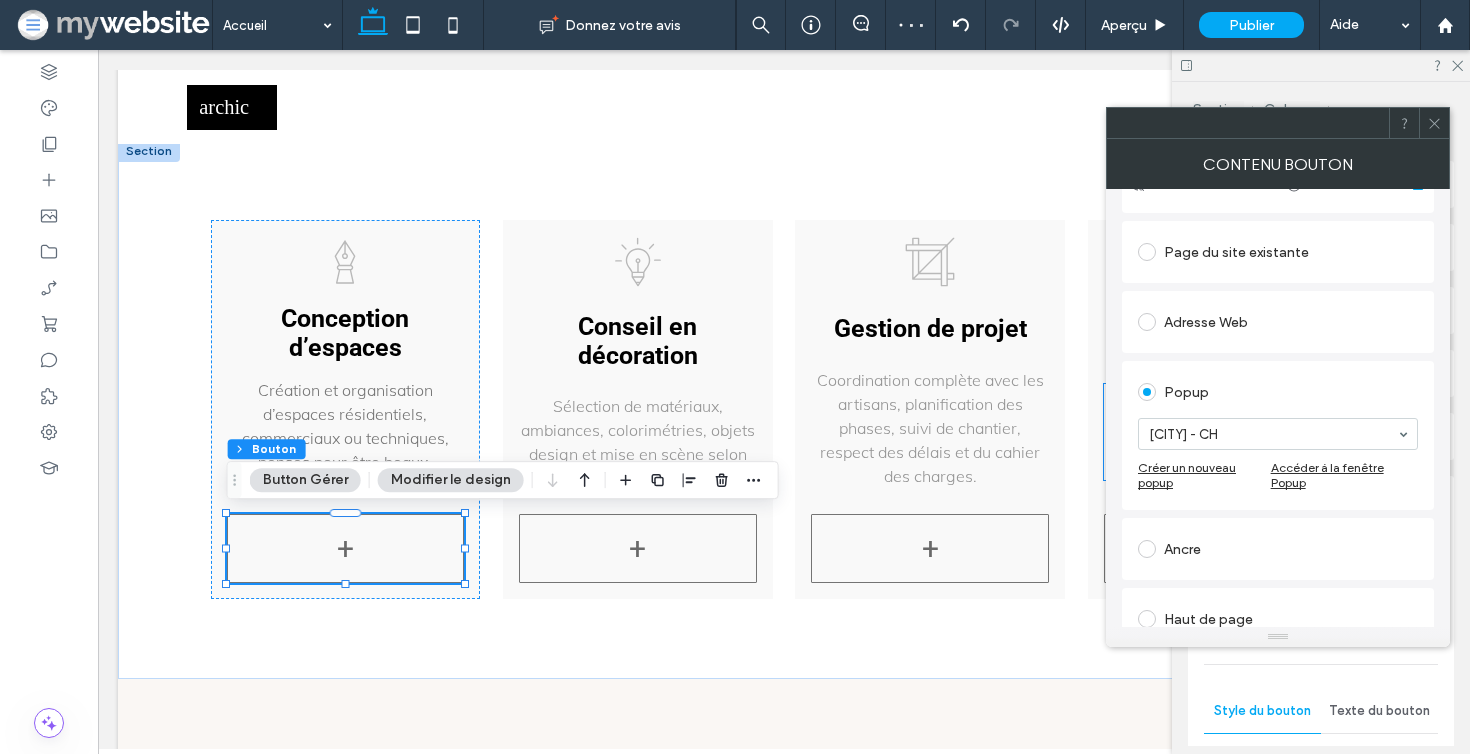 click on "Ancre" at bounding box center [1278, 549] 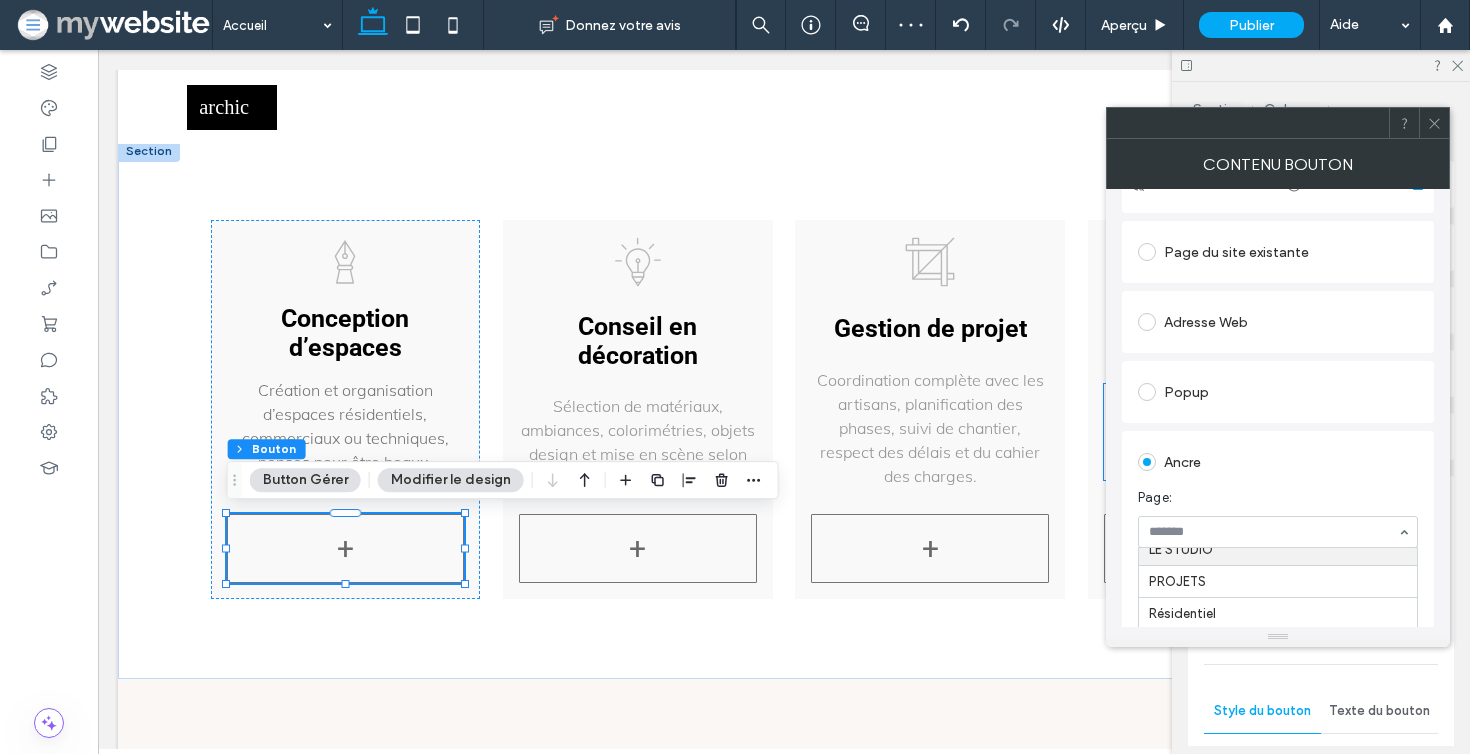 scroll, scrollTop: 48, scrollLeft: 0, axis: vertical 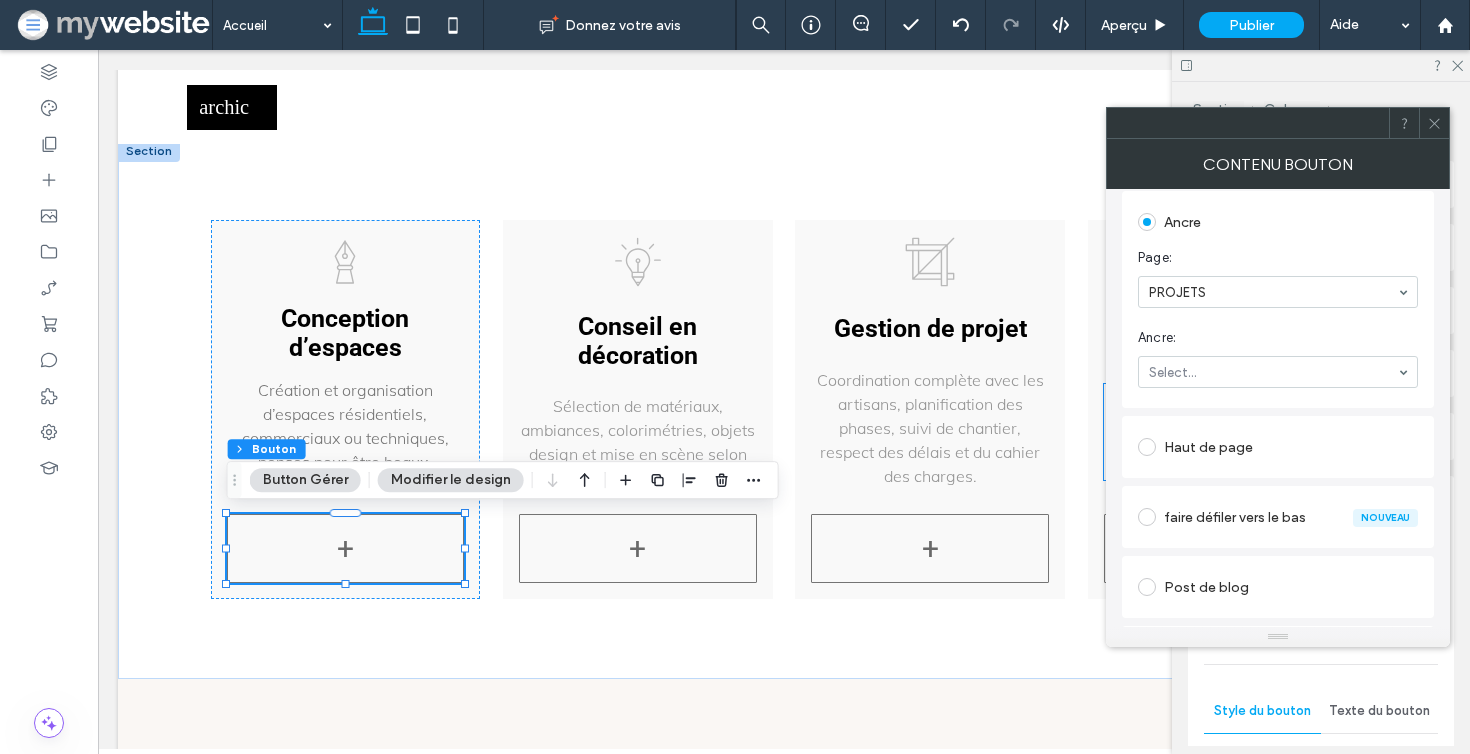 click 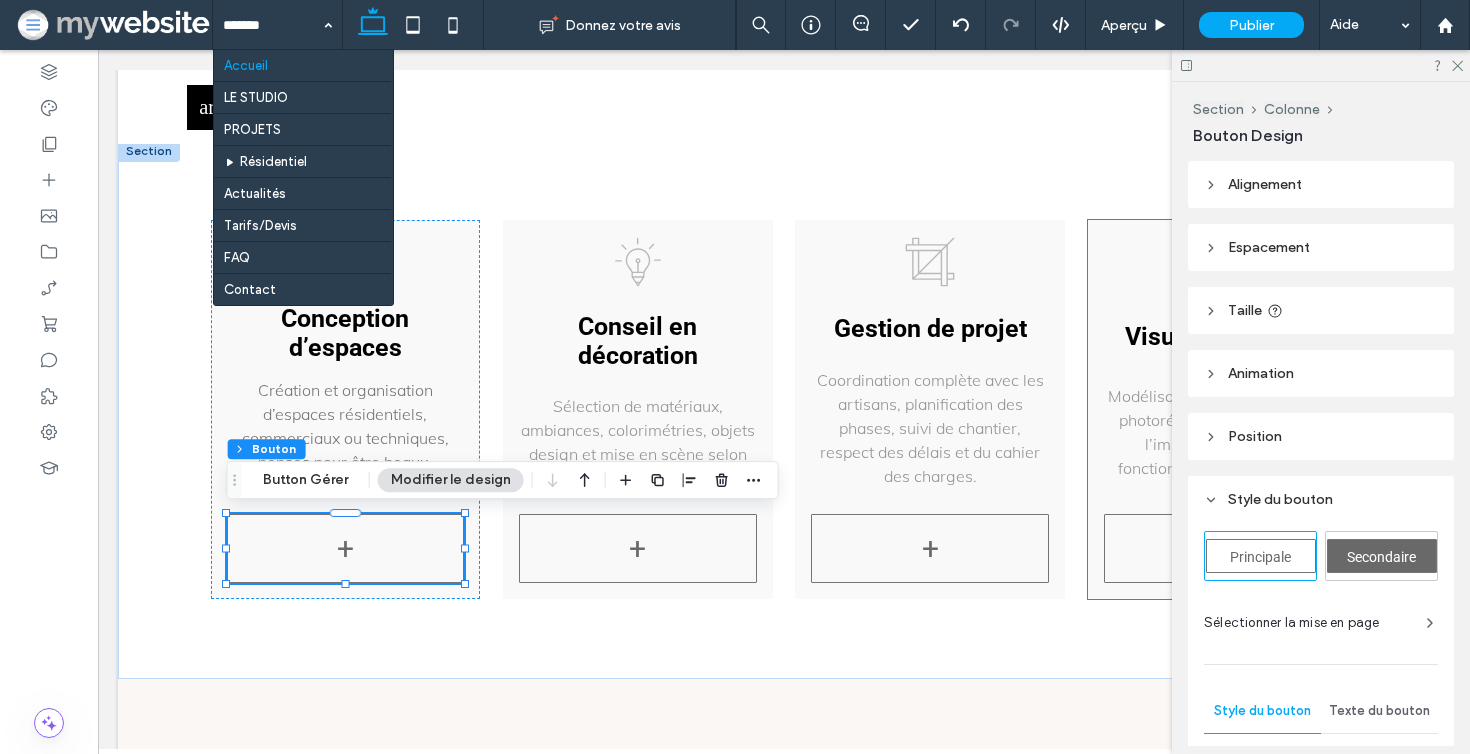 click on "Principale" at bounding box center (1260, 557) 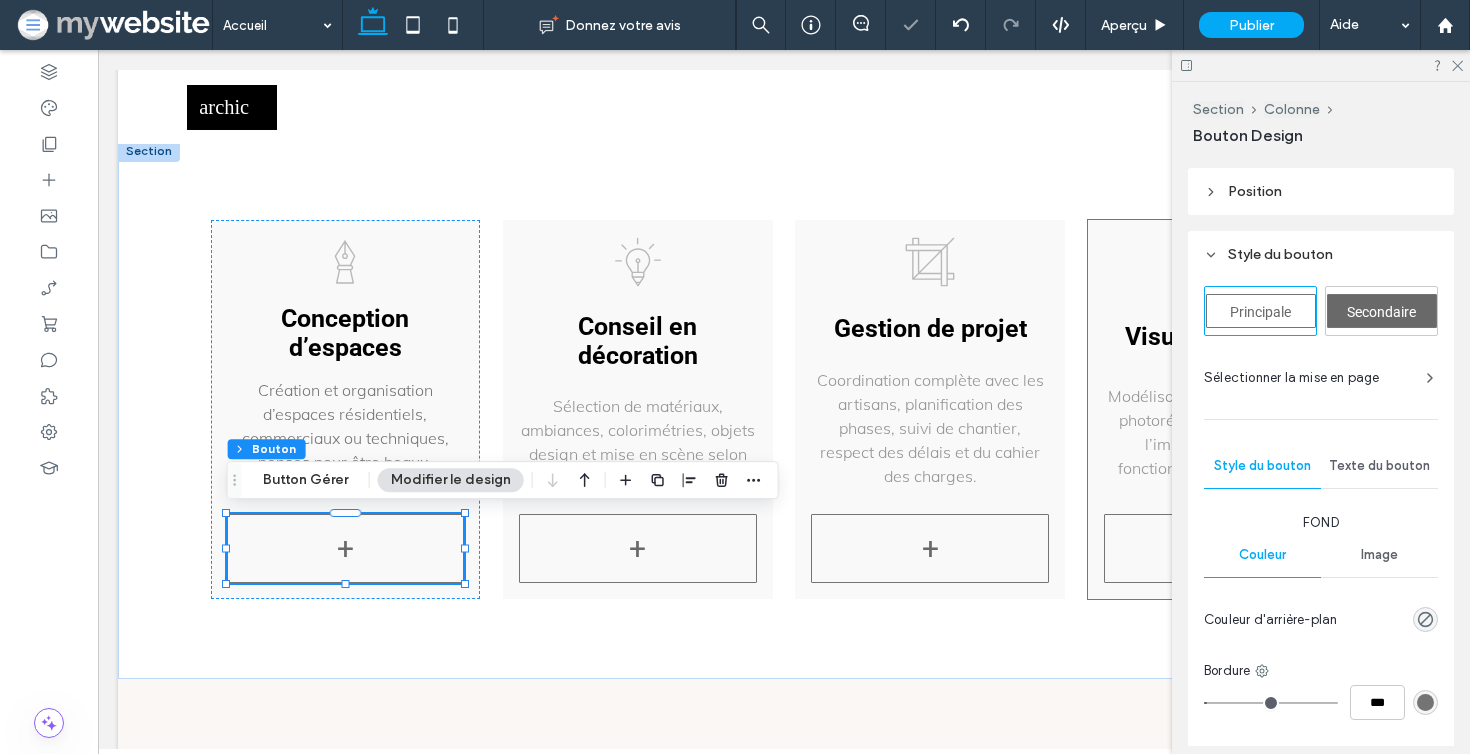 scroll, scrollTop: 306, scrollLeft: 0, axis: vertical 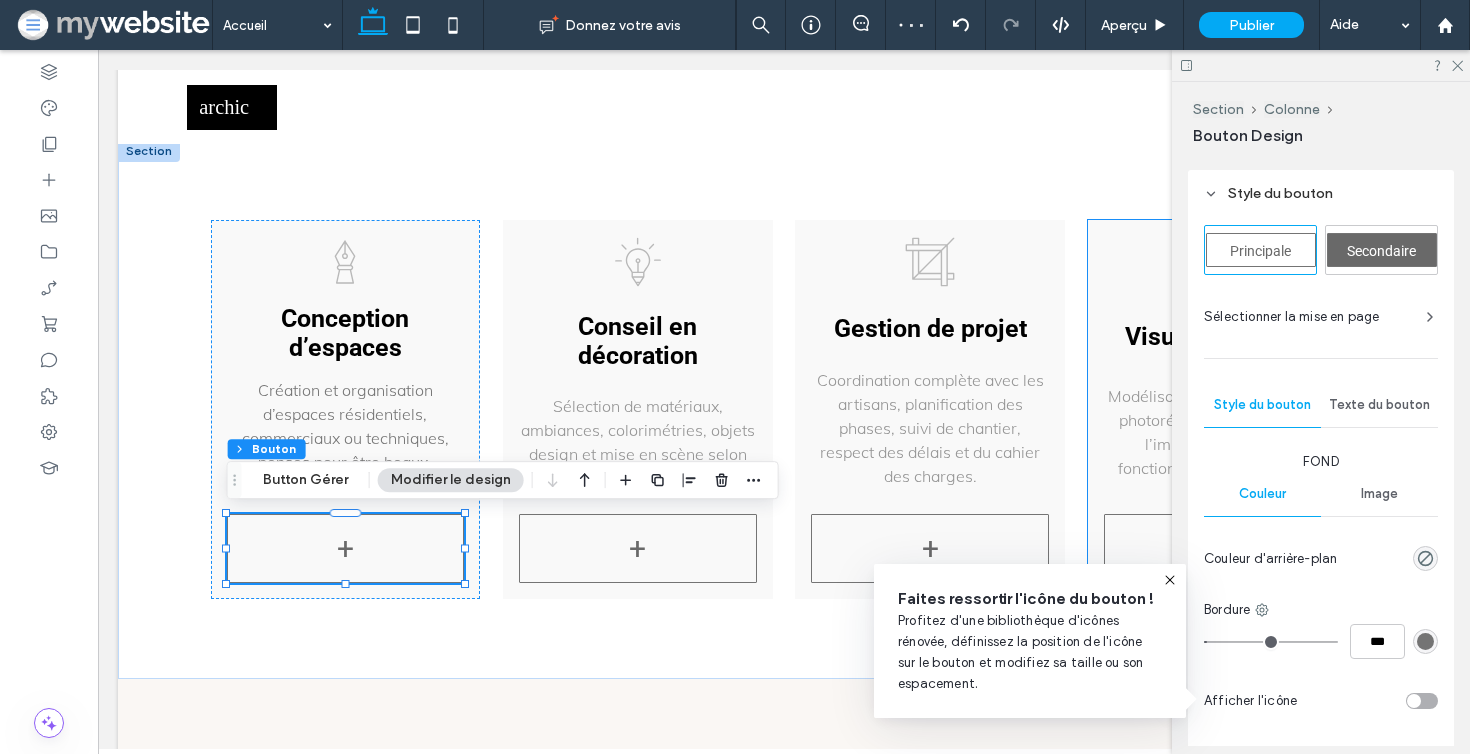 click on "Texte du bouton" at bounding box center [1379, 405] 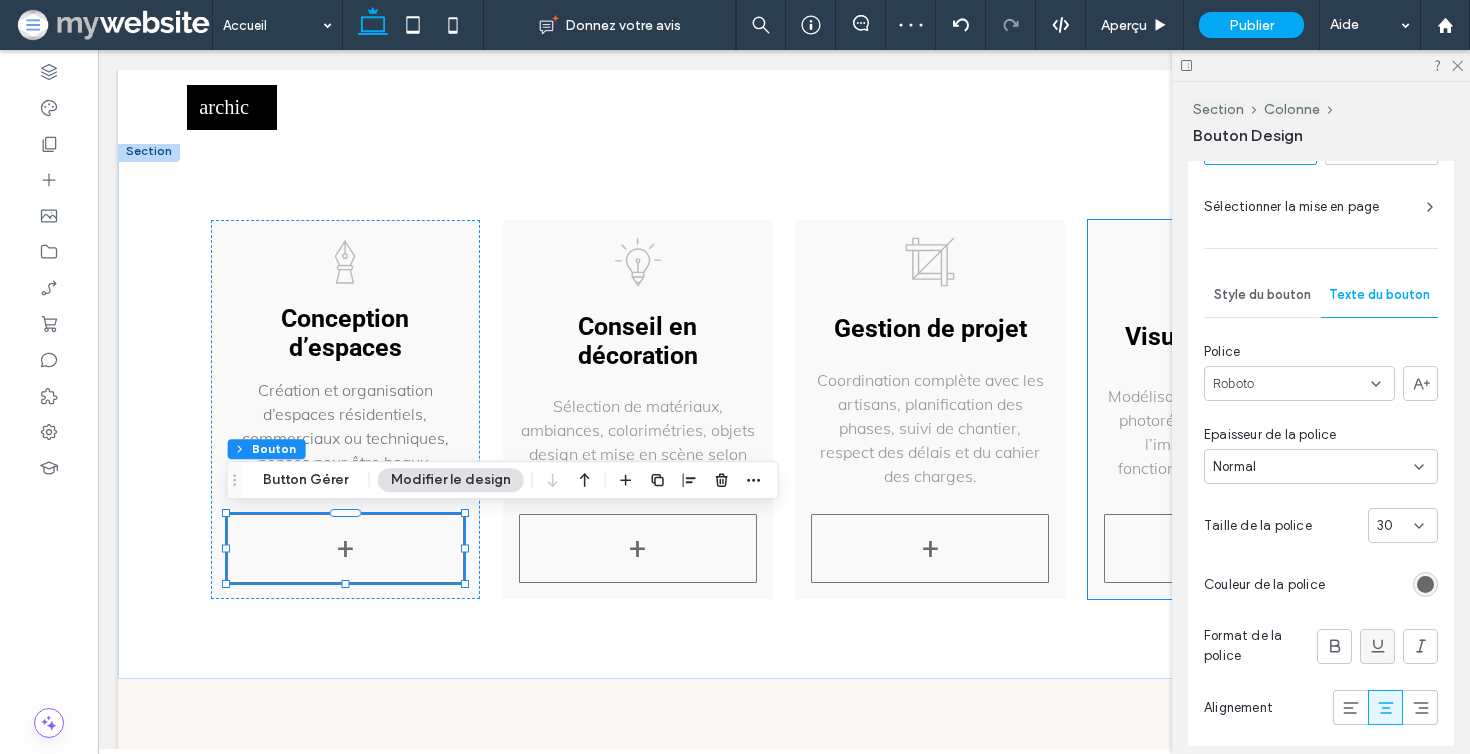 scroll, scrollTop: 512, scrollLeft: 0, axis: vertical 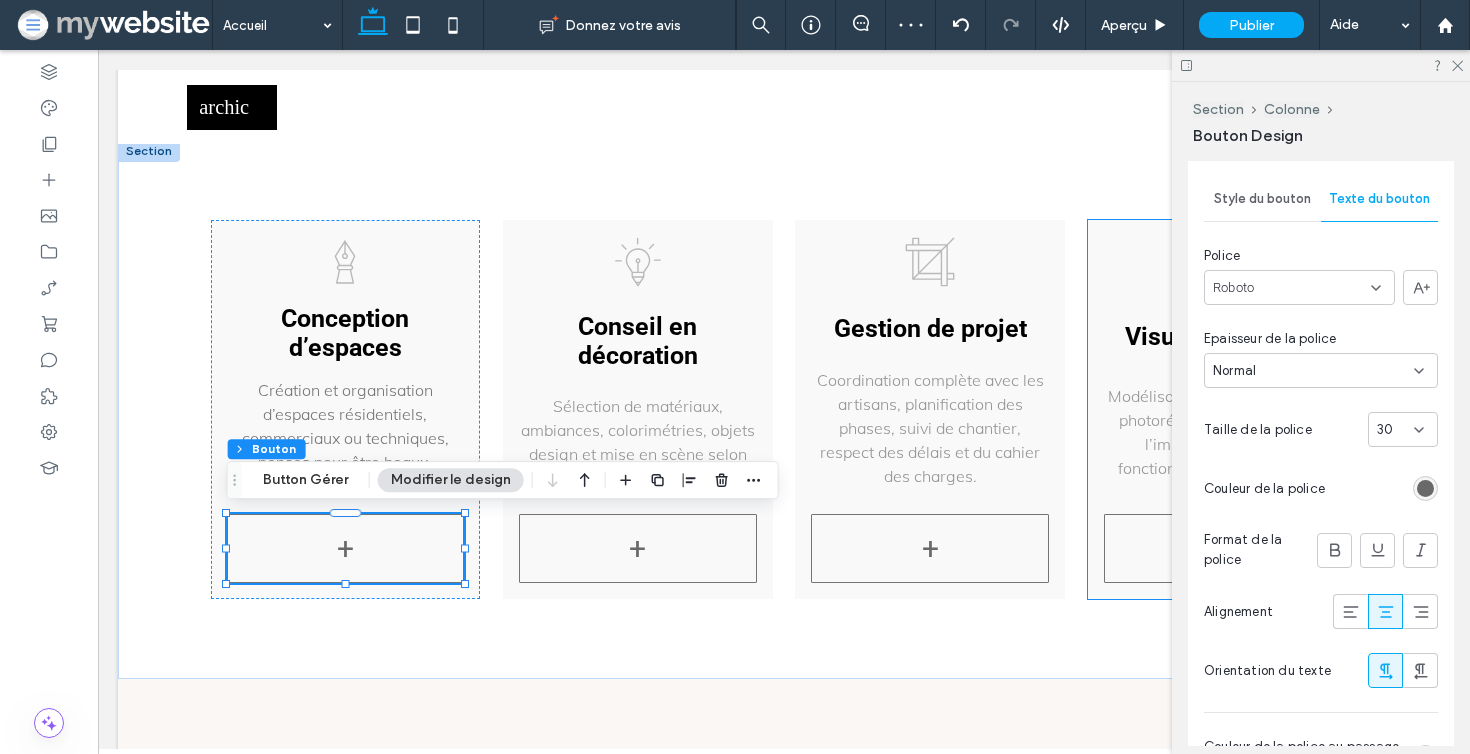 click on "30" at bounding box center [1403, 429] 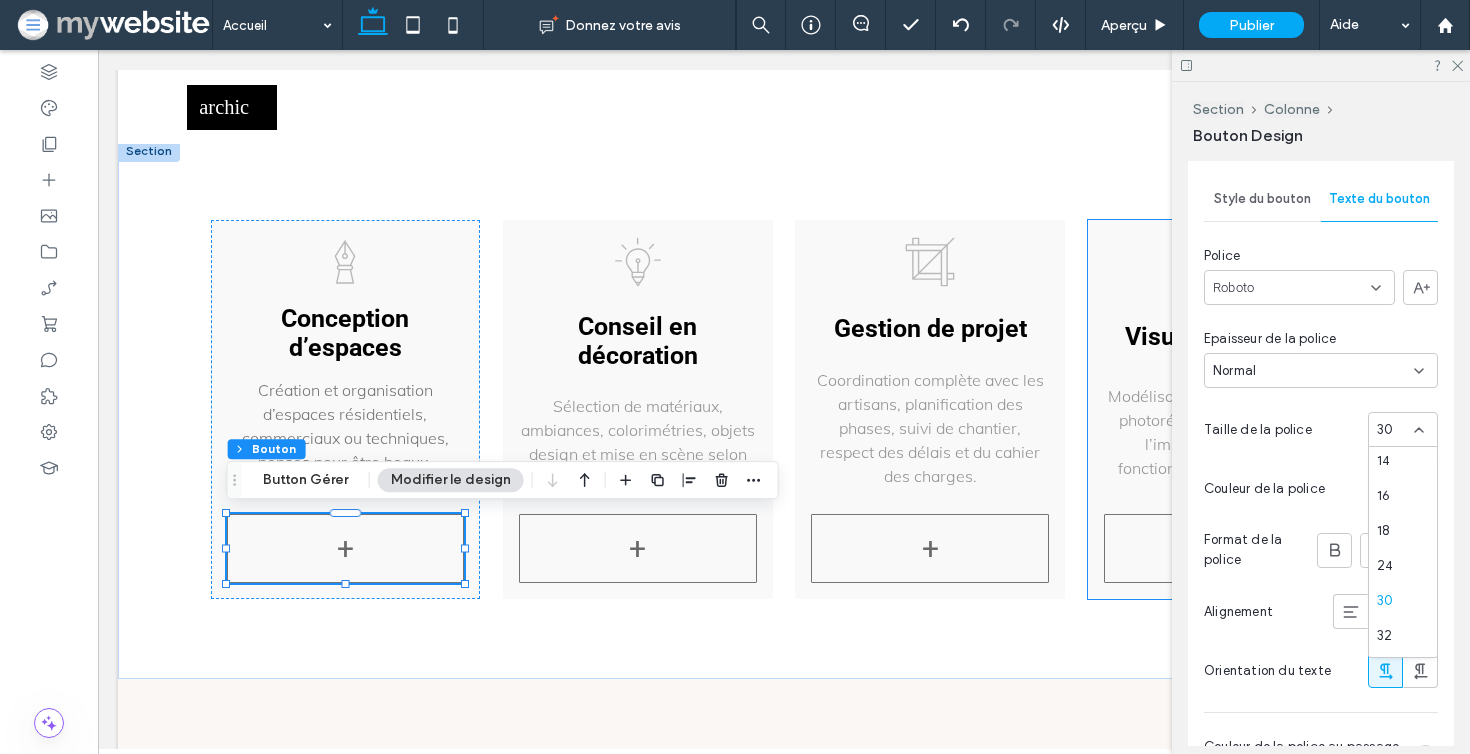 scroll, scrollTop: 198, scrollLeft: 0, axis: vertical 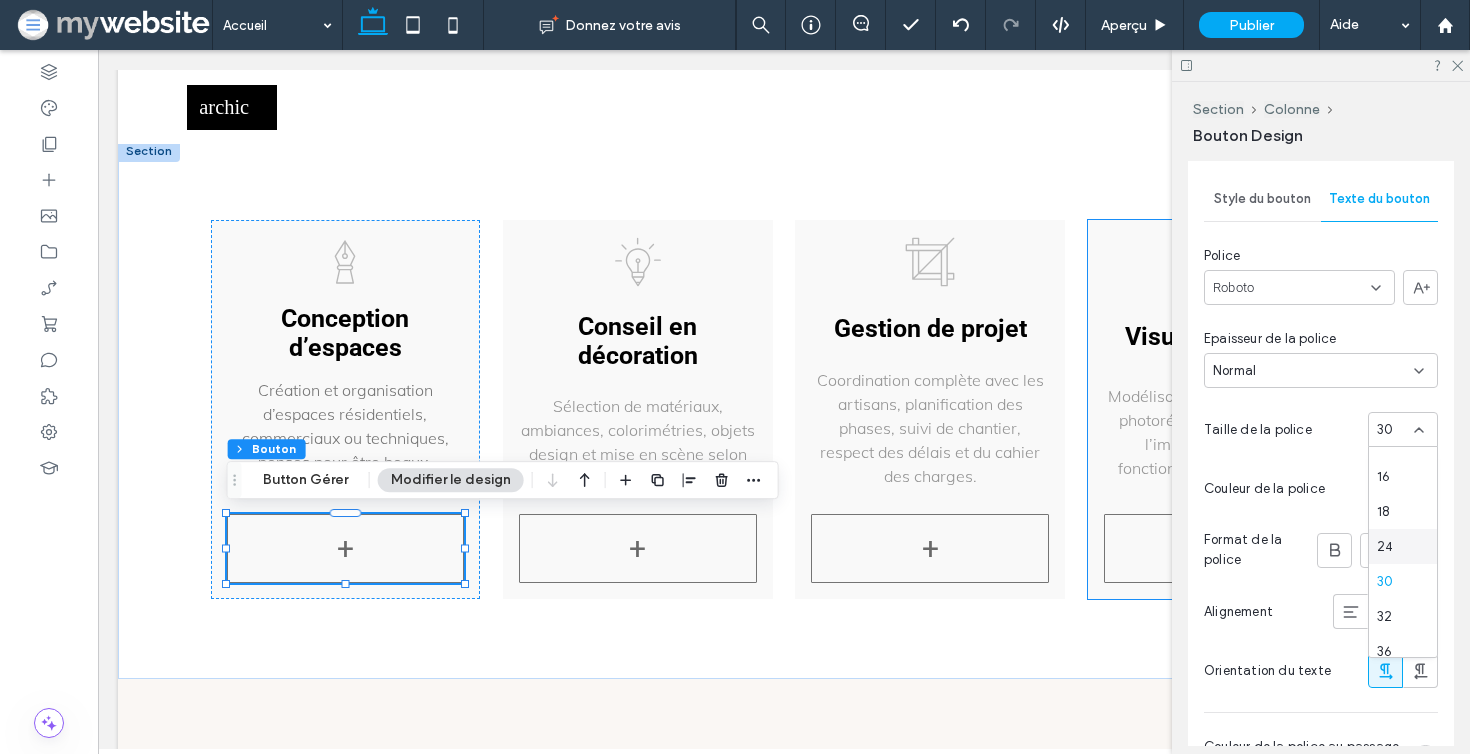 click on "24" at bounding box center [1403, 546] 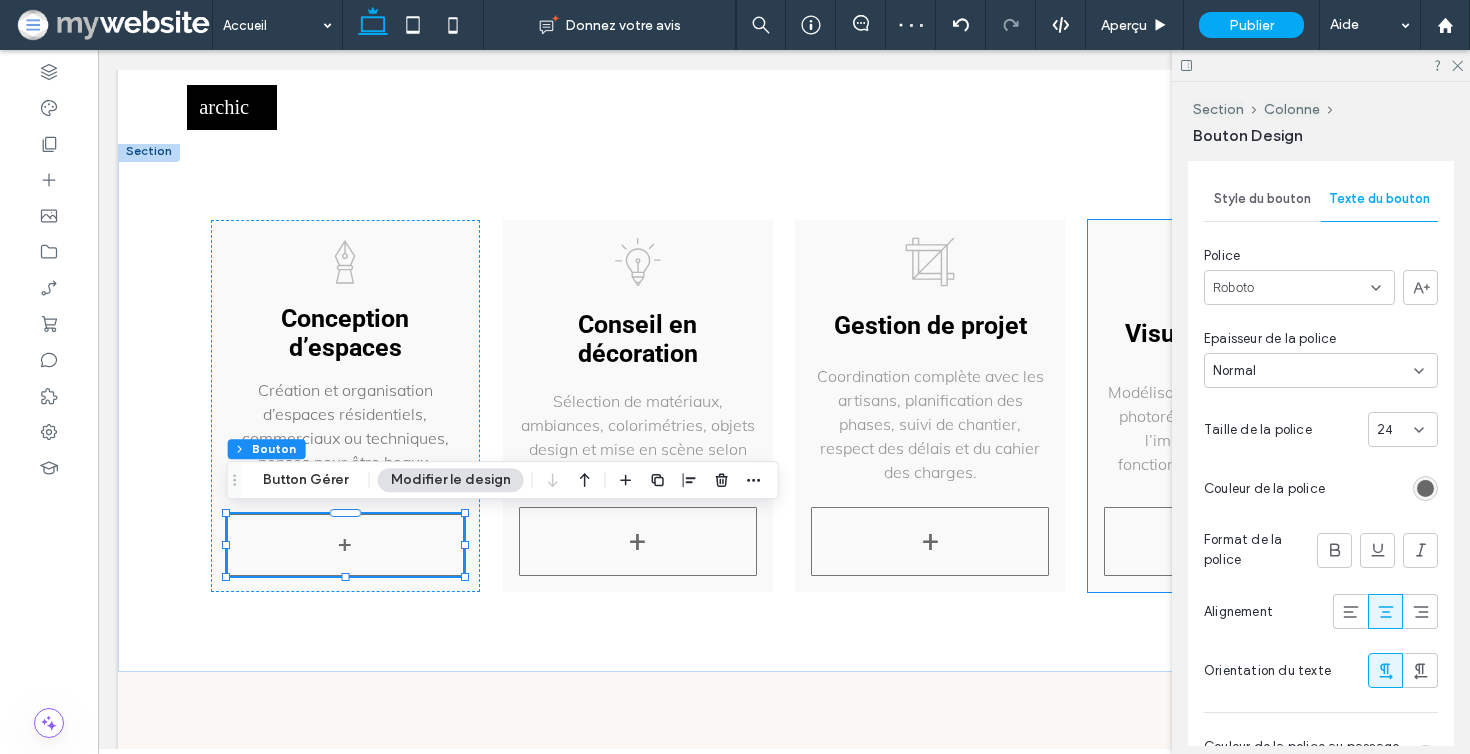 click on "Normal" at bounding box center [1321, 370] 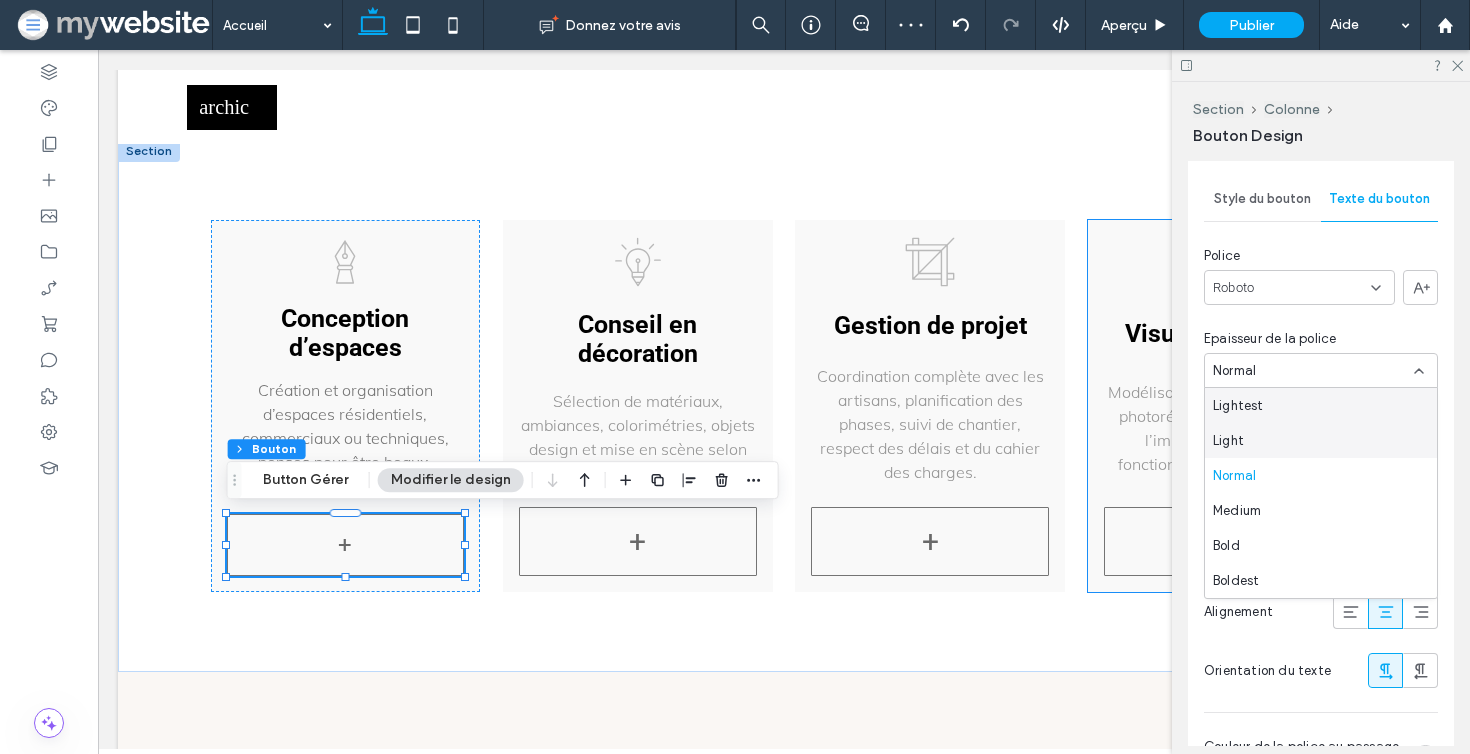 click on "Lightest" at bounding box center [1321, 405] 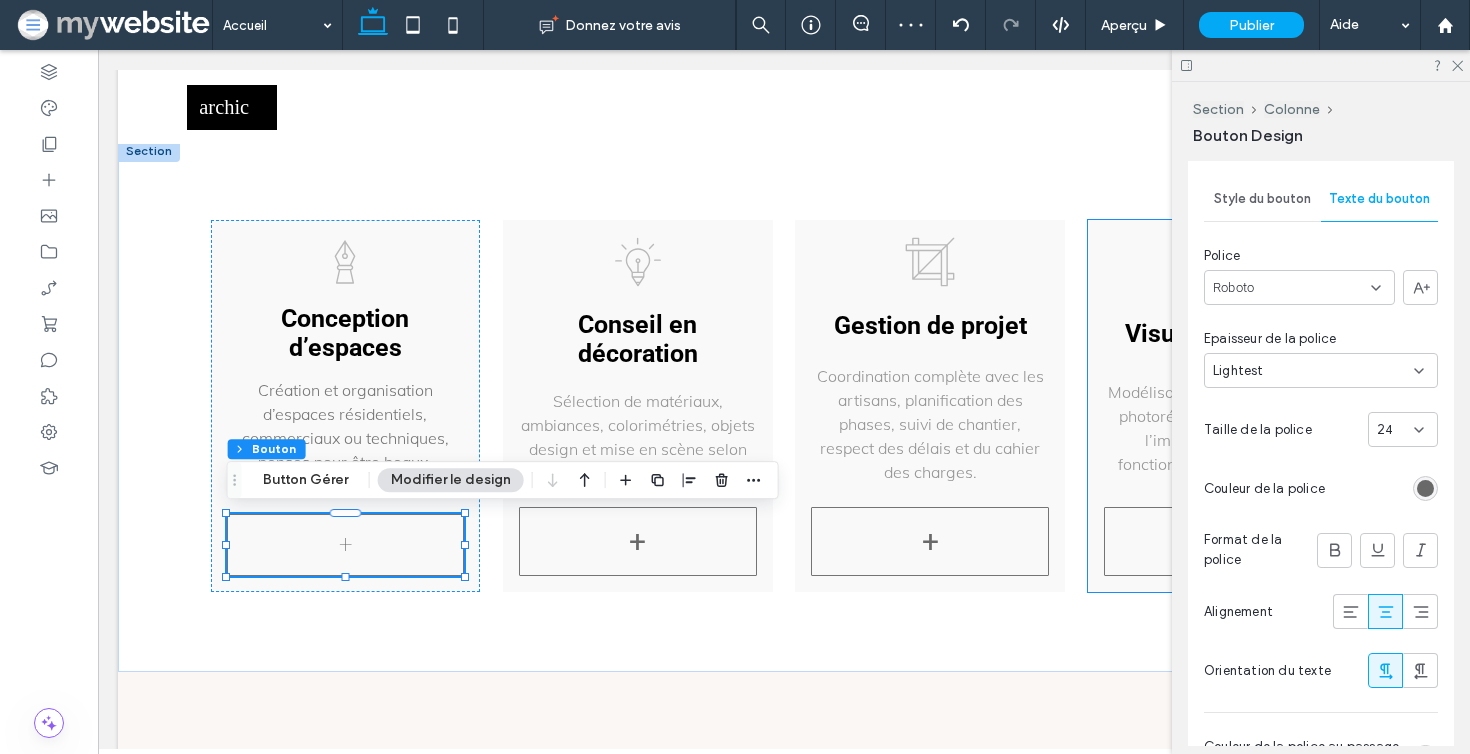 click on "Lightest" at bounding box center [1313, 371] 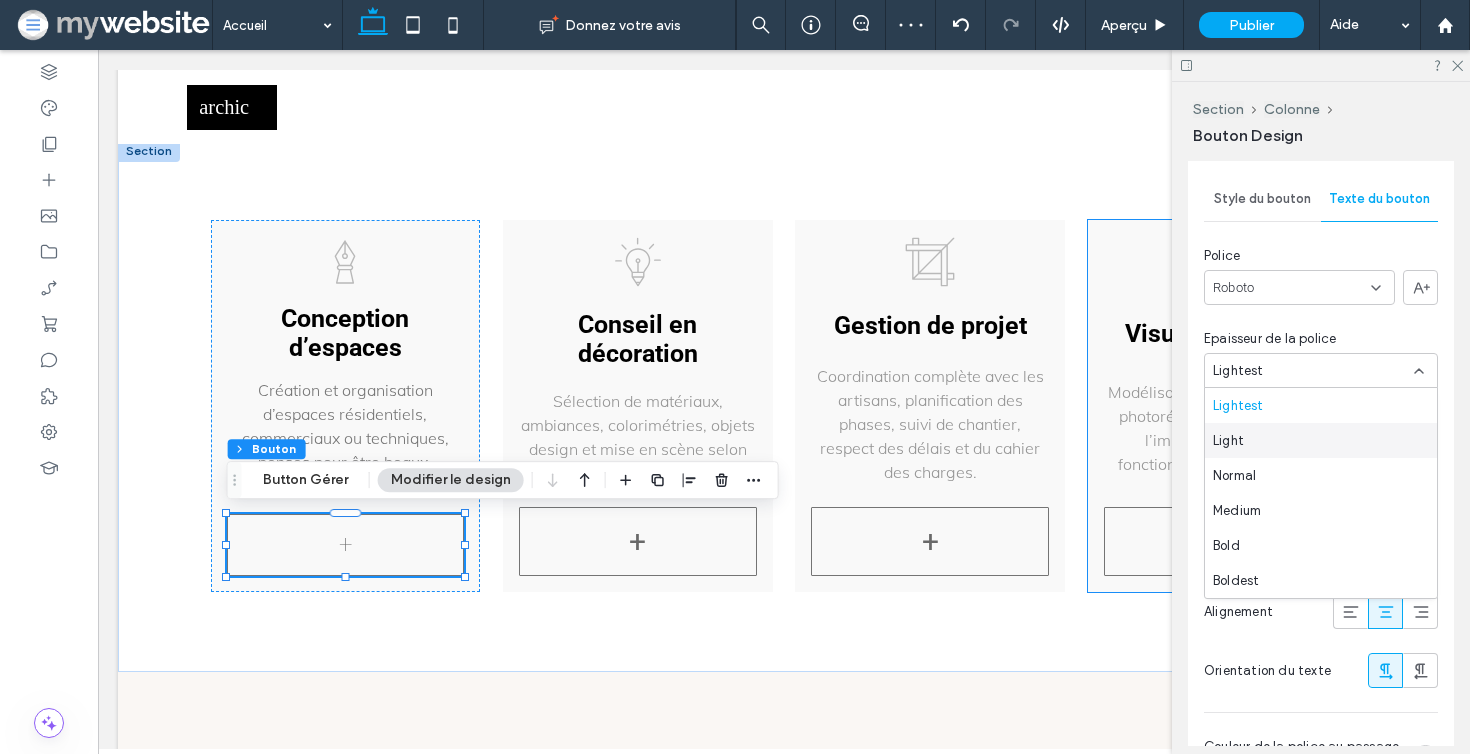 click on "Light" at bounding box center [1321, 440] 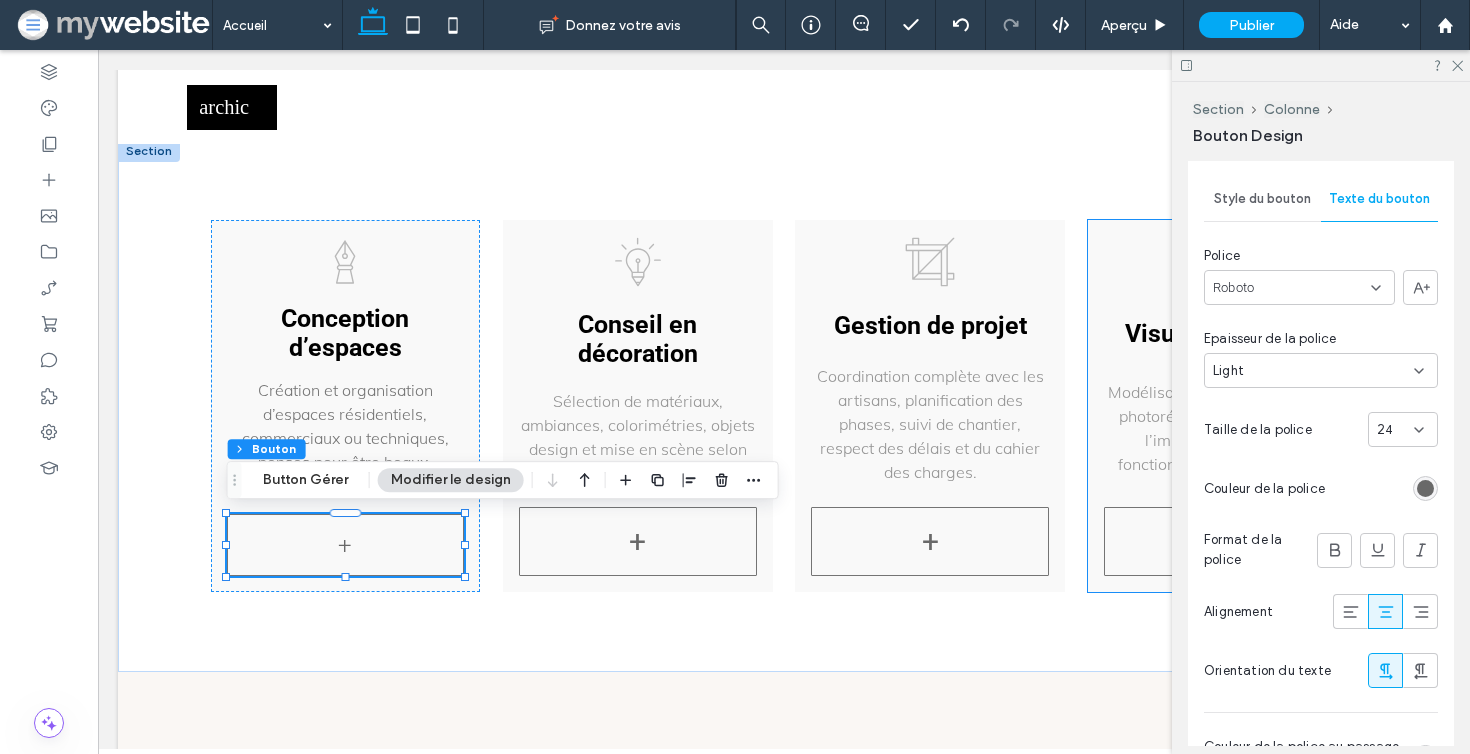 click at bounding box center [1321, 65] 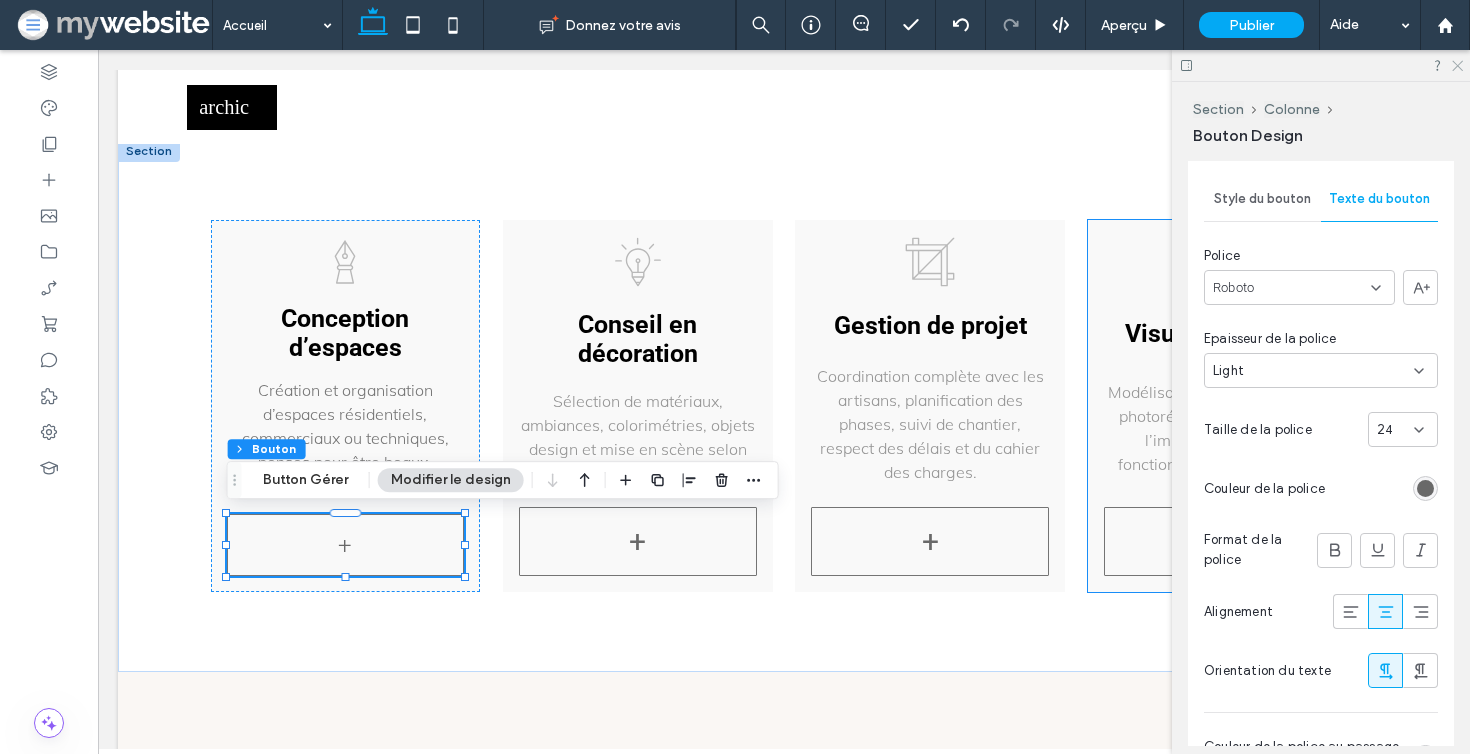 click 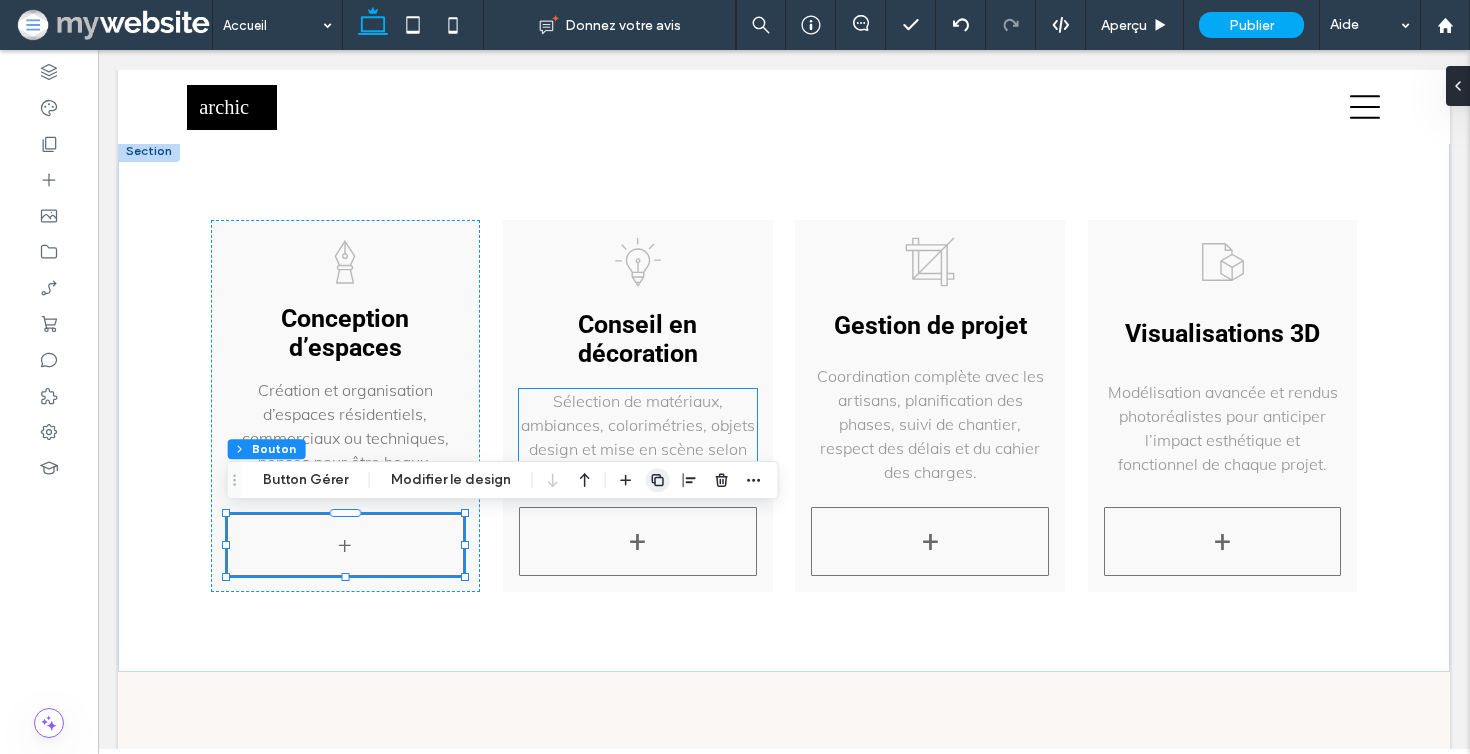 click 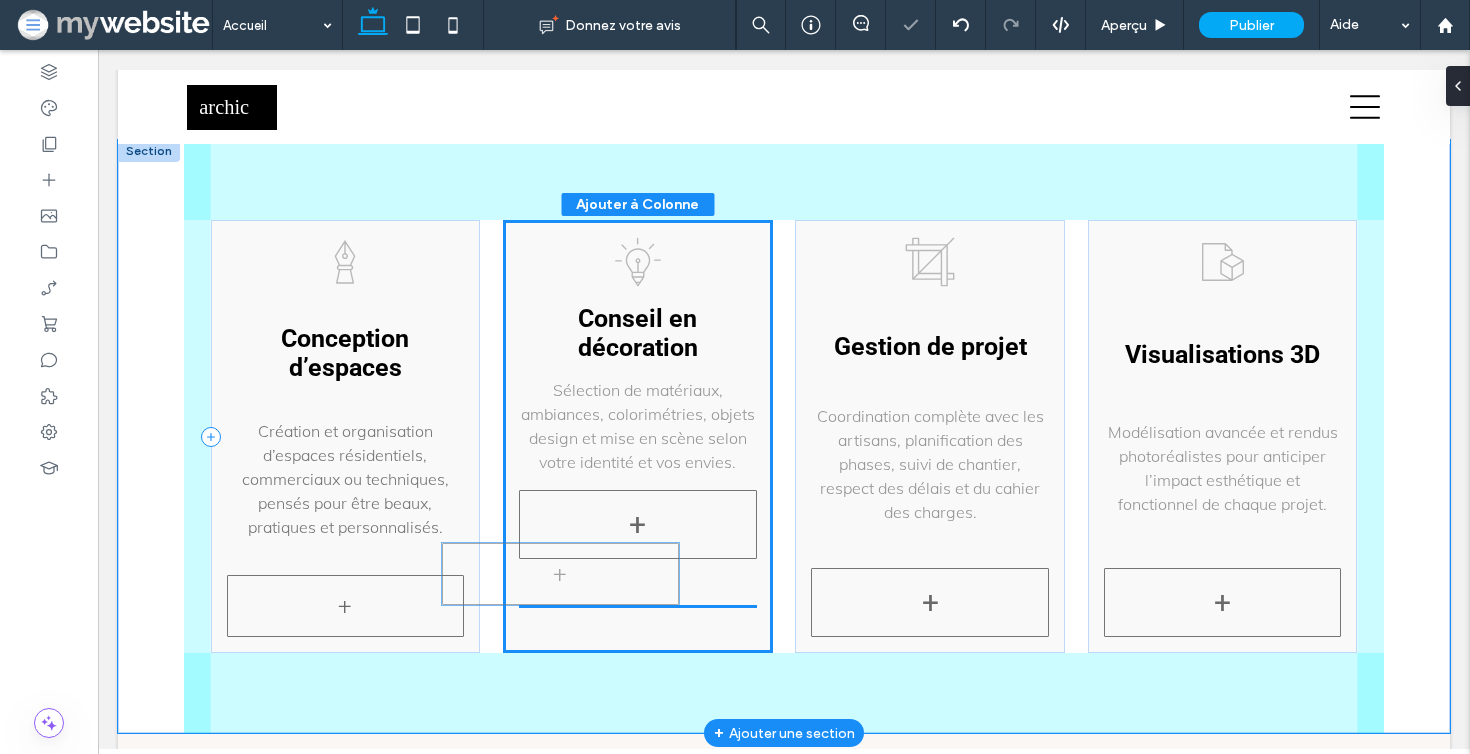 drag, startPoint x: 368, startPoint y: 616, endPoint x: 583, endPoint y: 568, distance: 220.29298 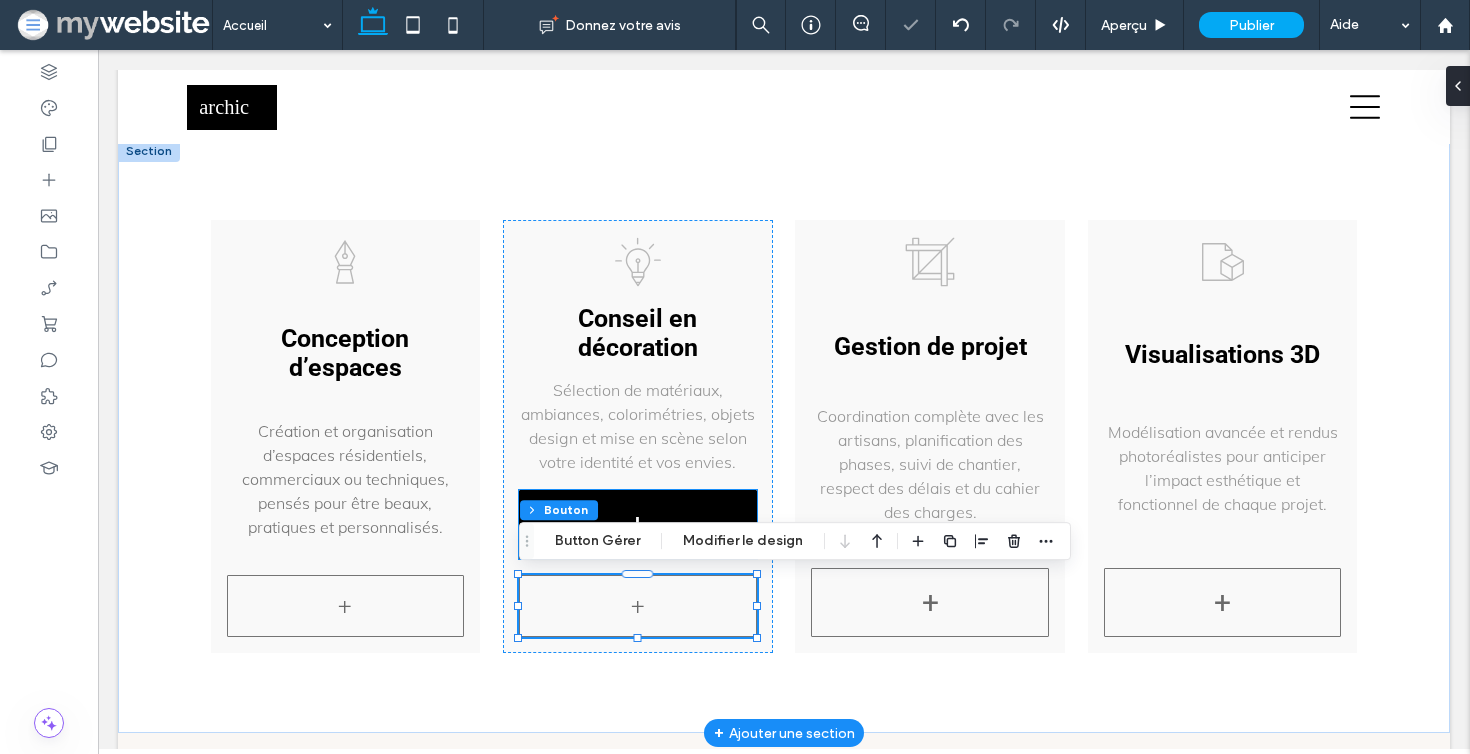 click on "+" at bounding box center (637, 524) 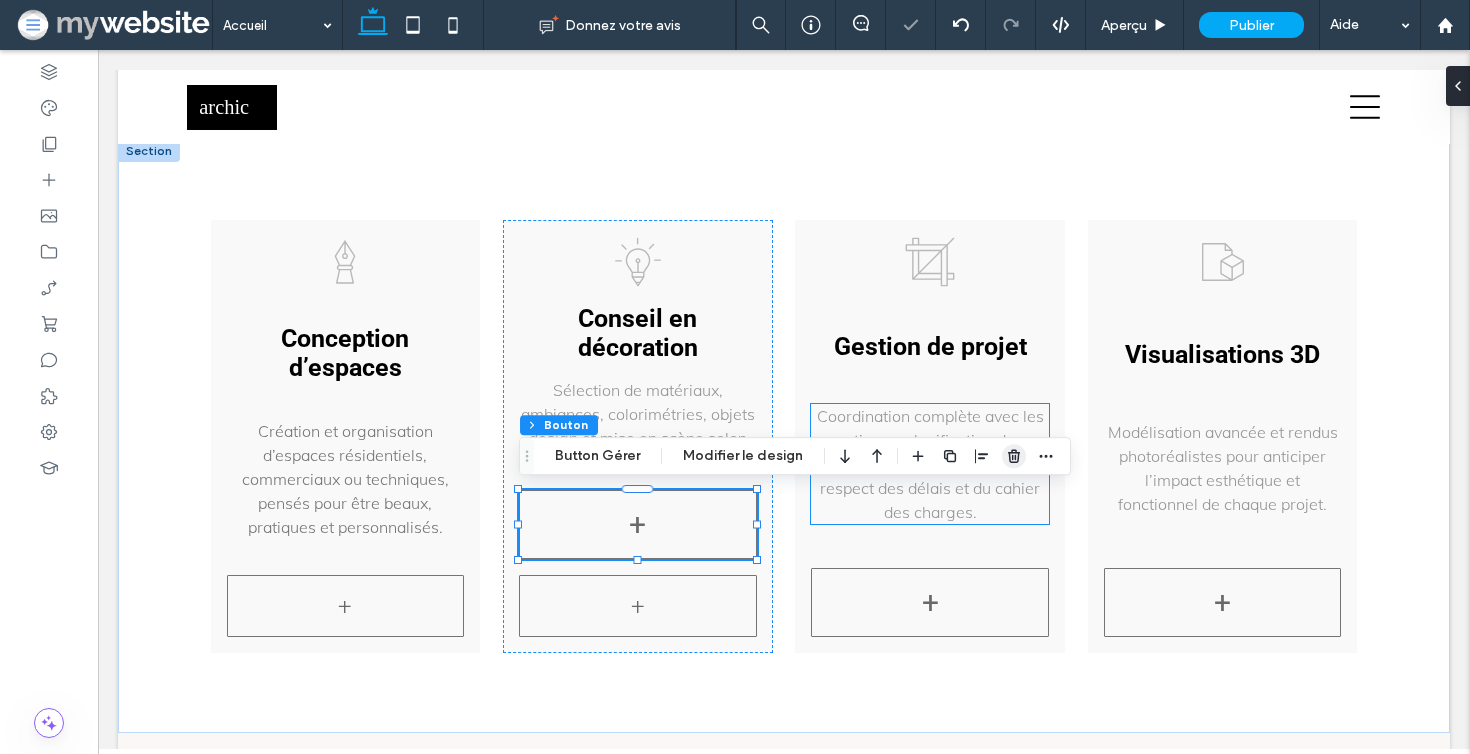 click 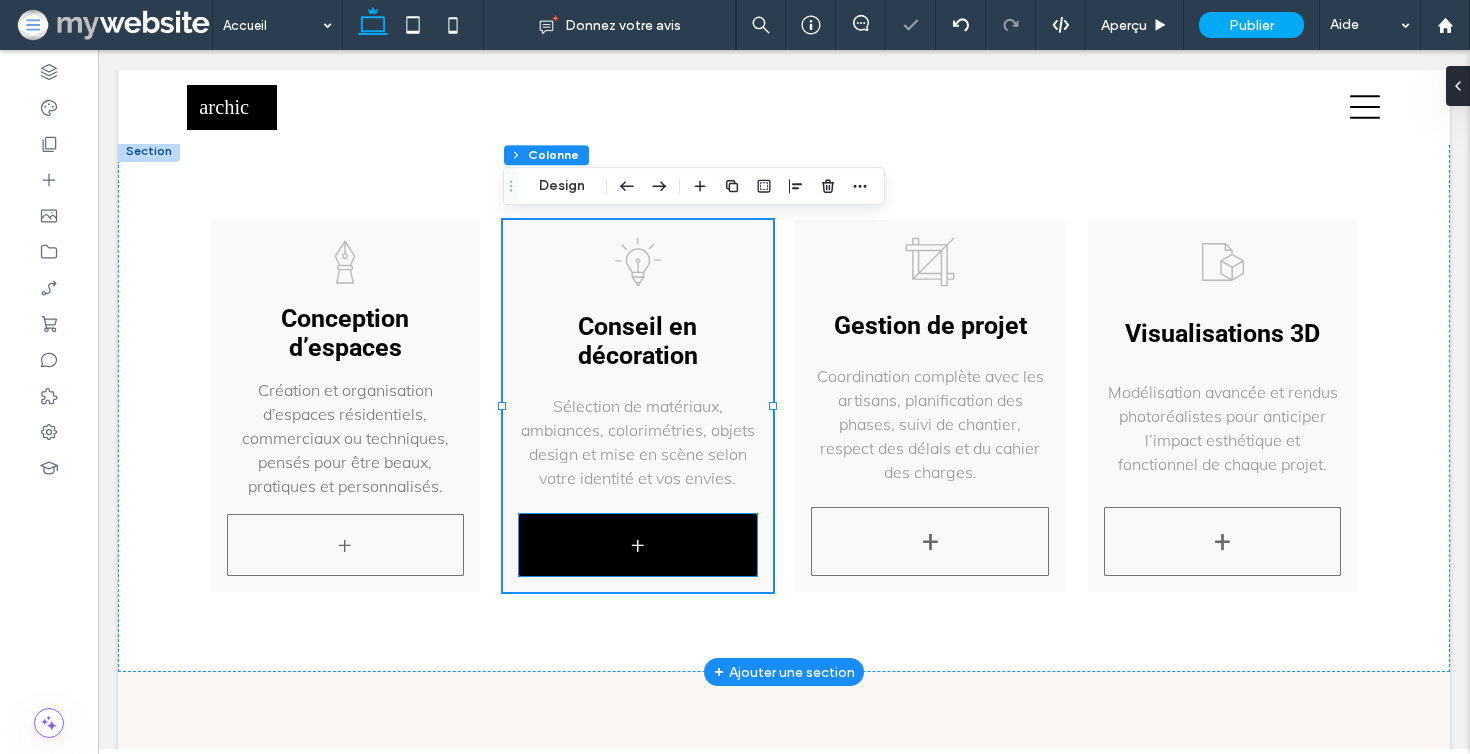 click on "+" at bounding box center [637, 545] 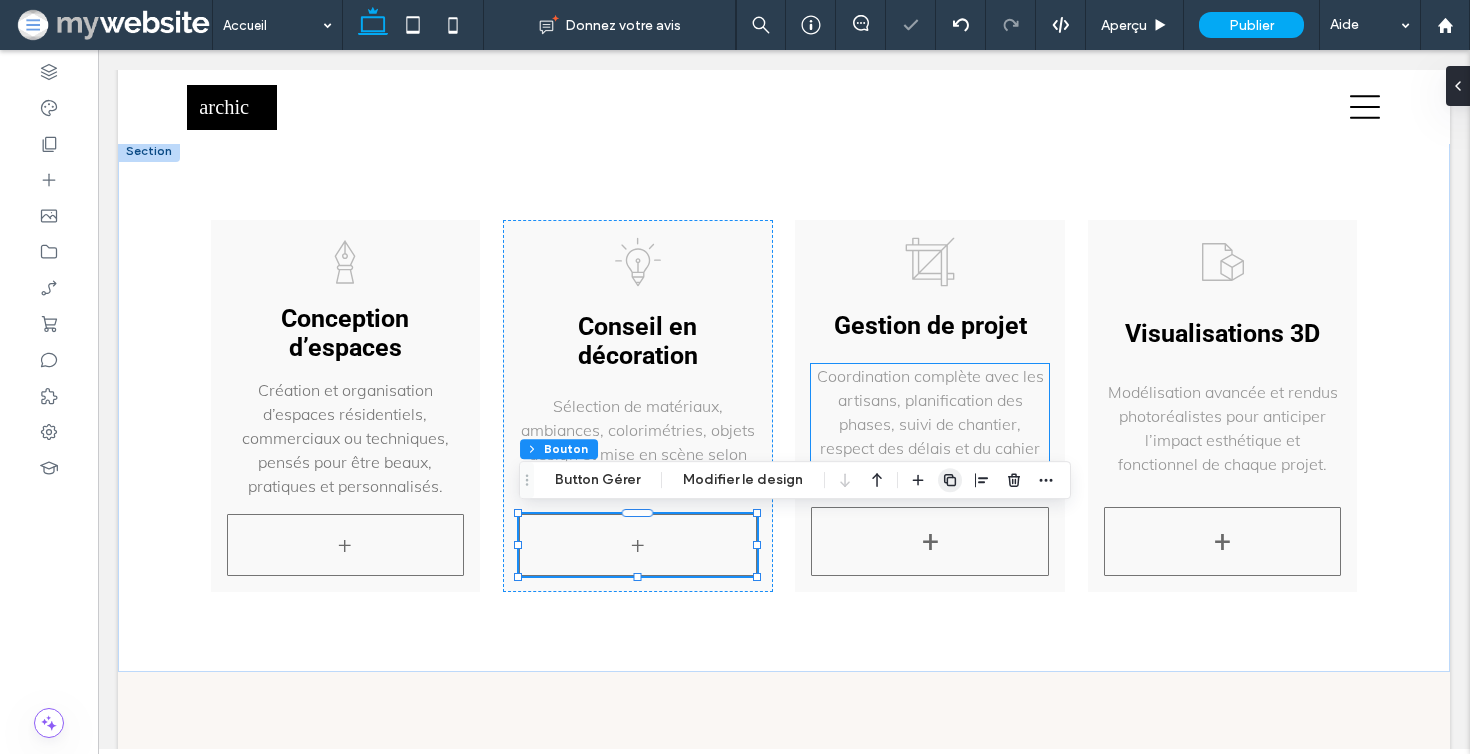 click 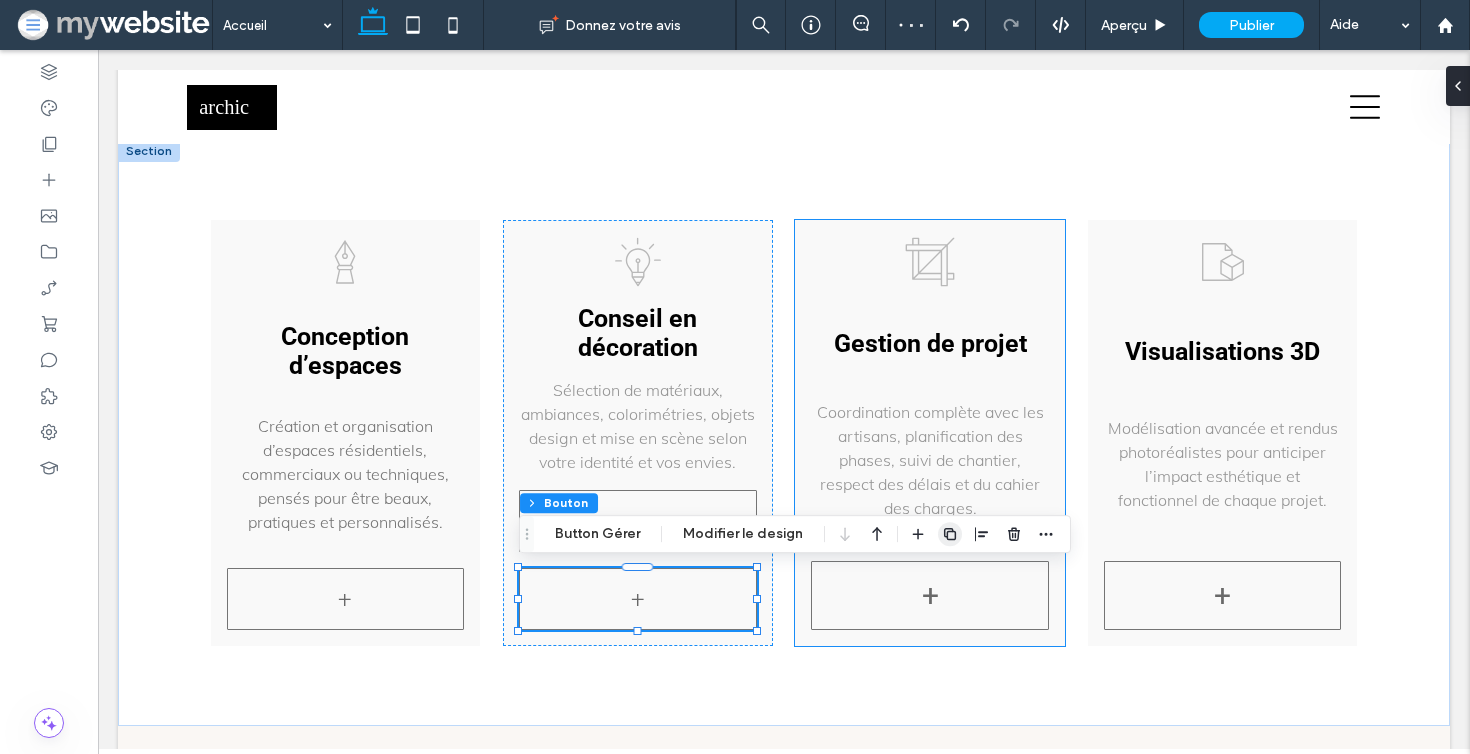 click 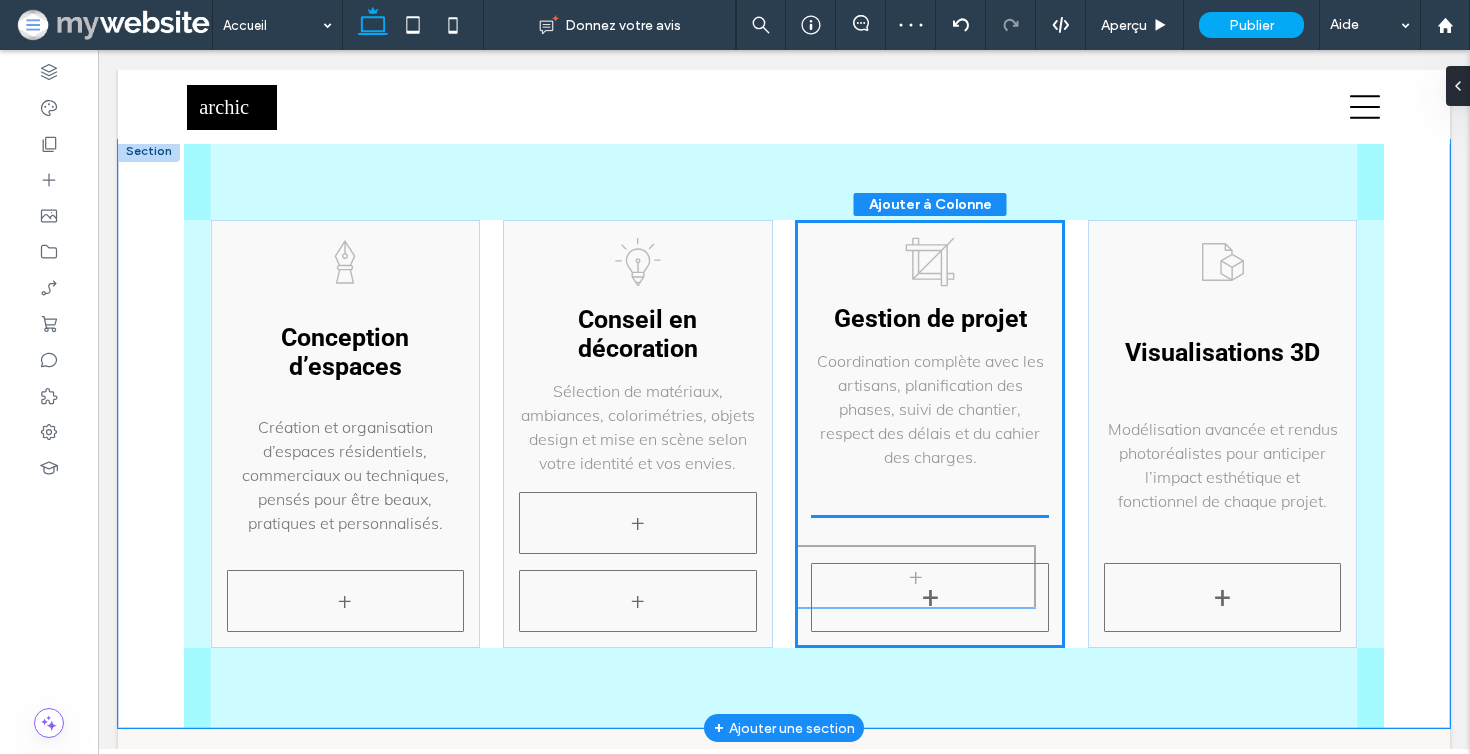 drag, startPoint x: 685, startPoint y: 581, endPoint x: 962, endPoint y: 558, distance: 277.95325 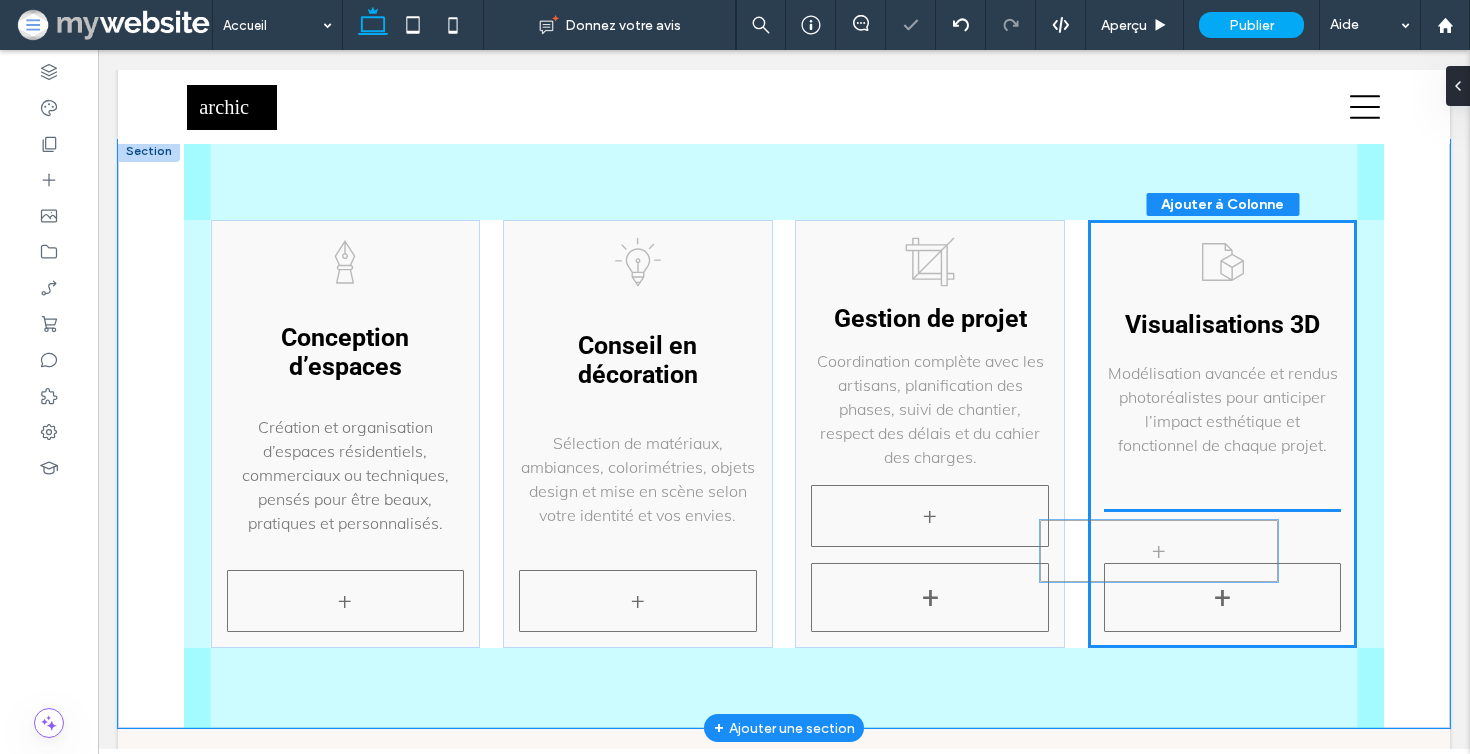 drag, startPoint x: 685, startPoint y: 601, endPoint x: 1206, endPoint y: 555, distance: 523.0268 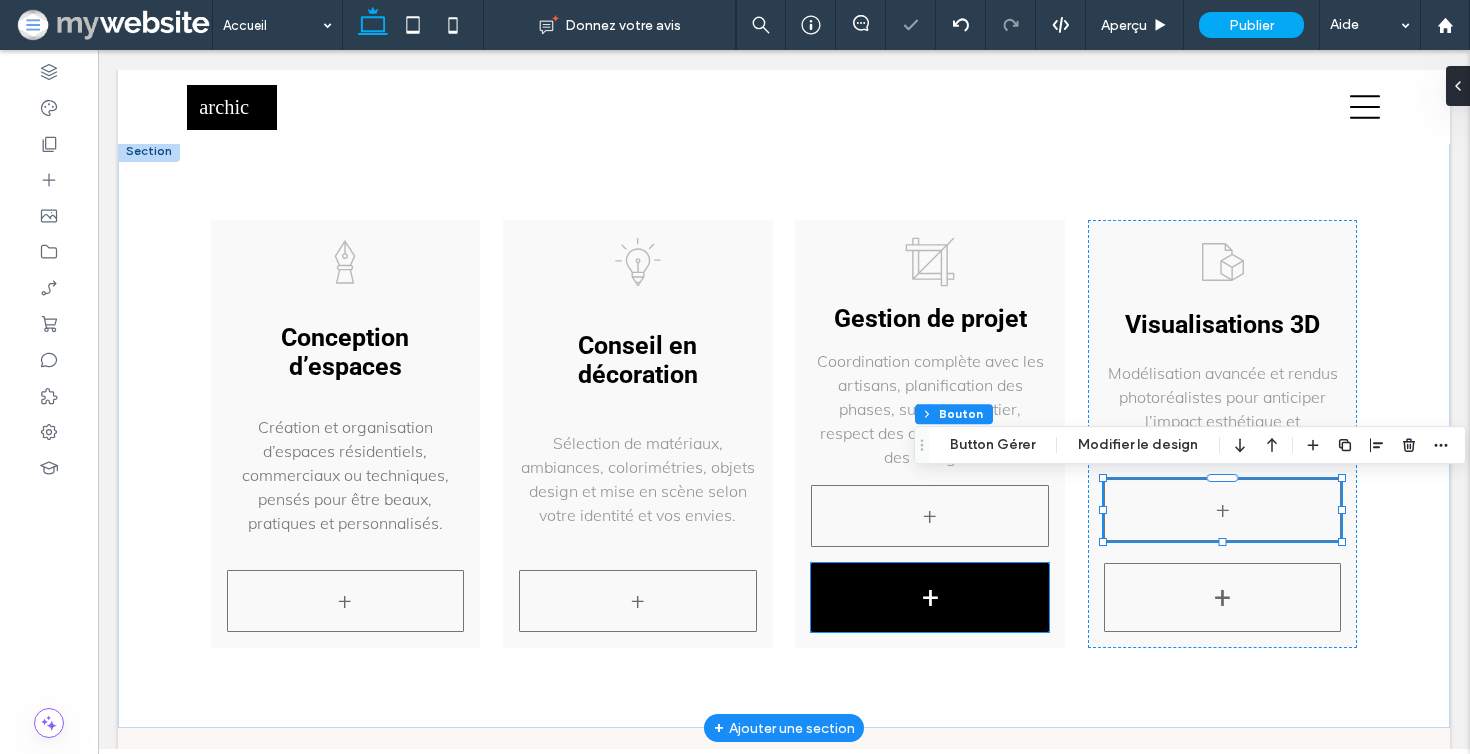 click on "+" at bounding box center [929, 597] 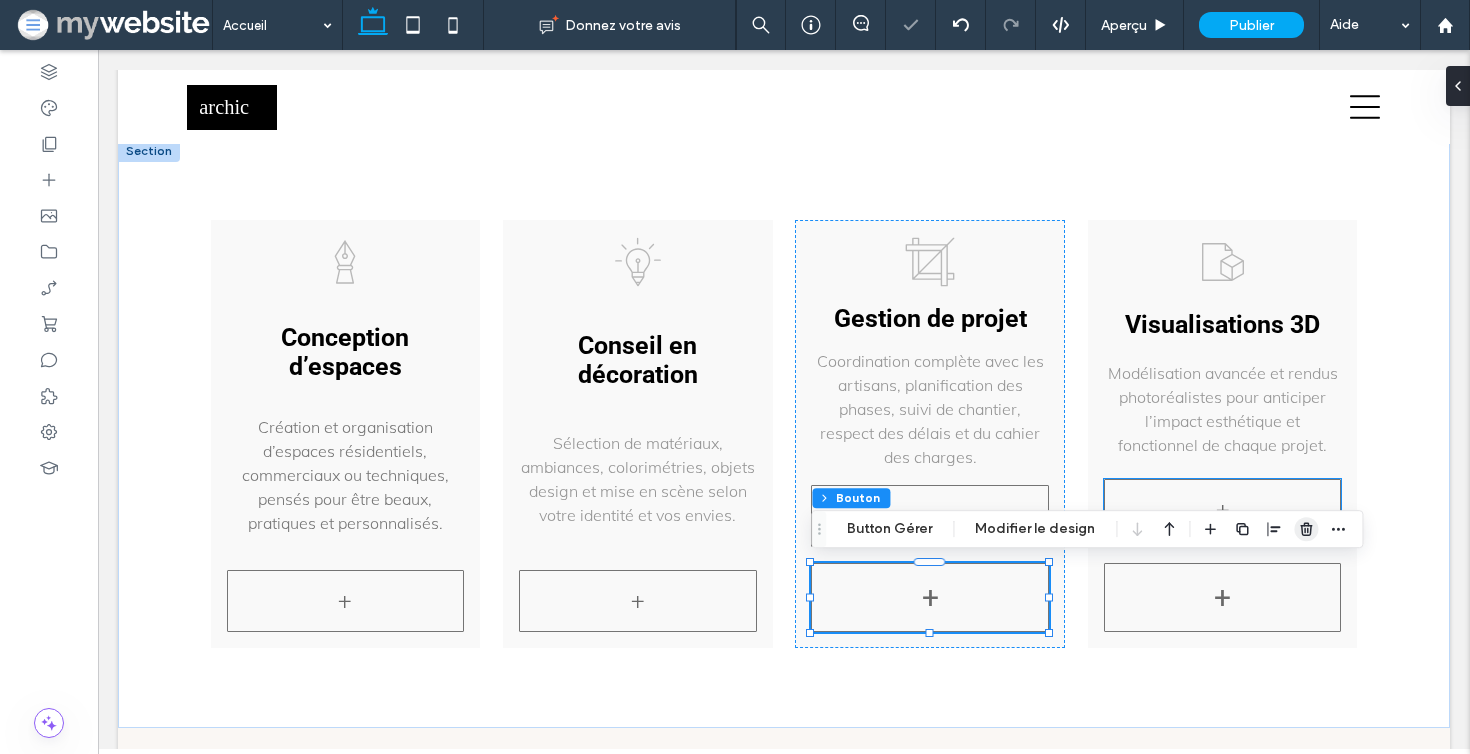 click 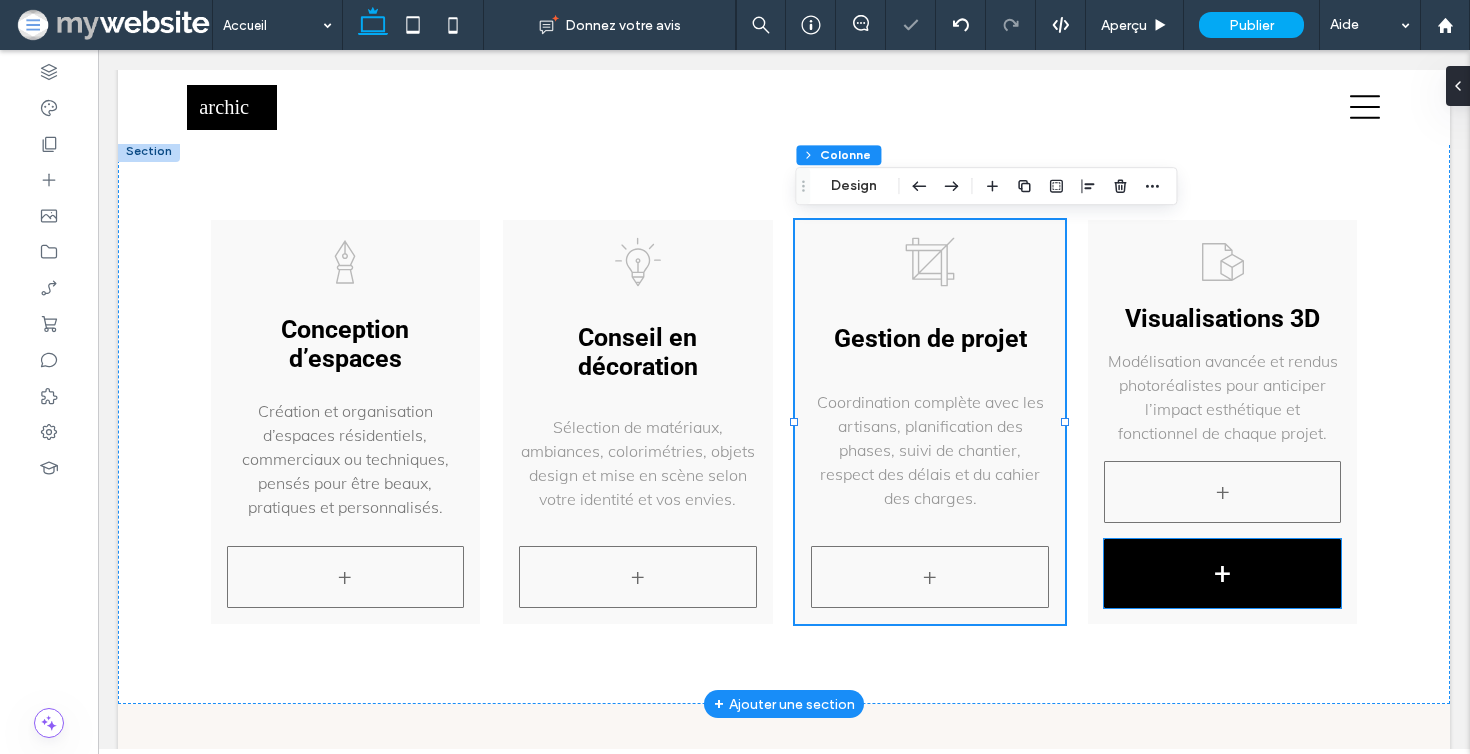 click on "+" at bounding box center (1222, 573) 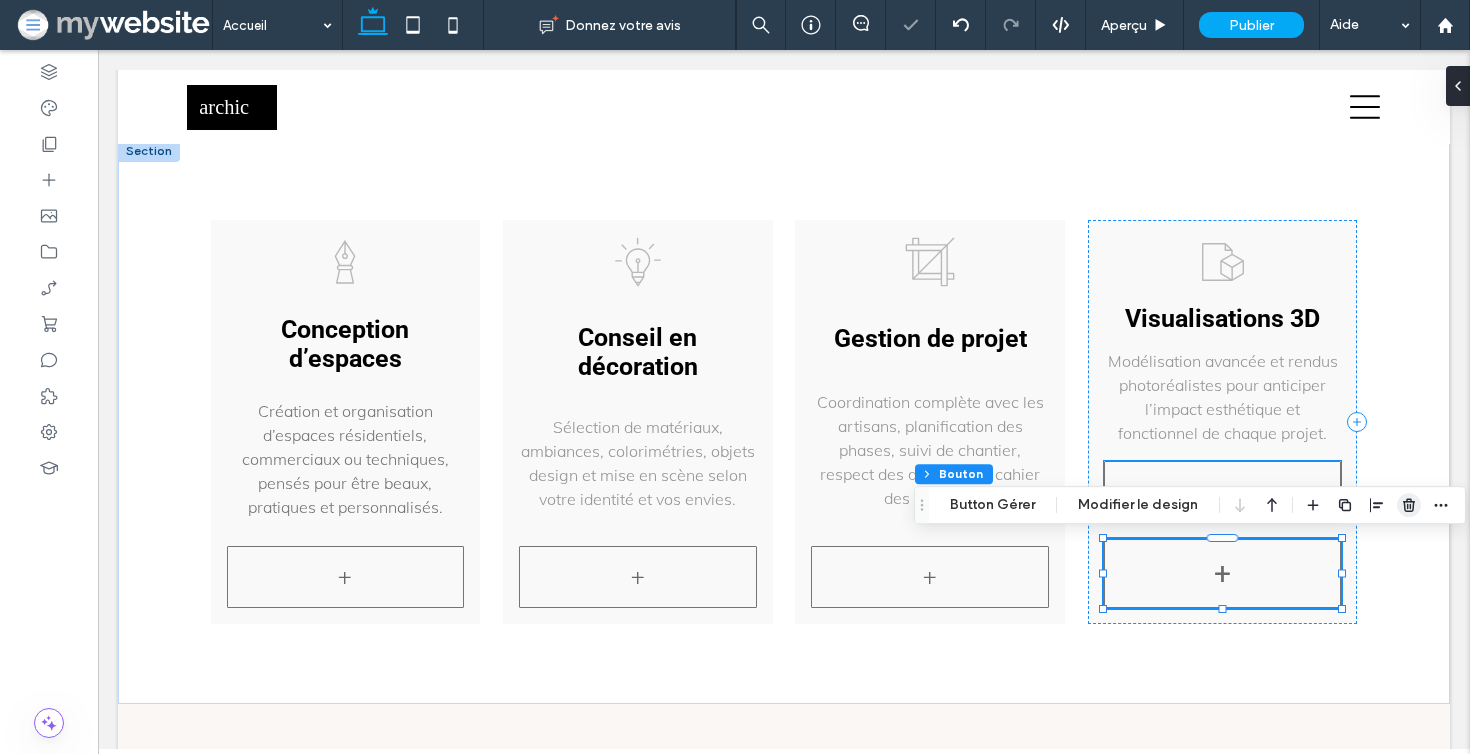 click at bounding box center (1409, 505) 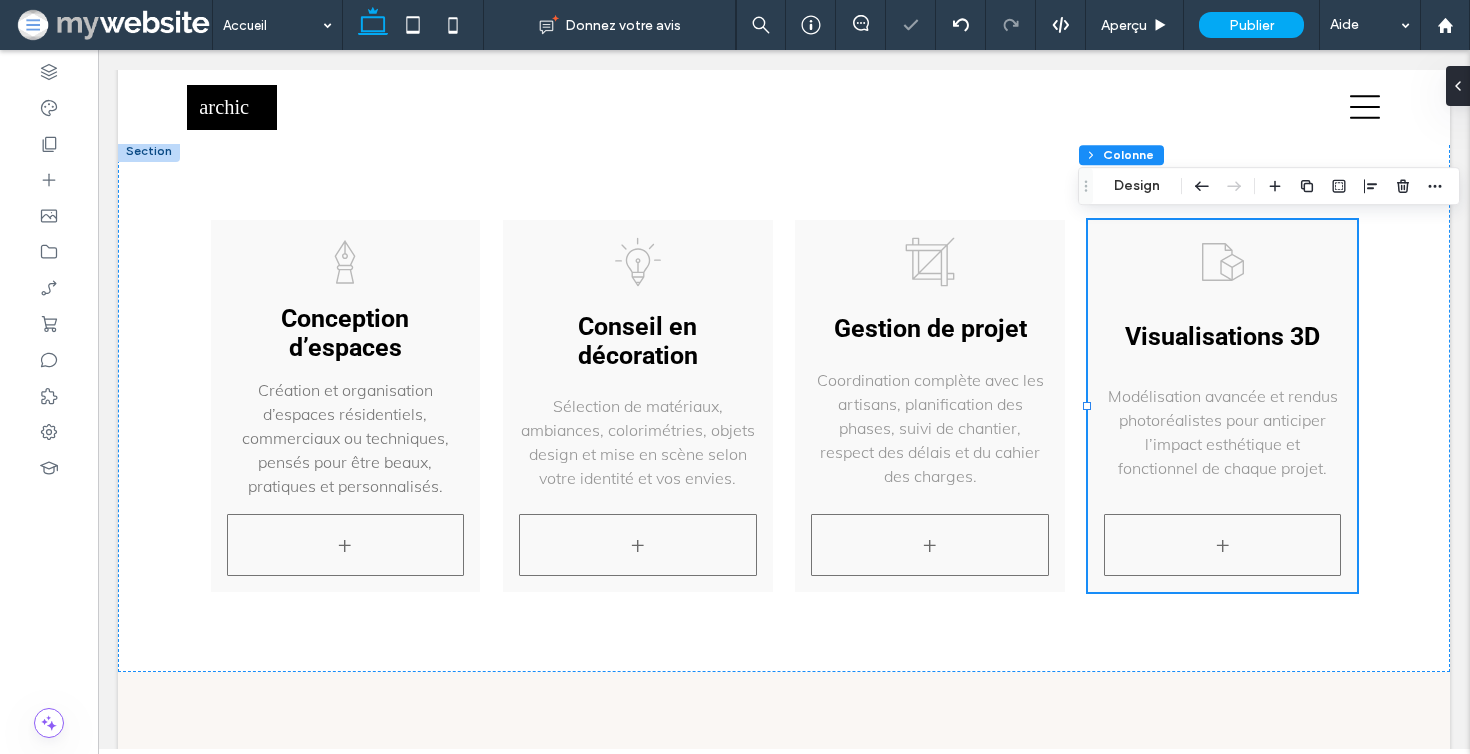 click on "Section
En-tête de base
Section
Accueil
LE STUDIO
PROJETS
Résidentiel
Actualités
Tarifs/Devis
FAQ
Contact
Résidentiel
Bouton
Public
Bouton
Urbain
Bouton
Hôtels
Bouton
Afficher davantage
Section
555-555-5555
mymail@mailservice.com
Section
Menu
L'Univers de la Simplexité" at bounding box center (784, 303) 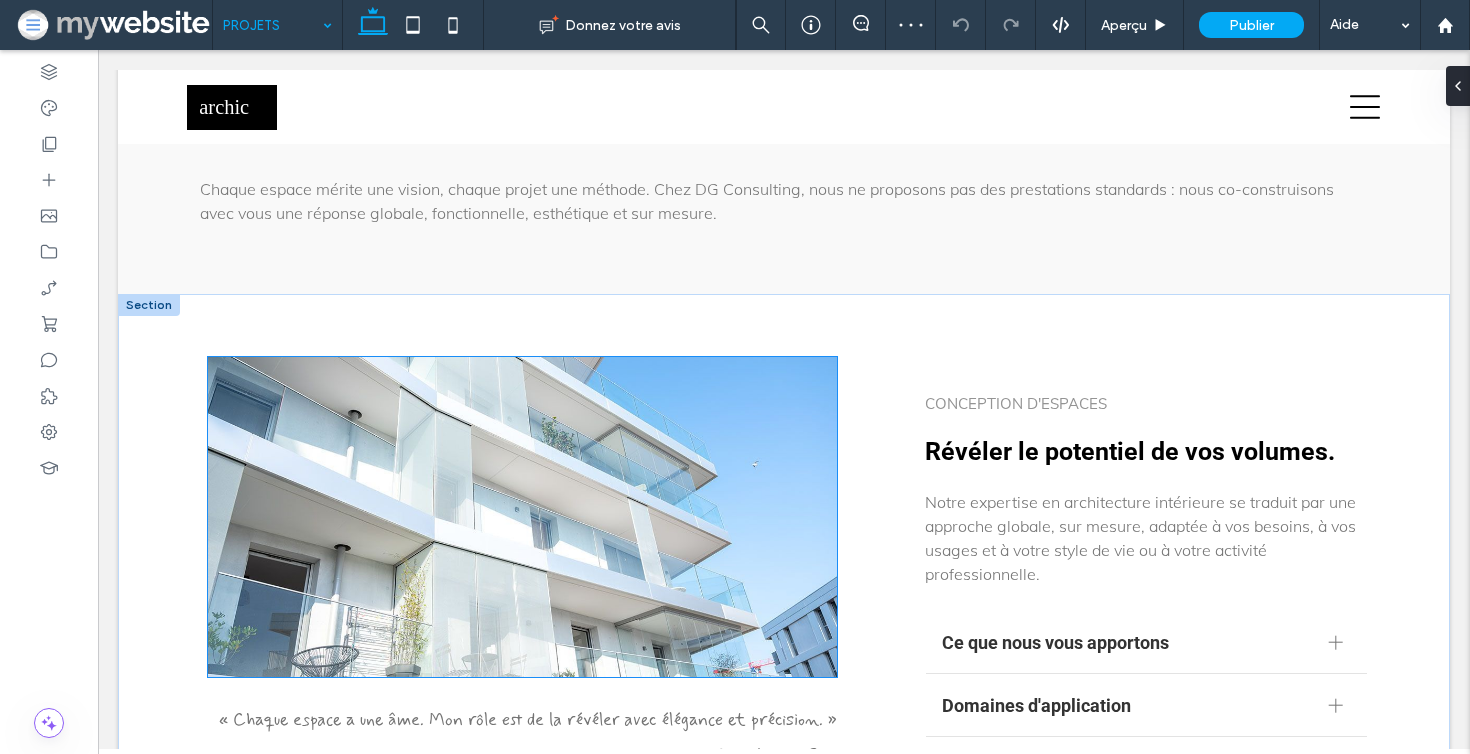 scroll, scrollTop: 234, scrollLeft: 0, axis: vertical 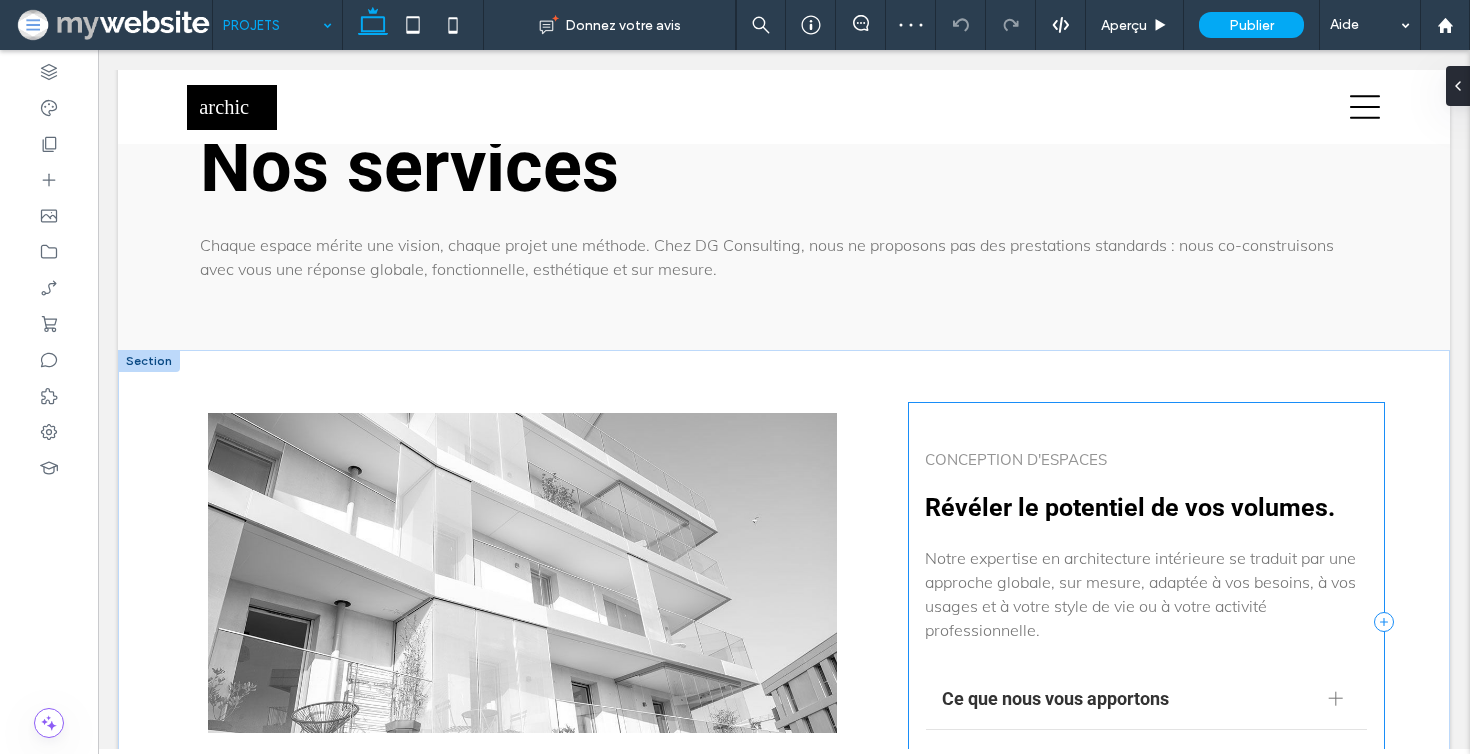 click on "CONCEPTION D'ESPACES
Révéler le potentiel de vos volumes.
Notre expertise en architecture intérieure se traduit par une approche globale, sur mesure, adaptée à vos besoins, à vos usages et à votre style de vie ou à votre activité professionnelle.
Ce que nous vous apportons Étude du lieu (environnement, circulation, volumes, lumière) Analyse des contraintes techniques et structurelles Propositions créatives intégrées (plans, zoning, agencement) Optimisation spatiale et ergonomique Mise en cohérence esthétique, pratique et émotionnelle Domaines d'application Résidences principales ou secondaires Commerces, métiers de bouche, boutiques, espaces d’accueil Espaces hybrides : bureaux, showrooms, lieux événementiels Title or Question Describe the item or answer the question so that site visitors who are interested get more information. You can emphasize this text with bullets, italics or bold, and add links. Button Button" at bounding box center (1146, 622) 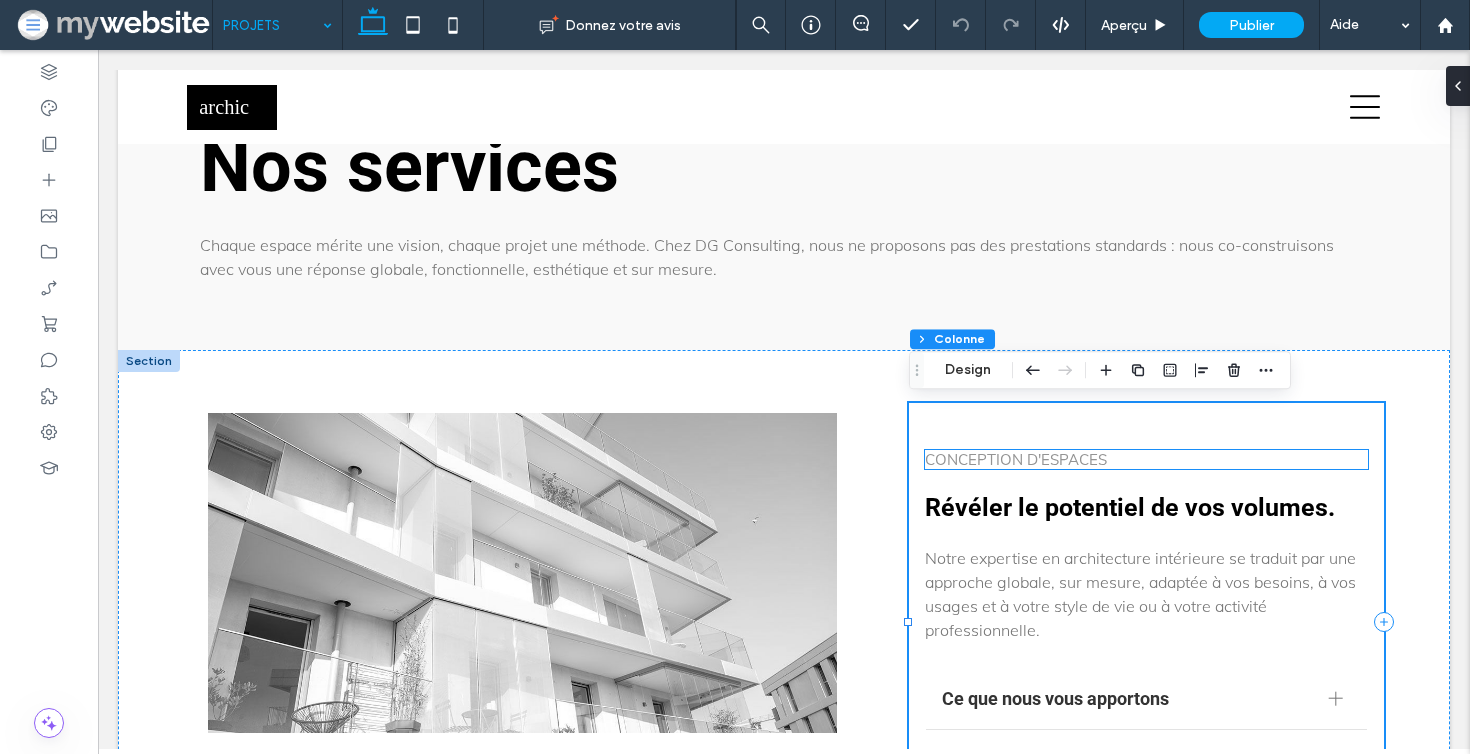 click on "CONCEPTION D'ESPACES" at bounding box center [1016, 459] 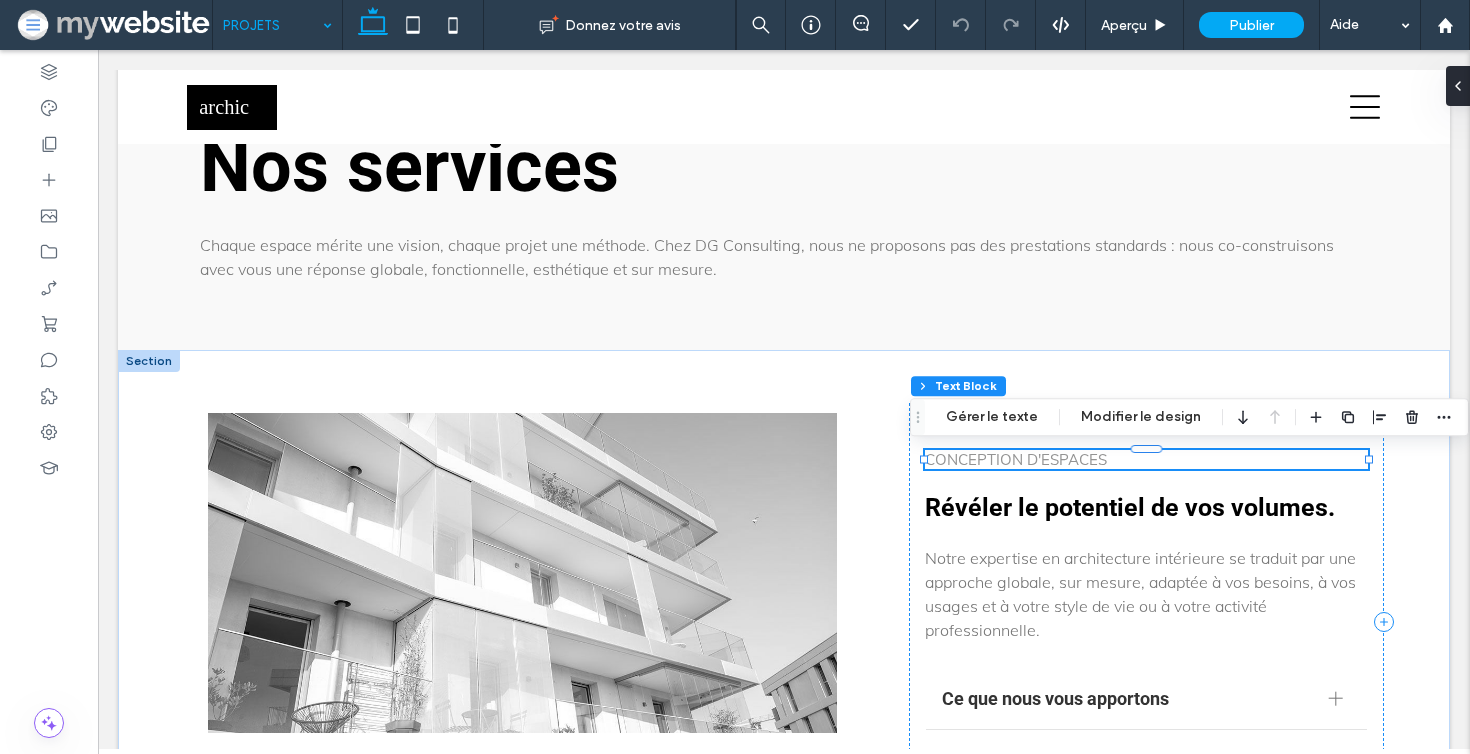 click on "CONCEPTION D'ESPACES" at bounding box center (1016, 459) 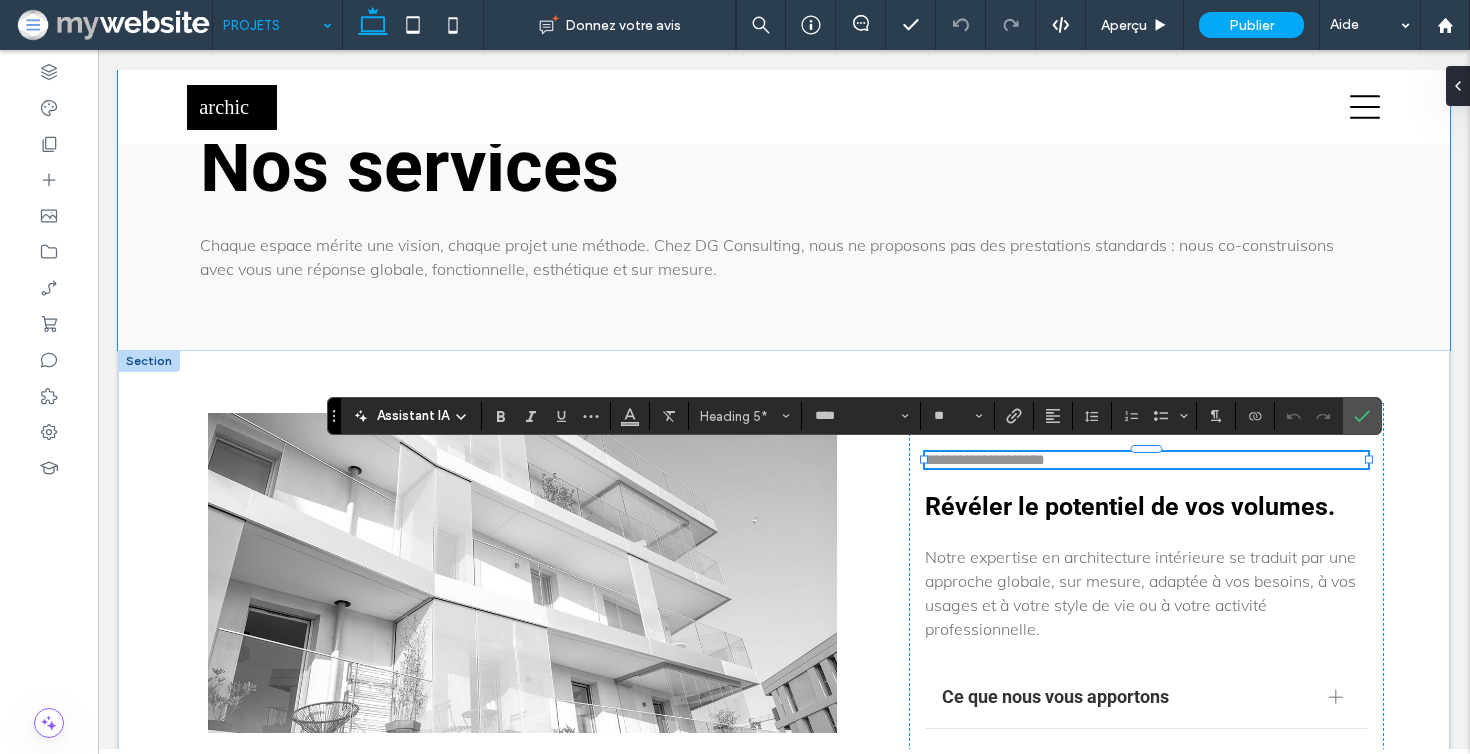 click on "**********" at bounding box center (784, 622) 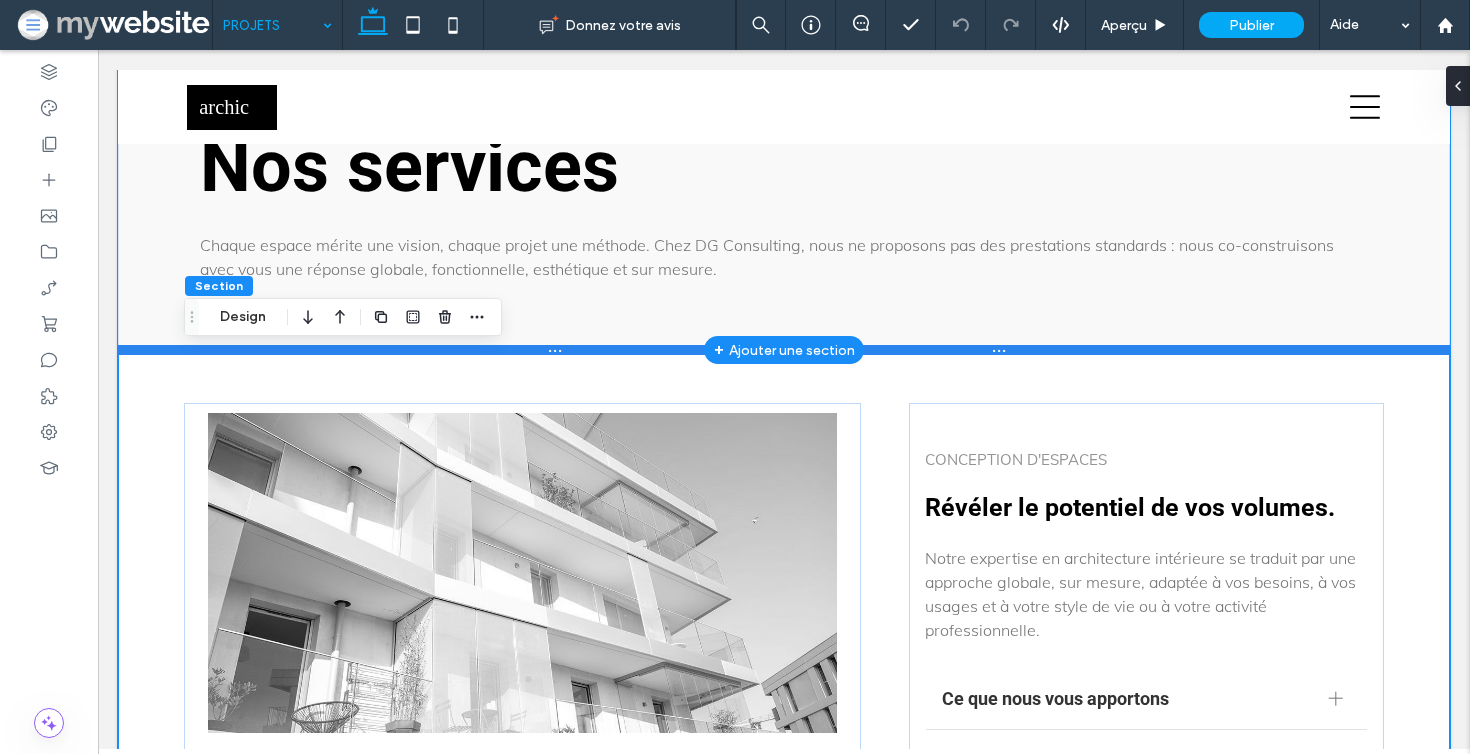 click at bounding box center (784, 350) 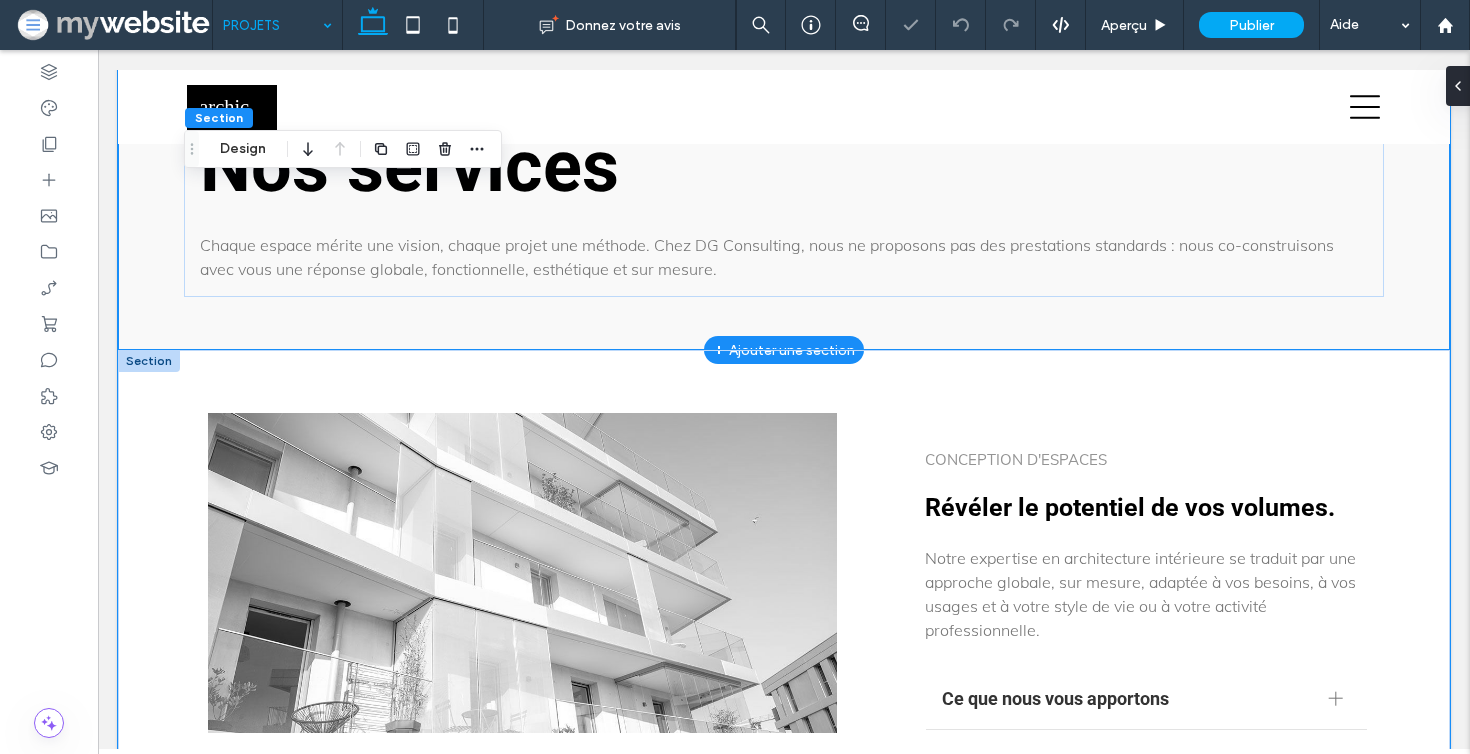 click at bounding box center (149, 361) 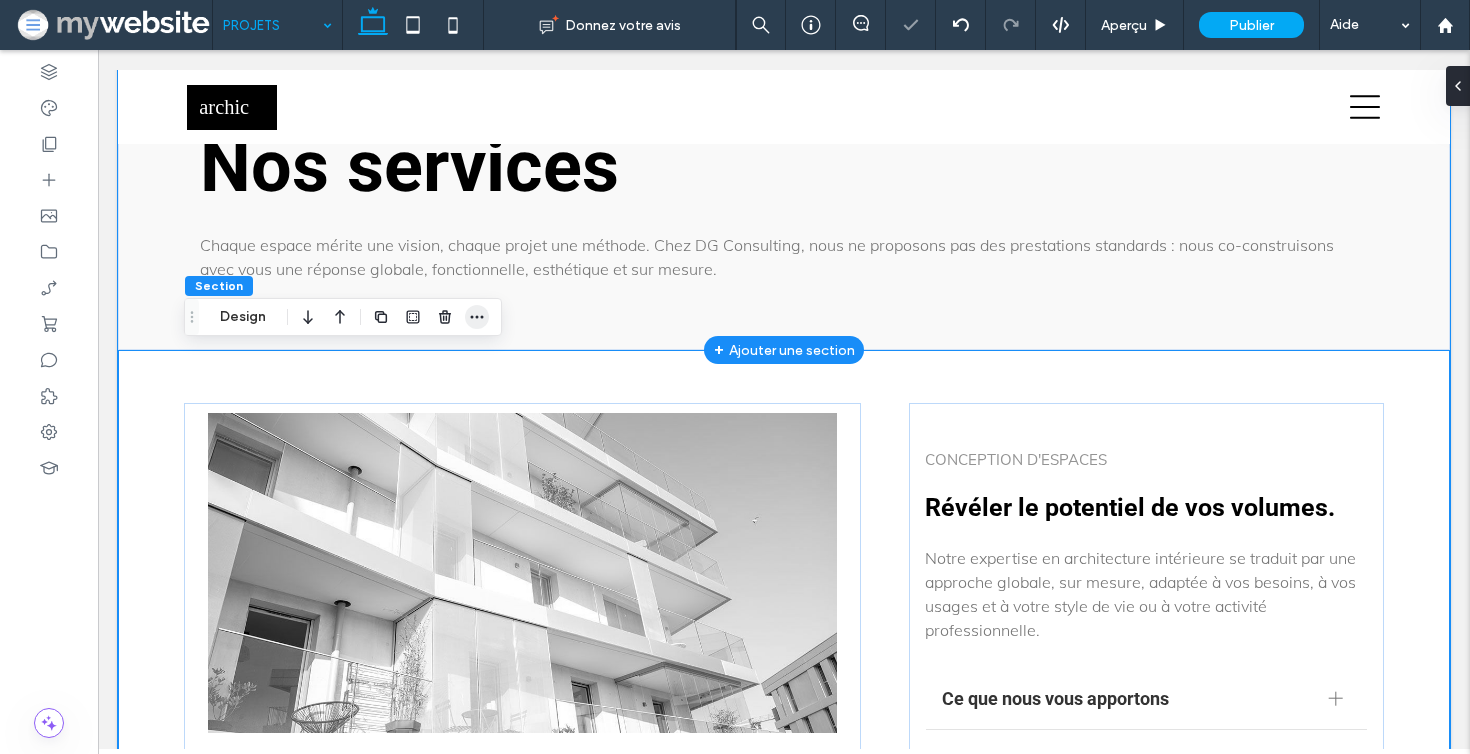 click 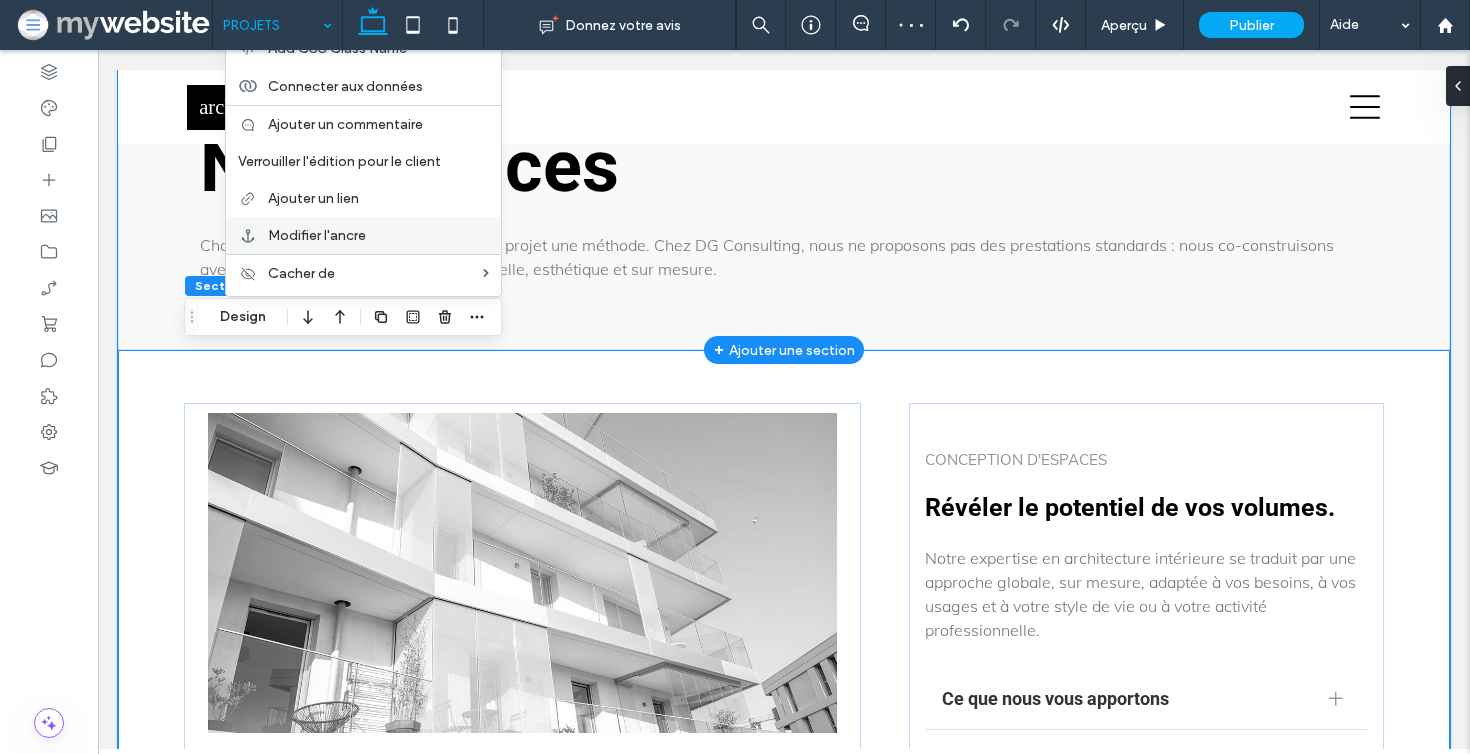 click on "Modifier l'ancre" at bounding box center (317, 235) 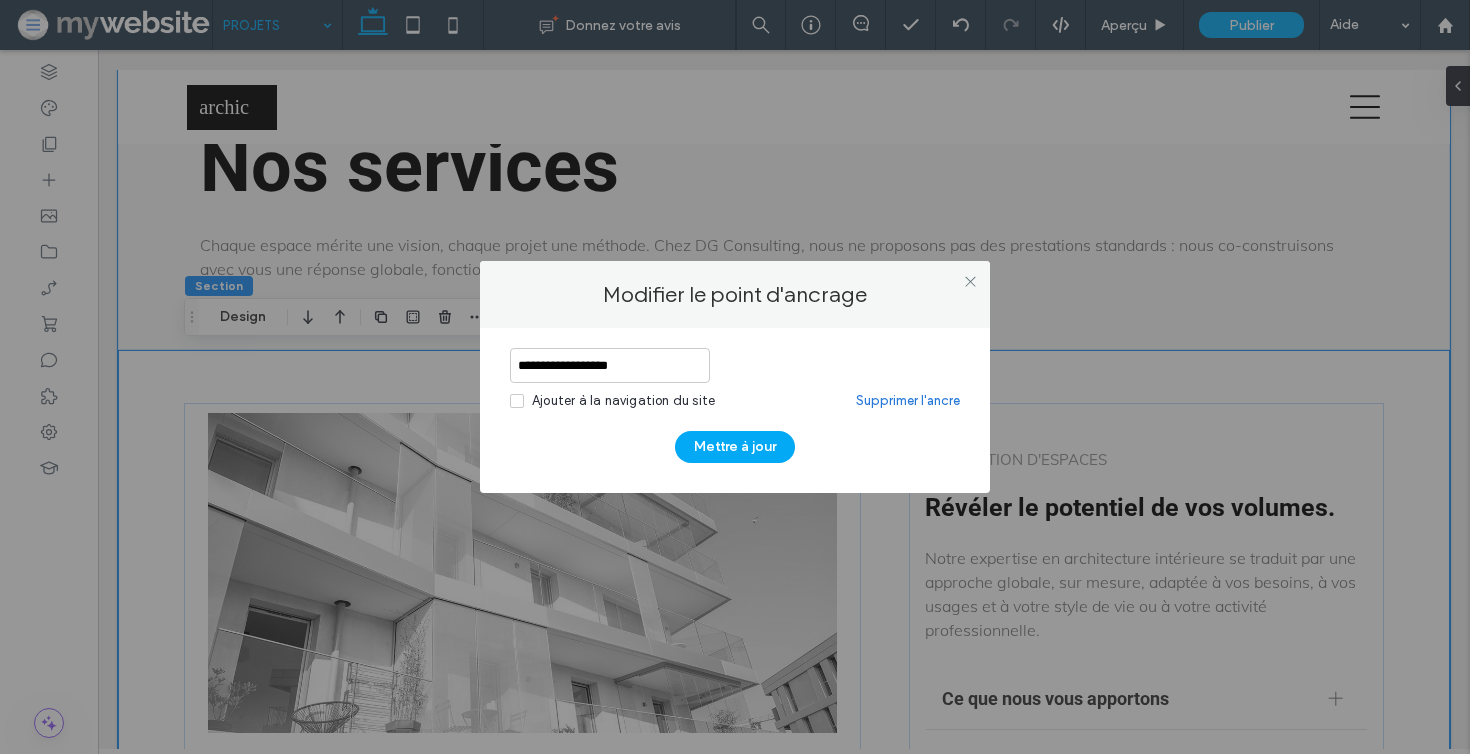 click on "**********" at bounding box center (610, 365) 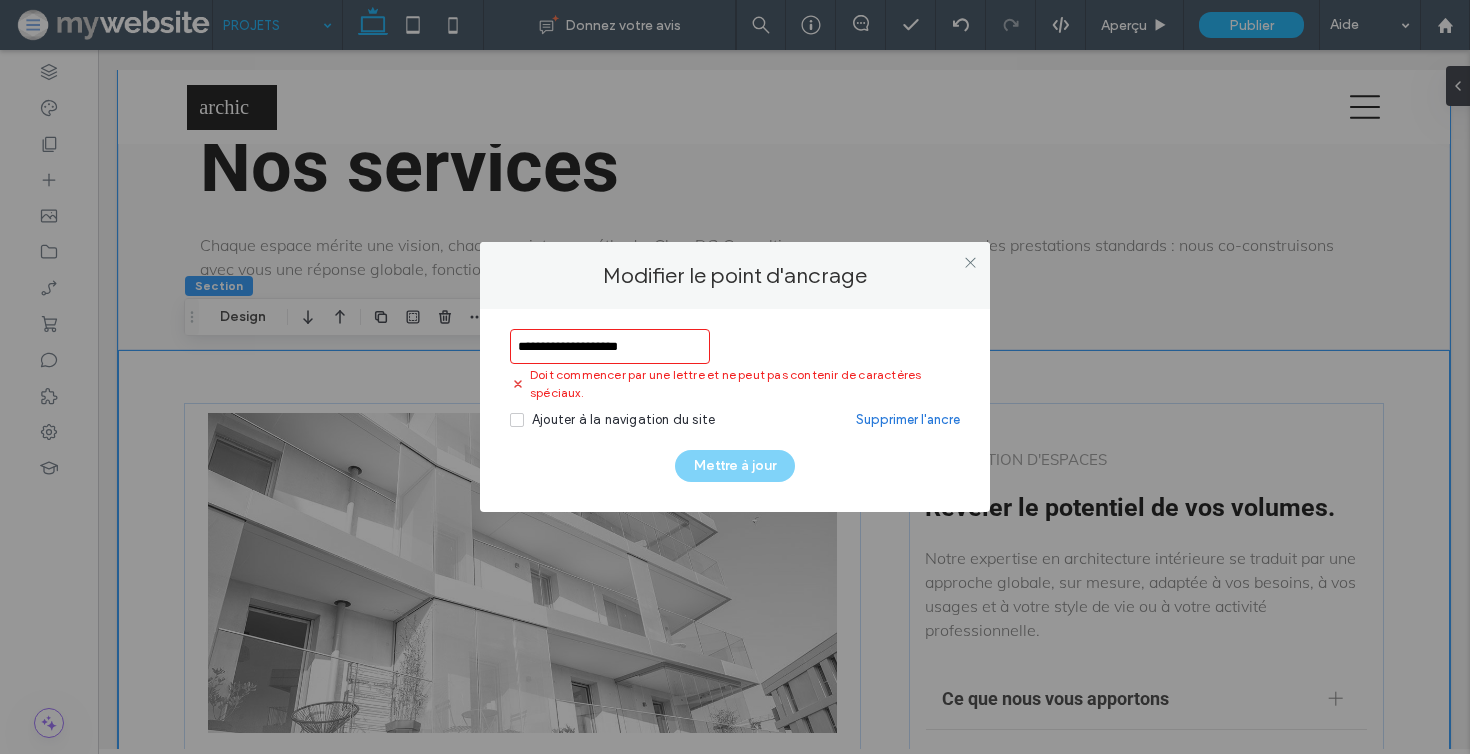 click on "**********" at bounding box center [610, 346] 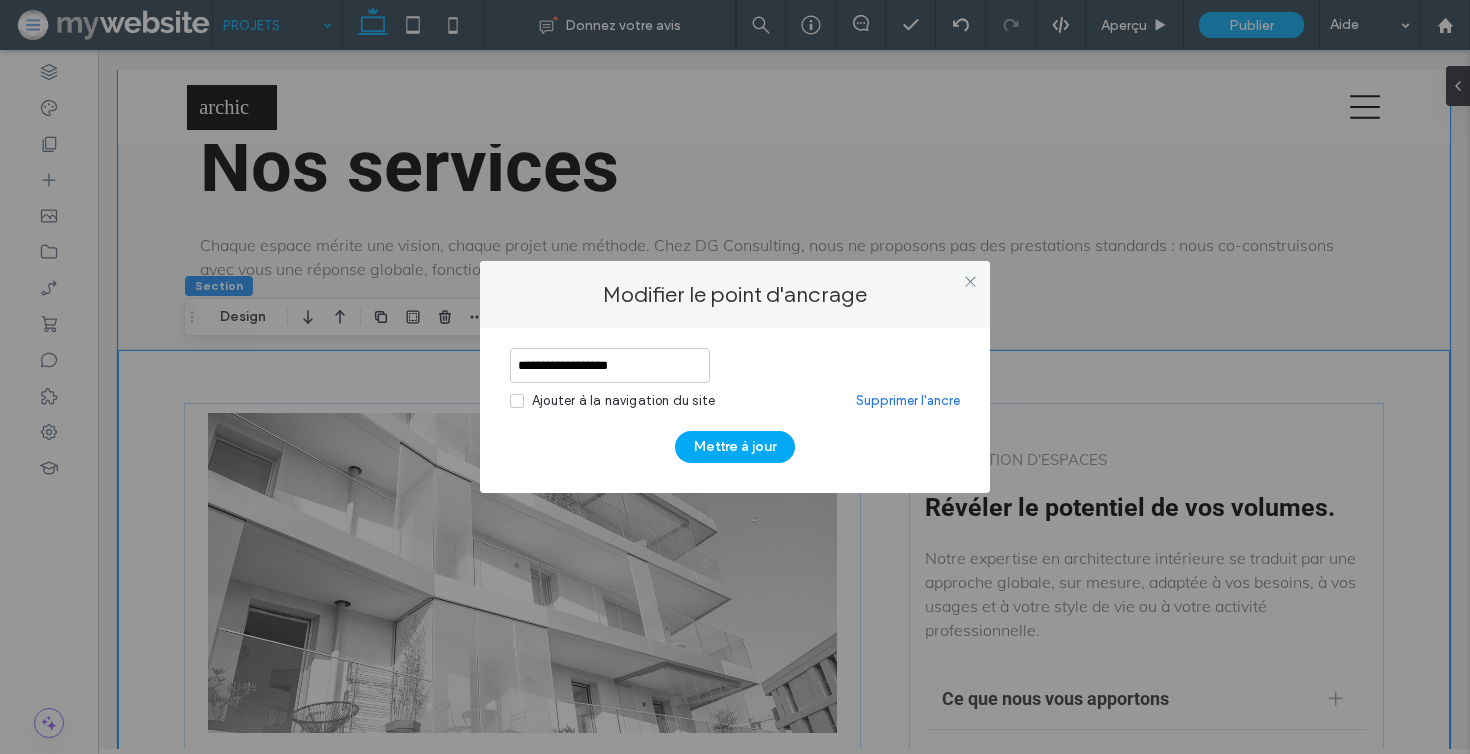 type on "**********" 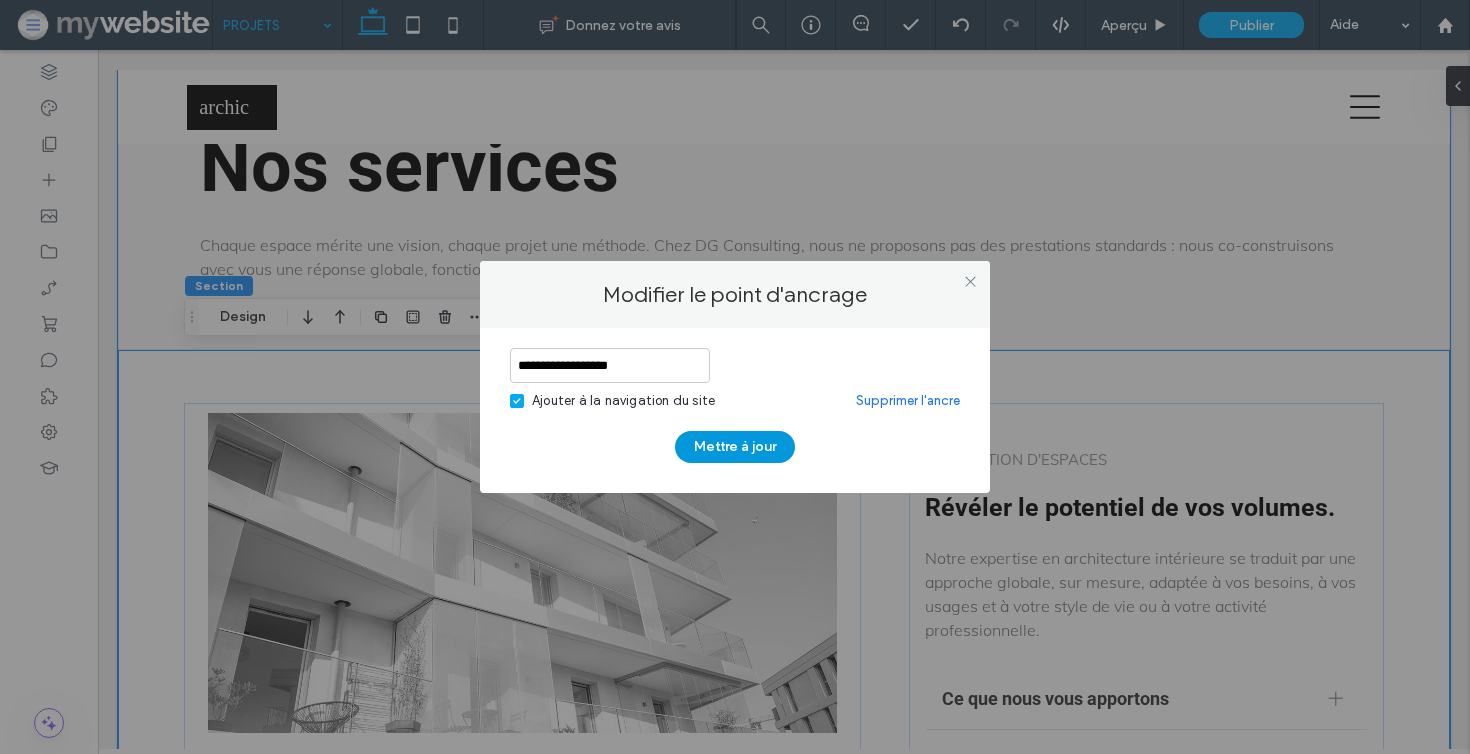 click on "Mettre à jour" at bounding box center [735, 447] 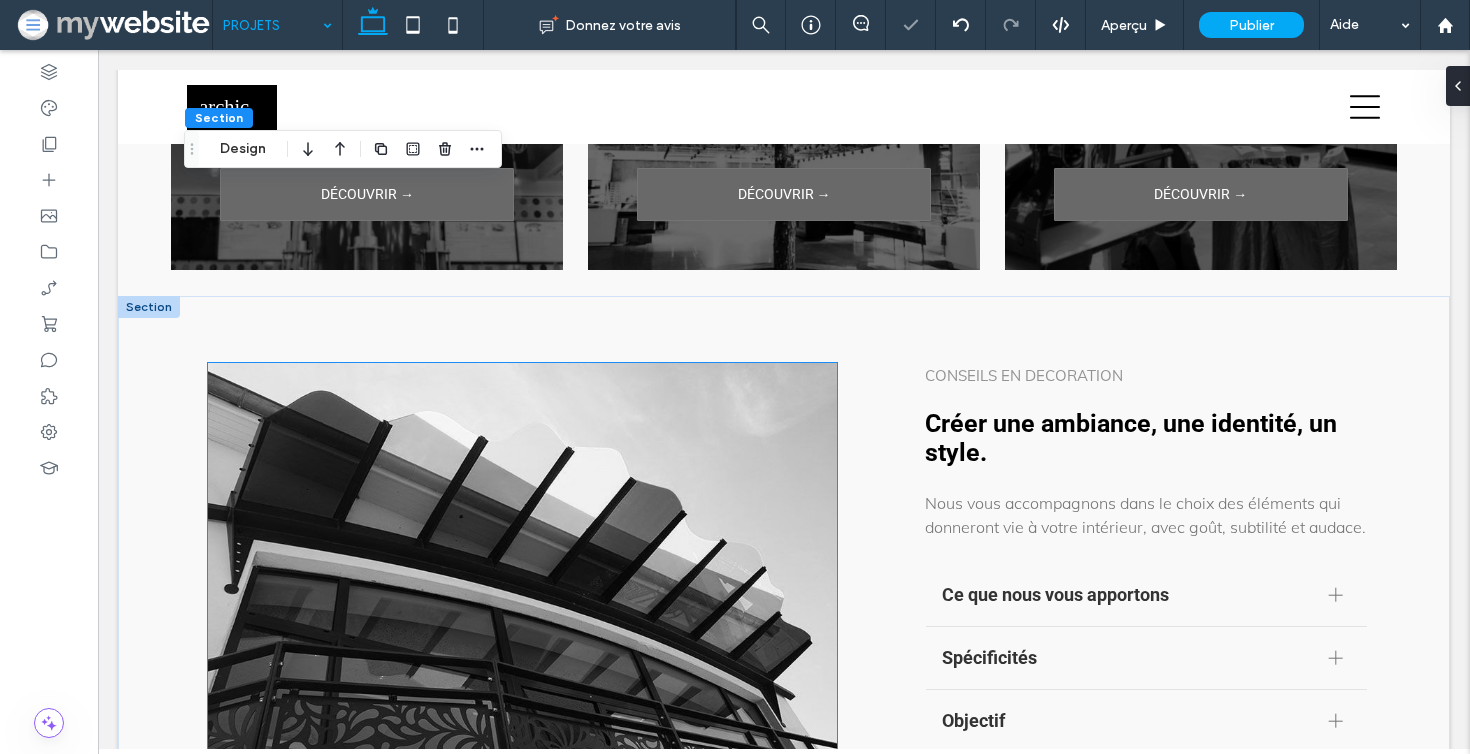 scroll, scrollTop: 1237, scrollLeft: 0, axis: vertical 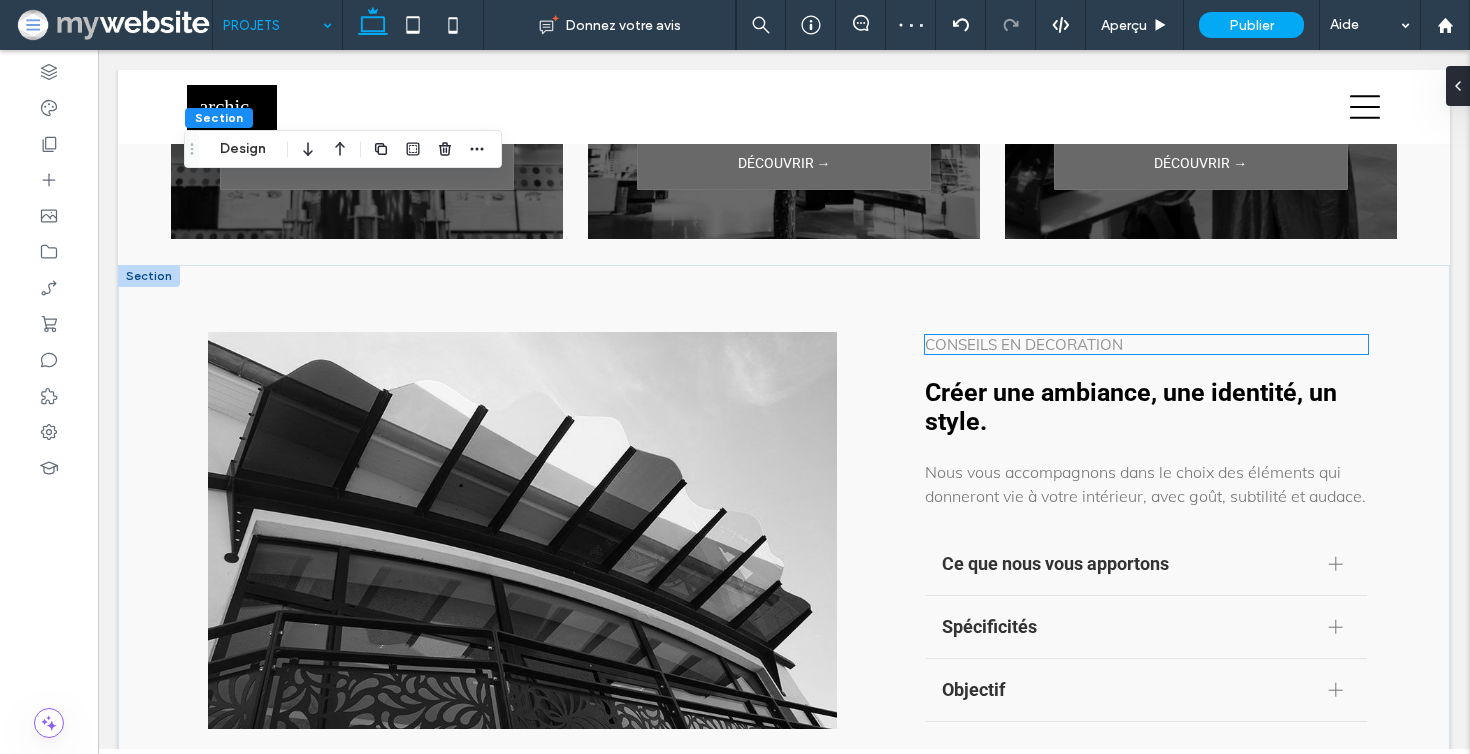 click on "CONSEILS EN DECORATION" at bounding box center (1024, 344) 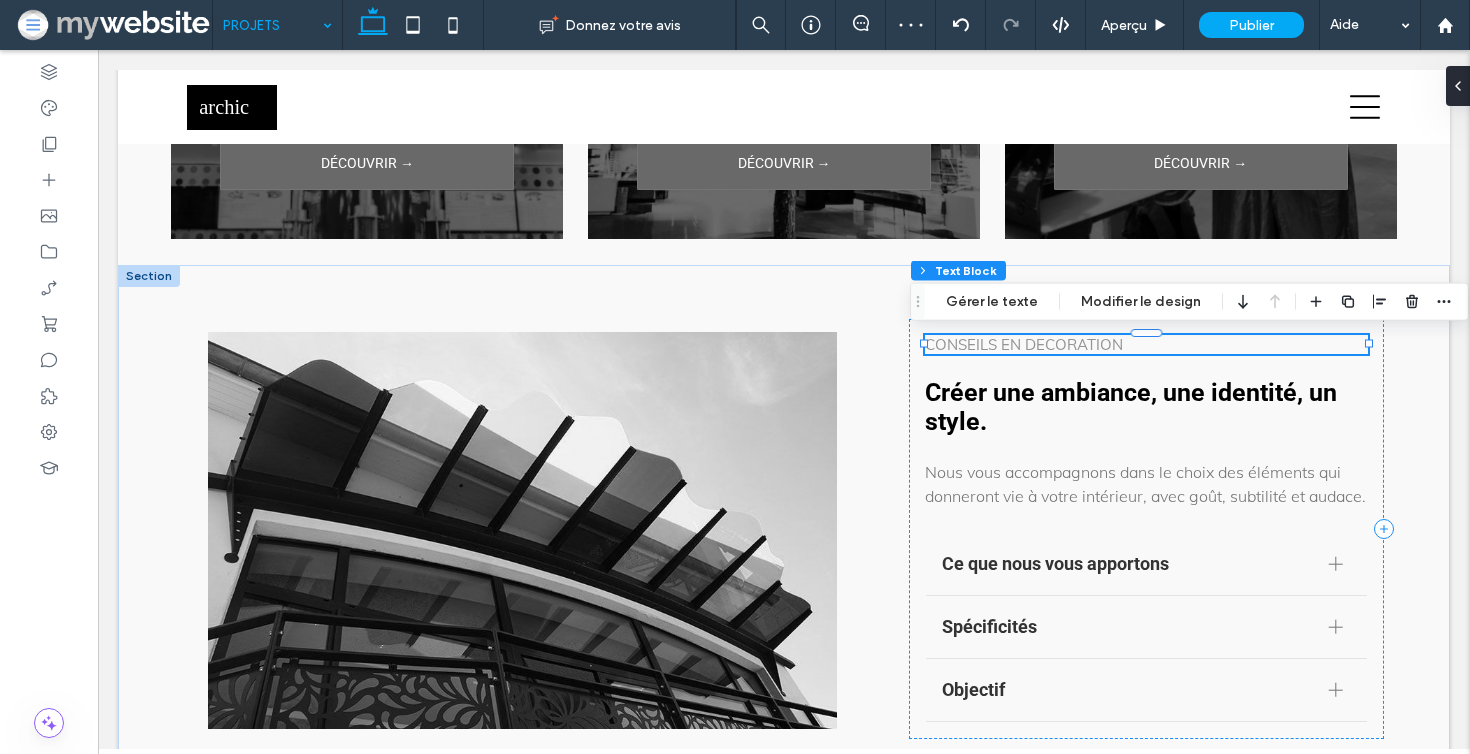click at bounding box center [1146, 334] 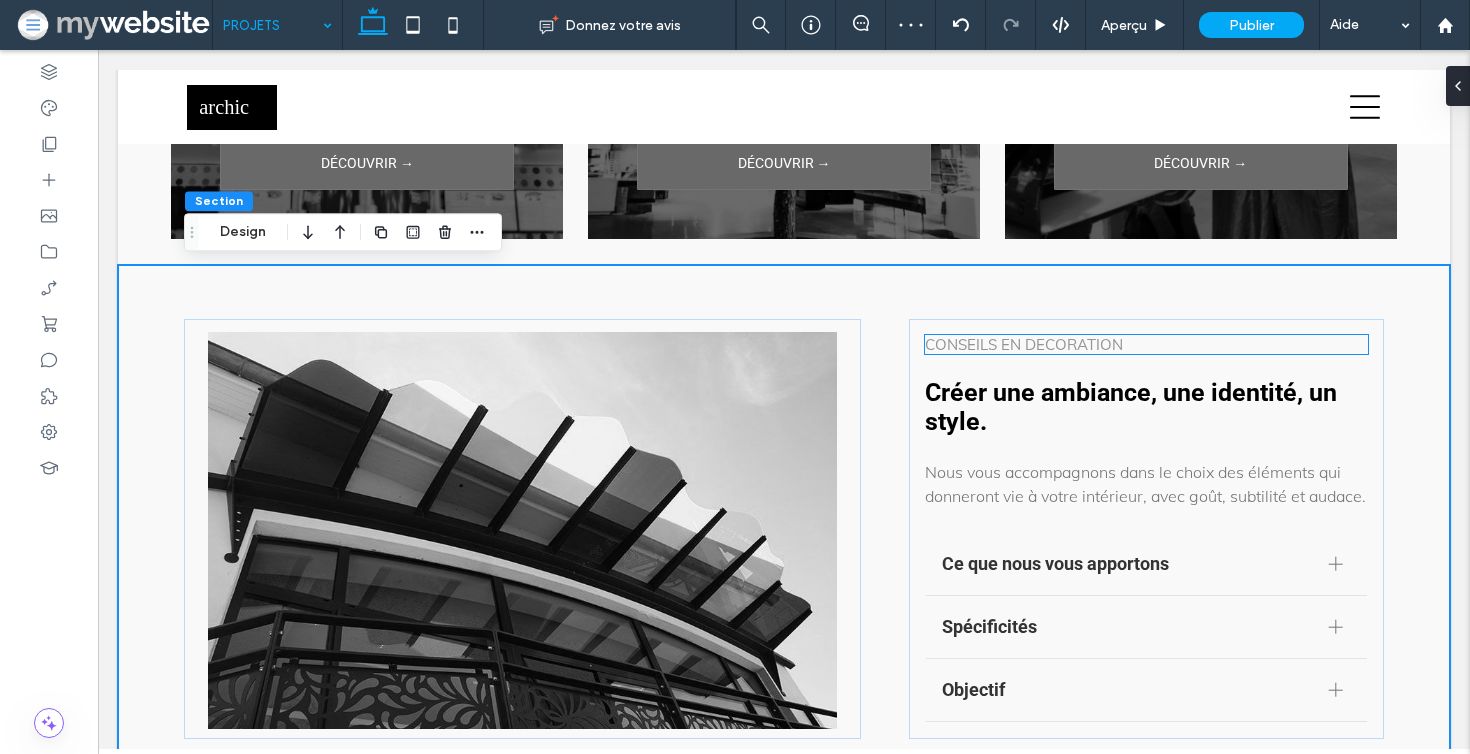 click on "CONSEILS EN DECORATION" at bounding box center [1024, 344] 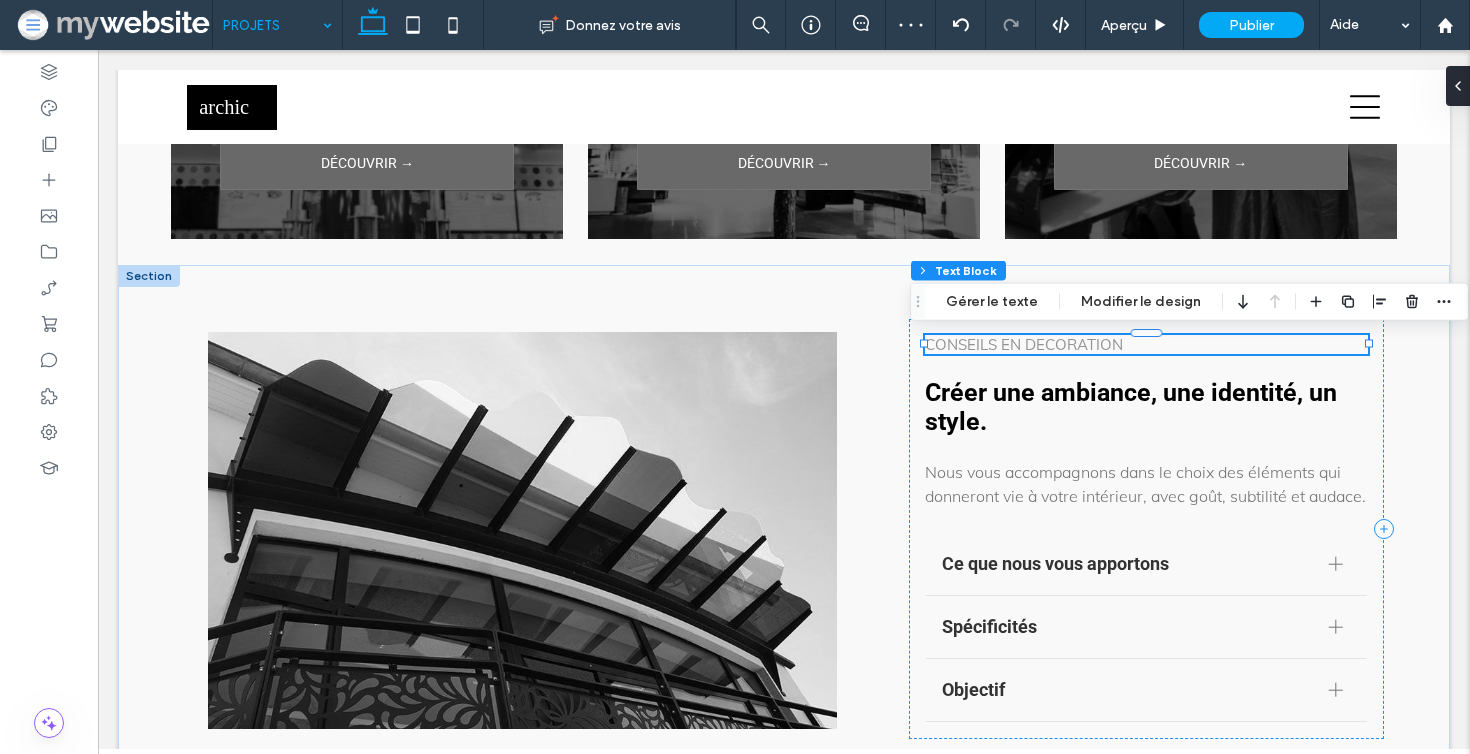 click on "CONSEILS EN DECORATION" at bounding box center (1024, 344) 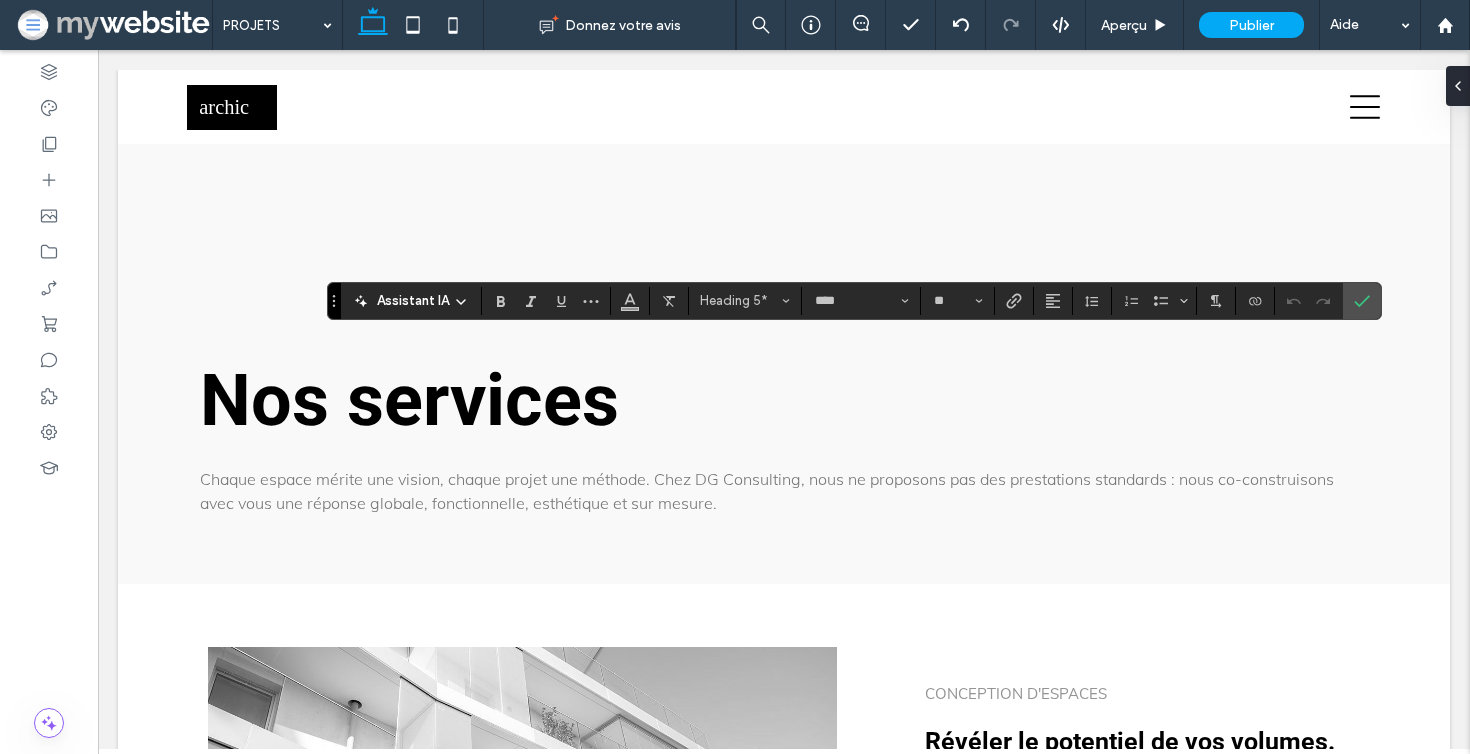scroll, scrollTop: 1237, scrollLeft: 0, axis: vertical 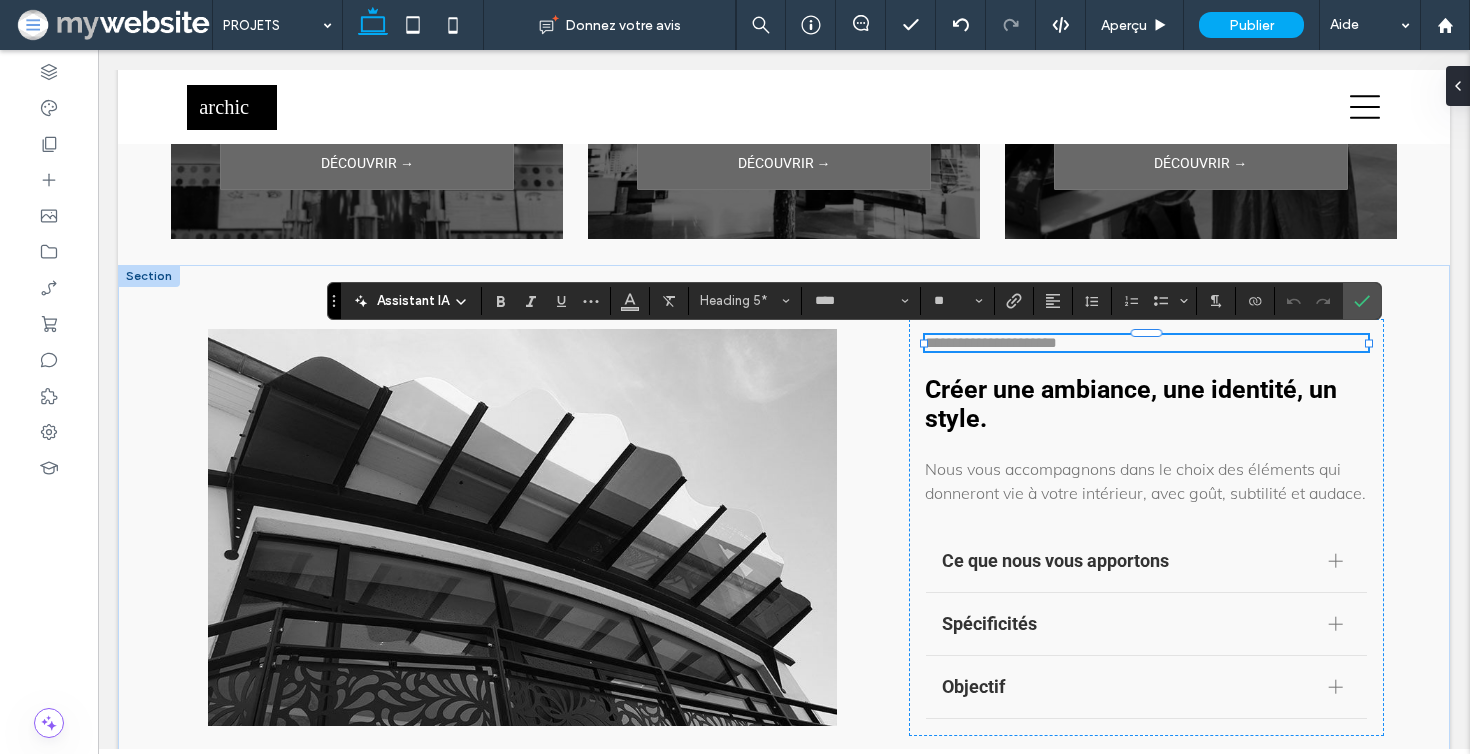 click at bounding box center [149, 276] 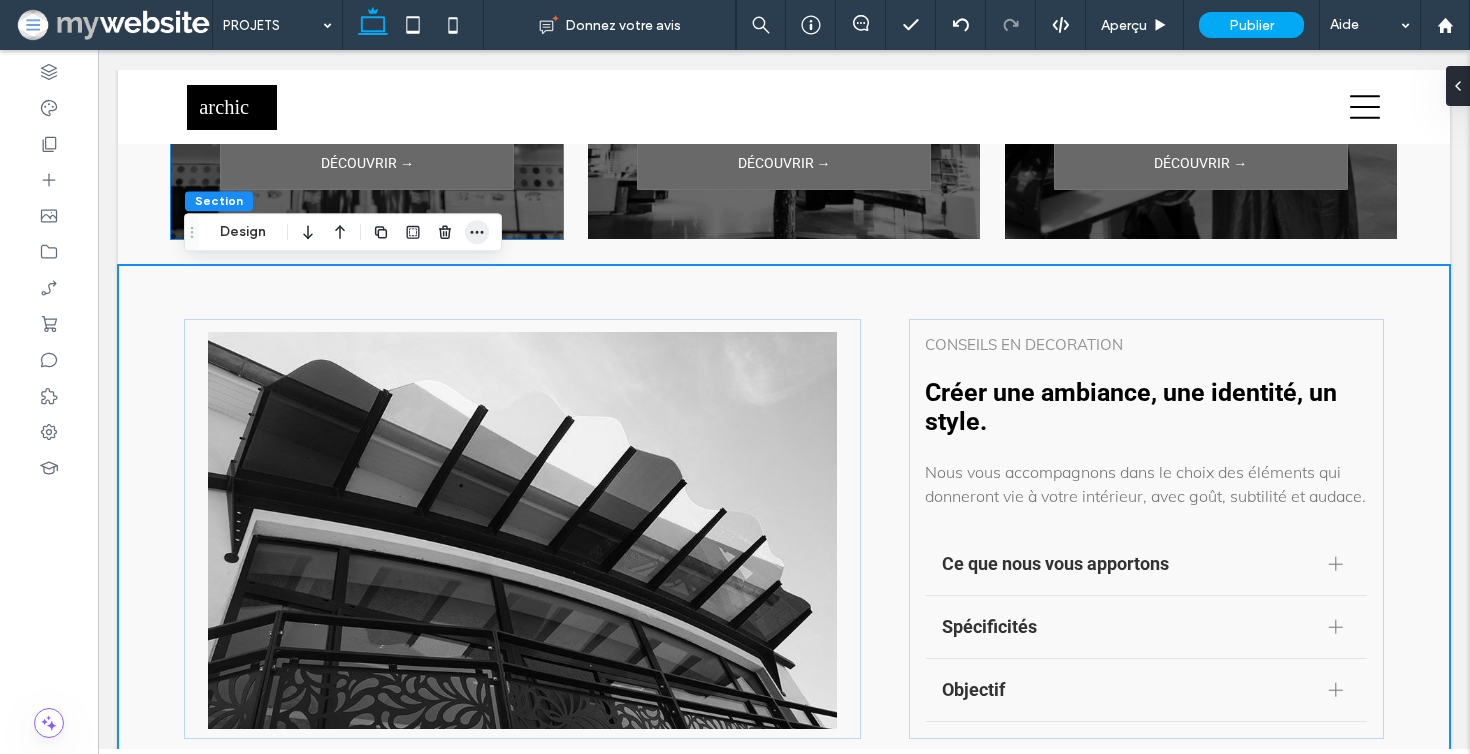 click 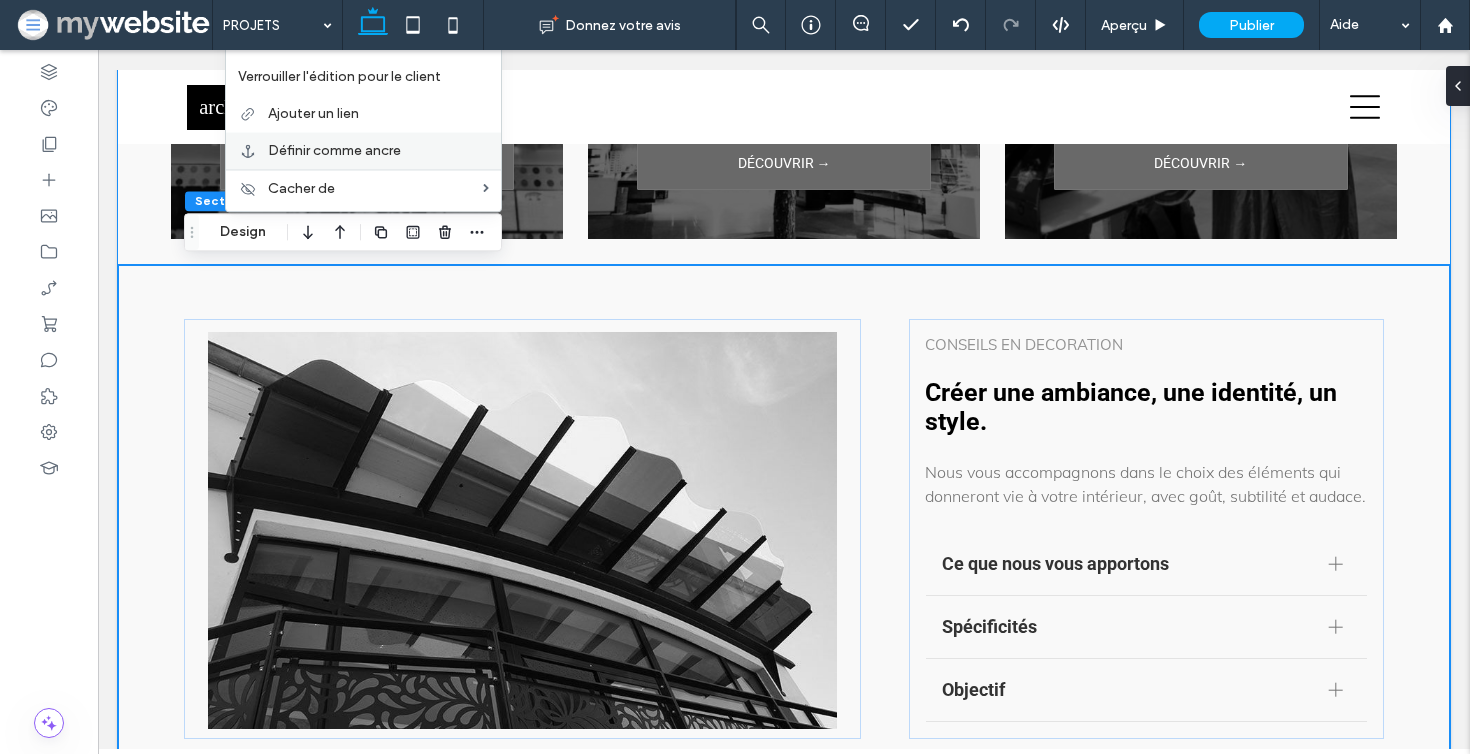 click on "Définir comme ancre" at bounding box center [334, 150] 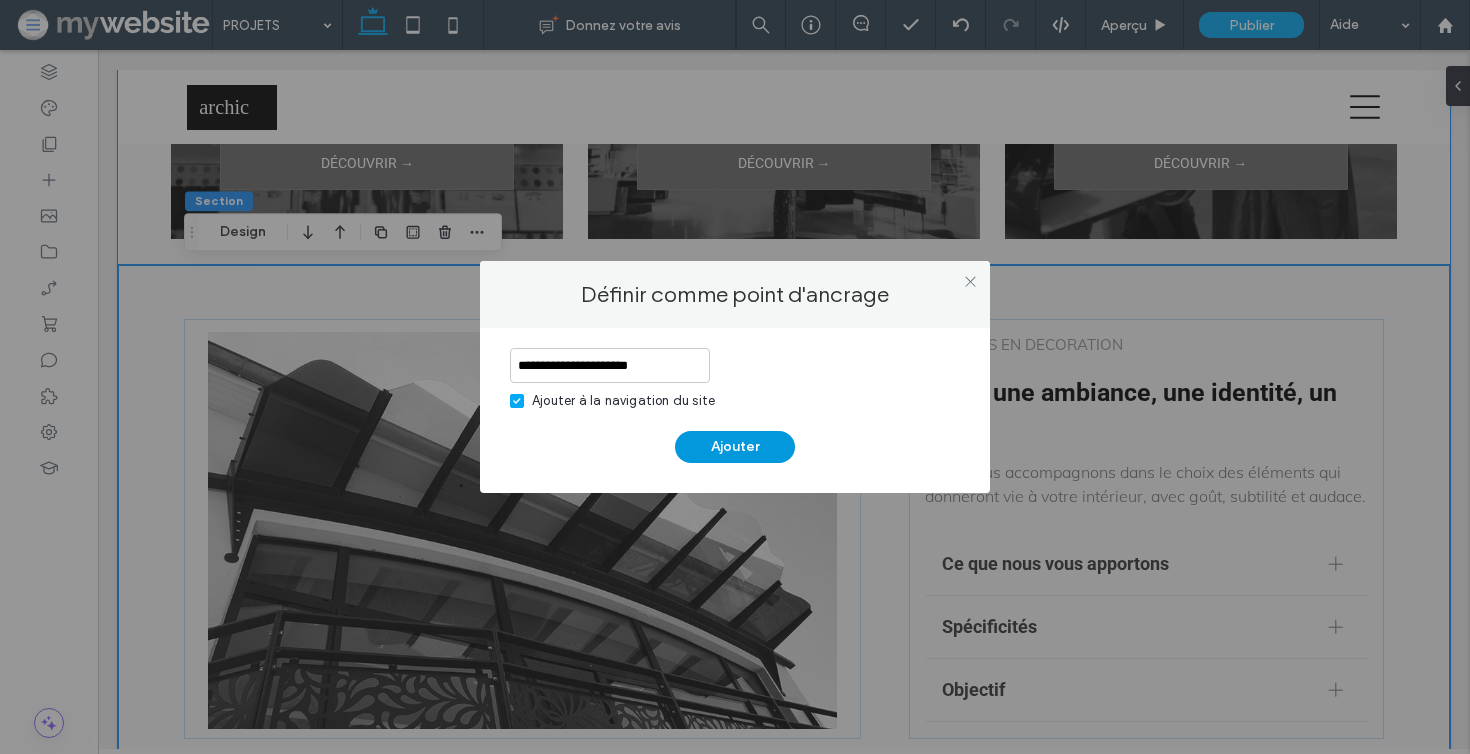 type on "**********" 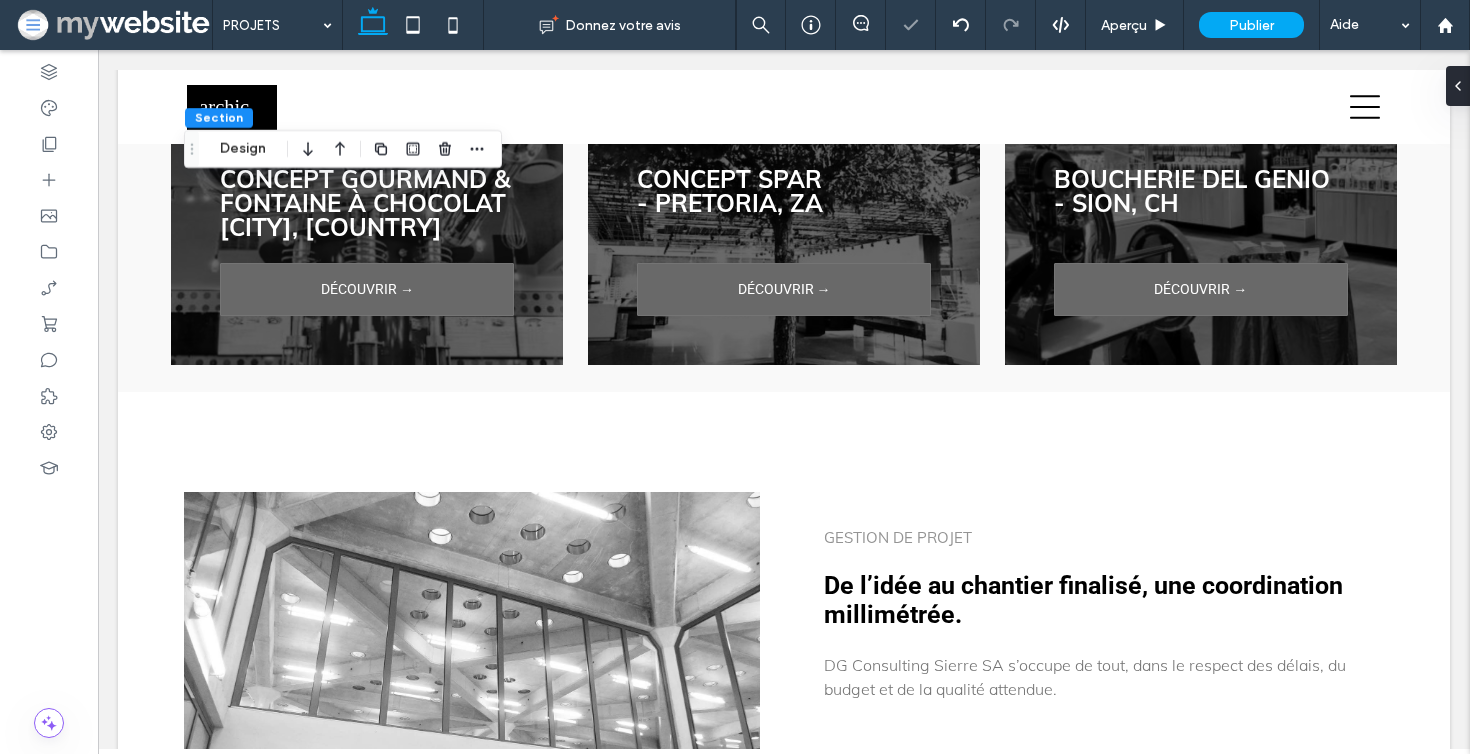 scroll, scrollTop: 2113, scrollLeft: 0, axis: vertical 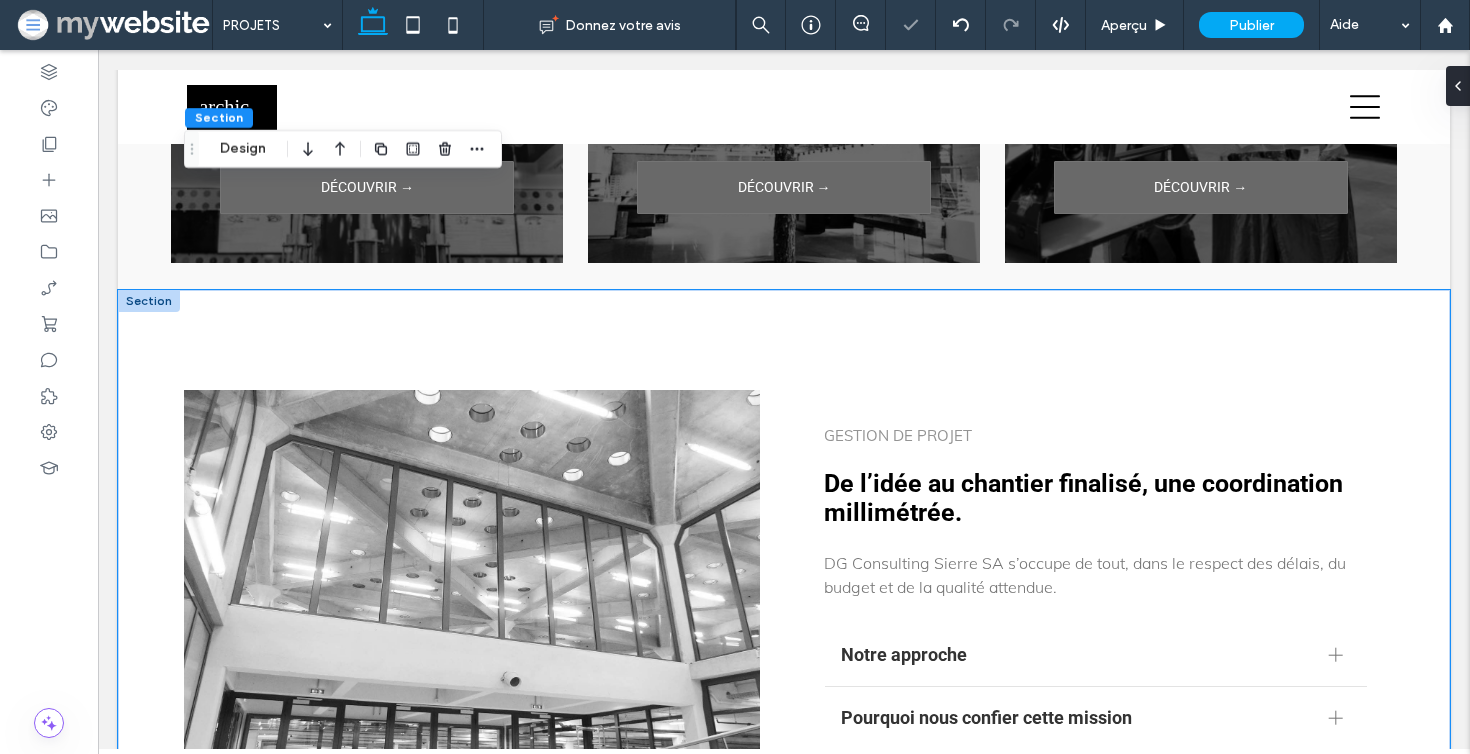 click on "Gestion de projet
De l’idée au chantier finalisé, une coordination millimétrée.
DG Consulting Sierre SA s’occupe de tout, dans le respect des délais, du budget et de la qualité attendue.
Notre approche Interface unique entre vous, les artisans et la maîtrise d’œuvre Planification rigoureuse des étapes Suivi des commandes, livraisons, interventions Coordination des différents corps de métier (ébénistes, marbriers, staffeurs, électriciens, frigoristes, etc.) Vérification des conformités, réception de chantier Pourquoi nous confier cette mission Vous libérer de la charge mentale et logistique Assurer une parfaite exécution selon les plans Maintenir une cohérence entre la conception et la réalisation Anticiper les imprévus, ajuster avec souplesse et réactivité Title or Question Button Button" at bounding box center (784, 588) 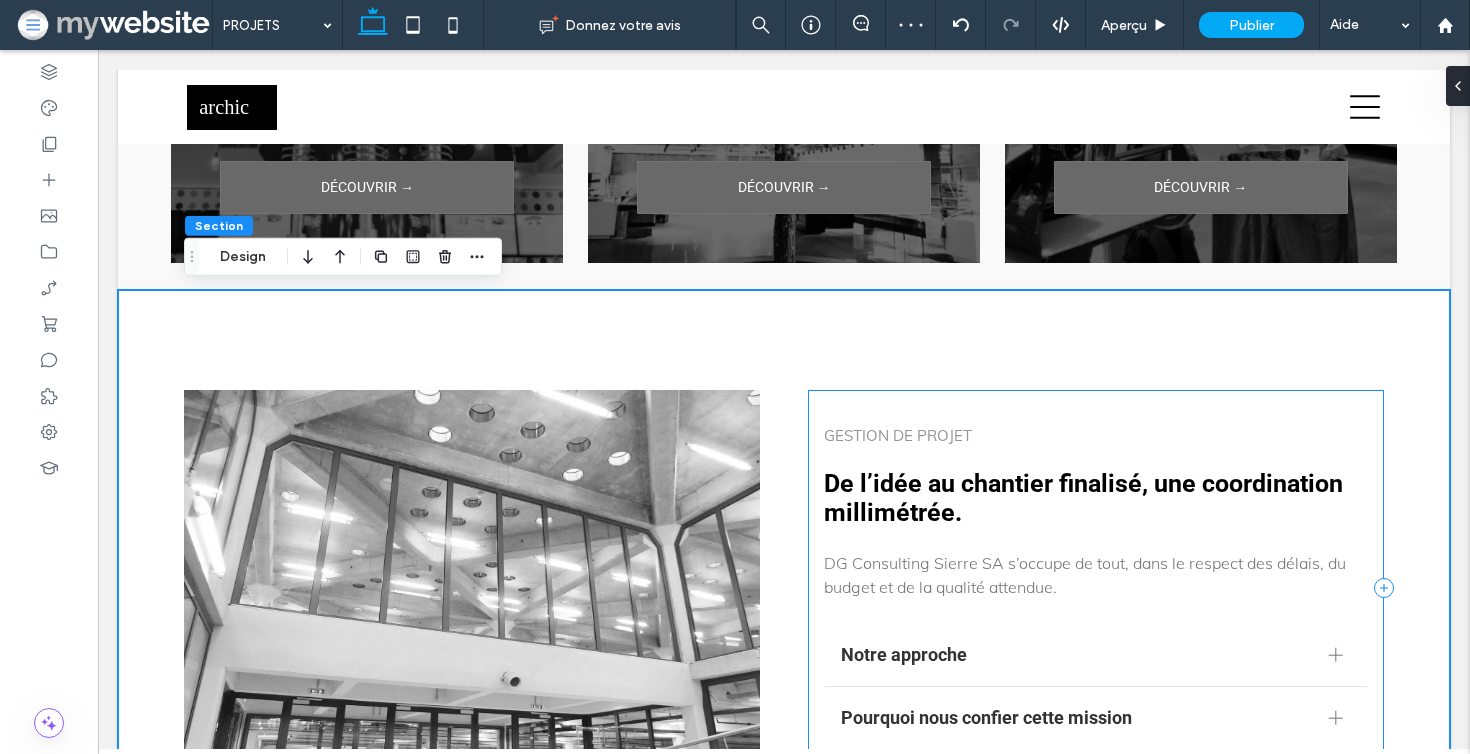 click on "Gestion de projet
De l’idée au chantier finalisé, une coordination millimétrée.
DG Consulting Sierre SA s’occupe de tout, dans le respect des délais, du budget et de la qualité attendue.
Notre approche Interface unique entre vous, les artisans et la maîtrise d’œuvre Planification rigoureuse des étapes Suivi des commandes, livraisons, interventions Coordination des différents corps de métier (ébénistes, marbriers, staffeurs, électriciens, frigoristes, etc.) Vérification des conformités, réception de chantier Pourquoi nous confier cette mission Vous libérer de la charge mentale et logistique Assurer une parfaite exécution selon les plans Maintenir une cohérence entre la conception et la réalisation Anticiper les imprévus, ajuster avec souplesse et réactivité Title or Question Button Button" at bounding box center [1096, 588] 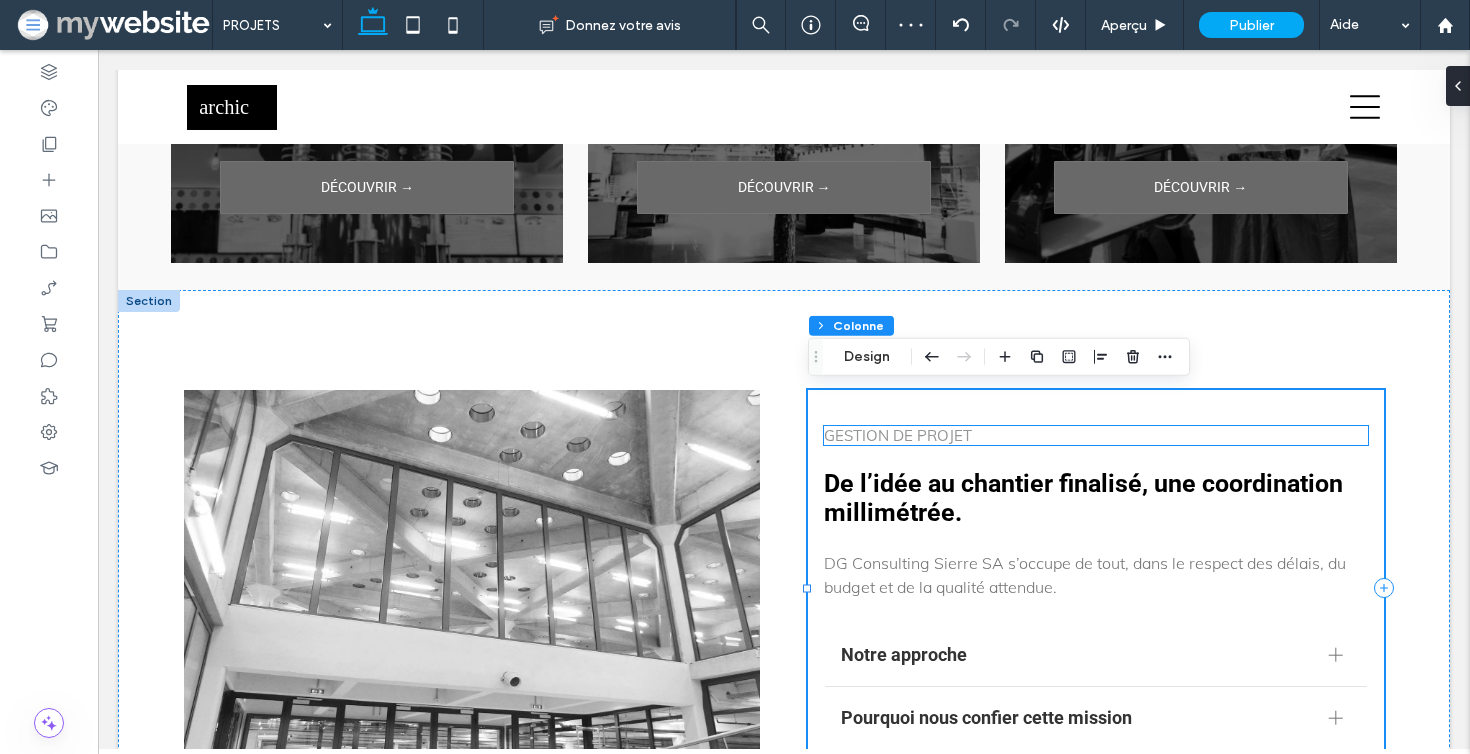 click on "Gestion de projet" at bounding box center [898, 435] 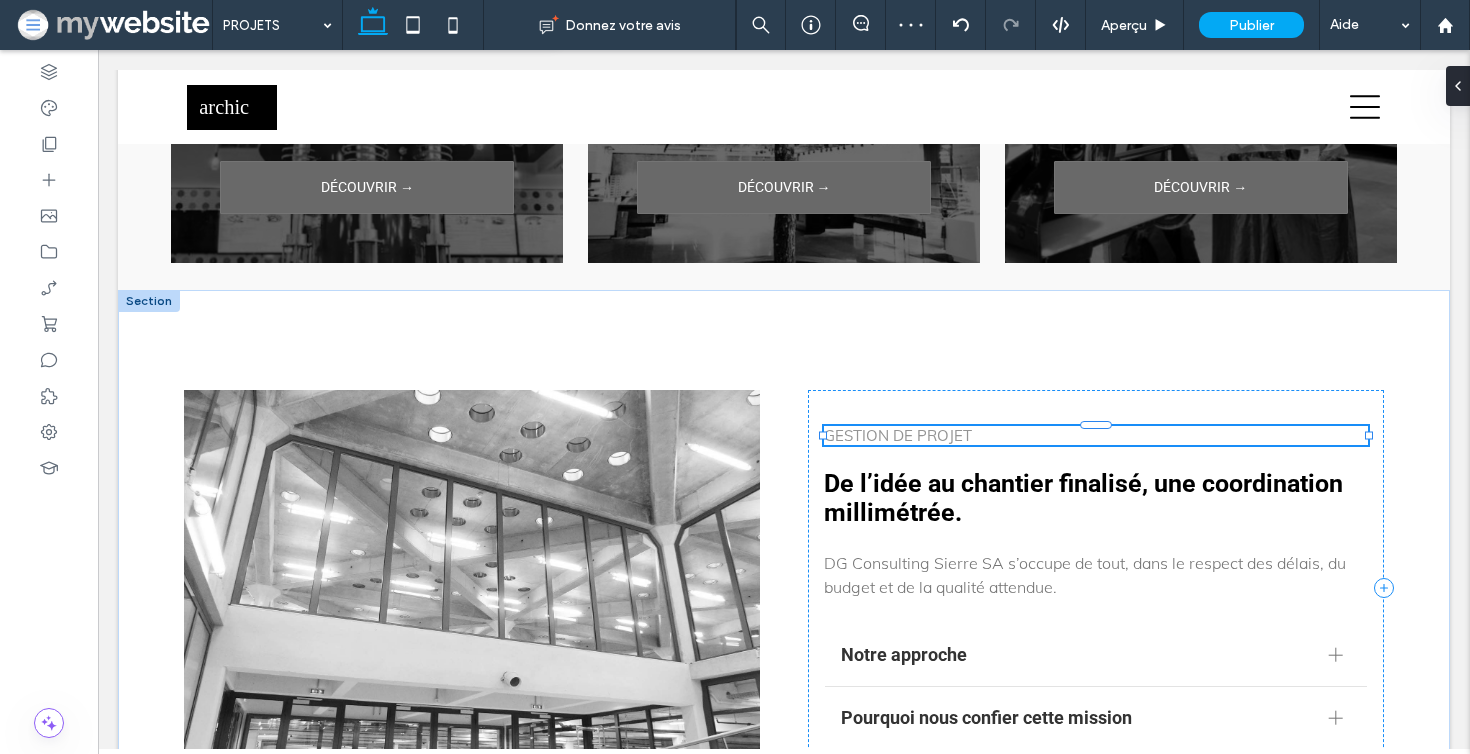 click on "Gestion de projet" at bounding box center (898, 435) 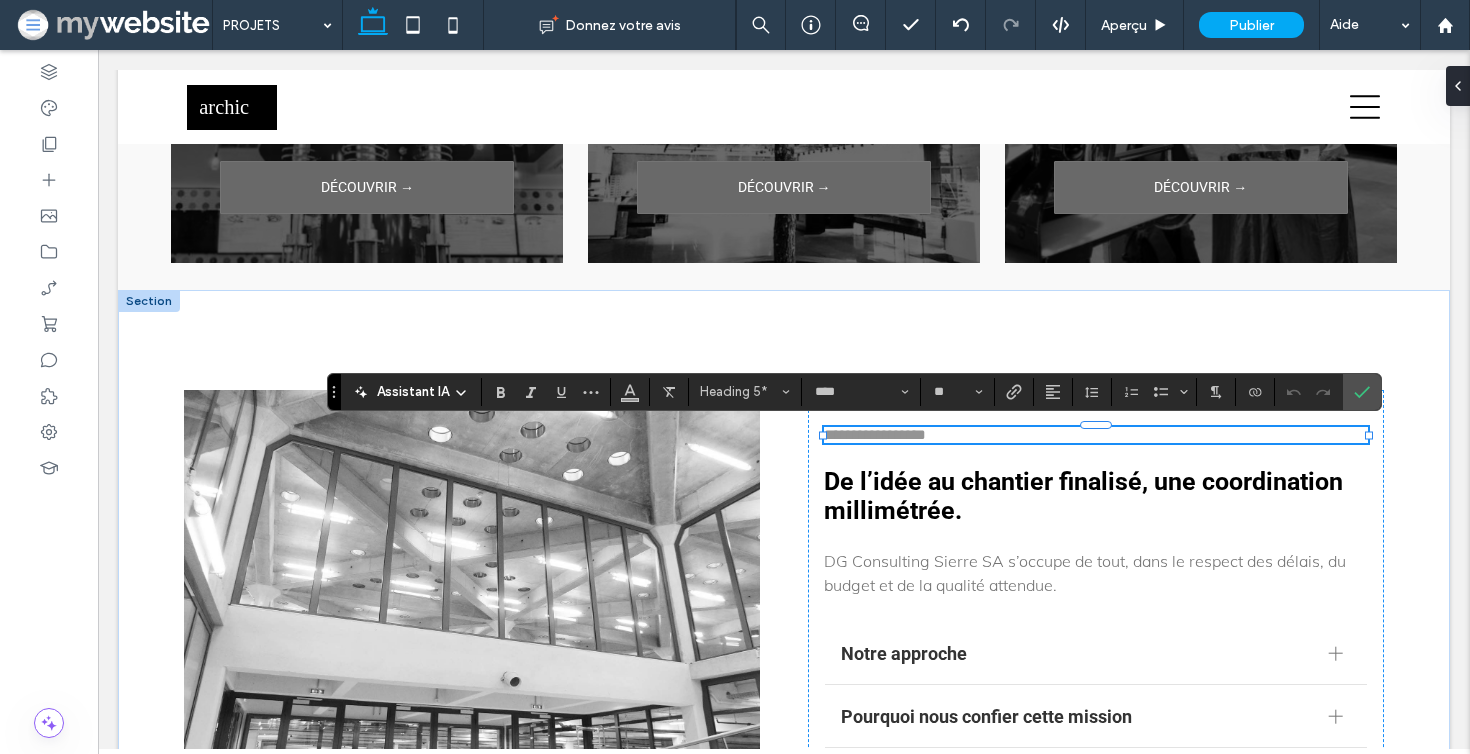 click at bounding box center [149, 301] 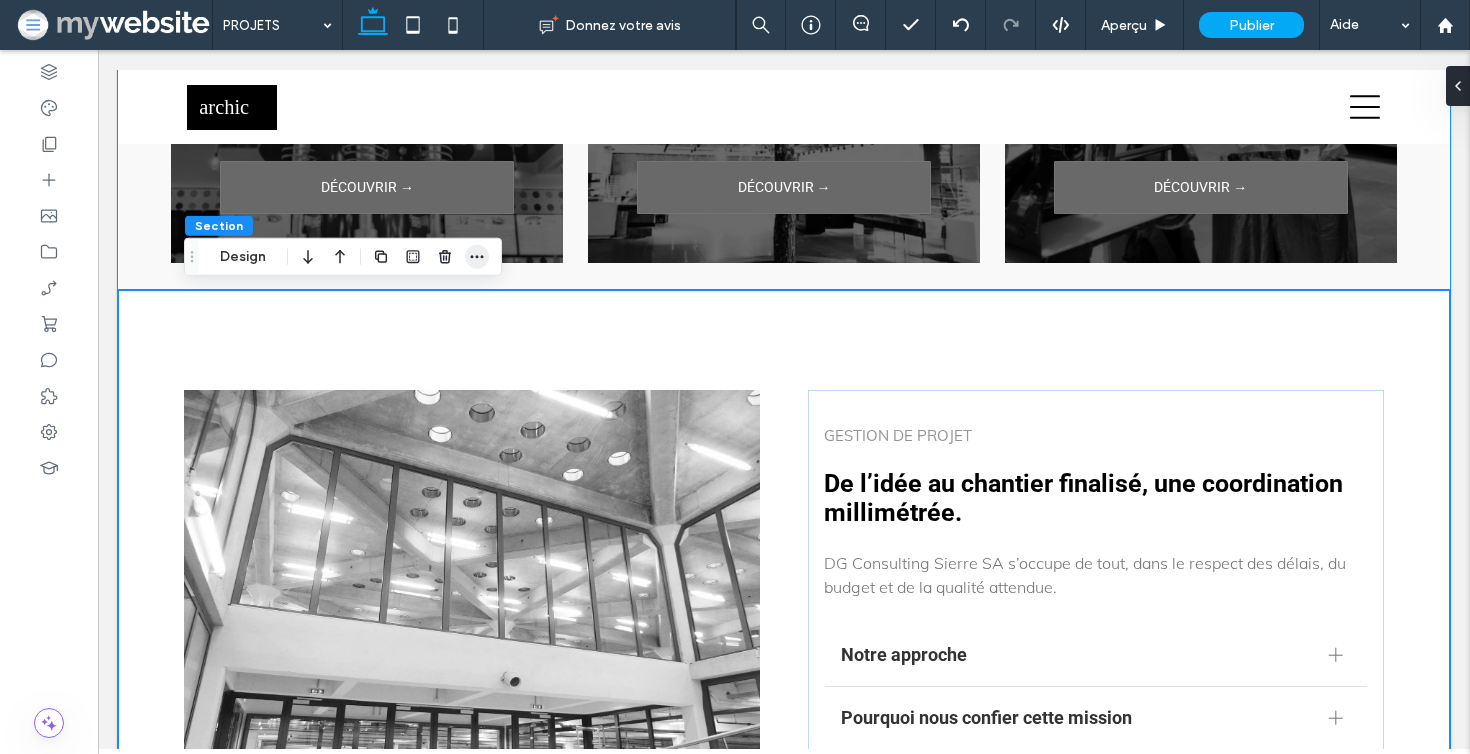 click 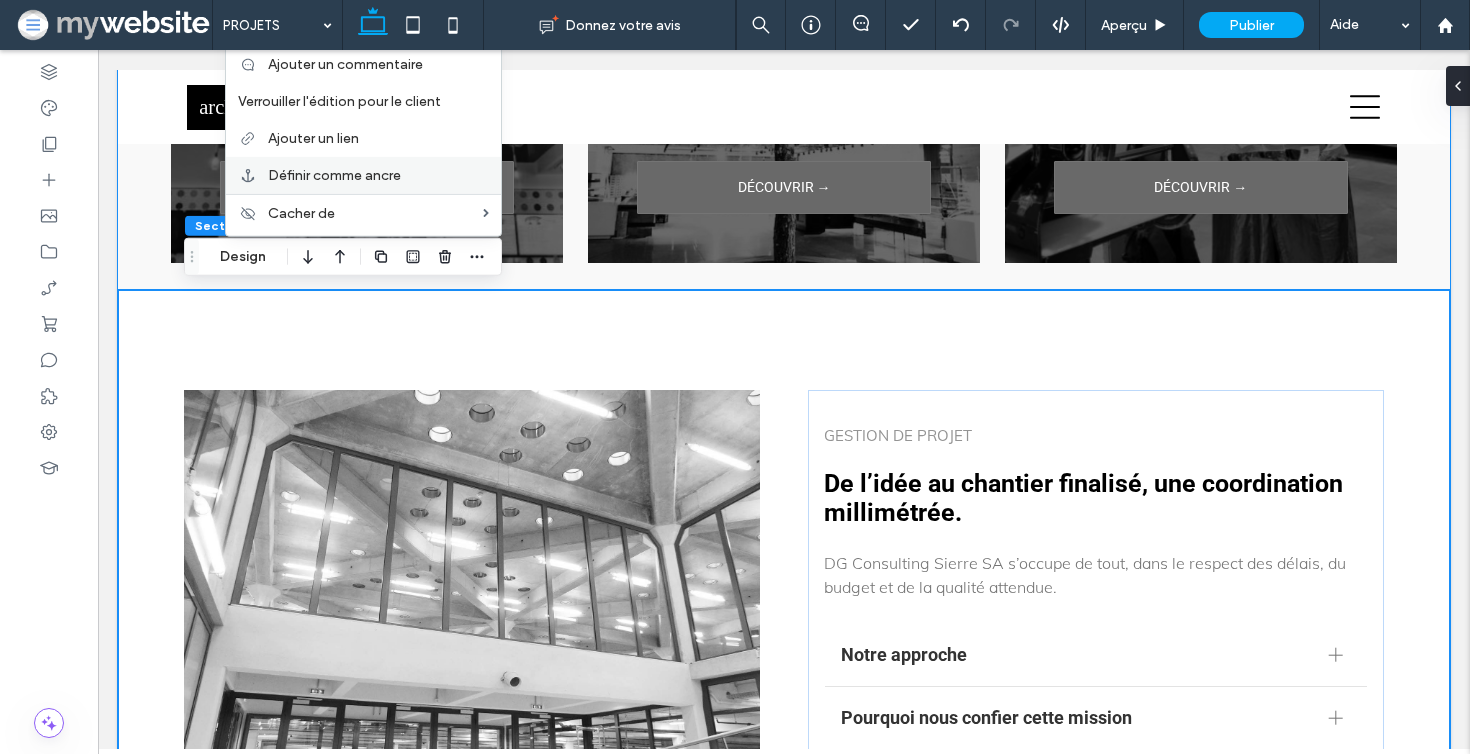 click on "Définir comme ancre" at bounding box center [378, 175] 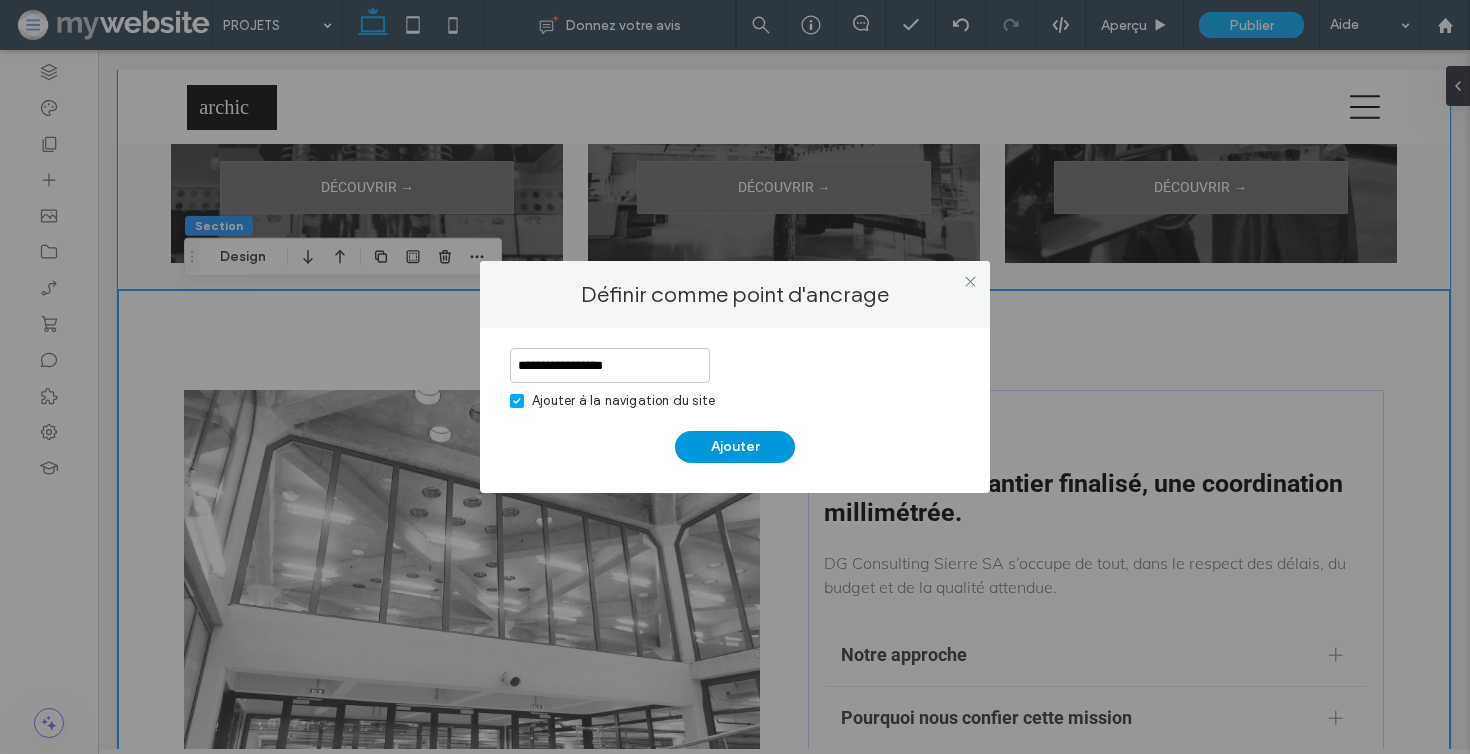 type on "**********" 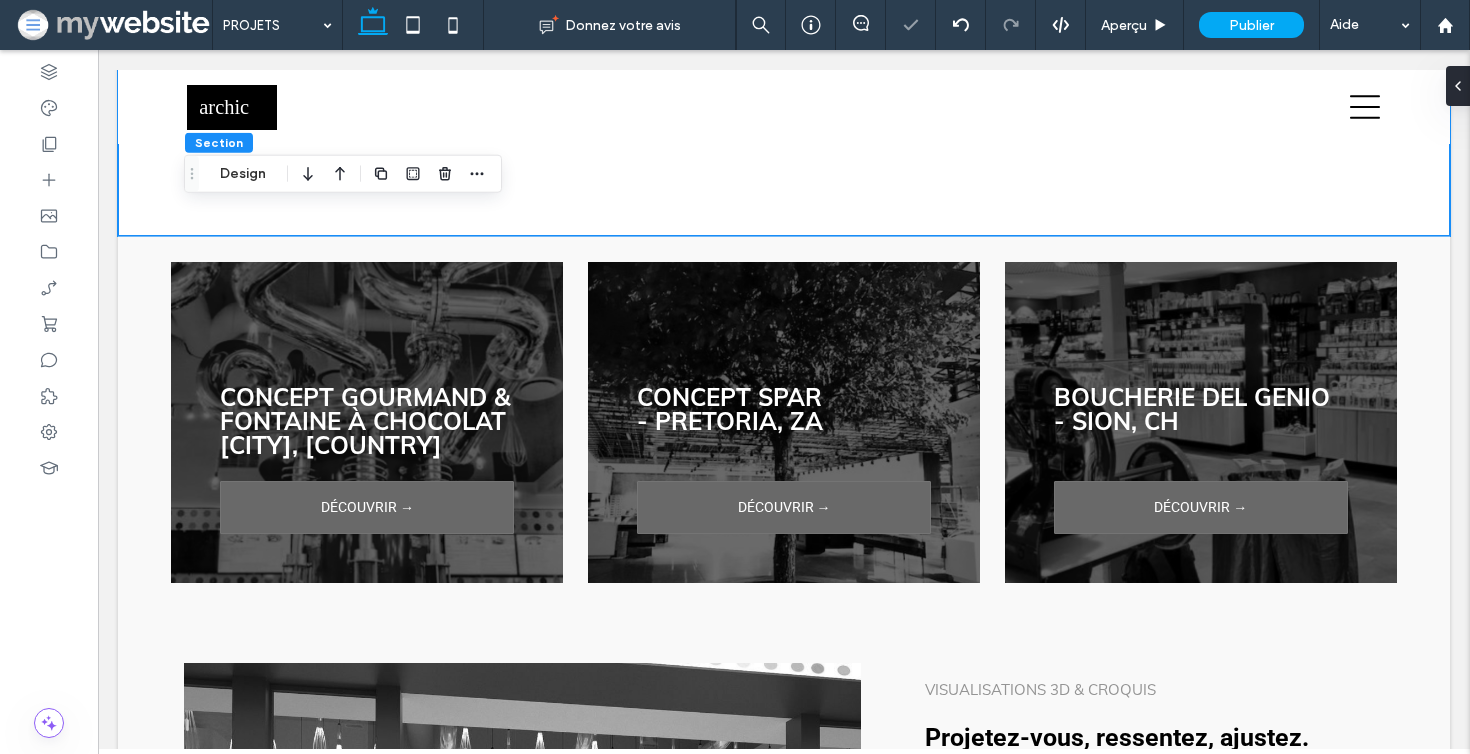 scroll, scrollTop: 2931, scrollLeft: 0, axis: vertical 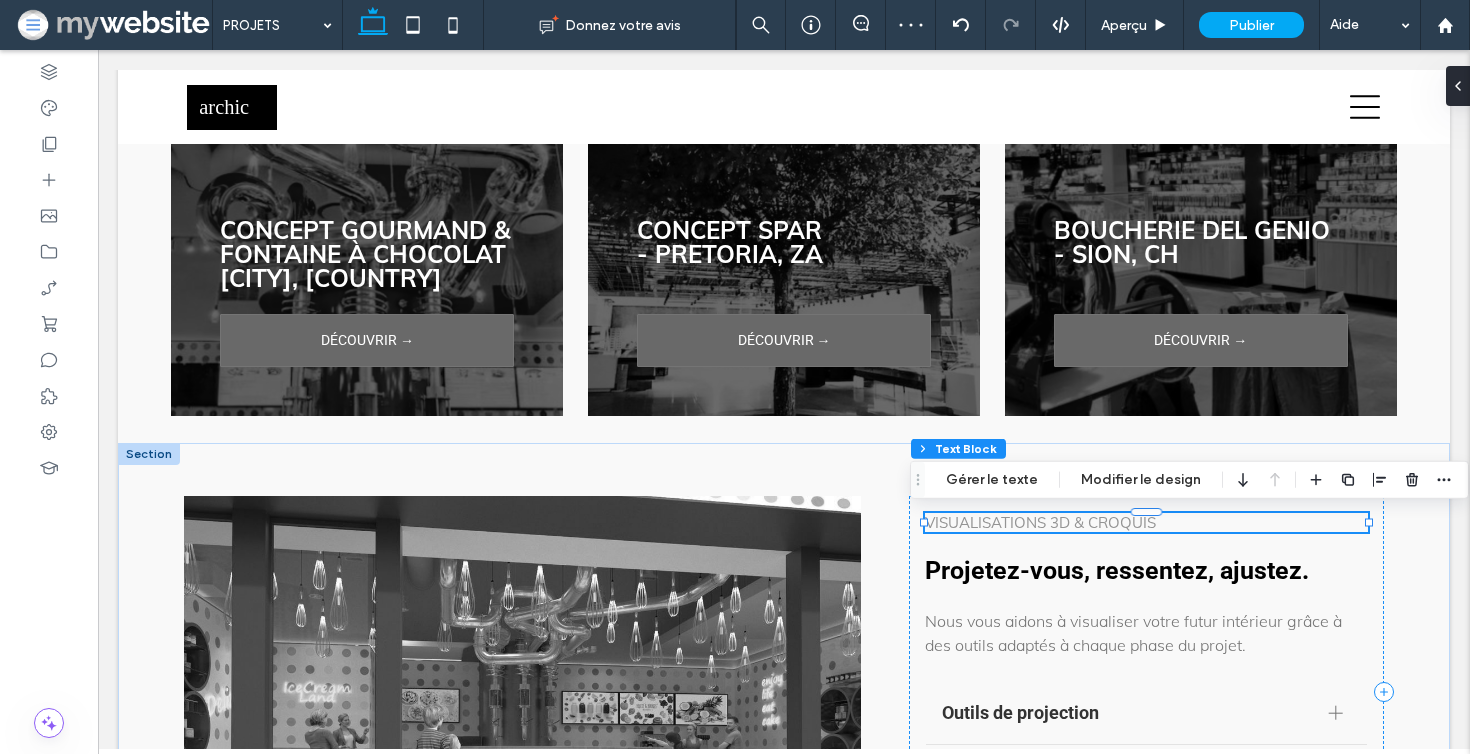 click on "Visualisations 3D & Croquis" at bounding box center (1040, 522) 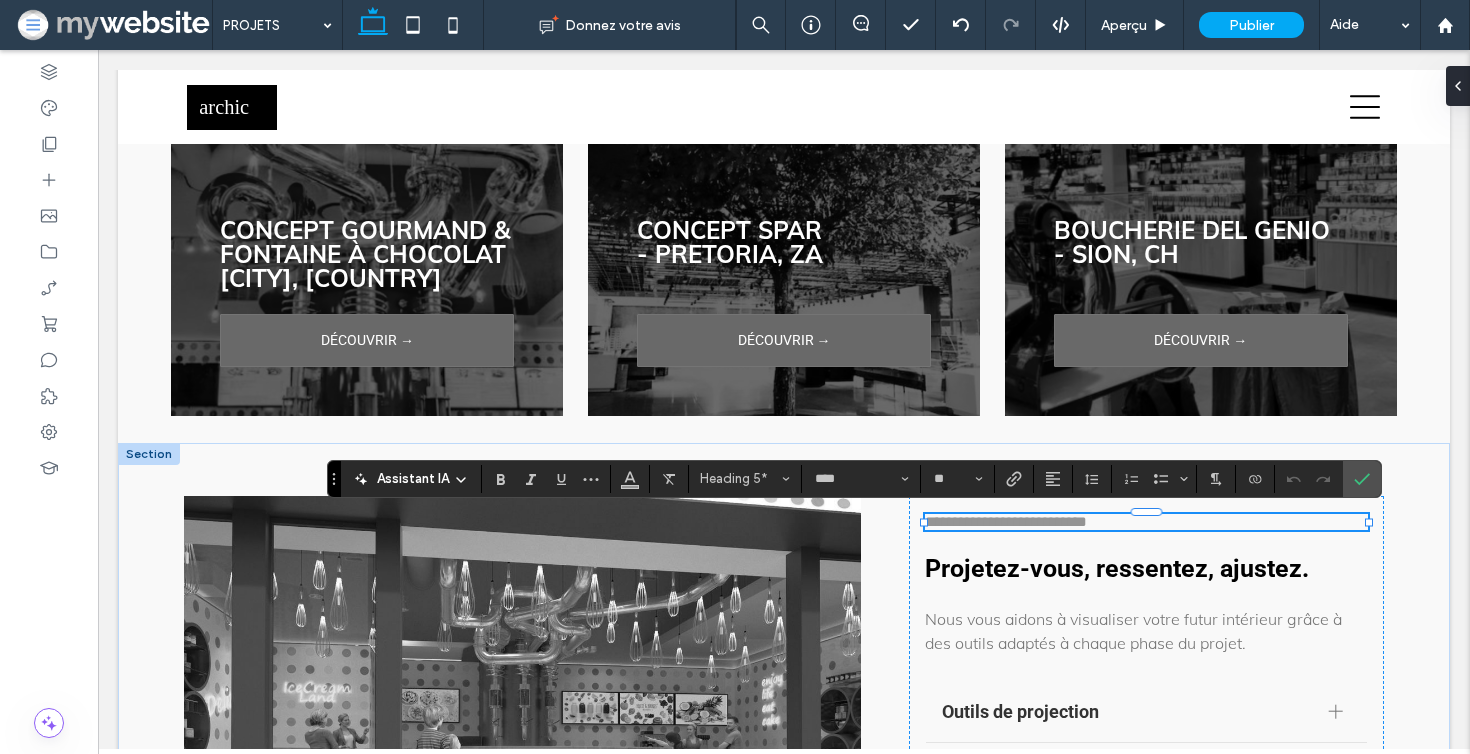 click at bounding box center [149, 454] 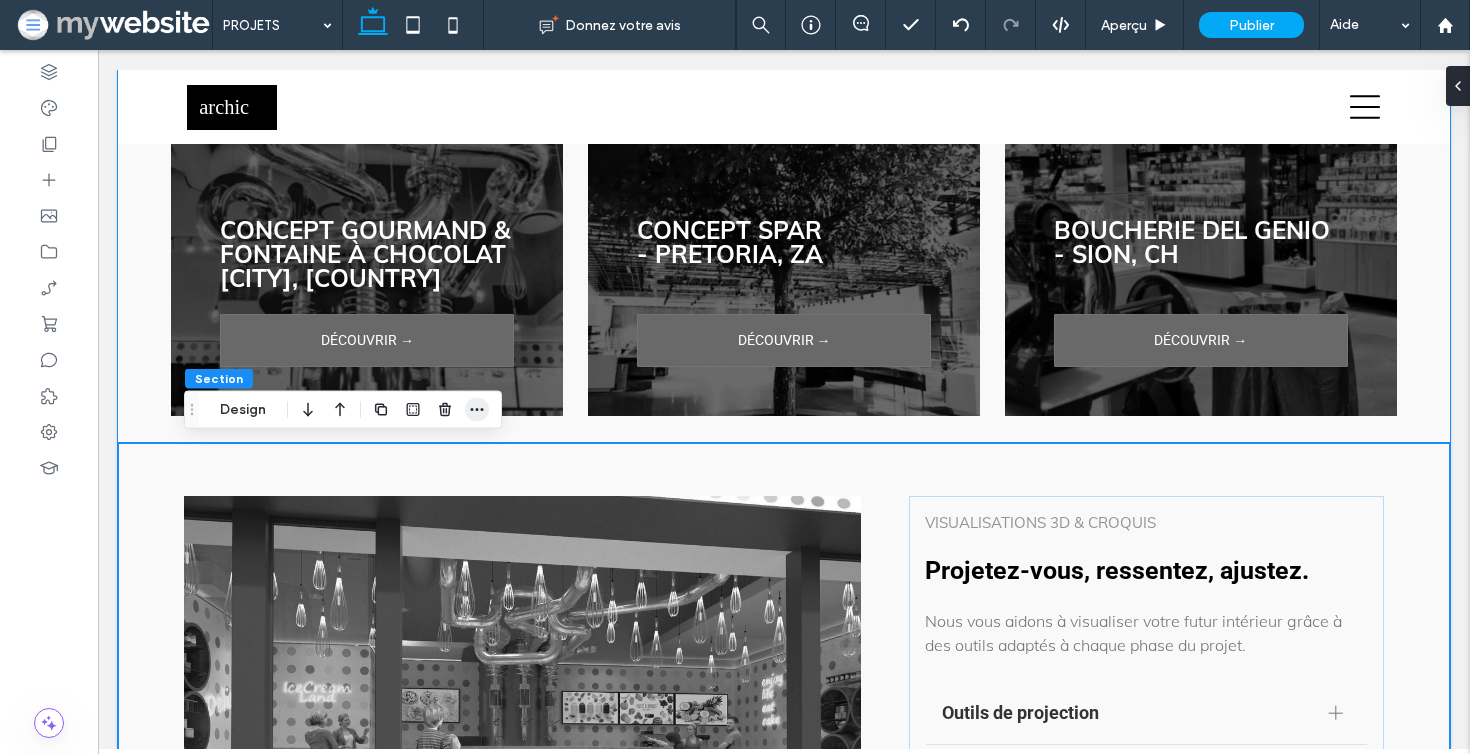 click at bounding box center [477, 410] 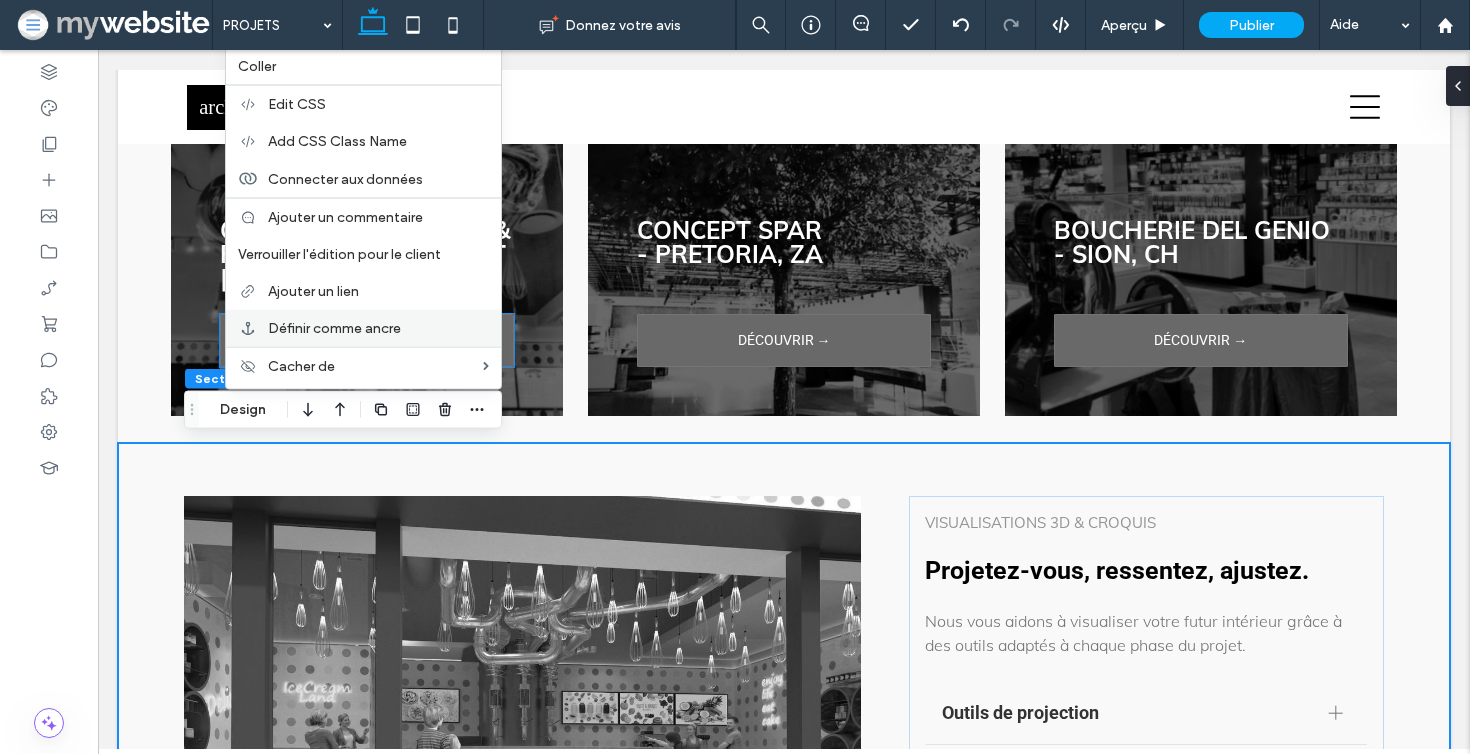 click on "Définir comme ancre" at bounding box center (334, 328) 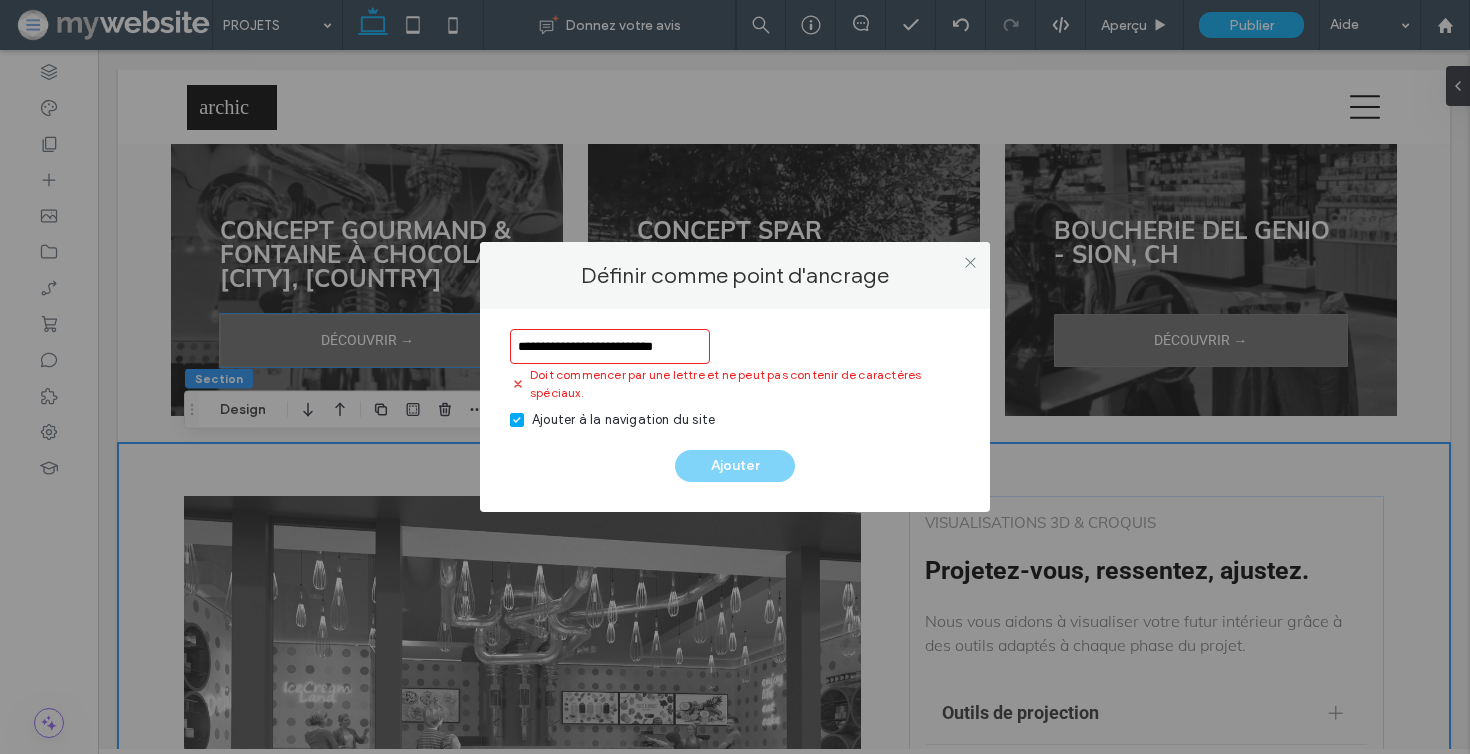 click on "**********" at bounding box center (610, 346) 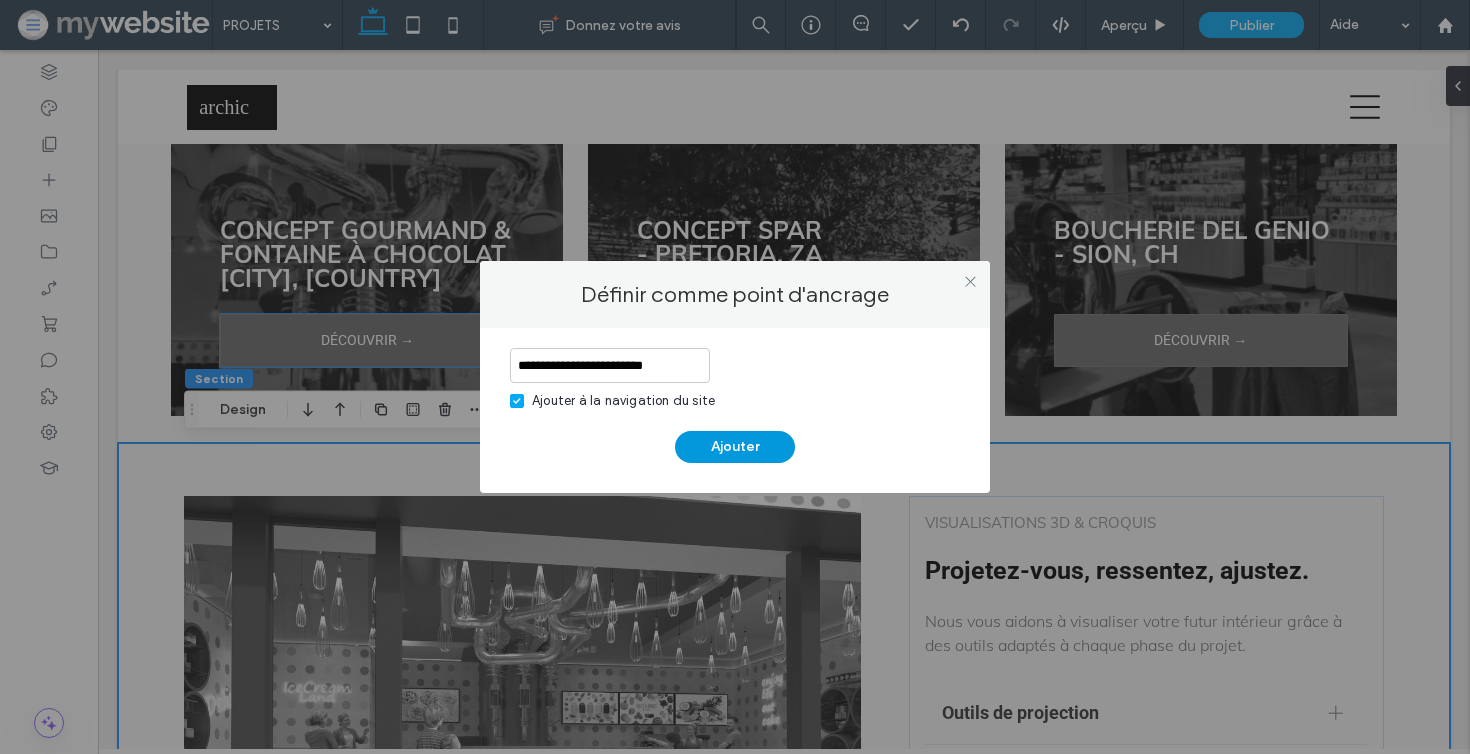 type on "**********" 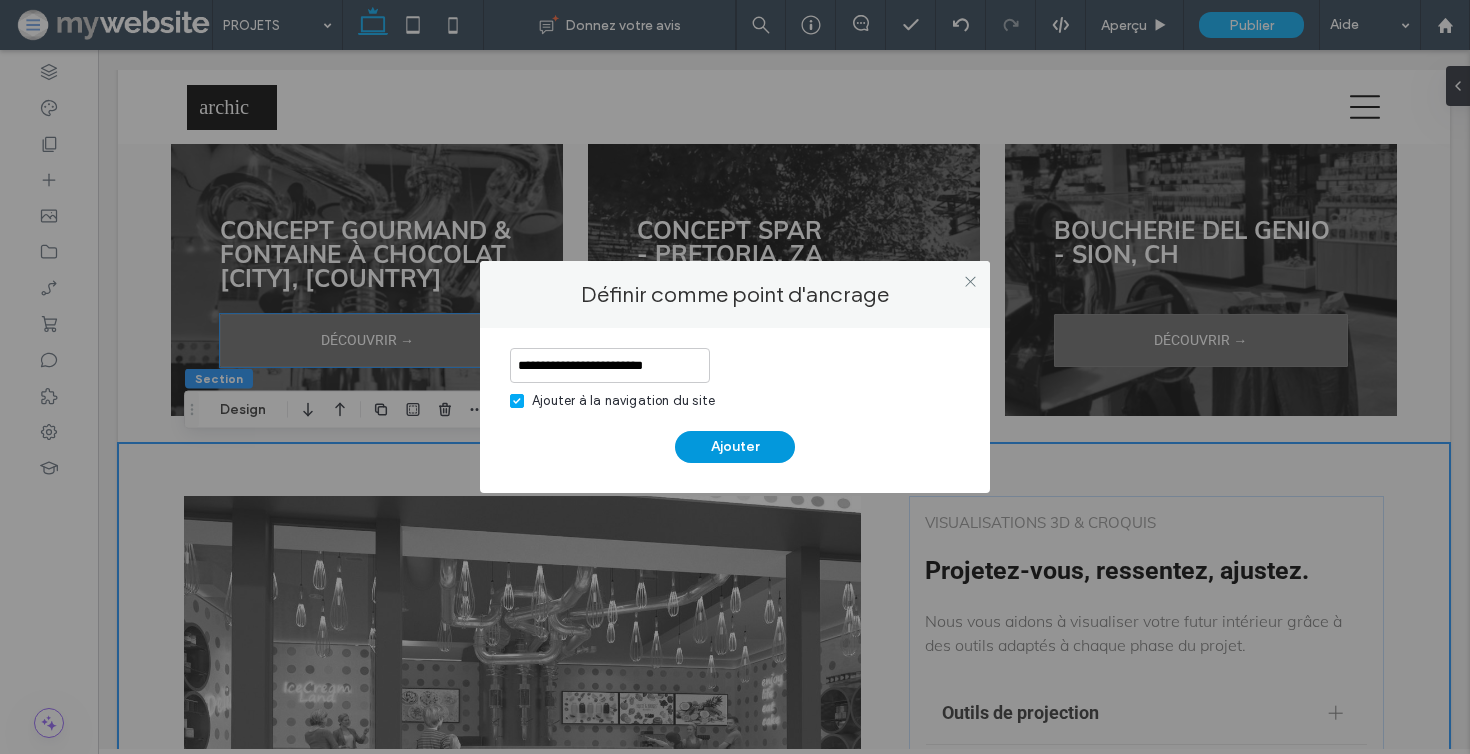 click on "Ajouter" at bounding box center [735, 447] 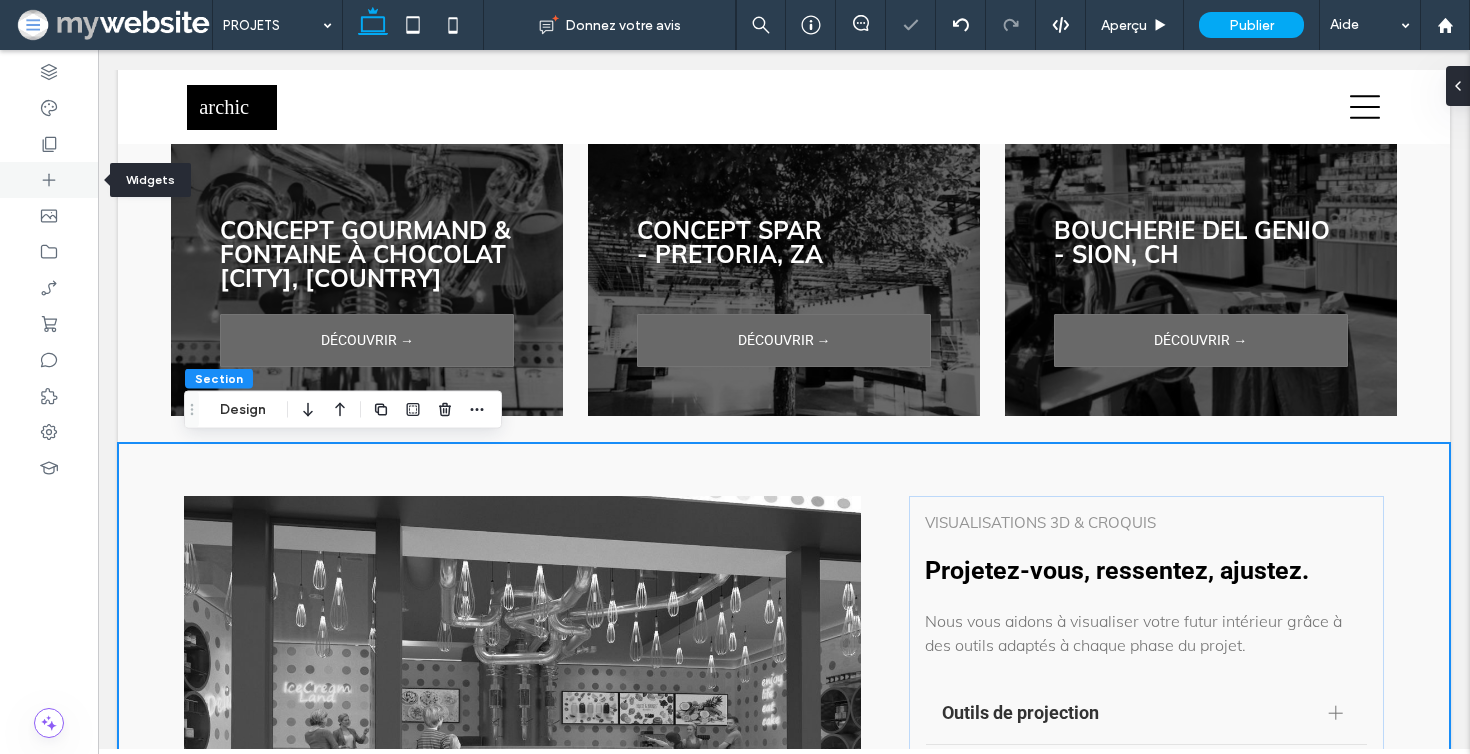 click 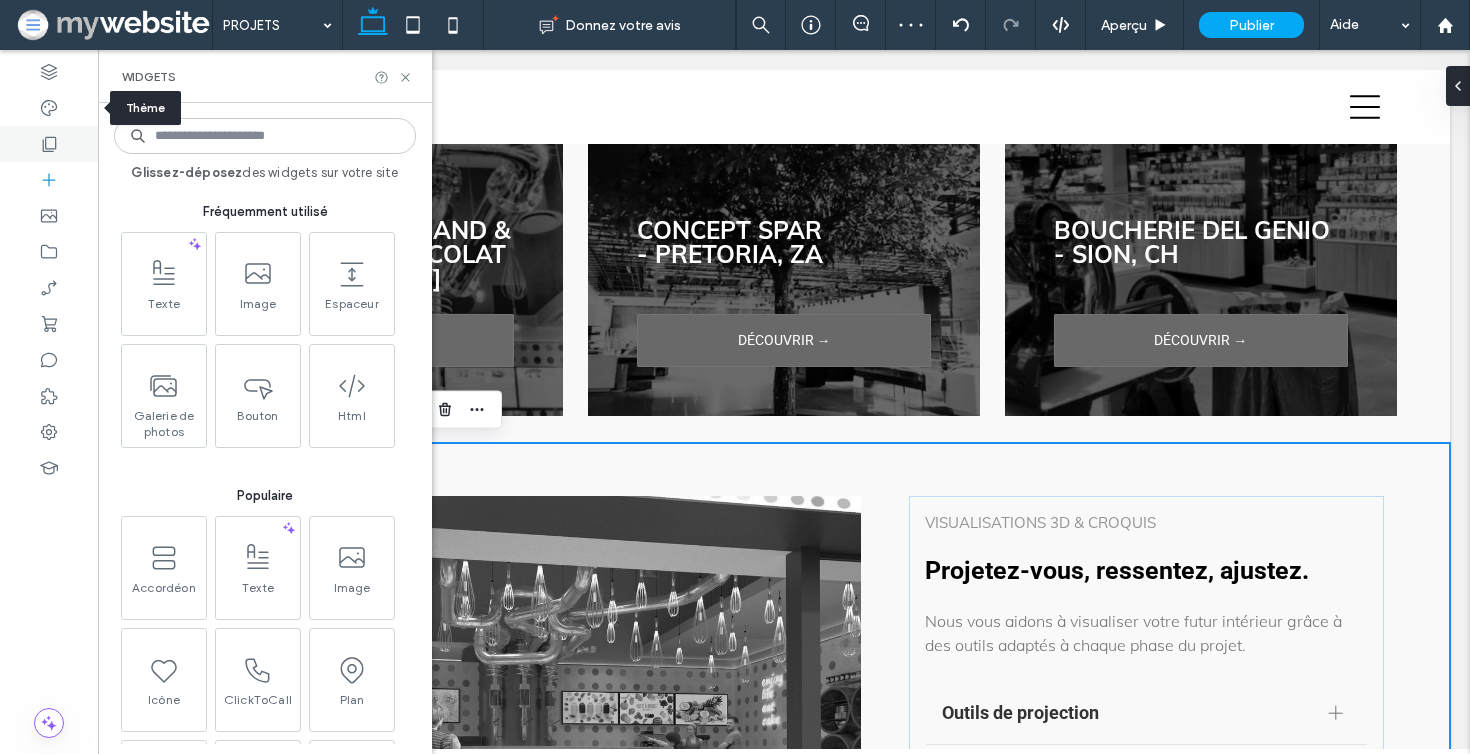 click at bounding box center (49, 144) 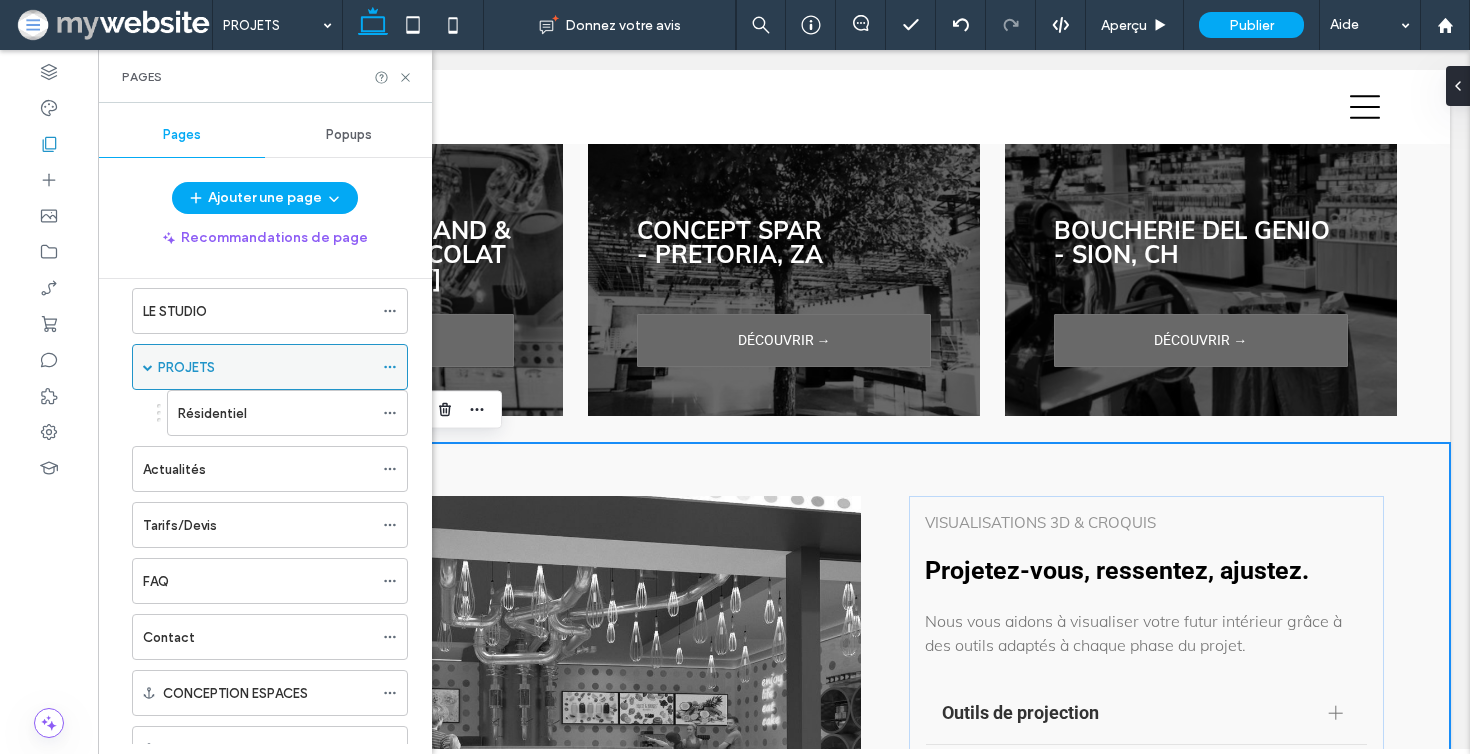 scroll, scrollTop: 66, scrollLeft: 0, axis: vertical 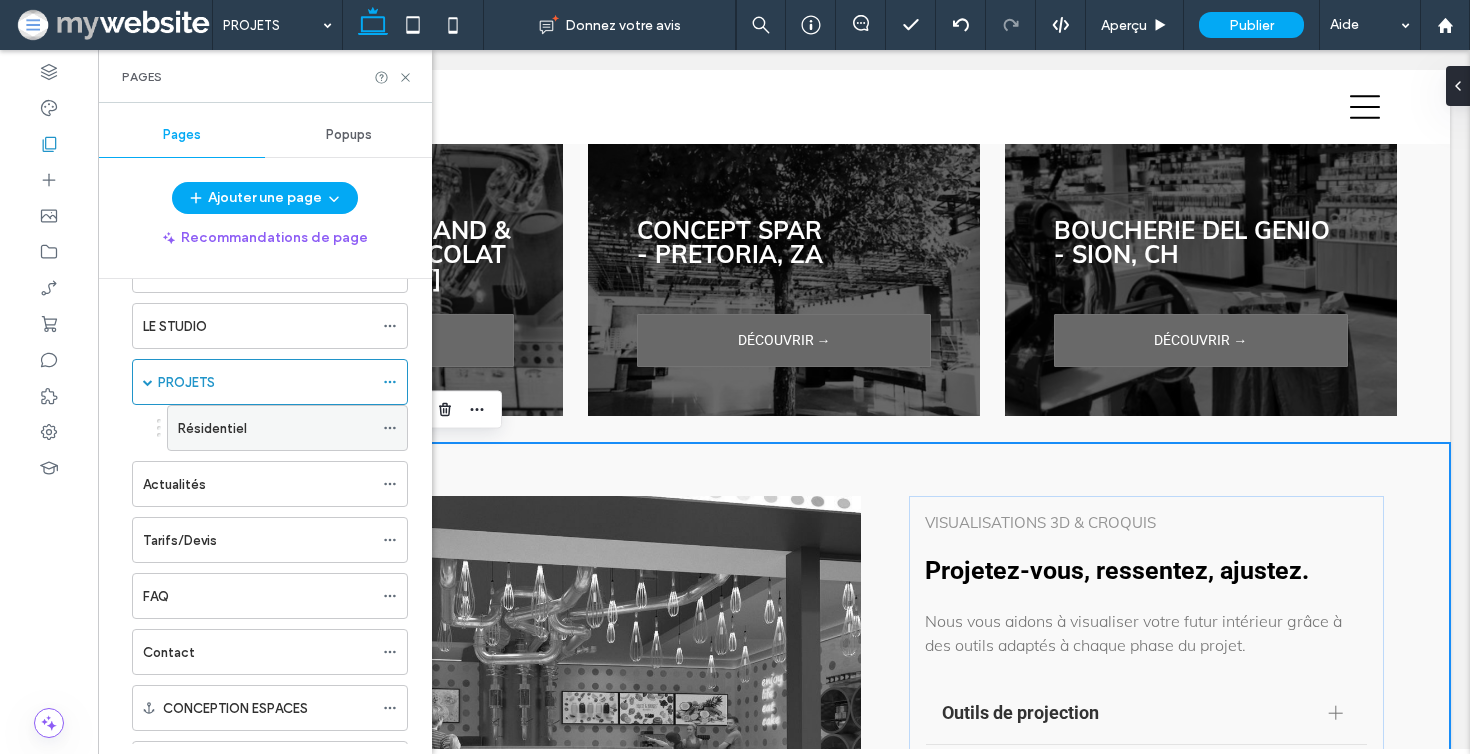 click 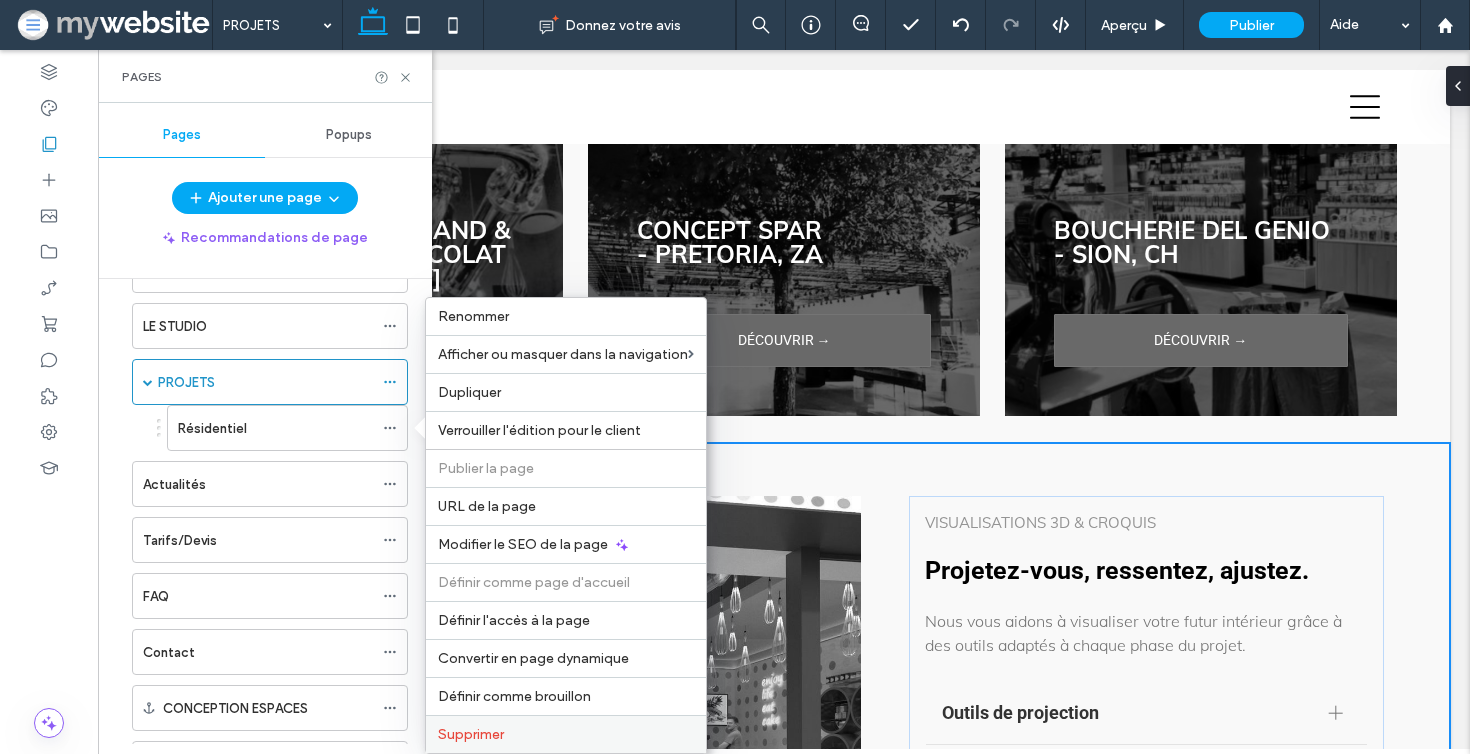 click on "Supprimer" at bounding box center (566, 734) 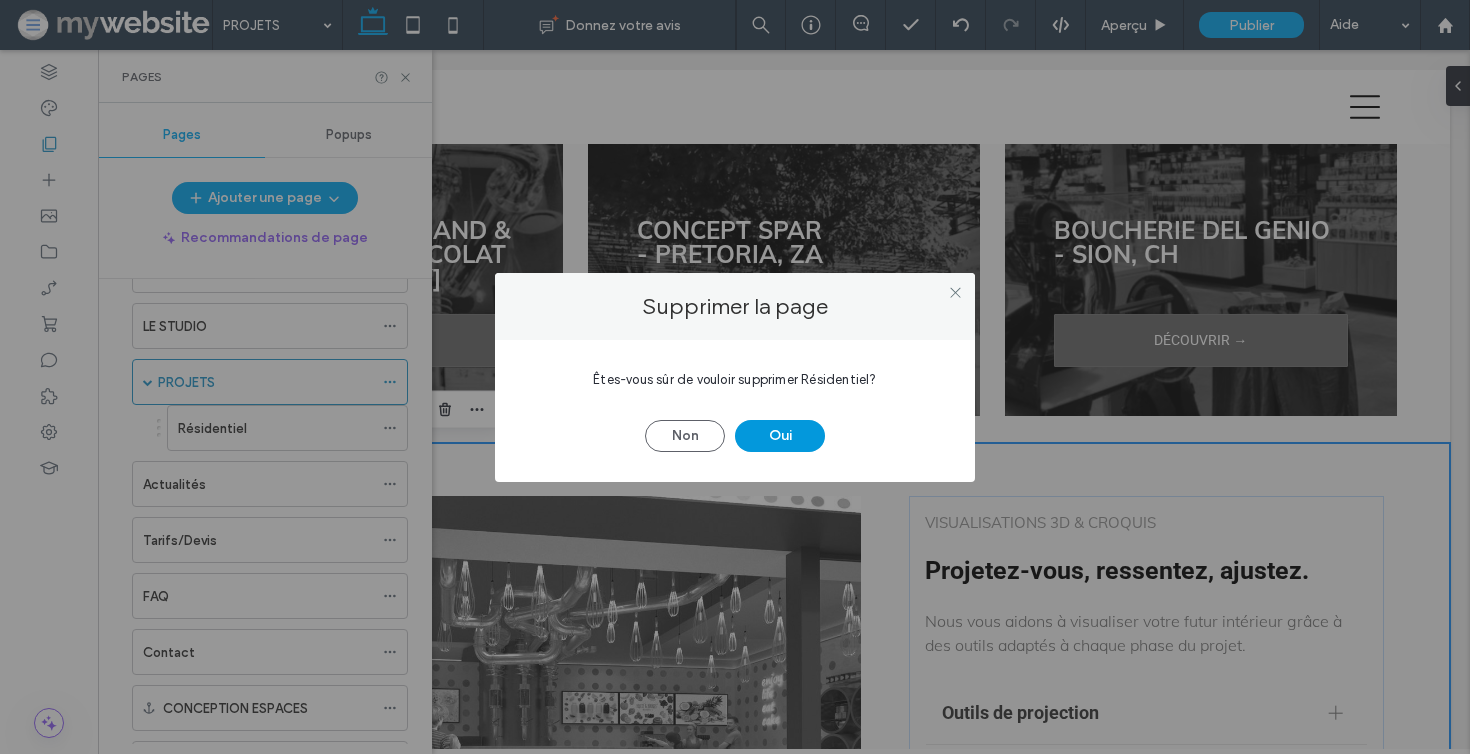 click on "Oui" at bounding box center (780, 436) 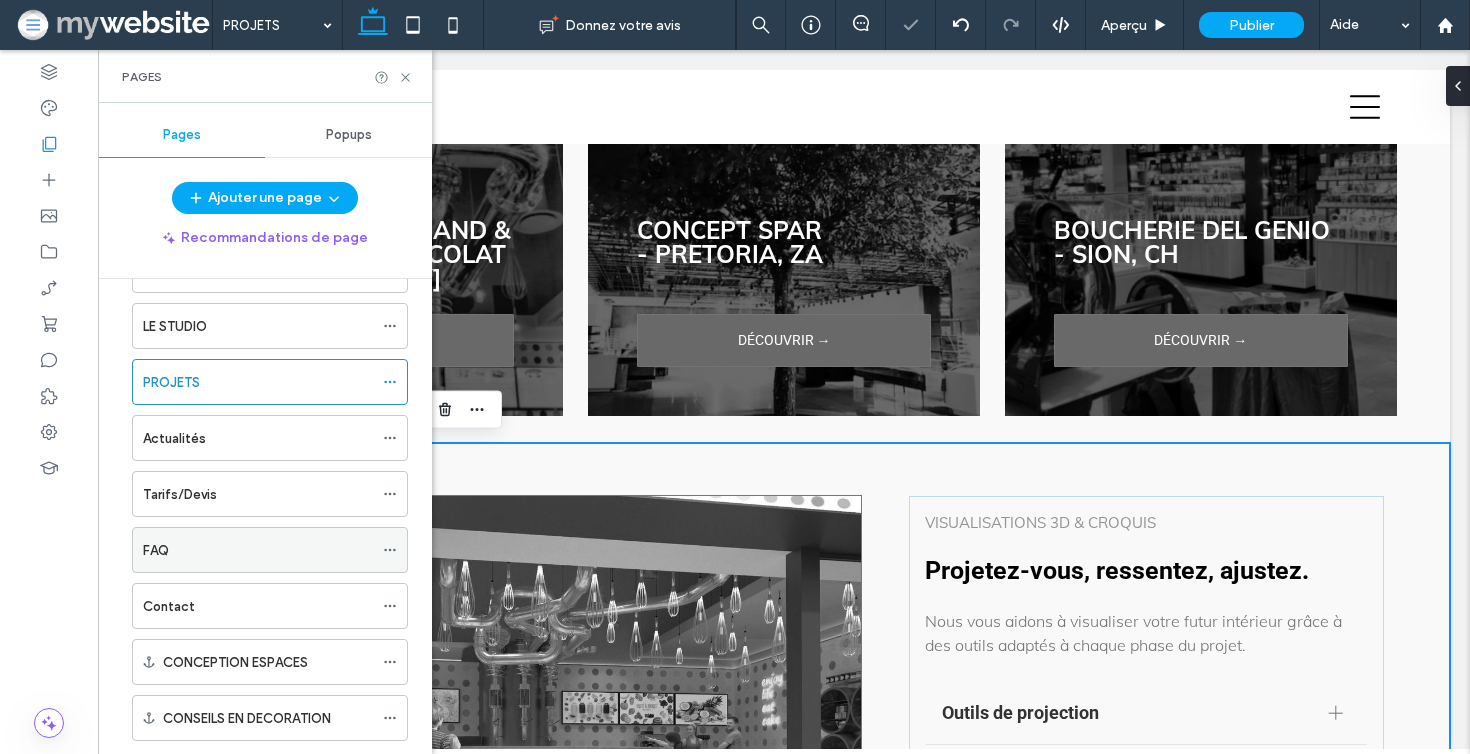 scroll, scrollTop: 74, scrollLeft: 0, axis: vertical 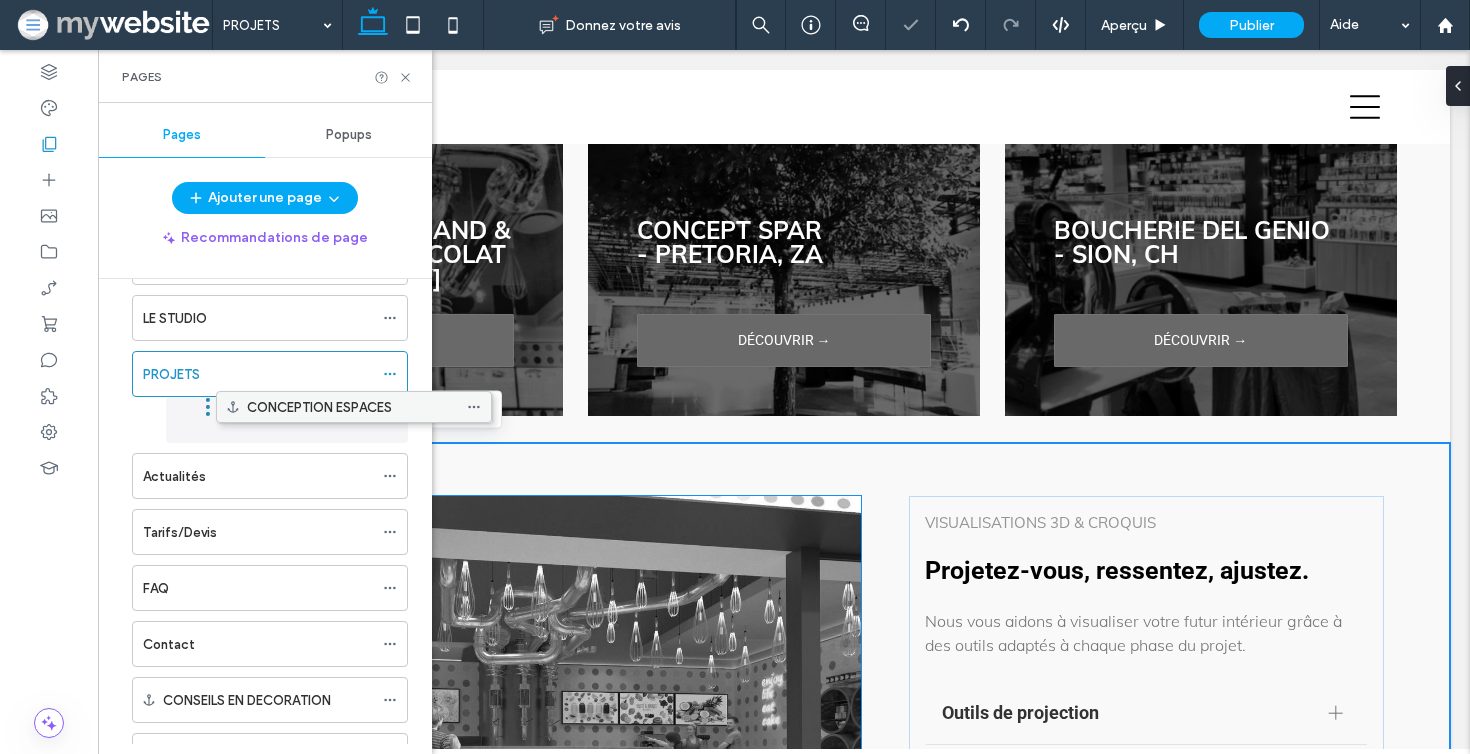 drag, startPoint x: 224, startPoint y: 647, endPoint x: 306, endPoint y: 406, distance: 254.56827 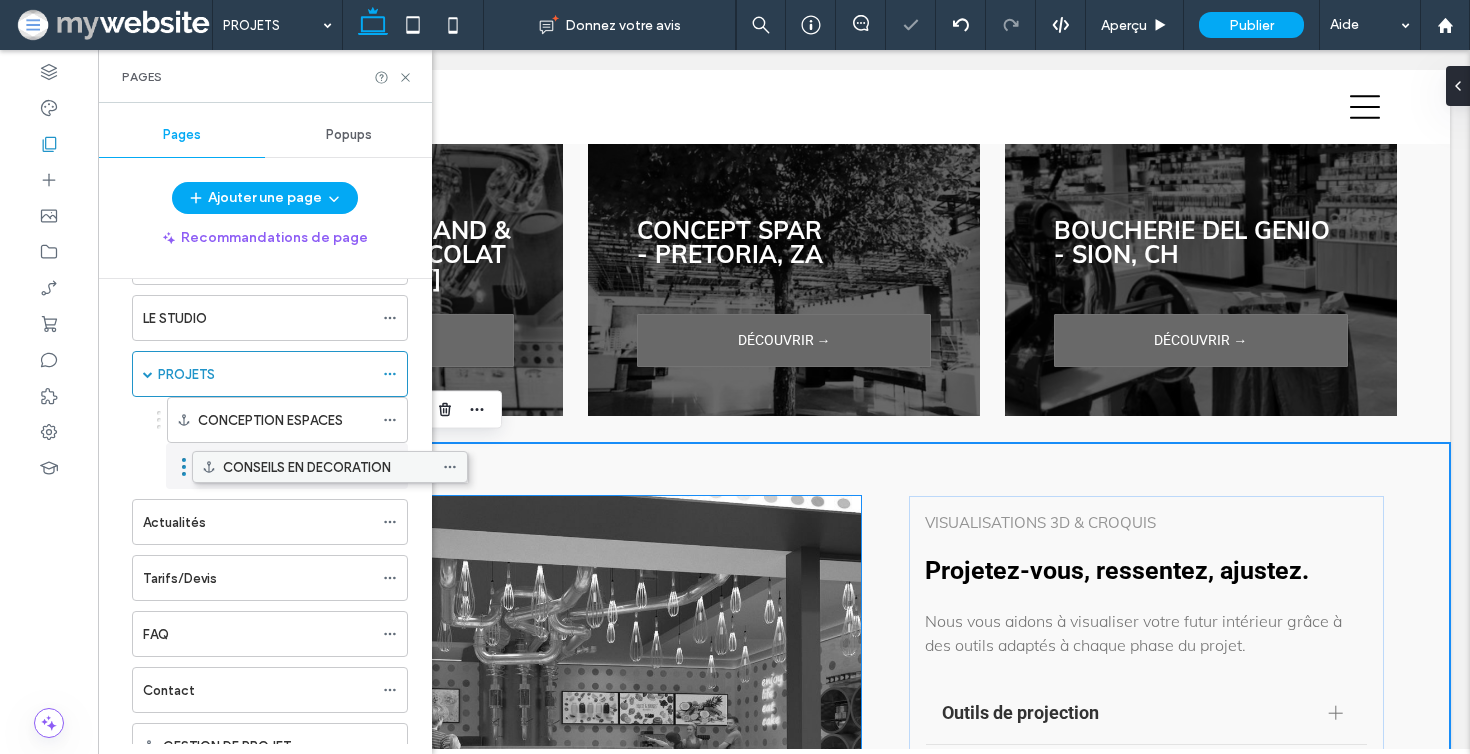 drag, startPoint x: 185, startPoint y: 673, endPoint x: 243, endPoint y: 463, distance: 217.86234 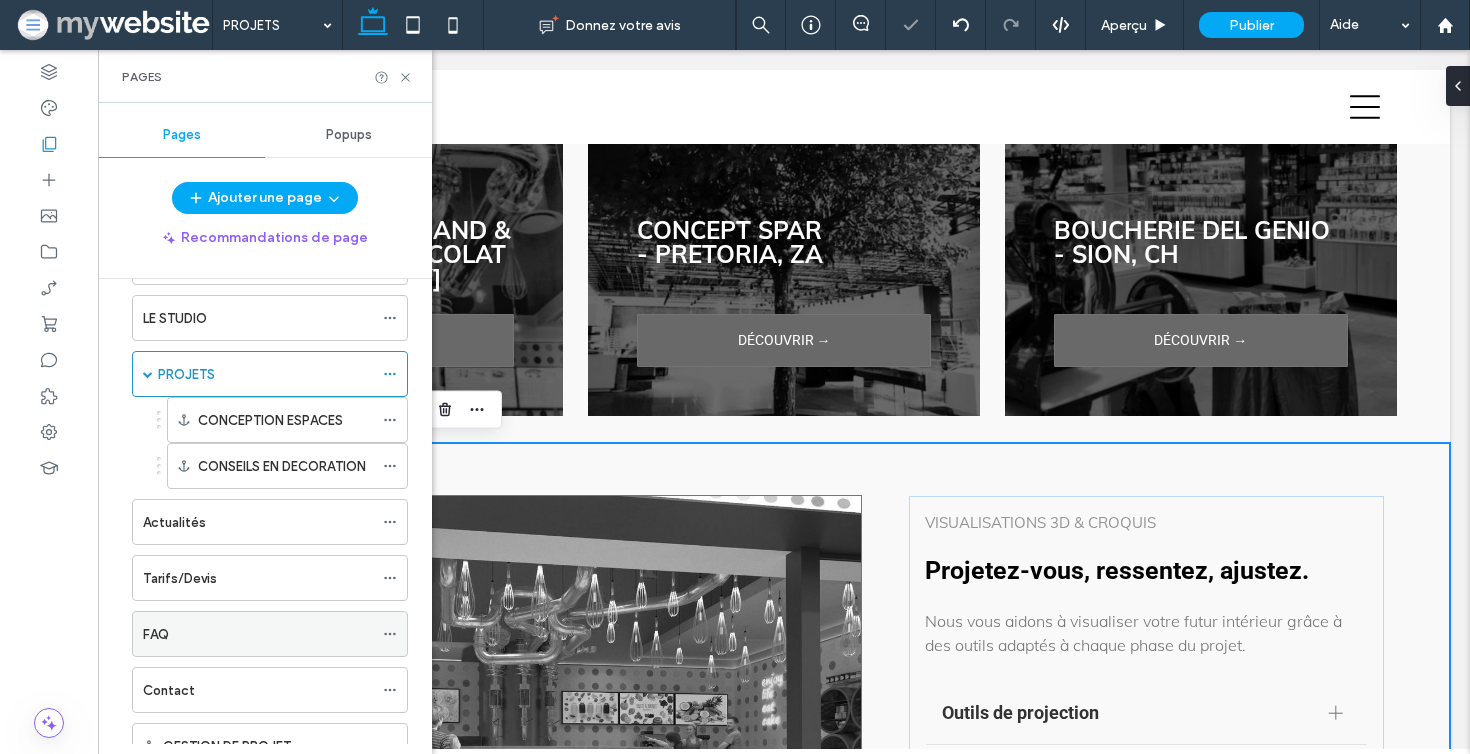 scroll, scrollTop: 97, scrollLeft: 0, axis: vertical 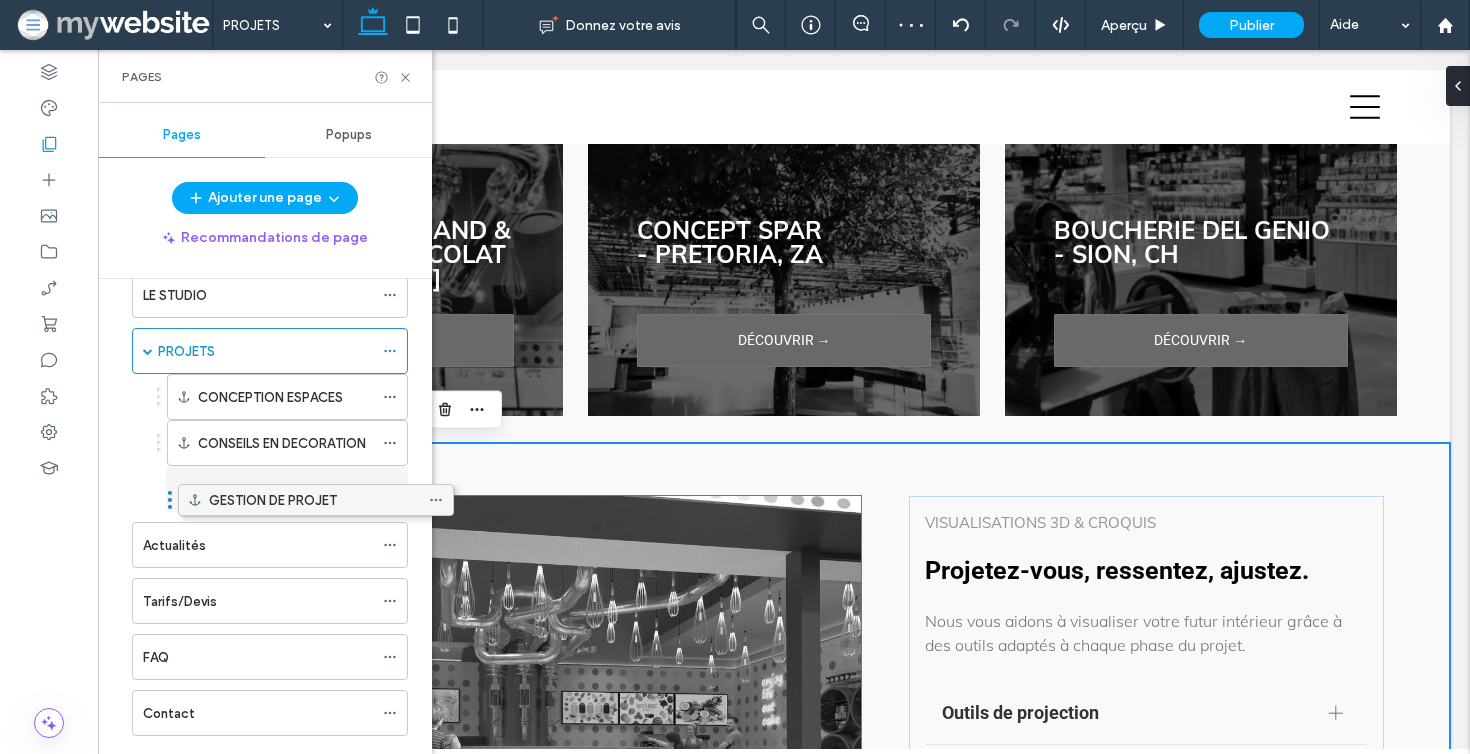 drag, startPoint x: 189, startPoint y: 710, endPoint x: 235, endPoint y: 502, distance: 213.02582 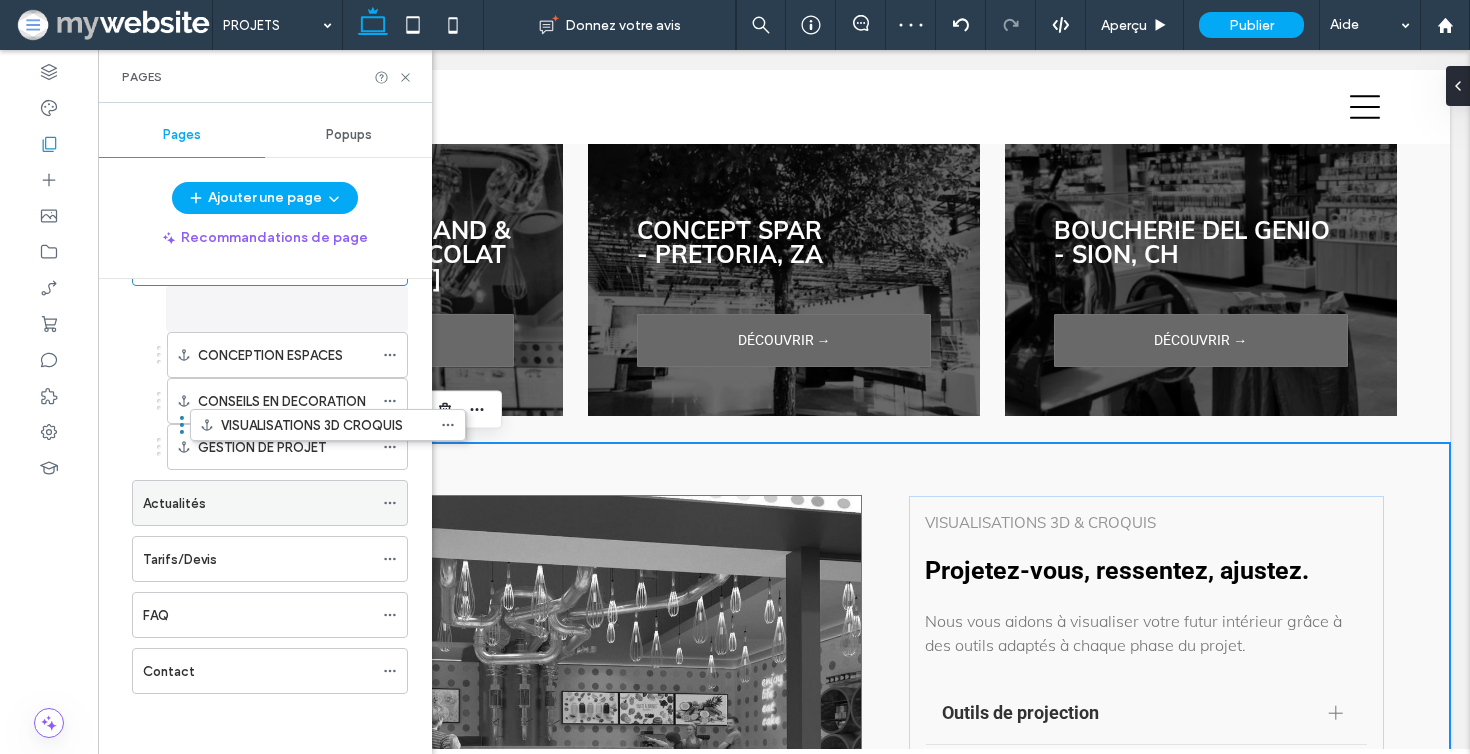 scroll, scrollTop: 149, scrollLeft: 0, axis: vertical 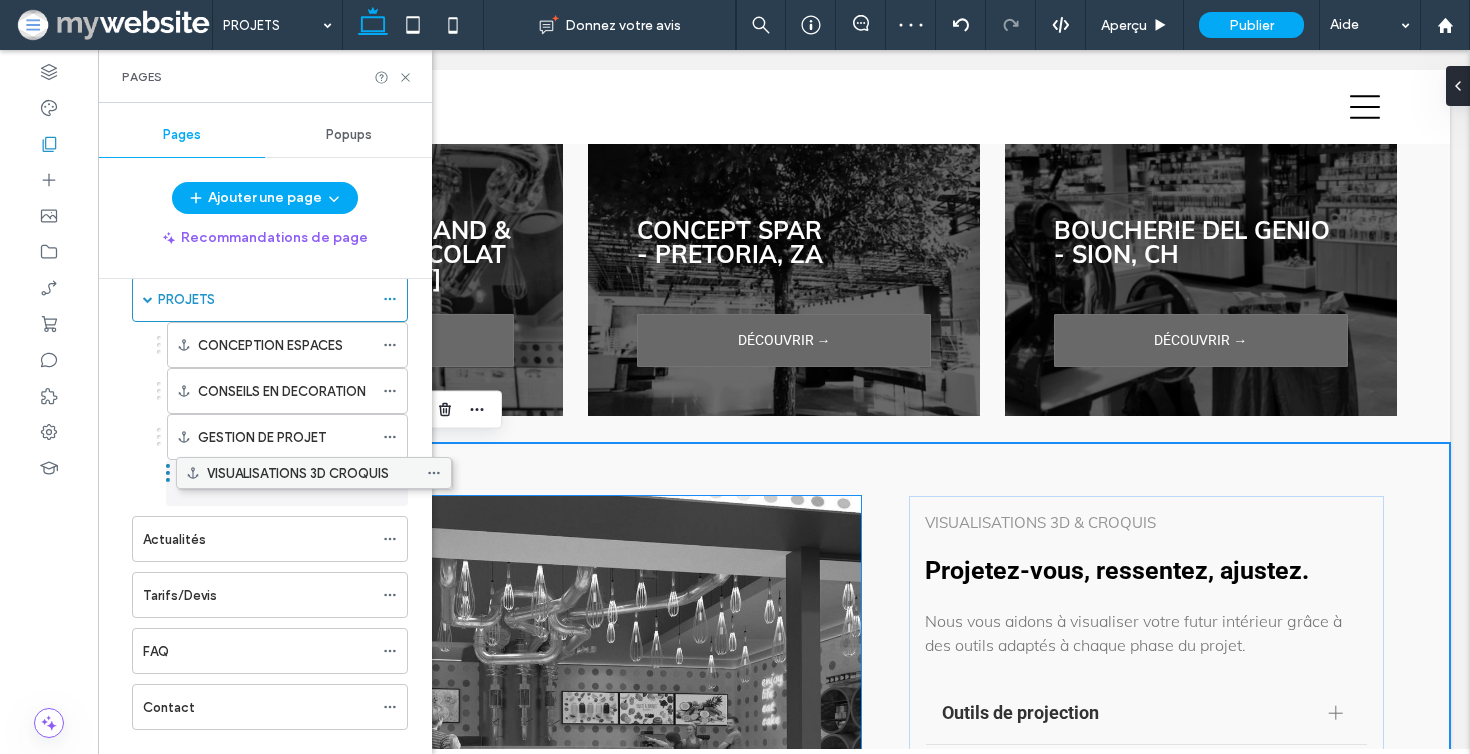drag, startPoint x: 193, startPoint y: 672, endPoint x: 237, endPoint y: 482, distance: 195.0282 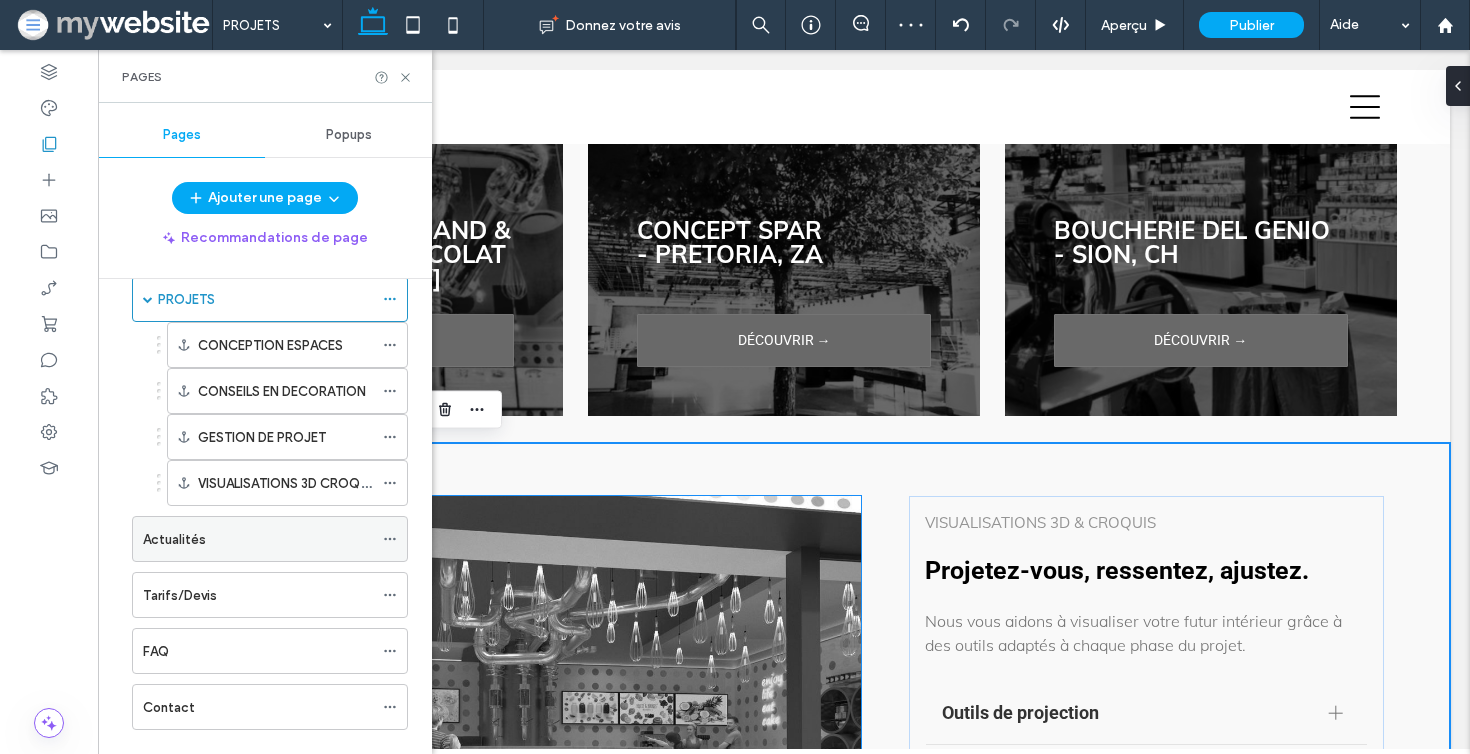 click at bounding box center (395, 539) 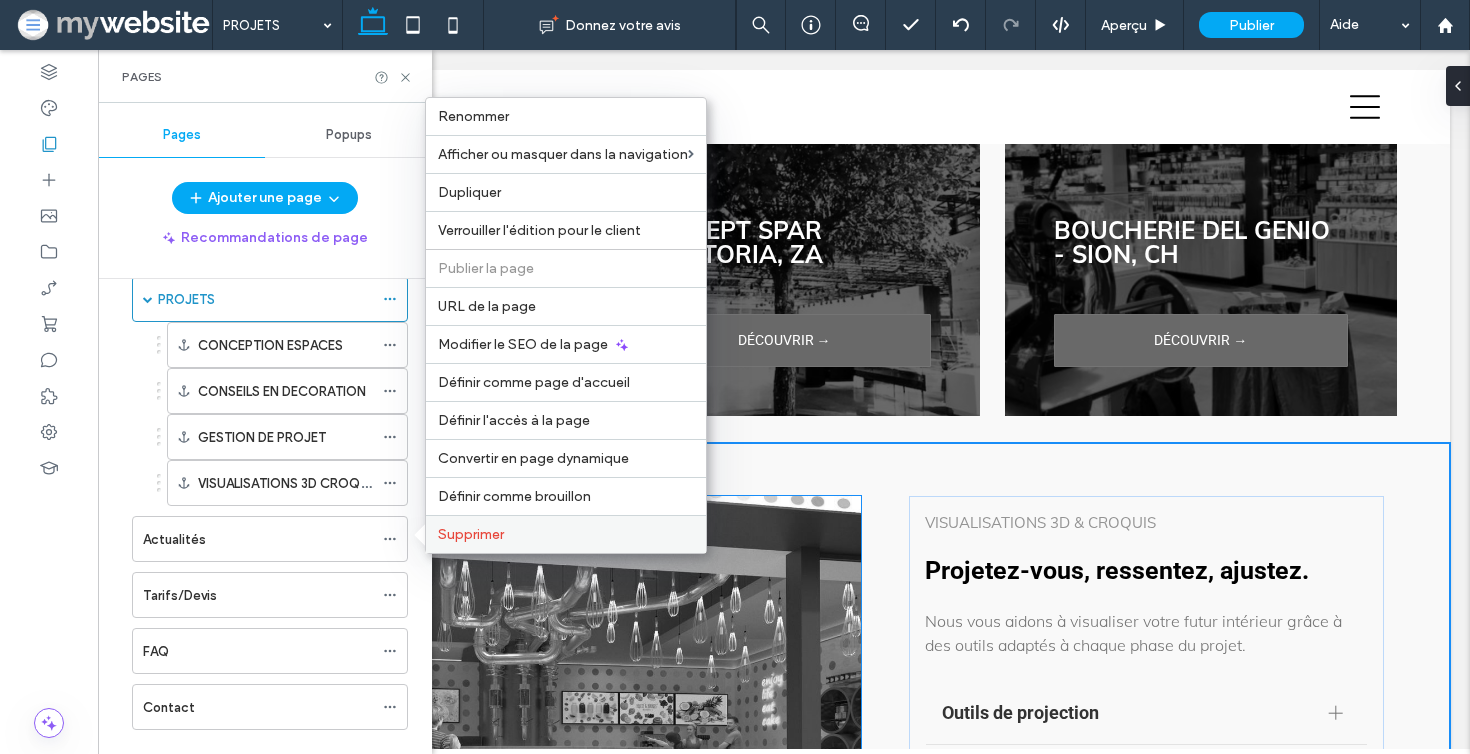 click on "Supprimer" at bounding box center (471, 534) 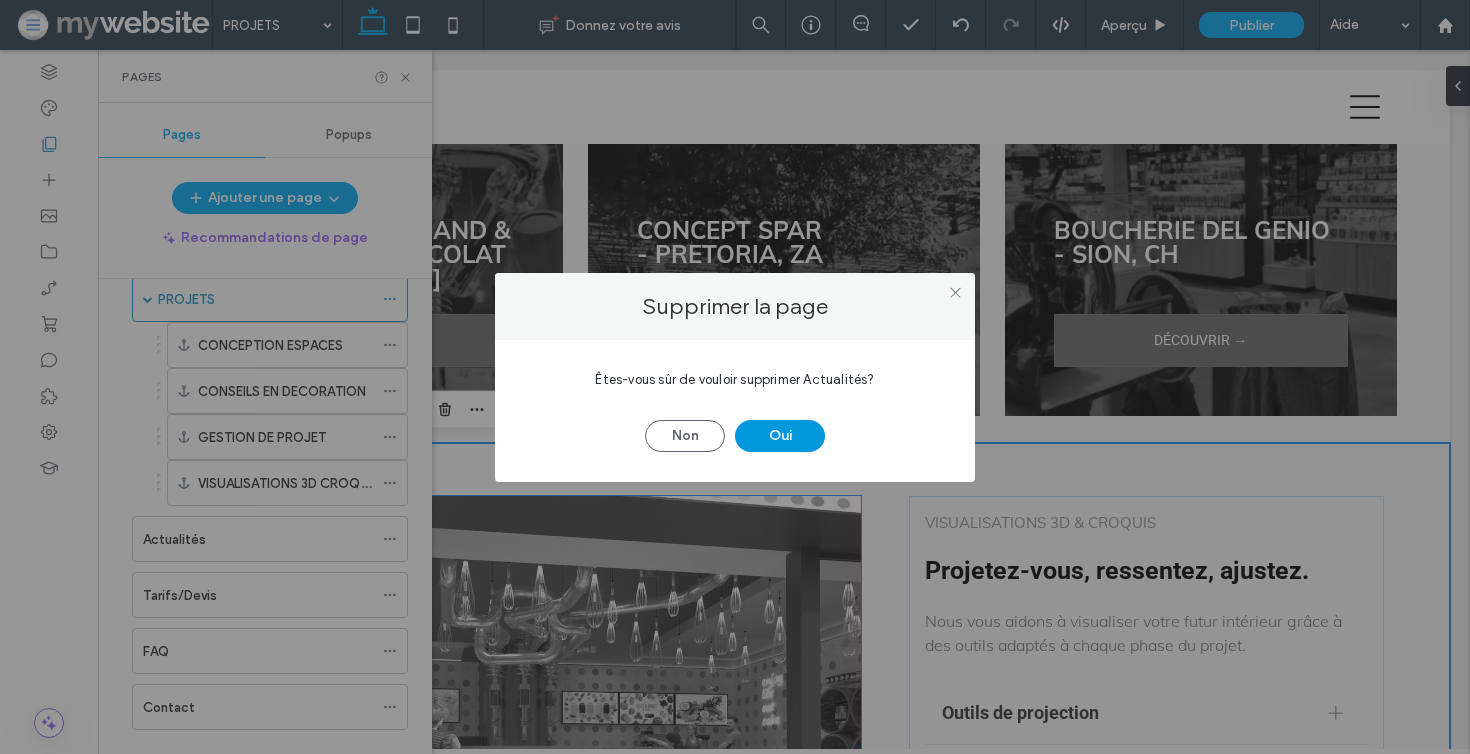 click on "Oui" at bounding box center (780, 436) 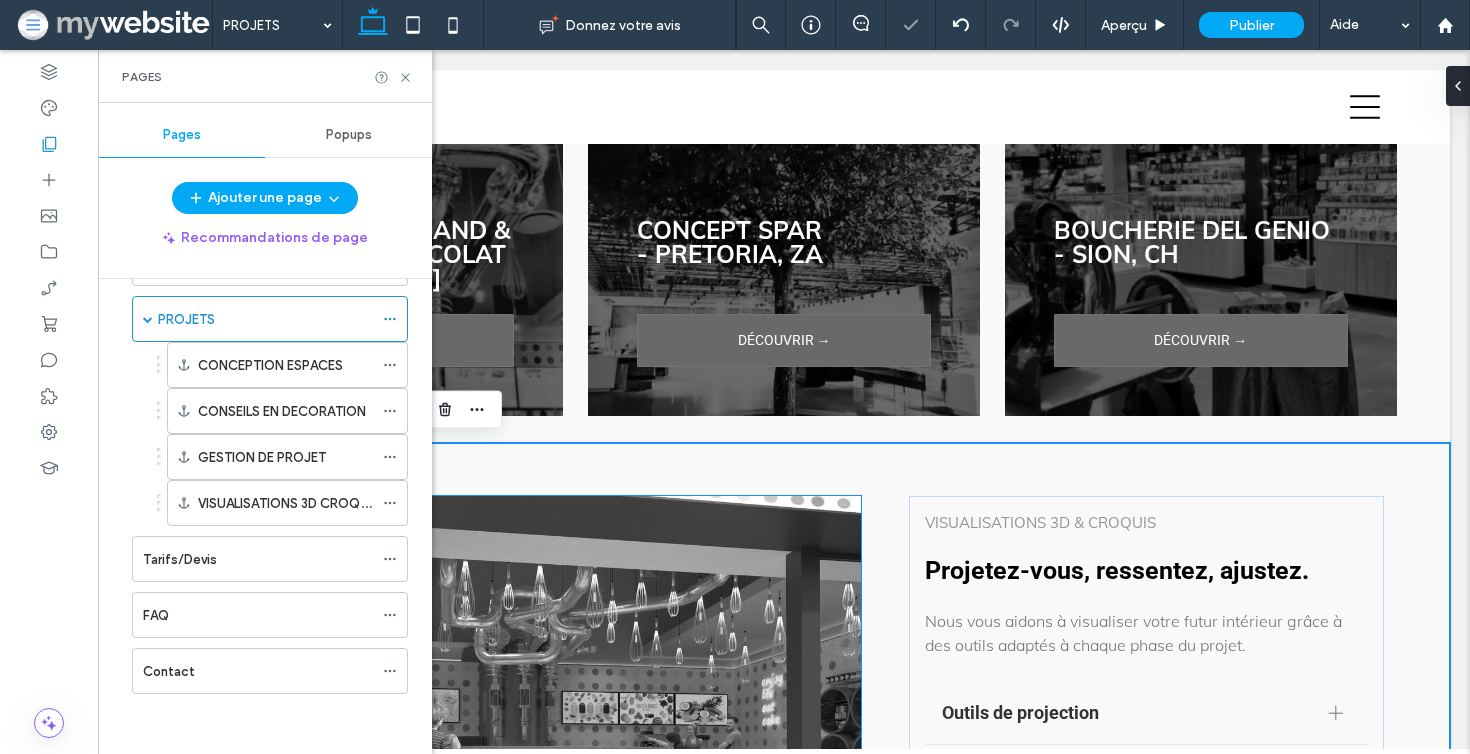 scroll, scrollTop: 129, scrollLeft: 0, axis: vertical 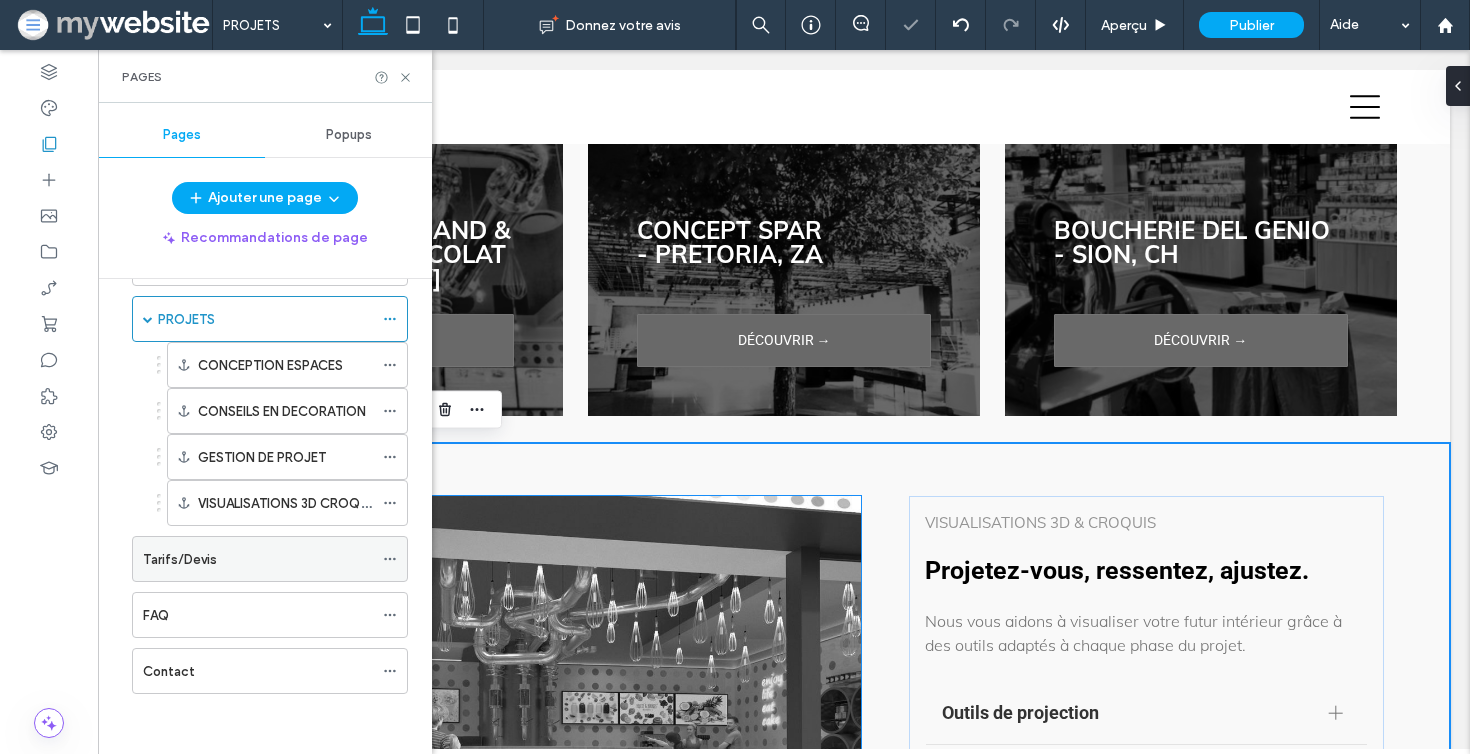 click at bounding box center (390, 559) 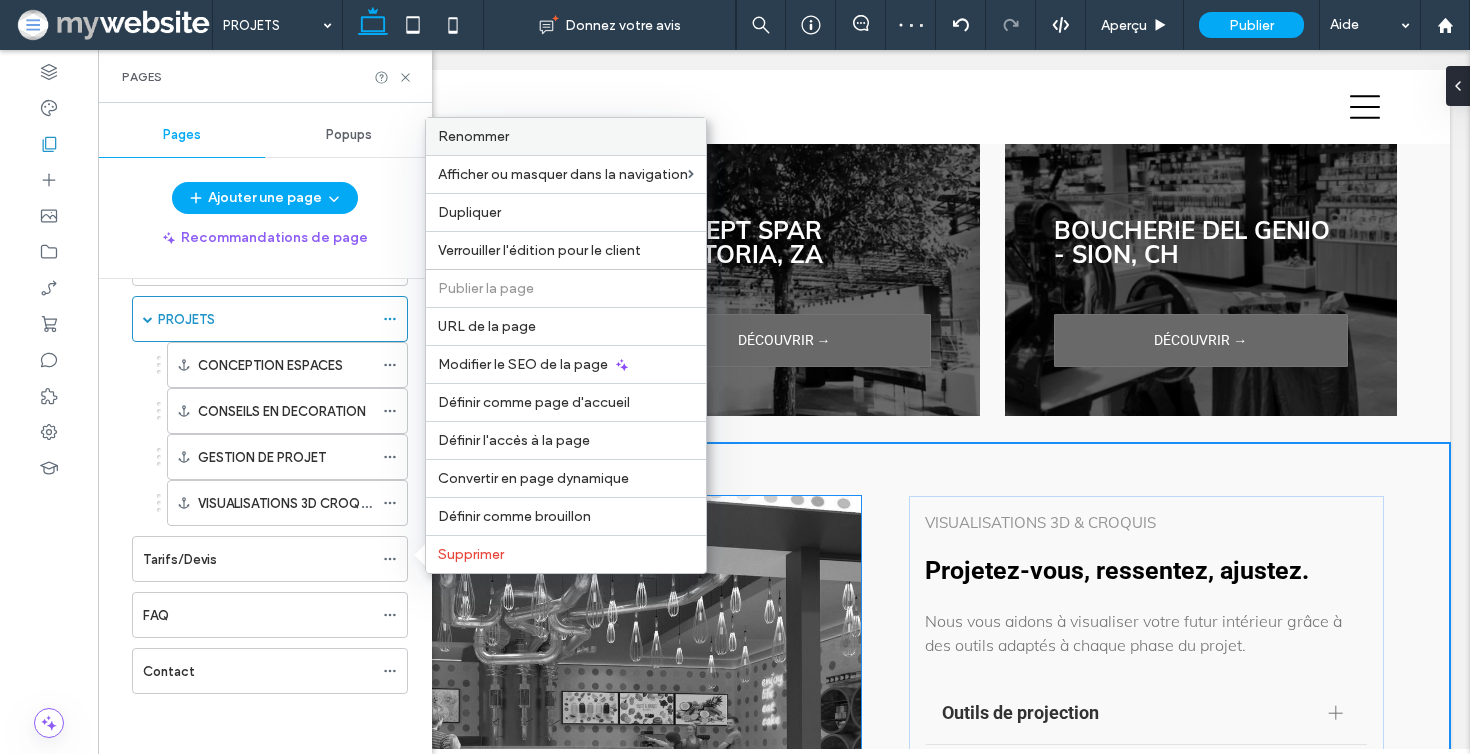 click on "Renommer" at bounding box center [566, 136] 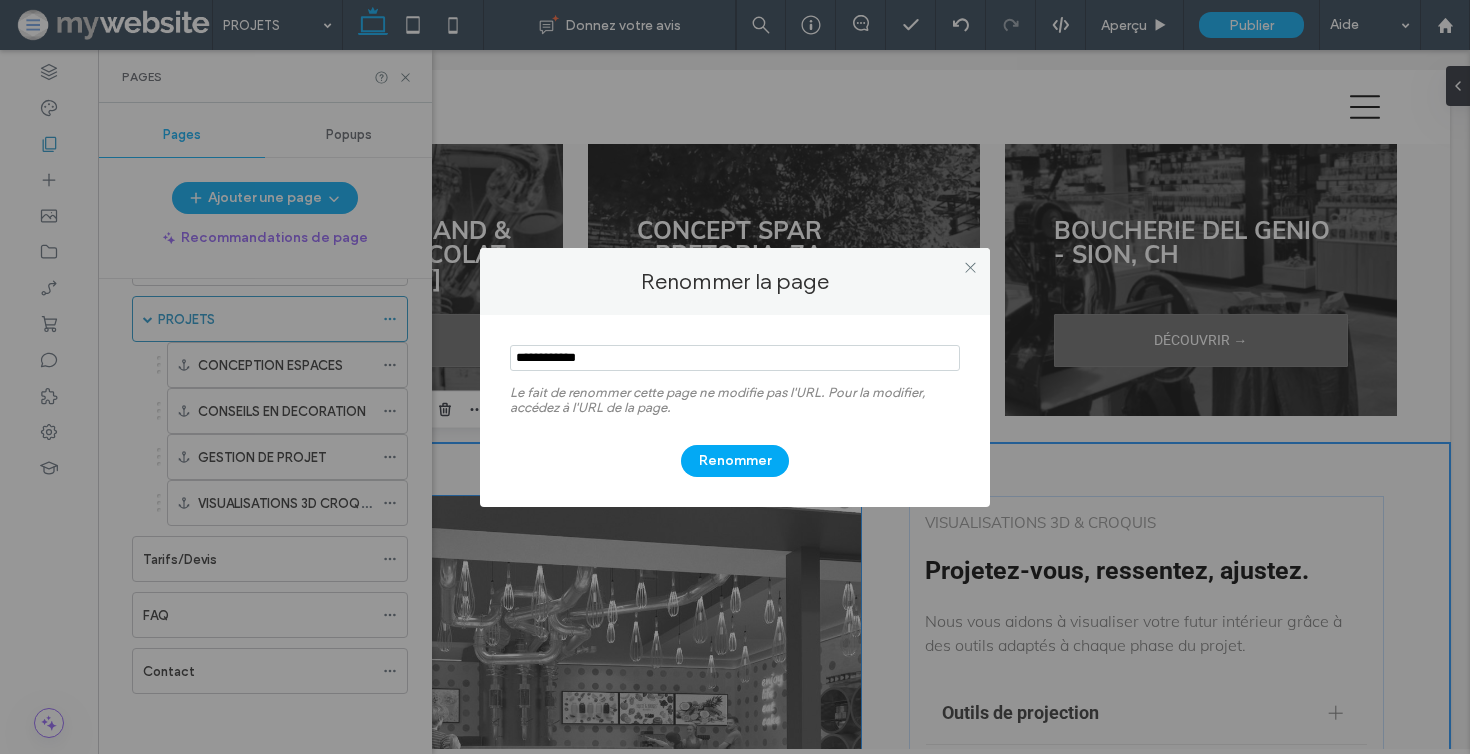 drag, startPoint x: 525, startPoint y: 359, endPoint x: 551, endPoint y: 359, distance: 26 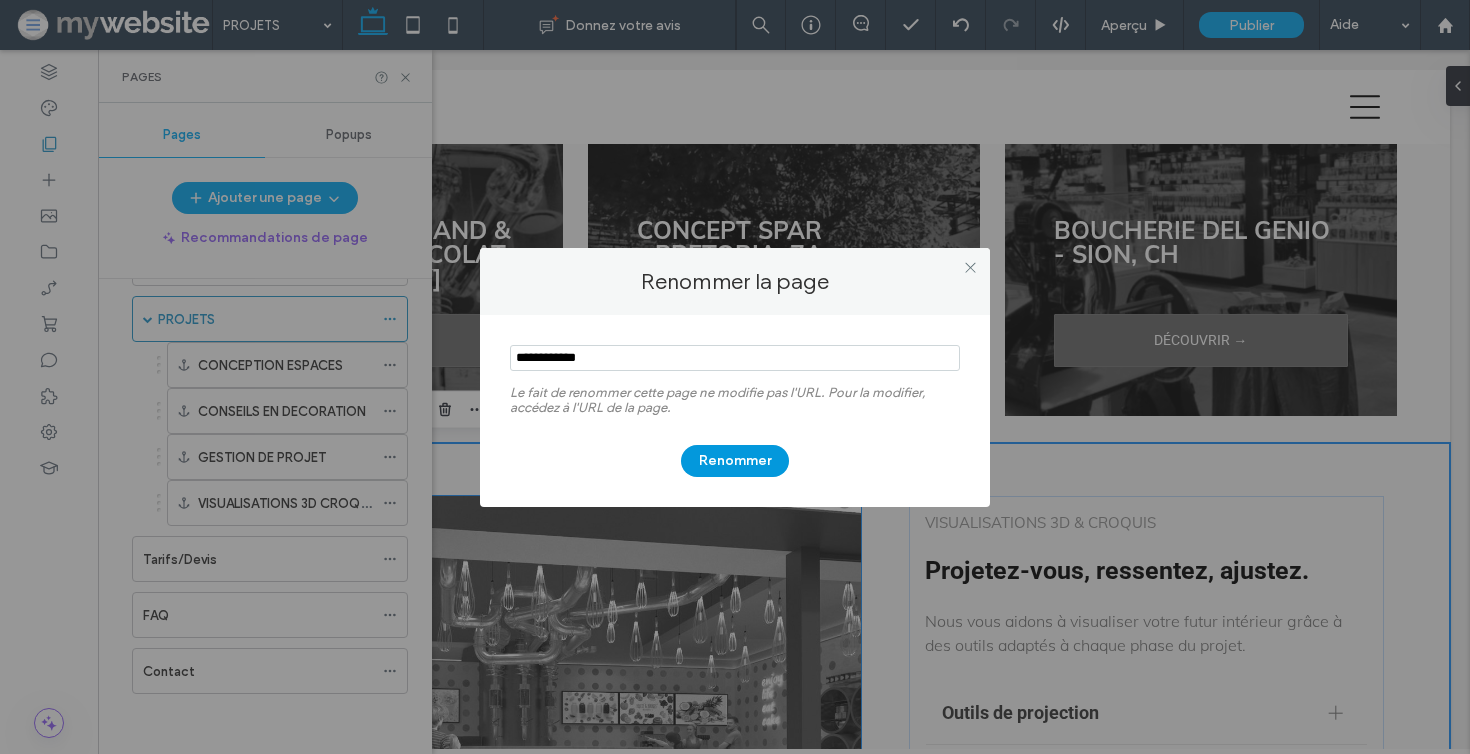 type on "**********" 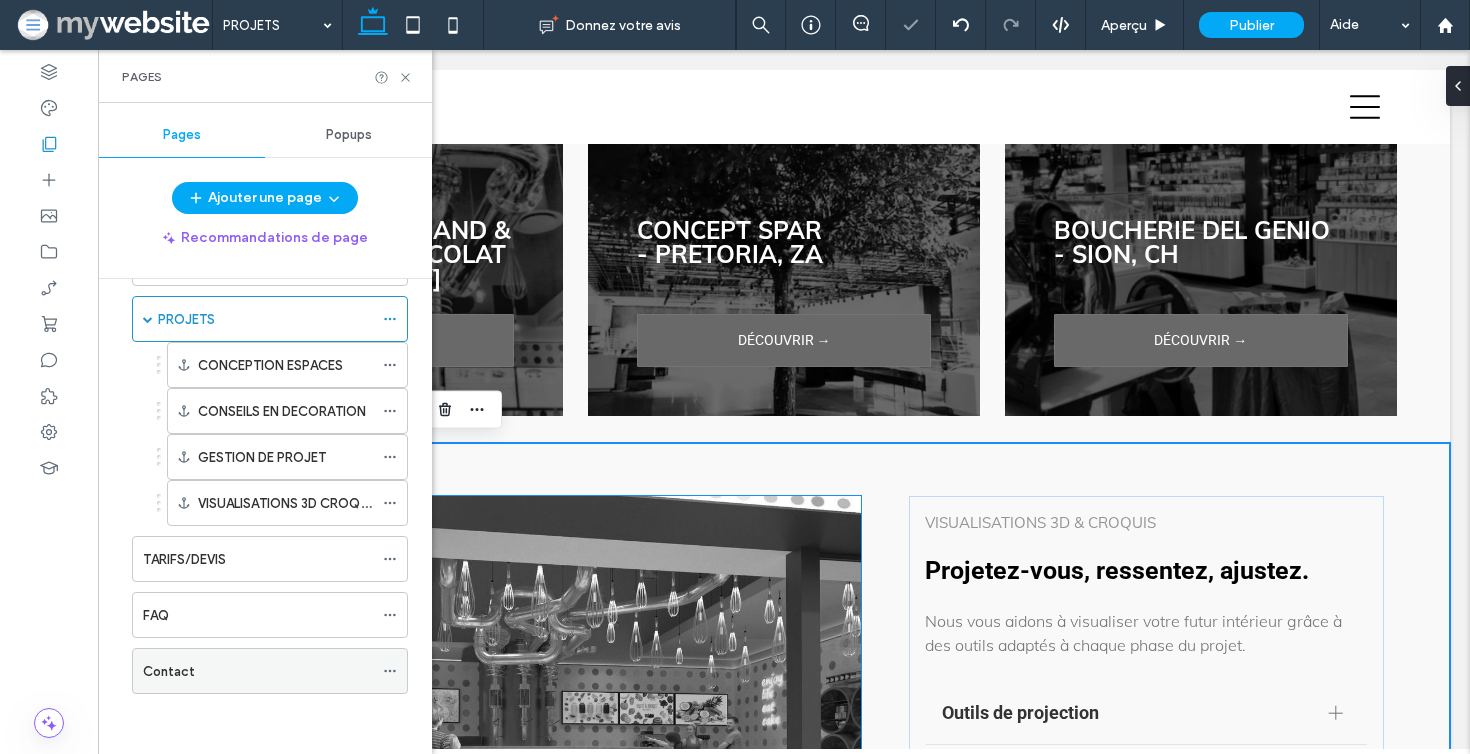 click at bounding box center (390, 671) 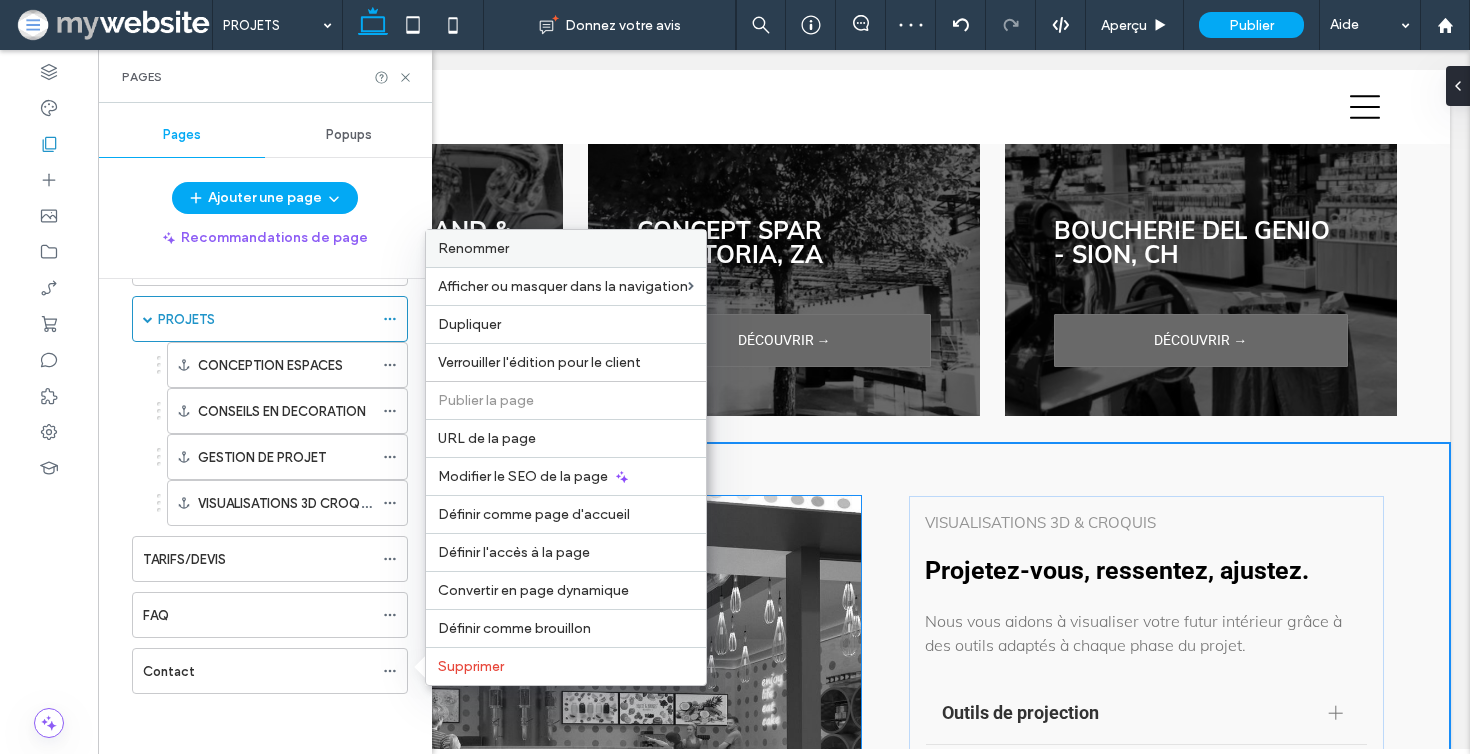 click on "Renommer" at bounding box center (566, 248) 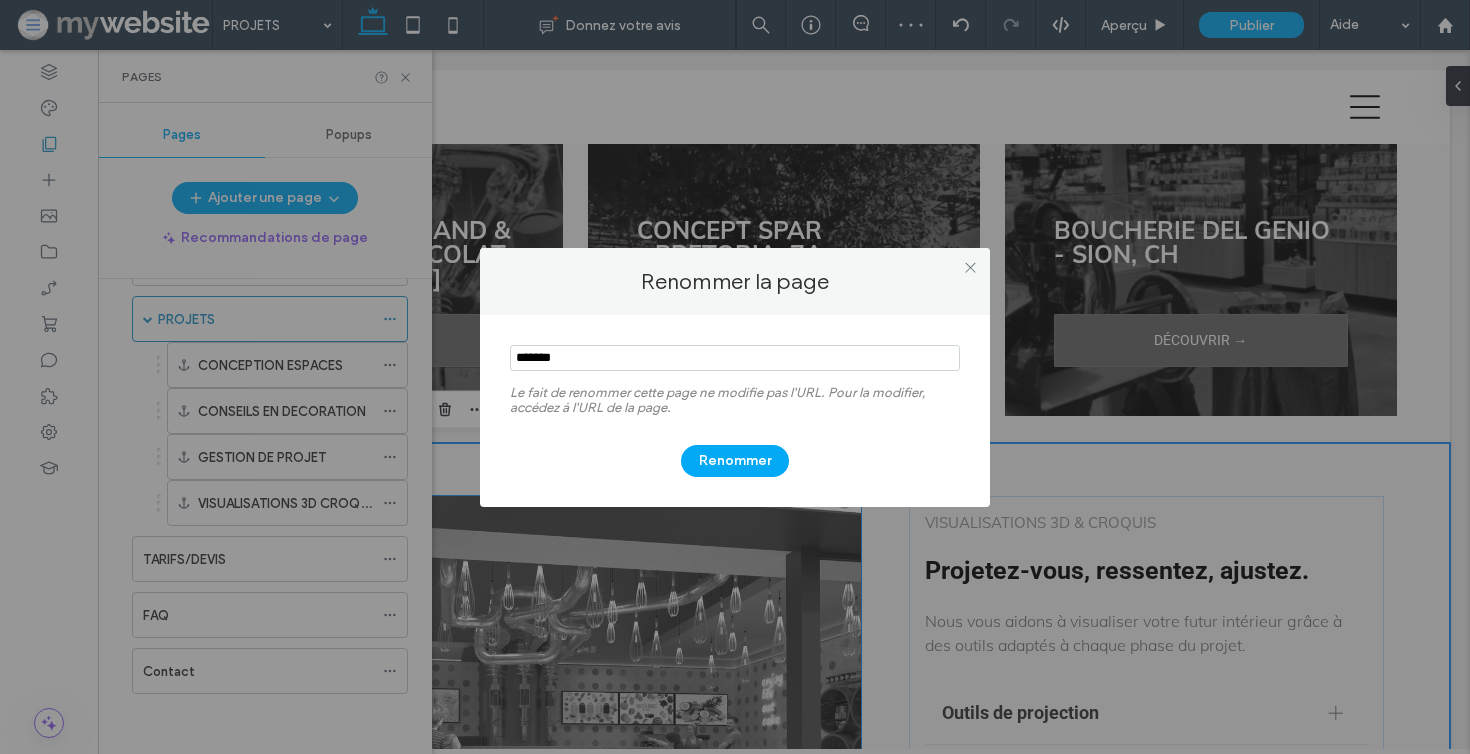 drag, startPoint x: 526, startPoint y: 357, endPoint x: 625, endPoint y: 357, distance: 99 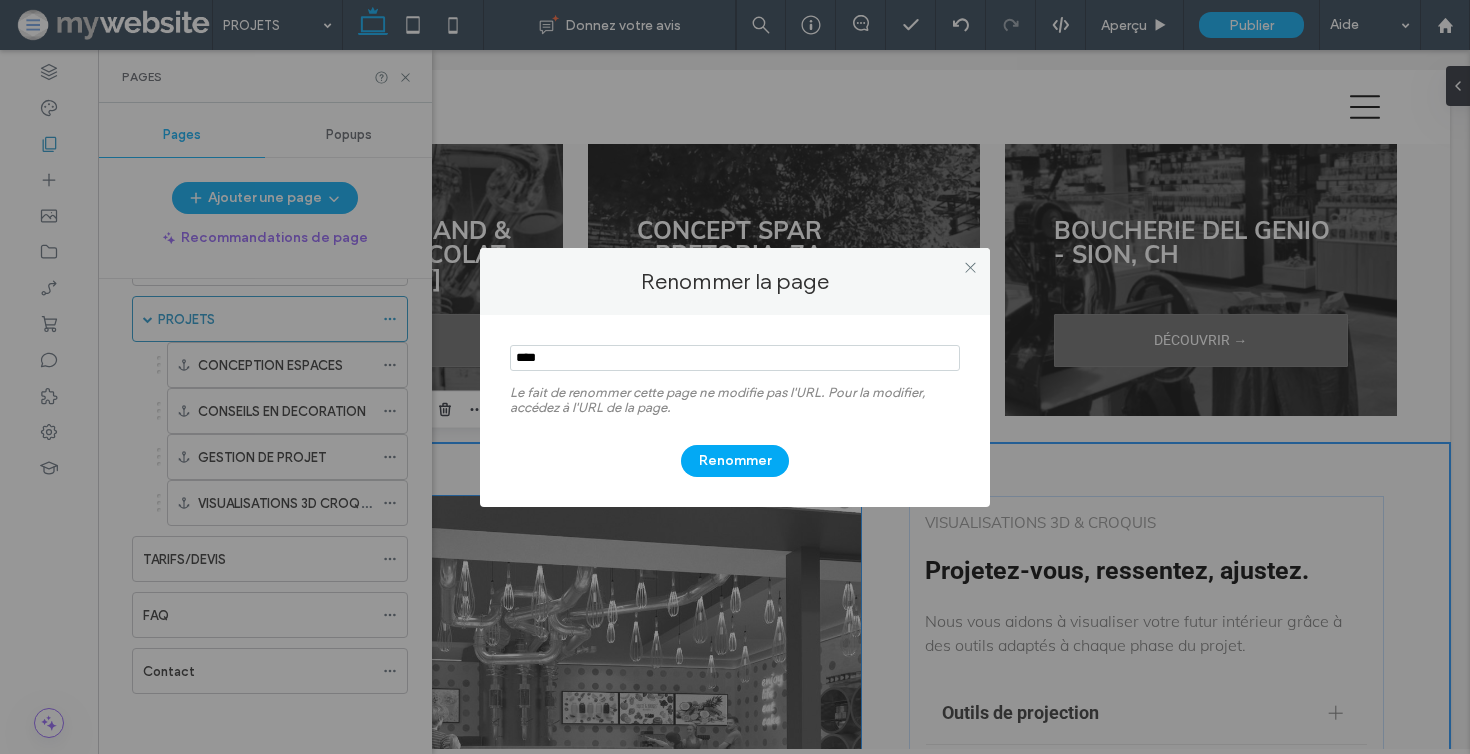 type on "****" 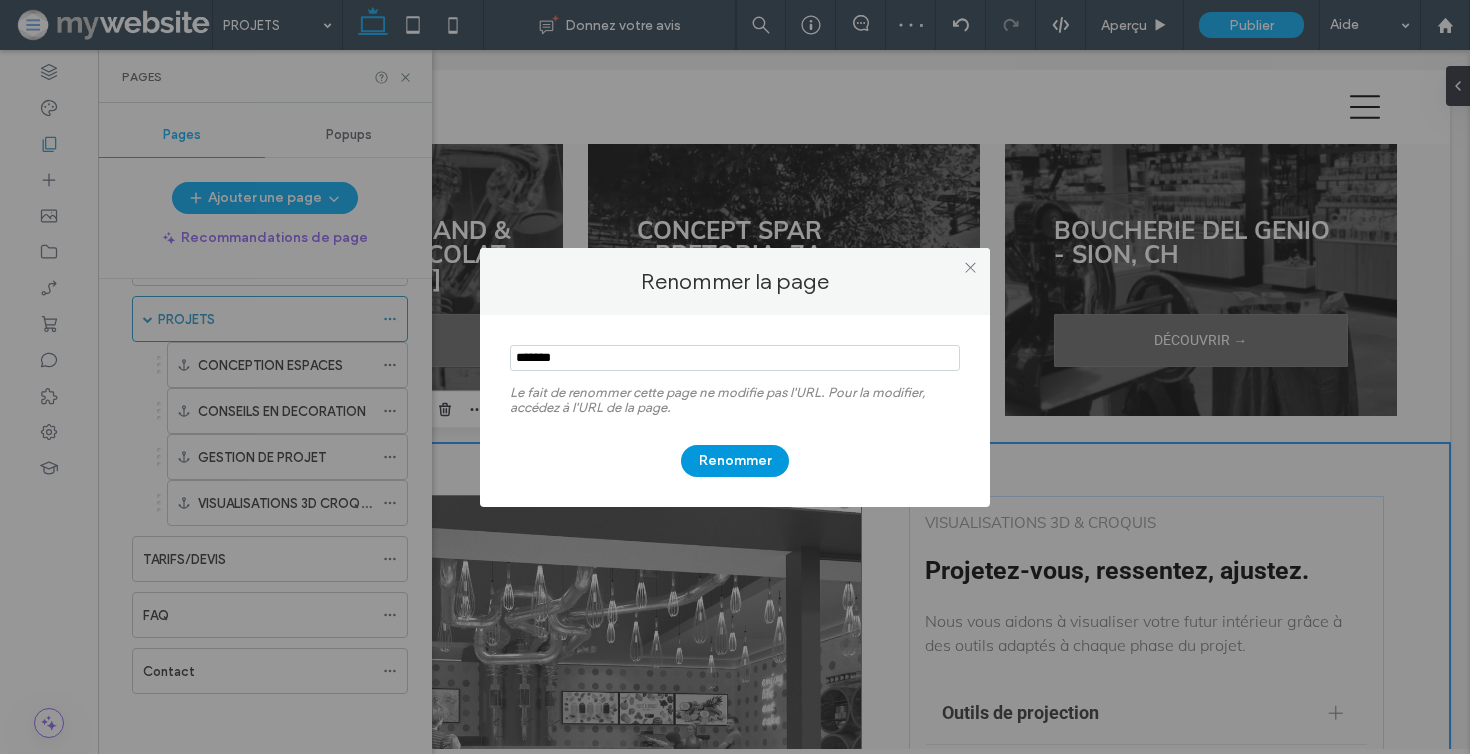 type on "*******" 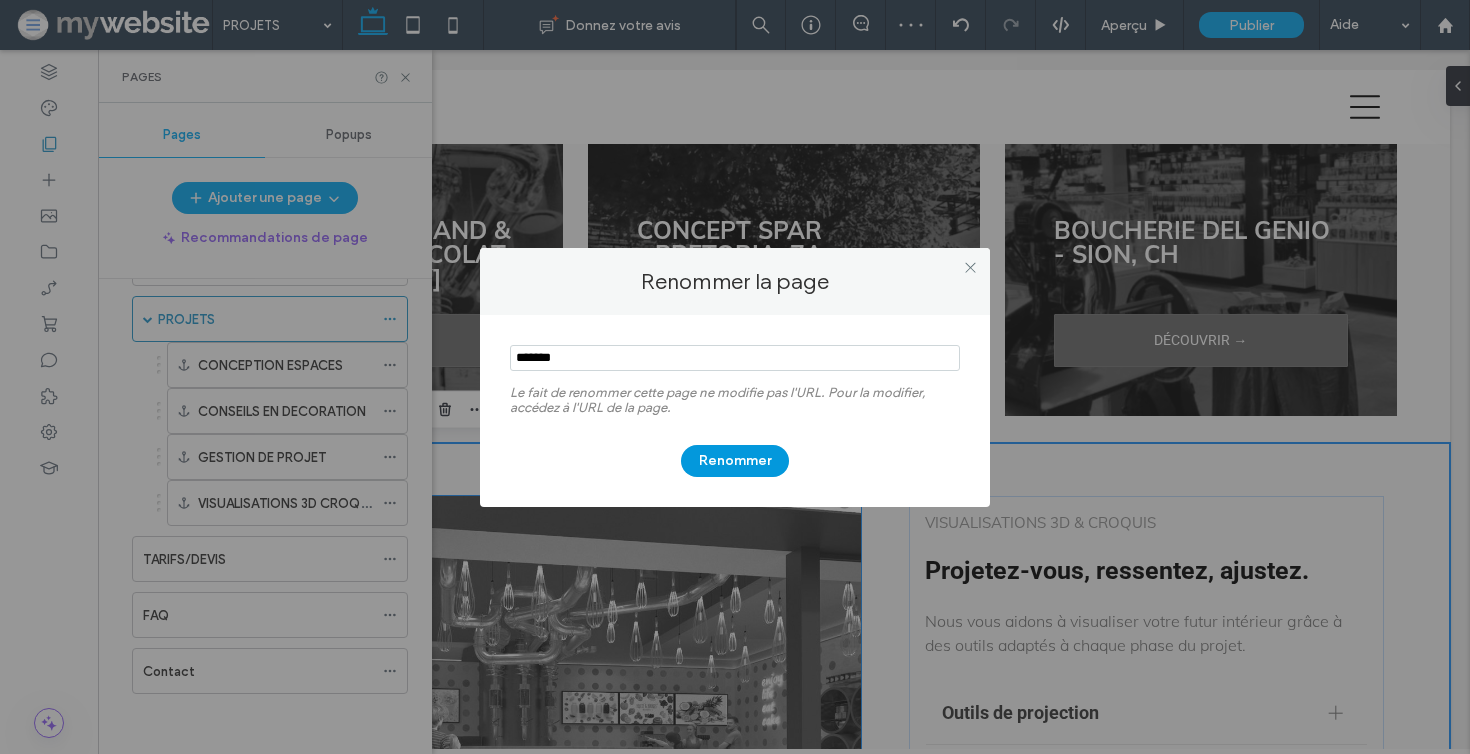 click on "Renommer" at bounding box center [735, 461] 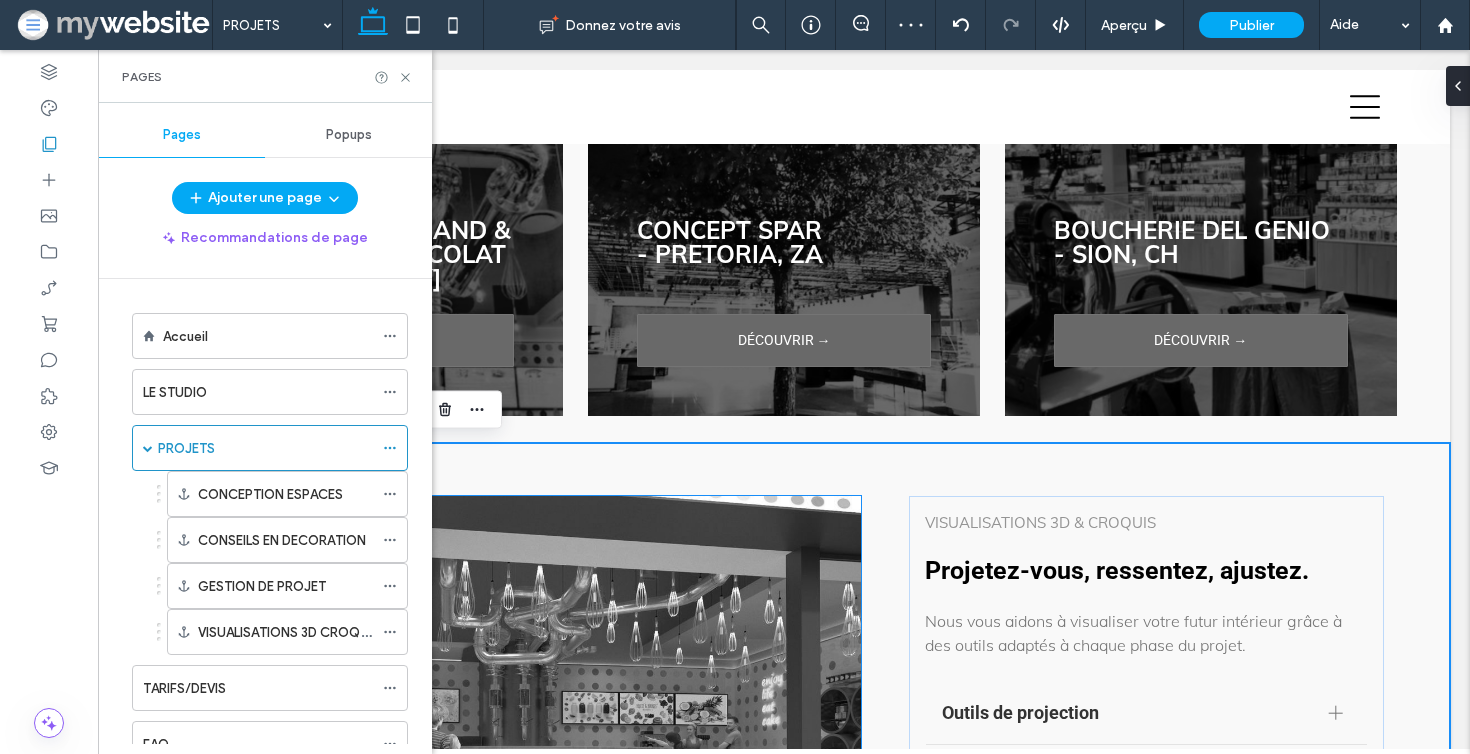 scroll, scrollTop: 0, scrollLeft: 0, axis: both 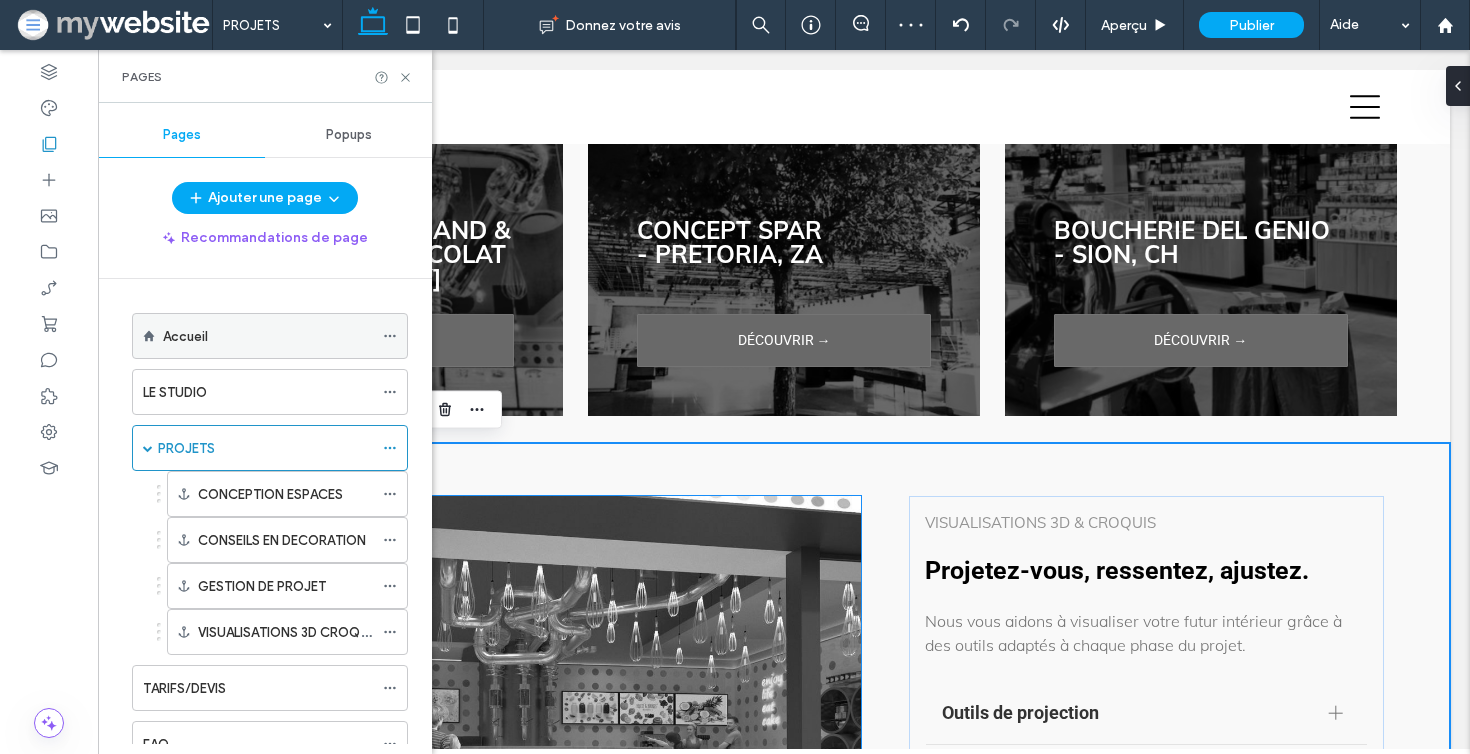click 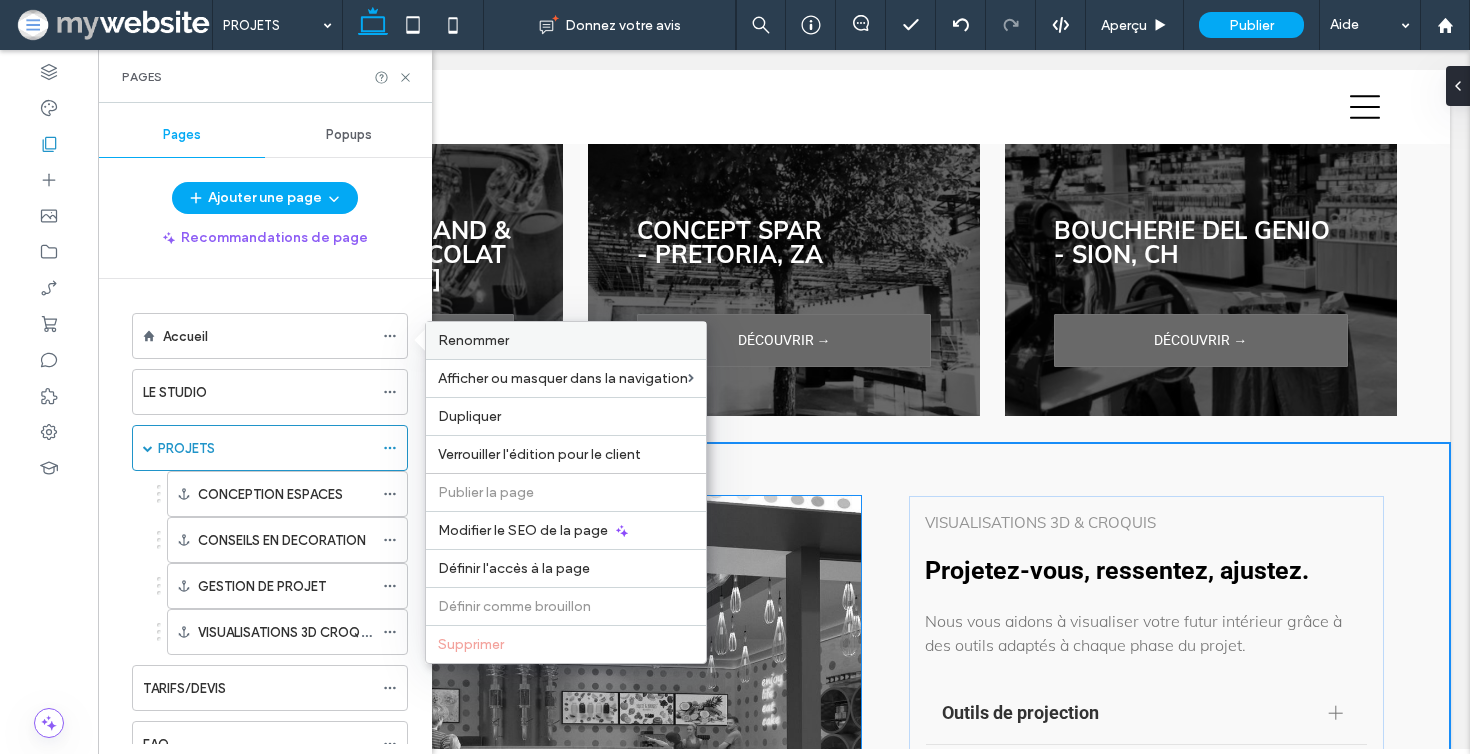click on "Renommer" at bounding box center (566, 340) 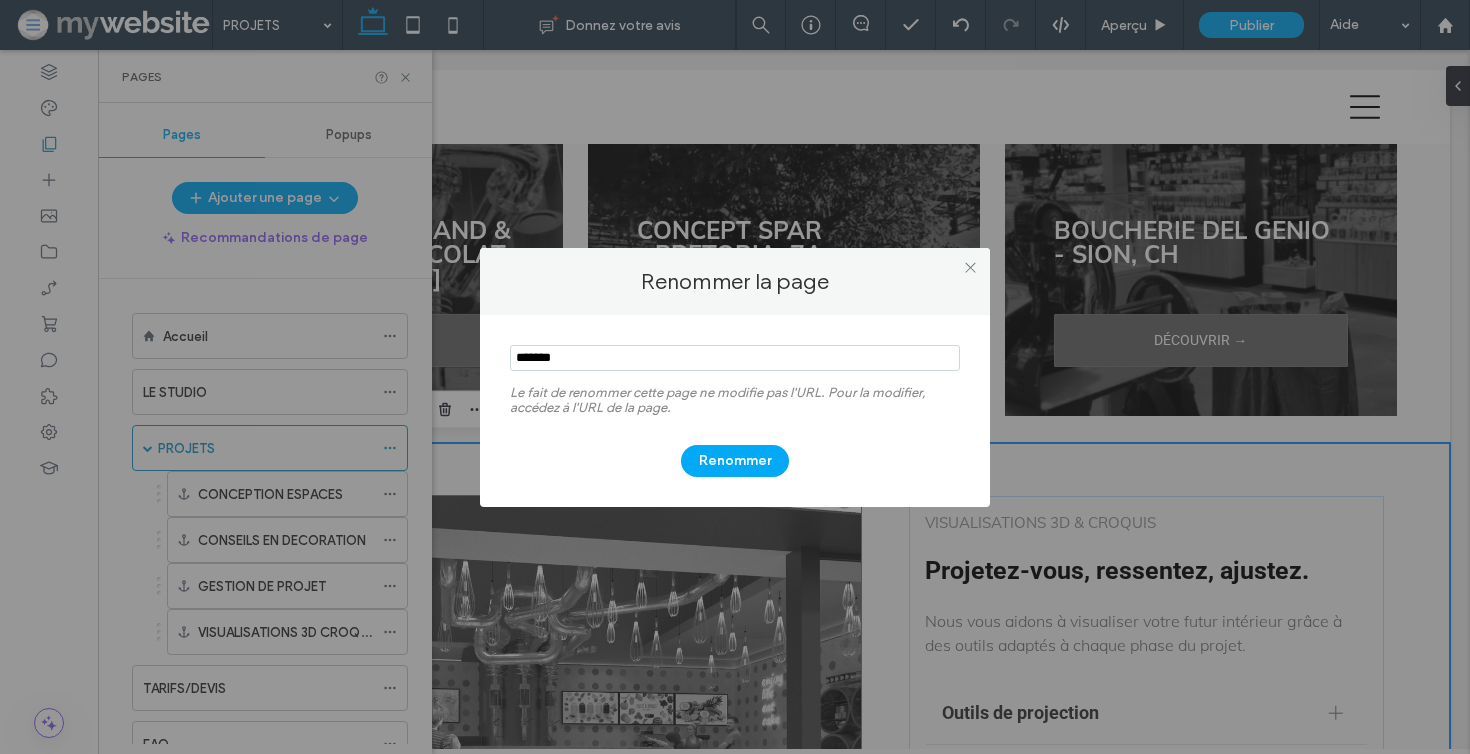 drag, startPoint x: 529, startPoint y: 354, endPoint x: 683, endPoint y: 353, distance: 154.00325 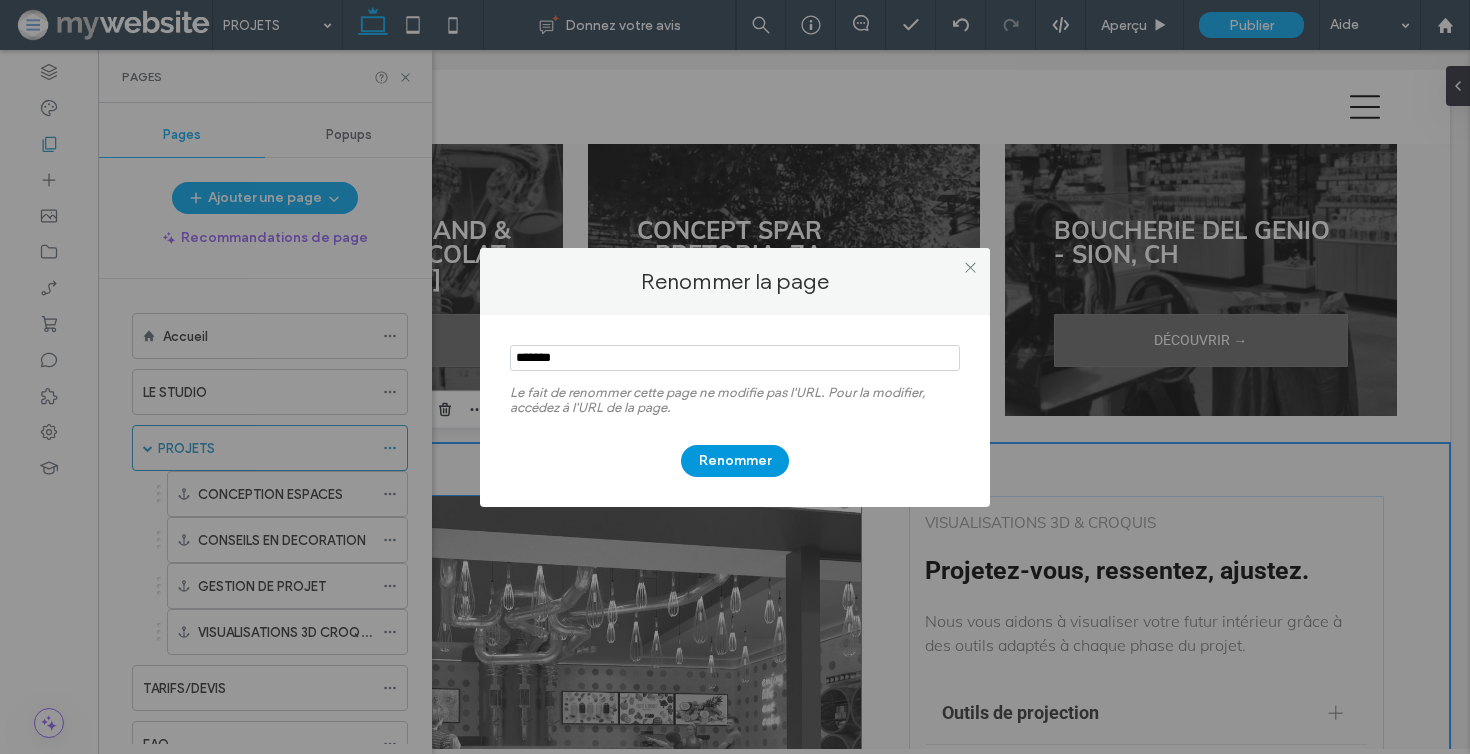 click on "Renommer" at bounding box center (735, 461) 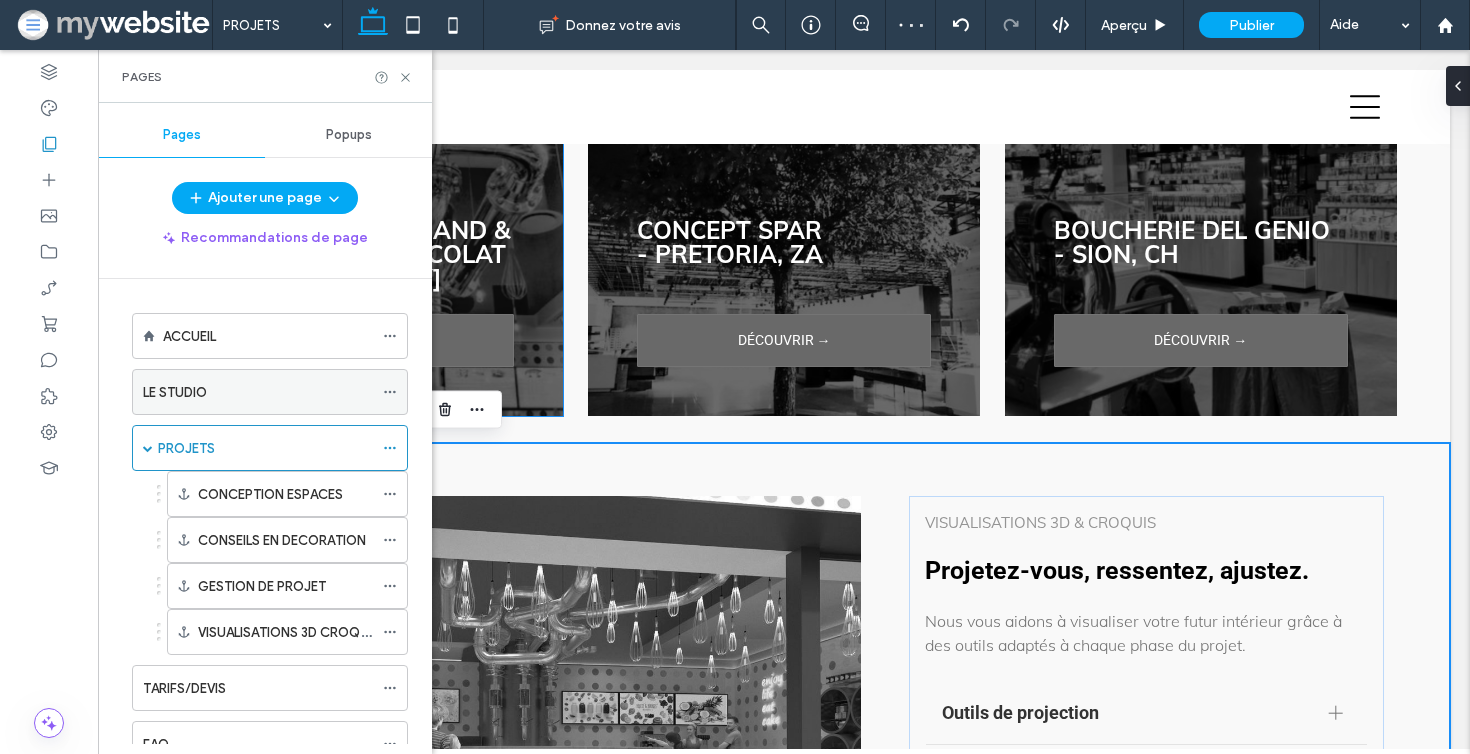 click 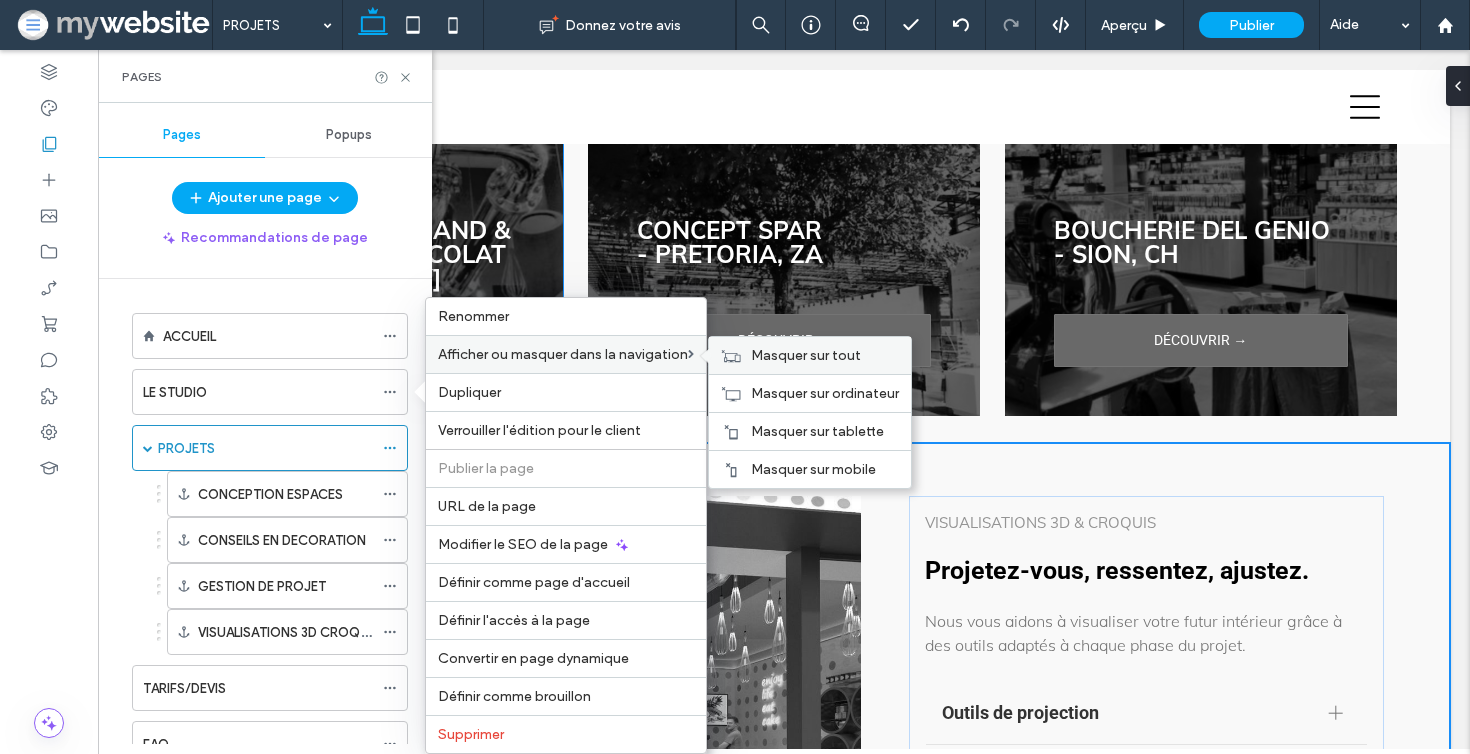 click on "Masquer sur tout" at bounding box center [806, 355] 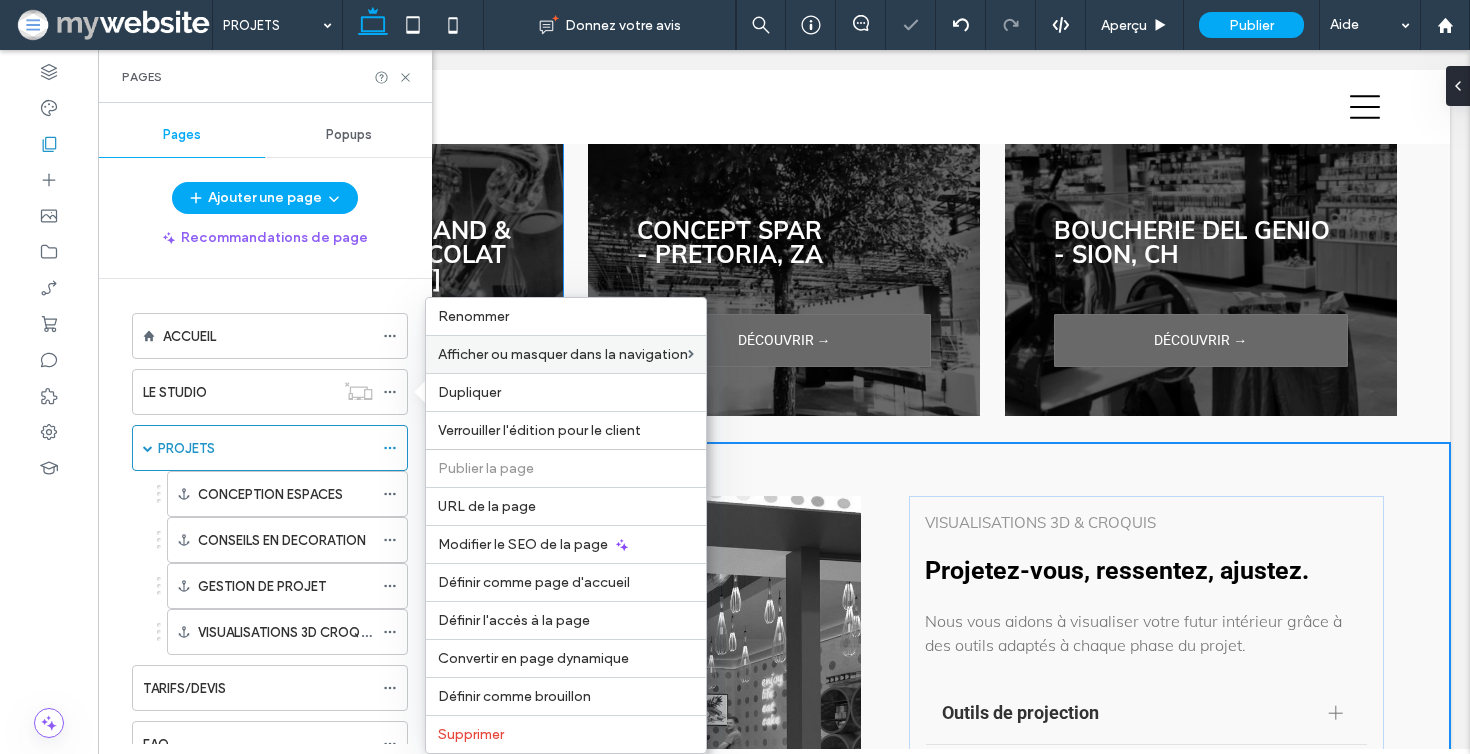 click on "Ajouter une page Recommandations de page ACCUEIL LE STUDIO PROJETS CONCEPTION ESPACES CONSEILS EN DECORATION GESTION DE PROJET VISUALISATIONS 3D CROQUIS TARIFS/DEVIS FAQ CONTACT" at bounding box center (265, 463) 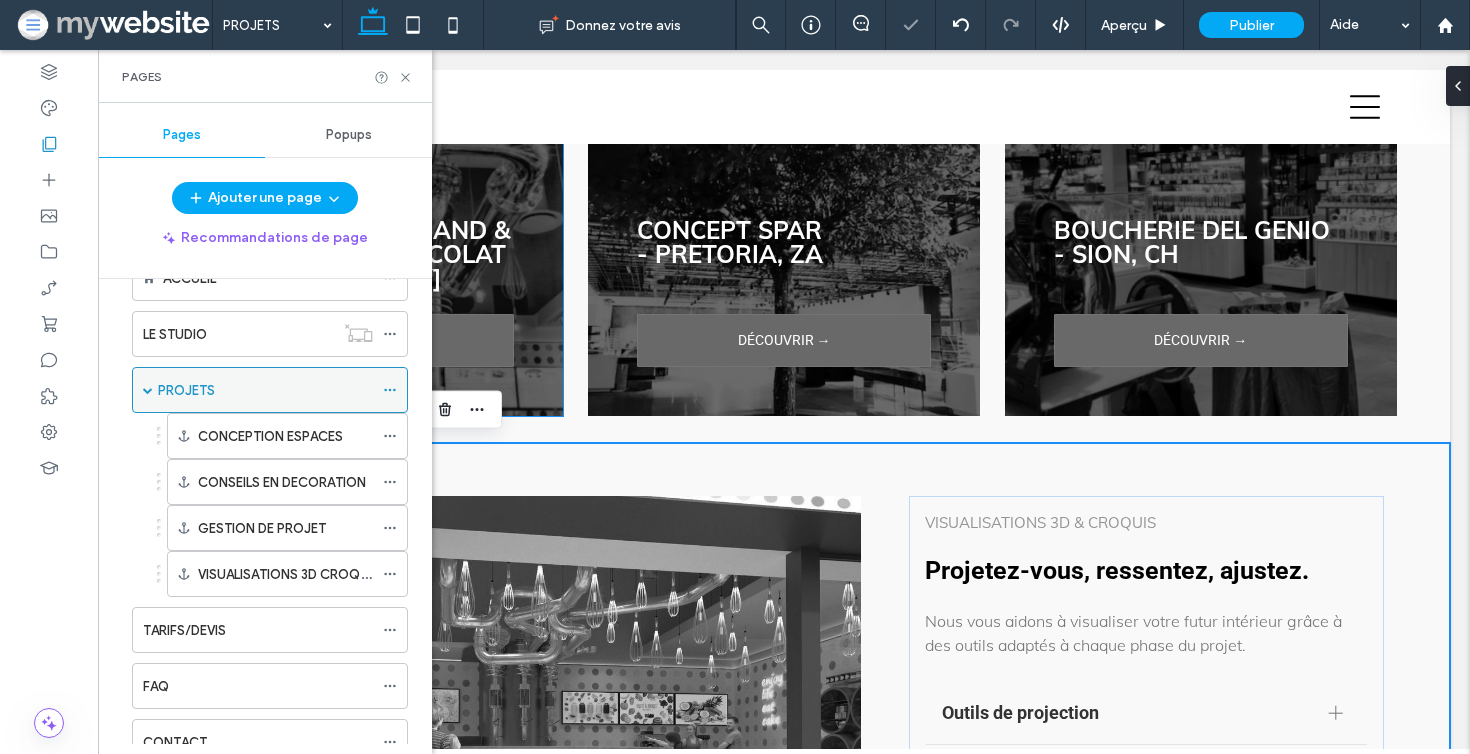 scroll, scrollTop: 59, scrollLeft: 0, axis: vertical 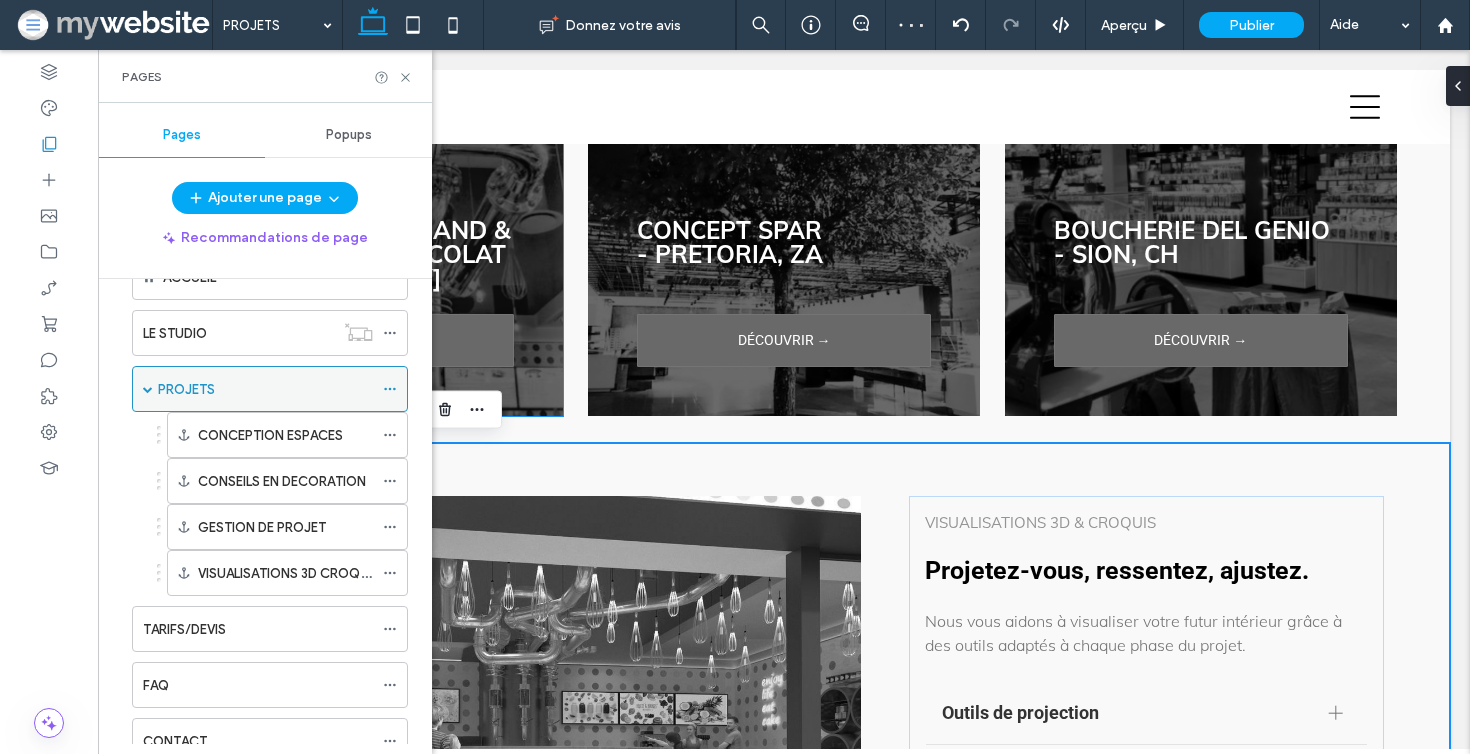click at bounding box center [148, 389] 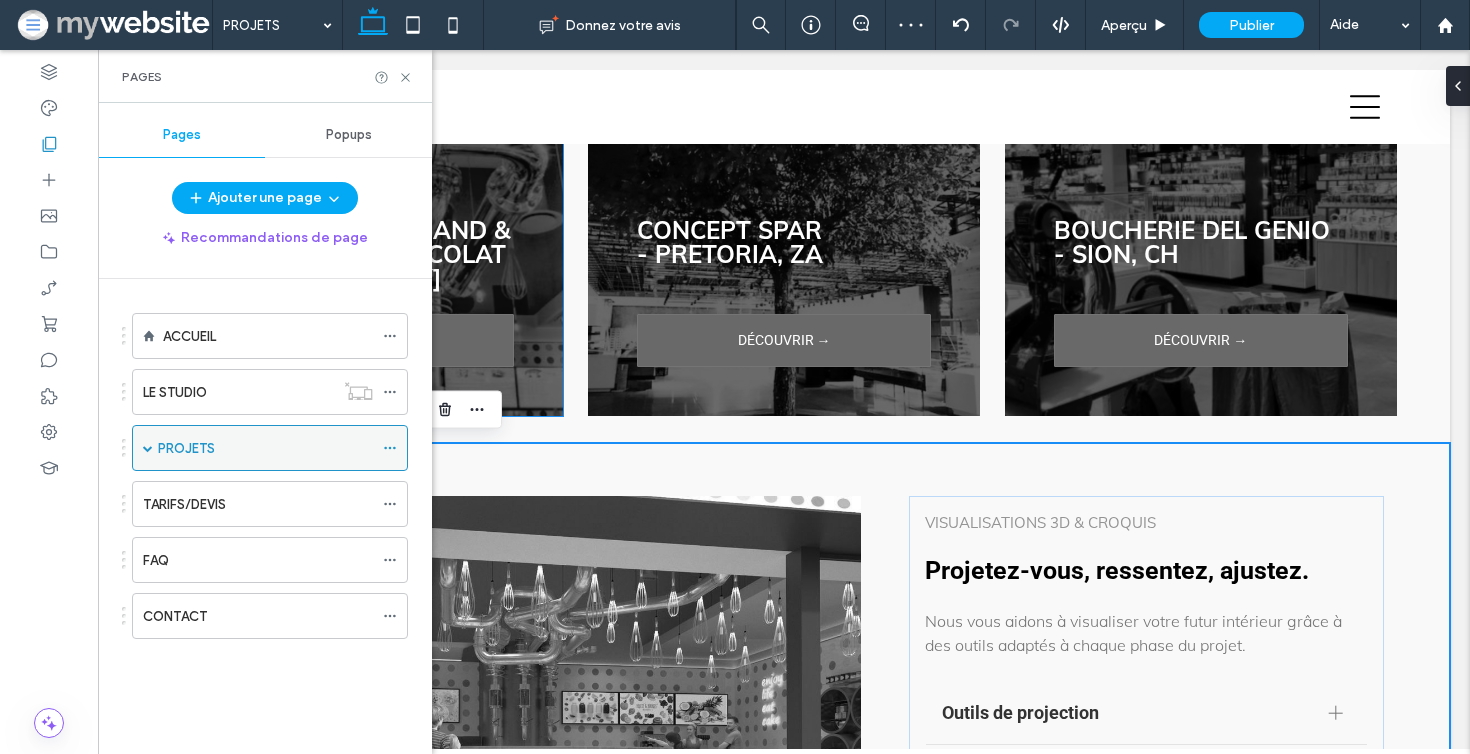 scroll, scrollTop: 0, scrollLeft: 0, axis: both 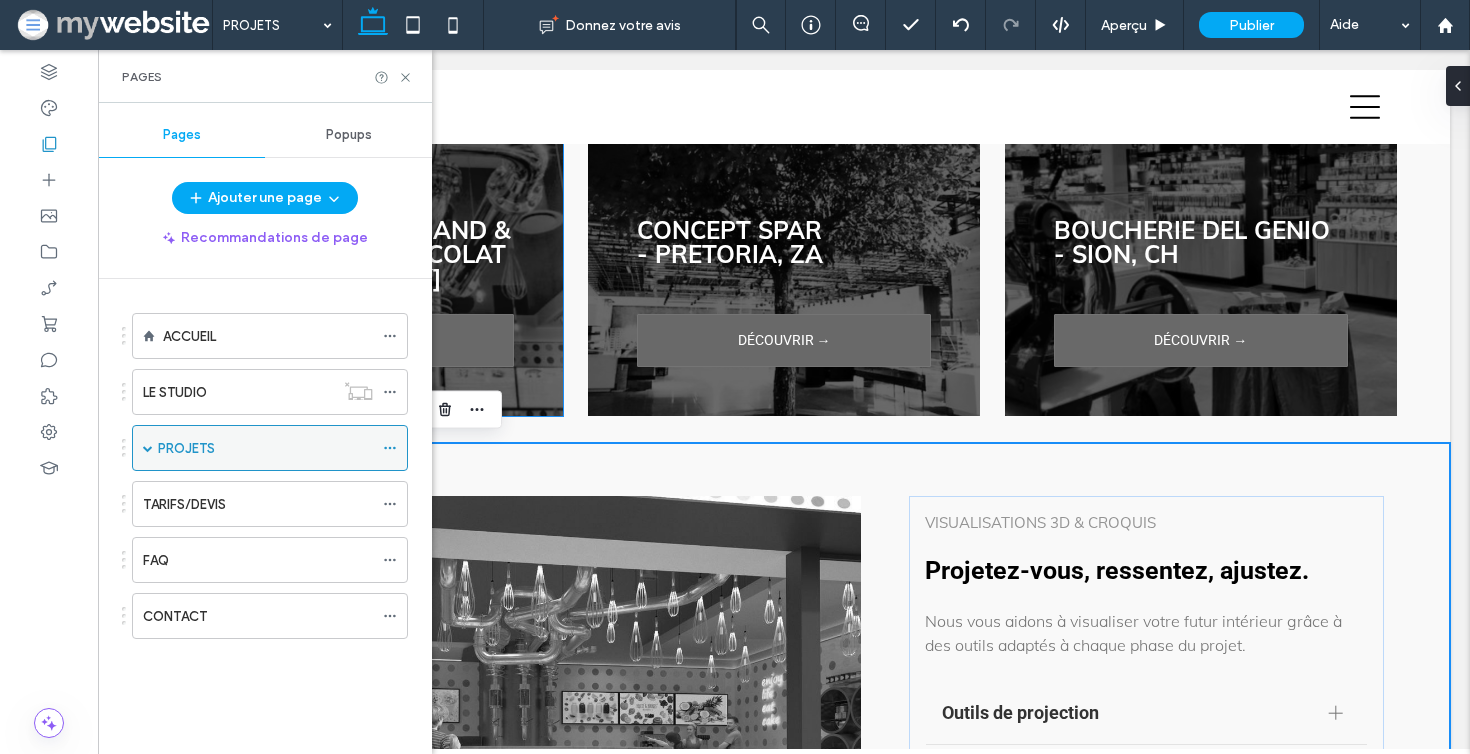 click on "PROJETS" at bounding box center (270, 448) 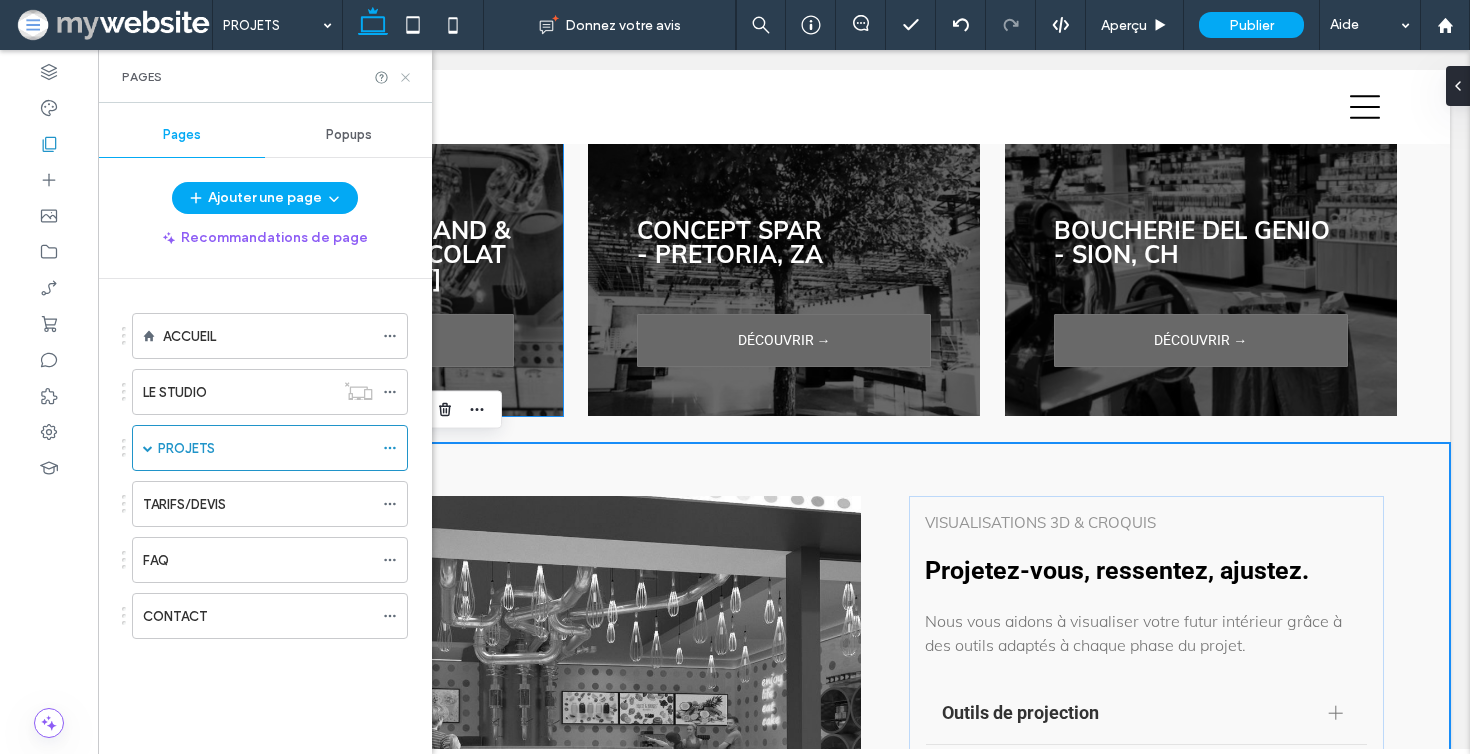 click 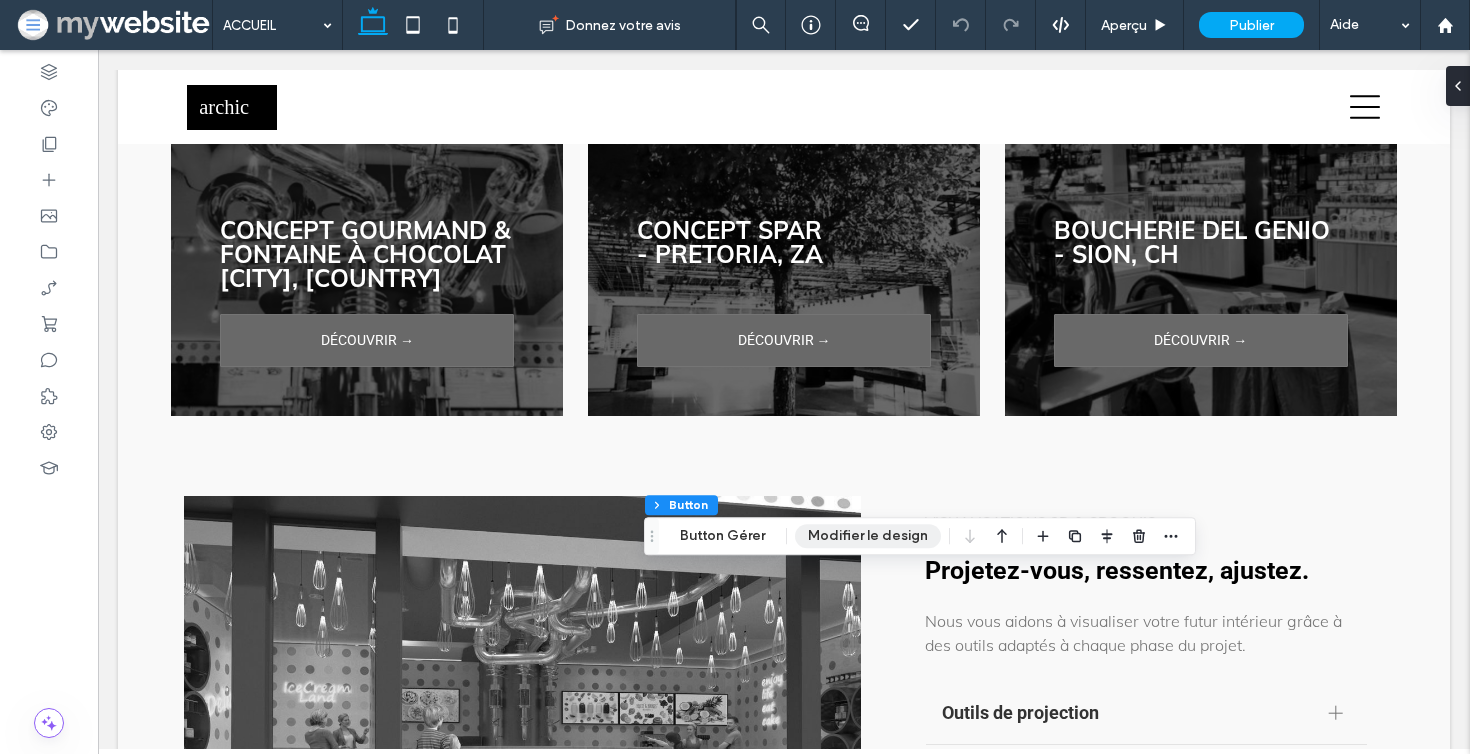 click on "Modifier le design" at bounding box center [868, 536] 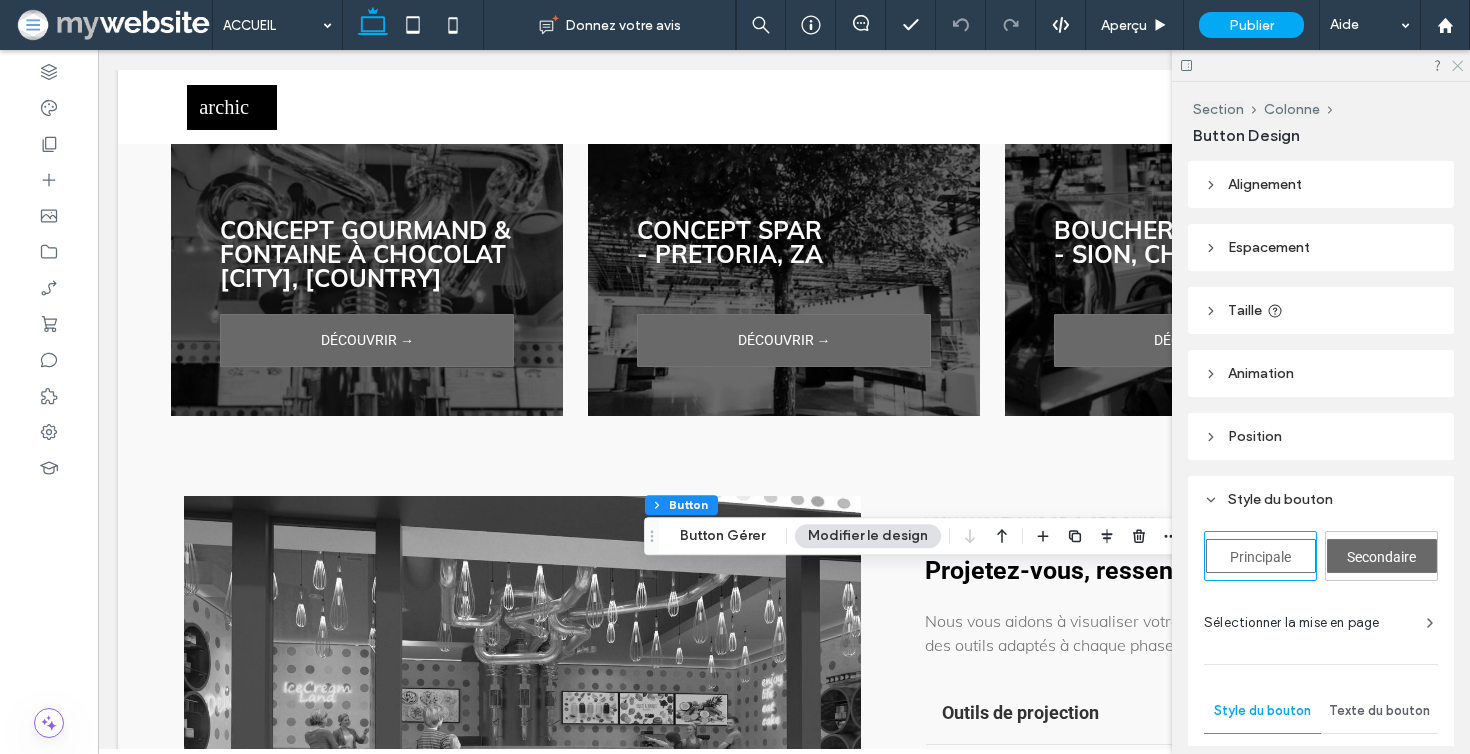 click 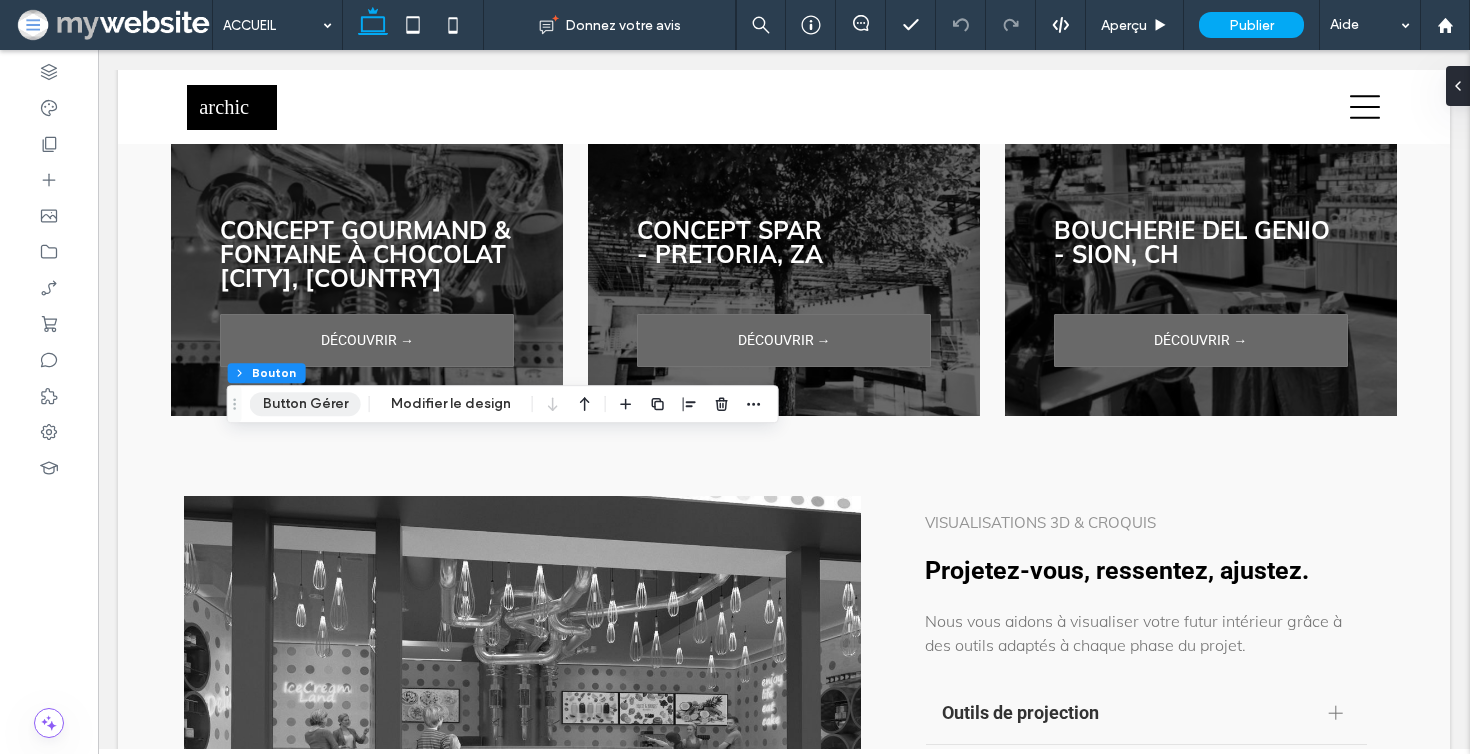 click on "Button Gérer" at bounding box center (305, 404) 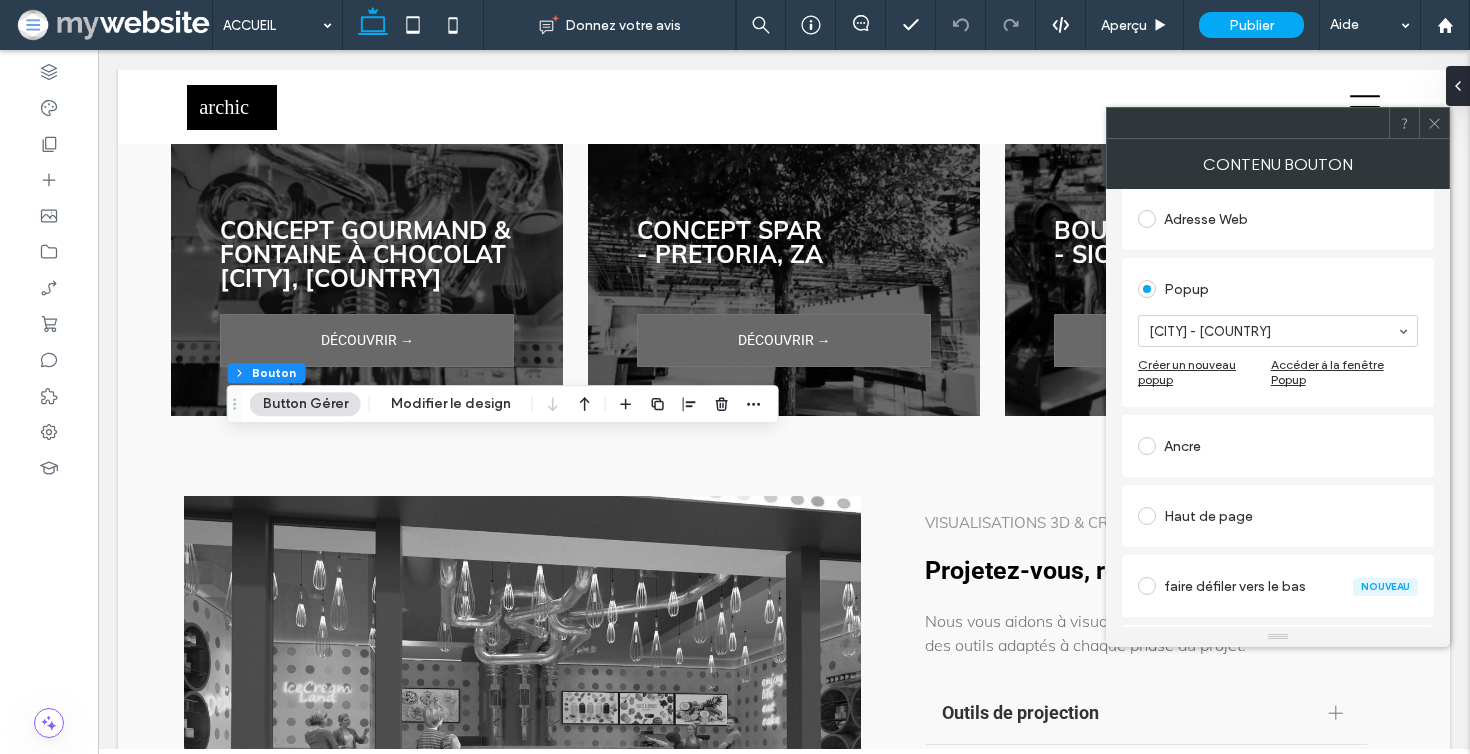 scroll, scrollTop: 317, scrollLeft: 0, axis: vertical 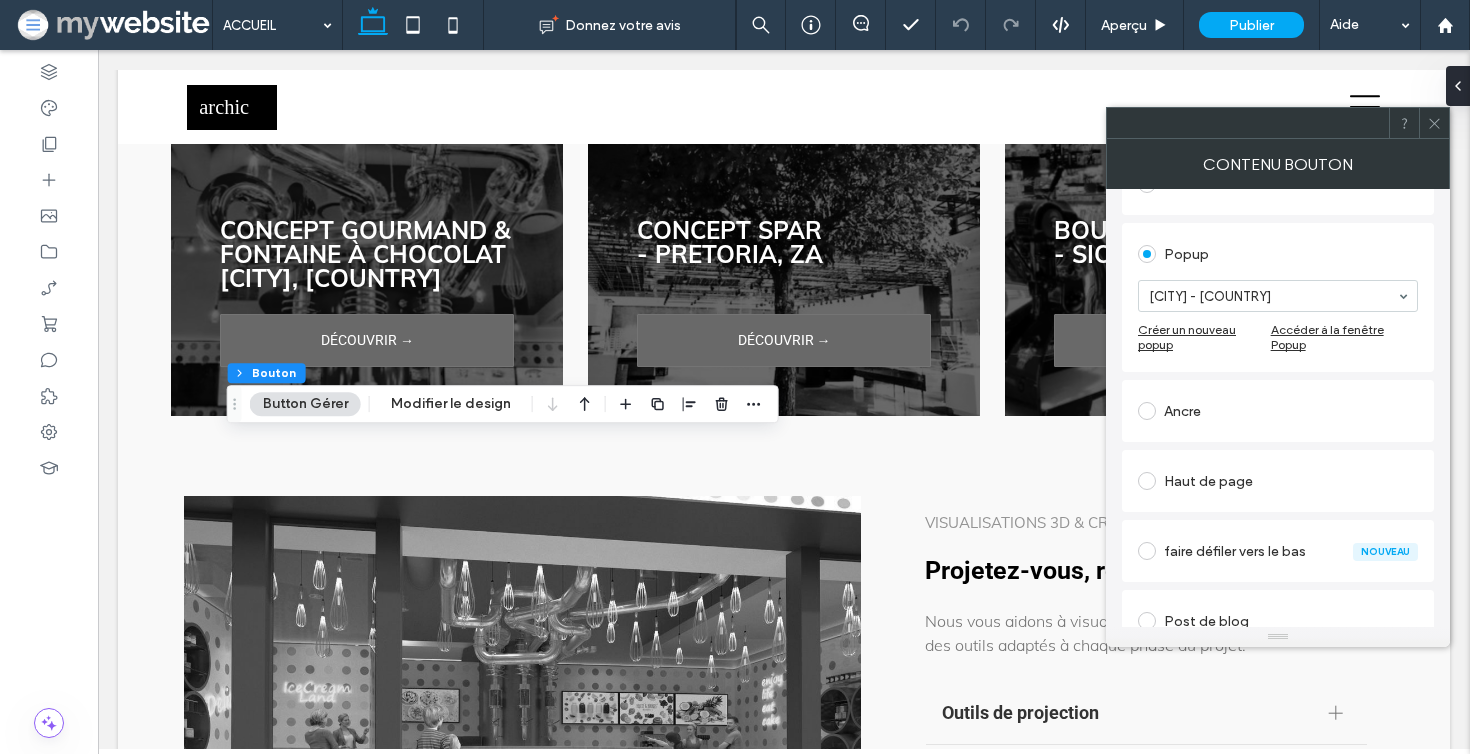 click on "Ancre" at bounding box center [1278, 411] 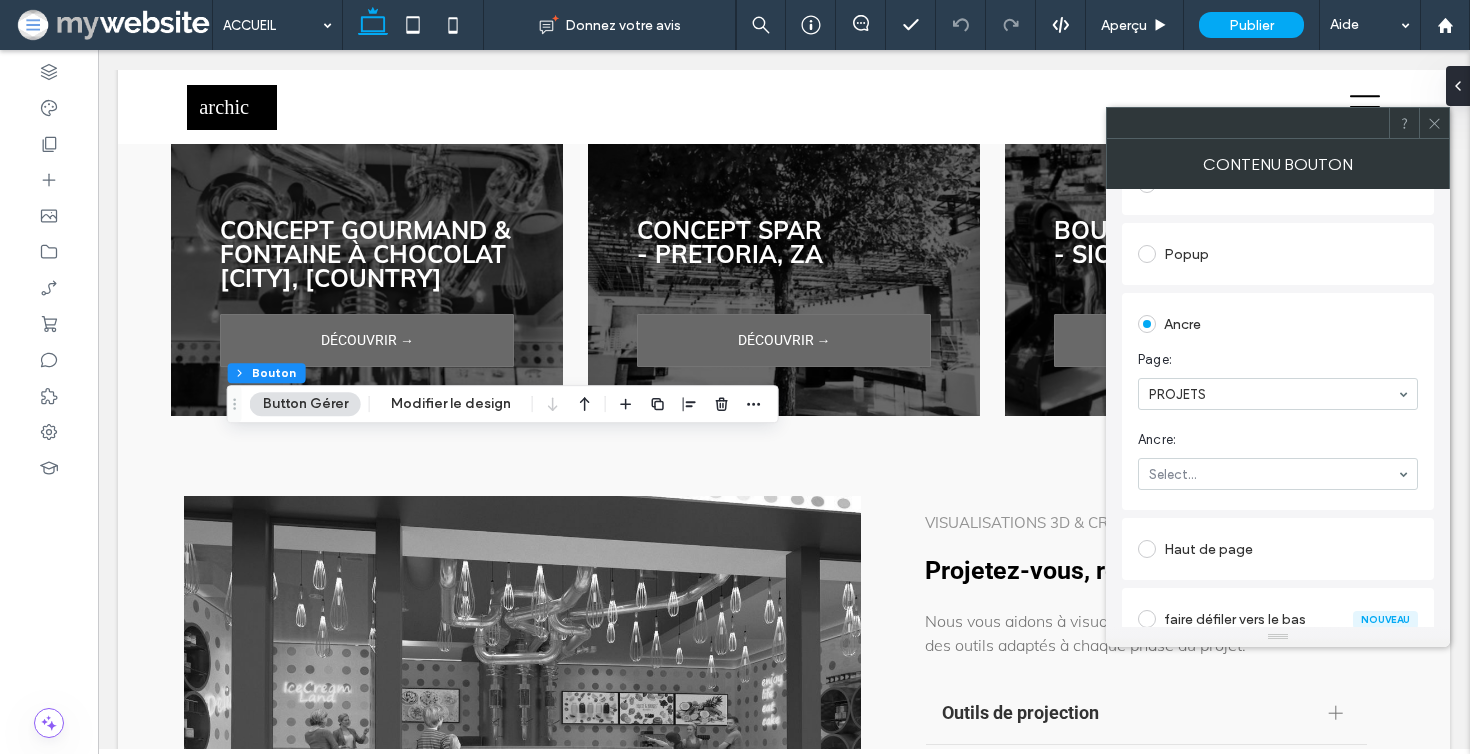 click on "Ancre: Select..." at bounding box center (1278, 460) 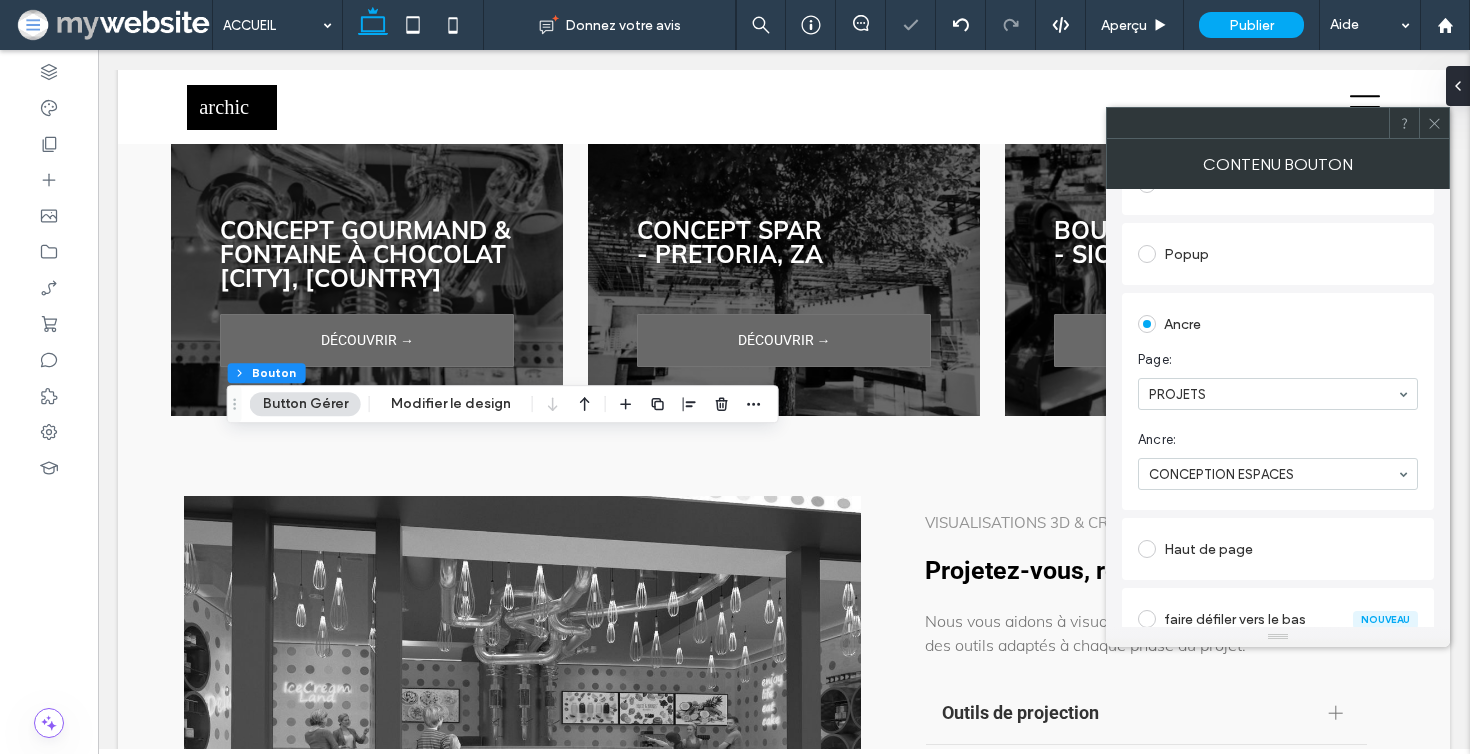 click on "Contenu Bouton" at bounding box center [1278, 164] 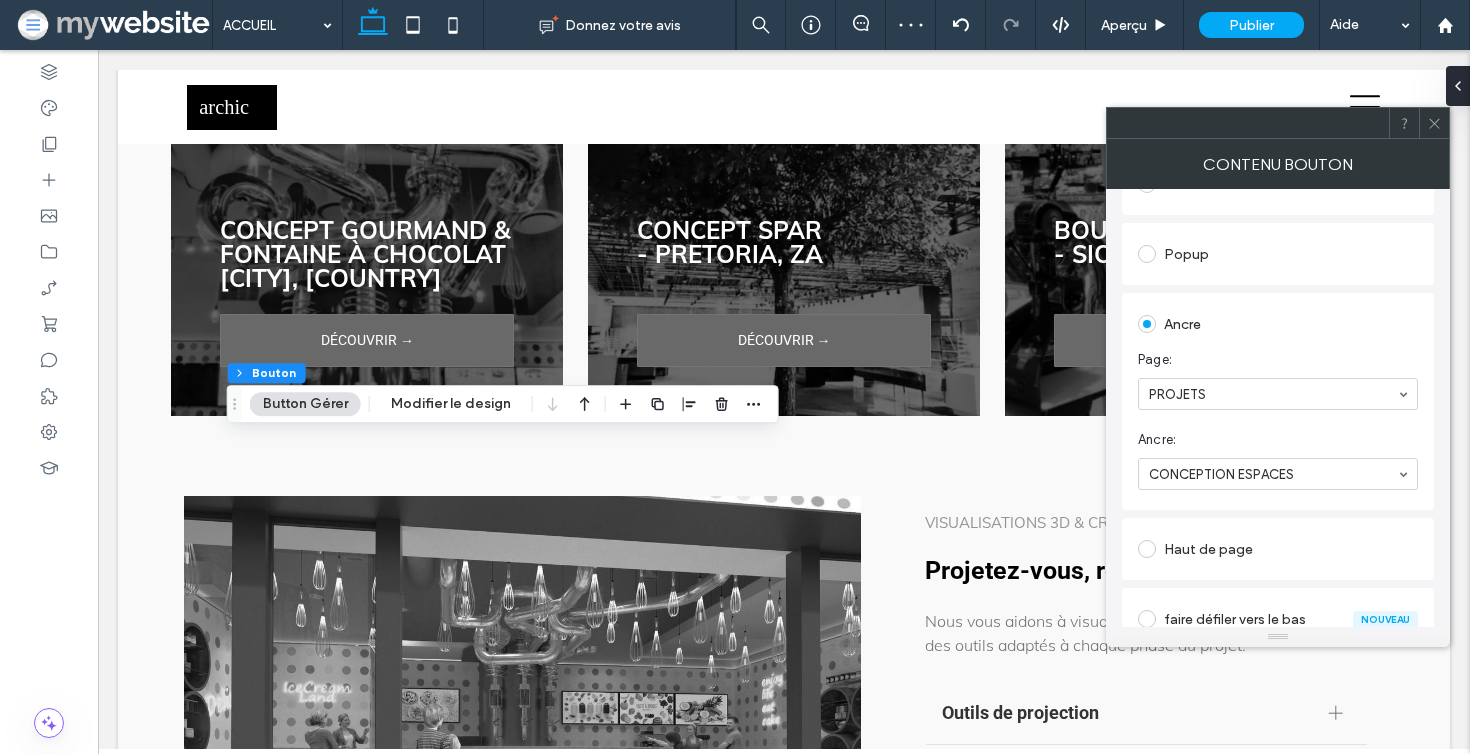 click at bounding box center (1434, 123) 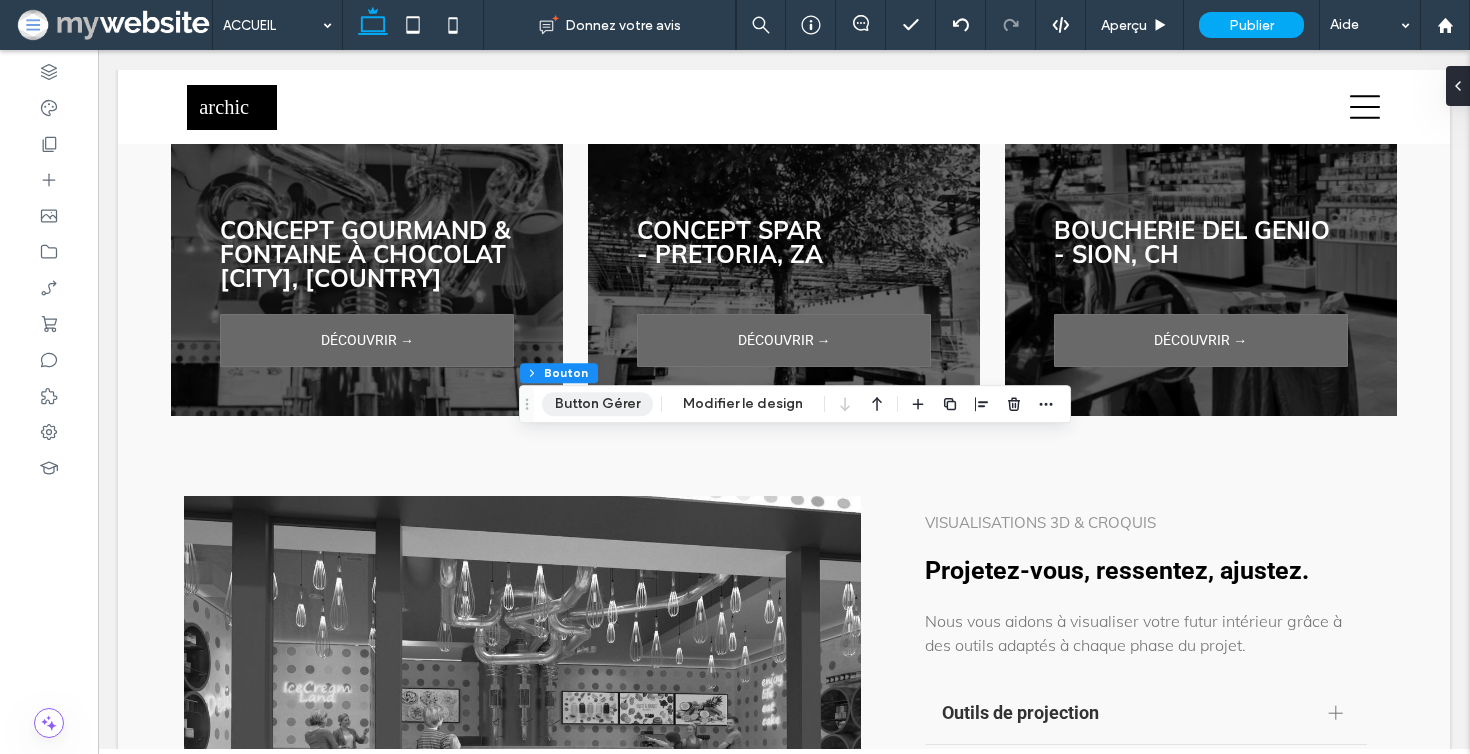 click on "Button Gérer" at bounding box center [597, 404] 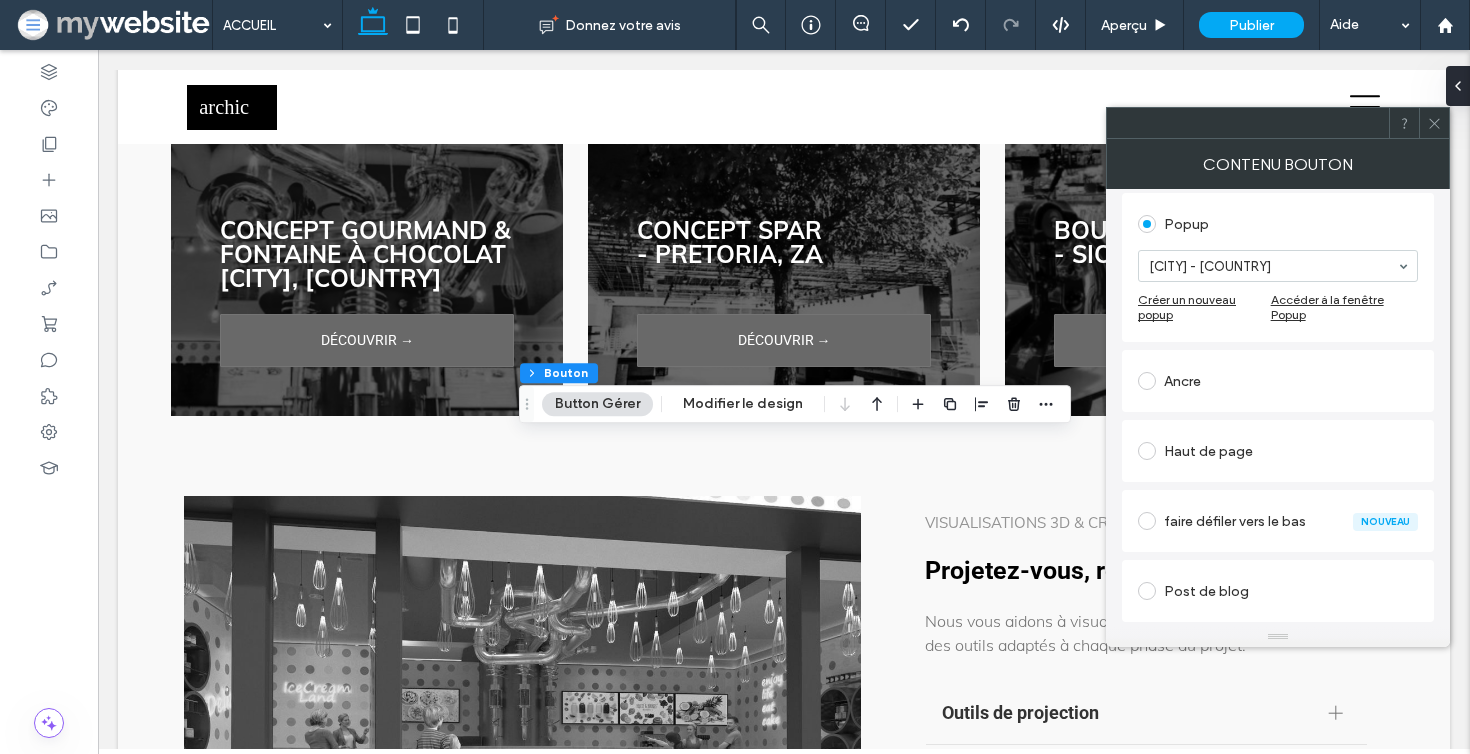 scroll, scrollTop: 348, scrollLeft: 0, axis: vertical 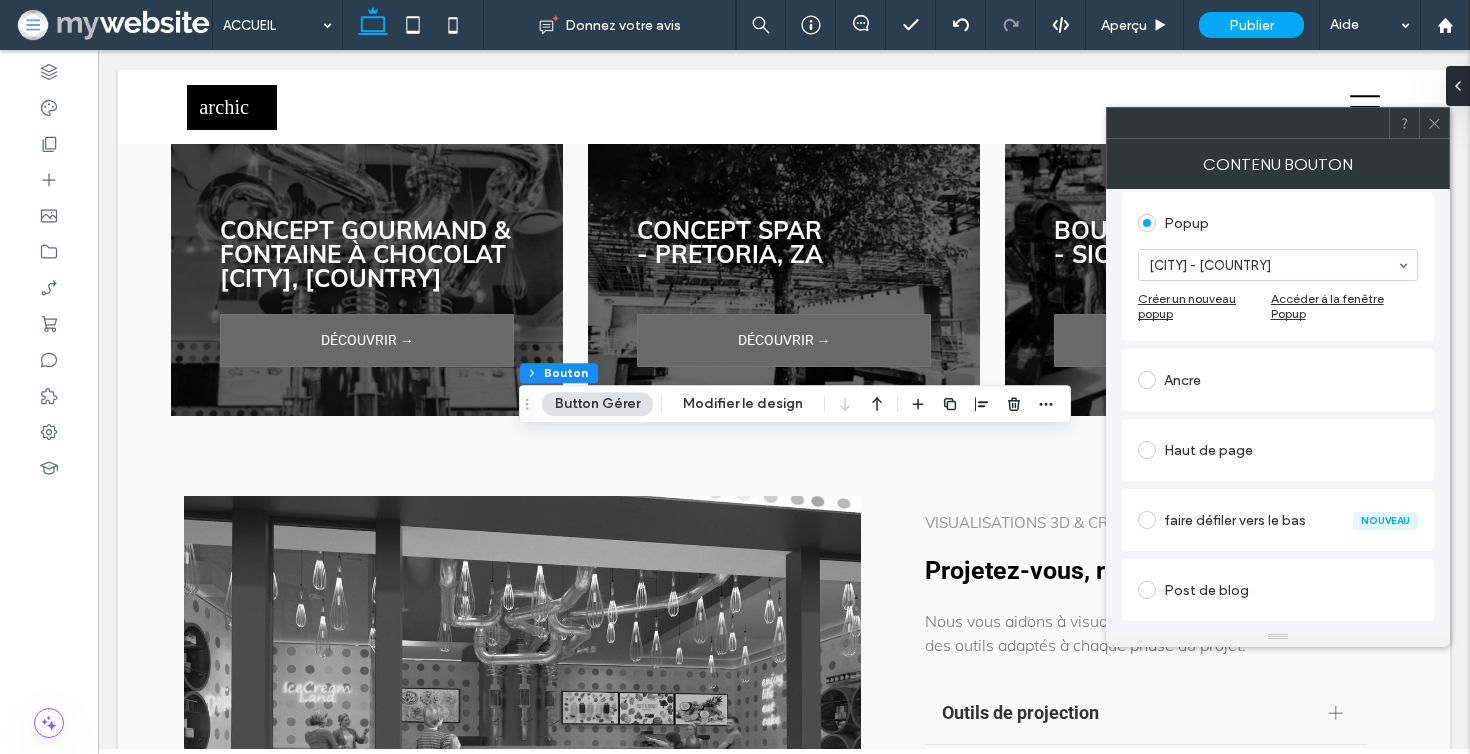 click on "Ancre" at bounding box center (1278, 380) 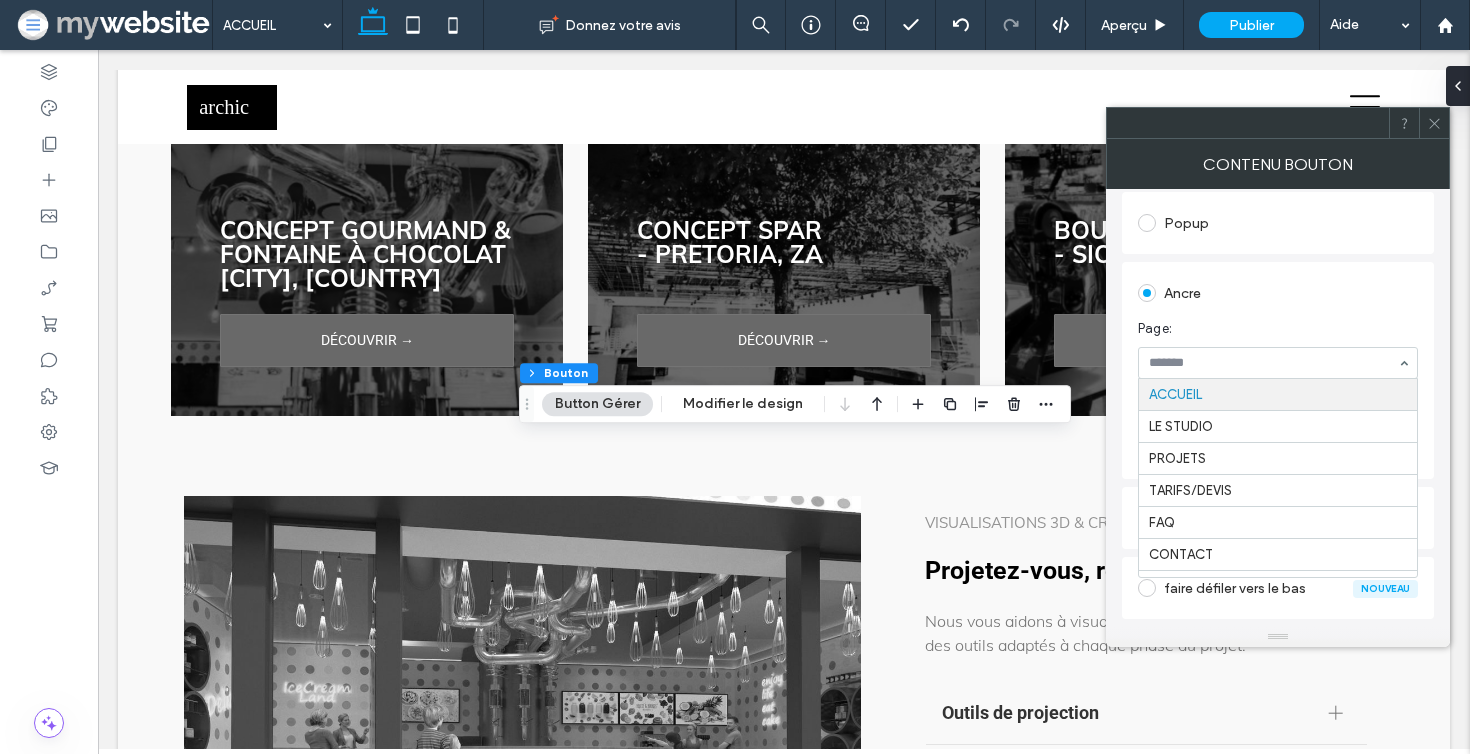 click at bounding box center [1278, 363] 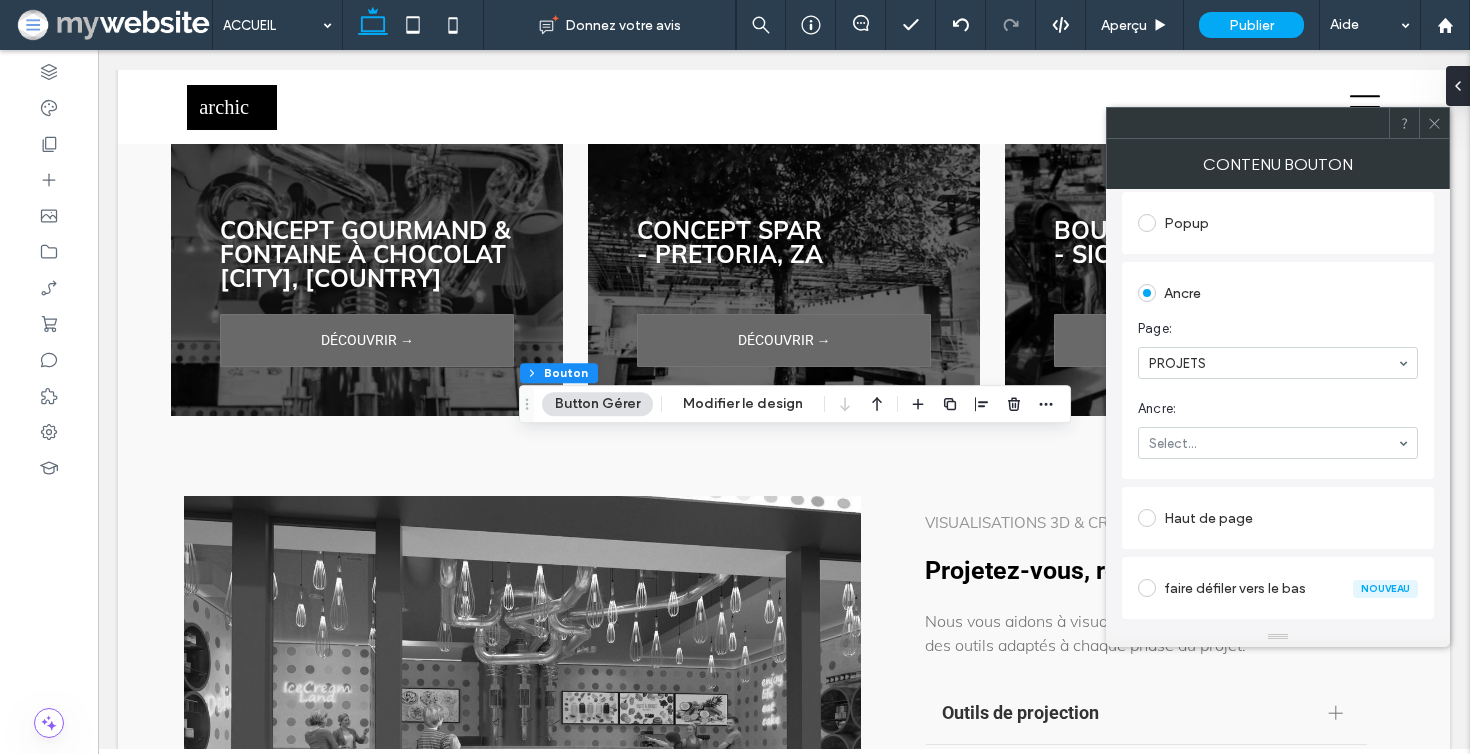click on "Ancre: Select..." at bounding box center [1278, 429] 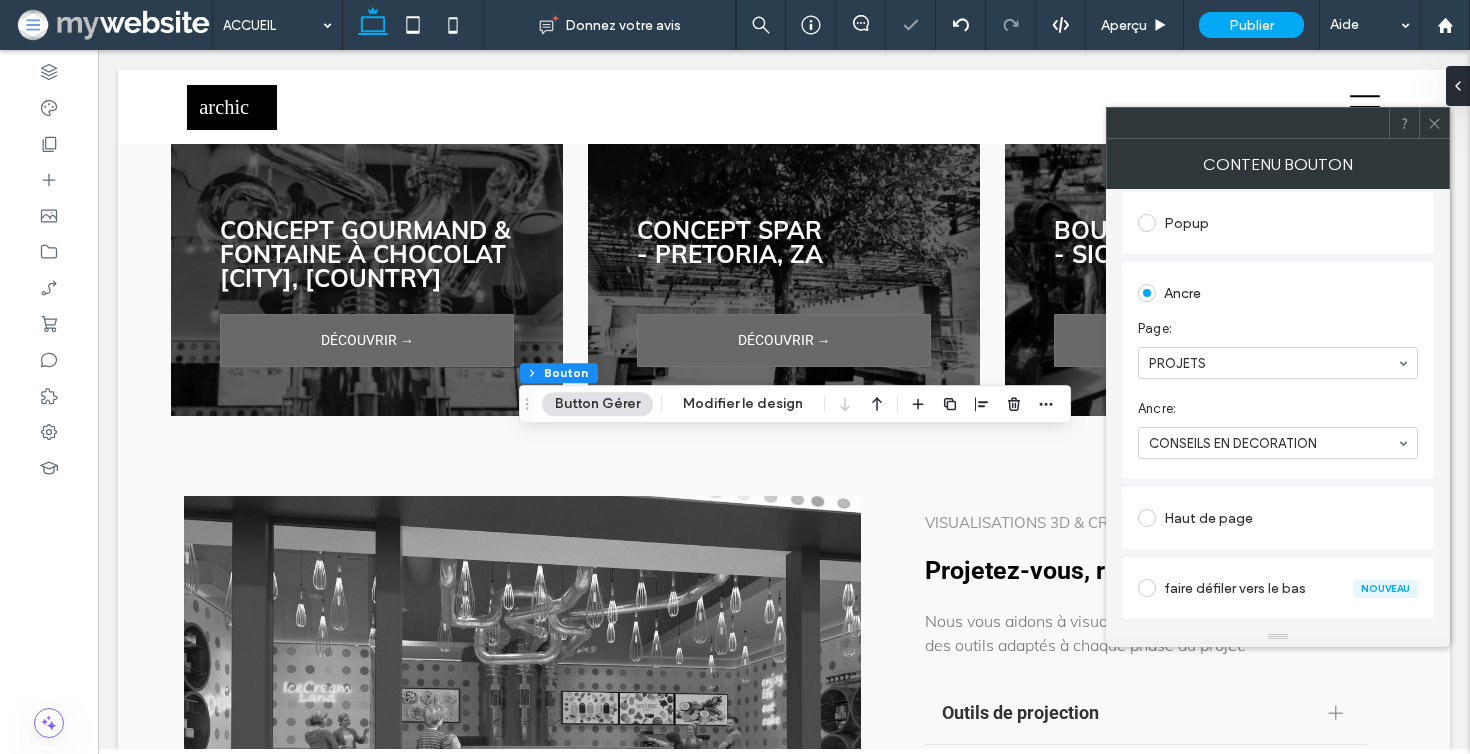 click at bounding box center [1434, 123] 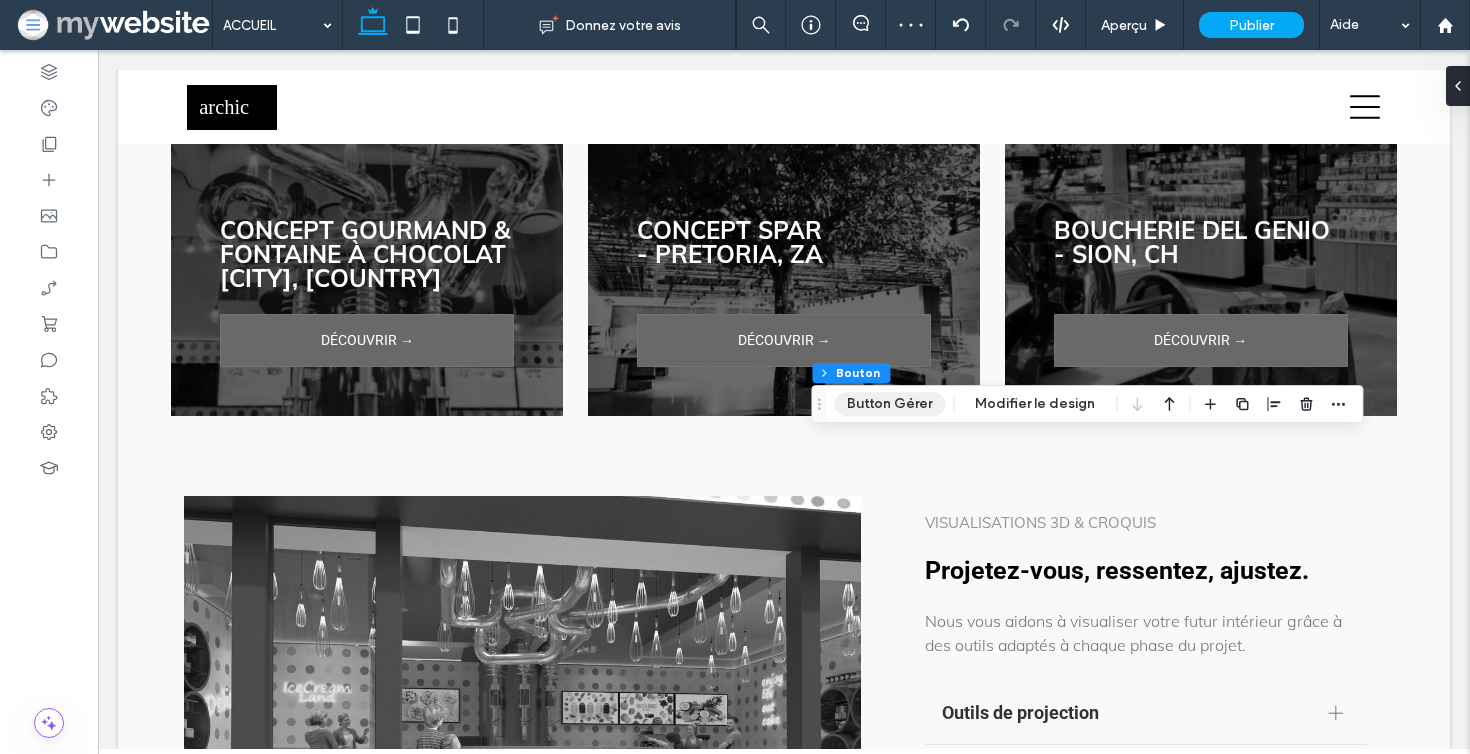 click on "Button Gérer" at bounding box center [889, 404] 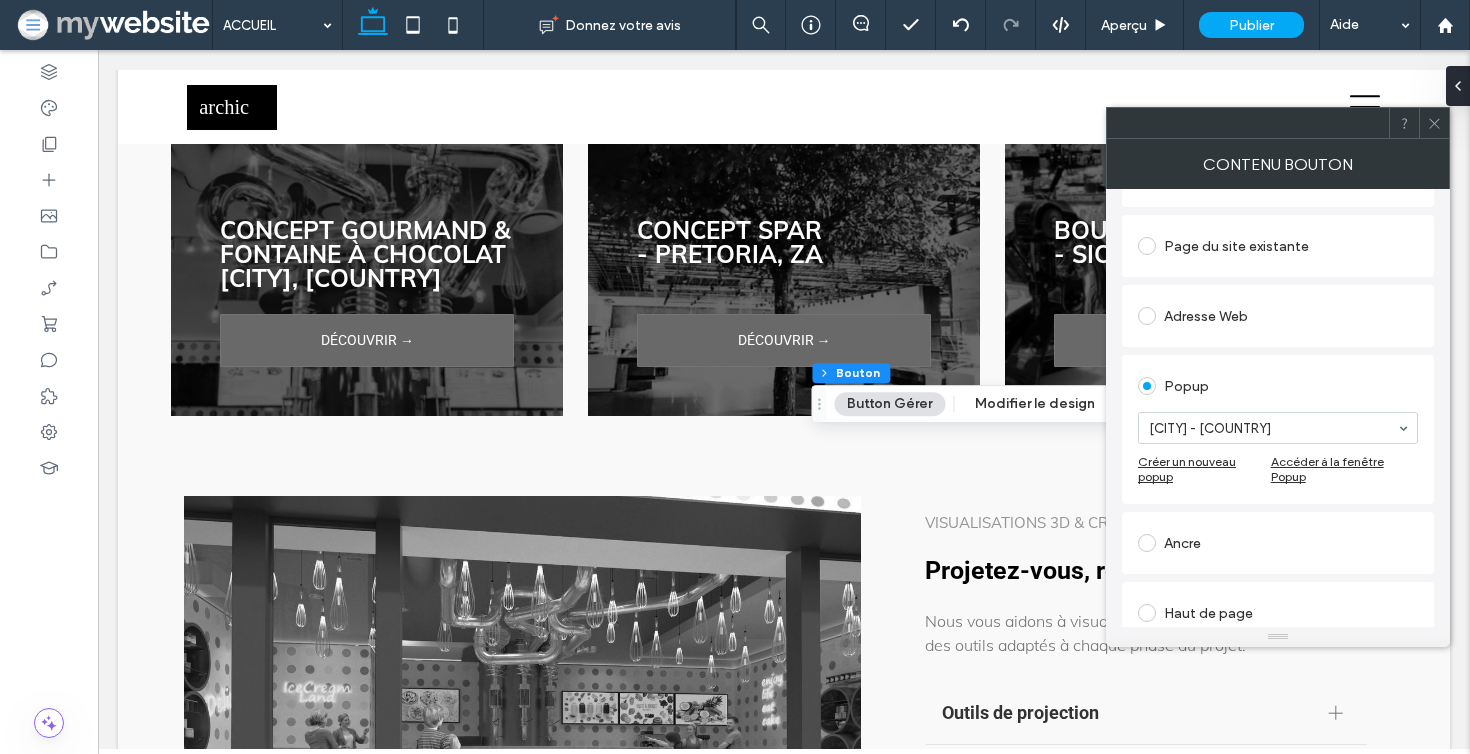 scroll, scrollTop: 214, scrollLeft: 0, axis: vertical 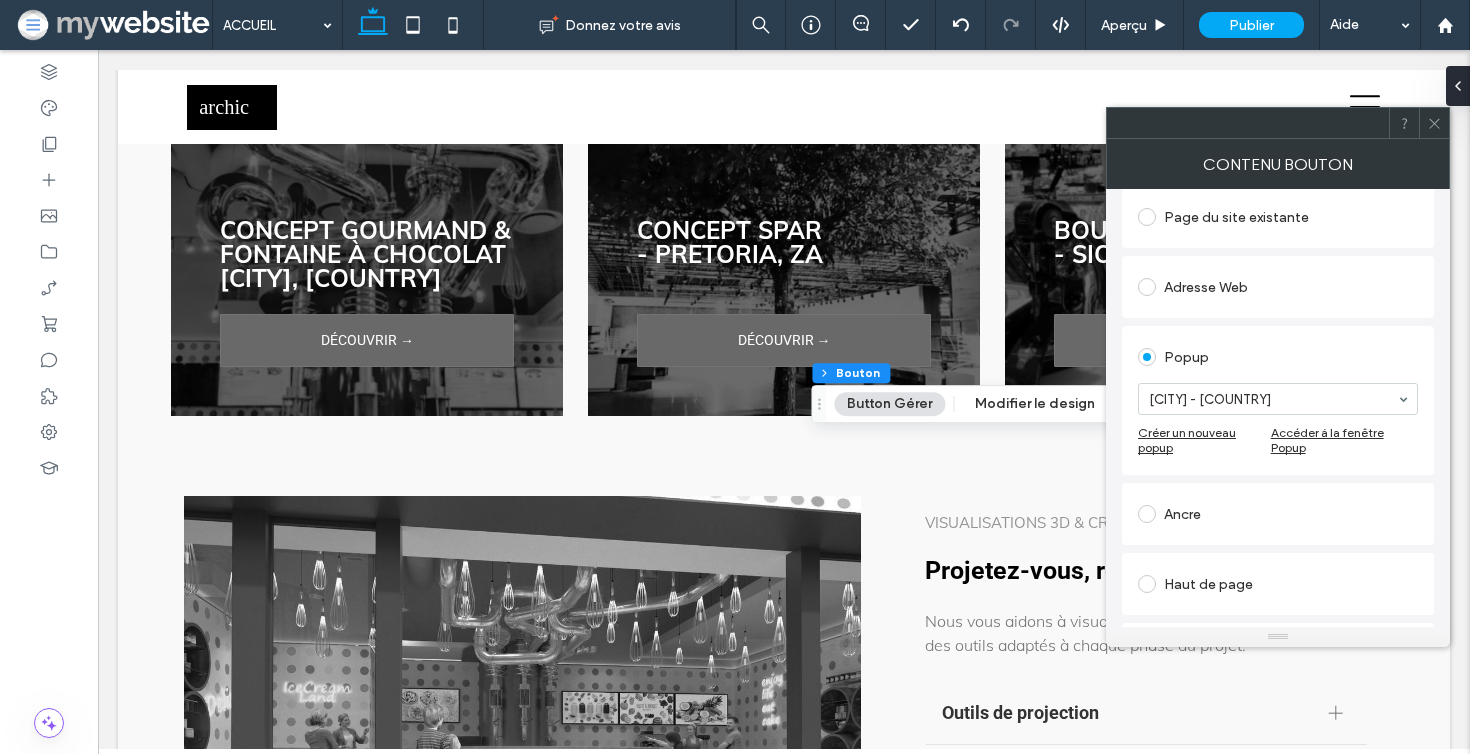 click on "Ancre" at bounding box center [1278, 514] 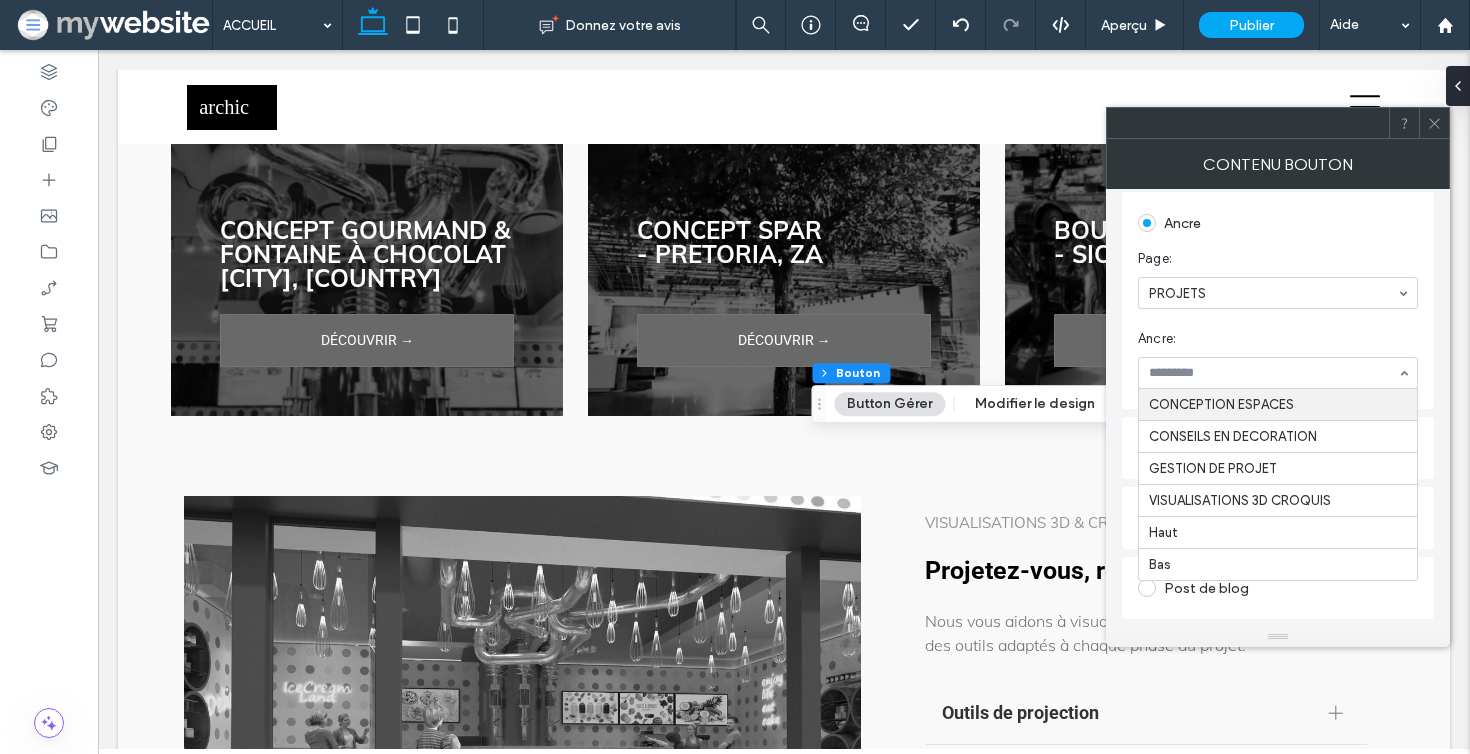 scroll, scrollTop: 442, scrollLeft: 0, axis: vertical 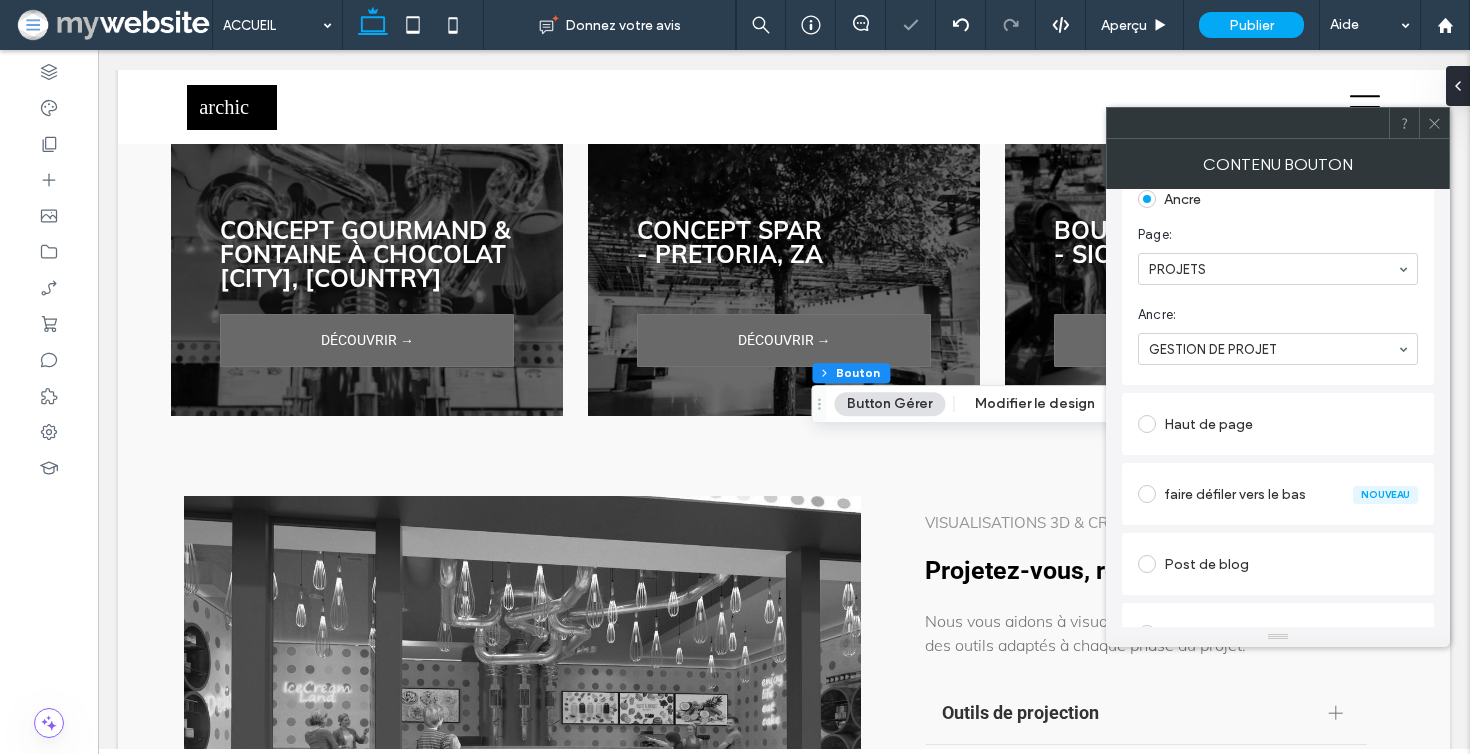 click at bounding box center (1248, 123) 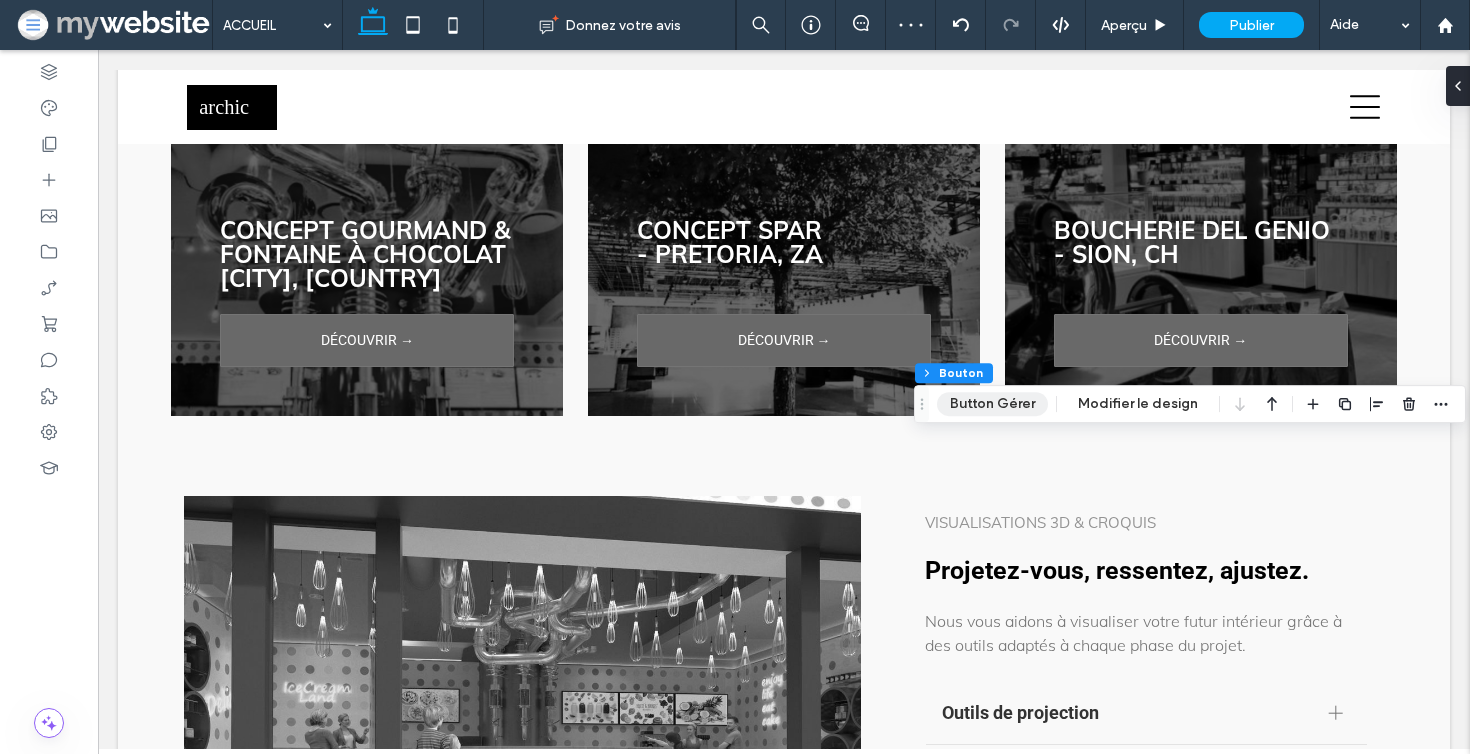 click on "Button Gérer" at bounding box center (992, 404) 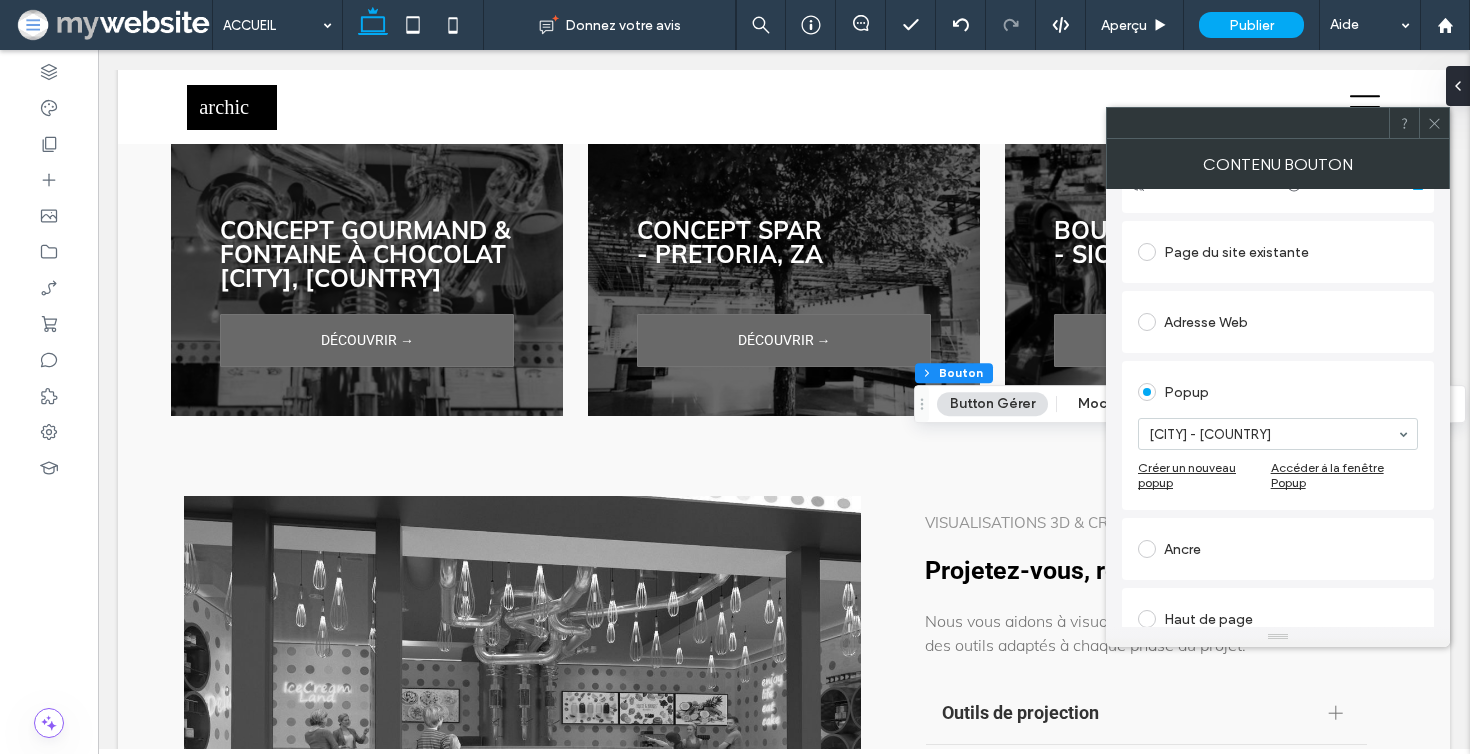 scroll, scrollTop: 324, scrollLeft: 0, axis: vertical 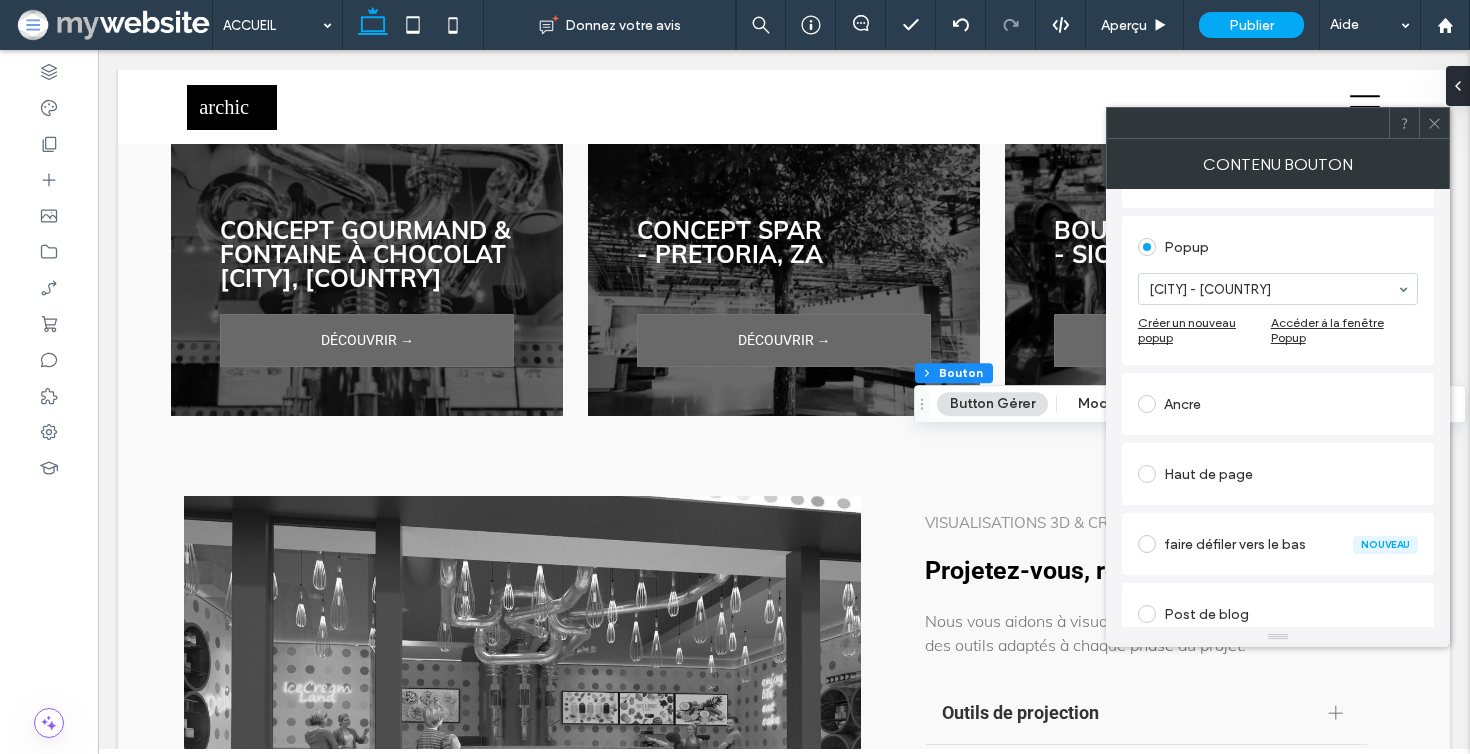 click on "Ancre" at bounding box center (1278, 404) 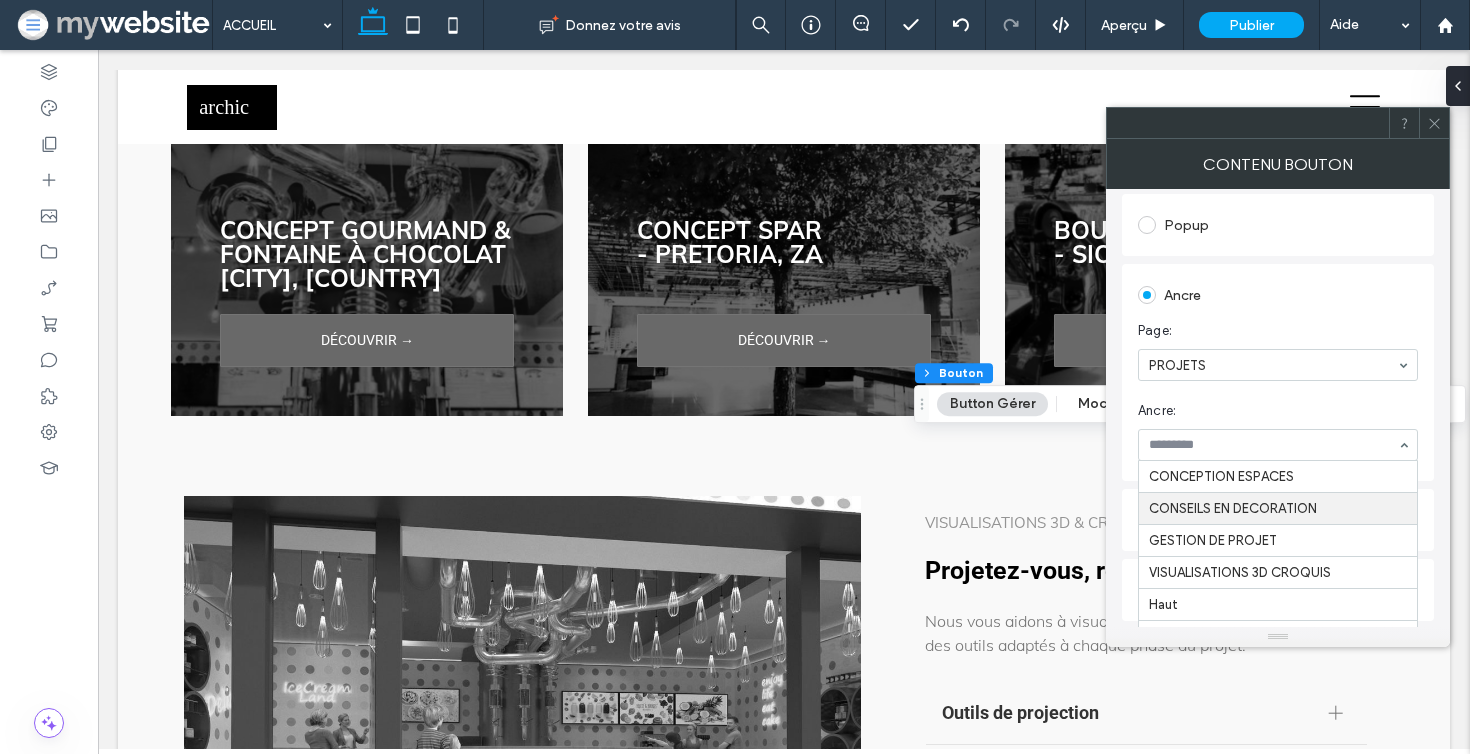 scroll, scrollTop: 349, scrollLeft: 0, axis: vertical 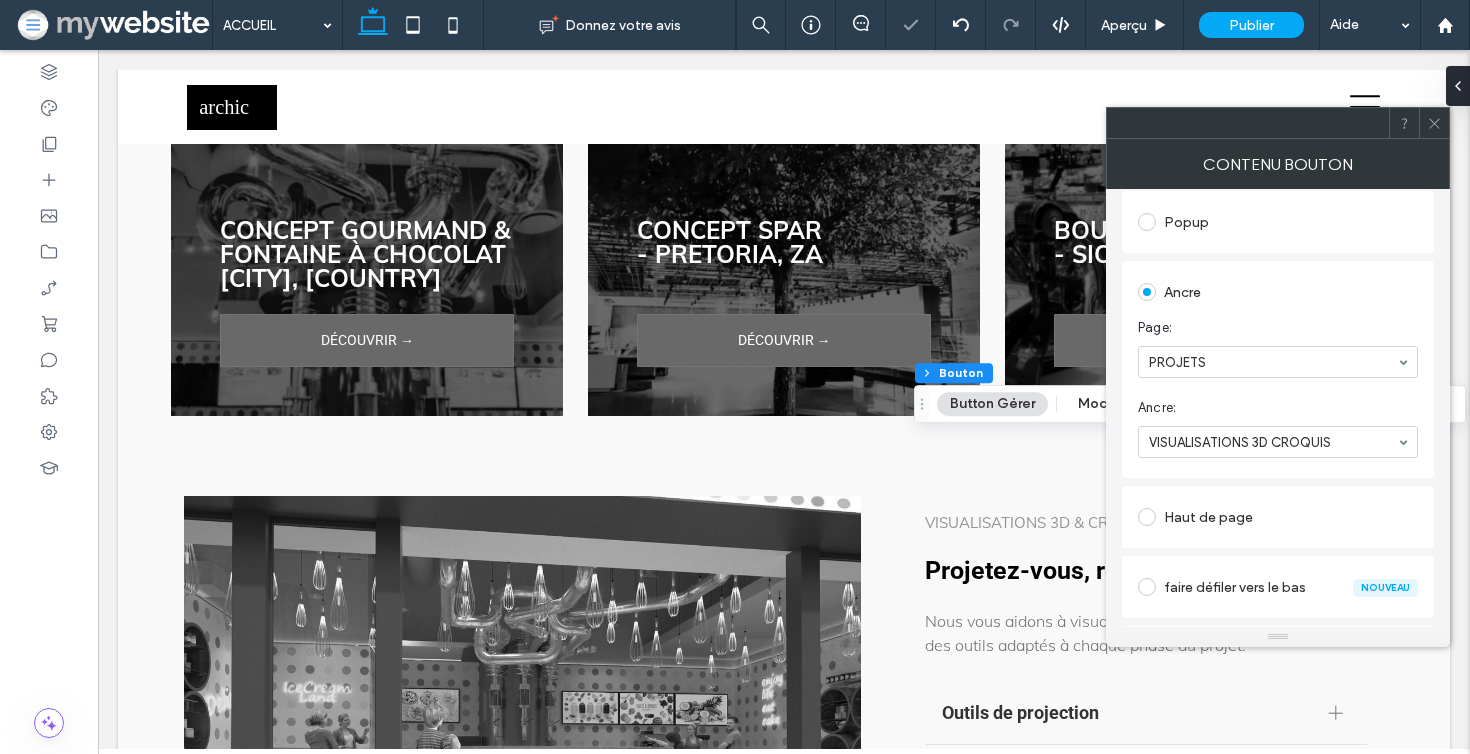 click at bounding box center [1248, 123] 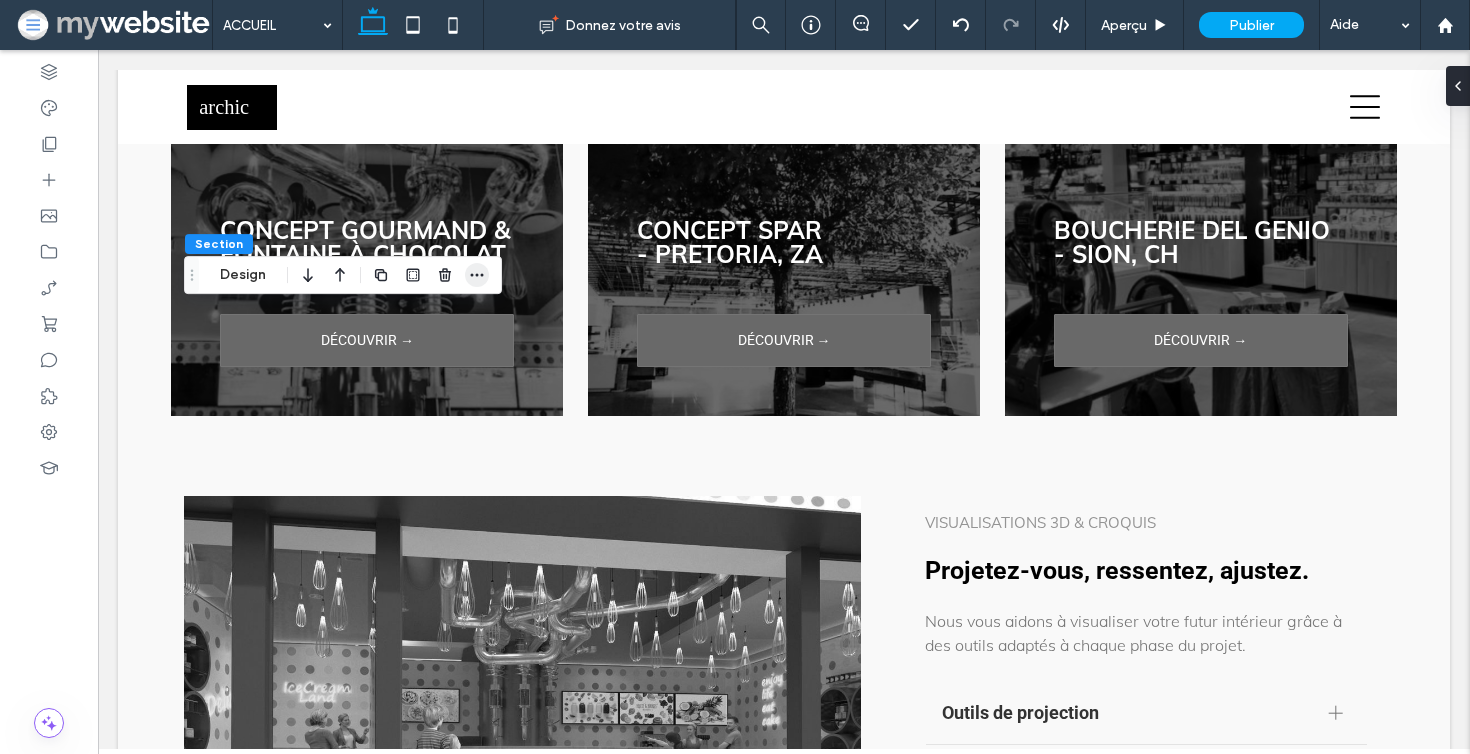 click 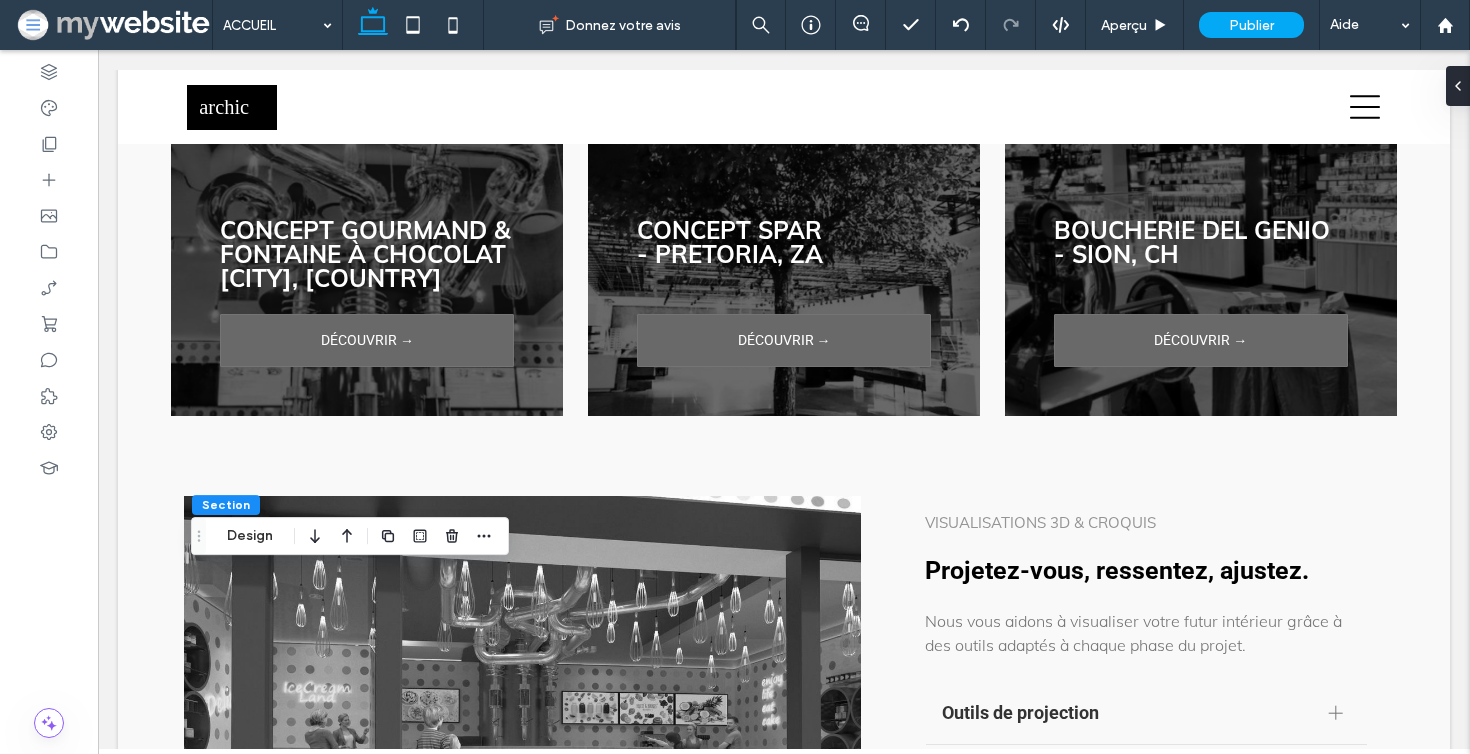 drag, startPoint x: 191, startPoint y: 272, endPoint x: 208, endPoint y: 603, distance: 331.43628 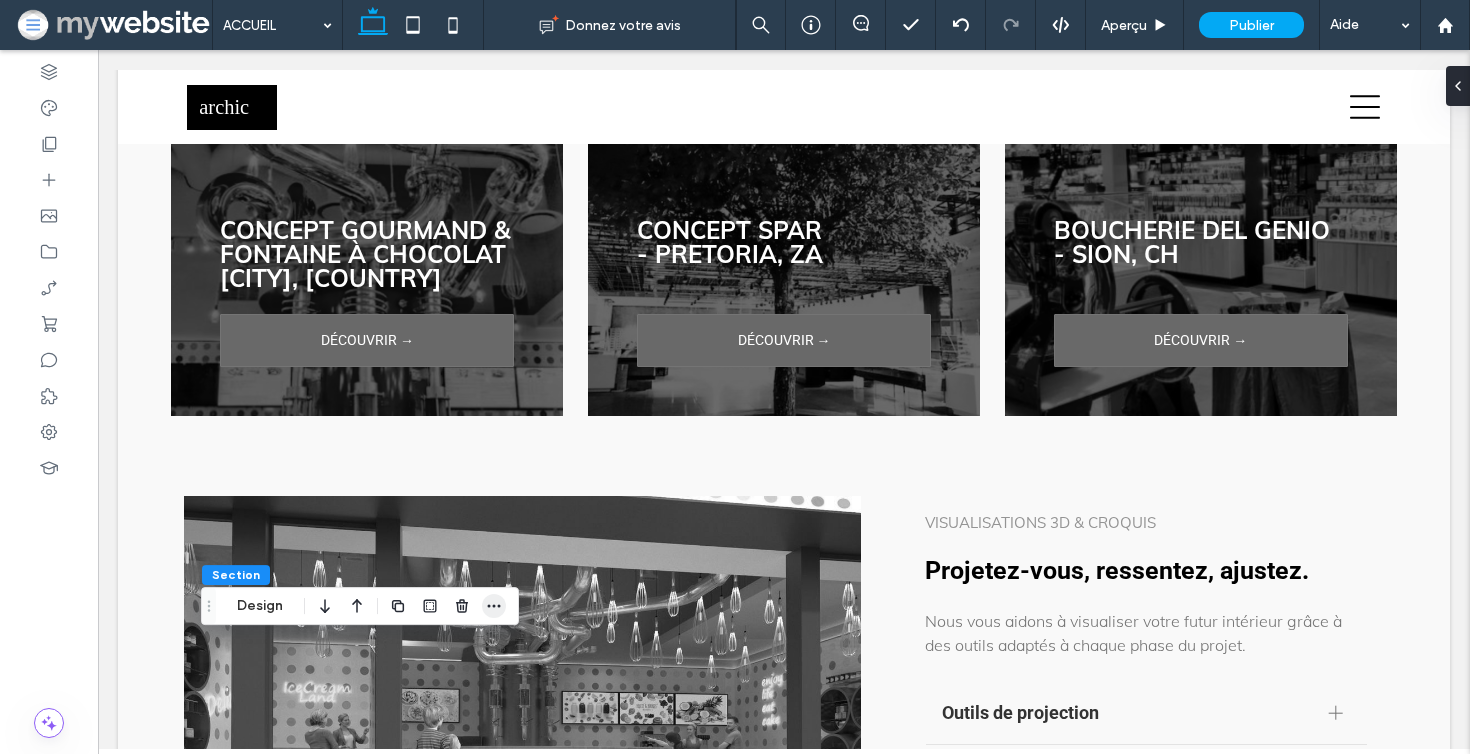 click at bounding box center (494, 606) 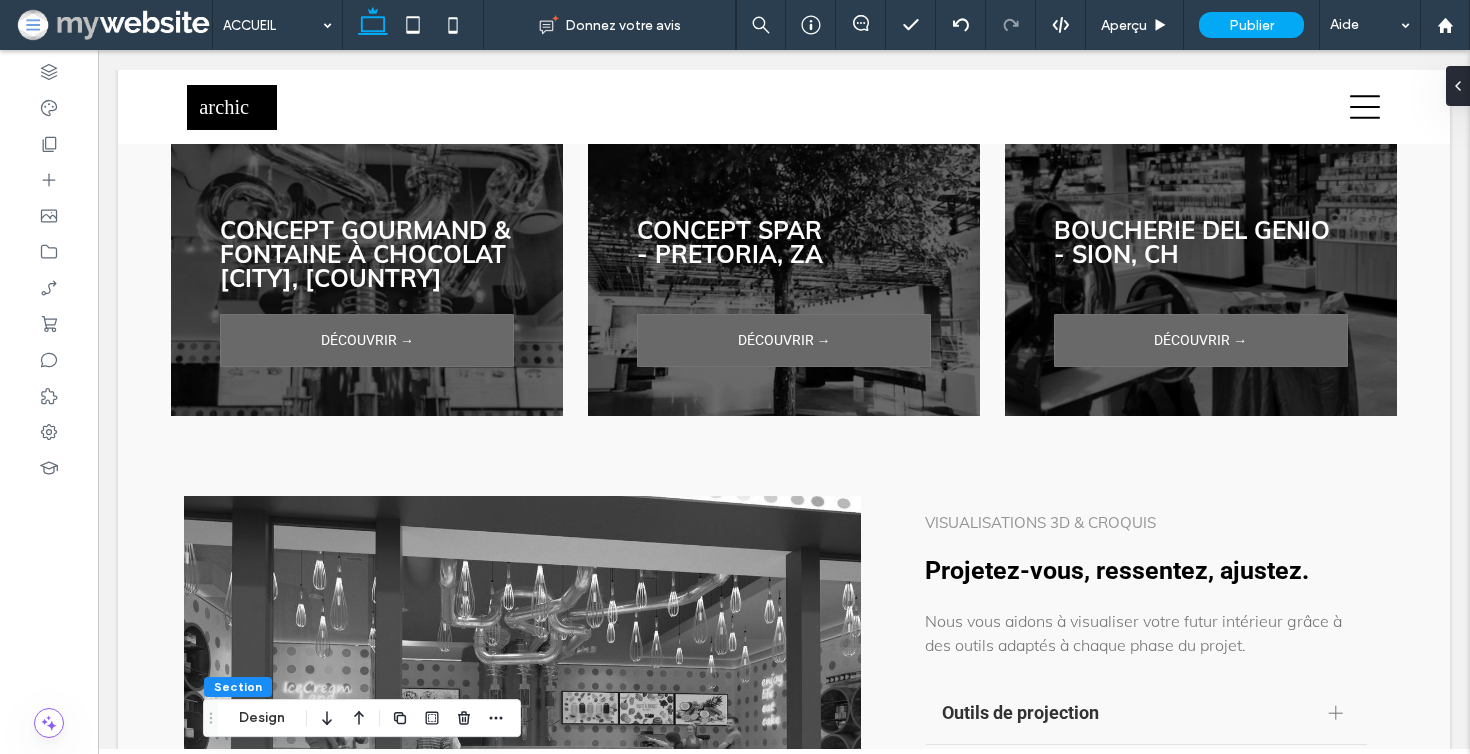 drag, startPoint x: 208, startPoint y: 604, endPoint x: 210, endPoint y: 722, distance: 118.016945 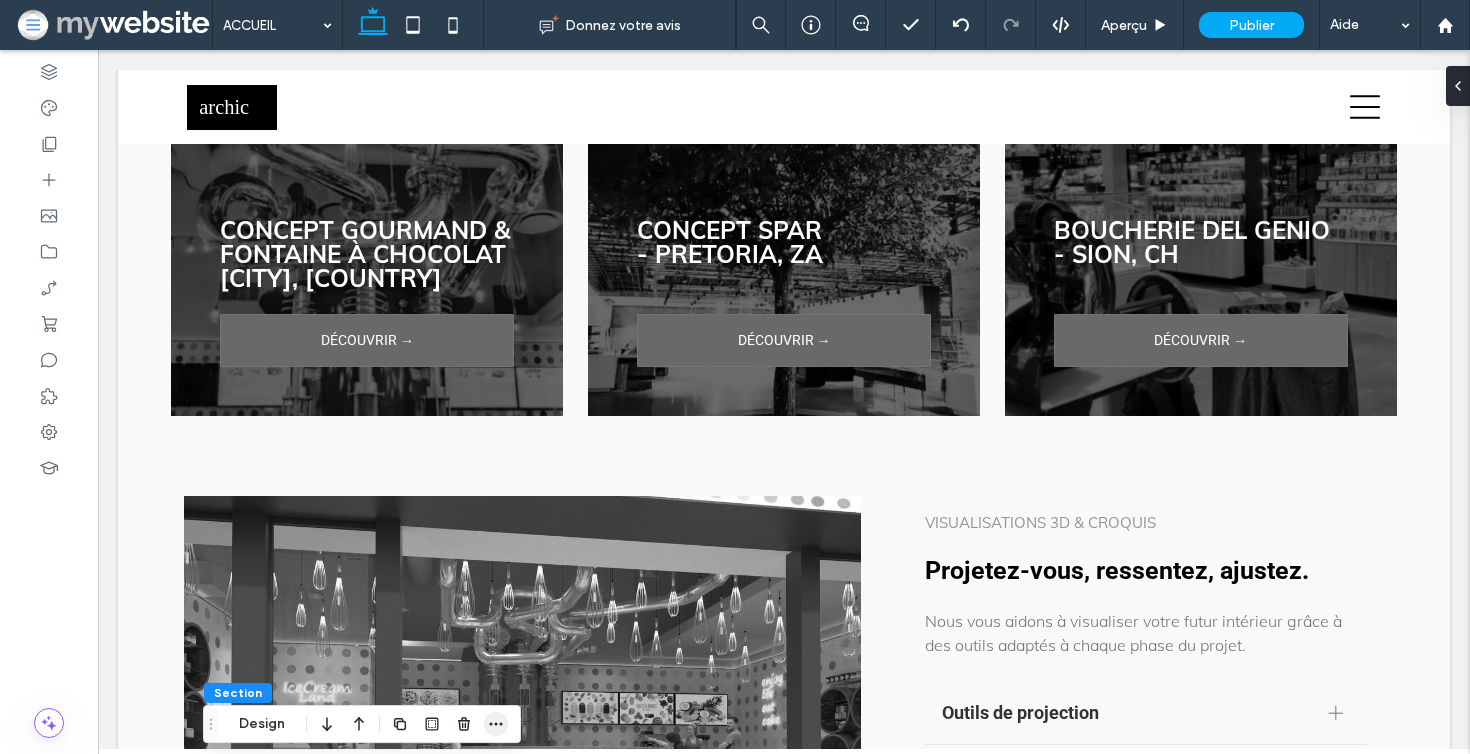 click 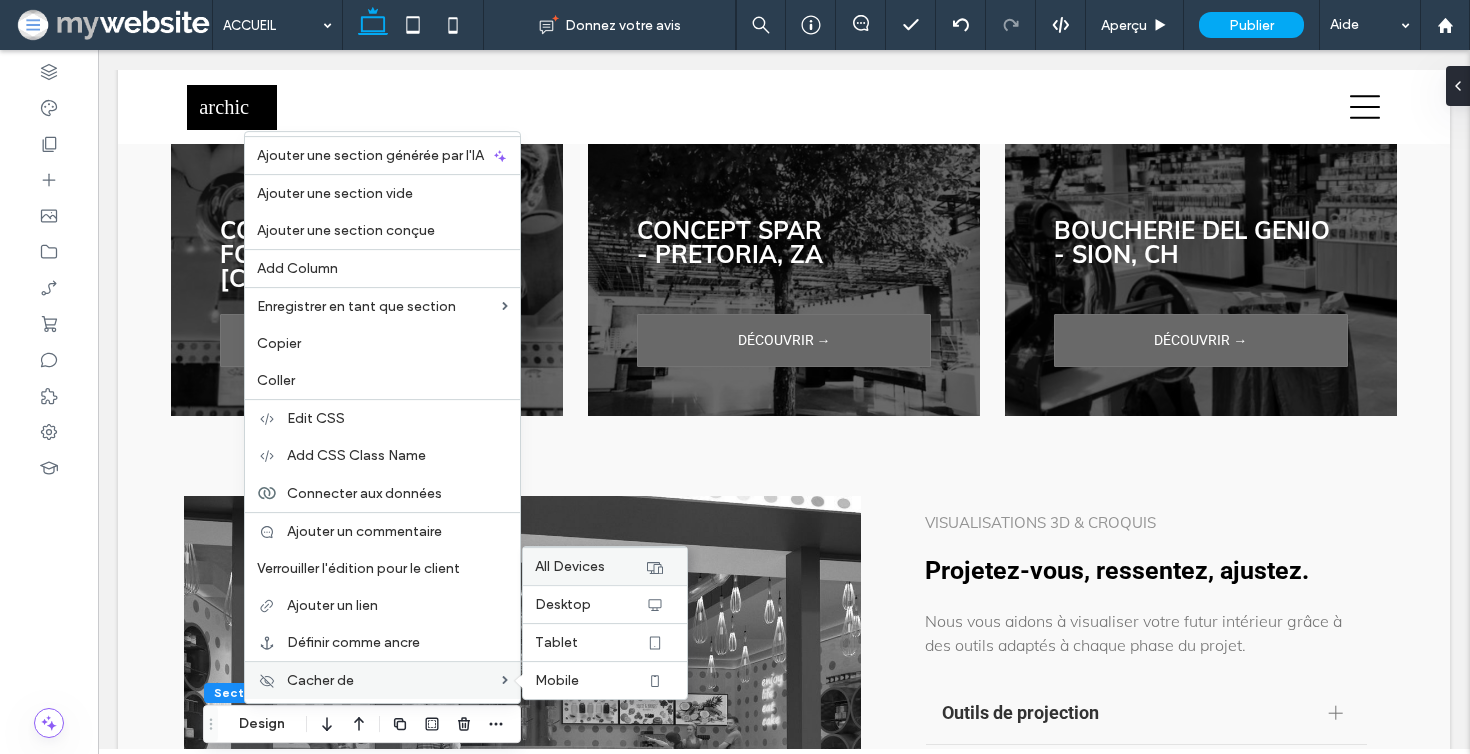click 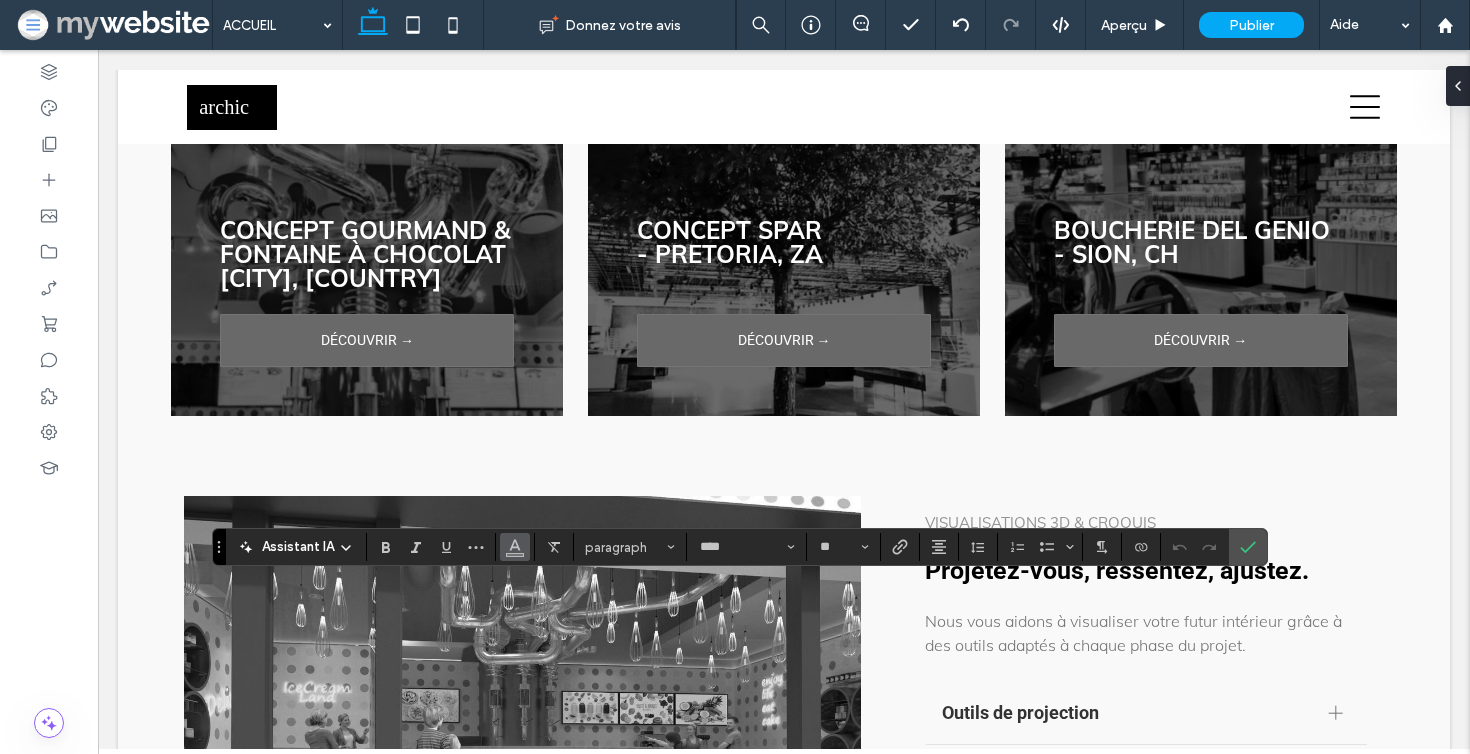 click 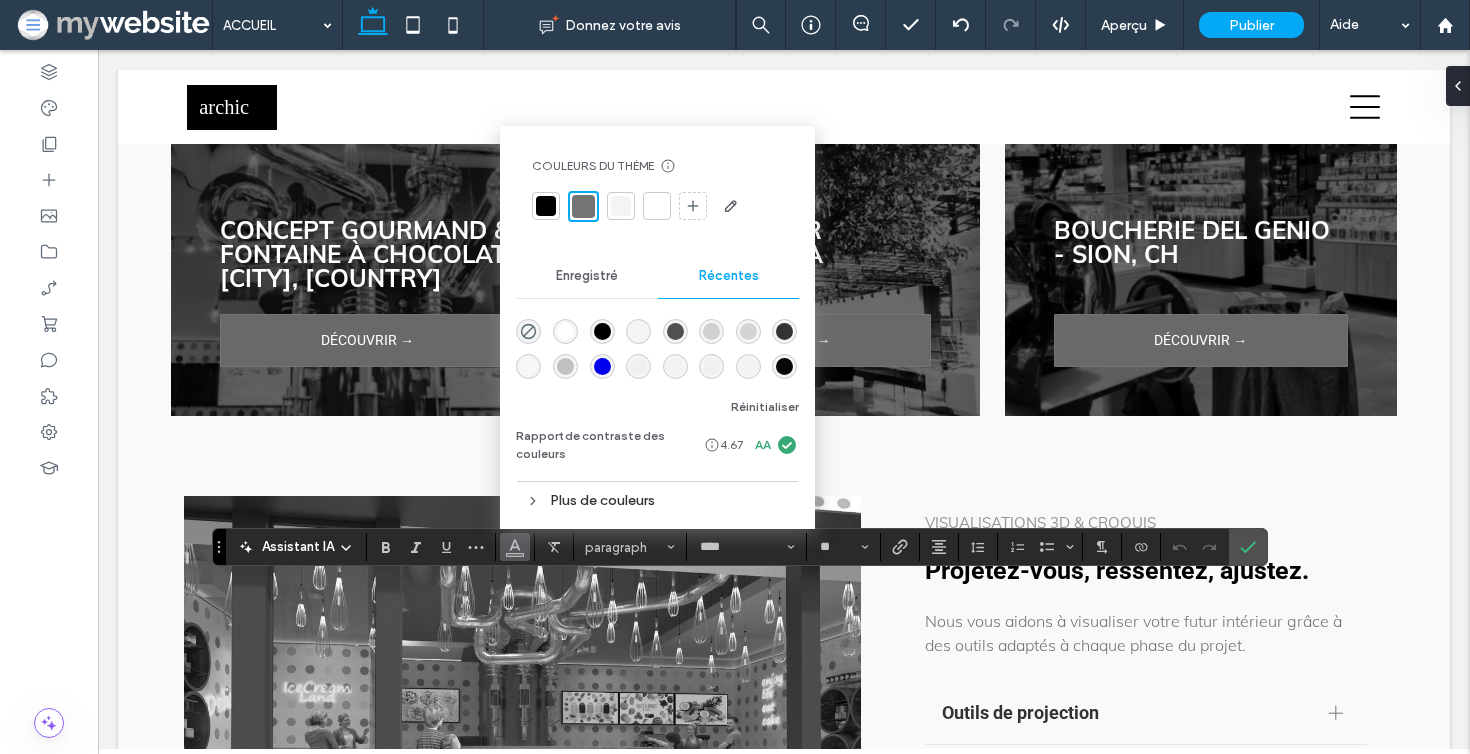 click at bounding box center [546, 206] 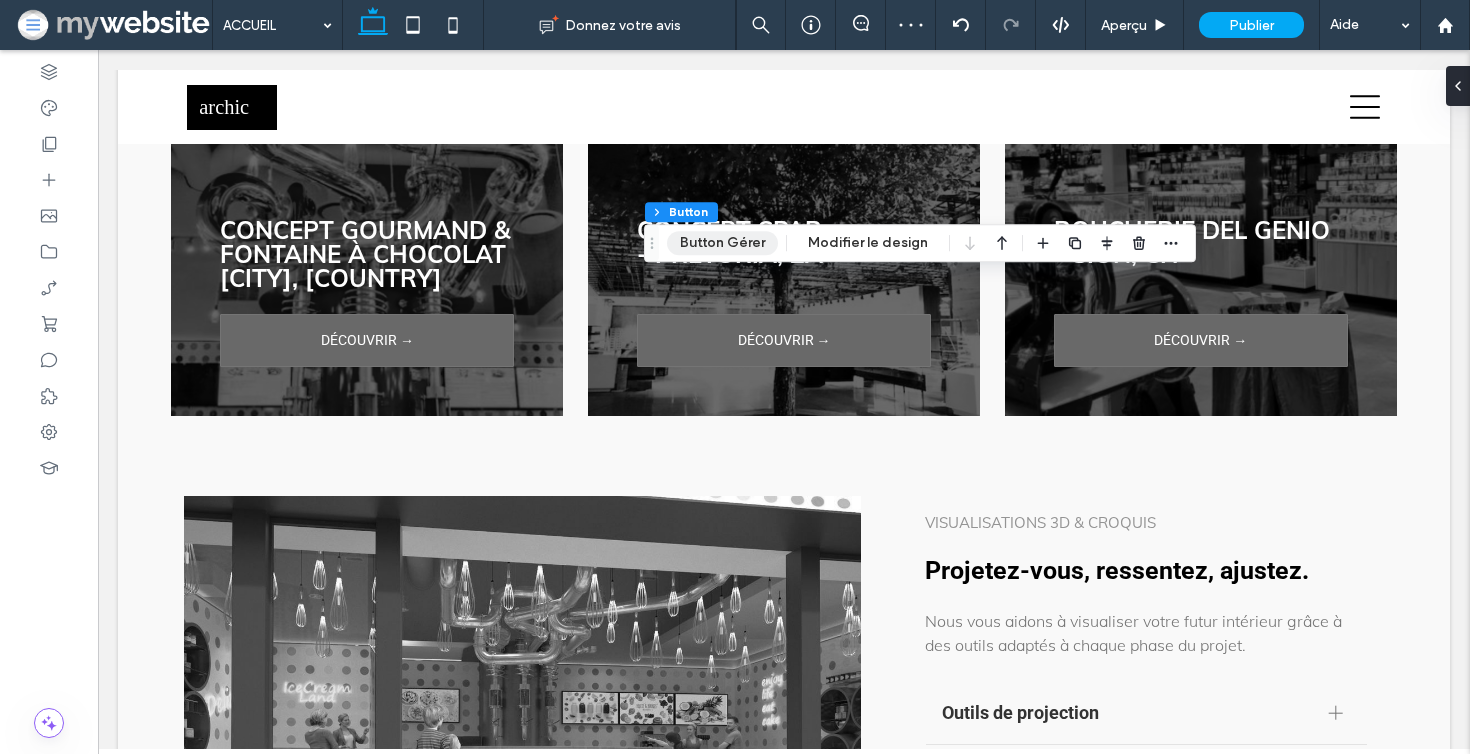 click on "Button Gérer" at bounding box center (722, 243) 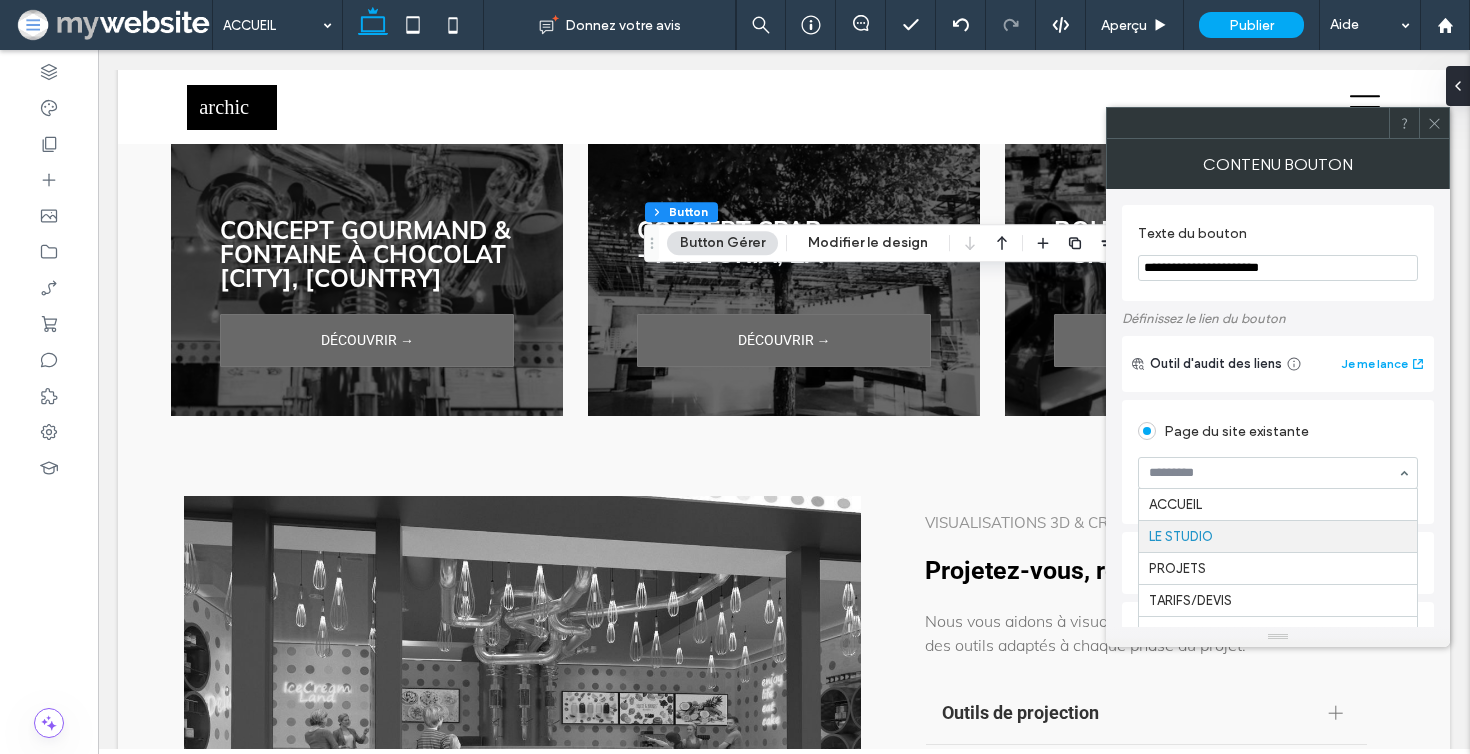 click on "Page du site existante" at bounding box center (1278, 431) 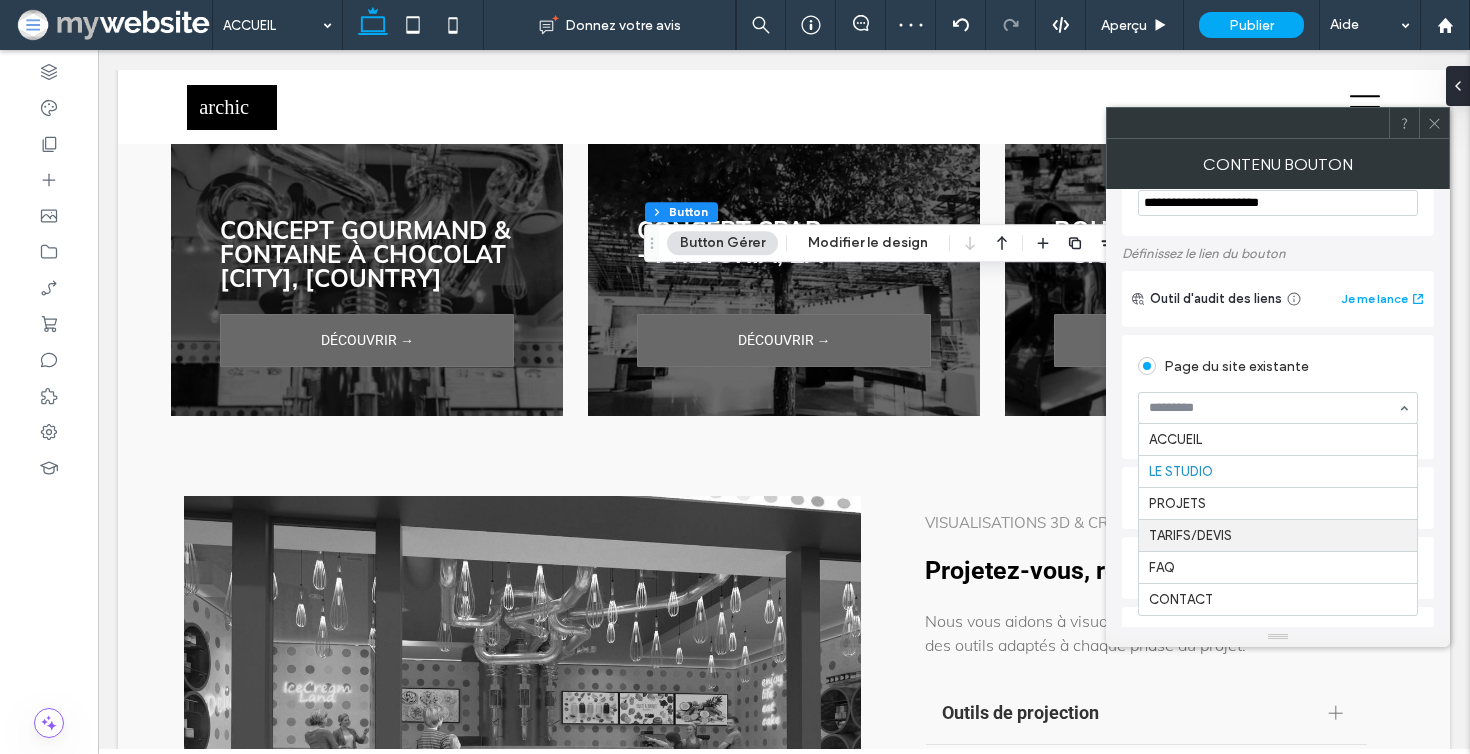 scroll, scrollTop: 72, scrollLeft: 0, axis: vertical 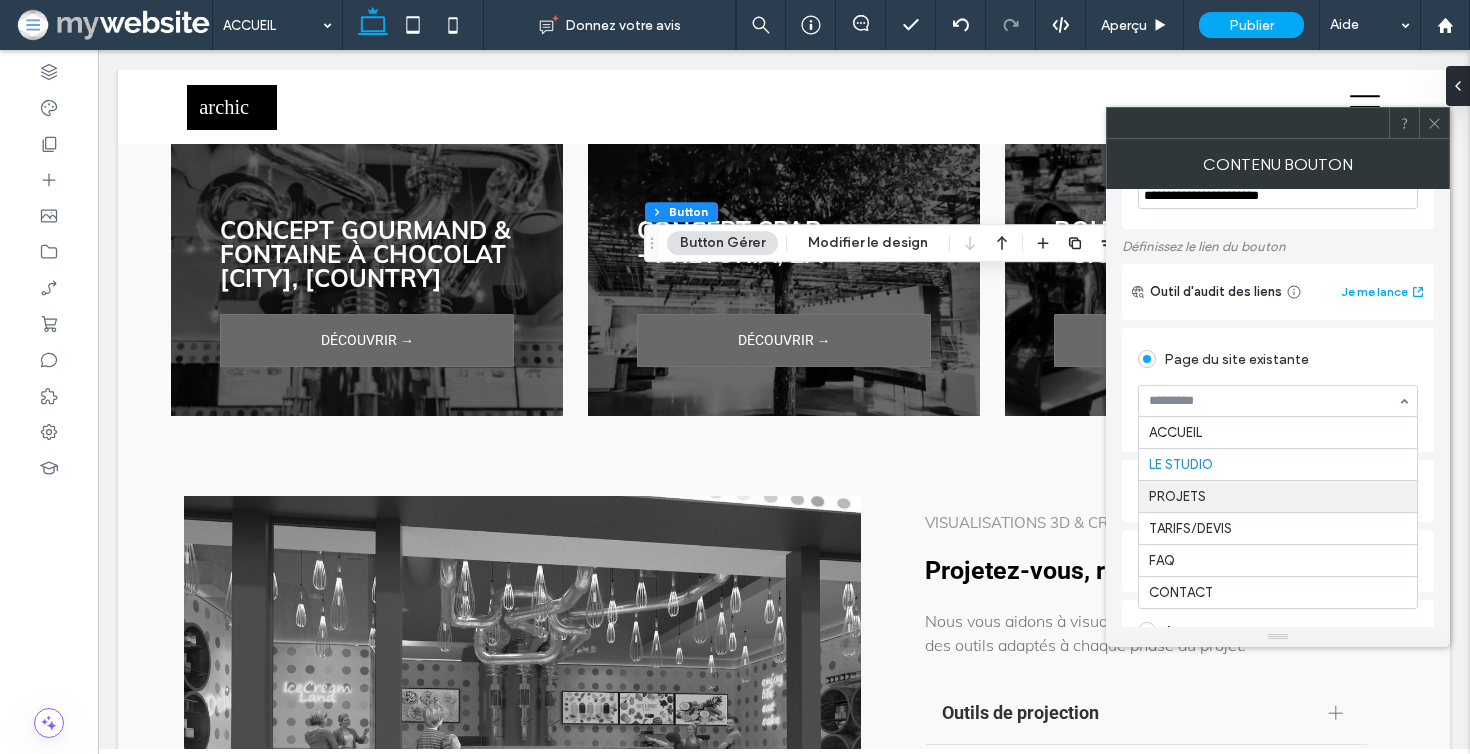click at bounding box center (1434, 123) 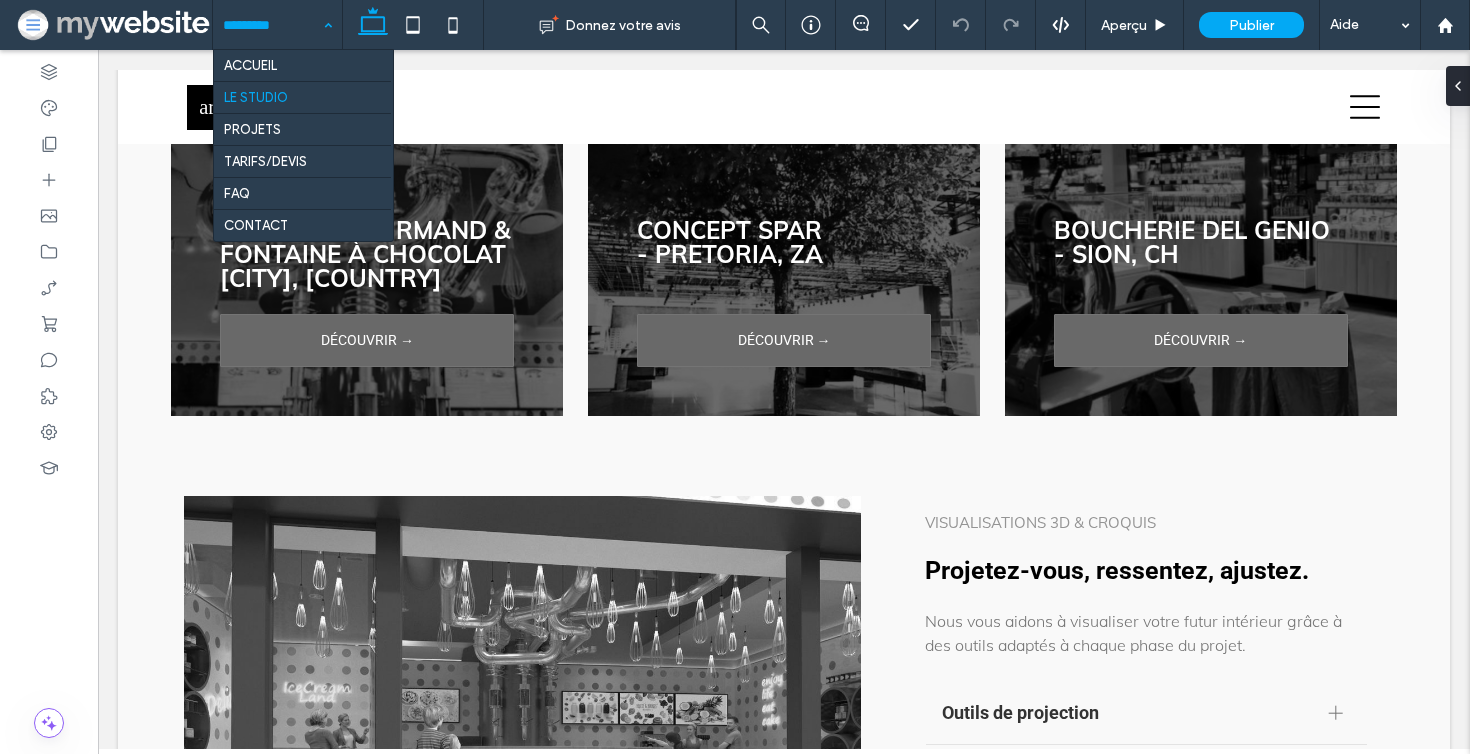click at bounding box center [272, 25] 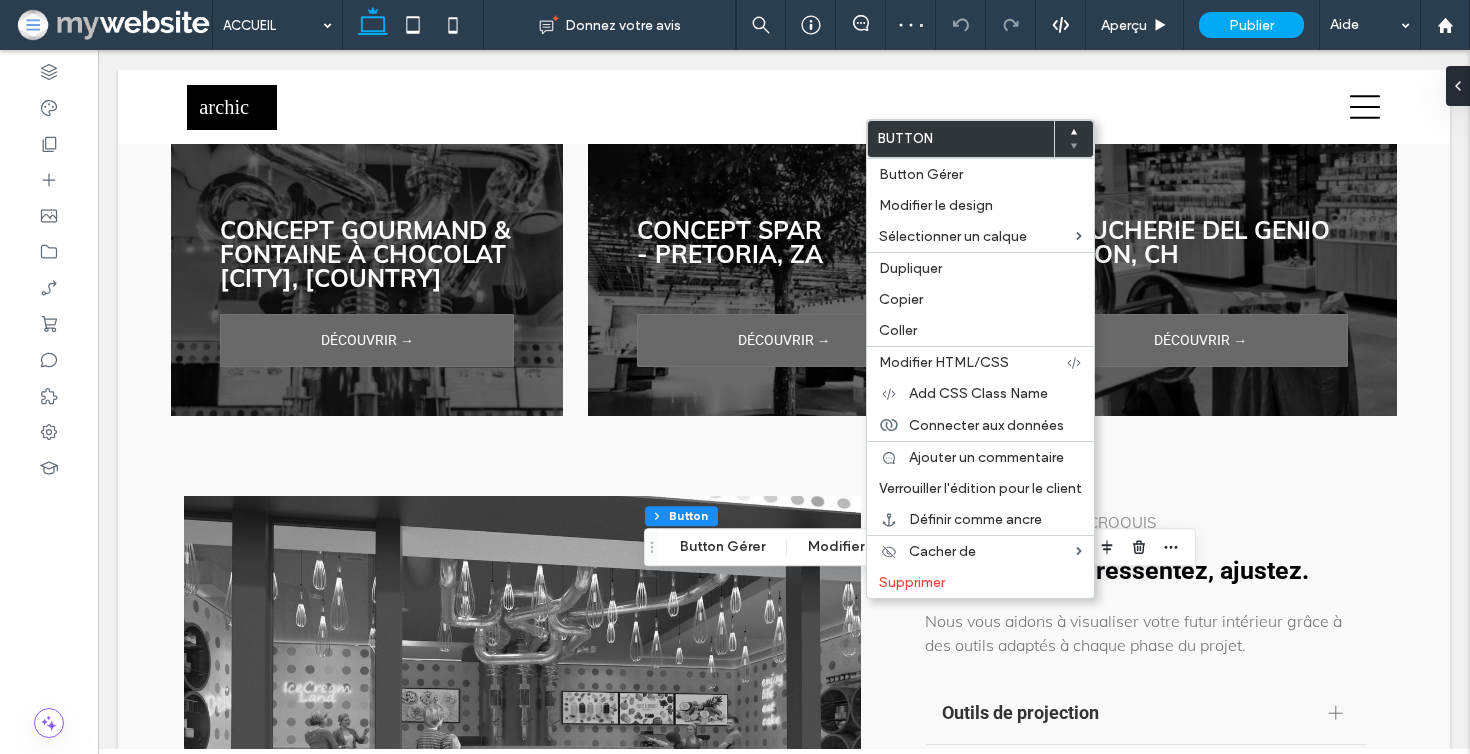 type on "**" 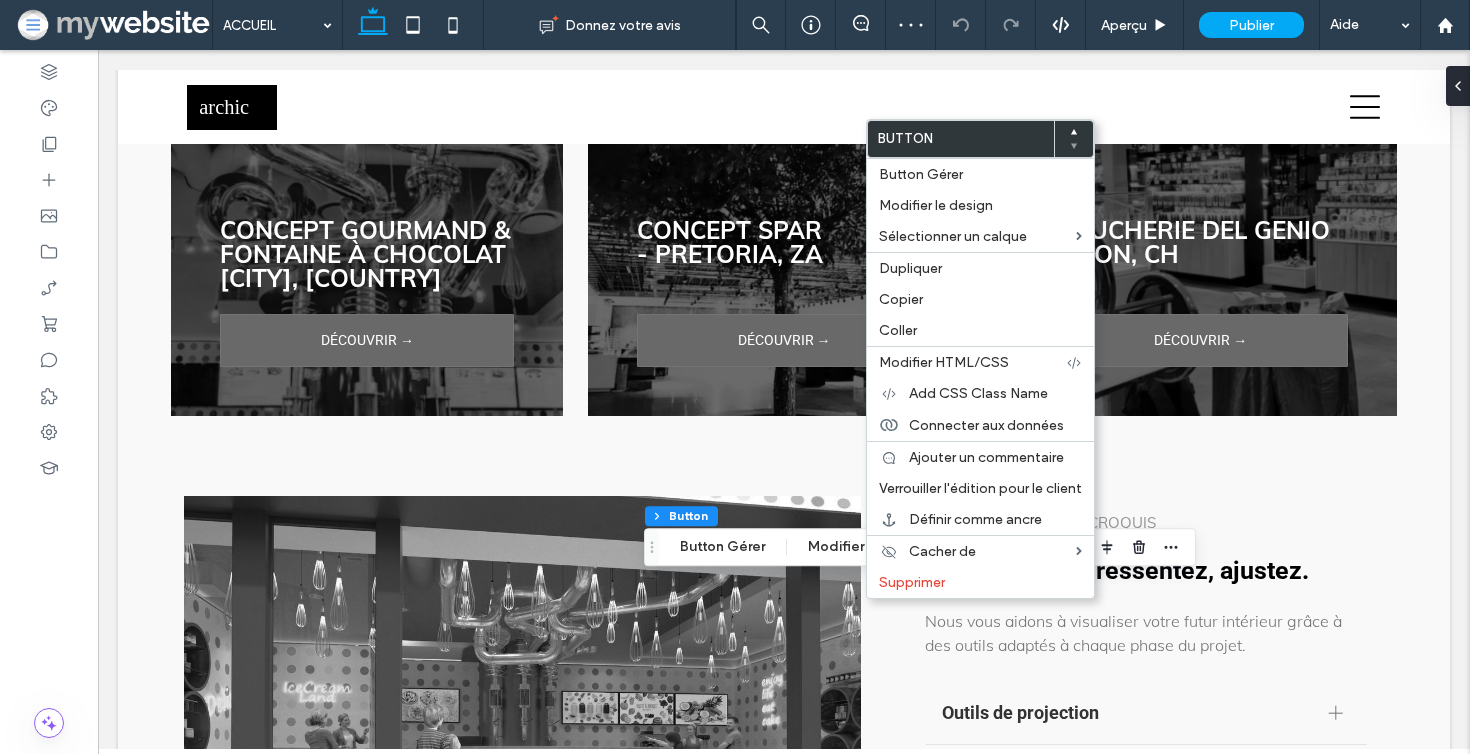type on "**" 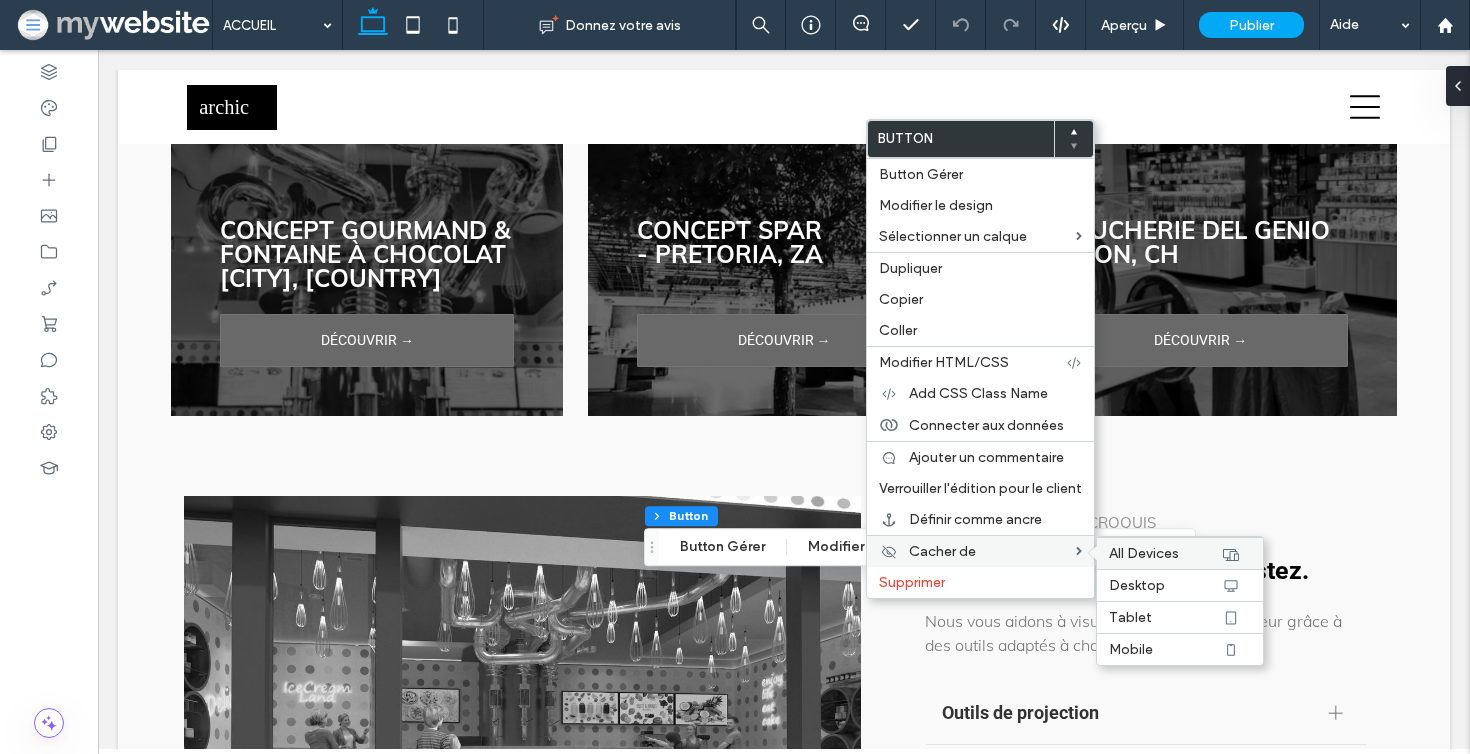 click on "All Devices" at bounding box center (1165, 553) 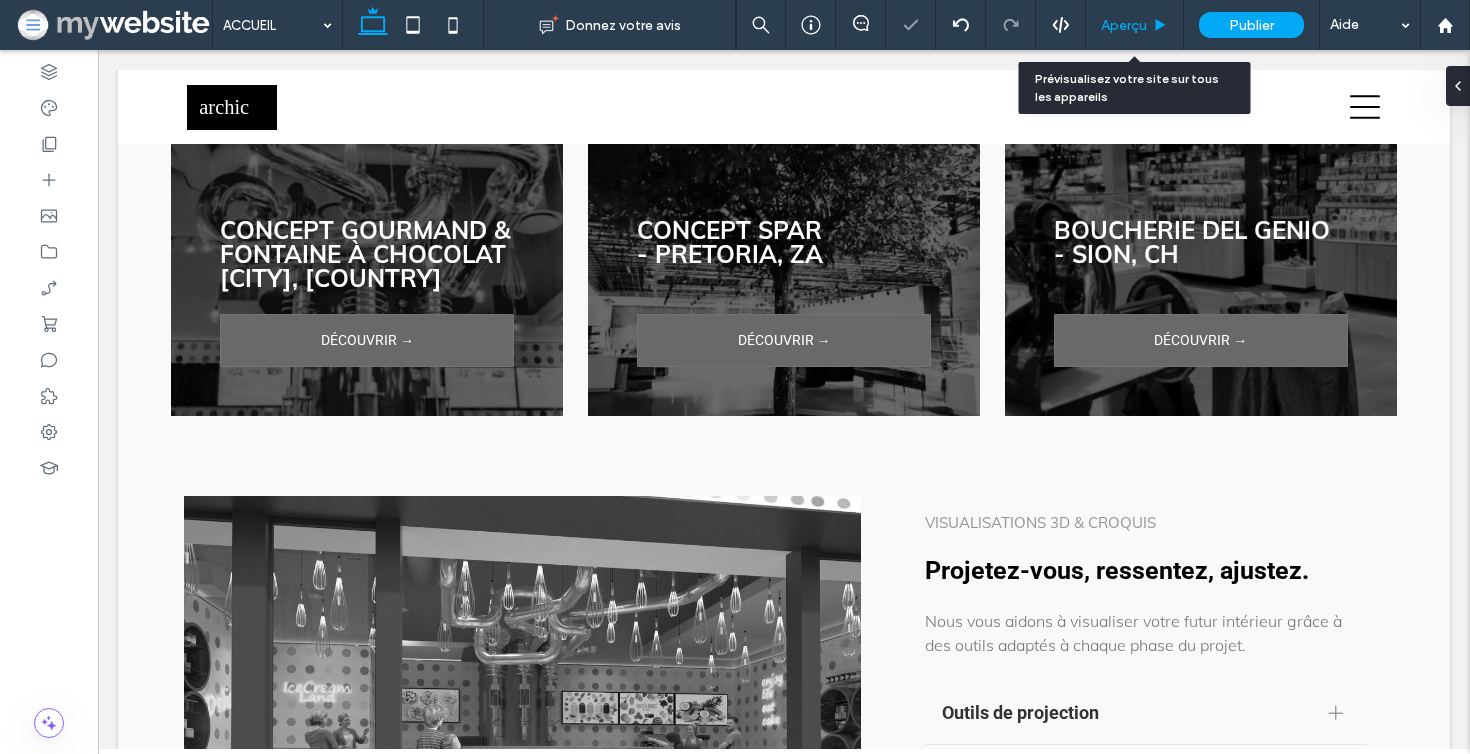 click on "Aperçu" at bounding box center (1124, 25) 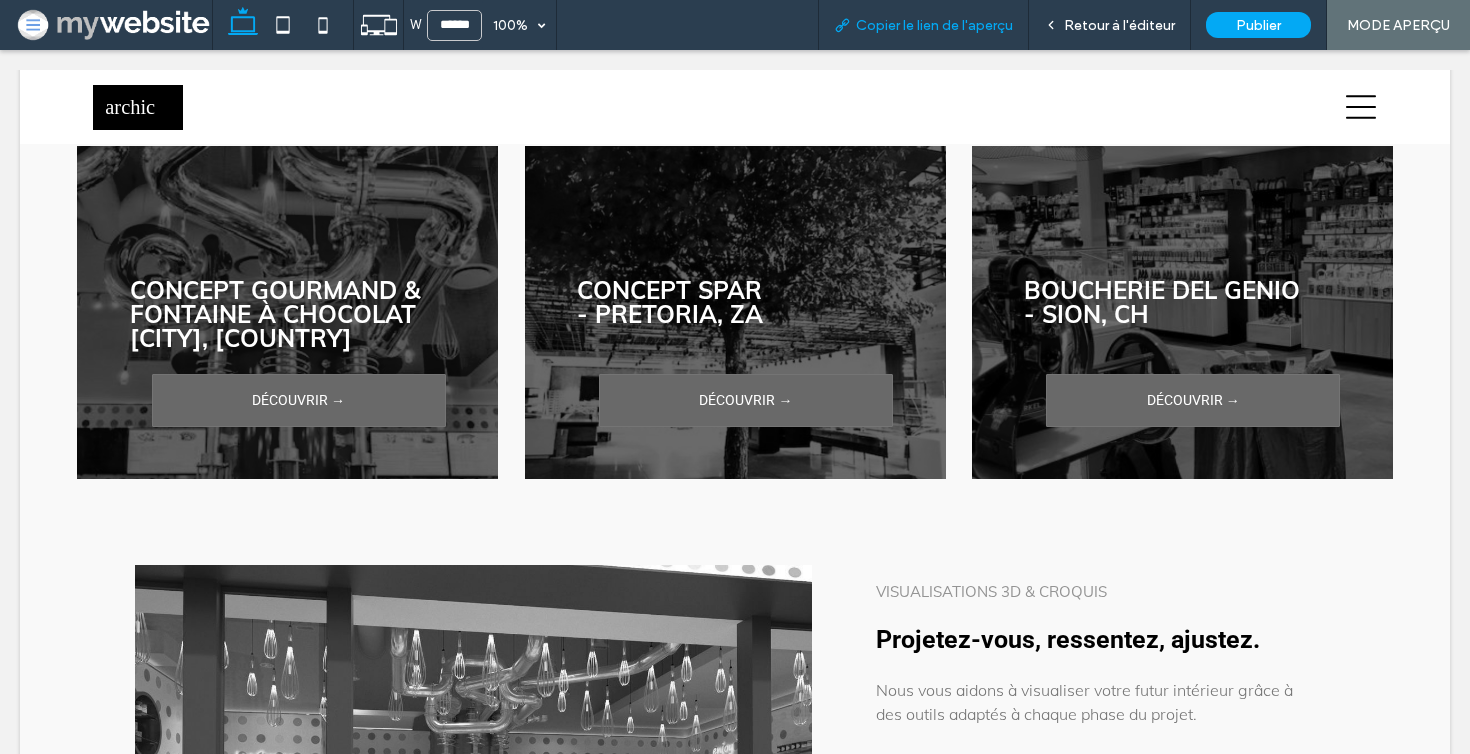 click on "Copier le lien de l'aperçu" at bounding box center [934, 25] 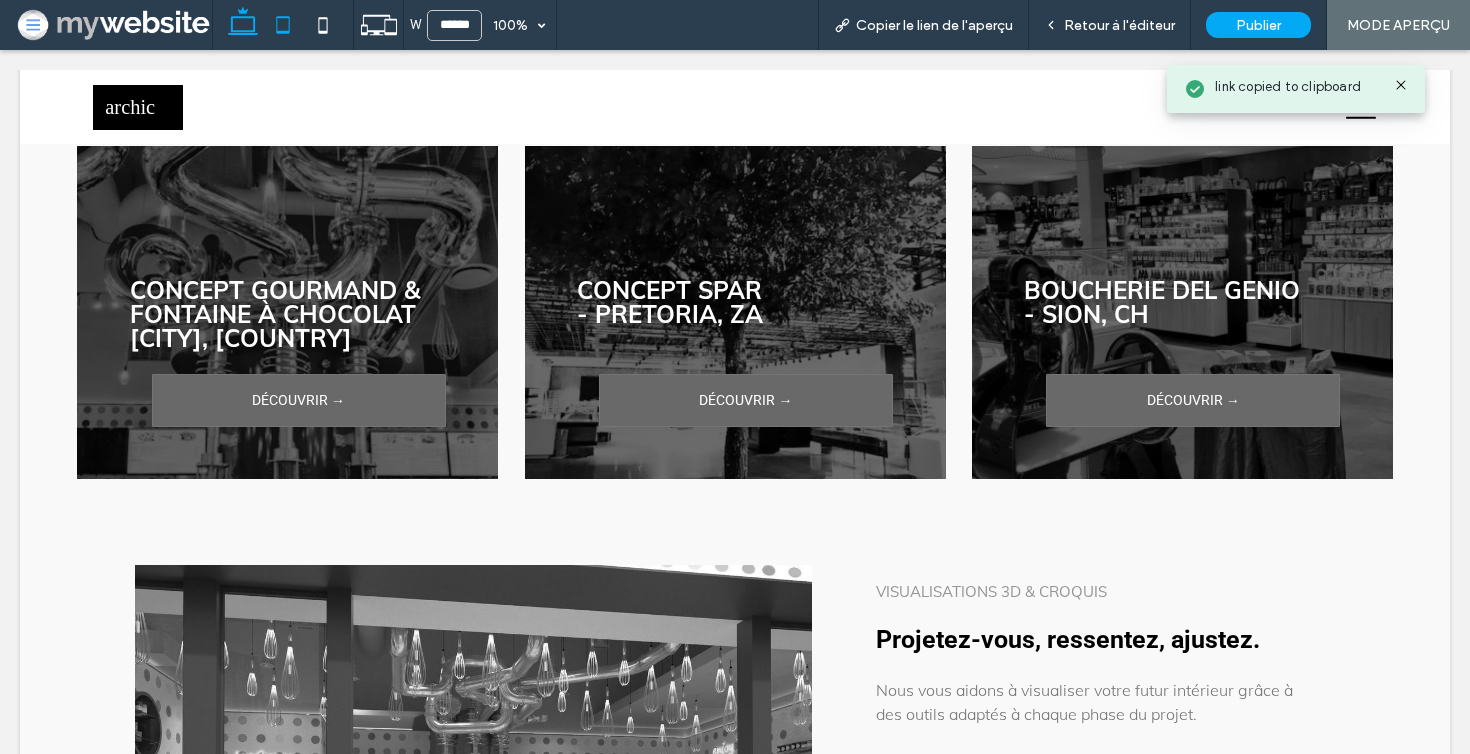click 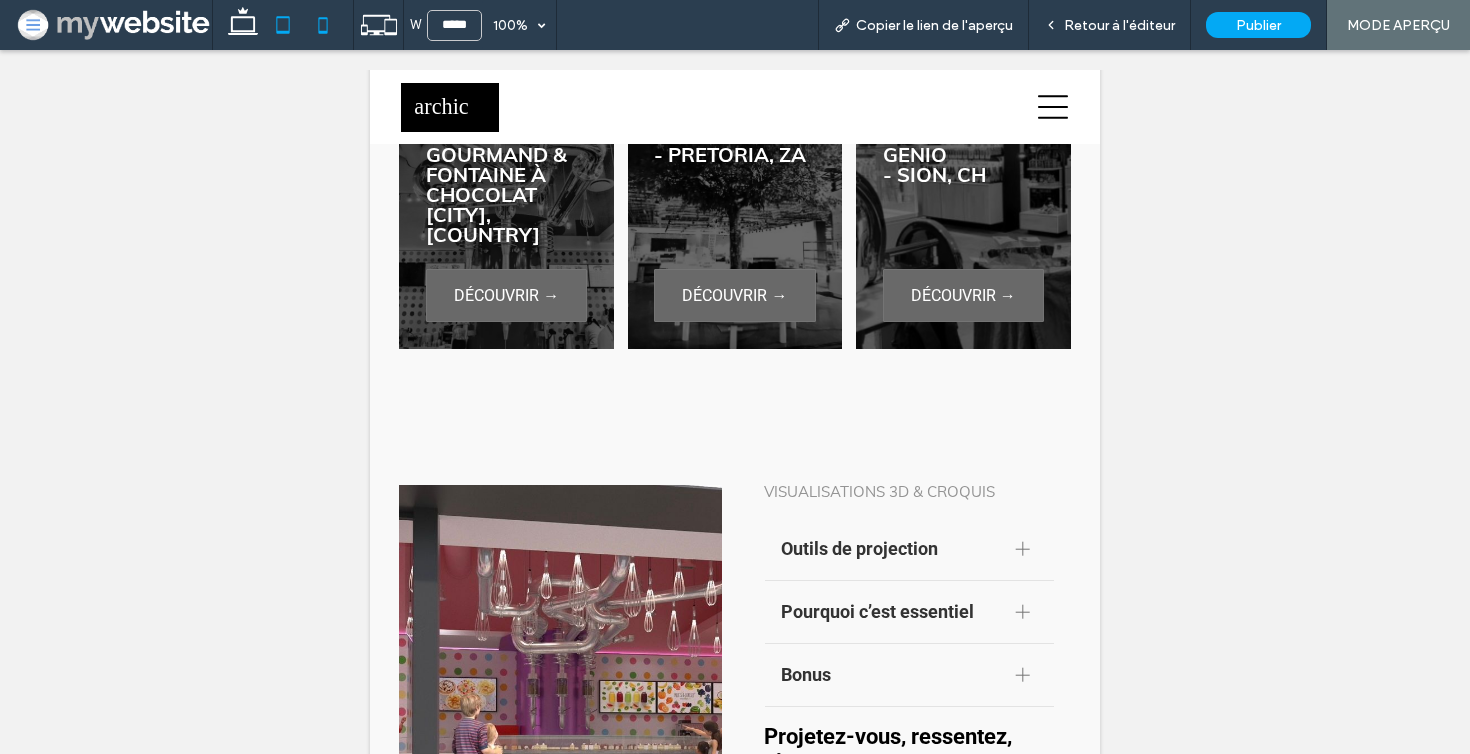 click 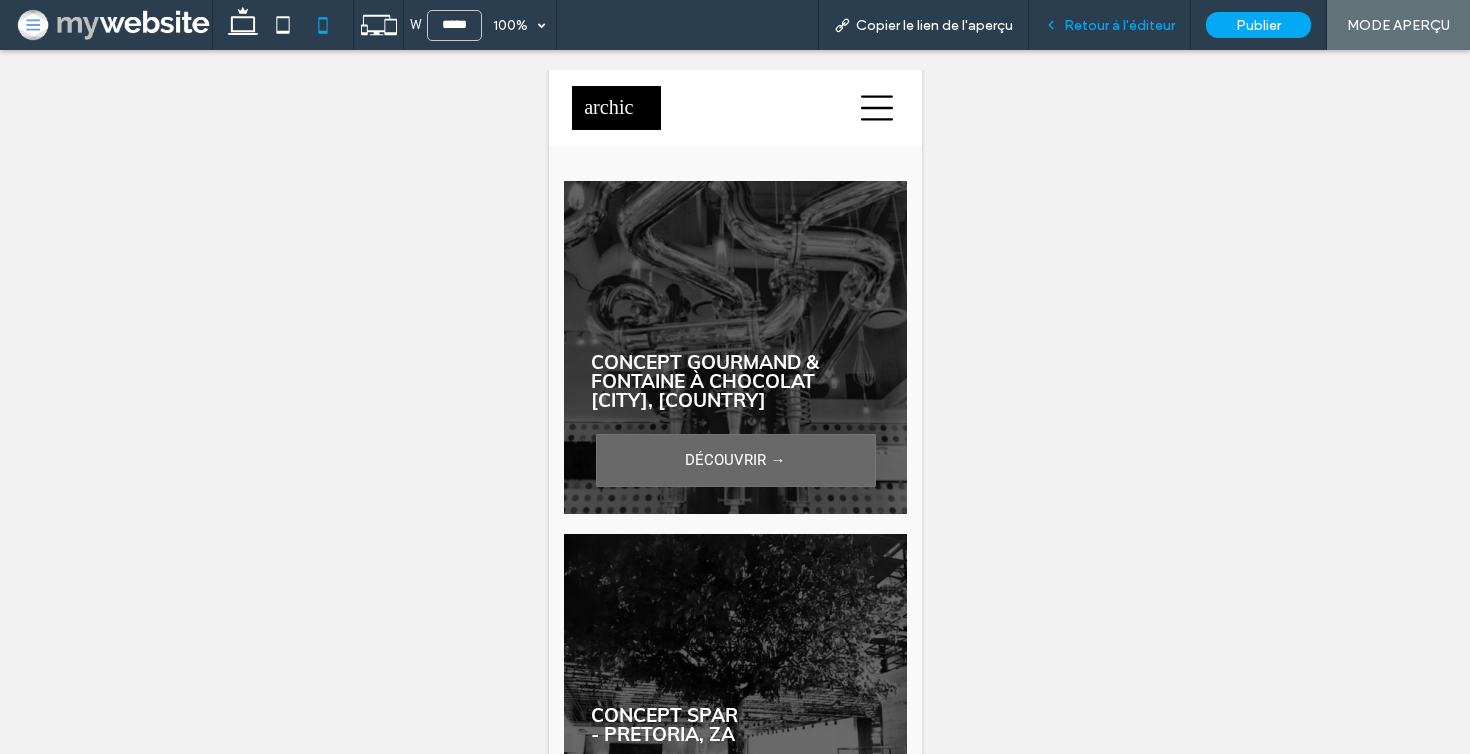 click on "Retour à l'éditeur" at bounding box center (1119, 25) 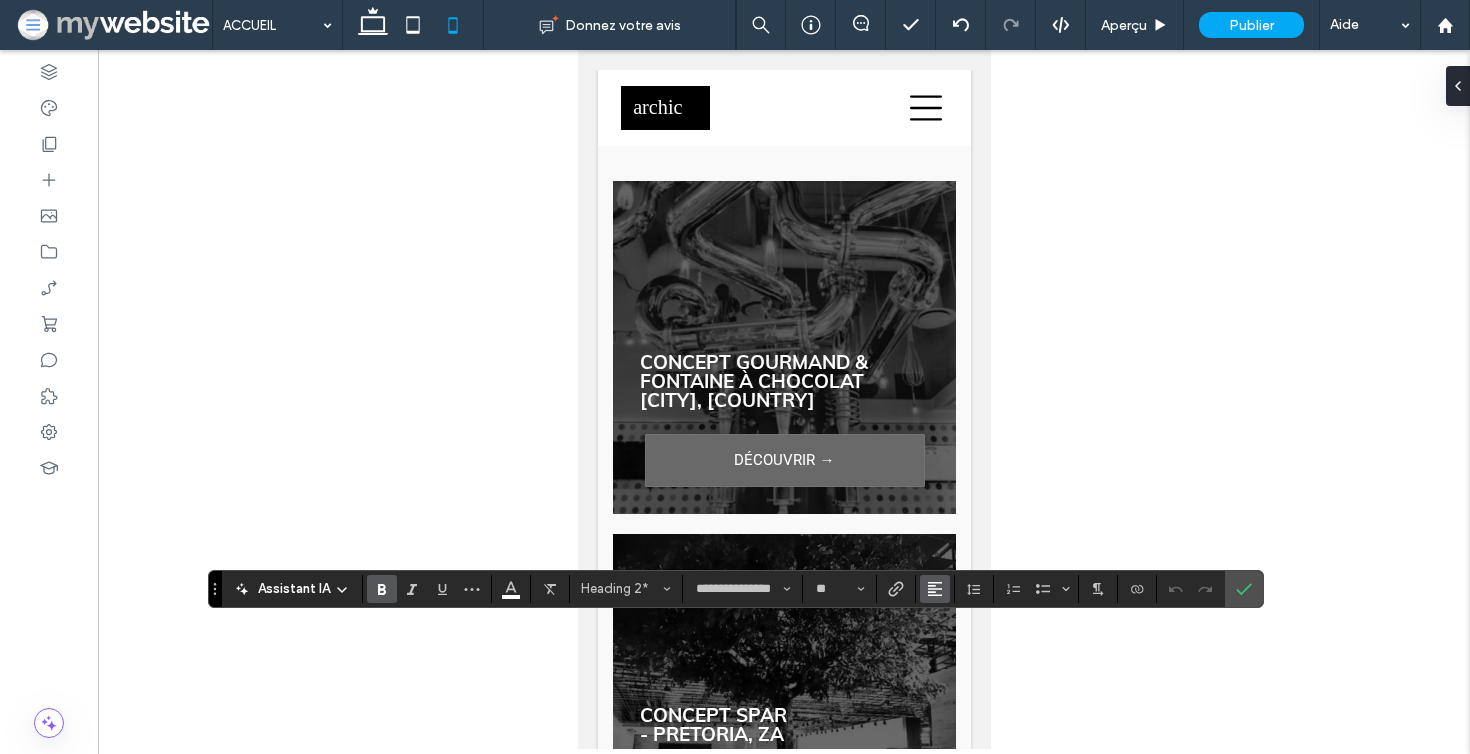 click 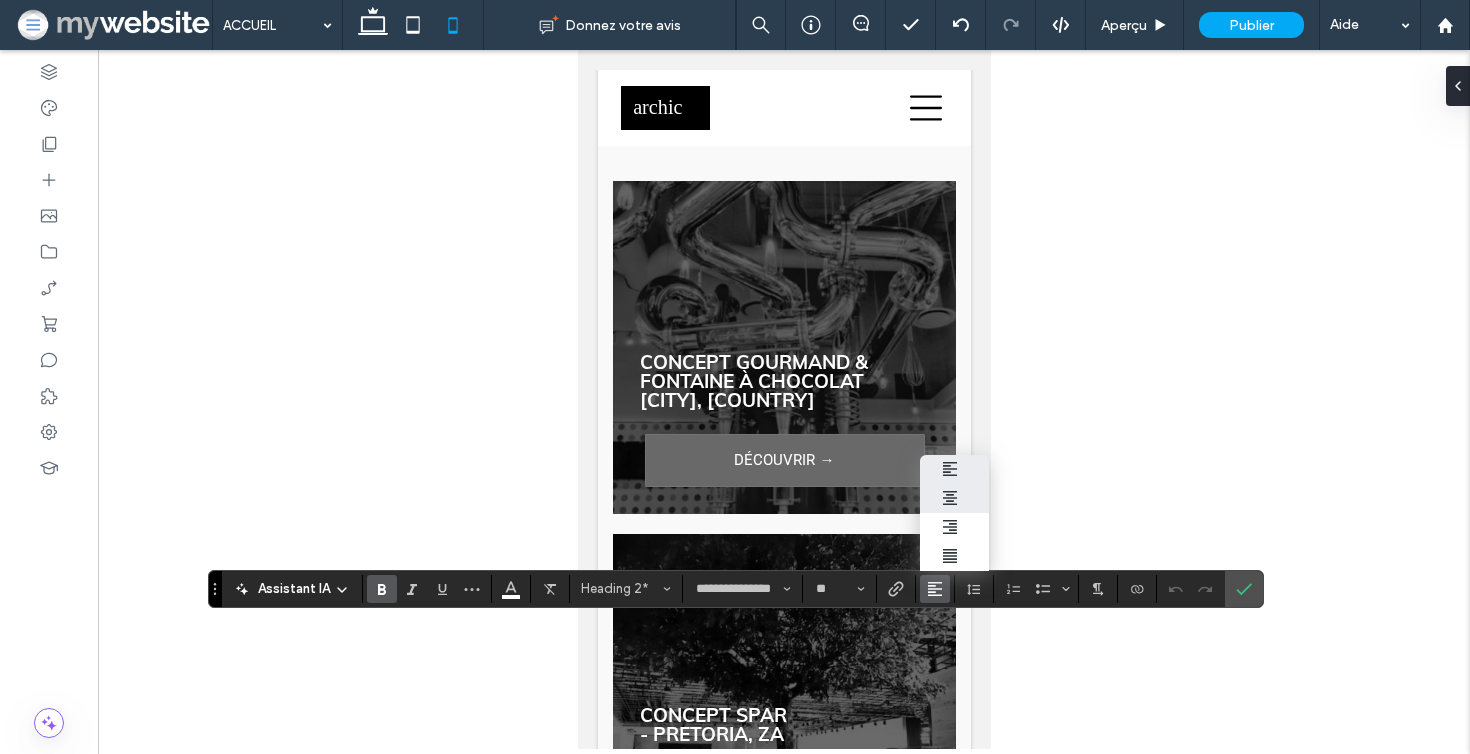 click 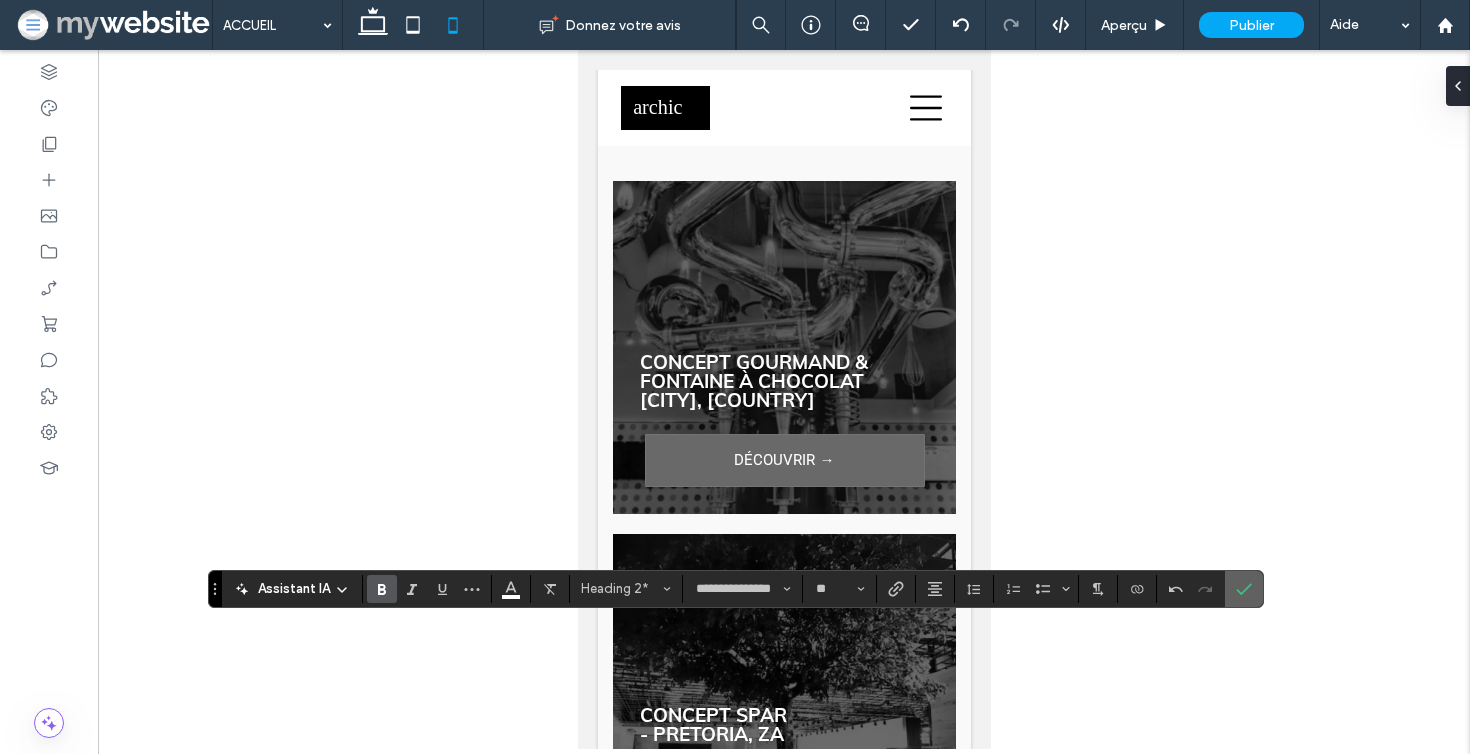 click 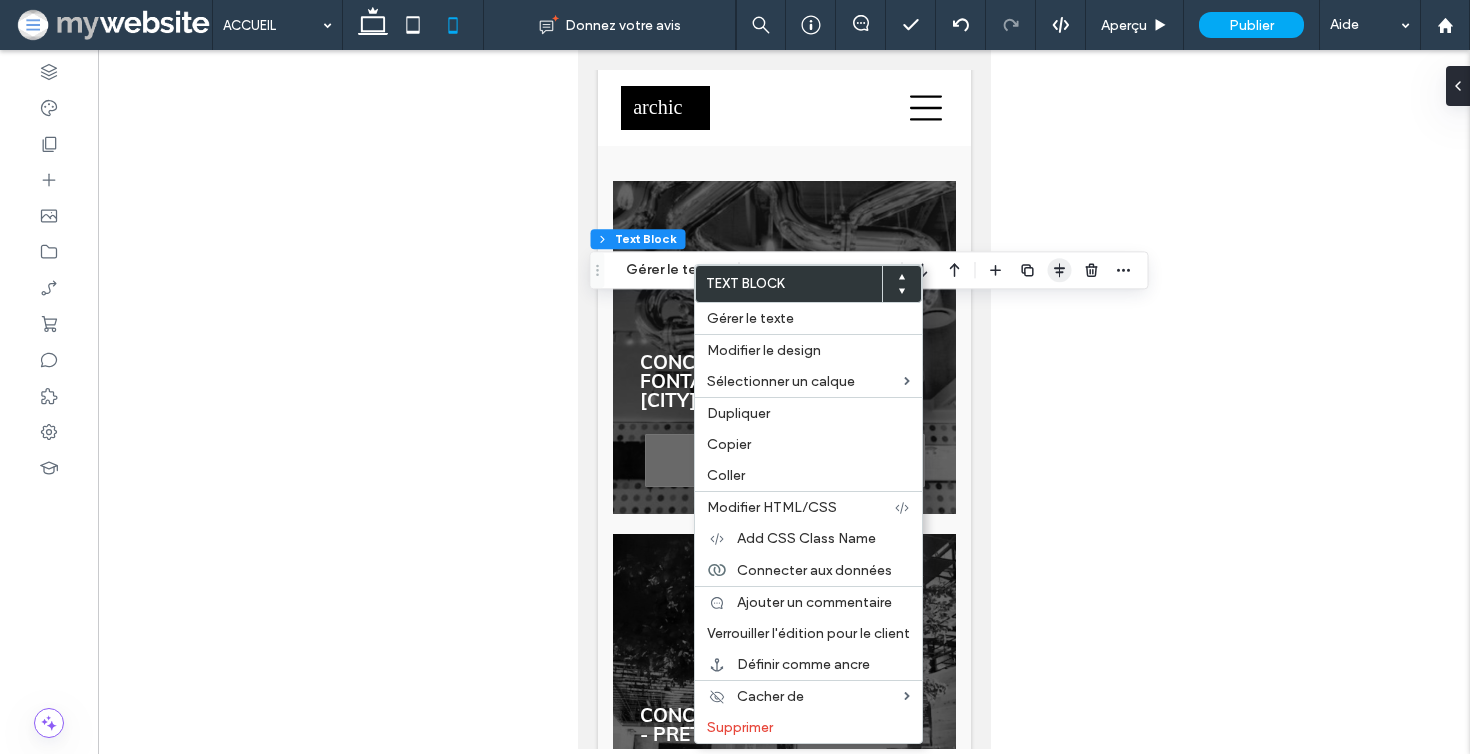 click 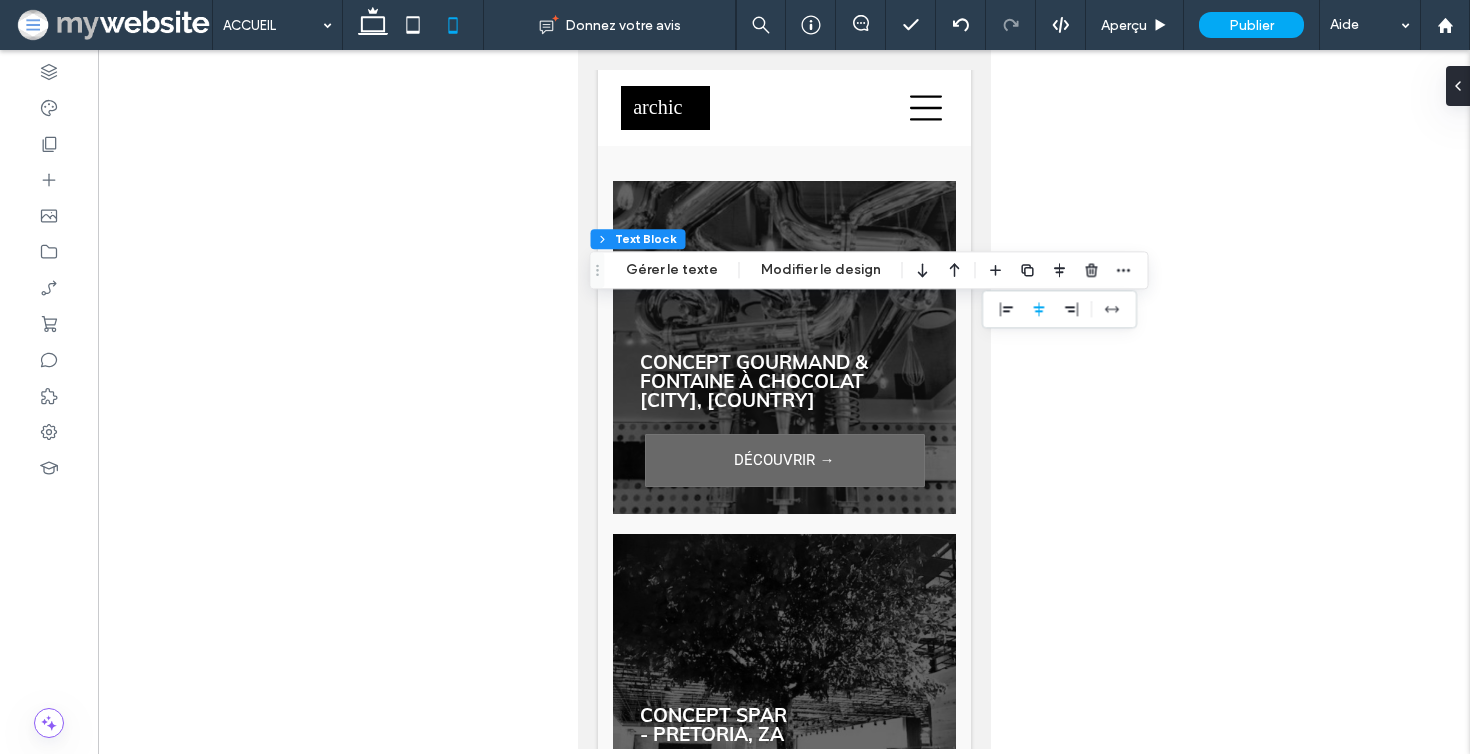 click at bounding box center [1059, 309] 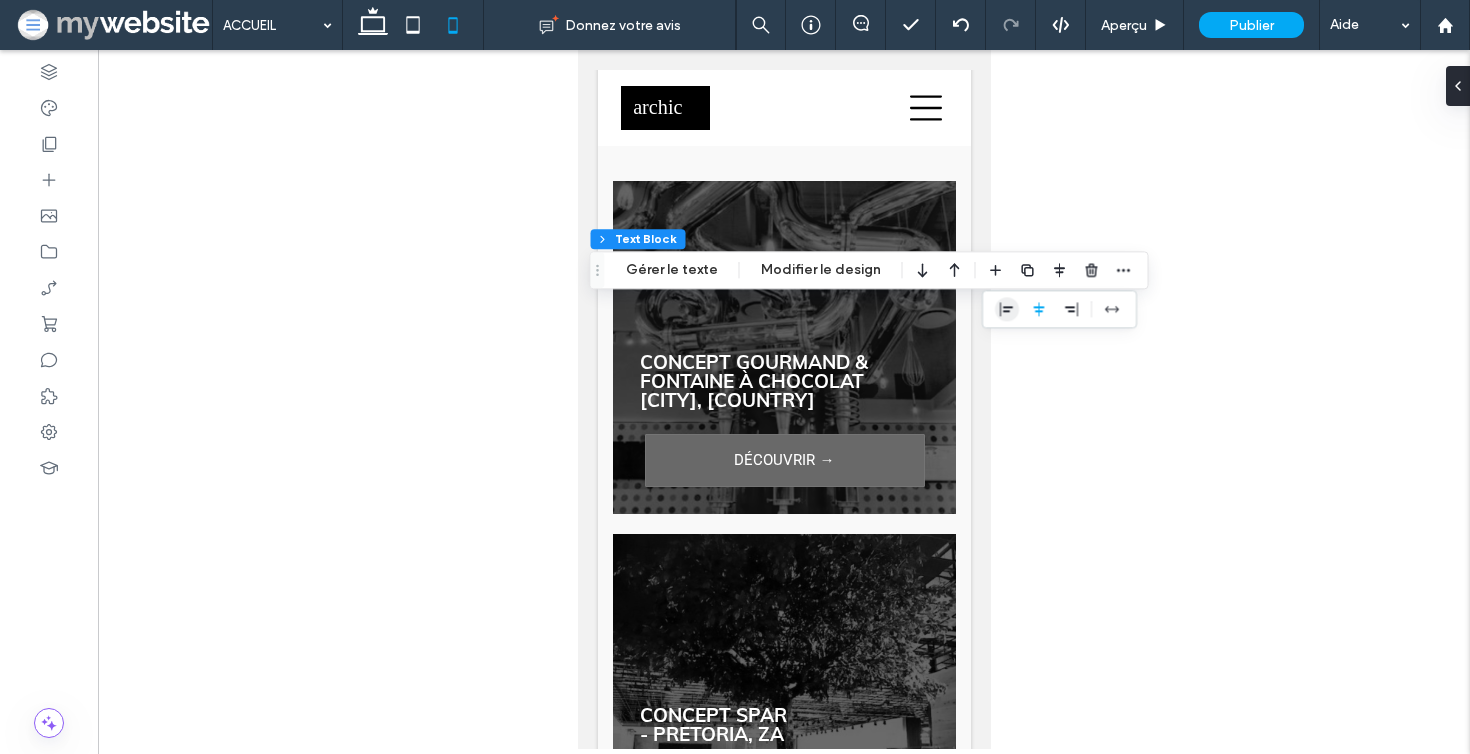 click 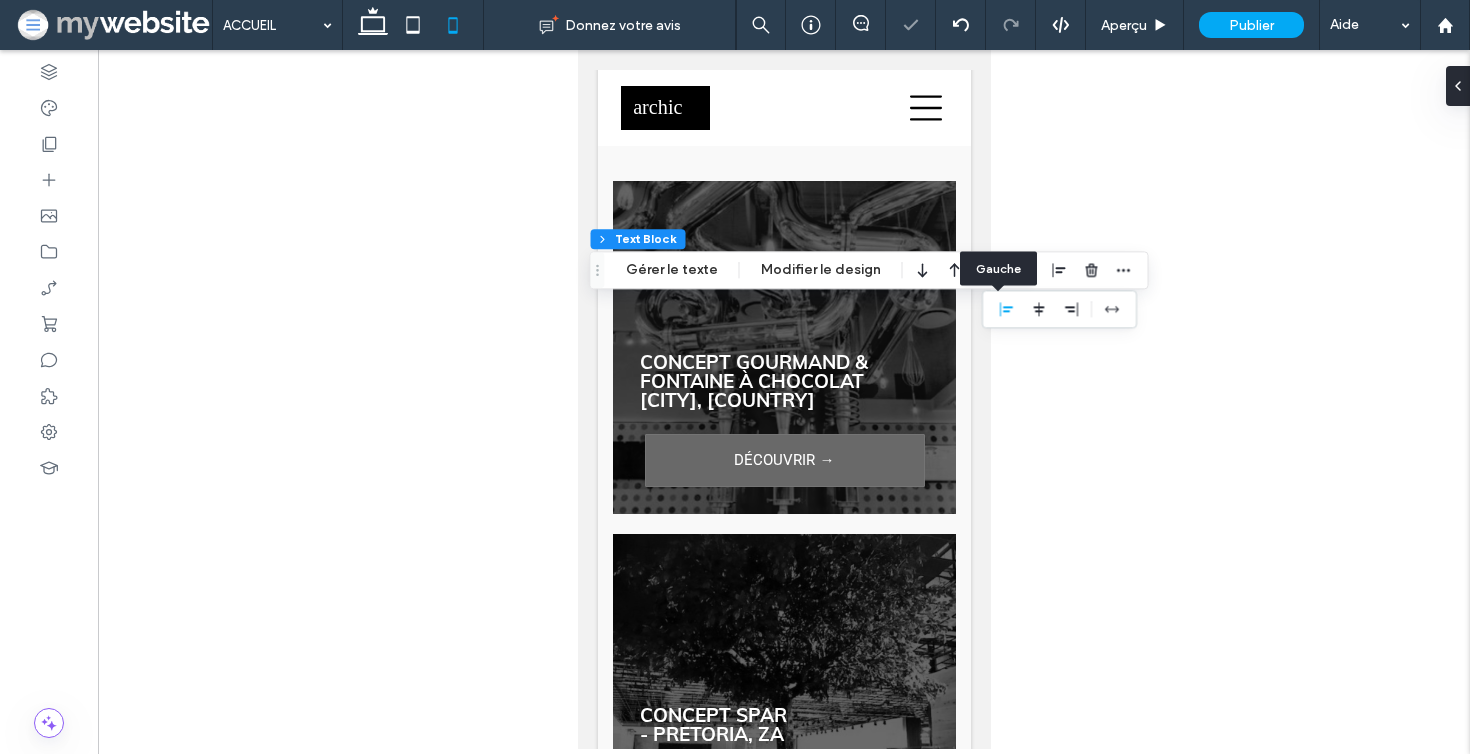 click at bounding box center [784, 399] 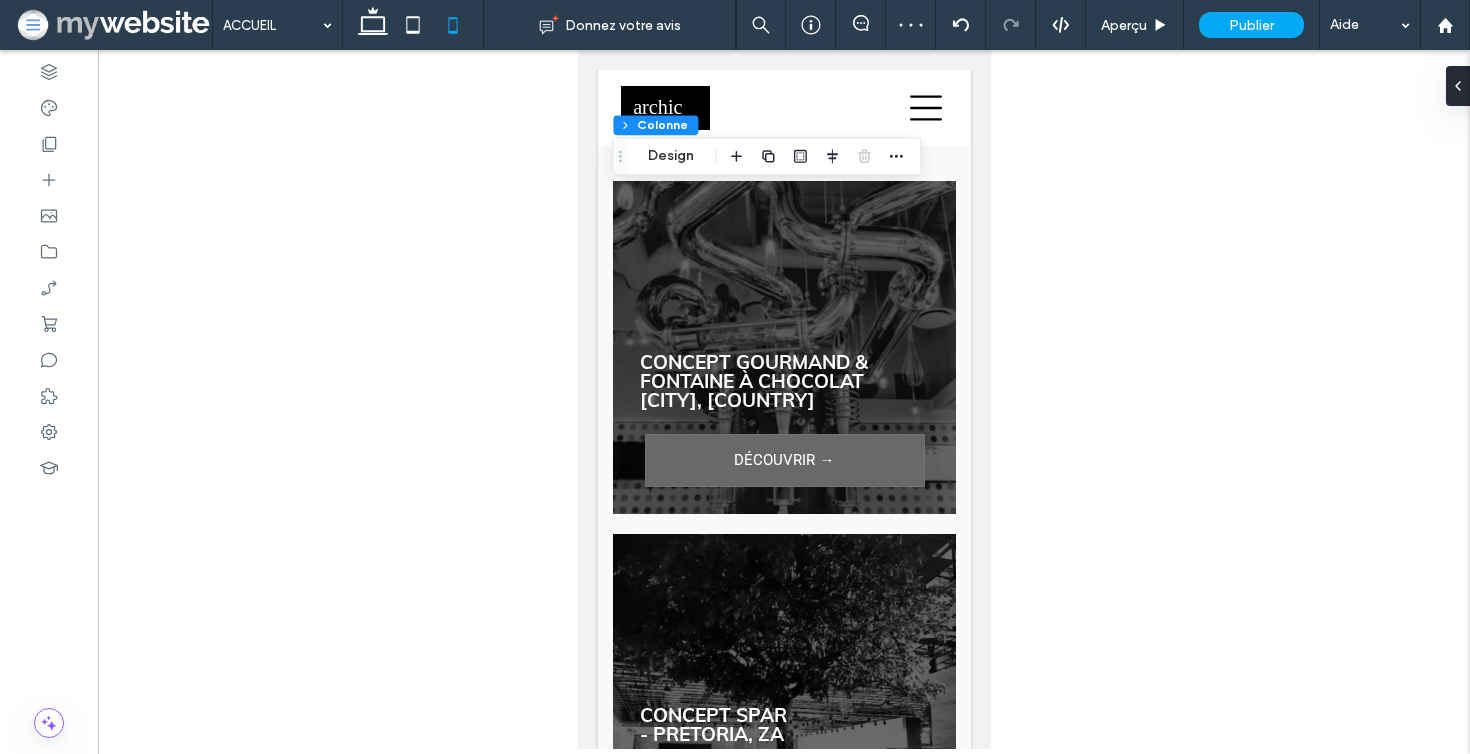 click at bounding box center [784, 399] 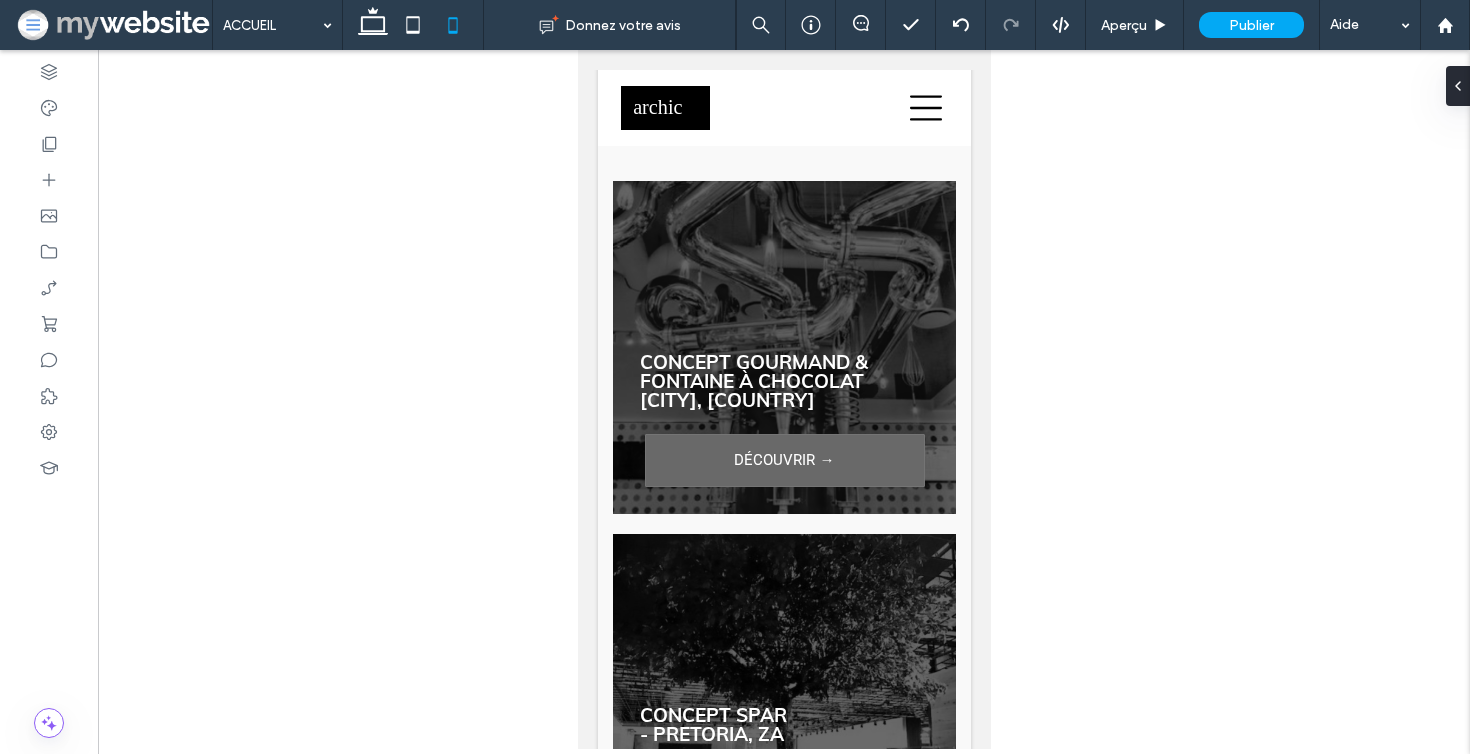 type on "***" 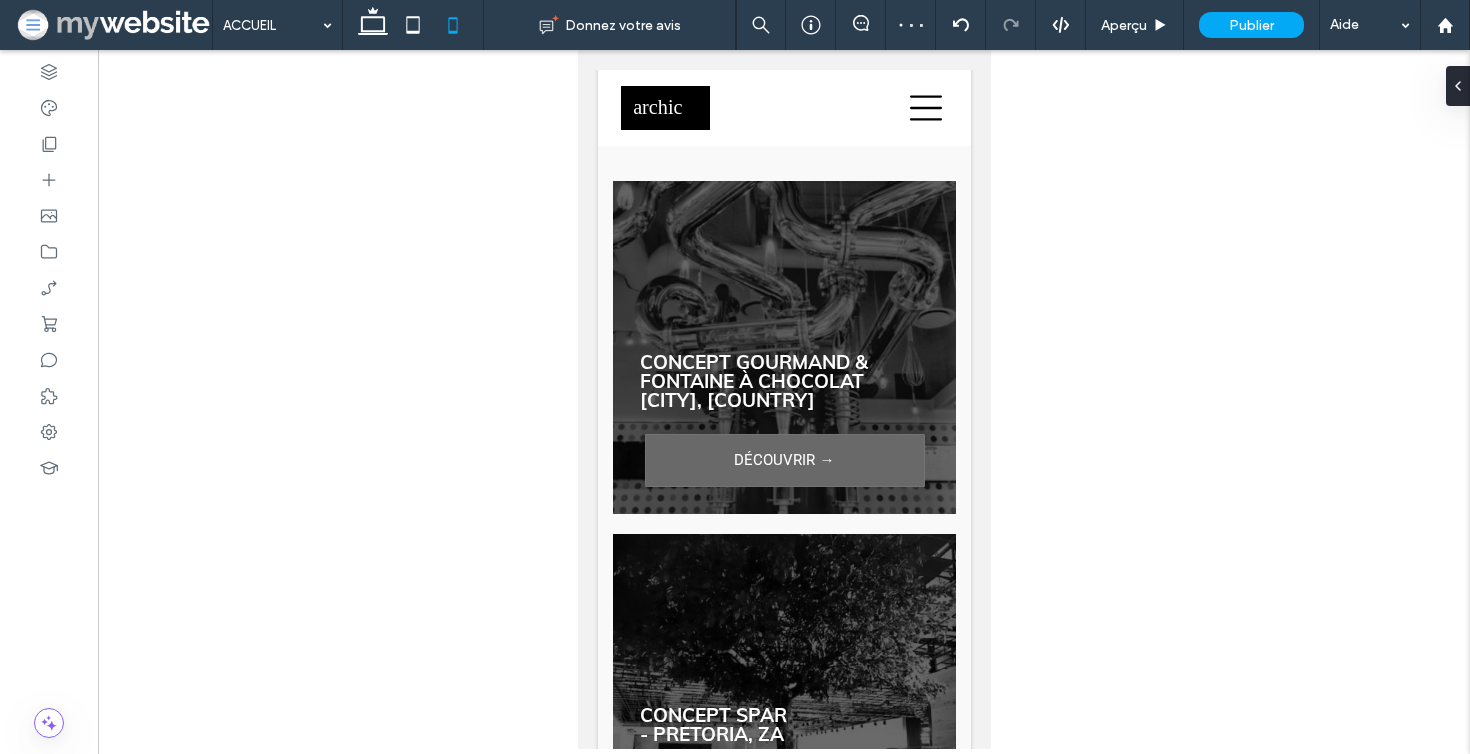 type on "***" 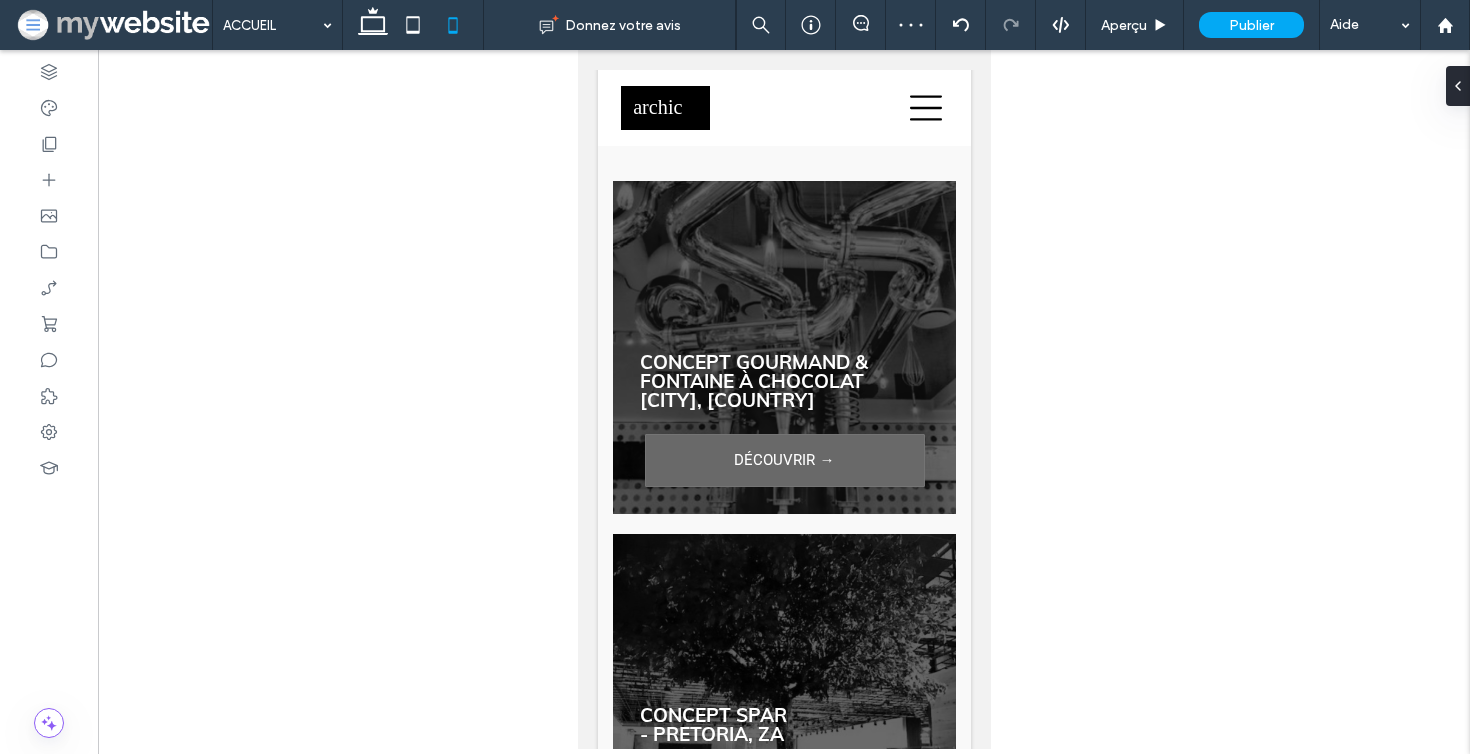 type on "***" 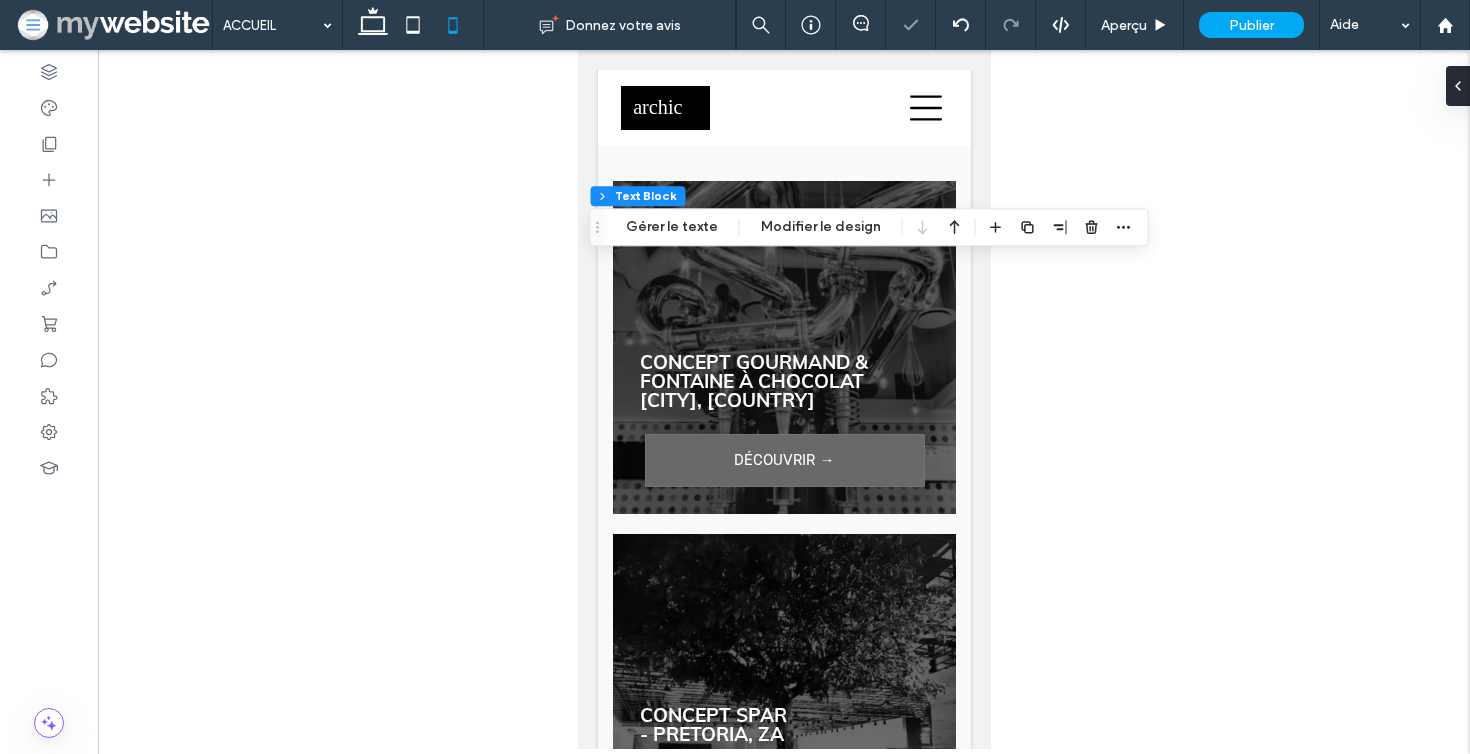 click at bounding box center [784, 399] 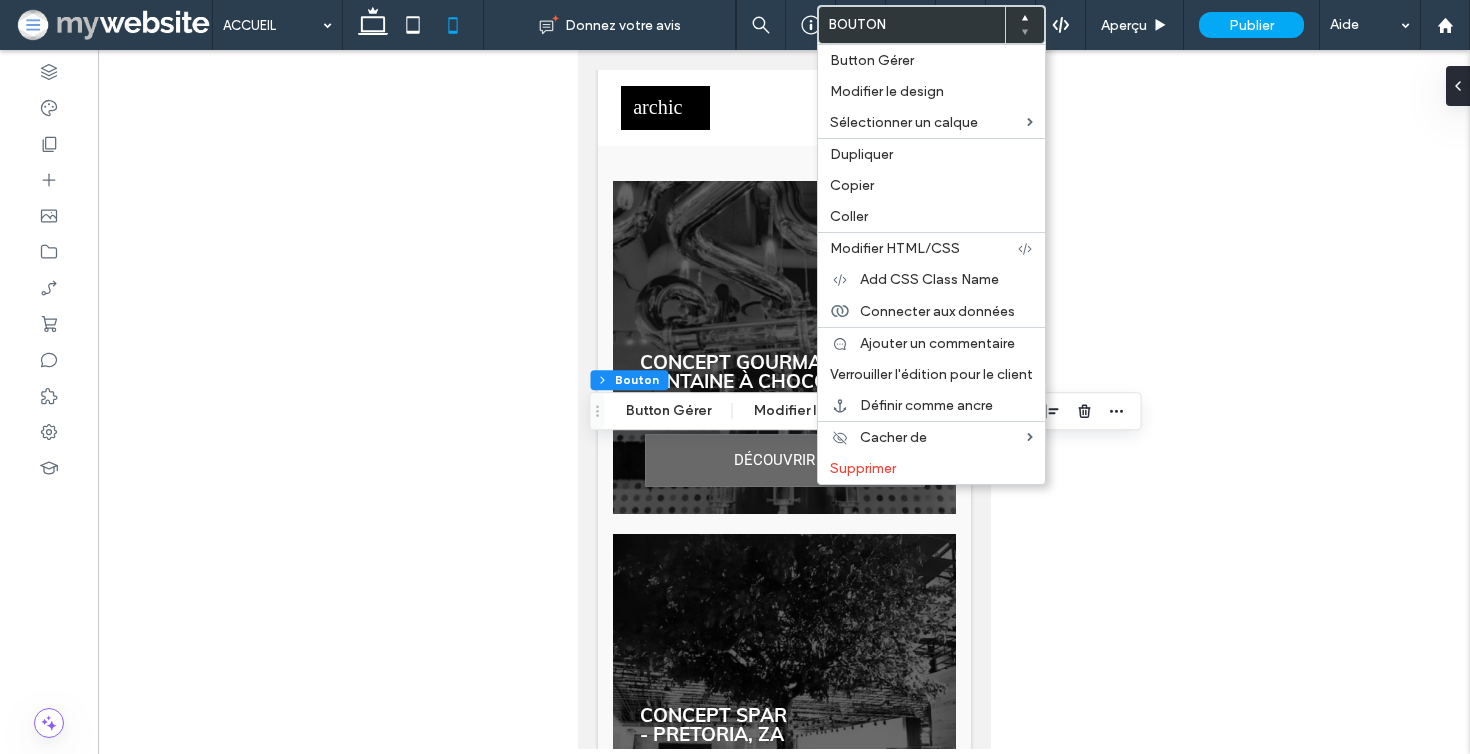 type on "**" 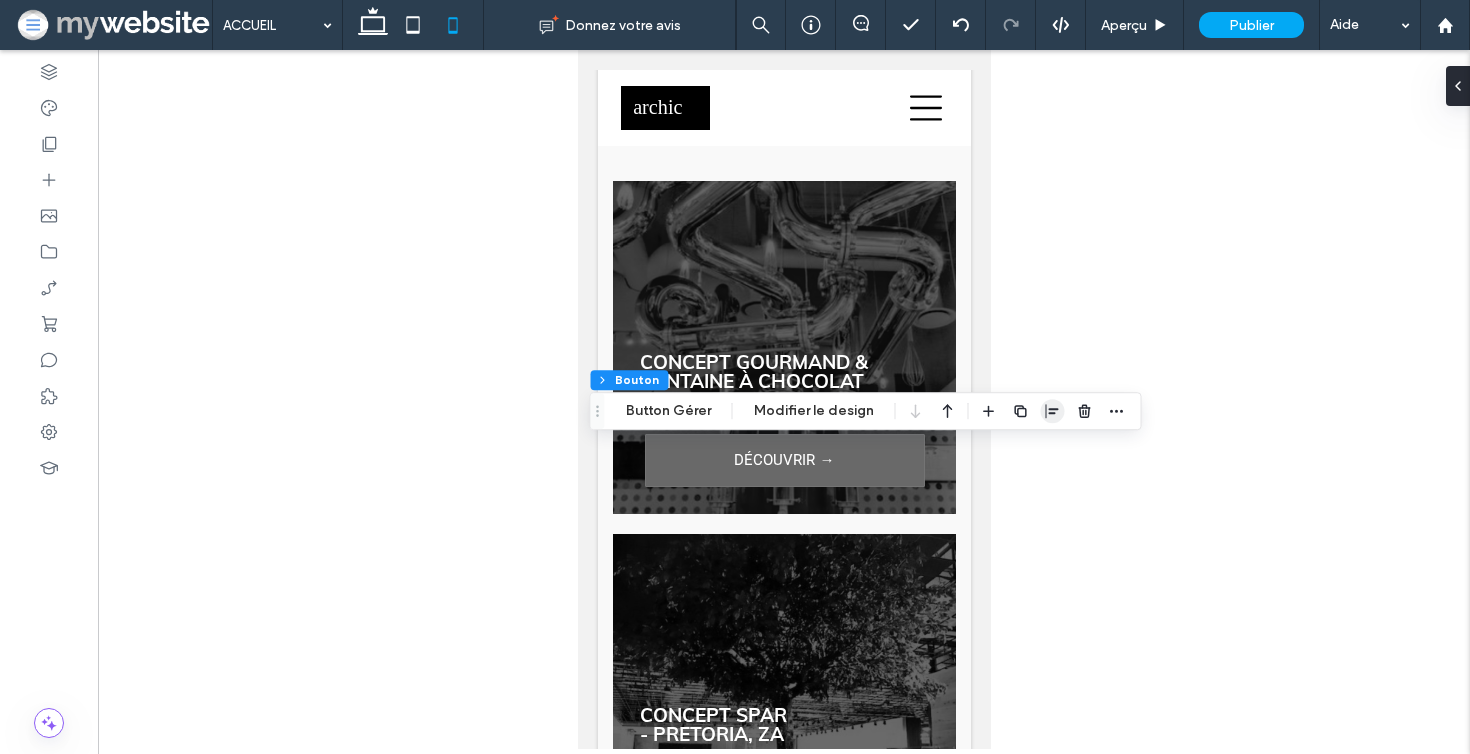 click 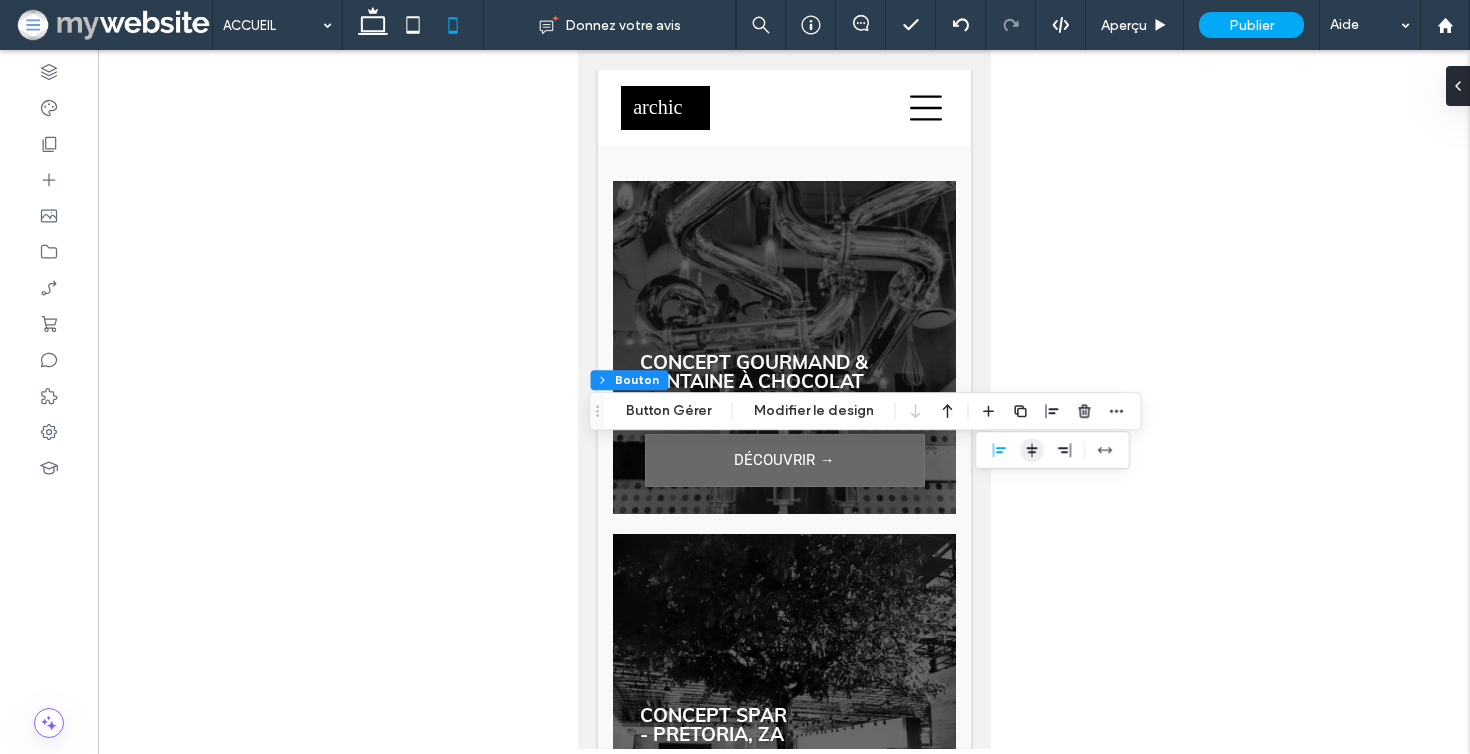 click 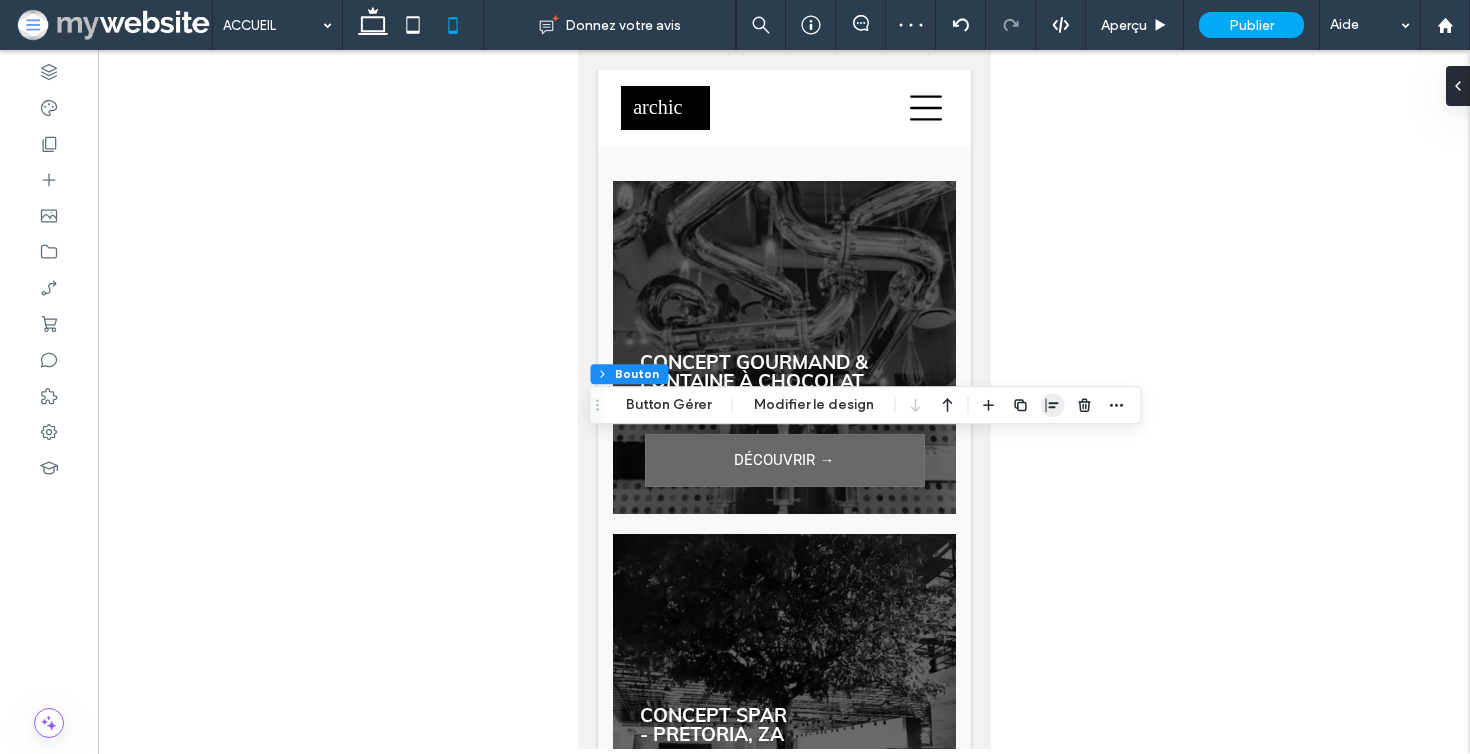 click 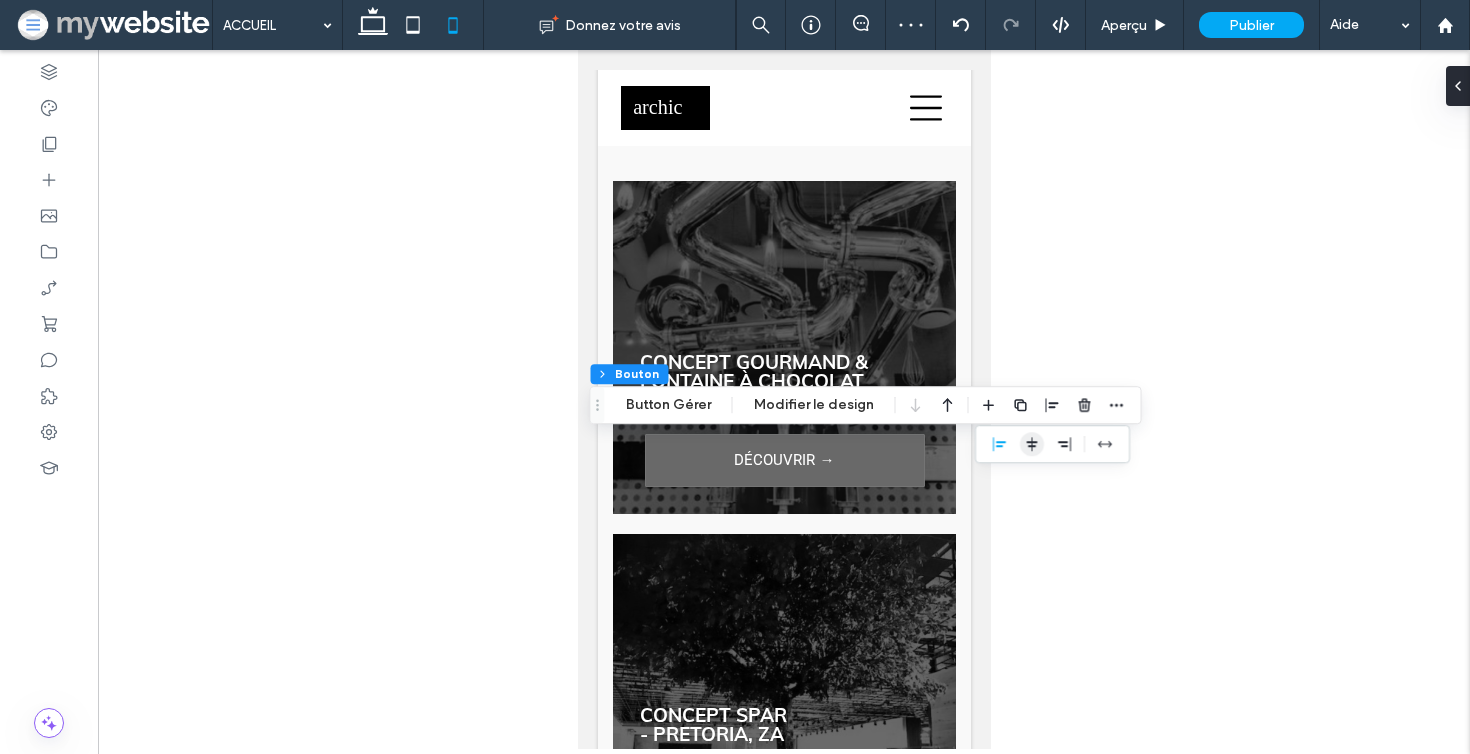 click 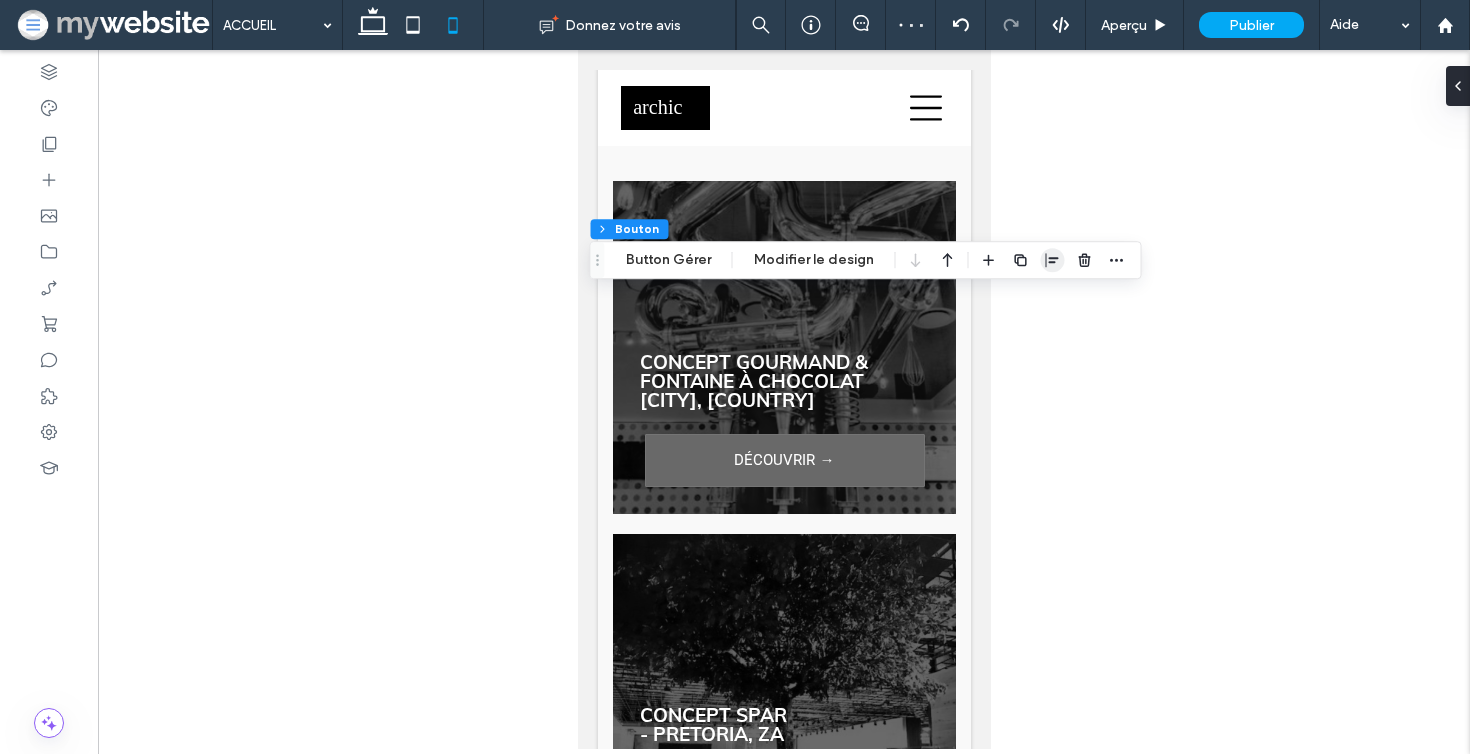 click 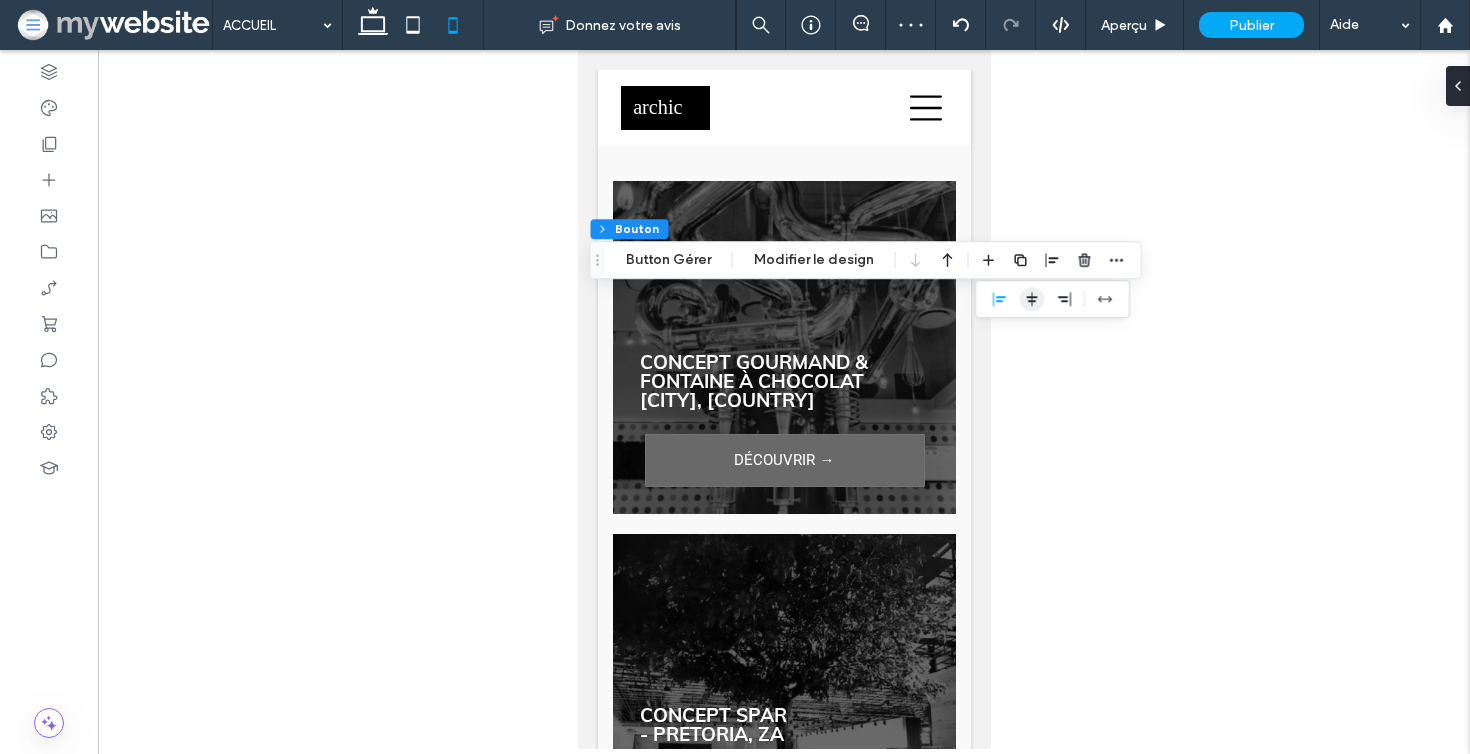 click at bounding box center (1032, 299) 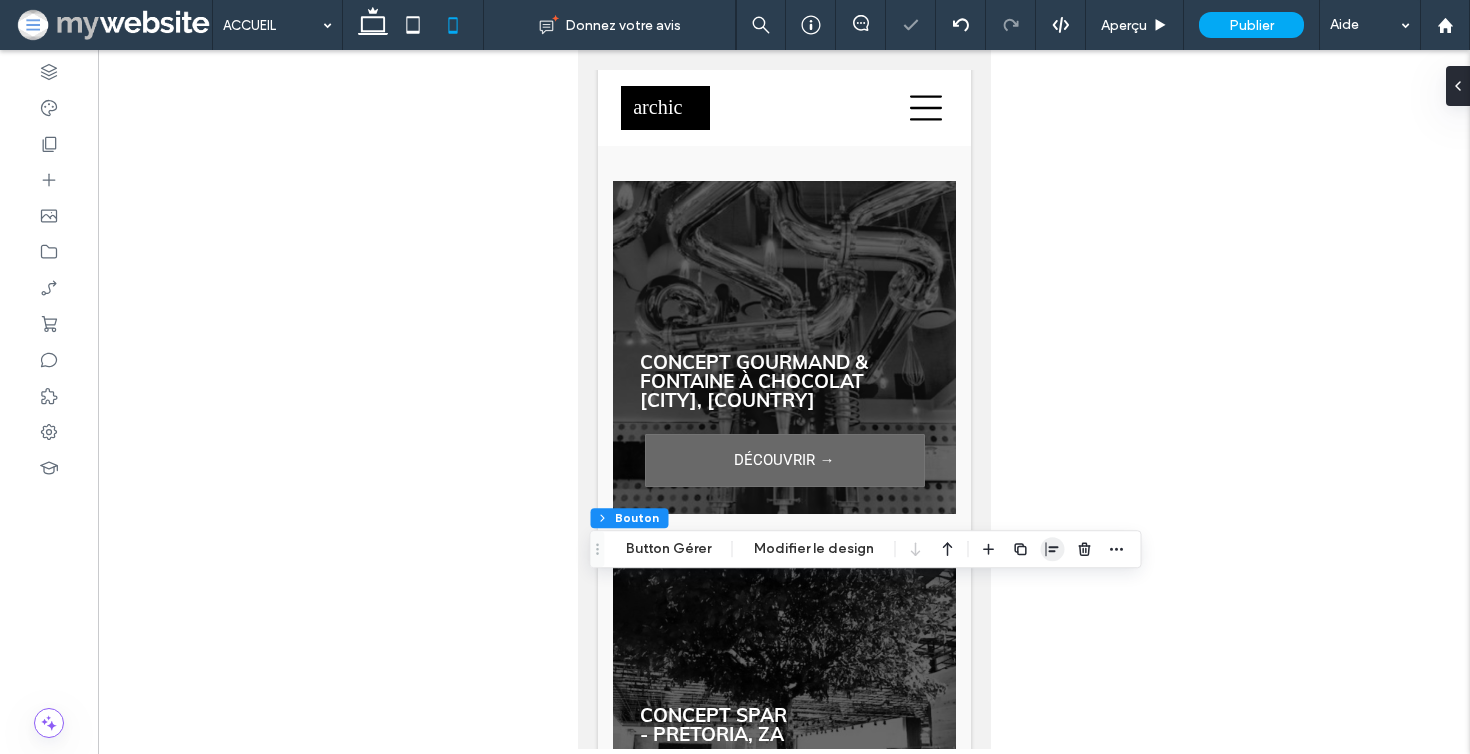 click 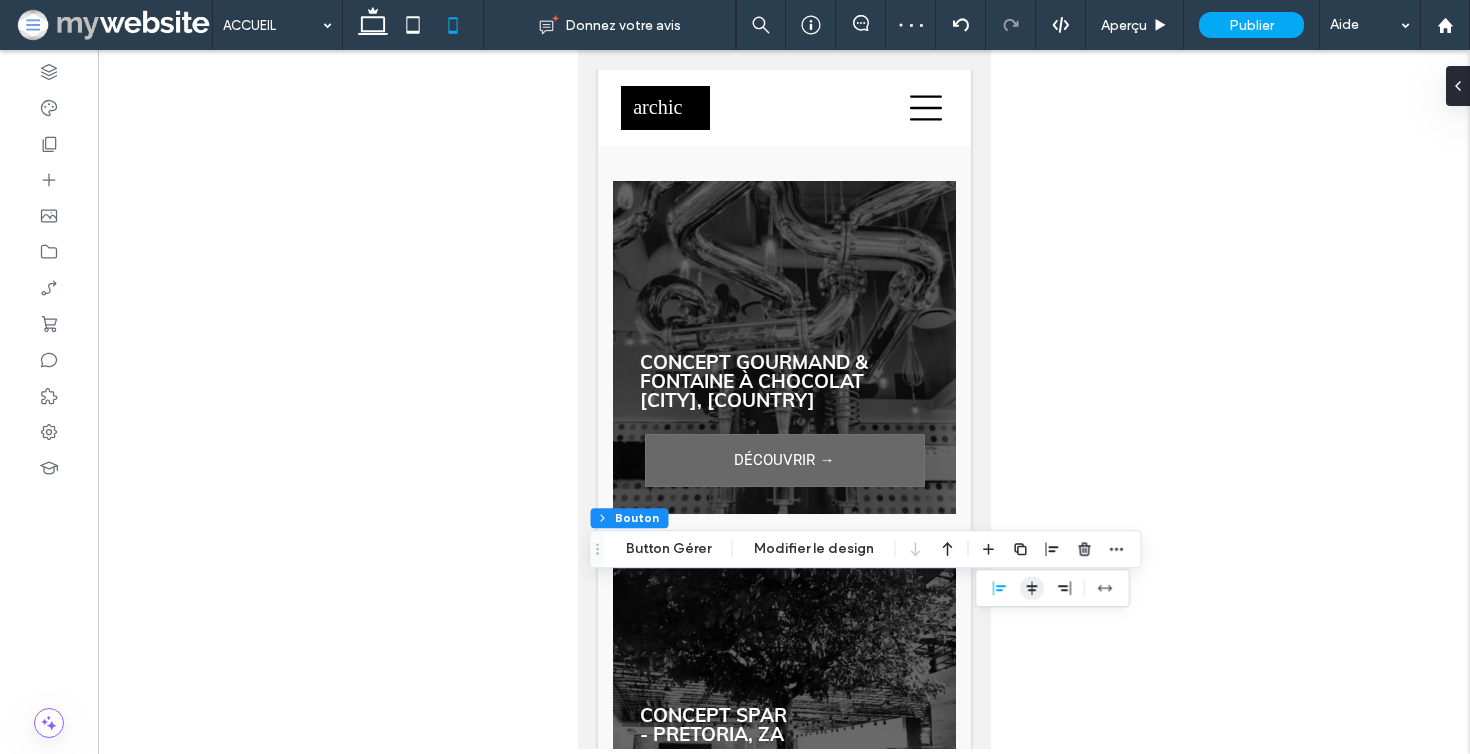 click 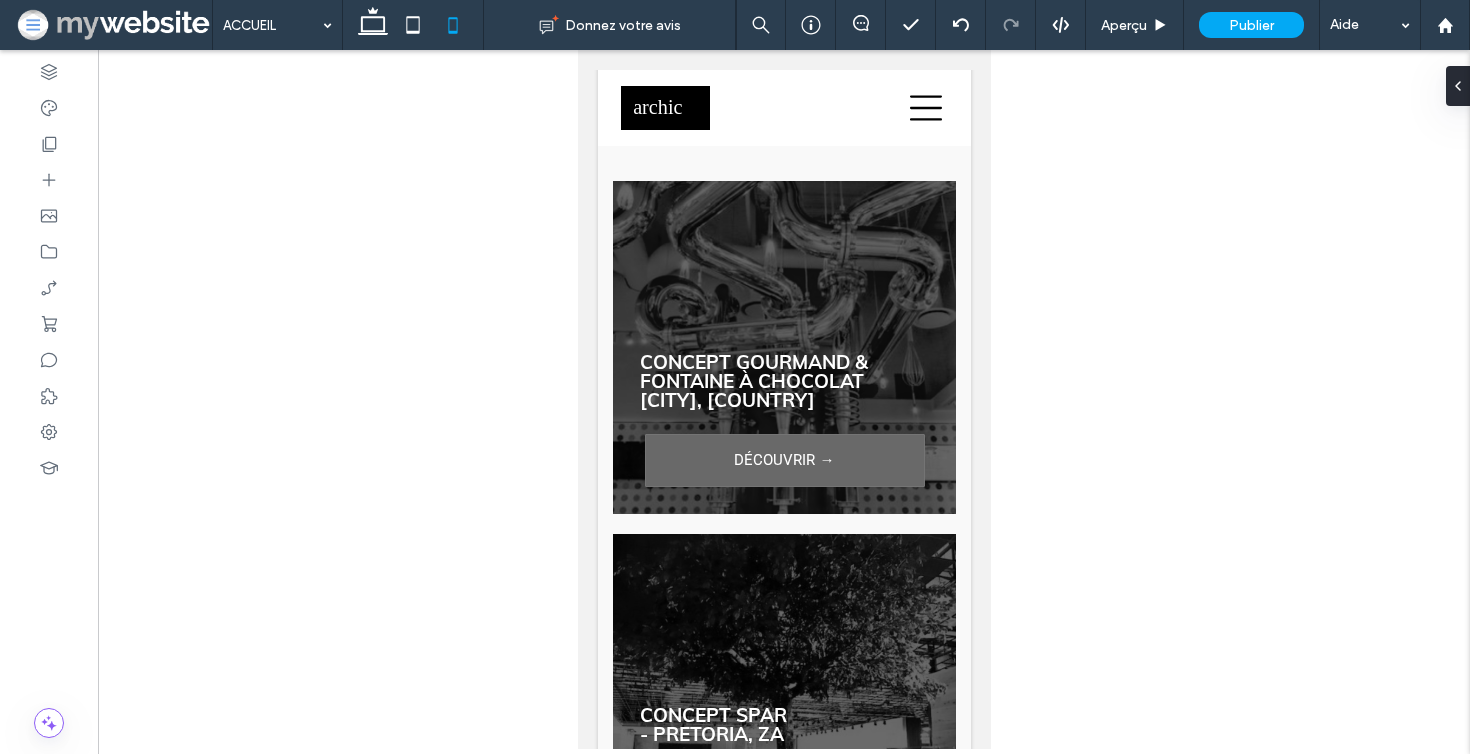 type on "**" 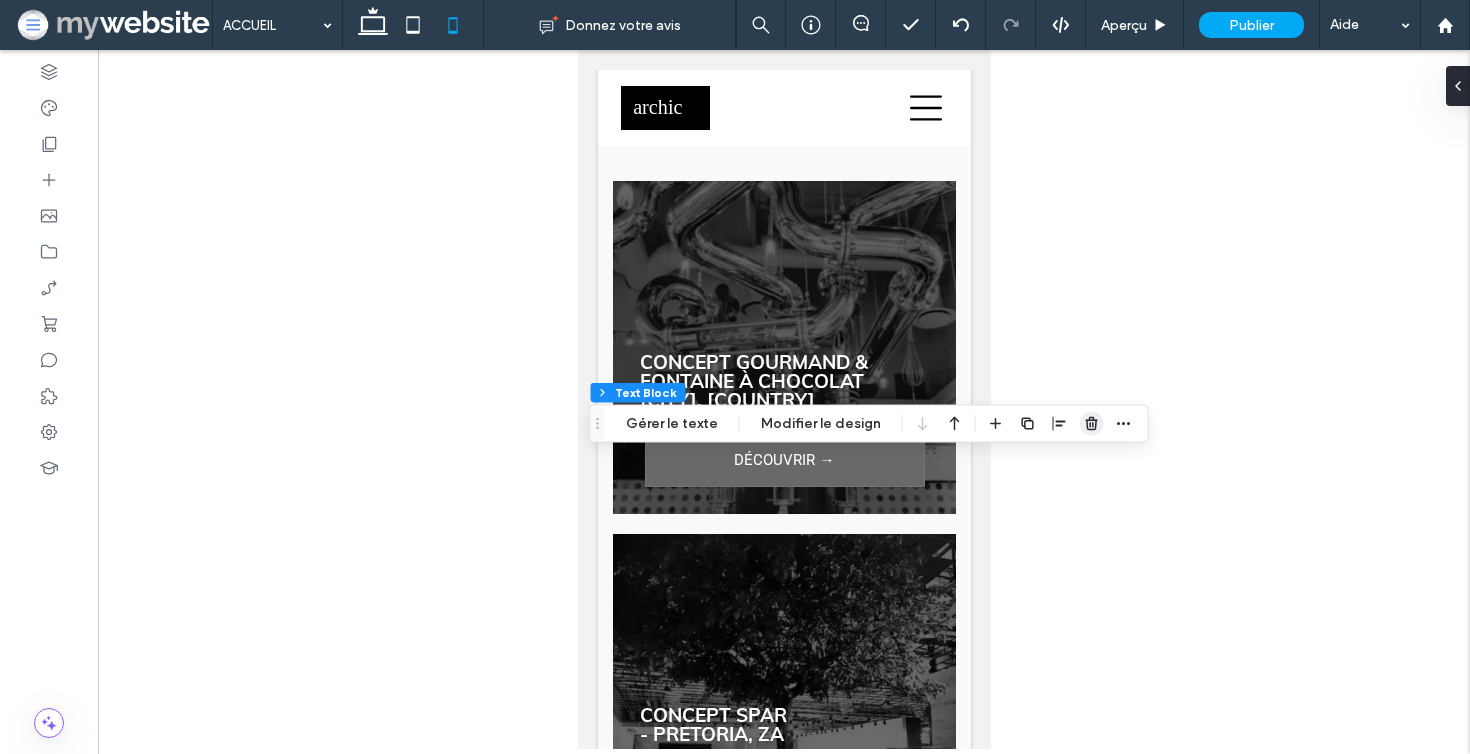 click 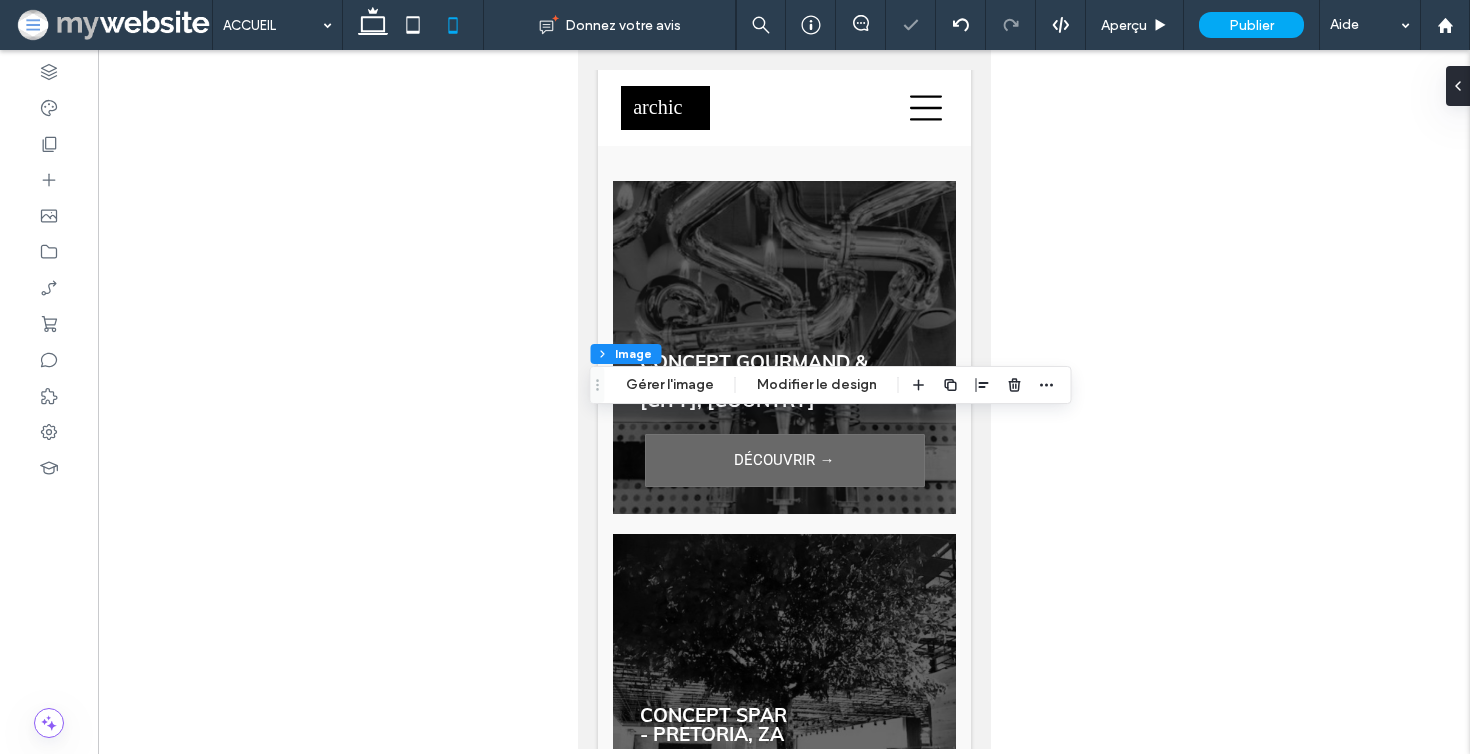 type on "*" 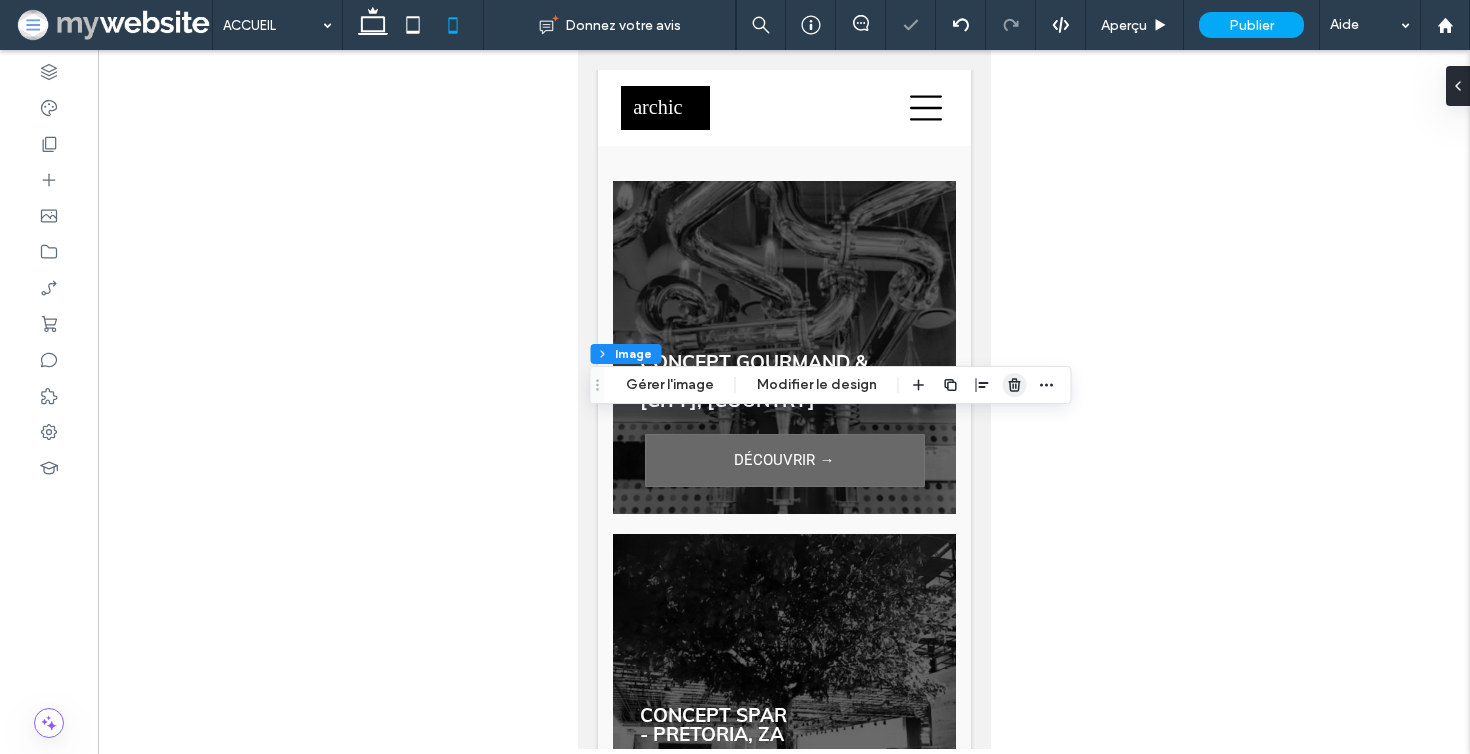 click at bounding box center [1015, 385] 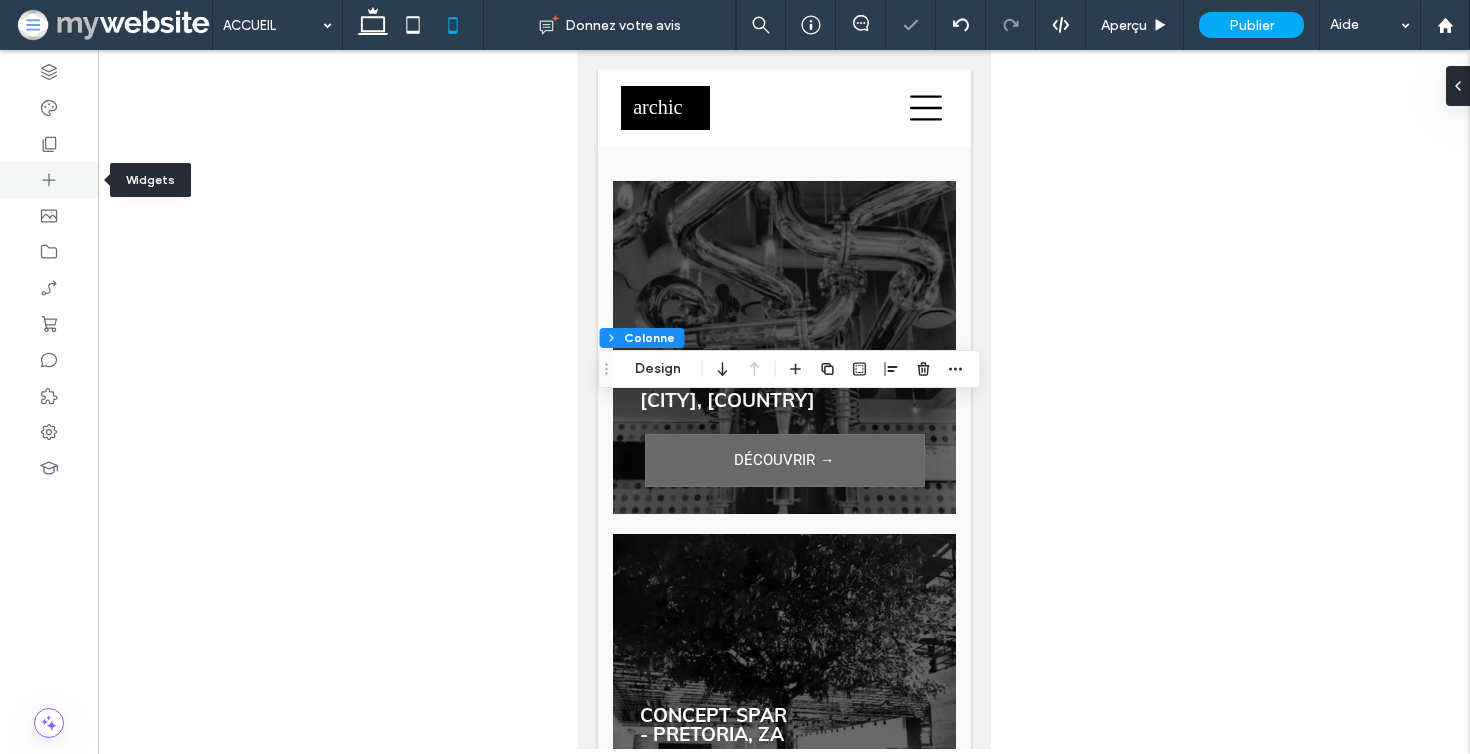 click at bounding box center (49, 180) 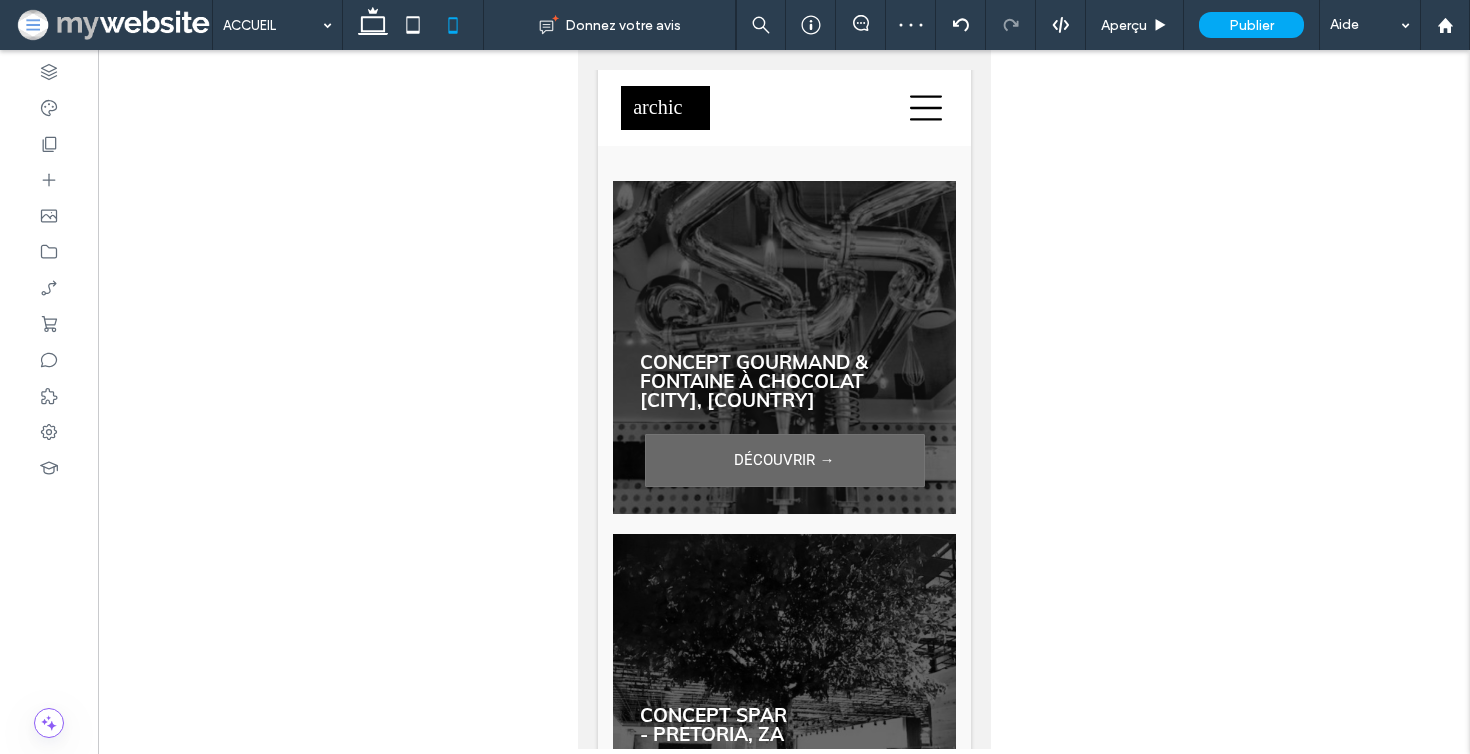 type on "****" 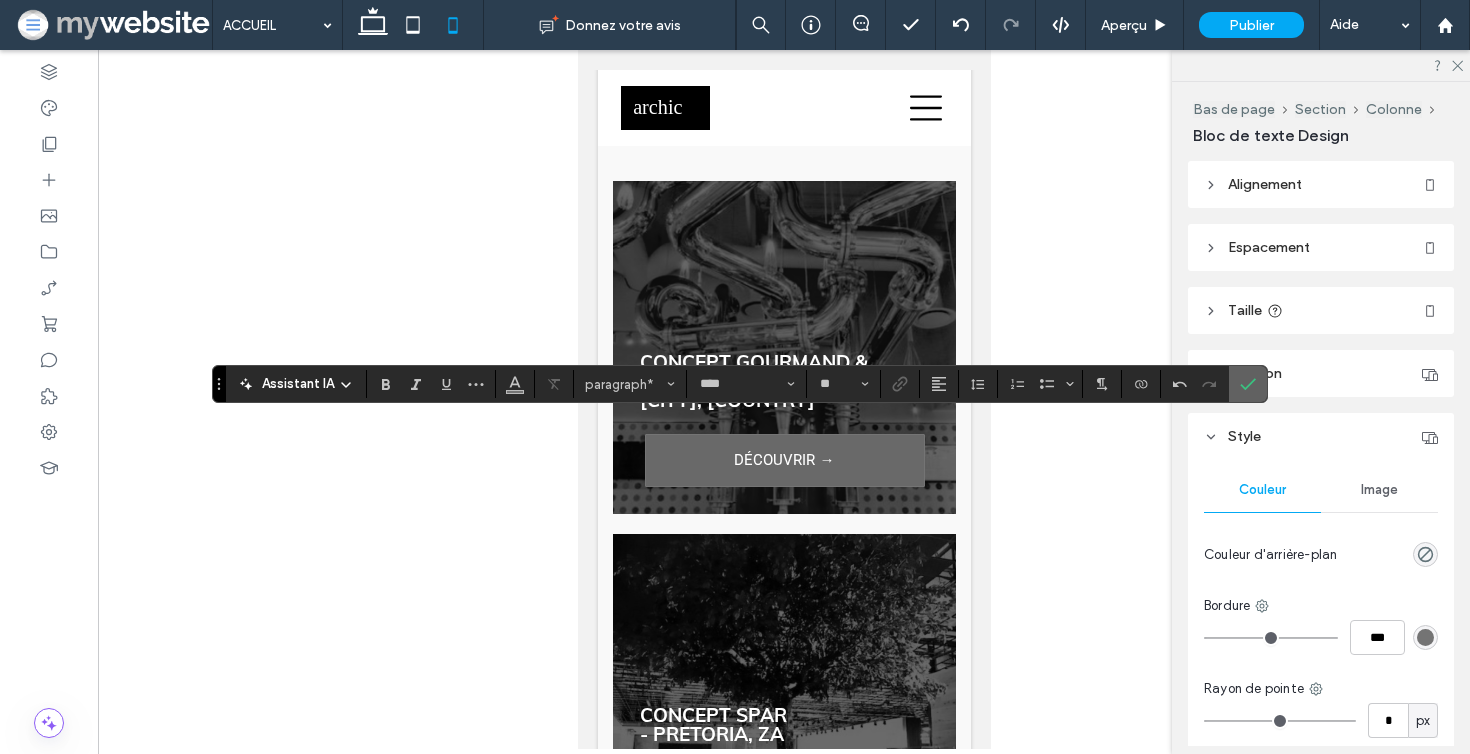 click 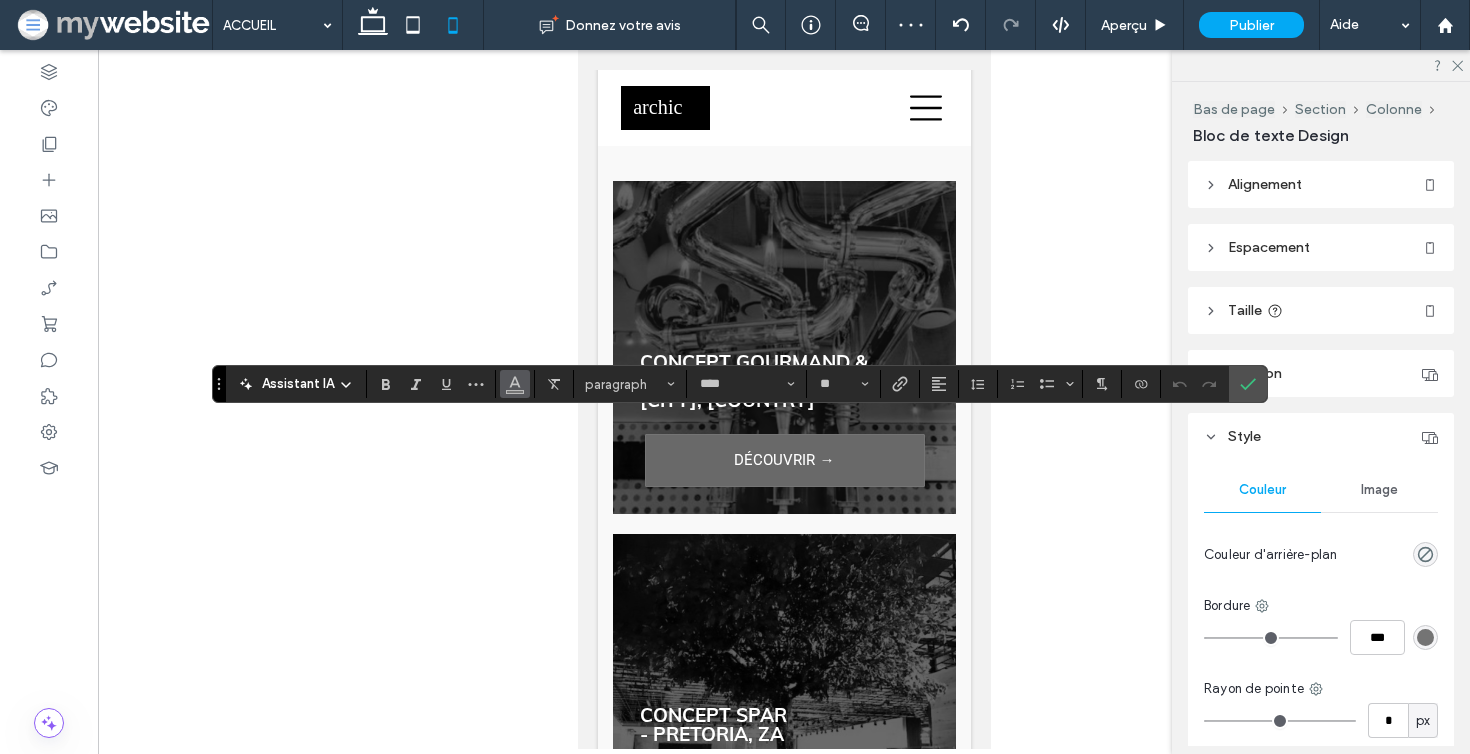 click at bounding box center [515, 384] 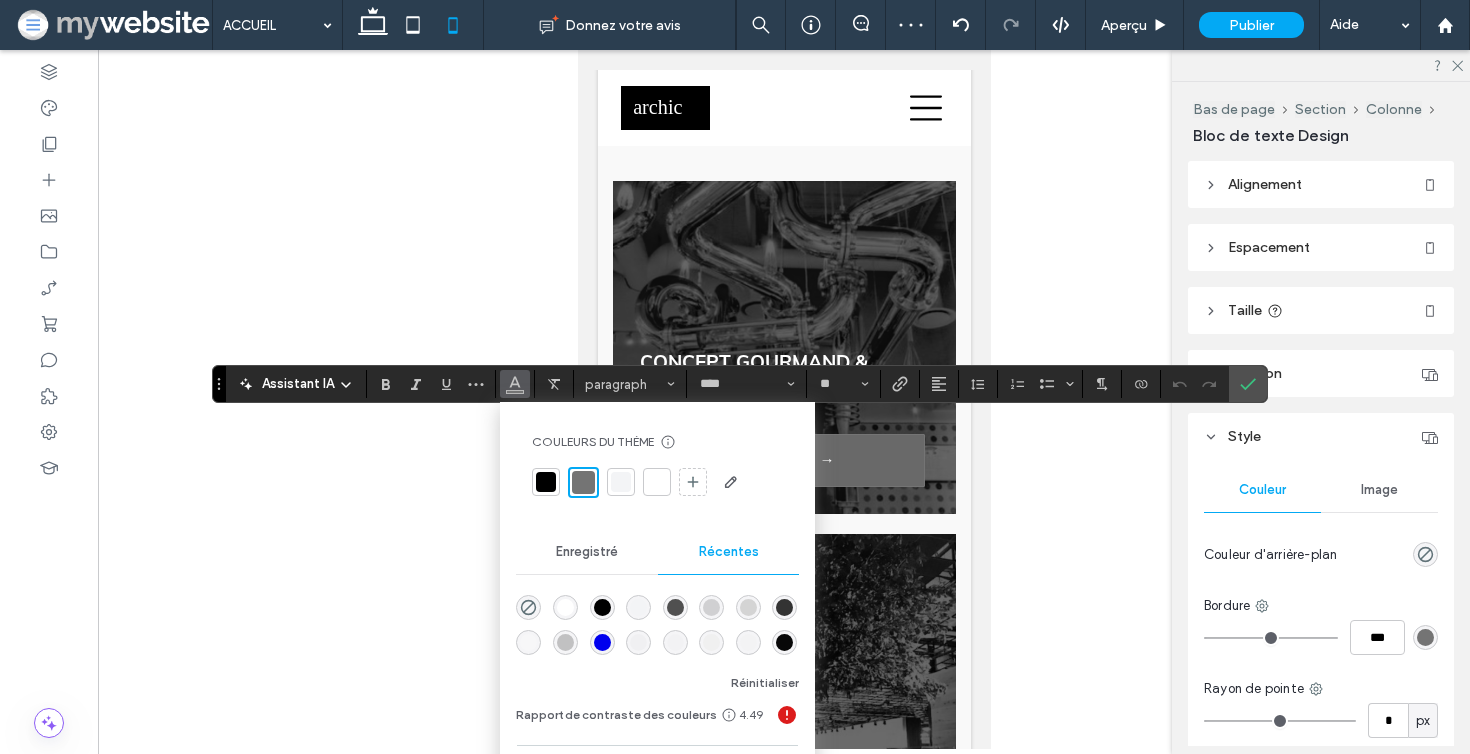 click at bounding box center (657, 482) 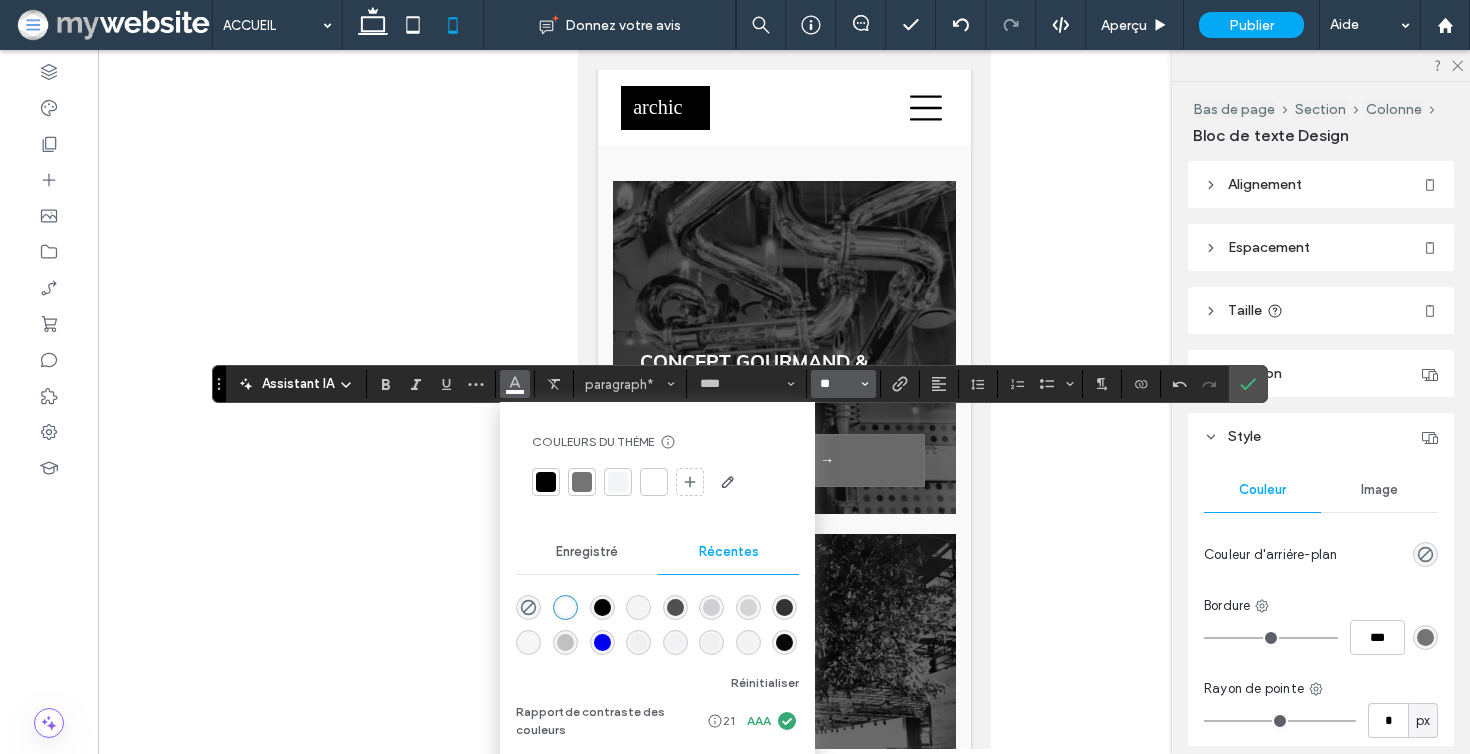 click on "**" at bounding box center [837, 384] 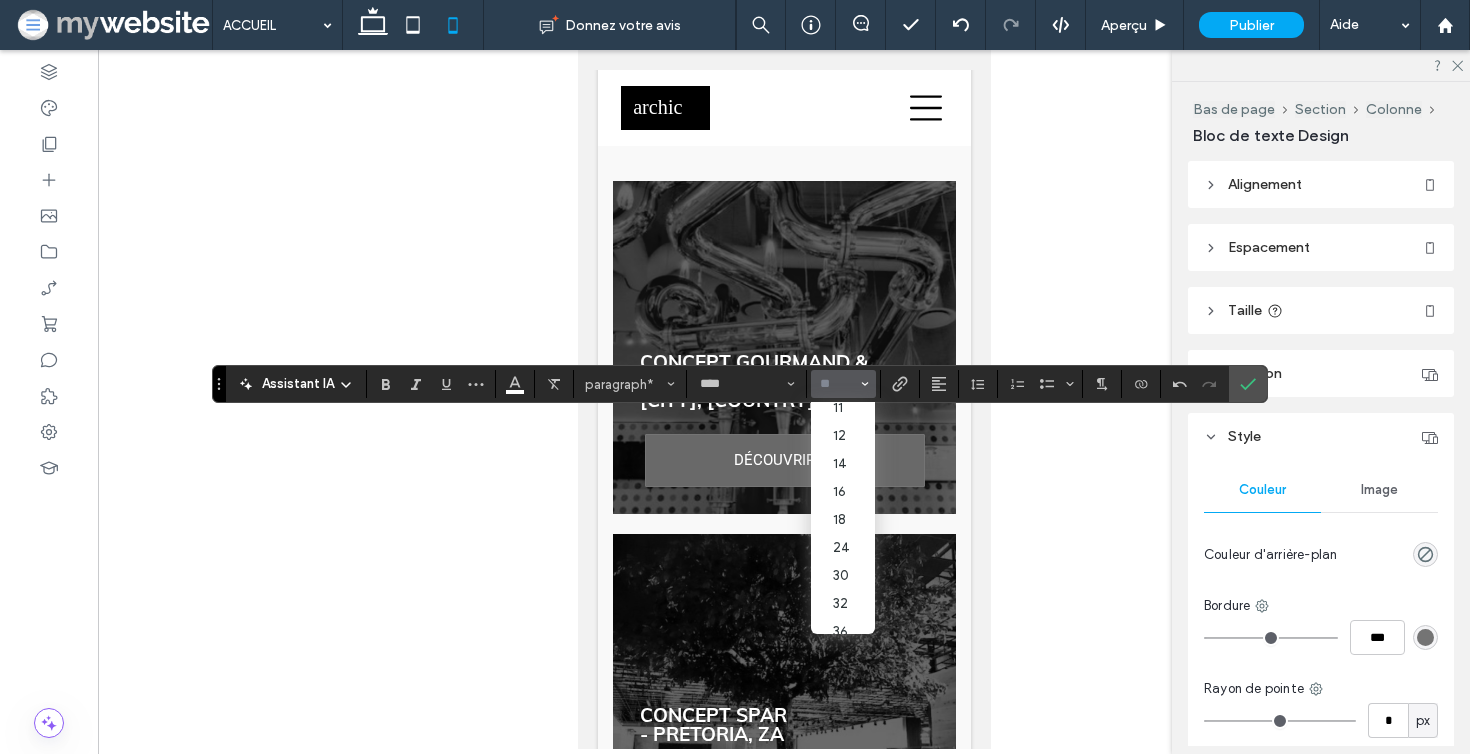 scroll, scrollTop: 194, scrollLeft: 0, axis: vertical 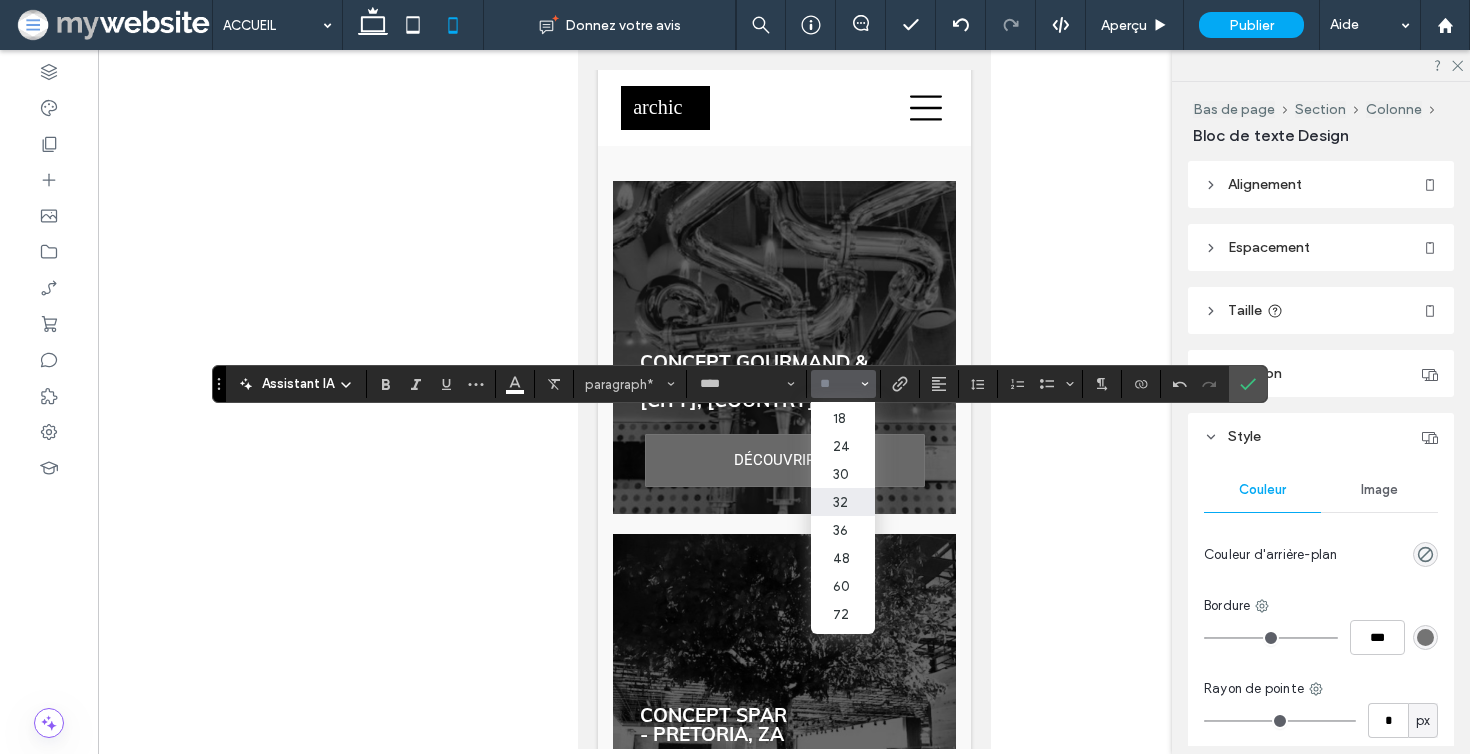 click 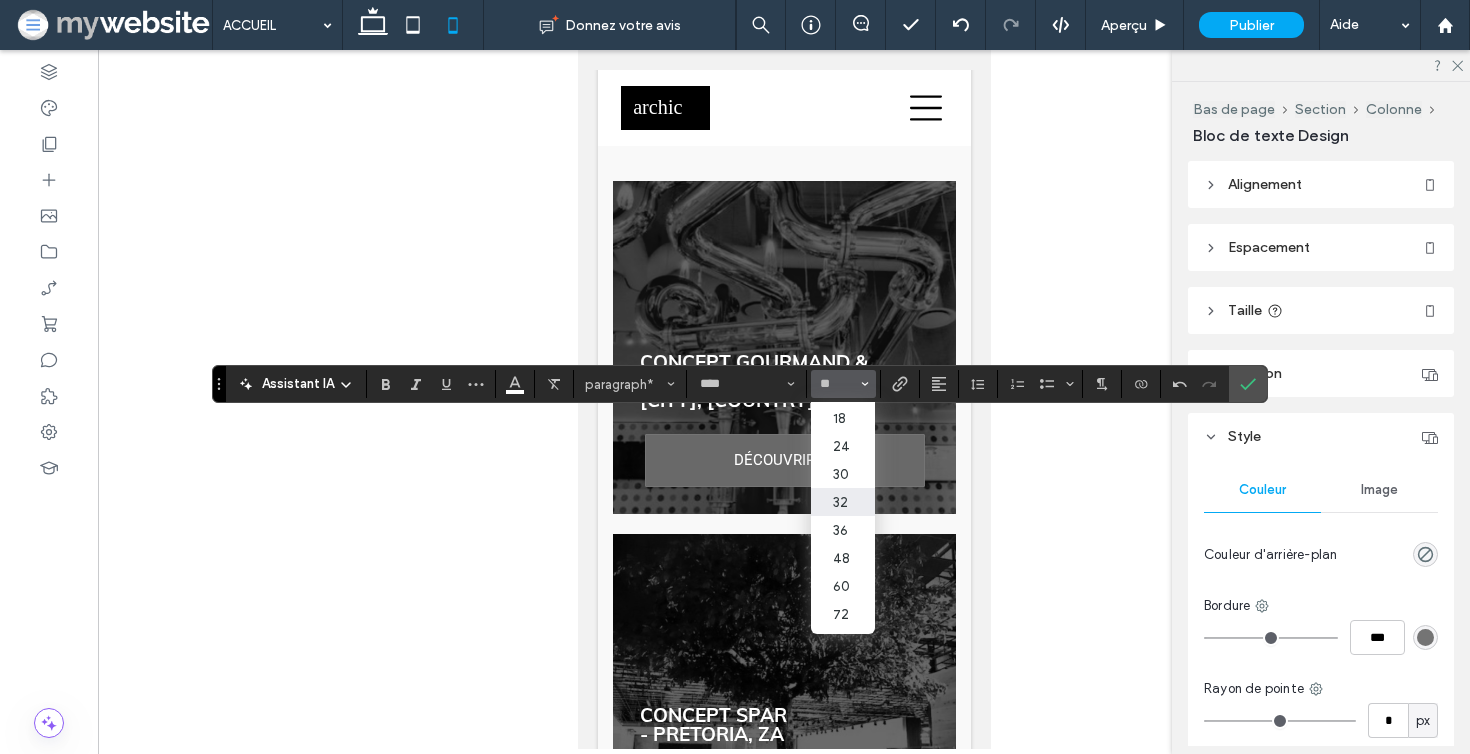 type on "**" 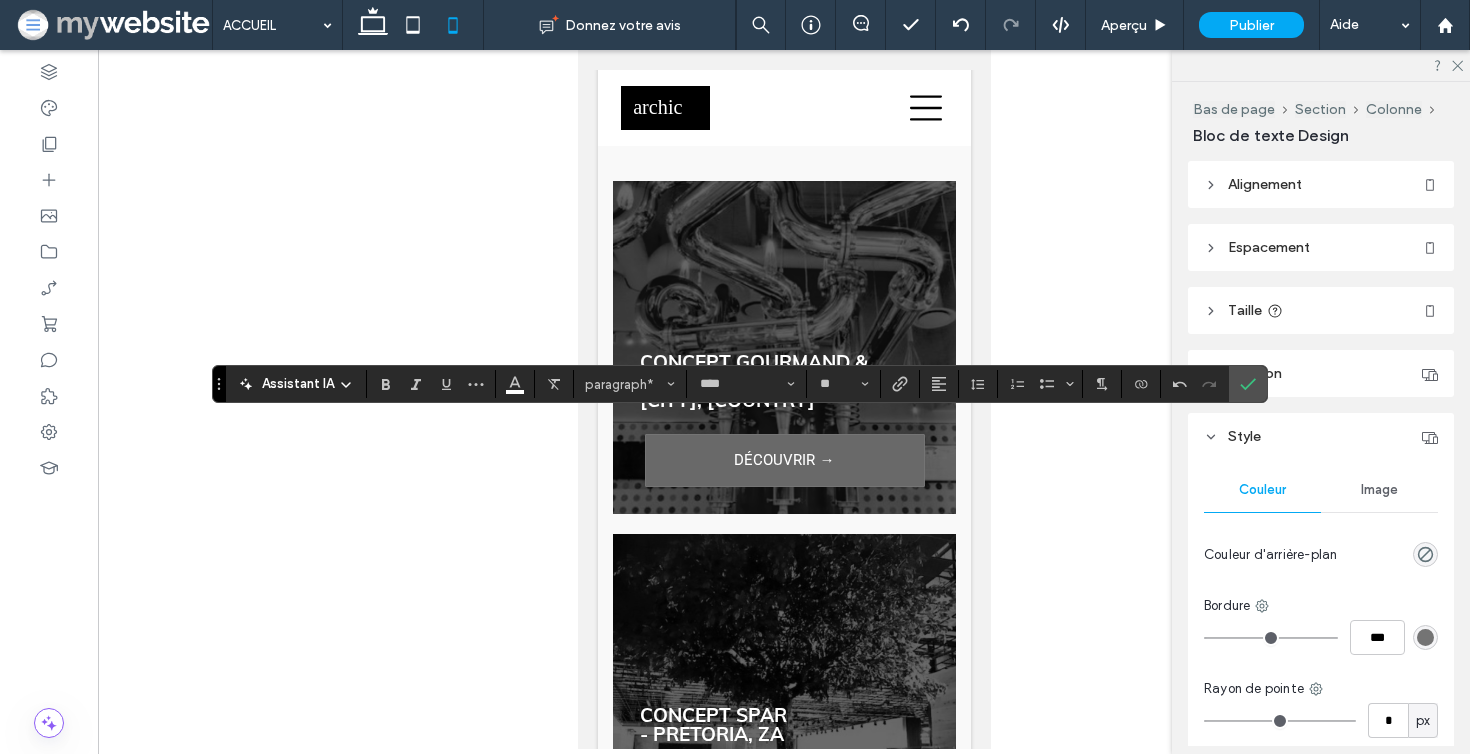 click on "Assistant IA paragraph* **** **" at bounding box center [739, 384] 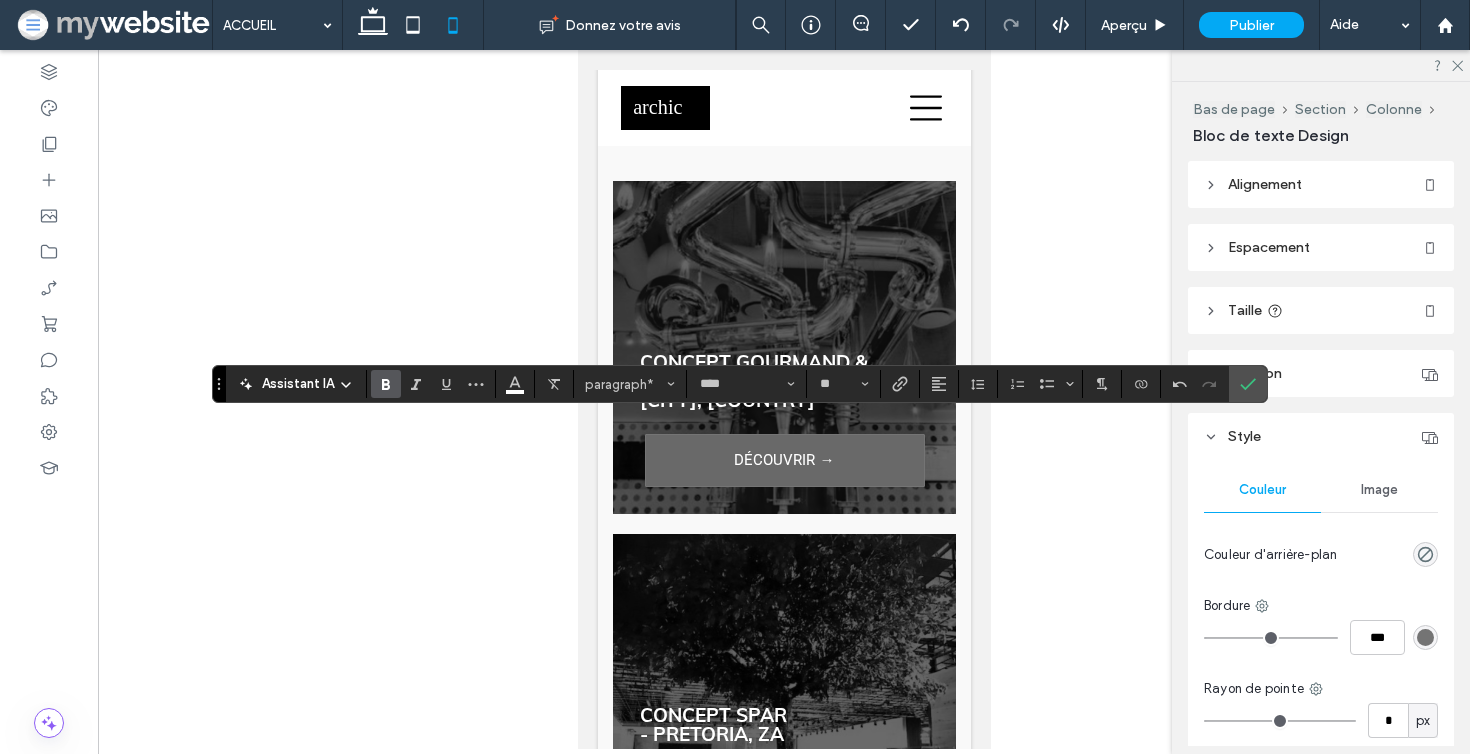 click at bounding box center (382, 384) 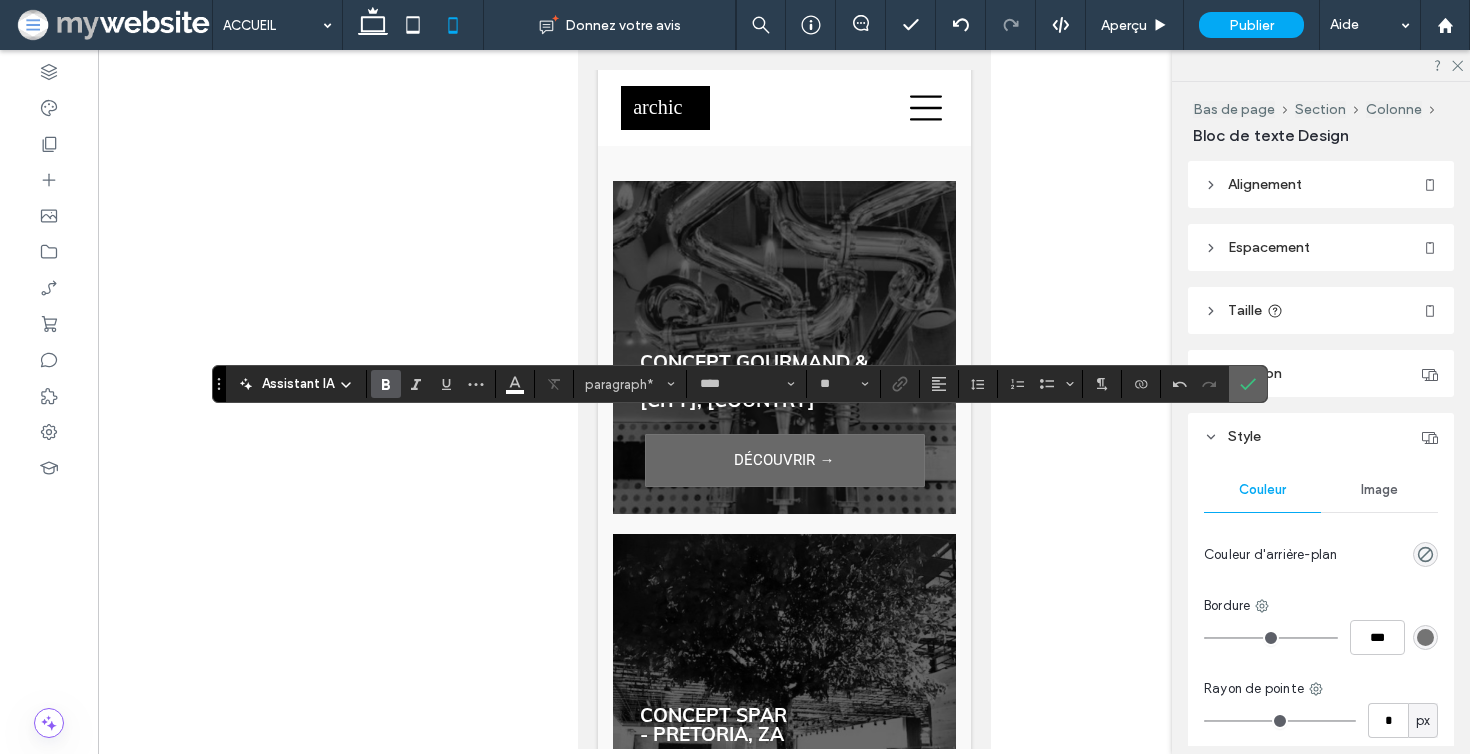 click at bounding box center [1244, 384] 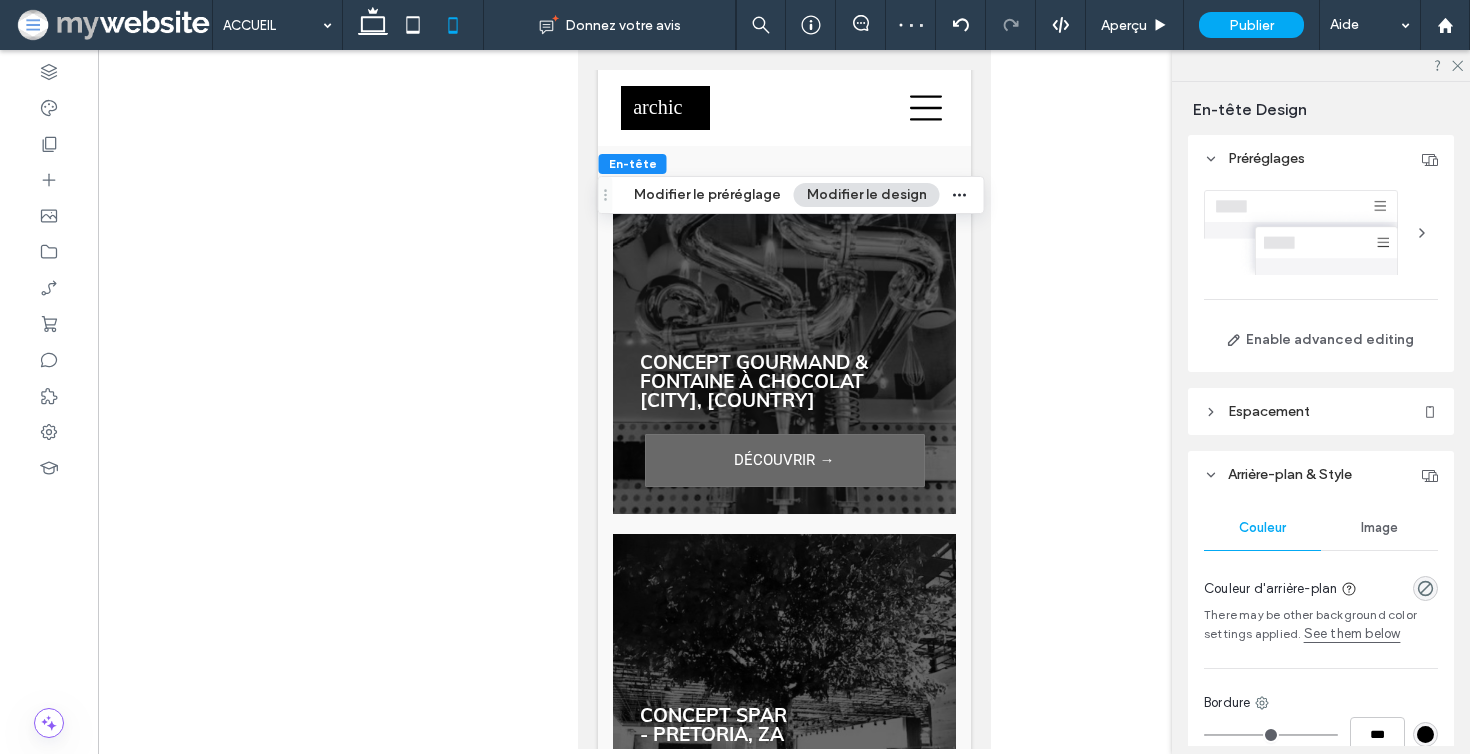 scroll, scrollTop: 914, scrollLeft: 0, axis: vertical 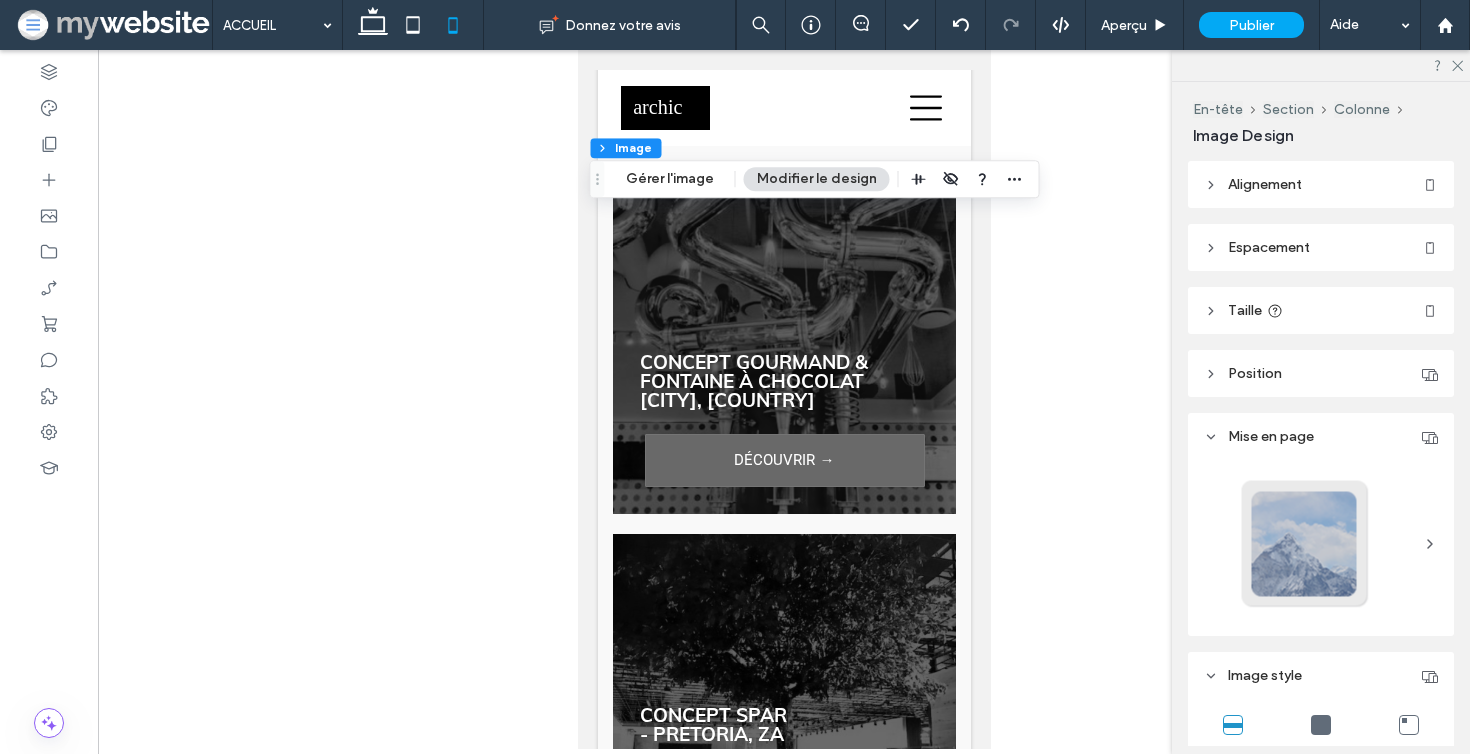 click at bounding box center (784, 399) 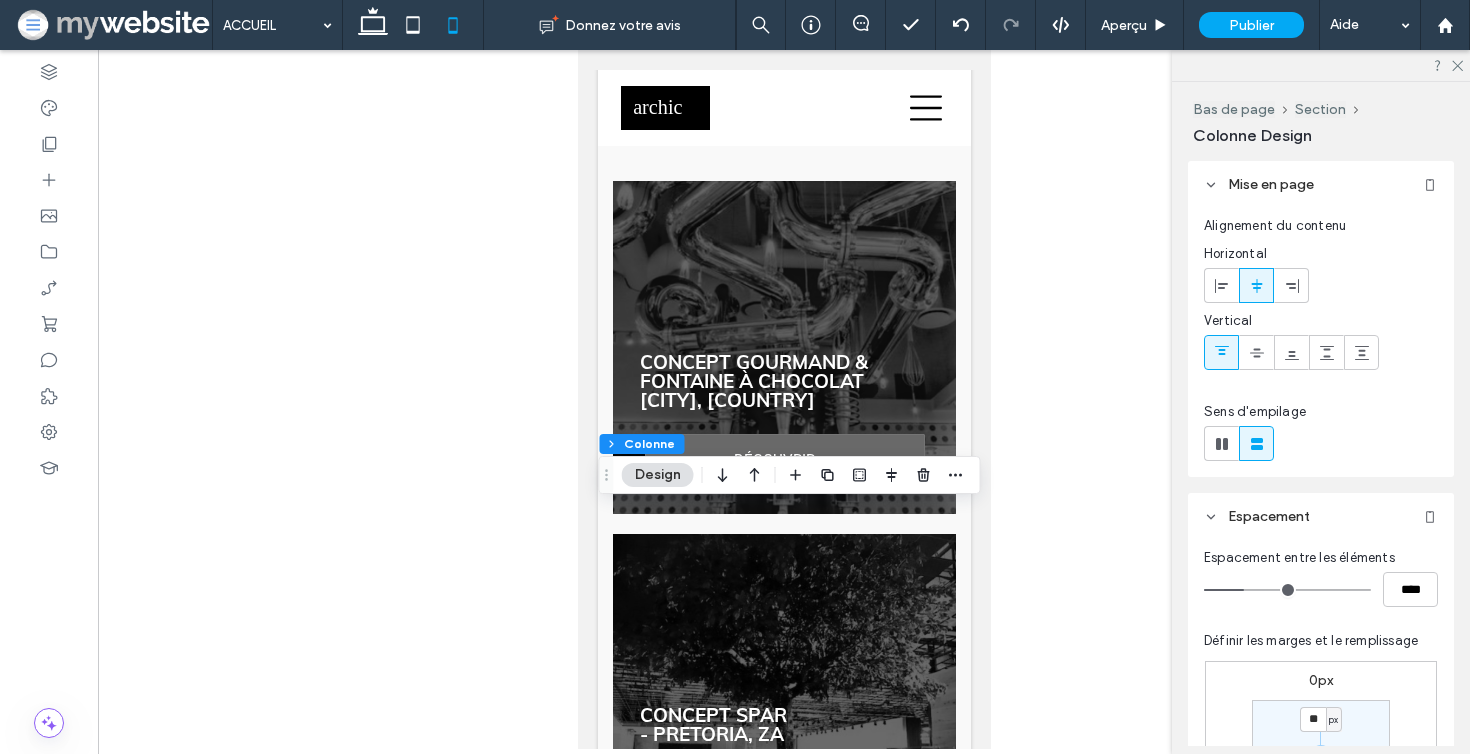 click at bounding box center [784, 399] 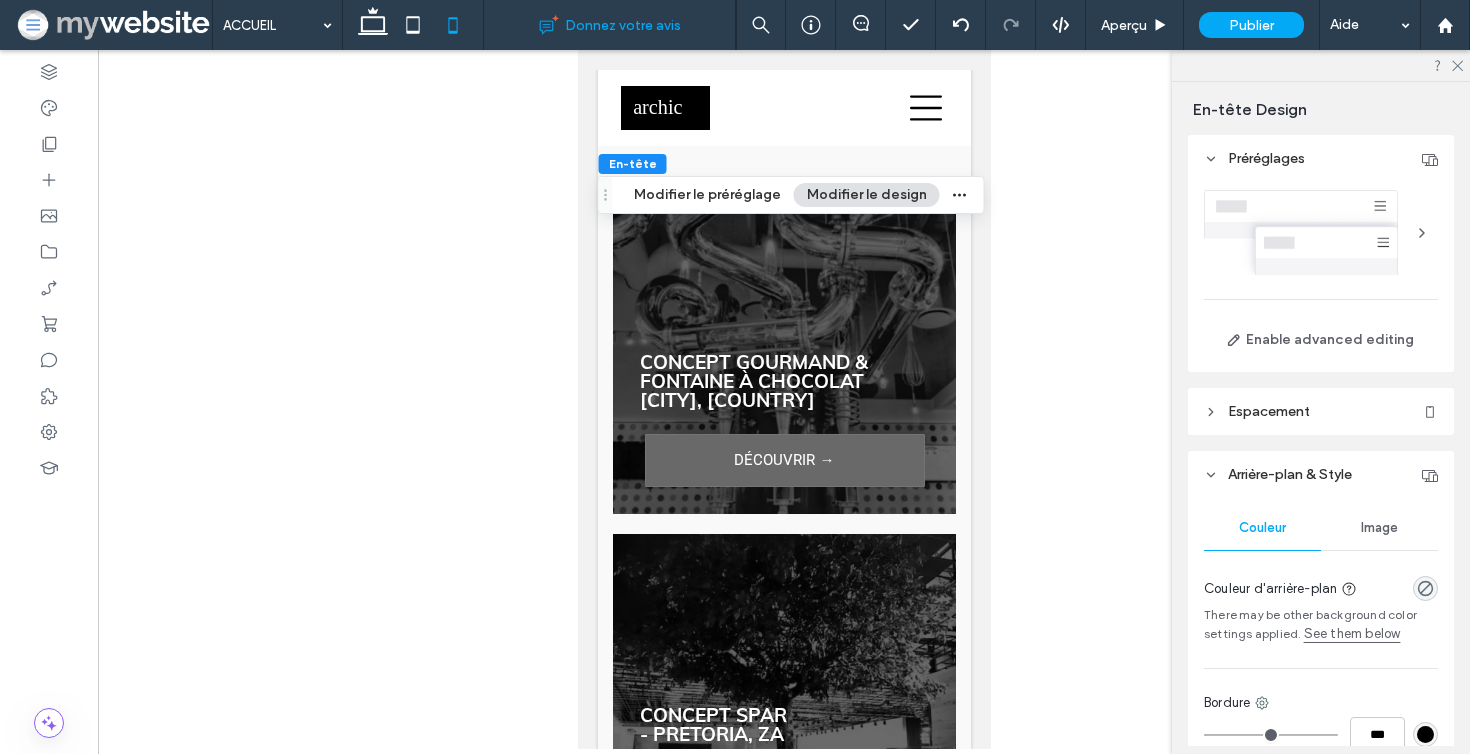 scroll, scrollTop: 914, scrollLeft: 0, axis: vertical 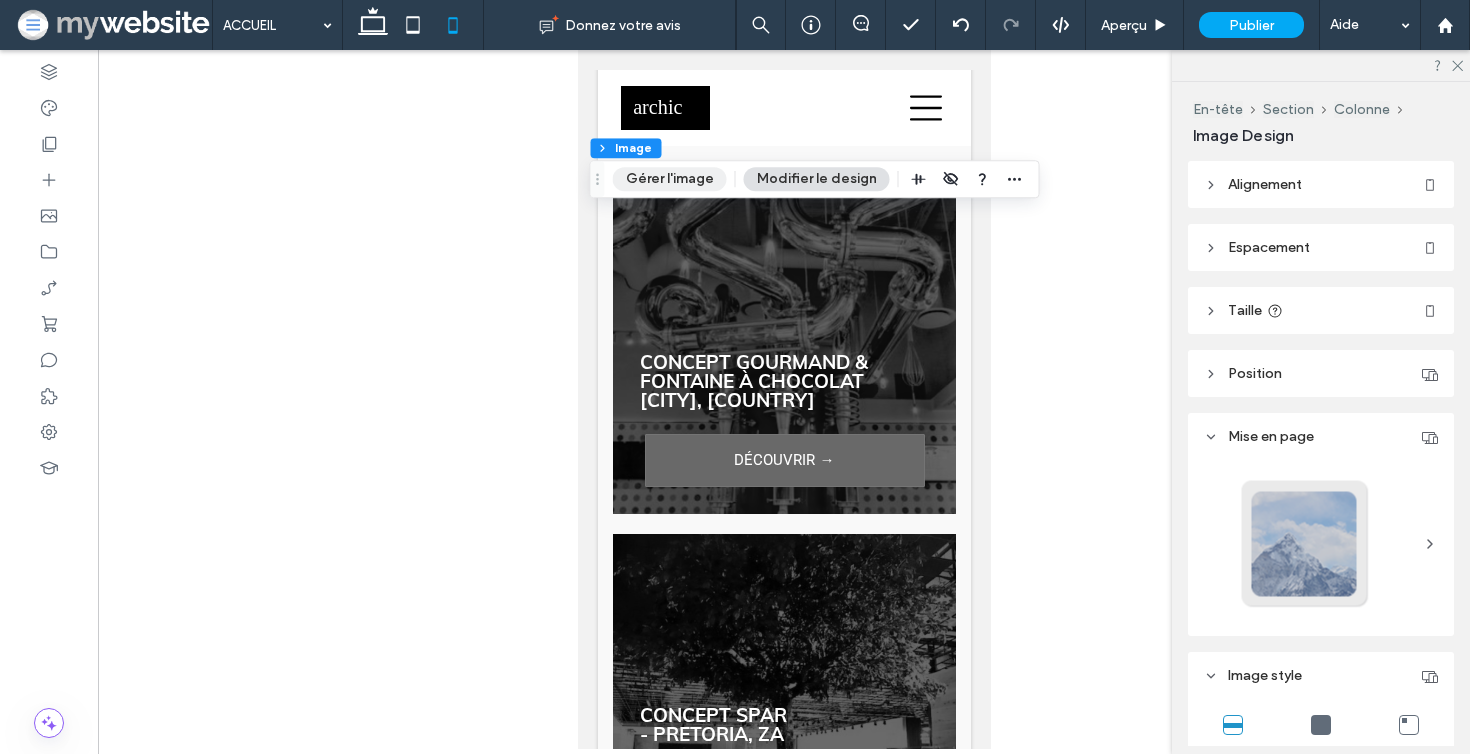 click on "Gérer l'image" at bounding box center [670, 179] 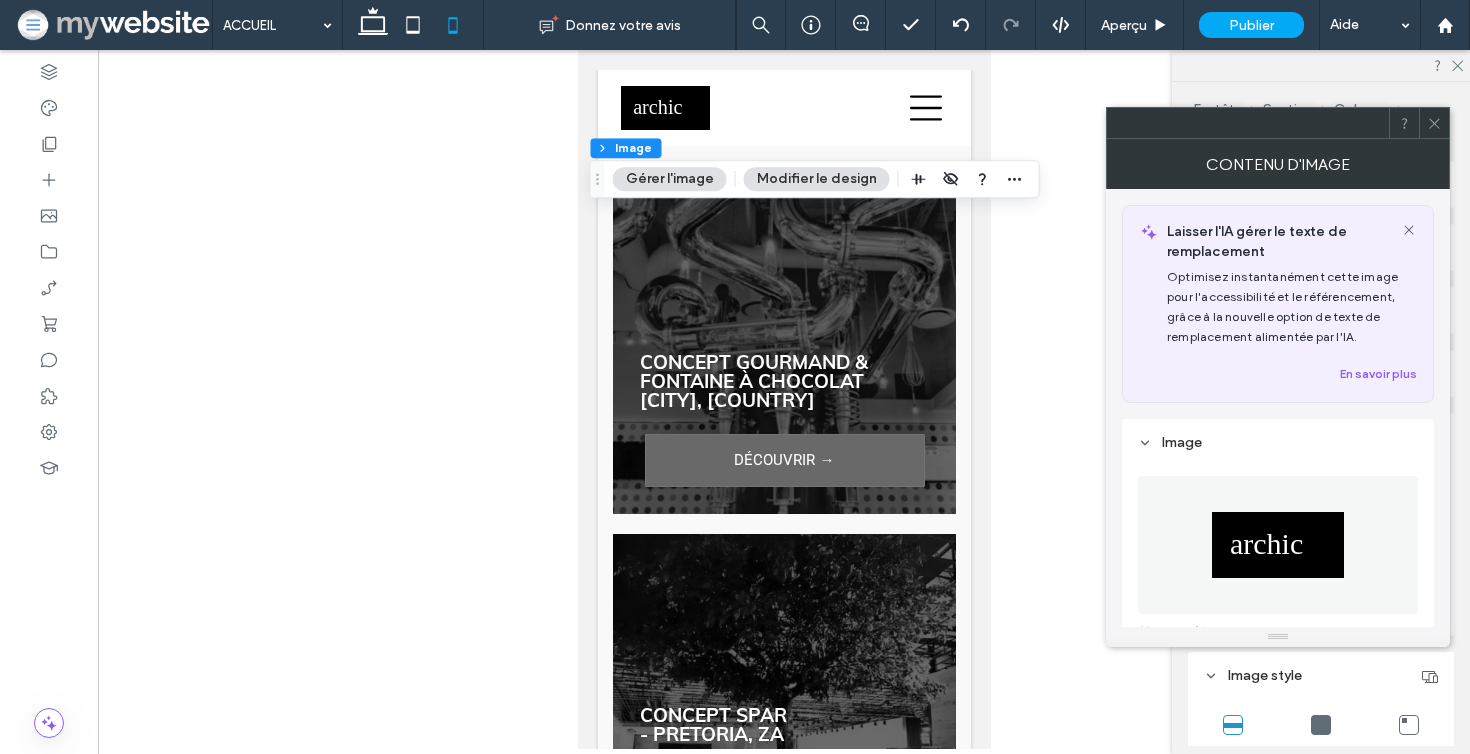 click at bounding box center (1278, 545) 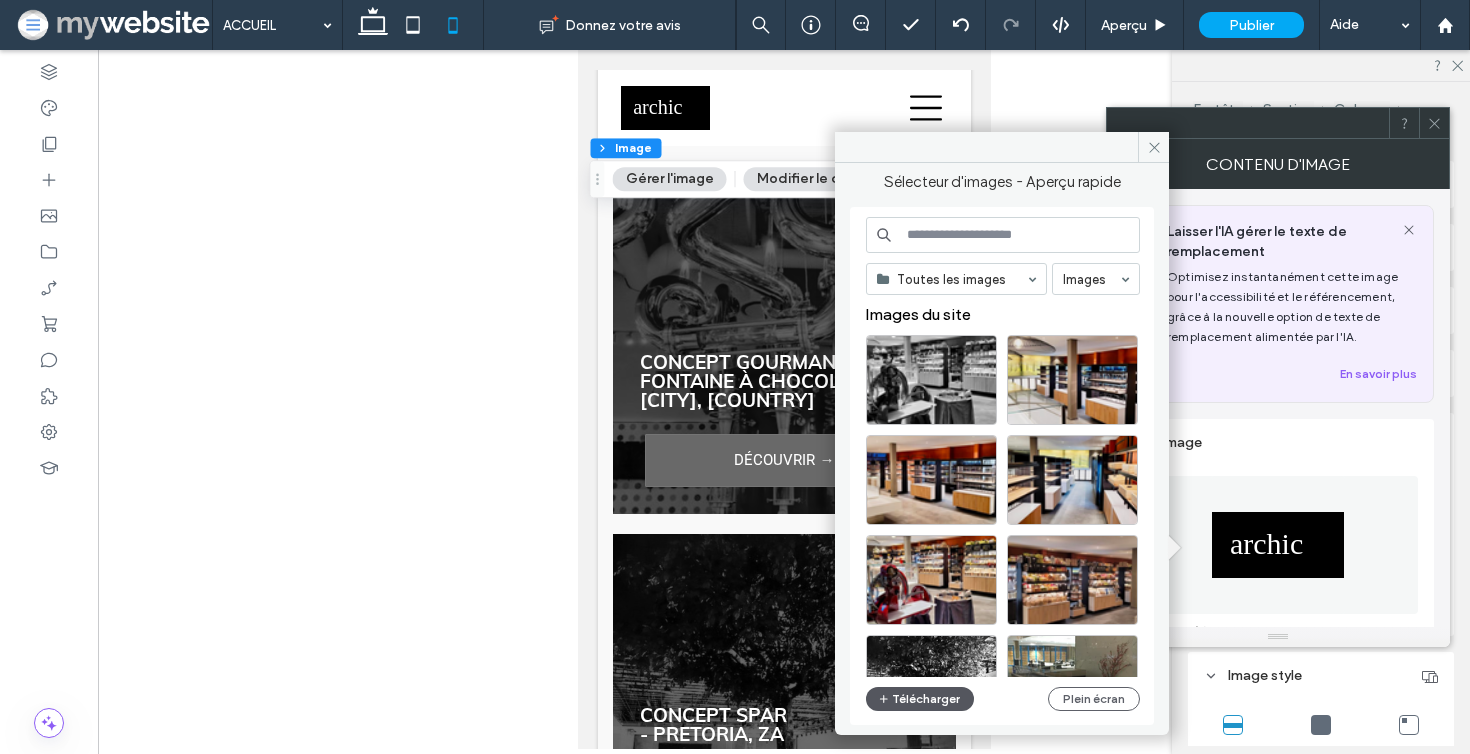 click on "Télécharger" at bounding box center (920, 699) 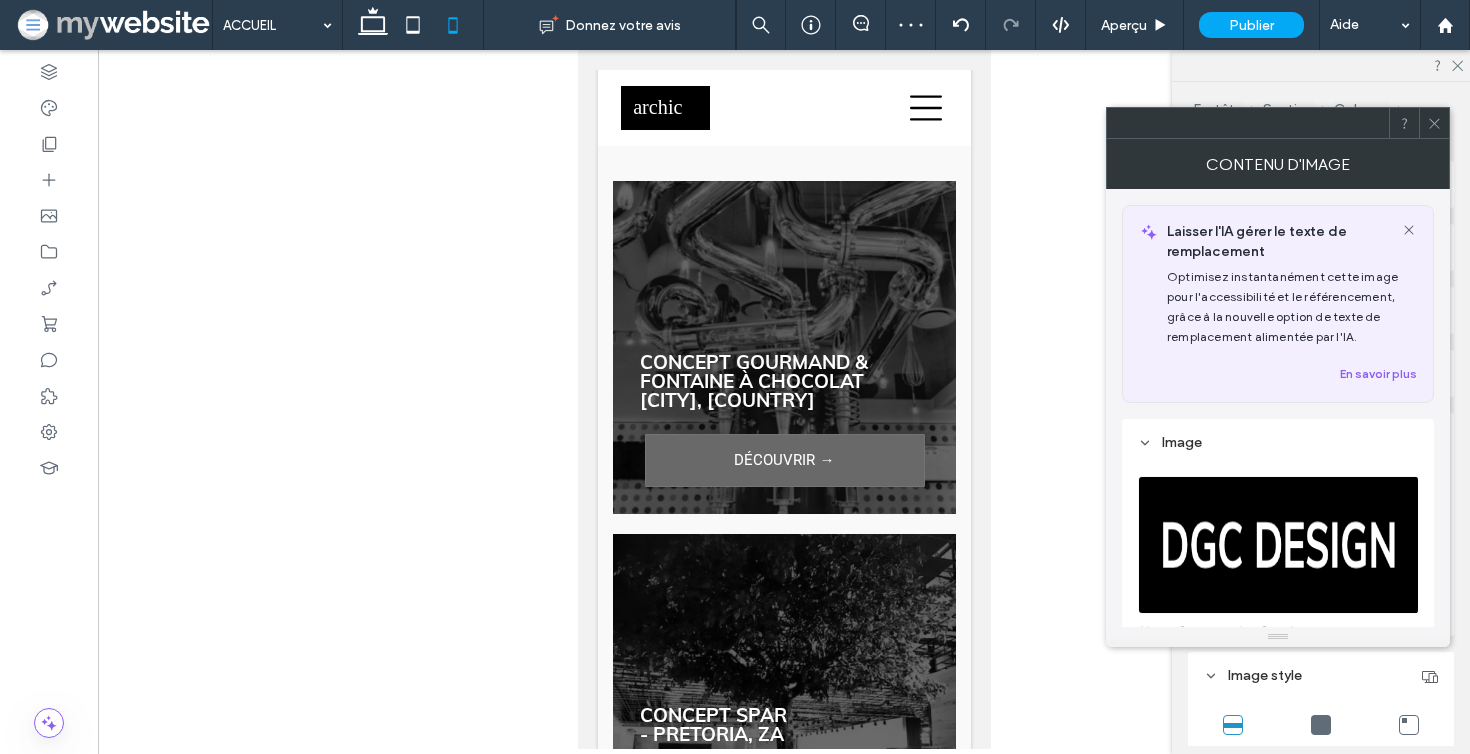 type on "***" 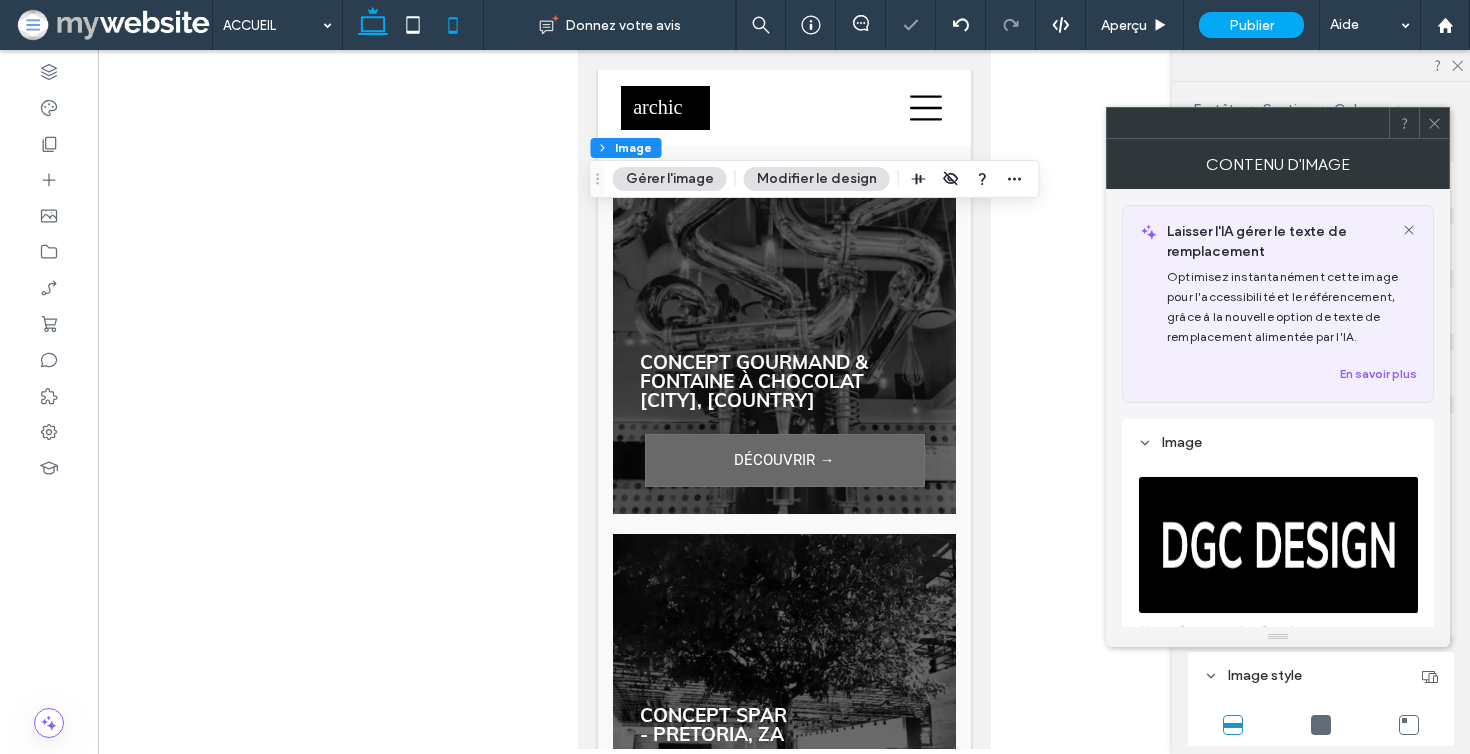 click 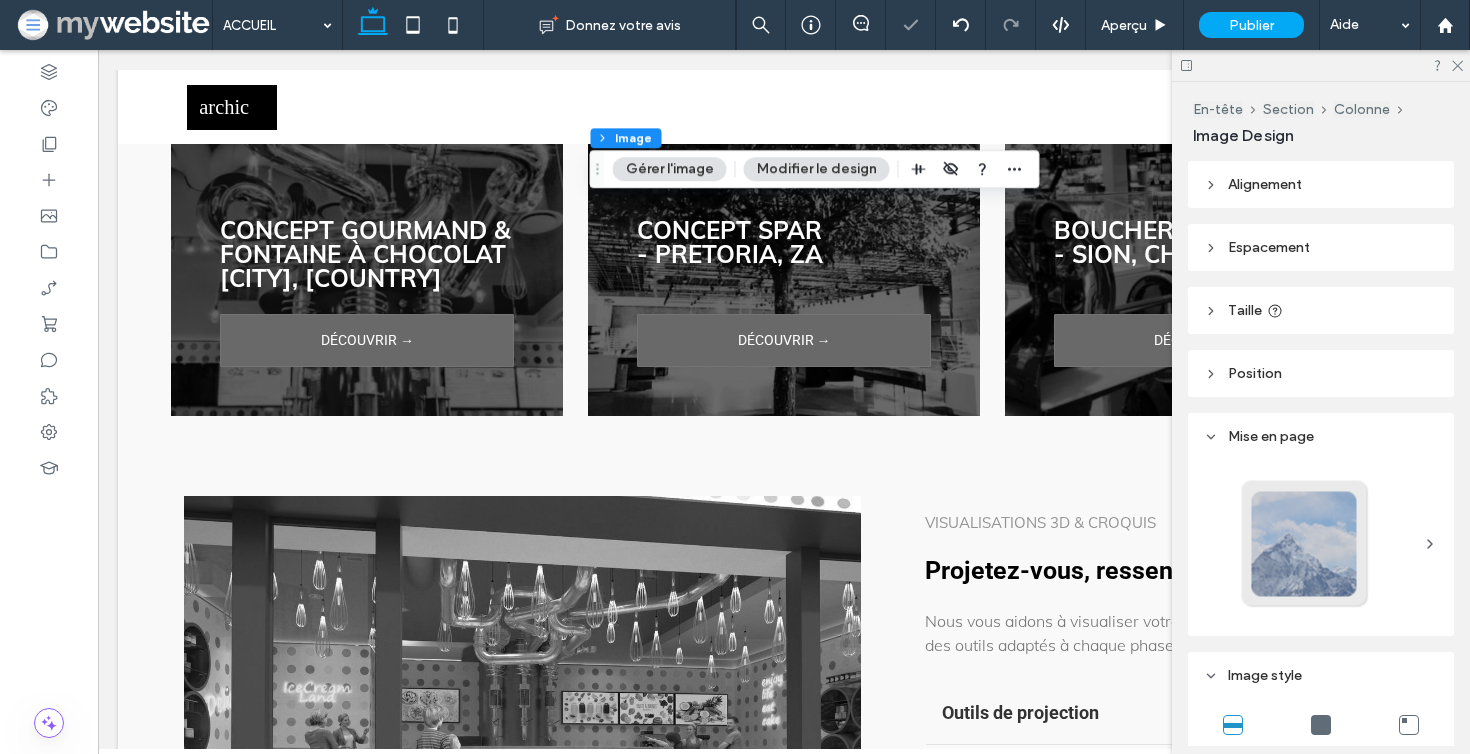 type on "**" 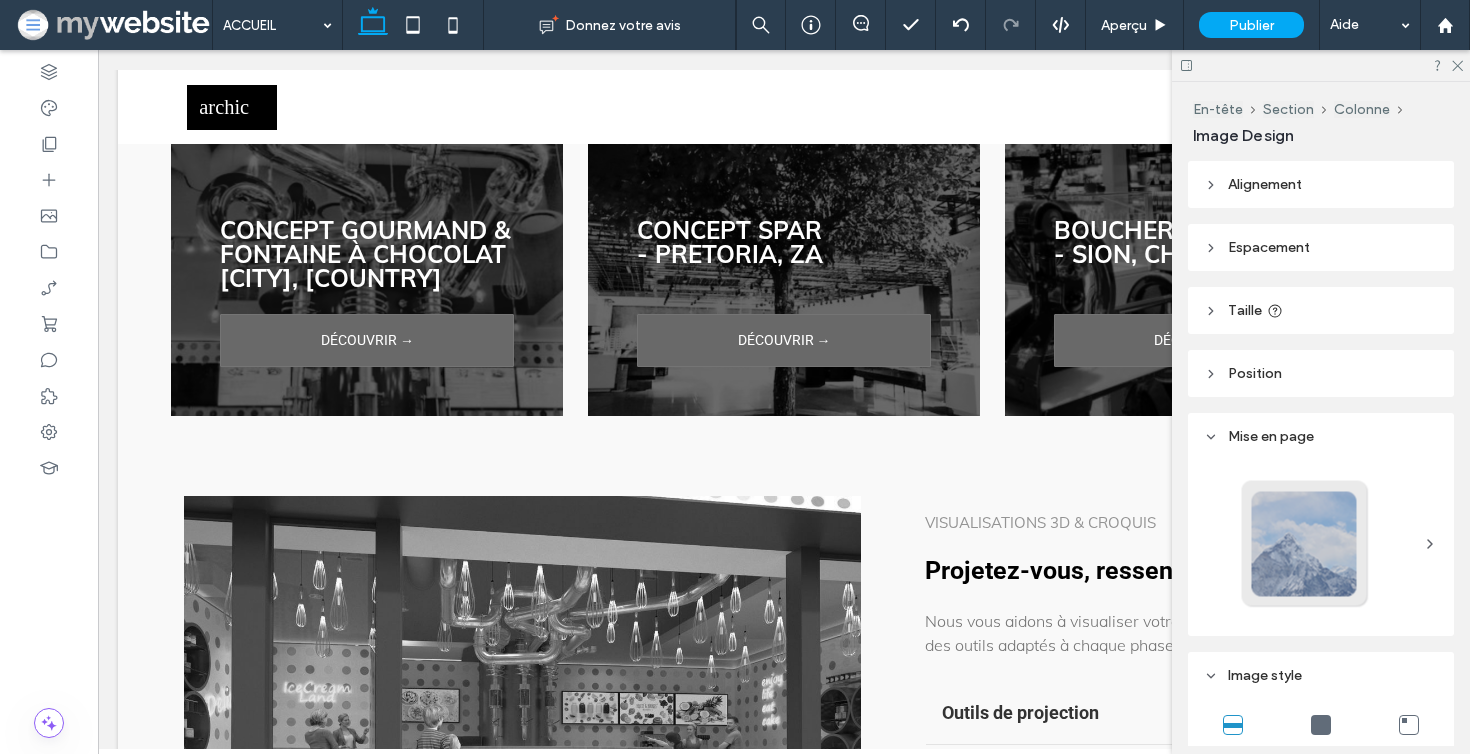 type on "***" 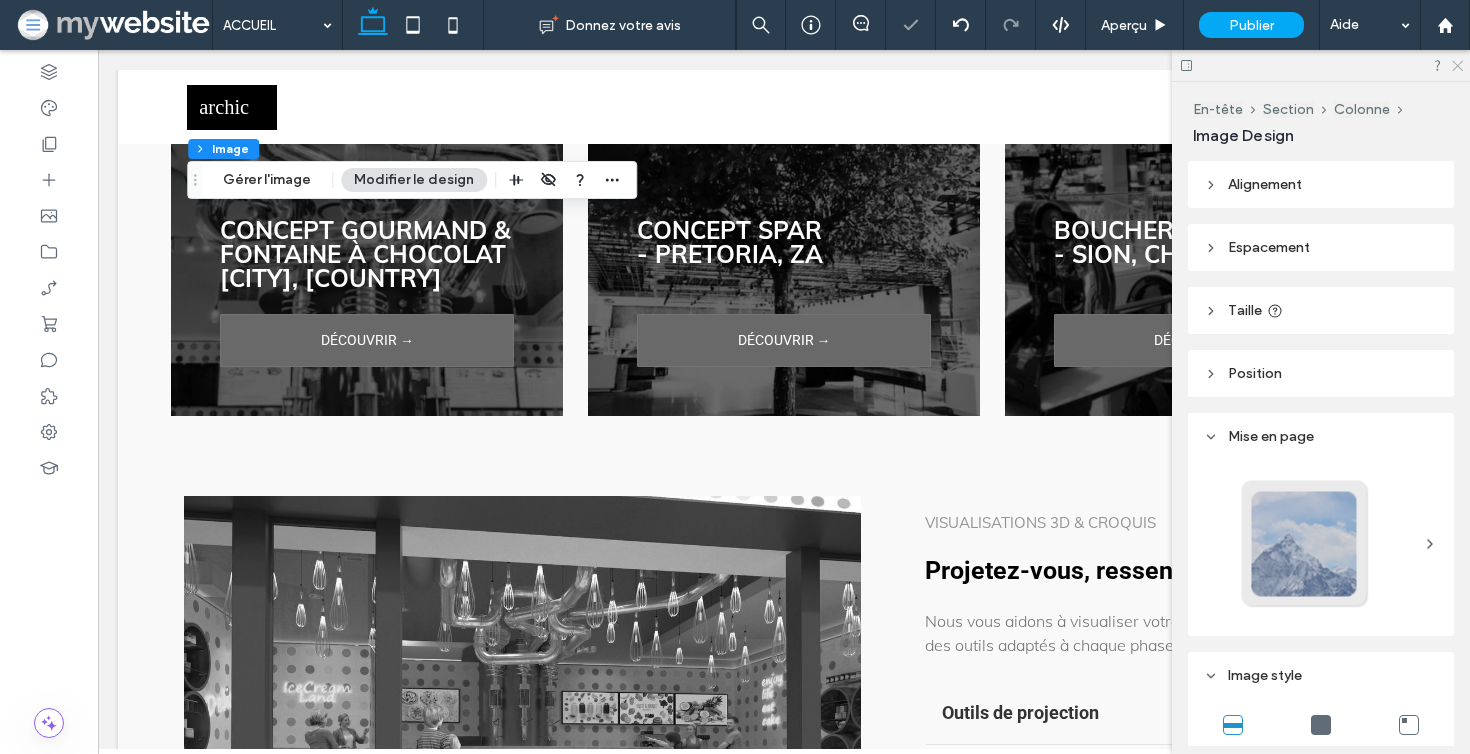 click 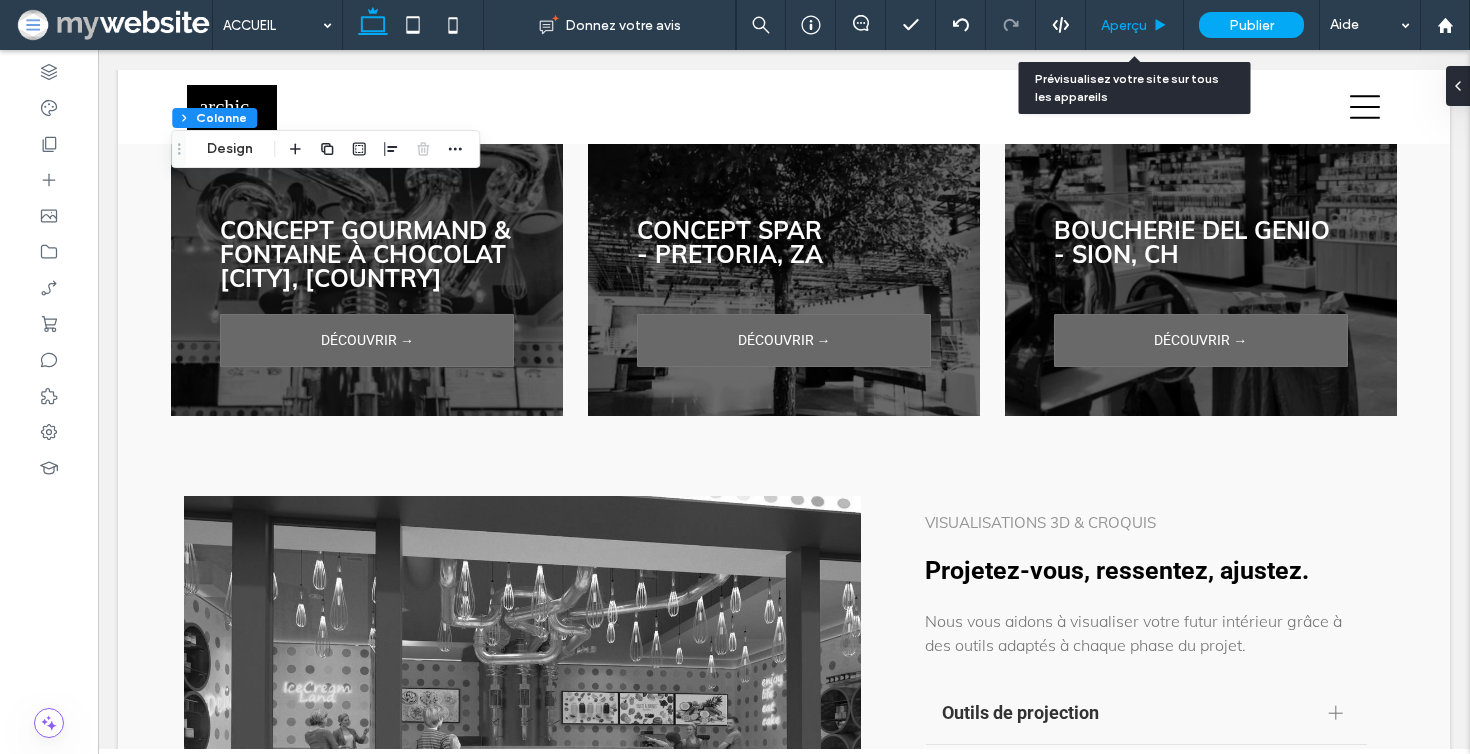 click on "Aperçu" at bounding box center (1135, 25) 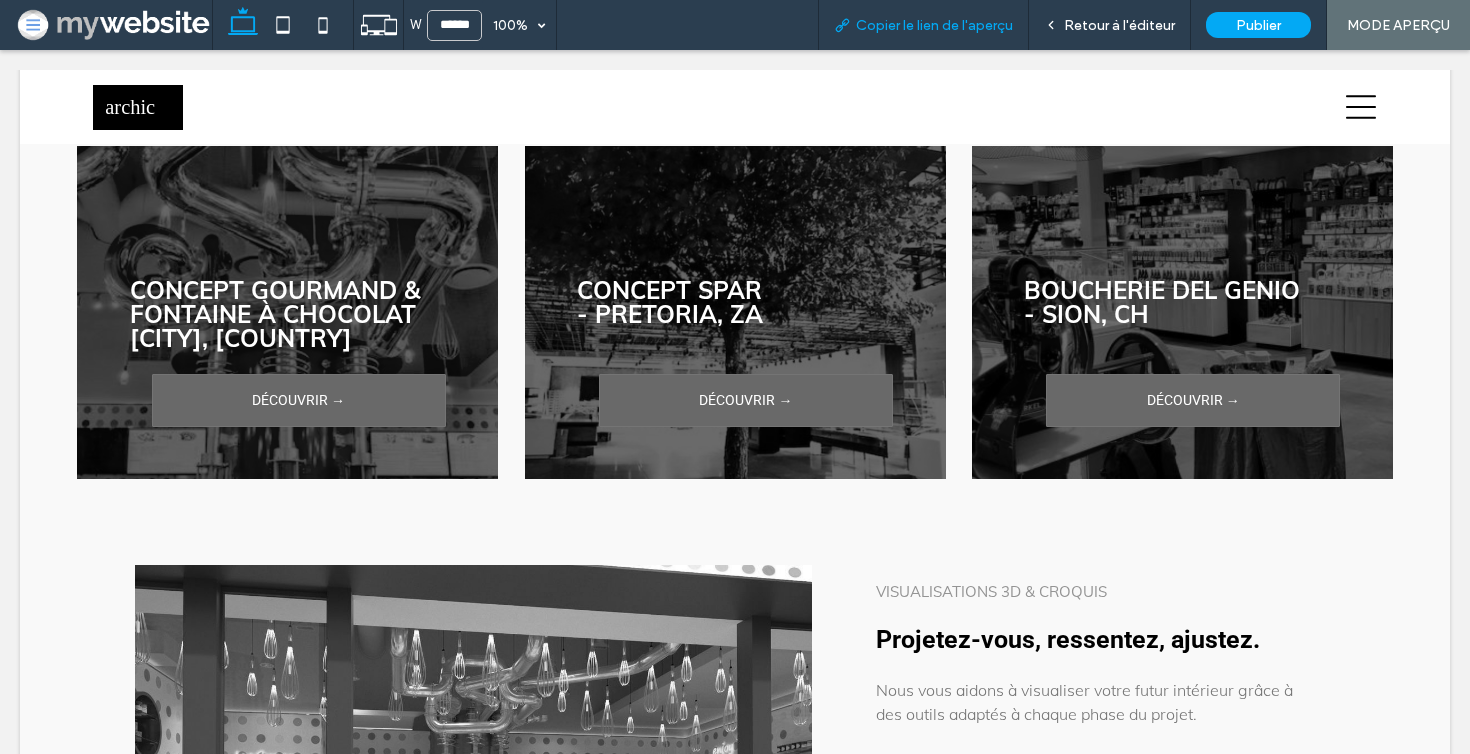 click on "Copier le lien de l'aperçu" at bounding box center [934, 25] 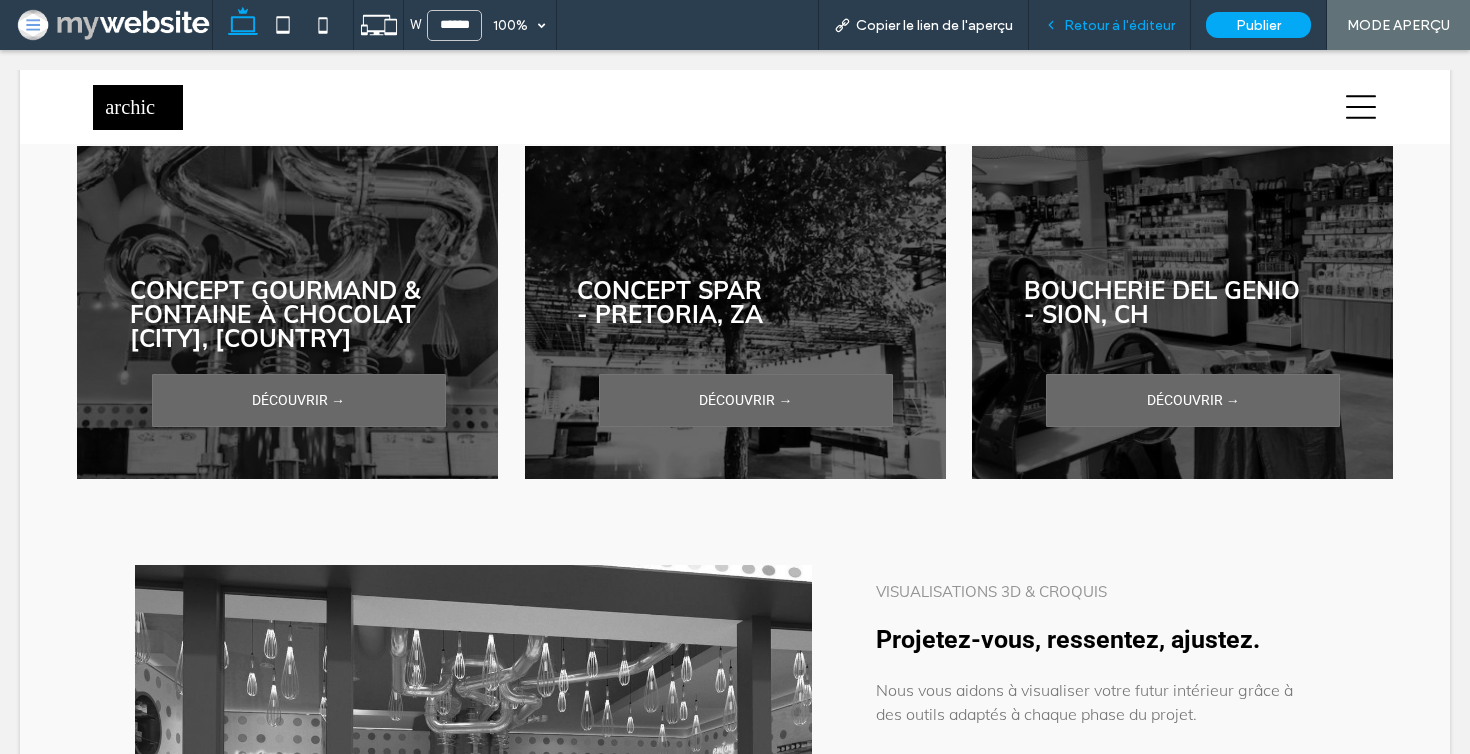 click on "Retour à l'éditeur" at bounding box center (1110, 25) 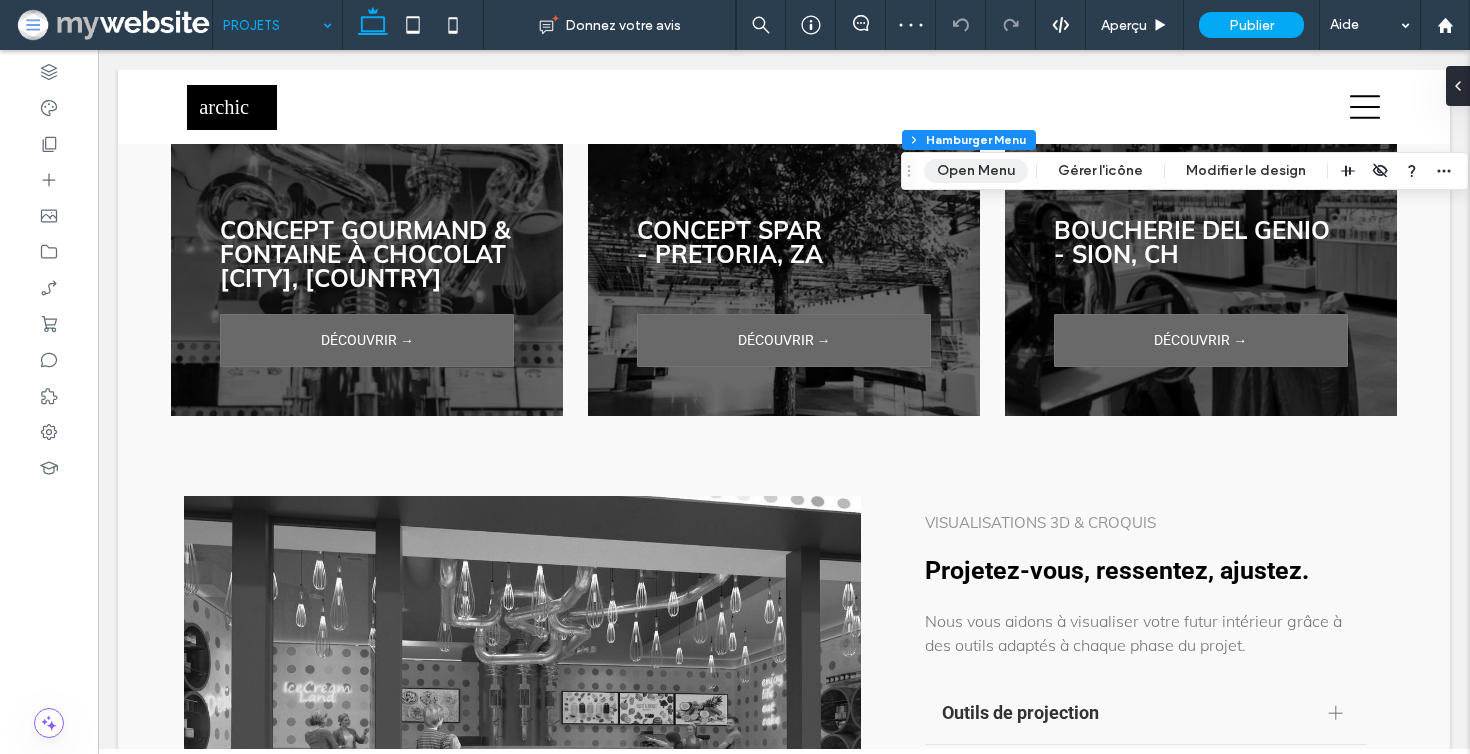 click on "Open Menu" at bounding box center (976, 171) 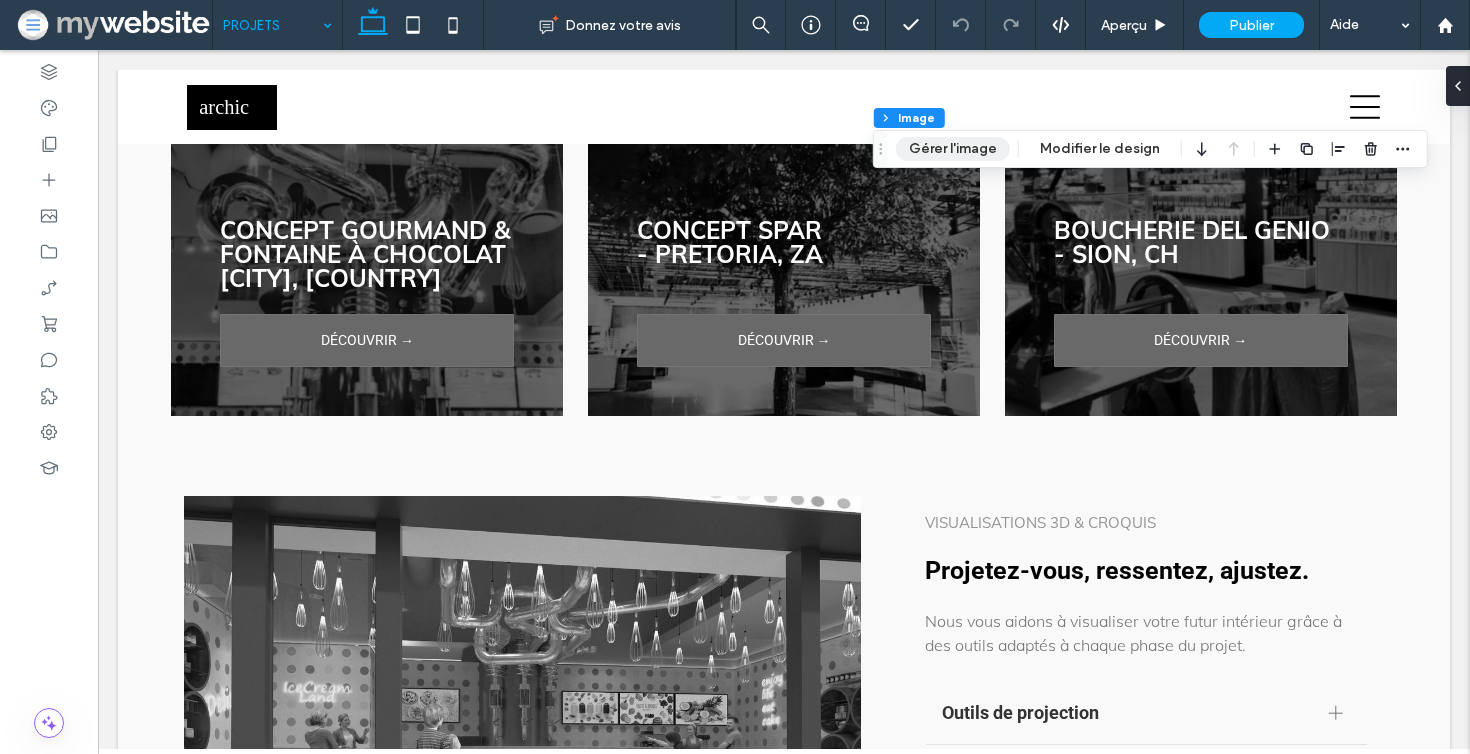 click on "Gérer l'image" at bounding box center (953, 149) 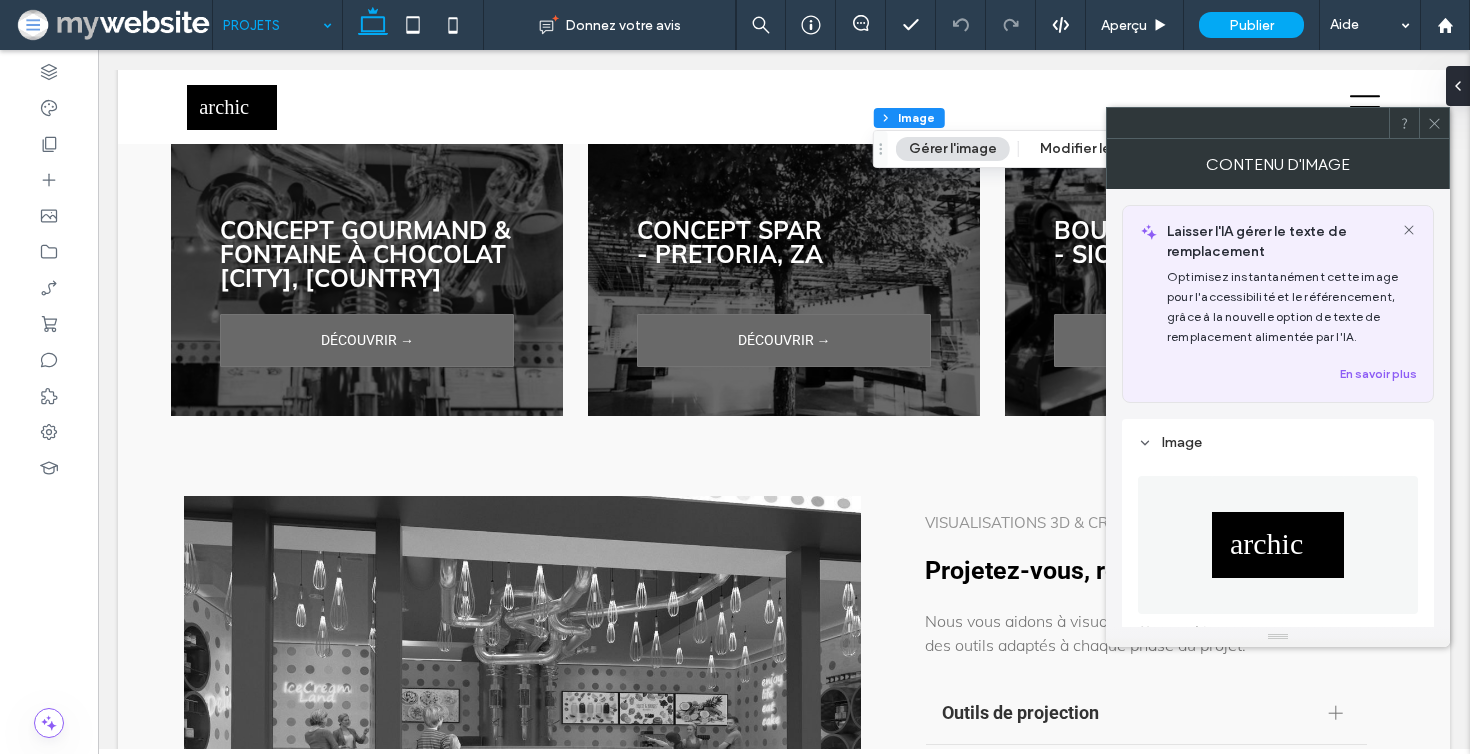 click at bounding box center (1278, 545) 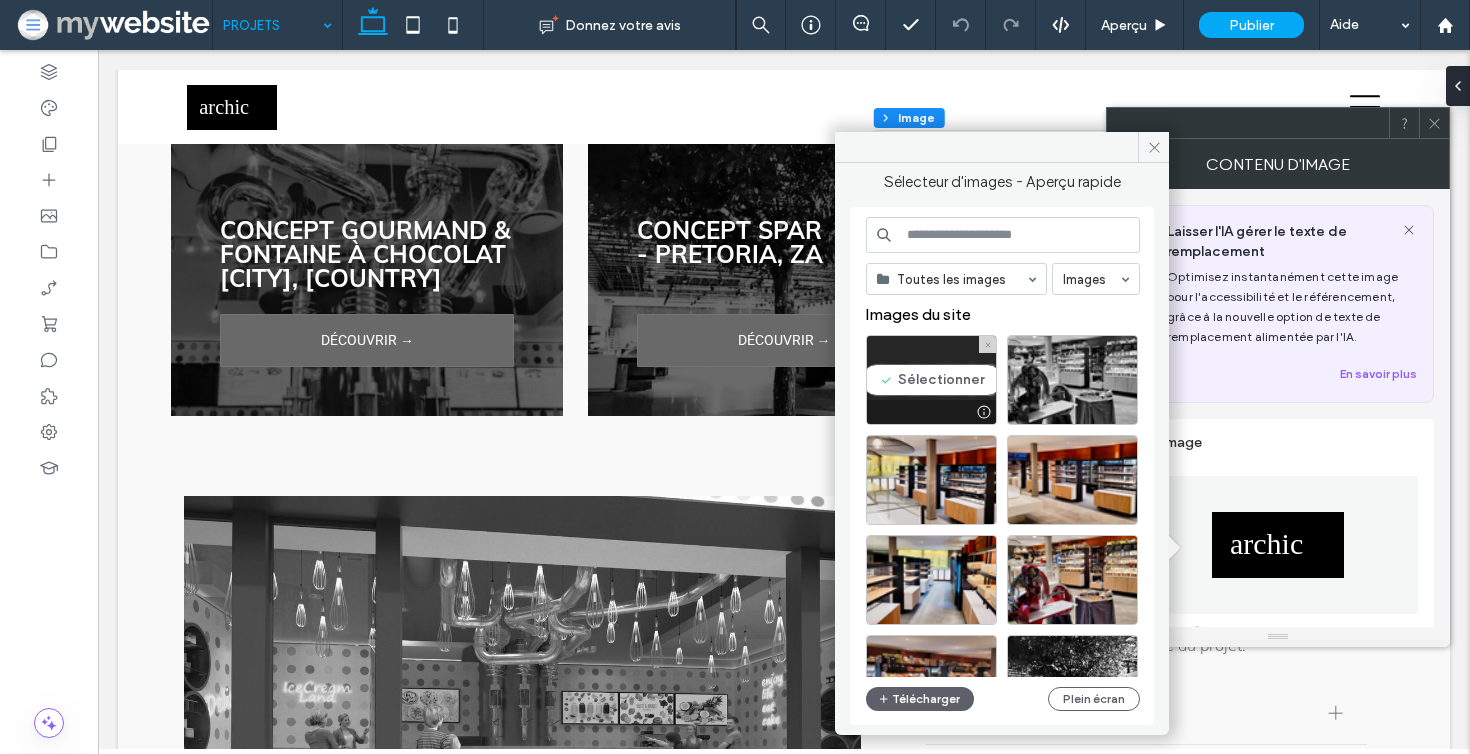 click on "Sélectionner" at bounding box center (931, 380) 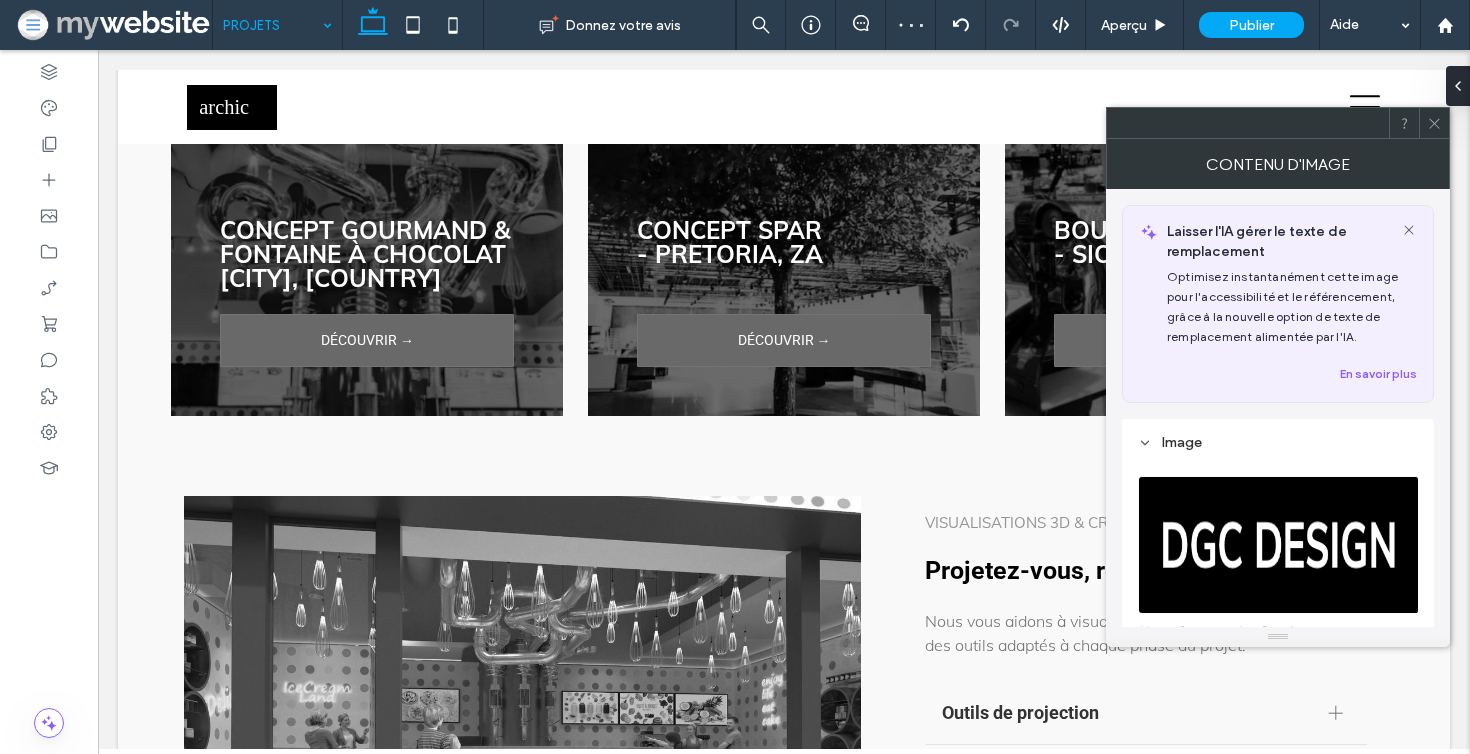 type on "***" 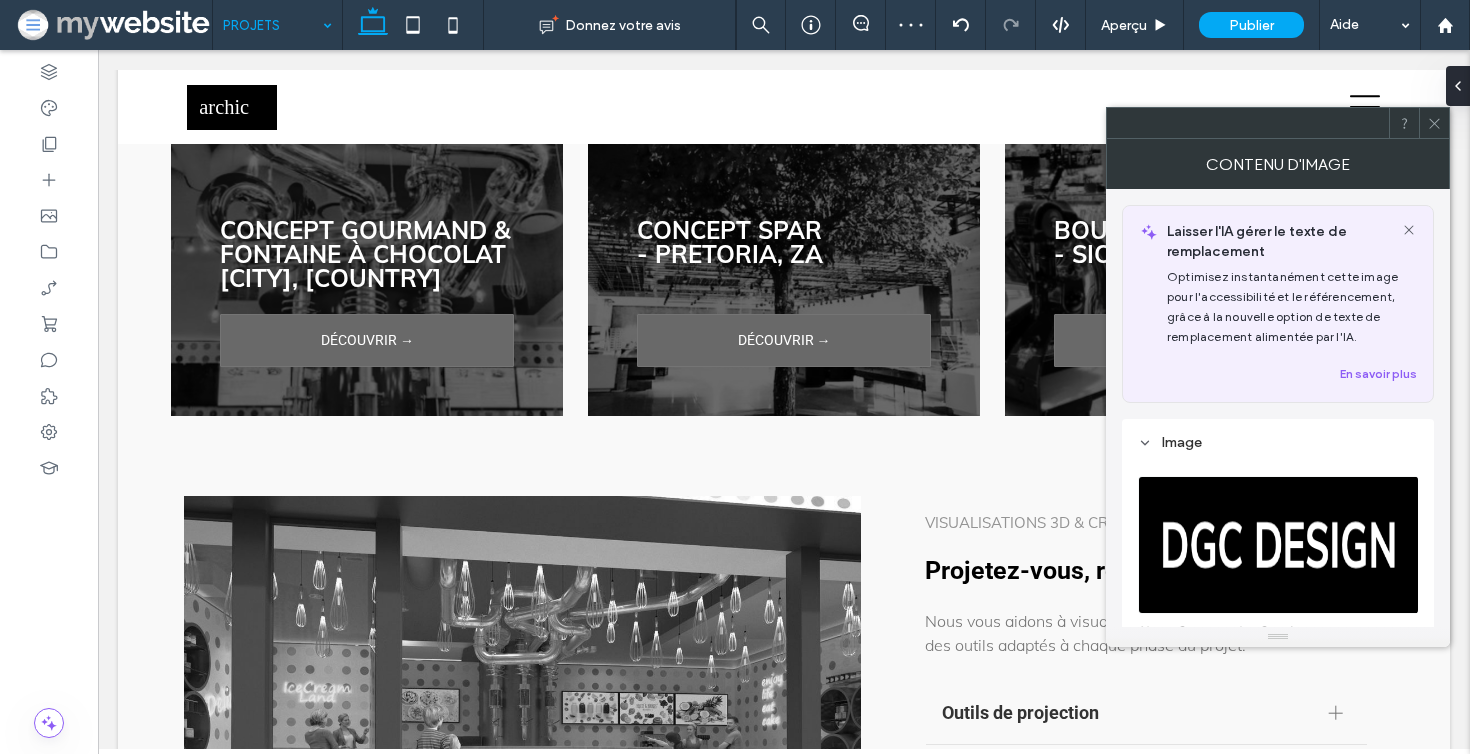 type on "***" 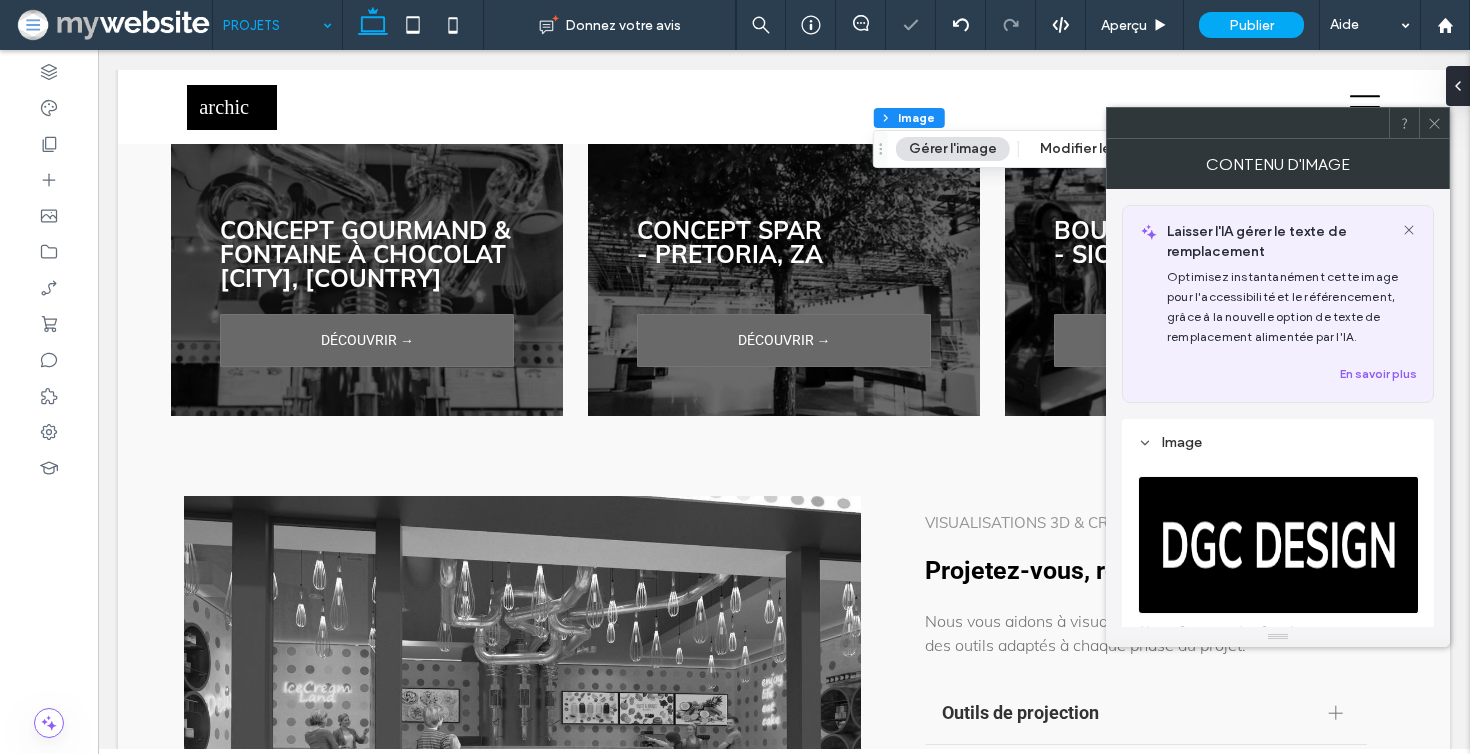 click at bounding box center [1434, 123] 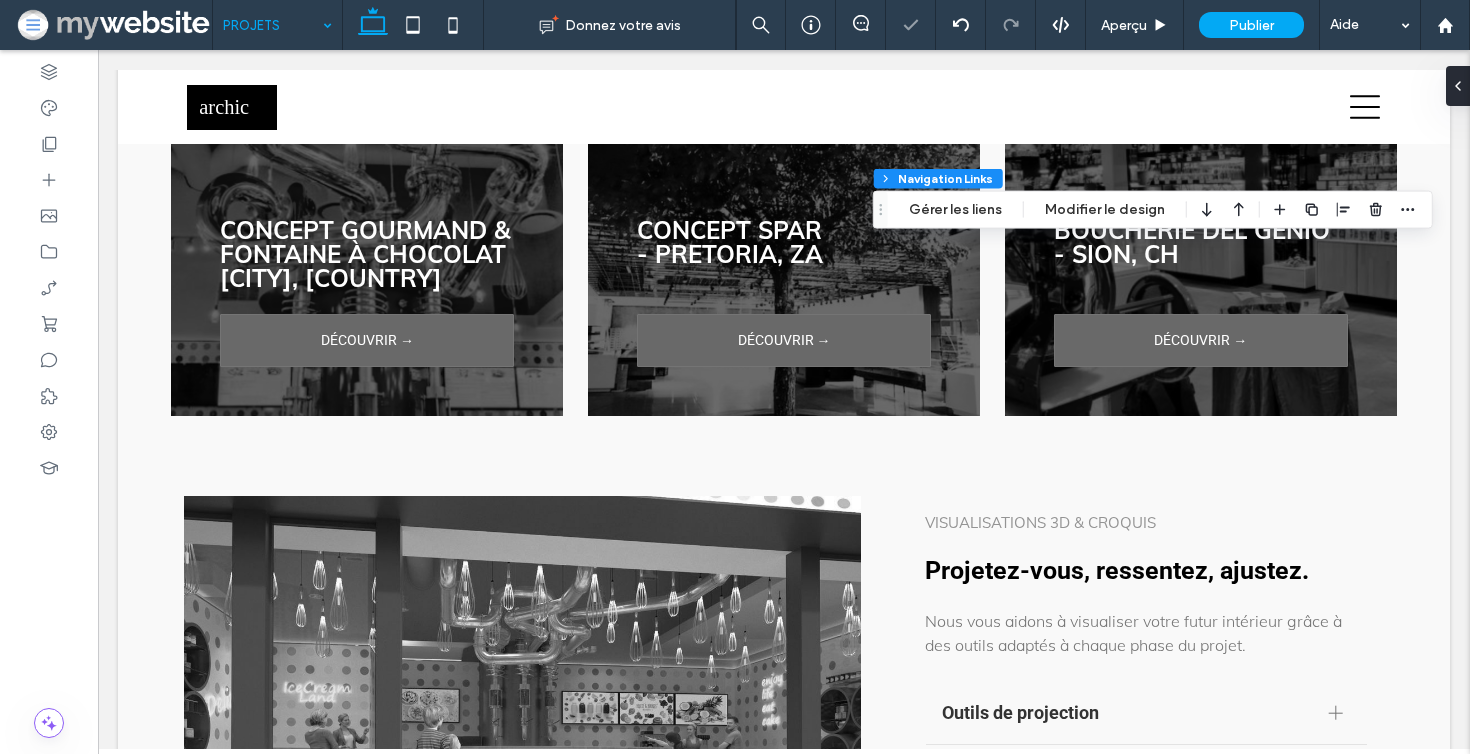 type on "***" 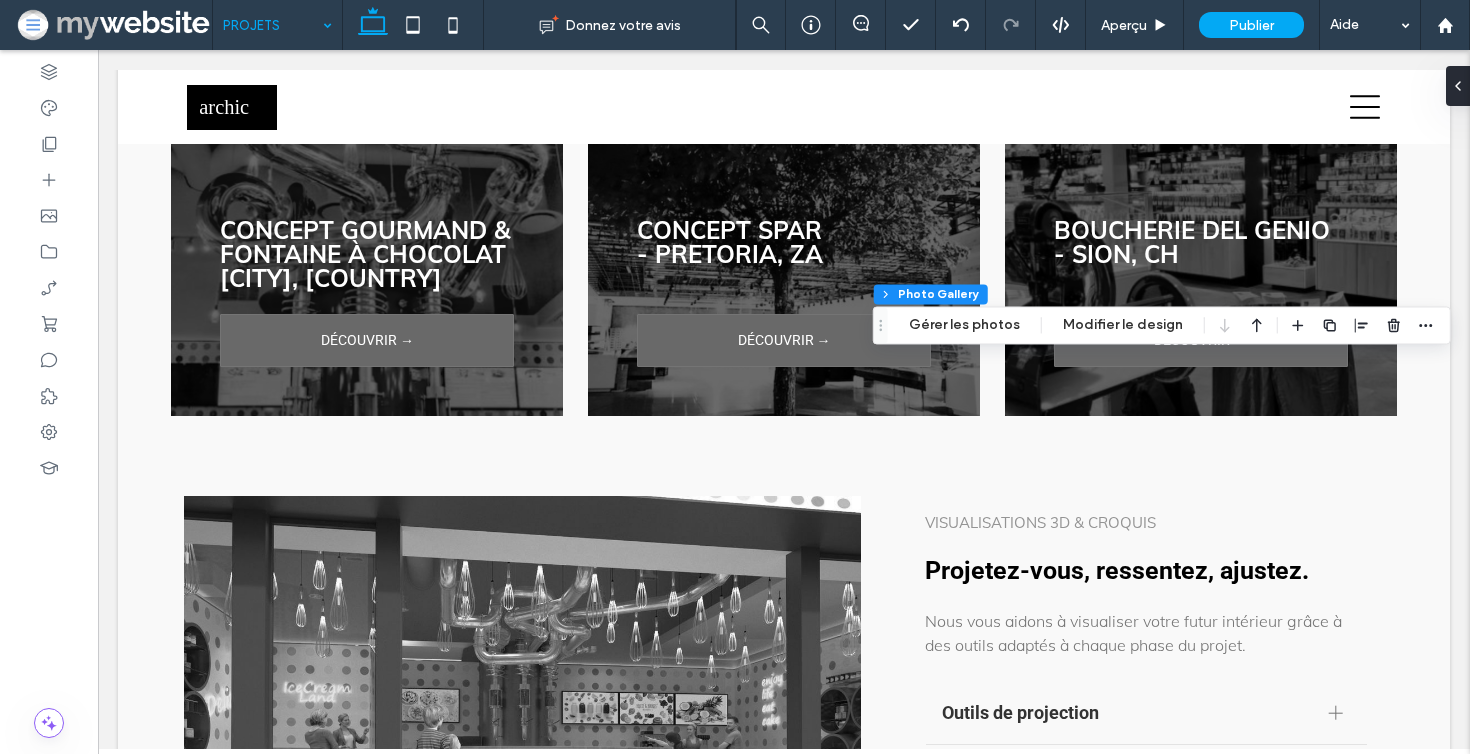 click on "Menu Section Colonne Photo Gallery Gérer les photos Modifier le design" at bounding box center (1162, 325) 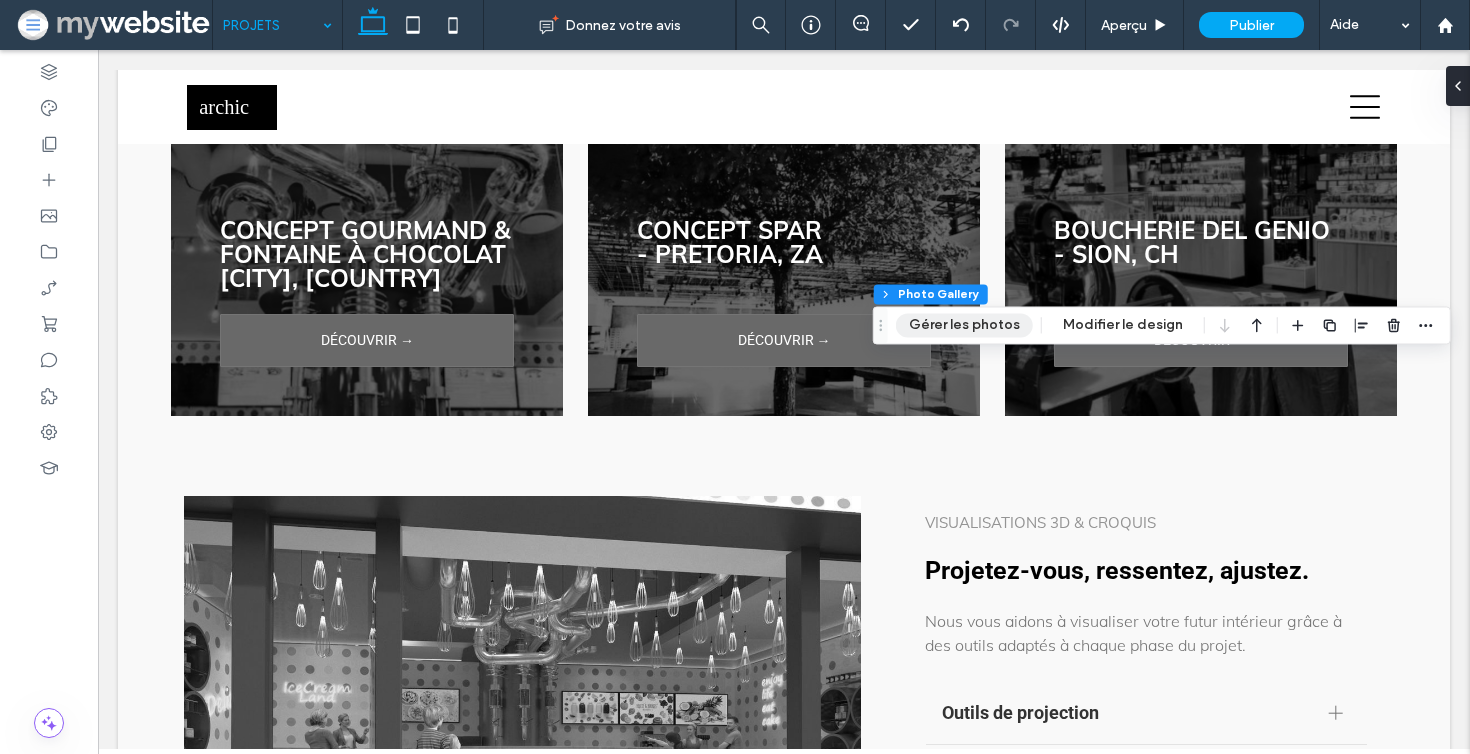 click on "Gérer les photos" at bounding box center [964, 325] 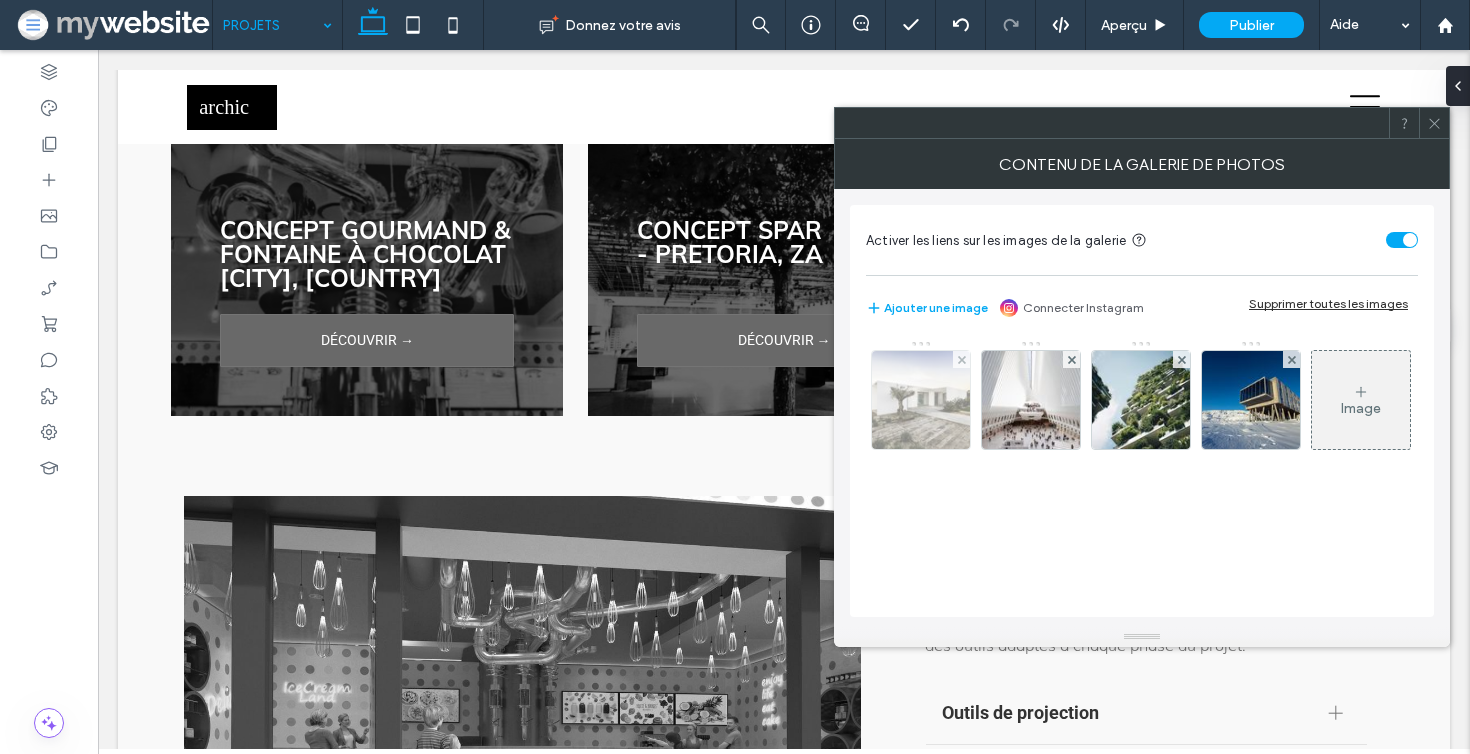 click at bounding box center (920, 400) 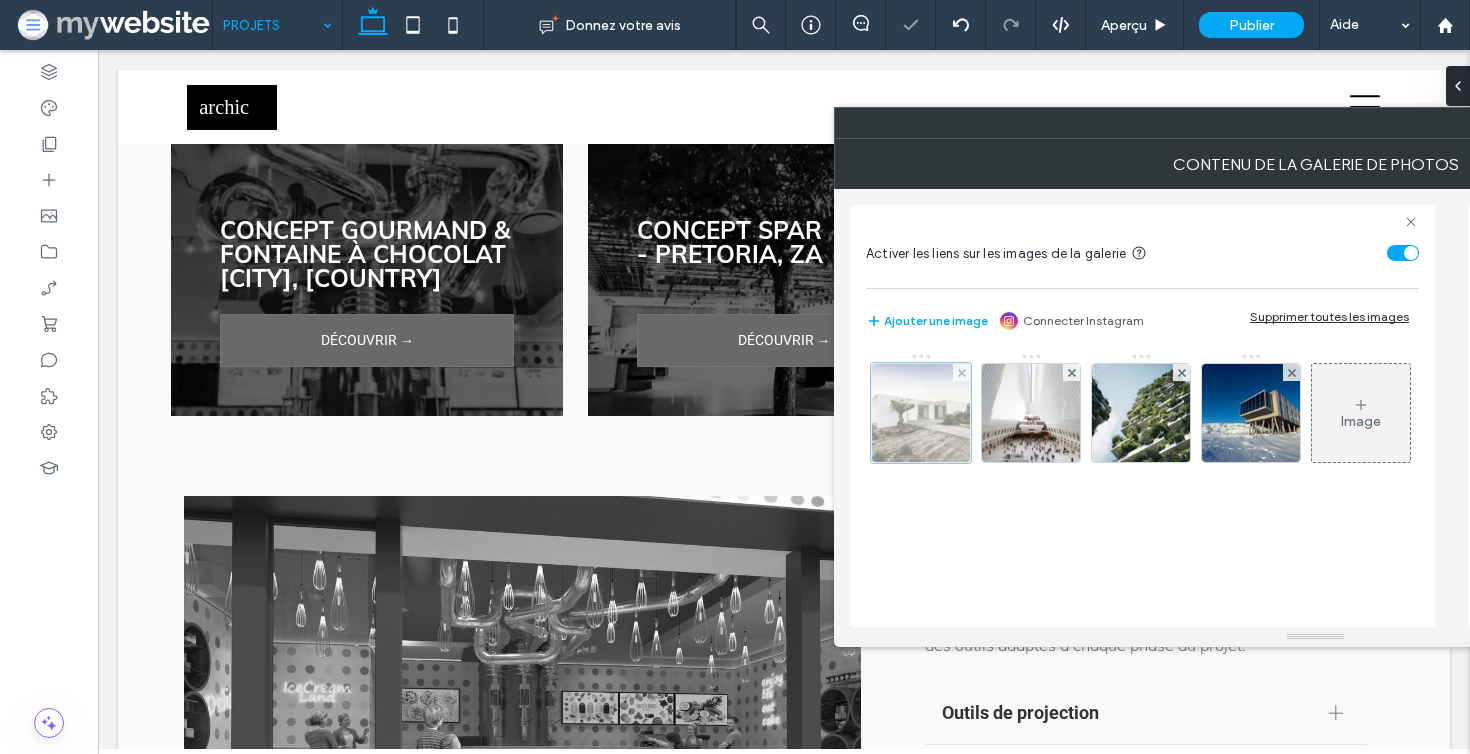 scroll, scrollTop: 321, scrollLeft: 0, axis: vertical 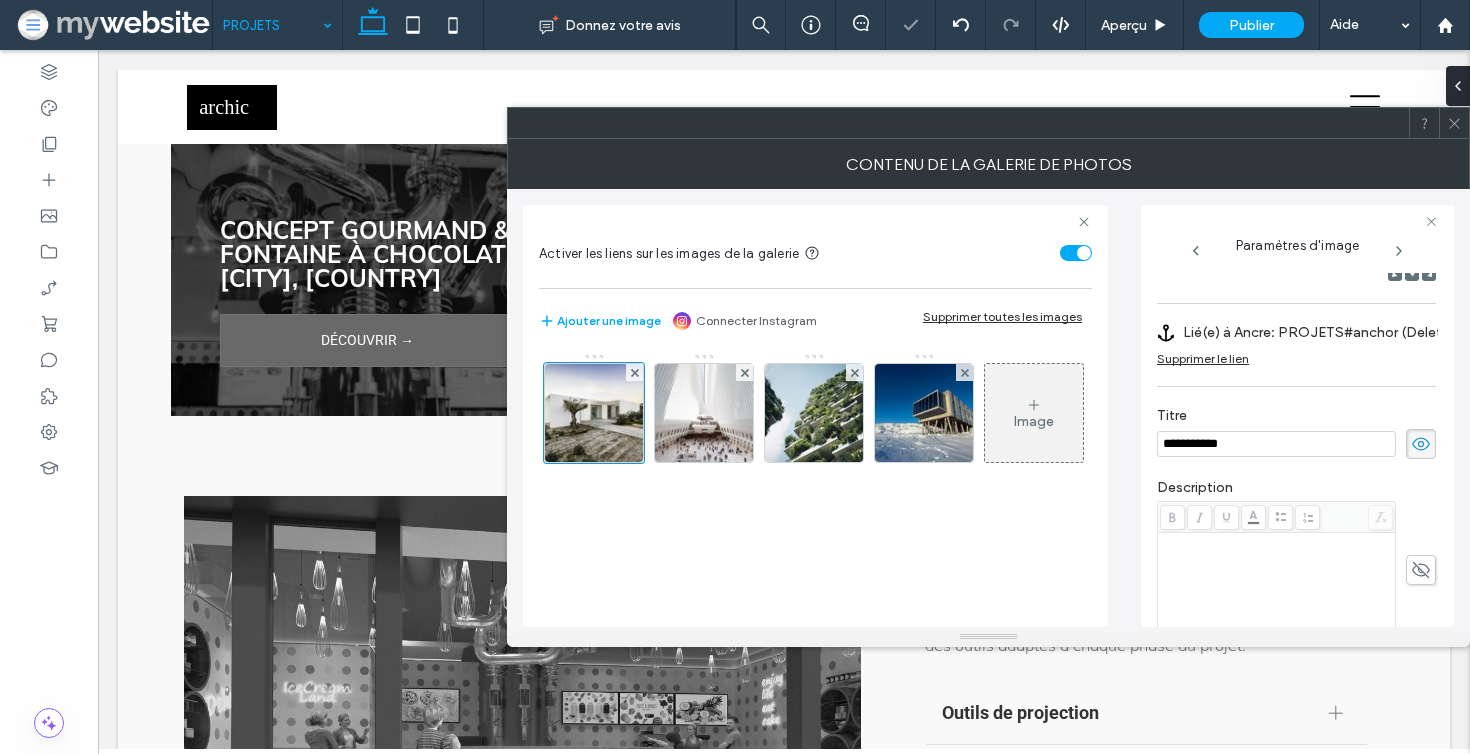 click on "**********" at bounding box center [1276, 444] 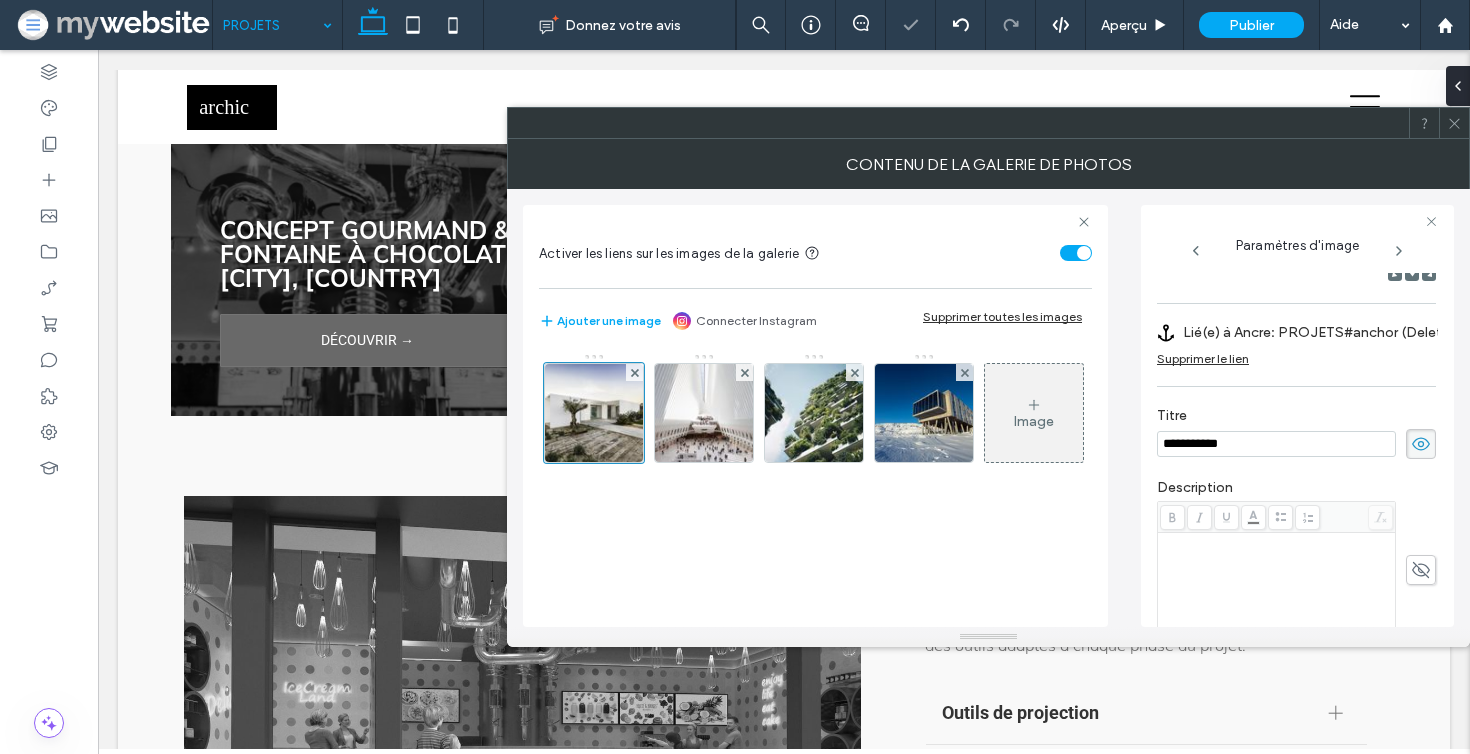 click on "Supprimer le lien" at bounding box center [1203, 358] 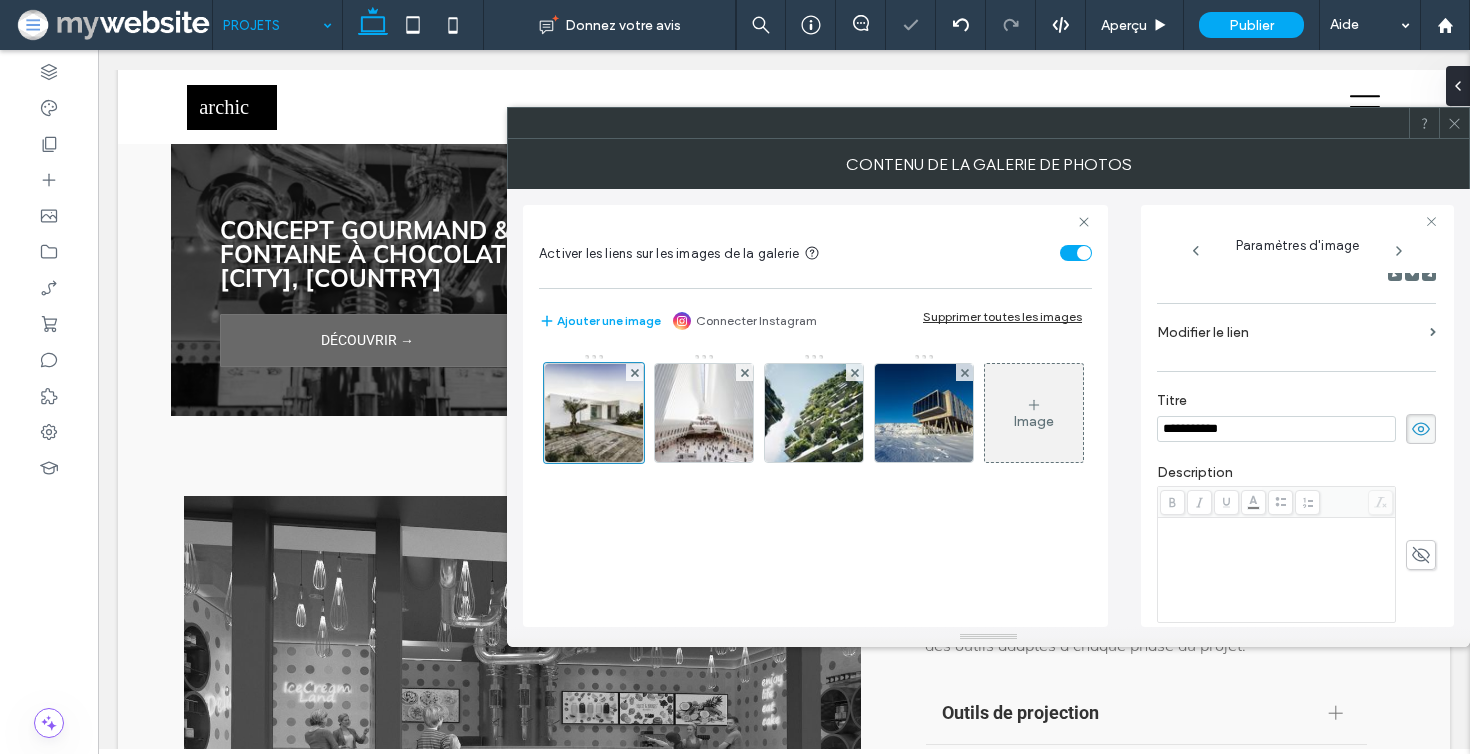click on "Modifier le lien" at bounding box center [1289, 332] 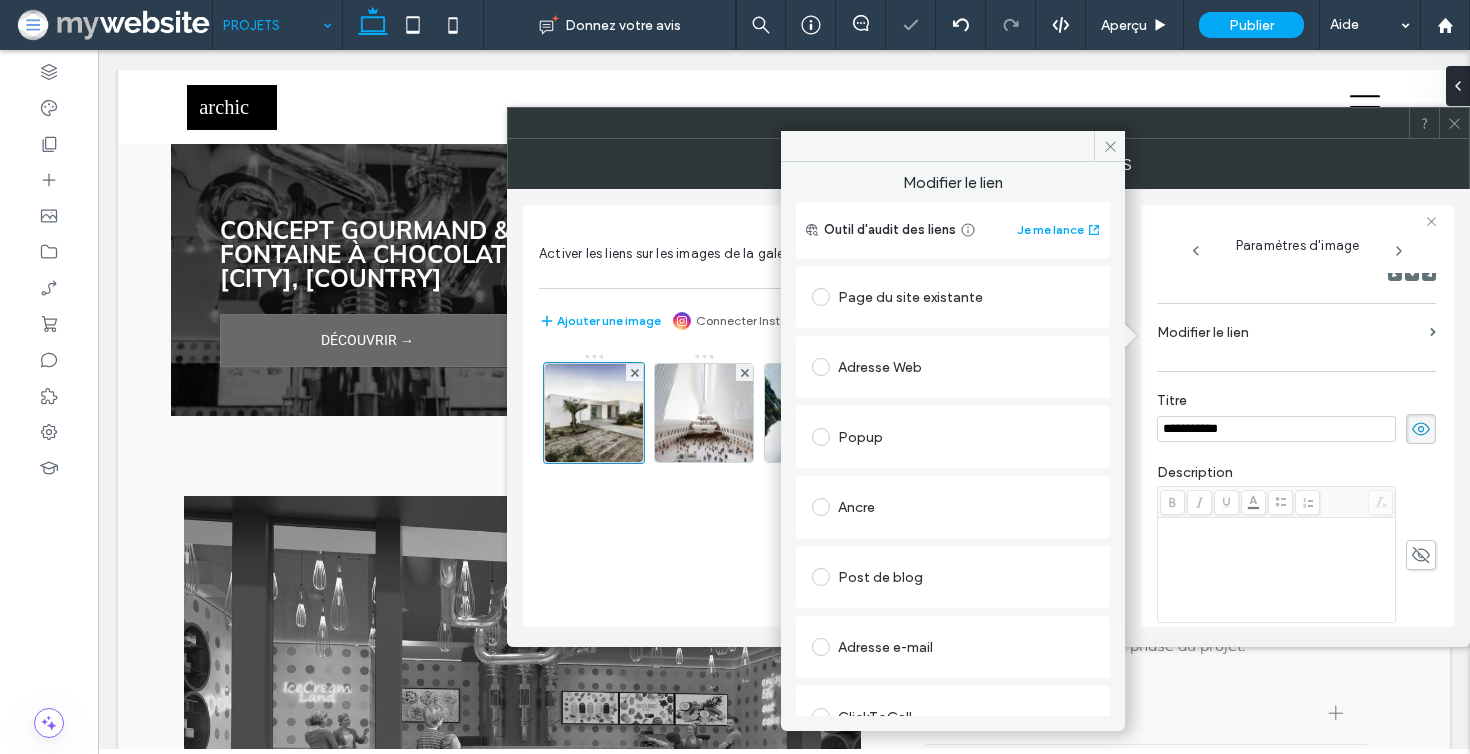 click on "Ancre" at bounding box center (953, 507) 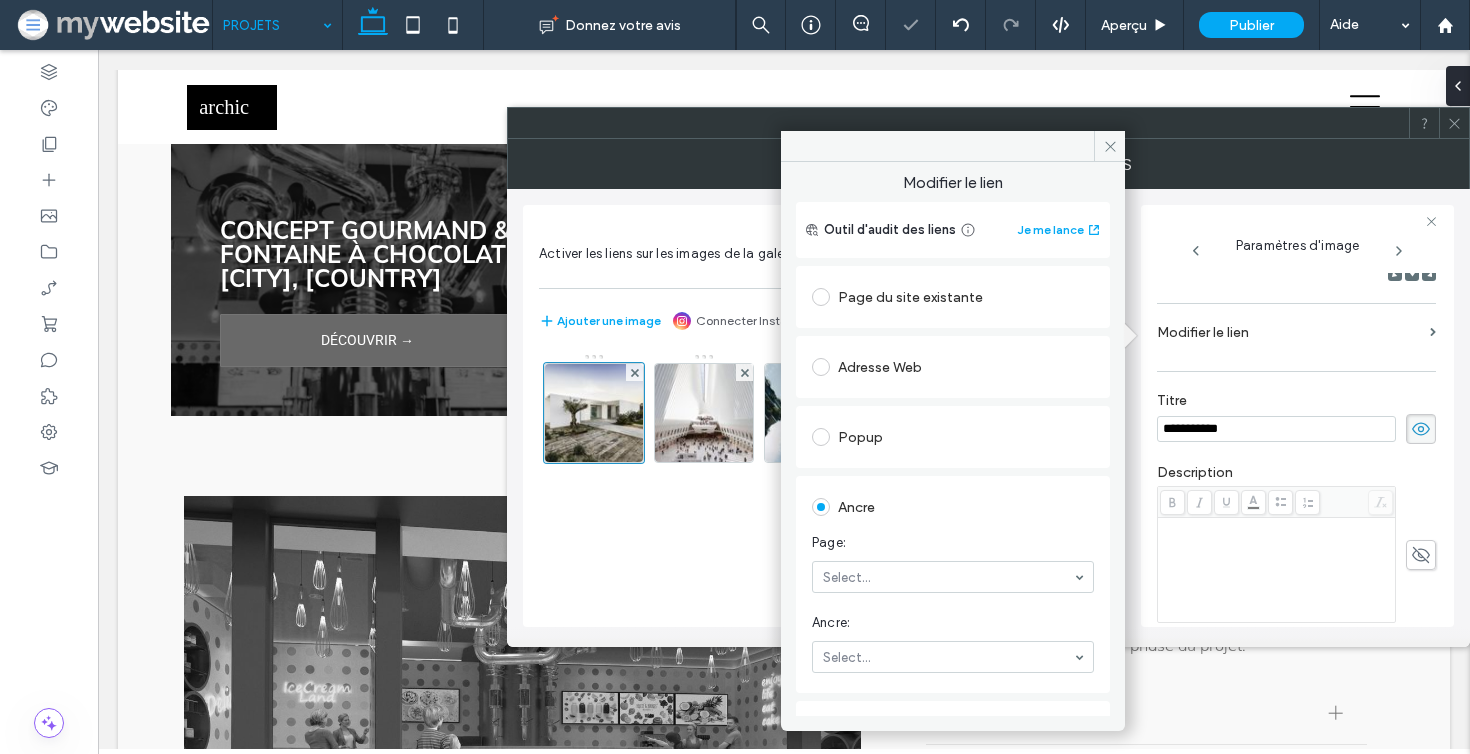 click on "Page: Select..." at bounding box center (953, 563) 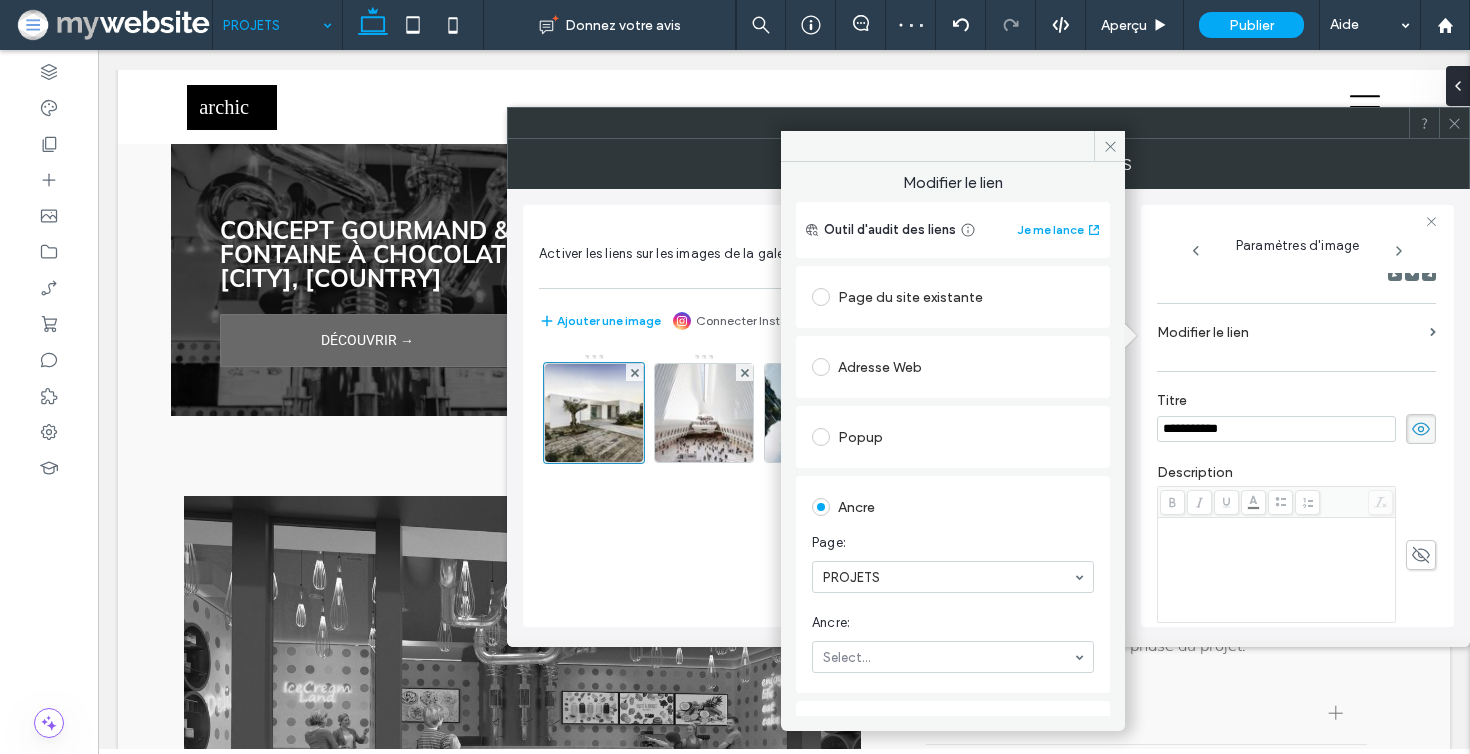 click on "Ancre: Select..." at bounding box center [953, 643] 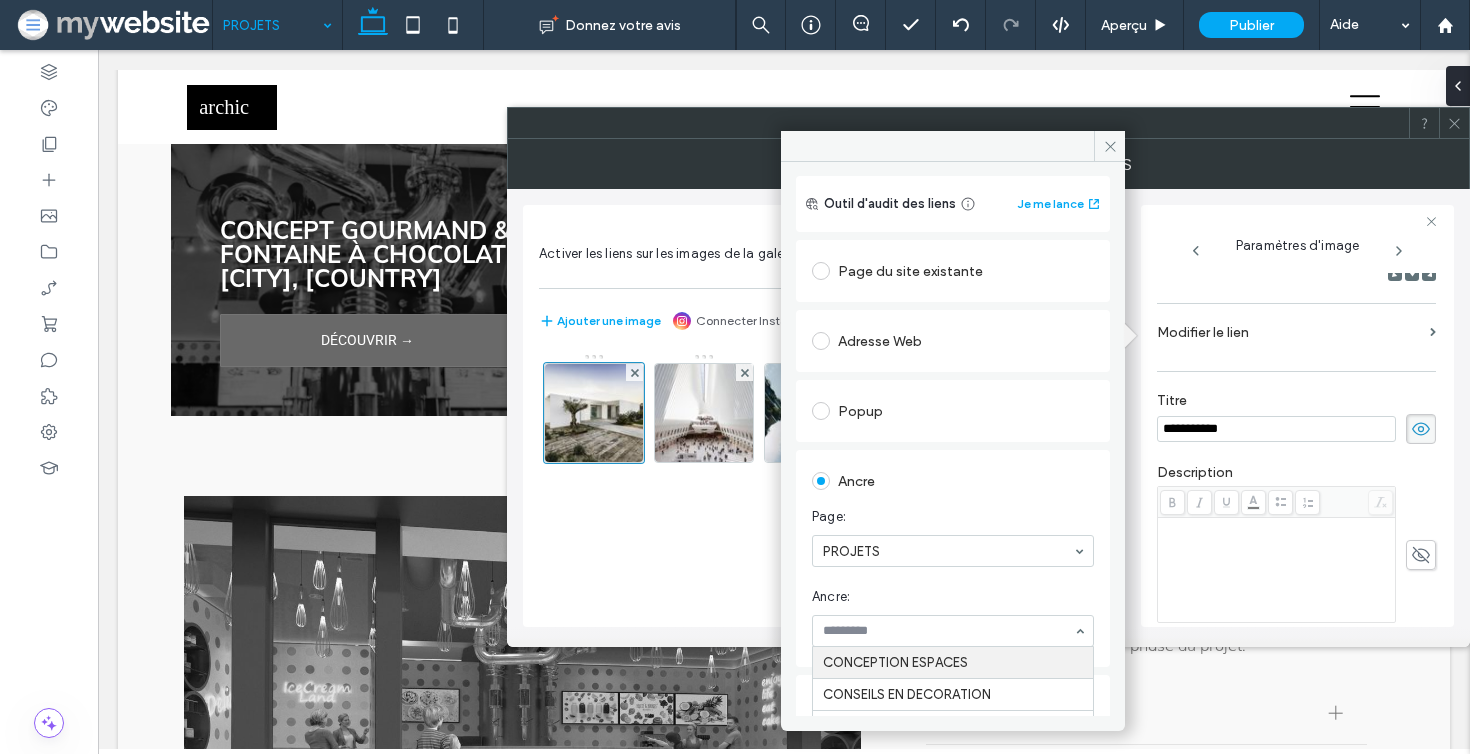 scroll, scrollTop: 32, scrollLeft: 0, axis: vertical 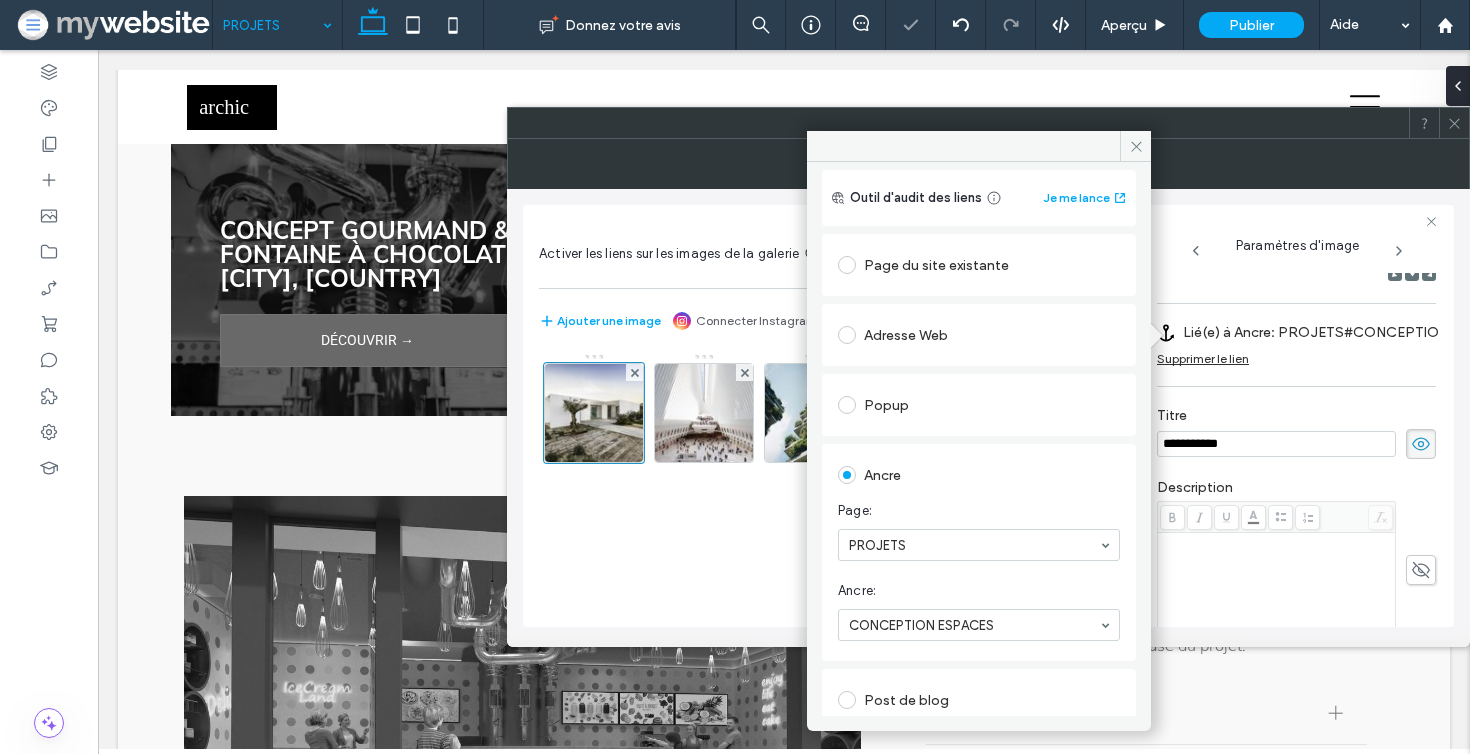 click on "**********" at bounding box center (1276, 444) 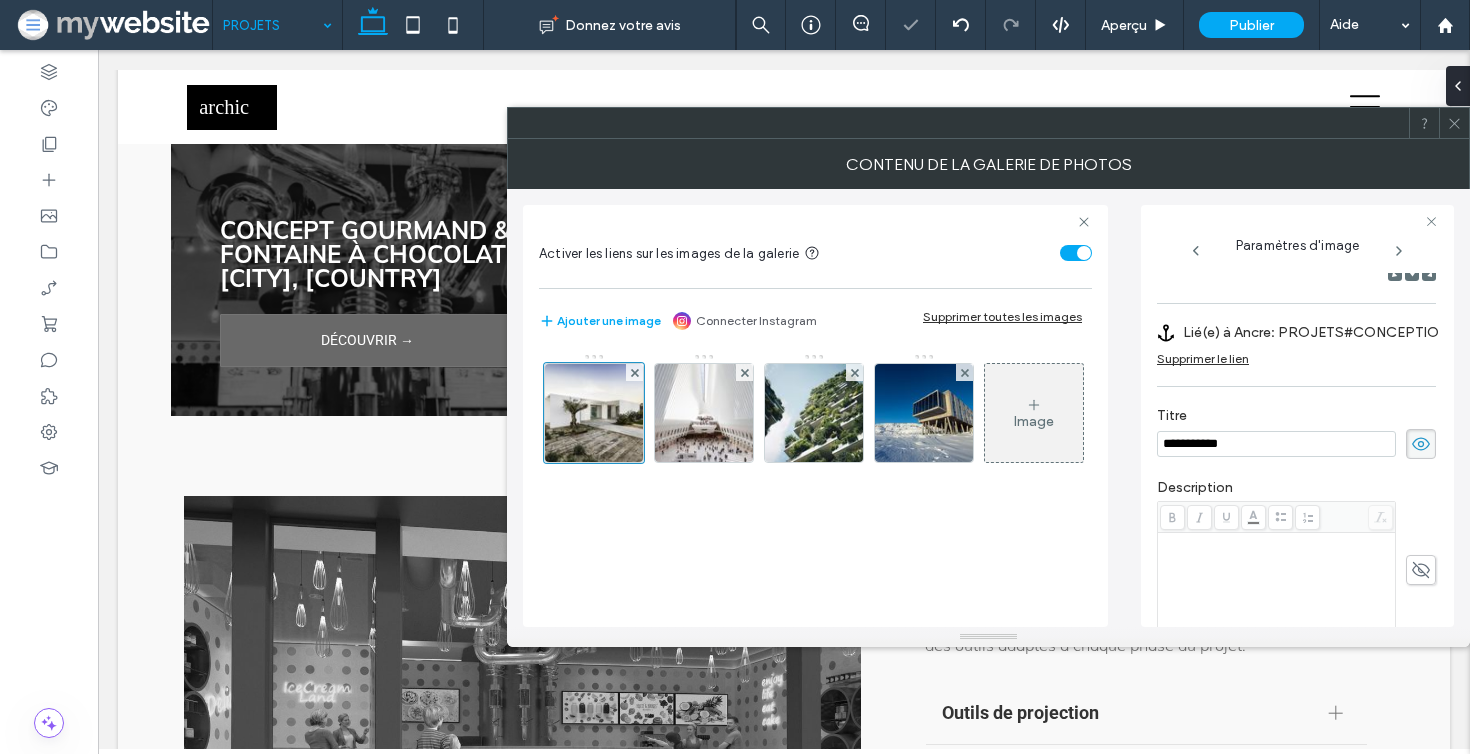 click on "**********" at bounding box center (1276, 444) 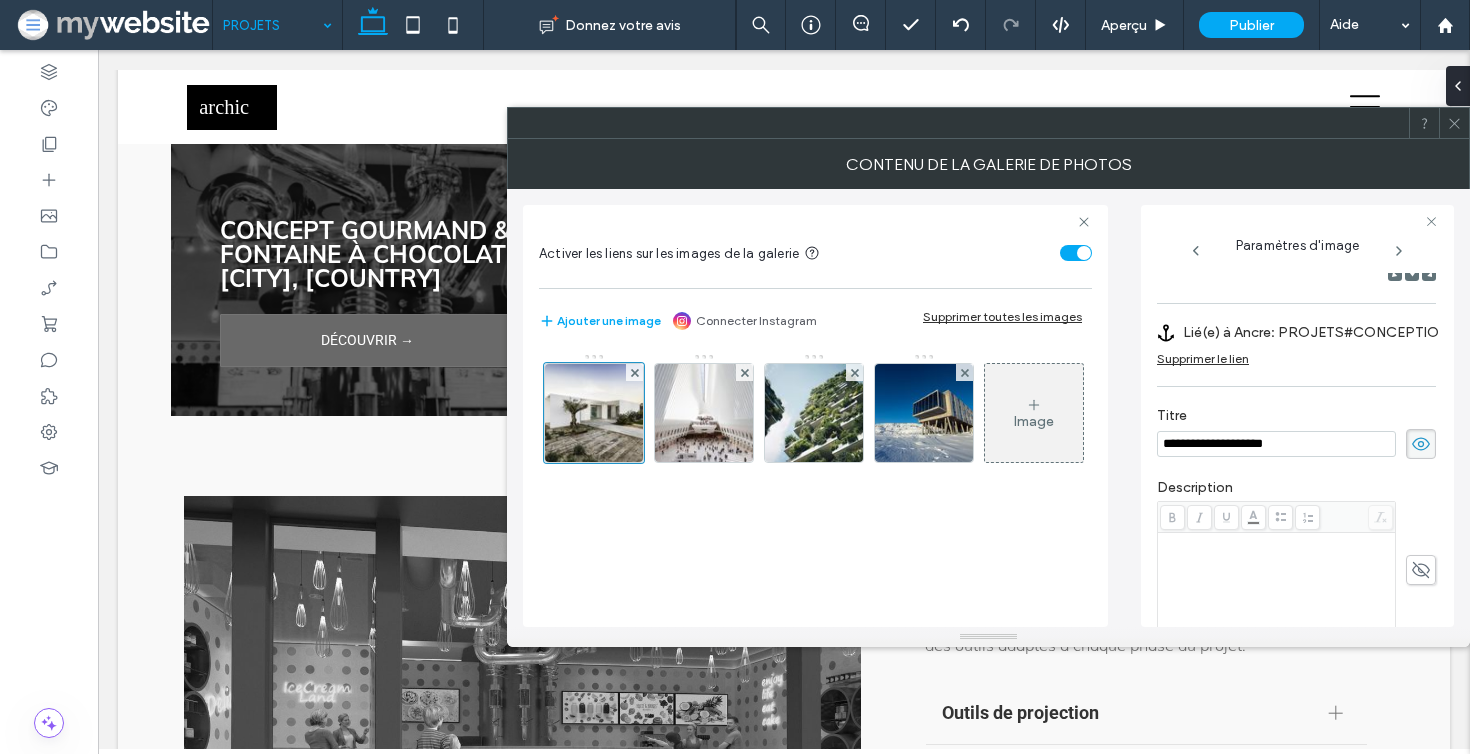 type on "**********" 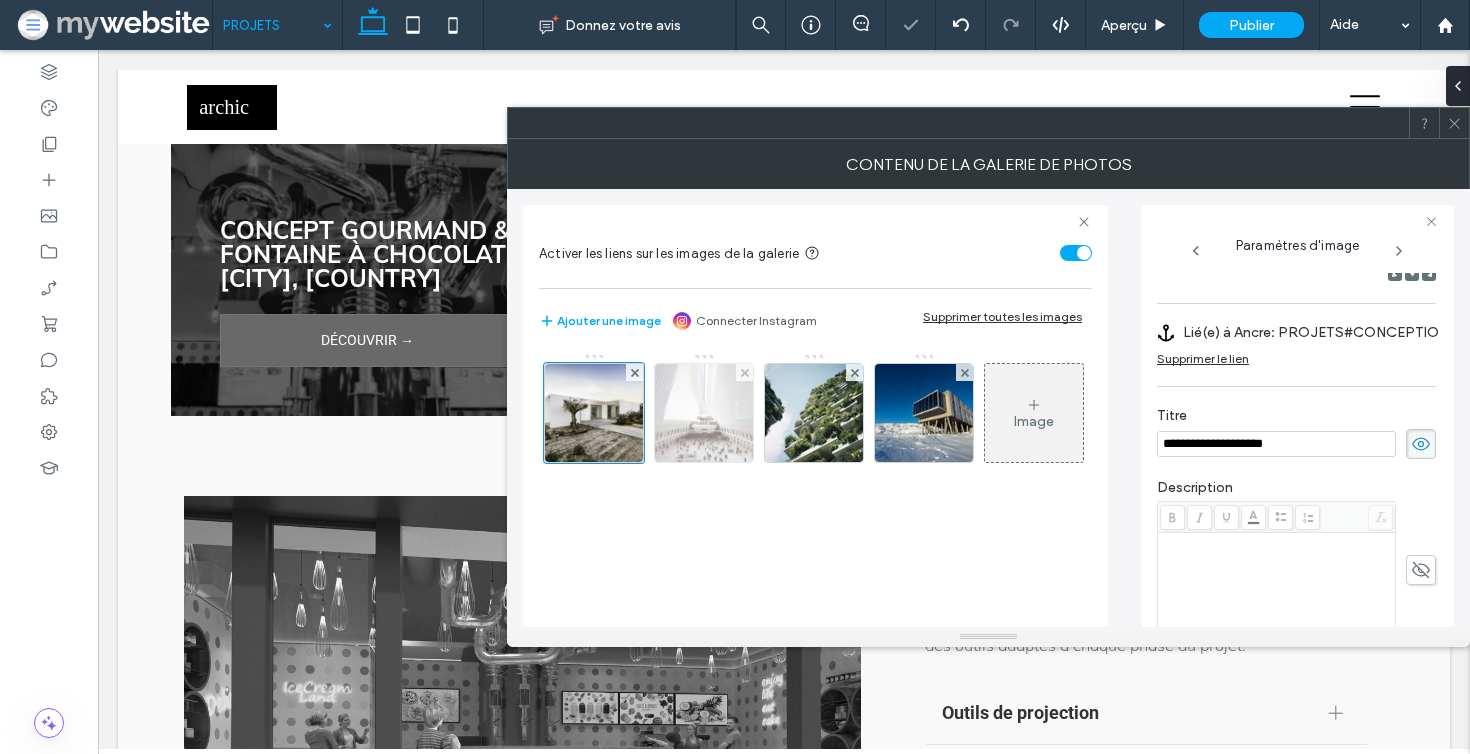 click at bounding box center [704, 413] 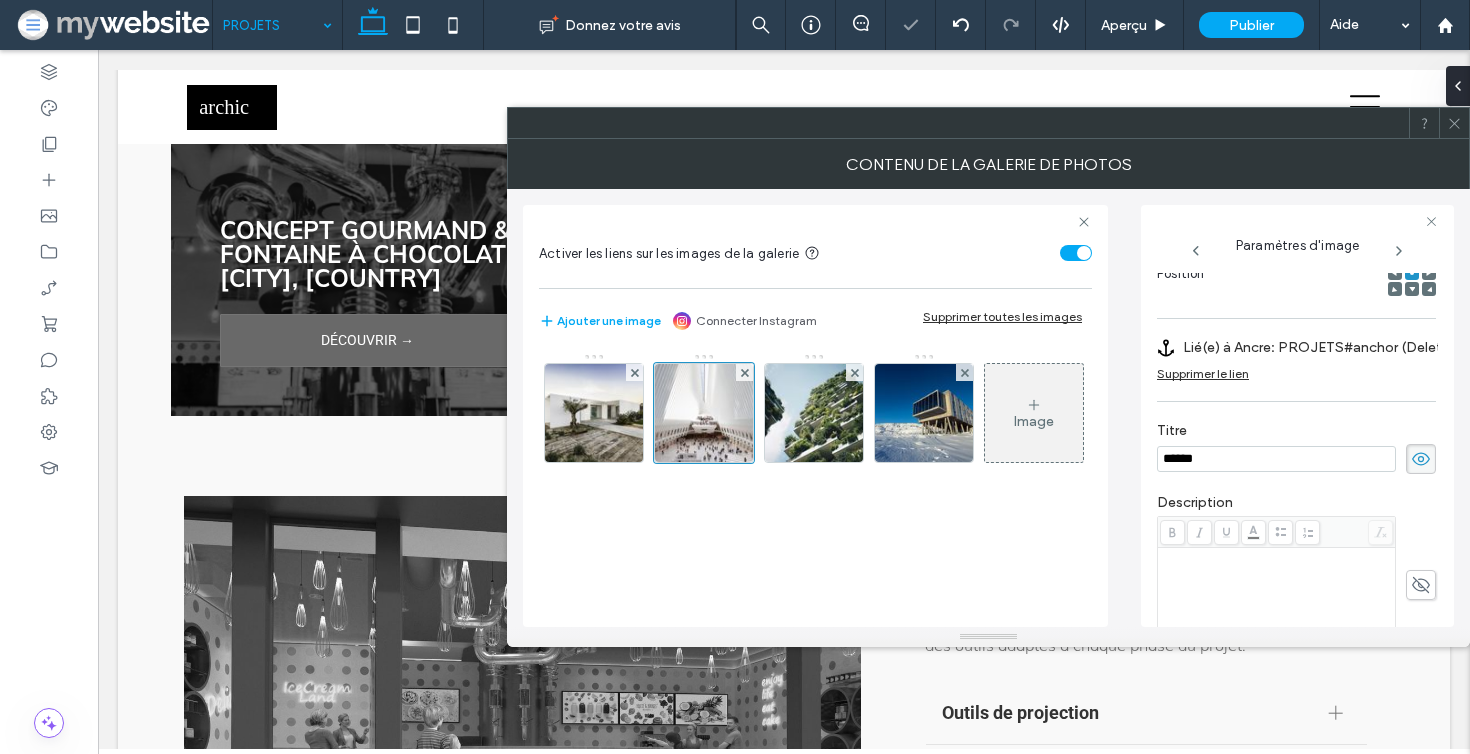scroll, scrollTop: 315, scrollLeft: 0, axis: vertical 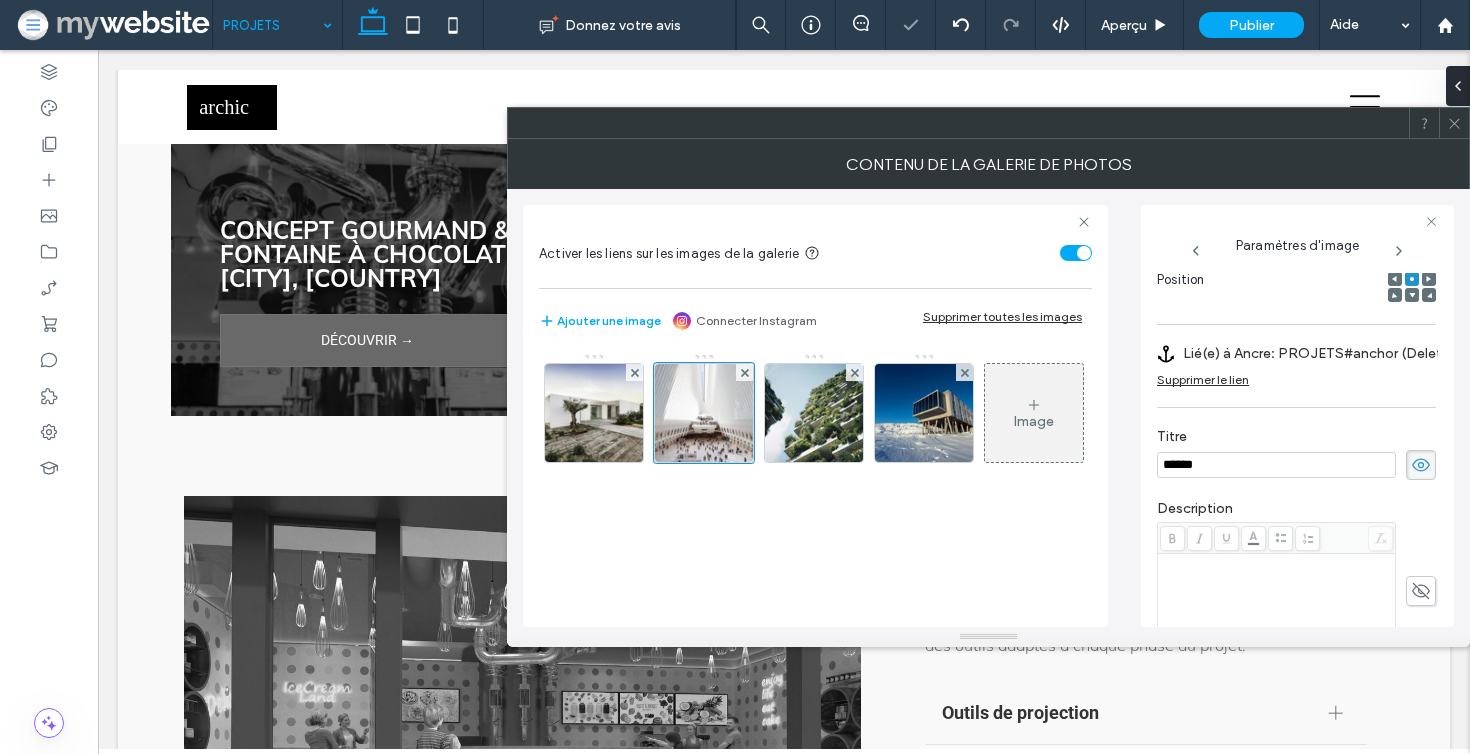 click on "Supprimer le lien" at bounding box center [1203, 379] 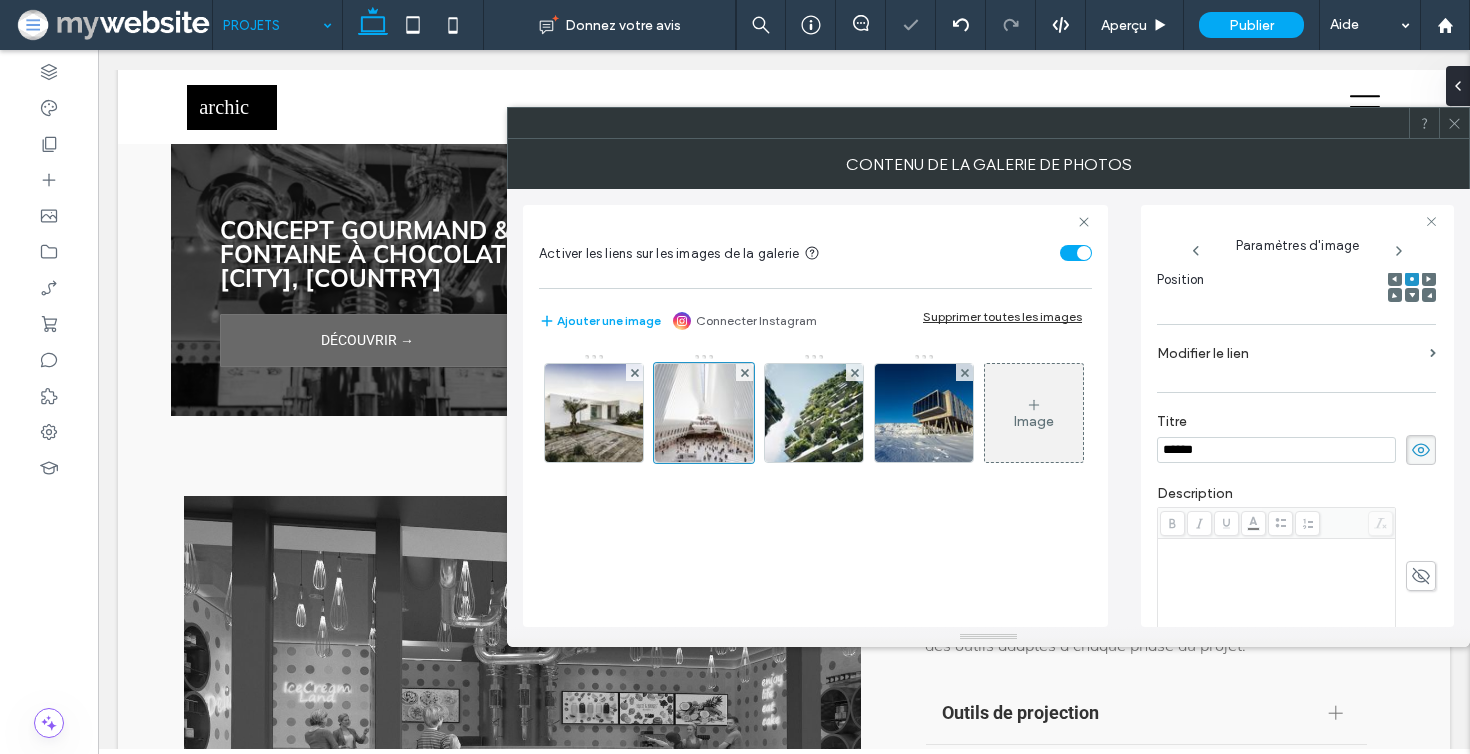 click on "Modifier le lien" at bounding box center (1289, 353) 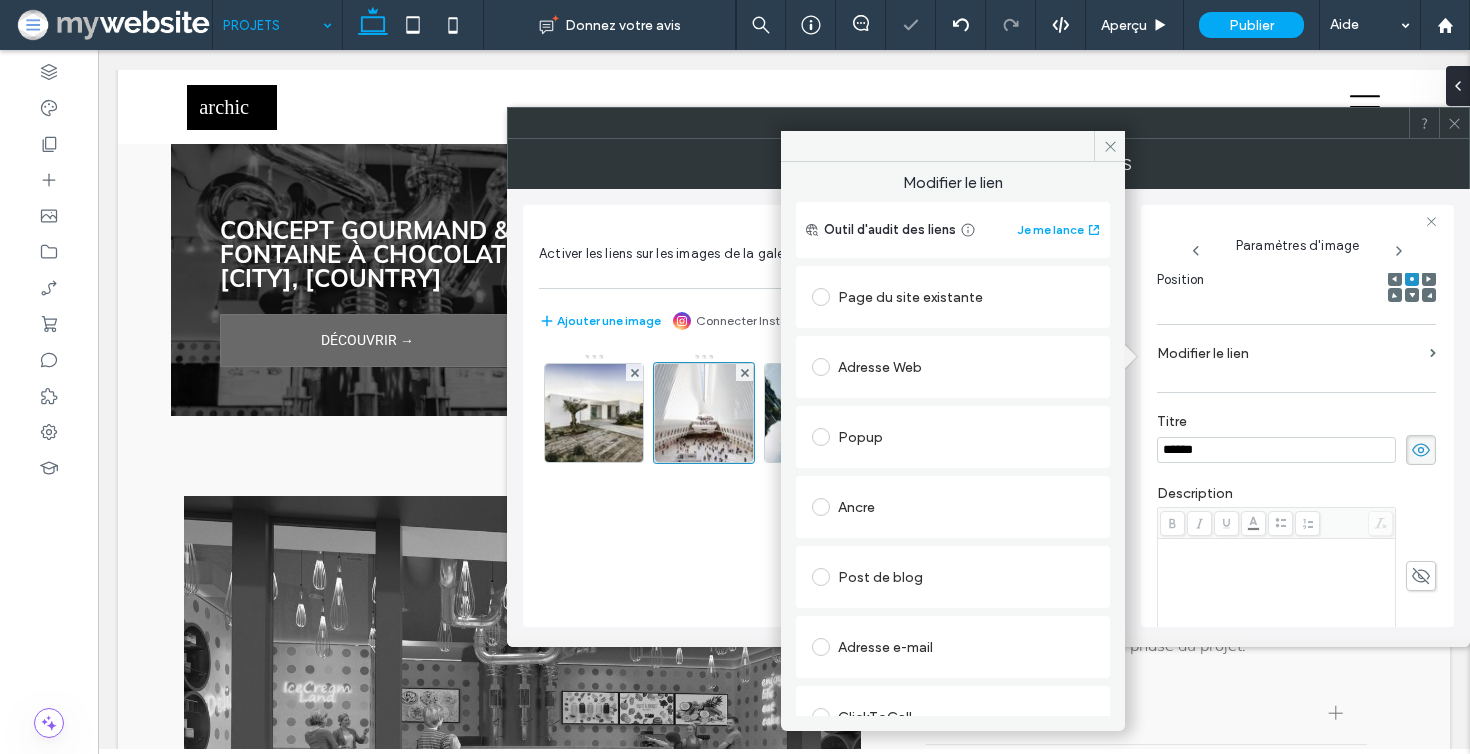 click on "Popup" at bounding box center [953, 437] 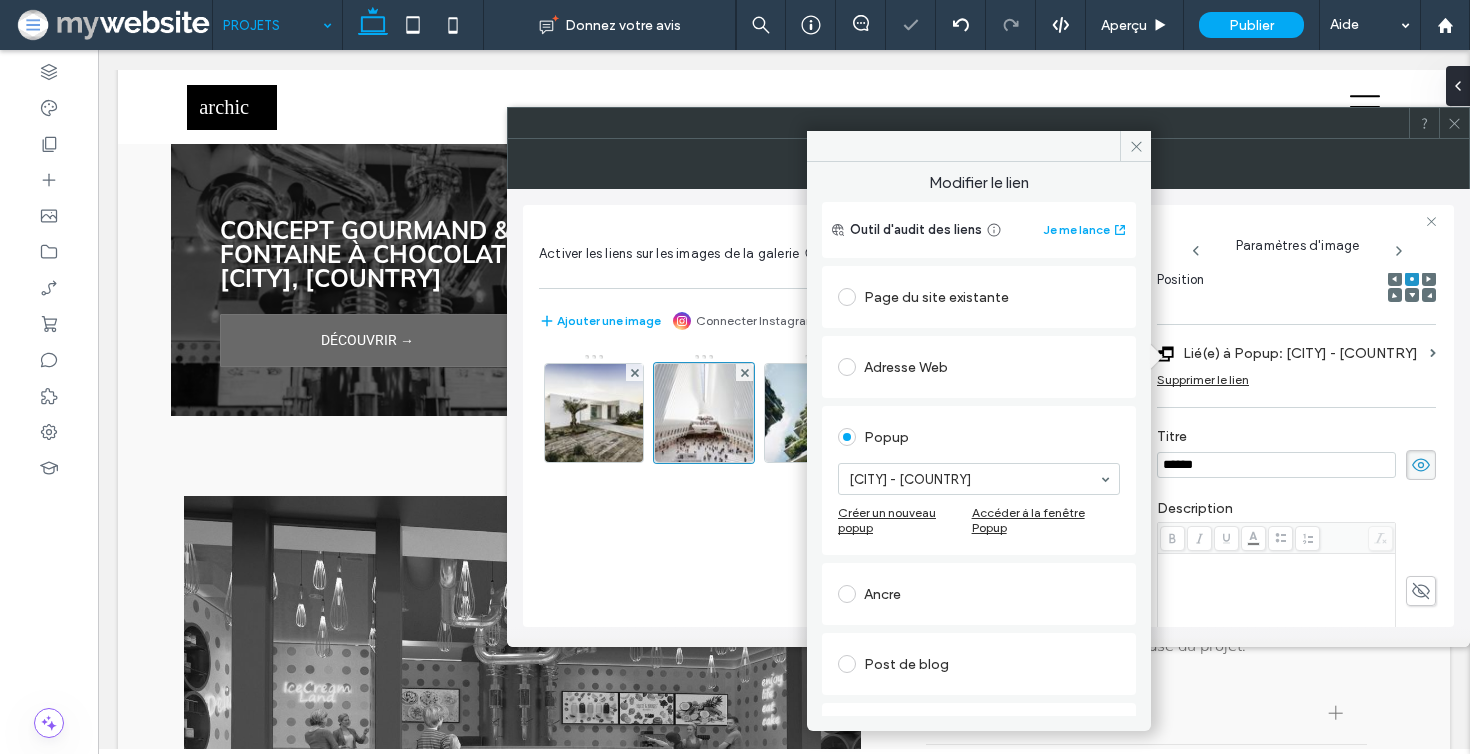 click at bounding box center [851, 594] 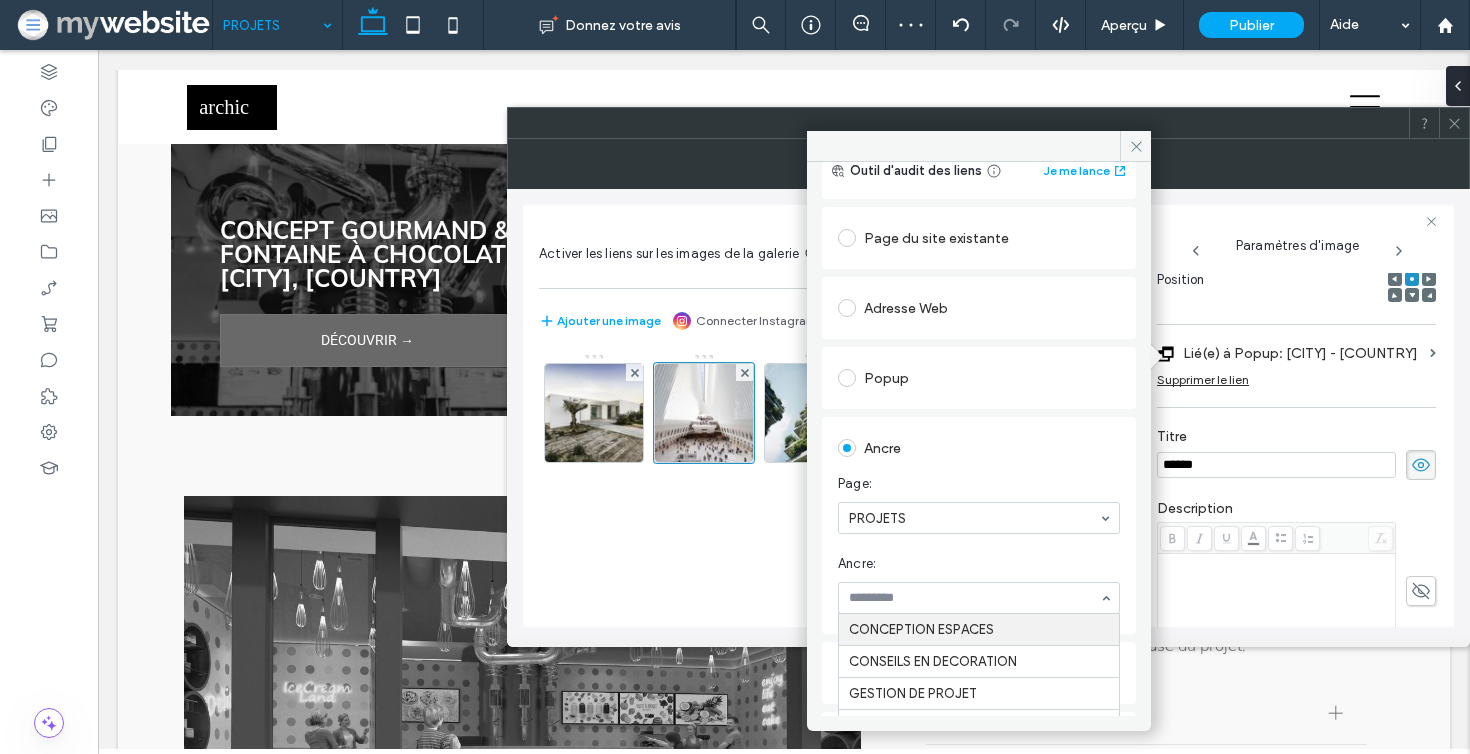 scroll, scrollTop: 62, scrollLeft: 0, axis: vertical 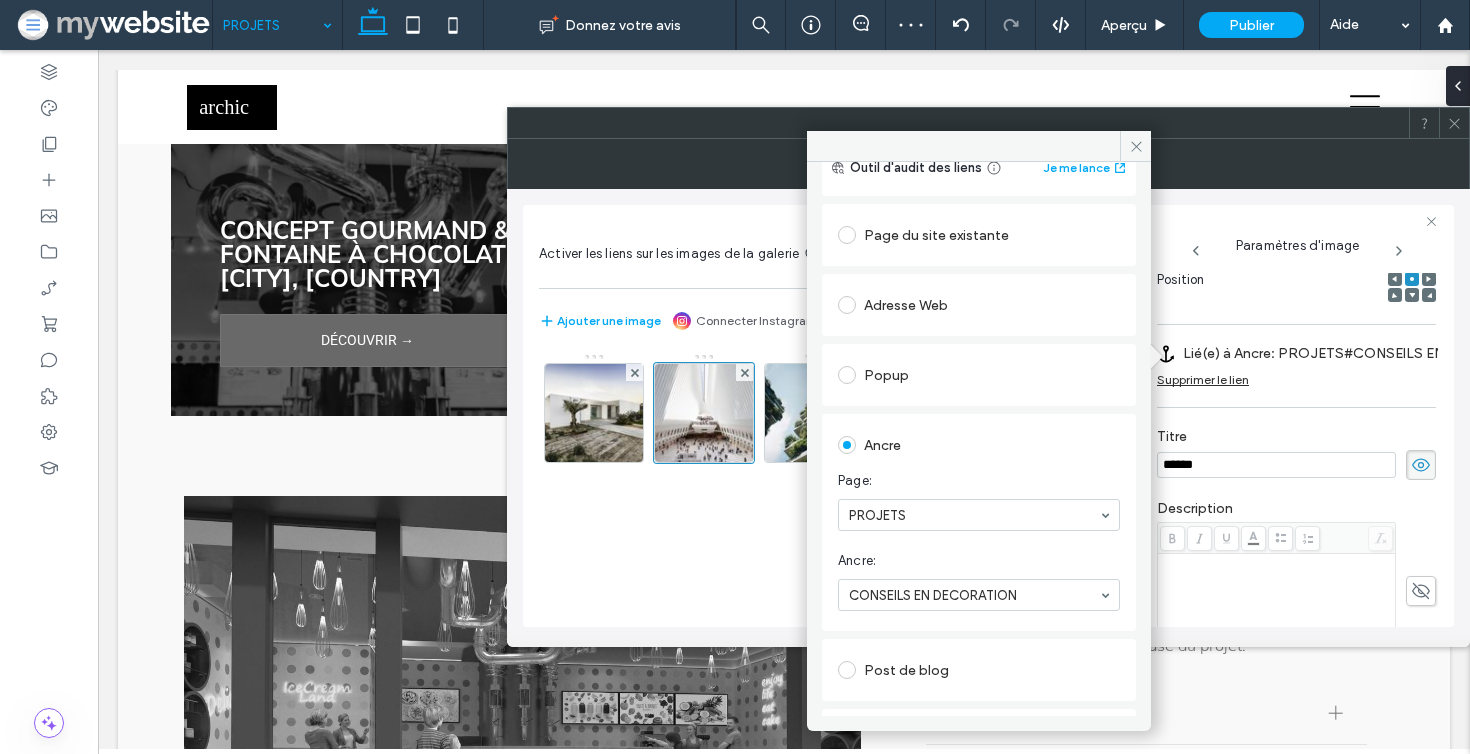 click on "******" at bounding box center (1276, 465) 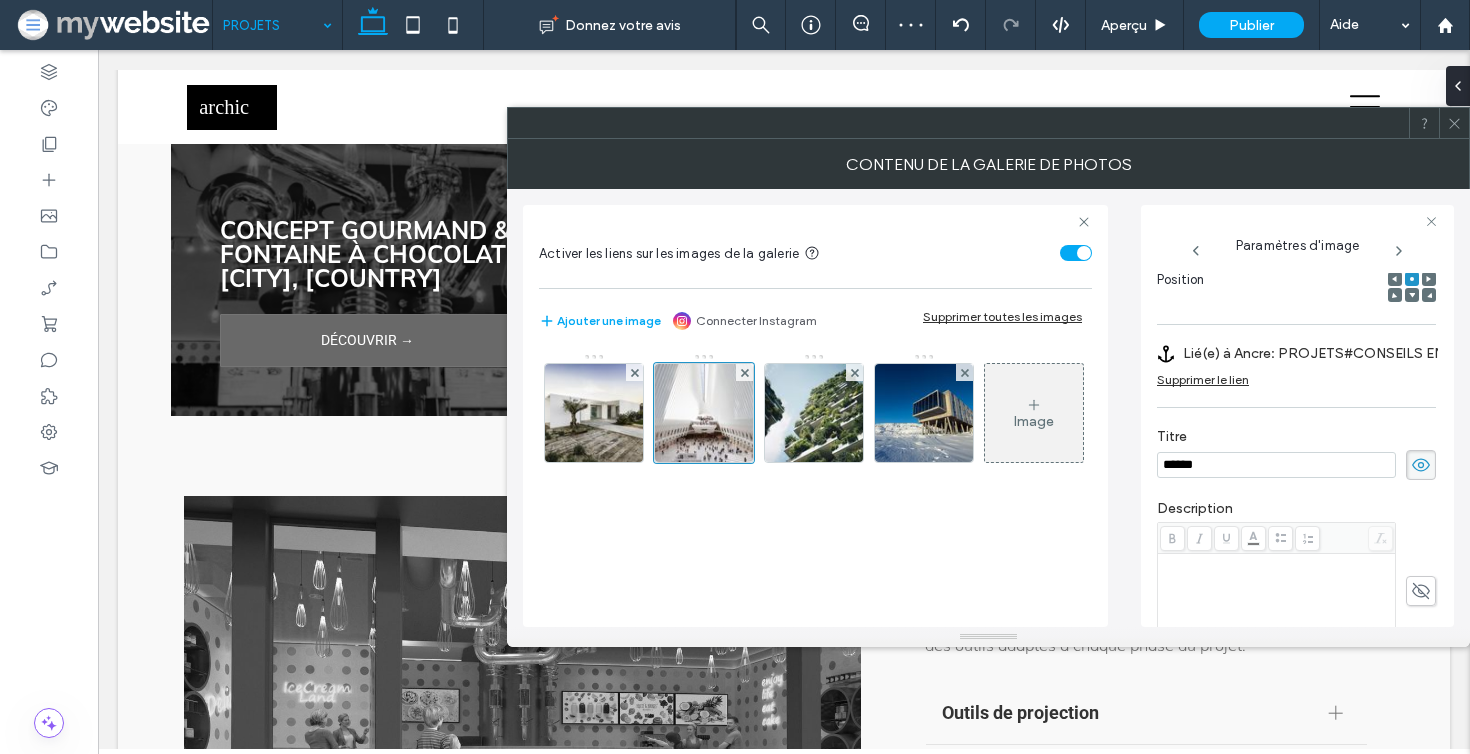click on "******" at bounding box center (1276, 465) 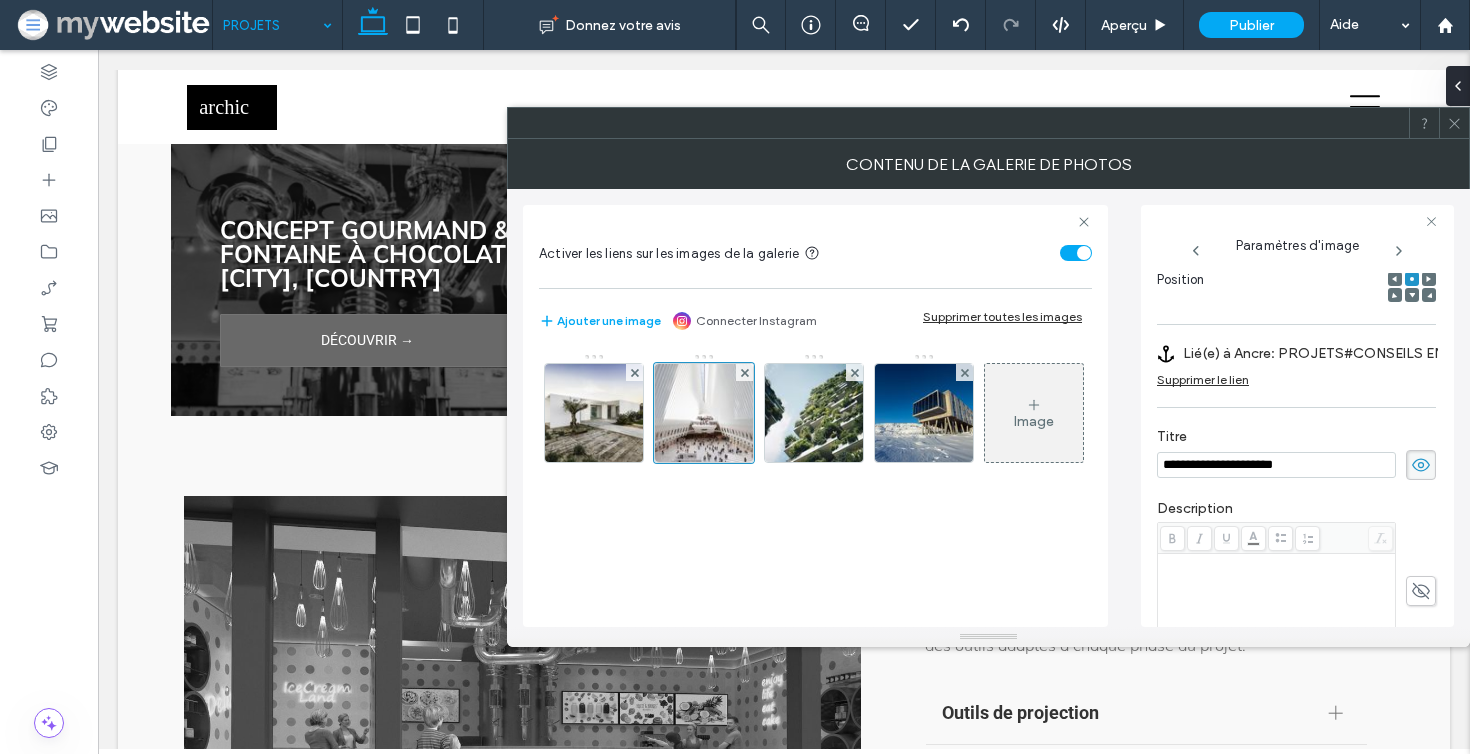 type on "**********" 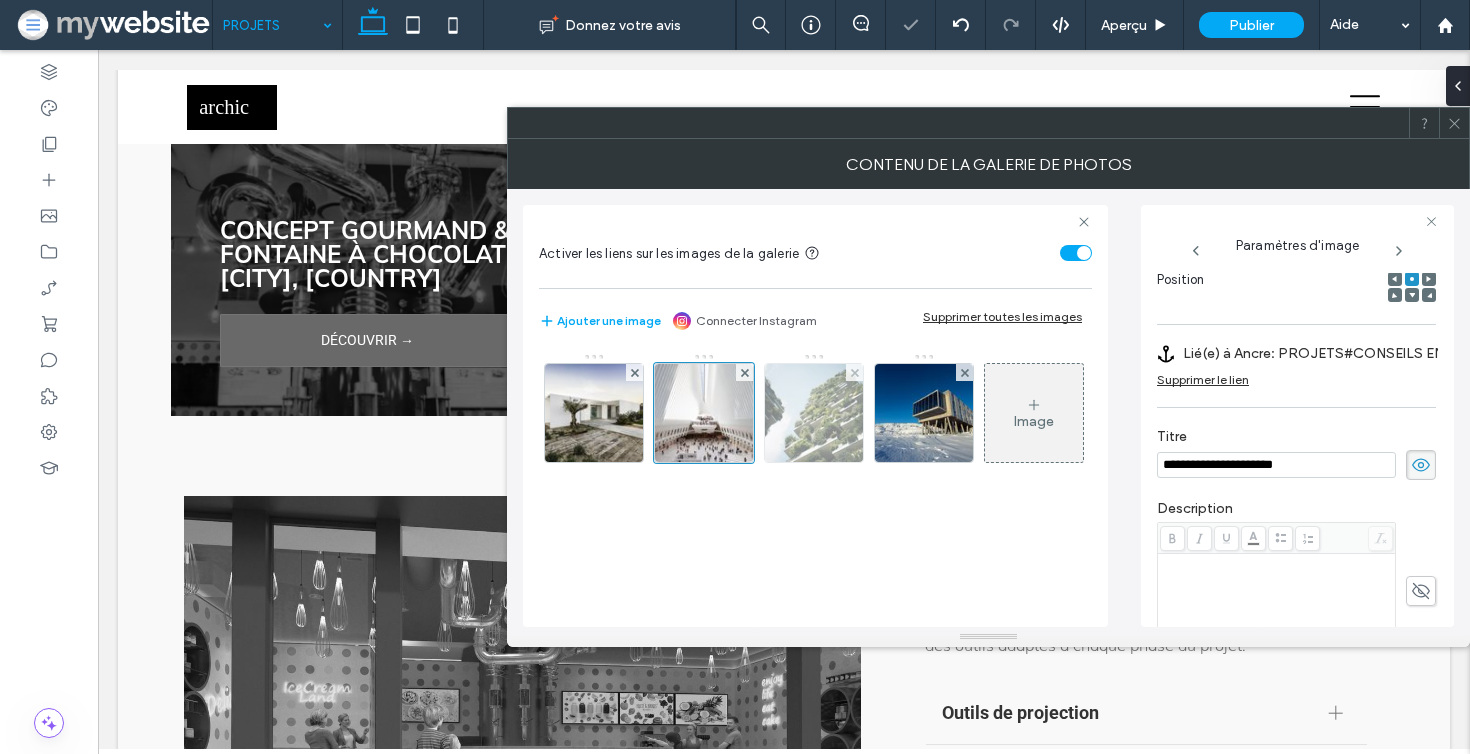 click at bounding box center (814, 413) 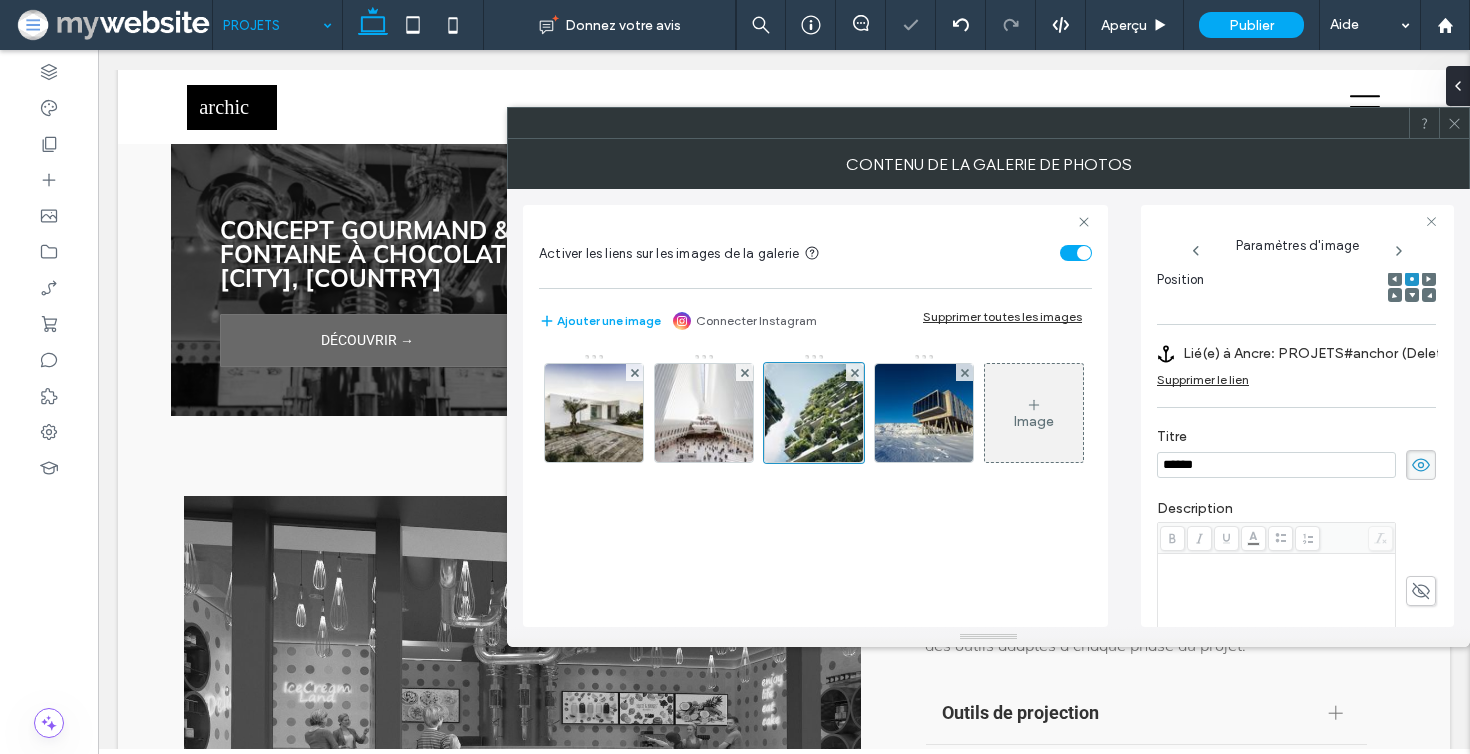 click on "Supprimer le lien" at bounding box center [1203, 379] 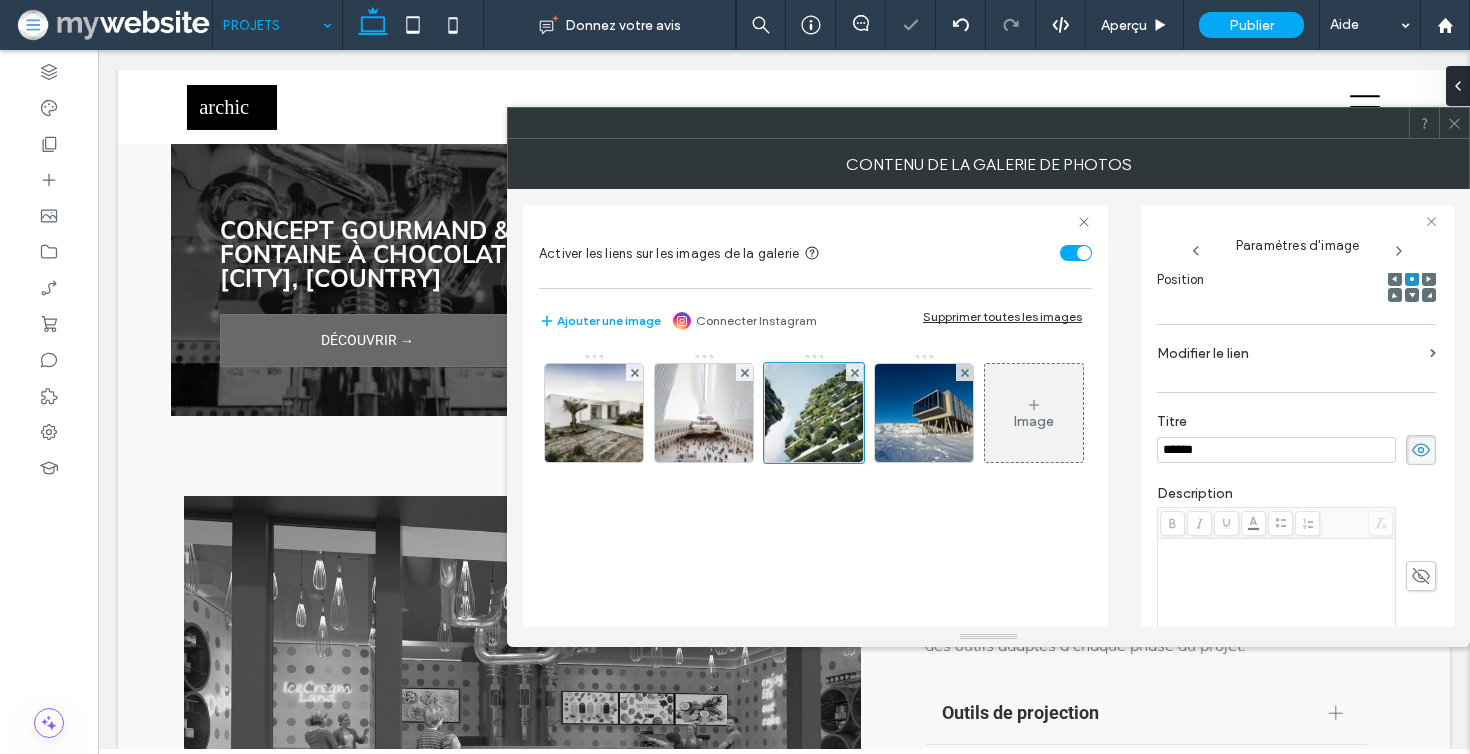 click on "Modifier le lien" at bounding box center [1289, 353] 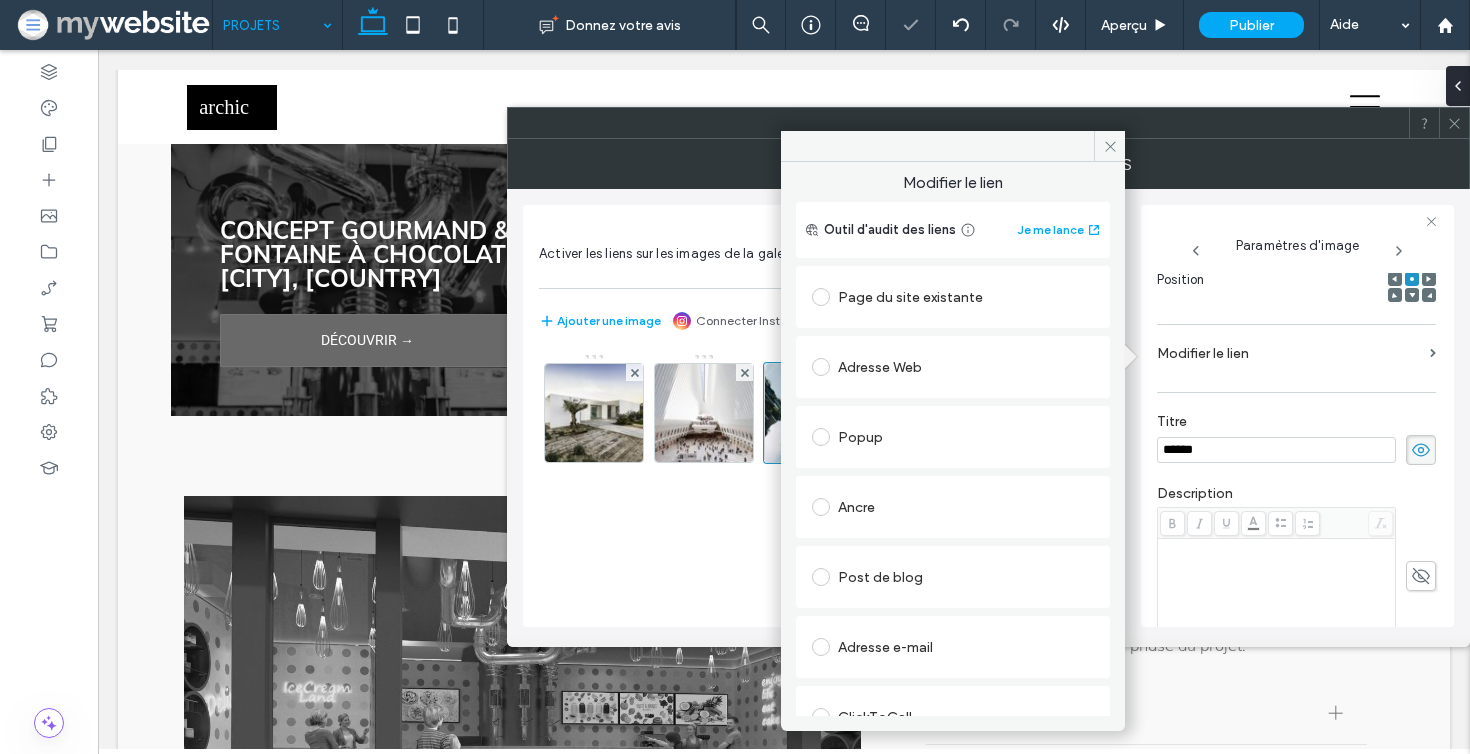 click on "Ancre" at bounding box center [953, 507] 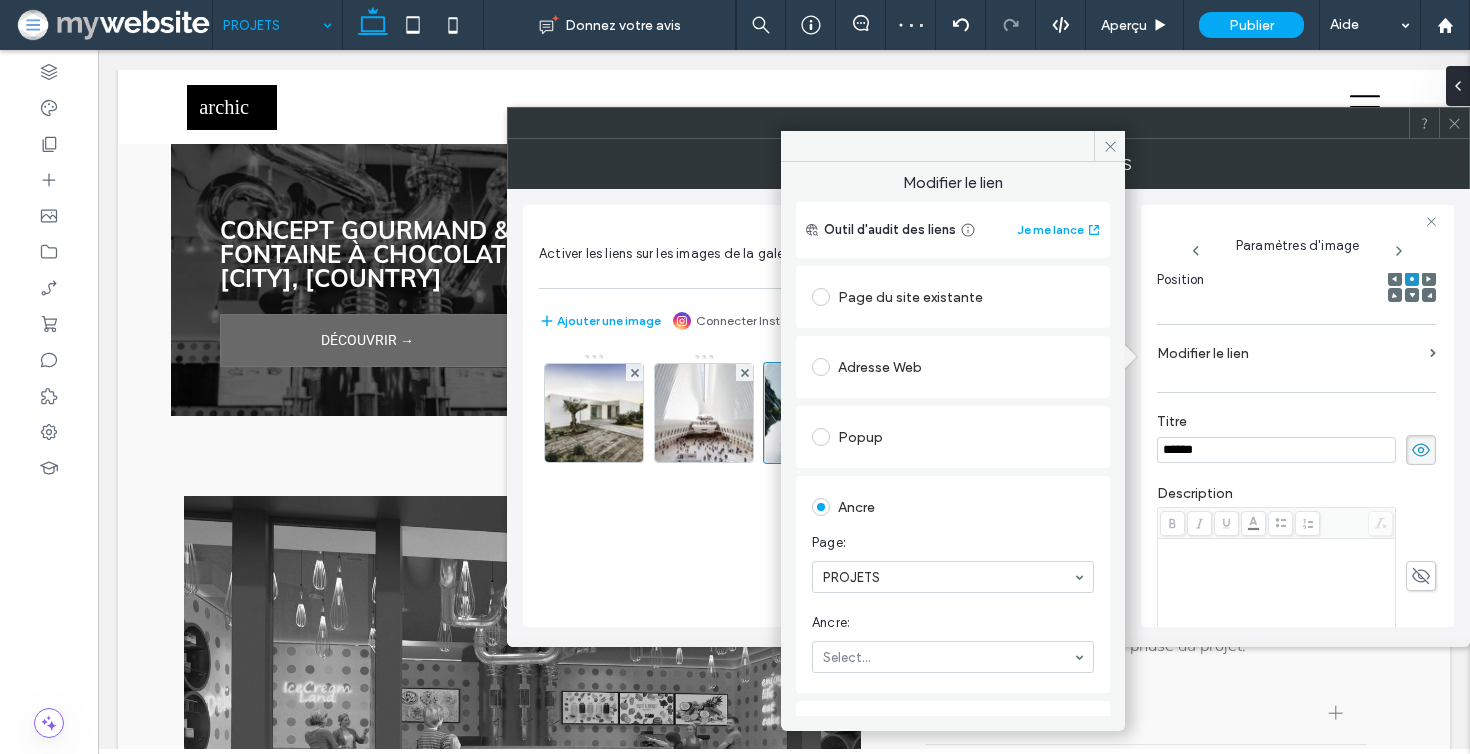click on "Ancre: Select..." at bounding box center (953, 643) 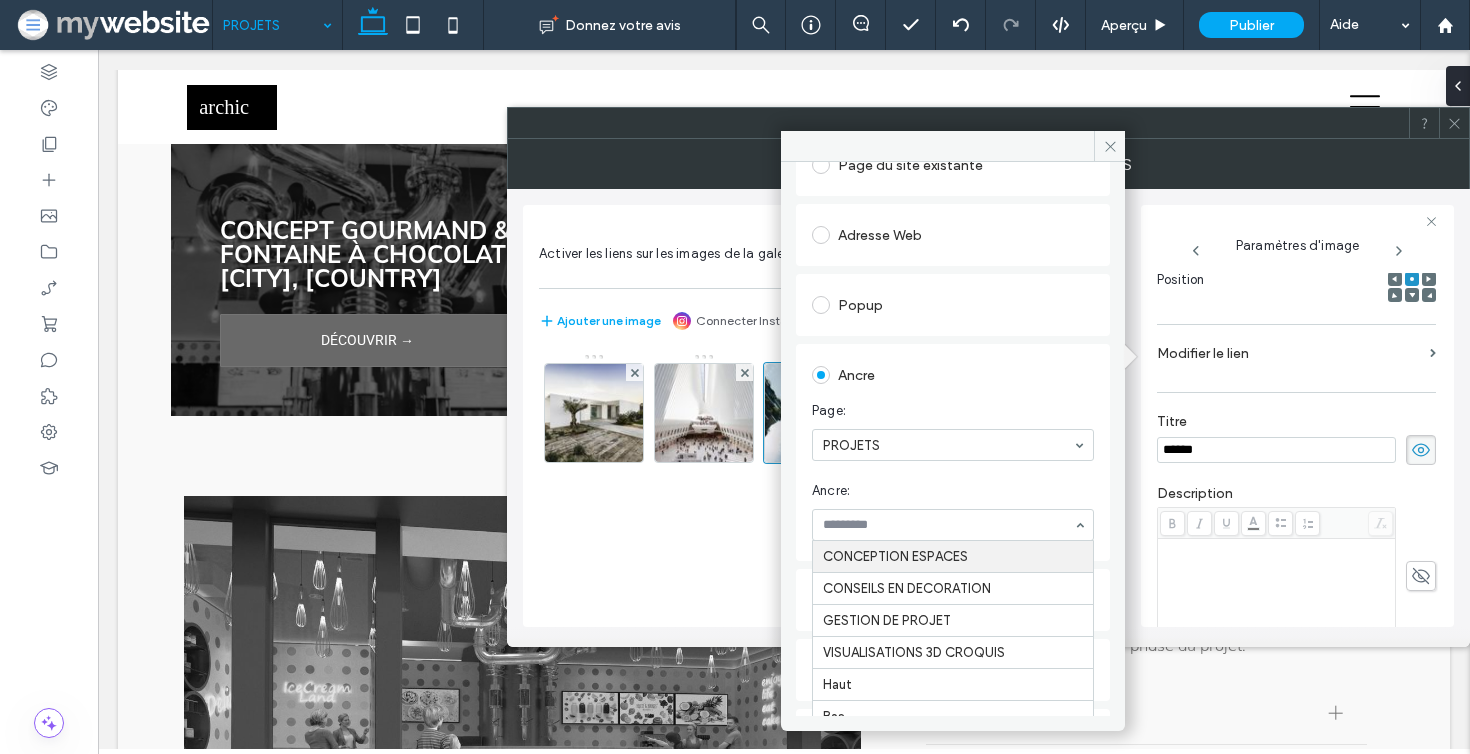 scroll, scrollTop: 201, scrollLeft: 0, axis: vertical 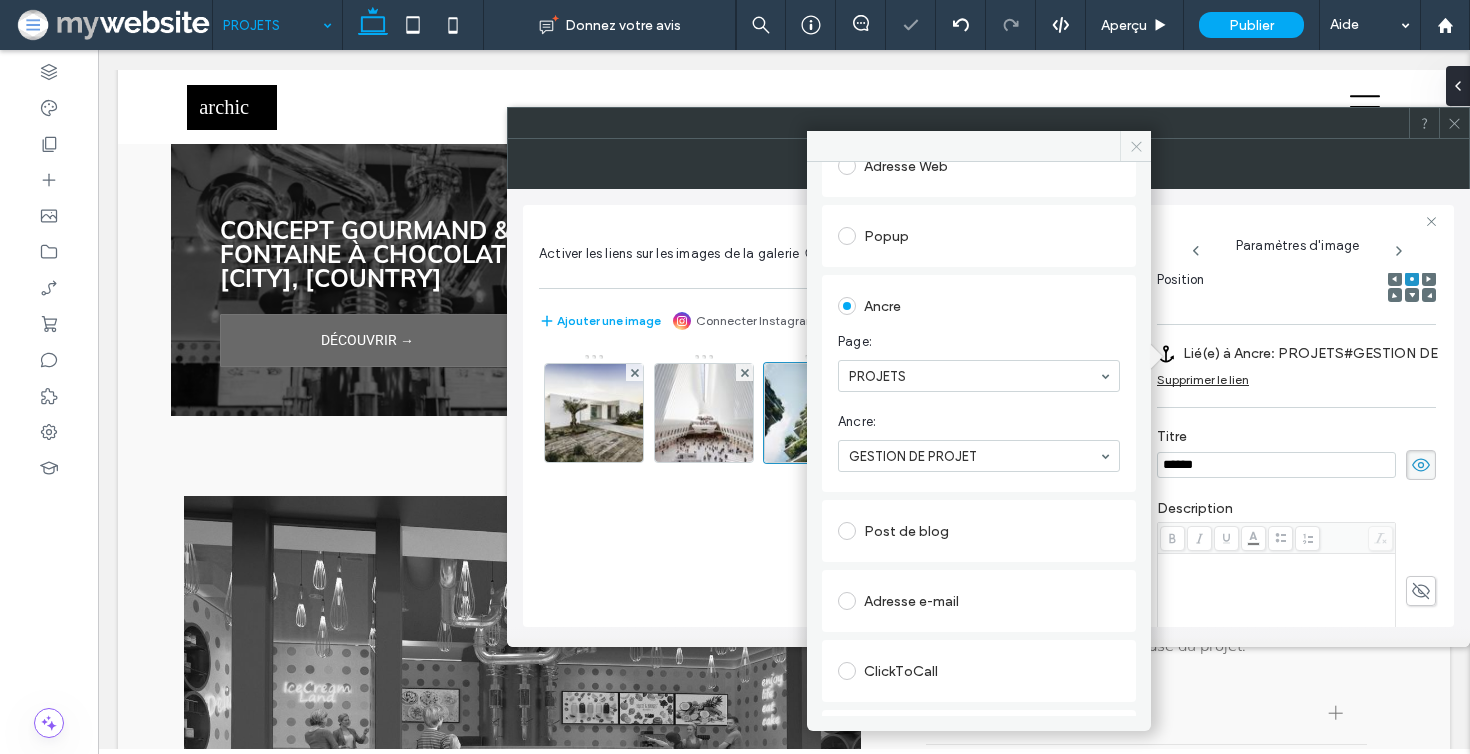 click 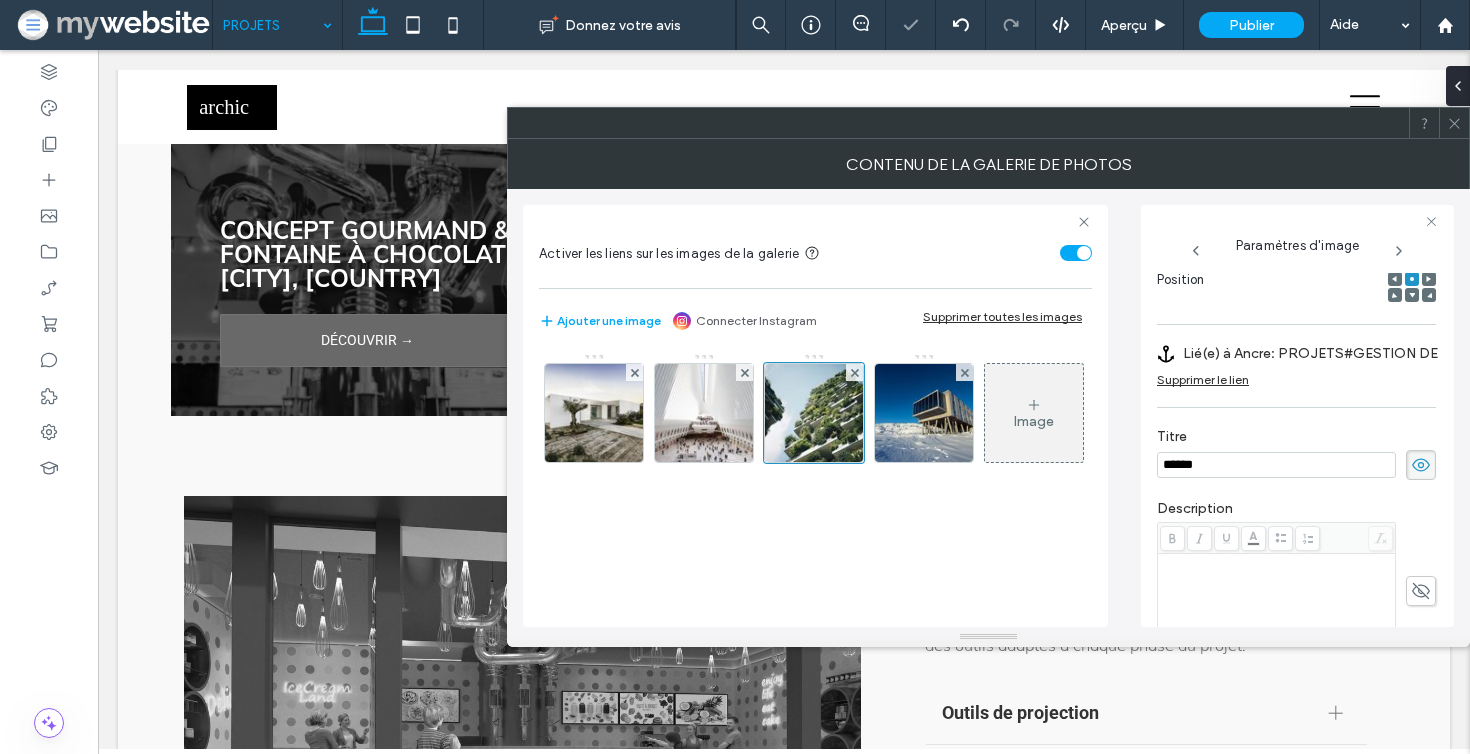 click on "******" at bounding box center (1276, 465) 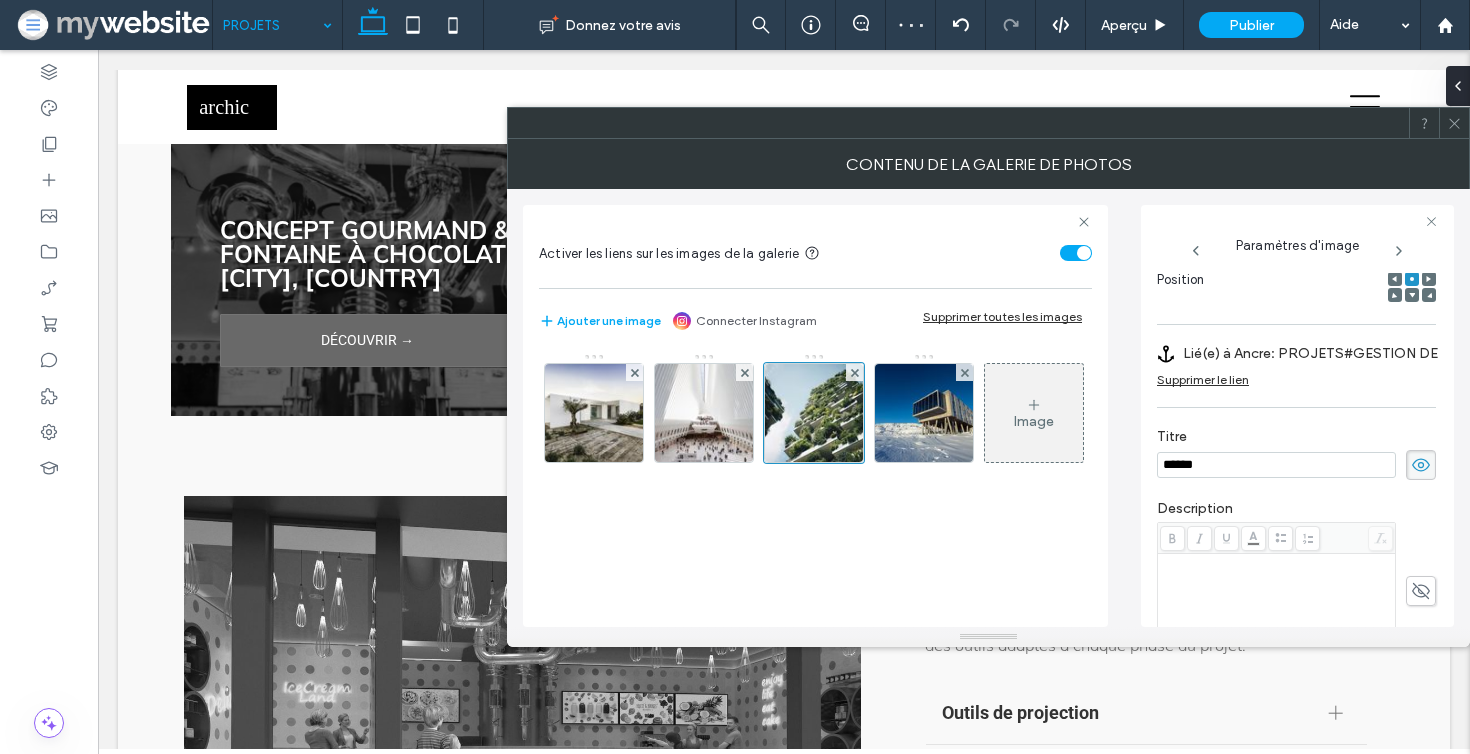 click on "******" at bounding box center (1276, 465) 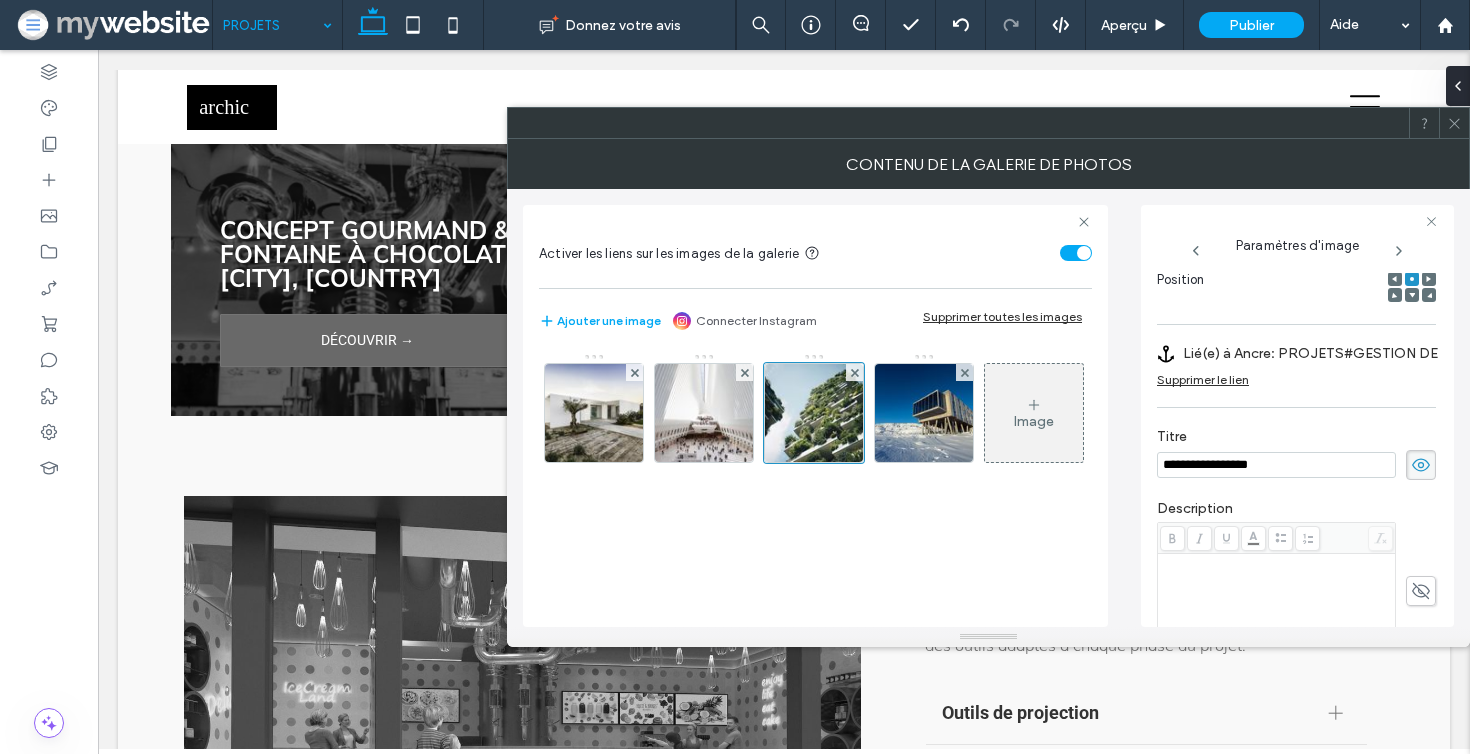 type on "**********" 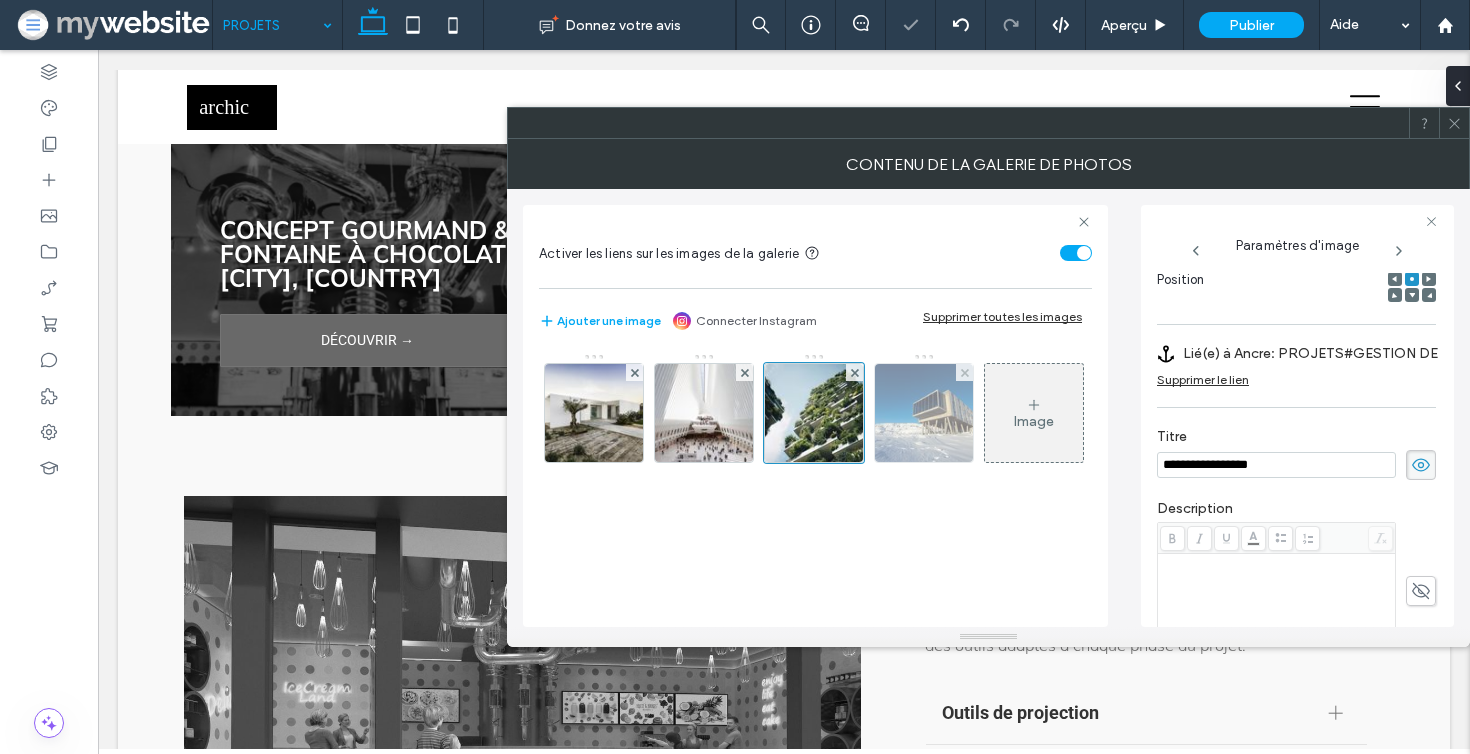 click at bounding box center [924, 413] 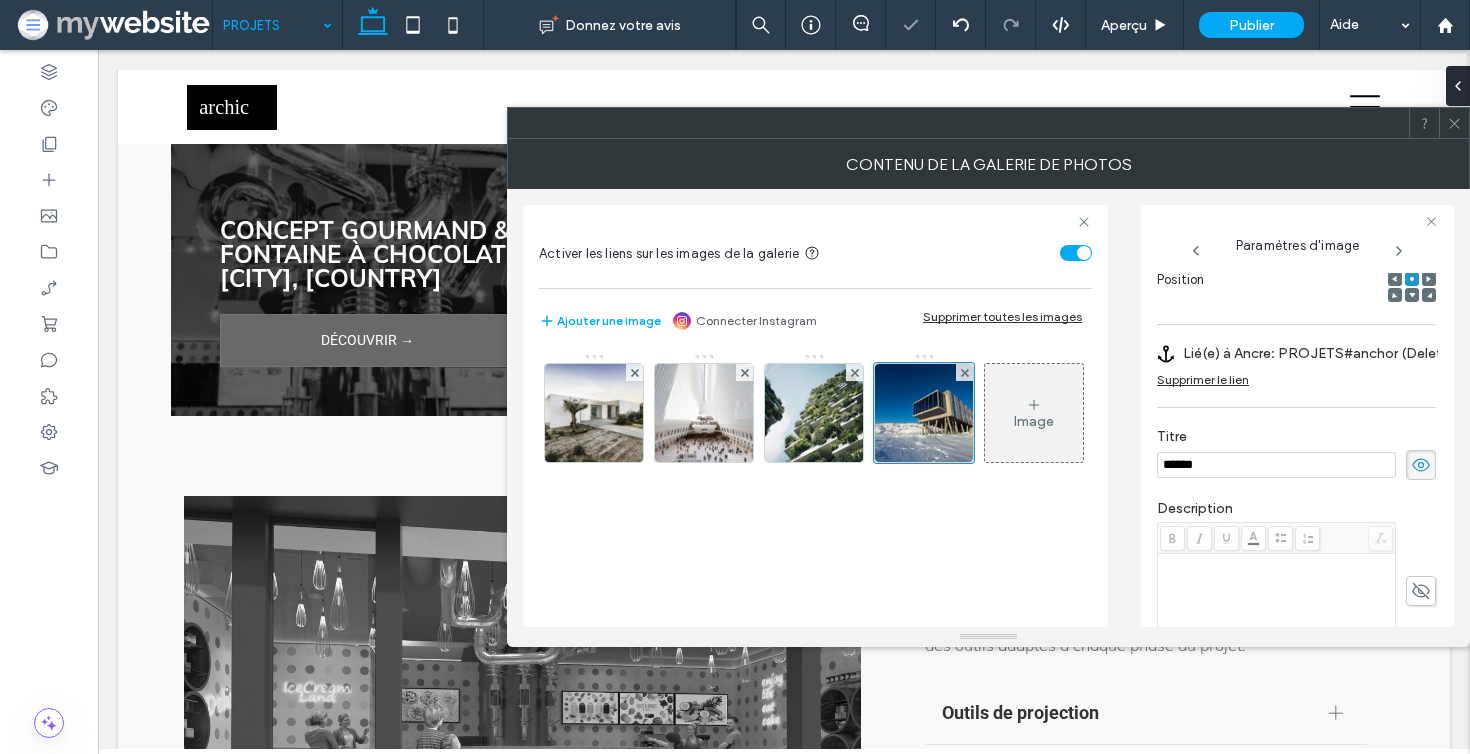 click on "Supprimer le lien" at bounding box center [1203, 379] 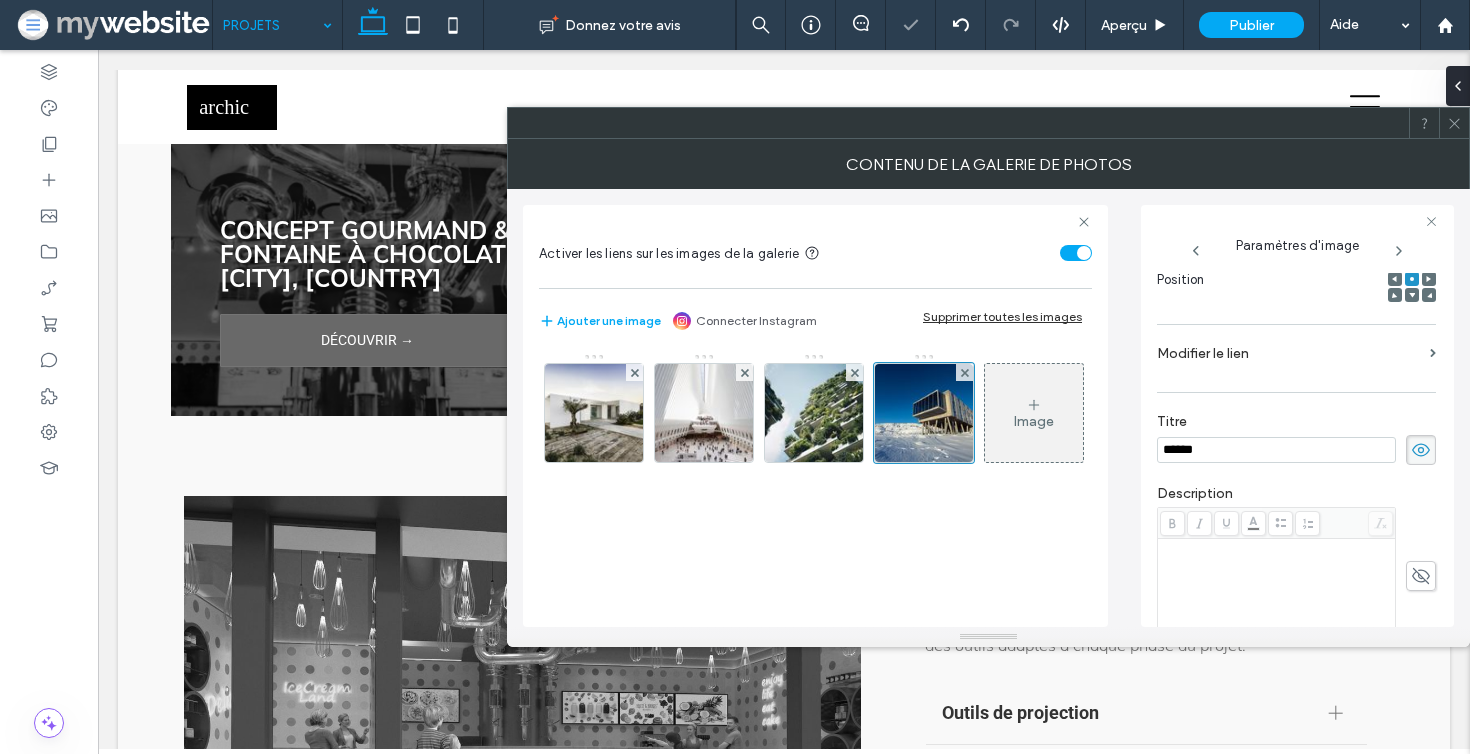 click on "Modifier le lien" at bounding box center (1289, 353) 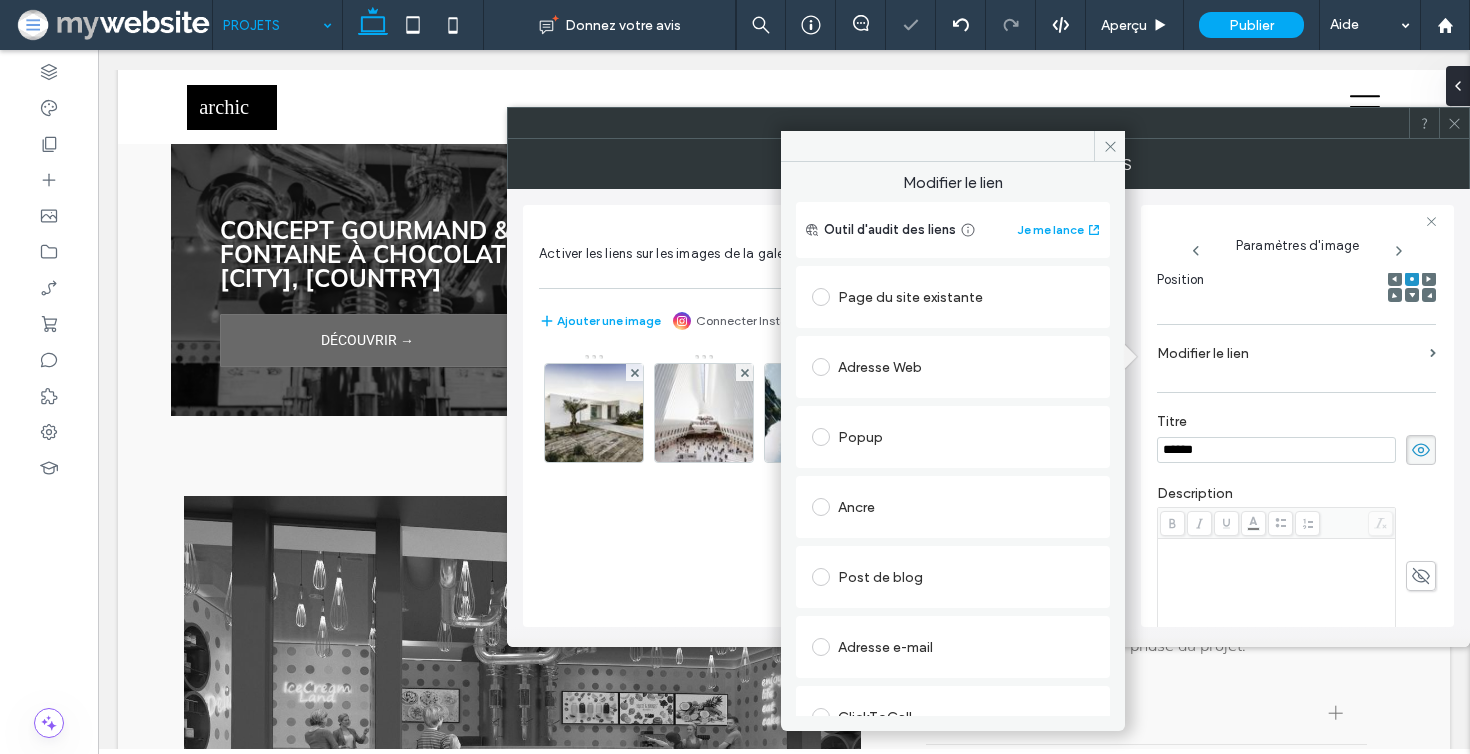 click on "Popup" at bounding box center (953, 437) 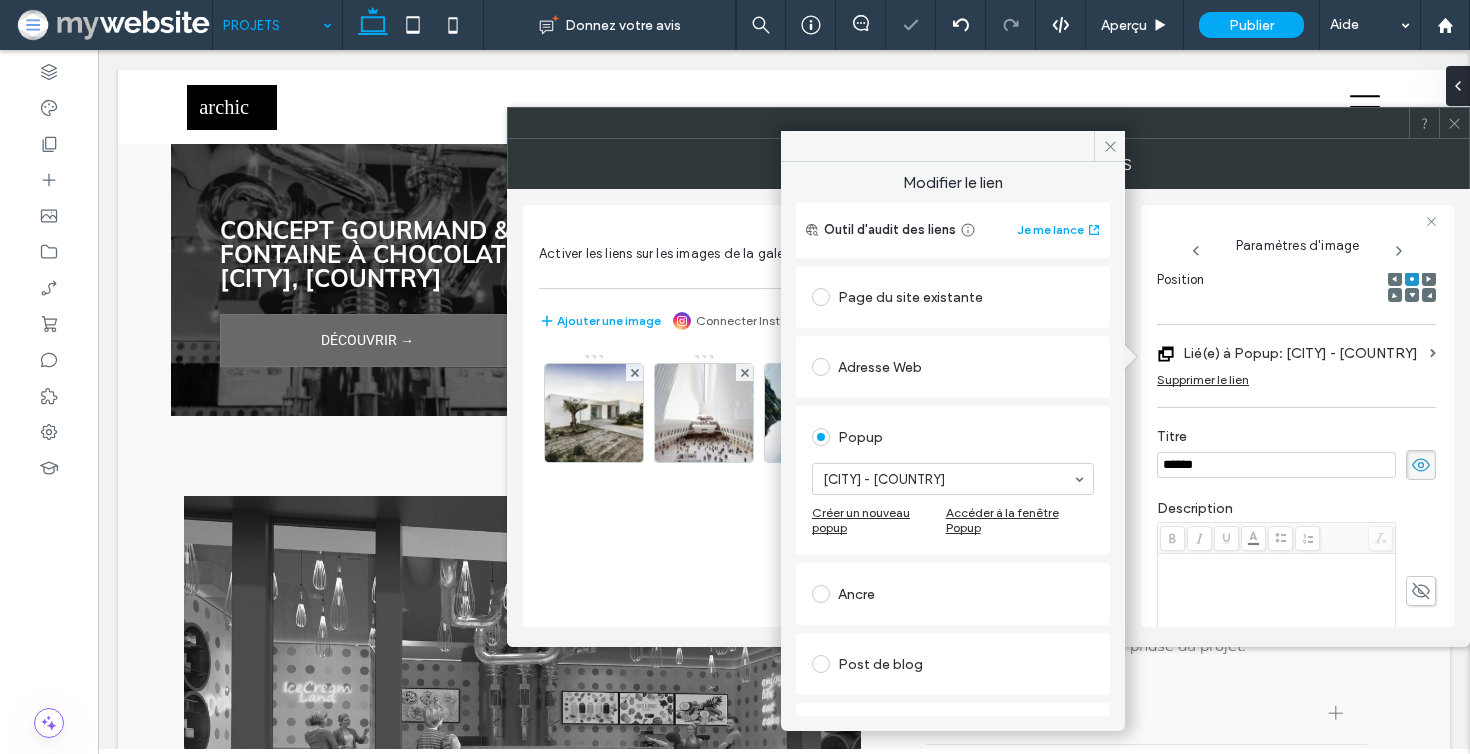 click on "Adresse Web" at bounding box center (953, 367) 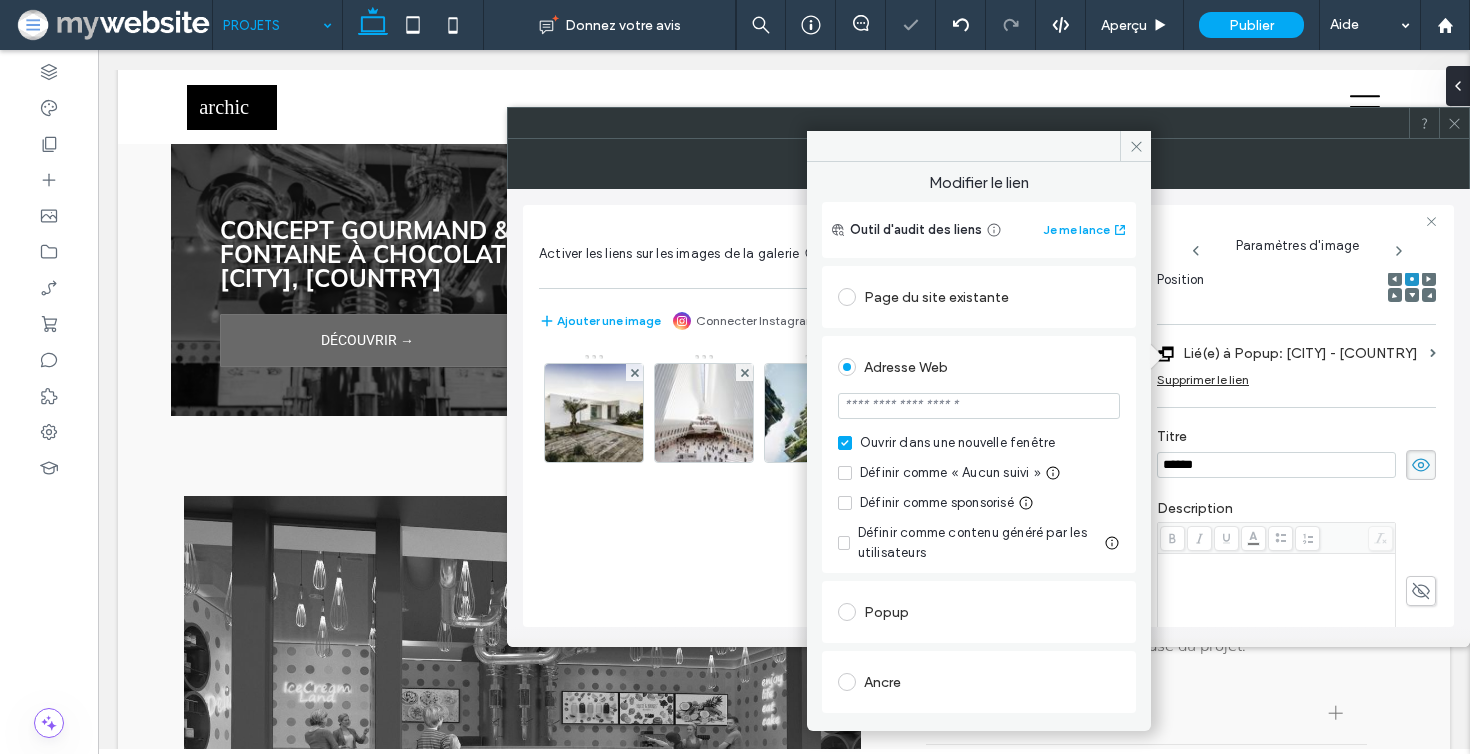 click at bounding box center (851, 682) 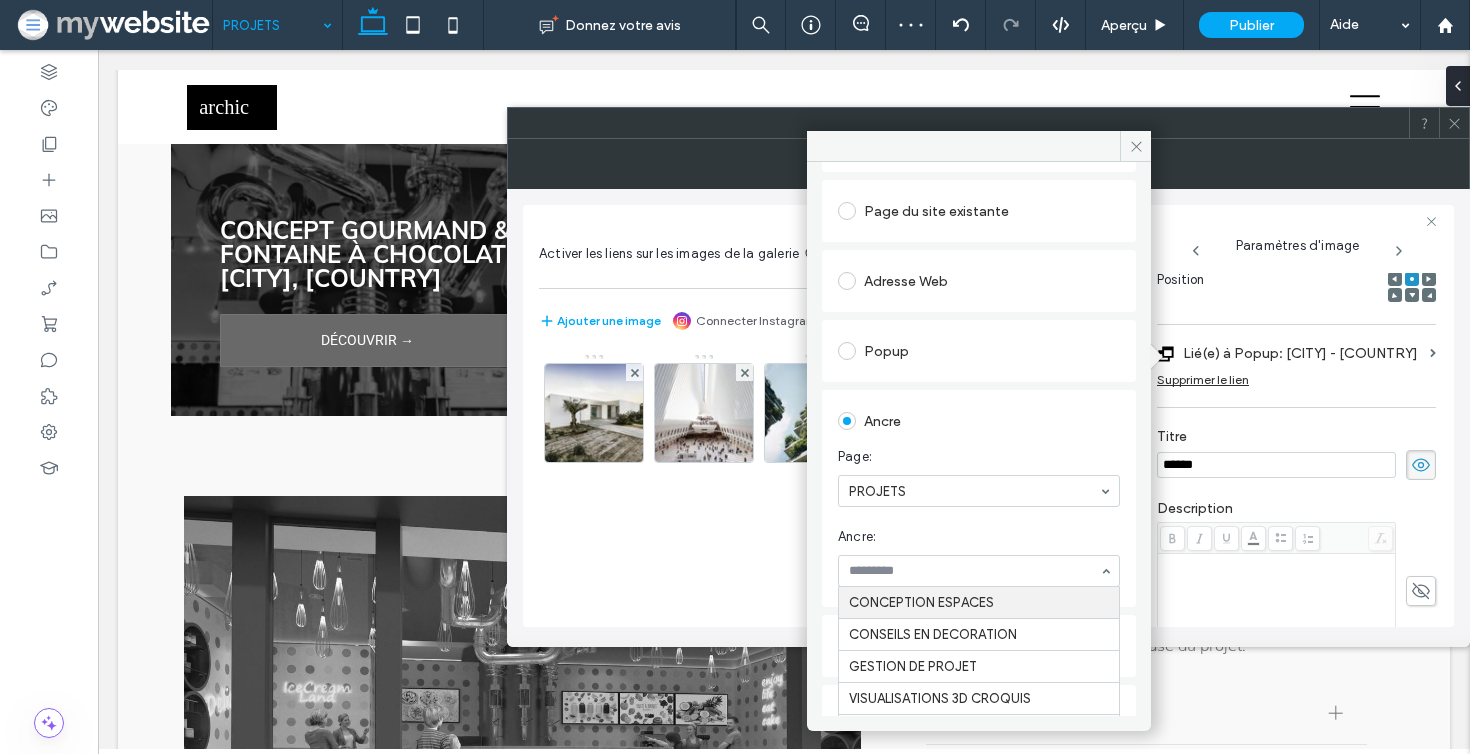 scroll, scrollTop: 93, scrollLeft: 0, axis: vertical 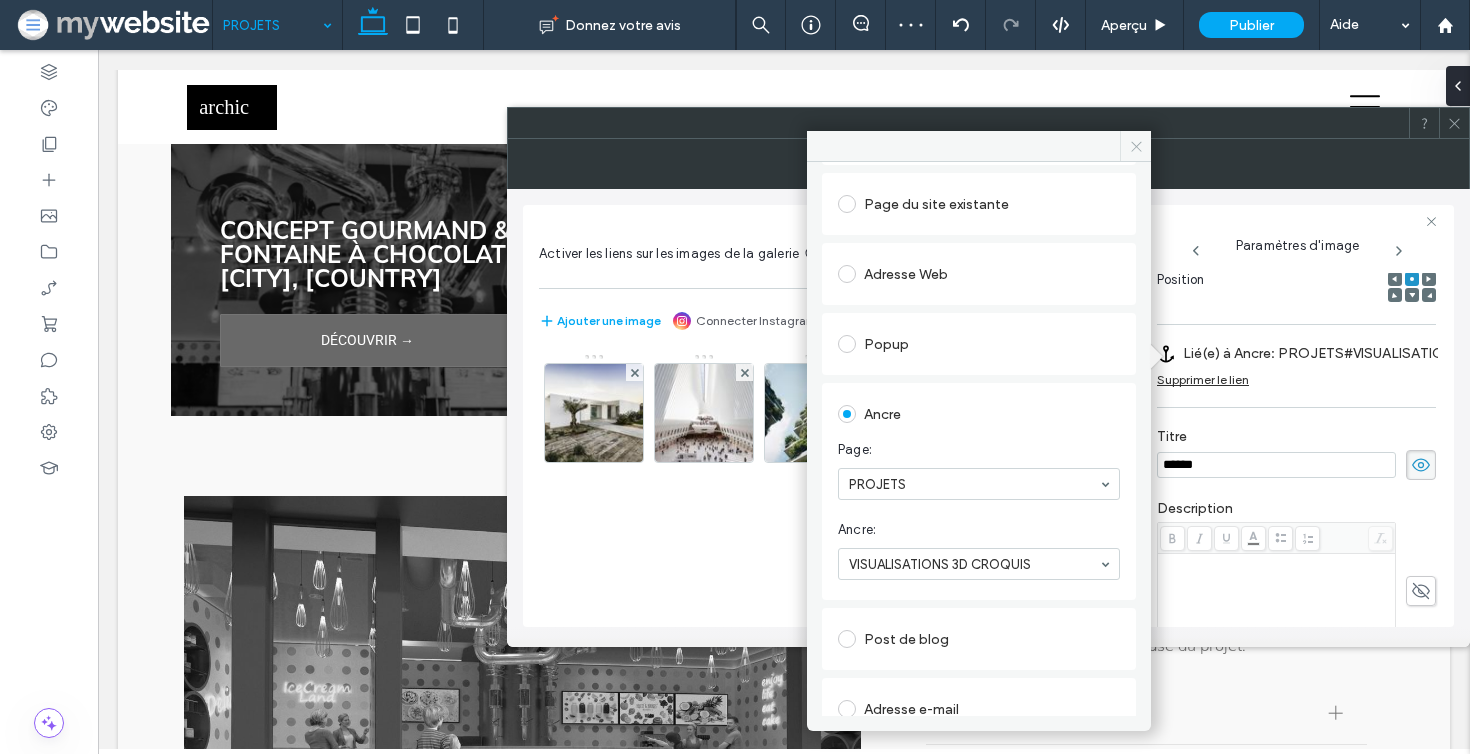 click 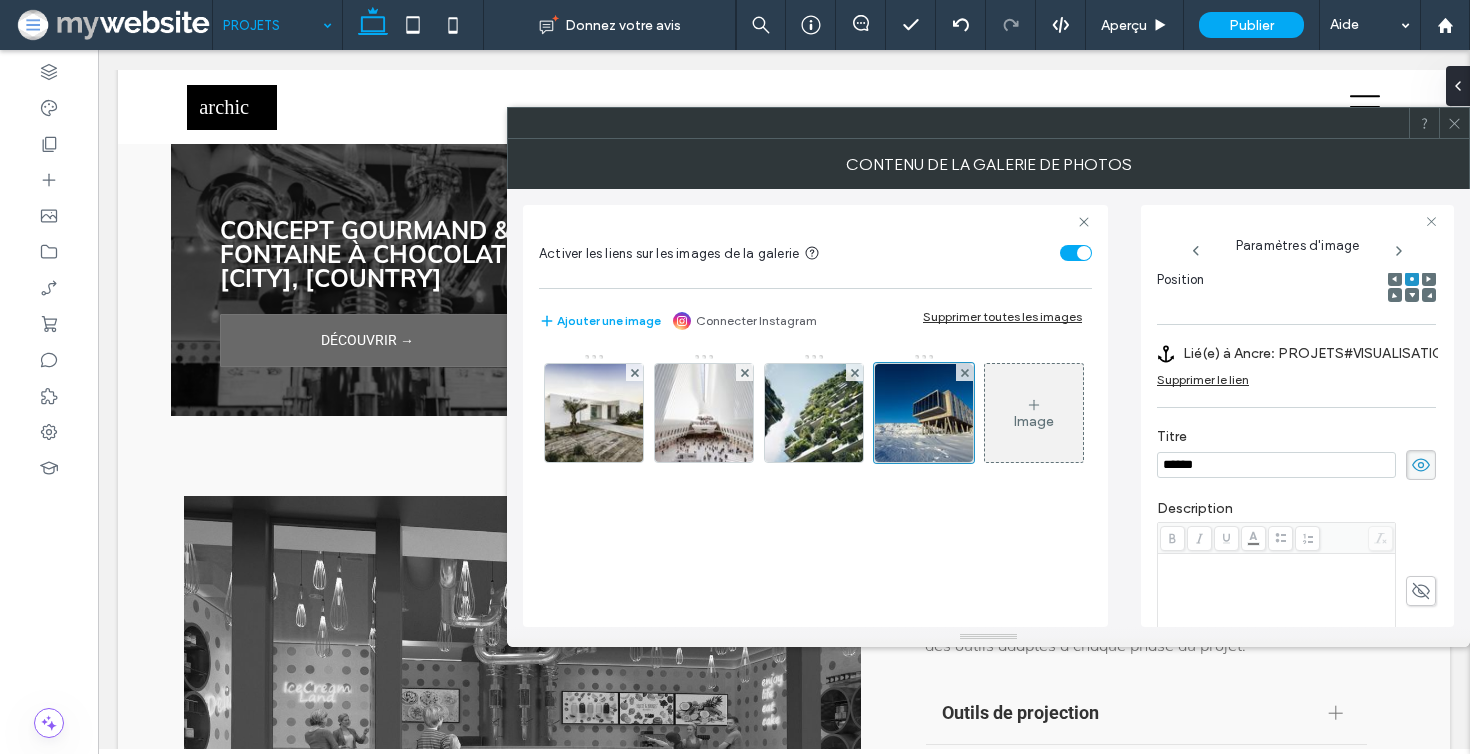 click on "******" at bounding box center (1276, 465) 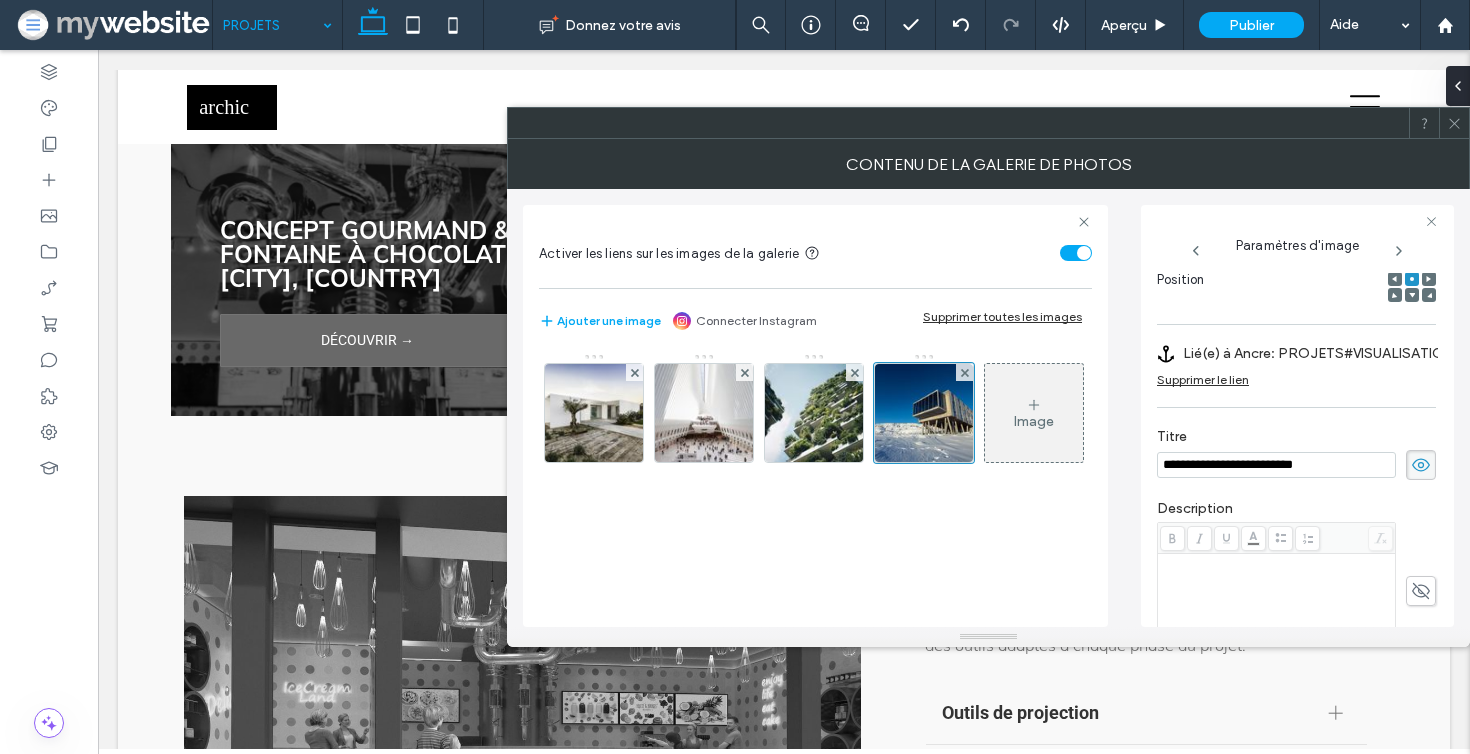 type on "**********" 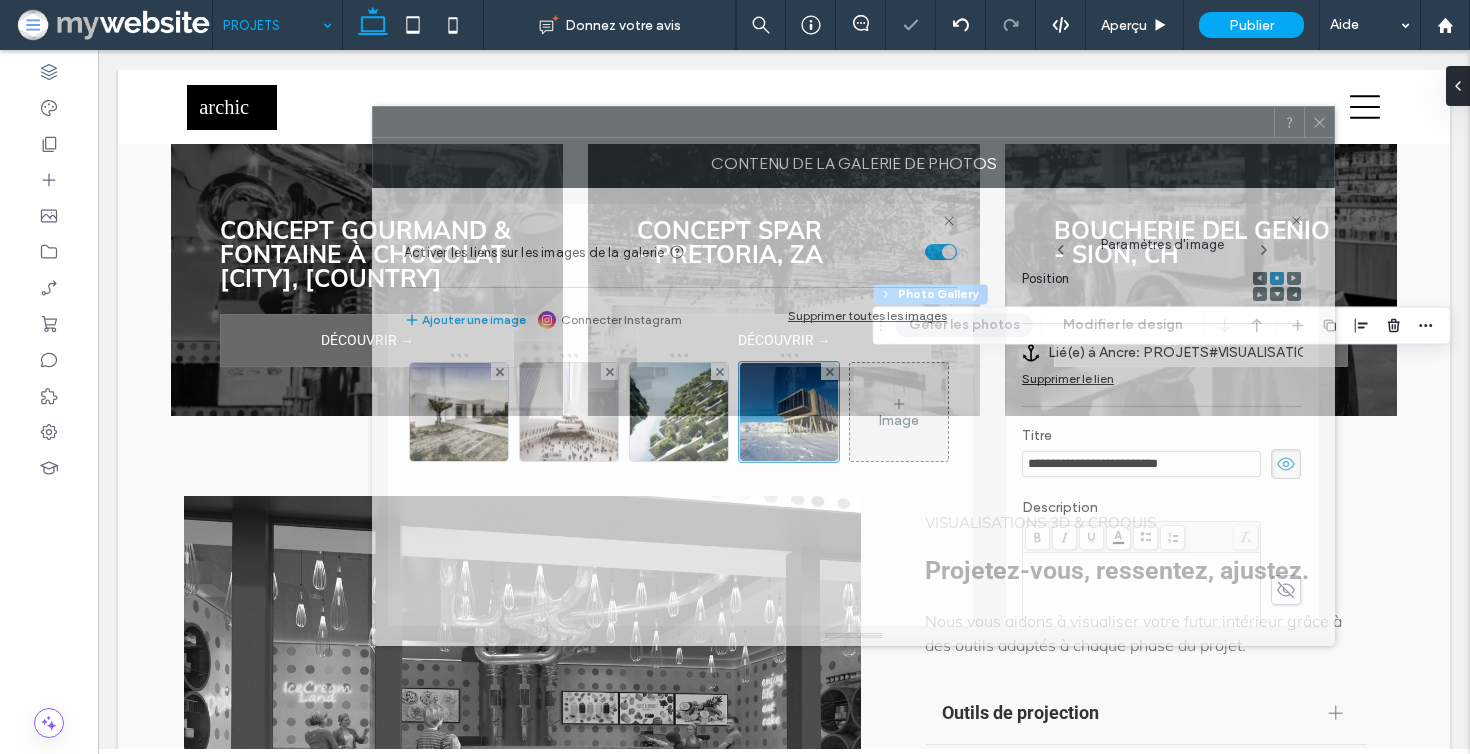 drag, startPoint x: 1371, startPoint y: 123, endPoint x: 1236, endPoint y: 123, distance: 135 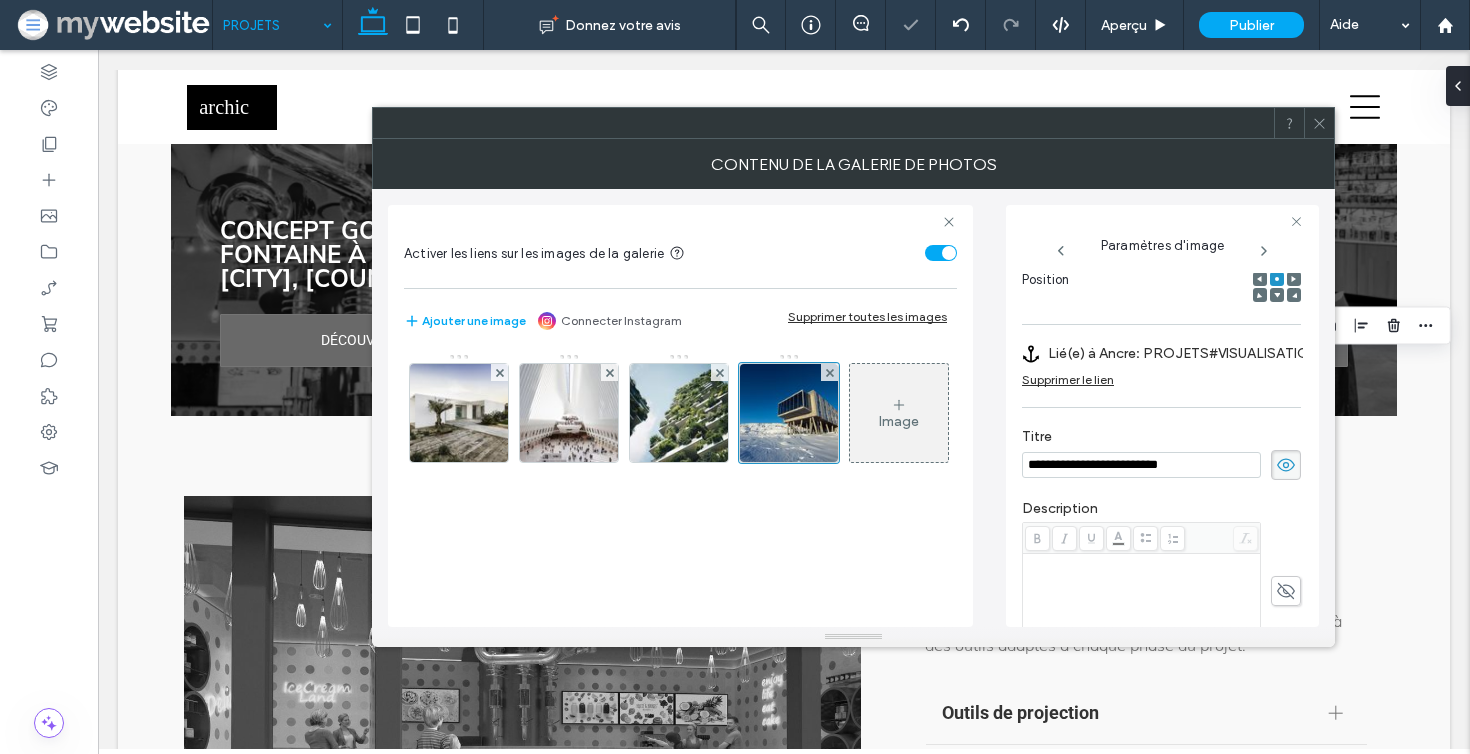 click 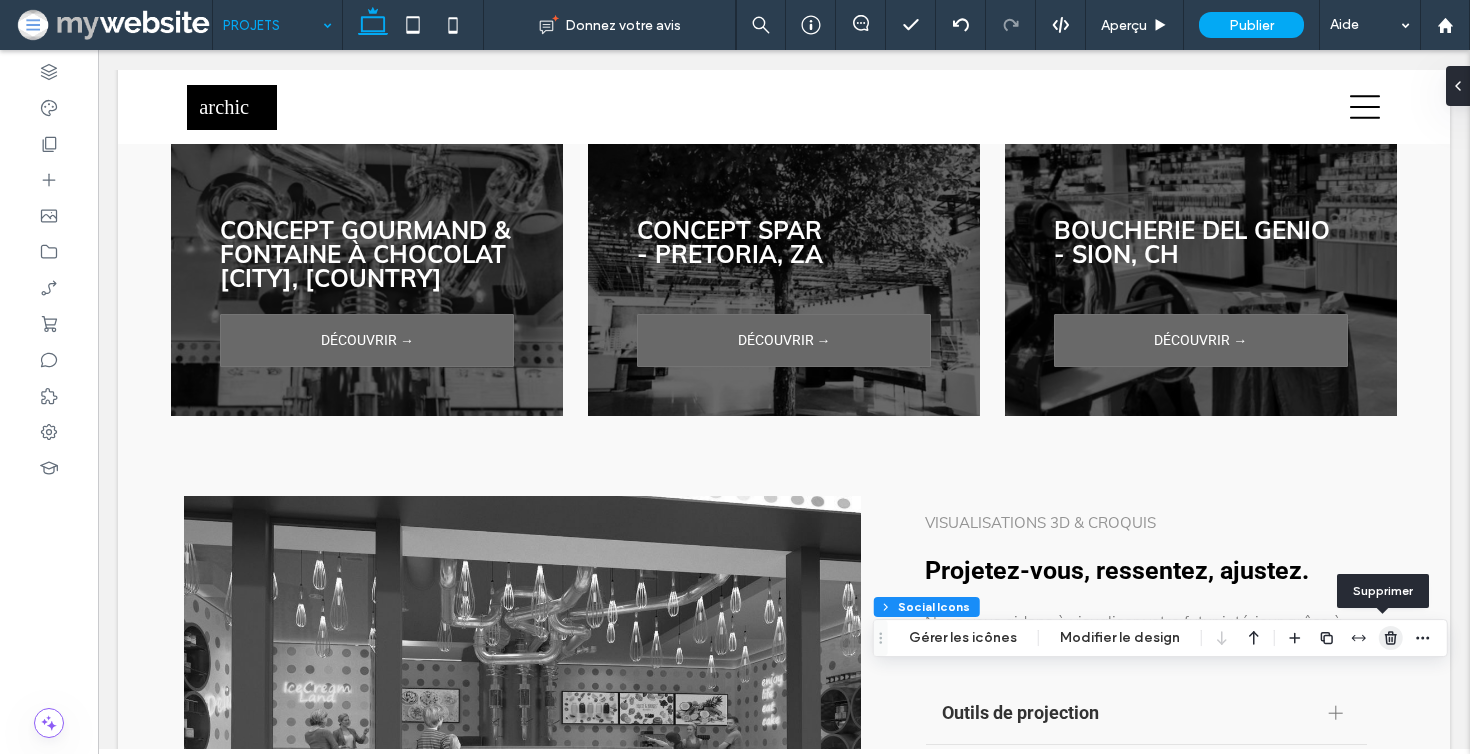 click 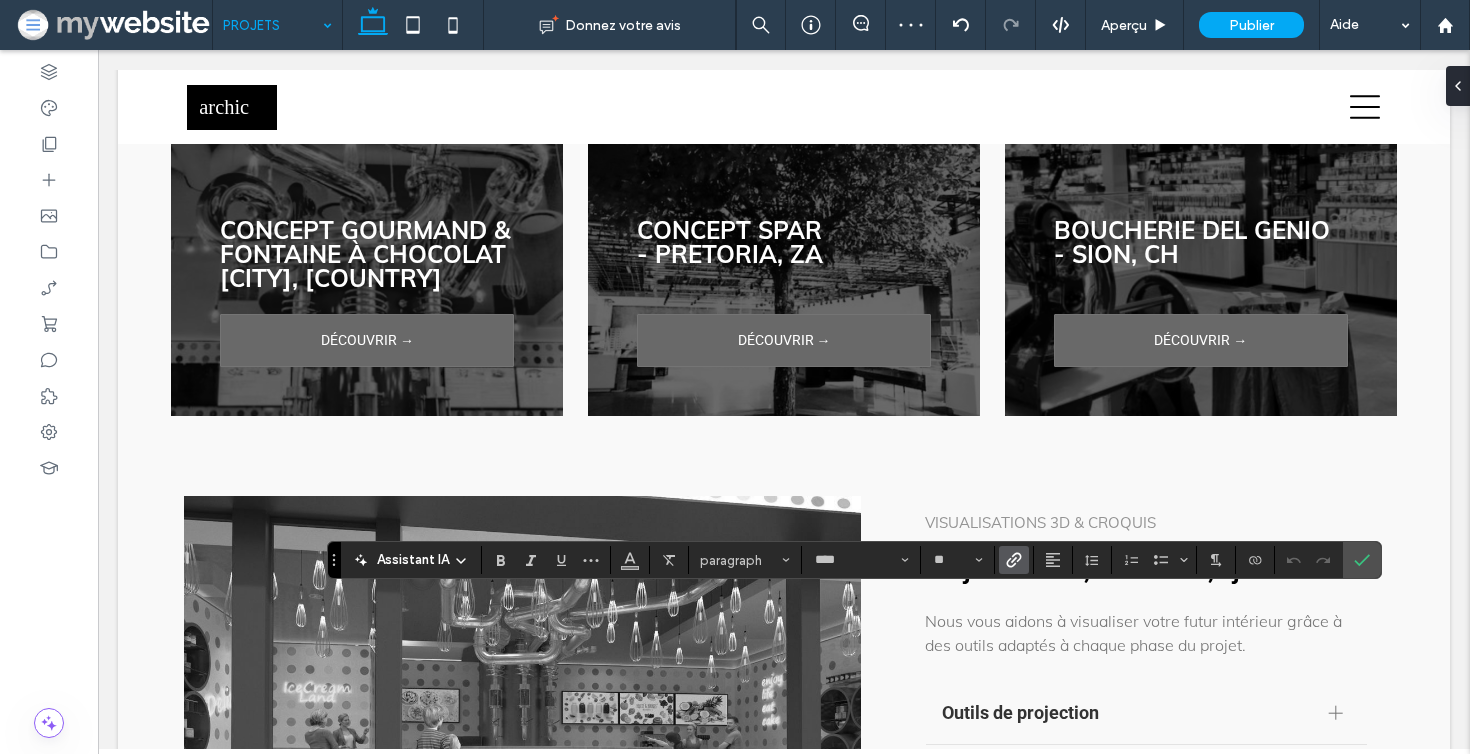 click at bounding box center [1010, 560] 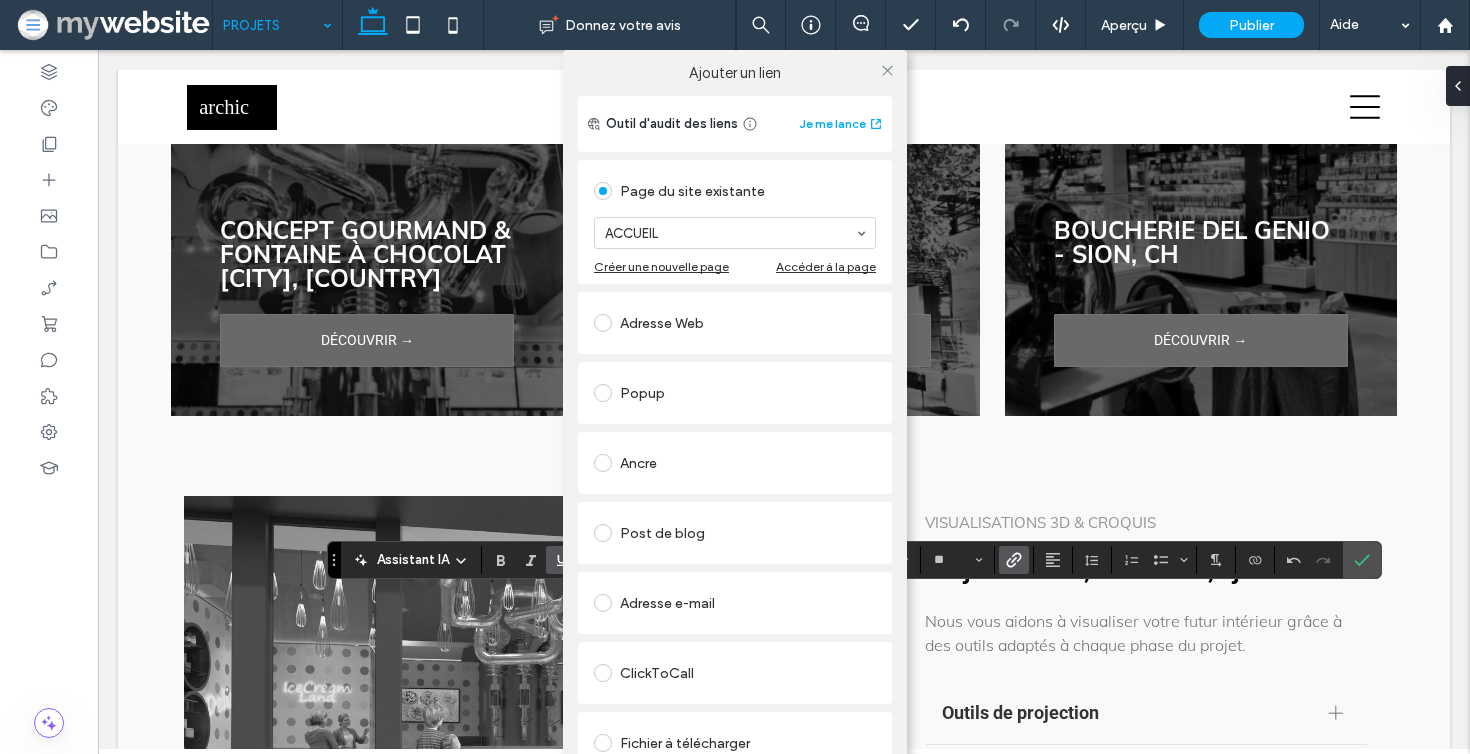 click on "ClickToCall" at bounding box center [735, 673] 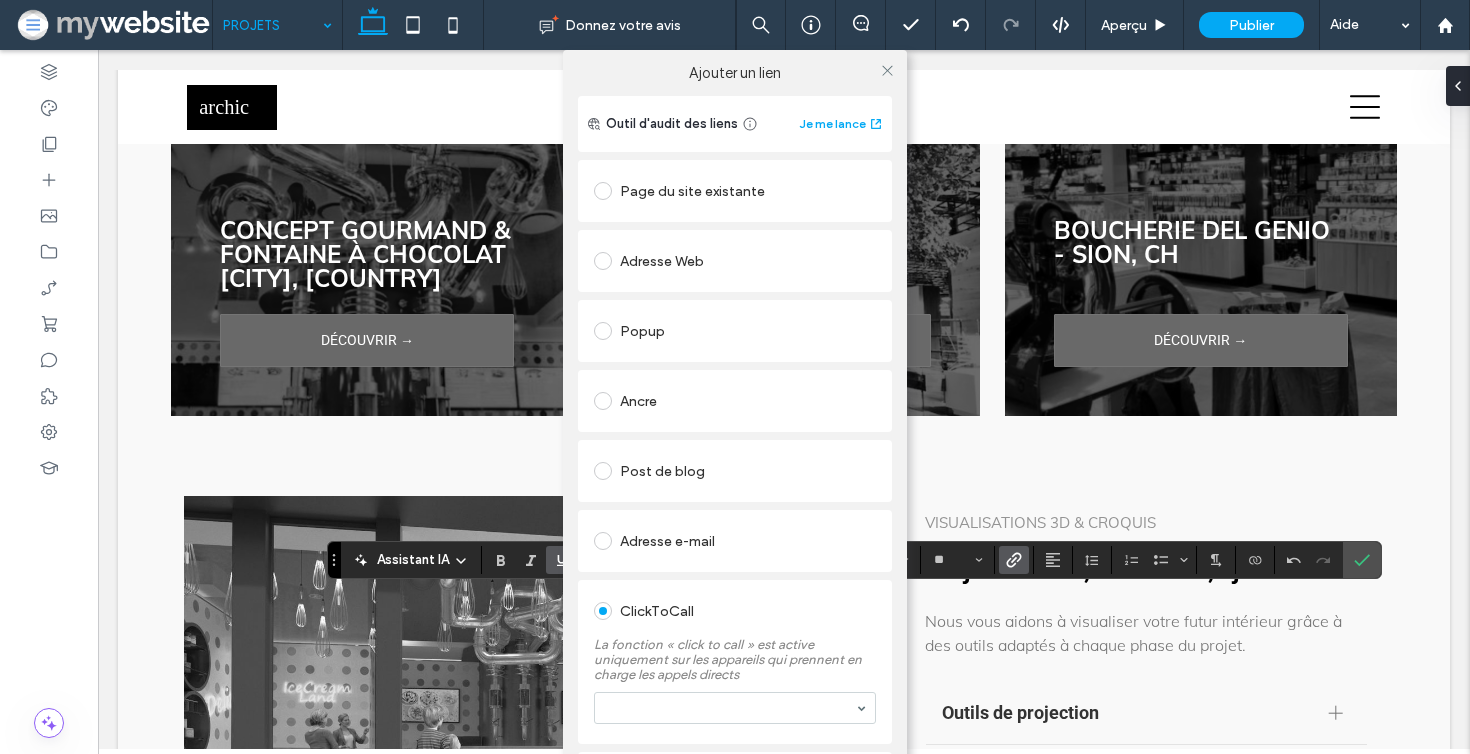 scroll, scrollTop: 60, scrollLeft: 0, axis: vertical 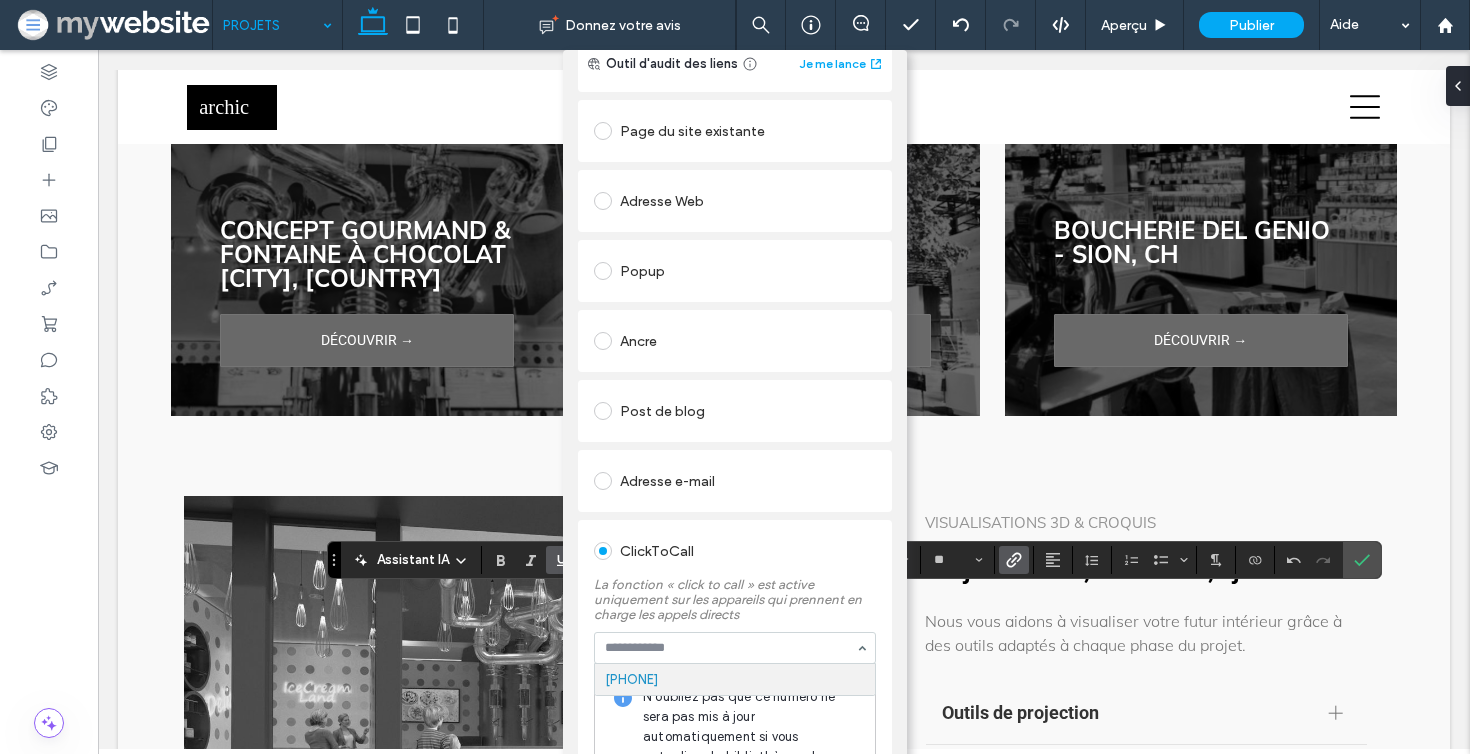 click at bounding box center [735, 648] 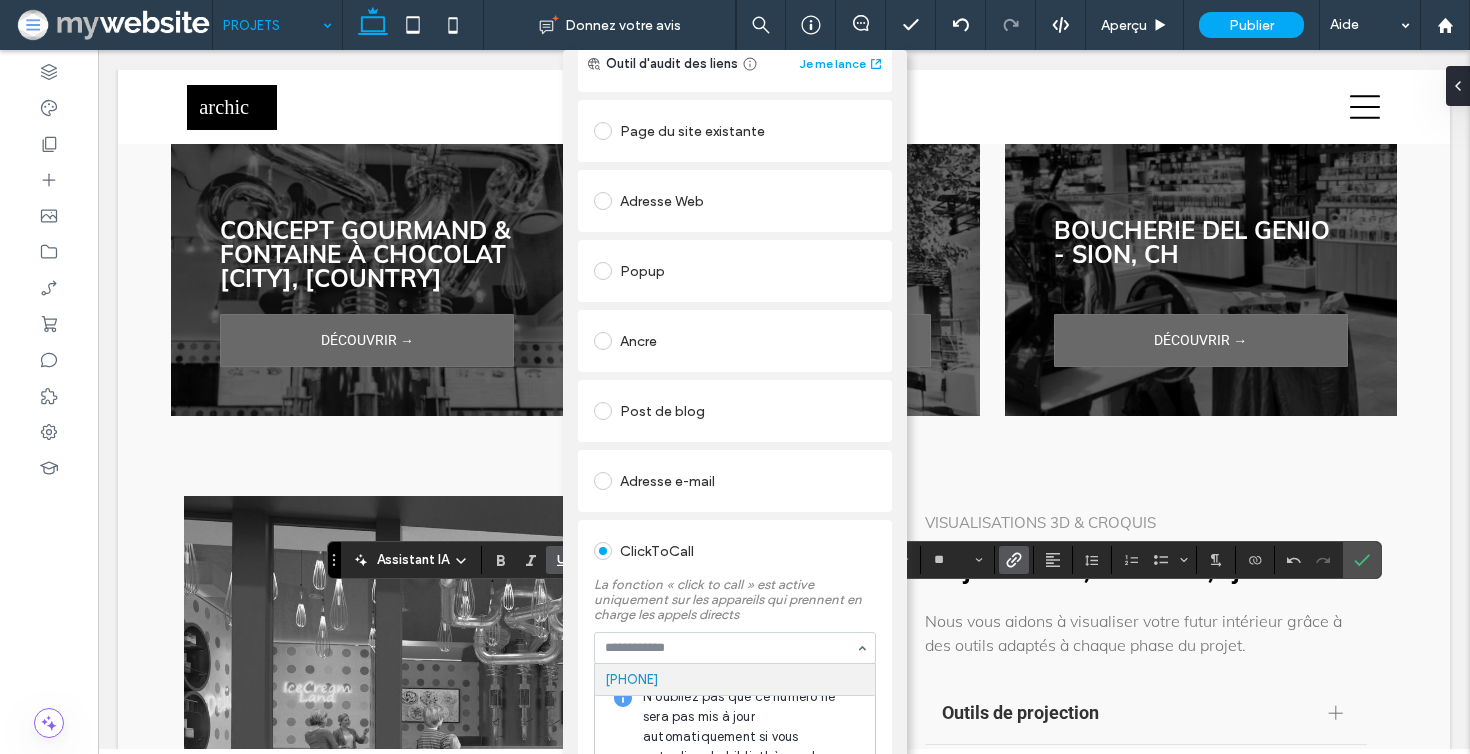 drag, startPoint x: 698, startPoint y: 650, endPoint x: 630, endPoint y: 681, distance: 74.73286 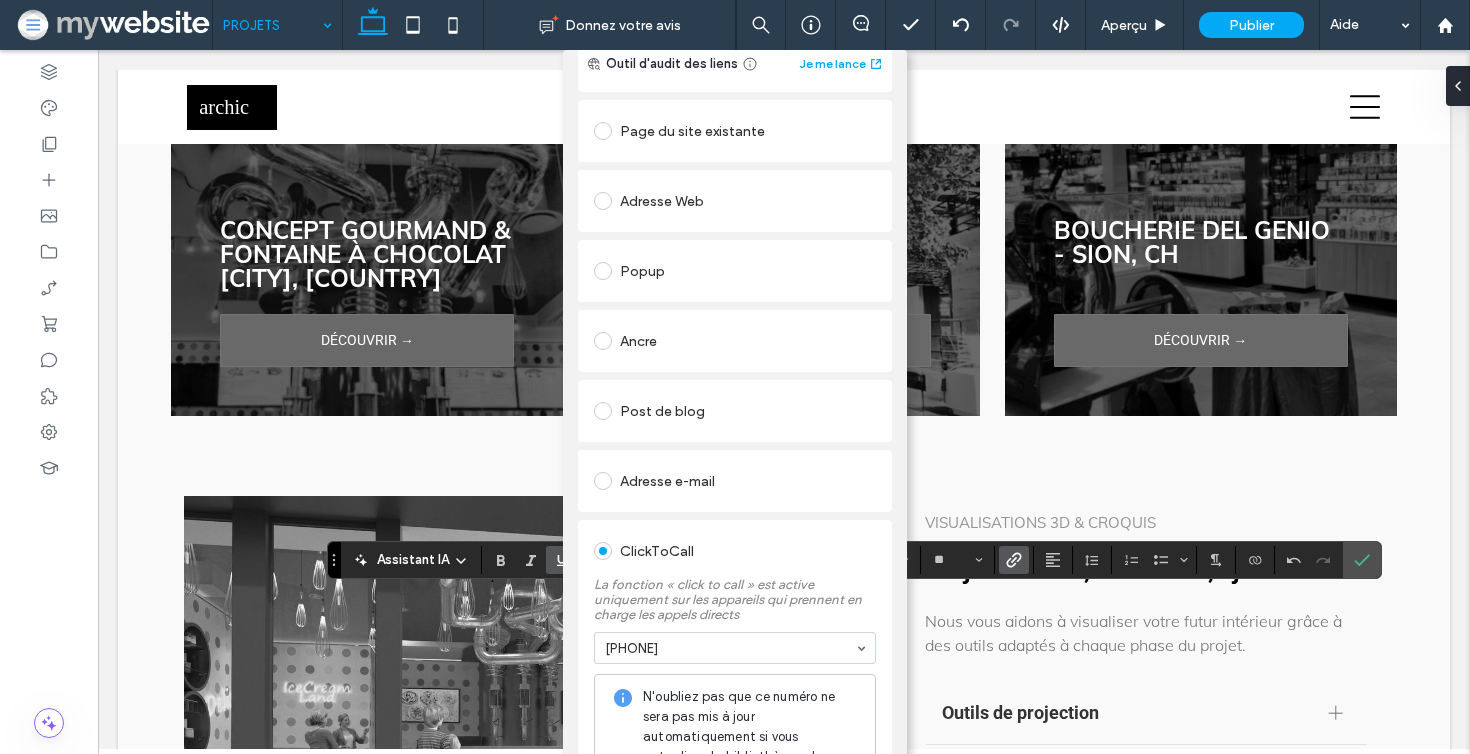drag, startPoint x: 603, startPoint y: 678, endPoint x: 674, endPoint y: 657, distance: 74.04053 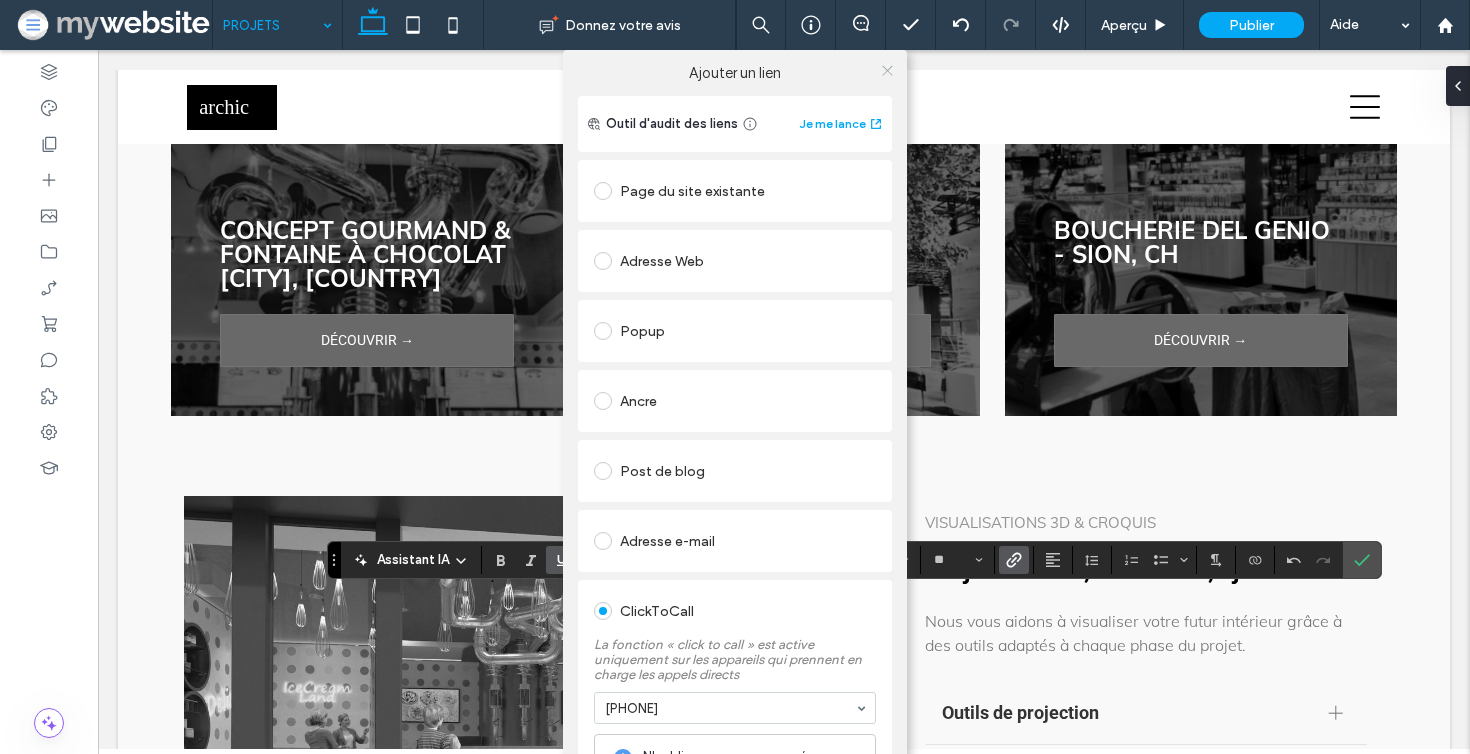 scroll, scrollTop: 0, scrollLeft: 0, axis: both 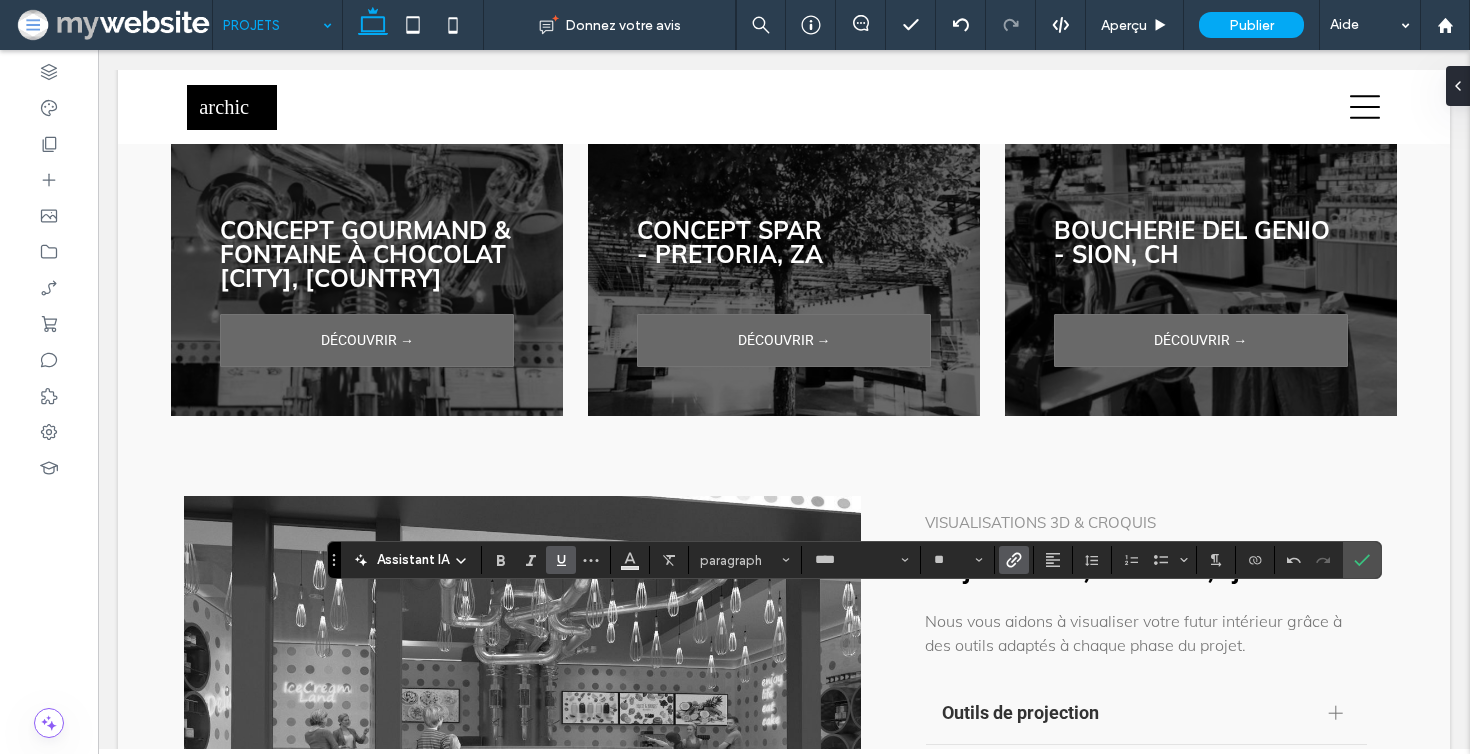 click 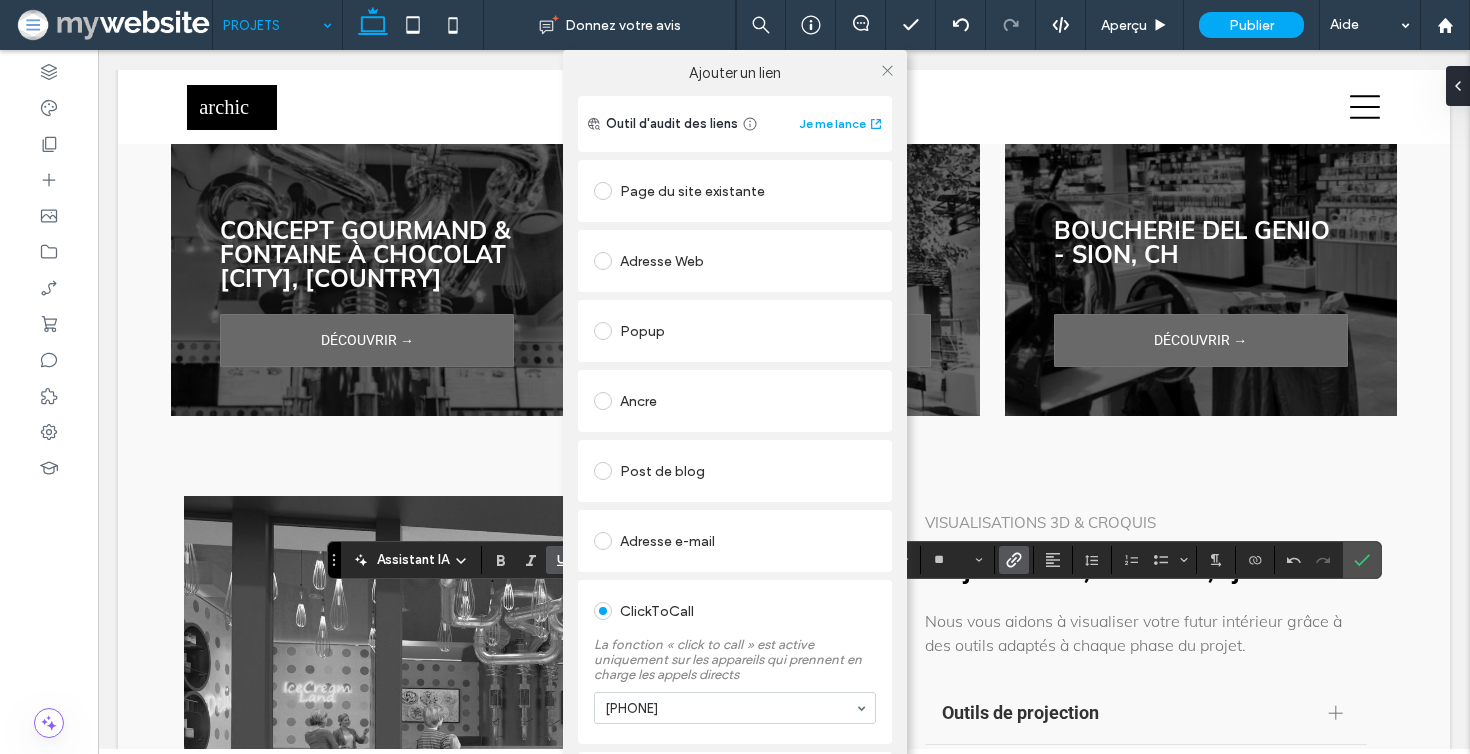 drag, startPoint x: 644, startPoint y: 740, endPoint x: 700, endPoint y: 740, distance: 56 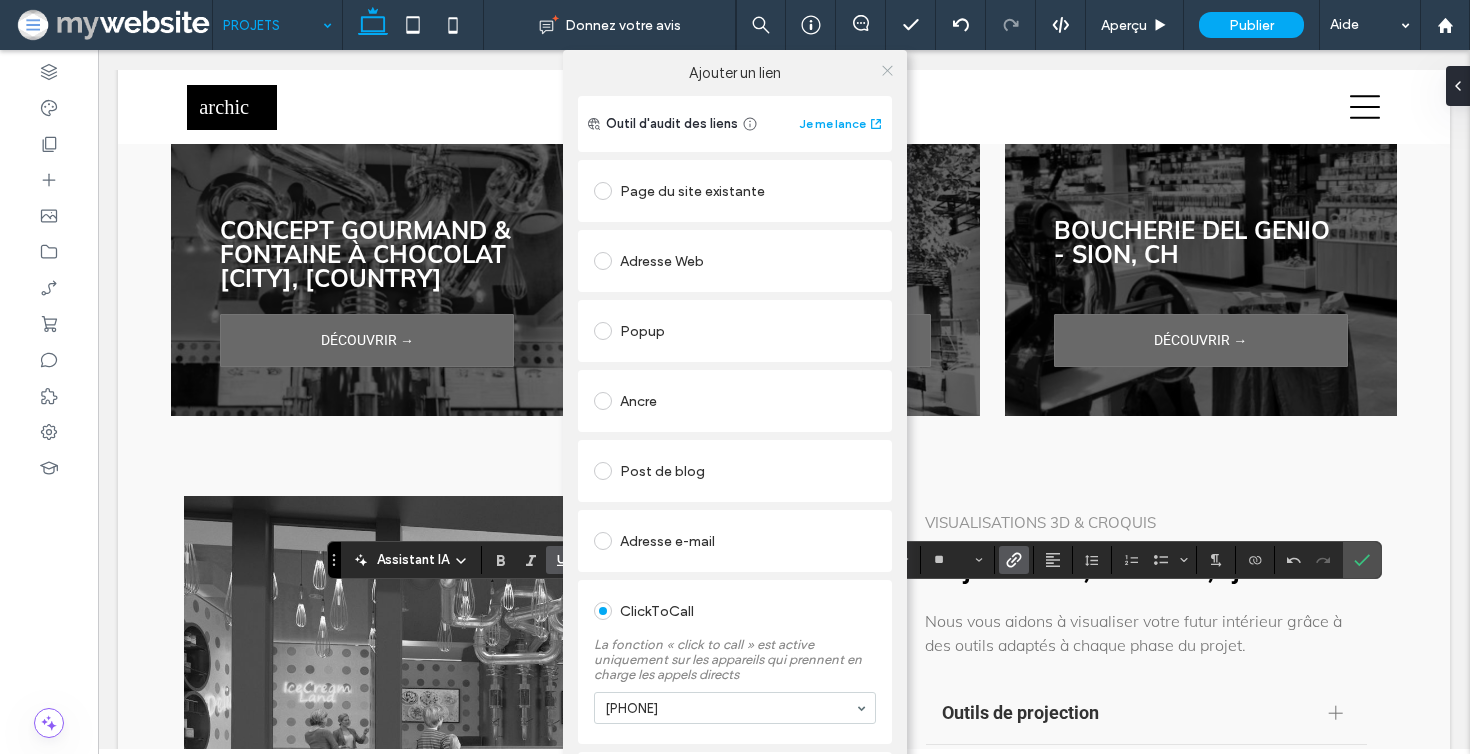 click 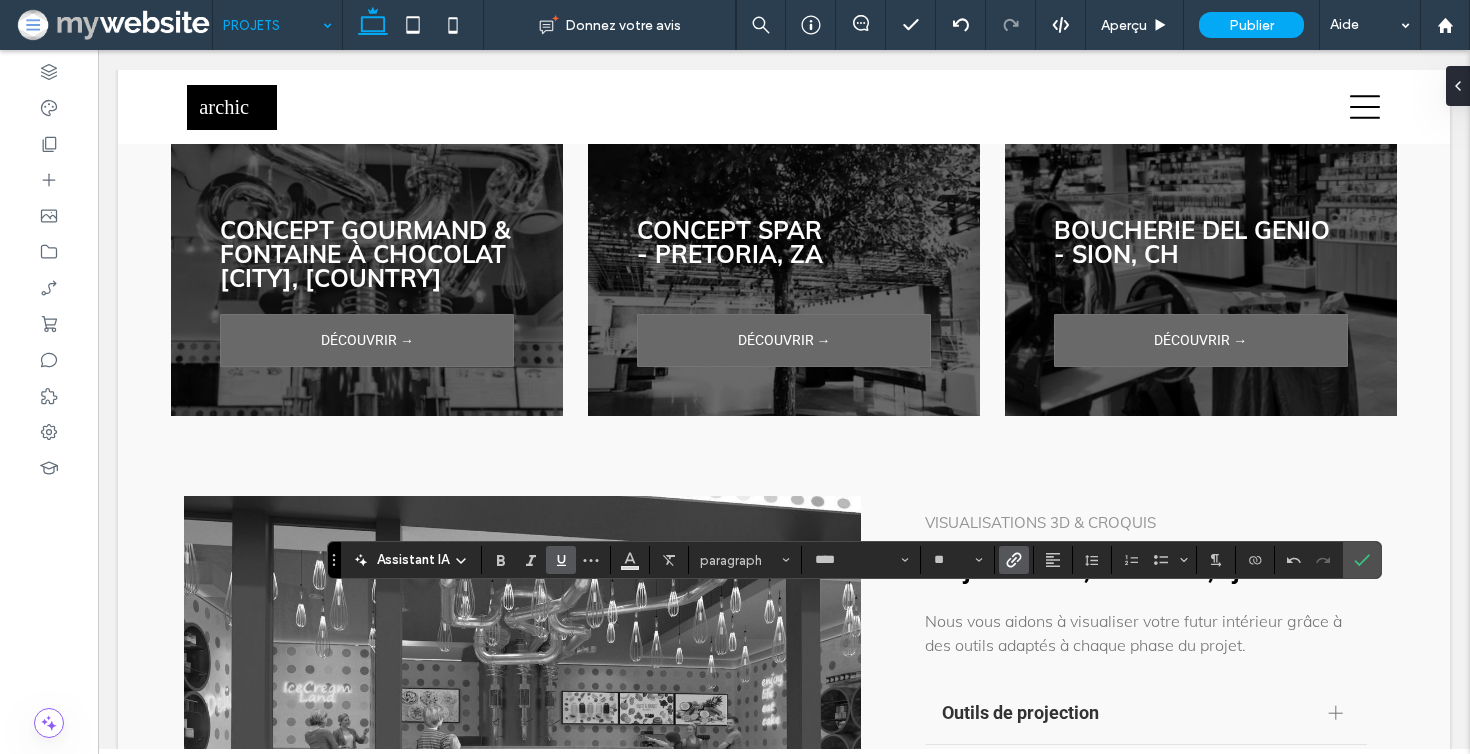 click 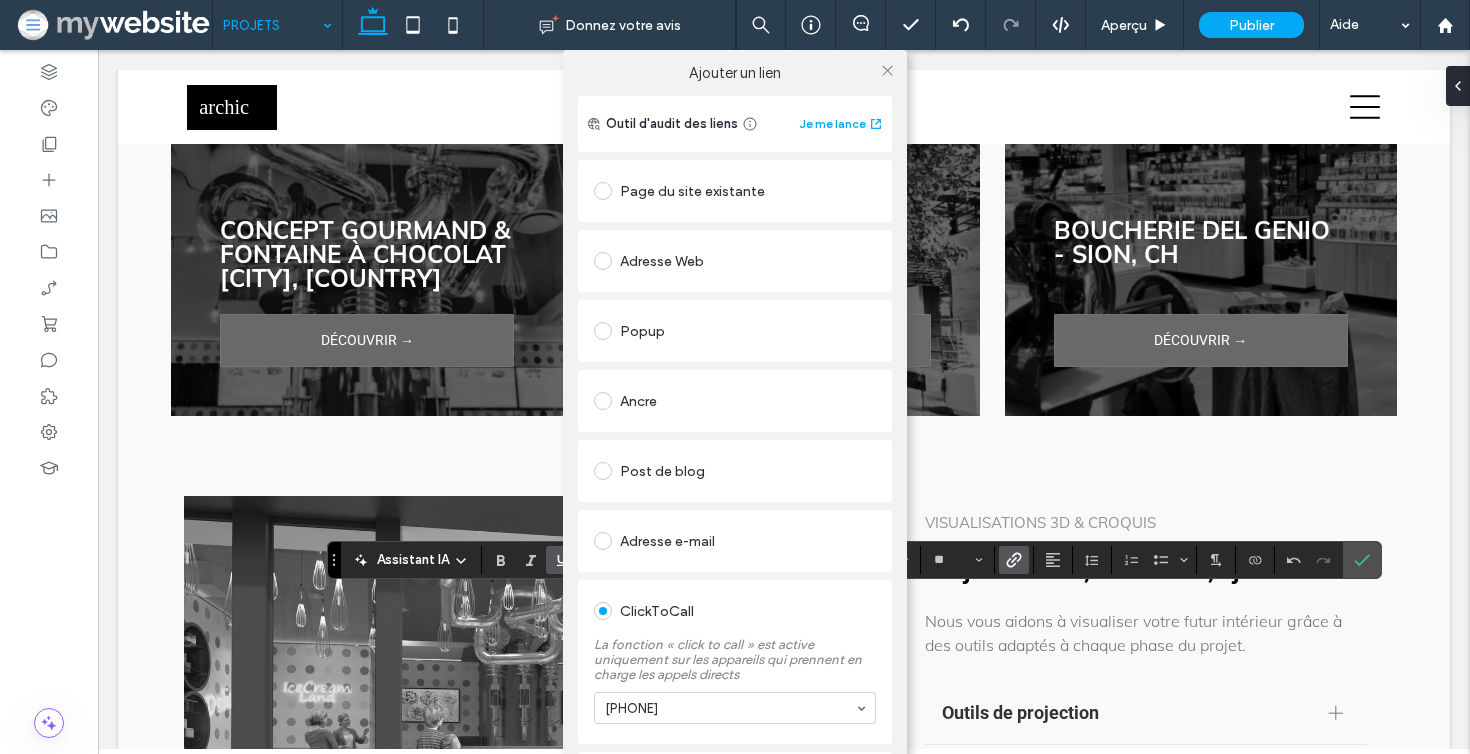 click on "Ajouter un lien Outil d'audit des liens Je me lance Page du site existante Adresse Web Popup Ancre Post de blog Adresse e-mail ClickToCall La fonction « click to call » est active uniquement sur les appareils qui prennent en charge les appels directs [PHONE] Fichier à télécharger Supprimer le lien" at bounding box center [735, 427] 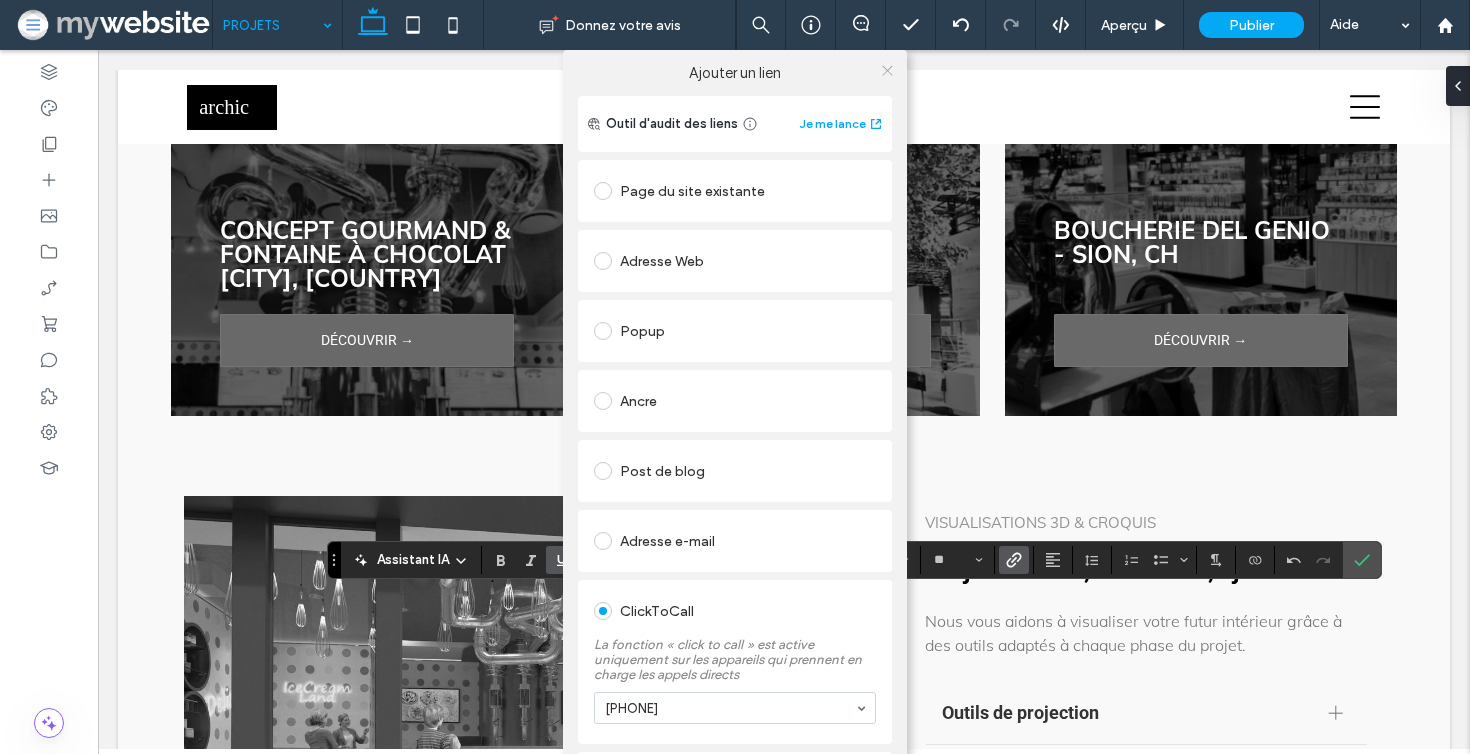 click 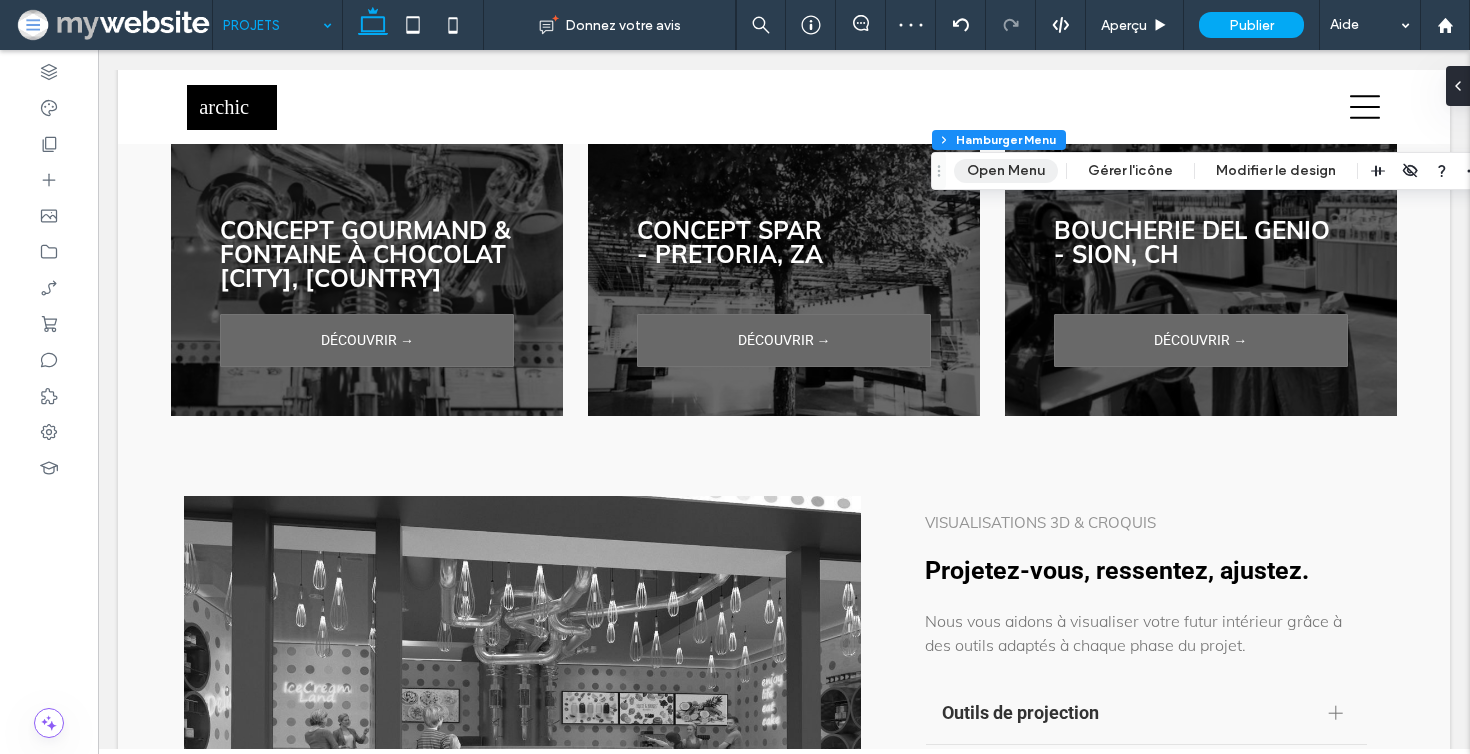 click on "Open Menu" at bounding box center [1006, 171] 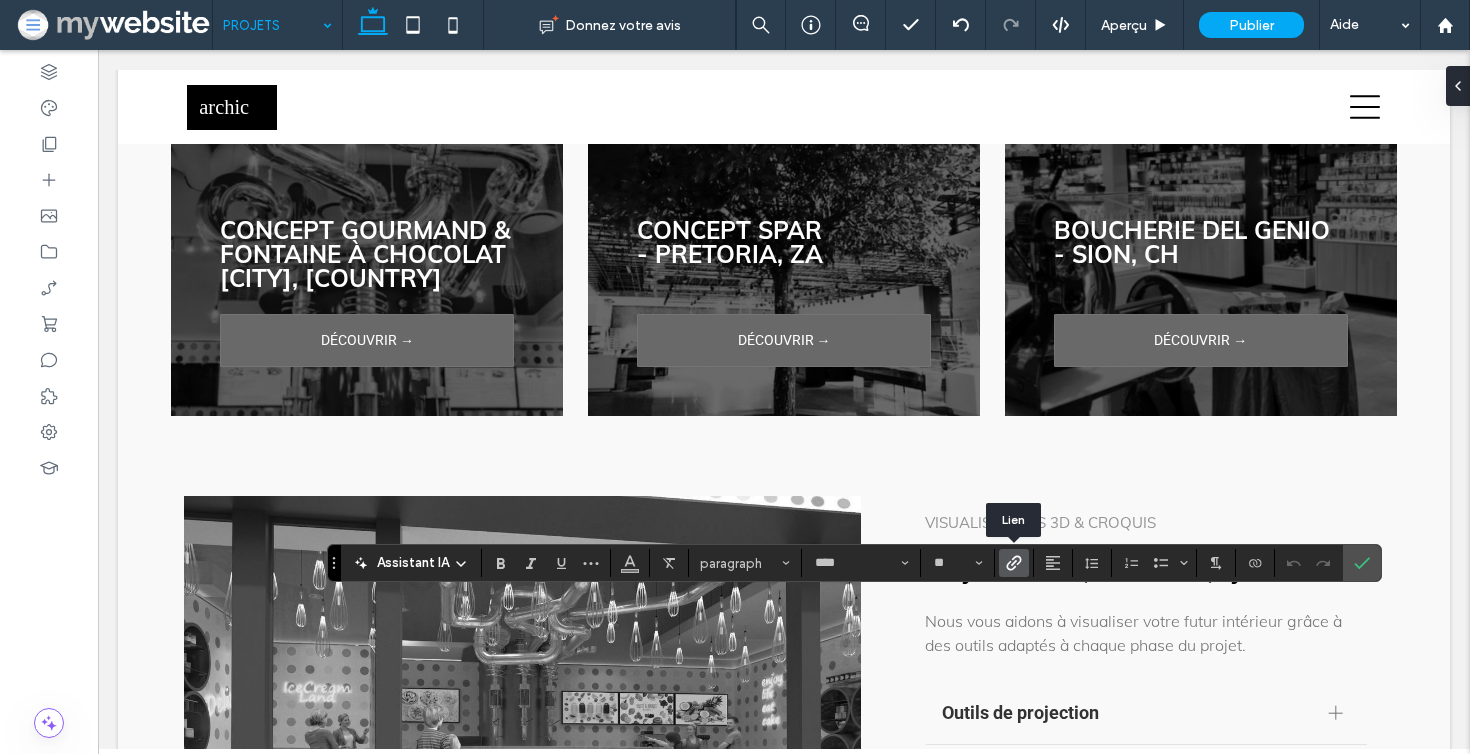 click 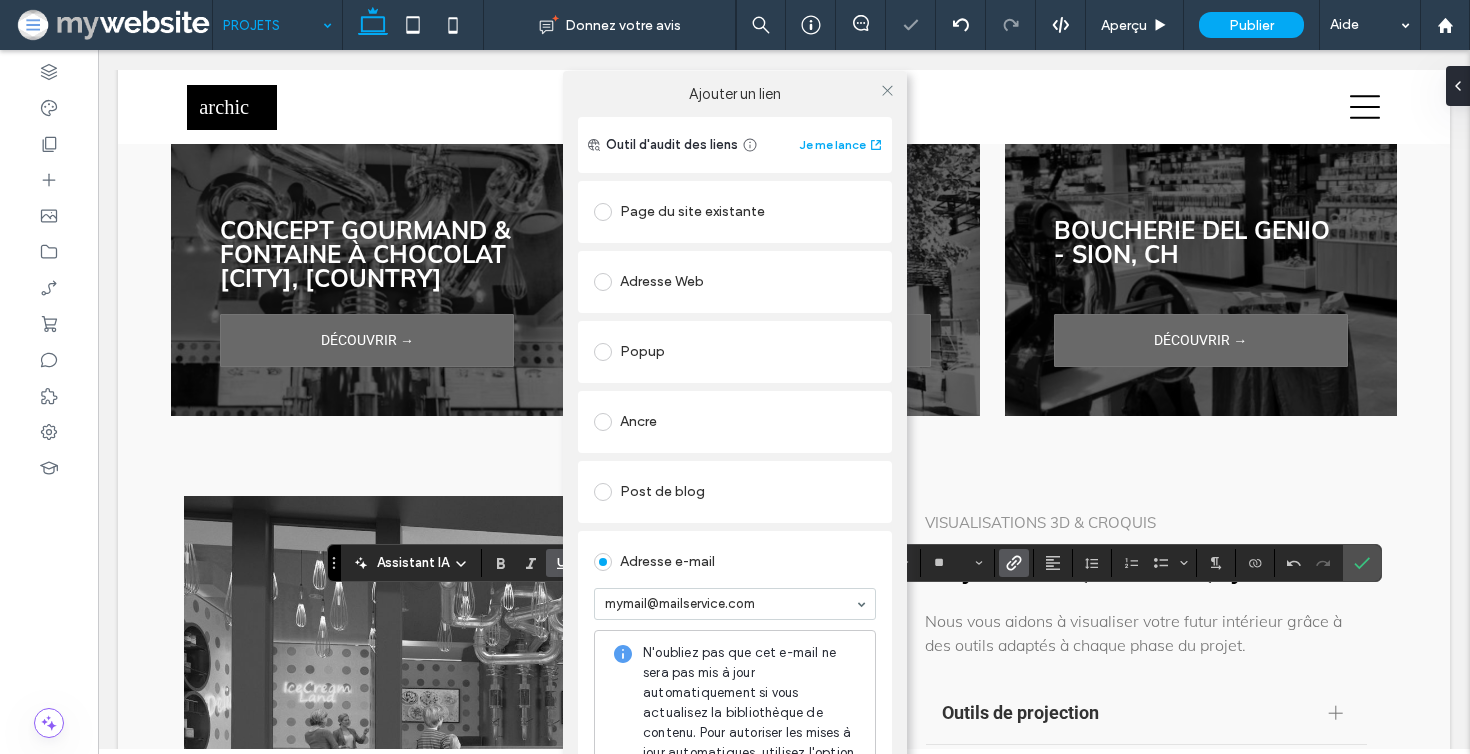 drag, startPoint x: 595, startPoint y: 634, endPoint x: 705, endPoint y: 632, distance: 110.01818 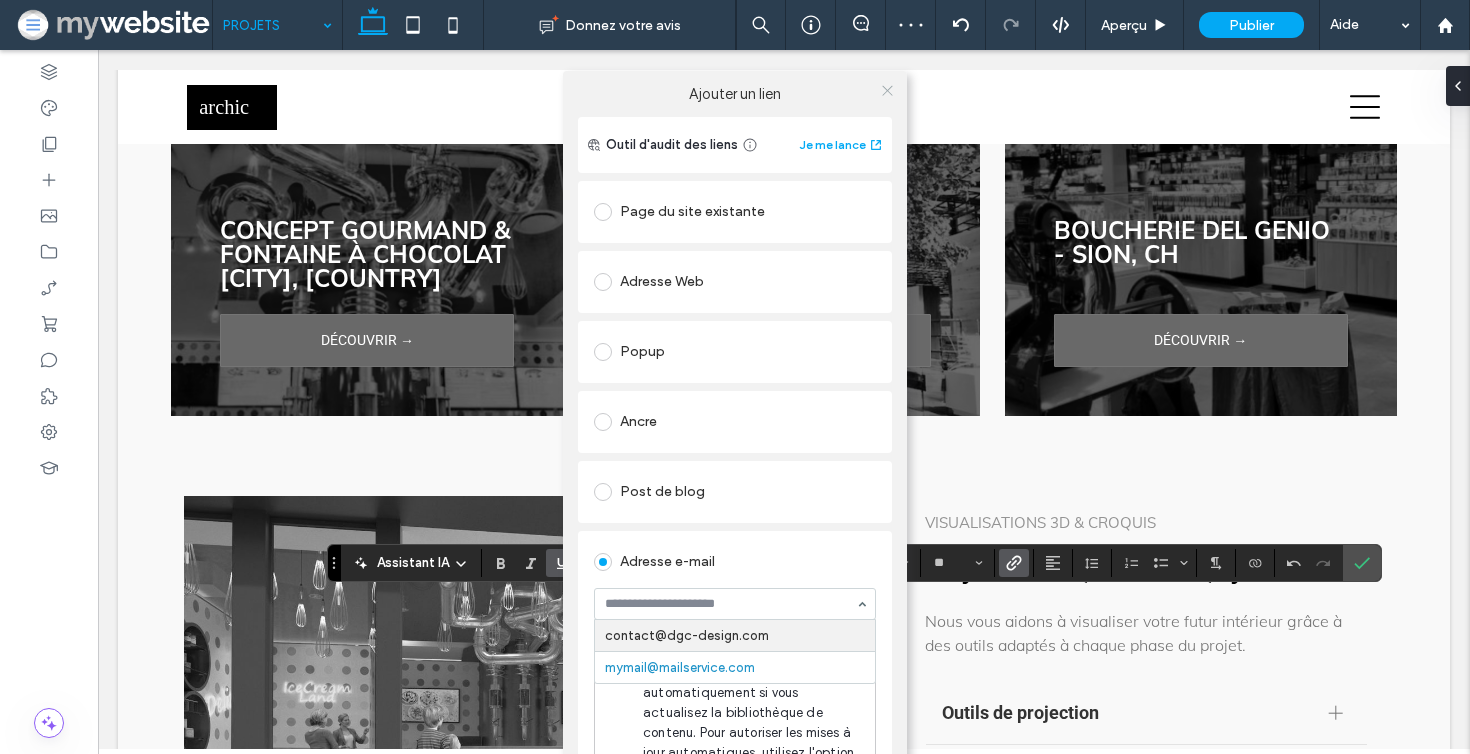 click 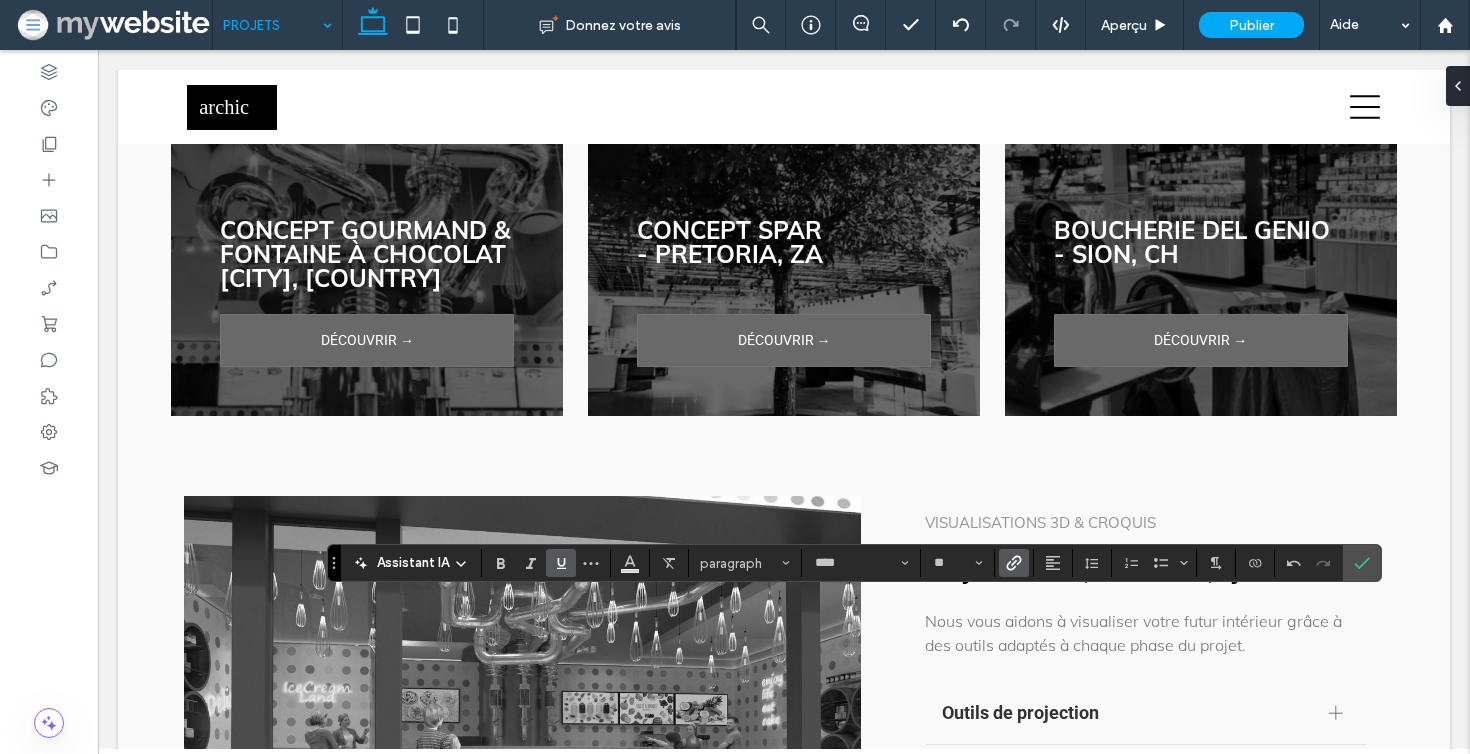 click at bounding box center [1014, 563] 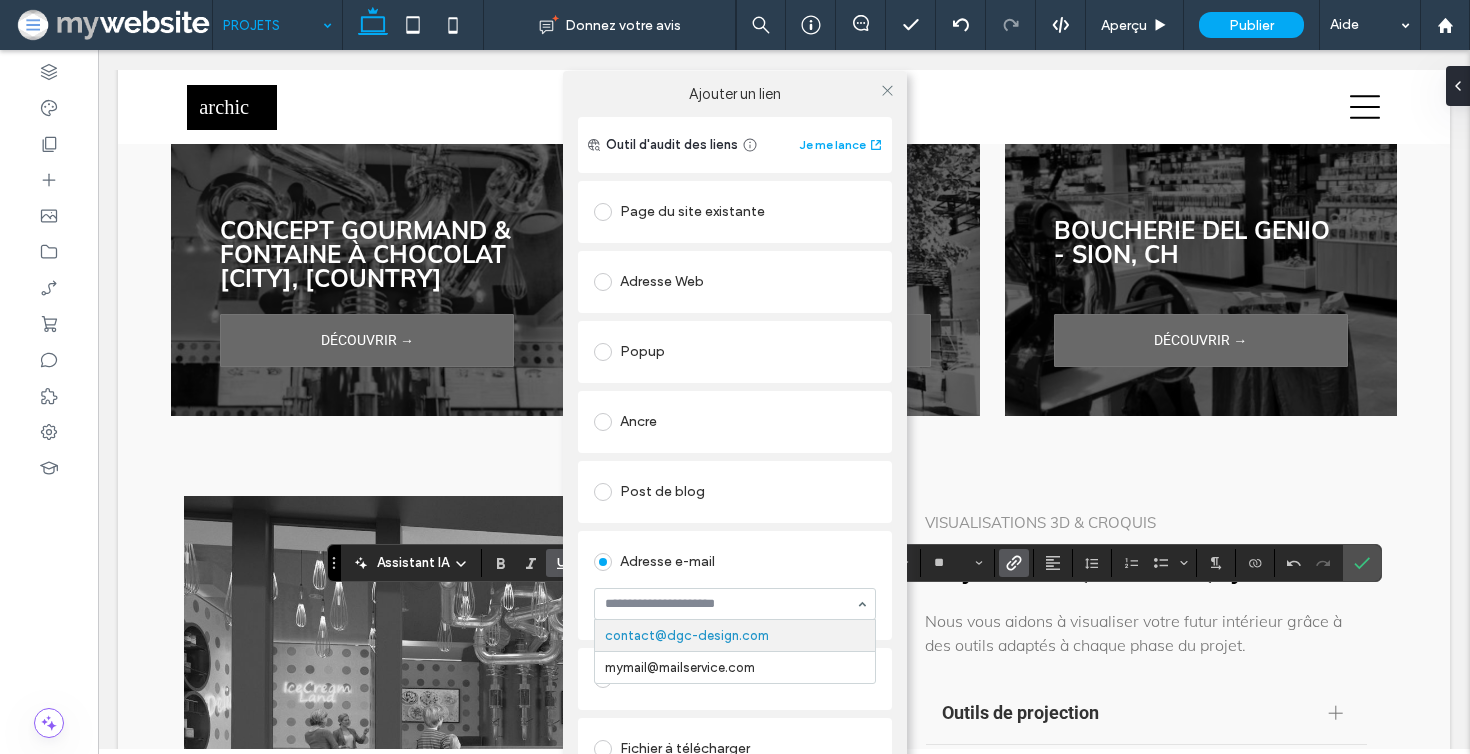 click at bounding box center [730, 604] 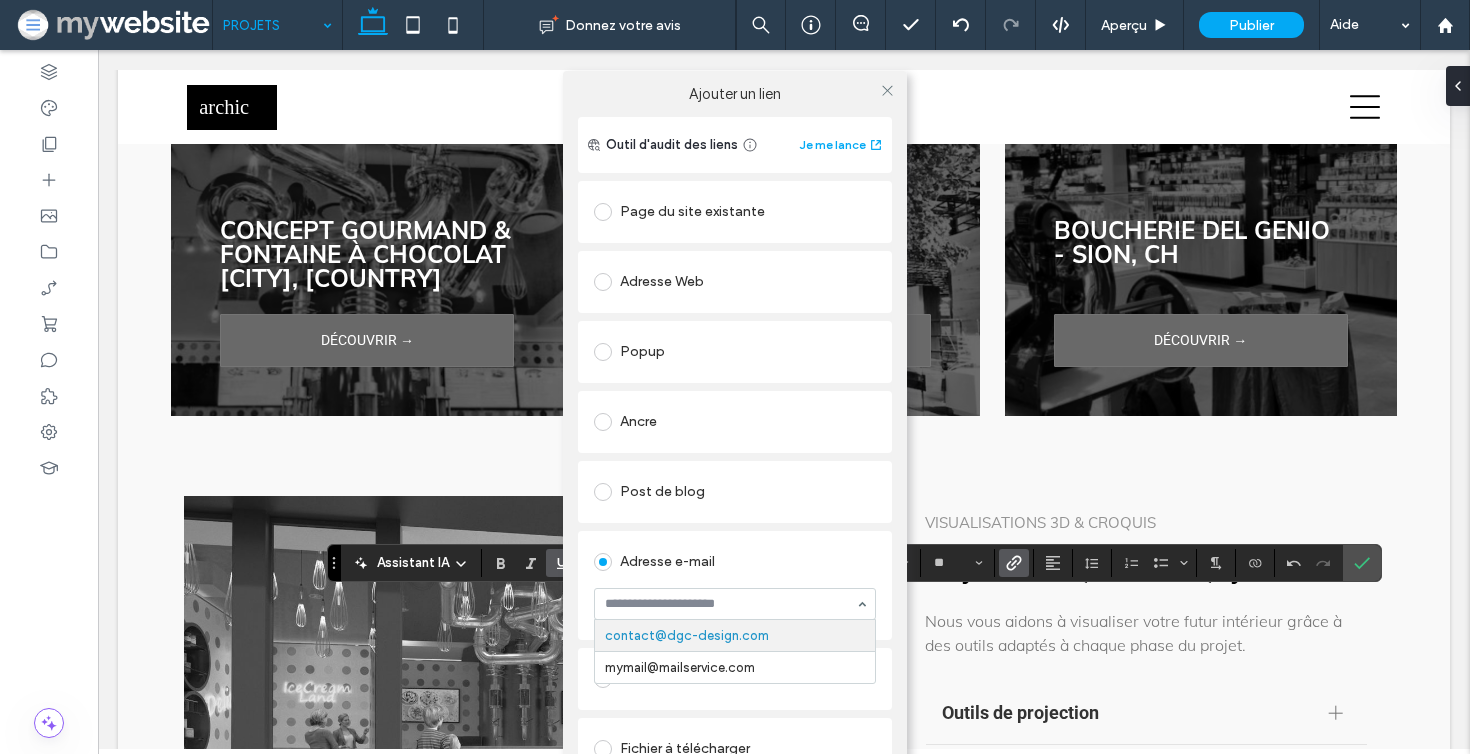 click on "contact@dgc-design.com mymail@mailservice.com" at bounding box center (735, 604) 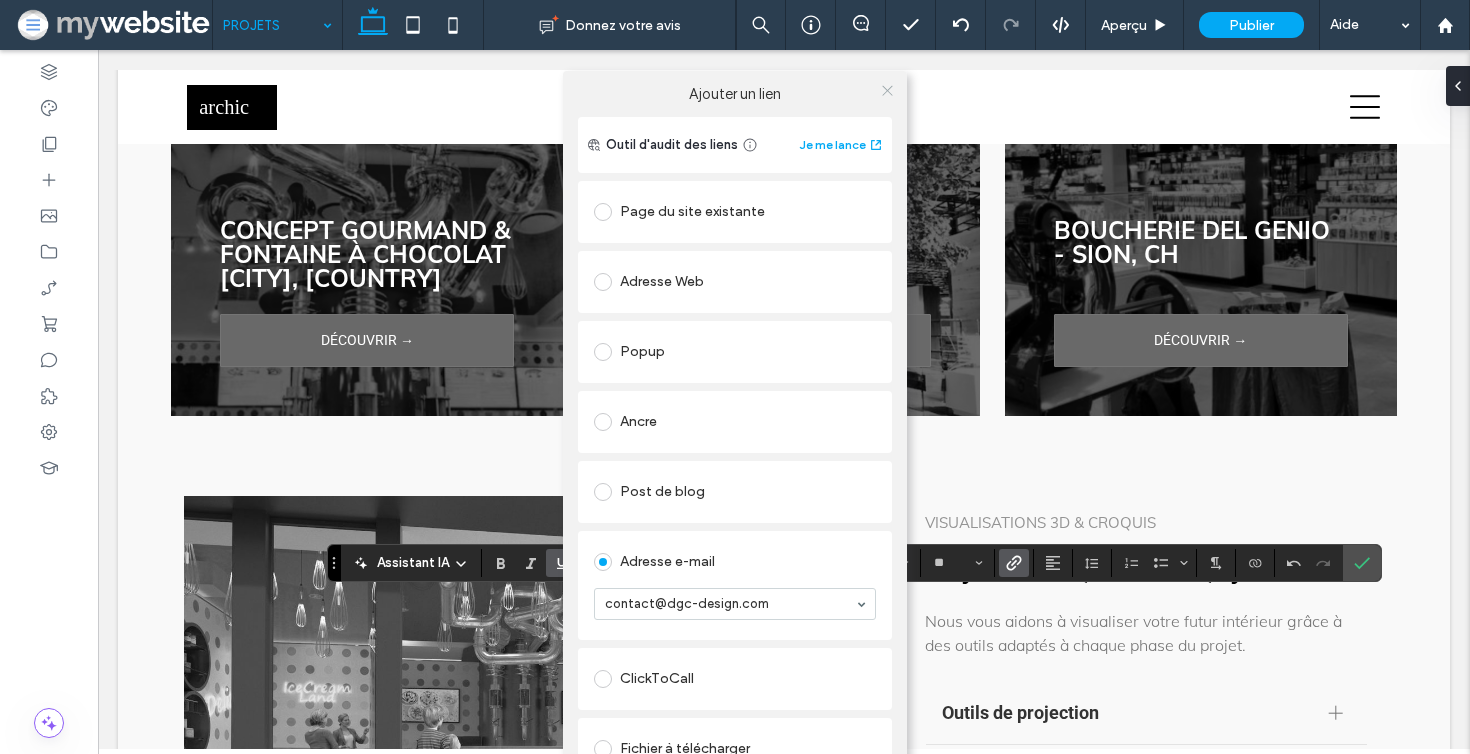click 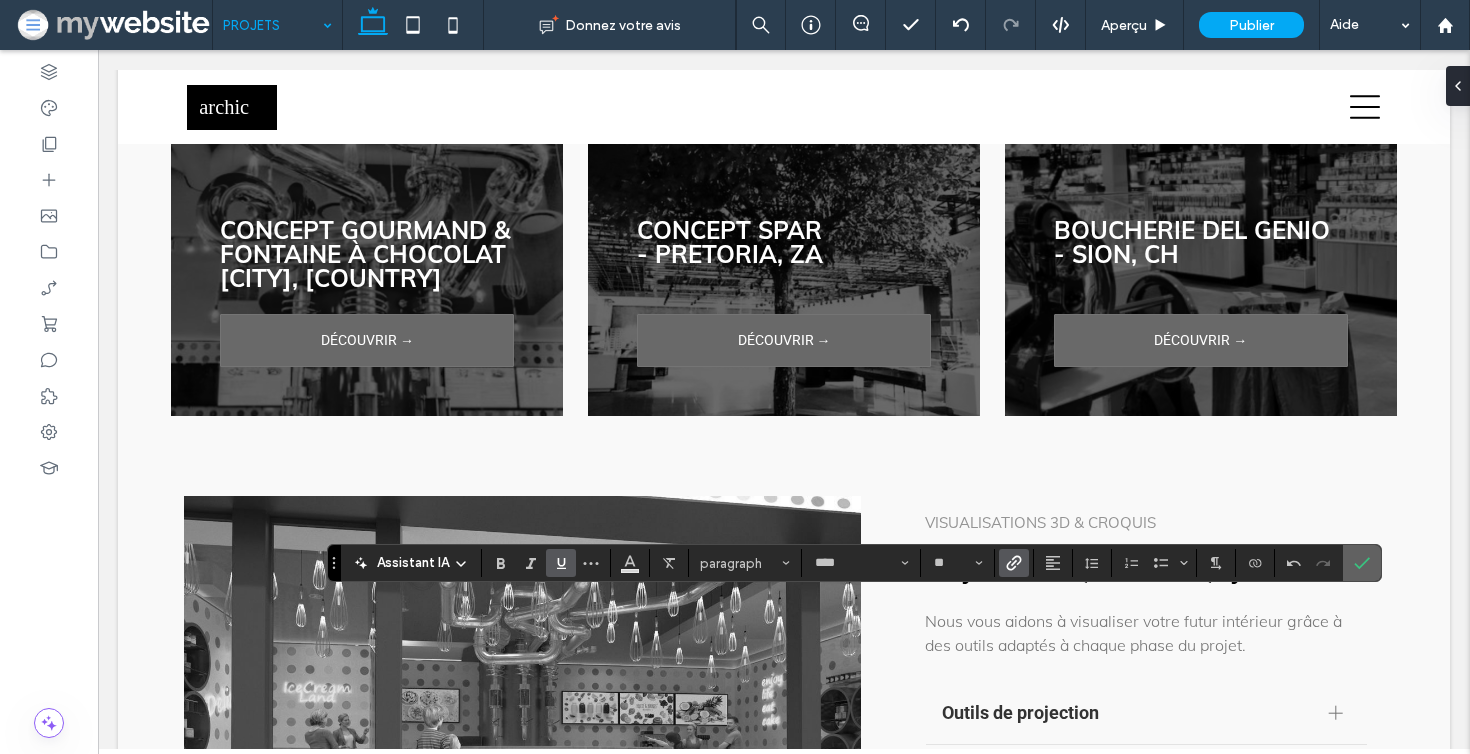click 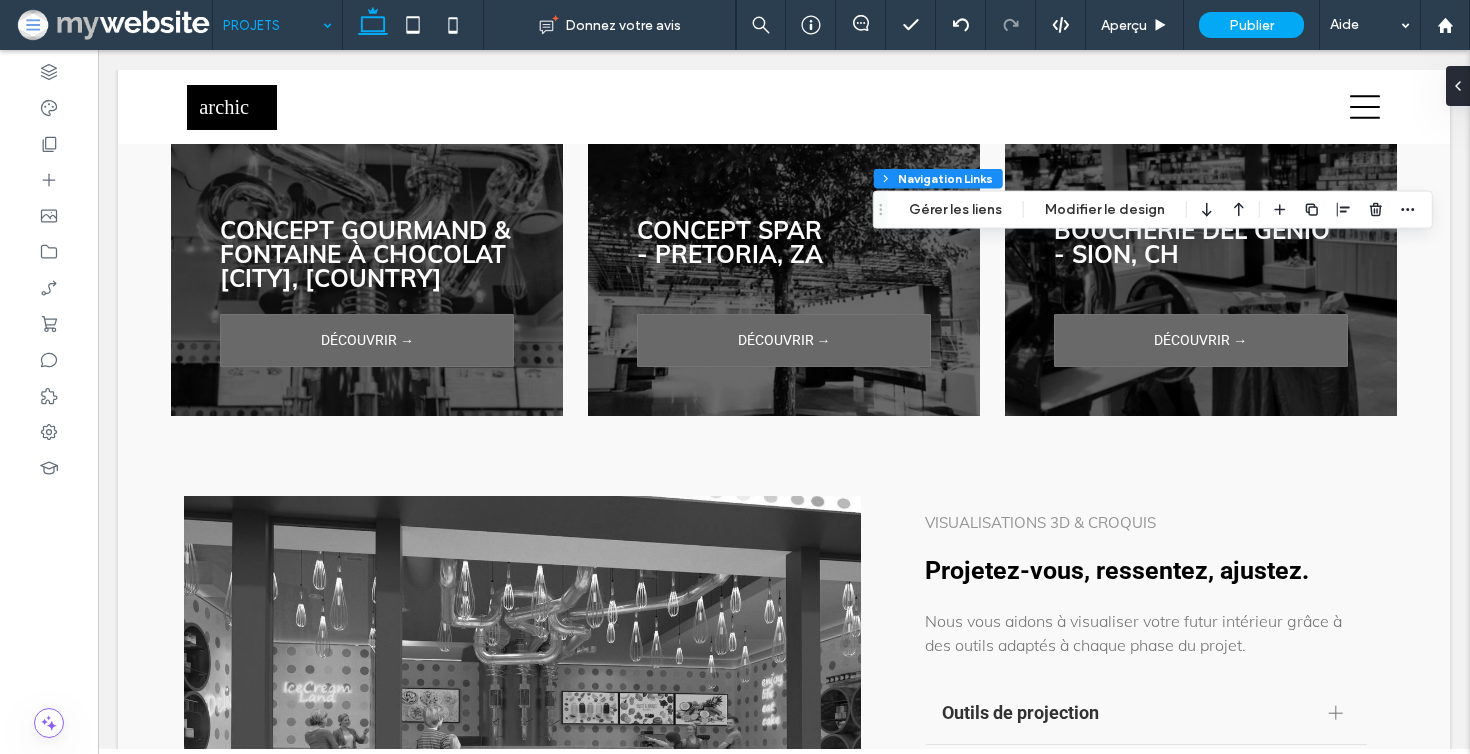 click on "Menu Section Colonne Navigation Links Gérer les liens Modifier le design" at bounding box center [1153, 210] 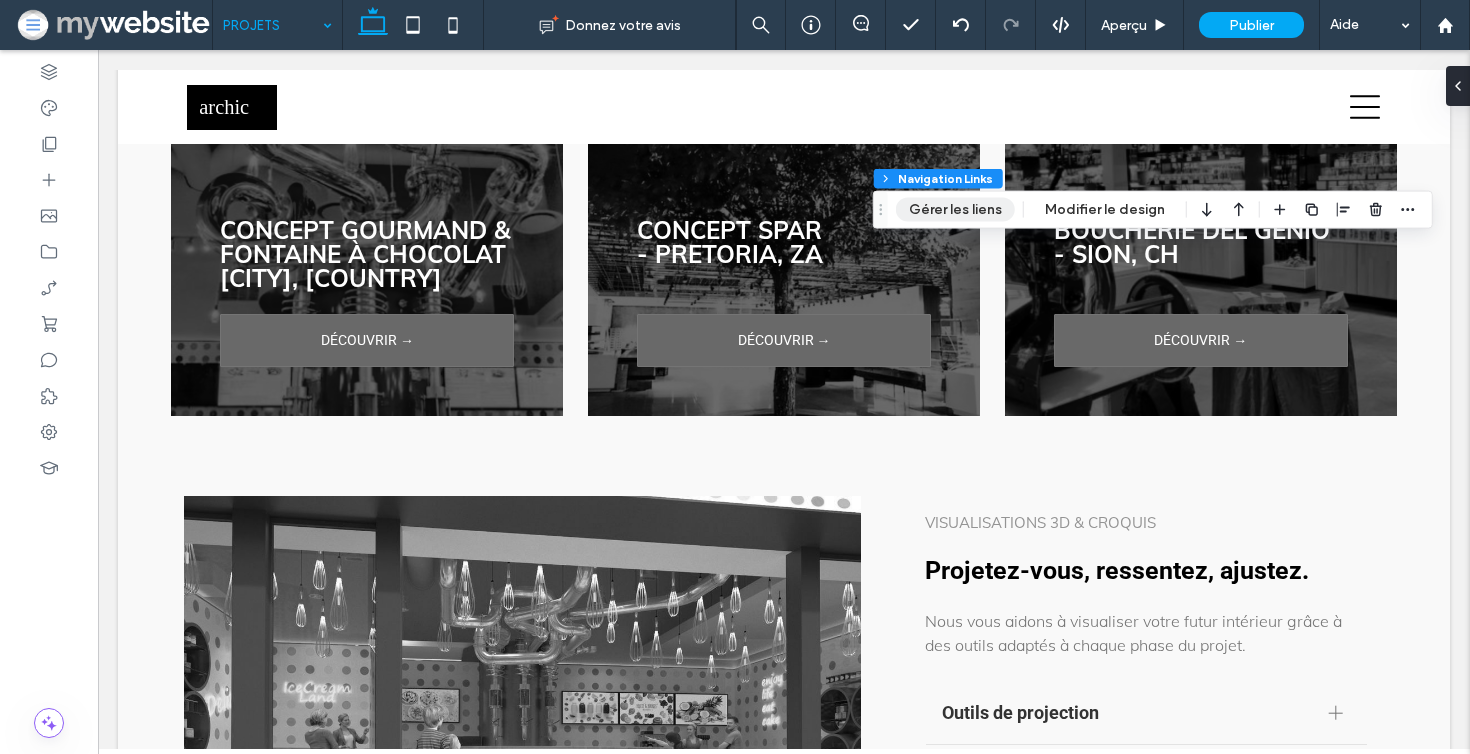 click on "Gérer les liens" at bounding box center (955, 210) 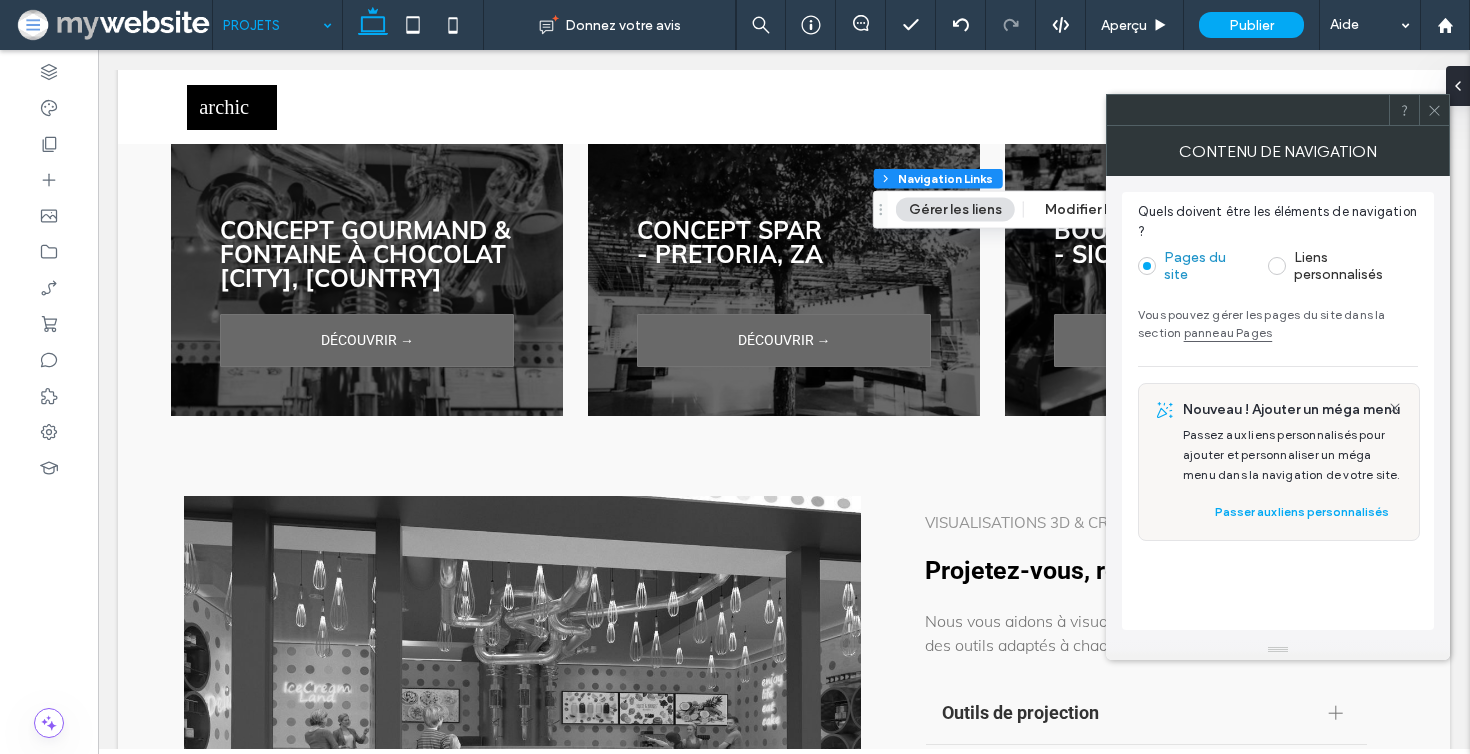 click 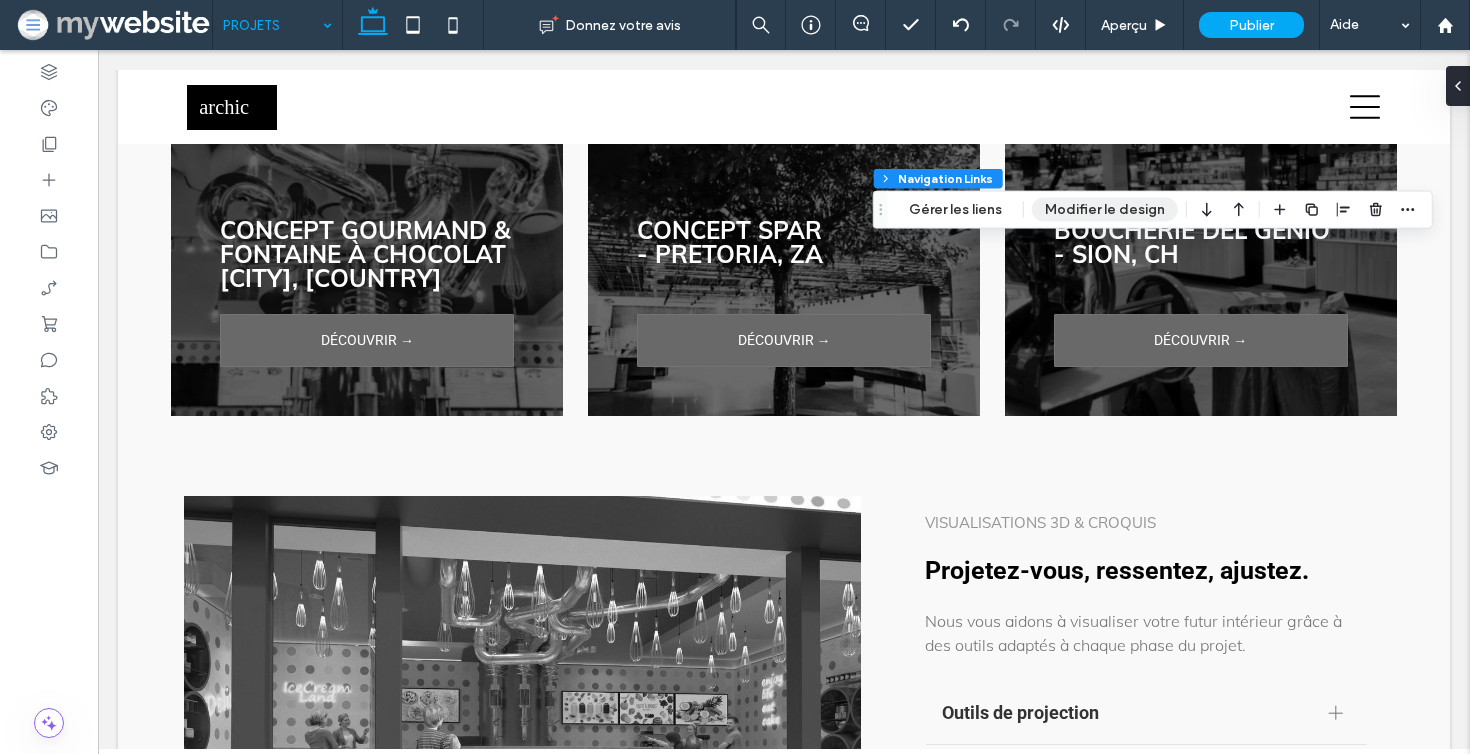 click on "Modifier le design" at bounding box center (1105, 210) 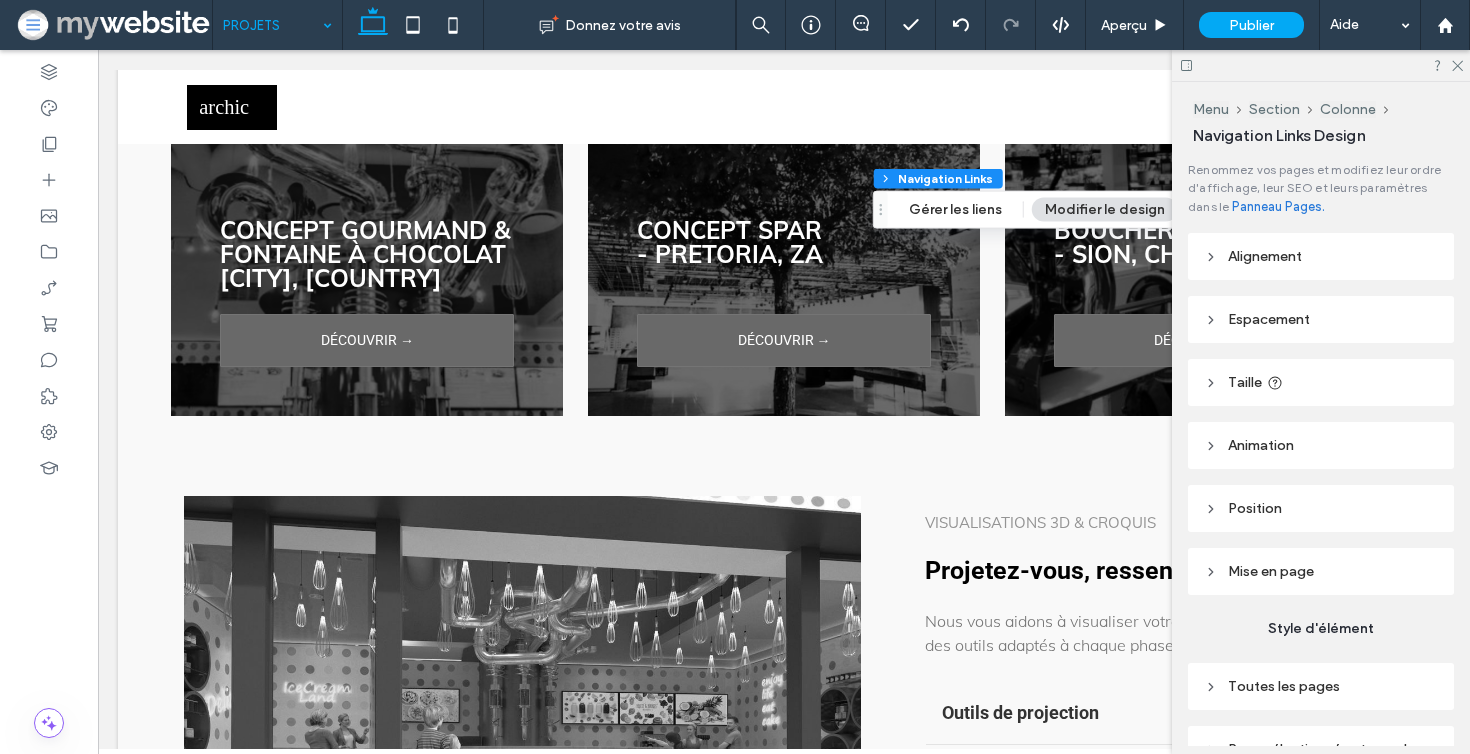 scroll, scrollTop: 0, scrollLeft: 0, axis: both 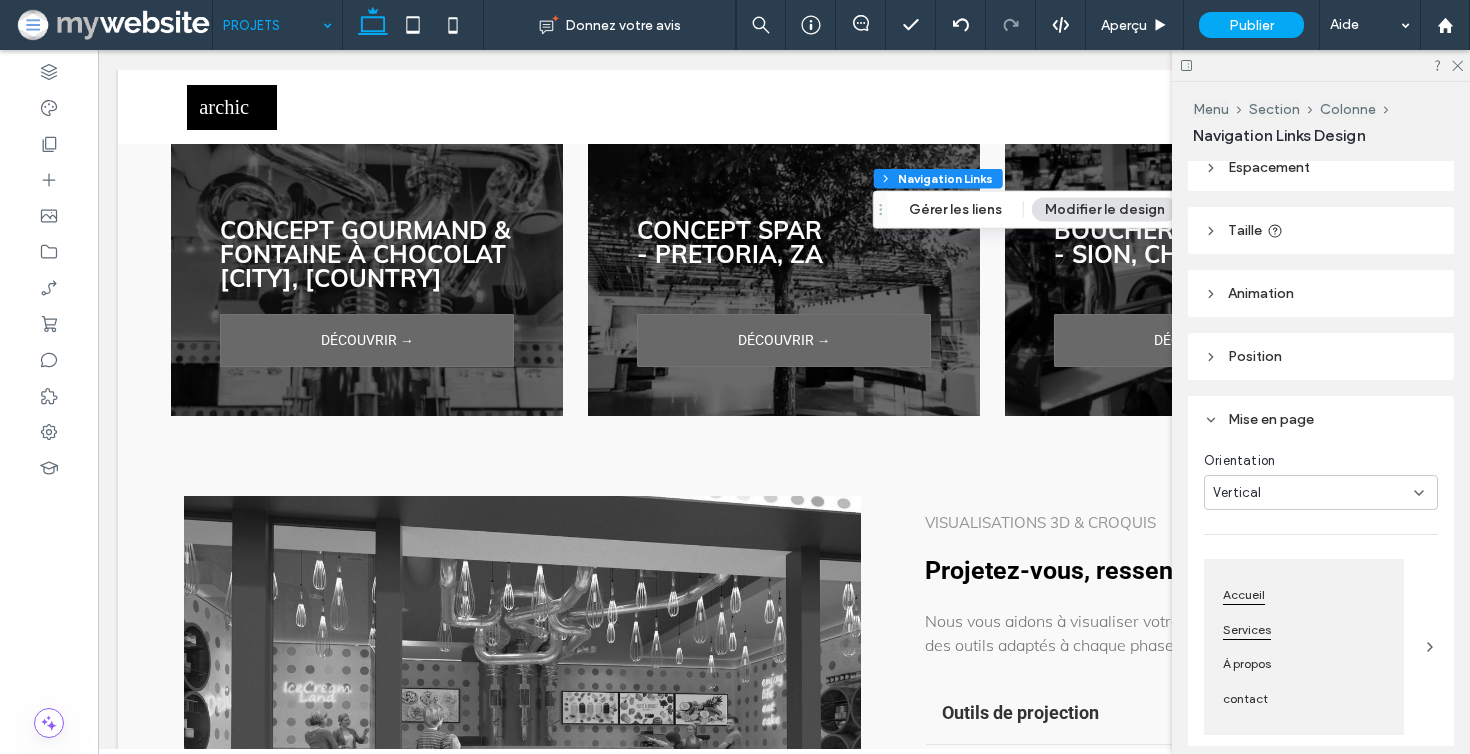click on "Services" at bounding box center [1247, 630] 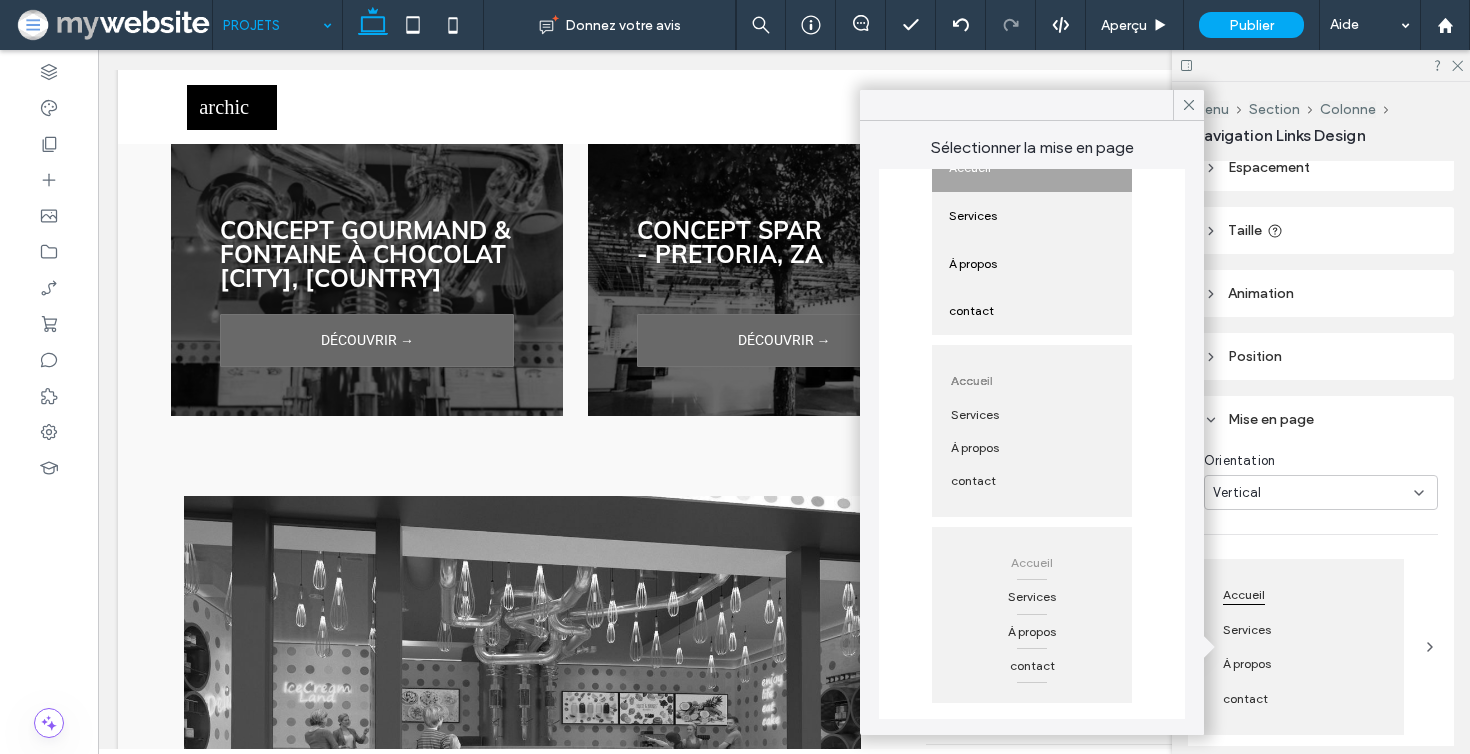 scroll, scrollTop: 413, scrollLeft: 0, axis: vertical 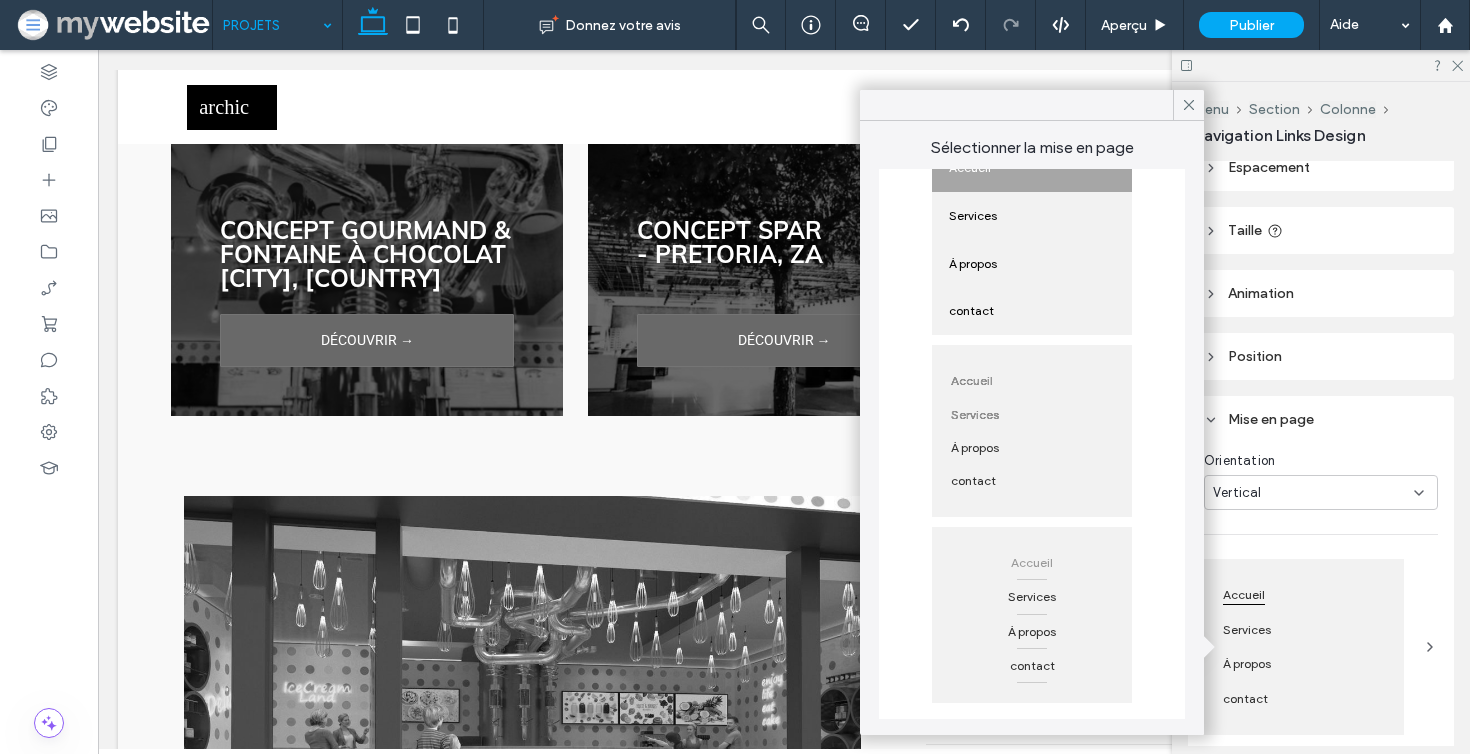 click on "Services" at bounding box center [975, 413] 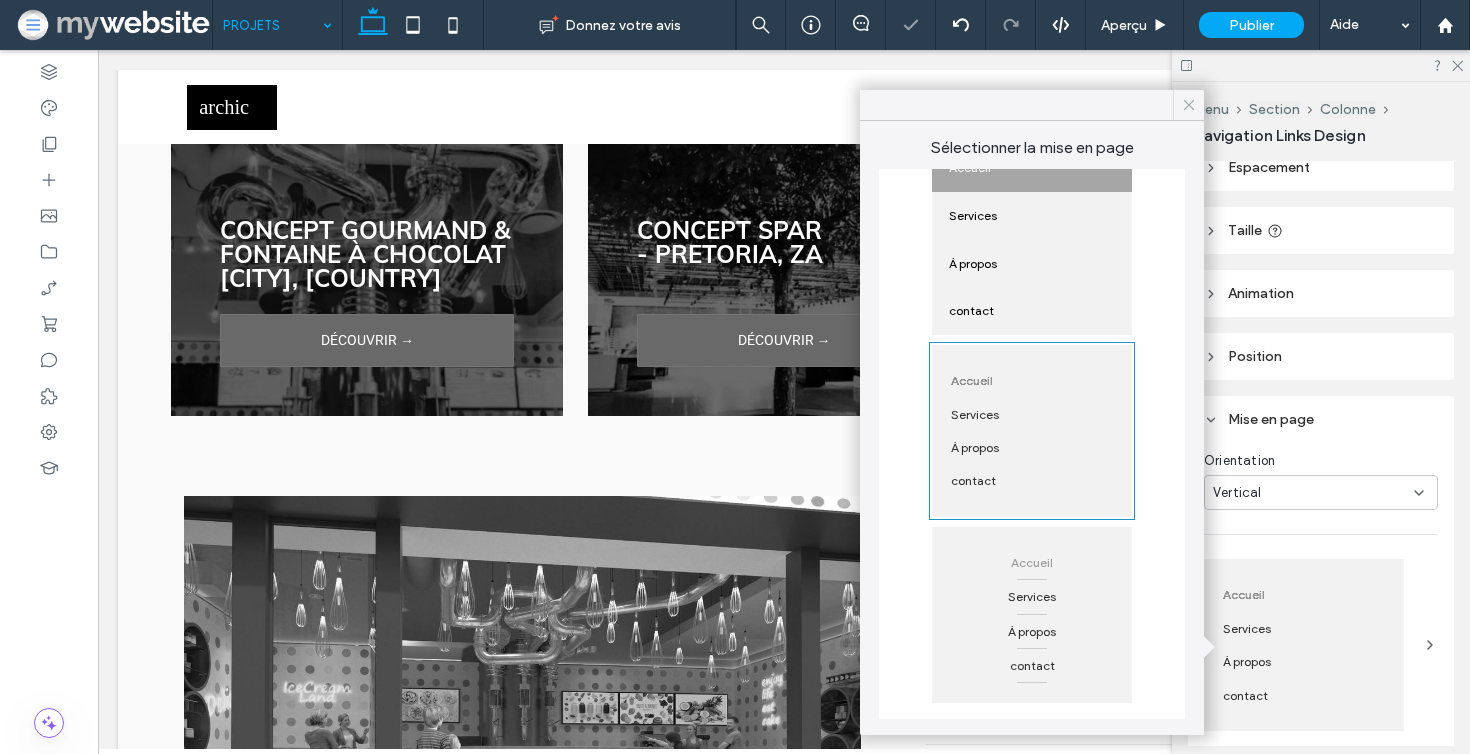 click 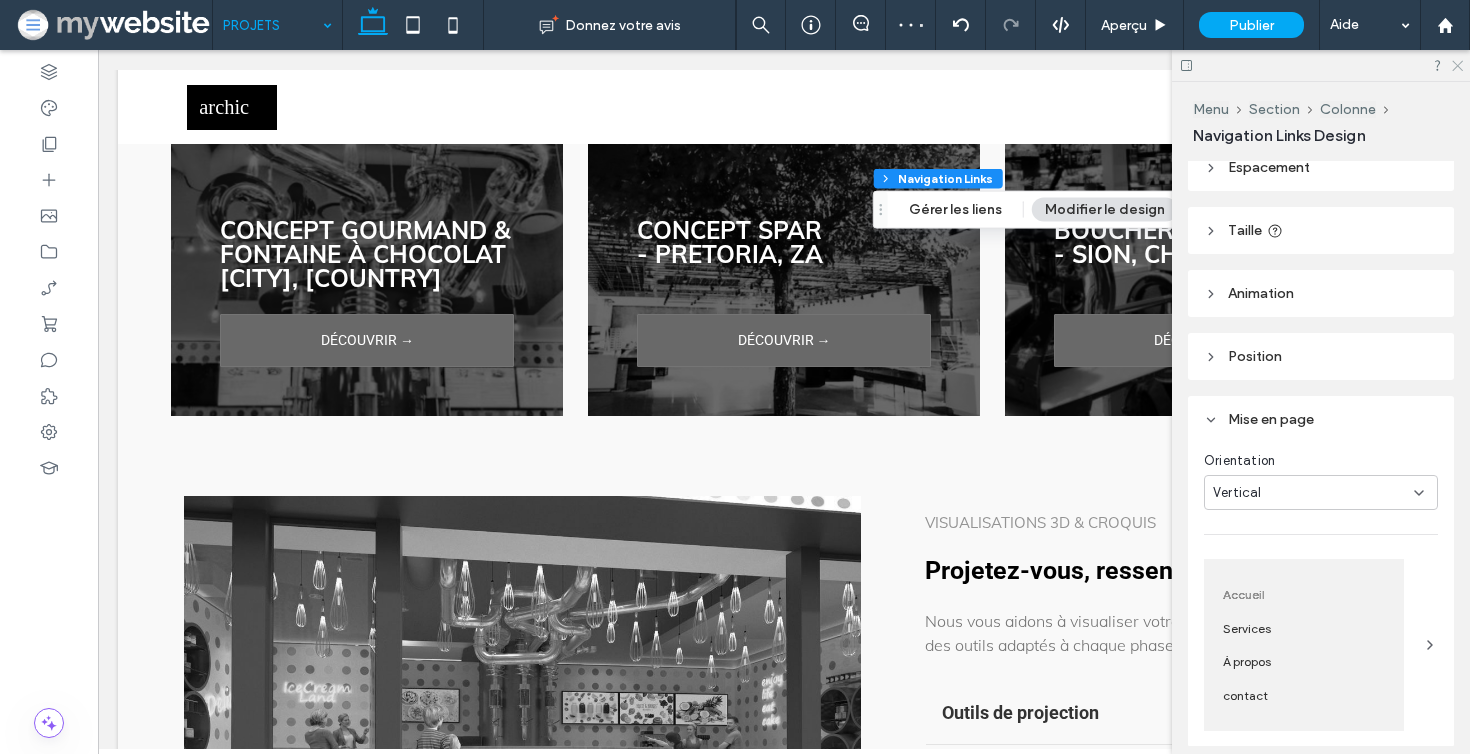 click 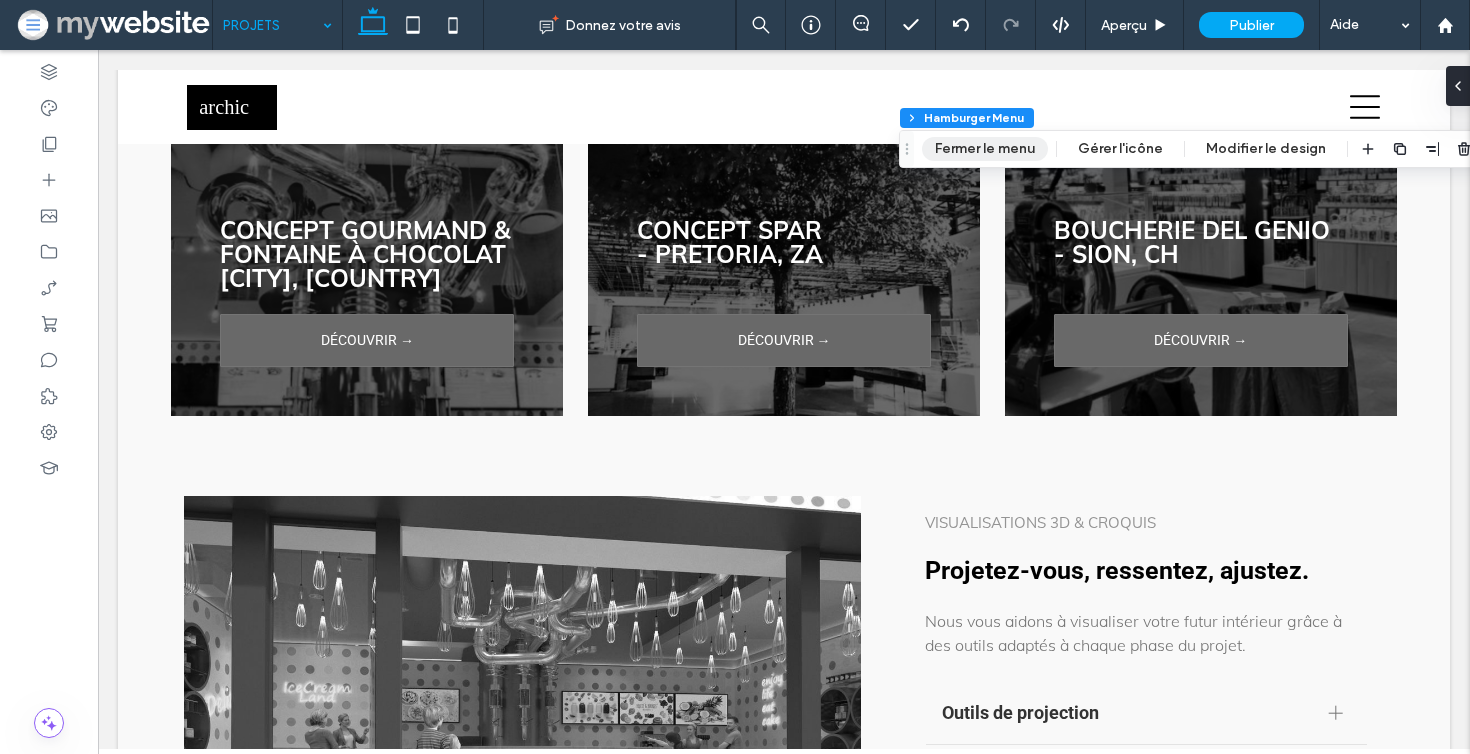 click on "Fermer le menu" at bounding box center [985, 149] 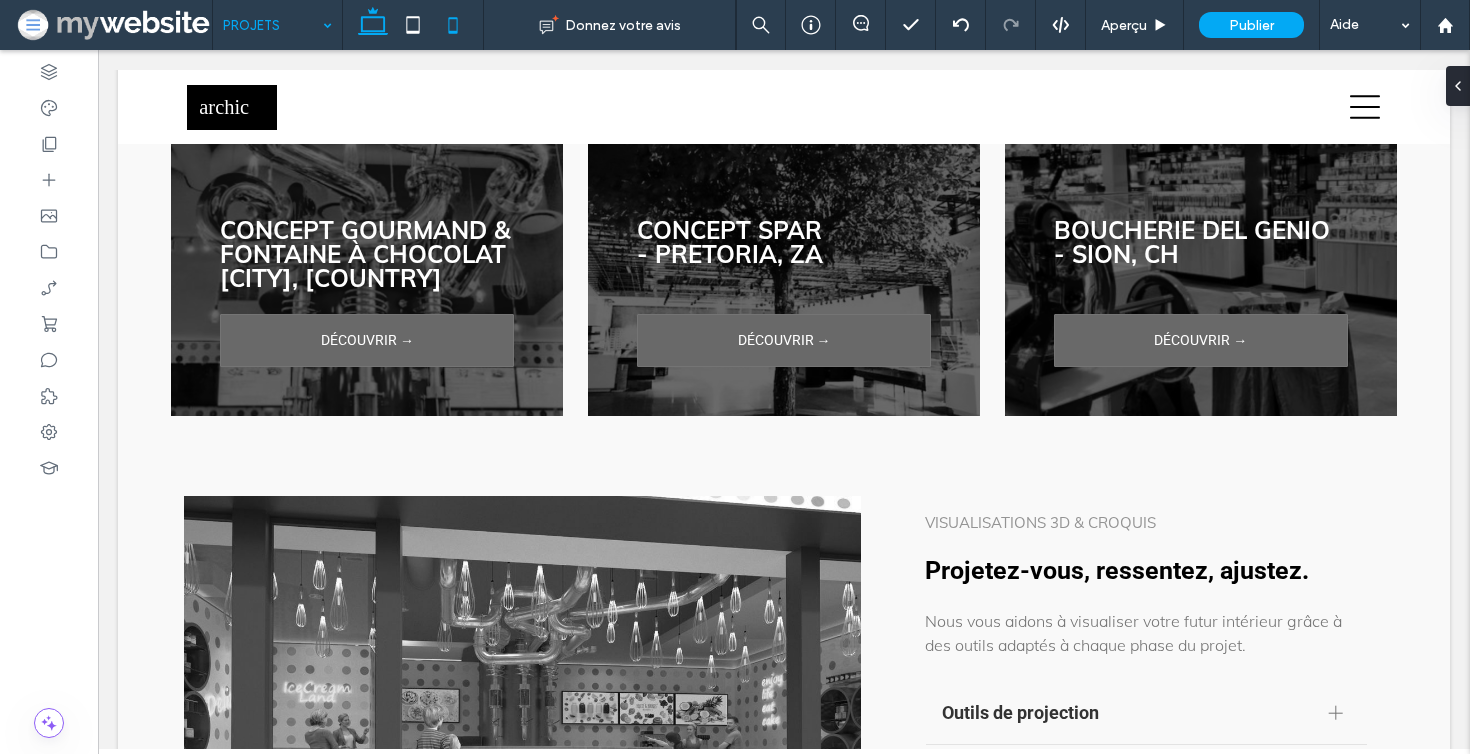 click 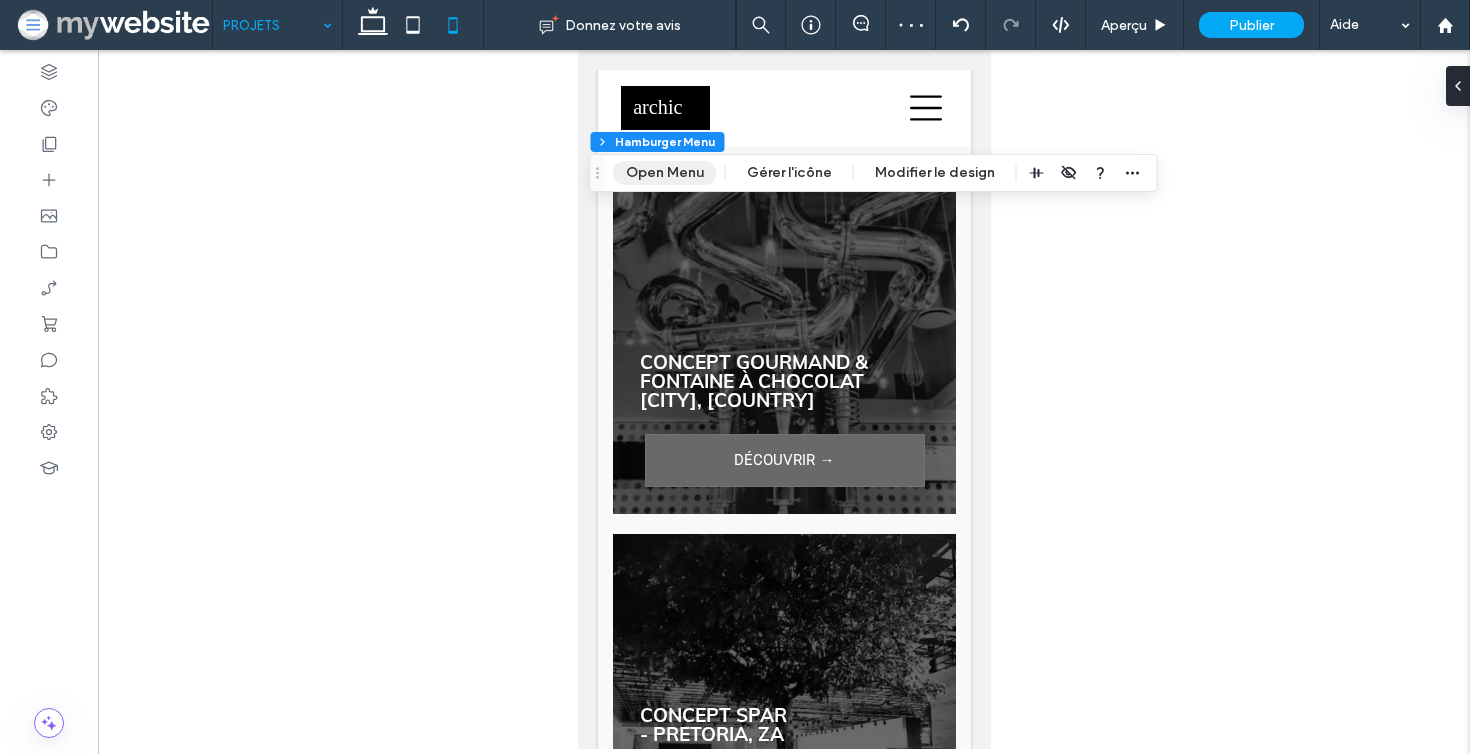 click on "Open Menu" at bounding box center (665, 173) 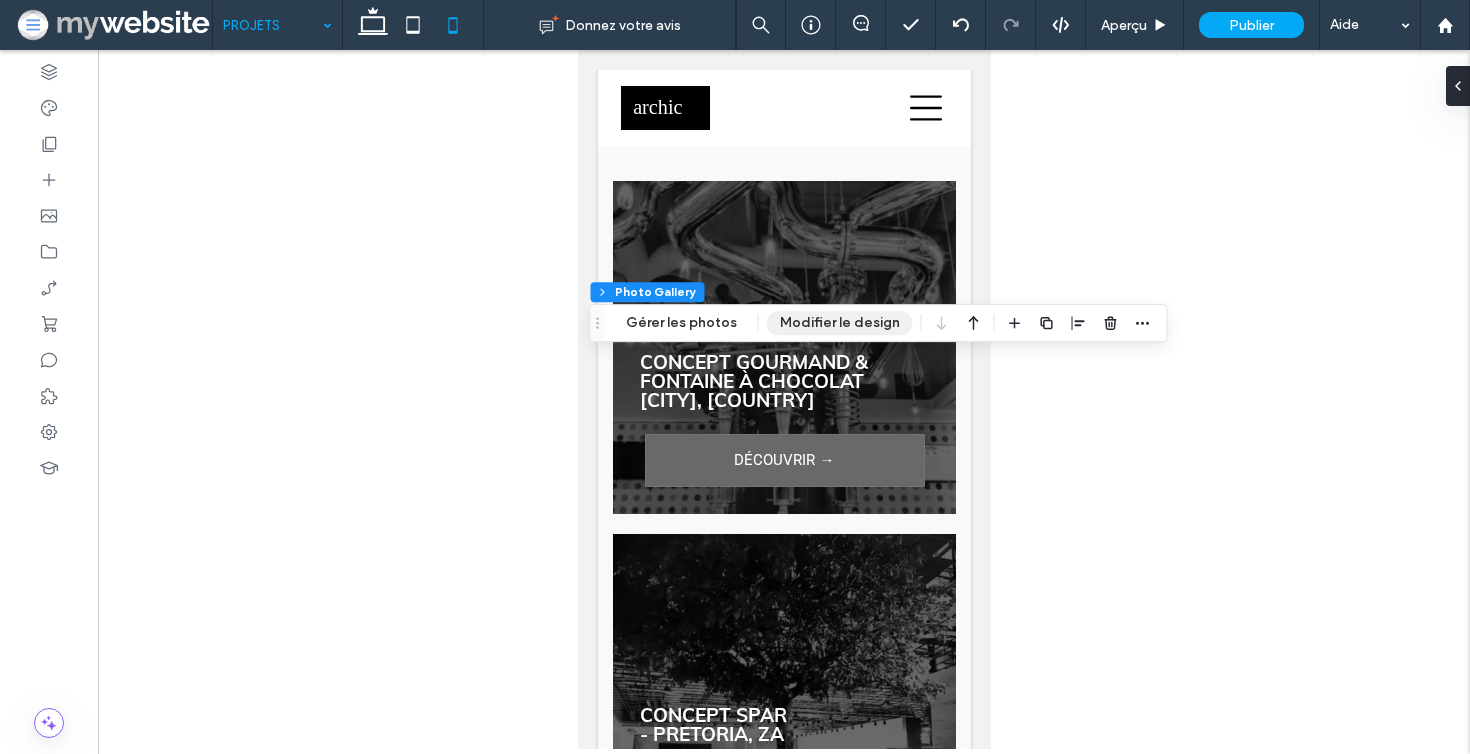 click on "Modifier le design" at bounding box center [840, 323] 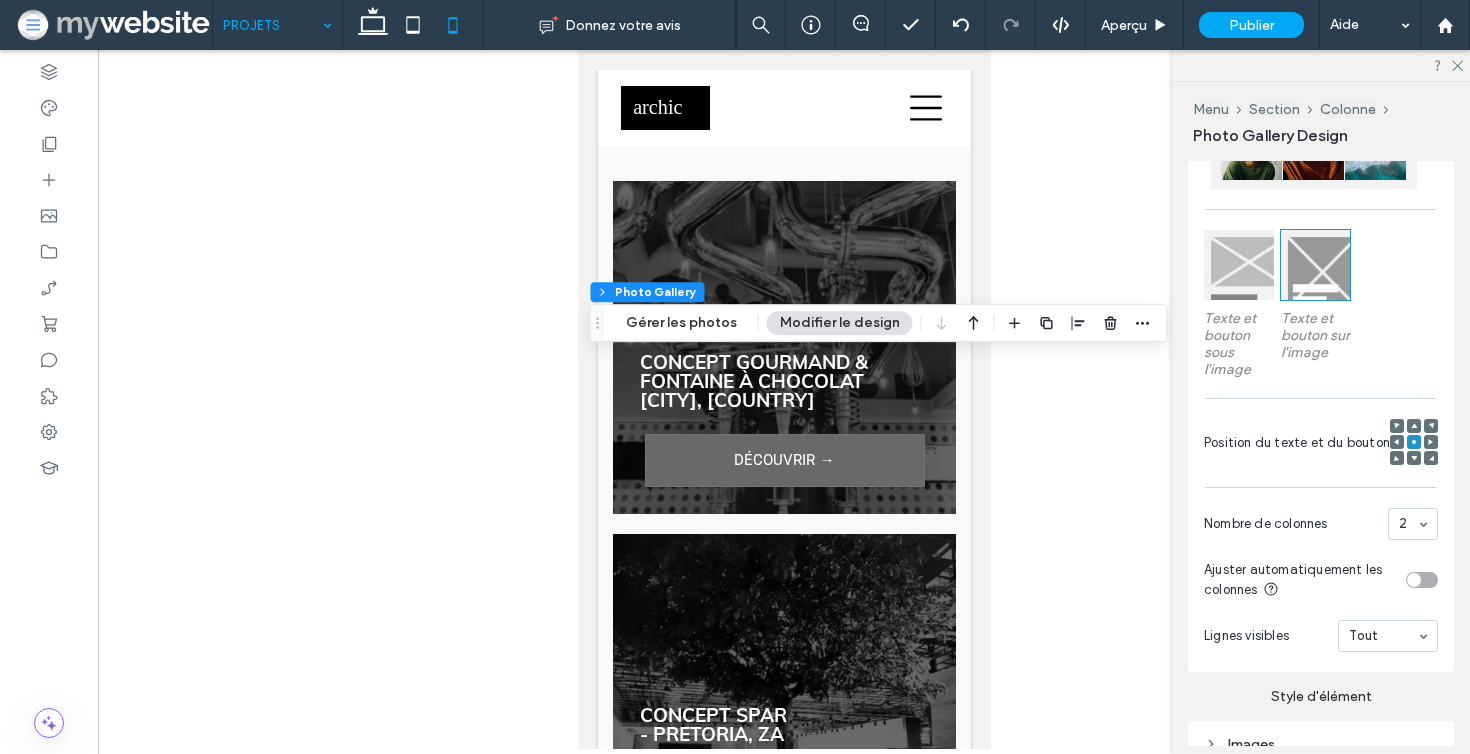 scroll, scrollTop: 943, scrollLeft: 0, axis: vertical 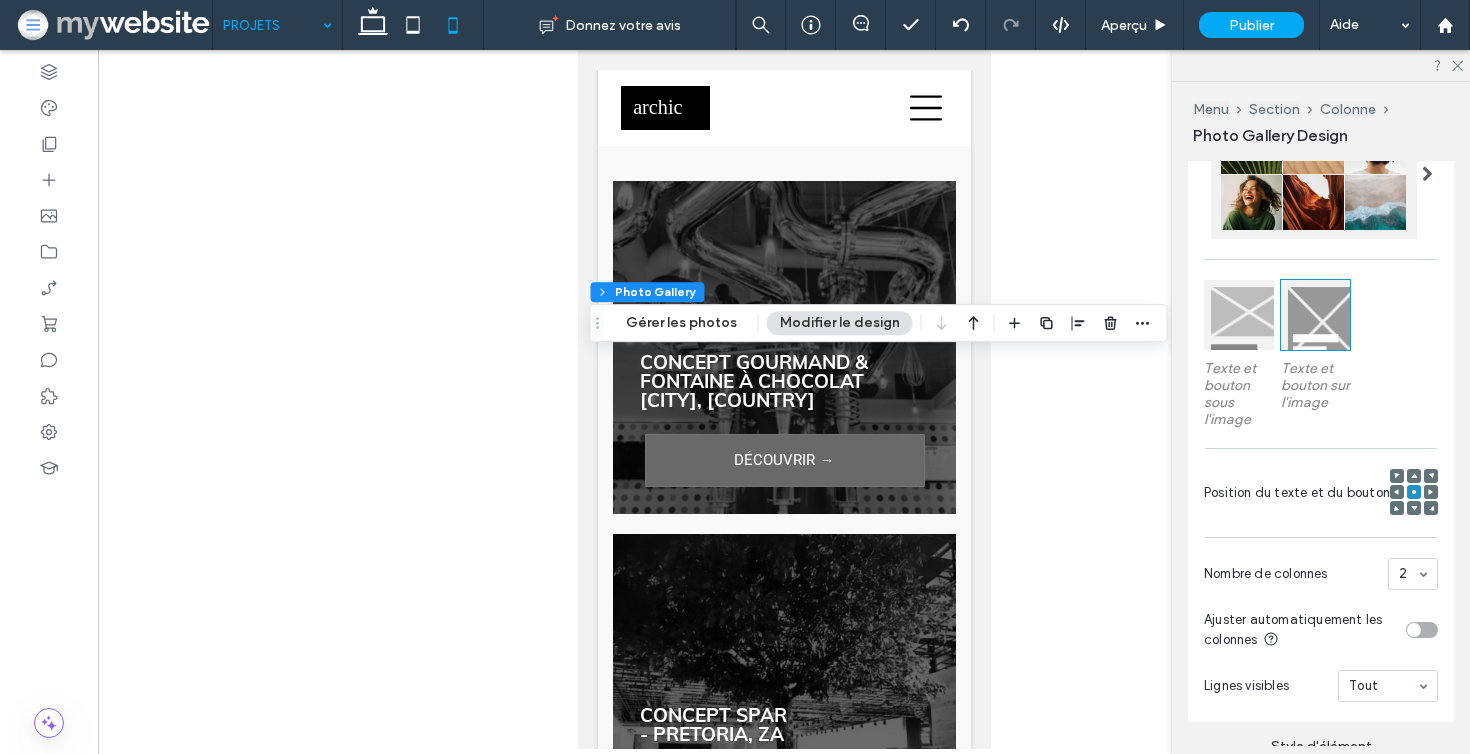 click at bounding box center [1239, 315] 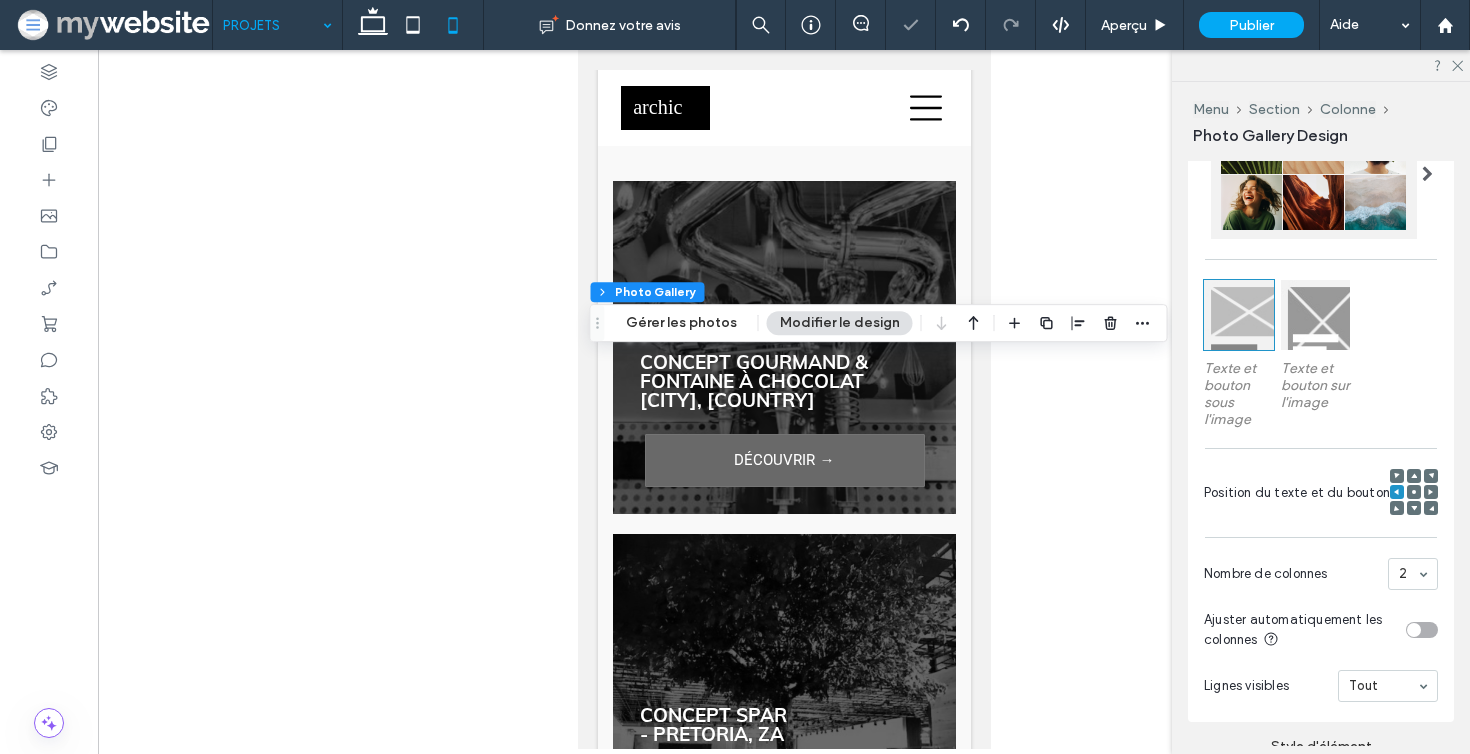 click at bounding box center (1316, 315) 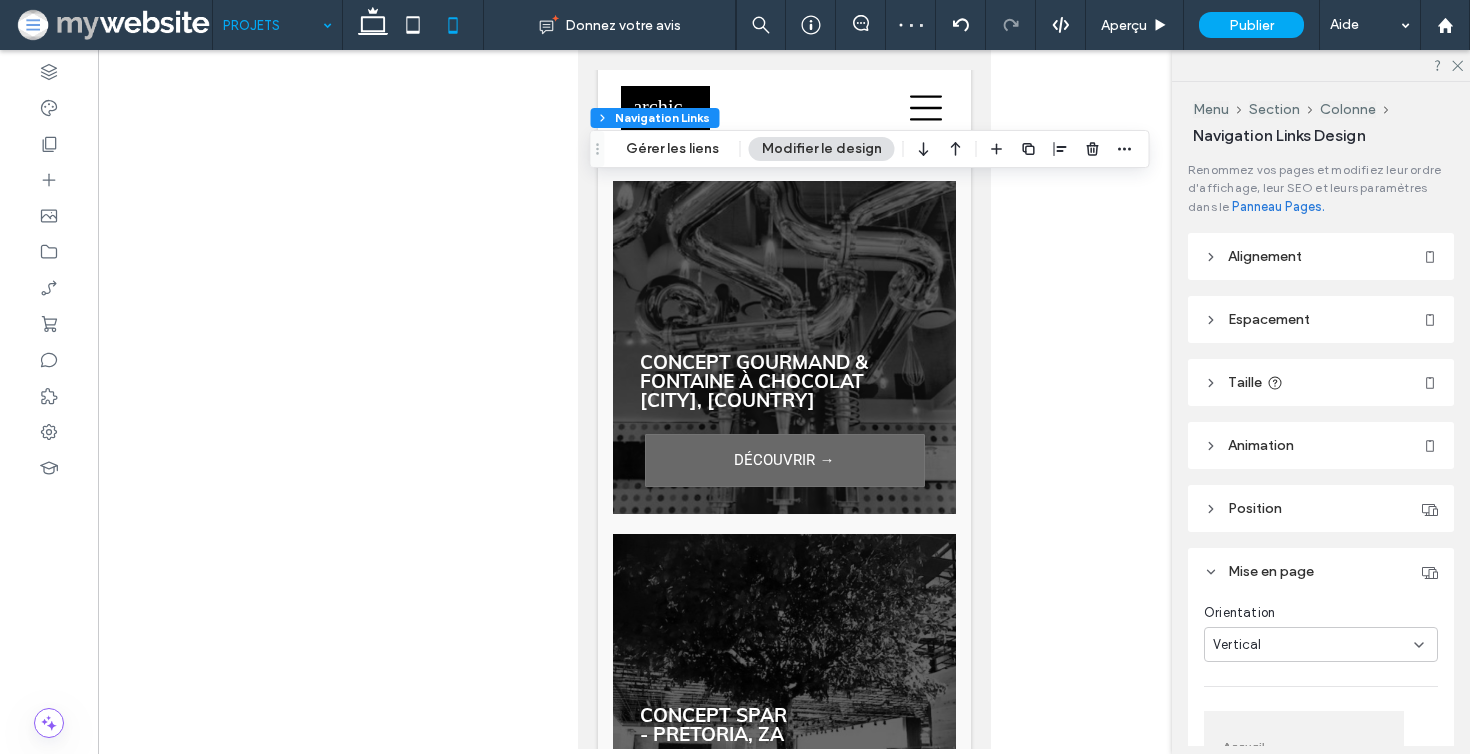 scroll, scrollTop: 72, scrollLeft: 0, axis: vertical 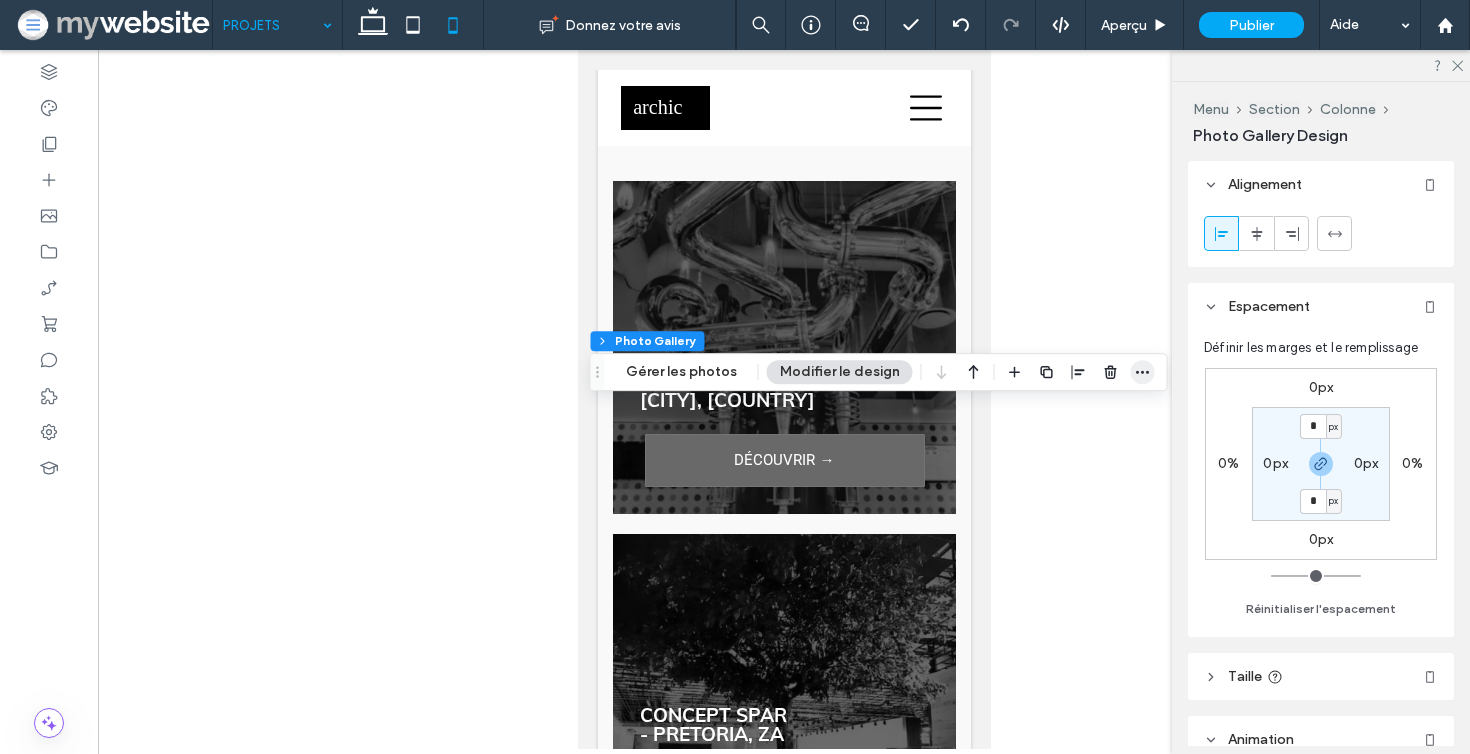 click 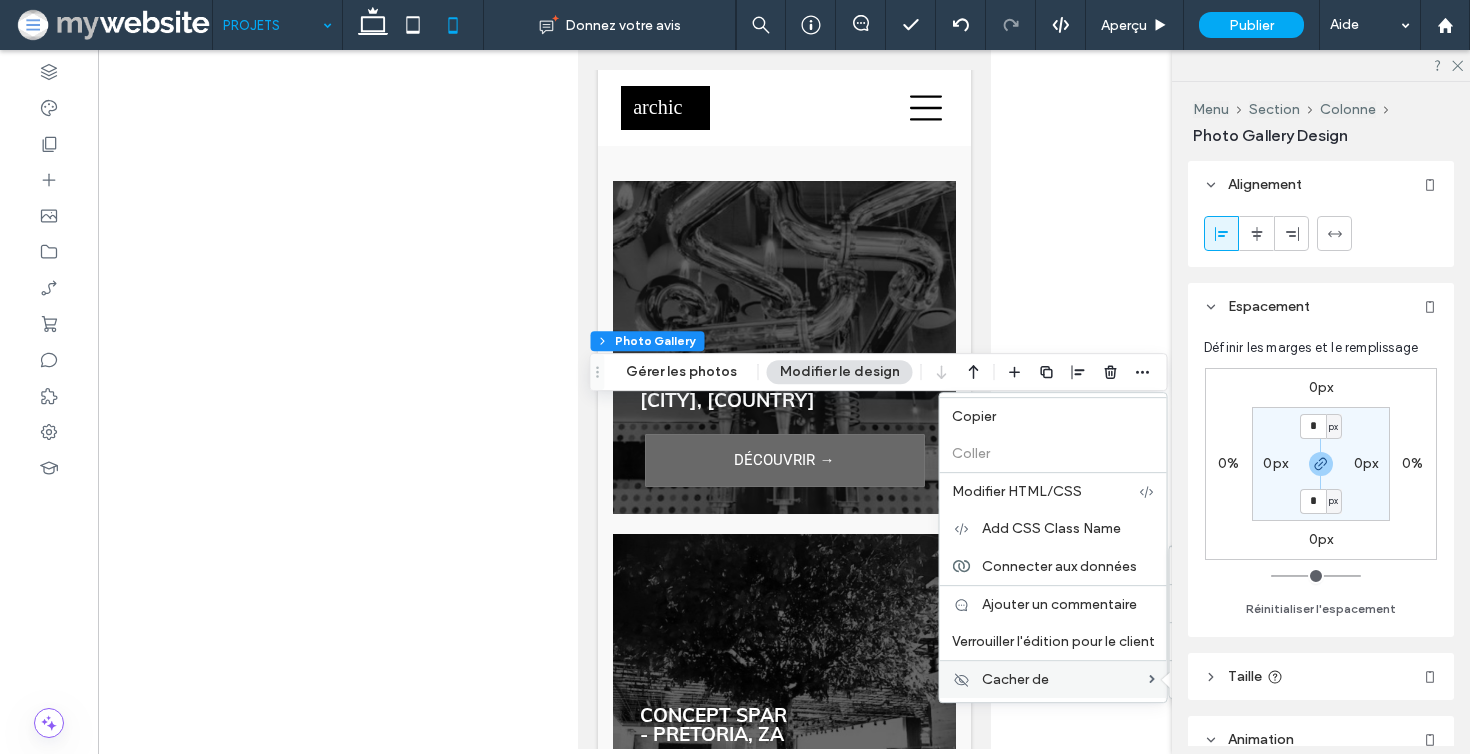 click on "Cacher de All Devices Desktop Tablet Mobile" at bounding box center [1053, 679] 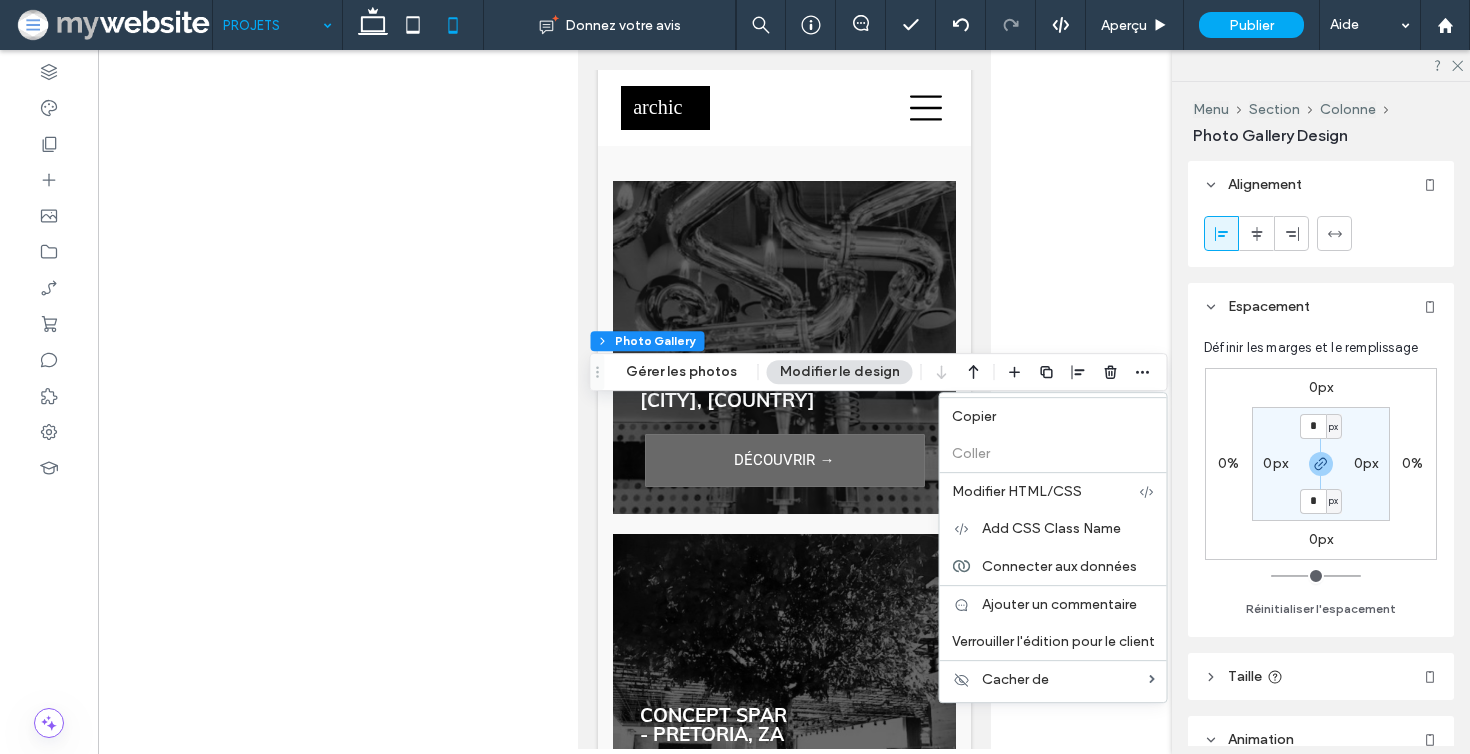 click at bounding box center [1321, 65] 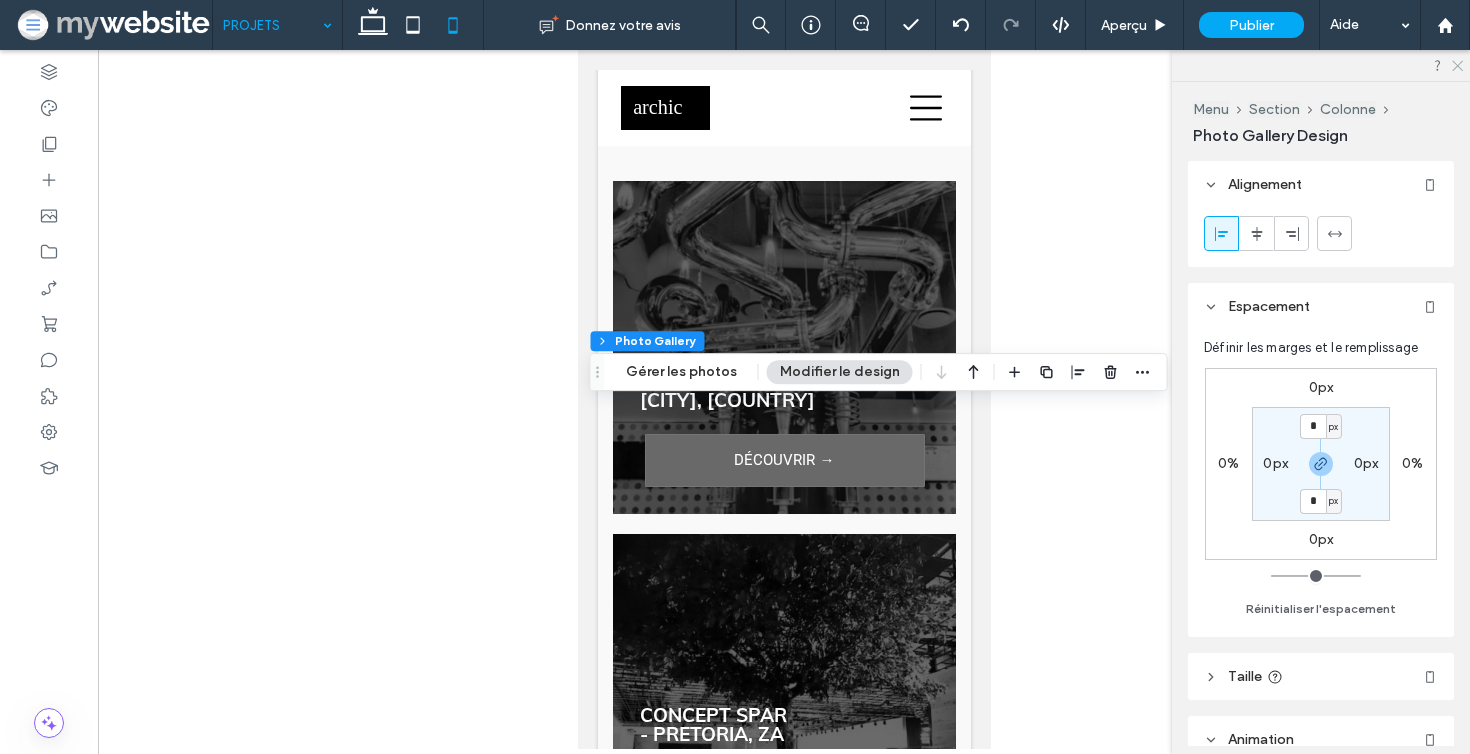click 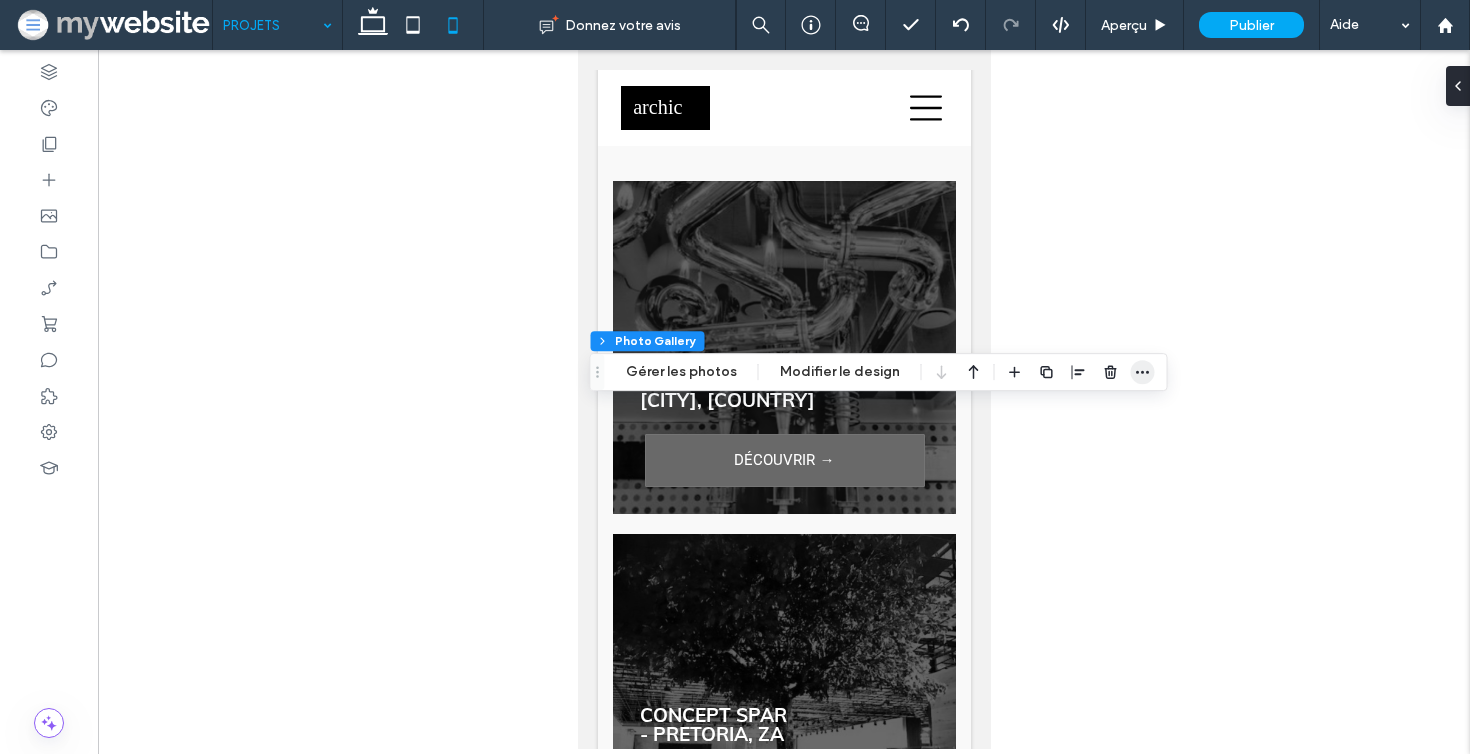 click 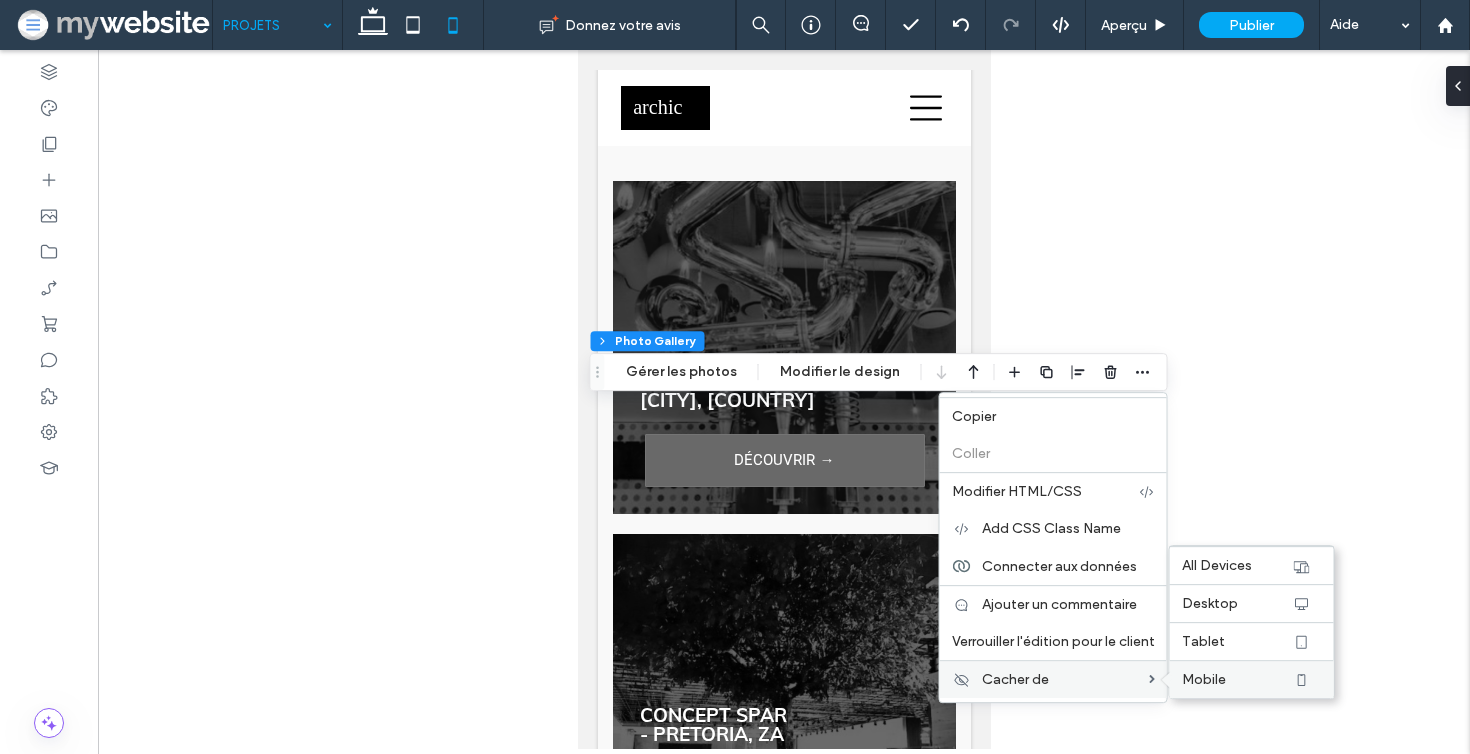 click on "Mobile" at bounding box center [1204, 679] 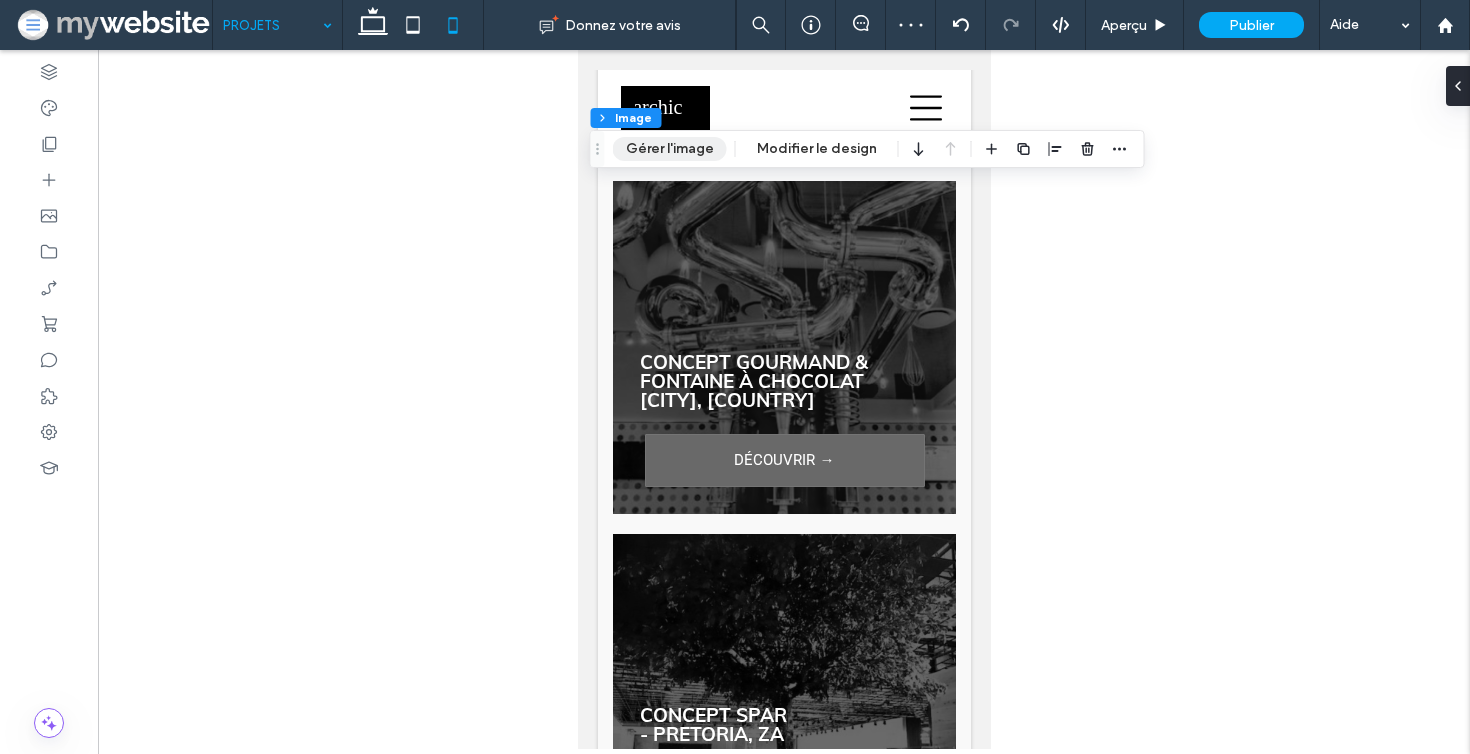 click on "Gérer l'image" at bounding box center [670, 149] 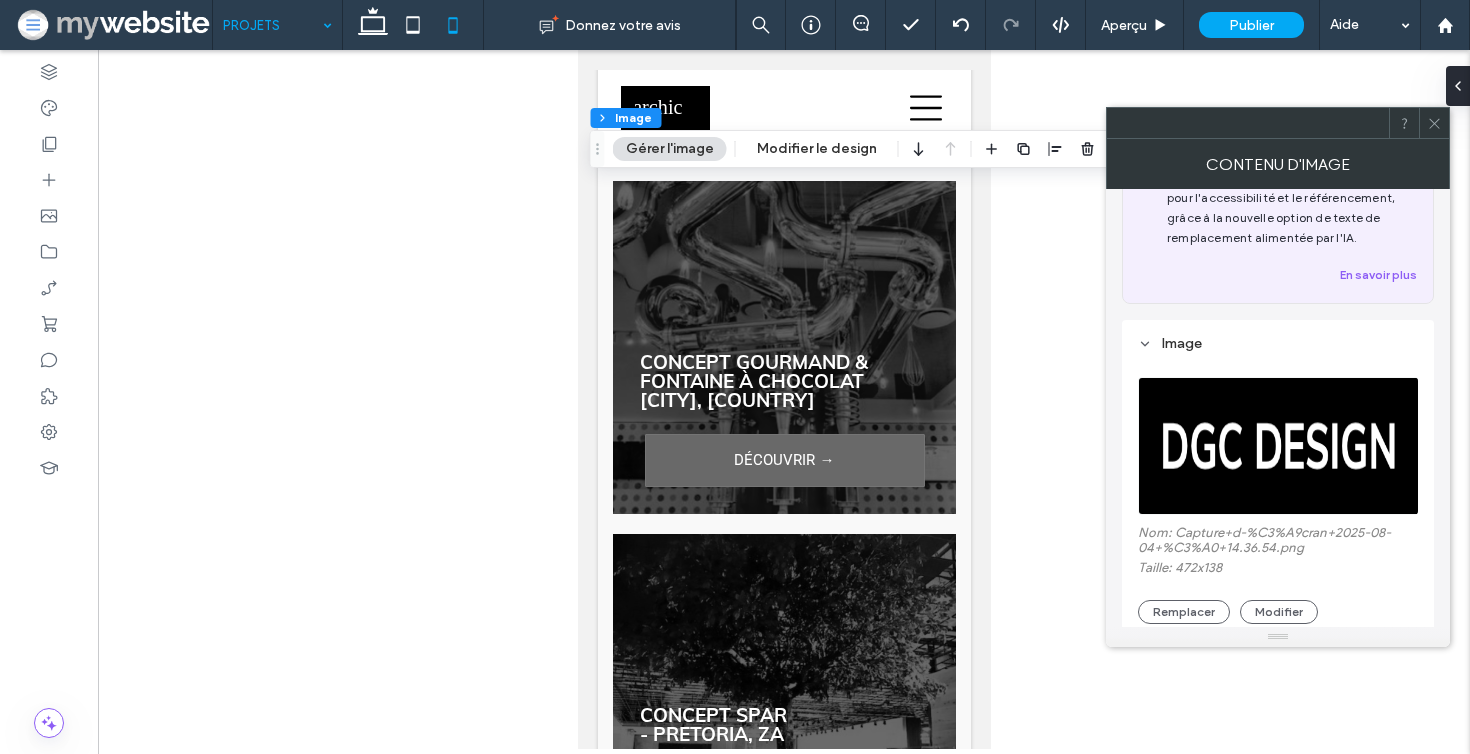 scroll, scrollTop: 212, scrollLeft: 0, axis: vertical 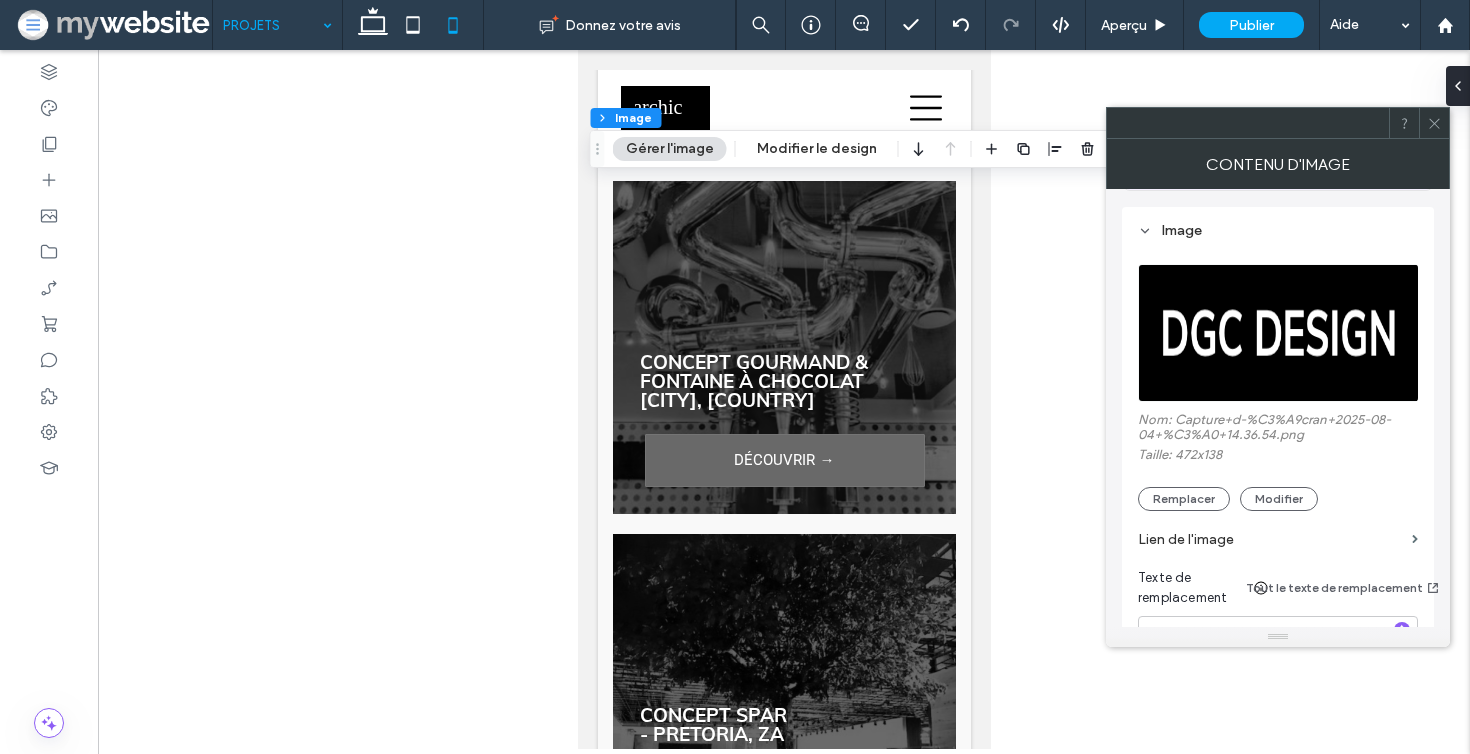 click on "Lien de l'image" at bounding box center (1271, 539) 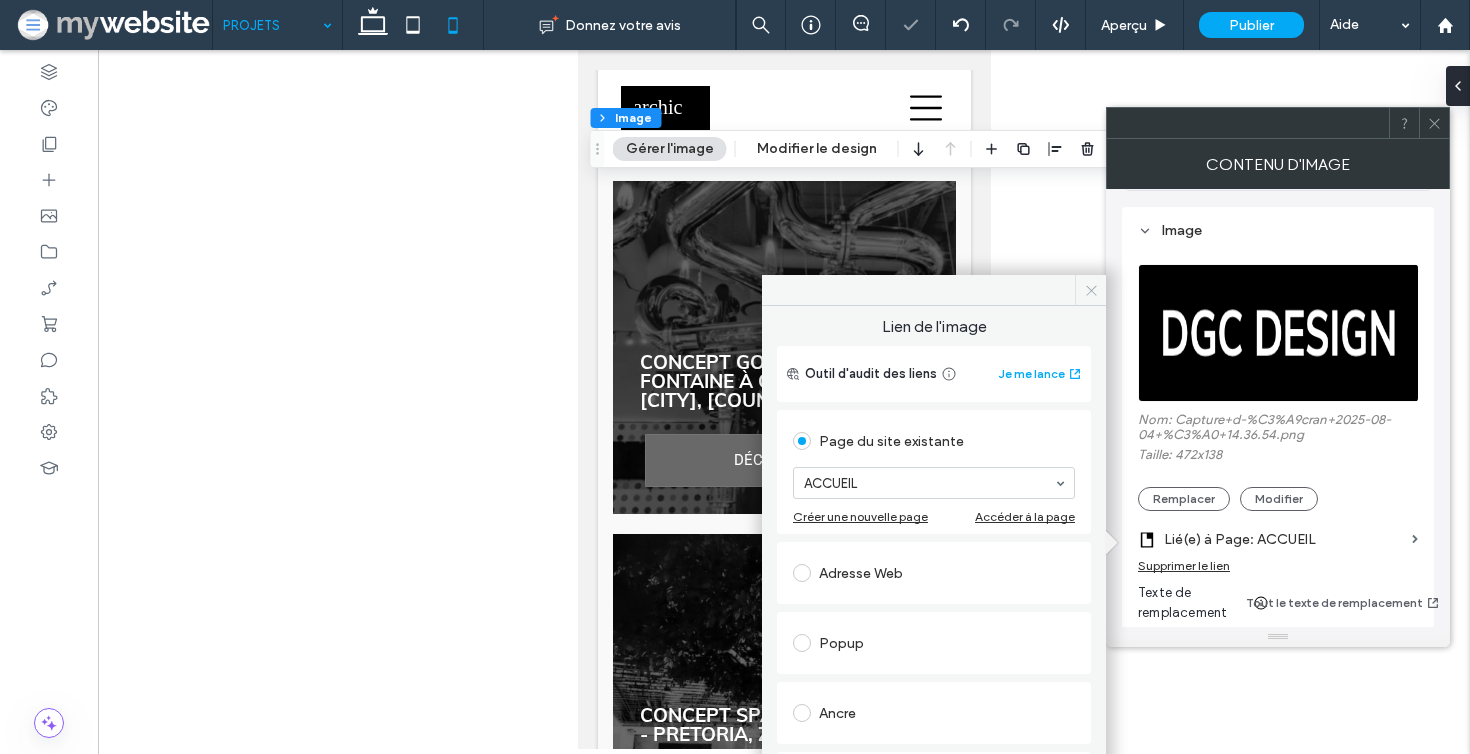 click at bounding box center [1090, 290] 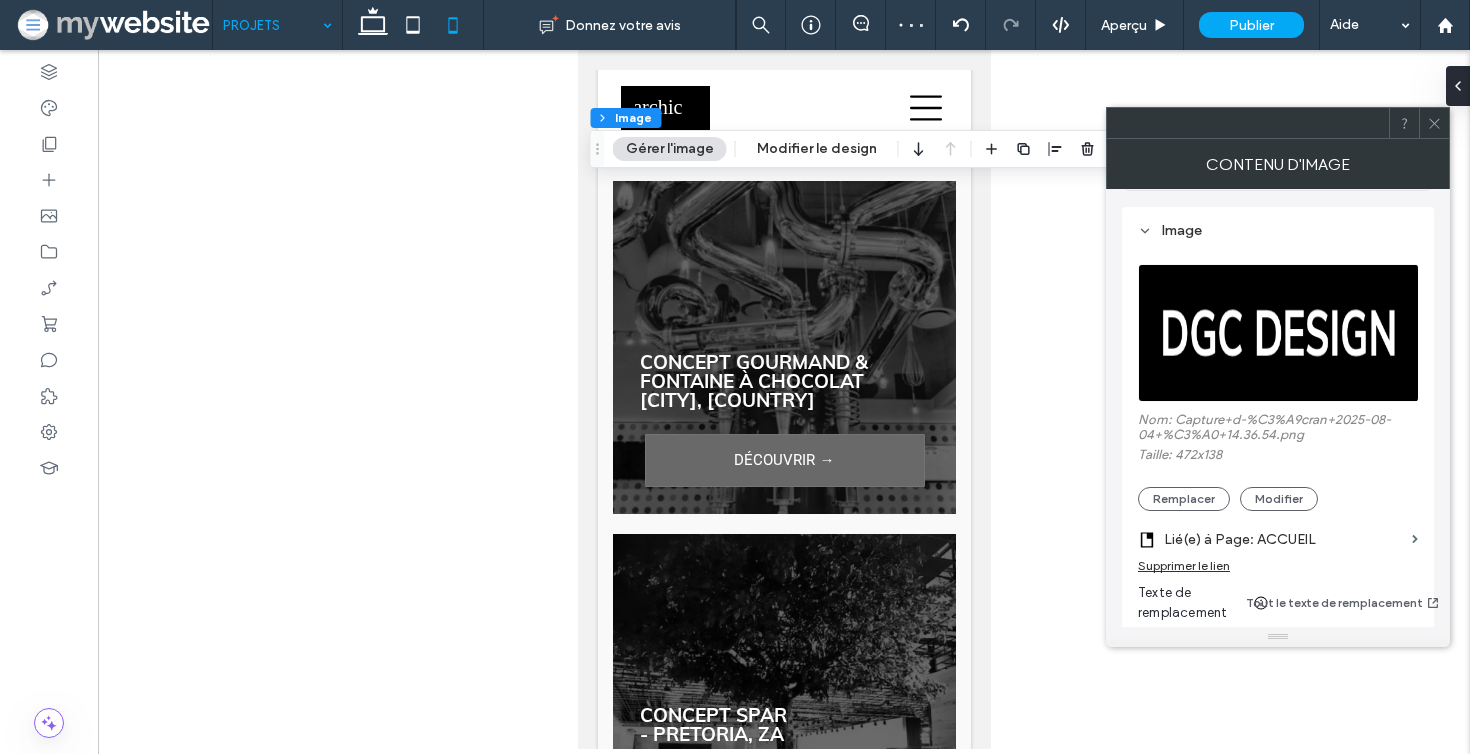 click 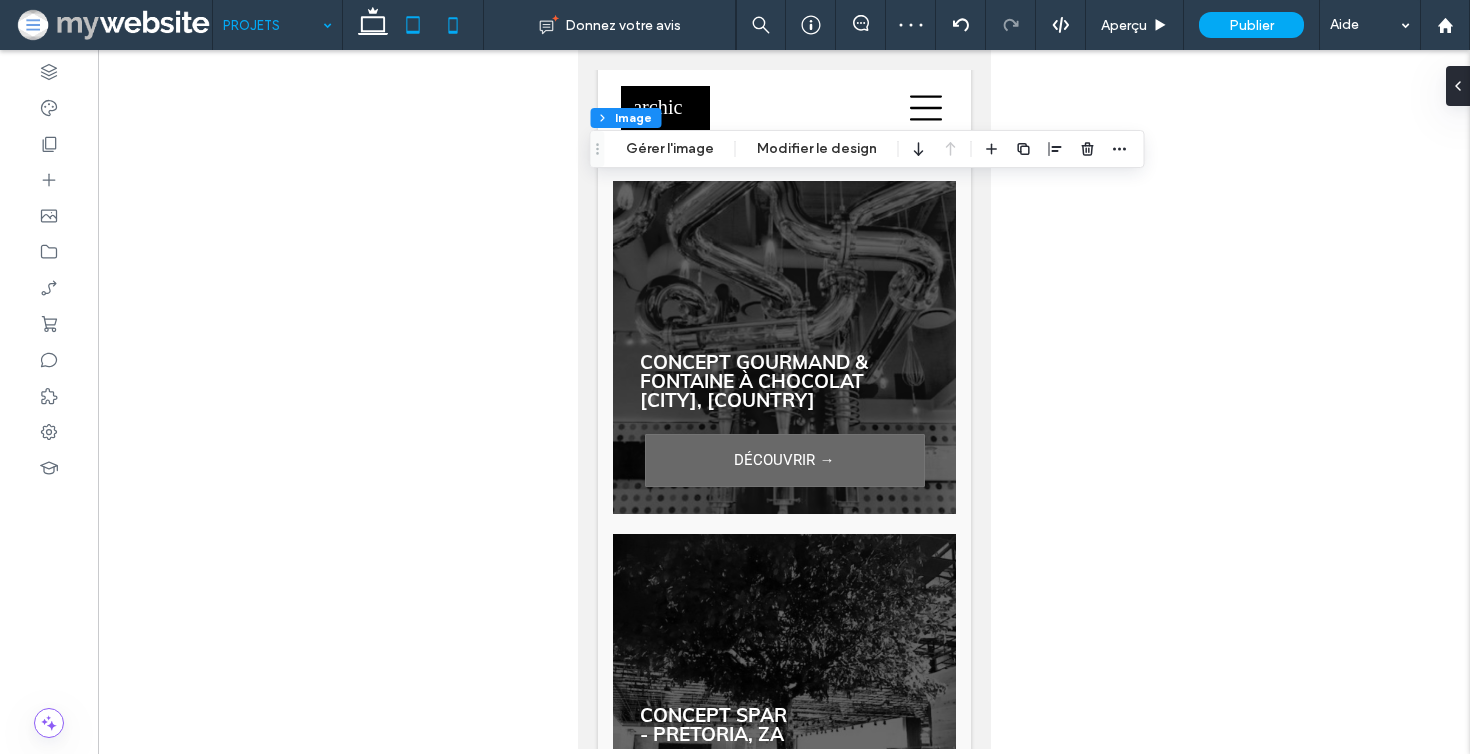 click 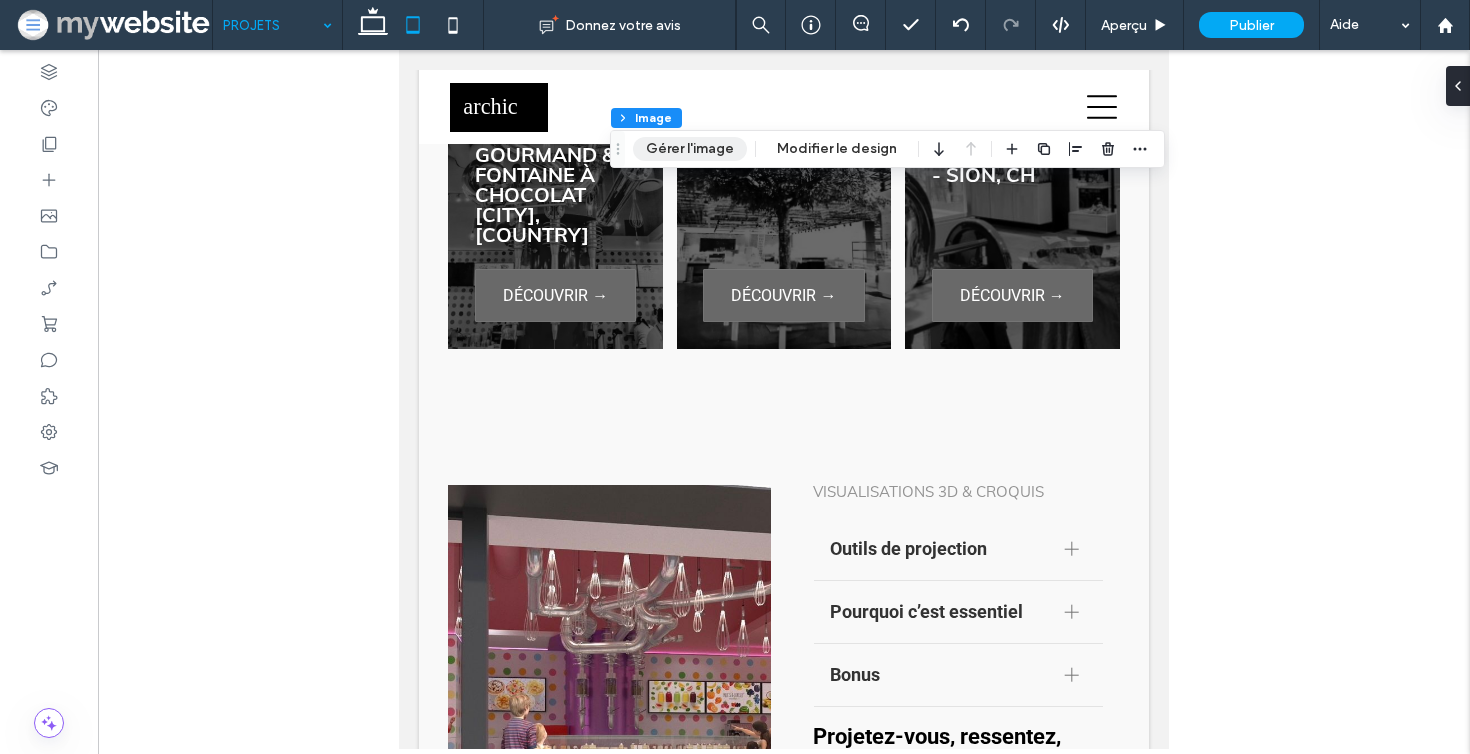 click on "Gérer l'image" at bounding box center [690, 149] 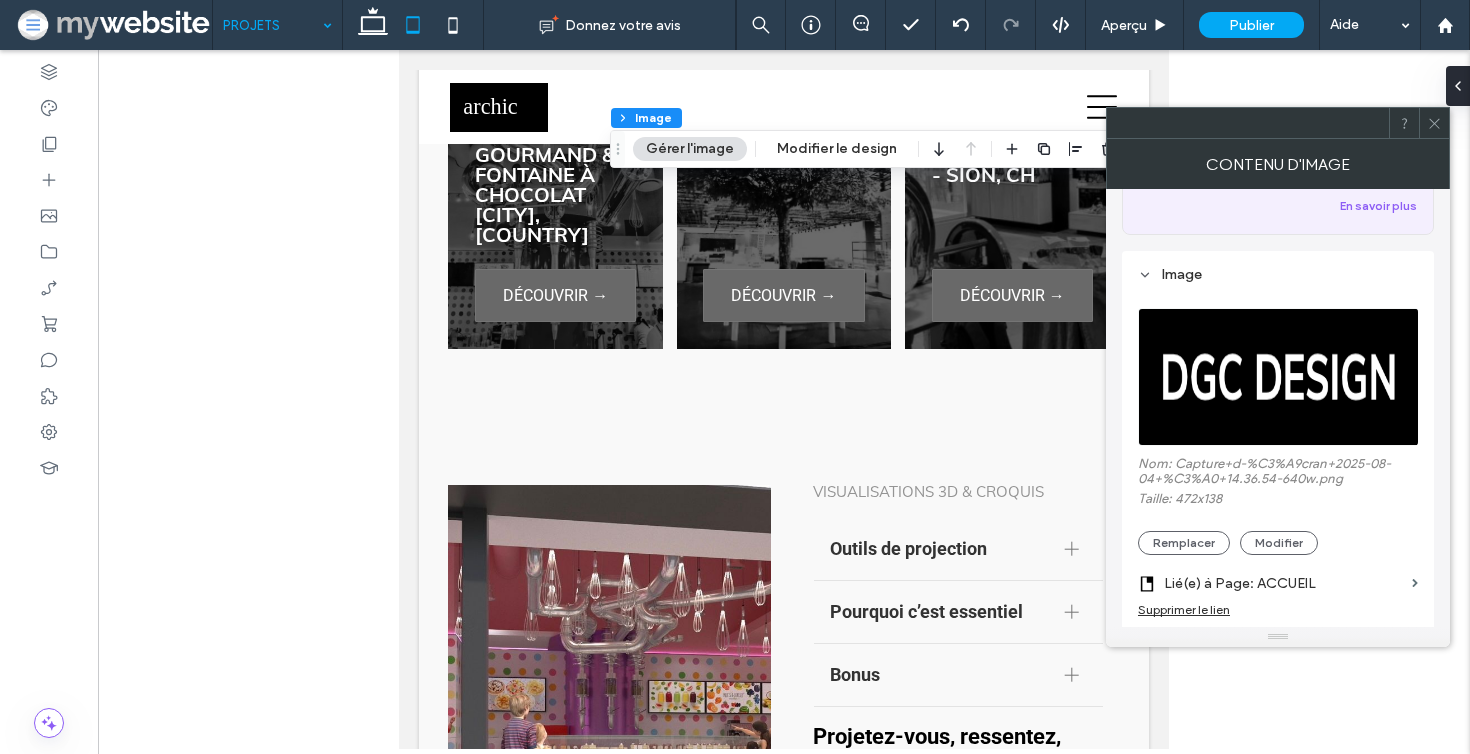 scroll, scrollTop: 213, scrollLeft: 0, axis: vertical 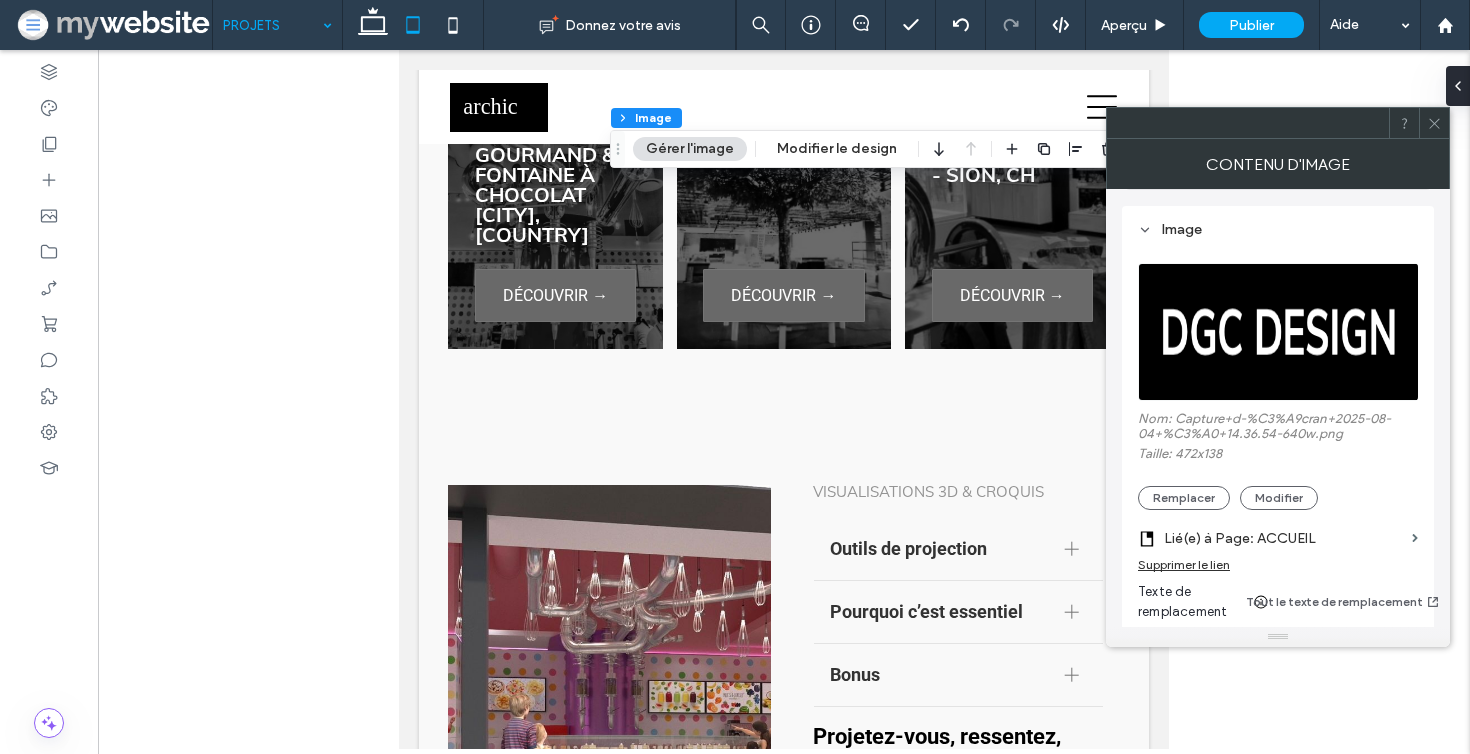 click 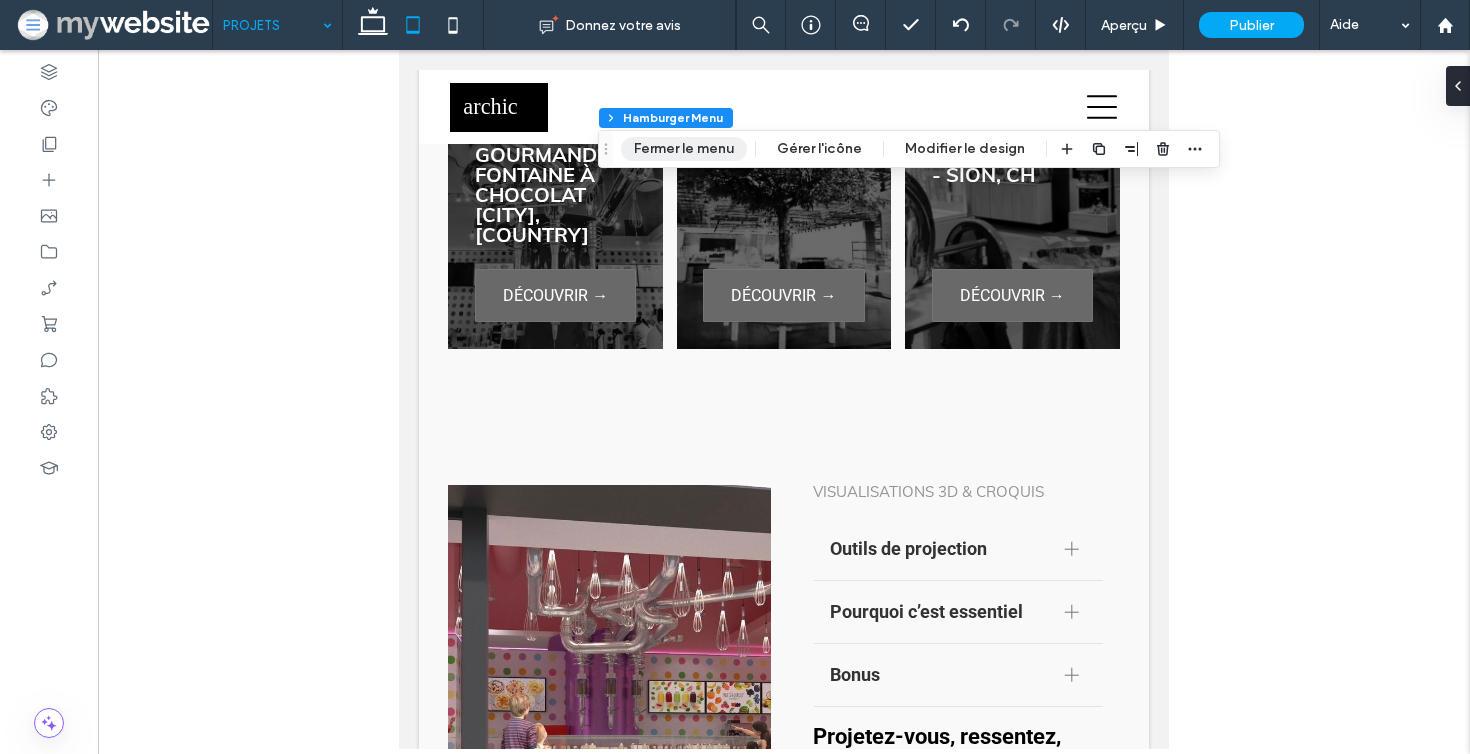 click on "Fermer le menu" at bounding box center (684, 149) 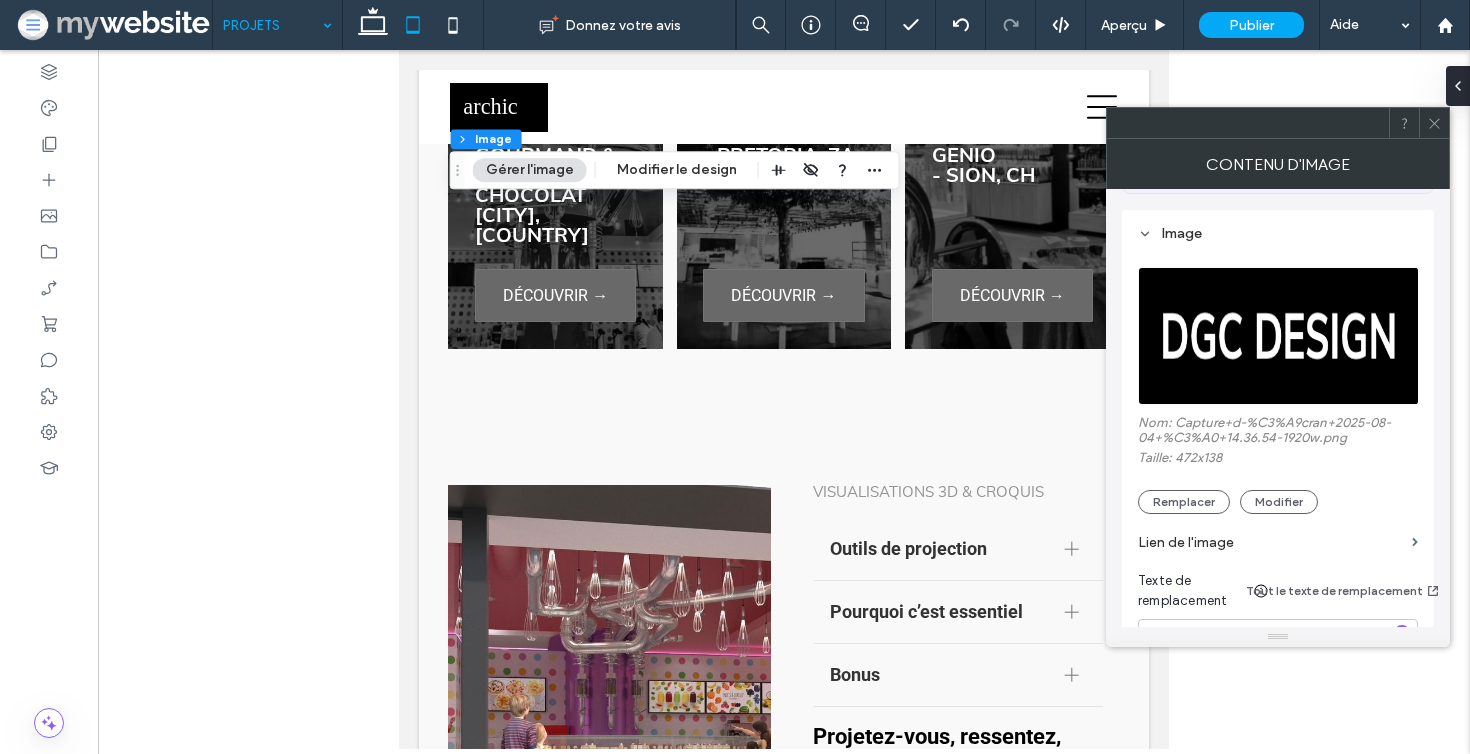 scroll, scrollTop: 325, scrollLeft: 0, axis: vertical 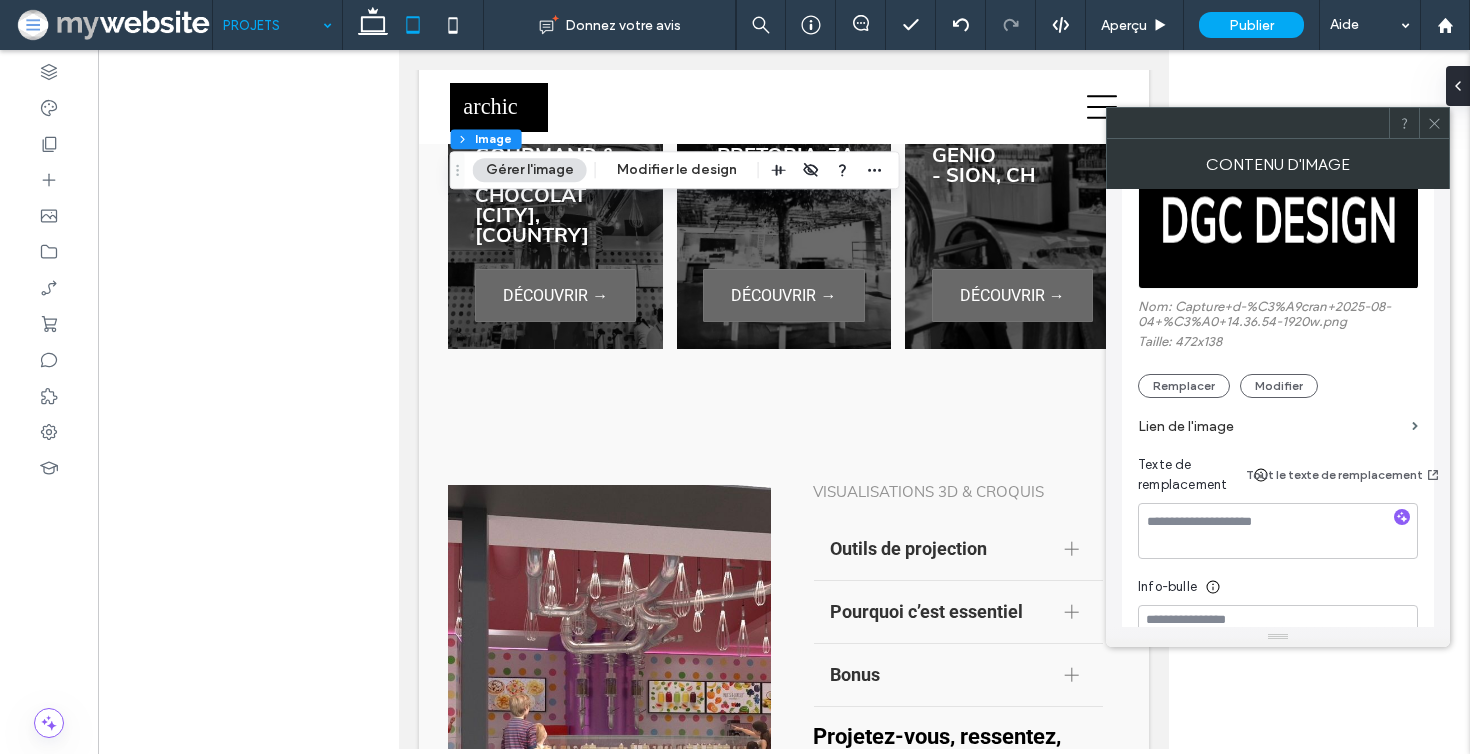click on "Lien de l'image" at bounding box center (1271, 426) 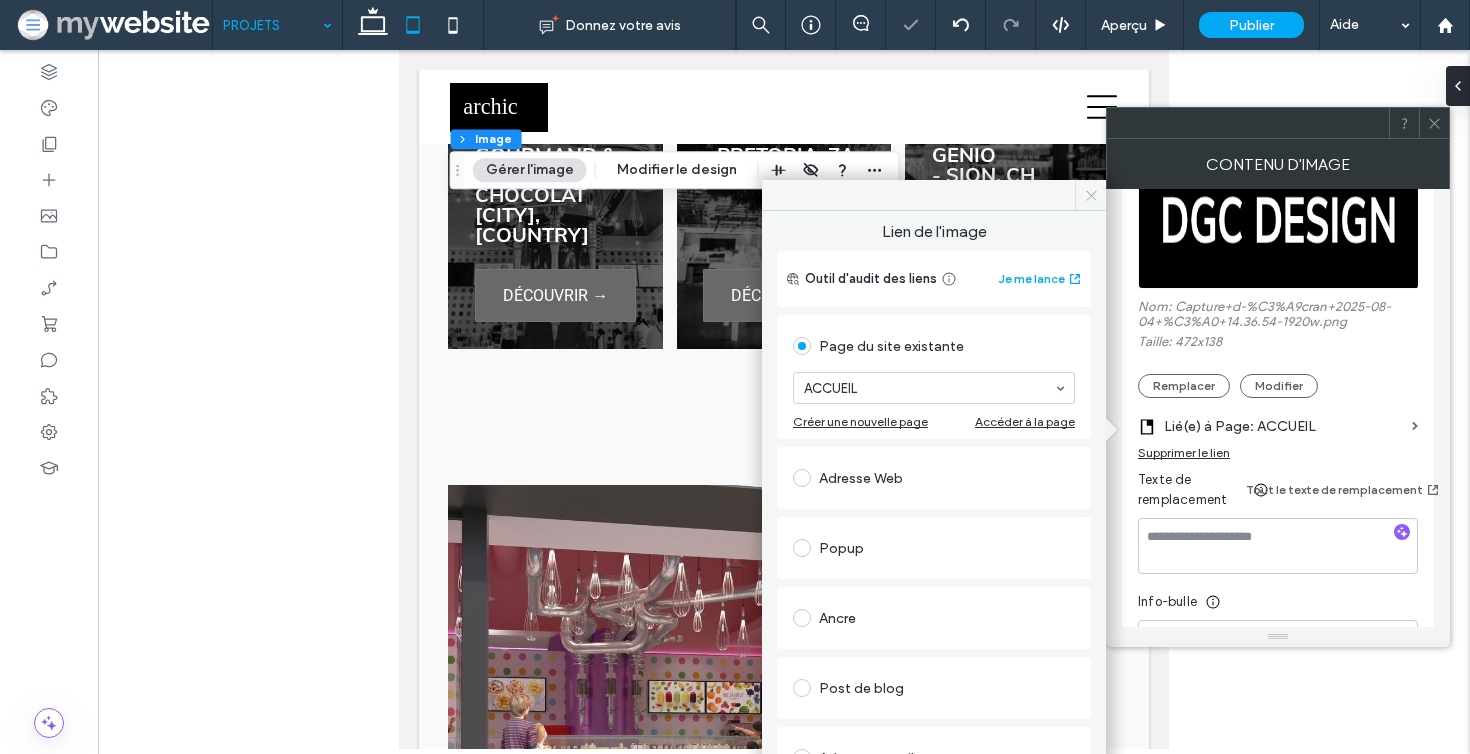 click at bounding box center [1090, 195] 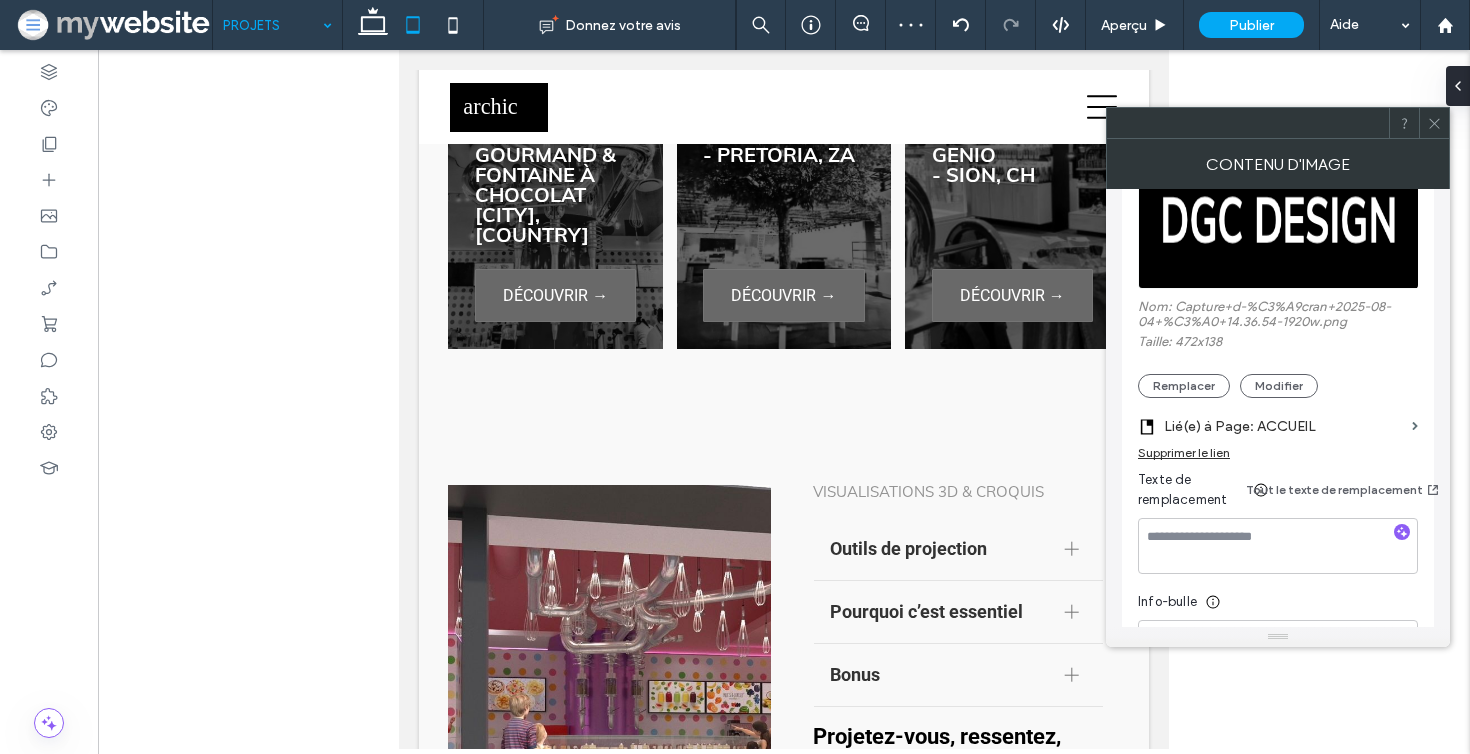 type on "***" 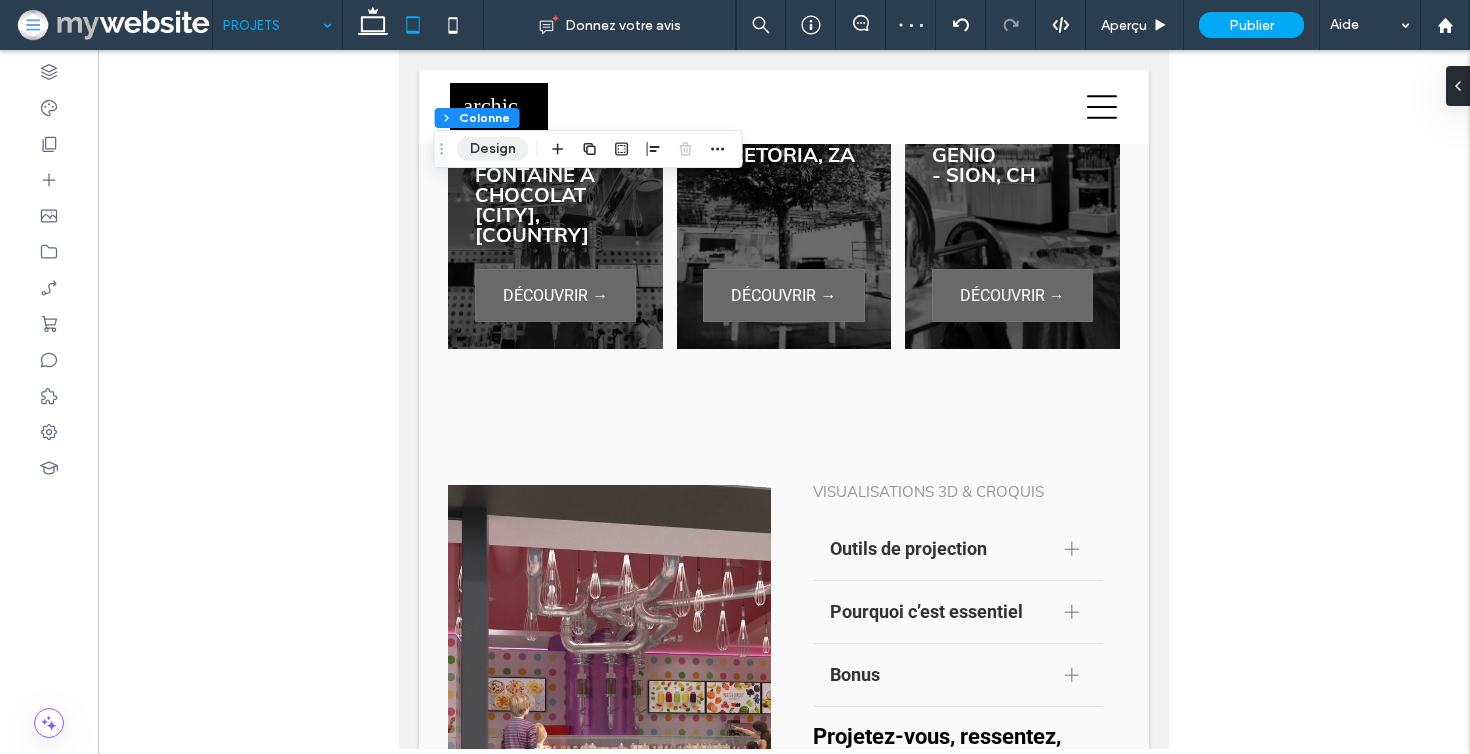 click on "Design" at bounding box center [493, 149] 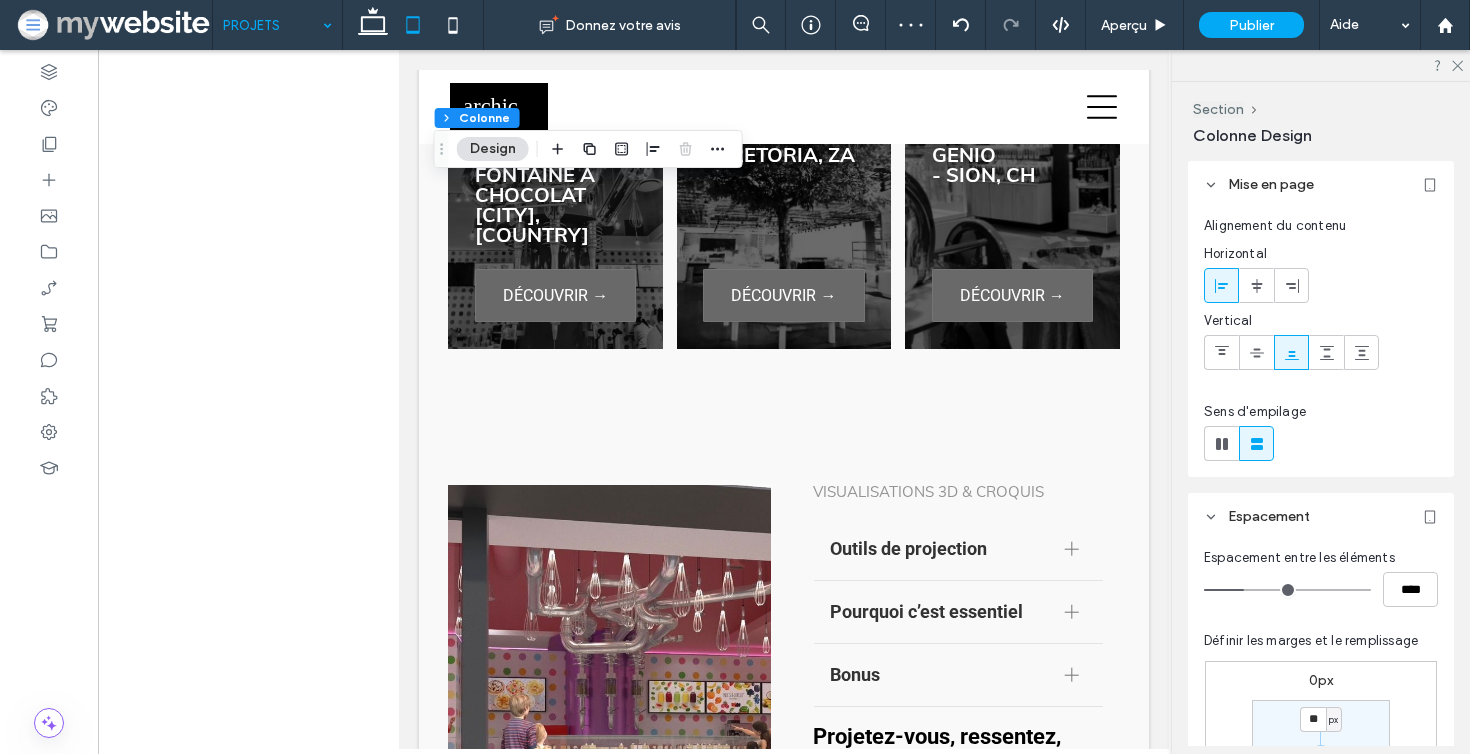 scroll, scrollTop: 124, scrollLeft: 0, axis: vertical 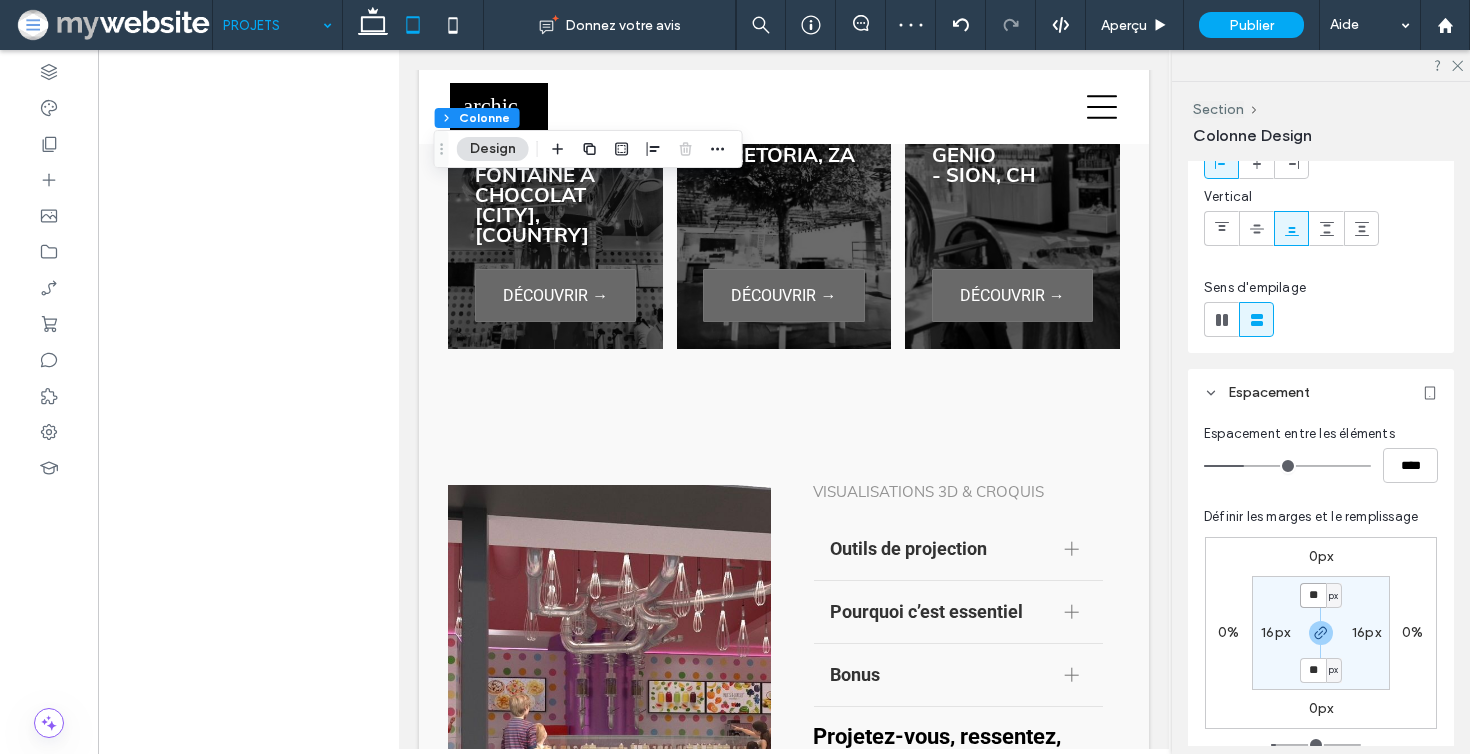click on "**" at bounding box center [1313, 595] 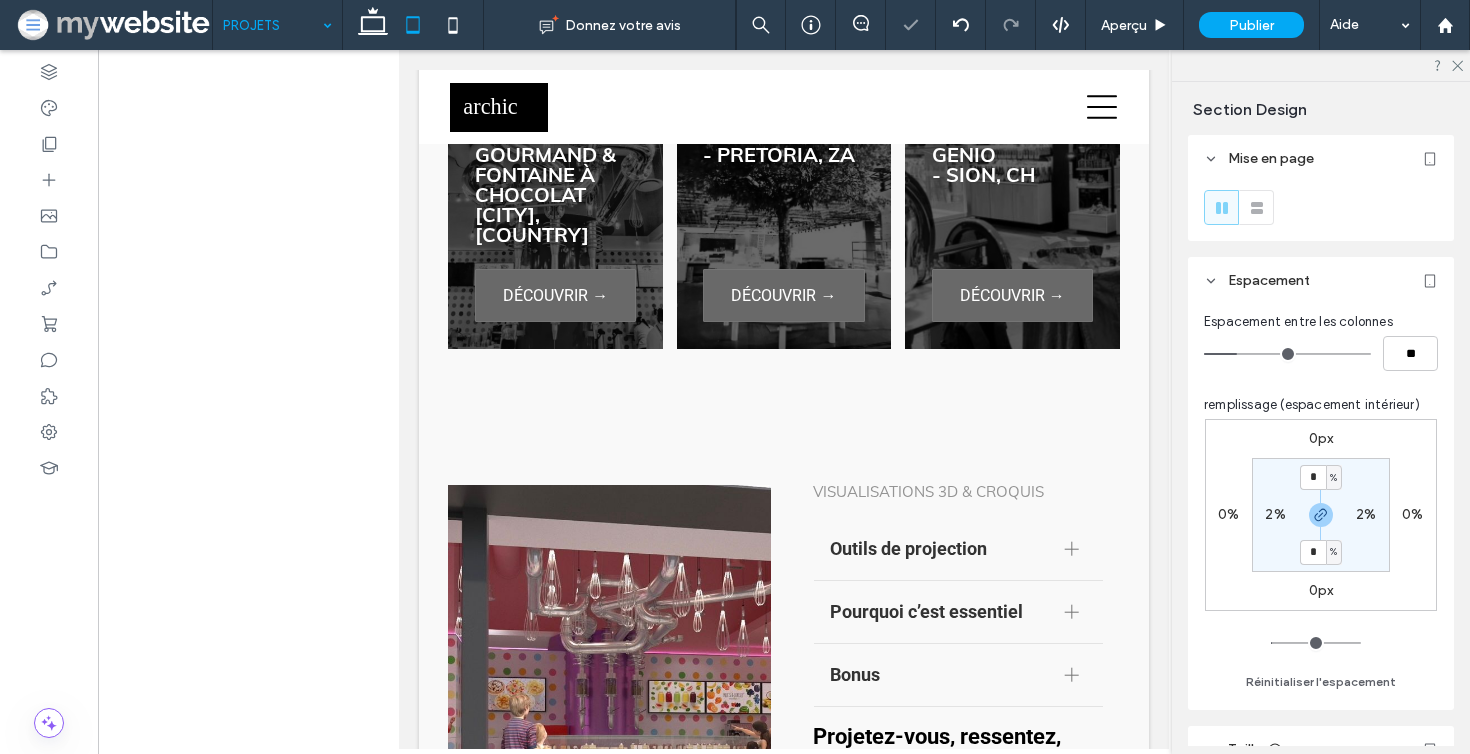 type on "**" 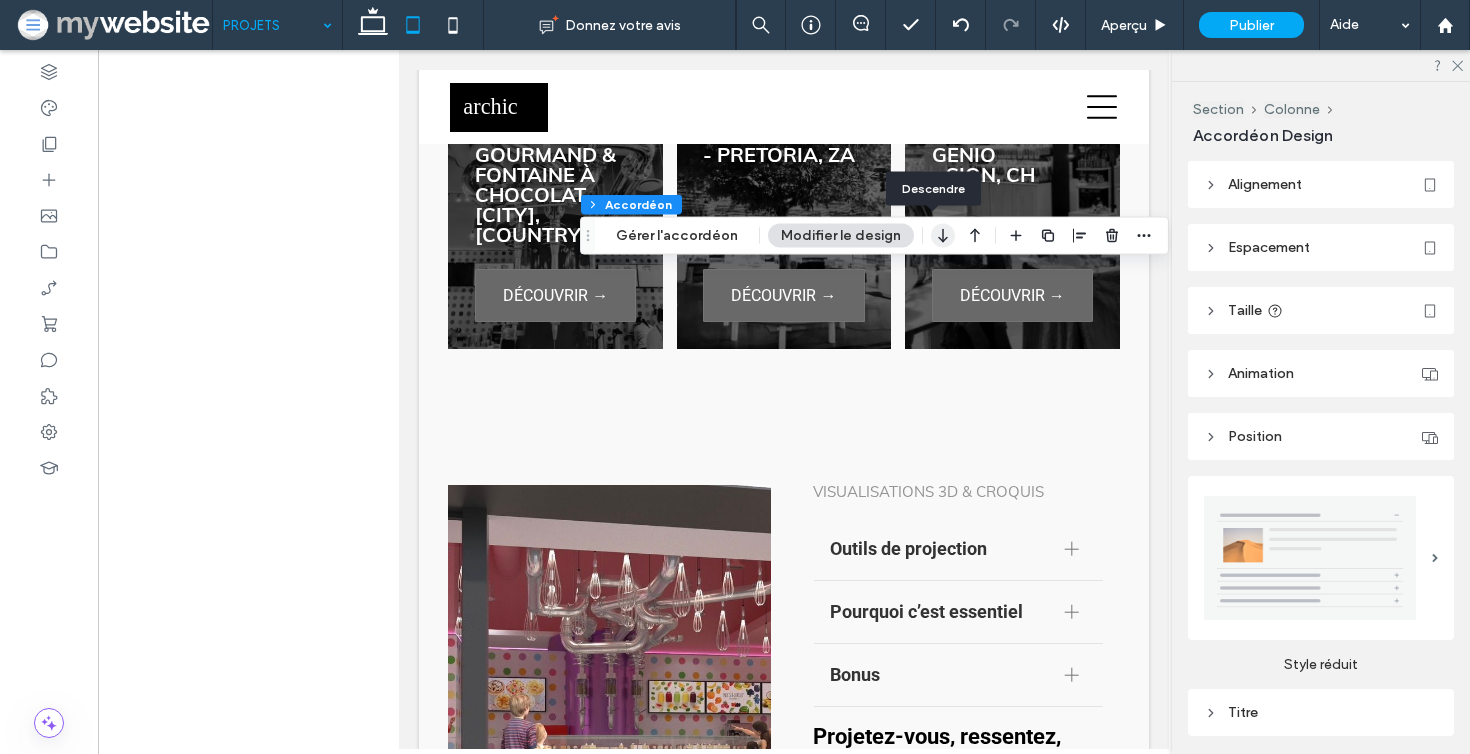 click 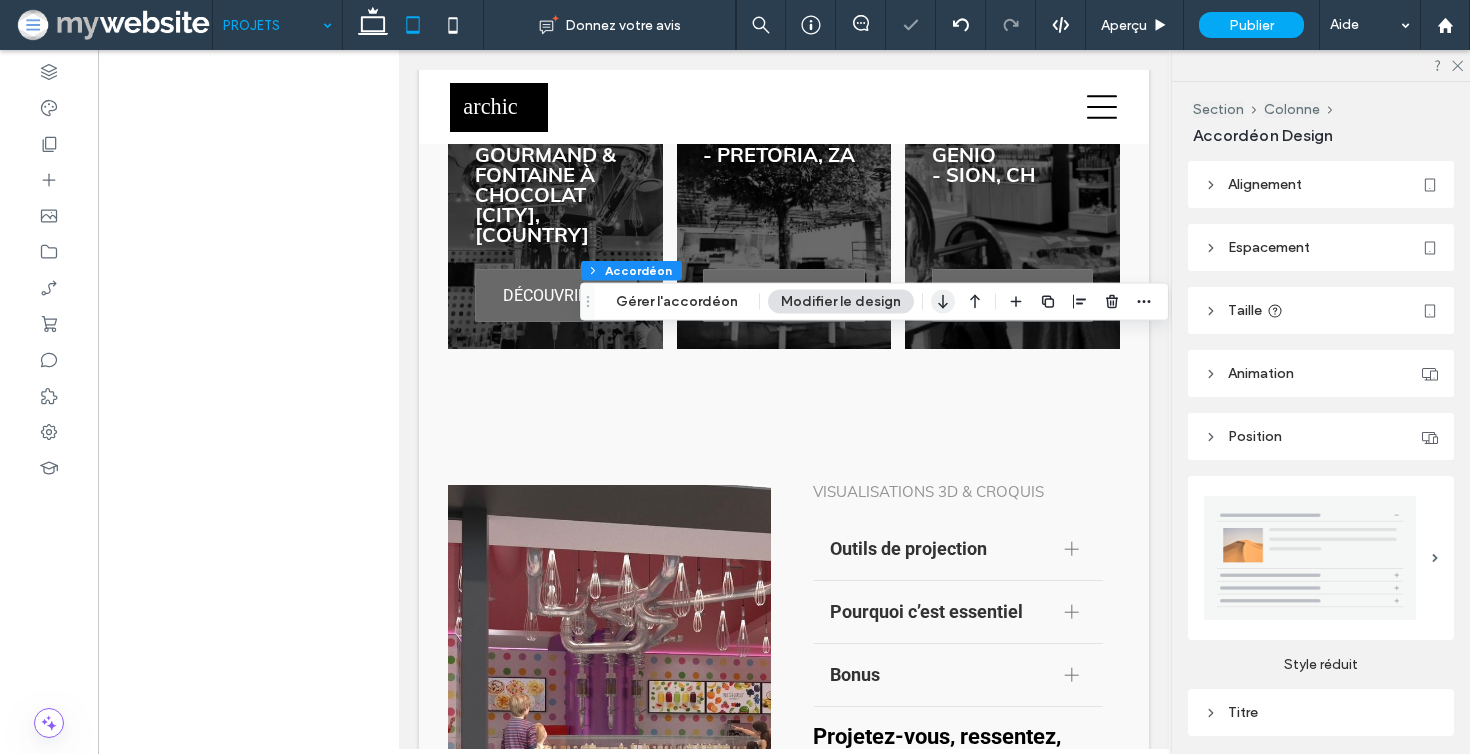 click 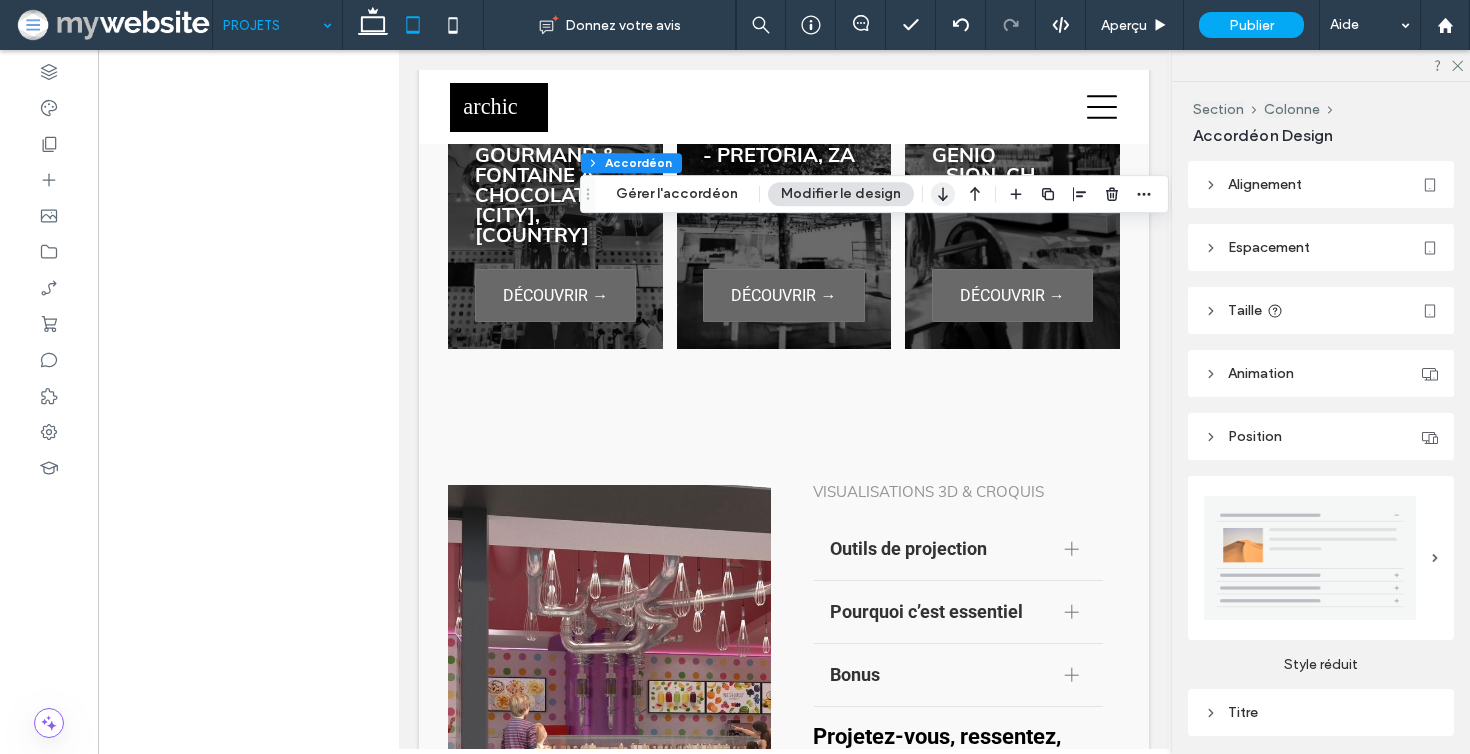 click 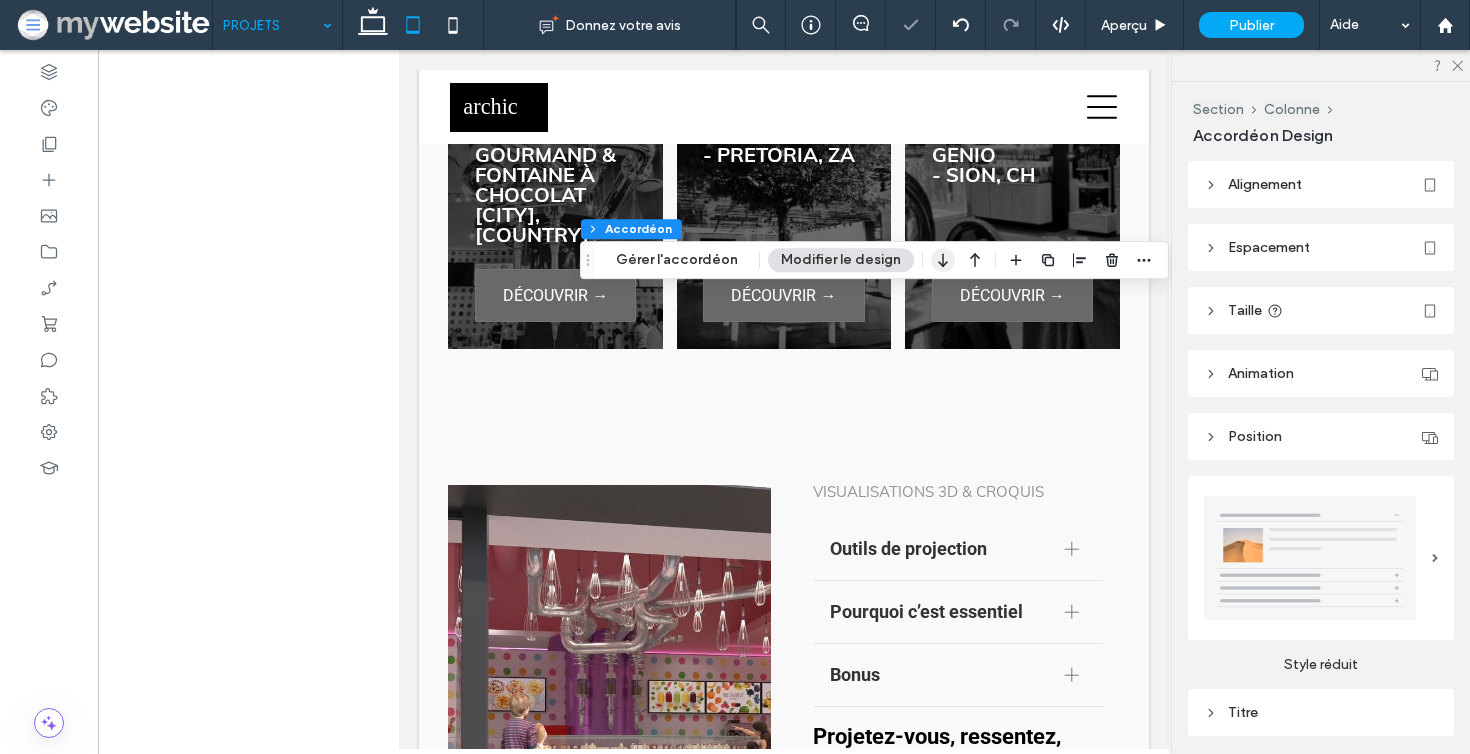 click 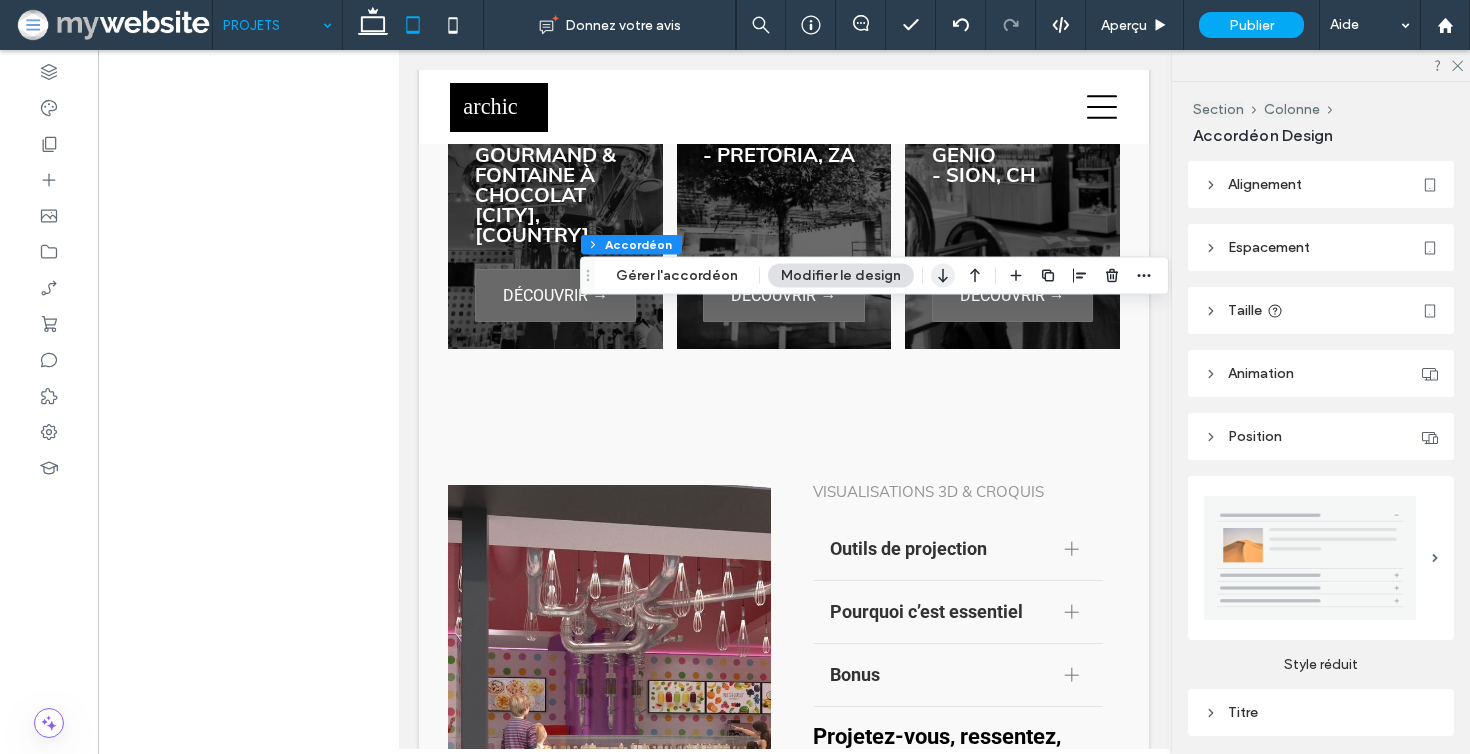 click 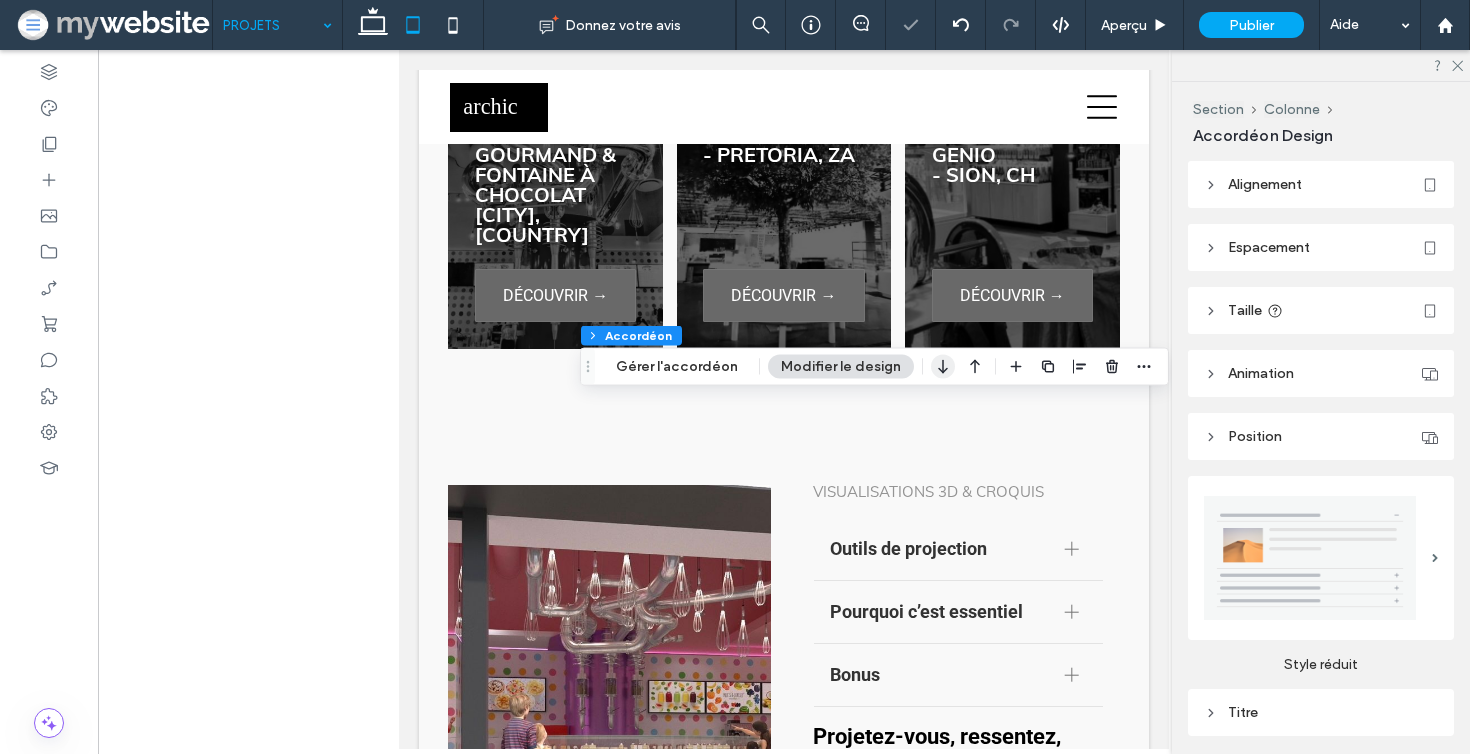 click 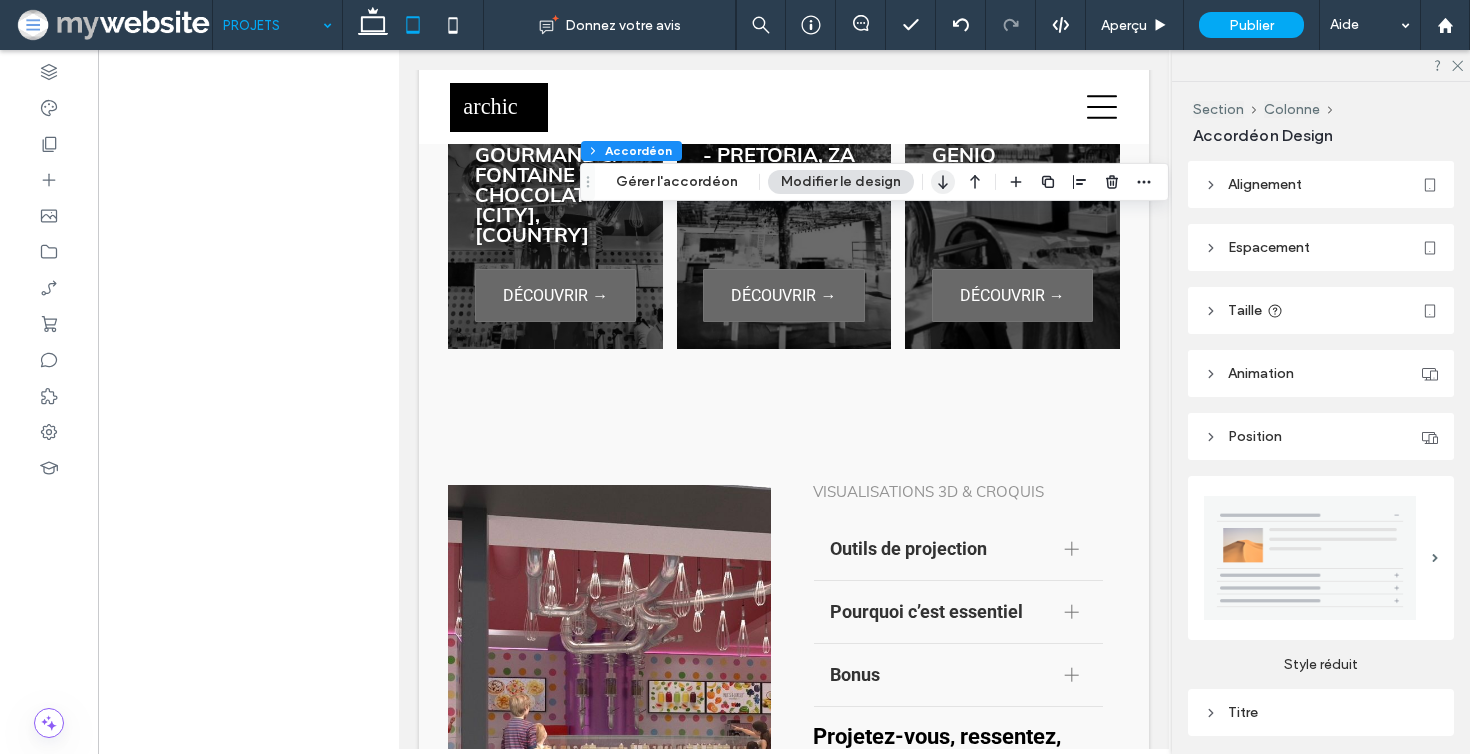 click 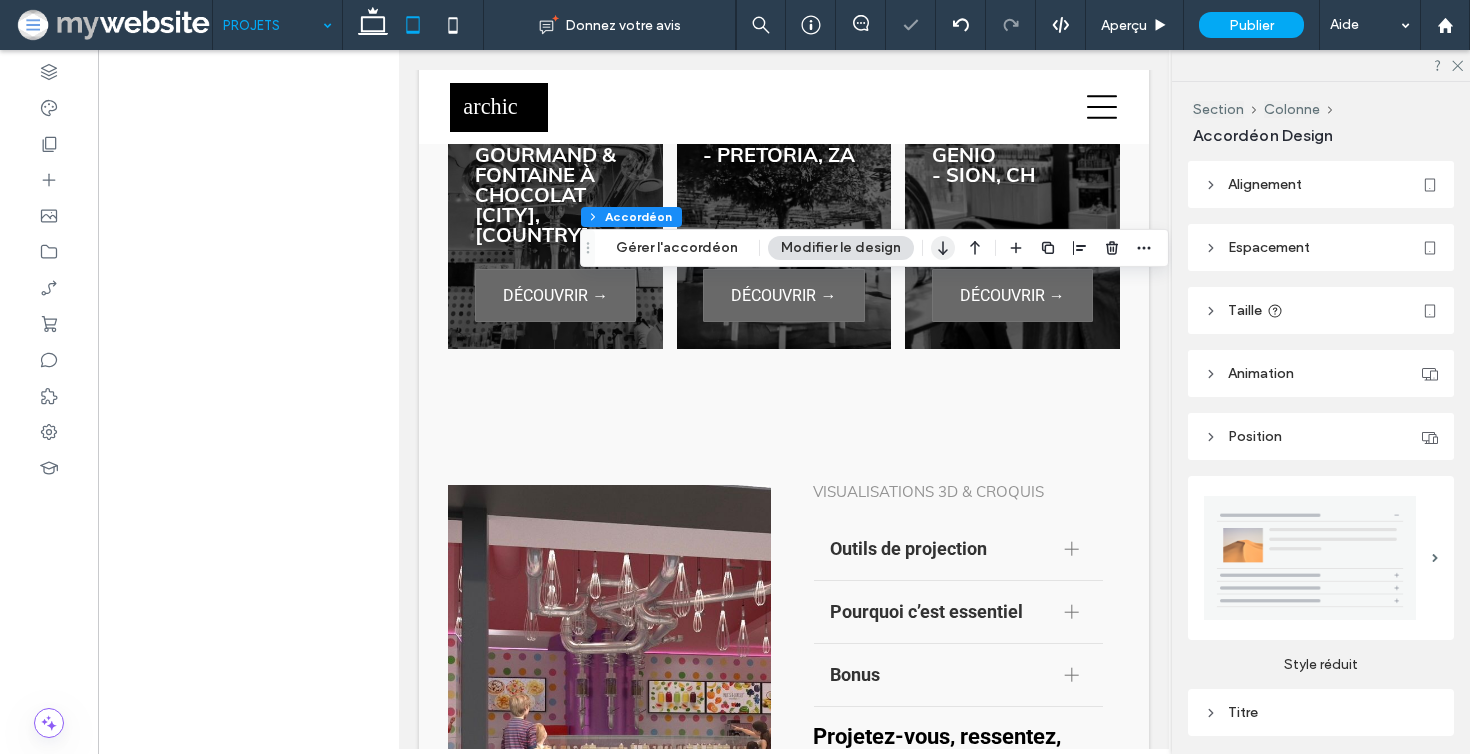 click 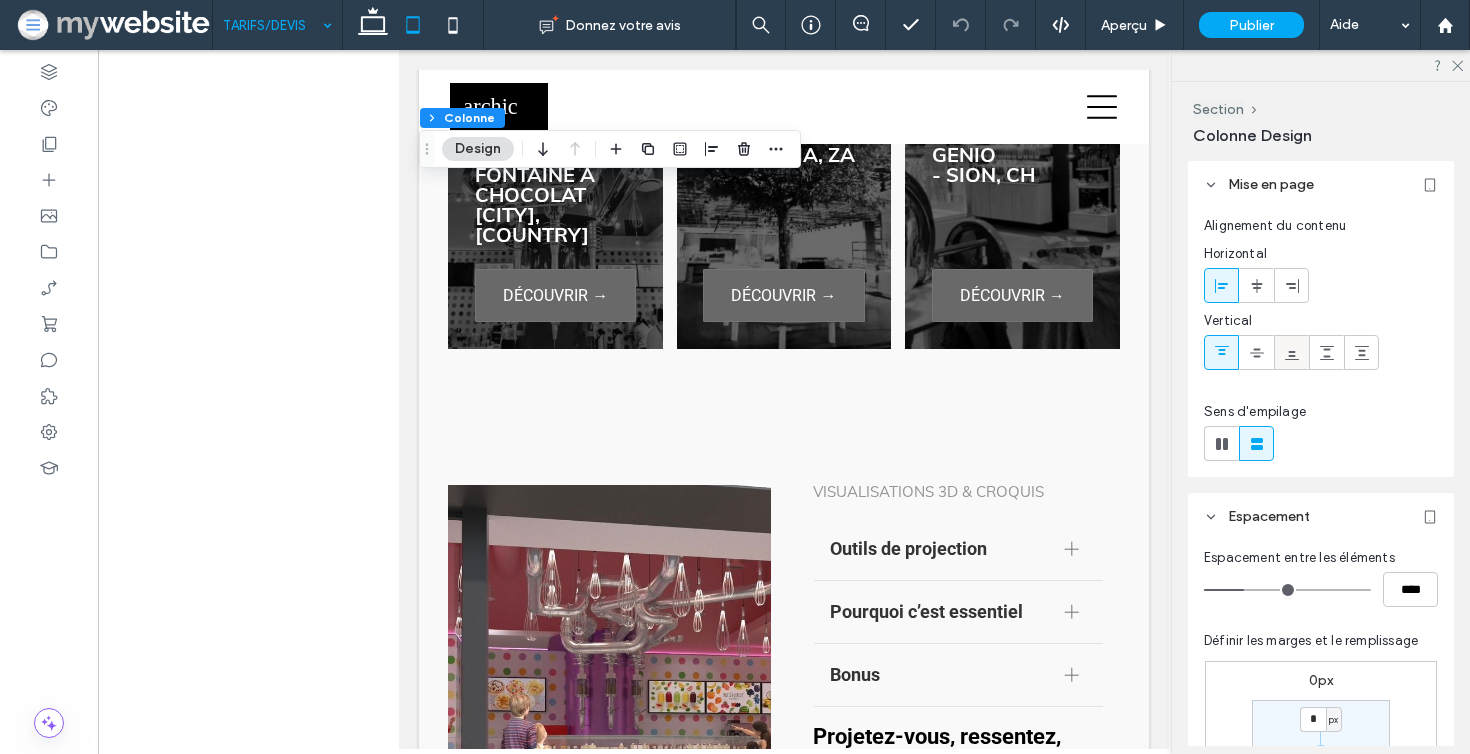 click 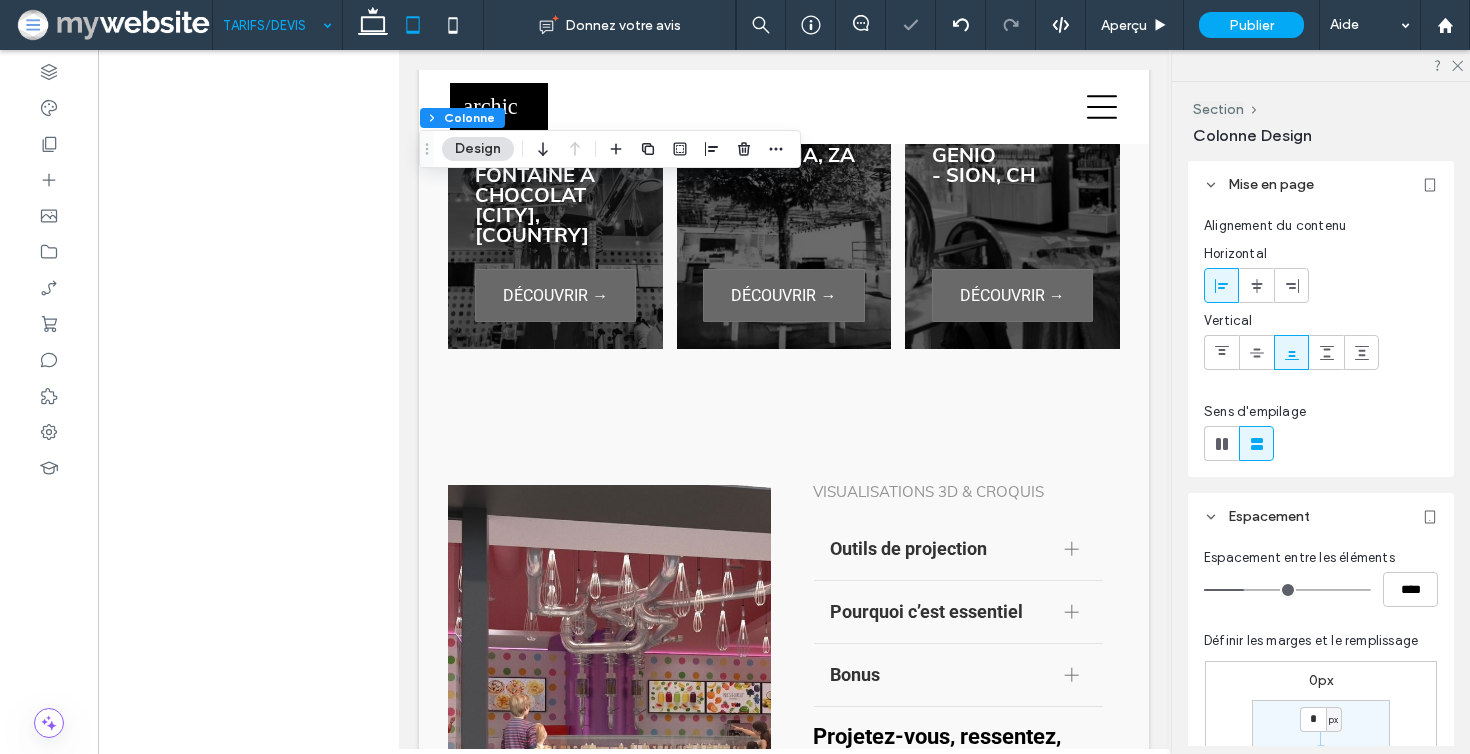 scroll, scrollTop: 160, scrollLeft: 0, axis: vertical 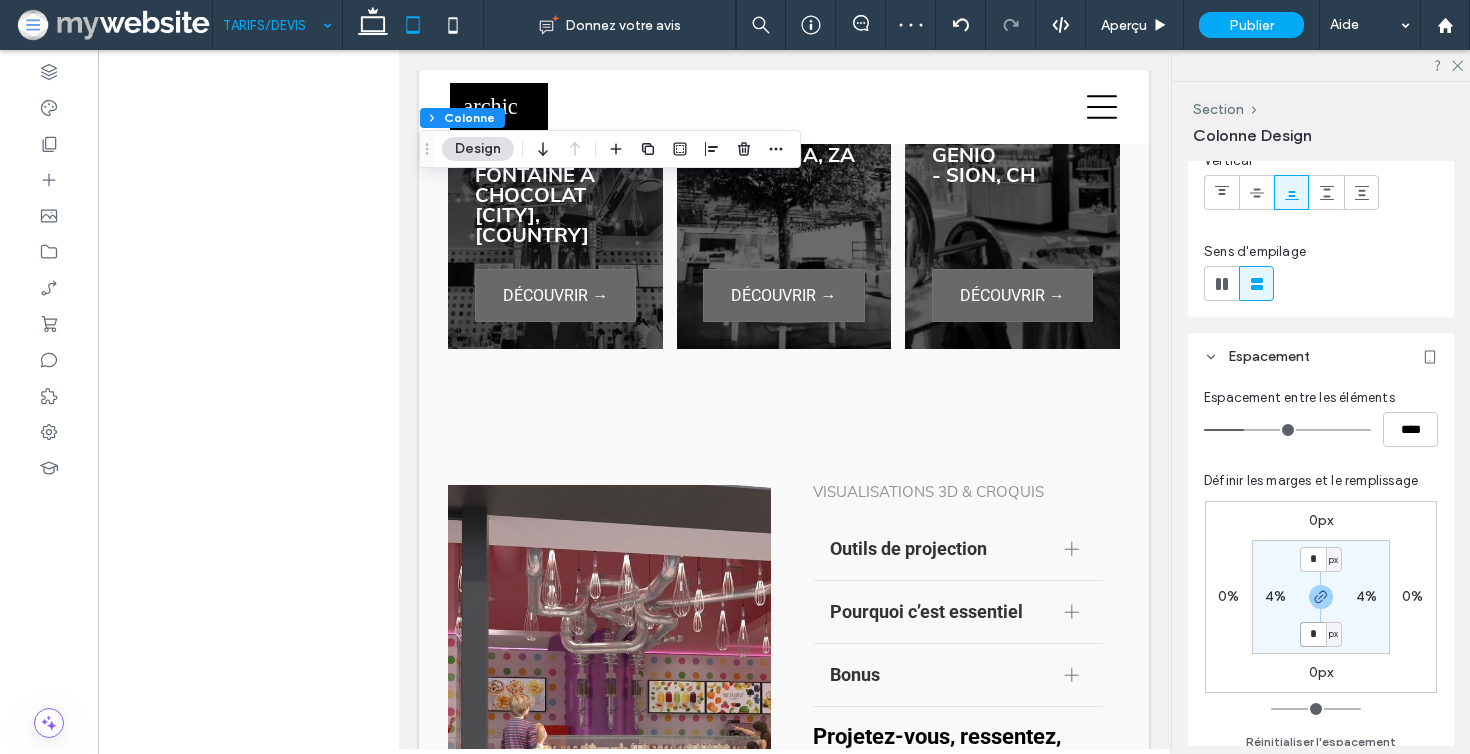 click on "*" at bounding box center [1313, 634] 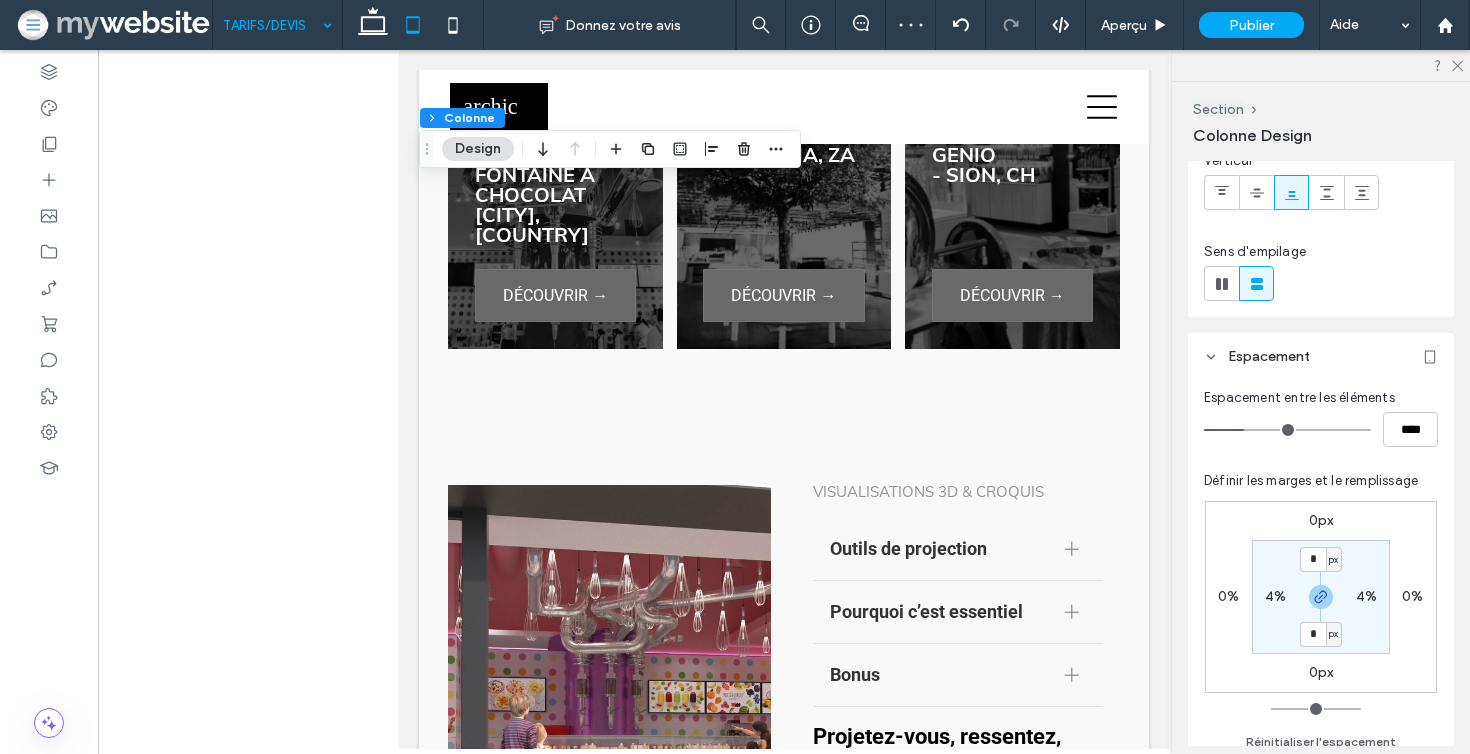 click on "px" at bounding box center [1333, 634] 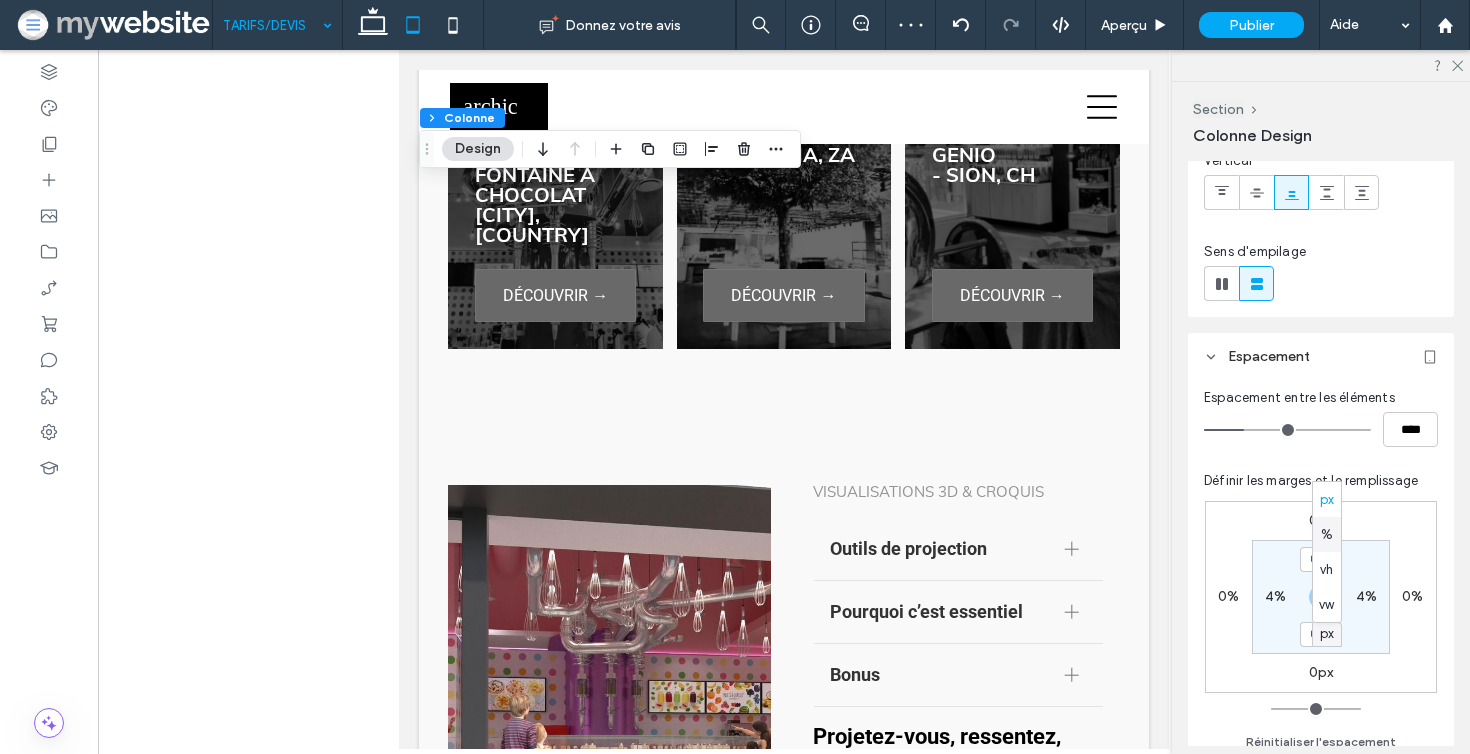 click on "%" at bounding box center [1327, 535] 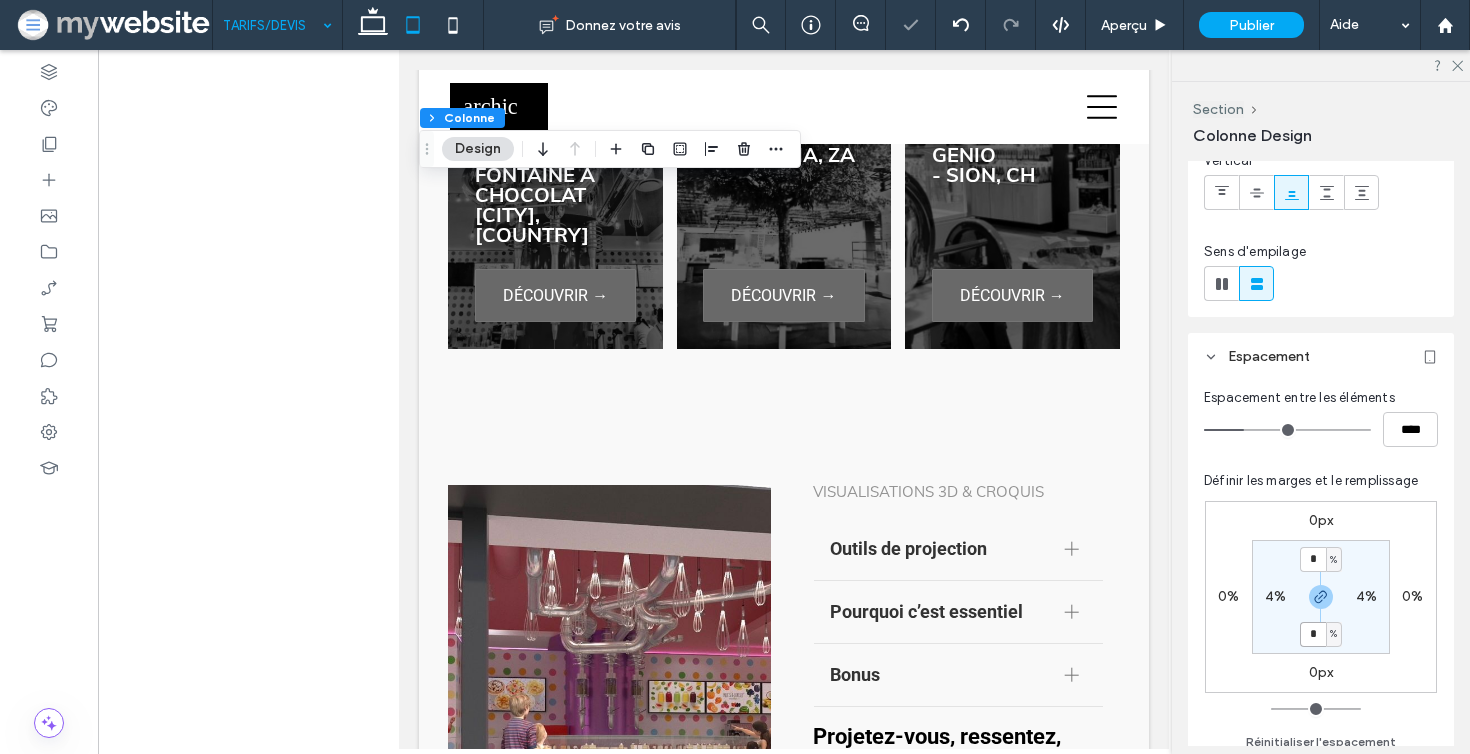 click on "*" at bounding box center [1313, 634] 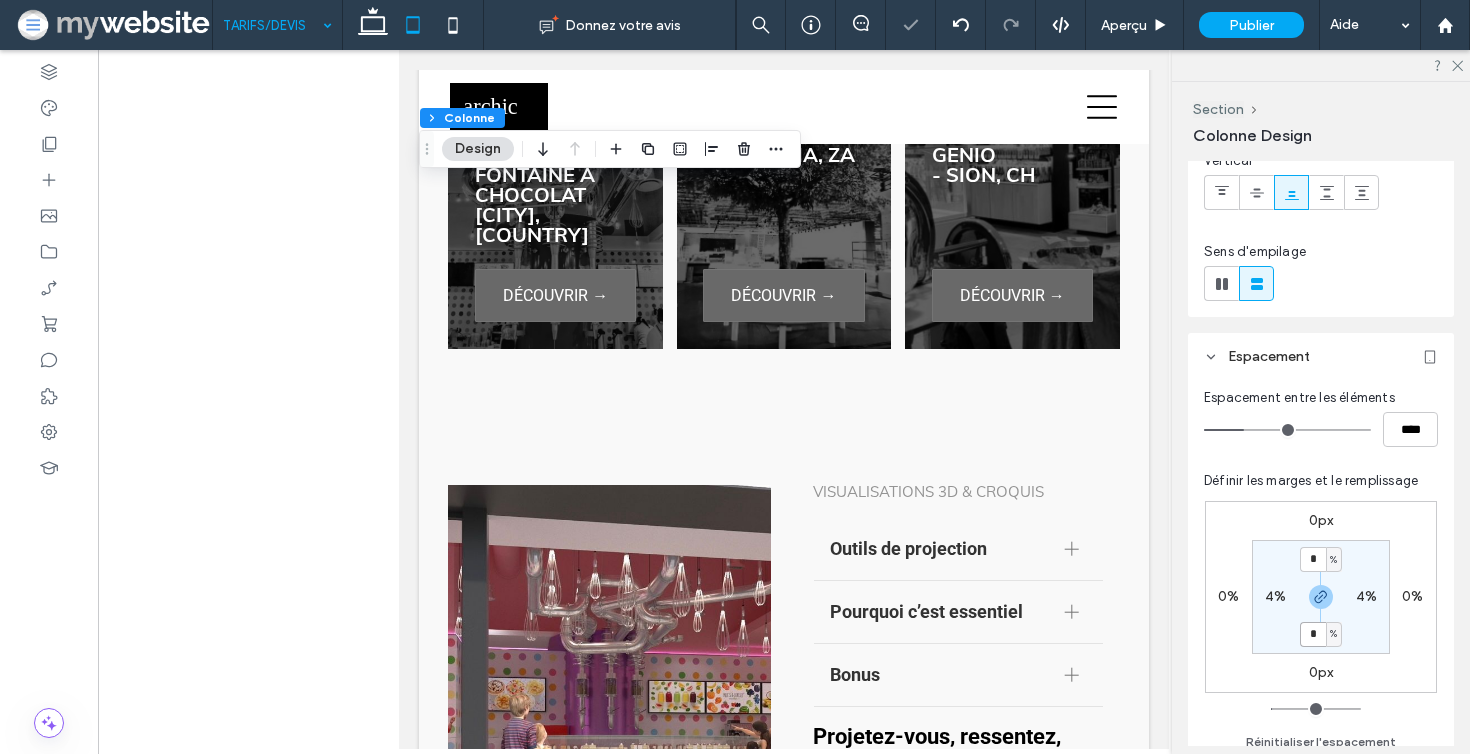 click on "*" at bounding box center (1313, 634) 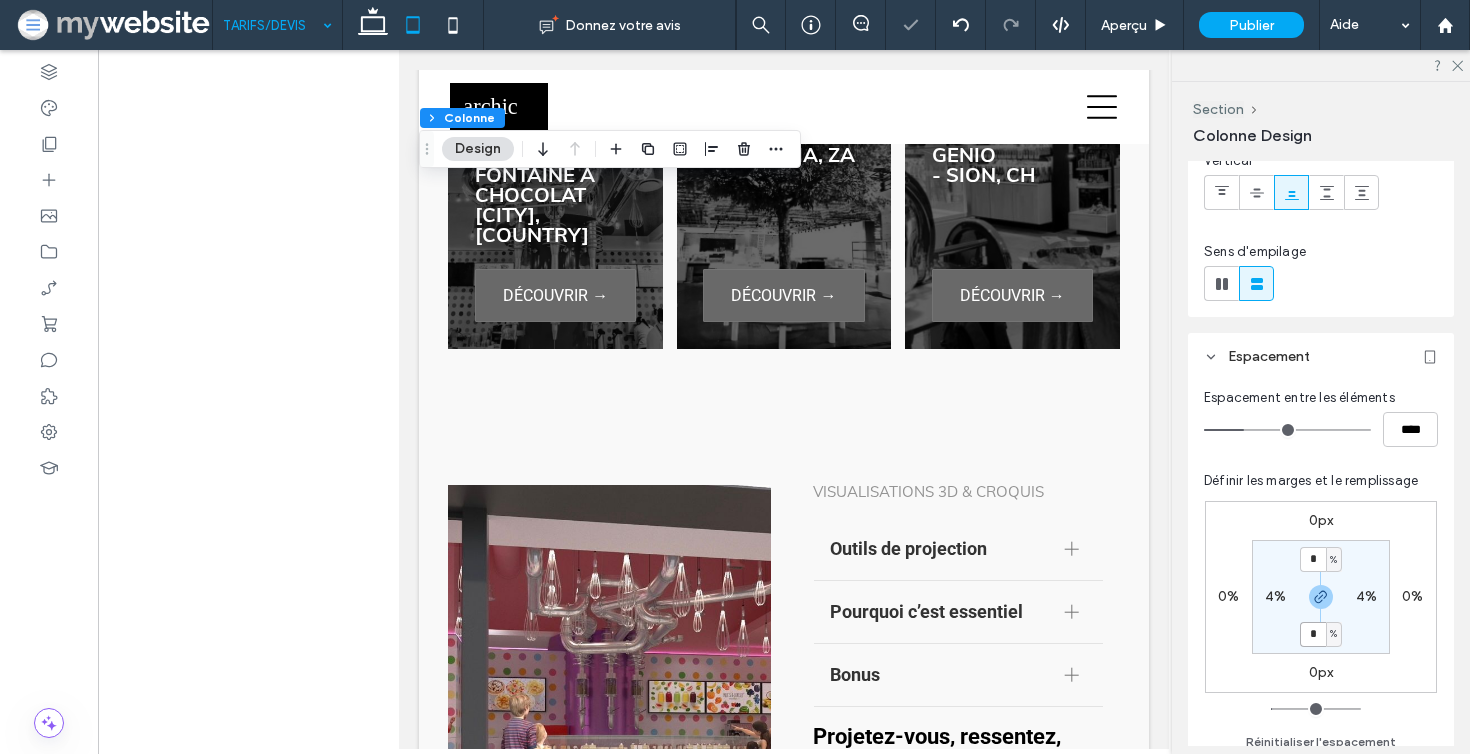 click on "* % 4% * % 4%" at bounding box center [1321, 597] 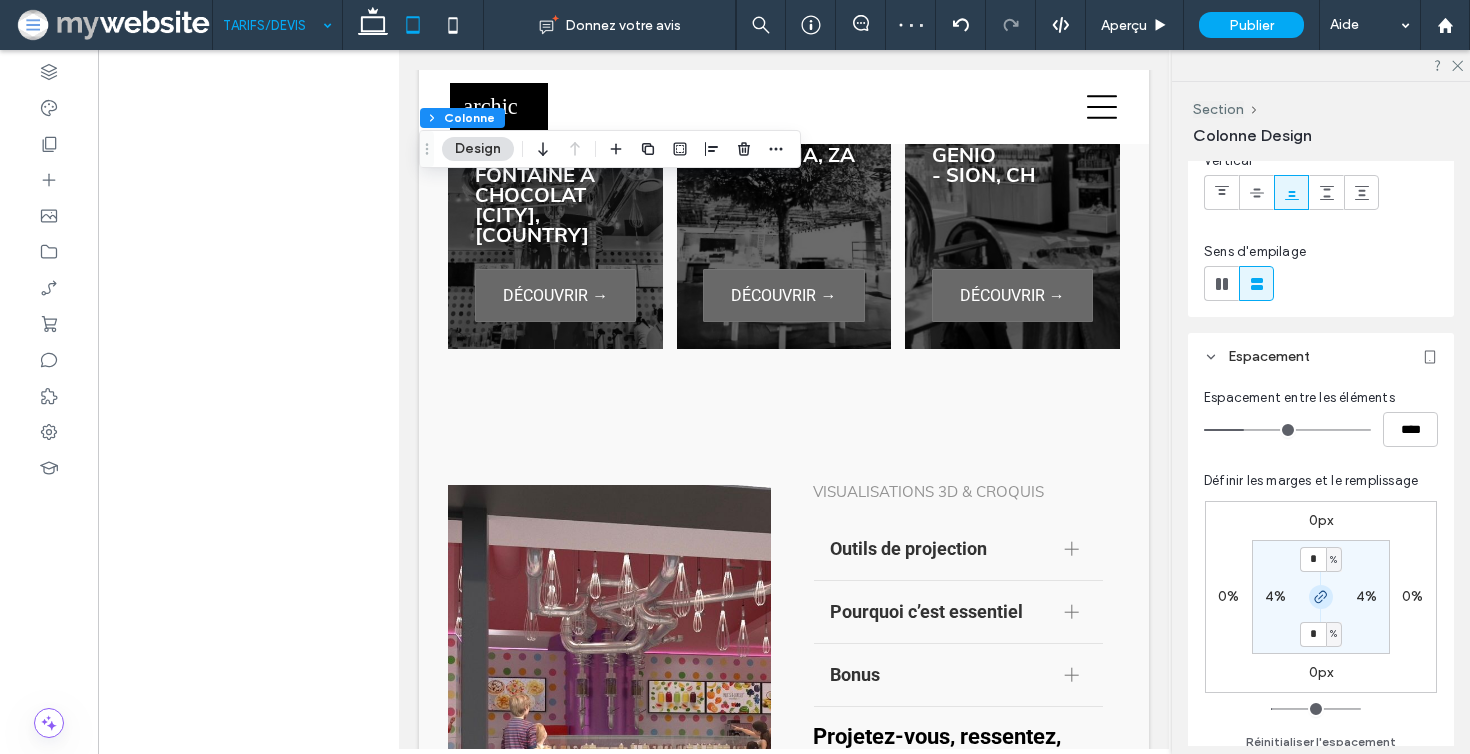 click 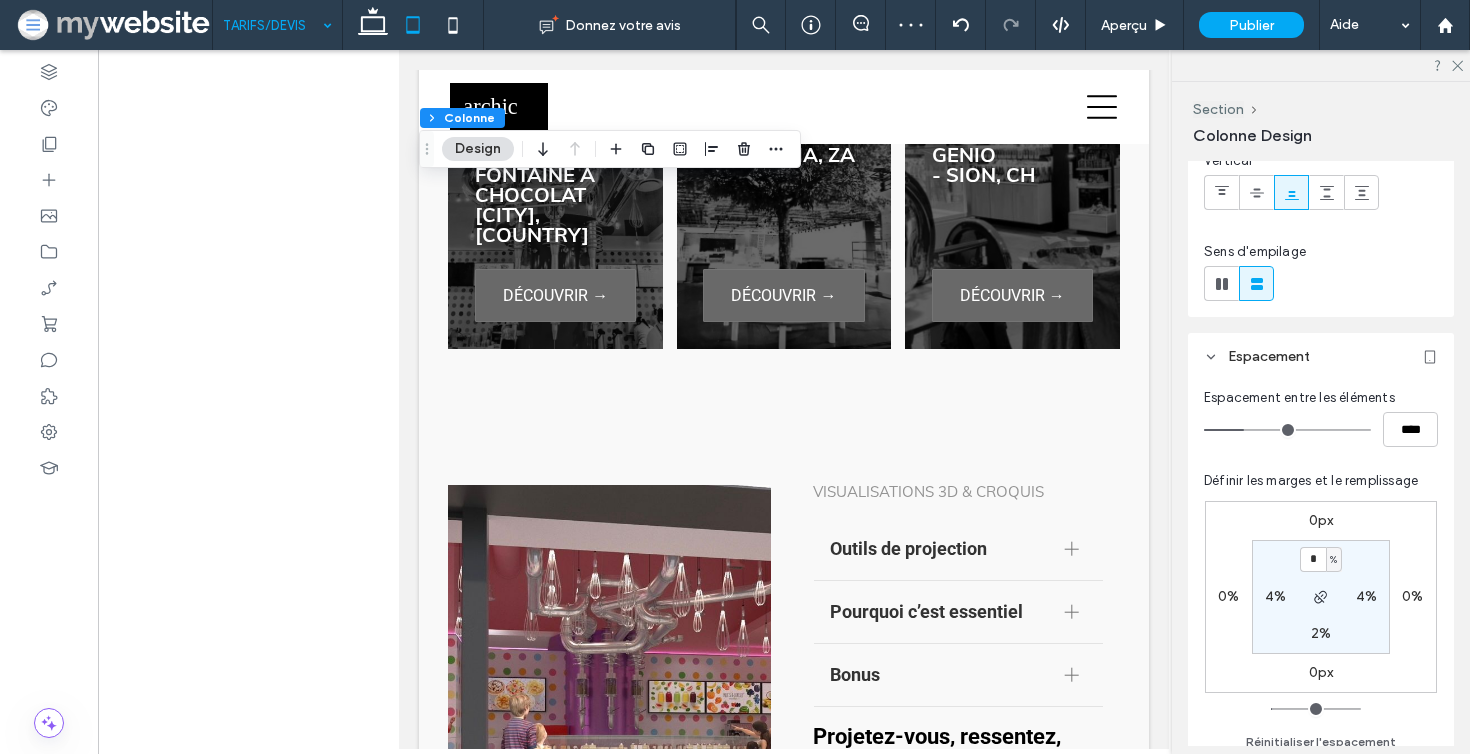 click on "2%" at bounding box center (1321, 633) 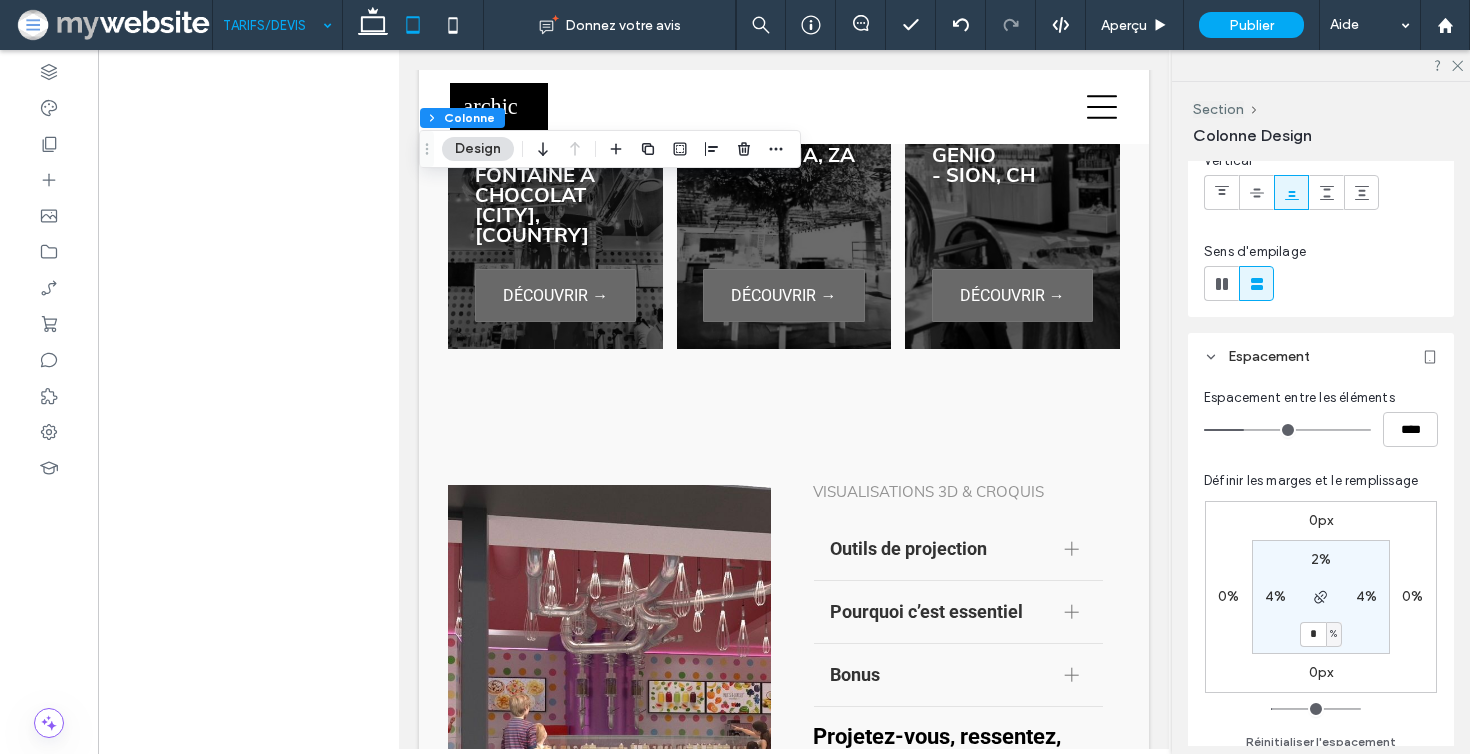 type on "*" 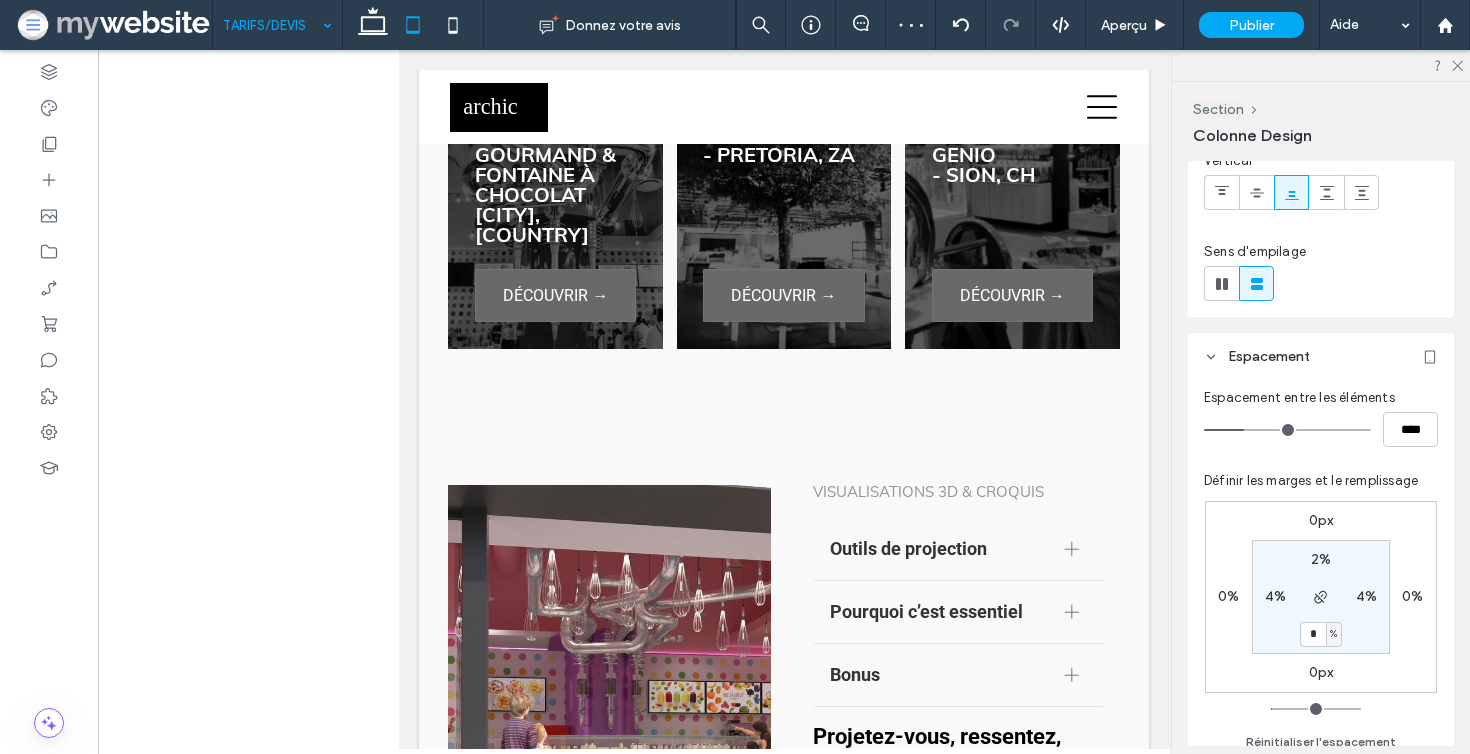 type on "***" 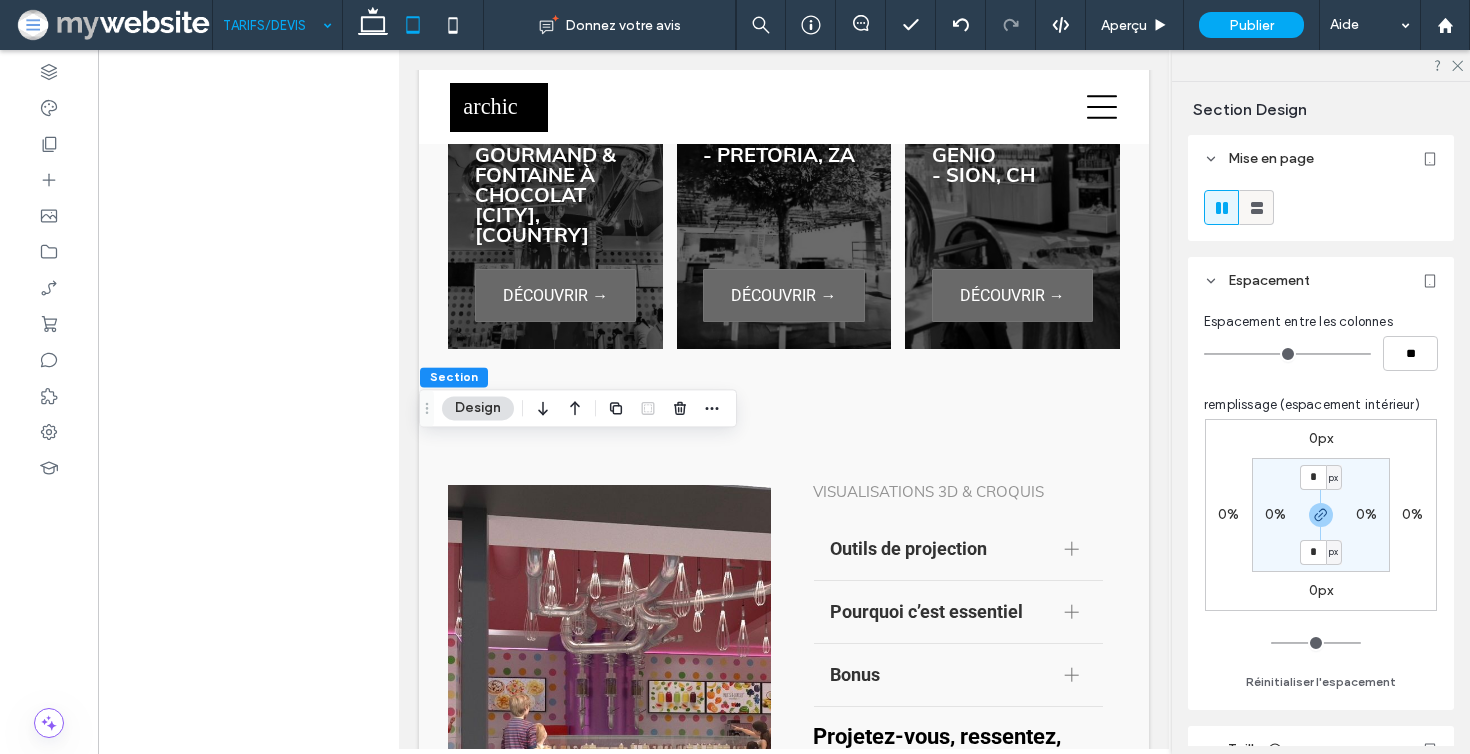 click 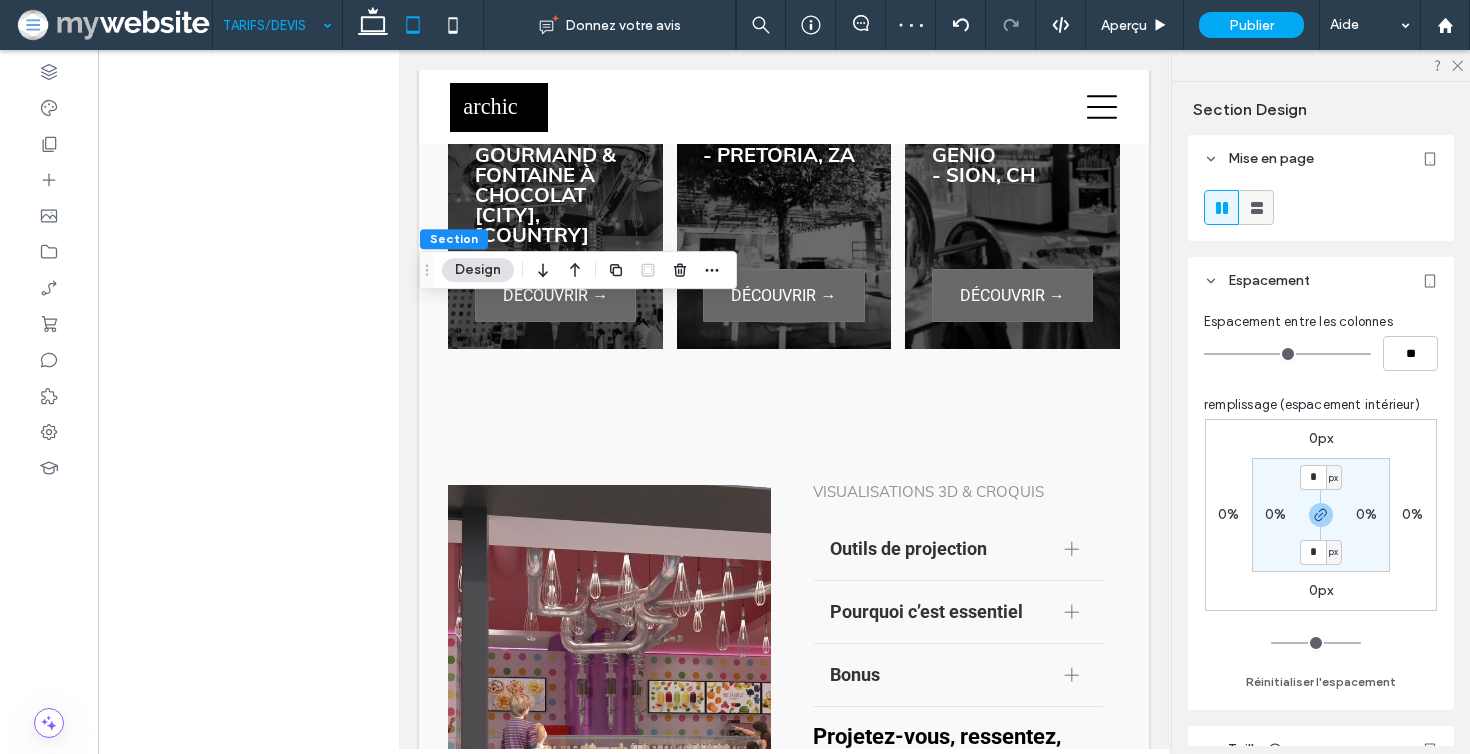click at bounding box center (1256, 207) 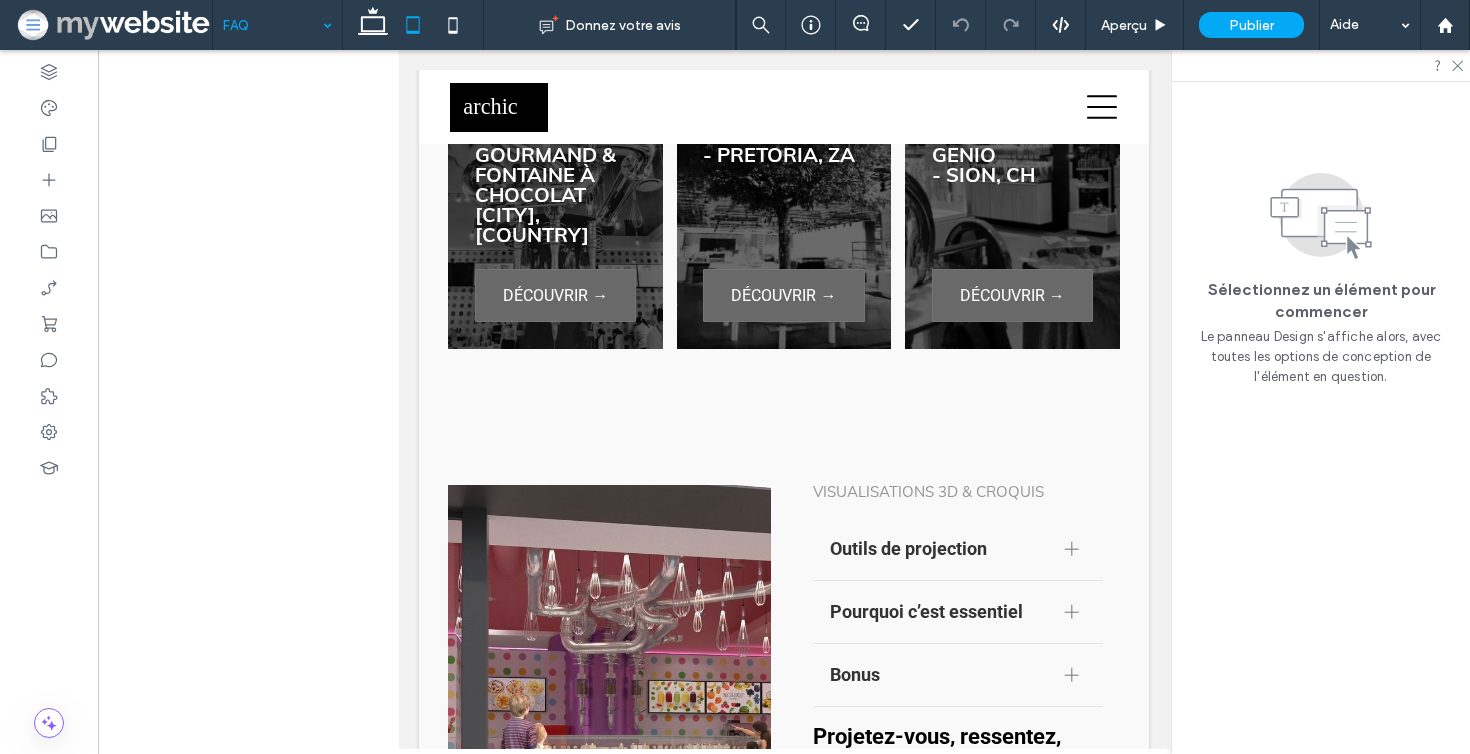 click on "FAQ" at bounding box center (277, 25) 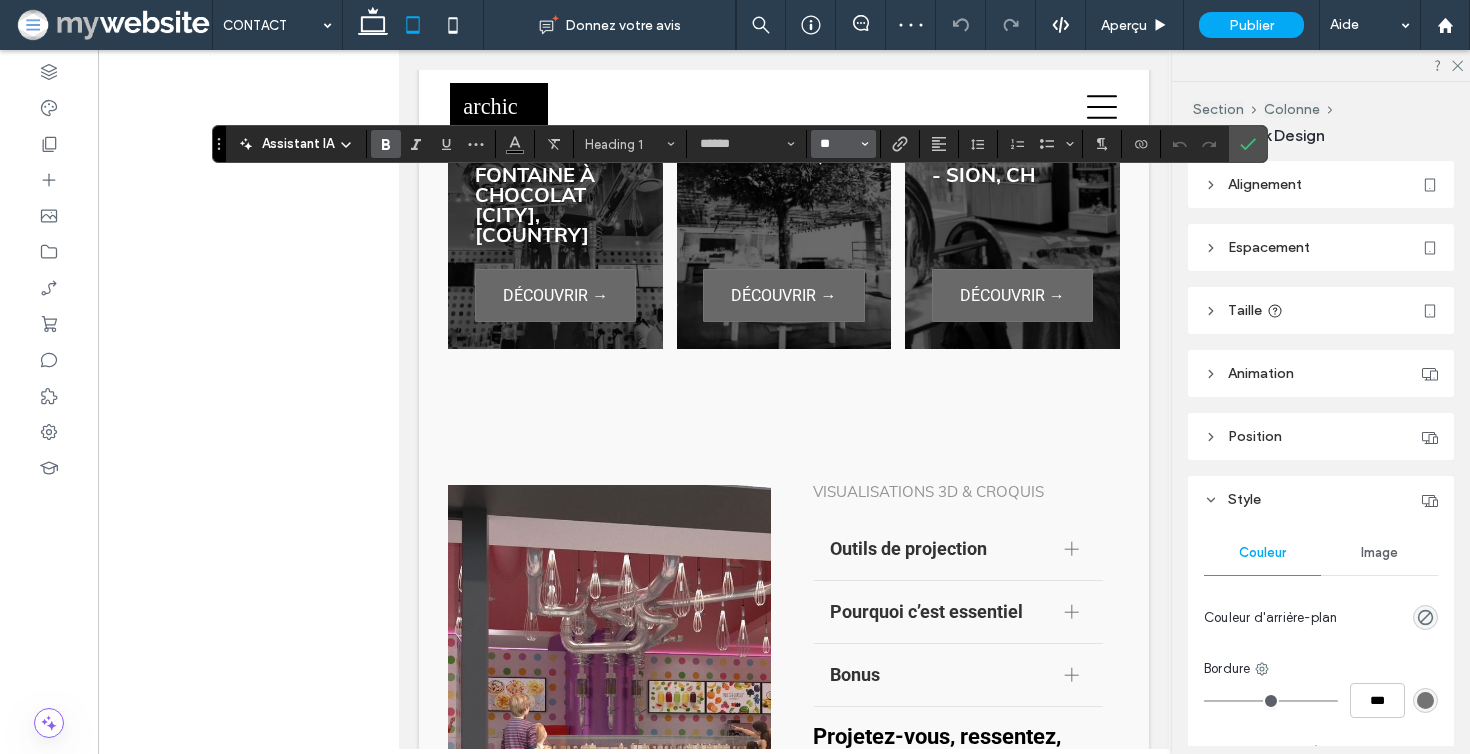 click on "**" at bounding box center (837, 144) 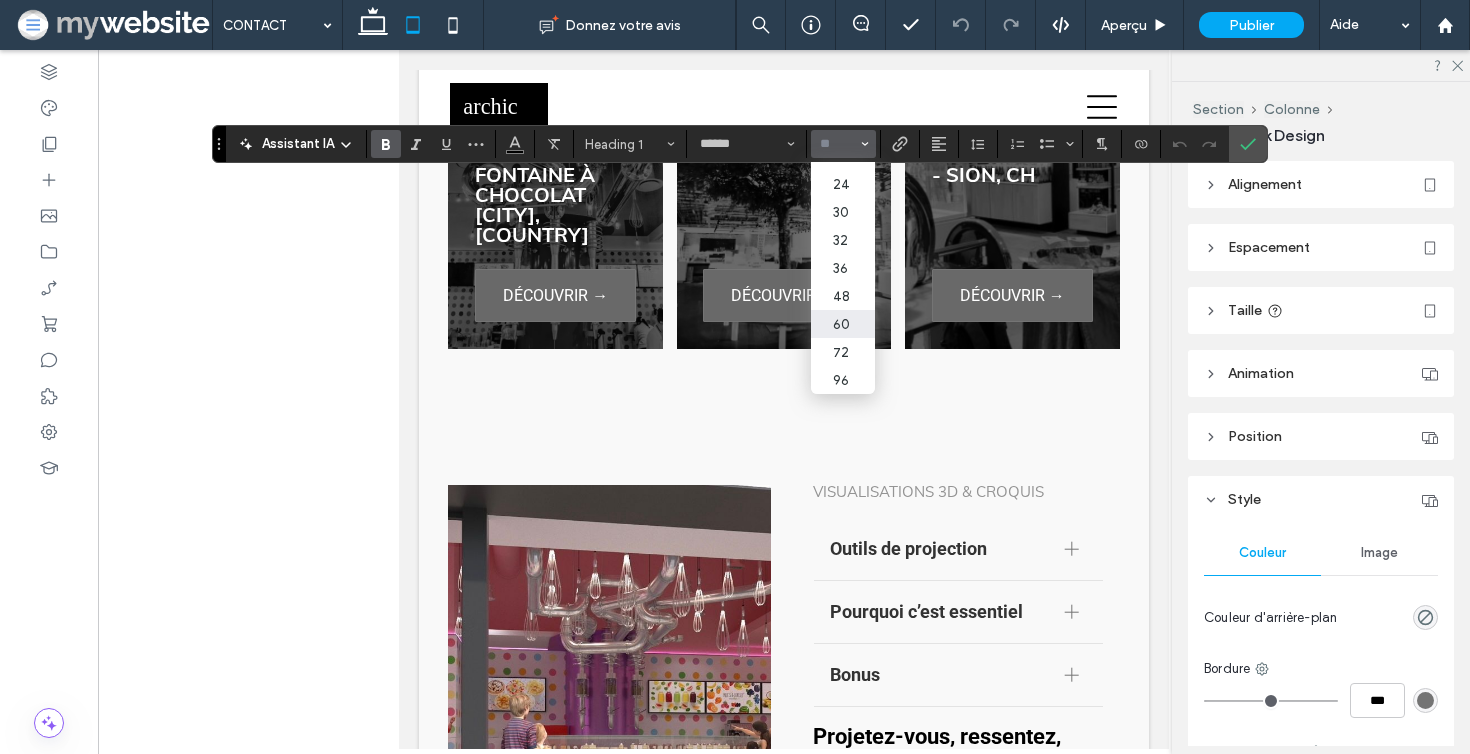 scroll, scrollTop: 216, scrollLeft: 0, axis: vertical 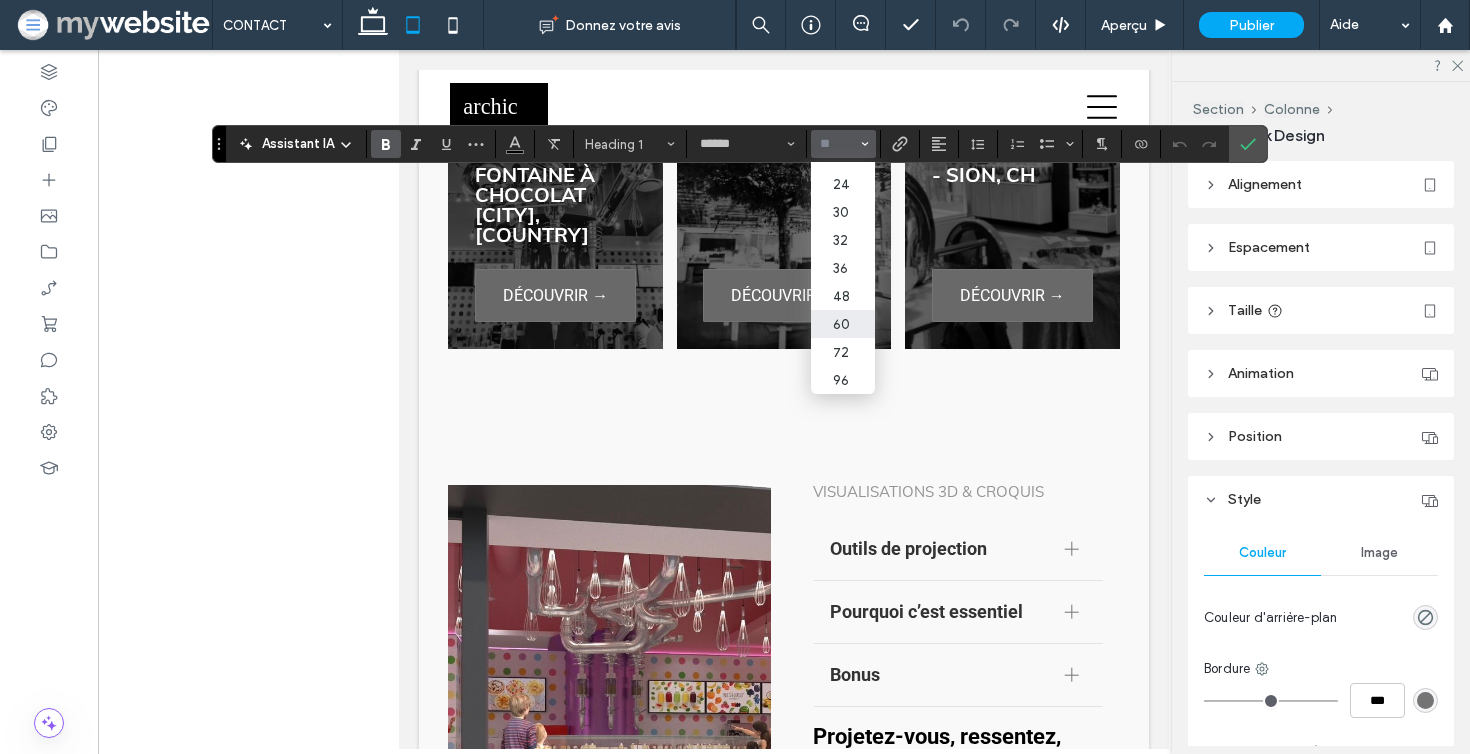 click on "60" at bounding box center [843, 324] 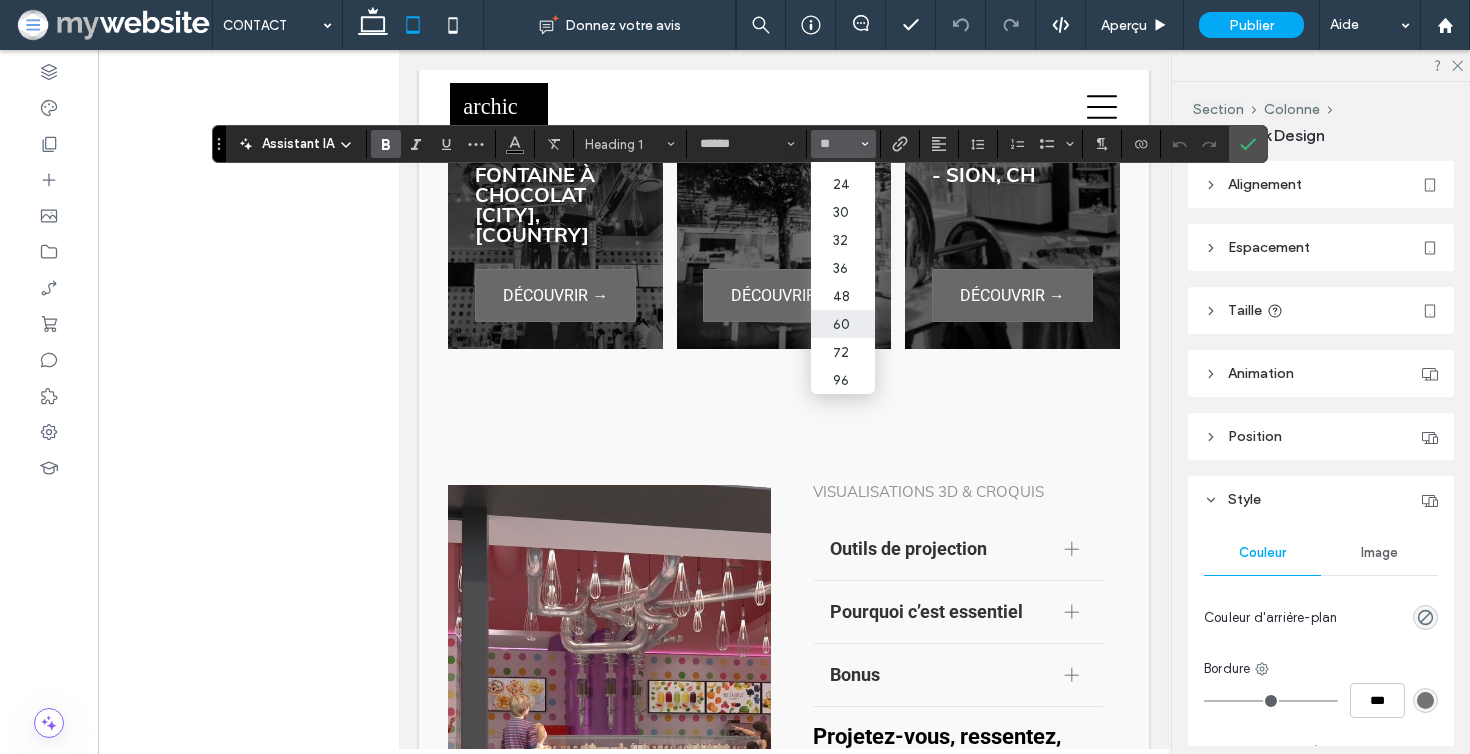 type on "**" 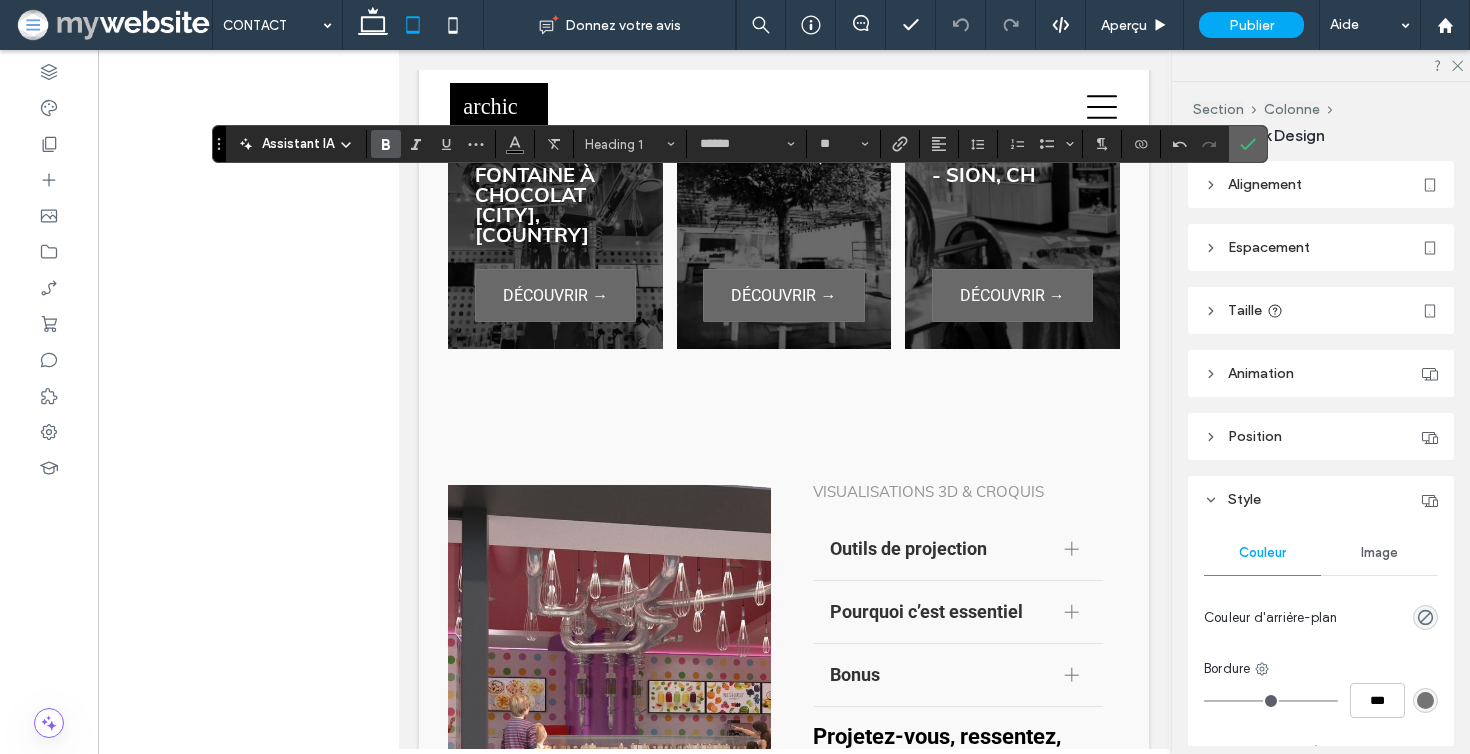 click at bounding box center [1248, 144] 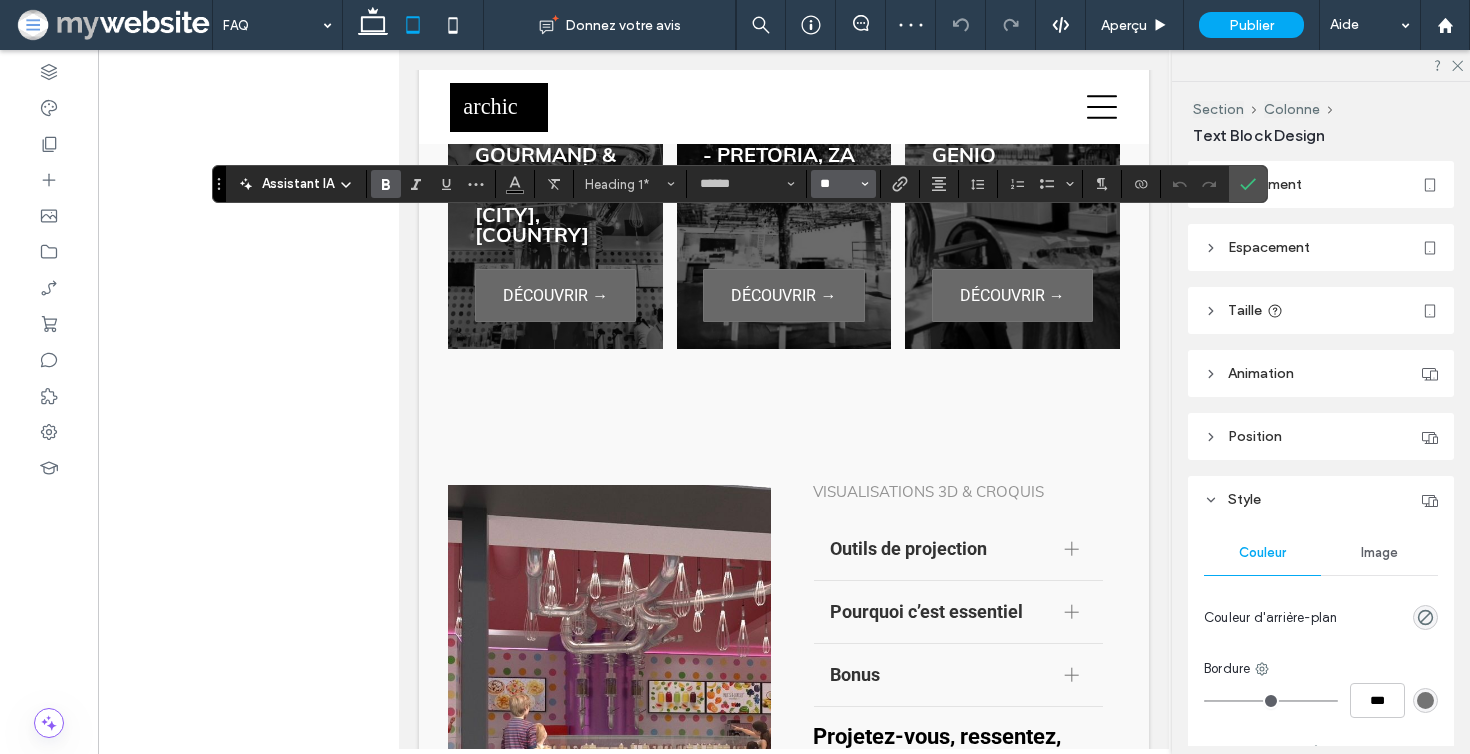 click on "**" at bounding box center [837, 184] 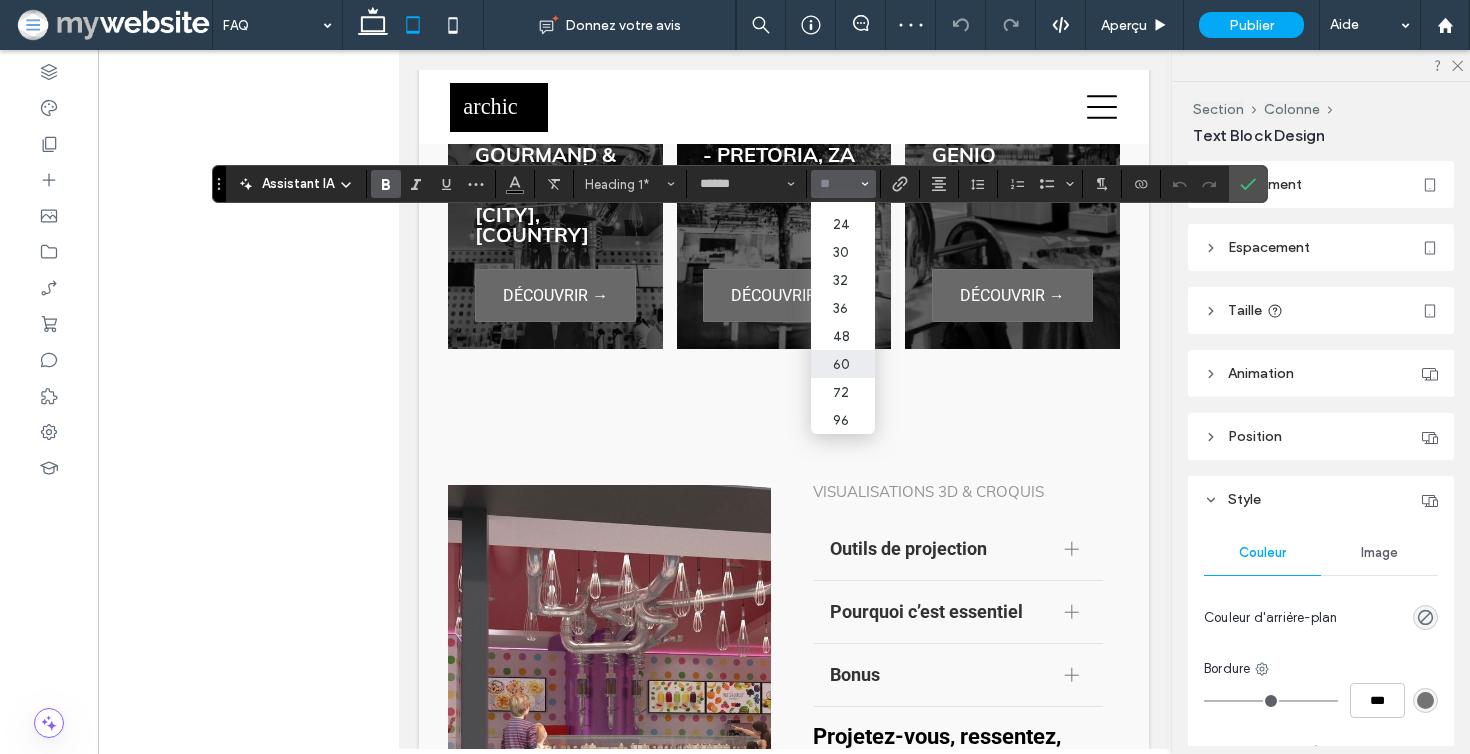 scroll, scrollTop: 216, scrollLeft: 0, axis: vertical 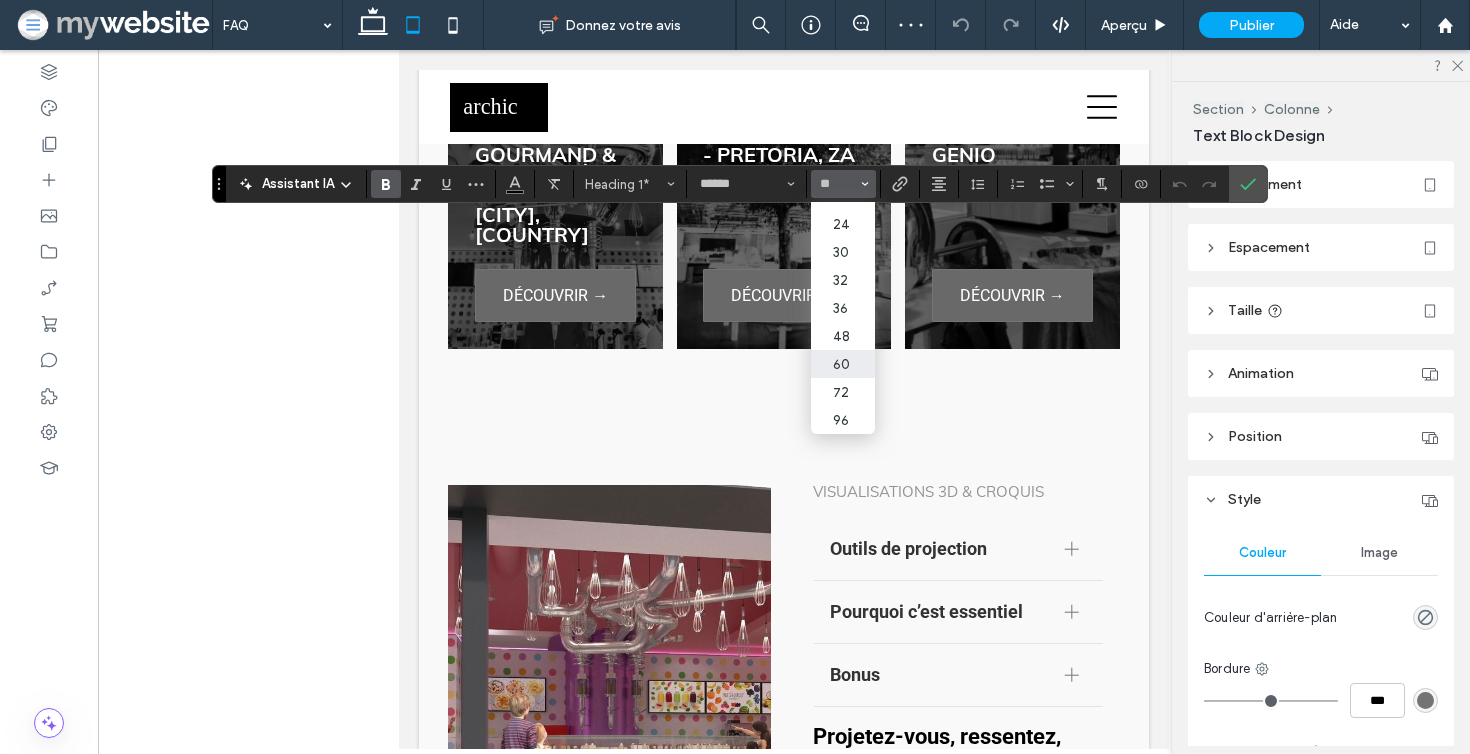 type on "**" 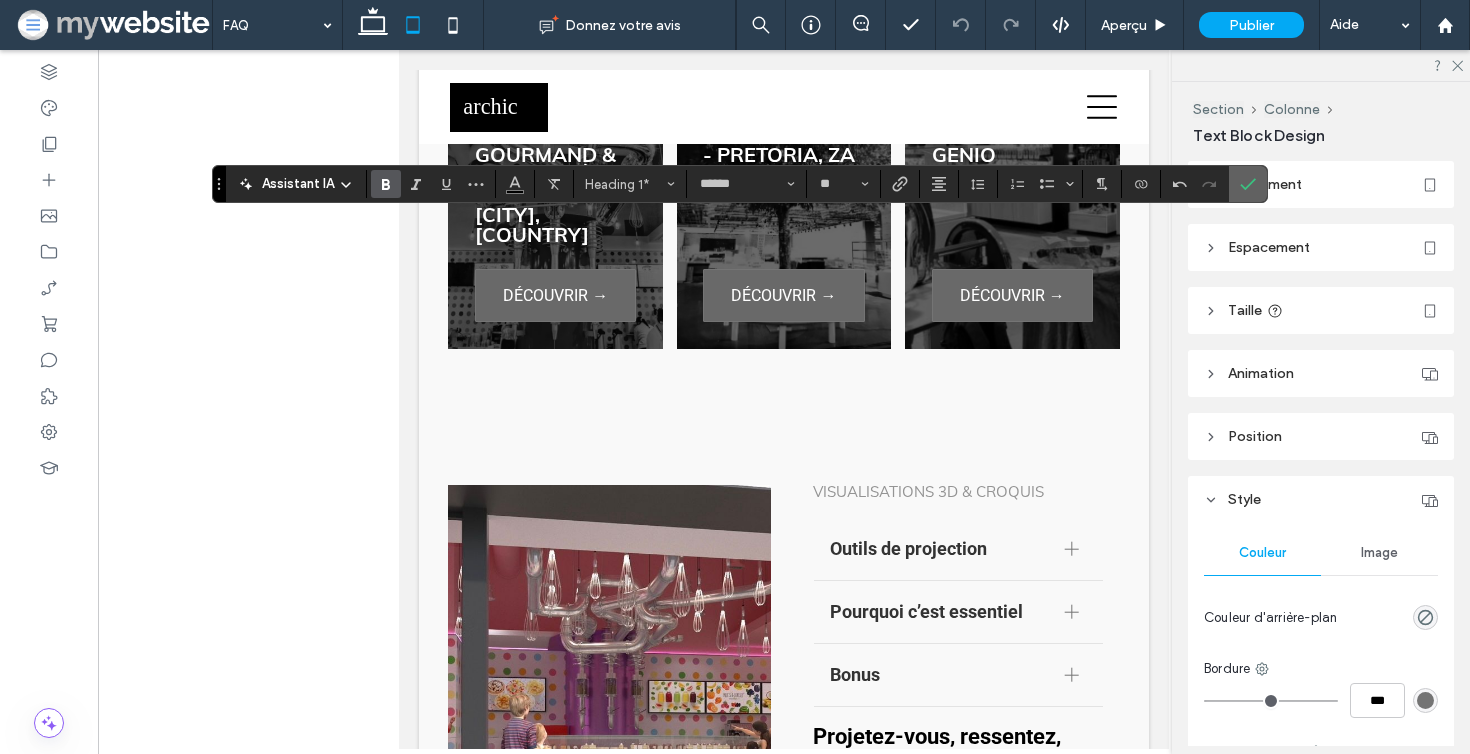 click 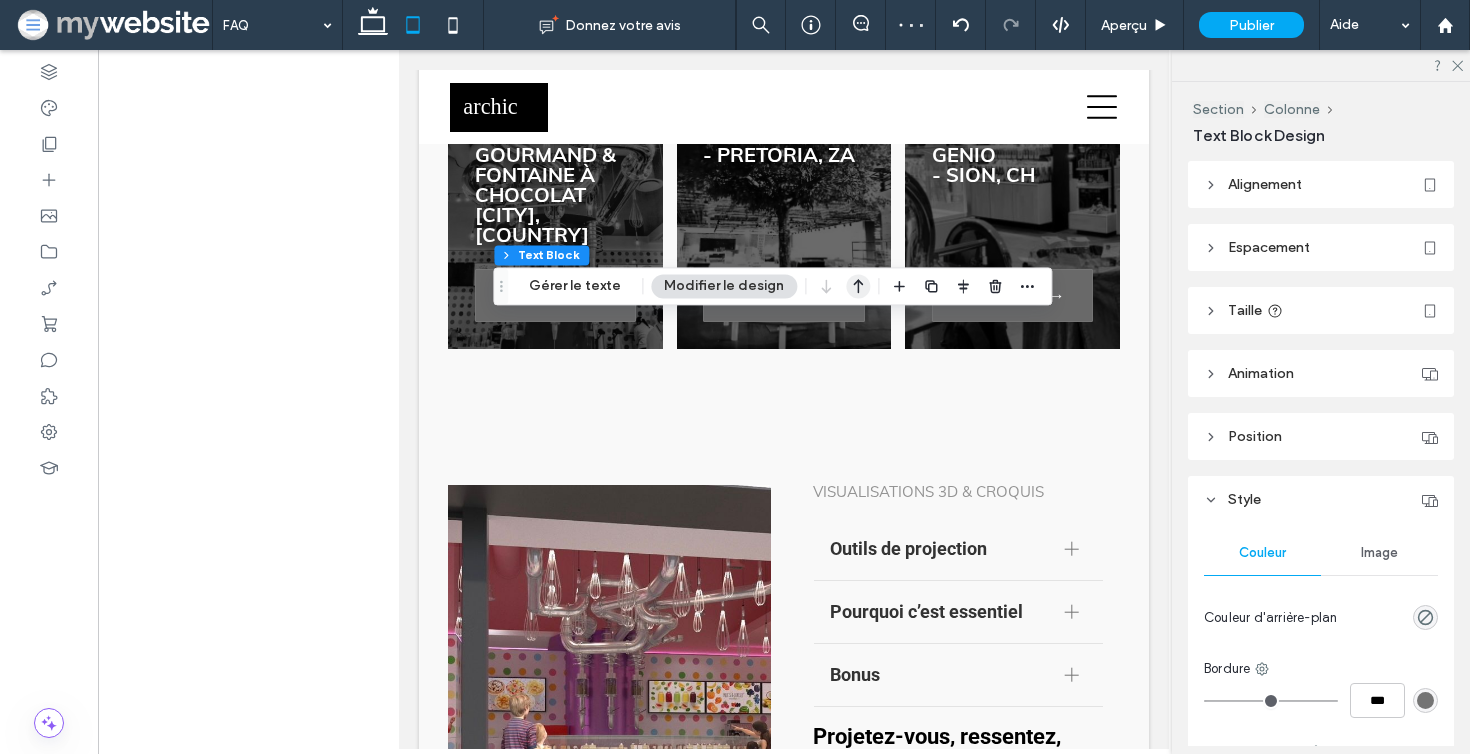 click 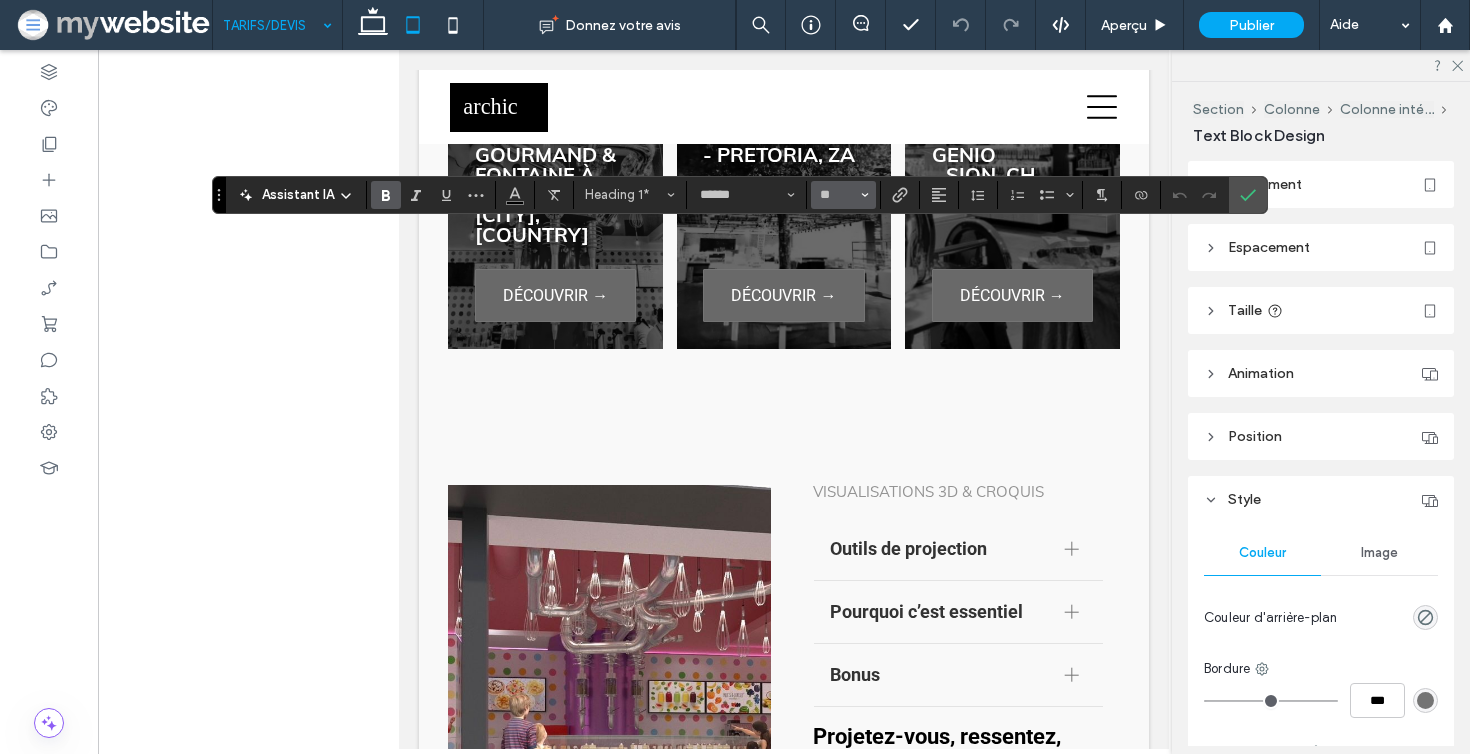 click on "**" at bounding box center (843, 195) 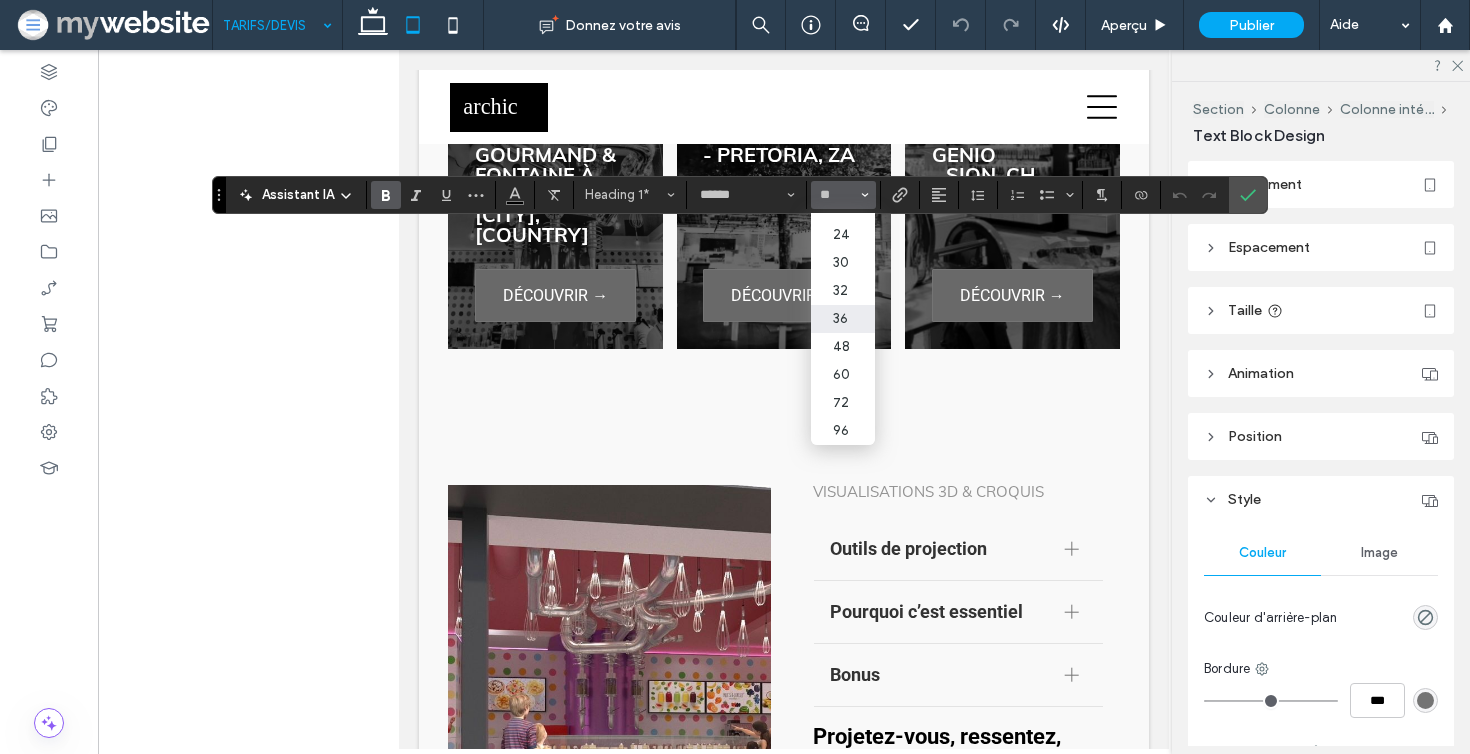 scroll, scrollTop: 216, scrollLeft: 0, axis: vertical 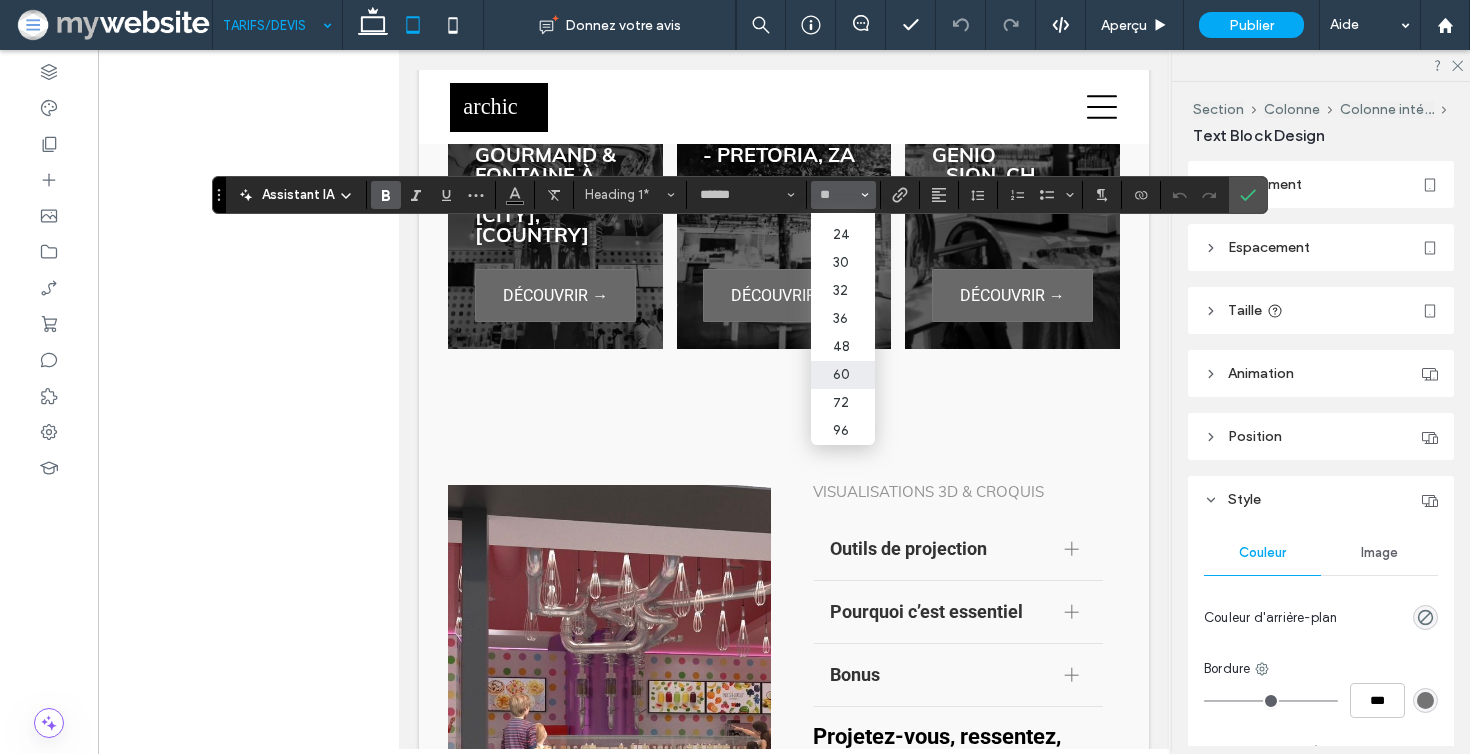 click on "60" at bounding box center (843, 375) 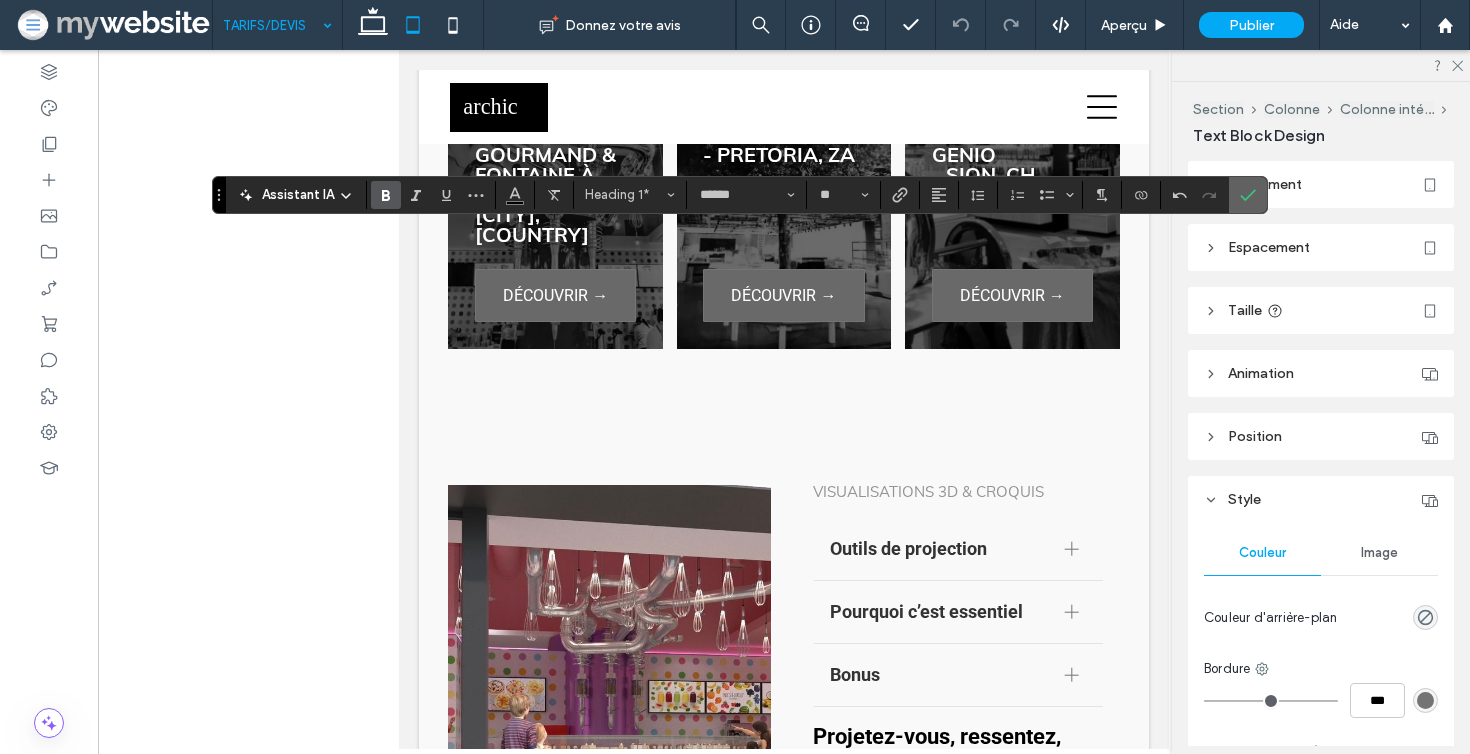 click 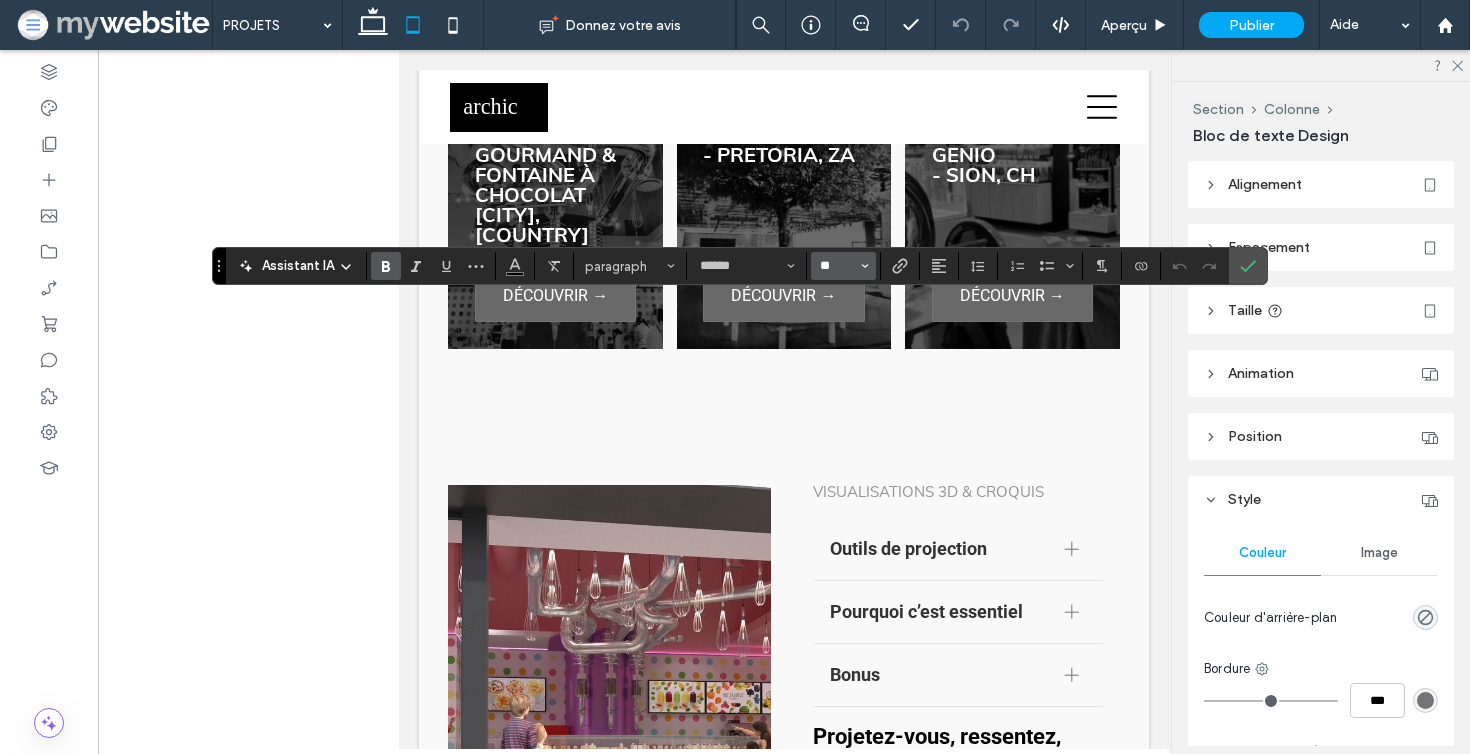 click on "**" at bounding box center [837, 266] 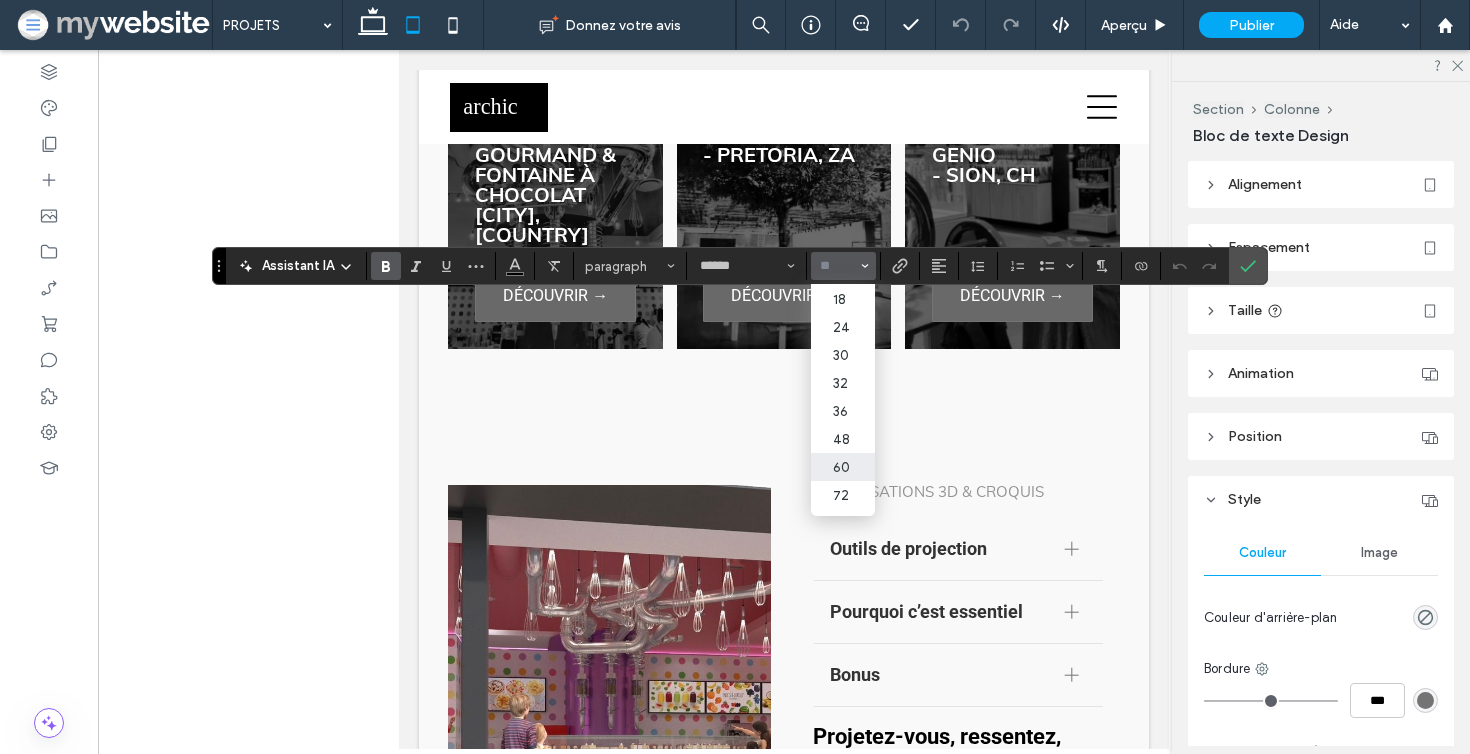 scroll, scrollTop: 212, scrollLeft: 0, axis: vertical 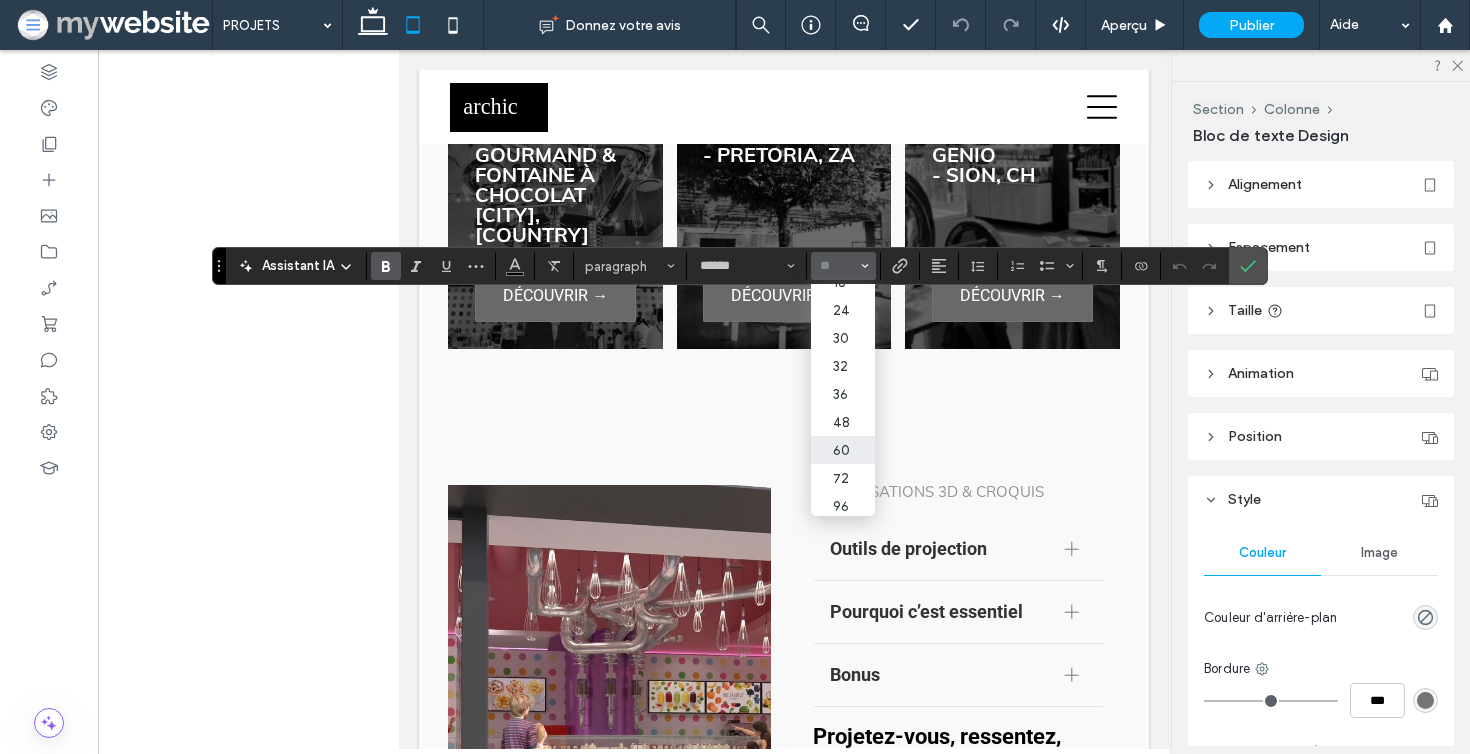 click on "60" at bounding box center [843, 450] 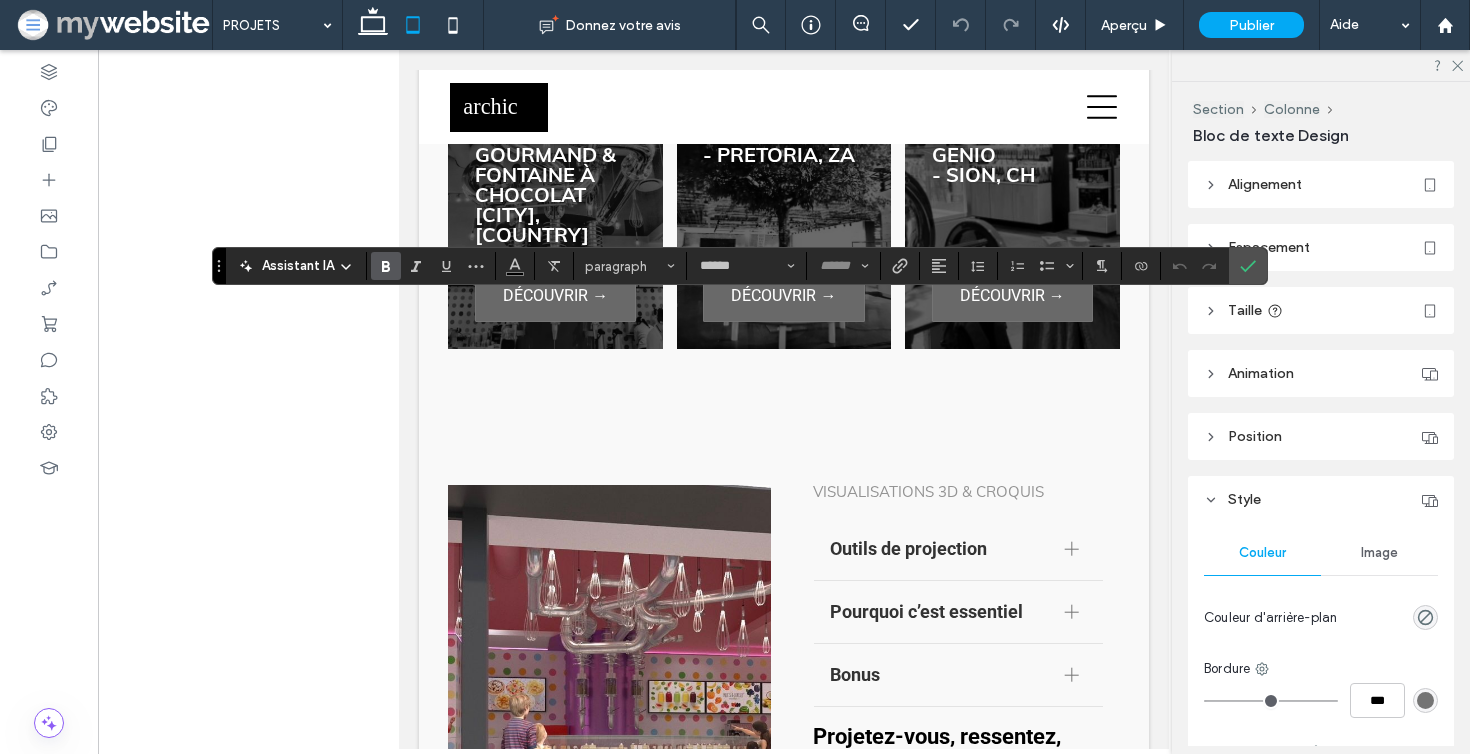 type on "**" 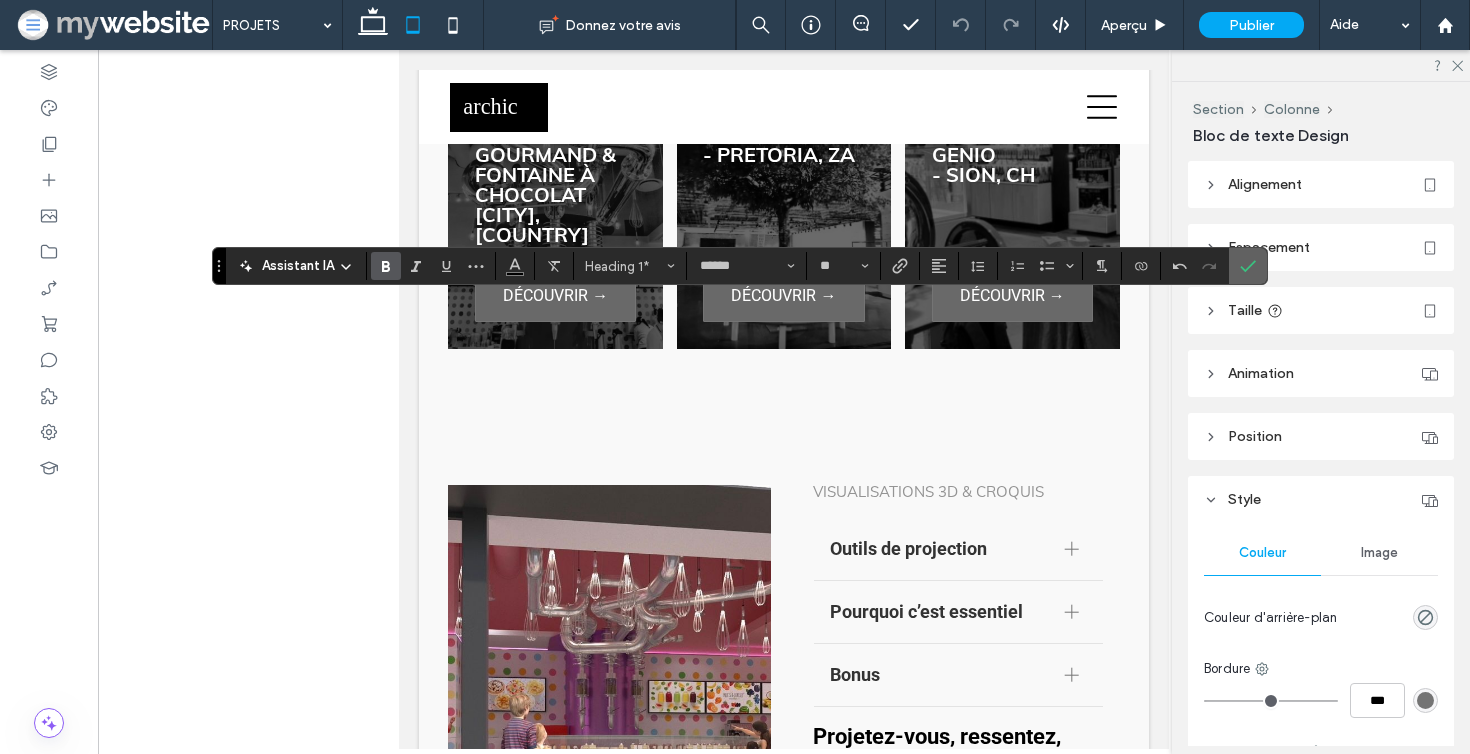 click 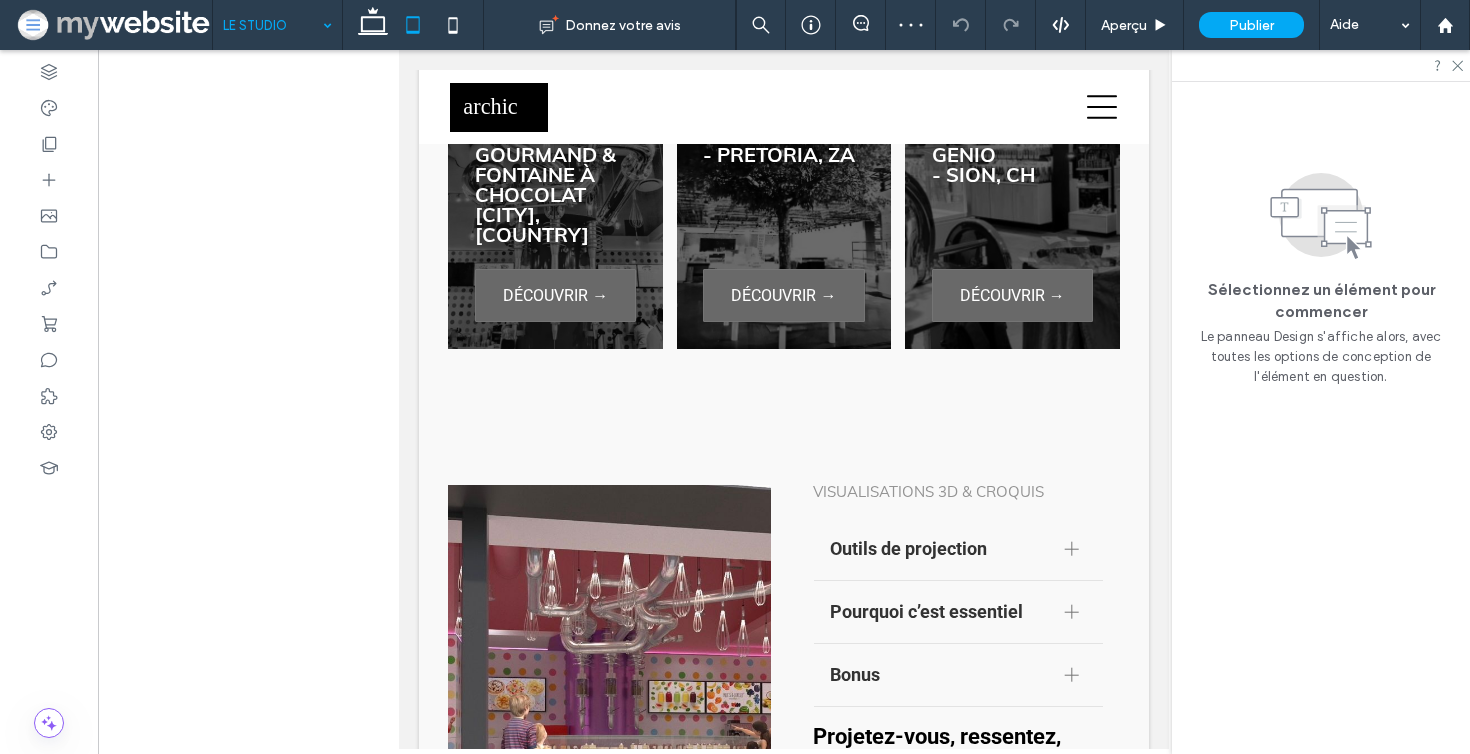 click at bounding box center [272, 25] 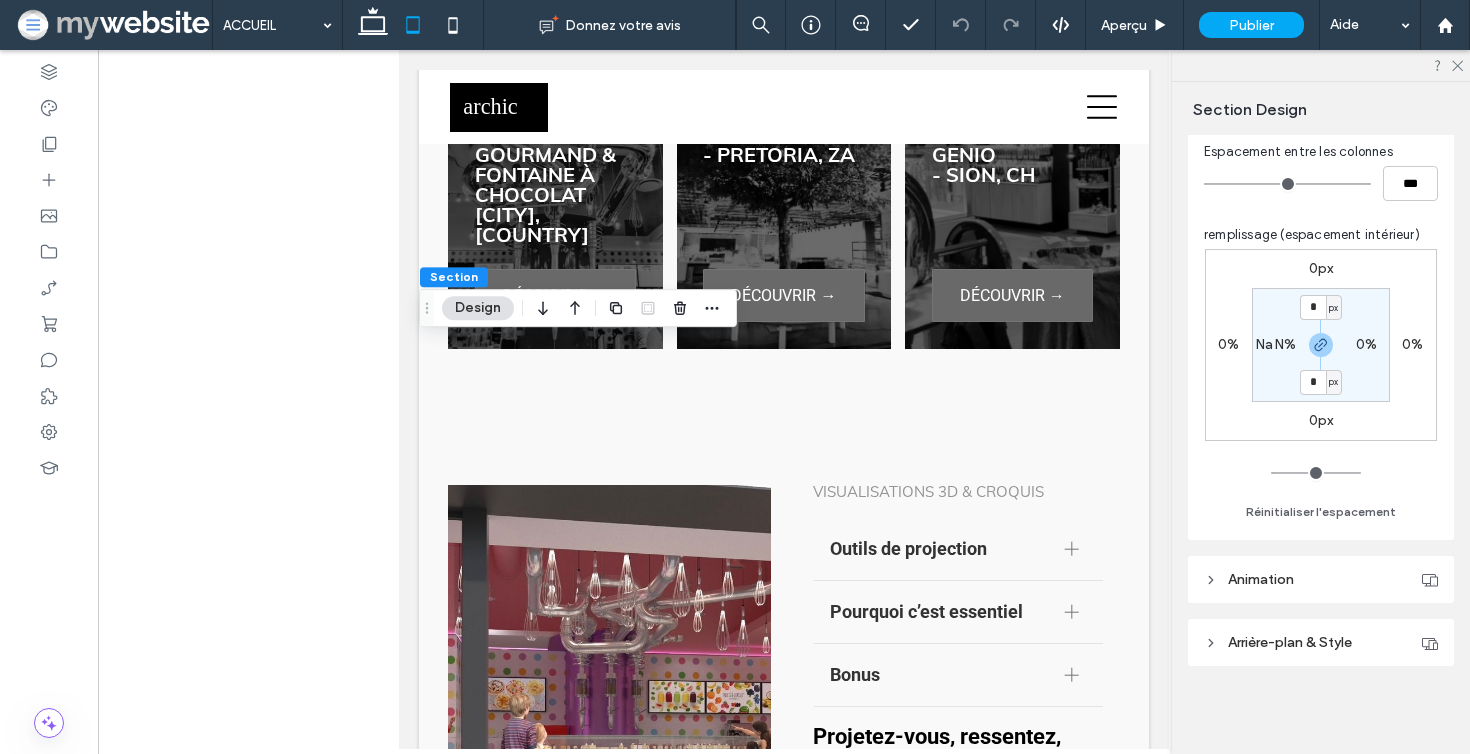 scroll, scrollTop: 170, scrollLeft: 0, axis: vertical 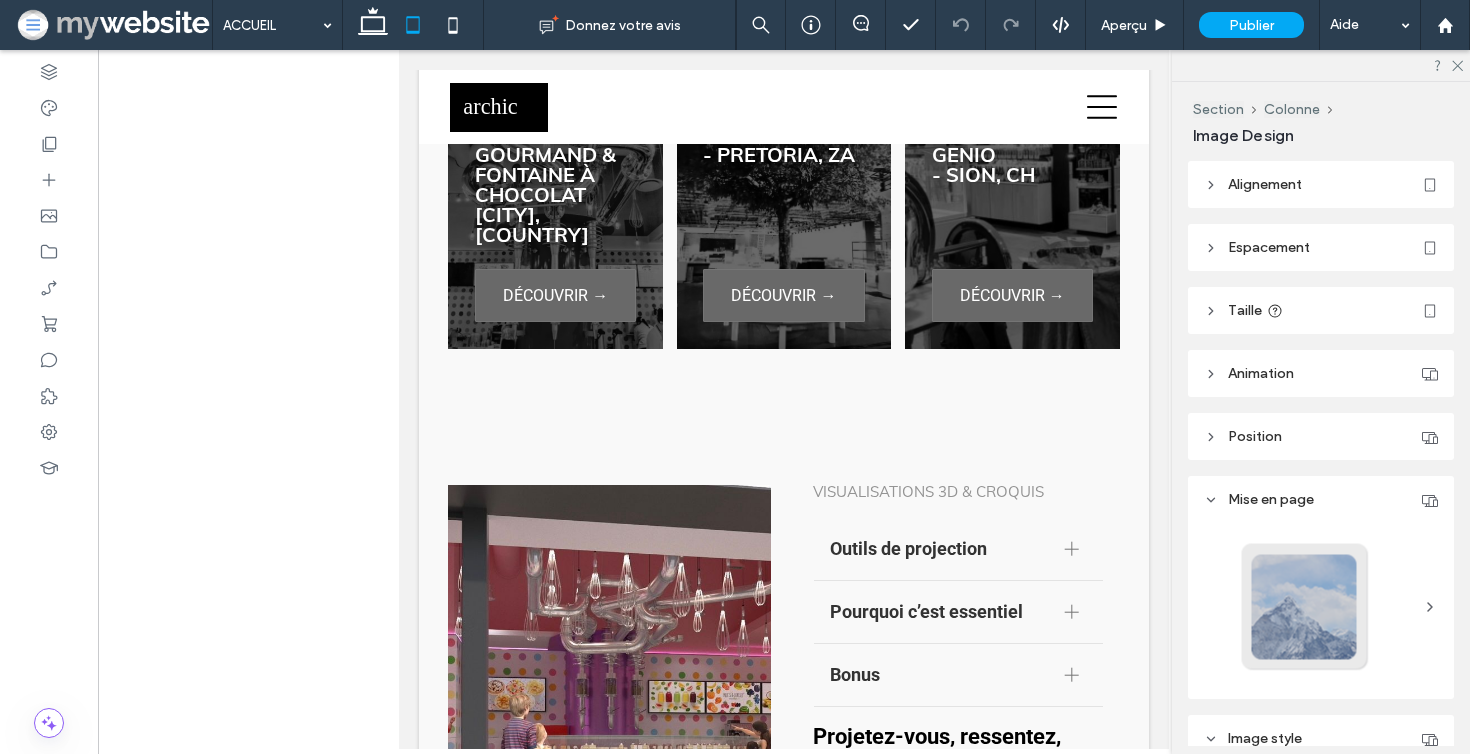 type on "****" 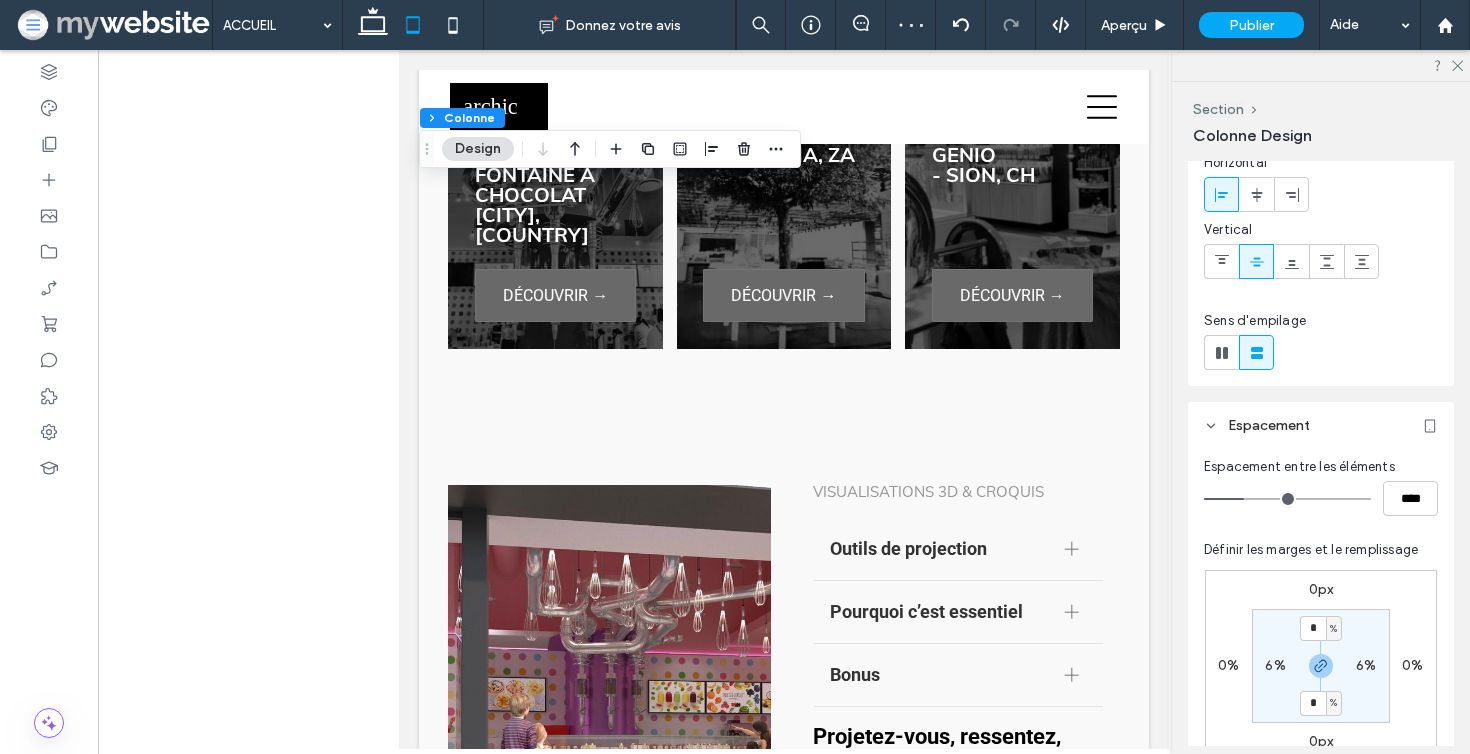 scroll, scrollTop: 125, scrollLeft: 0, axis: vertical 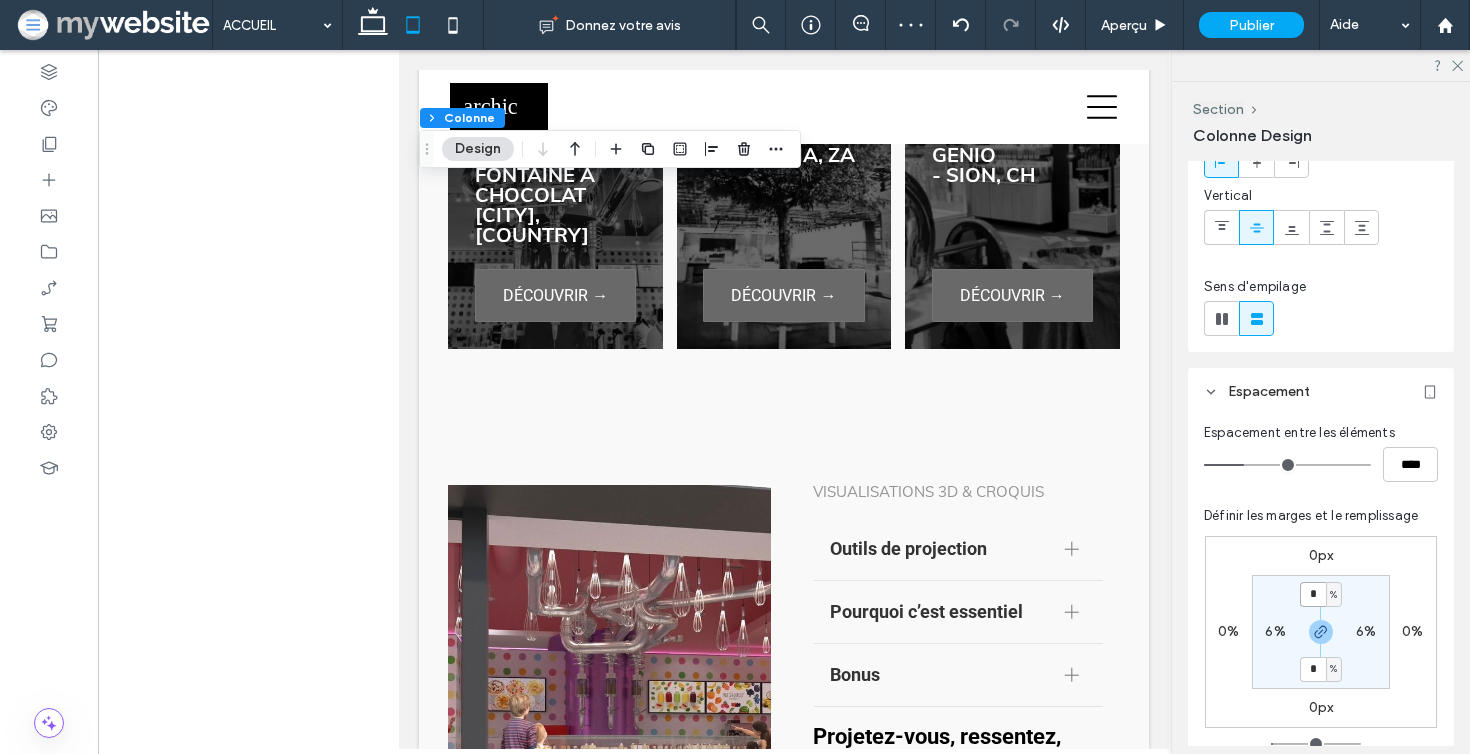 click on "*" at bounding box center (1313, 594) 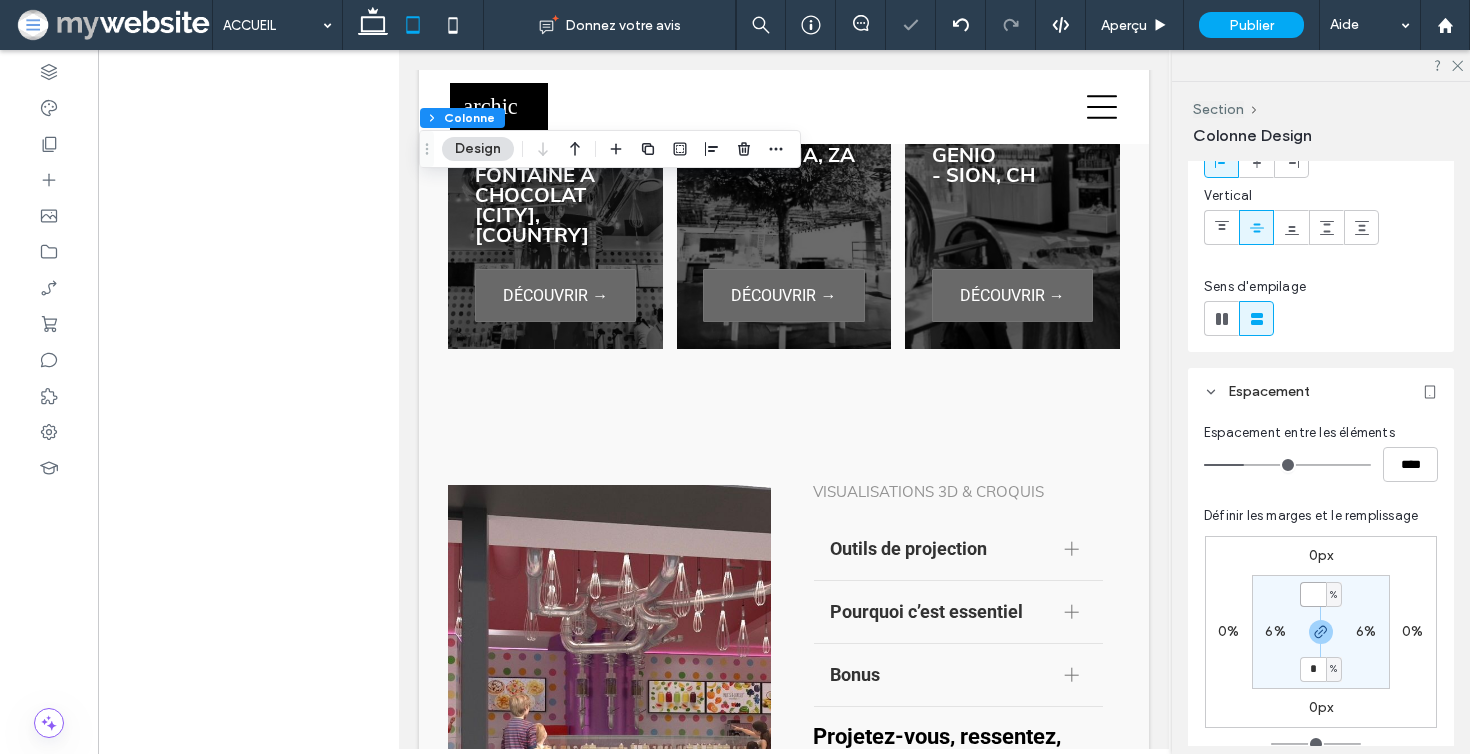 type on "*" 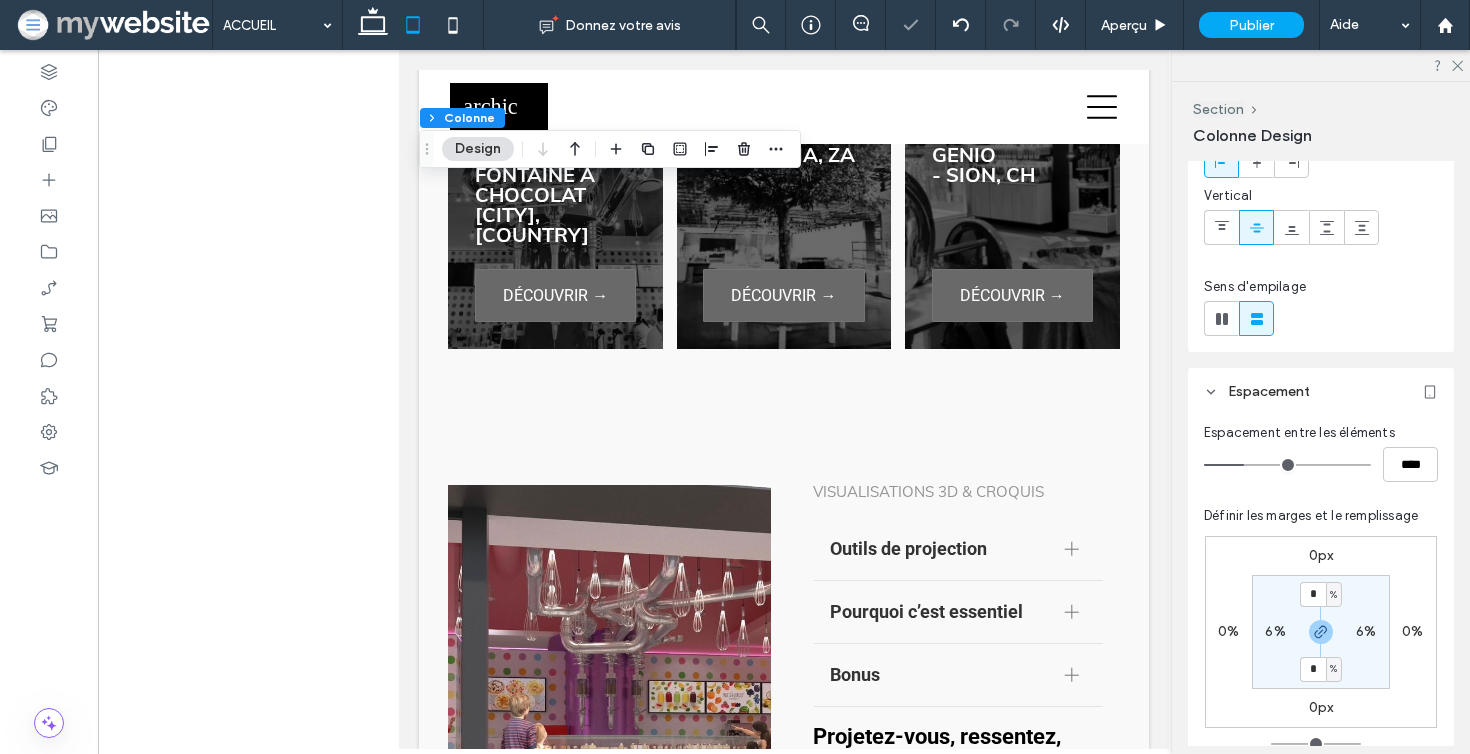 click on "* % 6% * % 6%" at bounding box center [1321, 632] 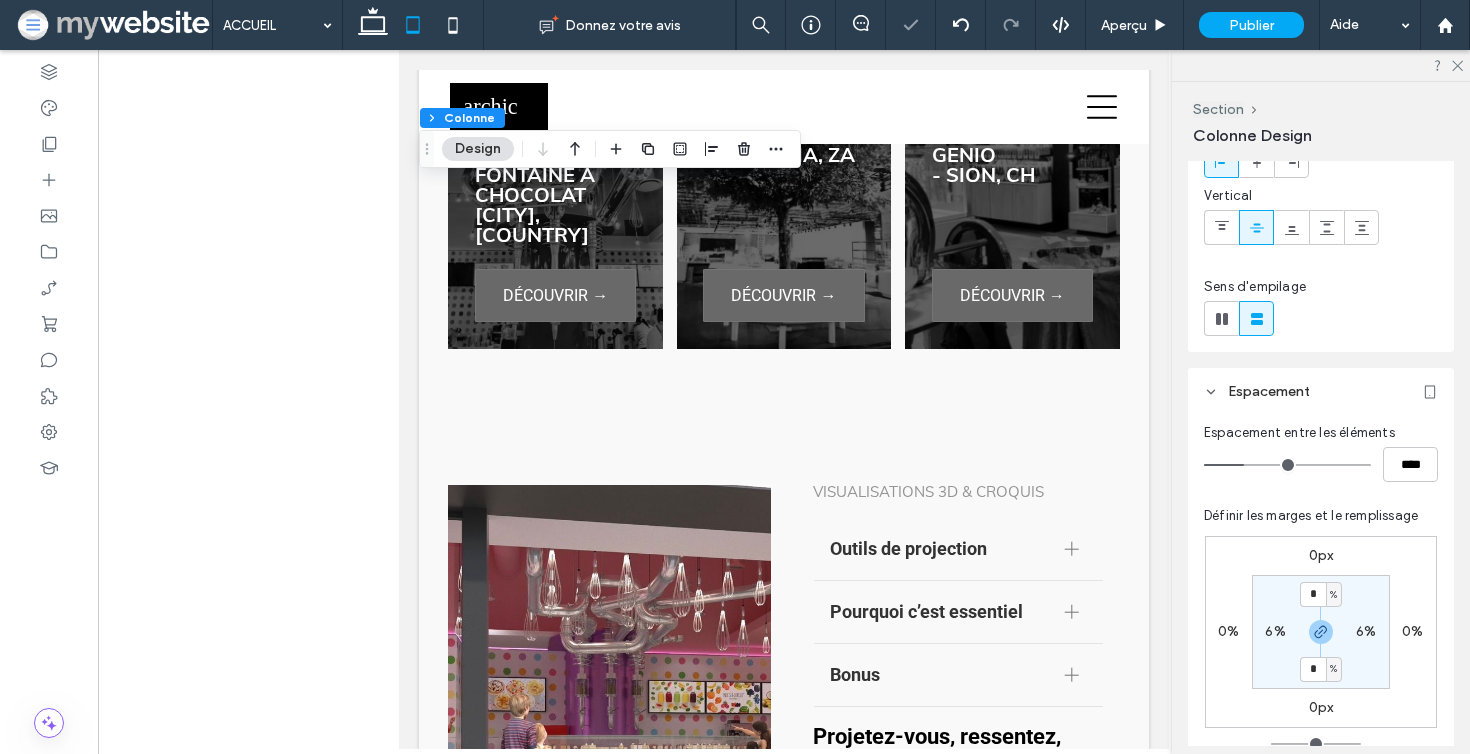 type on "*" 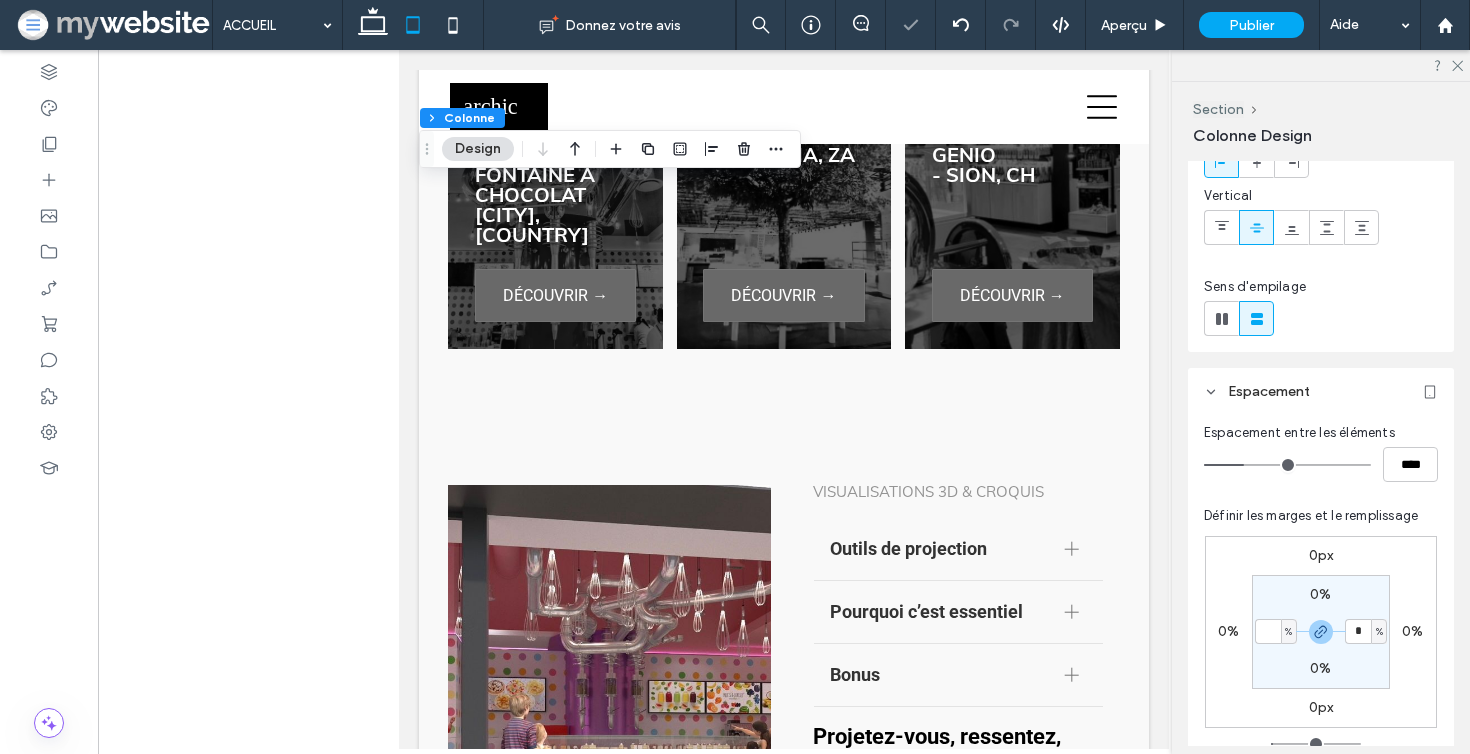 type 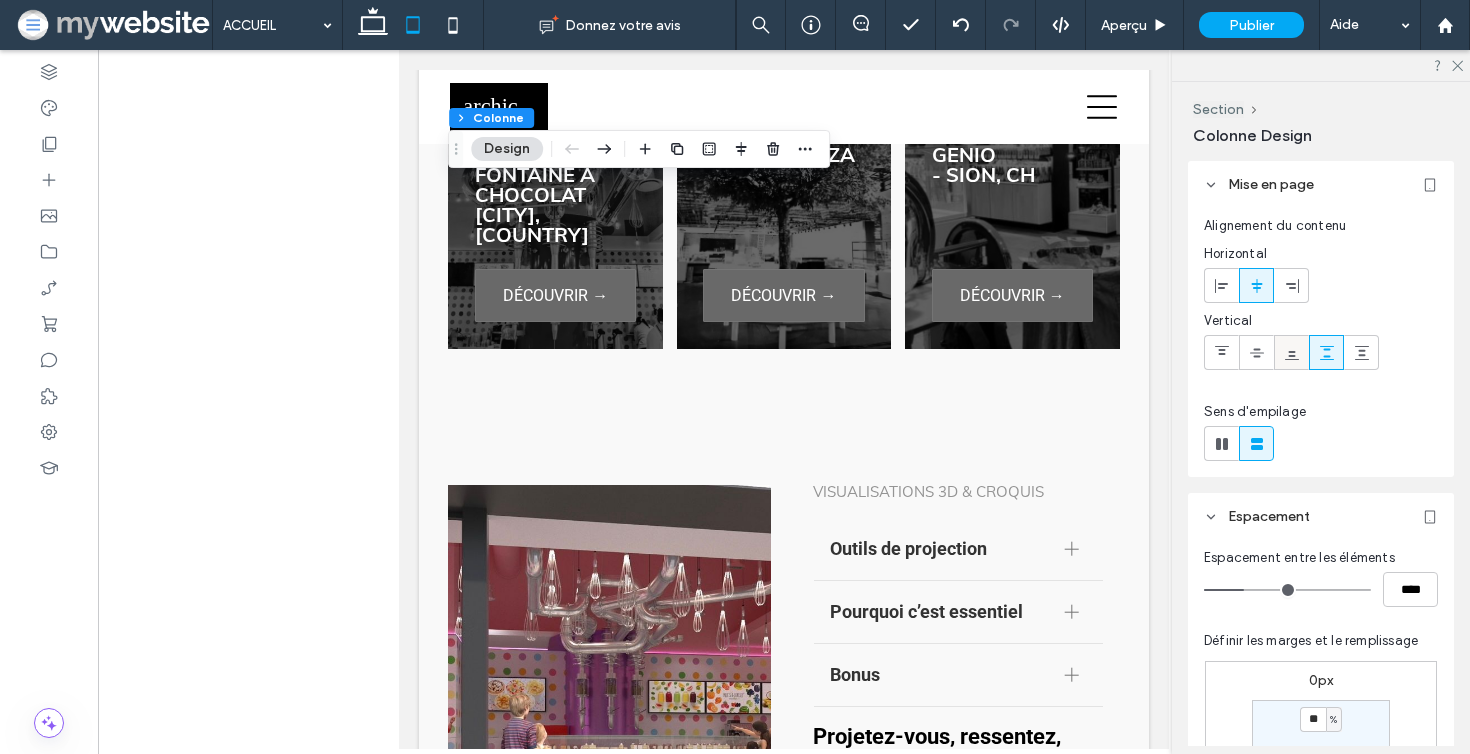 click 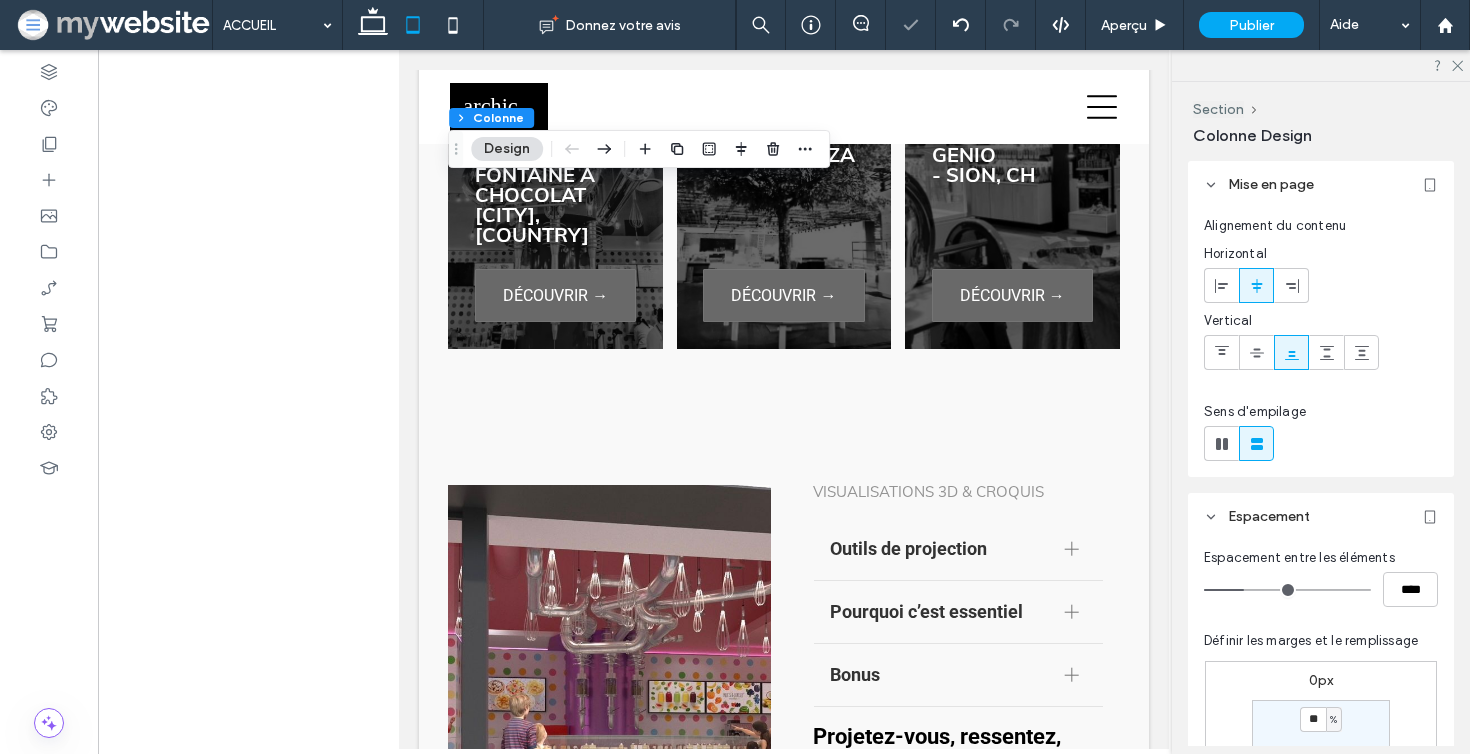 type on "**" 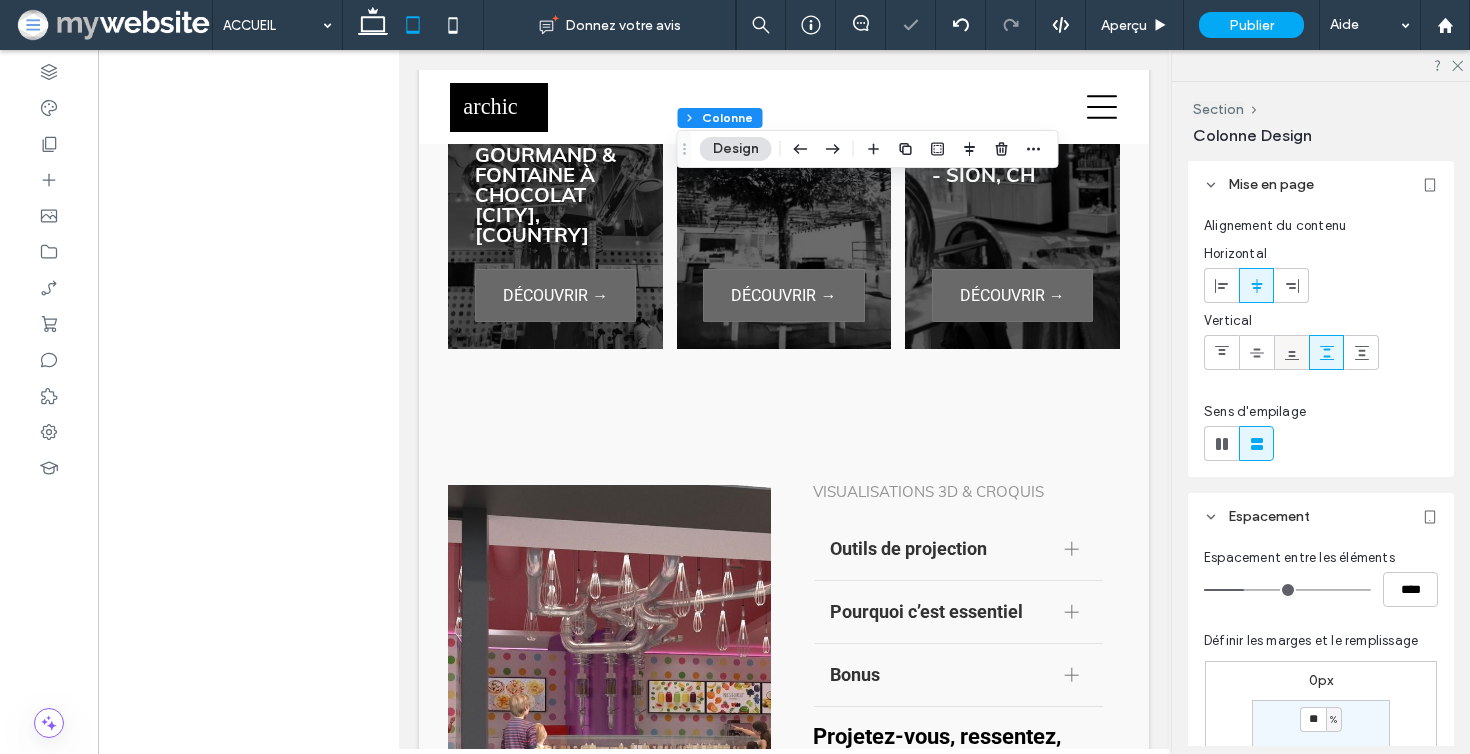 click 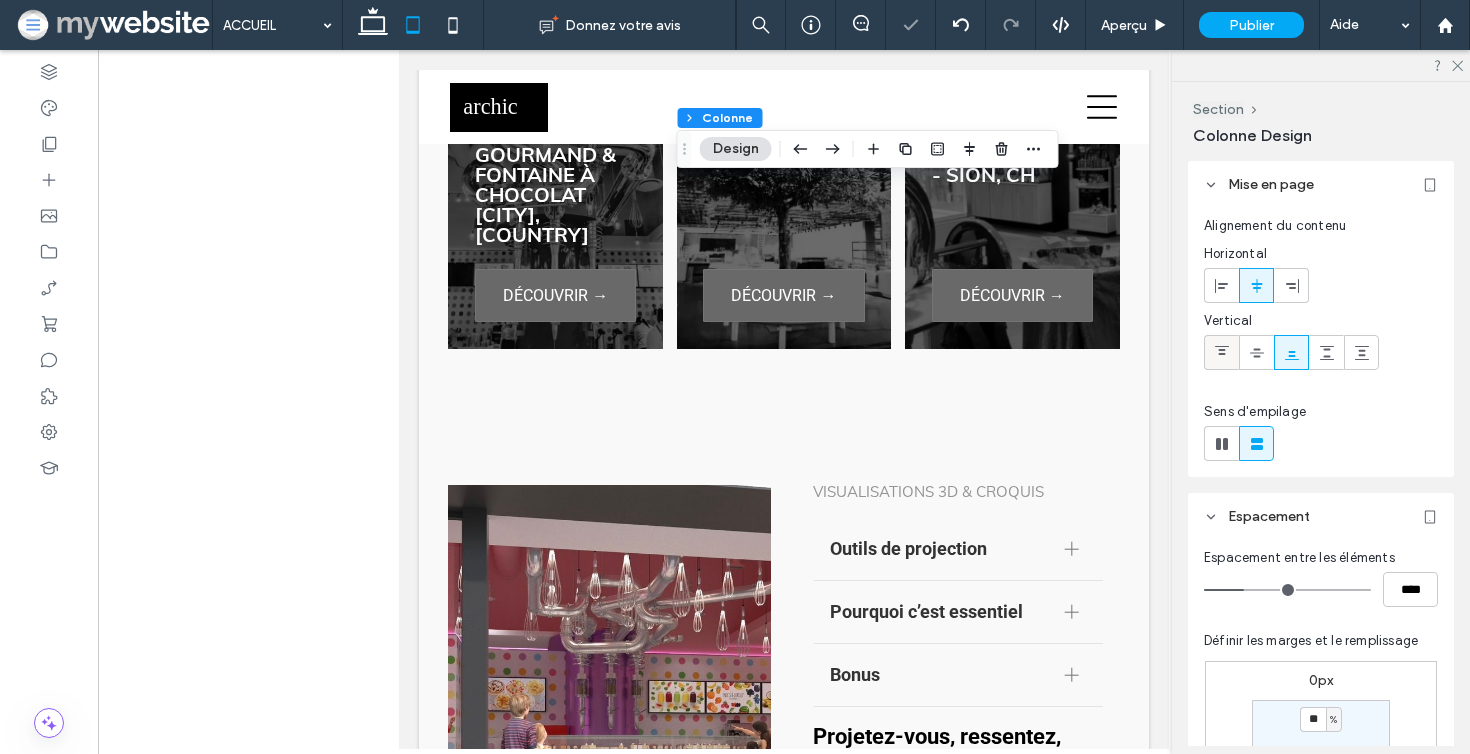 type on "**" 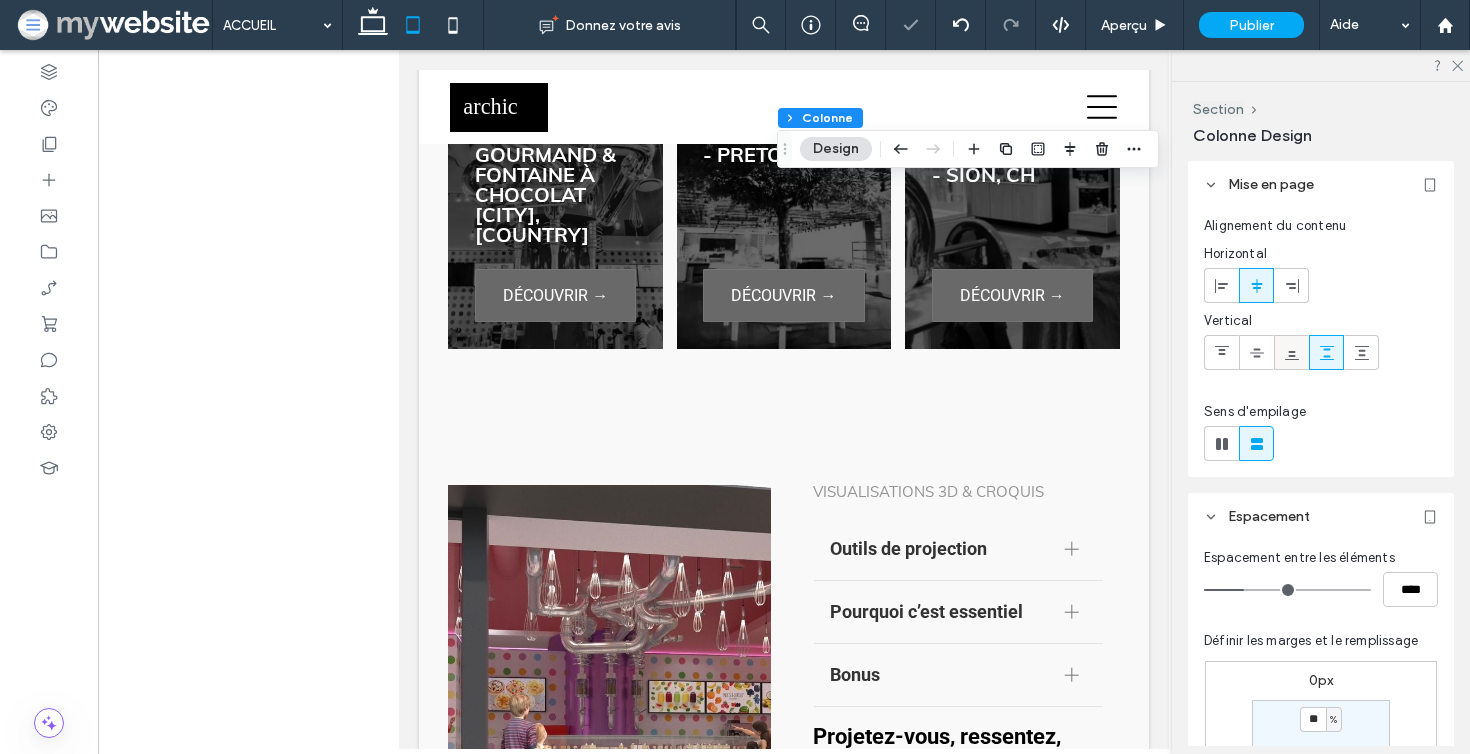 click at bounding box center [1292, 352] 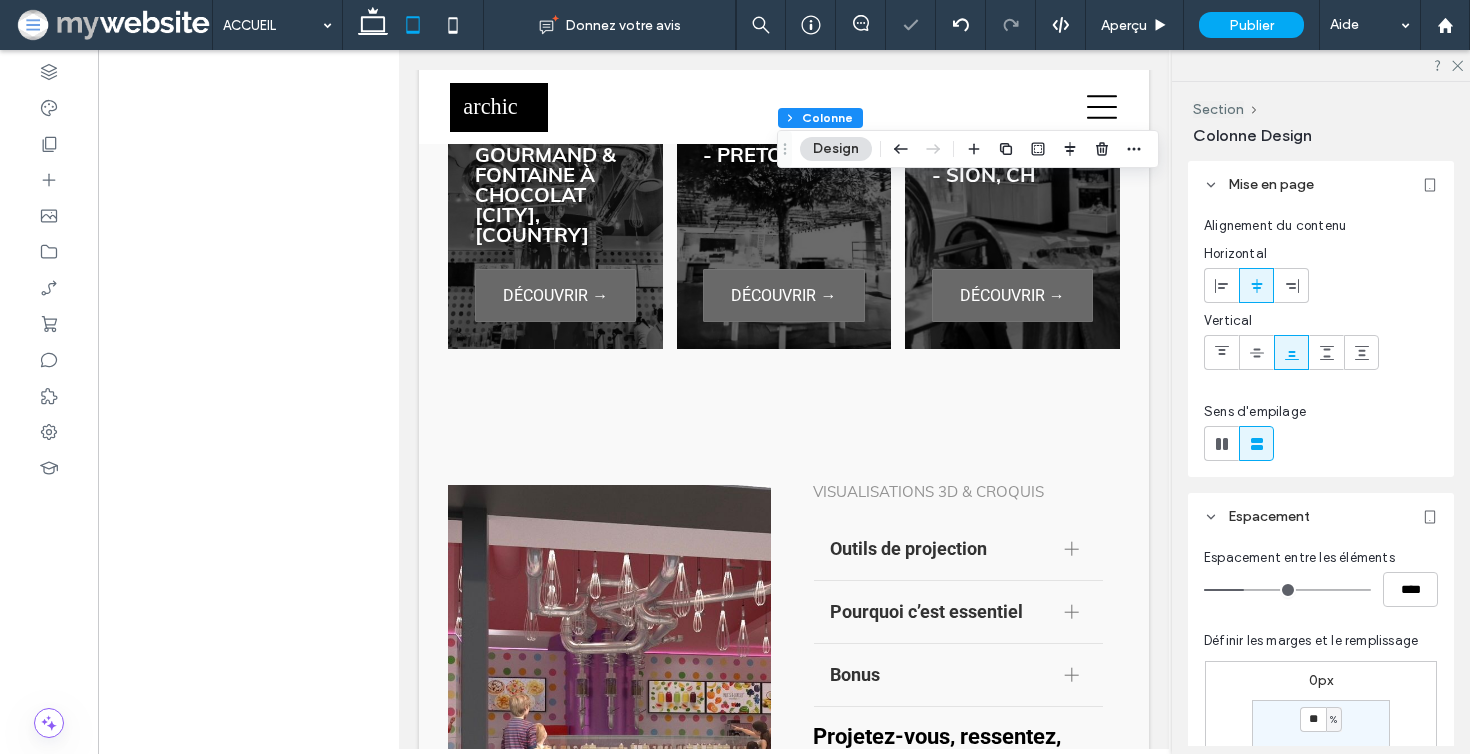 type on "**" 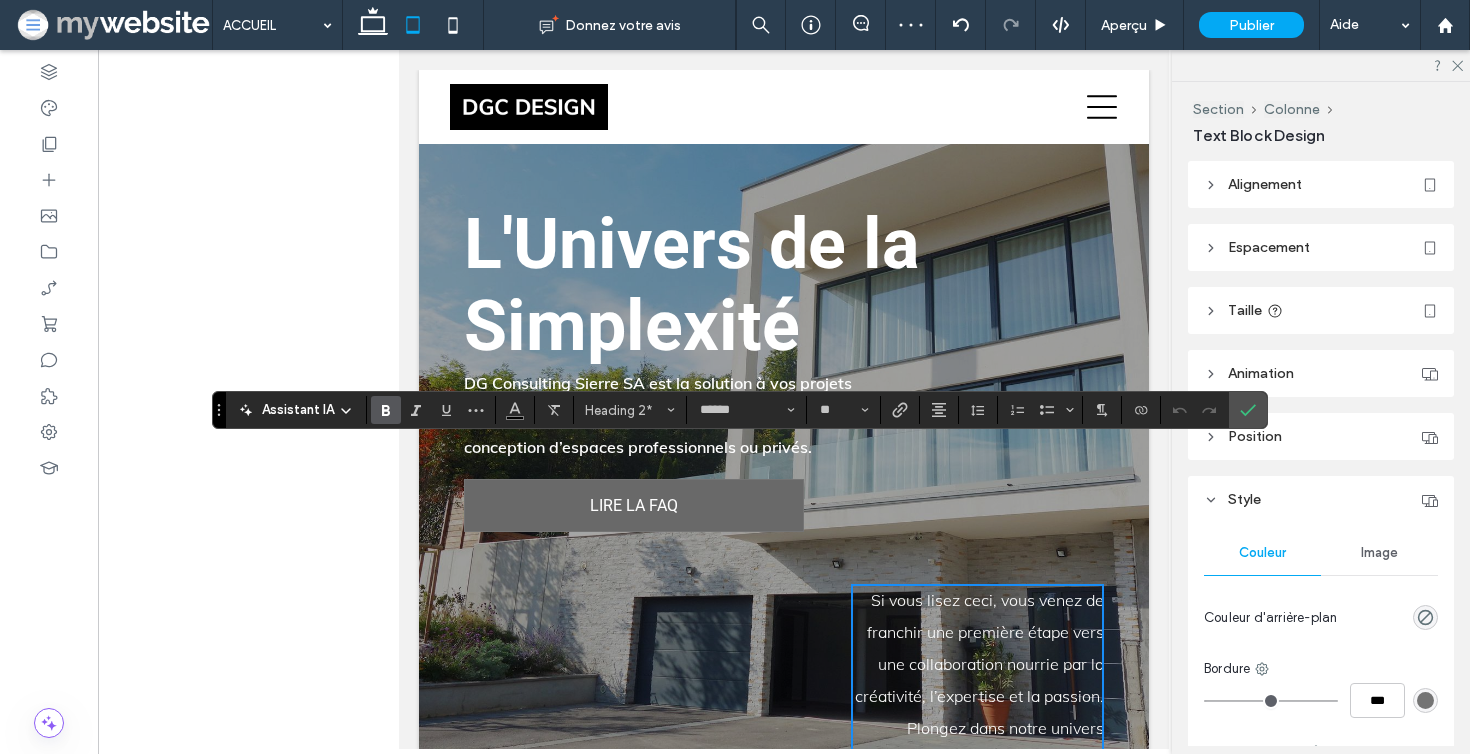 scroll, scrollTop: 4737, scrollLeft: 0, axis: vertical 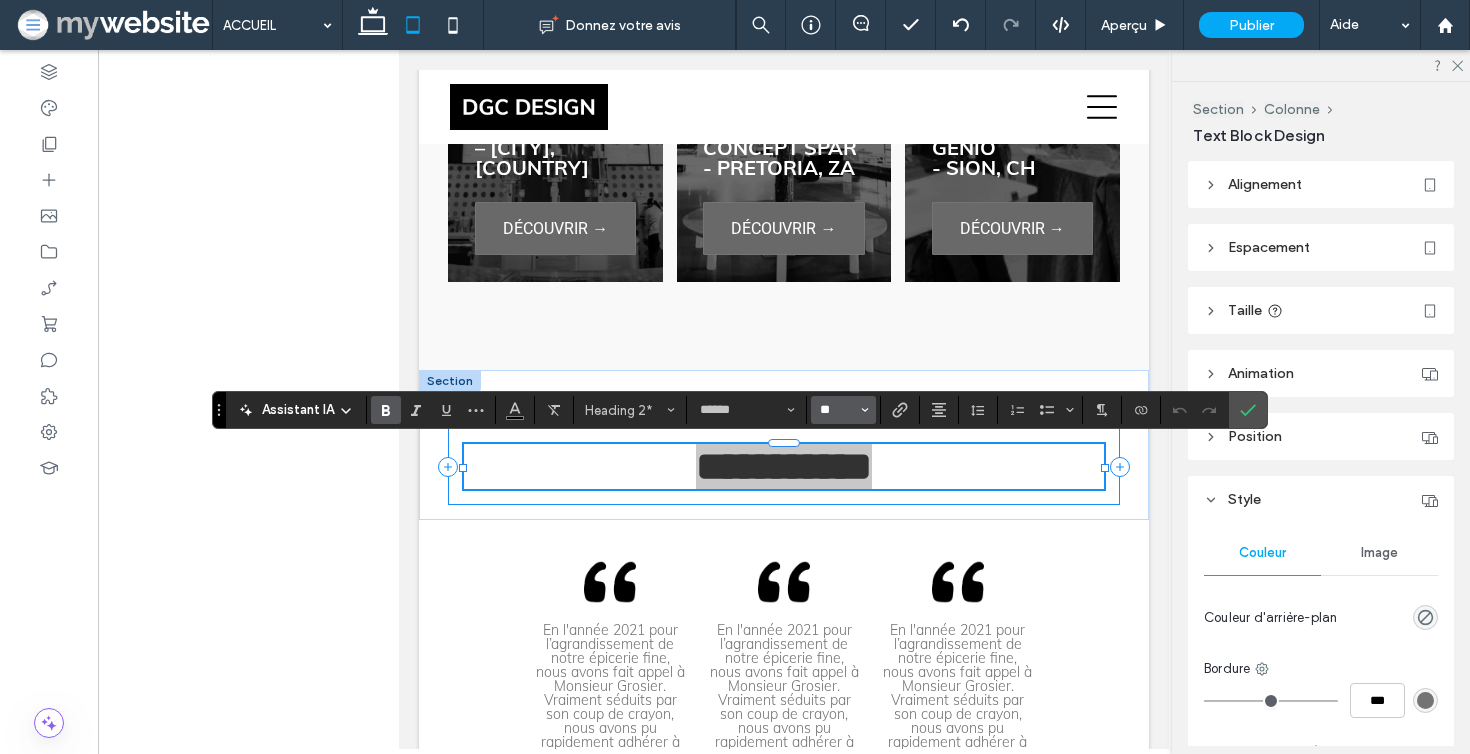 click on "**" at bounding box center [837, 410] 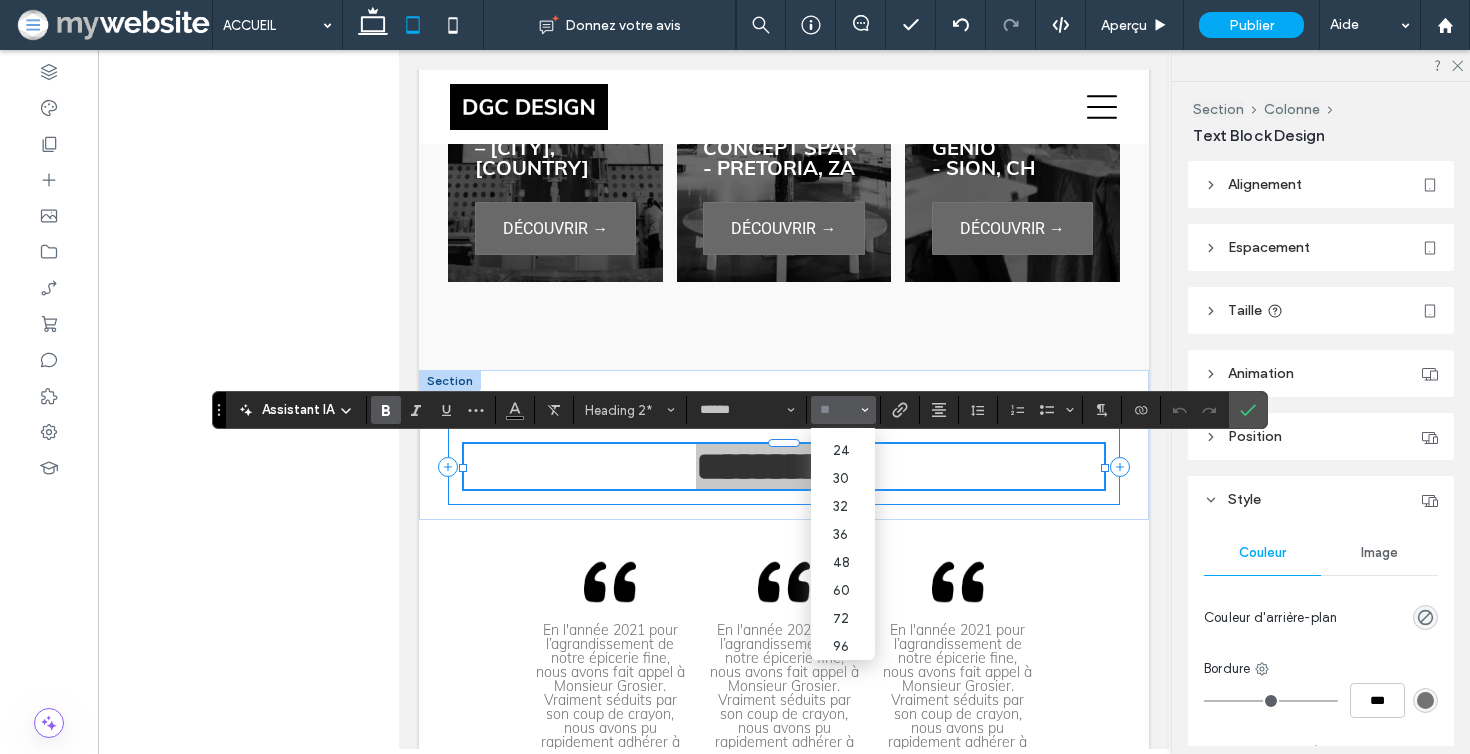 scroll, scrollTop: 216, scrollLeft: 0, axis: vertical 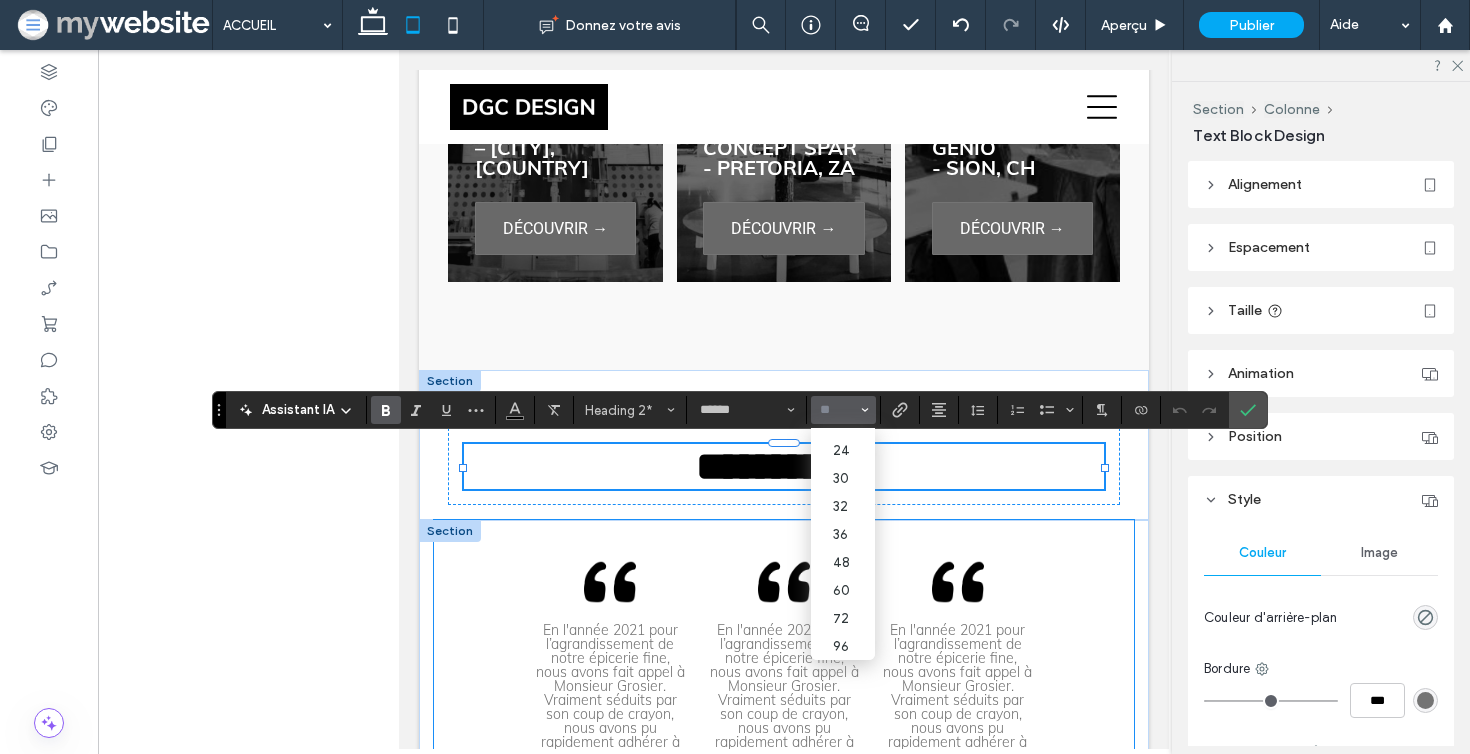 click on "En l'année 2021 pour l’agrandissement de notre épicerie fine, nous avons fait appel à Monsieur Grosier. Vraiment séduits par son coup de crayon, nous avons pu rapidement adhérer à ses propositions de travail très professionnelles. Il a répondu instantanément par une solution adaptée et évolutive à chaque demande, nous a laissé une grande place dans la conception du projet et a su rapporter exactement nos idées bien définies, tout en apportant sa touche technique et artistique, pour les rendre réalisables. À chaque jour, c'est un réel plaisir pour nous de rentrer dans notre nouvel espace de vente, un lieu avant-gardiste, technique et fonctionnel. On profite de vous souhaiter plein succès et bien sûr que d’autres personnes ou entreprises aient la chance de pouvoir bénéficier de votre savoir-faire hors pair . Encore un grand merci
Direction Boucherie Del Genio Raymond Maye à Sion
Encore un grand merci" at bounding box center (784, 947) 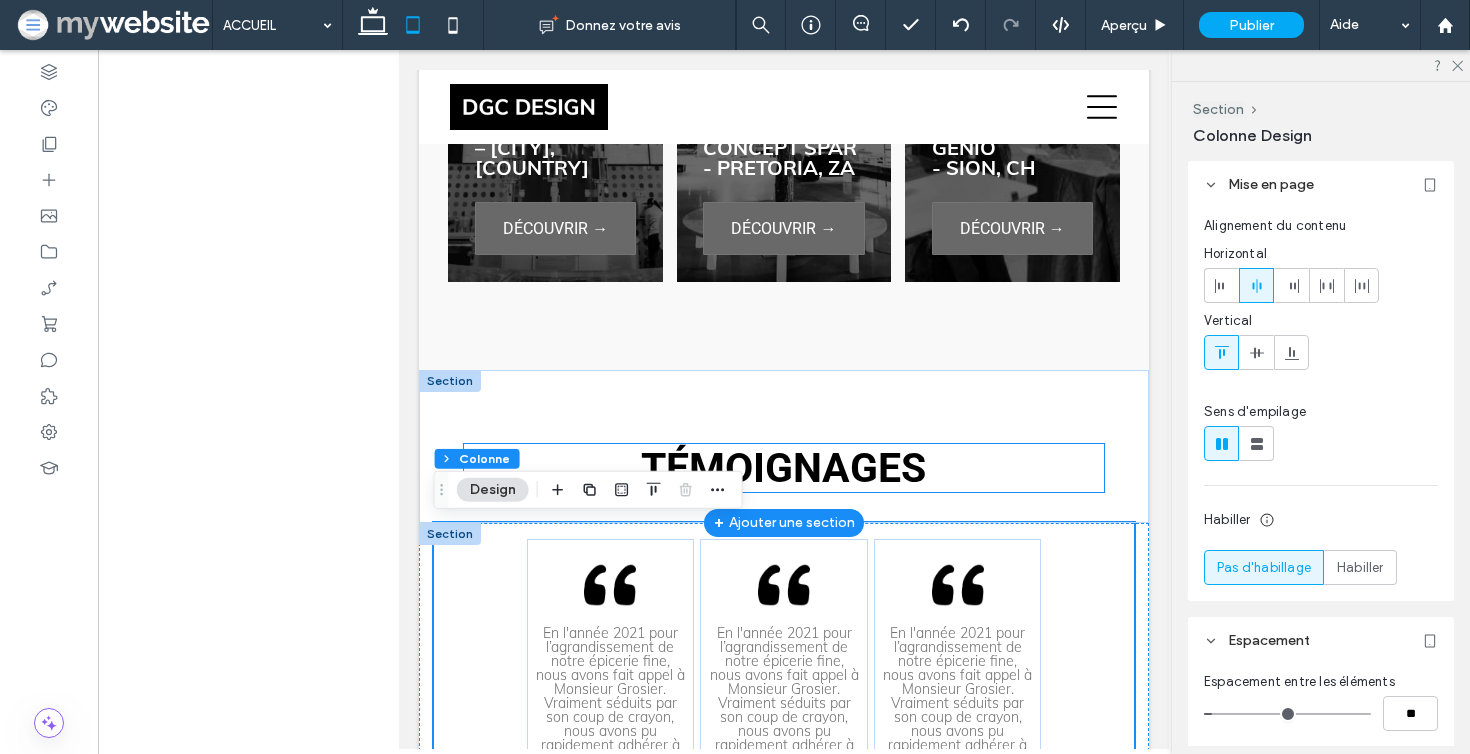 click on "TÉMOIGNAGES" at bounding box center (783, 468) 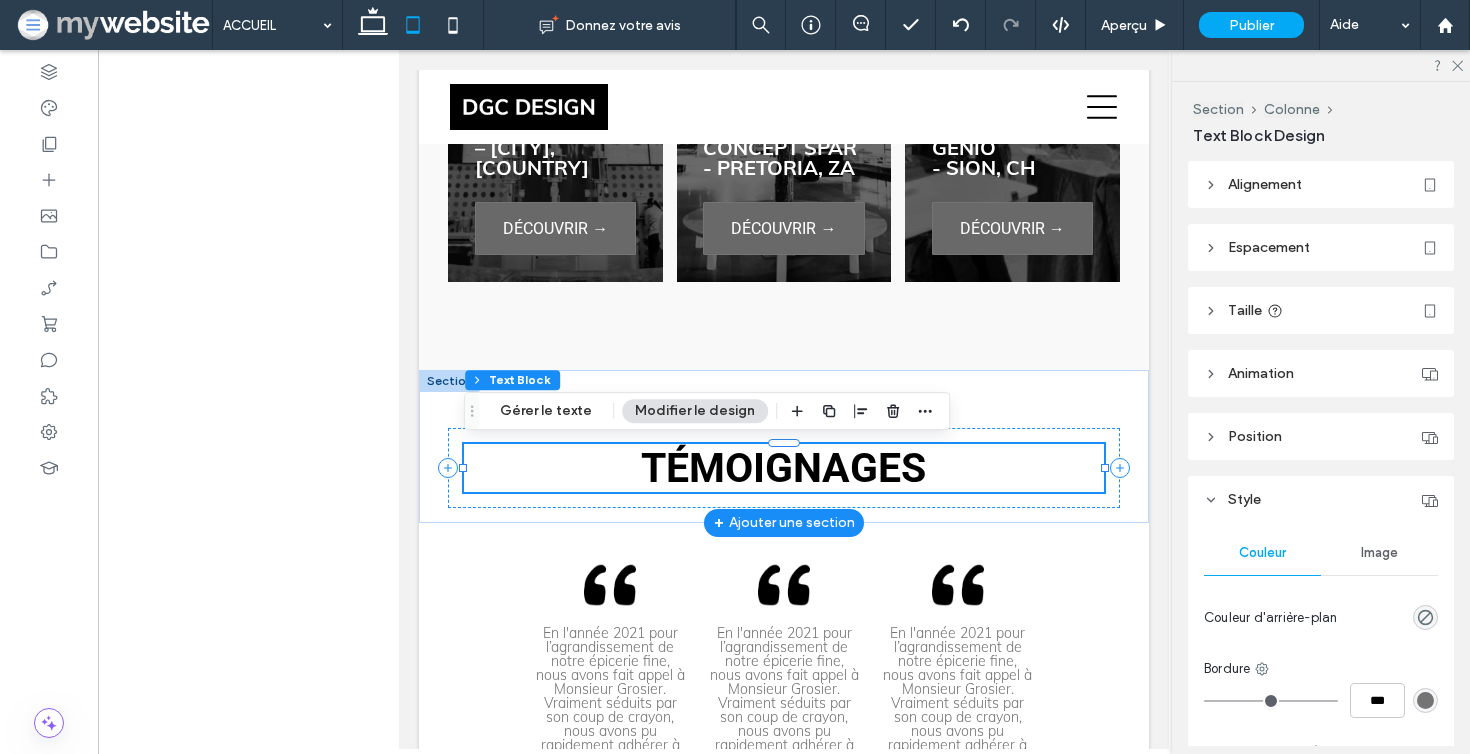 click on "TÉMOIGNAGES" at bounding box center [783, 468] 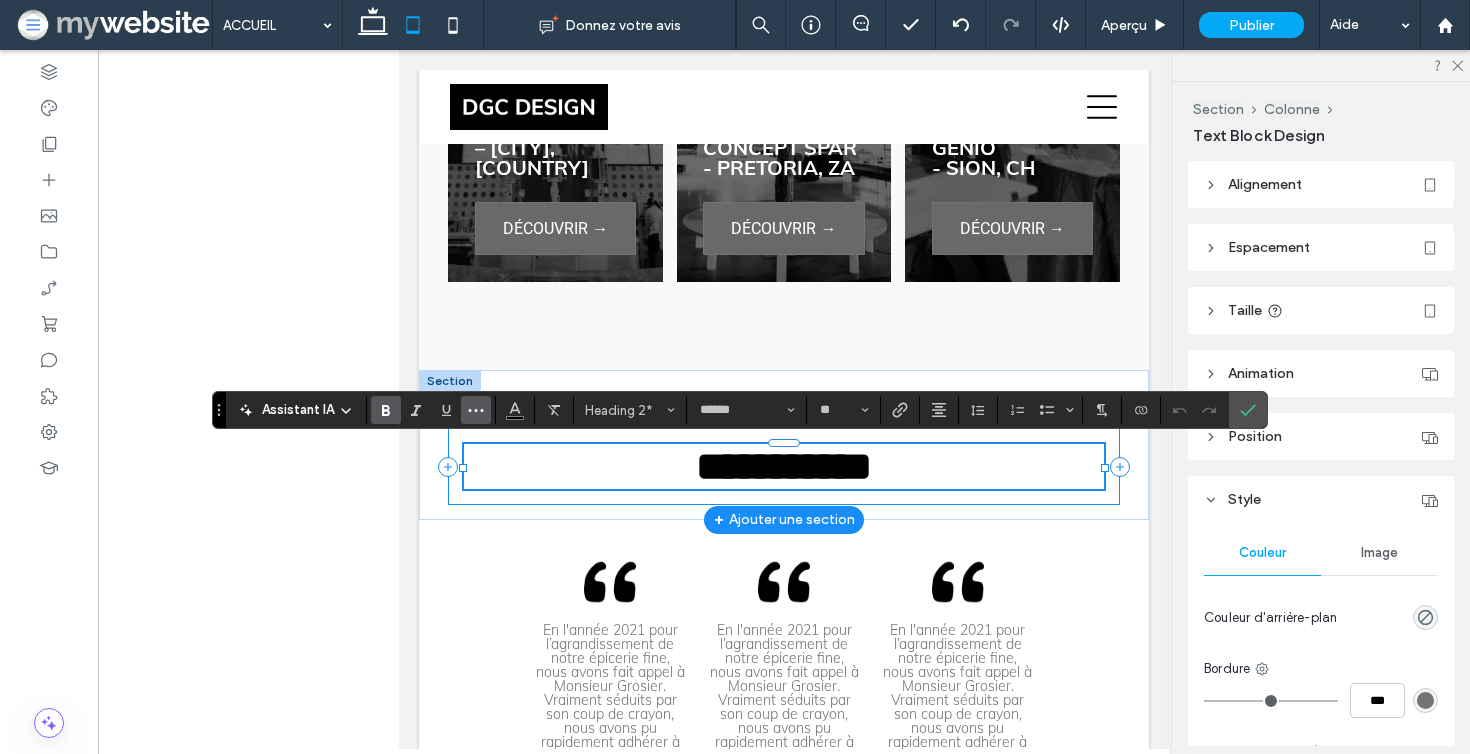 click 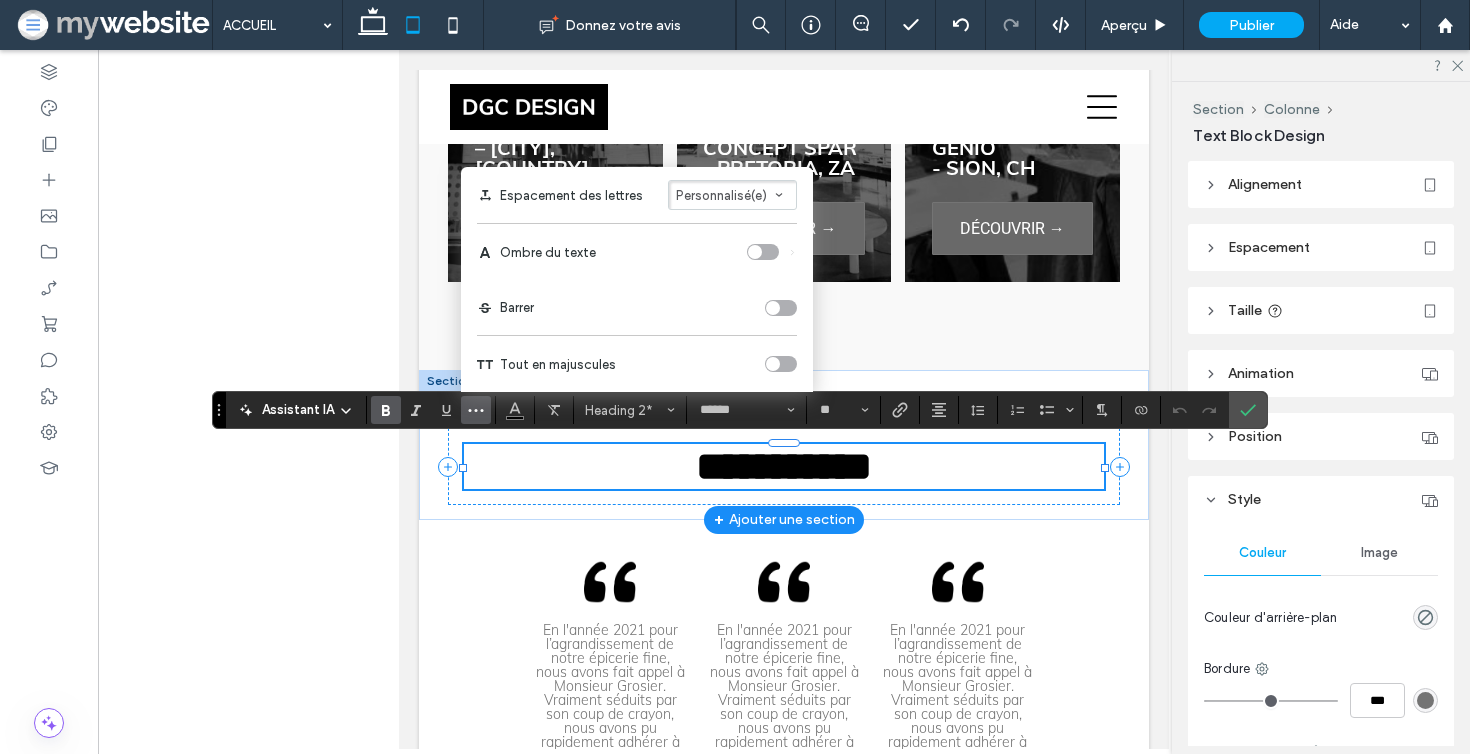click on "**********" at bounding box center [784, 466] 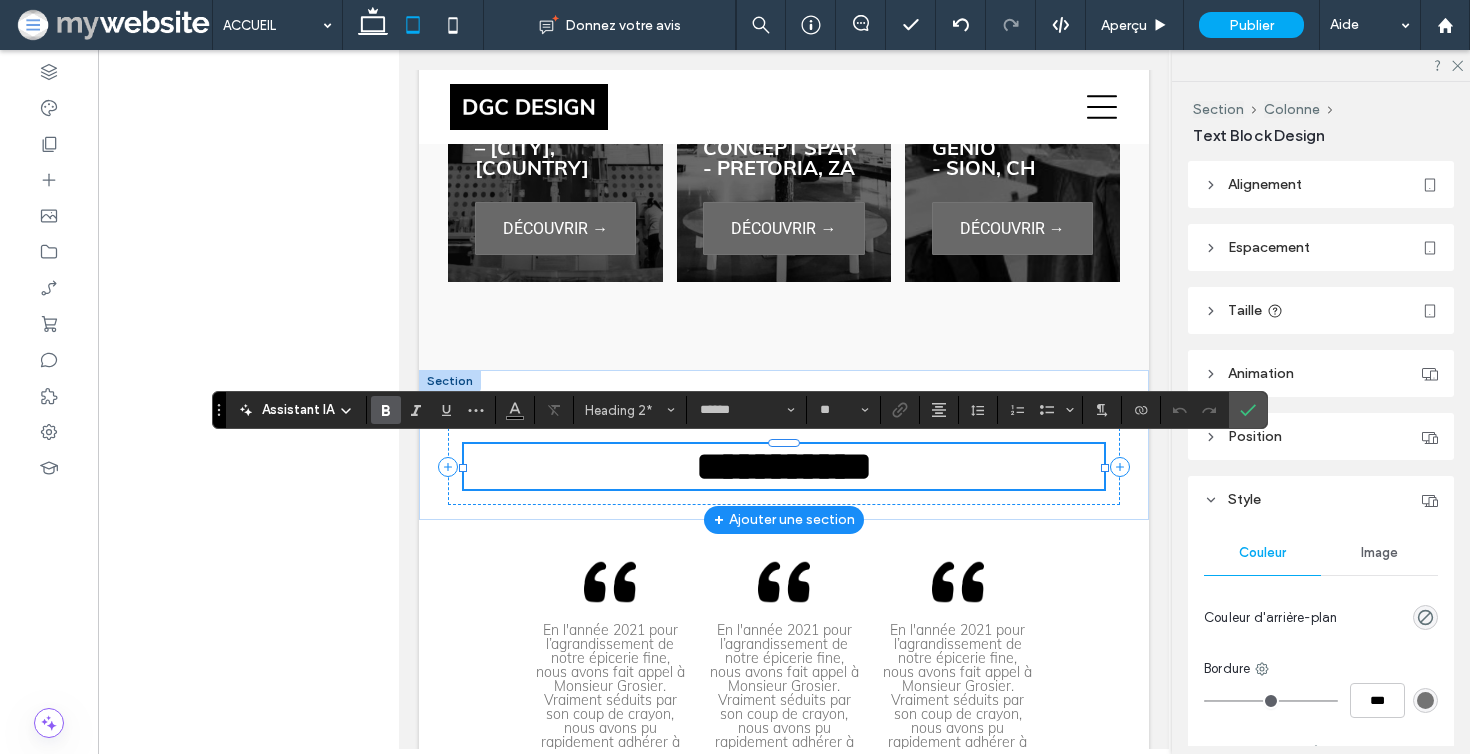 click on "**********" at bounding box center [784, 466] 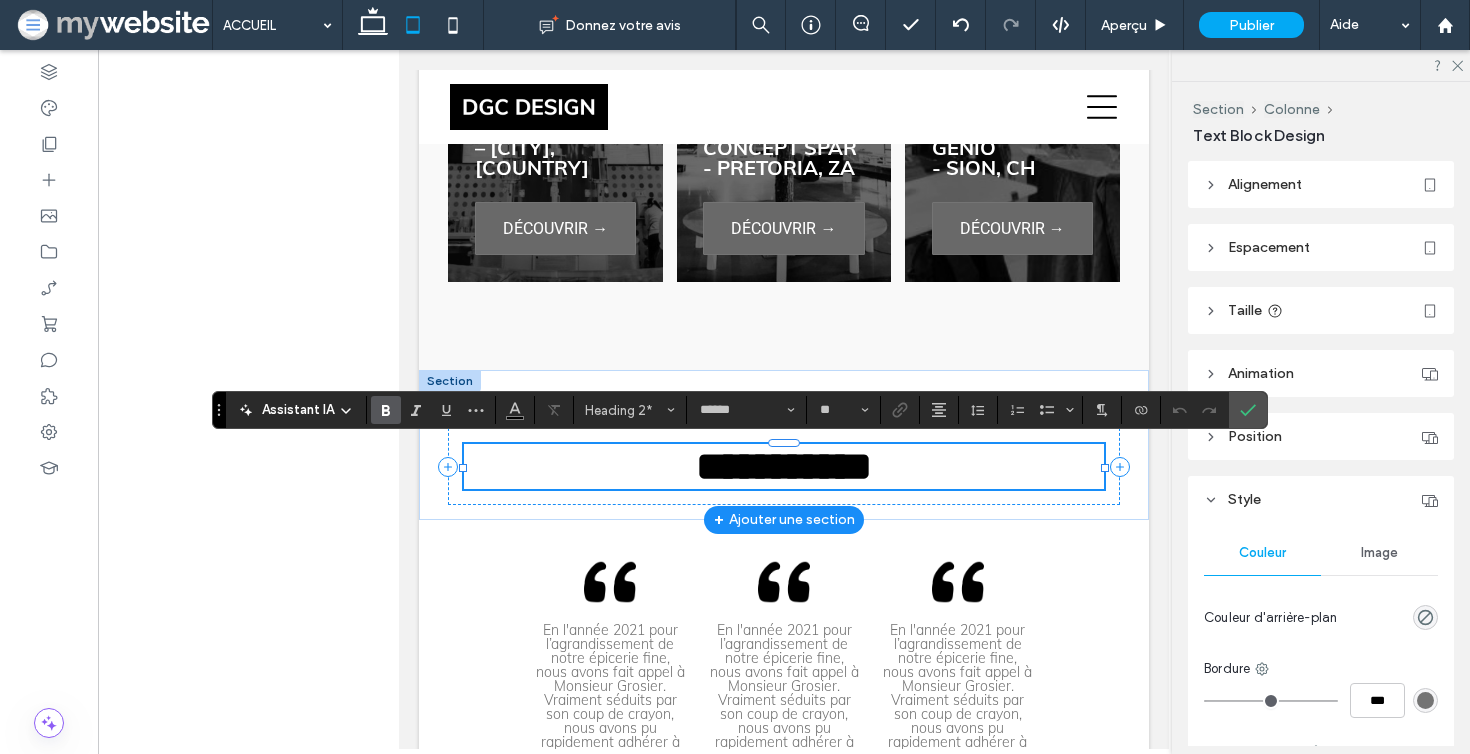 type 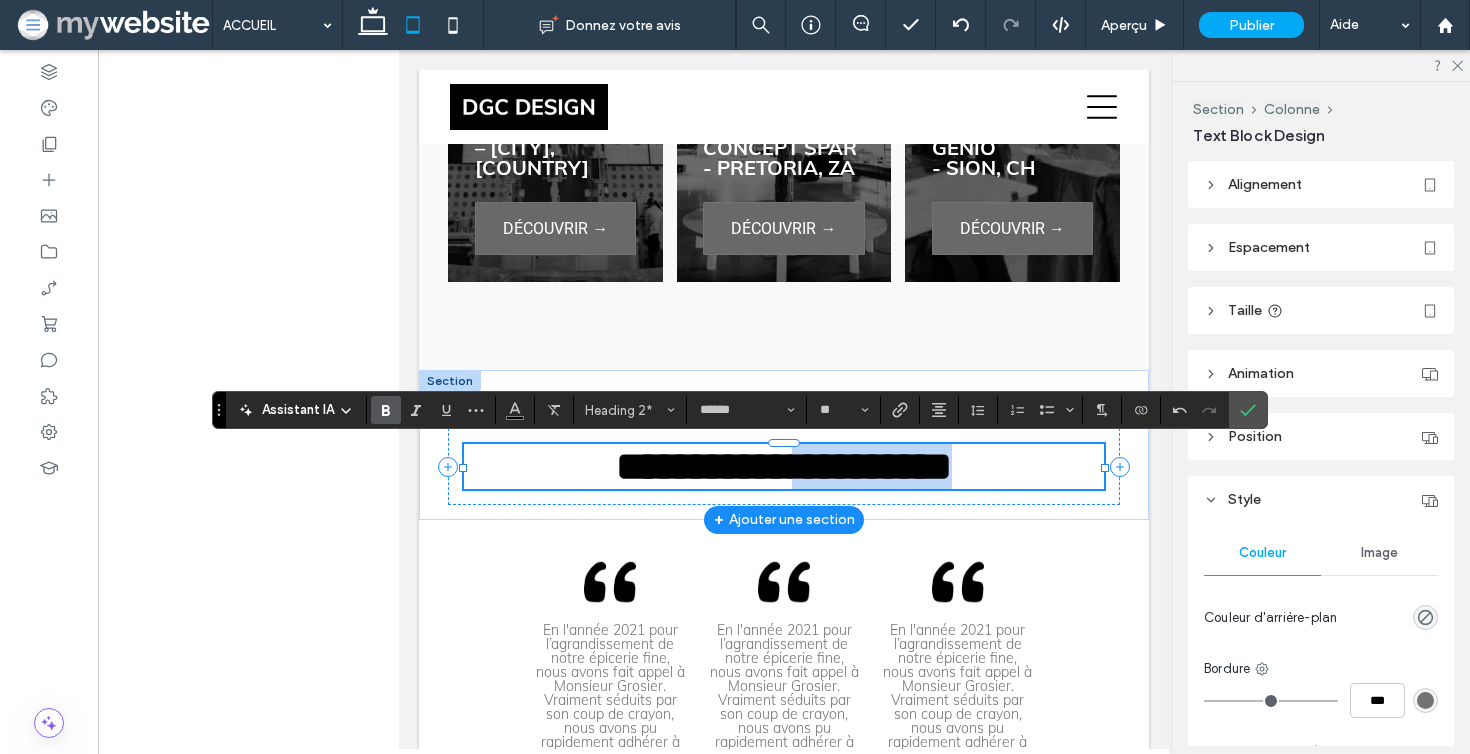 drag, startPoint x: 782, startPoint y: 474, endPoint x: 1037, endPoint y: 474, distance: 255 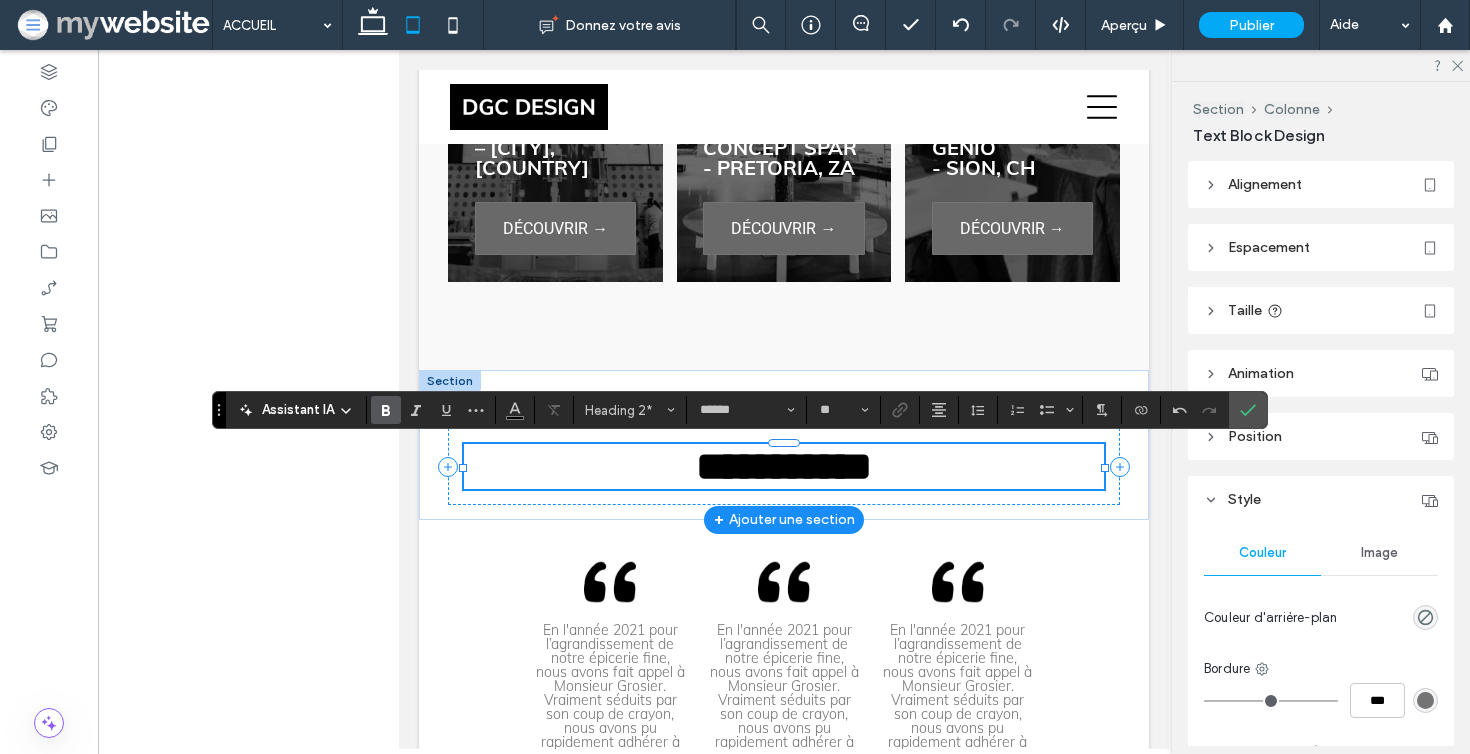 scroll, scrollTop: 0, scrollLeft: 0, axis: both 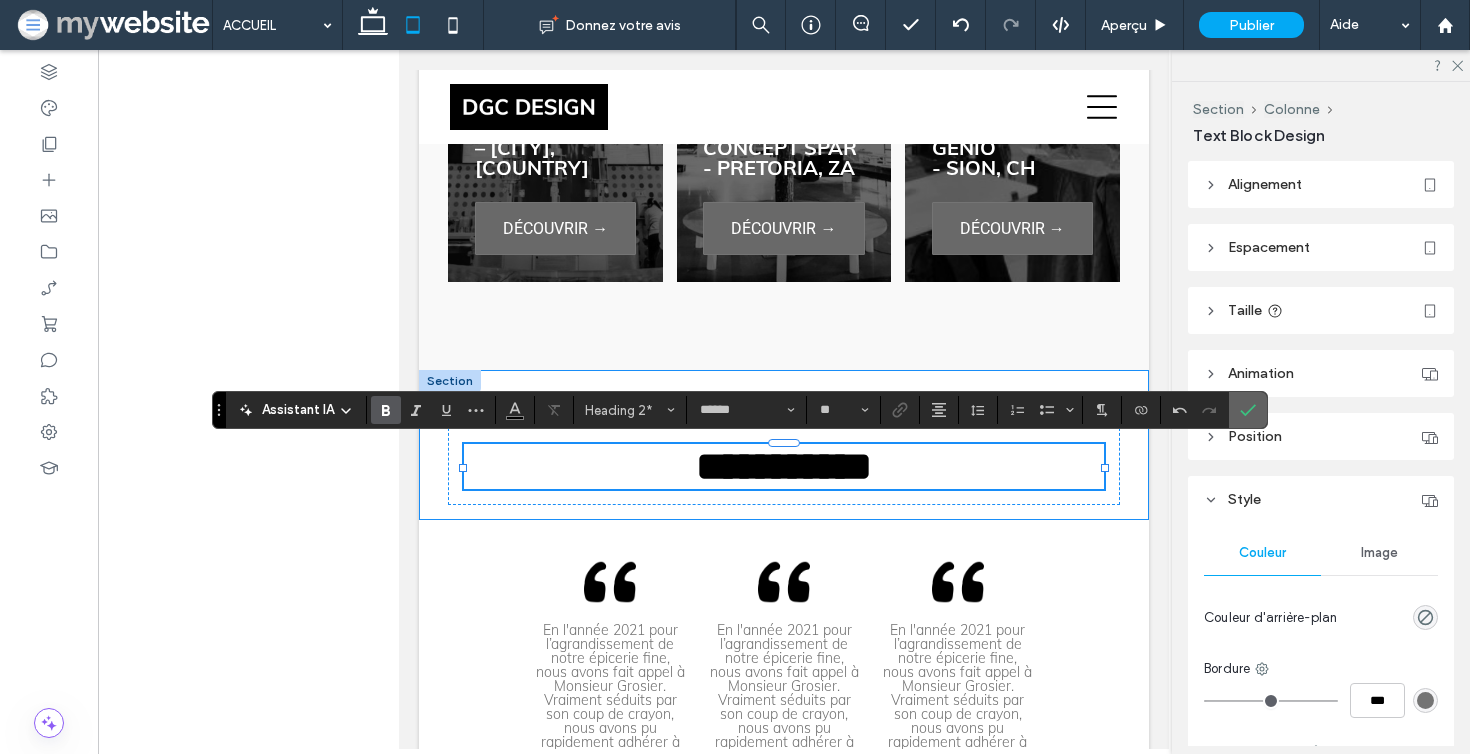 click 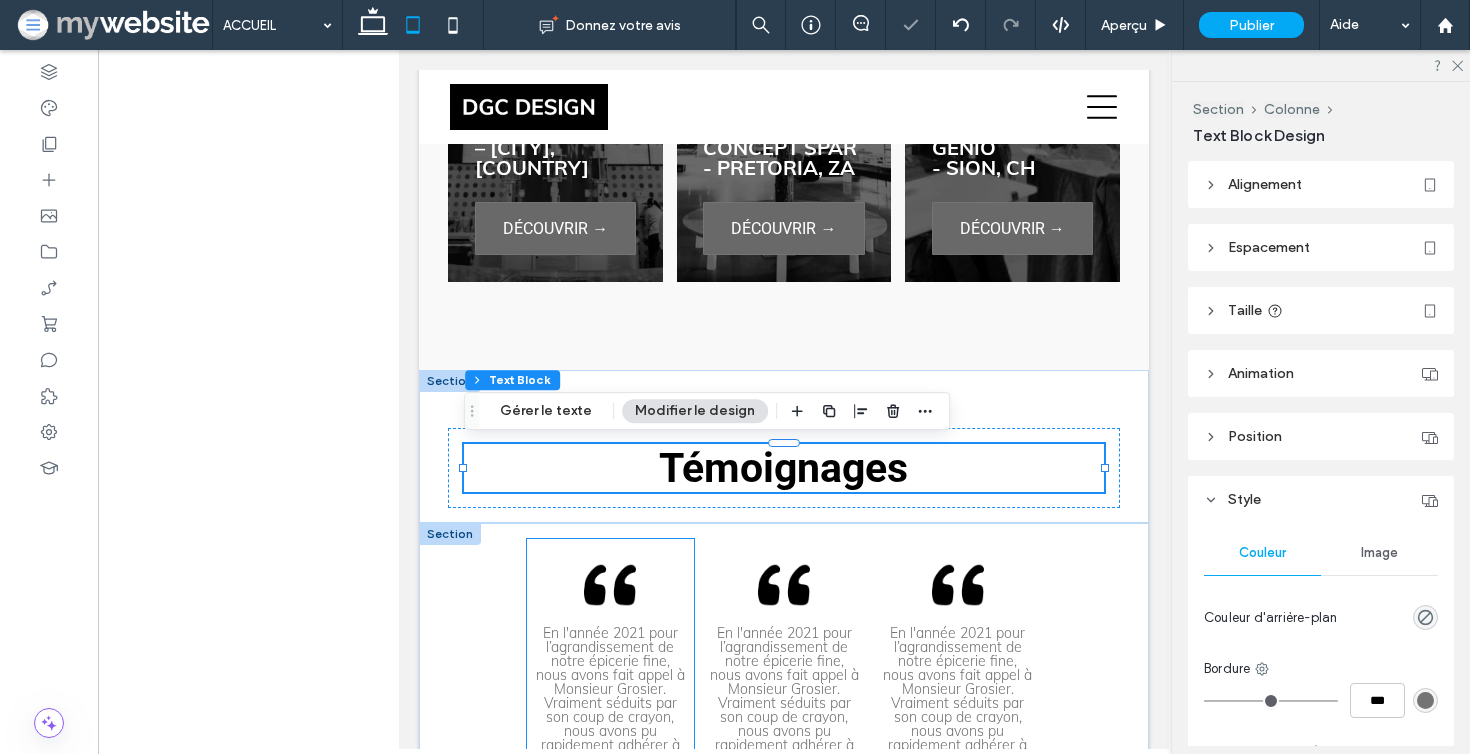 click at bounding box center (610, 585) 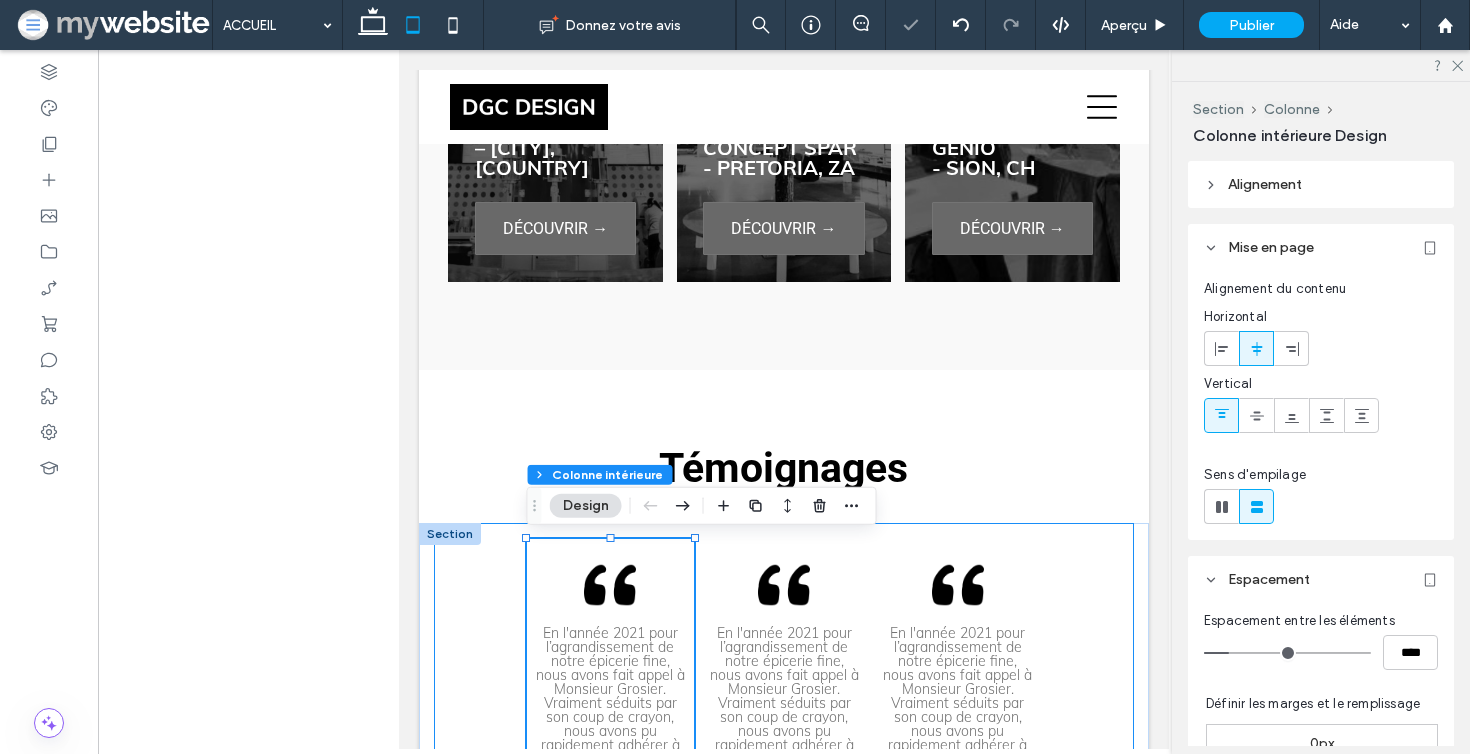 click on "En l'année 2021 pour l’agrandissement de notre épicerie fine, nous avons fait appel à Monsieur Grosier. Vraiment séduits par son coup de crayon, nous avons pu rapidement adhérer à ses propositions de travail très professionnelles. Il a répondu instantanément par une solution adaptée et évolutive à chaque demande, nous a laissé une grande place dans la conception du projet et a su rapporter exactement nos idées bien définies, tout en apportant sa touche technique et artistique, pour les rendre réalisables. À chaque jour, c'est un réel plaisir pour nous de rentrer dans notre nouvel espace de vente, un lieu avant-gardiste, technique et fonctionnel. On profite de vous souhaiter plein succès et bien sûr que d’autres personnes ou entreprises aient la chance de pouvoir bénéficier de votre savoir-faire hors pair . Encore un grand merci
Direction Boucherie Del Genio Raymond Maye à Sion
Encore un grand merci" at bounding box center (784, 950) 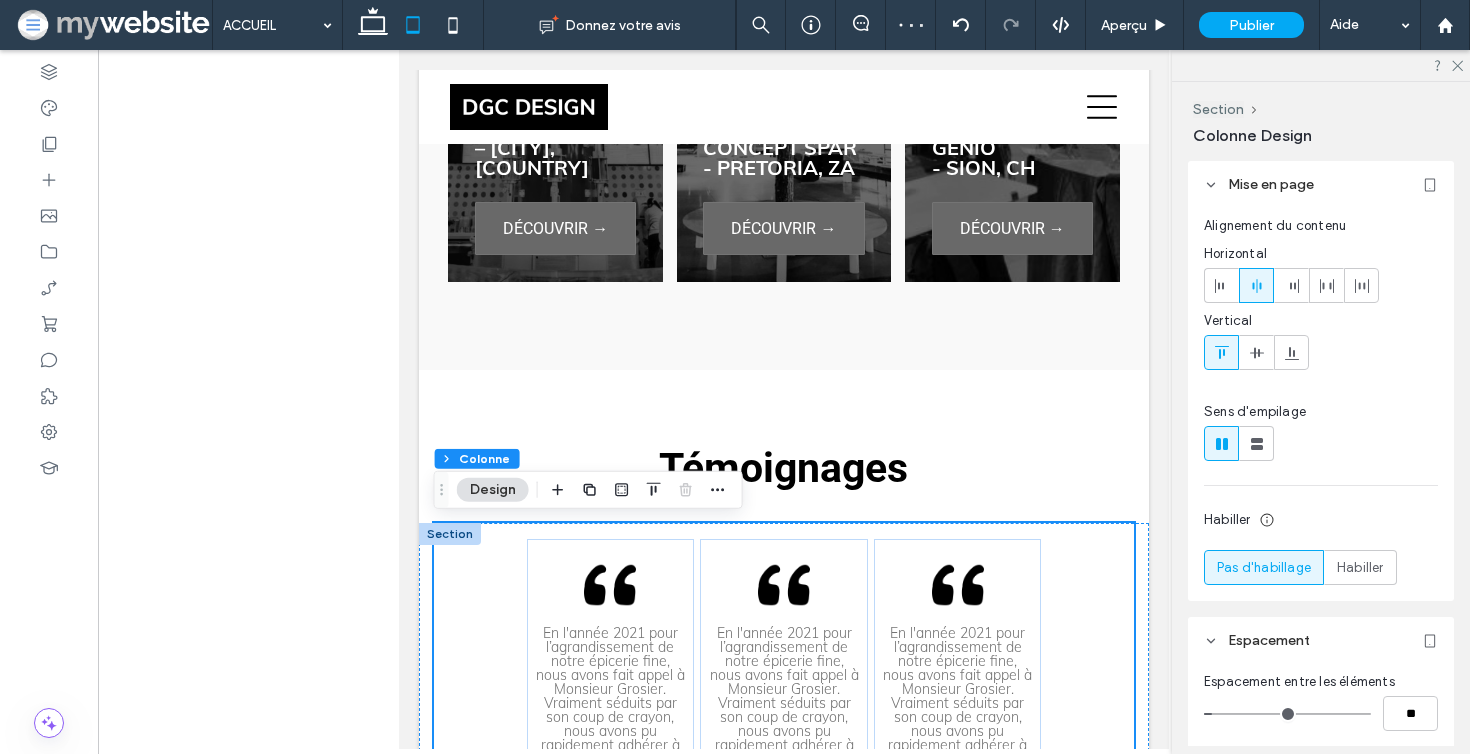 scroll, scrollTop: 241, scrollLeft: 0, axis: vertical 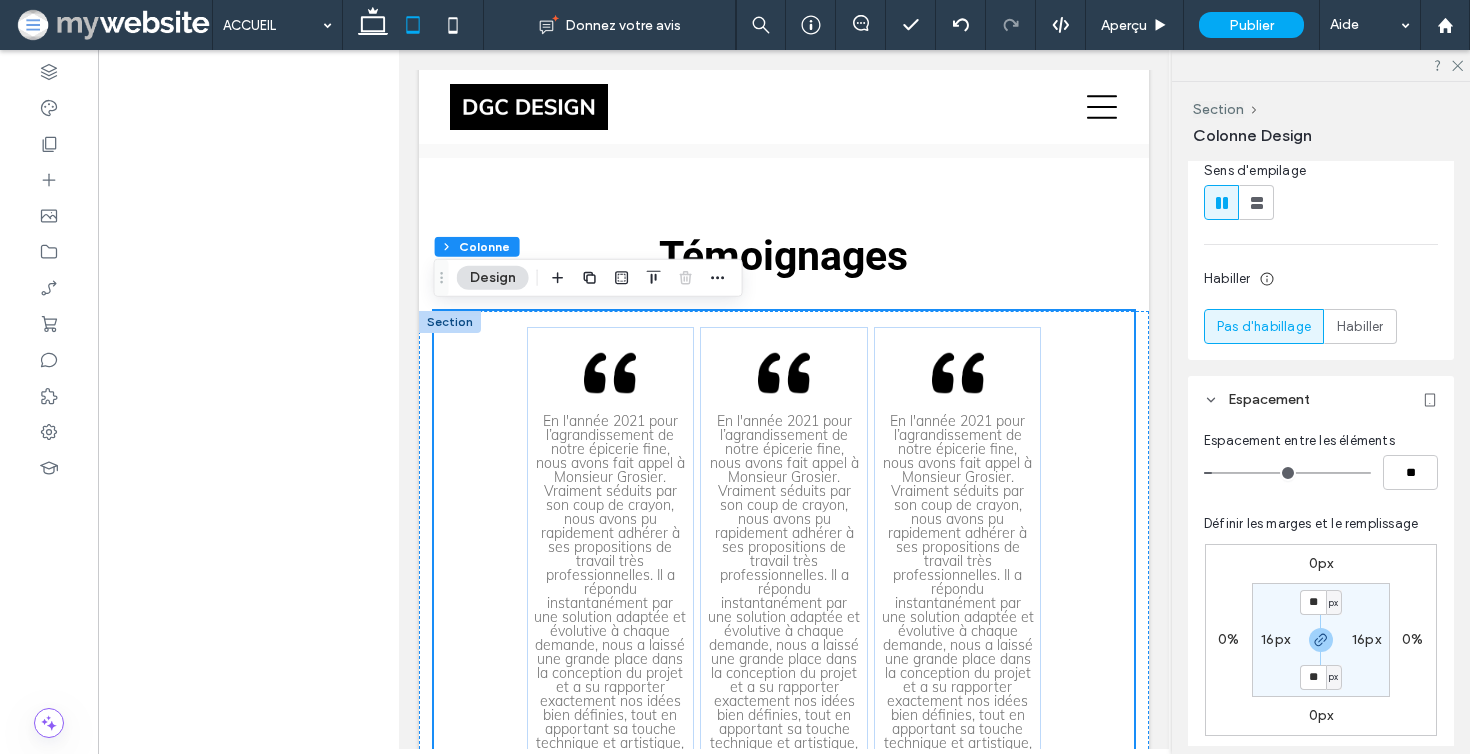 click at bounding box center (450, 322) 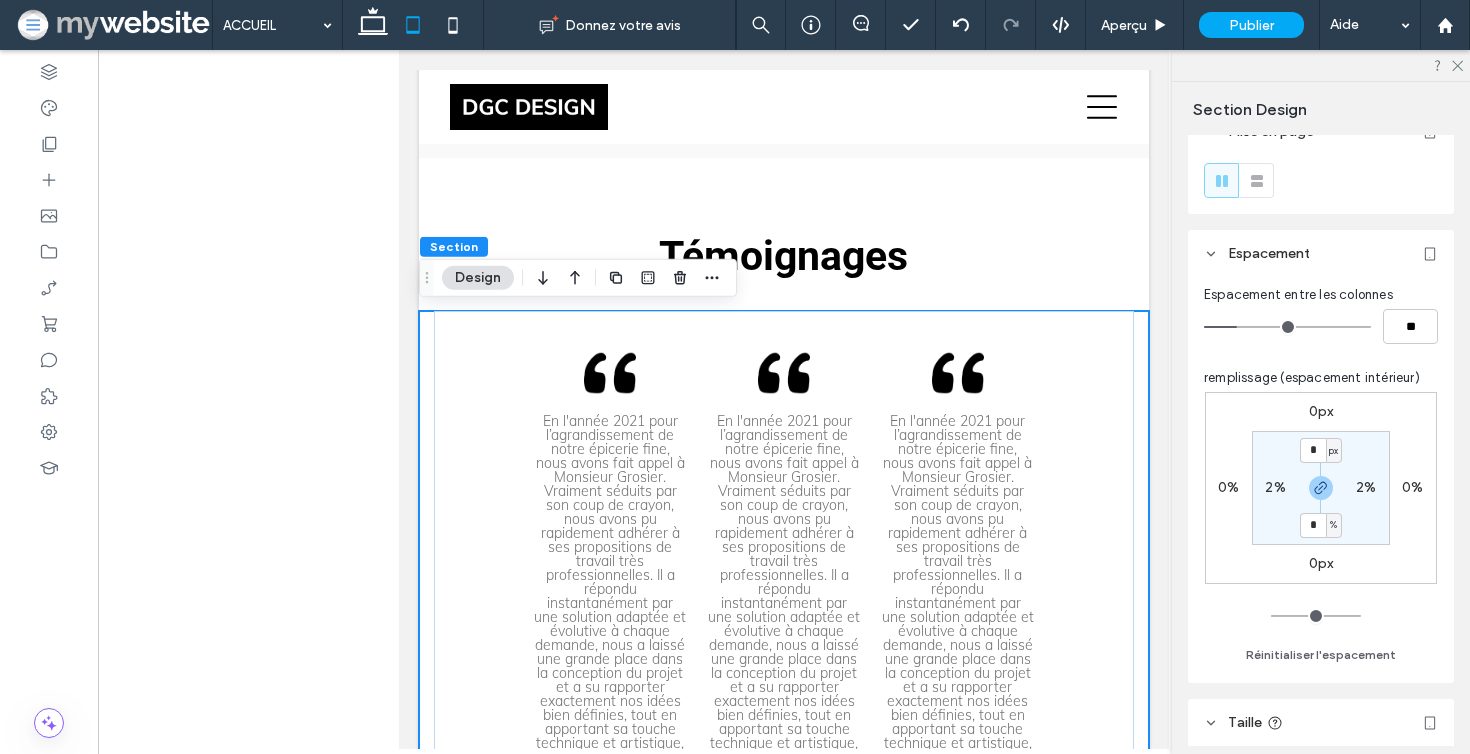 scroll, scrollTop: 44, scrollLeft: 0, axis: vertical 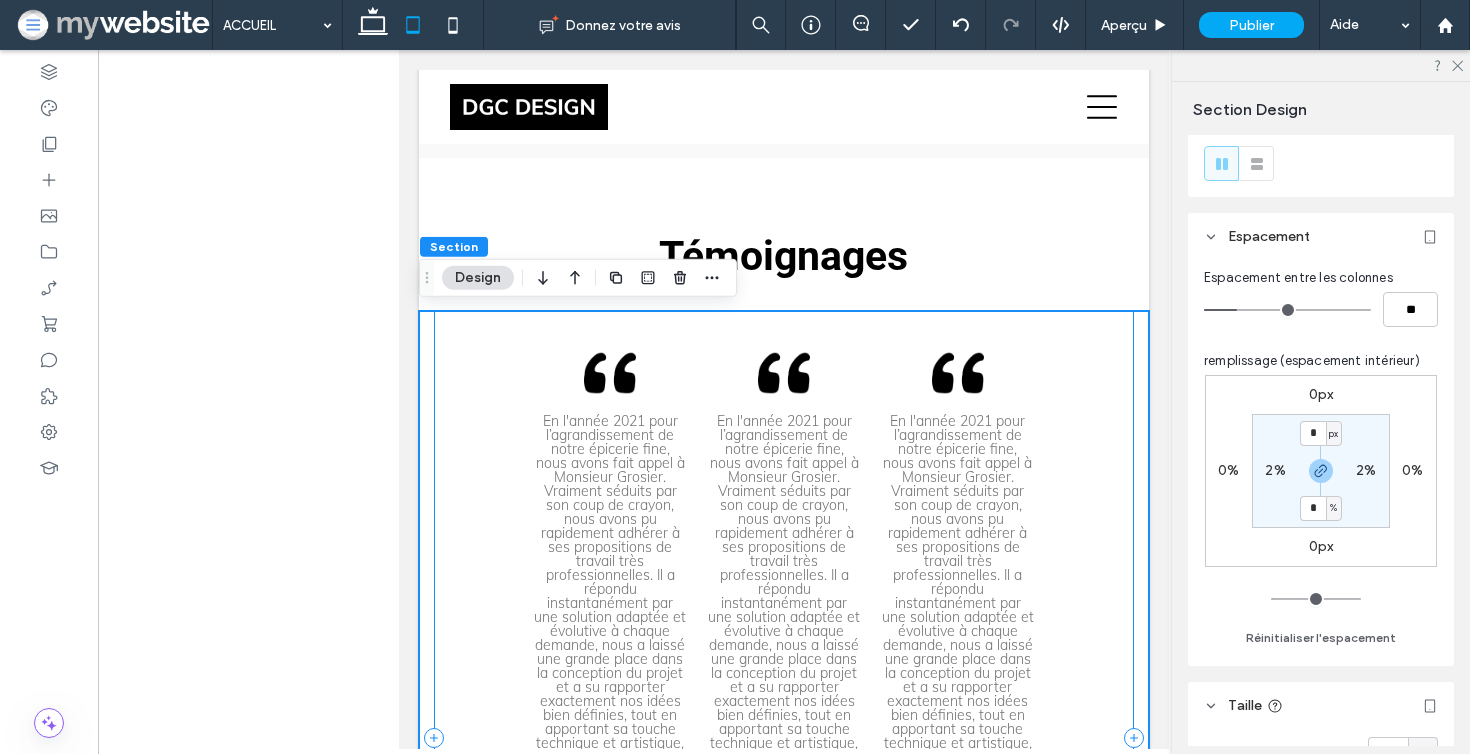 click on "En l'année 2021 pour l’agrandissement de notre épicerie fine, nous avons fait appel à Monsieur Grosier. Vraiment séduits par son coup de crayon, nous avons pu rapidement adhérer à ses propositions de travail très professionnelles. Il a répondu instantanément par une solution adaptée et évolutive à chaque demande, nous a laissé une grande place dans la conception du projet et a su rapporter exactement nos idées bien définies, tout en apportant sa touche technique et artistique, pour les rendre réalisables. À chaque jour, c'est un réel plaisir pour nous de rentrer dans notre nouvel espace de vente, un lieu avant-gardiste, technique et fonctionnel. On profite de vous souhaiter plein succès et bien sûr que d’autres personnes ou entreprises aient la chance de pouvoir bénéficier de votre savoir-faire hors pair . Encore un grand merci
Direction Boucherie Del Genio Raymond Maye à Sion
Encore un grand merci" at bounding box center (784, 738) 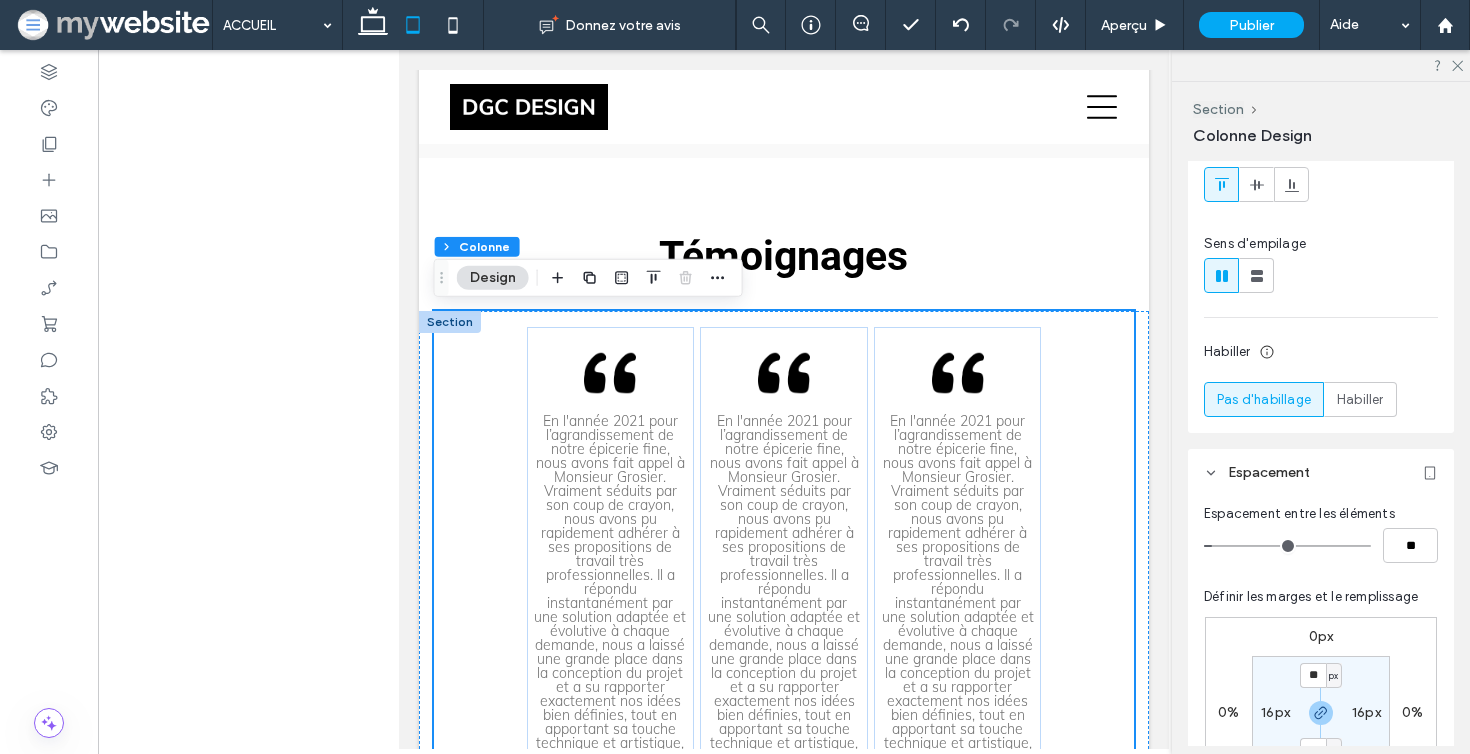 scroll, scrollTop: 48, scrollLeft: 0, axis: vertical 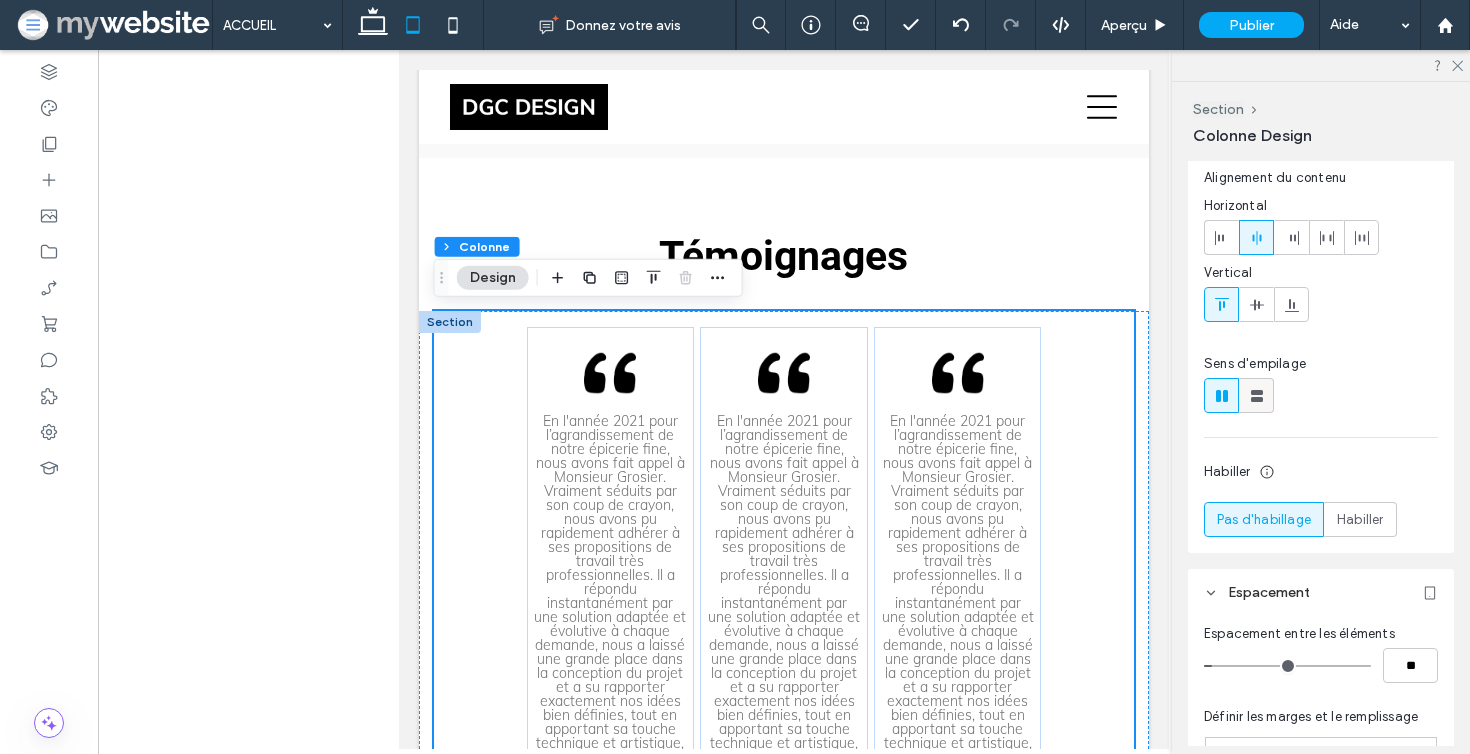 click 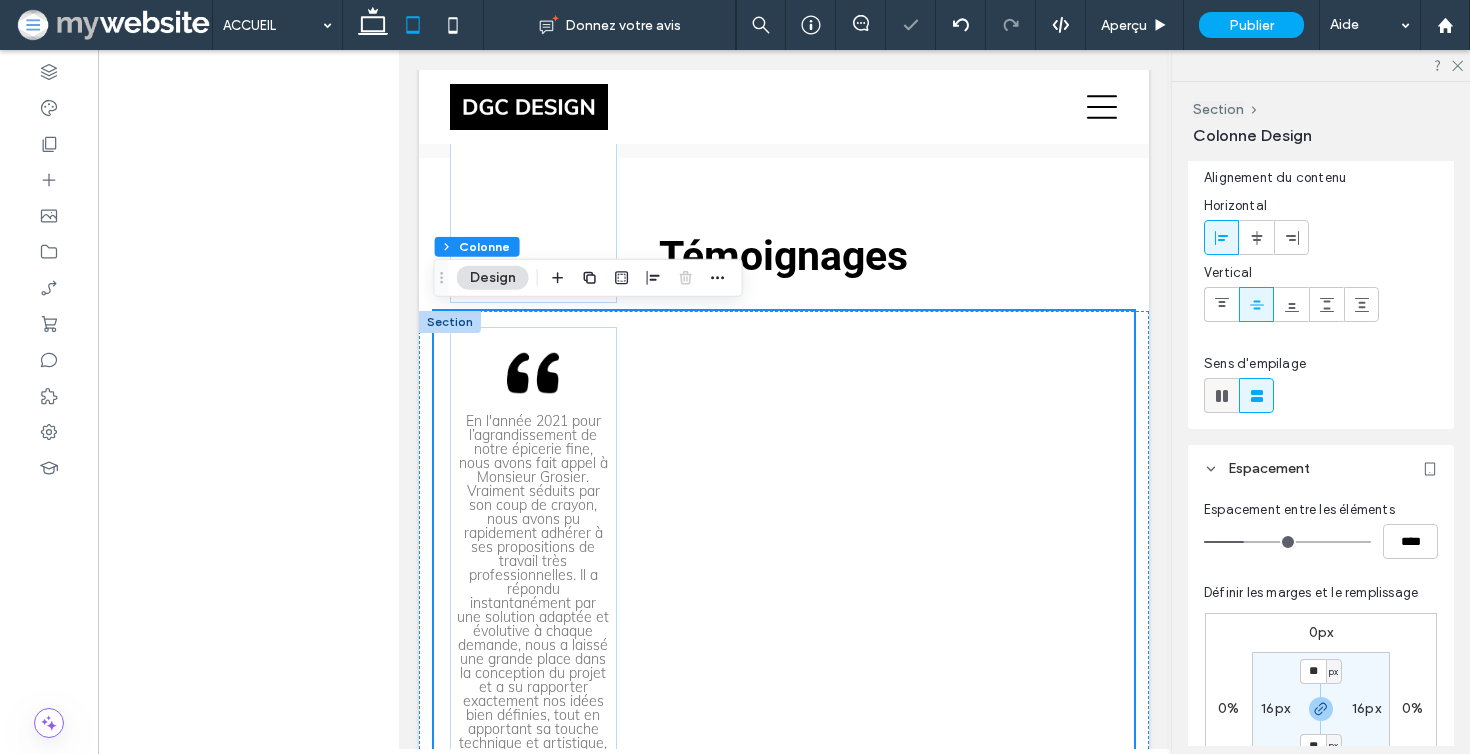 click 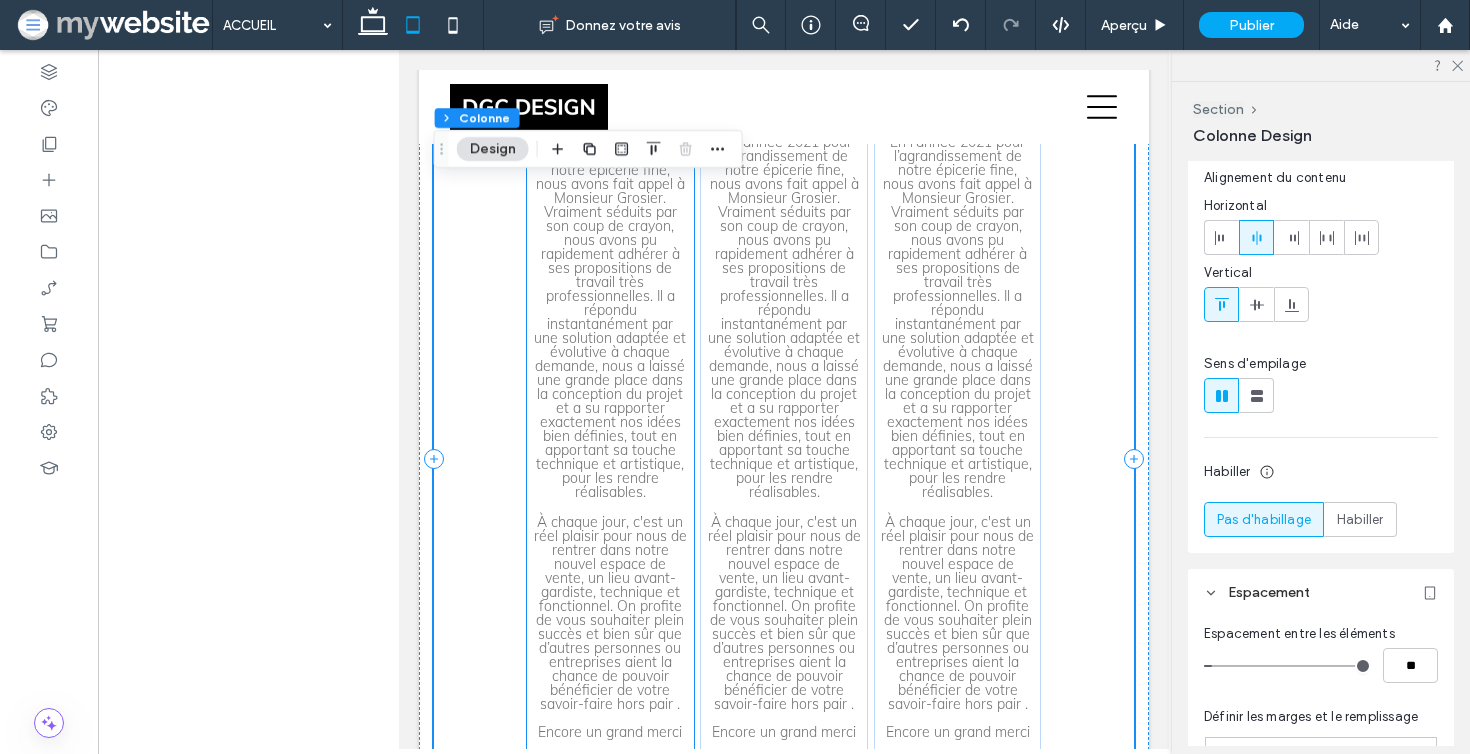 scroll, scrollTop: 5121, scrollLeft: 0, axis: vertical 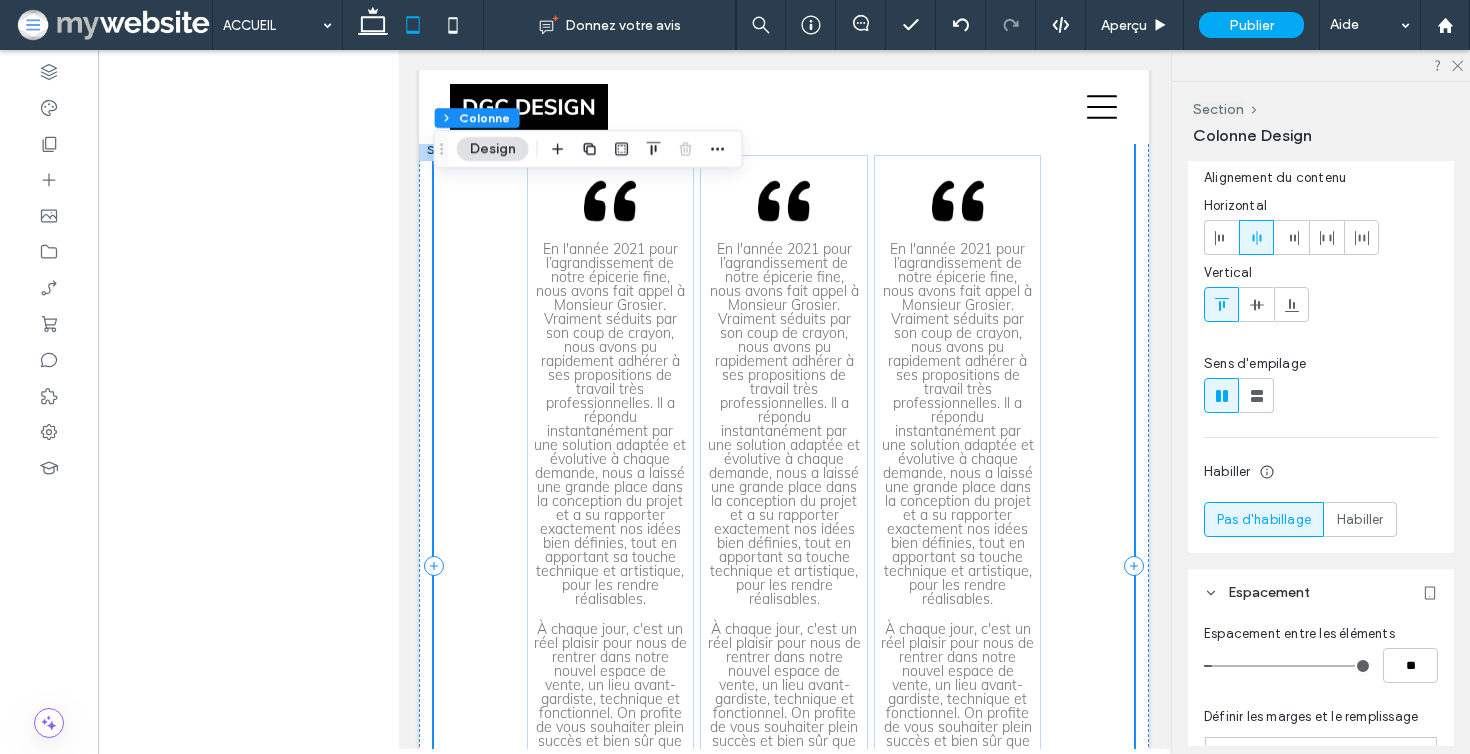 click on "En l'année 2021 pour l’agrandissement de notre épicerie fine, nous avons fait appel à Monsieur Grosier. Vraiment séduits par son coup de crayon, nous avons pu rapidement adhérer à ses propositions de travail très professionnelles. Il a répondu instantanément par une solution adaptée et évolutive à chaque demande, nous a laissé une grande place dans la conception du projet et a su rapporter exactement nos idées bien définies, tout en apportant sa touche technique et artistique, pour les rendre réalisables. À chaque jour, c'est un réel plaisir pour nous de rentrer dans notre nouvel espace de vente, un lieu avant-gardiste, technique et fonctionnel. On profite de vous souhaiter plein succès et bien sûr que d’autres personnes ou entreprises aient la chance de pouvoir bénéficier de votre savoir-faire hors pair . Encore un grand merci
Direction Boucherie Del Genio Raymond Maye à Sion
Encore un grand merci" at bounding box center (784, 566) 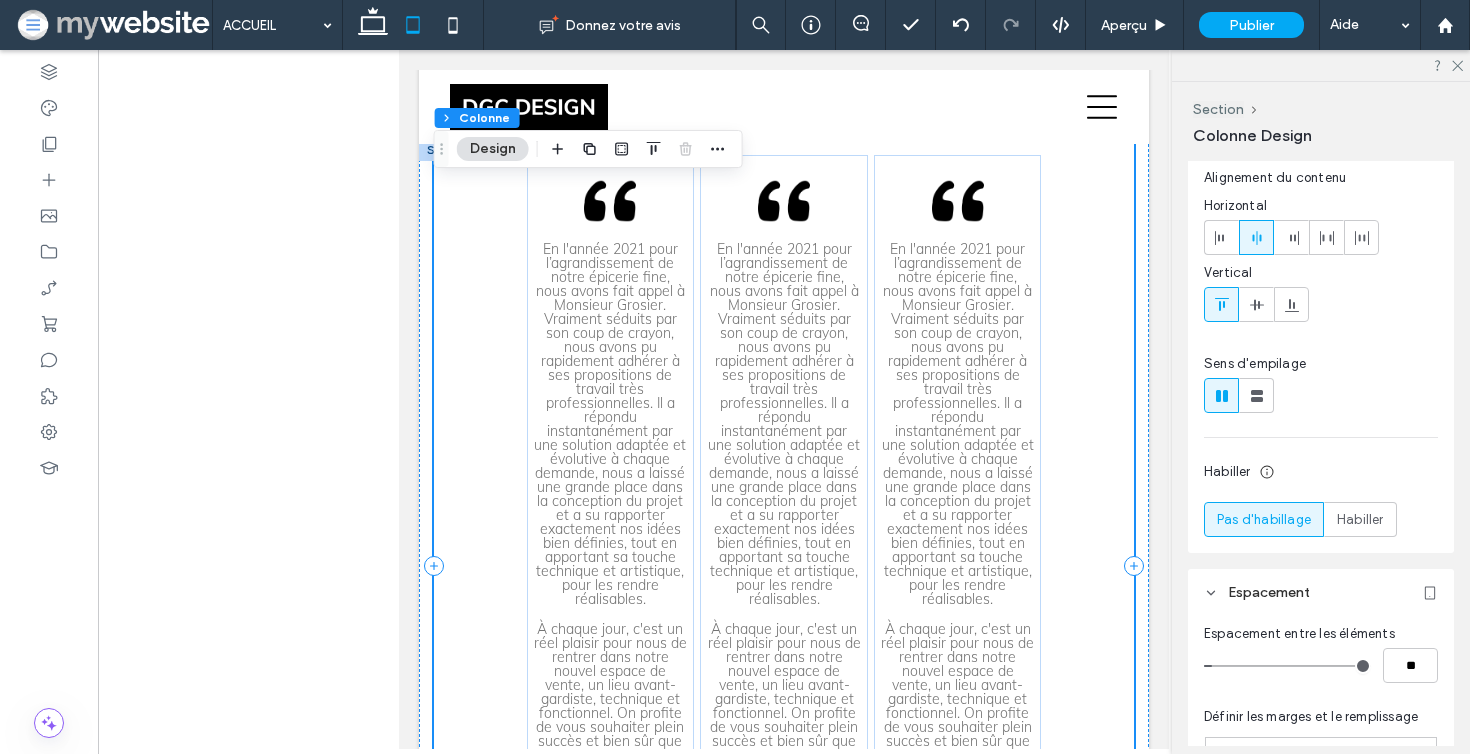 click on "Design" at bounding box center [493, 149] 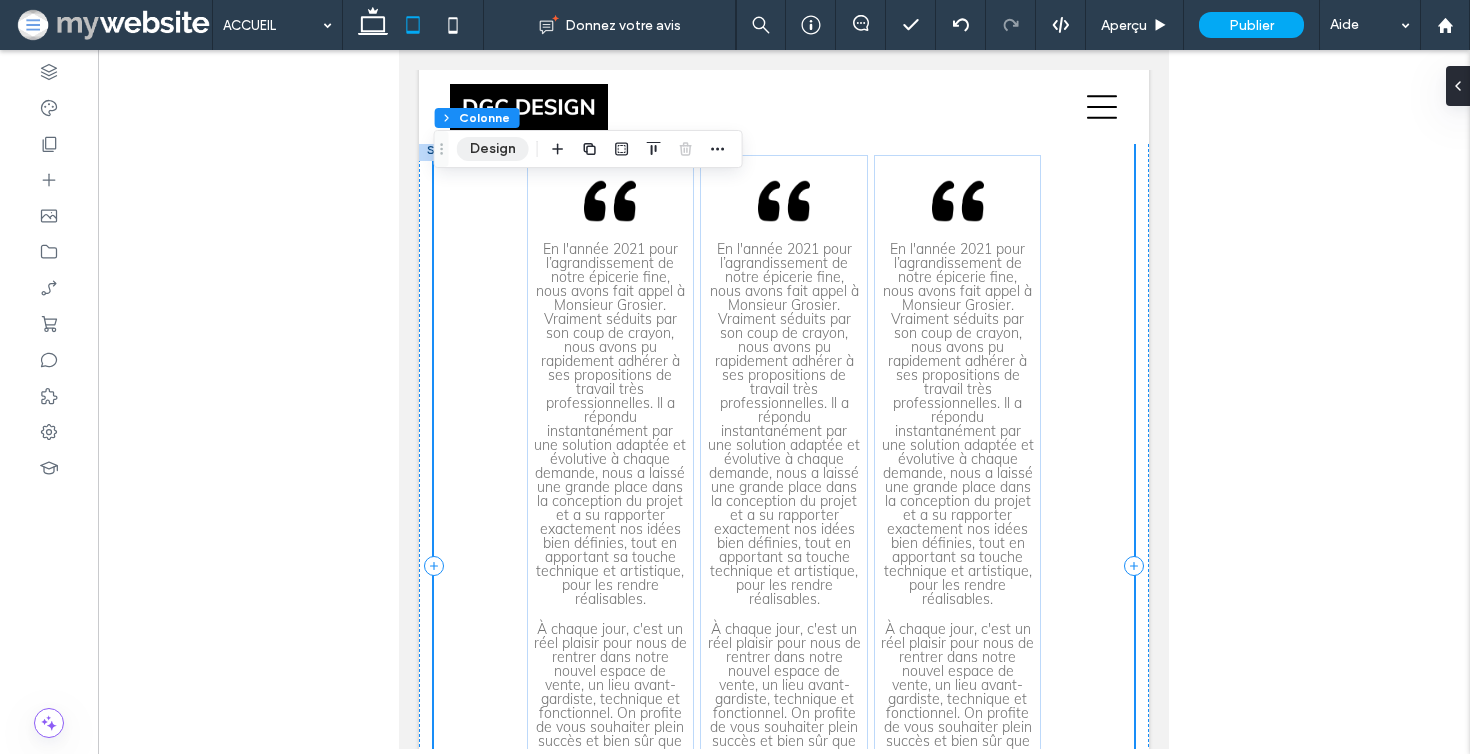 click on "Design" at bounding box center (493, 149) 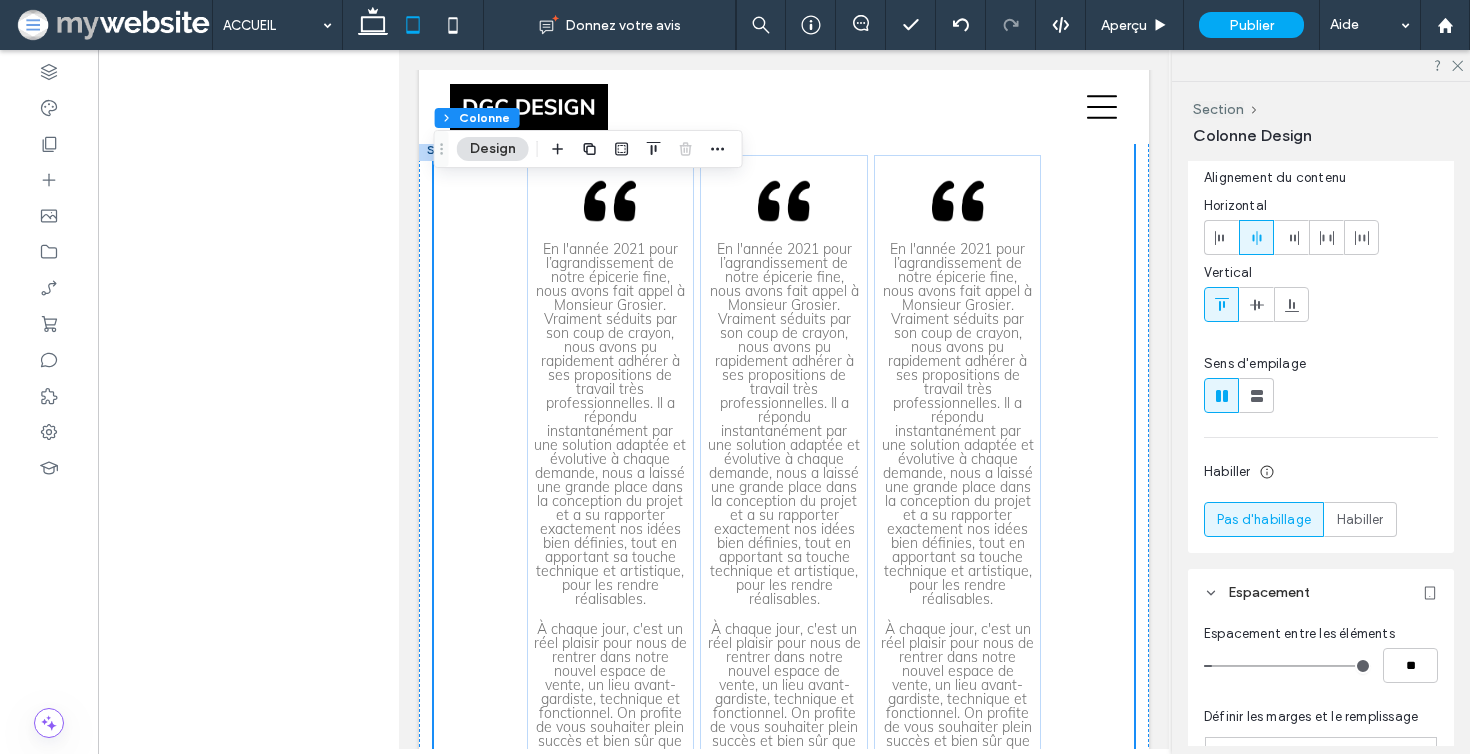 click at bounding box center [450, 150] 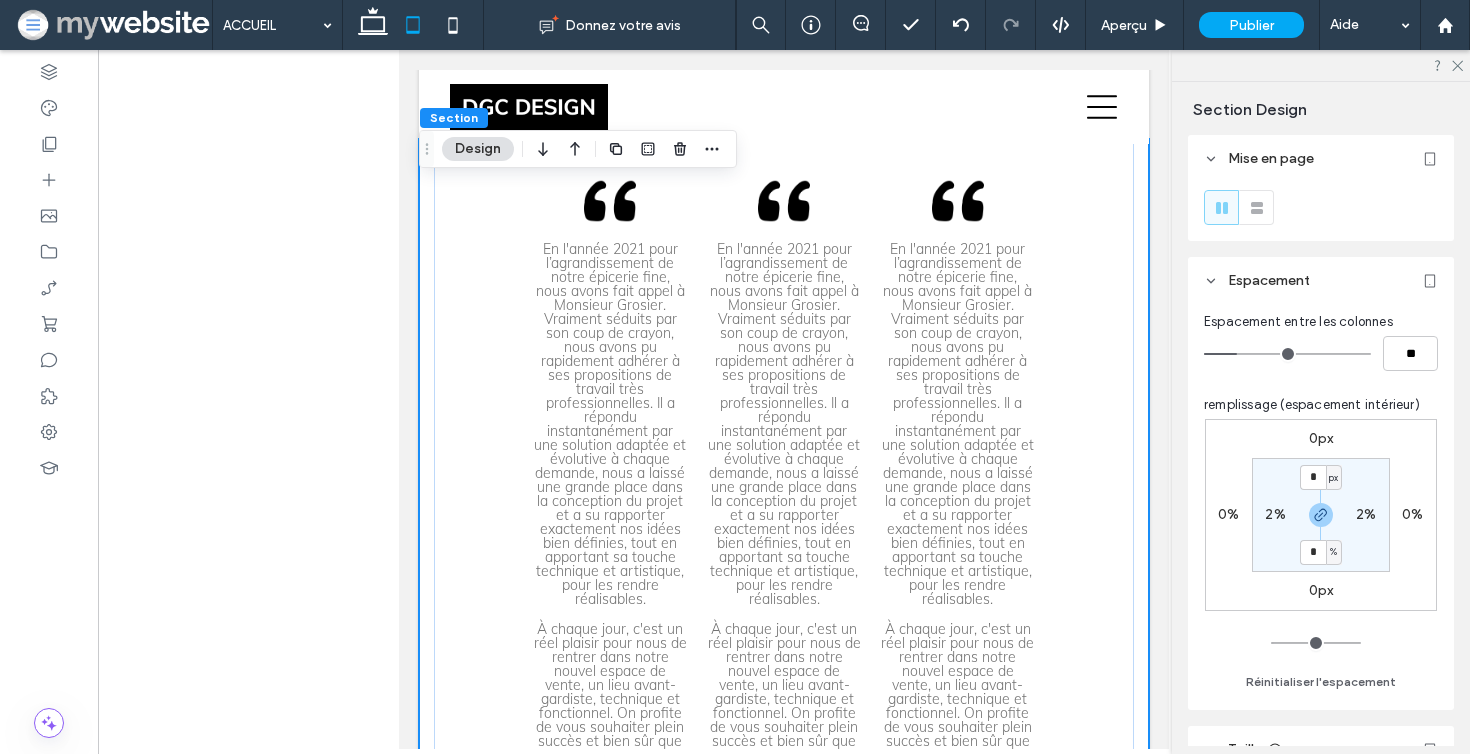 scroll, scrollTop: 5142, scrollLeft: 0, axis: vertical 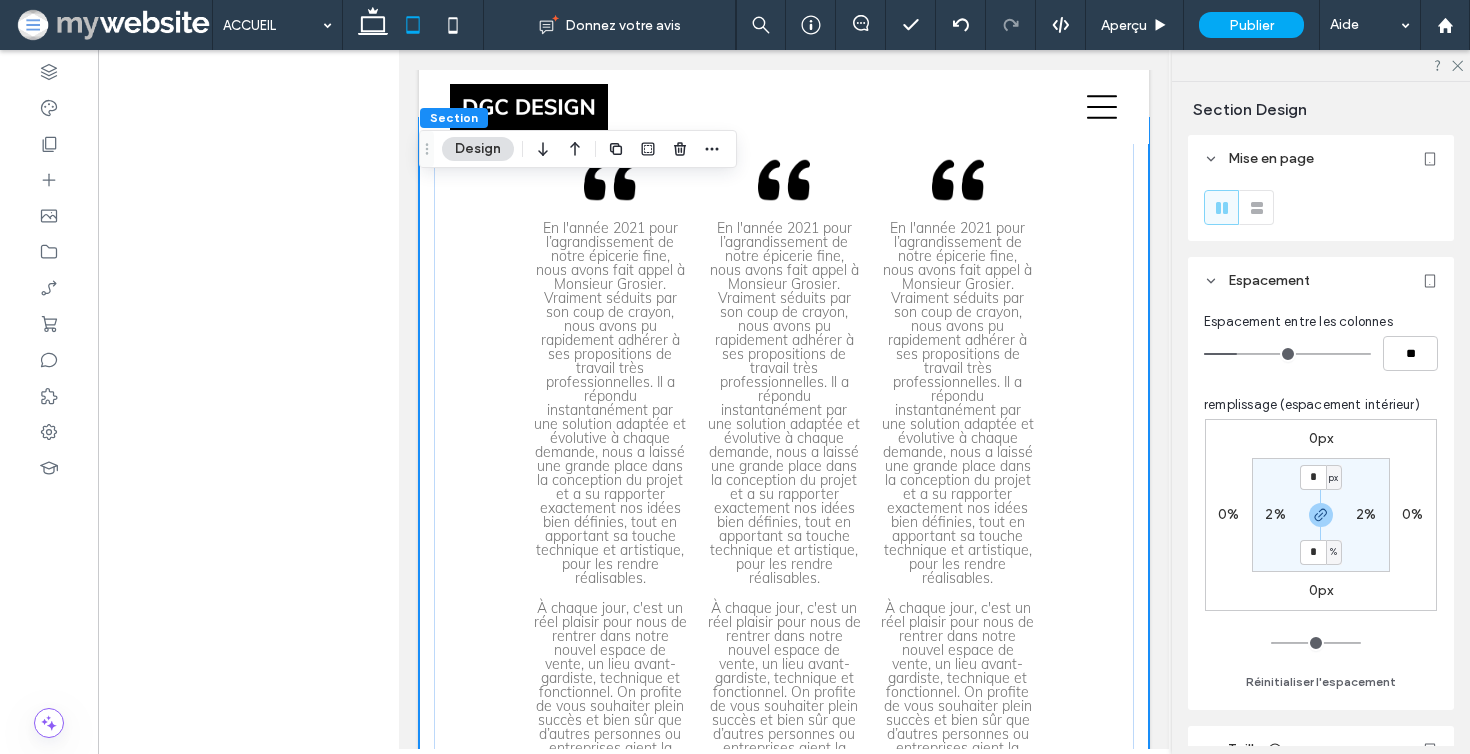 click 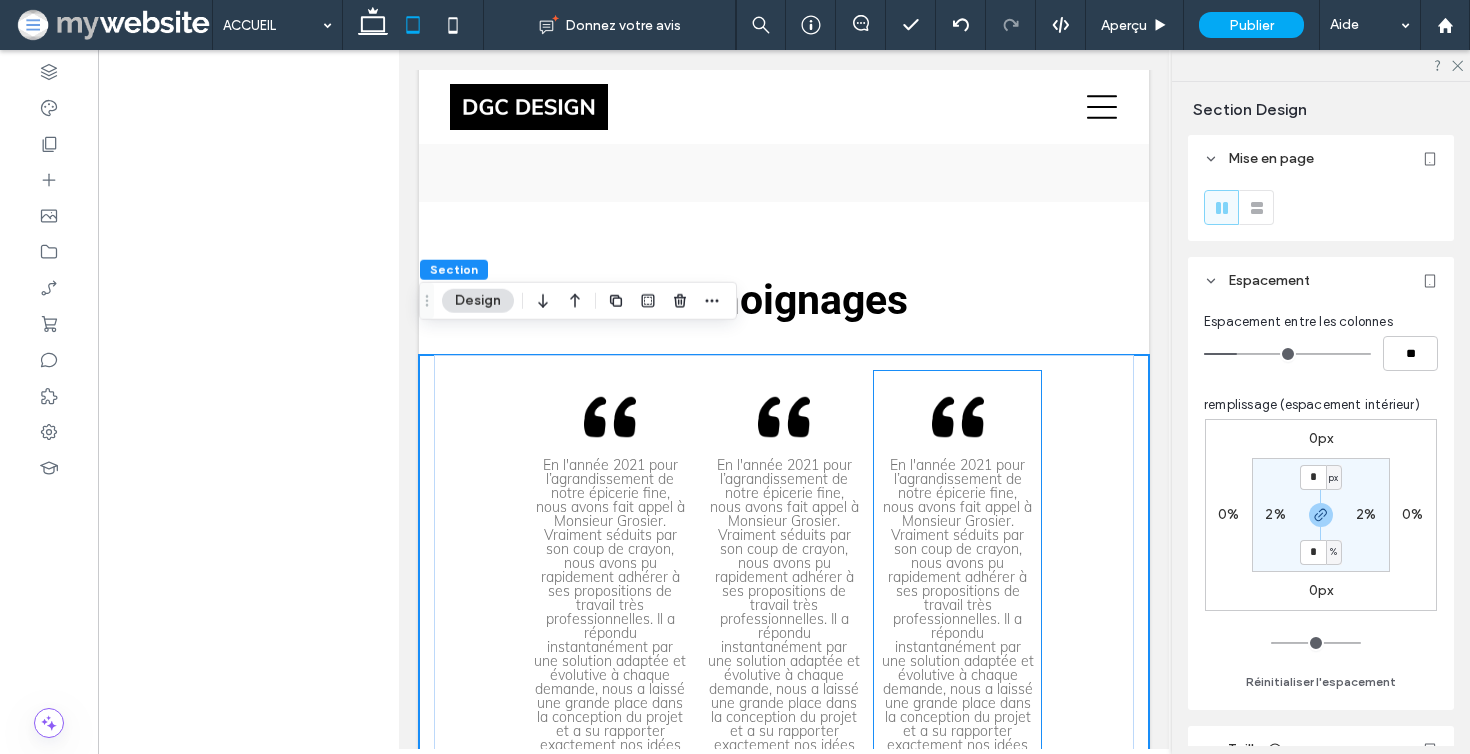 scroll, scrollTop: 4853, scrollLeft: 0, axis: vertical 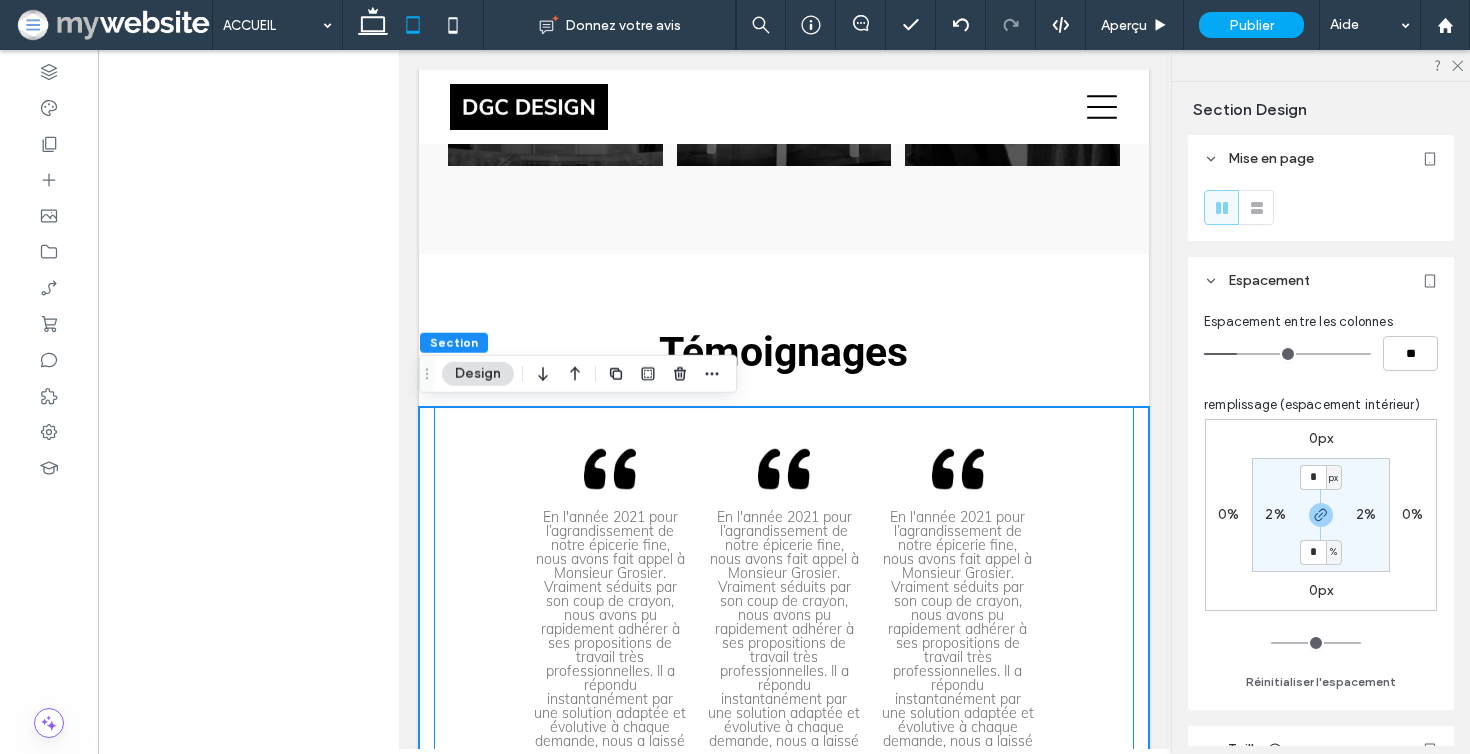 click on "En l'année 2021 pour l’agrandissement de notre épicerie fine, nous avons fait appel à Monsieur Grosier. Vraiment séduits par son coup de crayon, nous avons pu rapidement adhérer à ses propositions de travail très professionnelles. Il a répondu instantanément par une solution adaptée et évolutive à chaque demande, nous a laissé une grande place dans la conception du projet et a su rapporter exactement nos idées bien définies, tout en apportant sa touche technique et artistique, pour les rendre réalisables. À chaque jour, c'est un réel plaisir pour nous de rentrer dans notre nouvel espace de vente, un lieu avant-gardiste, technique et fonctionnel. On profite de vous souhaiter plein succès et bien sûr que d’autres personnes ou entreprises aient la chance de pouvoir bénéficier de votre savoir-faire hors pair . Encore un grand merci
Direction Boucherie Del Genio Raymond Maye à Sion
Encore un grand merci" at bounding box center (784, 834) 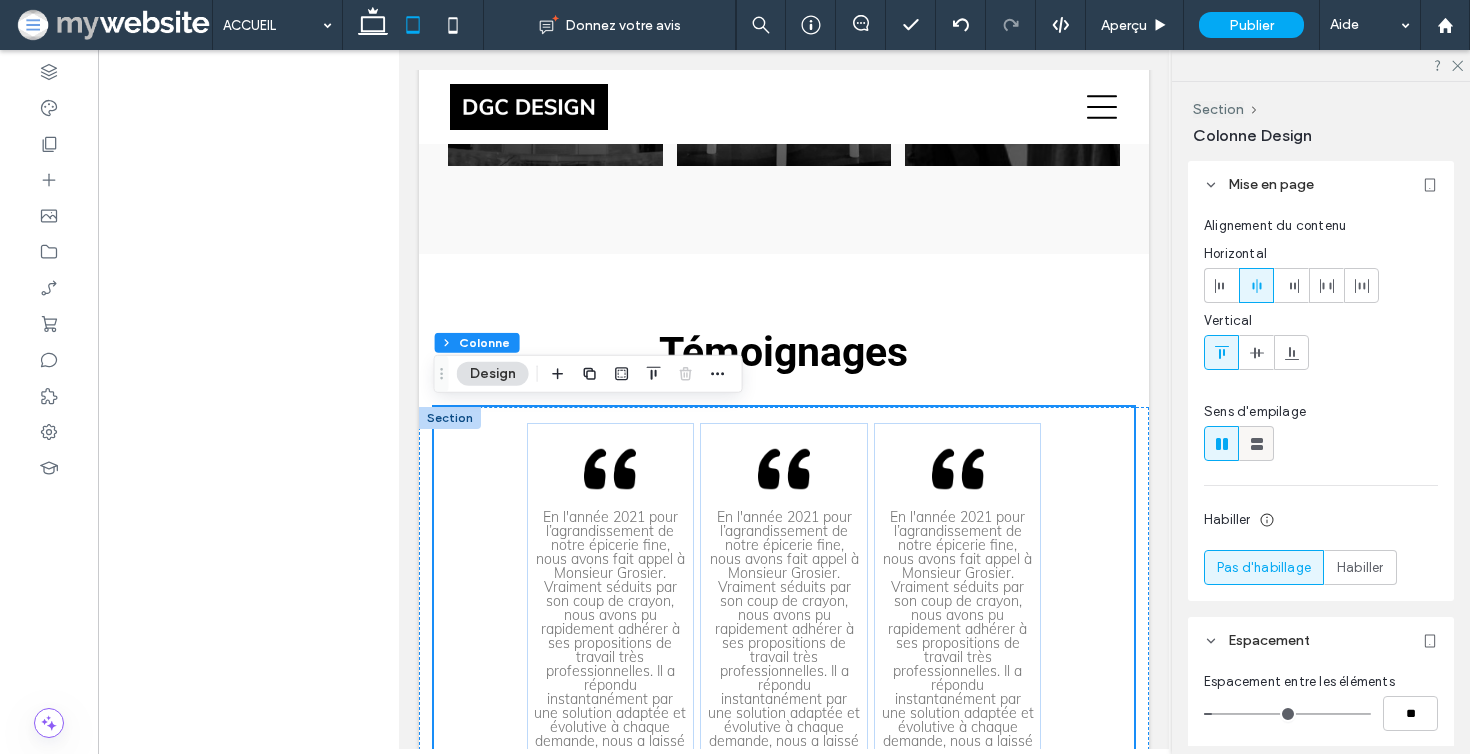 click at bounding box center (1257, 443) 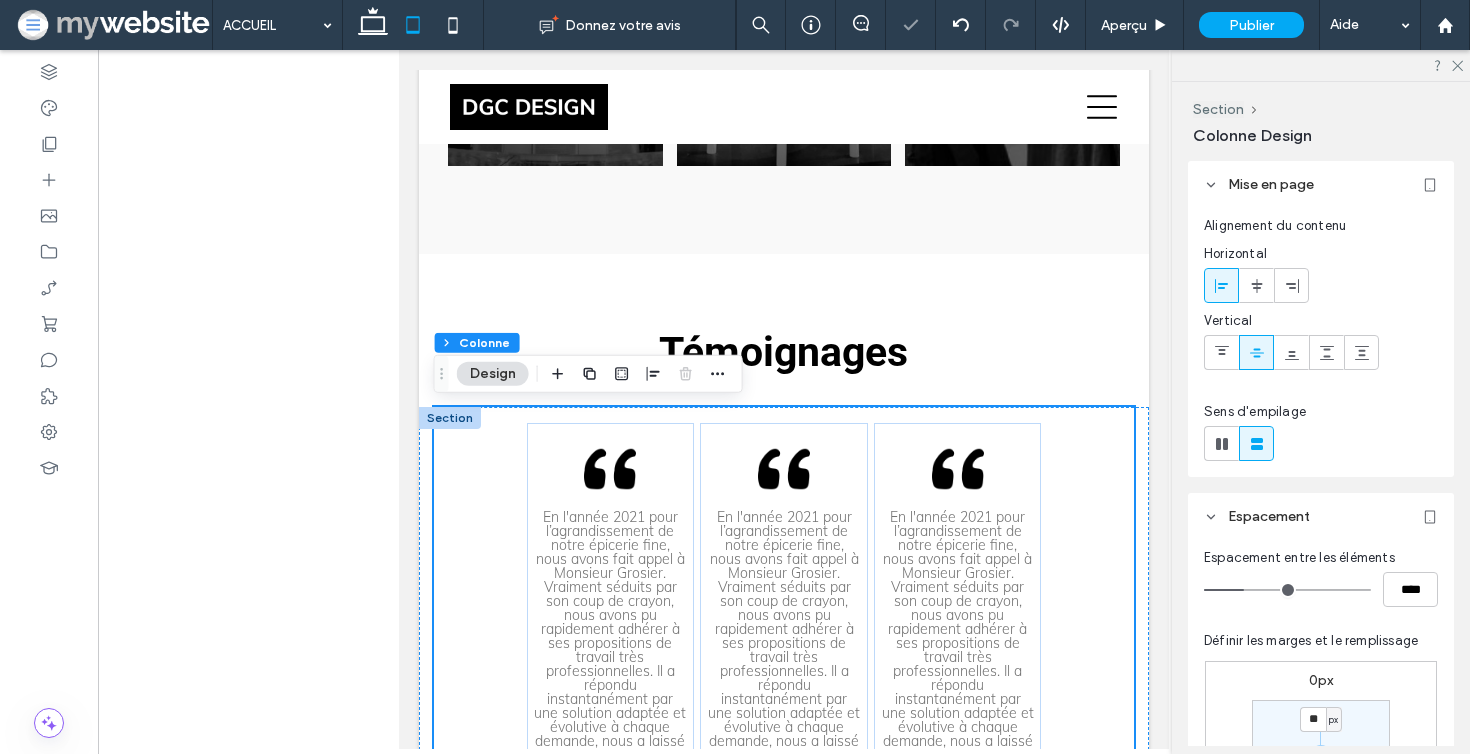 type on "**" 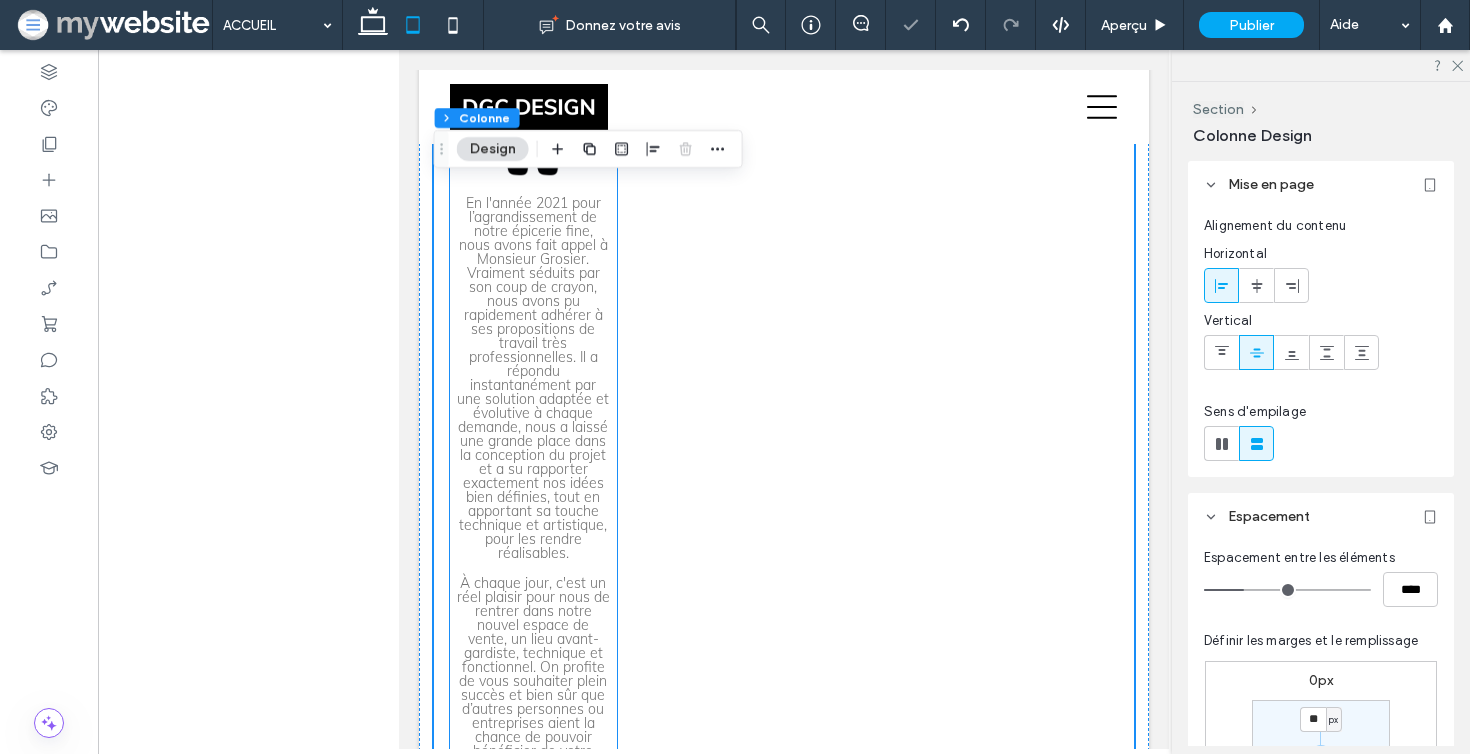 scroll, scrollTop: 5208, scrollLeft: 0, axis: vertical 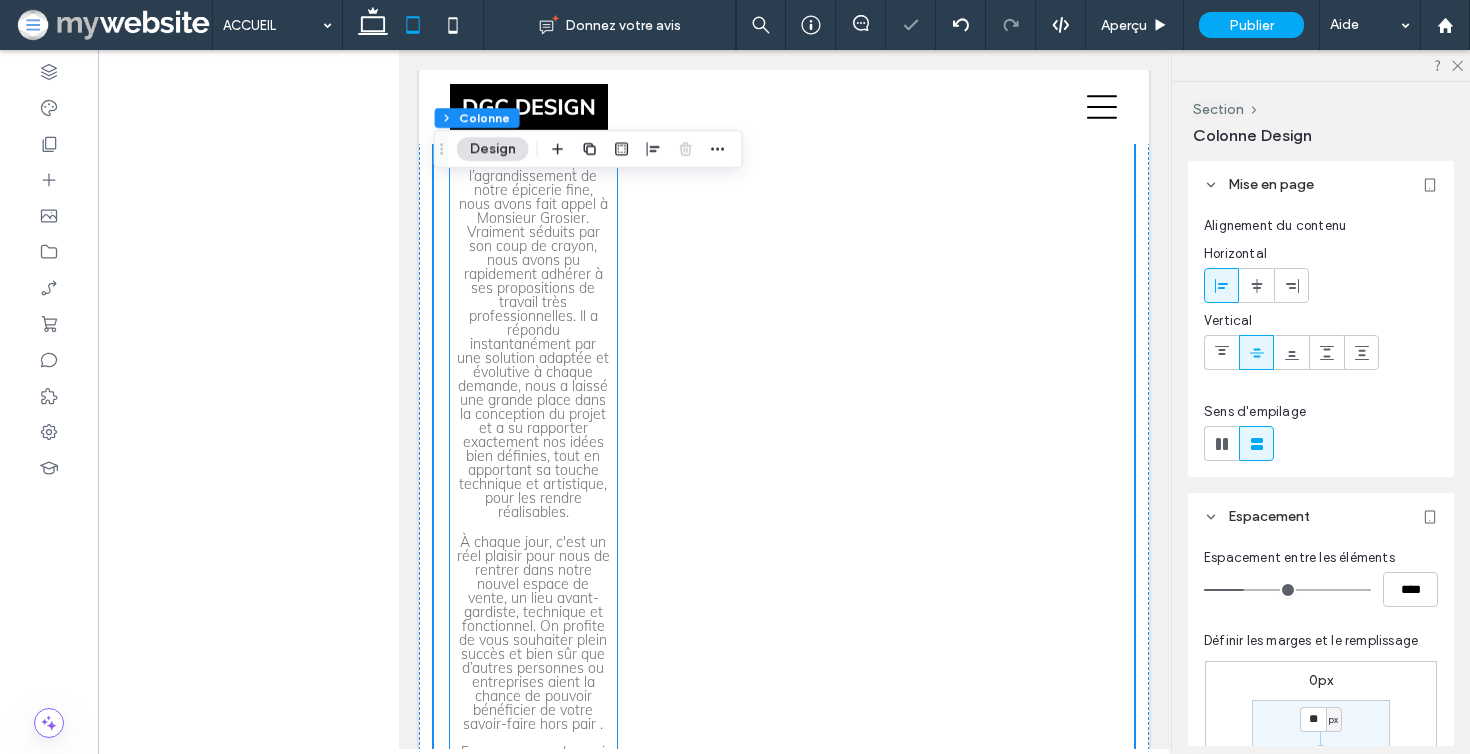 click on "En l'année 2021 pour l’agrandissement de notre épicerie fine, nous avons fait appel à Monsieur Grosier. Vraiment séduits par son coup de crayon, nous avons pu rapidement adhérer à ses propositions de travail très professionnelles. Il a répondu instantanément par une solution adaptée et évolutive à chaque demande, nous a laissé une grande place dans la conception du projet et a su rapporter exactement nos idées bien définies, tout en apportant sa touche technique et artistique, pour les rendre réalisables." at bounding box center [533, 337] 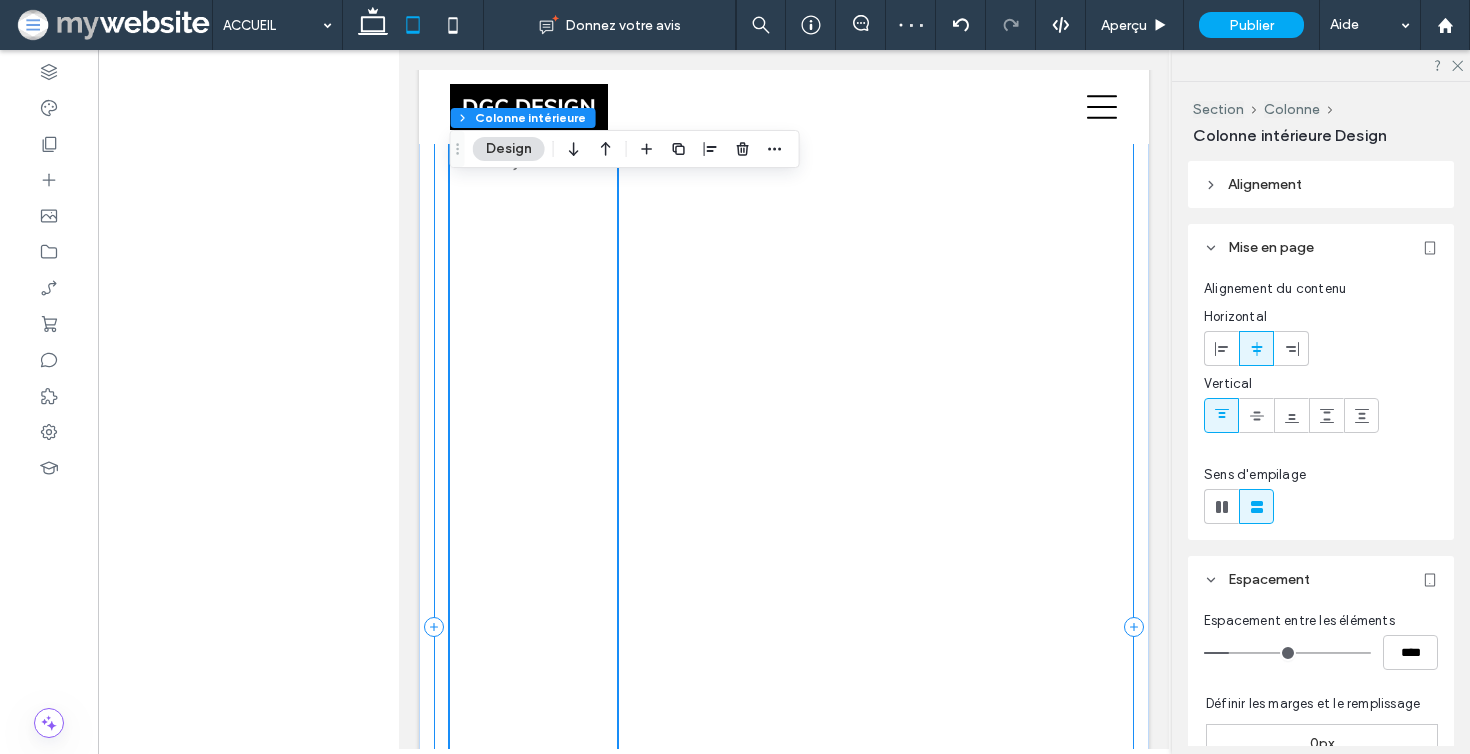 scroll, scrollTop: 6030, scrollLeft: 0, axis: vertical 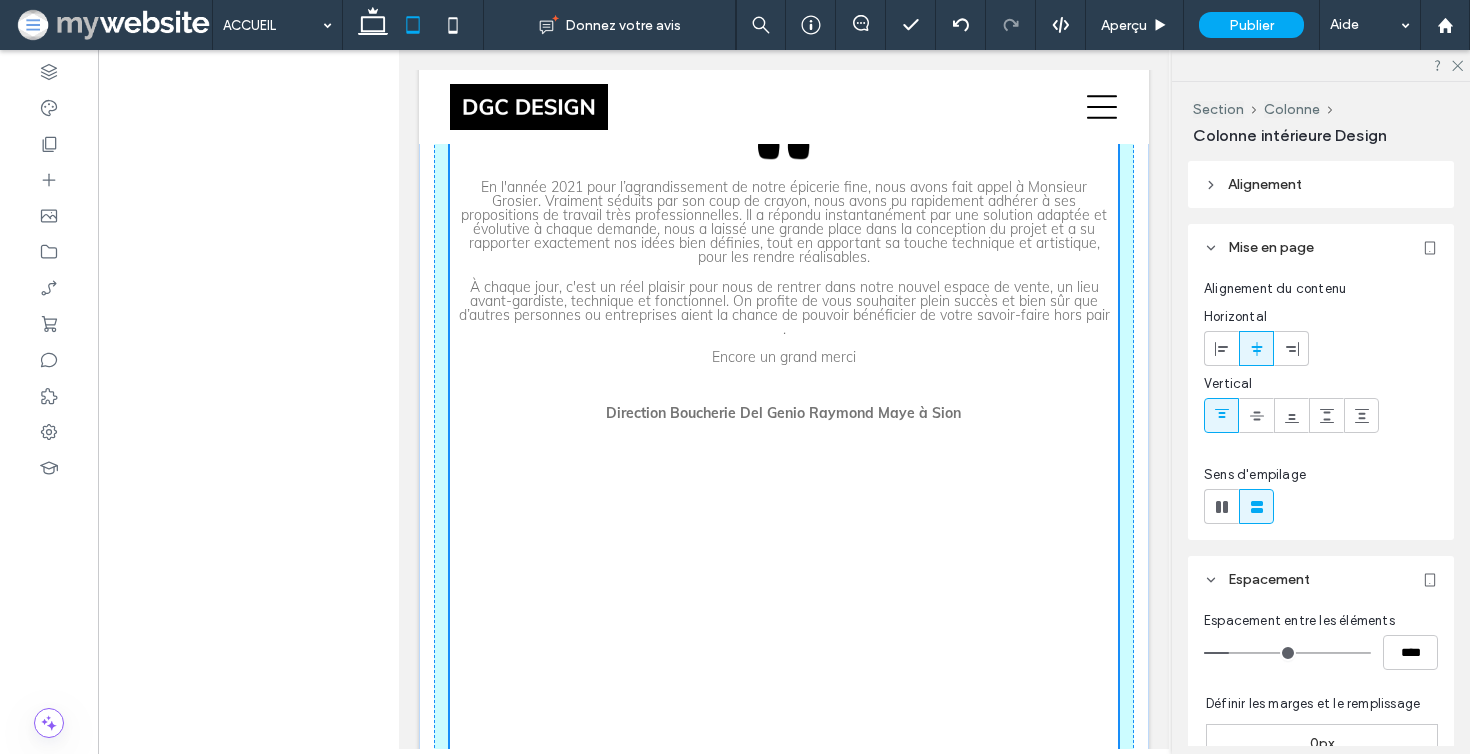 drag, startPoint x: 619, startPoint y: 502, endPoint x: 1149, endPoint y: 469, distance: 531.02637 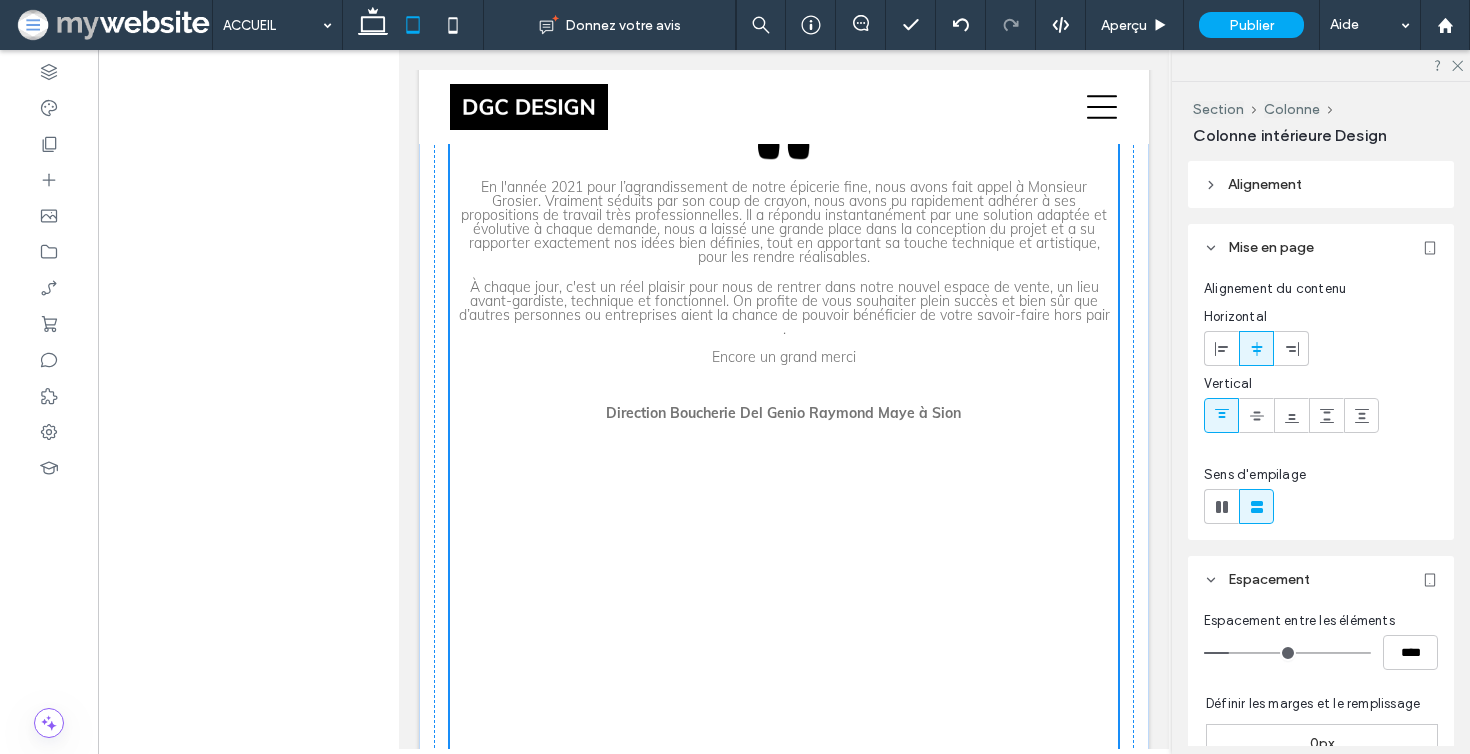 type on "***" 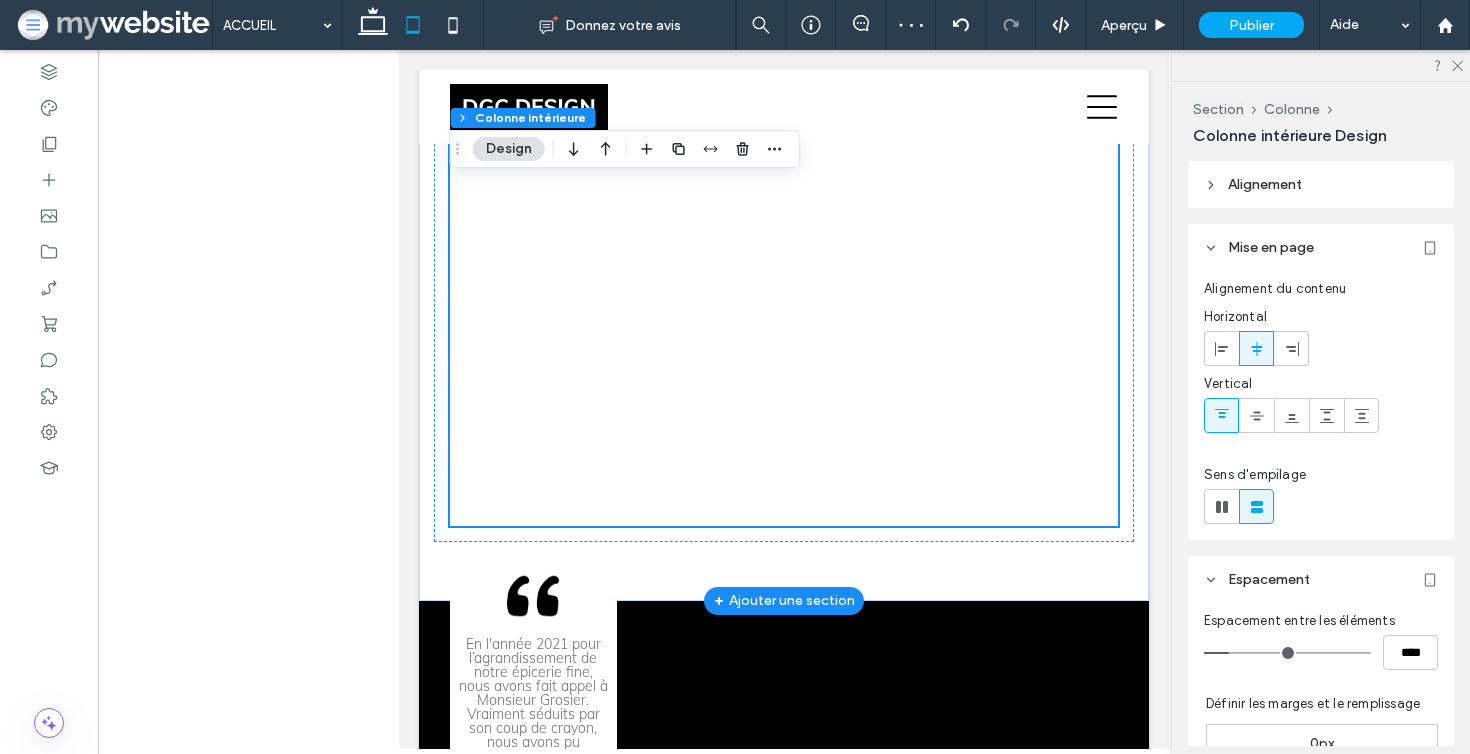 scroll, scrollTop: 6874, scrollLeft: 0, axis: vertical 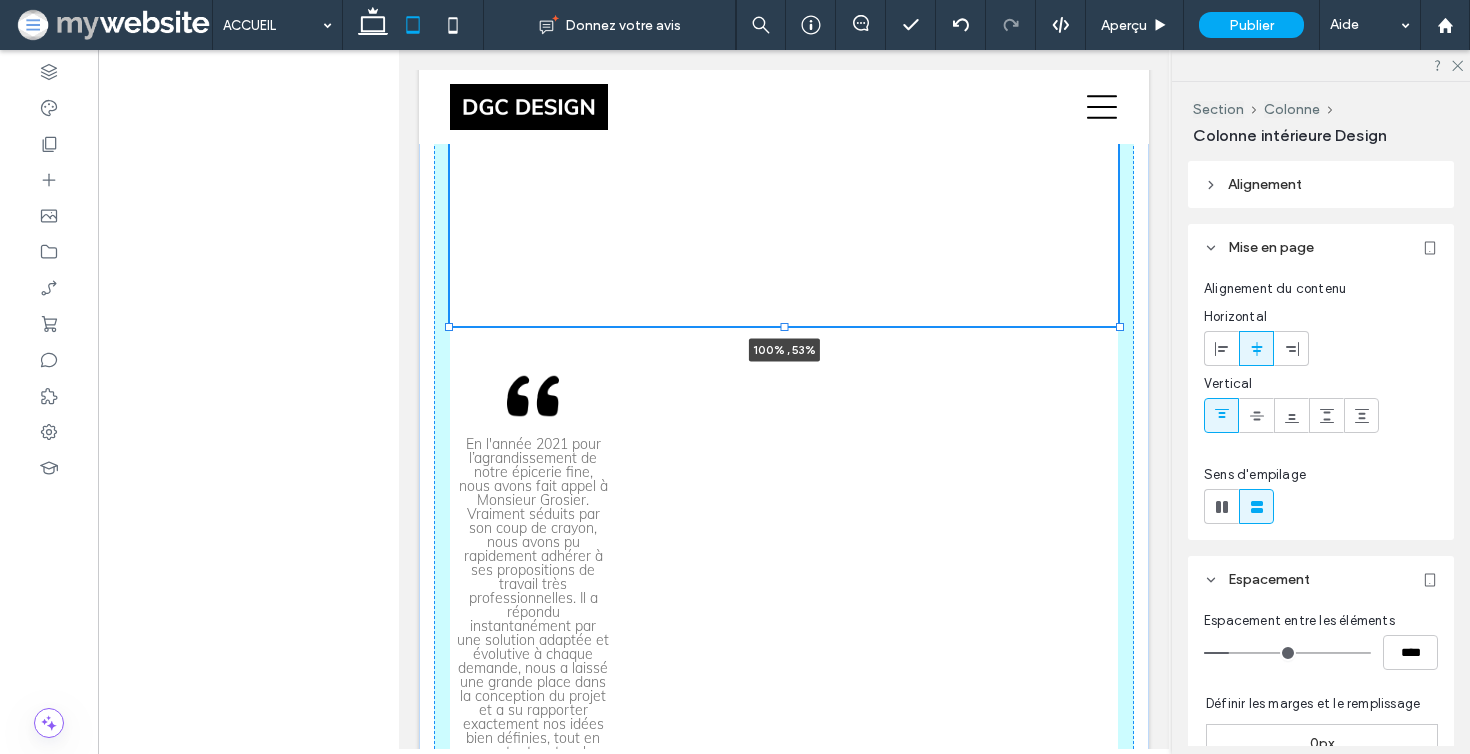 drag, startPoint x: 787, startPoint y: 428, endPoint x: 818, endPoint y: -52, distance: 481 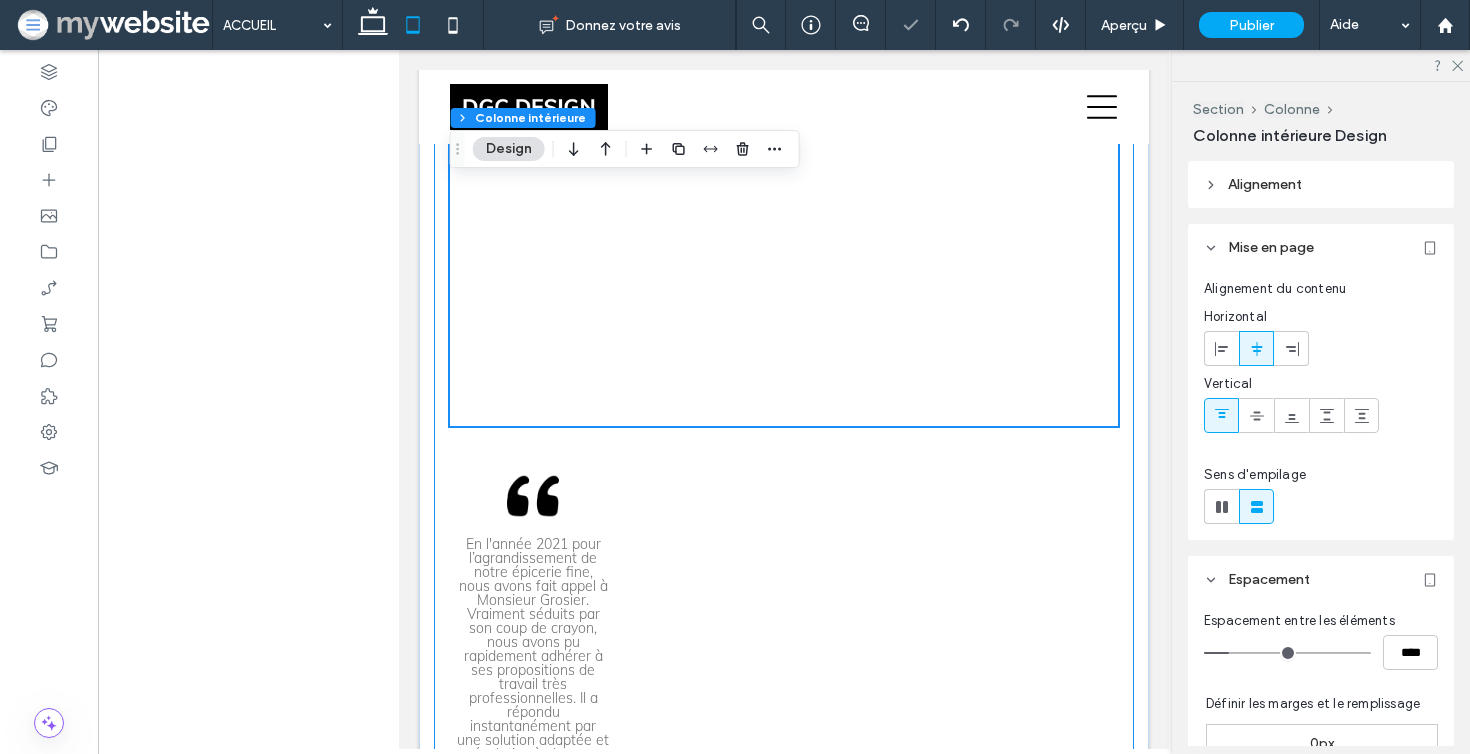 scroll, scrollTop: 6268, scrollLeft: 0, axis: vertical 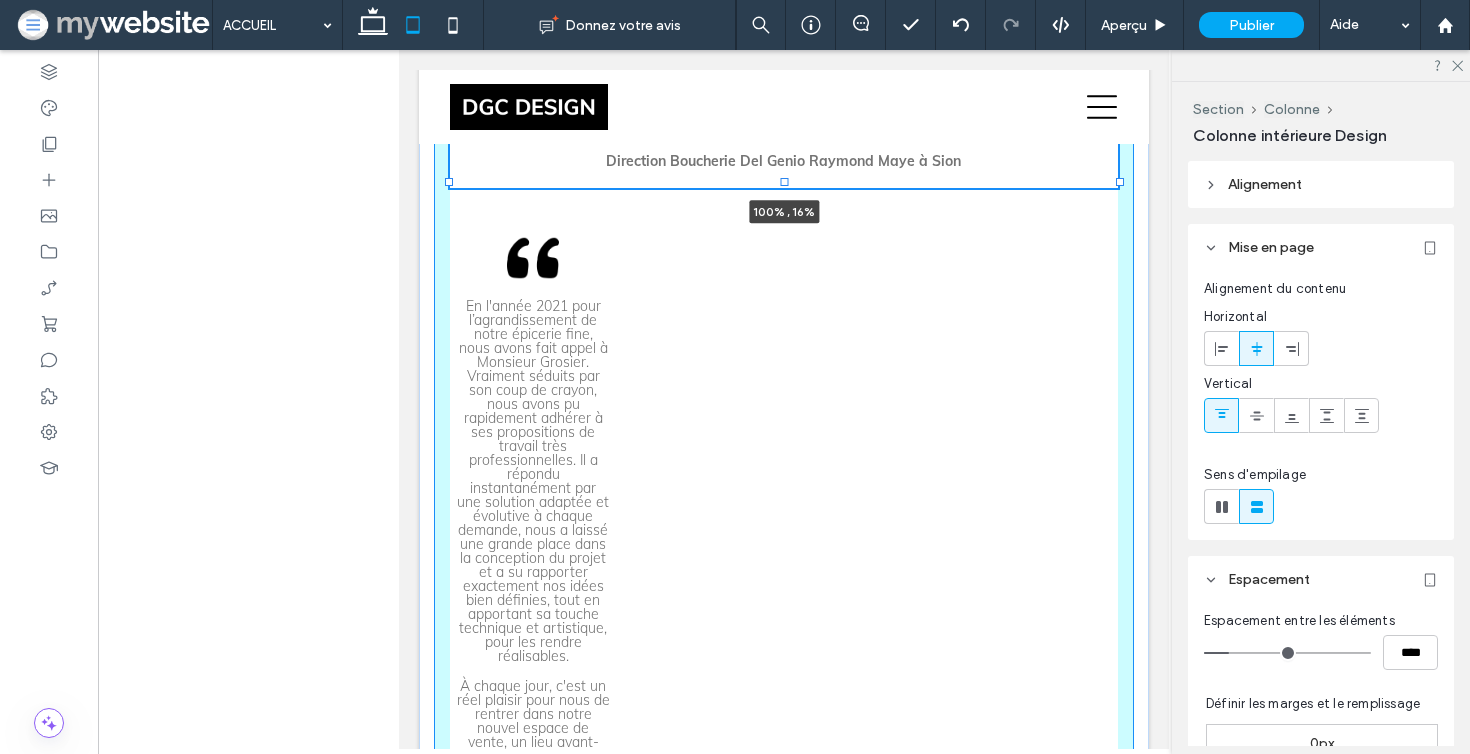 drag, startPoint x: 784, startPoint y: 559, endPoint x: 760, endPoint y: 183, distance: 376.76517 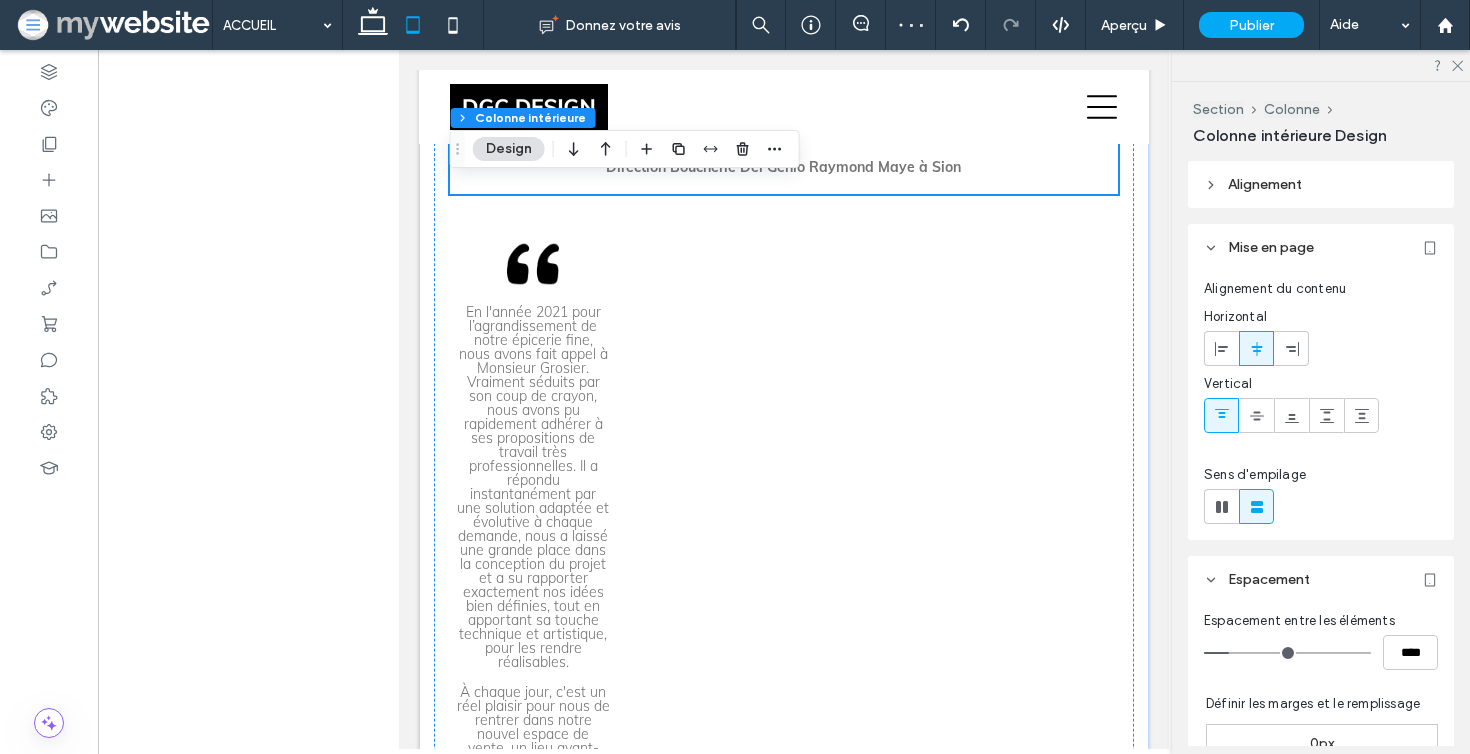 scroll, scrollTop: 6314, scrollLeft: 0, axis: vertical 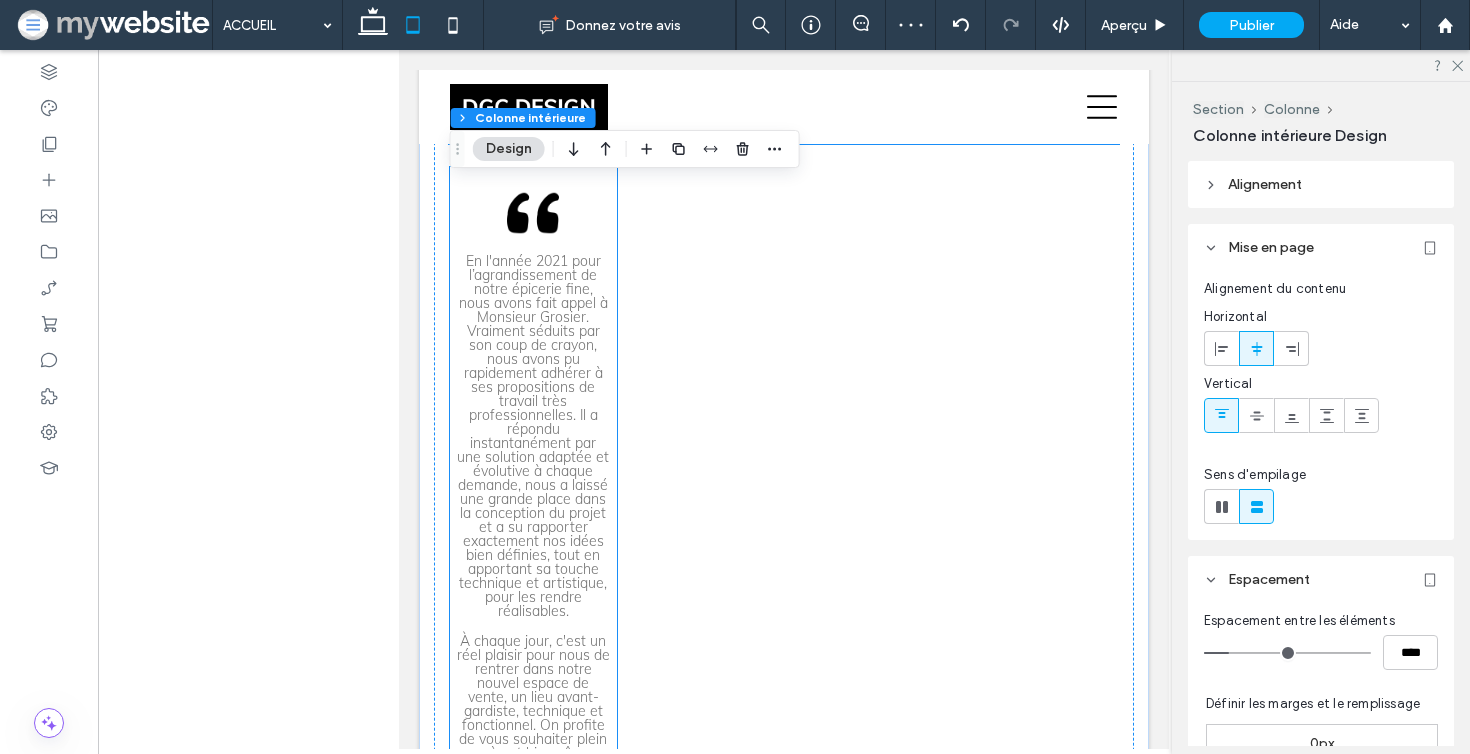 click on "En l'année 2021 pour l’agrandissement de notre épicerie fine, nous avons fait appel à Monsieur Grosier. Vraiment séduits par son coup de crayon, nous avons pu rapidement adhérer à ses propositions de travail très professionnelles. Il a répondu instantanément par une solution adaptée et évolutive à chaque demande, nous a laissé une grande place dans la conception du projet et a su rapporter exactement nos idées bien définies, tout en apportant sa touche technique et artistique, pour les rendre réalisables." at bounding box center (533, 436) 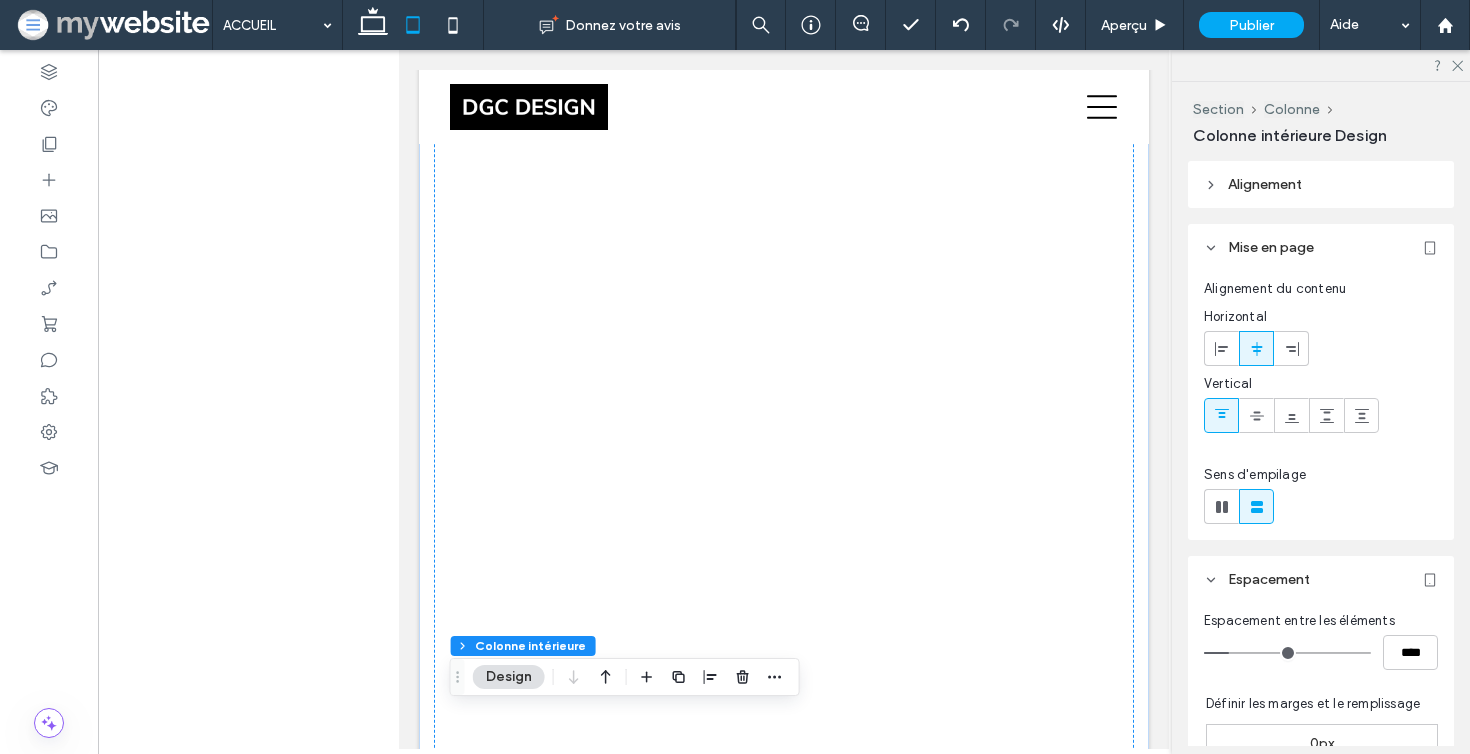 scroll, scrollTop: 5321, scrollLeft: 0, axis: vertical 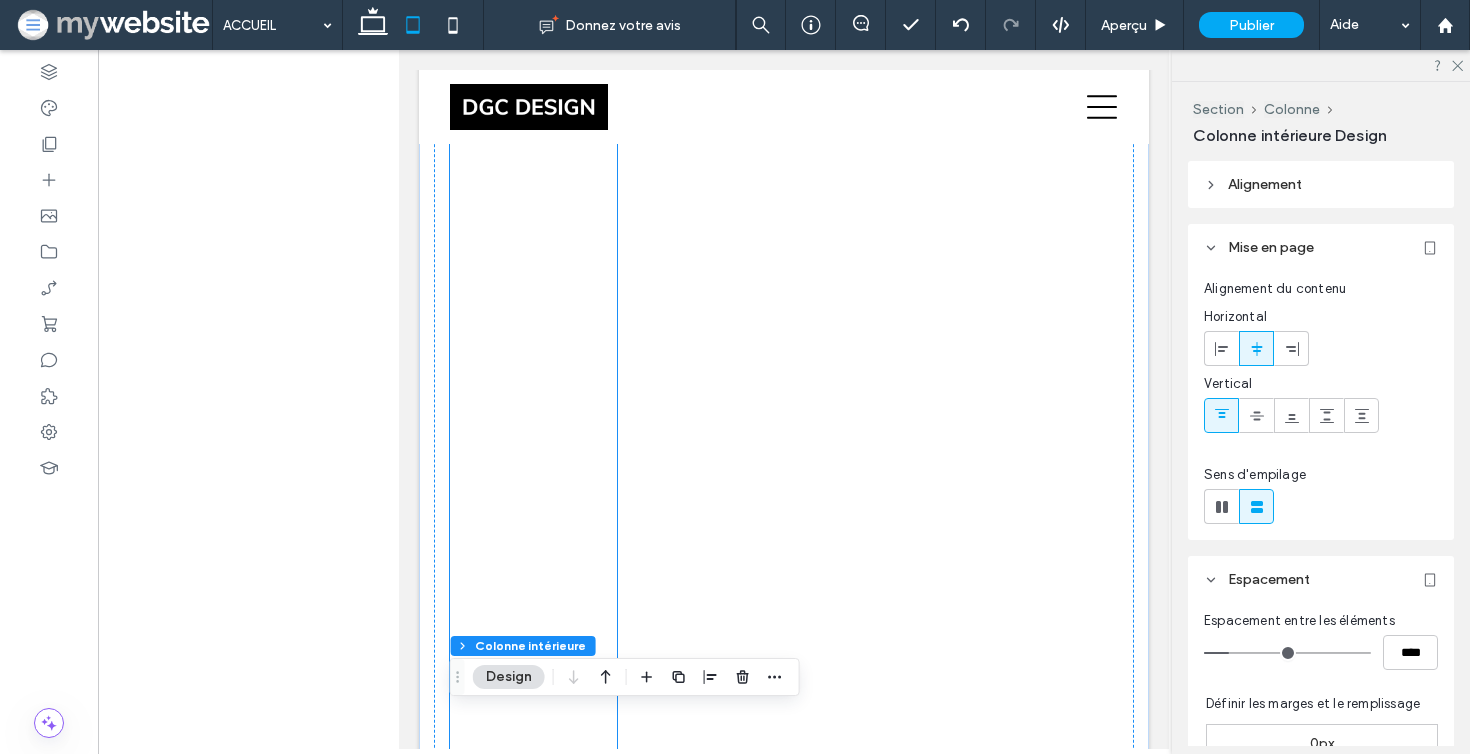 click on "En l'année 2021 pour l’agrandissement de notre épicerie fine, nous avons fait appel à Monsieur Grosier. Vraiment séduits par son coup de crayon, nous avons pu rapidement adhérer à ses propositions de travail très professionnelles. Il a répondu instantanément par une solution adaptée et évolutive à chaque demande, nous a laissé une grande place dans la conception du projet et a su rapporter exactement nos idées bien définies, tout en apportant sa touche technique et artistique, pour les rendre réalisables. À chaque jour, c'est un réel plaisir pour nous de rentrer dans notre nouvel espace de vente, un lieu avant-gardiste, technique et fonctionnel. On profite de vous souhaiter plein succès et bien sûr que d’autres personnes ou entreprises aient la chance de pouvoir bénéficier de votre savoir-faire hors pair . Encore un grand merci
Direction Boucherie Del Genio Raymond Maye à Sion" at bounding box center (533, -230) 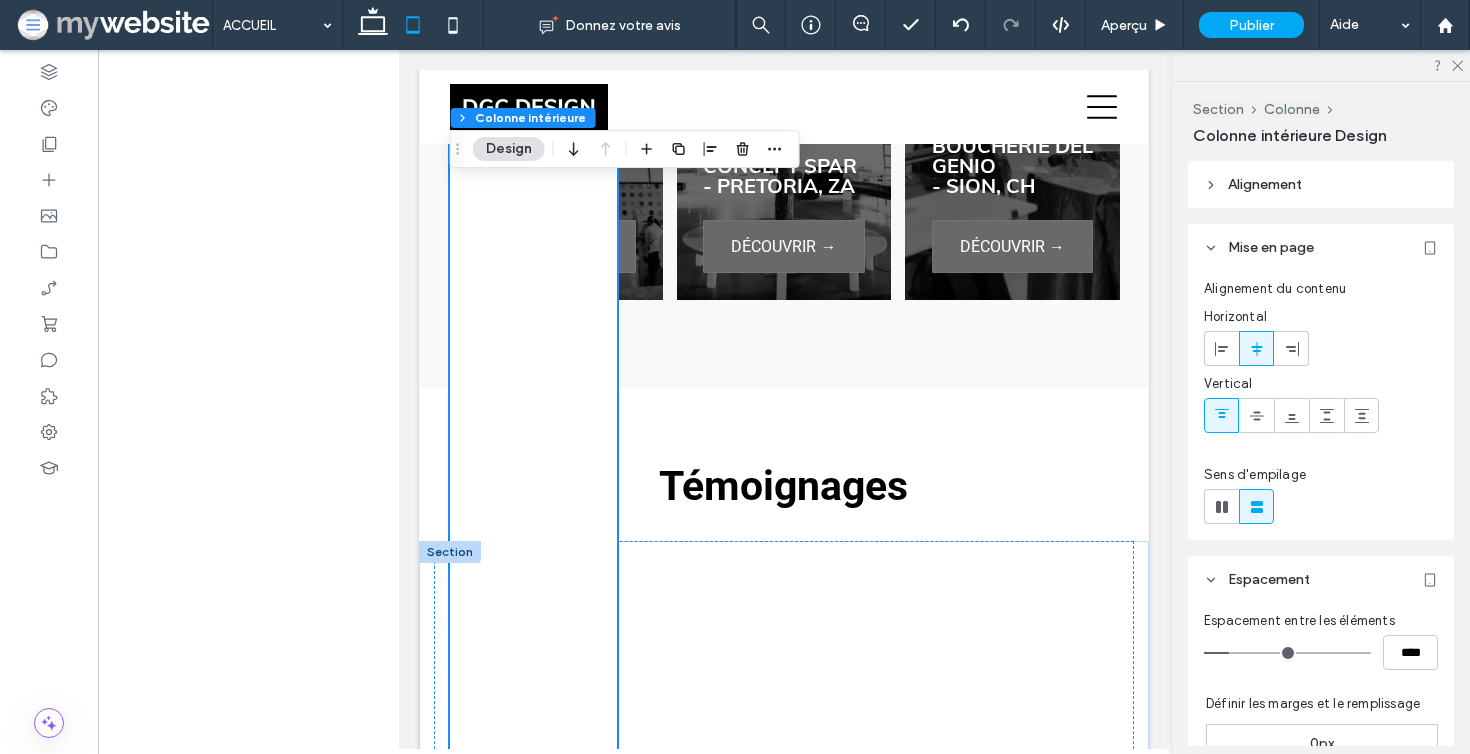 scroll, scrollTop: 4688, scrollLeft: 0, axis: vertical 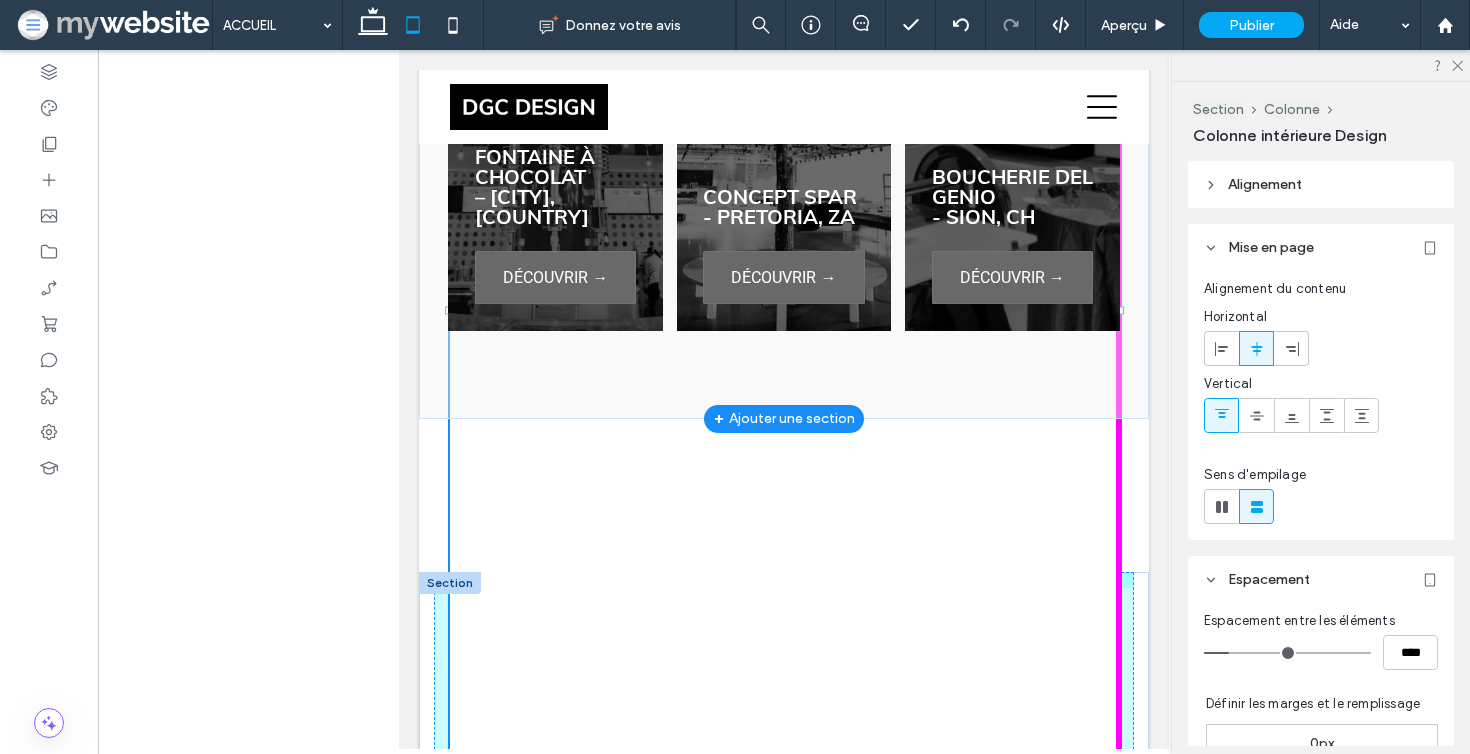 drag, startPoint x: 617, startPoint y: 407, endPoint x: 1138, endPoint y: 389, distance: 521.31085 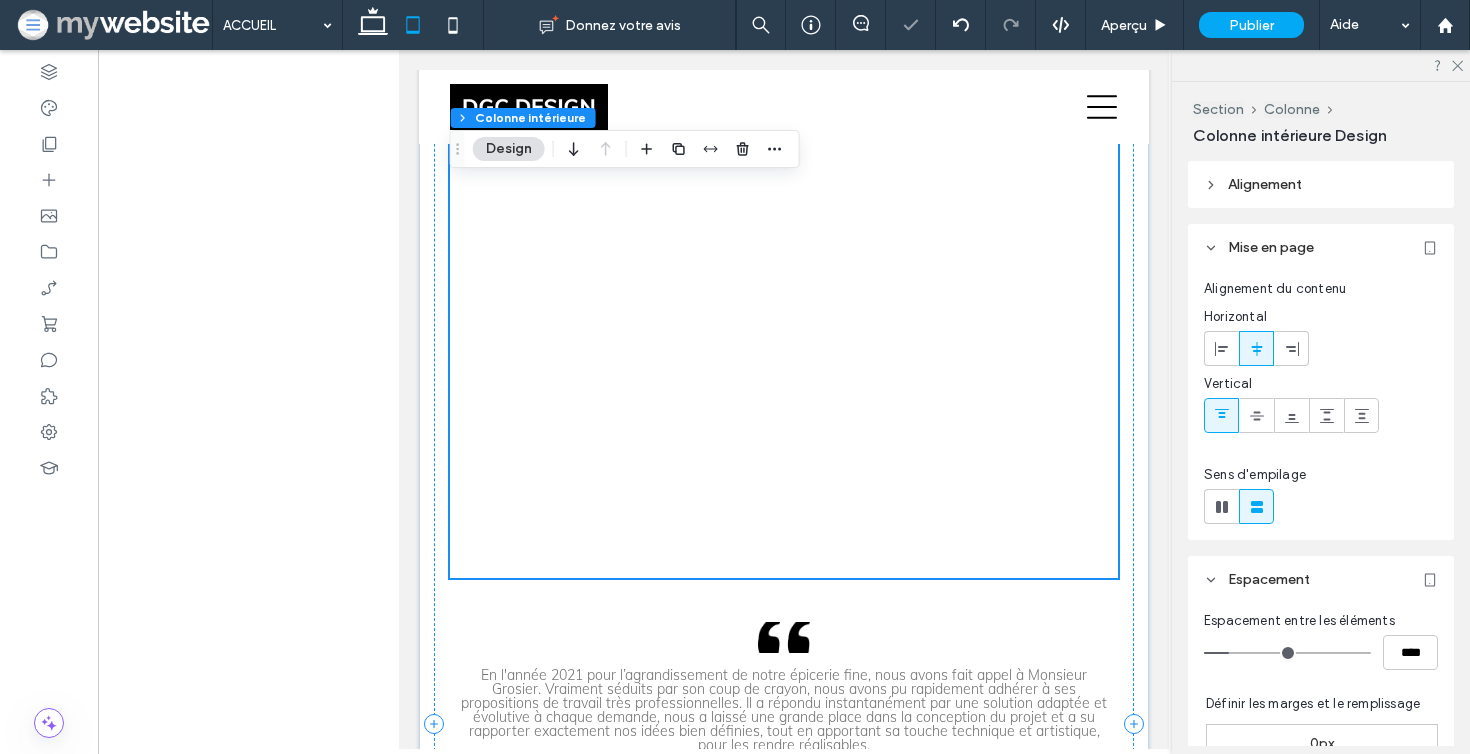 scroll, scrollTop: 5356, scrollLeft: 0, axis: vertical 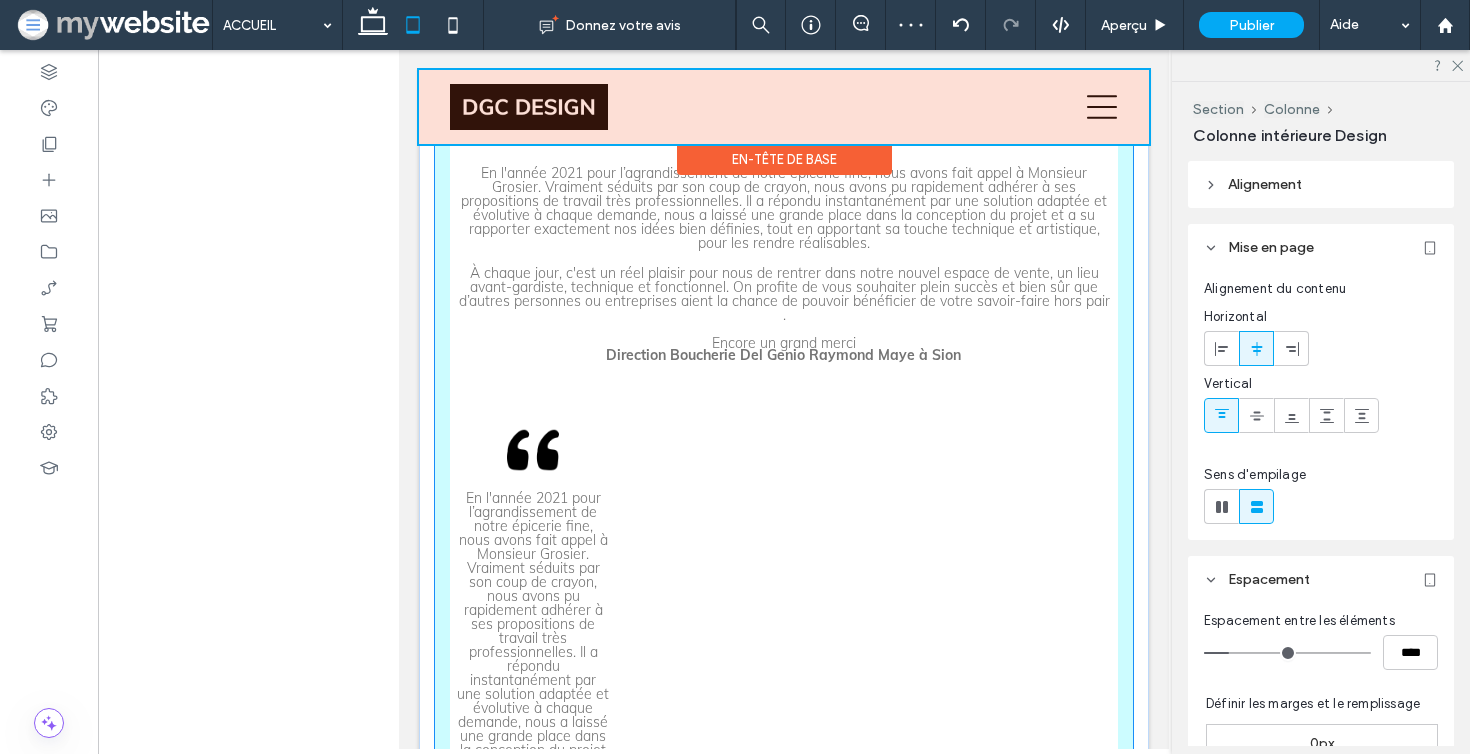drag, startPoint x: 784, startPoint y: 547, endPoint x: 787, endPoint y: 94, distance: 453.00995 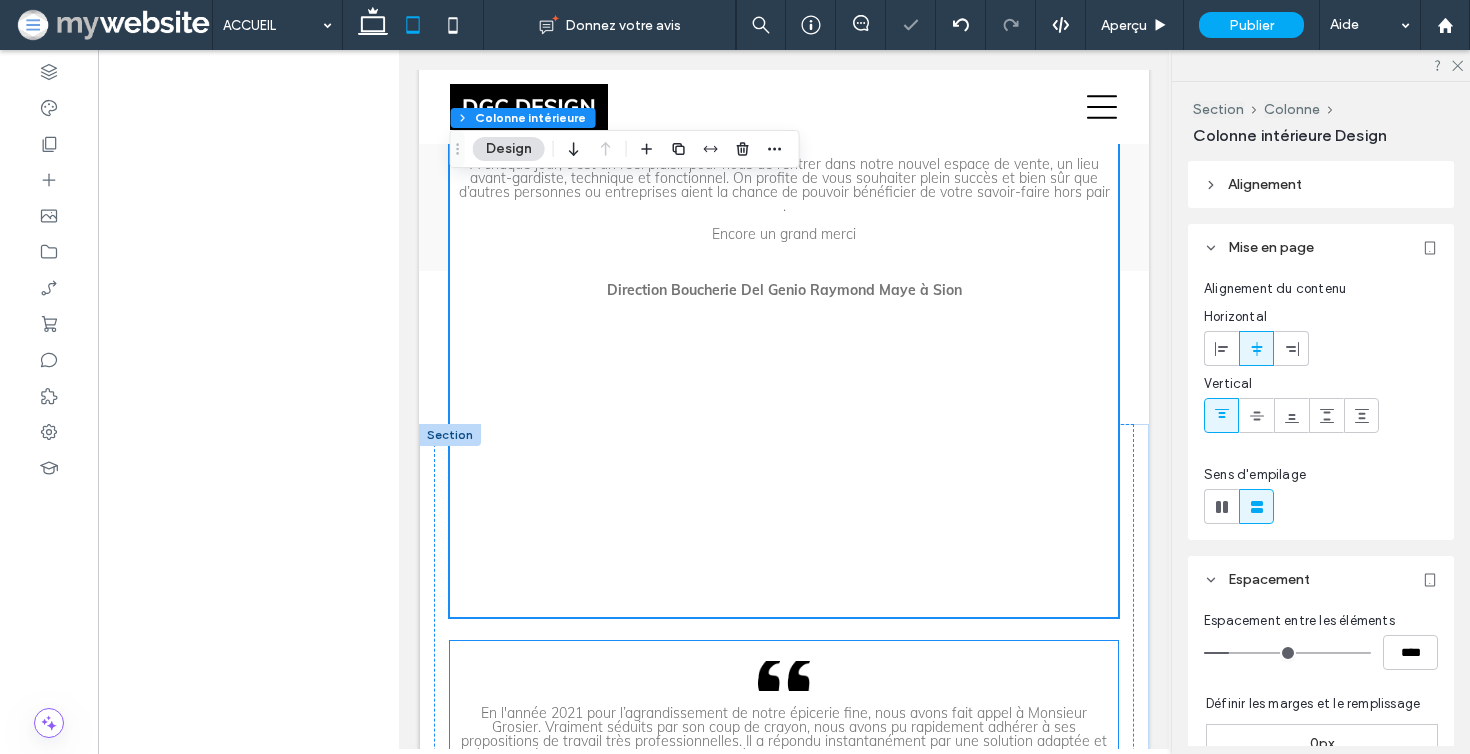scroll, scrollTop: 4770, scrollLeft: 0, axis: vertical 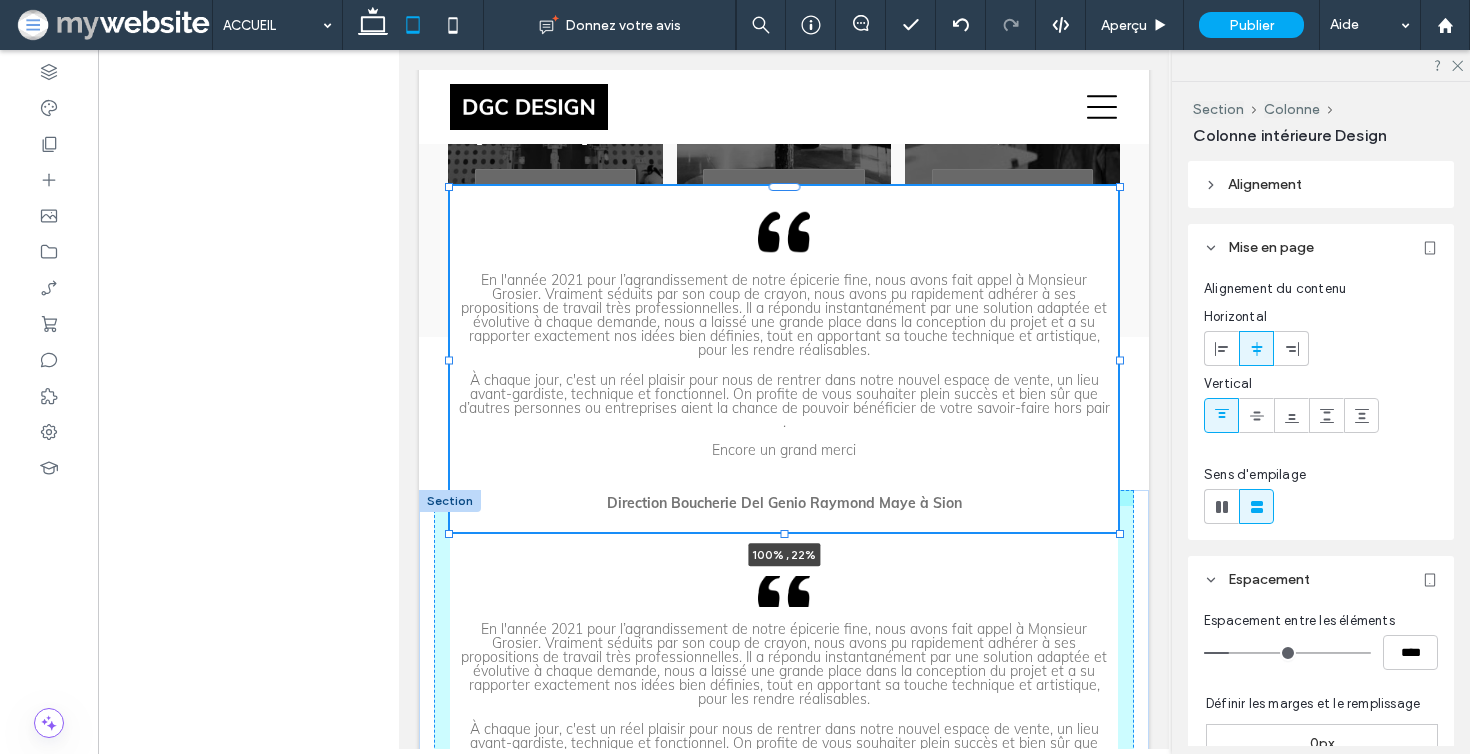 drag, startPoint x: 782, startPoint y: 679, endPoint x: 769, endPoint y: 534, distance: 145.58159 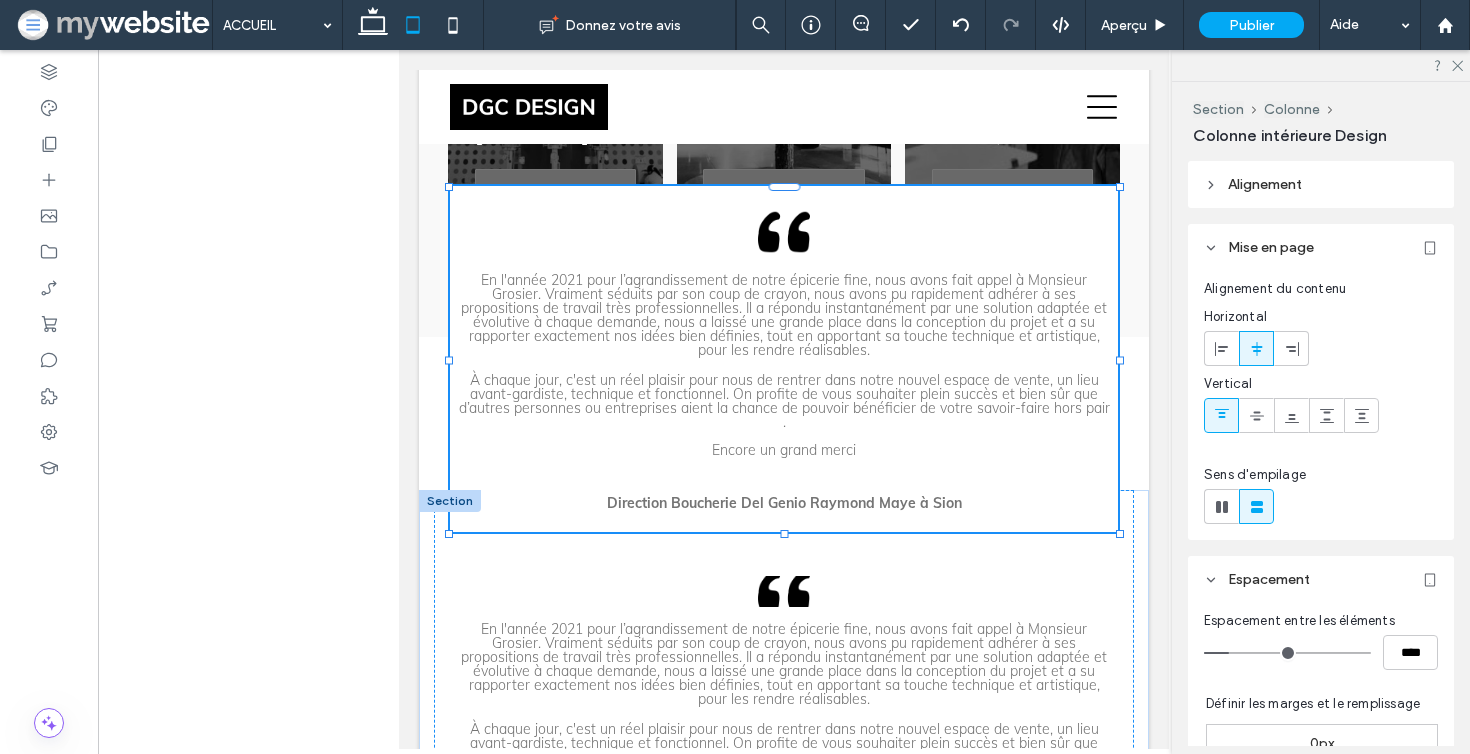 type on "**" 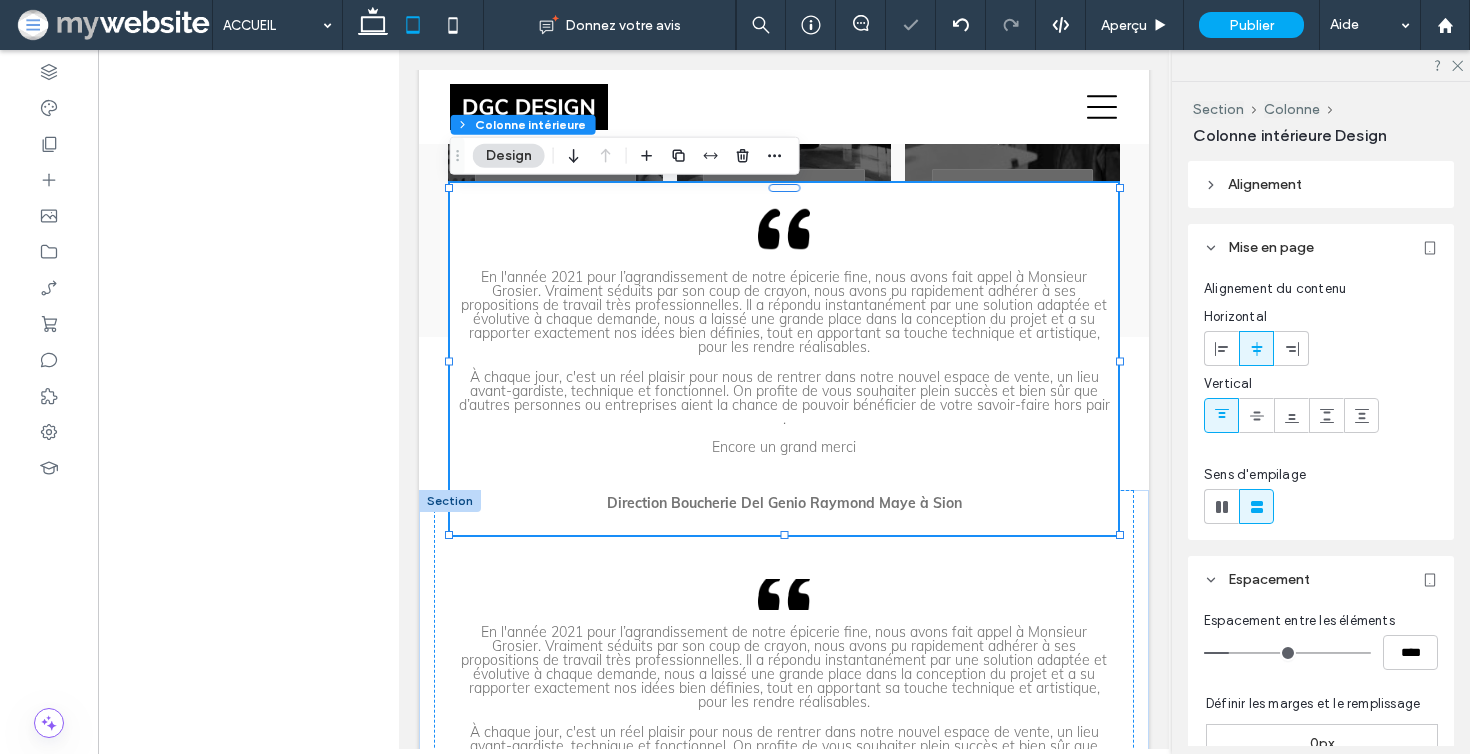click at bounding box center [450, 501] 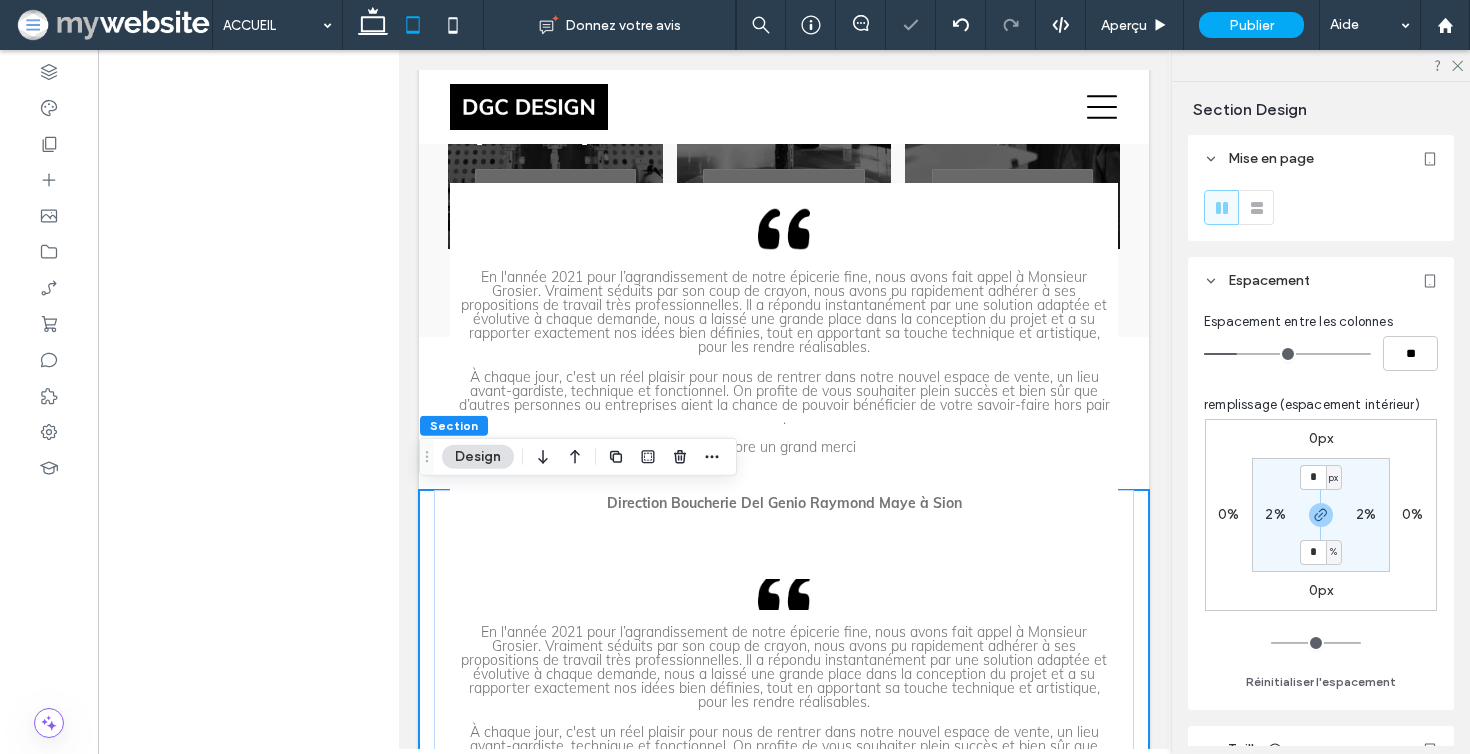 click on "En l'année 2021 pour l’agrandissement de notre épicerie fine, nous avons fait appel à Monsieur Grosier. Vraiment séduits par son coup de crayon, nous avons pu rapidement adhérer à ses propositions de travail très professionnelles. Il a répondu instantanément par une solution adaptée et évolutive à chaque demande, nous a laissé une grande place dans la conception du projet et a su rapporter exactement nos idées bien définies, tout en apportant sa touche technique et artistique, pour les rendre réalisables. À chaque jour, c'est un réel plaisir pour nous de rentrer dans notre nouvel espace de vente, un lieu avant-gardiste, technique et fonctionnel. On profite de vous souhaiter plein succès et bien sûr que d’autres personnes ou entreprises aient la chance de pouvoir bénéficier de votre savoir-faire hors pair . Encore un grand merci
Direction Boucherie Del Genio Raymond Maye à Sion
Encore un grand merci" at bounding box center (784, 1320) 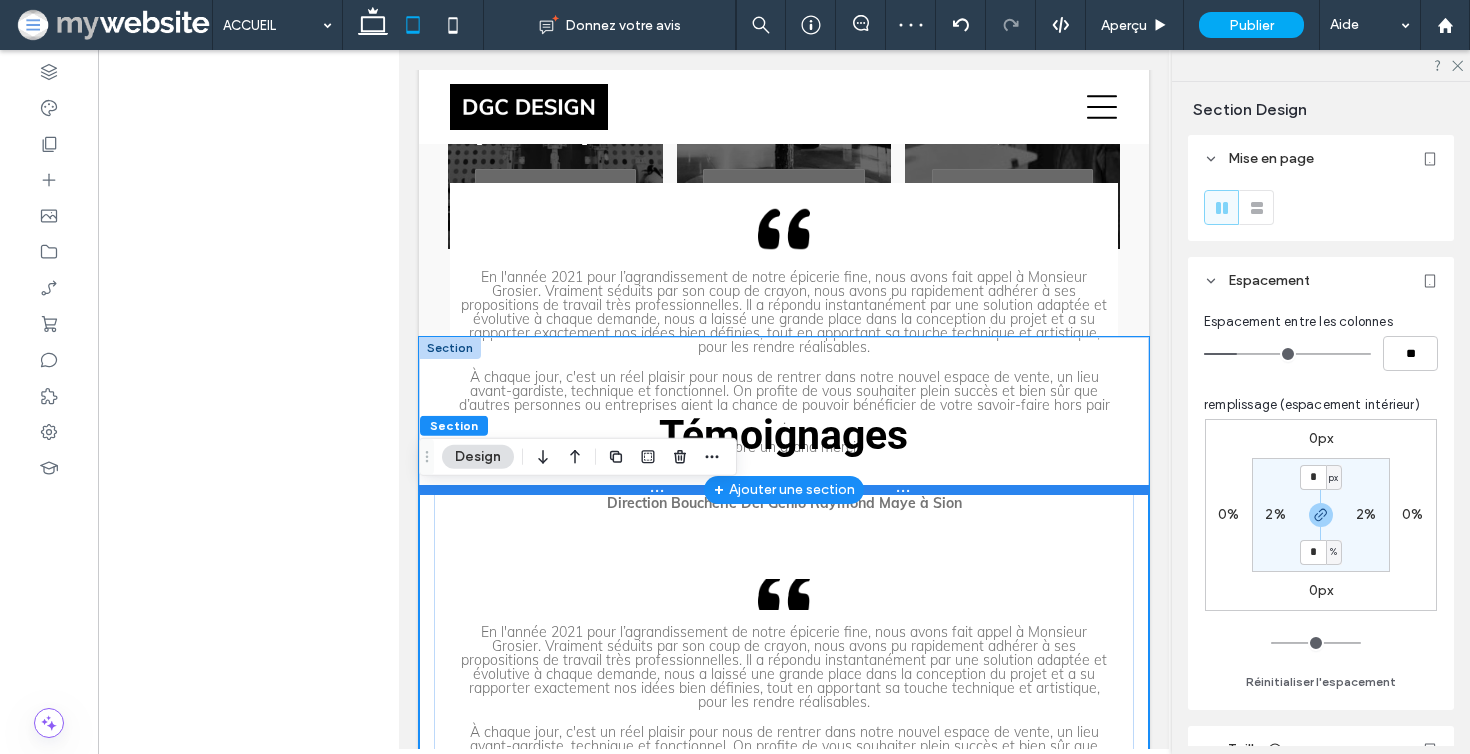 click at bounding box center [784, 490] 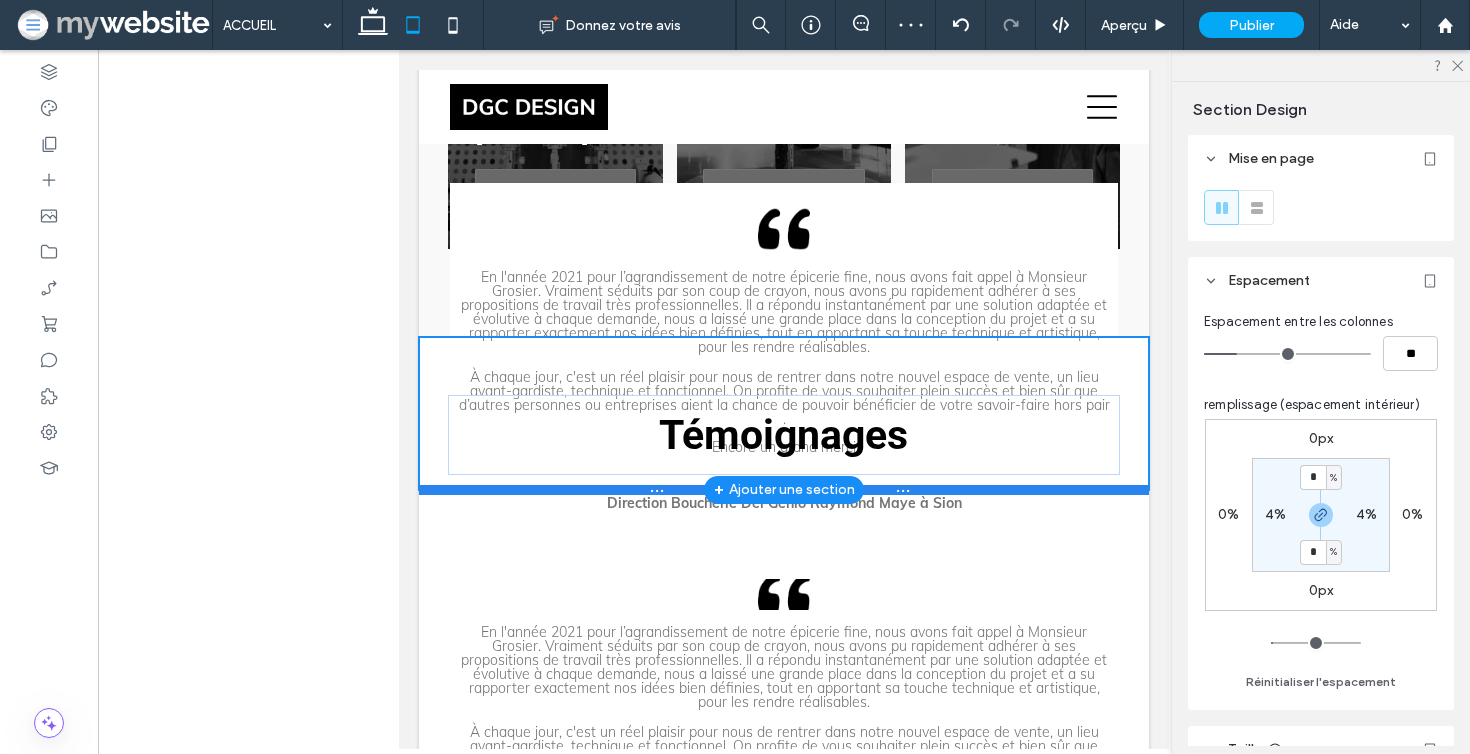 type on "***" 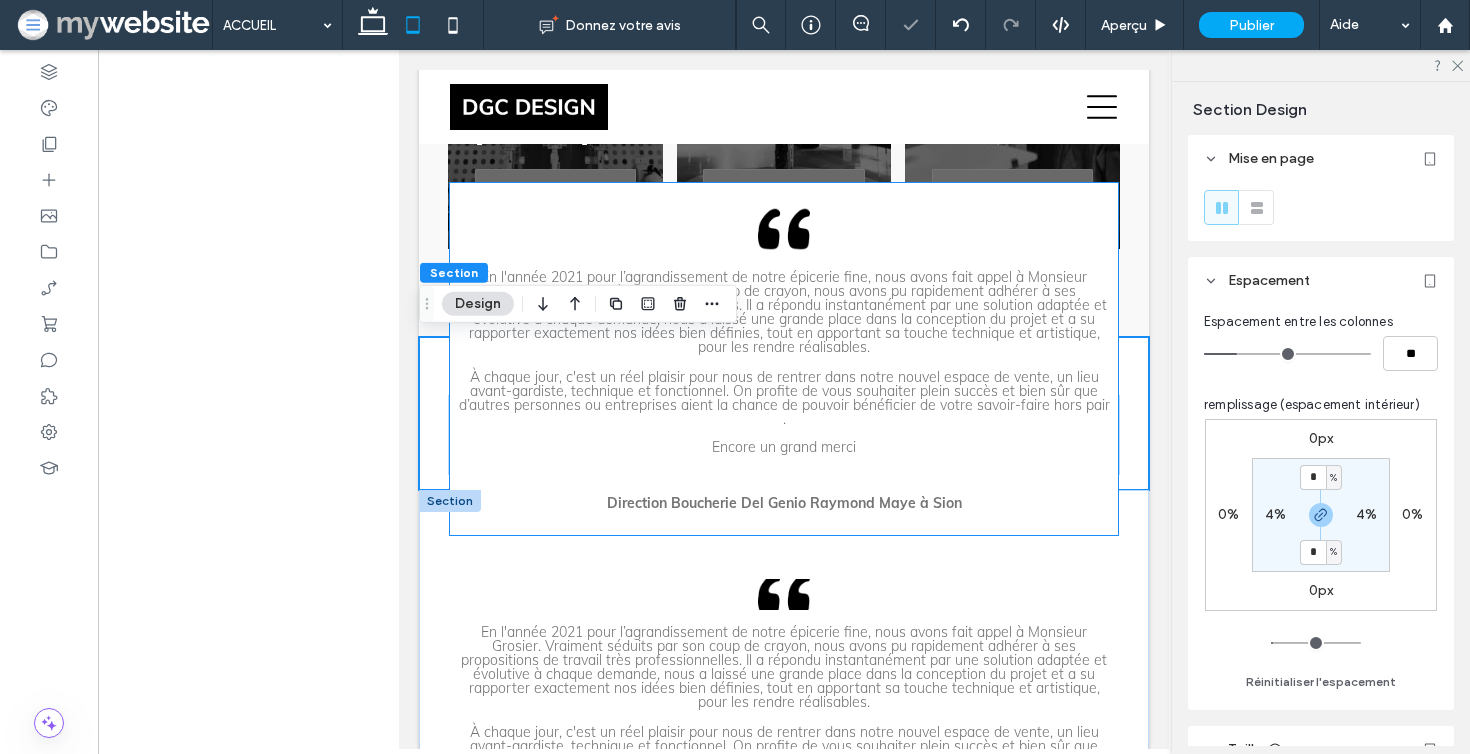 click on "En l'année 2021 pour l’agrandissement de notre épicerie fine, nous avons fait appel à Monsieur Grosier. Vraiment séduits par son coup de crayon, nous avons pu rapidement adhérer à ses propositions de travail très professionnelles. Il a répondu instantanément par une solution adaptée et évolutive à chaque demande, nous a laissé une grande place dans la conception du projet et a su rapporter exactement nos idées bien définies, tout en apportant sa touche technique et artistique, pour les rendre réalisables. À chaque jour, c'est un réel plaisir pour nous de rentrer dans notre nouvel espace de vente, un lieu avant-gardiste, technique et fonctionnel. On profite de vous souhaiter plein succès et bien sûr que d’autres personnes ou entreprises aient la chance de pouvoir bénéficier de votre savoir-faire hors pair . Encore un grand merci
Direction Boucherie Del Genio Raymond Maye à Sion" at bounding box center [784, 359] 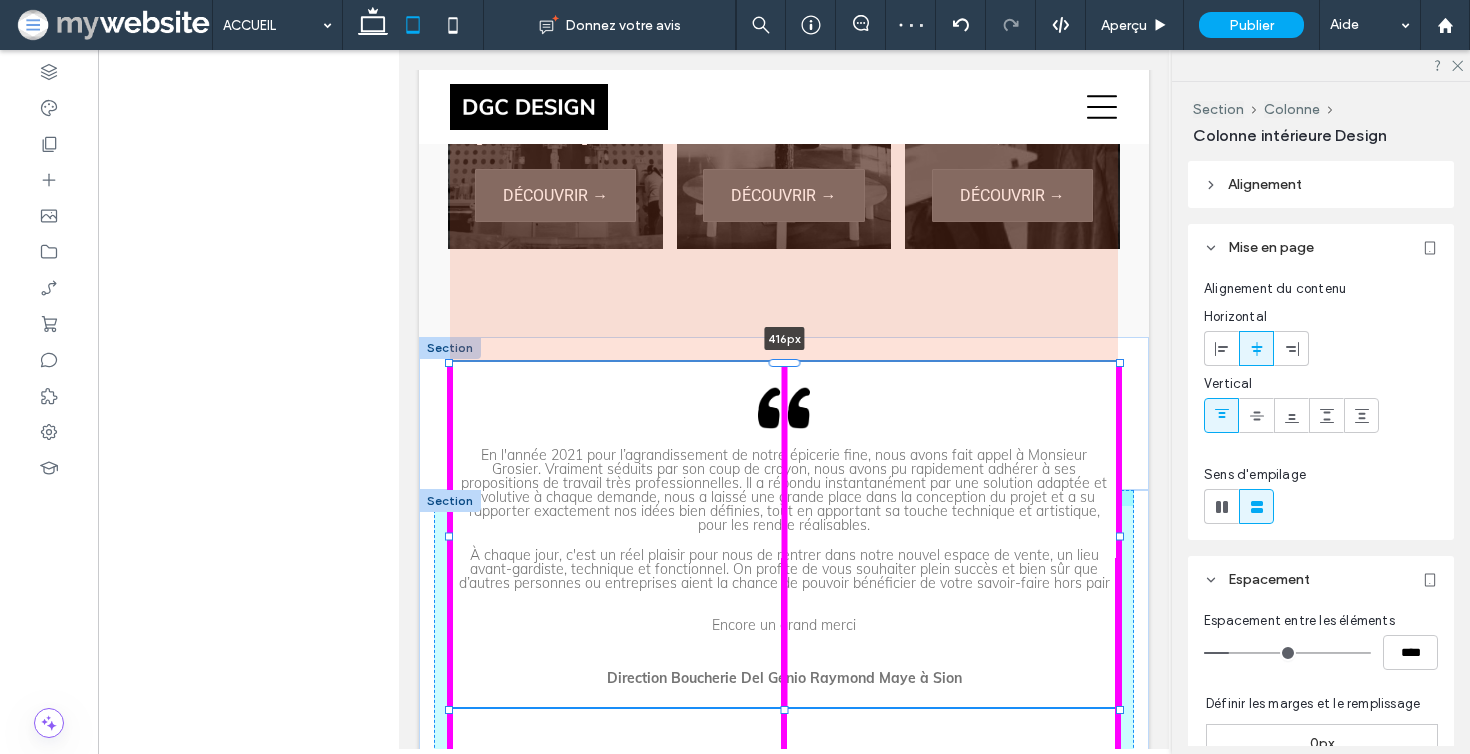 drag, startPoint x: 782, startPoint y: 187, endPoint x: 761, endPoint y: 598, distance: 411.53613 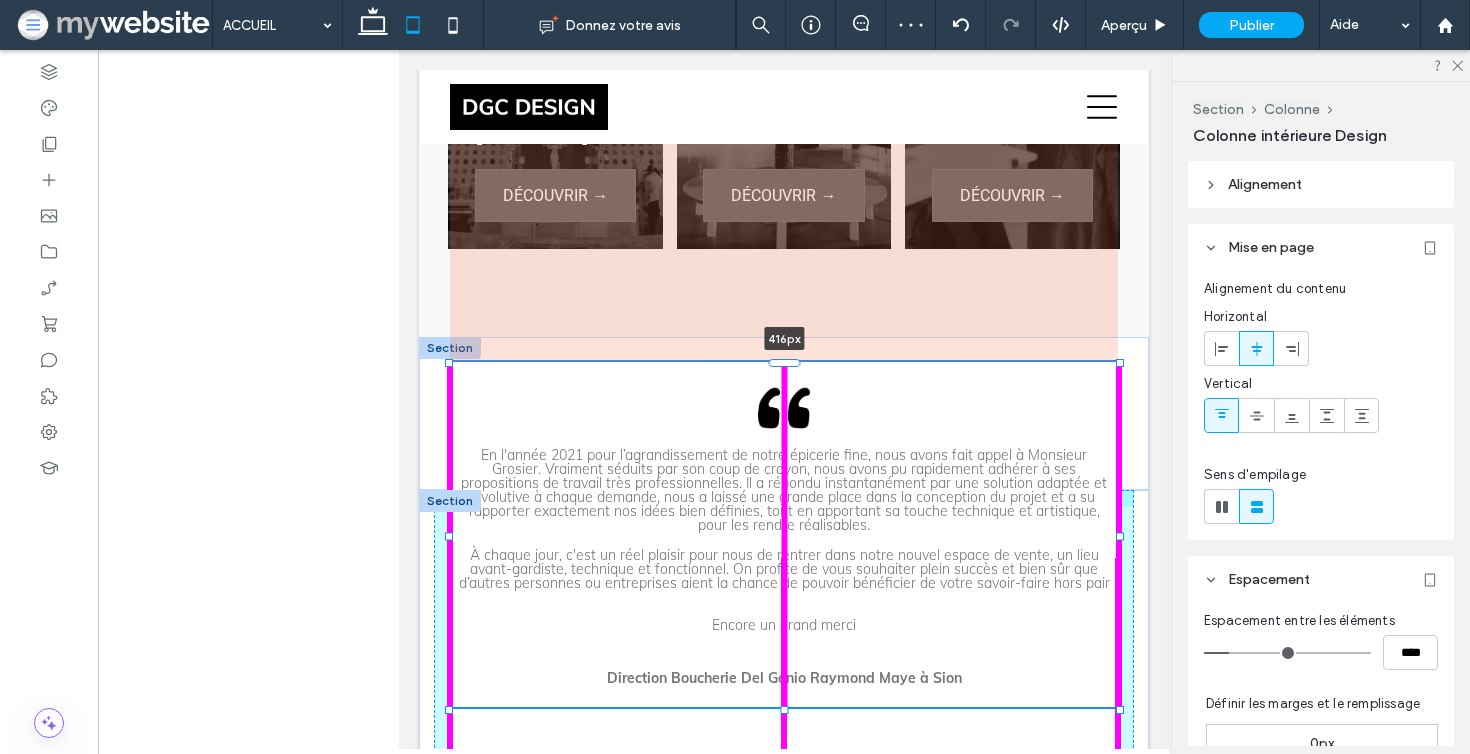 click on "En l'année 2021 pour l’agrandissement de notre épicerie fine, nous avons fait appel à Monsieur Grosier. Vraiment séduits par son coup de crayon, nous avons pu rapidement adhérer à ses propositions de travail très professionnelles. Il a répondu instantanément par une solution adaptée et évolutive à chaque demande, nous a laissé une grande place dans la conception du projet et a su rapporter exactement nos idées bien définies, tout en apportant sa touche technique et artistique, pour les rendre réalisables. À chaque jour, c'est un réel plaisir pour nous de rentrer dans notre nouvel espace de vente, un lieu avant-gardiste, technique et fonctionnel. On profite de vous souhaiter plein succès et bien sûr que d’autres personnes ou entreprises aient la chance de pouvoir bénéficier de votre savoir-faire hors pair . Encore un grand merci
Direction Boucherie Del Genio Raymond Maye à Sion
416px
Encore un grand merci" at bounding box center [784, 1528] 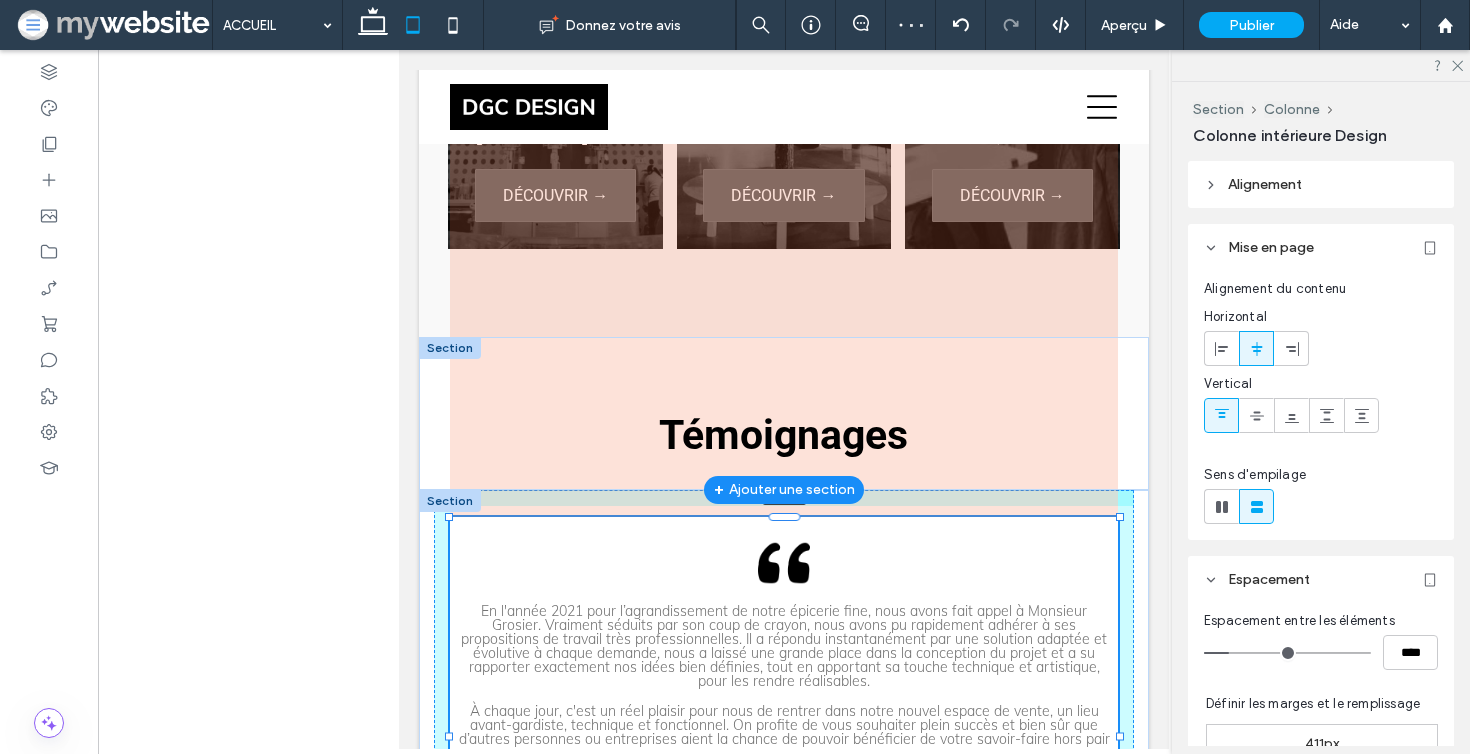 drag, startPoint x: 791, startPoint y: 317, endPoint x: 776, endPoint y: 820, distance: 503.2236 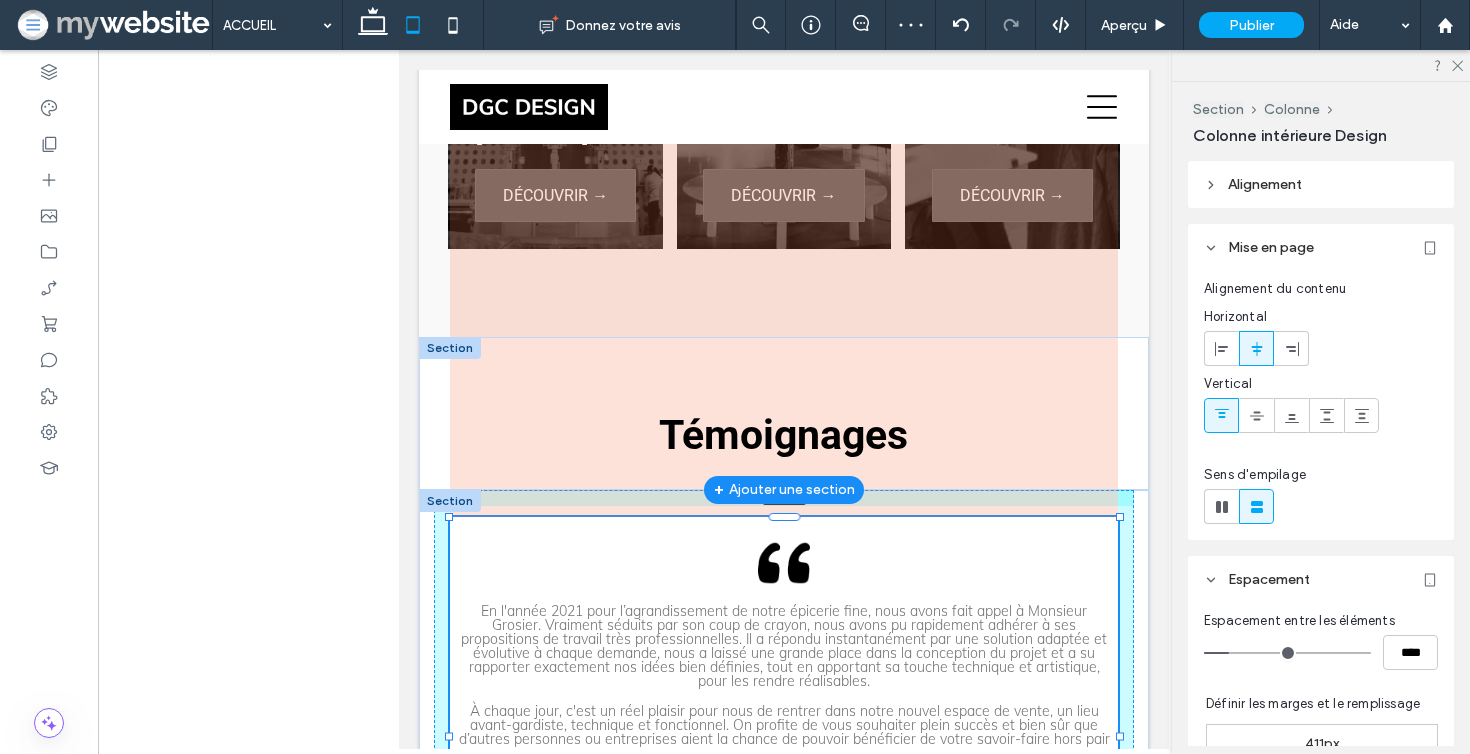 click on "Section
En-tête de base
Section
ACCUEIL
PROJETS
CONCEPTION ESPACES
CONSEILS EN DECORATION
GESTION DE PROJET
VISUALISATIONS 3D CROQUIS
TARIFS/DEVIS
FAQ
CONTACT
CONCEPTION D'ESPACES
Bouton
CONSEILS EN DECORATION
Bouton
GESTION DE PROJET
Bouton
VISUALISATION 3D & CROQUIS
Bouton
Afficher davantage
Section
+41762468338 contact@dgc-design.com" at bounding box center (784, -563) 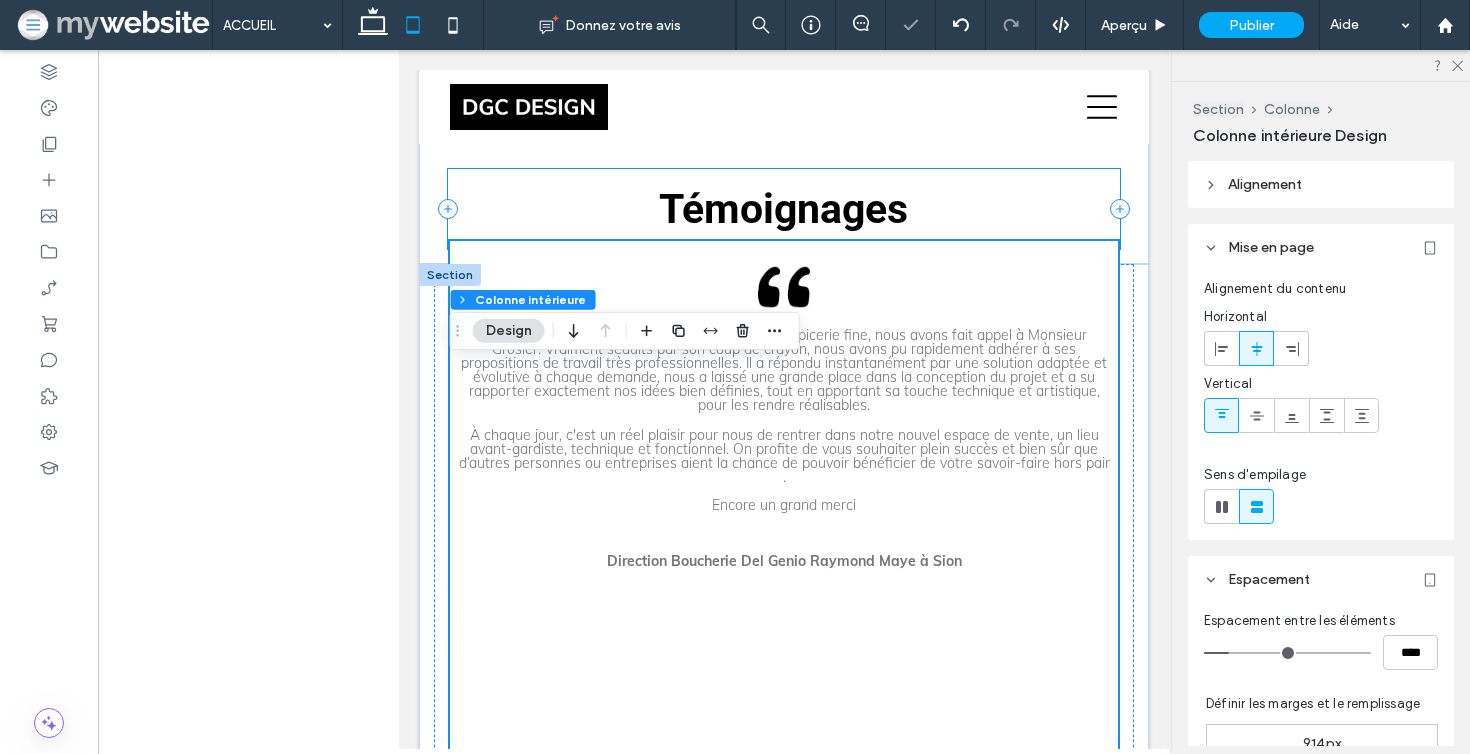 scroll, scrollTop: 4878, scrollLeft: 0, axis: vertical 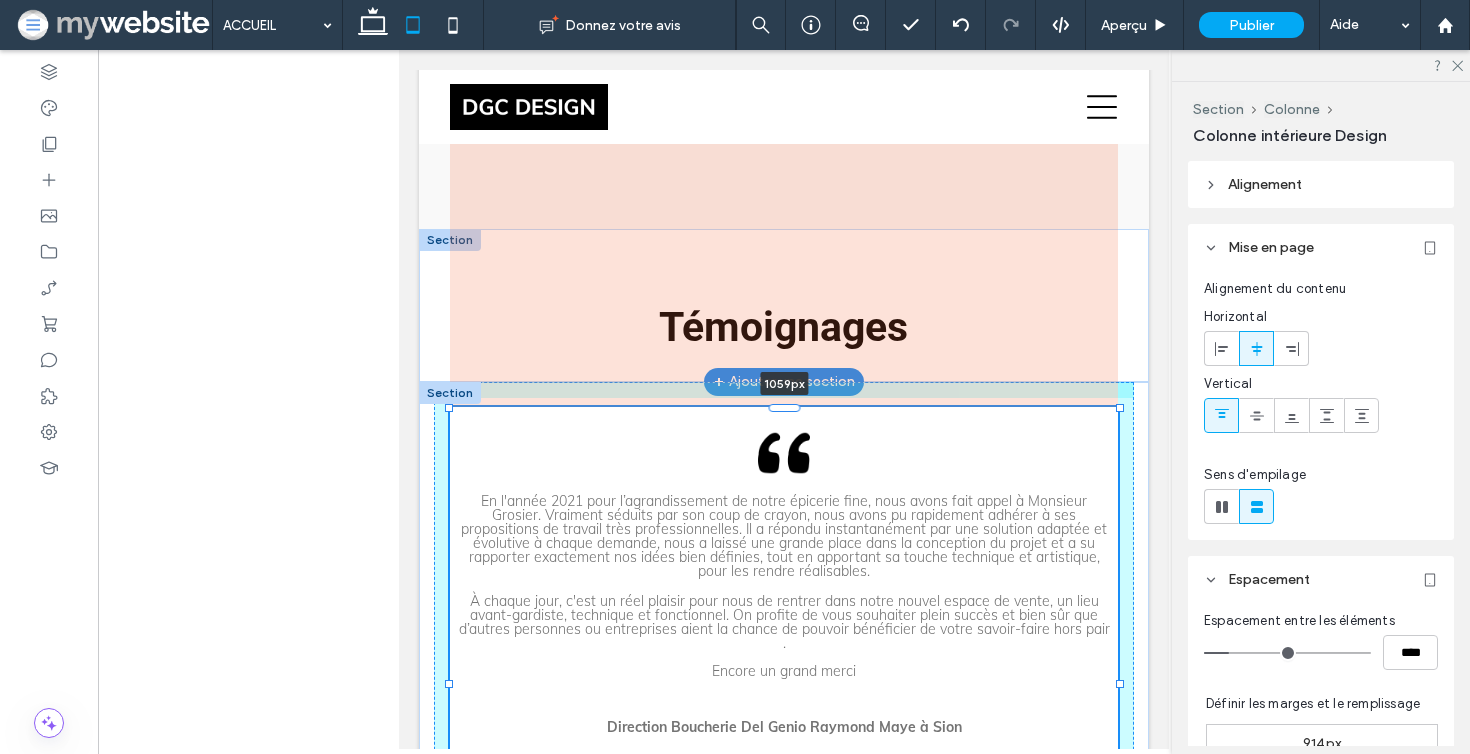 drag, startPoint x: 782, startPoint y: 360, endPoint x: 788, endPoint y: 505, distance: 145.12408 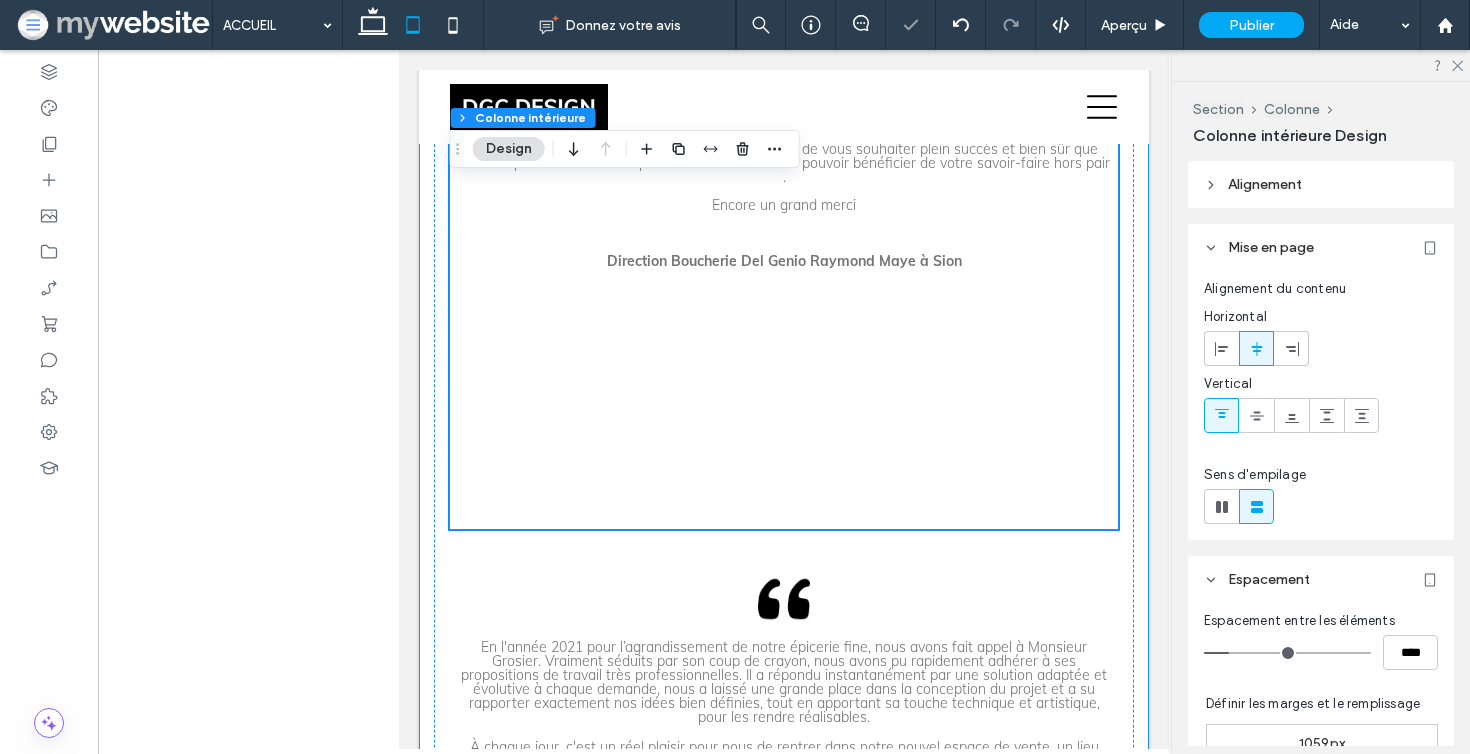 scroll, scrollTop: 5380, scrollLeft: 0, axis: vertical 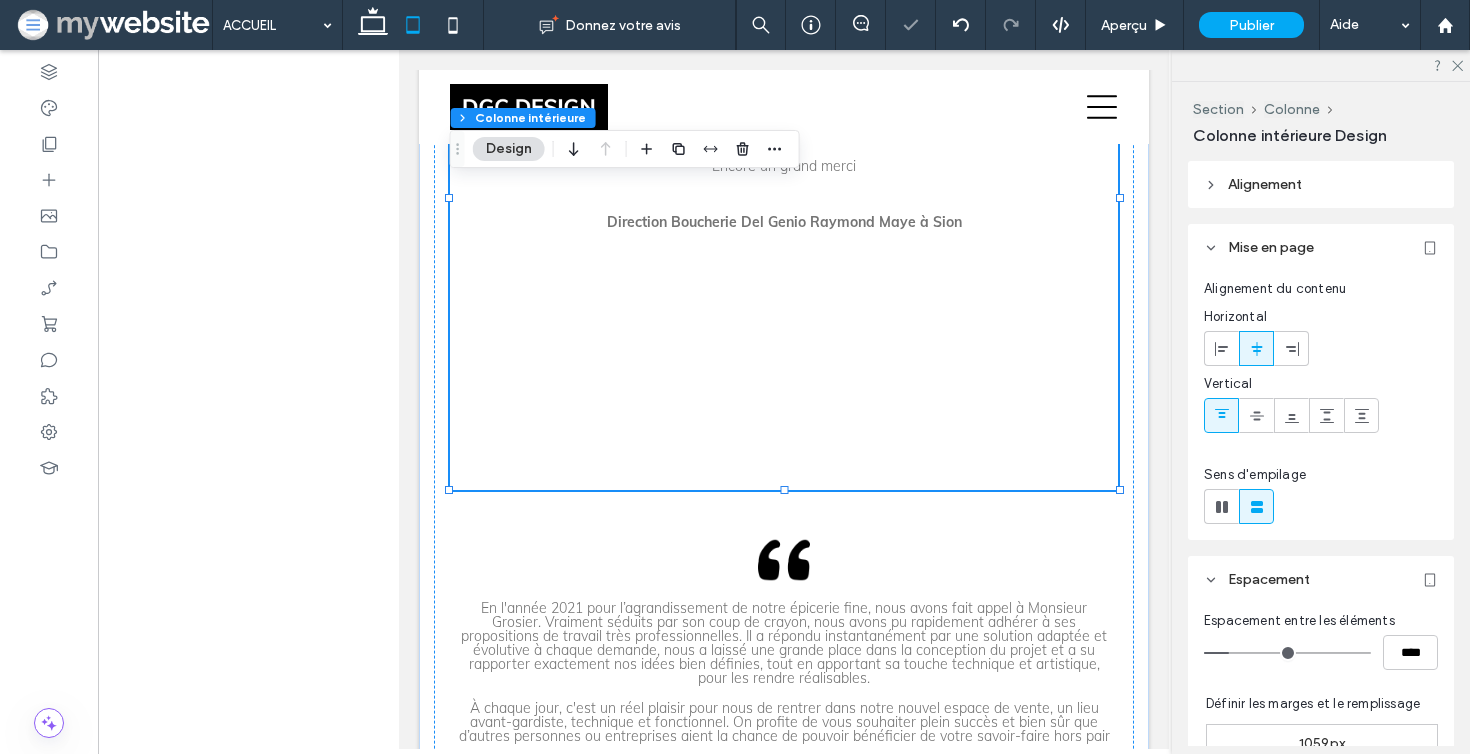 click on "En l'année 2021 pour l’agrandissement de notre épicerie fine, nous avons fait appel à Monsieur Grosier. Vraiment séduits par son coup de crayon, nous avons pu rapidement adhérer à ses propositions de travail très professionnelles. Il a répondu instantanément par une solution adaptée et évolutive à chaque demande, nous a laissé une grande place dans la conception du projet et a su rapporter exactement nos idées bien définies, tout en apportant sa touche technique et artistique, pour les rendre réalisables. À chaque jour, c'est un réel plaisir pour nous de rentrer dans notre nouvel espace de vente, un lieu avant-gardiste, technique et fonctionnel. On profite de vous souhaiter plein succès et bien sûr que d’autres personnes ou entreprises aient la chance de pouvoir bénéficier de votre savoir-faire hors pair . Encore un grand merci
Direction Boucherie Del Genio Raymond Maye à Sion
1059px" at bounding box center [784, 195] 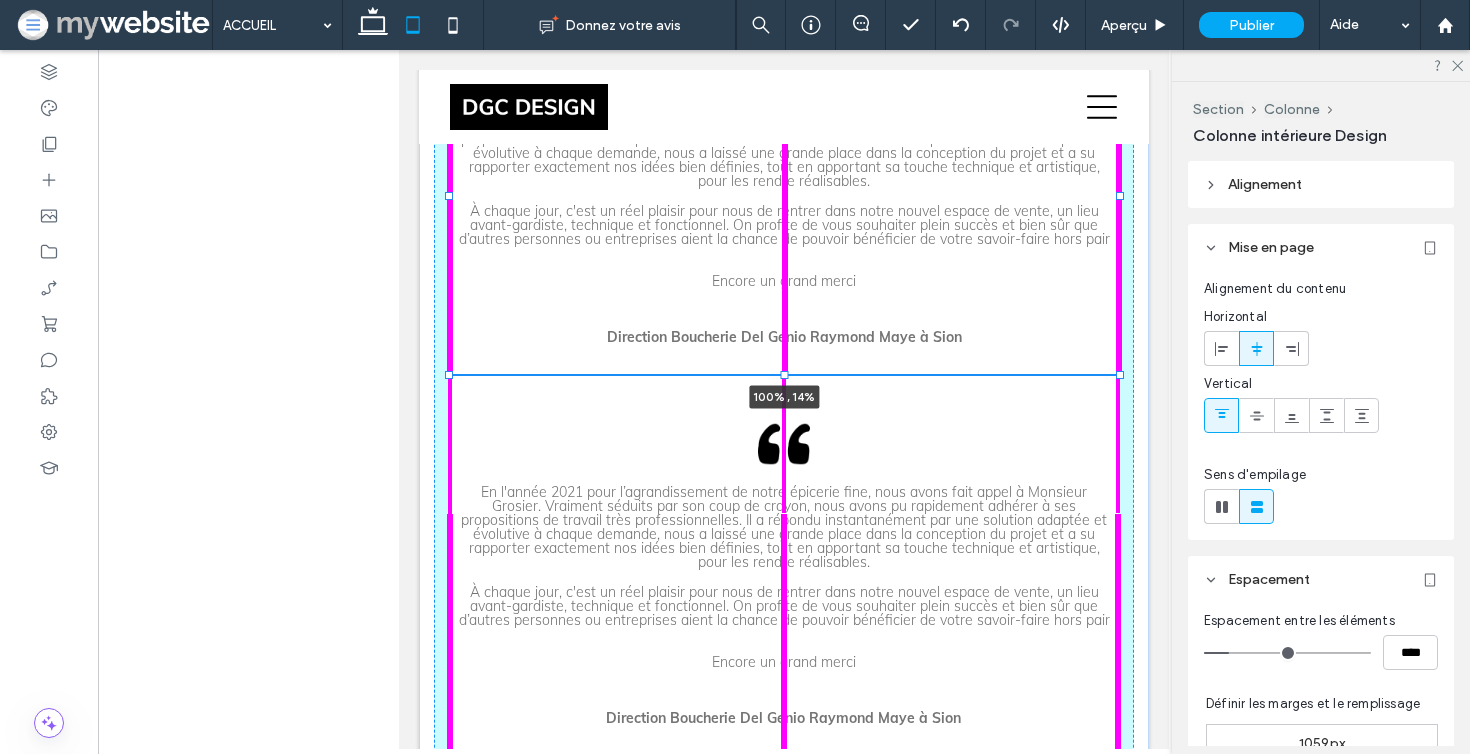 drag, startPoint x: 786, startPoint y: 490, endPoint x: 780, endPoint y: 376, distance: 114.15778 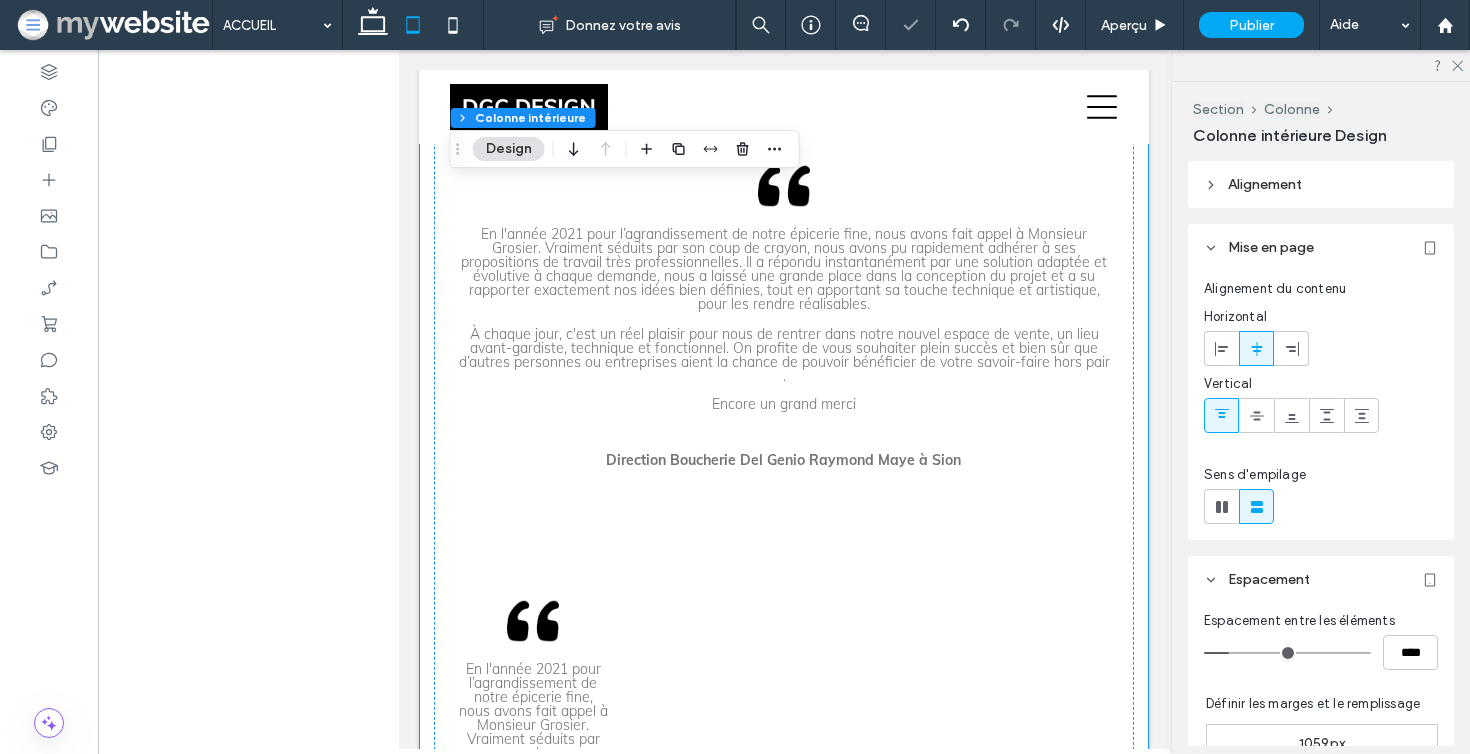 scroll, scrollTop: 5767, scrollLeft: 0, axis: vertical 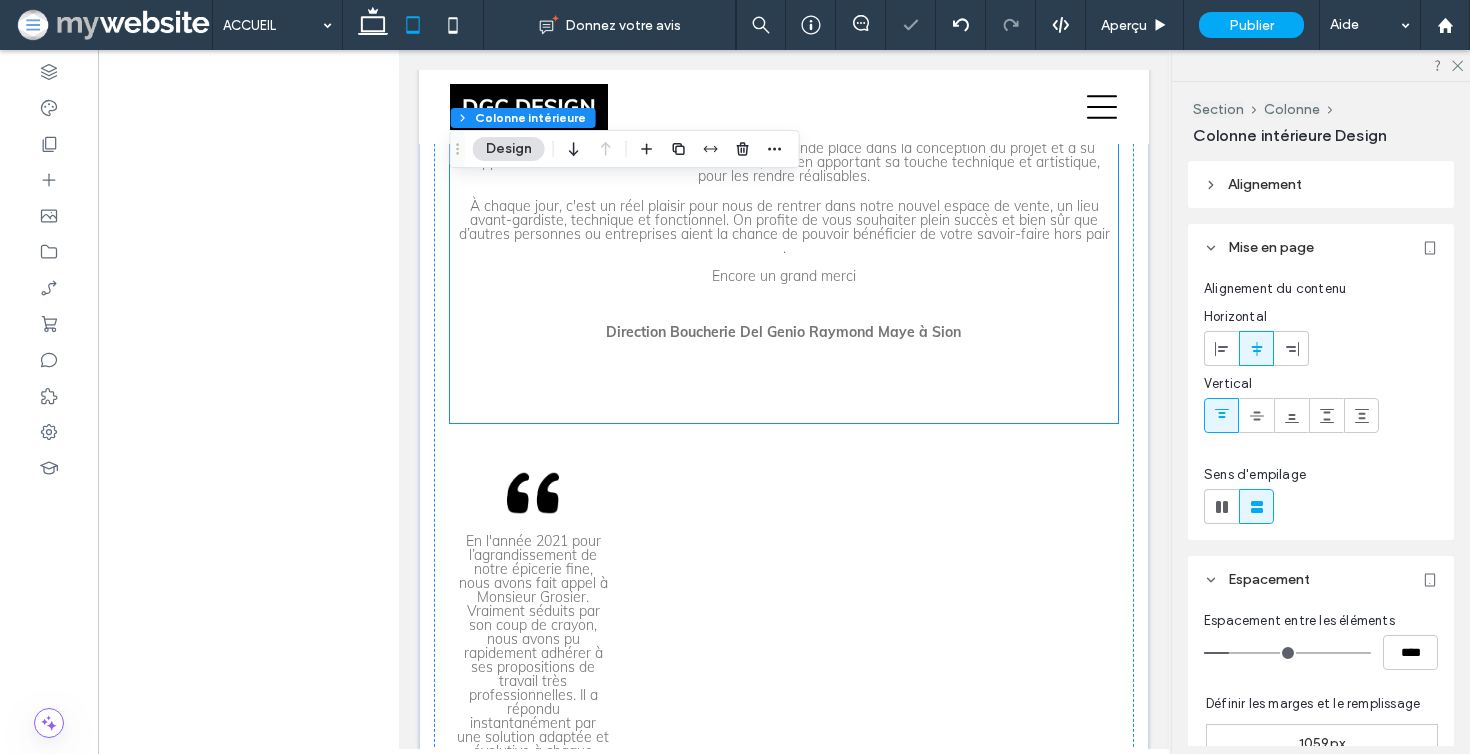 click on "En l'année 2021 pour l’agrandissement de notre épicerie fine, nous avons fait appel à Monsieur Grosier. Vraiment séduits par son coup de crayon, nous avons pu rapidement adhérer à ses propositions de travail très professionnelles. Il a répondu instantanément par une solution adaptée et évolutive à chaque demande, nous a laissé une grande place dans la conception du projet et a su rapporter exactement nos idées bien définies, tout en apportant sa touche technique et artistique, pour les rendre réalisables. À chaque jour, c'est un réel plaisir pour nous de rentrer dans notre nouvel espace de vente, un lieu avant-gardiste, technique et fonctionnel. On profite de vous souhaiter plein succès et bien sûr que d’autres personnes ou entreprises aient la chance de pouvoir bénéficier de votre savoir-faire hors pair . Encore un grand merci
Direction Boucherie Del Genio Raymond Maye à Sion" at bounding box center (784, 217) 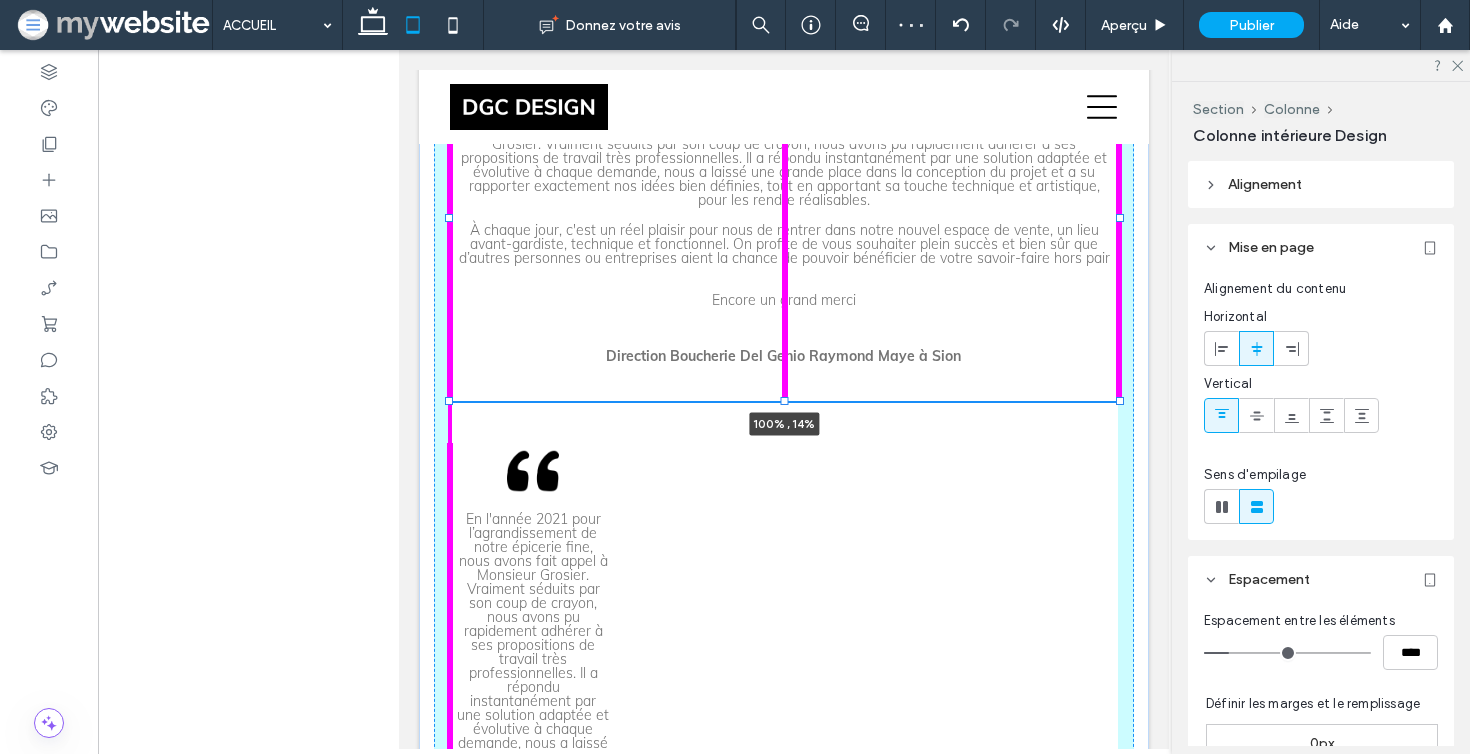 drag, startPoint x: 786, startPoint y: 421, endPoint x: 787, endPoint y: 398, distance: 23.021729 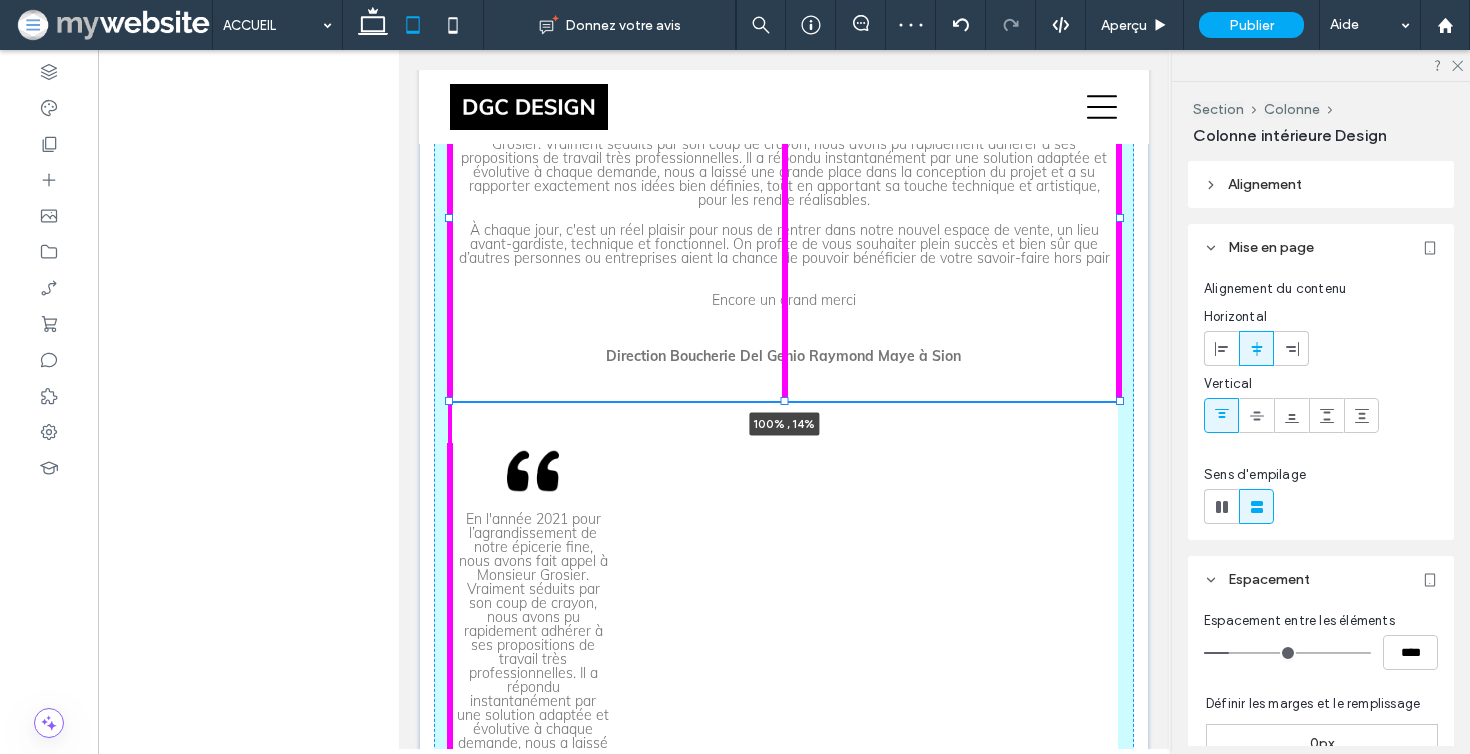 click at bounding box center (785, 400) 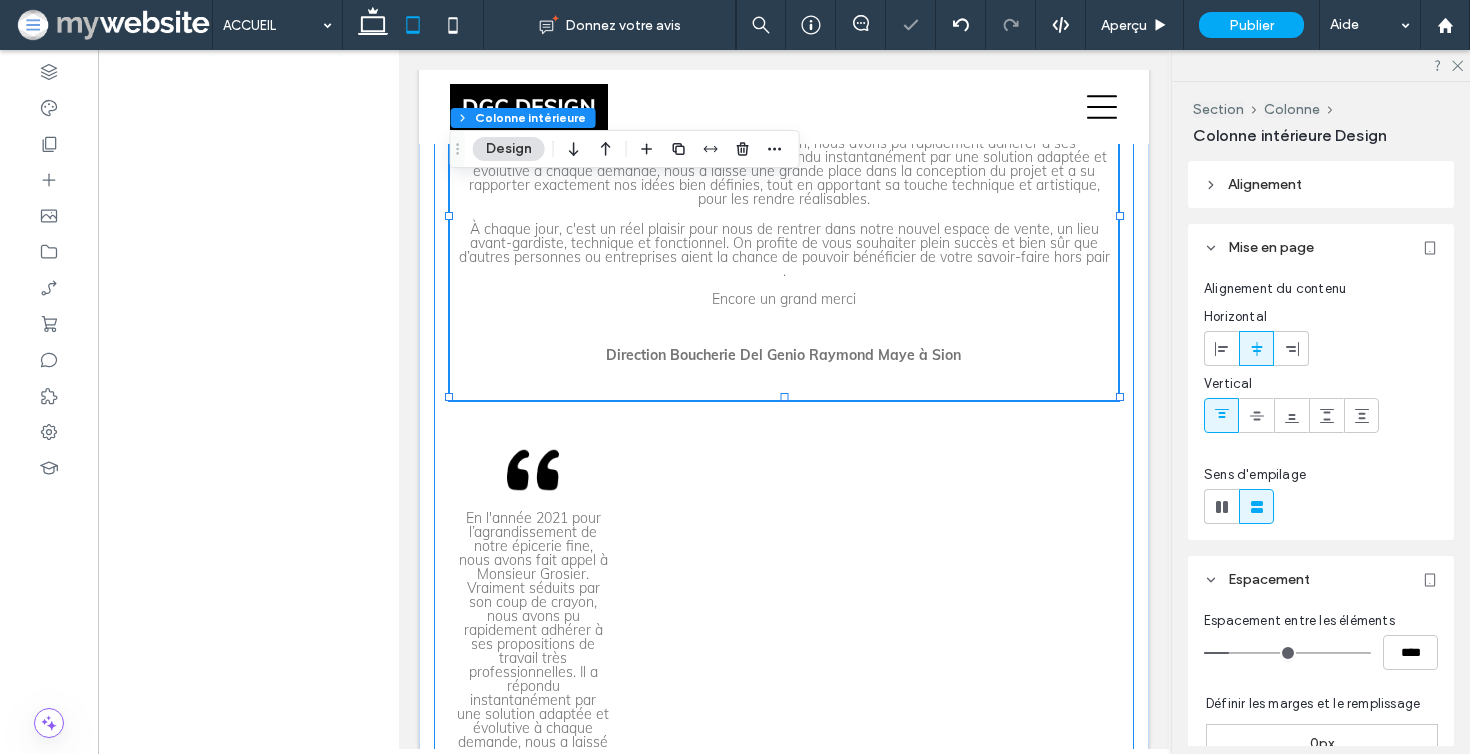 click on "En l'année 2021 pour l’agrandissement de notre épicerie fine, nous avons fait appel à Monsieur Grosier. Vraiment séduits par son coup de crayon, nous avons pu rapidement adhérer à ses propositions de travail très professionnelles. Il a répondu instantanément par une solution adaptée et évolutive à chaque demande, nous a laissé une grande place dans la conception du projet et a su rapporter exactement nos idées bien définies, tout en apportant sa touche technique et artistique, pour les rendre réalisables. À chaque jour, c'est un réel plaisir pour nous de rentrer dans notre nouvel espace de vente, un lieu avant-gardiste, technique et fonctionnel. On profite de vous souhaiter plein succès et bien sûr que d’autres personnes ou entreprises aient la chance de pouvoir bénéficier de votre savoir-faire hors pair . Encore un grand merci
Direction Boucherie Del Genio Raymond Maye à Sion
Encore un grand merci
100% , 14%" at bounding box center [784, 823] 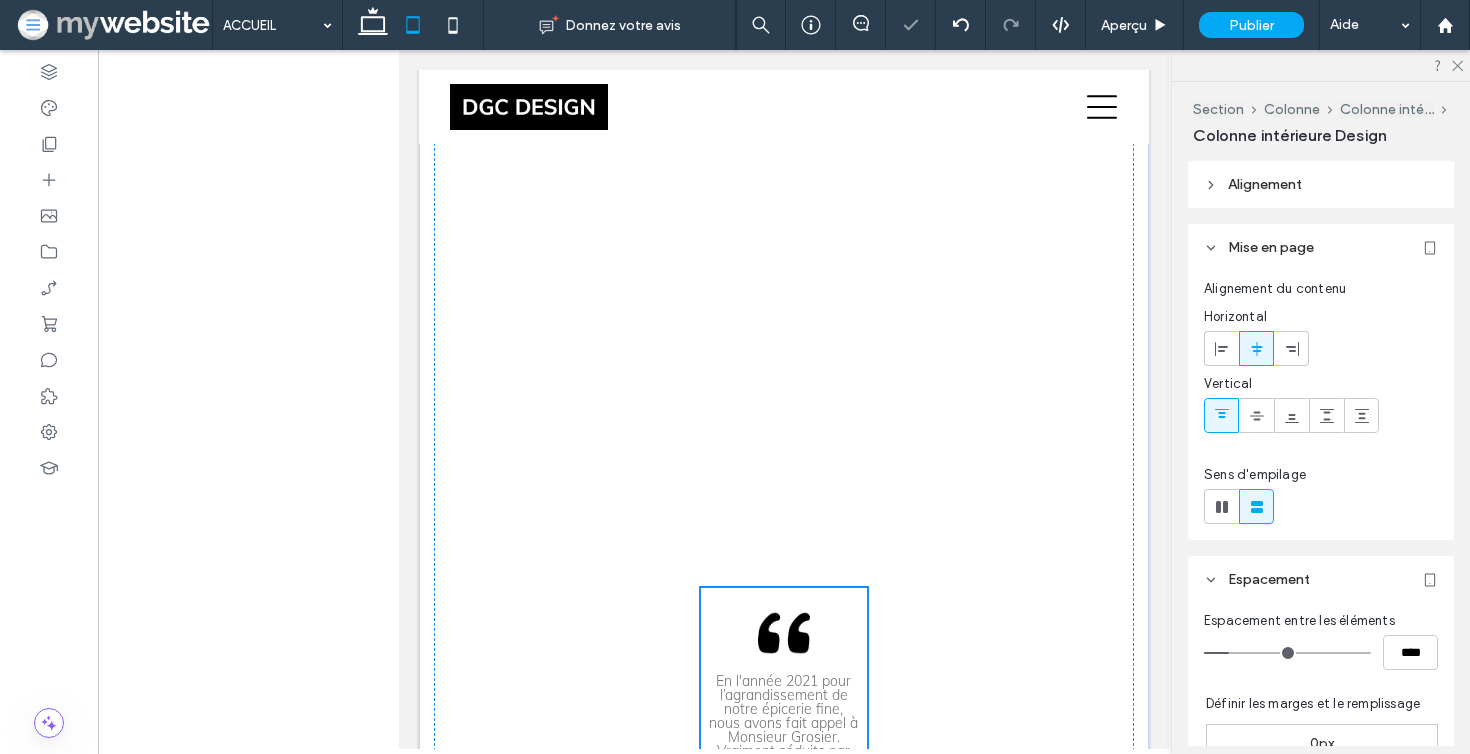 type on "****" 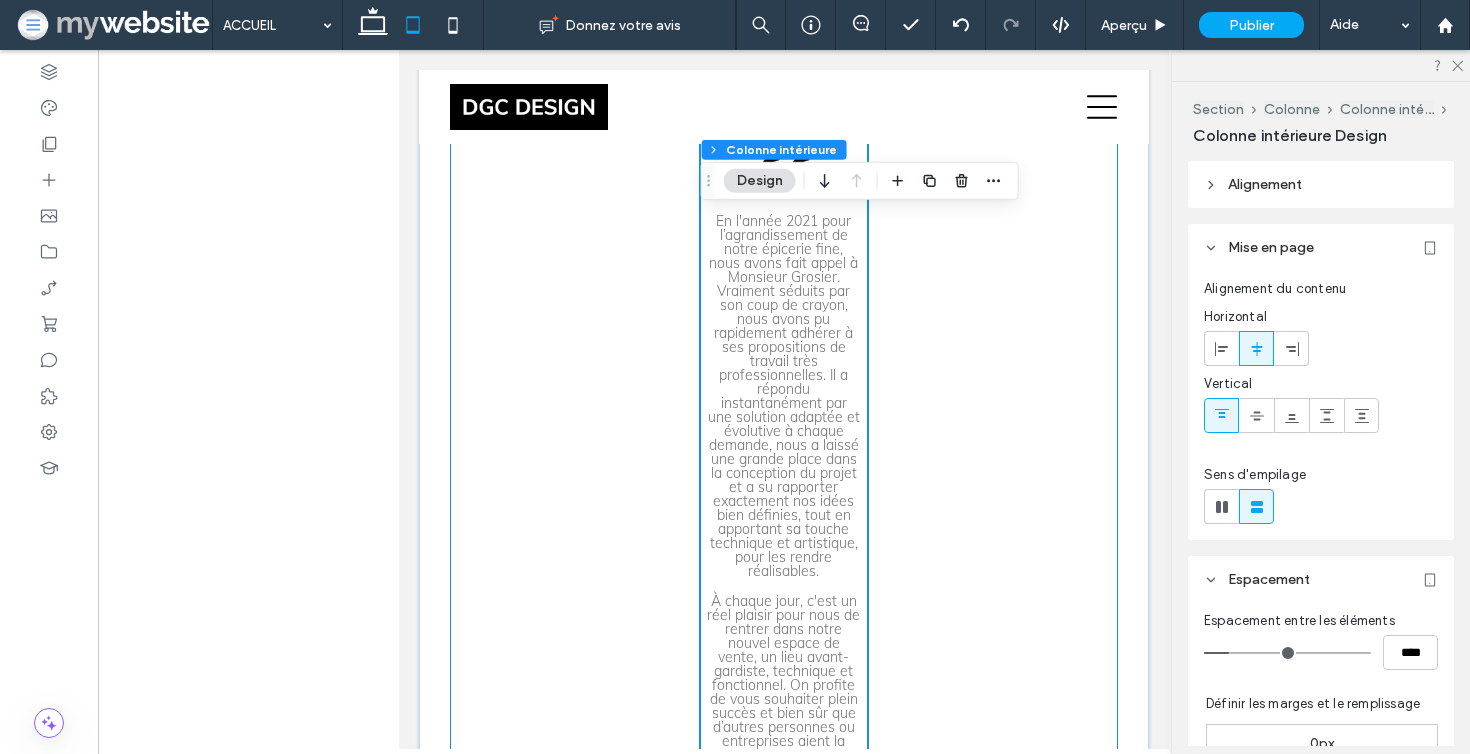 scroll, scrollTop: 6263, scrollLeft: 0, axis: vertical 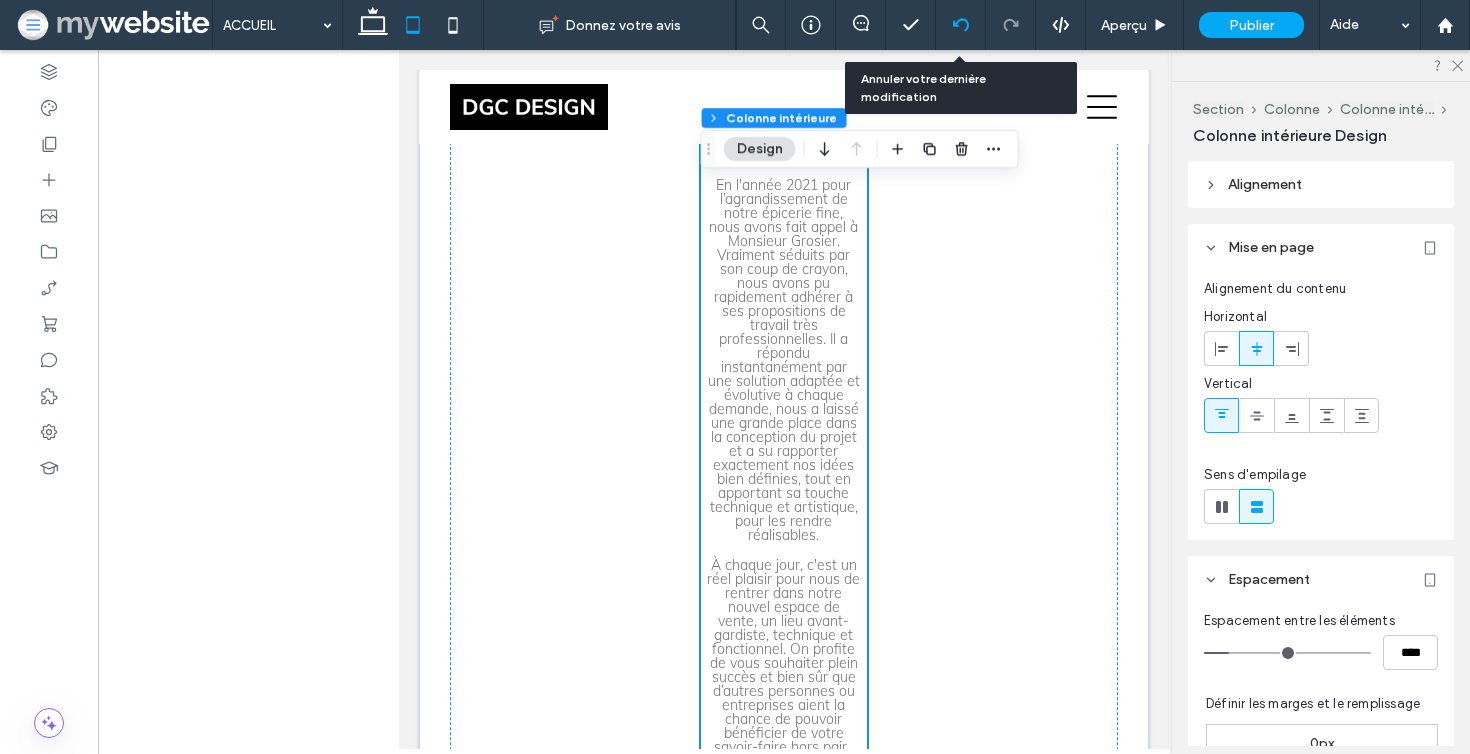 click at bounding box center [960, 25] 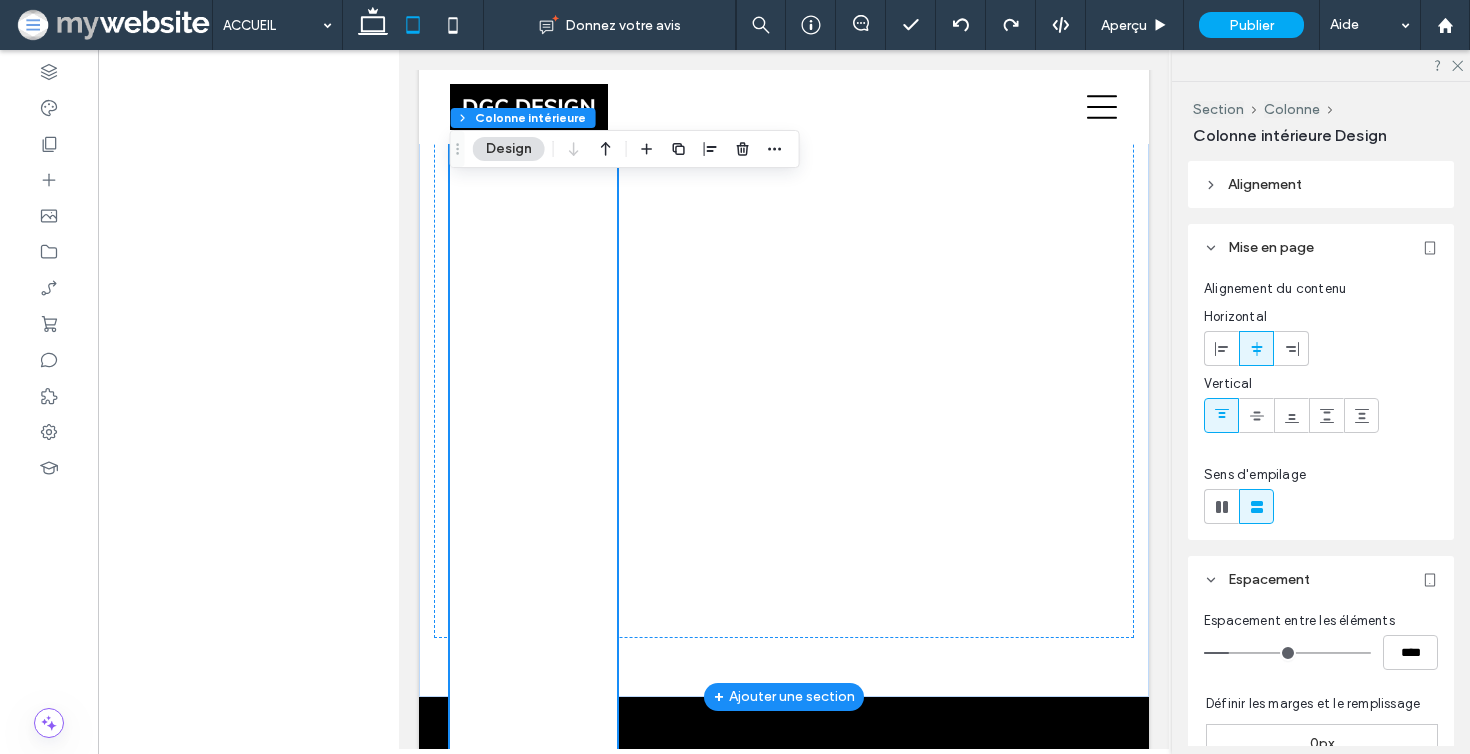 scroll, scrollTop: 7103, scrollLeft: 0, axis: vertical 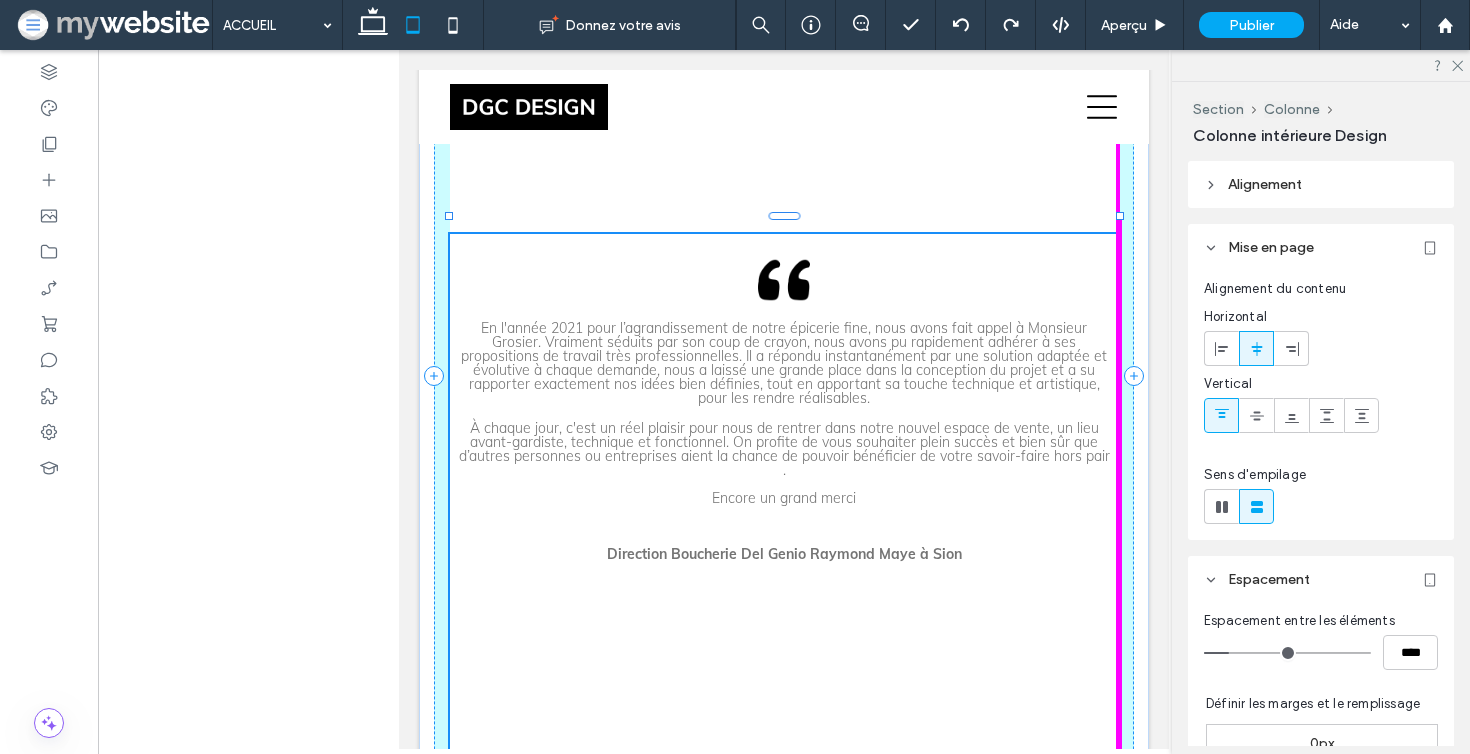 drag, startPoint x: 614, startPoint y: 384, endPoint x: 1250, endPoint y: 349, distance: 636.96234 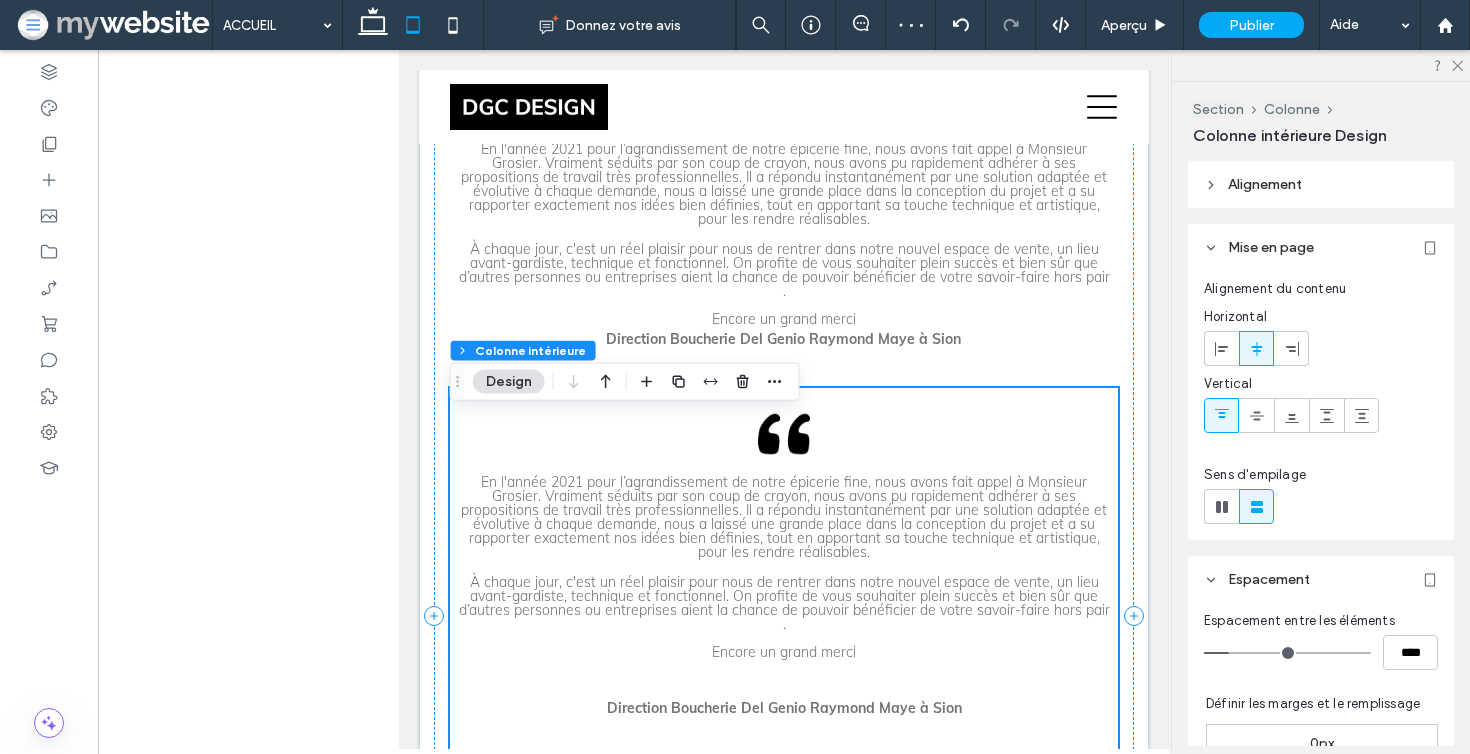 scroll, scrollTop: 5705, scrollLeft: 0, axis: vertical 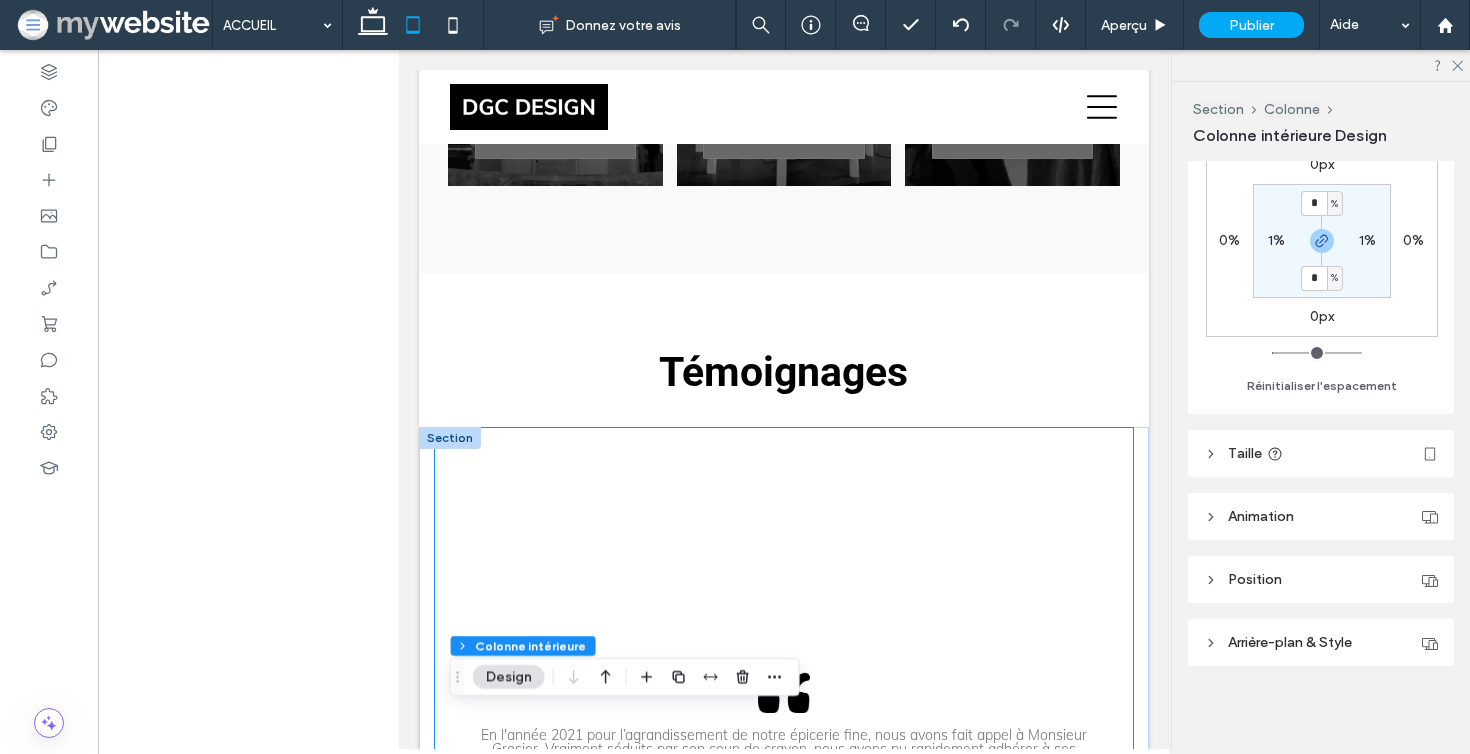 click on "En l'année 2021 pour l’agrandissement de notre épicerie fine, nous avons fait appel à Monsieur Grosier. Vraiment séduits par son coup de crayon, nous avons pu rapidement adhérer à ses propositions de travail très professionnelles. Il a répondu instantanément par une solution adaptée et évolutive à chaque demande, nous a laissé une grande place dans la conception du projet et a su rapporter exactement nos idées bien définies, tout en apportant sa touche technique et artistique, pour les rendre réalisables. À chaque jour, c'est un réel plaisir pour nous de rentrer dans notre nouvel espace de vente, un lieu avant-gardiste, technique et fonctionnel. On profite de vous souhaiter plein succès et bien sûr que d’autres personnes ou entreprises aient la chance de pouvoir bénéficier de votre savoir-faire hors pair . Encore un grand merci
Direction Boucherie Del Genio Raymond Maye à Sion" at bounding box center (784, 799) 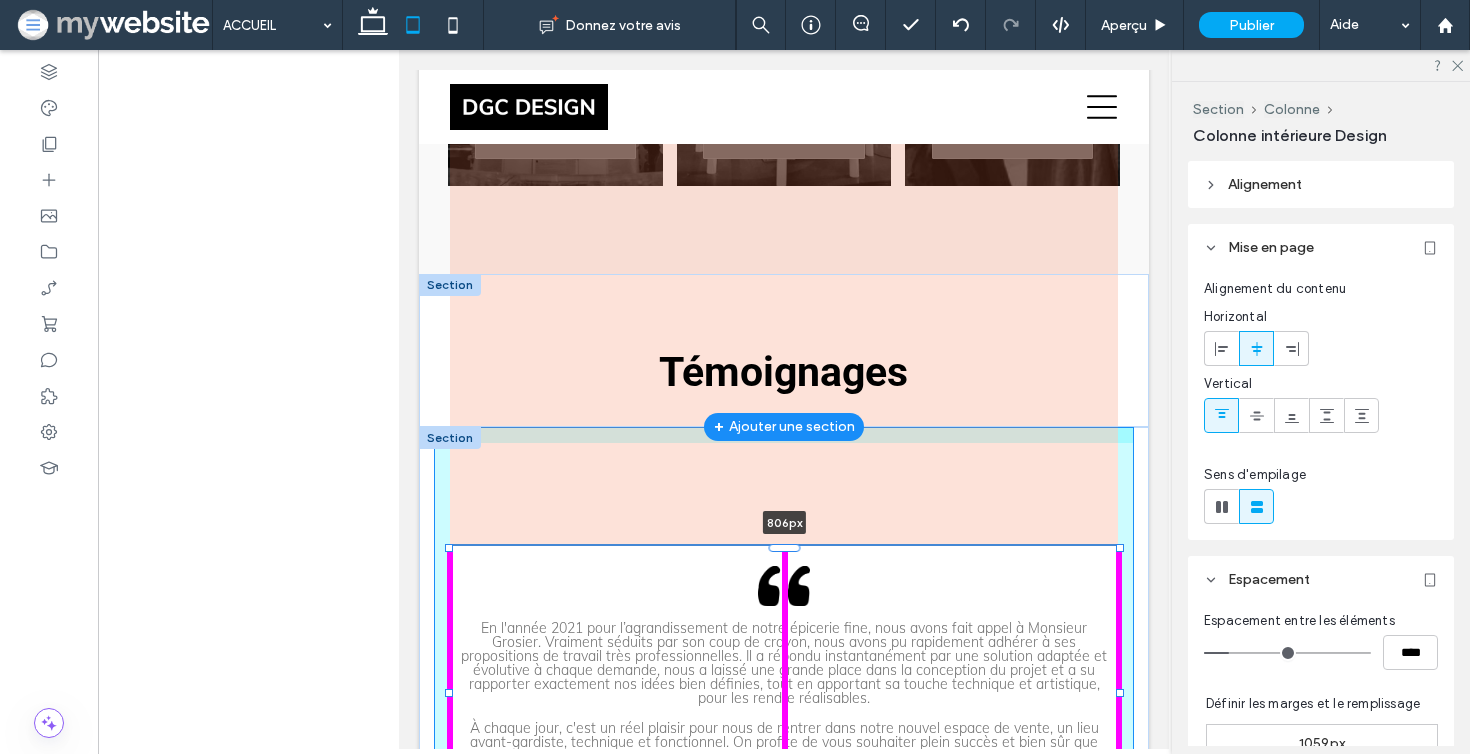 drag, startPoint x: 790, startPoint y: 655, endPoint x: 783, endPoint y: 404, distance: 251.0976 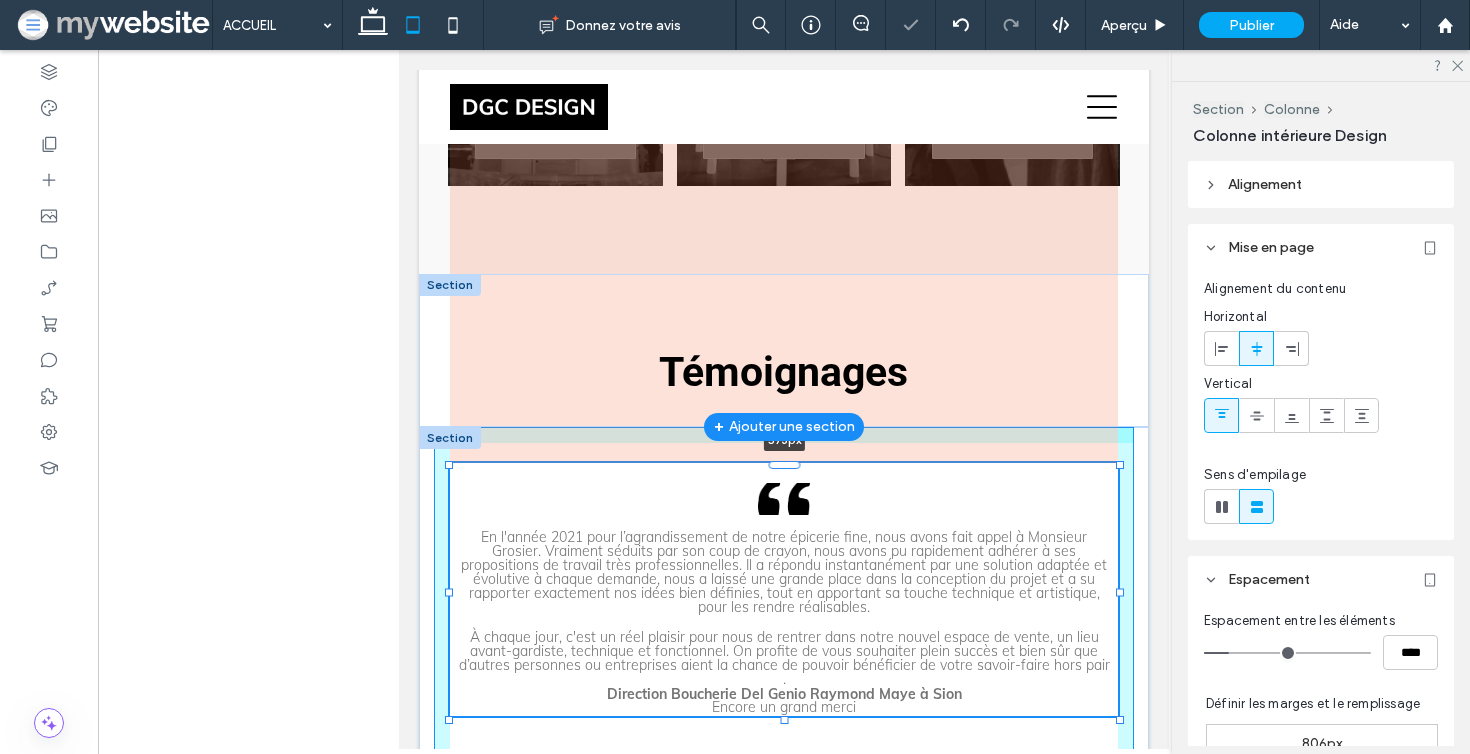 drag, startPoint x: 788, startPoint y: 565, endPoint x: 813, endPoint y: 326, distance: 240.30397 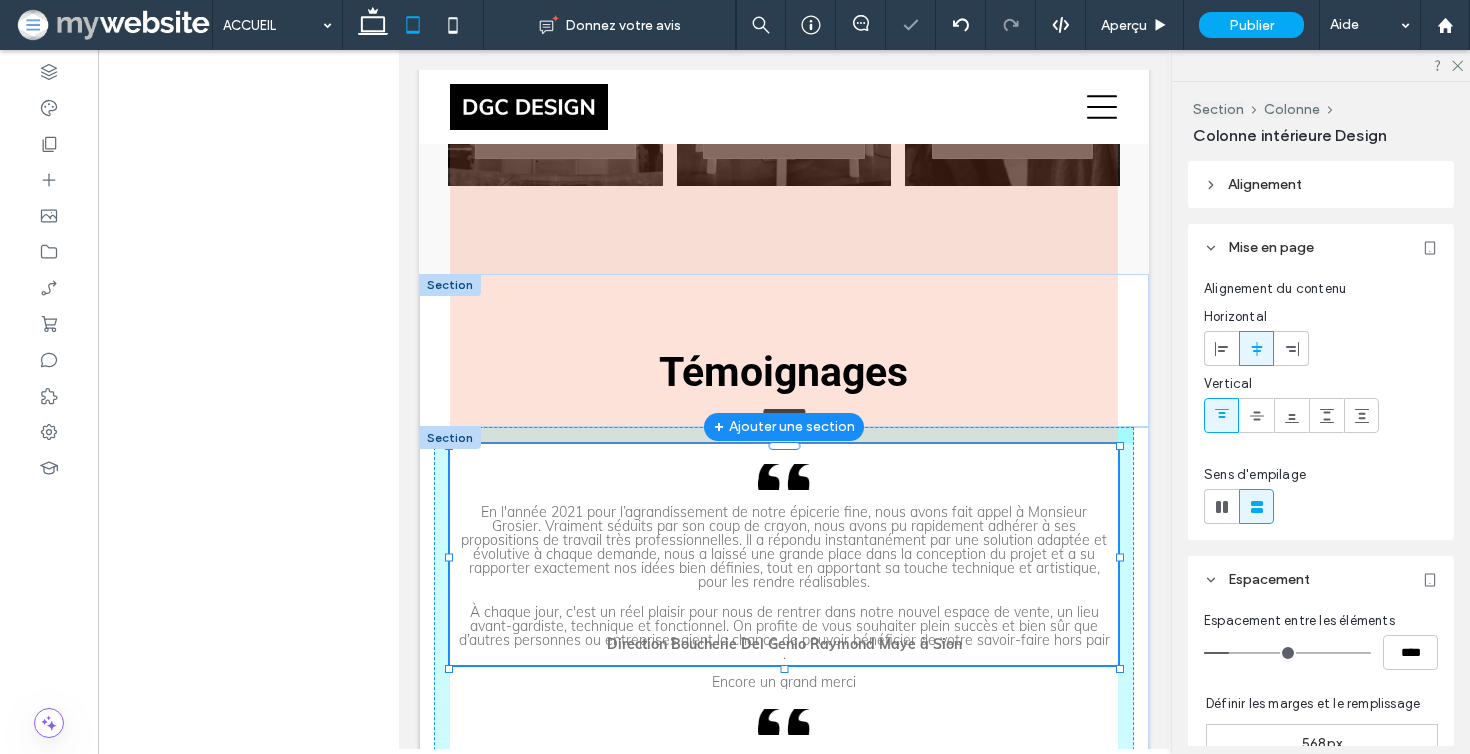 drag, startPoint x: 793, startPoint y: 477, endPoint x: 787, endPoint y: 402, distance: 75.23962 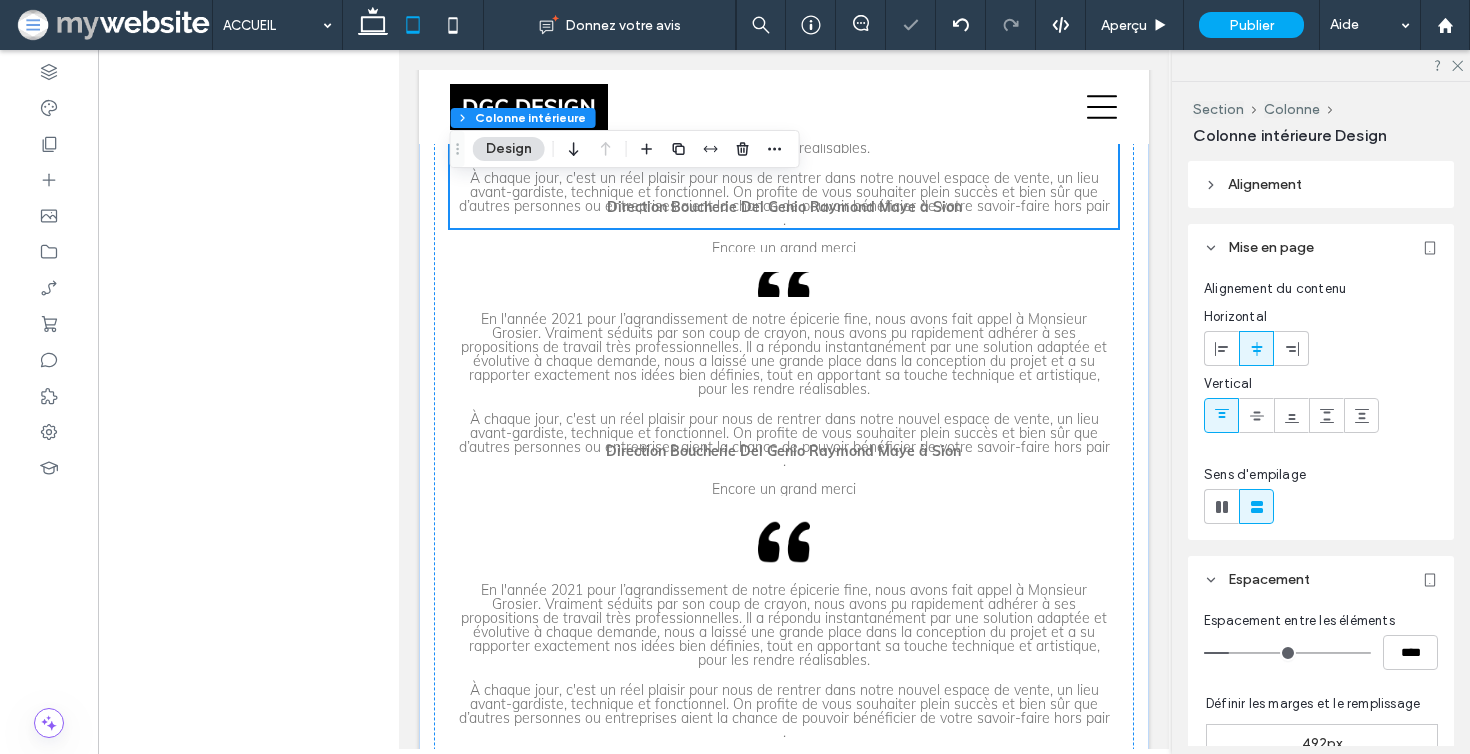 scroll, scrollTop: 5270, scrollLeft: 0, axis: vertical 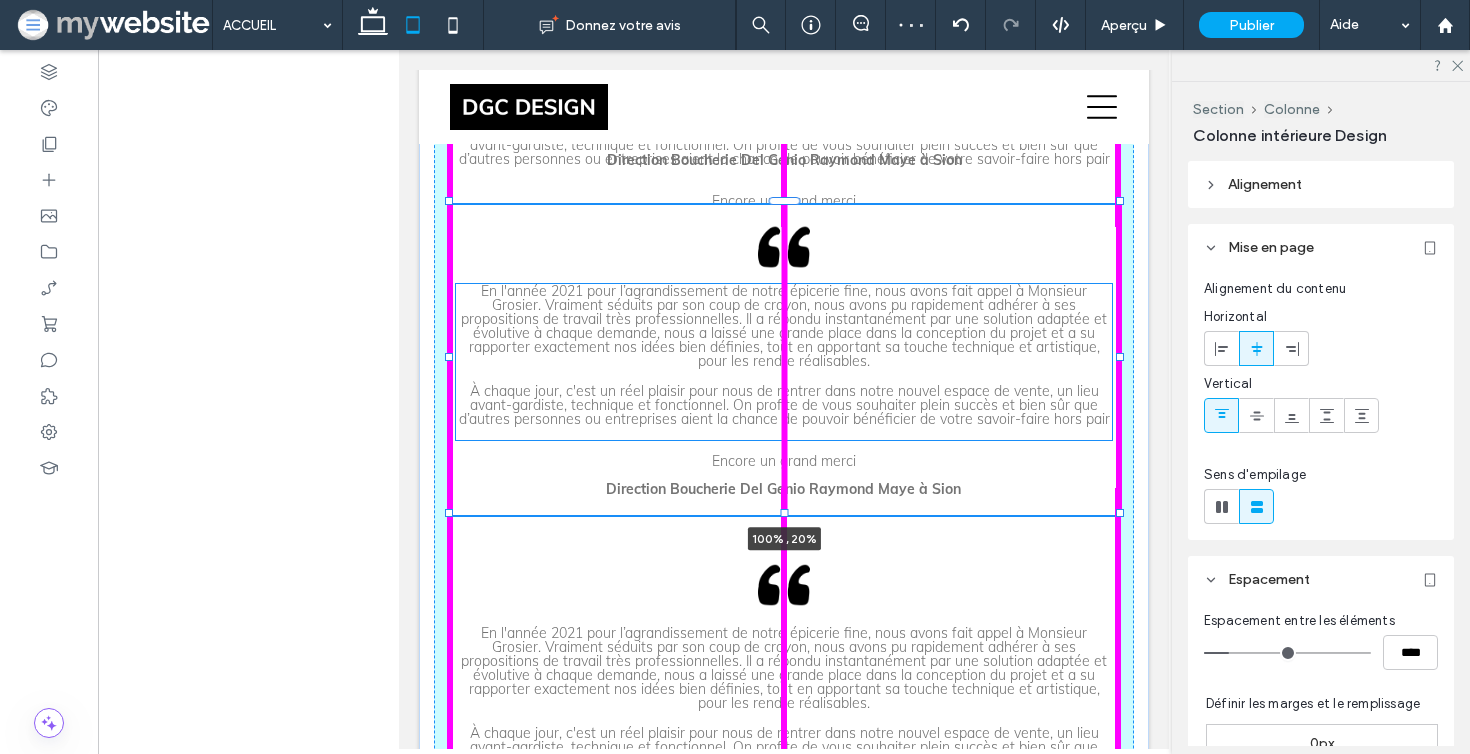 drag, startPoint x: 786, startPoint y: 465, endPoint x: 782, endPoint y: 513, distance: 48.166378 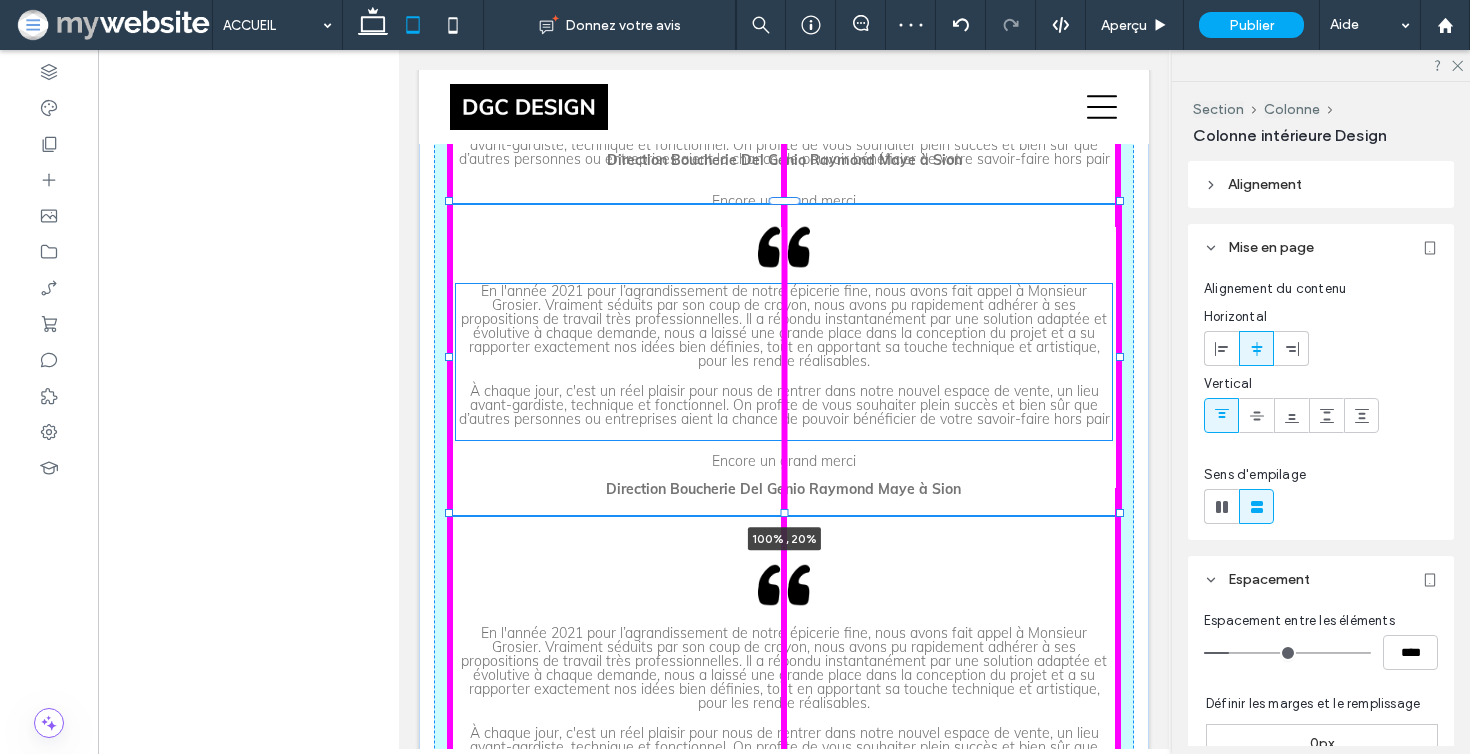 click at bounding box center [785, 512] 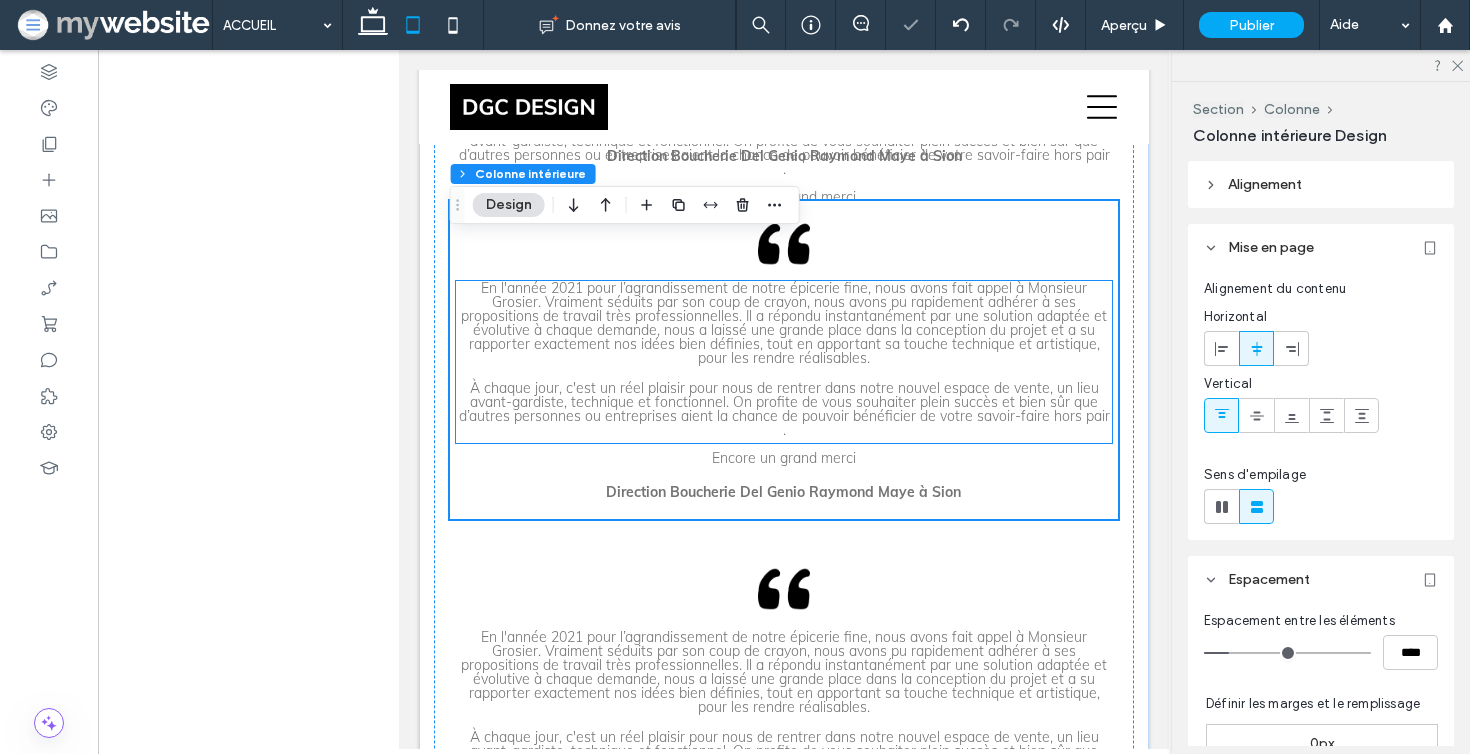 scroll, scrollTop: 5131, scrollLeft: 0, axis: vertical 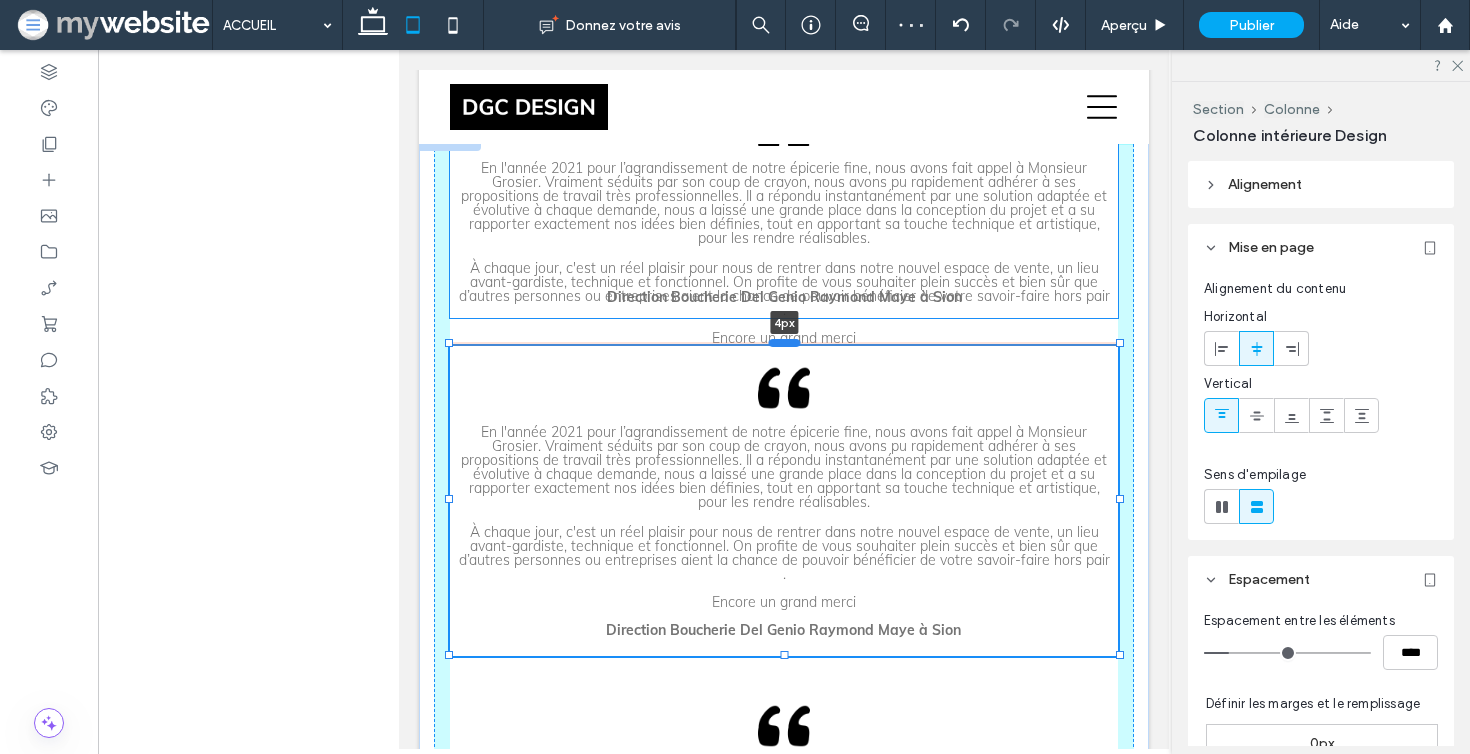click at bounding box center (785, 342) 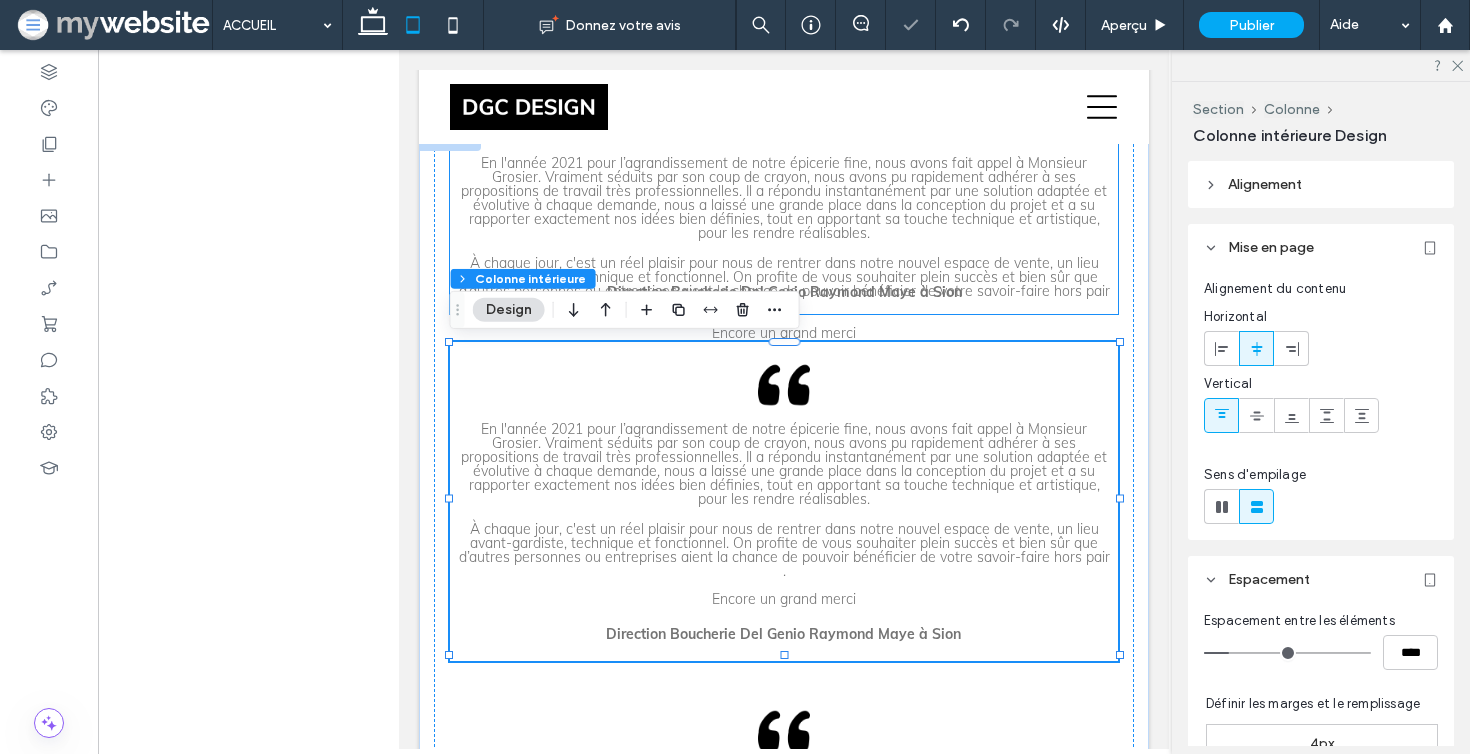 click on "À chaque jour, c'est un réel plaisir pour nous de rentrer dans notre nouvel espace de vente, un lieu avant-gardiste, technique et fonctionnel. On profite de vous souhaiter plein succès et bien sûr que d’autres personnes ou entreprises aient la chance de pouvoir bénéficier de votre savoir-faire hors pair ." at bounding box center [784, 284] 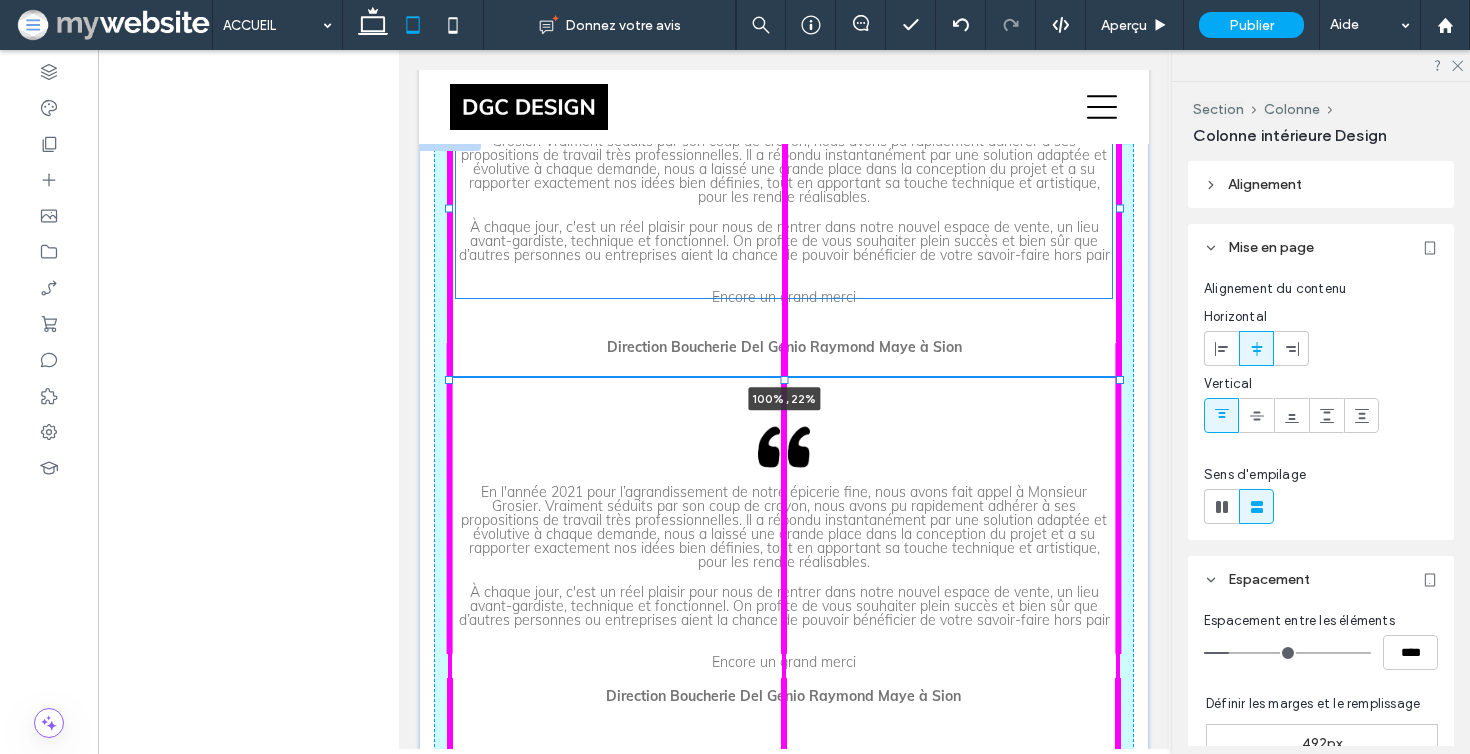 drag, startPoint x: 787, startPoint y: 319, endPoint x: 787, endPoint y: 384, distance: 65 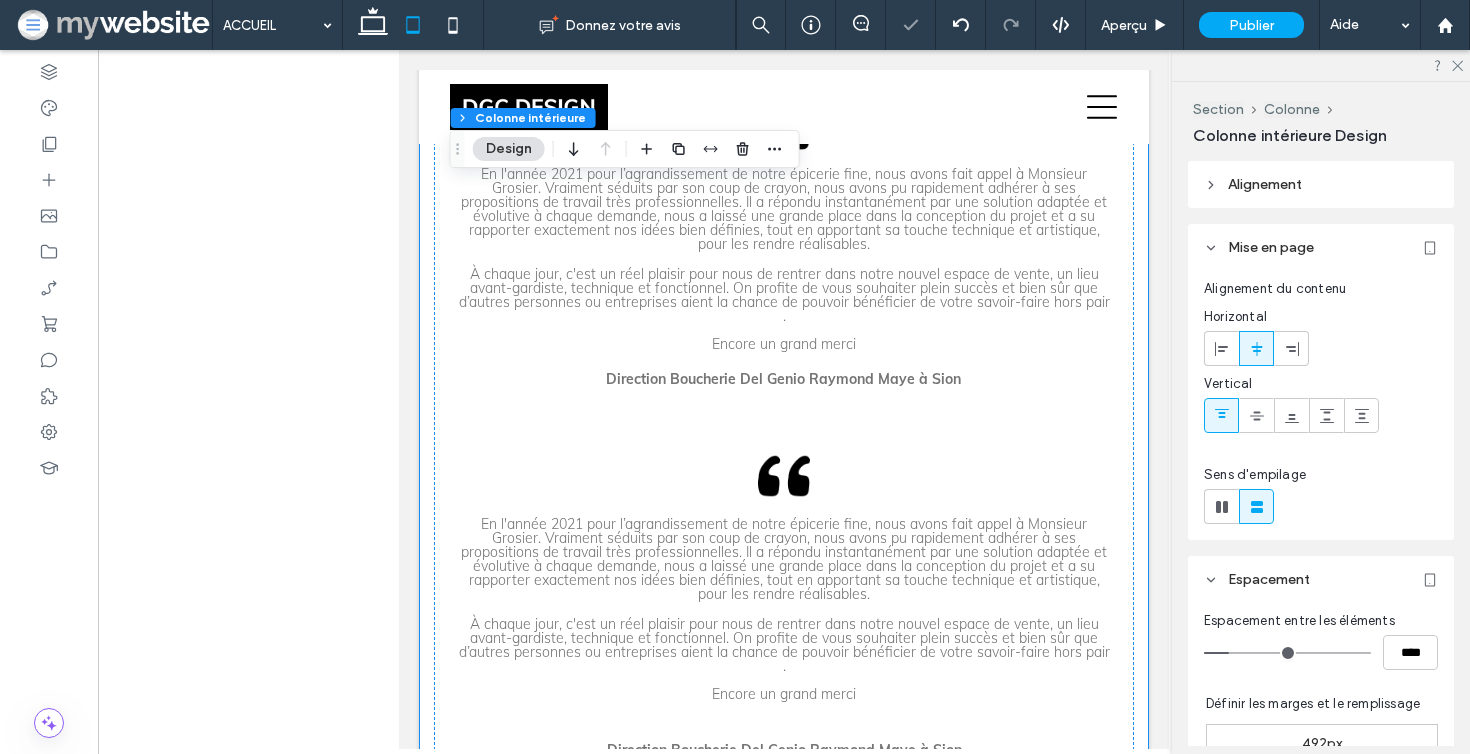scroll, scrollTop: 5482, scrollLeft: 0, axis: vertical 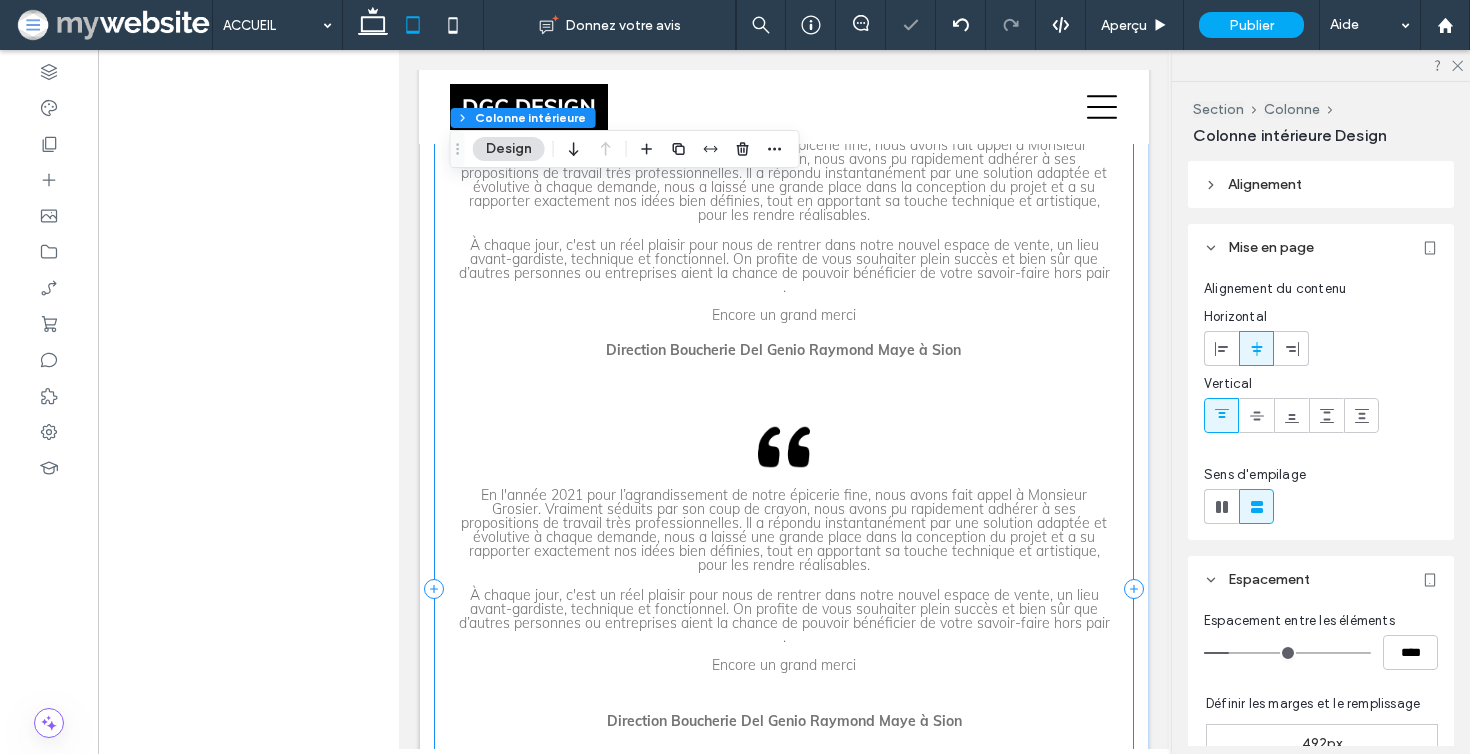 click on "Direction Boucherie Del Genio Raymond Maye à Sion" at bounding box center (783, 350) 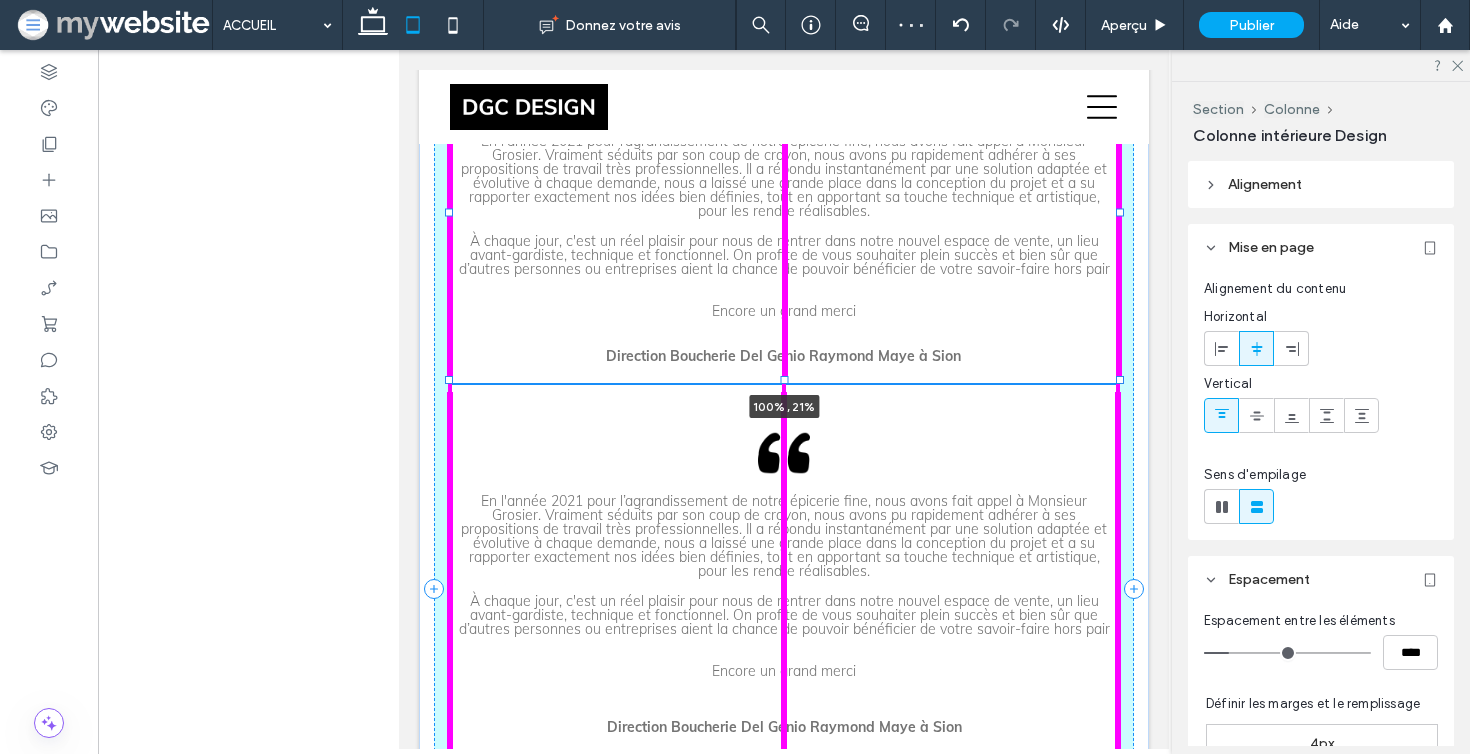 click at bounding box center [785, 379] 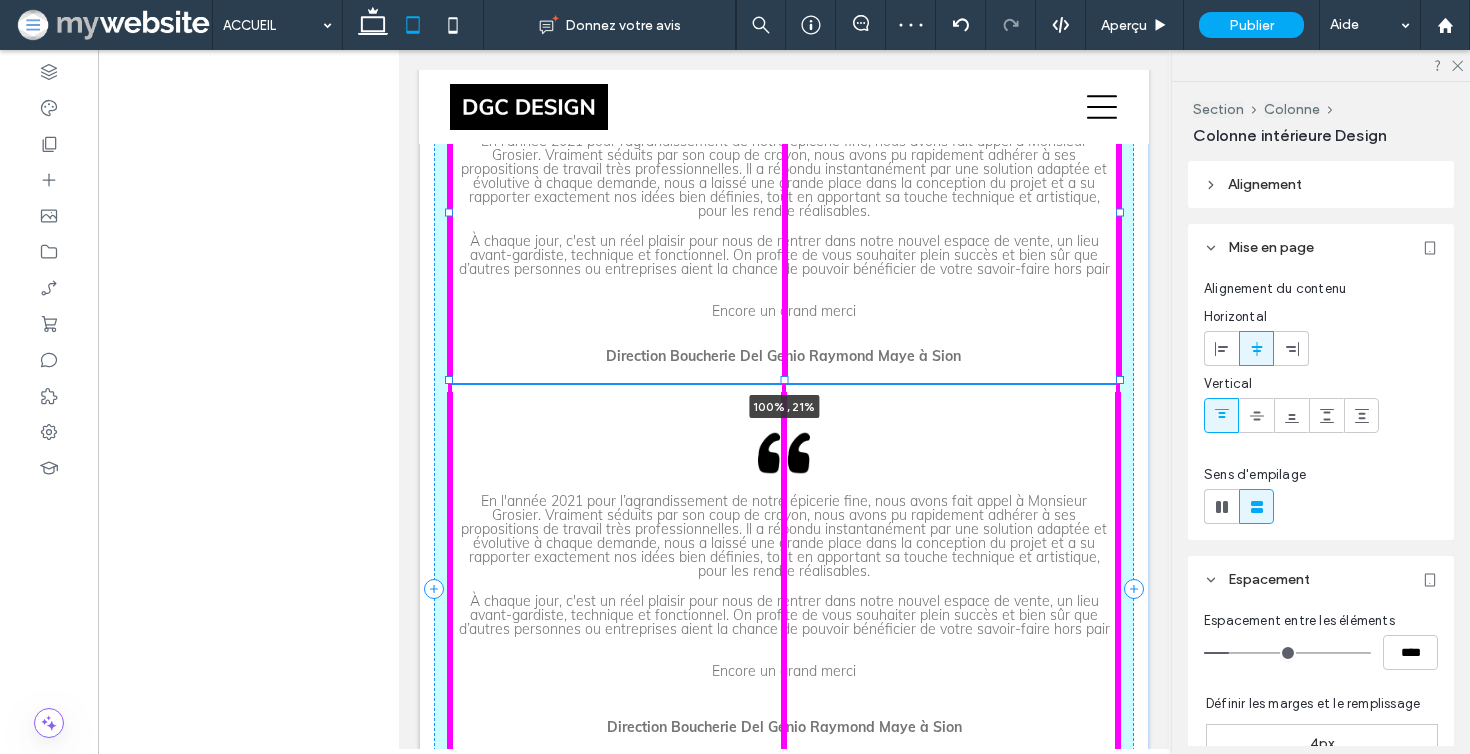 type on "**" 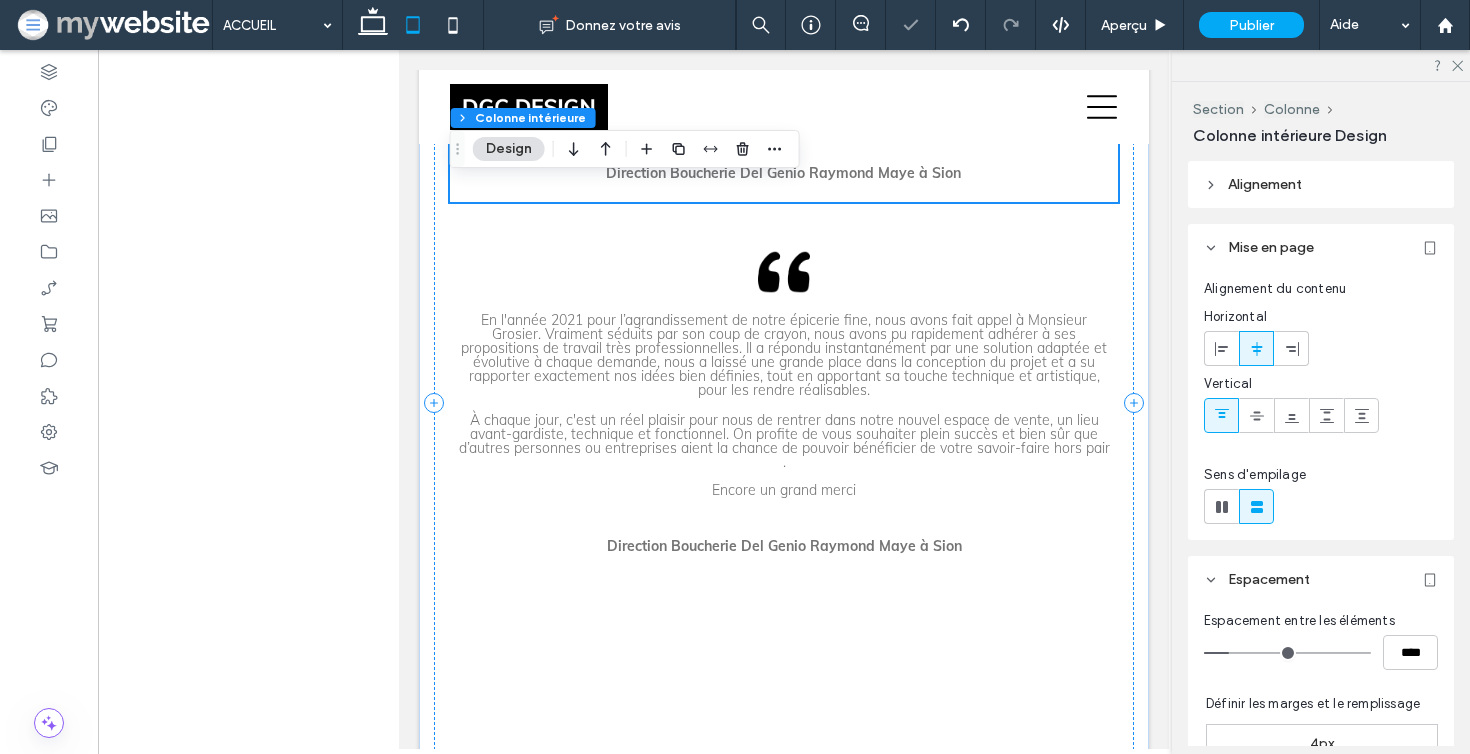scroll, scrollTop: 5703, scrollLeft: 0, axis: vertical 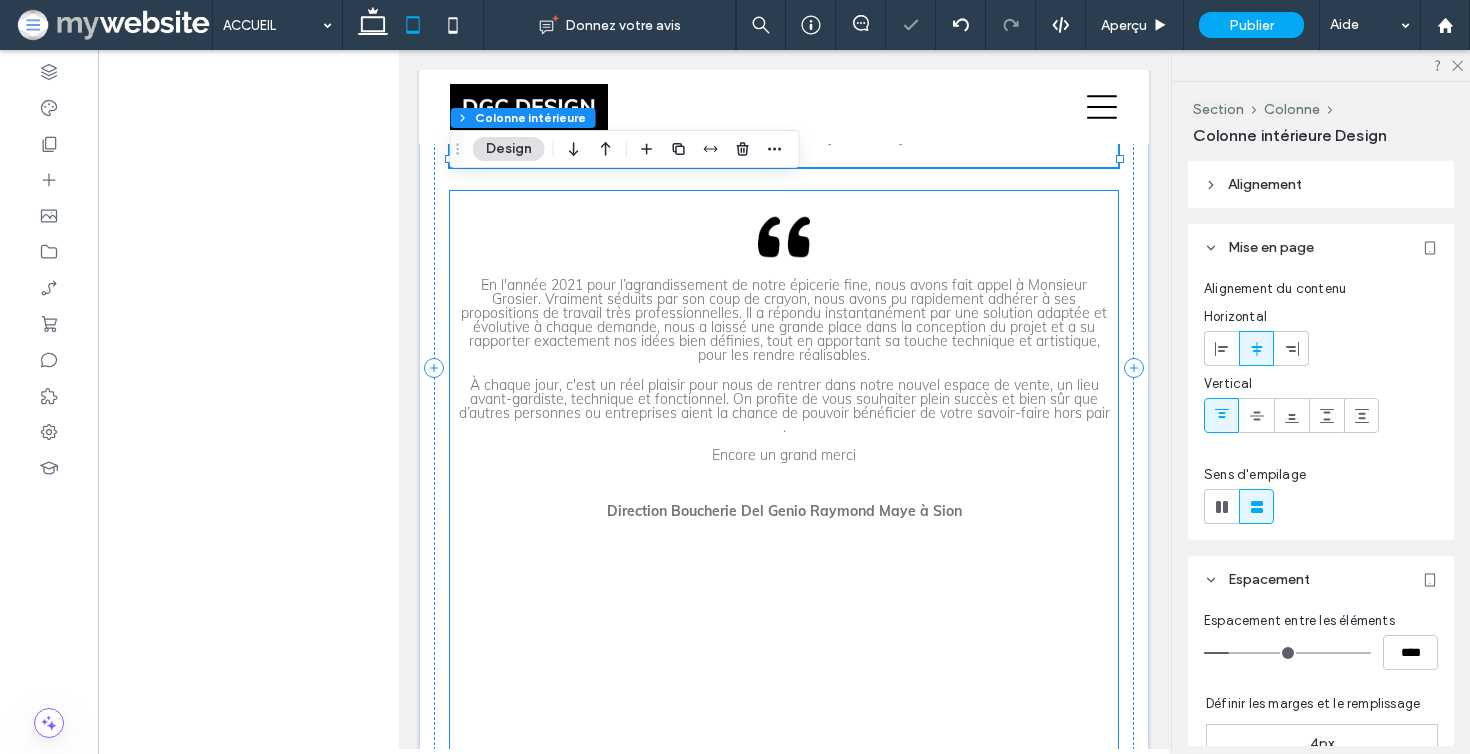 click on "En l'année 2021 pour l’agrandissement de notre épicerie fine, nous avons fait appel à Monsieur Grosier. Vraiment séduits par son coup de crayon, nous avons pu rapidement adhérer à ses propositions de travail très professionnelles. Il a répondu instantanément par une solution adaptée et évolutive à chaque demande, nous a laissé une grande place dans la conception du projet et a su rapporter exactement nos idées bien définies, tout en apportant sa touche technique et artistique, pour les rendre réalisables. À chaque jour, c'est un réel plaisir pour nous de rentrer dans notre nouvel espace de vente, un lieu avant-gardiste, technique et fonctionnel. On profite de vous souhaiter plein succès et bien sûr que d’autres personnes ou entreprises aient la chance de pouvoir bénéficier de votre savoir-faire hors pair . Encore un grand merci
Direction Boucherie Del Genio Raymond Maye à Sion" at bounding box center [784, 986] 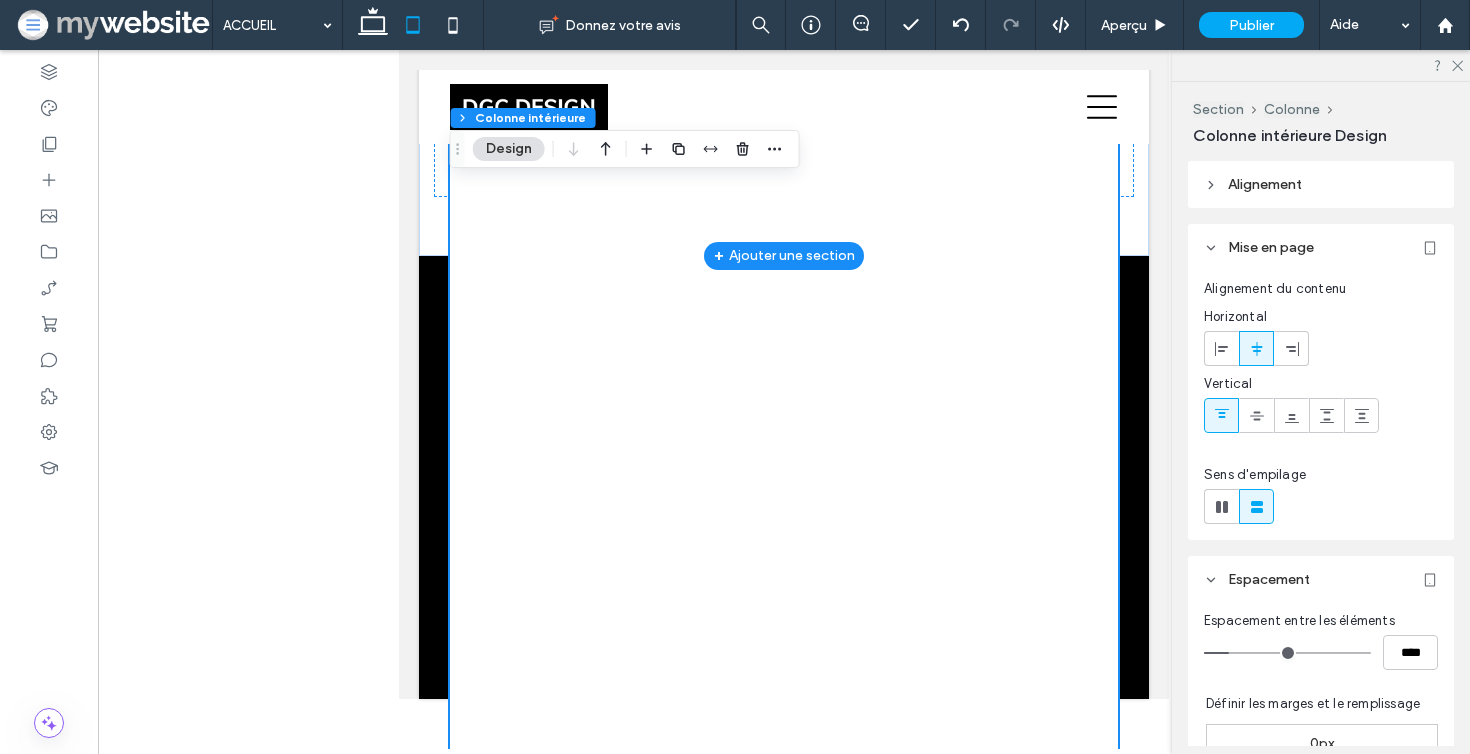 scroll, scrollTop: 6685, scrollLeft: 0, axis: vertical 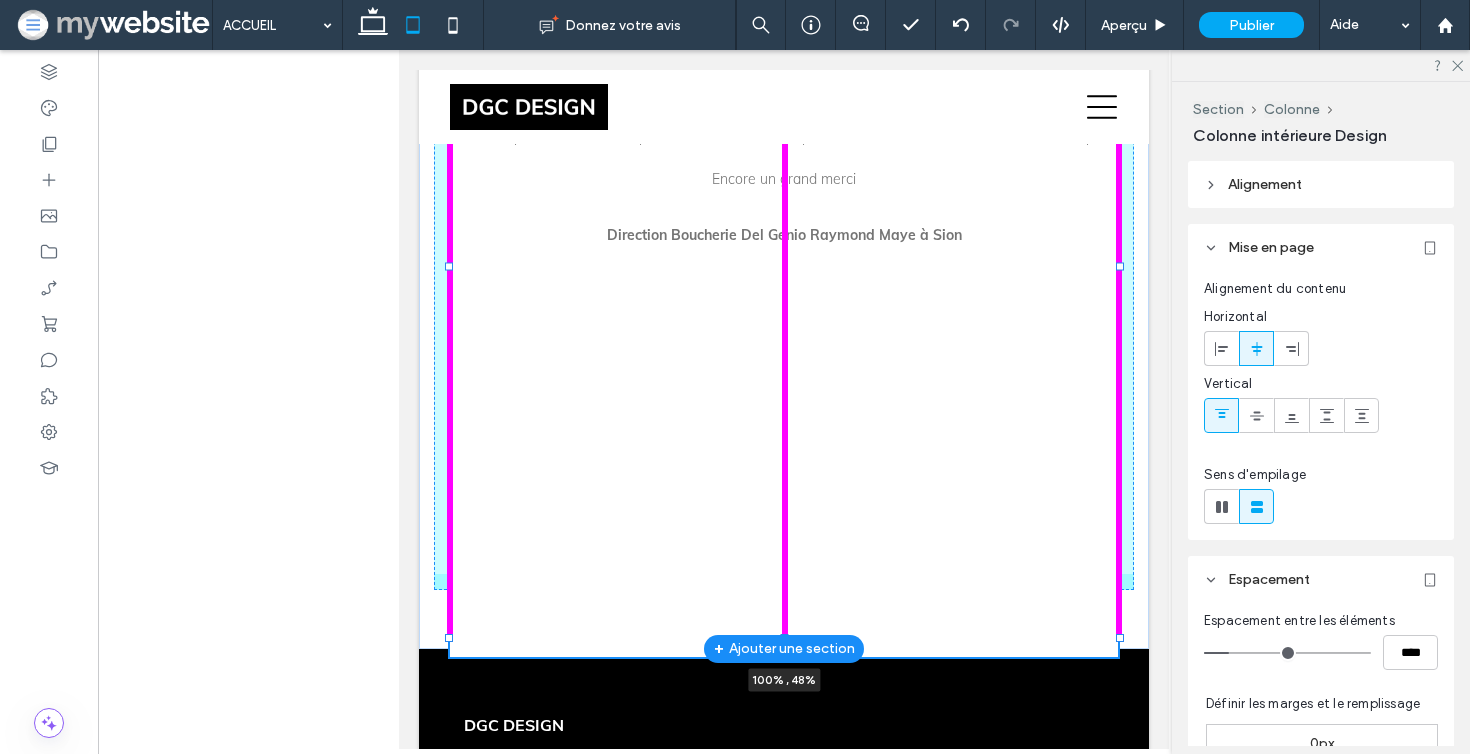 drag, startPoint x: 782, startPoint y: 747, endPoint x: 761, endPoint y: 343, distance: 404.5454 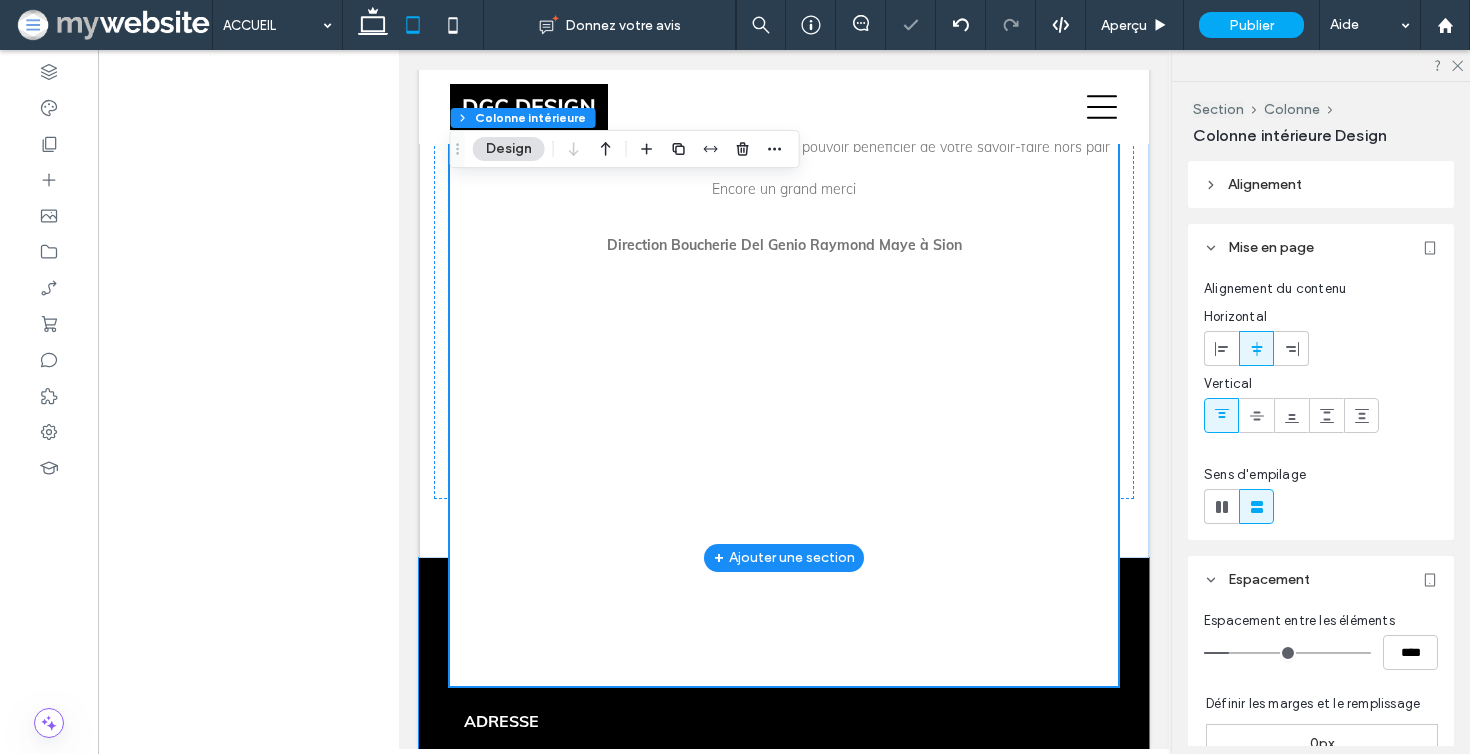 scroll, scrollTop: 6340, scrollLeft: 0, axis: vertical 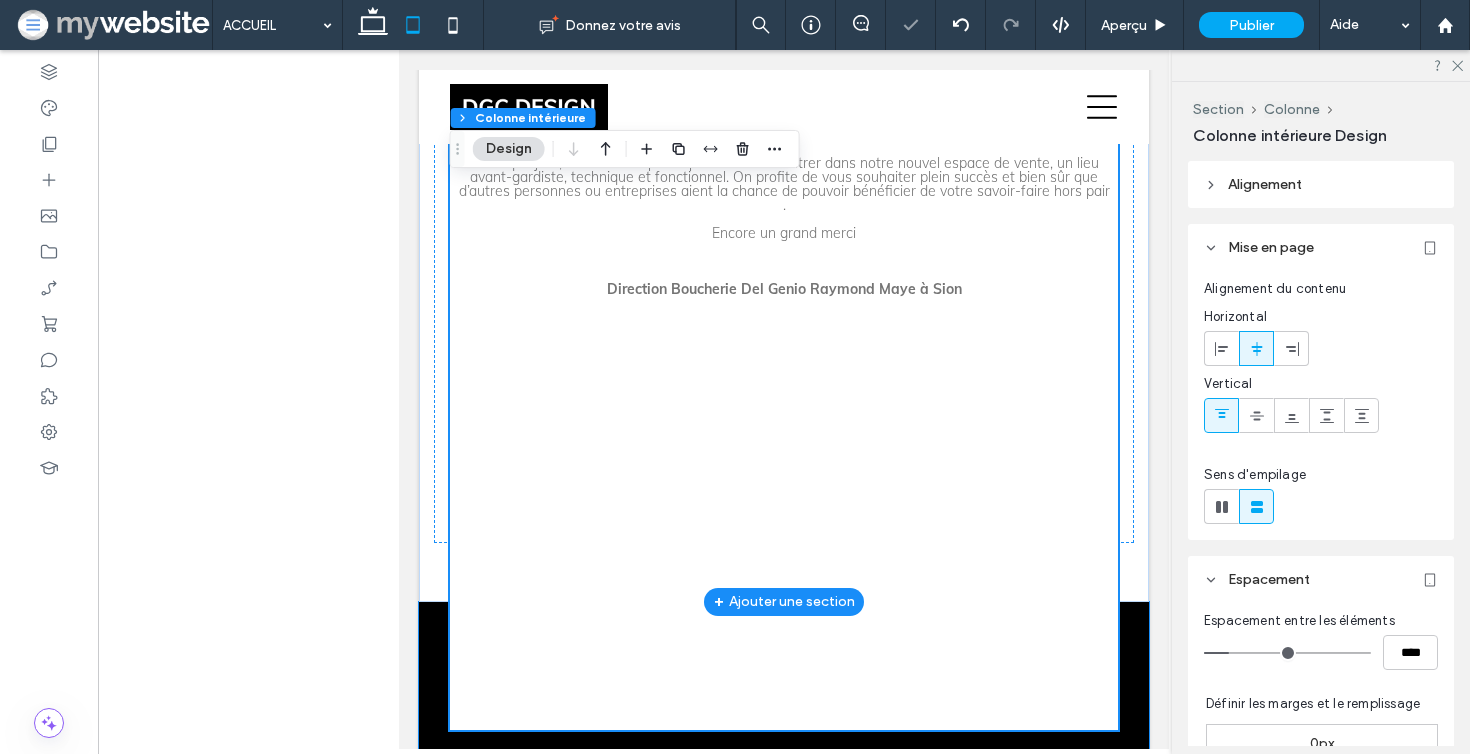 click on "En l'année 2021 pour l’agrandissement de notre épicerie fine, nous avons fait appel à Monsieur Grosier. Vraiment séduits par son coup de crayon, nous avons pu rapidement adhérer à ses propositions de travail très professionnelles. Il a répondu instantanément par une solution adaptée et évolutive à chaque demande, nous a laissé une grande place dans la conception du projet et a su rapporter exactement nos idées bien définies, tout en apportant sa touche technique et artistique, pour les rendre réalisables. À chaque jour, c'est un réel plaisir pour nous de rentrer dans notre nouvel espace de vente, un lieu avant-gardiste, technique et fonctionnel. On profite de vous souhaiter plein succès et bien sûr que d’autres personnes ou entreprises aient la chance de pouvoir bénéficier de votre savoir-faire hors pair . Encore un grand merci
Direction Boucherie Del Genio Raymond Maye à Sion
100% , 48%" at bounding box center [784, 349] 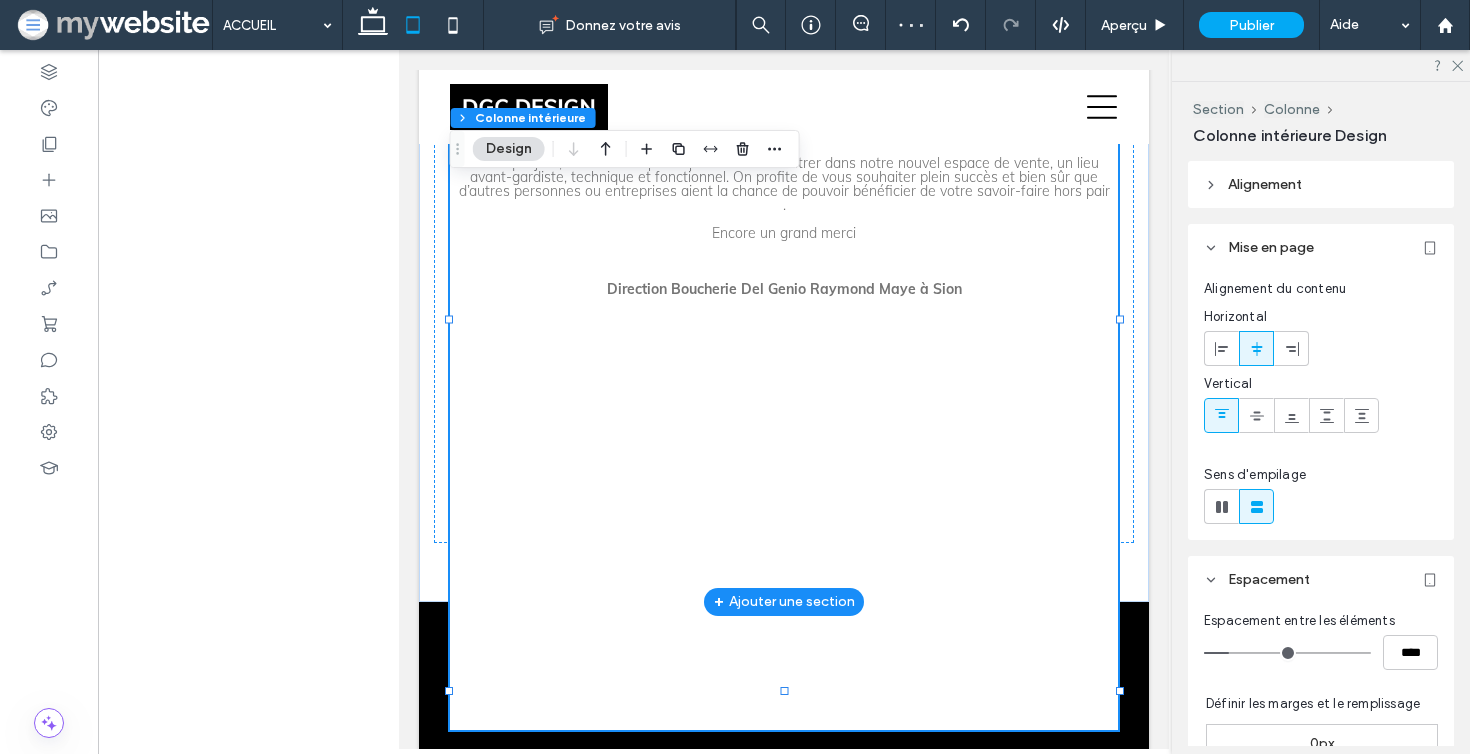 scroll, scrollTop: 6285, scrollLeft: 0, axis: vertical 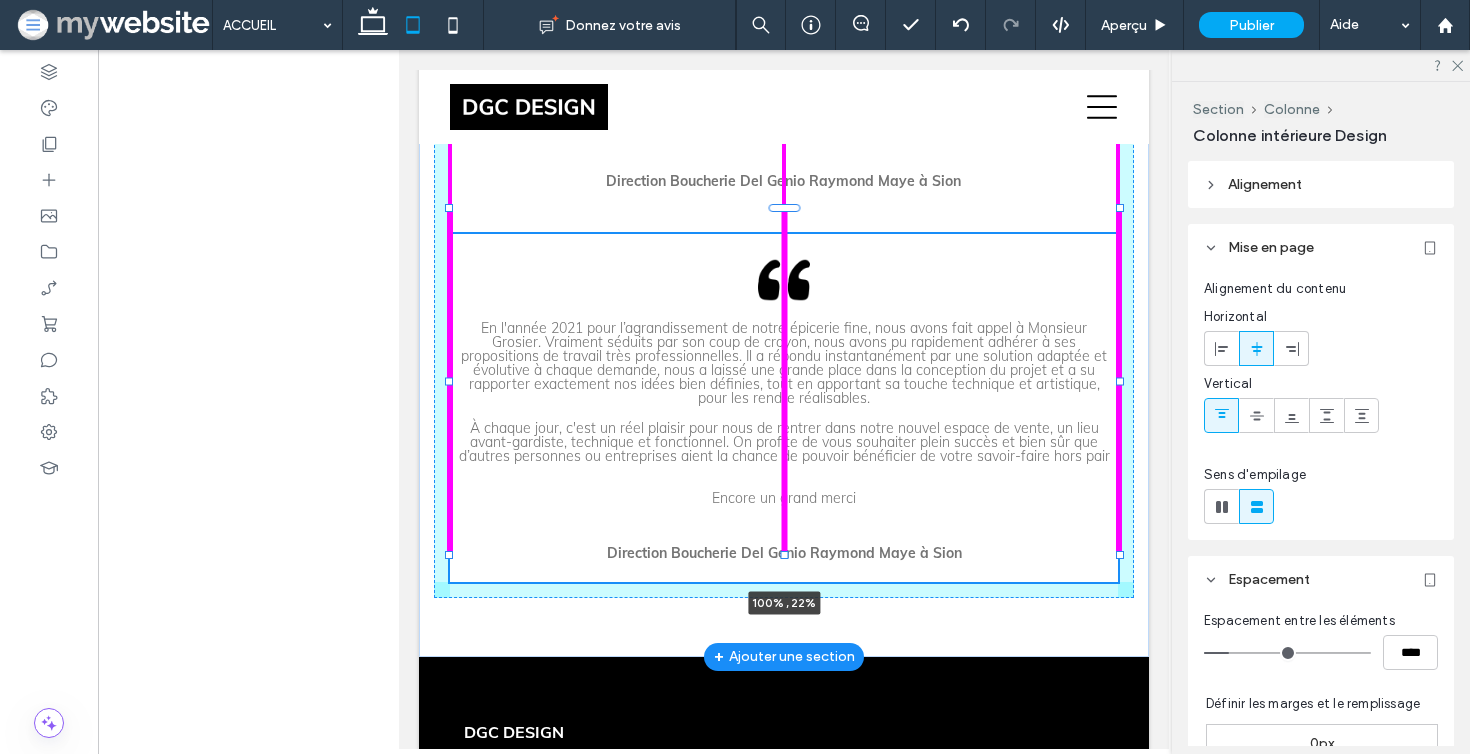 drag, startPoint x: 786, startPoint y: 692, endPoint x: 767, endPoint y: 493, distance: 199.90498 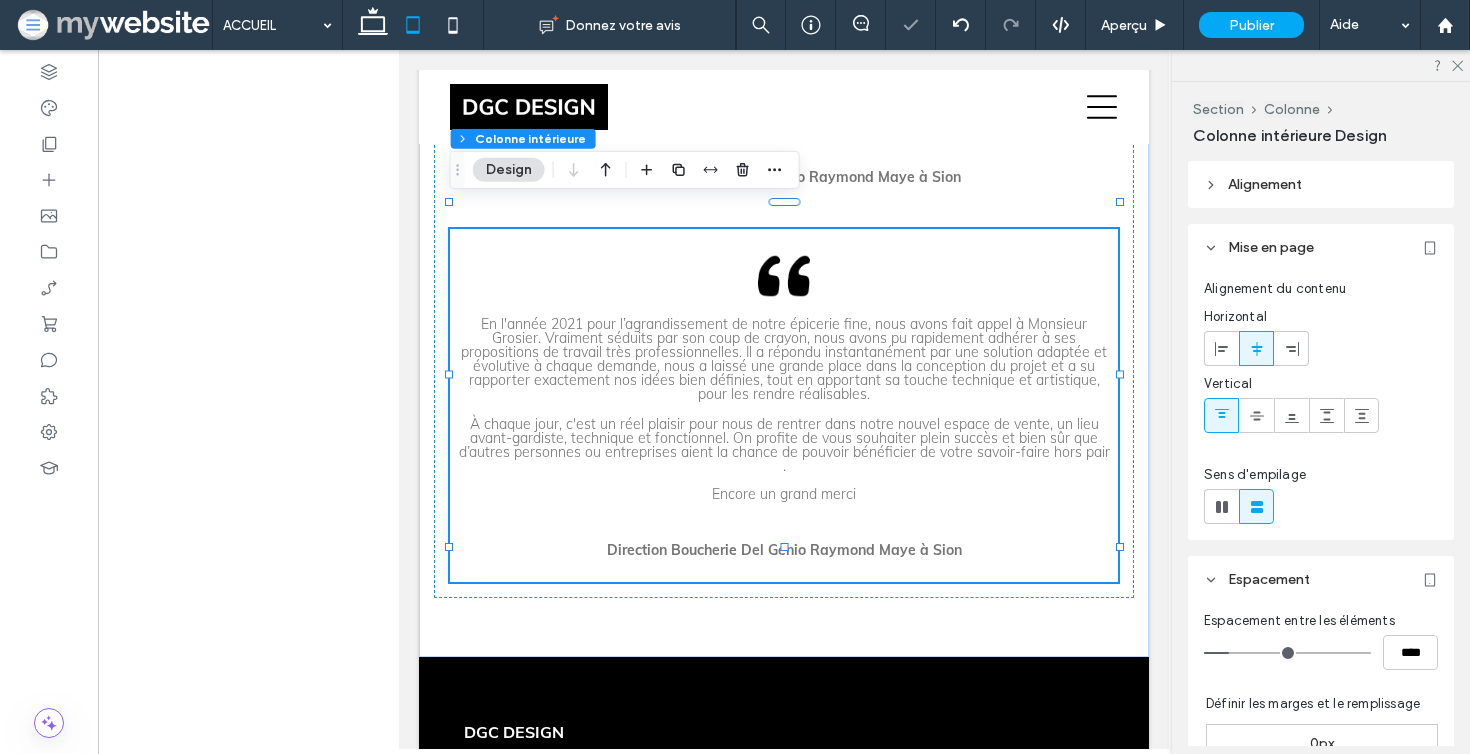click at bounding box center [784, 399] 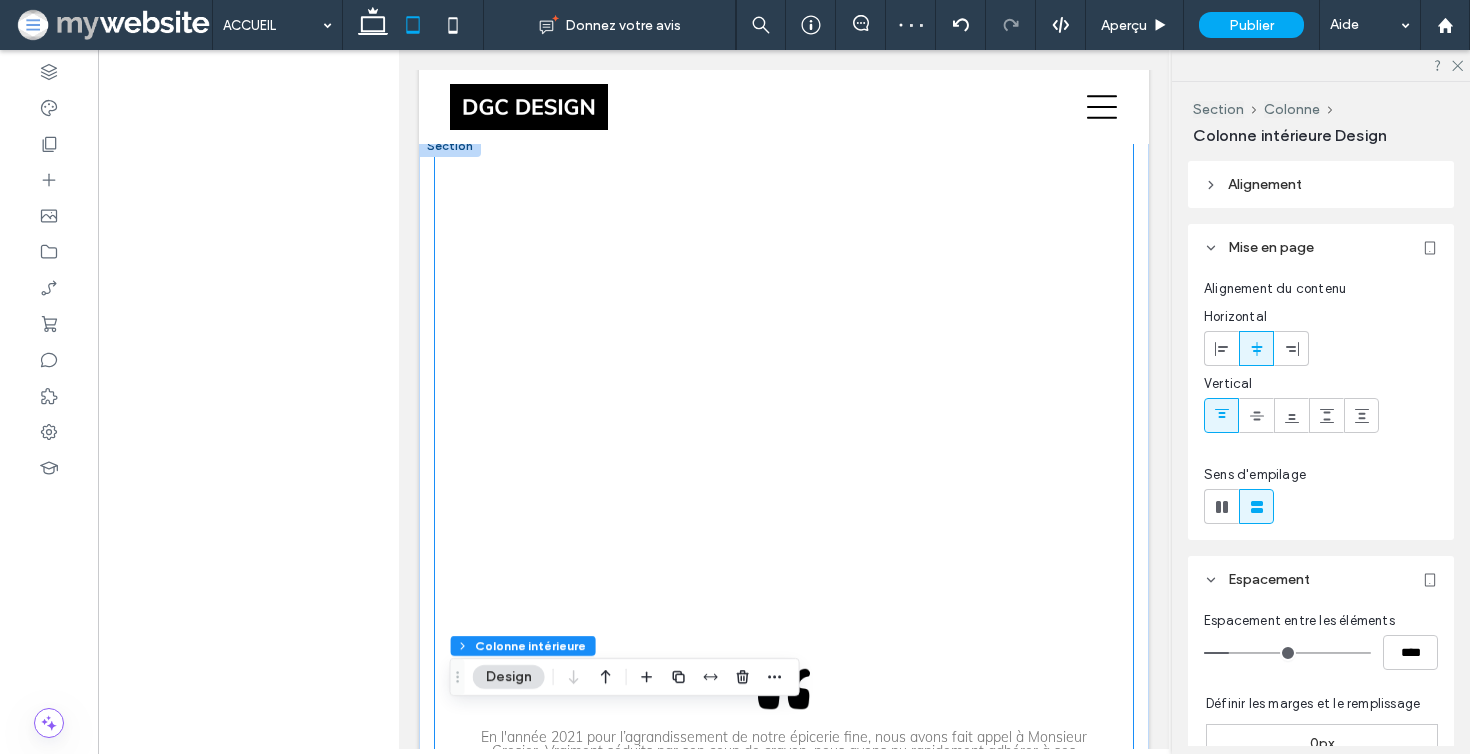 click on "En l'année 2021 pour l’agrandissement de notre épicerie fine, nous avons fait appel à Monsieur Grosier. Vraiment séduits par son coup de crayon, nous avons pu rapidement adhérer à ses propositions de travail très professionnelles. Il a répondu instantanément par une solution adaptée et évolutive à chaque demande, nous a laissé une grande place dans la conception du projet et a su rapporter exactement nos idées bien définies, tout en apportant sa touche technique et artistique, pour les rendre réalisables. À chaque jour, c'est un réel plaisir pour nous de rentrer dans notre nouvel espace de vente, un lieu avant-gardiste, technique et fonctionnel. On profite de vous souhaiter plein succès et bien sûr que d’autres personnes ou entreprises aient la chance de pouvoir bénéficier de votre savoir-faire hors pair . Encore un grand merci
Direction Boucherie Del Genio Raymond Maye à Sion
Encore un grand merci" at bounding box center (784, 946) 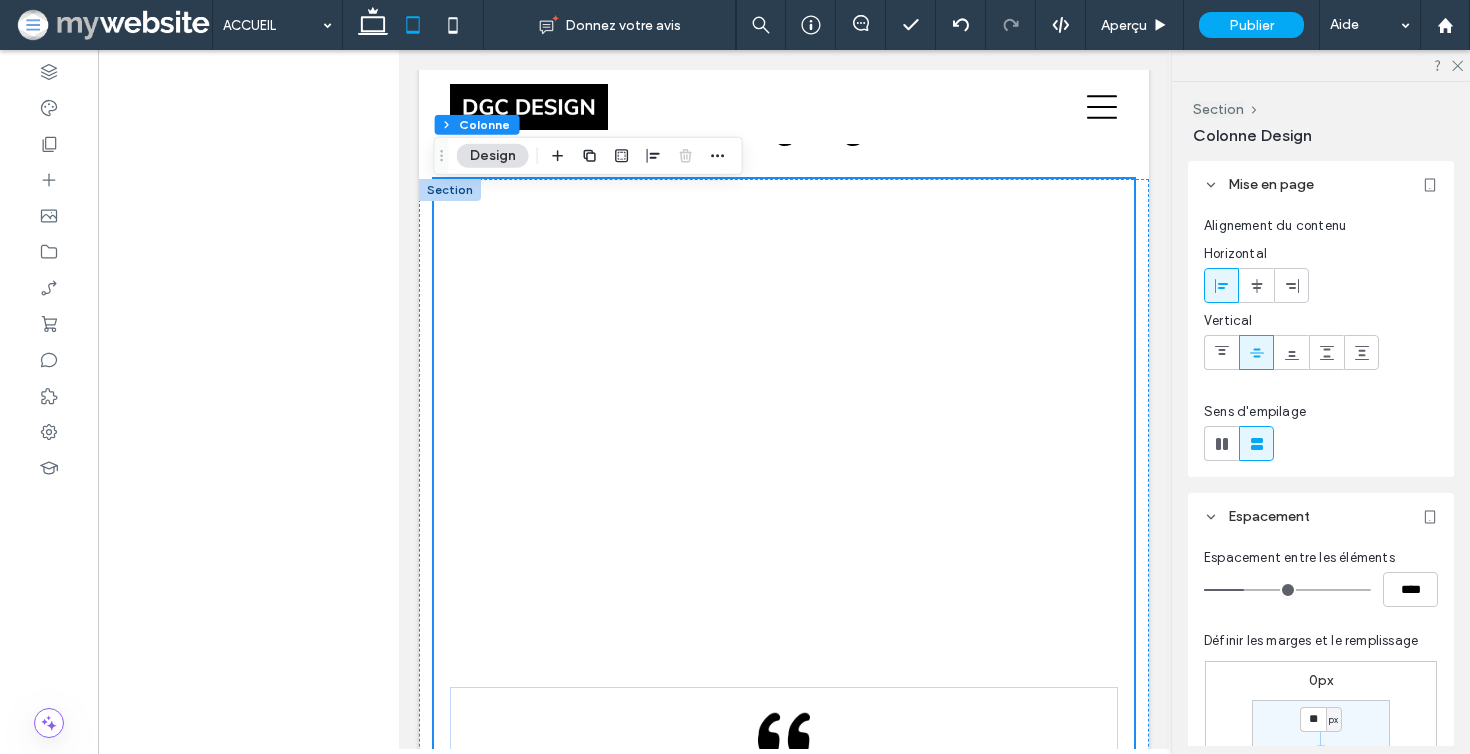 scroll, scrollTop: 5097, scrollLeft: 0, axis: vertical 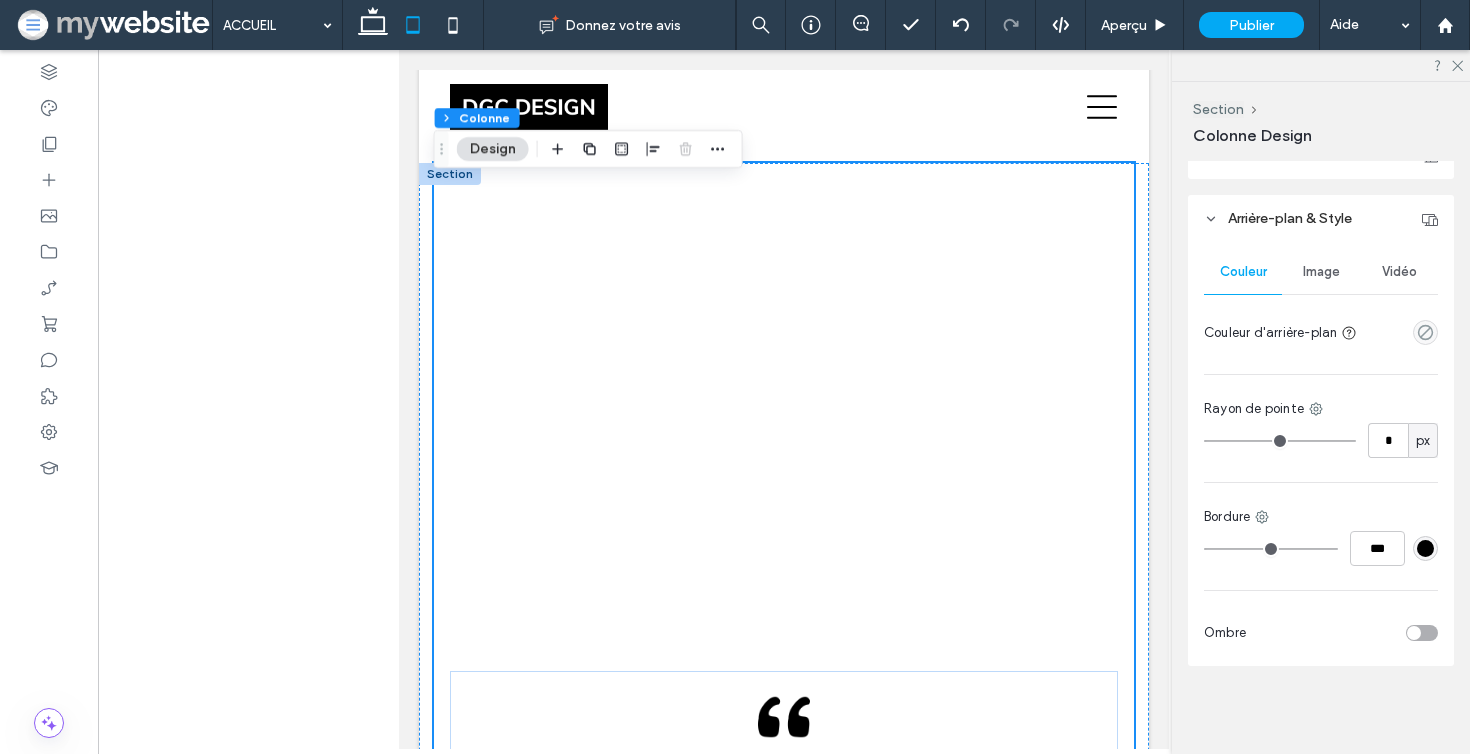 click on "En l'année 2021 pour l’agrandissement de notre épicerie fine, nous avons fait appel à Monsieur Grosier. Vraiment séduits par son coup de crayon, nous avons pu rapidement adhérer à ses propositions de travail très professionnelles. Il a répondu instantanément par une solution adaptée et évolutive à chaque demande, nous a laissé une grande place dans la conception du projet et a su rapporter exactement nos idées bien définies, tout en apportant sa touche technique et artistique, pour les rendre réalisables. À chaque jour, c'est un réel plaisir pour nous de rentrer dans notre nouvel espace de vente, un lieu avant-gardiste, technique et fonctionnel. On profite de vous souhaiter plein succès et bien sûr que d’autres personnes ou entreprises aient la chance de pouvoir bénéficier de votre savoir-faire hors pair . Encore un grand merci
Direction Boucherie Del Genio Raymond Maye à Sion
Encore un grand merci" at bounding box center [784, 974] 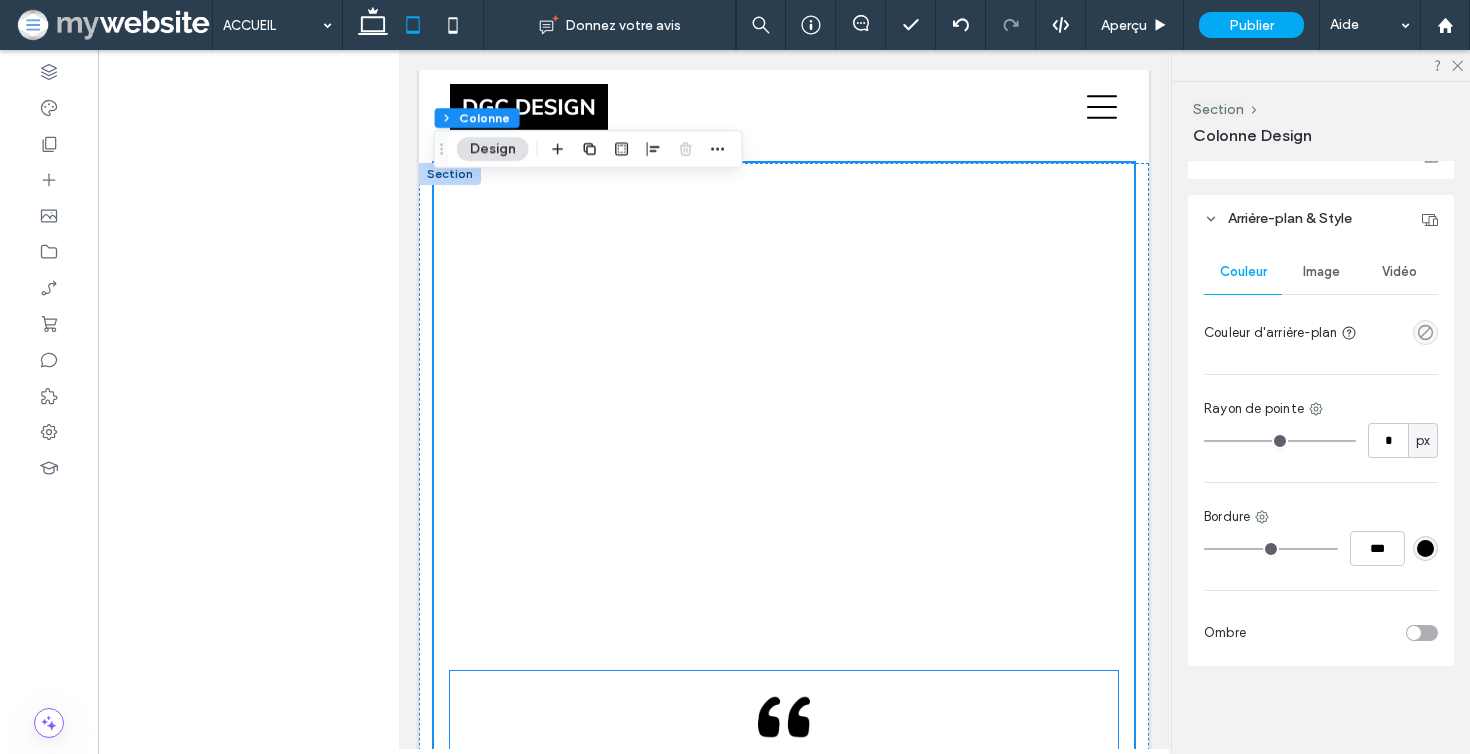 click on "En l'année 2021 pour l’agrandissement de notre épicerie fine, nous avons fait appel à Monsieur Grosier. Vraiment séduits par son coup de crayon, nous avons pu rapidement adhérer à ses propositions de travail très professionnelles. Il a répondu instantanément par une solution adaptée et évolutive à chaque demande, nous a laissé une grande place dans la conception du projet et a su rapporter exactement nos idées bien définies, tout en apportant sa touche technique et artistique, pour les rendre réalisables. À chaque jour, c'est un réel plaisir pour nous de rentrer dans notre nouvel espace de vente, un lieu avant-gardiste, technique et fonctionnel. On profite de vous souhaiter plein succès et bien sûr que d’autres personnes ou entreprises aient la chance de pouvoir bénéficier de votre savoir-faire hors pair . Encore un grand merci
Direction Boucherie Del Genio Raymond Maye à Sion" at bounding box center (784, 846) 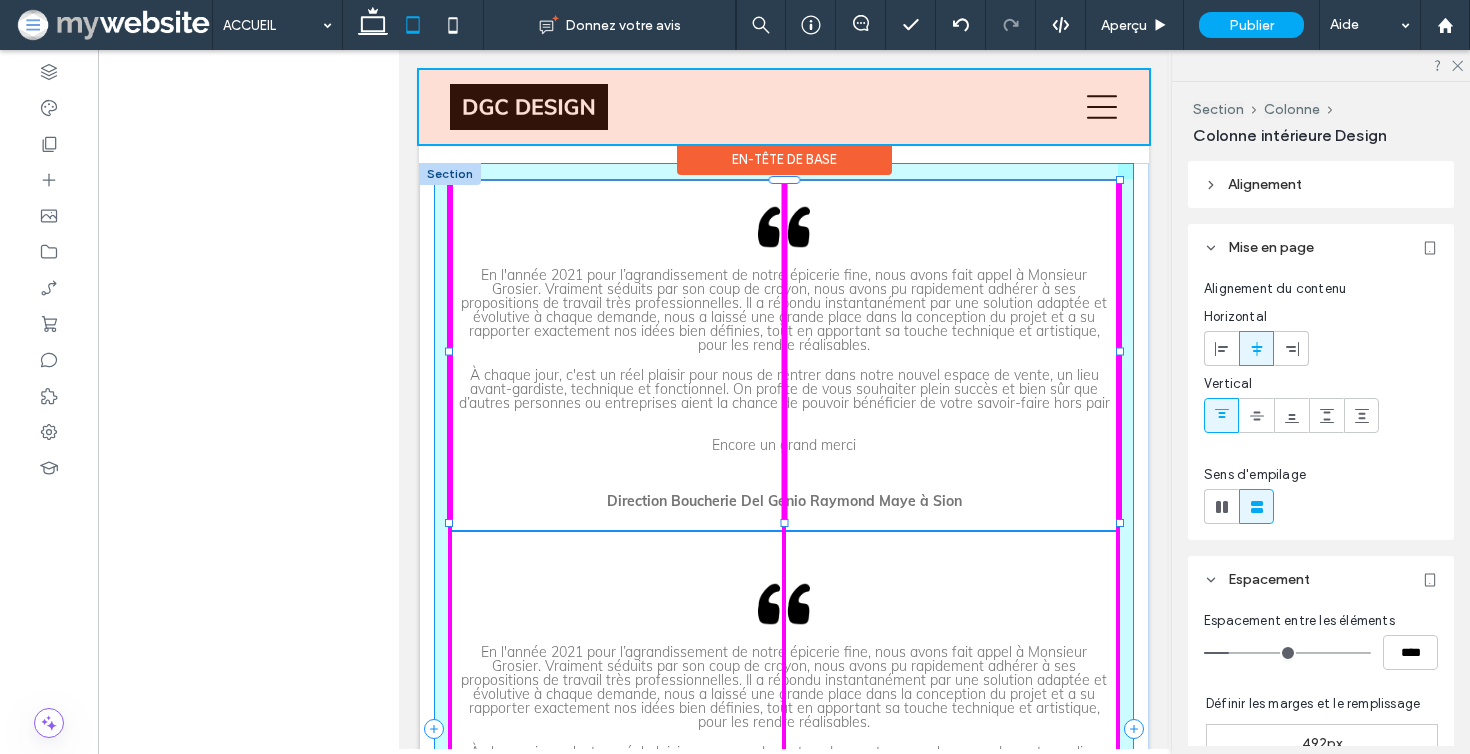 drag, startPoint x: 778, startPoint y: 660, endPoint x: 732, endPoint y: 170, distance: 492.15445 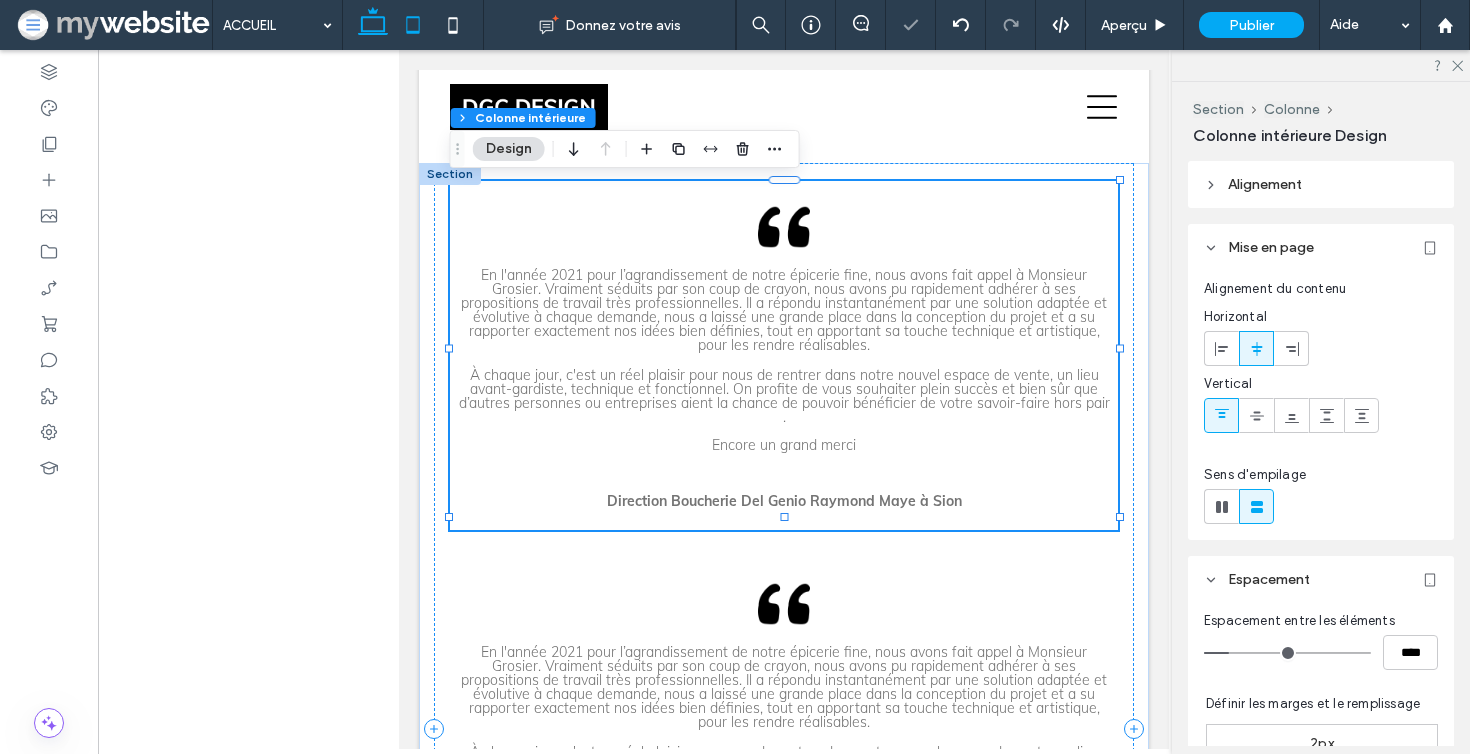 click 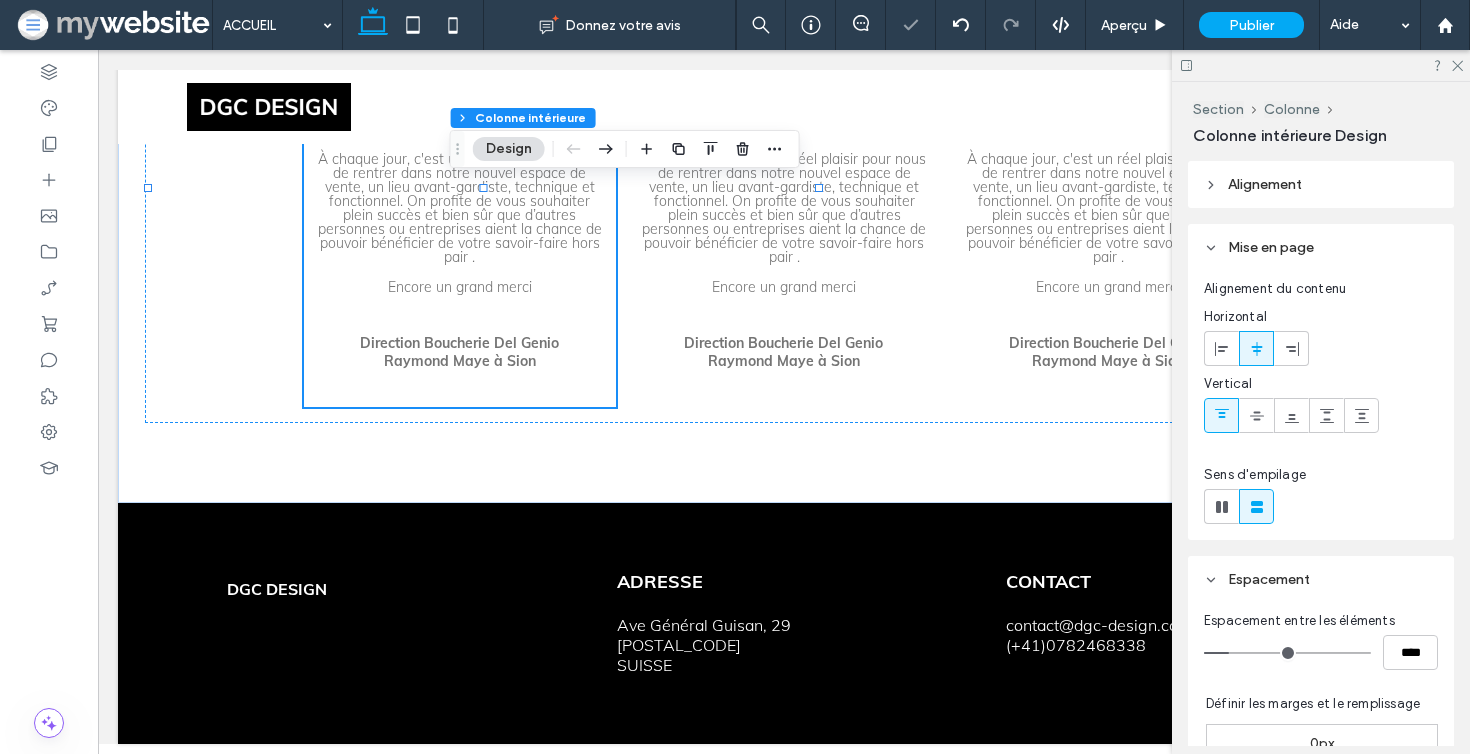 type on "**" 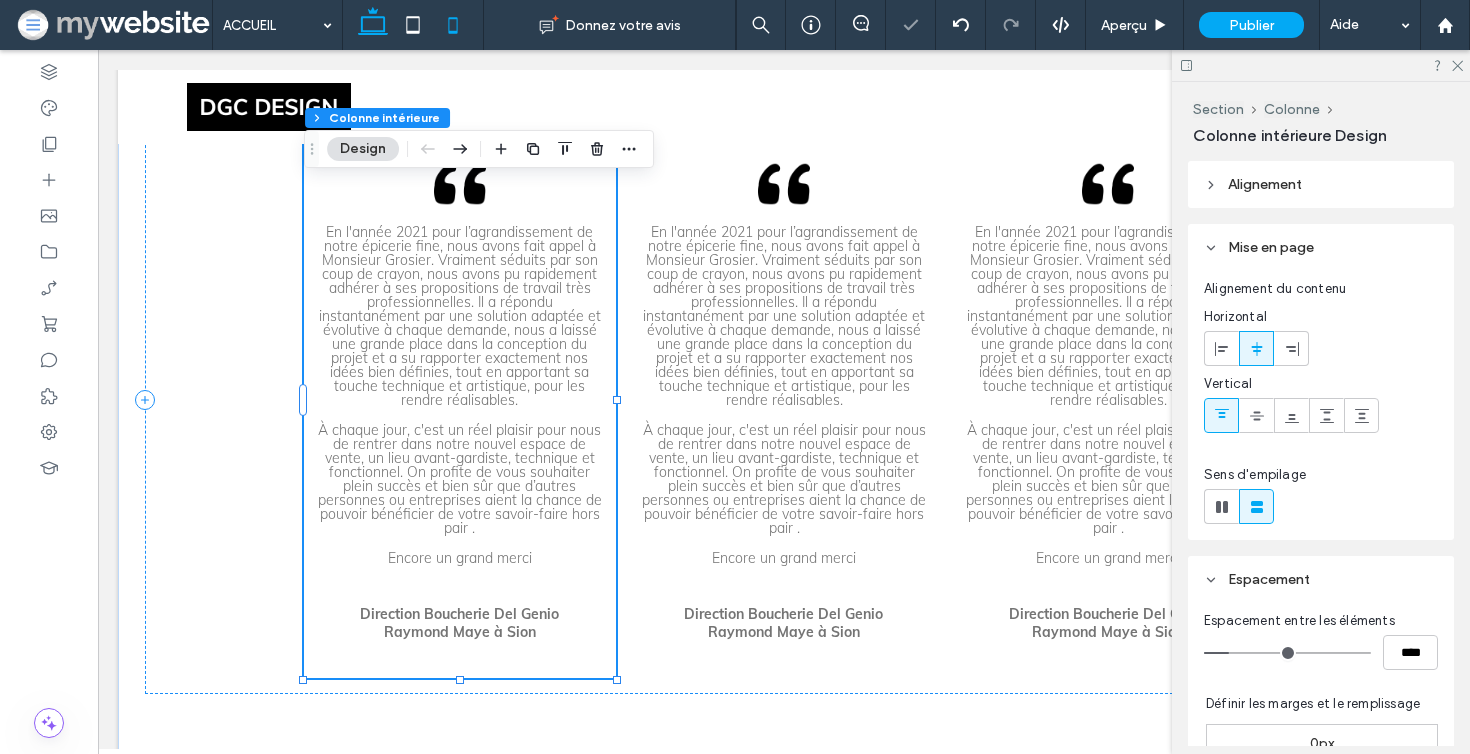 click 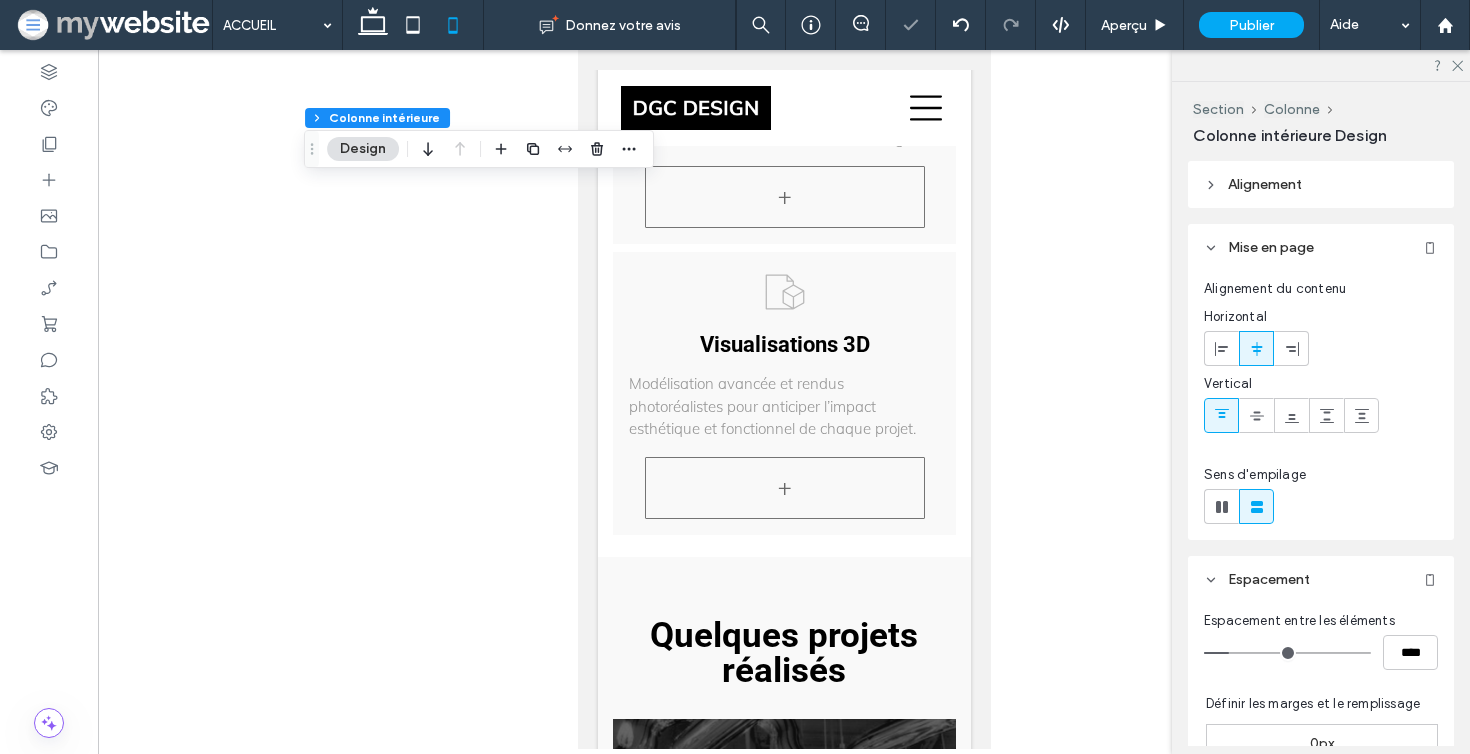 type on "*" 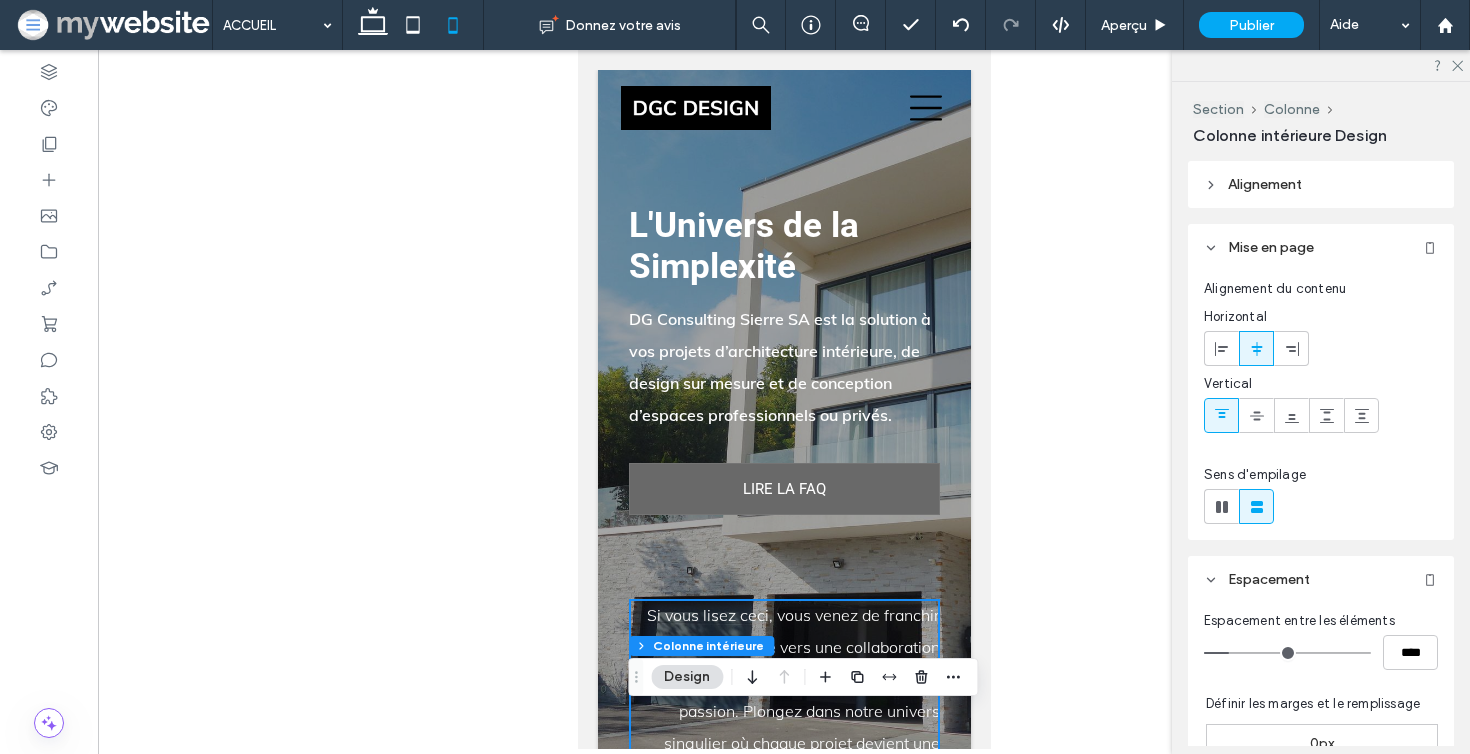 scroll, scrollTop: 0, scrollLeft: 0, axis: both 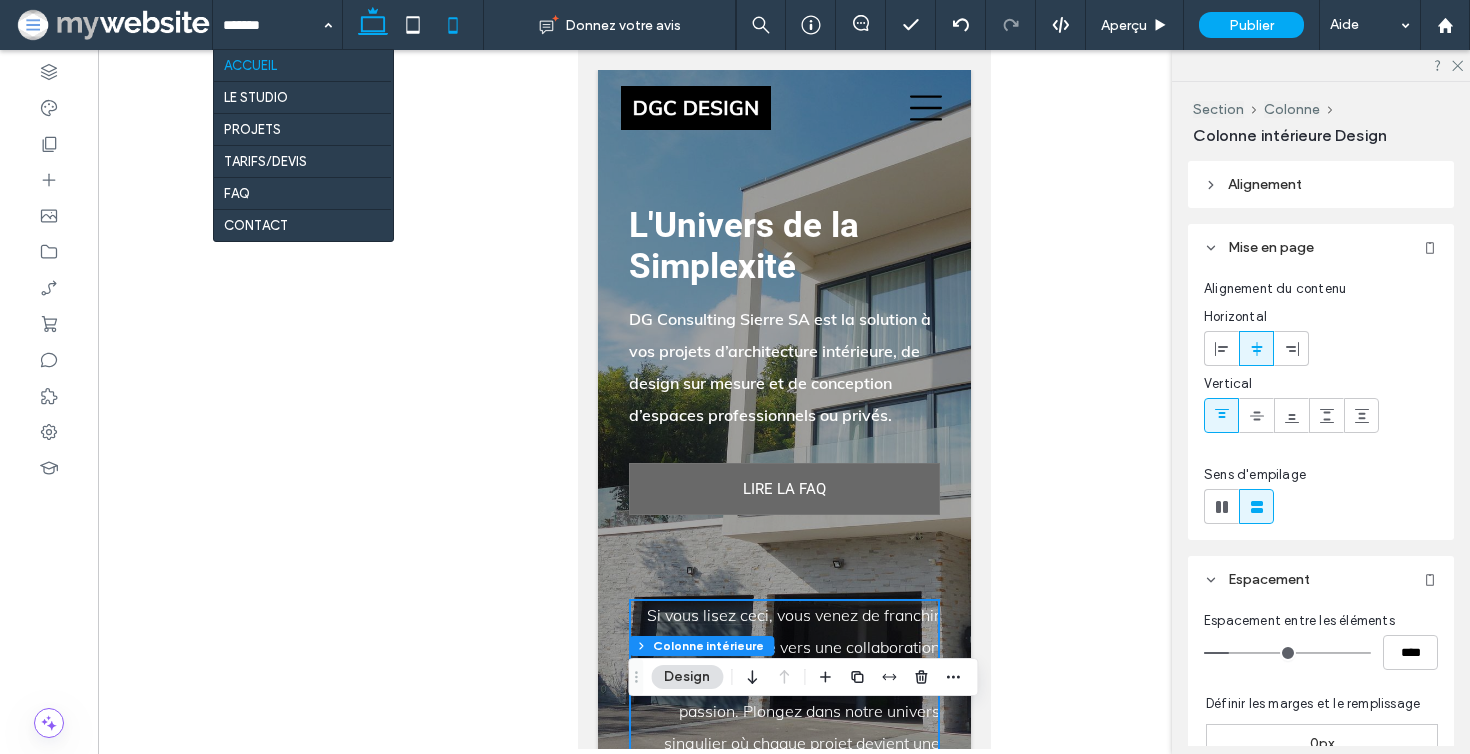 click 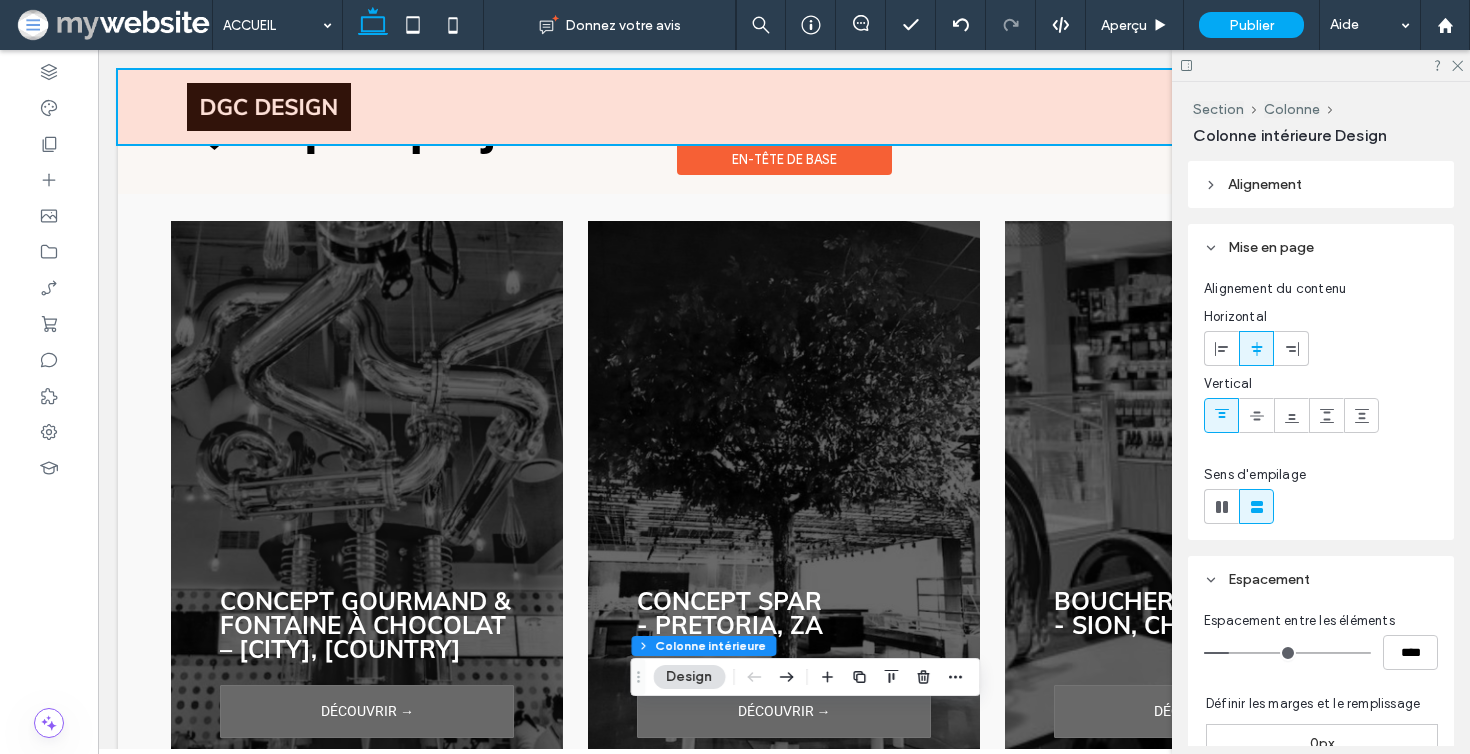 scroll, scrollTop: 3418, scrollLeft: 0, axis: vertical 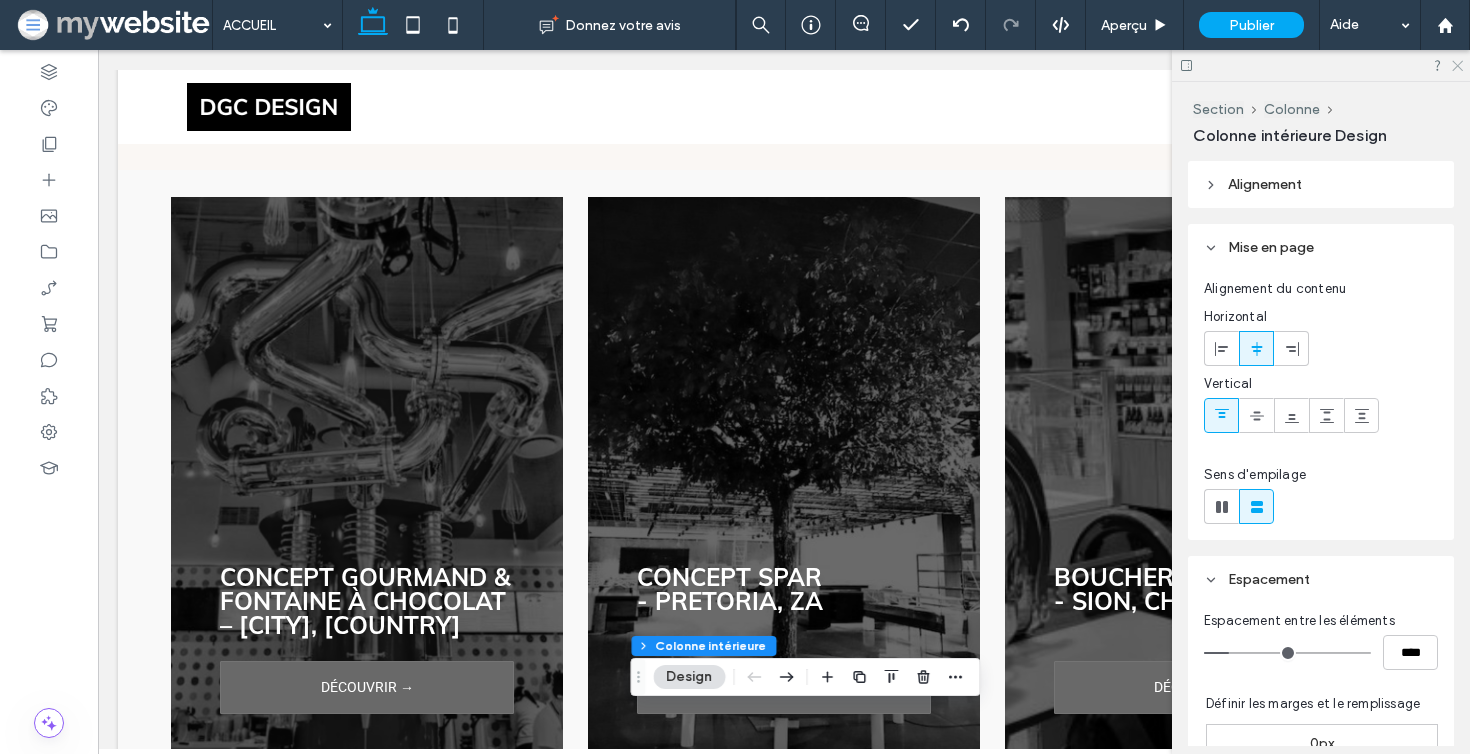 click 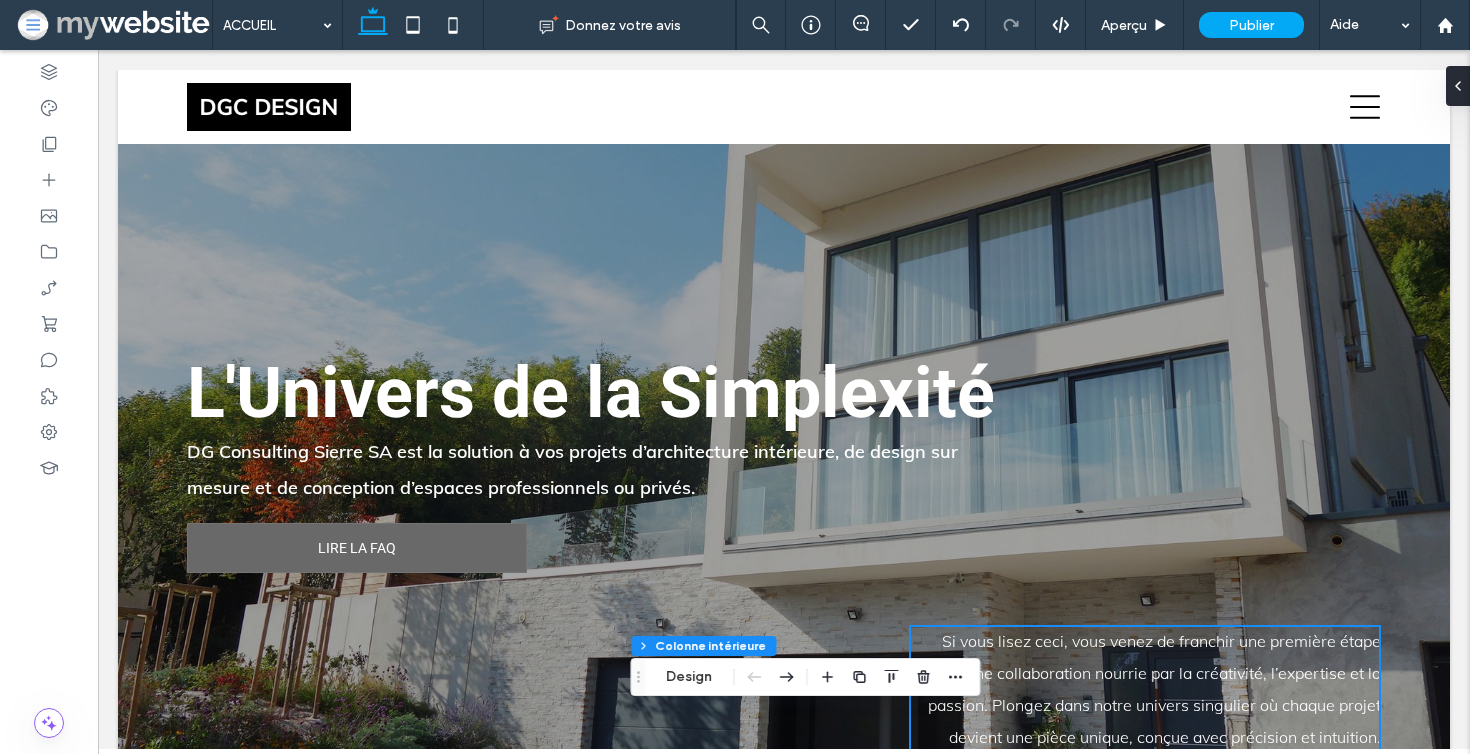 scroll, scrollTop: 0, scrollLeft: 0, axis: both 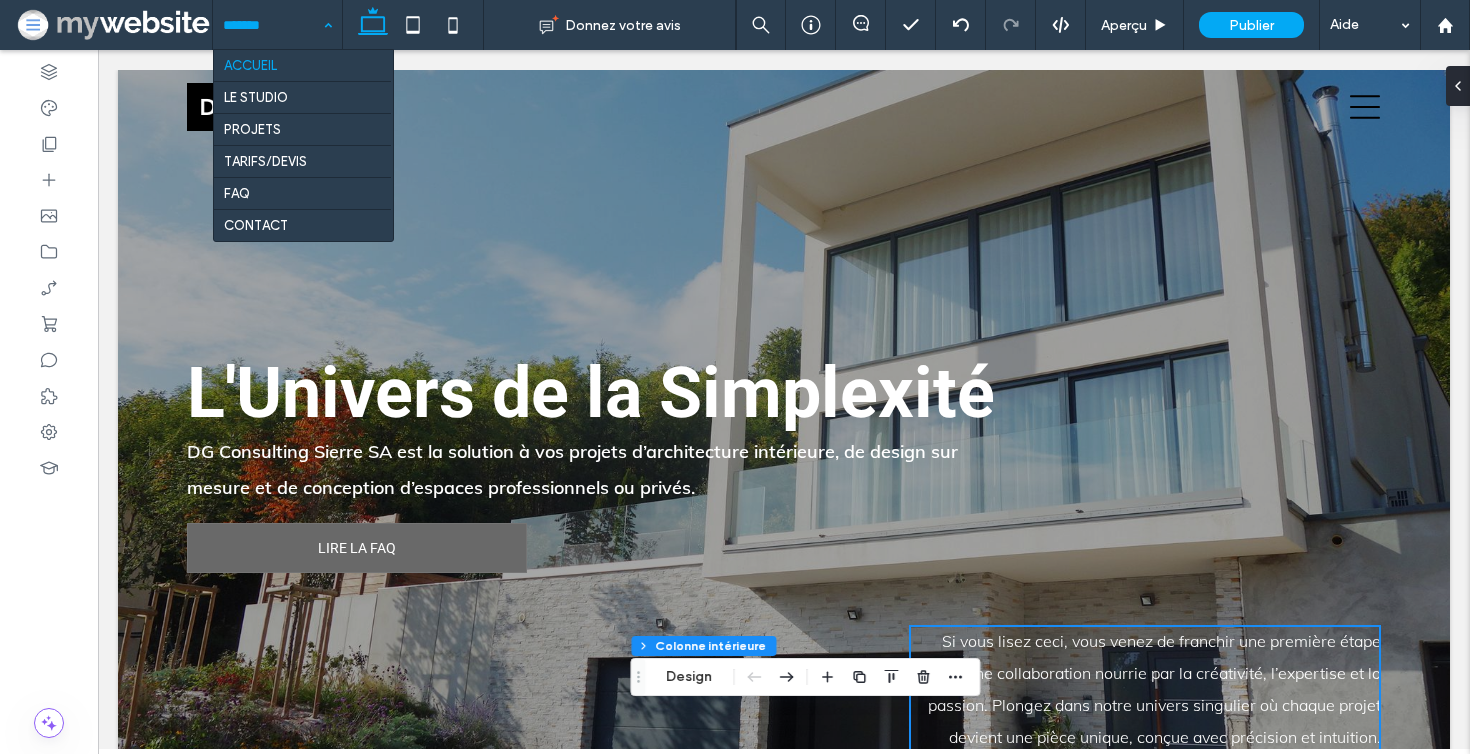 click at bounding box center (272, 25) 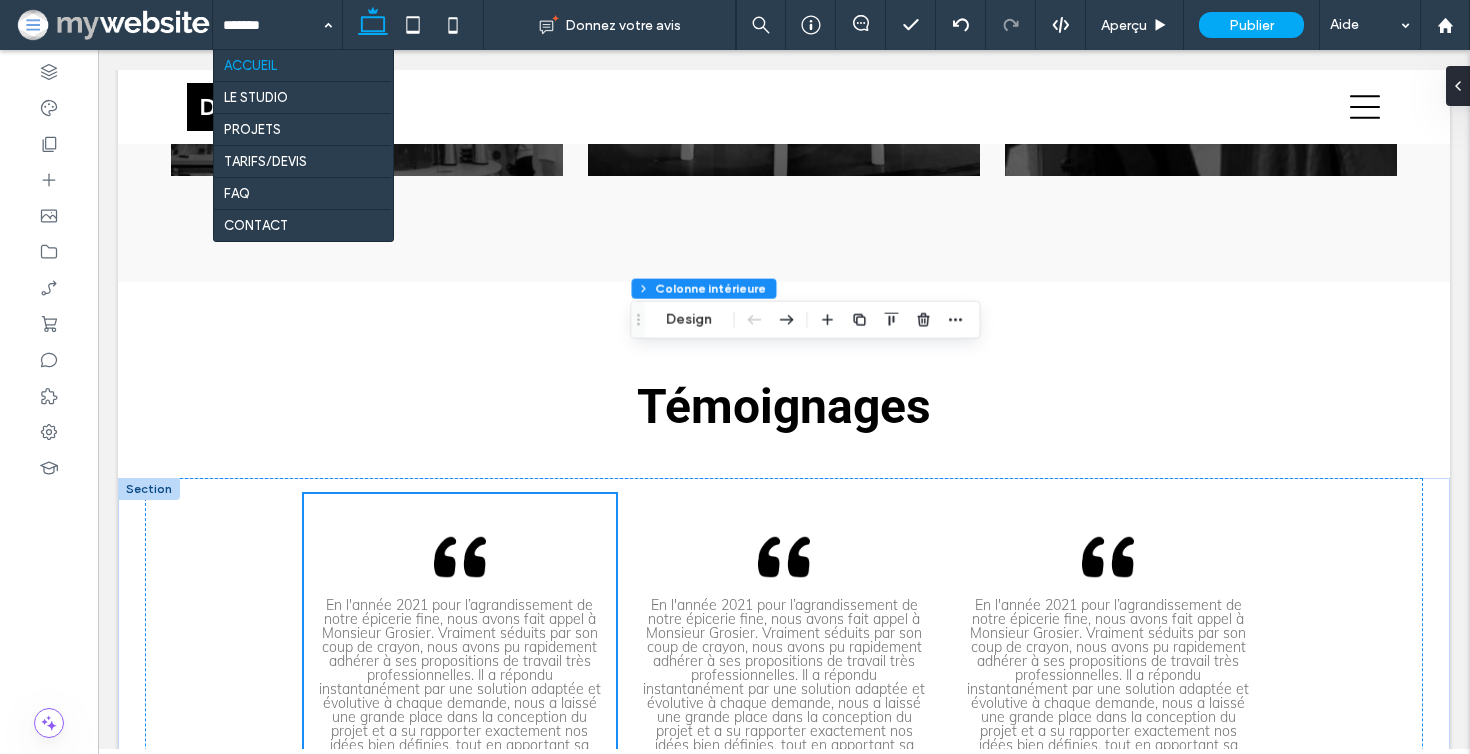 scroll, scrollTop: 3835, scrollLeft: 0, axis: vertical 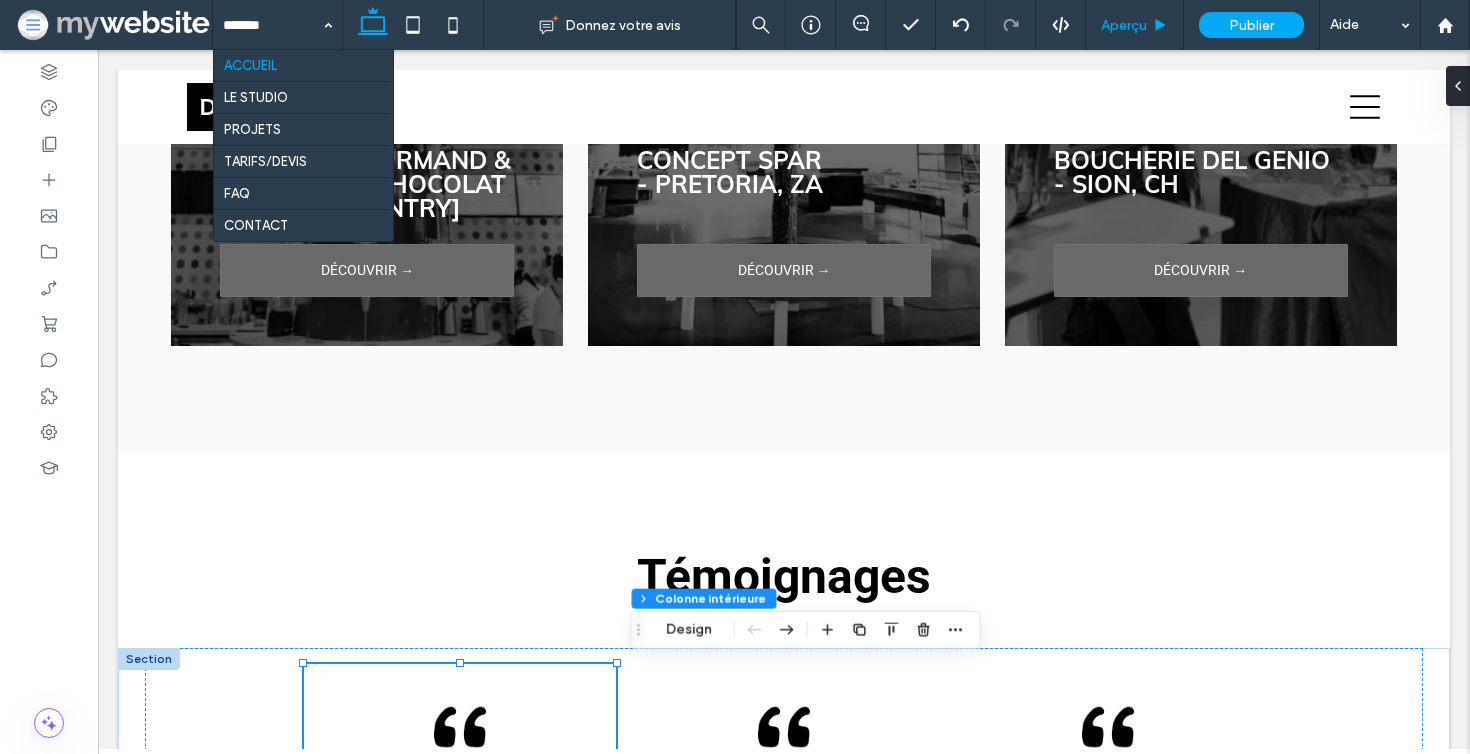 click on "Aperçu" at bounding box center (1124, 25) 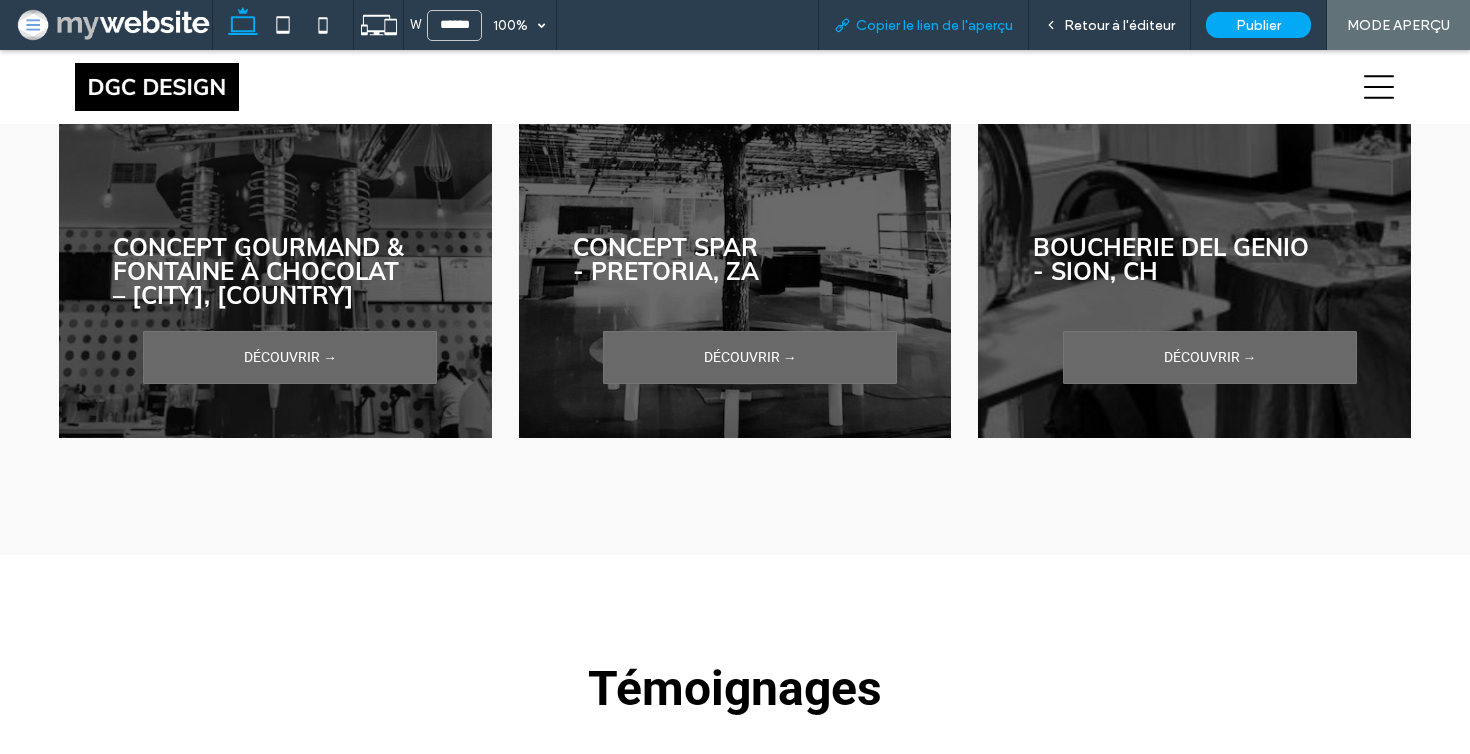 click on "Copier le lien de l'aperçu" at bounding box center (934, 25) 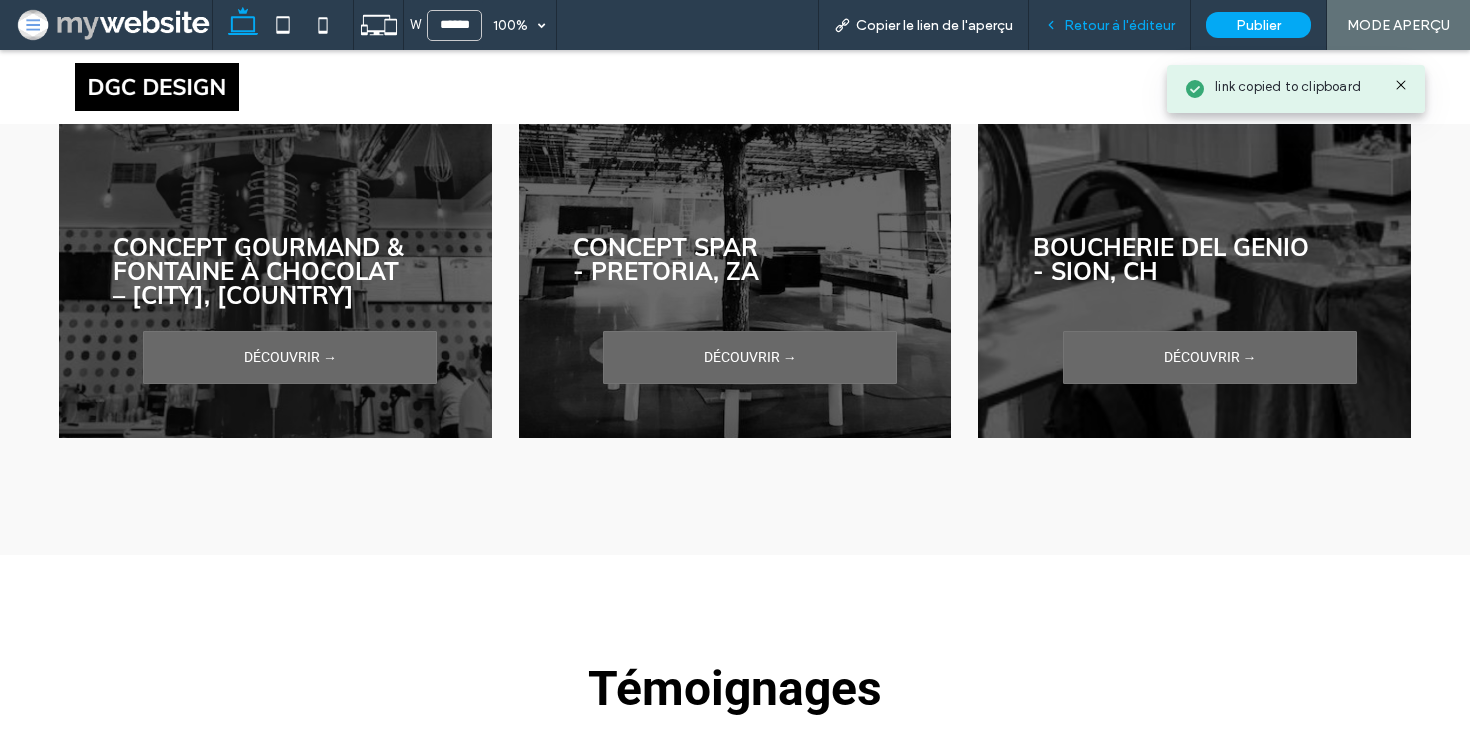 click on "Retour à l'éditeur" at bounding box center [1119, 25] 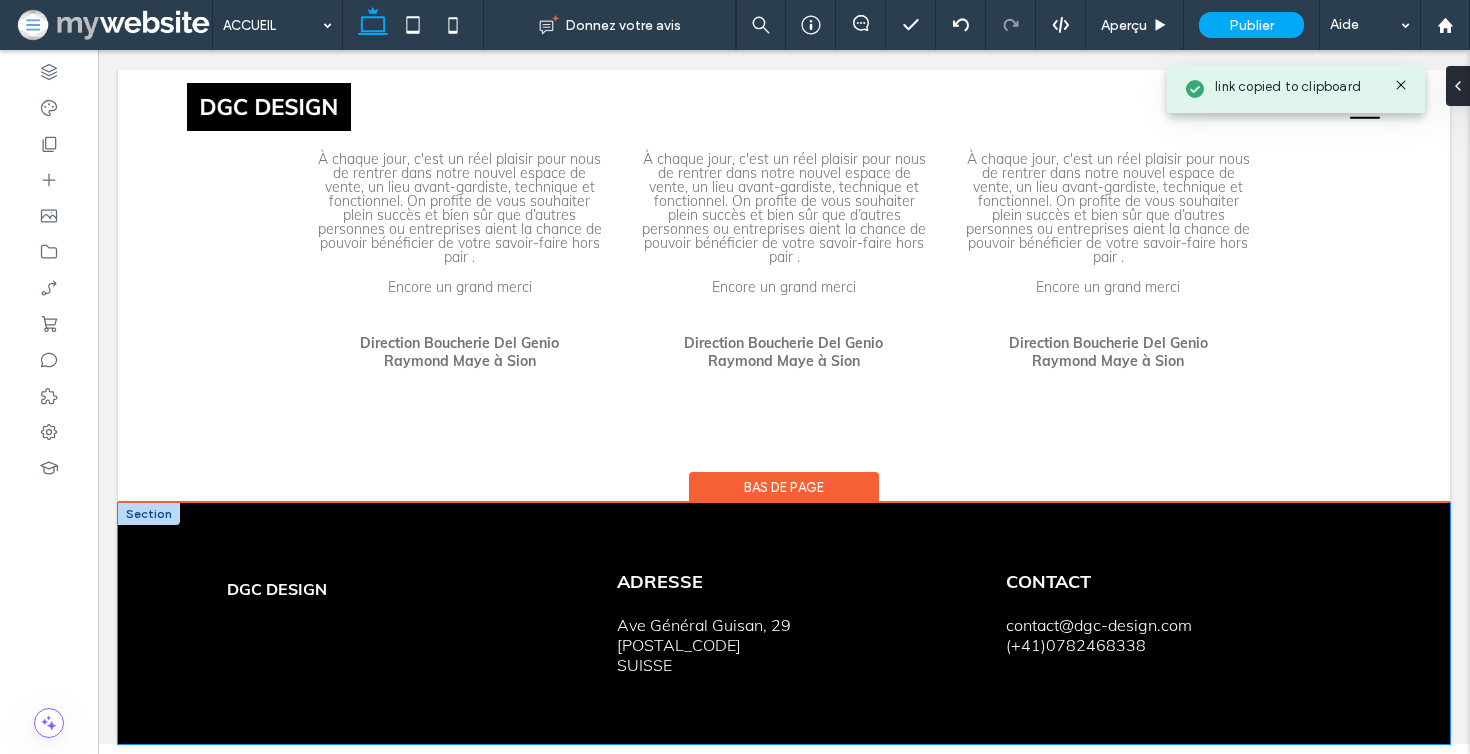 scroll, scrollTop: 4648, scrollLeft: 0, axis: vertical 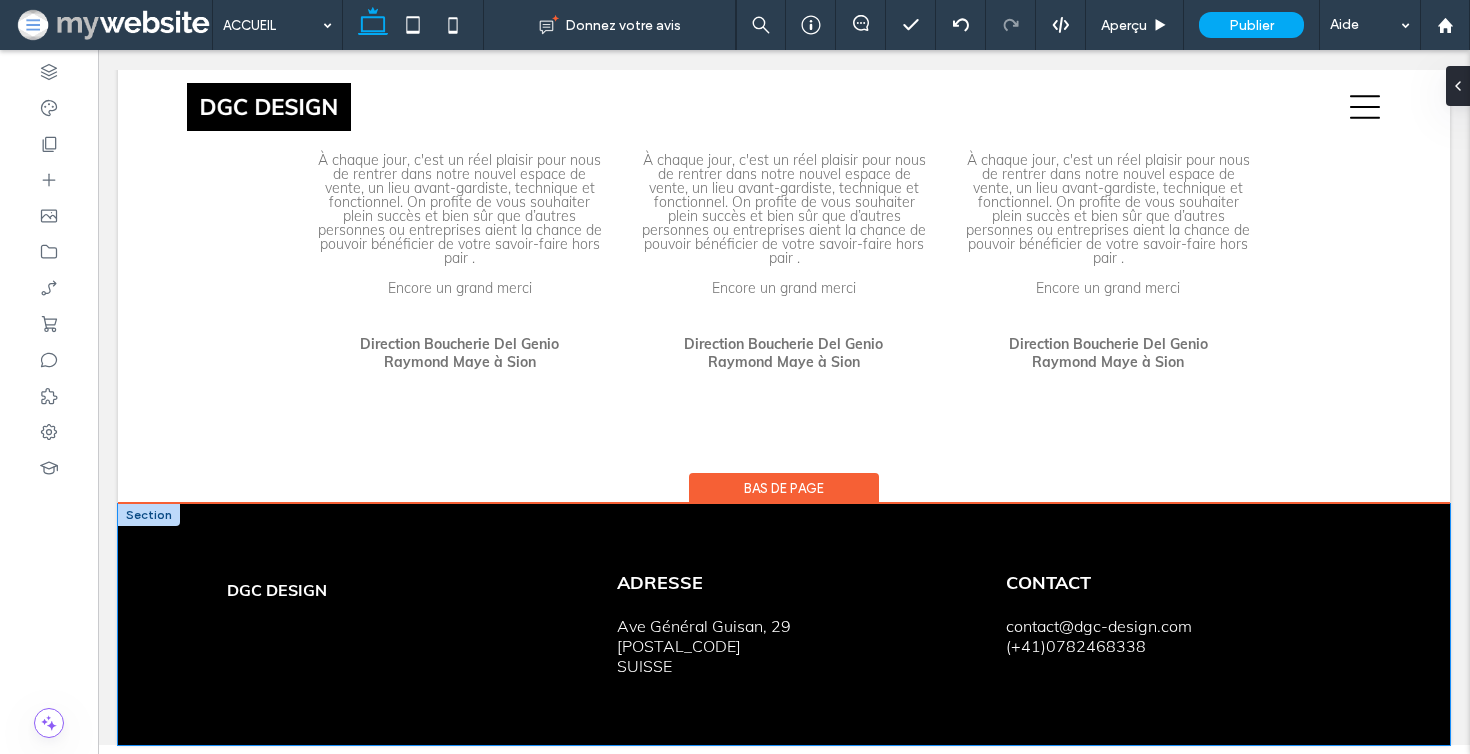 click at bounding box center [149, 515] 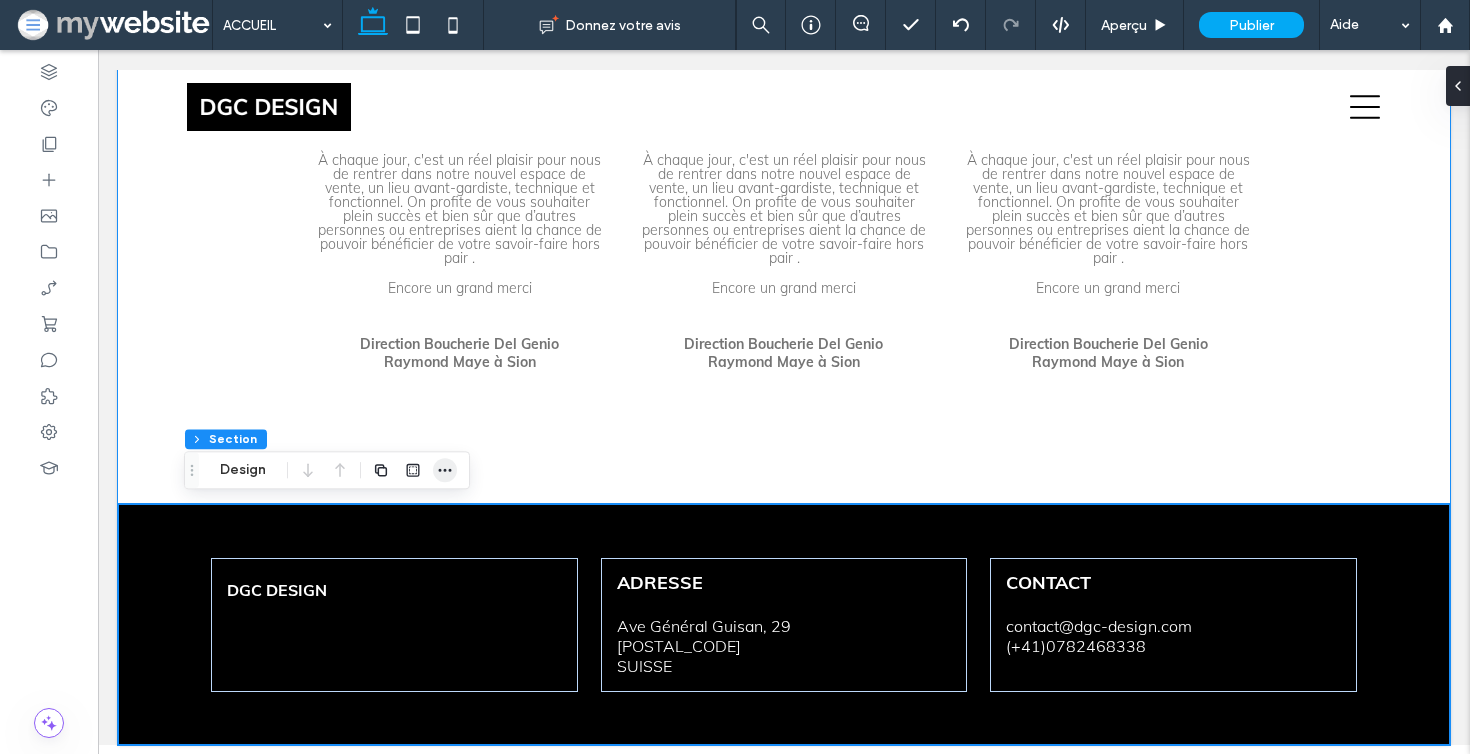 click 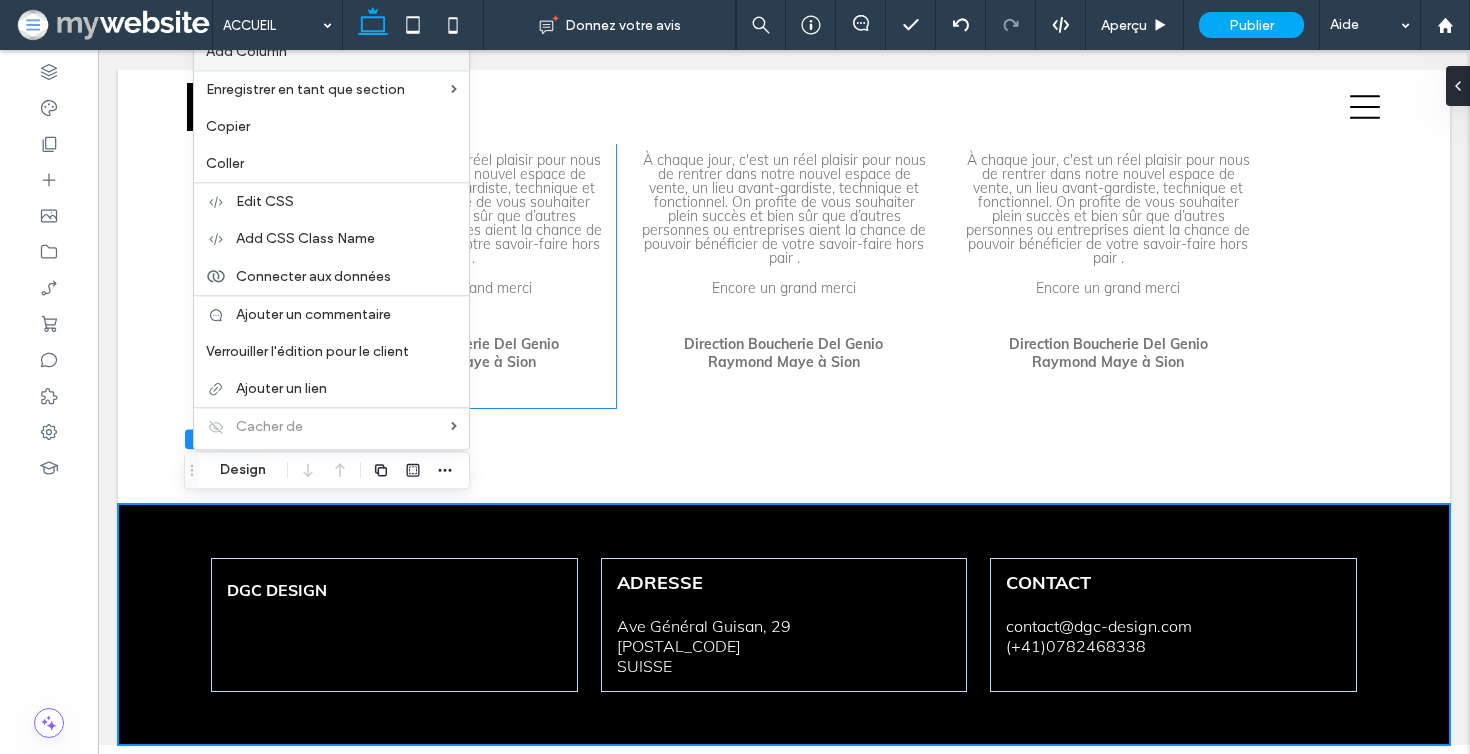 click on "Add Column" at bounding box center [331, 51] 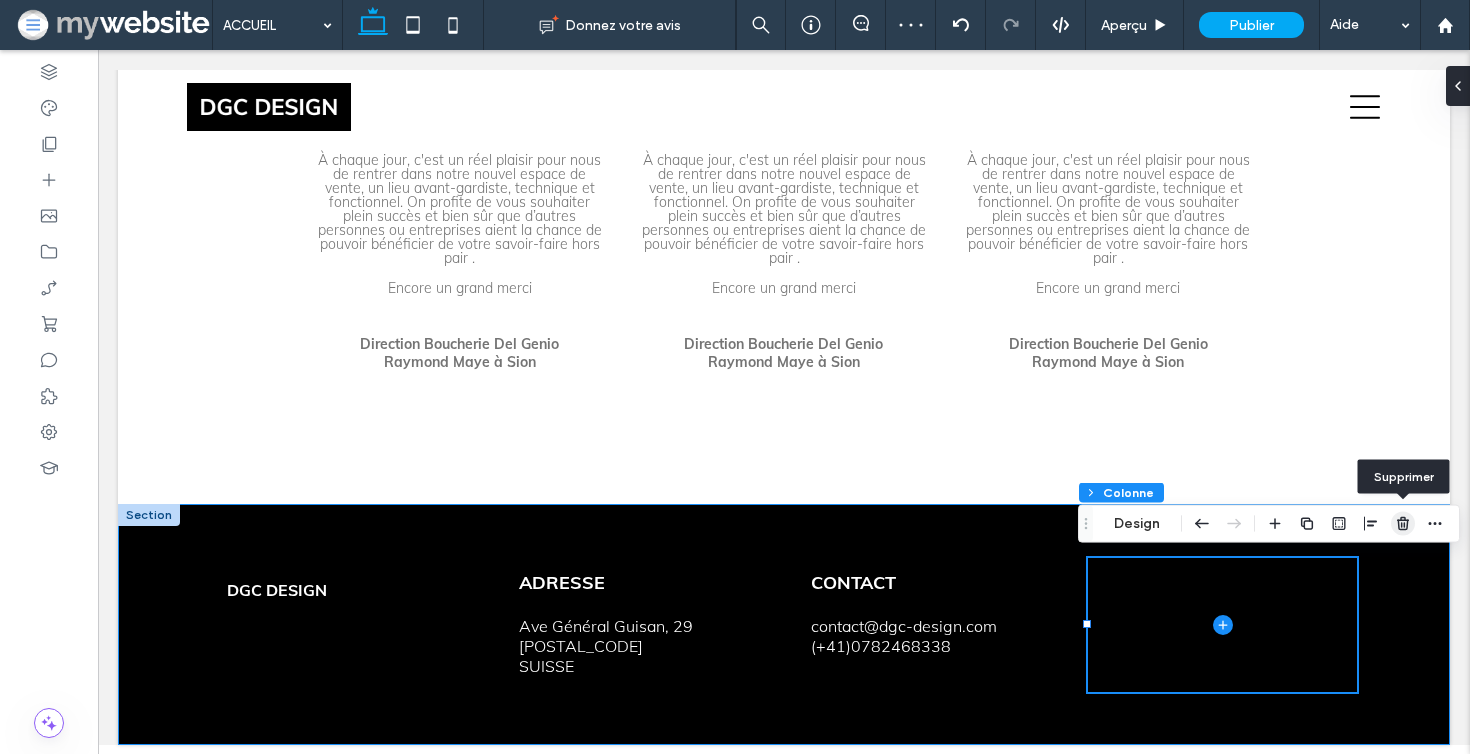 click 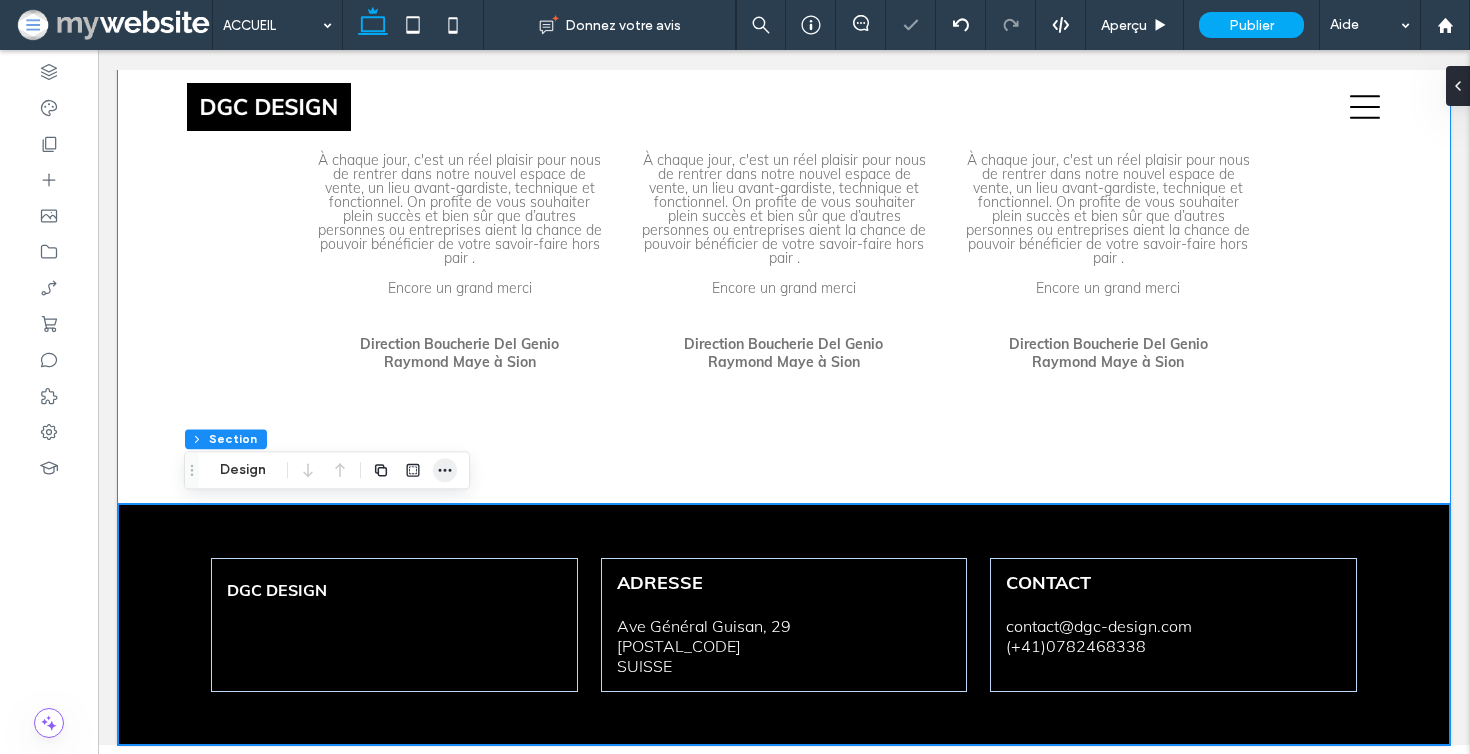 click 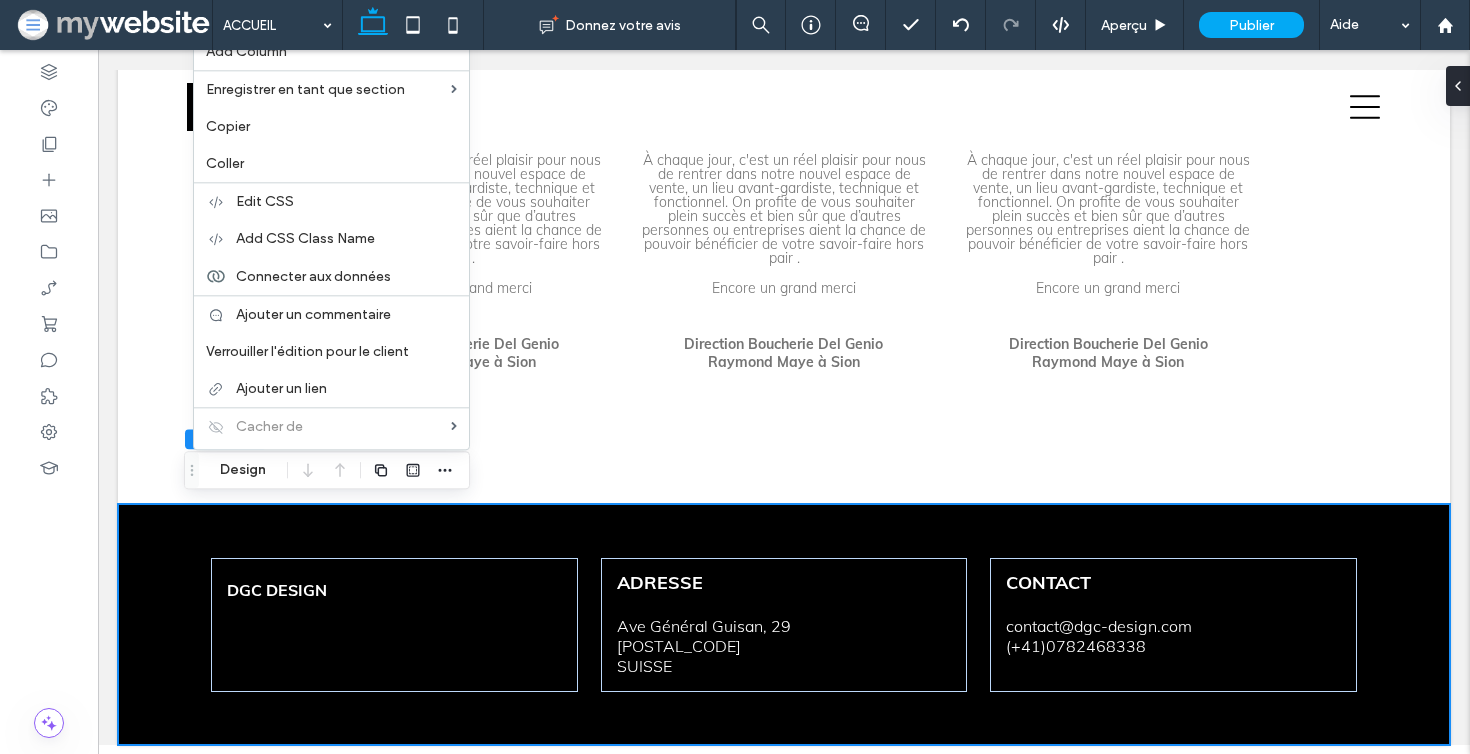click on "Section
En-tête de base
Section
ACCUEIL
PROJETS
CONCEPTION ESPACES
CONSEILS EN DECORATION
GESTION DE PROJET
VISUALISATIONS 3D CROQUIS
TARIFS/DEVIS
FAQ
CONTACT
CONCEPTION D'ESPACES
Bouton
CONSEILS EN DECORATION
Bouton
GESTION DE PROJET
Bouton
VISUALISATION 3D & CROQUIS
Bouton
Afficher davantage
Section
+41762468338 contact@dgc-design.com
Section" at bounding box center [784, -1927] 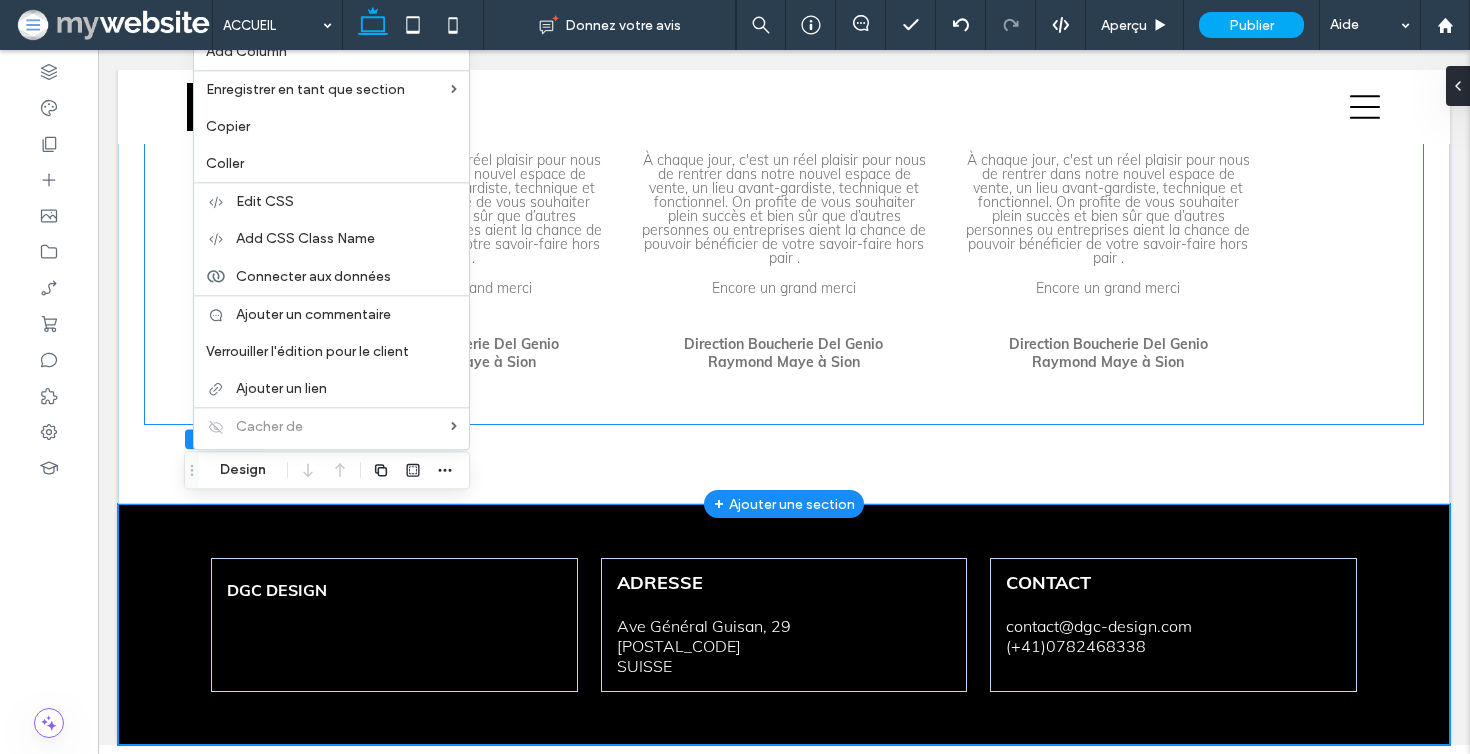 click on "En l'année 2021 pour l’agrandissement de notre épicerie fine, nous avons fait appel à Monsieur Grosier. Vraiment séduits par son coup de crayon, nous avons pu rapidement adhérer à ses propositions de travail très professionnelles. Il a répondu instantanément par une solution adaptée et évolutive à chaque demande, nous a laissé une grande place dans la conception du projet et a su rapporter exactement nos idées bien définies, tout en apportant sa touche technique et artistique, pour les rendre réalisables. À chaque jour, c'est un réel plaisir pour nous de rentrer dans notre nouvel espace de vente, un lieu avant-gardiste, technique et fonctionnel. On profite de vous souhaiter plein succès et bien sûr que d’autres personnes ou entreprises aient la chance de pouvoir bénéficier de votre savoir-faire hors pair . Encore un grand merci
Direction Boucherie Del Genio Raymond Maye à Sion
Encore un grand merci" at bounding box center [784, 130] 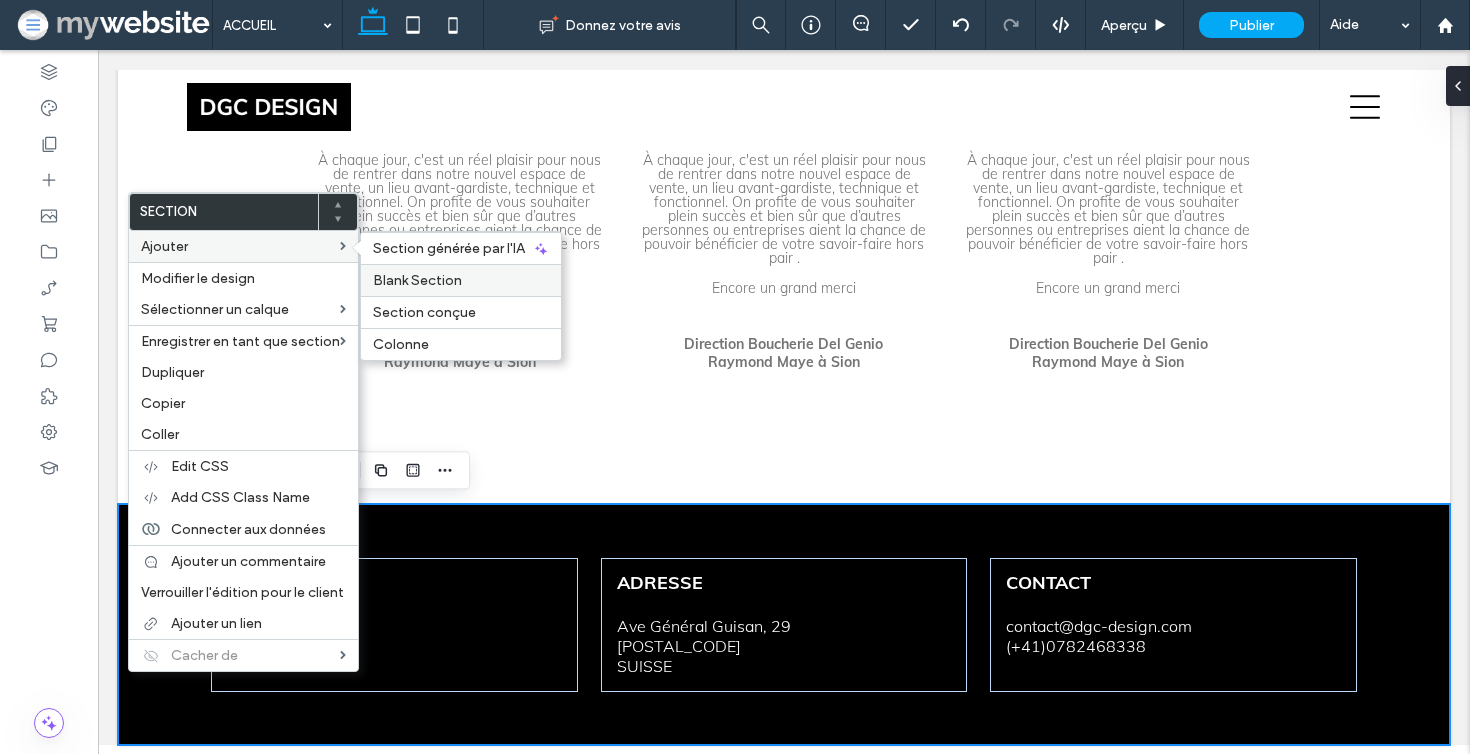 click on "Blank Section" at bounding box center [417, 280] 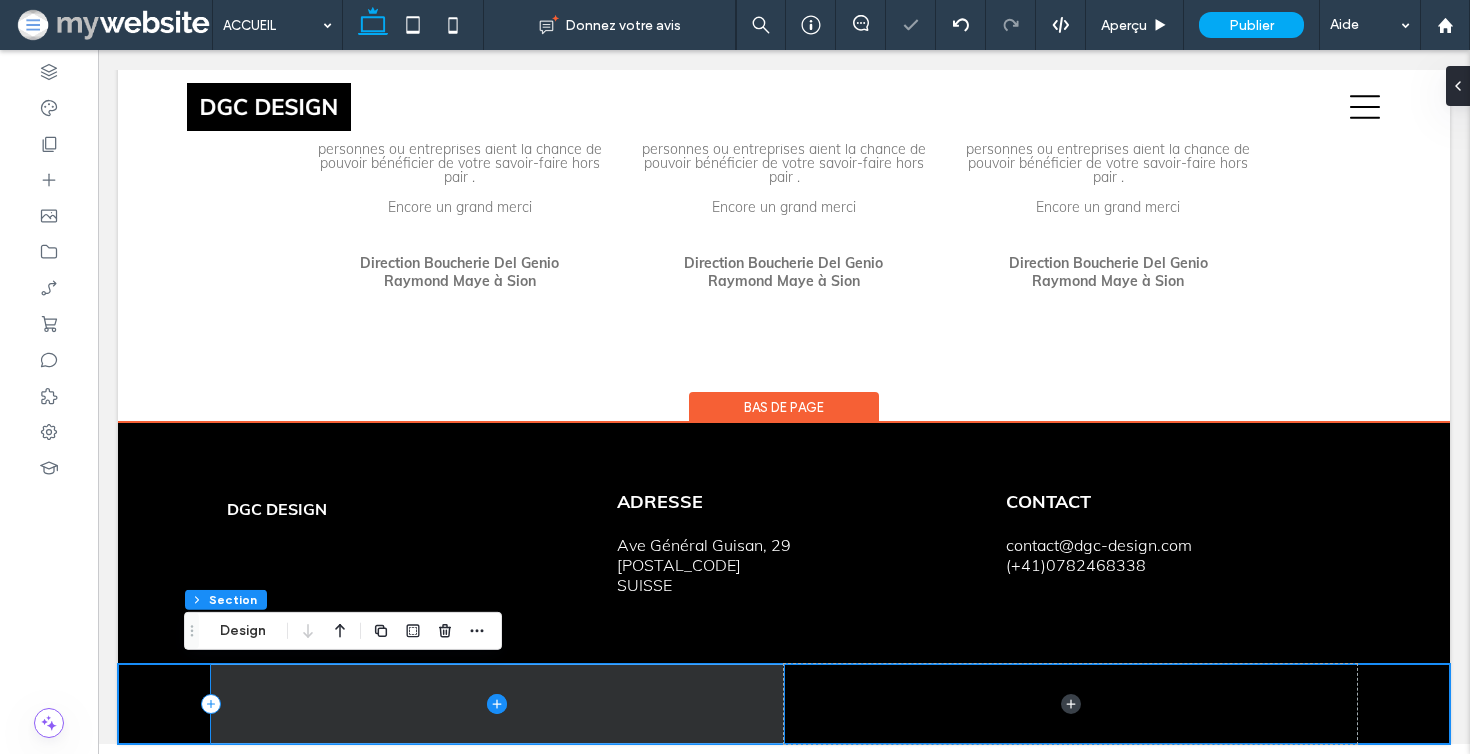 scroll, scrollTop: 4728, scrollLeft: 0, axis: vertical 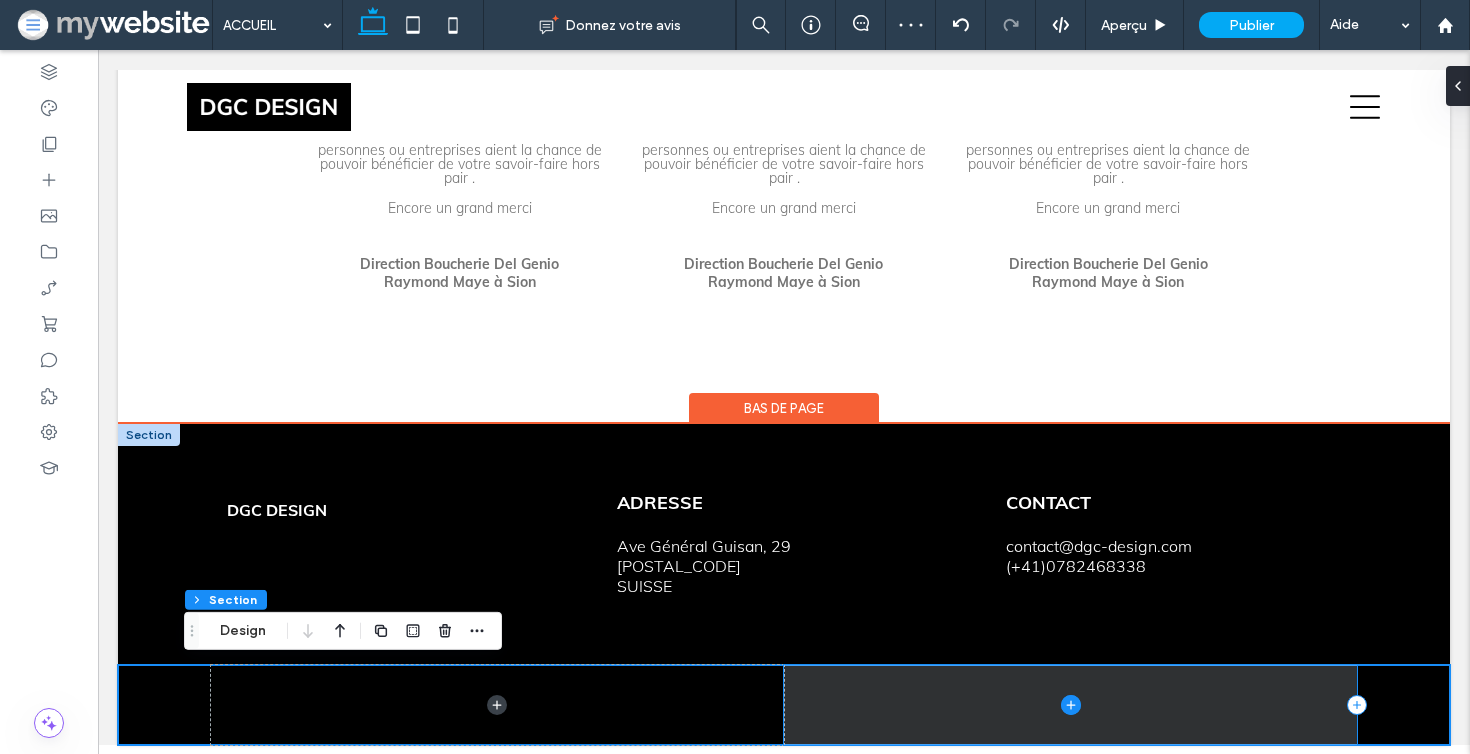 click at bounding box center [1070, 705] 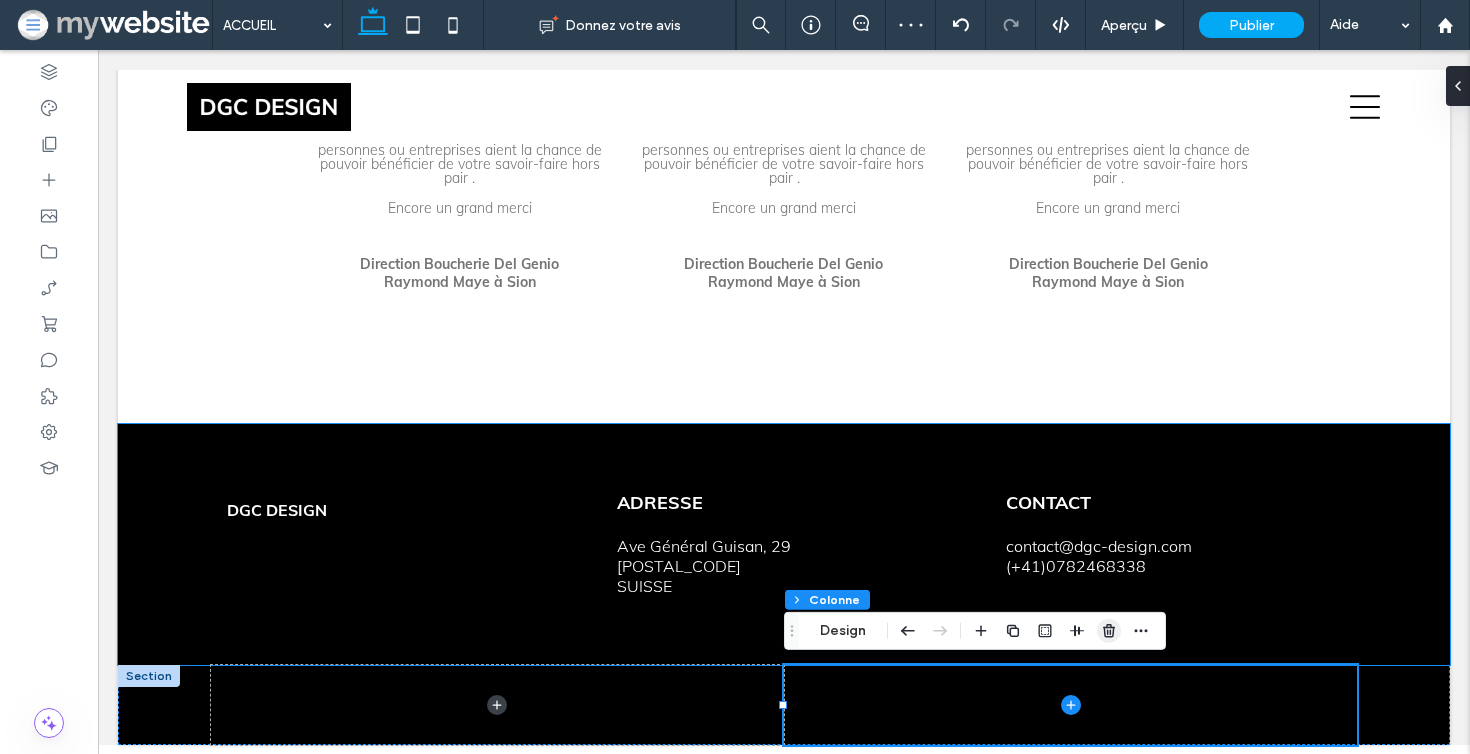 click 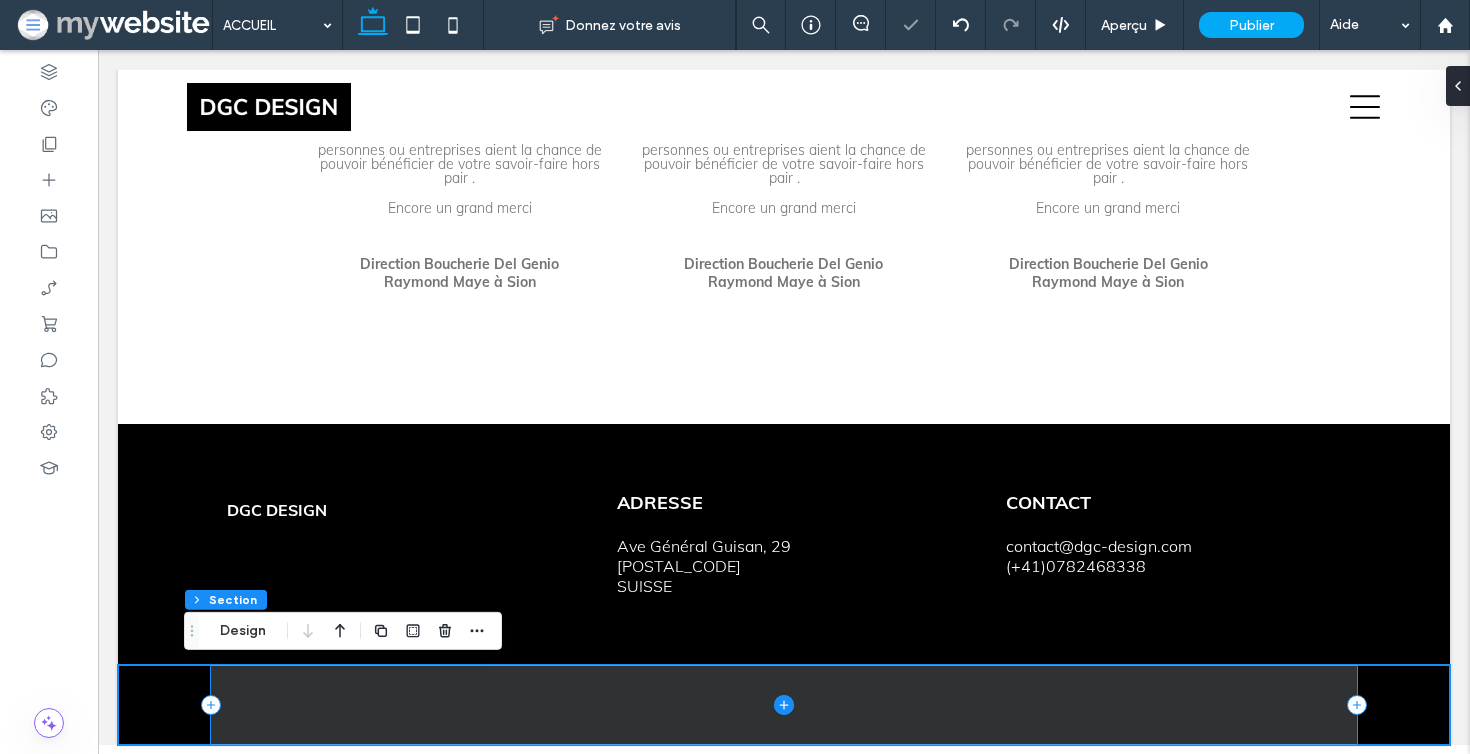 click at bounding box center [784, 705] 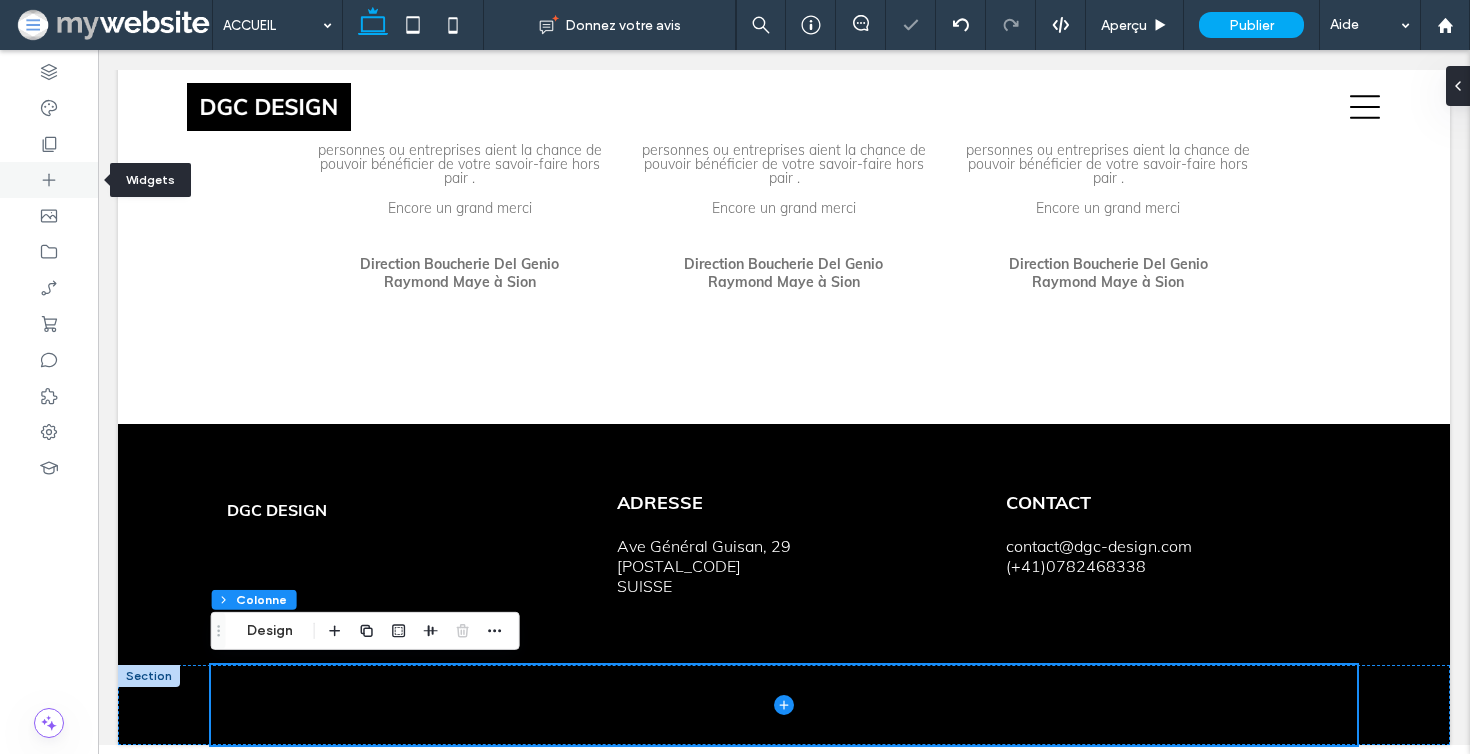 click 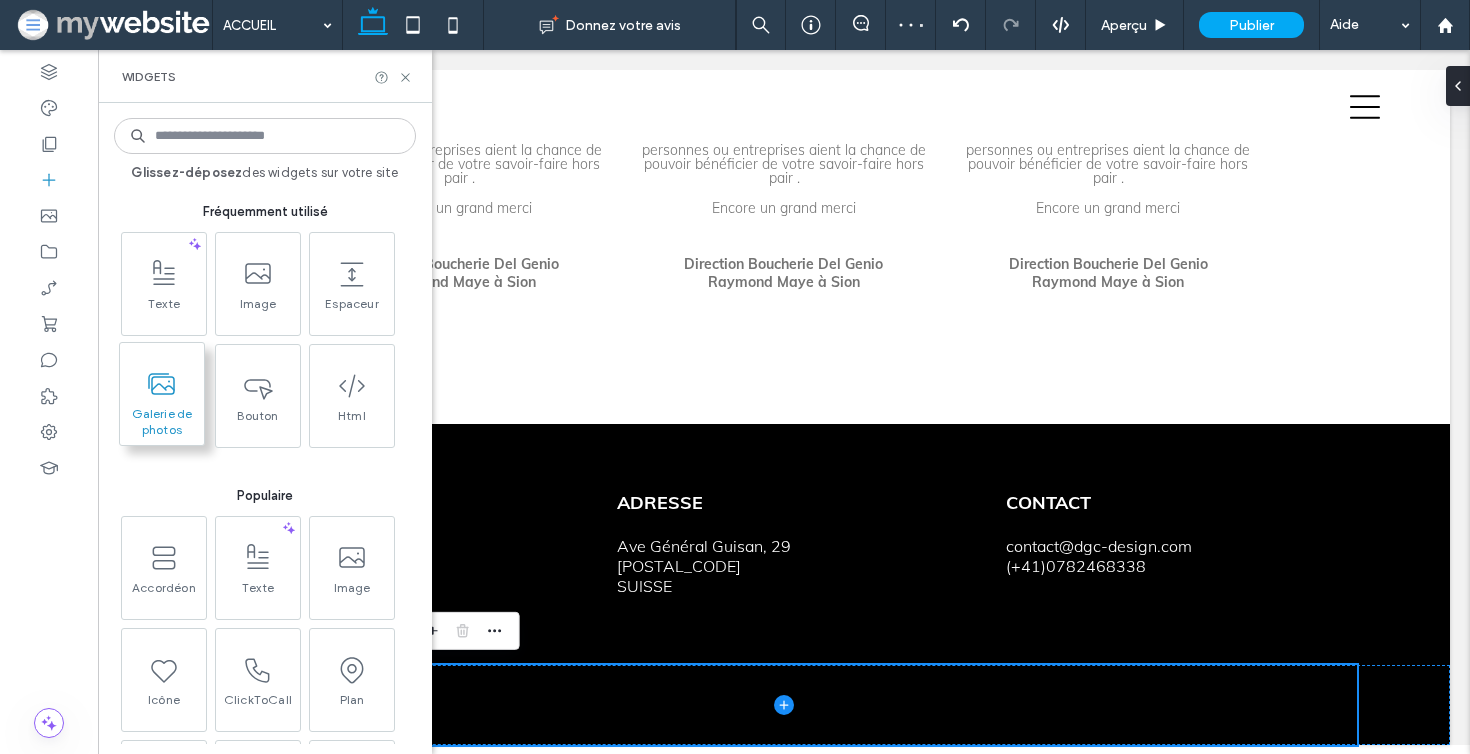 scroll, scrollTop: 87, scrollLeft: 0, axis: vertical 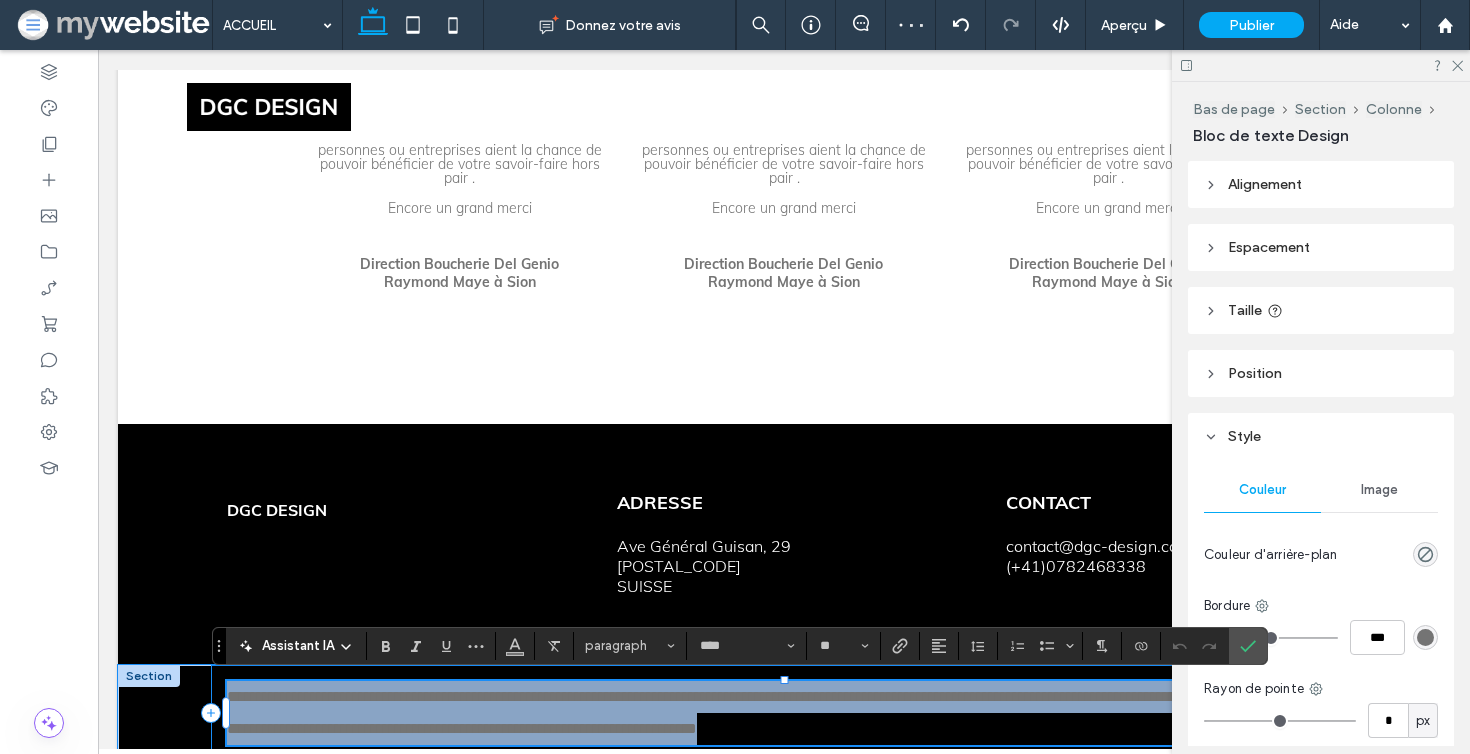 type 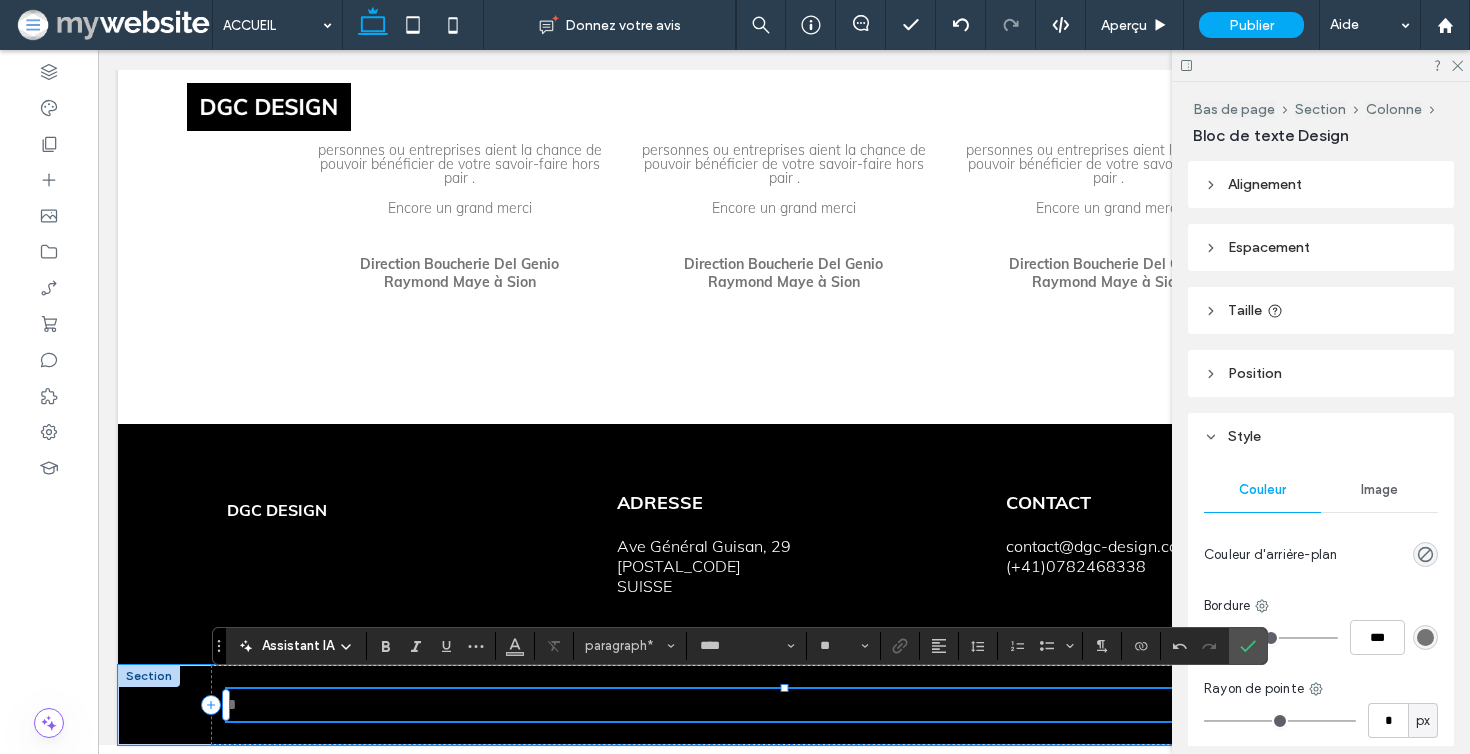 click on "*" at bounding box center (784, 705) 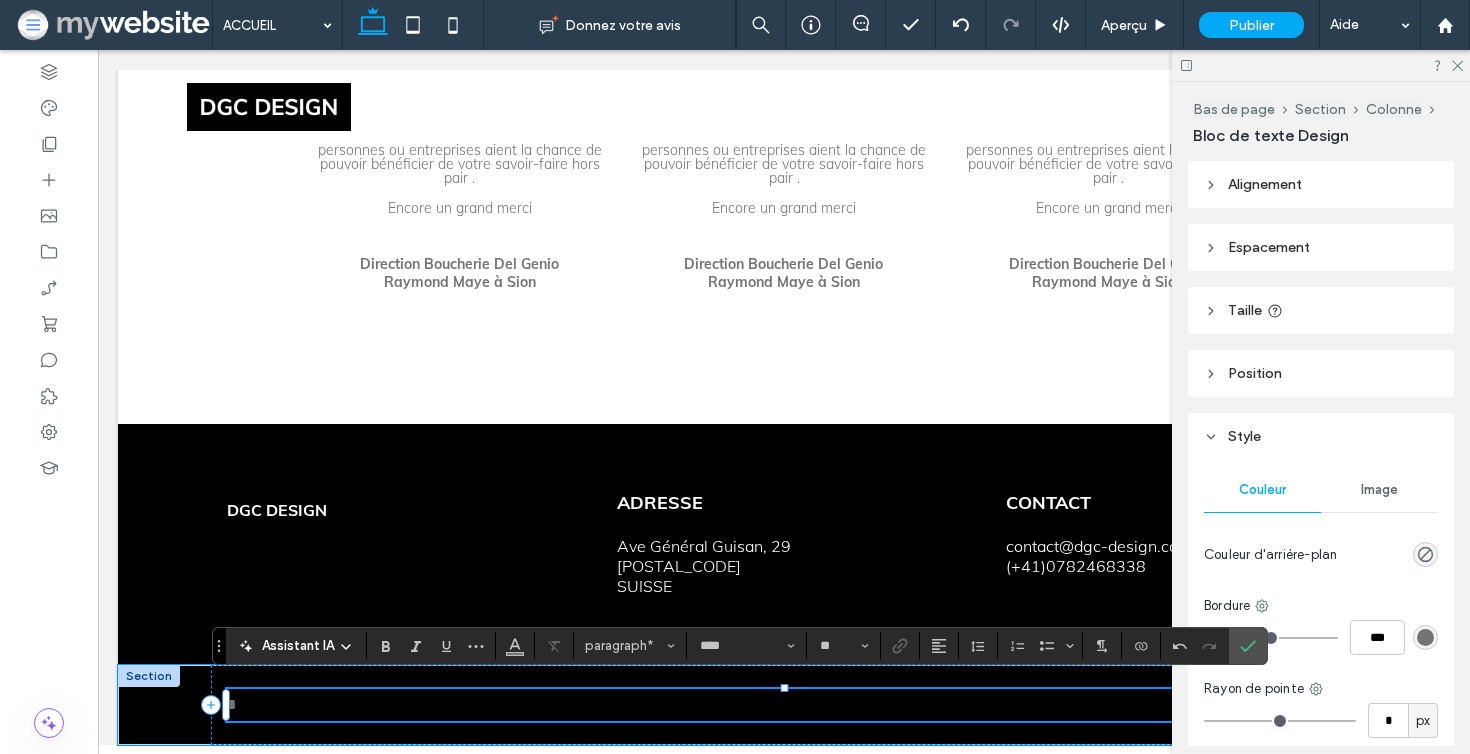 click on "*" at bounding box center (784, 705) 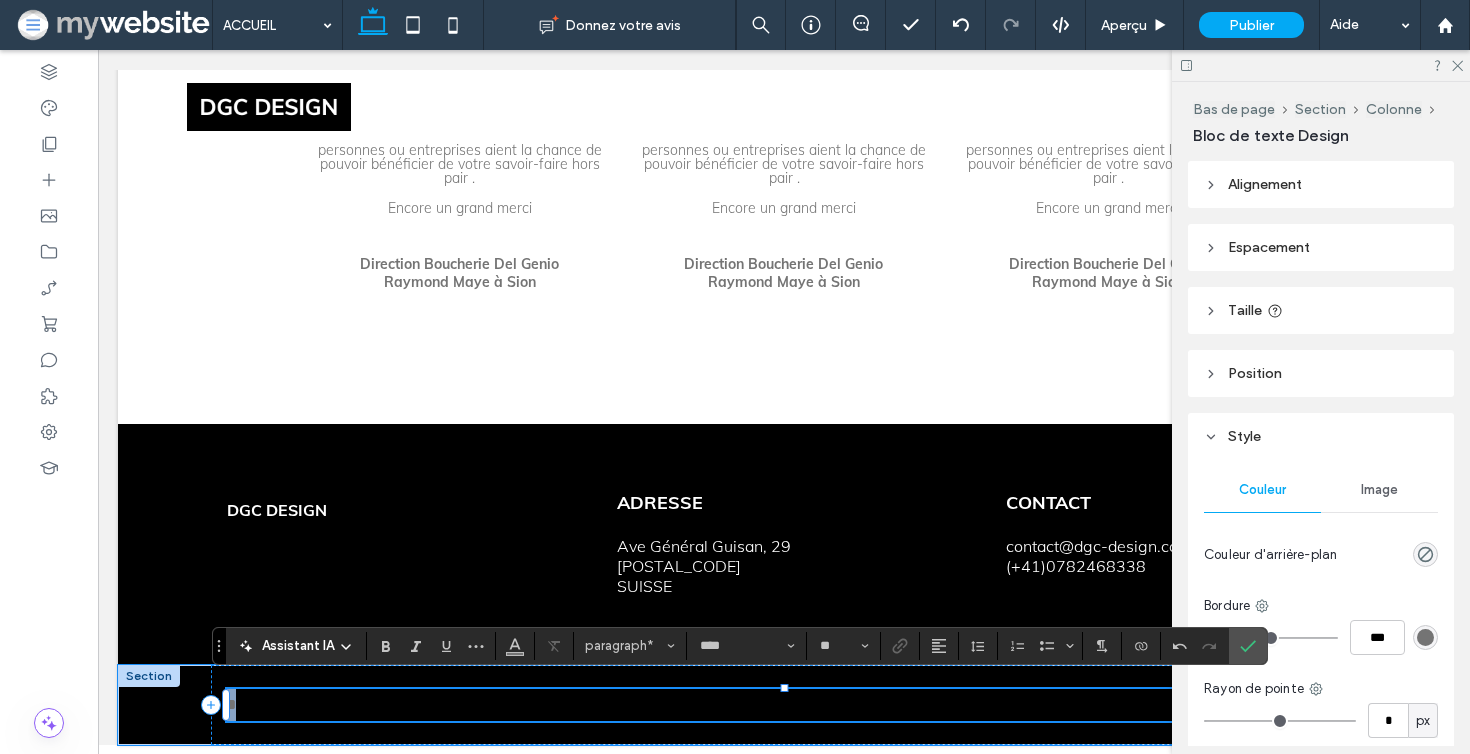 click on "*" at bounding box center (784, 705) 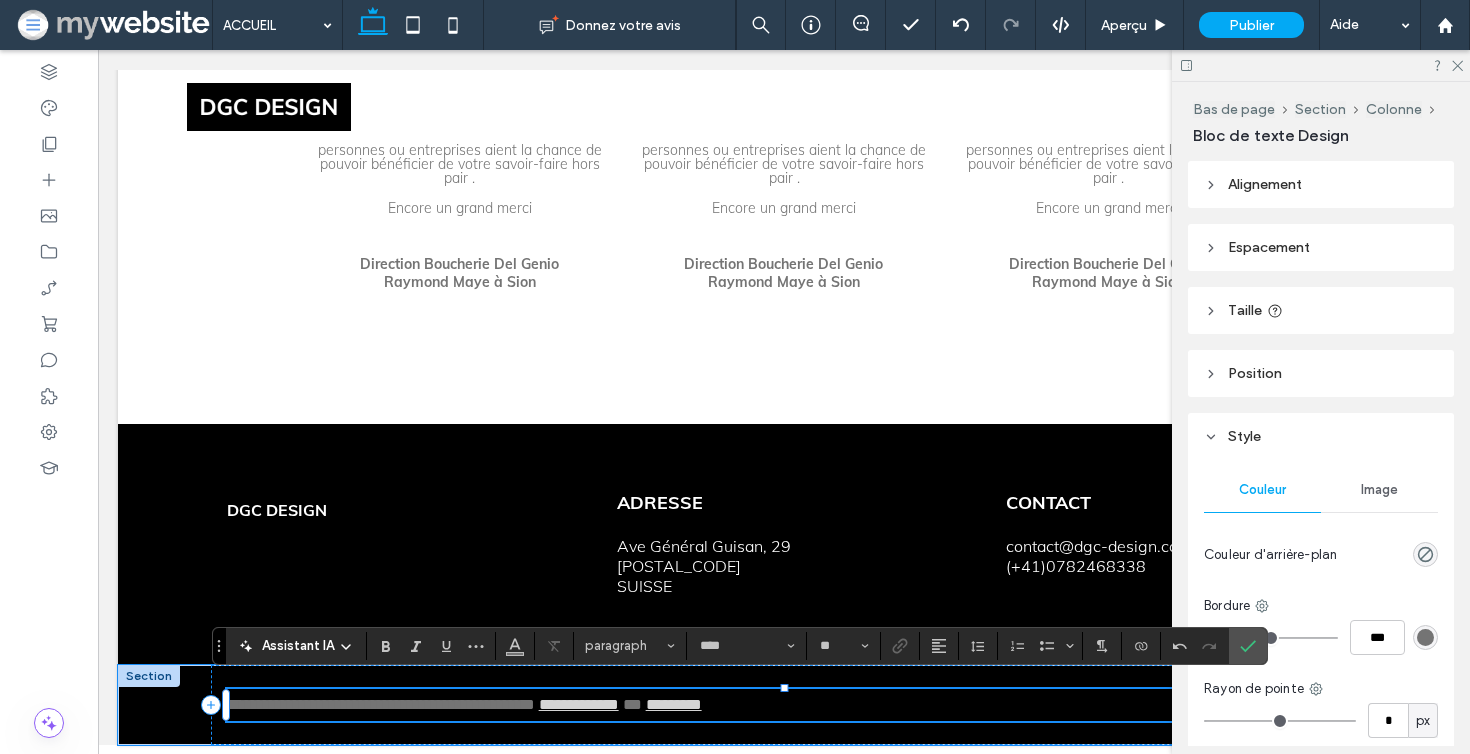scroll, scrollTop: 10, scrollLeft: 1, axis: both 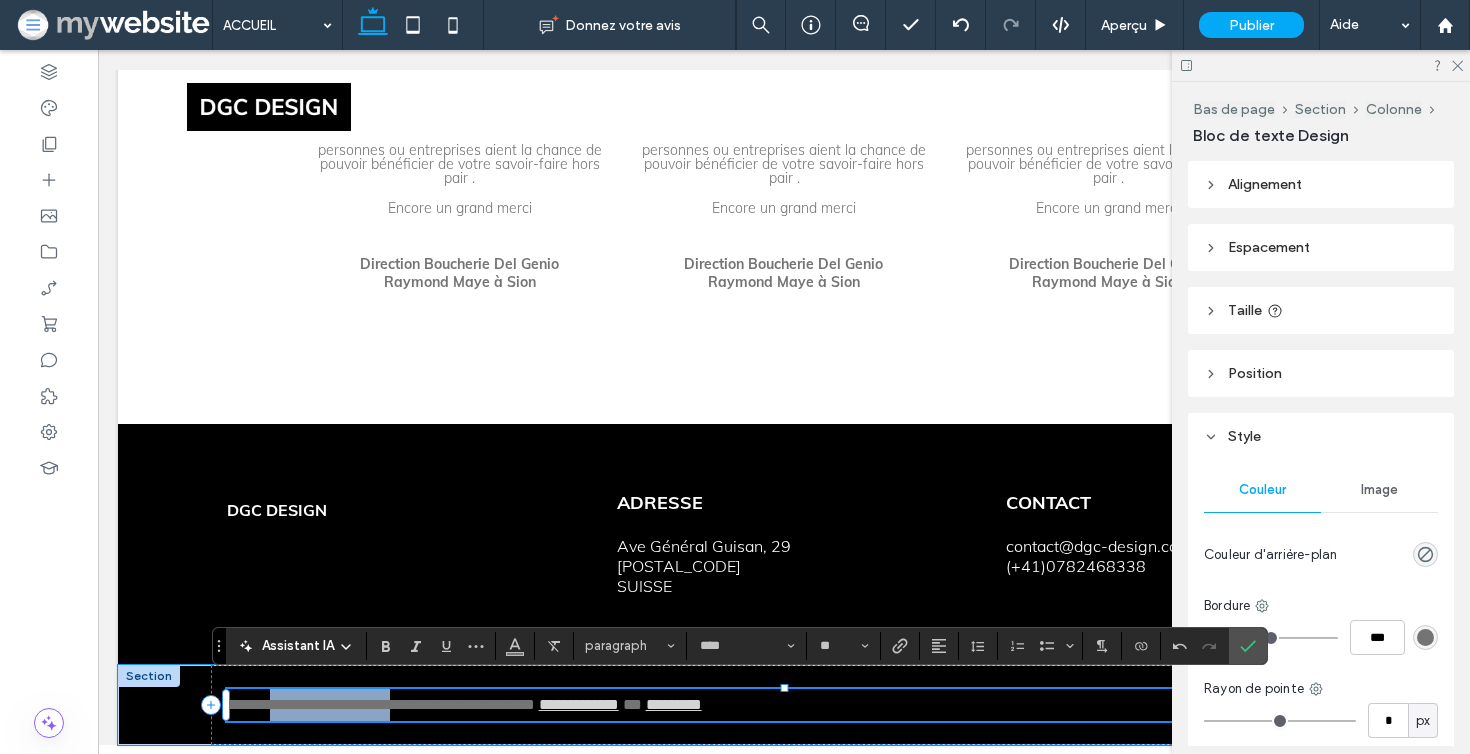 drag, startPoint x: 457, startPoint y: 705, endPoint x: 289, endPoint y: 705, distance: 168 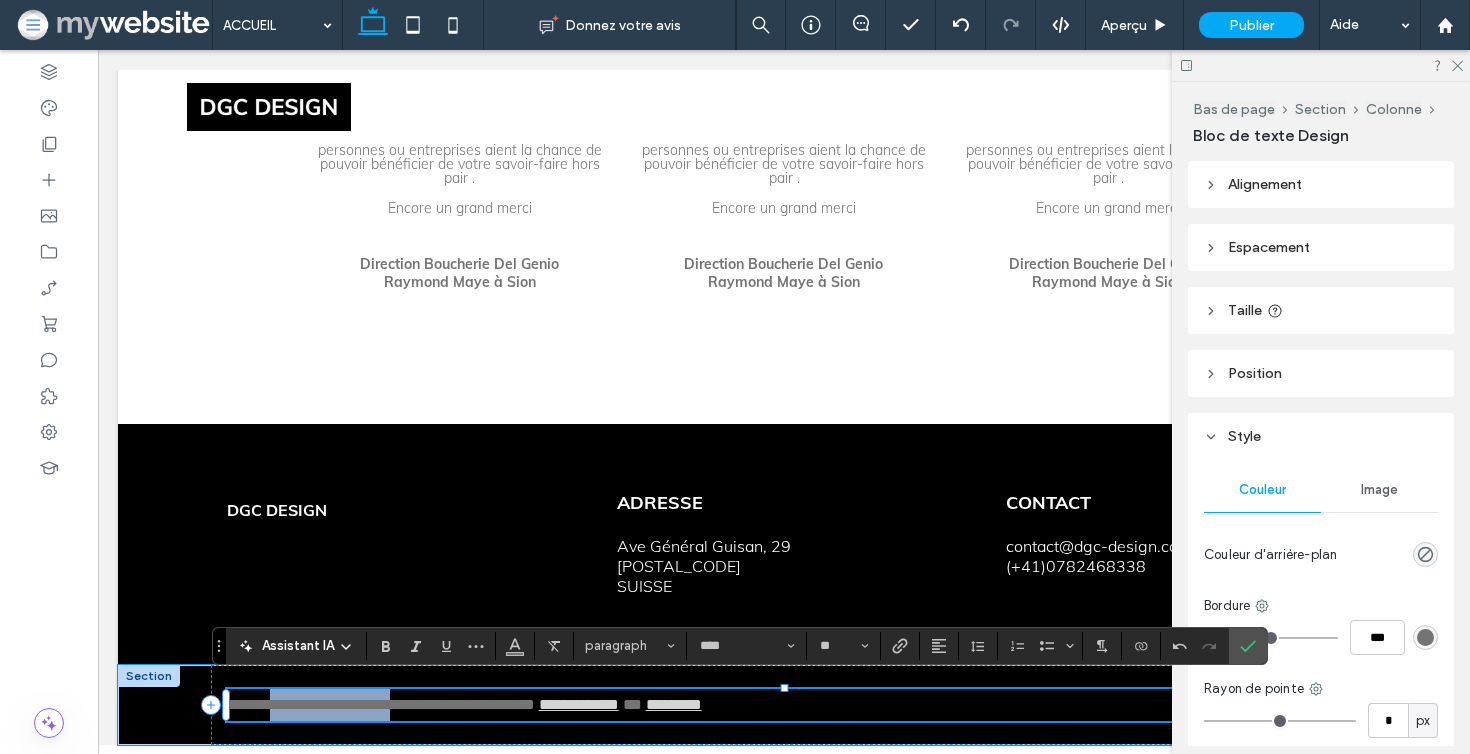 click on "**********" at bounding box center (381, 704) 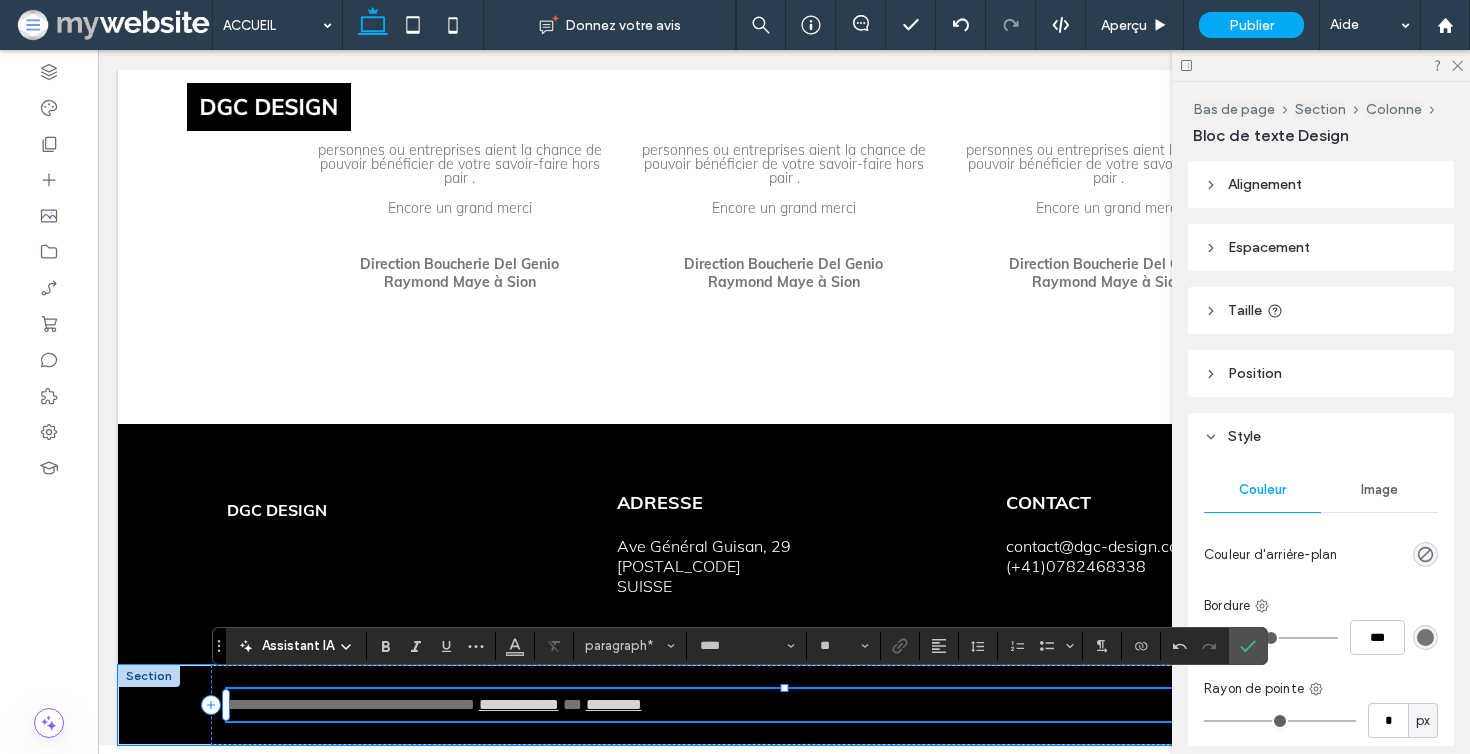 click on "**********" at bounding box center [784, 705] 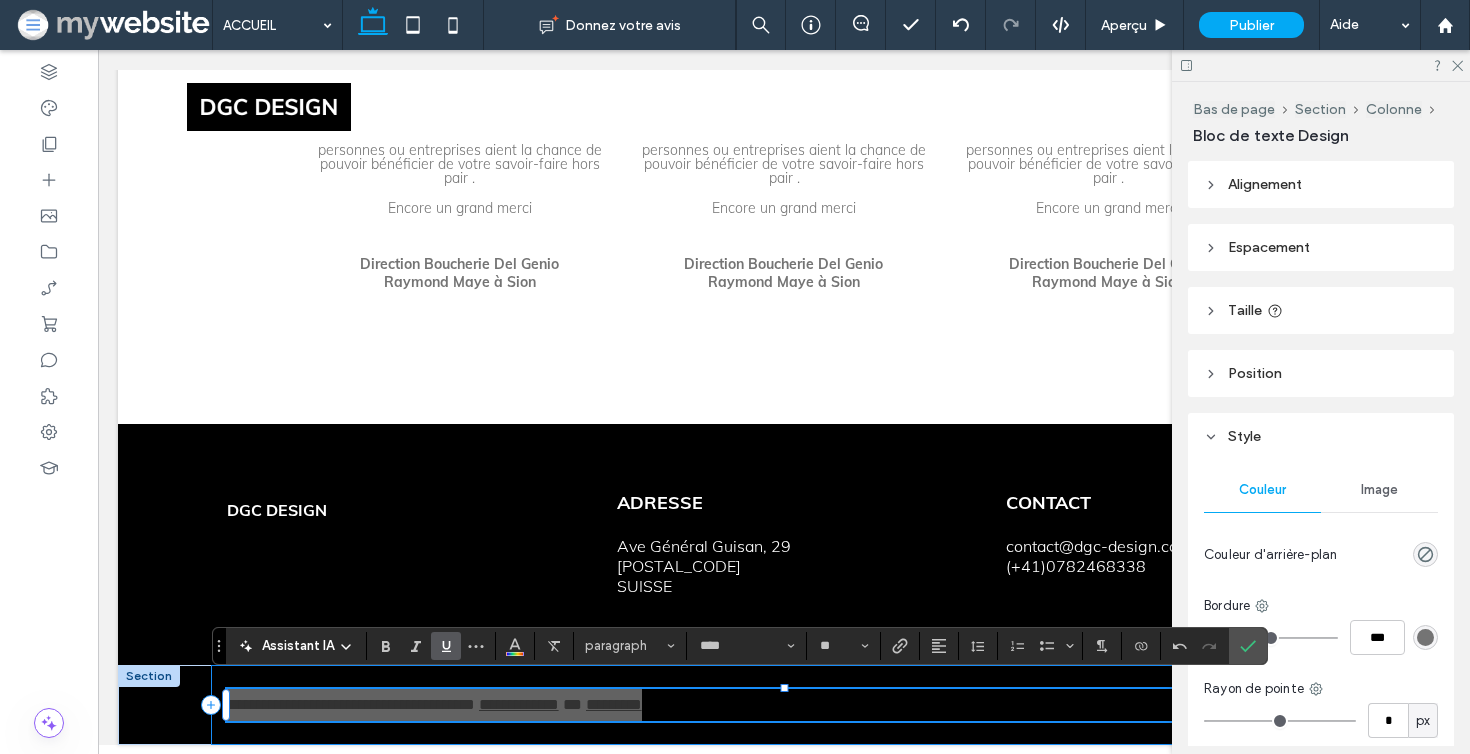 click at bounding box center [446, 646] 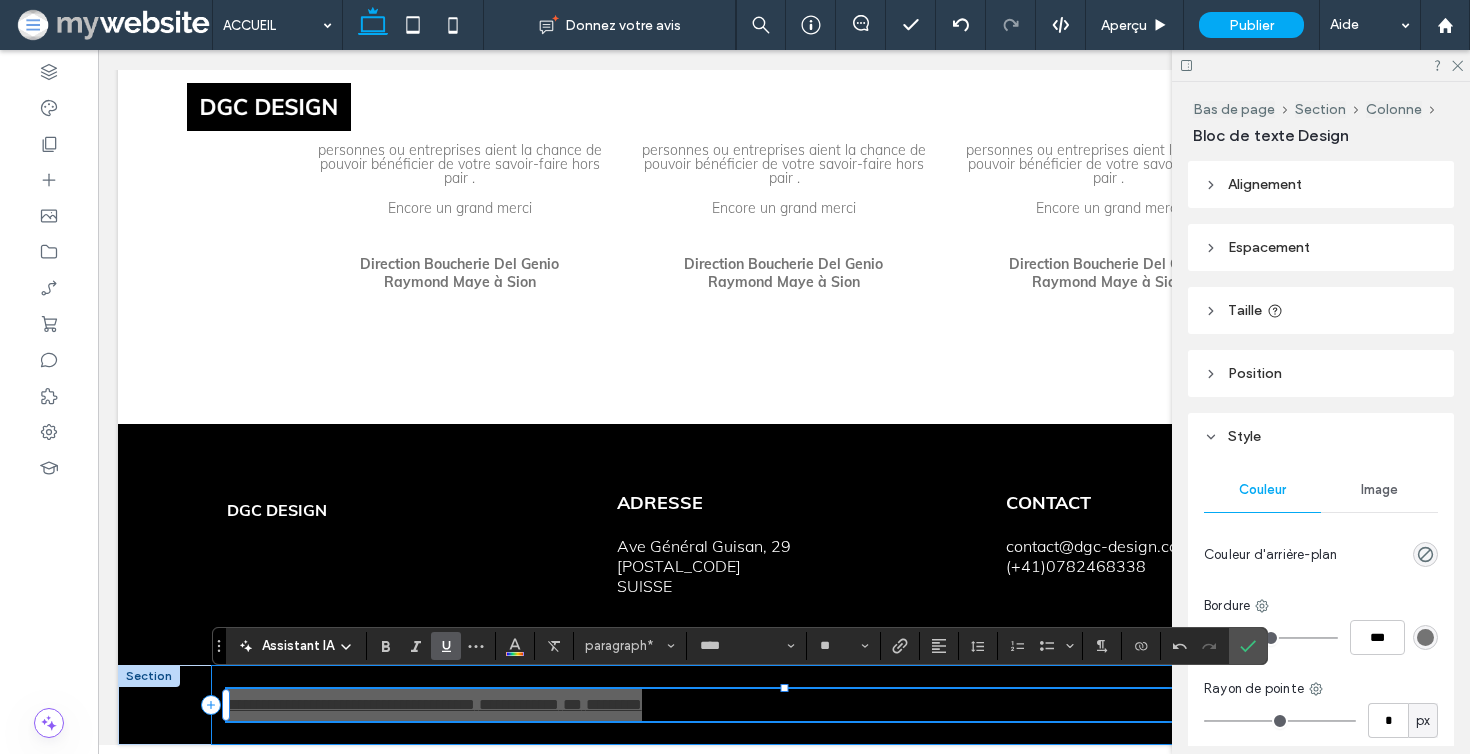 click at bounding box center [446, 646] 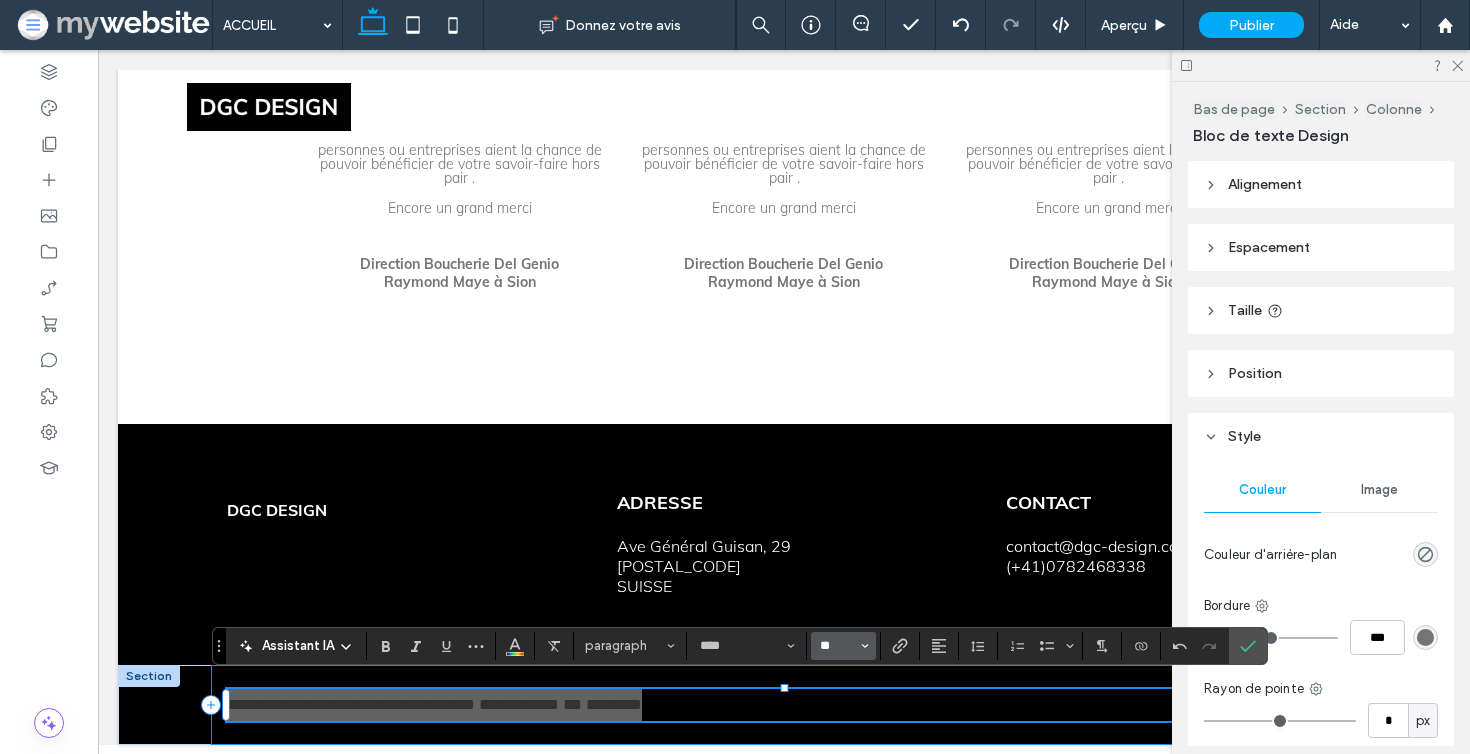 click on "**" at bounding box center (837, 646) 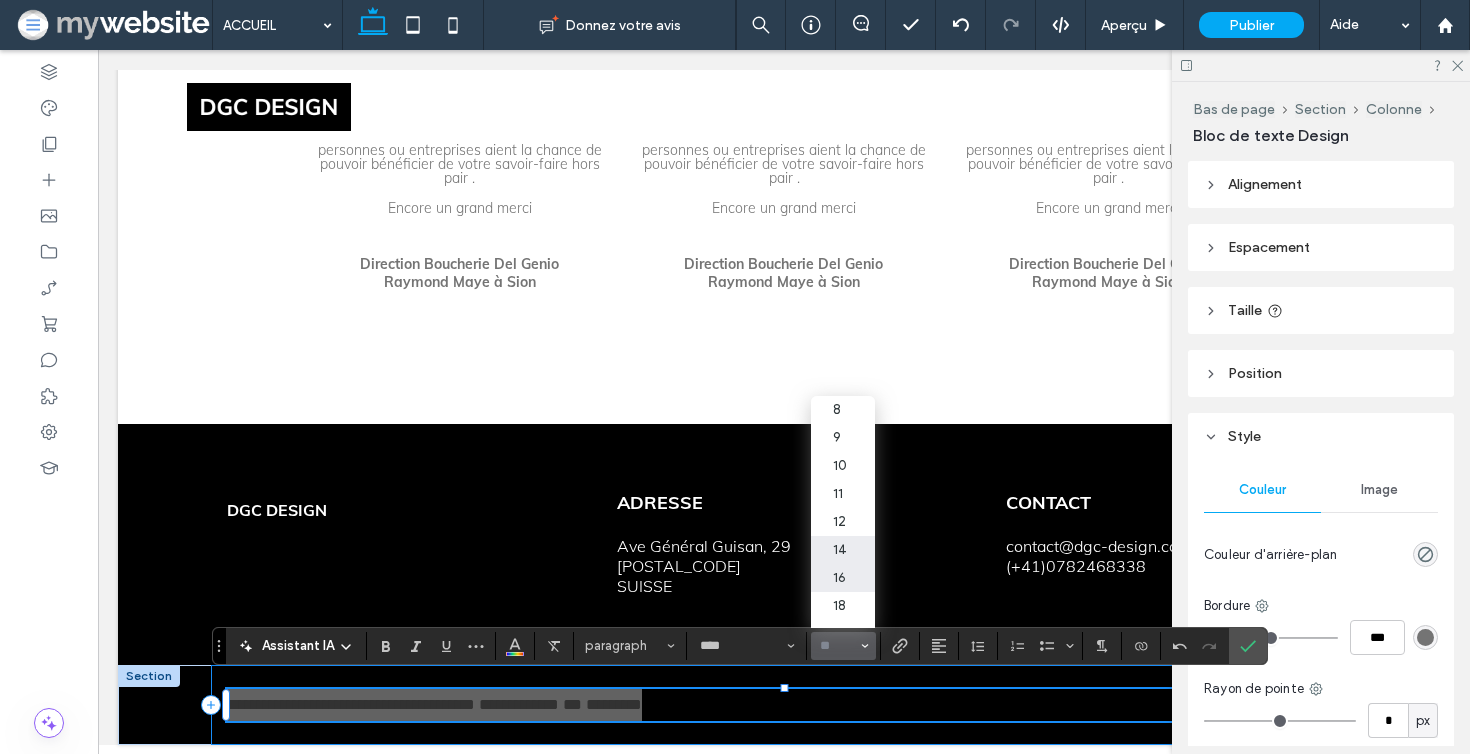 click on "14" at bounding box center [843, 550] 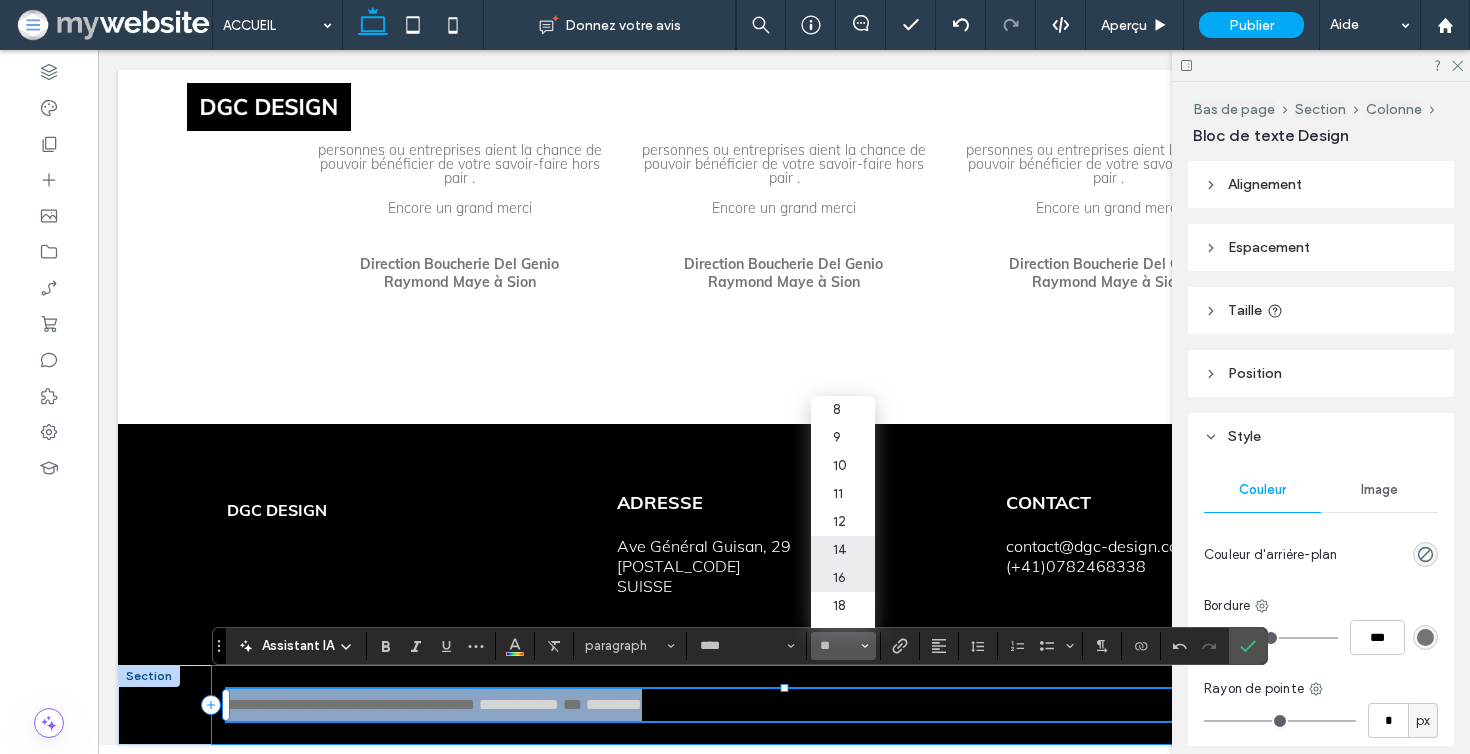 type on "**" 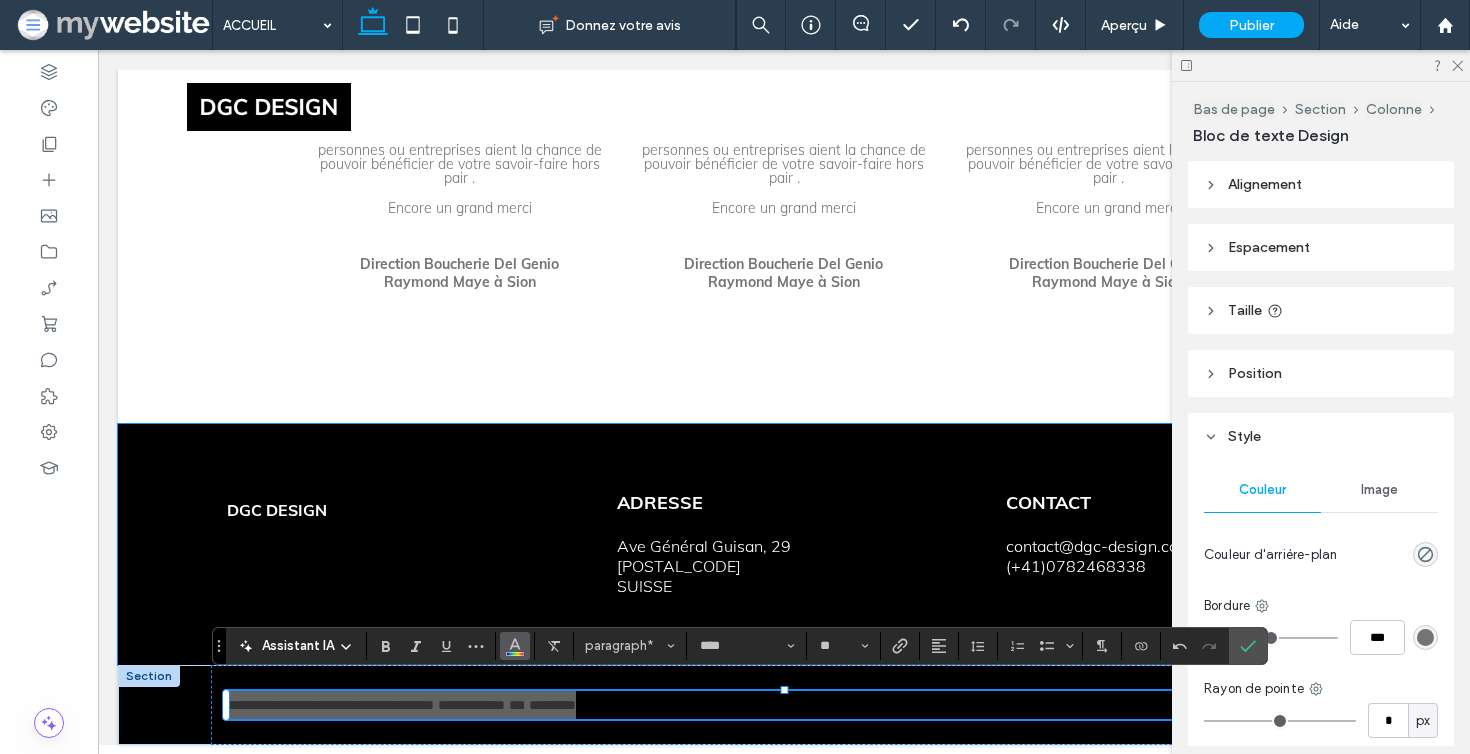 click 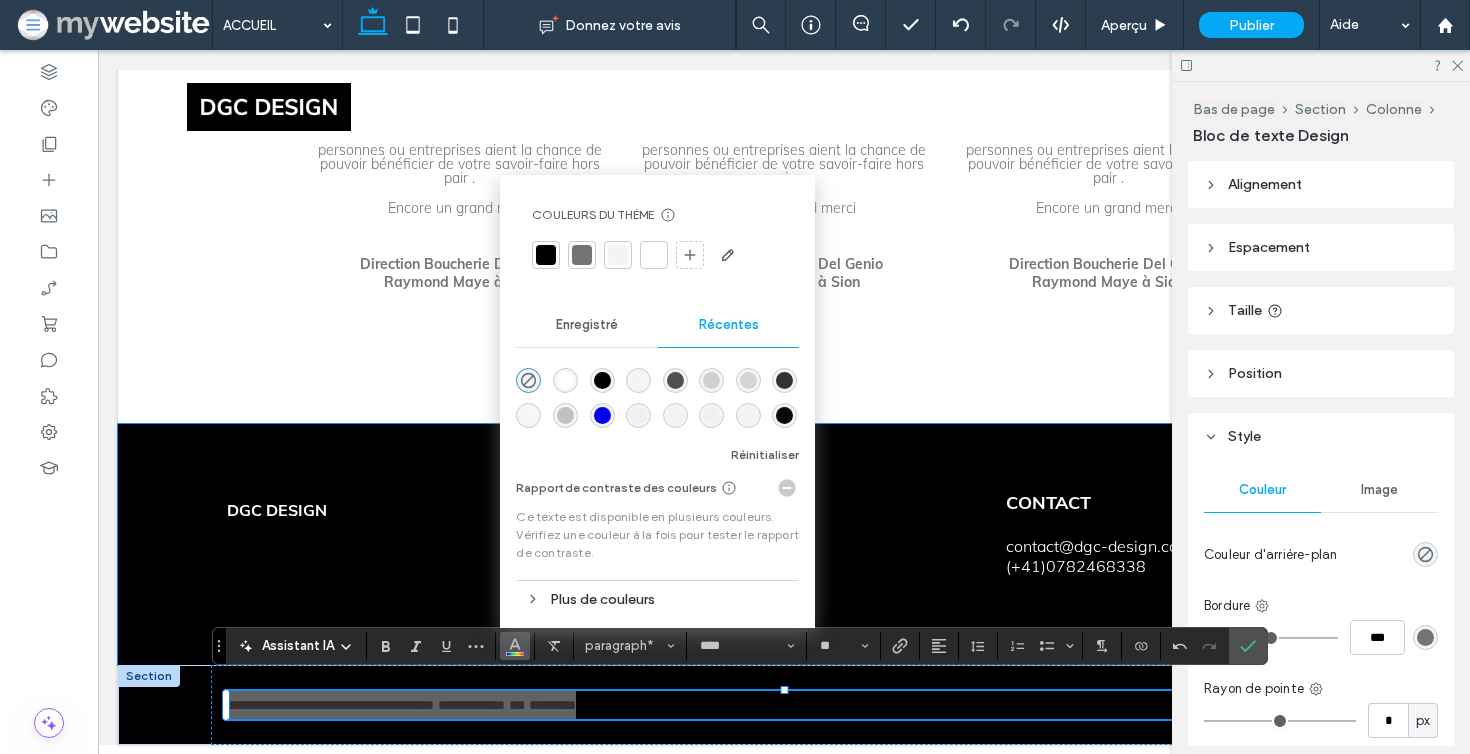 click at bounding box center [654, 255] 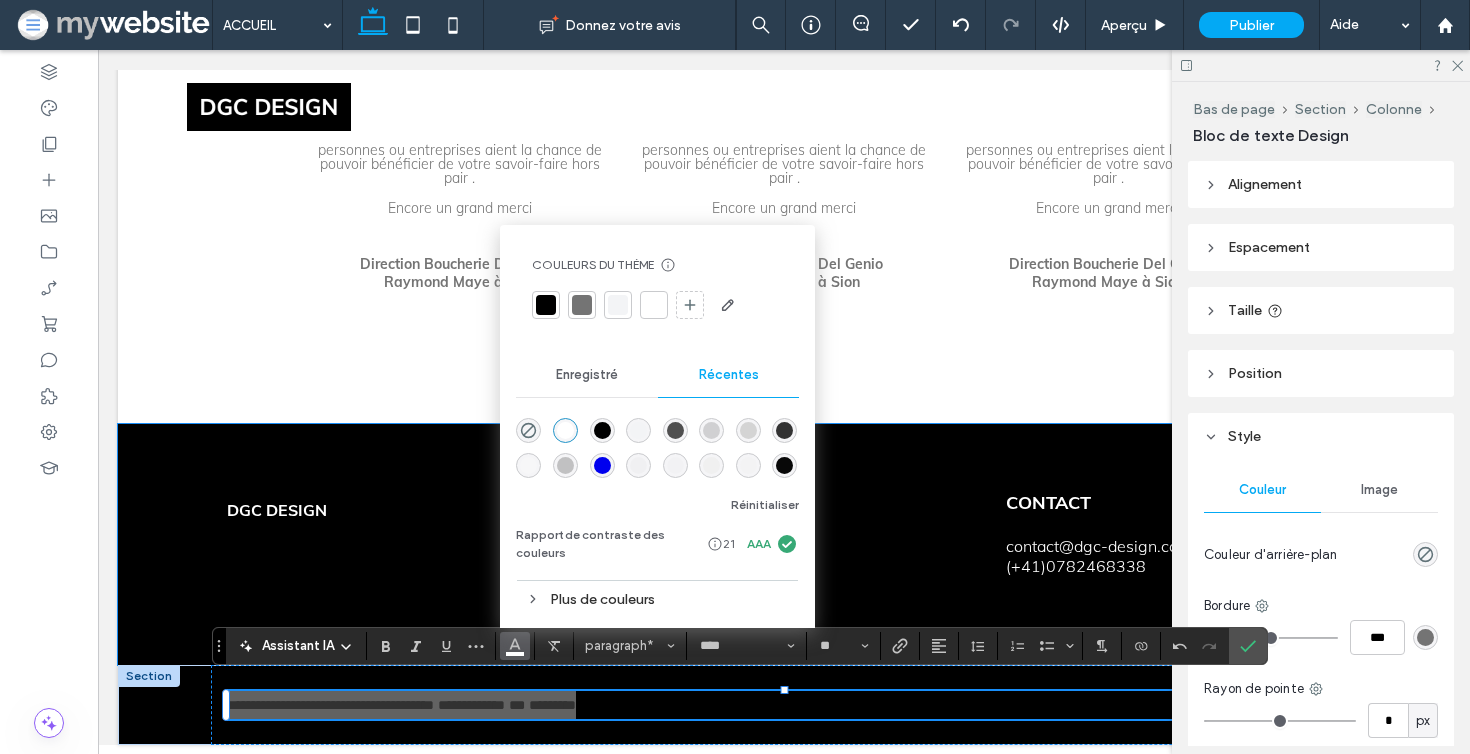 click at bounding box center (618, 305) 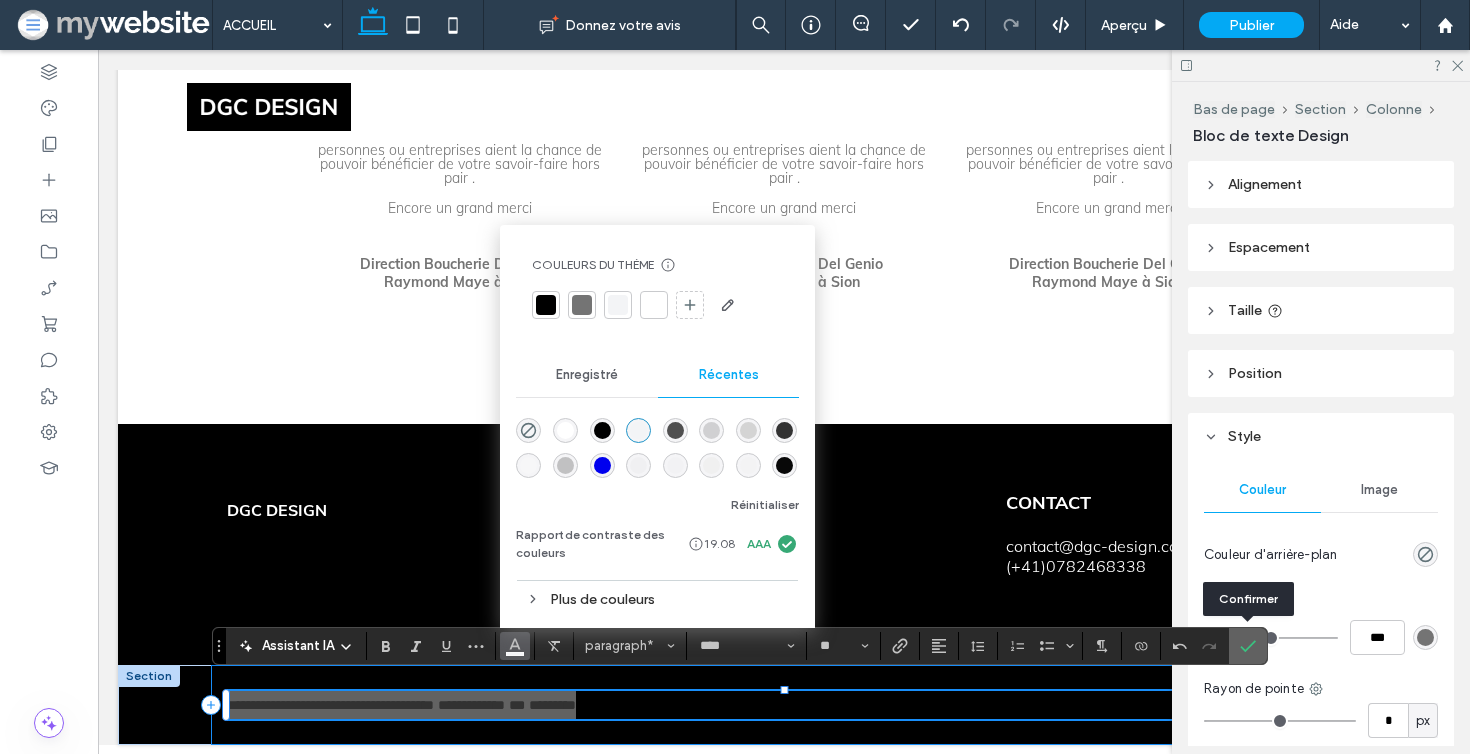 click 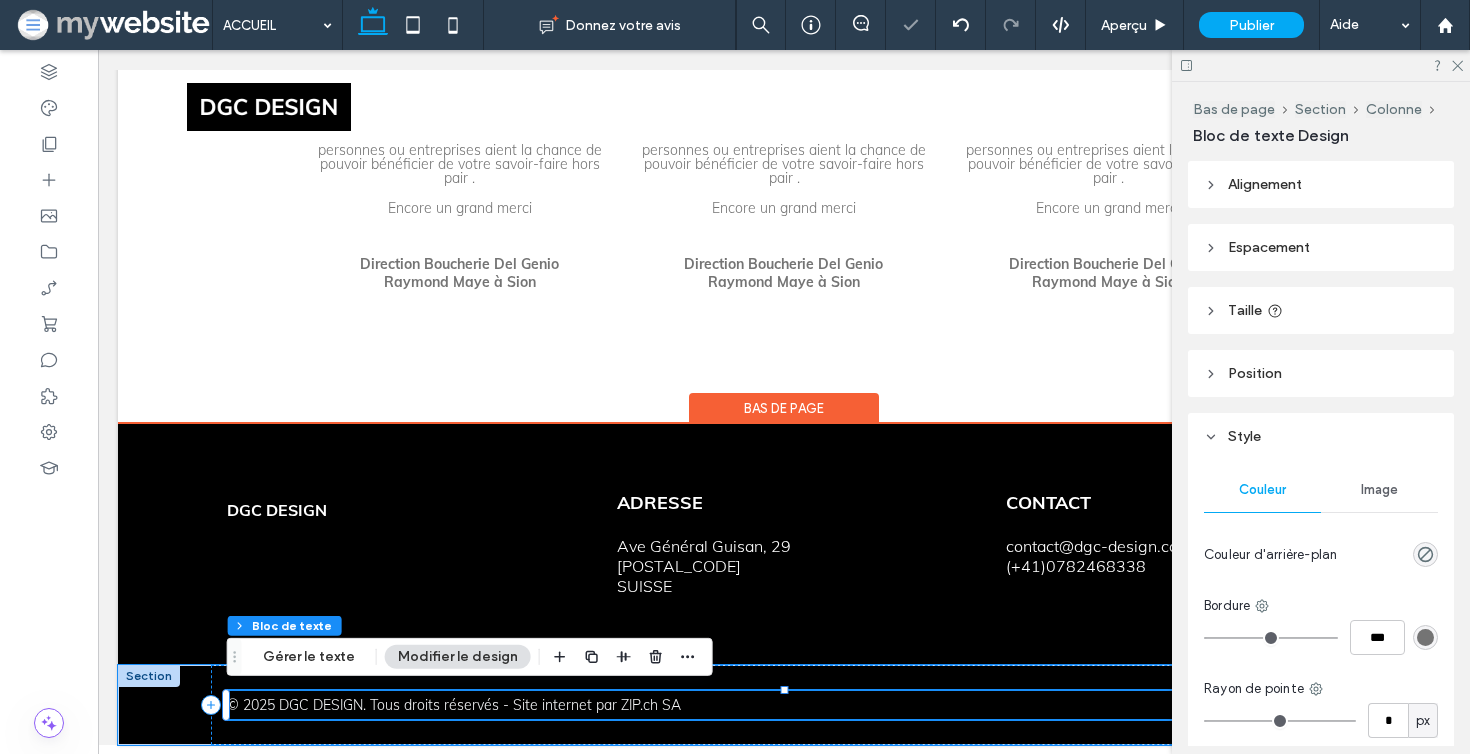 click on "© 2025 DGC DESIGN. Tous droits réservés -   Site internet   par   ZIP.ch SA" at bounding box center [784, 705] 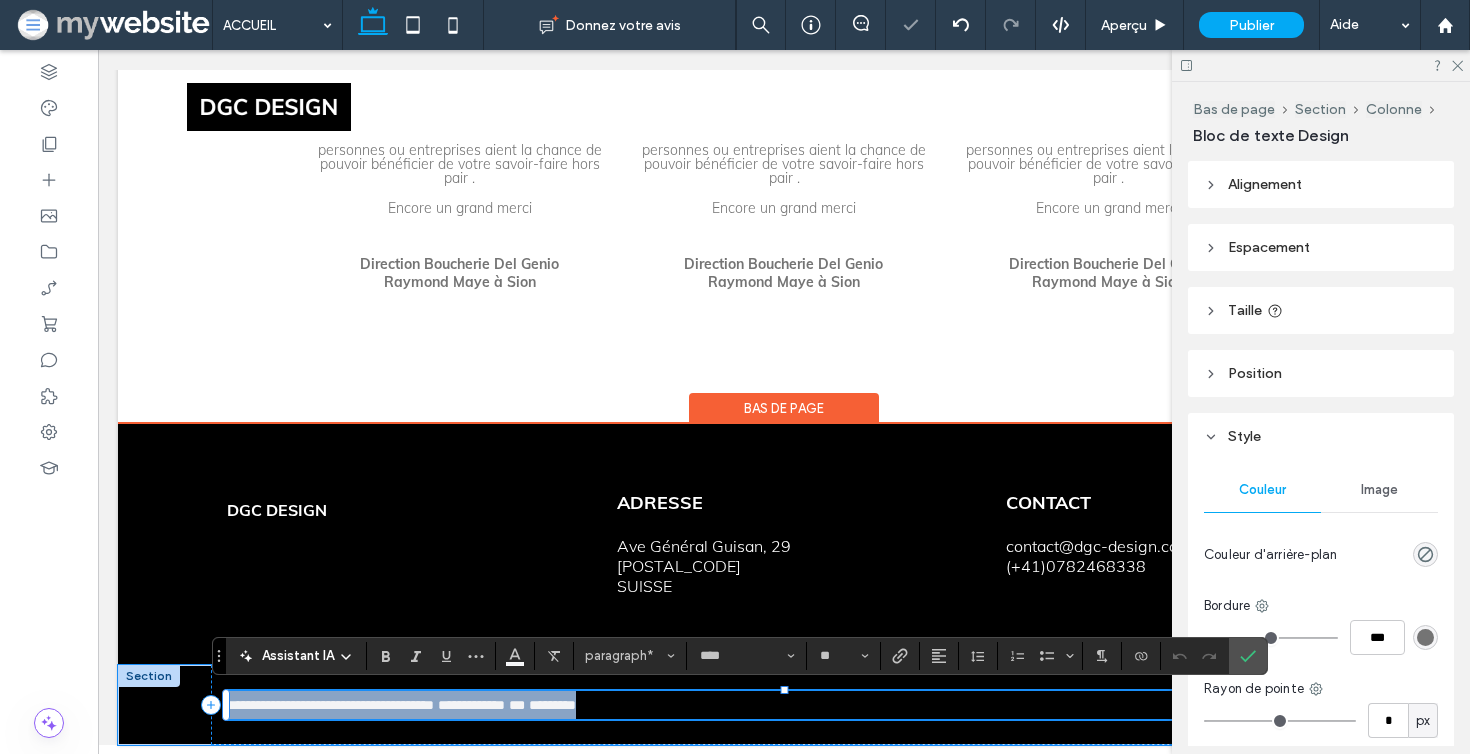 click on "**********" at bounding box center (784, 705) 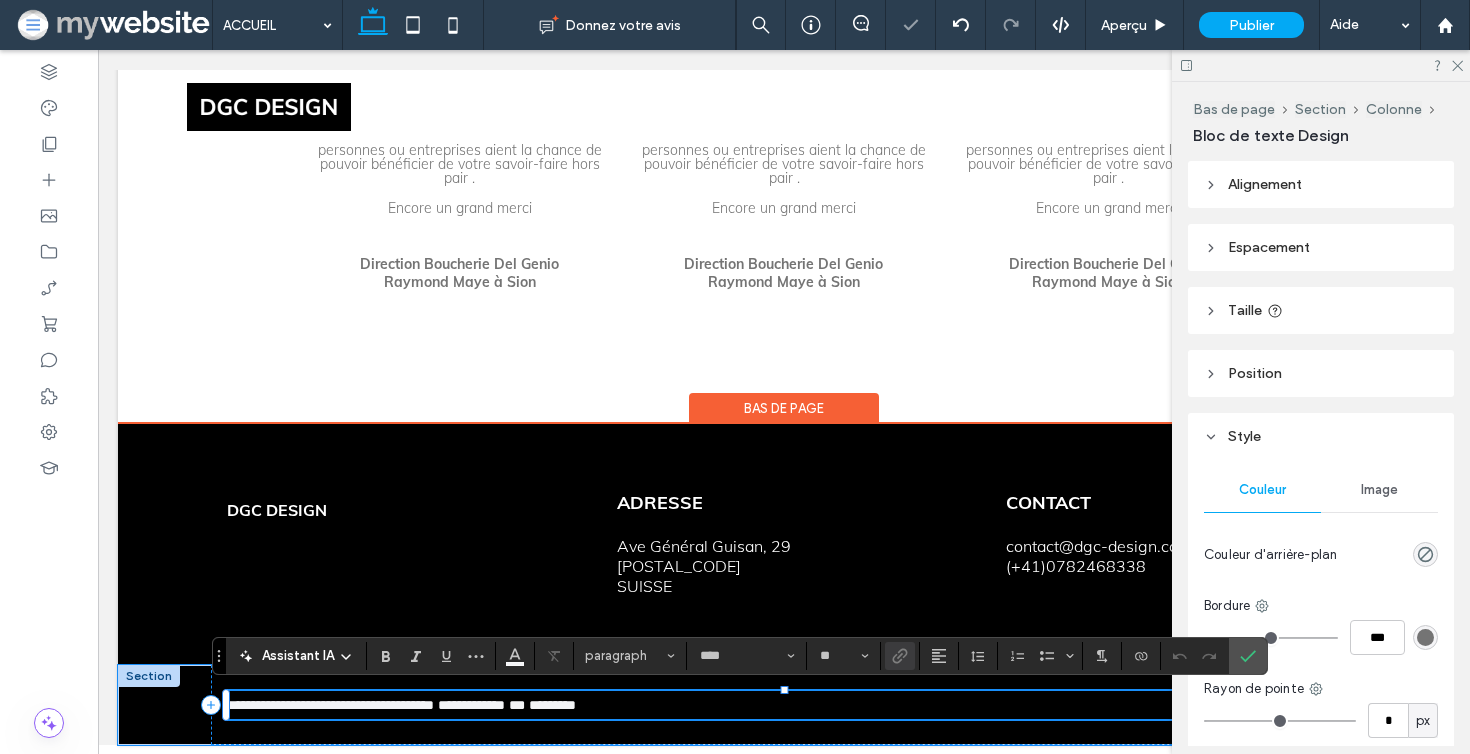 type 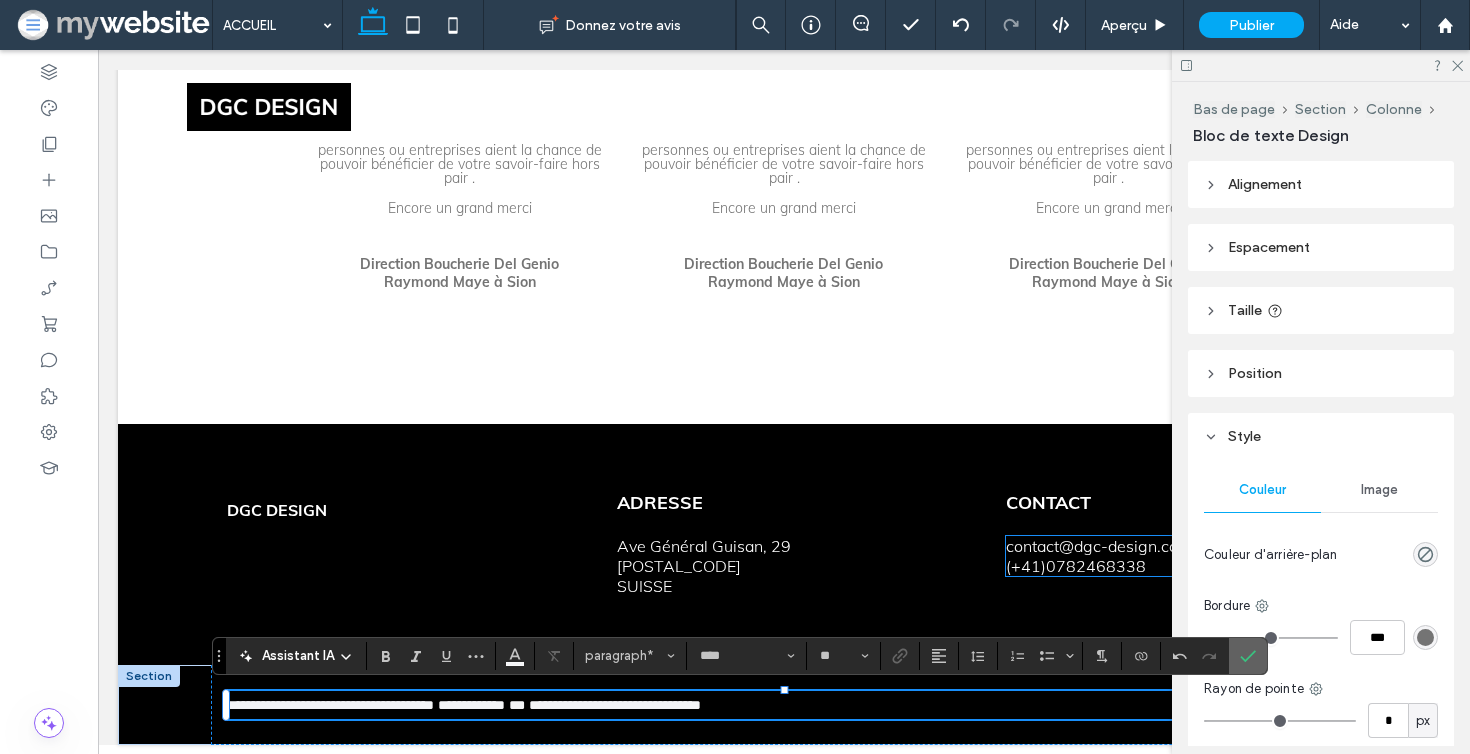 click at bounding box center (1248, 656) 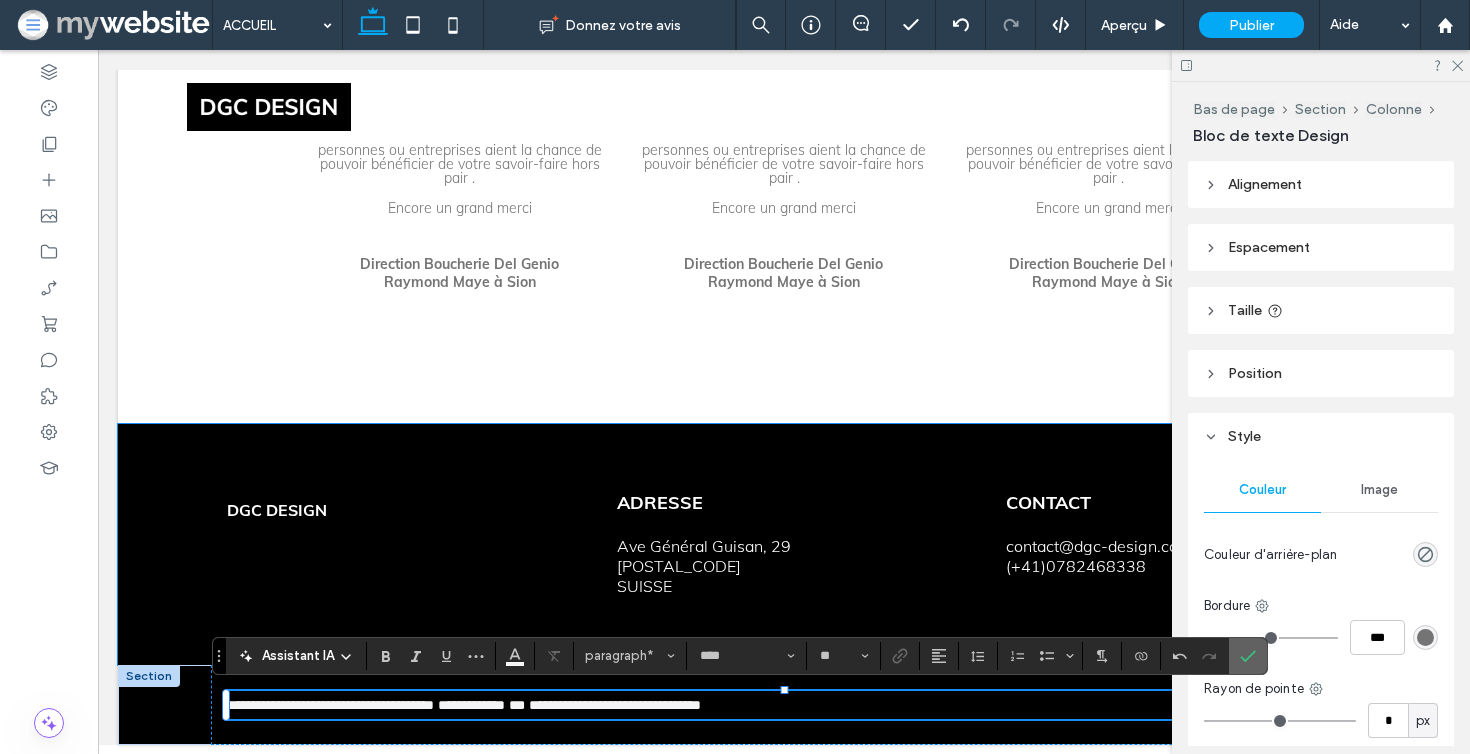 click 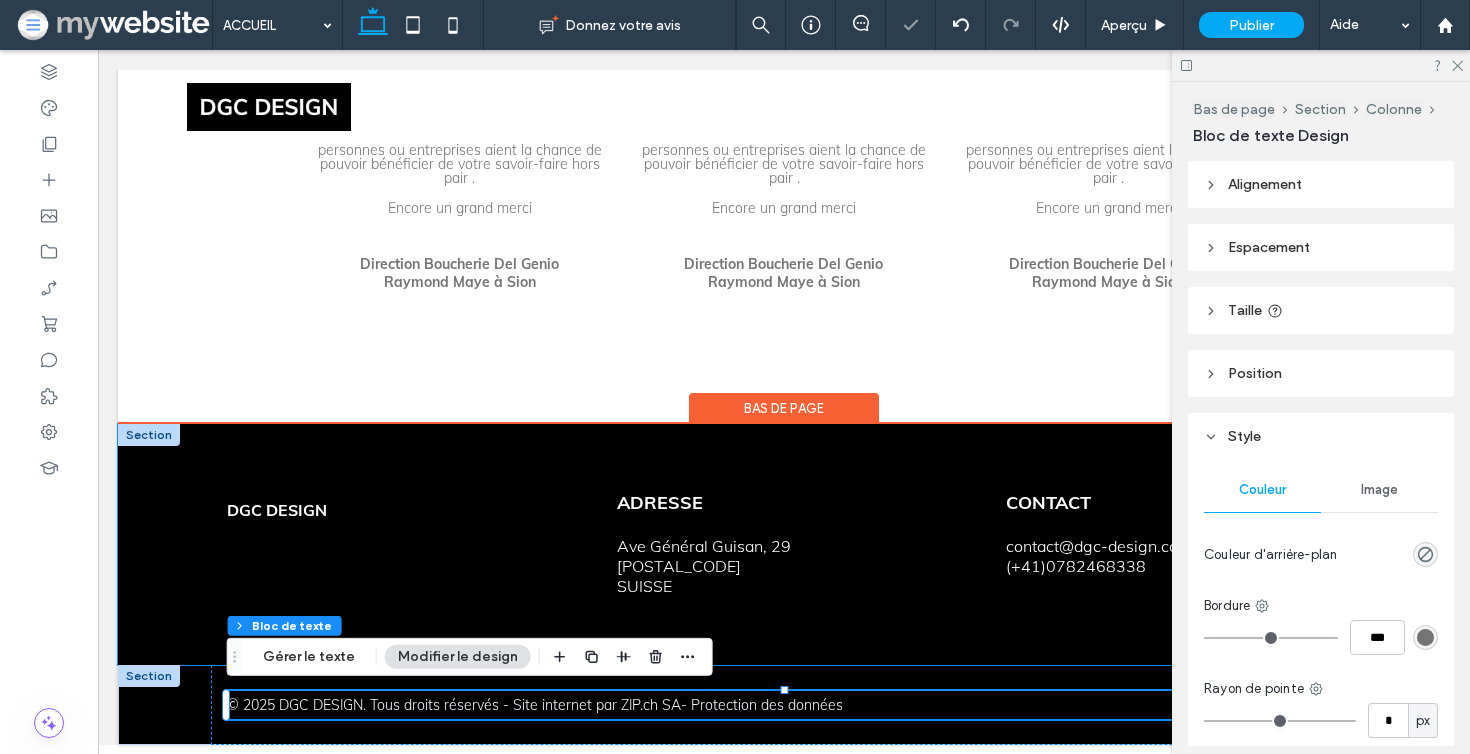 click on "DGC DESIGN
ADRESSE
Ave Général Guisan, 29 3960 SIERRE SUISSE
CONTACT
contact@dgc-design.com (+41)0782468338" at bounding box center (784, 544) 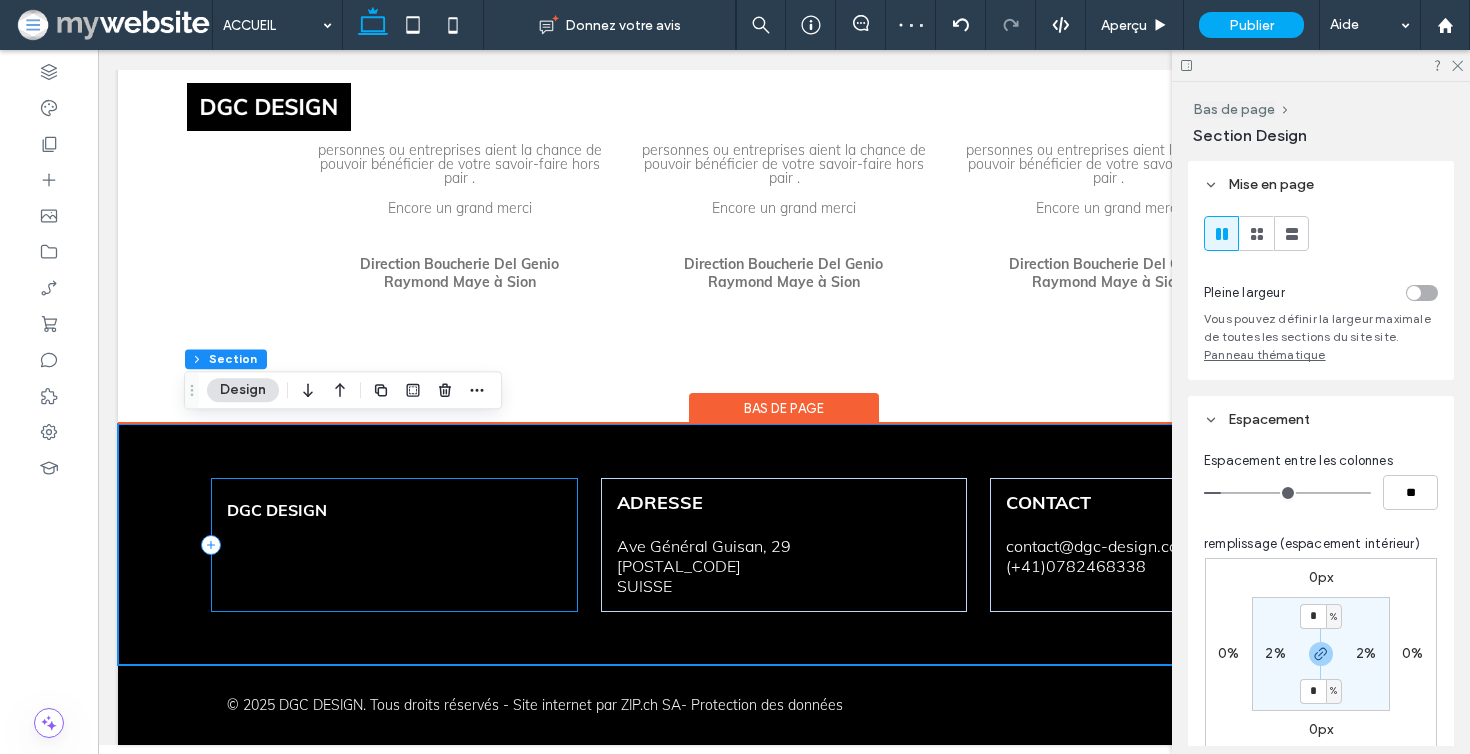scroll, scrollTop: 0, scrollLeft: 2, axis: horizontal 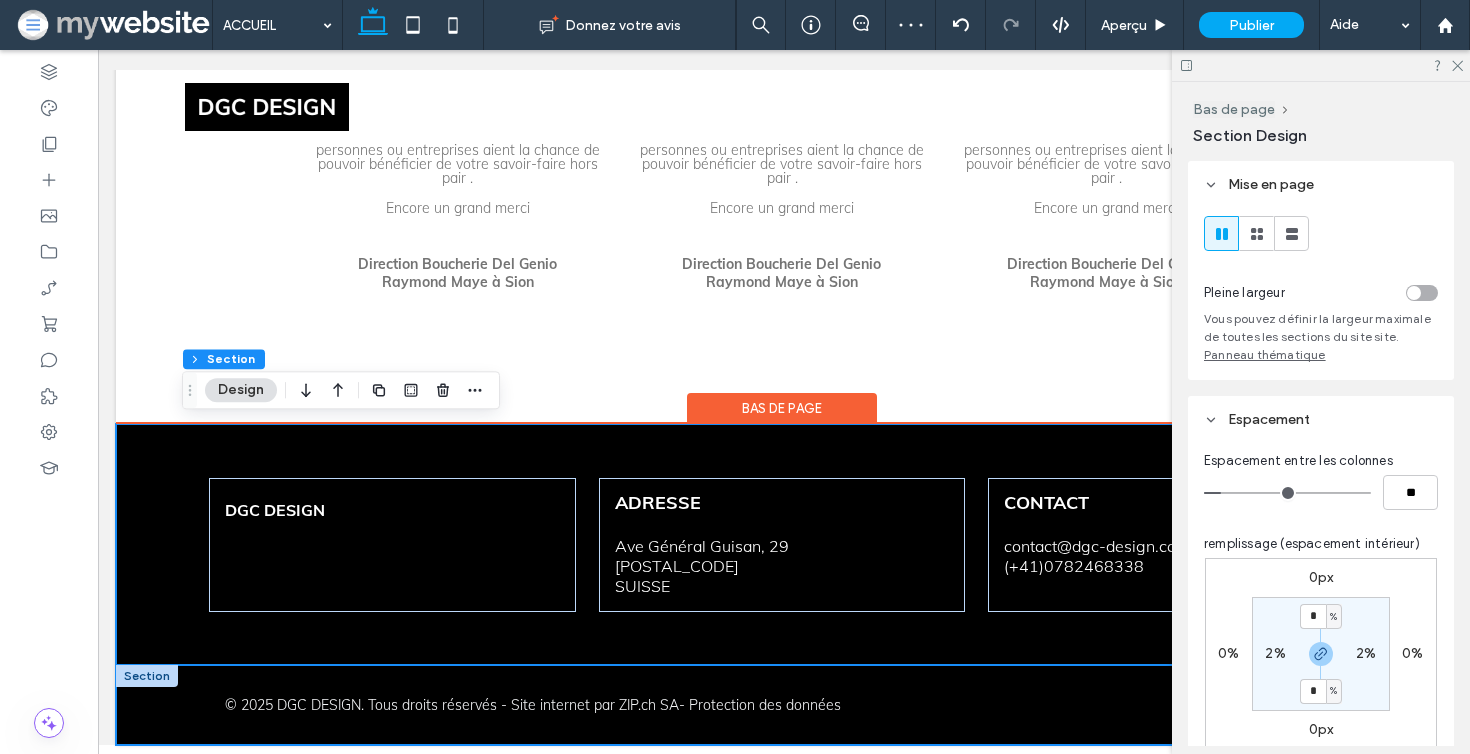 click on "© 2025 DGC DESIGN. Tous droits réservés -   Site internet   par   ZIP.ch SA  - Protection des données" at bounding box center [782, 705] 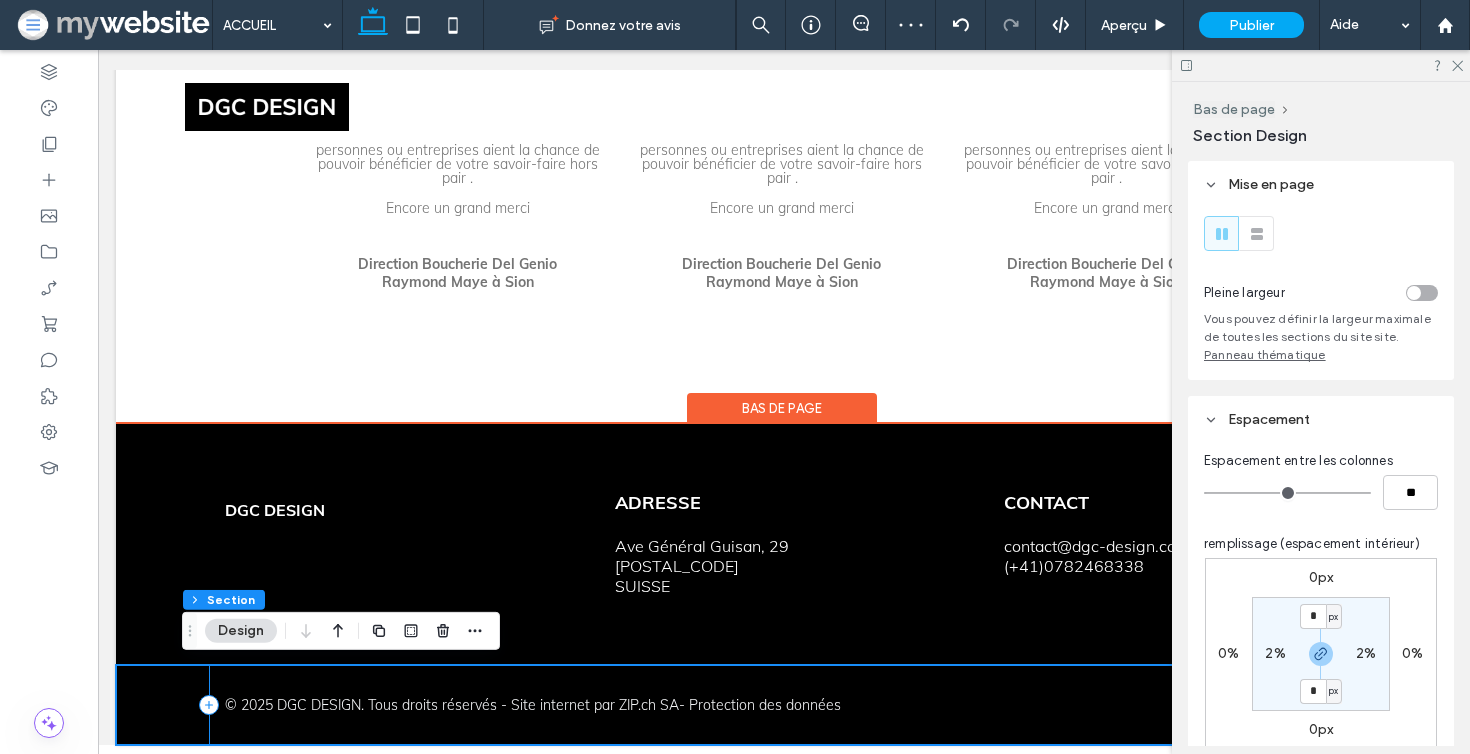 click on "© 2025 DGC DESIGN. Tous droits réservés -   Site internet   par   ZIP.ch SA  - Protection des données" at bounding box center (782, 705) 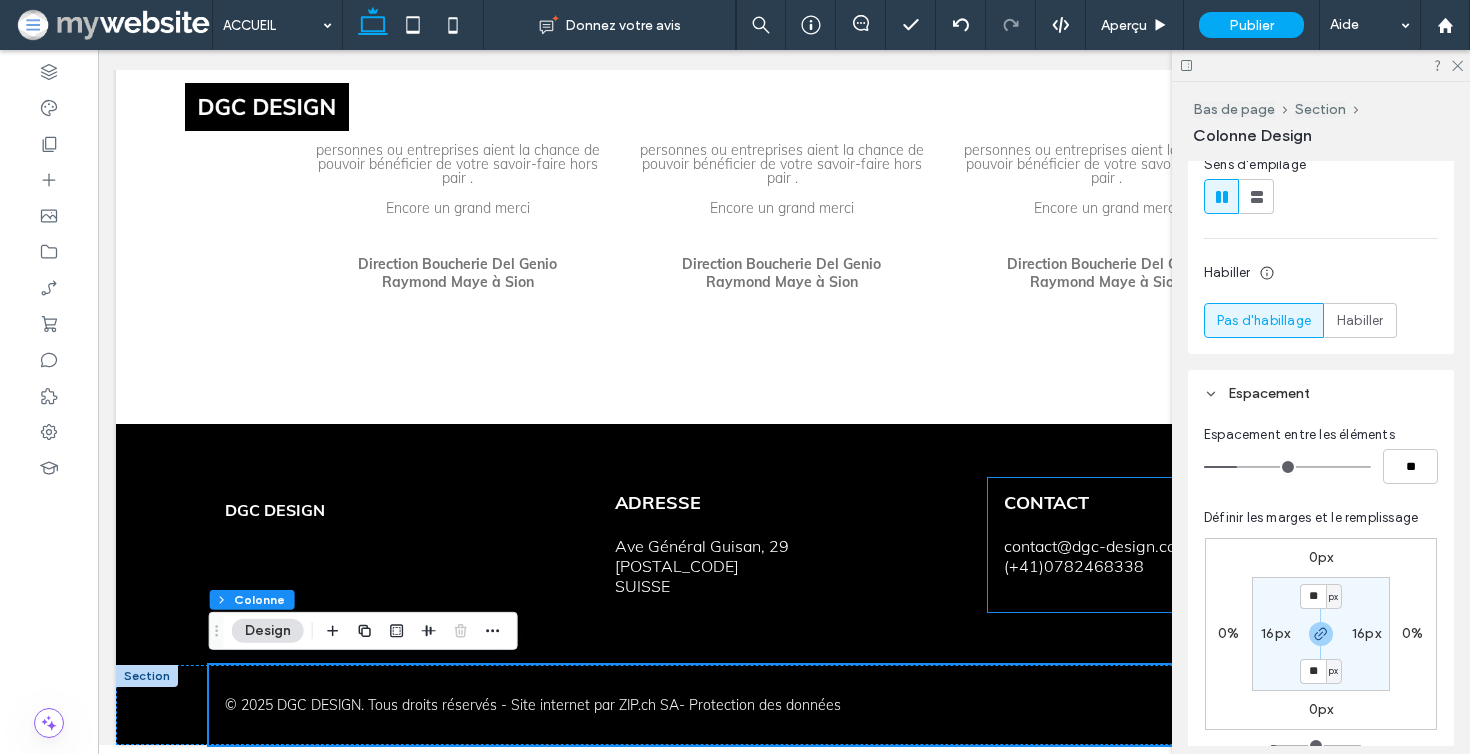 scroll, scrollTop: 312, scrollLeft: 0, axis: vertical 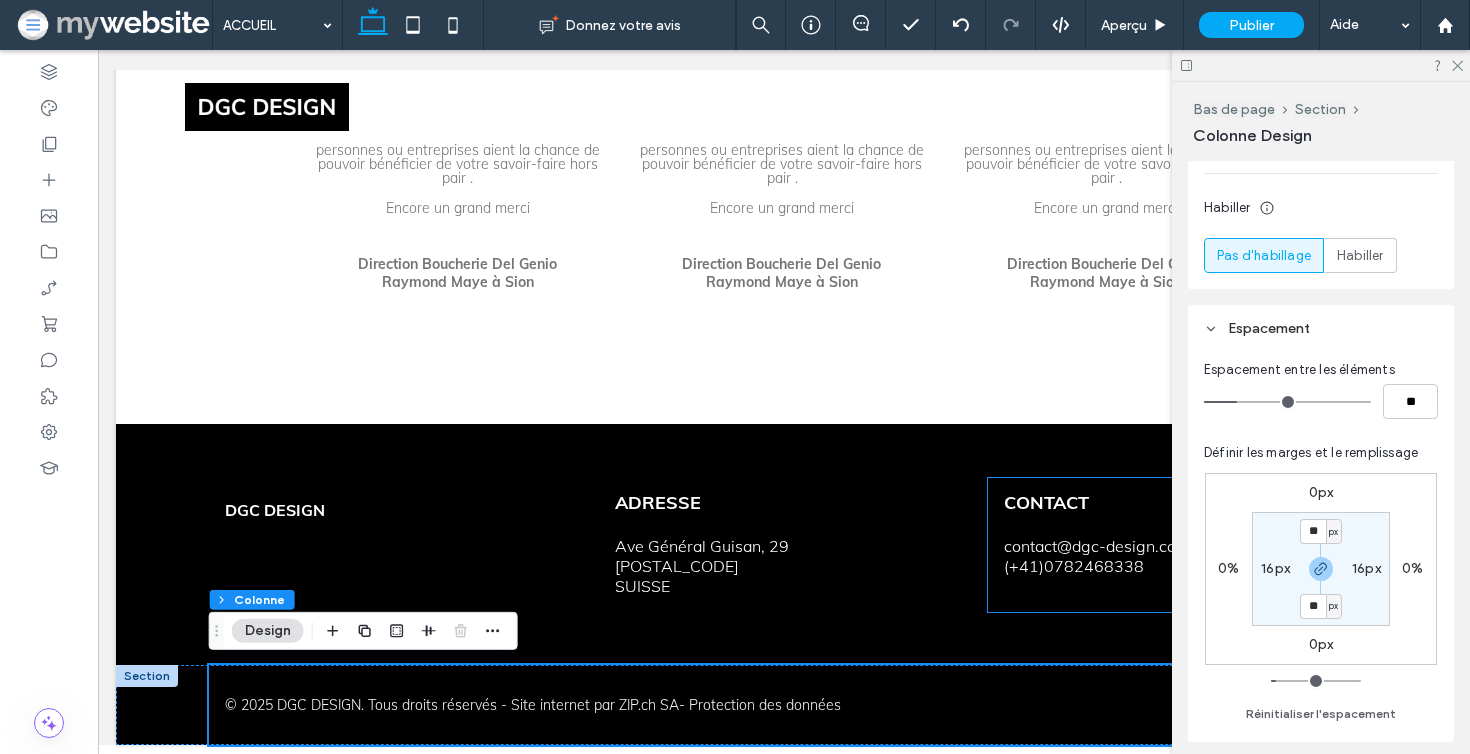 type on "*" 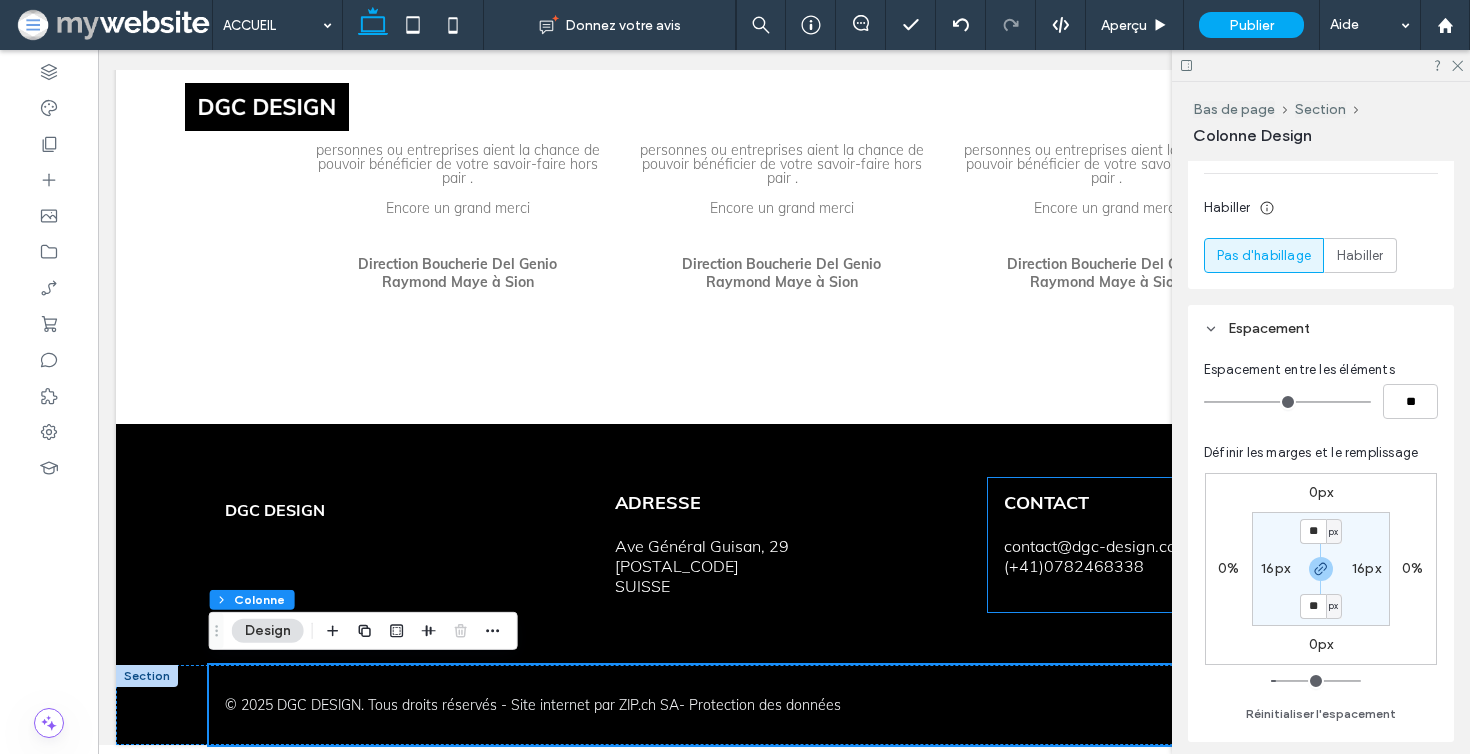 drag, startPoint x: 1251, startPoint y: 398, endPoint x: 1120, endPoint y: 399, distance: 131.00381 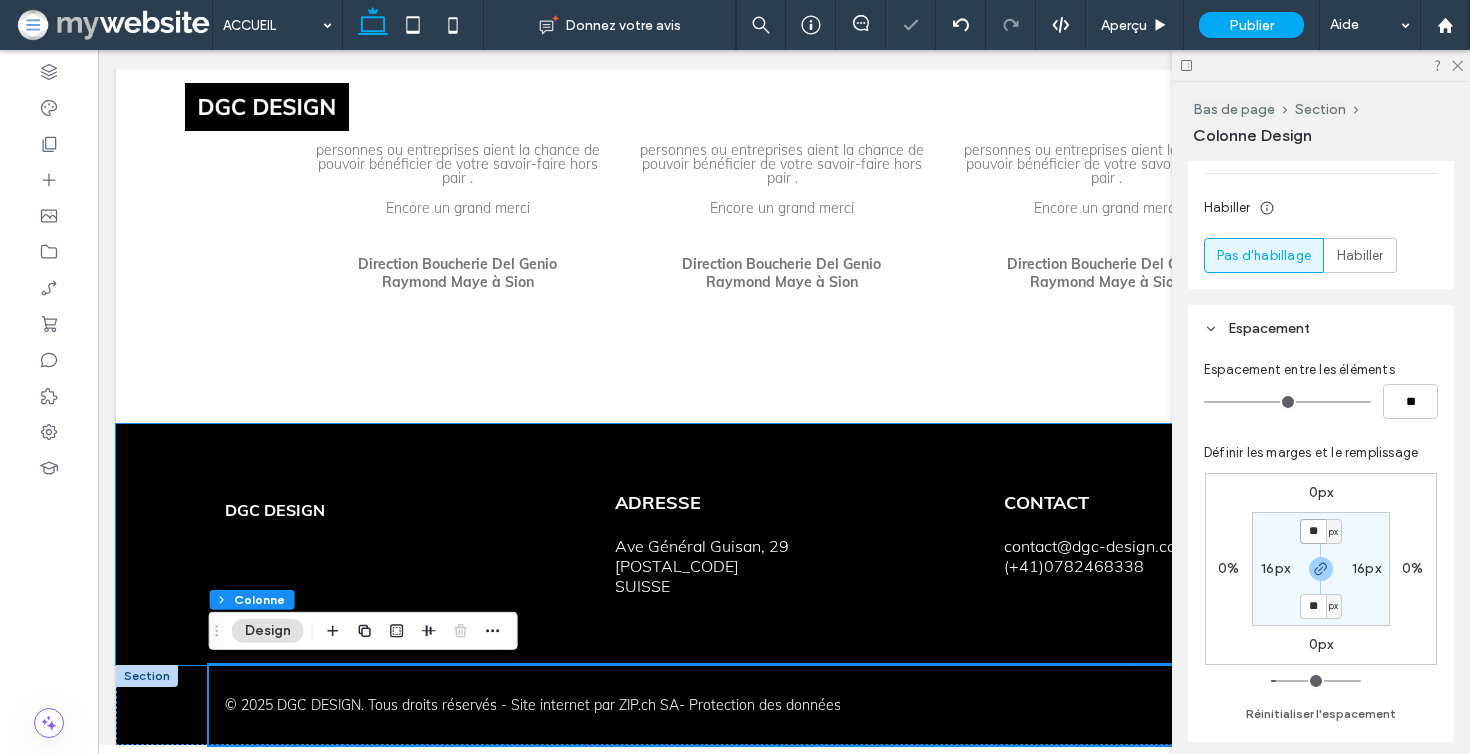 click on "**" at bounding box center [1313, 531] 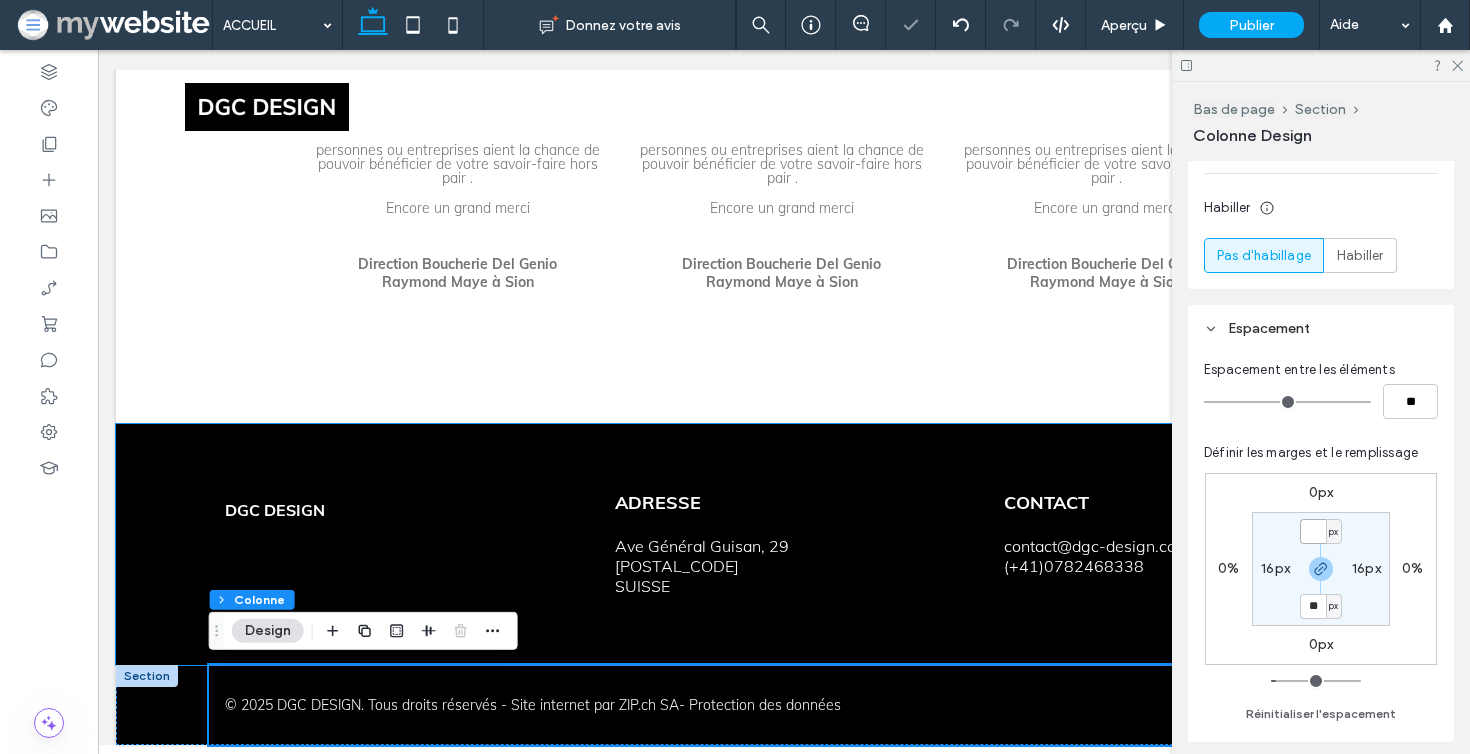 type on "*" 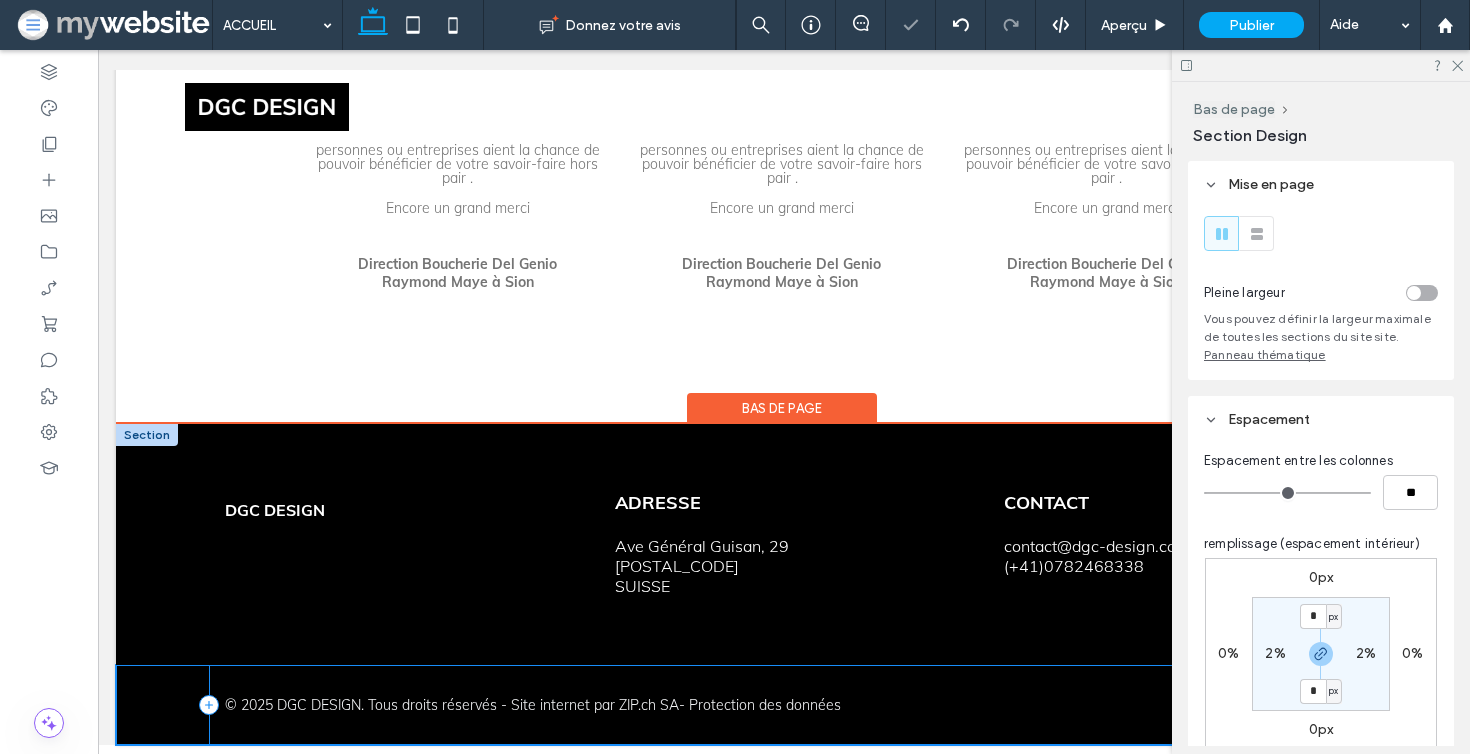 scroll, scrollTop: 4676, scrollLeft: 0, axis: vertical 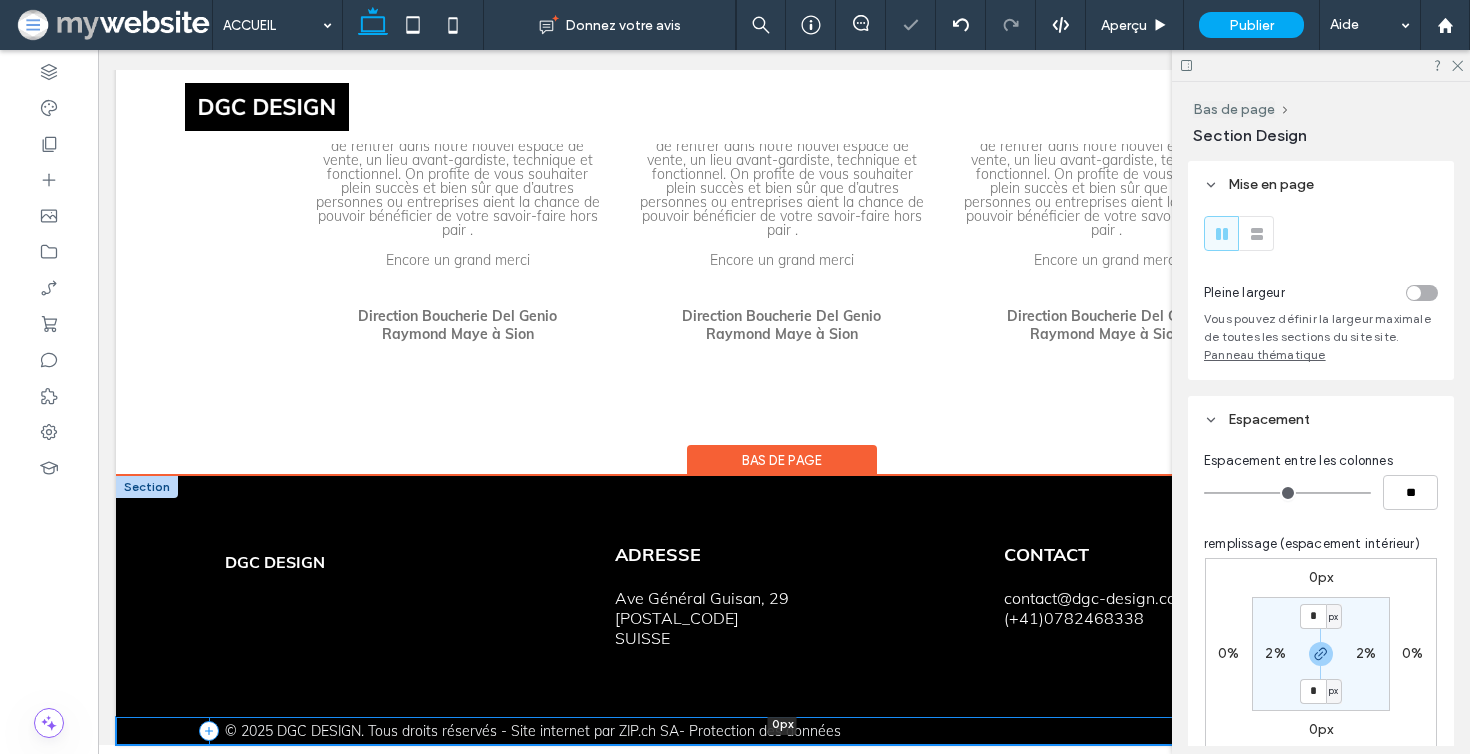 drag, startPoint x: 487, startPoint y: 743, endPoint x: 487, endPoint y: 551, distance: 192 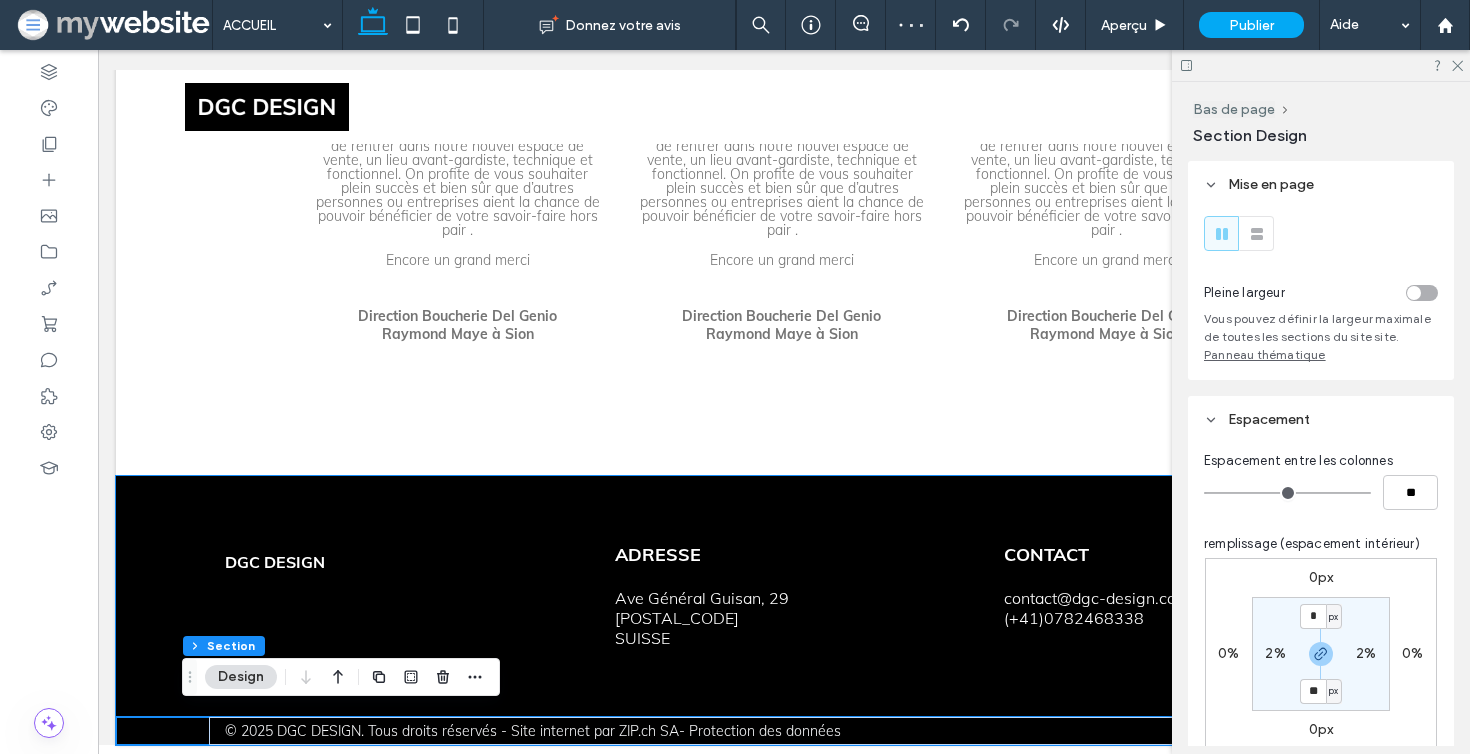 type on "**" 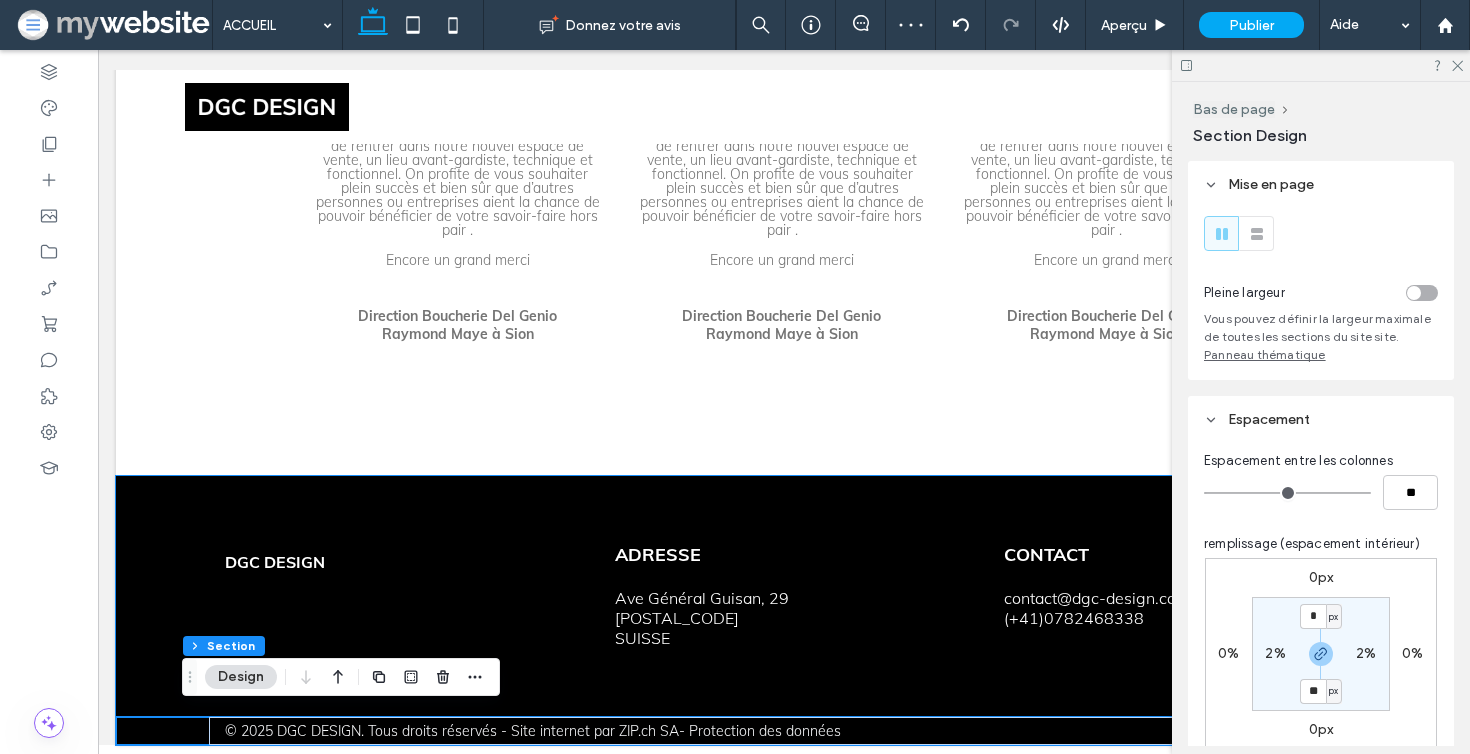type on "**" 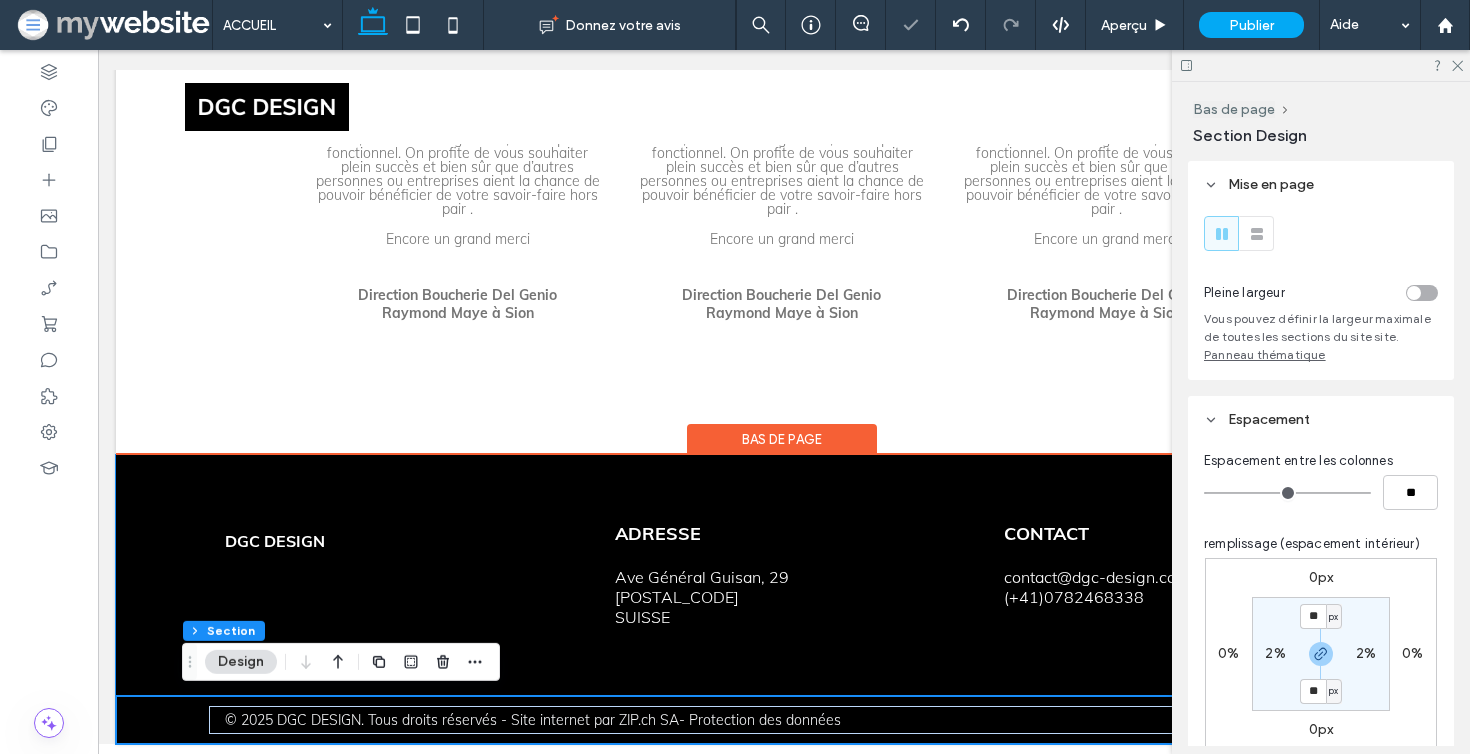 scroll, scrollTop: 4696, scrollLeft: 0, axis: vertical 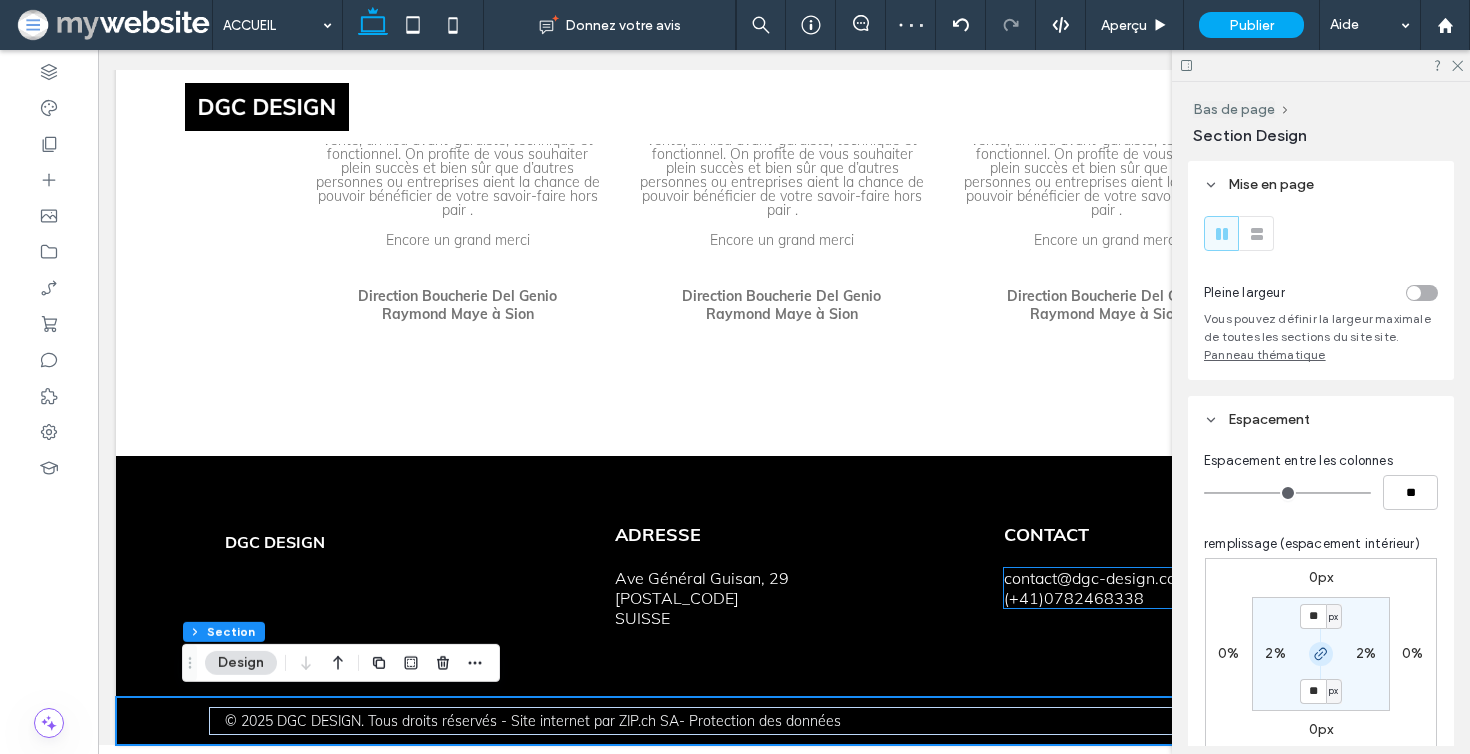 click 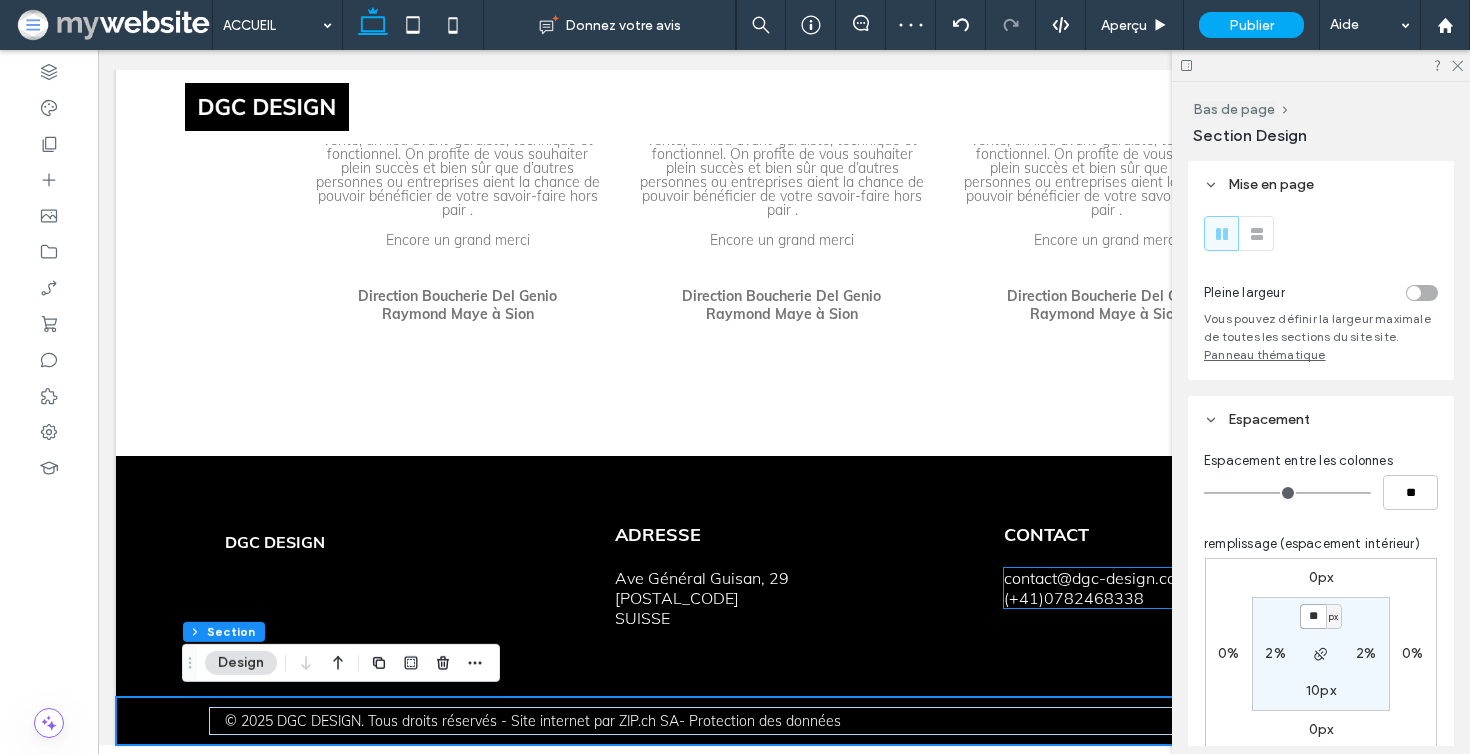click on "**" at bounding box center (1313, 616) 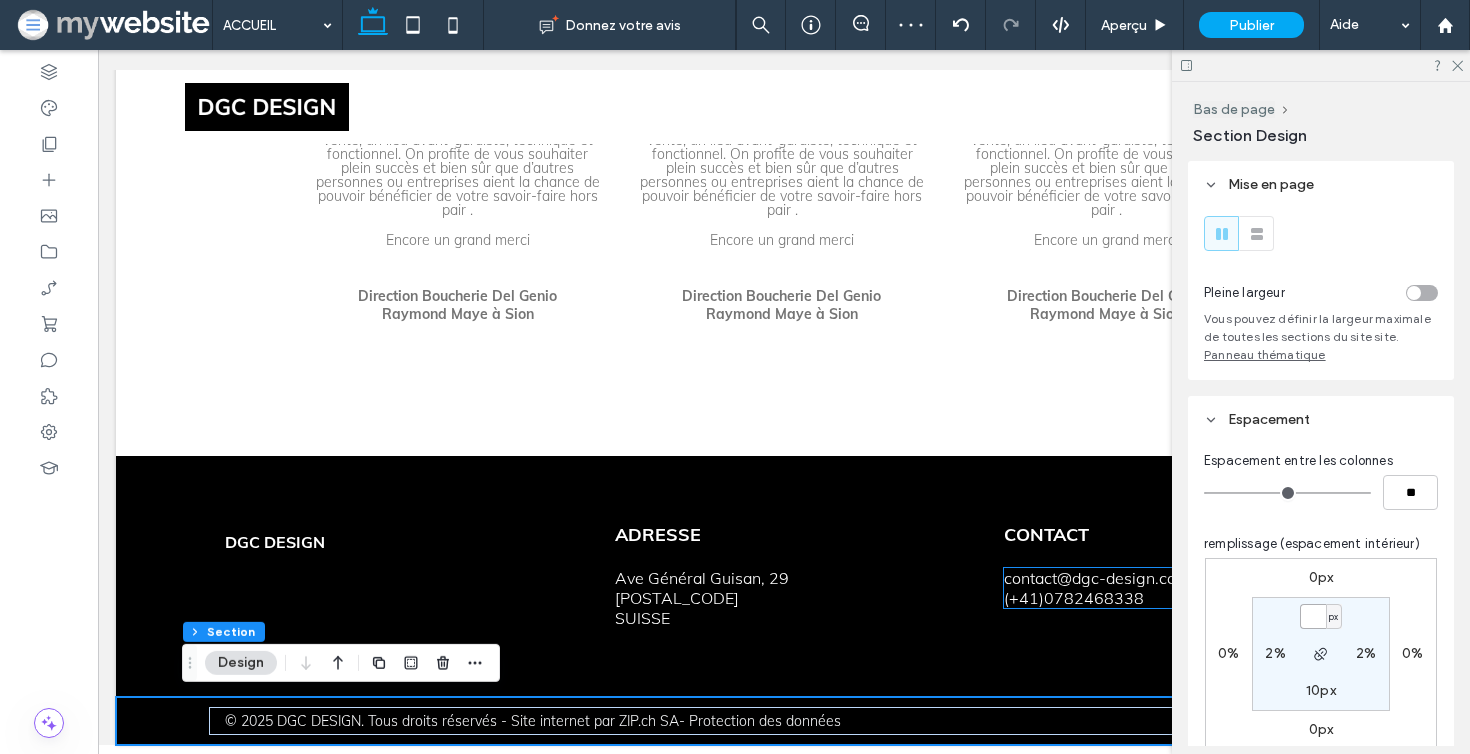 type on "*" 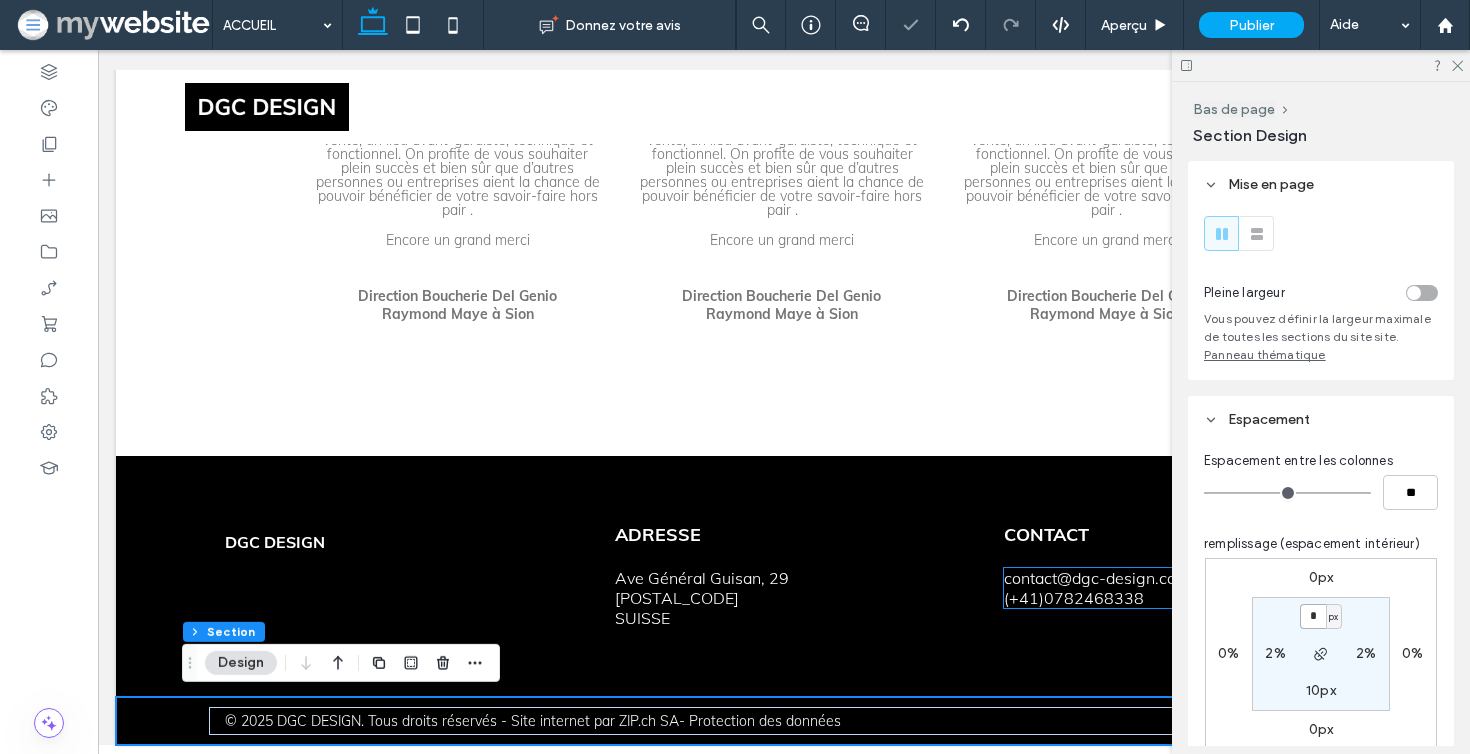 scroll, scrollTop: 4686, scrollLeft: 0, axis: vertical 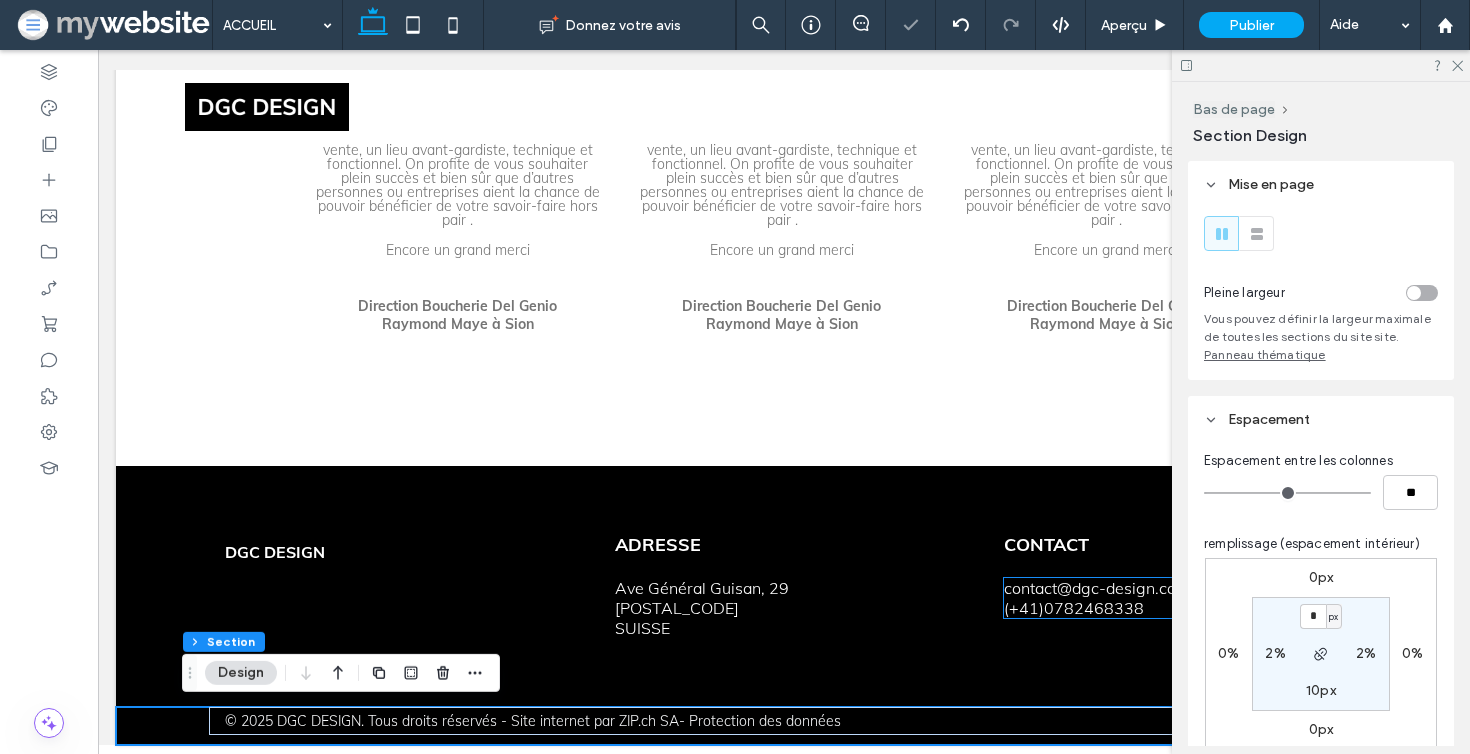 click on "10px" at bounding box center (1321, 690) 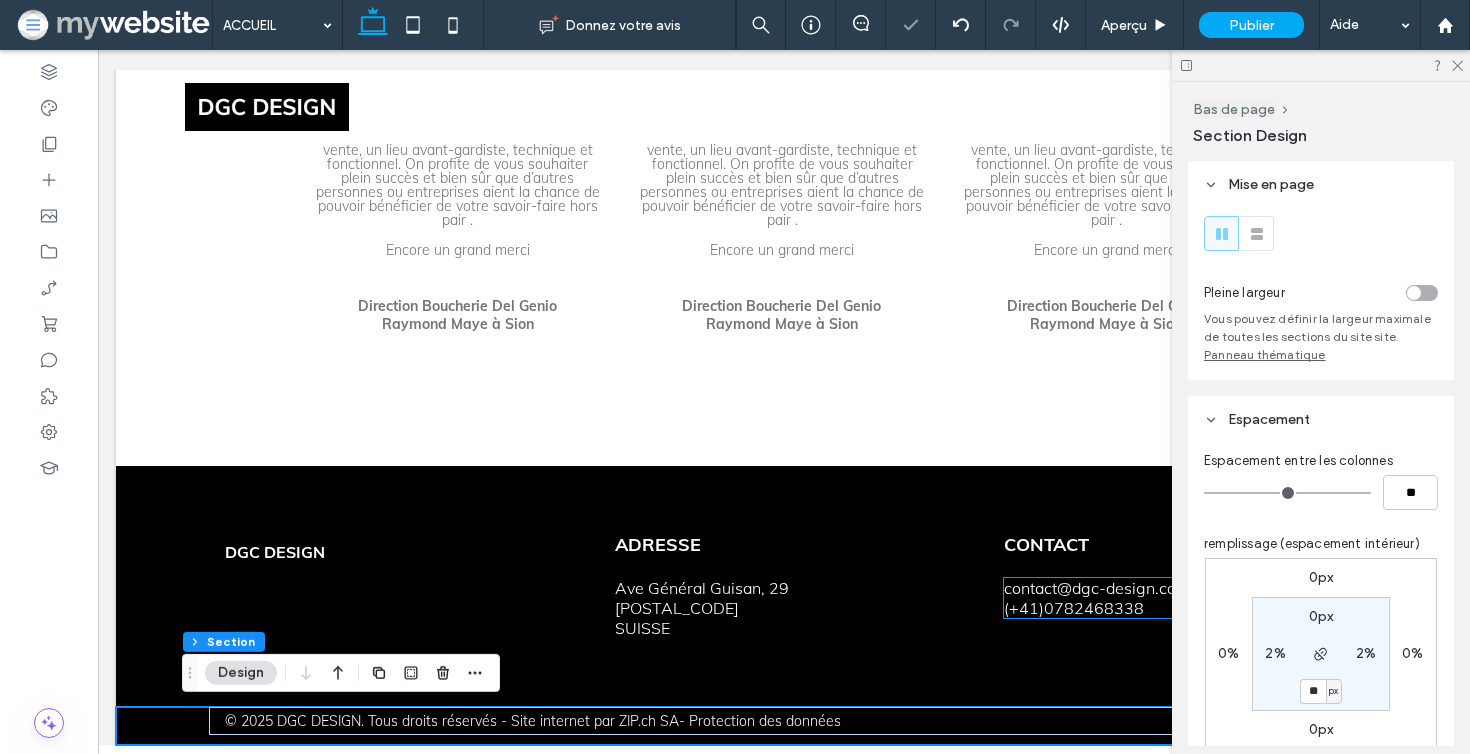 type on "**" 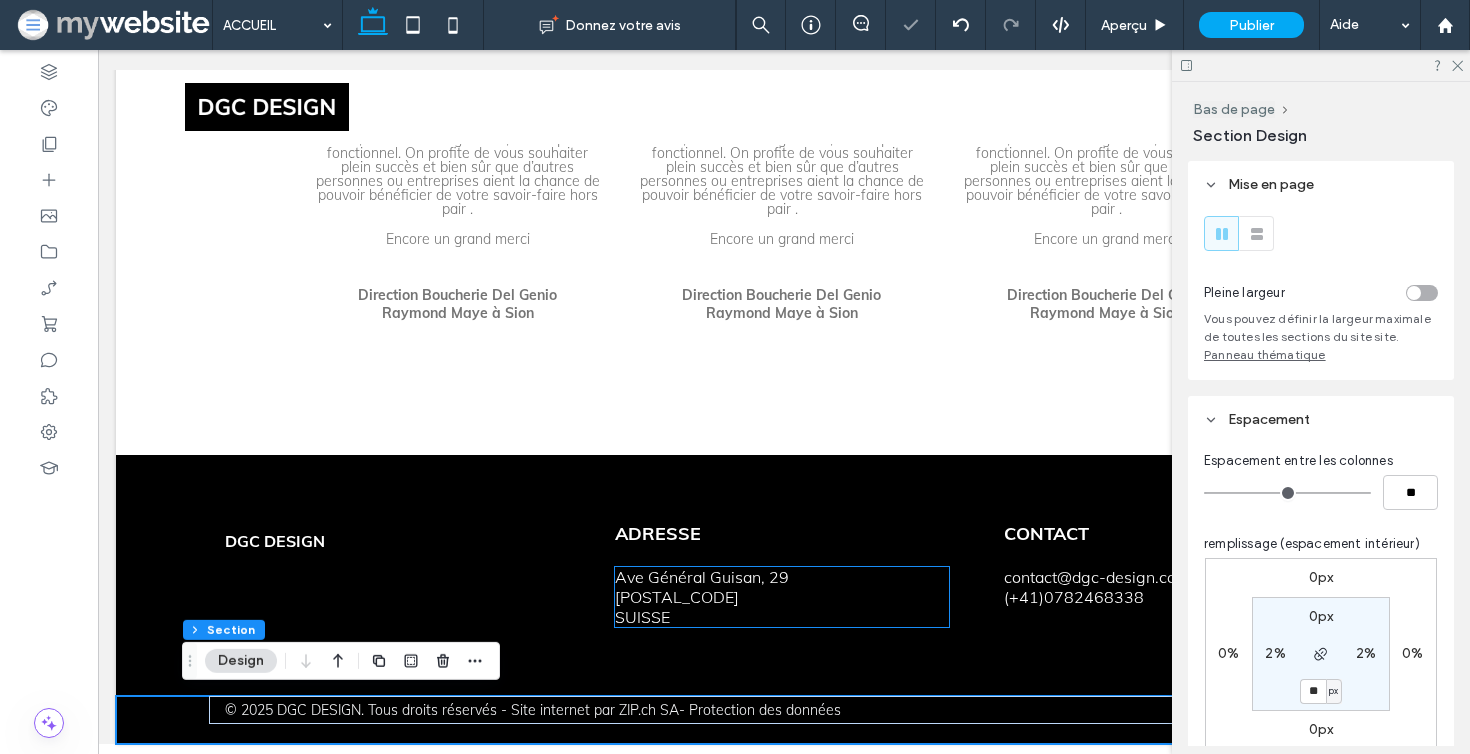 scroll, scrollTop: 4696, scrollLeft: 0, axis: vertical 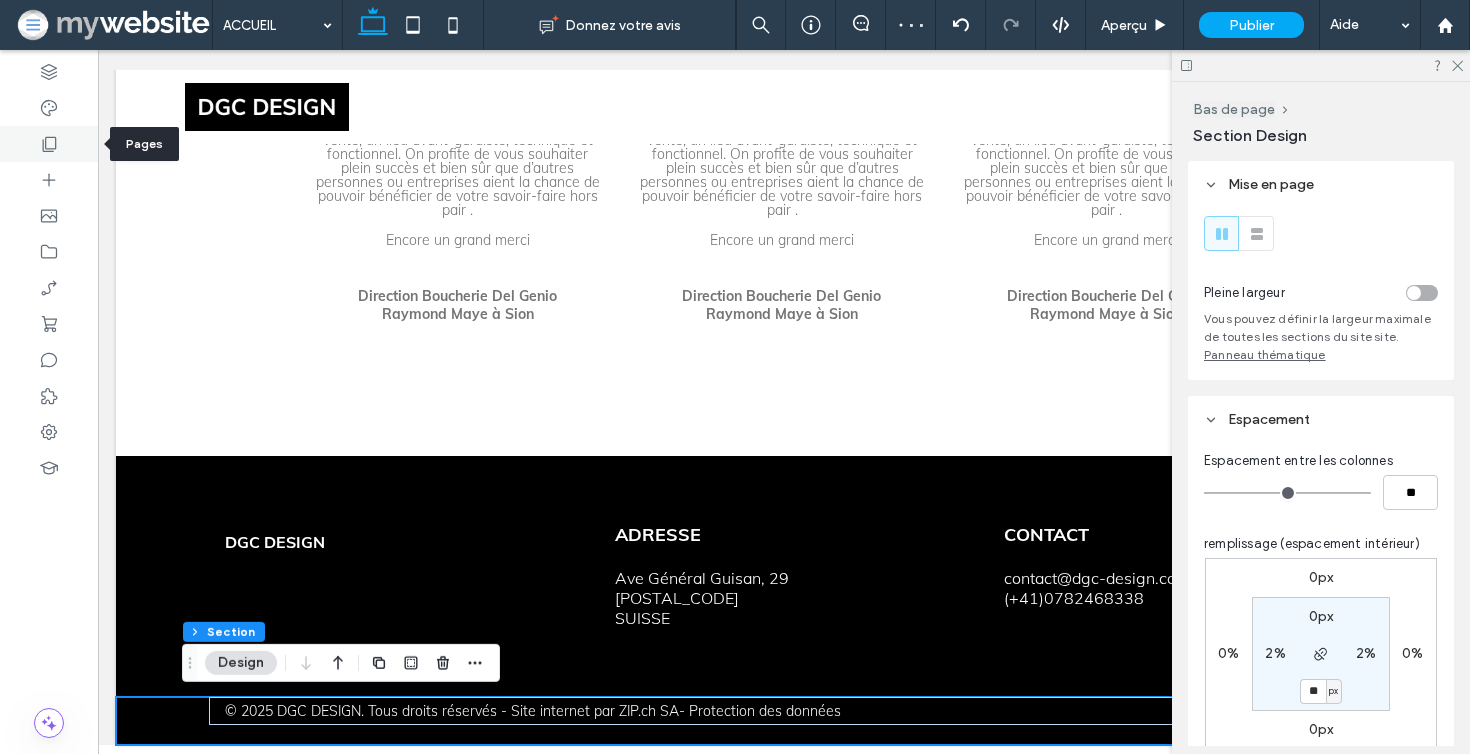 click 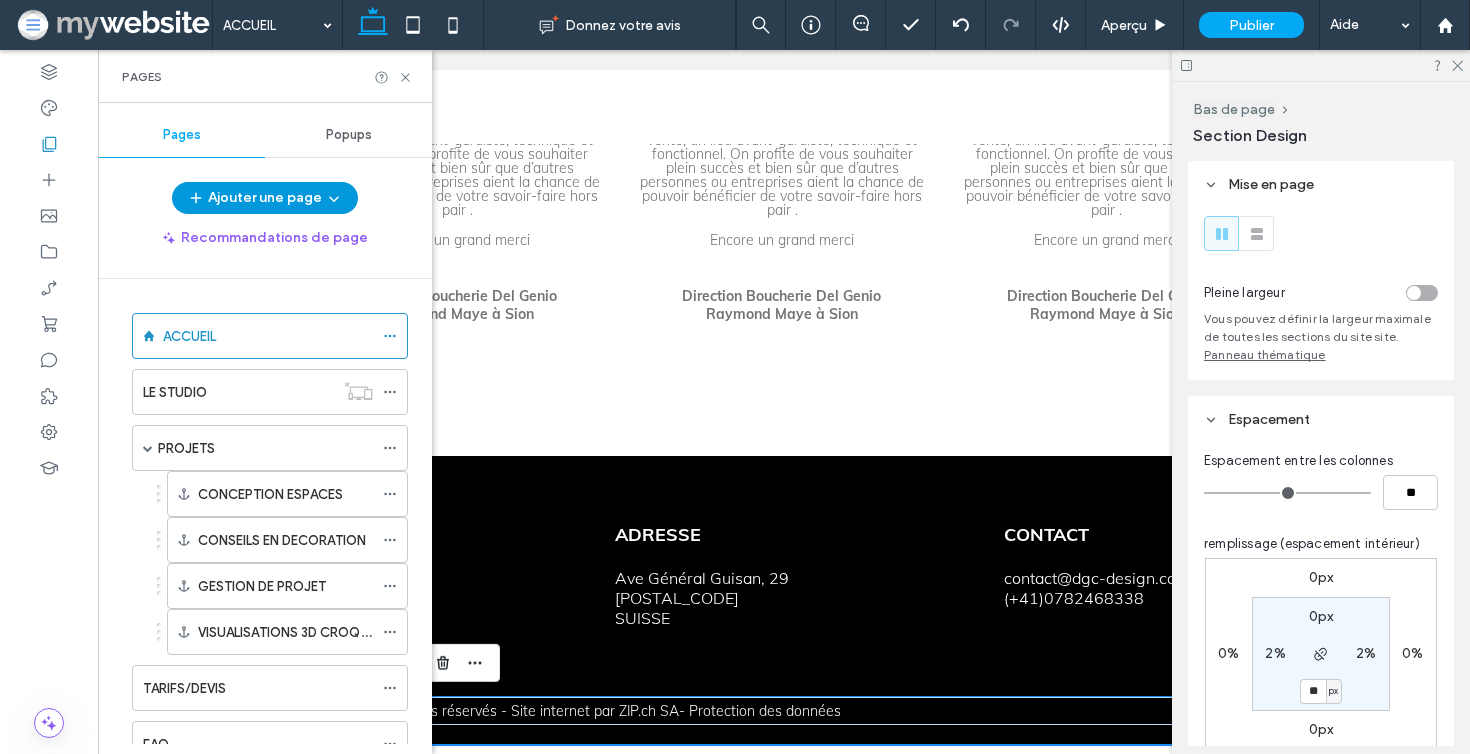 click on "Ajouter une page" at bounding box center [265, 198] 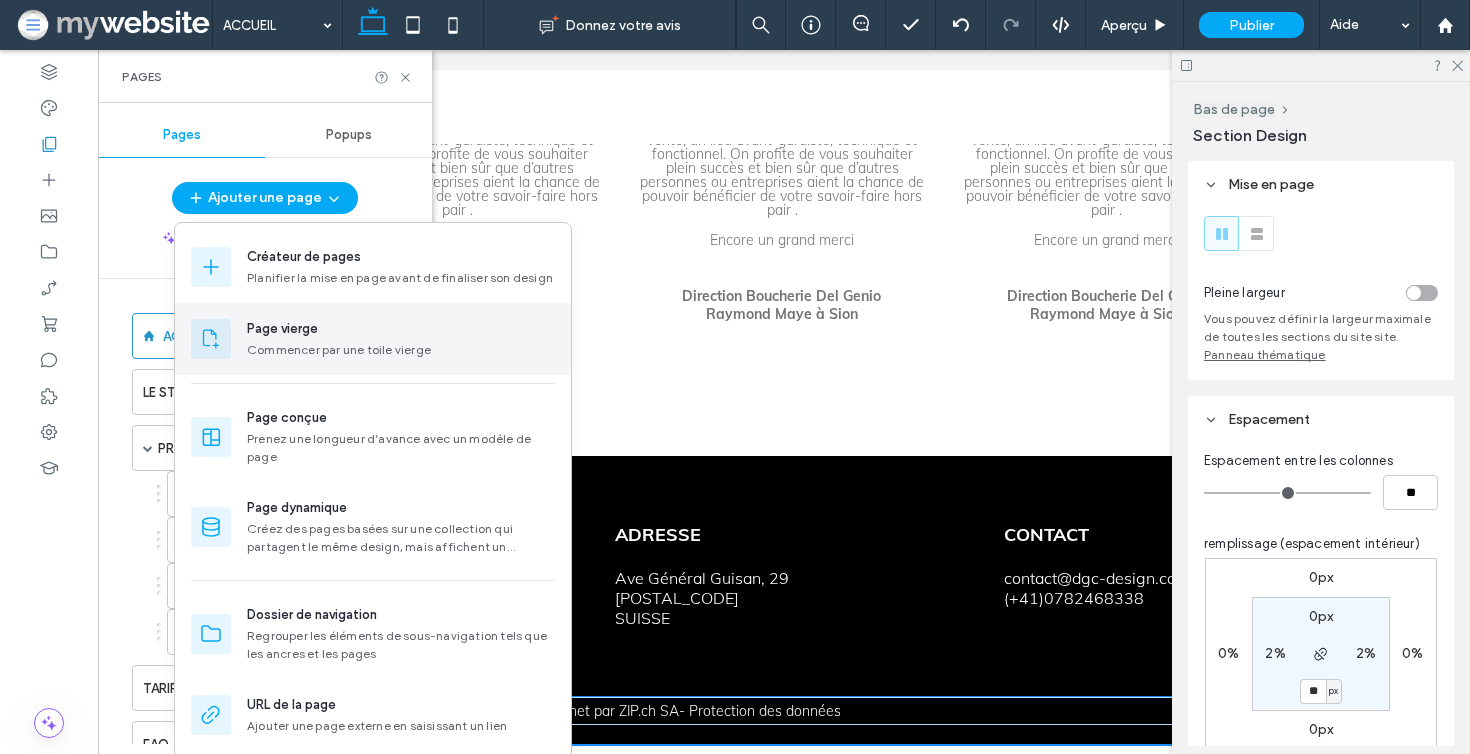 click on "Page vierge" at bounding box center (282, 329) 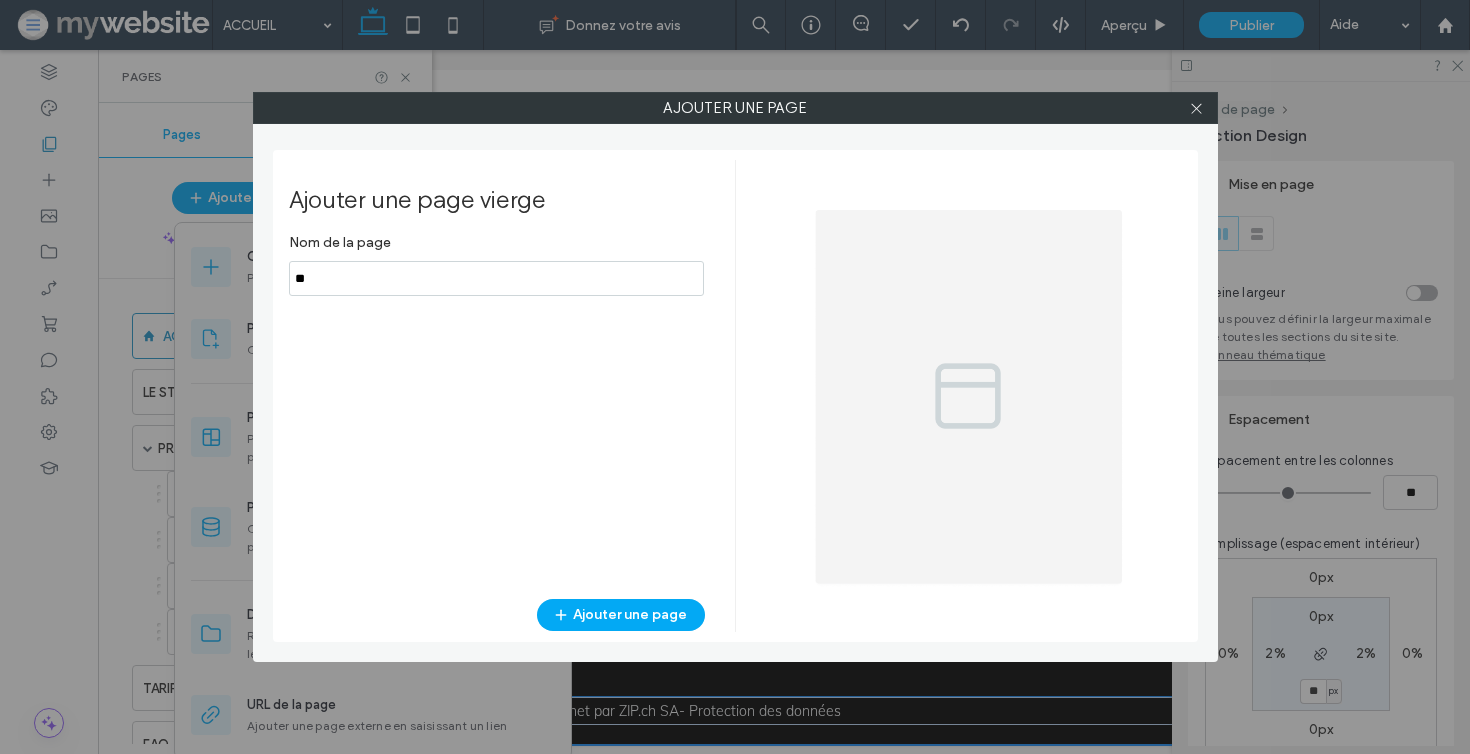 type on "*" 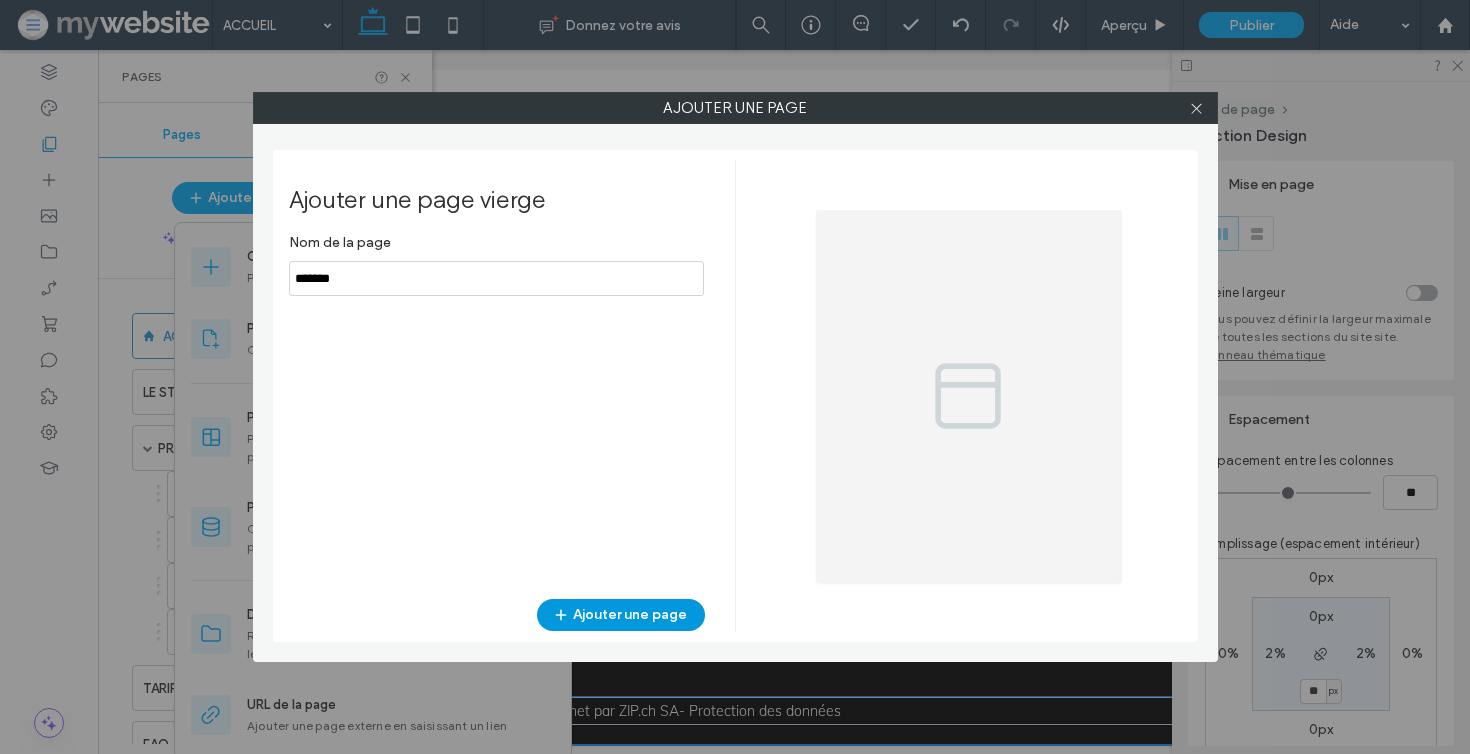 type on "*******" 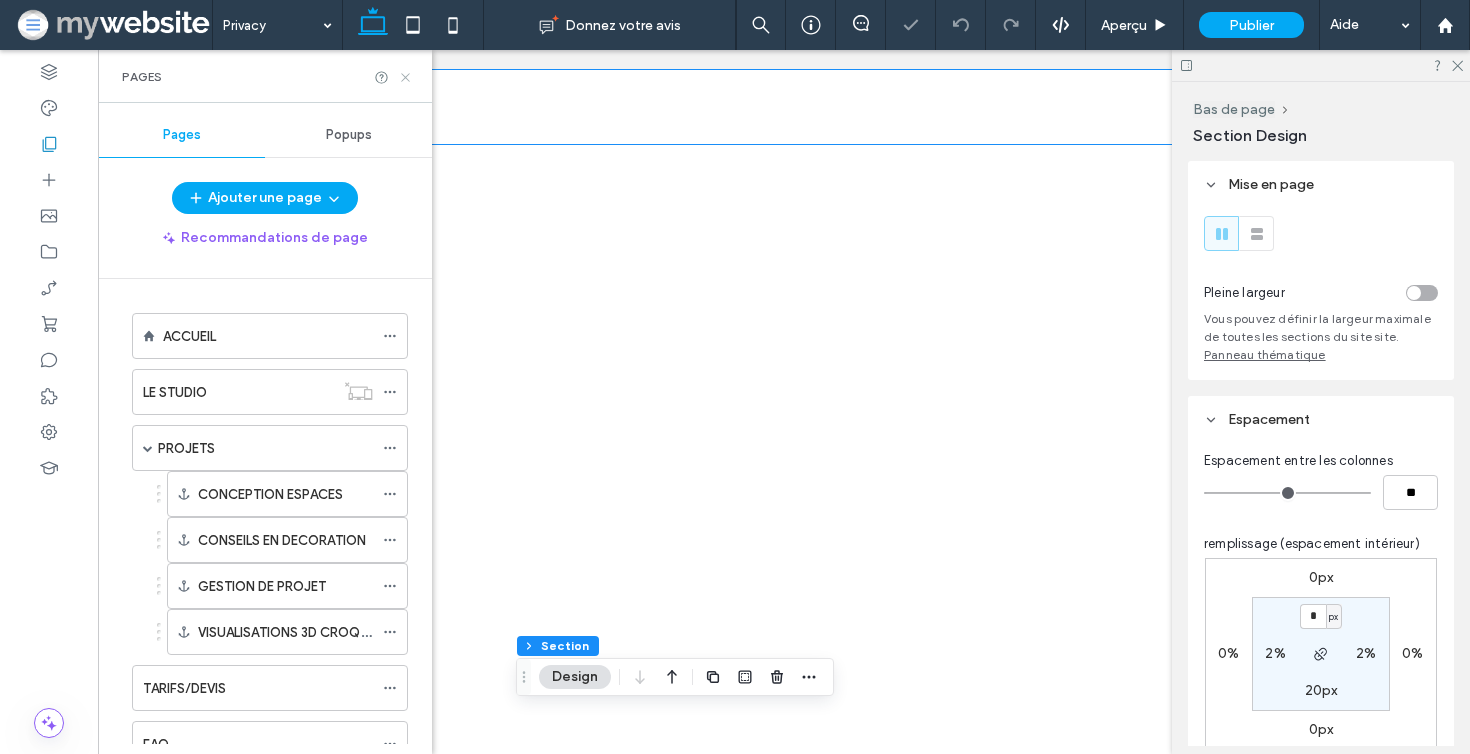 scroll, scrollTop: -1, scrollLeft: 0, axis: vertical 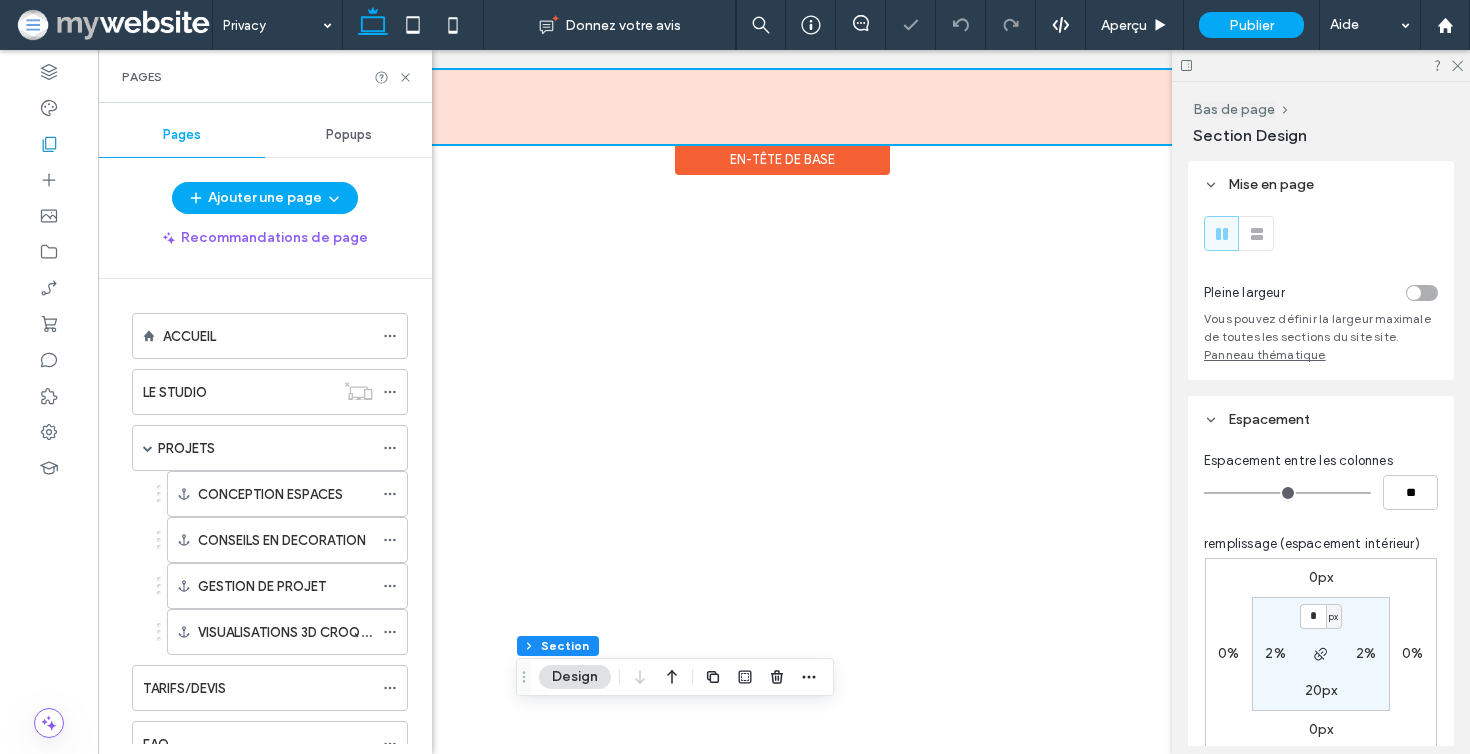 drag, startPoint x: 406, startPoint y: 79, endPoint x: 330, endPoint y: 70, distance: 76.53104 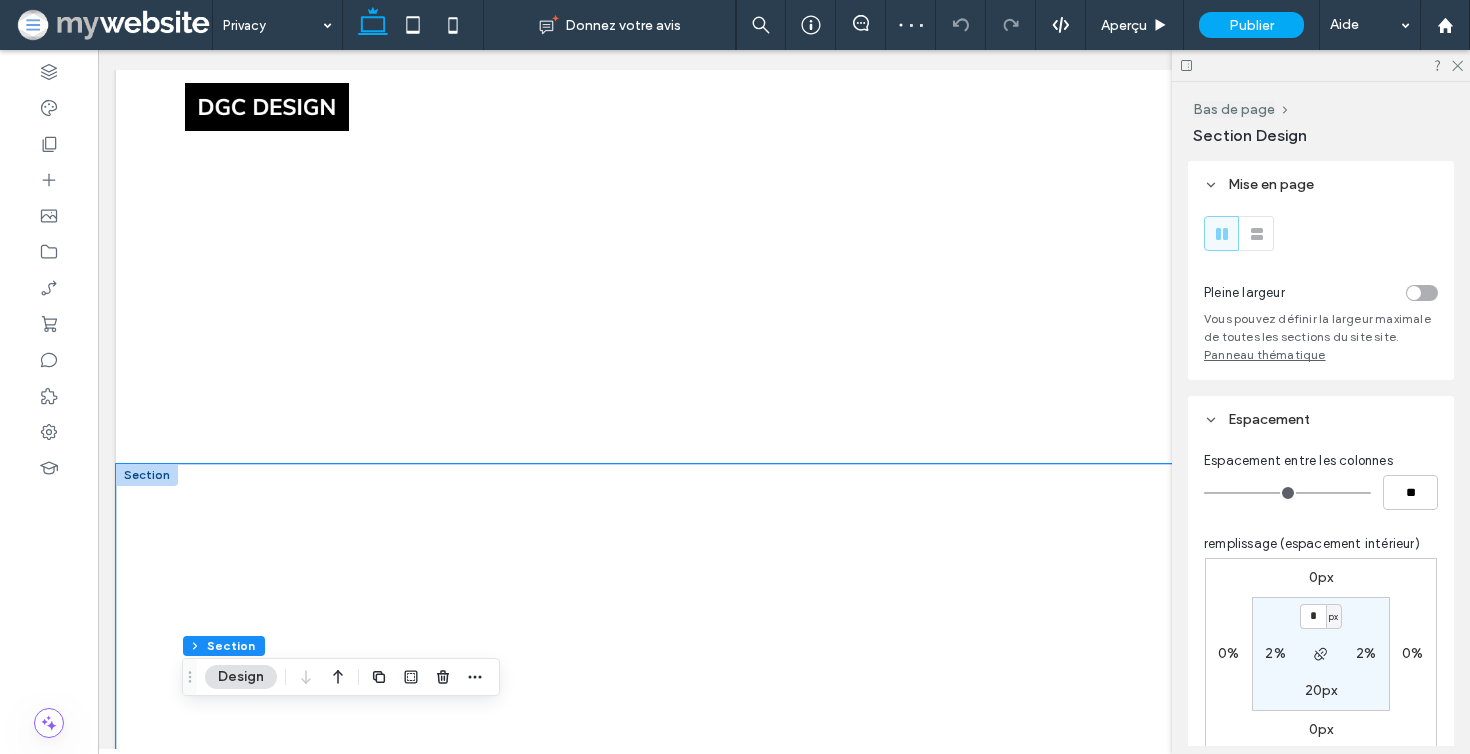 click at bounding box center (782, 624) 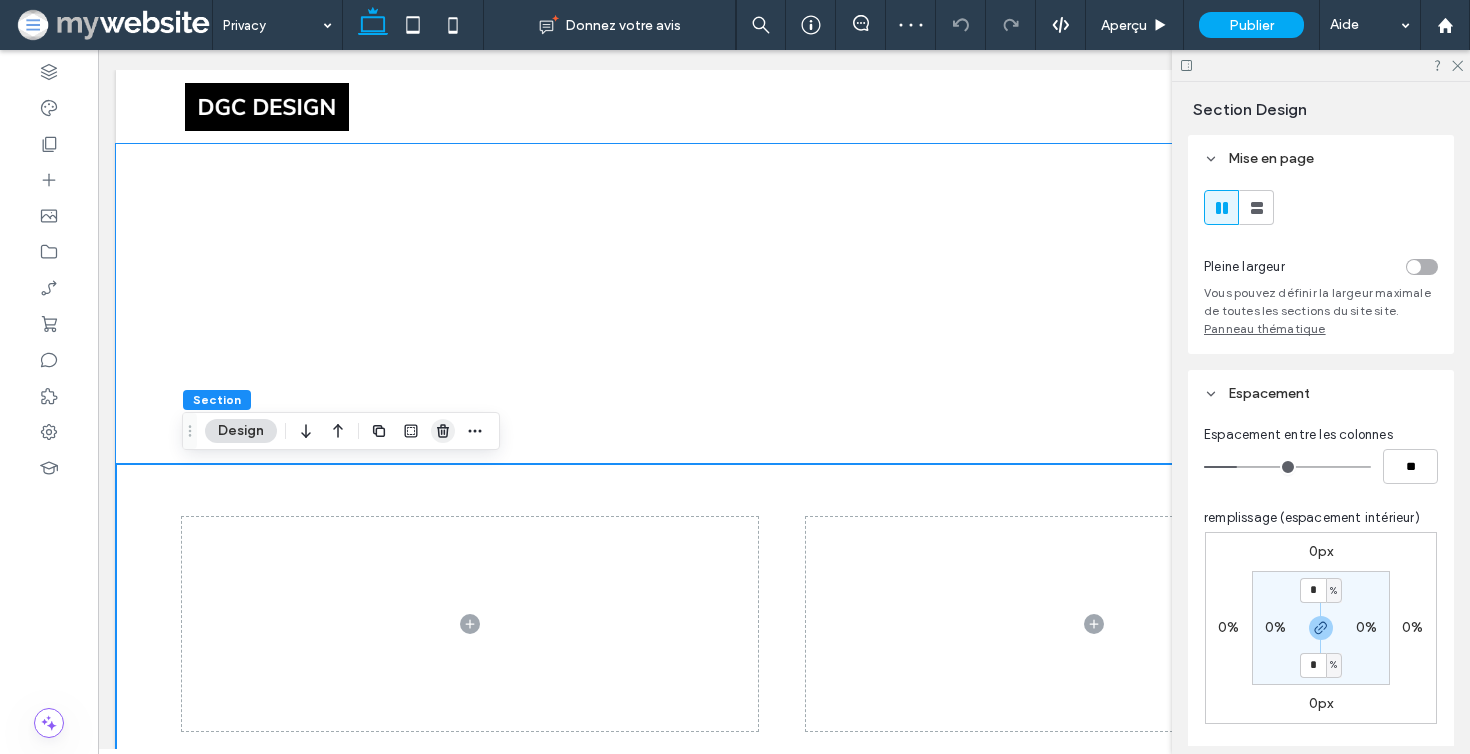 click 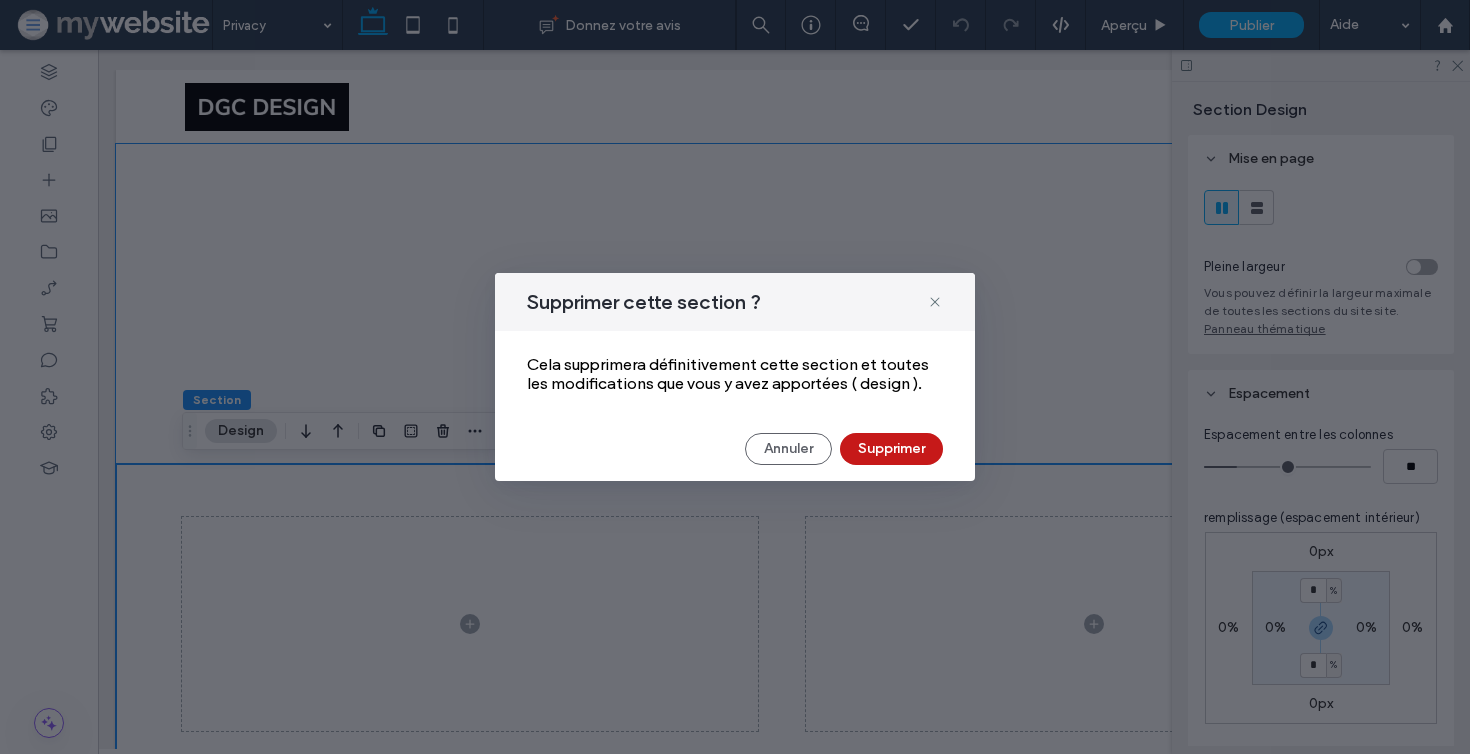 click on "Supprimer" at bounding box center (891, 449) 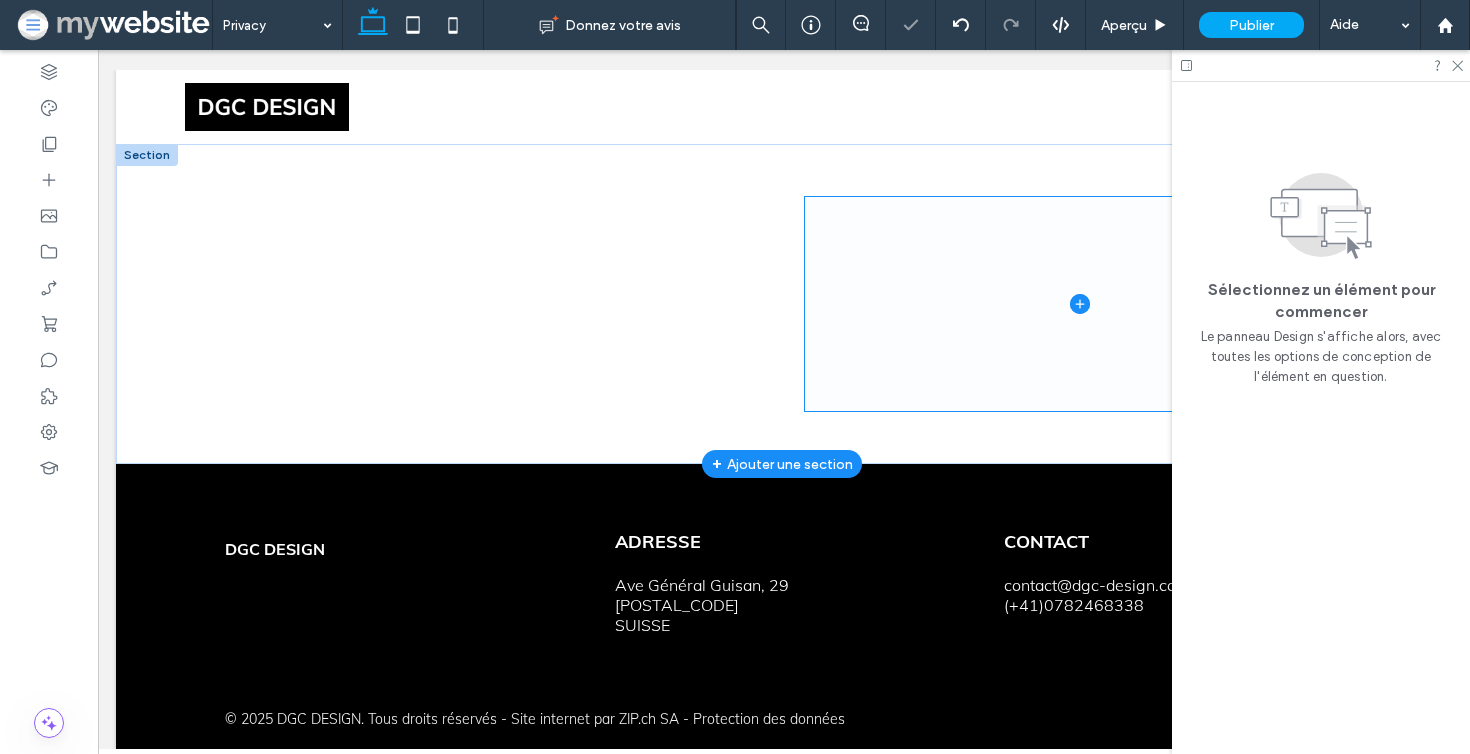 click at bounding box center [1080, 303] 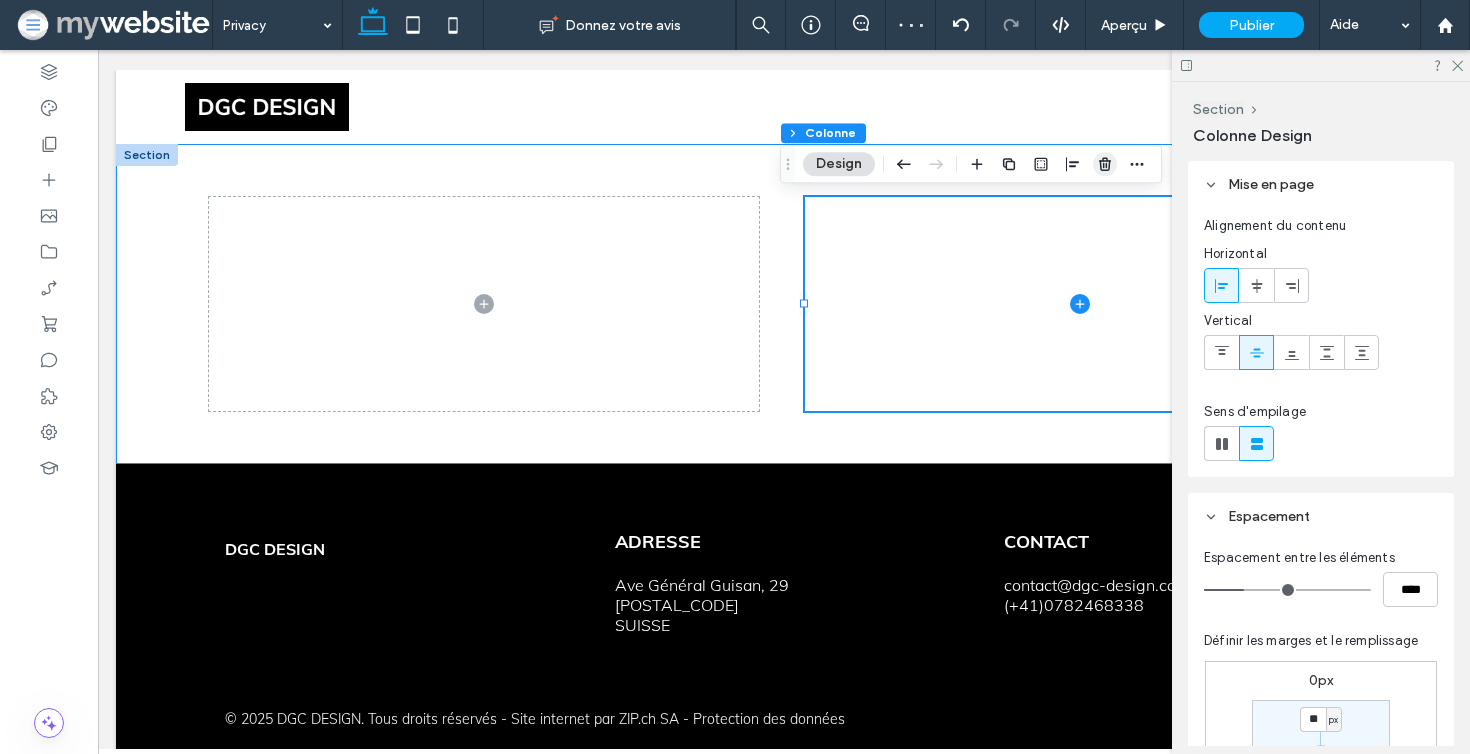 click 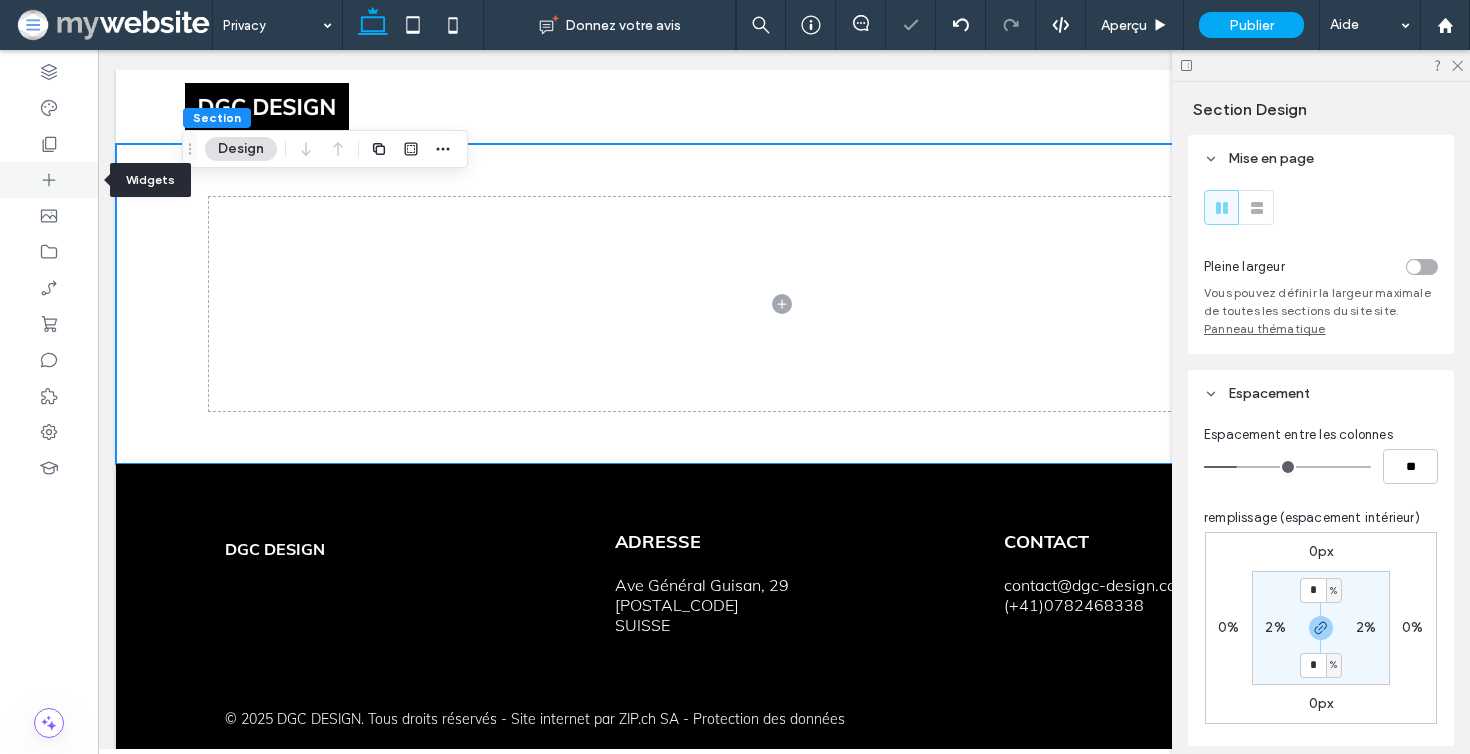 click 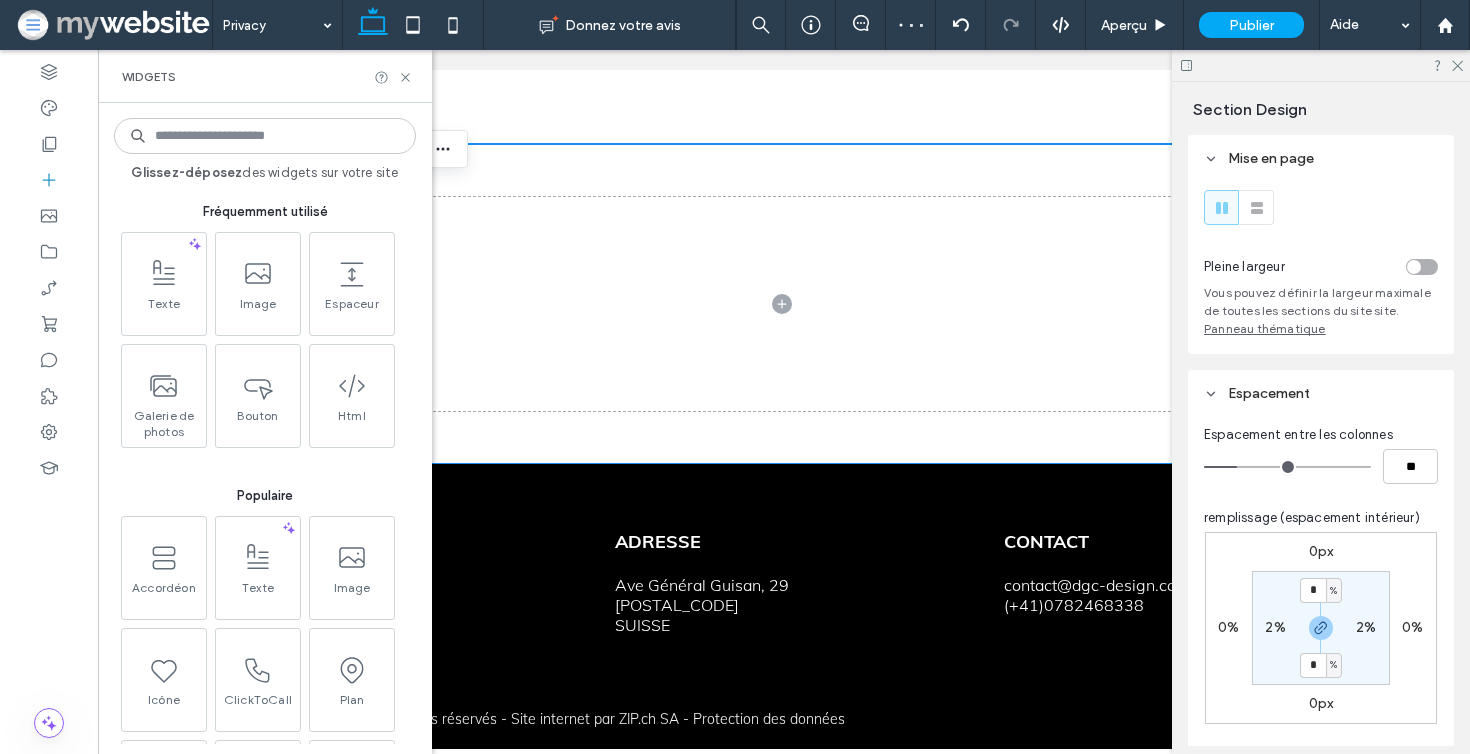 click on "Widgets" at bounding box center [265, 76] 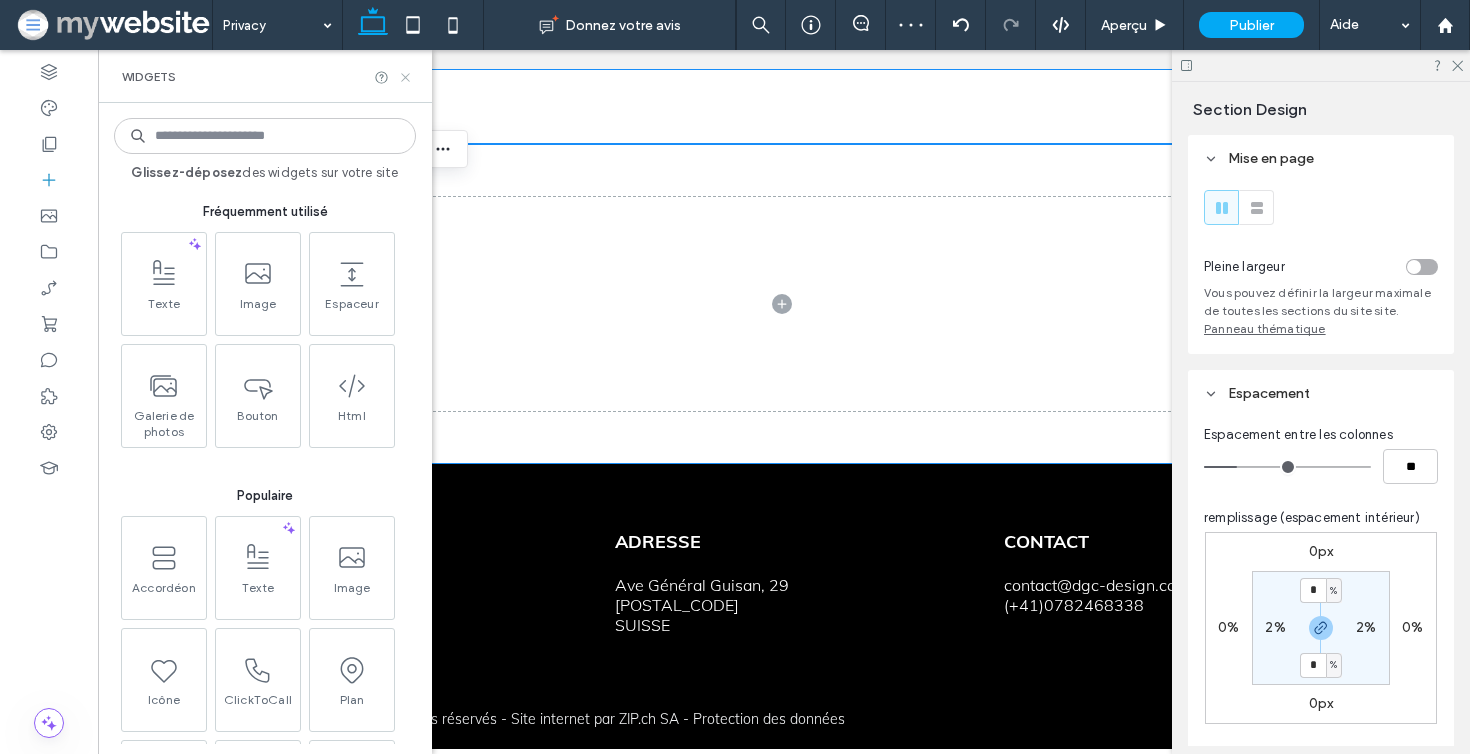 click 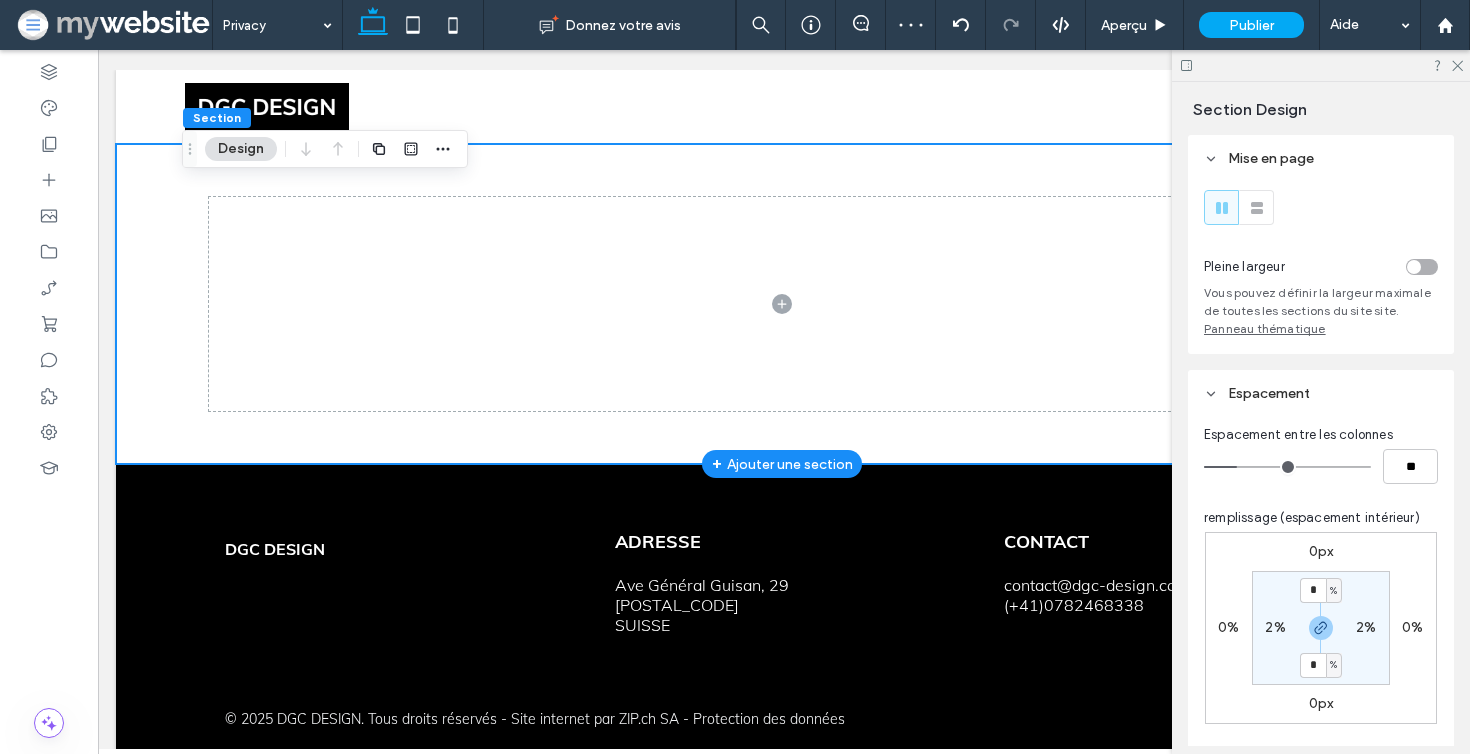 click on "+ Ajouter une section" at bounding box center [782, 464] 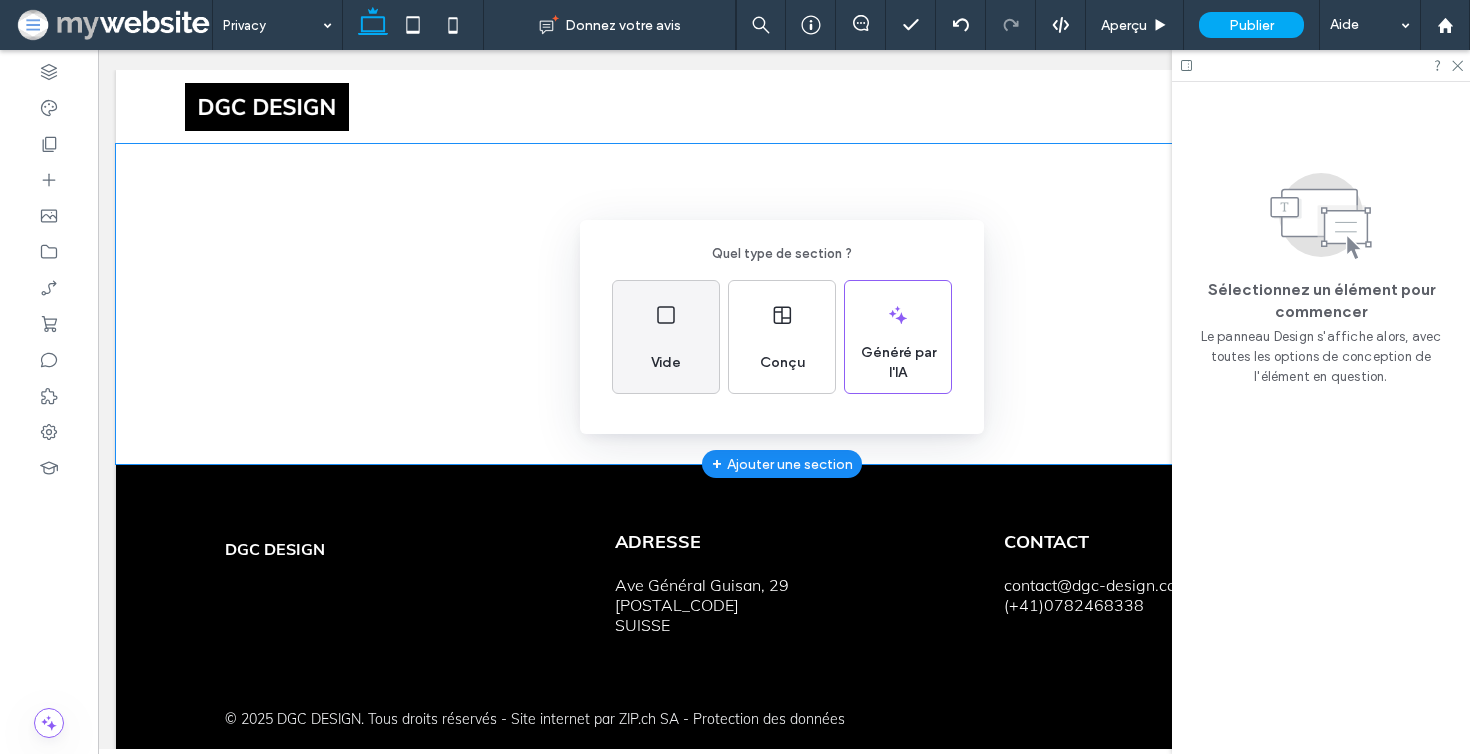click on "Vide" at bounding box center (666, 337) 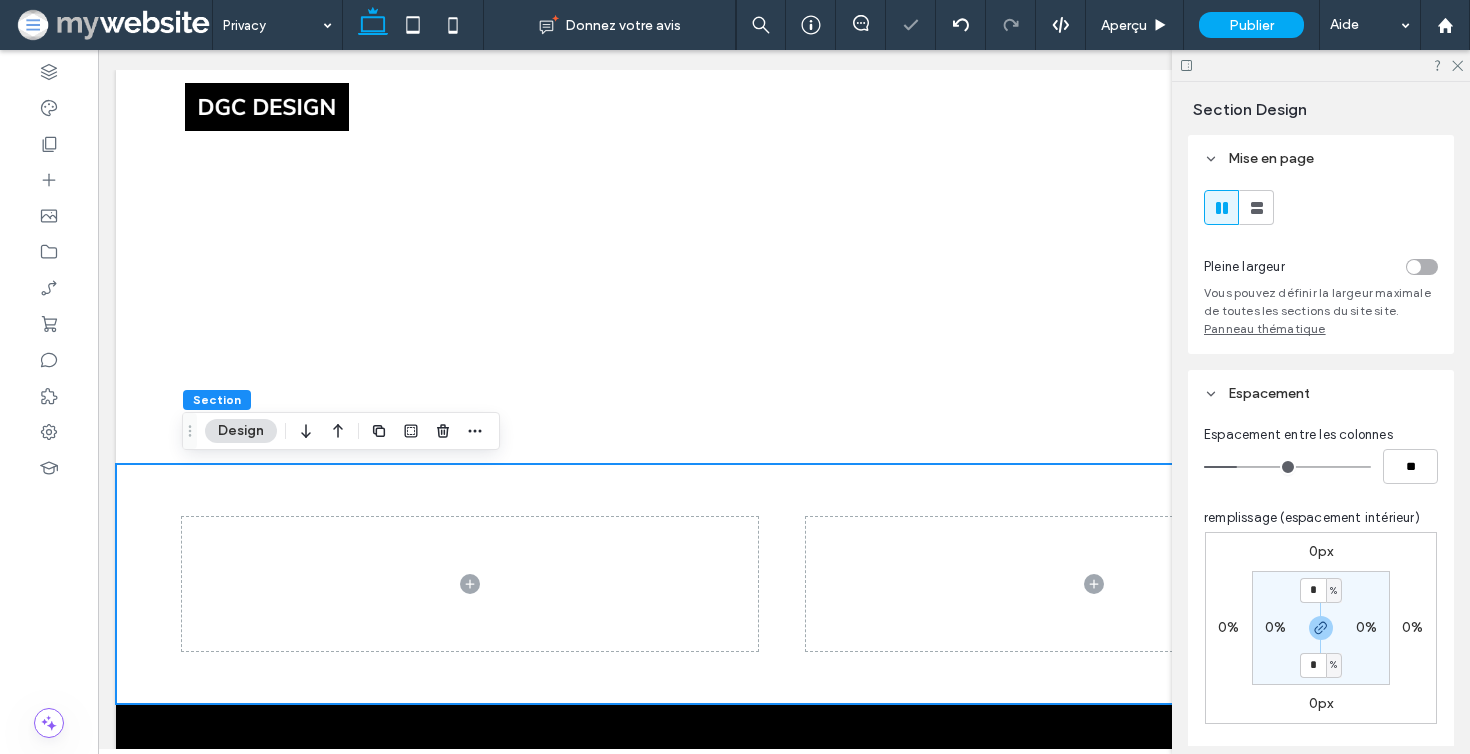 click at bounding box center [782, 584] 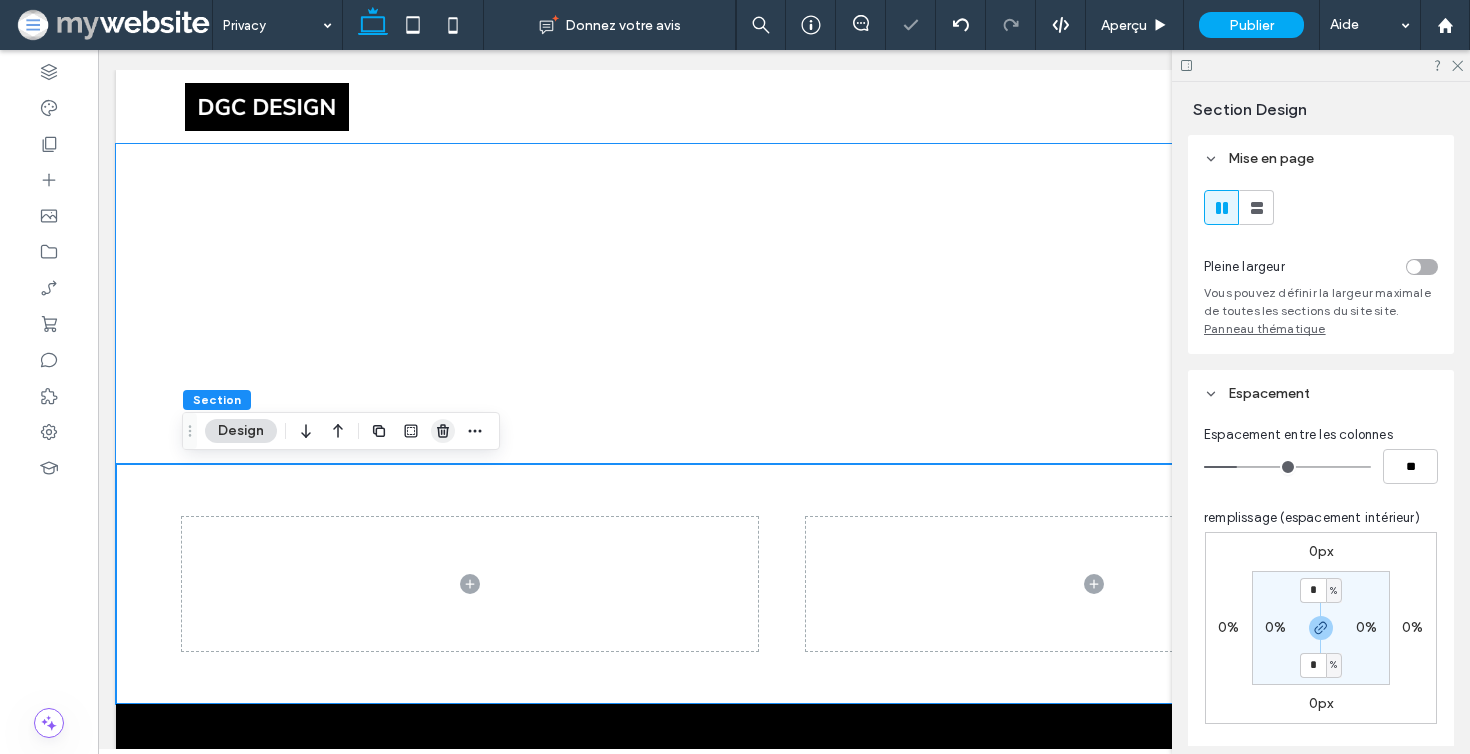 click 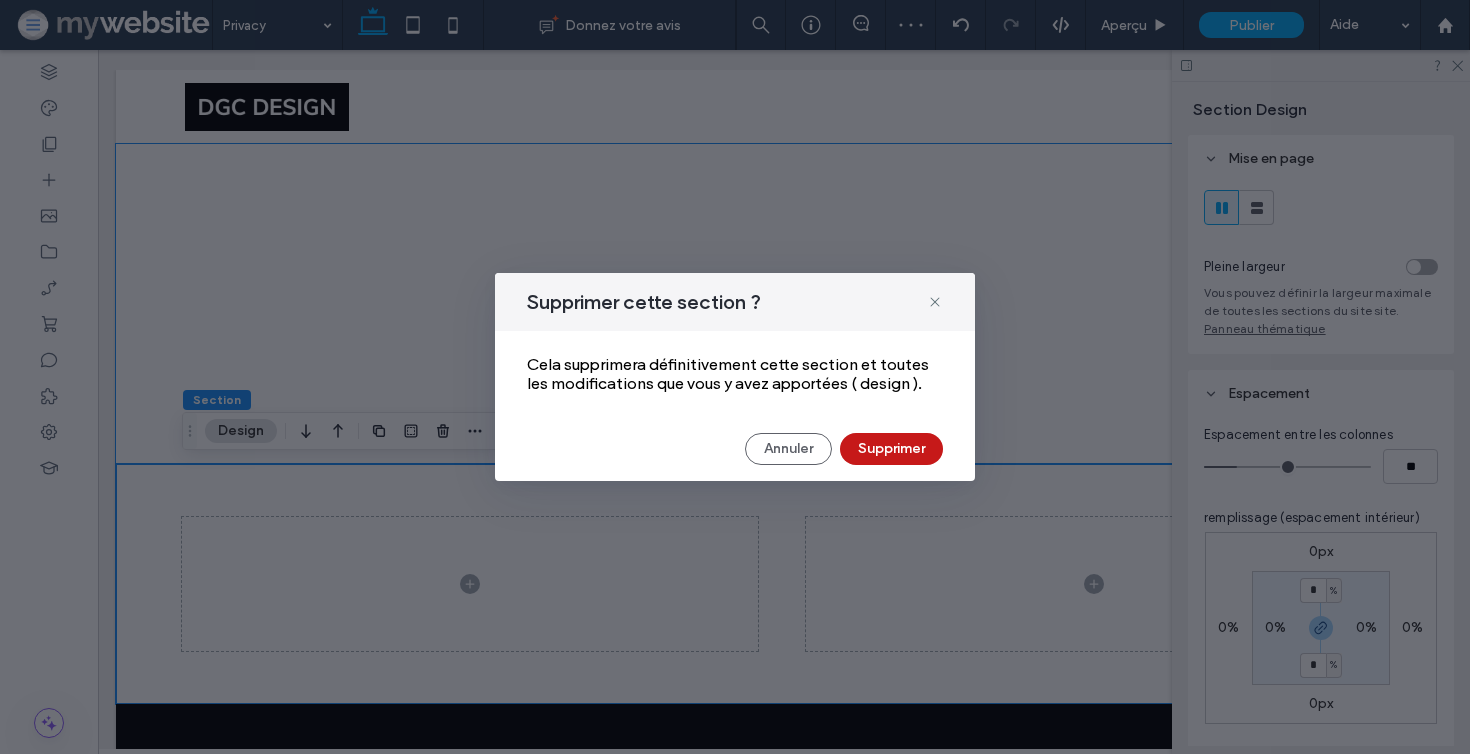 click on "Supprimer" at bounding box center (891, 449) 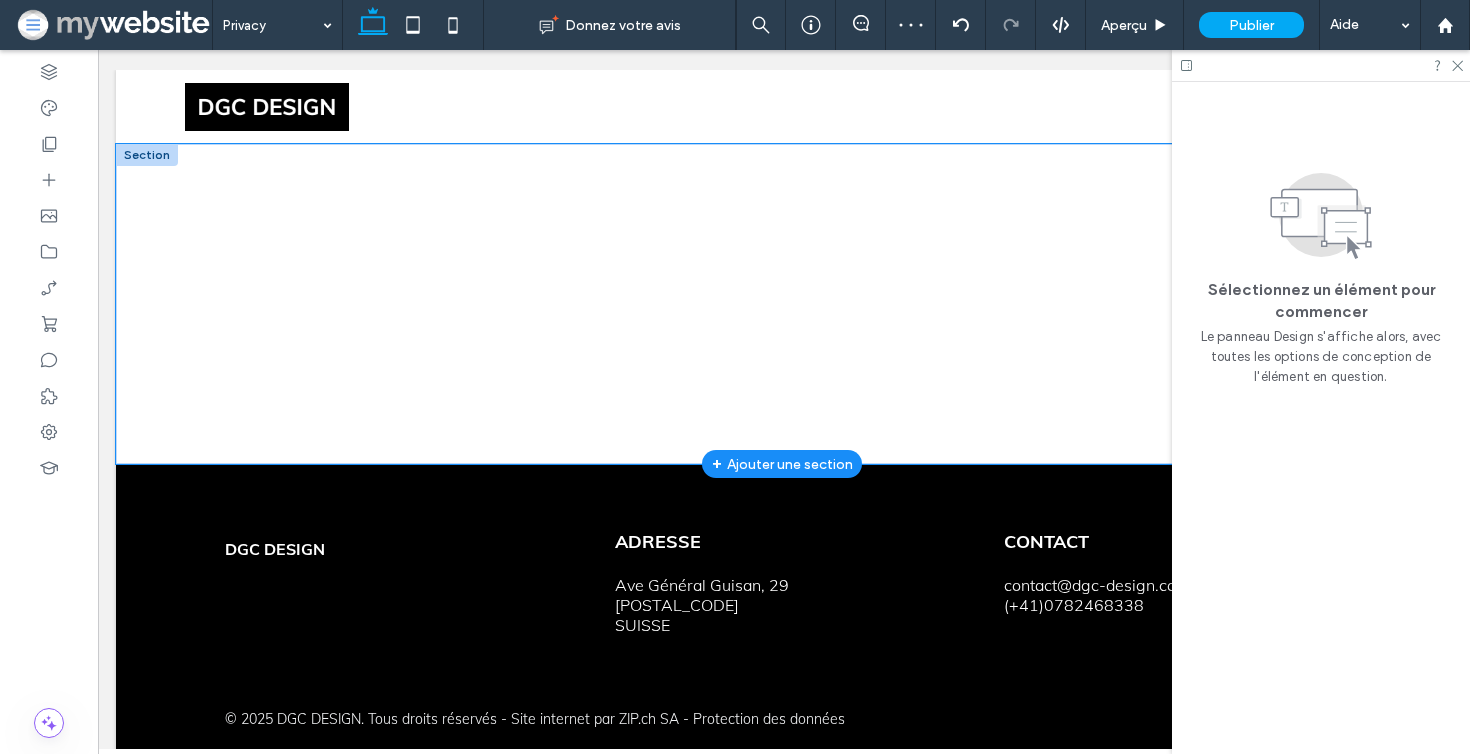 click on "+ Ajouter une section" at bounding box center (782, 464) 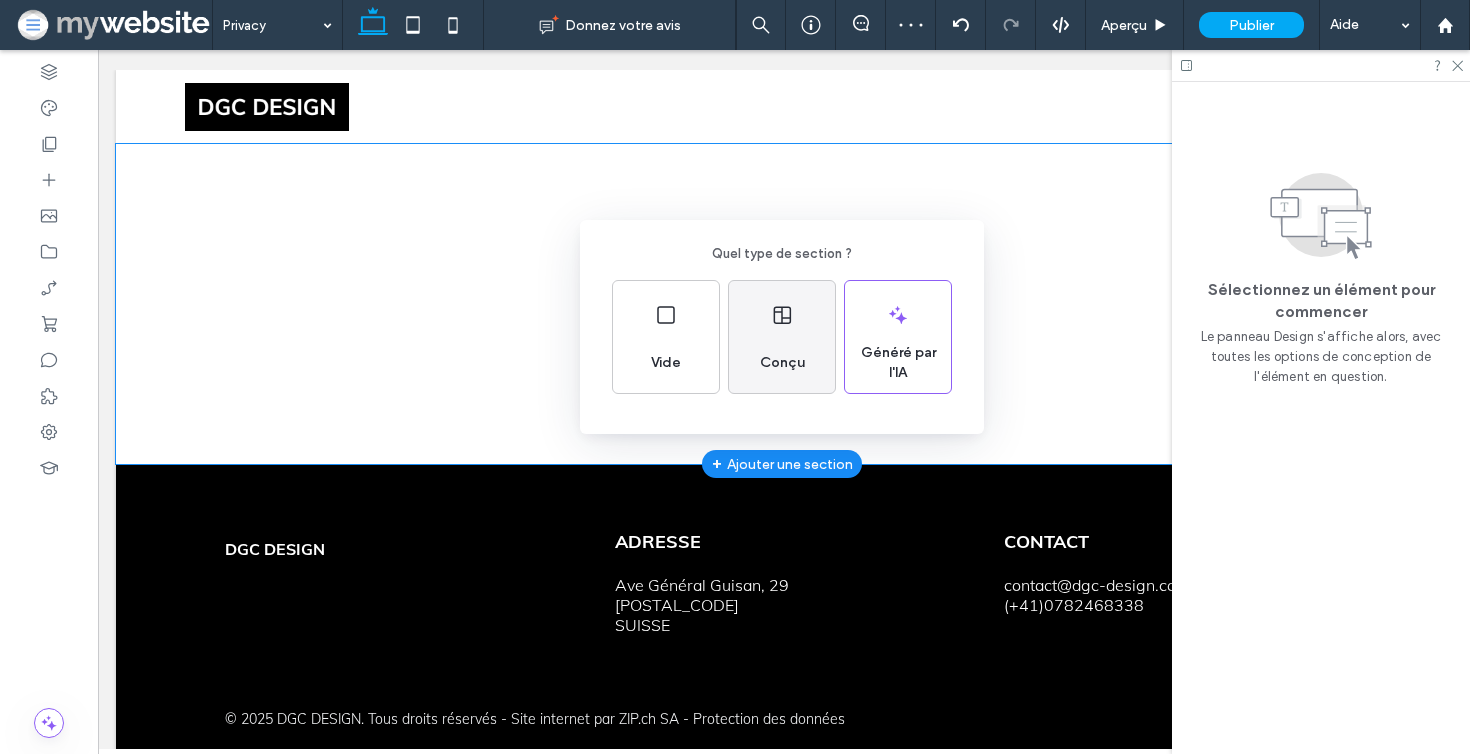 click on "Conçu" at bounding box center [782, 363] 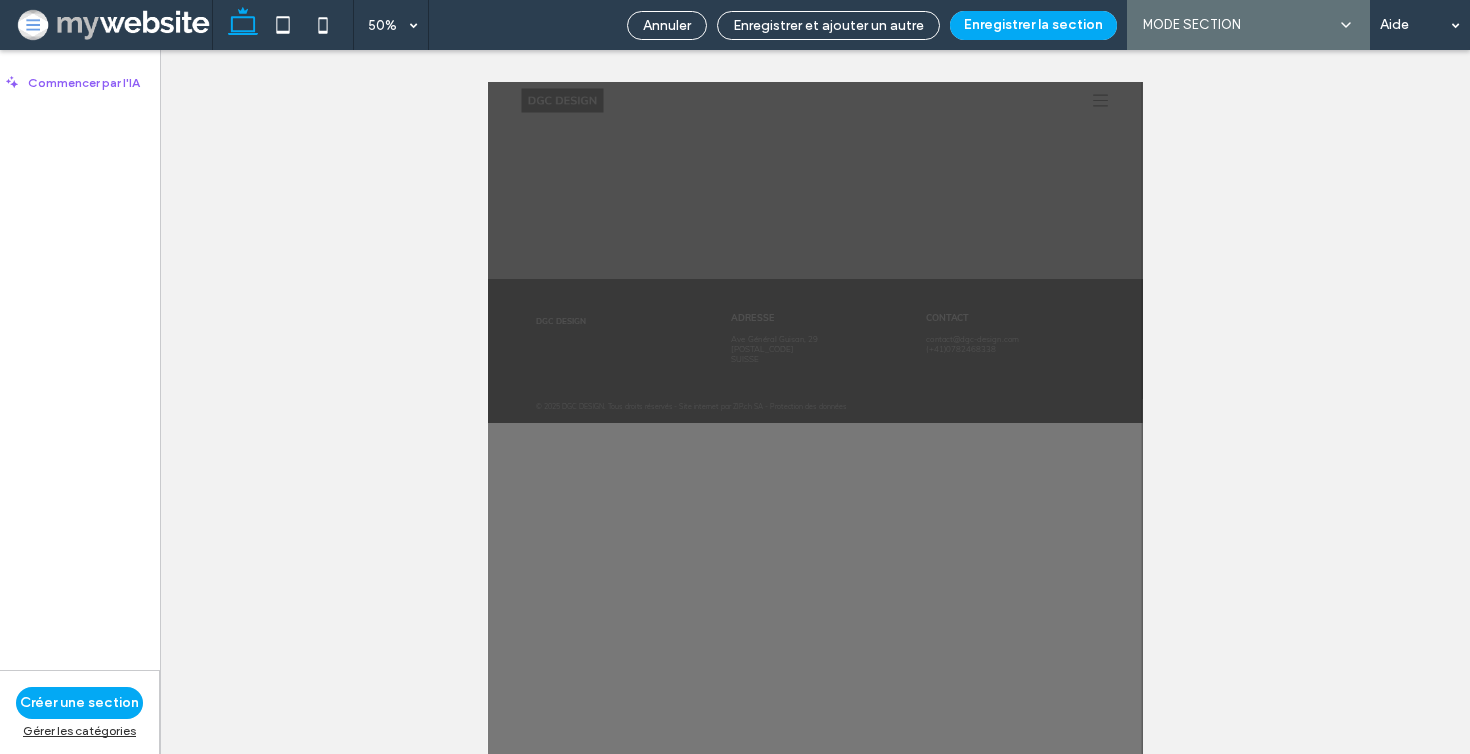 scroll, scrollTop: 5, scrollLeft: 0, axis: vertical 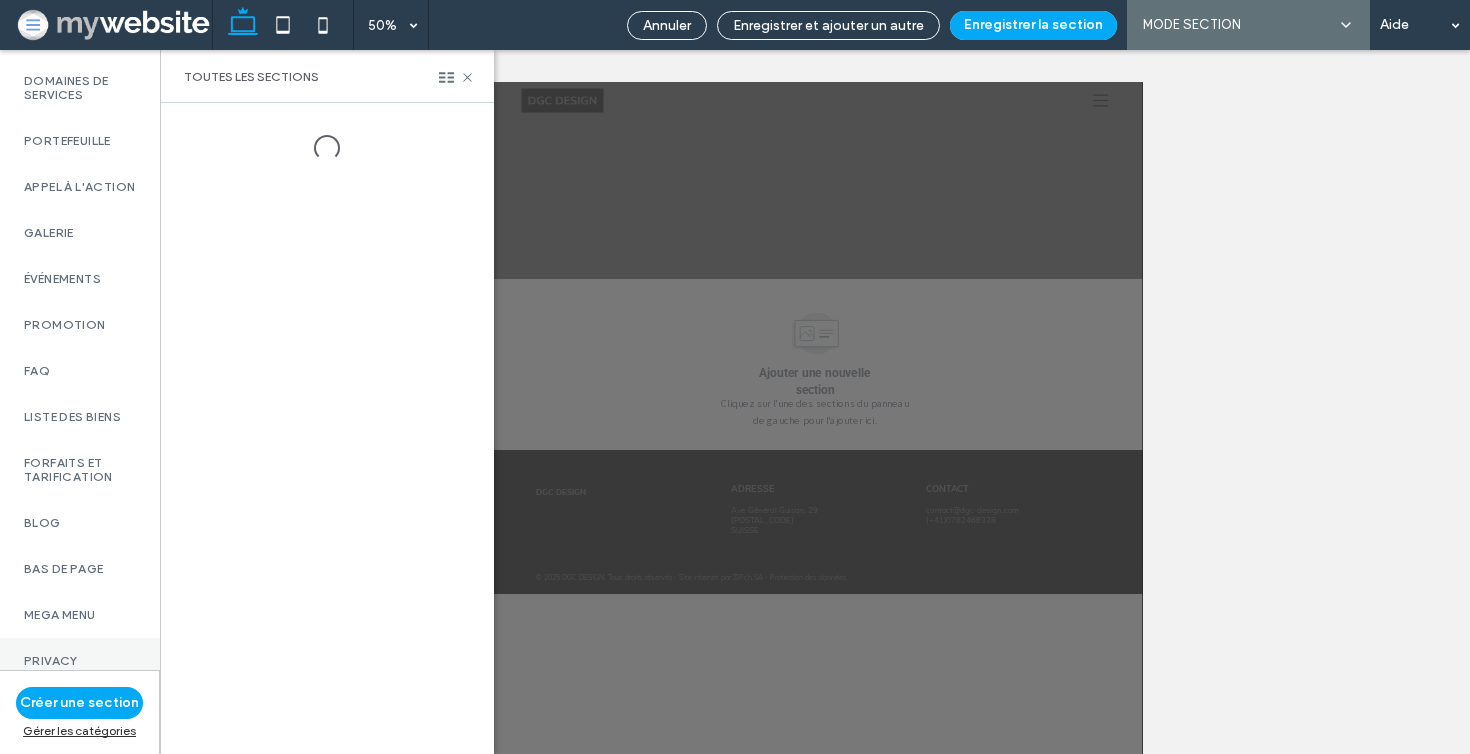 click on "Privacy" at bounding box center [80, 661] 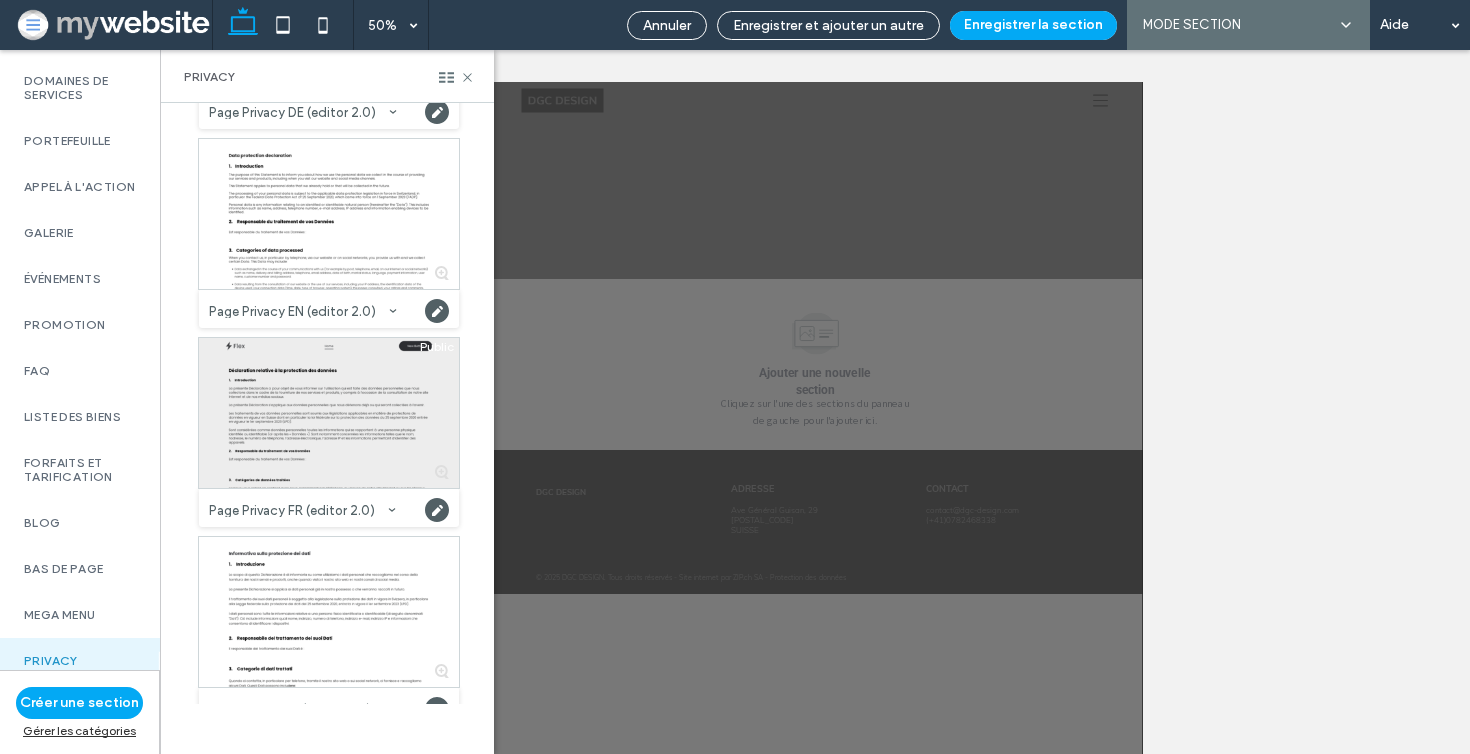 scroll, scrollTop: 218, scrollLeft: 0, axis: vertical 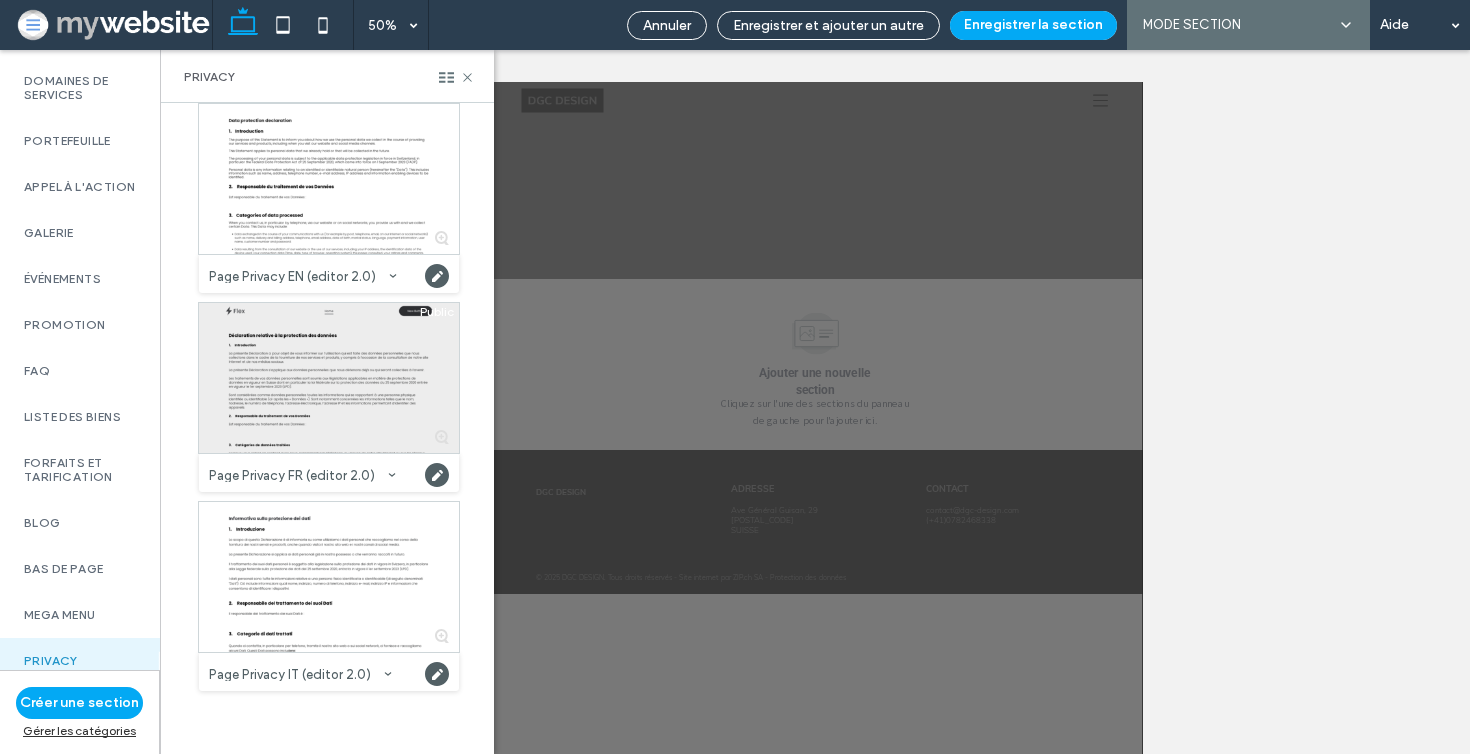 click at bounding box center [329, 378] 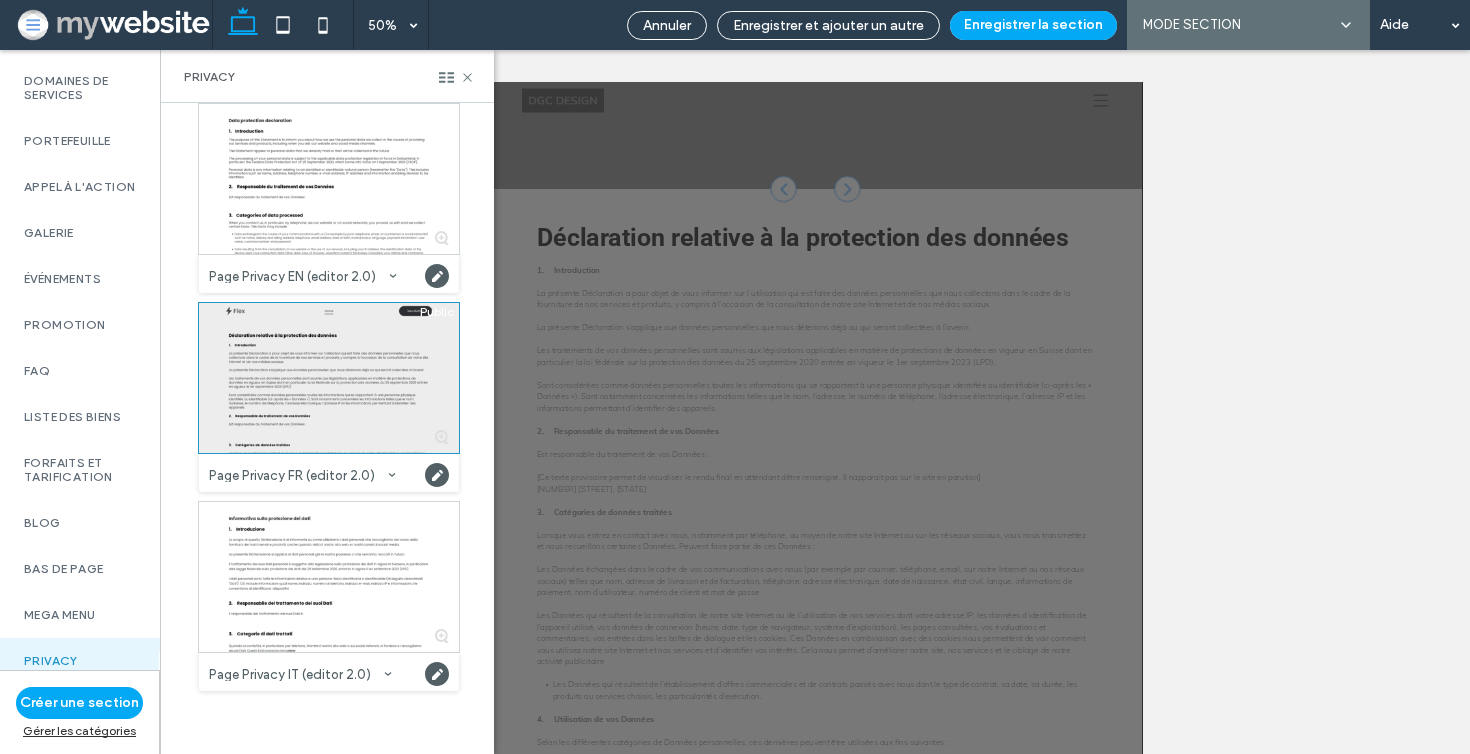 scroll, scrollTop: 234, scrollLeft: 0, axis: vertical 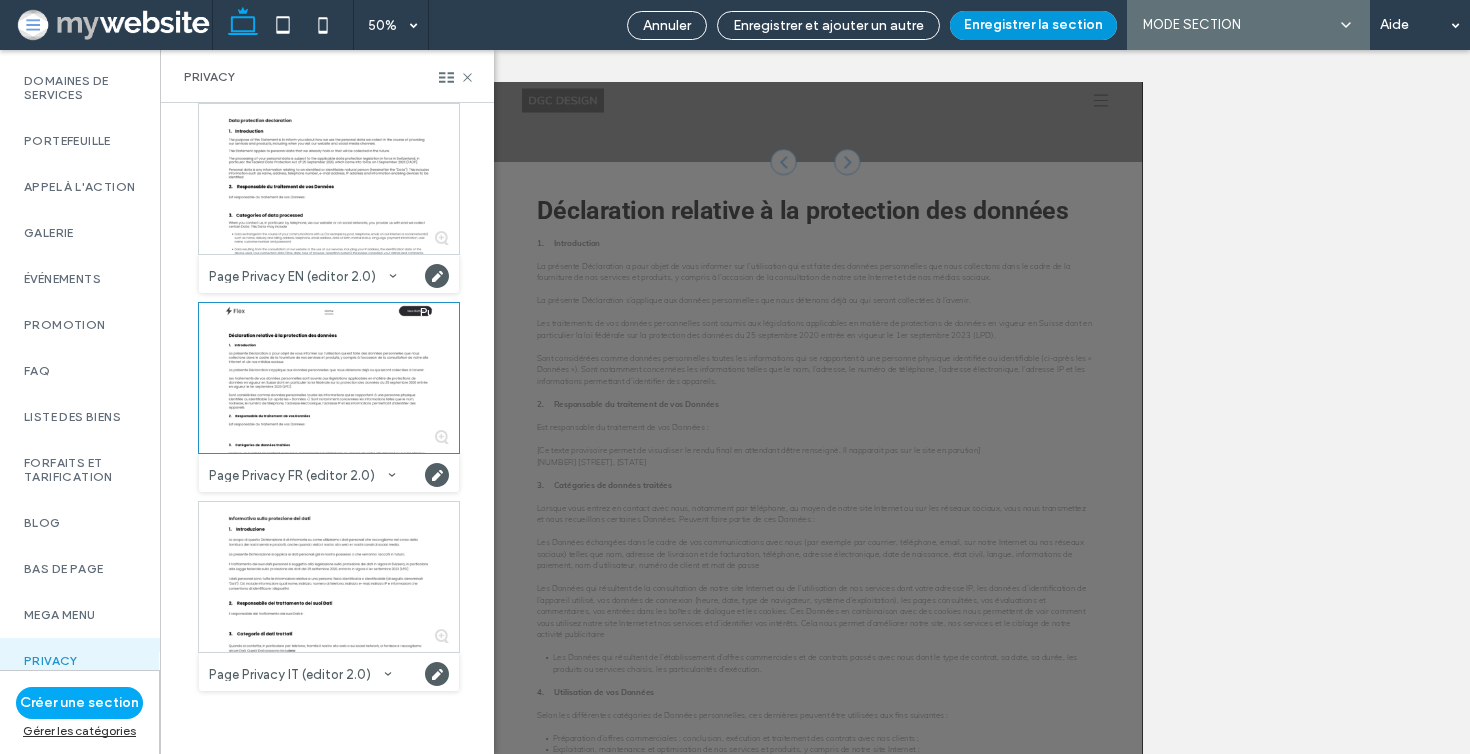 click on "Enregistrer la section" at bounding box center (1033, 25) 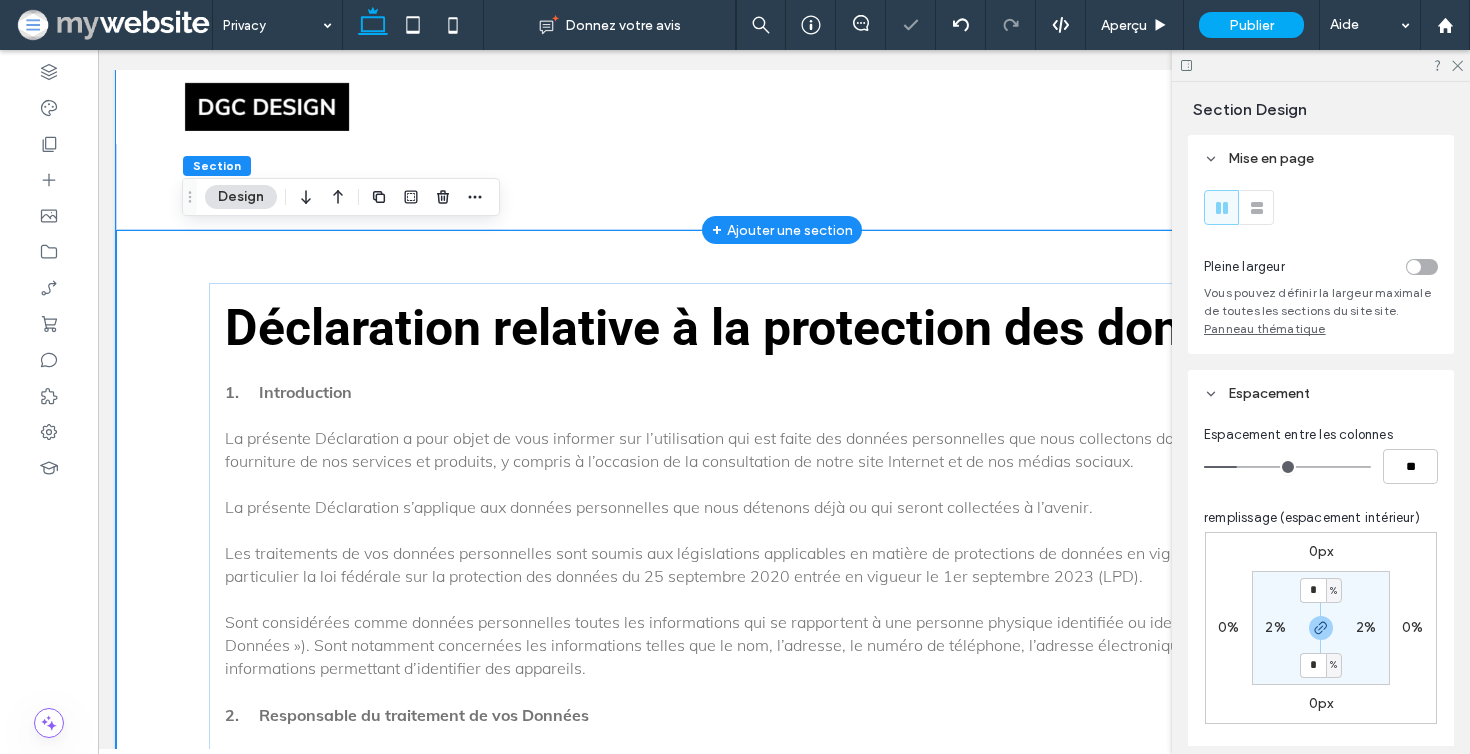 click at bounding box center [782, 70] 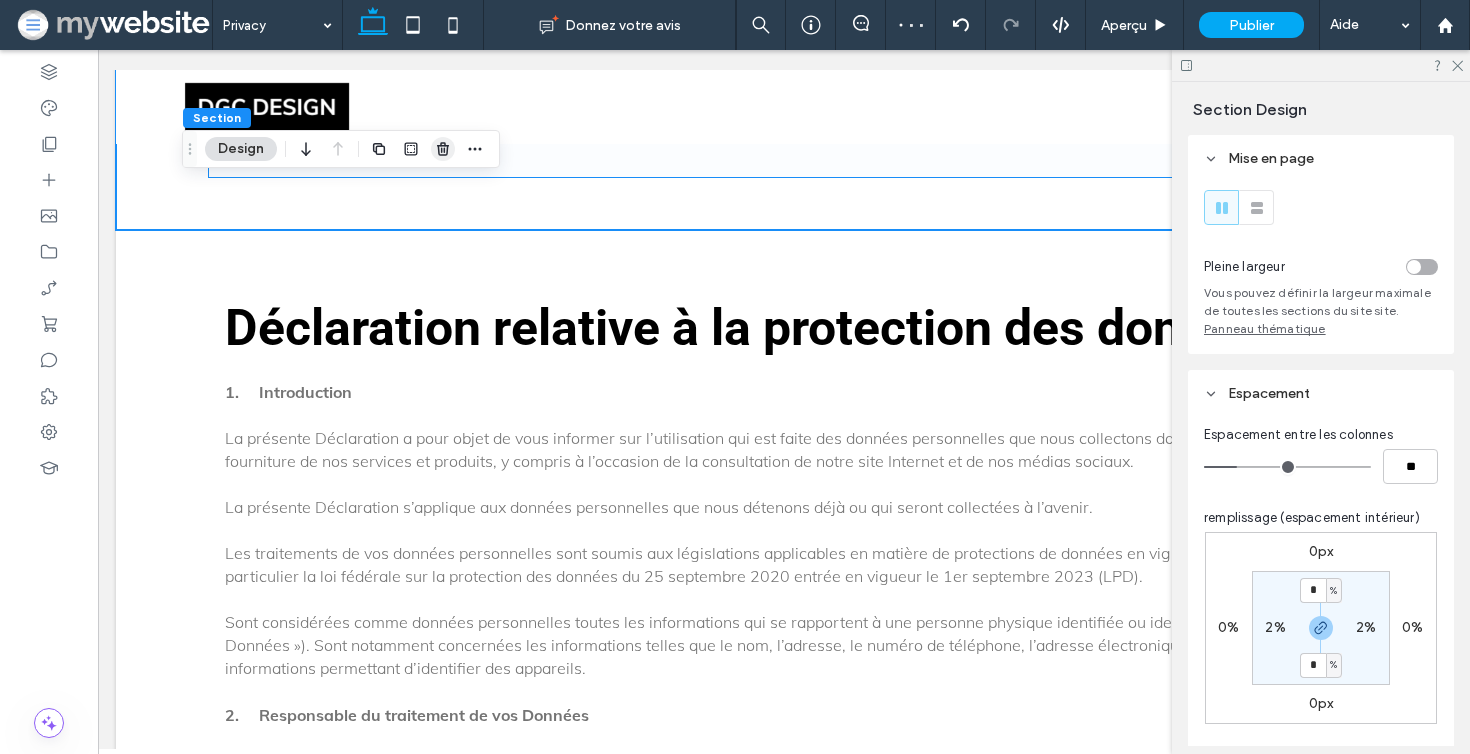 click 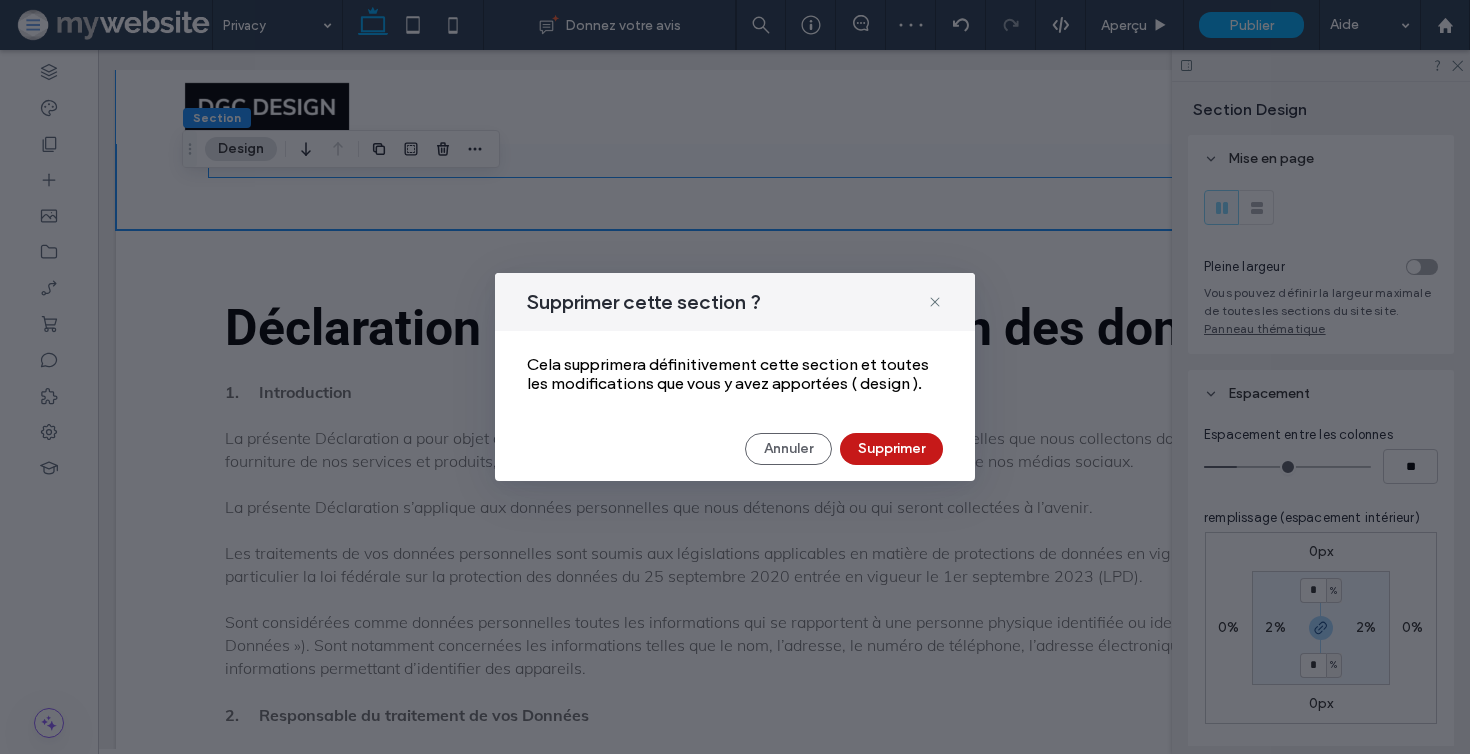 click on "Supprimer" at bounding box center (891, 449) 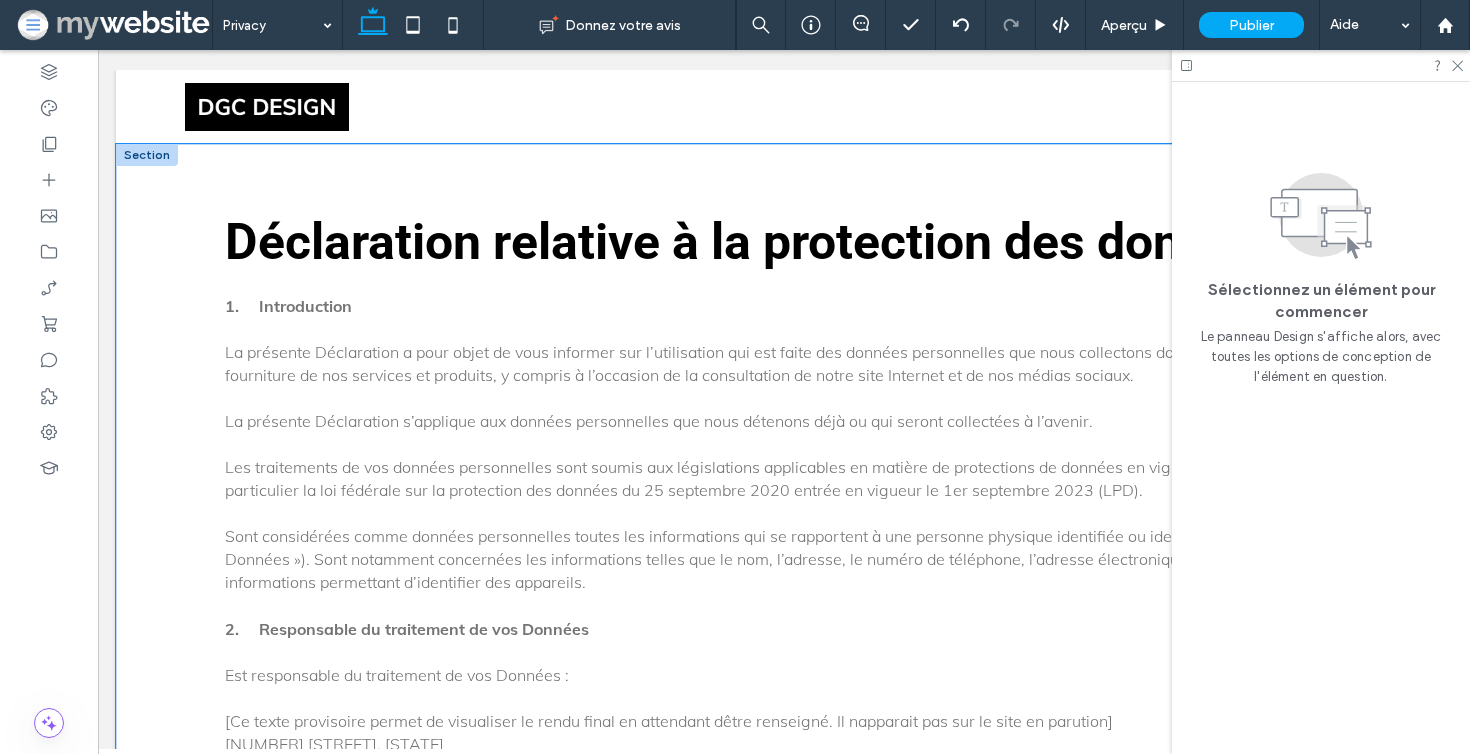 scroll, scrollTop: 0, scrollLeft: 0, axis: both 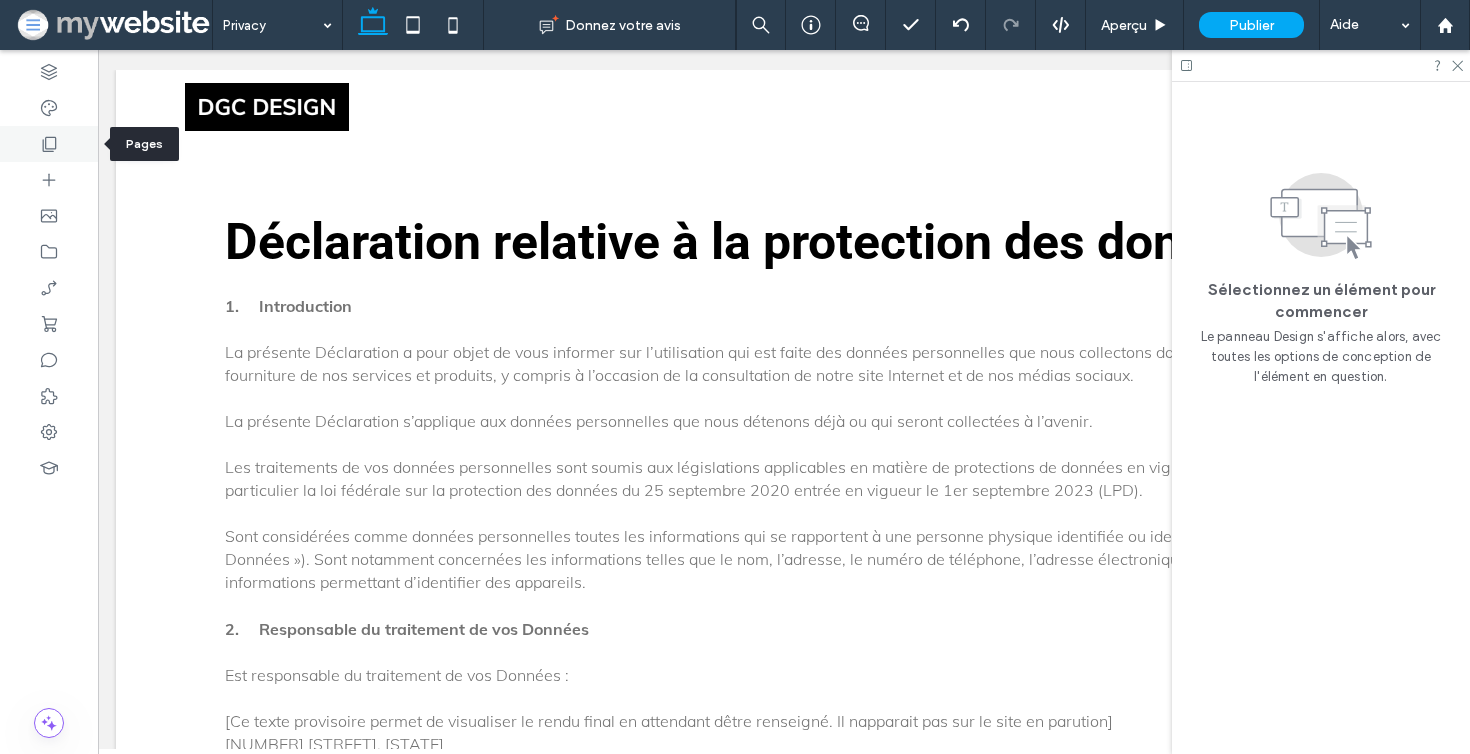 click at bounding box center (49, 144) 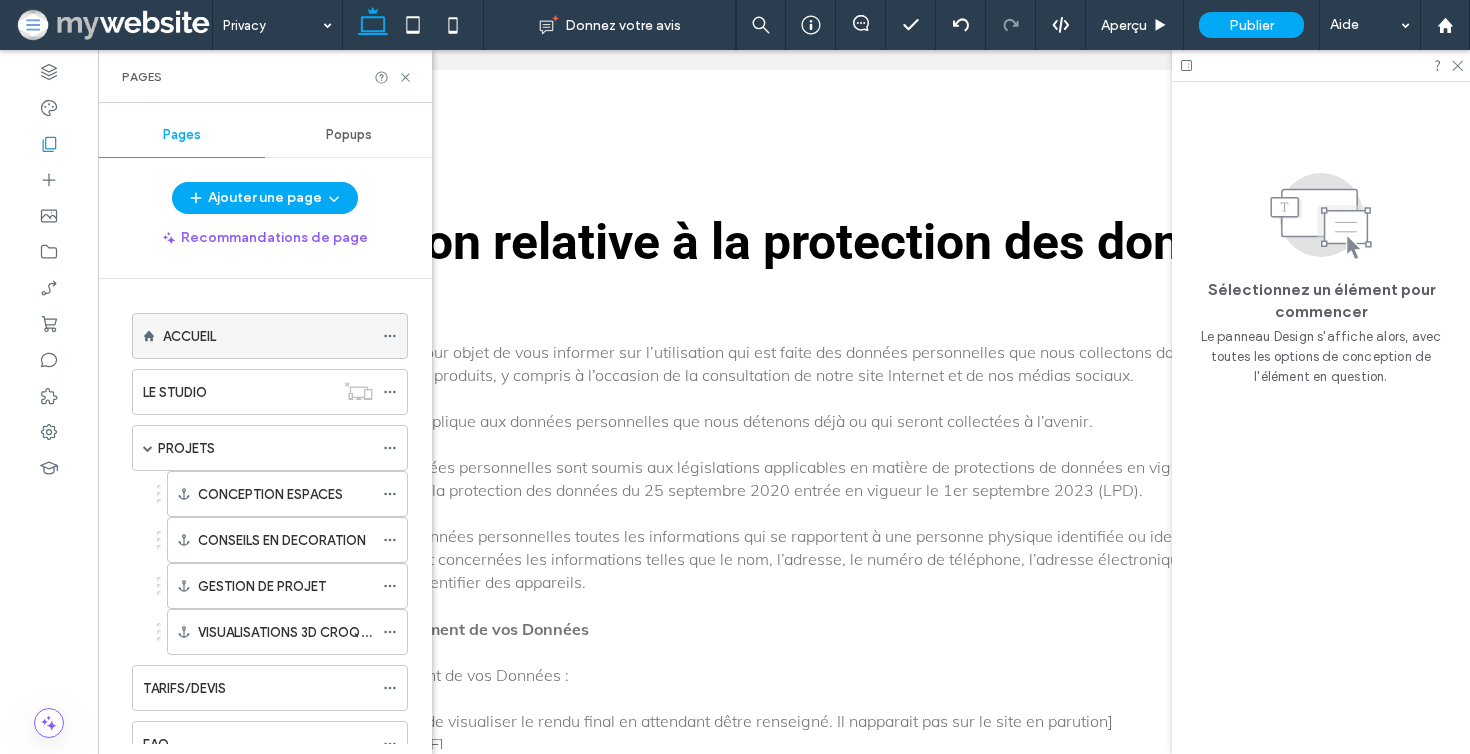 click on "ACCUEIL" at bounding box center (189, 336) 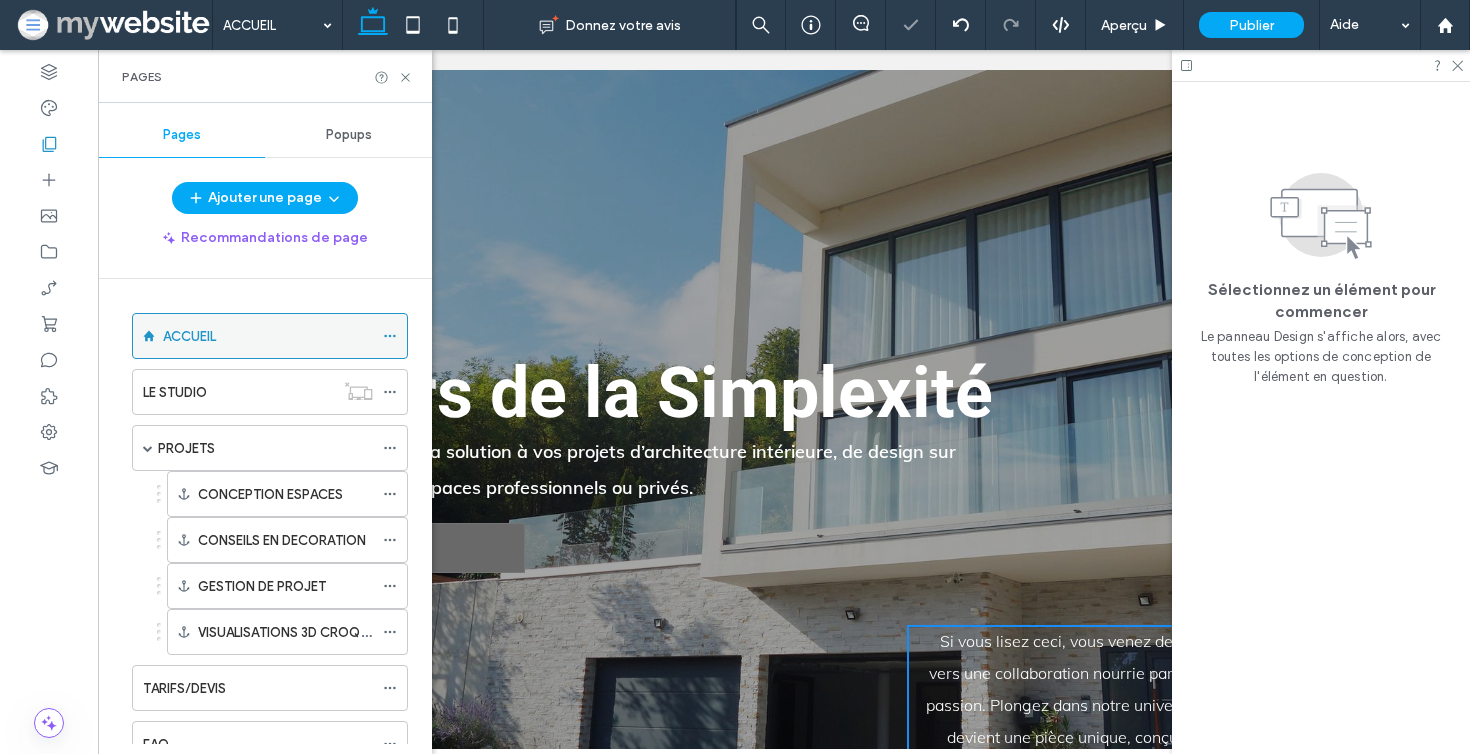 scroll, scrollTop: 0, scrollLeft: 0, axis: both 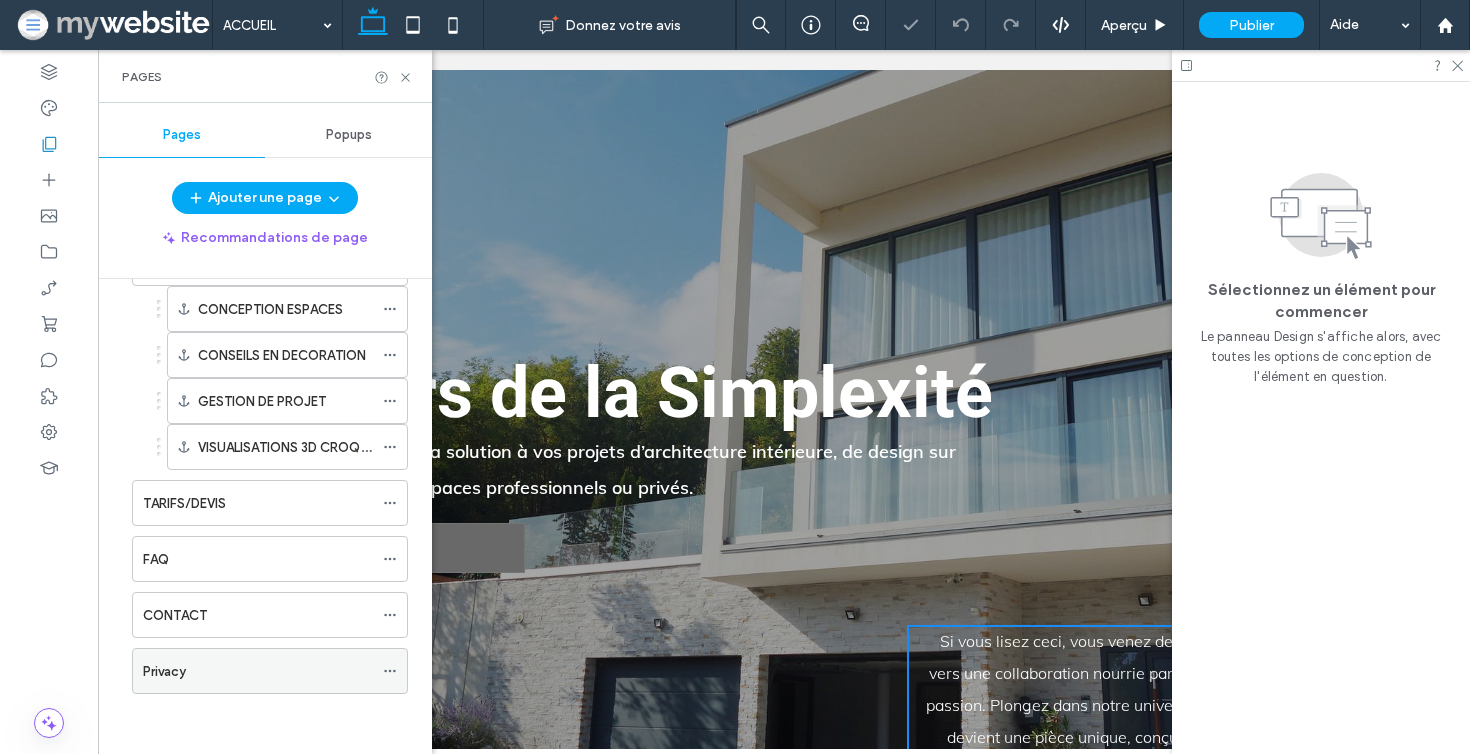 click 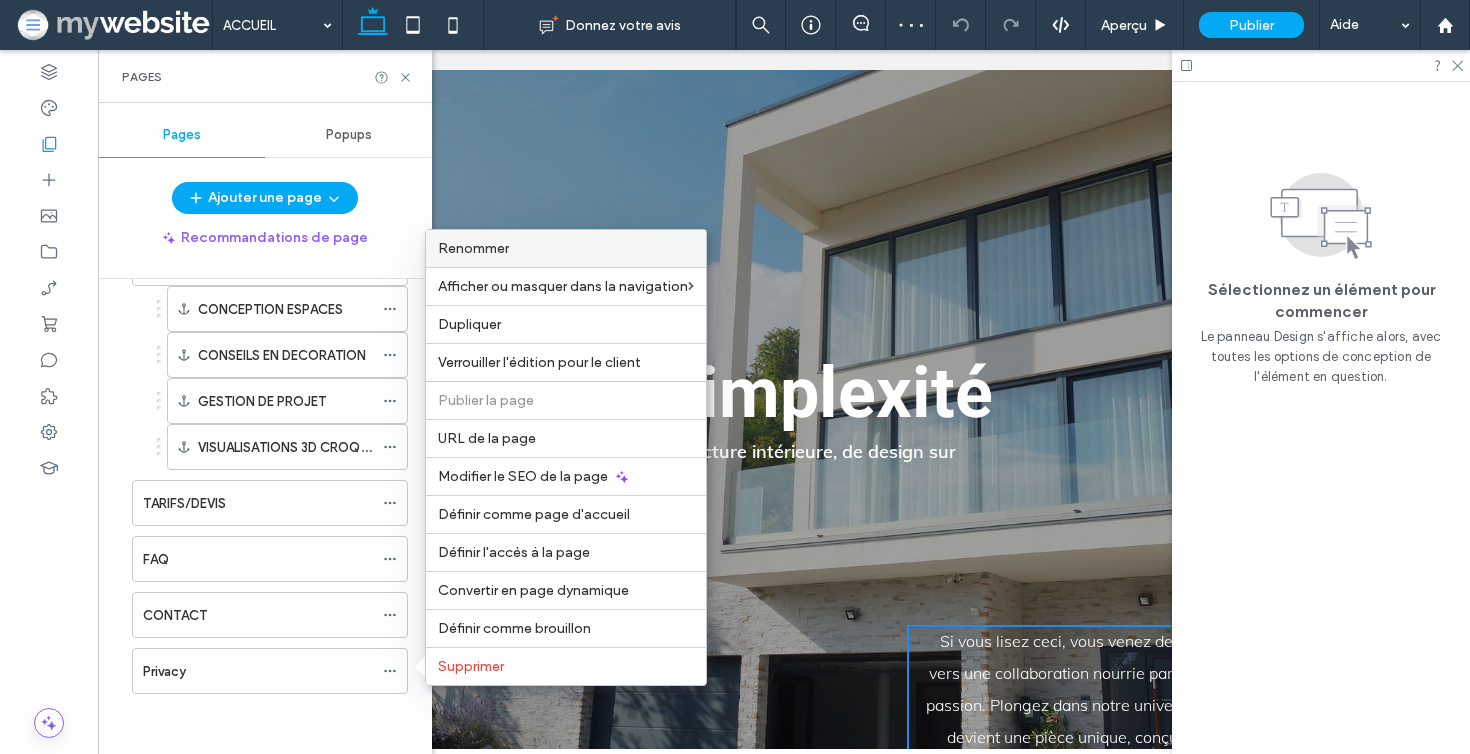 click on "Renommer" at bounding box center [566, 248] 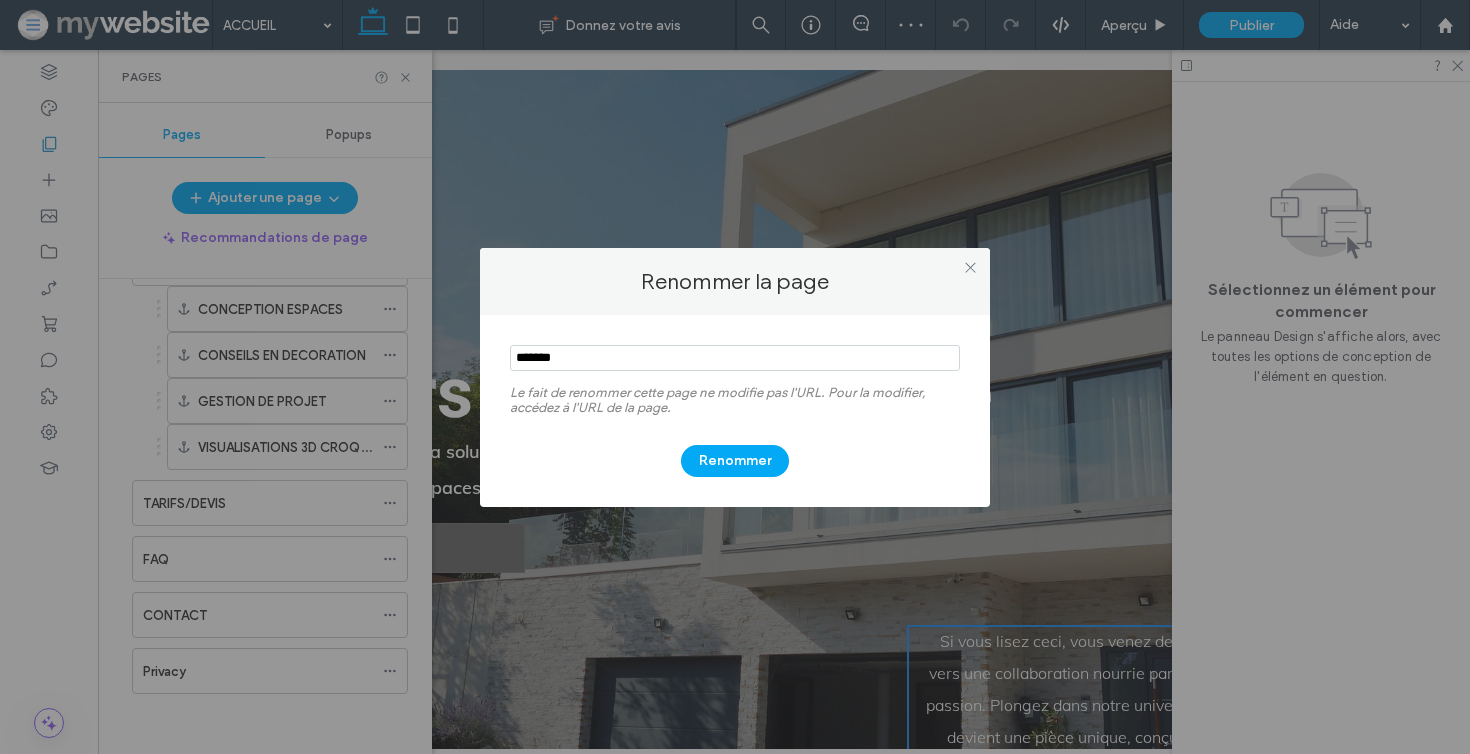 drag, startPoint x: 524, startPoint y: 353, endPoint x: 680, endPoint y: 352, distance: 156.0032 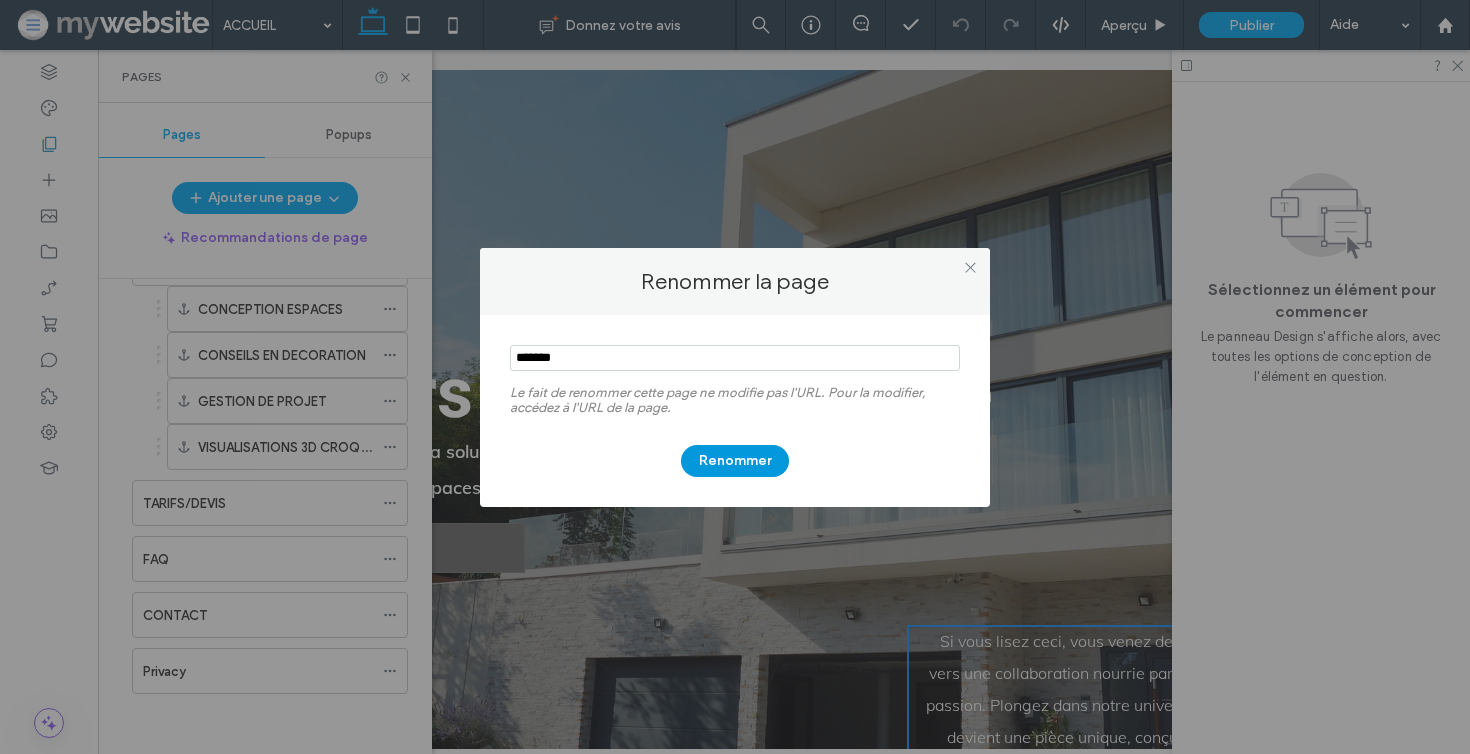 type on "*******" 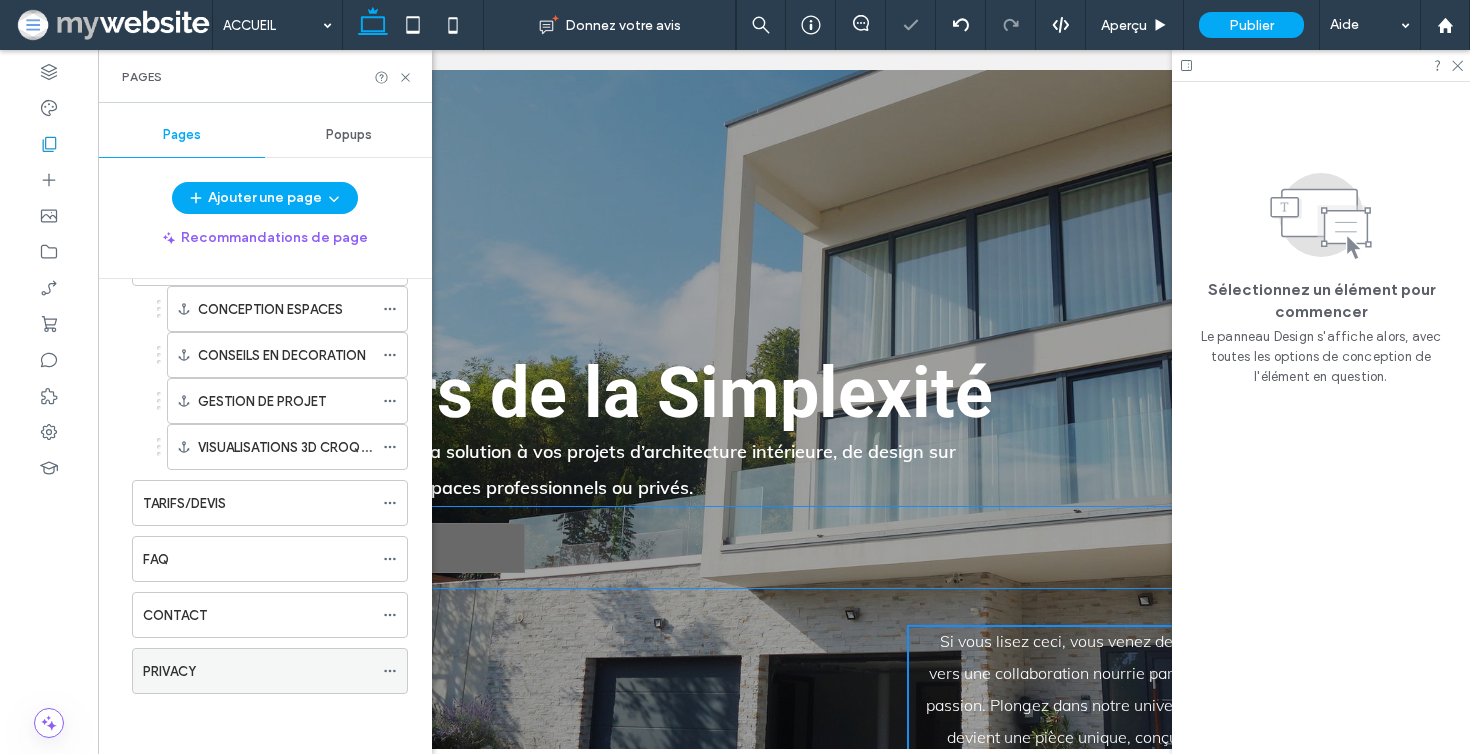 click at bounding box center [390, 671] 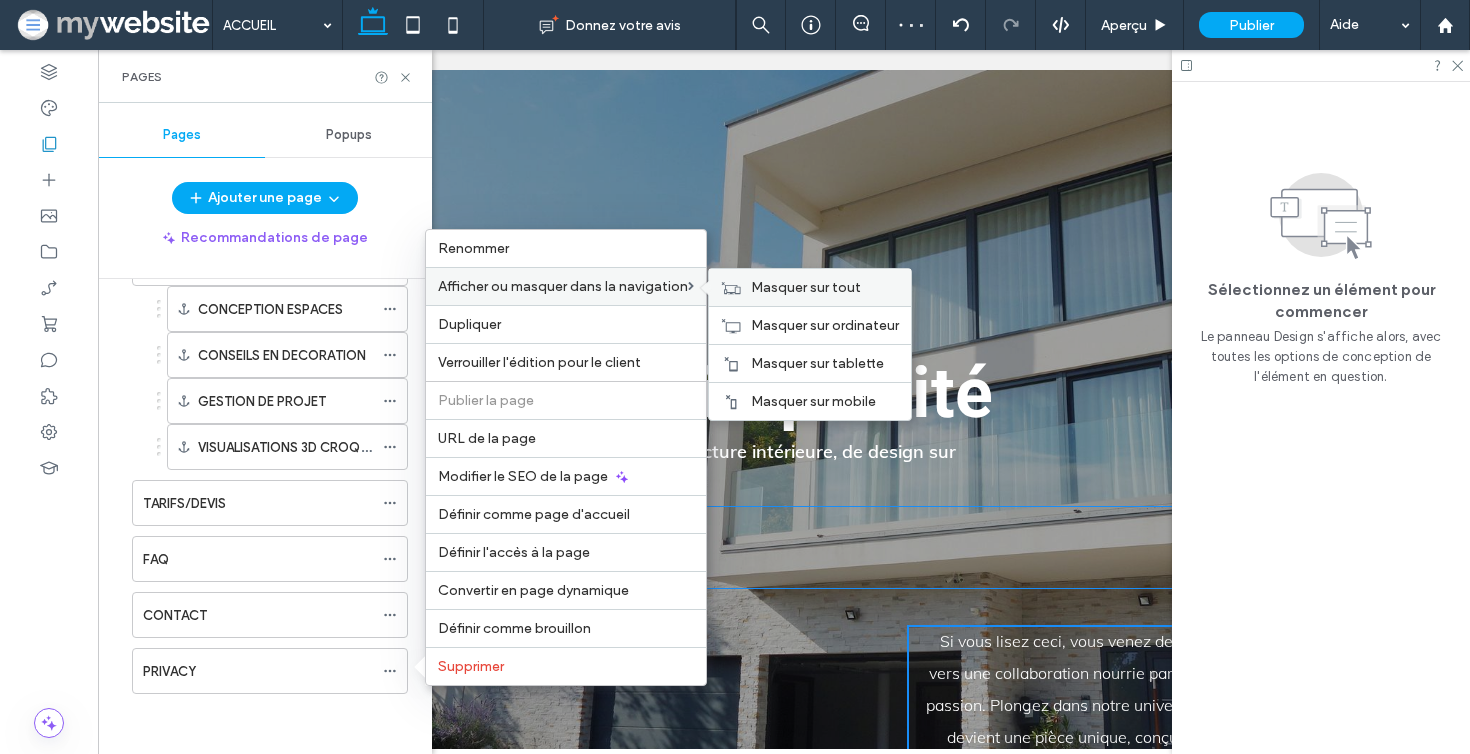 click on "Masquer sur tout" at bounding box center [806, 287] 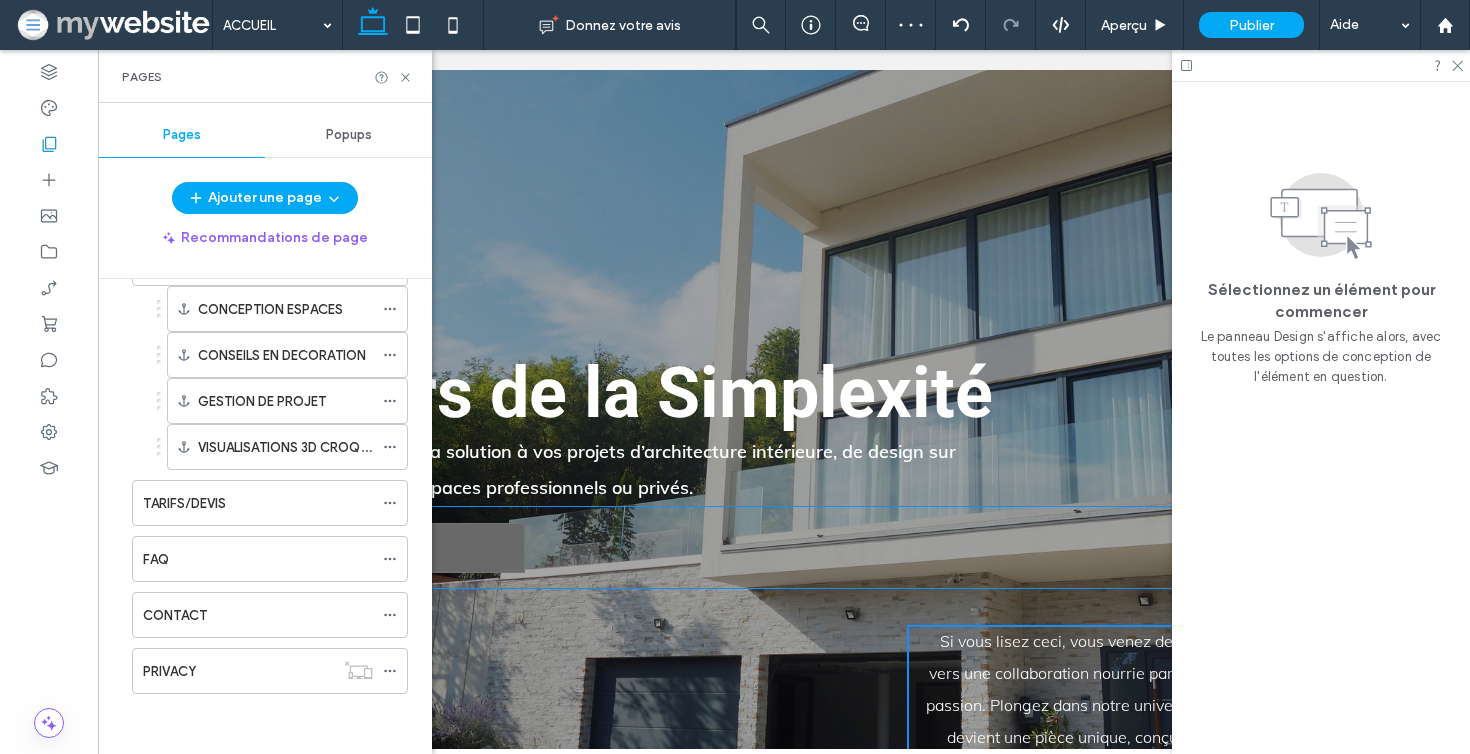 click on "Ajouter une page" at bounding box center (265, 198) 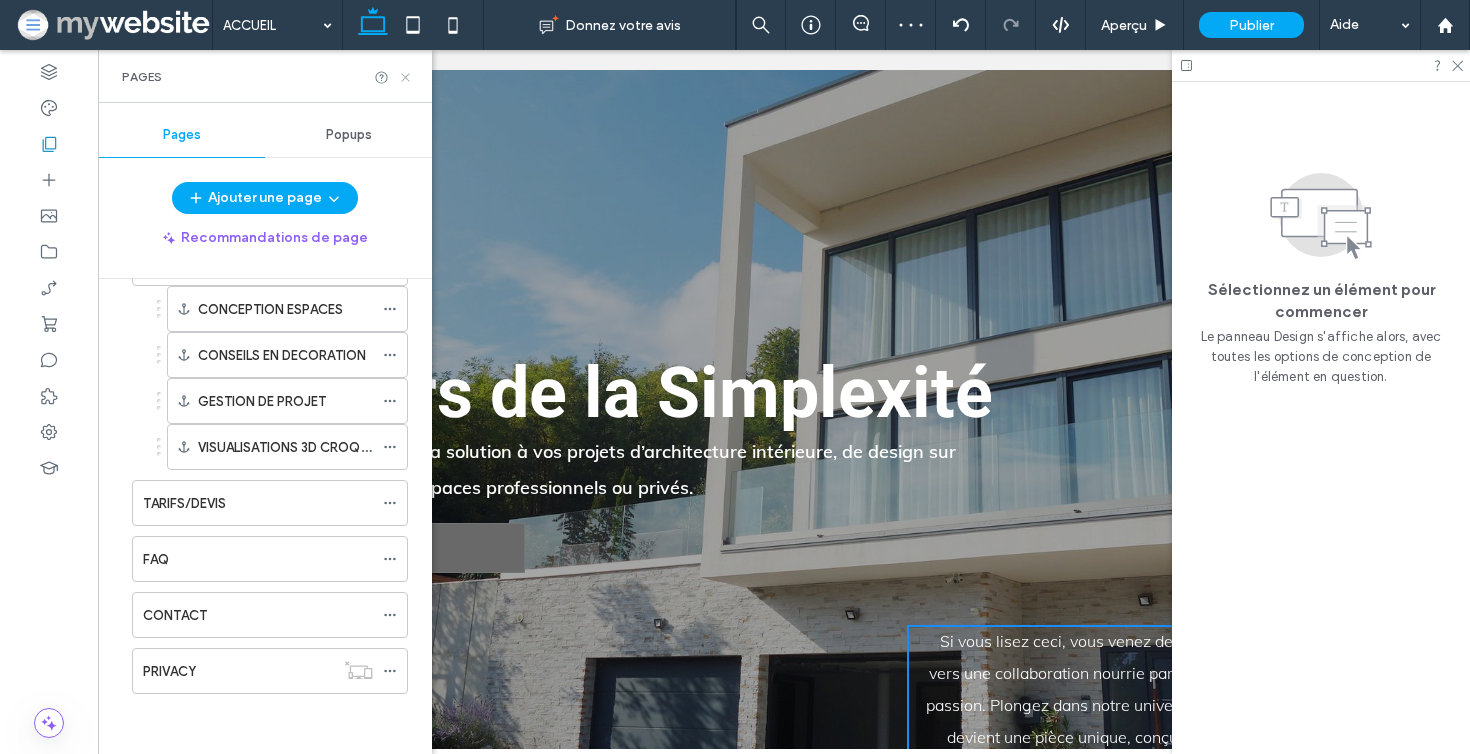 click 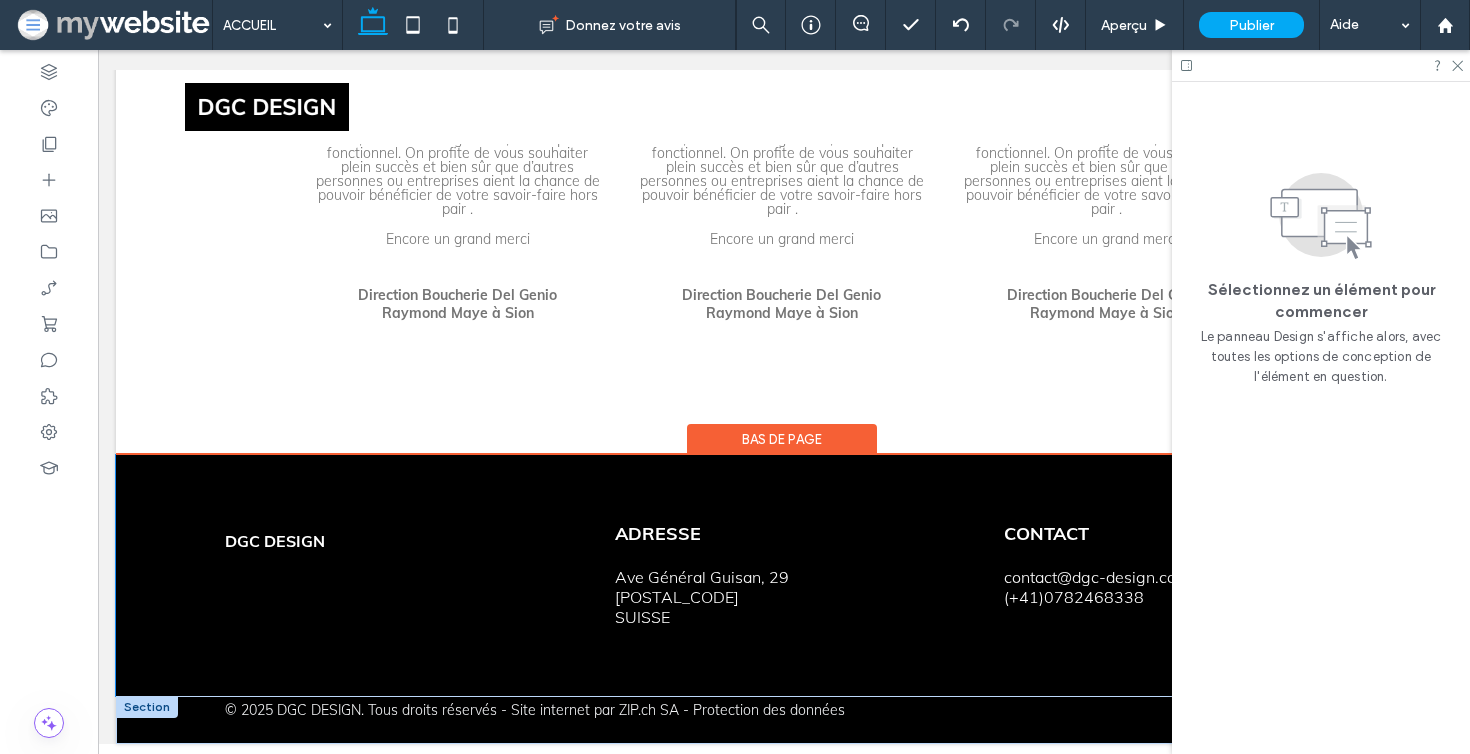 scroll, scrollTop: 4696, scrollLeft: 0, axis: vertical 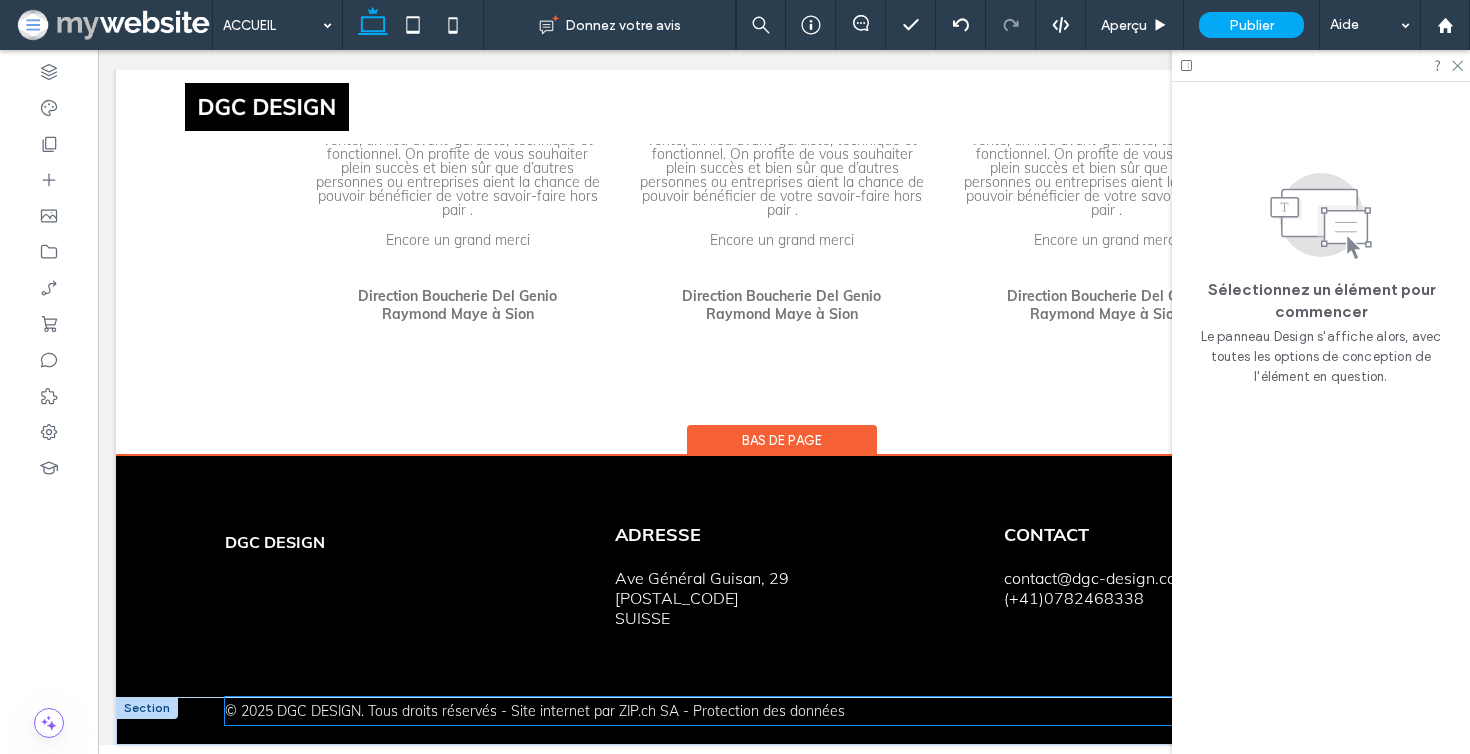 click on "- Protection des données" at bounding box center [764, 711] 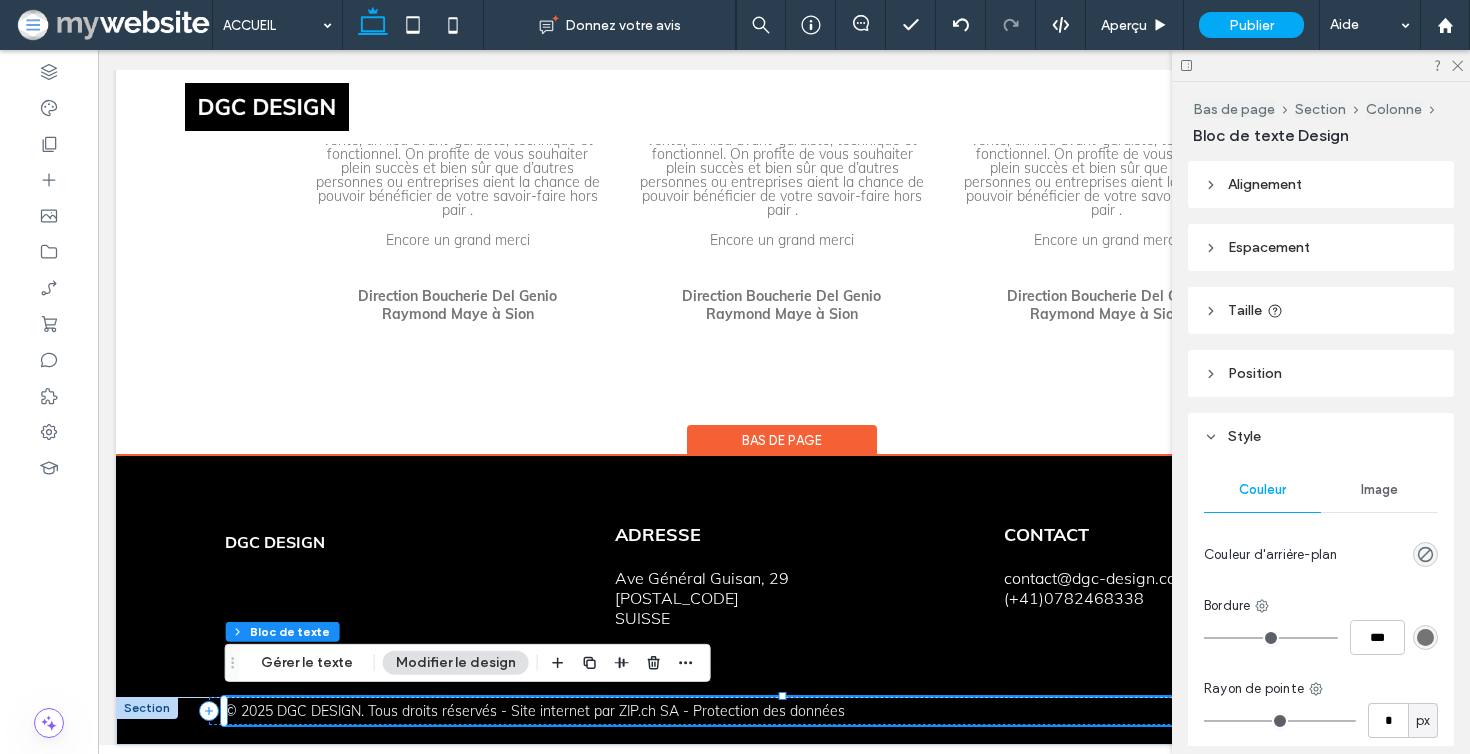 click on "- Protection des données" at bounding box center [764, 711] 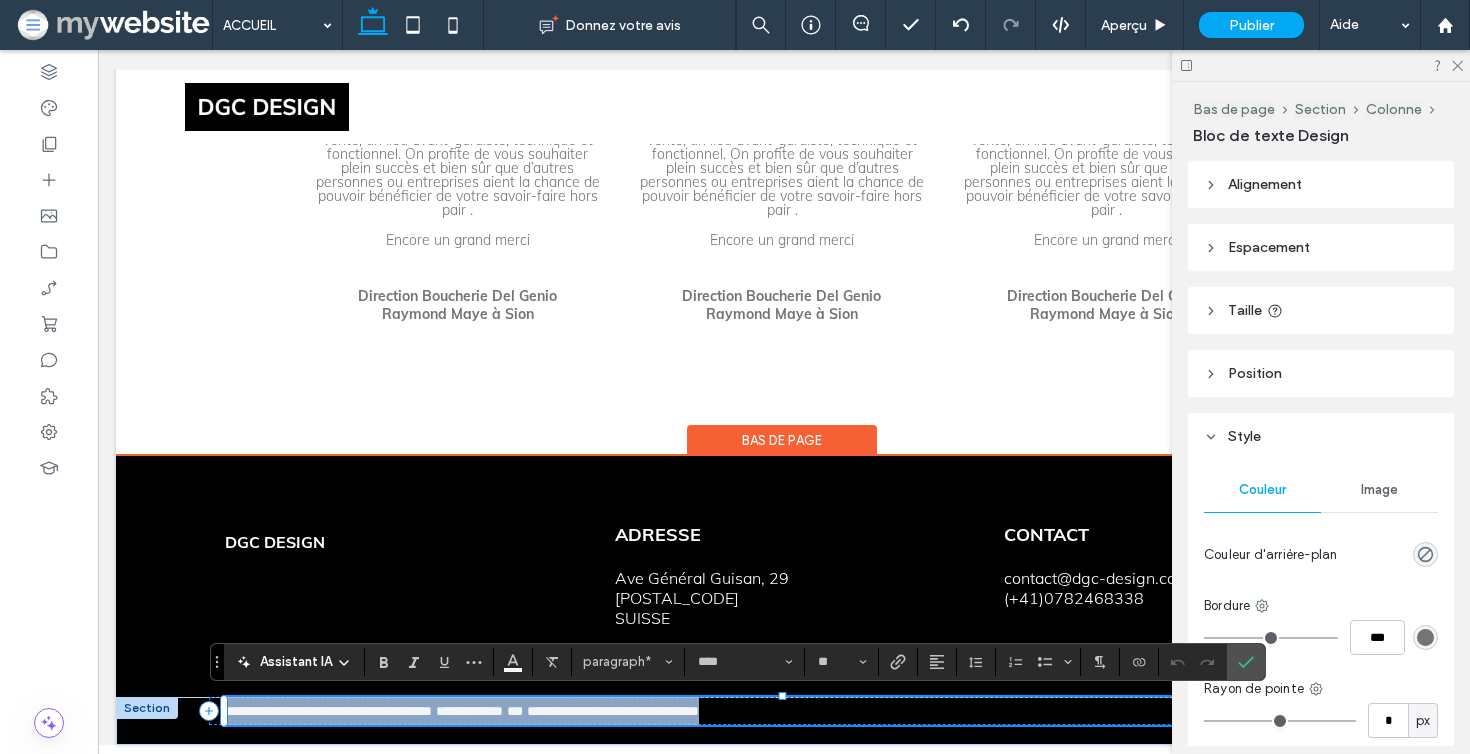 click at bounding box center [575, 711] 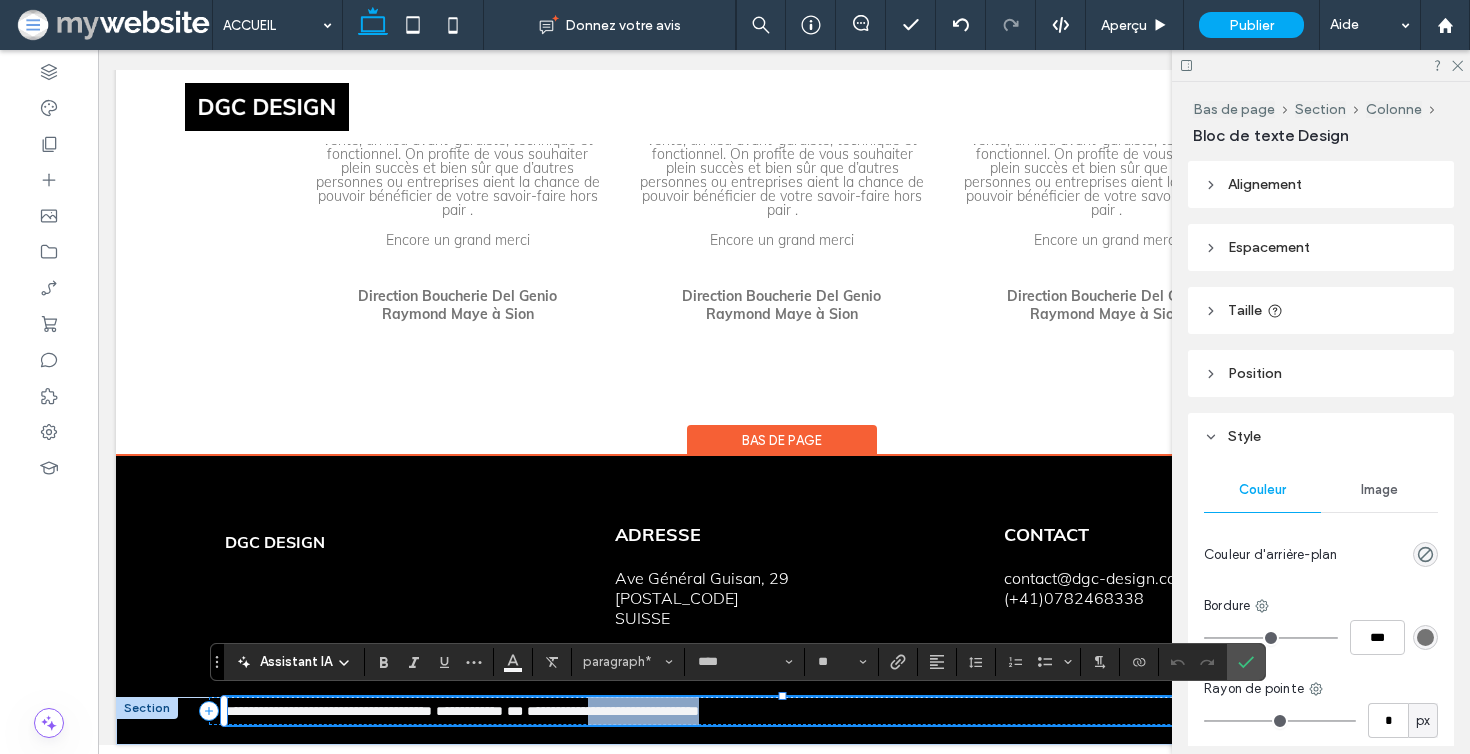 drag, startPoint x: 688, startPoint y: 712, endPoint x: 869, endPoint y: 712, distance: 181 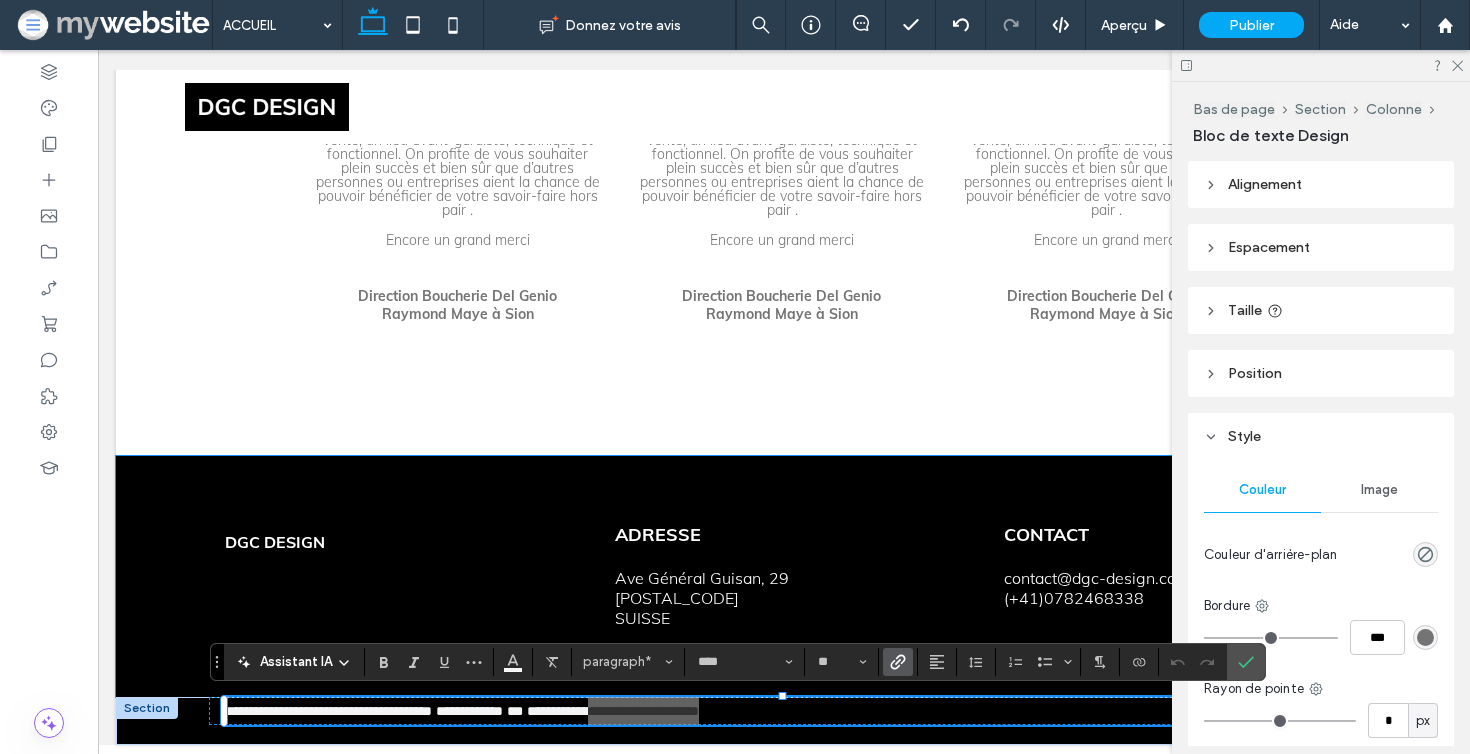 click 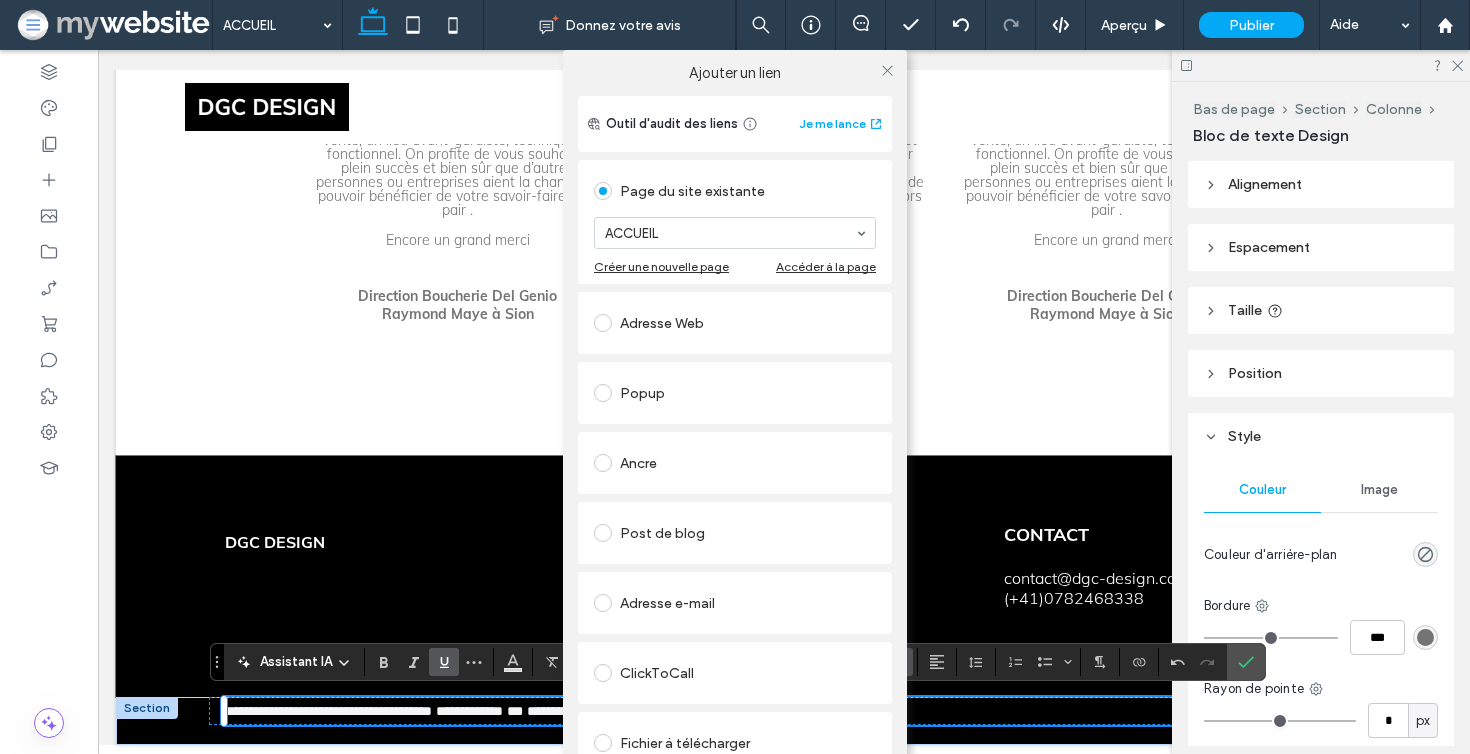 scroll, scrollTop: 0, scrollLeft: 0, axis: both 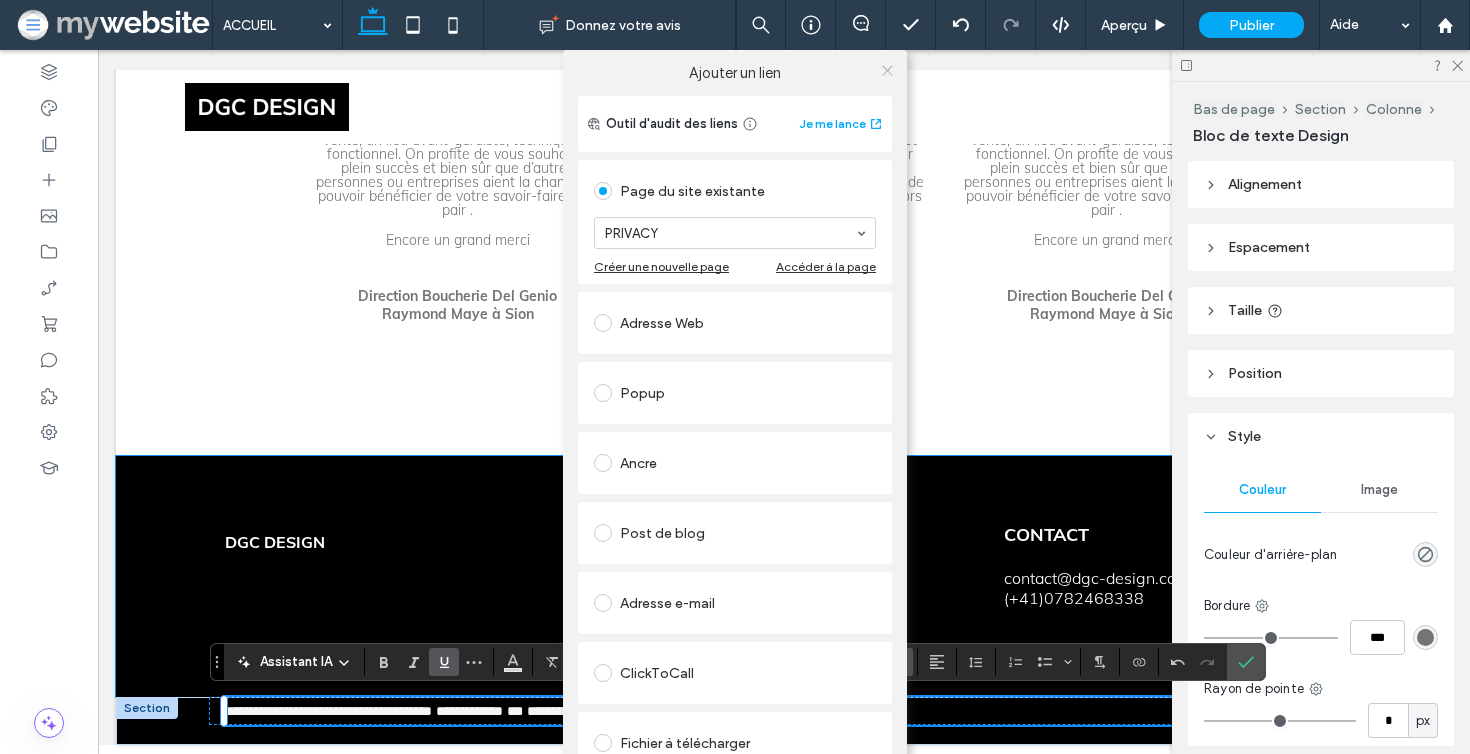 click 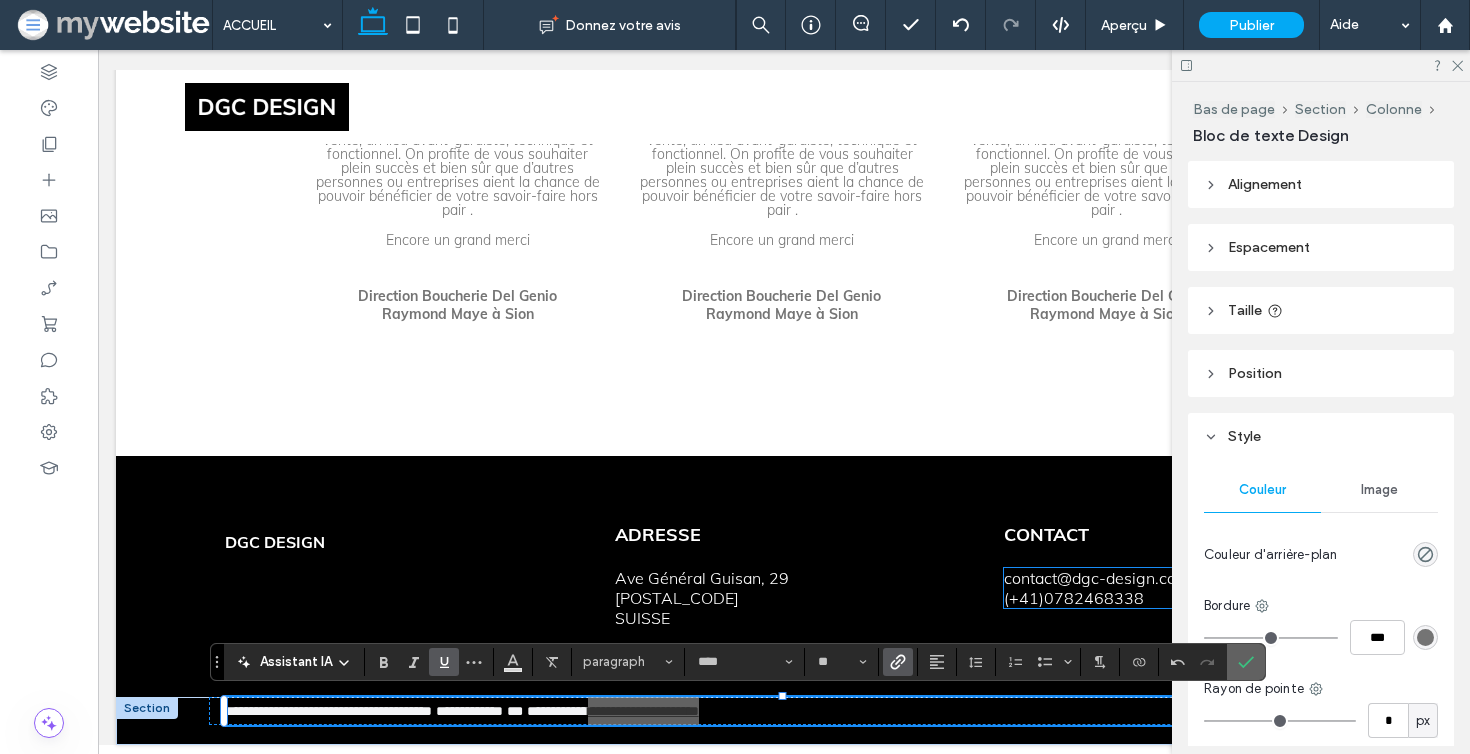 click 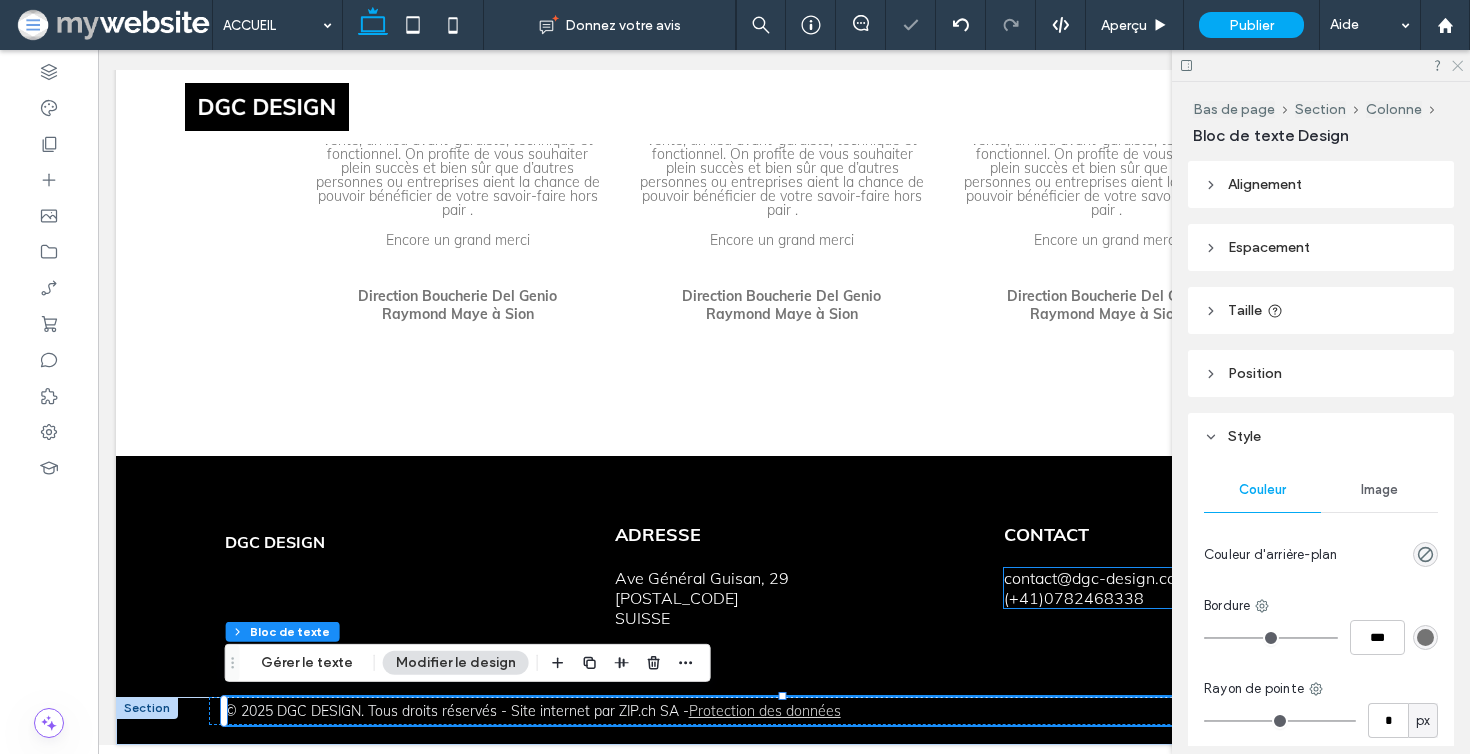 click 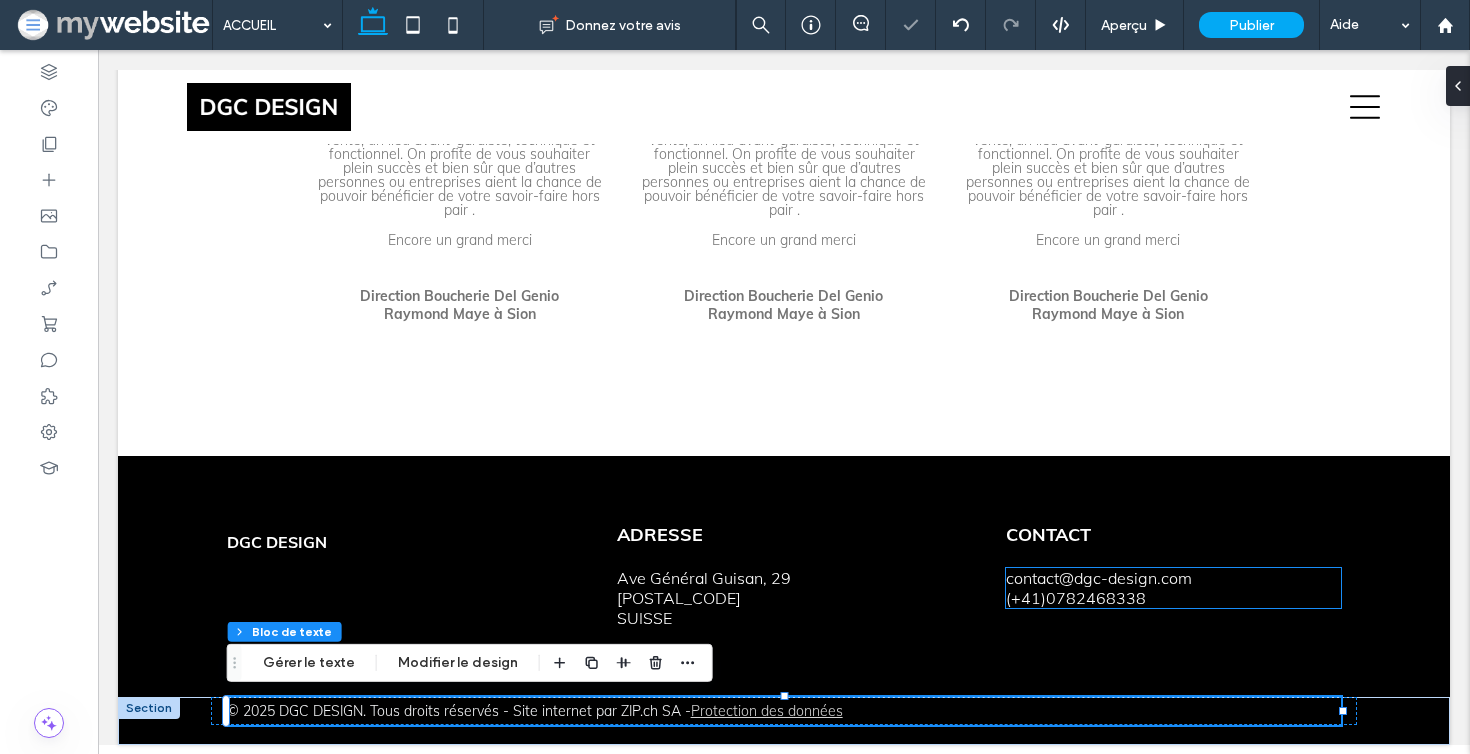scroll, scrollTop: 0, scrollLeft: 0, axis: both 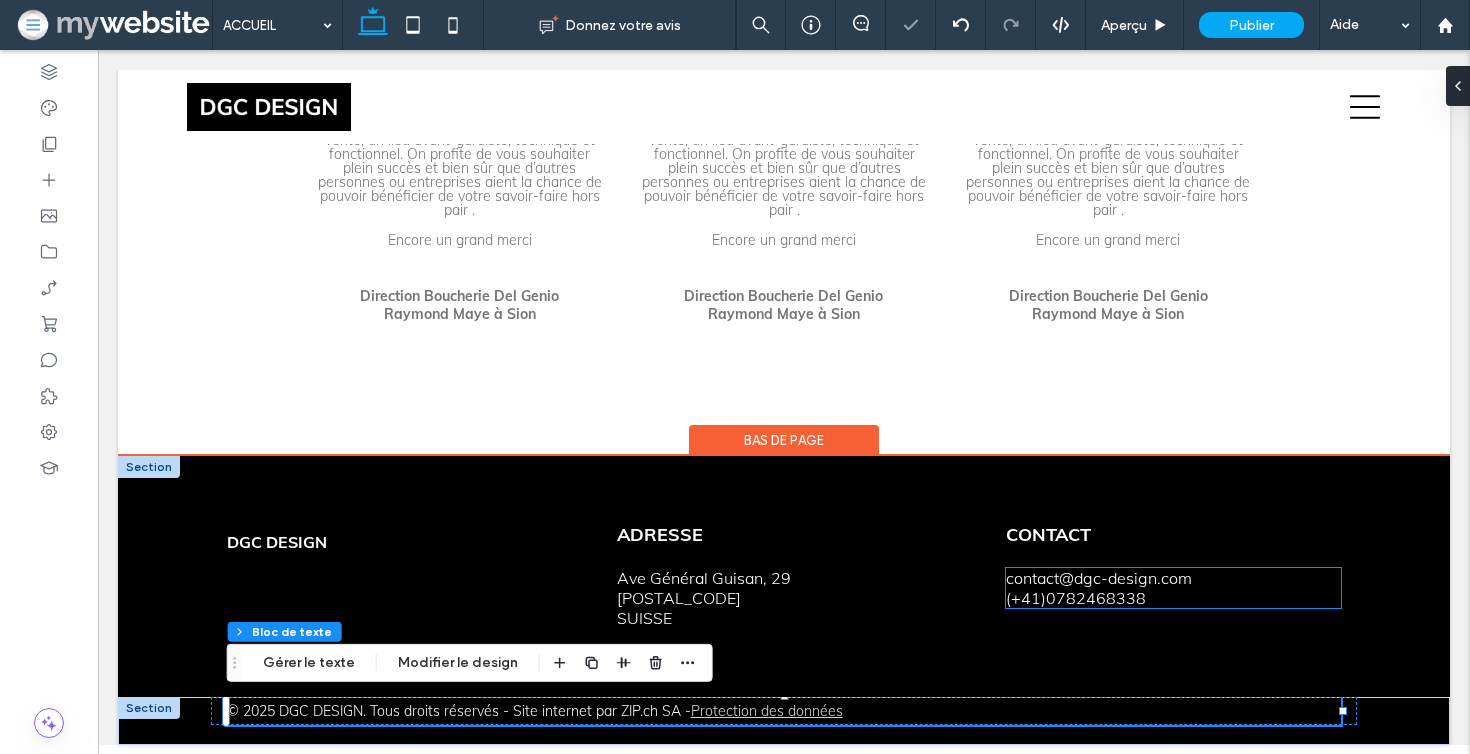click on "contact@dgc-design.com" at bounding box center (1099, 578) 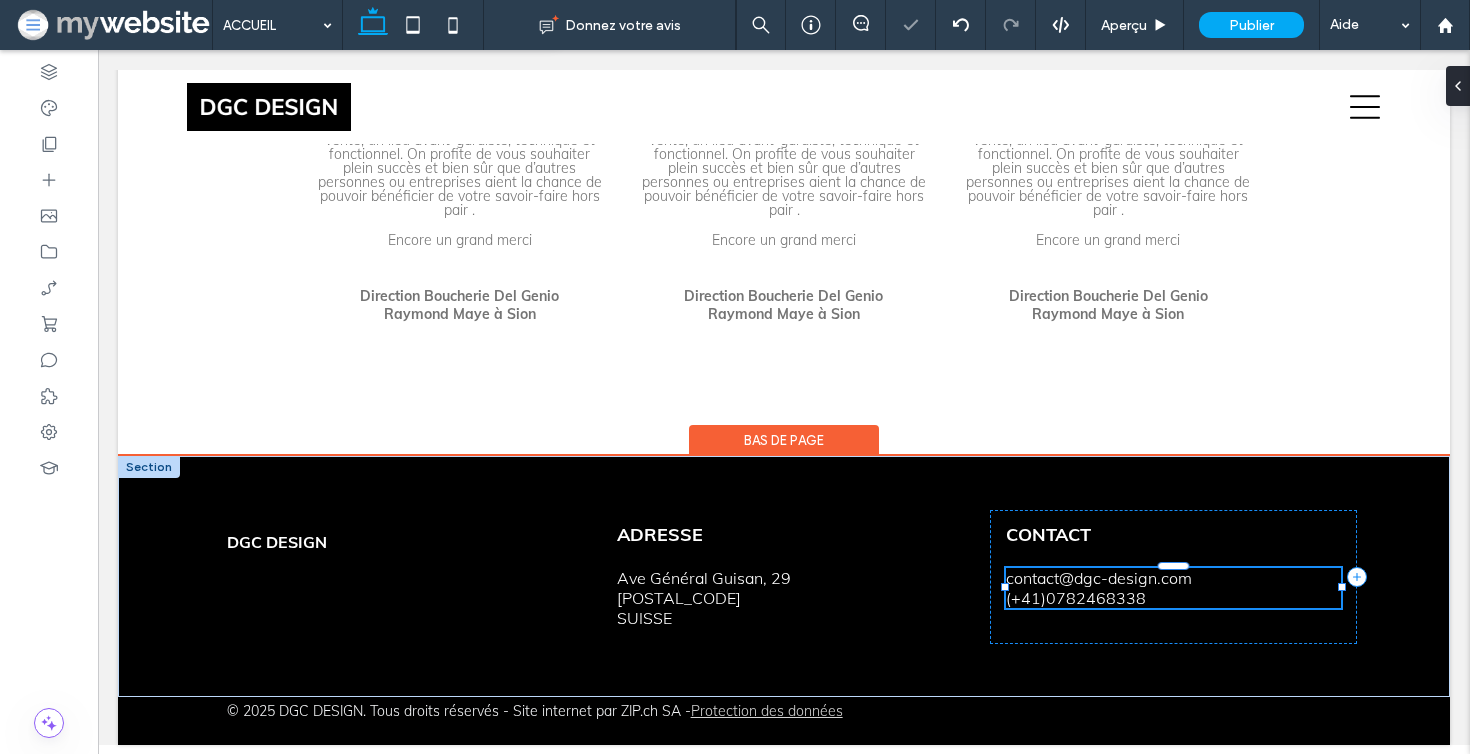 click on "contact@dgc-design.com" at bounding box center [1099, 578] 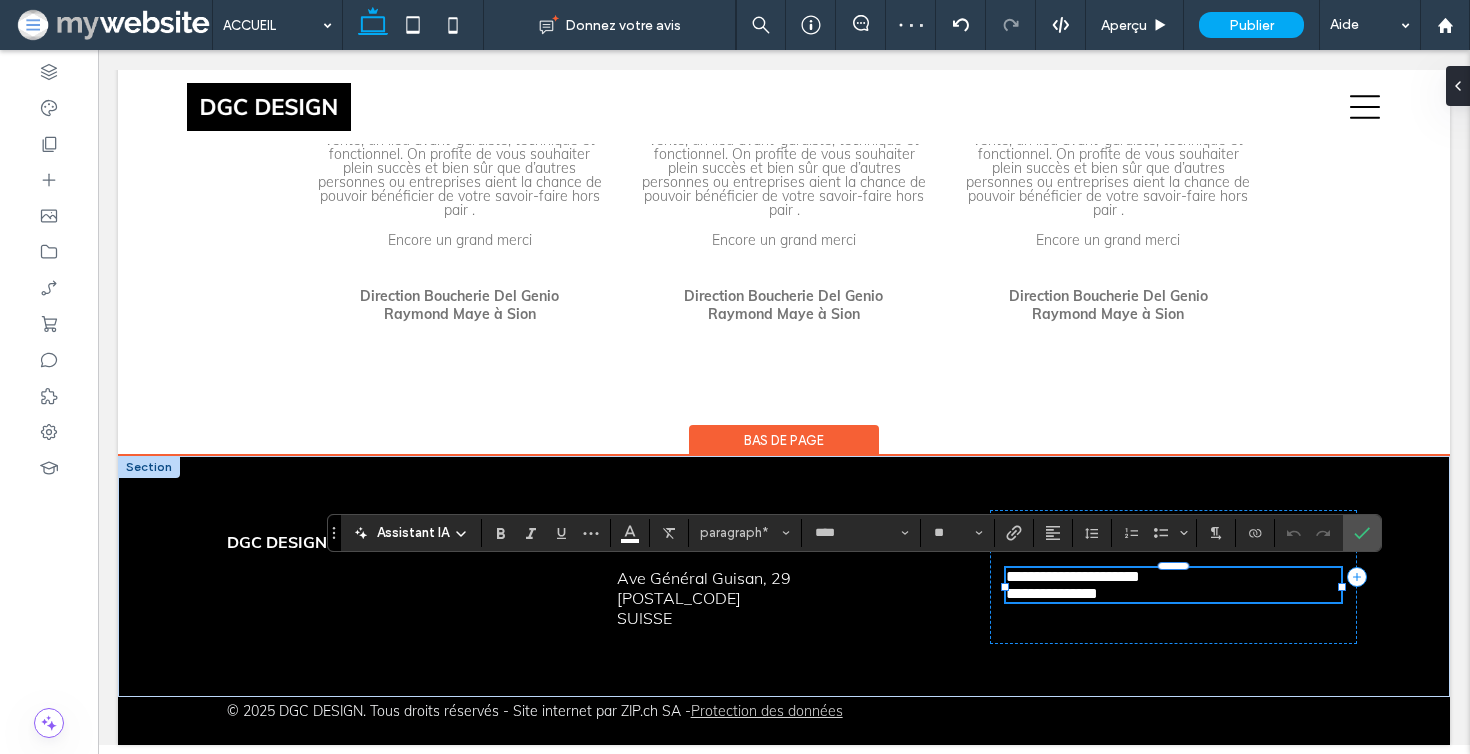 click on "**********" at bounding box center (1073, 576) 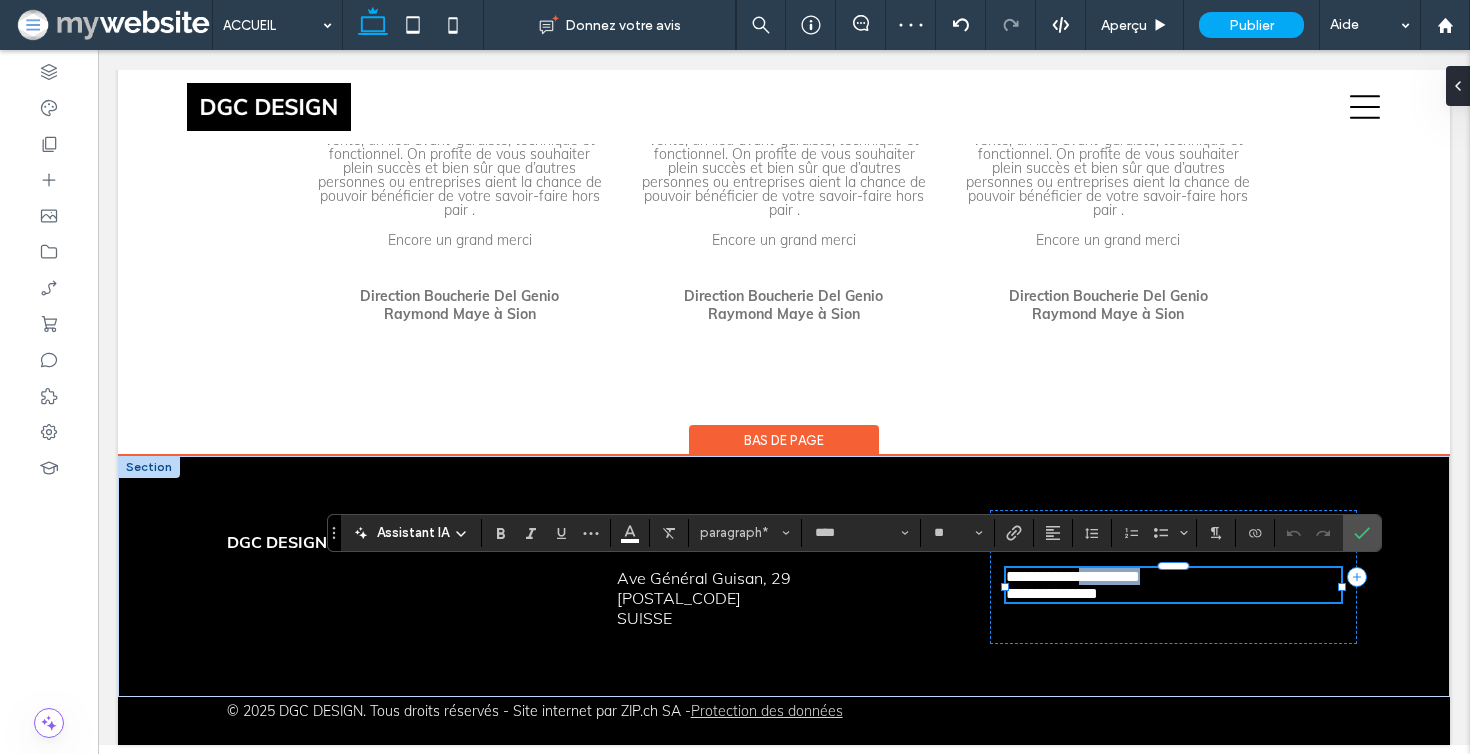 click on "**********" at bounding box center [1073, 576] 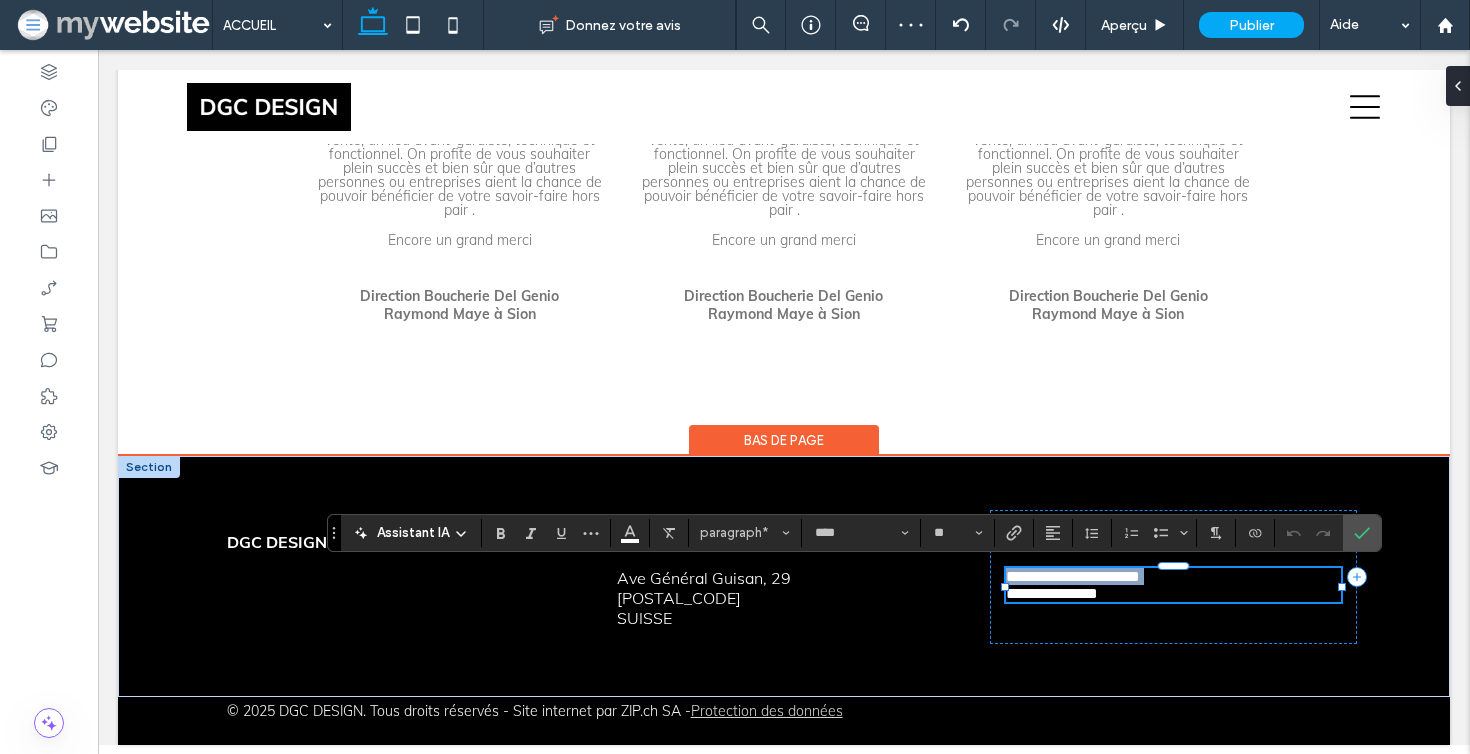 click on "**********" at bounding box center (1073, 576) 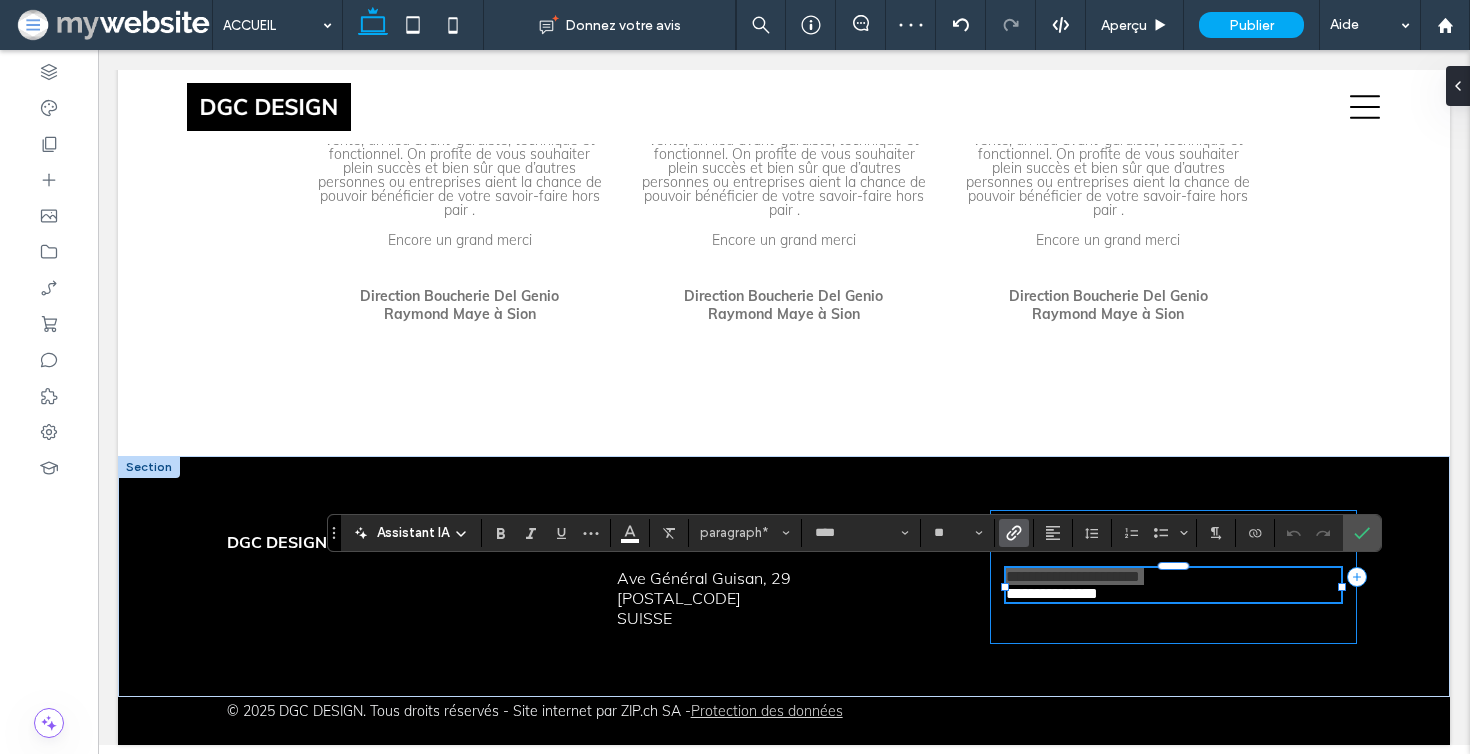 click 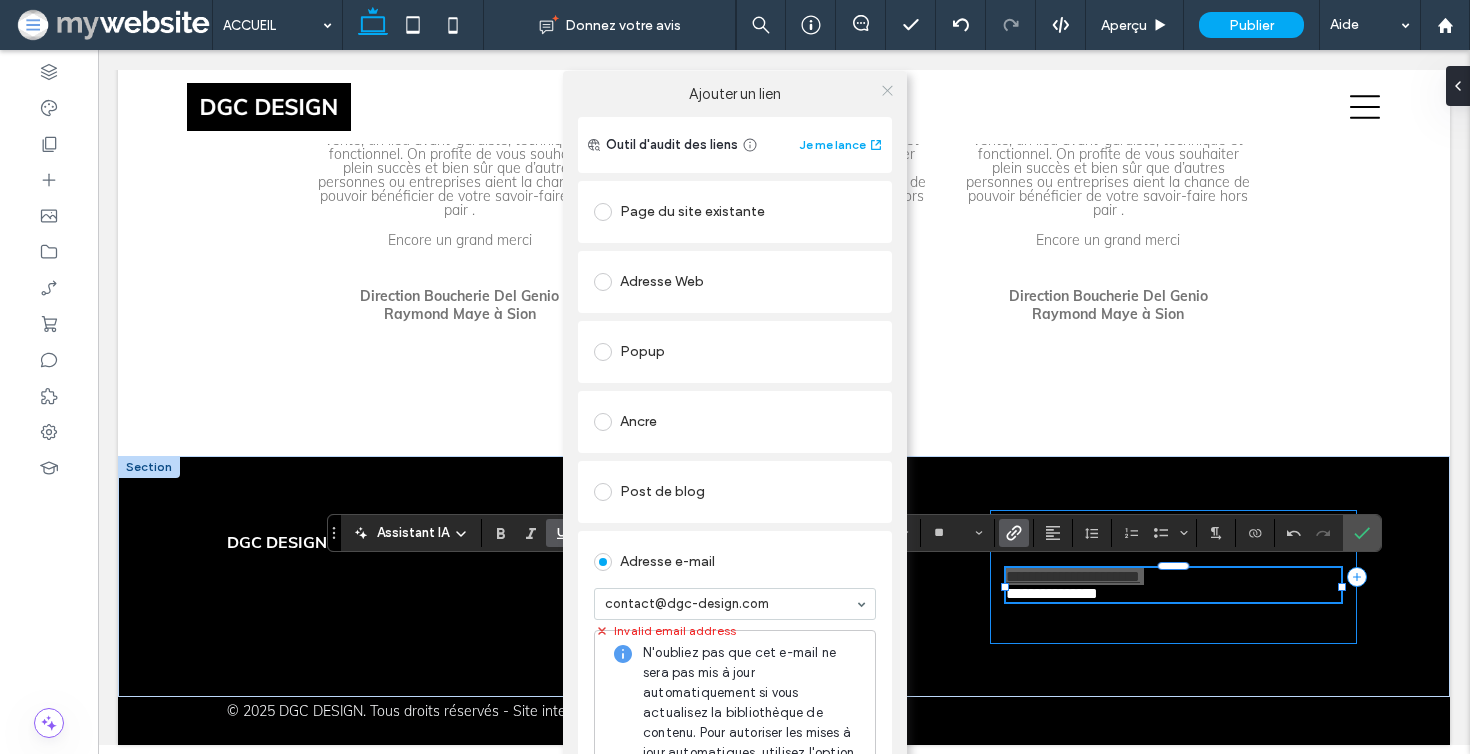 click 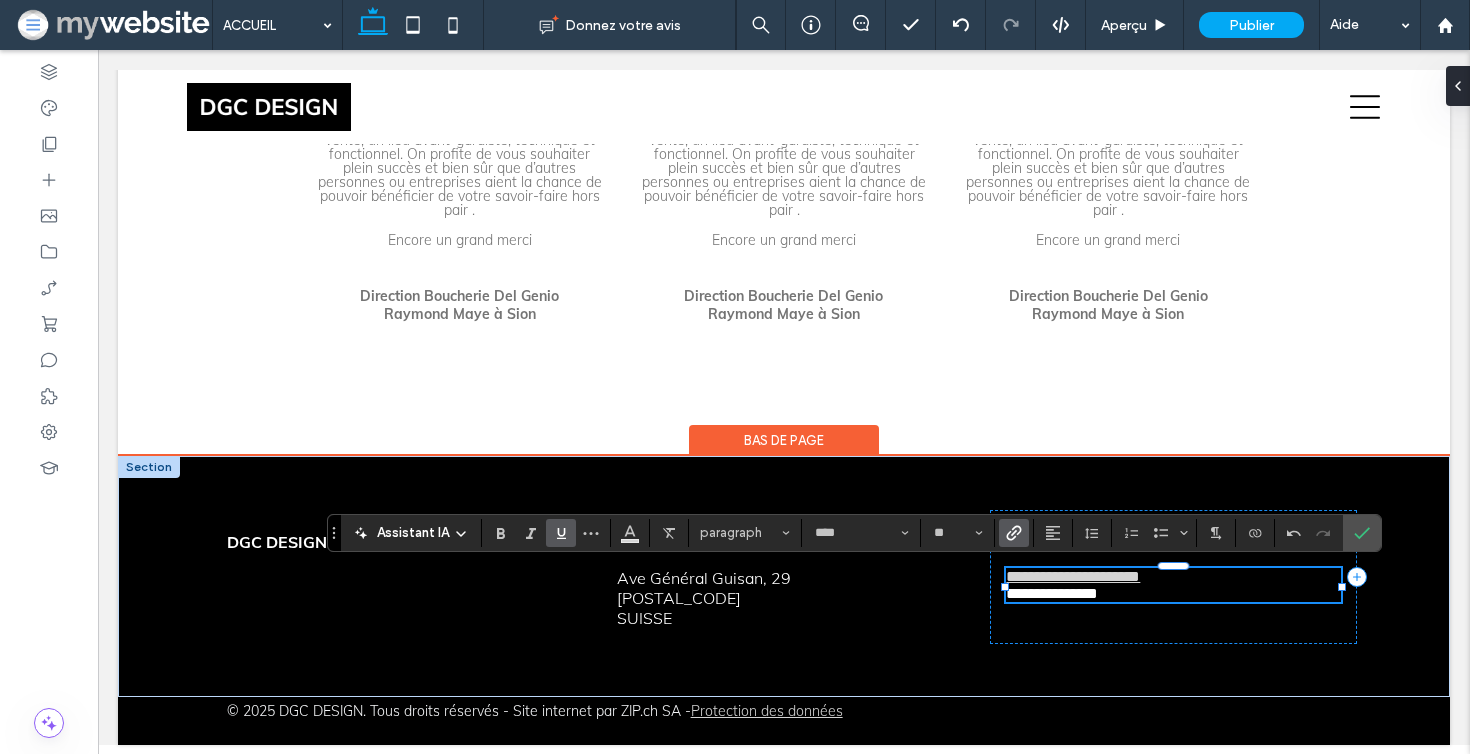 click on "**********" at bounding box center [1052, 593] 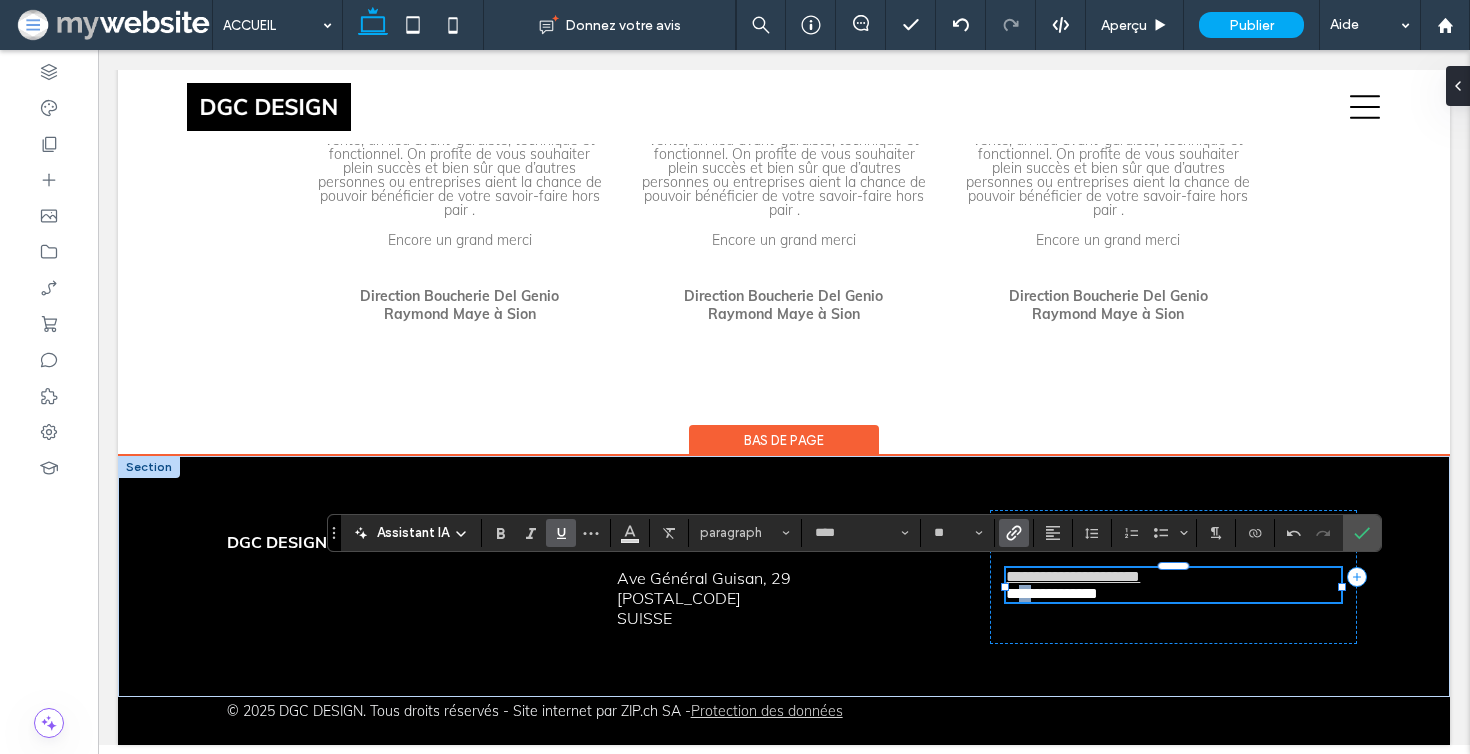 click on "**********" at bounding box center (1052, 593) 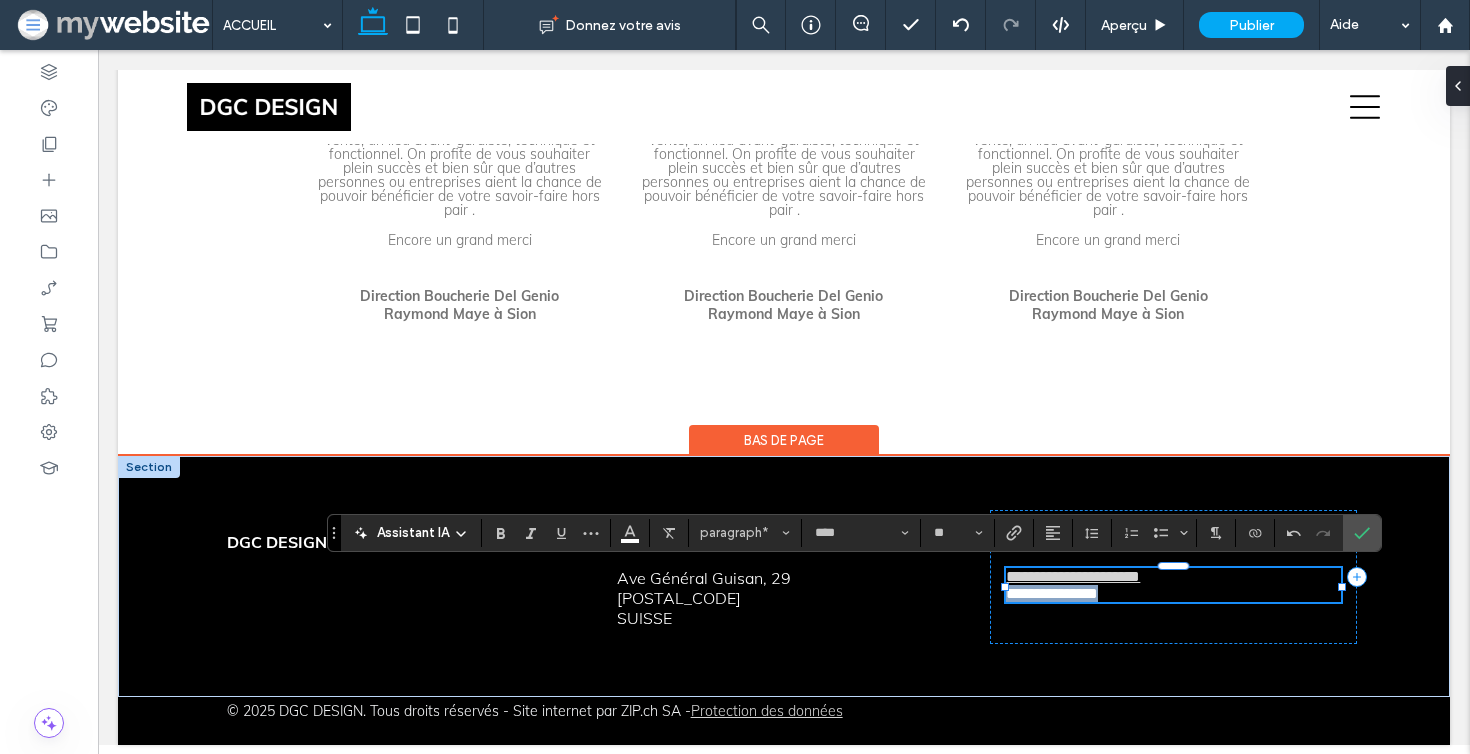 click on "**********" at bounding box center [1052, 593] 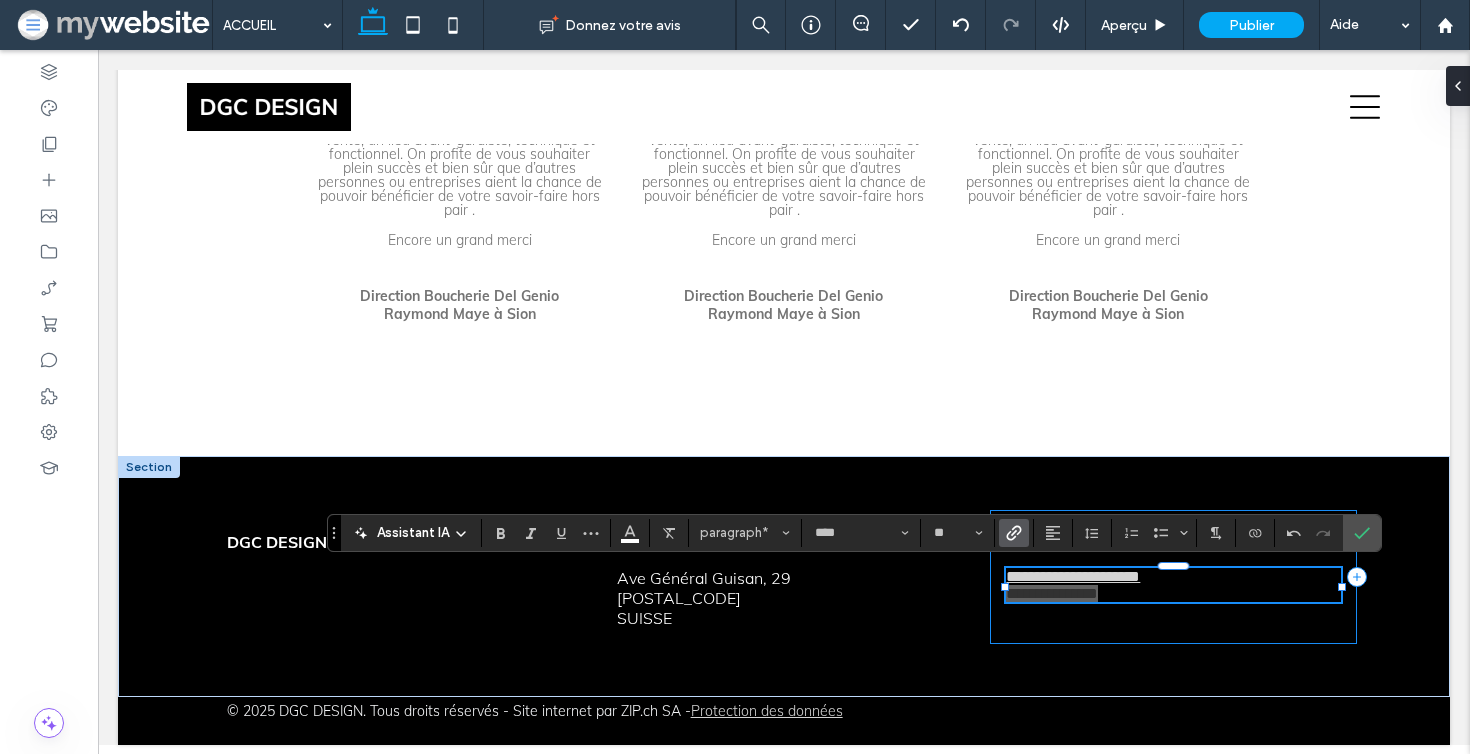 click 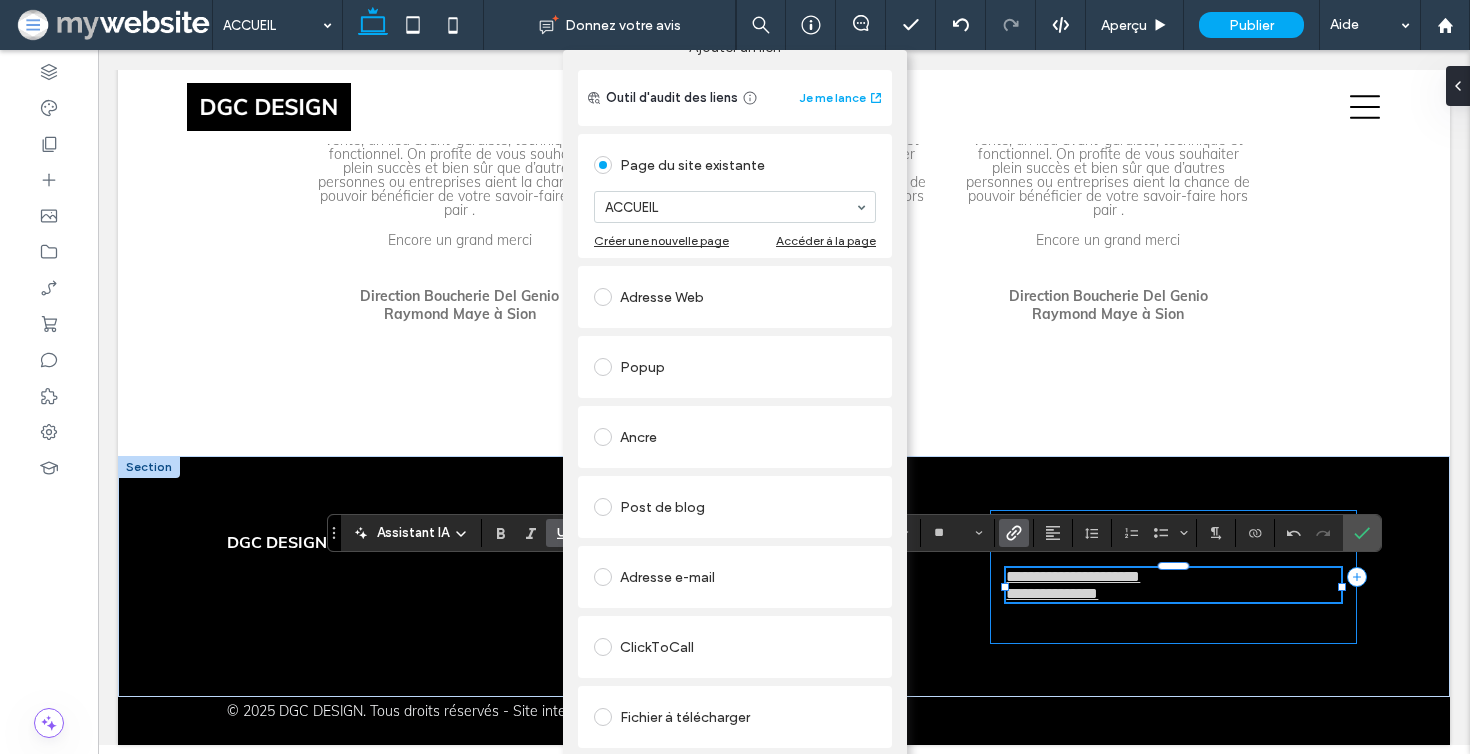 scroll, scrollTop: 26, scrollLeft: 0, axis: vertical 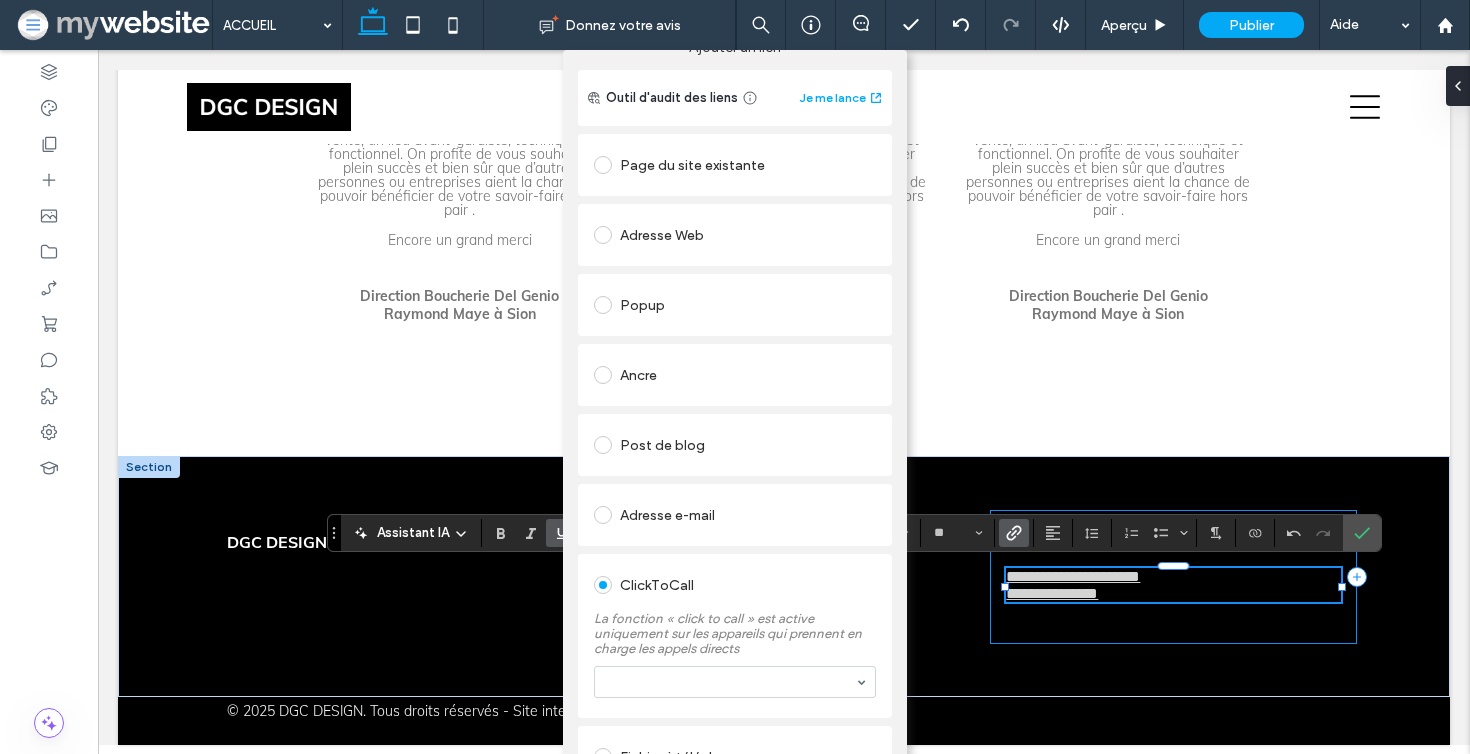 click at bounding box center [735, 682] 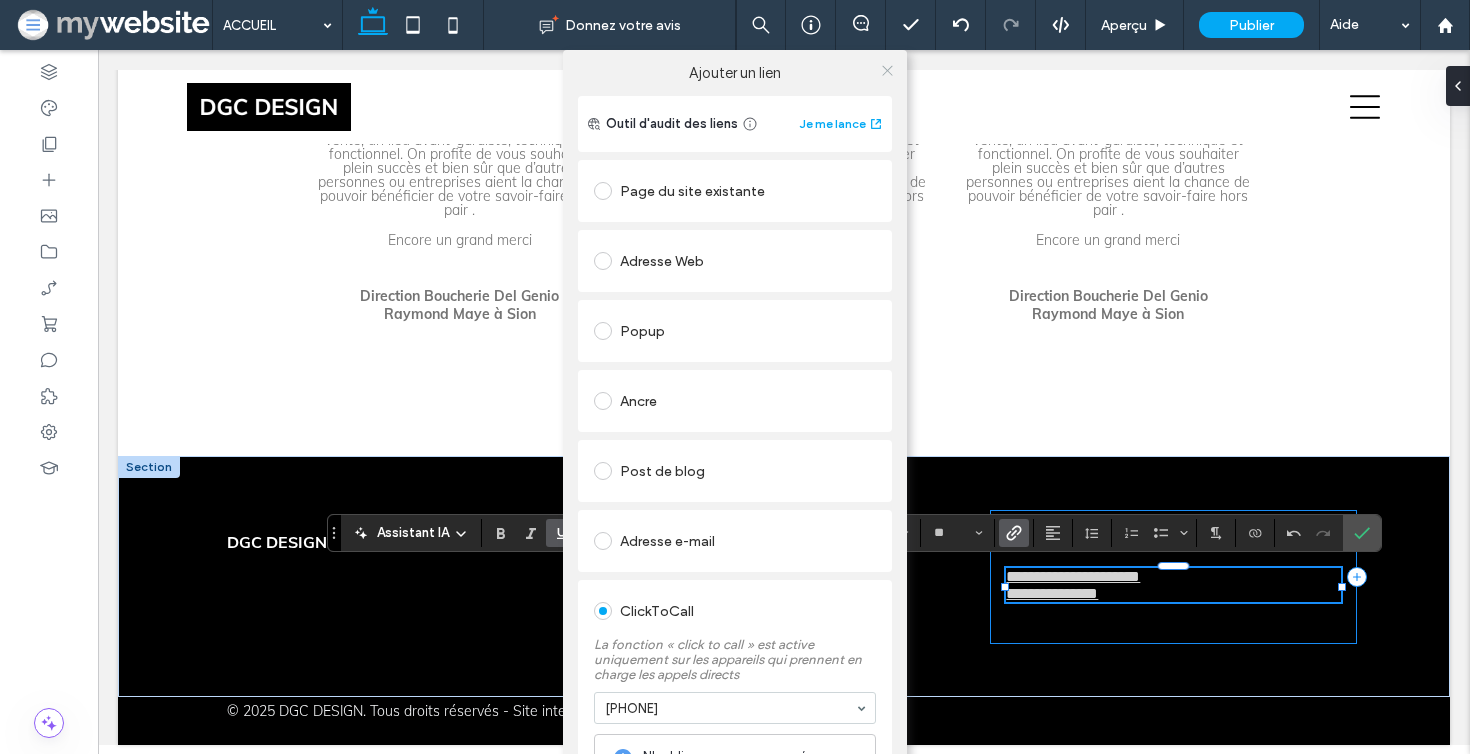 scroll, scrollTop: 0, scrollLeft: 0, axis: both 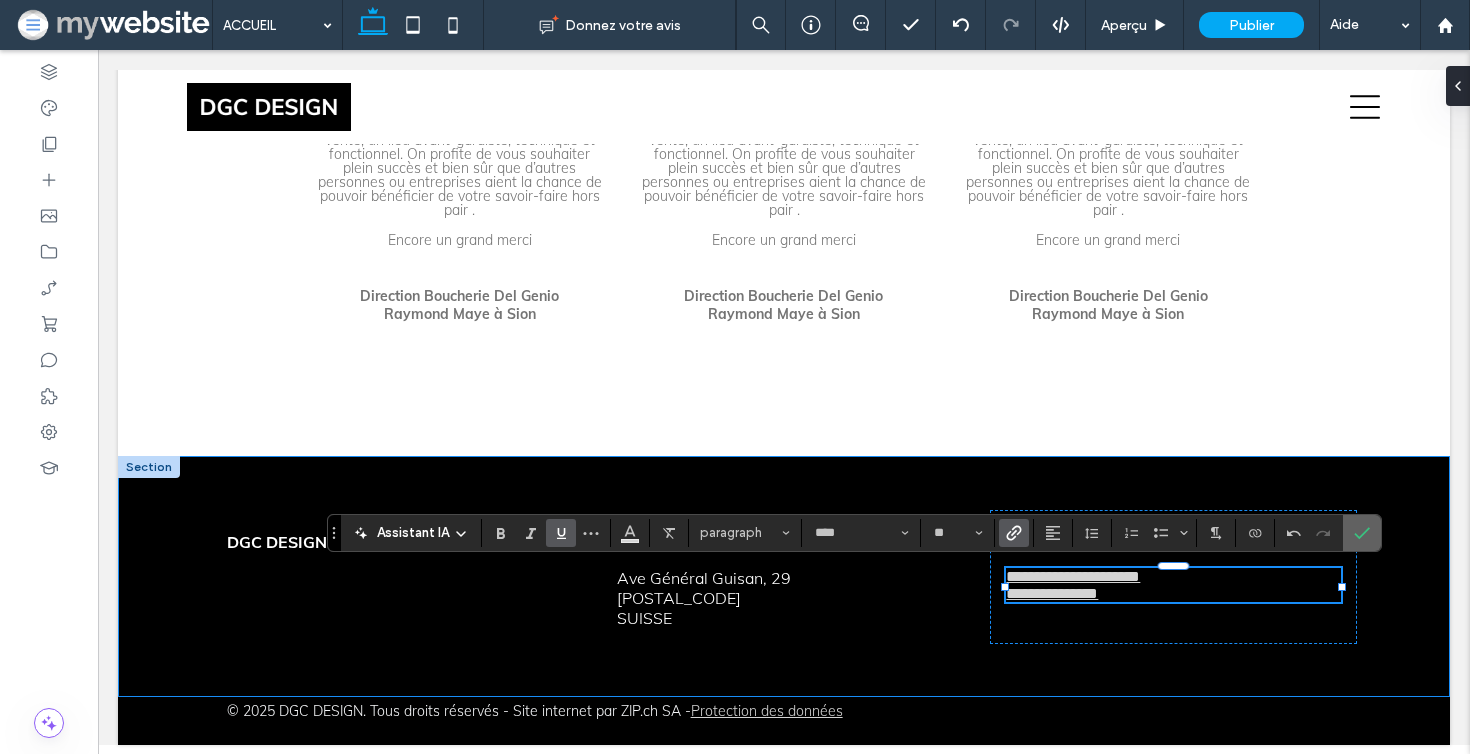 click 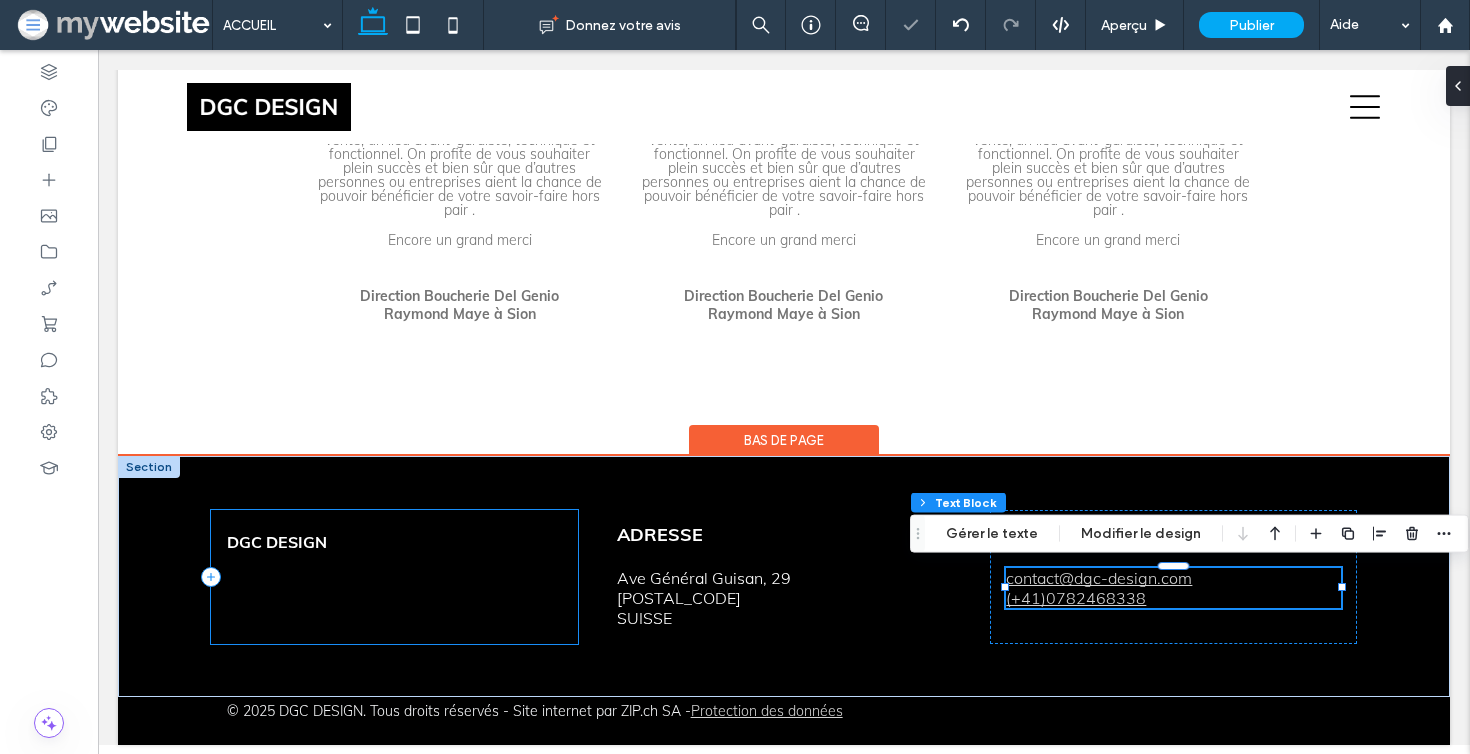 click on "[POSTAL_CODE] [CITY]" at bounding box center (679, 598) 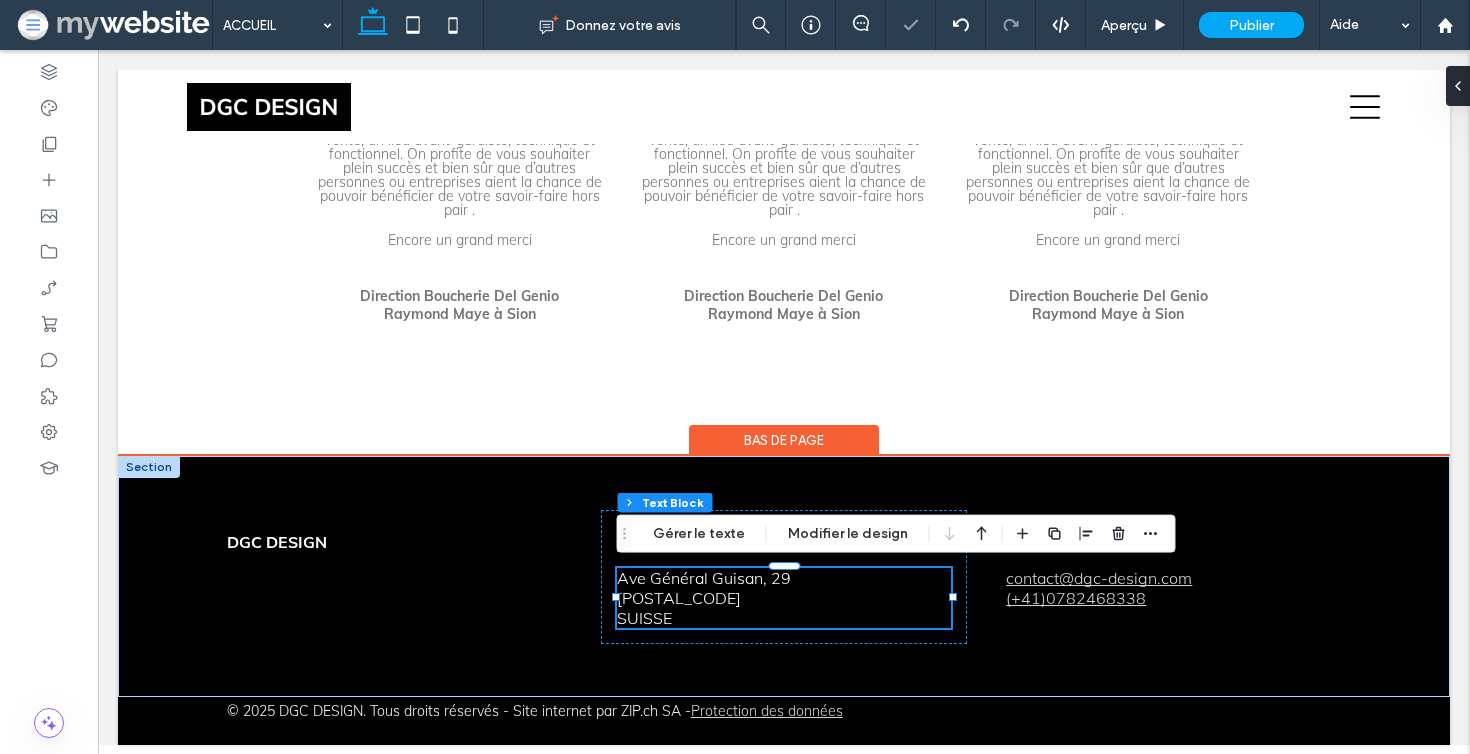 scroll, scrollTop: 4695, scrollLeft: 0, axis: vertical 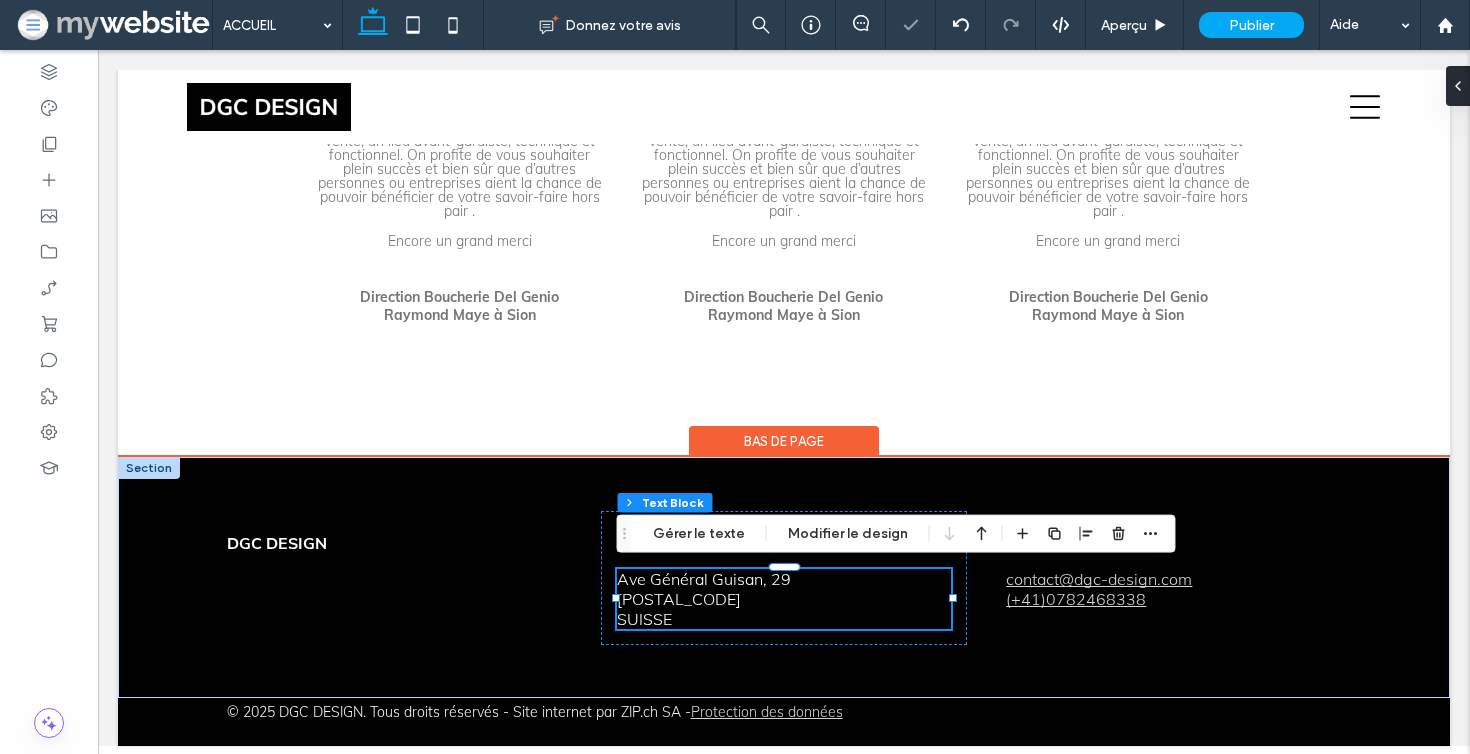 click on "[POSTAL_CODE] [CITY]" at bounding box center (679, 599) 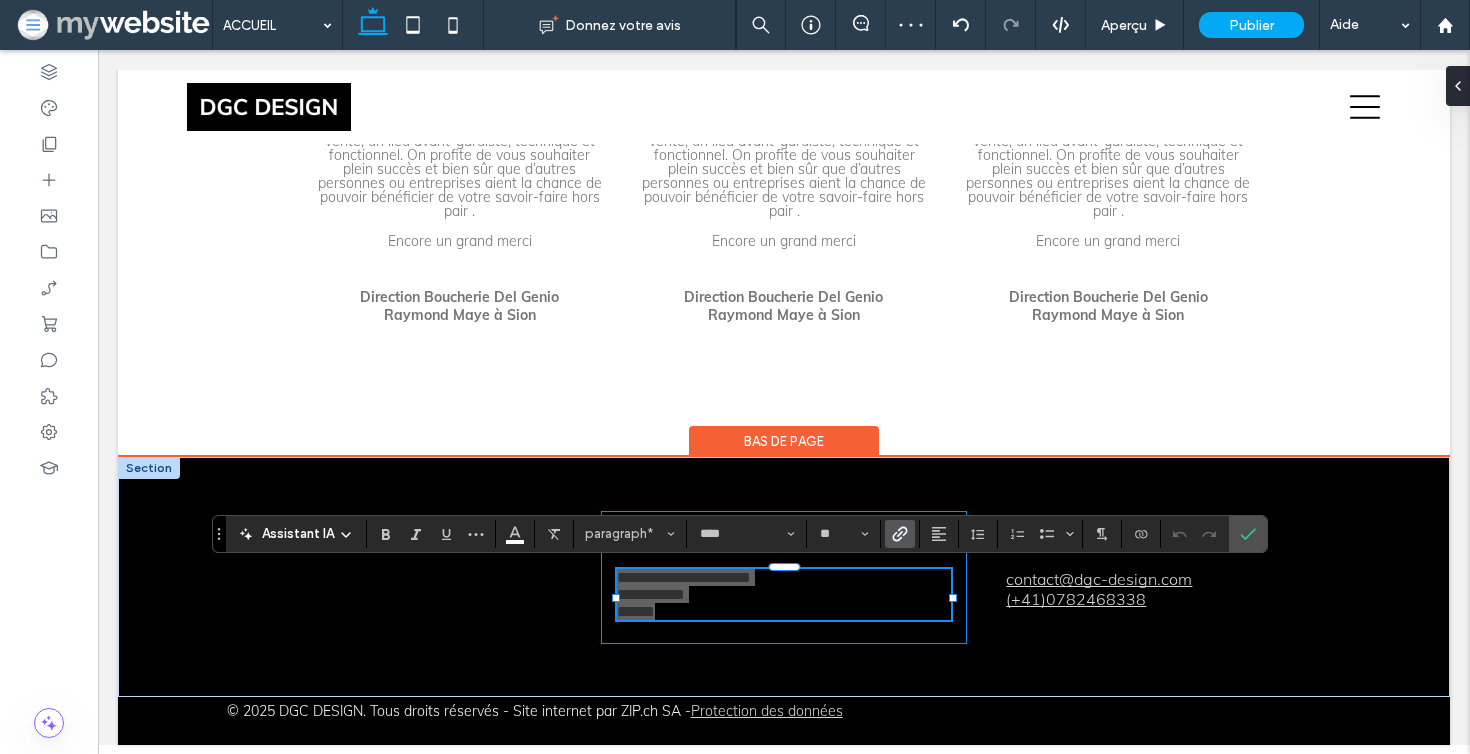 click 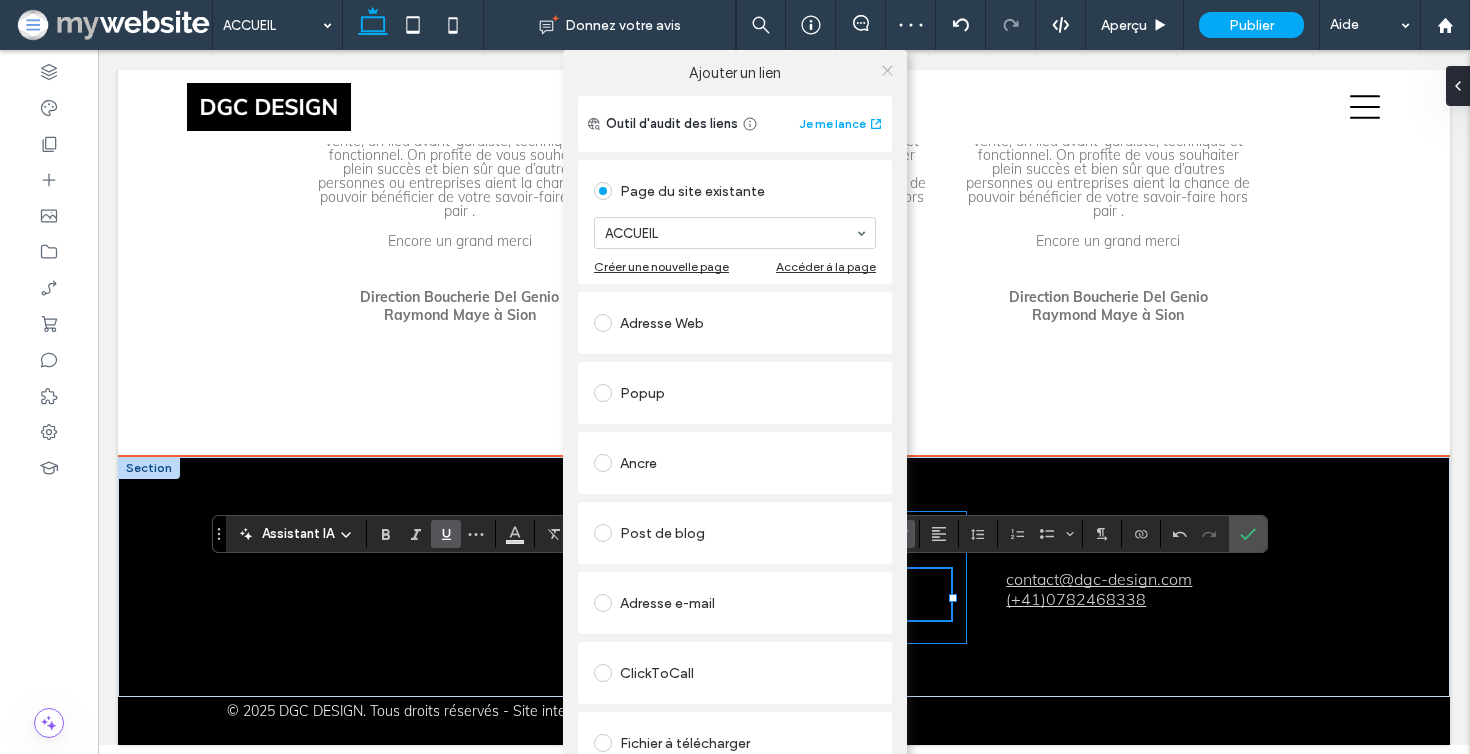 click 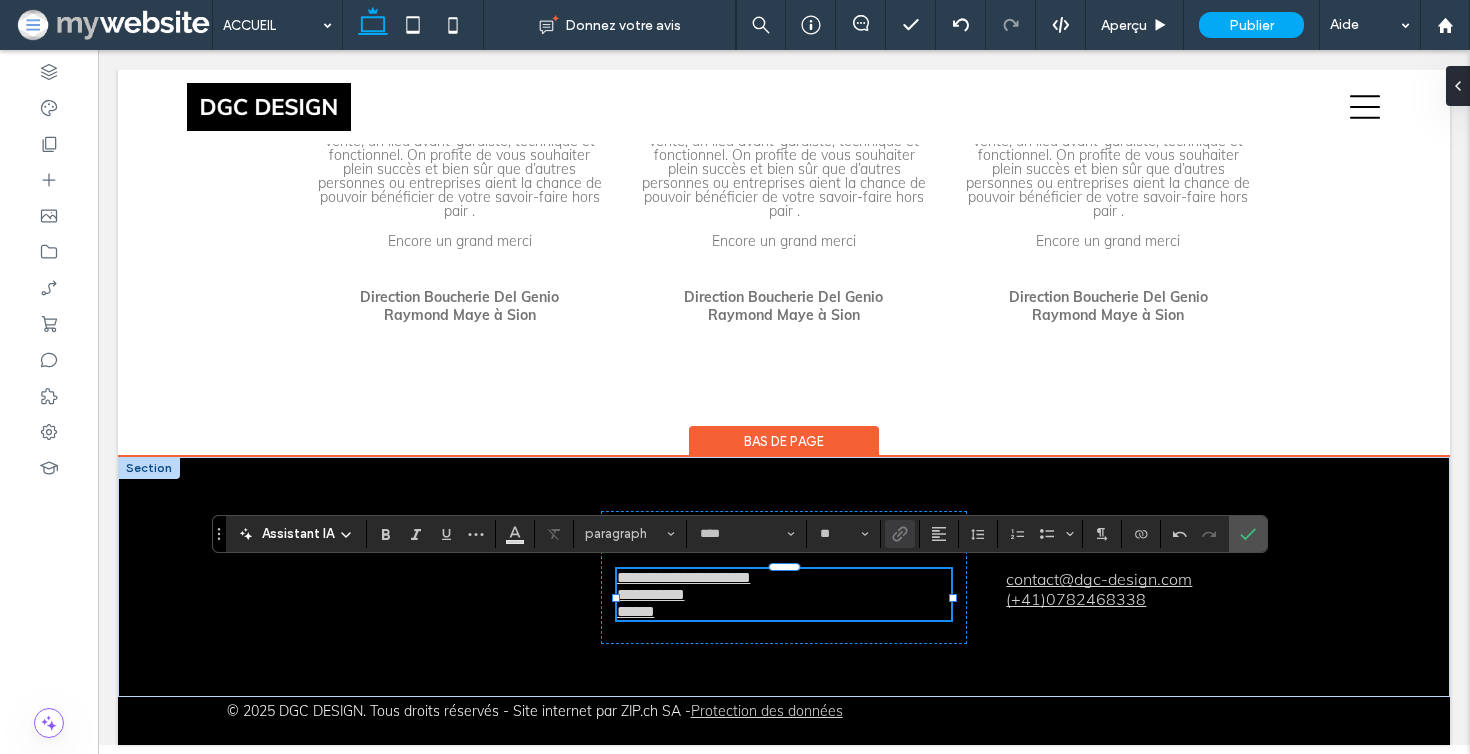 click on "**********" at bounding box center [651, 594] 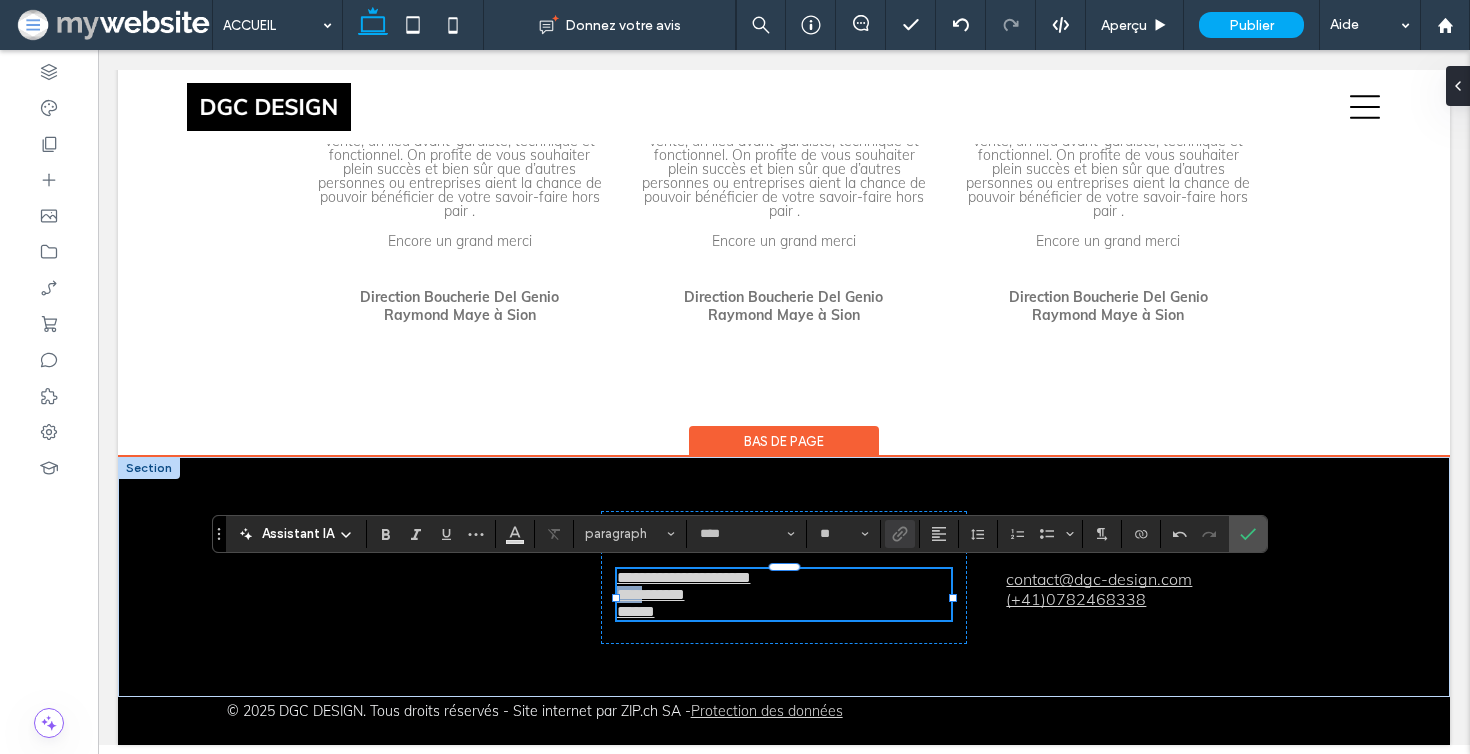 click on "**********" at bounding box center [651, 594] 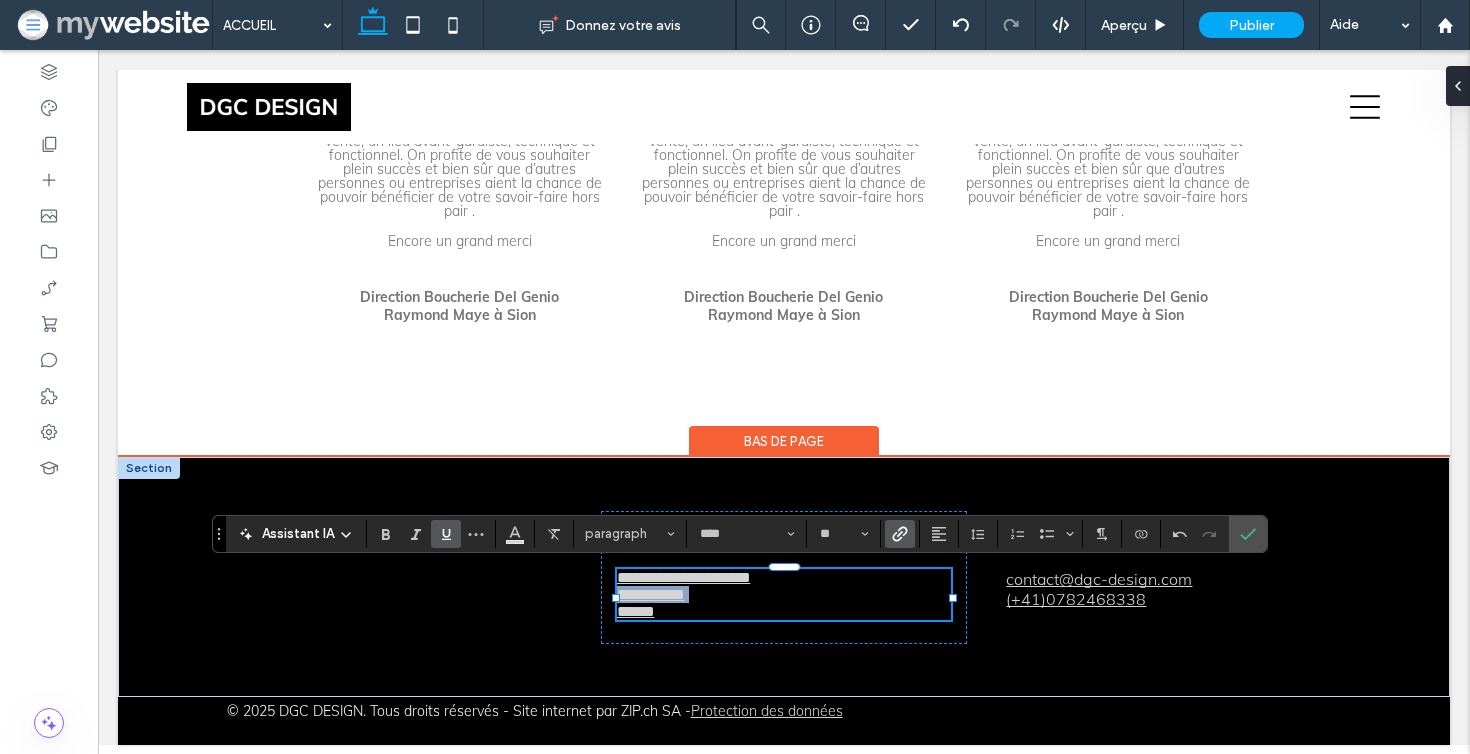 click on "**********" at bounding box center [651, 594] 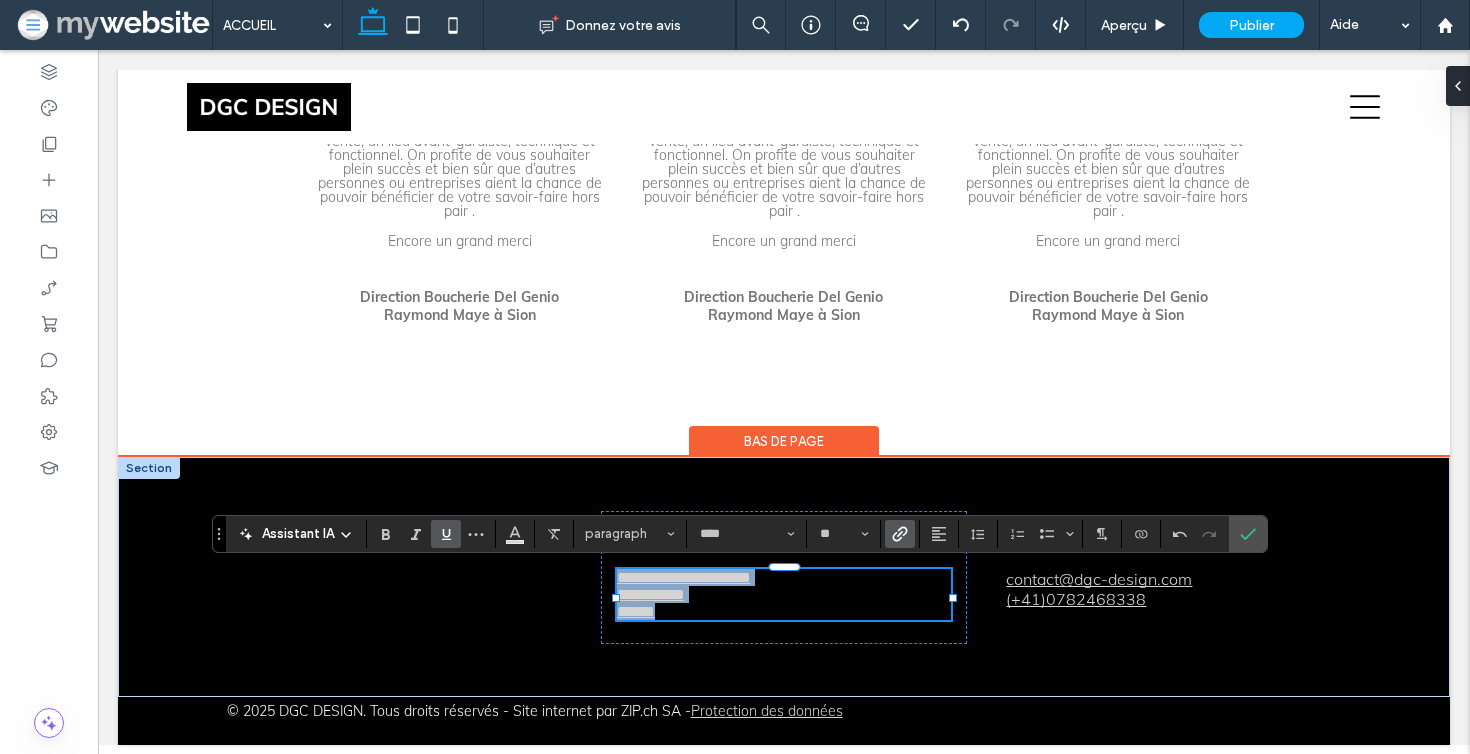 copy on "**********" 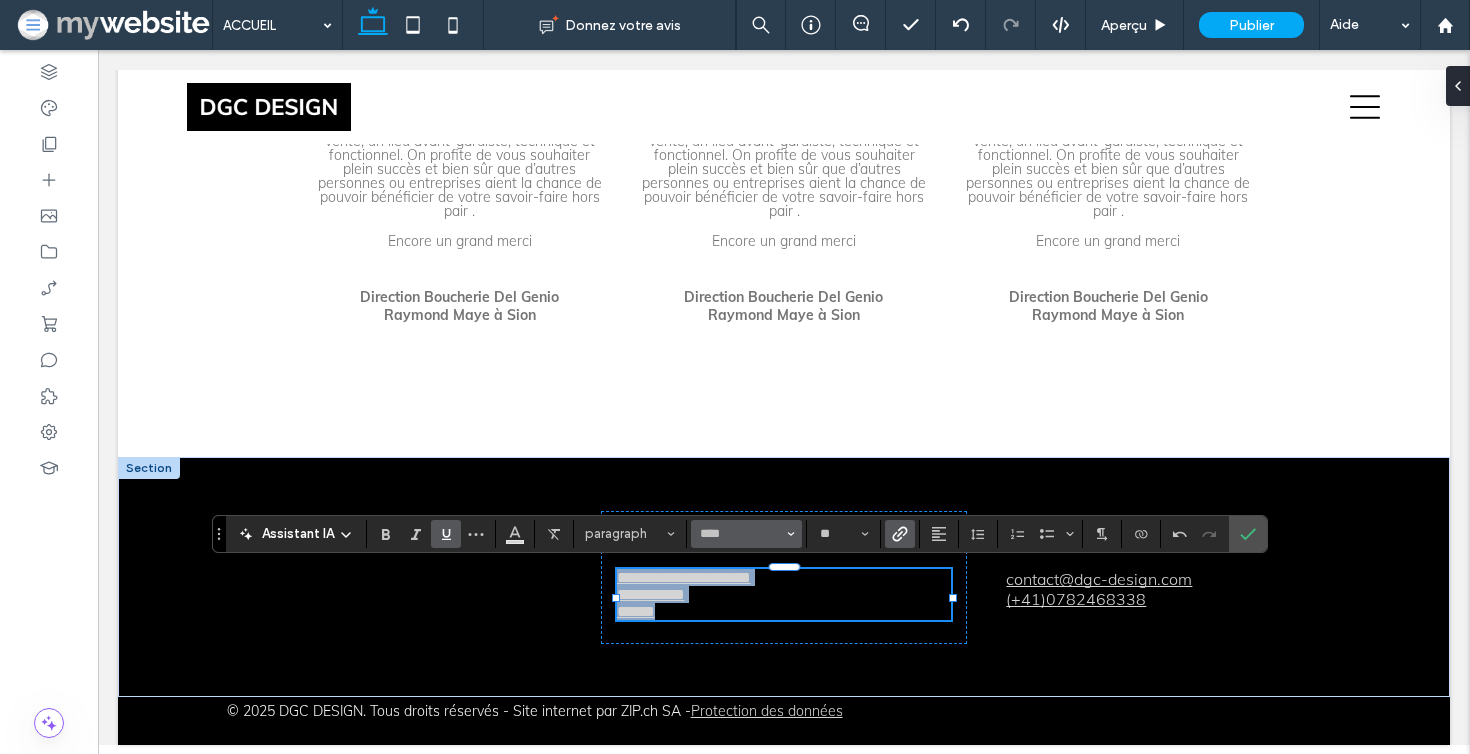 copy on "**********" 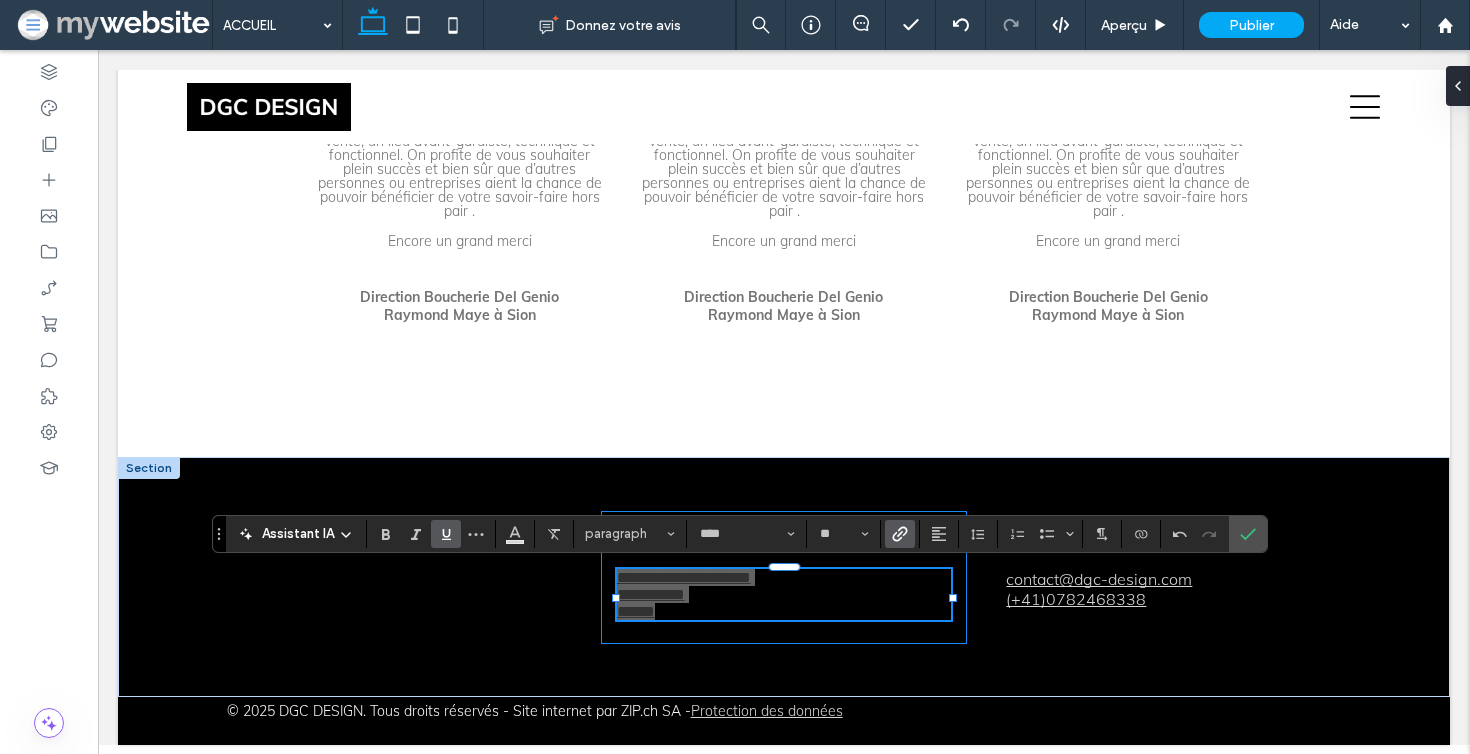 click 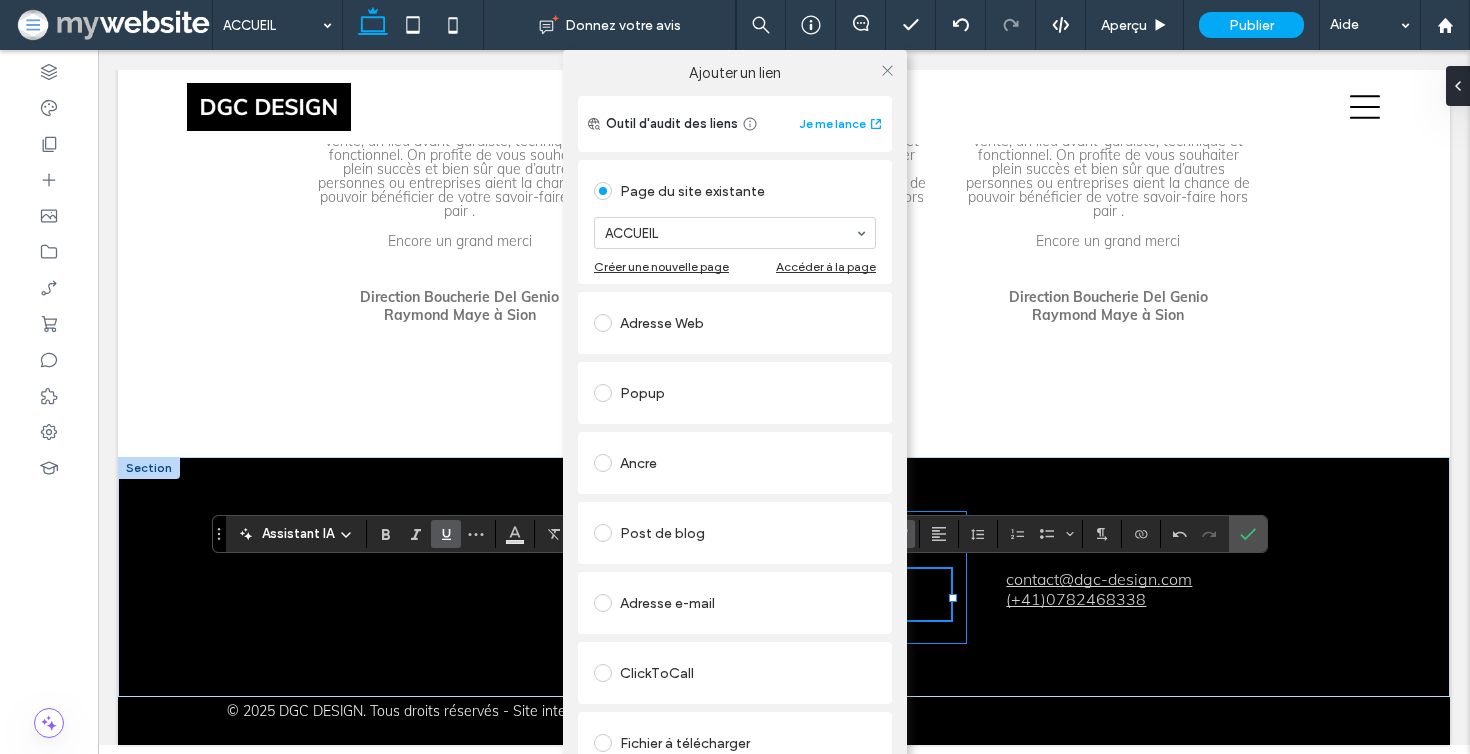 click on "Page du site existante ACCUEIL Créer une nouvelle page Accéder à la page" at bounding box center [735, 222] 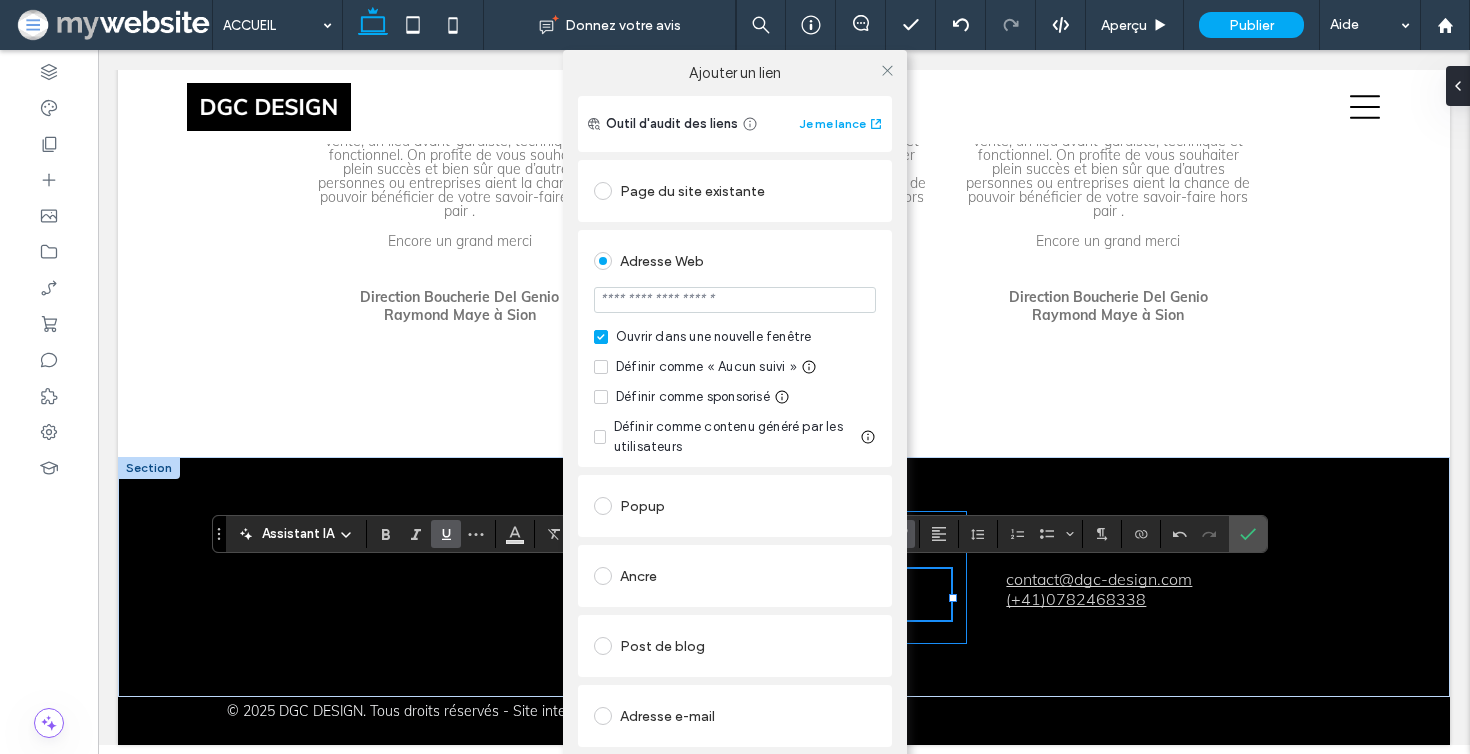 click at bounding box center (735, 300) 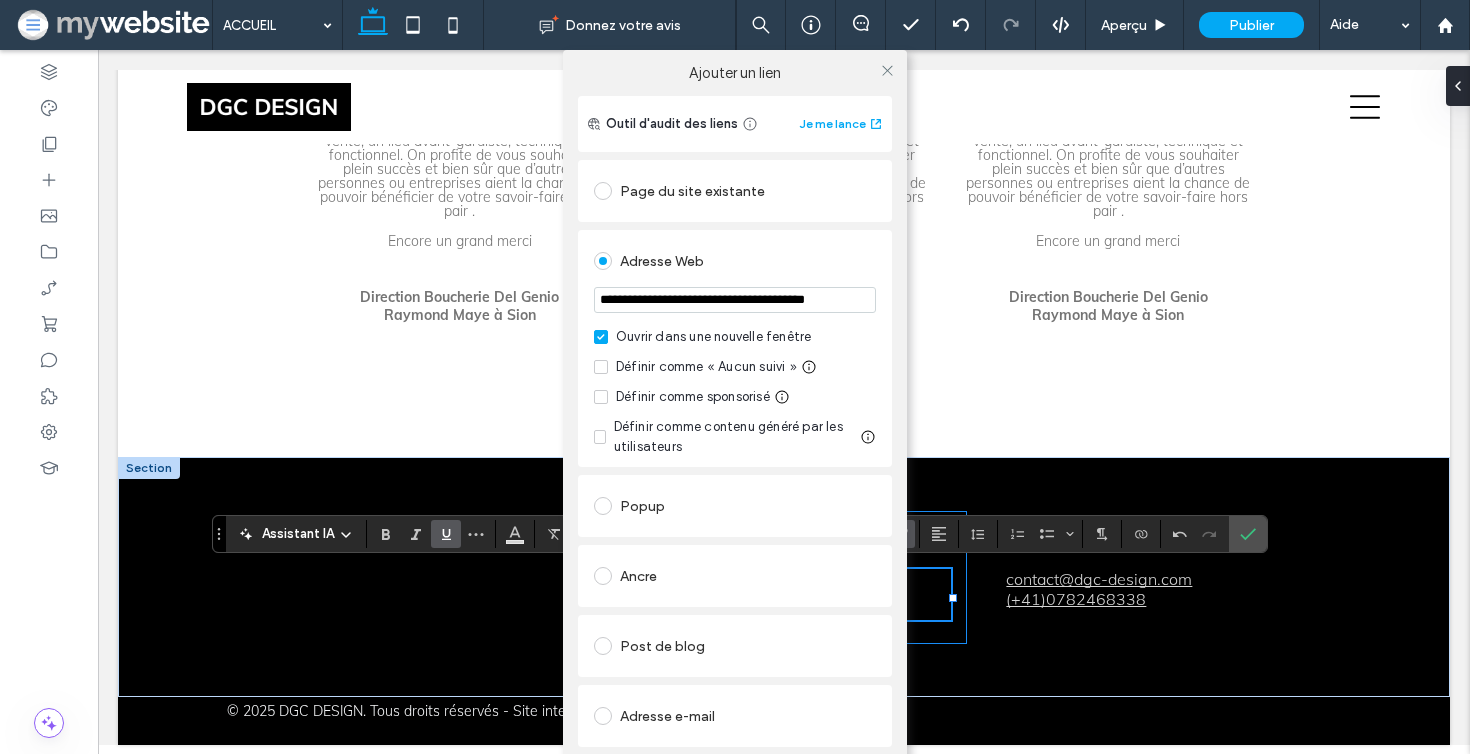 type on "**********" 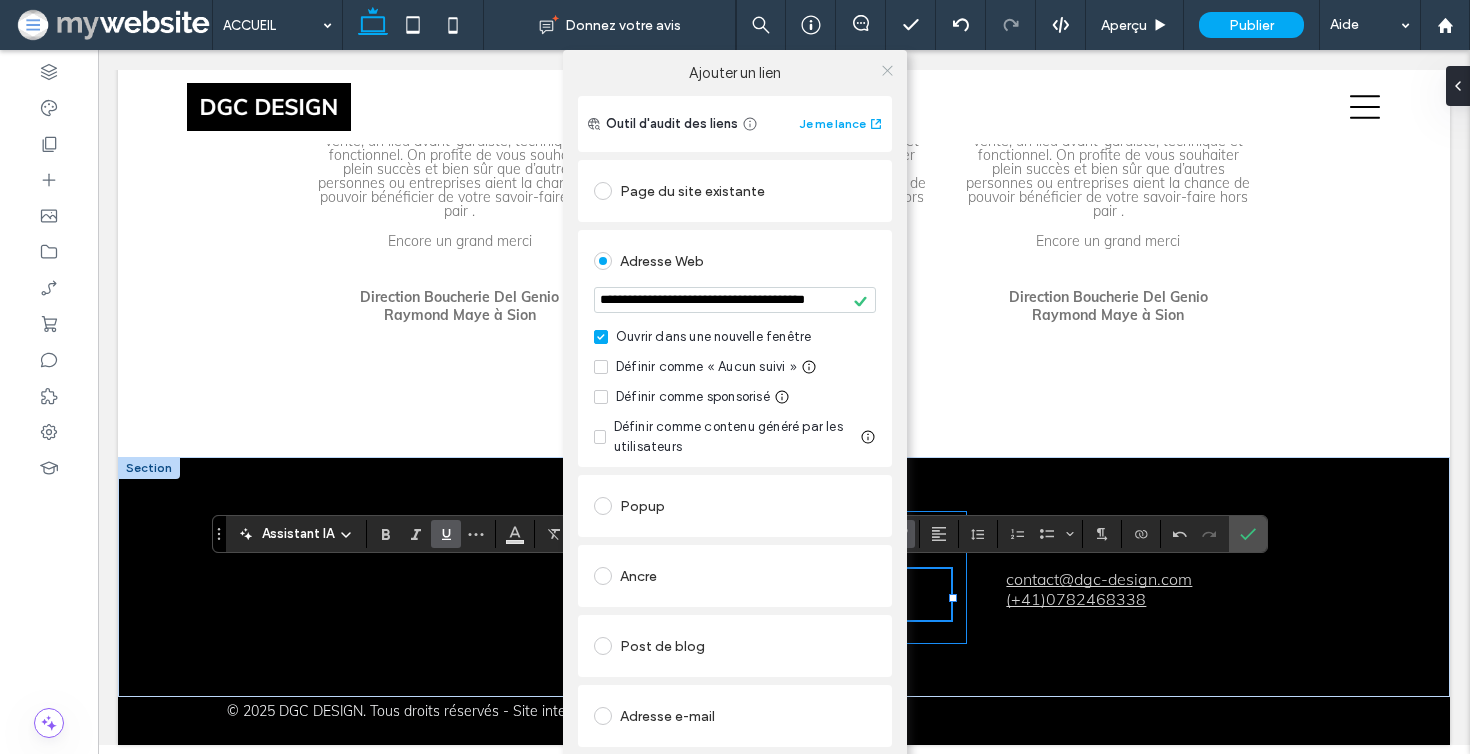 click 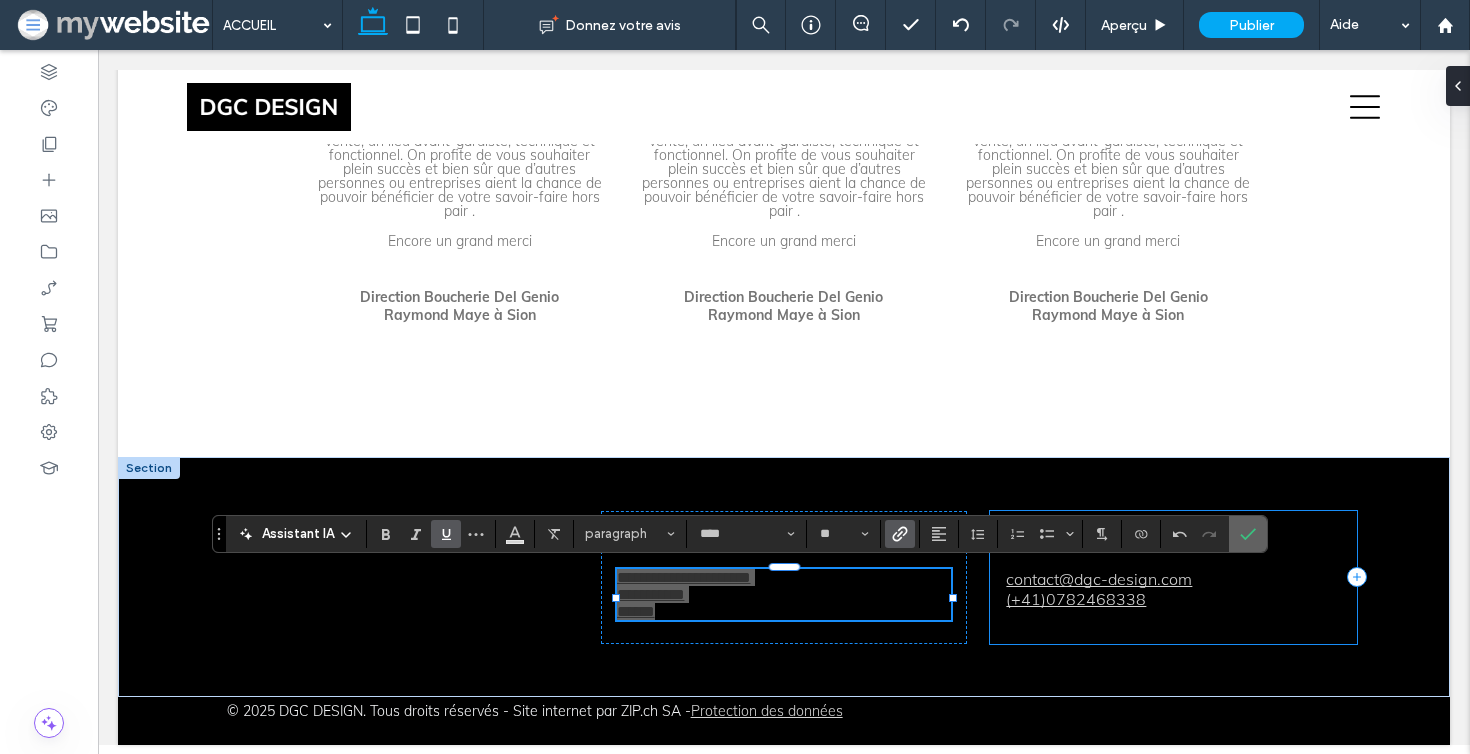 click 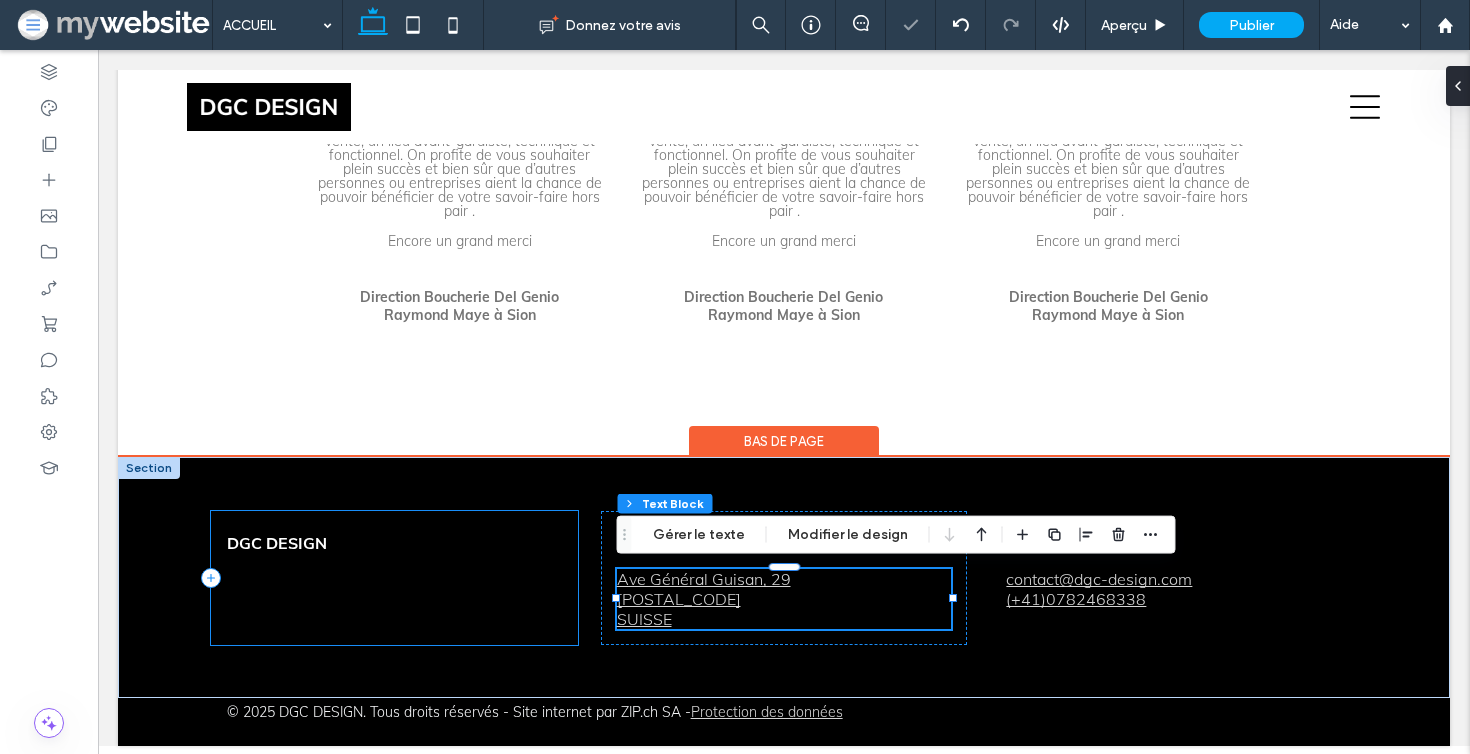 click on "DGC DESIGN" at bounding box center (394, 578) 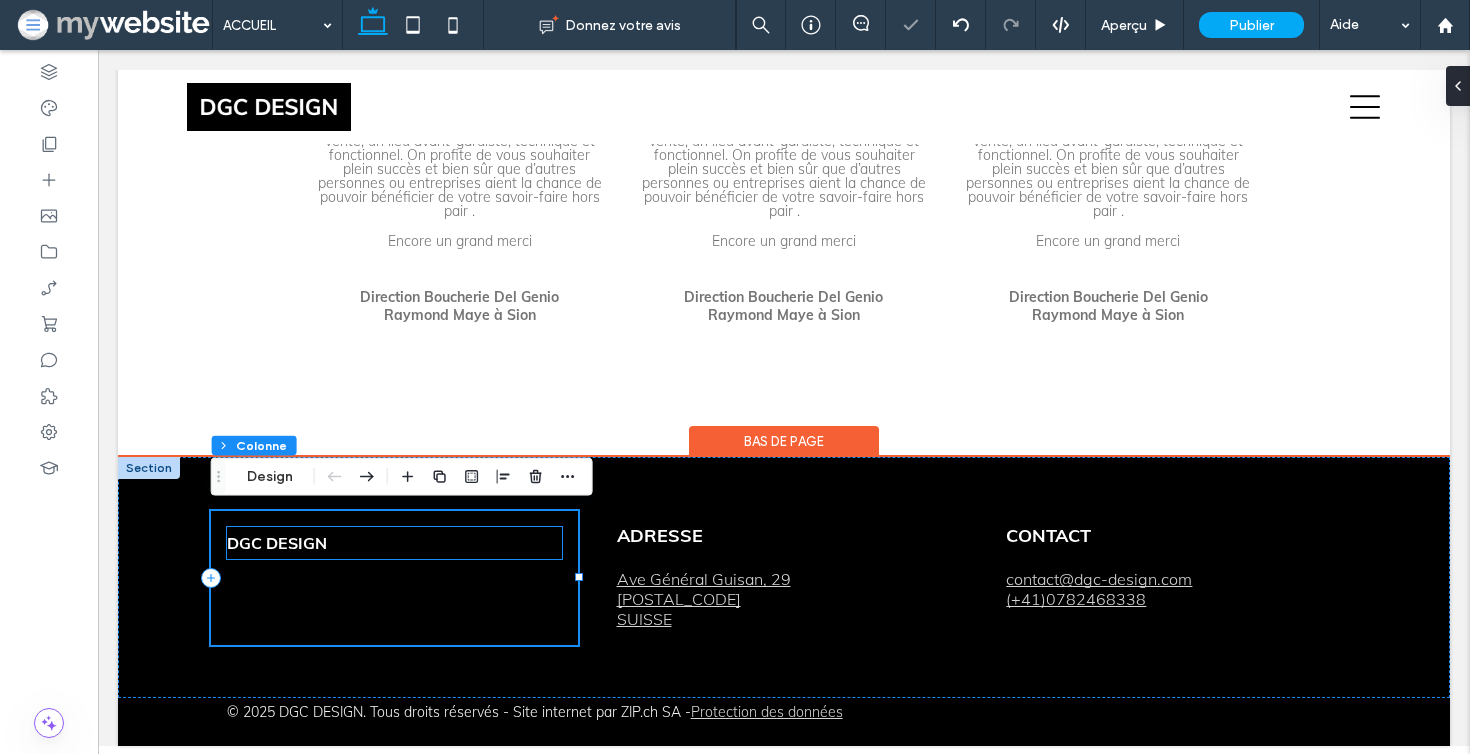 click on "DGC DESIGN" at bounding box center [277, 543] 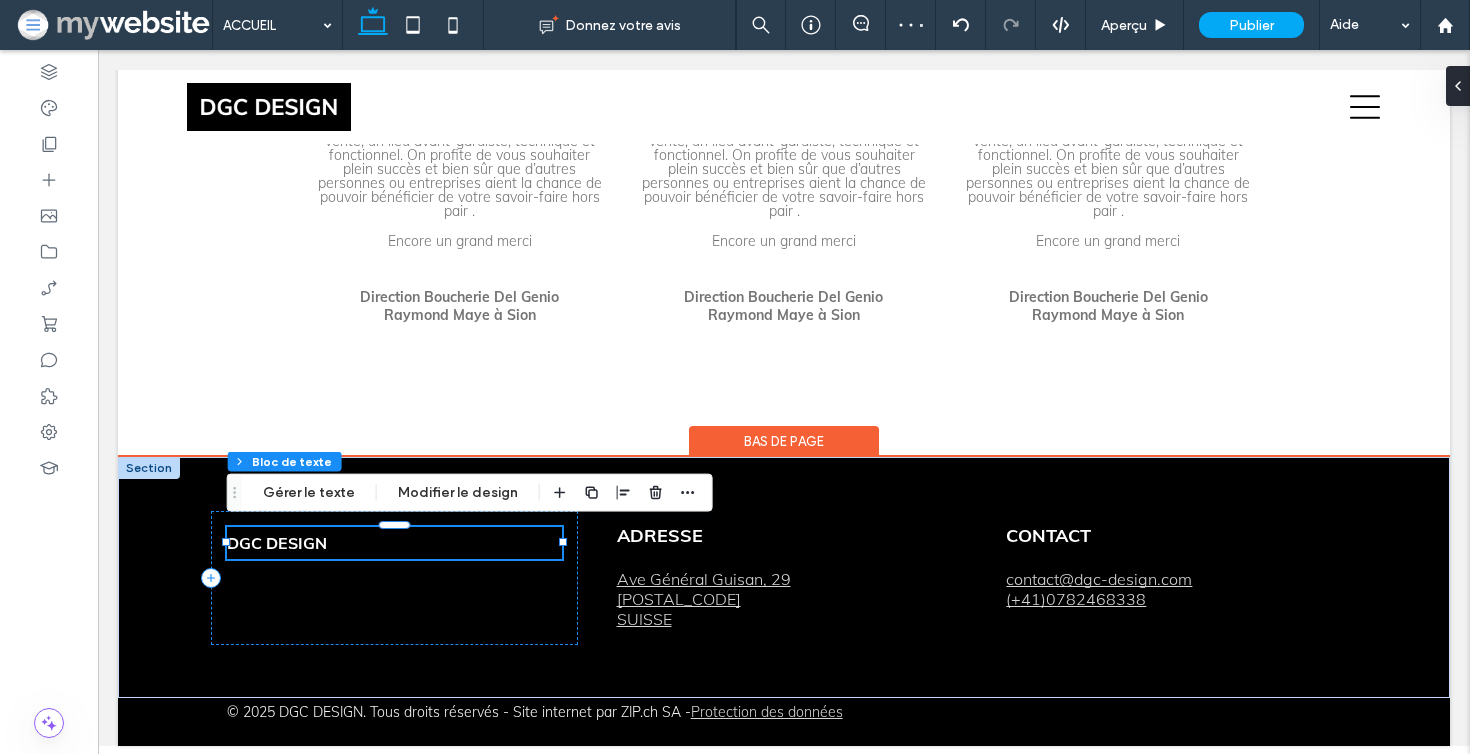 click on "DGC DESIGN" at bounding box center (394, 543) 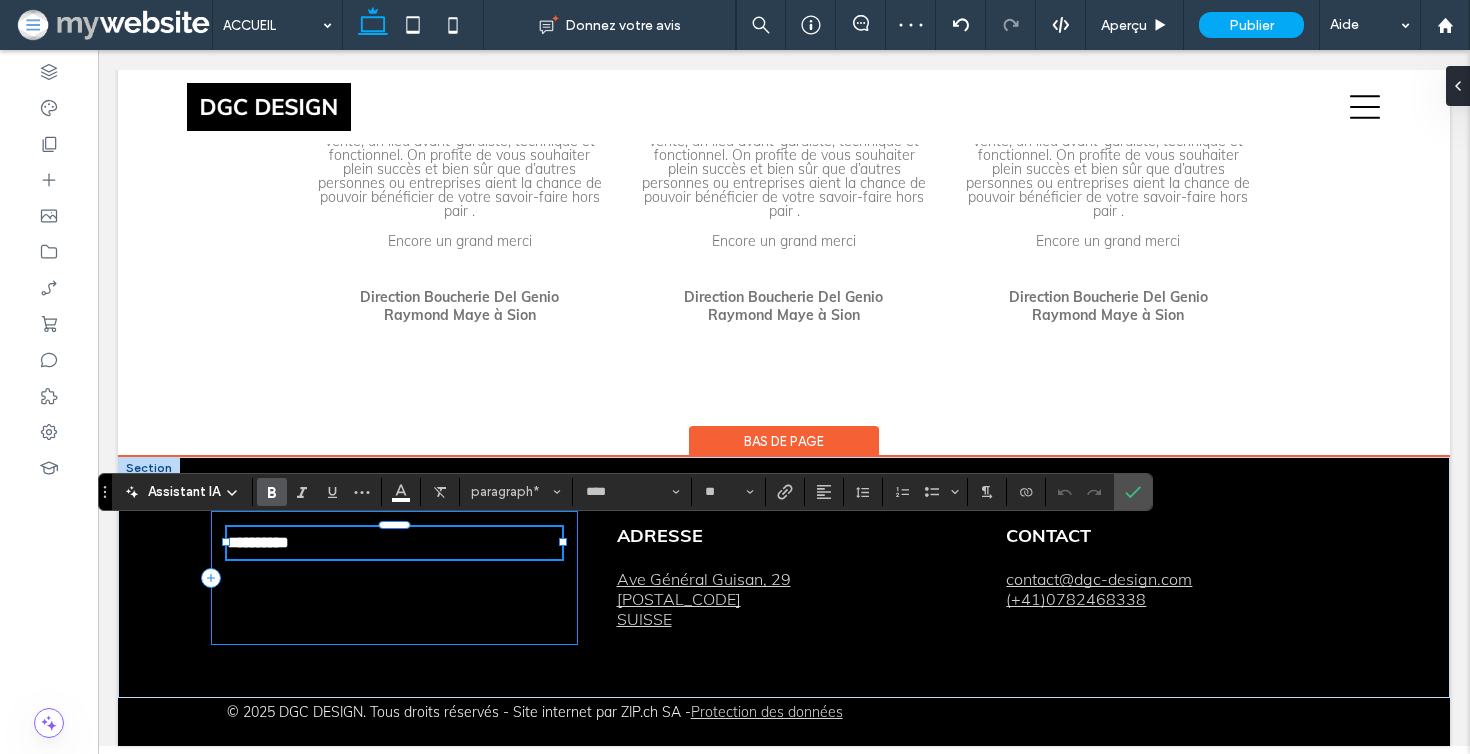 click on "**********" at bounding box center [394, 578] 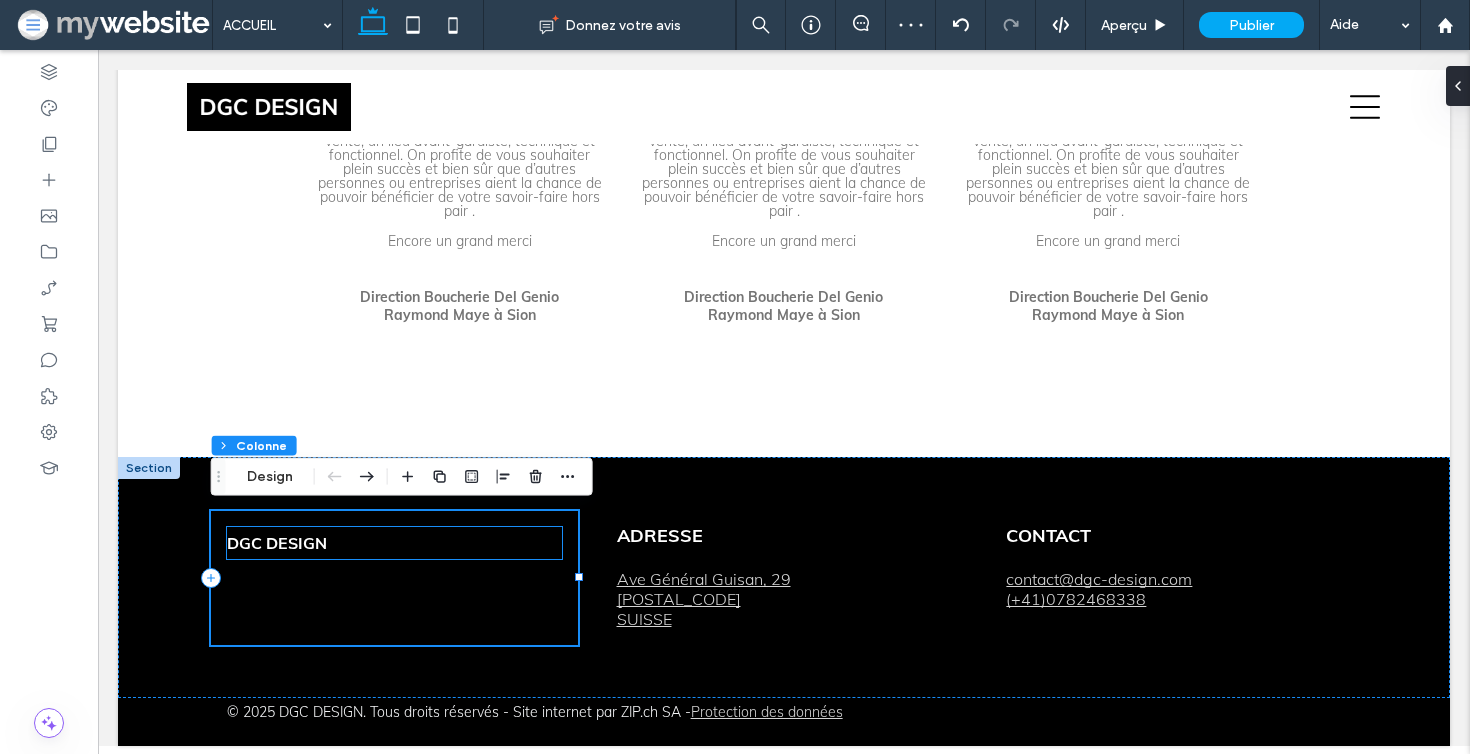 click on "DGC DESIGN" at bounding box center (394, 543) 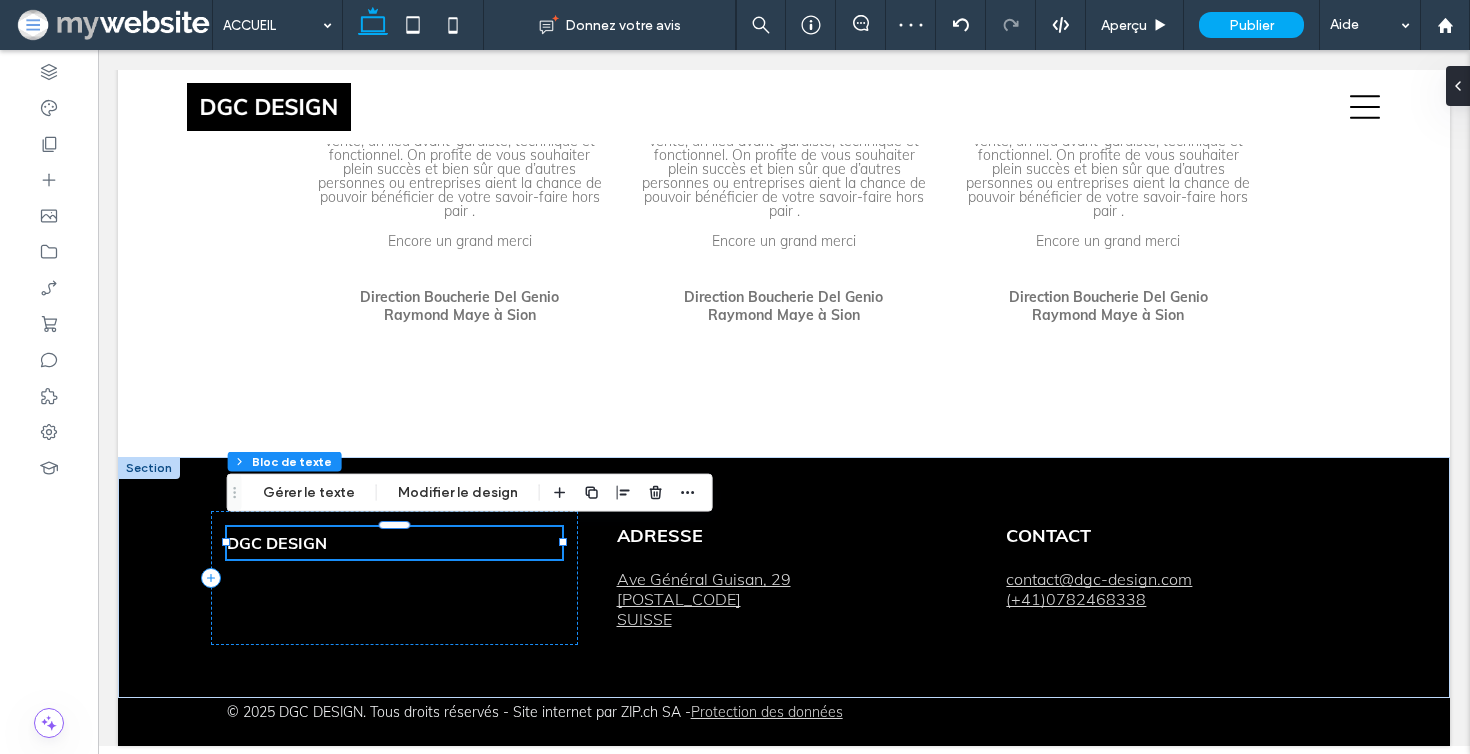 click on "DGC DESIGN" at bounding box center [394, 578] 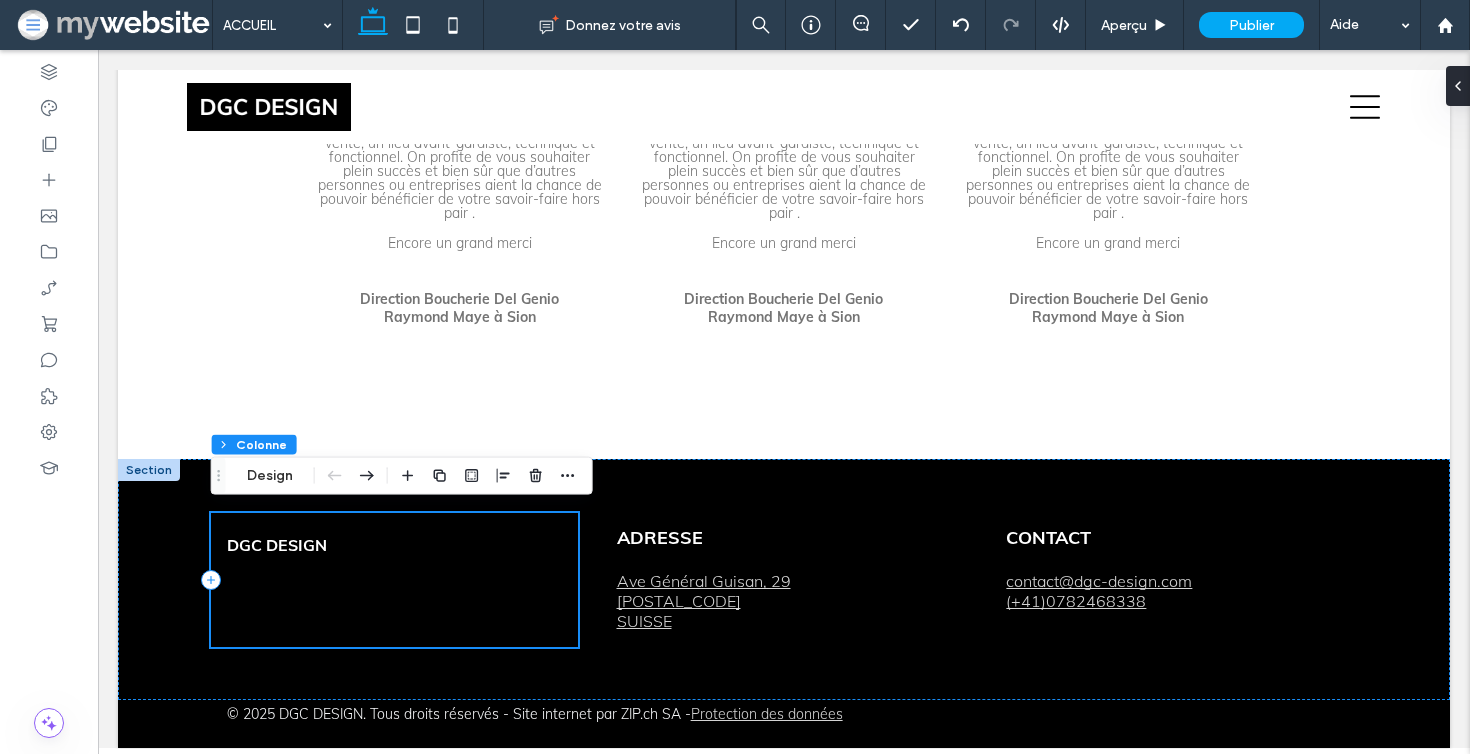 scroll, scrollTop: 4696, scrollLeft: 0, axis: vertical 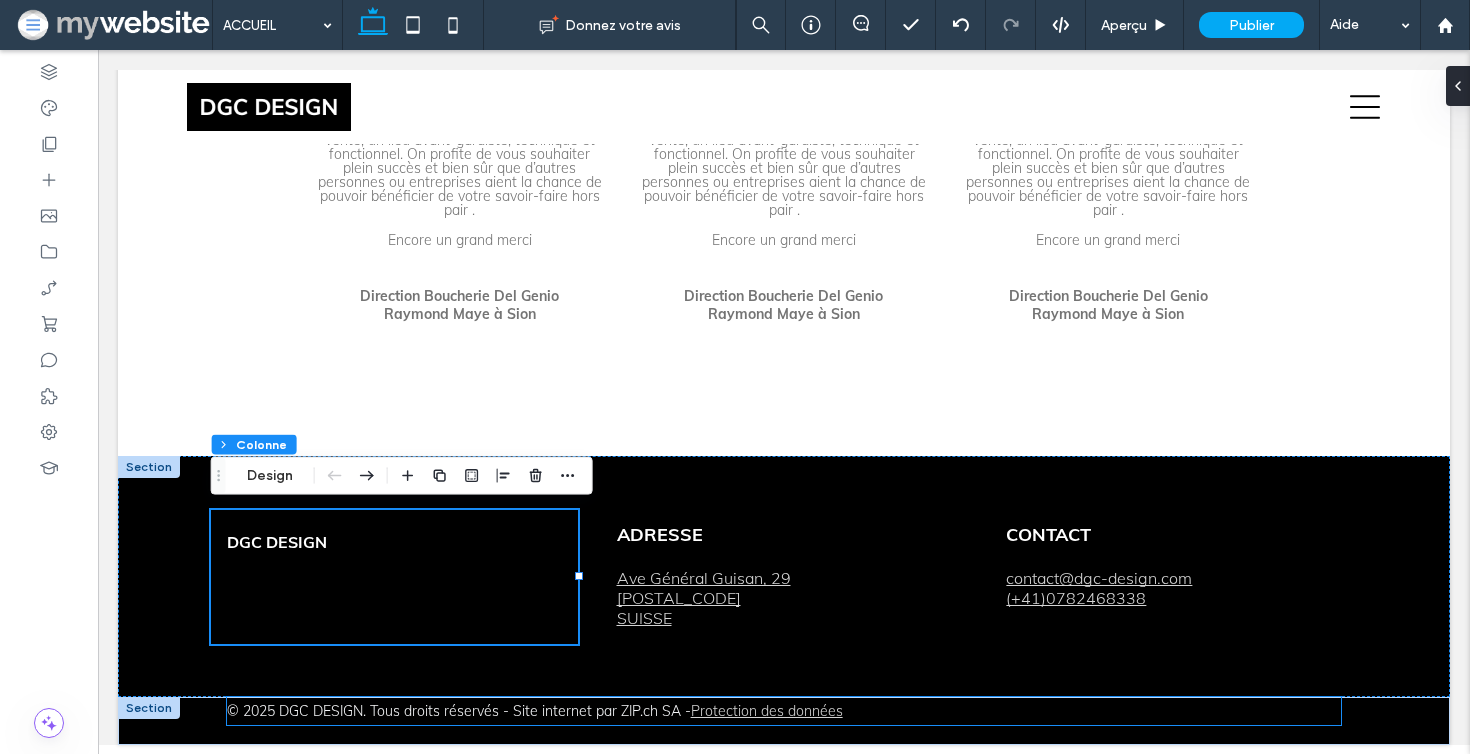 click on "ZIP.ch SA" at bounding box center [651, 711] 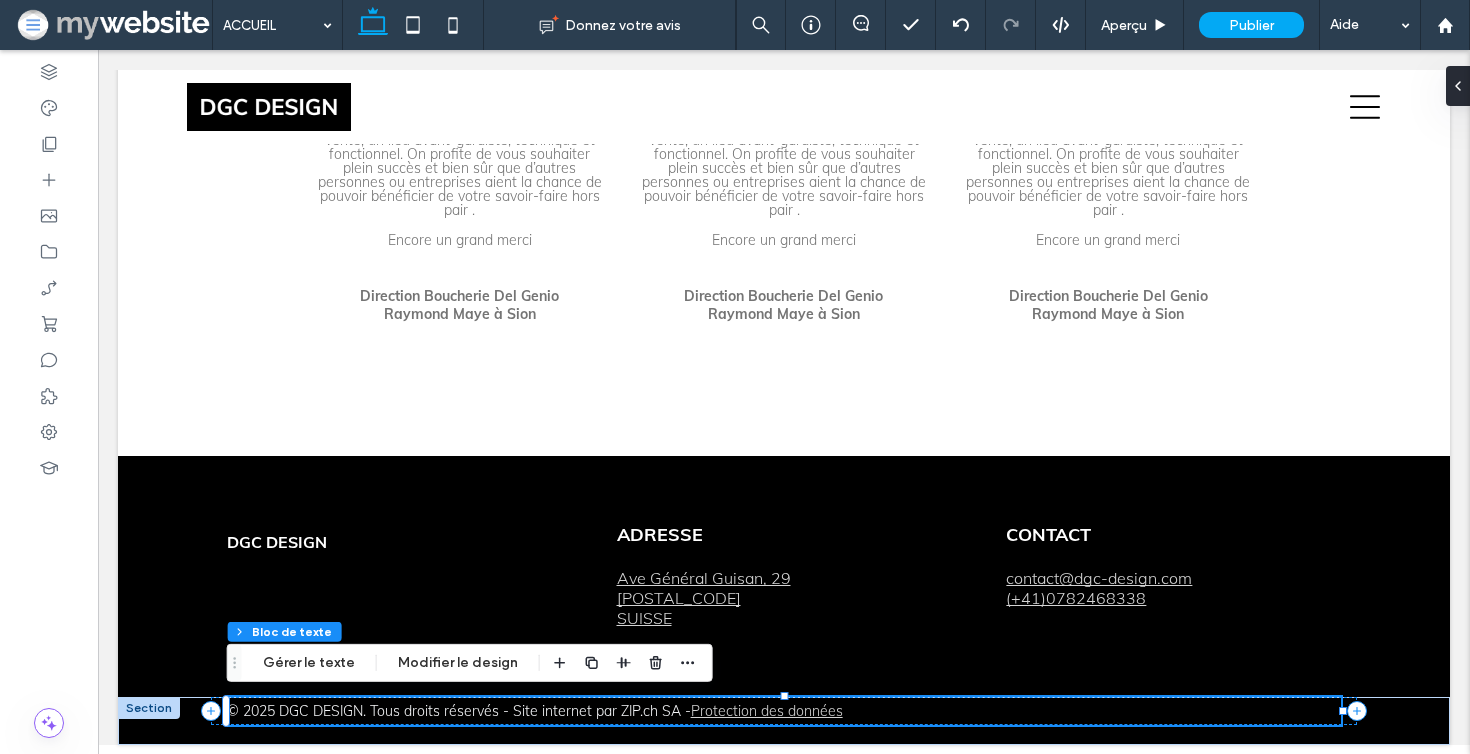 click on "ZIP.ch SA" at bounding box center (651, 711) 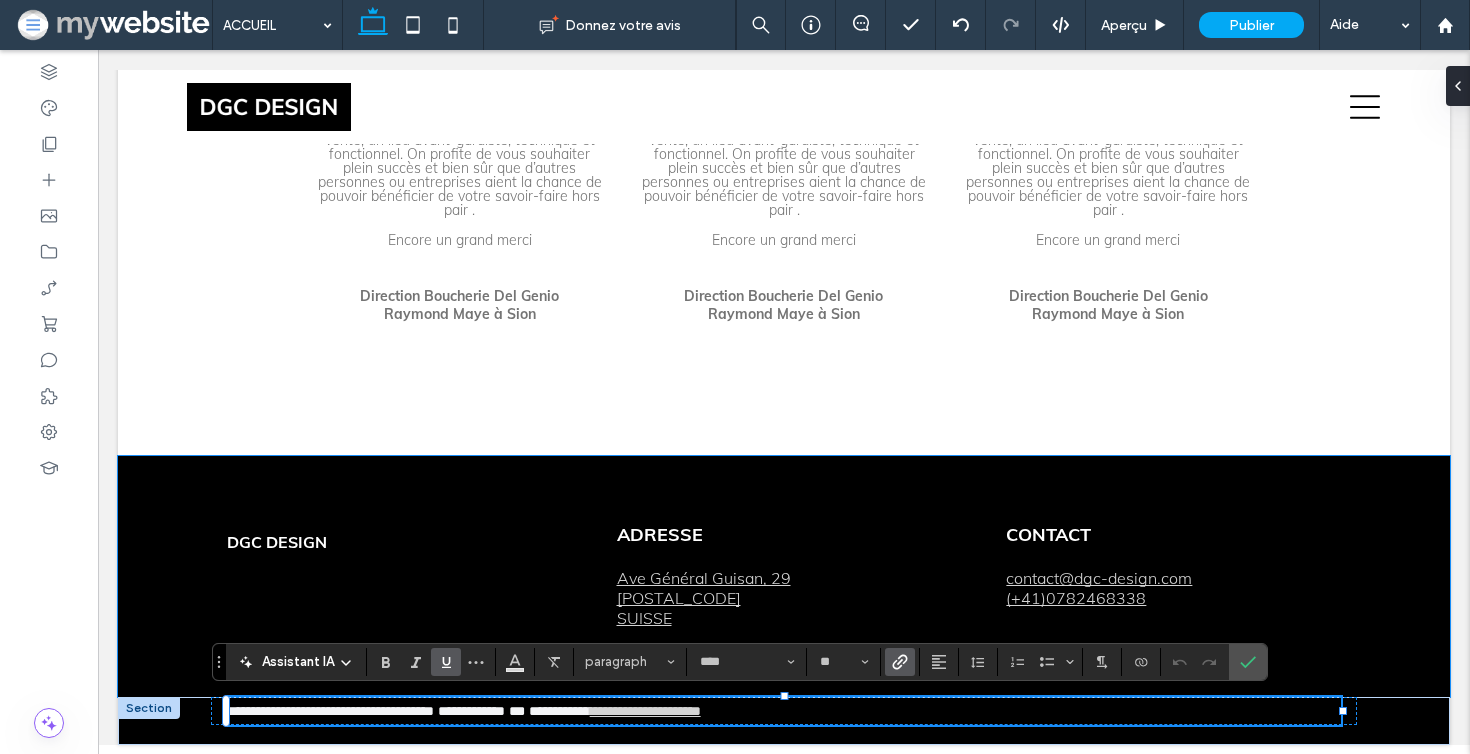 click 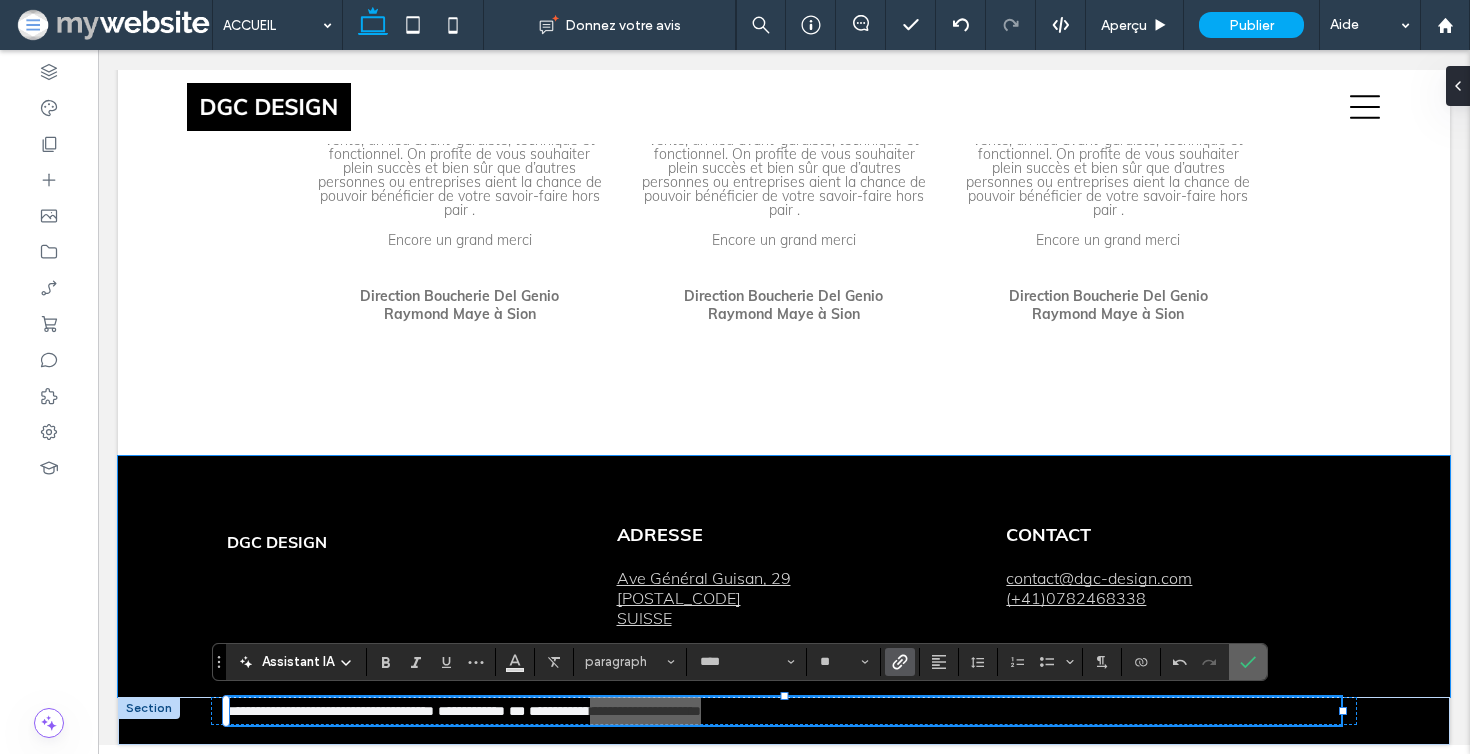click 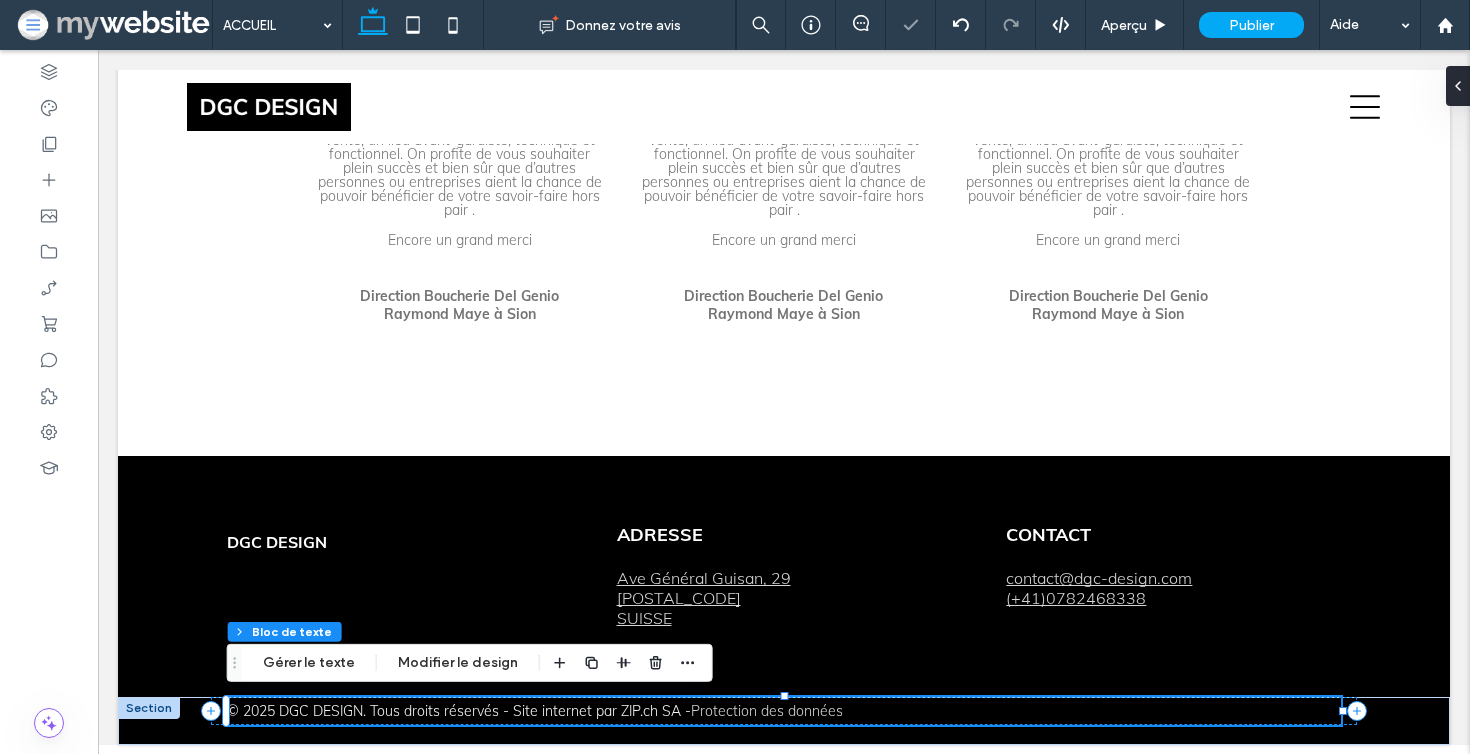 click on "Site internet" at bounding box center [552, 711] 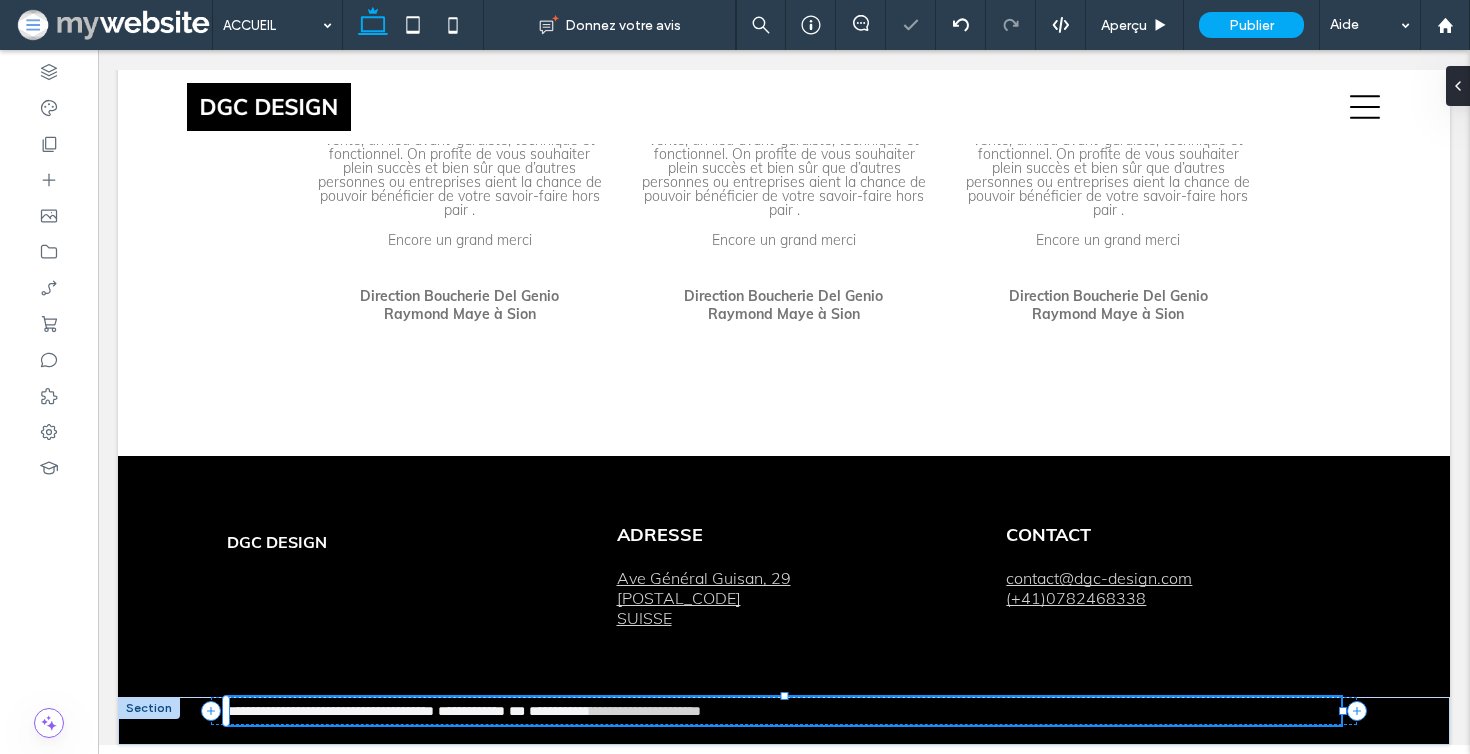 type on "****" 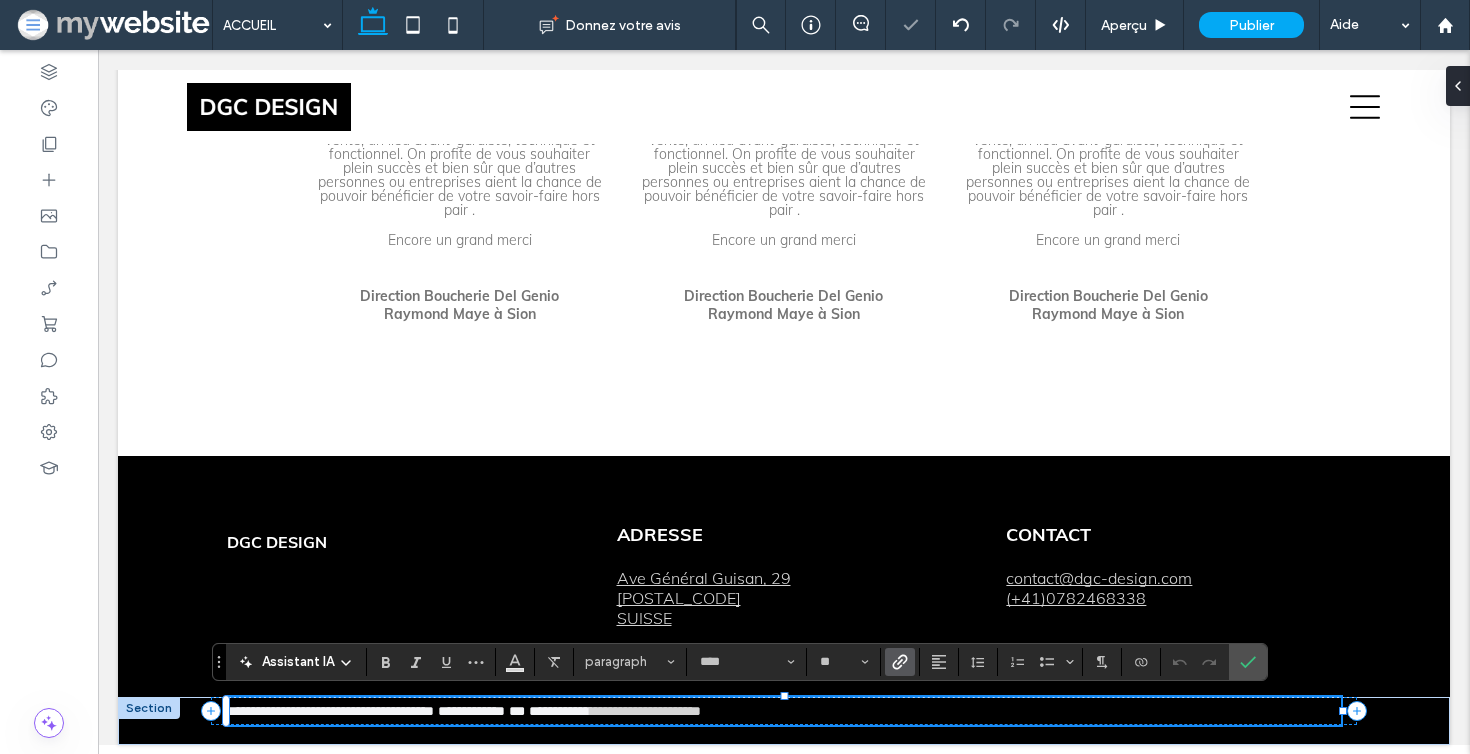 click on "**********" at bounding box center [471, 711] 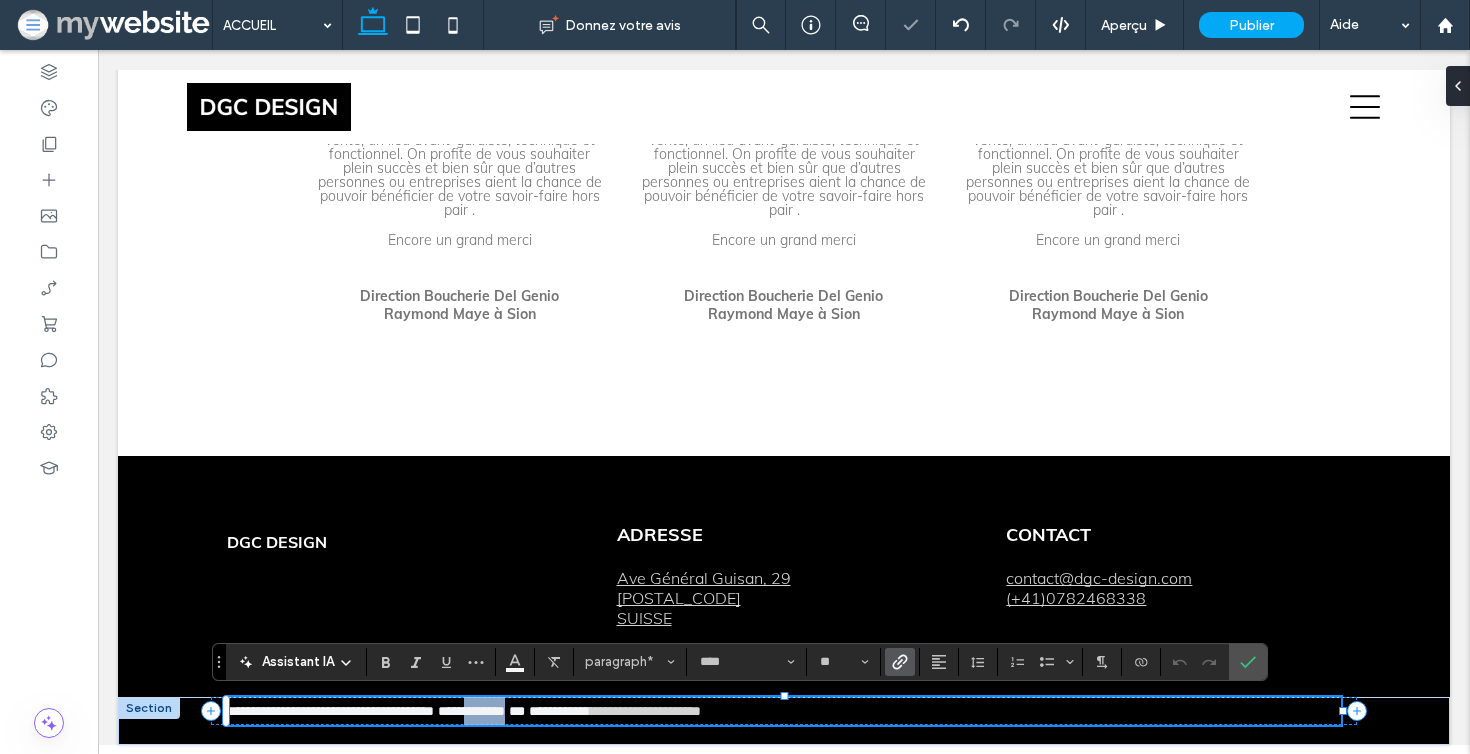 click on "**********" at bounding box center (471, 711) 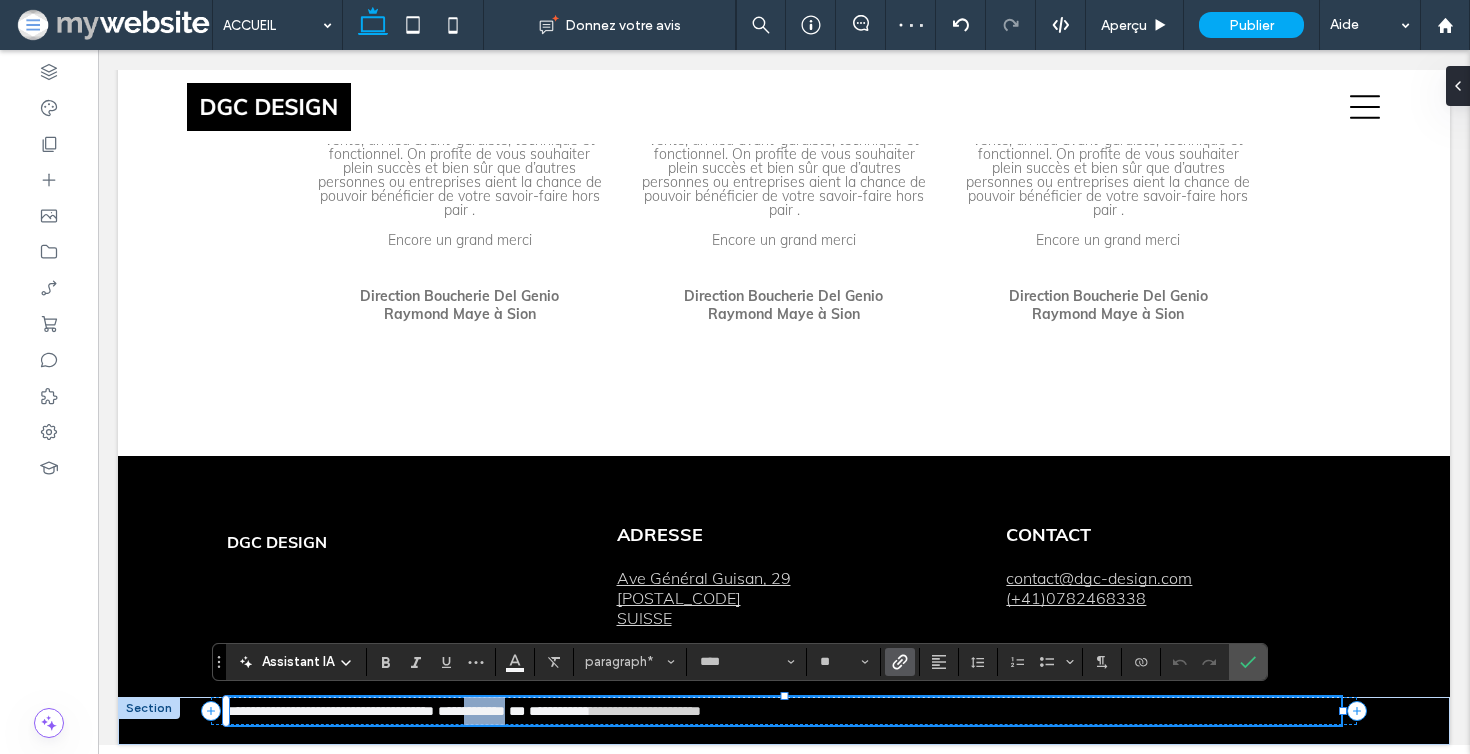 click on "**********" at bounding box center [471, 711] 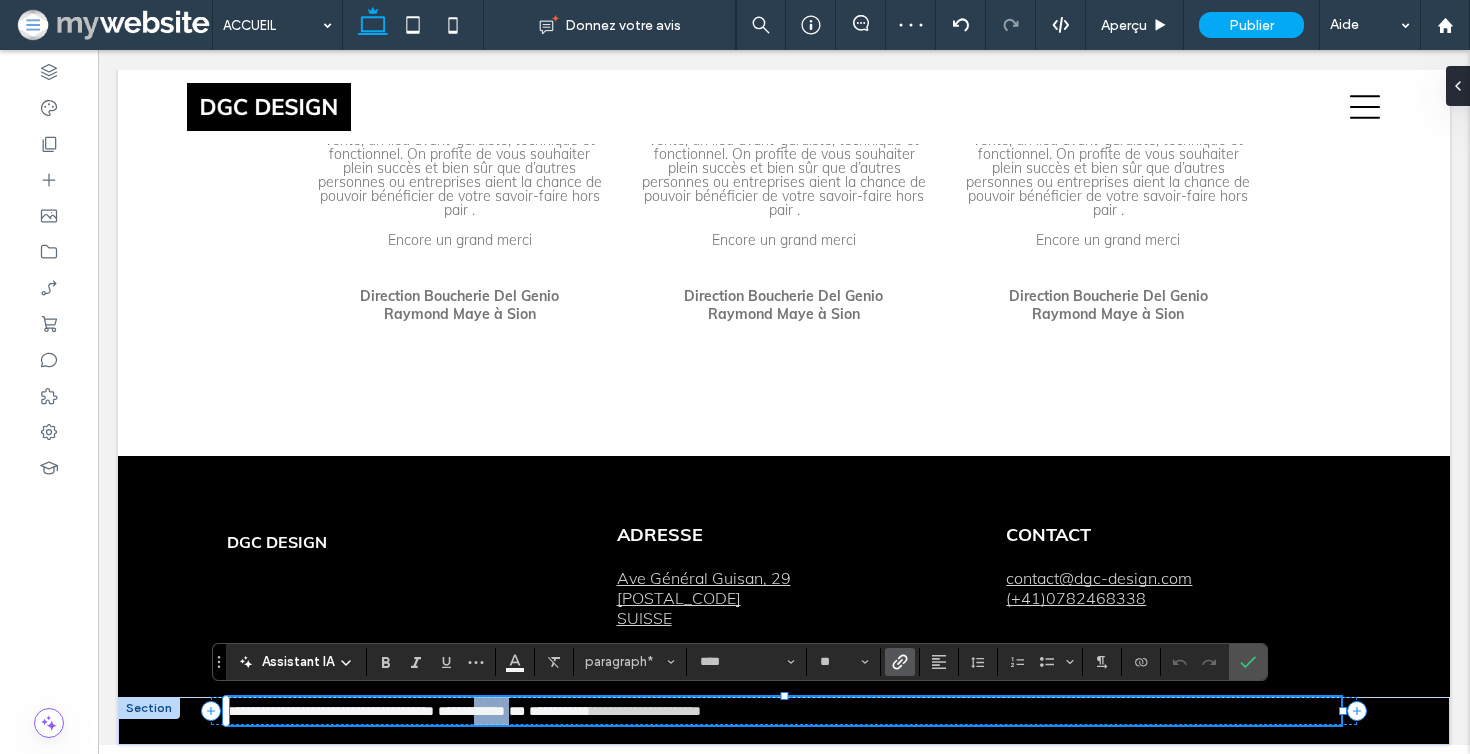 drag, startPoint x: 589, startPoint y: 708, endPoint x: 549, endPoint y: 708, distance: 40 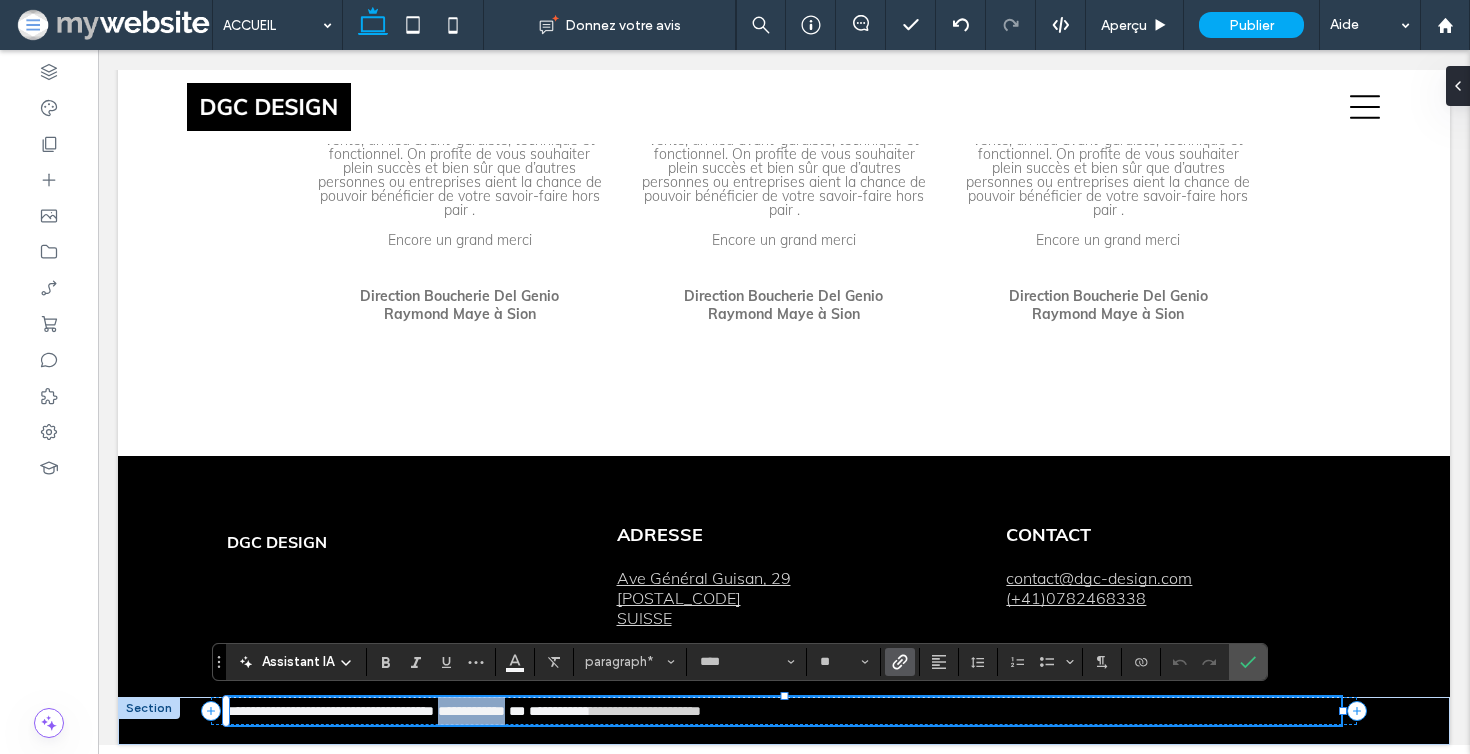 drag, startPoint x: 511, startPoint y: 711, endPoint x: 585, endPoint y: 711, distance: 74 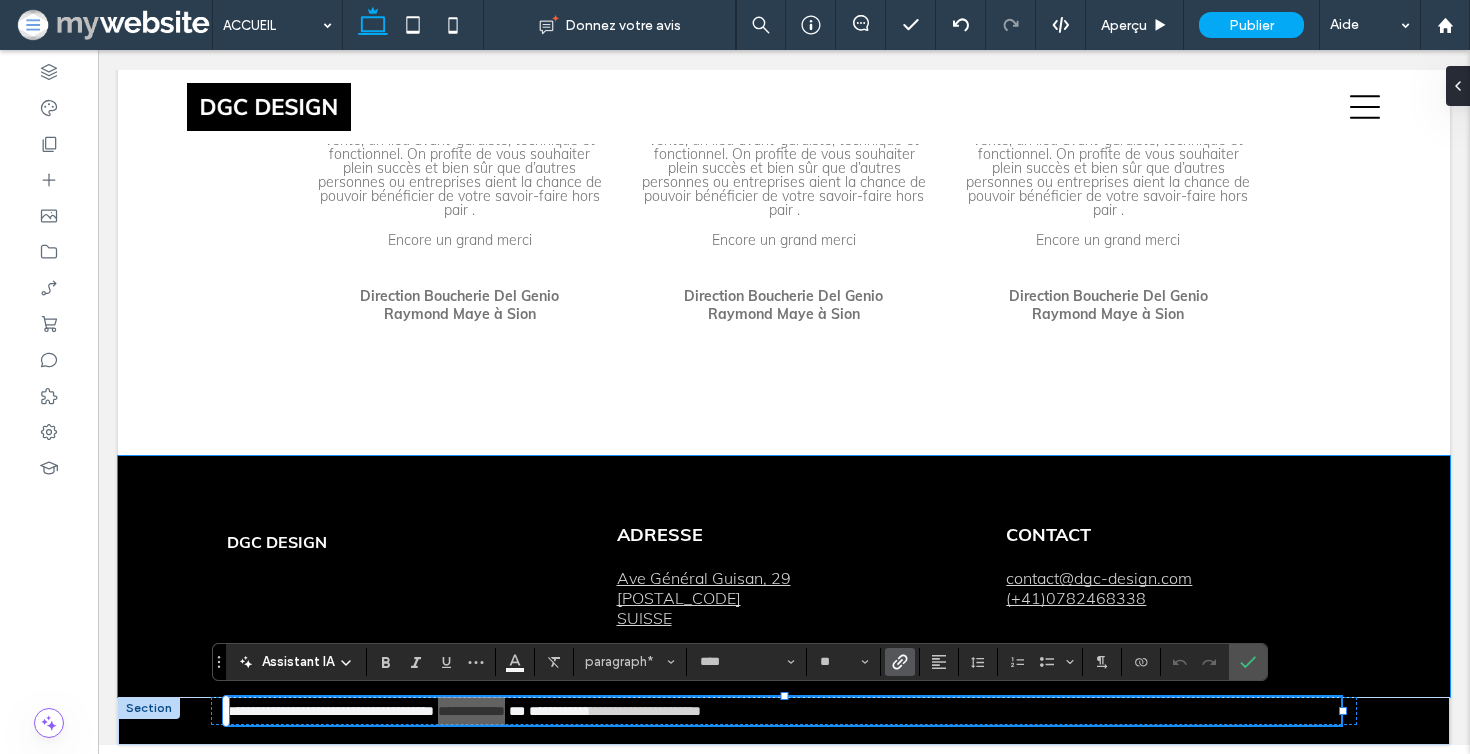 click 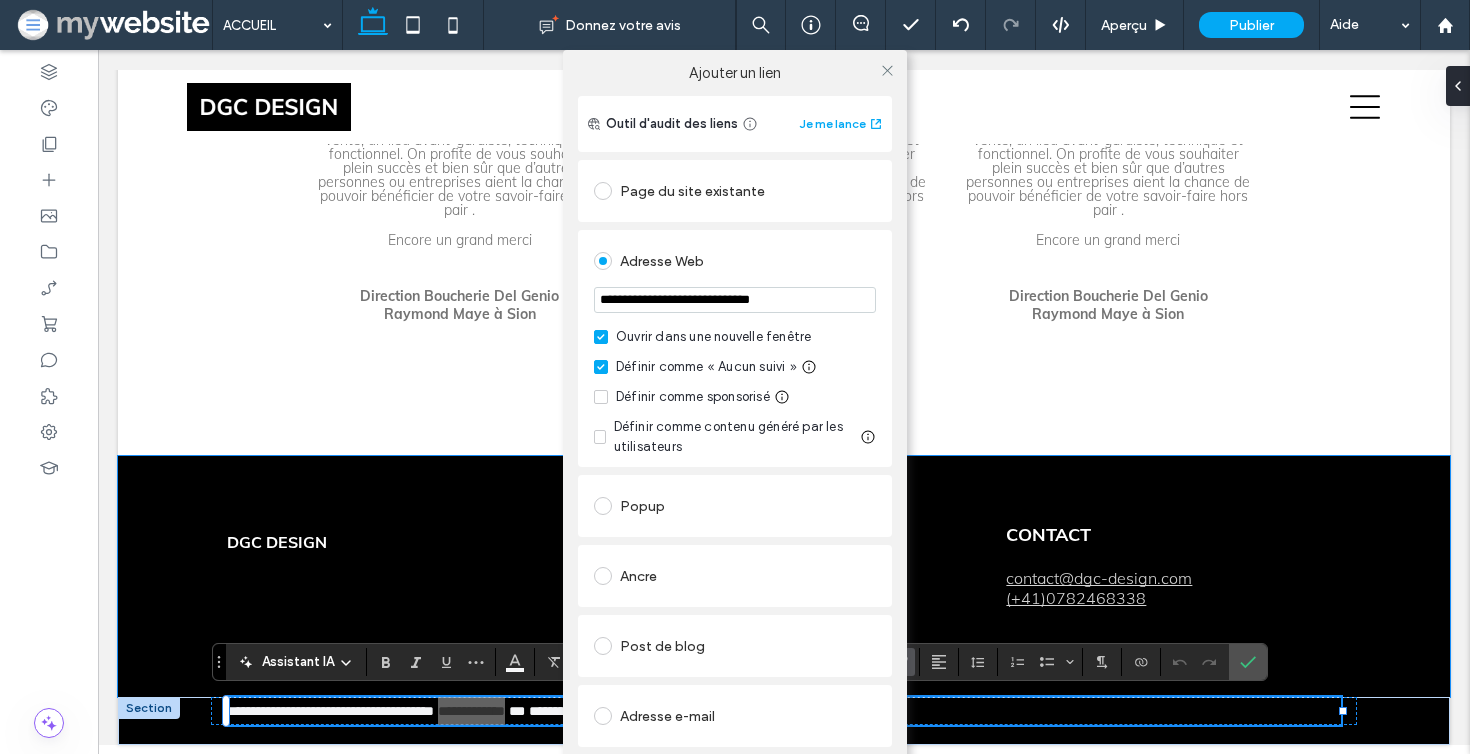 click at bounding box center [887, 70] 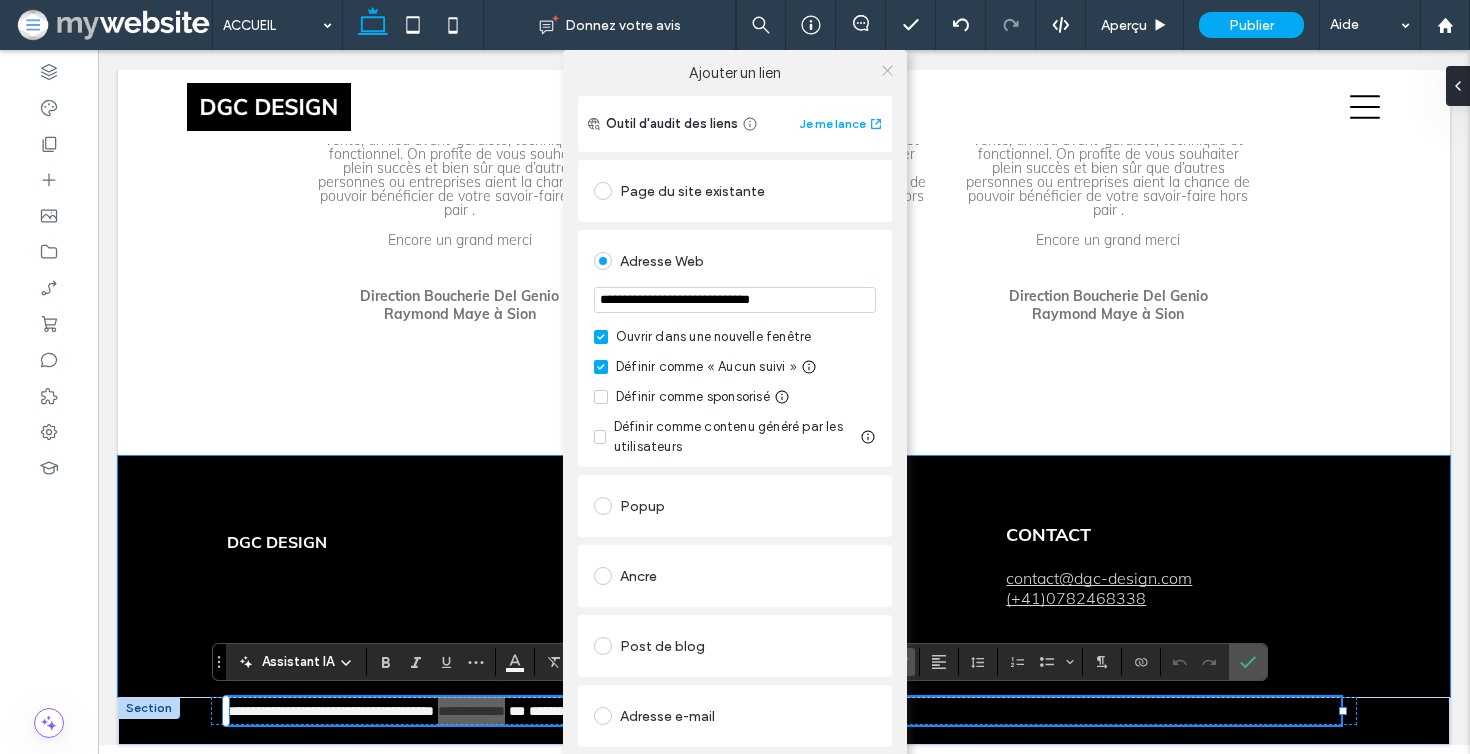 click 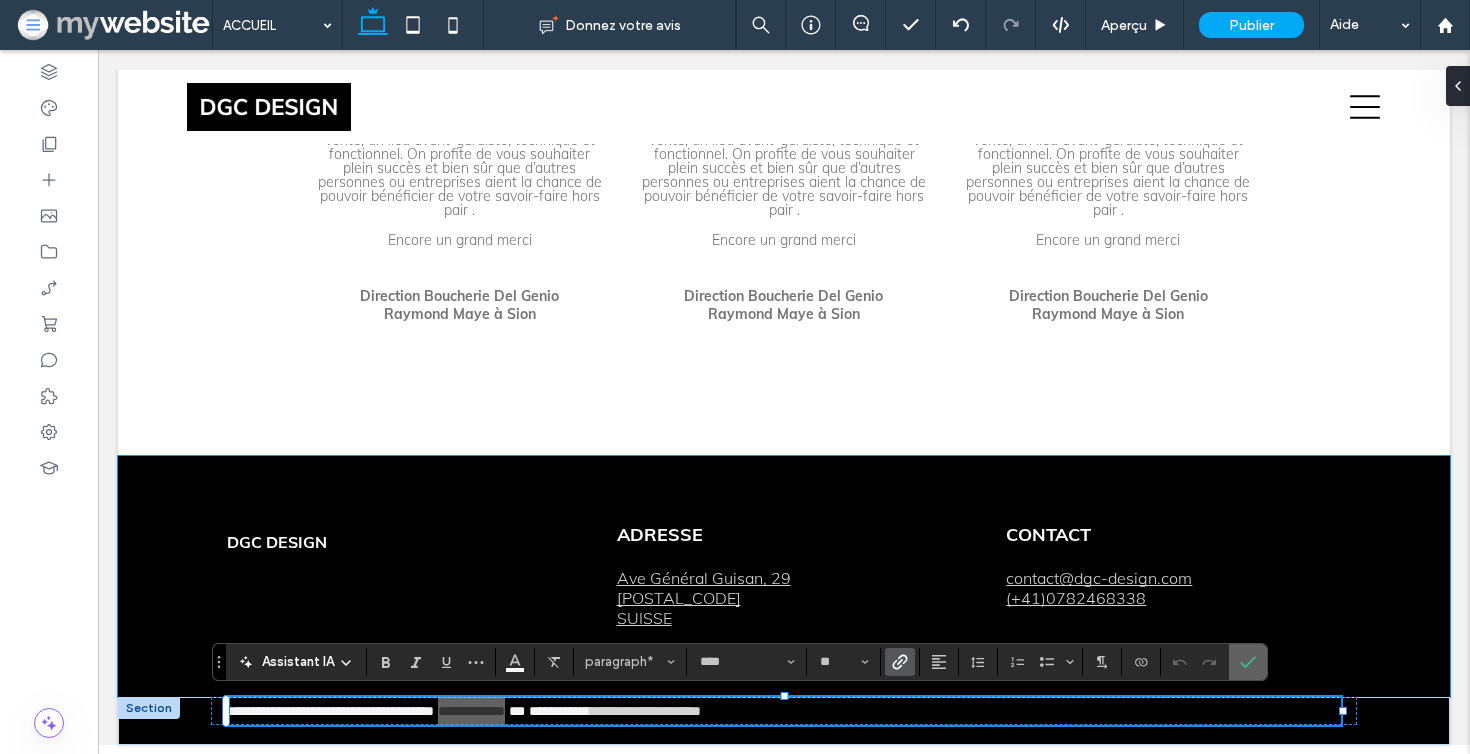 click at bounding box center (1244, 662) 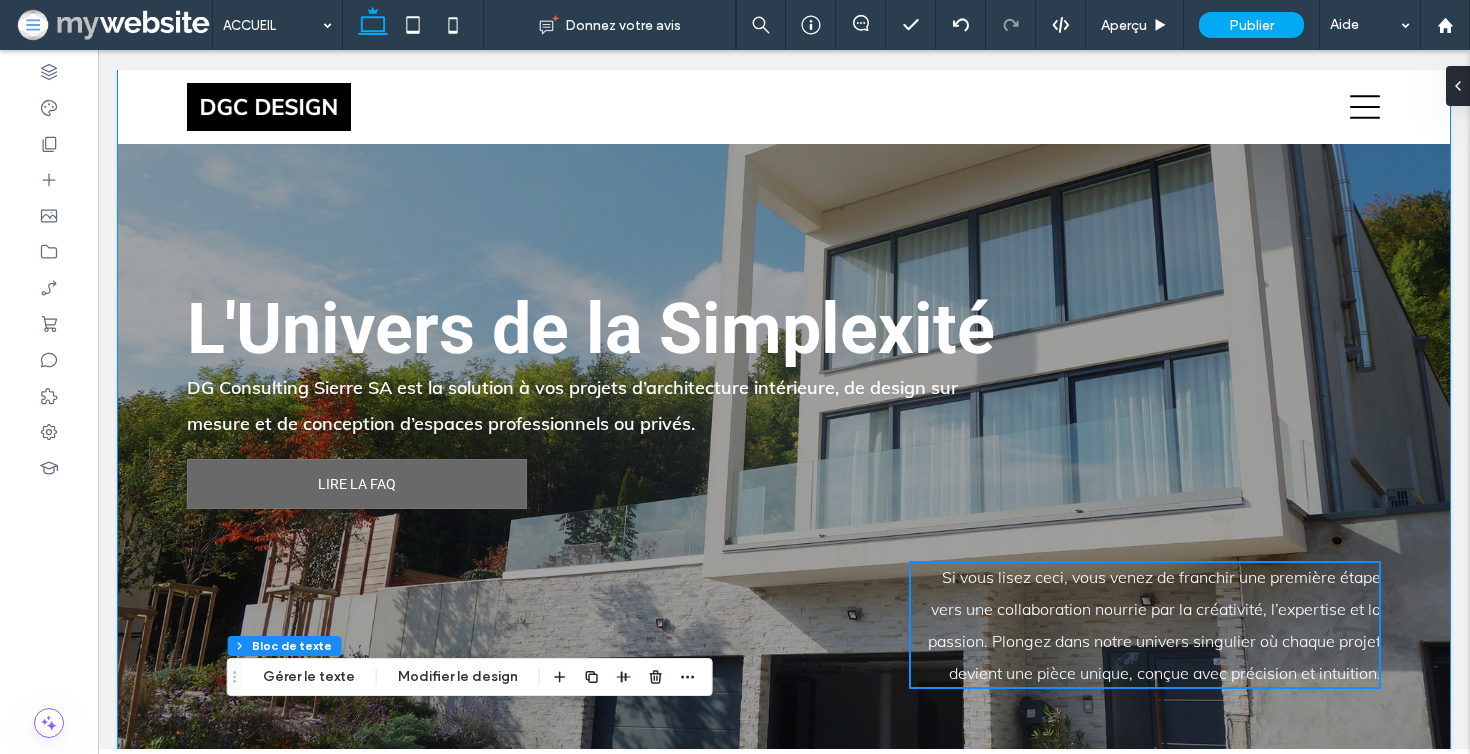 scroll, scrollTop: 66, scrollLeft: 0, axis: vertical 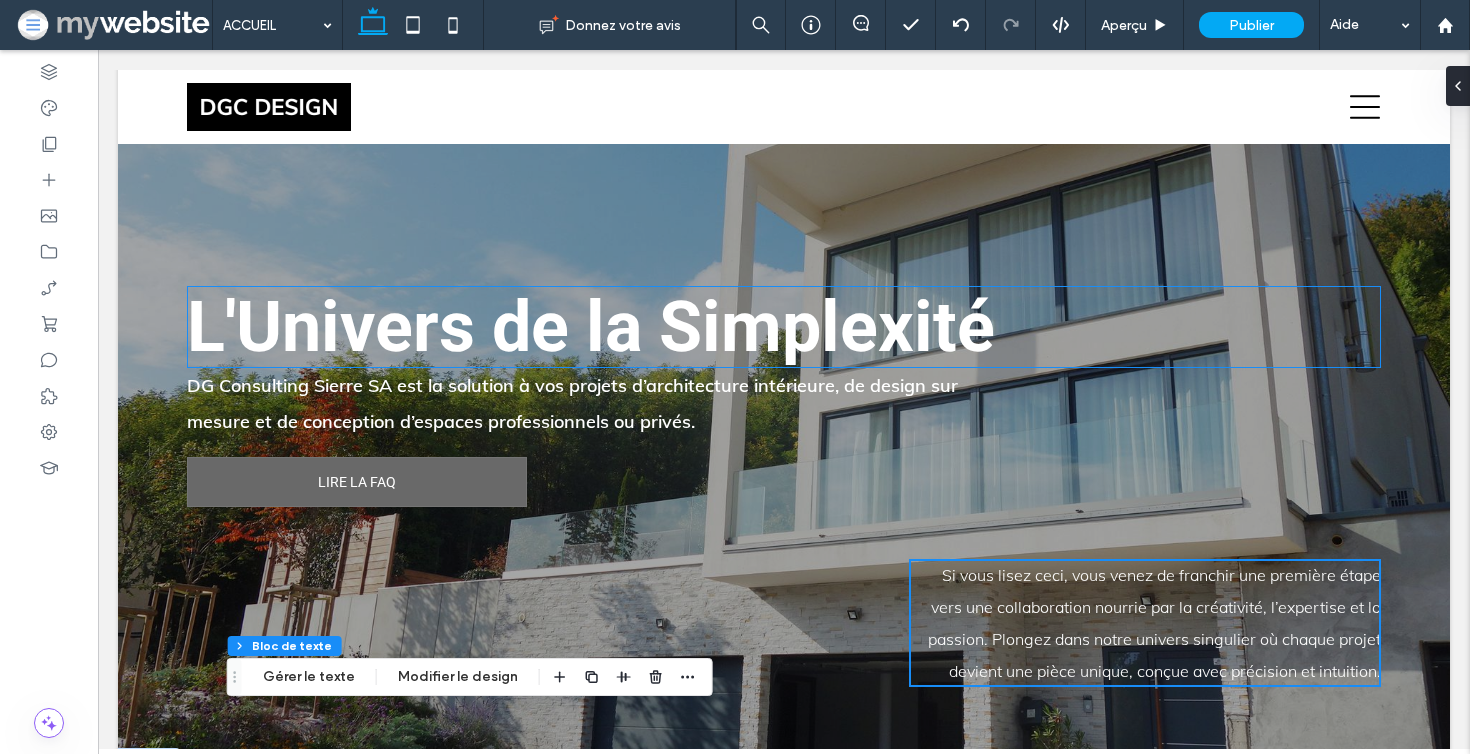 click on "L'Univers de la Simplexité" at bounding box center (591, 327) 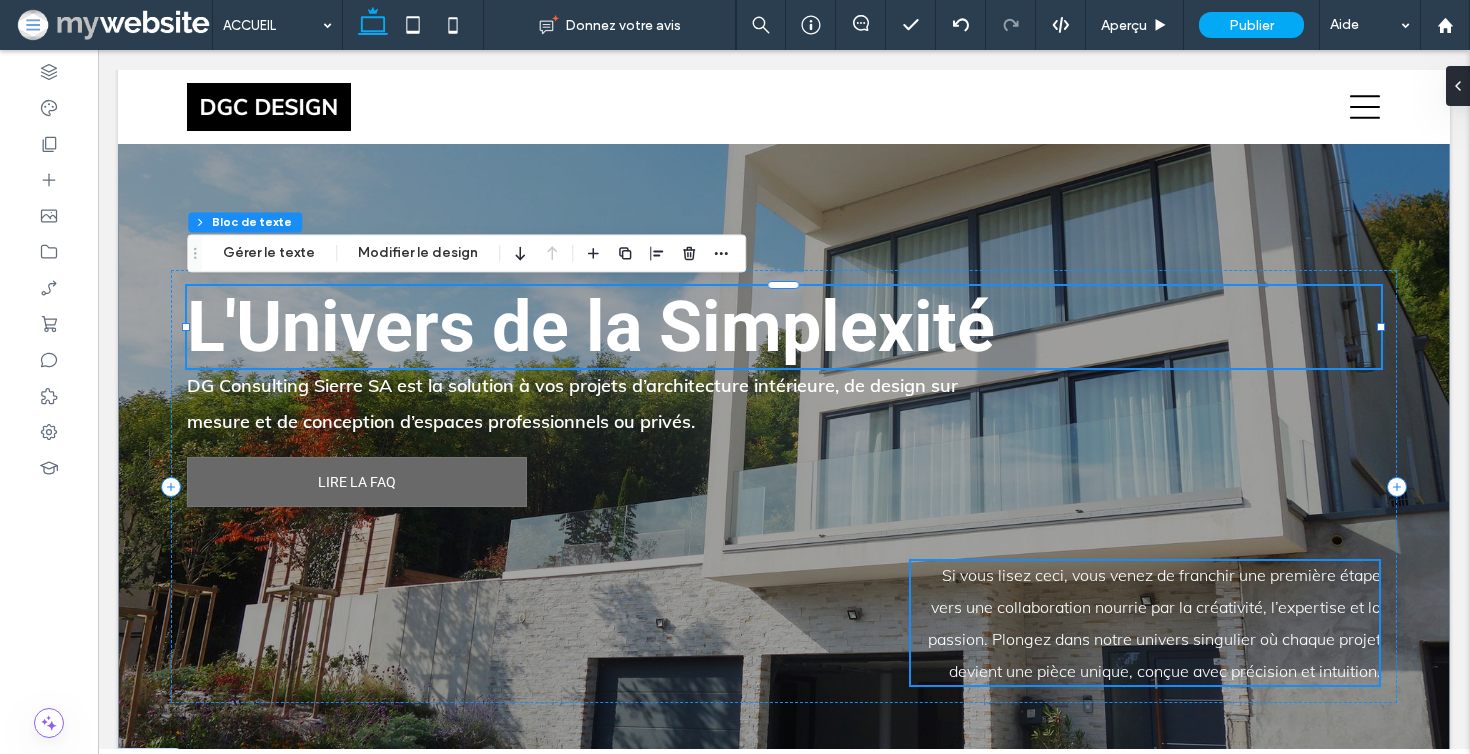 click on "L'Univers de la Simplexité" at bounding box center (591, 327) 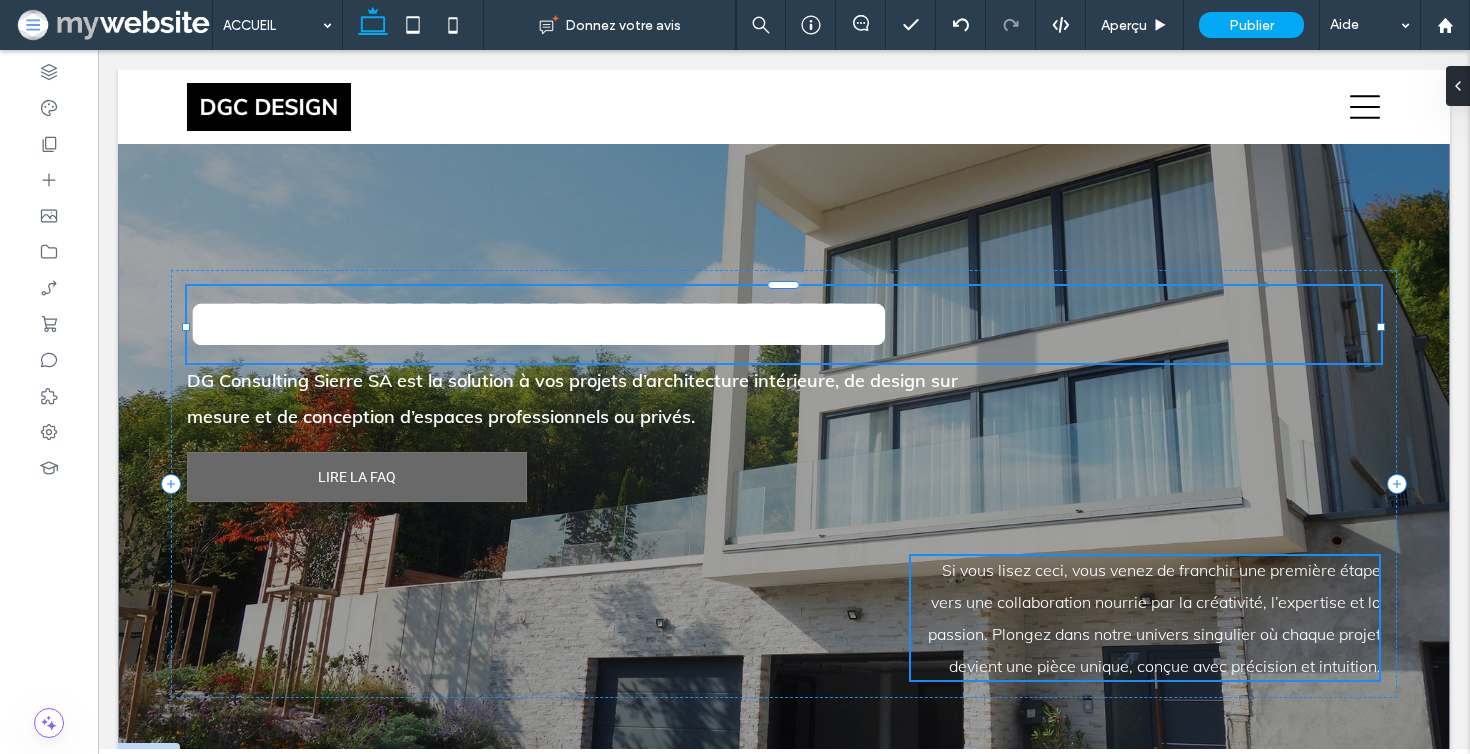type on "******" 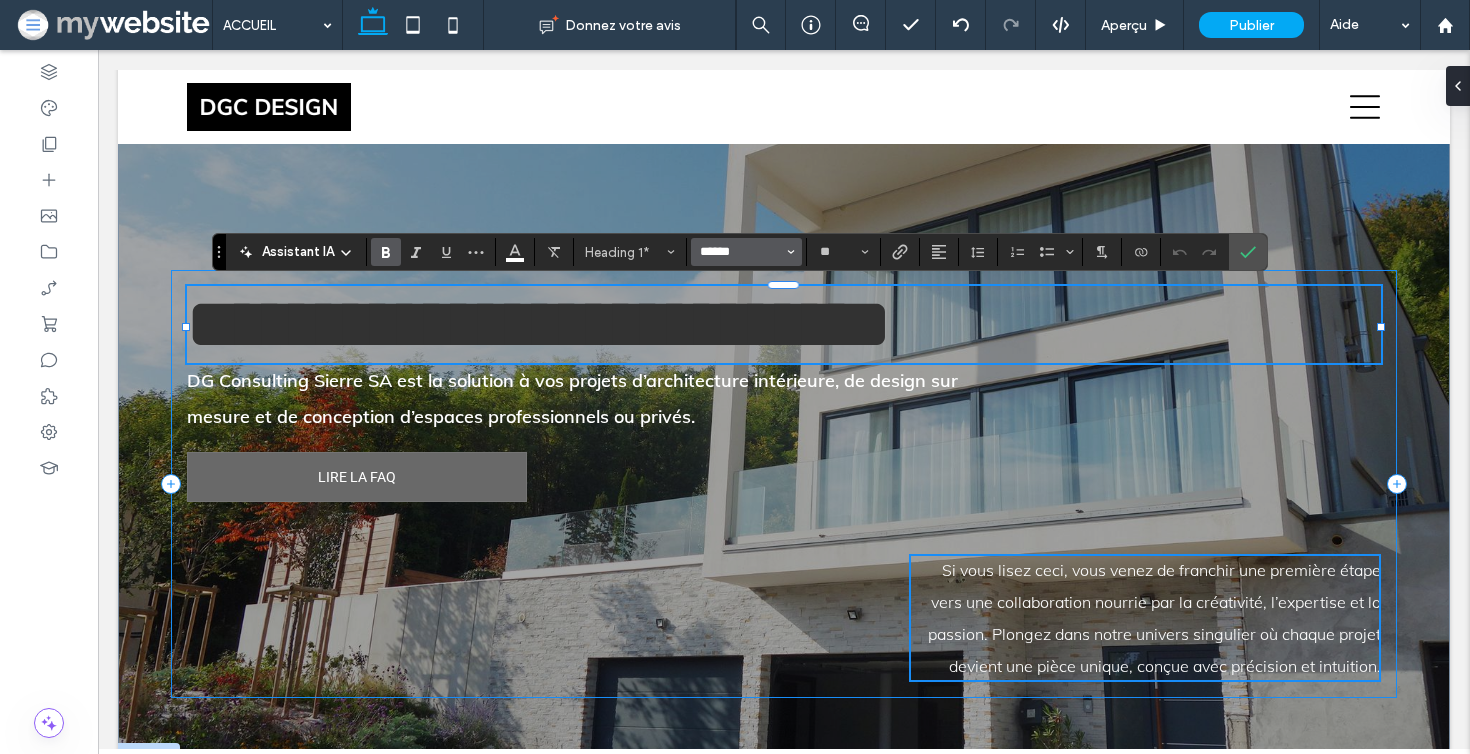 click on "******" at bounding box center [740, 252] 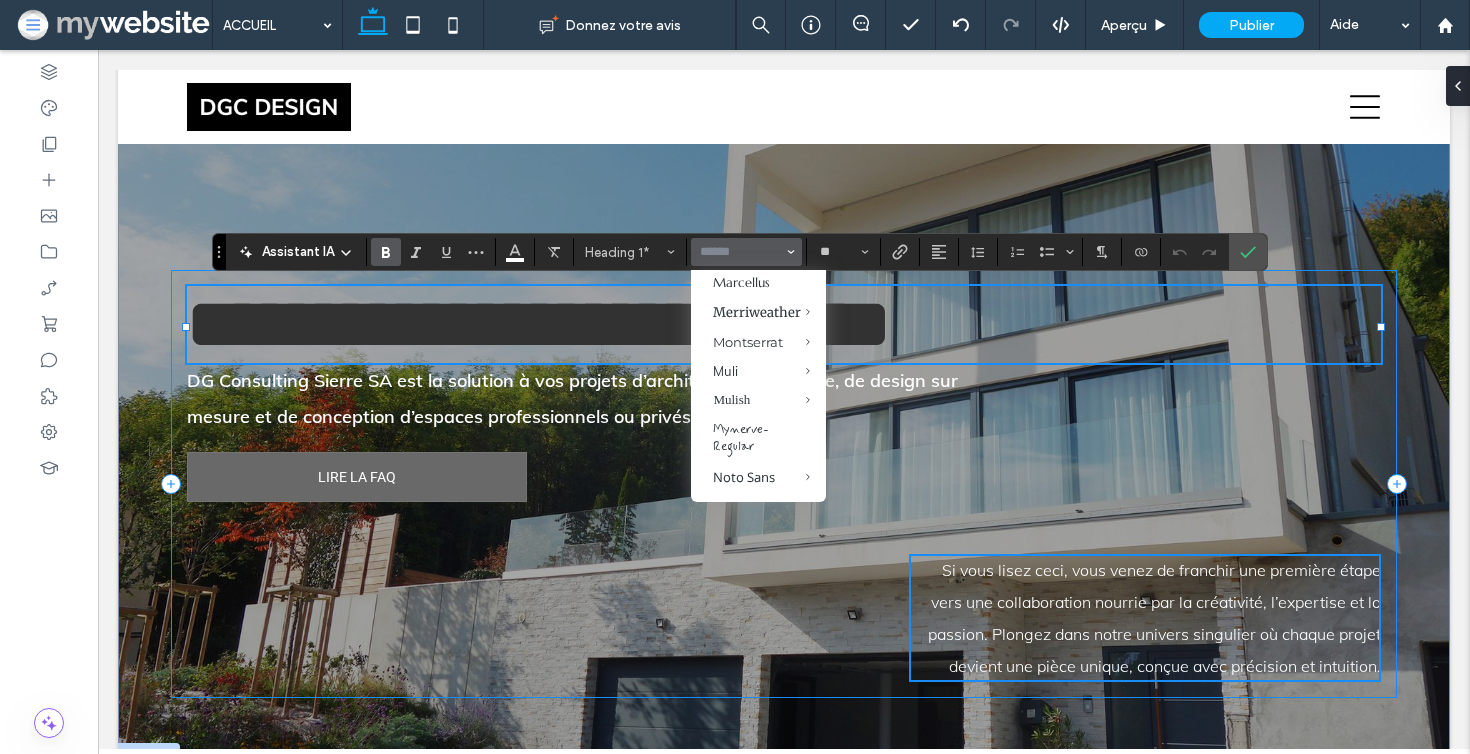 scroll, scrollTop: 1078, scrollLeft: 0, axis: vertical 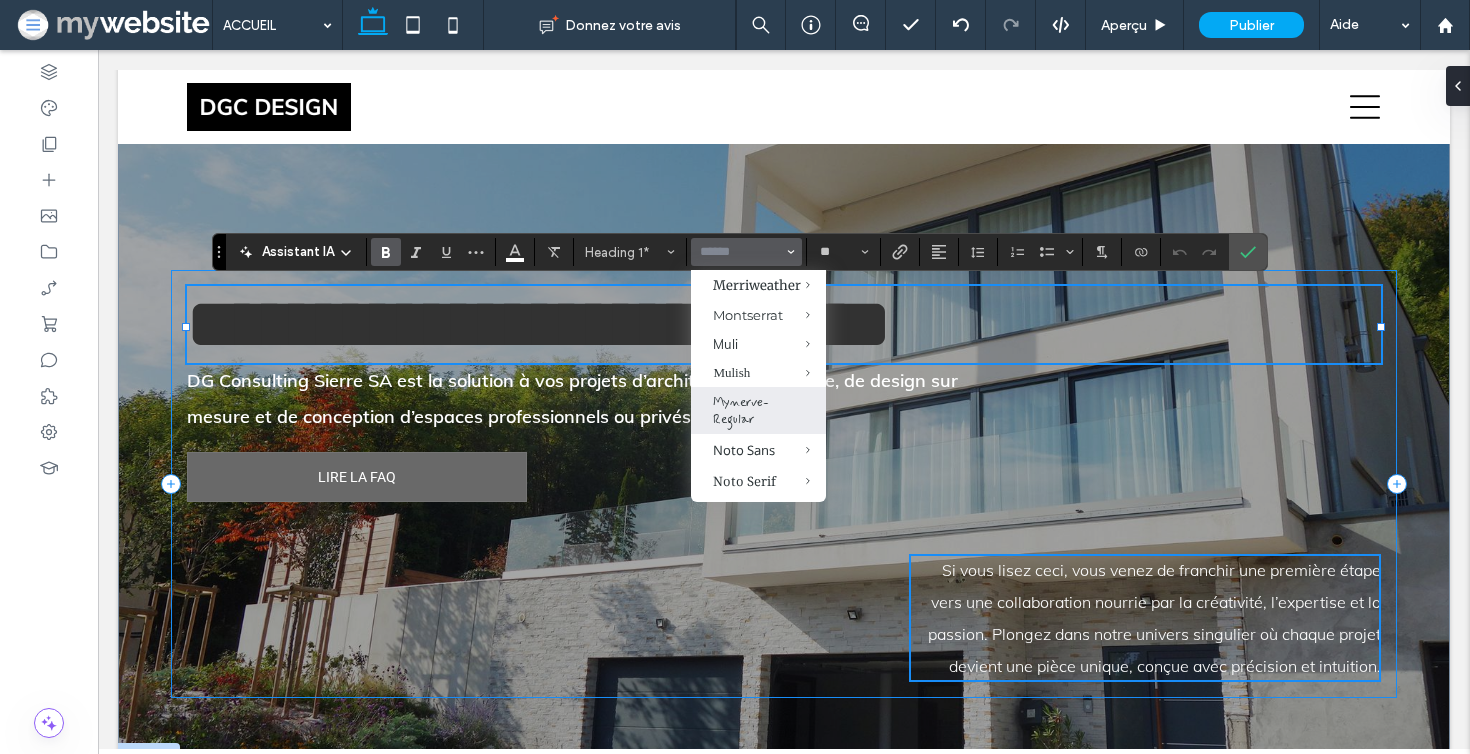 click on "Mynerve-Regular" at bounding box center (758, 410) 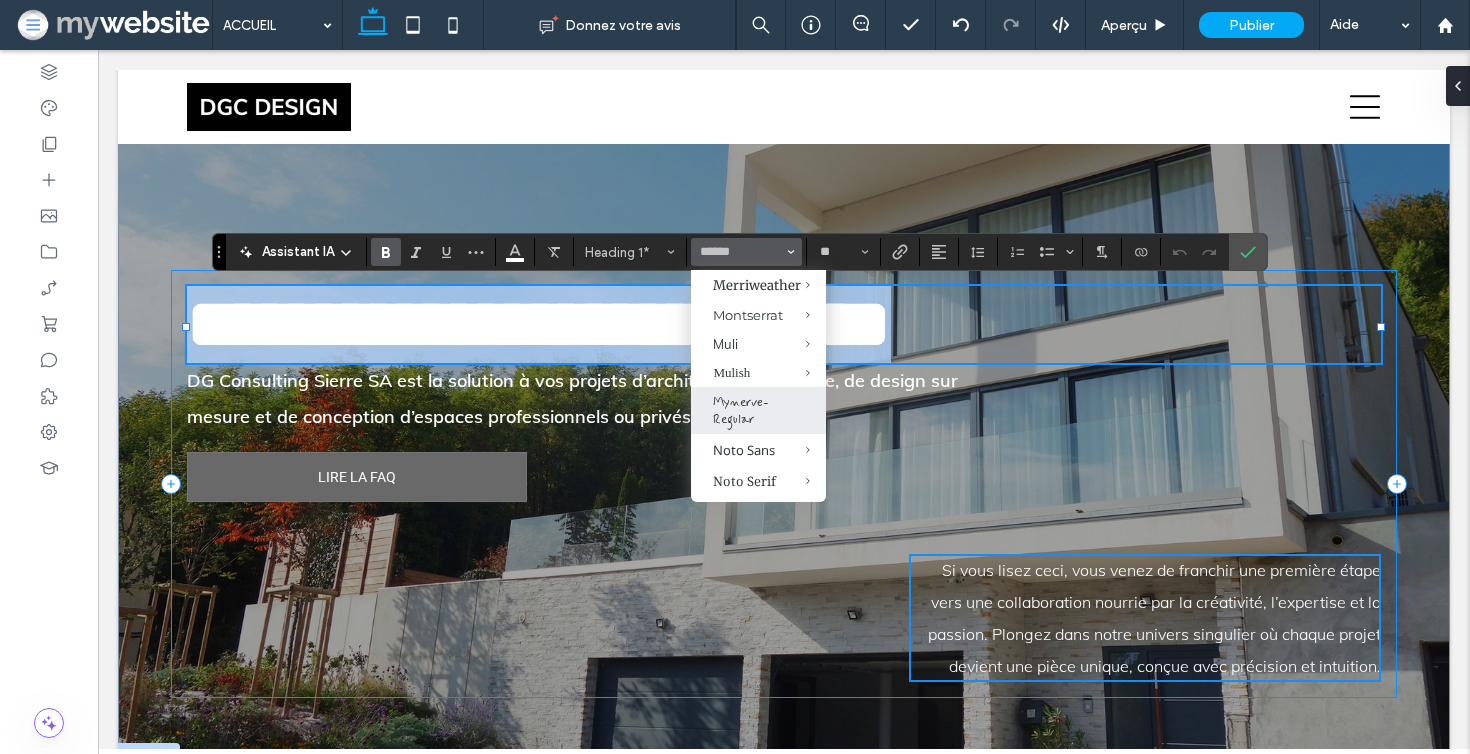 type on "**********" 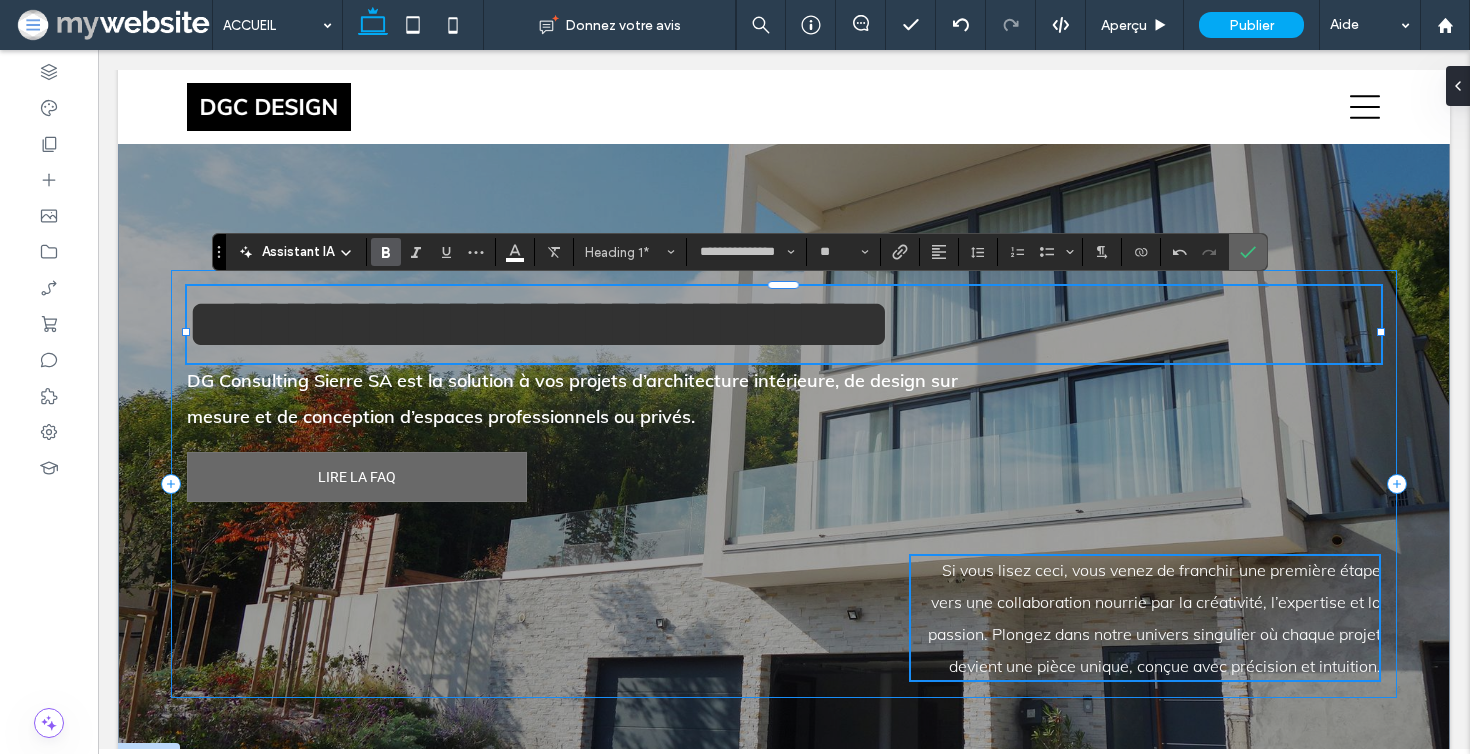 click 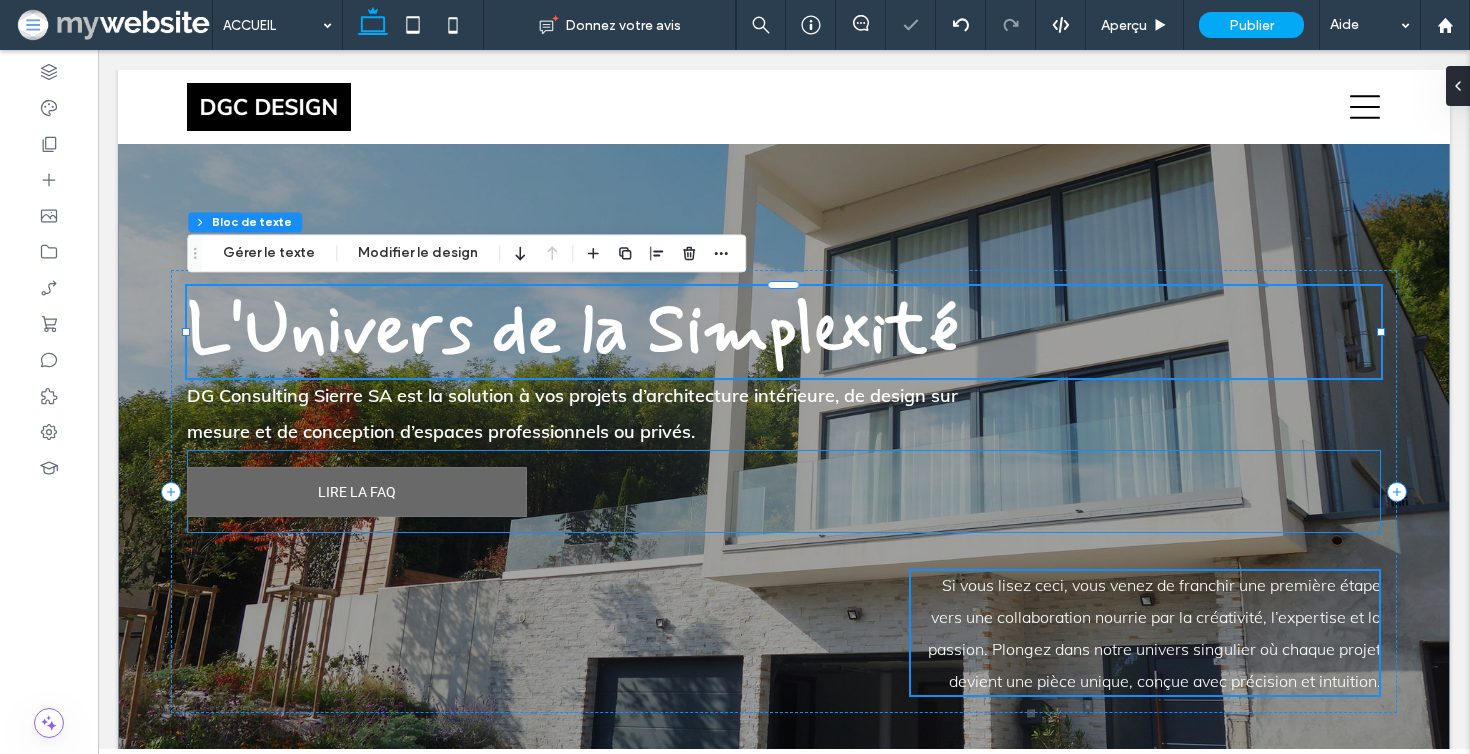click on "LIRE LA FAQ" at bounding box center (783, 491) 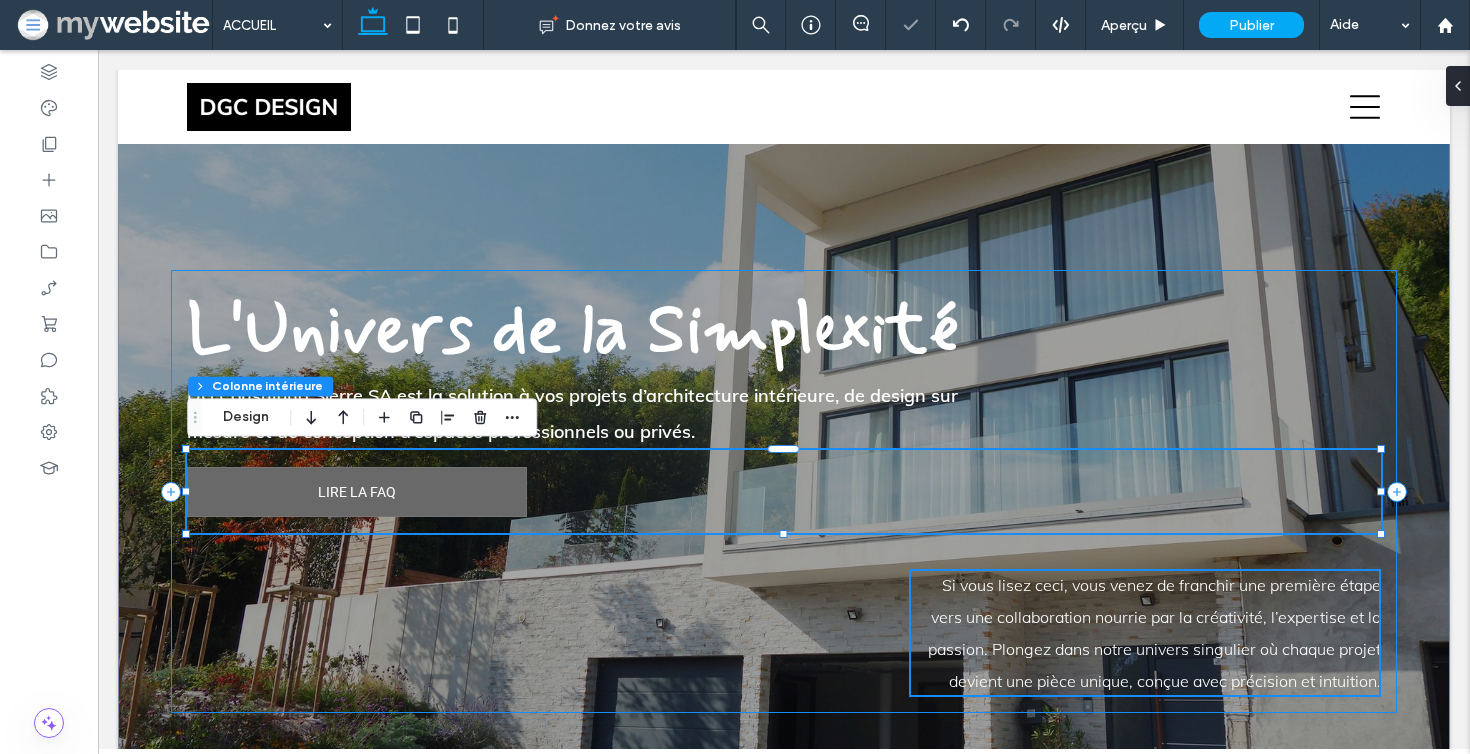 click on "L'Univers de la Simplexité
DG Consulting Sierre SA est la solution à vos projets d’architecture intérieure, de design sur mesure et de conception d’espaces professionnels ou privés.
LIRE LA FAQ
Si vous lisez ceci, vous venez de franchir une première étape vers une collaboration nourrie par la créativité, l’expertise et la passion. Plongez dans notre univers singulier où chaque projet devient une pièce unique, conçue avec précision et intuition." at bounding box center [783, 491] 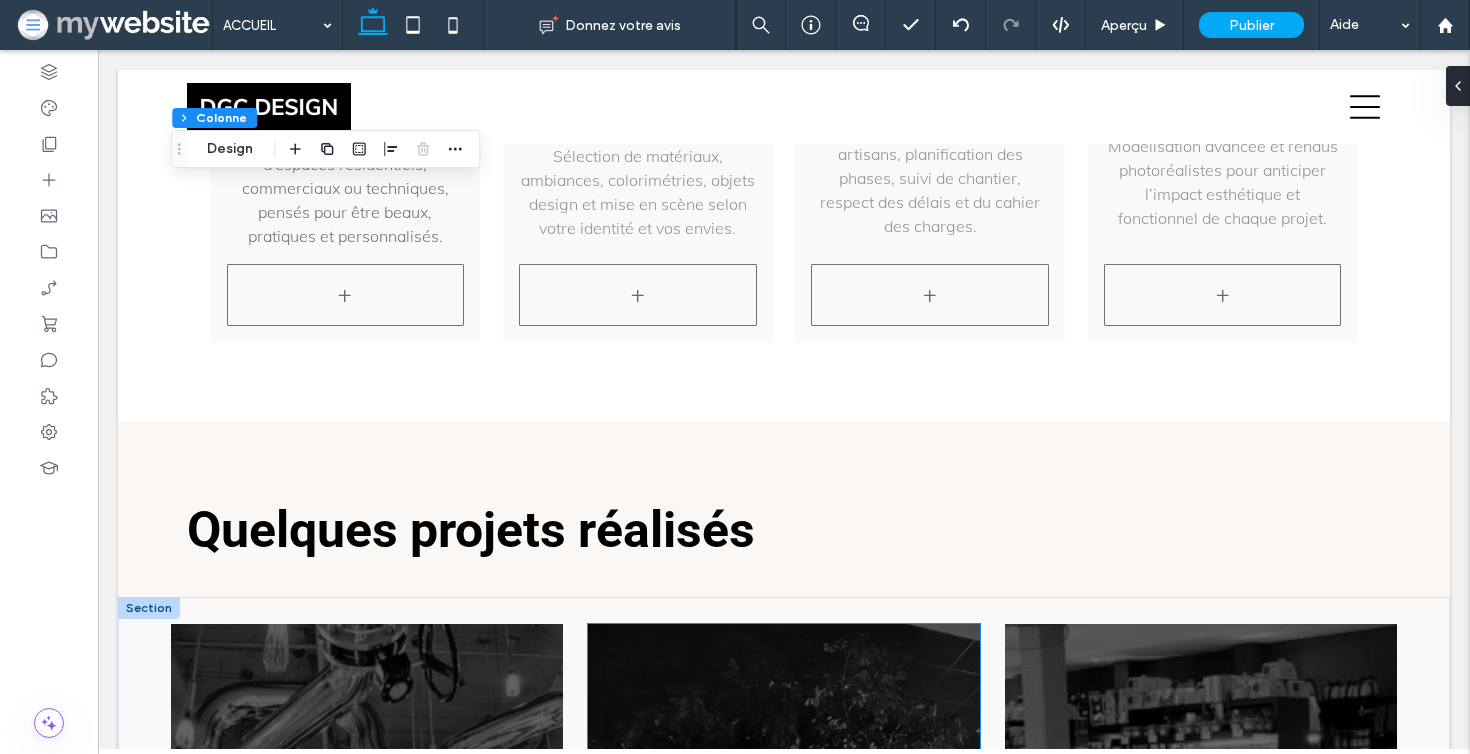 scroll, scrollTop: 2758, scrollLeft: 0, axis: vertical 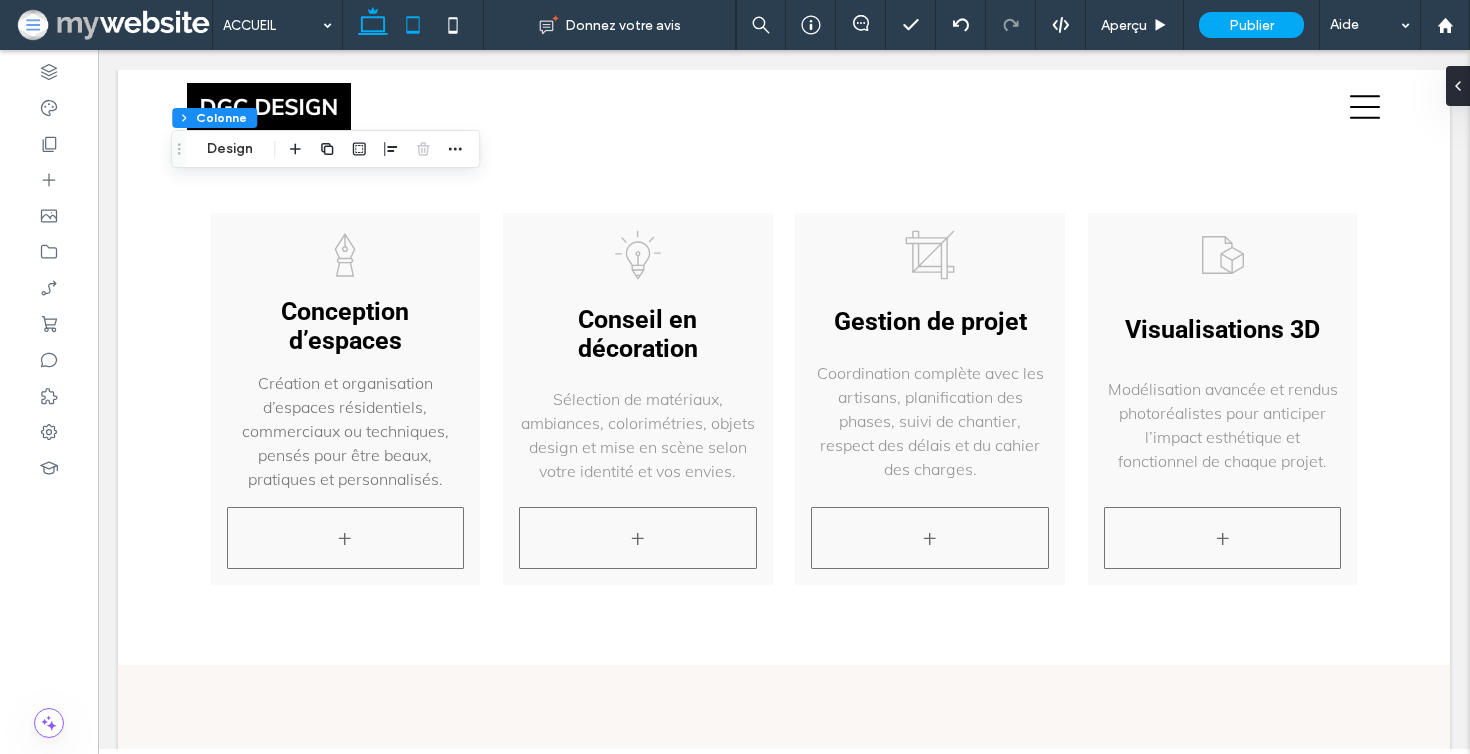 click 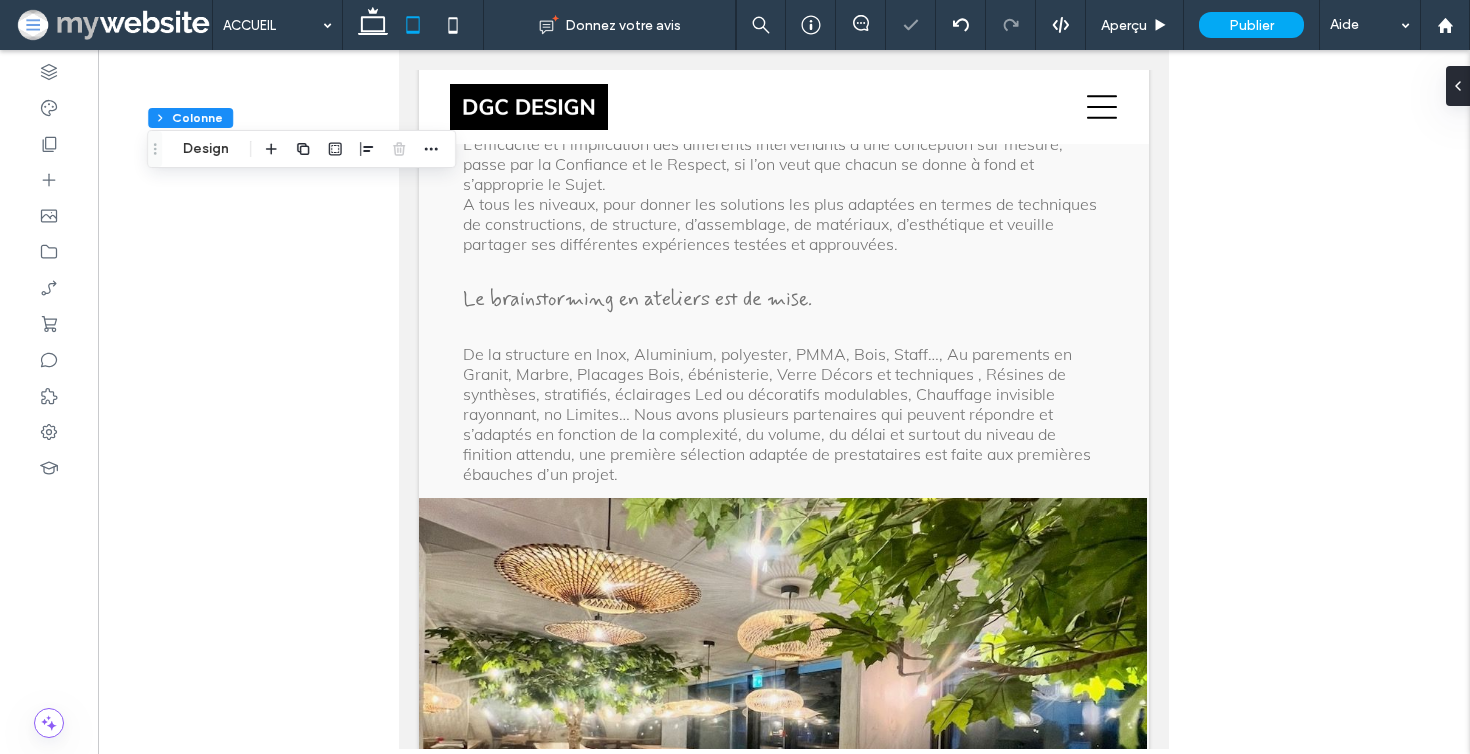 scroll, scrollTop: 3578, scrollLeft: 0, axis: vertical 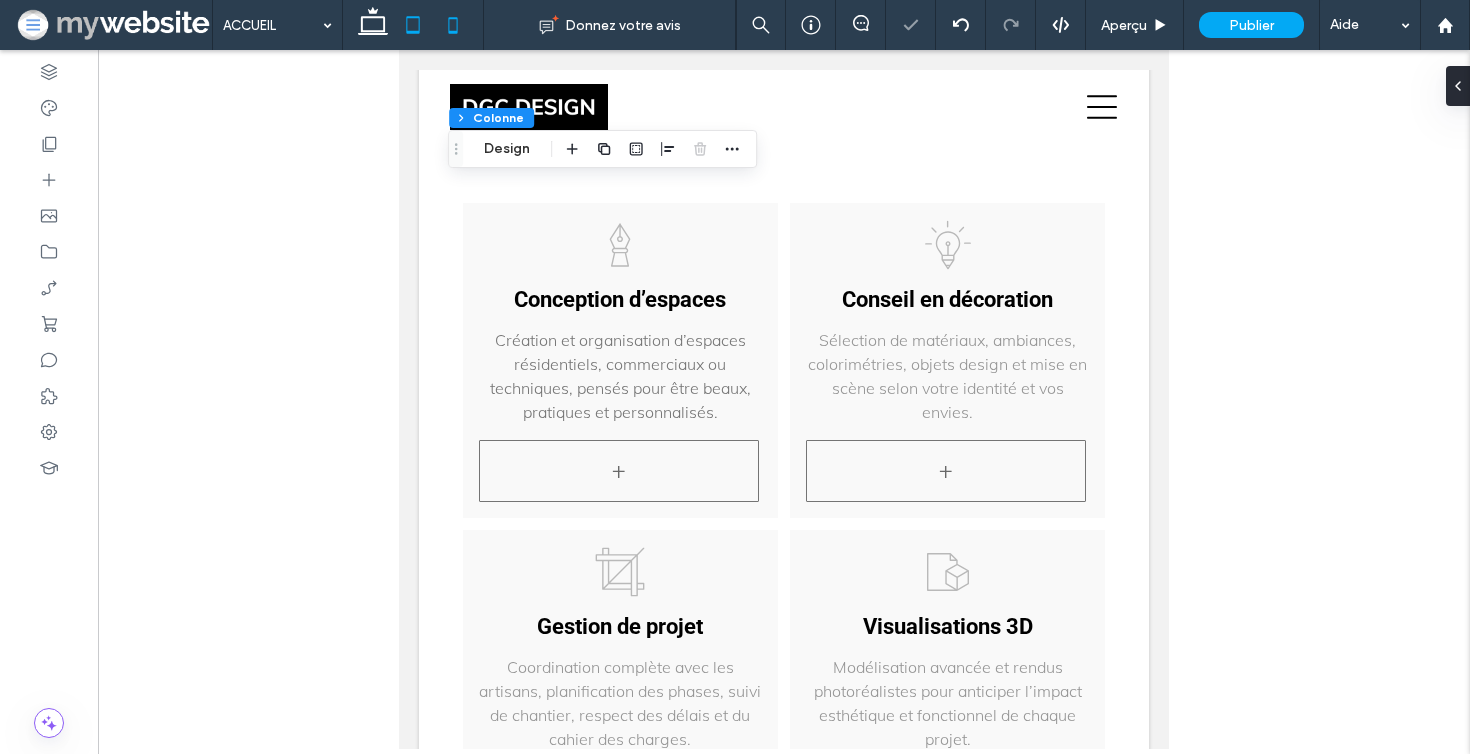 click 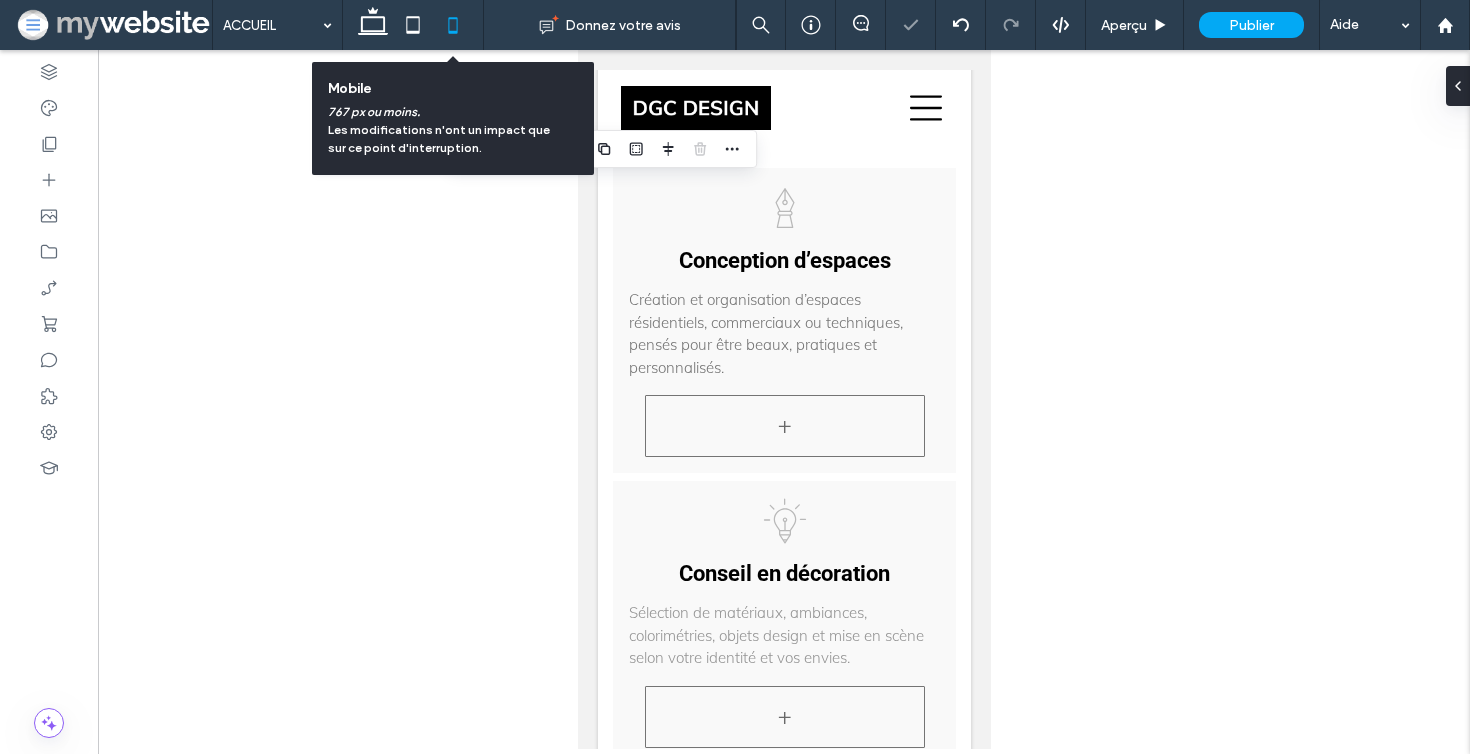 type on "**" 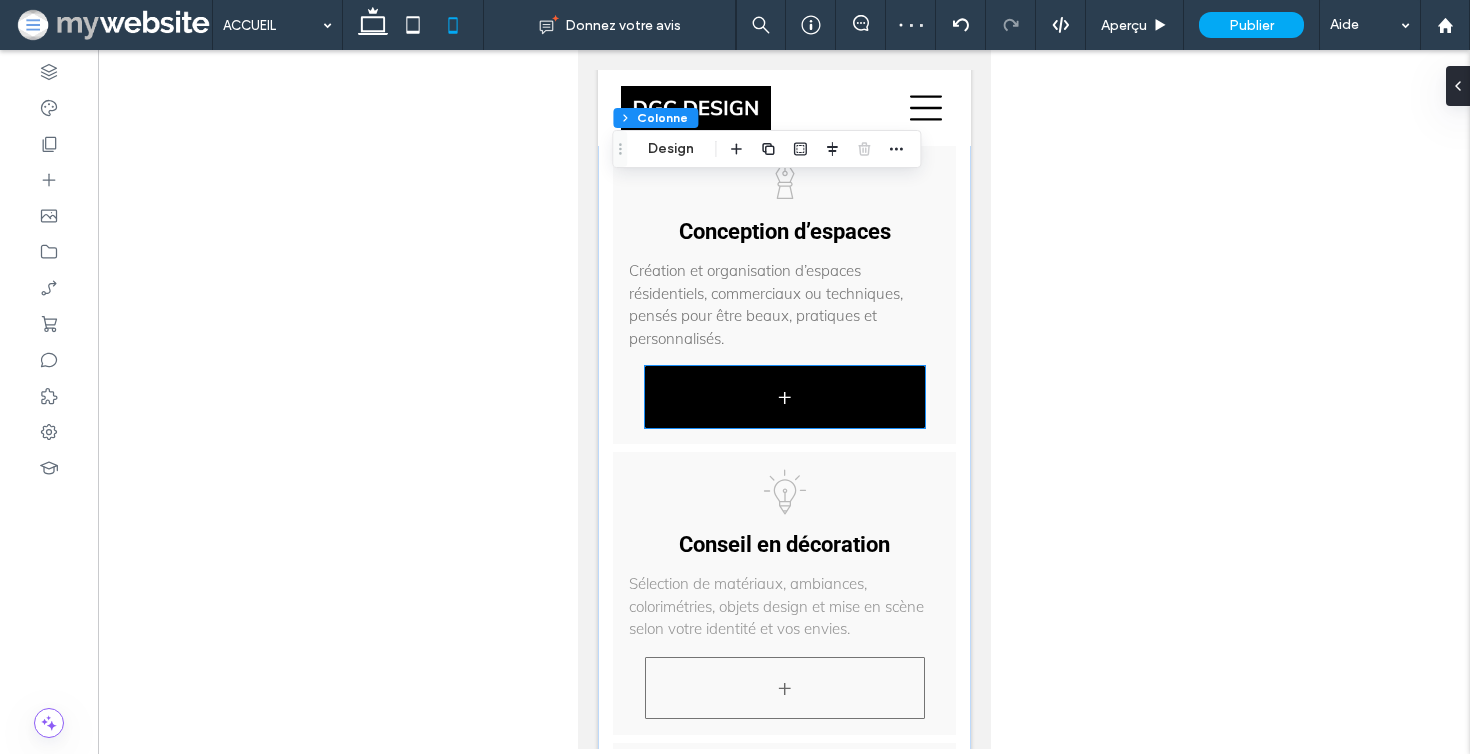 click on "+" at bounding box center (784, 397) 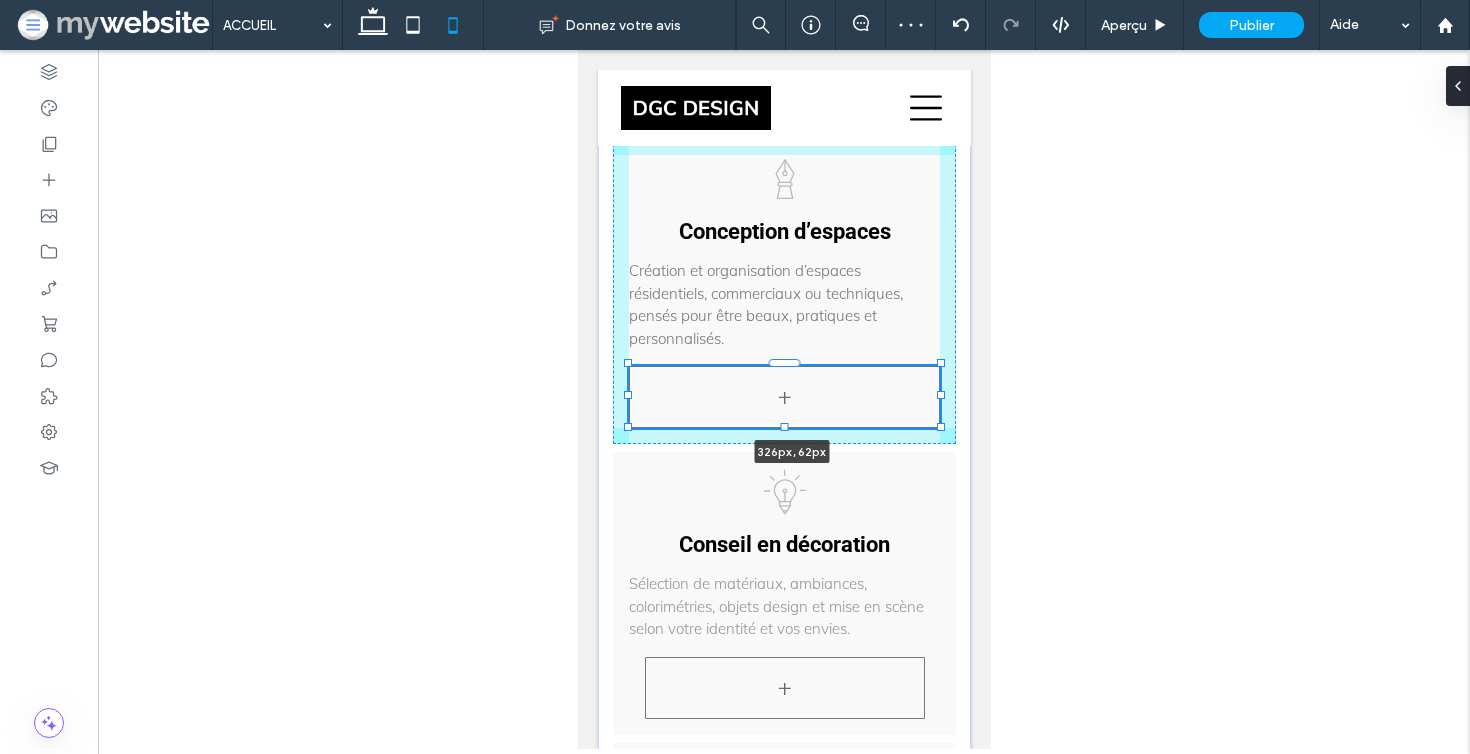 drag, startPoint x: 924, startPoint y: 424, endPoint x: 947, endPoint y: 424, distance: 23 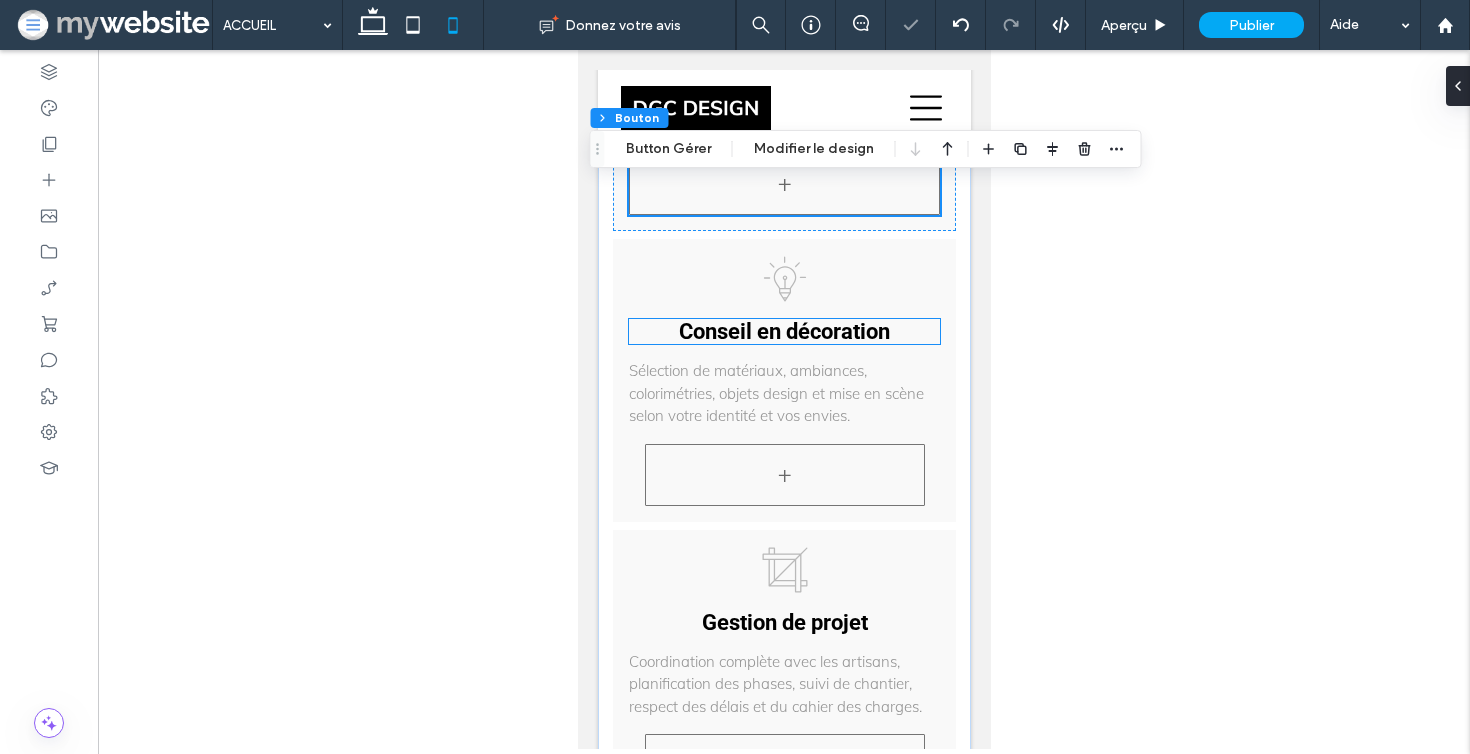 scroll, scrollTop: 3900, scrollLeft: 0, axis: vertical 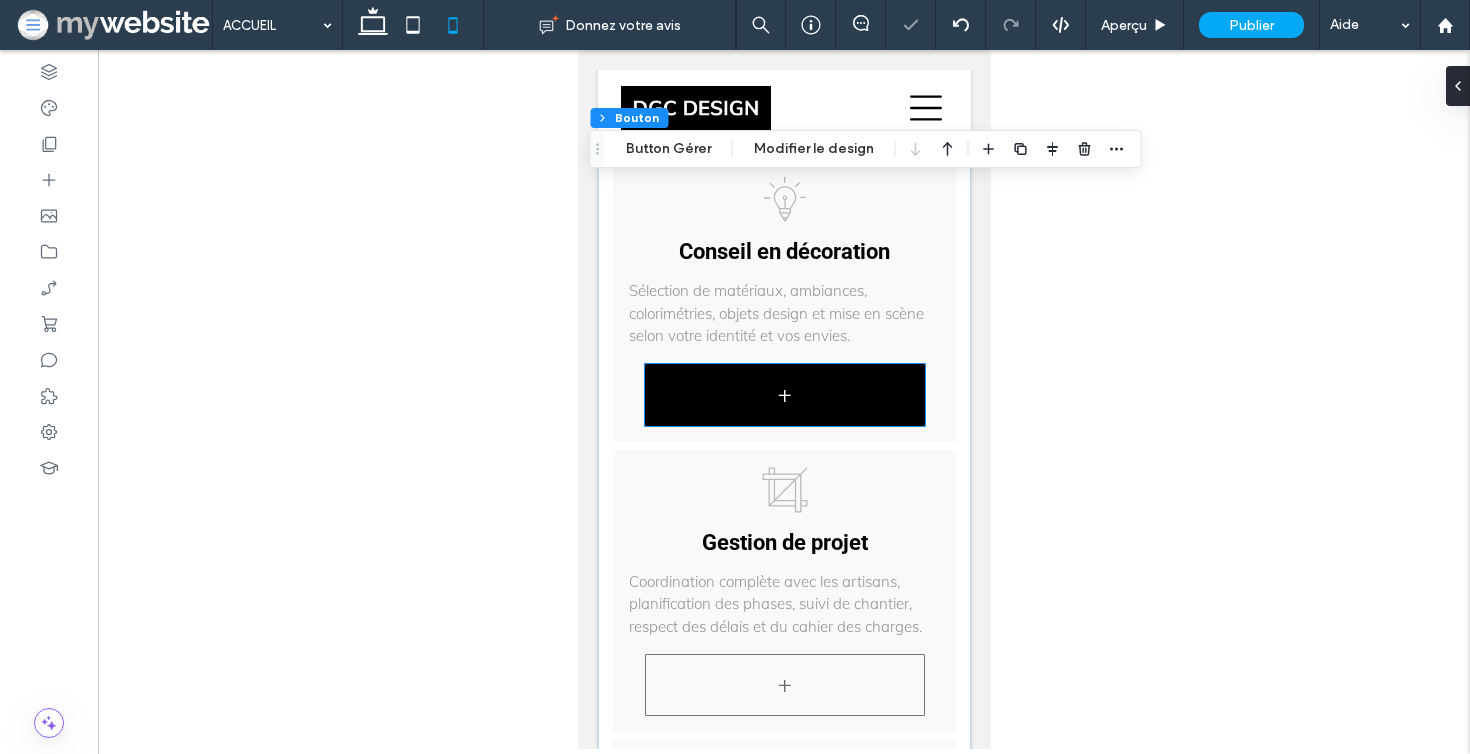 click on "+" at bounding box center [784, 395] 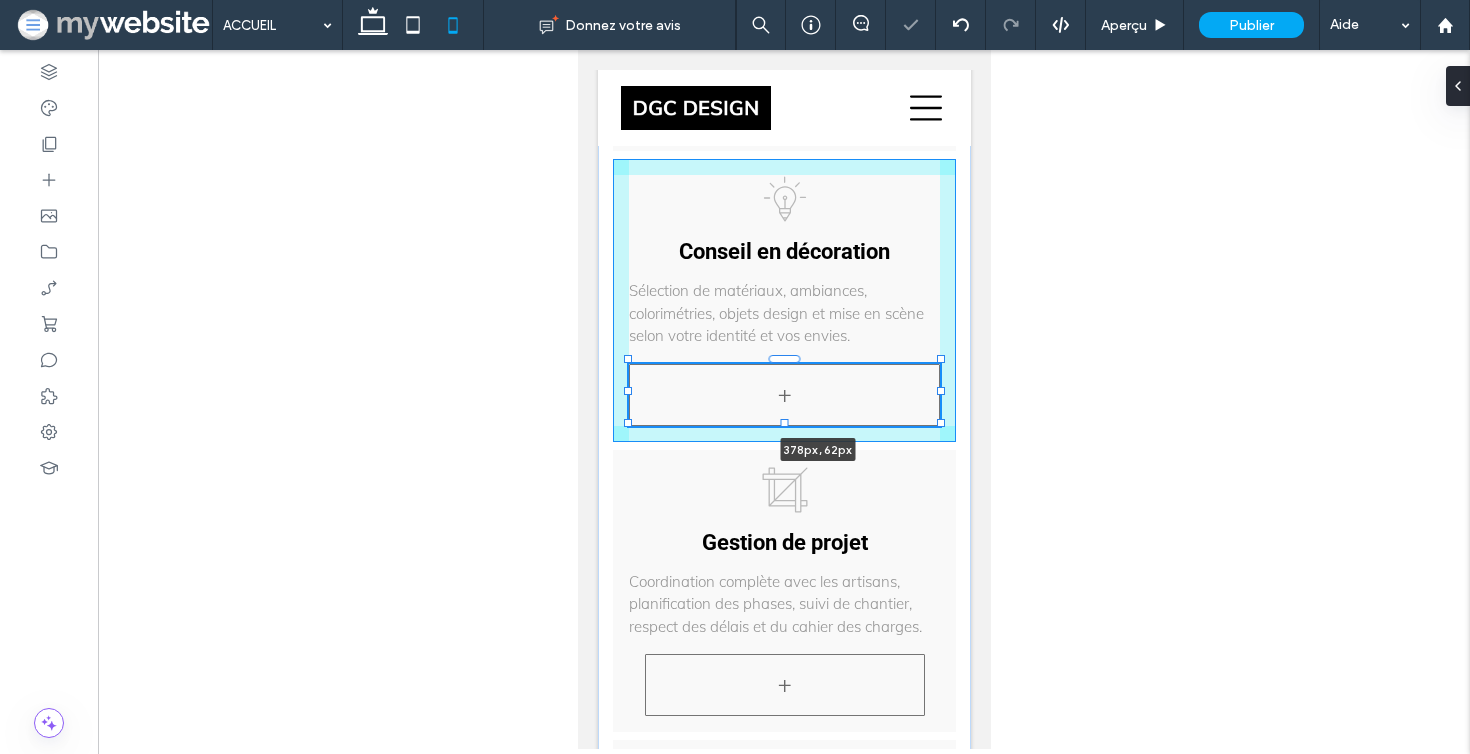 drag, startPoint x: 924, startPoint y: 421, endPoint x: 973, endPoint y: 421, distance: 49 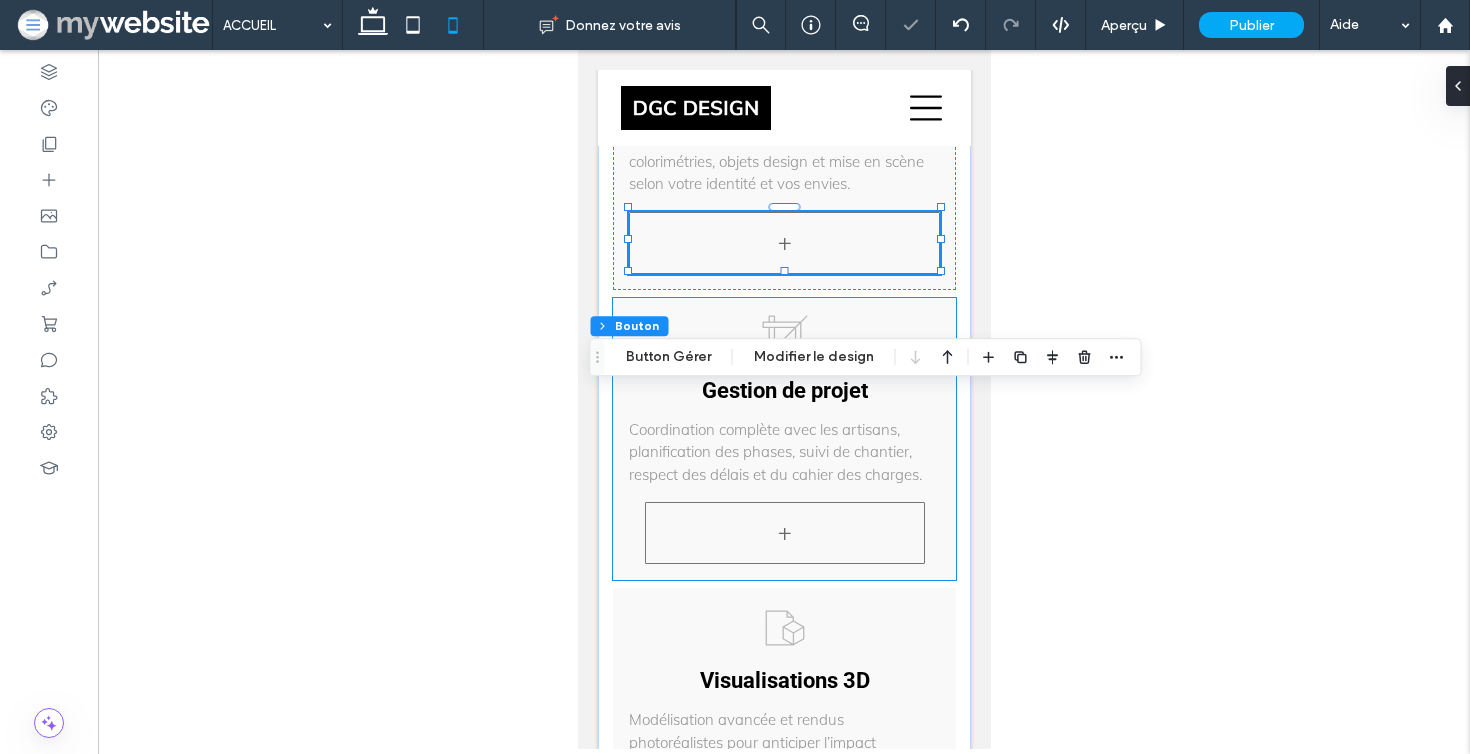 scroll, scrollTop: 4238, scrollLeft: 0, axis: vertical 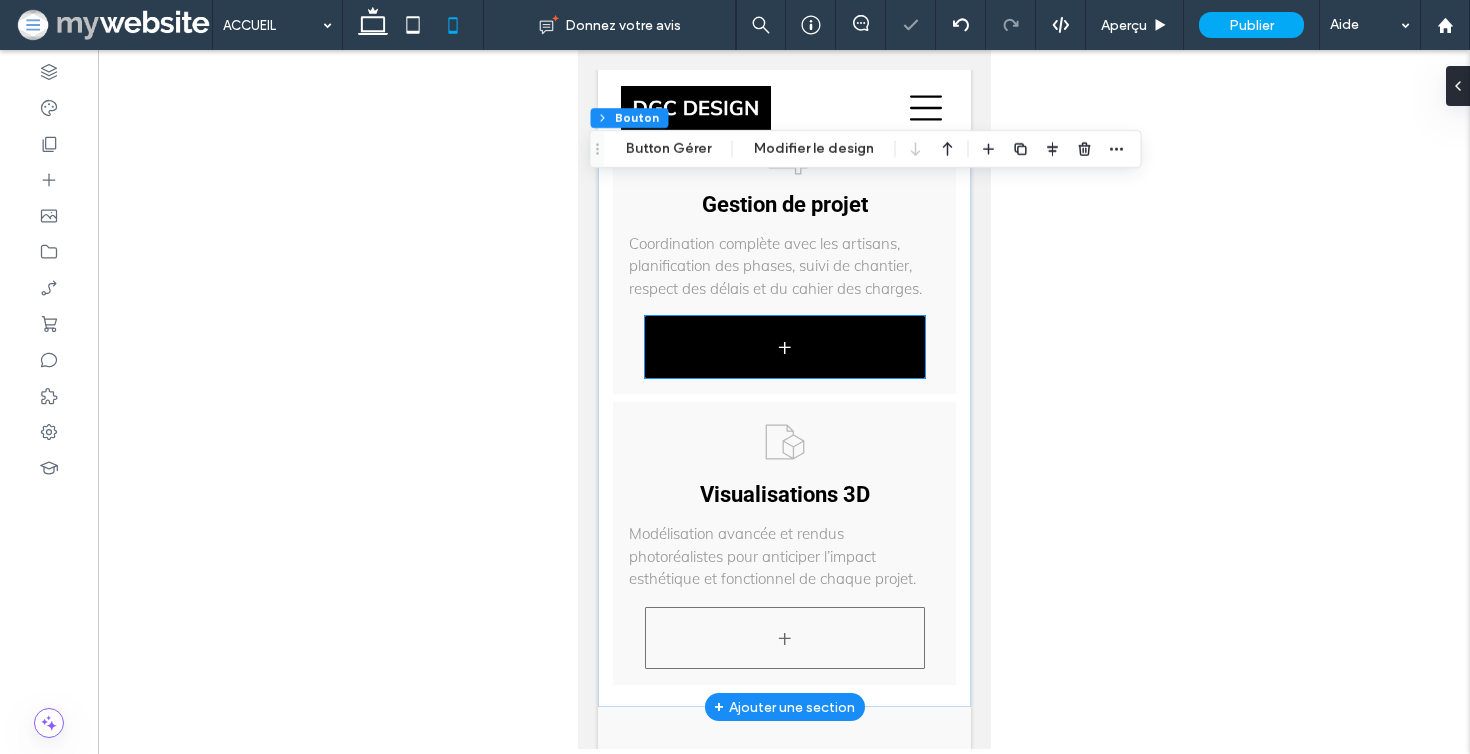 click on "+" at bounding box center [784, 347] 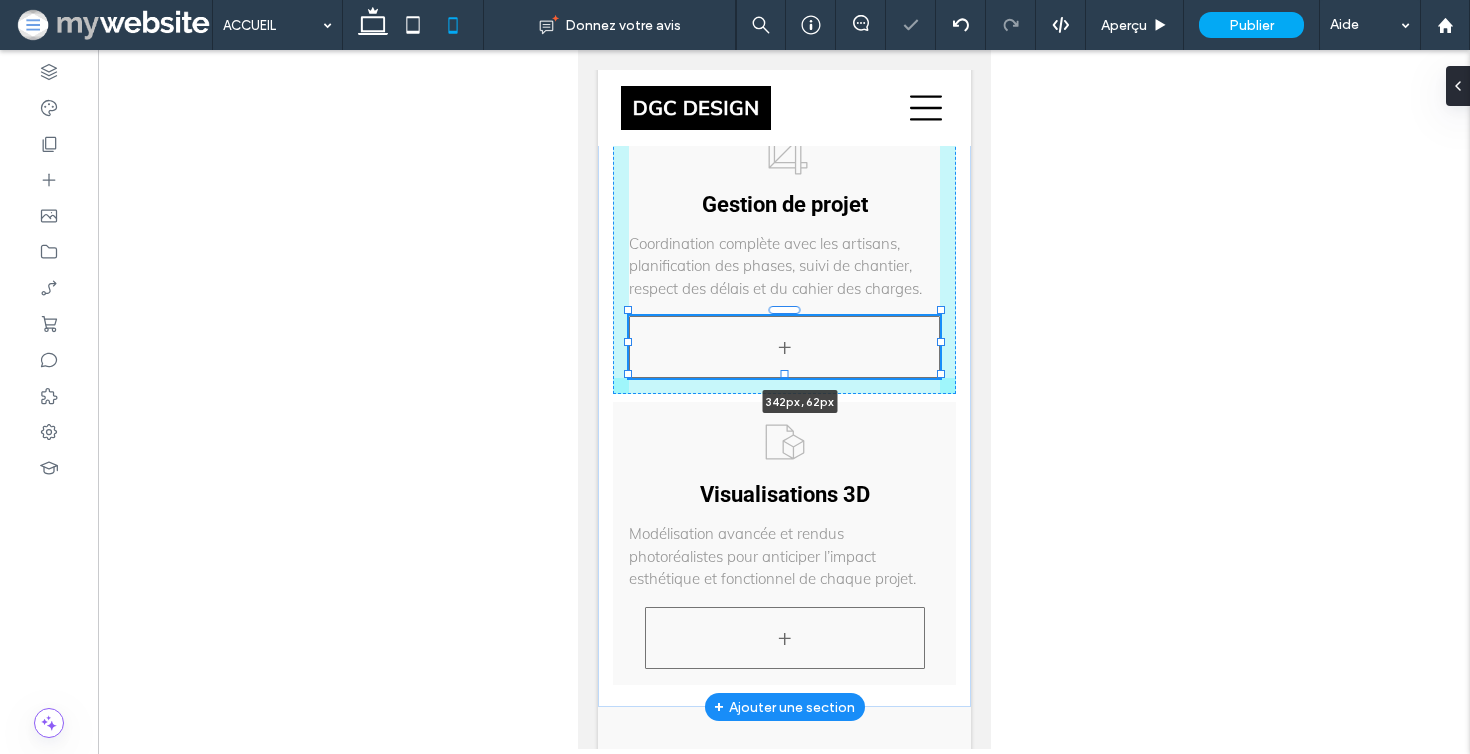 drag, startPoint x: 923, startPoint y: 374, endPoint x: 837, endPoint y: 525, distance: 173.77284 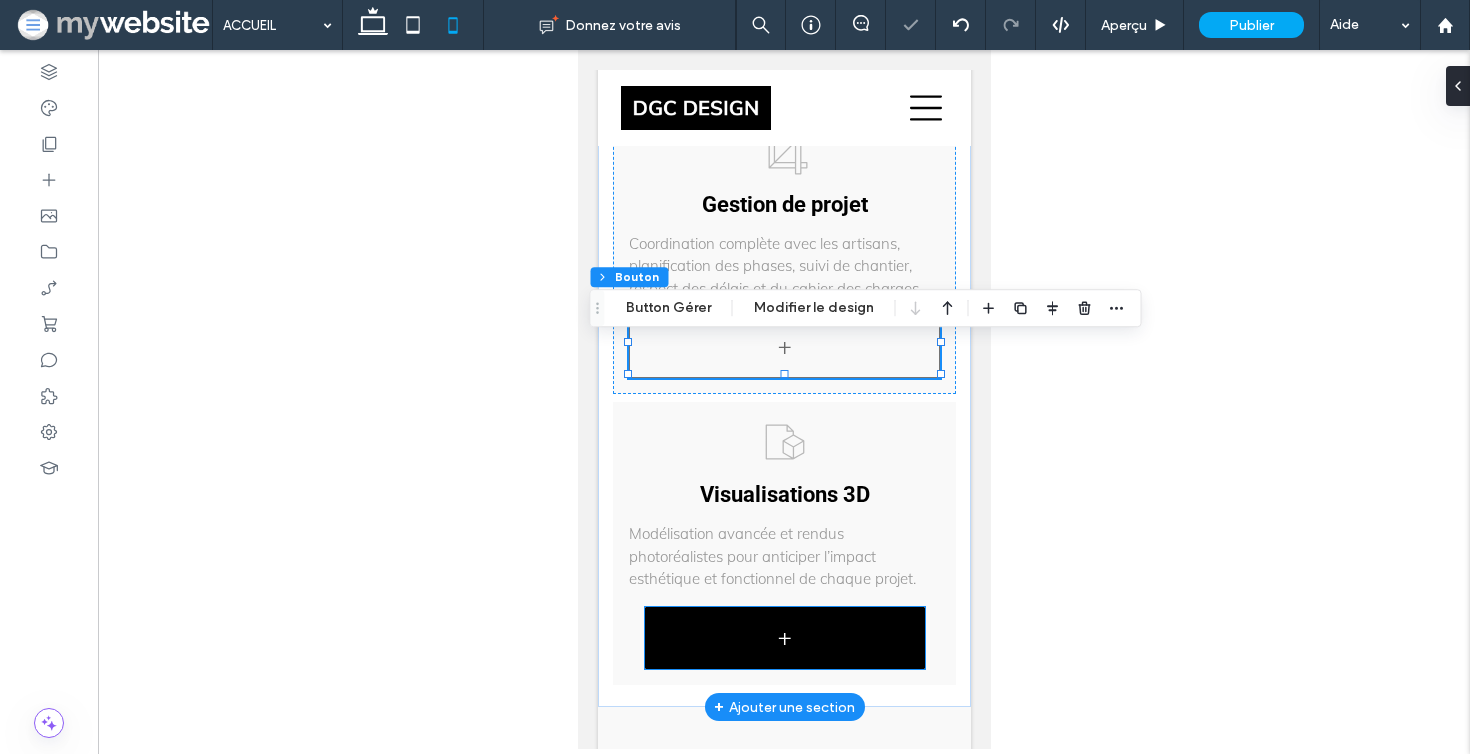 click on "+" at bounding box center (784, 638) 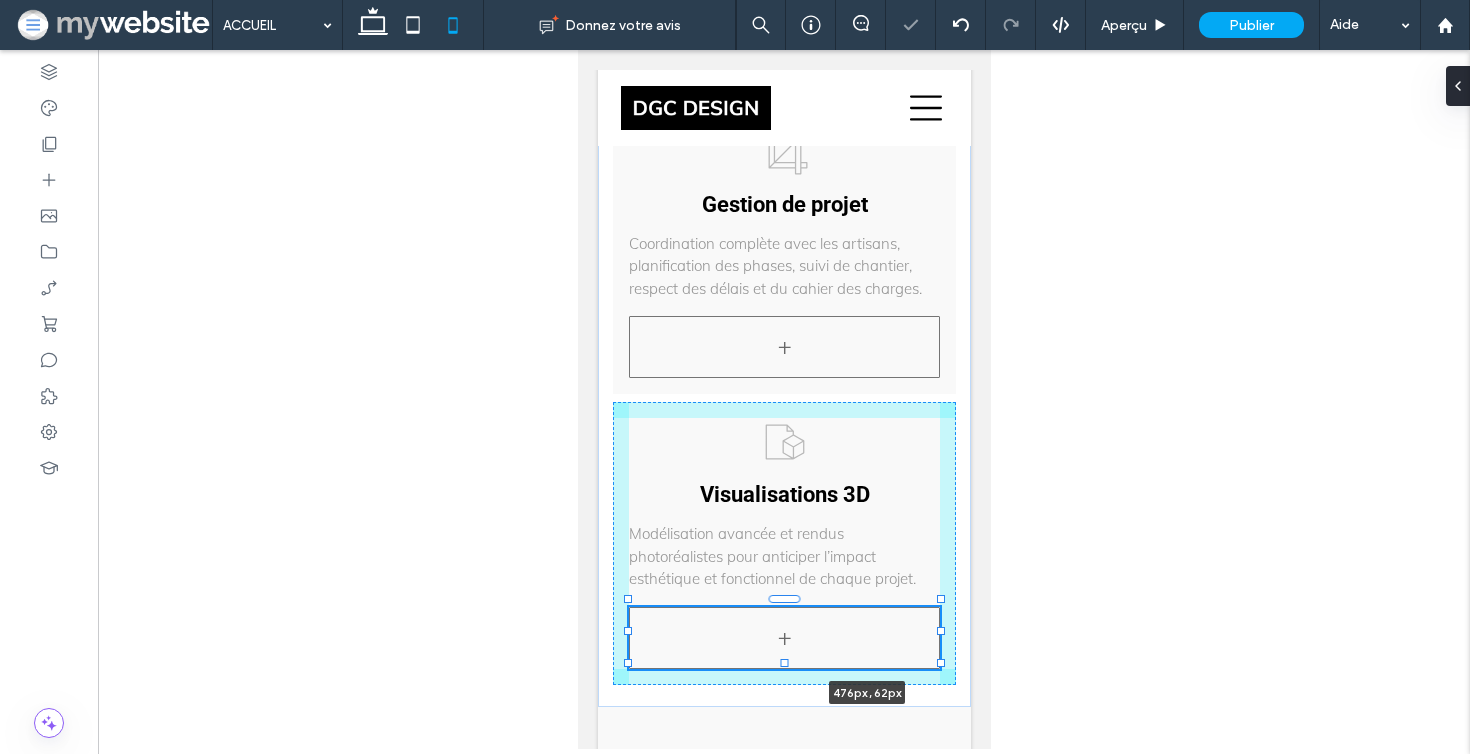 drag, startPoint x: 922, startPoint y: 663, endPoint x: 1020, endPoint y: 663, distance: 98 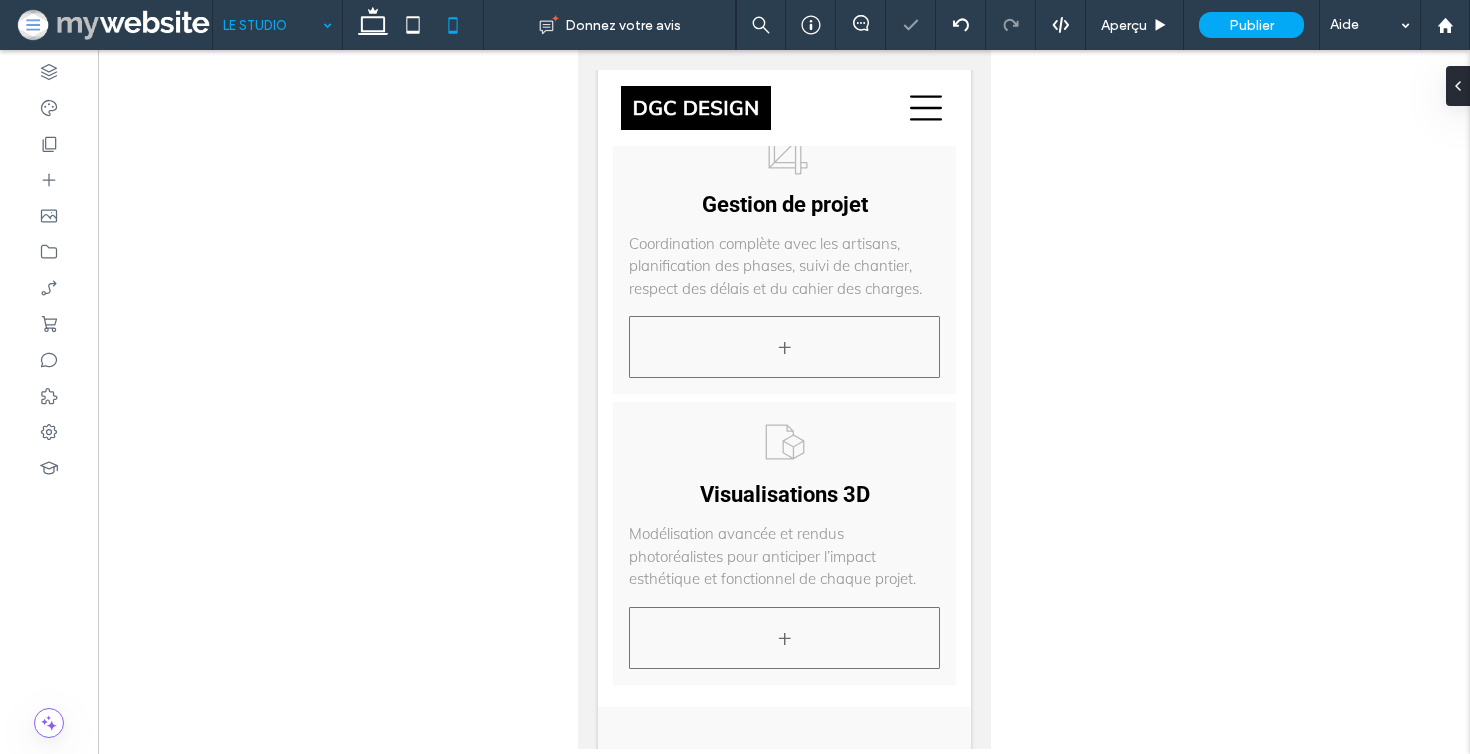 click at bounding box center (735, 377) 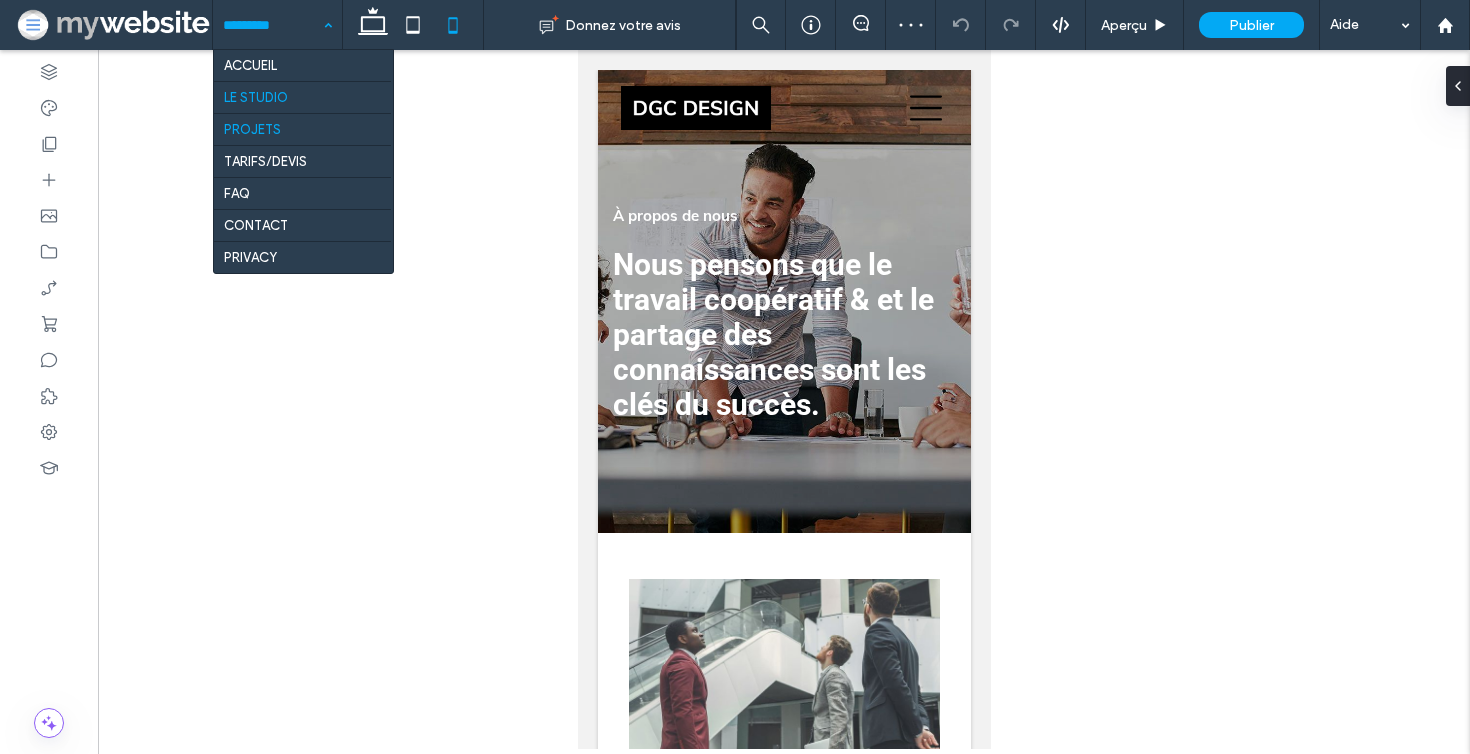 scroll, scrollTop: 0, scrollLeft: 0, axis: both 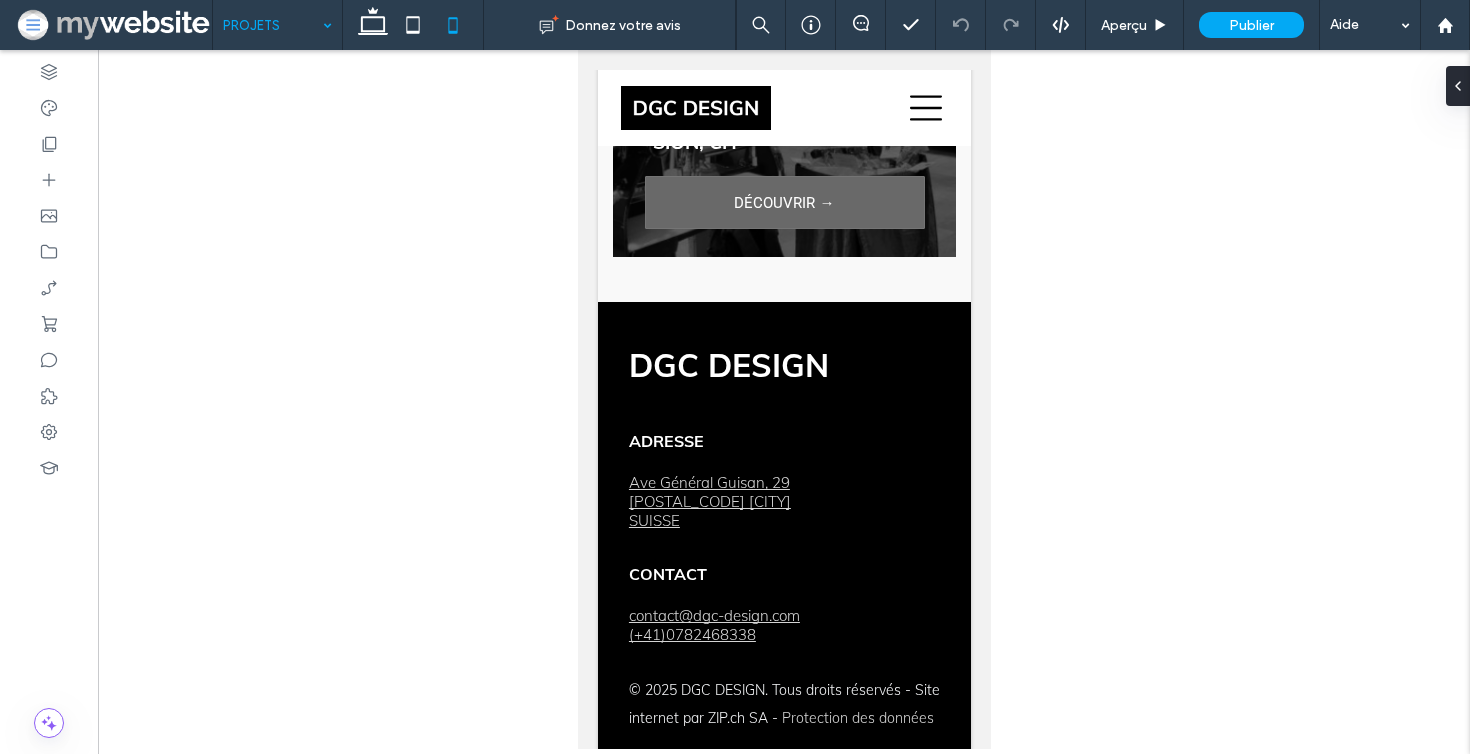 click on "PROJETS" at bounding box center [277, 25] 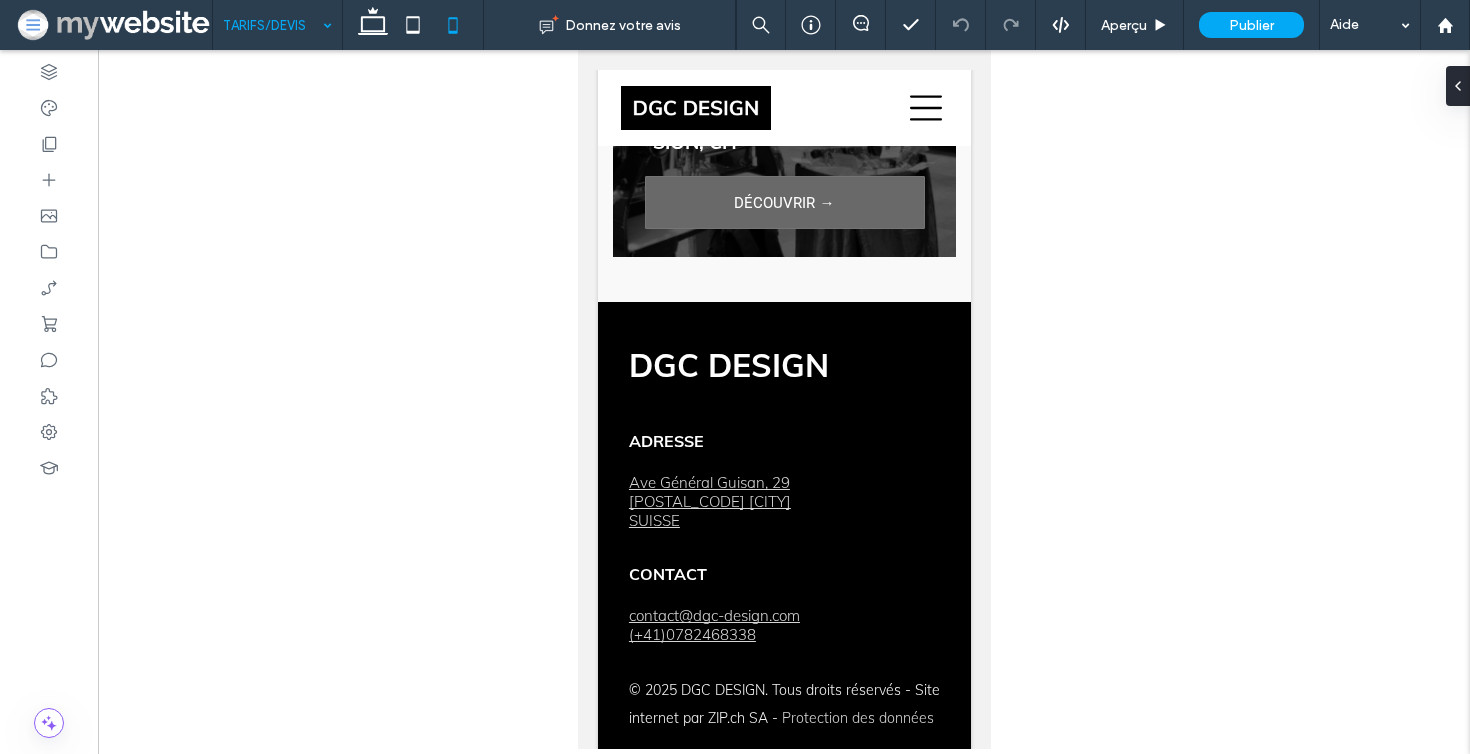type on "**" 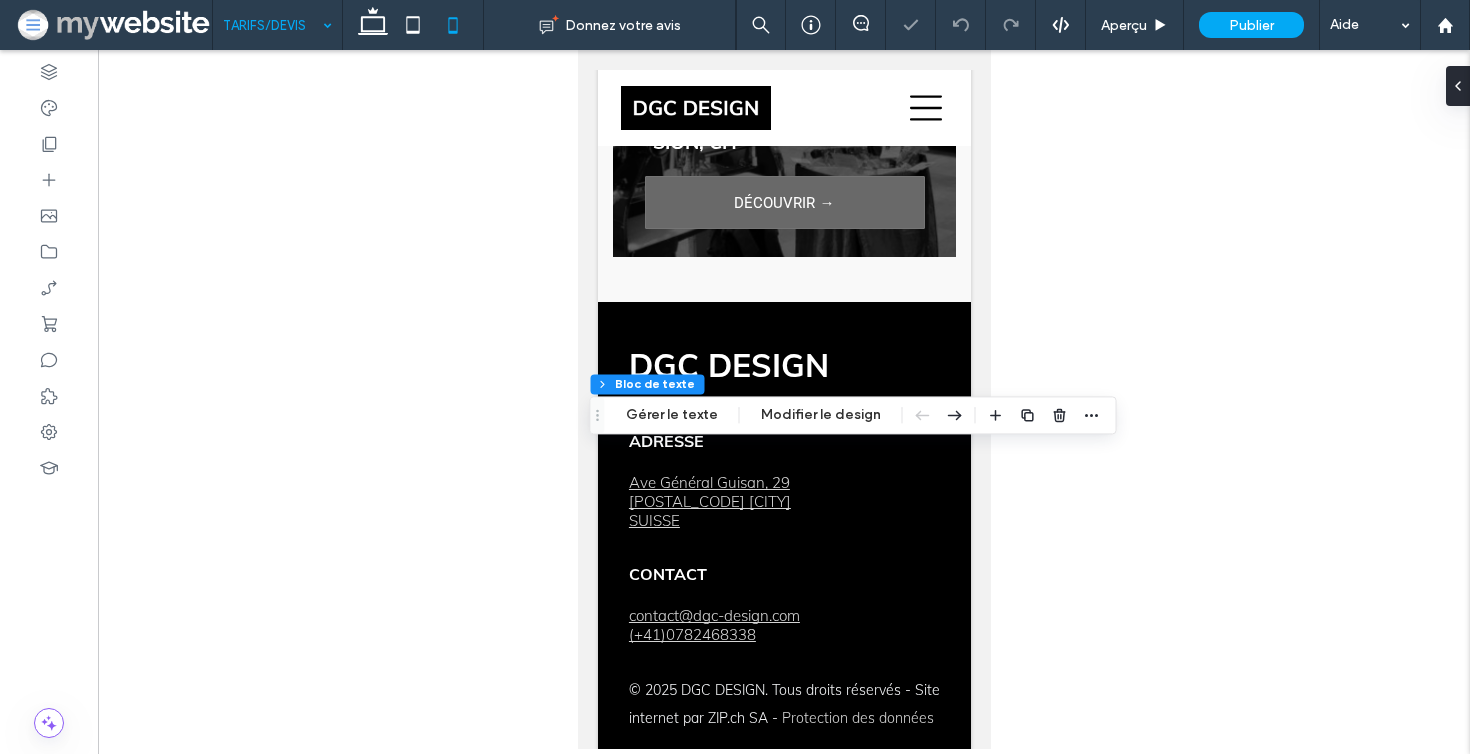 scroll, scrollTop: 0, scrollLeft: 0, axis: both 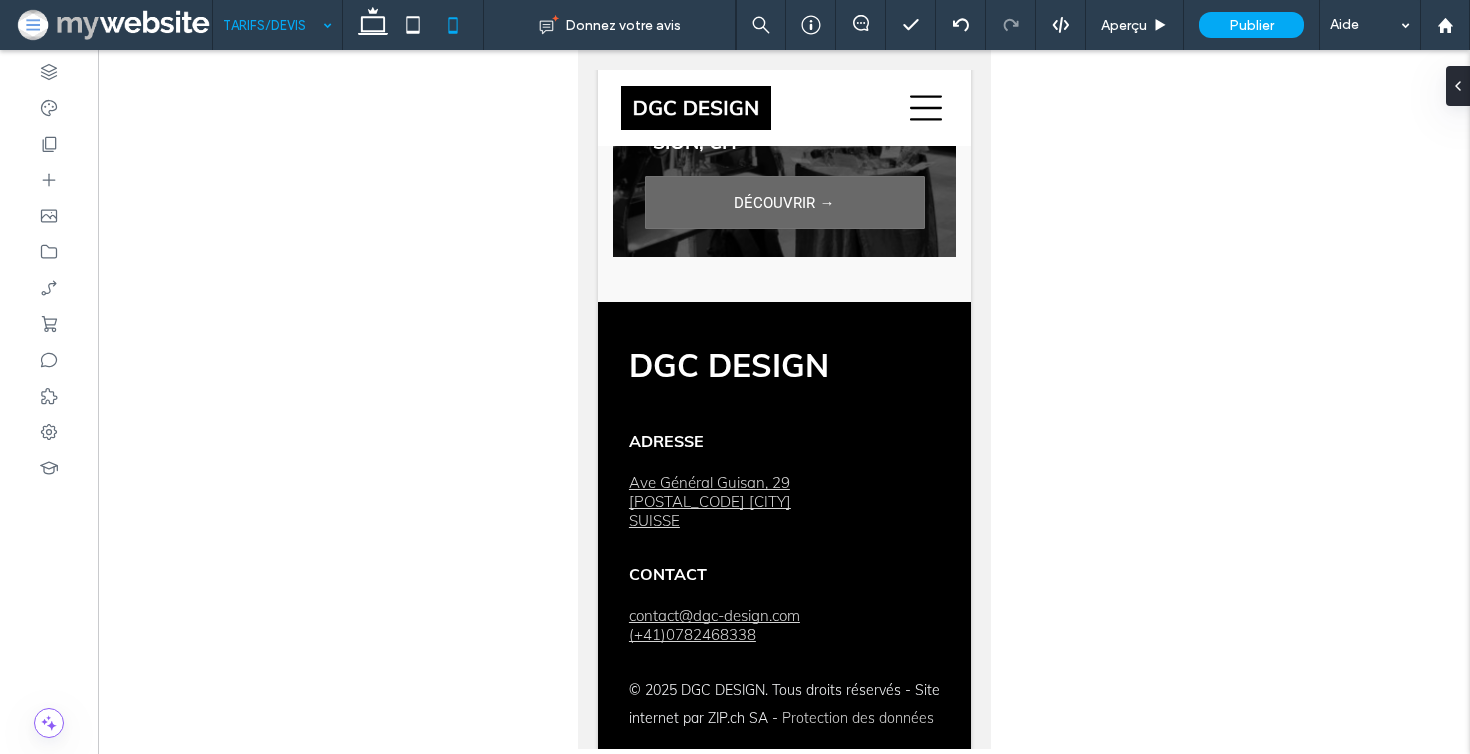 type on "**" 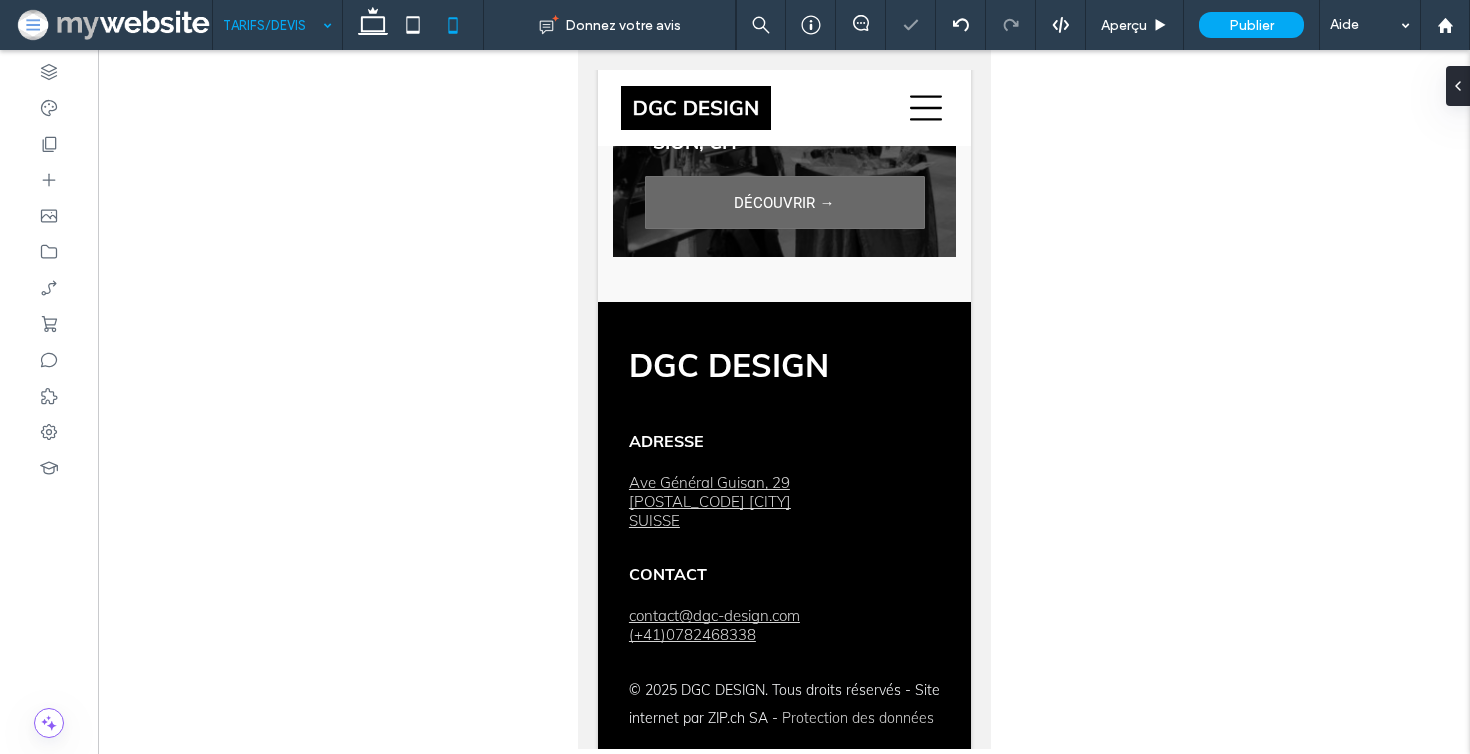type on "**" 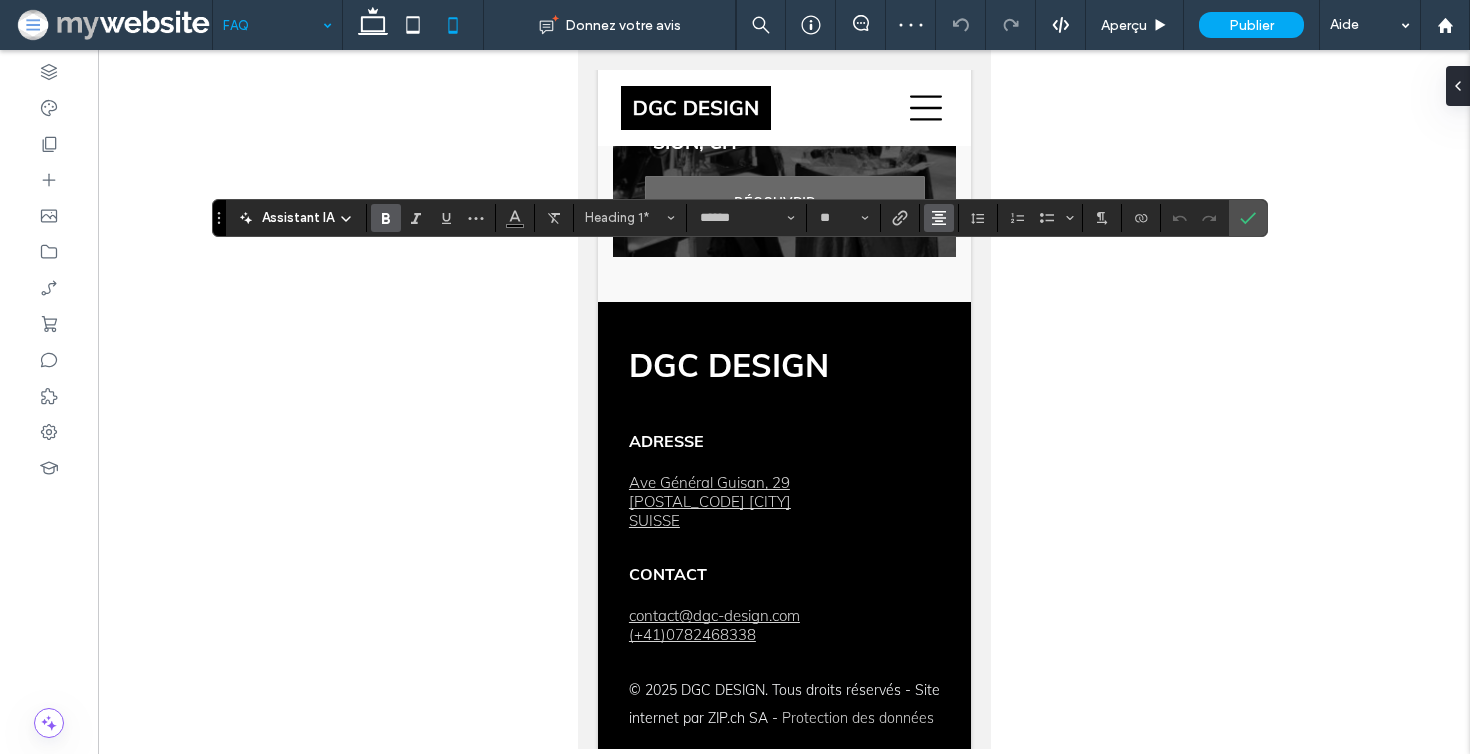 click 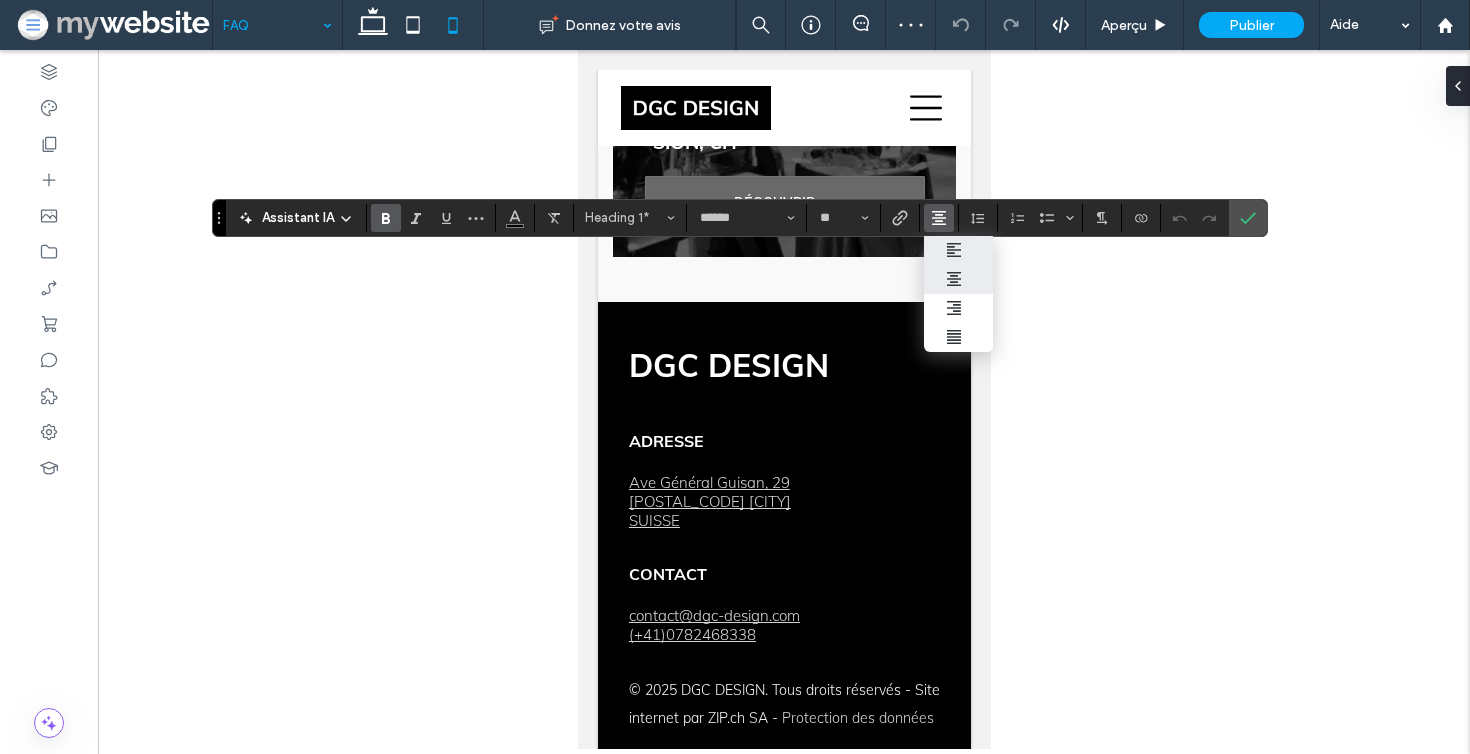 click at bounding box center (935, 250) 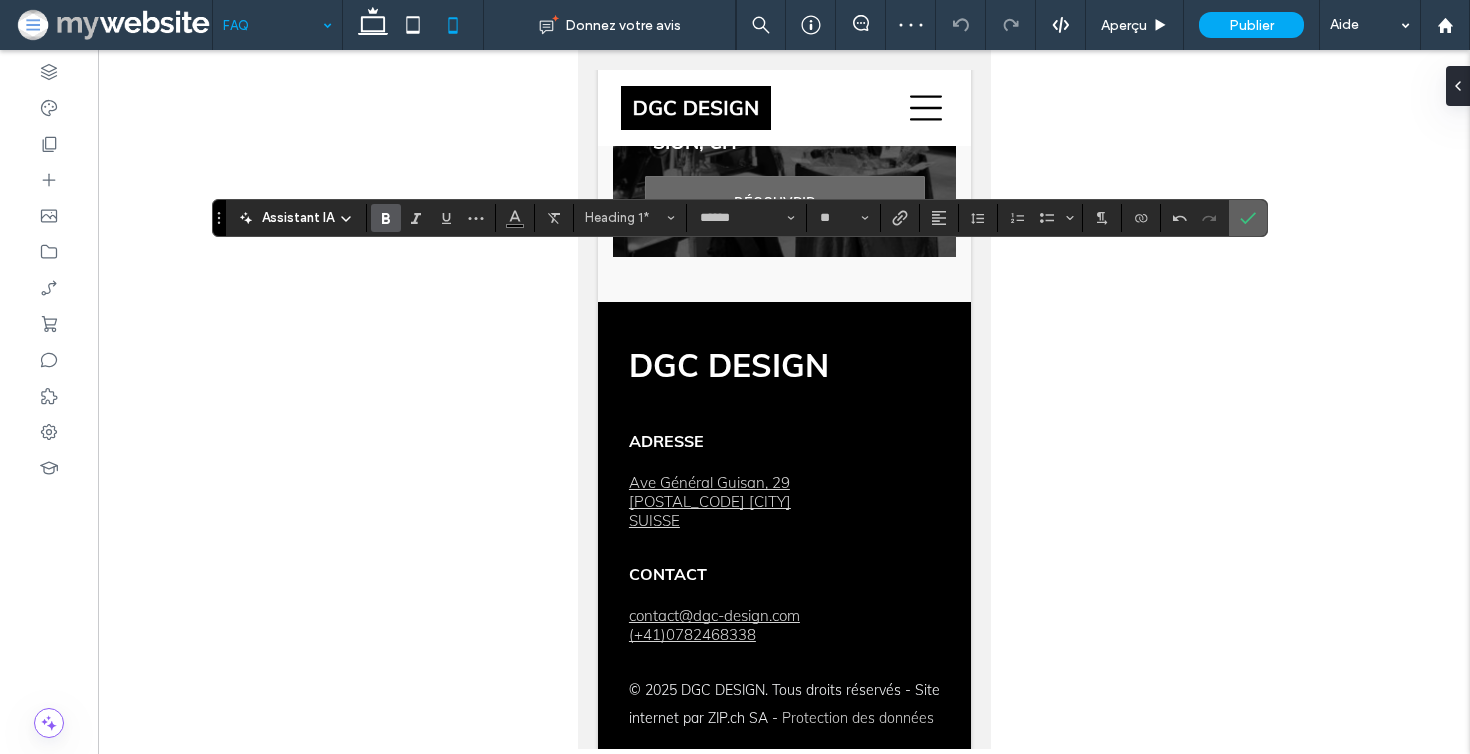 click 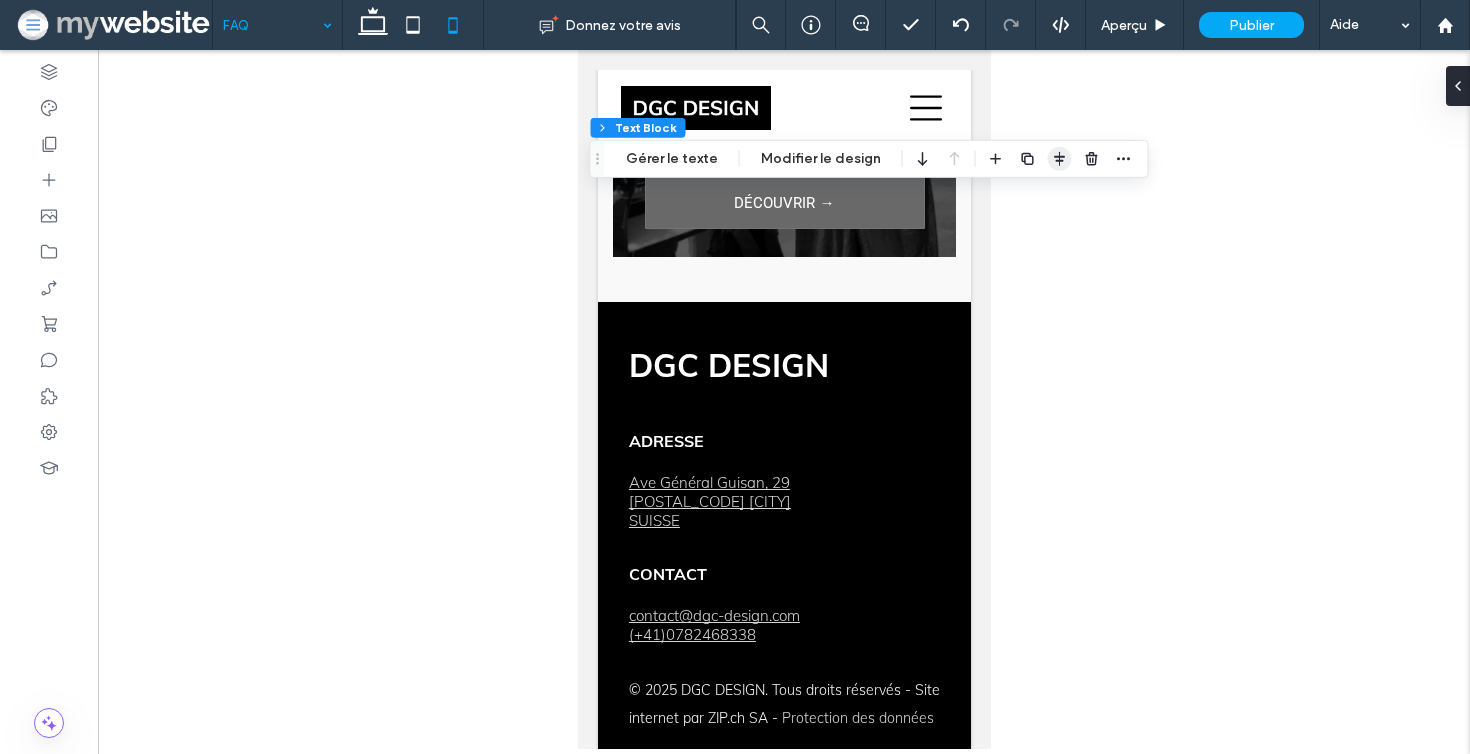 click 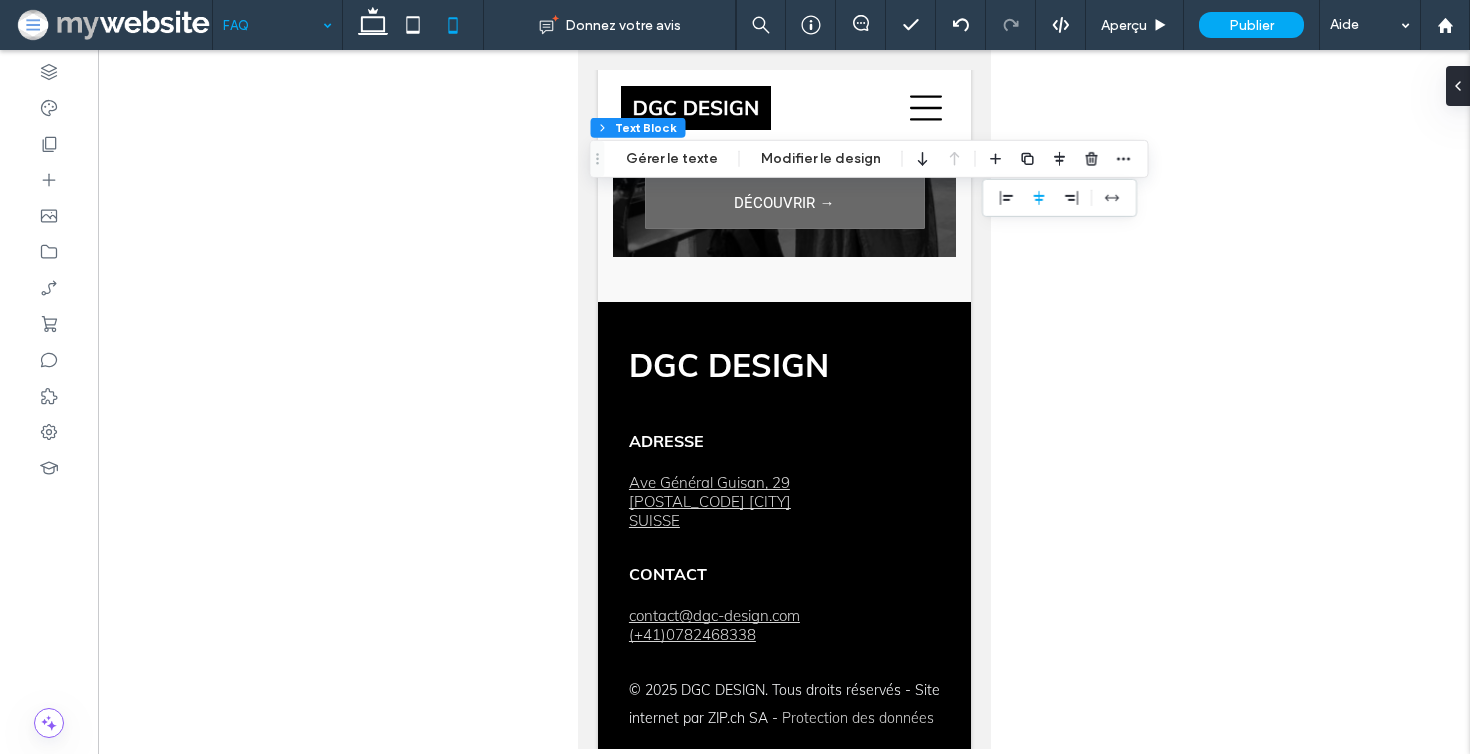 click at bounding box center (1059, 198) 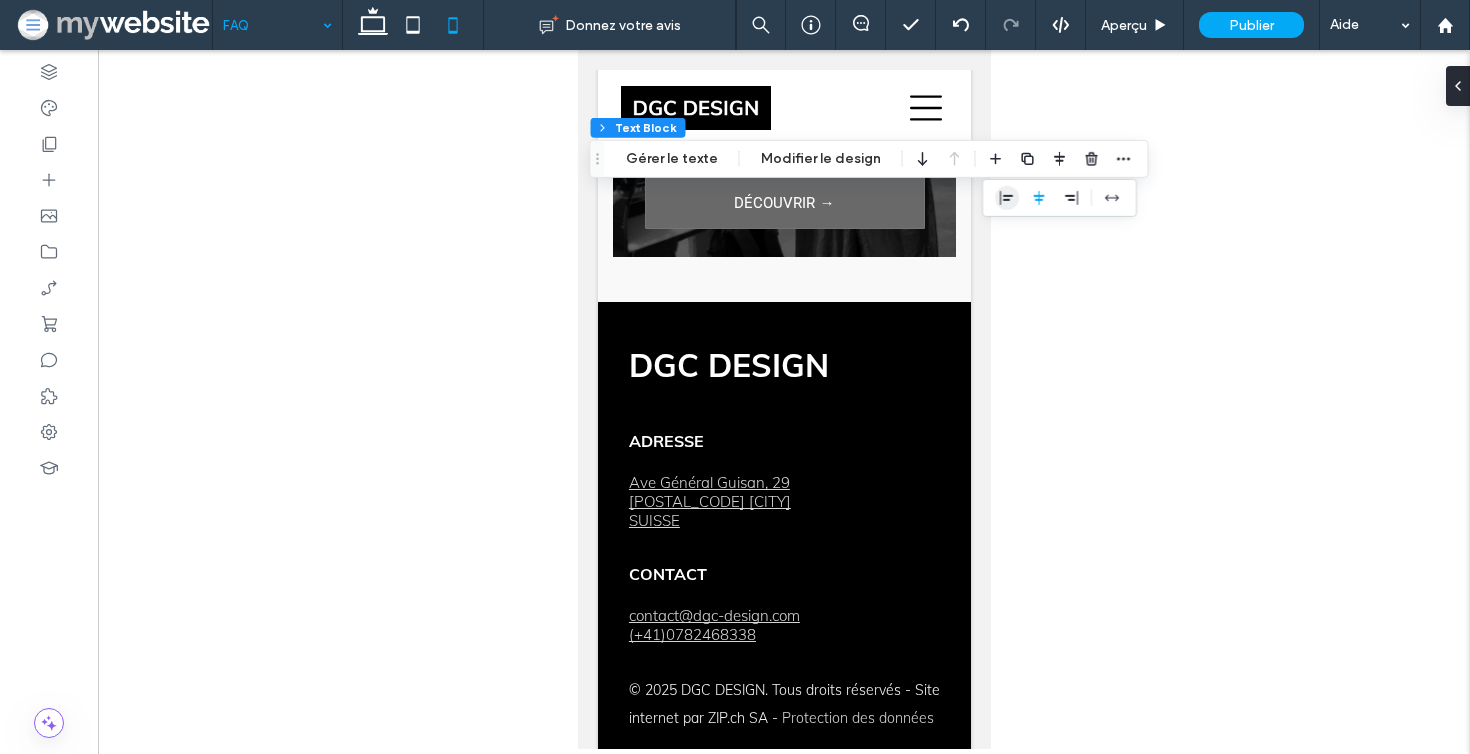 click at bounding box center [1007, 198] 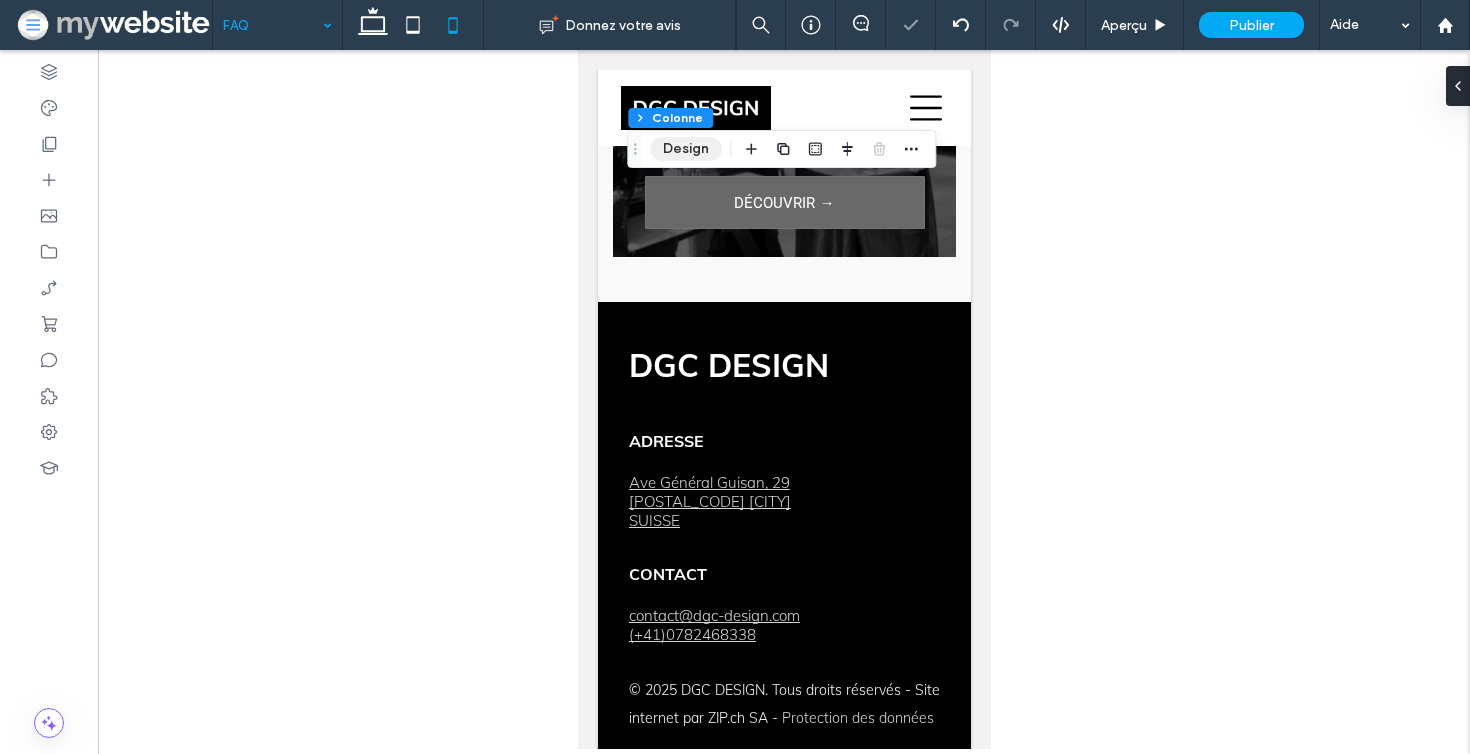 click on "Design" at bounding box center [686, 149] 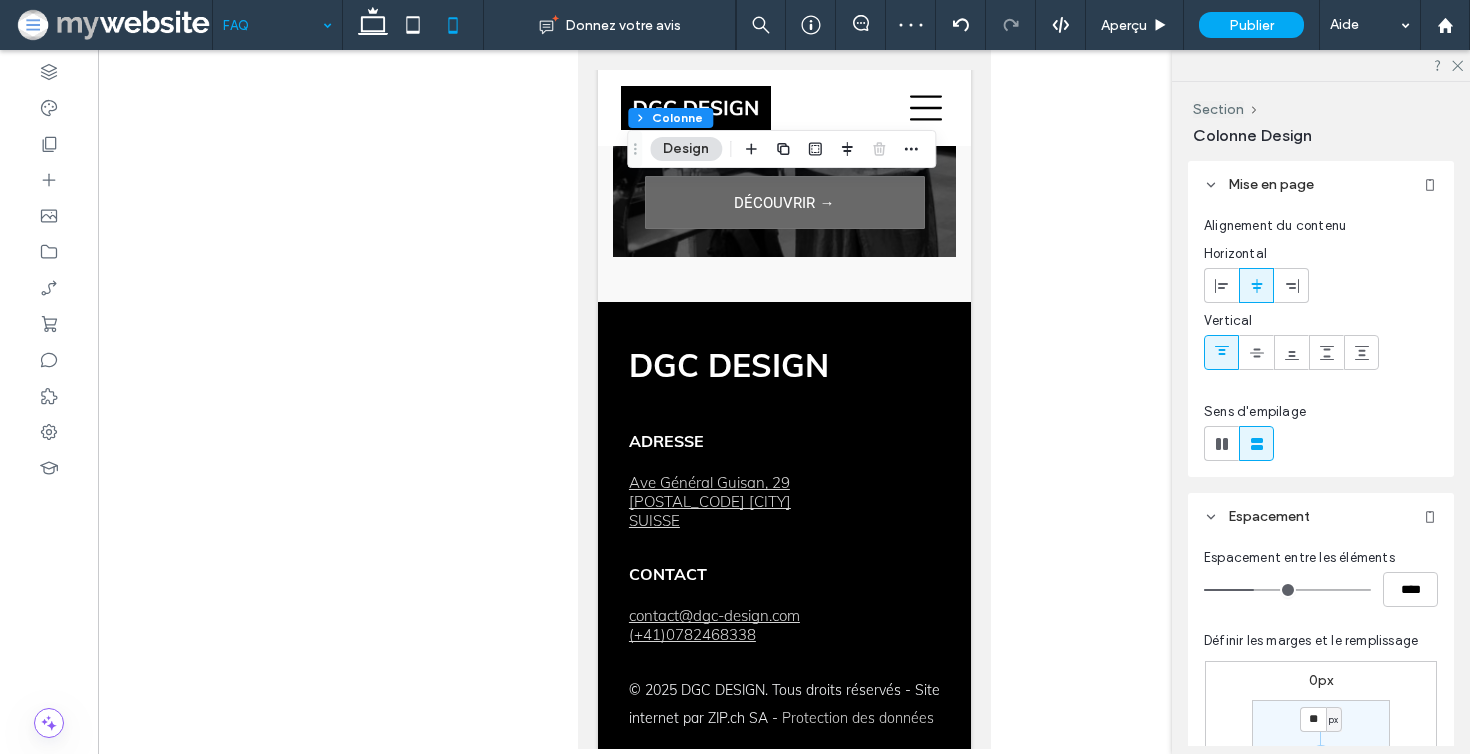 type on "**" 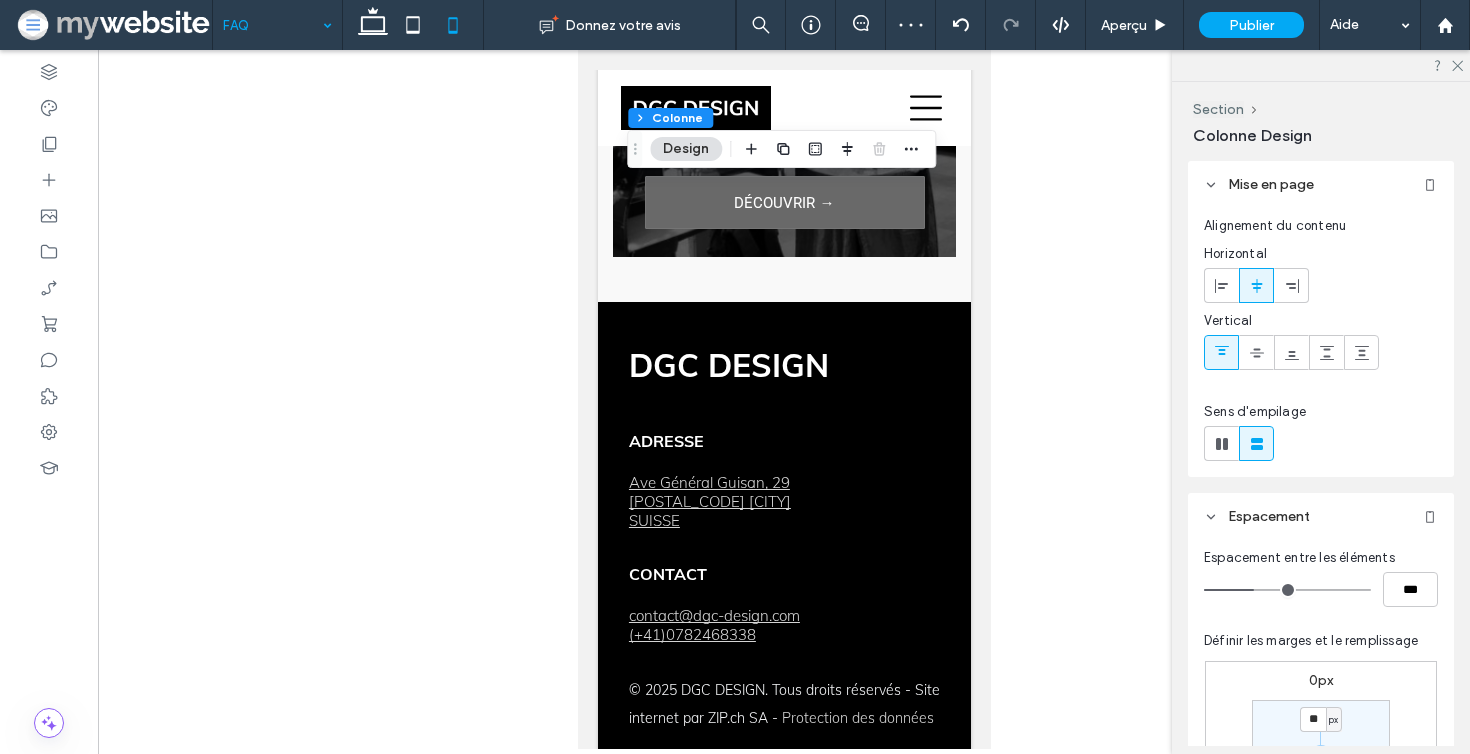 type on "*" 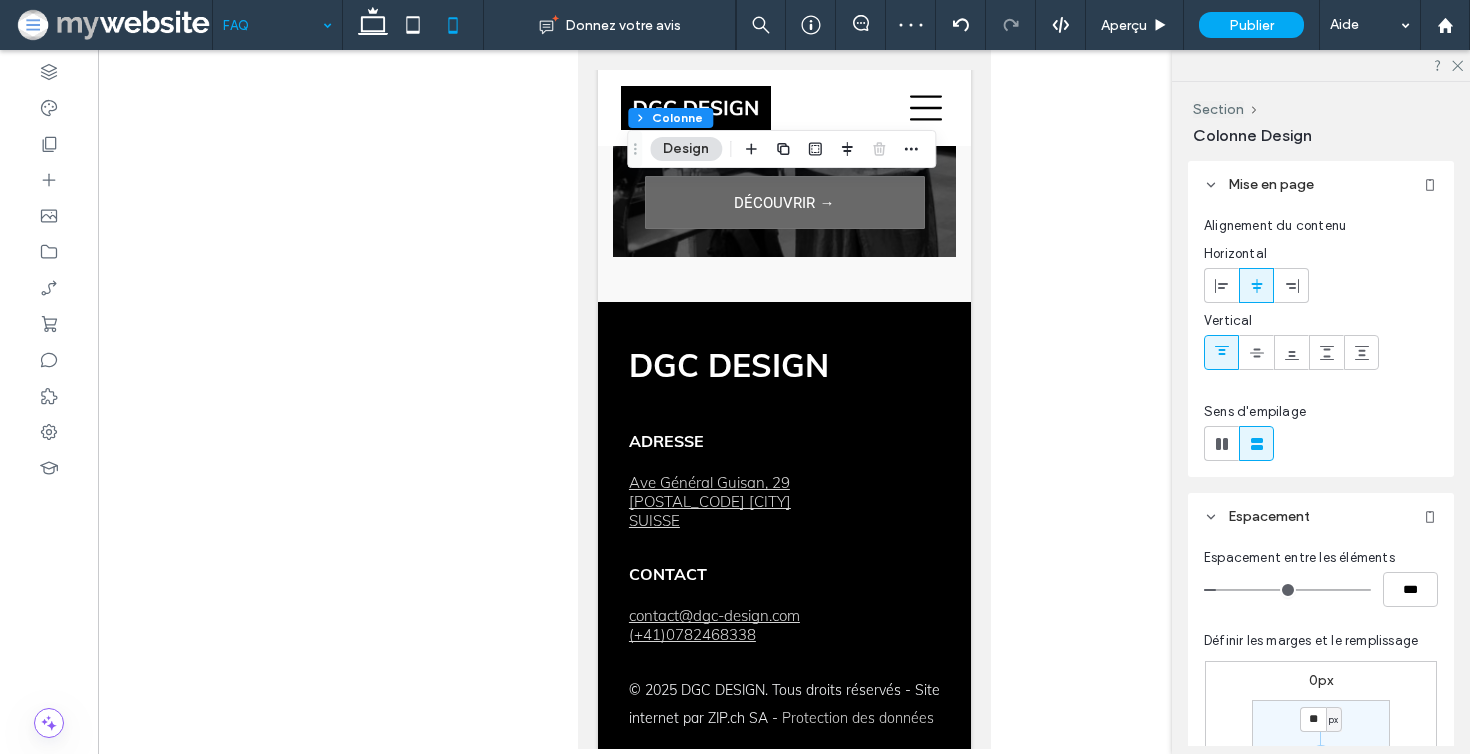 drag, startPoint x: 1263, startPoint y: 583, endPoint x: 1222, endPoint y: 583, distance: 41 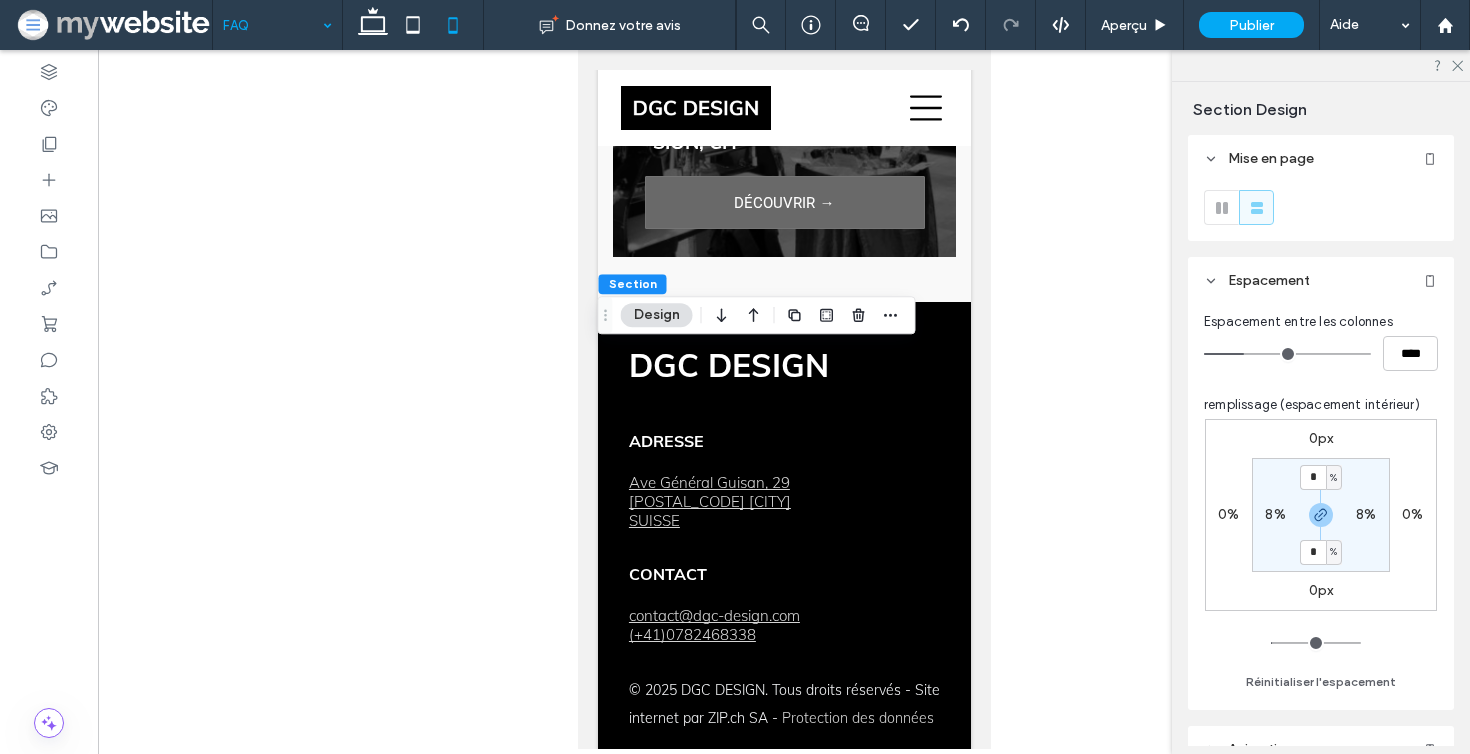 click on "8%" at bounding box center (1275, 515) 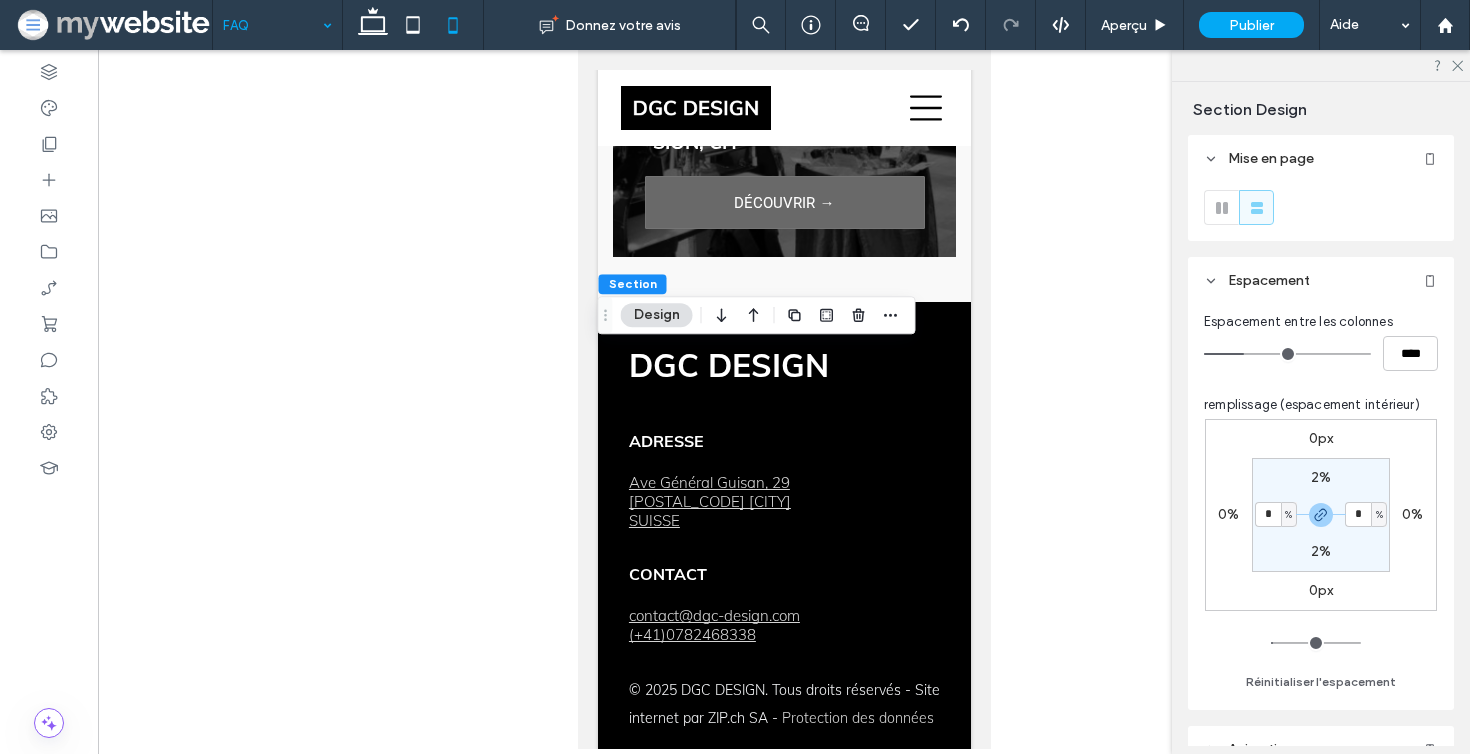 type on "*" 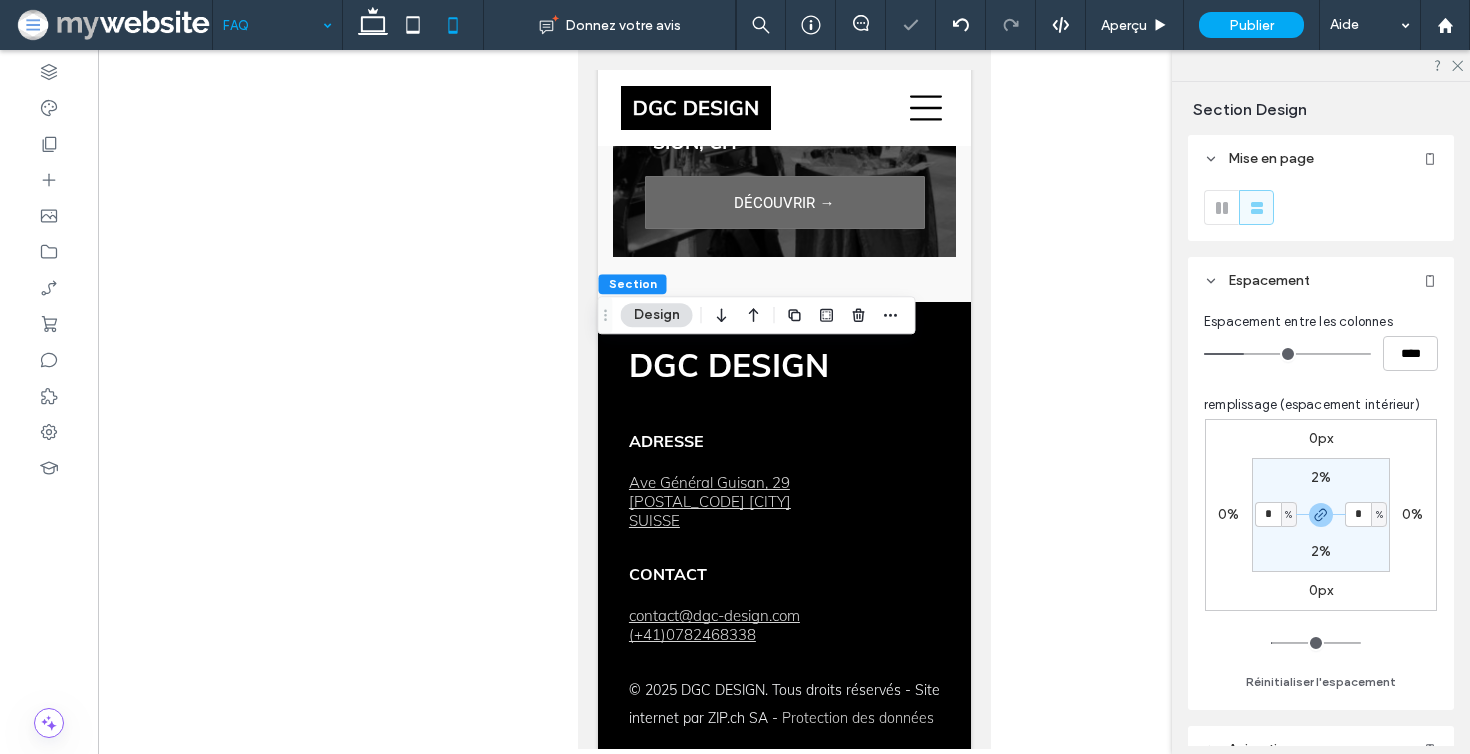 type on "*" 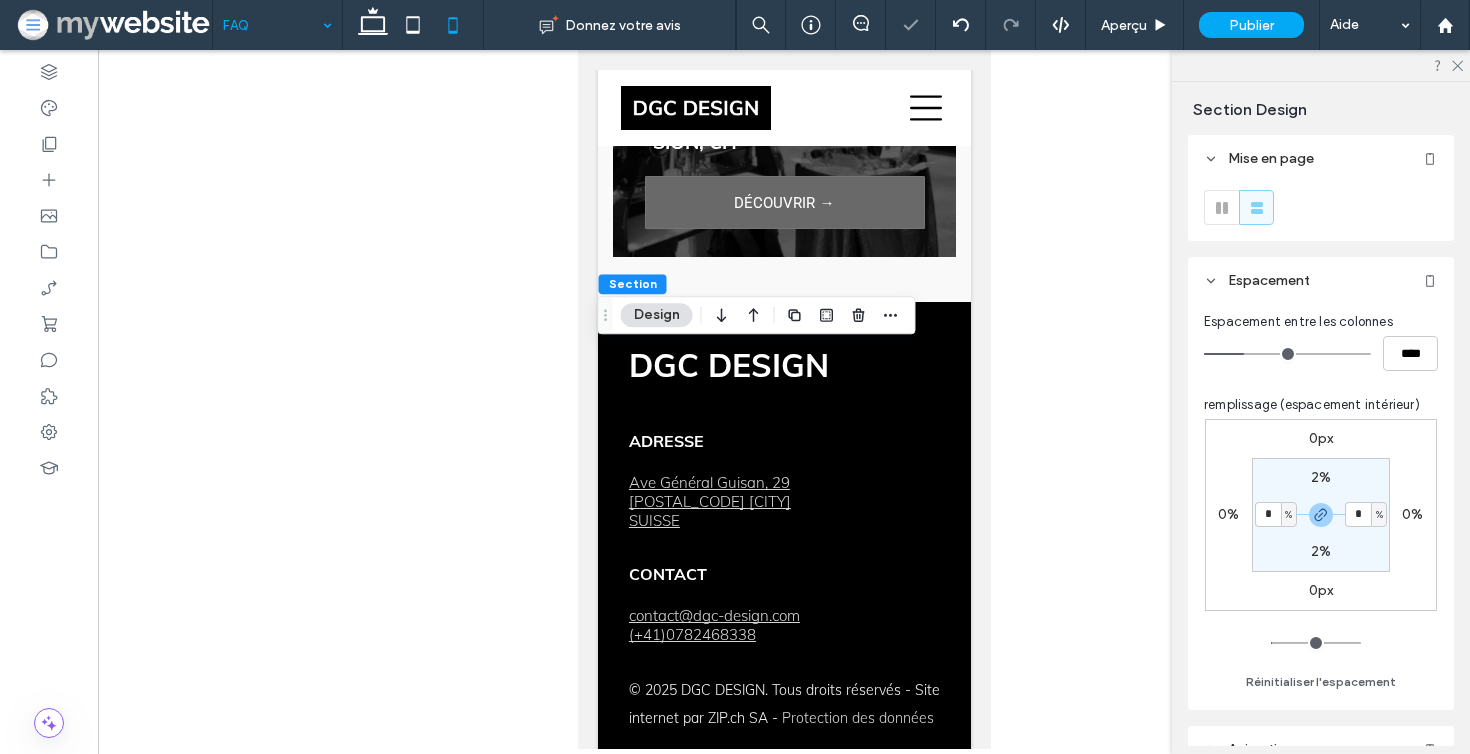 type on "*" 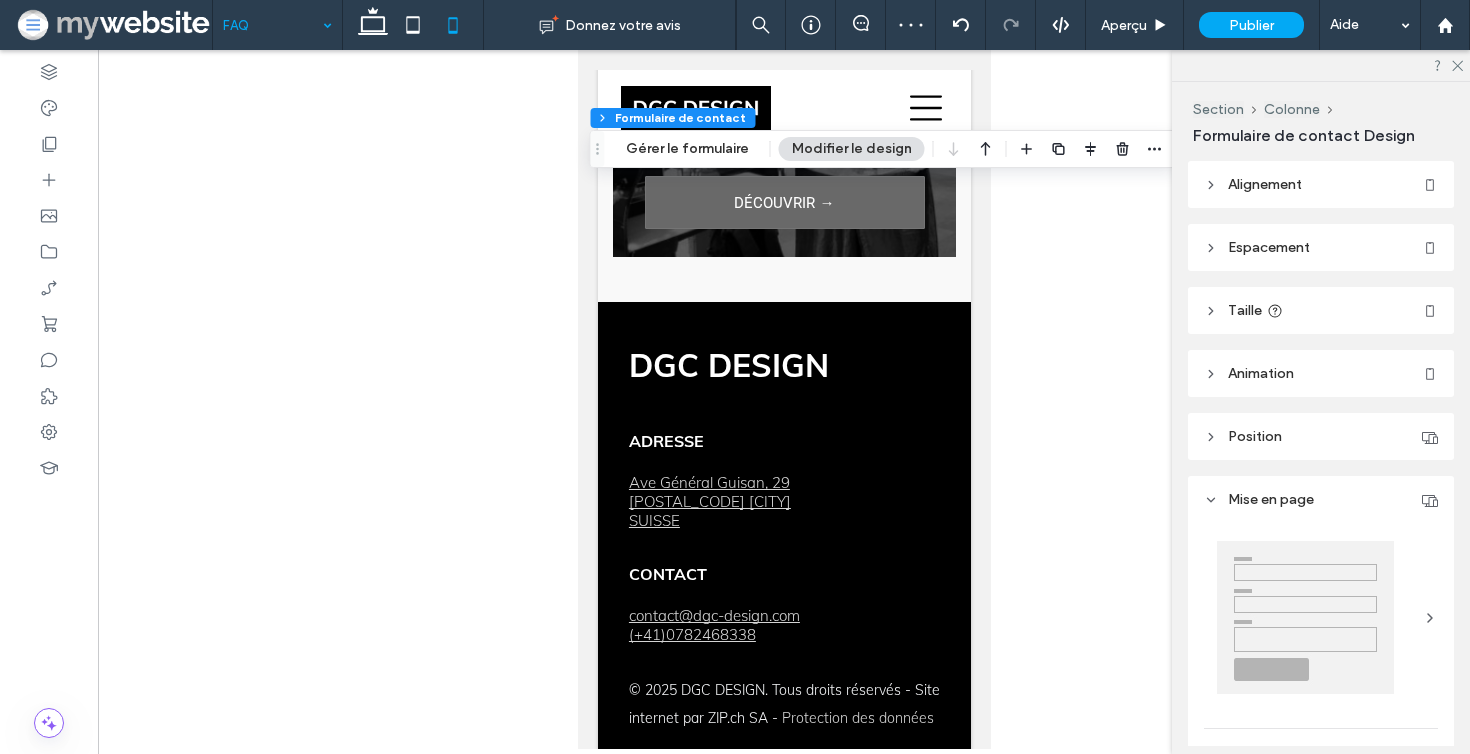 type on "*" 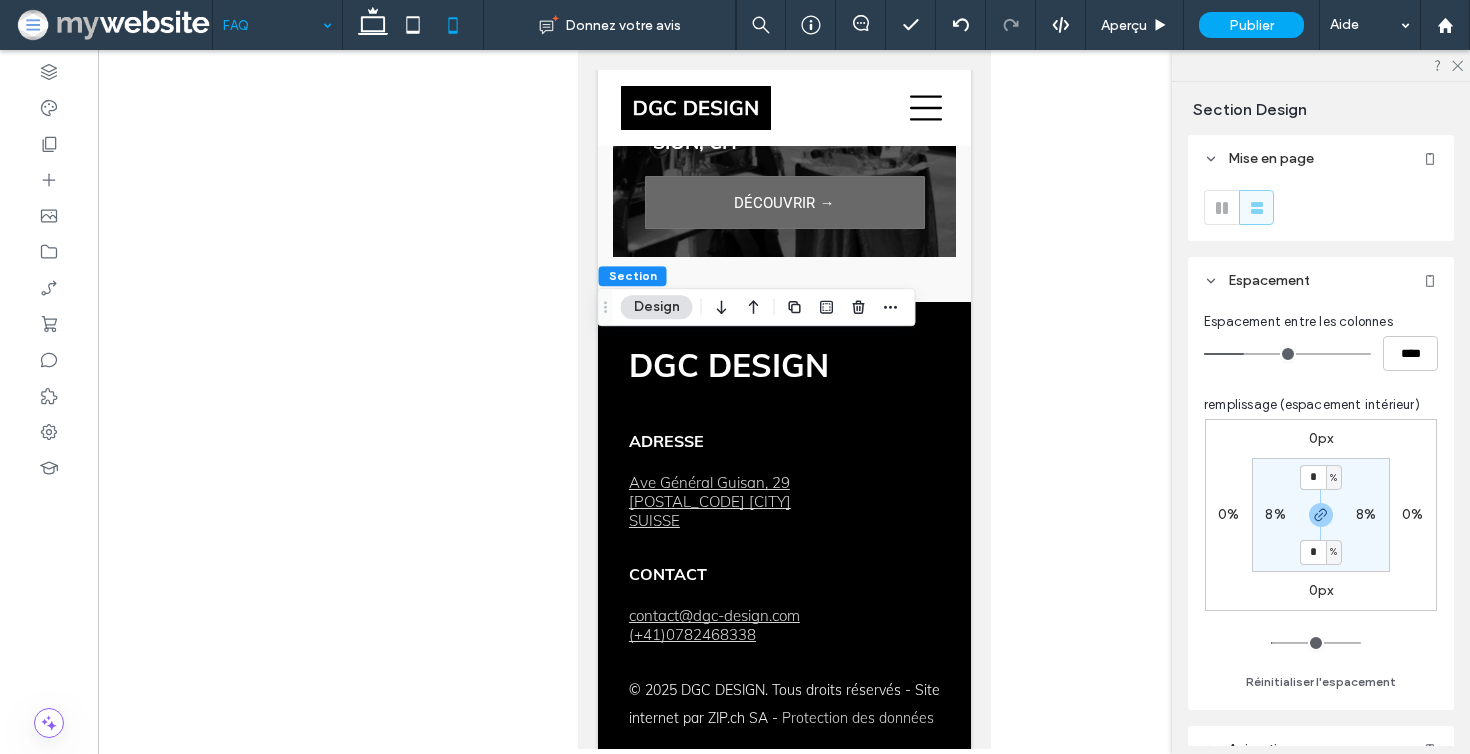 click on "8%" at bounding box center (1275, 514) 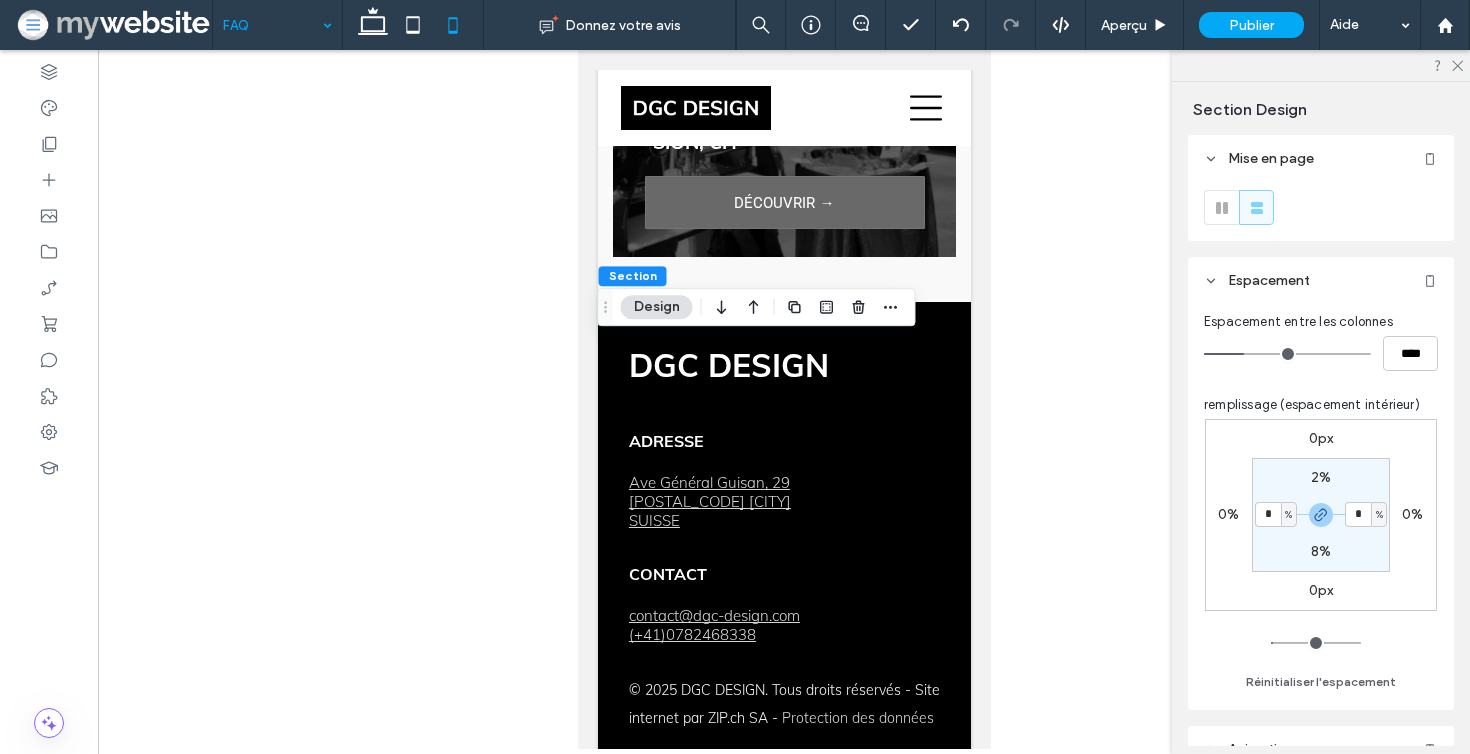 type on "*" 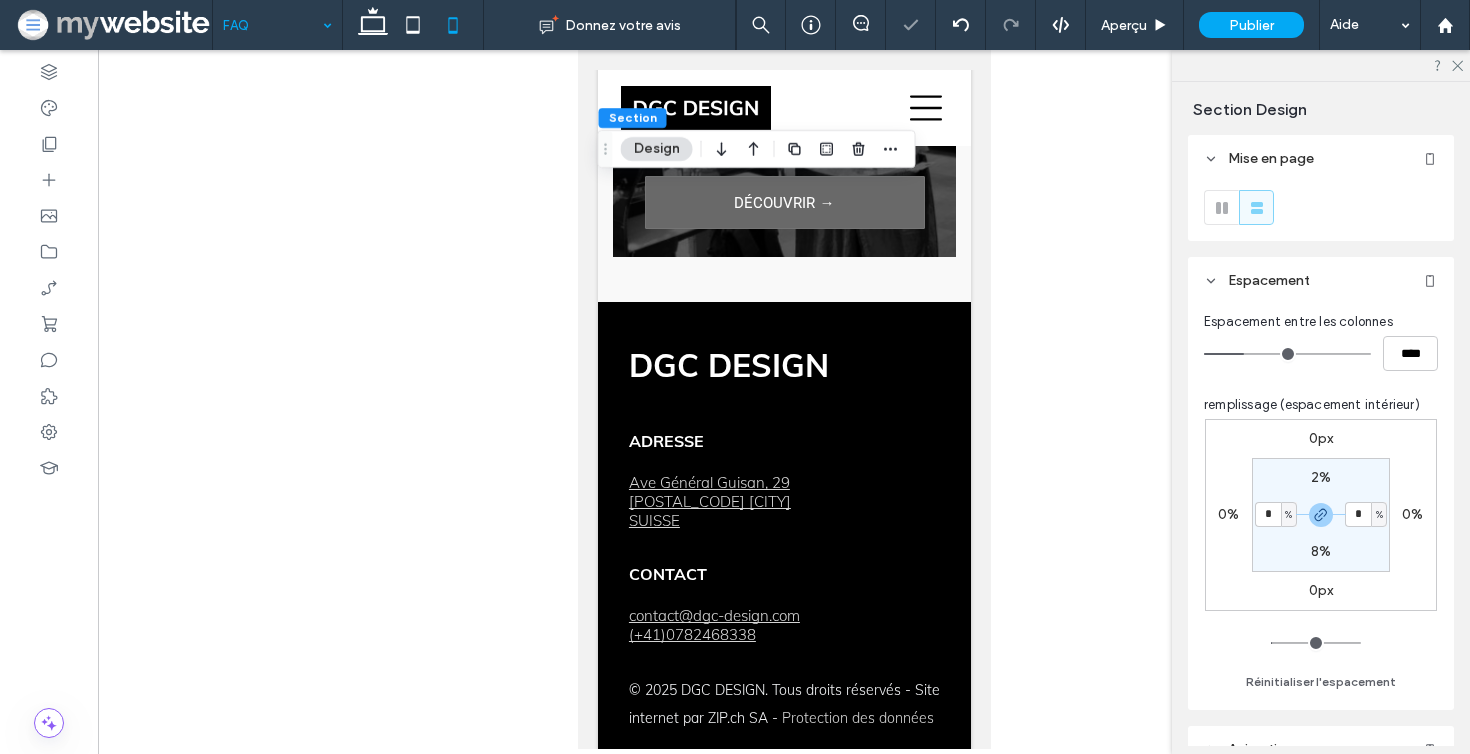 click at bounding box center (784, 399) 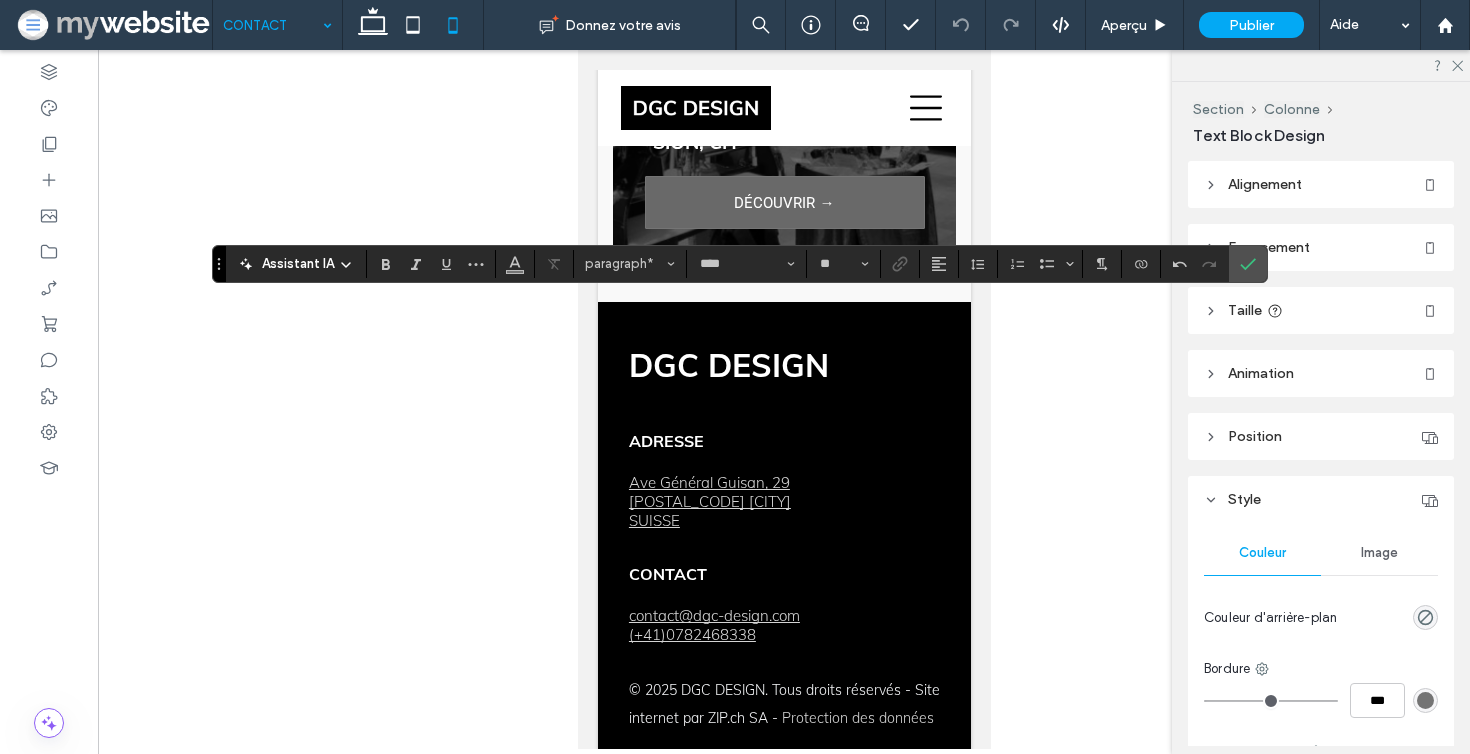 type on "**" 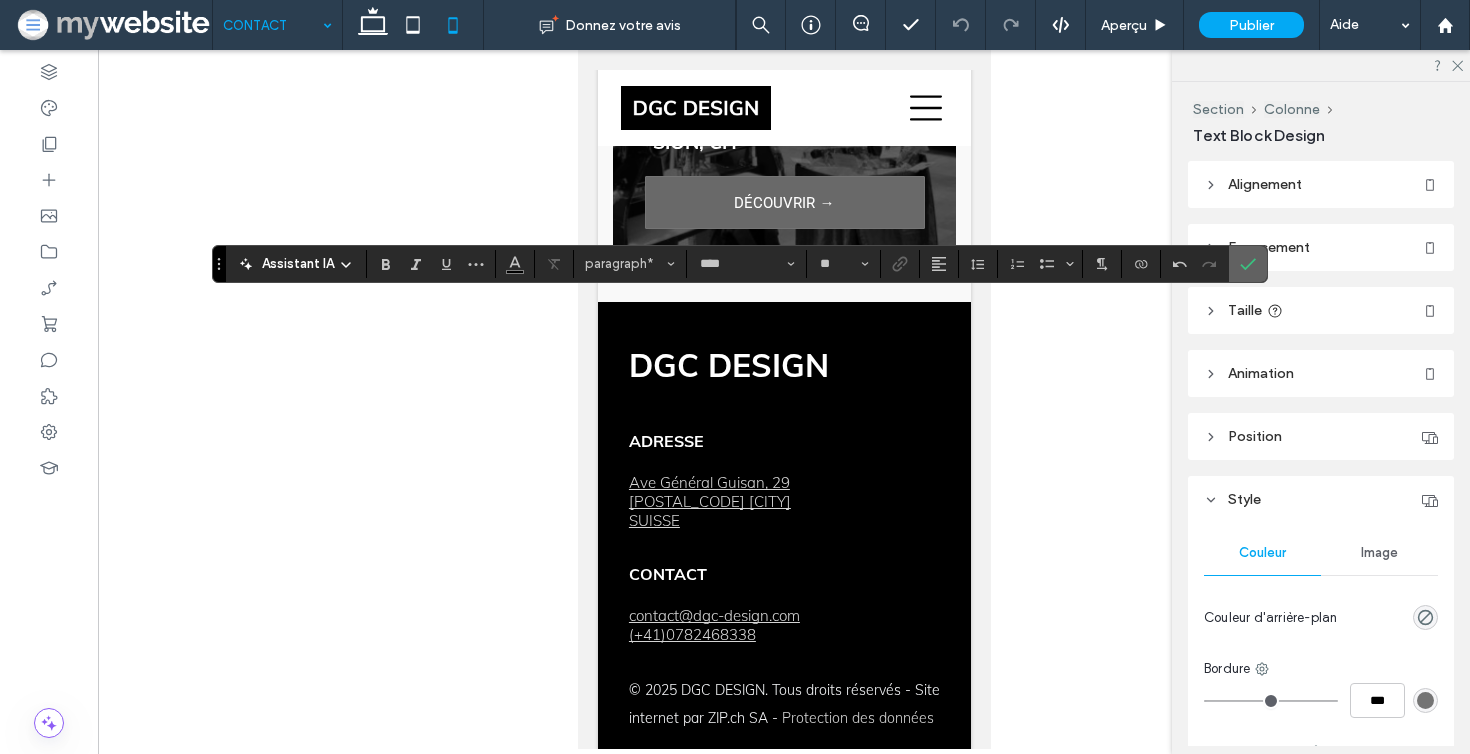 click 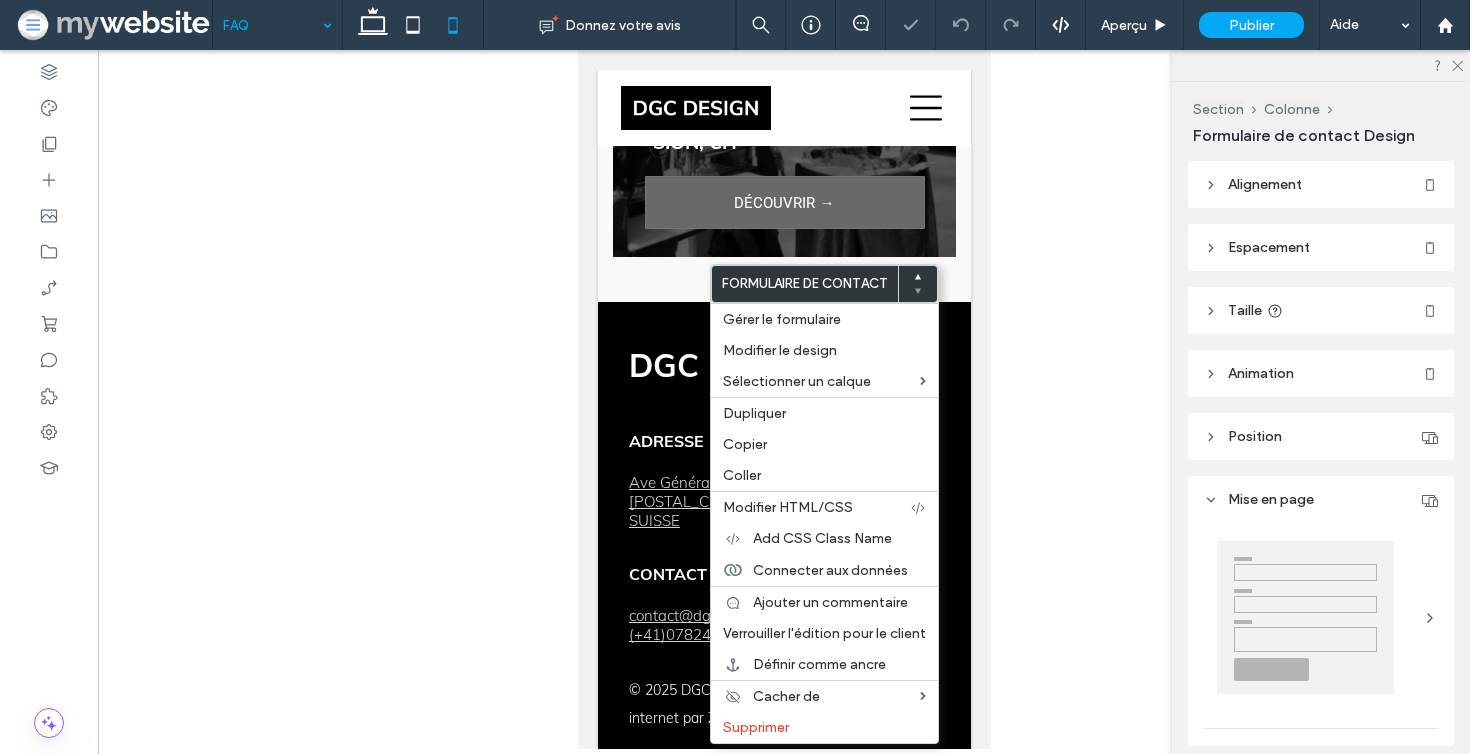 type on "*" 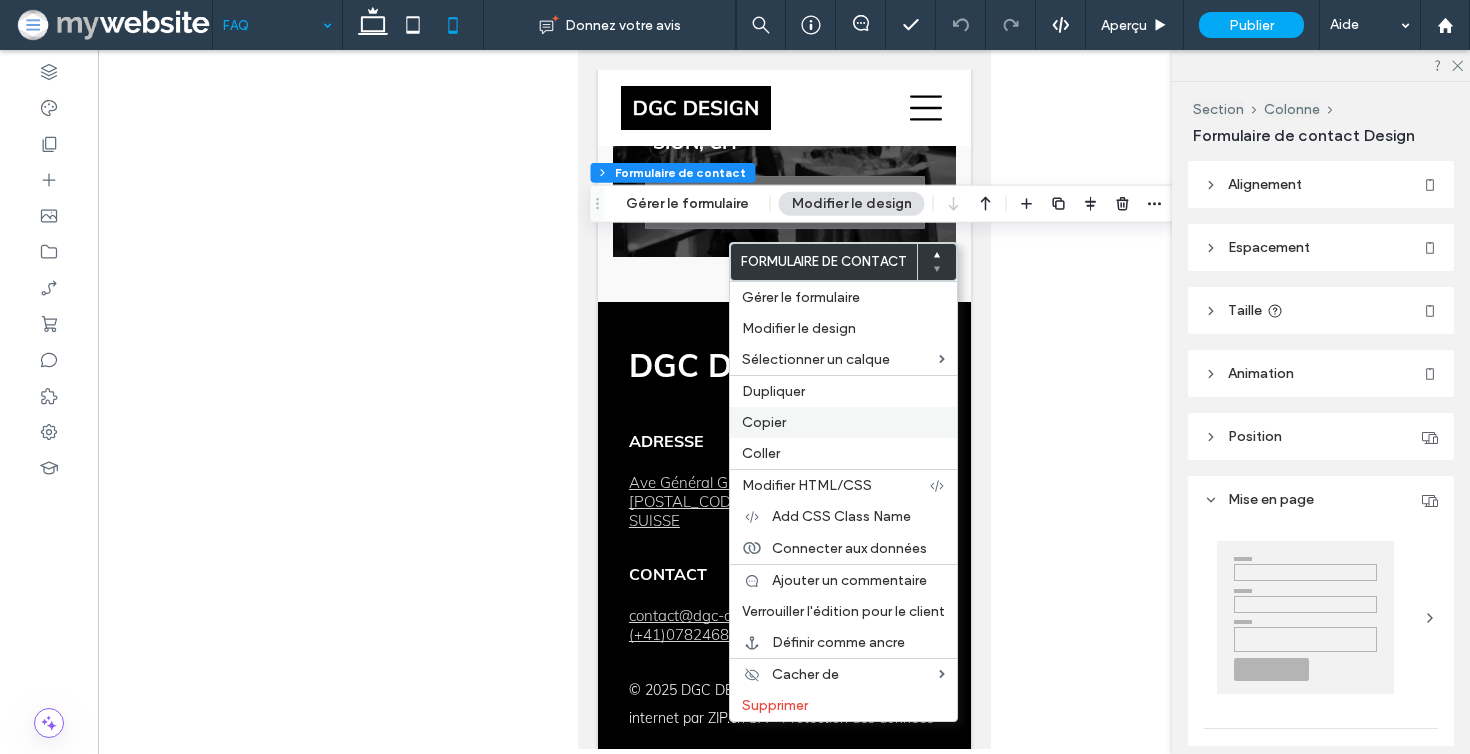 click on "Copier" at bounding box center (764, 422) 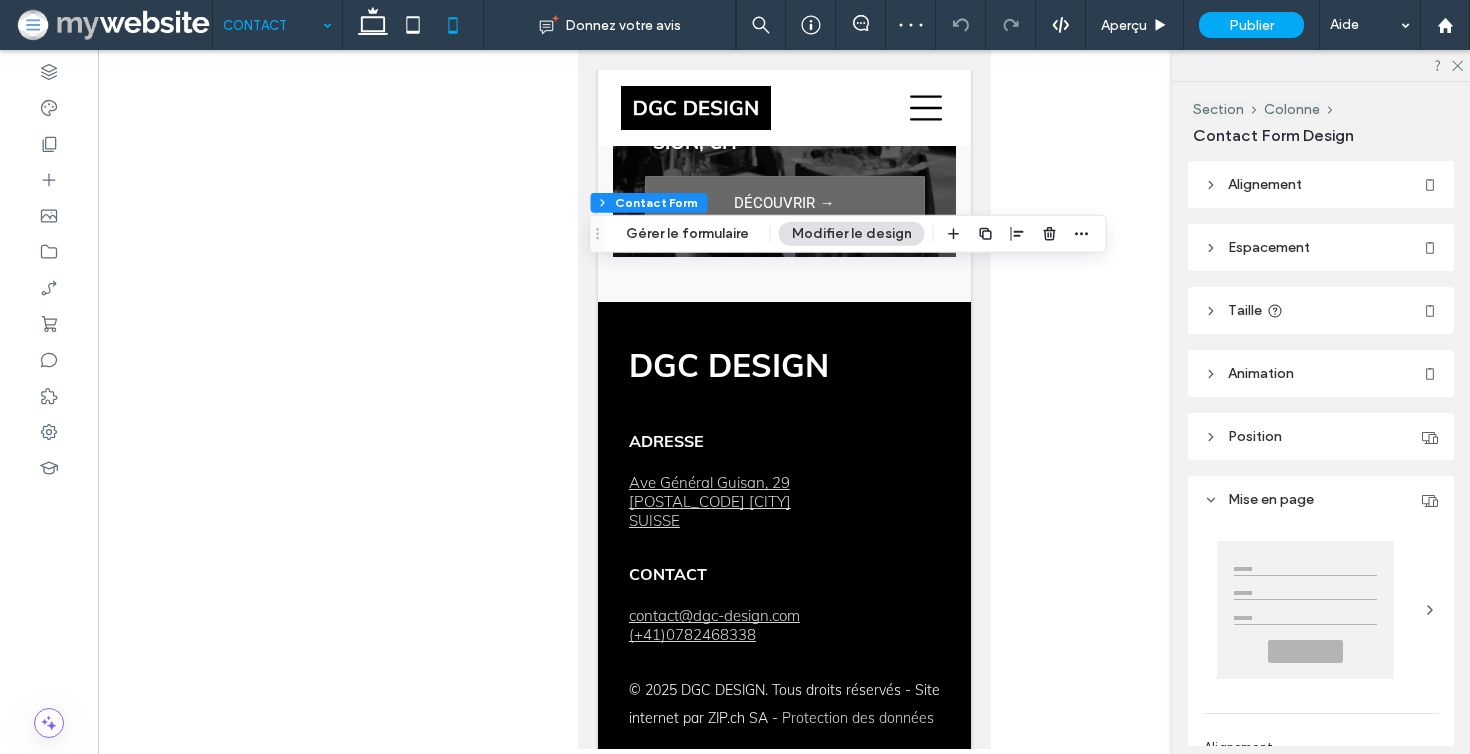 type on "***" 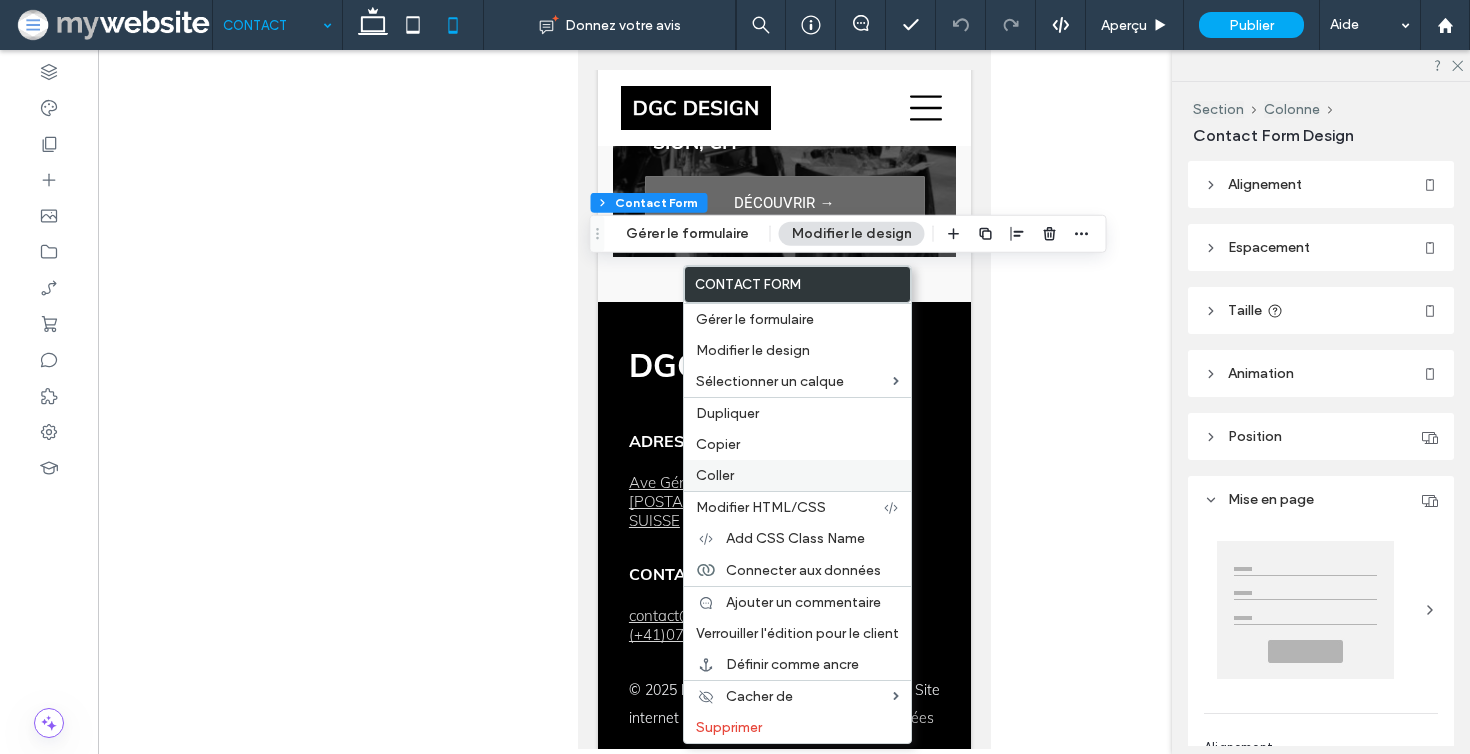click on "Coller" at bounding box center [797, 475] 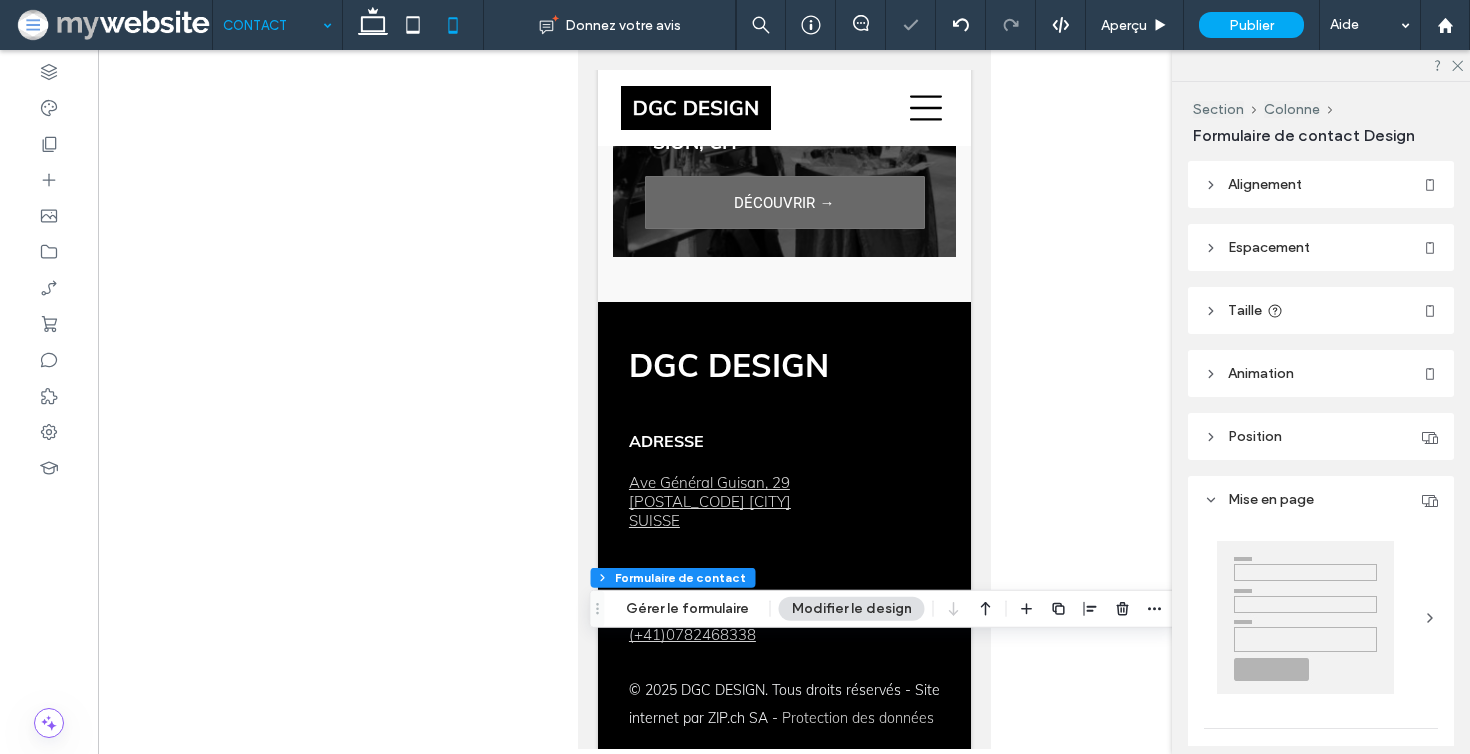 type on "*" 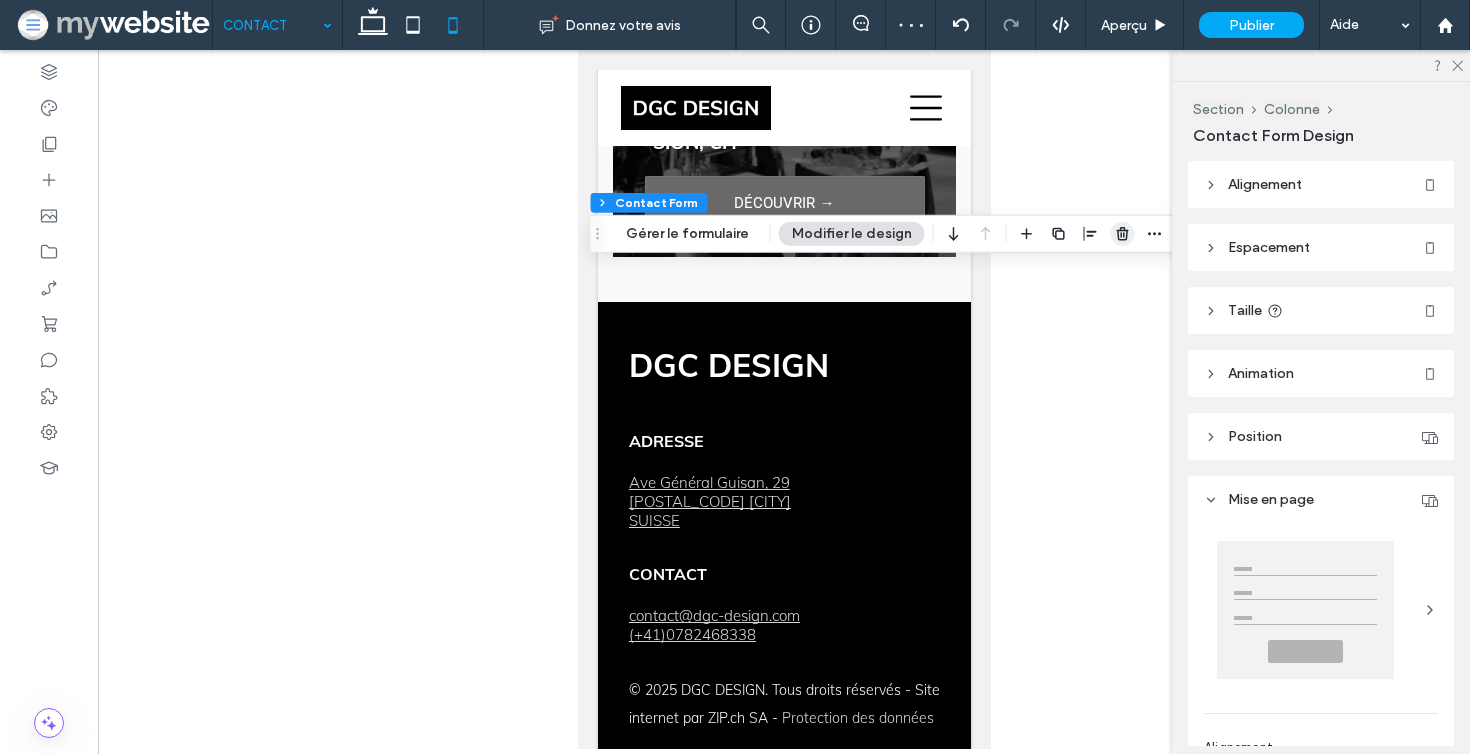 click 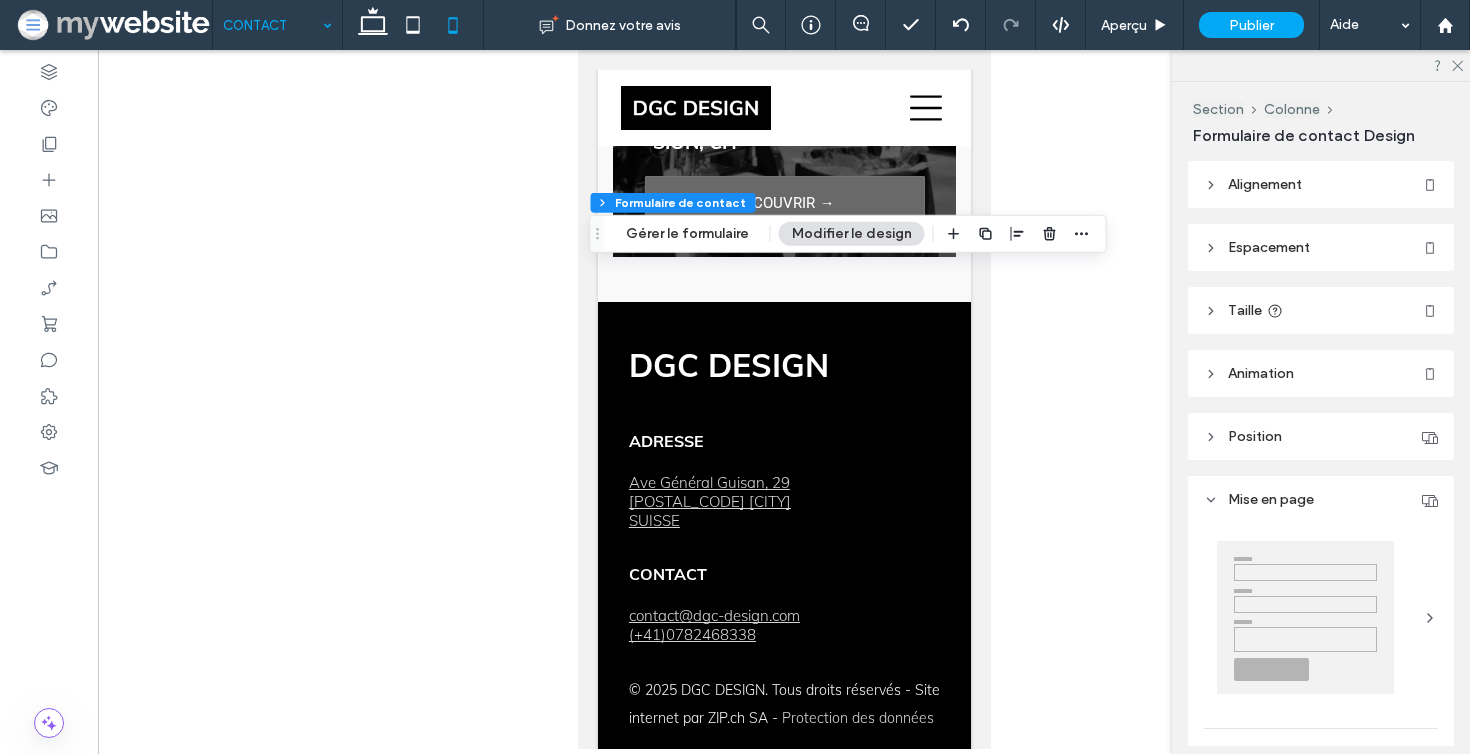 type on "*" 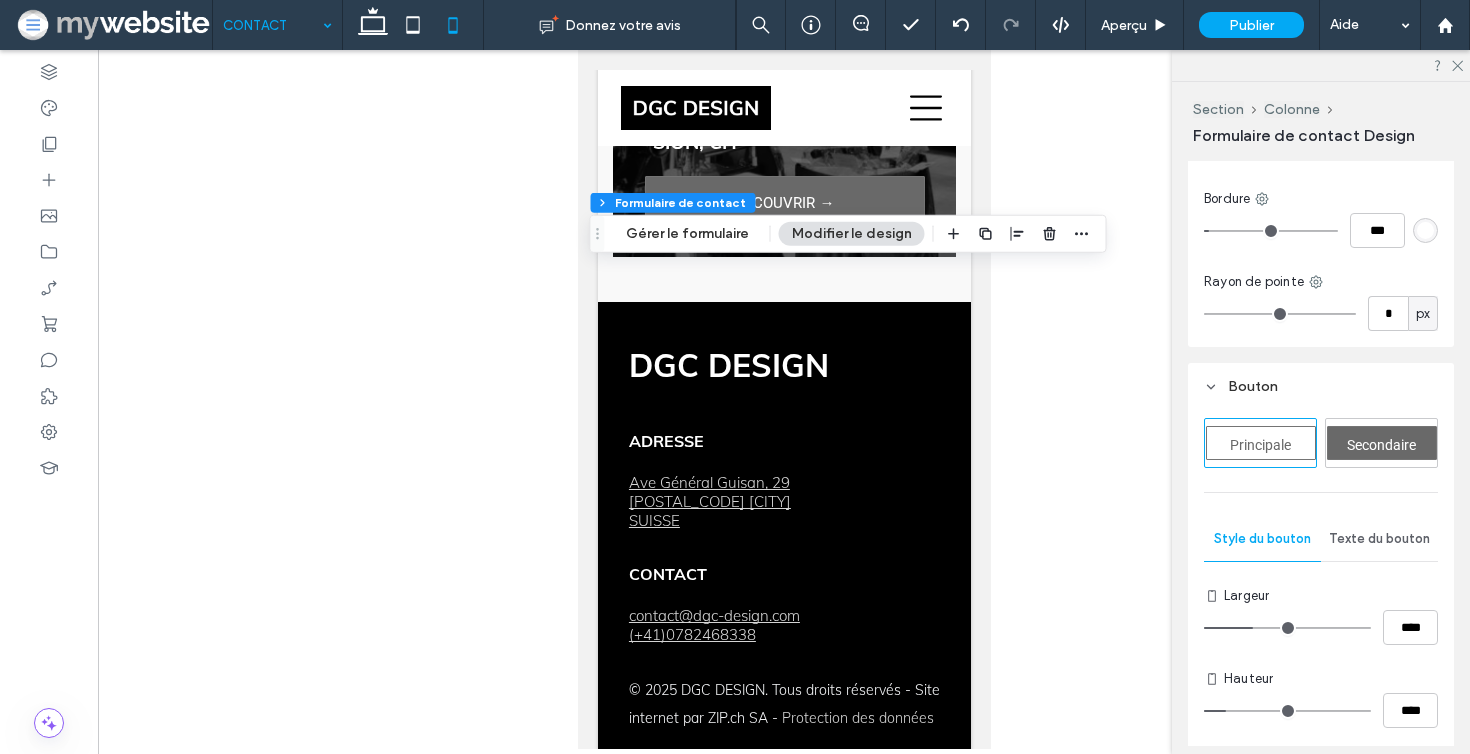 scroll, scrollTop: 1015, scrollLeft: 0, axis: vertical 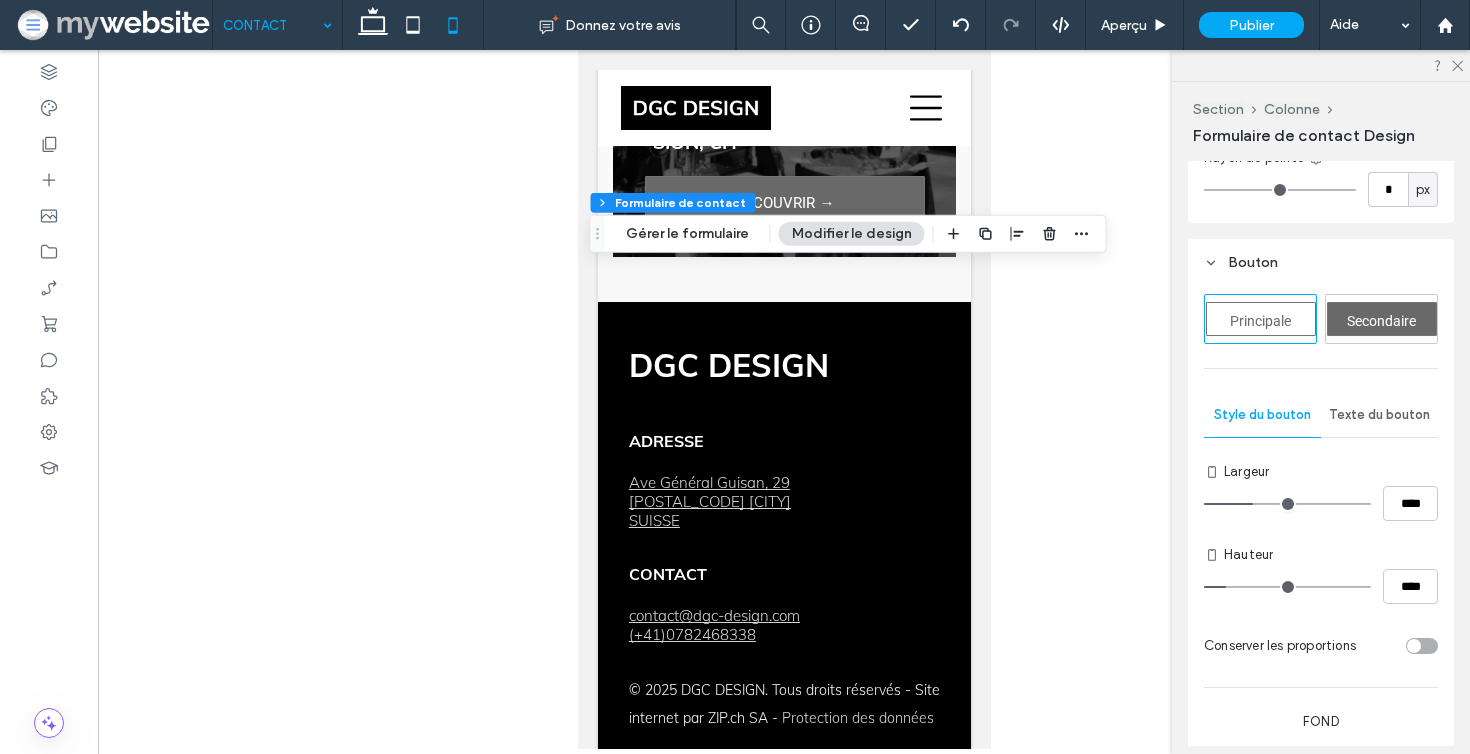 type on "**" 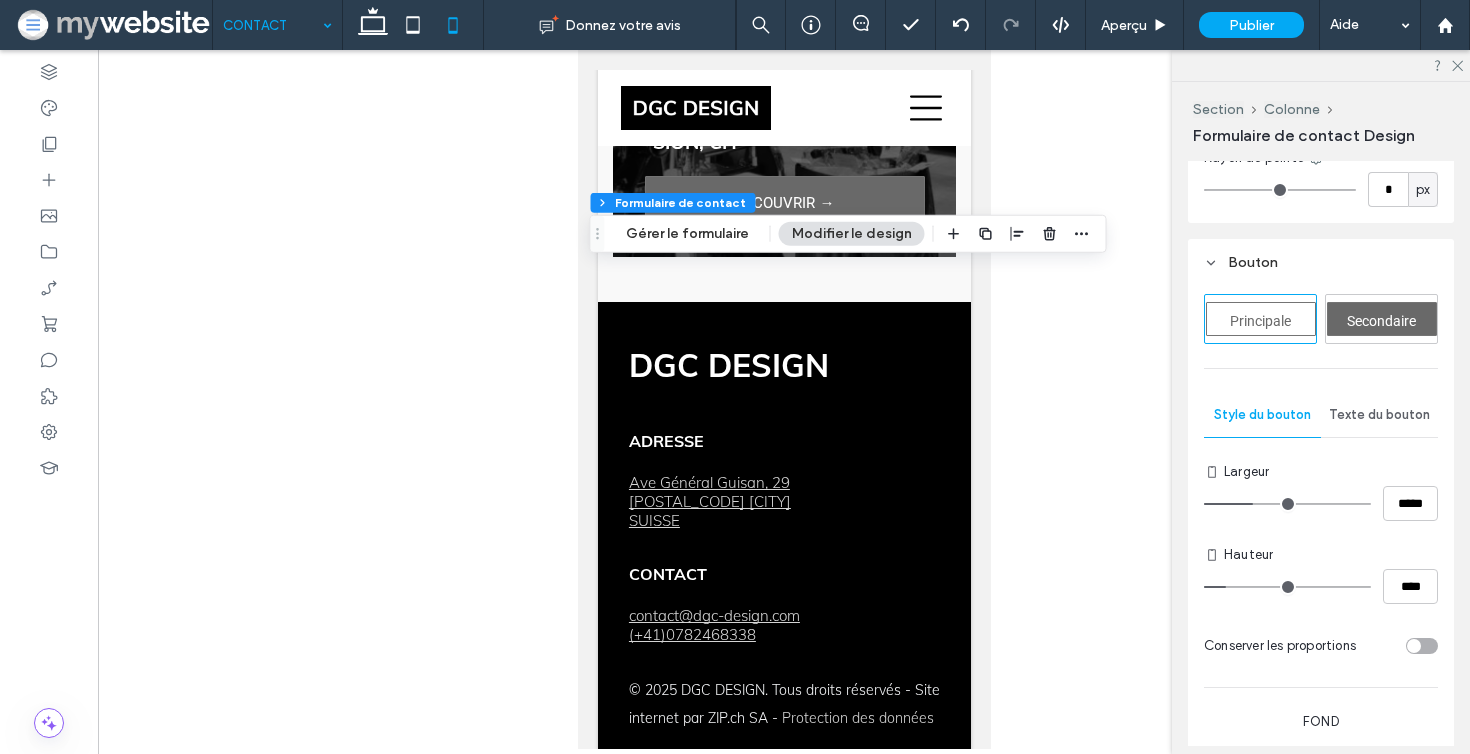 type on "***" 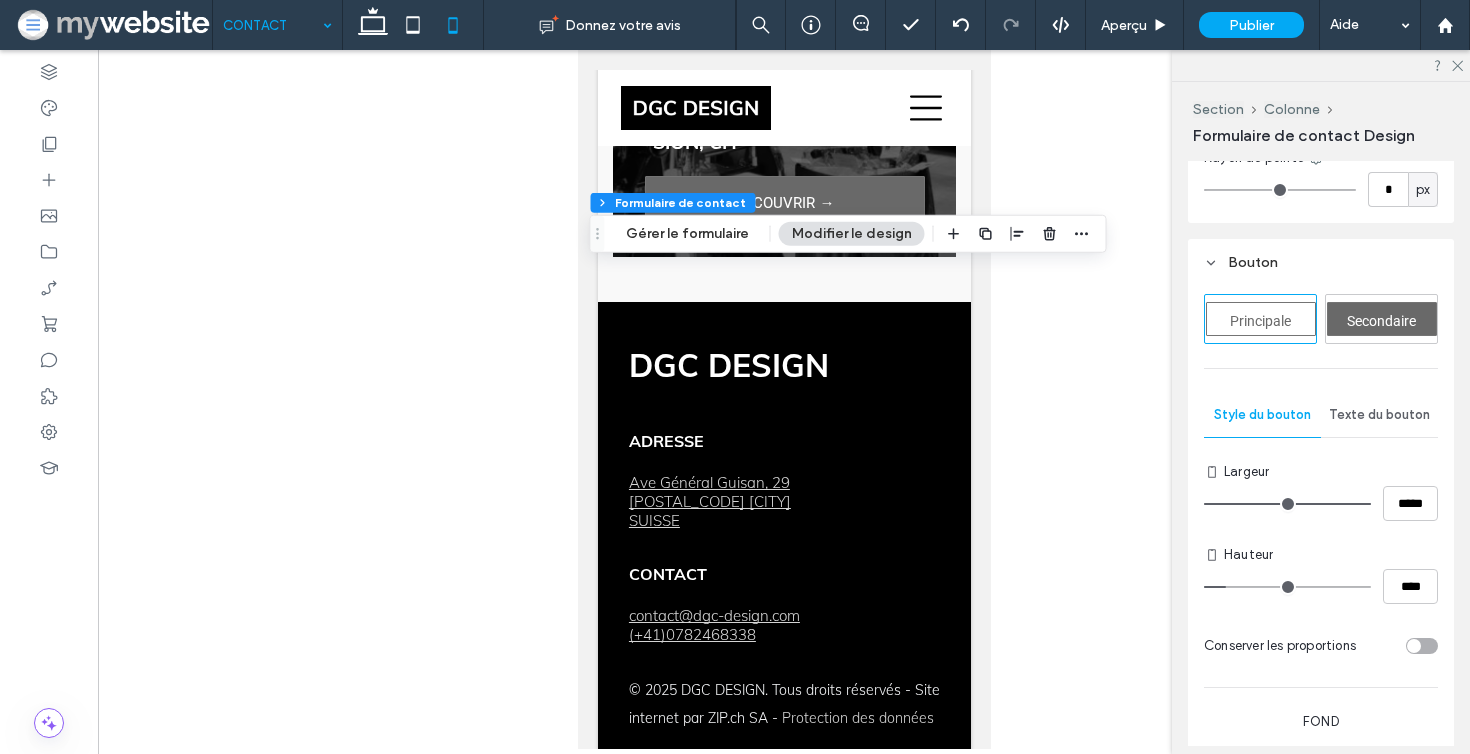 drag, startPoint x: 1259, startPoint y: 499, endPoint x: 1468, endPoint y: 496, distance: 209.02153 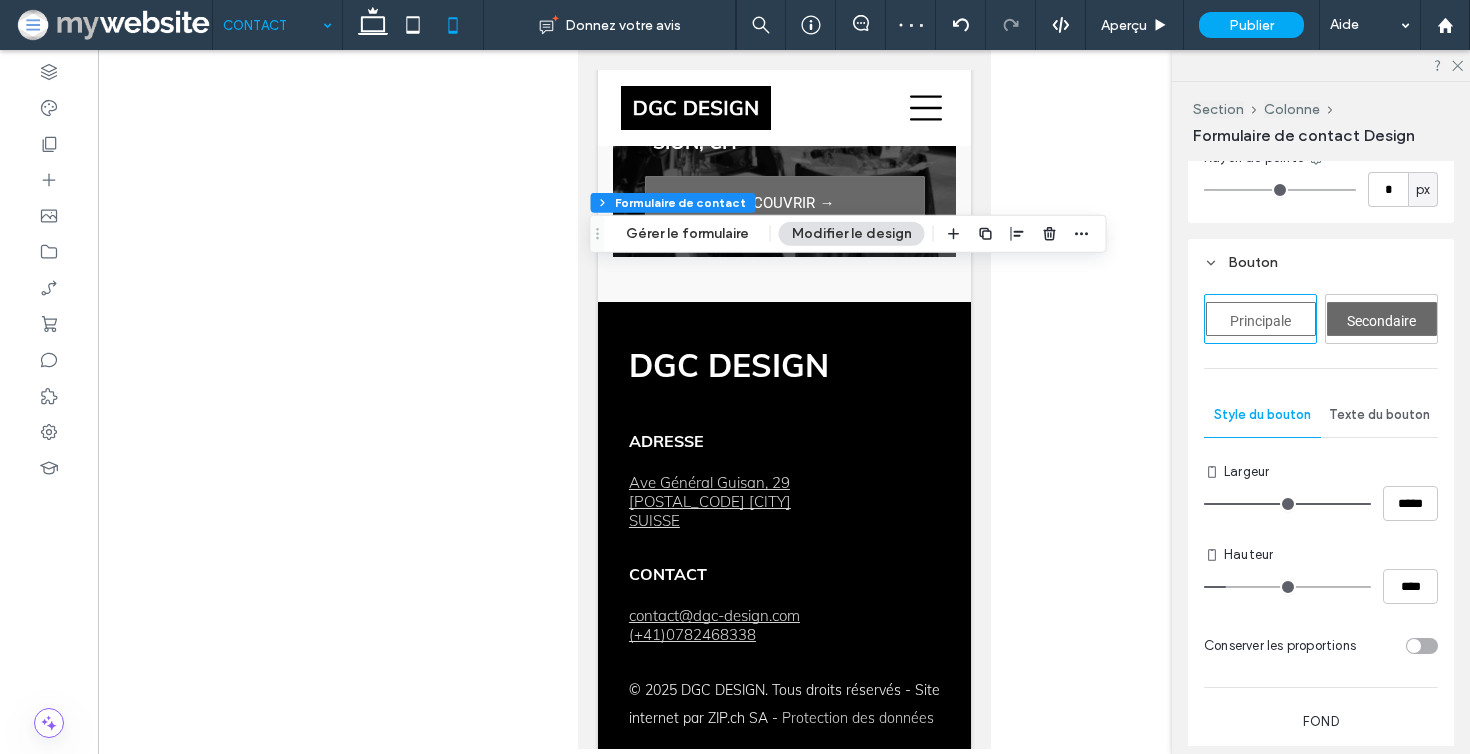 type on "**" 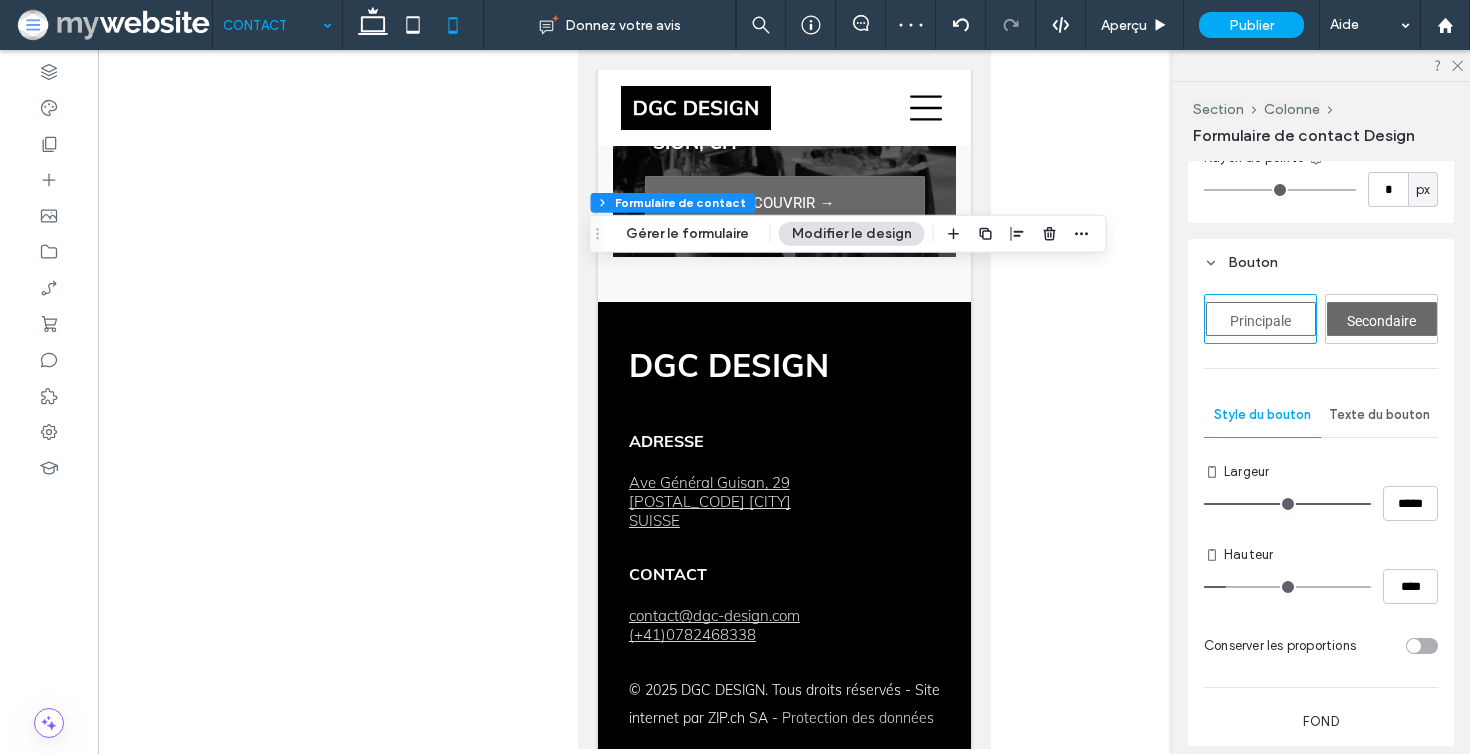 type on "****" 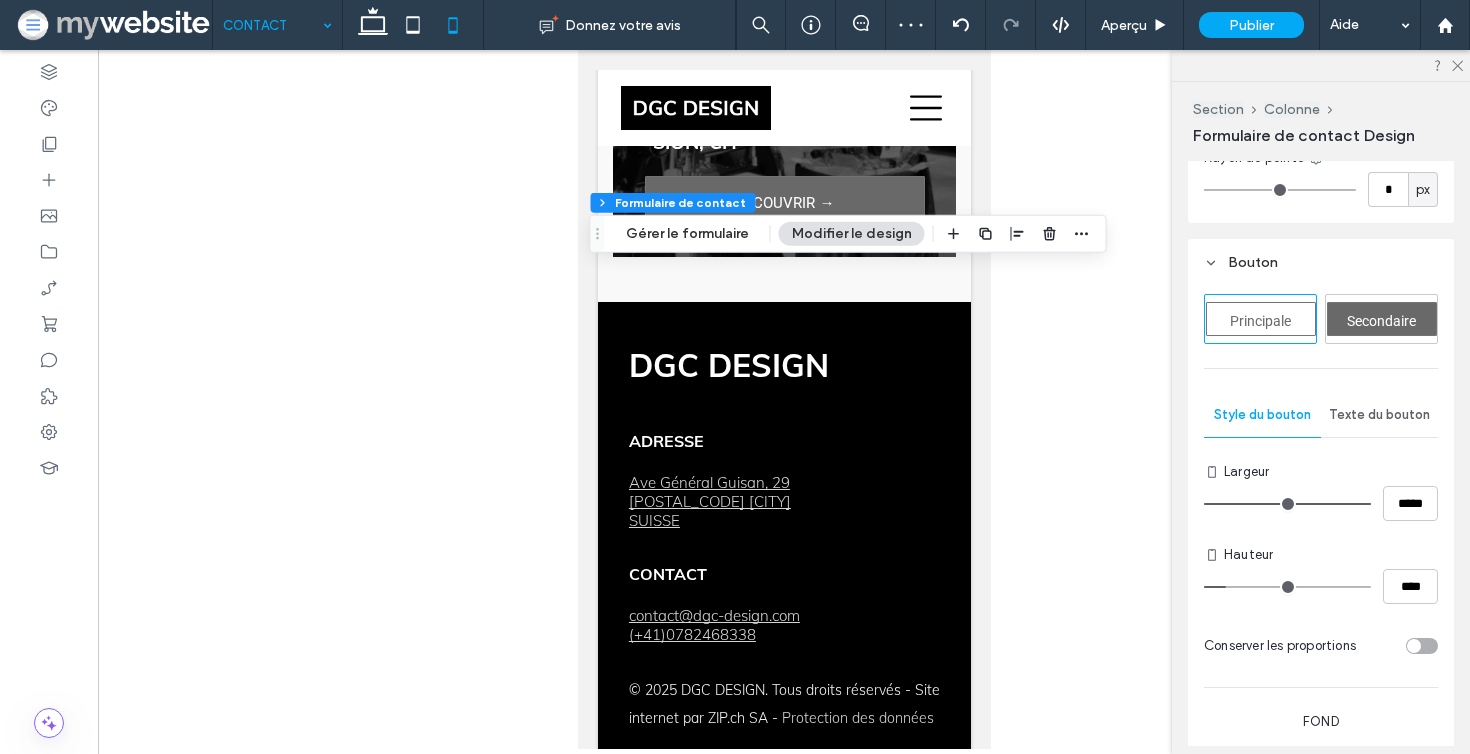 type on "**" 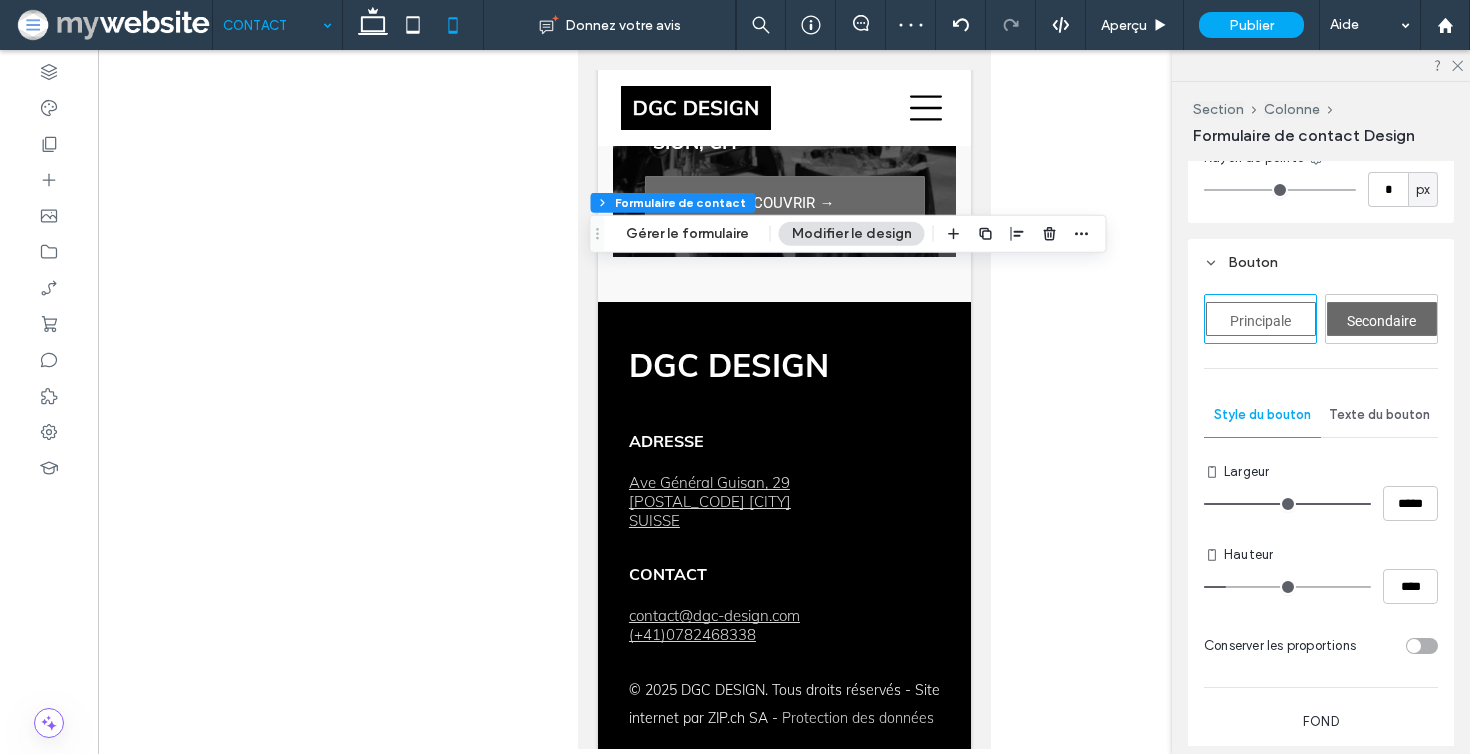 type on "****" 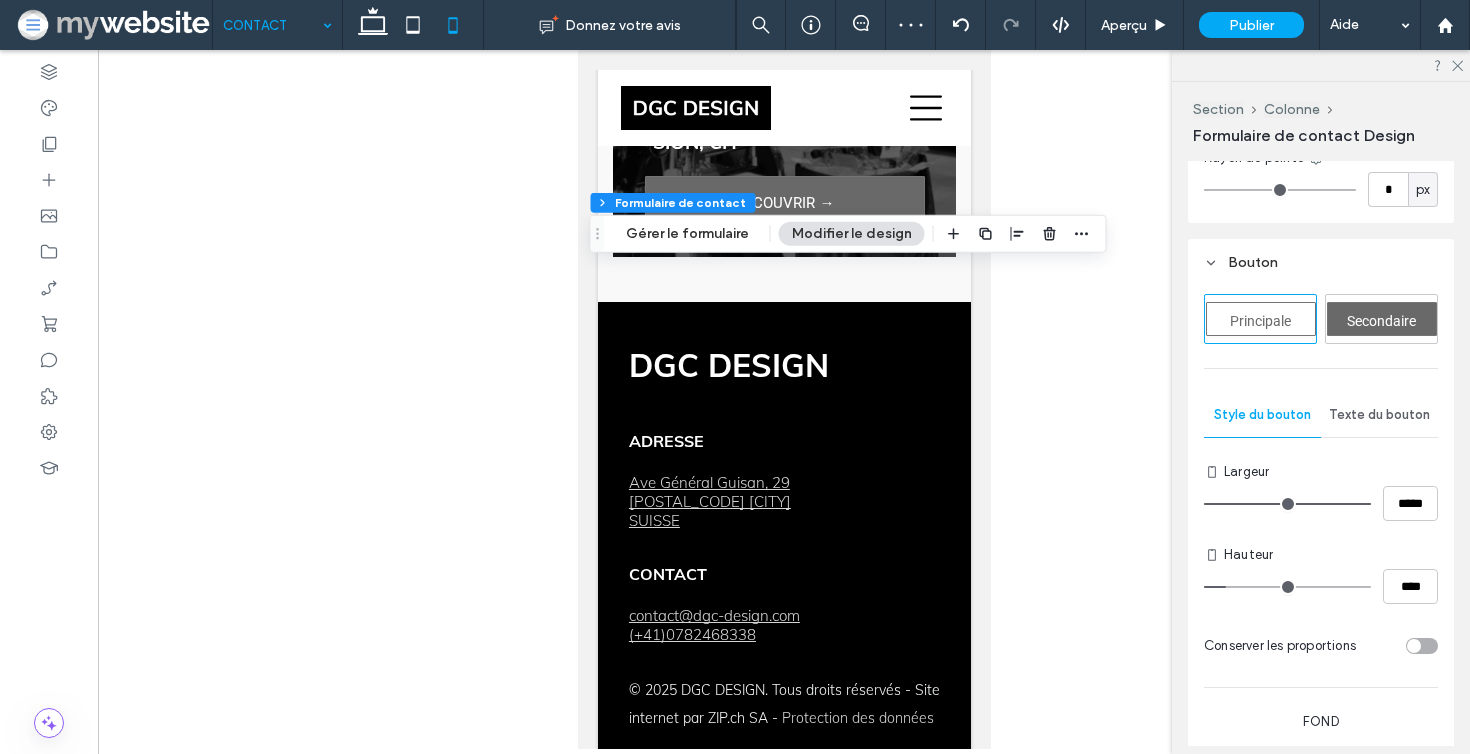 type on "****" 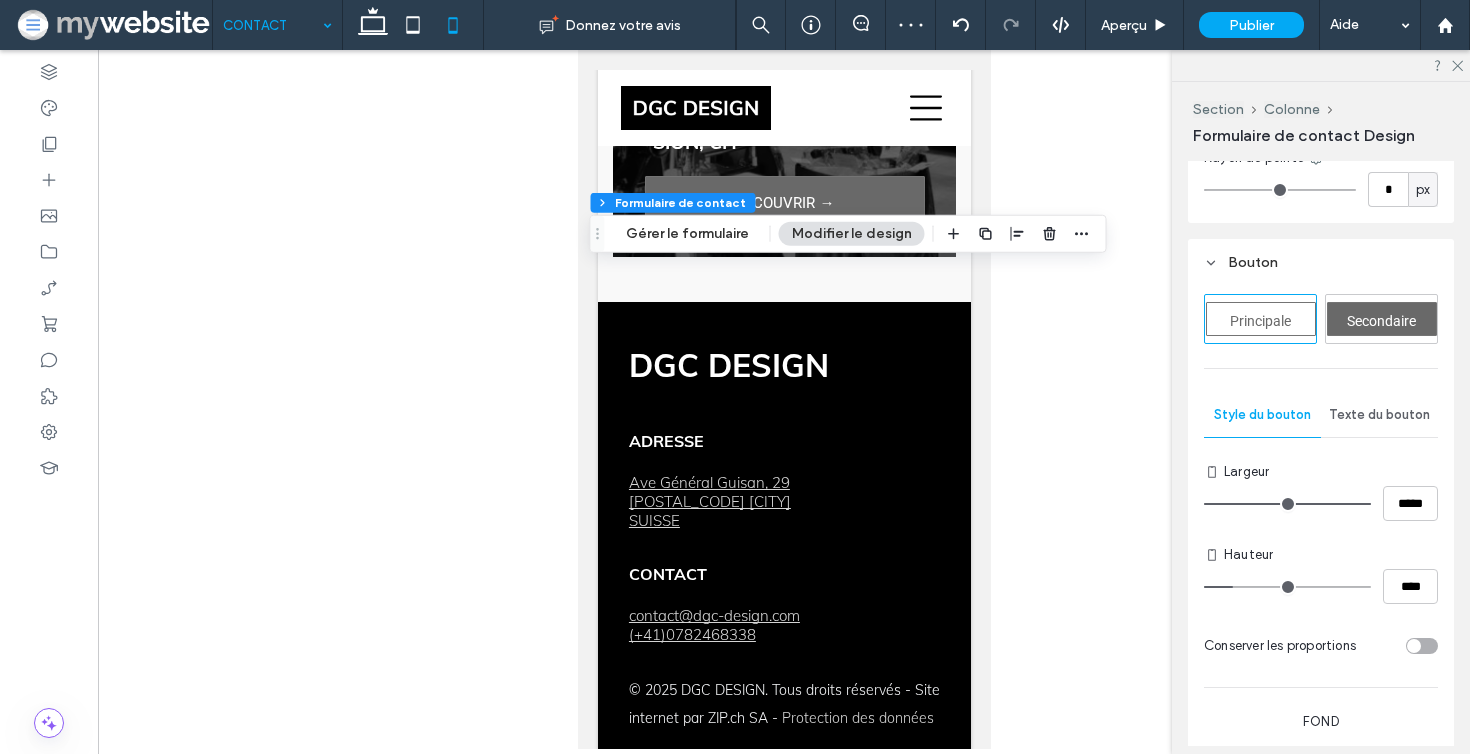 type on "**" 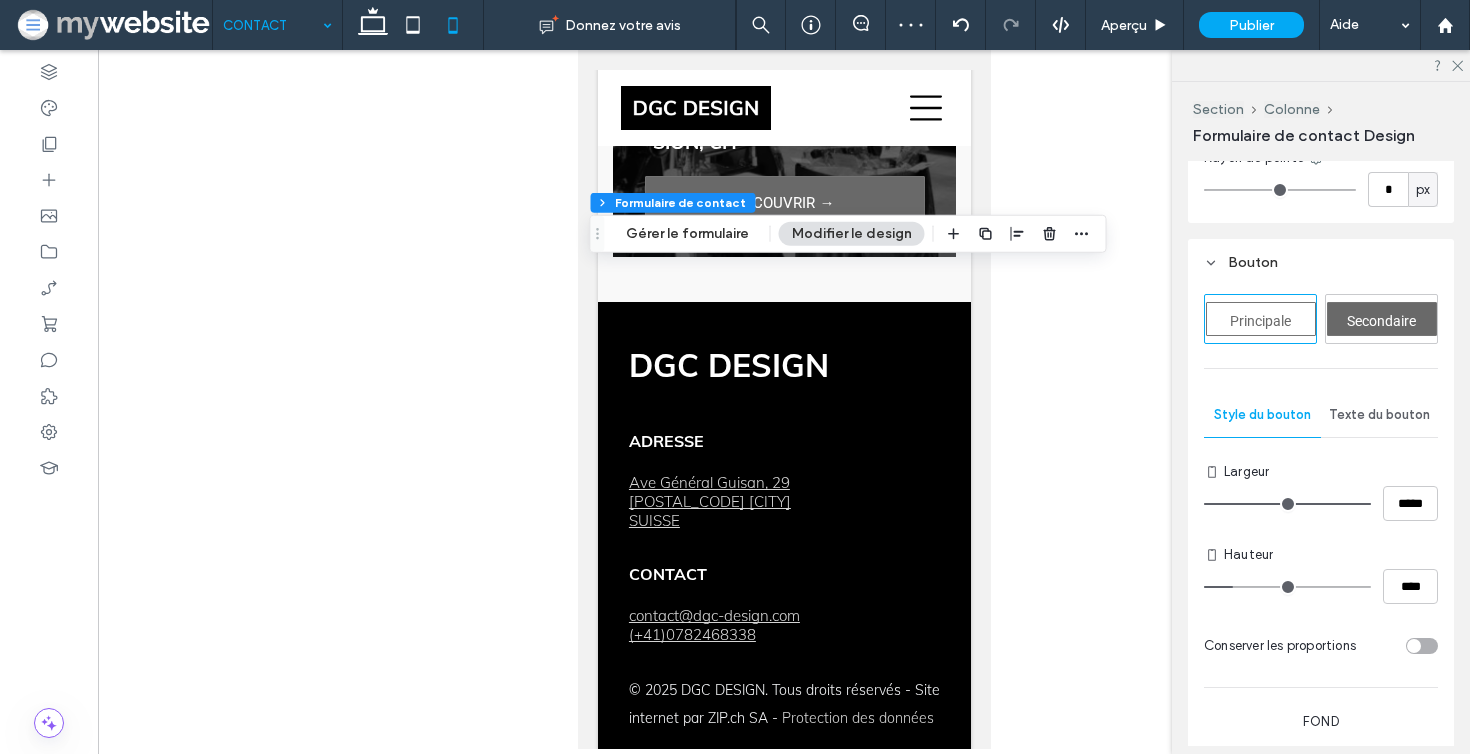 type on "****" 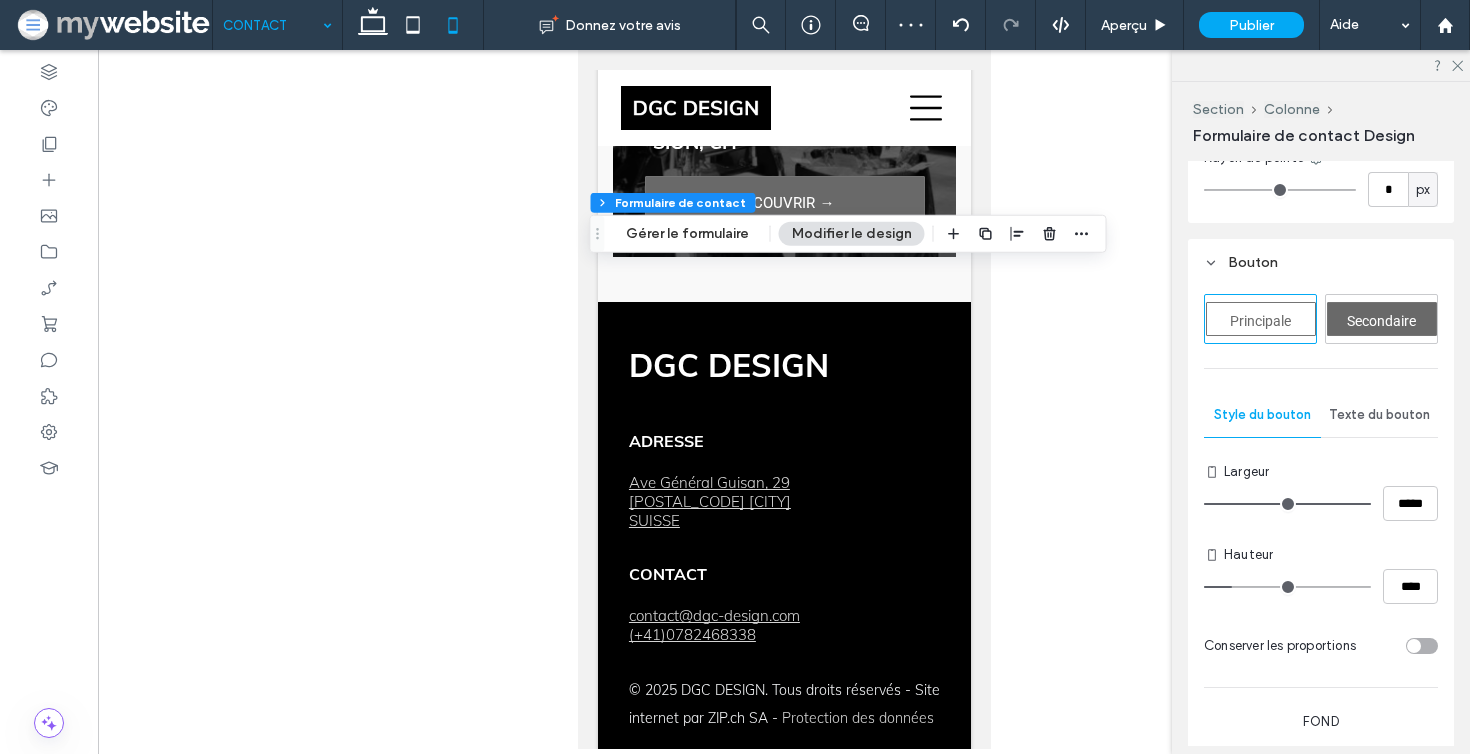 type on "**" 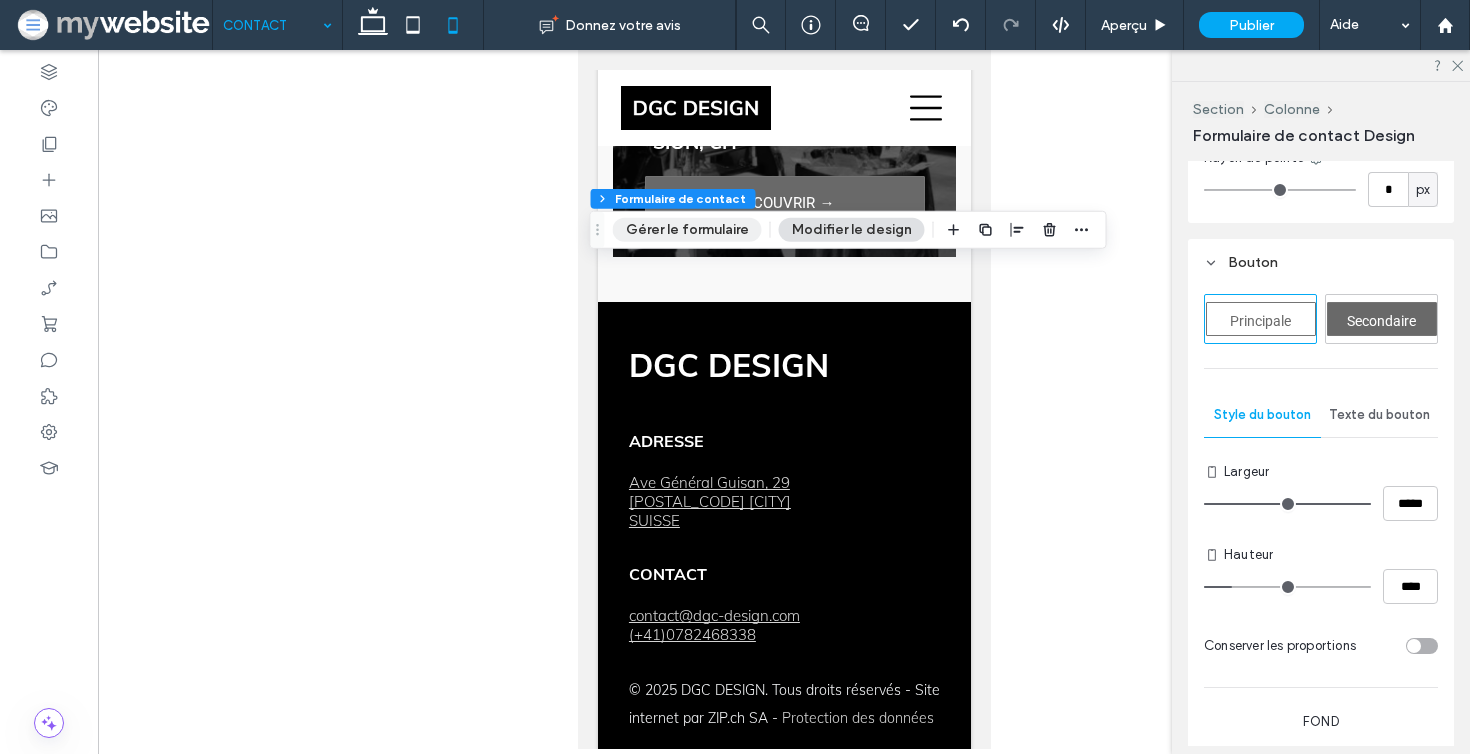 click on "Gérer le formulaire" at bounding box center [687, 230] 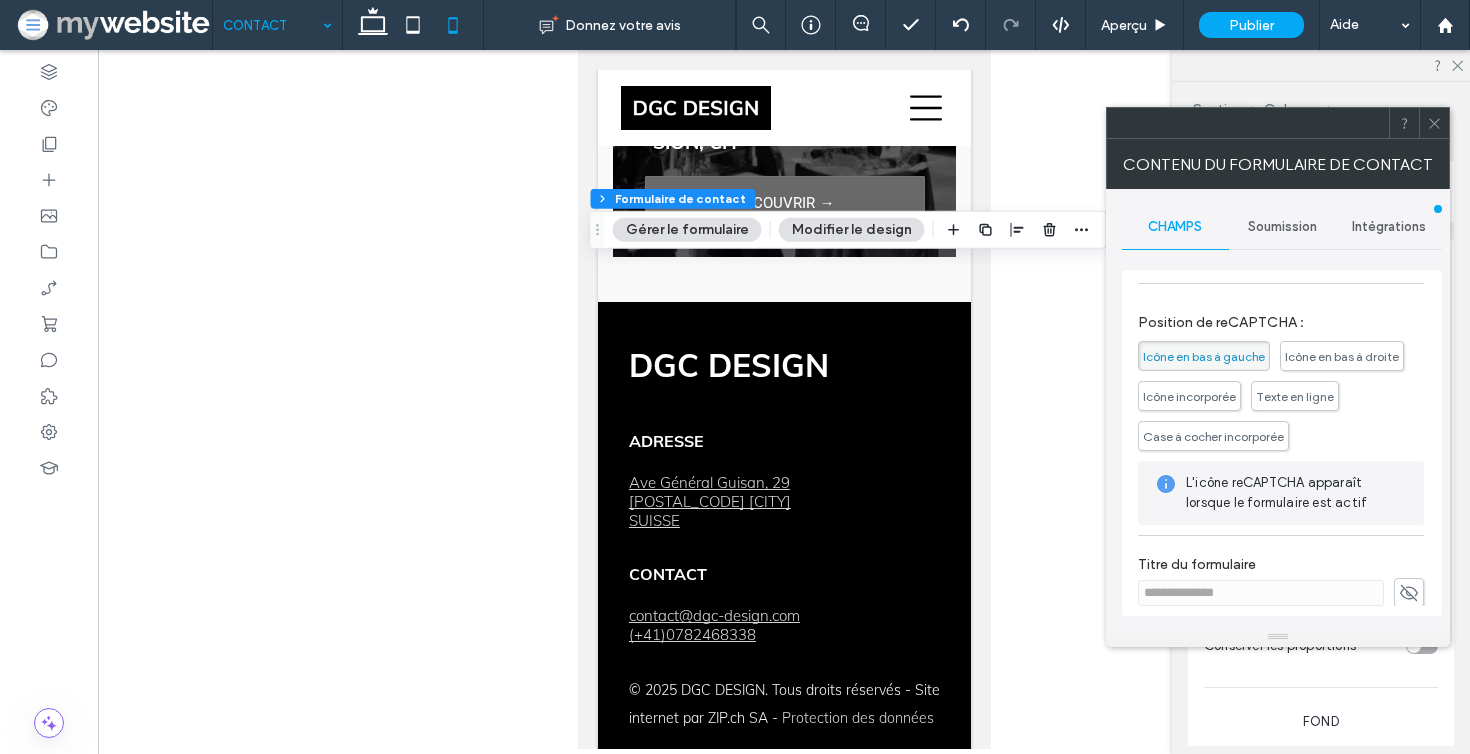 scroll, scrollTop: 333, scrollLeft: 0, axis: vertical 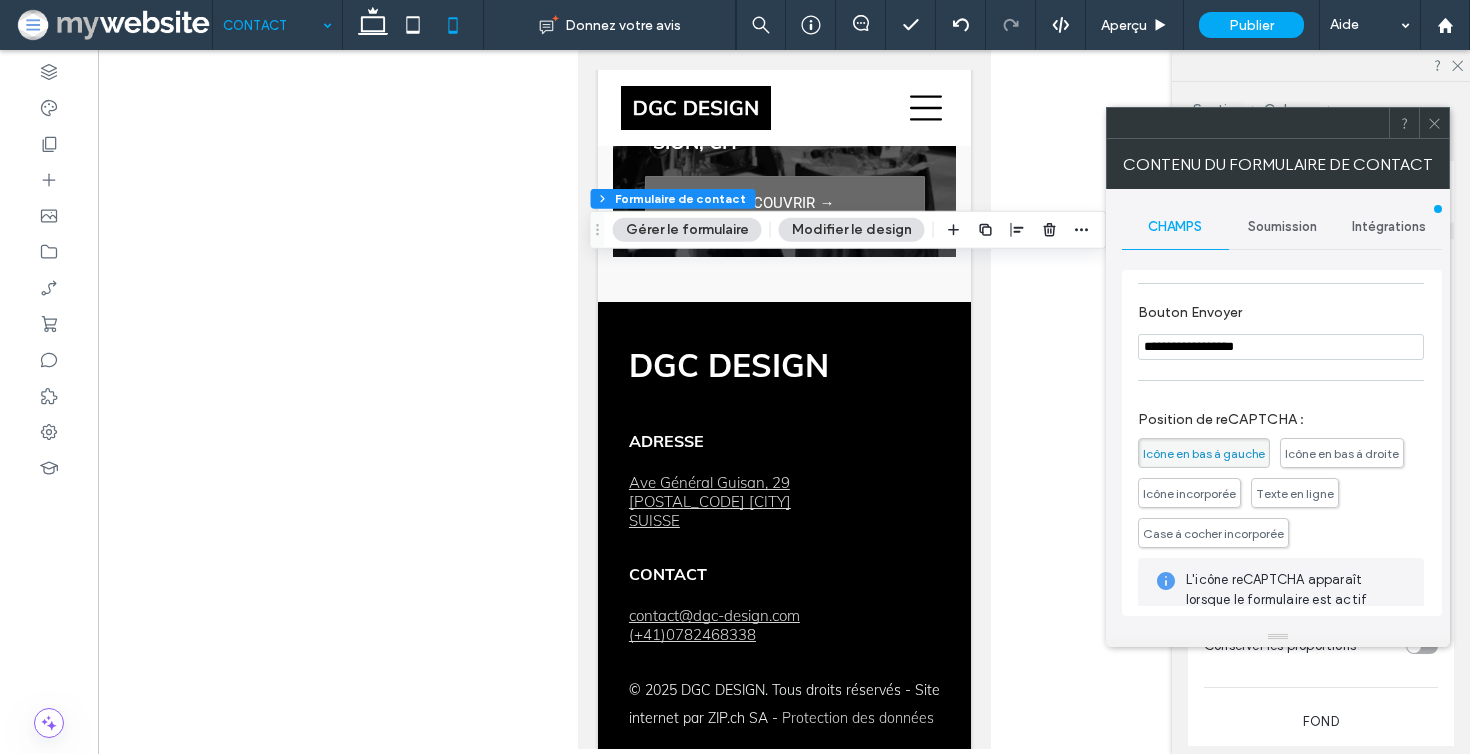 drag, startPoint x: 1154, startPoint y: 358, endPoint x: 1317, endPoint y: 353, distance: 163.07668 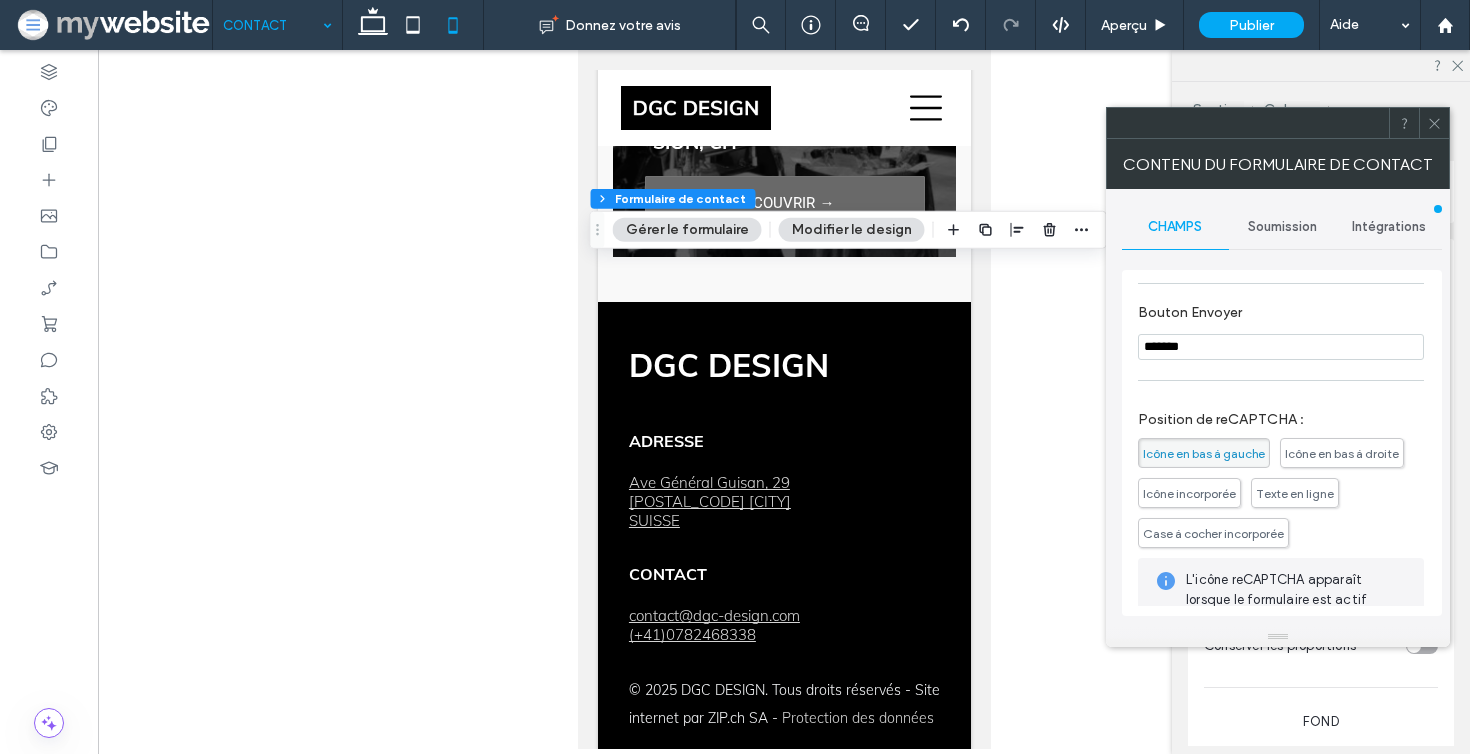 type on "*******" 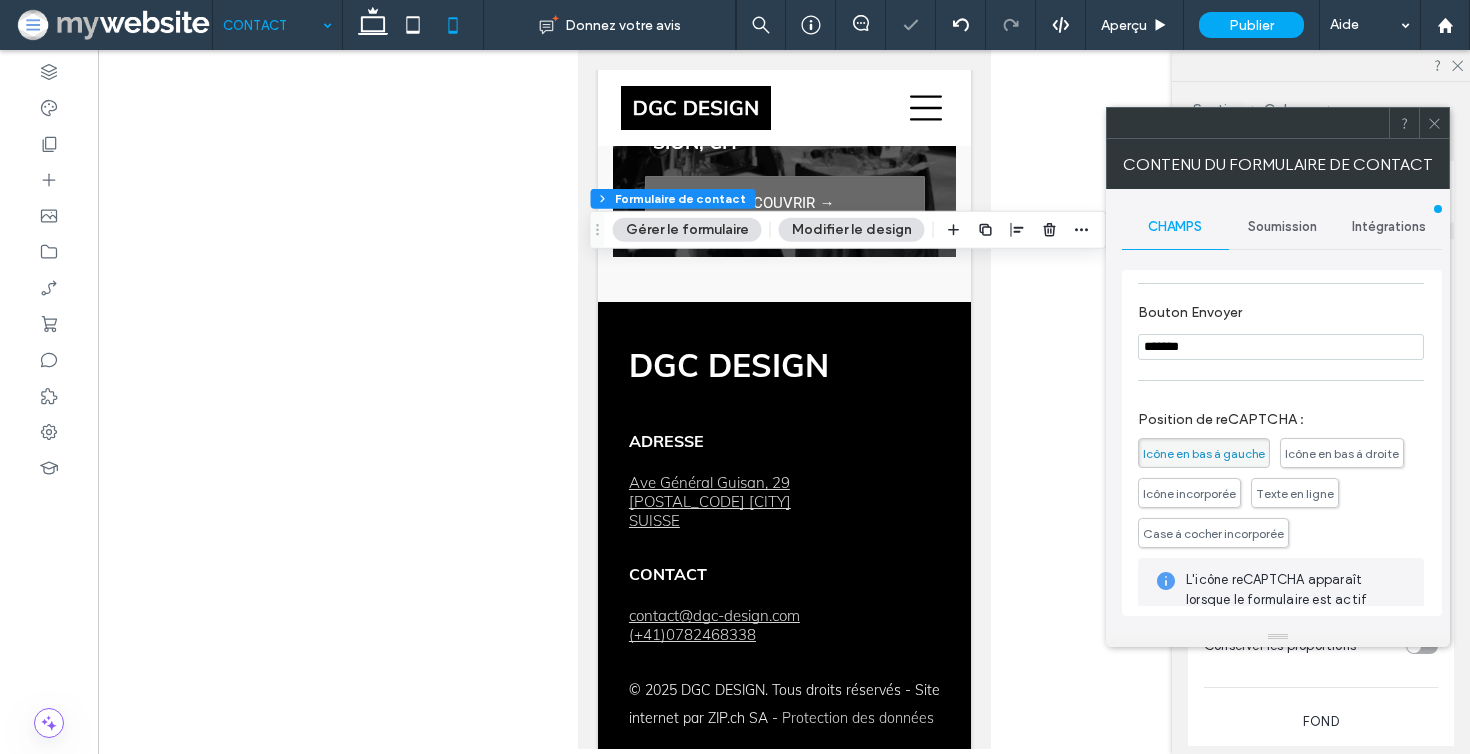click on "*******" at bounding box center (1281, 347) 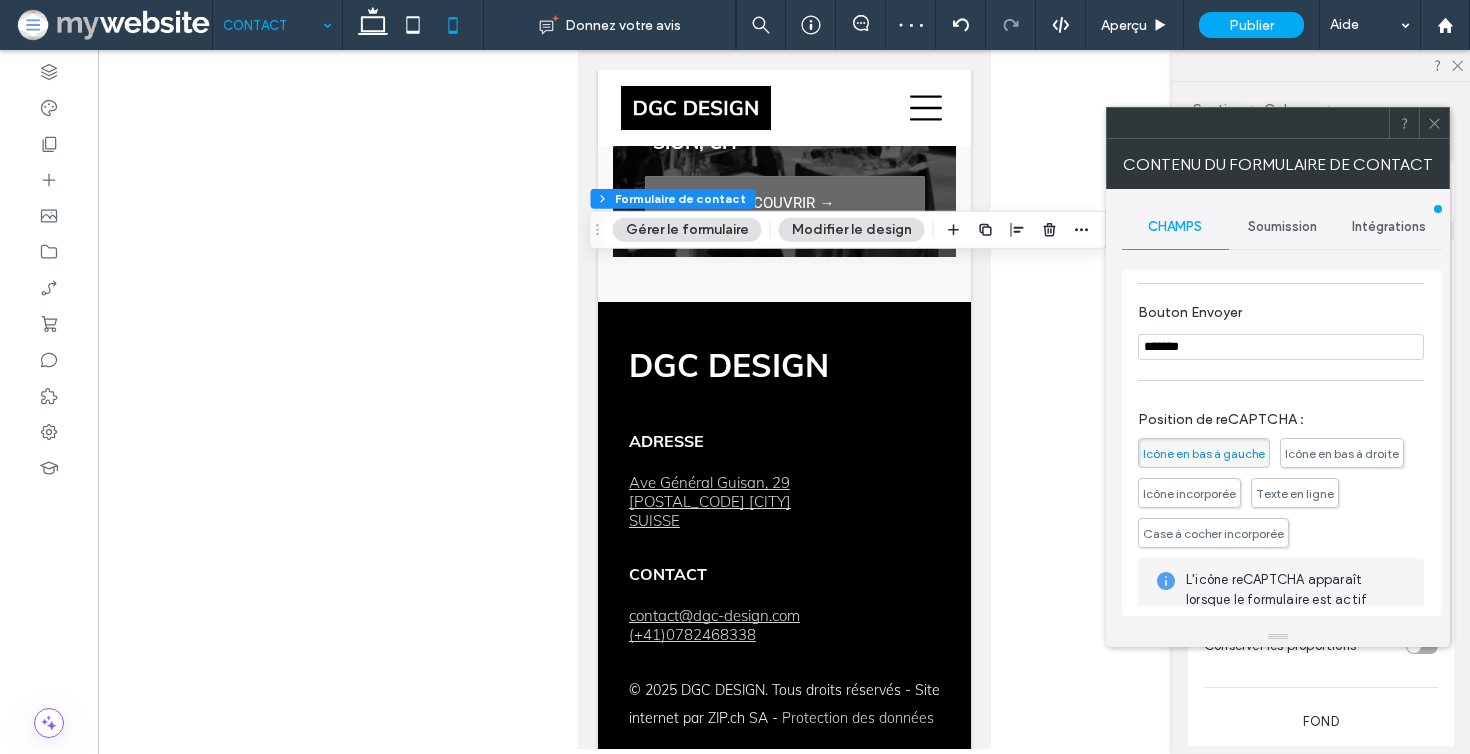 click on "*******" at bounding box center (1281, 347) 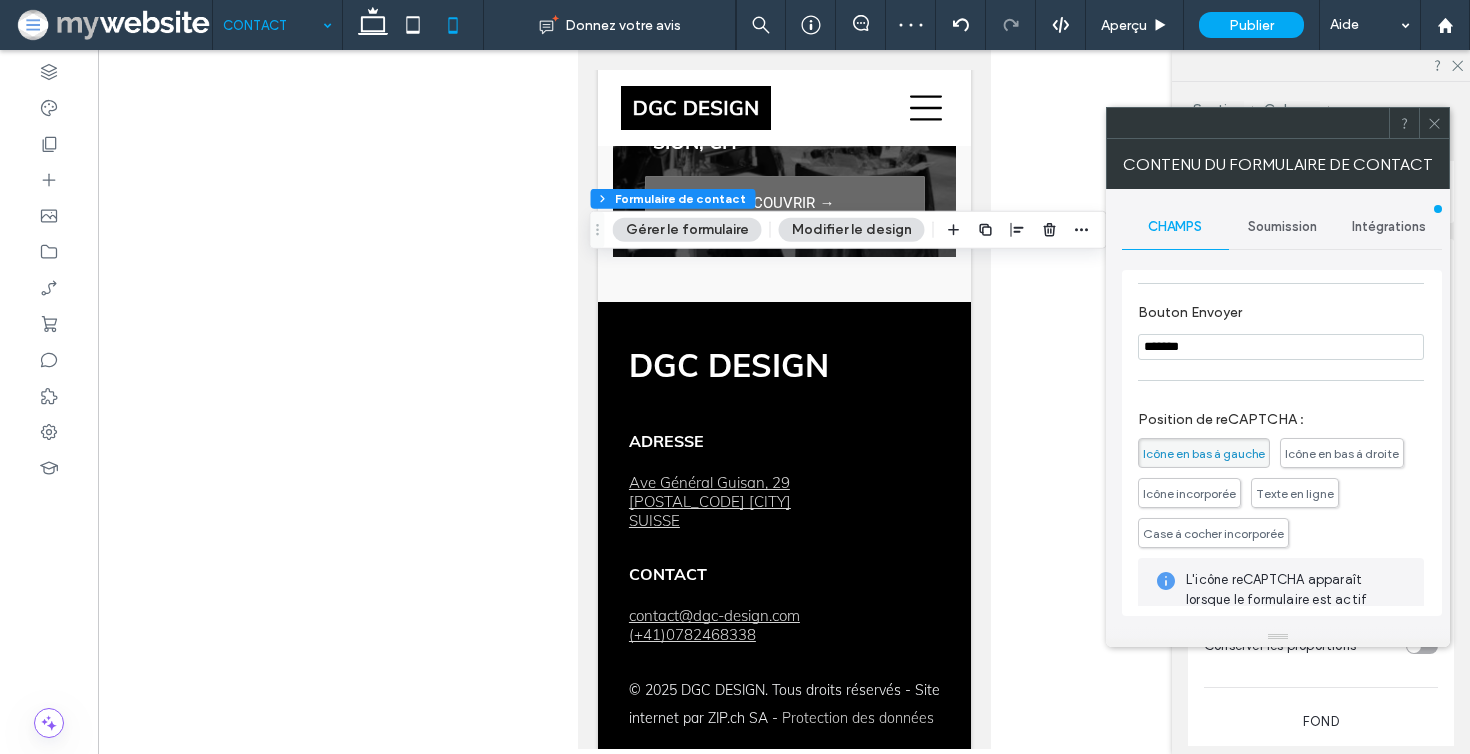 click on "Soumission" at bounding box center (1282, 227) 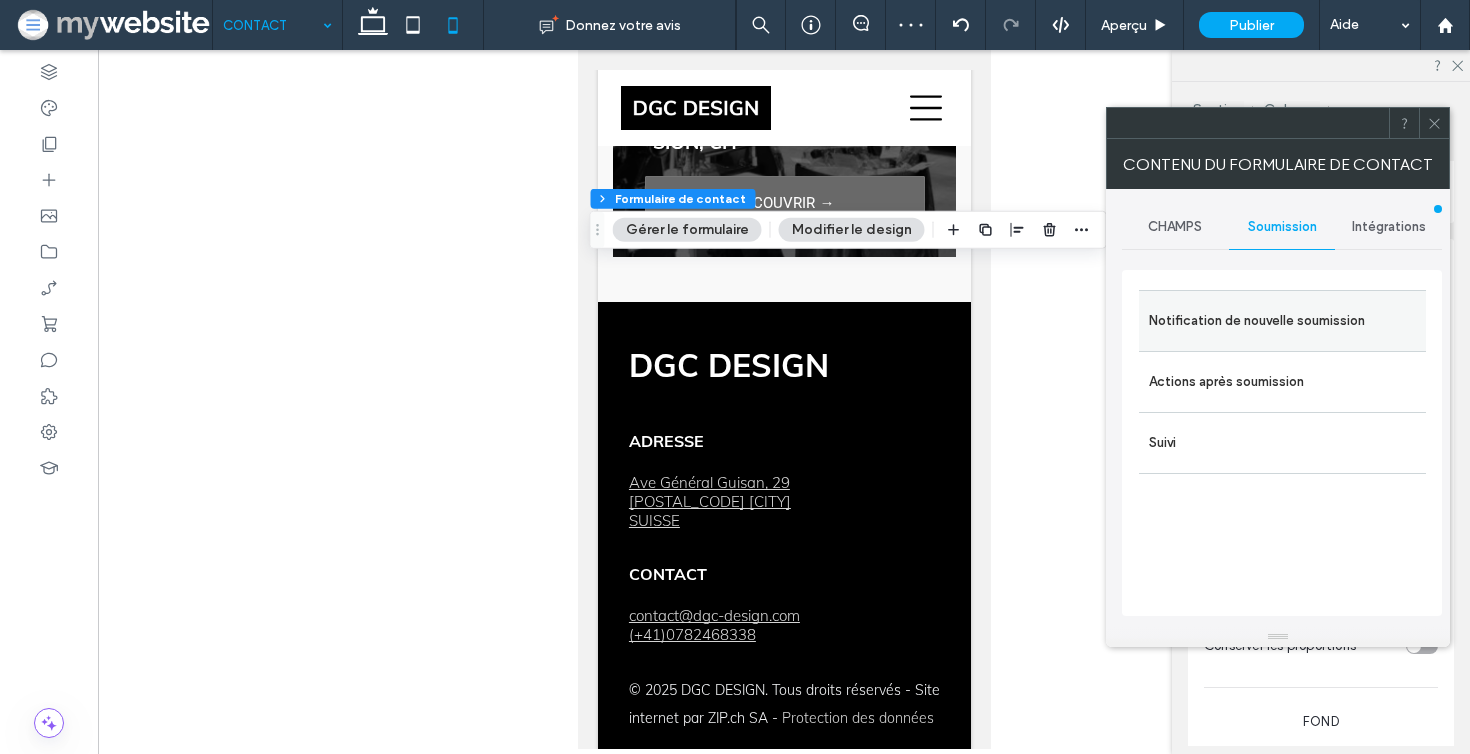 click on "Notification de nouvelle soumission" at bounding box center [1282, 321] 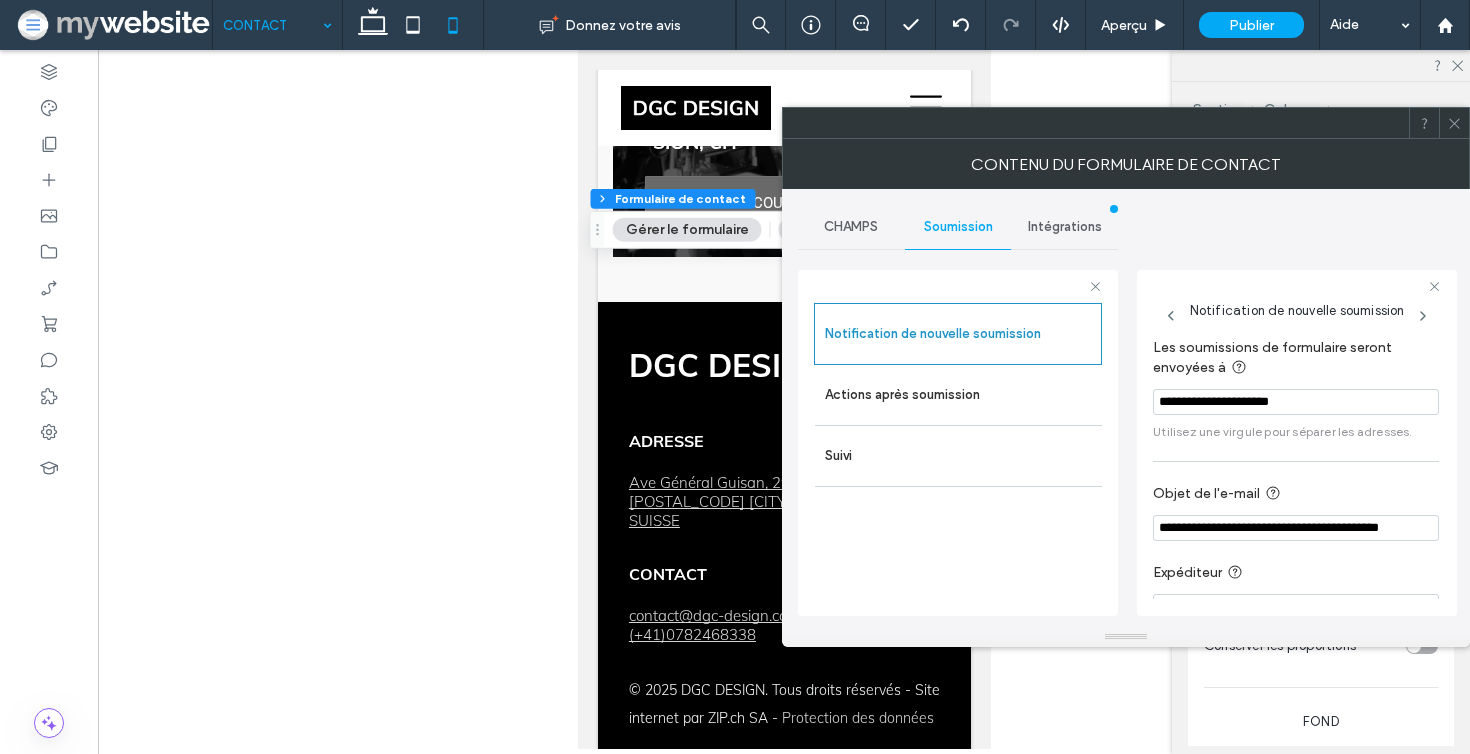 click on "**********" at bounding box center (1296, 528) 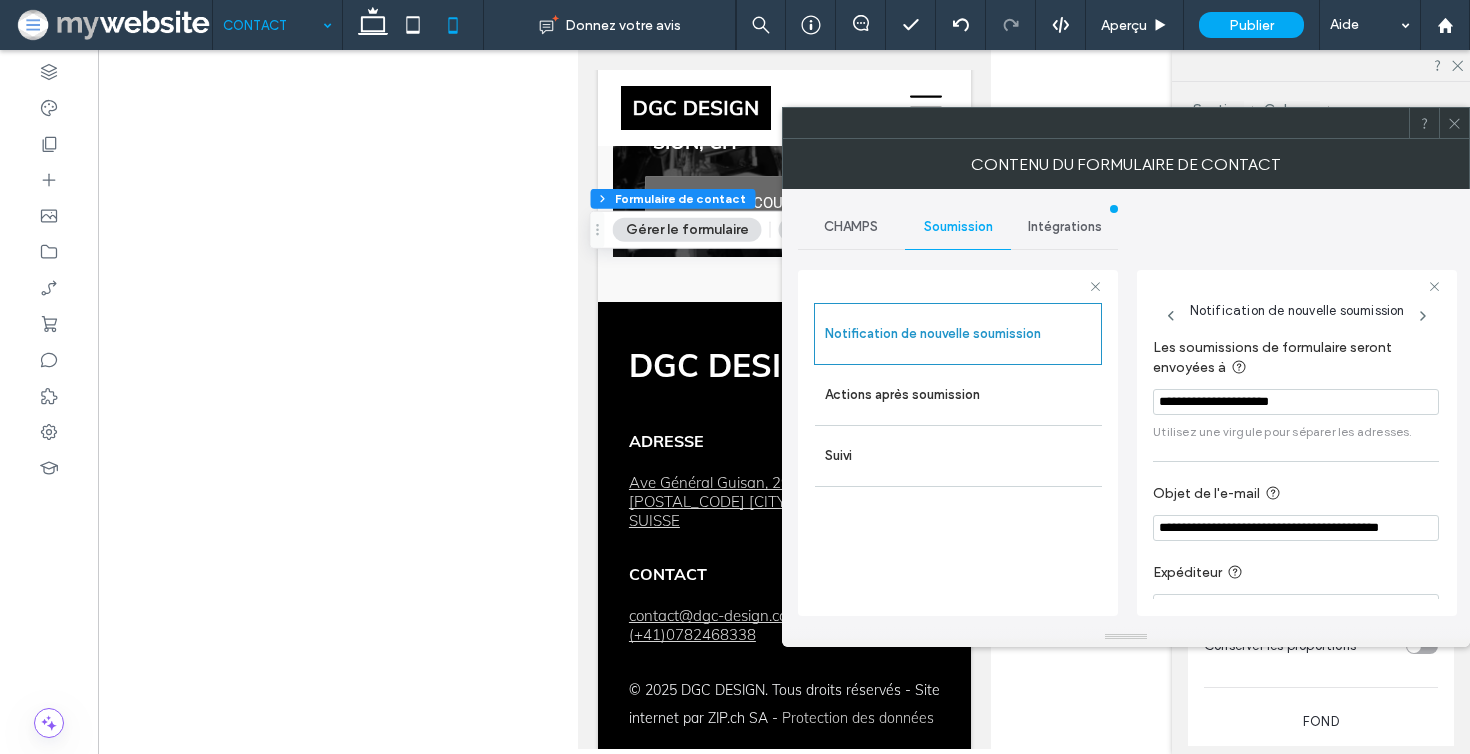 click on "**********" at bounding box center (1296, 528) 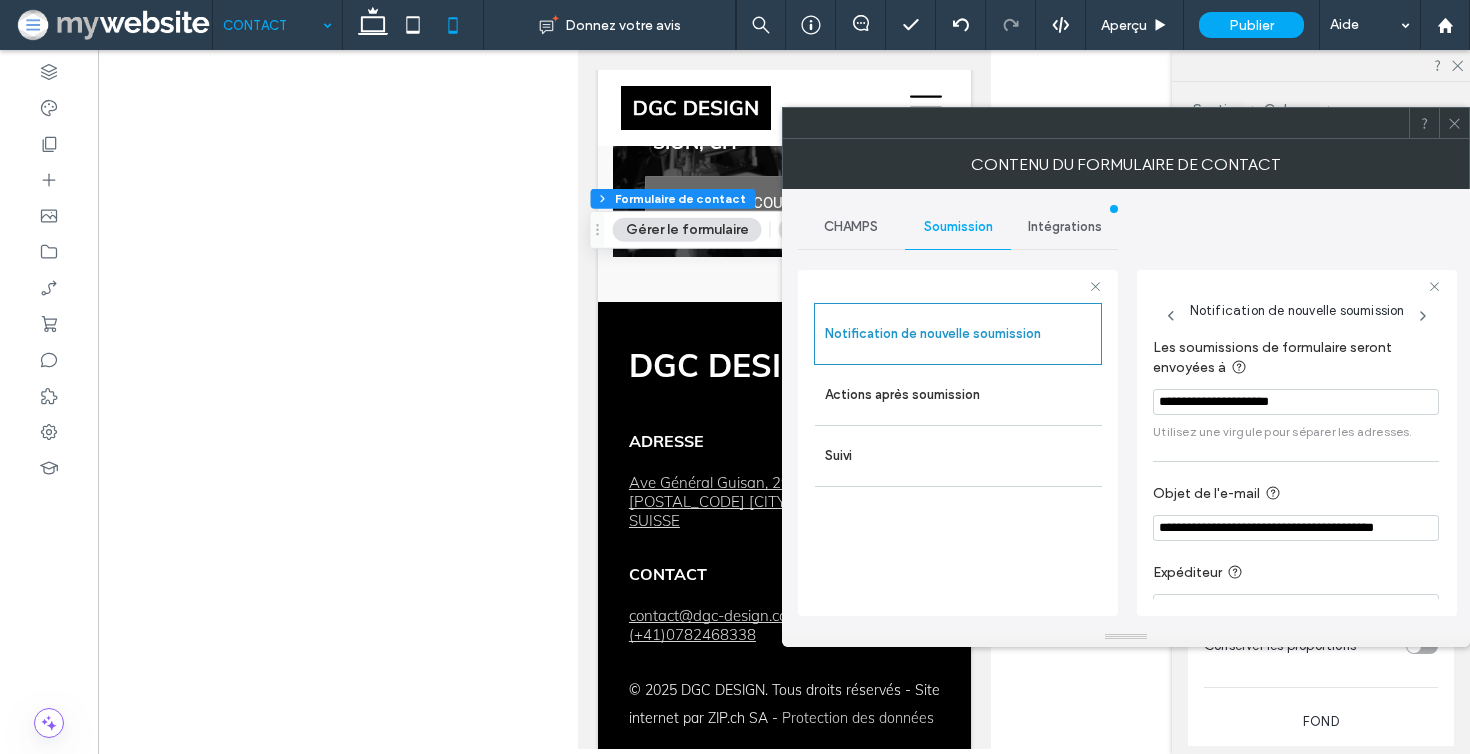 type on "**********" 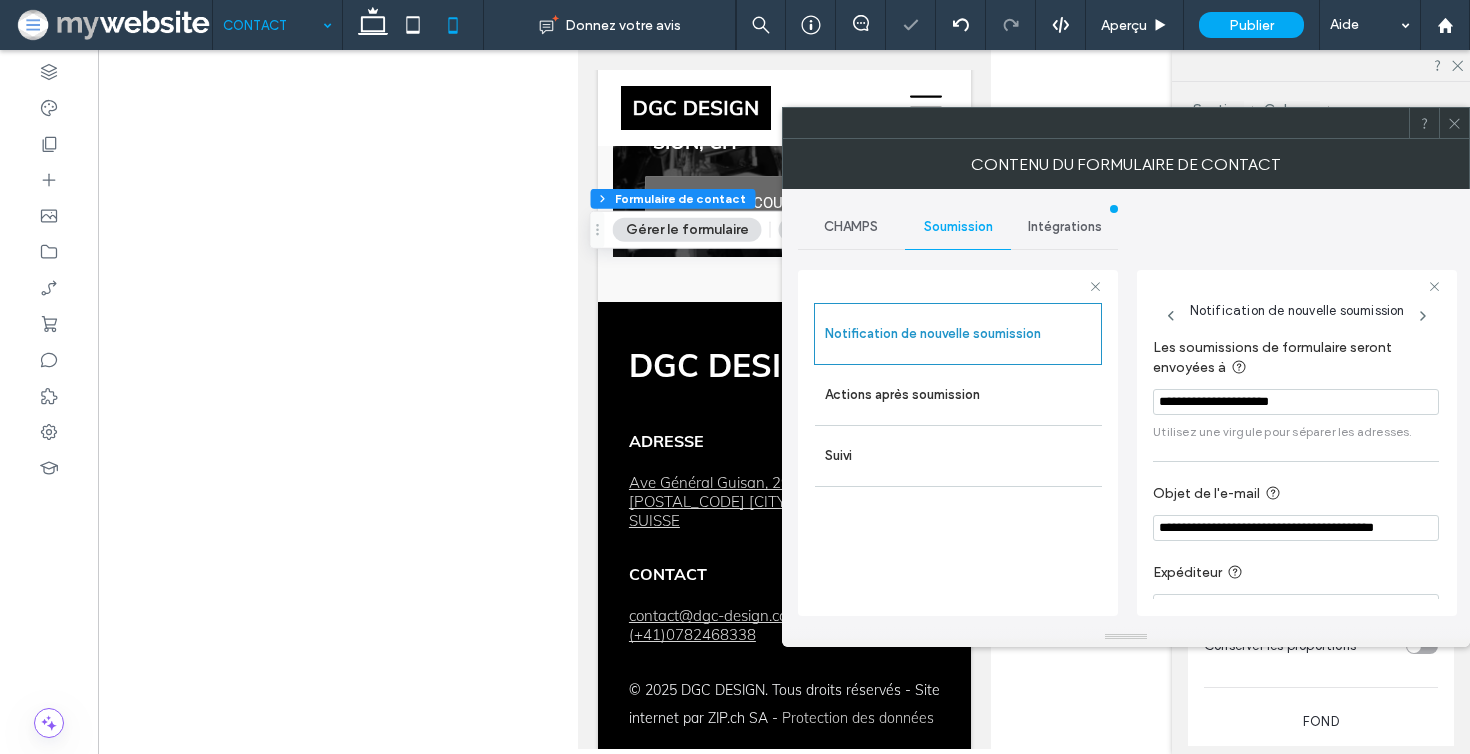 click on "Objet de l'e-mail" at bounding box center [1292, 494] 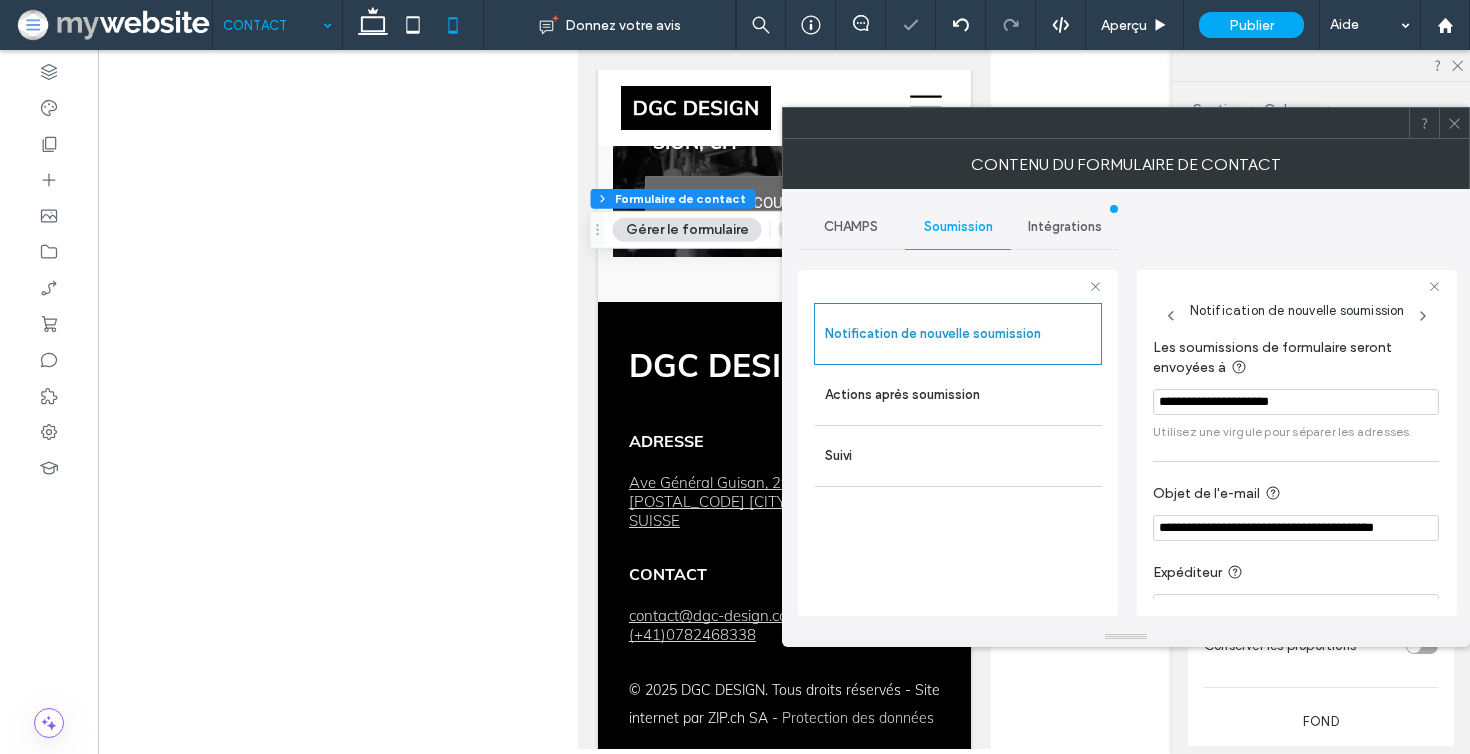 click 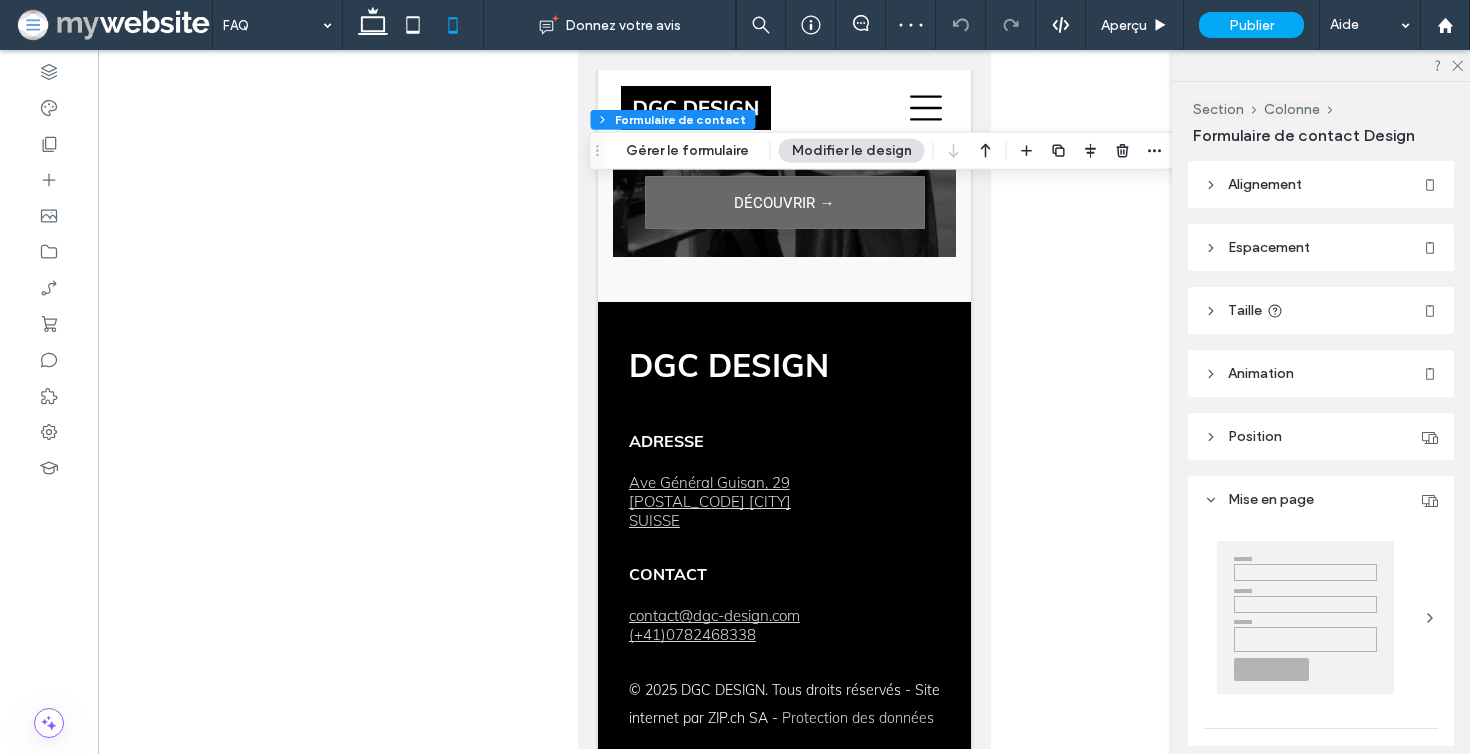 type on "*" 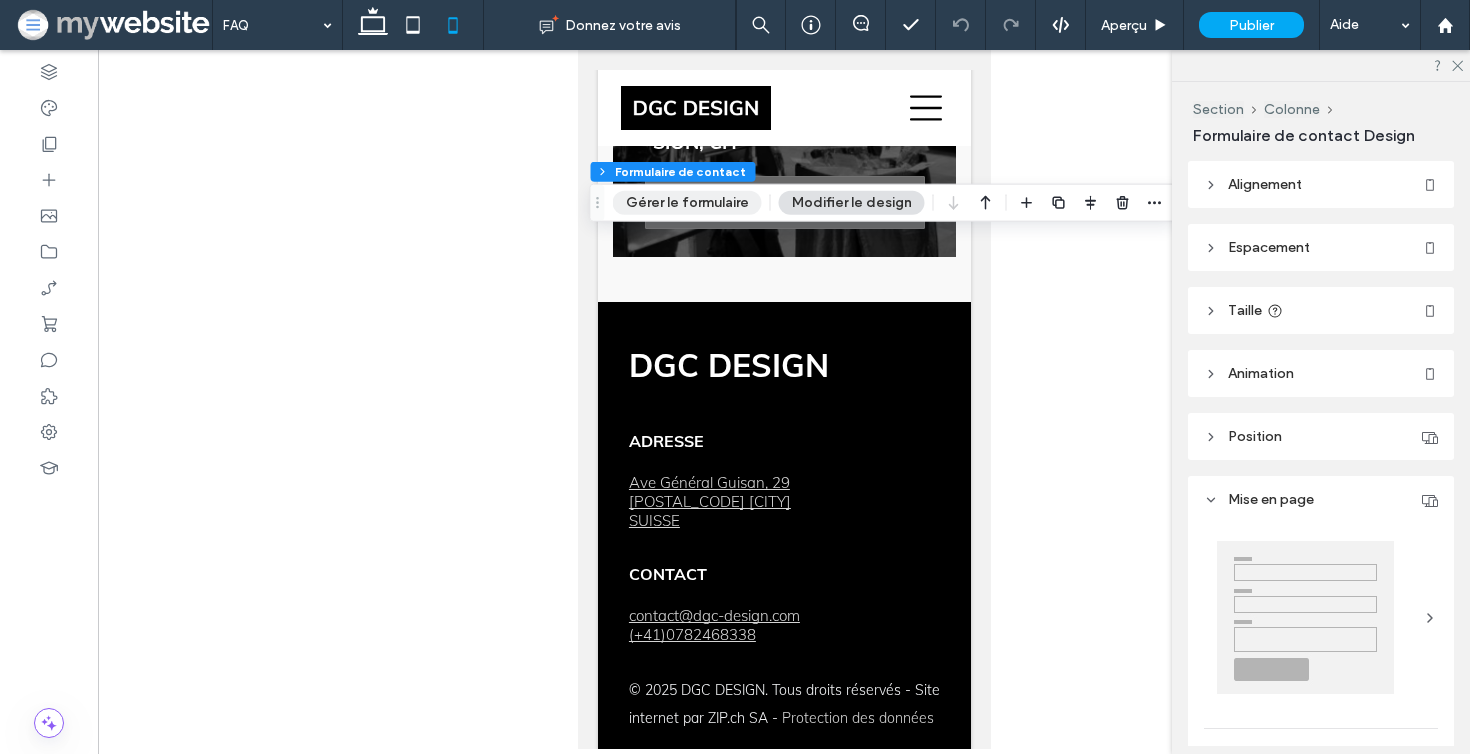 click on "Gérer le formulaire" at bounding box center [687, 203] 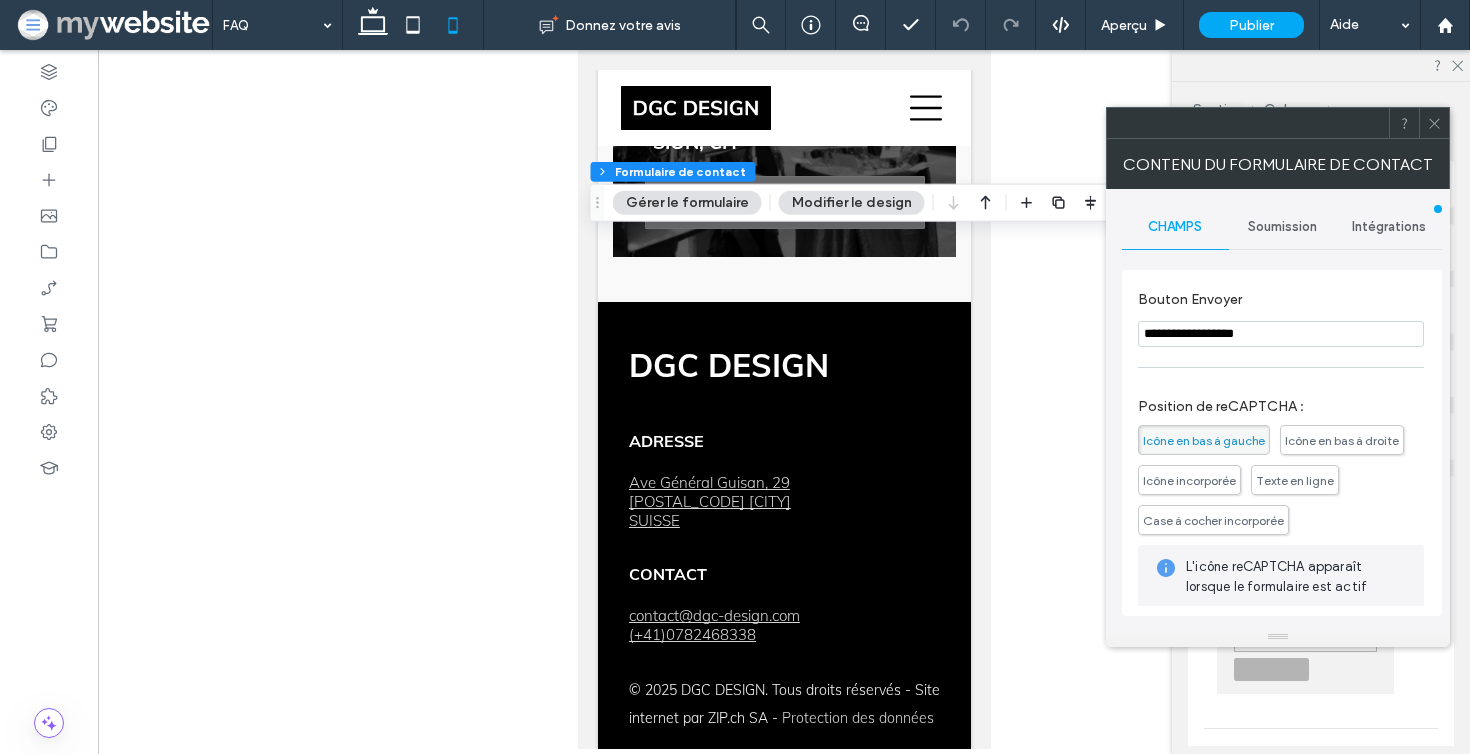 scroll, scrollTop: 385, scrollLeft: 0, axis: vertical 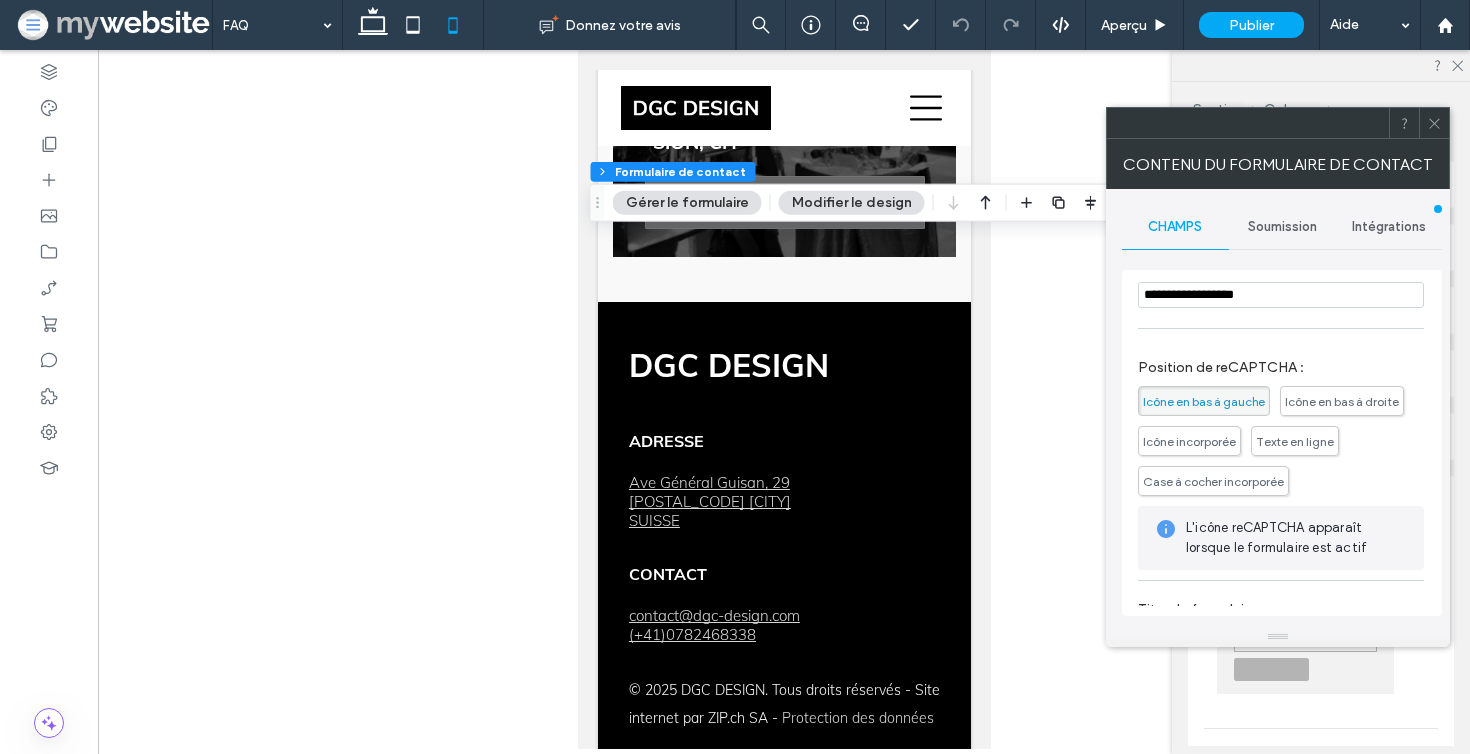 click on "**********" at bounding box center (1281, 295) 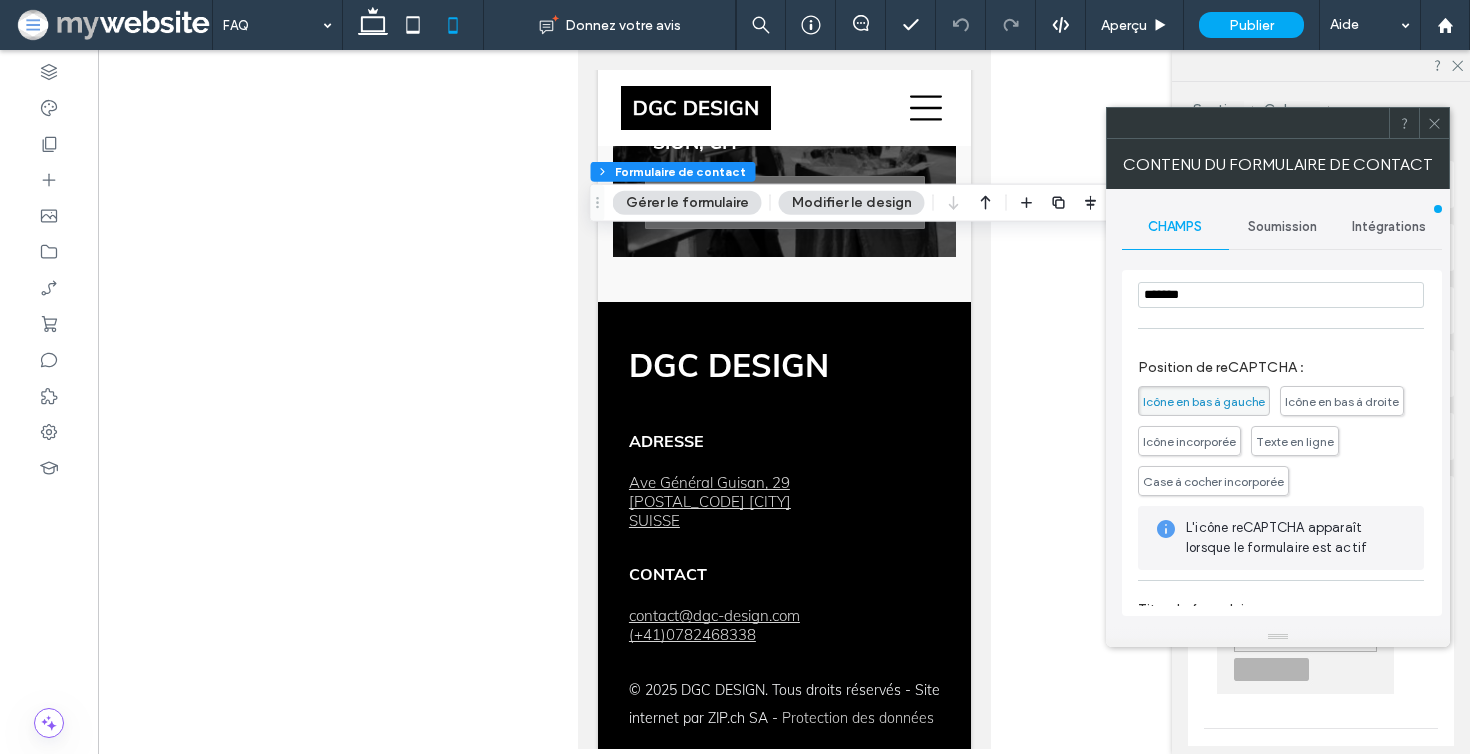 type on "*******" 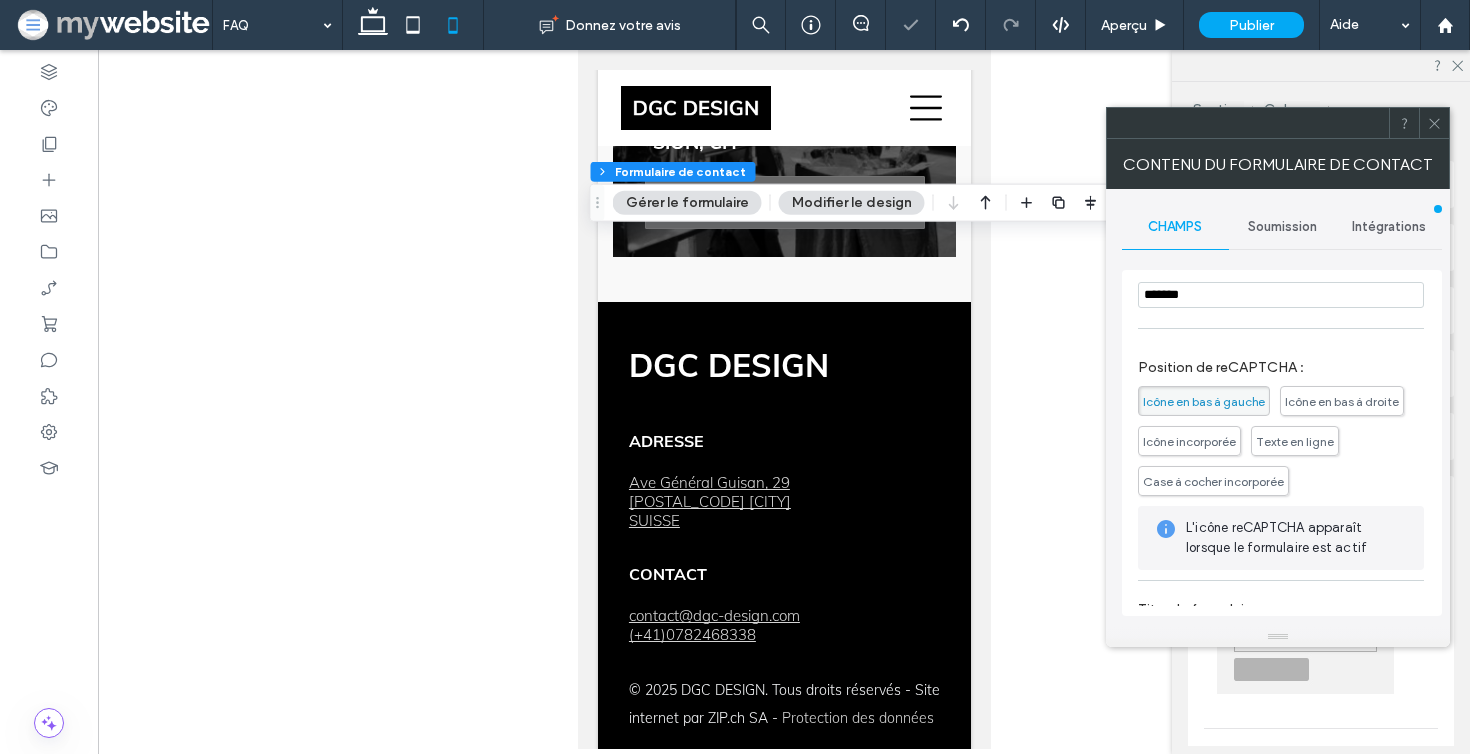 click 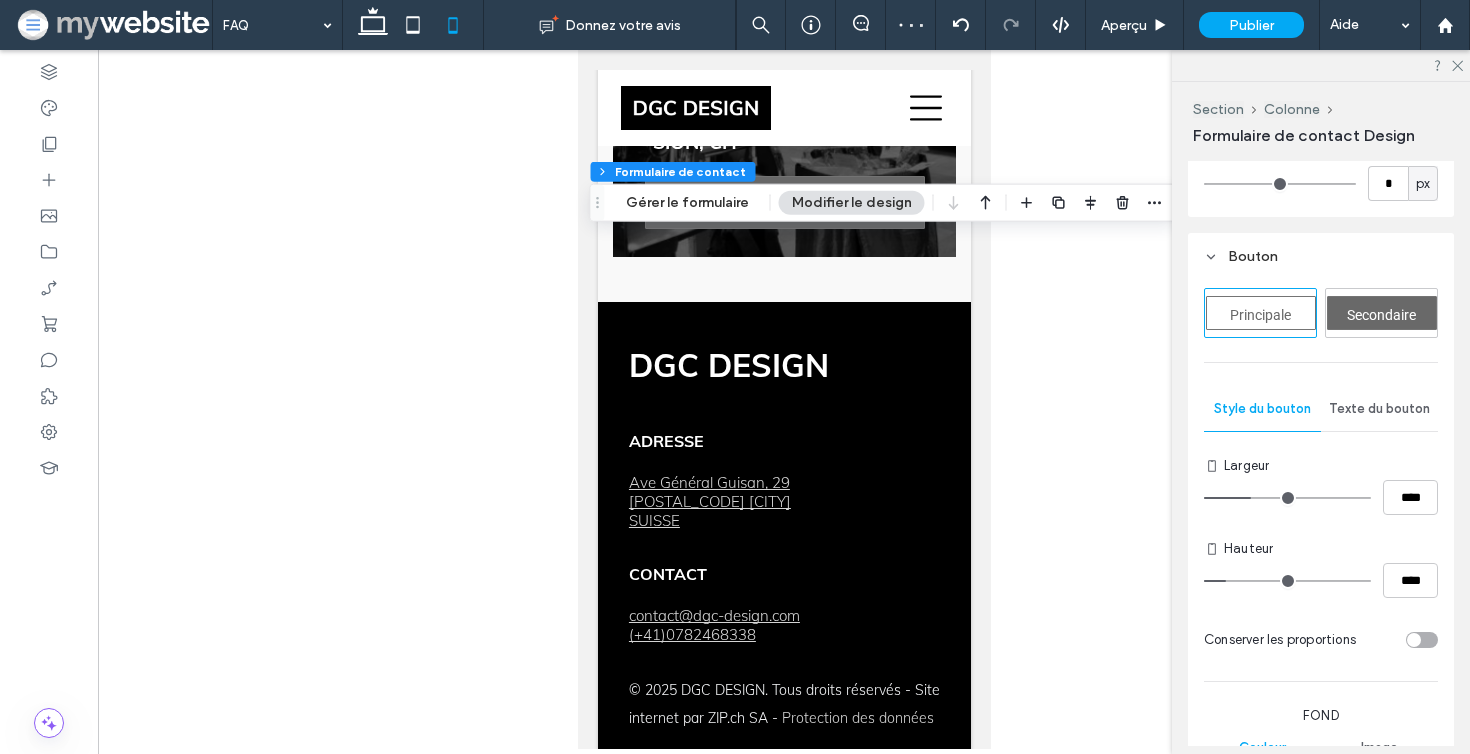 scroll, scrollTop: 1266, scrollLeft: 0, axis: vertical 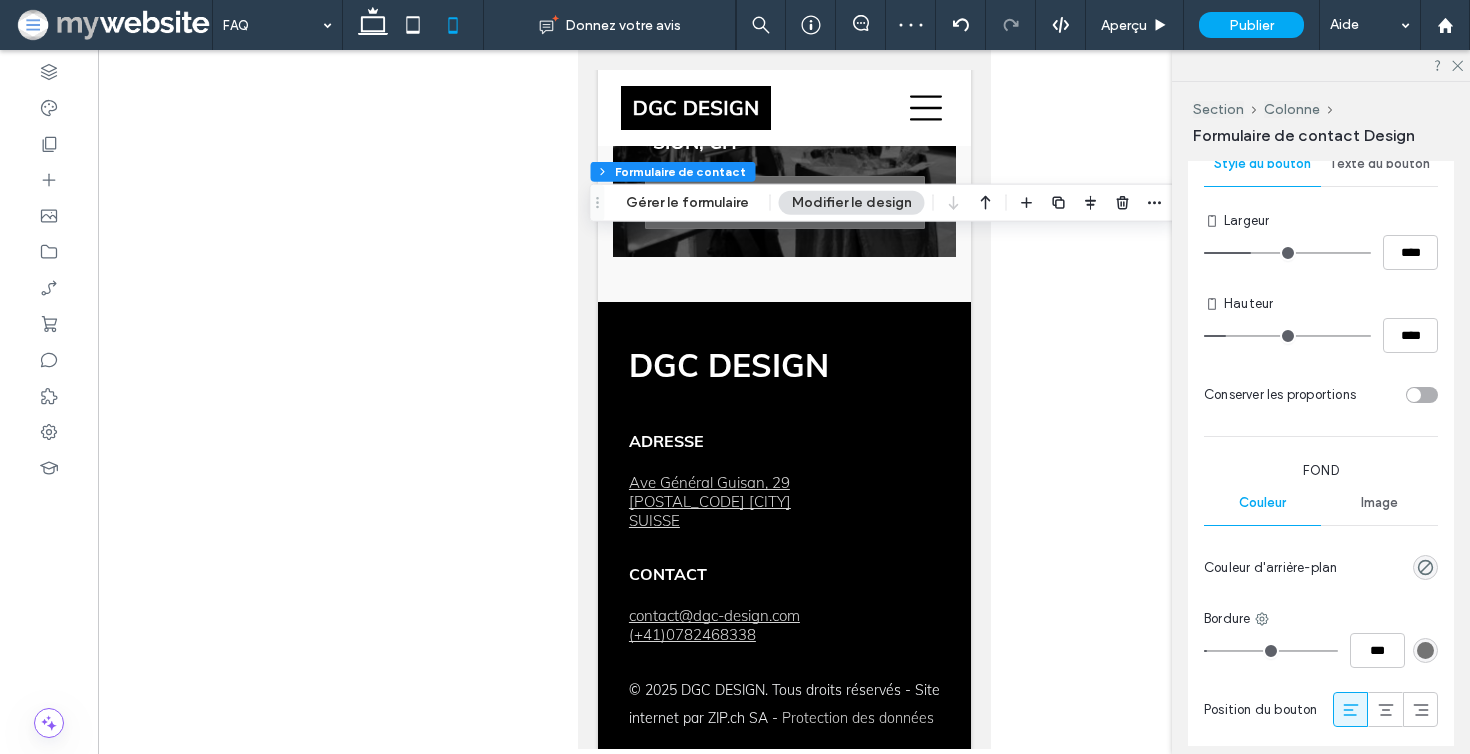 type on "***" 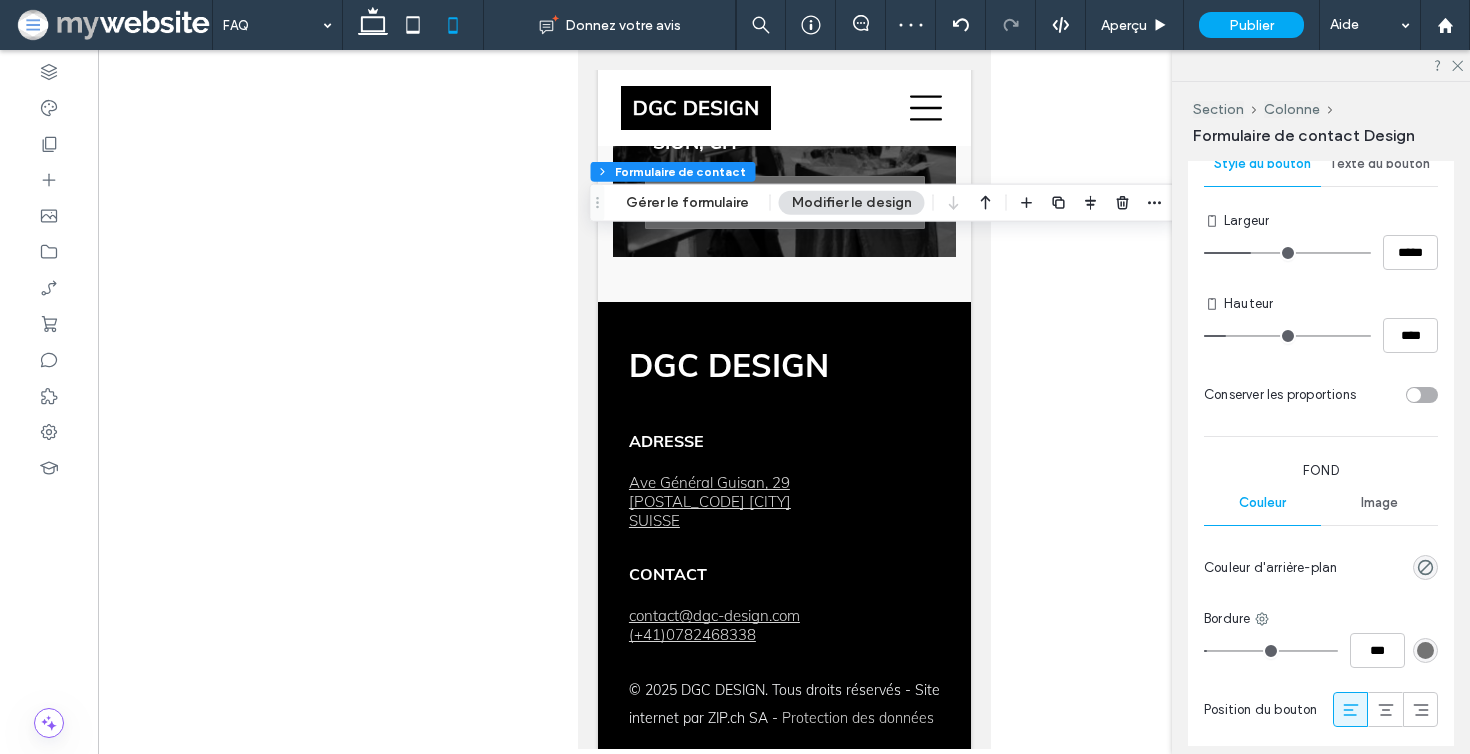 type on "***" 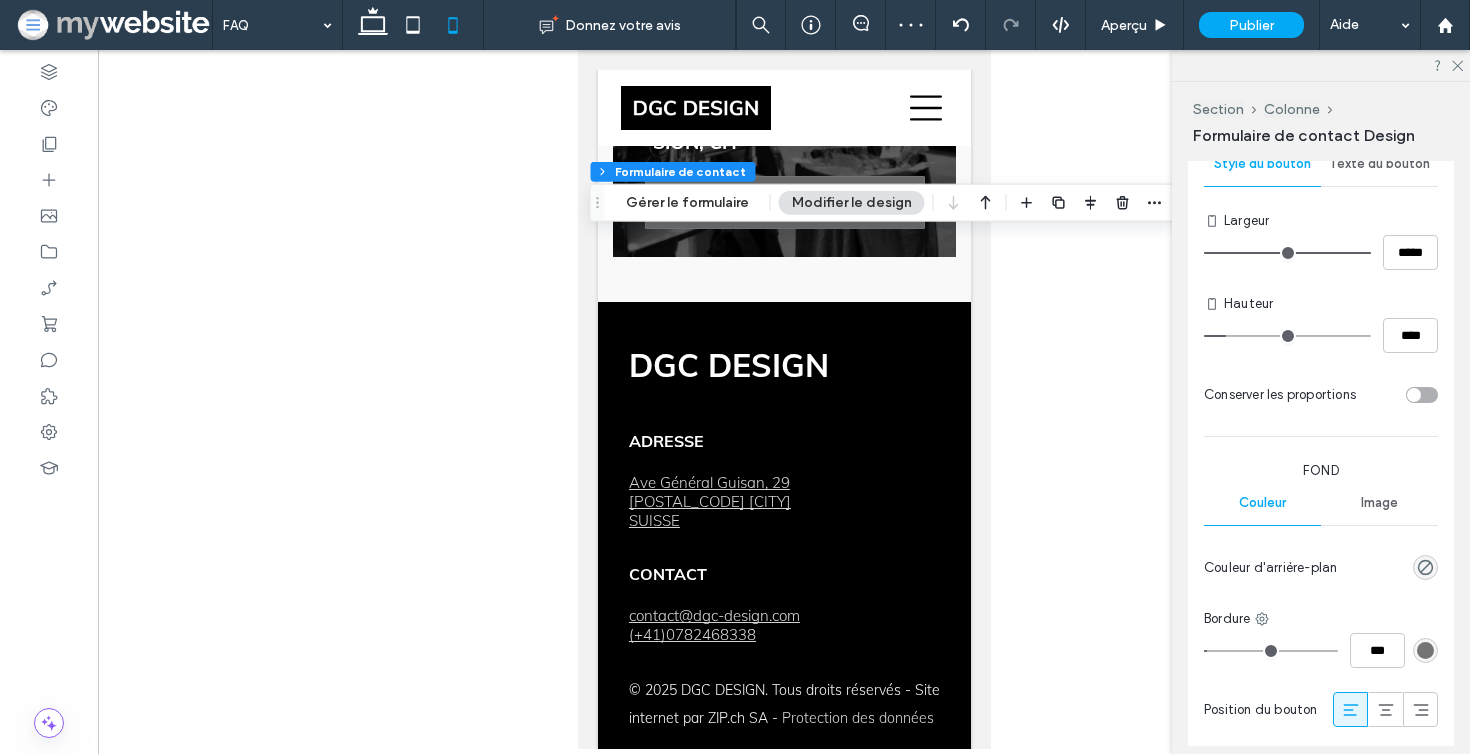 drag, startPoint x: 1257, startPoint y: 248, endPoint x: 1468, endPoint y: 250, distance: 211.00948 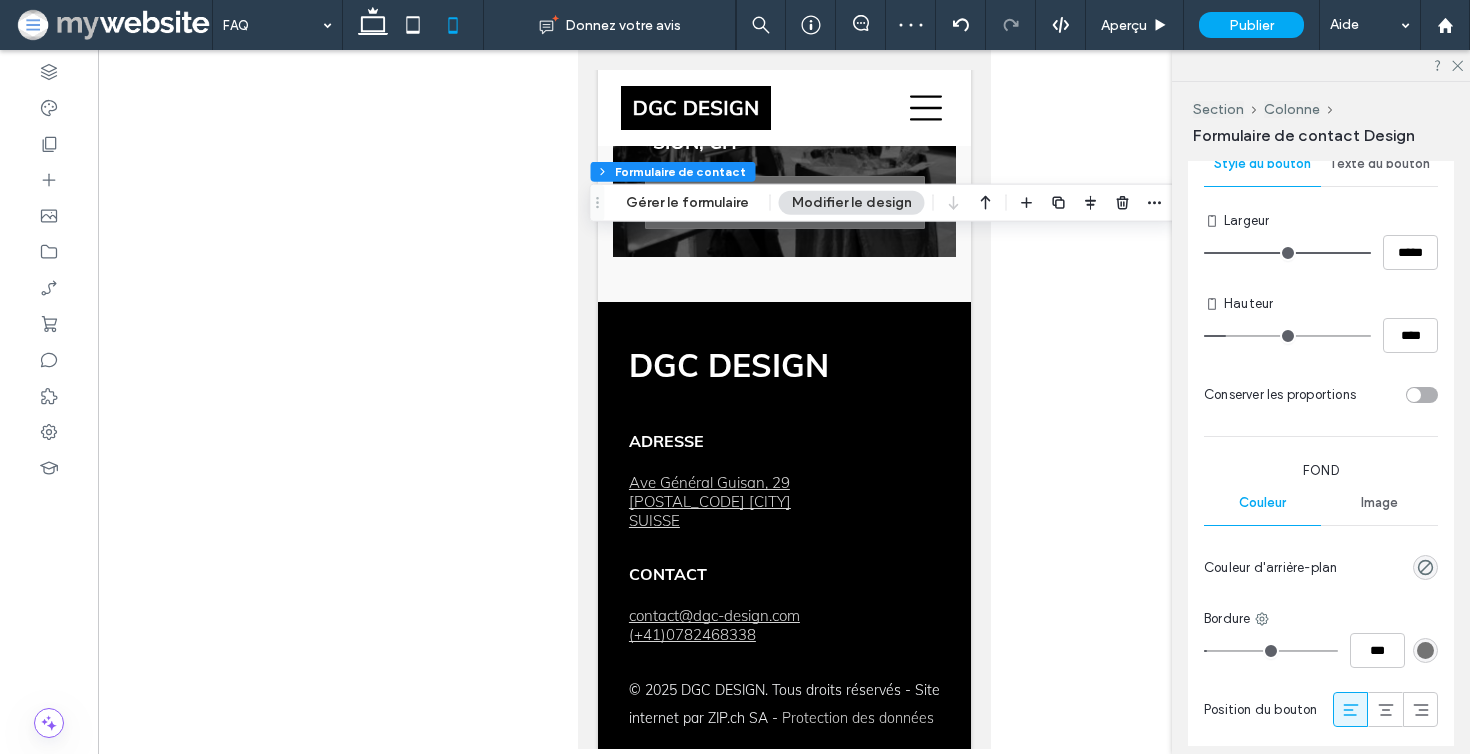 type on "**" 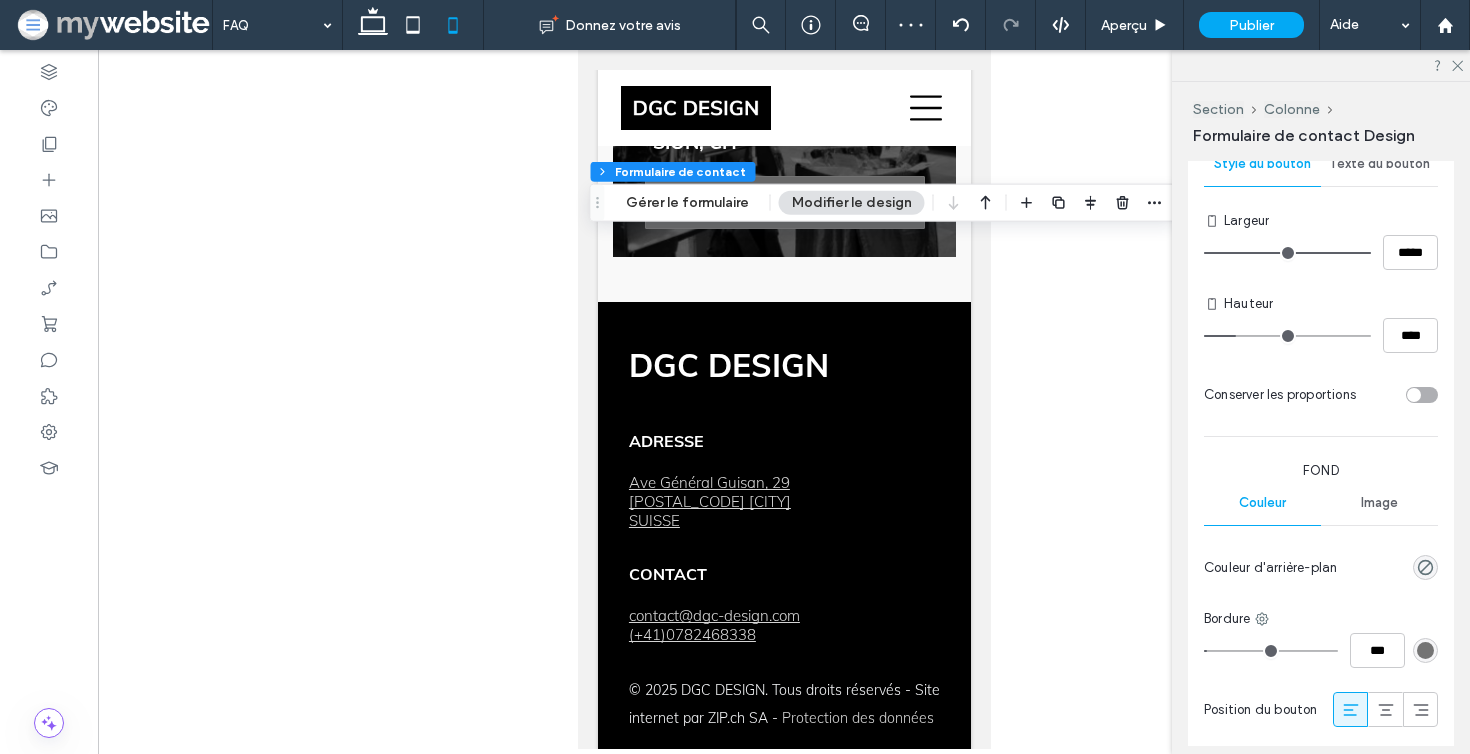 type on "**" 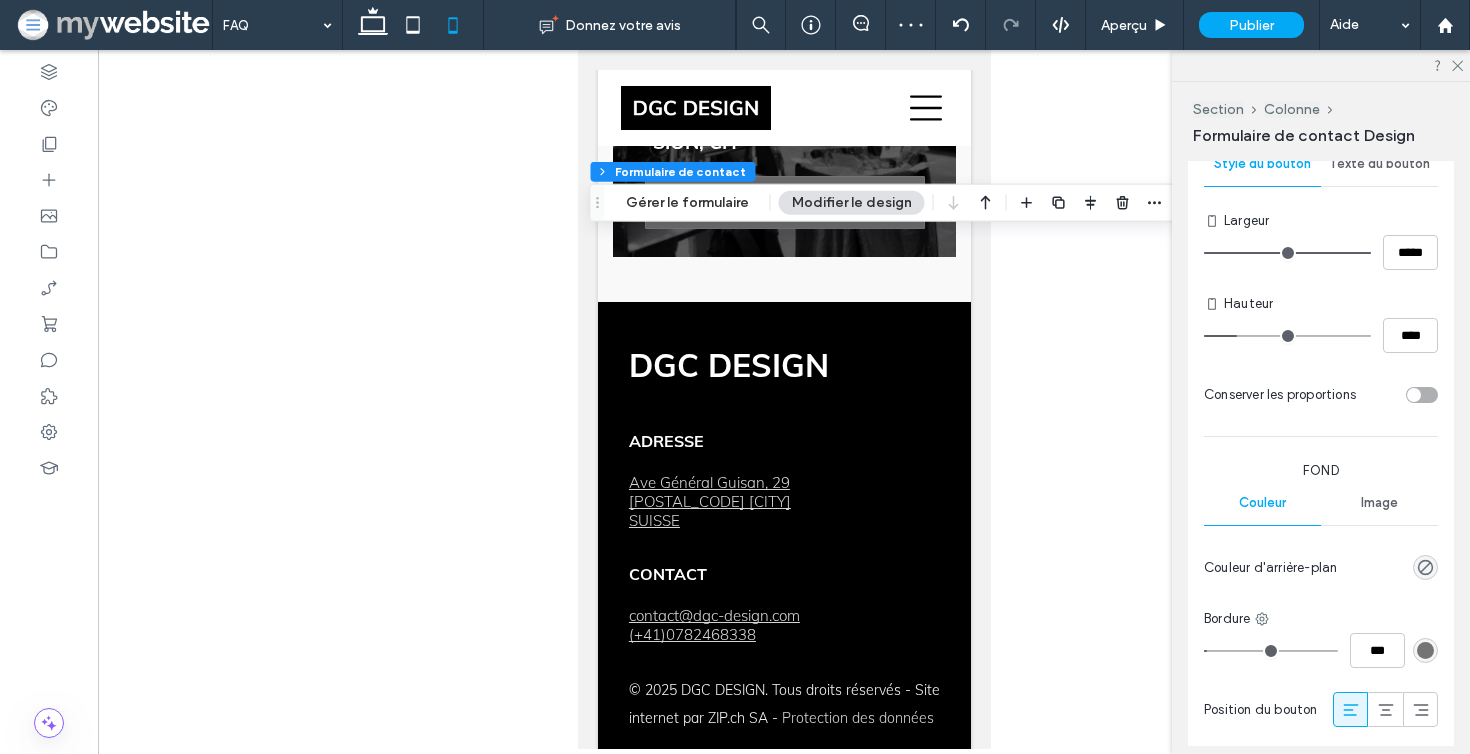 type on "**" 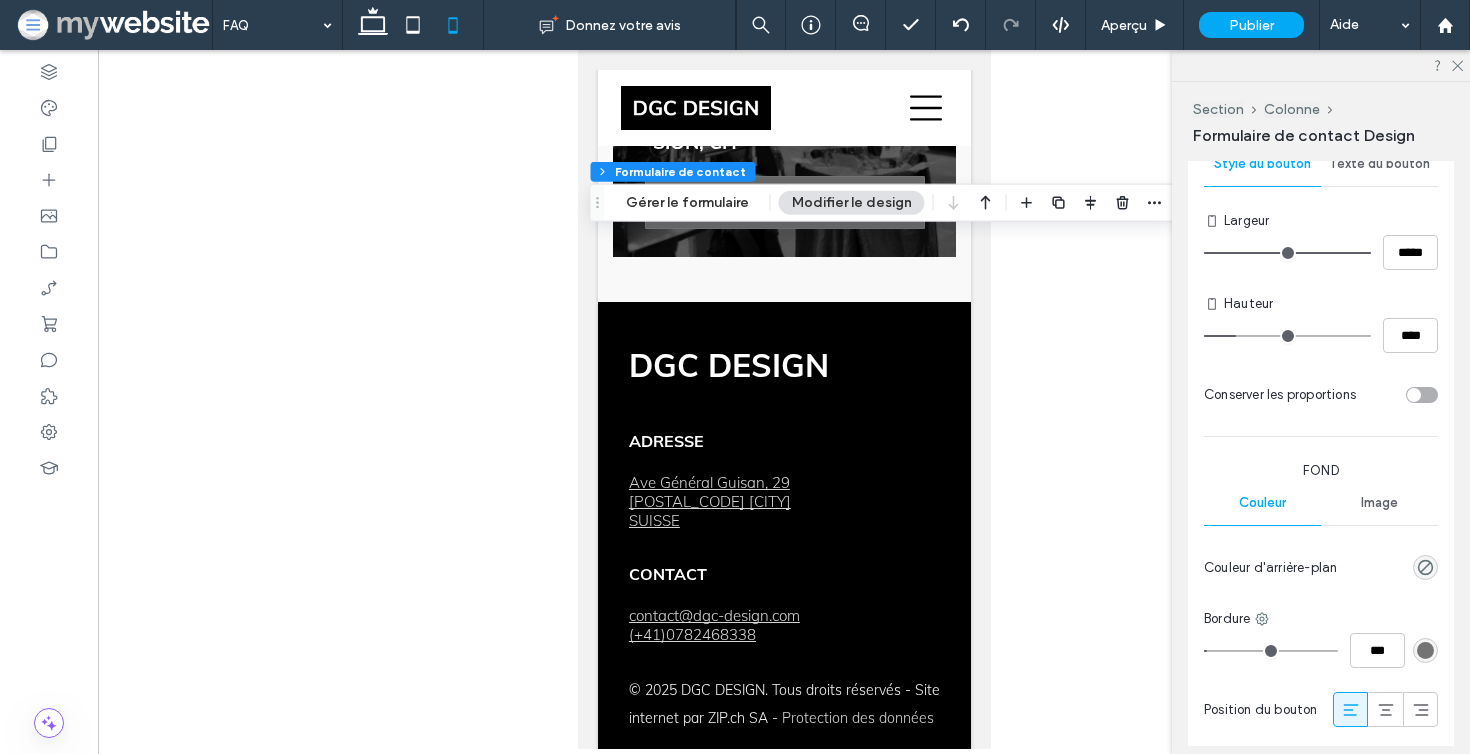 type on "**" 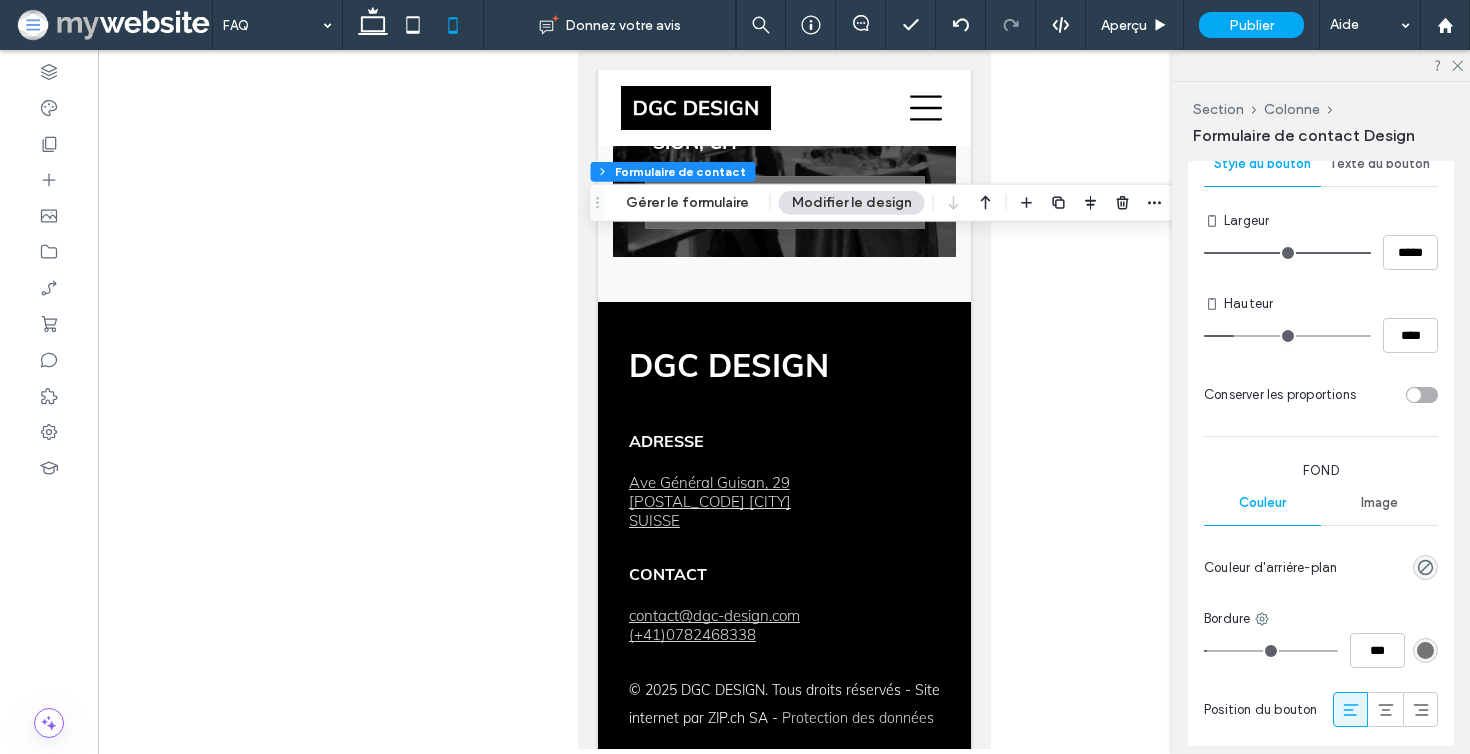 type on "**" 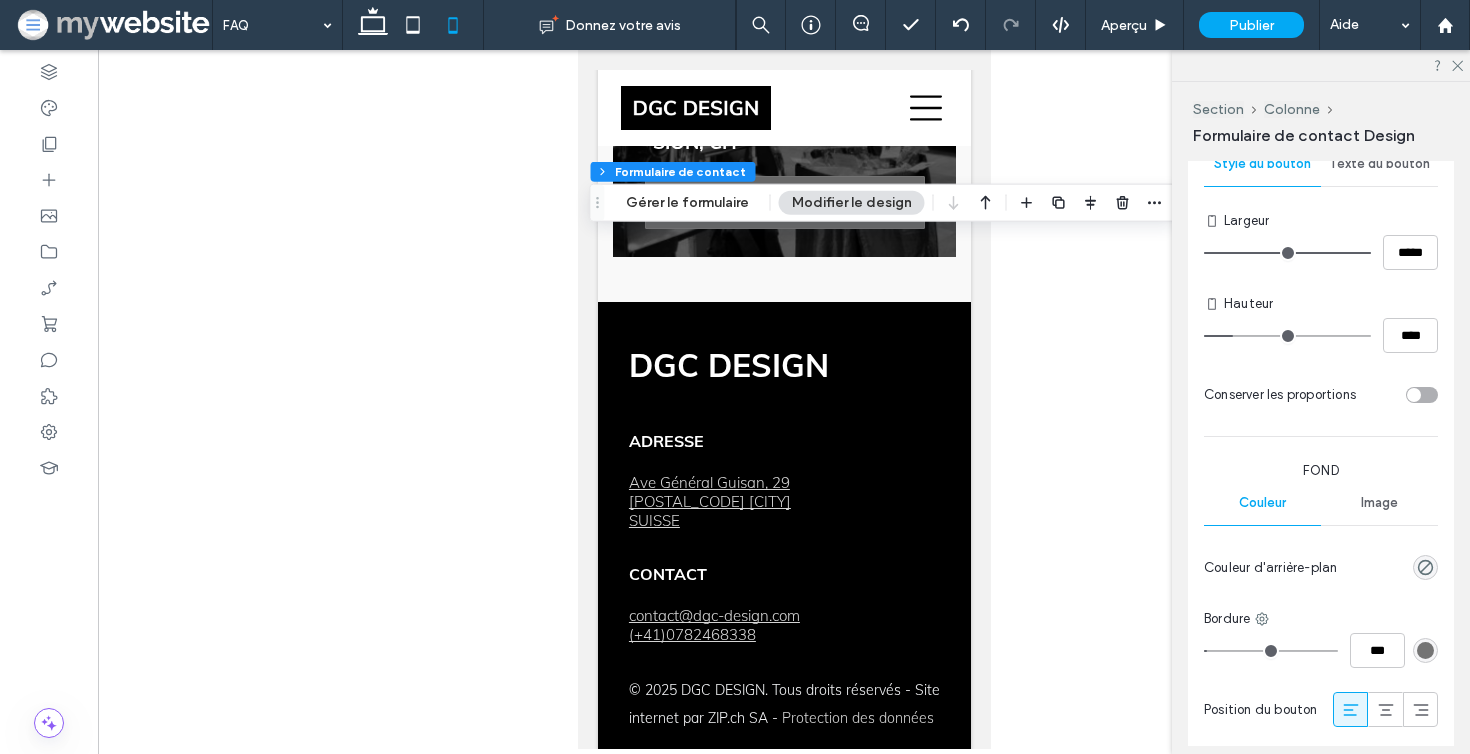 type on "**" 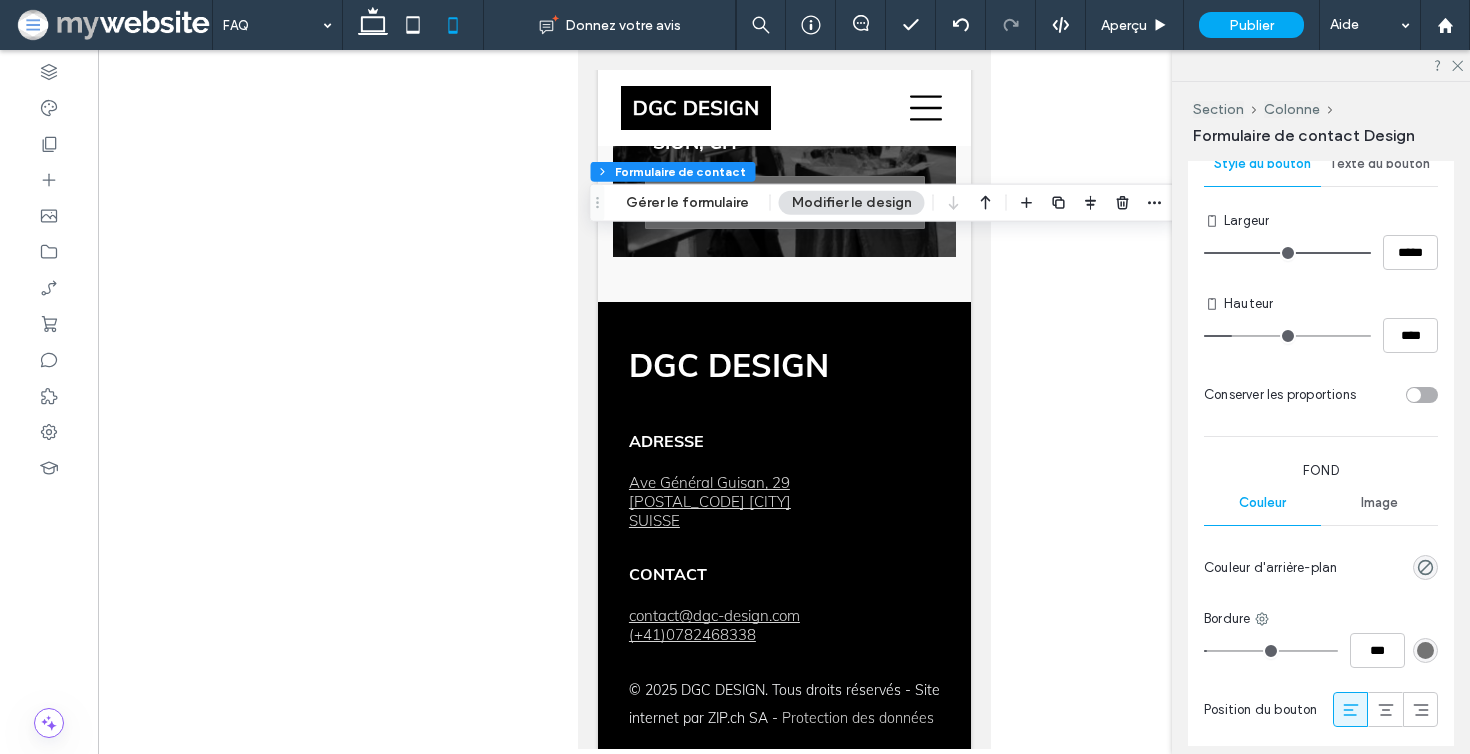 type on "**" 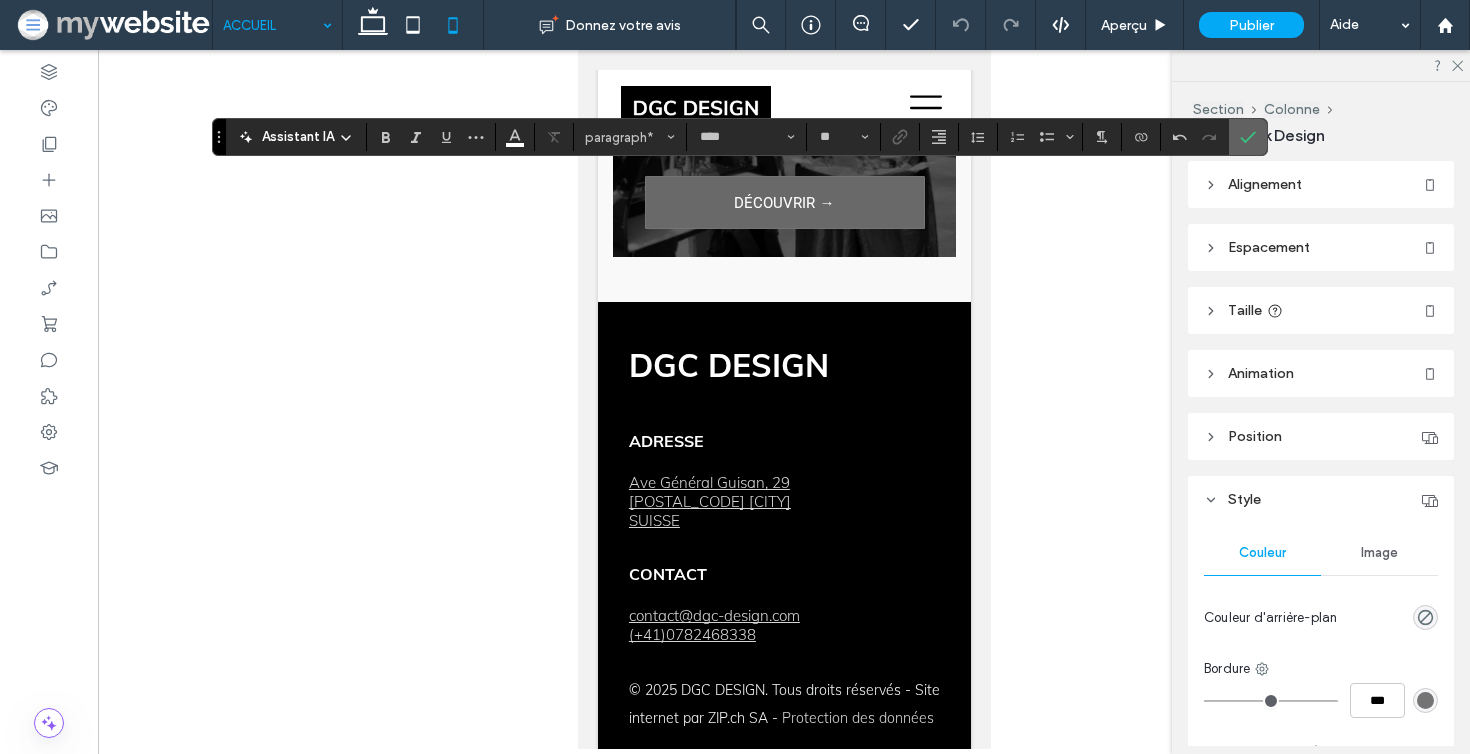 click at bounding box center (1248, 137) 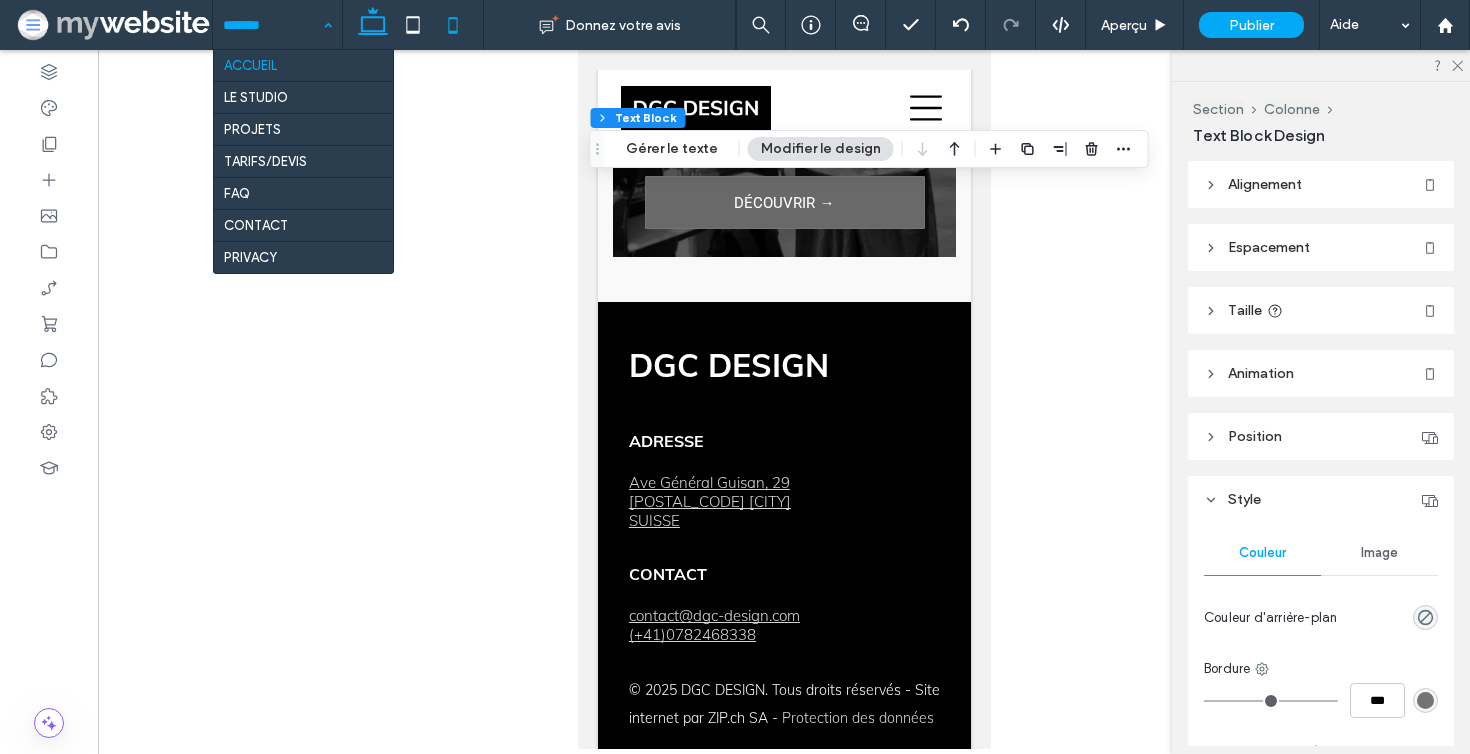 click 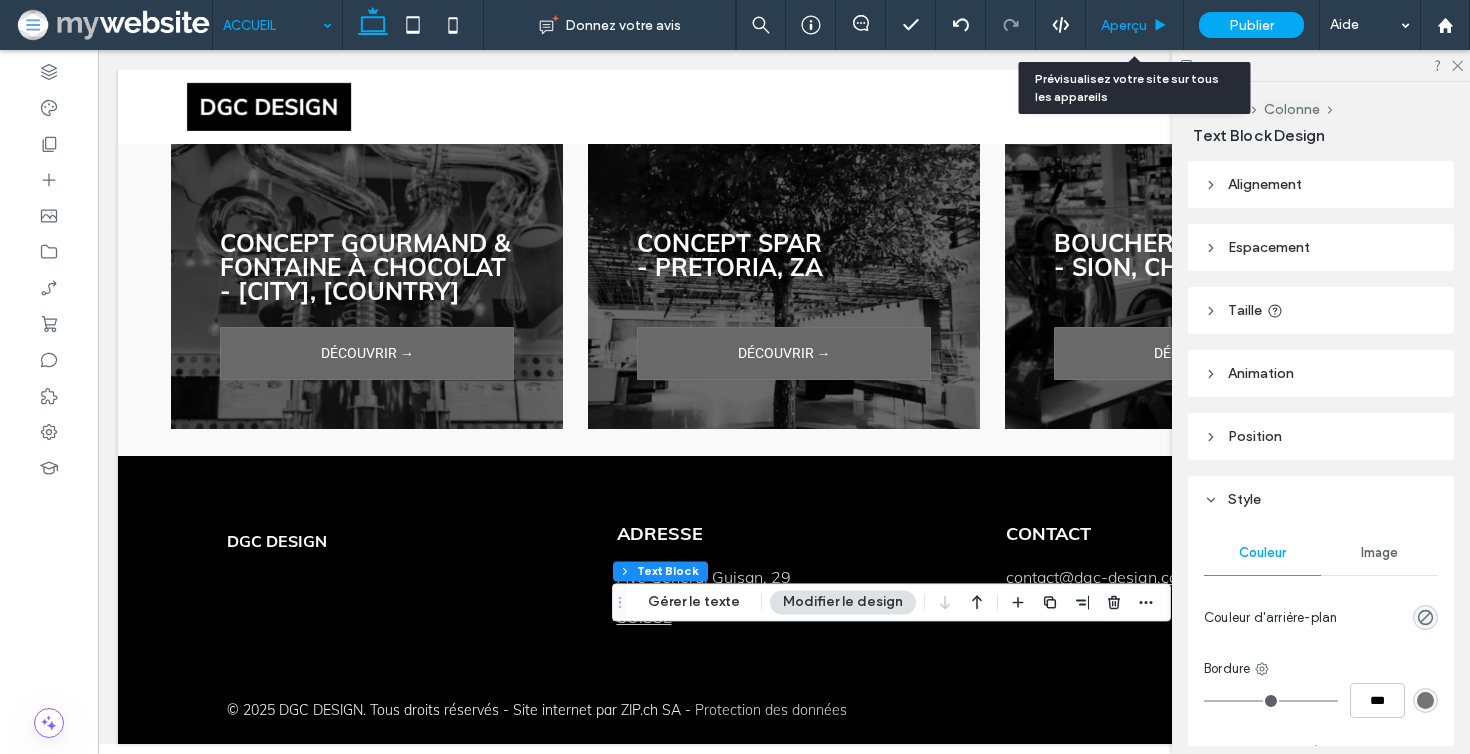click on "Aperçu" at bounding box center [1135, 25] 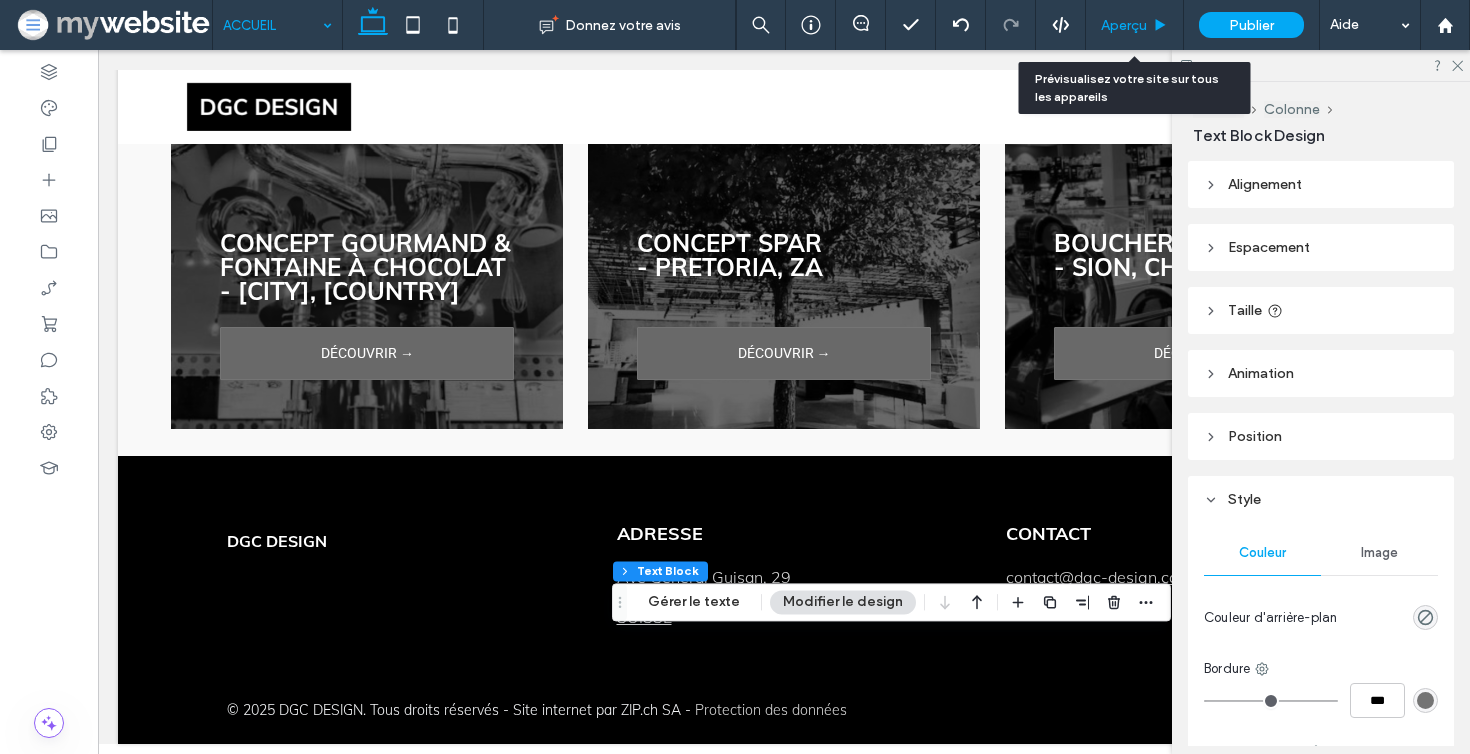 click on "Aperçu" at bounding box center (1124, 25) 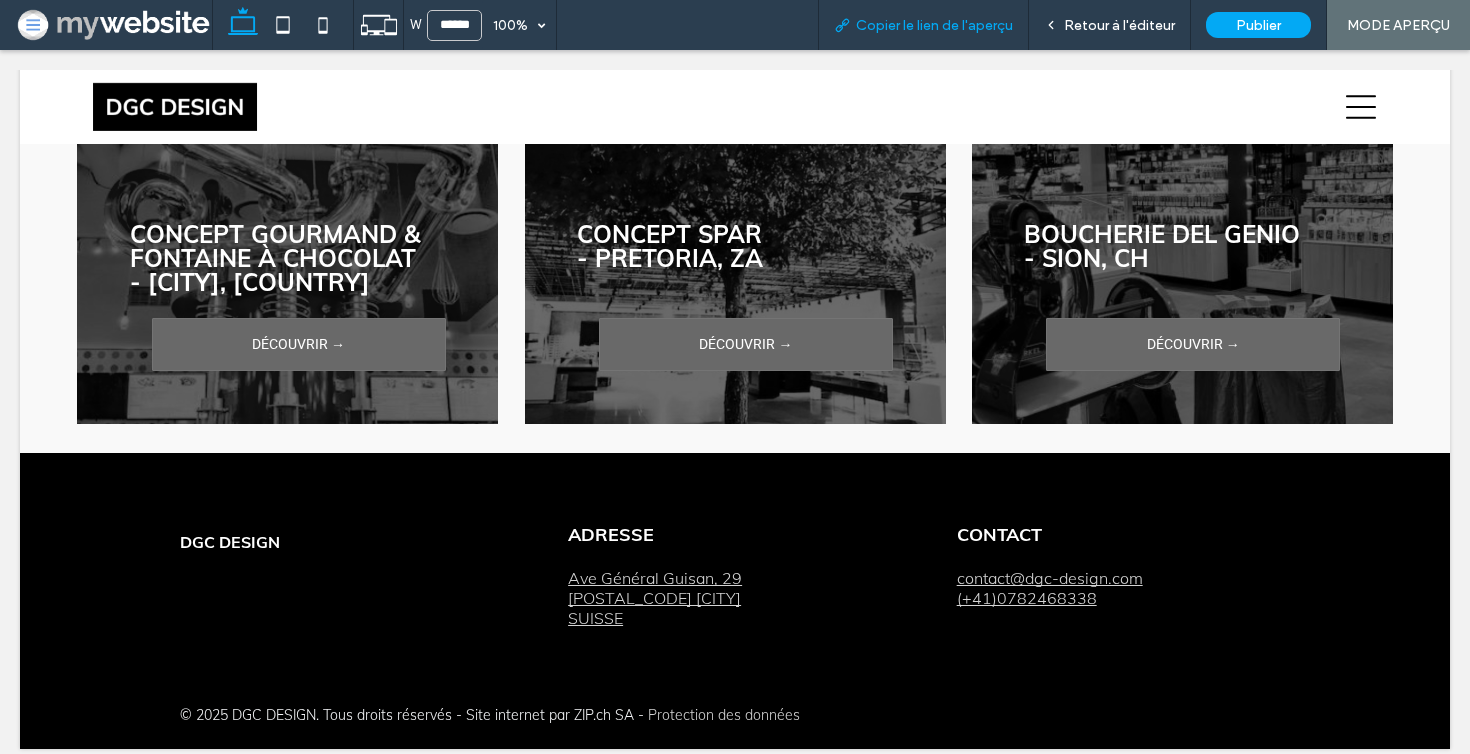 click on "Copier le lien de l'aperçu" at bounding box center (923, 25) 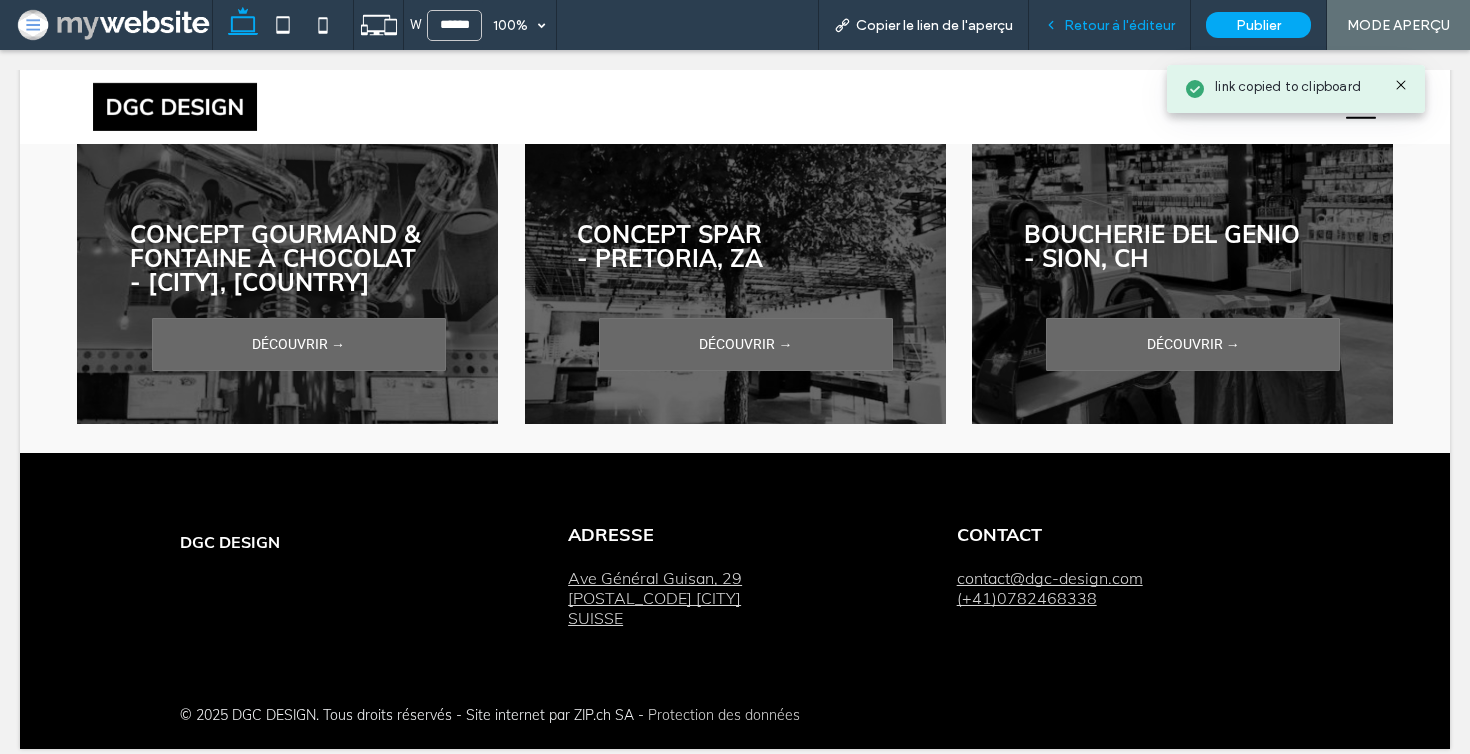 click on "Retour à l'éditeur" at bounding box center [1110, 25] 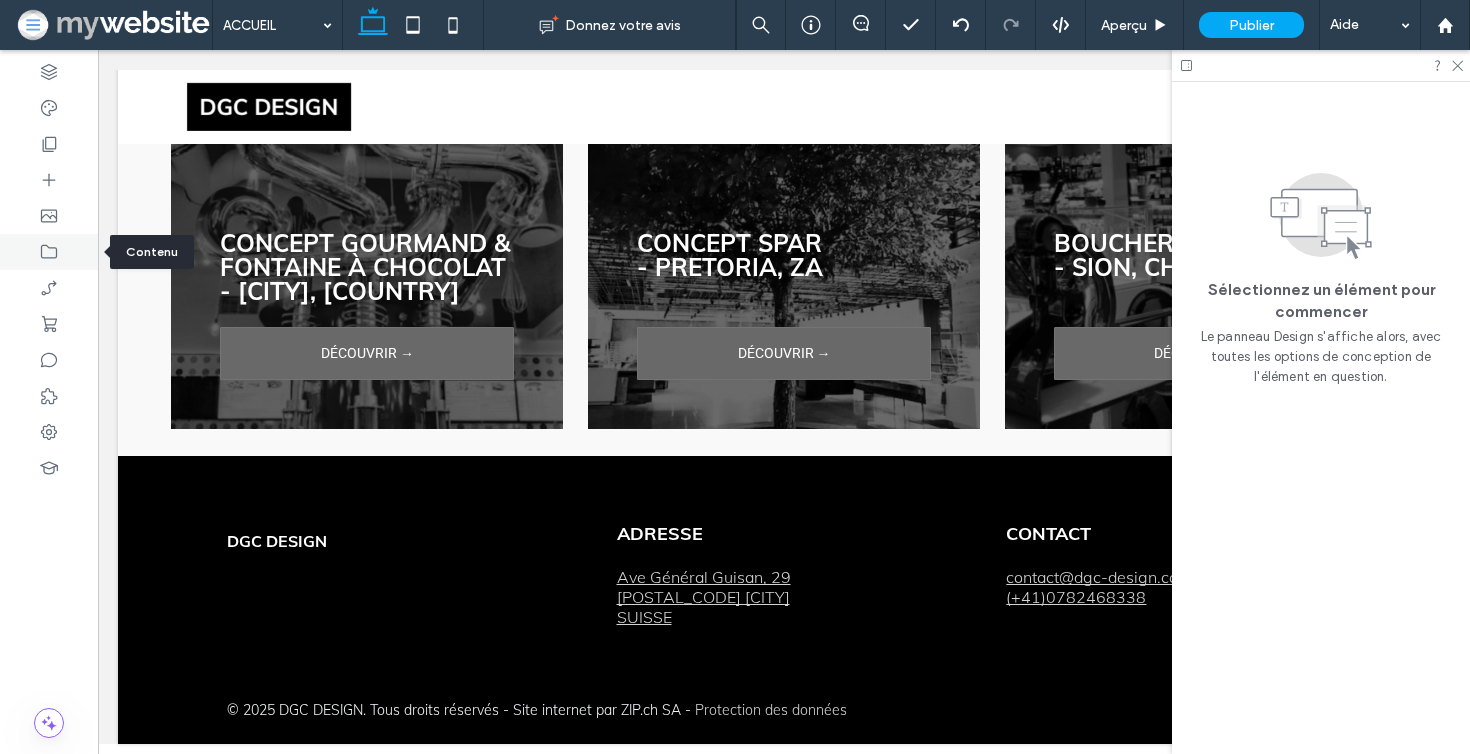click 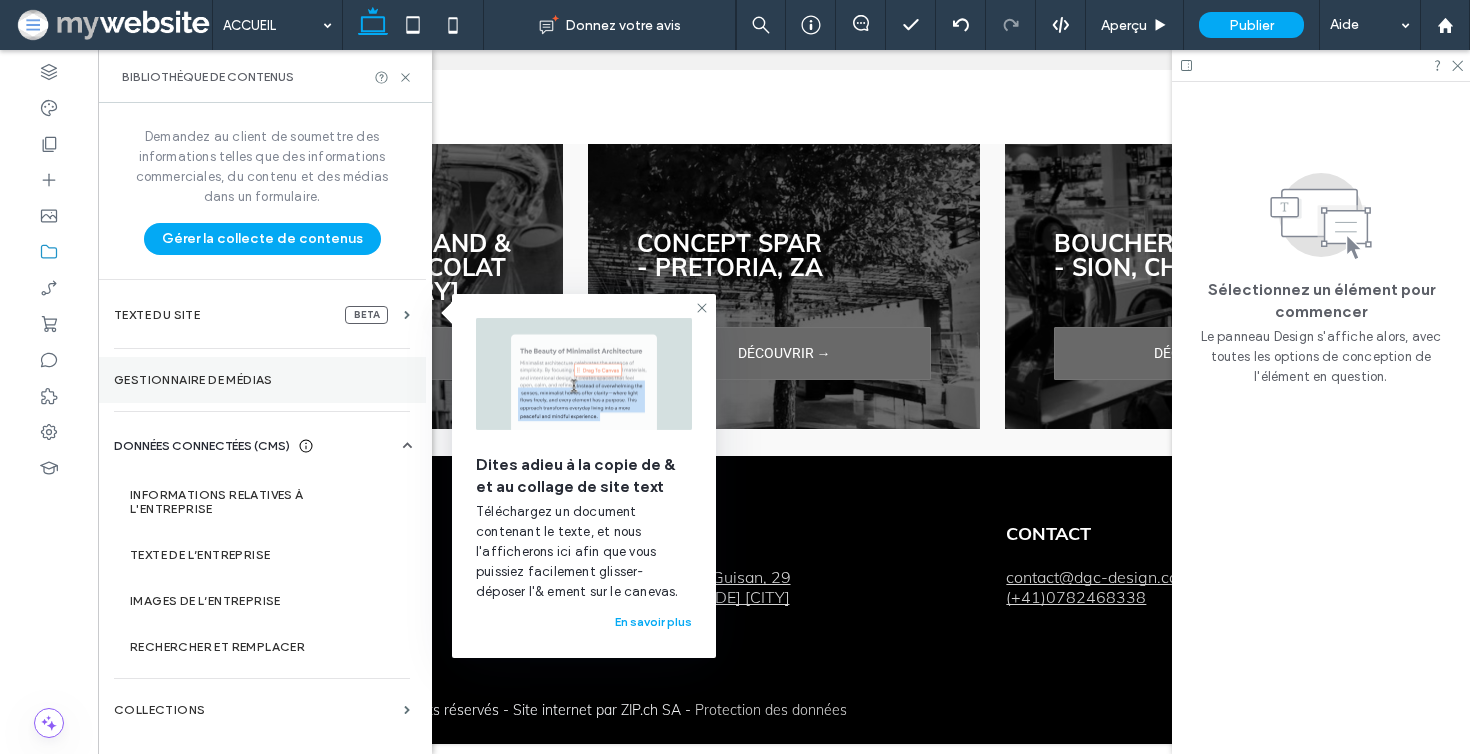 click on "Gestionnaire de médias" at bounding box center (262, 380) 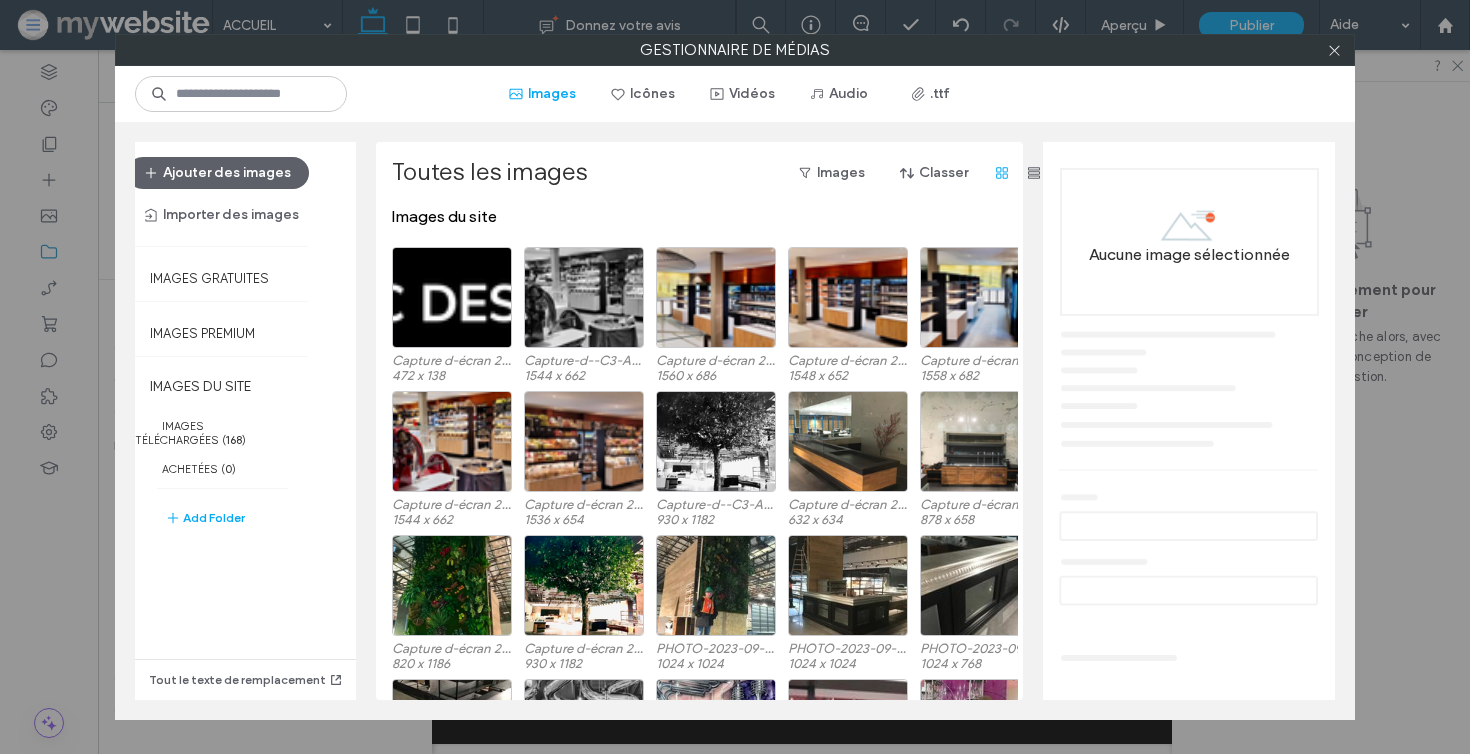 click at bounding box center (1334, 50) 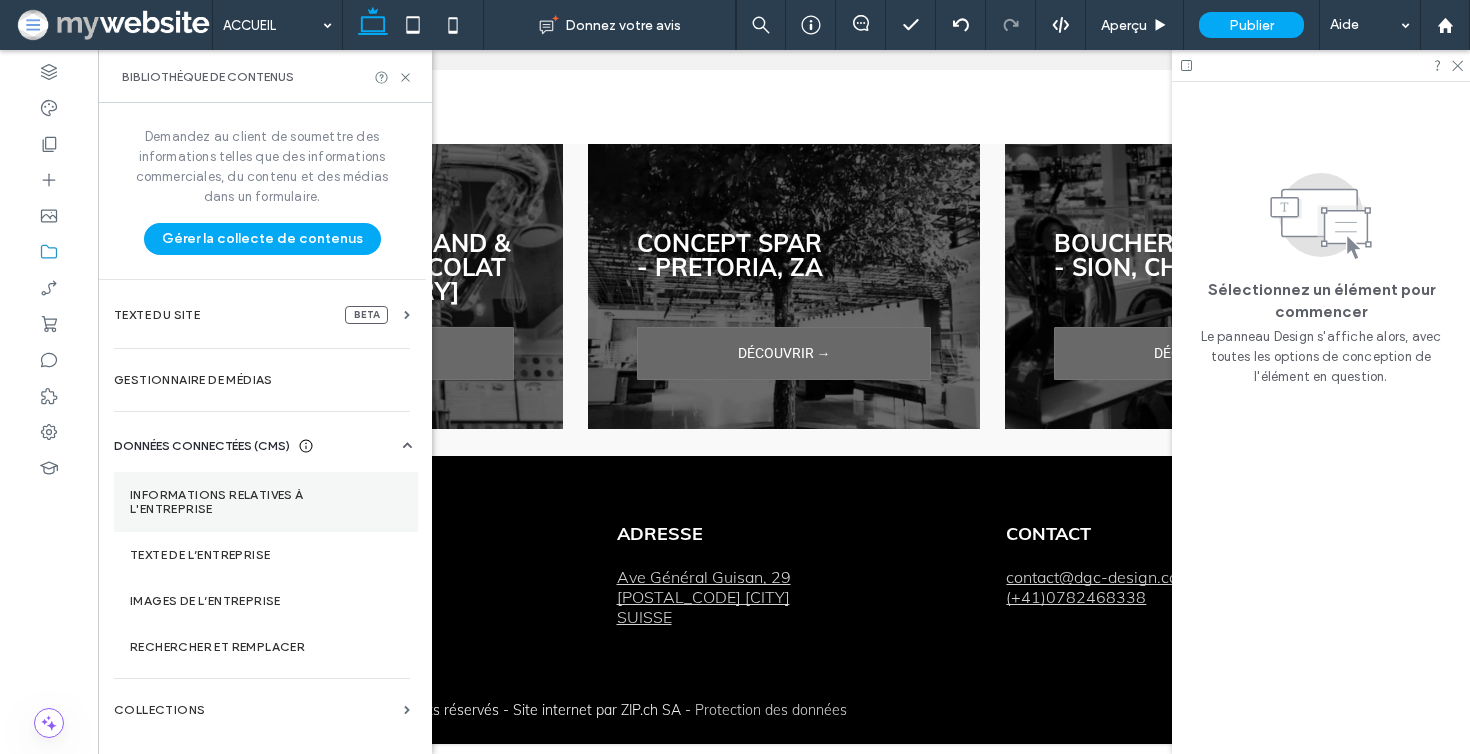 click on "Informations relatives à l'entreprise" at bounding box center (266, 502) 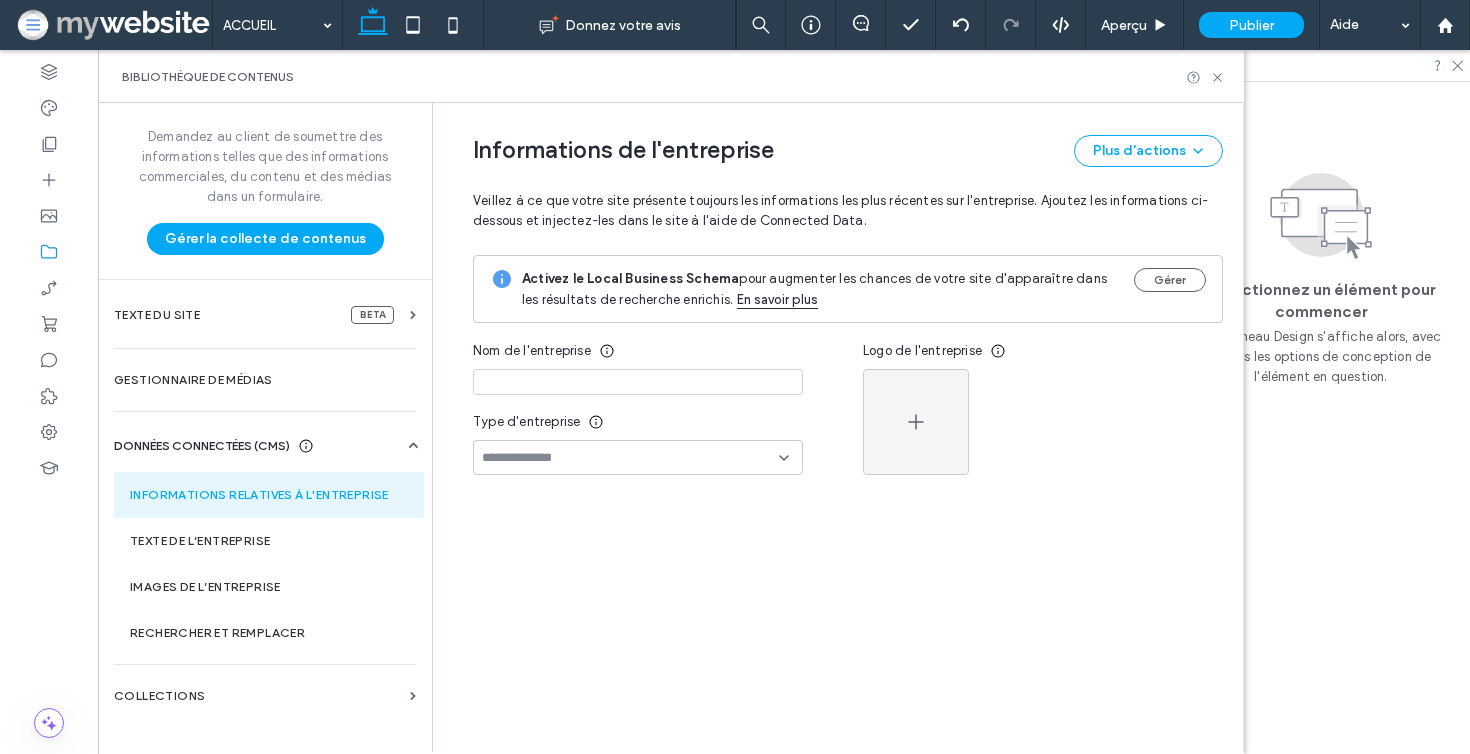 scroll, scrollTop: 0, scrollLeft: 40, axis: horizontal 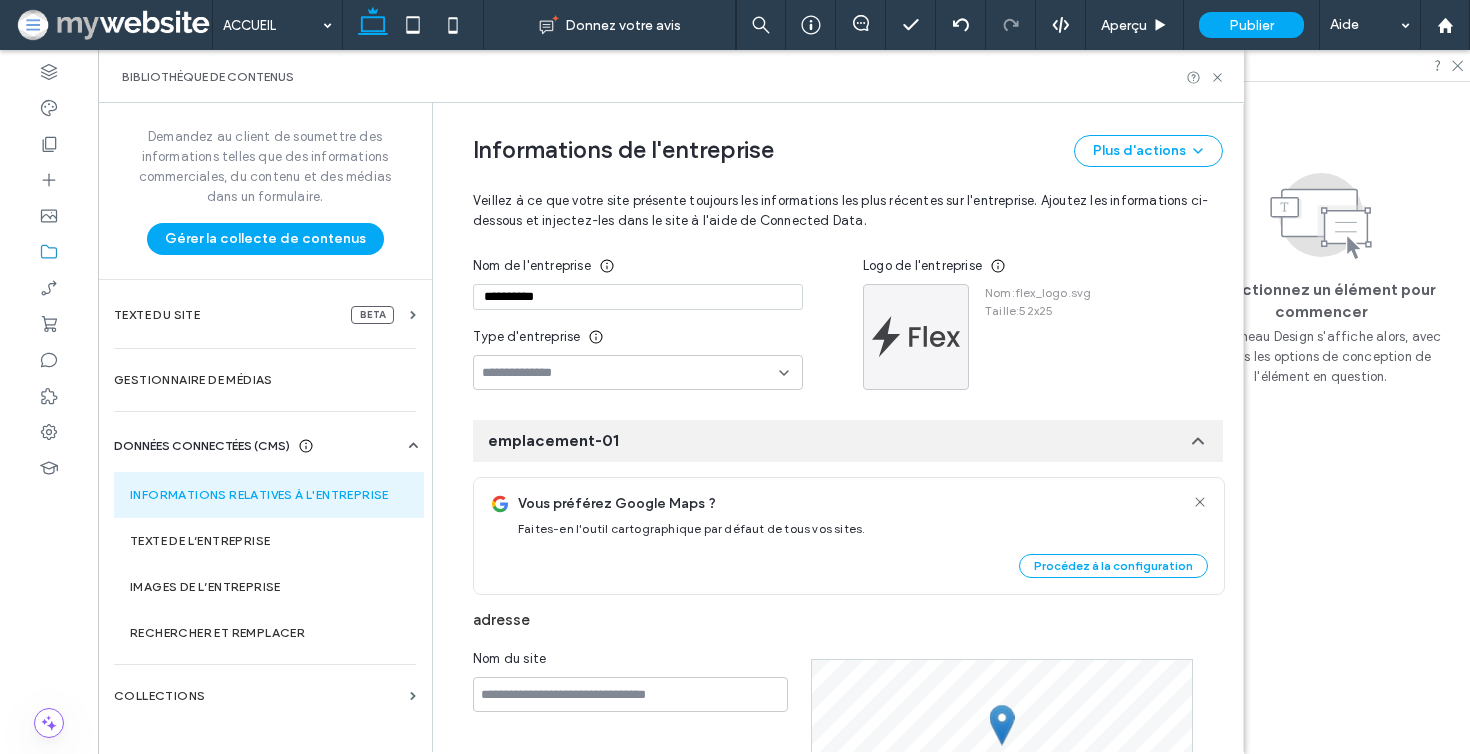 type on "**********" 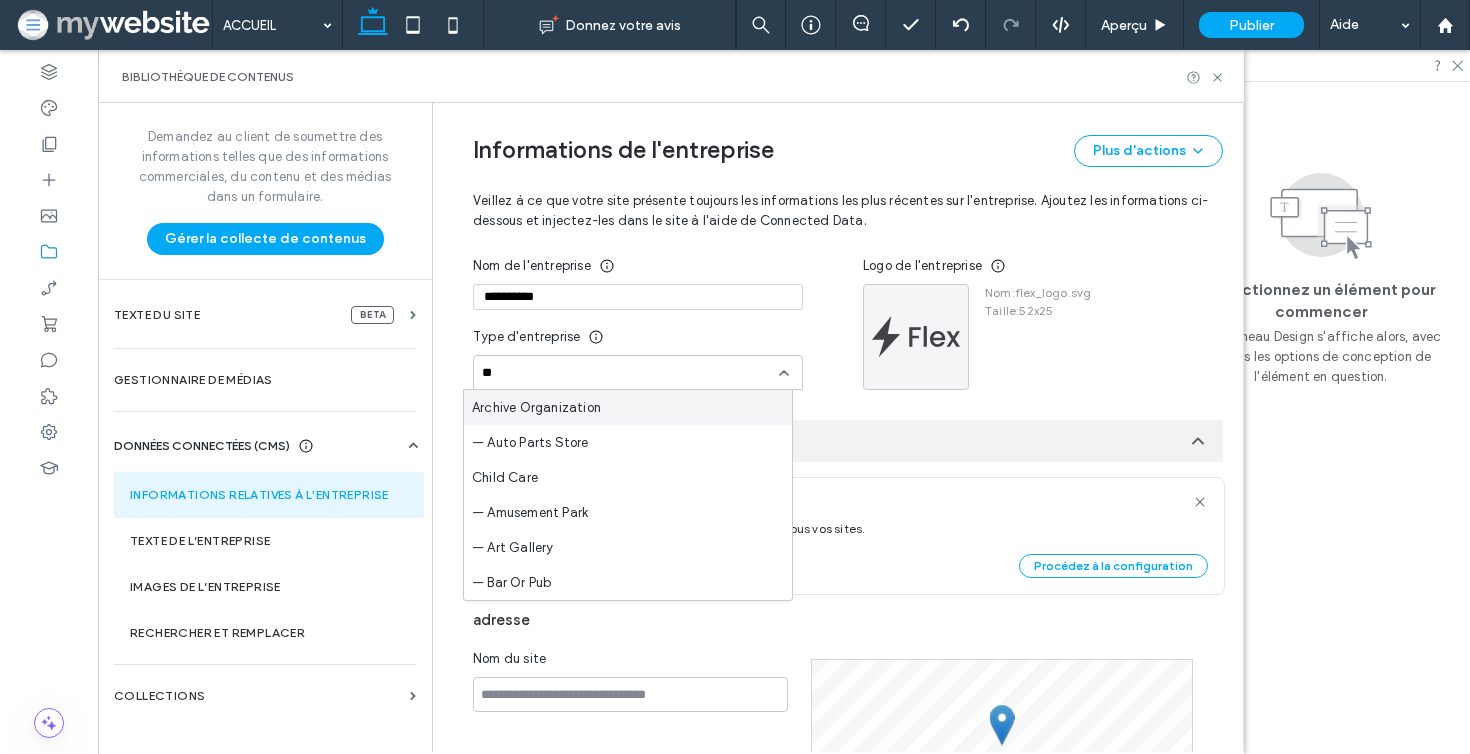 type on "*" 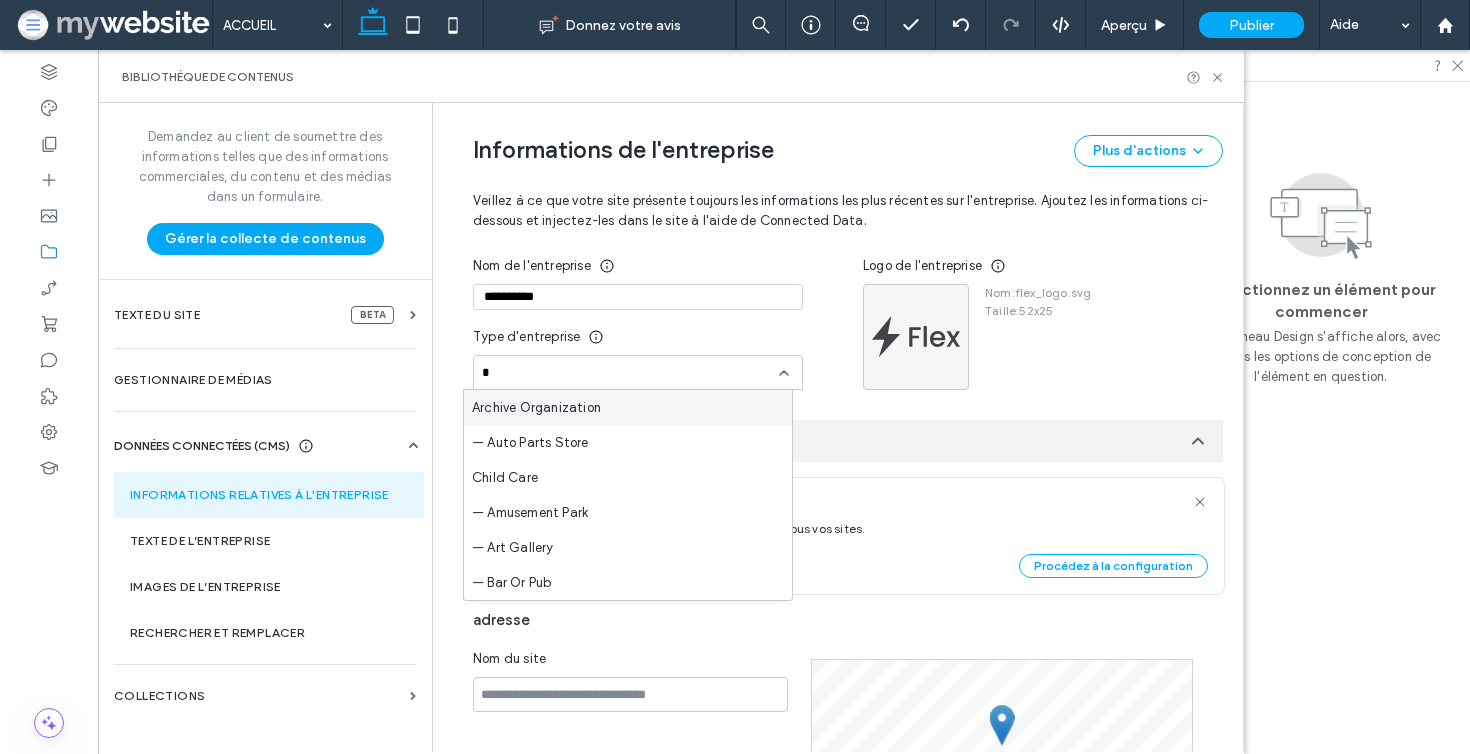type 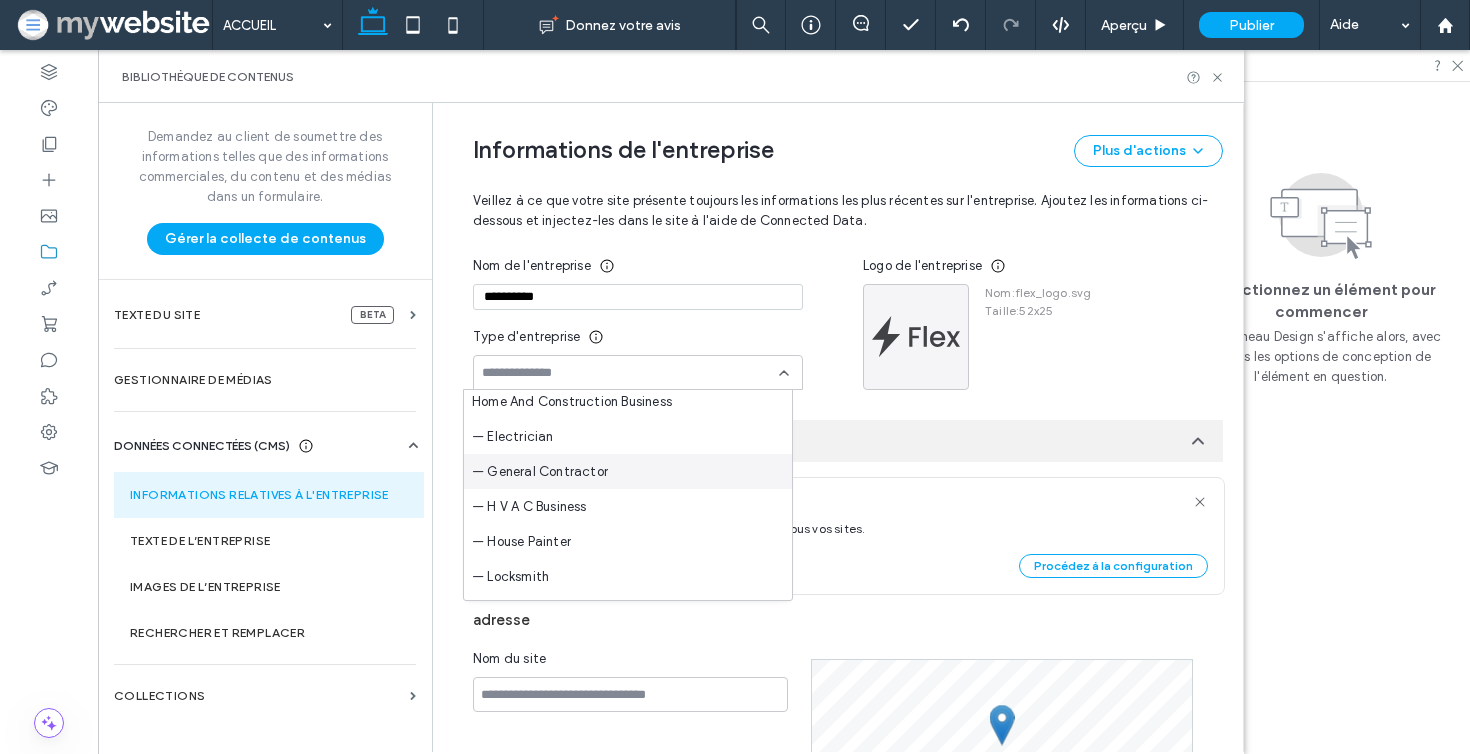 scroll, scrollTop: 1790, scrollLeft: 0, axis: vertical 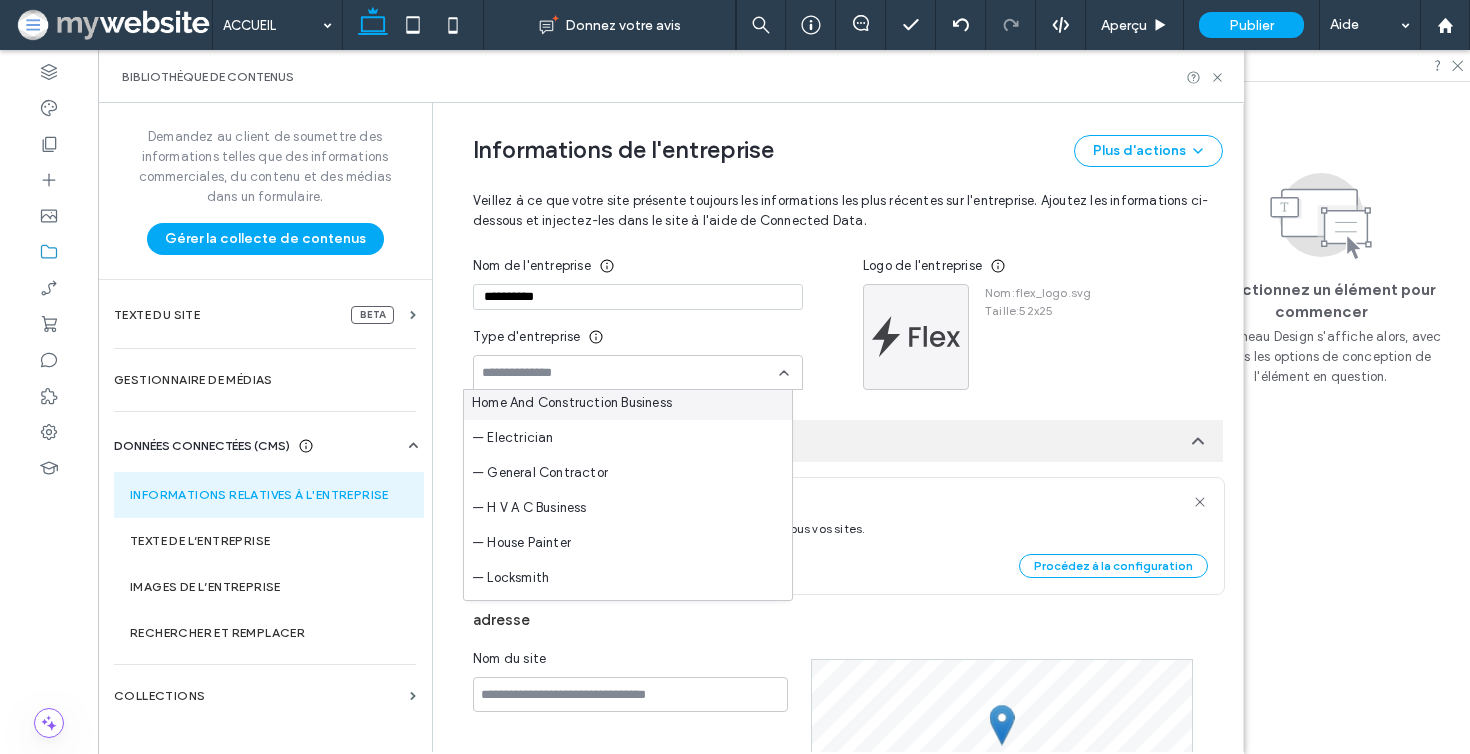 click on "Home And Construction Business" at bounding box center [572, 403] 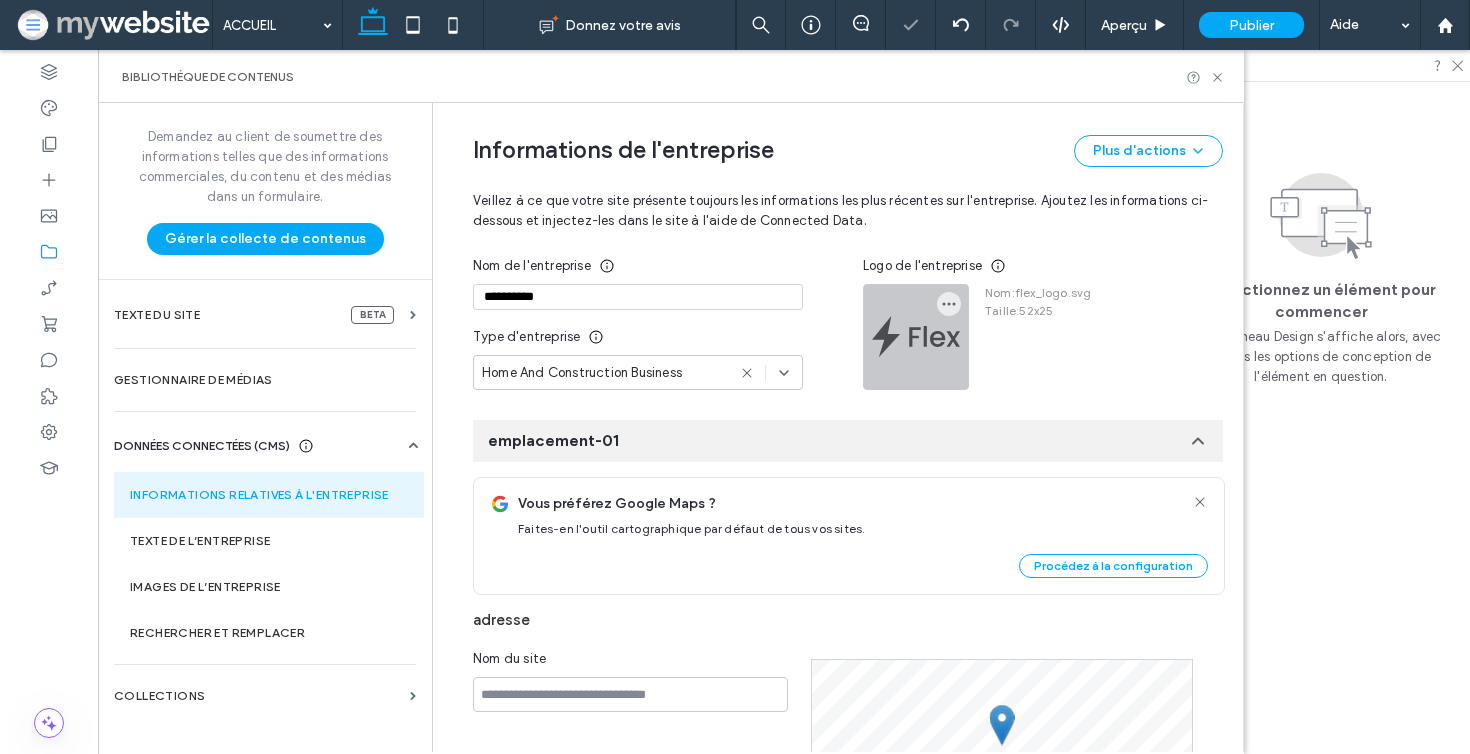 click at bounding box center (916, 337) 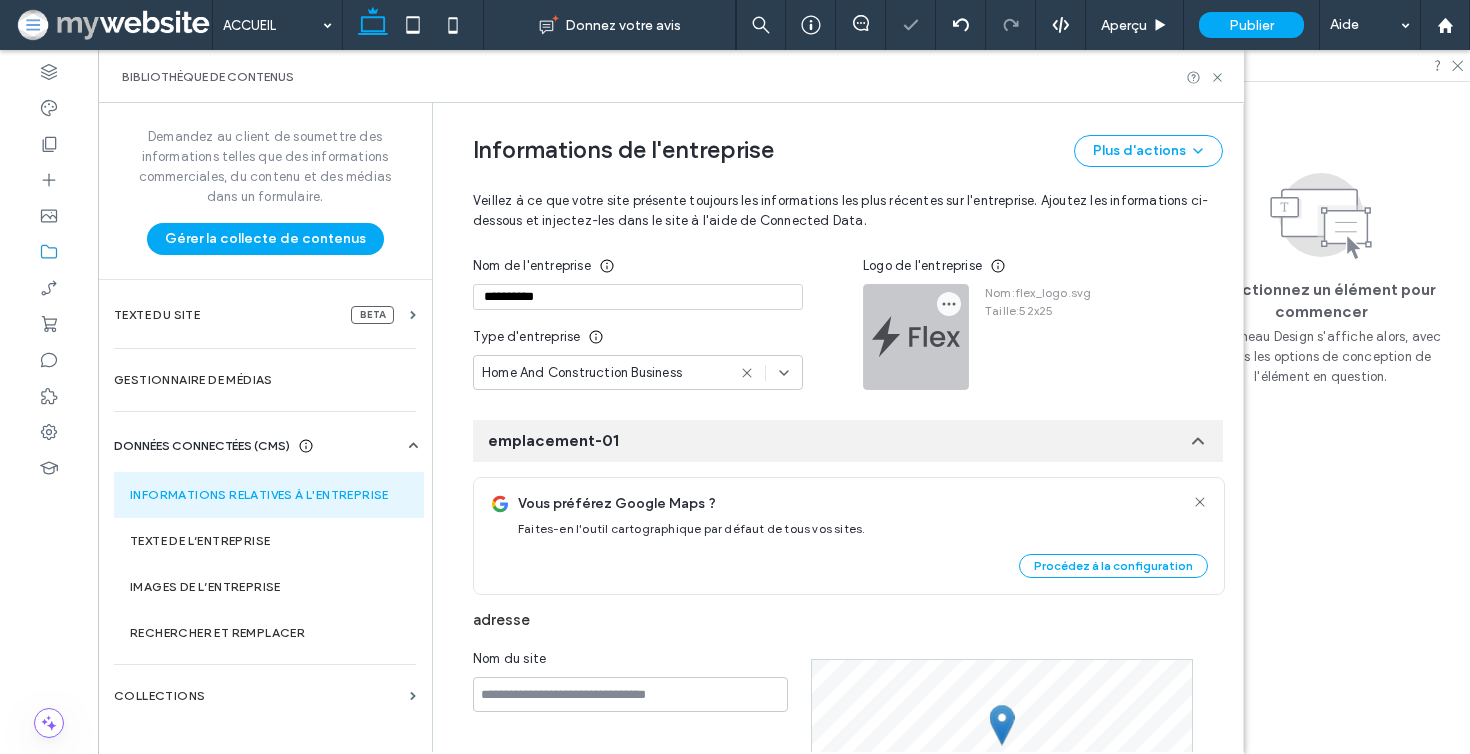click at bounding box center (949, 304) 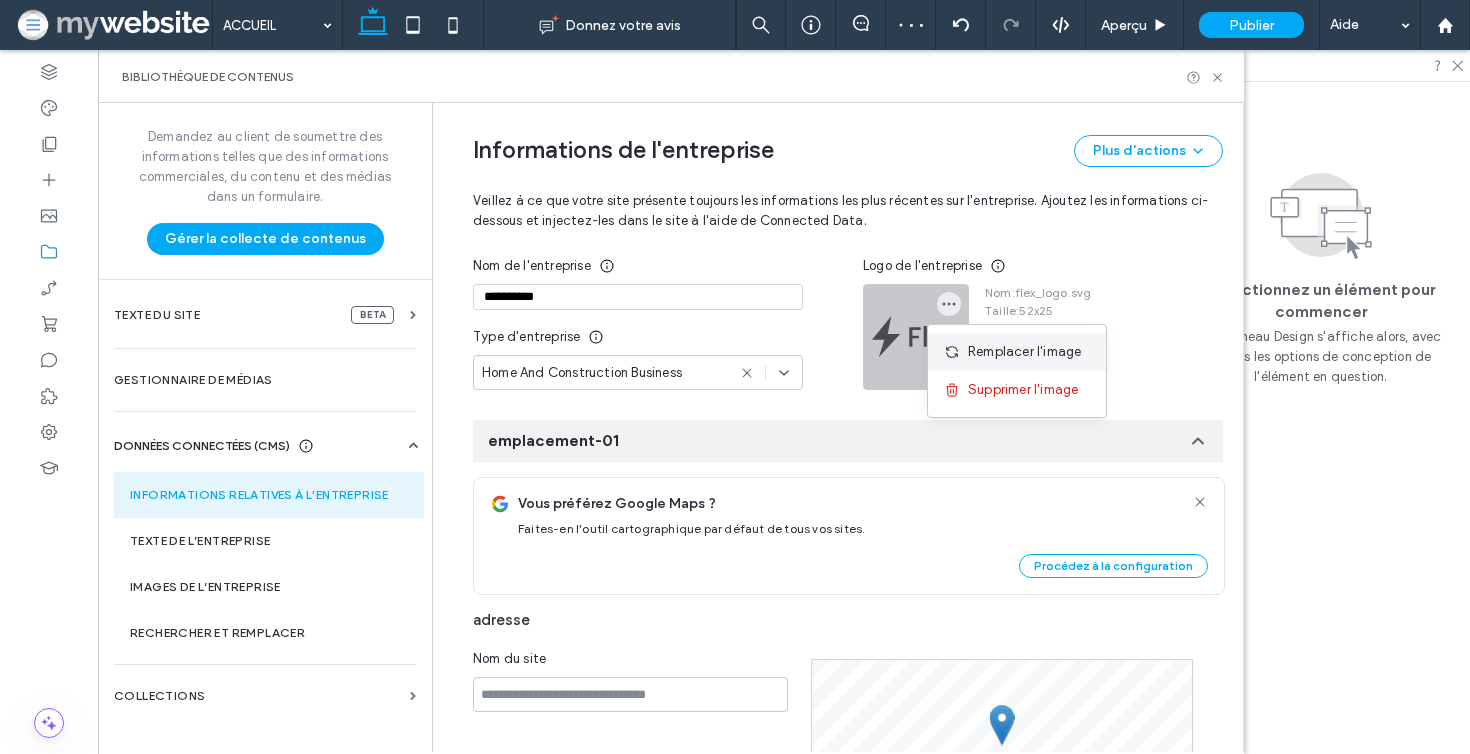 click 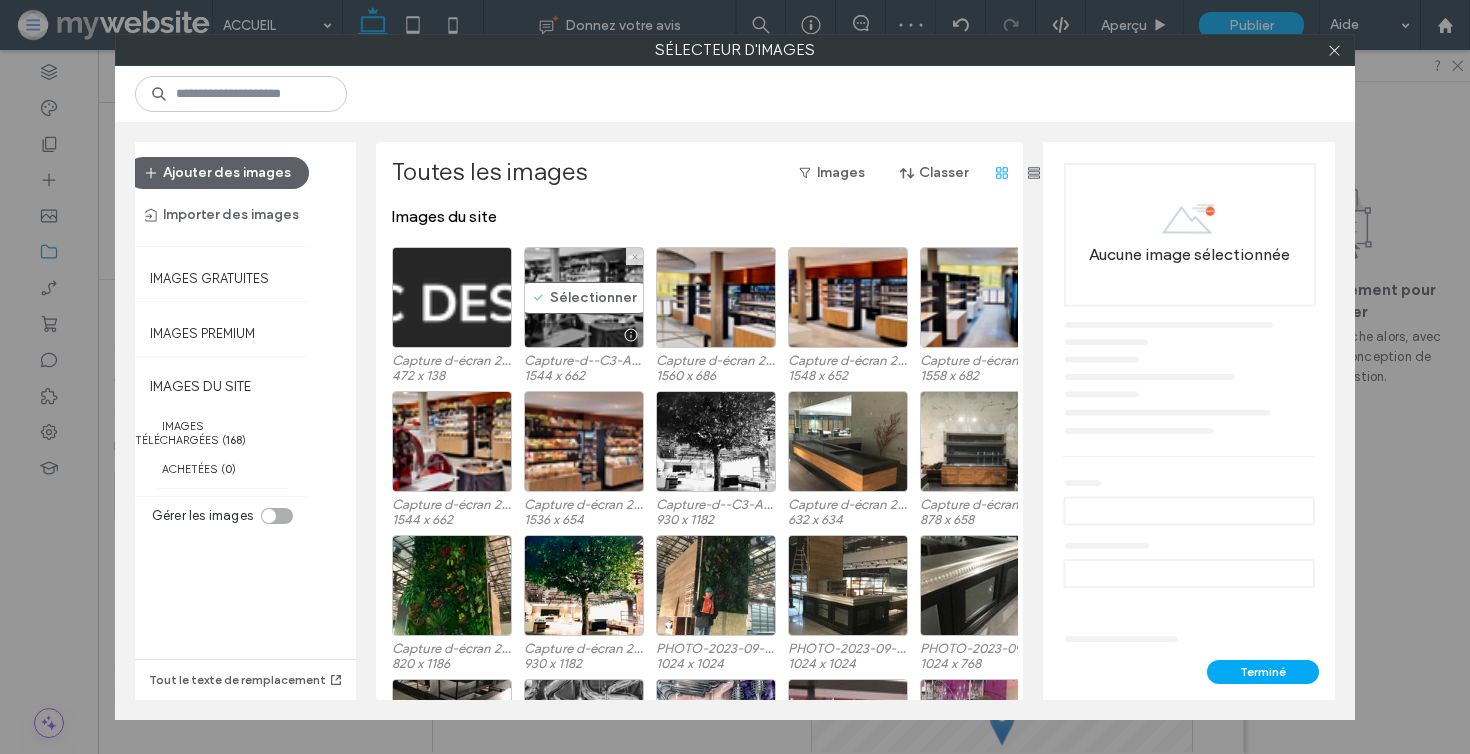 click at bounding box center (452, 297) 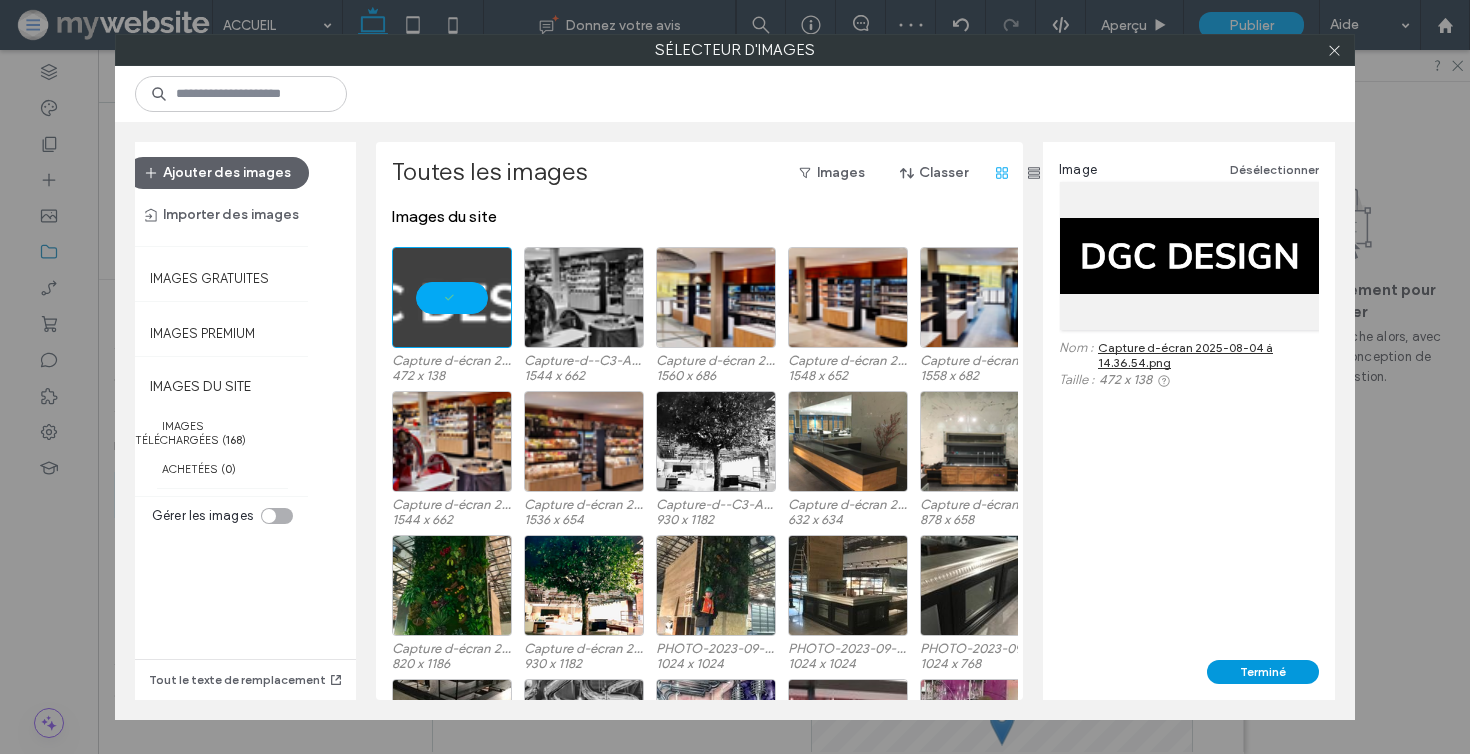 click on "Terminé" at bounding box center (1263, 672) 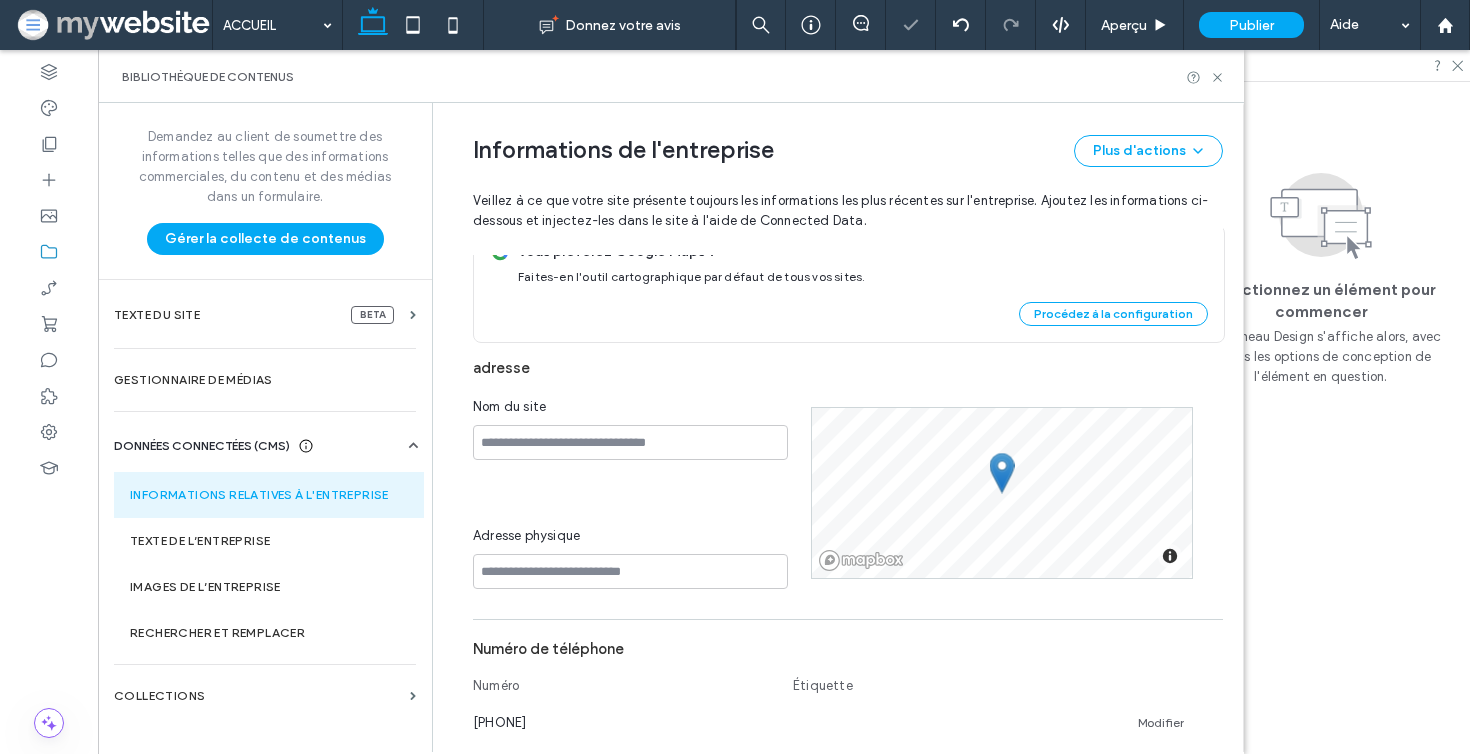scroll, scrollTop: 592, scrollLeft: 0, axis: vertical 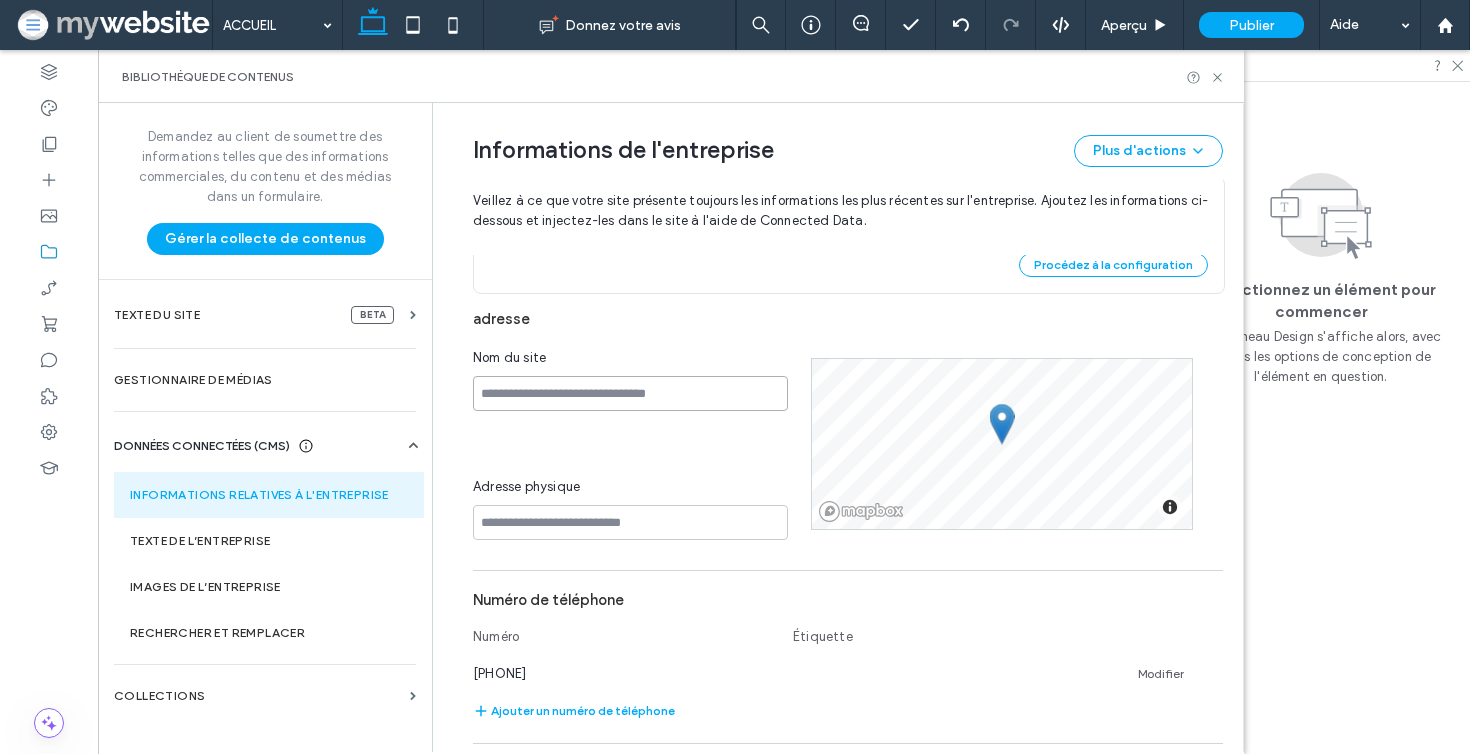 paste on "**********" 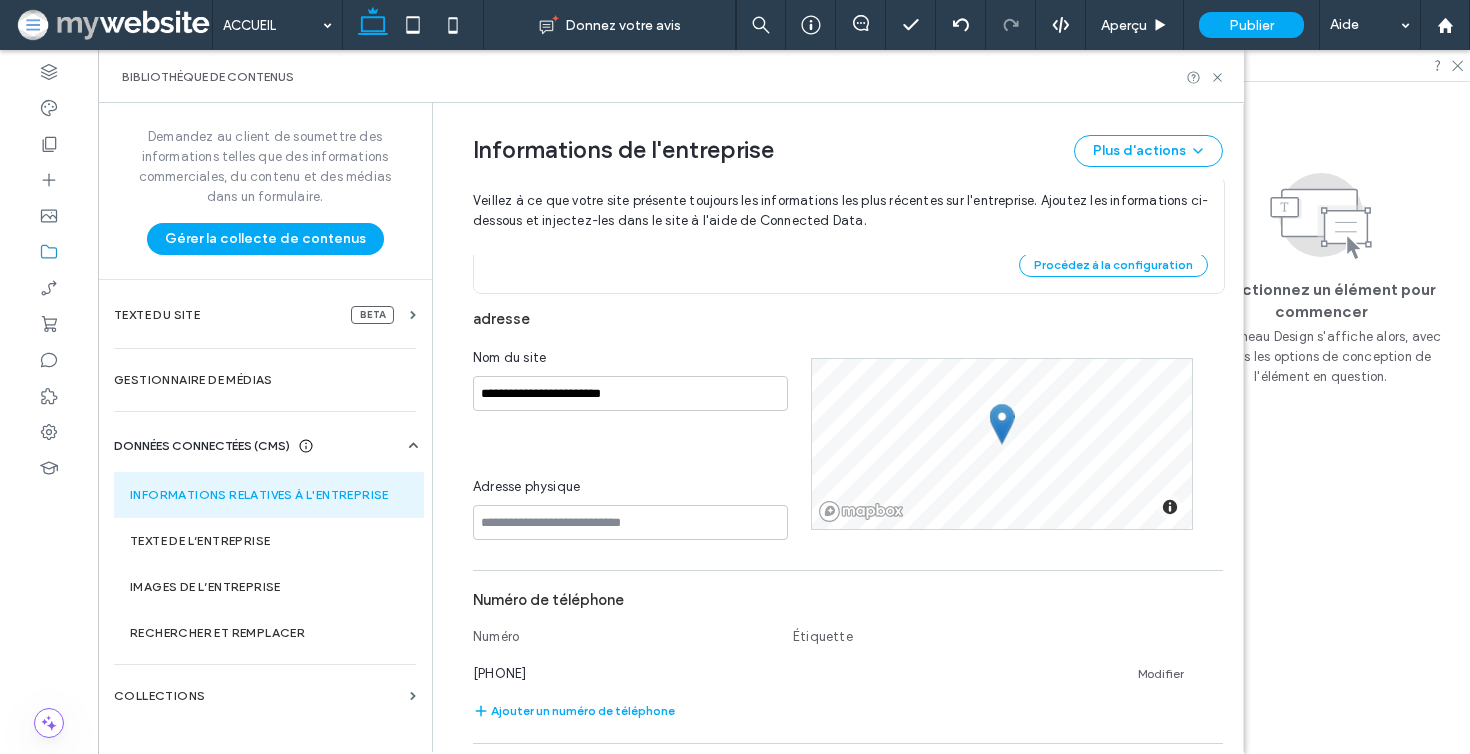 scroll, scrollTop: 497, scrollLeft: 0, axis: vertical 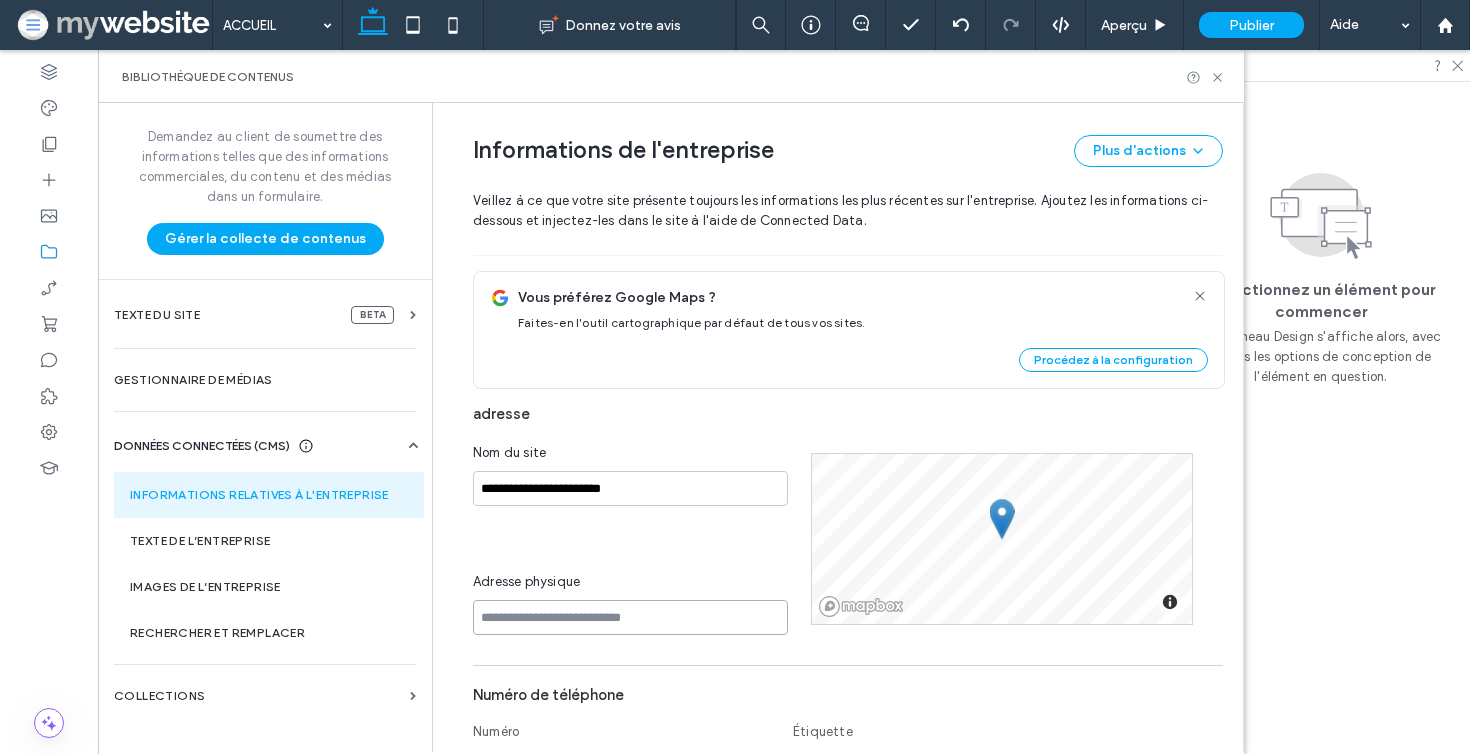 paste on "**********" 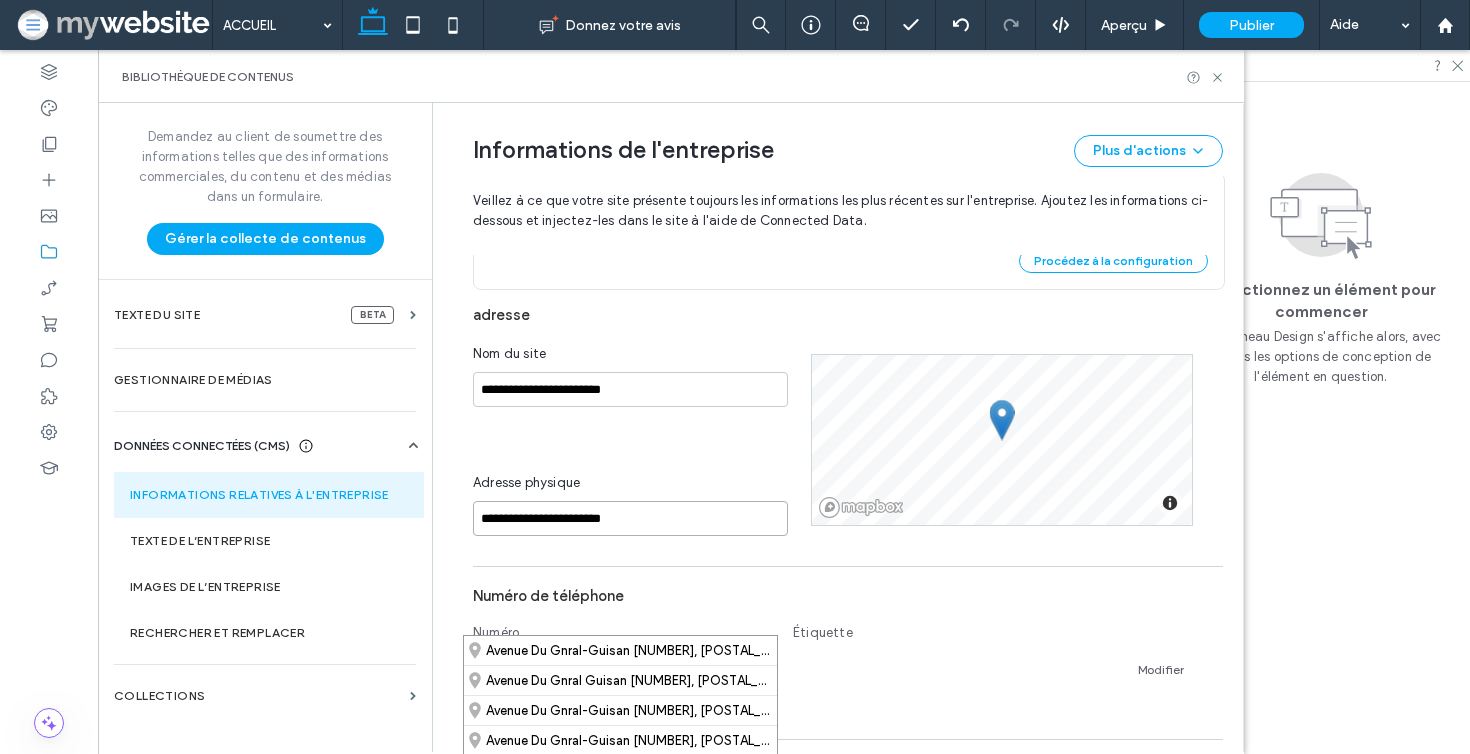 scroll, scrollTop: 642, scrollLeft: 0, axis: vertical 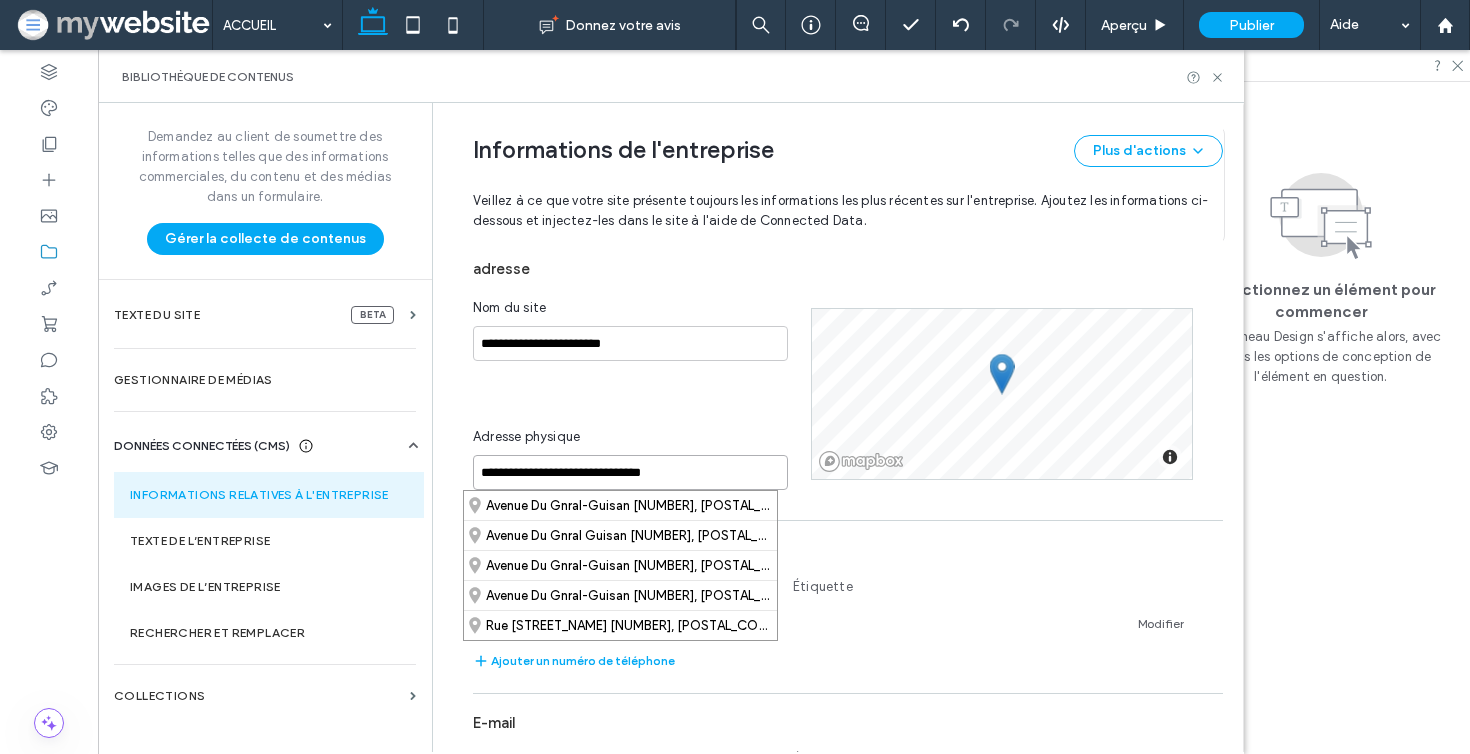click on "**********" at bounding box center [630, 472] 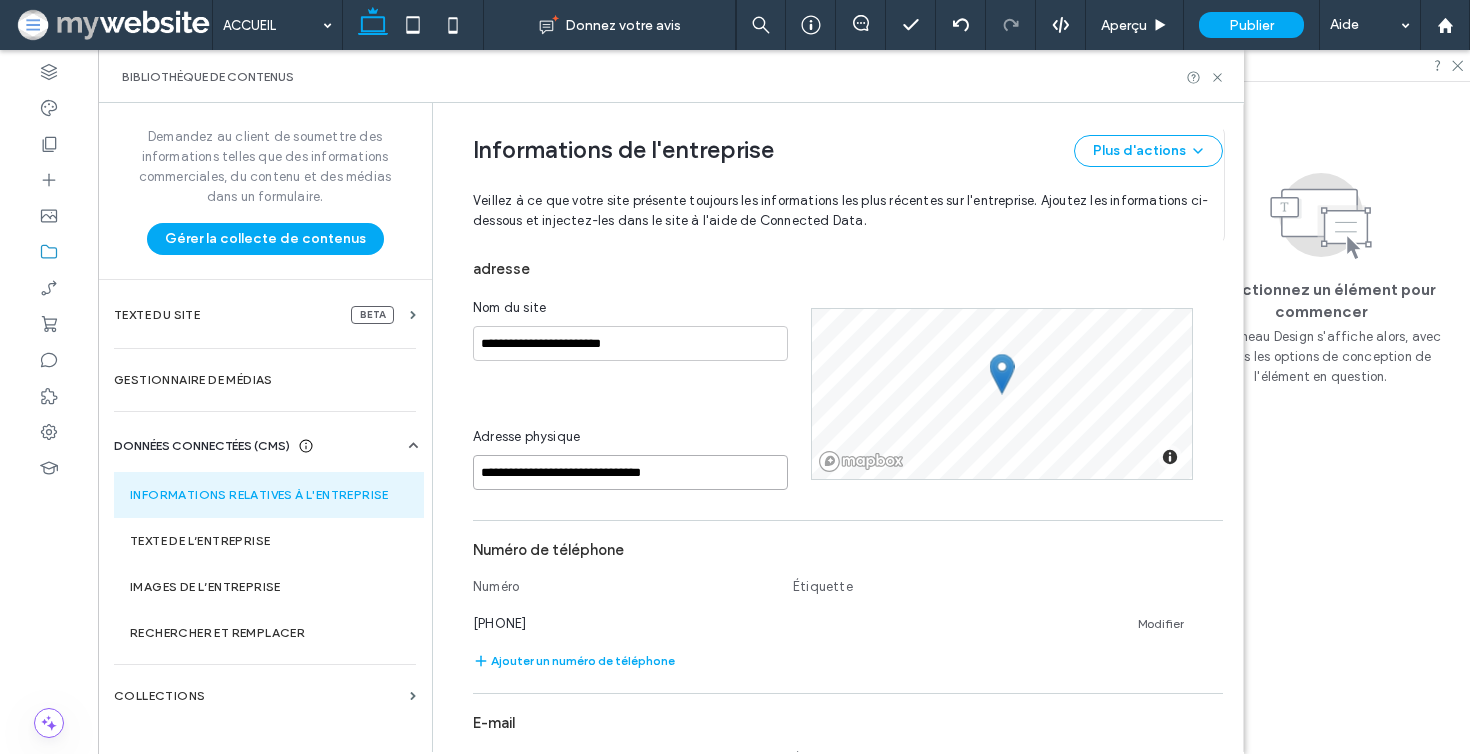click on "**********" at bounding box center (630, 472) 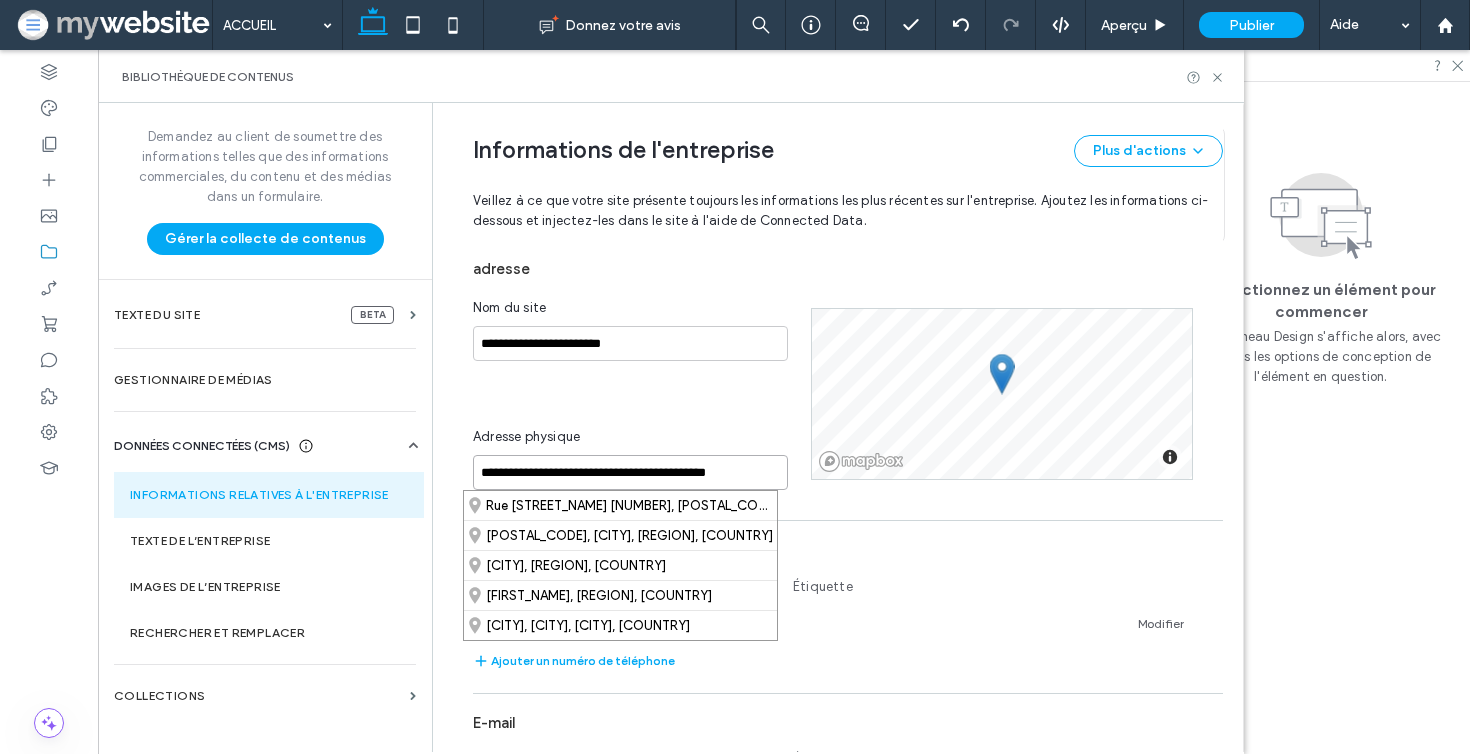 click on "**********" at bounding box center (630, 472) 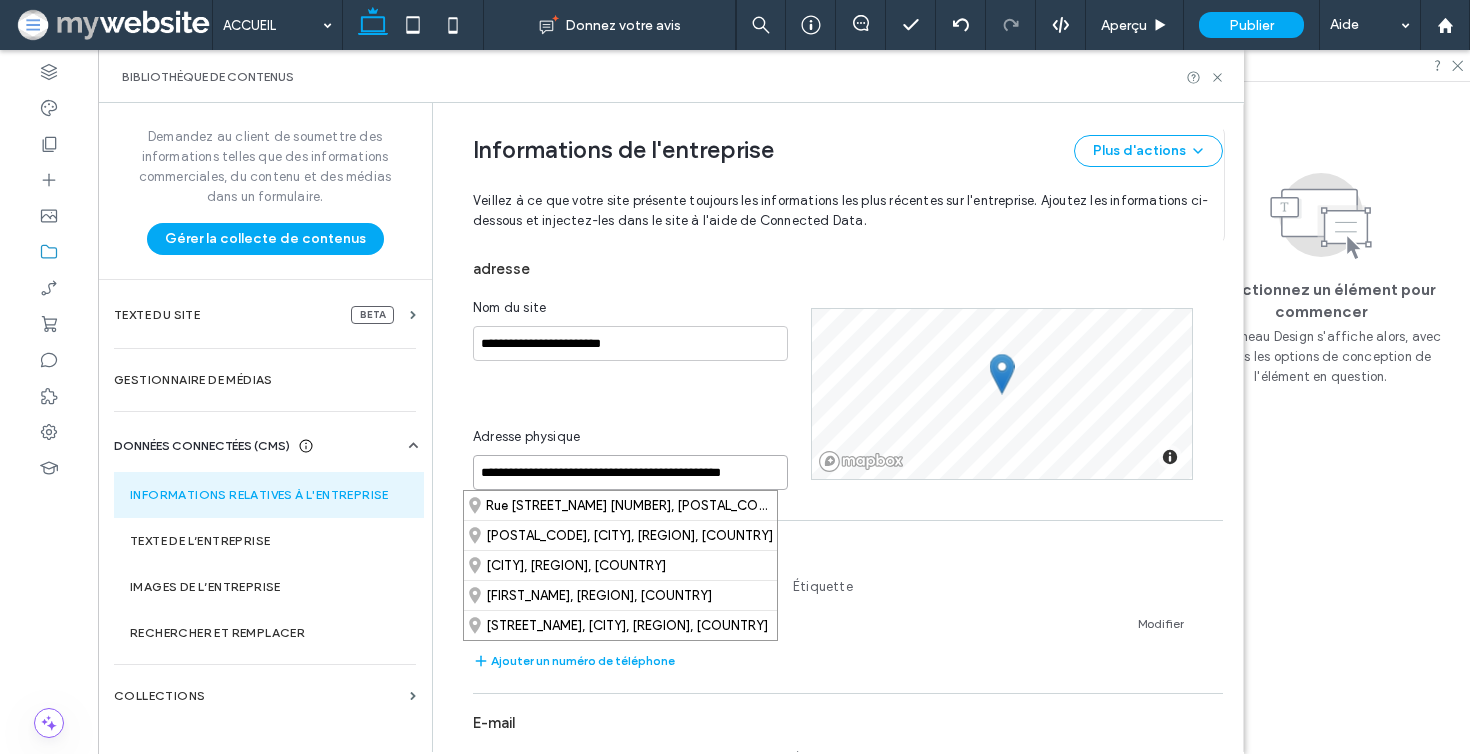 click on "**********" at bounding box center (630, 472) 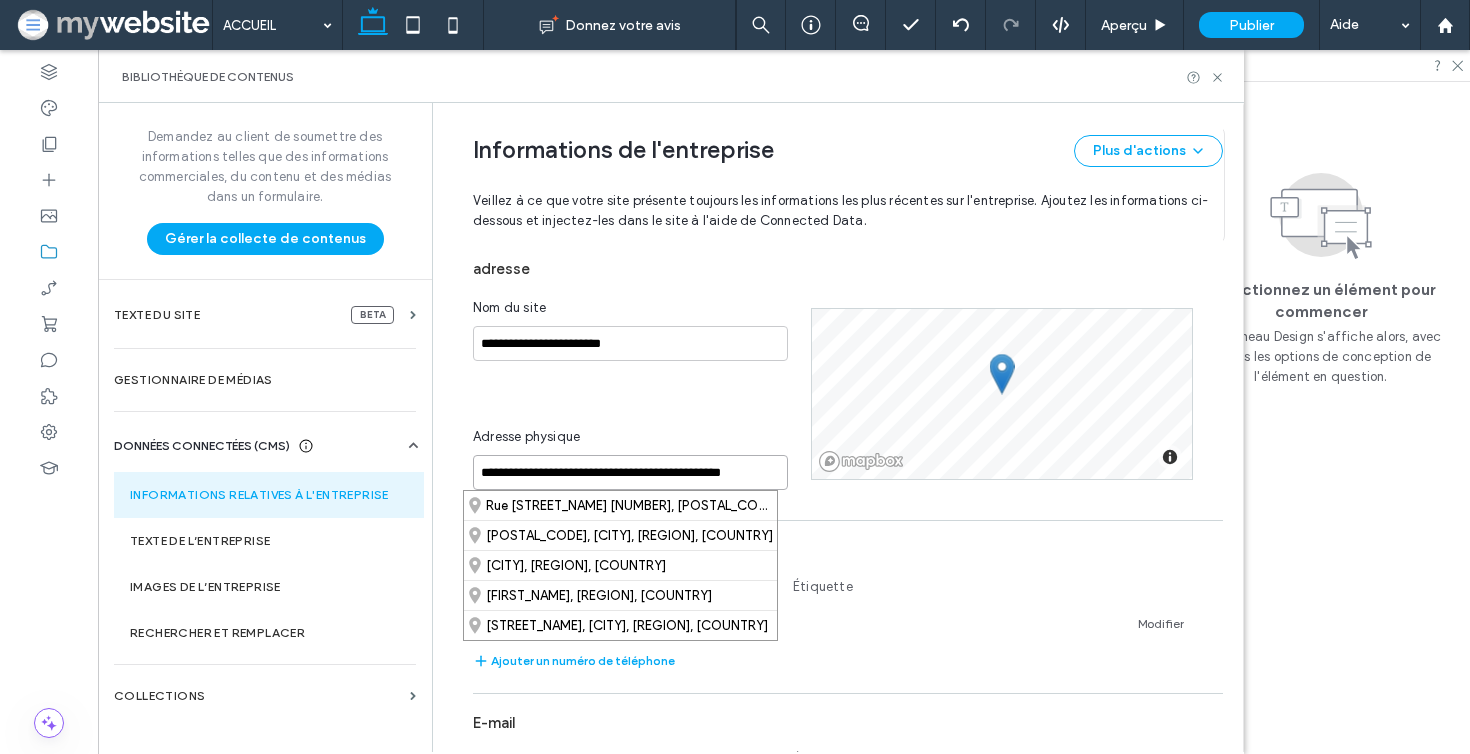 drag, startPoint x: 655, startPoint y: 471, endPoint x: 686, endPoint y: 474, distance: 31.144823 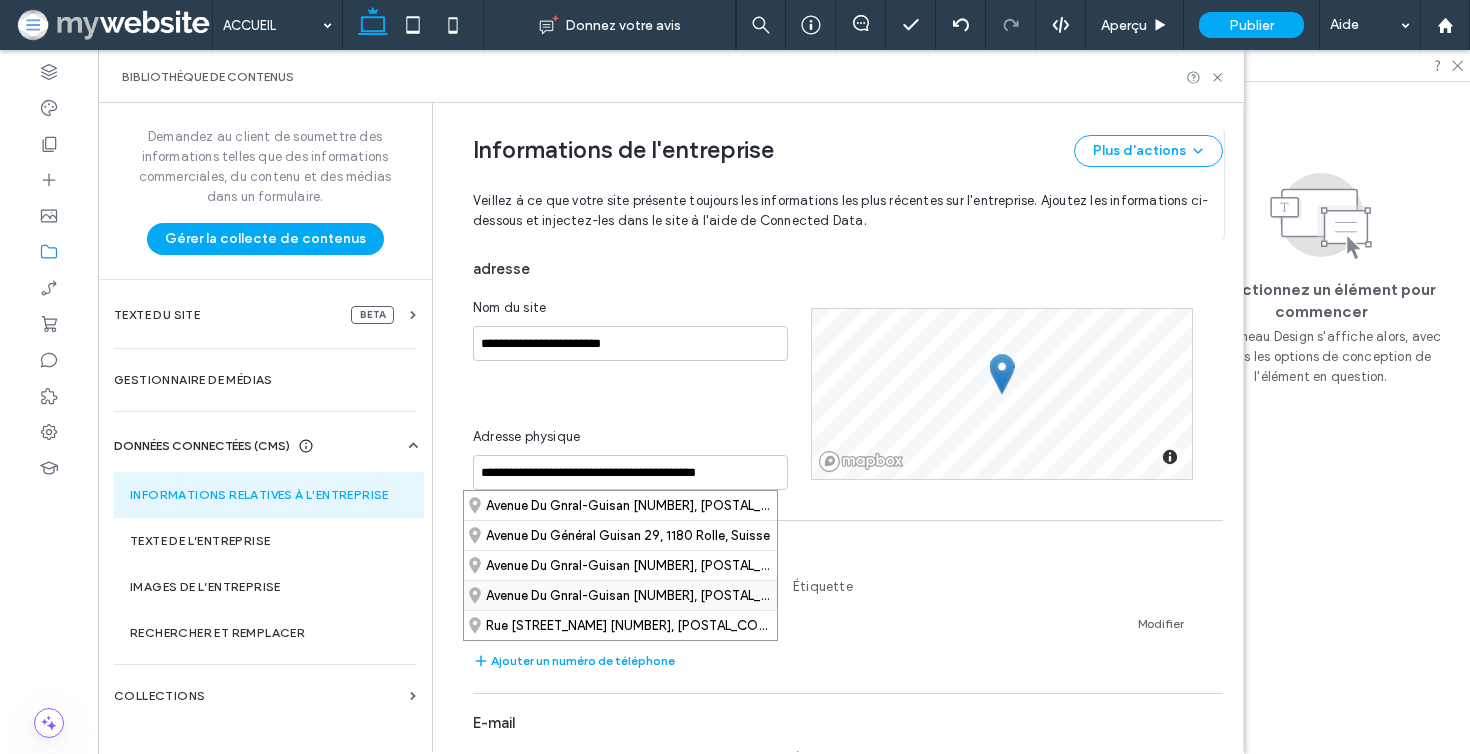 click on "[STREET] [NUMBER], [POSTAL_CODE] [CITY], [COUNTRY]" at bounding box center (620, 595) 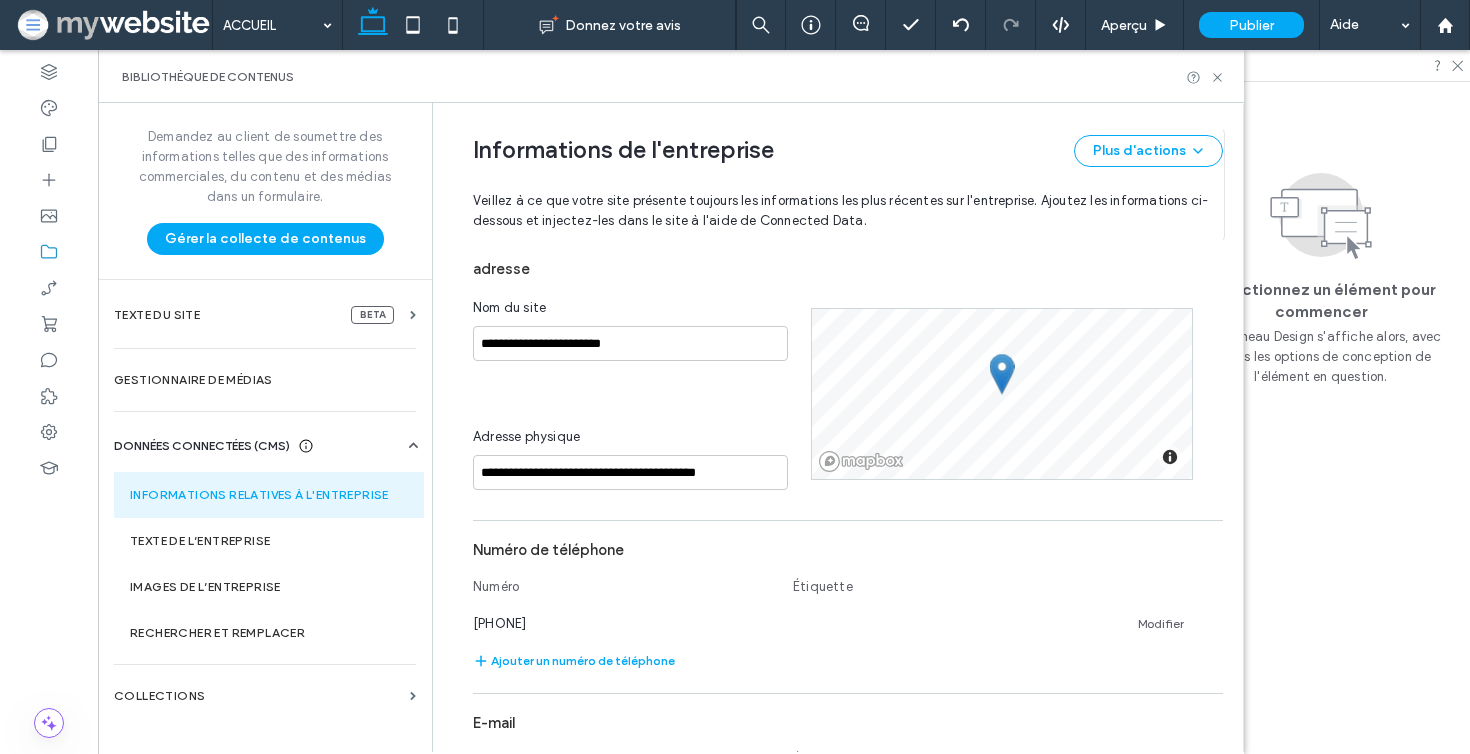 type on "**********" 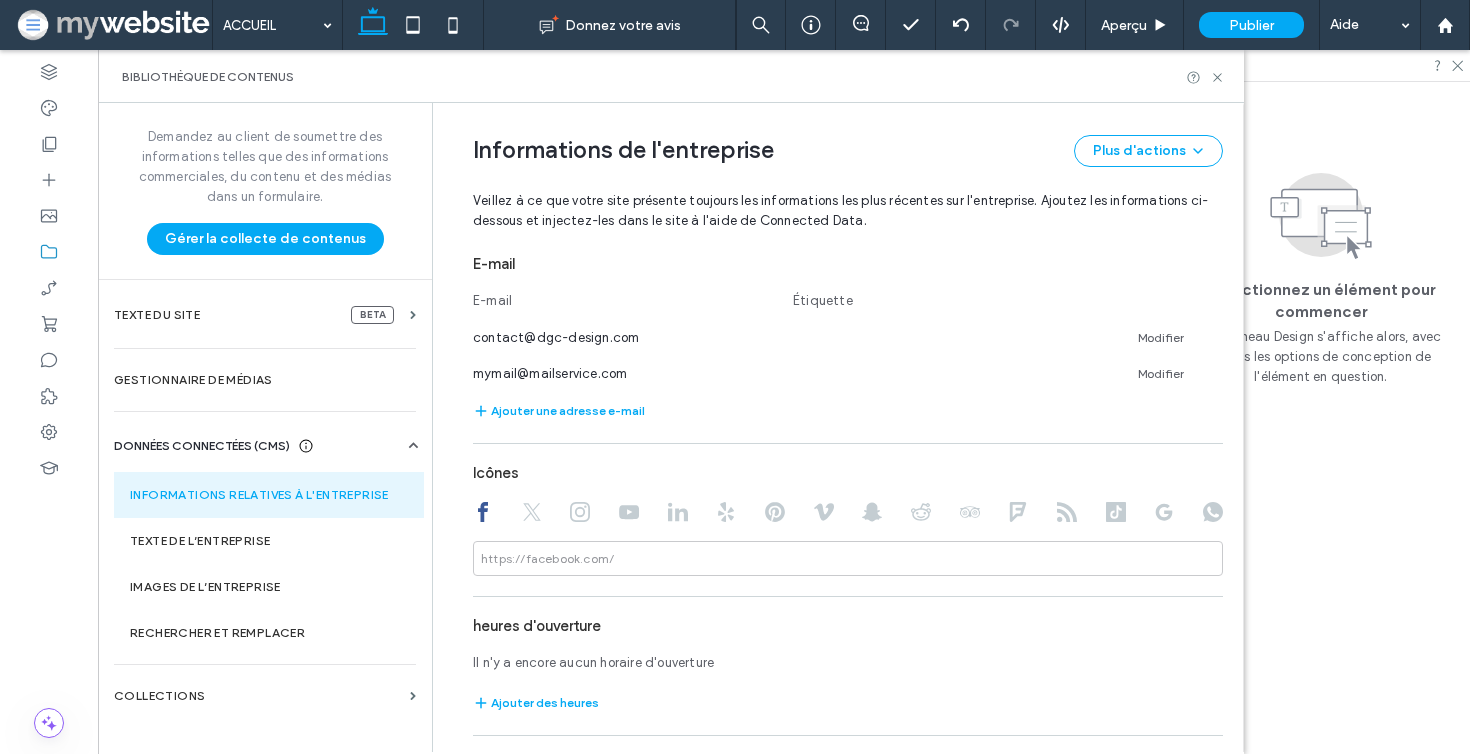 scroll, scrollTop: 1132, scrollLeft: 0, axis: vertical 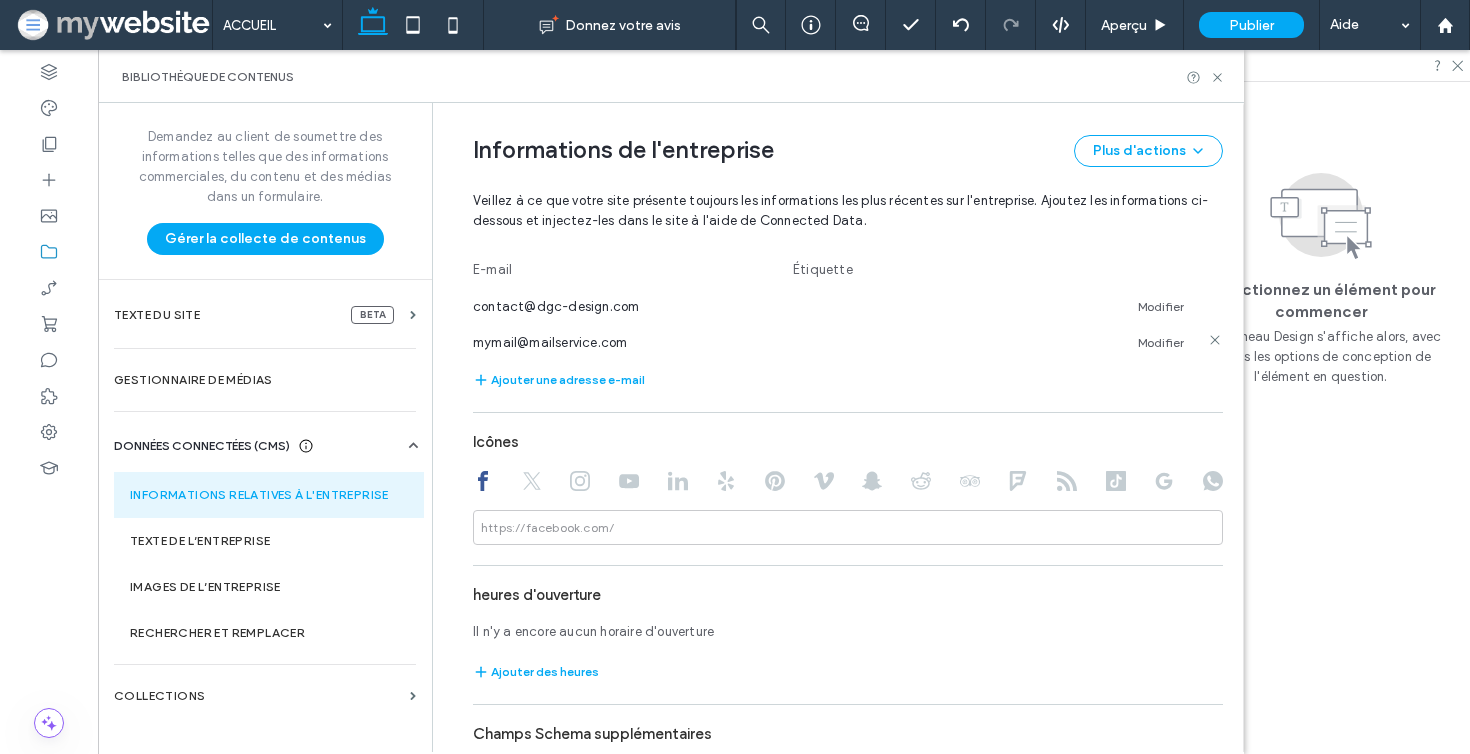 click 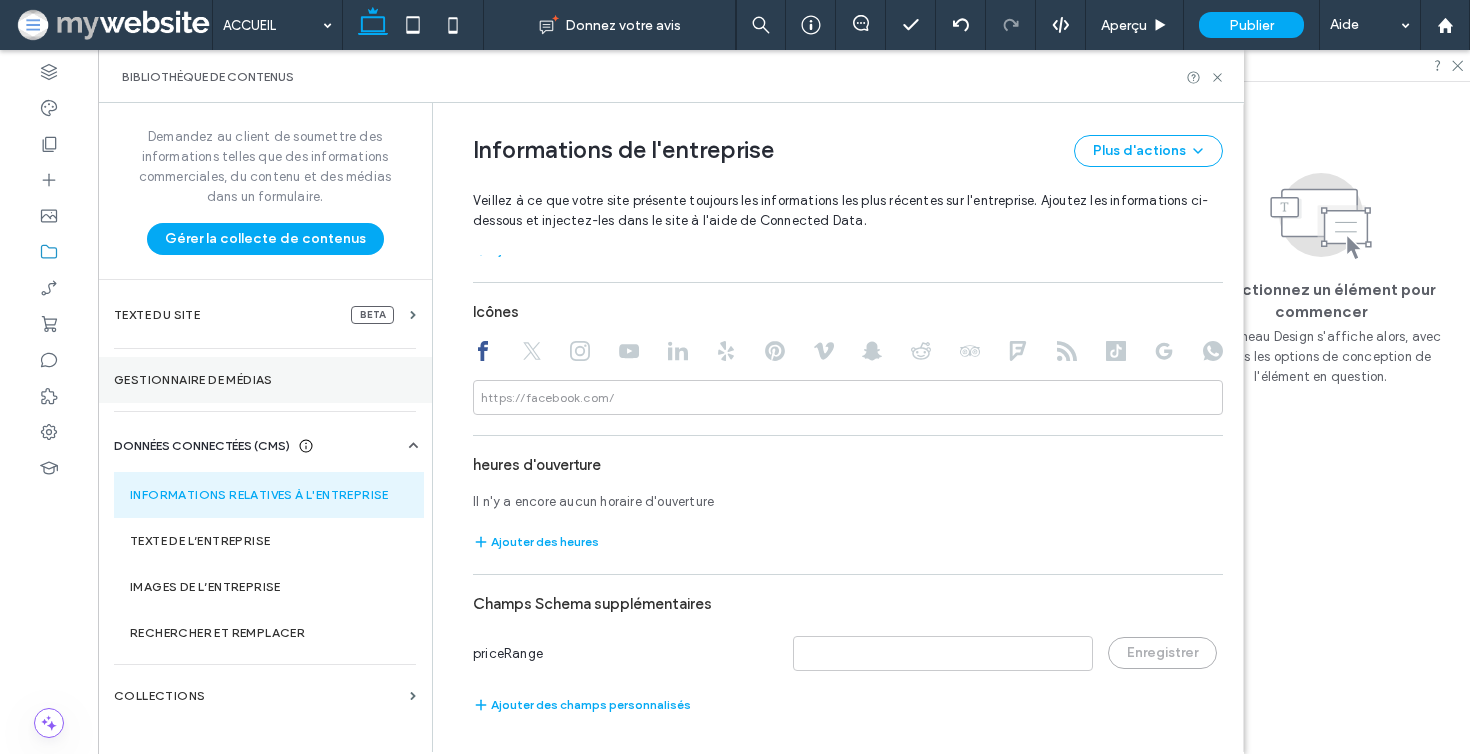 scroll, scrollTop: 1226, scrollLeft: 0, axis: vertical 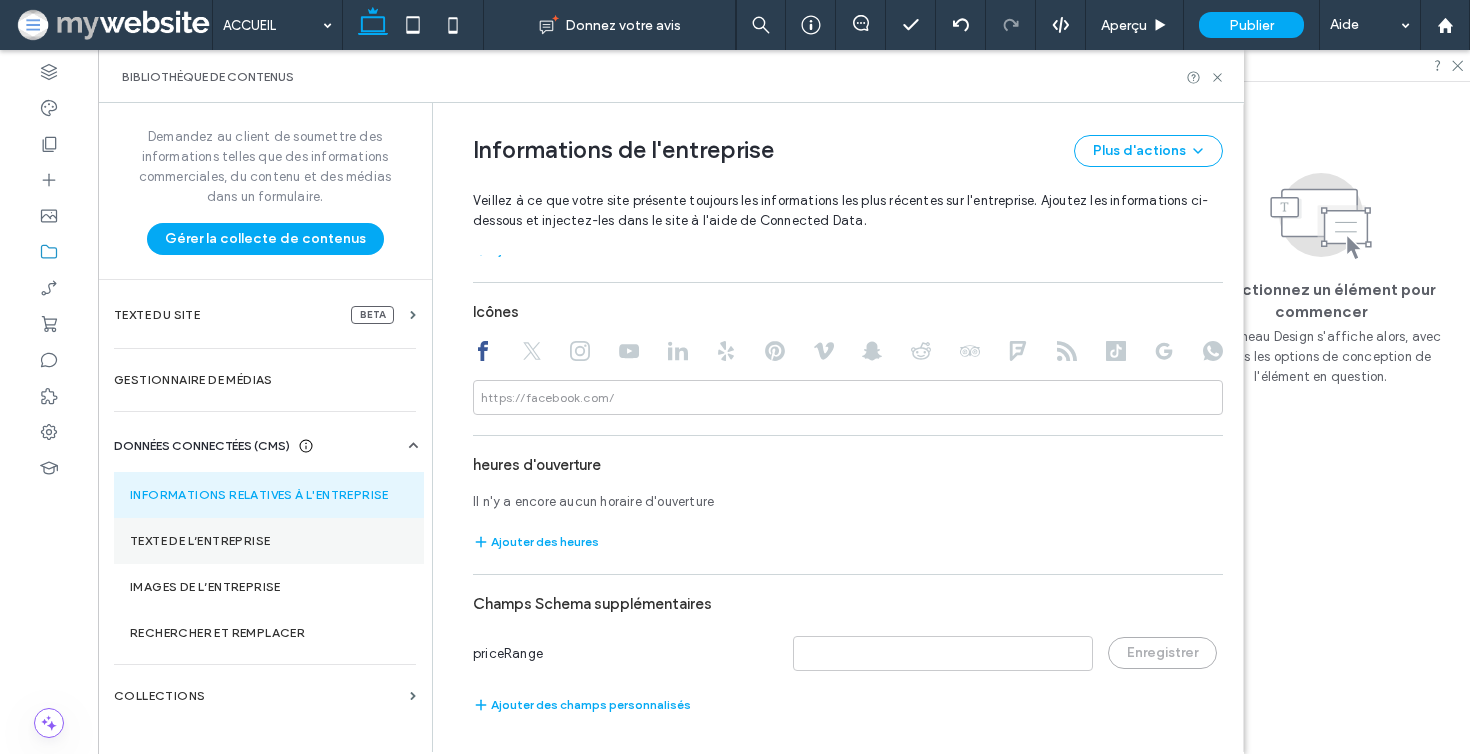 click on "Texte de l’entreprise" at bounding box center [269, 541] 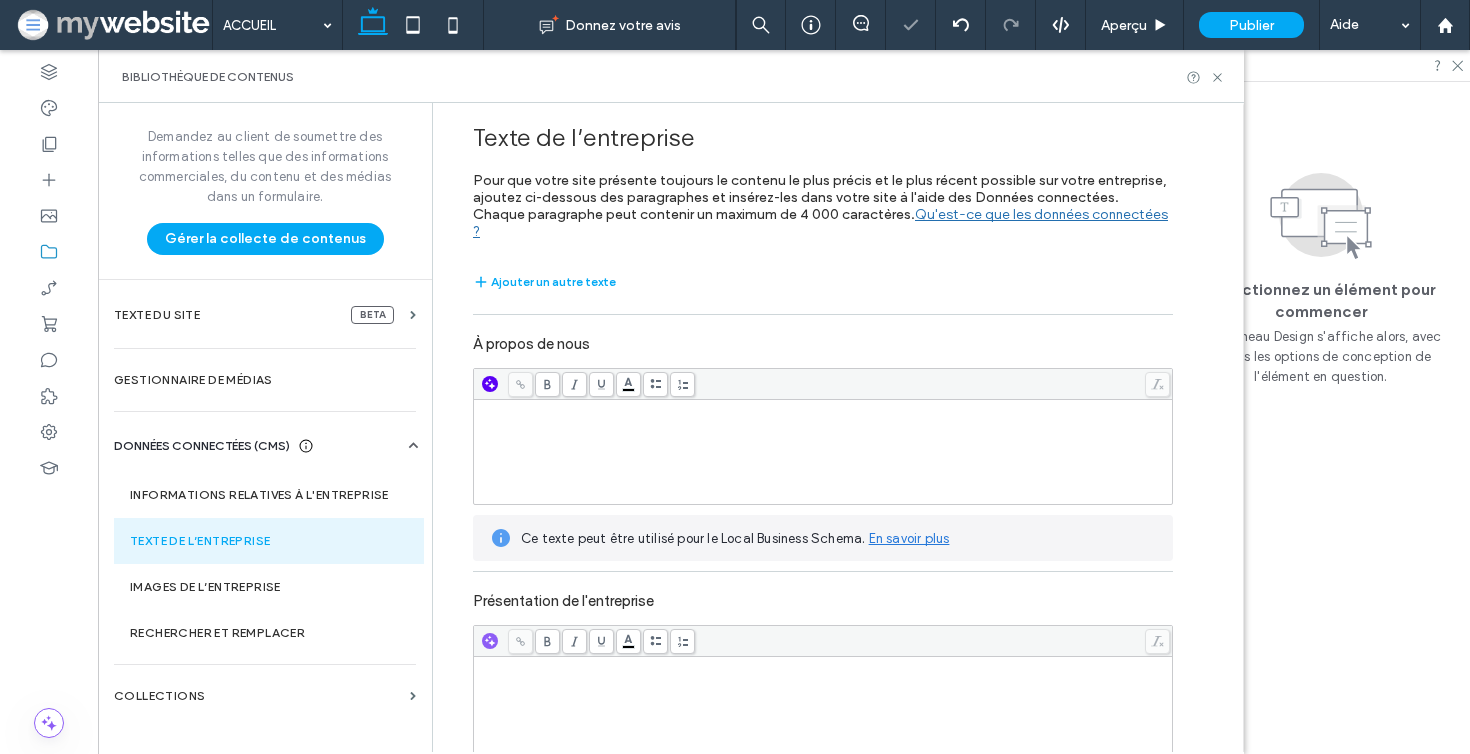 click 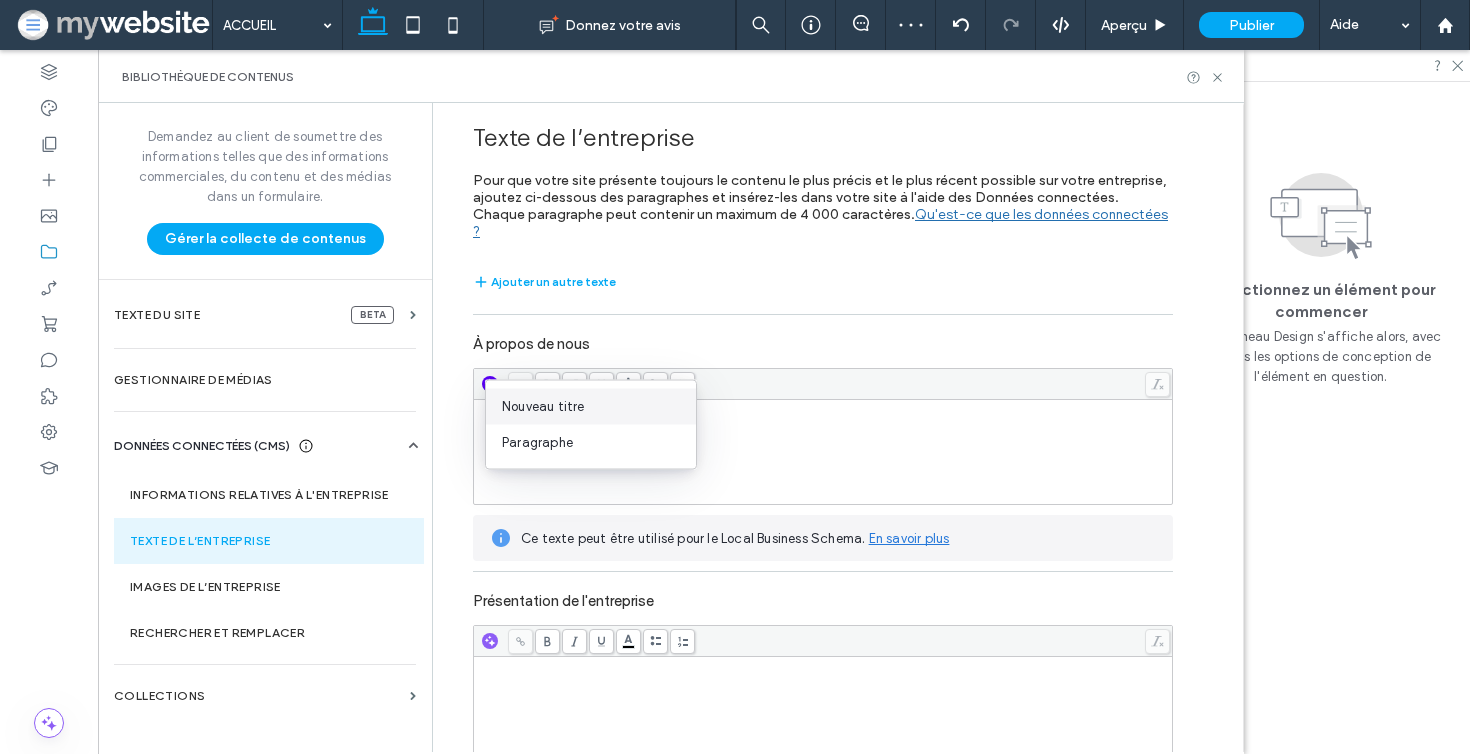 click on "Nouveau titre" at bounding box center (599, 407) 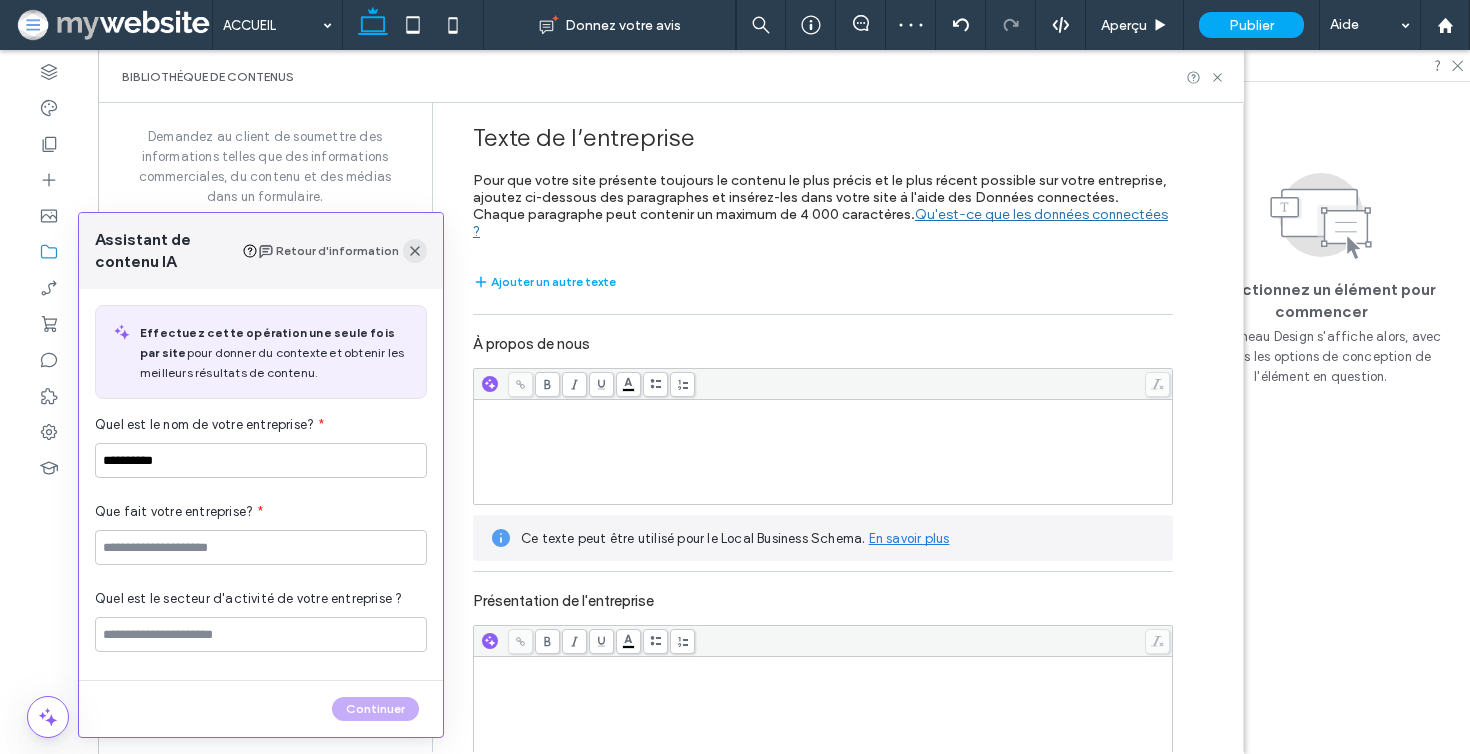 click 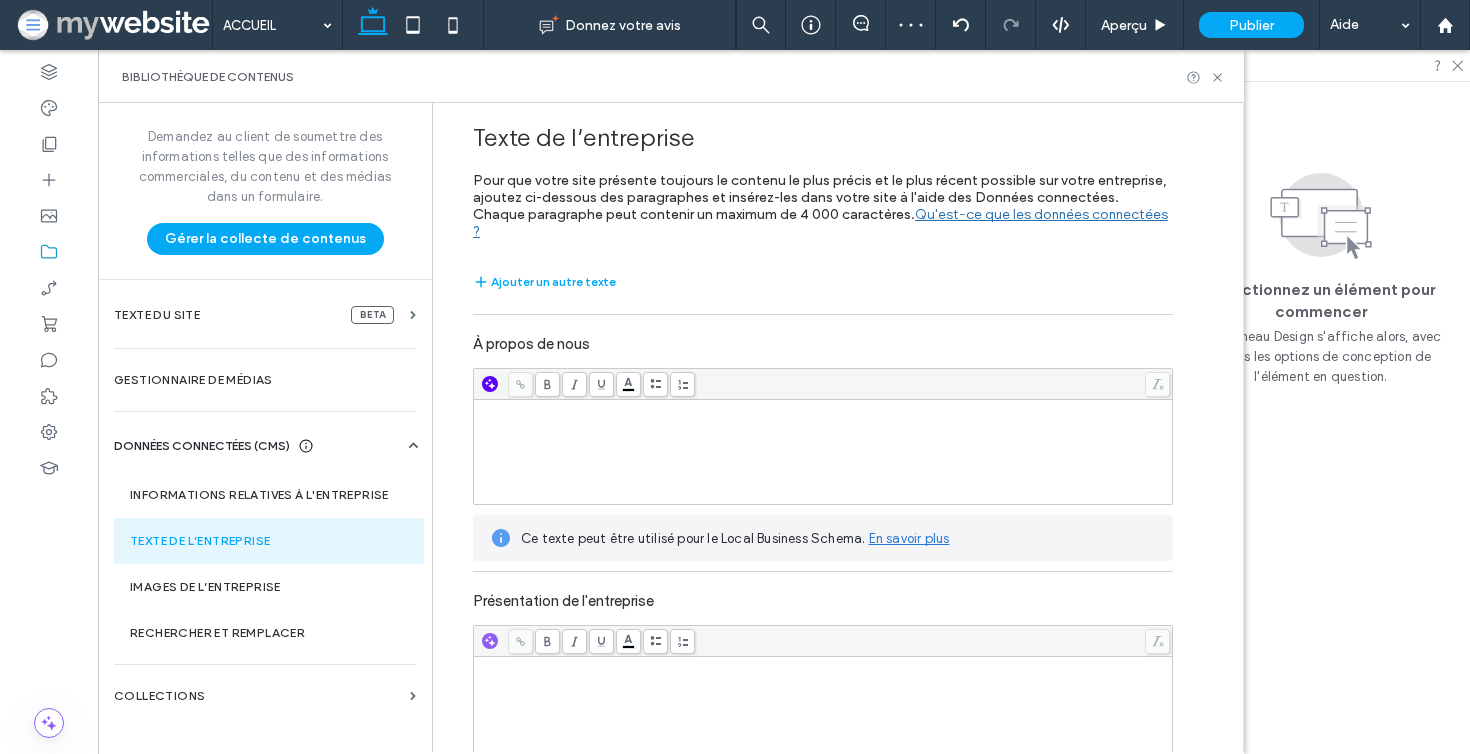 click 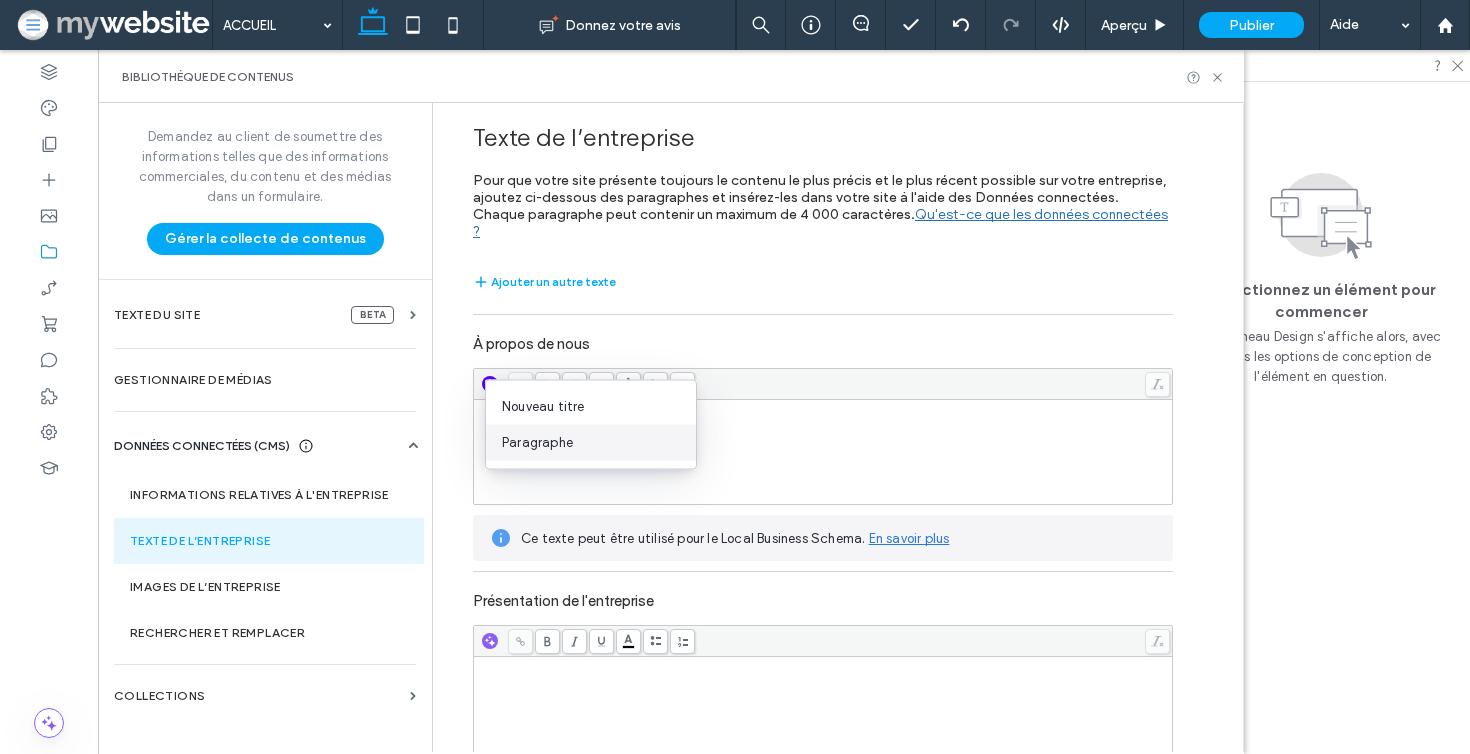click on "Paragraphe" at bounding box center [591, 443] 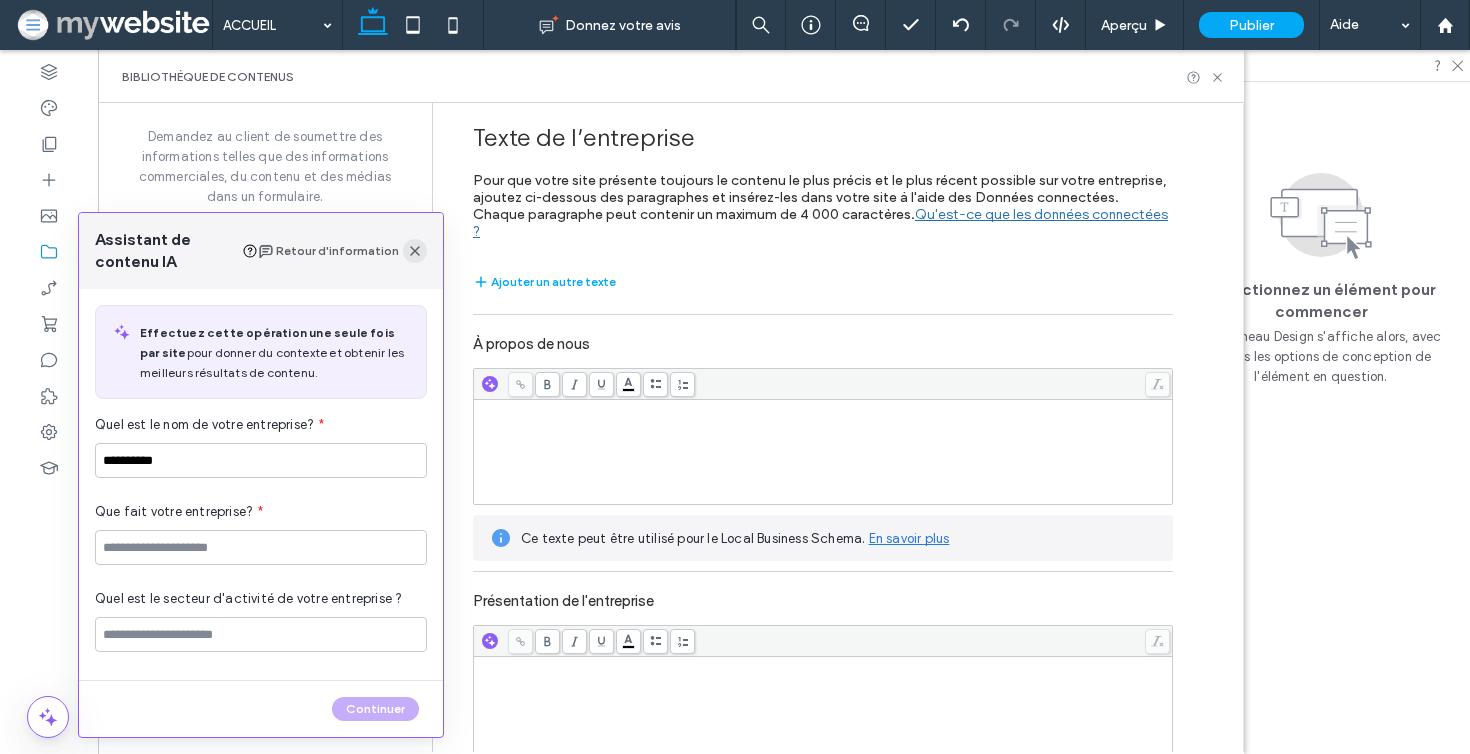 click 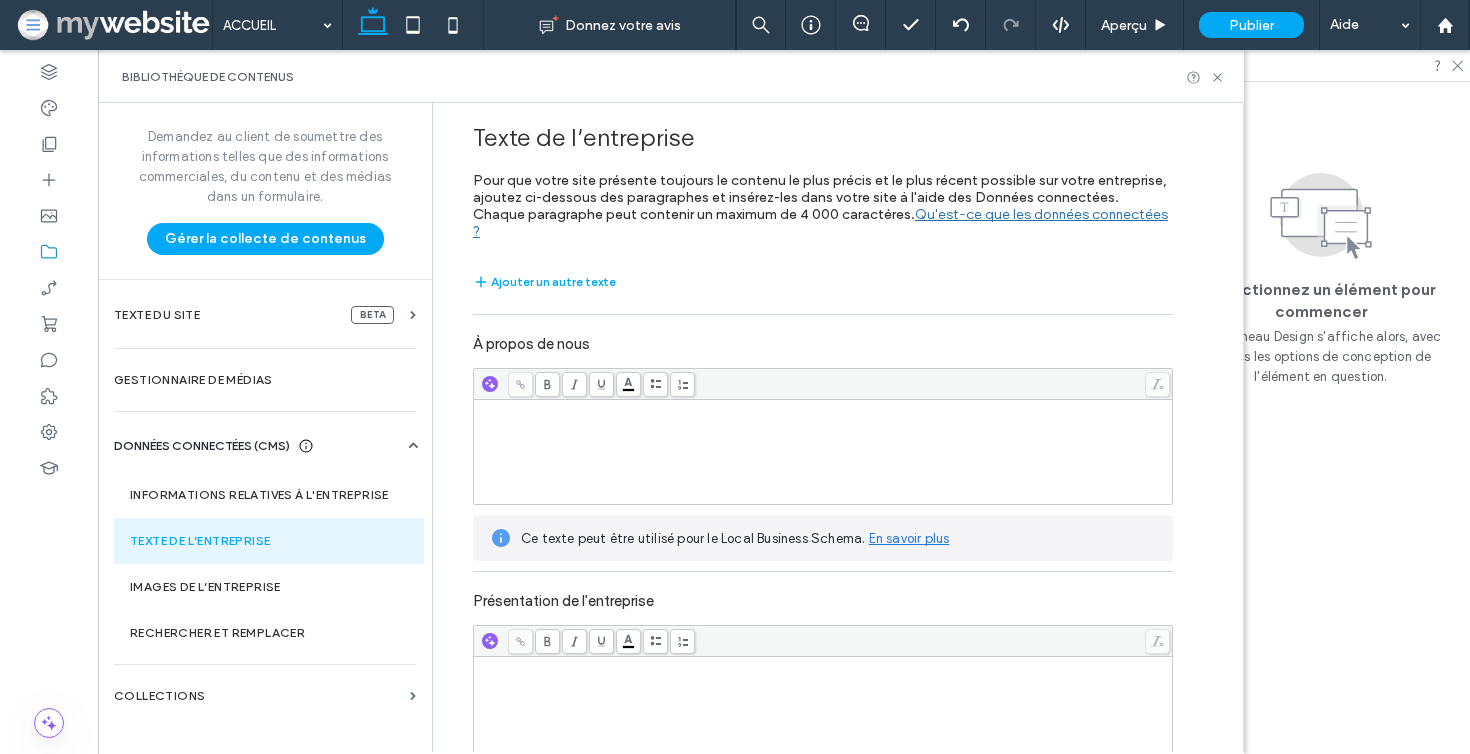 click on "Bibliothèque de contenus" at bounding box center (671, 77) 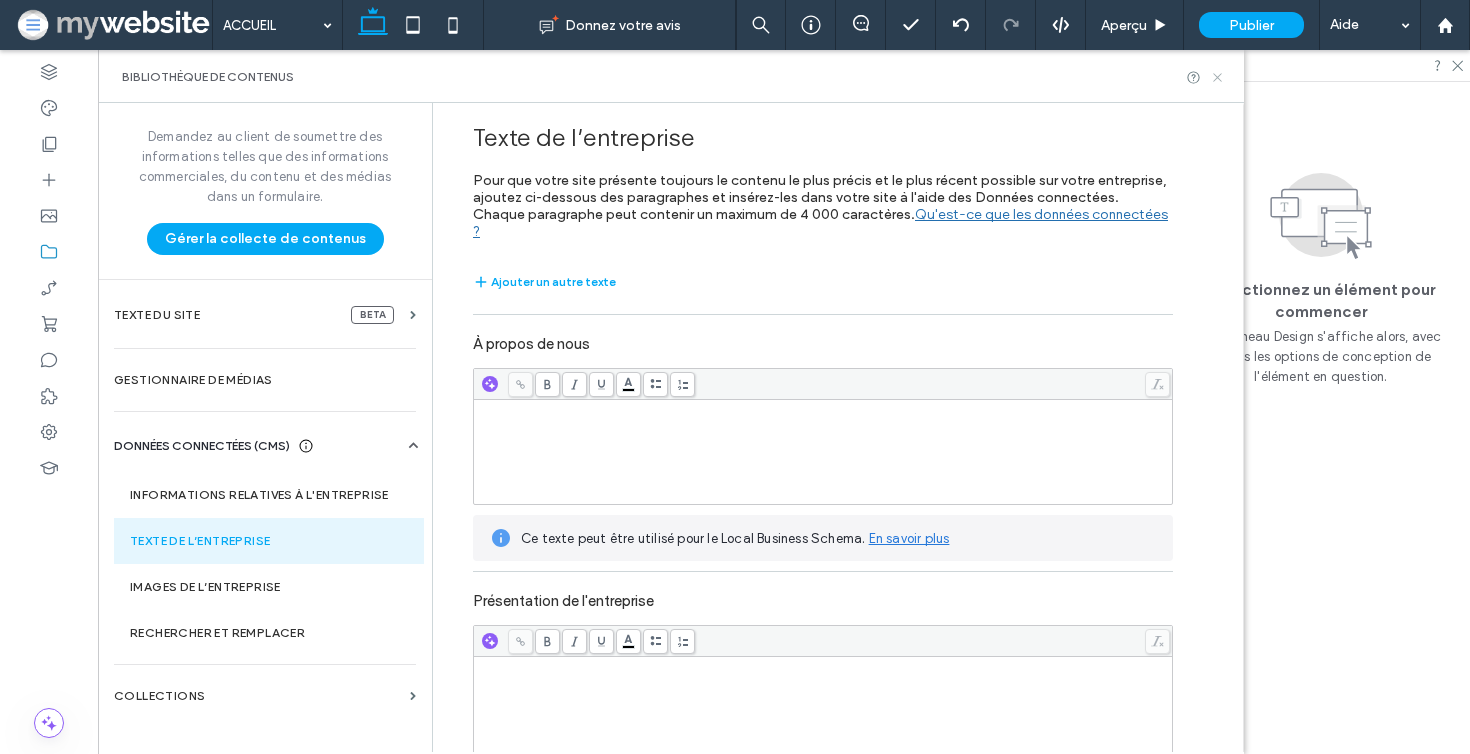 click 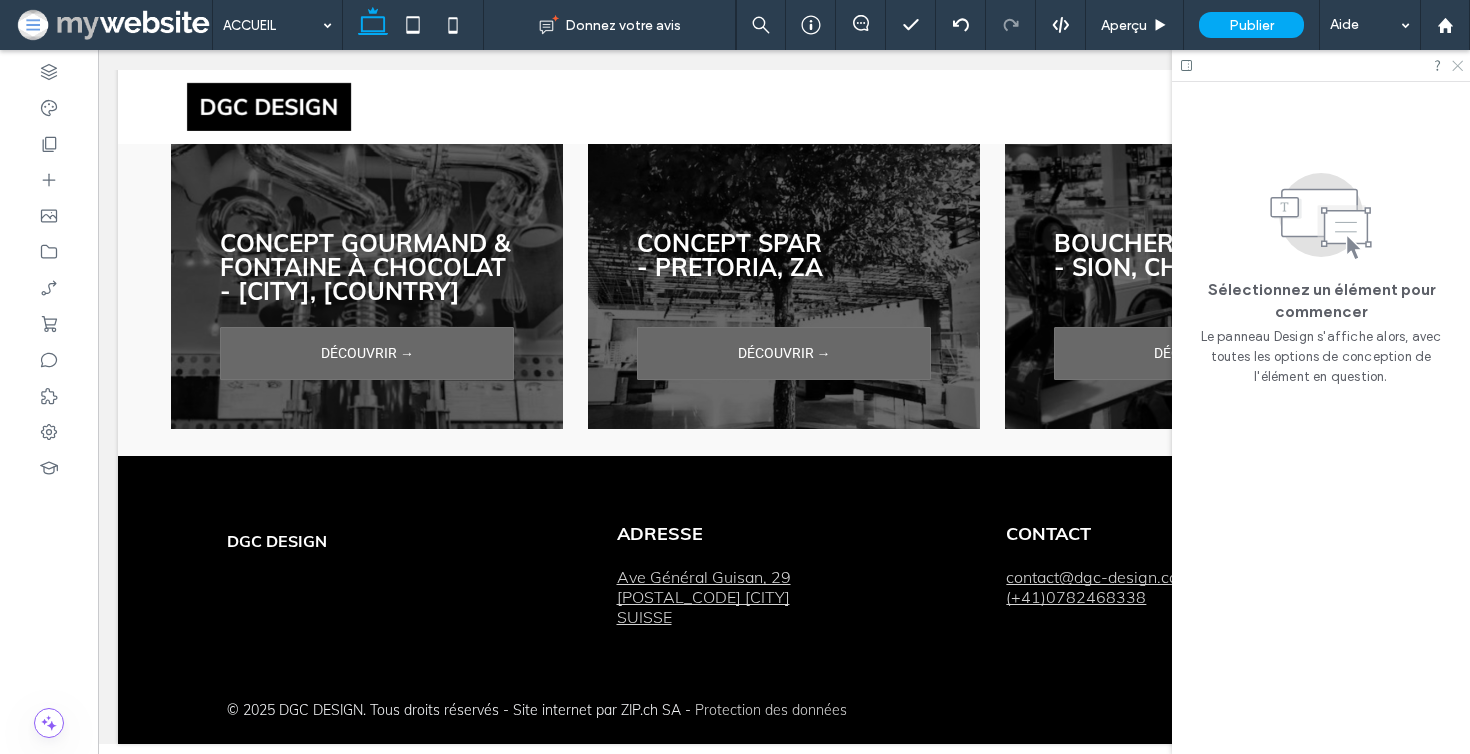 click 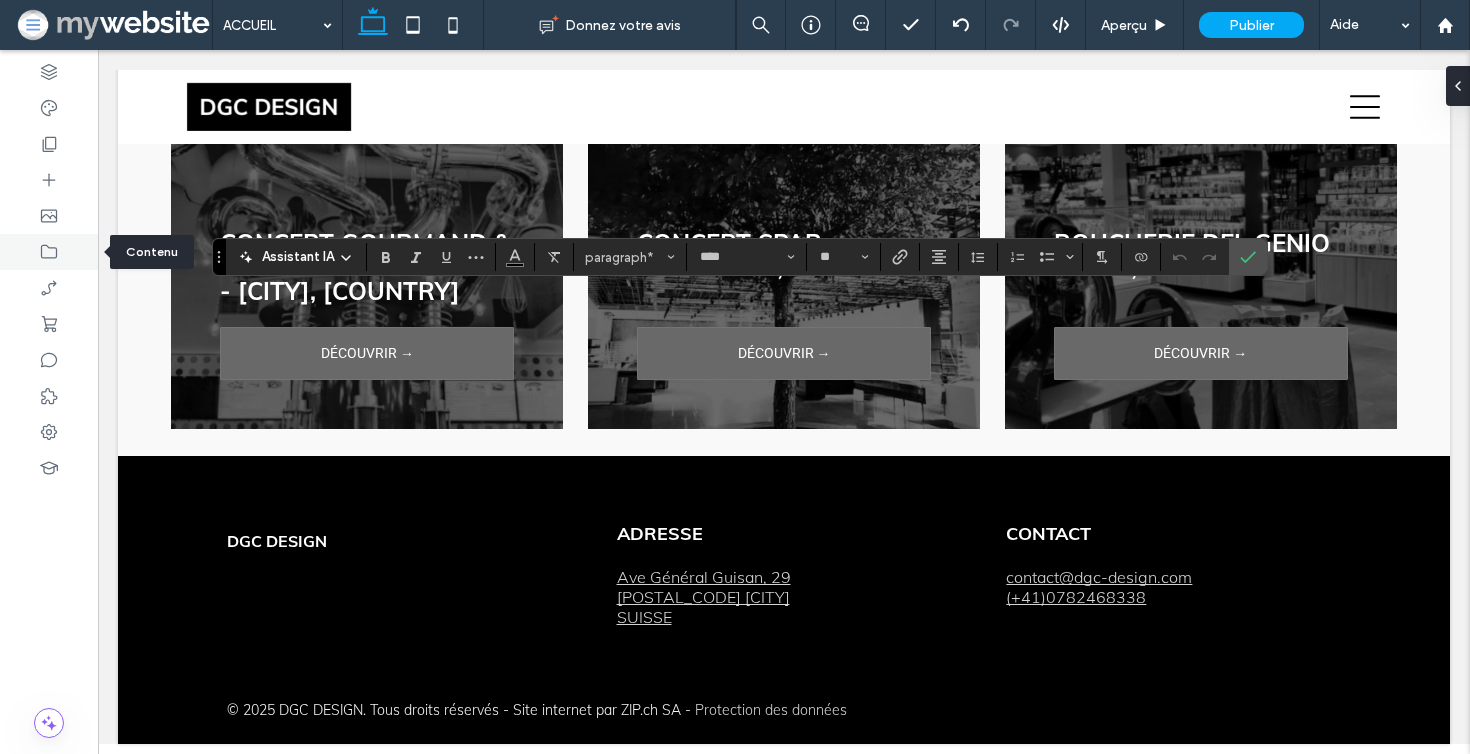click 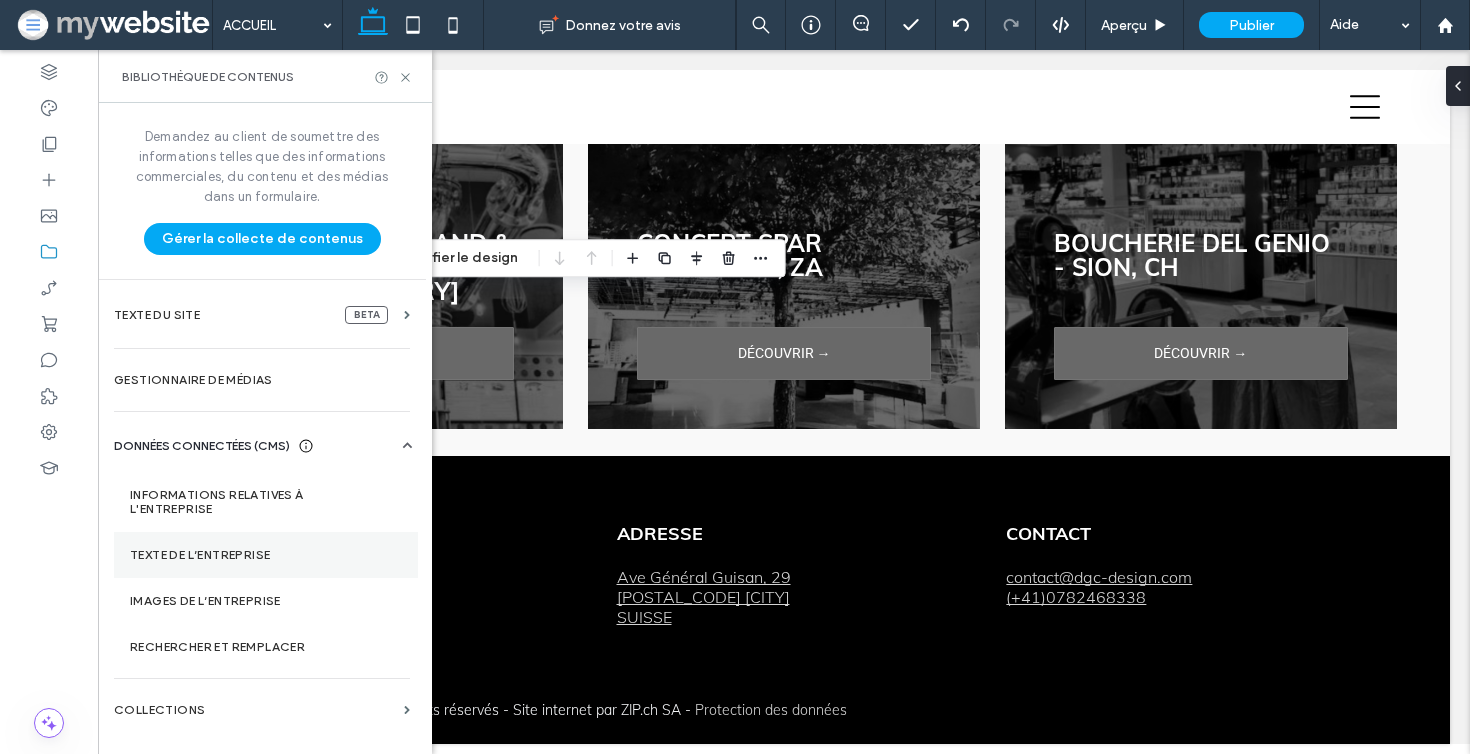 click on "Texte de l’entreprise" at bounding box center (266, 555) 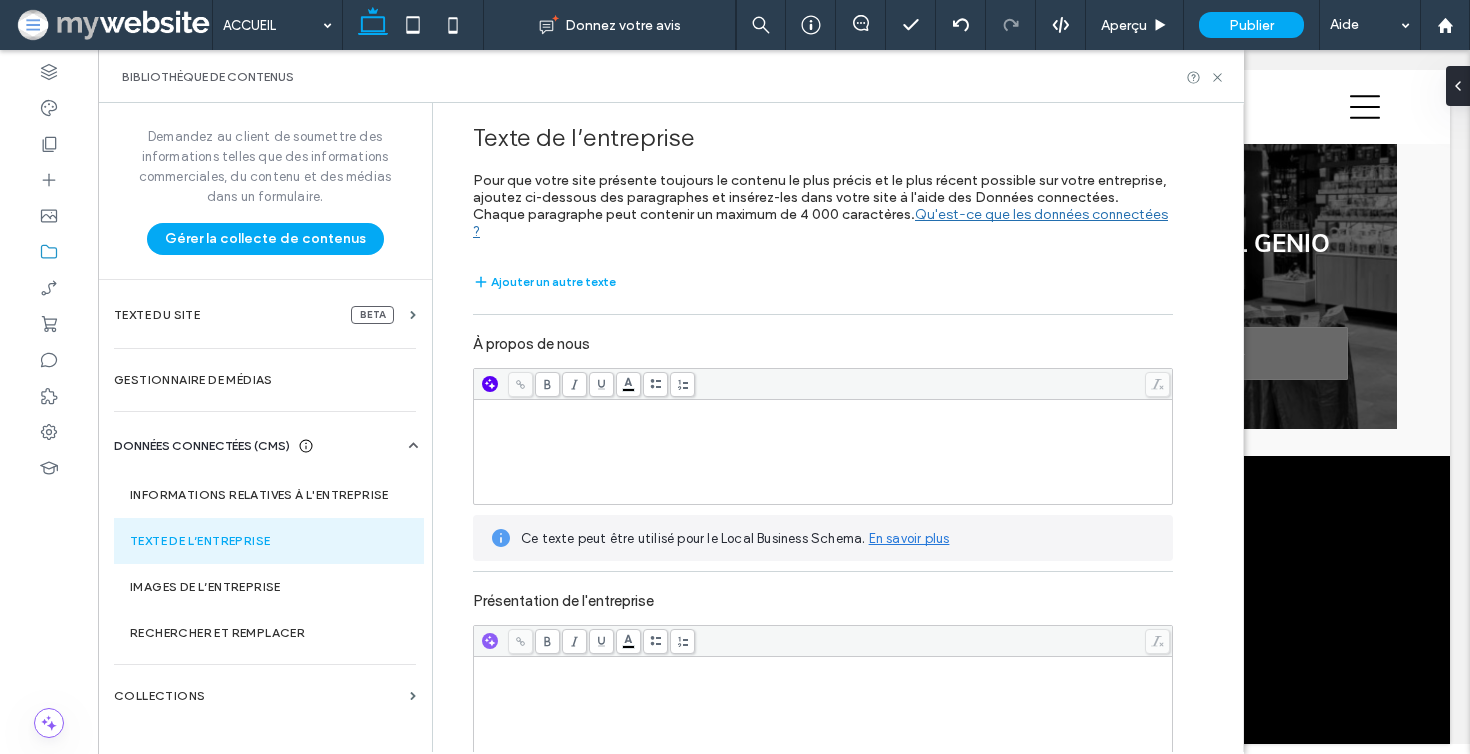 click 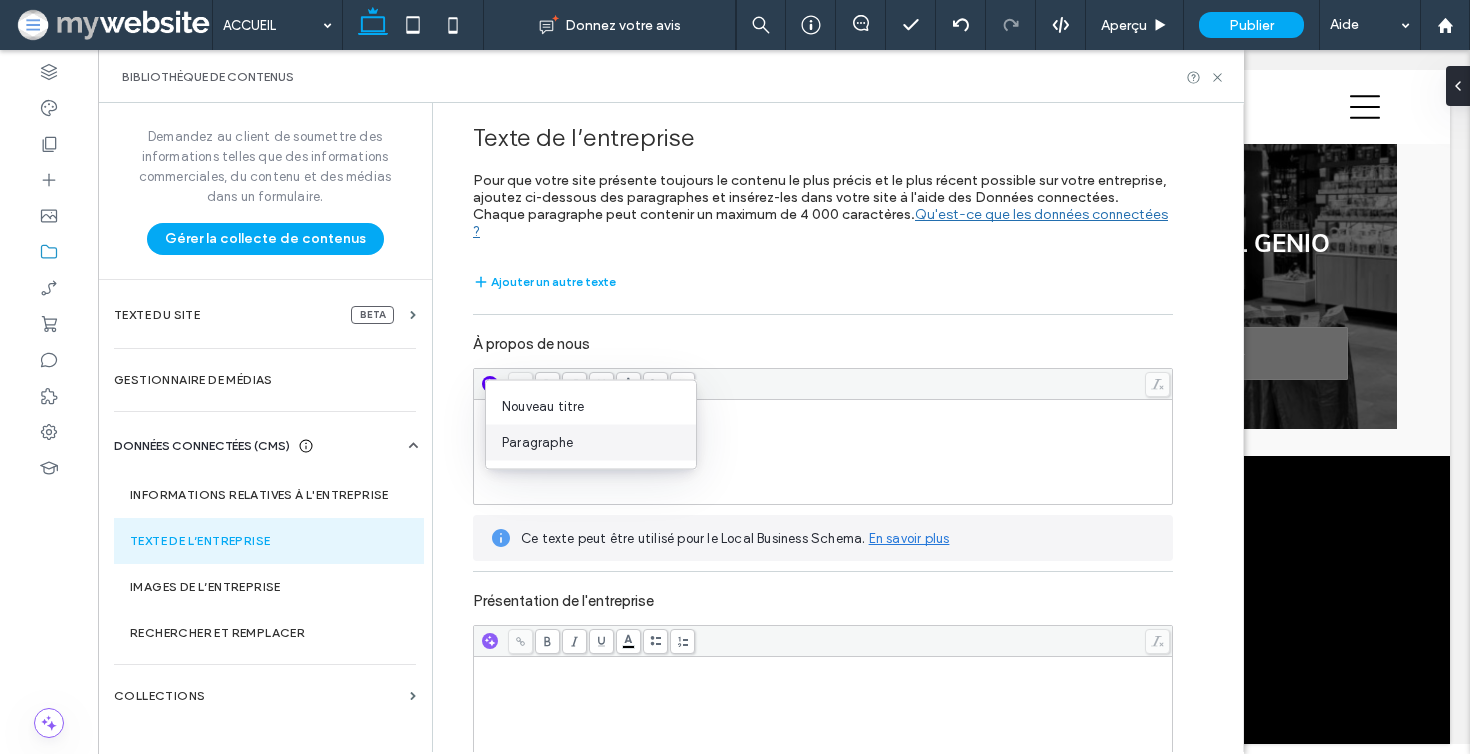 click on "Paragraphe" at bounding box center (591, 443) 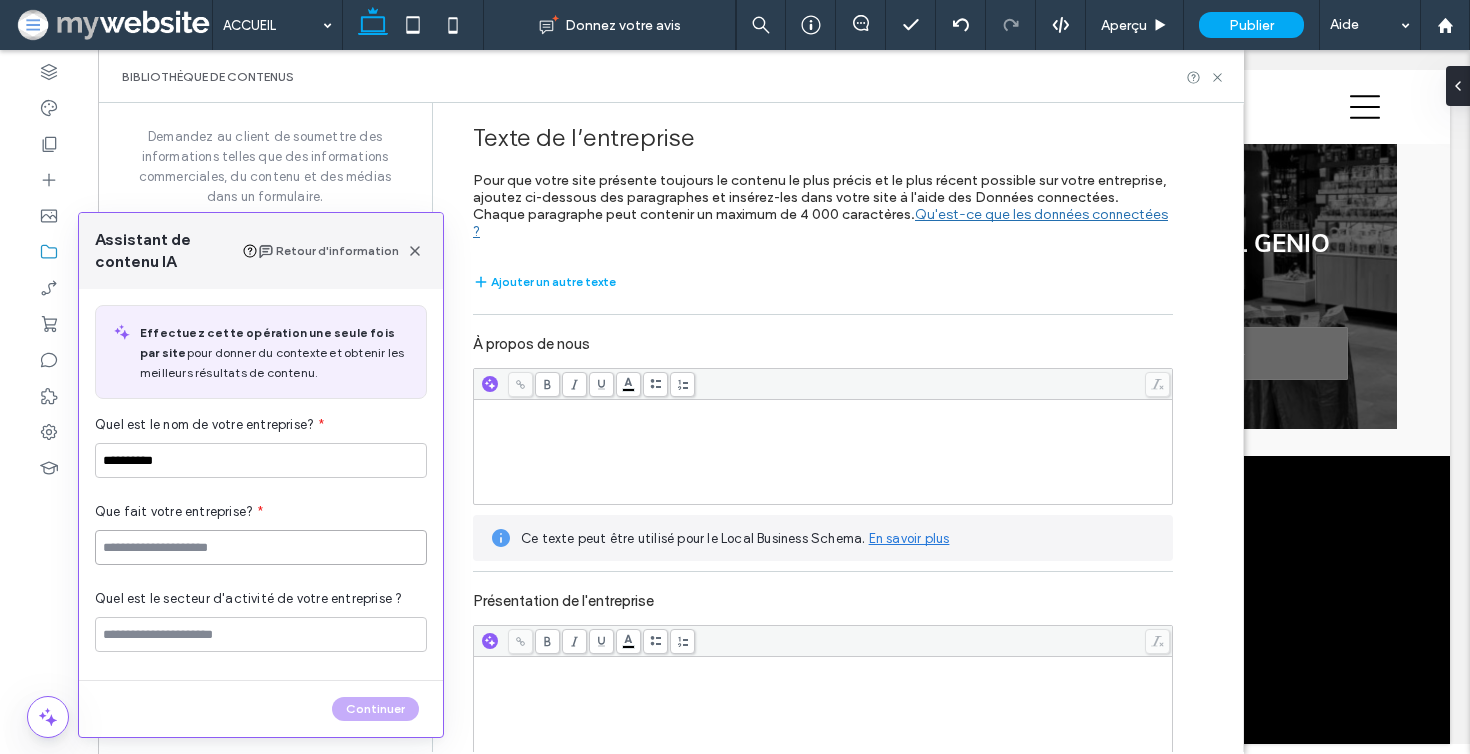 click at bounding box center (261, 547) 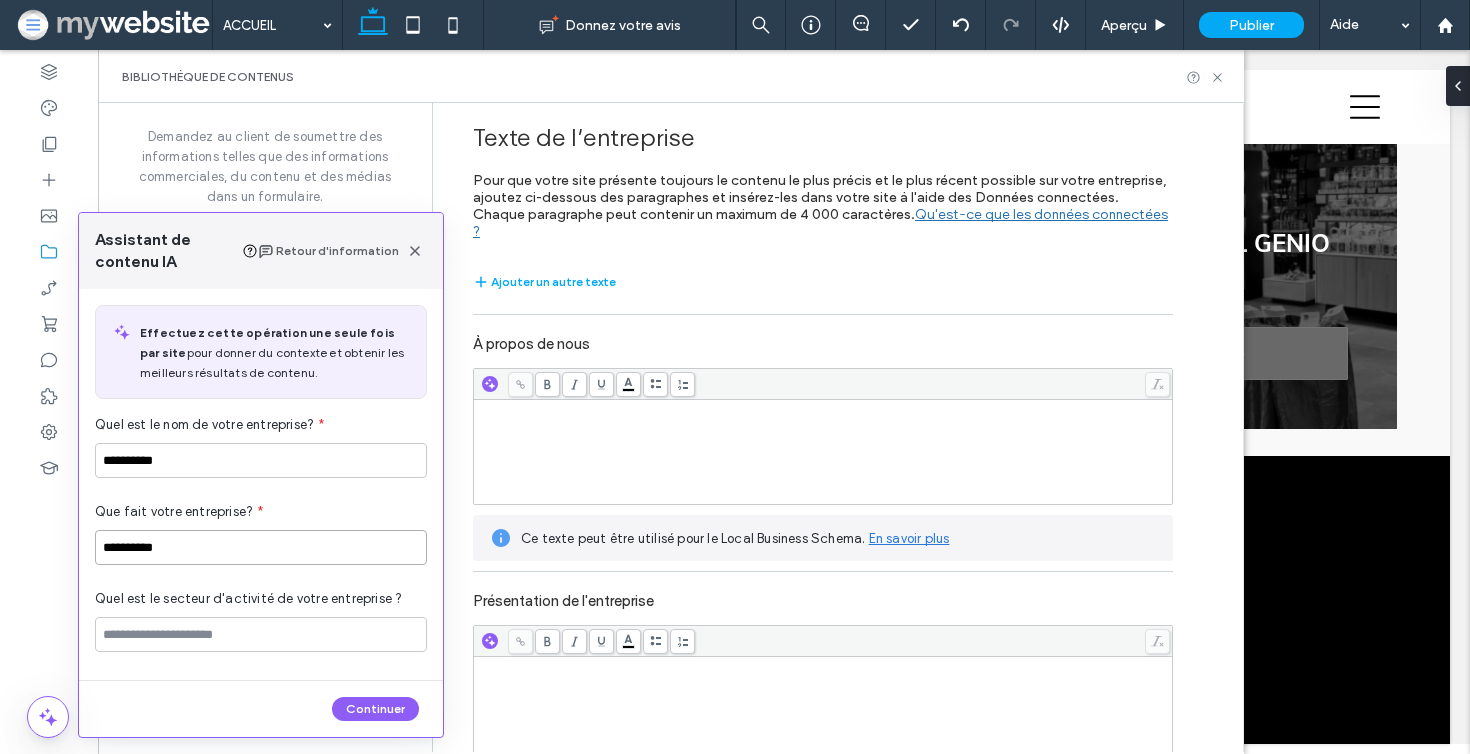 type on "**********" 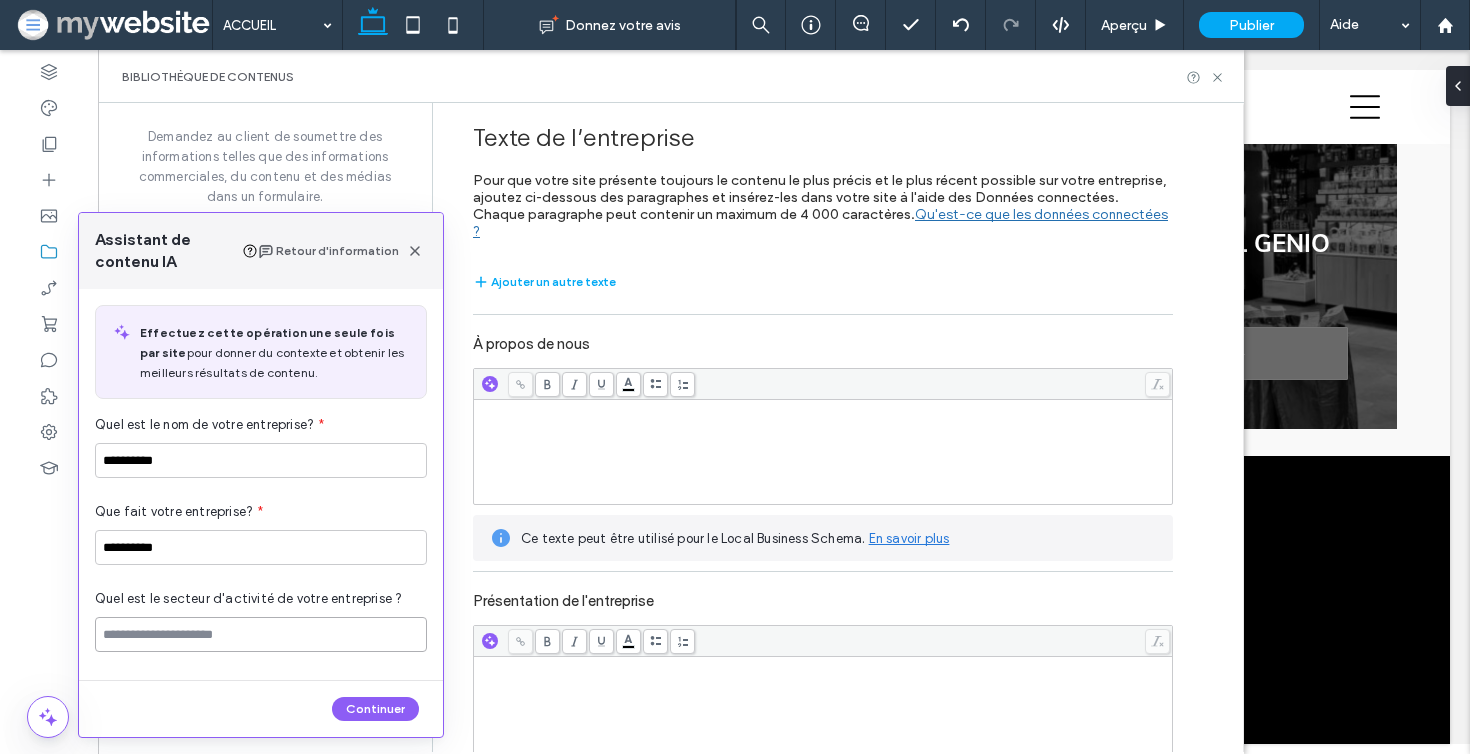 click at bounding box center (261, 634) 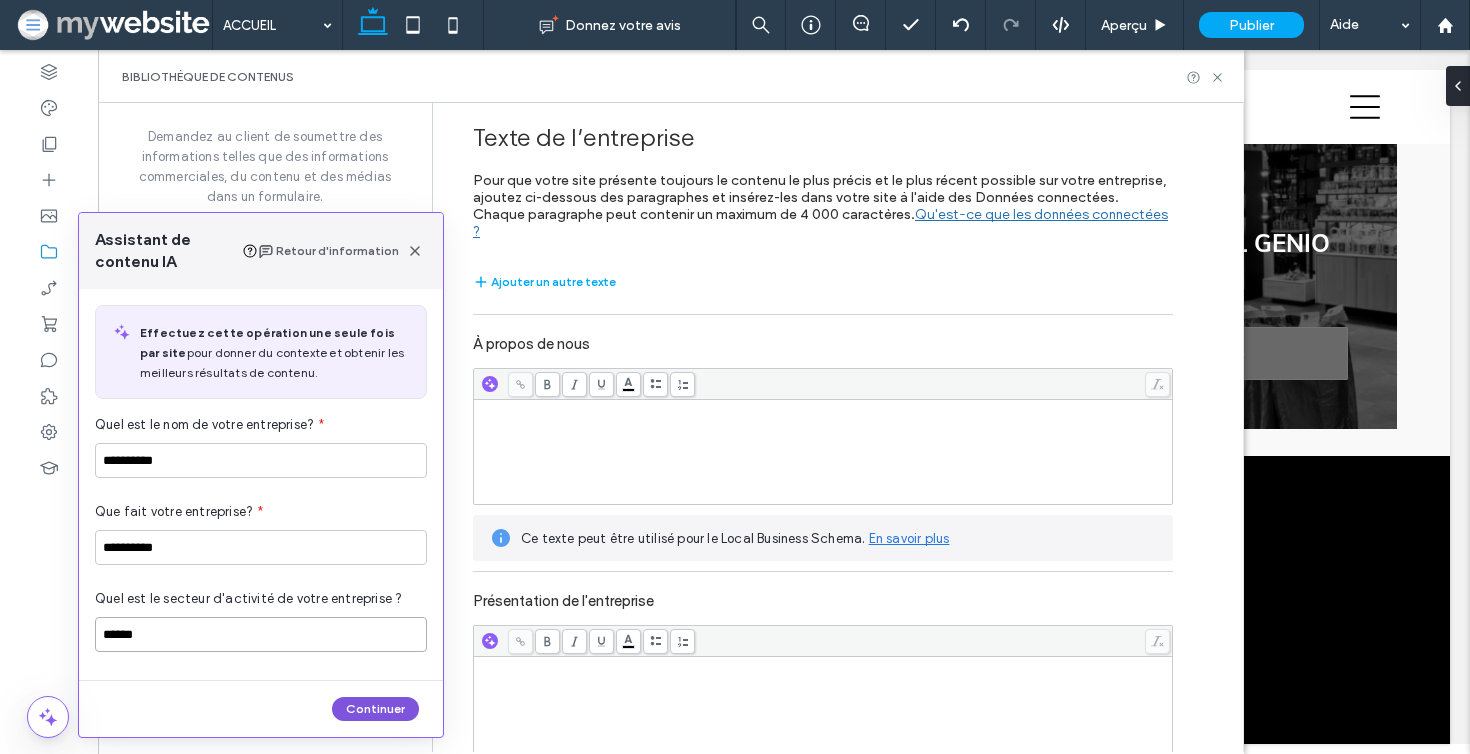type on "******" 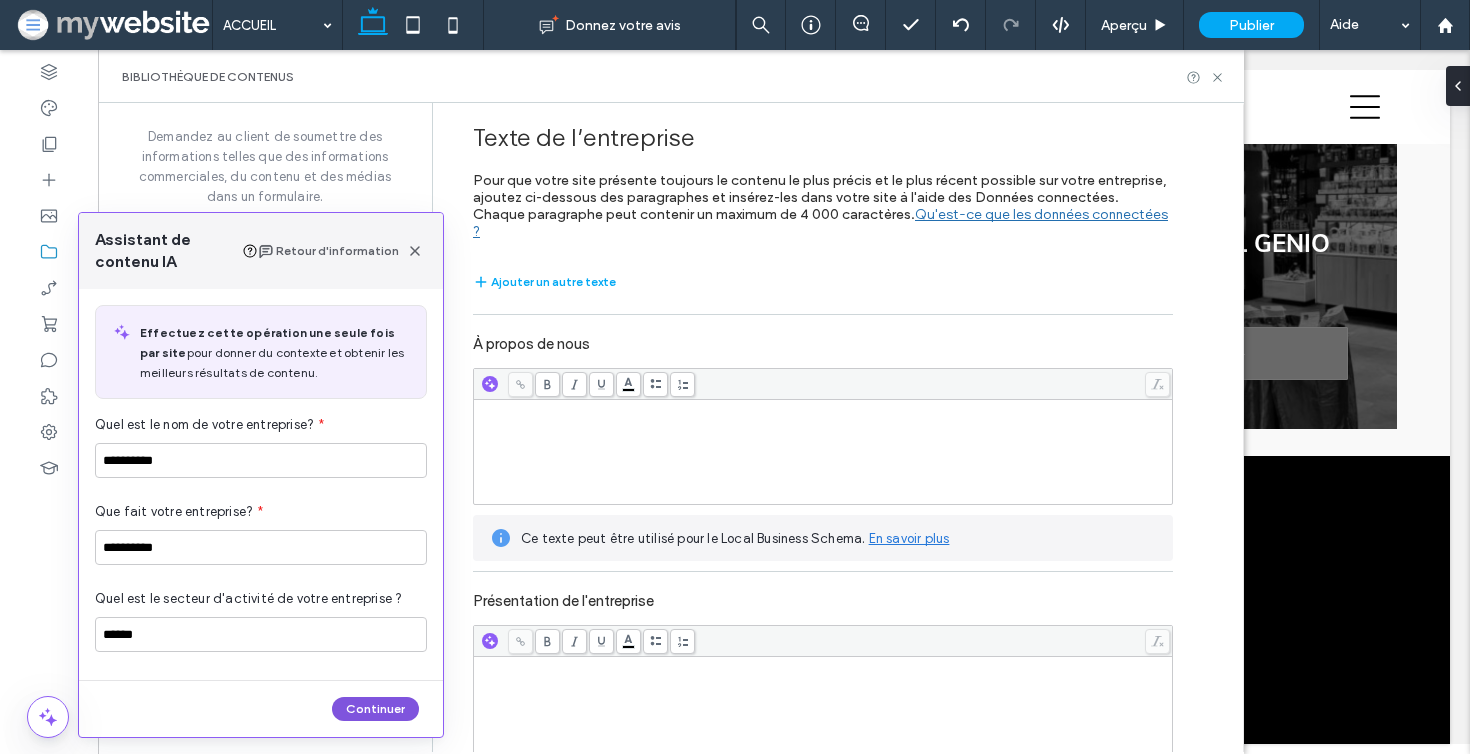 click on "Continuer" at bounding box center (375, 709) 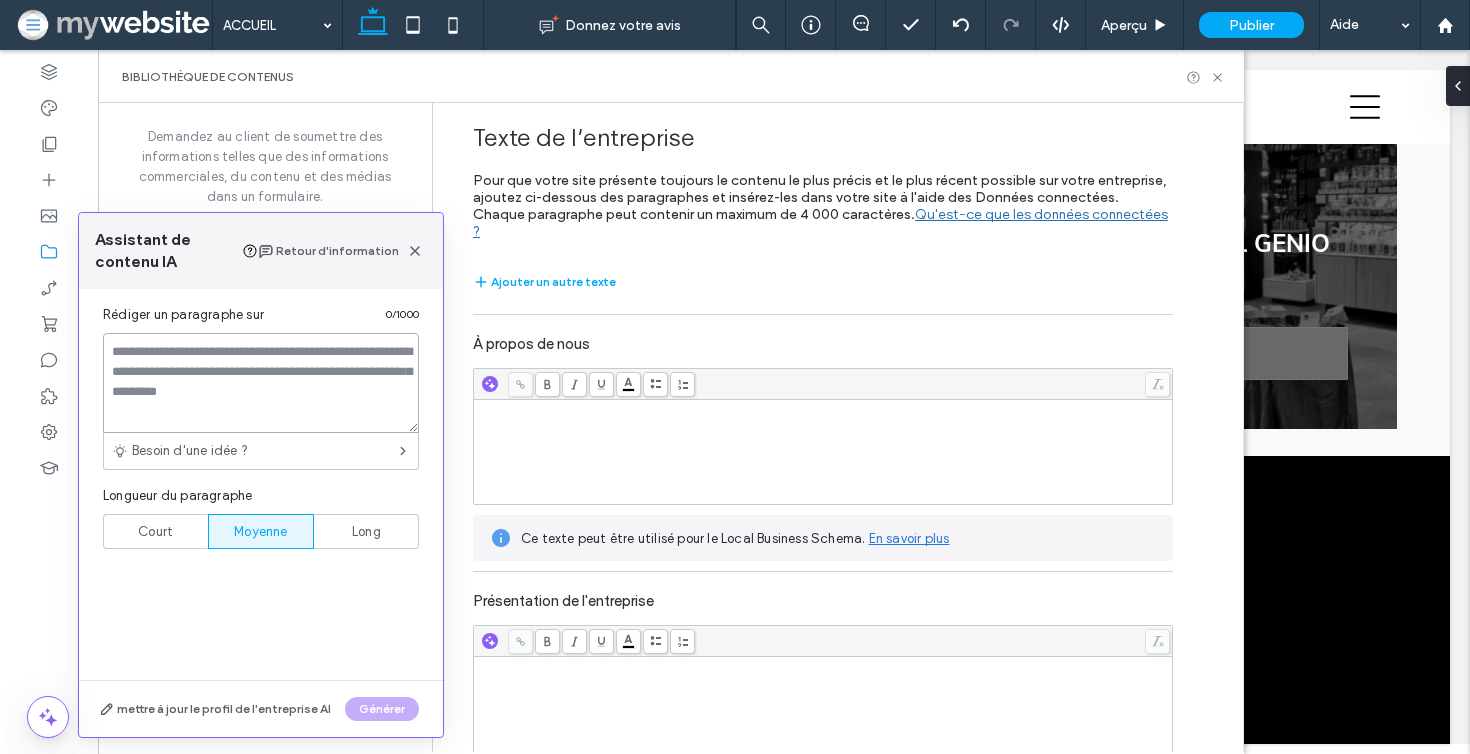 click at bounding box center (261, 383) 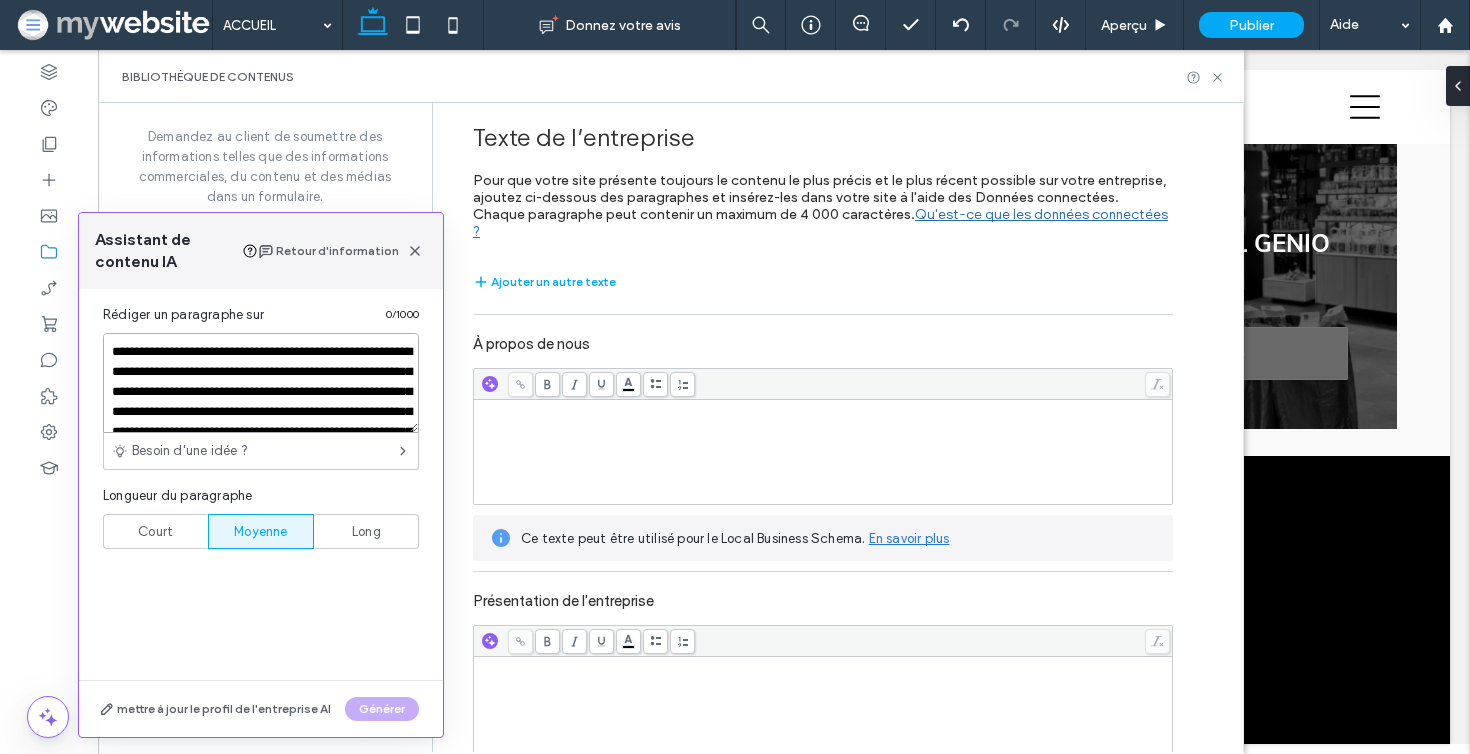 scroll, scrollTop: 118, scrollLeft: 0, axis: vertical 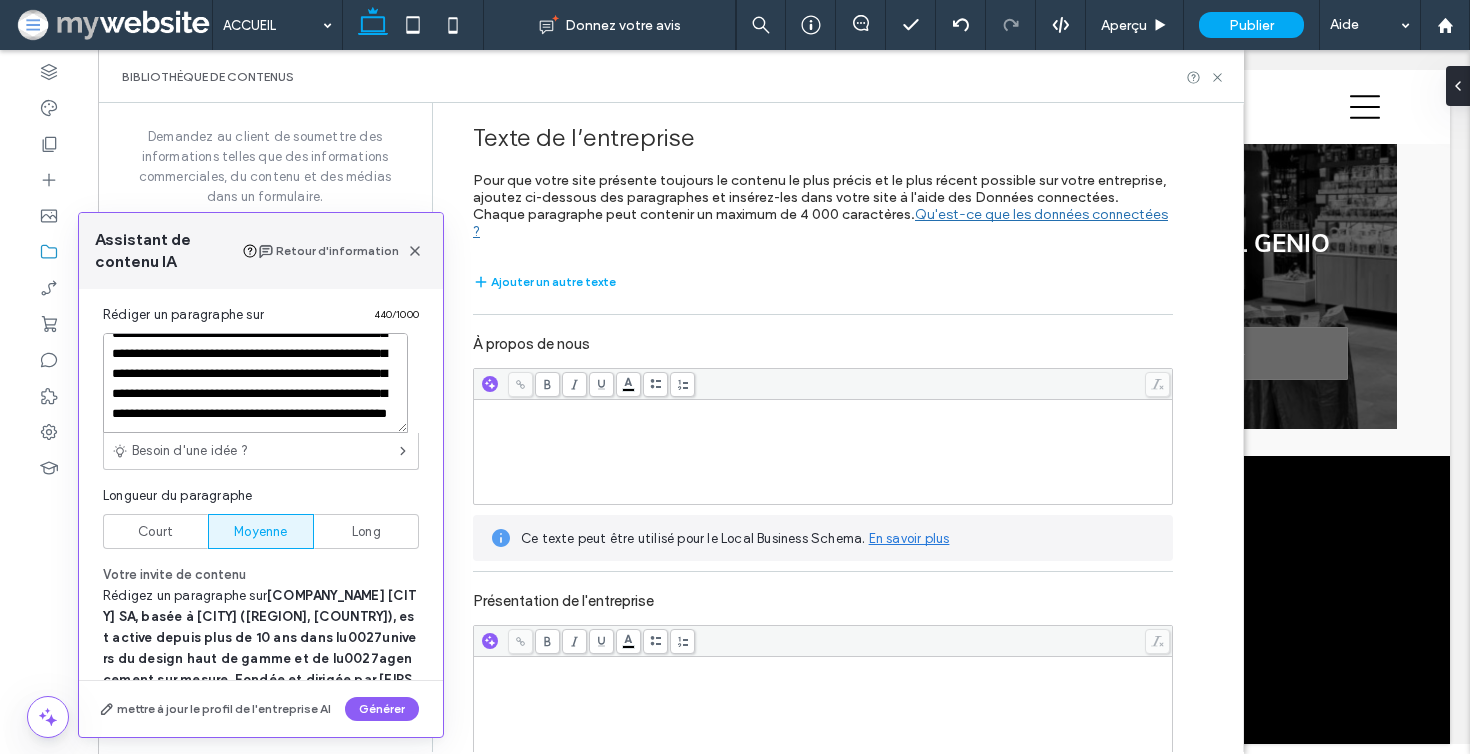 type on "**********" 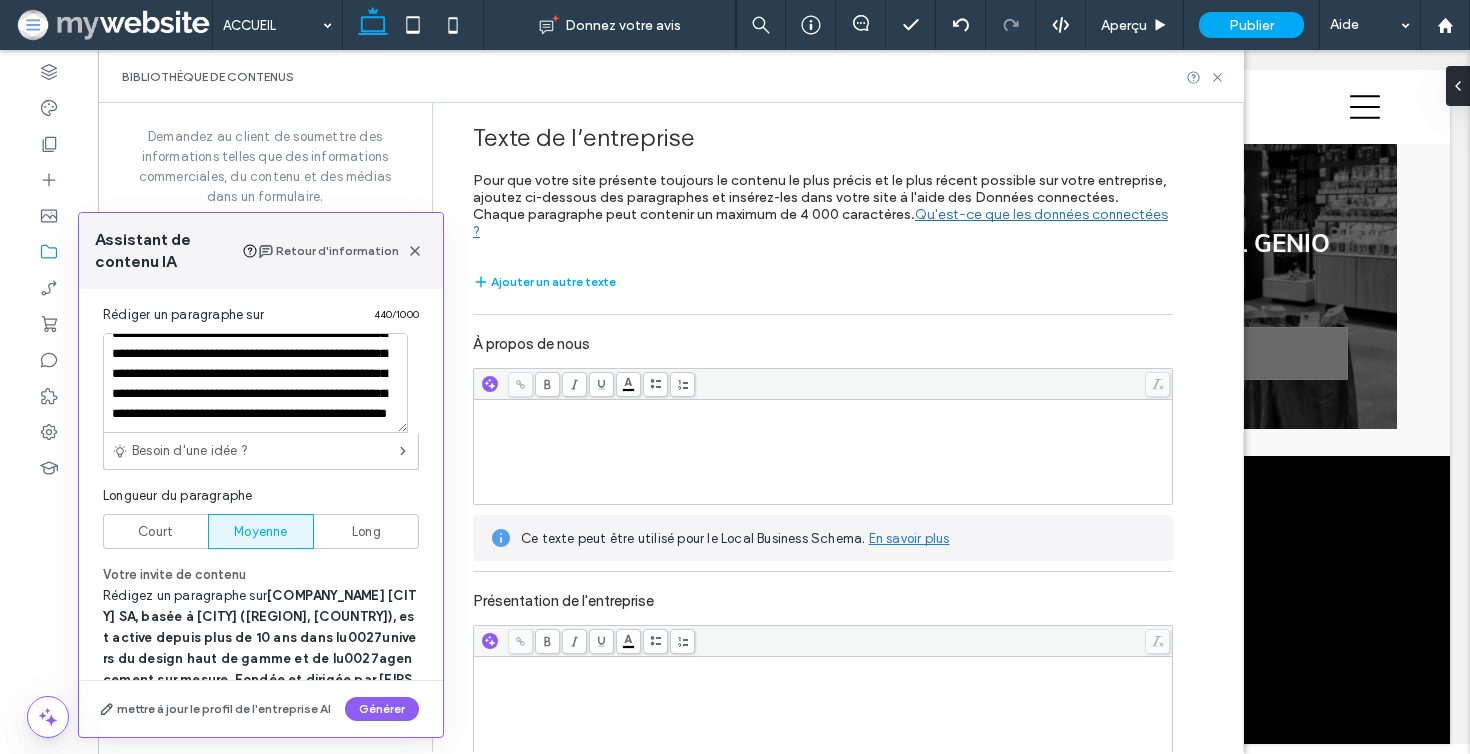 click on "mettre à jour le profil de l'entreprise AI Générer" at bounding box center [261, 709] 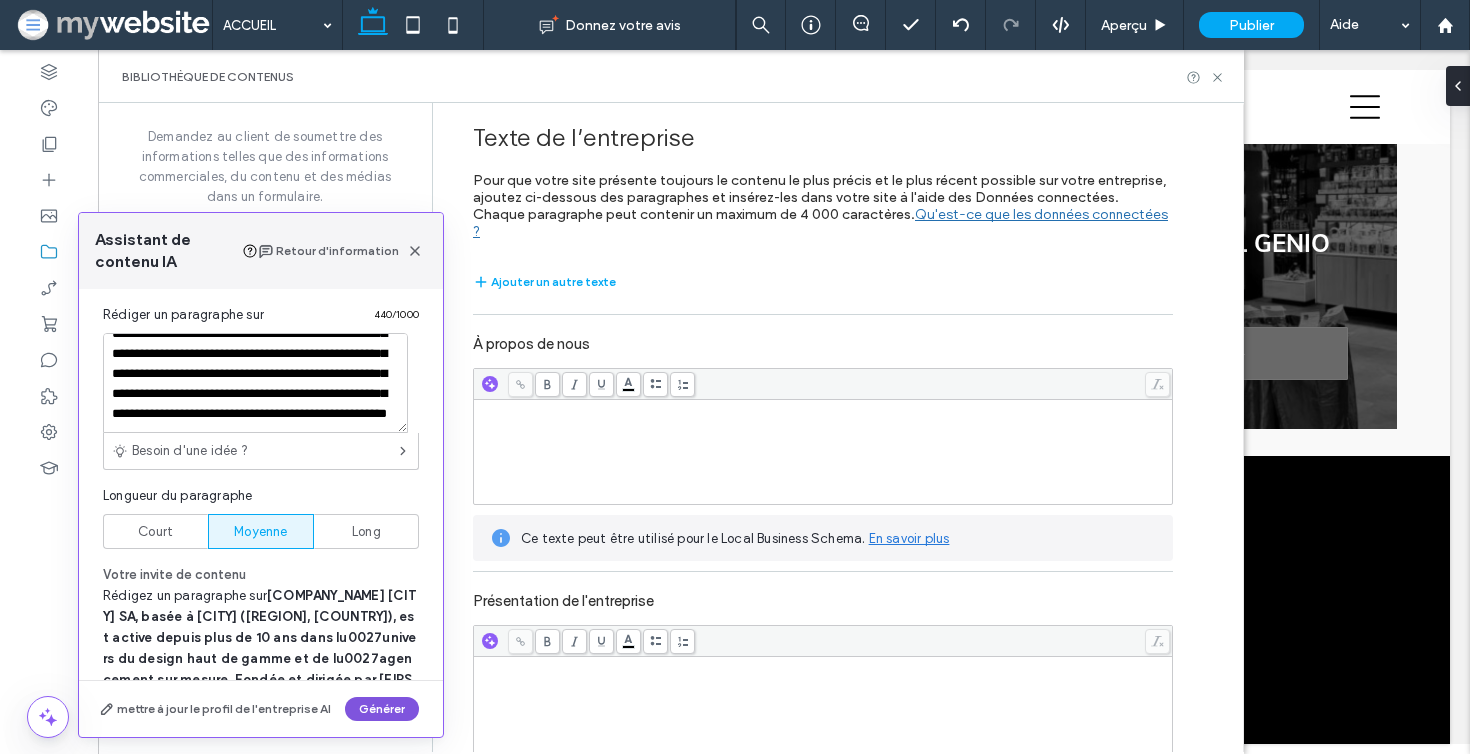 click on "Générer" at bounding box center (382, 709) 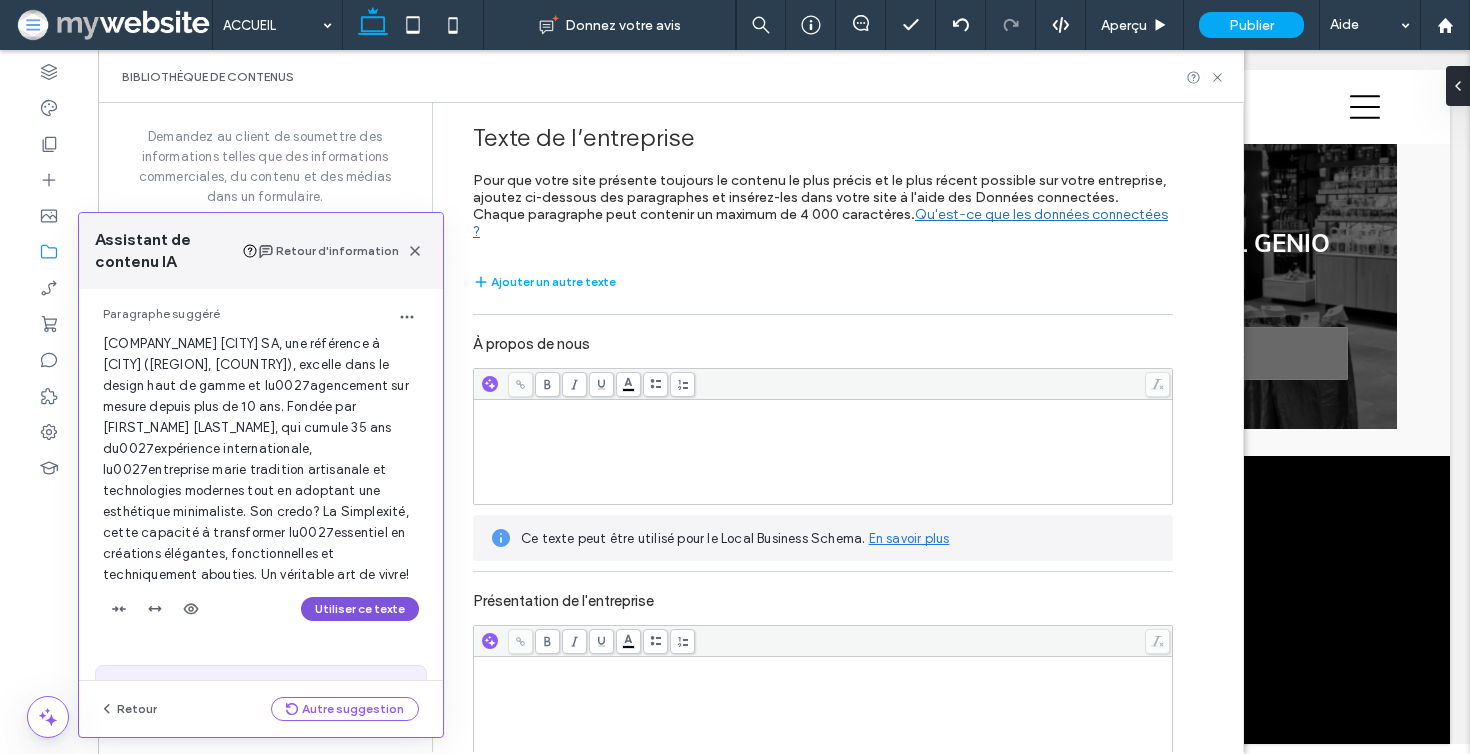 click on "Utiliser ce texte" at bounding box center [360, 609] 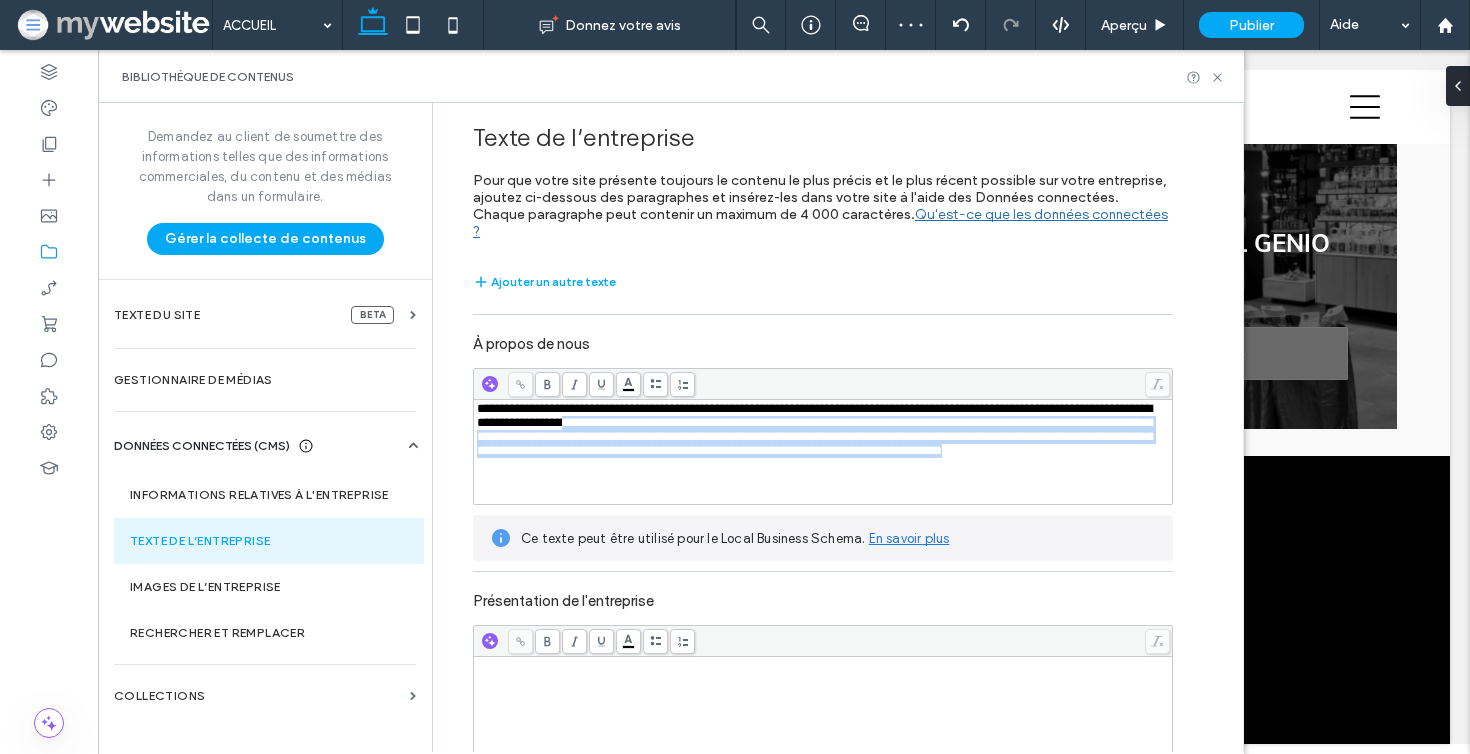 drag, startPoint x: 757, startPoint y: 403, endPoint x: 903, endPoint y: 453, distance: 154.32434 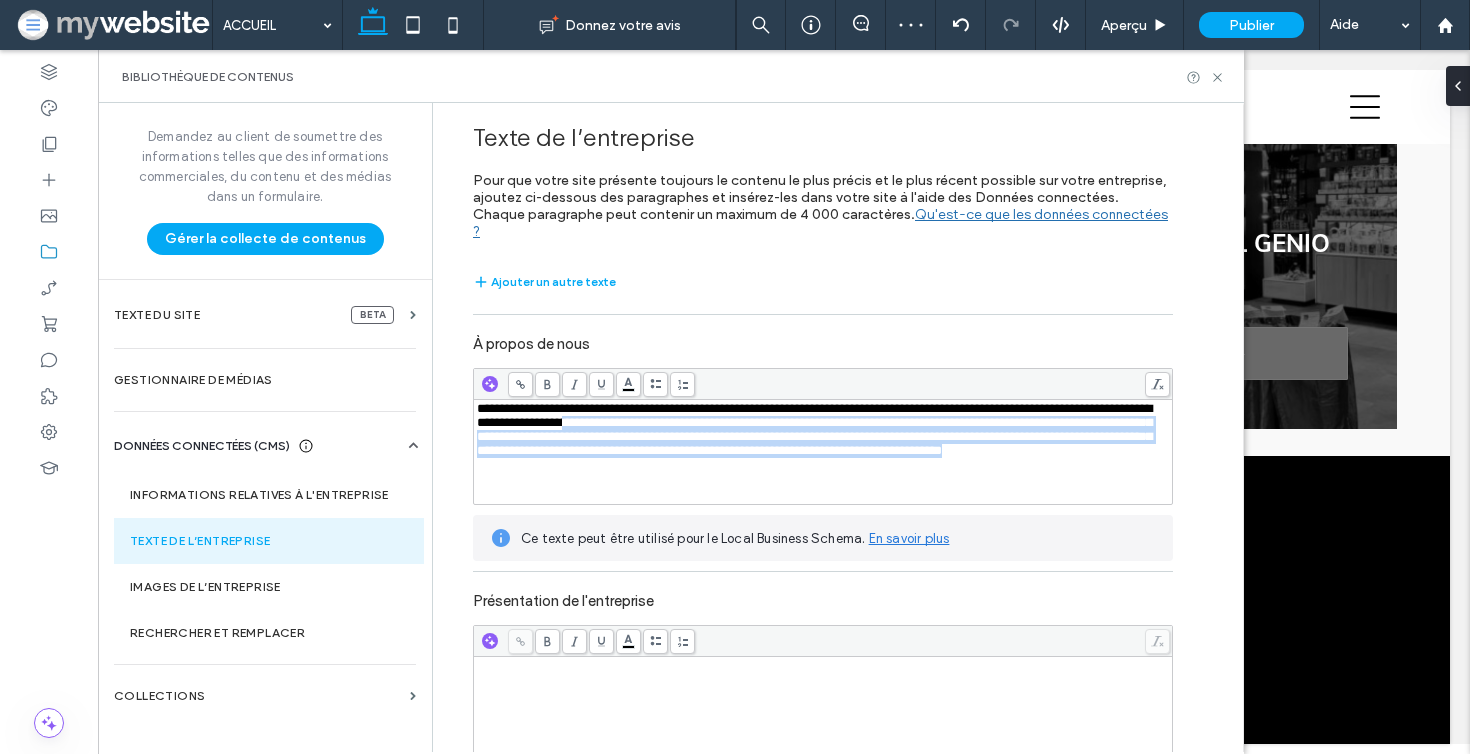 copy on "**********" 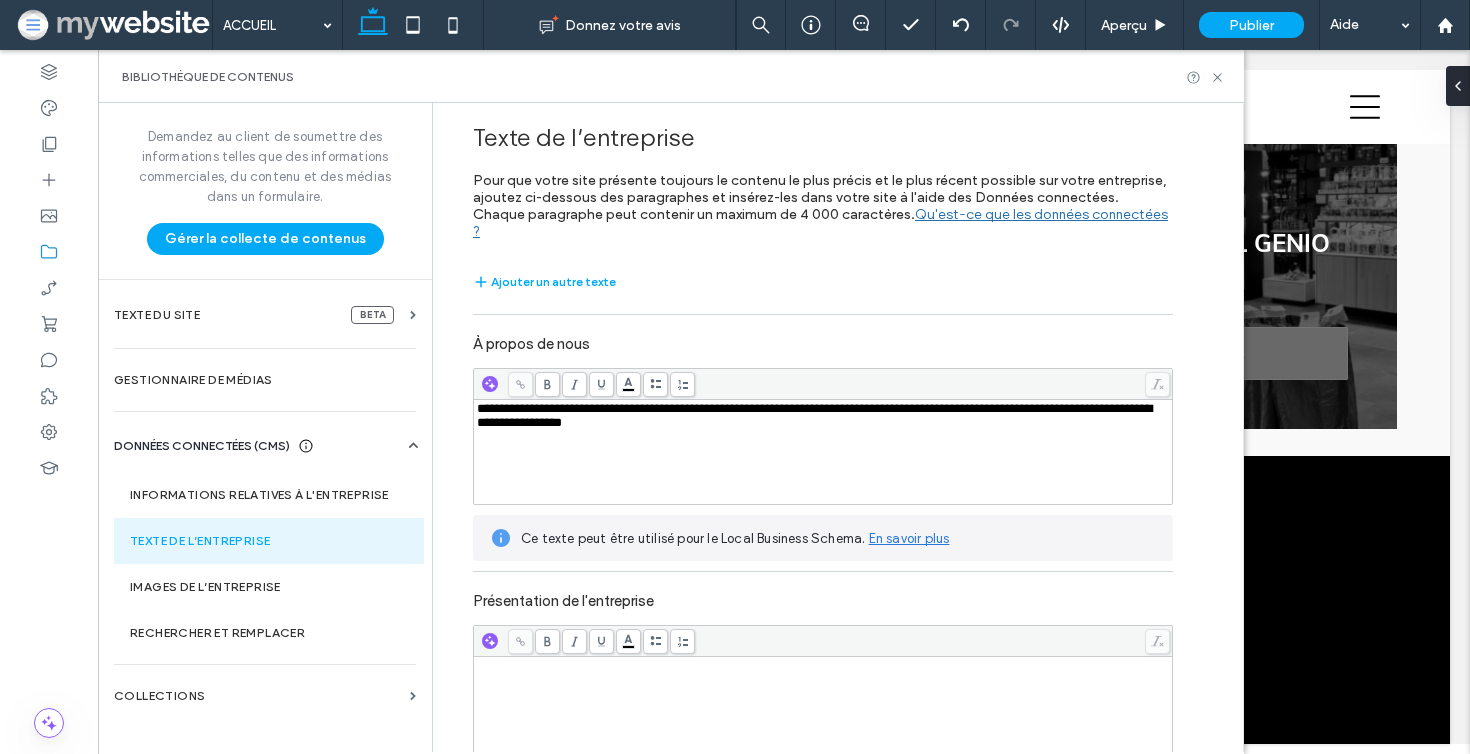 click at bounding box center (823, 709) 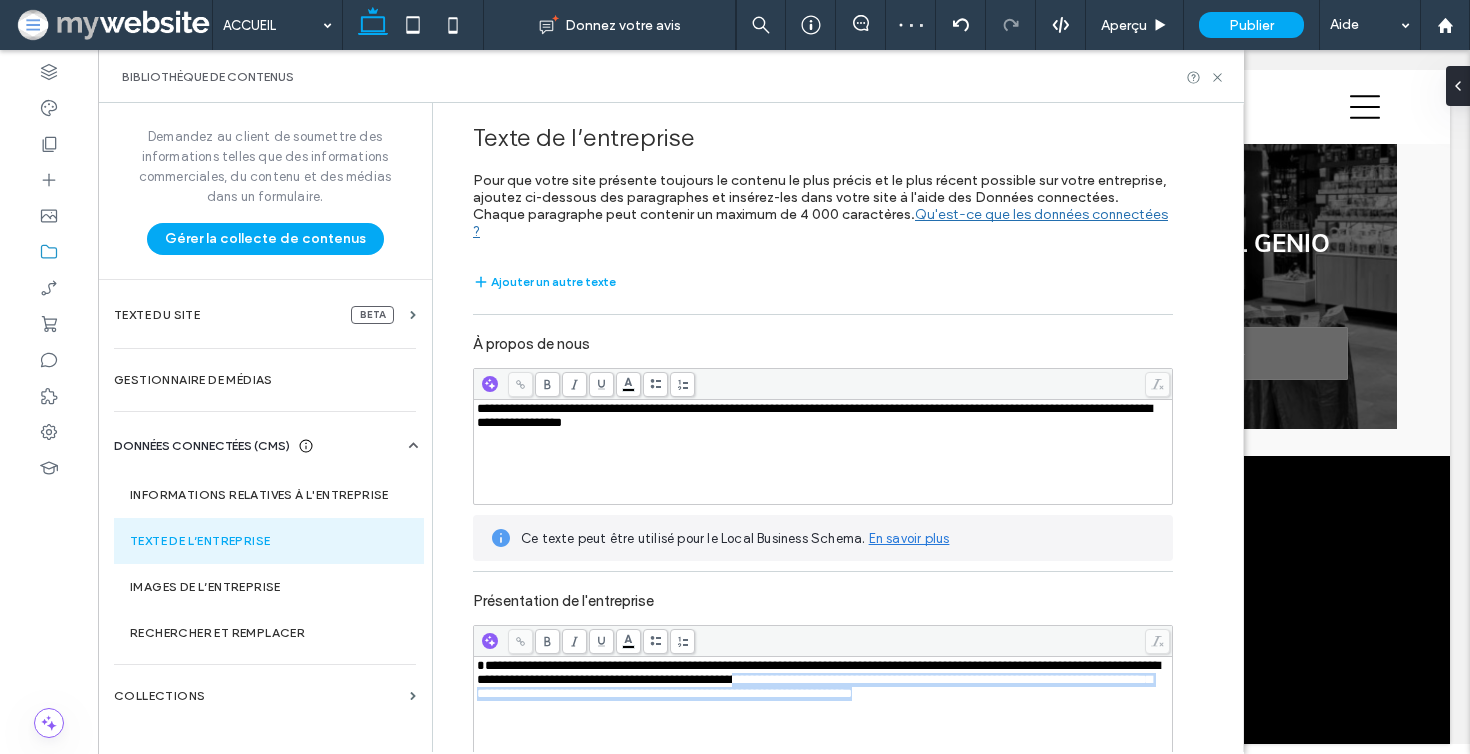 drag, startPoint x: 900, startPoint y: 665, endPoint x: 905, endPoint y: 701, distance: 36.345562 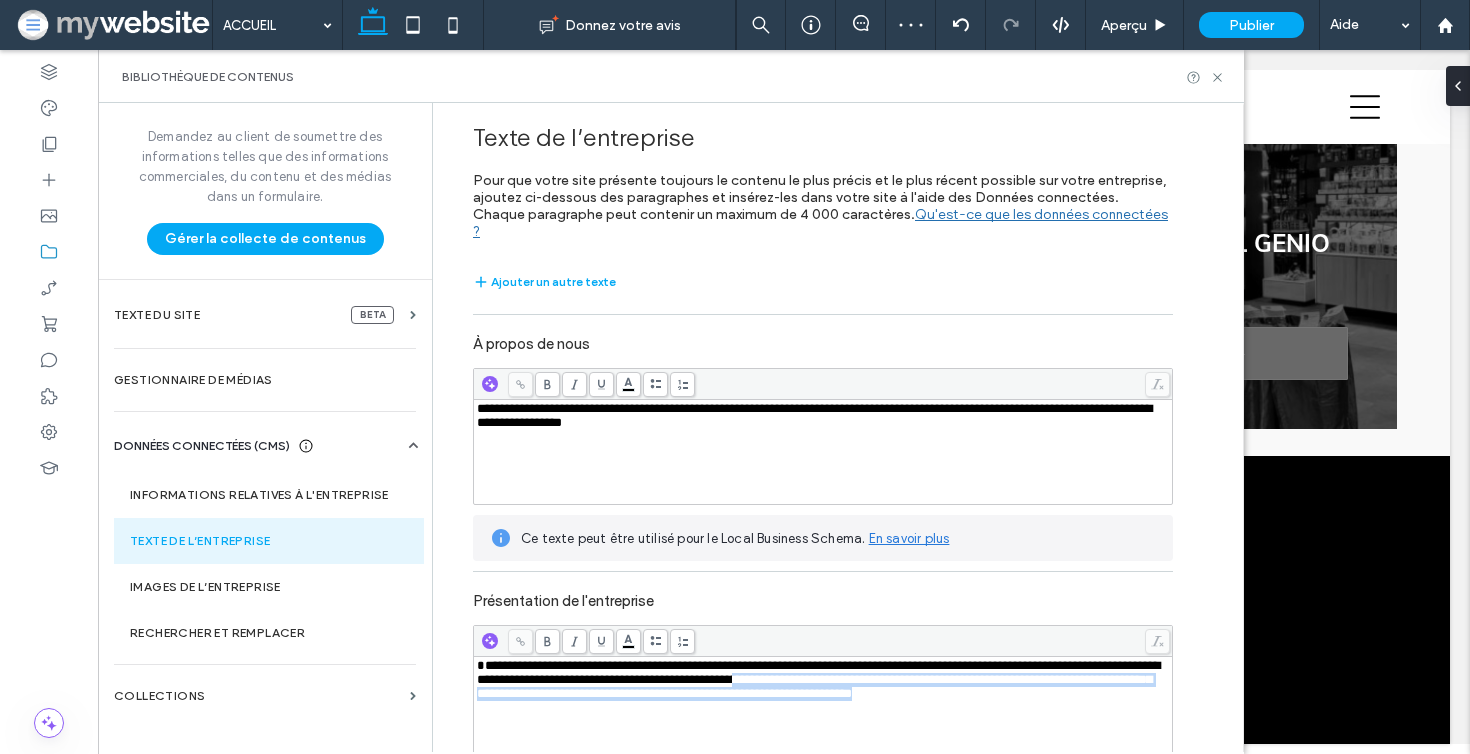 click on "**********" at bounding box center (823, 709) 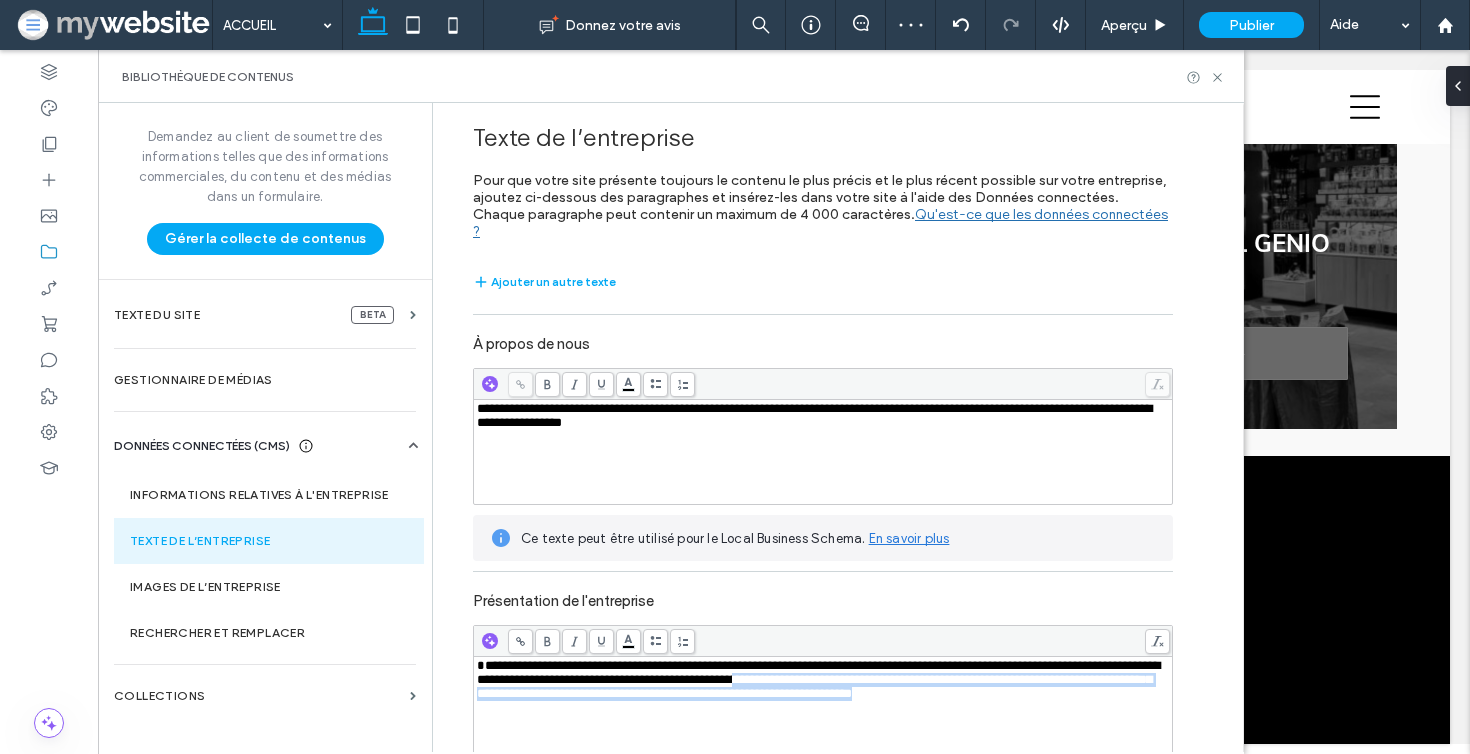 copy on "**********" 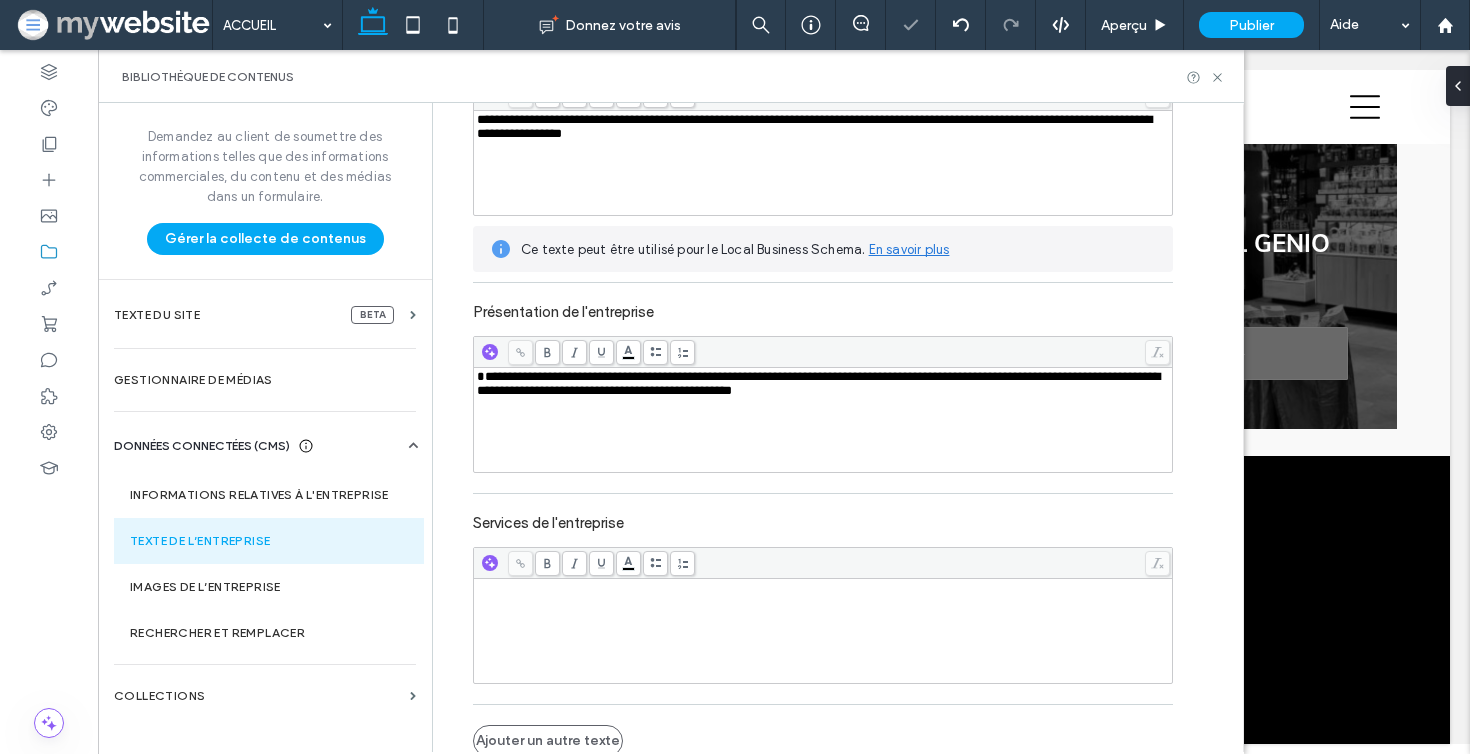 click at bounding box center [823, 631] 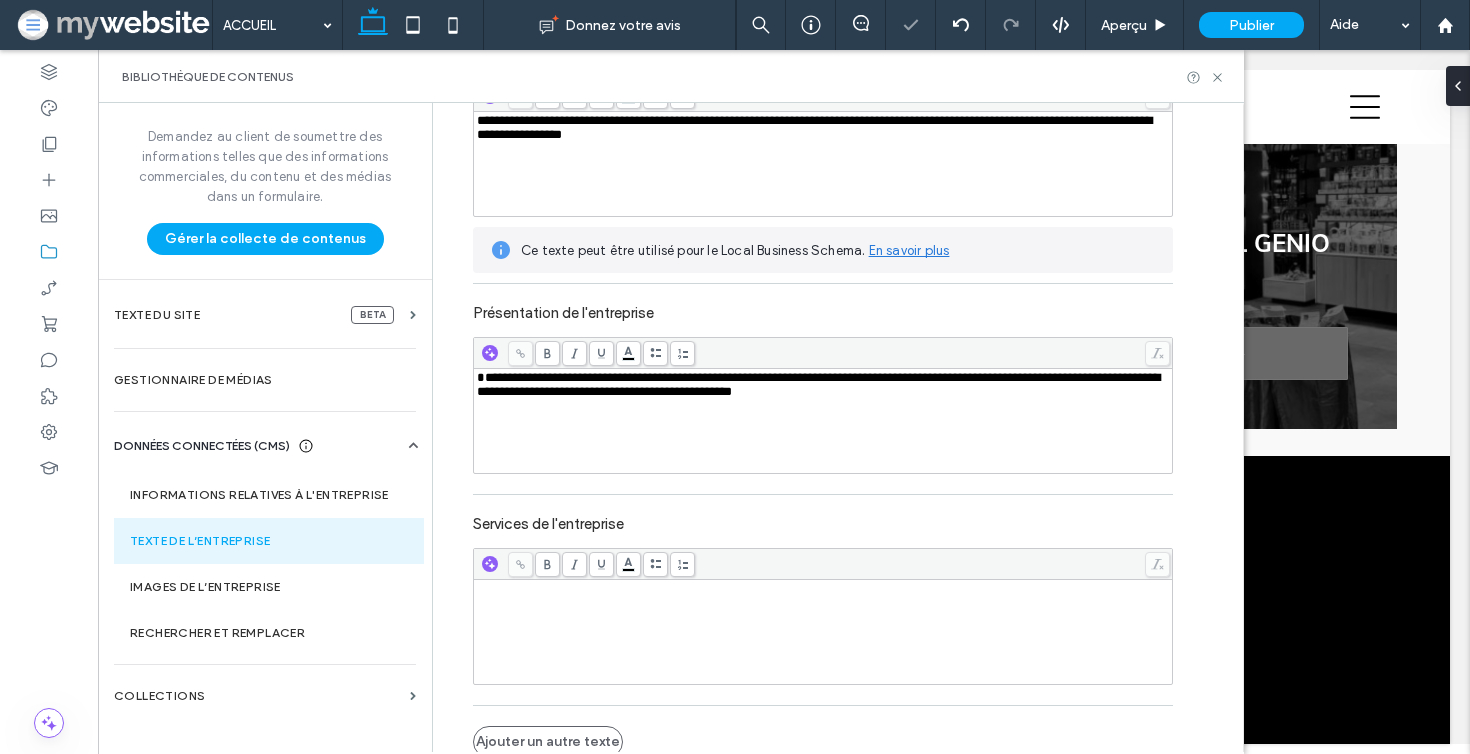 click at bounding box center [823, 632] 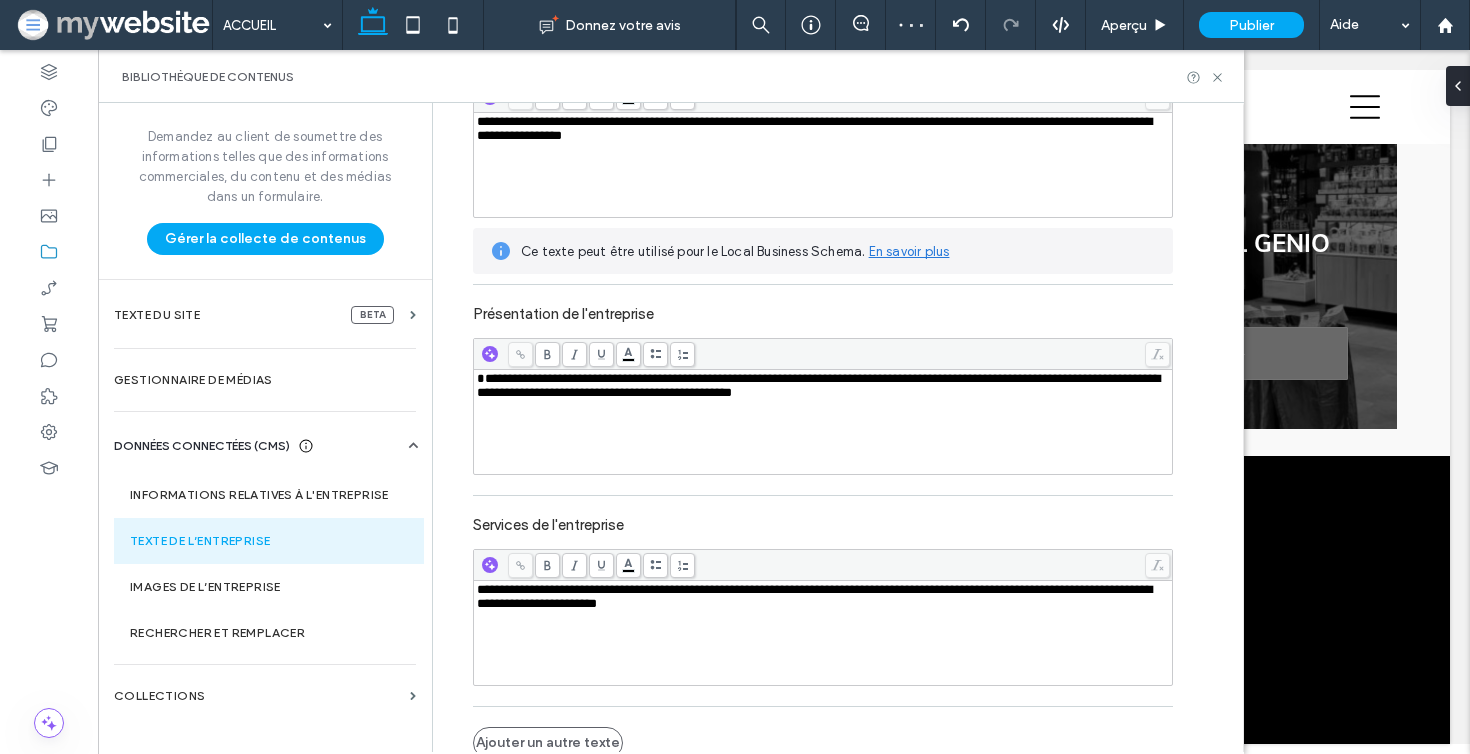 click on "Services de l'entreprise" at bounding box center (823, 522) 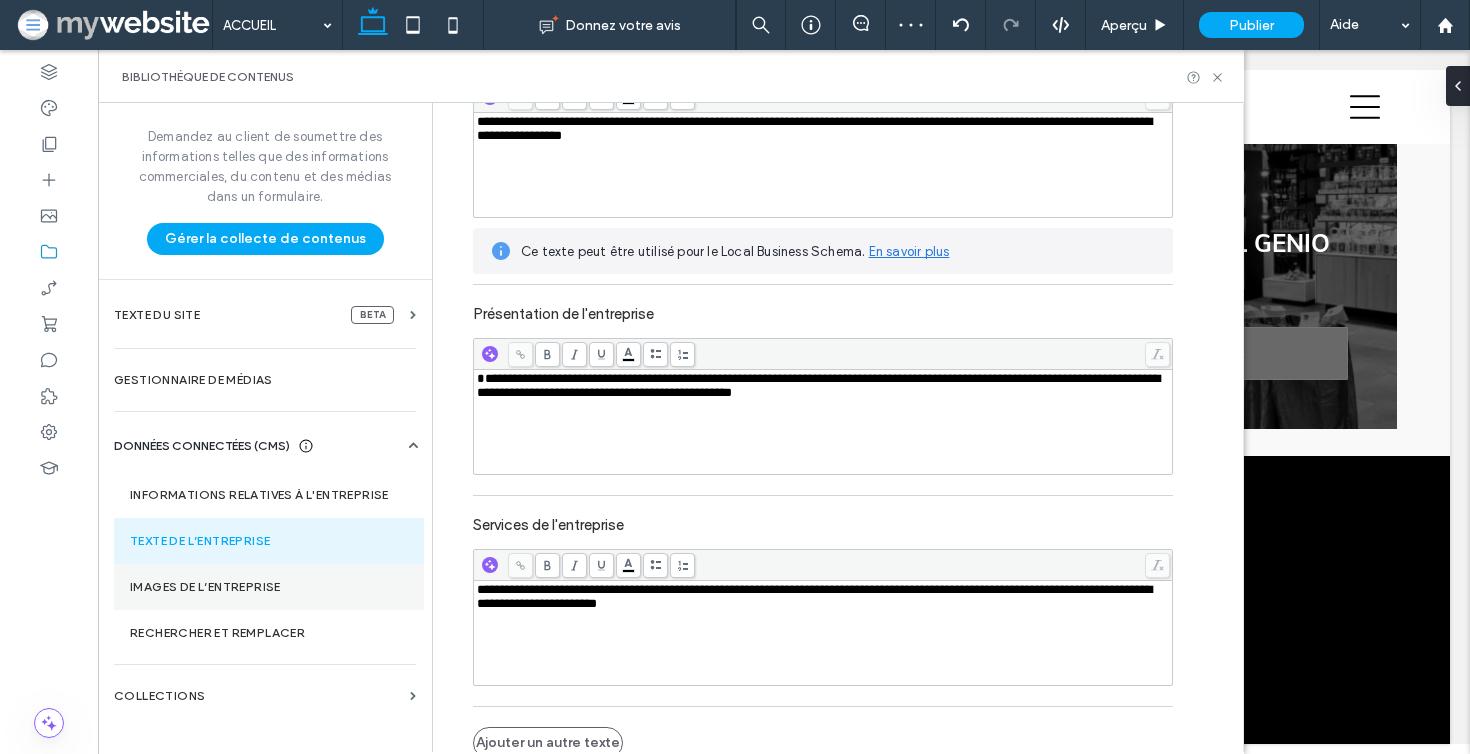 click on "Images de l’entreprise" at bounding box center (269, 587) 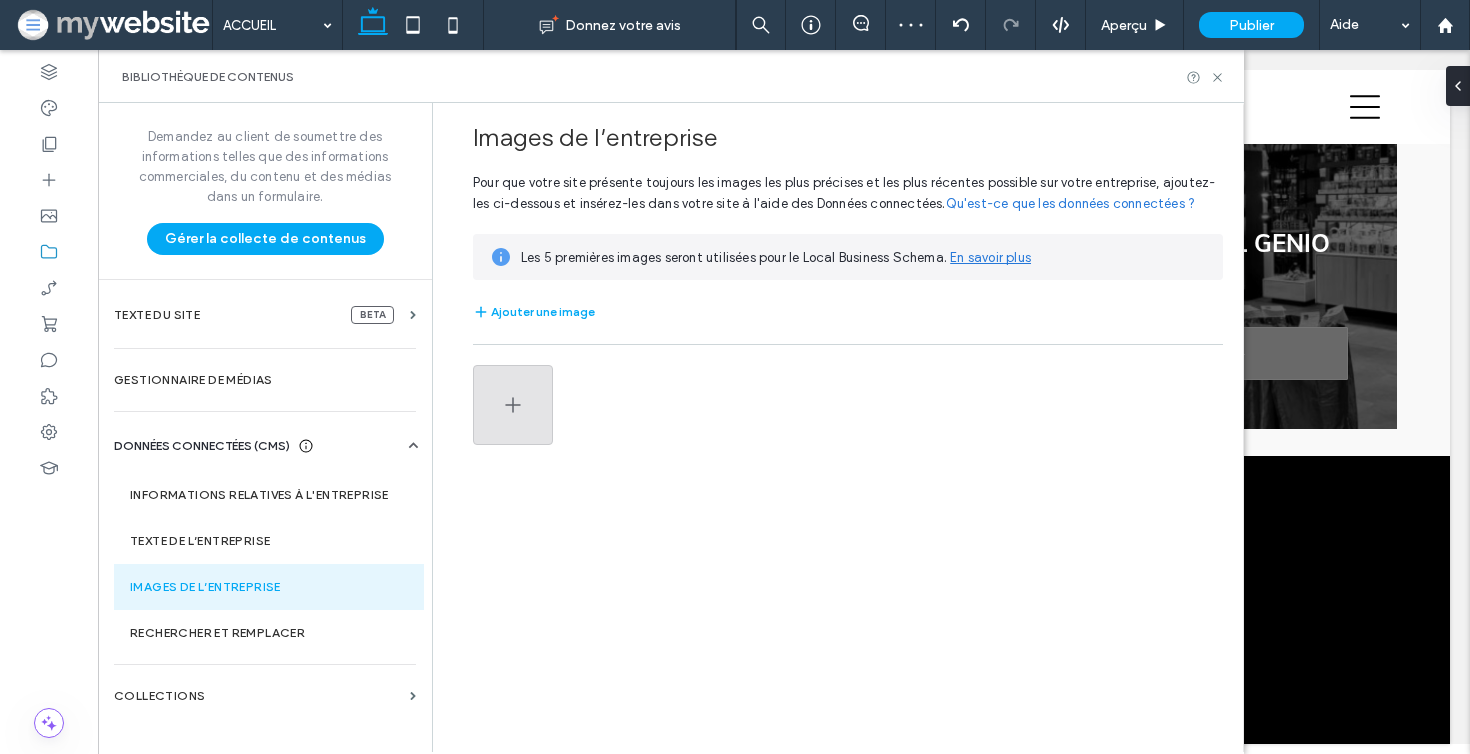 click at bounding box center (513, 405) 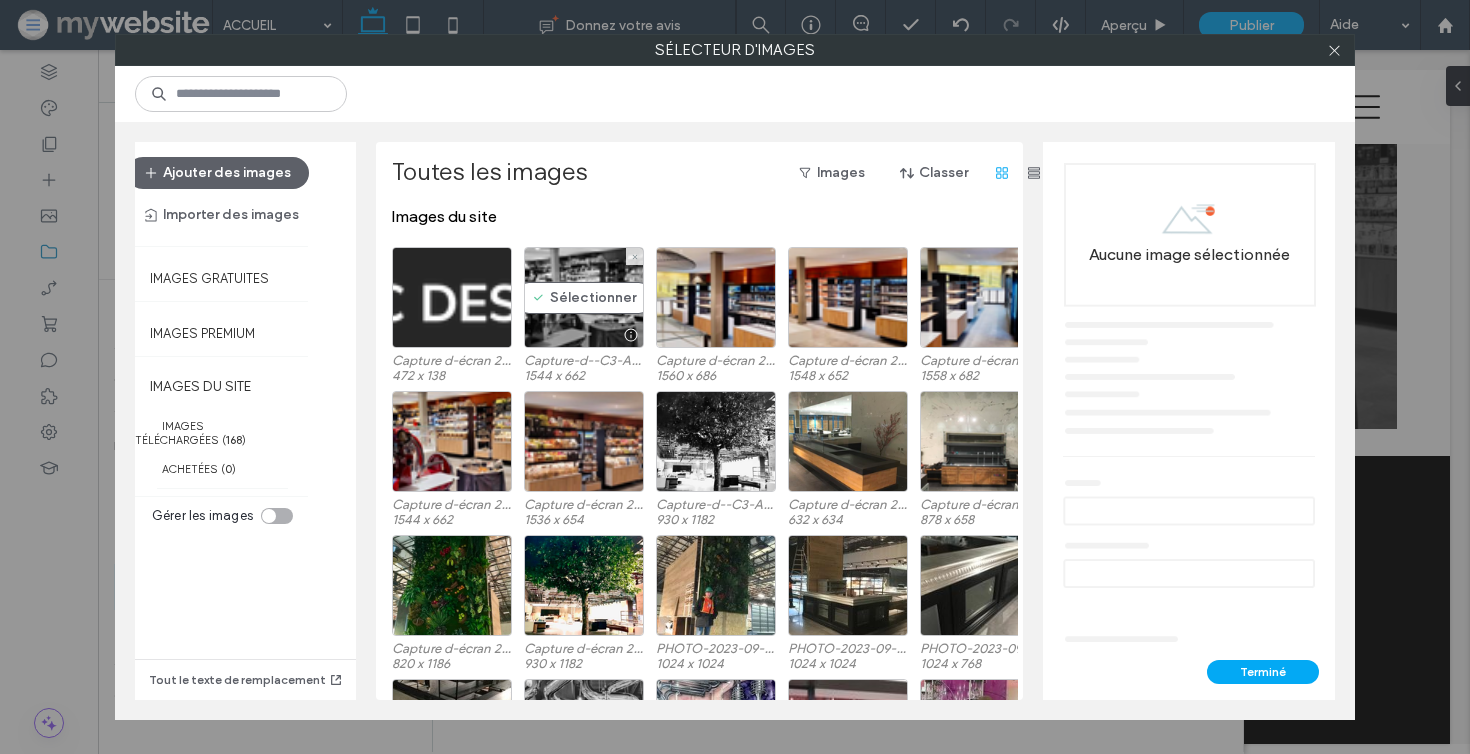 click at bounding box center (452, 297) 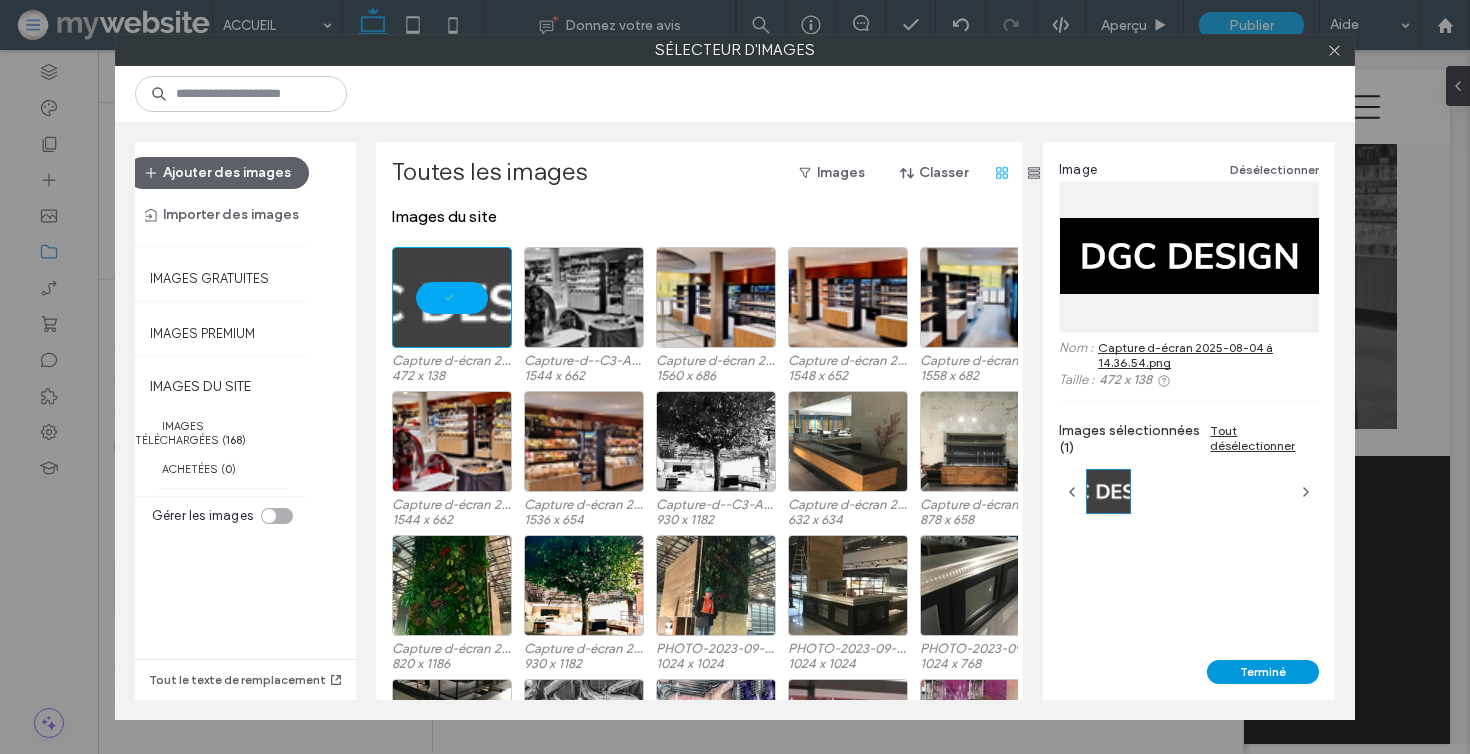 click on "Terminé" at bounding box center [1263, 672] 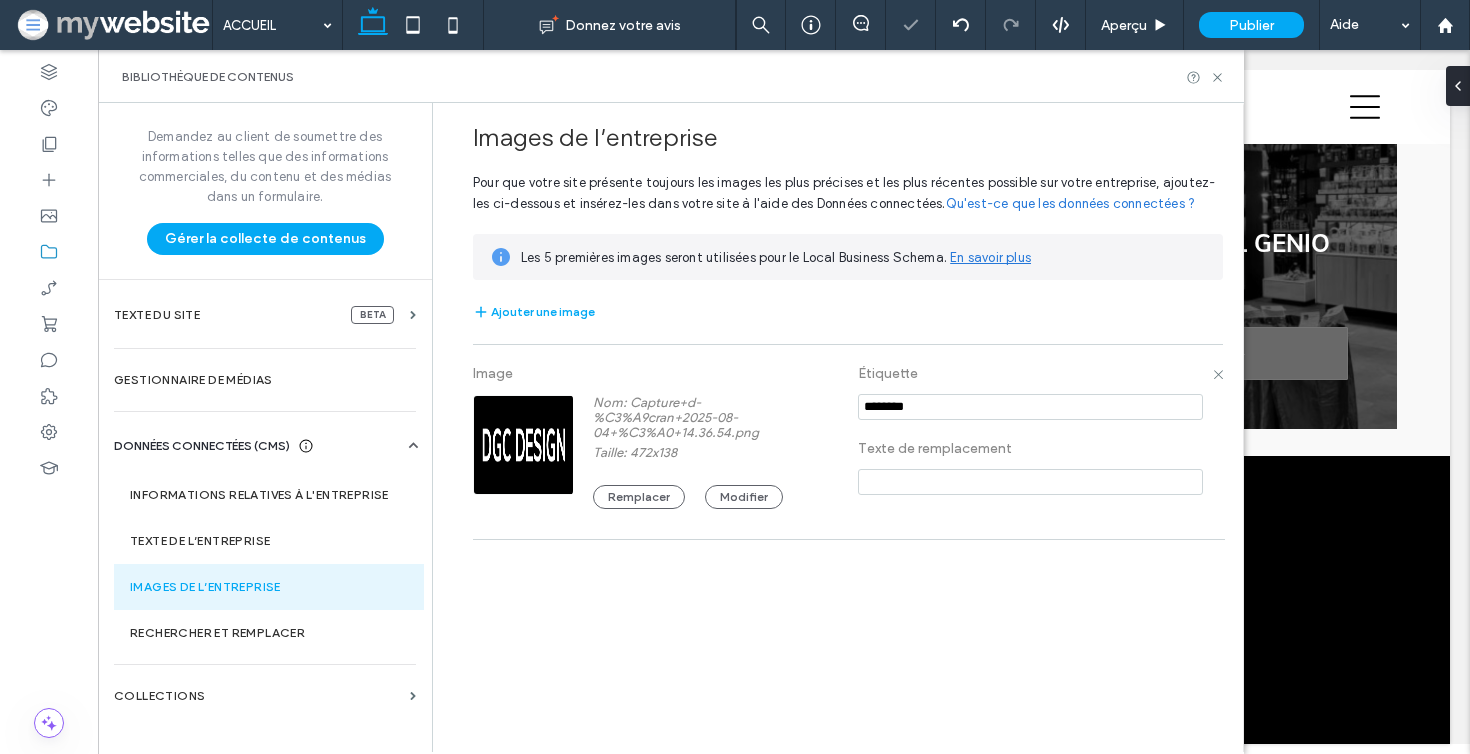 click at bounding box center (1030, 482) 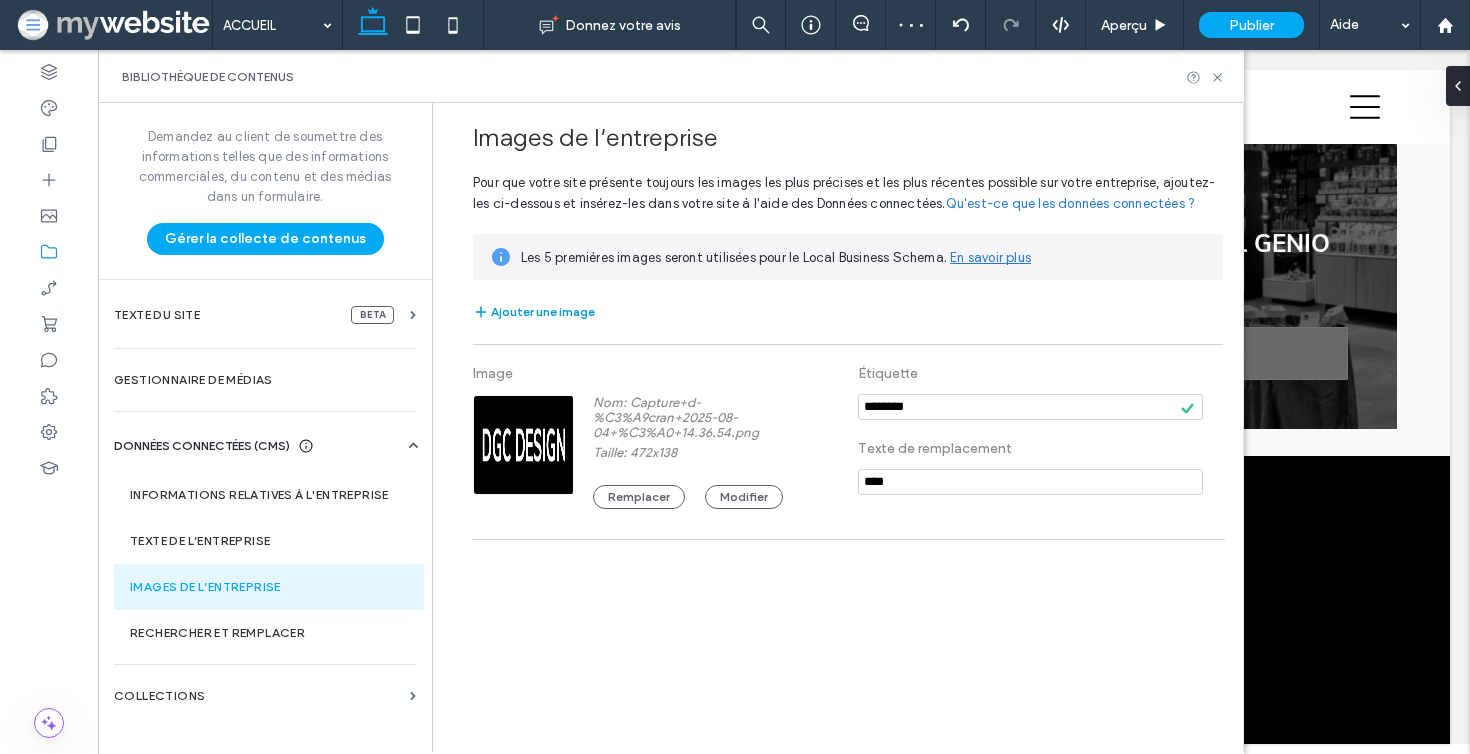 type on "****" 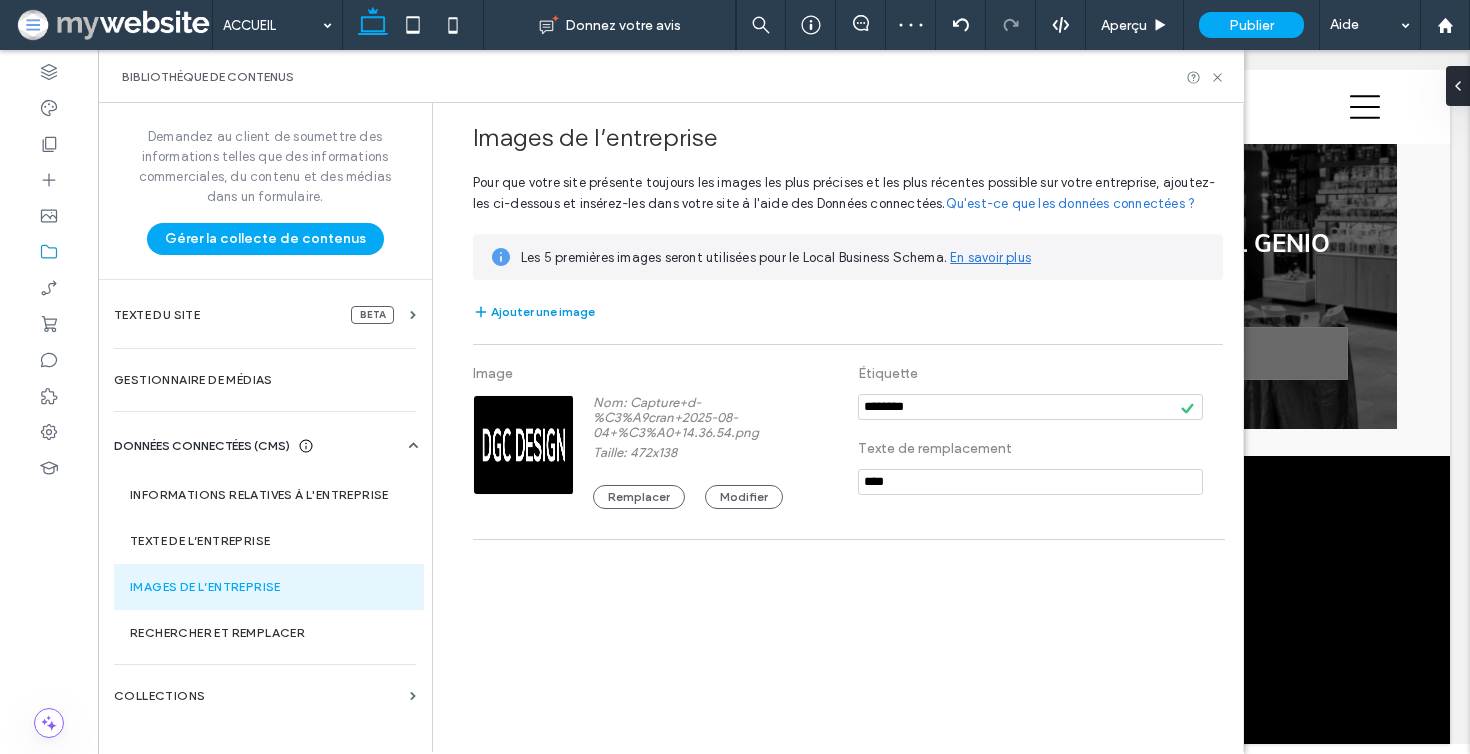 click on "Ajouter une image" at bounding box center [534, 312] 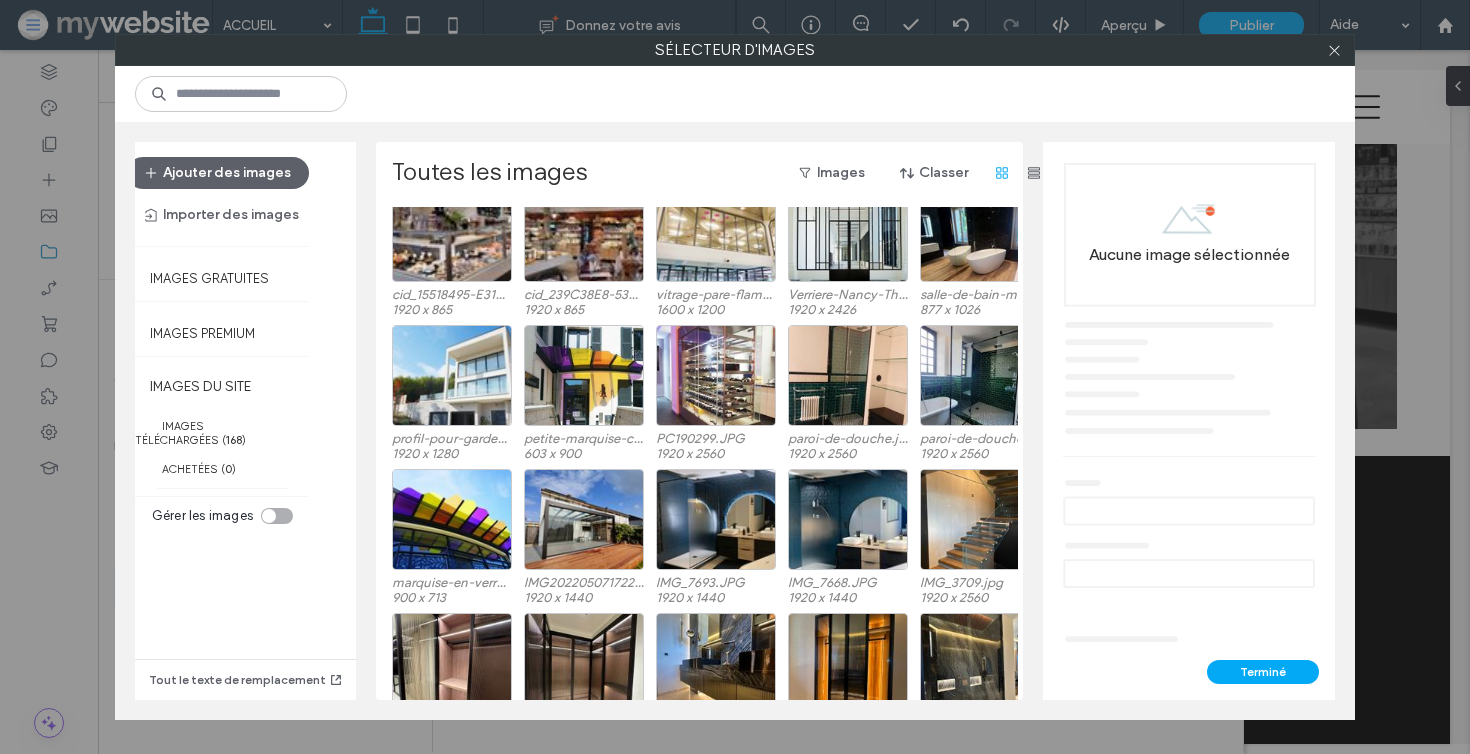 scroll, scrollTop: 766, scrollLeft: 0, axis: vertical 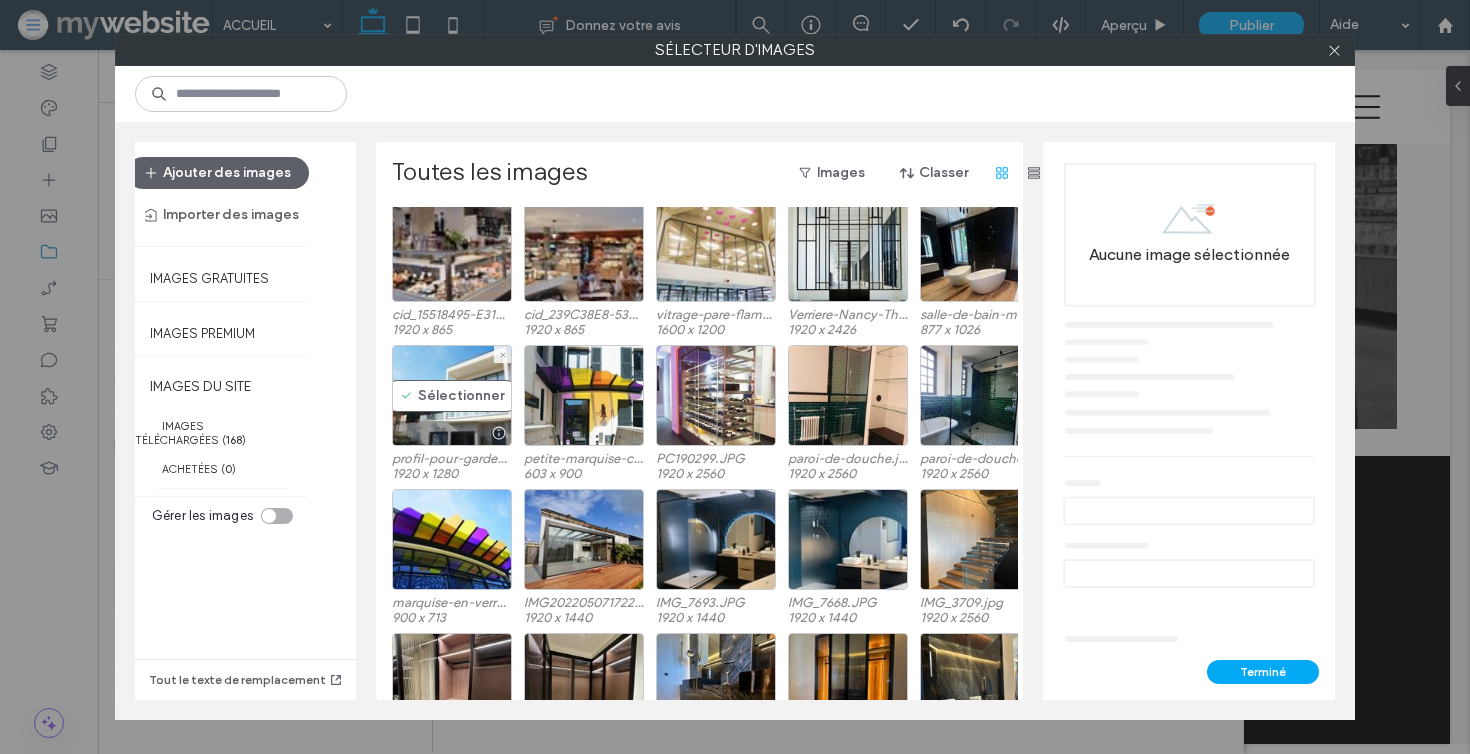 click at bounding box center (498, 433) 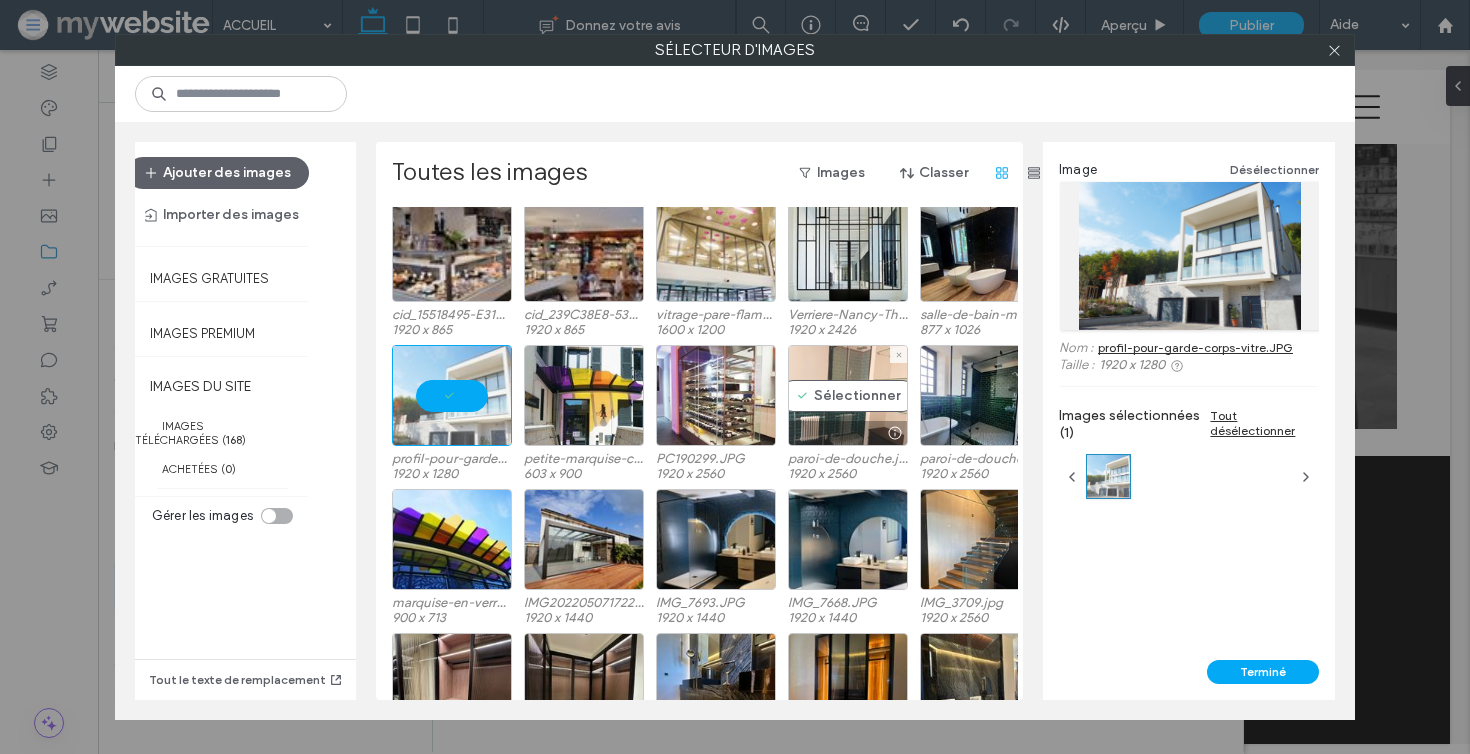 click on "Sélectionner" at bounding box center [848, 395] 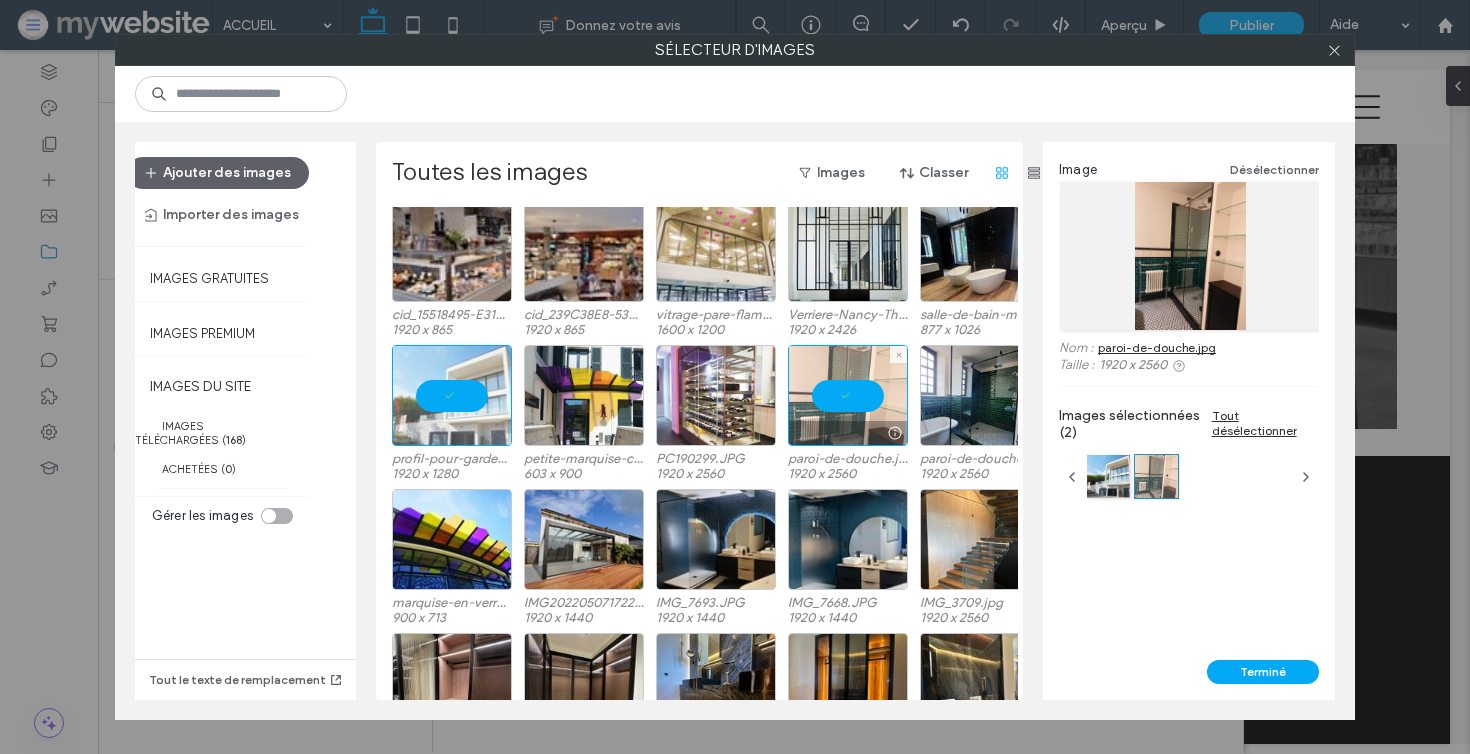 click at bounding box center [848, 395] 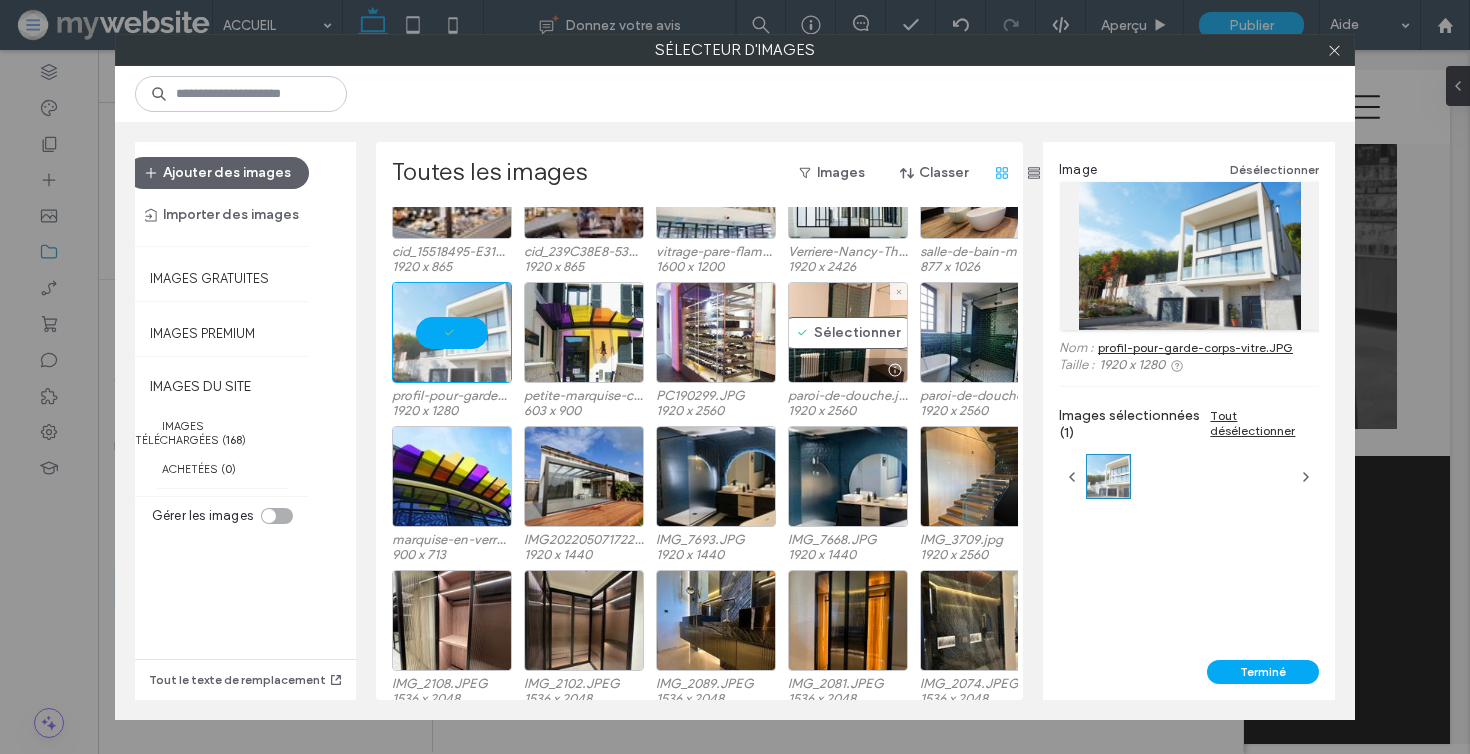 scroll, scrollTop: 844, scrollLeft: 0, axis: vertical 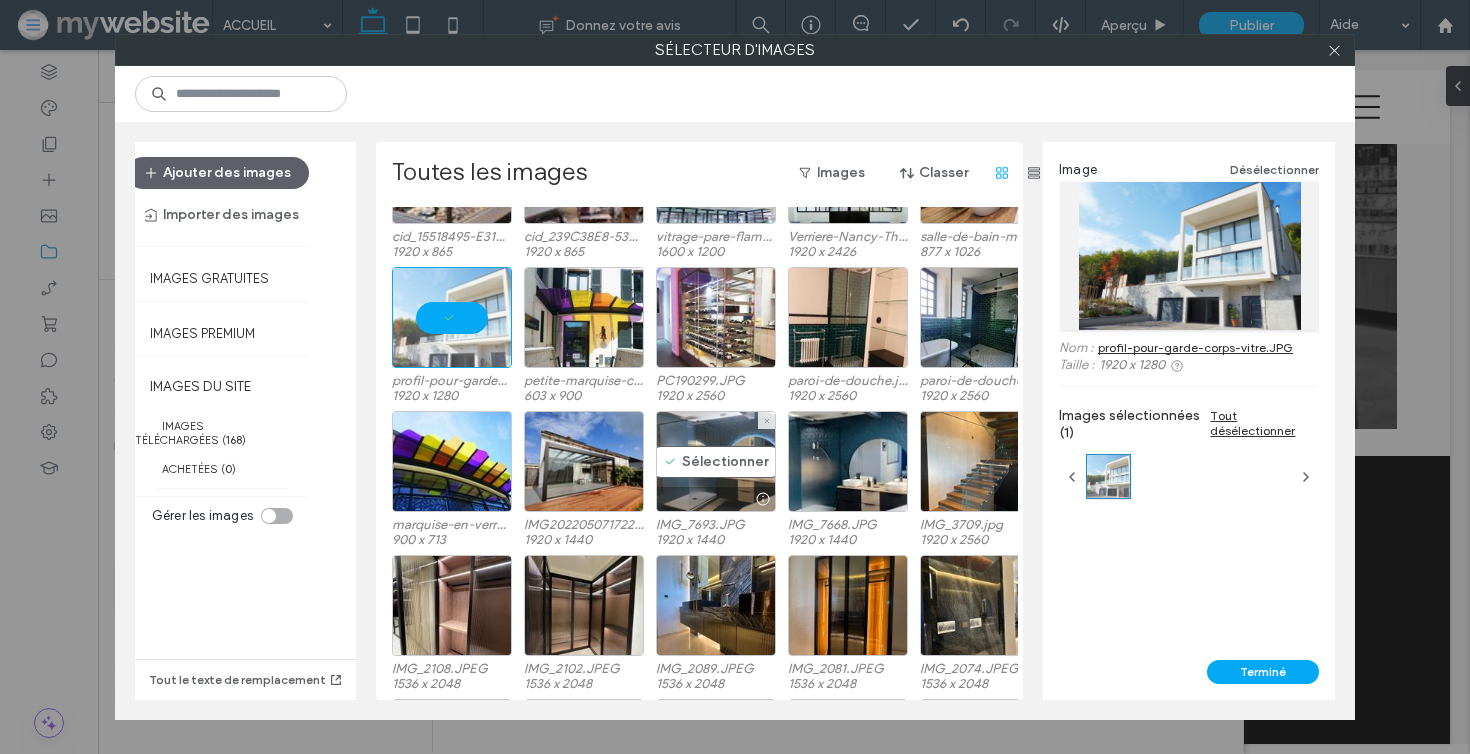 click on "Sélectionner" at bounding box center [716, 461] 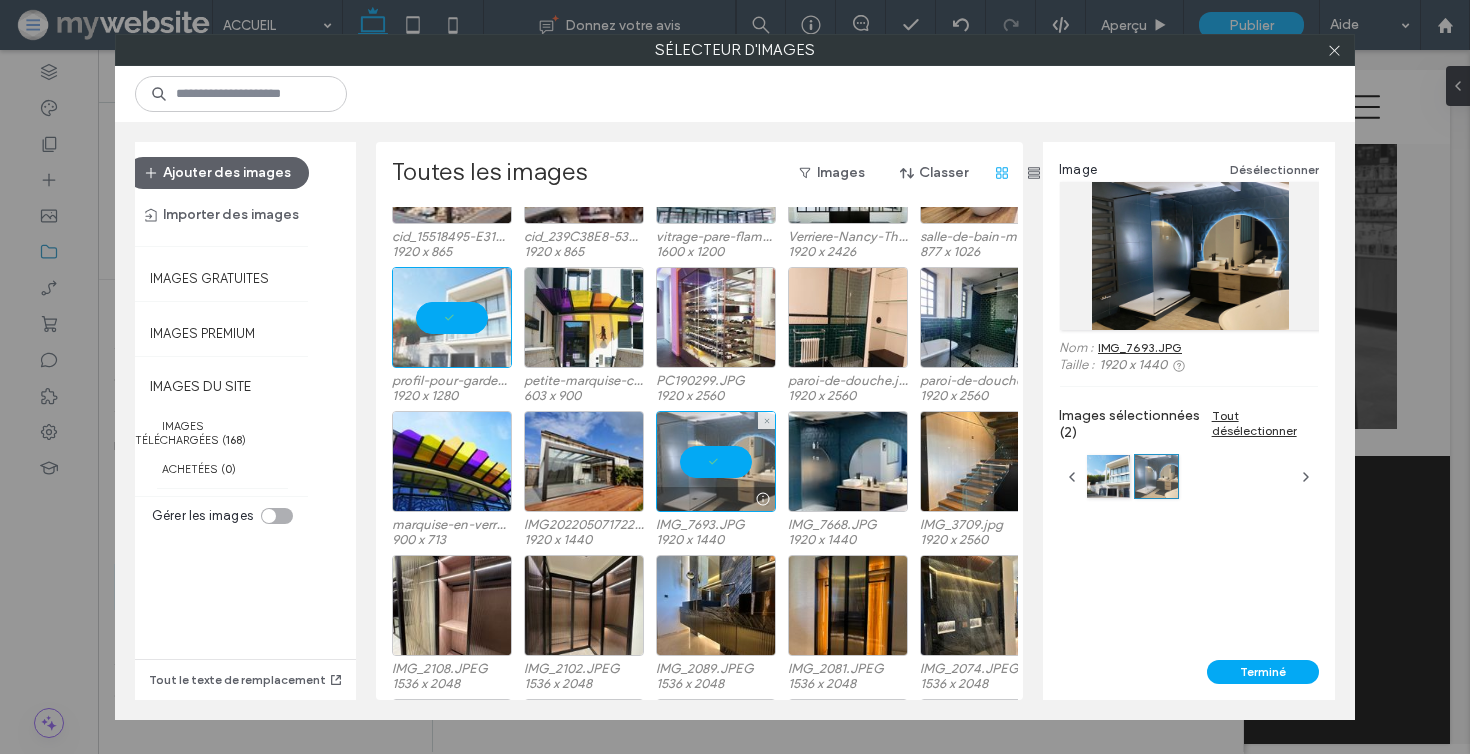 scroll, scrollTop: 875, scrollLeft: 0, axis: vertical 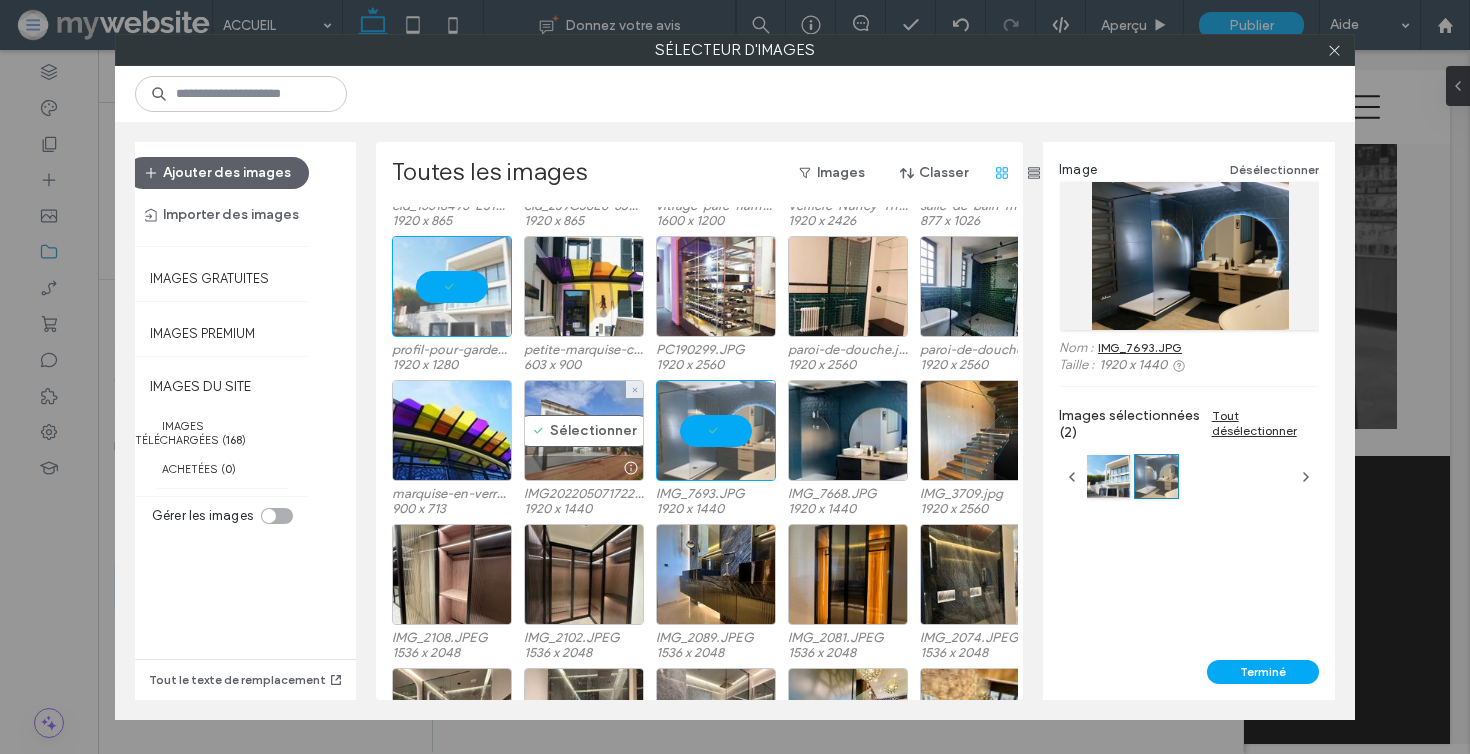 click on "Sélectionner" at bounding box center [584, 430] 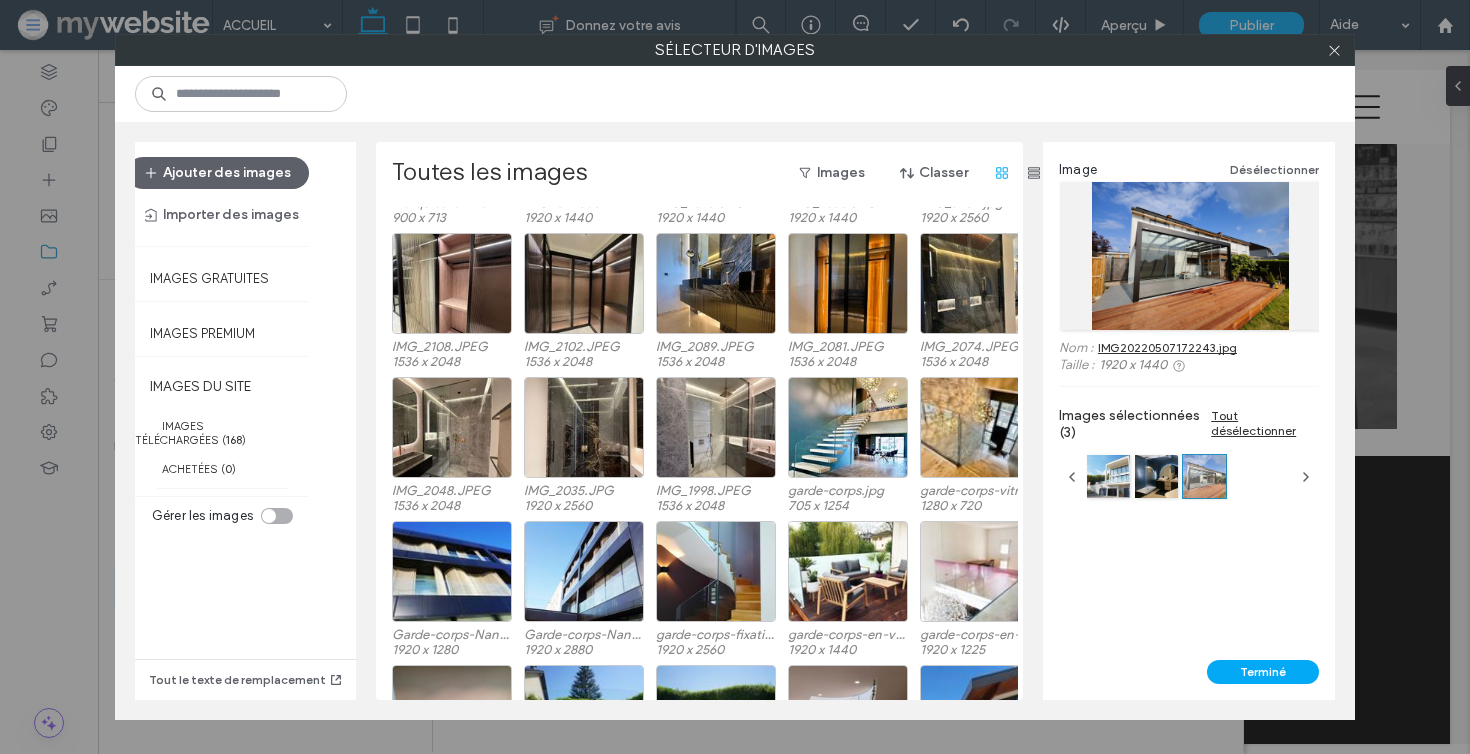 scroll, scrollTop: 1264, scrollLeft: 0, axis: vertical 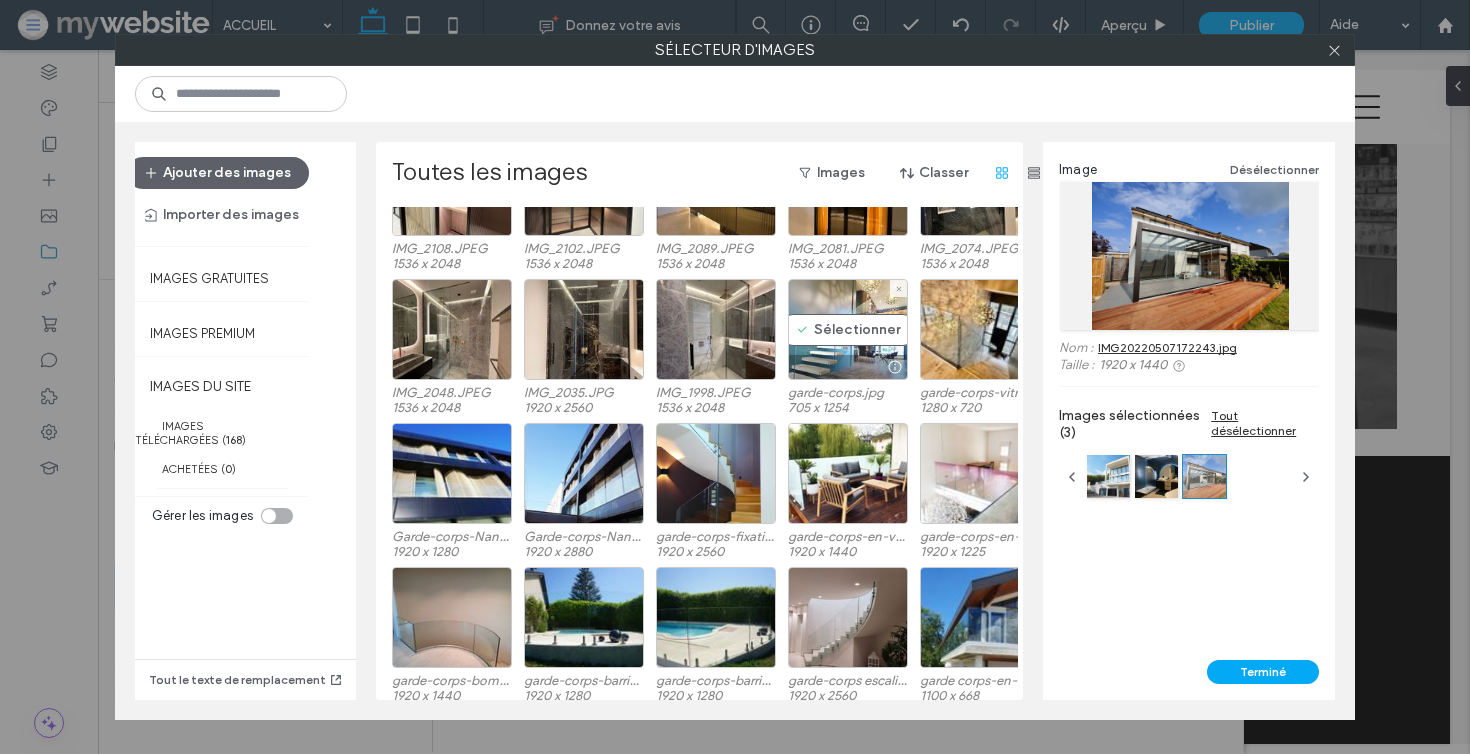 click on "Sélectionner" at bounding box center (848, 329) 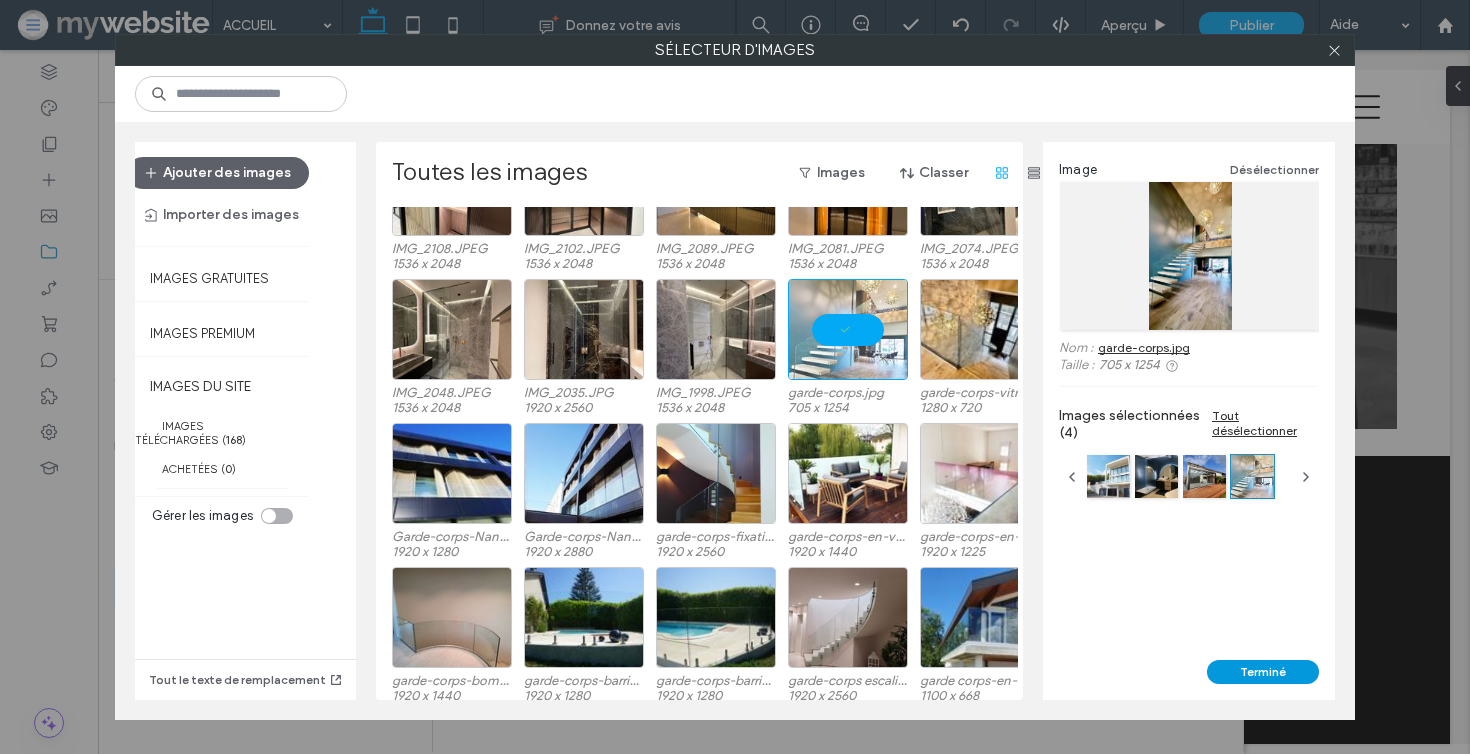 click on "Terminé" at bounding box center [1263, 672] 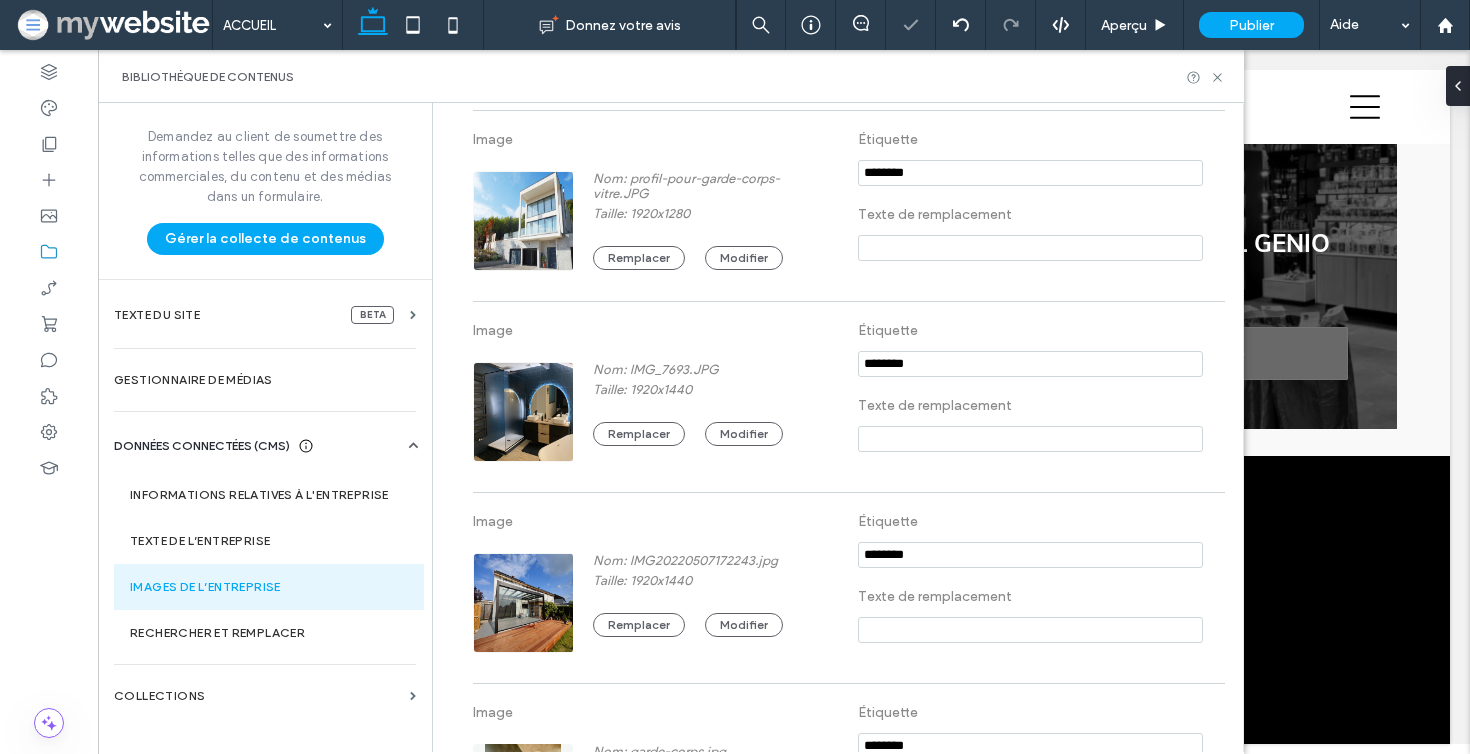 scroll, scrollTop: 369, scrollLeft: 0, axis: vertical 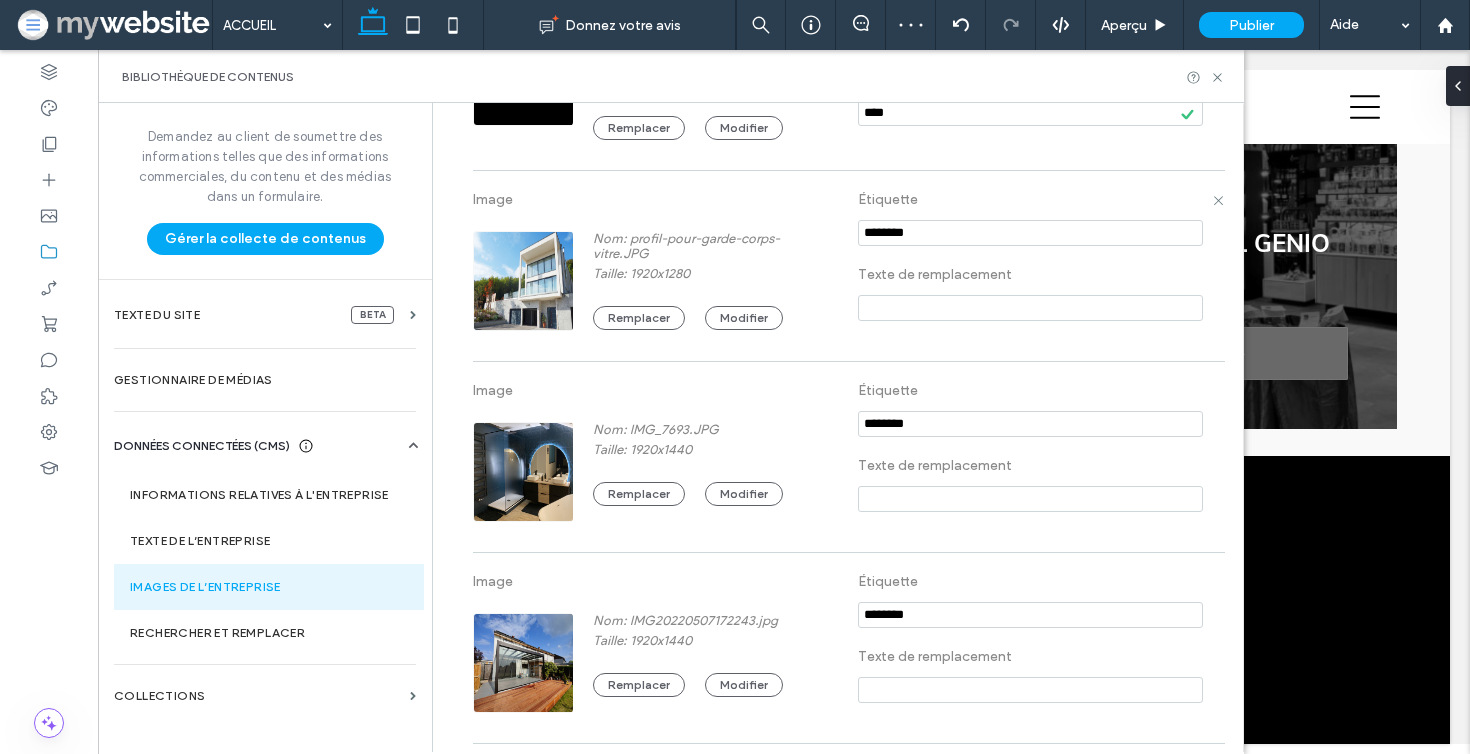 click at bounding box center (1030, 308) 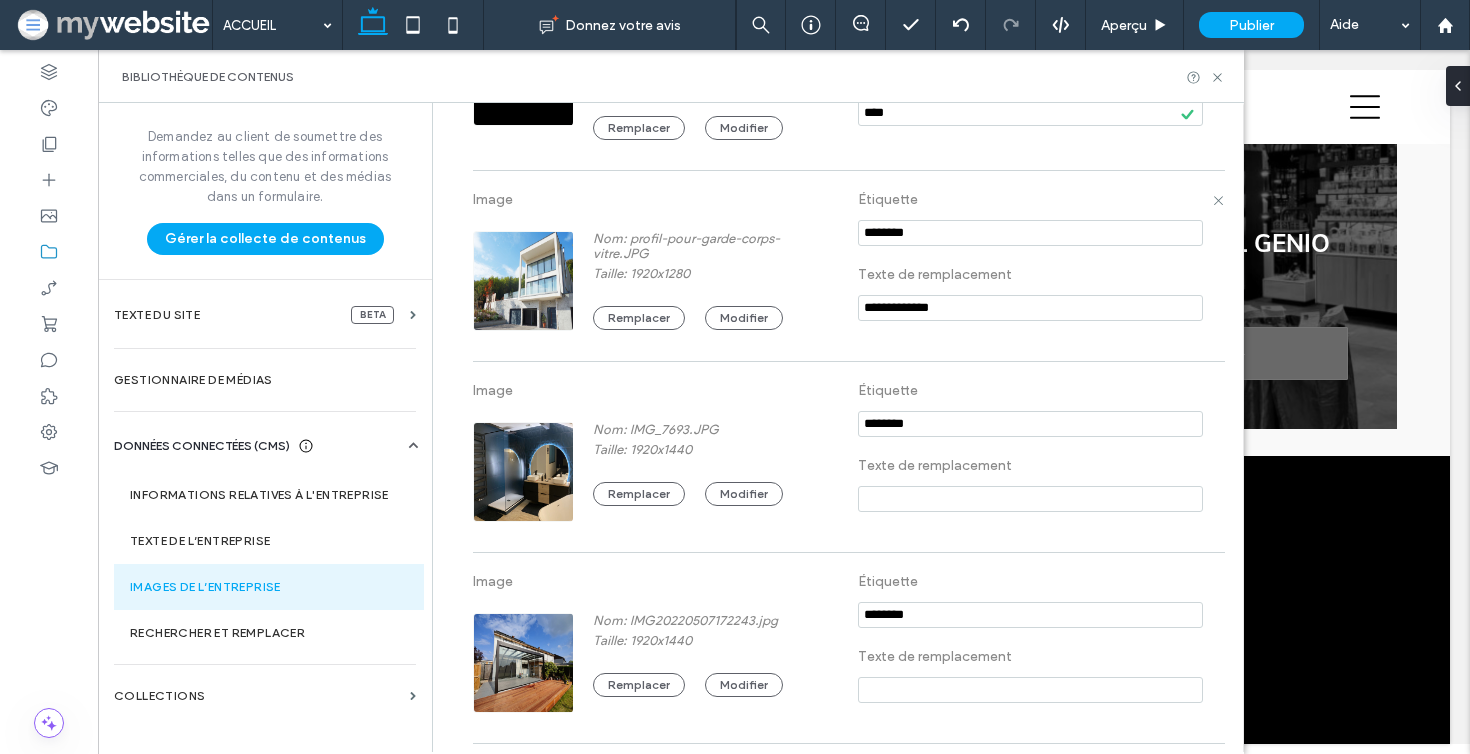 drag, startPoint x: 943, startPoint y: 311, endPoint x: 784, endPoint y: 307, distance: 159.05031 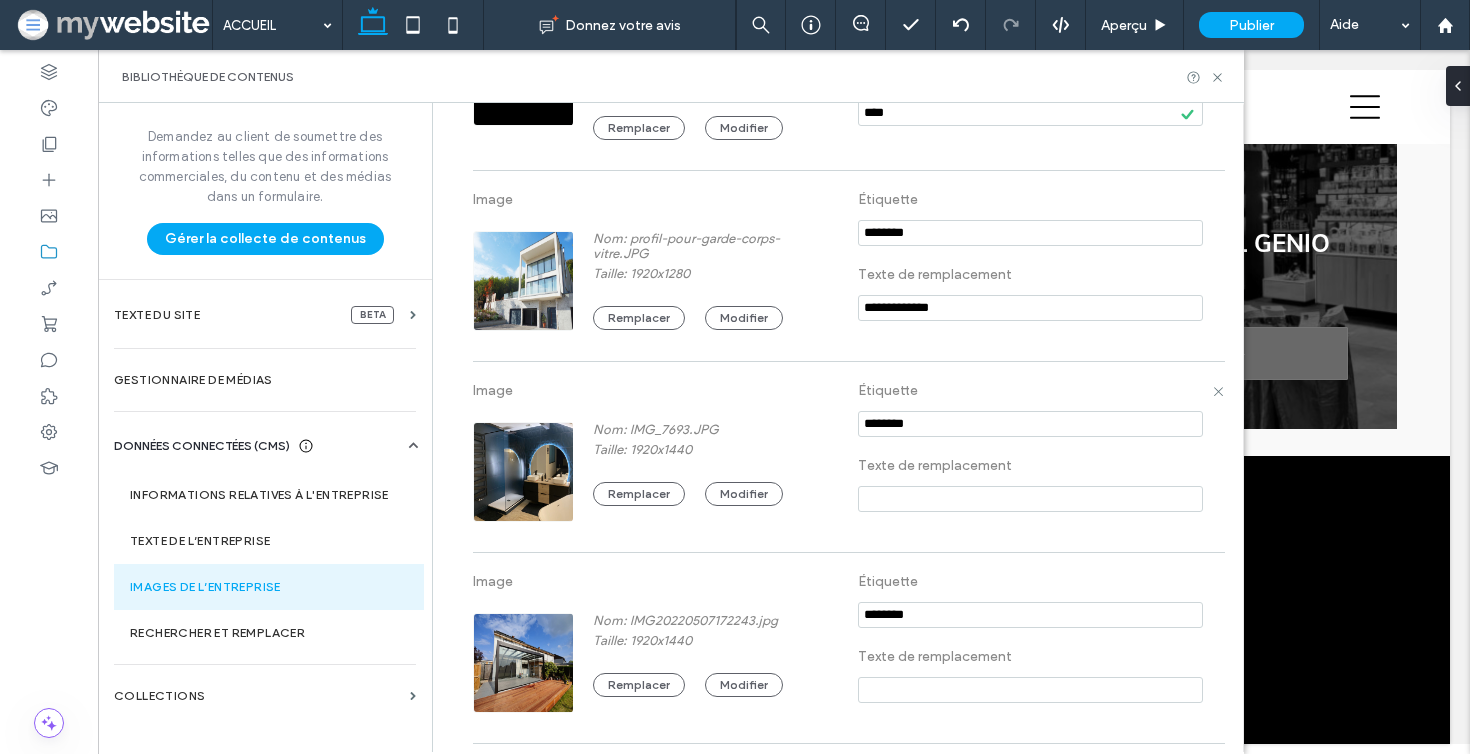 type on "**********" 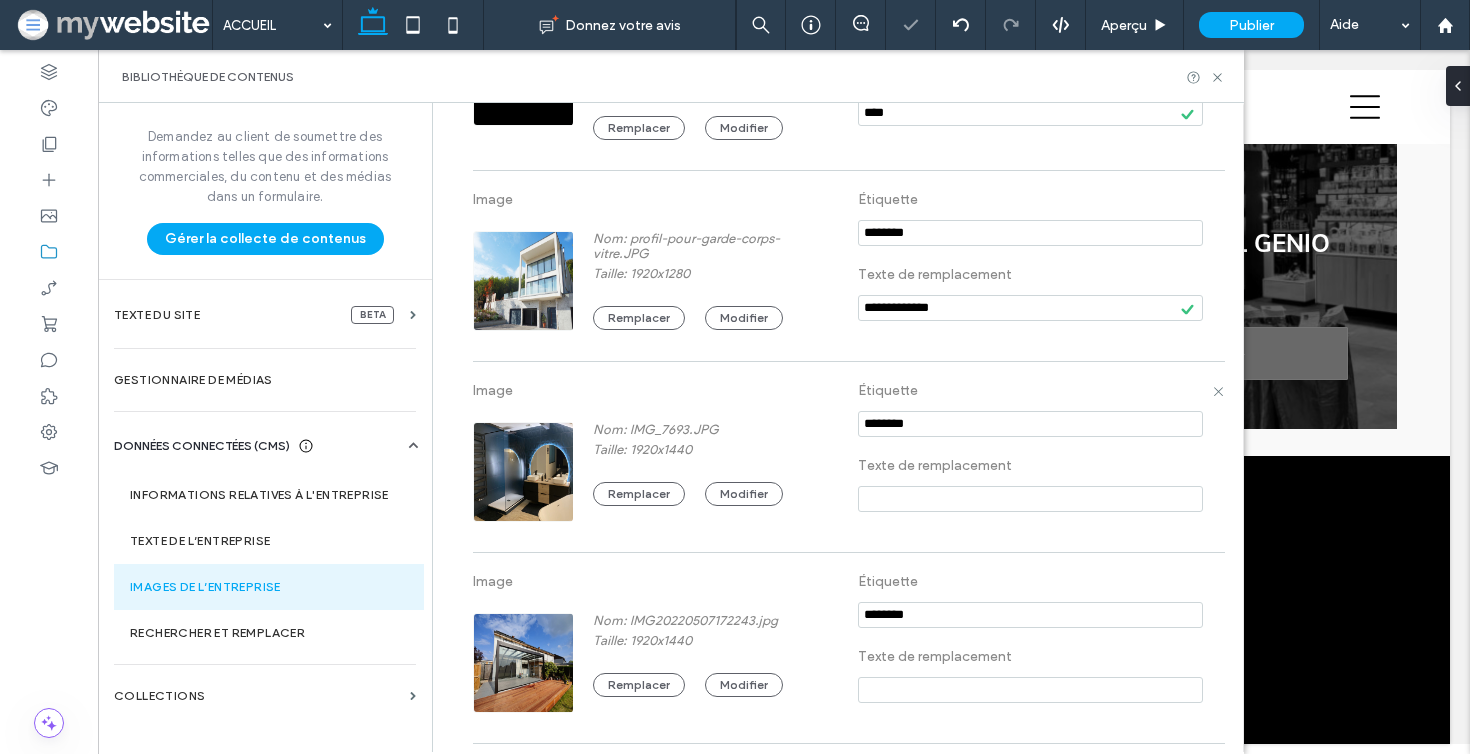 click at bounding box center (1030, 499) 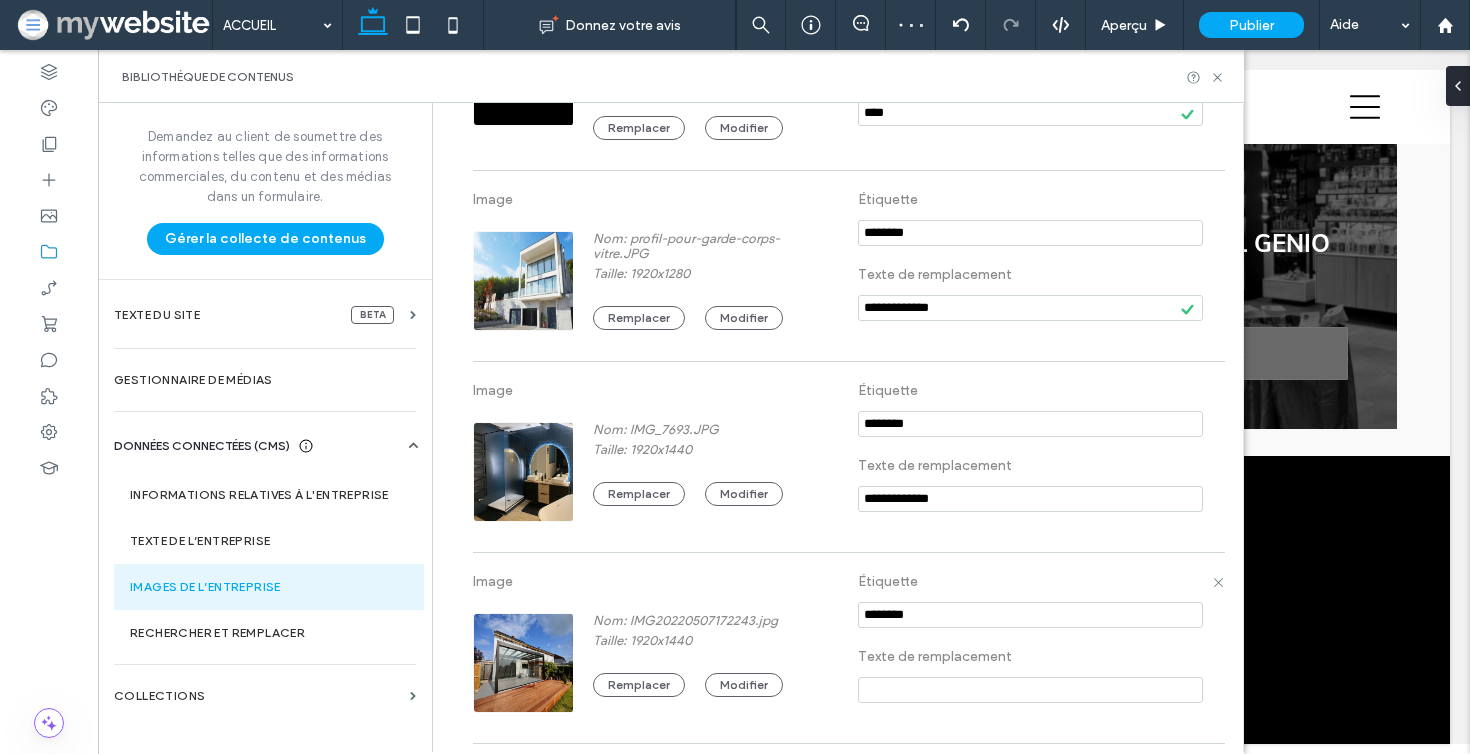 type on "**********" 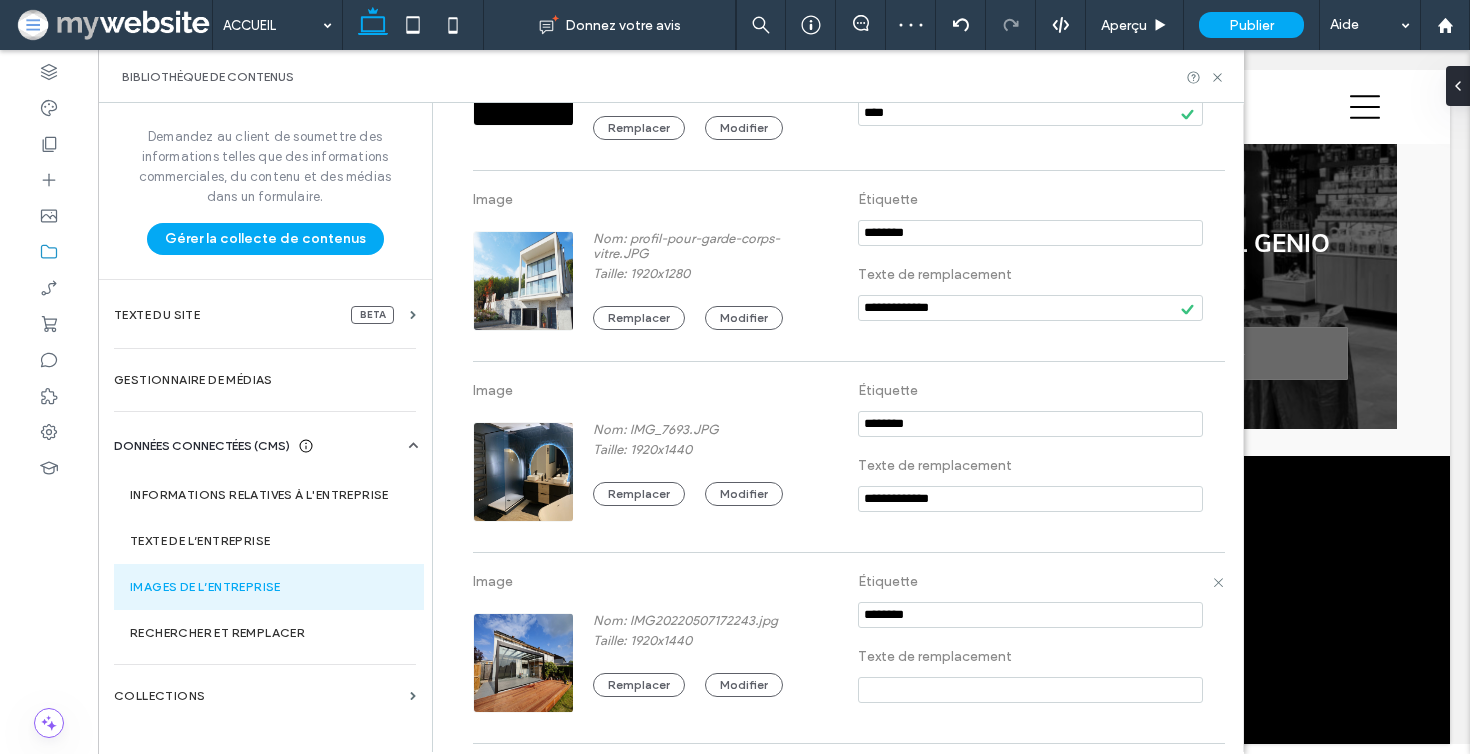 click at bounding box center (1030, 690) 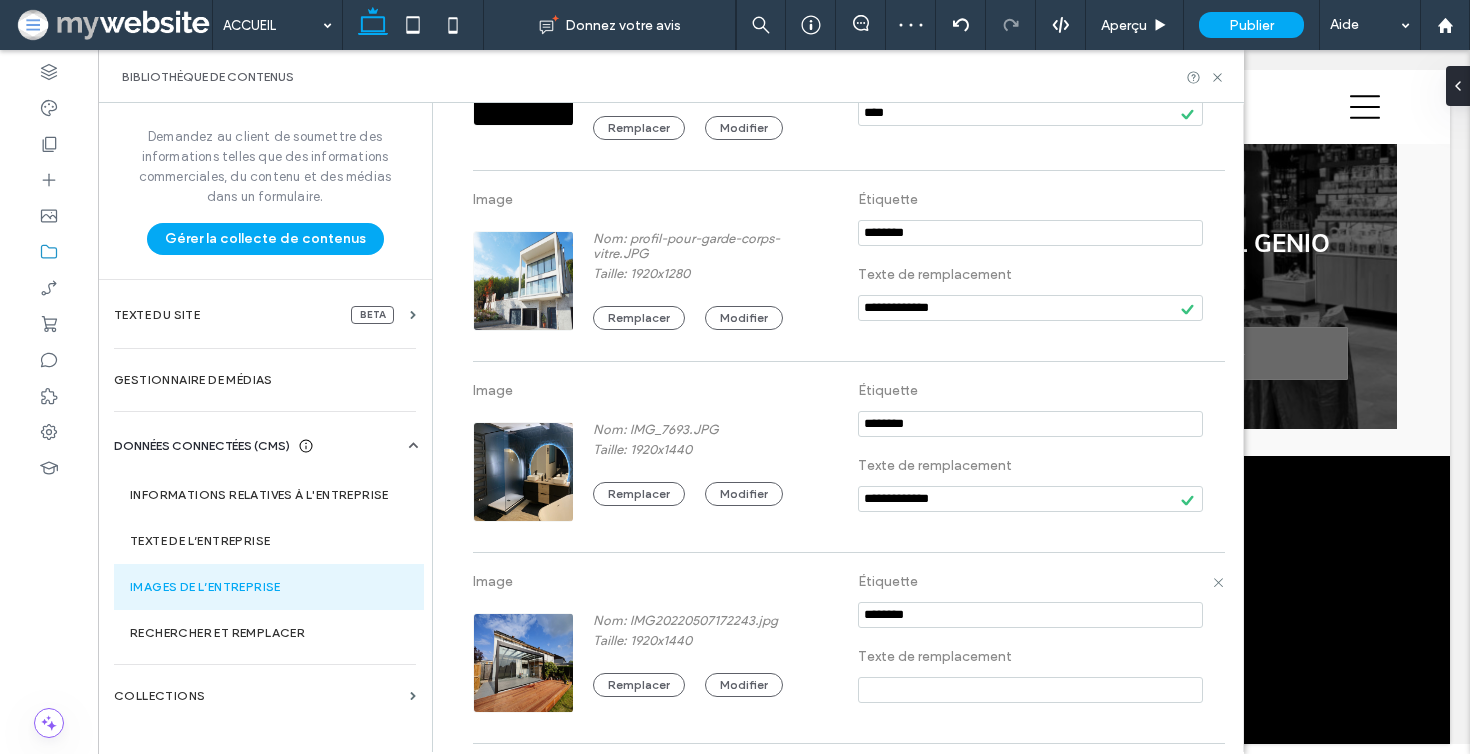 paste on "**********" 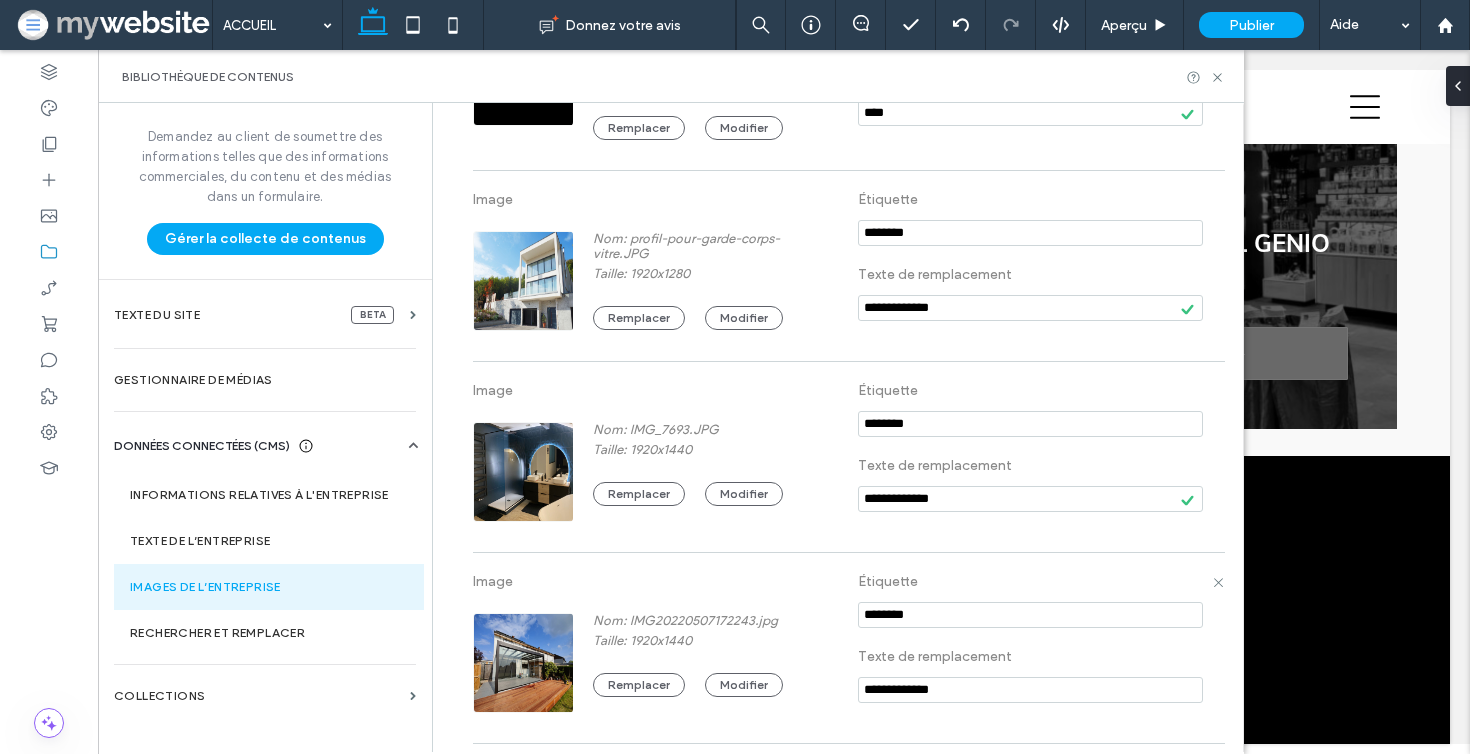 scroll, scrollTop: 606, scrollLeft: 0, axis: vertical 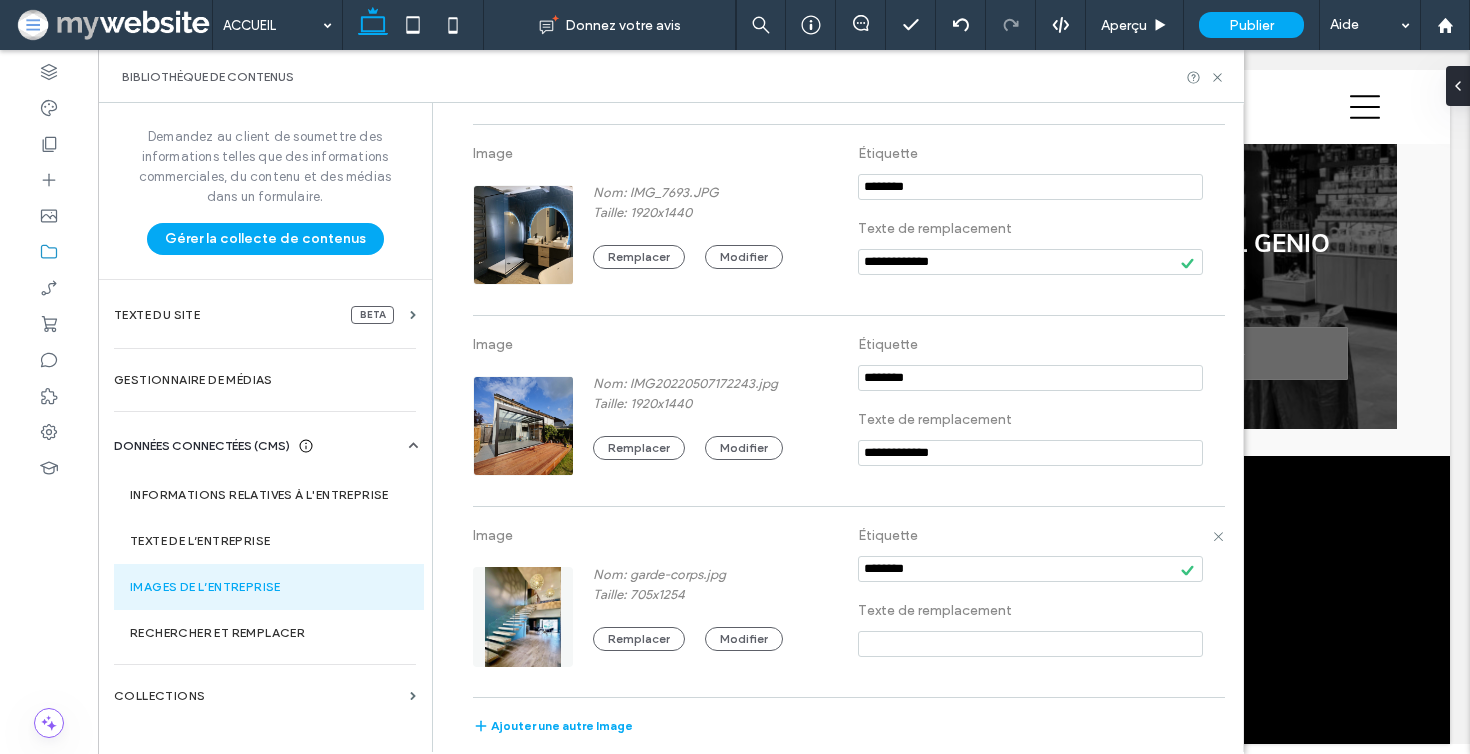 type on "**********" 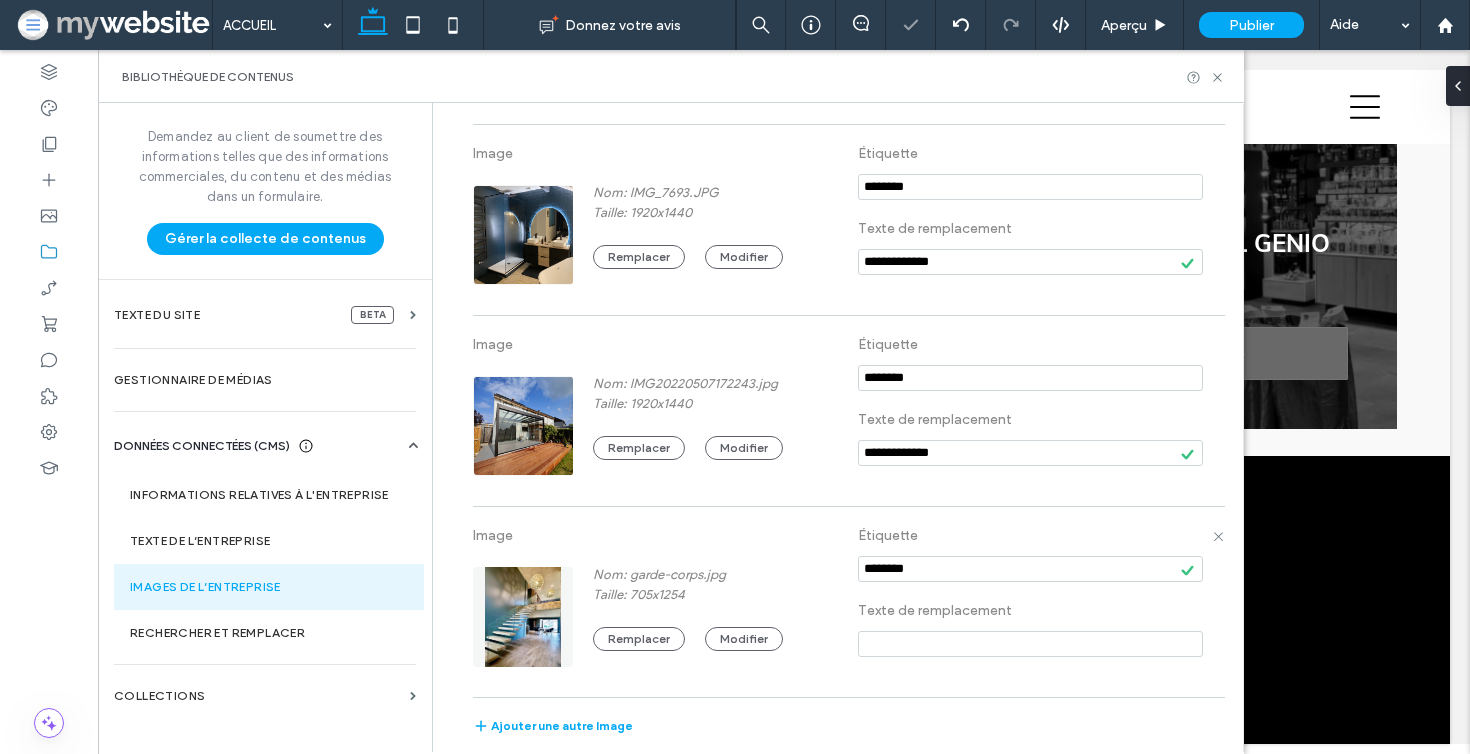 click at bounding box center [1030, 644] 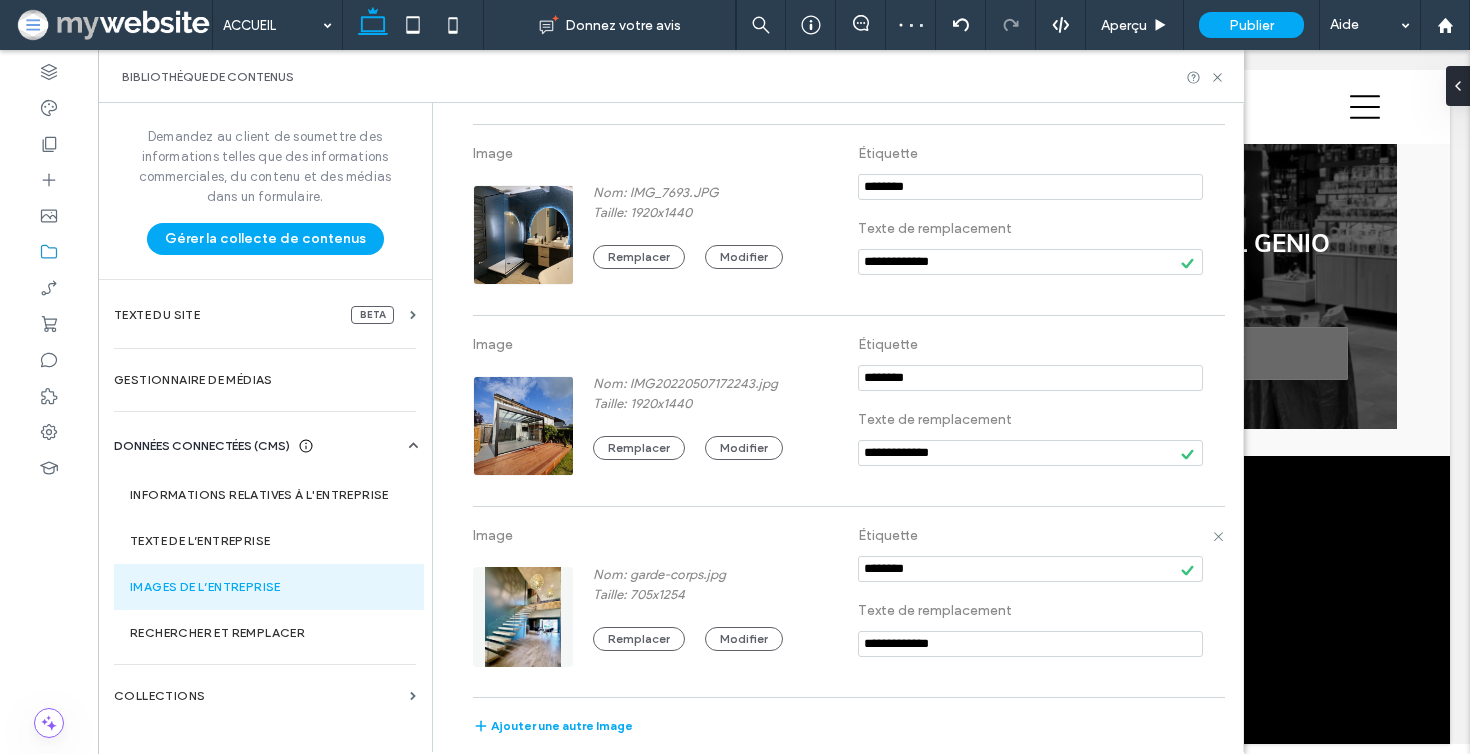 type on "**********" 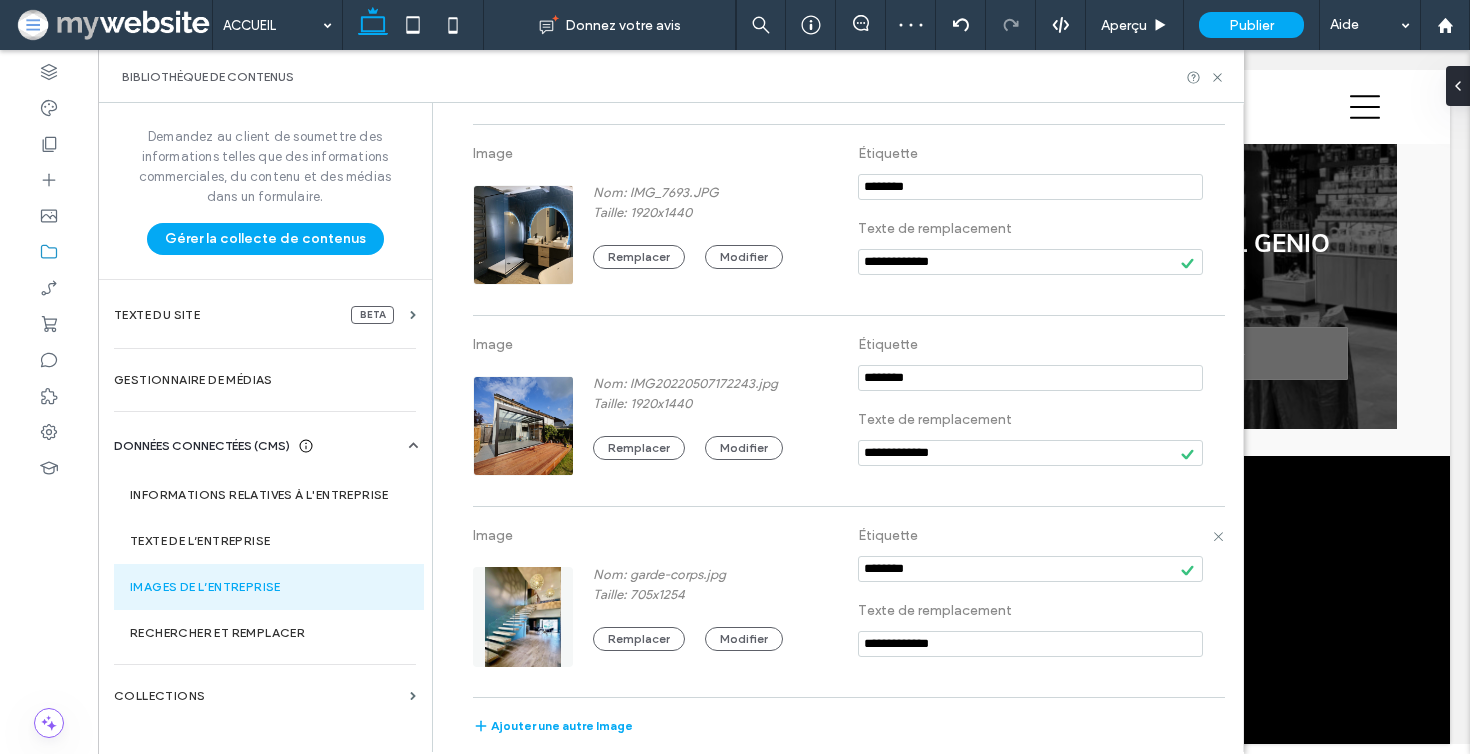 click on "Nom: garde-corps.jpg" at bounding box center [698, 577] 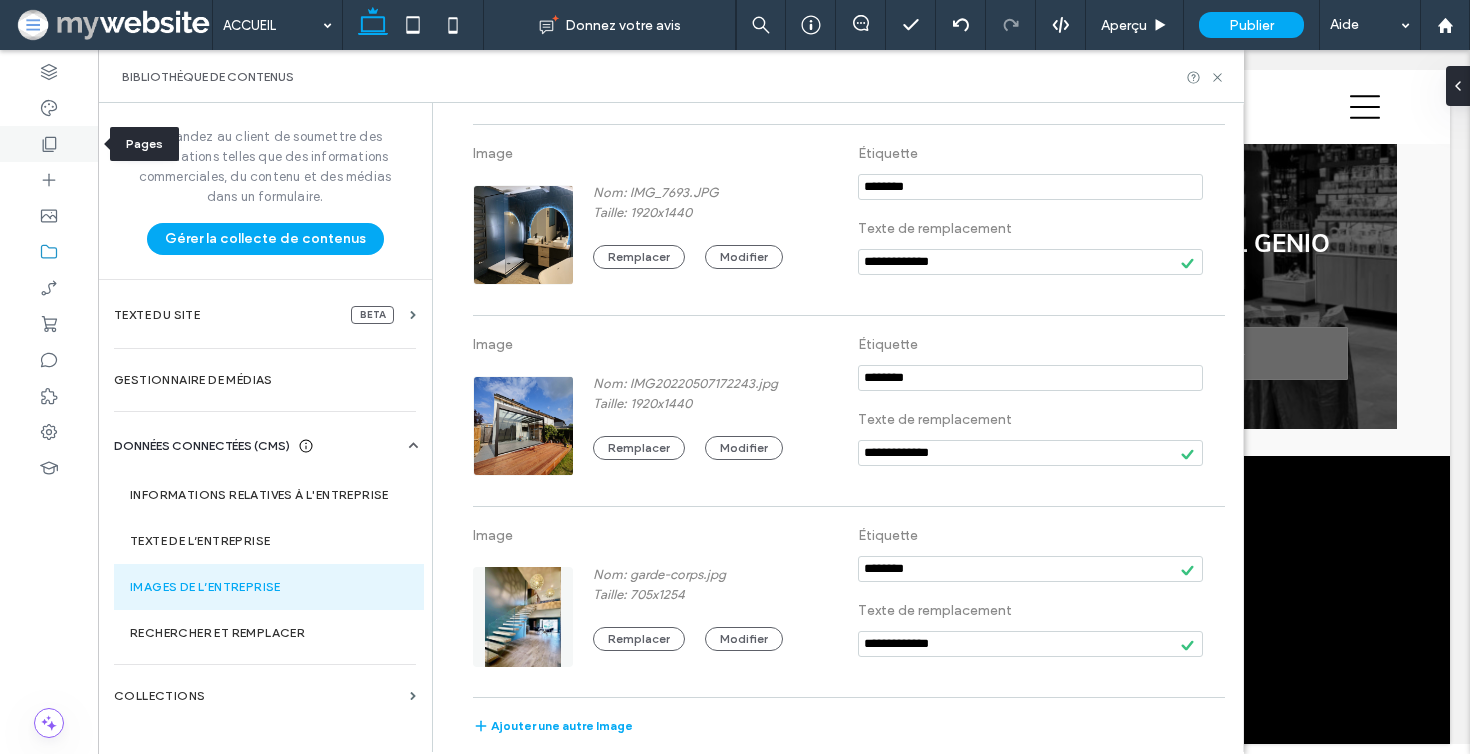 click 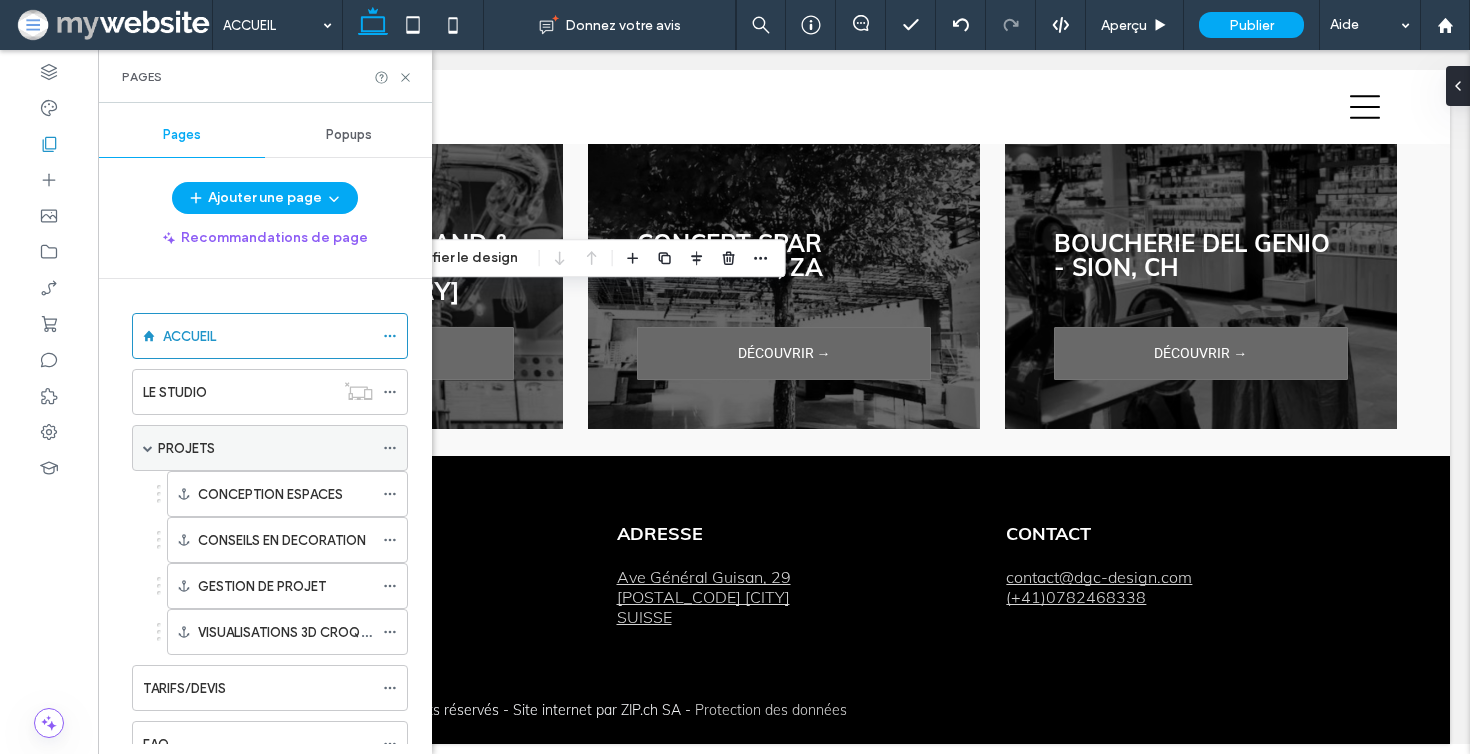 click at bounding box center (148, 448) 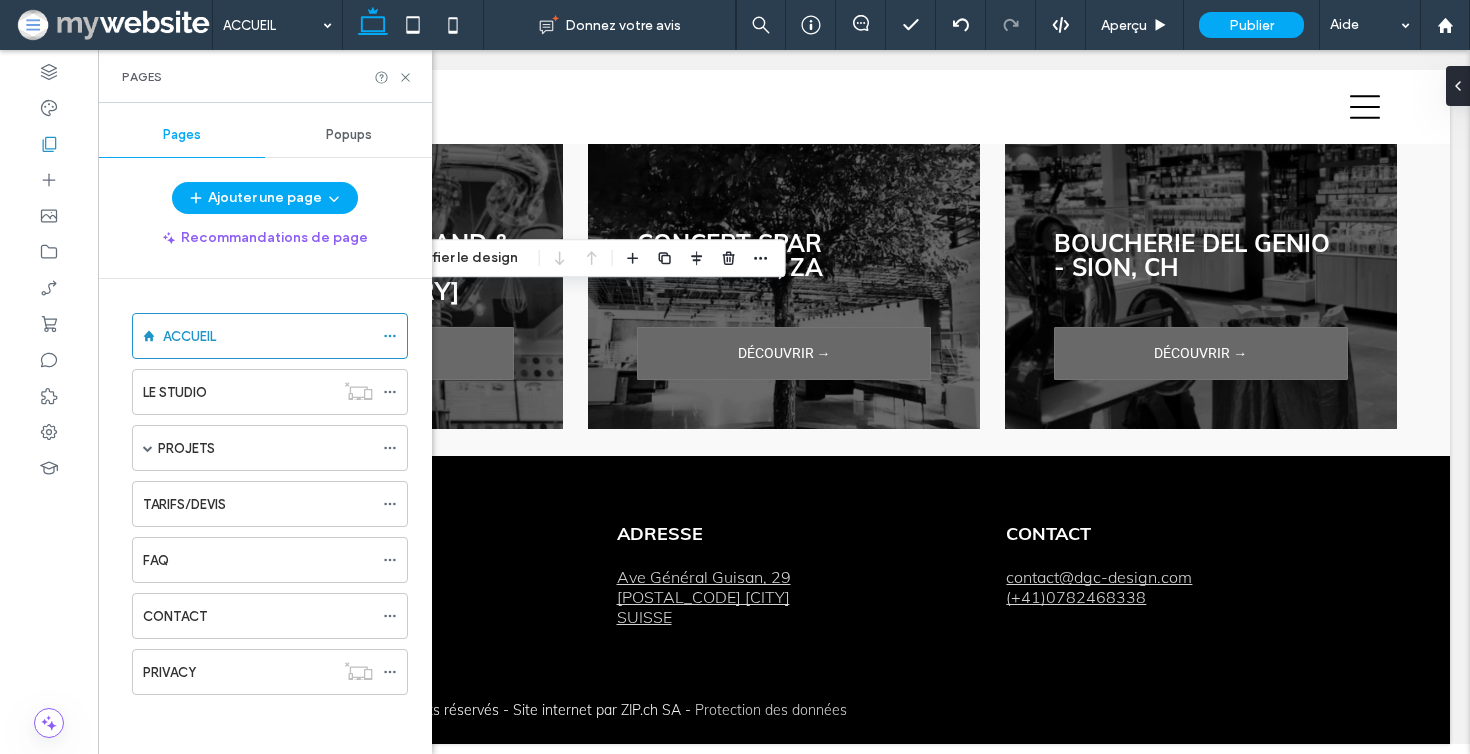 click on "Popups" at bounding box center (349, 135) 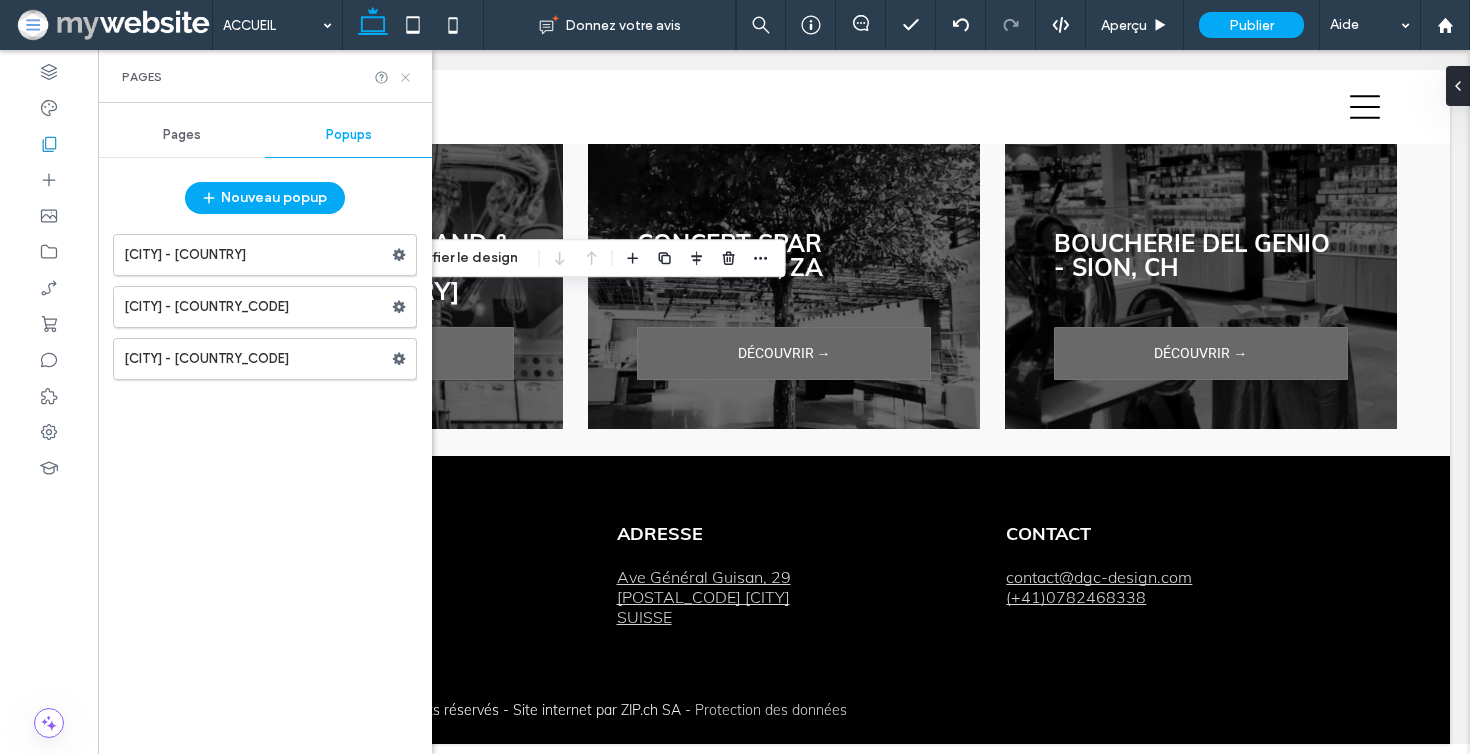 click 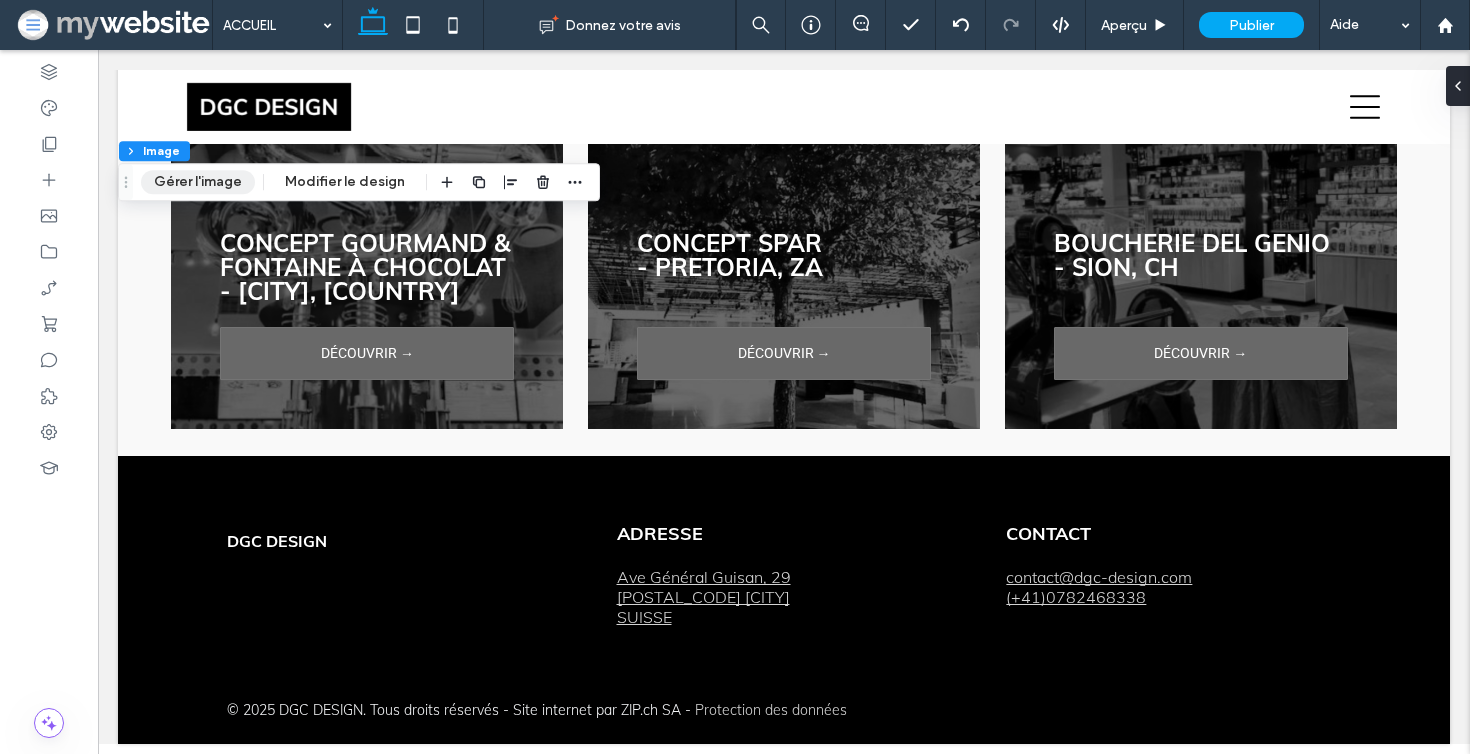 click on "Gérer l'image" at bounding box center (198, 182) 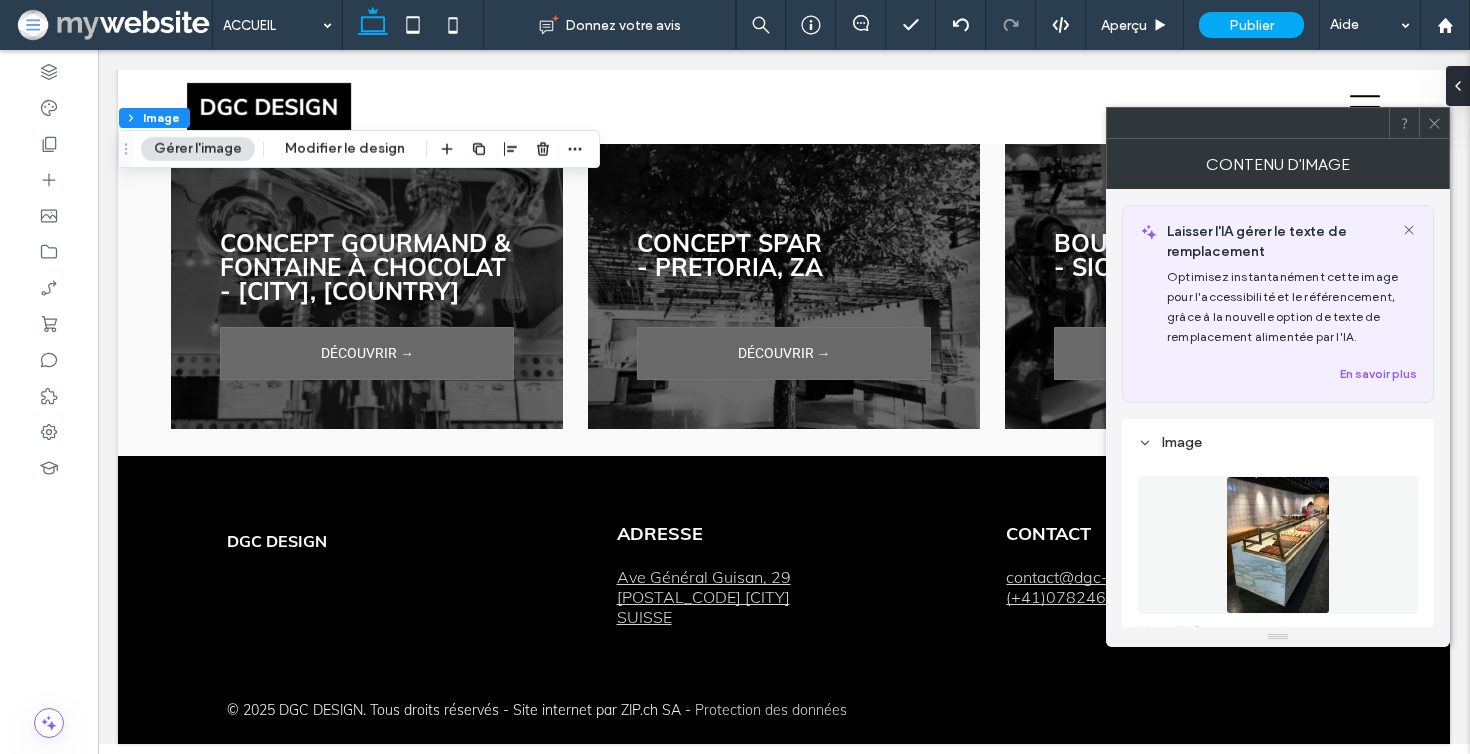scroll, scrollTop: 266, scrollLeft: 0, axis: vertical 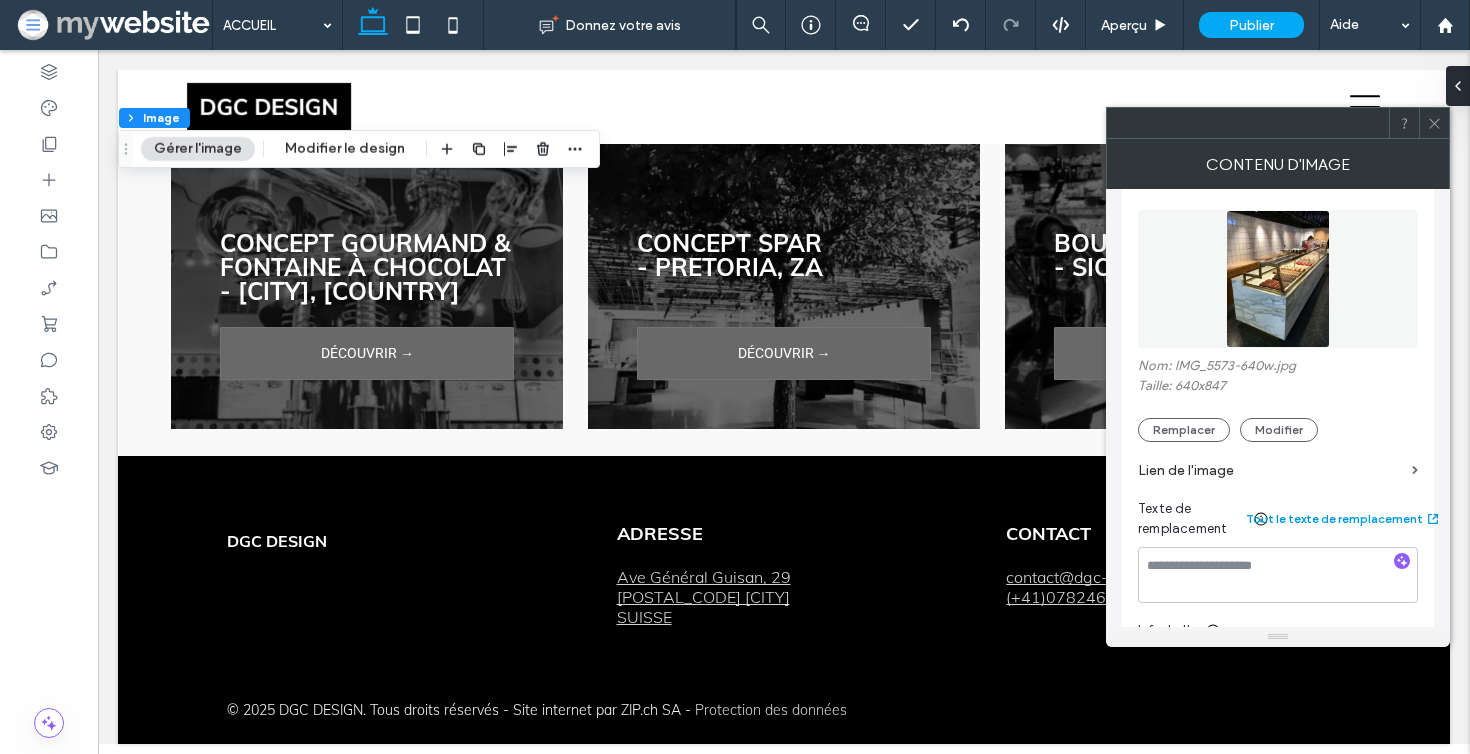click on "Tout le texte de remplacement" at bounding box center (1344, 519) 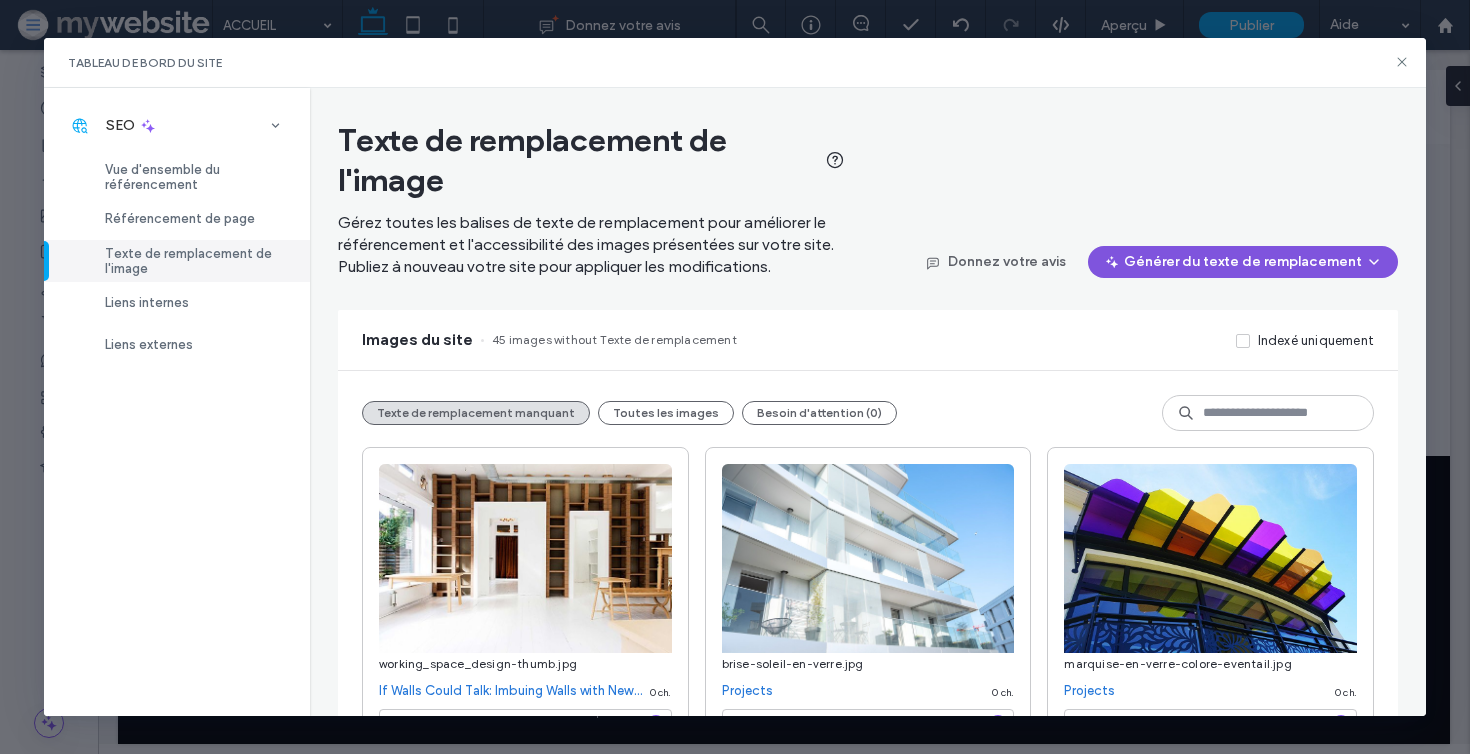 click on "Générer du texte de remplacement" at bounding box center [1243, 262] 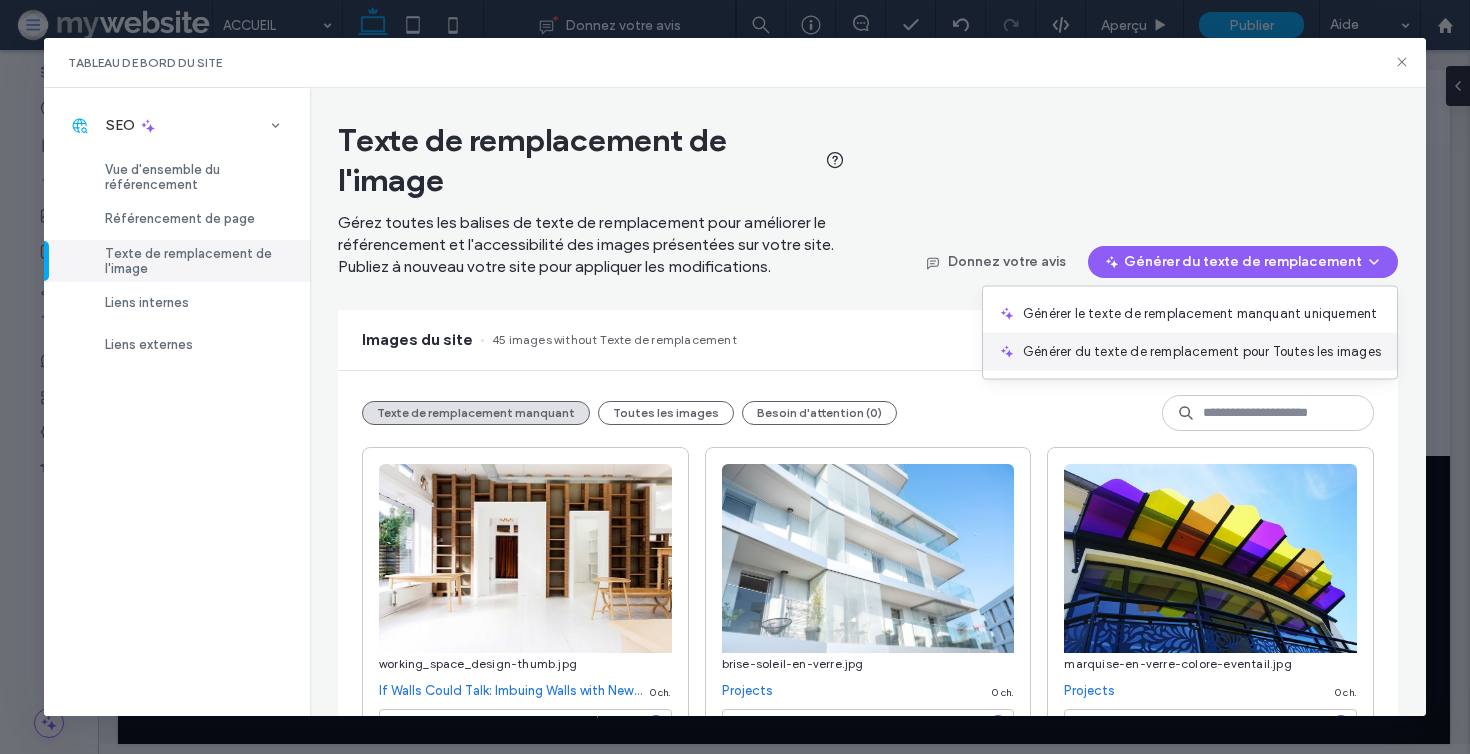 click on "Générer du texte de remplacement pour Toutes les images" at bounding box center (1202, 352) 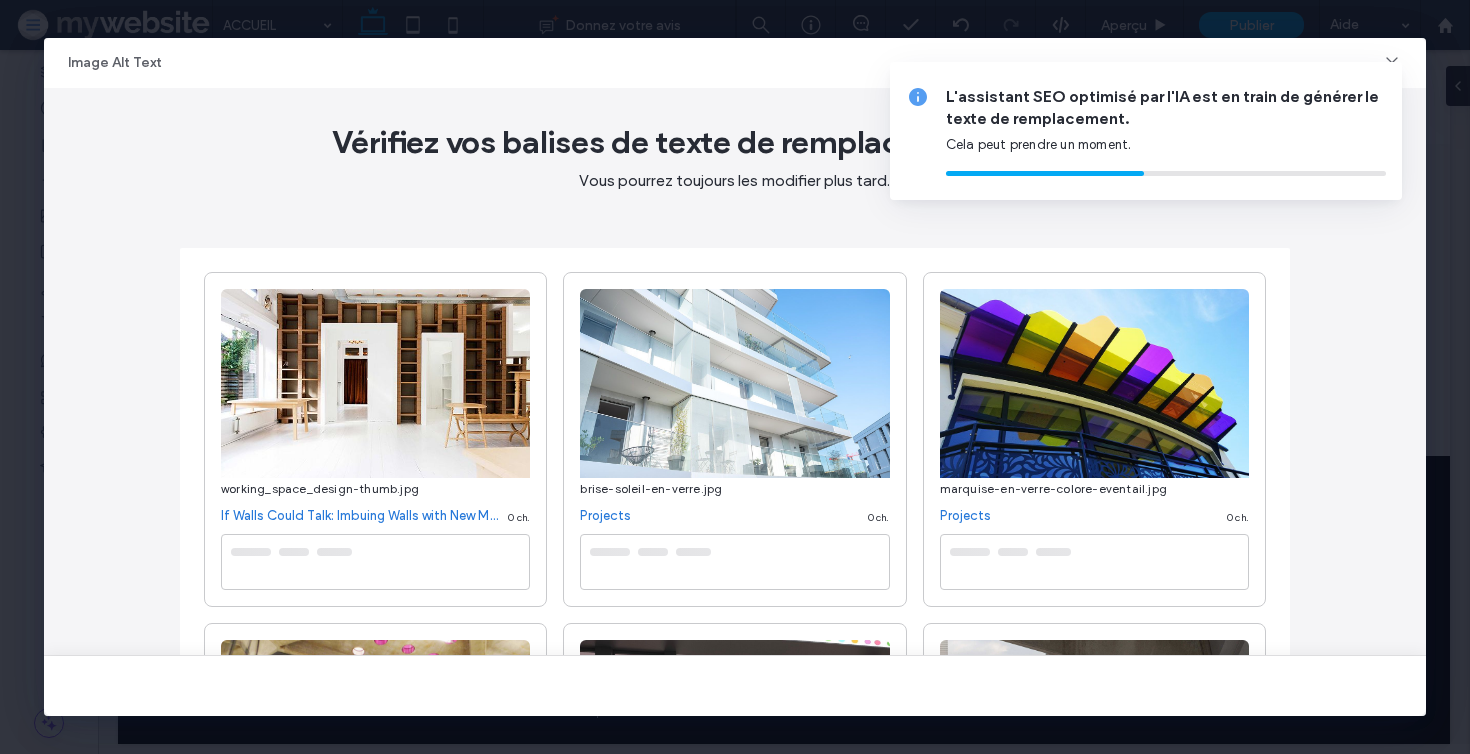 type on "**********" 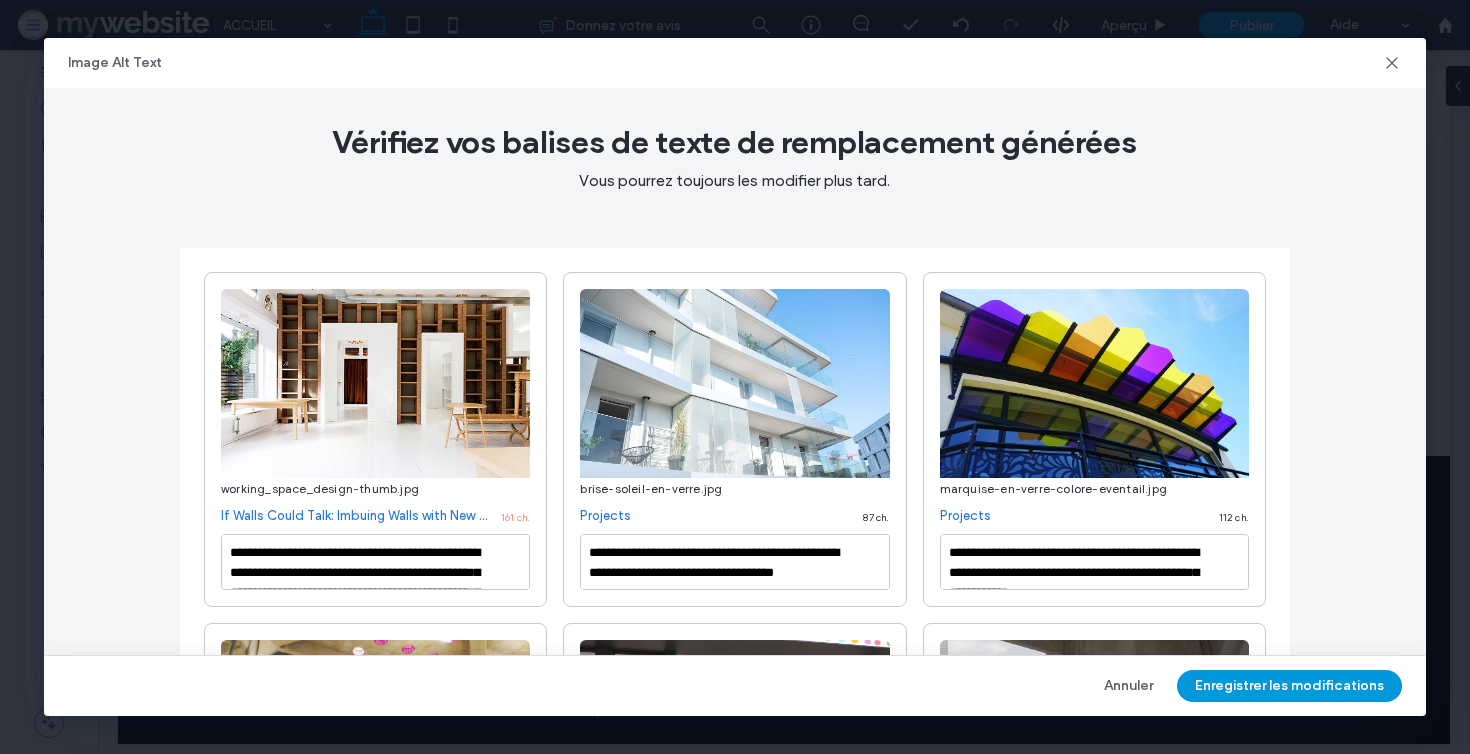click on "Enregistrer les modifications" at bounding box center (1289, 686) 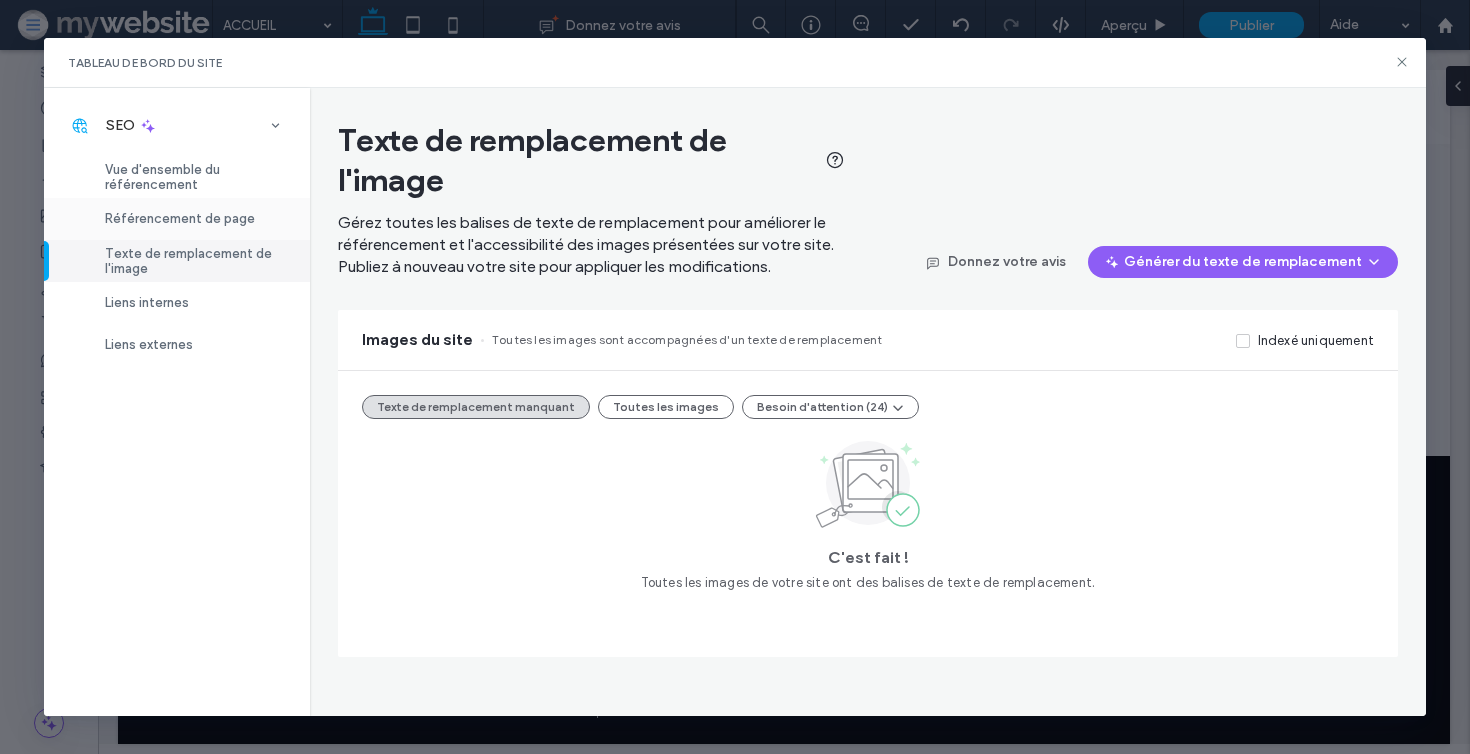 click on "Référencement de page" at bounding box center (177, 219) 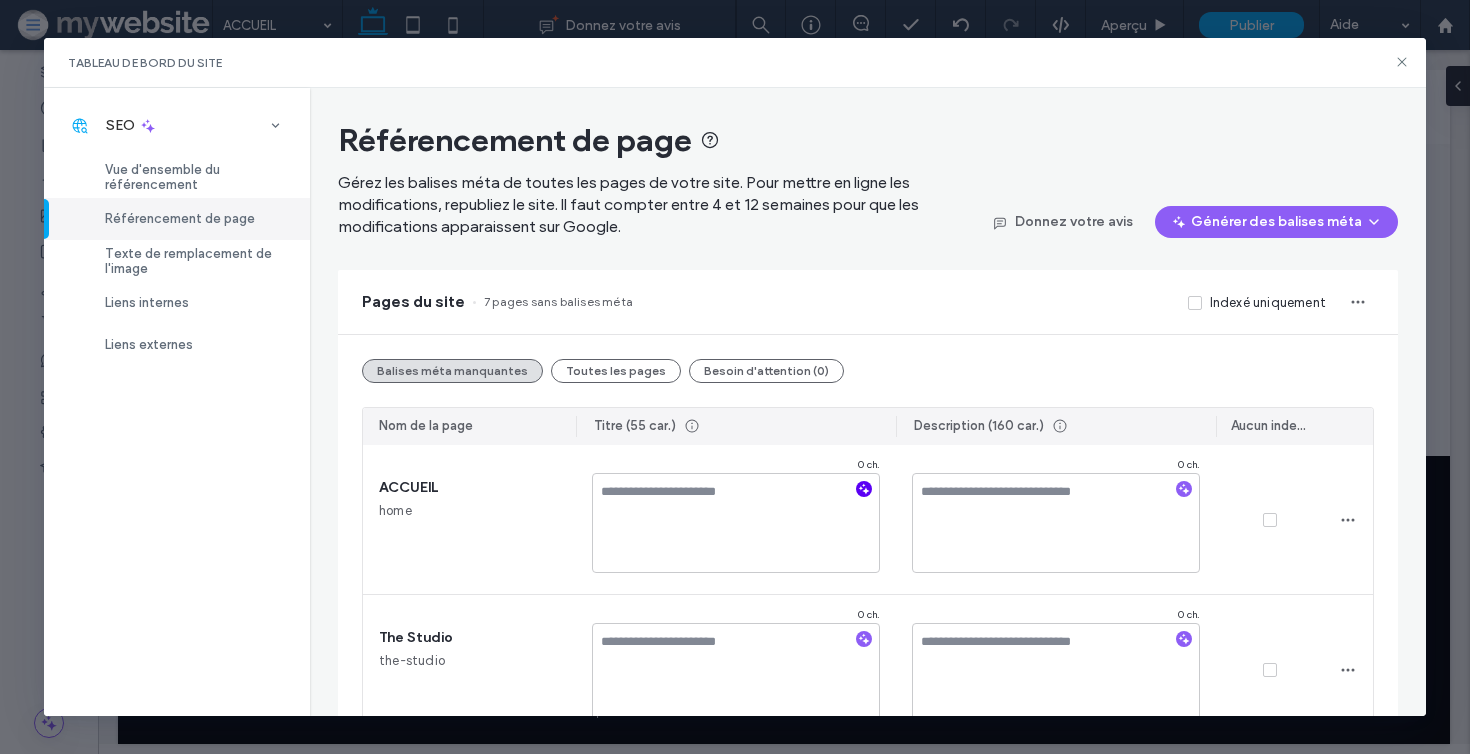 click 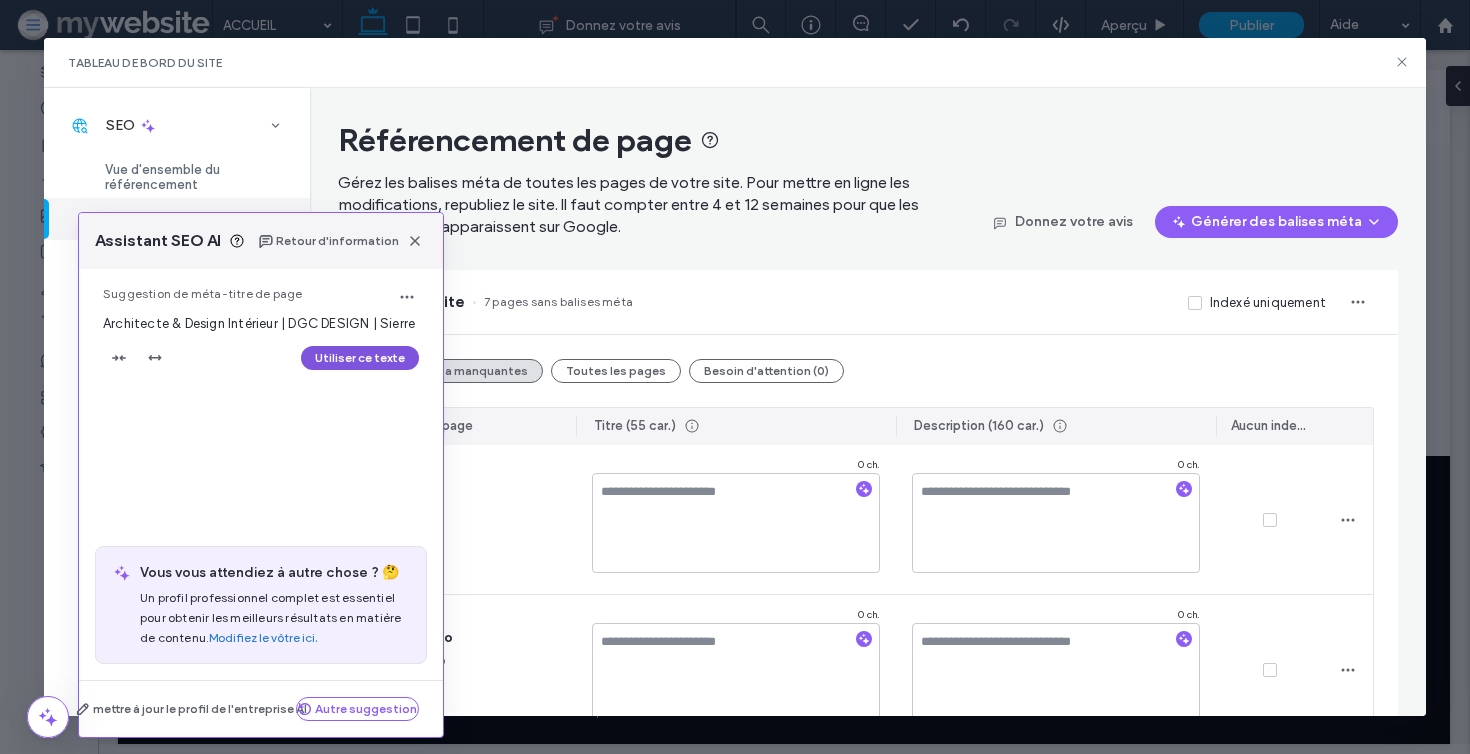 click on "Utiliser ce texte" at bounding box center [360, 358] 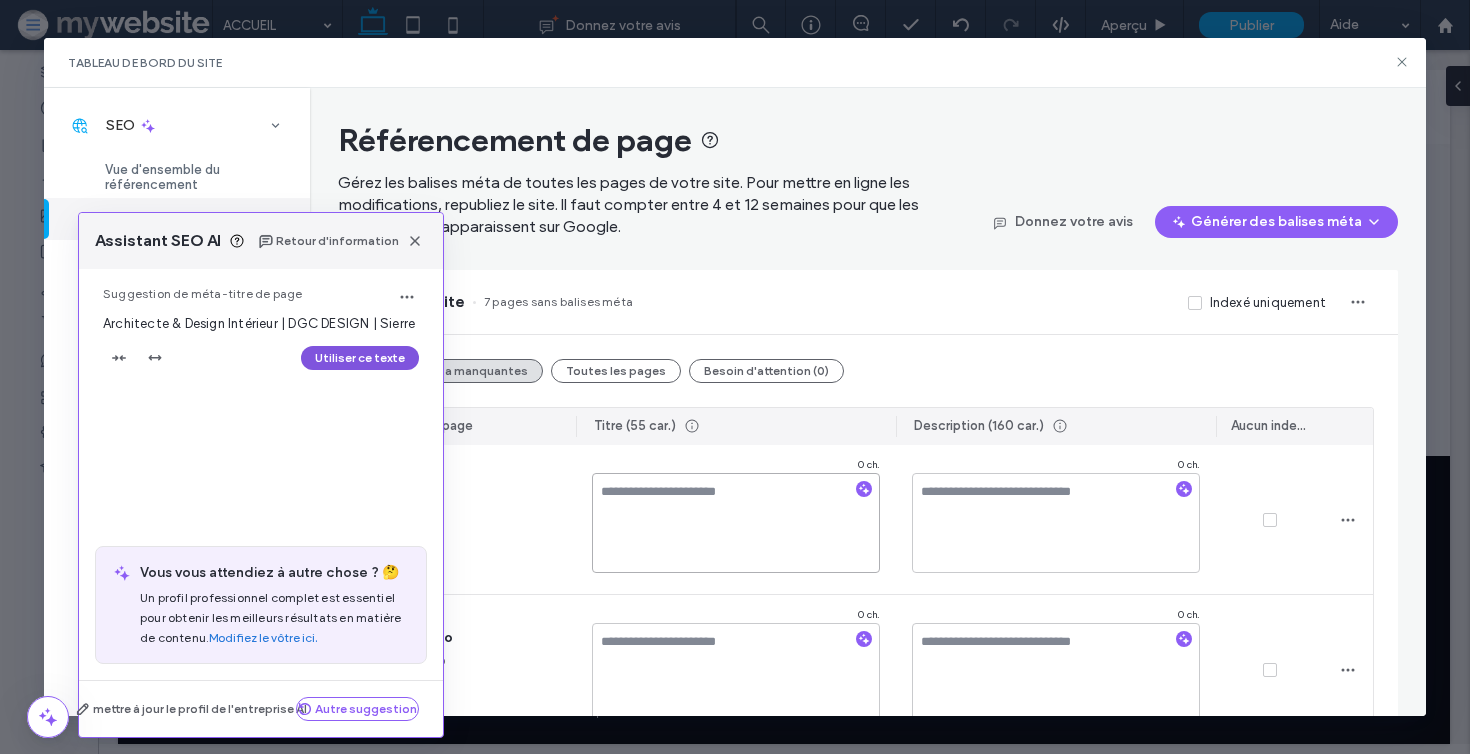 type on "**********" 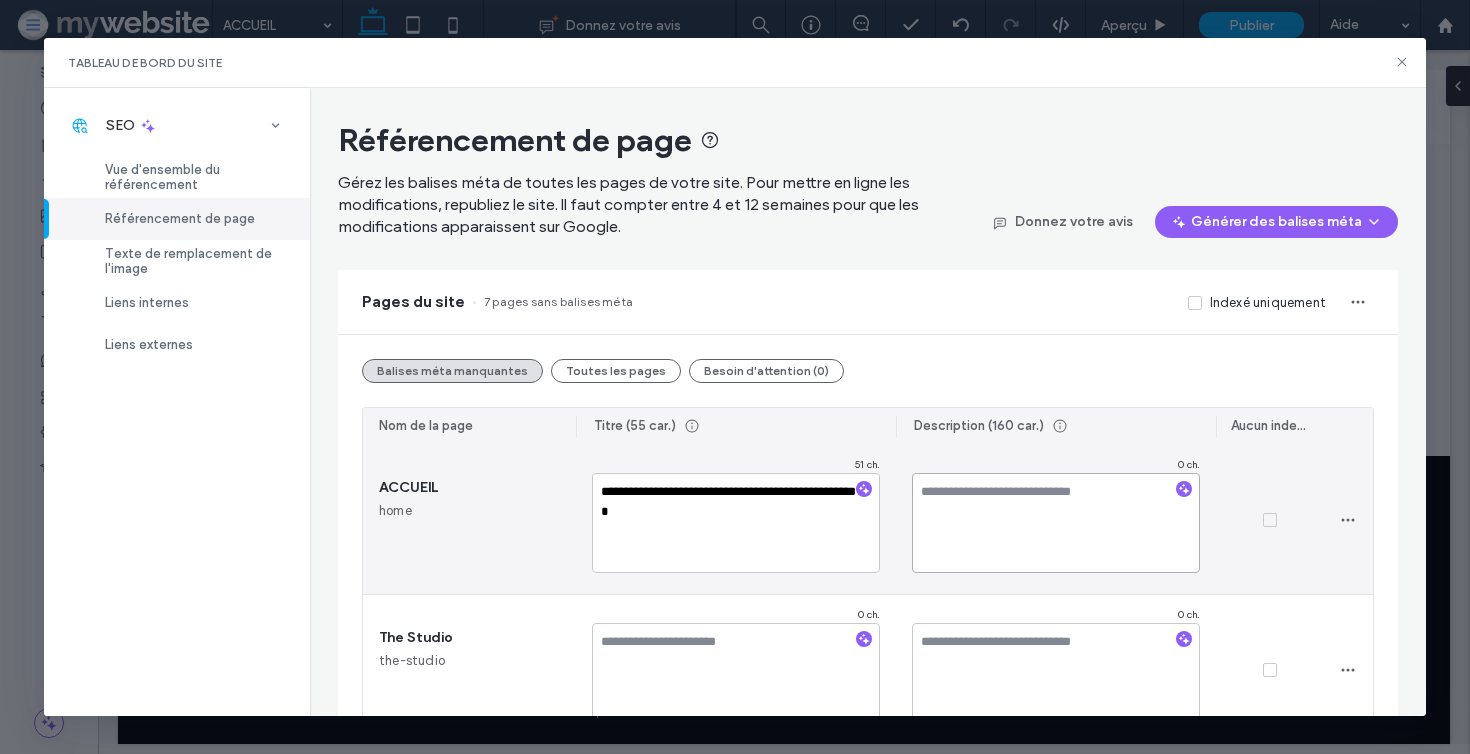 click at bounding box center (1056, 523) 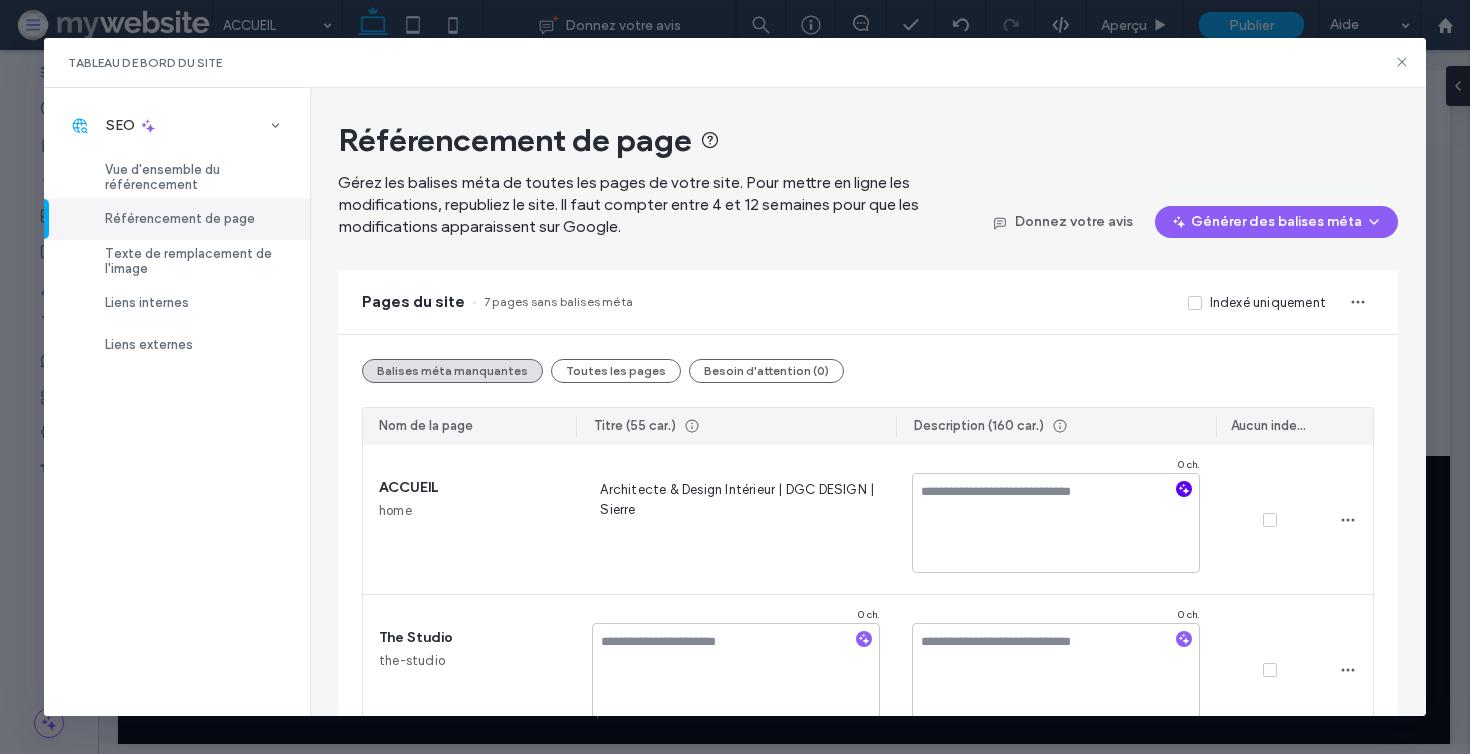click 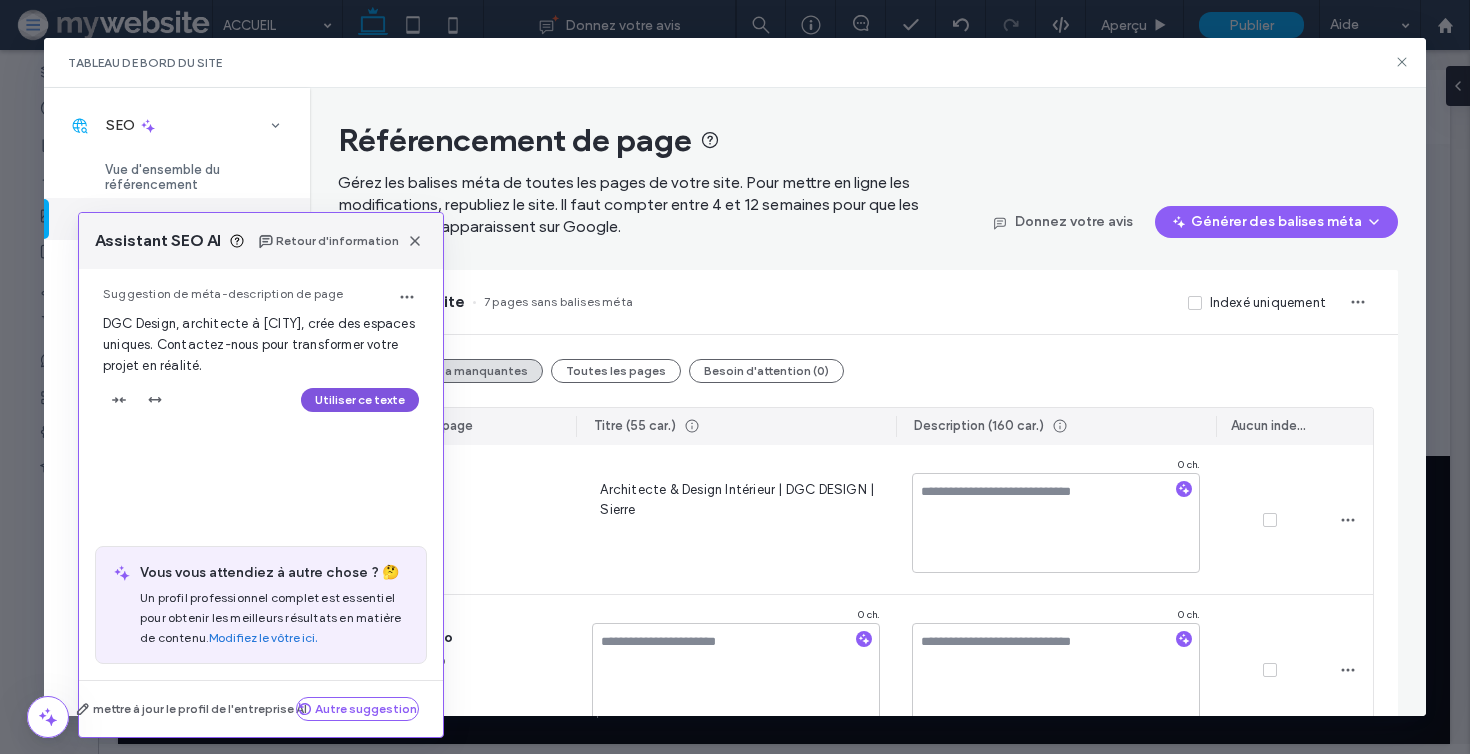 click on "Utiliser ce texte" at bounding box center (360, 400) 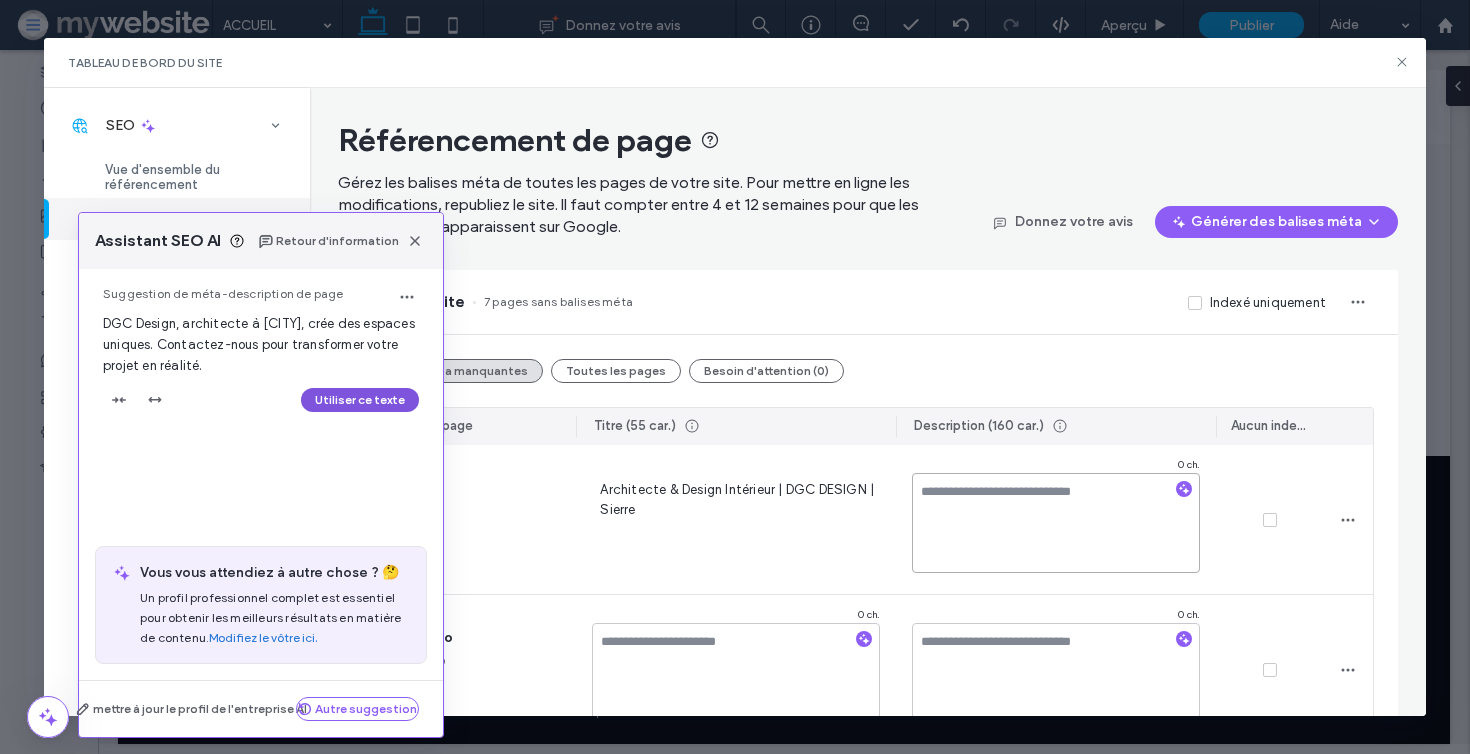 type on "**********" 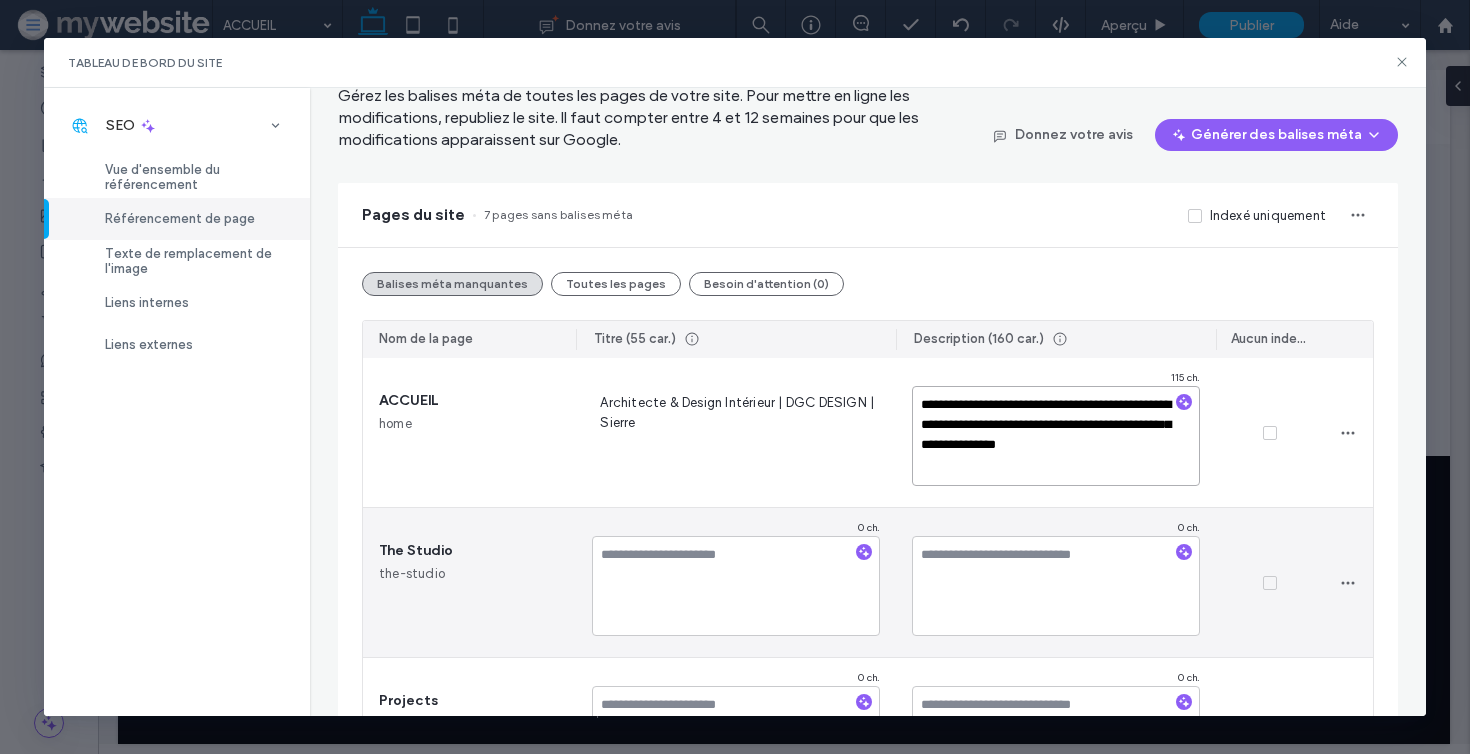 scroll, scrollTop: 159, scrollLeft: 0, axis: vertical 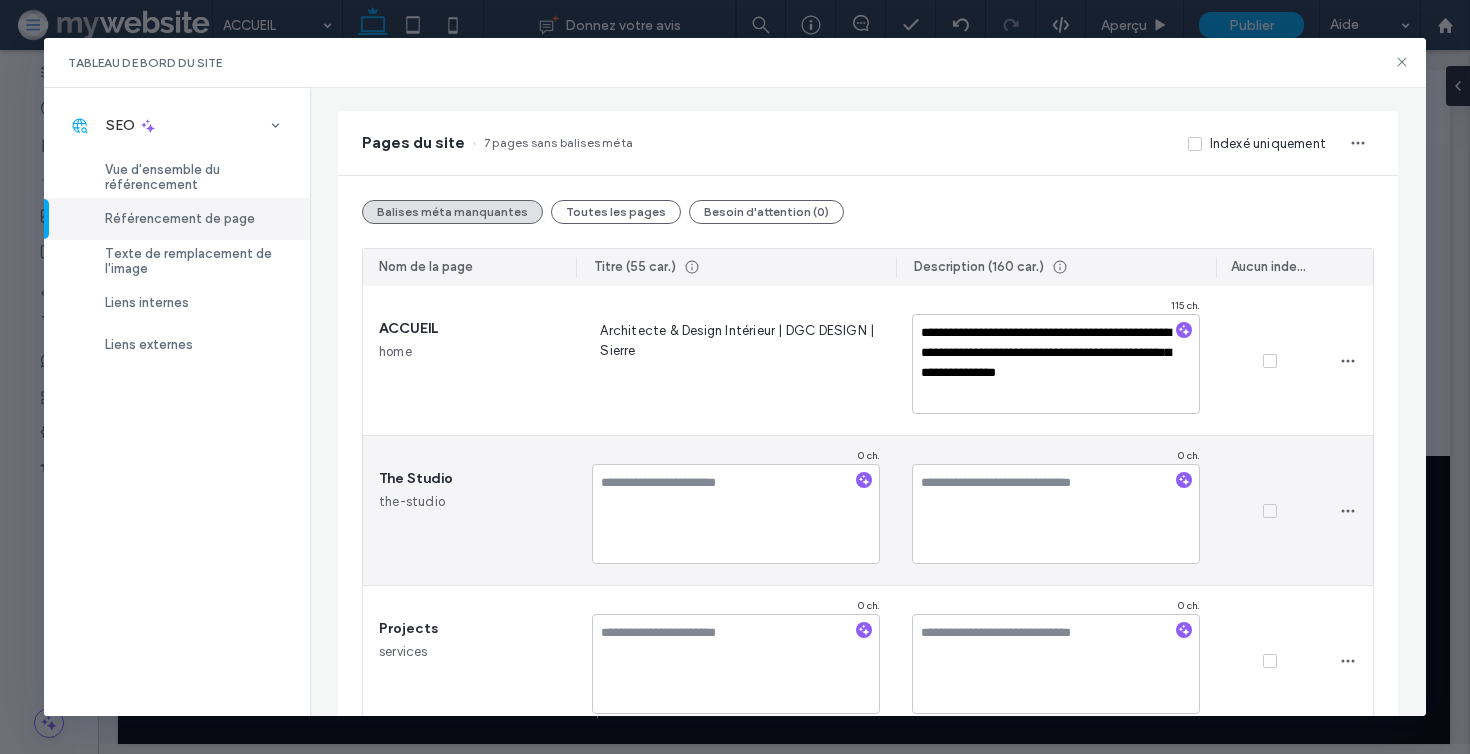 click at bounding box center (864, 477) 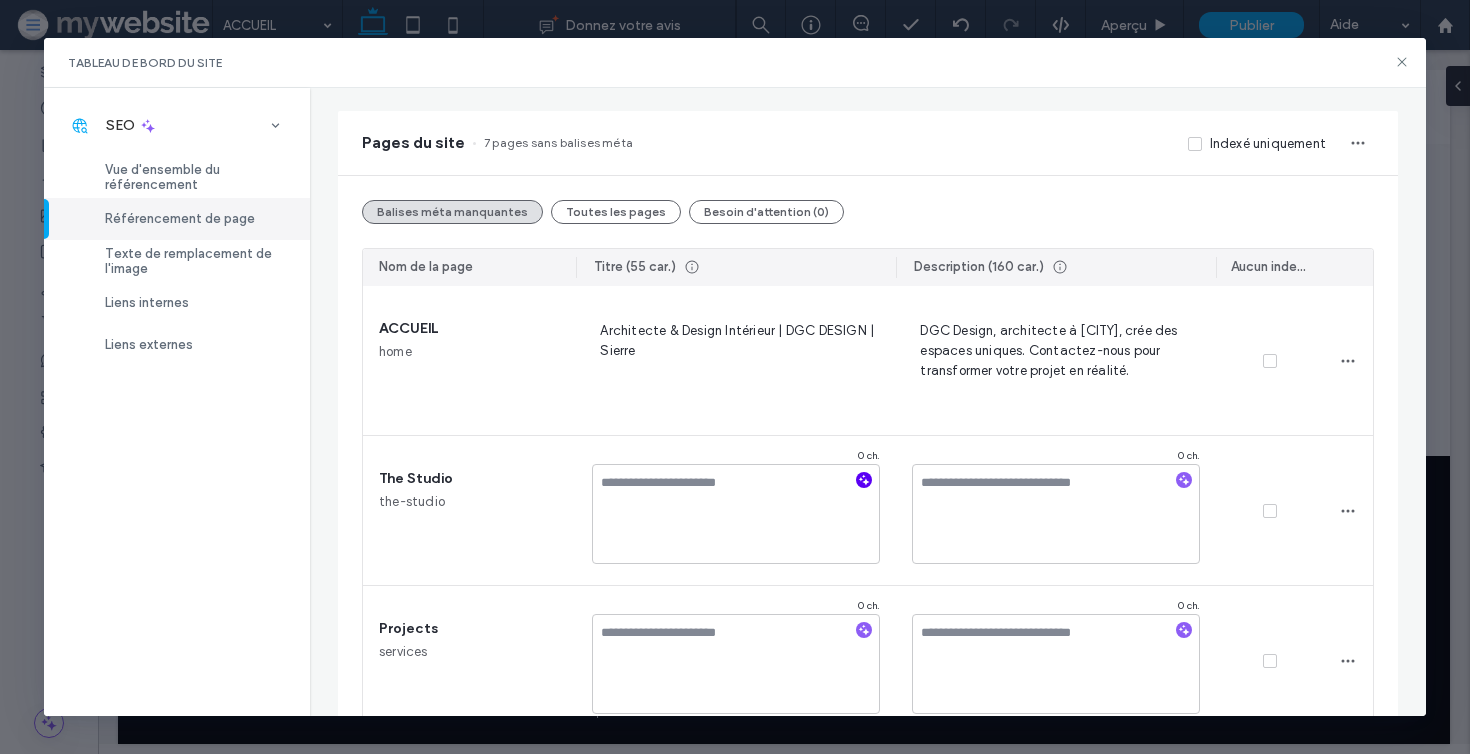 click 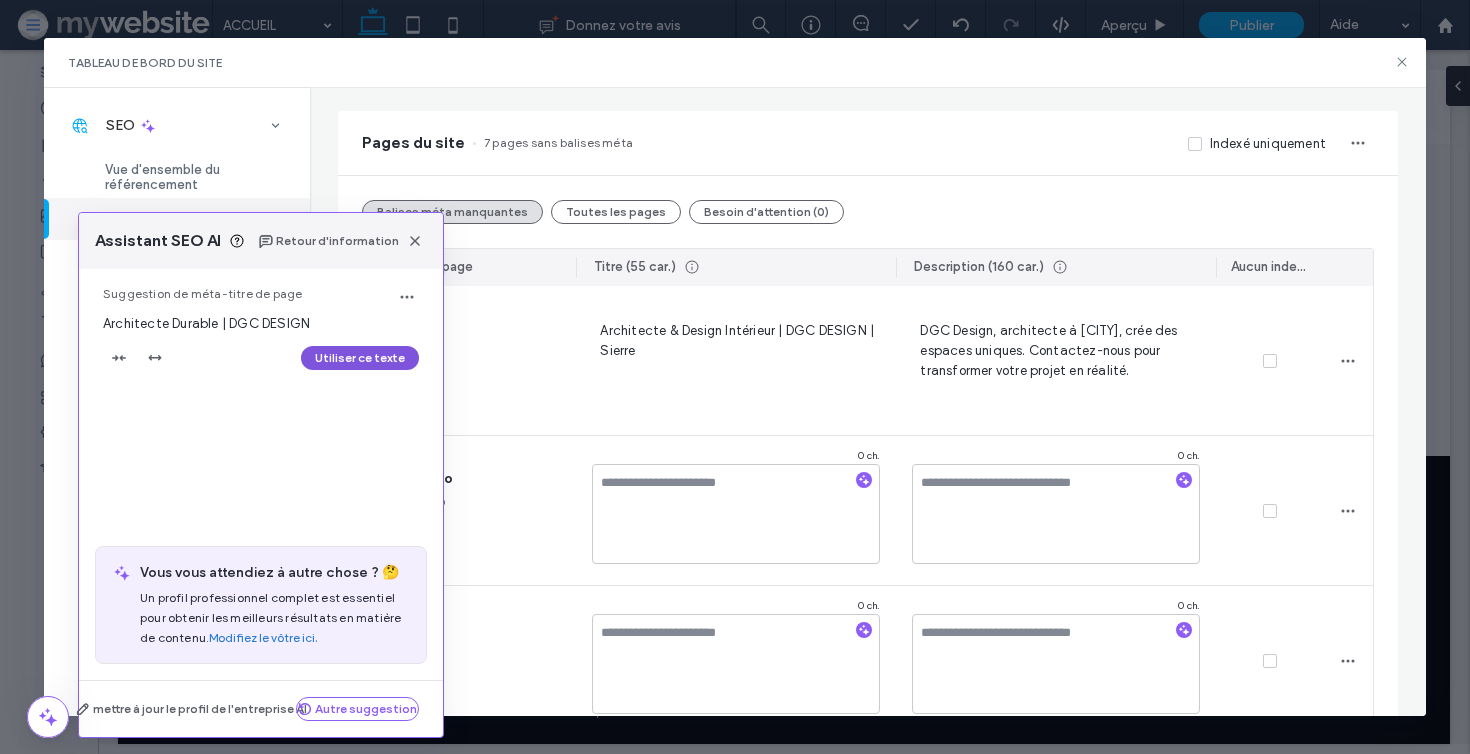 click on "Utiliser ce texte" at bounding box center (360, 358) 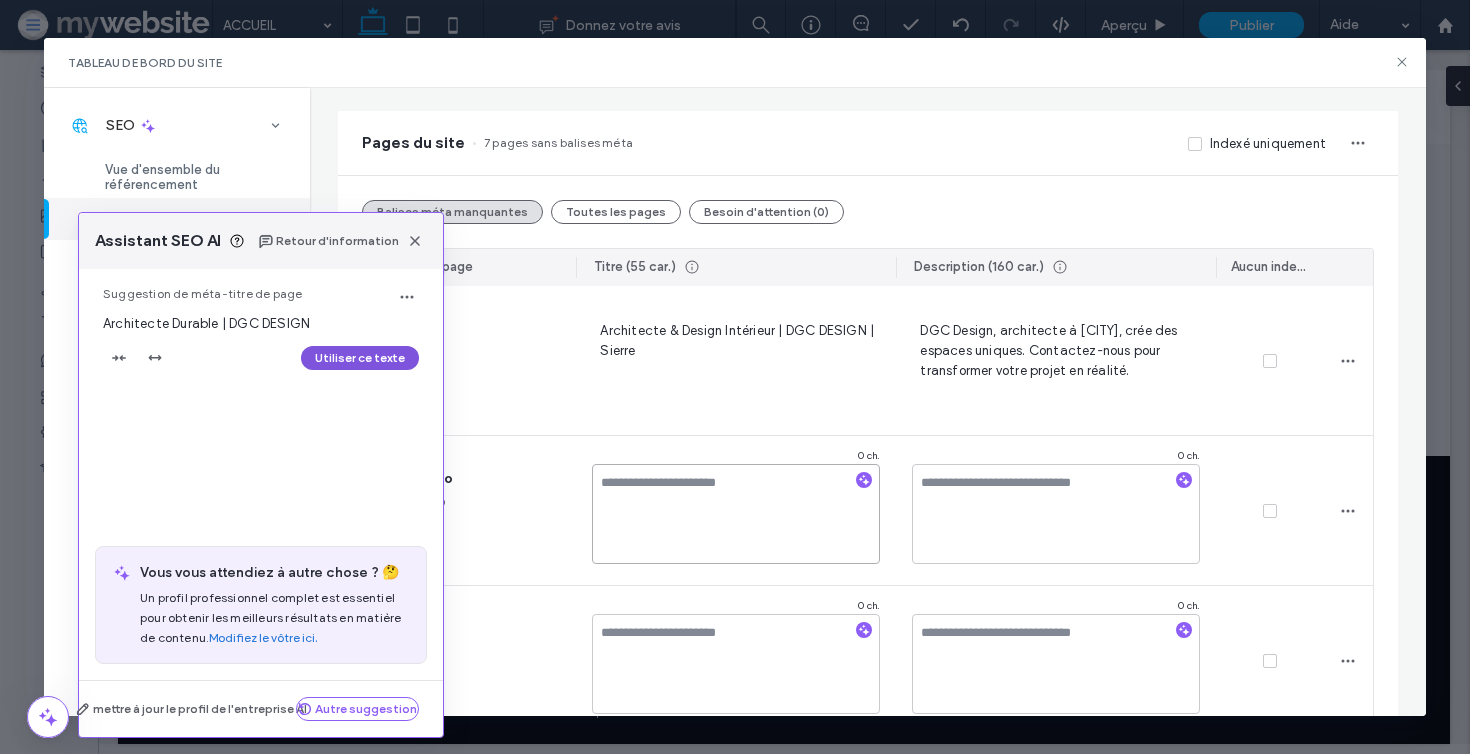 type on "**********" 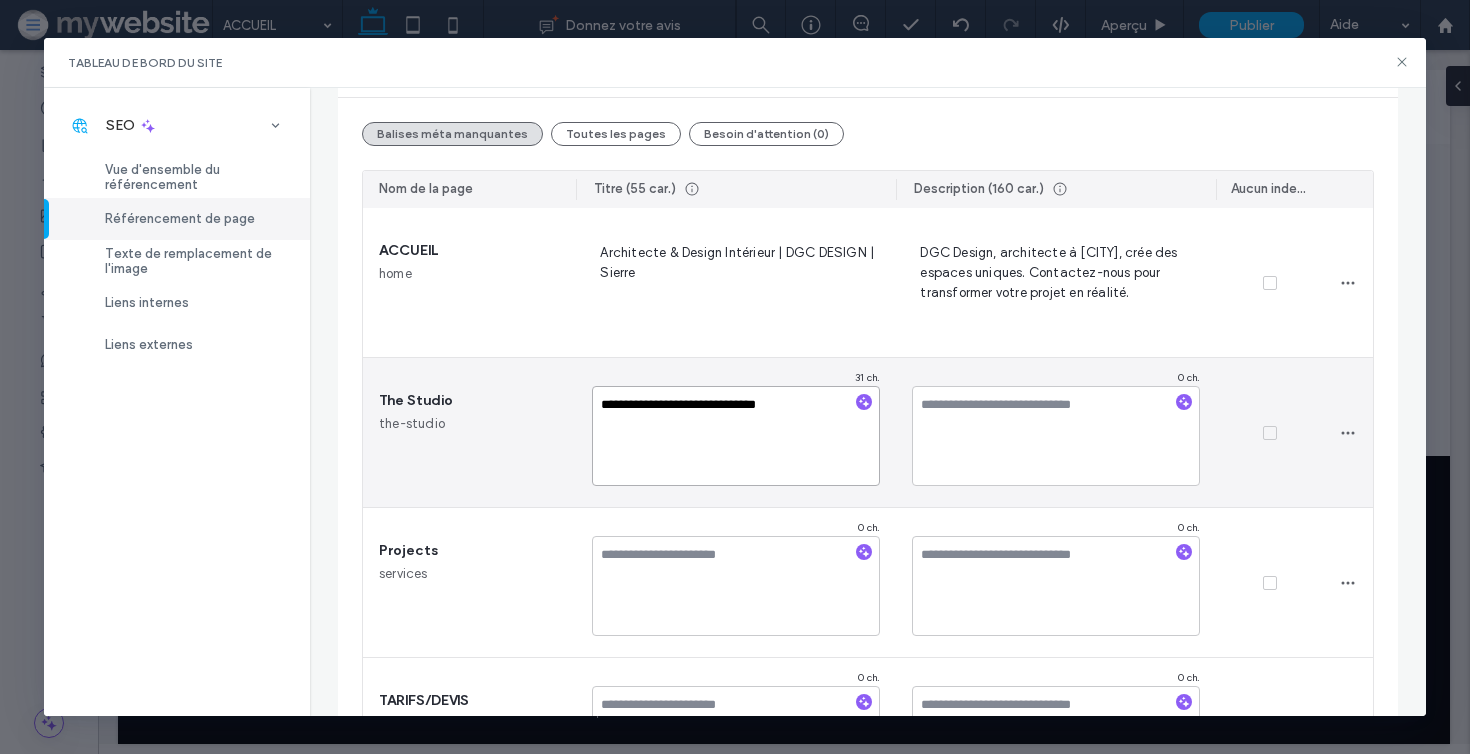 scroll, scrollTop: 272, scrollLeft: 0, axis: vertical 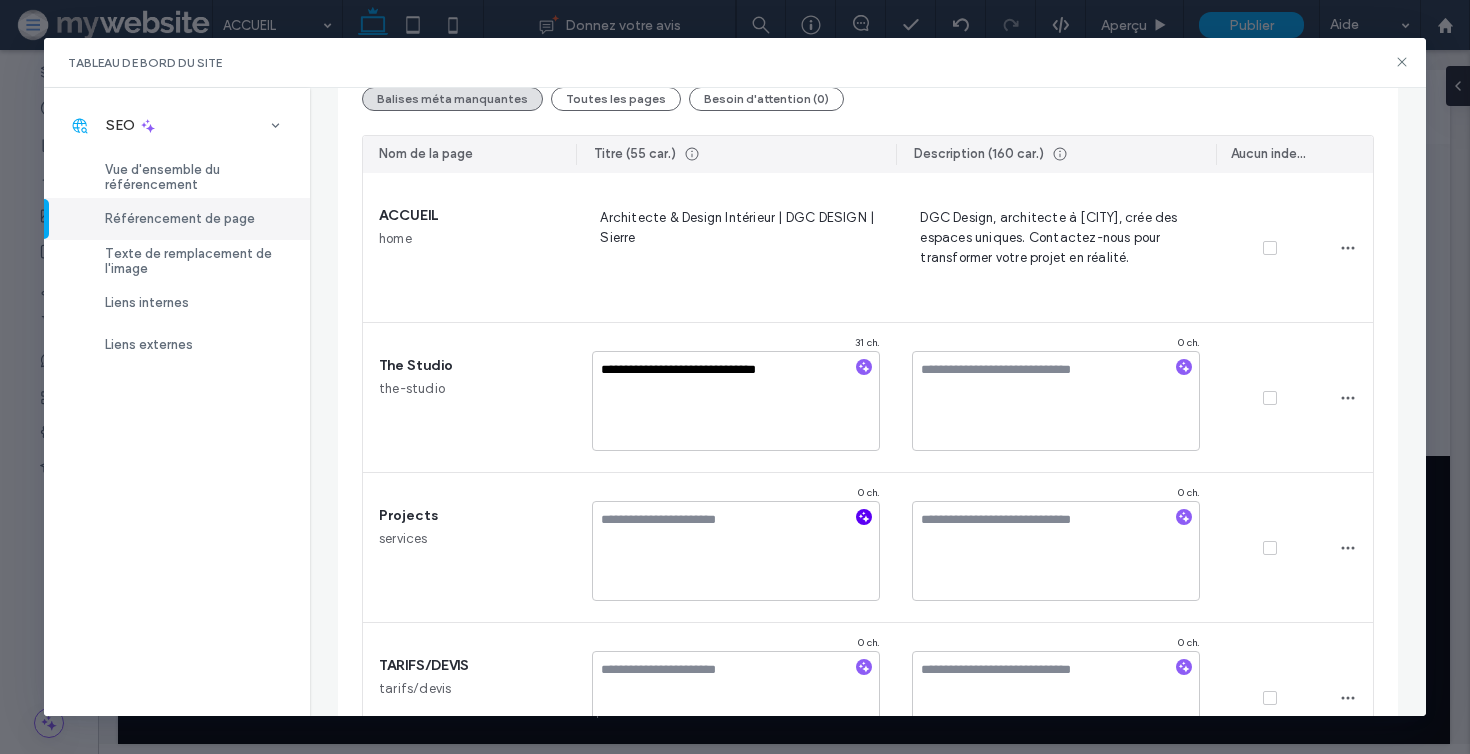 click 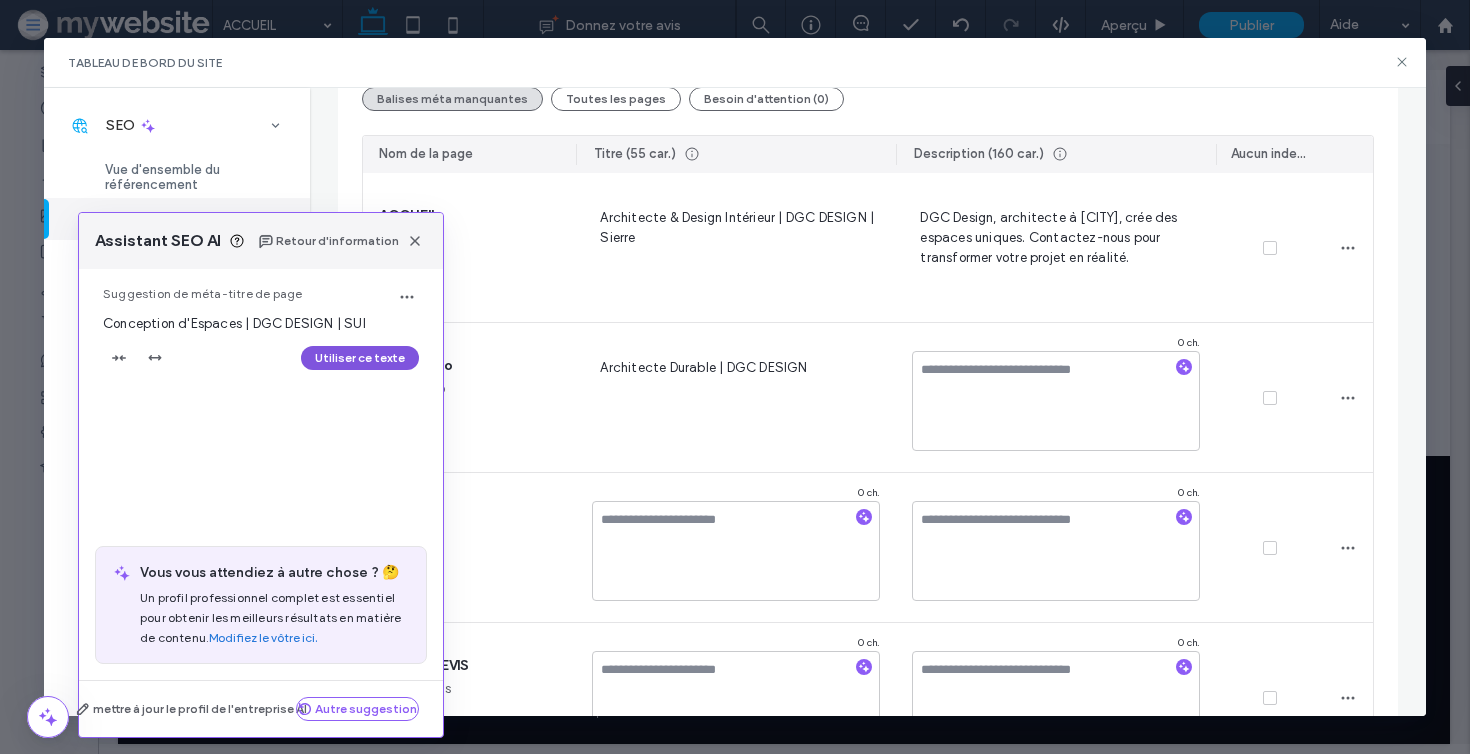 click on "Utiliser ce texte" at bounding box center (360, 358) 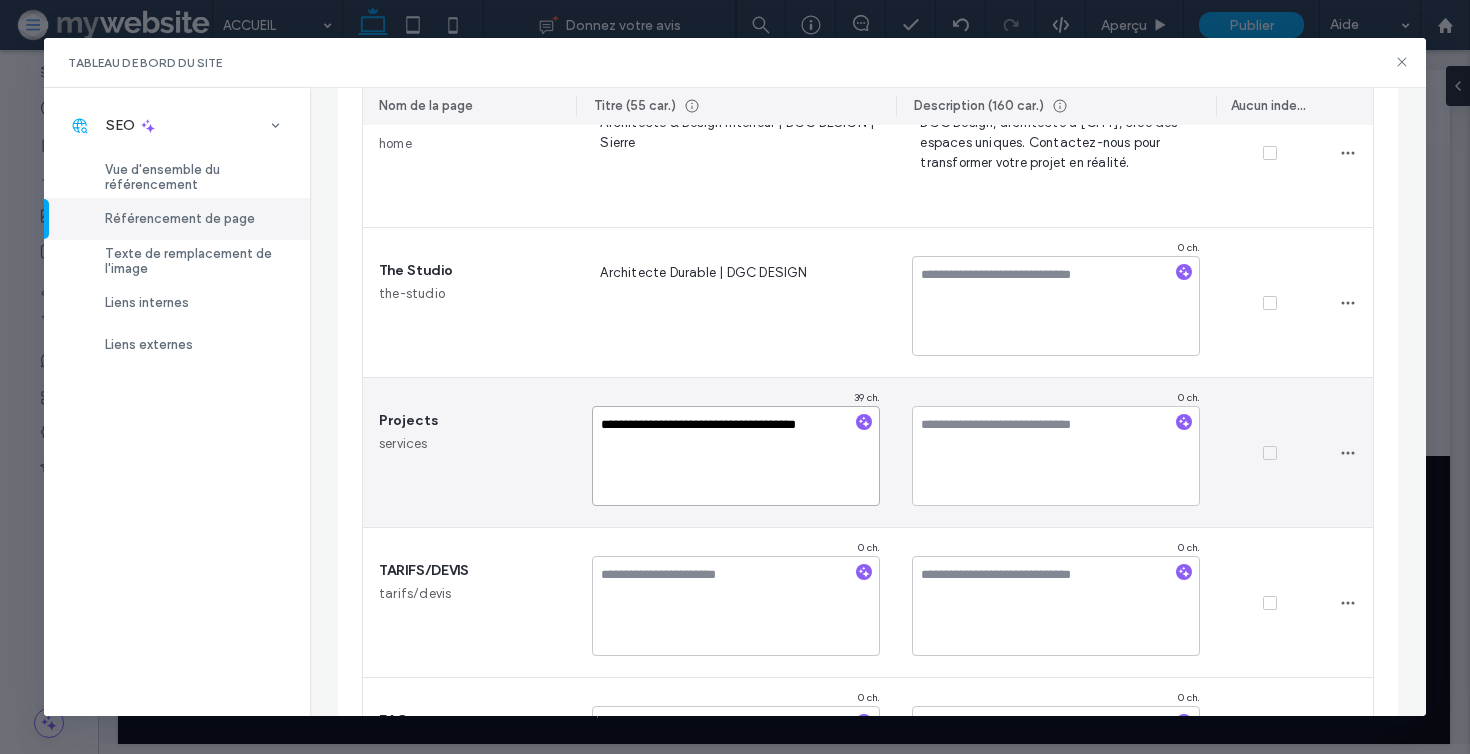 scroll, scrollTop: 419, scrollLeft: 0, axis: vertical 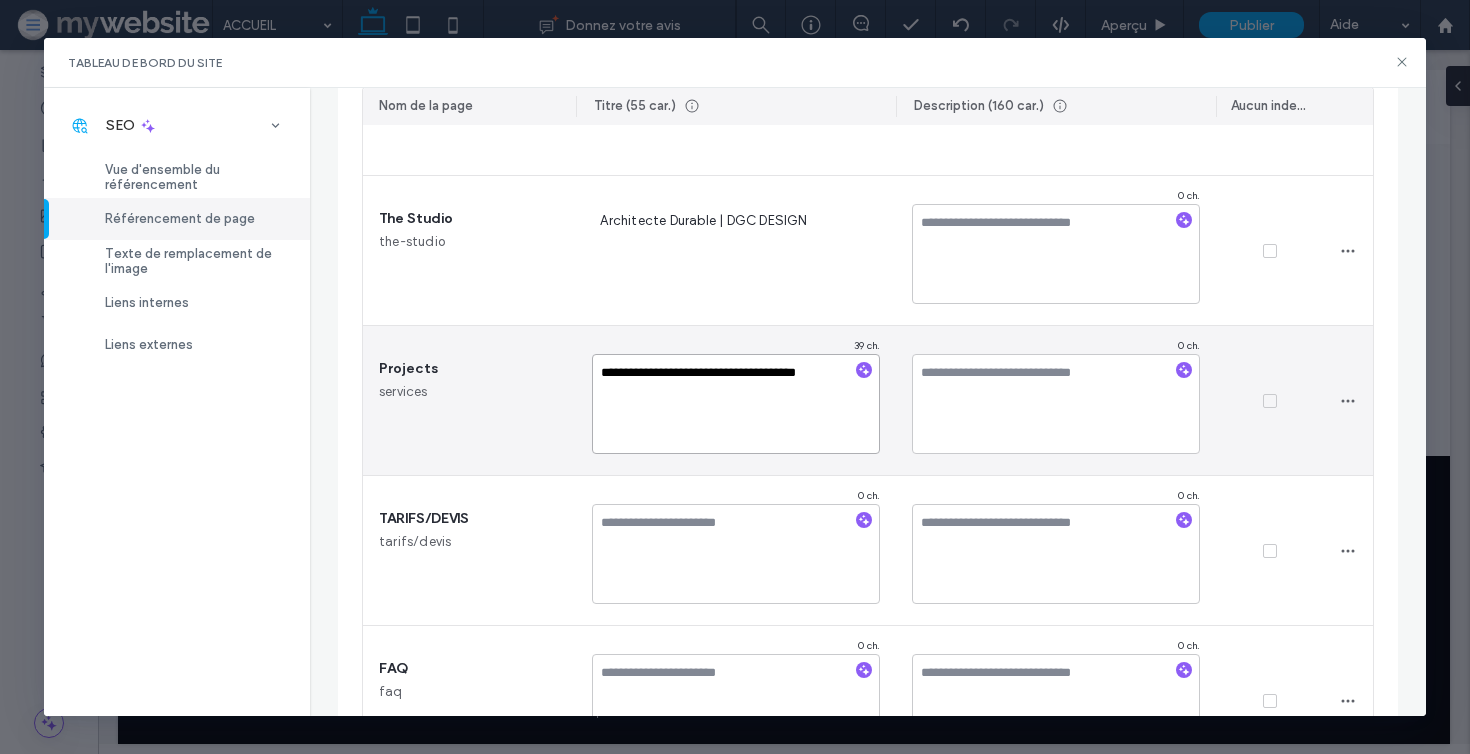 drag, startPoint x: 740, startPoint y: 368, endPoint x: 542, endPoint y: 372, distance: 198.0404 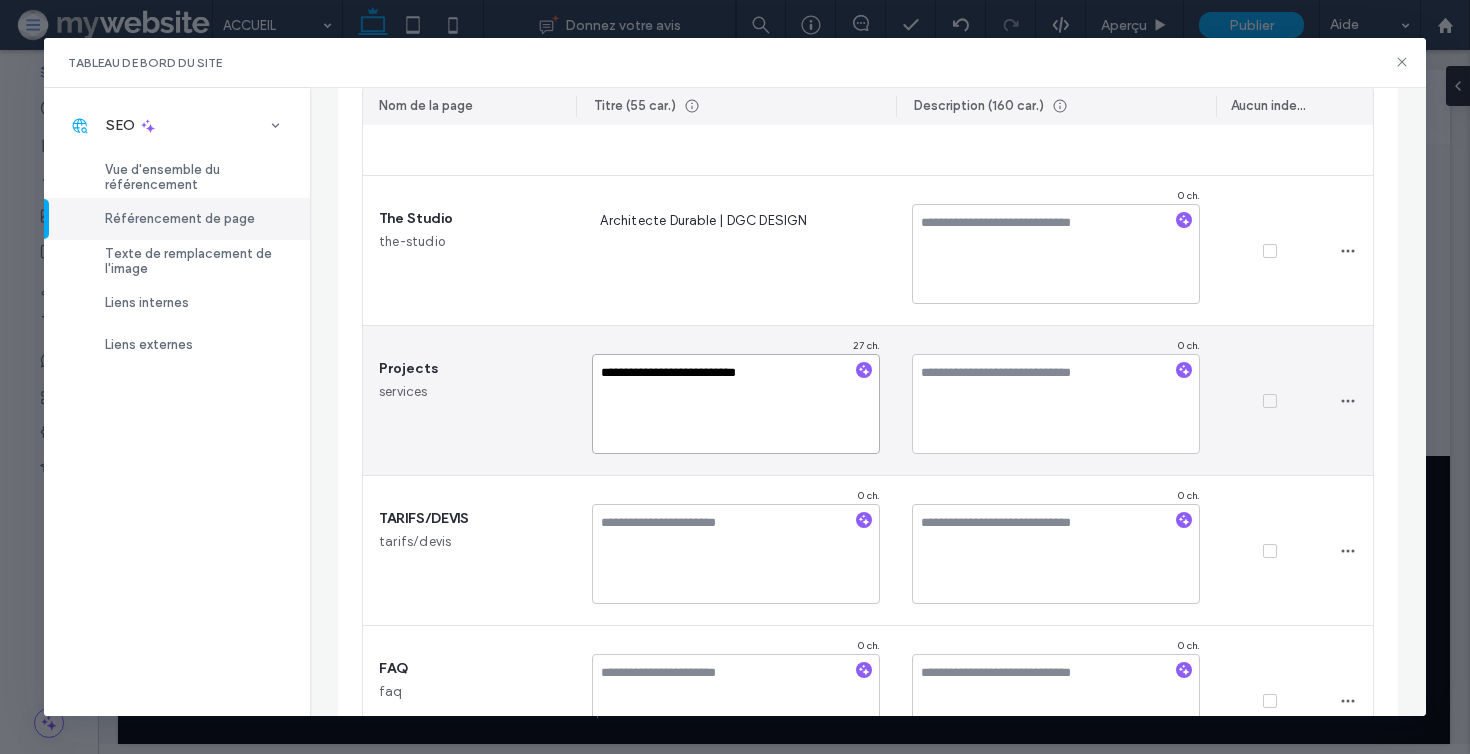 click on "**********" at bounding box center [736, 404] 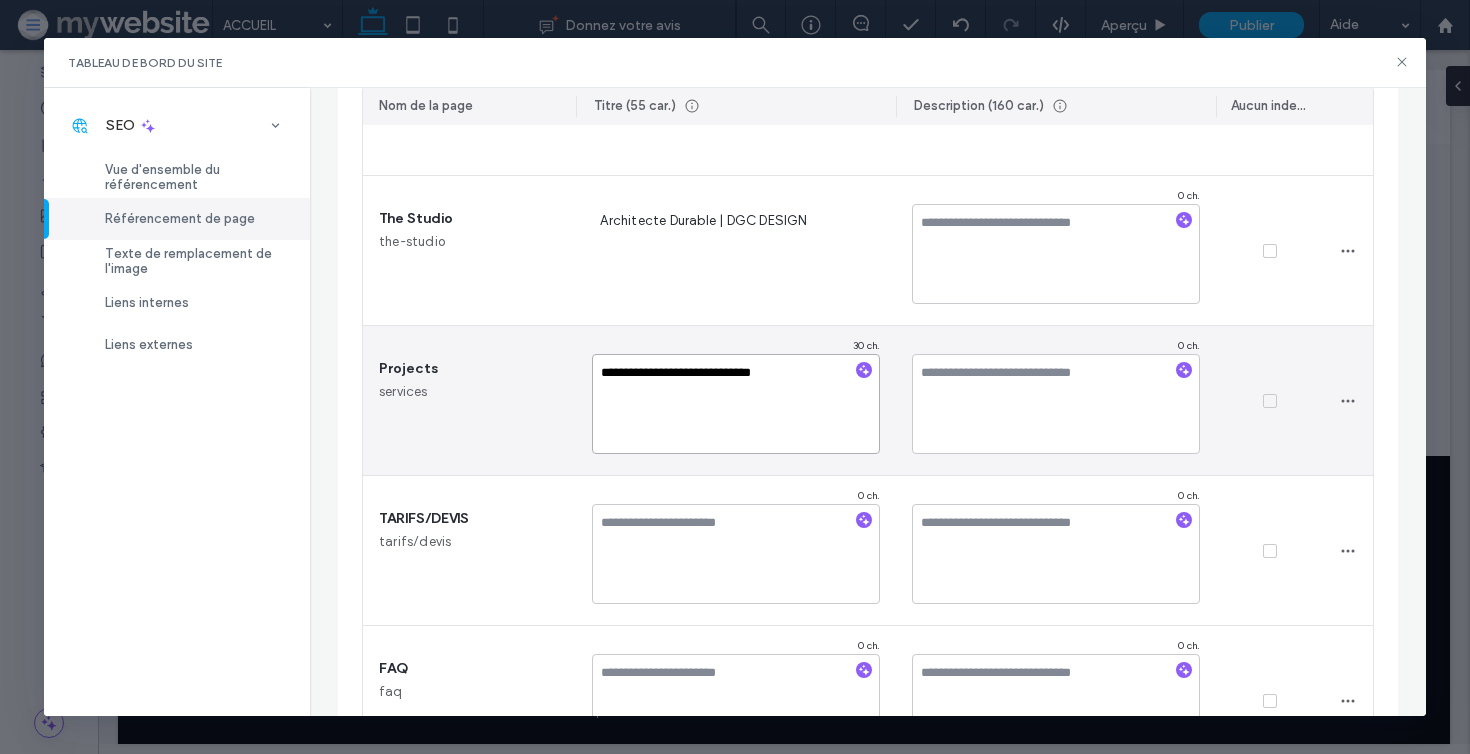 type on "**********" 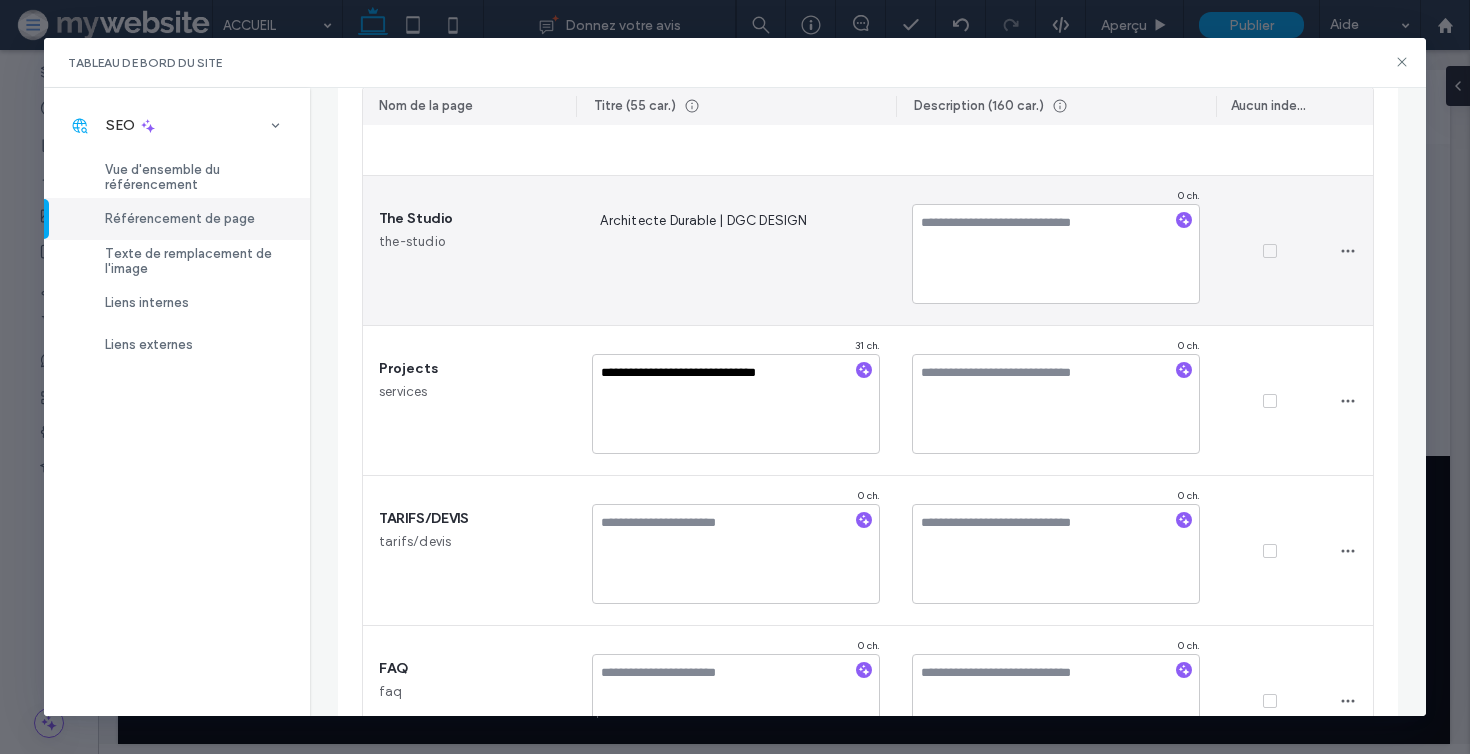 click on "Architecte Durable | DGC DESIGN" at bounding box center (736, 250) 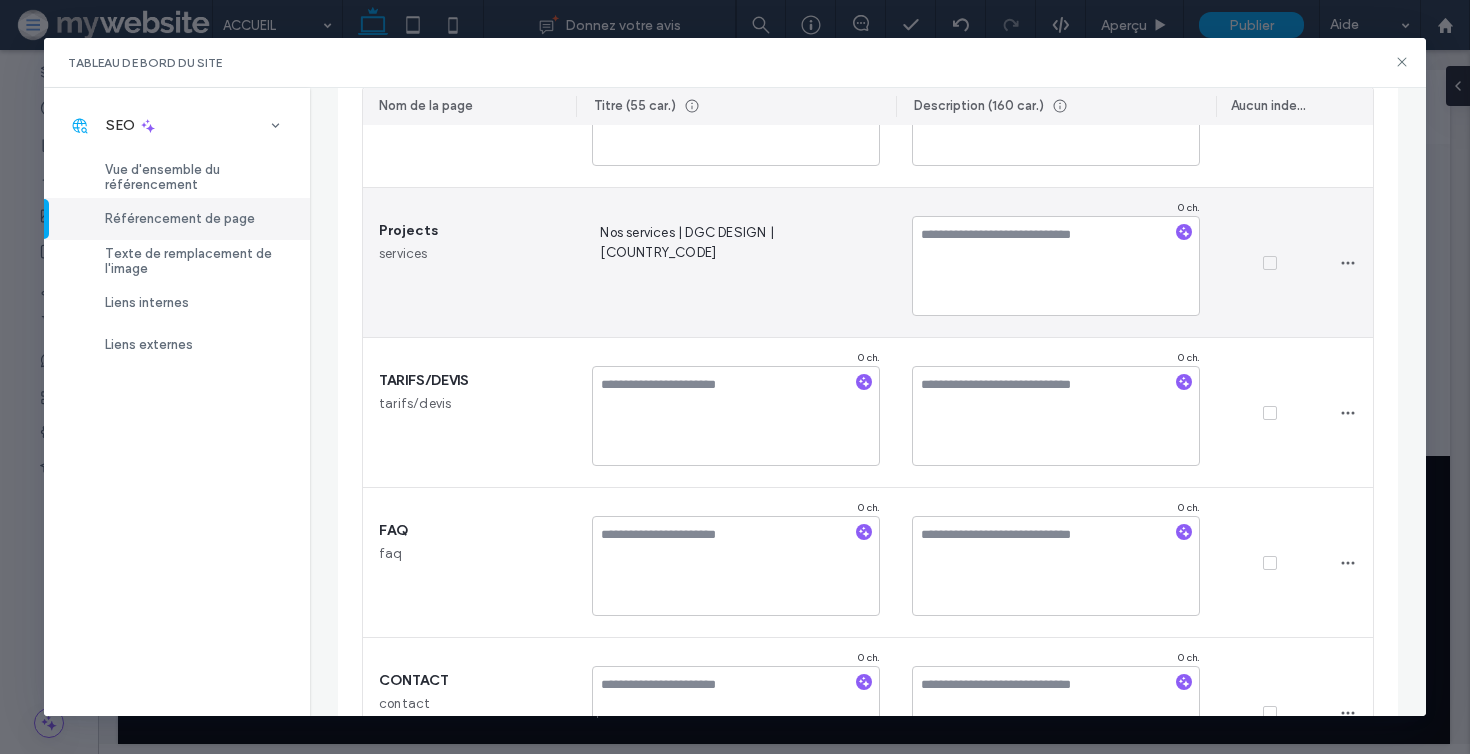 scroll, scrollTop: 612, scrollLeft: 0, axis: vertical 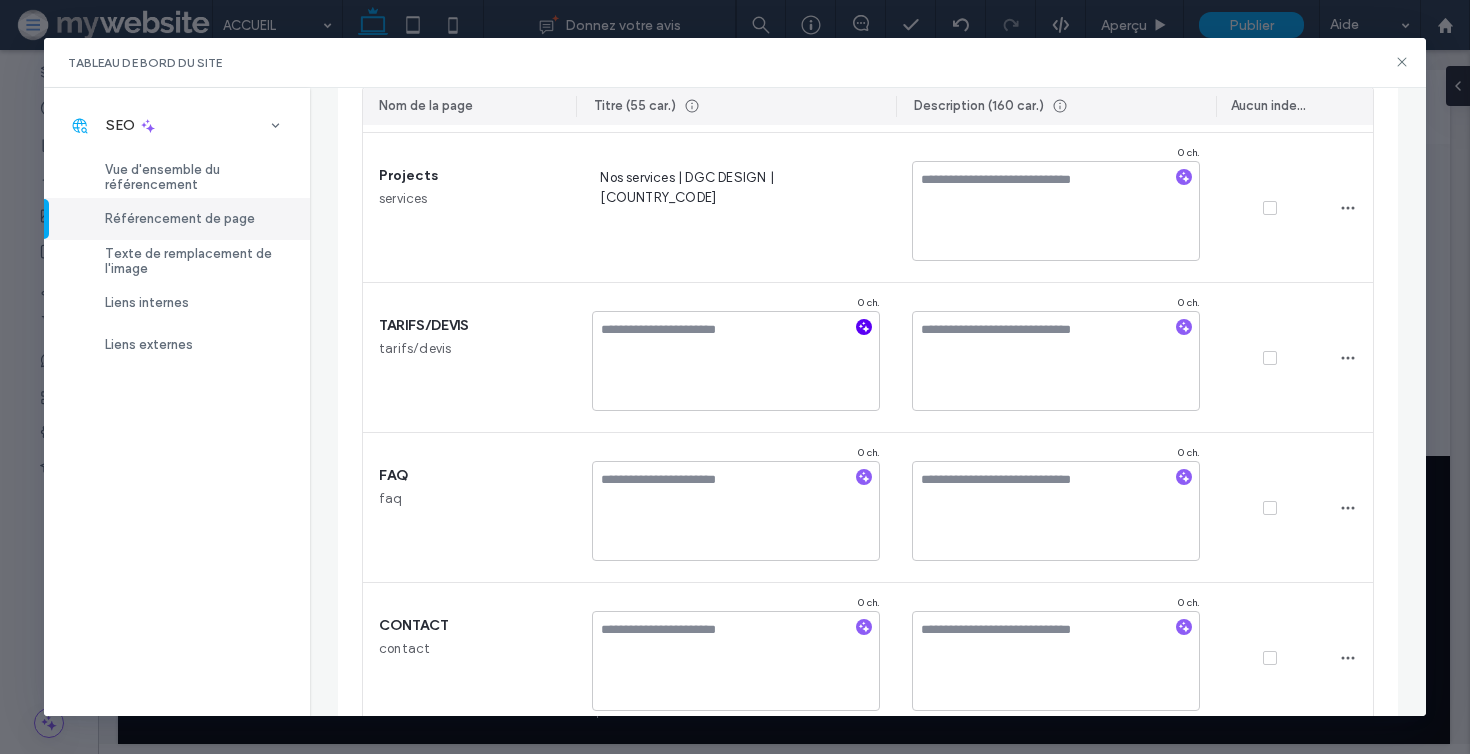 click 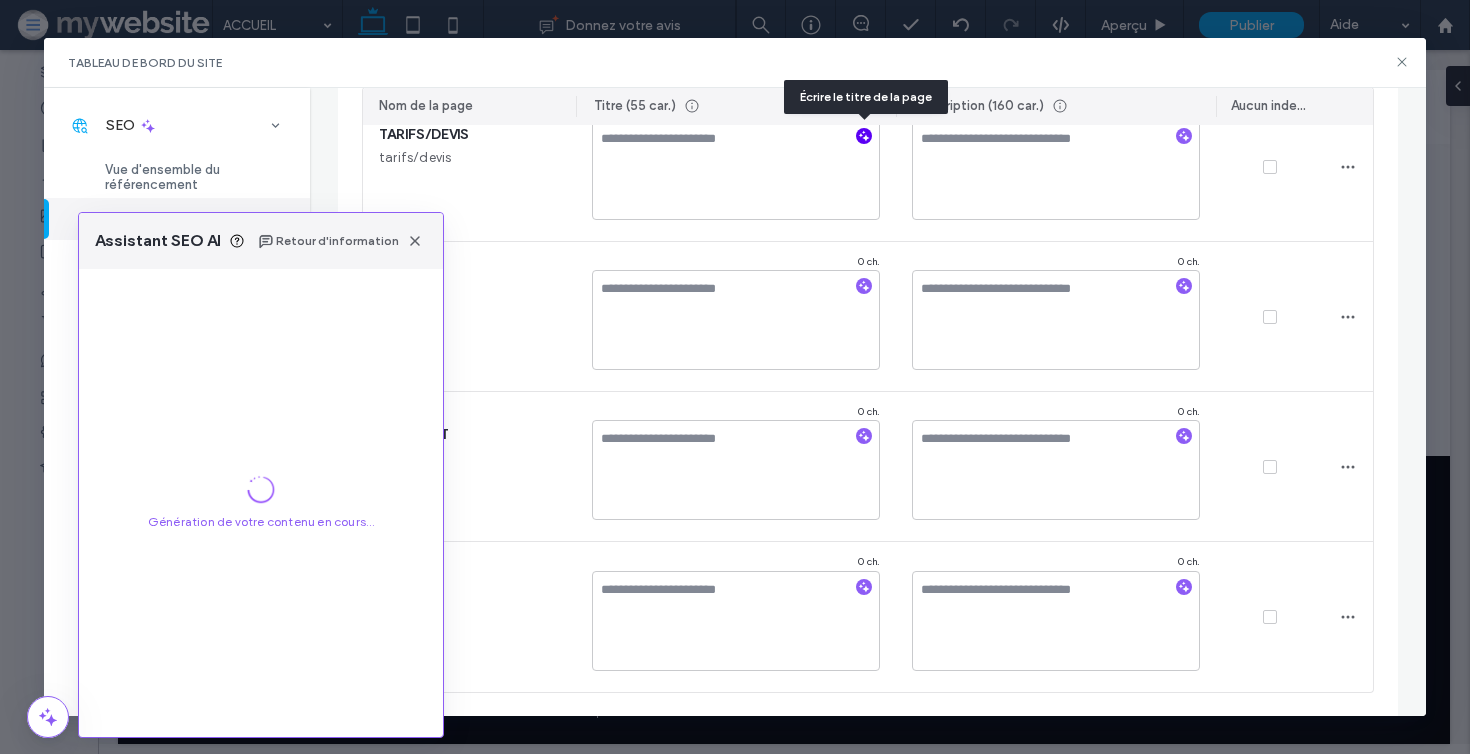 scroll, scrollTop: 803, scrollLeft: 0, axis: vertical 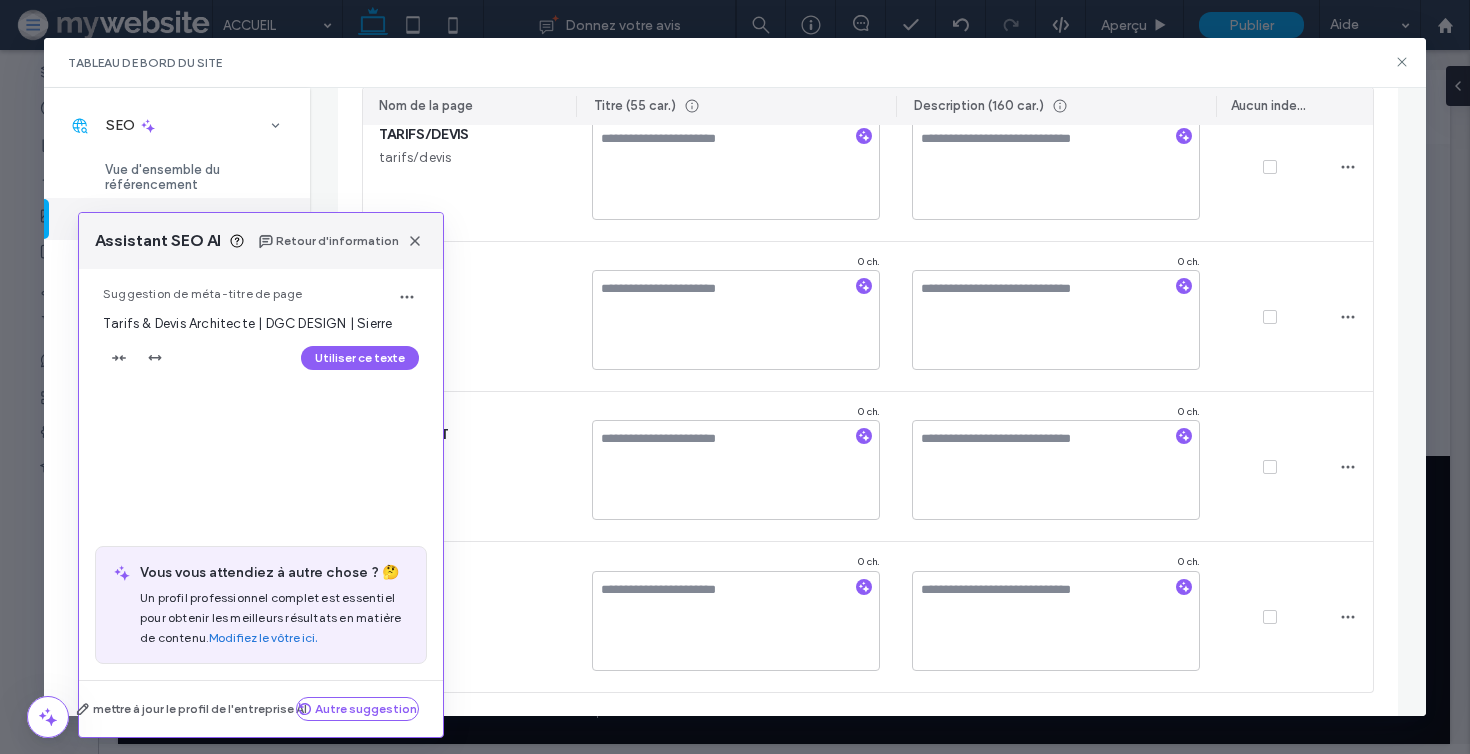 click on "Utiliser ce texte" at bounding box center [261, 358] 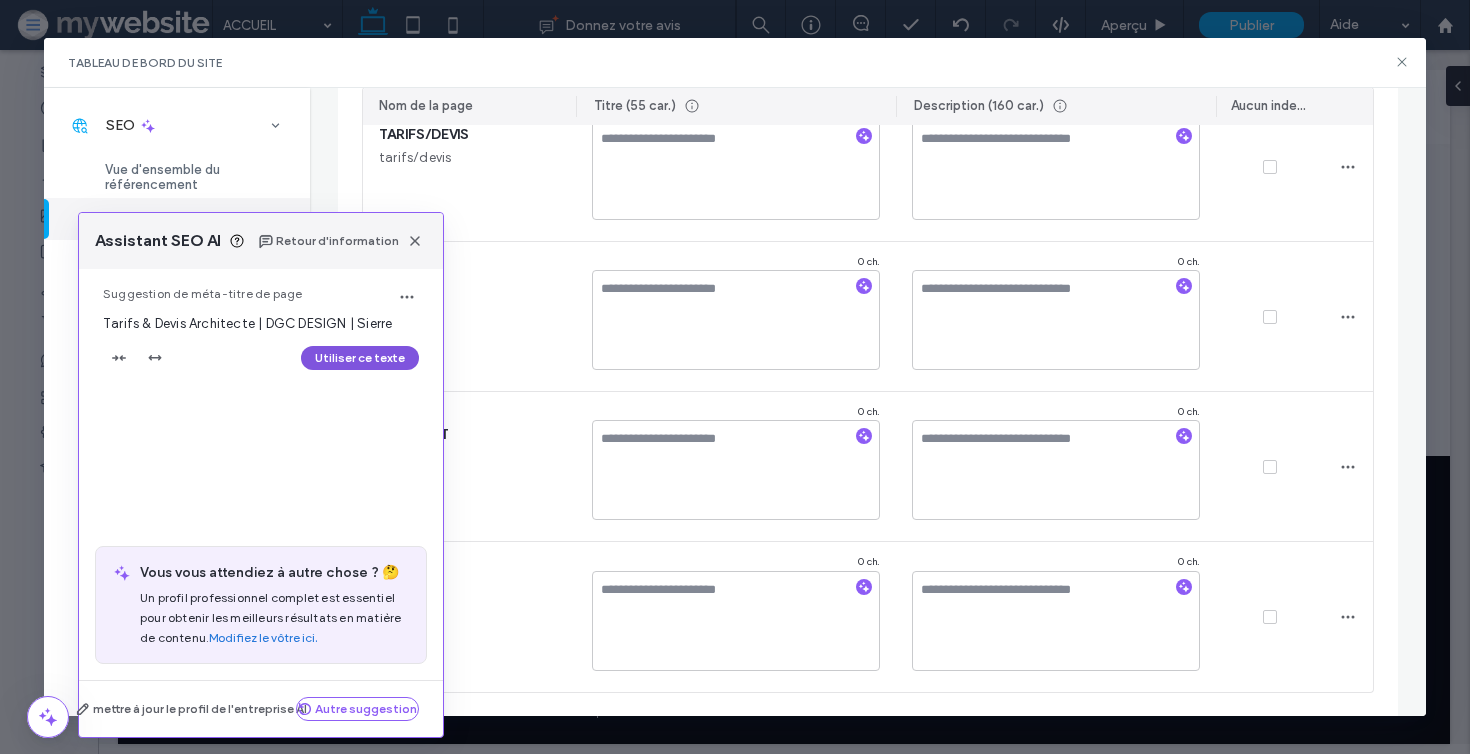 click on "Utiliser ce texte" at bounding box center (360, 358) 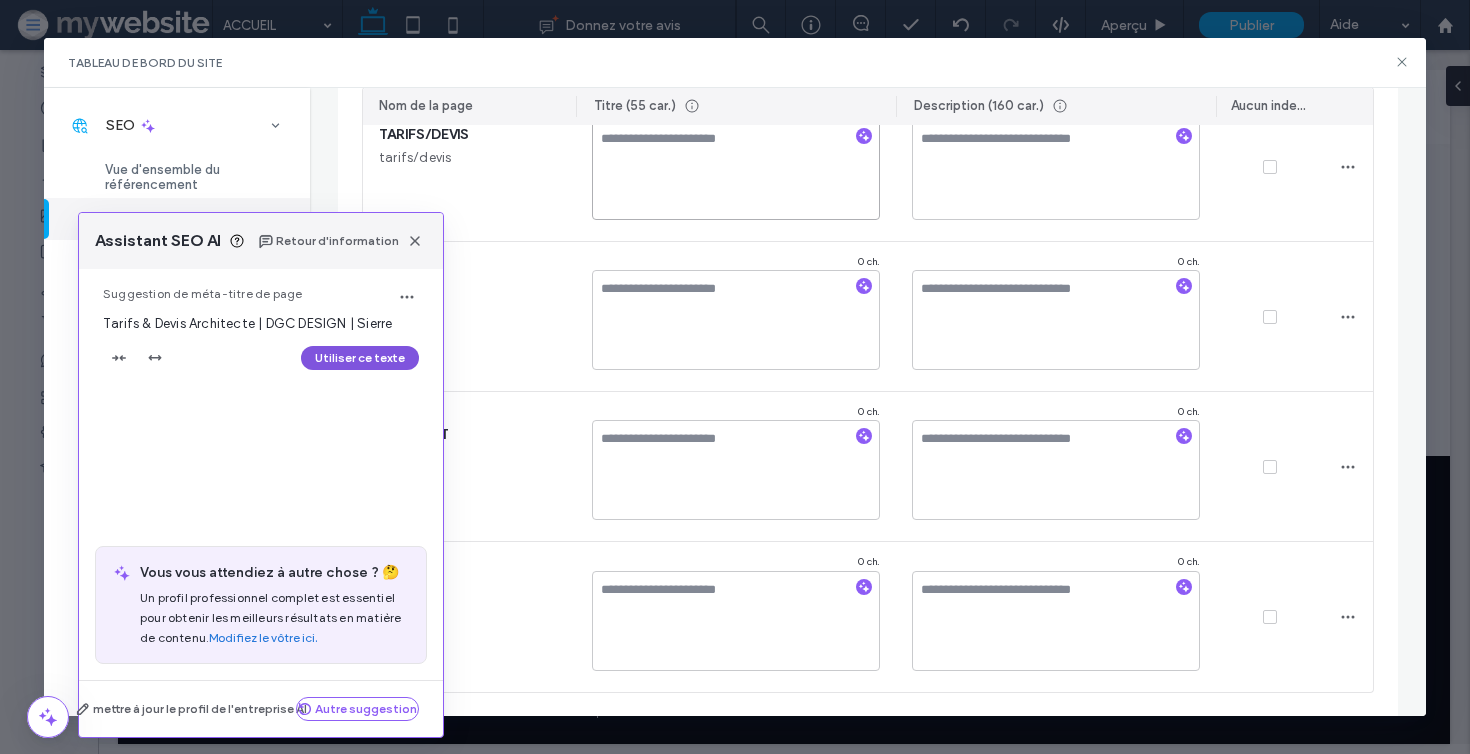 type on "**********" 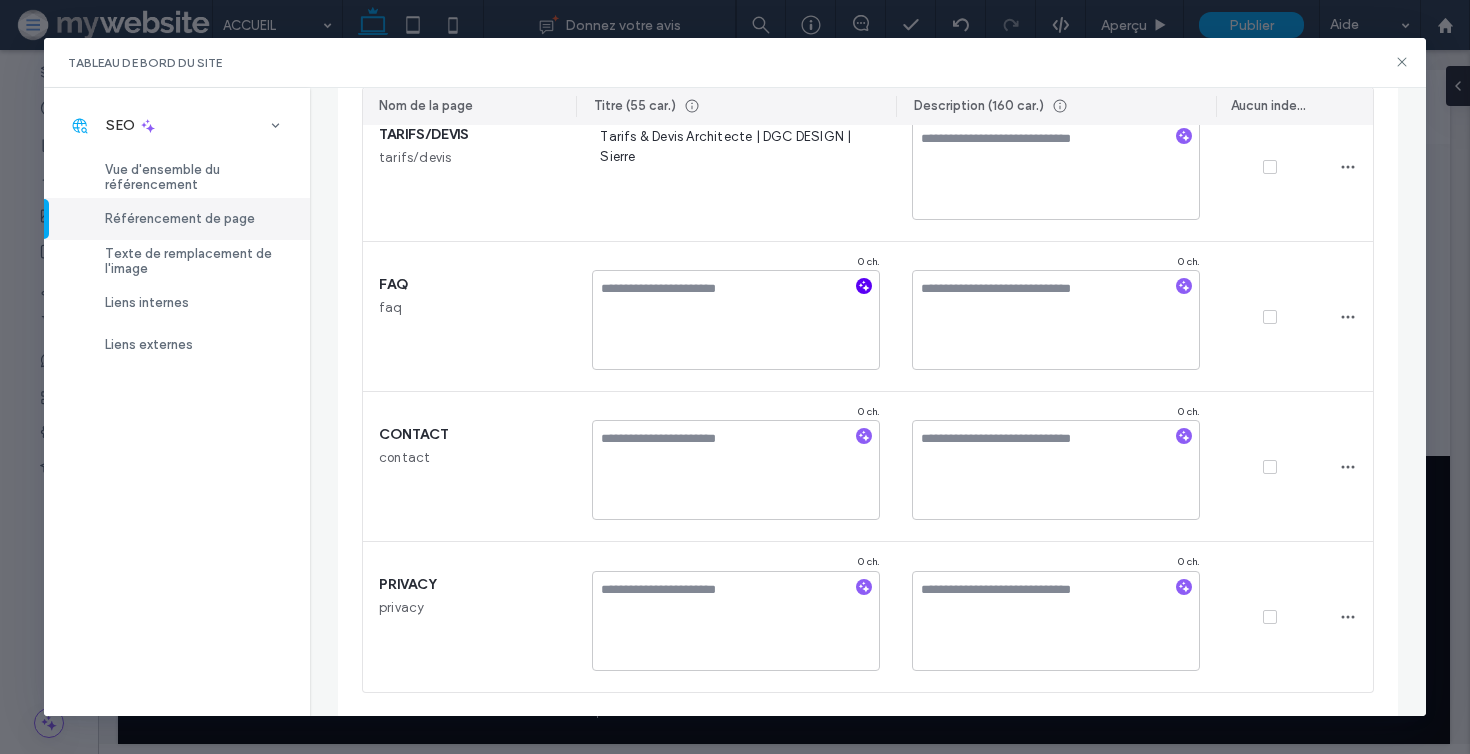 click 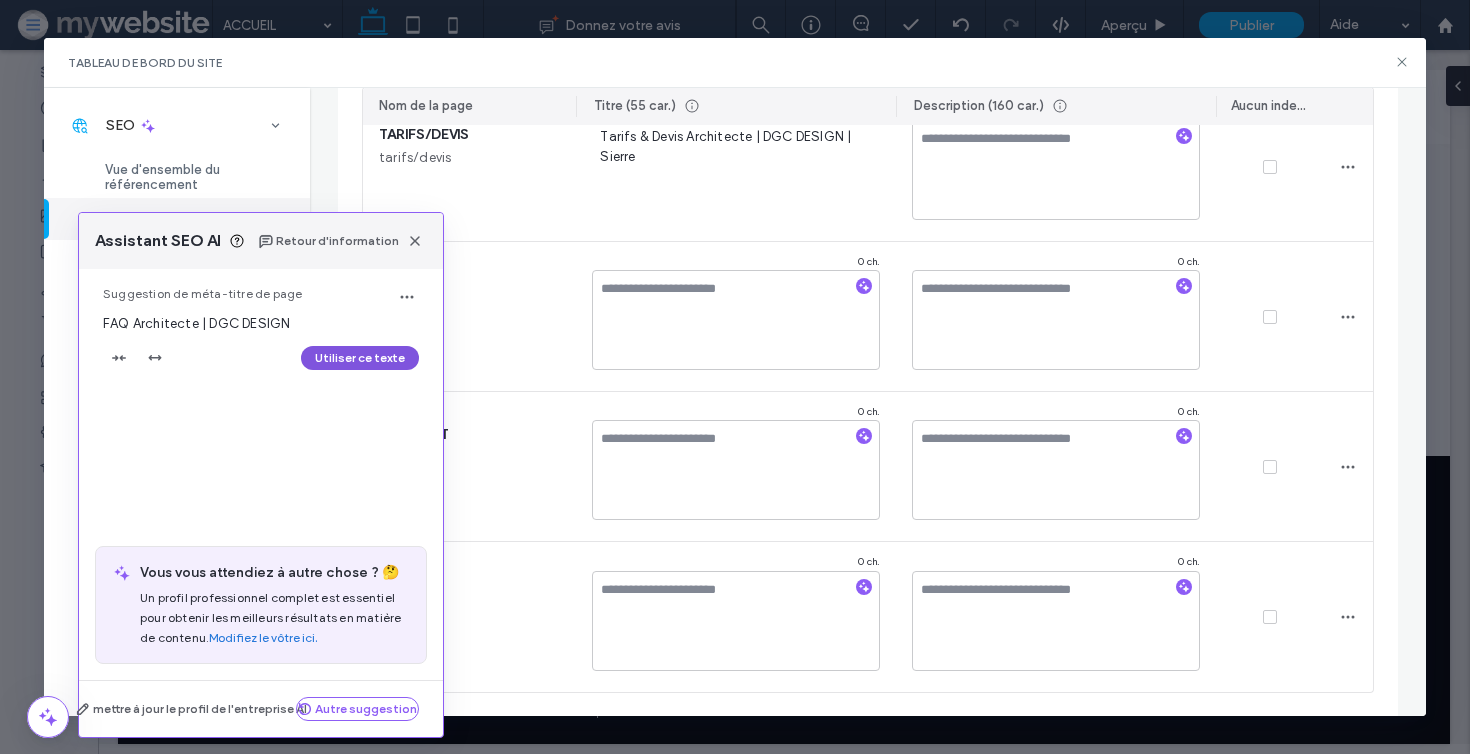 click on "Utiliser ce texte" at bounding box center (360, 358) 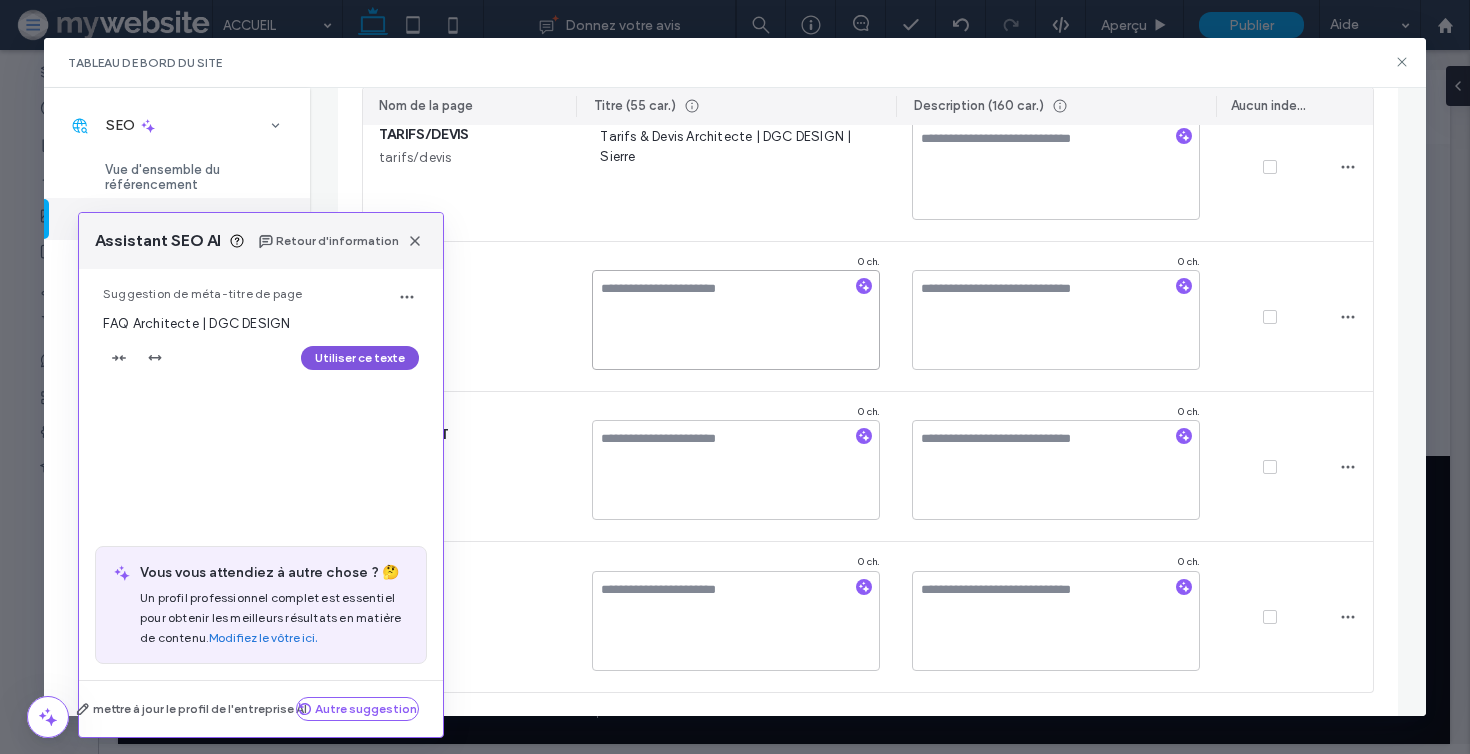 type on "**********" 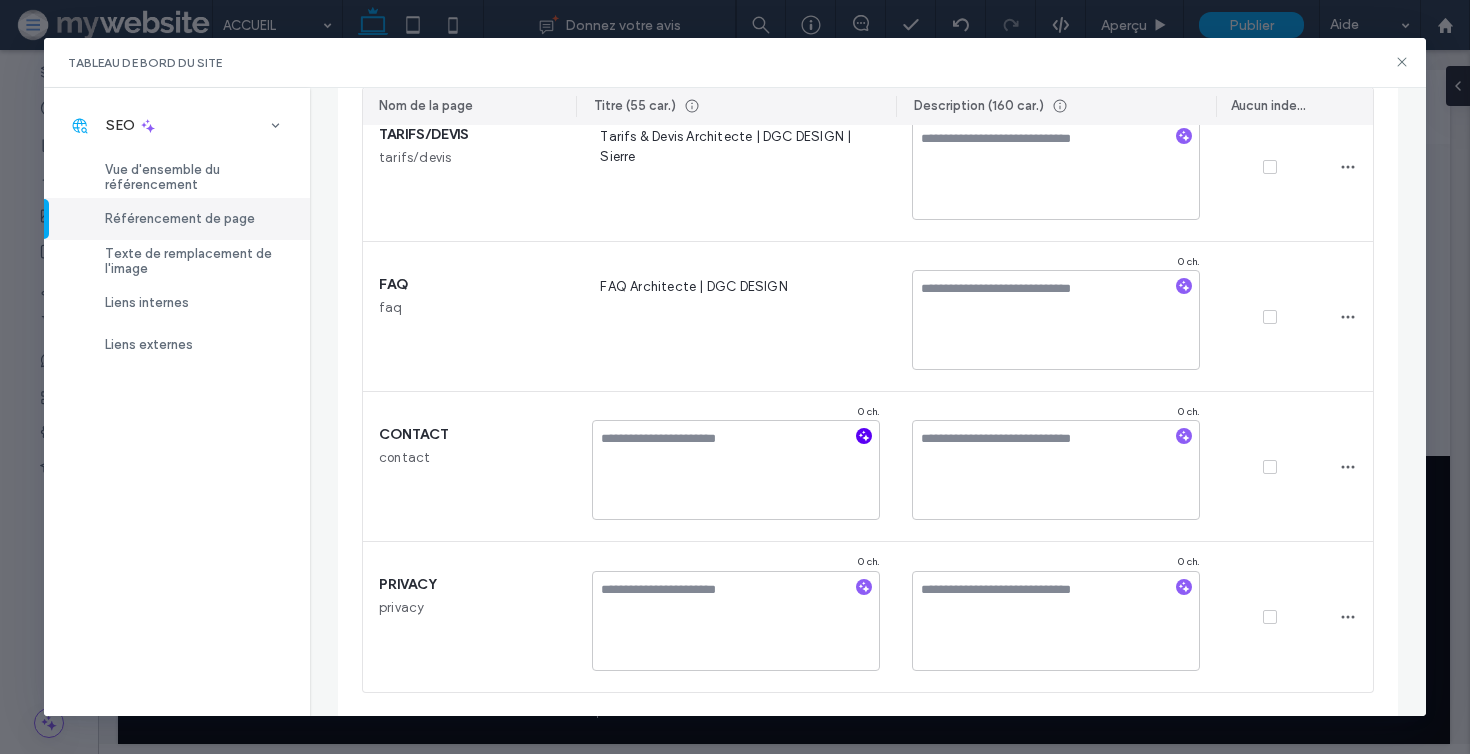 click 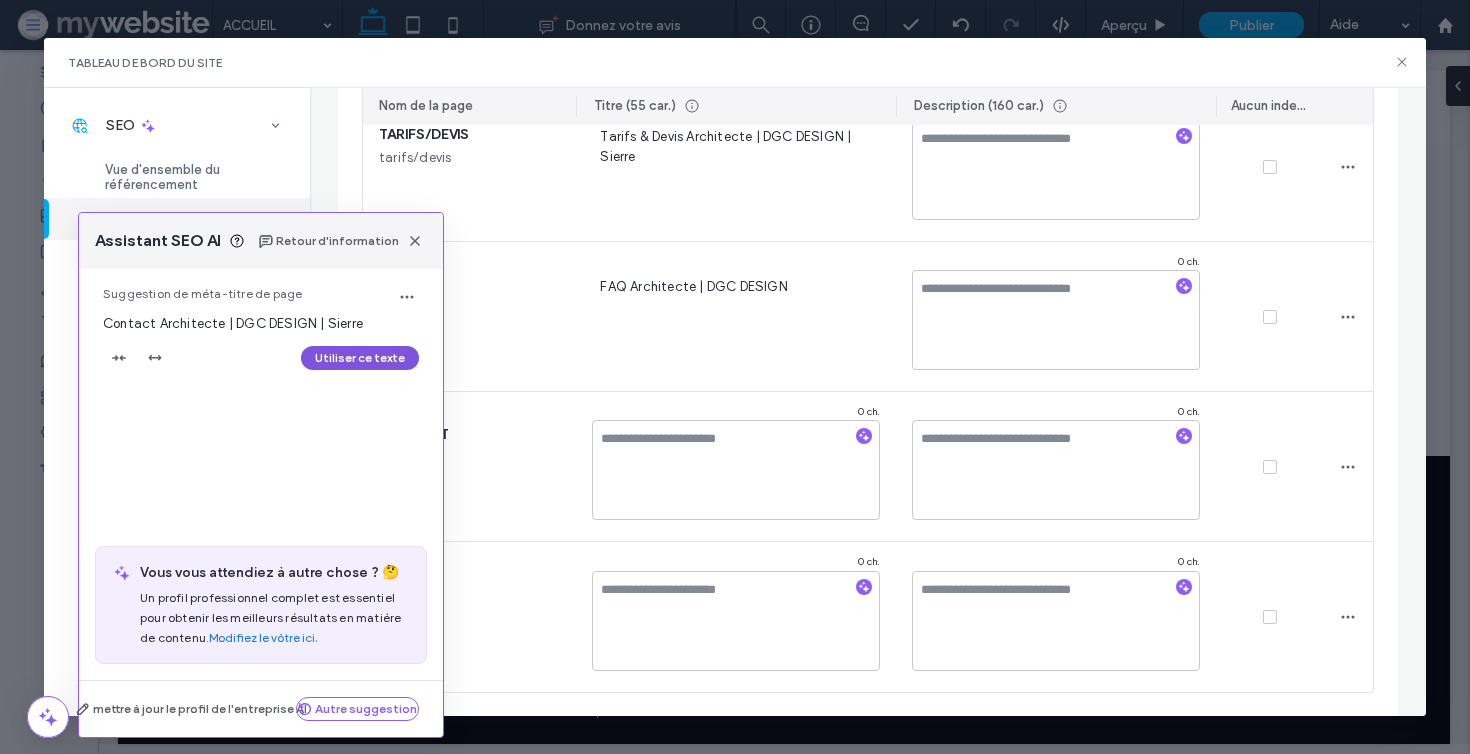 click on "Utiliser ce texte" at bounding box center [360, 358] 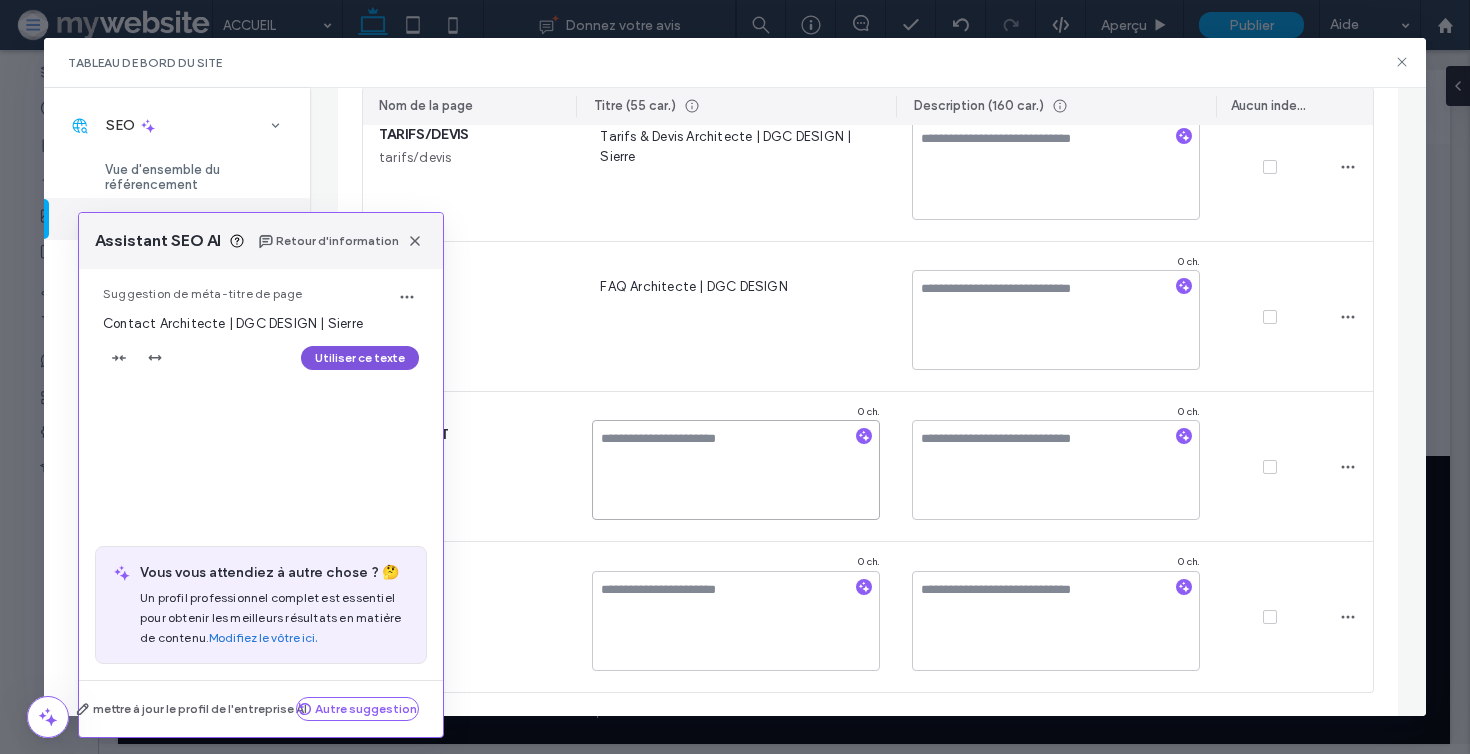 type on "**********" 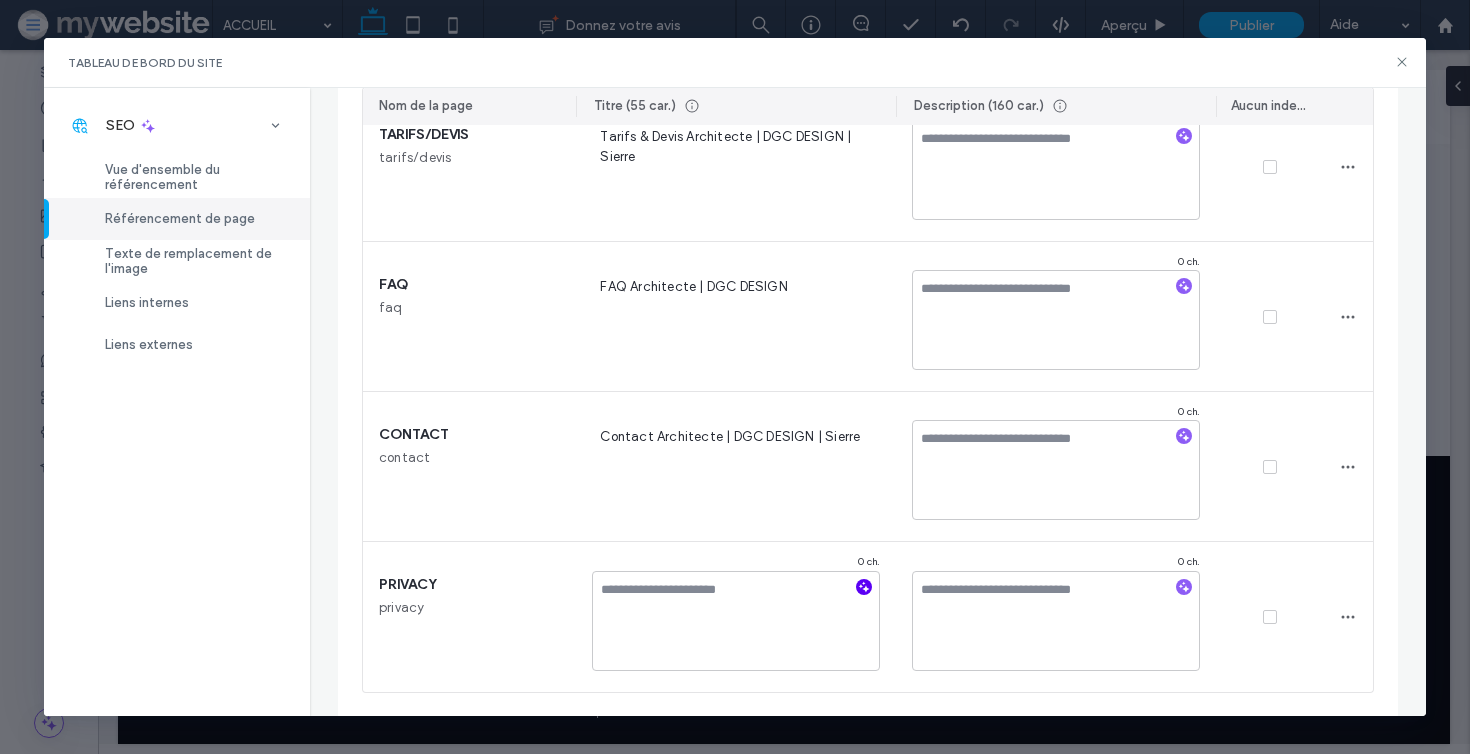 click 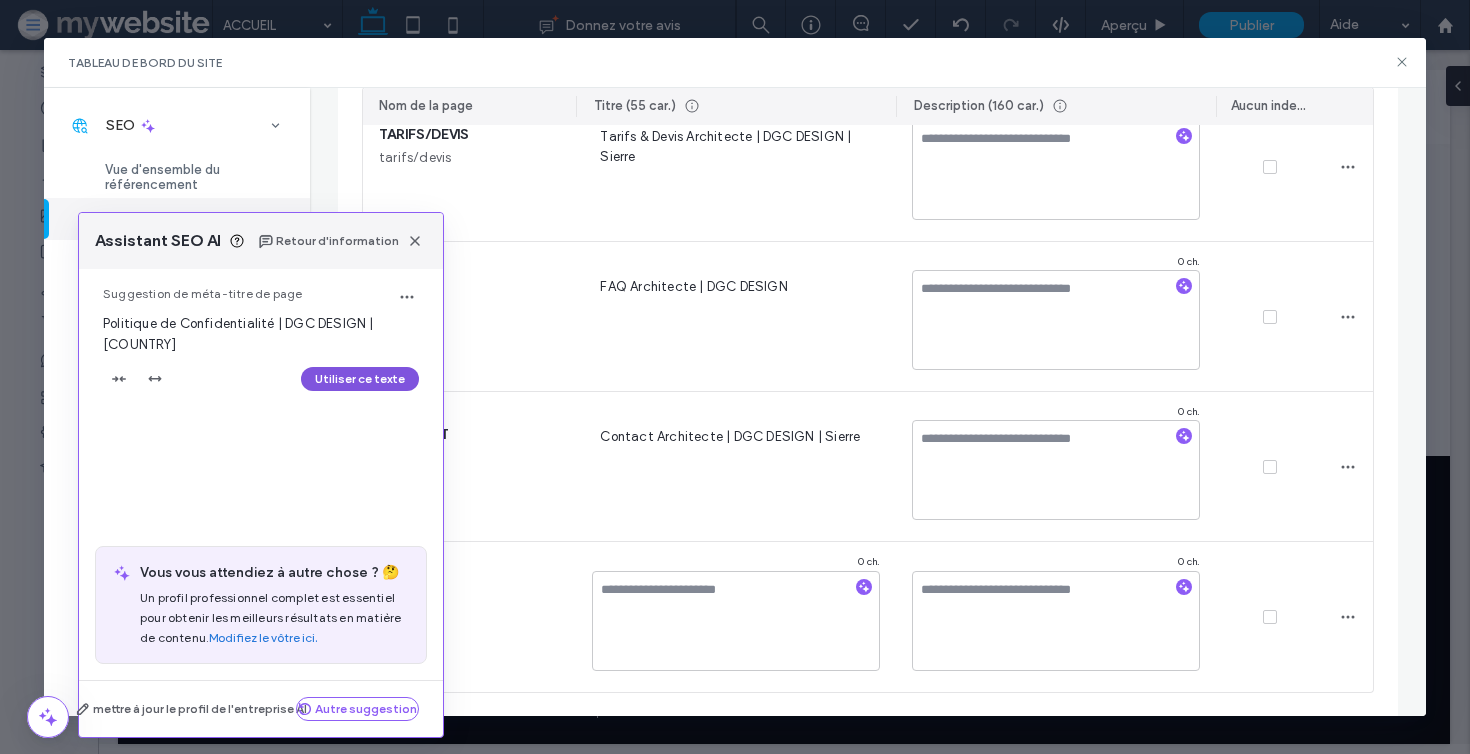 click on "Utiliser ce texte" at bounding box center [360, 379] 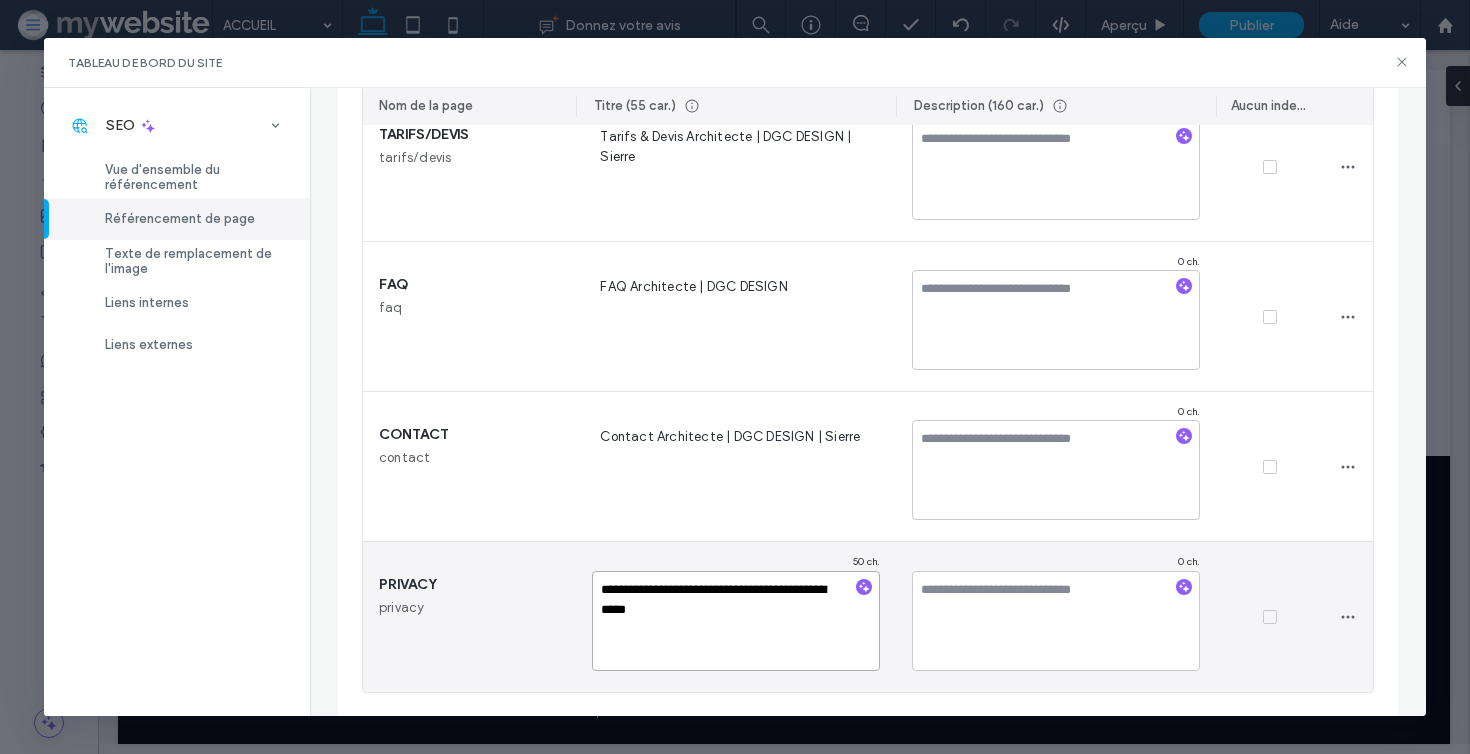 drag, startPoint x: 659, startPoint y: 615, endPoint x: 772, endPoint y: 613, distance: 113.0177 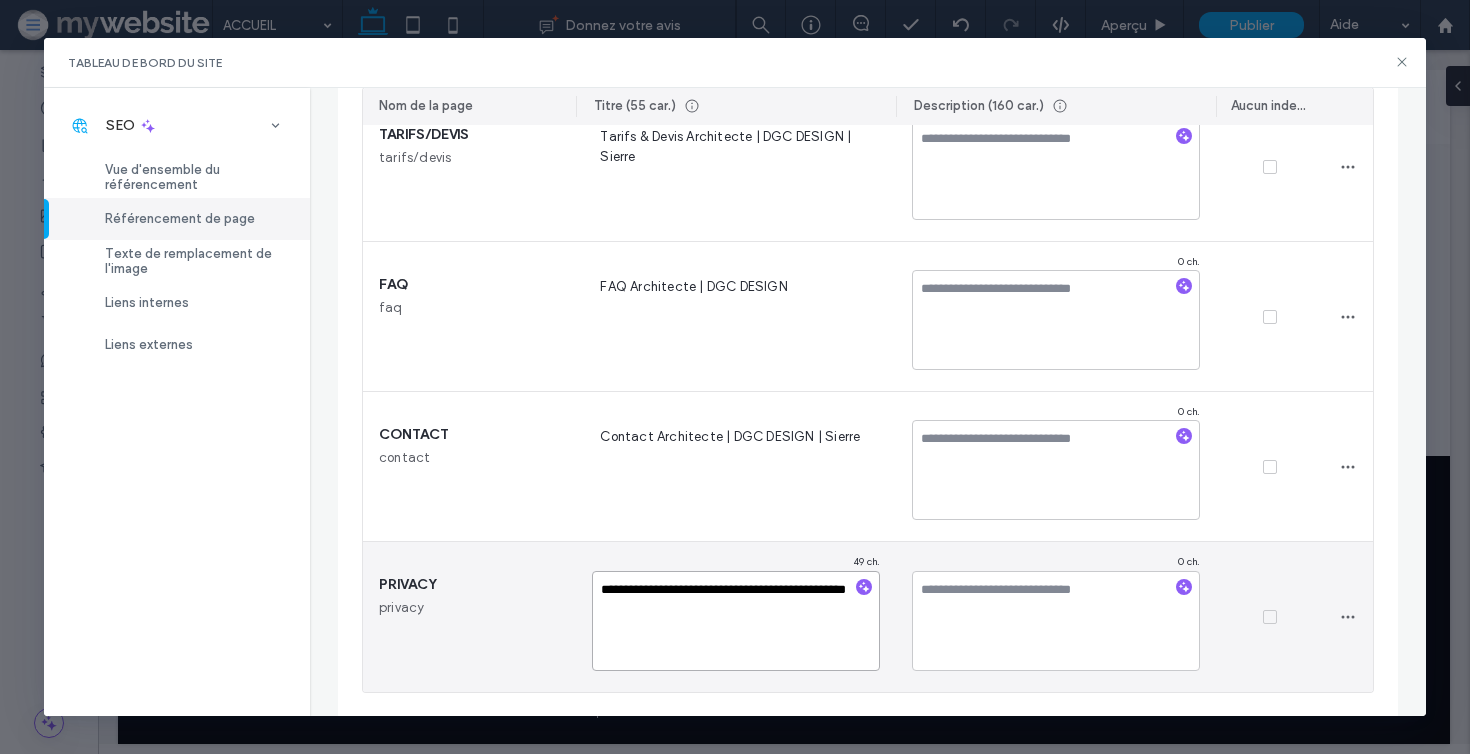 type on "**********" 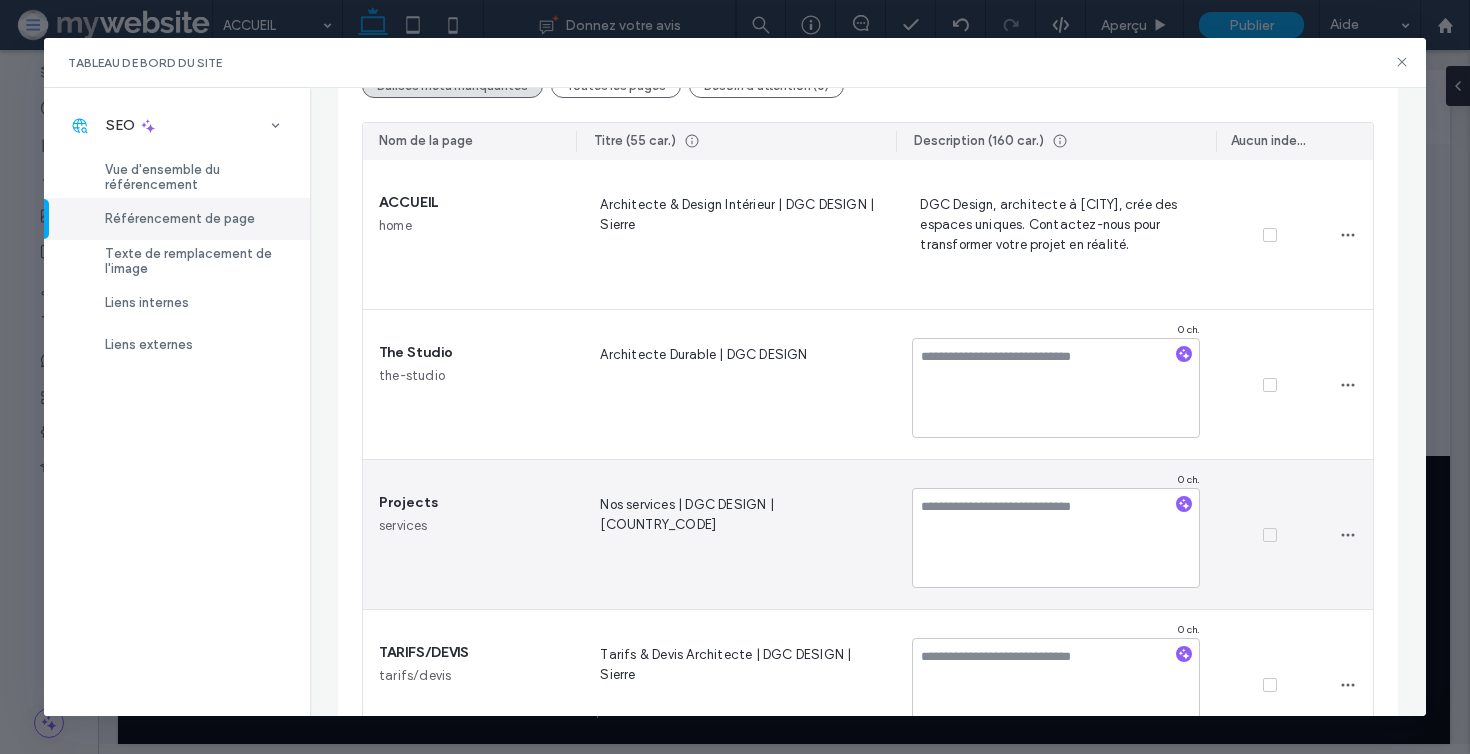 scroll, scrollTop: 252, scrollLeft: 0, axis: vertical 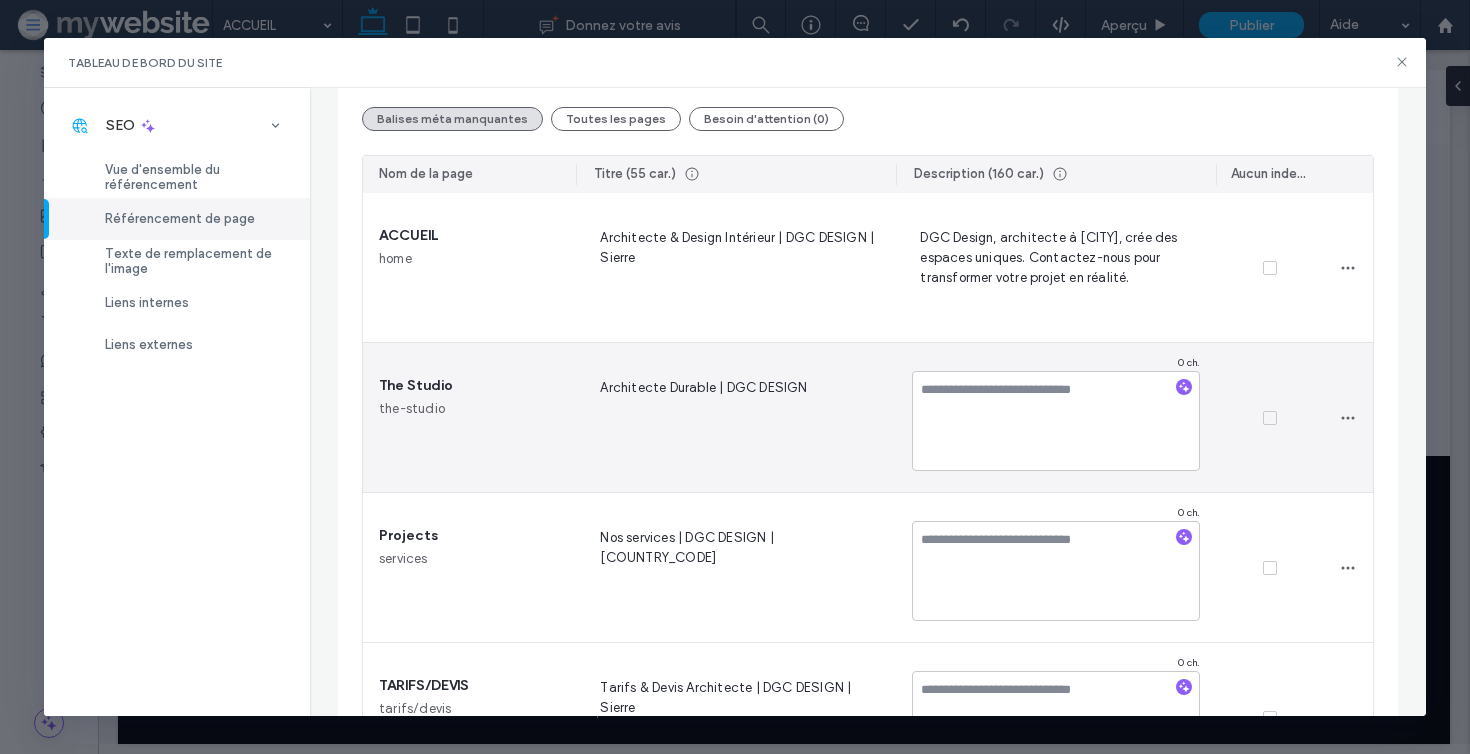 click at bounding box center [1184, 384] 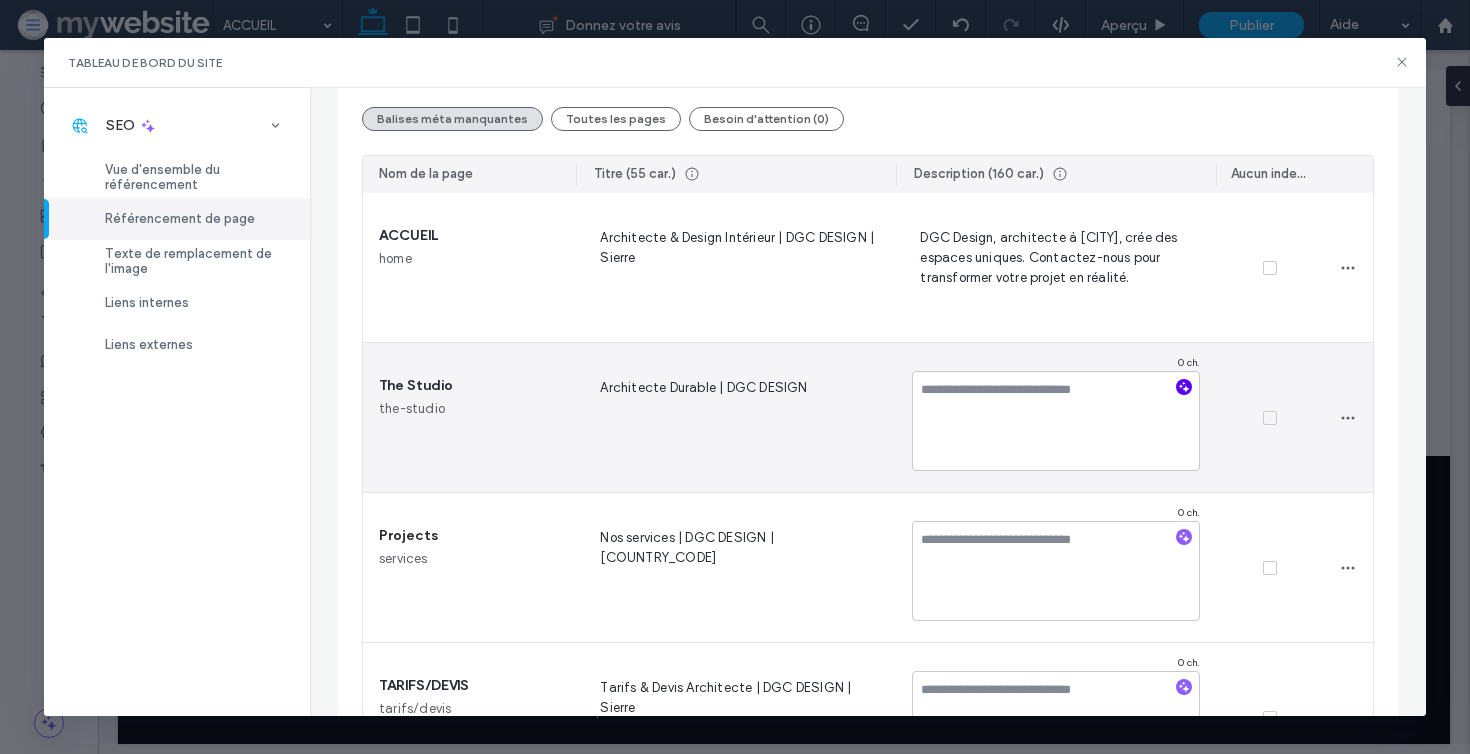 click 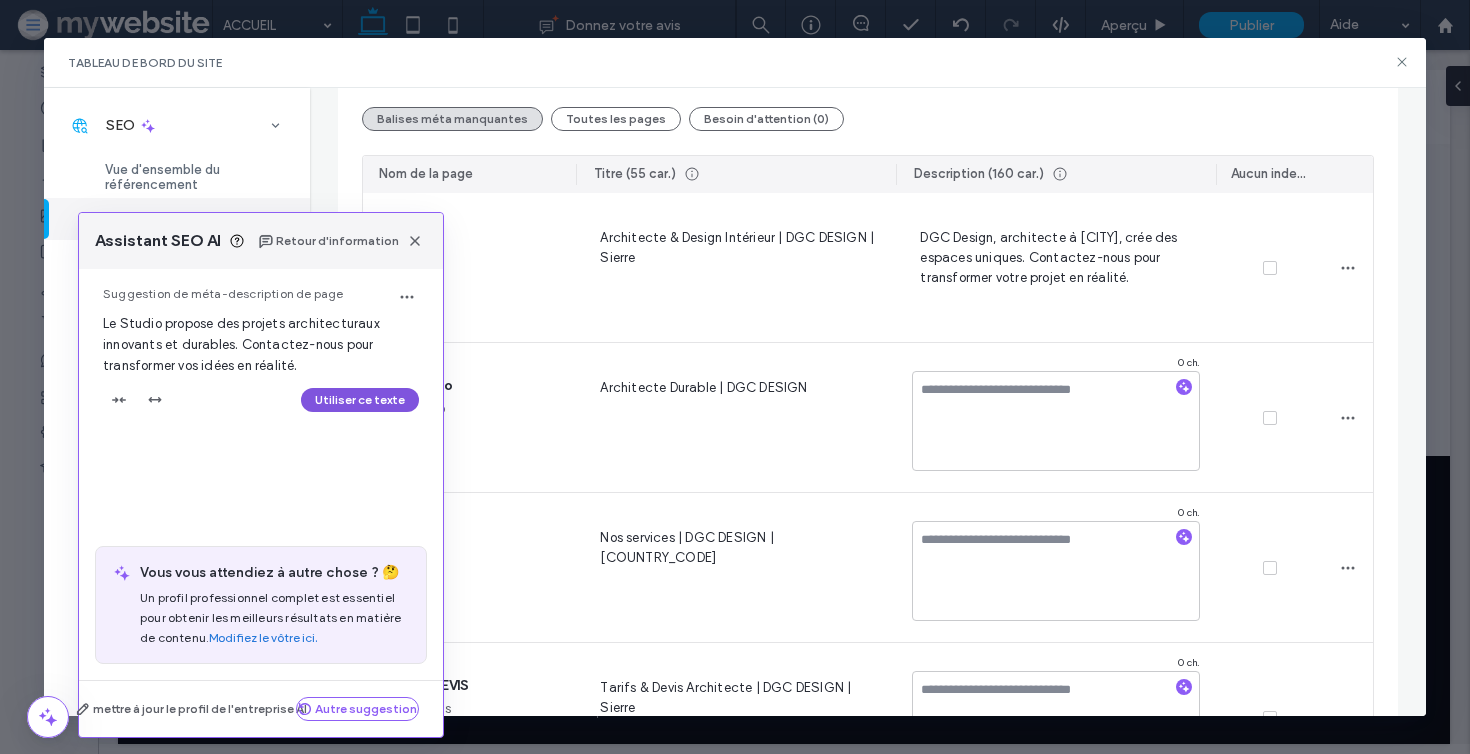 click on "Utiliser ce texte" at bounding box center [360, 400] 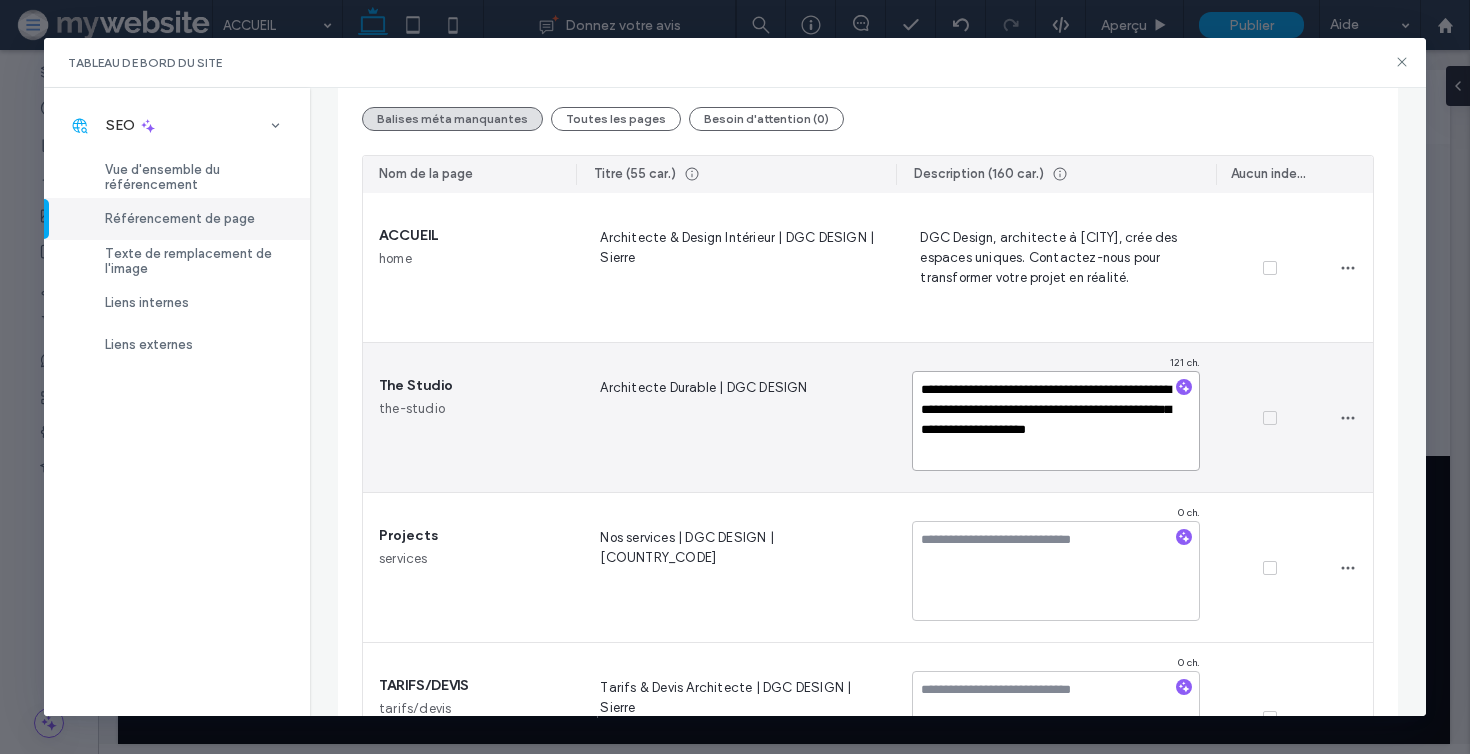 click on "**********" at bounding box center [1056, 421] 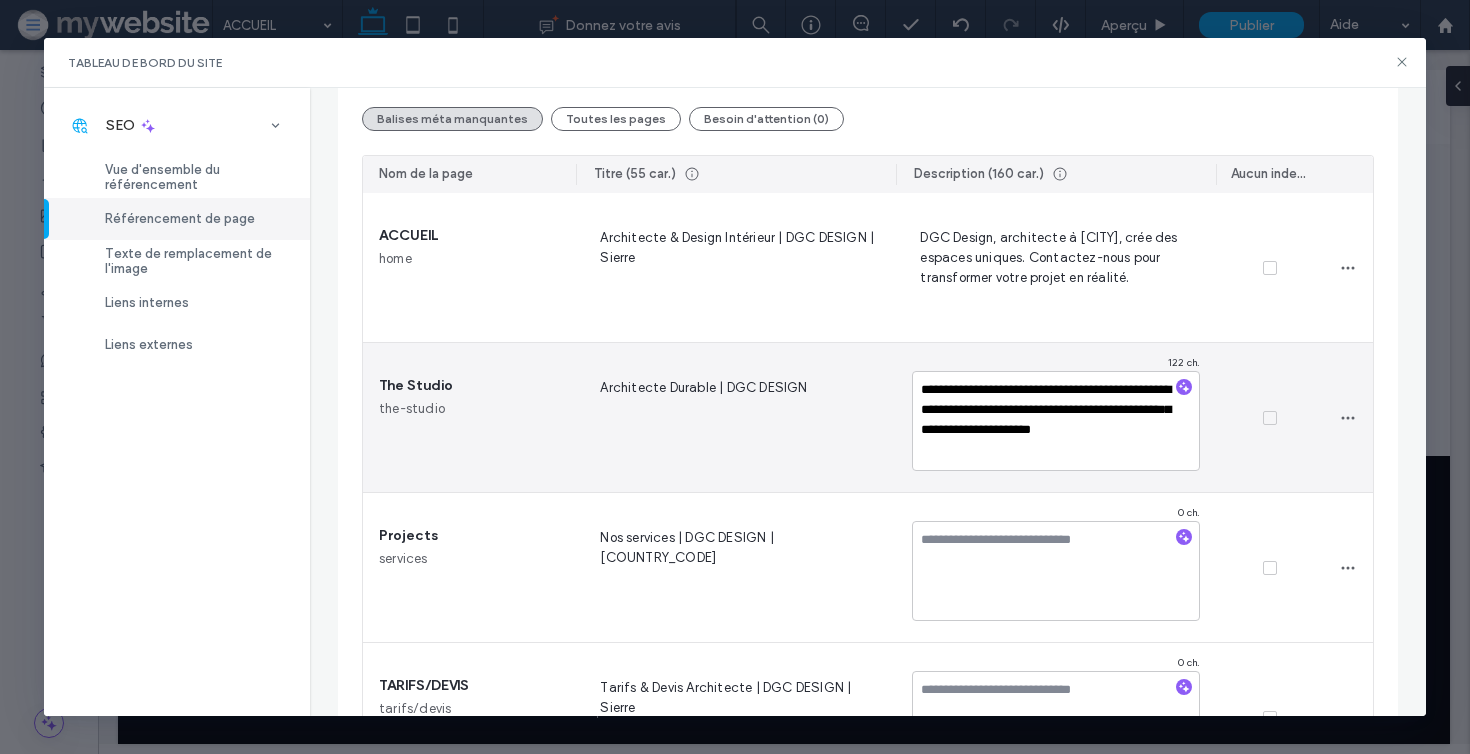 click on "Architecte Durable | DGC DESIGN" at bounding box center (736, 417) 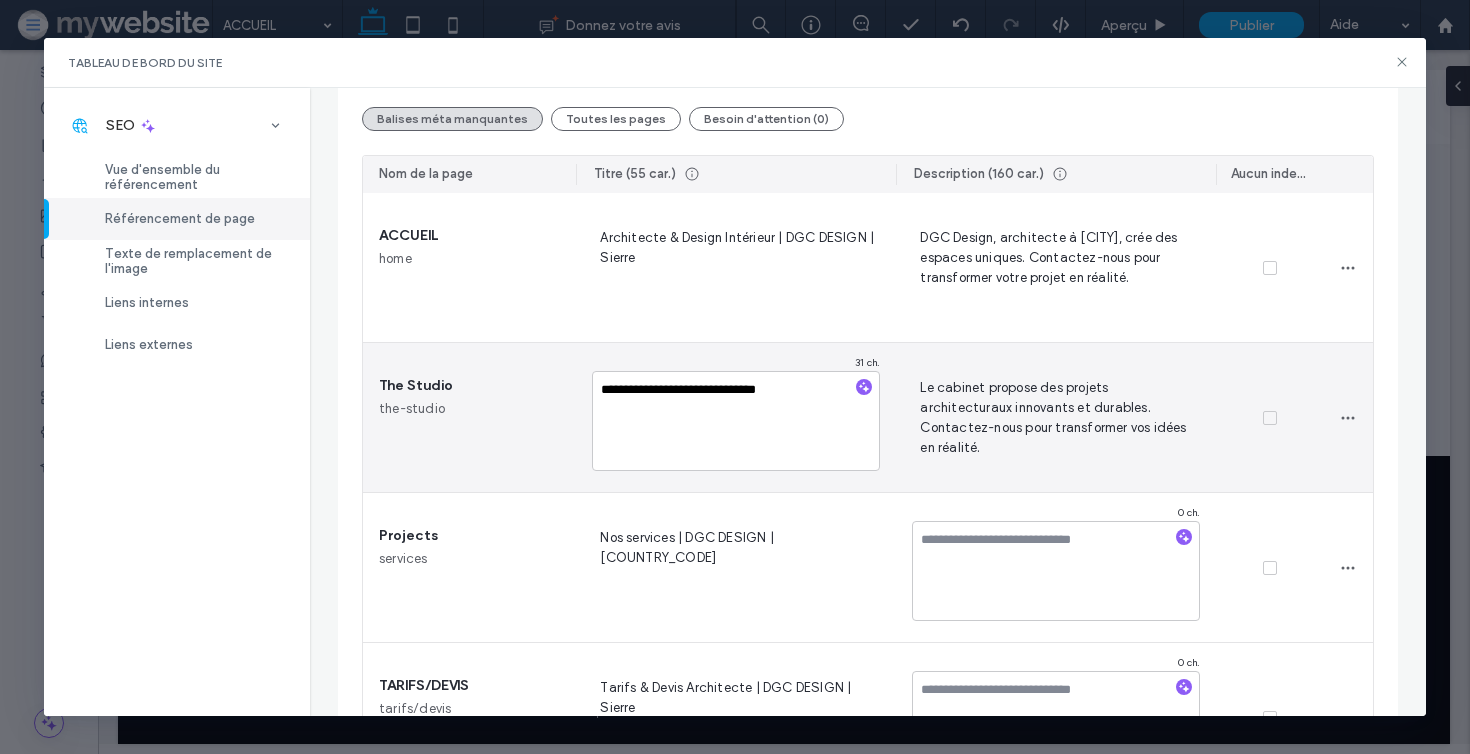 click on "**********" at bounding box center (736, 421) 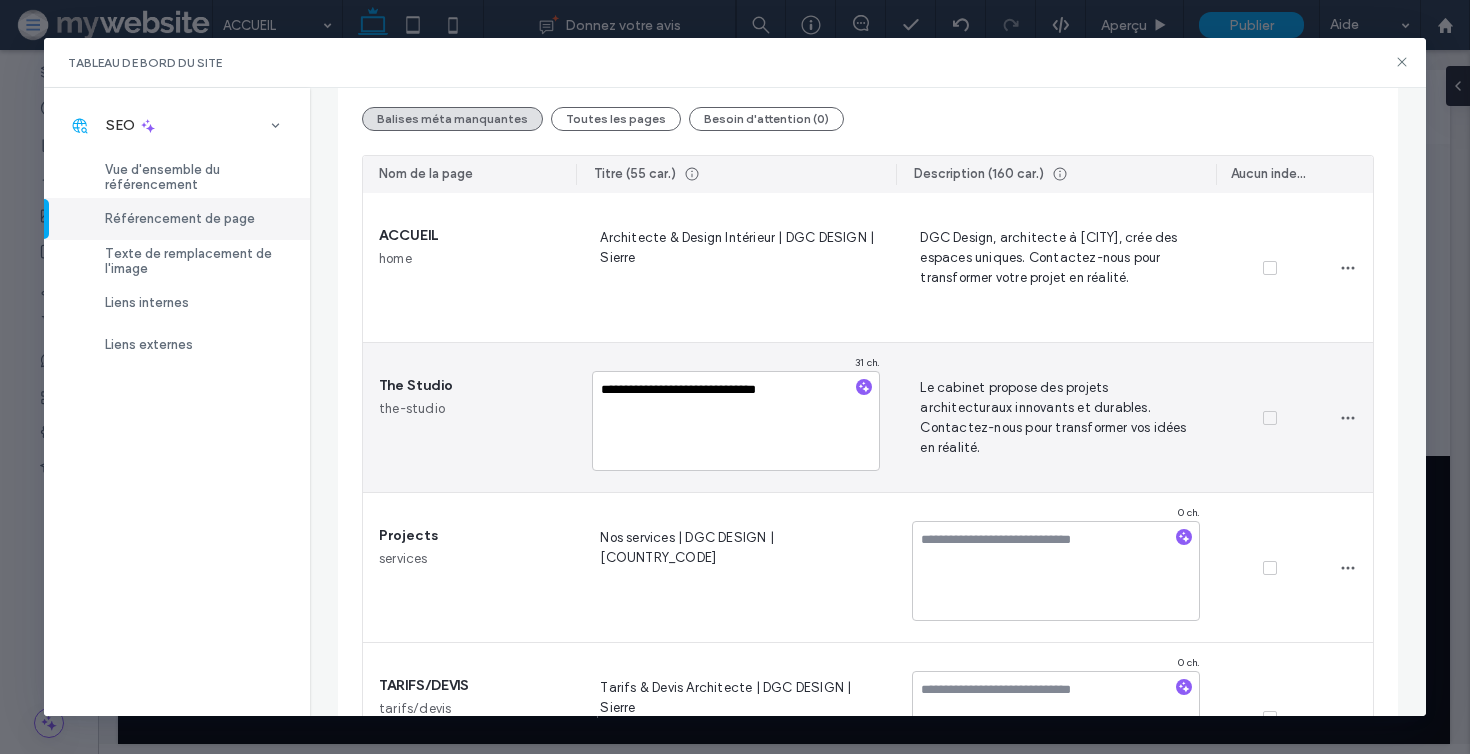 click on "**********" at bounding box center [736, 421] 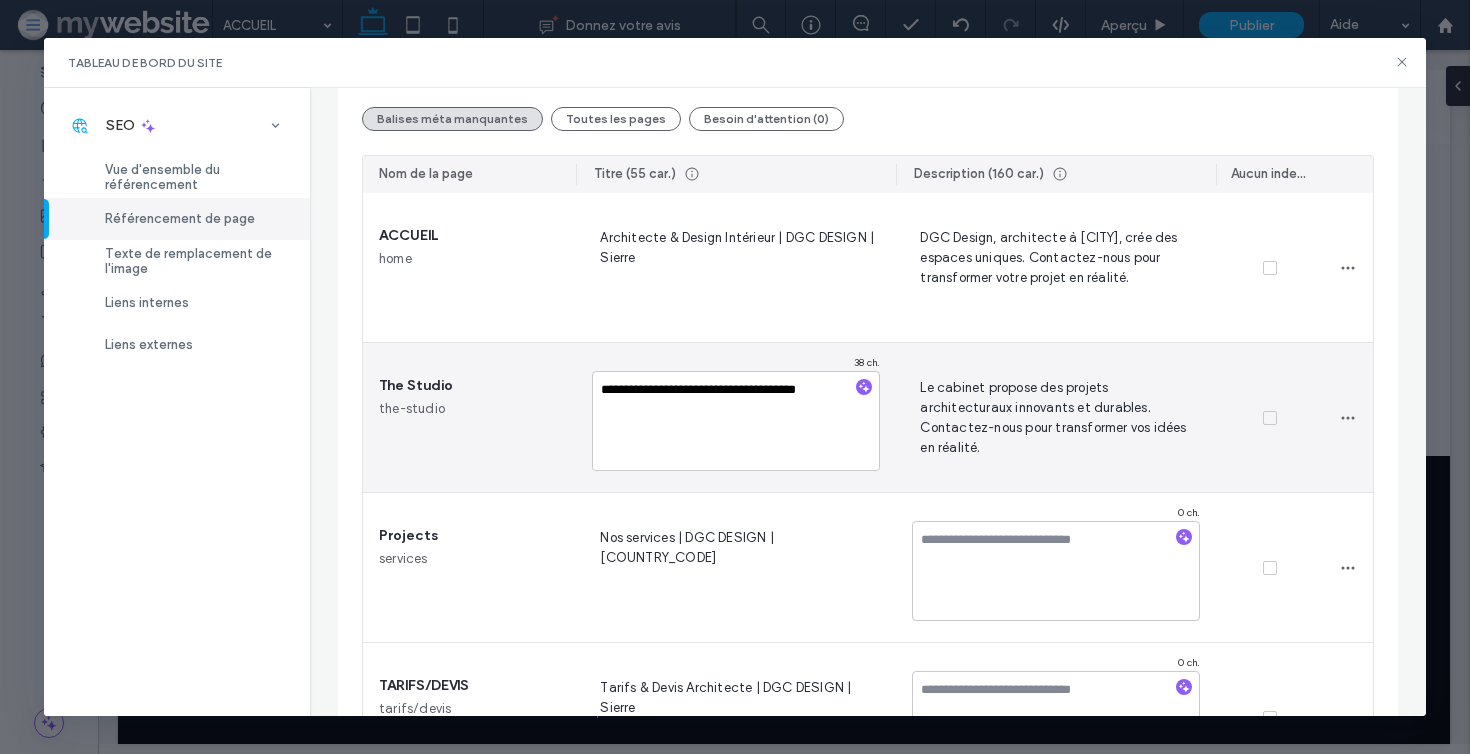 type on "**********" 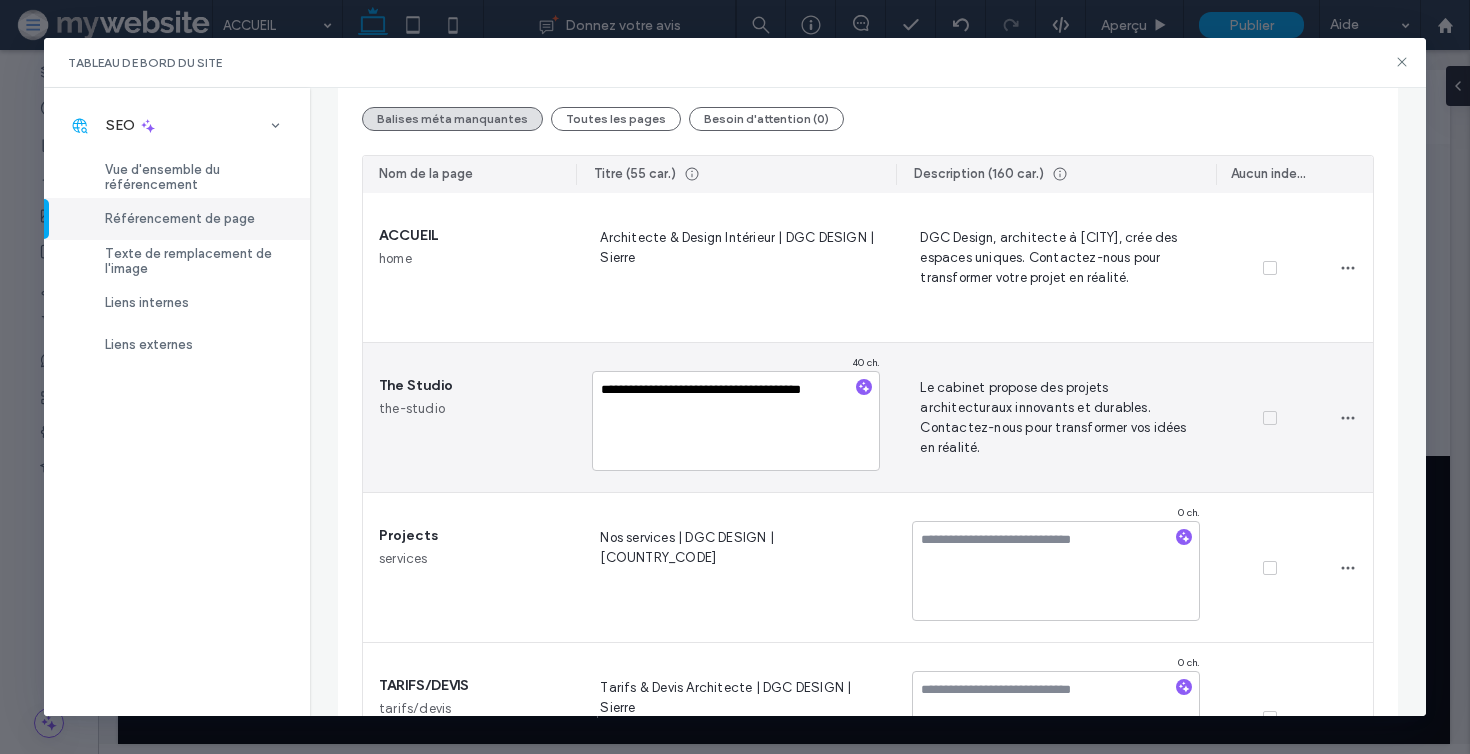 drag, startPoint x: 776, startPoint y: 413, endPoint x: 808, endPoint y: 384, distance: 43.185646 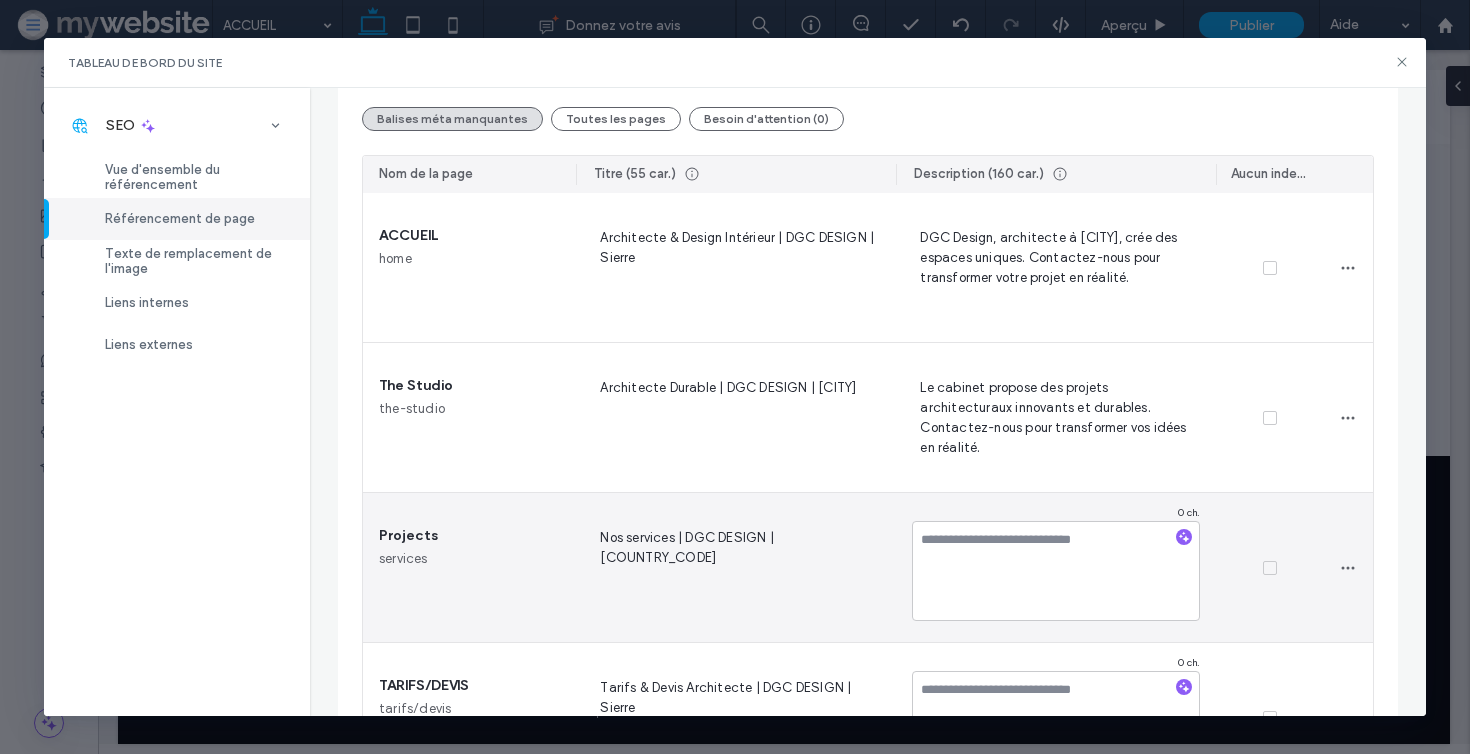 click on "Nos services | DGC DESIGN | SUI" at bounding box center (736, 567) 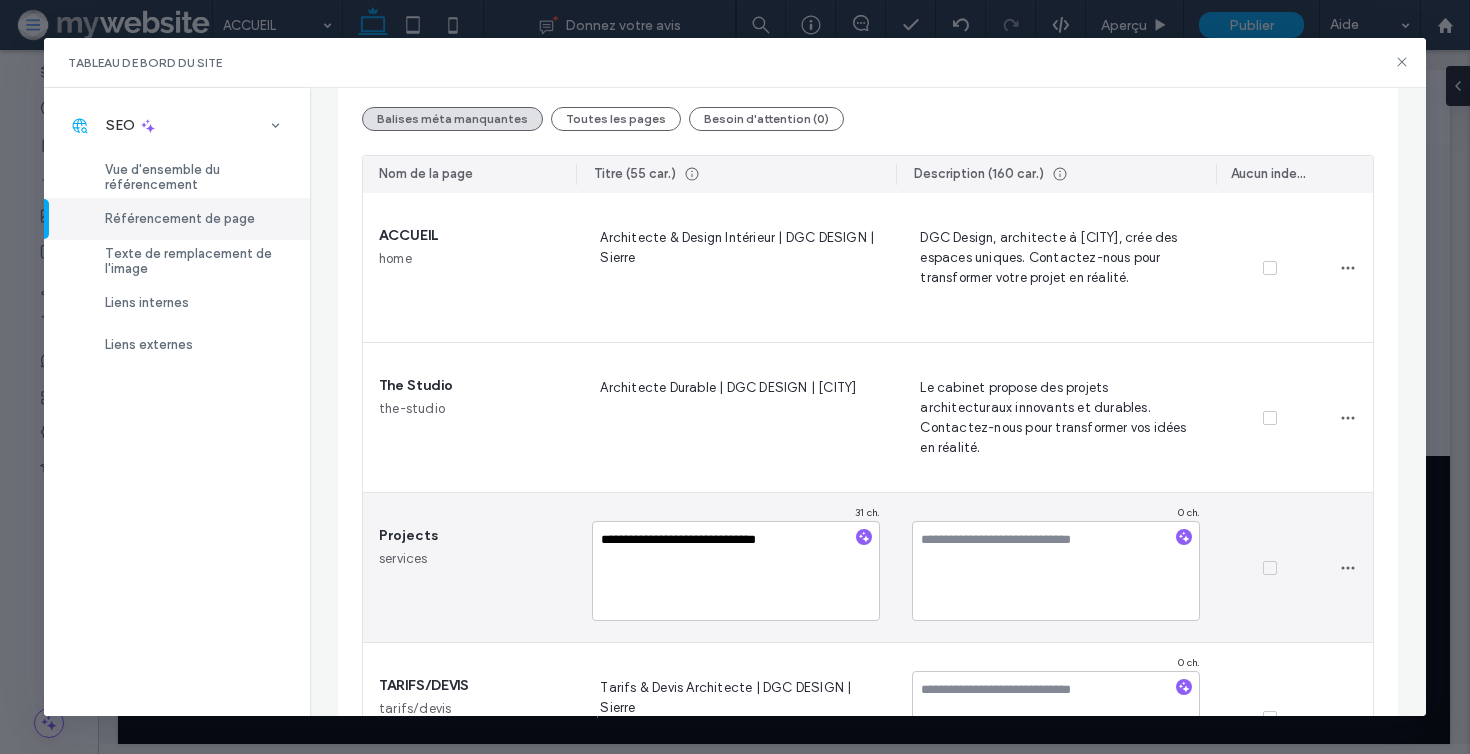 click on "**********" at bounding box center [736, 571] 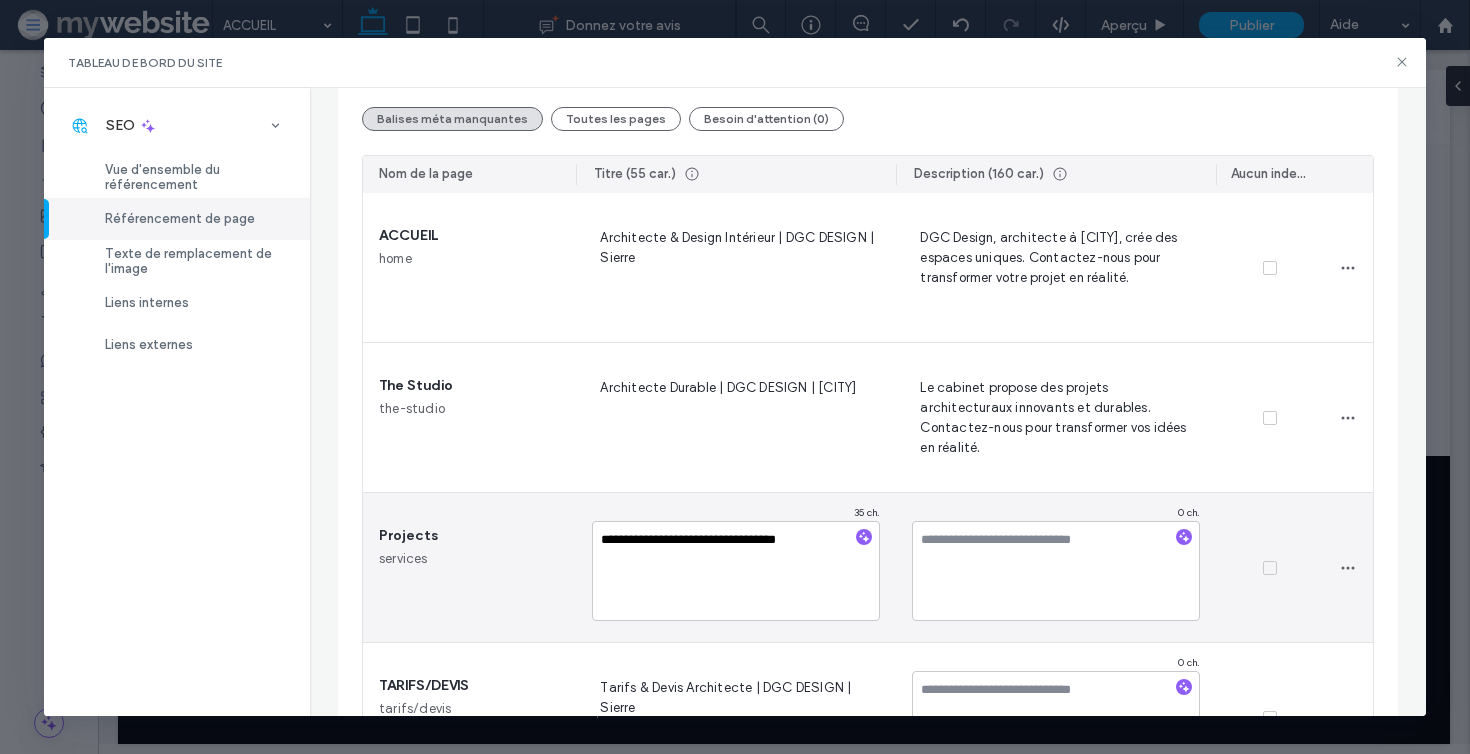 click on "**********" at bounding box center [736, 571] 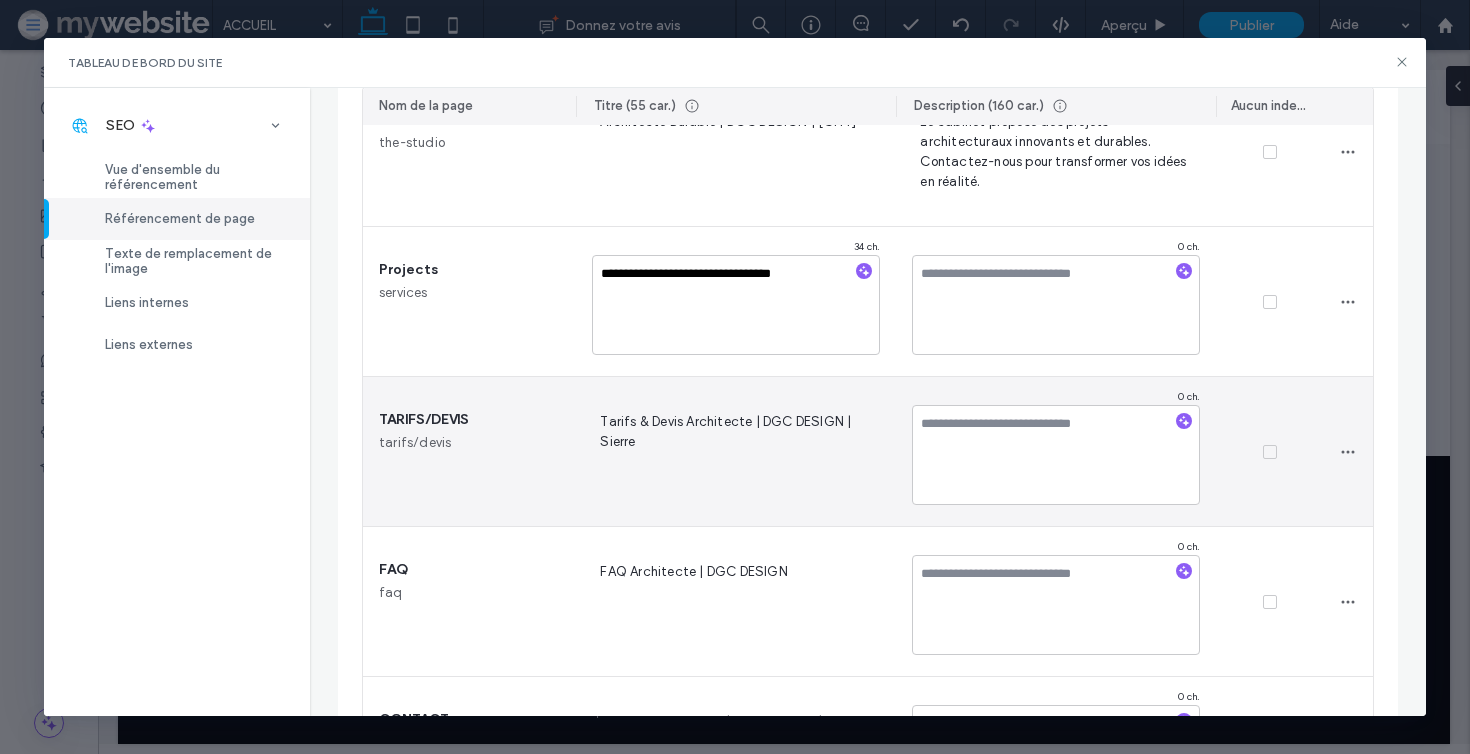 scroll, scrollTop: 587, scrollLeft: 0, axis: vertical 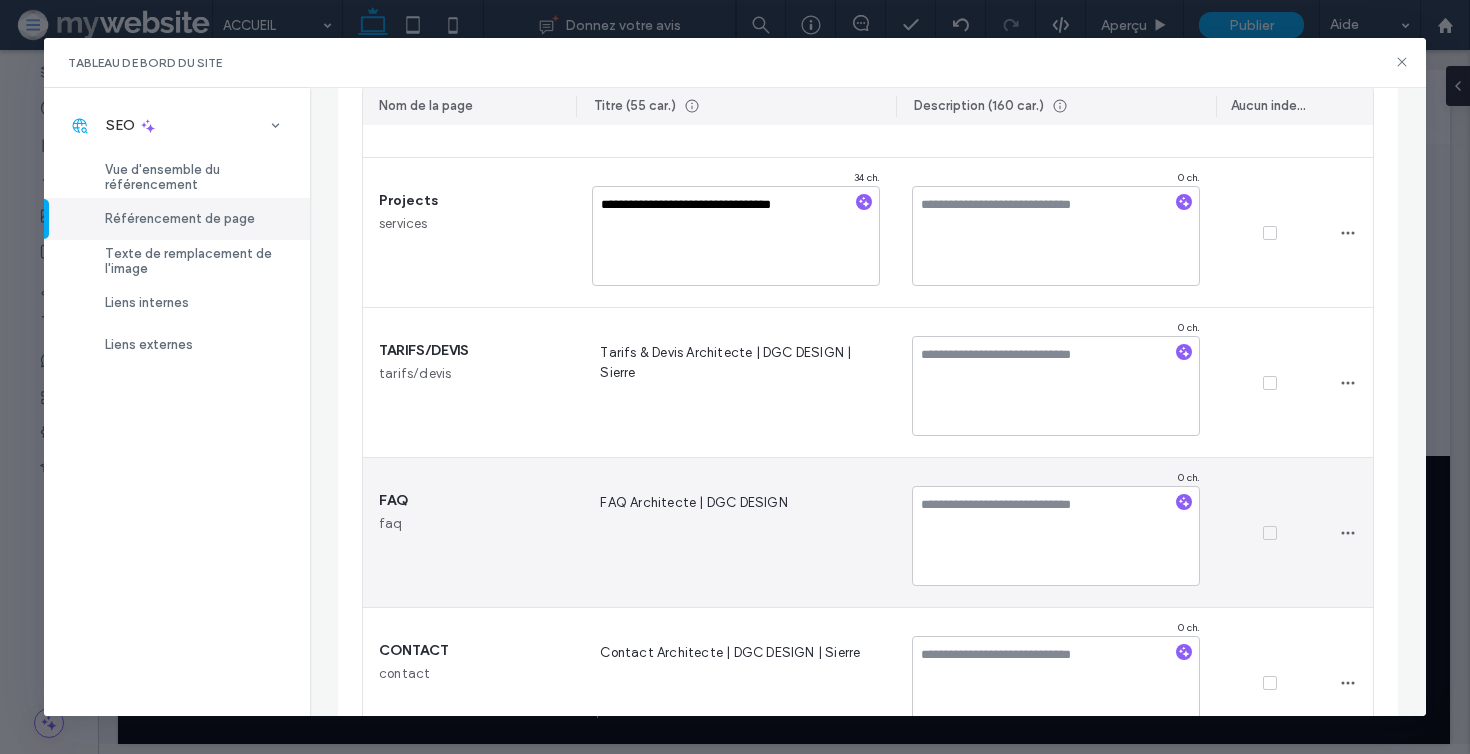 click on "FAQ Architecte | DGC DESIGN" at bounding box center (736, 532) 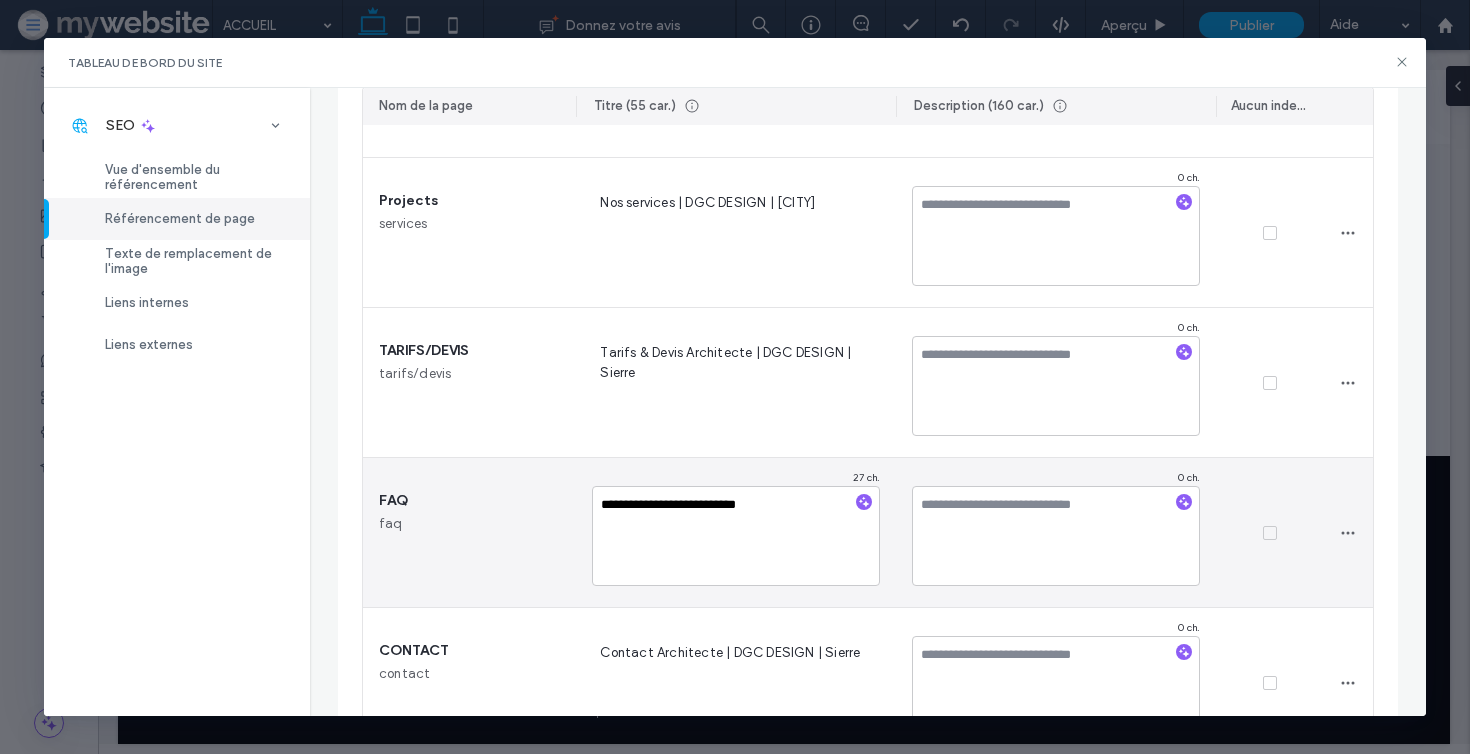 click on "**********" at bounding box center (736, 536) 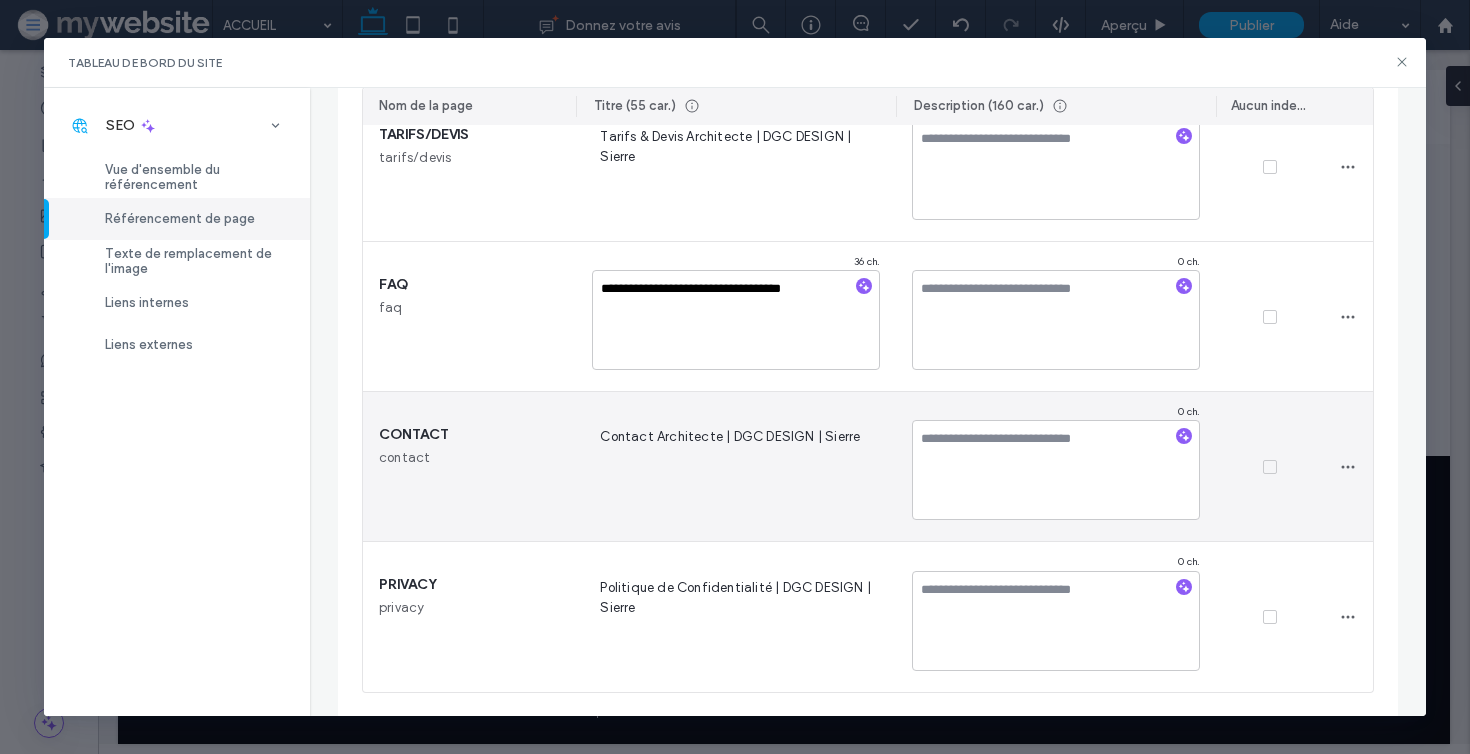scroll, scrollTop: 803, scrollLeft: 0, axis: vertical 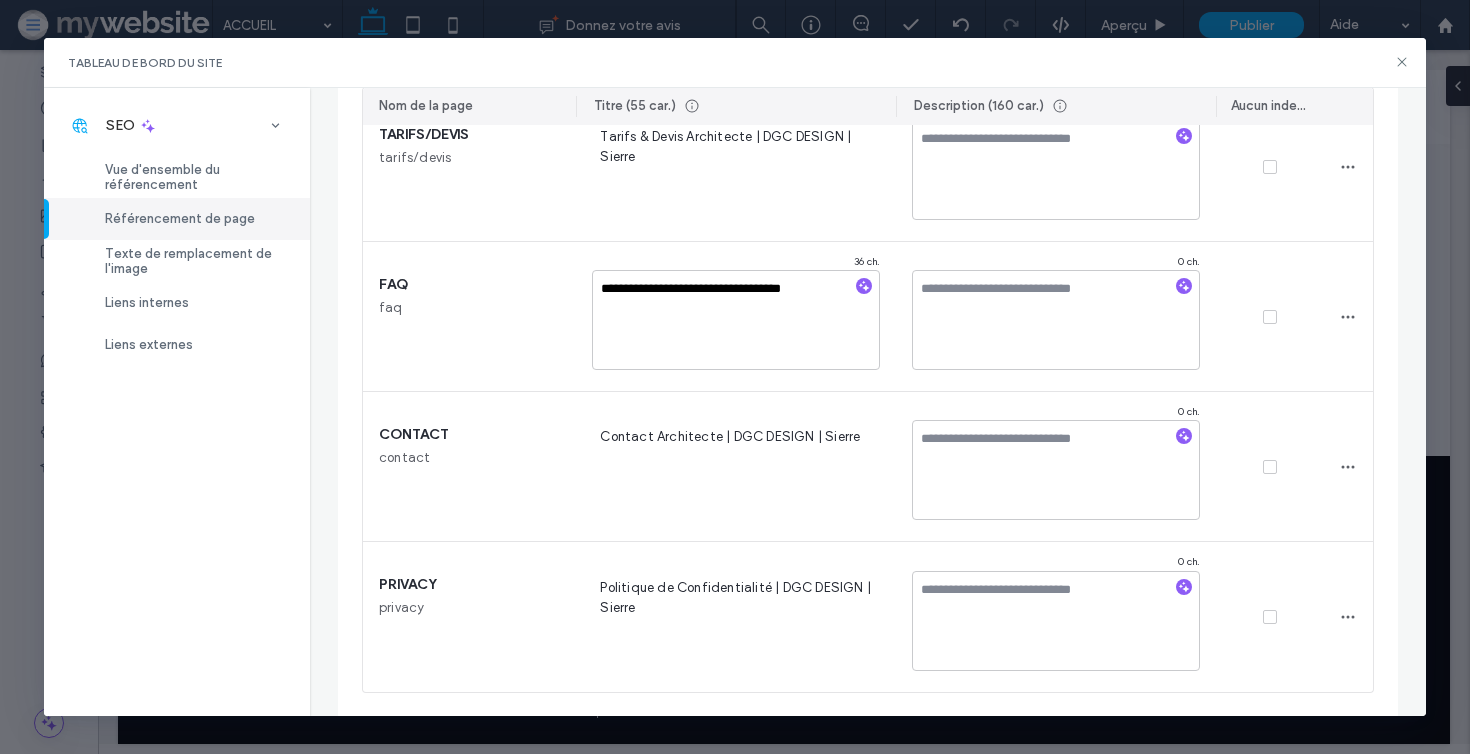 click at bounding box center (1184, 584) 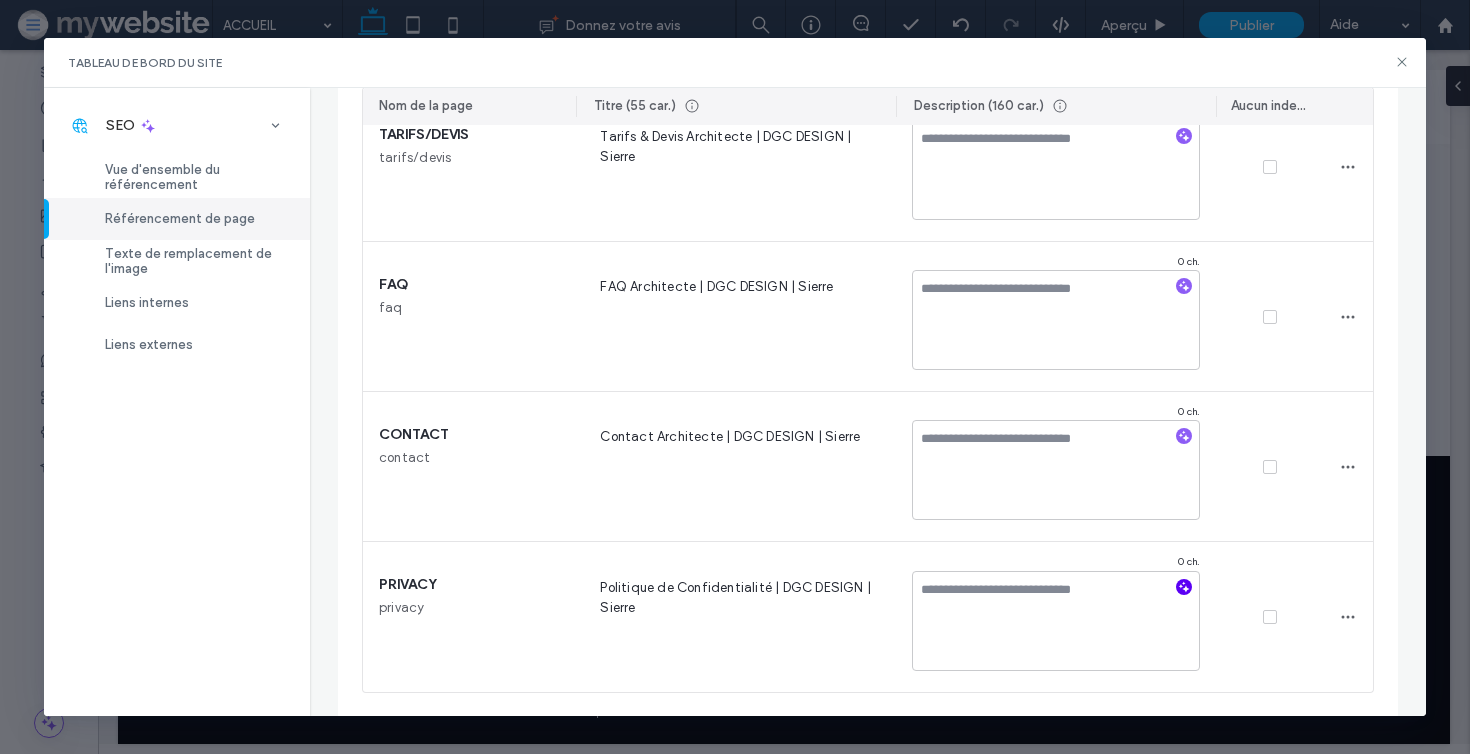 click 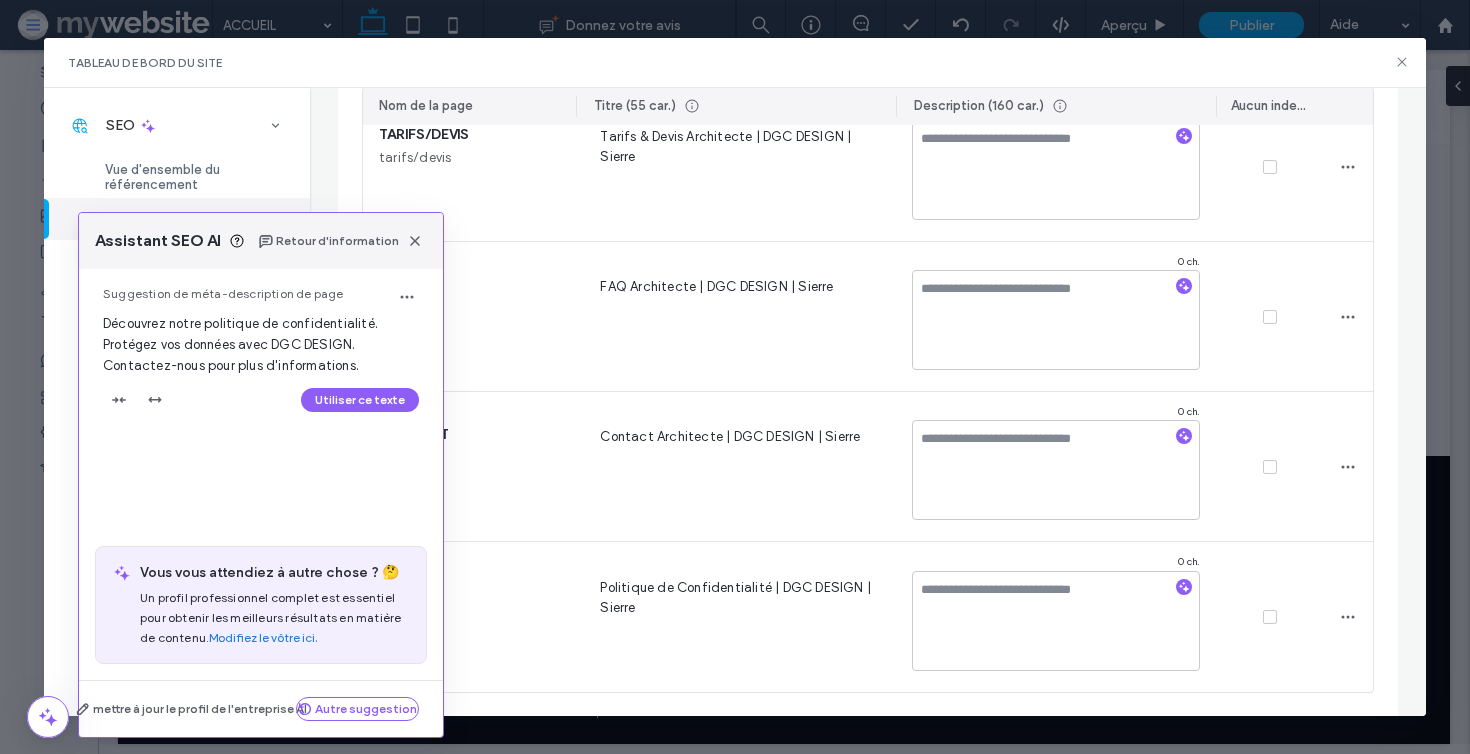 click on "Suggestion de méta-description de page Découvrez notre politique de confidentialité. Protégez vos données avec DGC DESIGN. Contactez-nous pour plus d'informations. Utiliser ce texte" at bounding box center (261, 354) 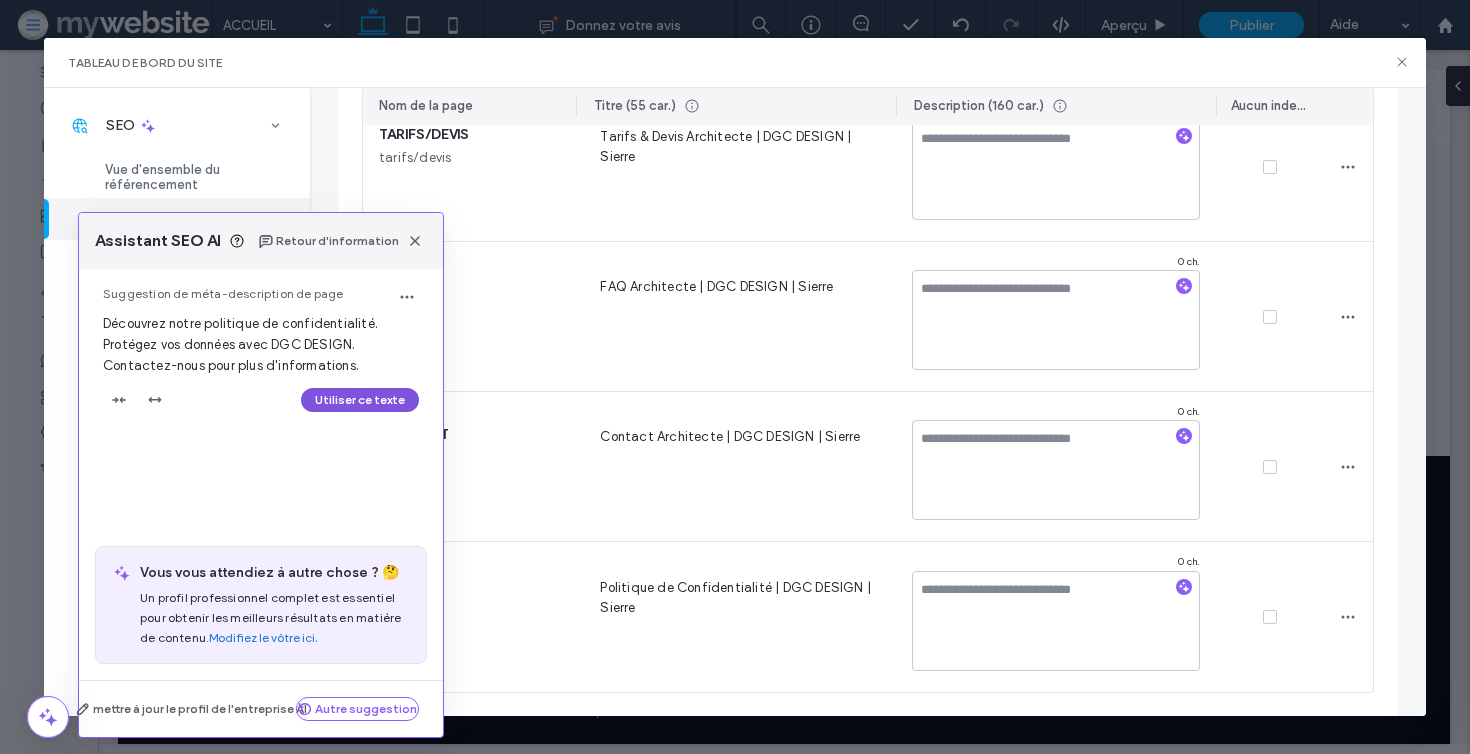 click on "Utiliser ce texte" at bounding box center (360, 400) 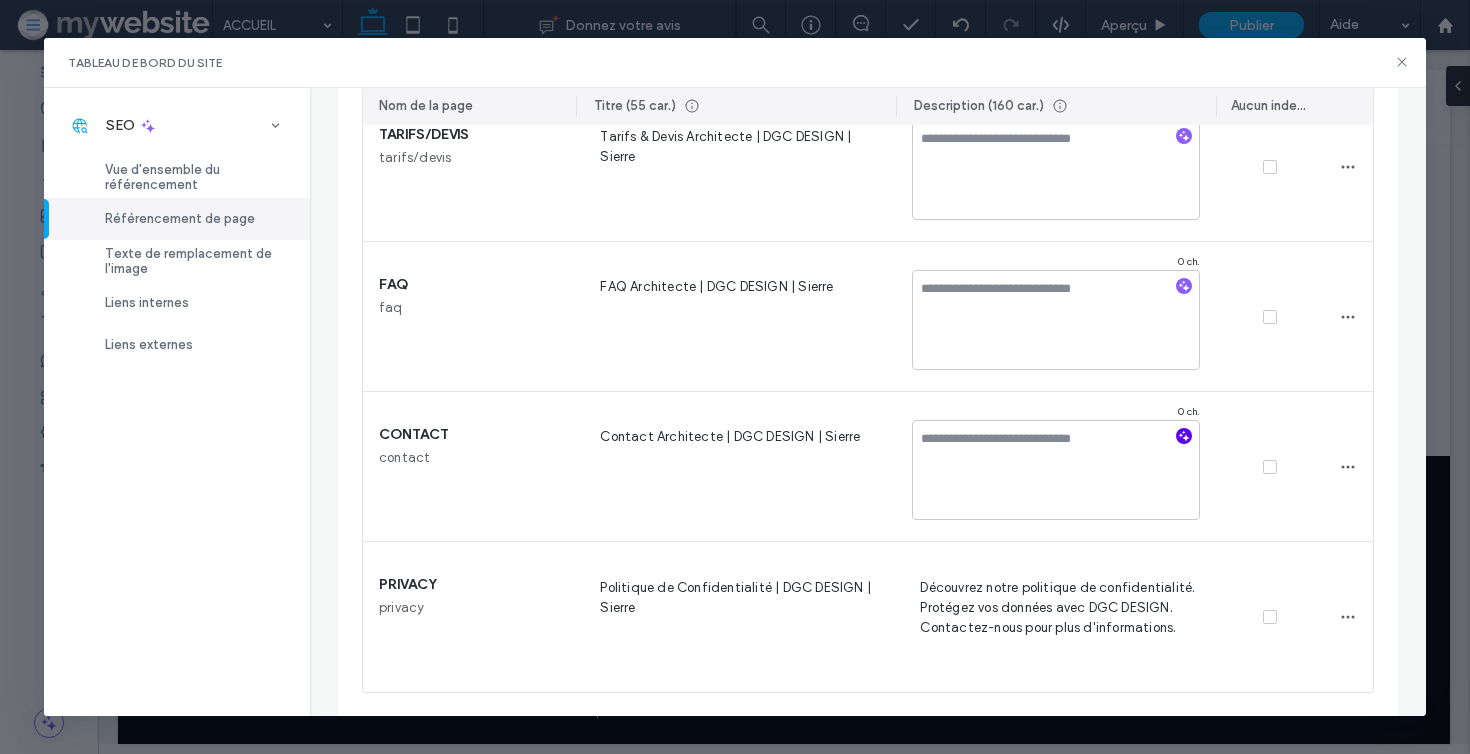 click 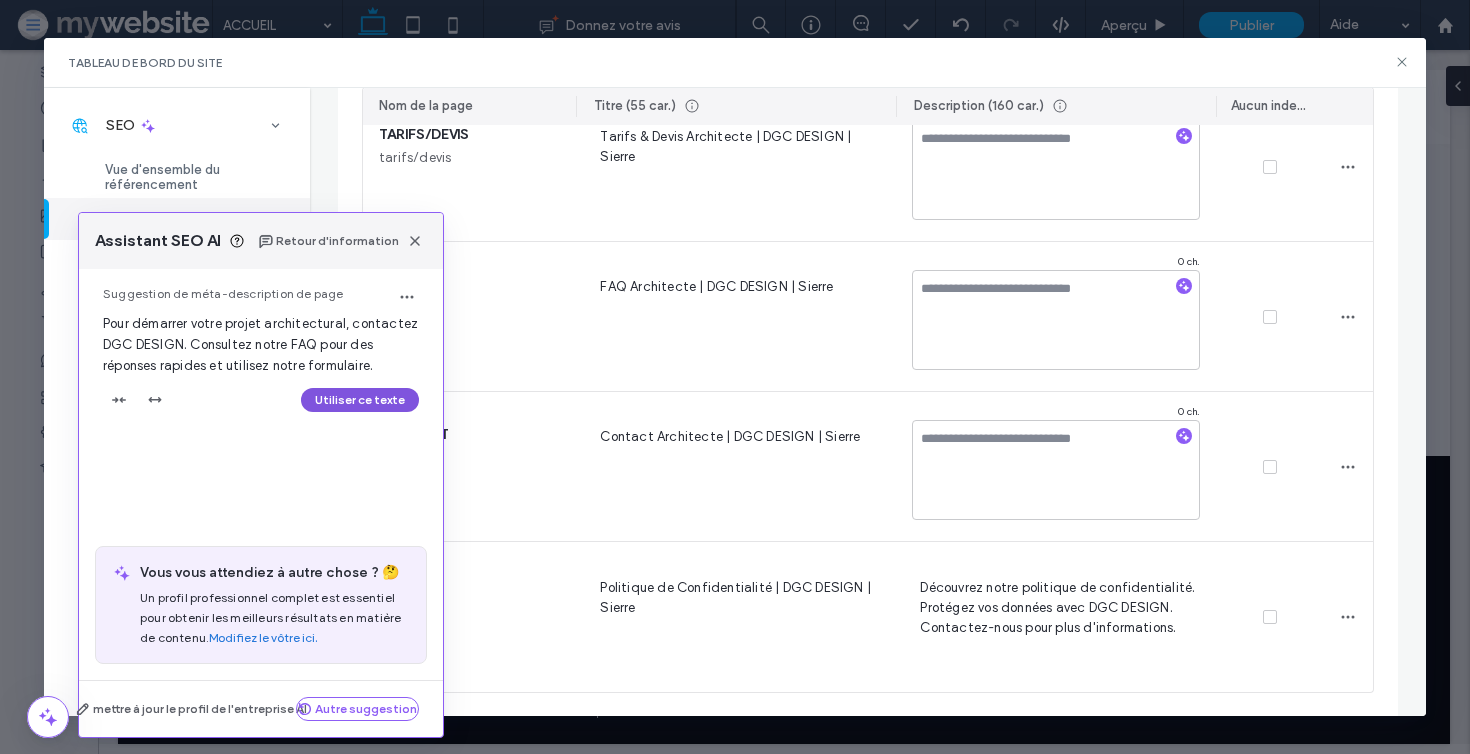 click on "Utiliser ce texte" at bounding box center (360, 400) 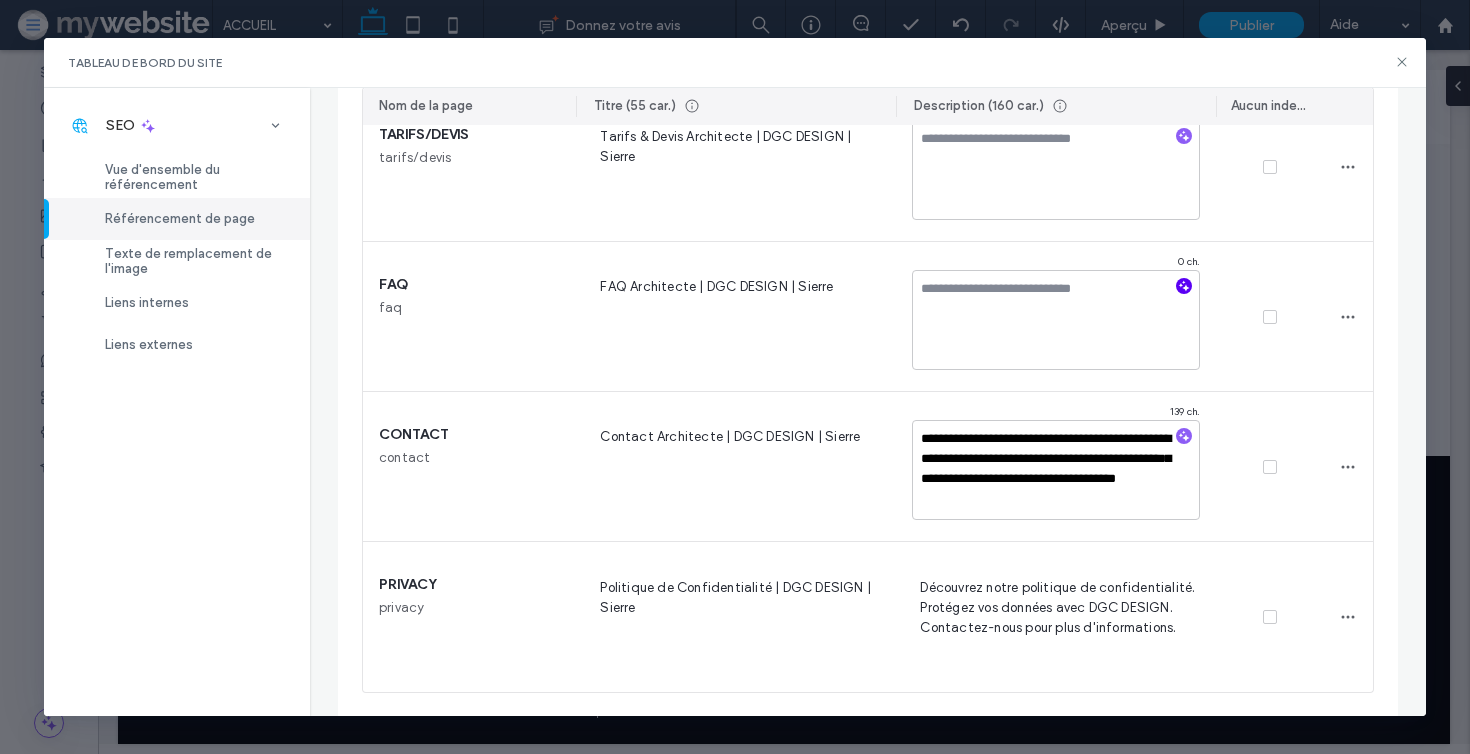 click 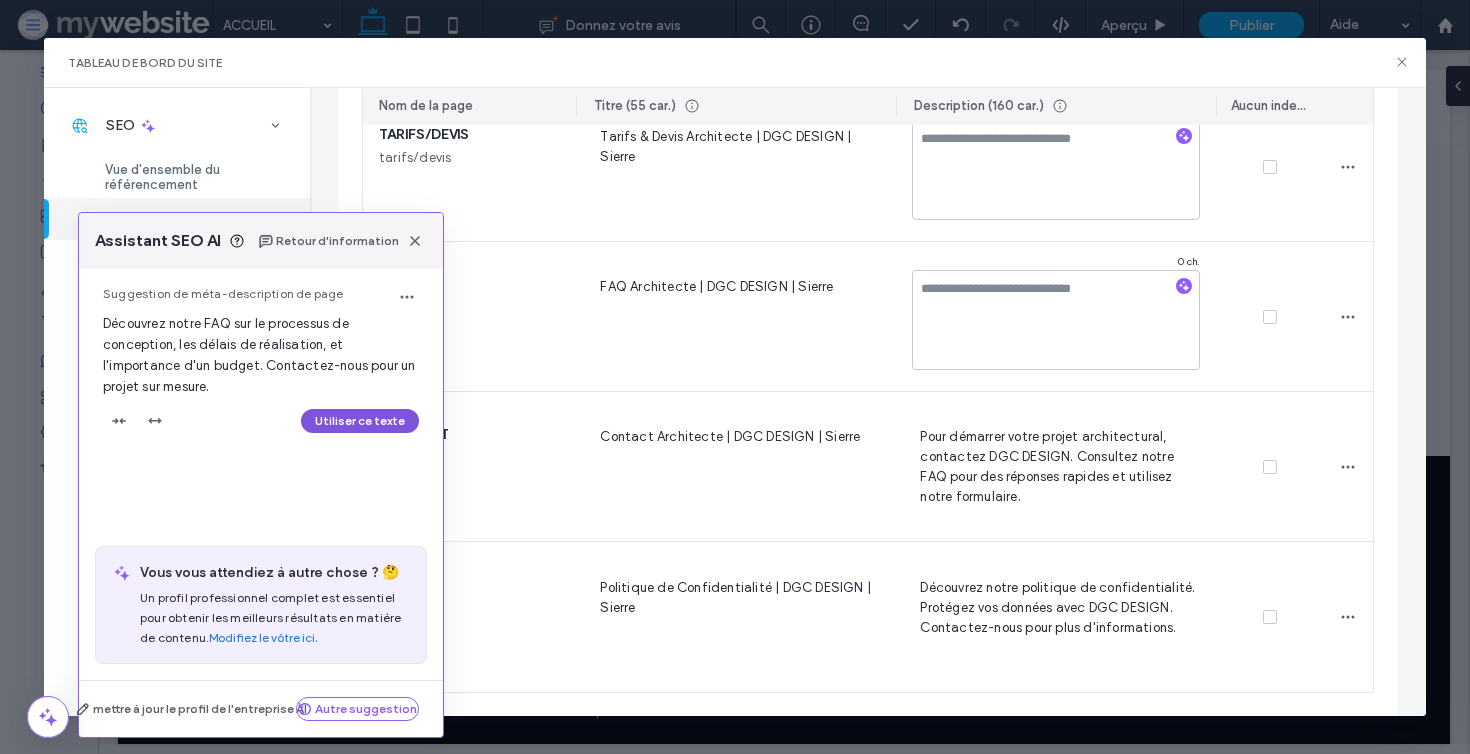 click on "Utiliser ce texte" at bounding box center (360, 421) 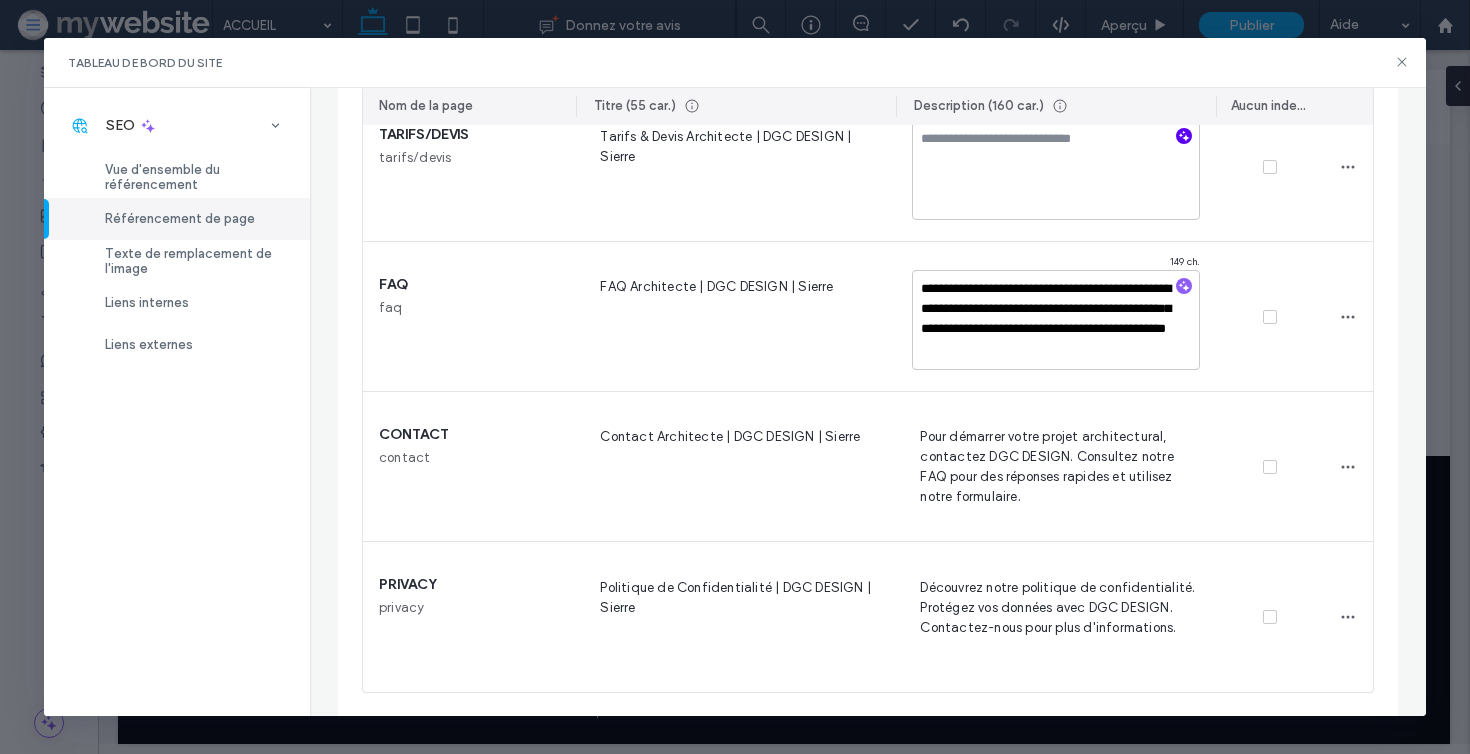 click 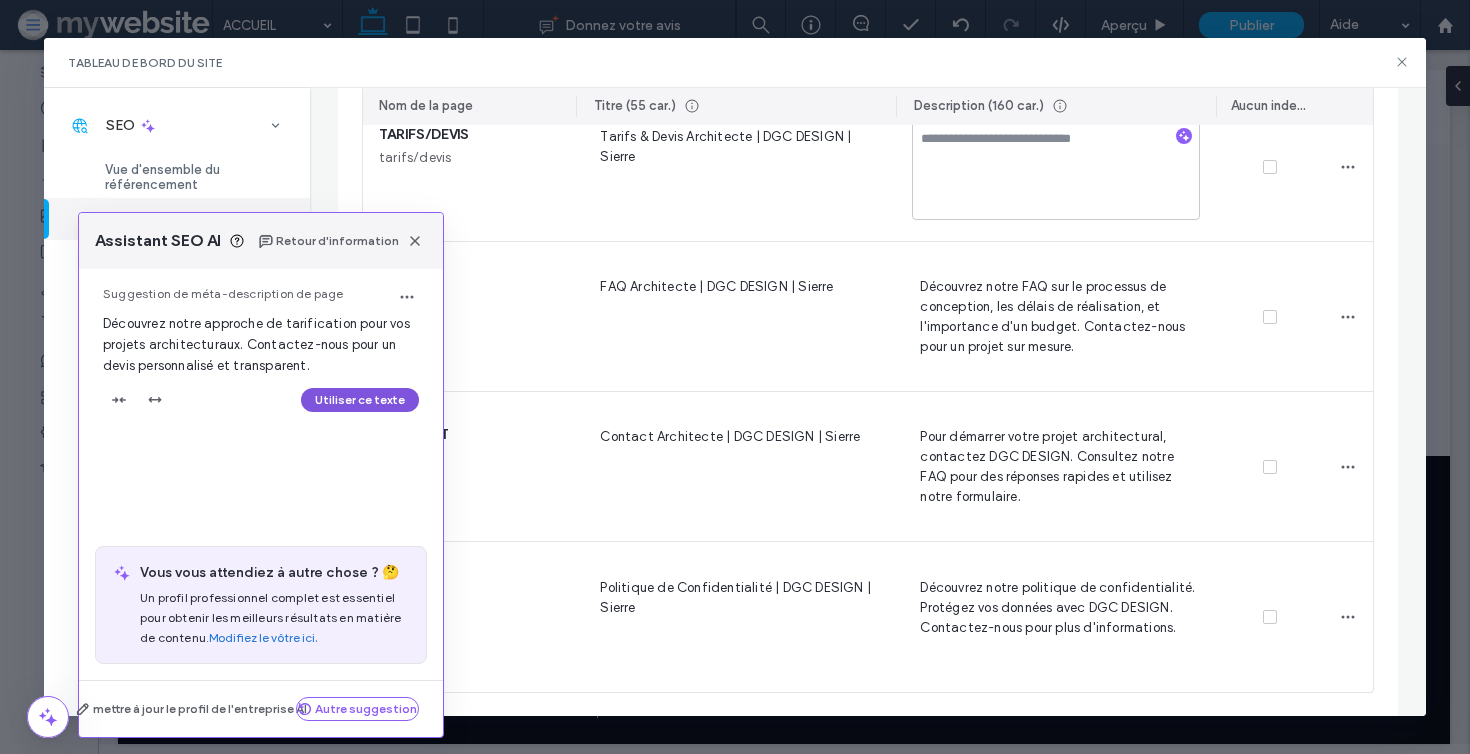 click on "Utiliser ce texte" at bounding box center [360, 400] 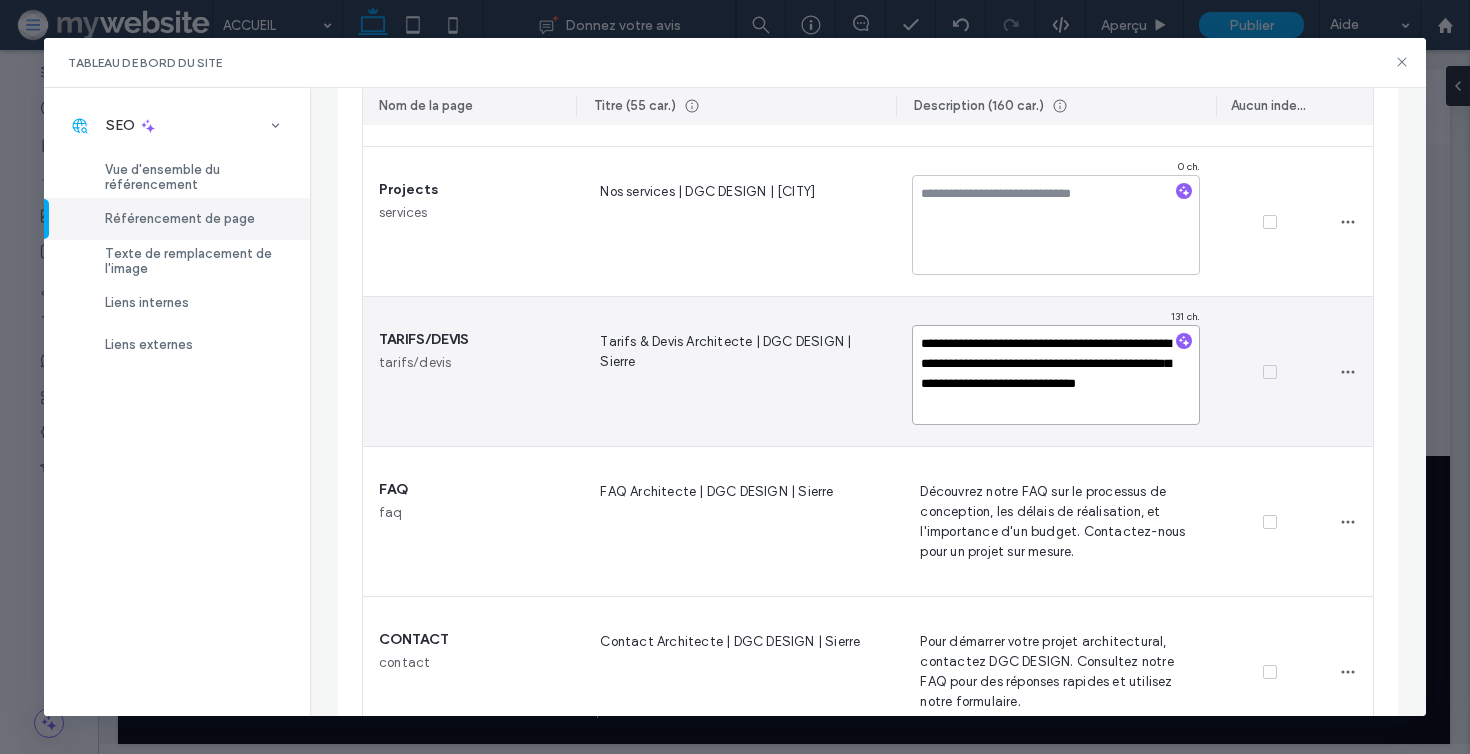 scroll, scrollTop: 544, scrollLeft: 0, axis: vertical 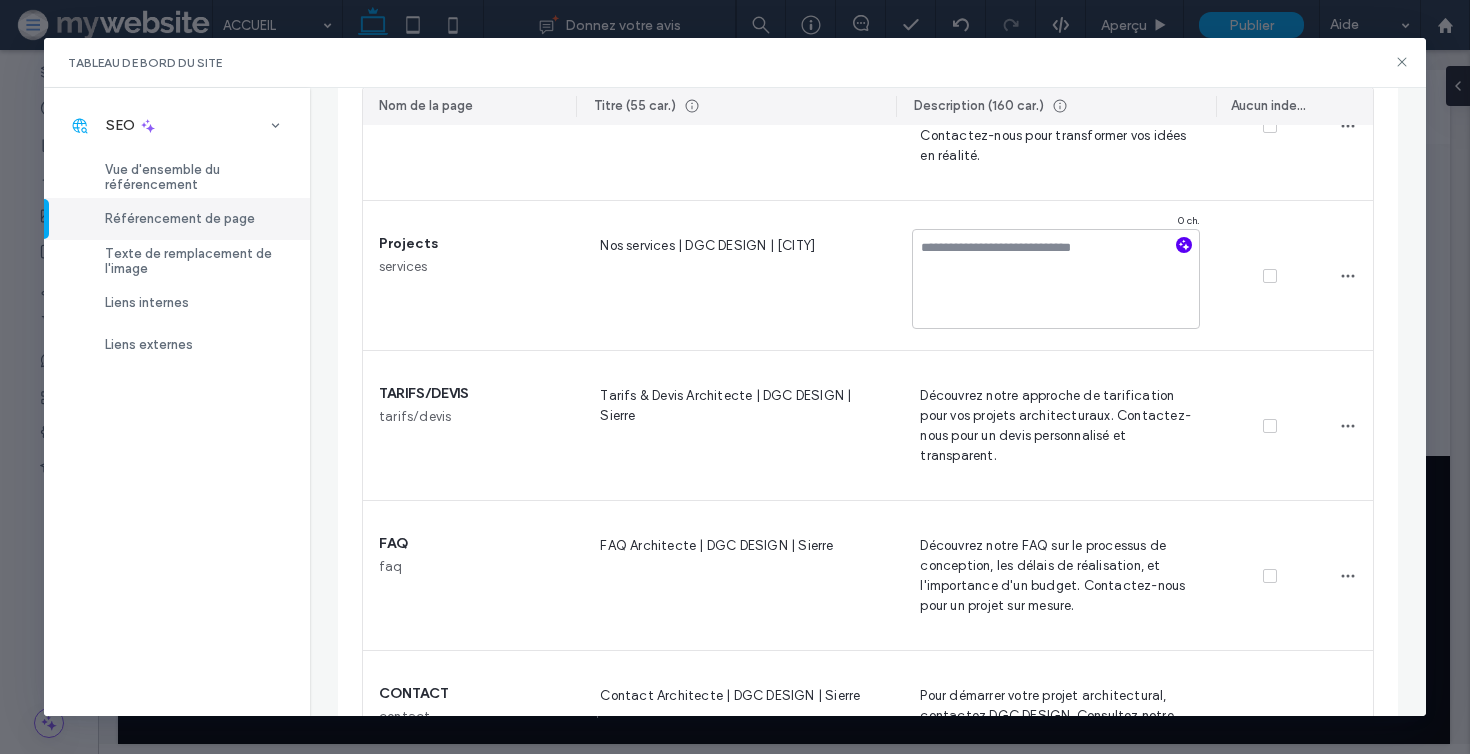 click 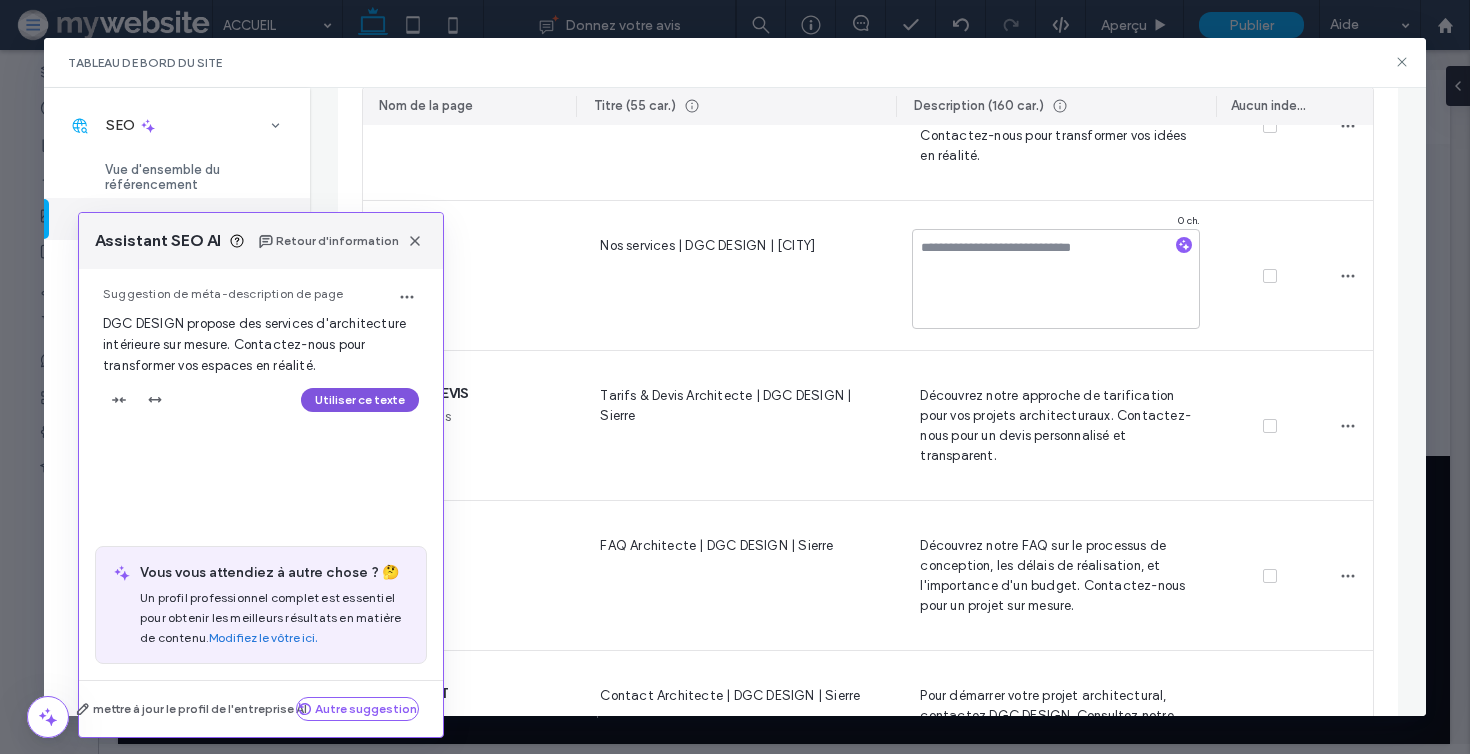 click on "Utiliser ce texte" at bounding box center [360, 400] 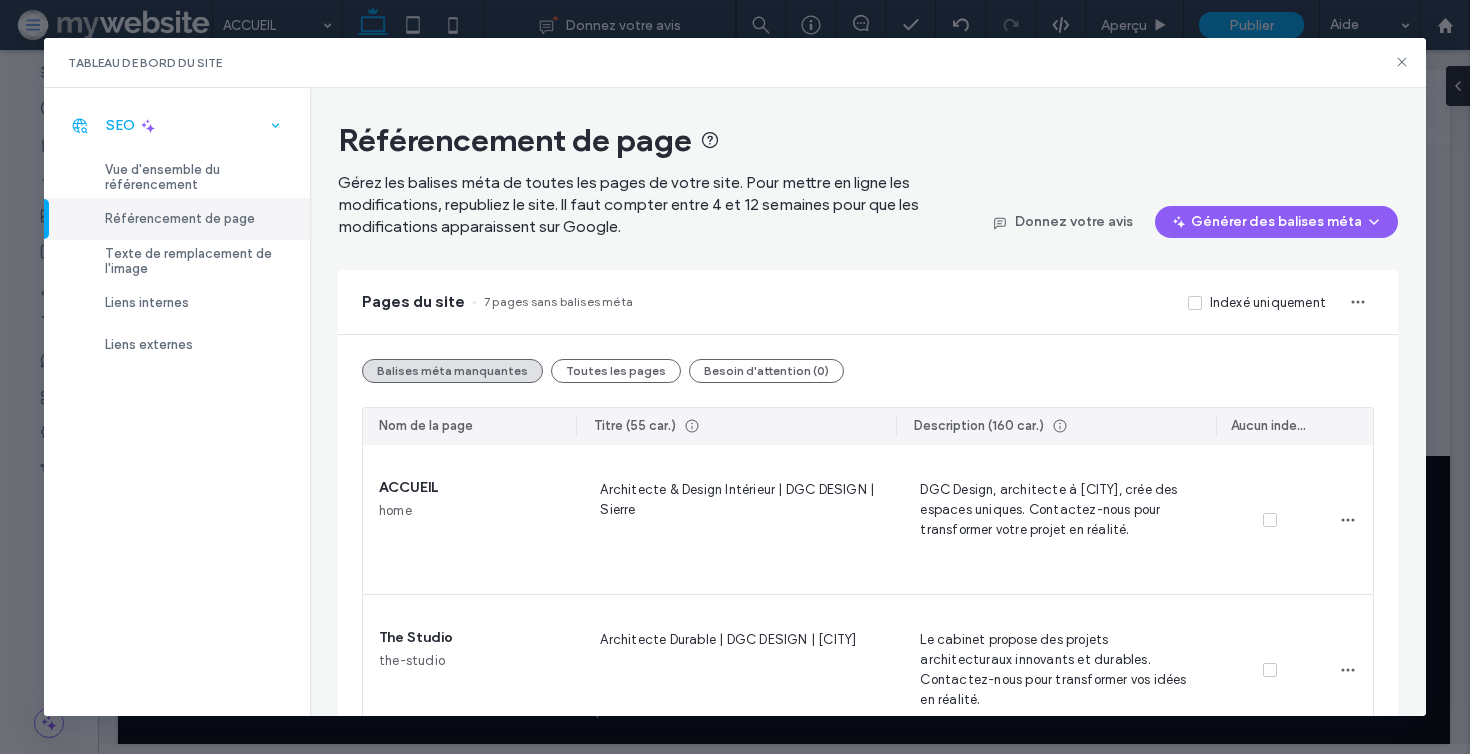 scroll, scrollTop: 0, scrollLeft: 0, axis: both 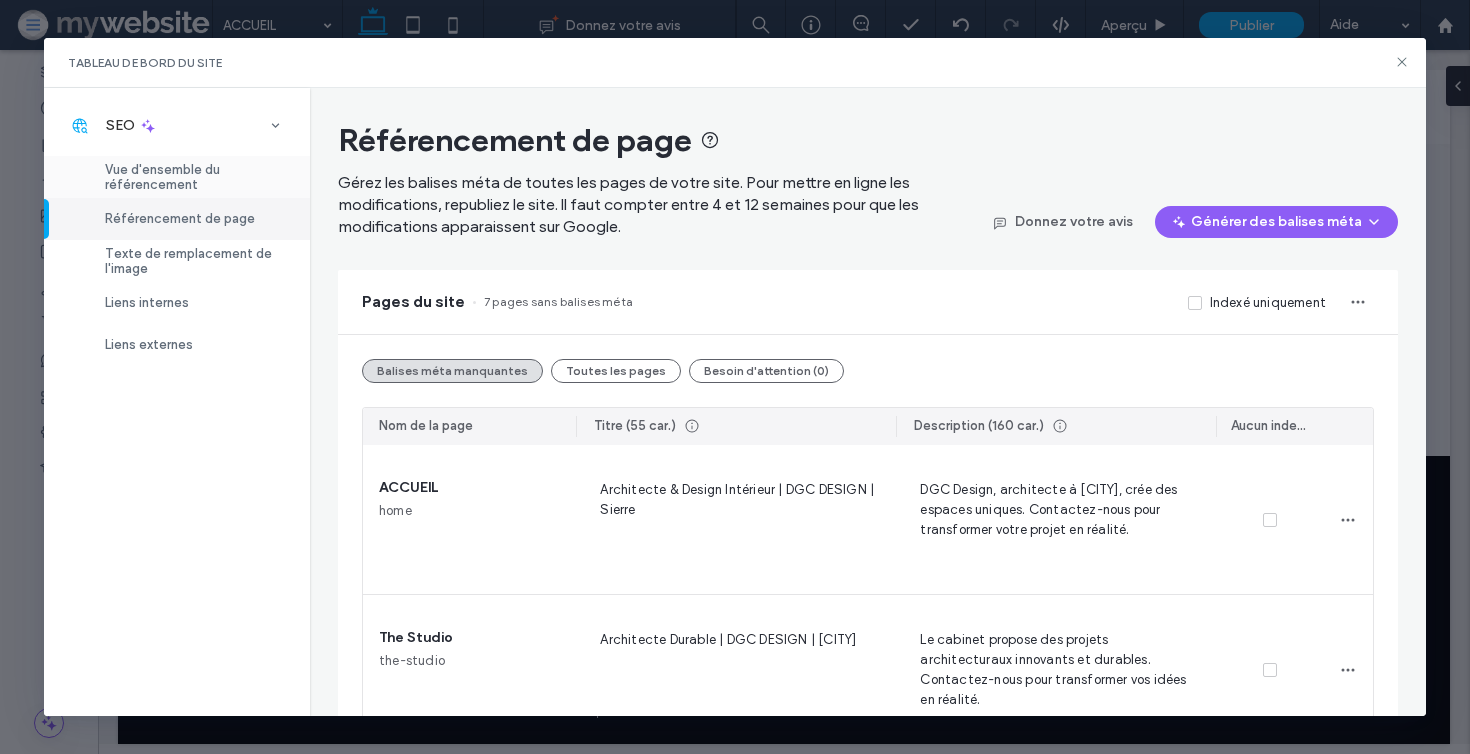 click on "Vue d'ensemble du référencement" at bounding box center [195, 177] 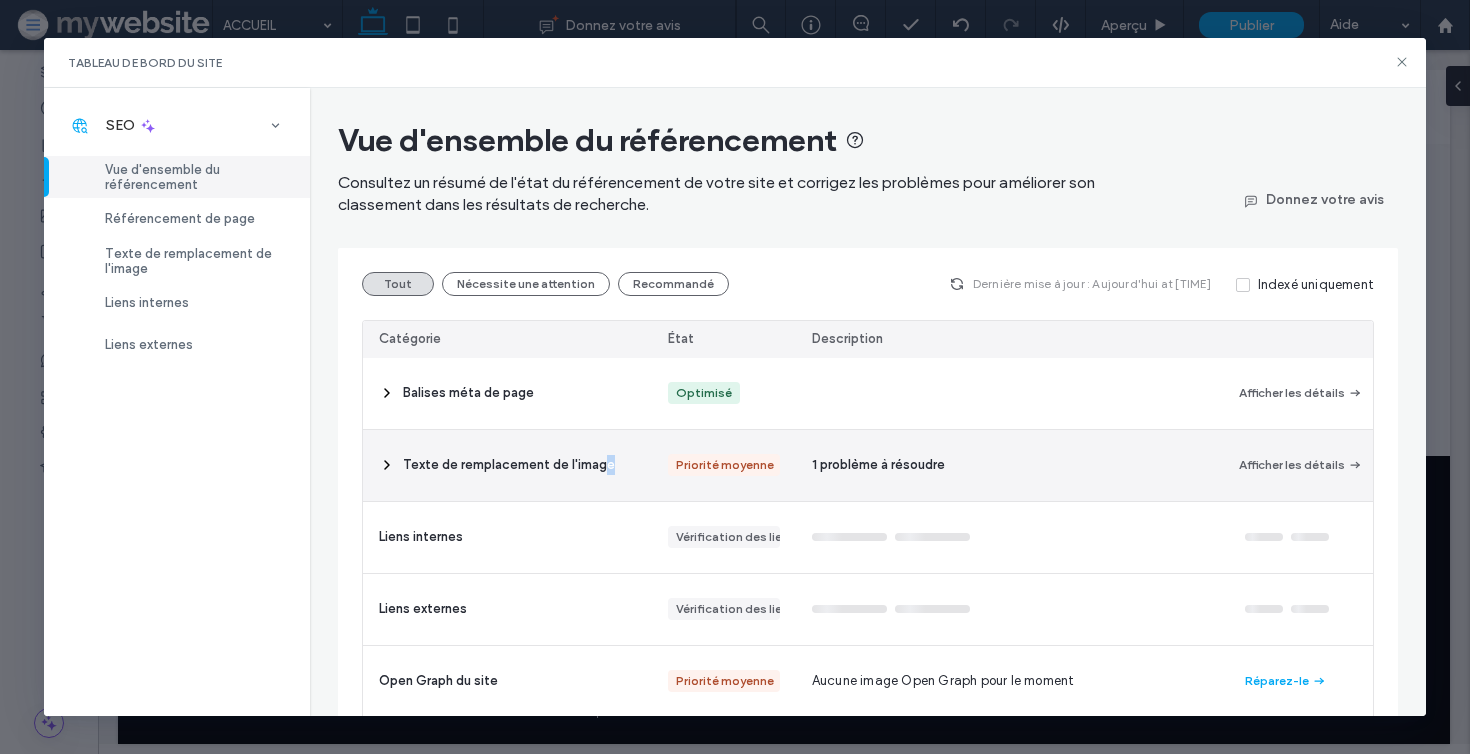 click on "Texte de remplacement de l'image" at bounding box center (509, 465) 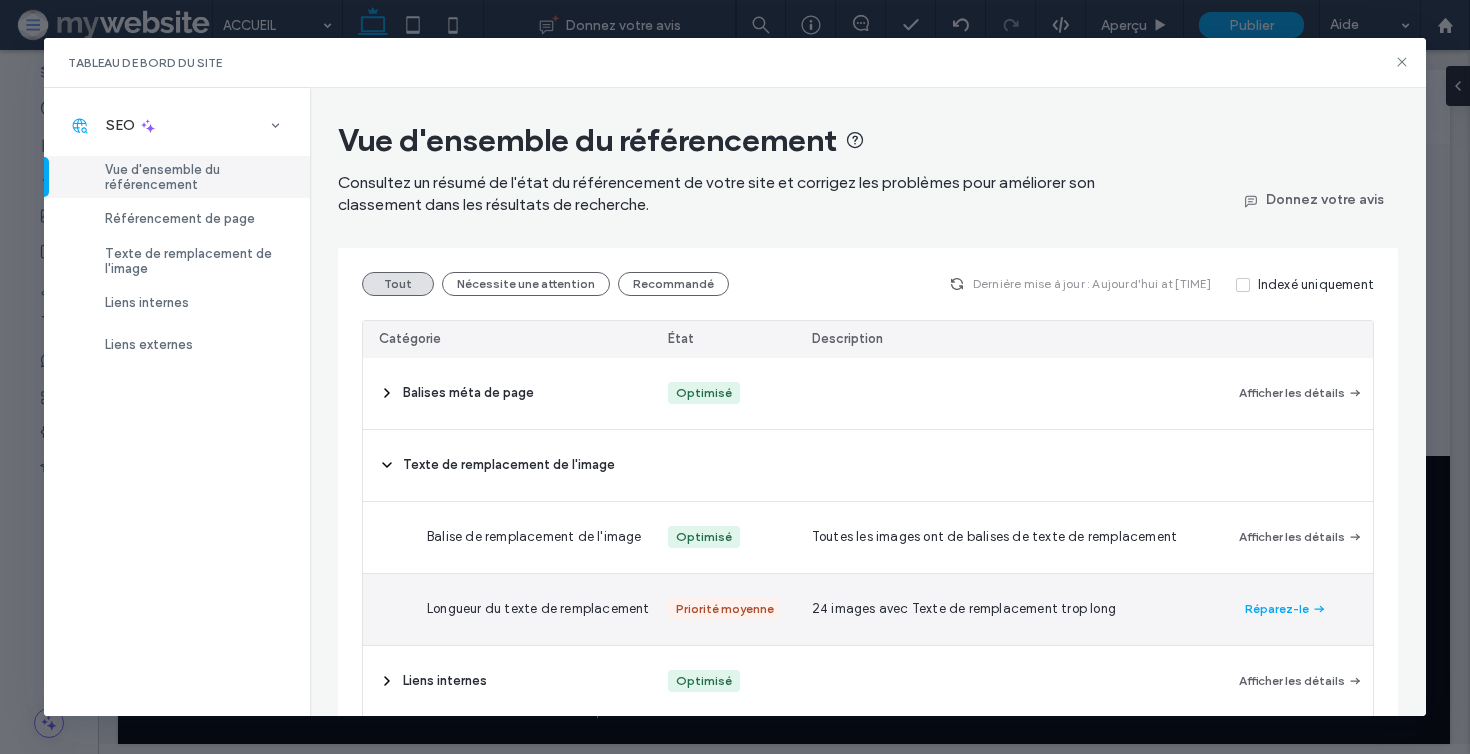 click on "Réparez-le" at bounding box center [1301, 609] 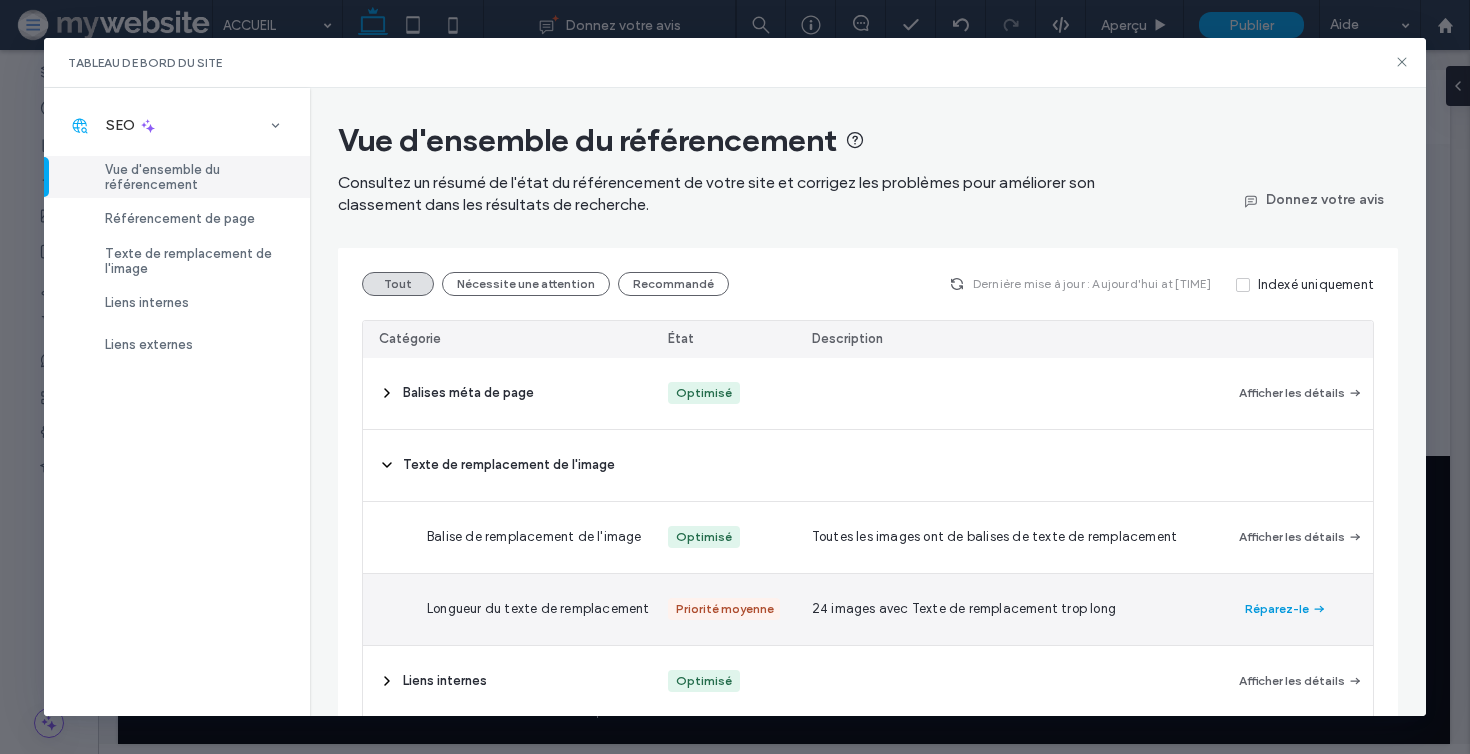 click on "Réparez-le" at bounding box center (1286, 609) 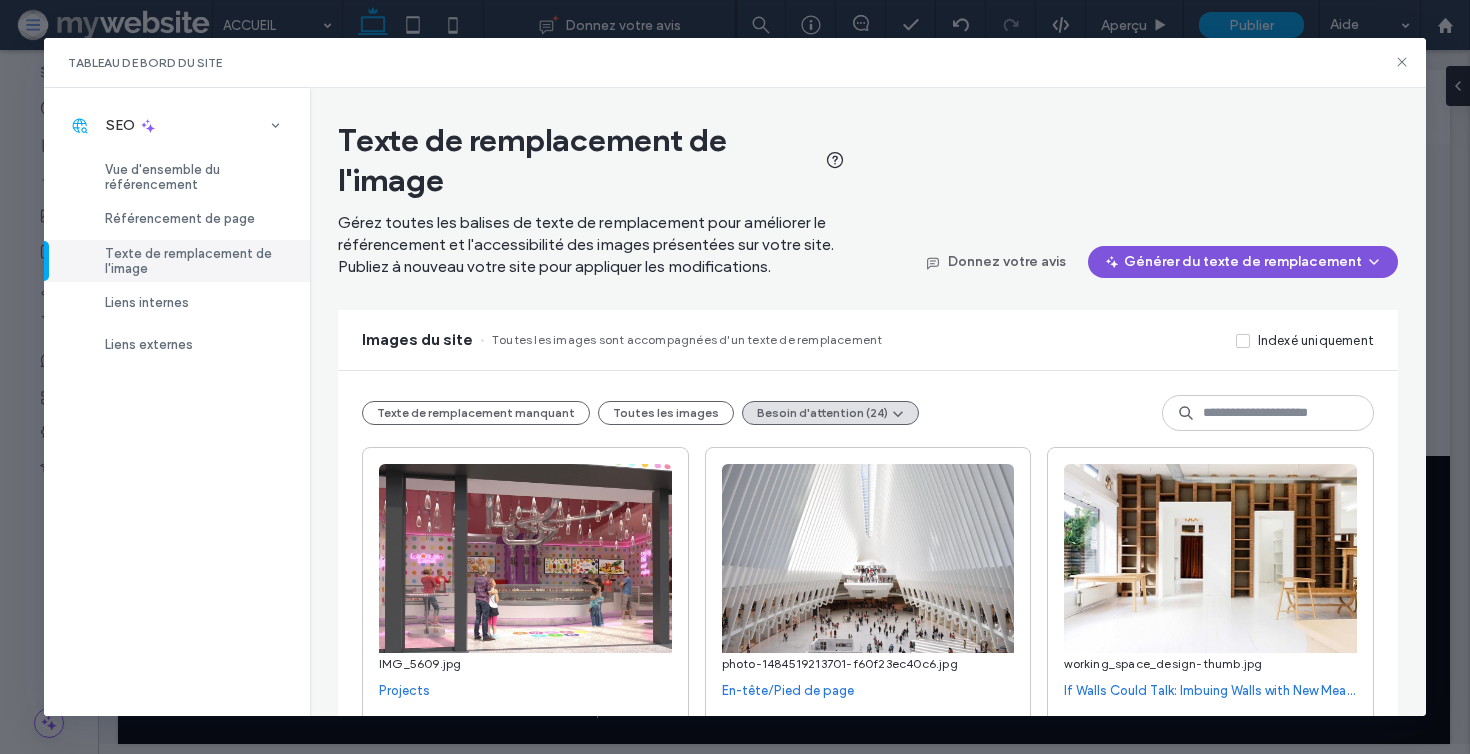 scroll, scrollTop: 0, scrollLeft: 0, axis: both 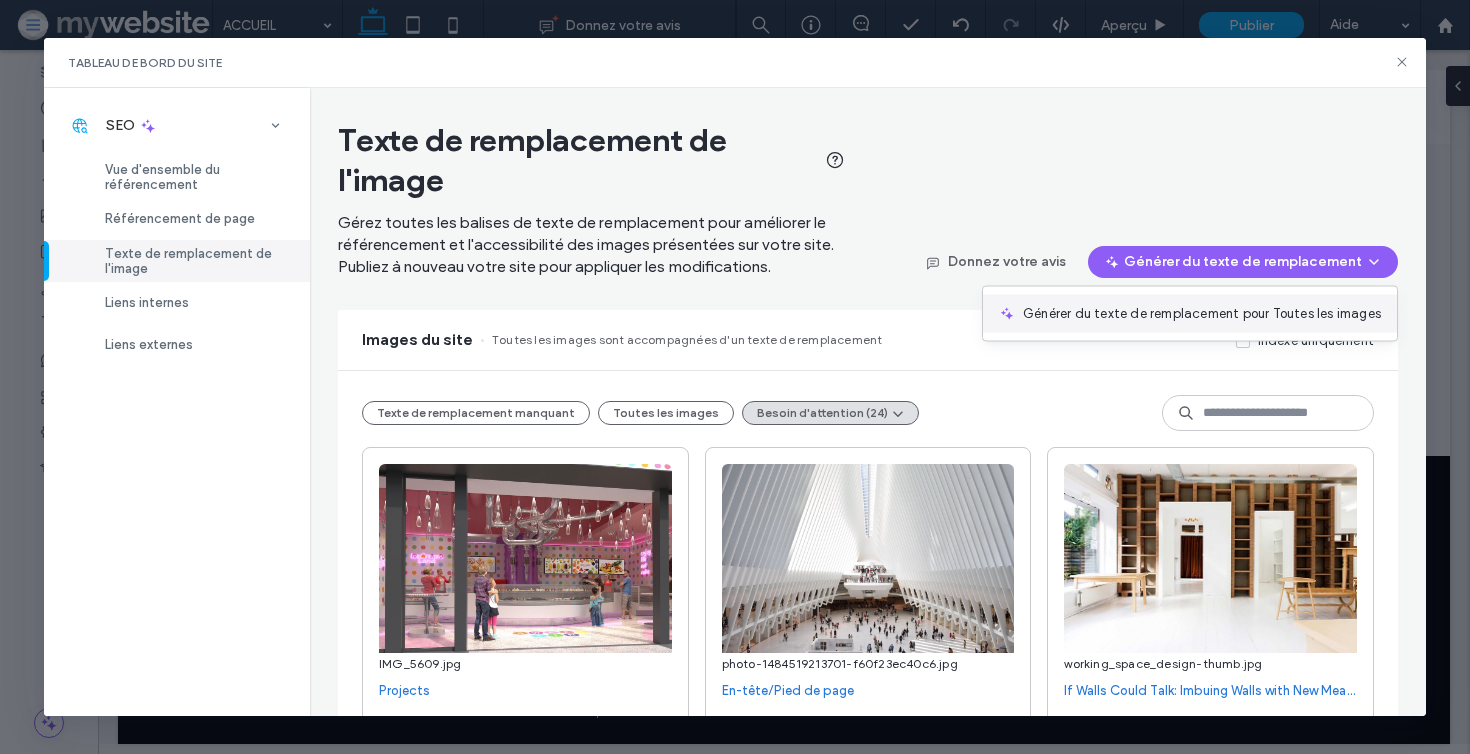 click on "Générer du texte de remplacement pour Toutes les images" at bounding box center (1202, 314) 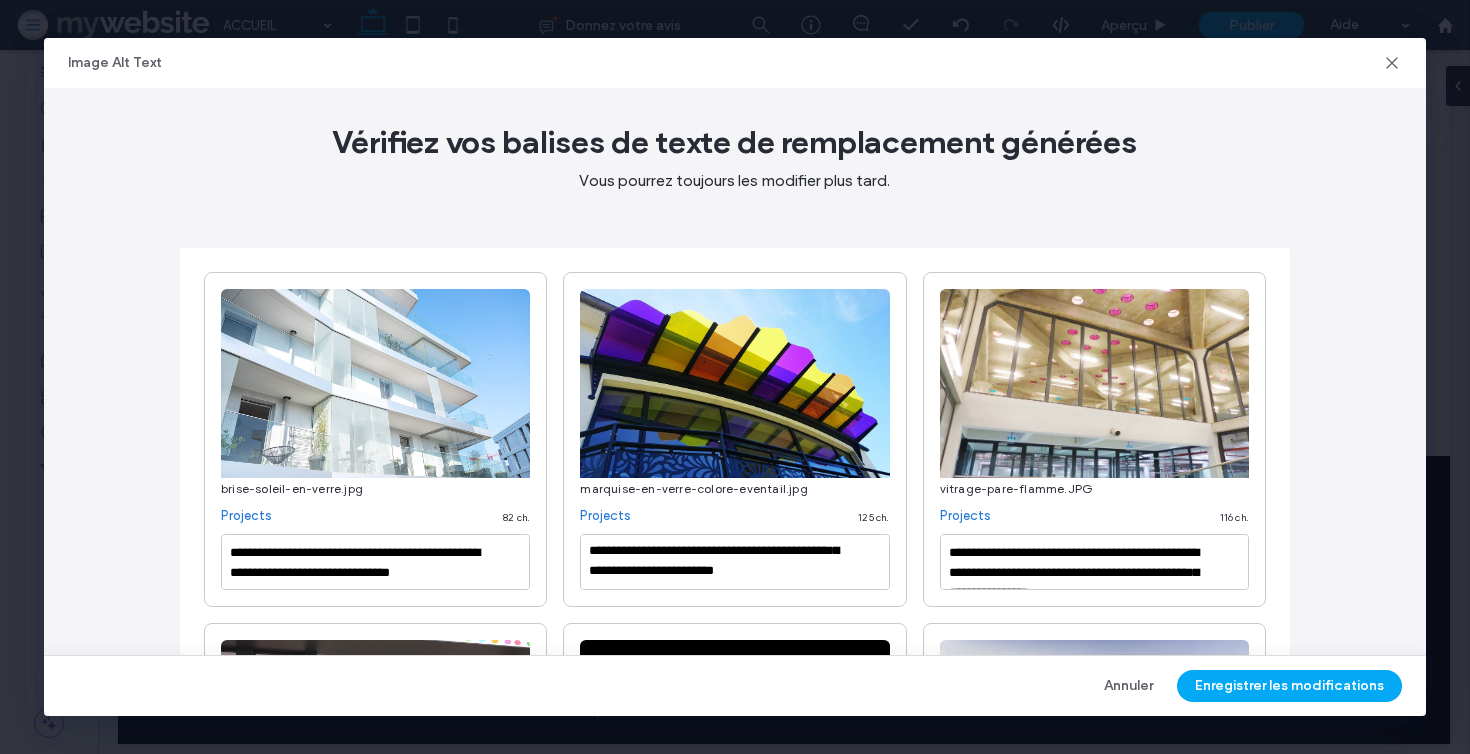 scroll, scrollTop: 22, scrollLeft: 0, axis: vertical 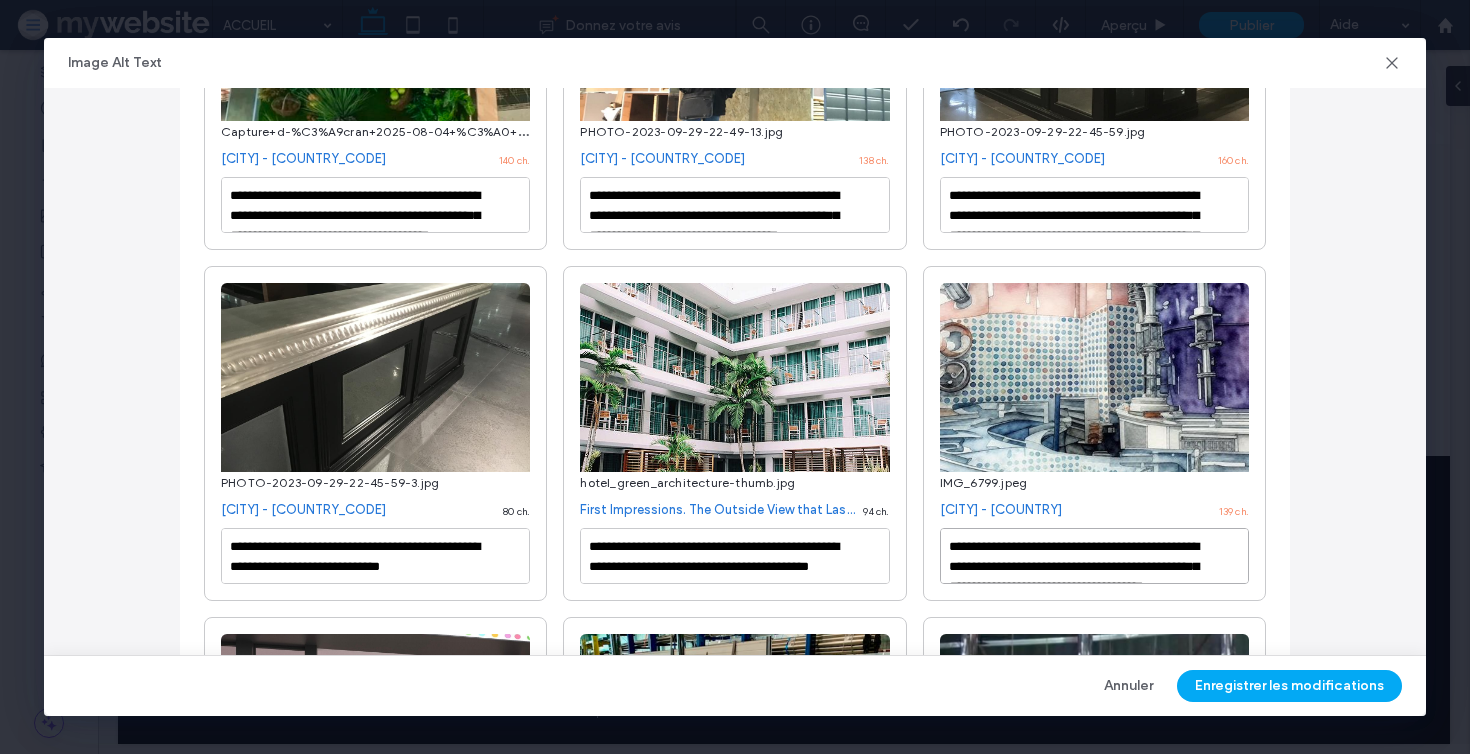 click on "**********" at bounding box center [1094, 556] 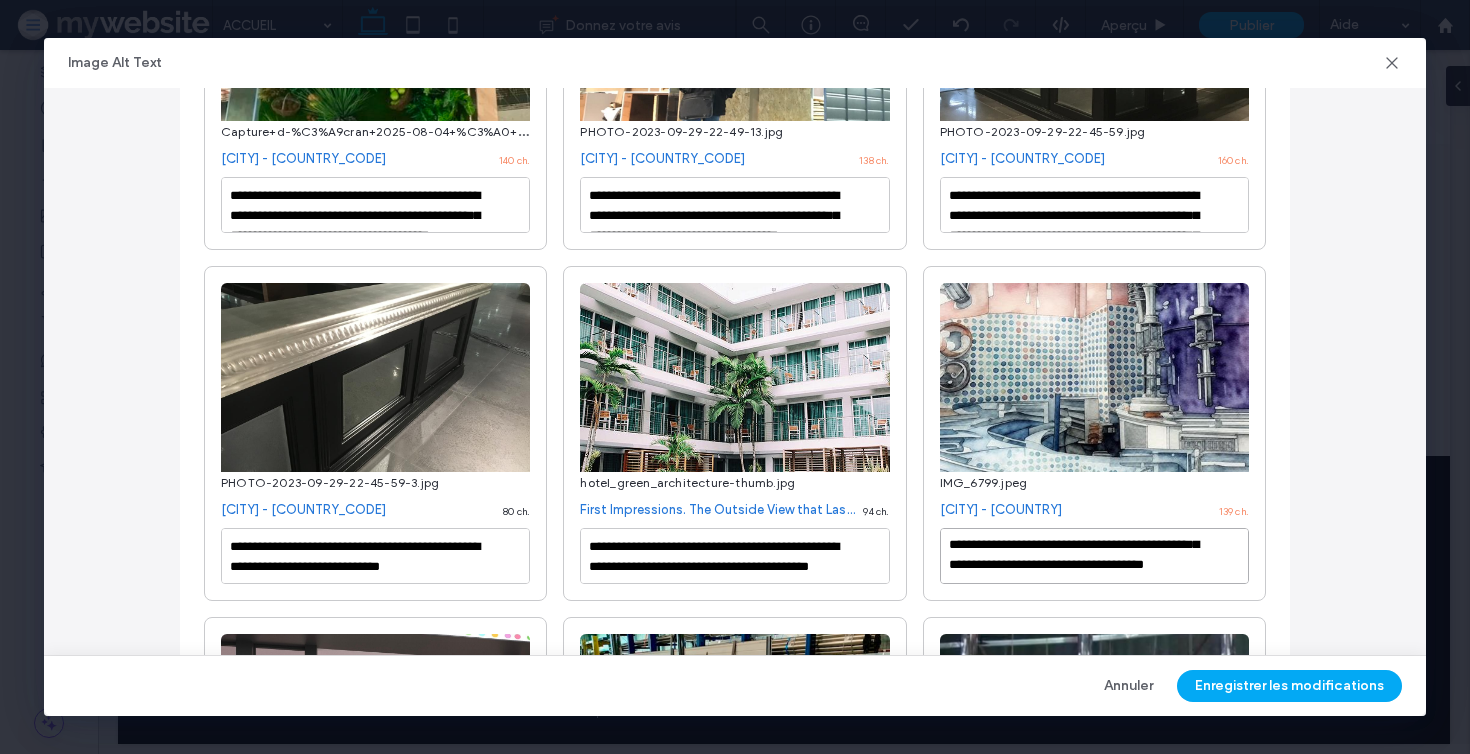 scroll, scrollTop: 42, scrollLeft: 0, axis: vertical 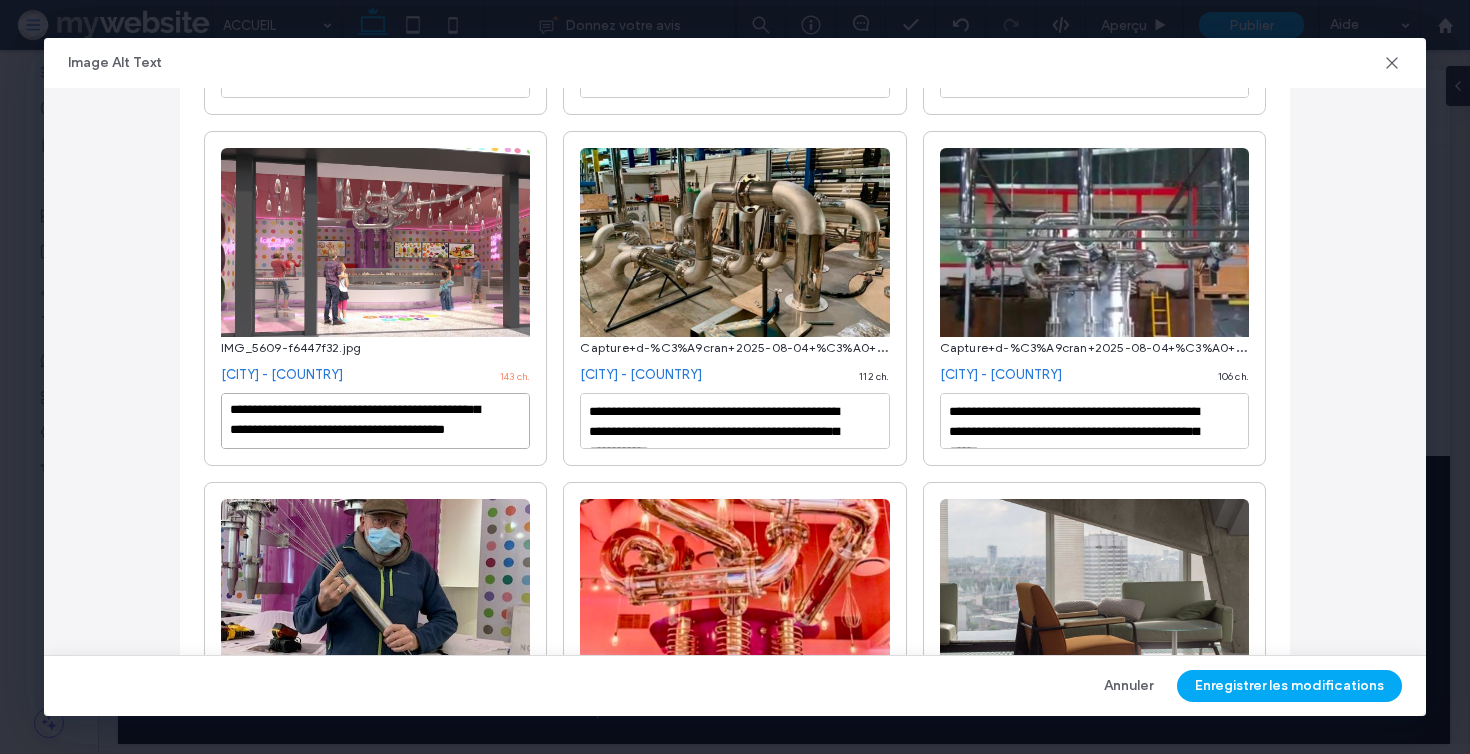 drag, startPoint x: 429, startPoint y: 420, endPoint x: 458, endPoint y: 510, distance: 94.55686 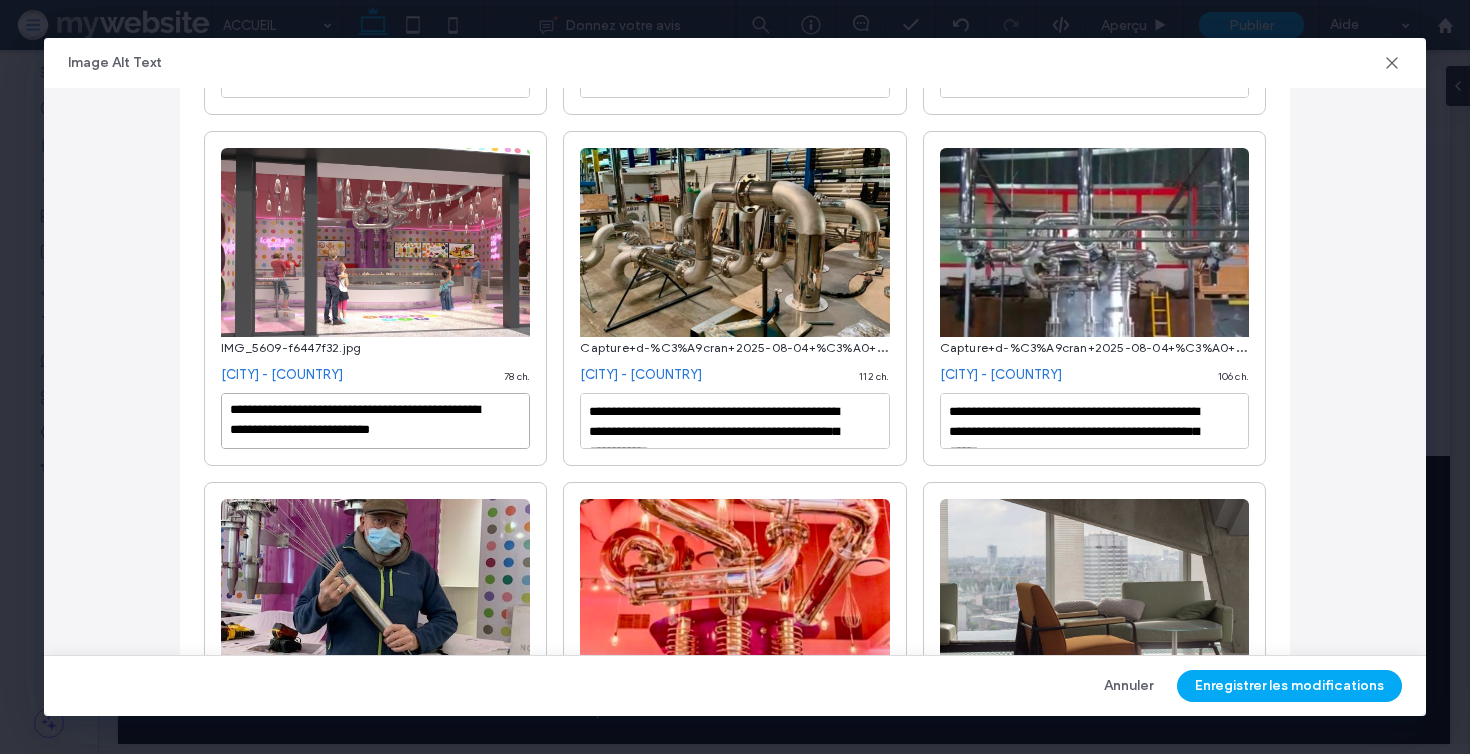 scroll, scrollTop: 2, scrollLeft: 0, axis: vertical 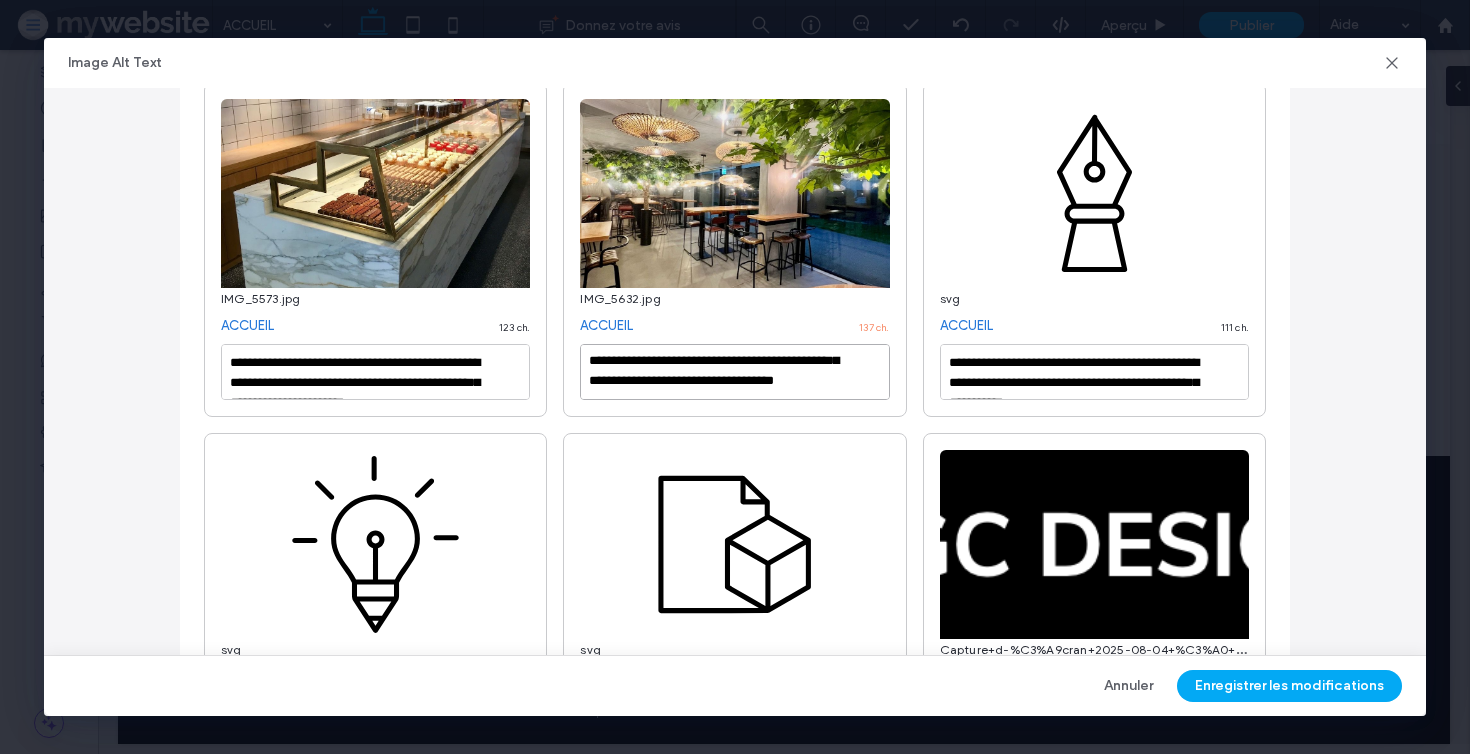 drag, startPoint x: 644, startPoint y: 358, endPoint x: 646, endPoint y: 396, distance: 38.052597 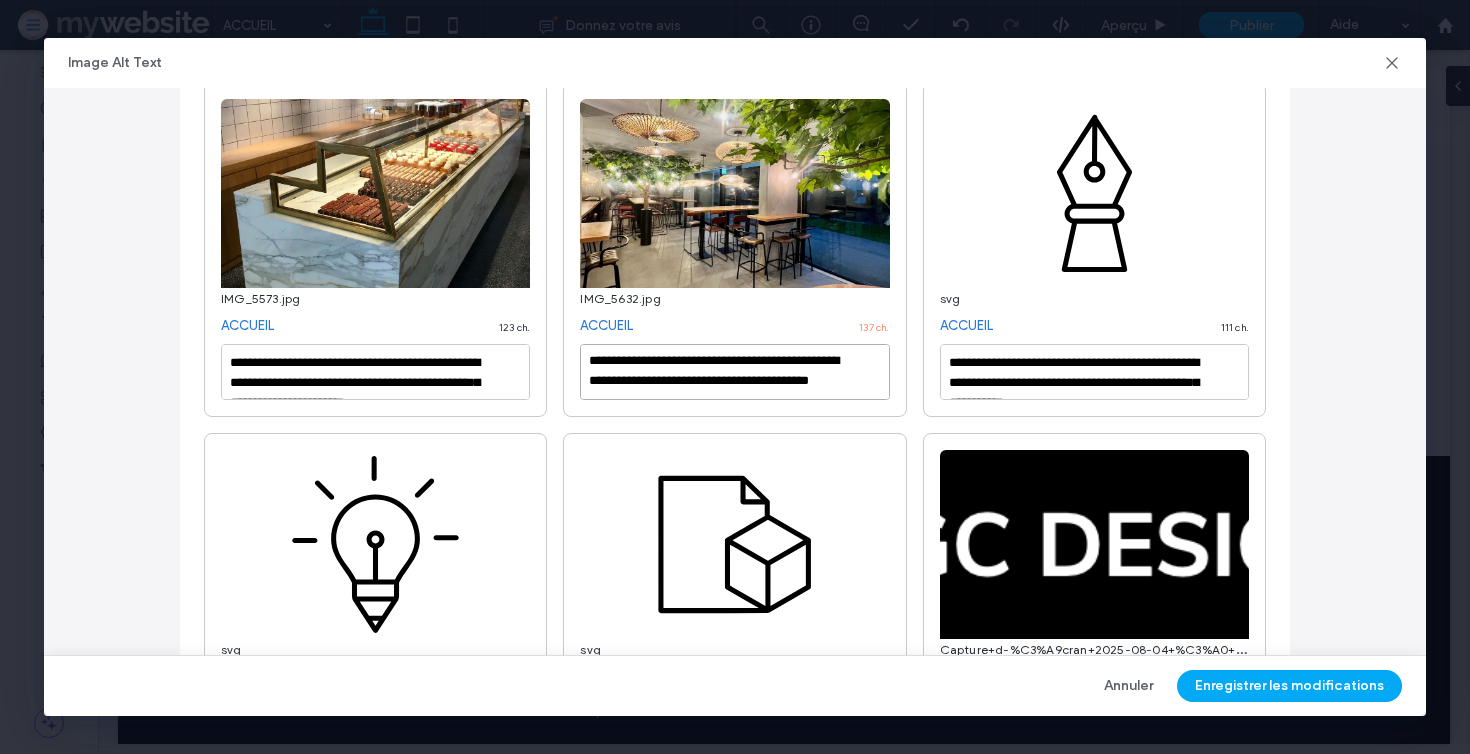 scroll, scrollTop: 22, scrollLeft: 0, axis: vertical 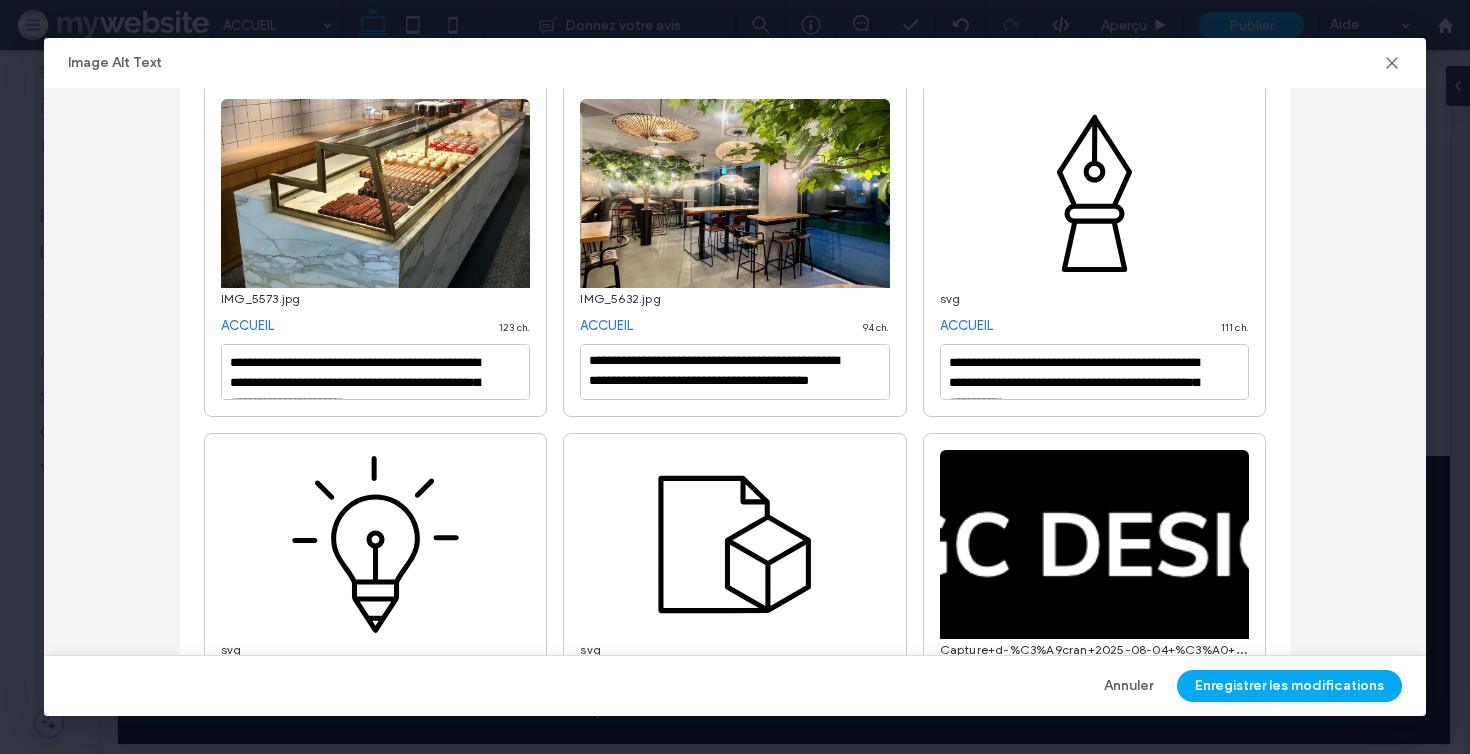 click on "**********" at bounding box center [375, 249] 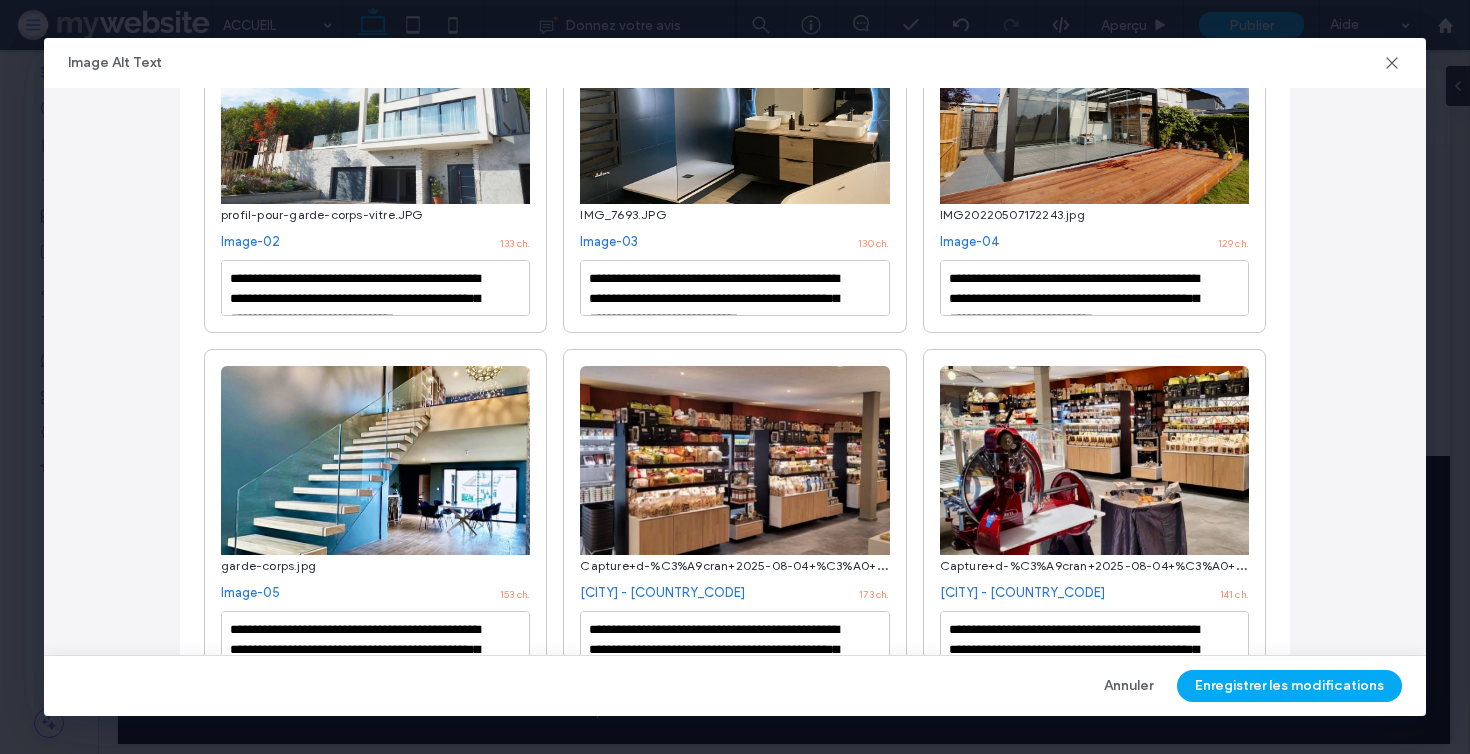 scroll, scrollTop: 4222, scrollLeft: 0, axis: vertical 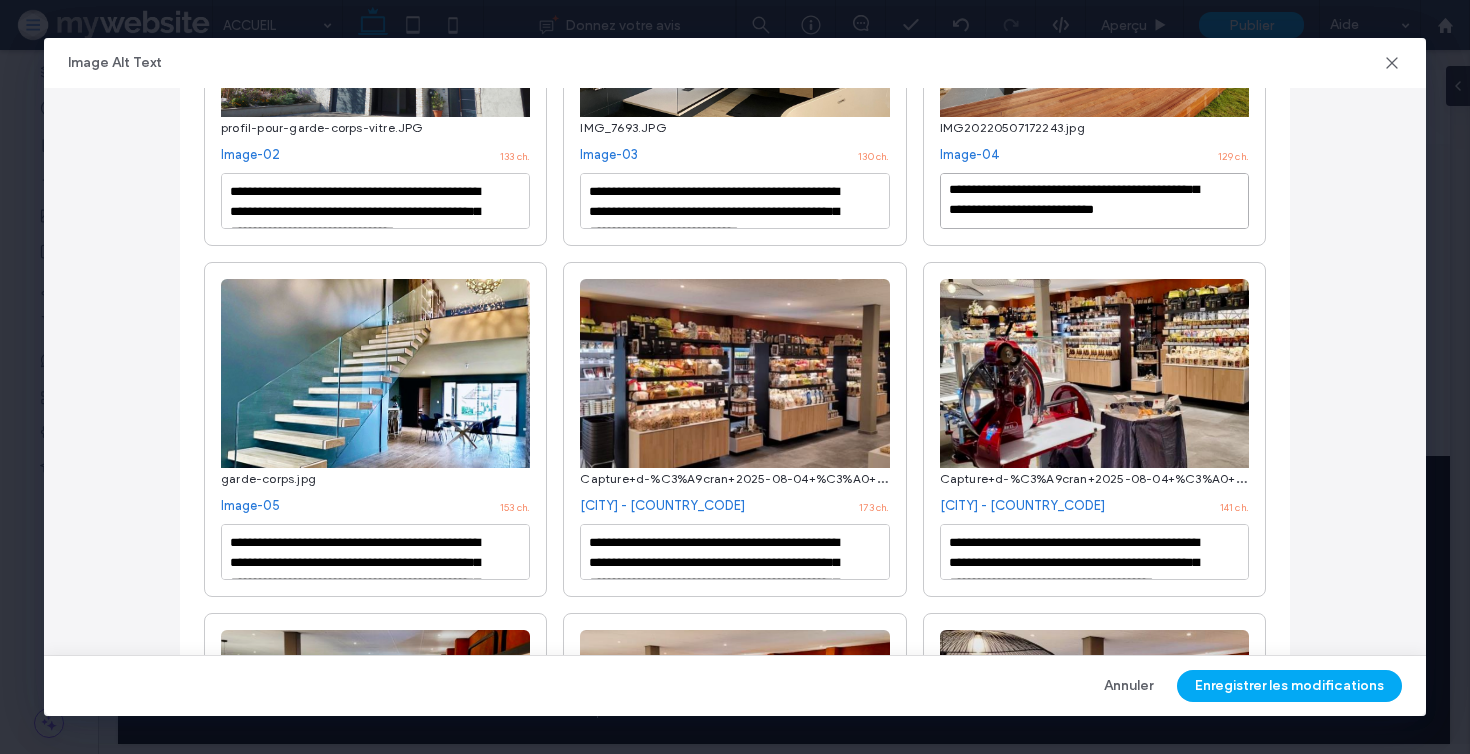 drag, startPoint x: 974, startPoint y: 217, endPoint x: 974, endPoint y: 276, distance: 59 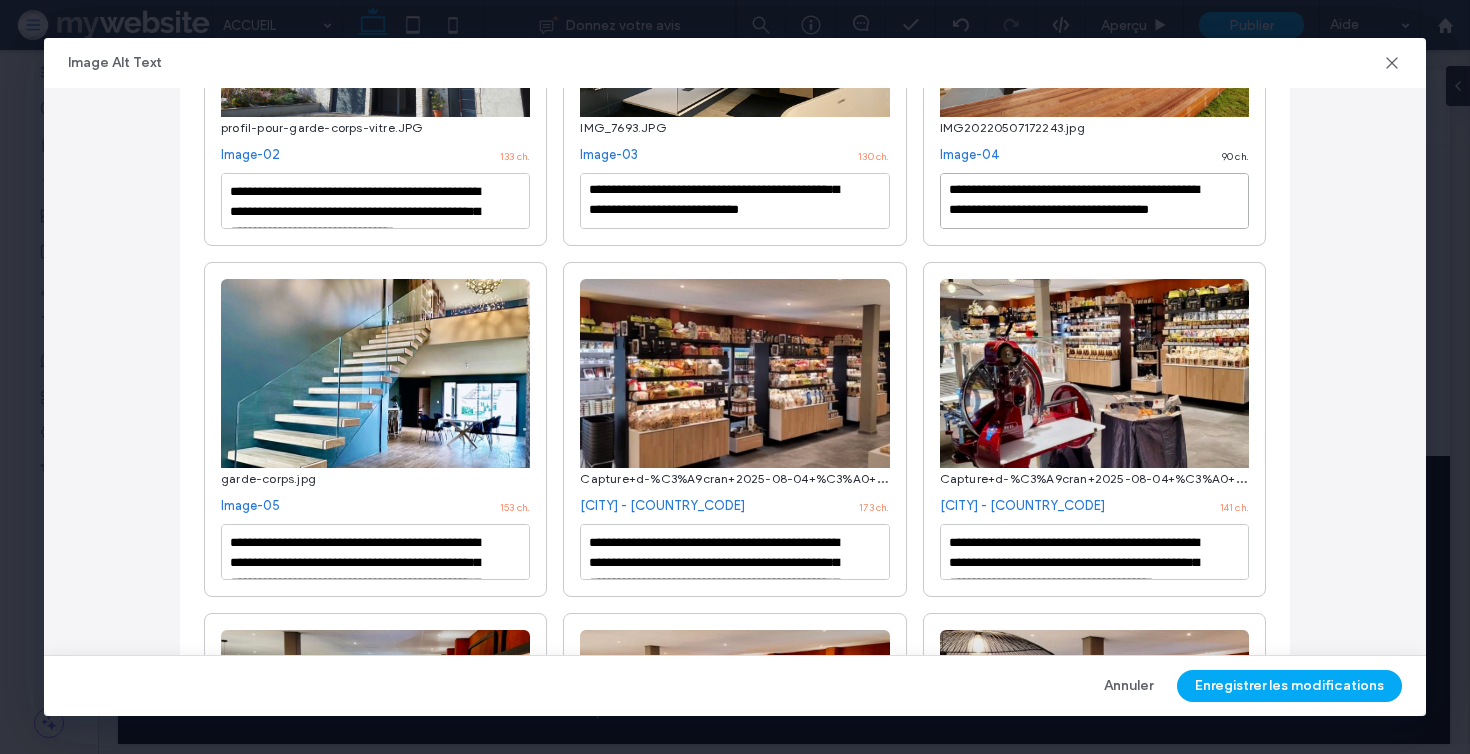 scroll, scrollTop: 22, scrollLeft: 0, axis: vertical 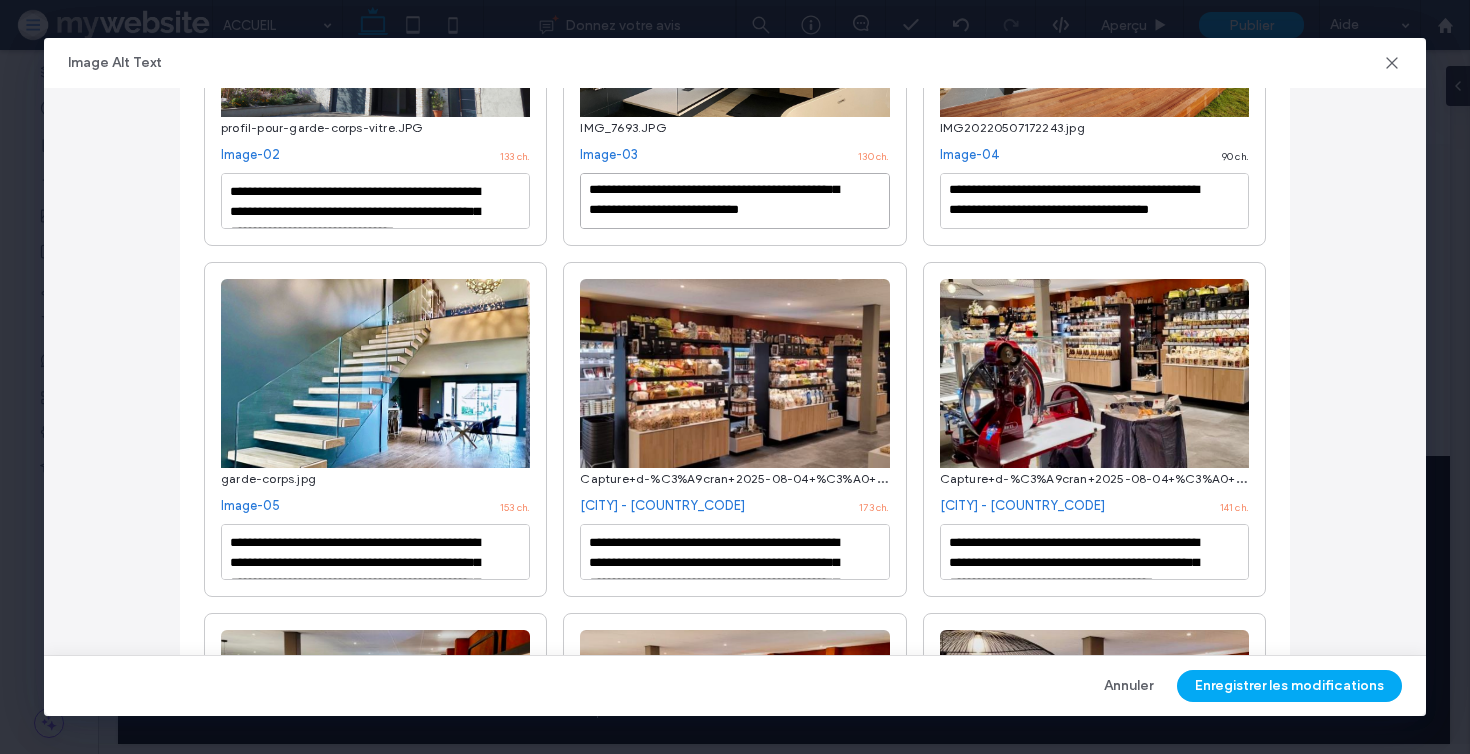 drag, startPoint x: 629, startPoint y: 211, endPoint x: 629, endPoint y: 244, distance: 33 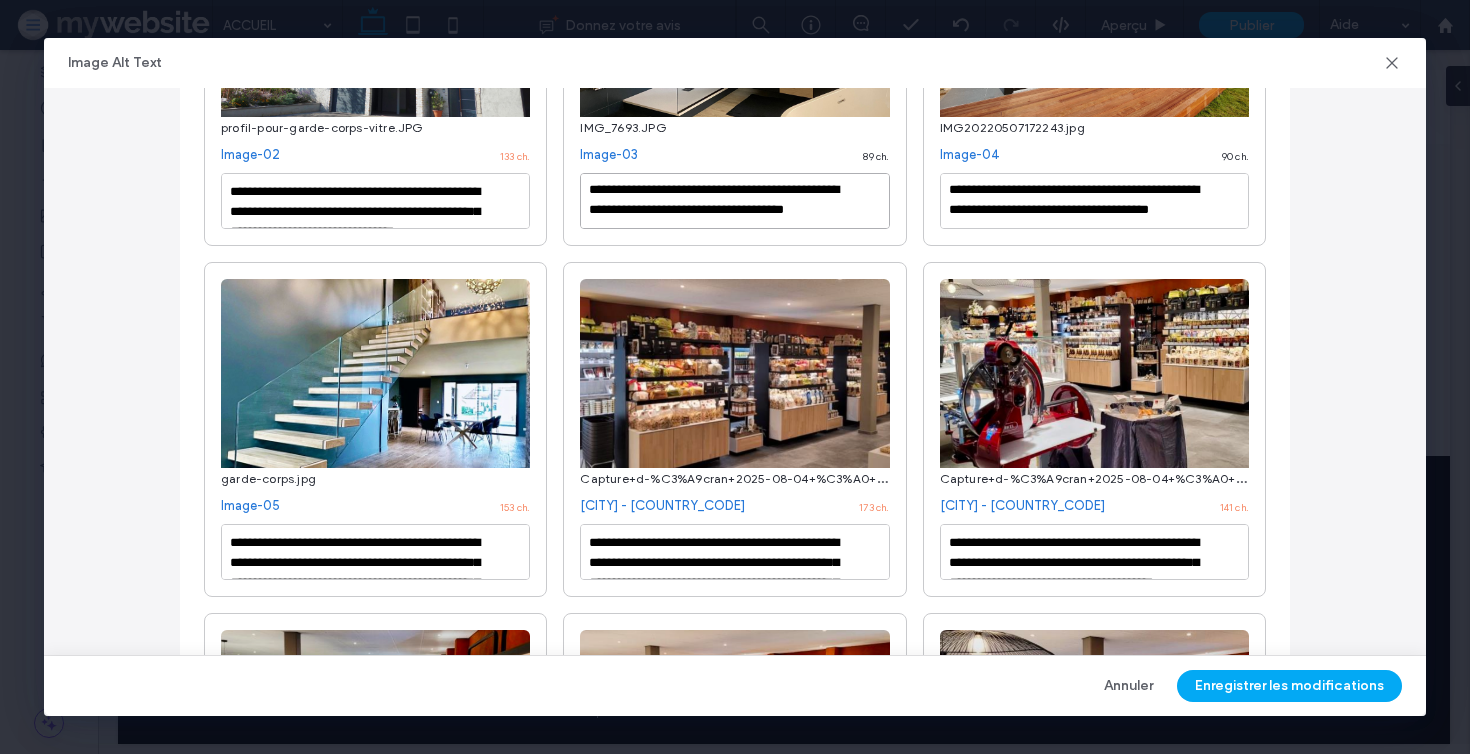 scroll, scrollTop: 22, scrollLeft: 0, axis: vertical 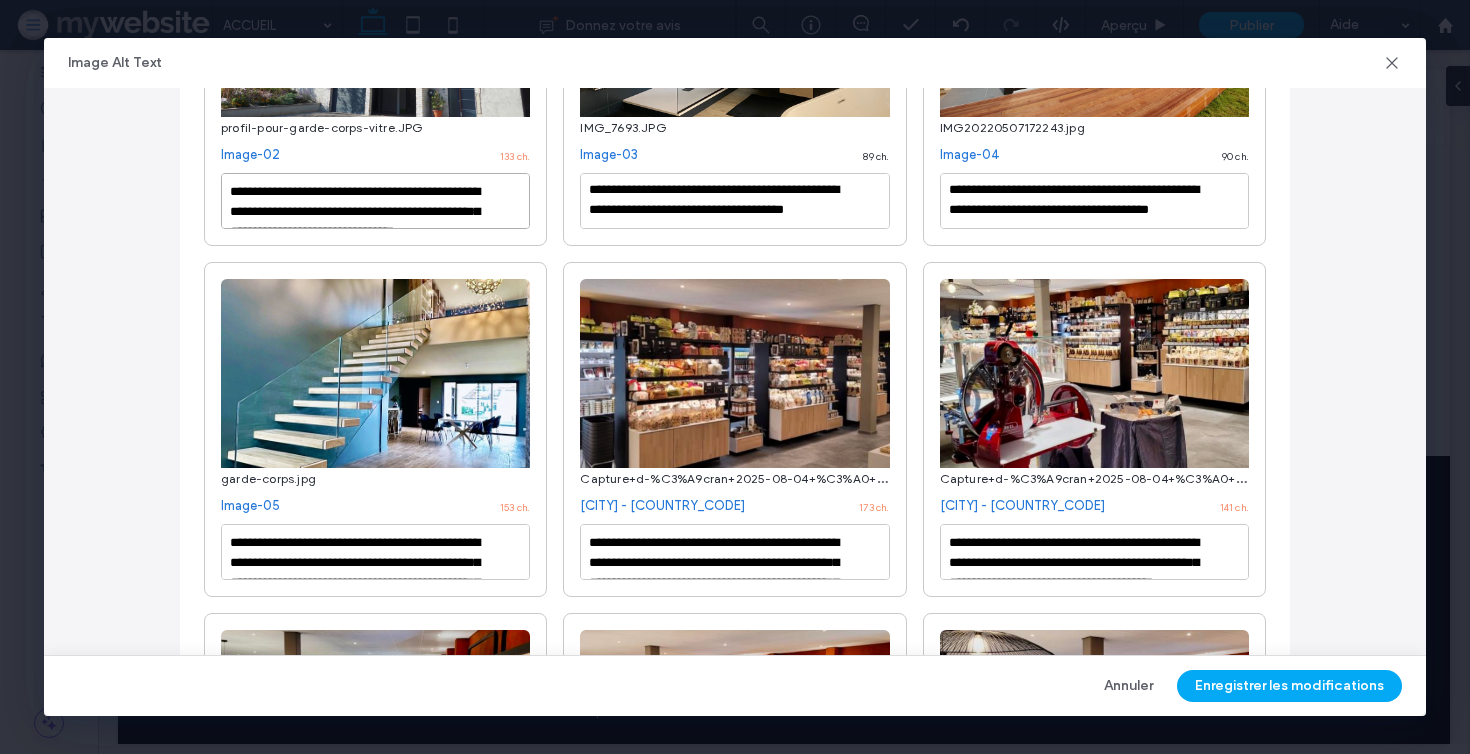 click on "**********" at bounding box center [375, 201] 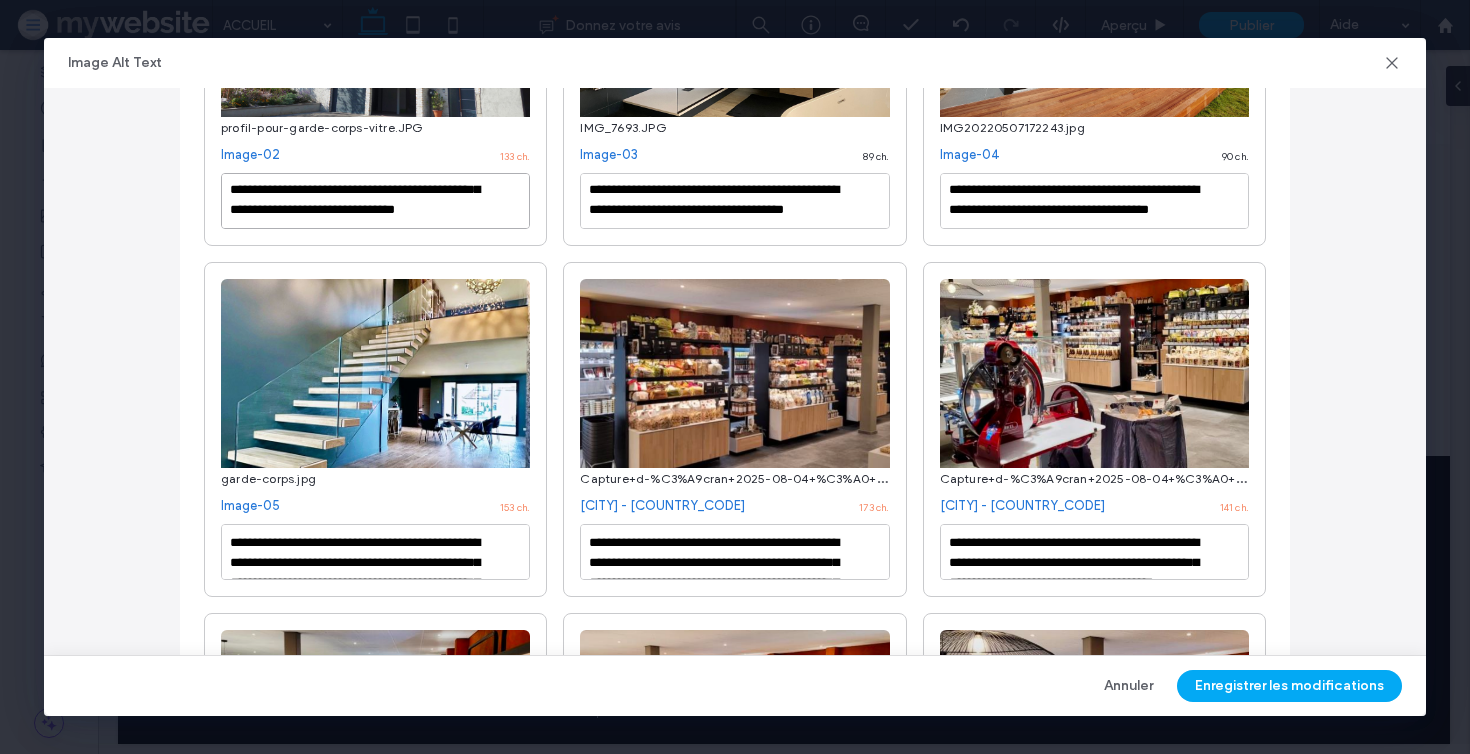 drag, startPoint x: 334, startPoint y: 192, endPoint x: 334, endPoint y: 234, distance: 42 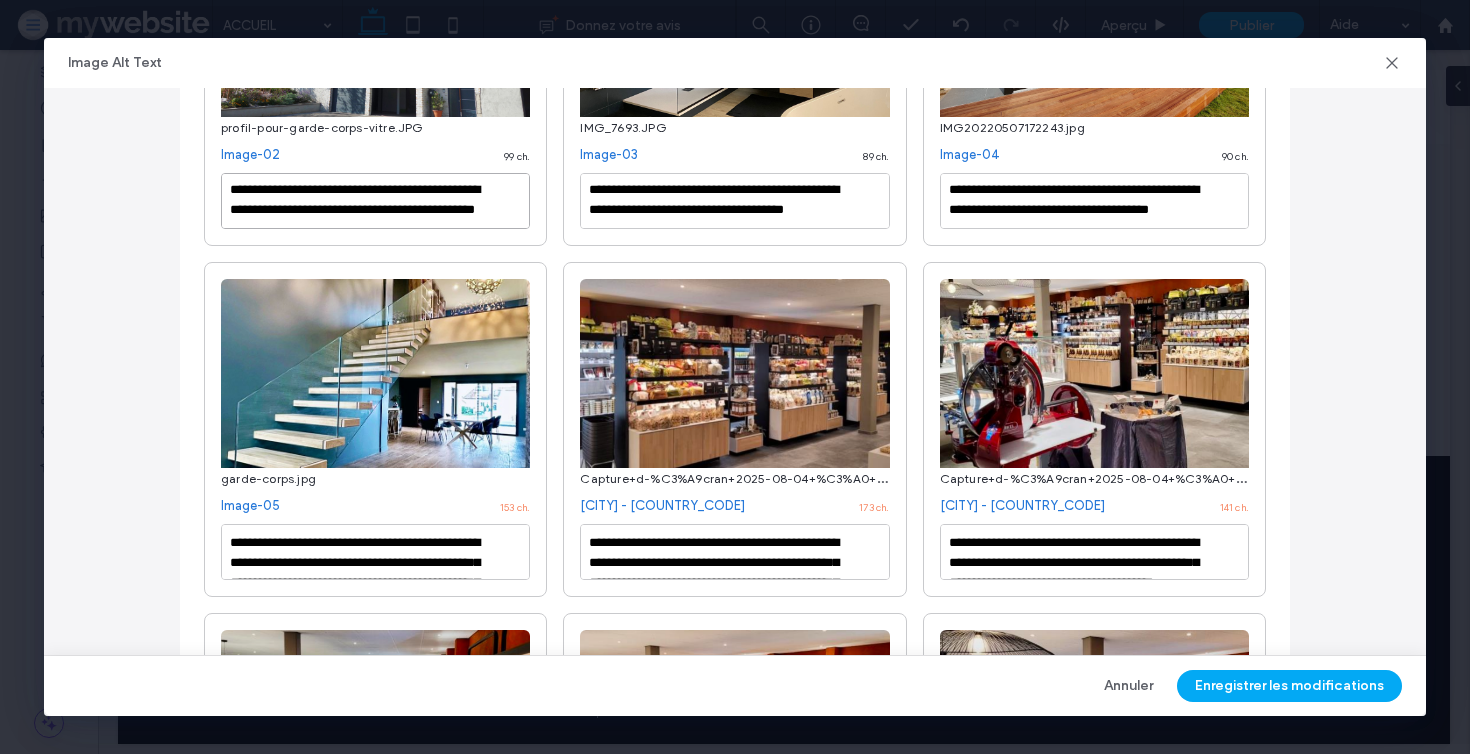 scroll, scrollTop: 22, scrollLeft: 0, axis: vertical 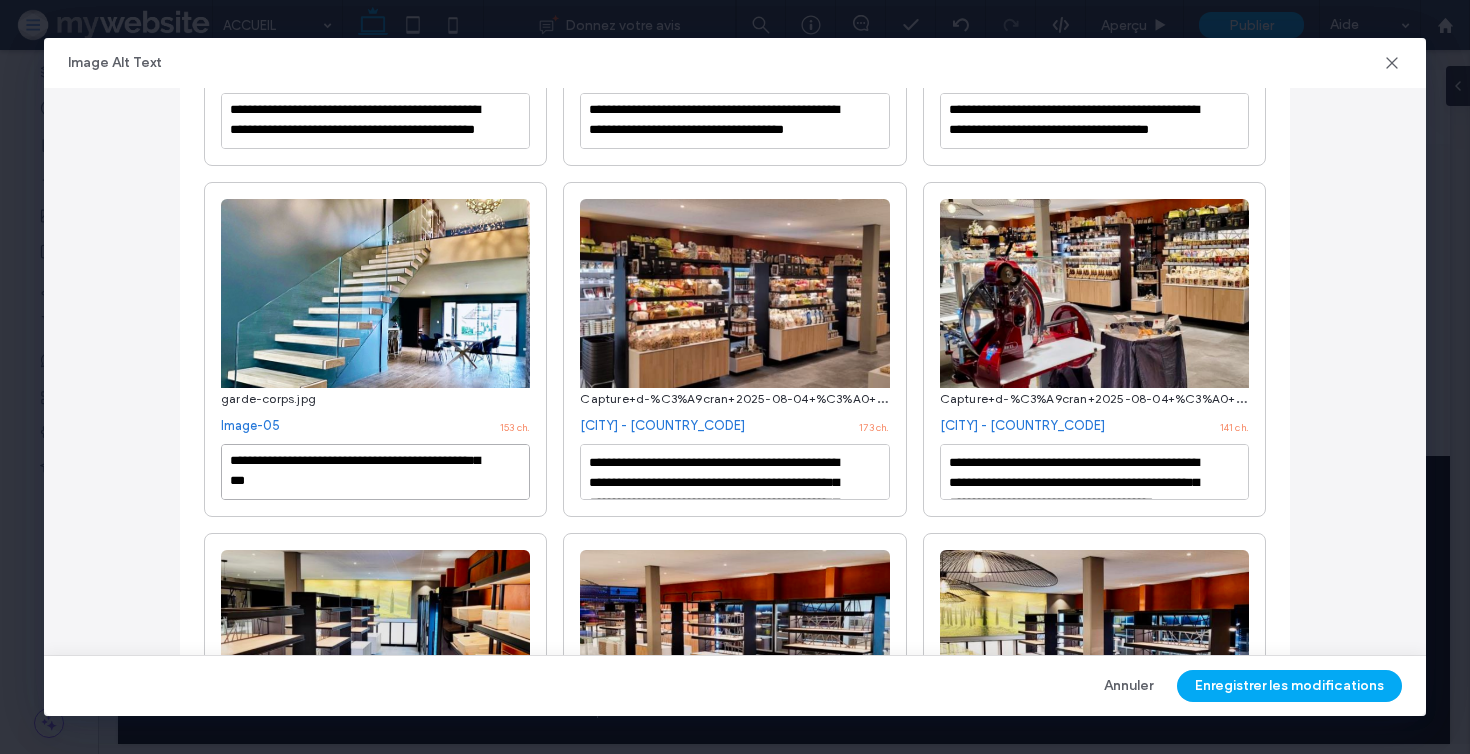 drag, startPoint x: 360, startPoint y: 481, endPoint x: 360, endPoint y: 586, distance: 105 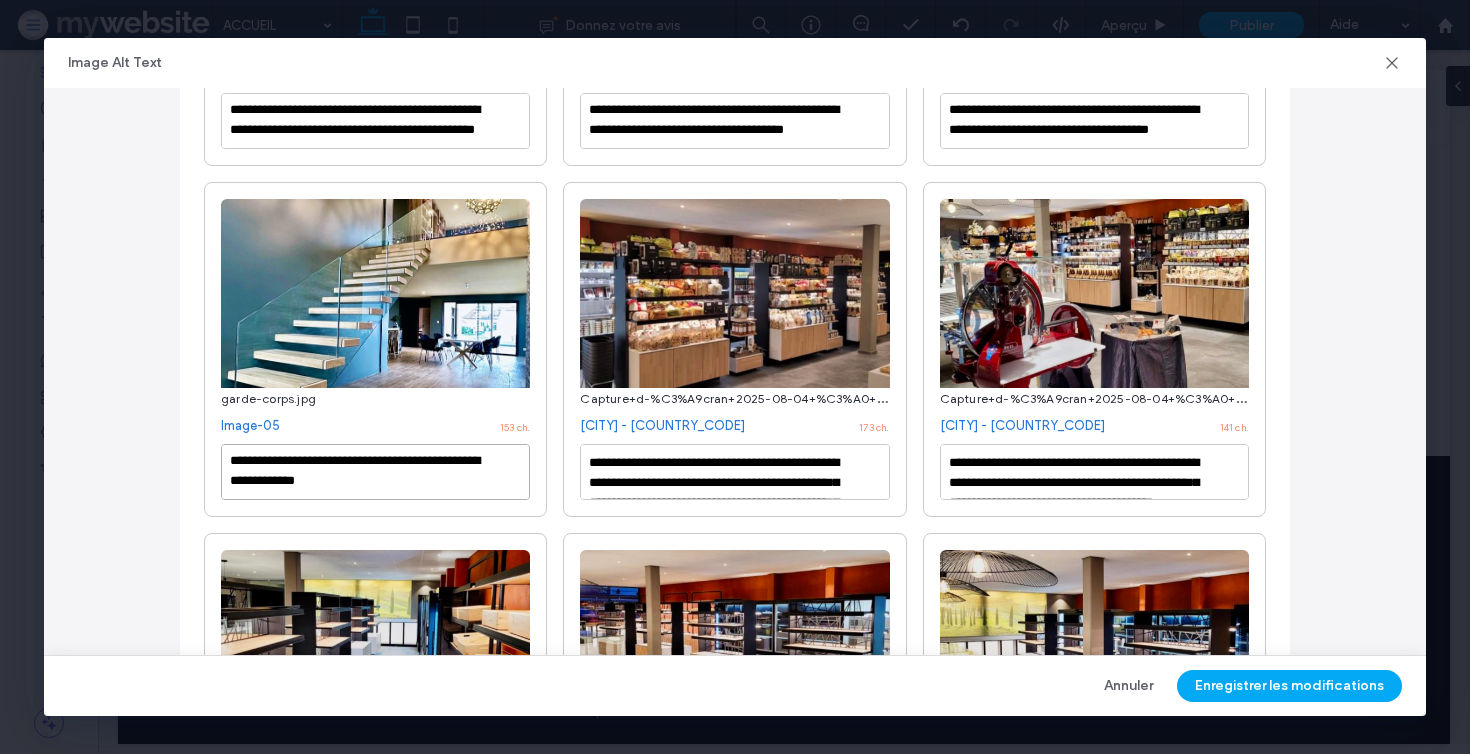 scroll, scrollTop: 2, scrollLeft: 0, axis: vertical 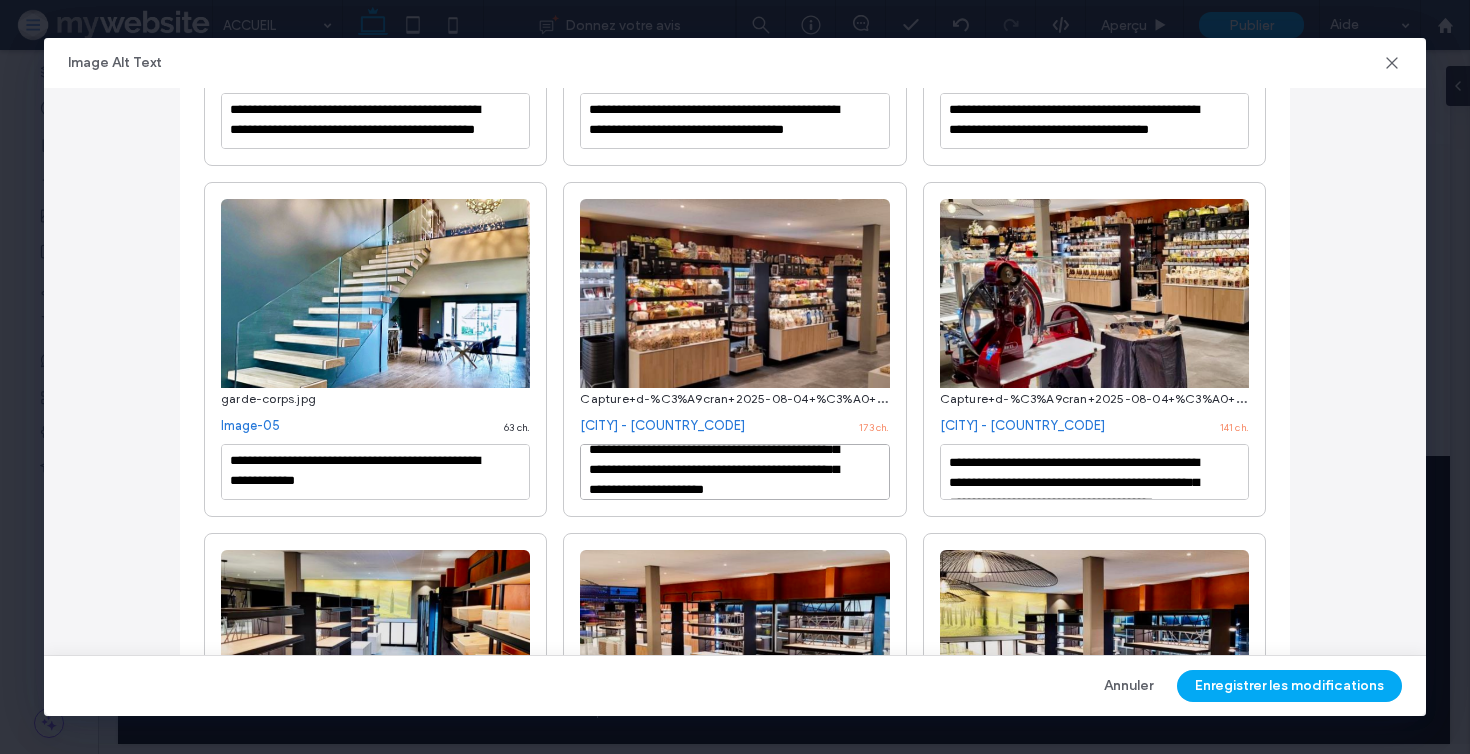 drag, startPoint x: 834, startPoint y: 474, endPoint x: 839, endPoint y: 509, distance: 35.35534 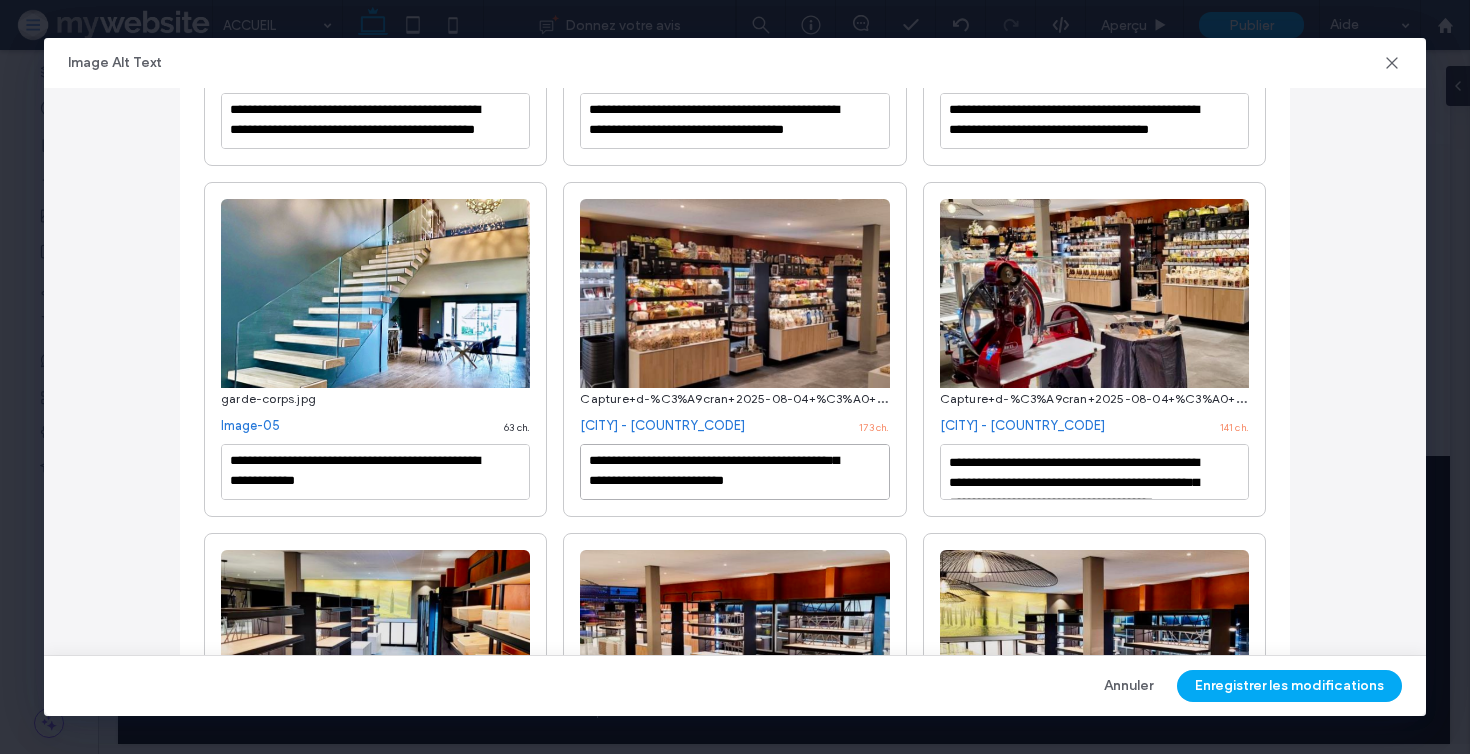 scroll, scrollTop: 22, scrollLeft: 0, axis: vertical 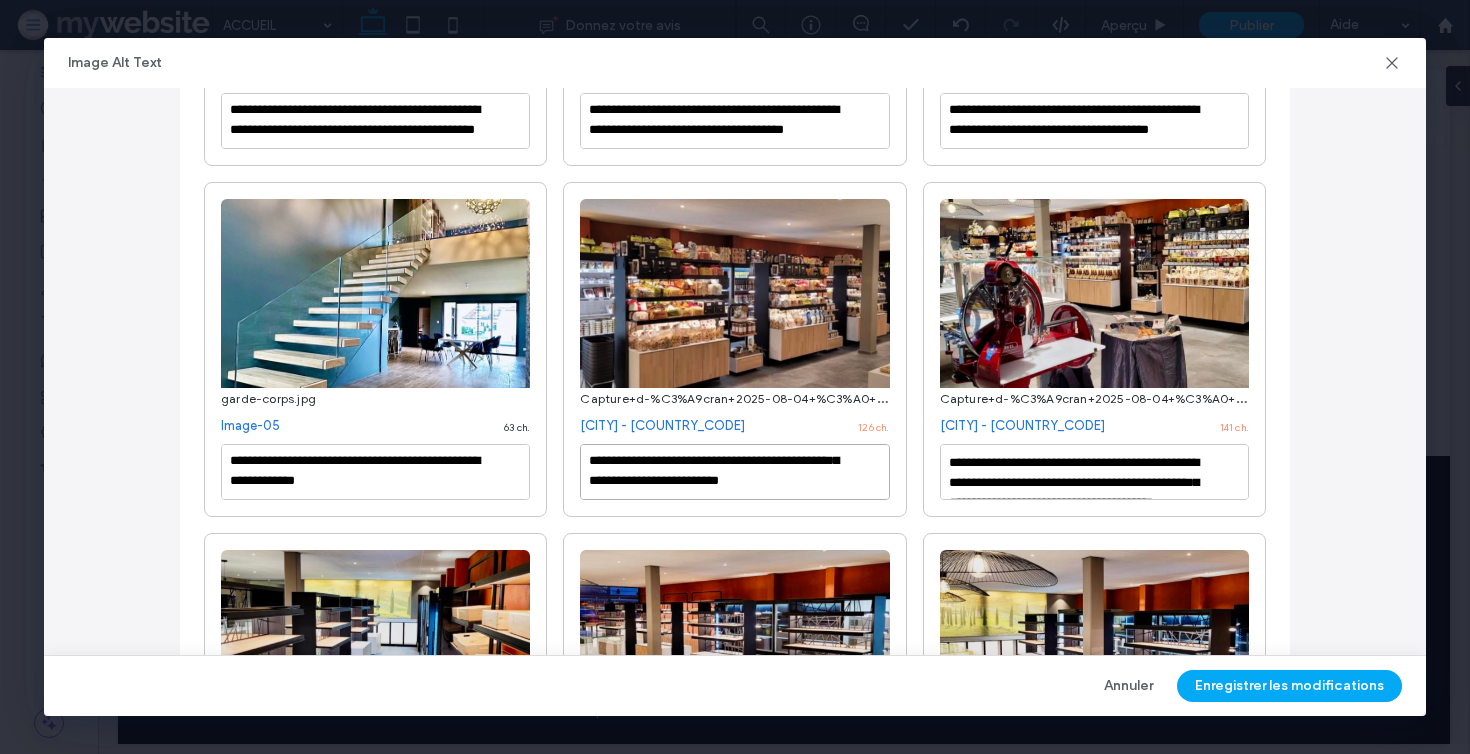 drag, startPoint x: 841, startPoint y: 454, endPoint x: 841, endPoint y: 499, distance: 45 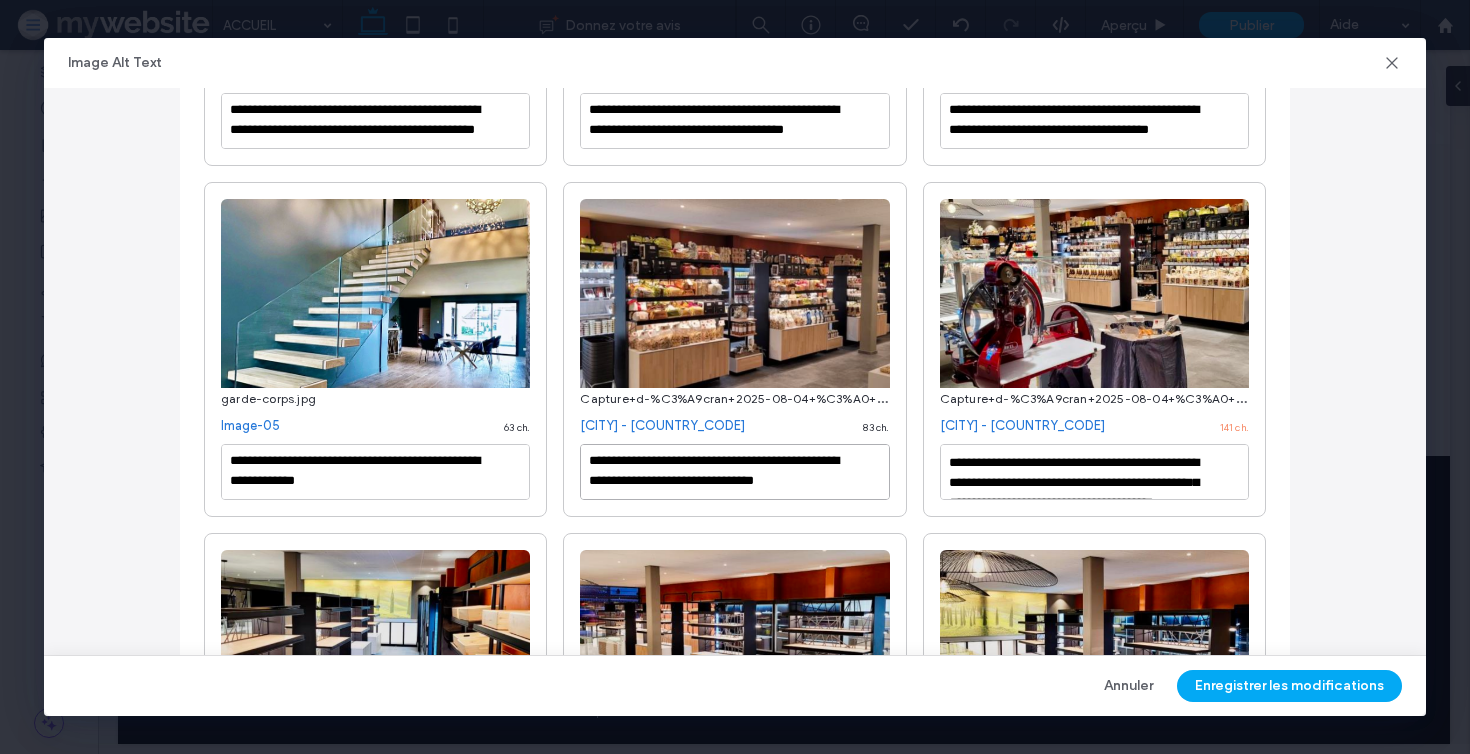 scroll, scrollTop: 2, scrollLeft: 0, axis: vertical 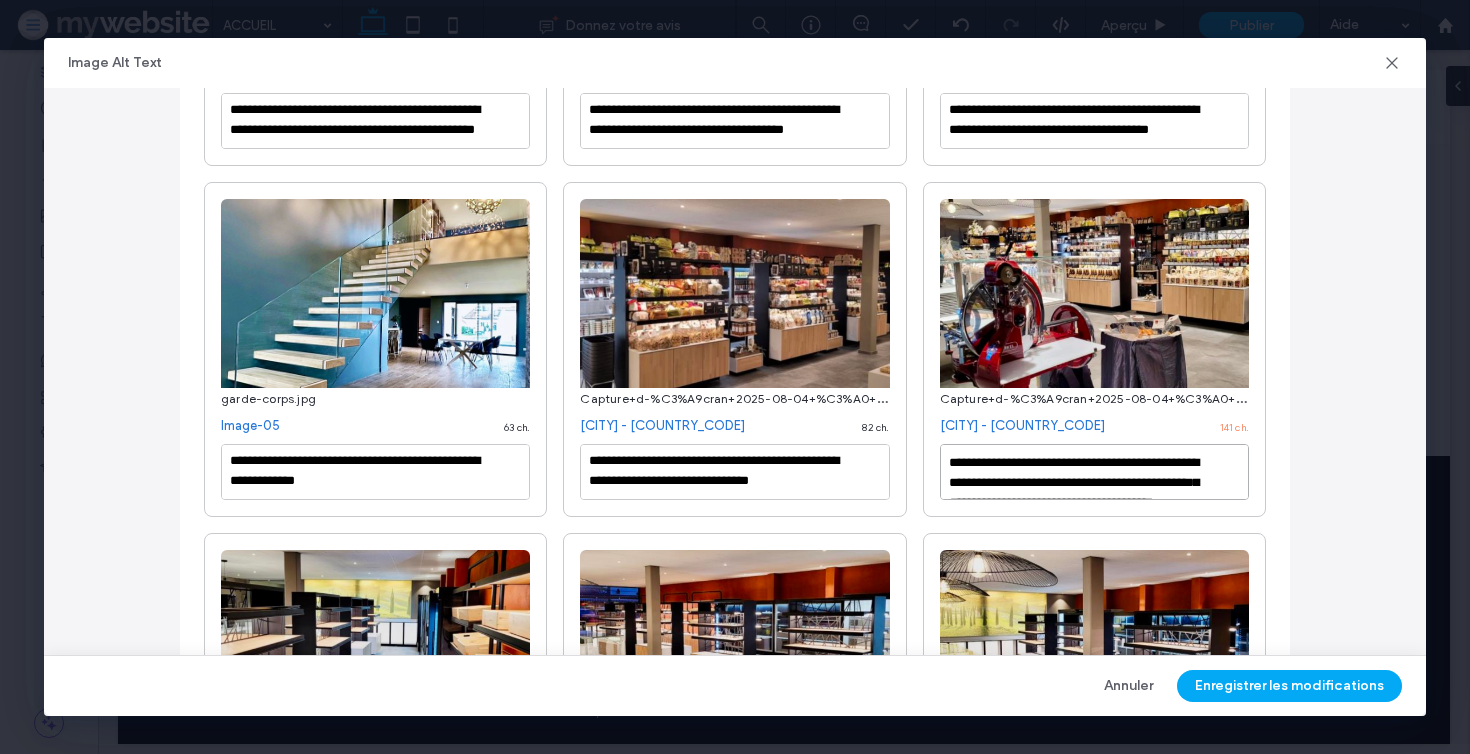 click on "**********" at bounding box center [1094, 472] 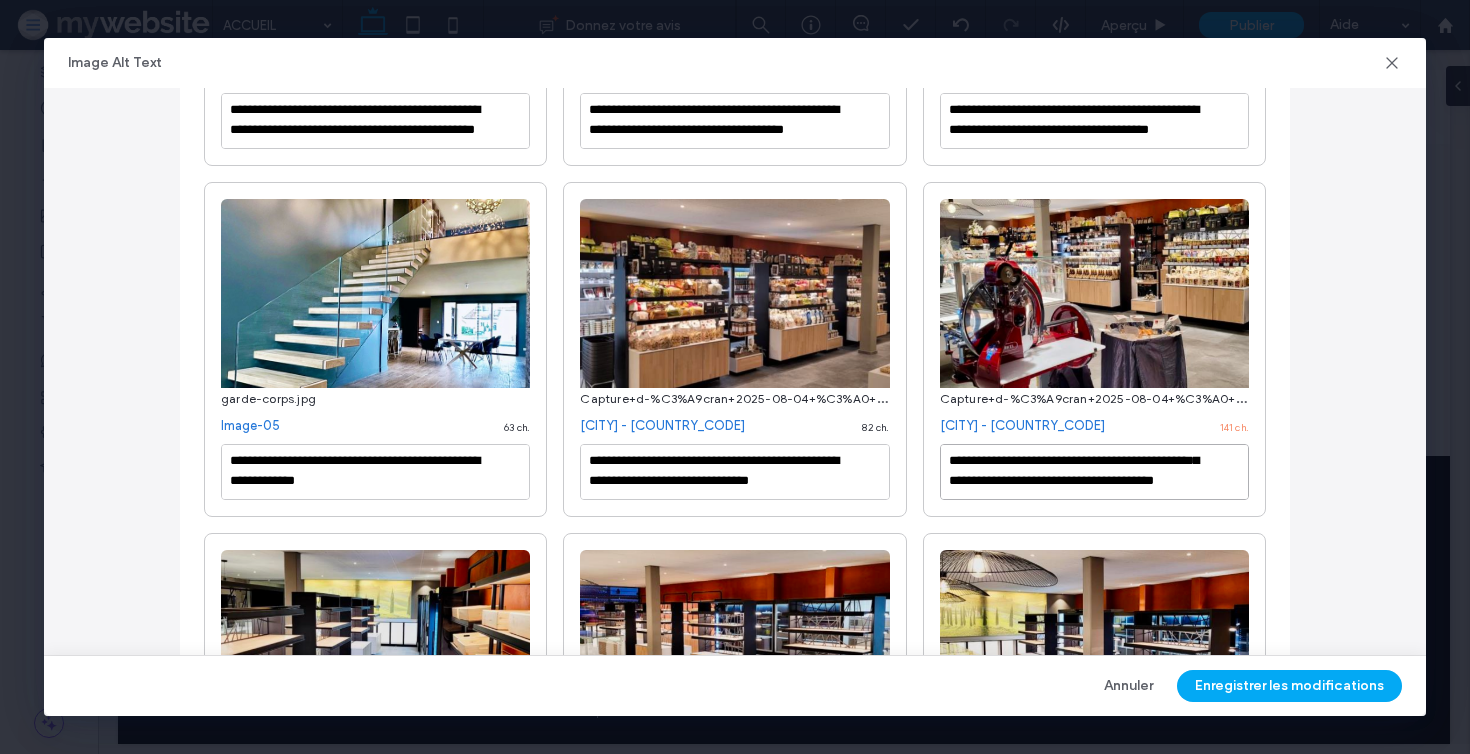 scroll, scrollTop: 39, scrollLeft: 0, axis: vertical 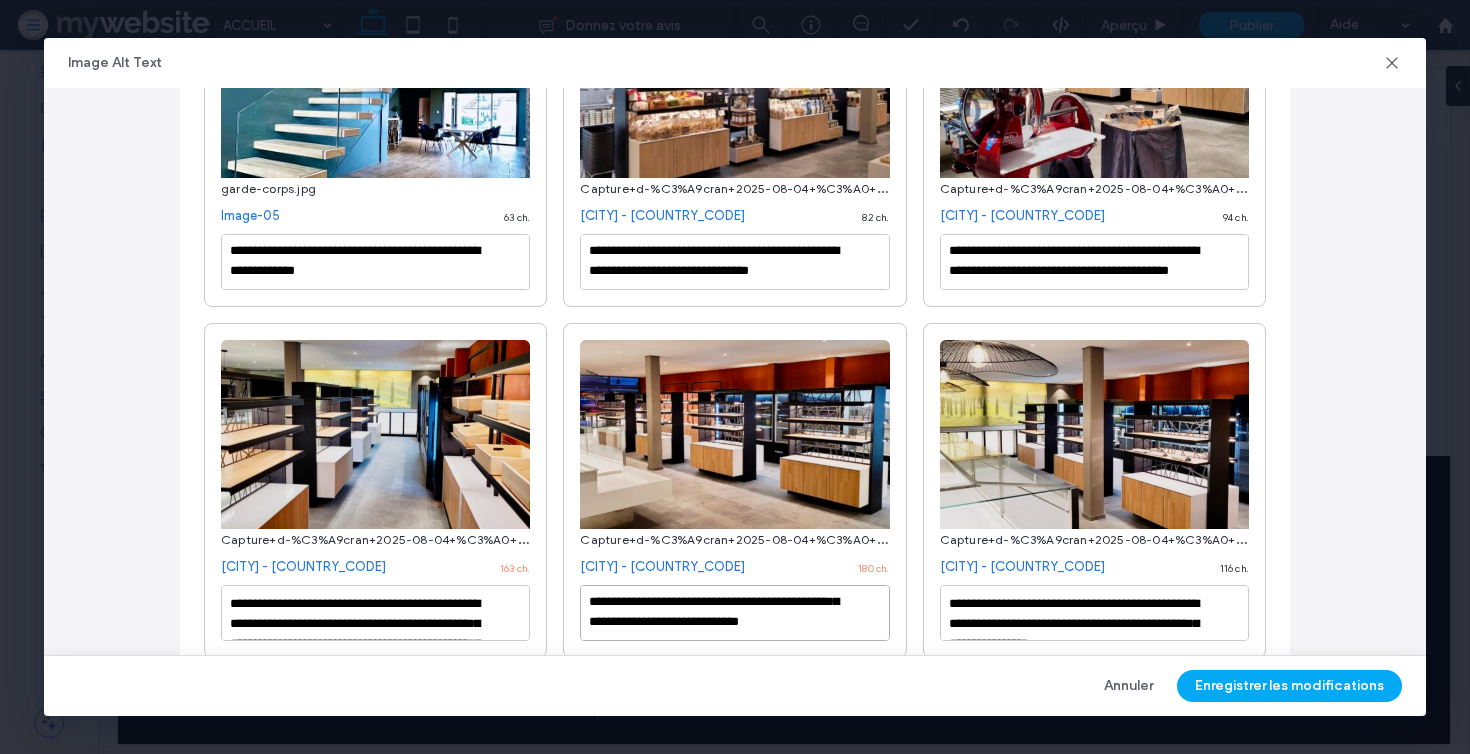 drag, startPoint x: 760, startPoint y: 596, endPoint x: 760, endPoint y: 741, distance: 145 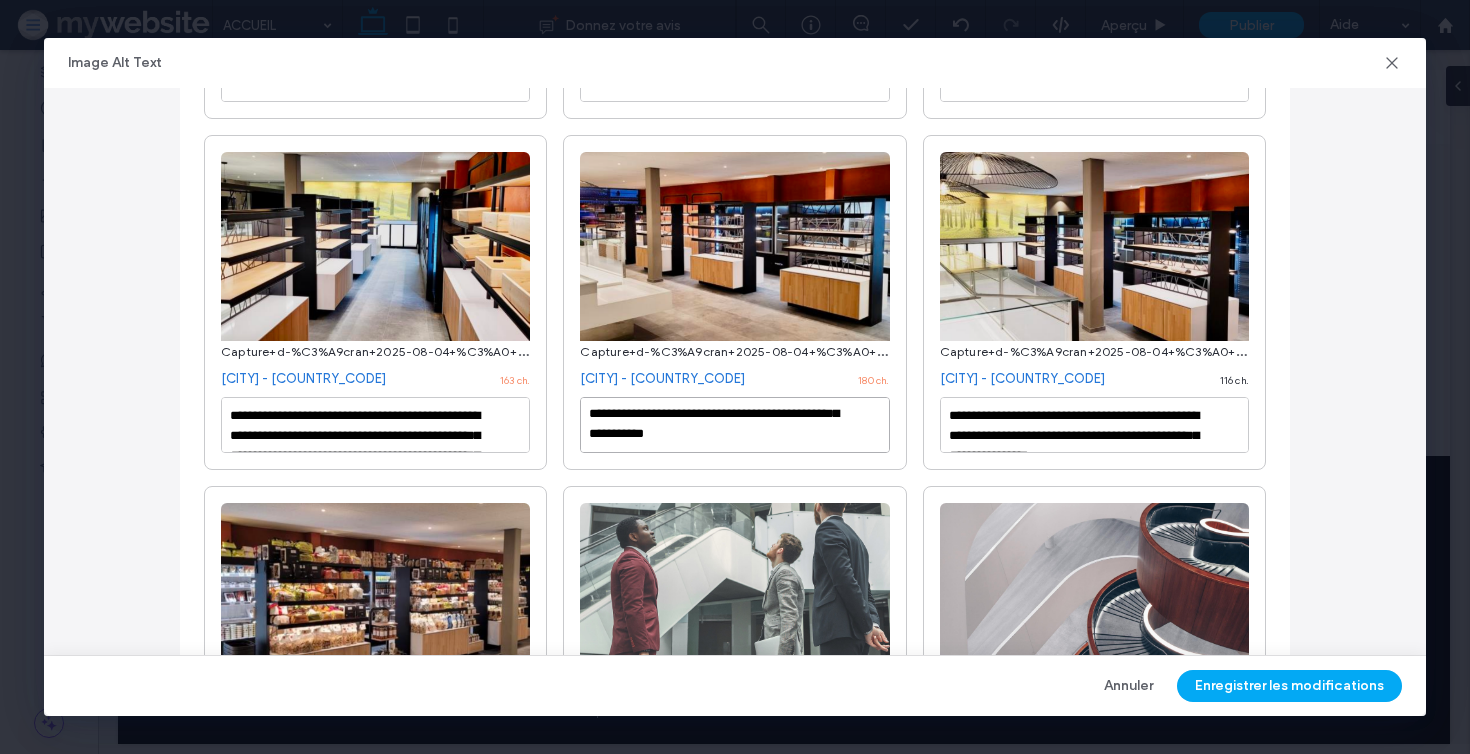 scroll 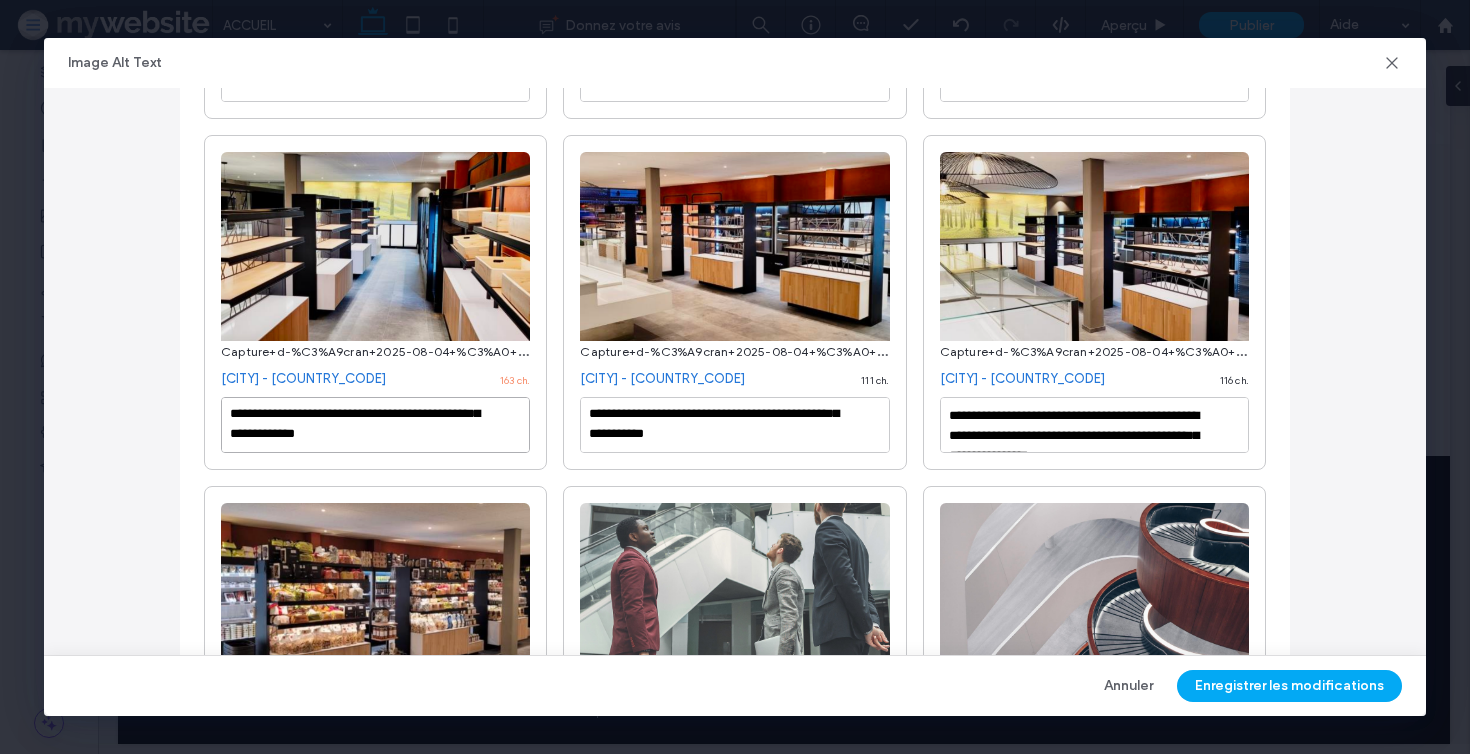 drag, startPoint x: 438, startPoint y: 433, endPoint x: 438, endPoint y: 482, distance: 49 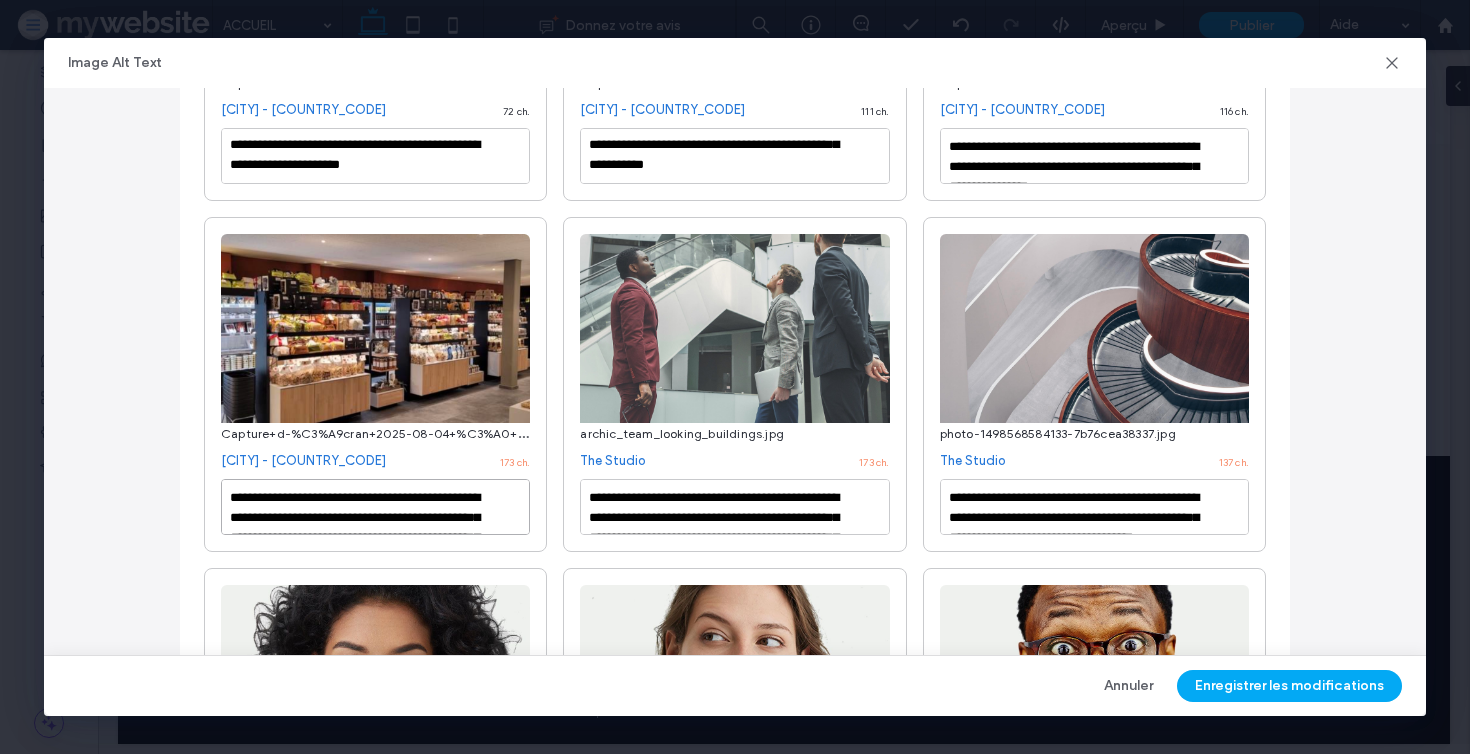 click on "**********" at bounding box center [375, 507] 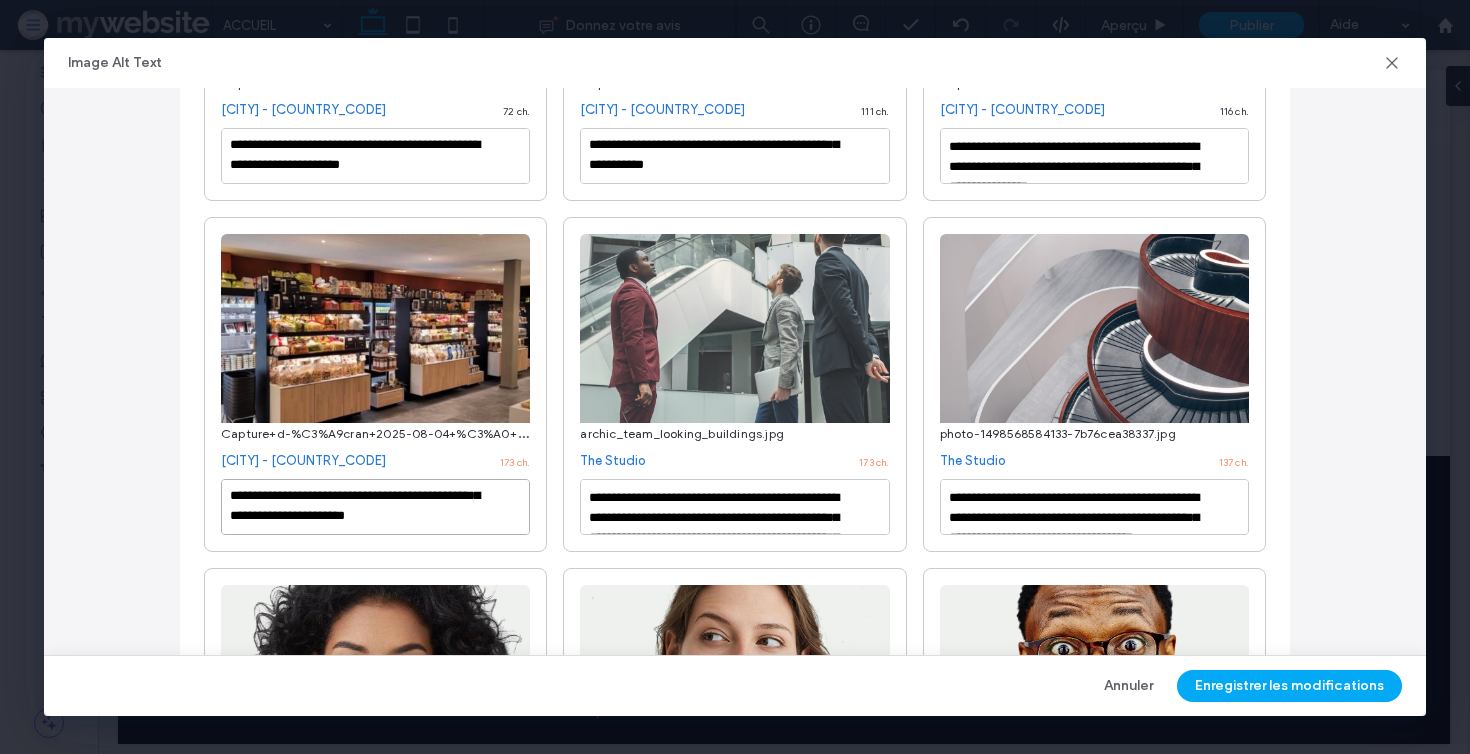 drag, startPoint x: 478, startPoint y: 502, endPoint x: 478, endPoint y: 559, distance: 57 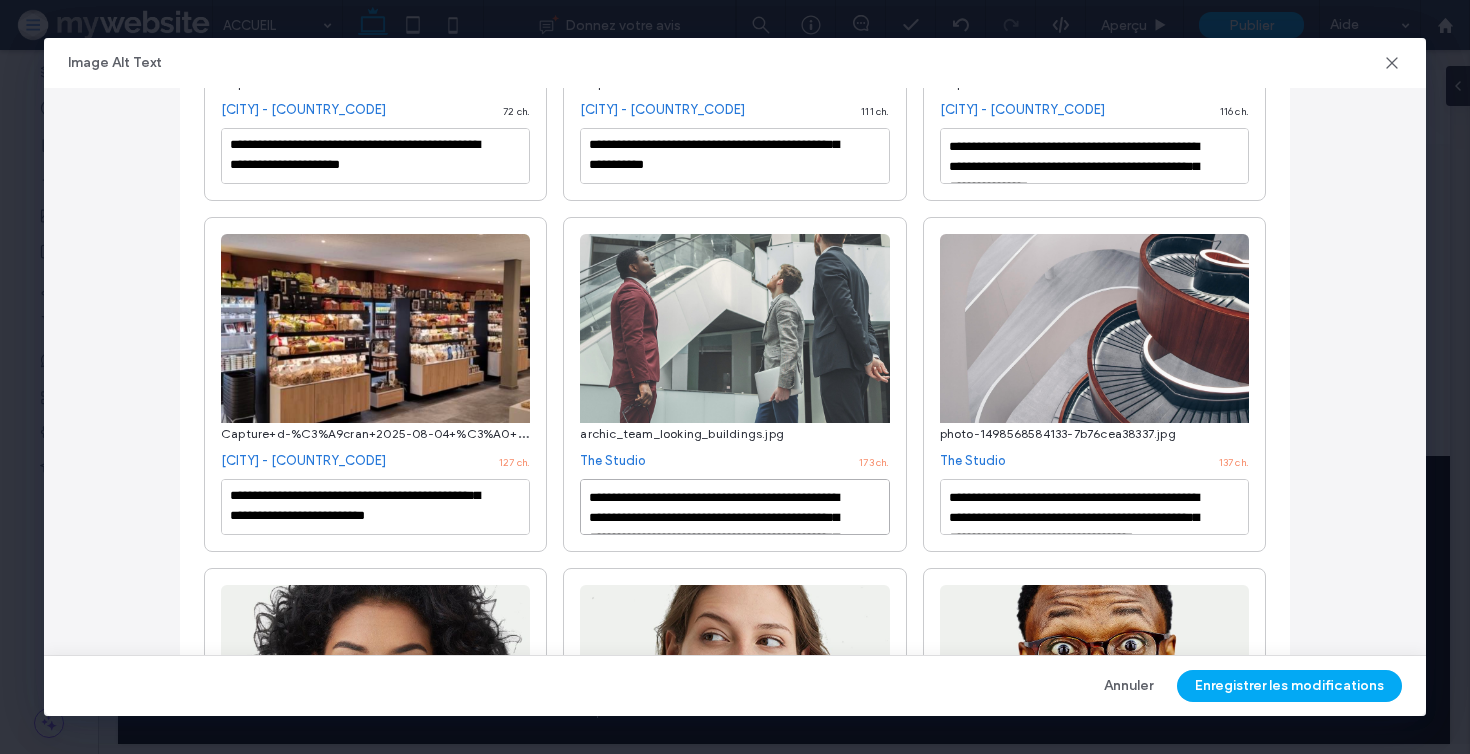 click on "**********" at bounding box center [734, 507] 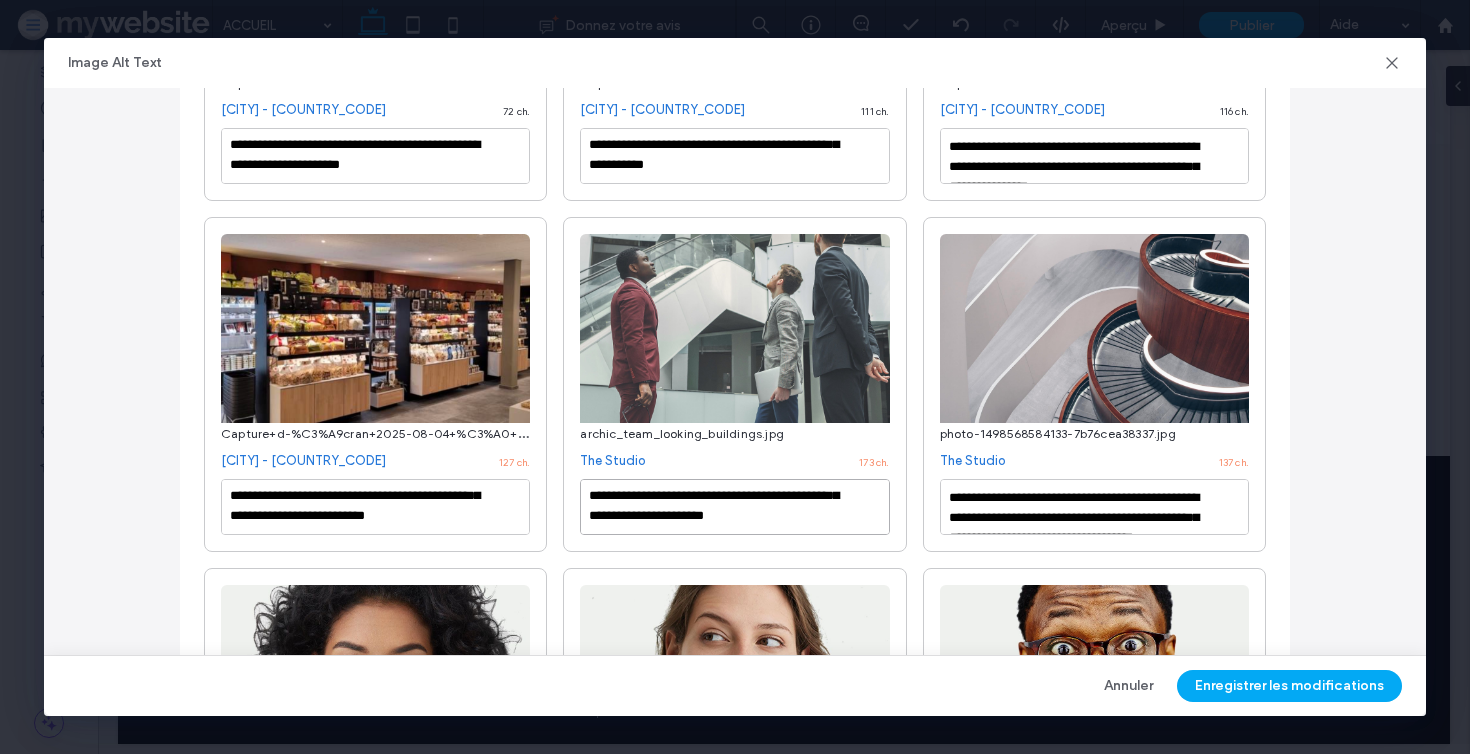 drag, startPoint x: 824, startPoint y: 493, endPoint x: 824, endPoint y: 578, distance: 85 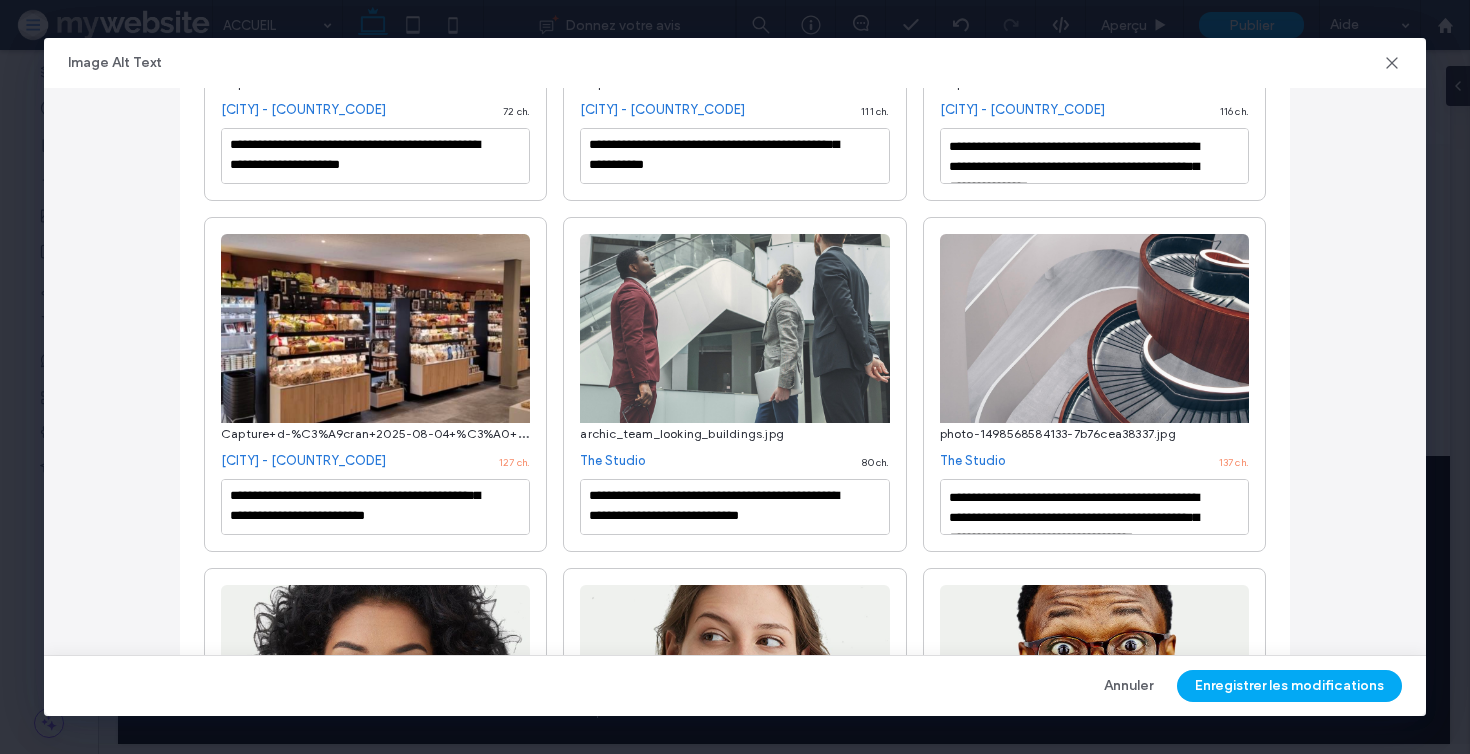 click on "**********" at bounding box center [1094, 511] 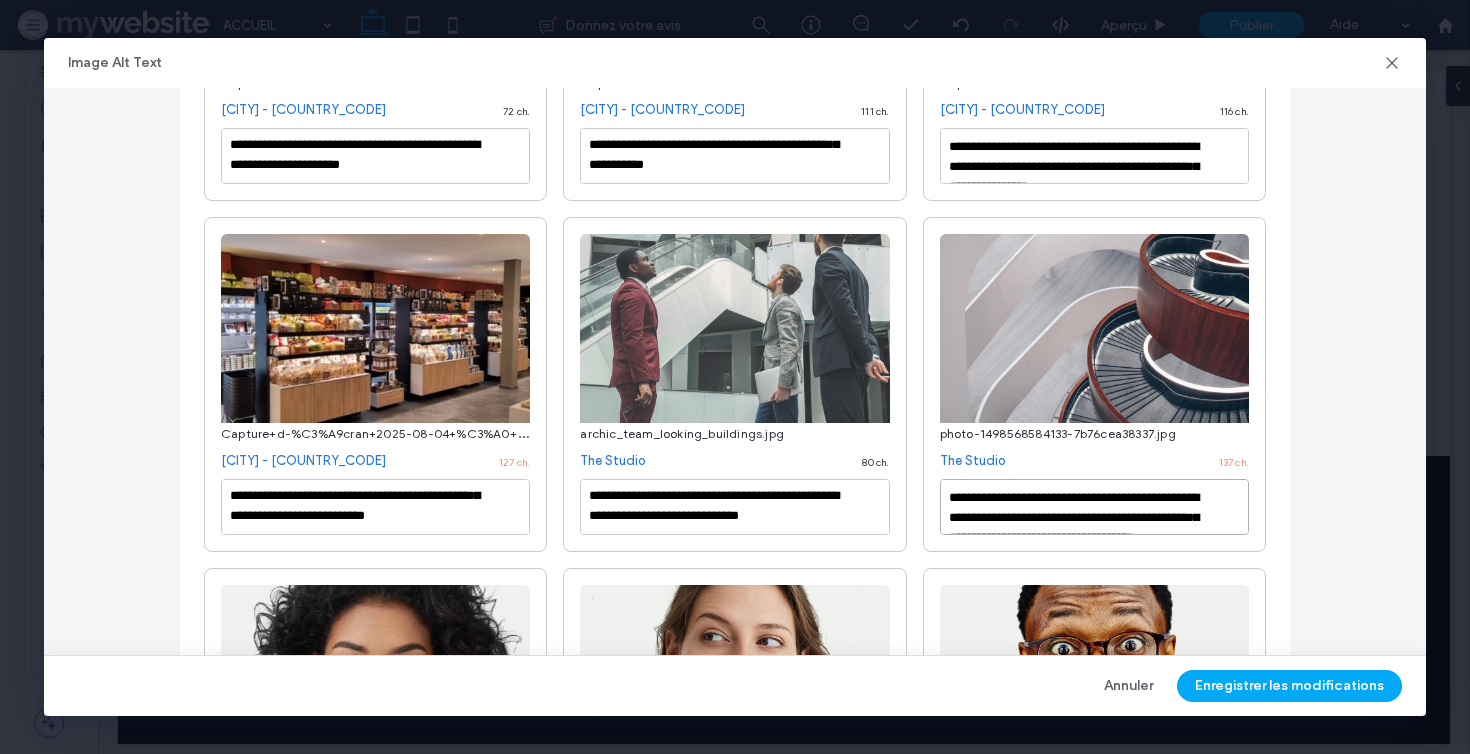 click on "**********" at bounding box center (1094, 507) 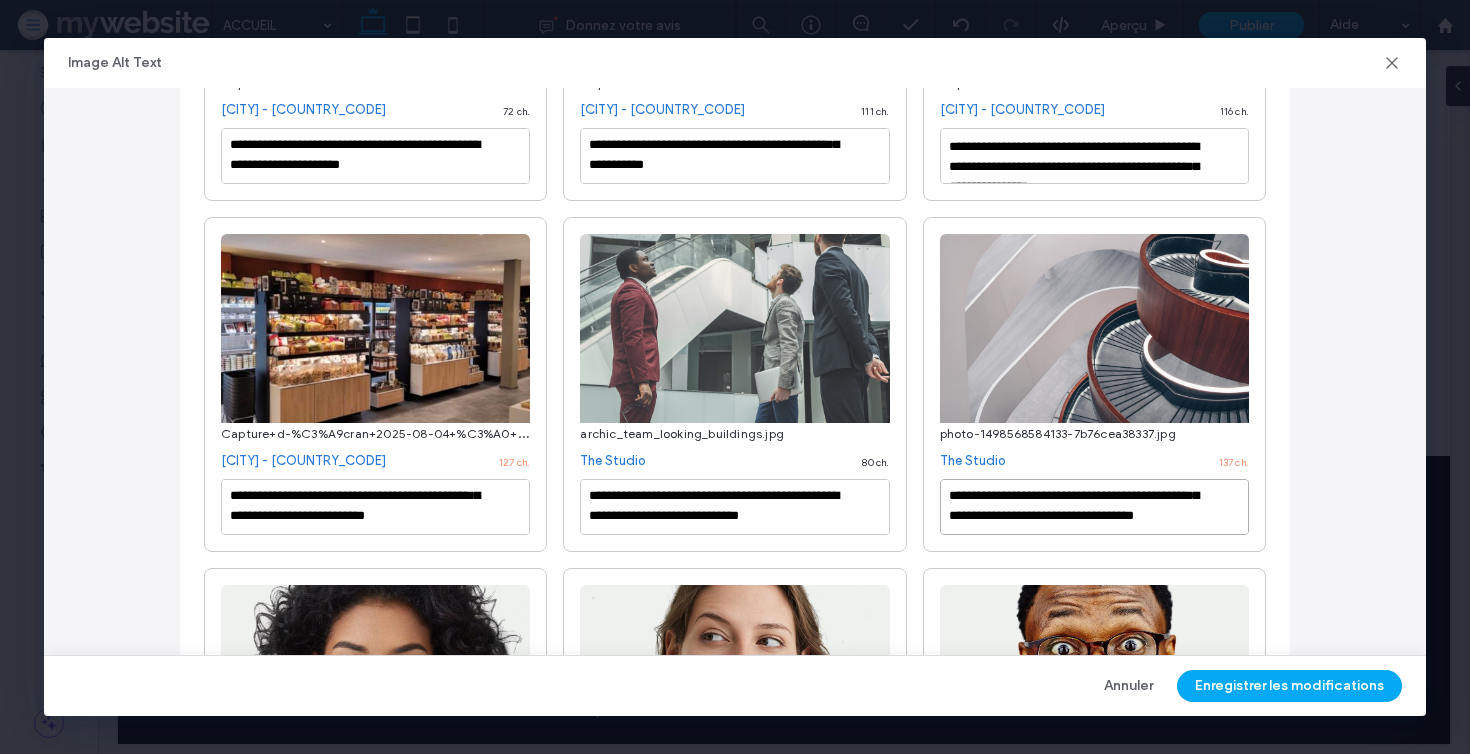 drag, startPoint x: 1161, startPoint y: 504, endPoint x: 1163, endPoint y: 598, distance: 94.02127 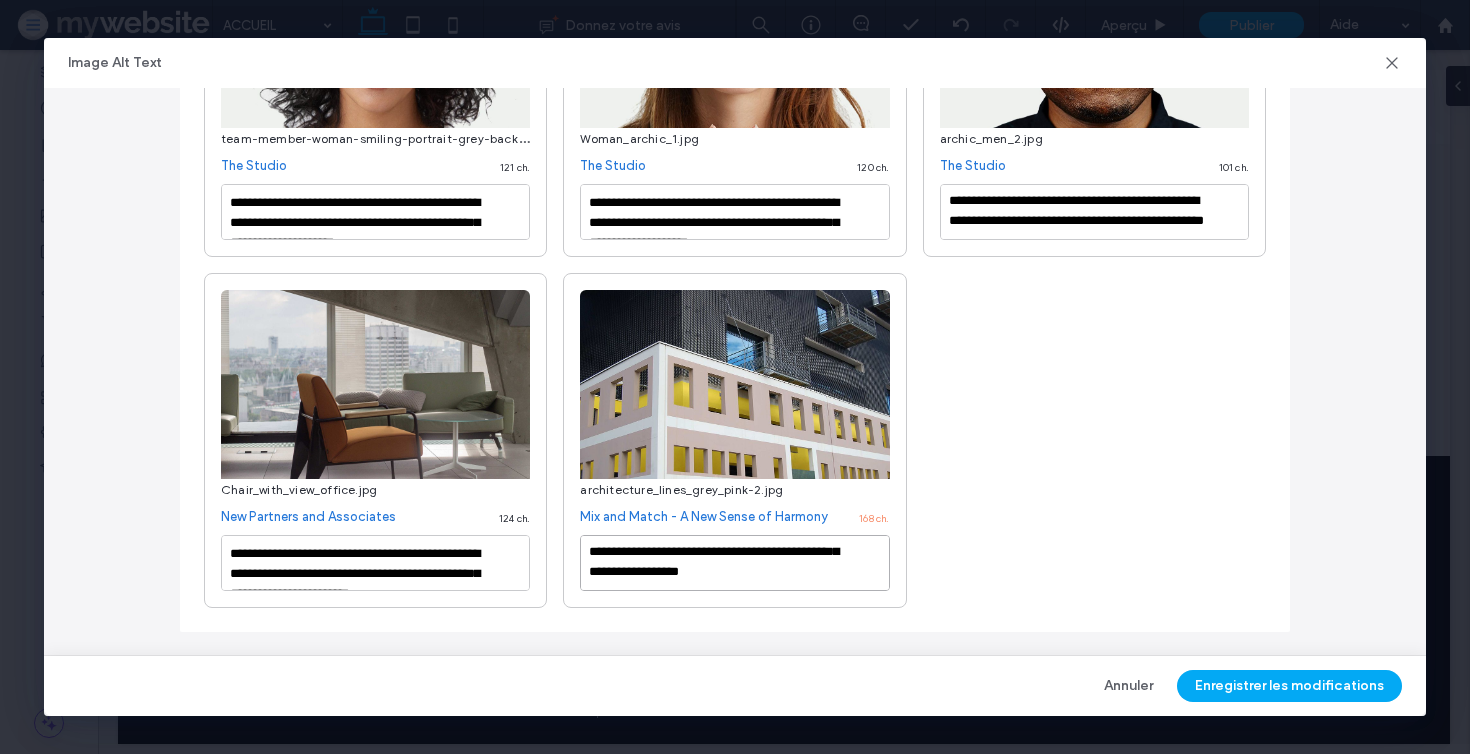 drag, startPoint x: 629, startPoint y: 561, endPoint x: 629, endPoint y: 606, distance: 45 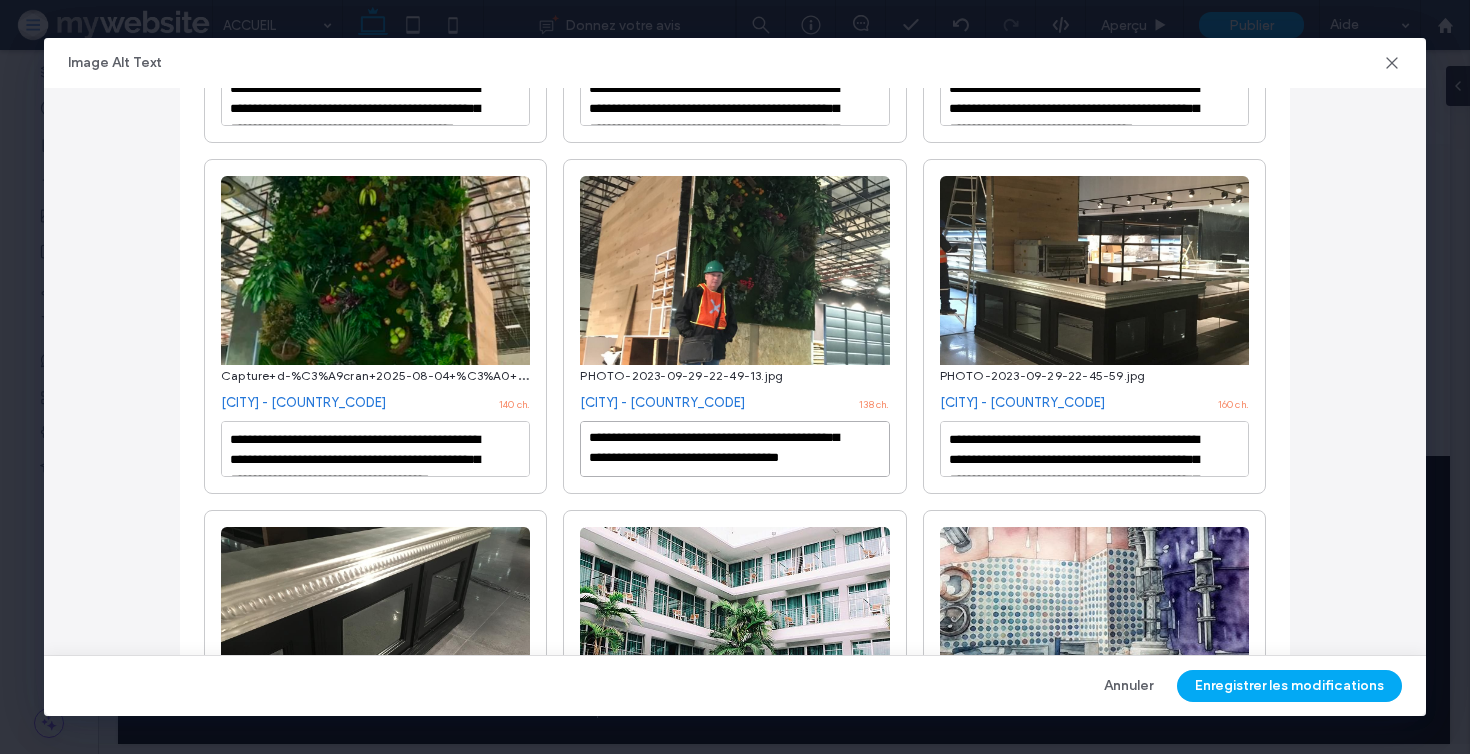 drag, startPoint x: 705, startPoint y: 441, endPoint x: 705, endPoint y: 538, distance: 97 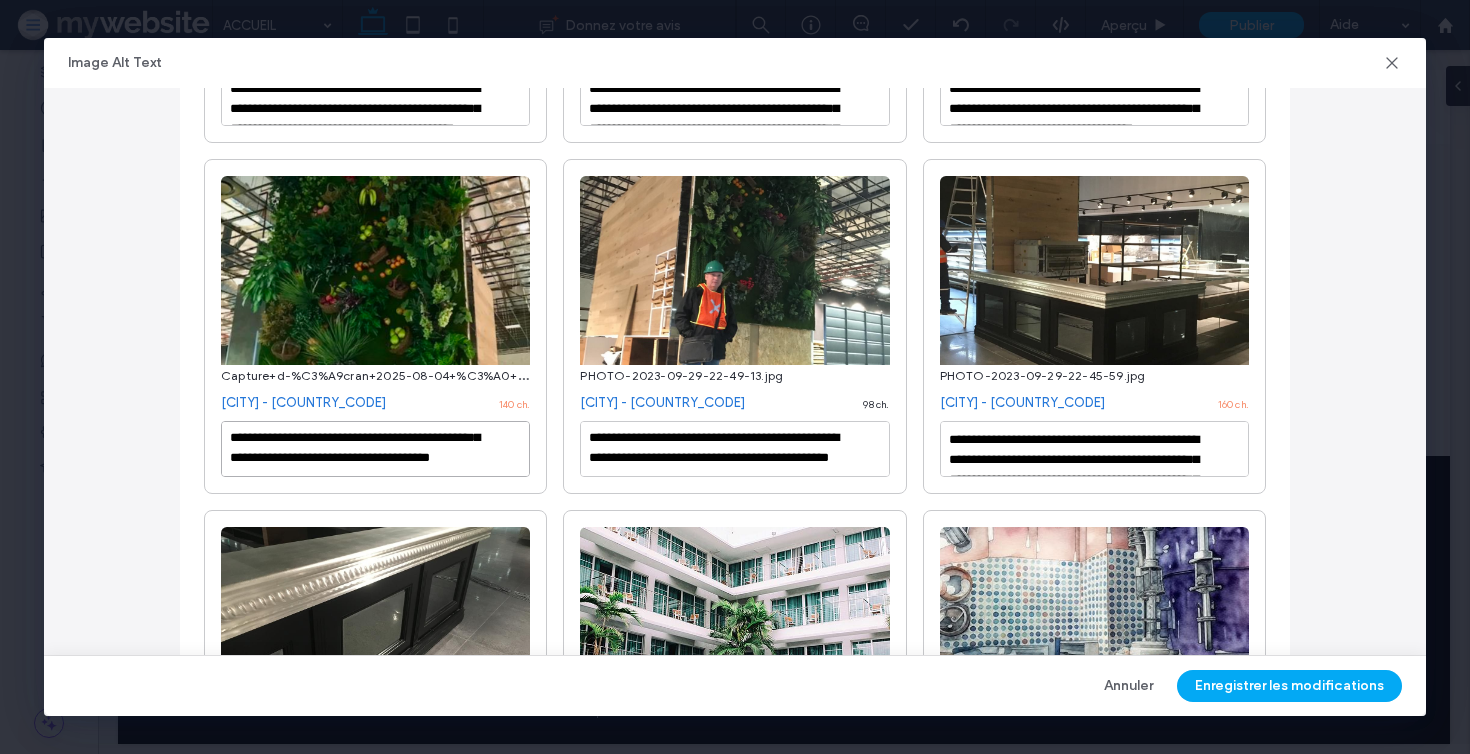 drag, startPoint x: 342, startPoint y: 467, endPoint x: 342, endPoint y: 517, distance: 50 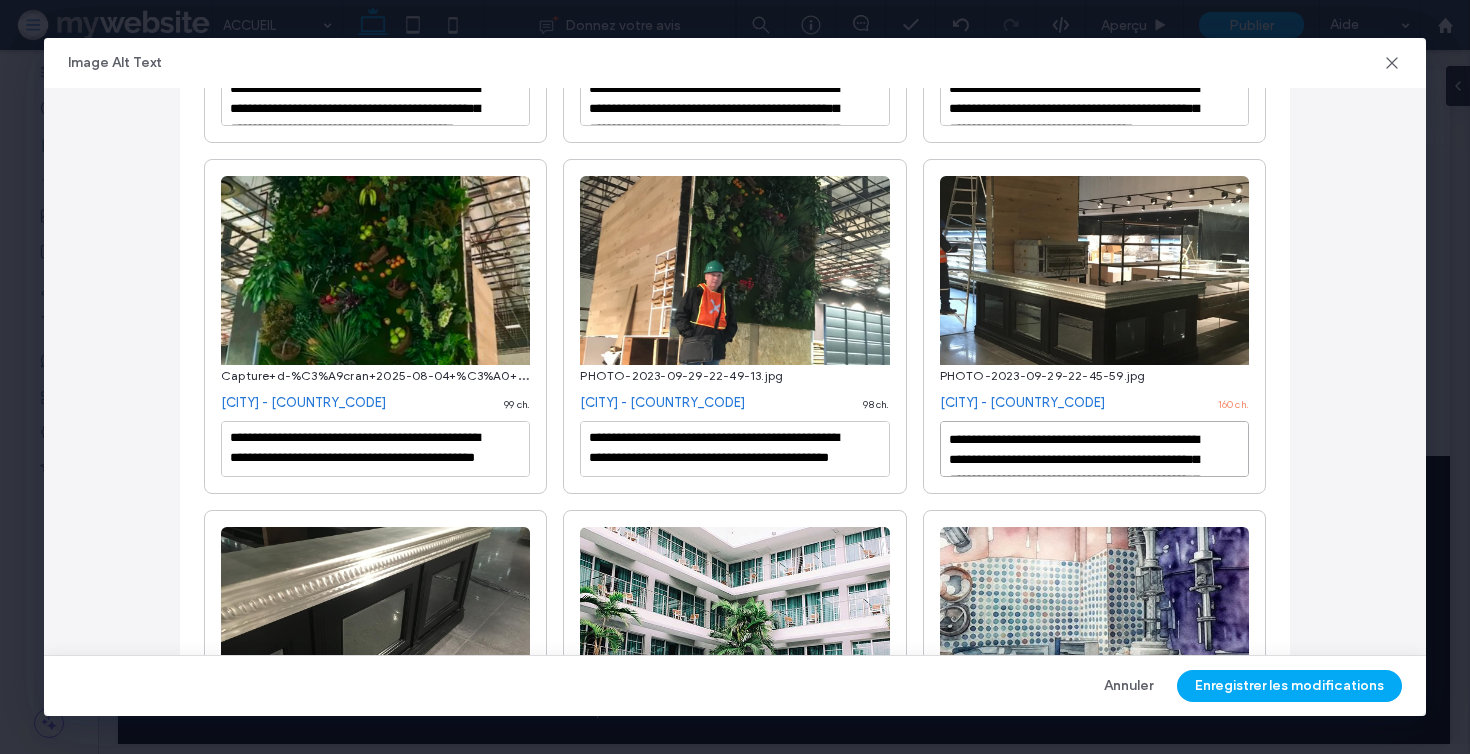 click on "**********" at bounding box center (1094, 449) 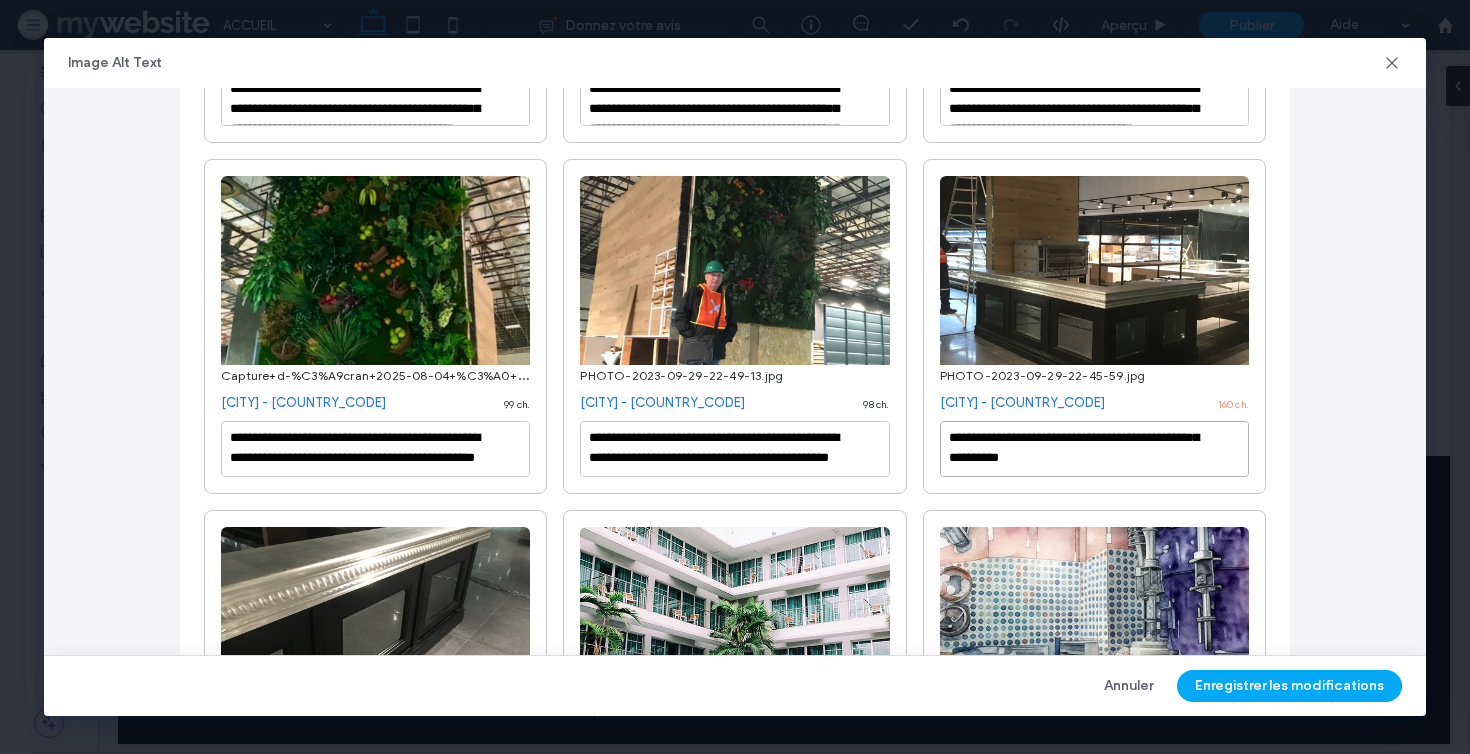 drag, startPoint x: 1024, startPoint y: 445, endPoint x: 1044, endPoint y: 518, distance: 75.690155 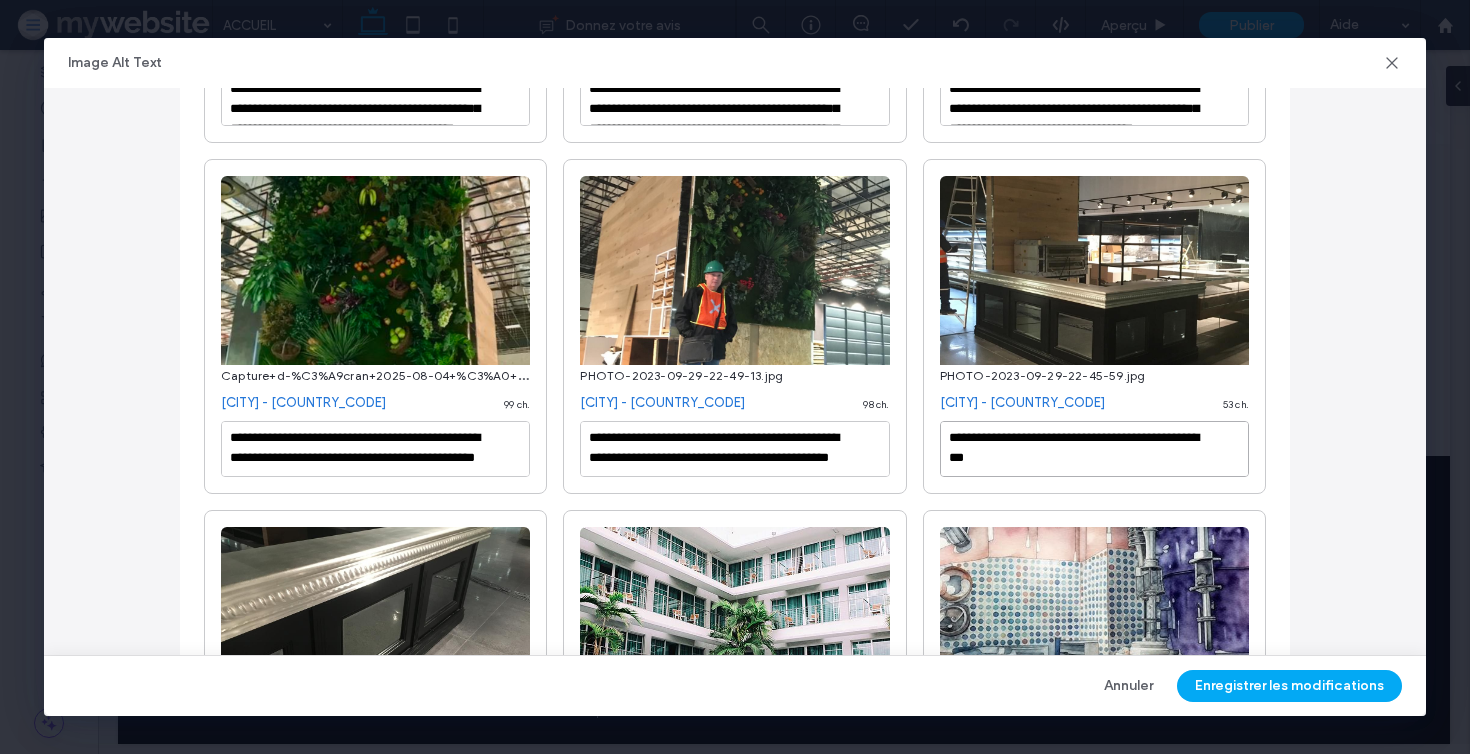 drag, startPoint x: 1183, startPoint y: 443, endPoint x: 1183, endPoint y: 502, distance: 59 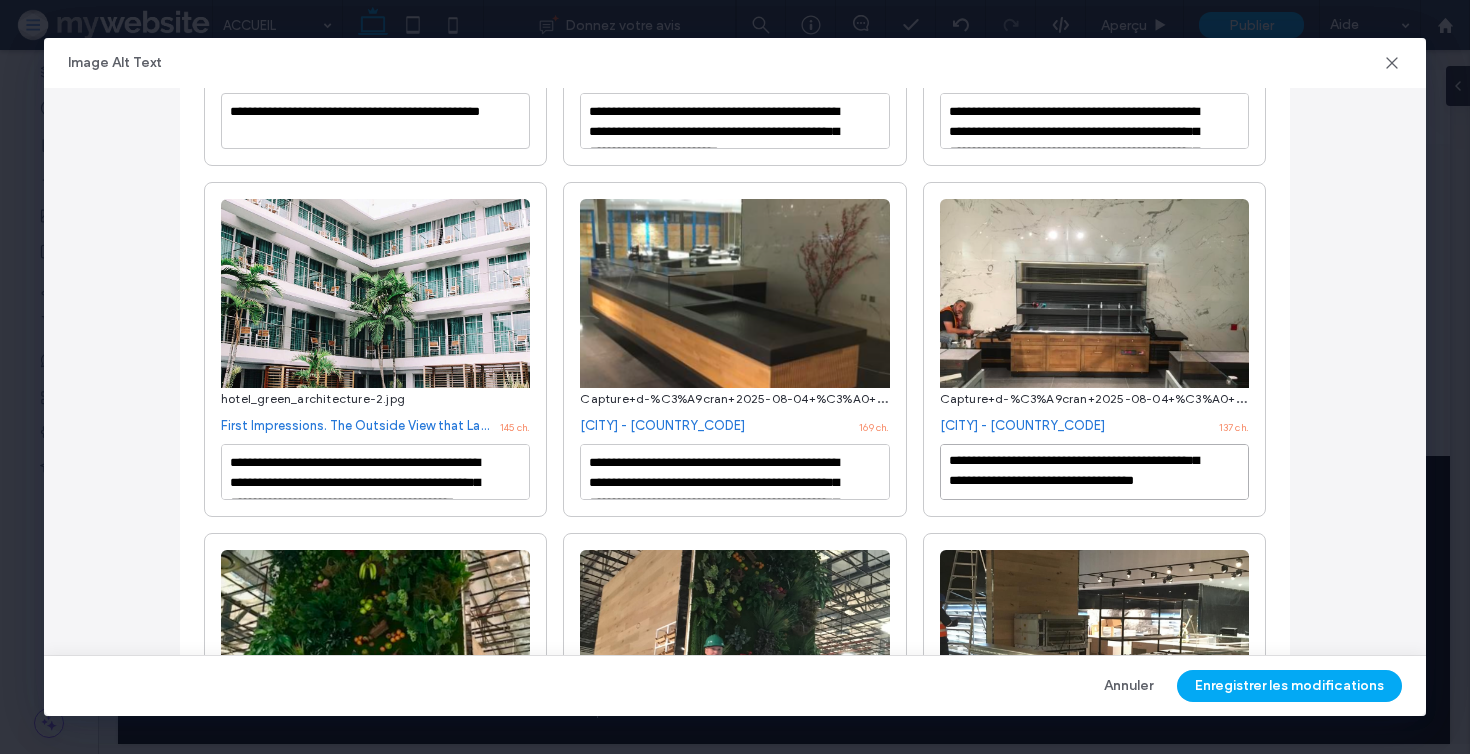 drag, startPoint x: 1094, startPoint y: 480, endPoint x: 1095, endPoint y: 570, distance: 90.005554 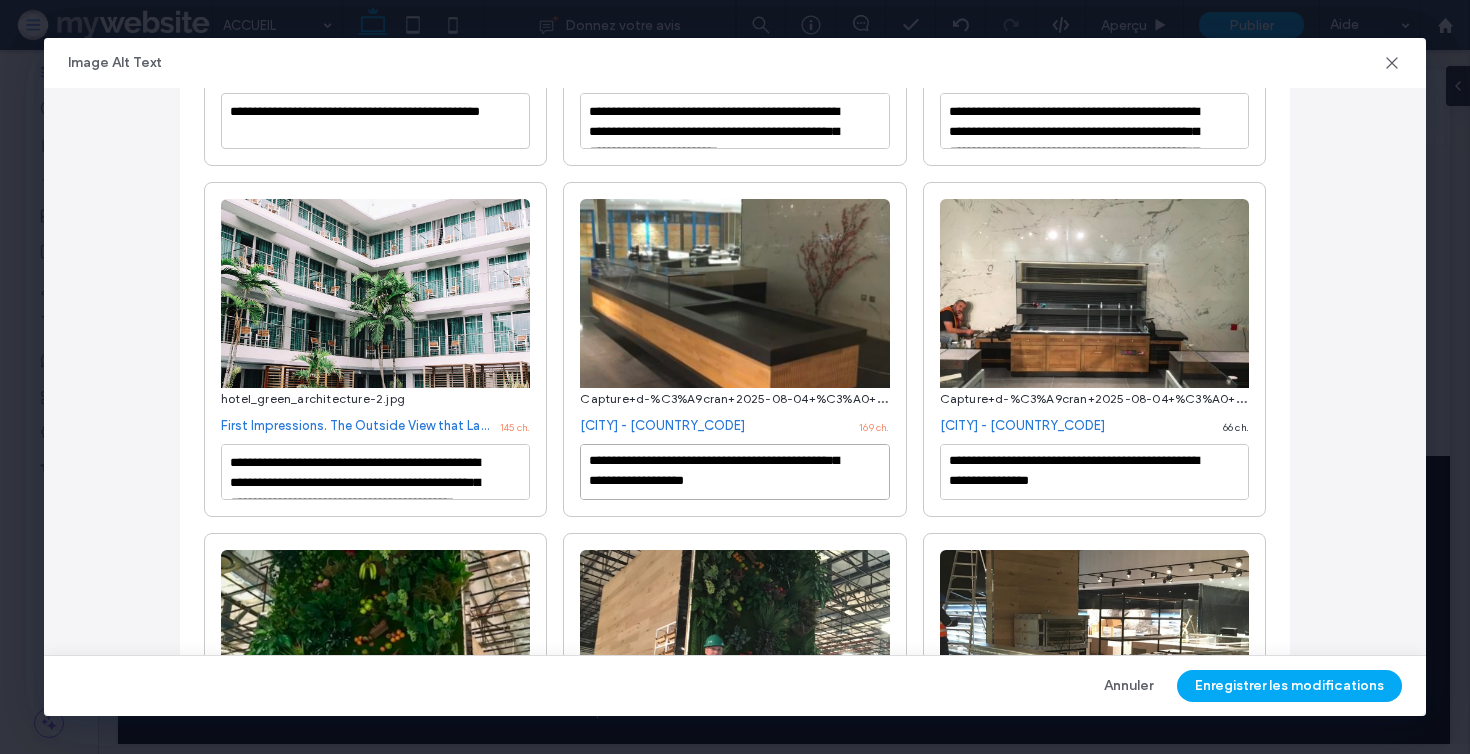 drag, startPoint x: 700, startPoint y: 484, endPoint x: 701, endPoint y: 650, distance: 166.003 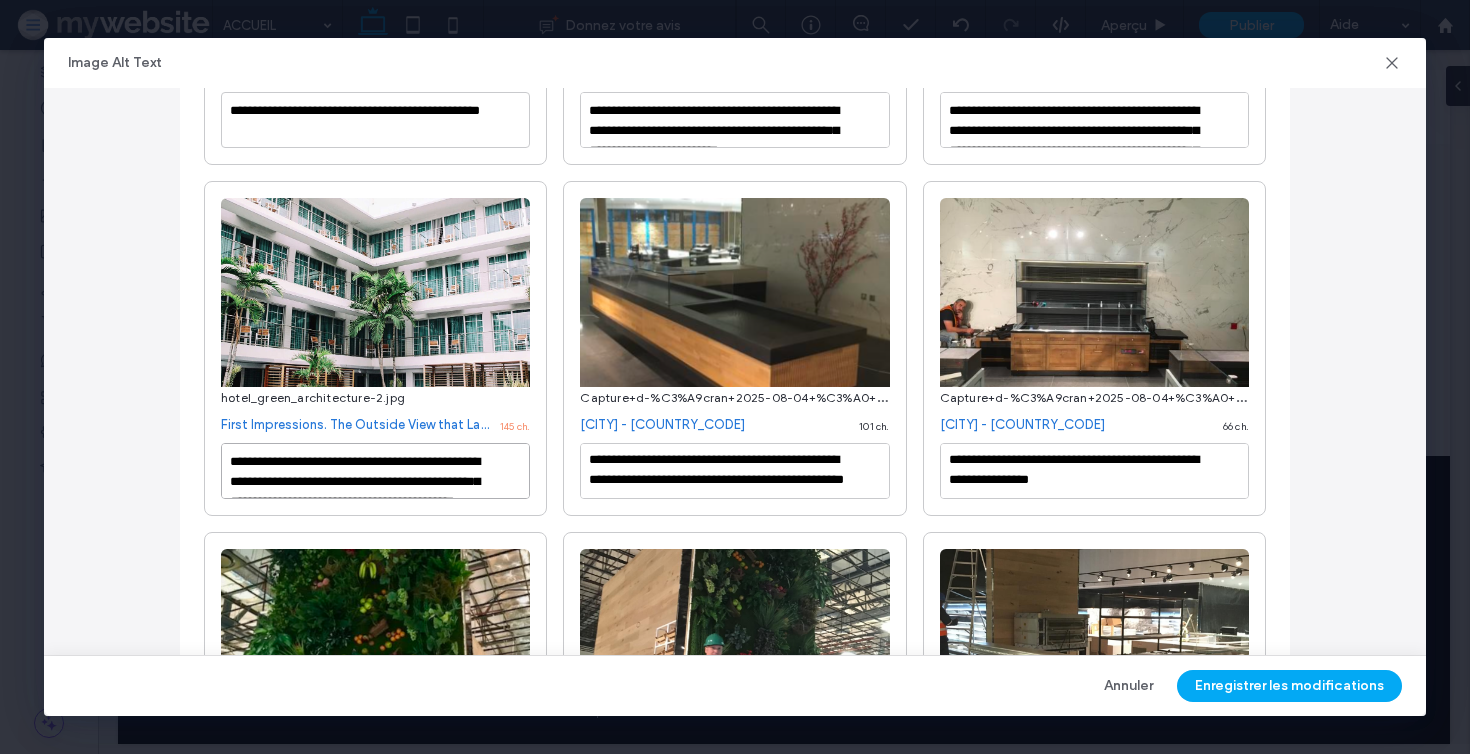 click on "**********" at bounding box center [375, 471] 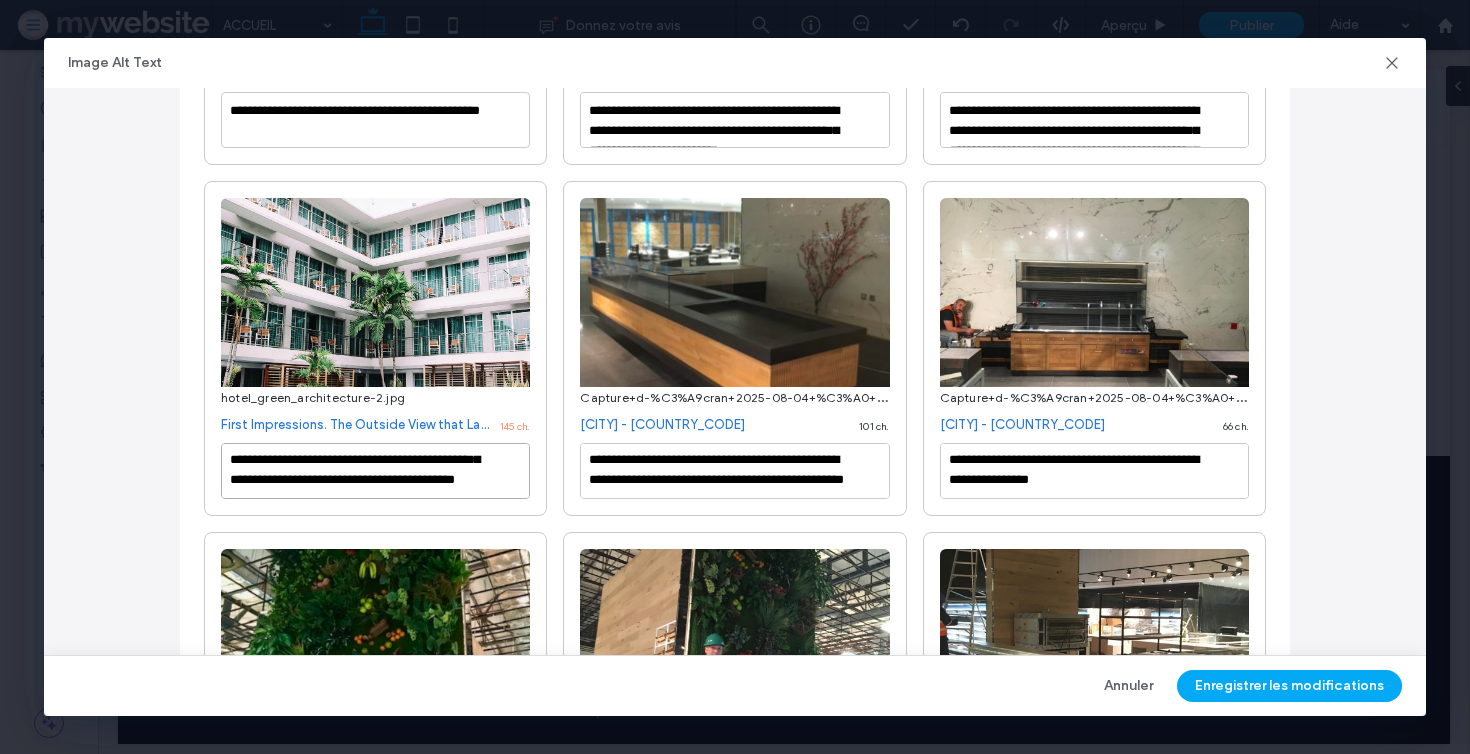 drag, startPoint x: 290, startPoint y: 476, endPoint x: 290, endPoint y: 498, distance: 22 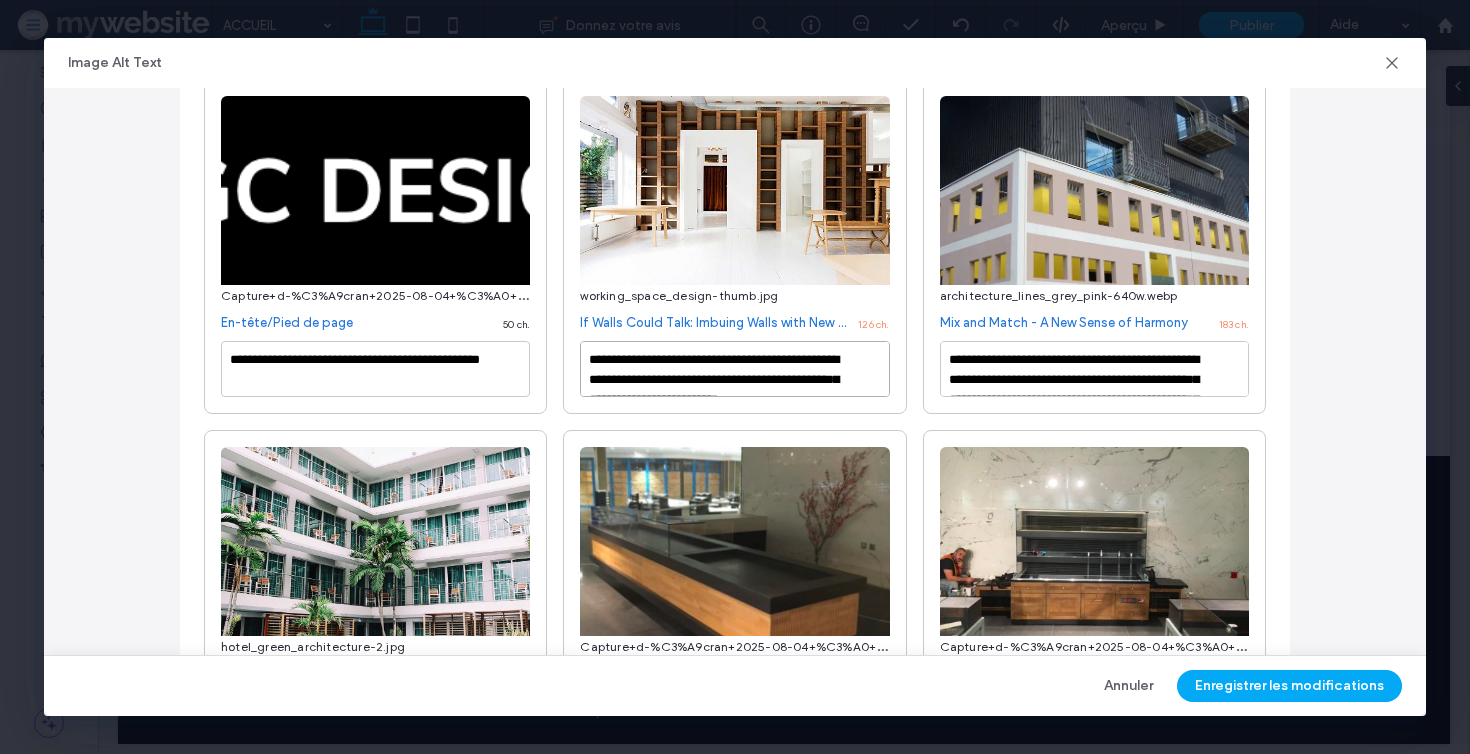 click on "**********" at bounding box center [734, 369] 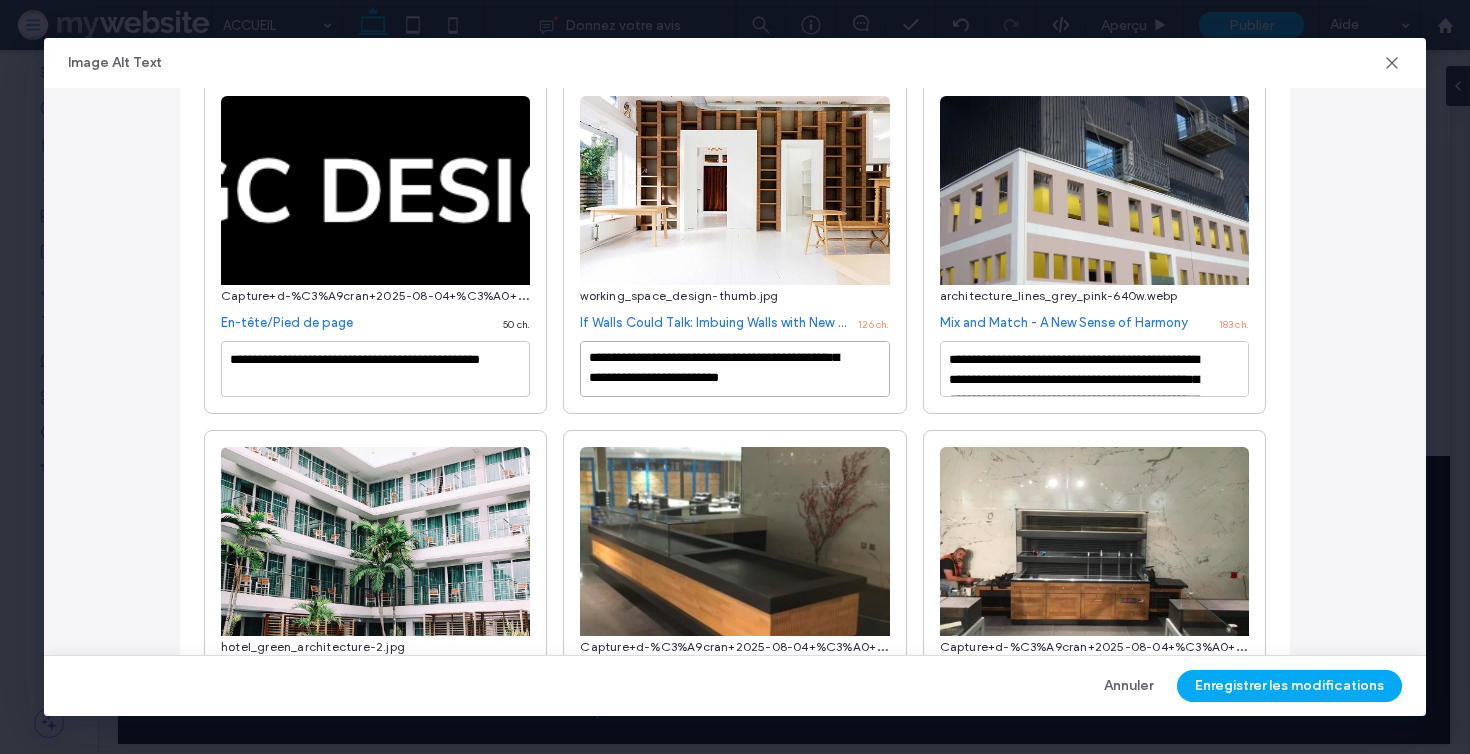 drag, startPoint x: 654, startPoint y: 393, endPoint x: 782, endPoint y: 347, distance: 136.01471 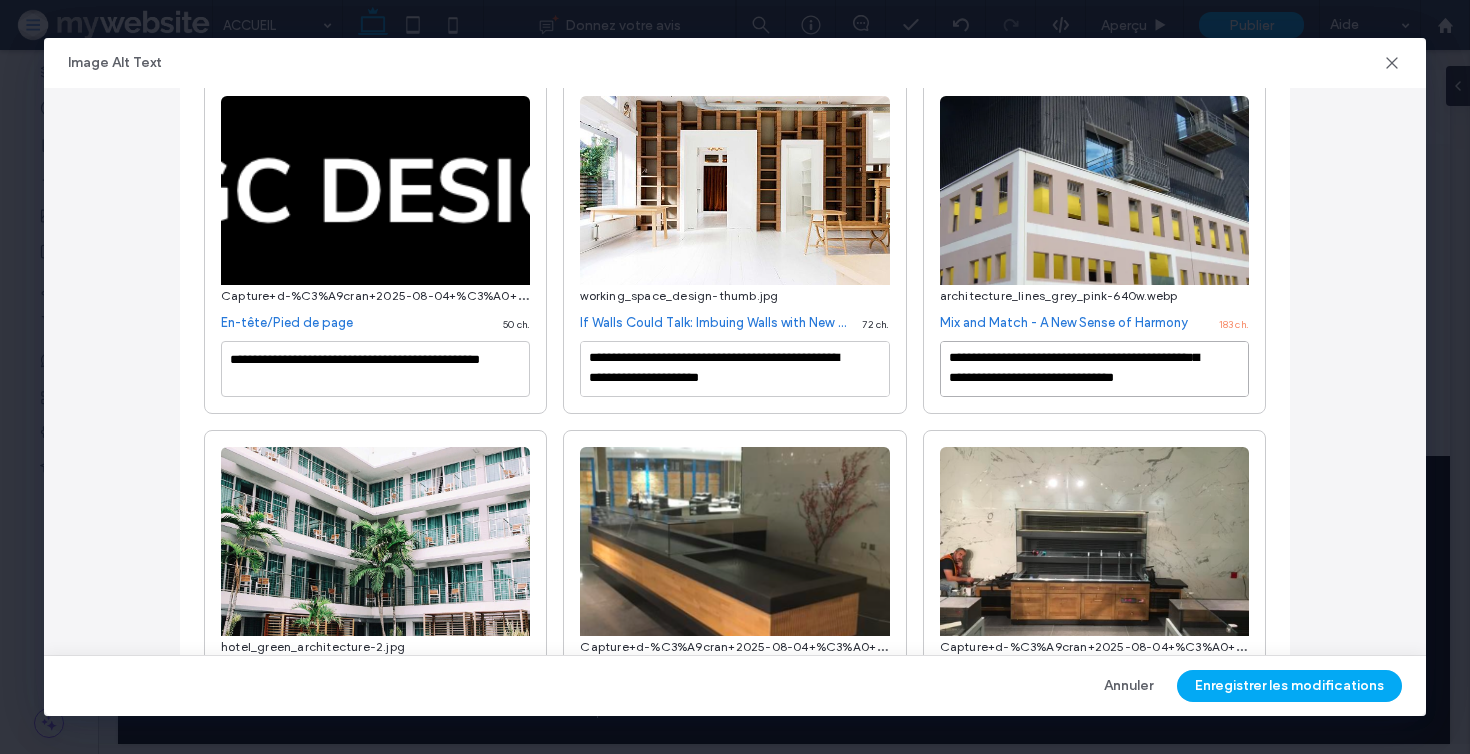 drag, startPoint x: 1195, startPoint y: 377, endPoint x: 1196, endPoint y: 479, distance: 102.0049 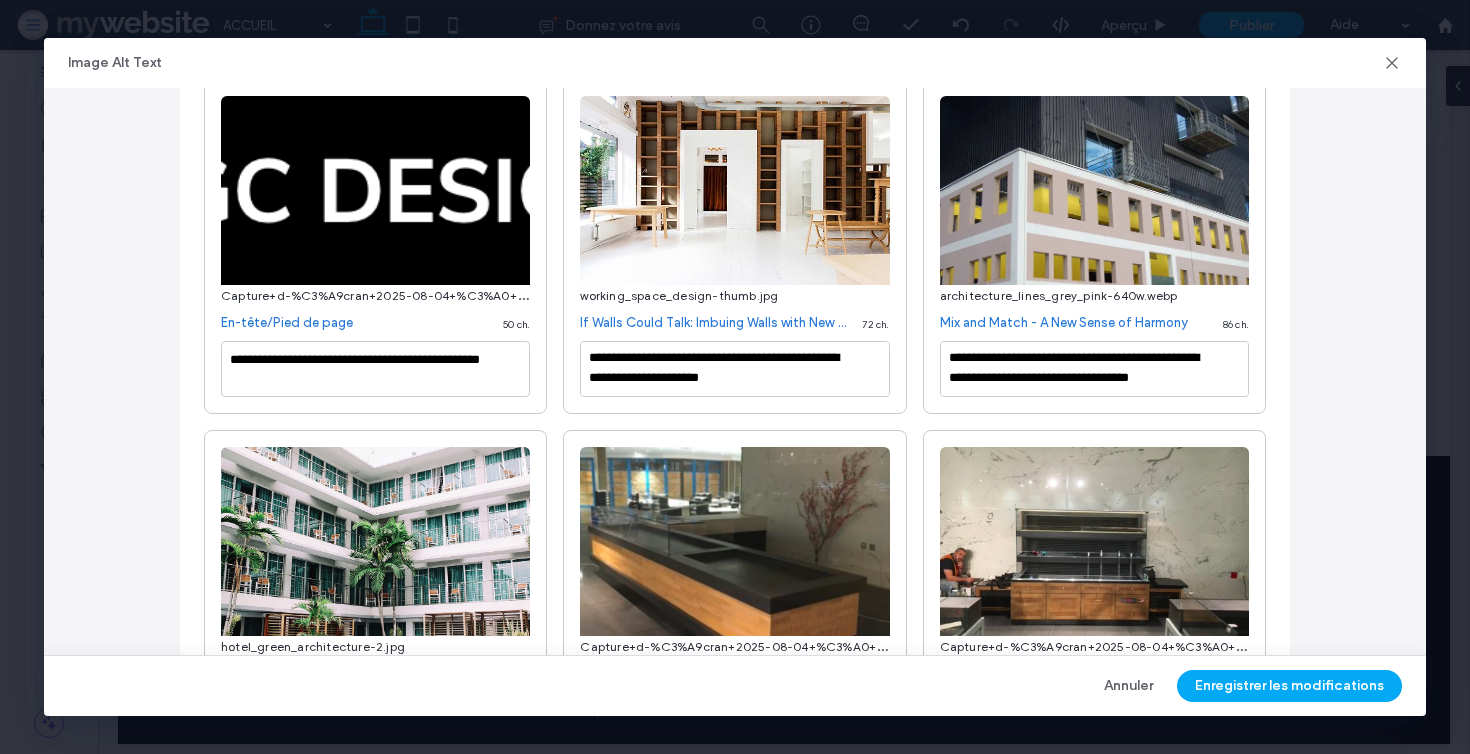 click on "**********" at bounding box center [735, 2001] 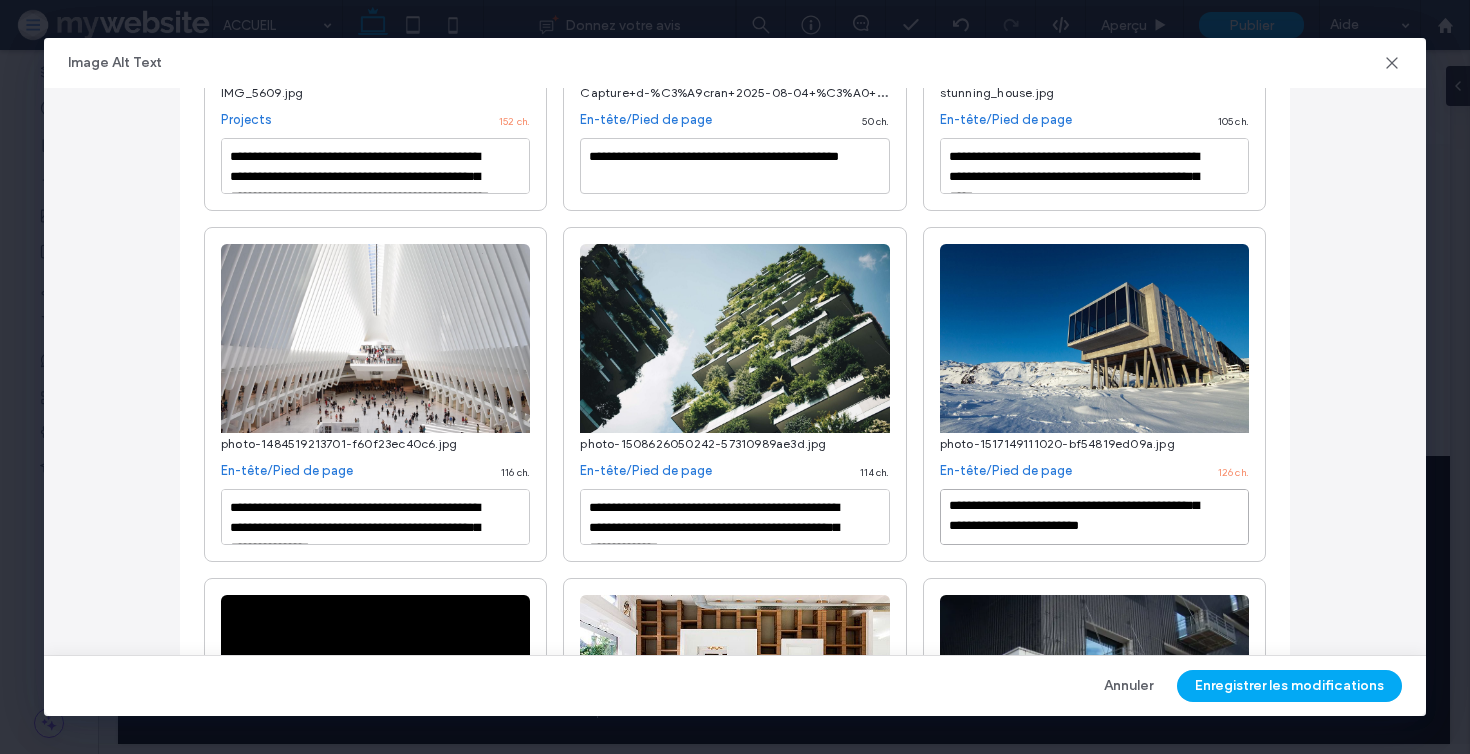 drag, startPoint x: 990, startPoint y: 497, endPoint x: 1001, endPoint y: 550, distance: 54.129475 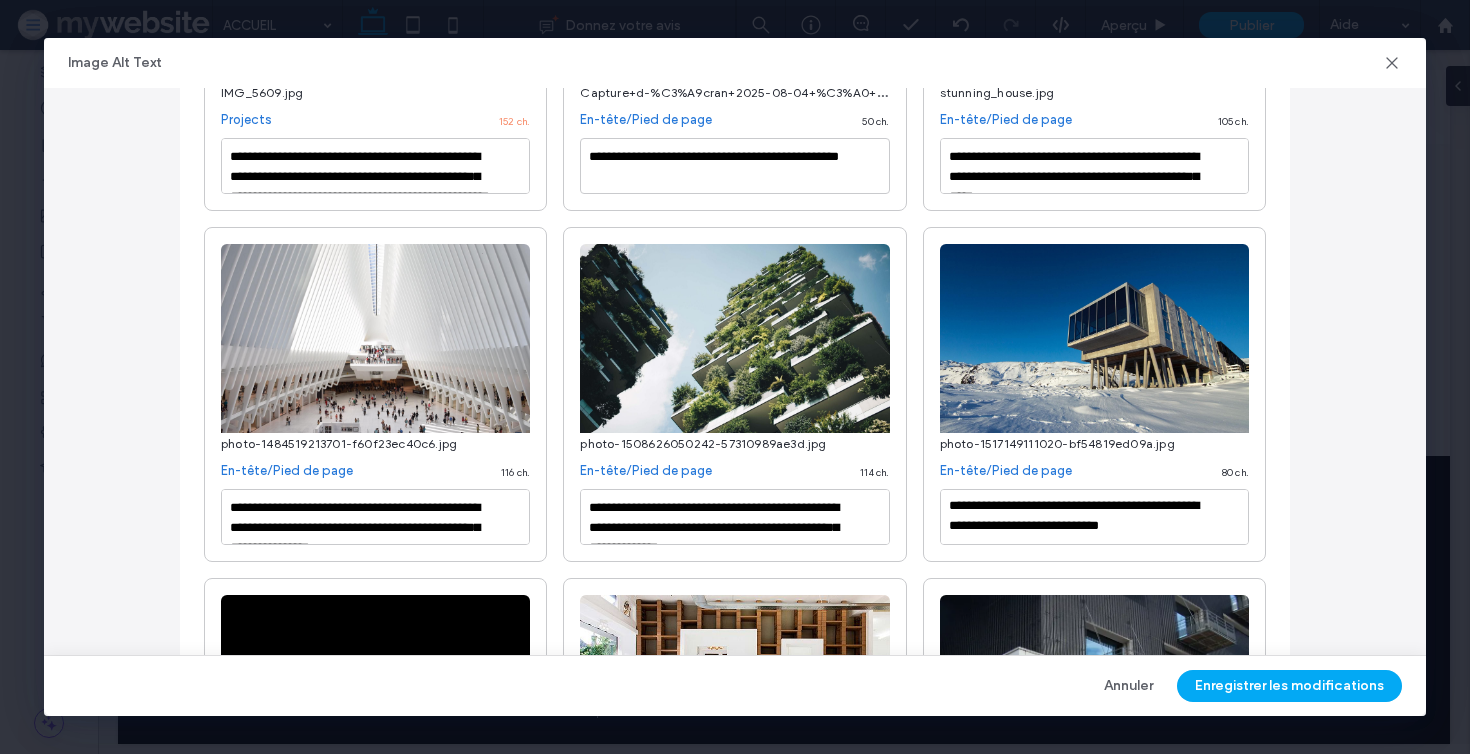 click on "**********" at bounding box center (735, 2500) 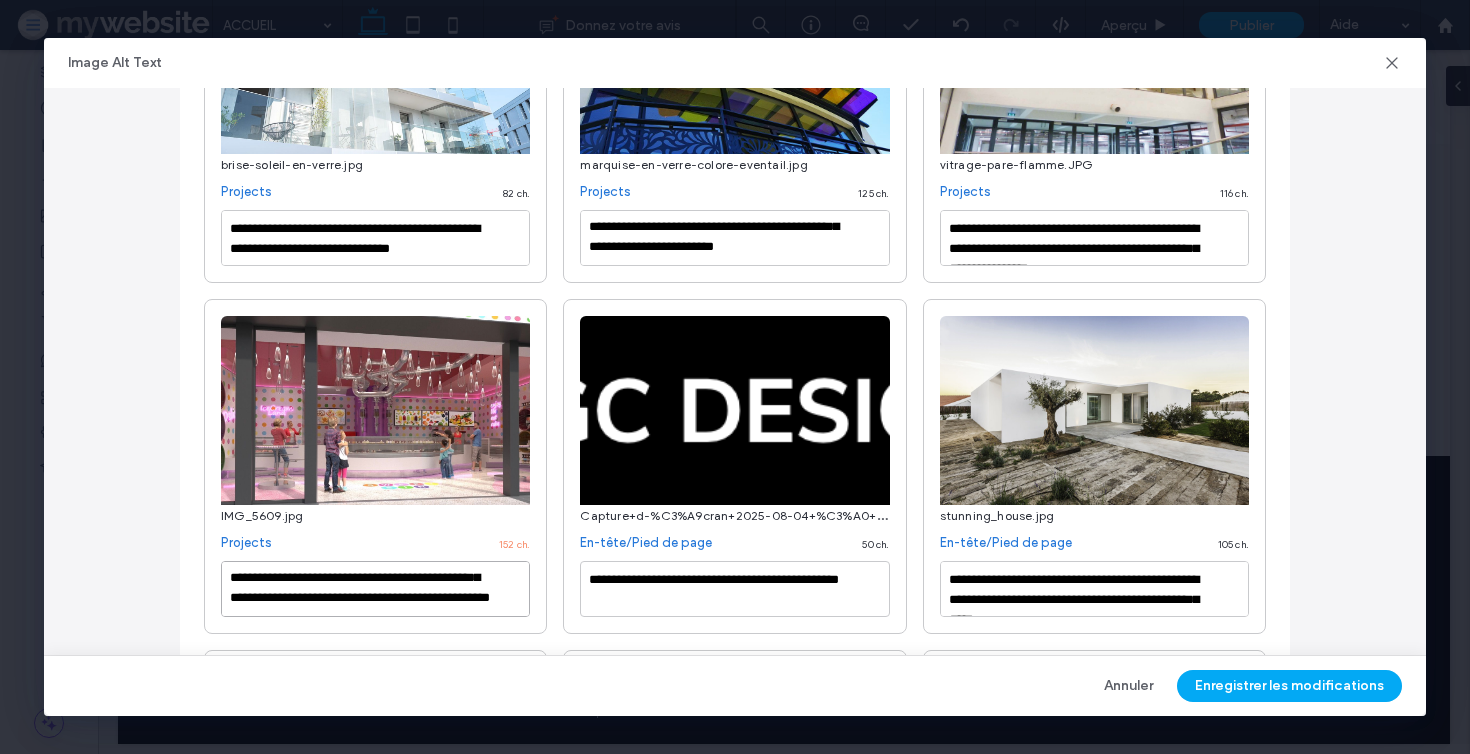 drag, startPoint x: 344, startPoint y: 575, endPoint x: 437, endPoint y: 642, distance: 114.62112 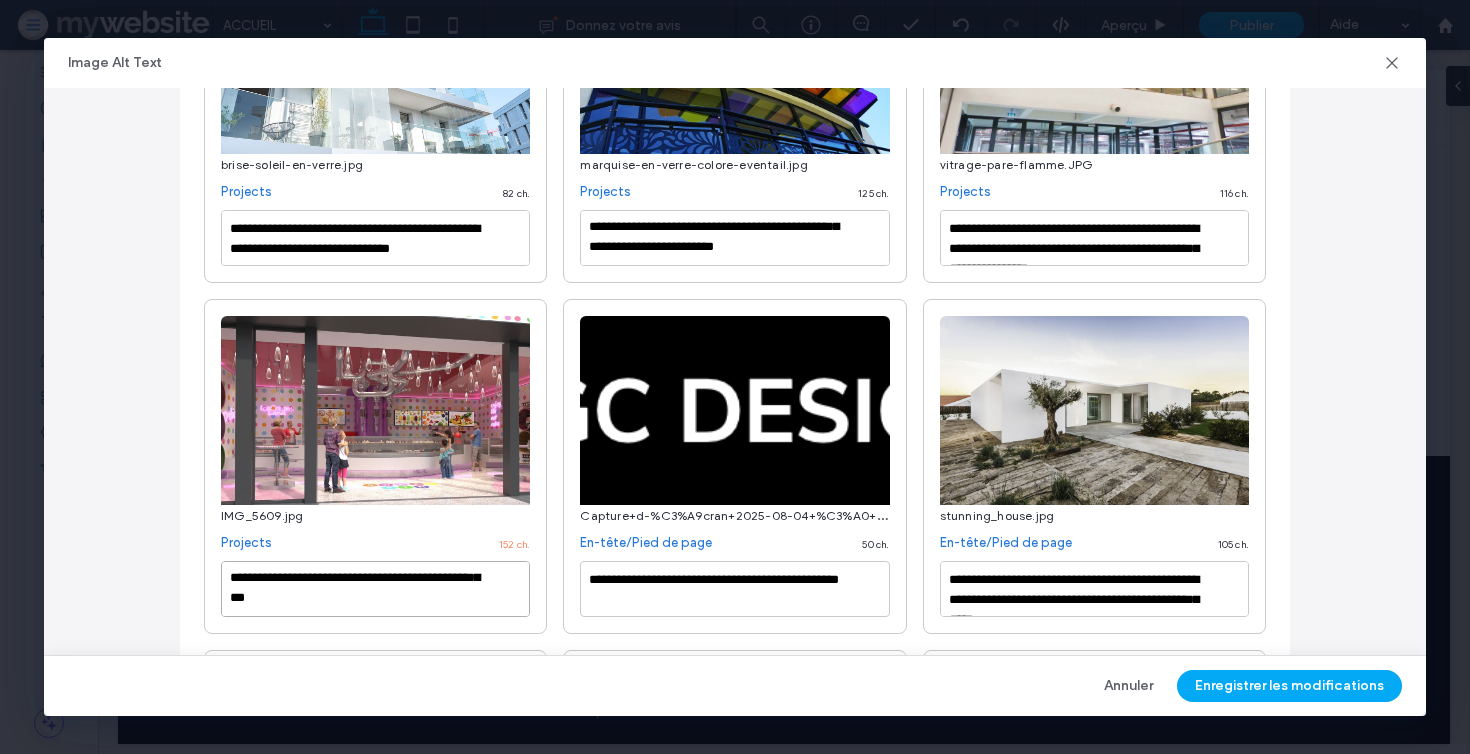 scroll, scrollTop: 22, scrollLeft: 0, axis: vertical 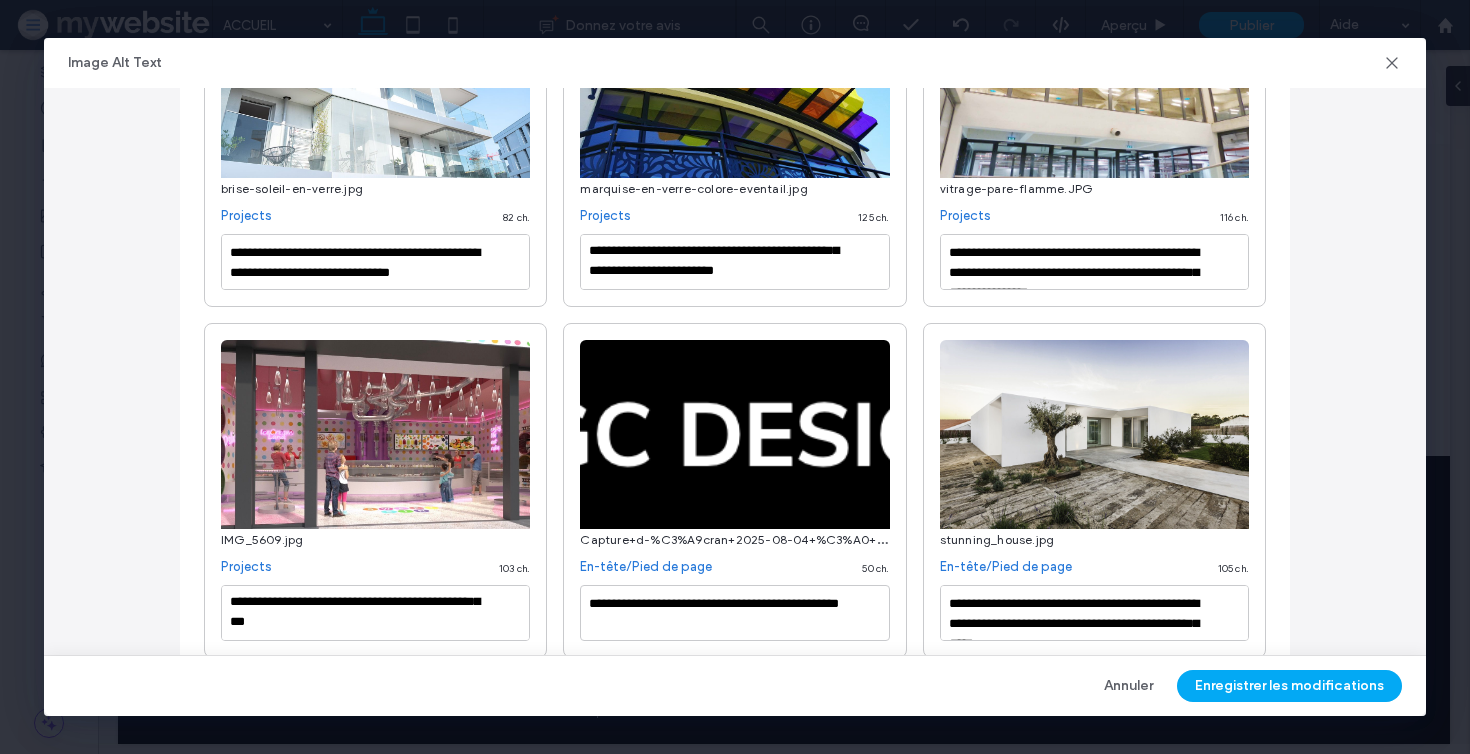 click on "**********" at bounding box center [735, 2959] 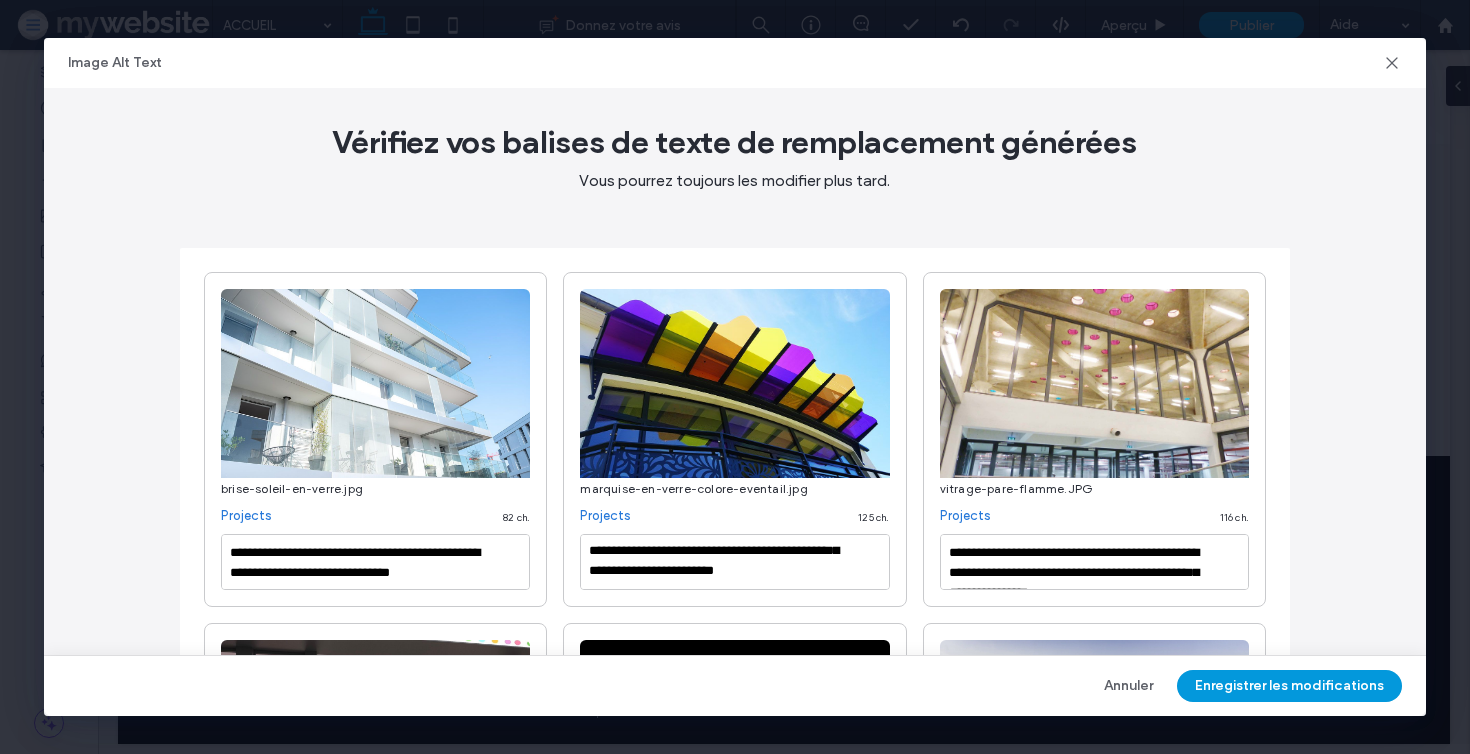 click on "Enregistrer les modifications" at bounding box center [1289, 686] 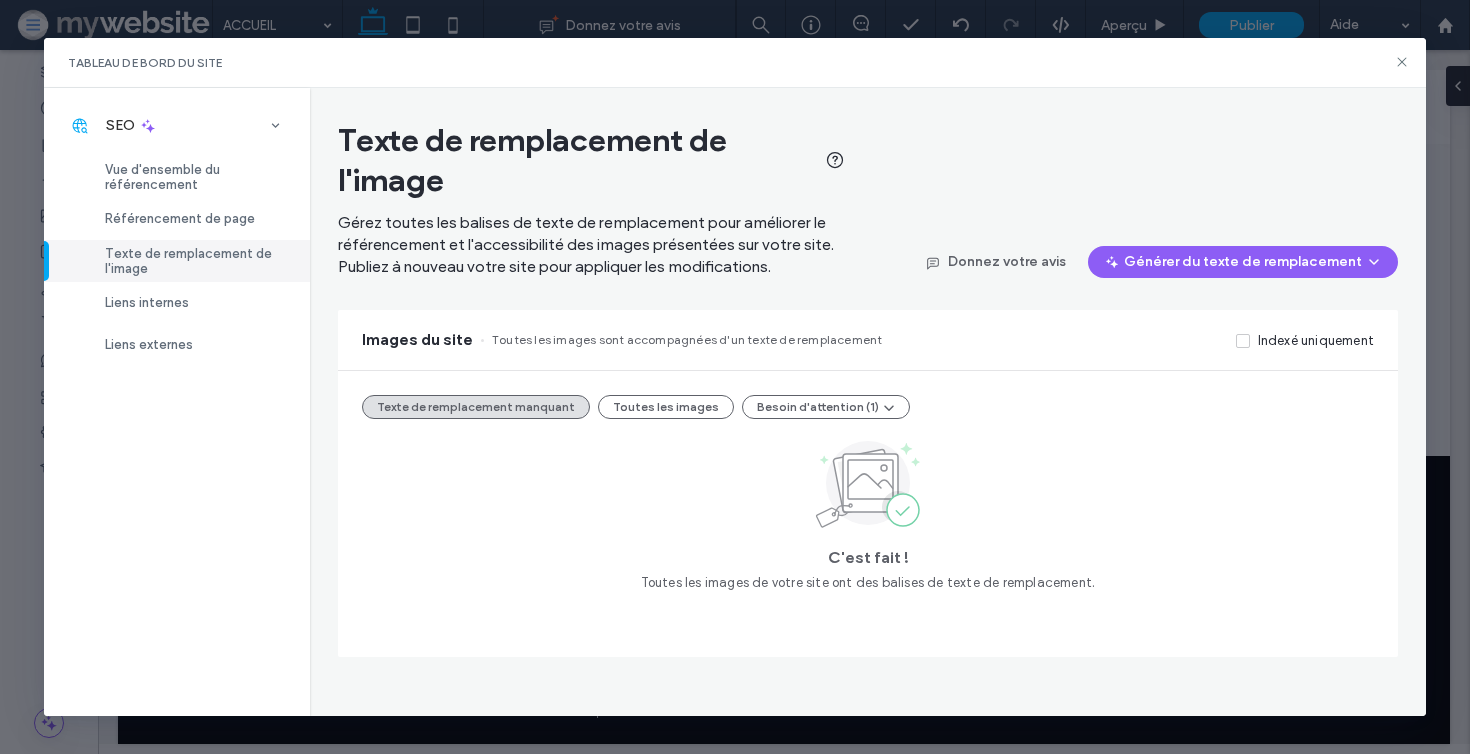 click on "Texte de remplacement manquant Toutes les images Besoin d'attention (1) C'est fait ! Toutes les images de votre site ont des balises de texte de remplacement." at bounding box center (868, 514) 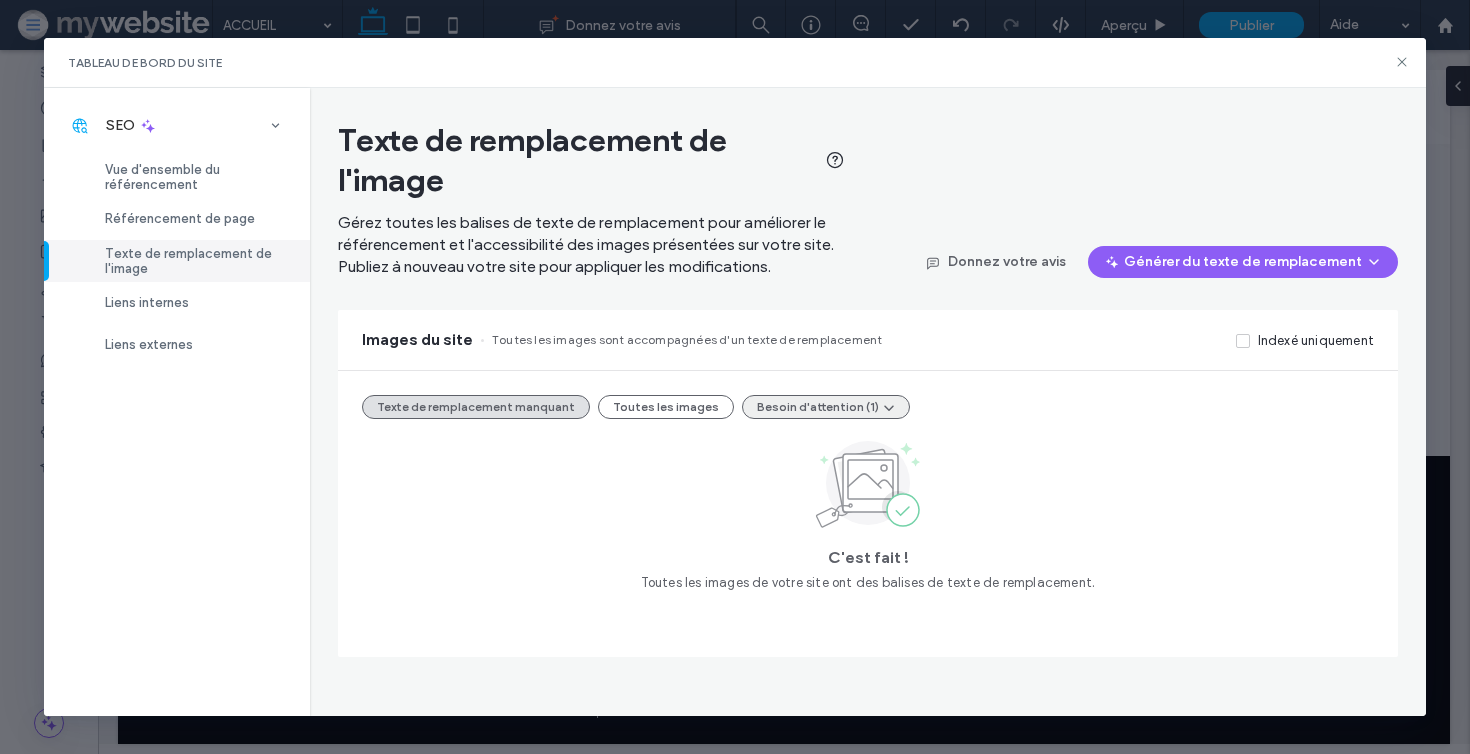 click on "Besoin d'attention (1)" at bounding box center (826, 407) 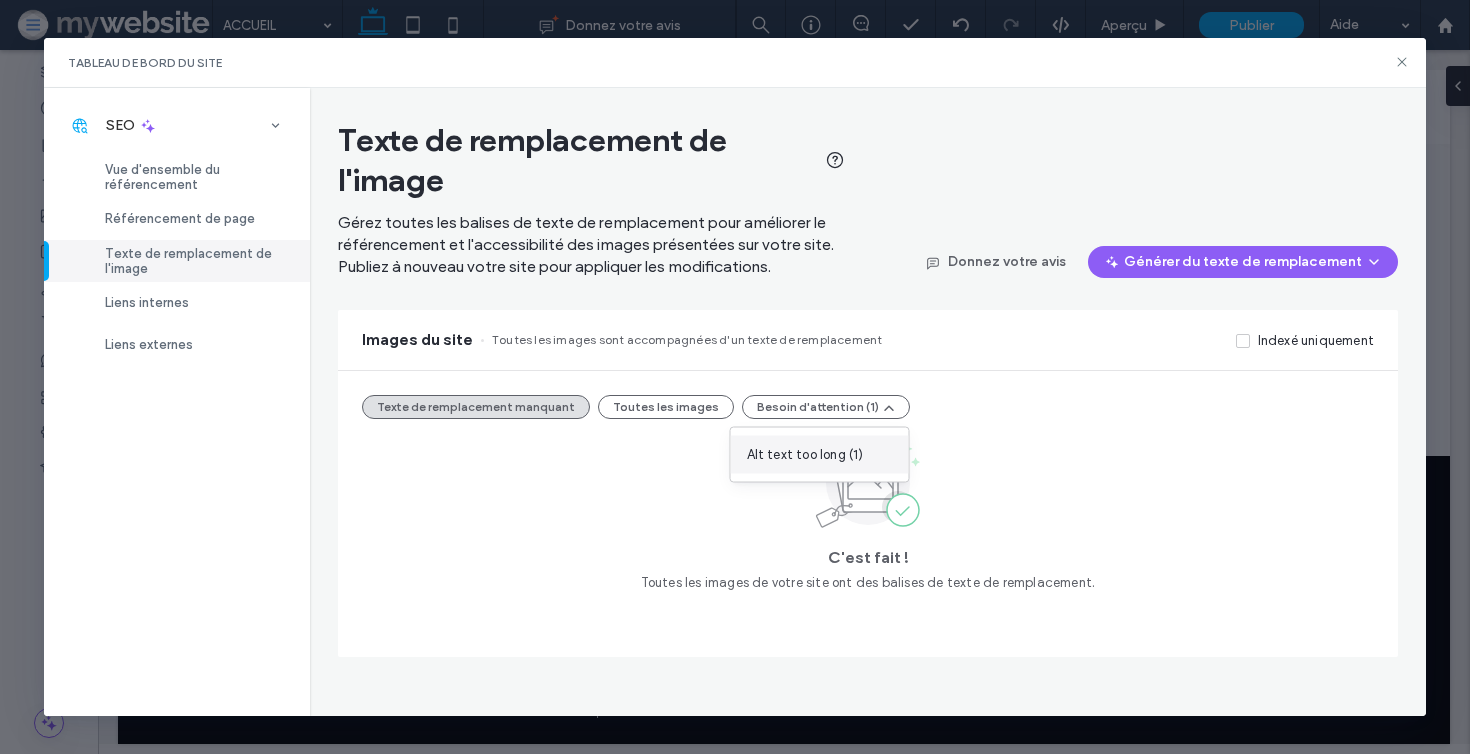 click on "Alt text too long (1)" at bounding box center [805, 455] 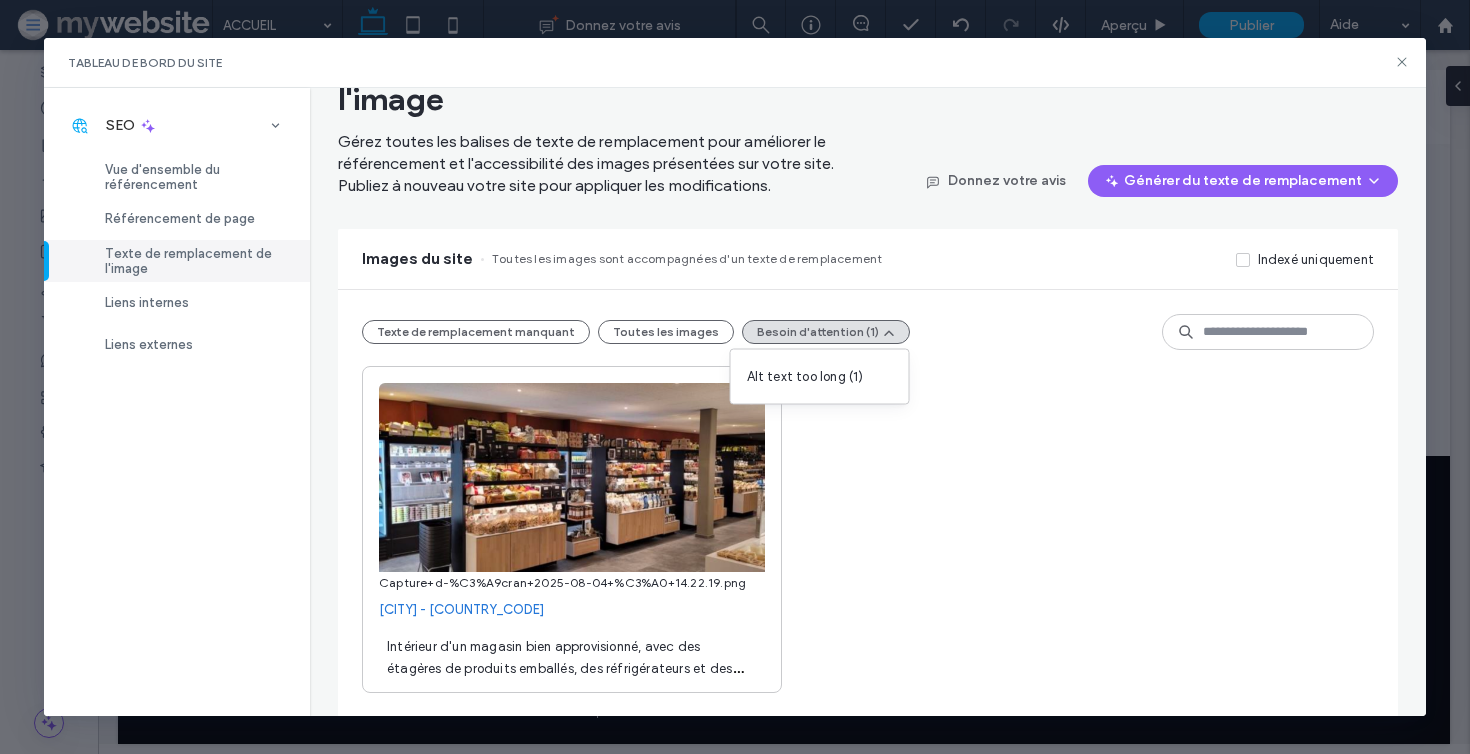 scroll, scrollTop: 81, scrollLeft: 0, axis: vertical 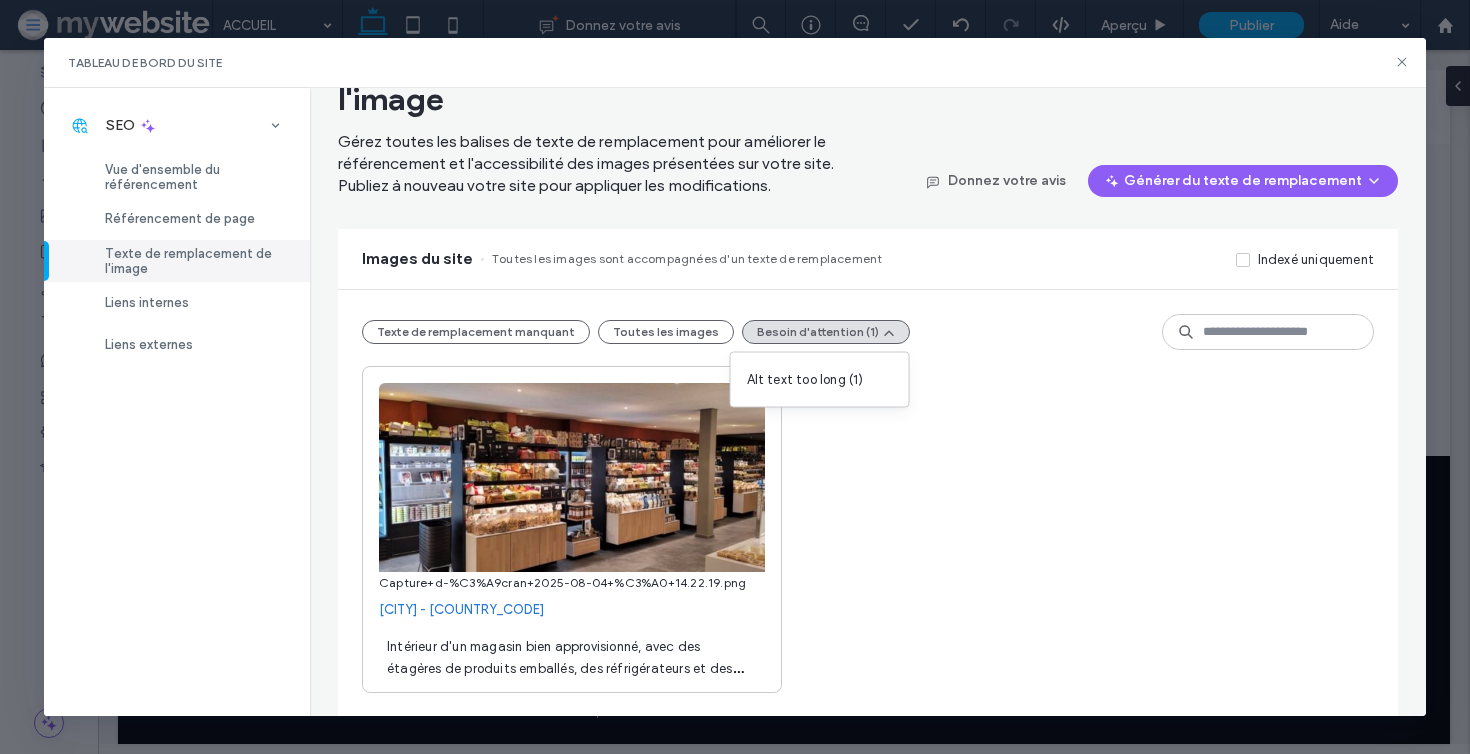 click on "Intérieur d'un magasin bien approvisionné, avec des étagères de produits emballés, des réfrigérateurs et des vitrines en bois." at bounding box center [565, 668] 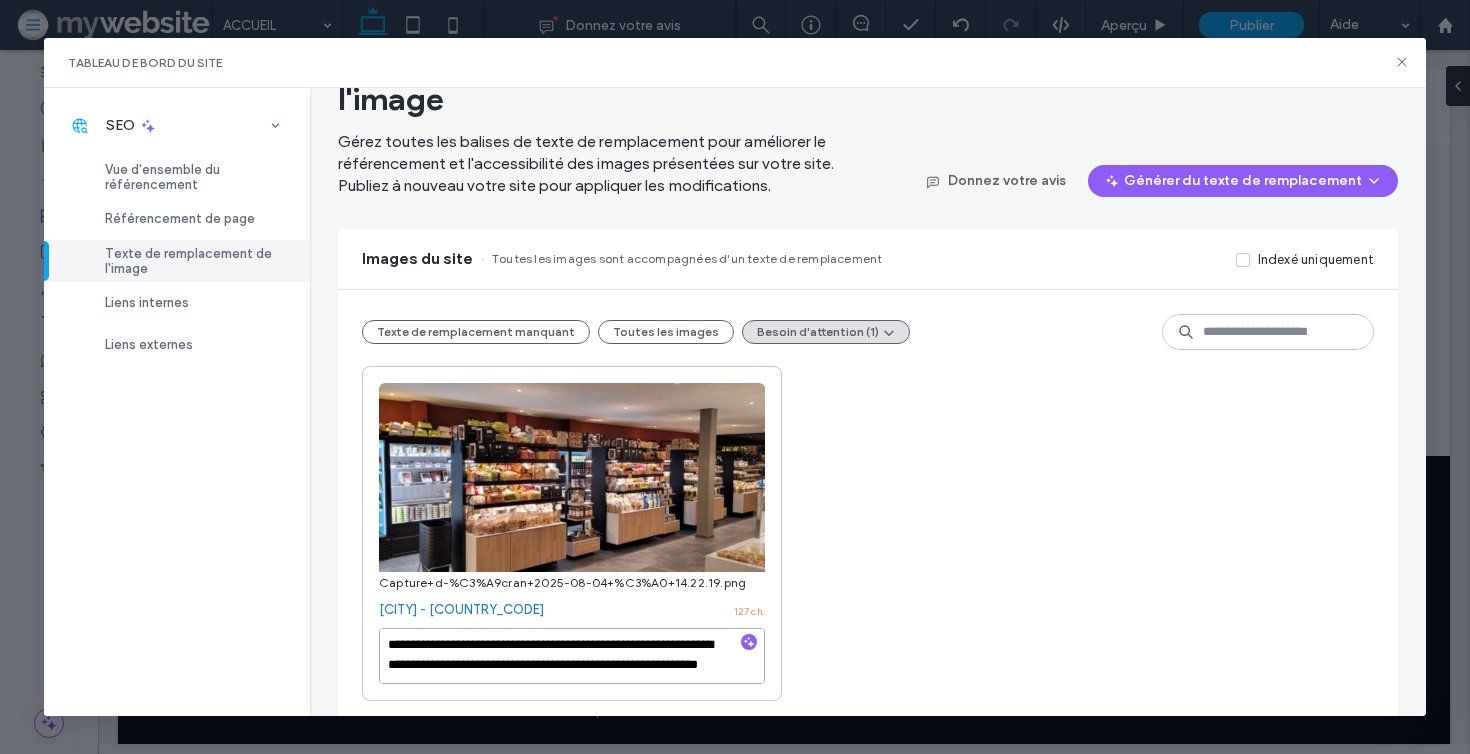 scroll, scrollTop: 22, scrollLeft: 0, axis: vertical 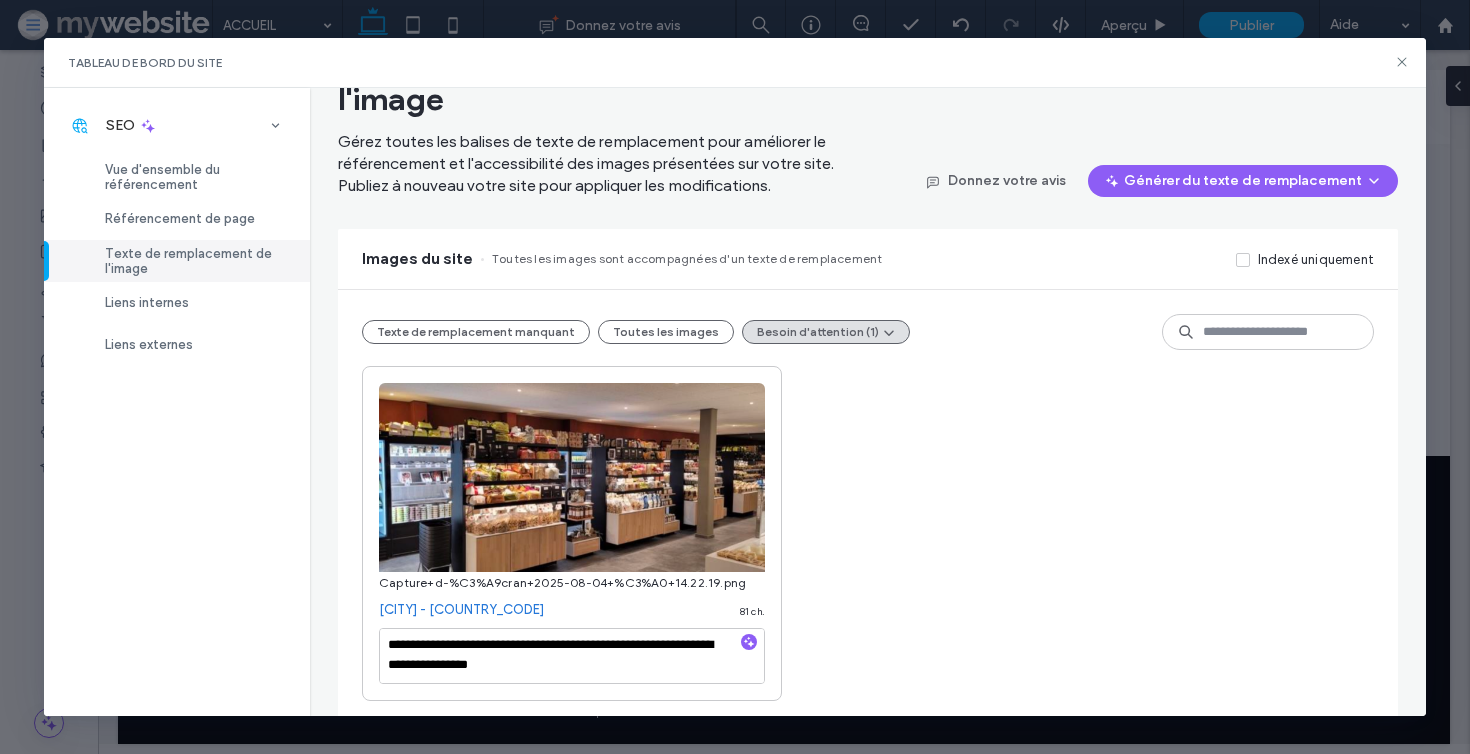 click on "**********" at bounding box center [868, 533] 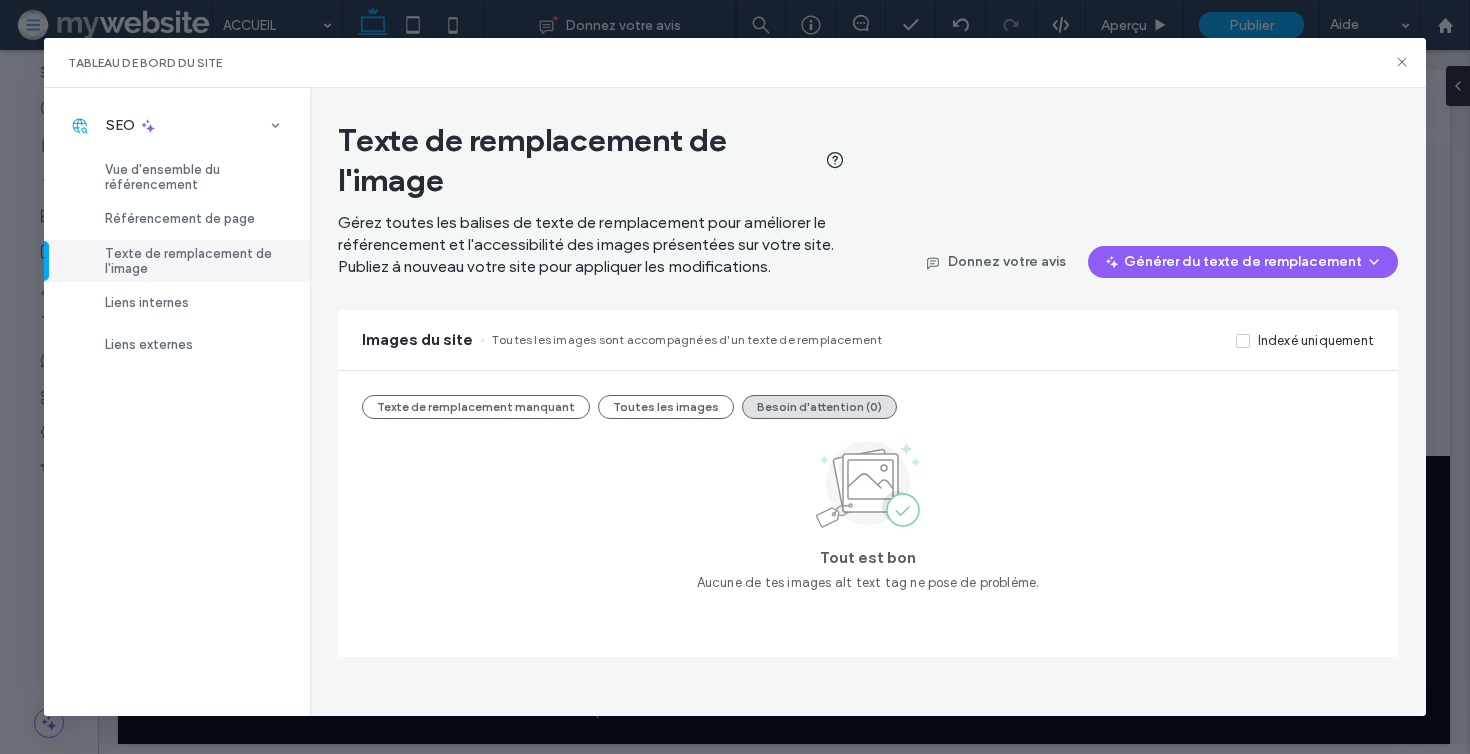 scroll, scrollTop: 0, scrollLeft: 0, axis: both 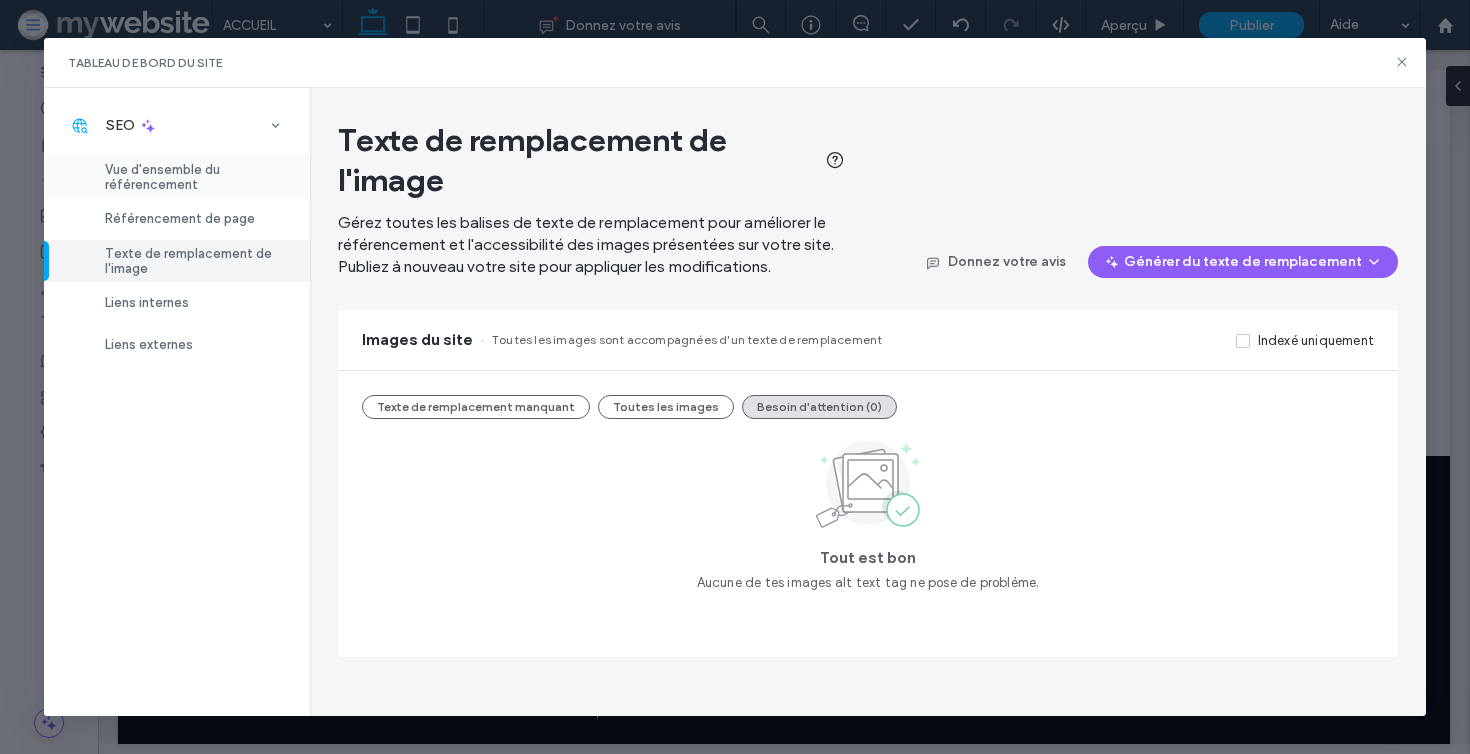 click on "Vue d'ensemble du référencement" at bounding box center (195, 177) 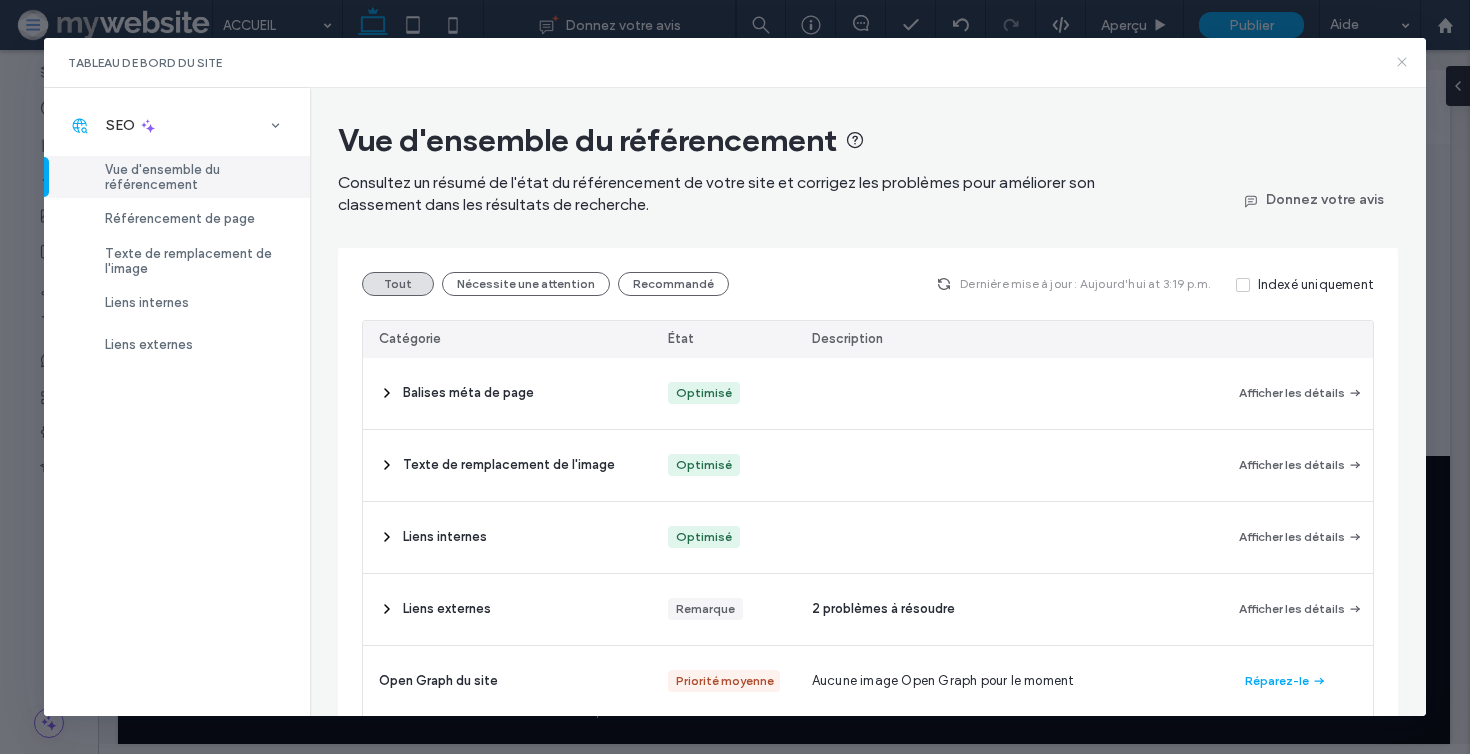 click 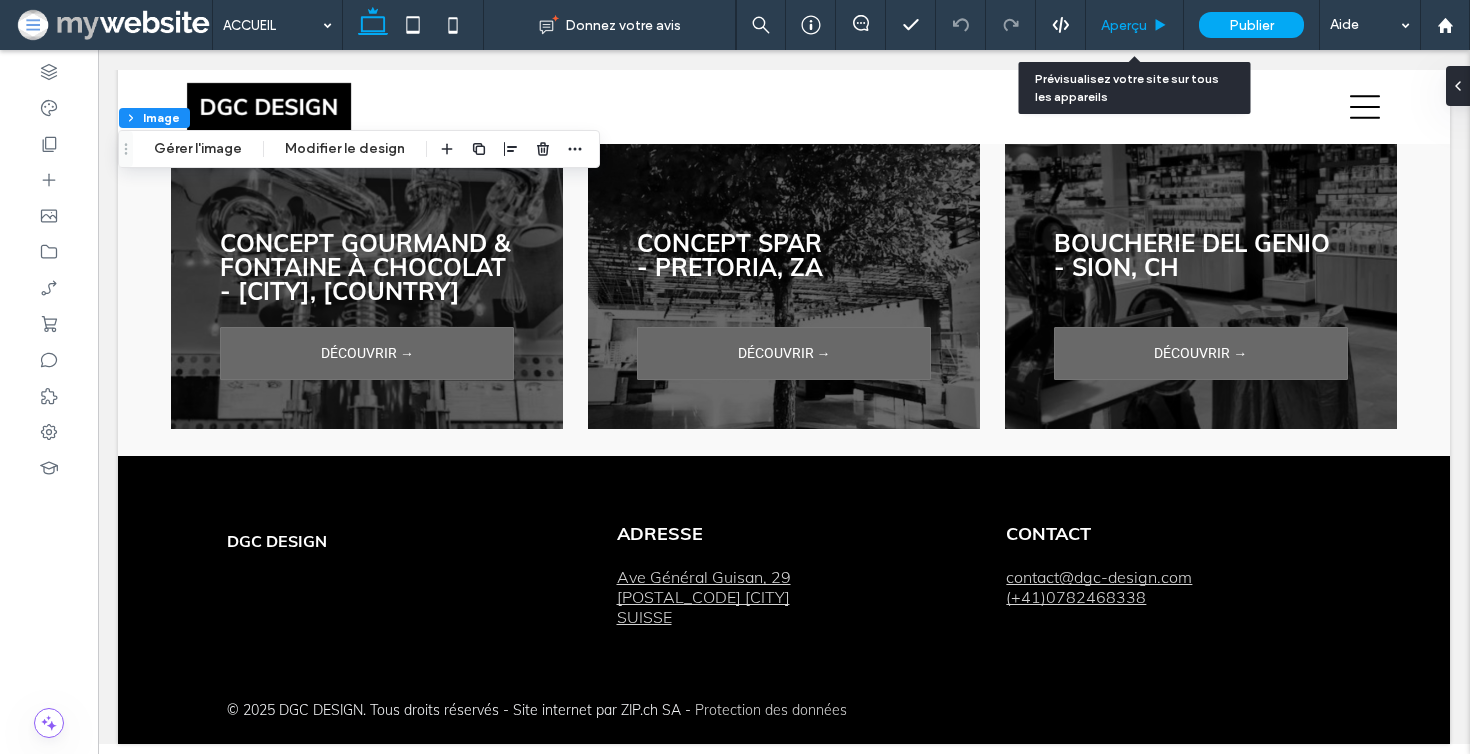 click on "Aperçu" at bounding box center [1135, 25] 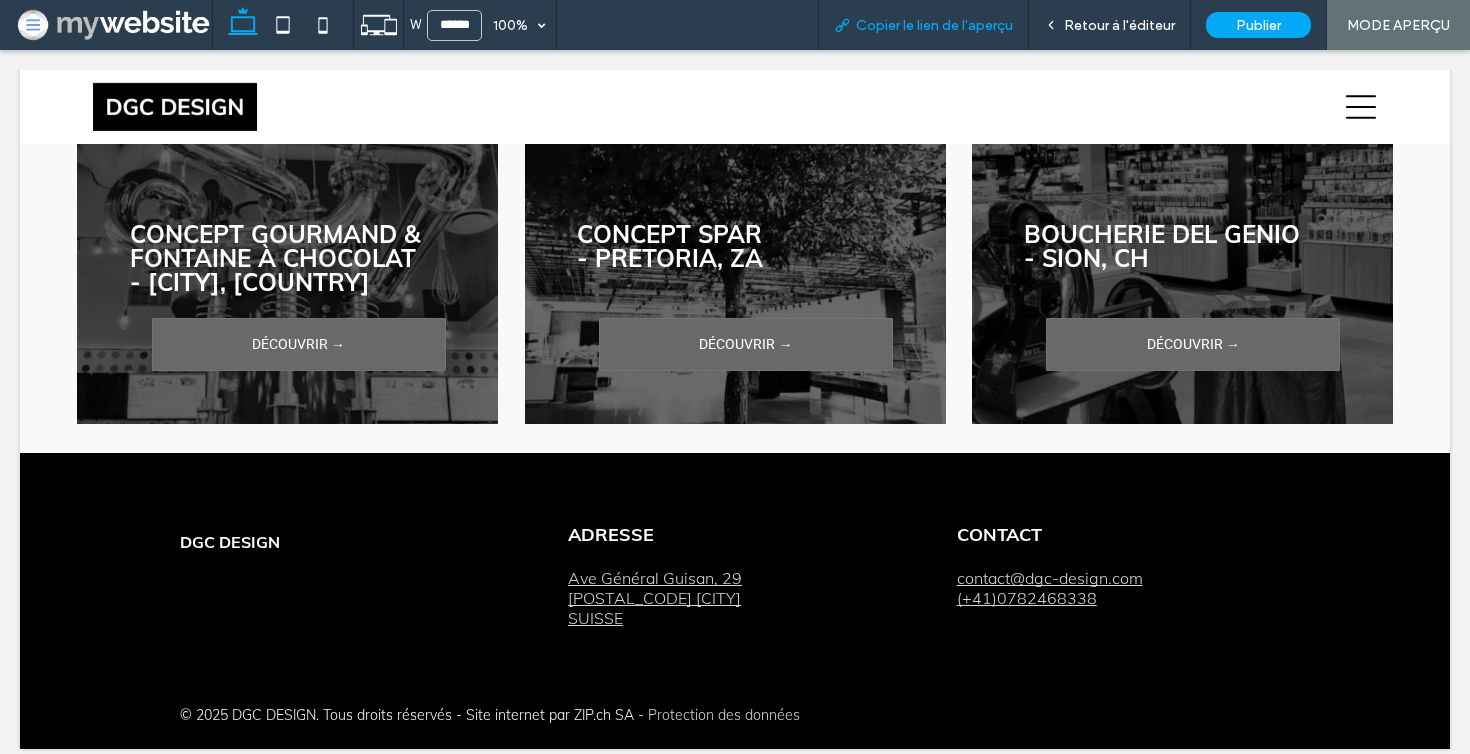 click on "Copier le lien de l'aperçu" at bounding box center [934, 25] 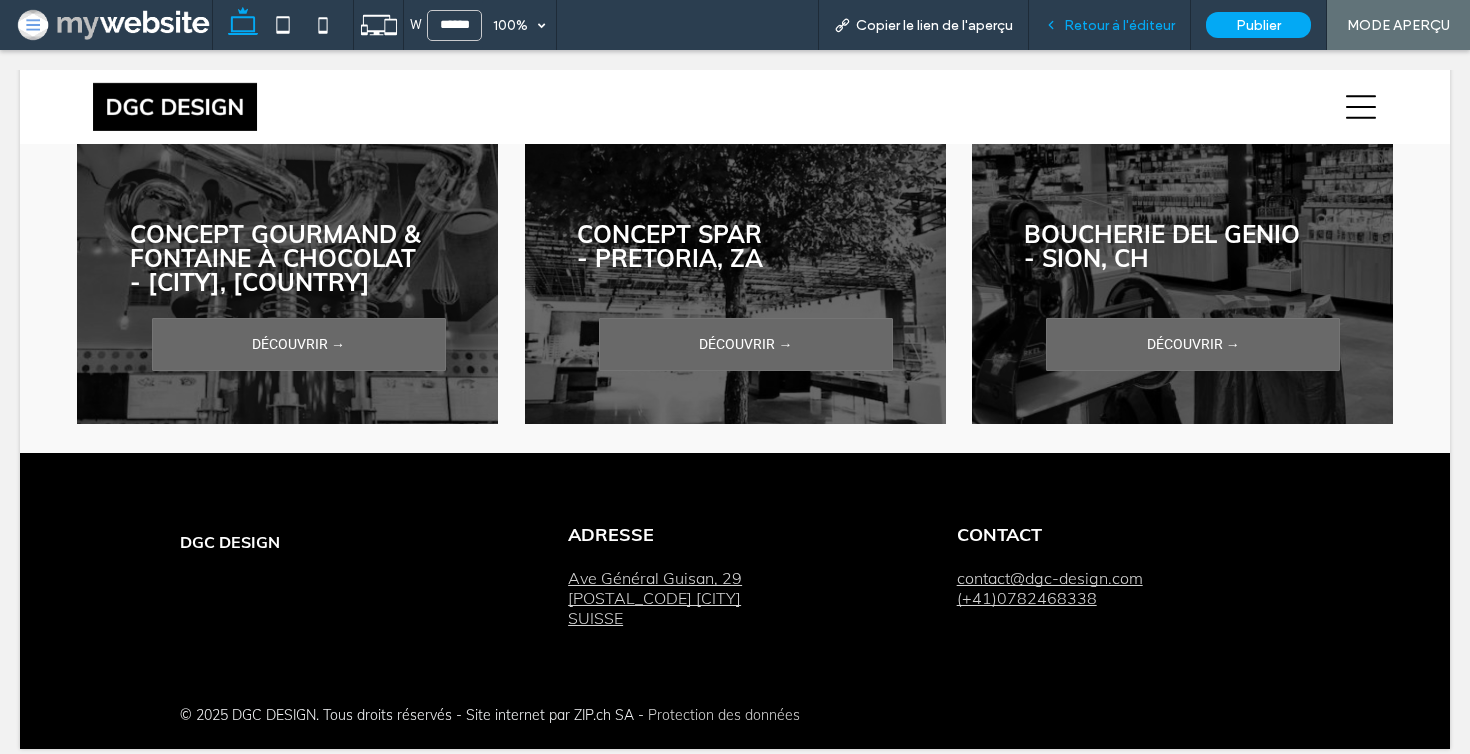 click on "Retour à l'éditeur" at bounding box center [1119, 25] 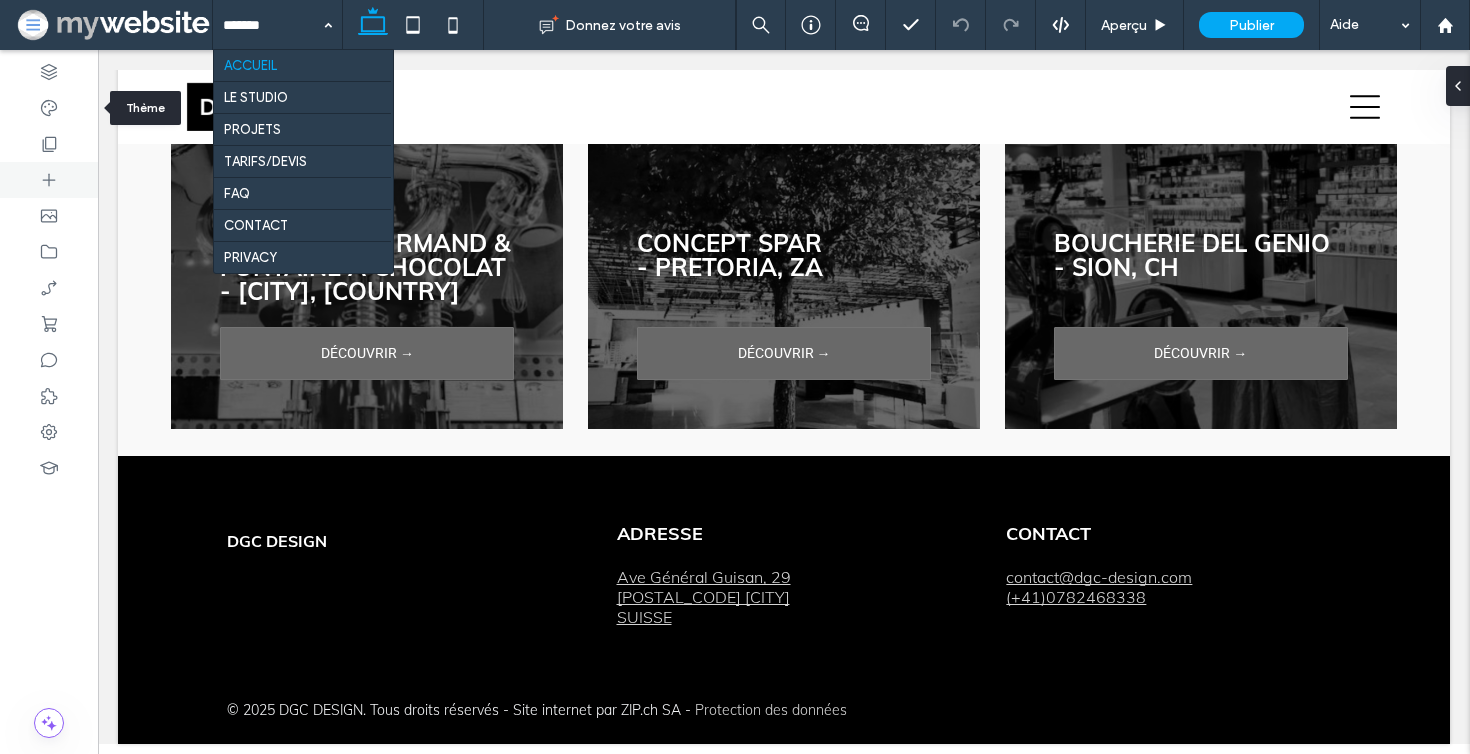 click at bounding box center [49, 180] 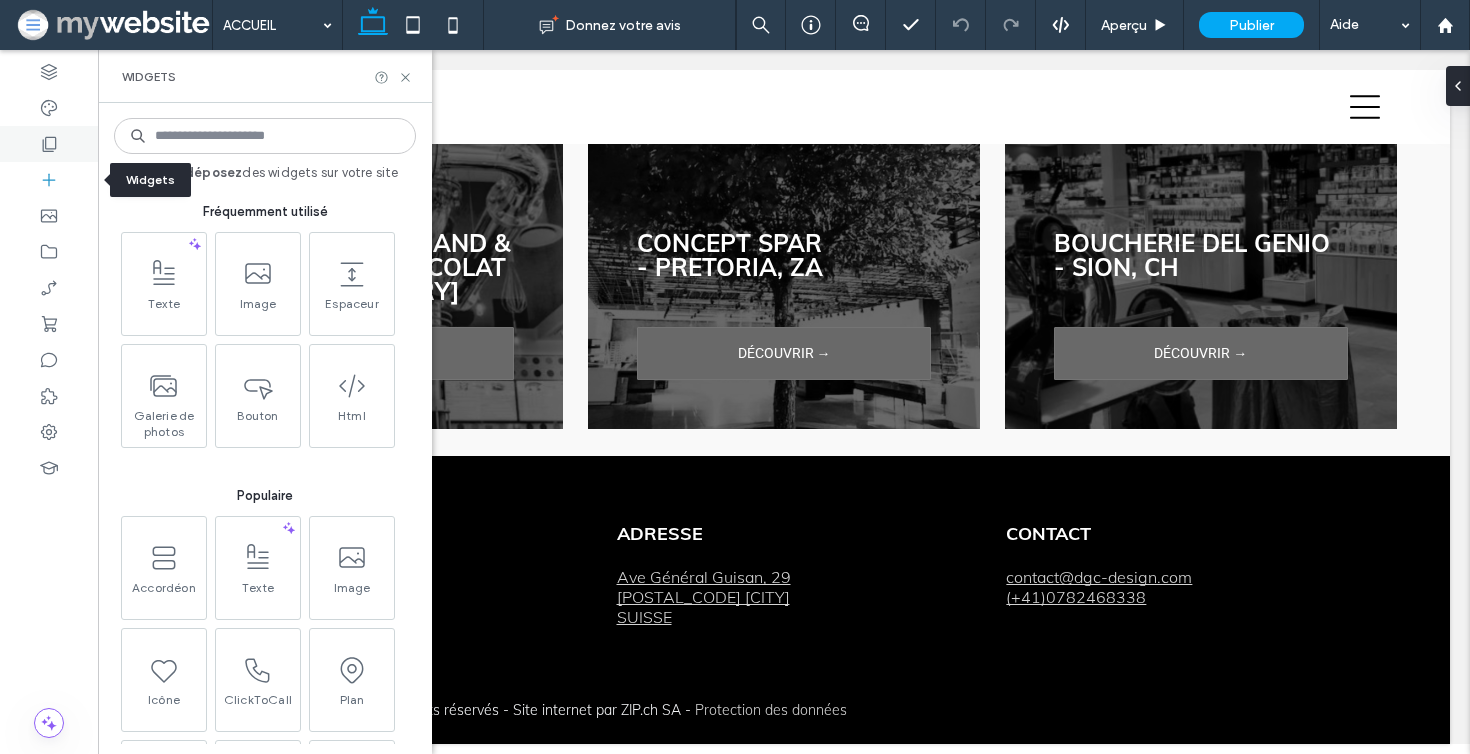 click 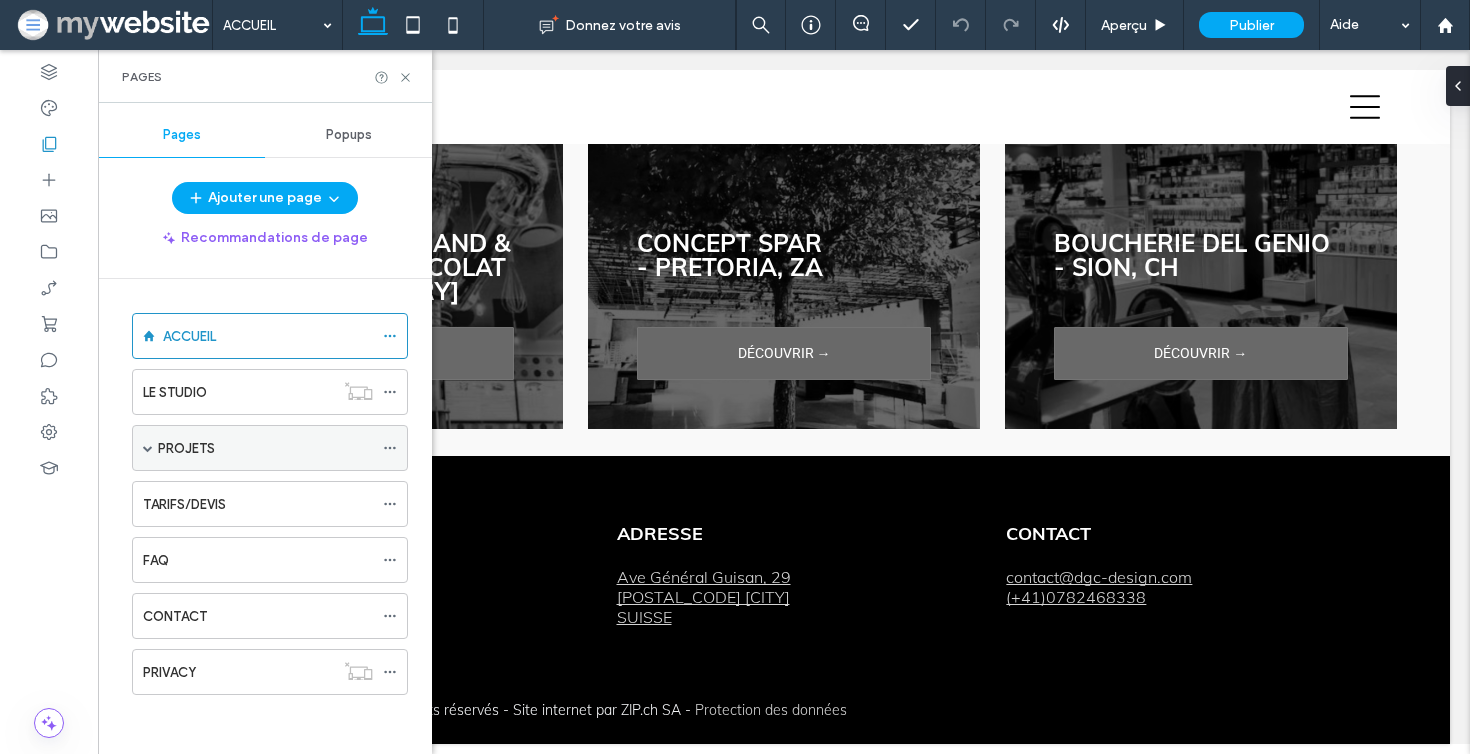 click 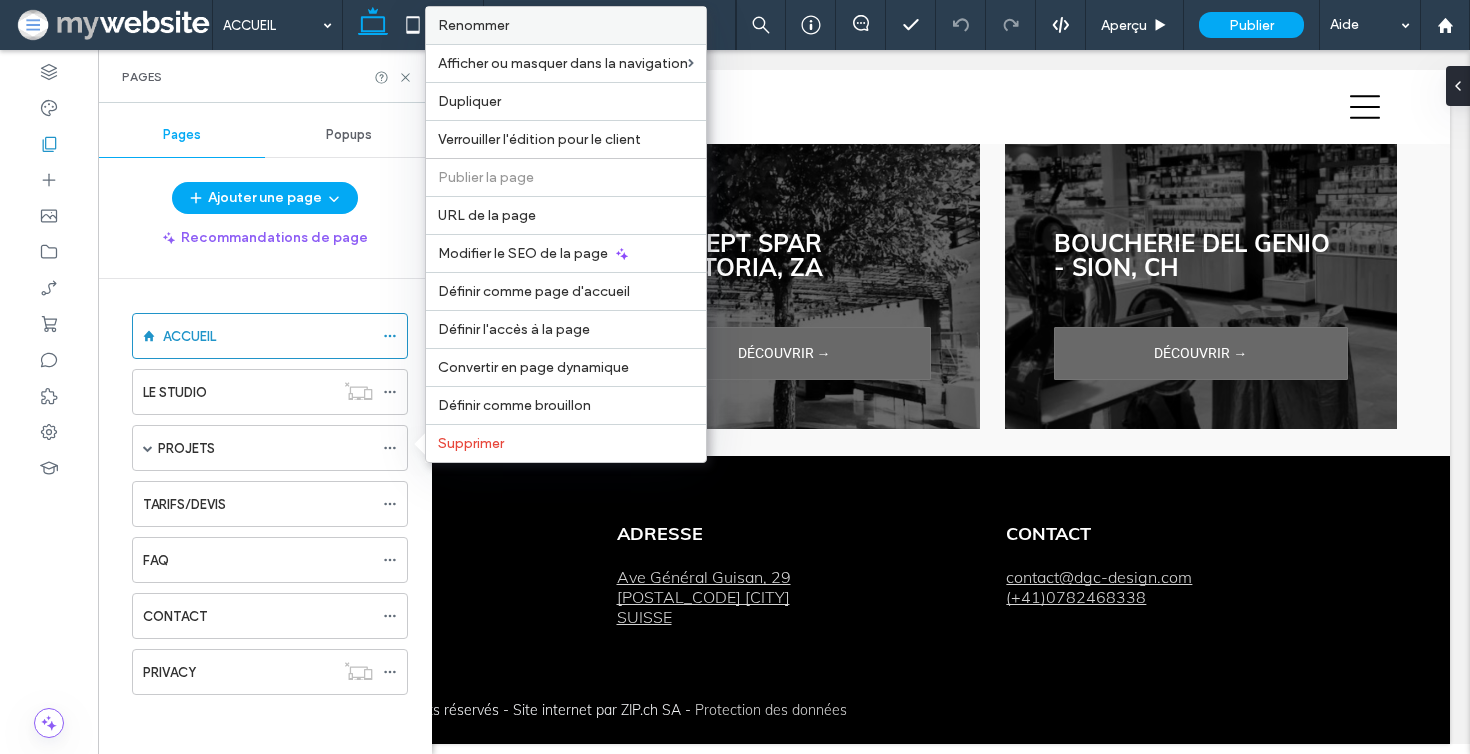 click on "Renommer" at bounding box center [566, 25] 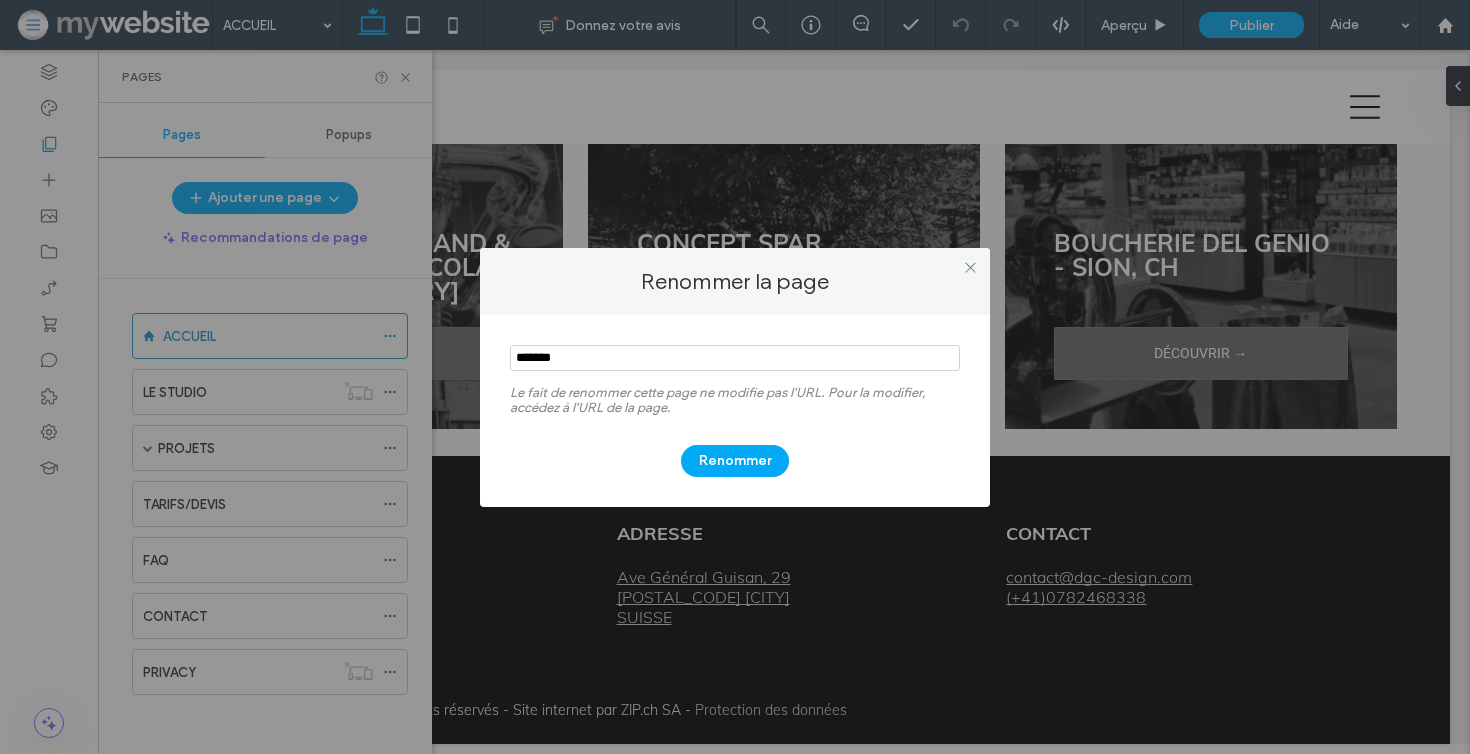 click at bounding box center (735, 358) 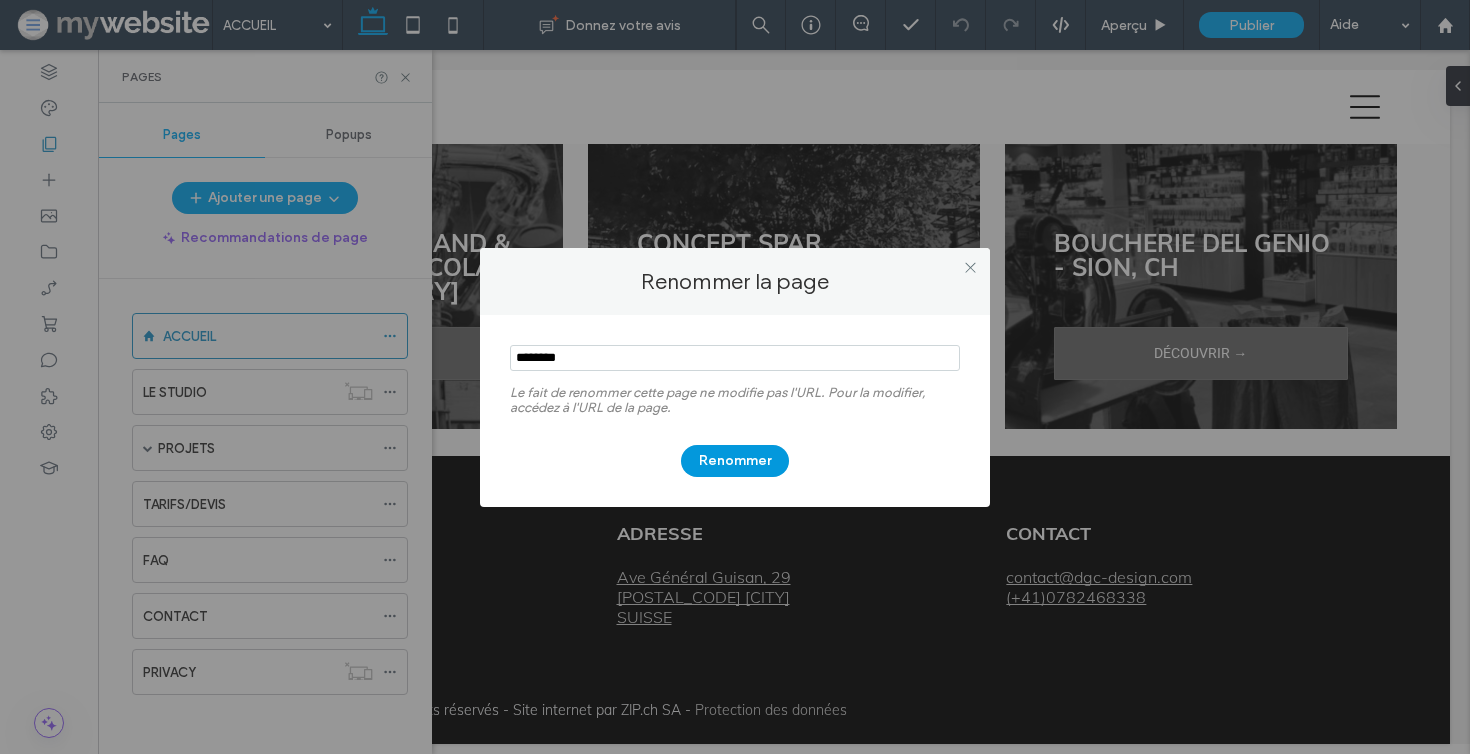 click on "Renommer" at bounding box center [735, 461] 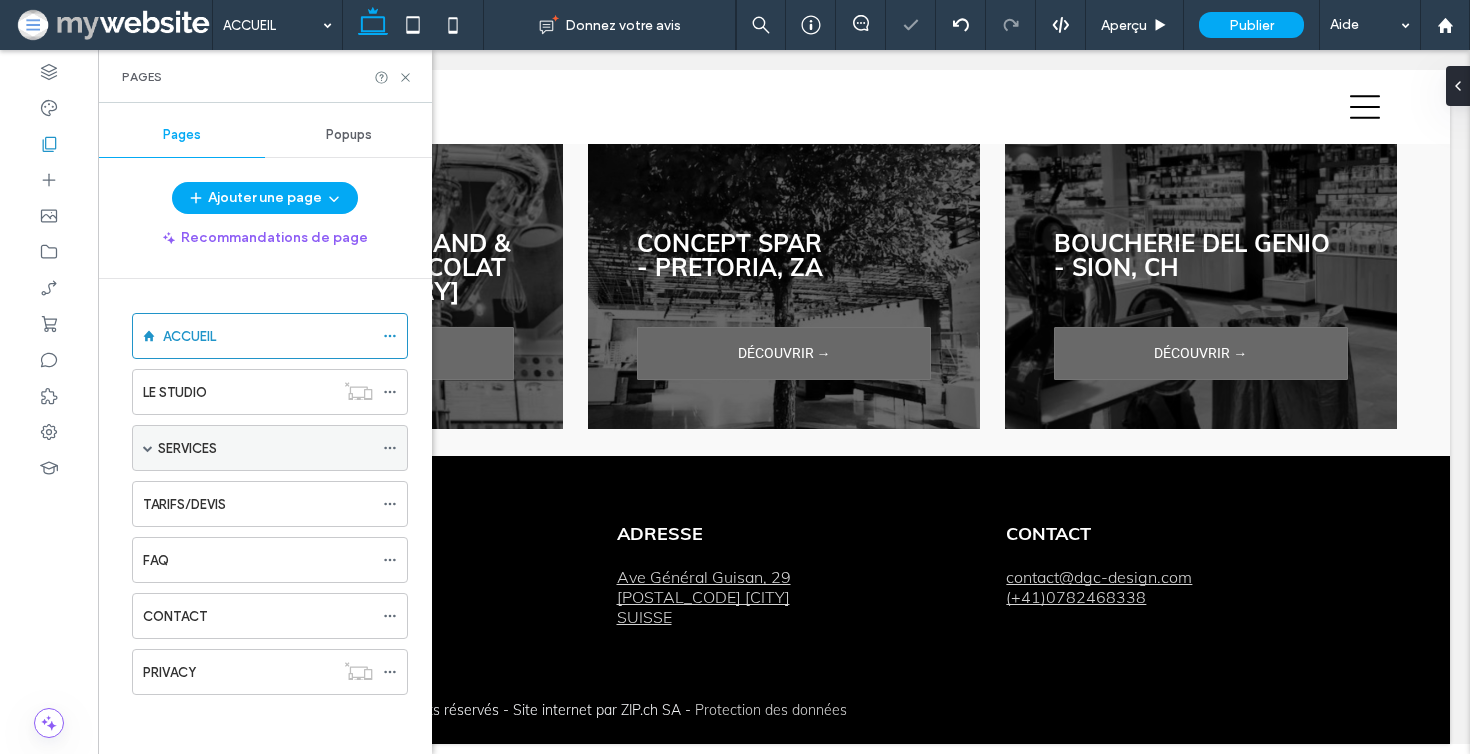 click at bounding box center [395, 448] 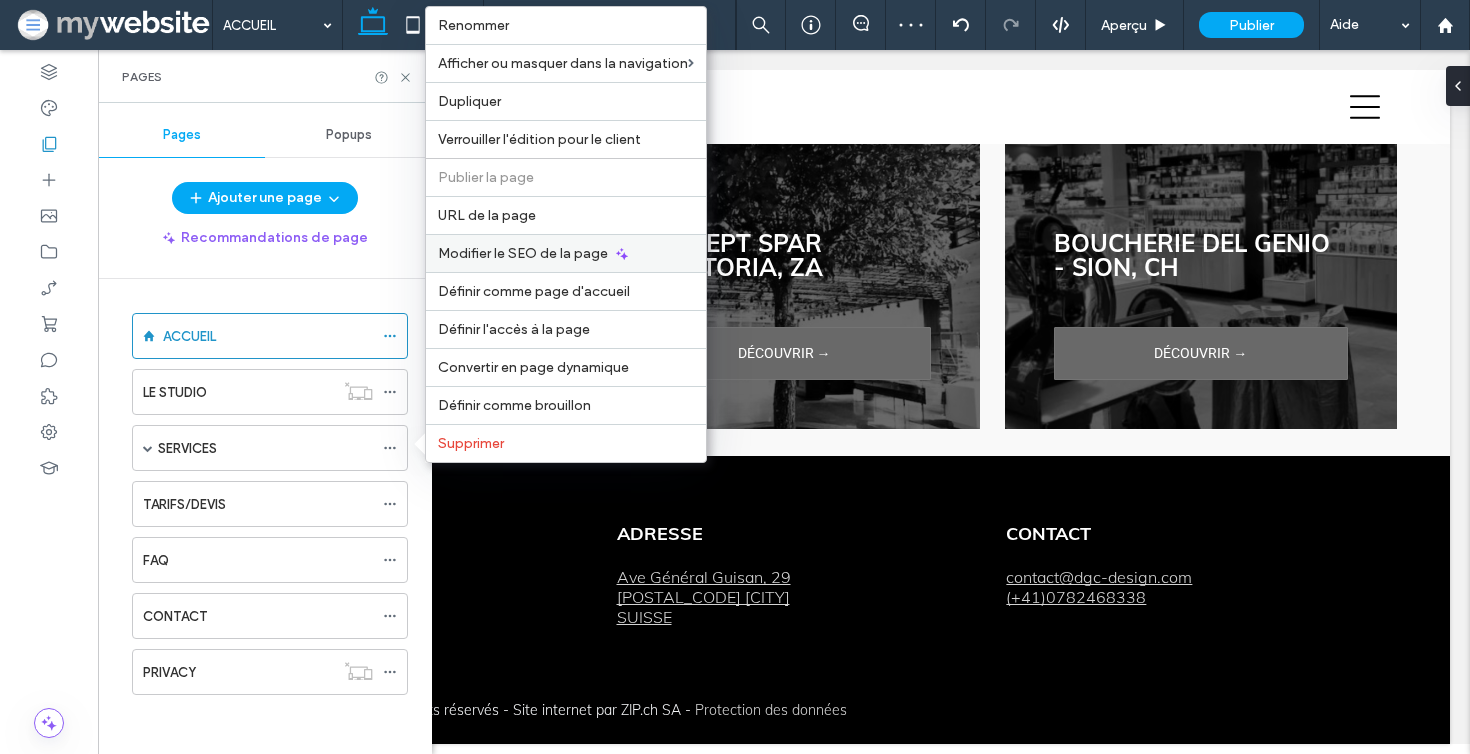 click on "Modifier le SEO de la page" at bounding box center (523, 253) 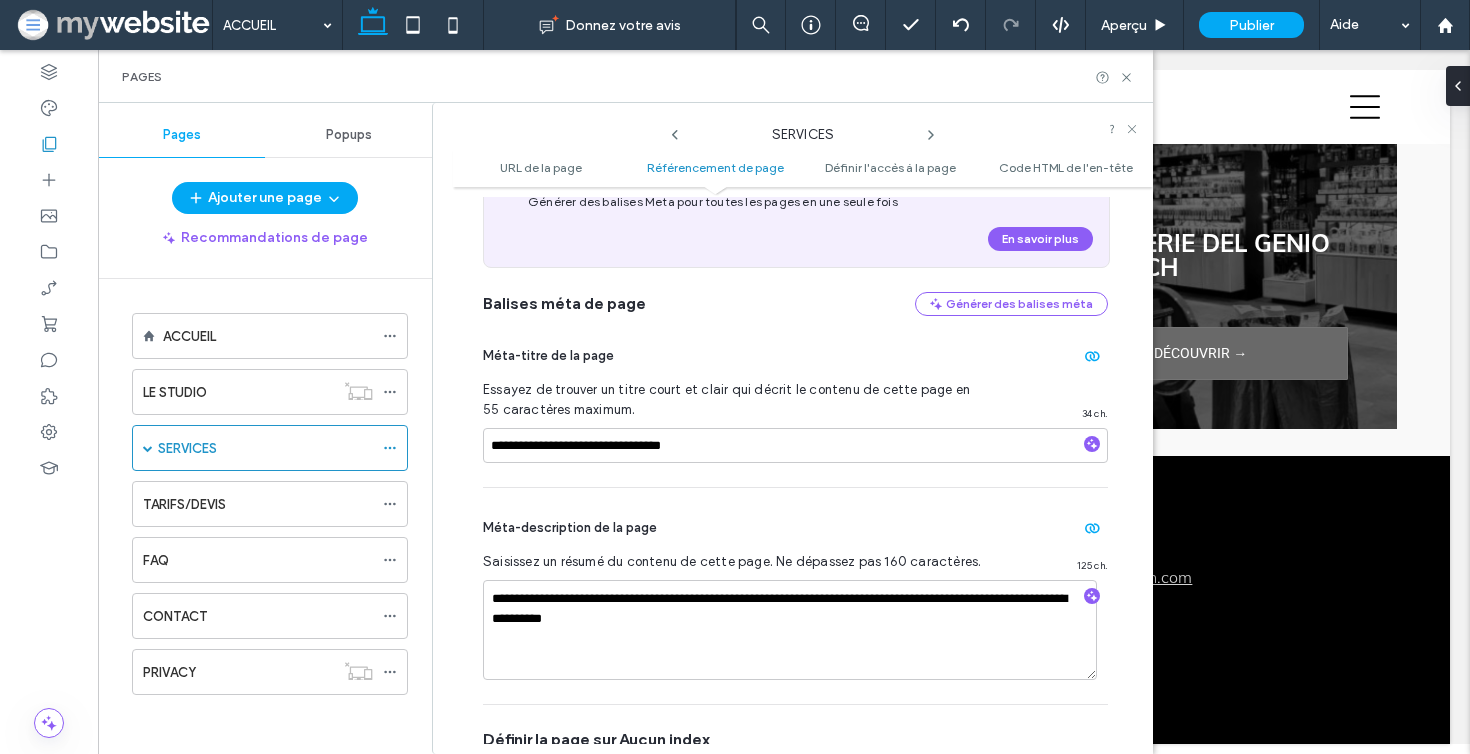 scroll, scrollTop: 485, scrollLeft: 0, axis: vertical 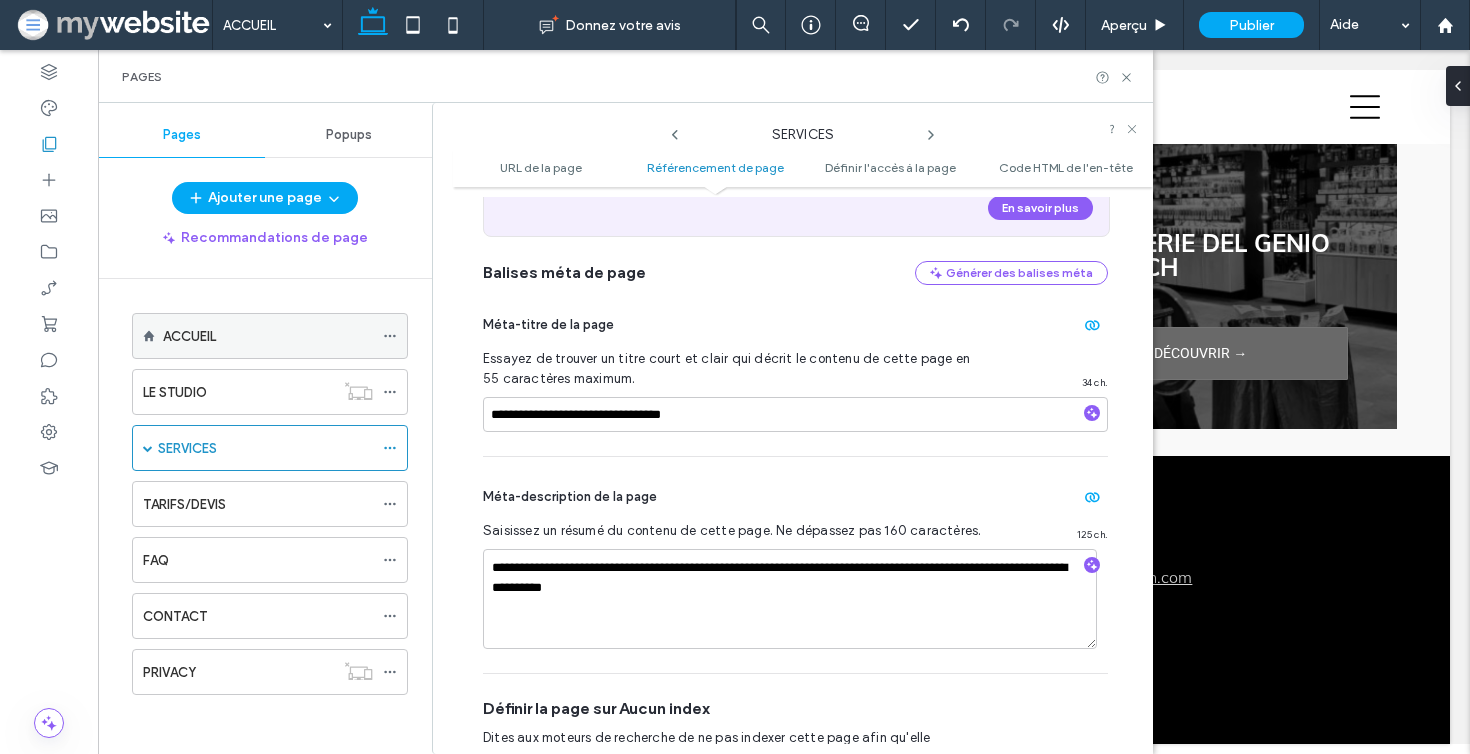 click on "ACCUEIL" at bounding box center (189, 336) 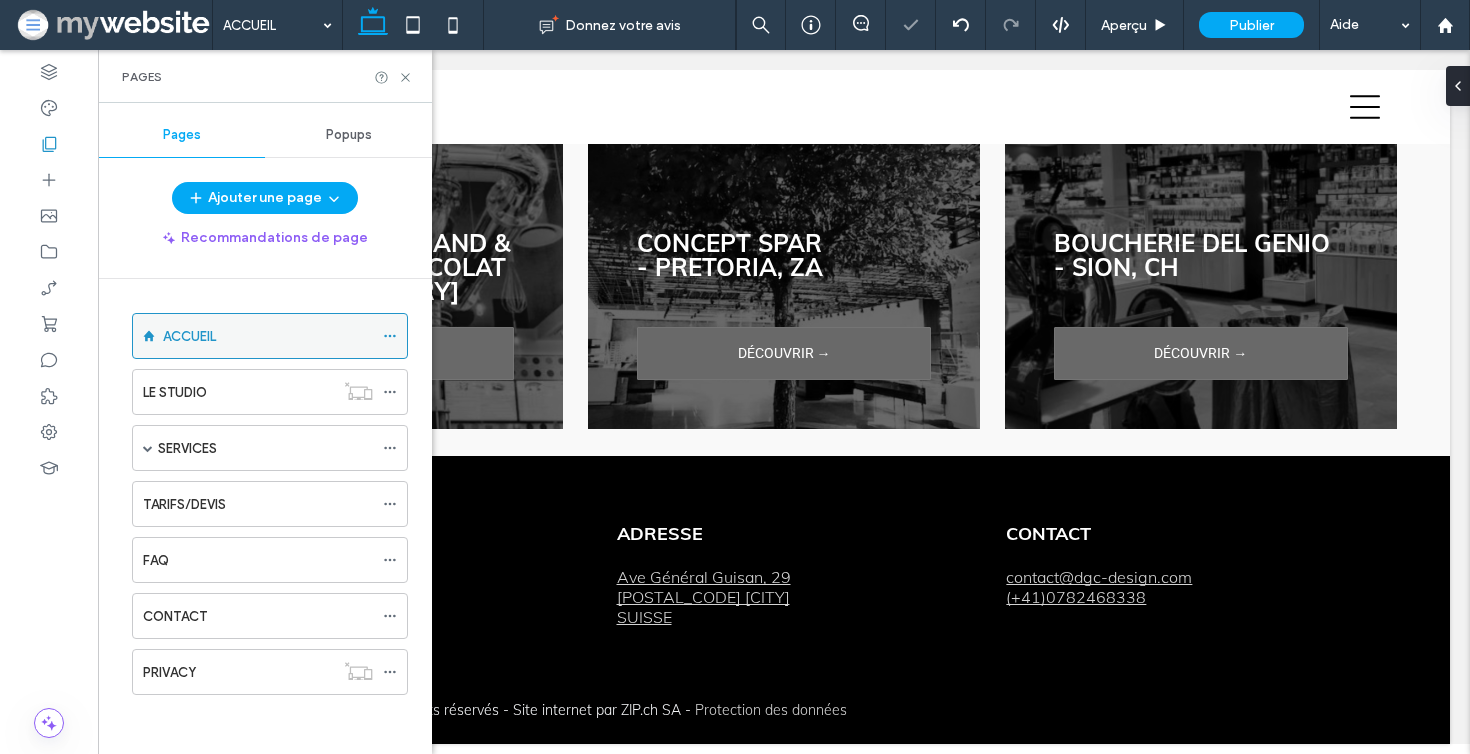 click at bounding box center (390, 336) 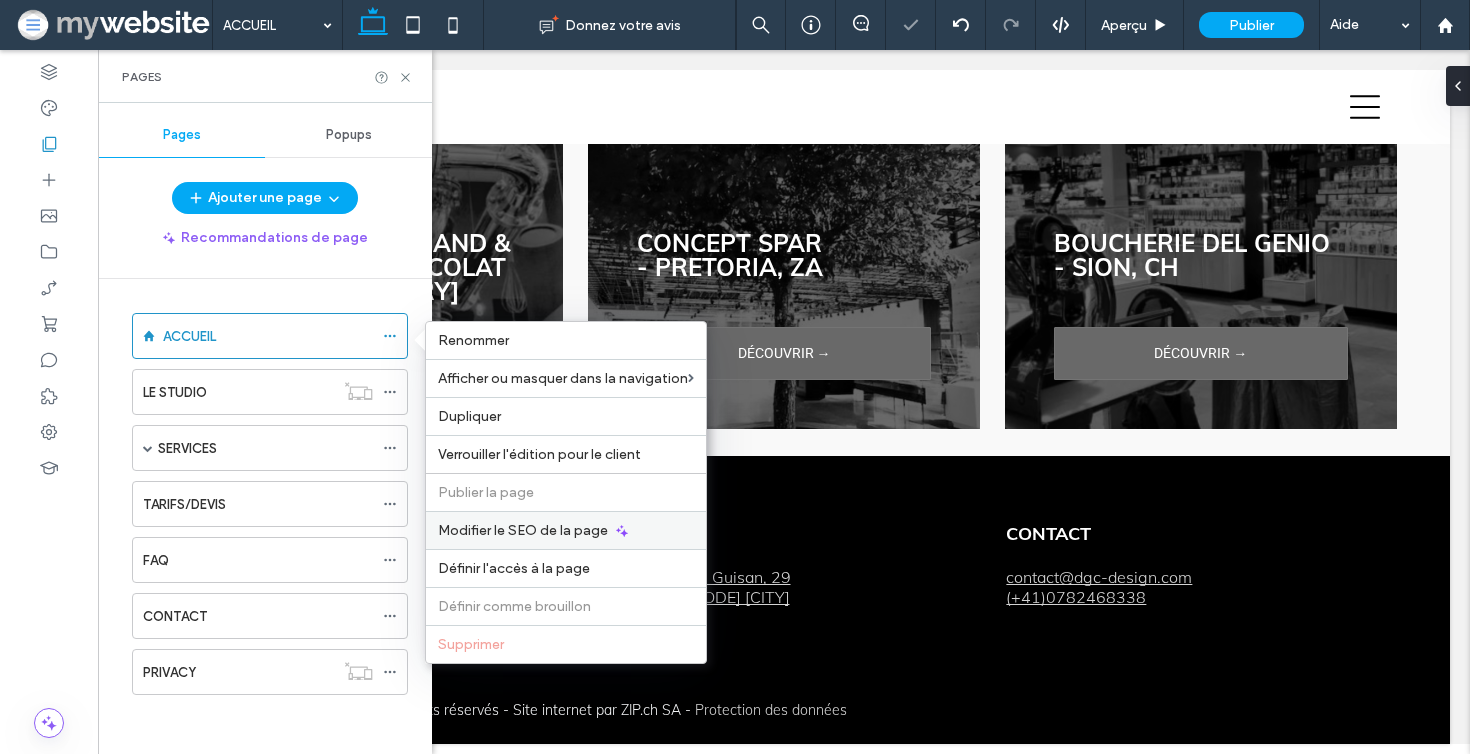 click on "Modifier le SEO de la page" at bounding box center [566, 530] 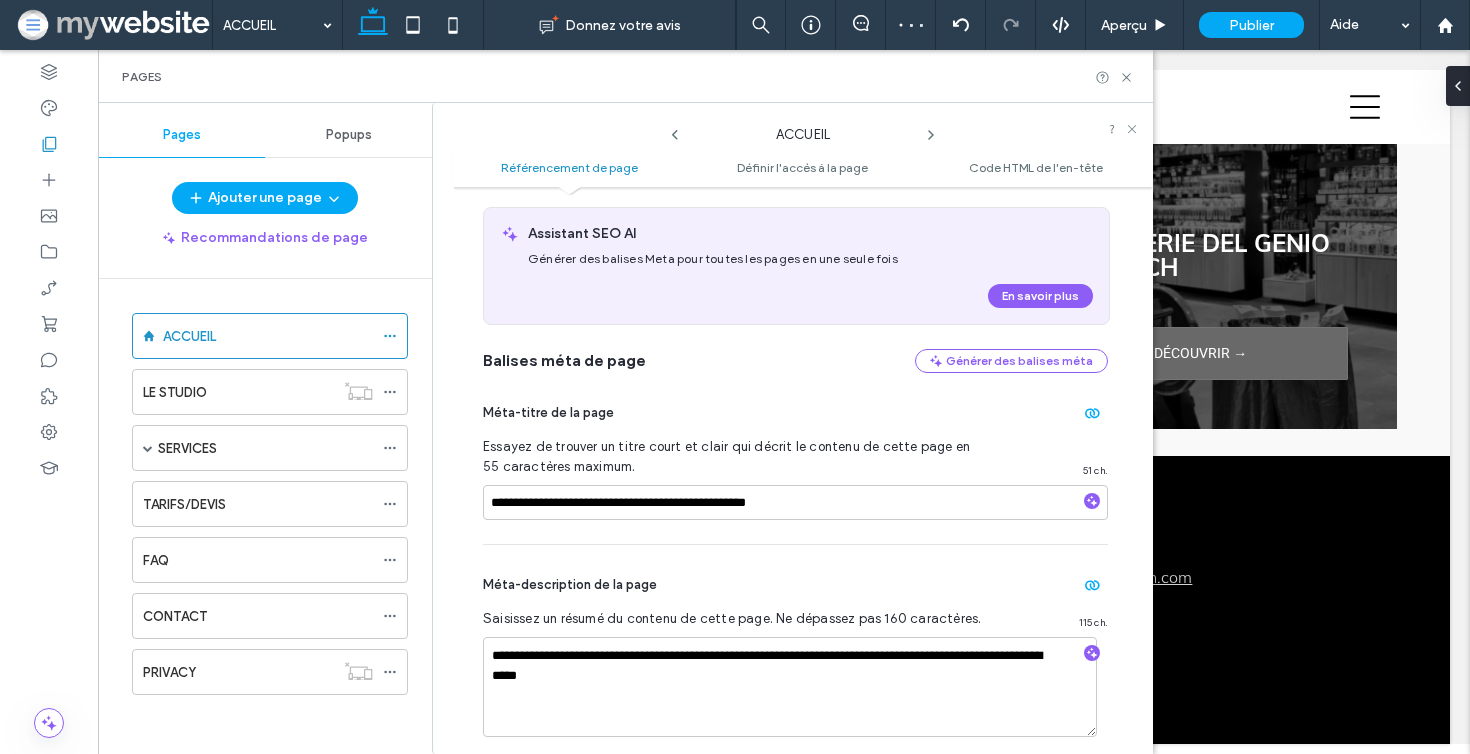 scroll, scrollTop: 198, scrollLeft: 0, axis: vertical 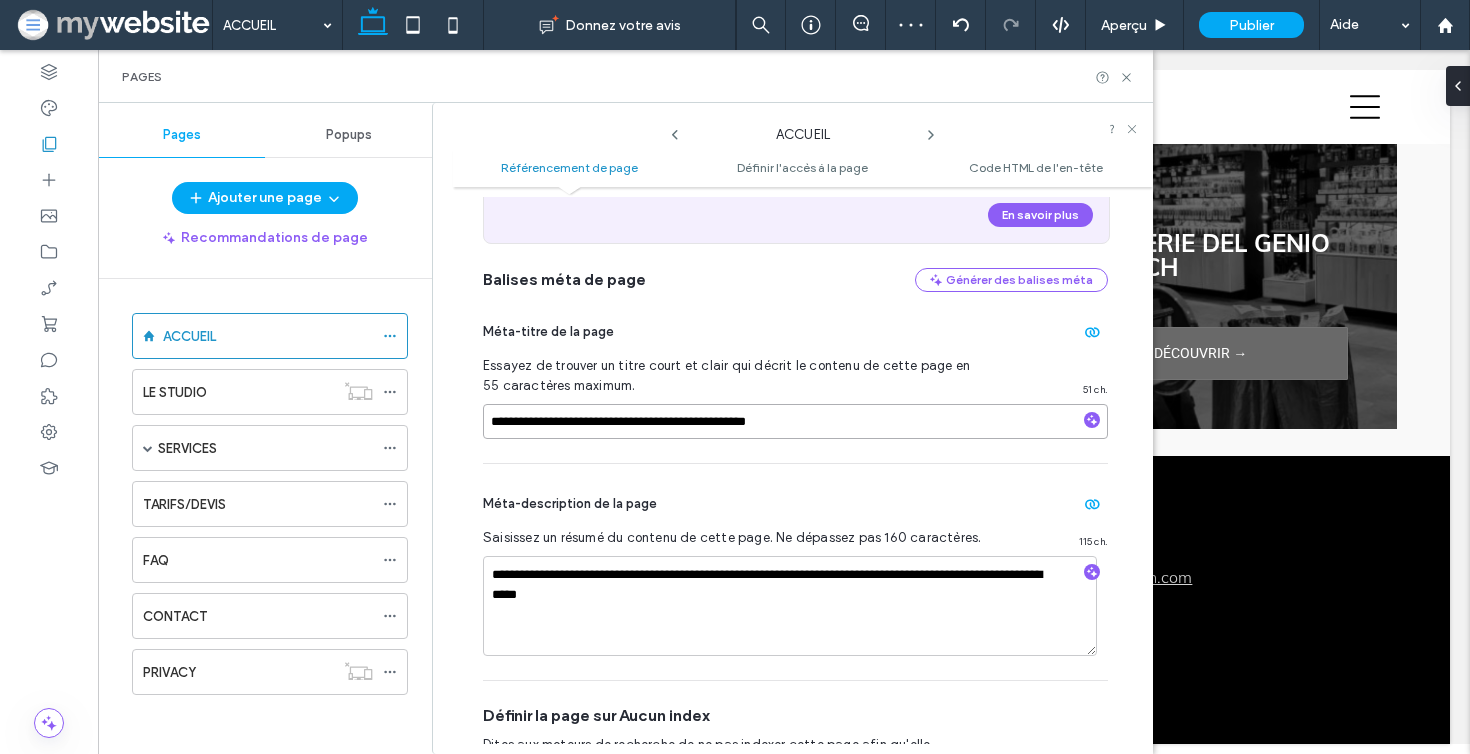 click on "**********" at bounding box center (795, 421) 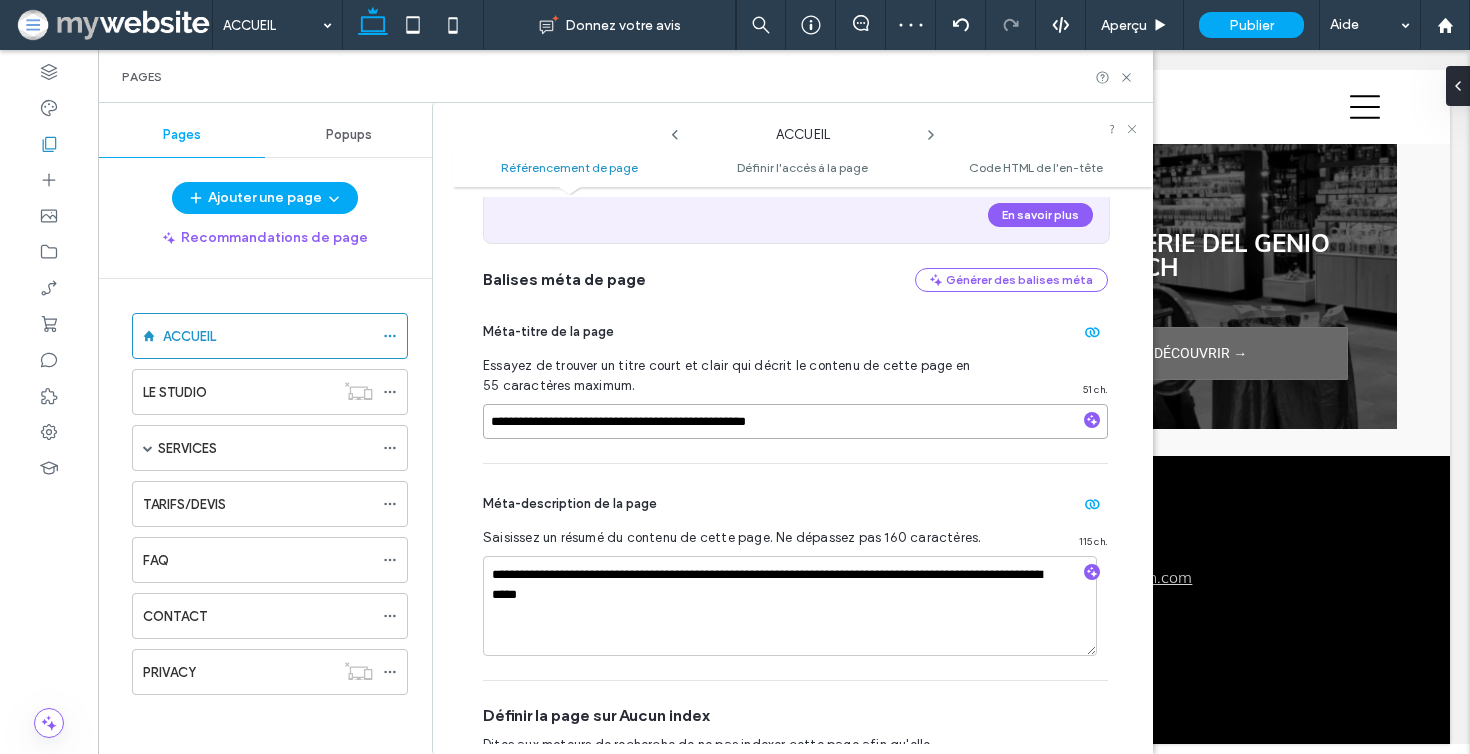 click on "**********" at bounding box center [795, 421] 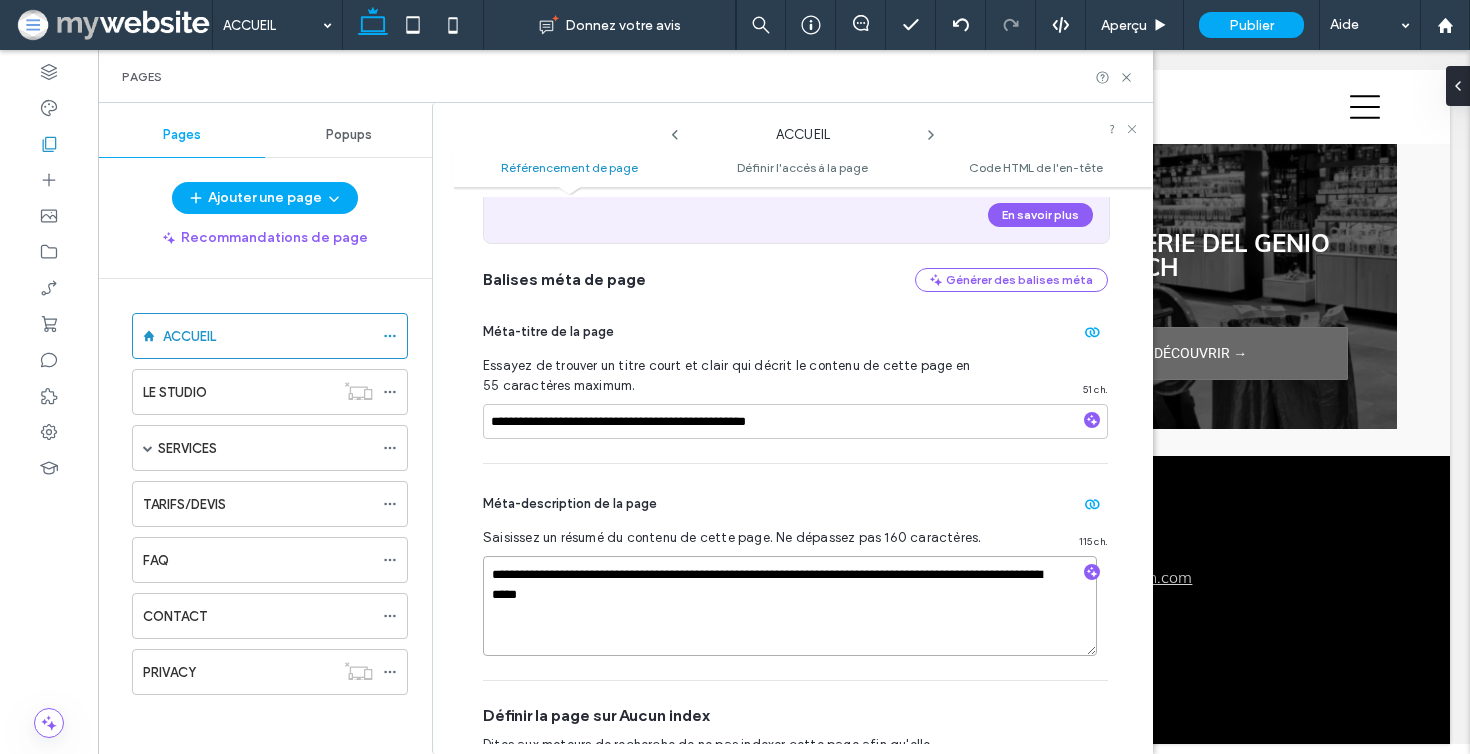 click on "**********" at bounding box center (790, 606) 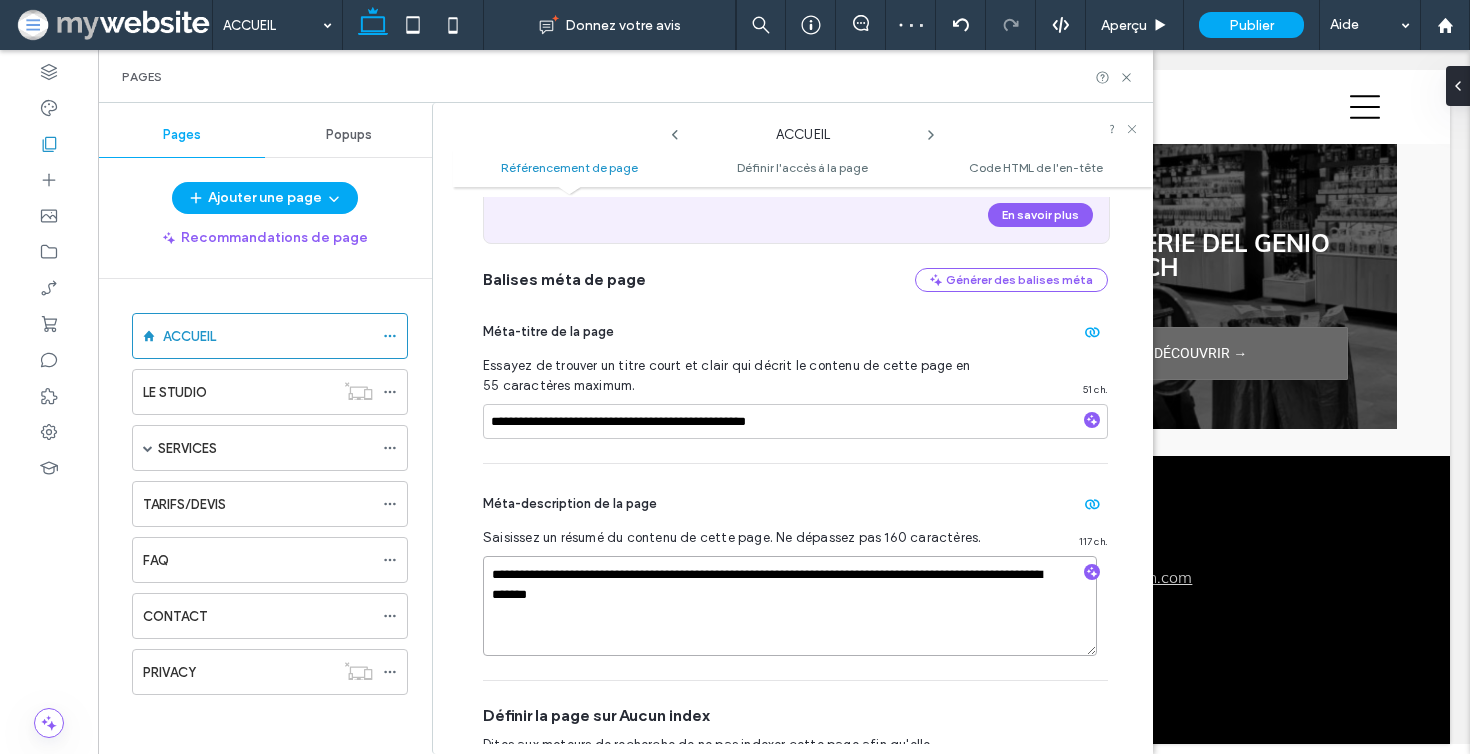 paste on "**********" 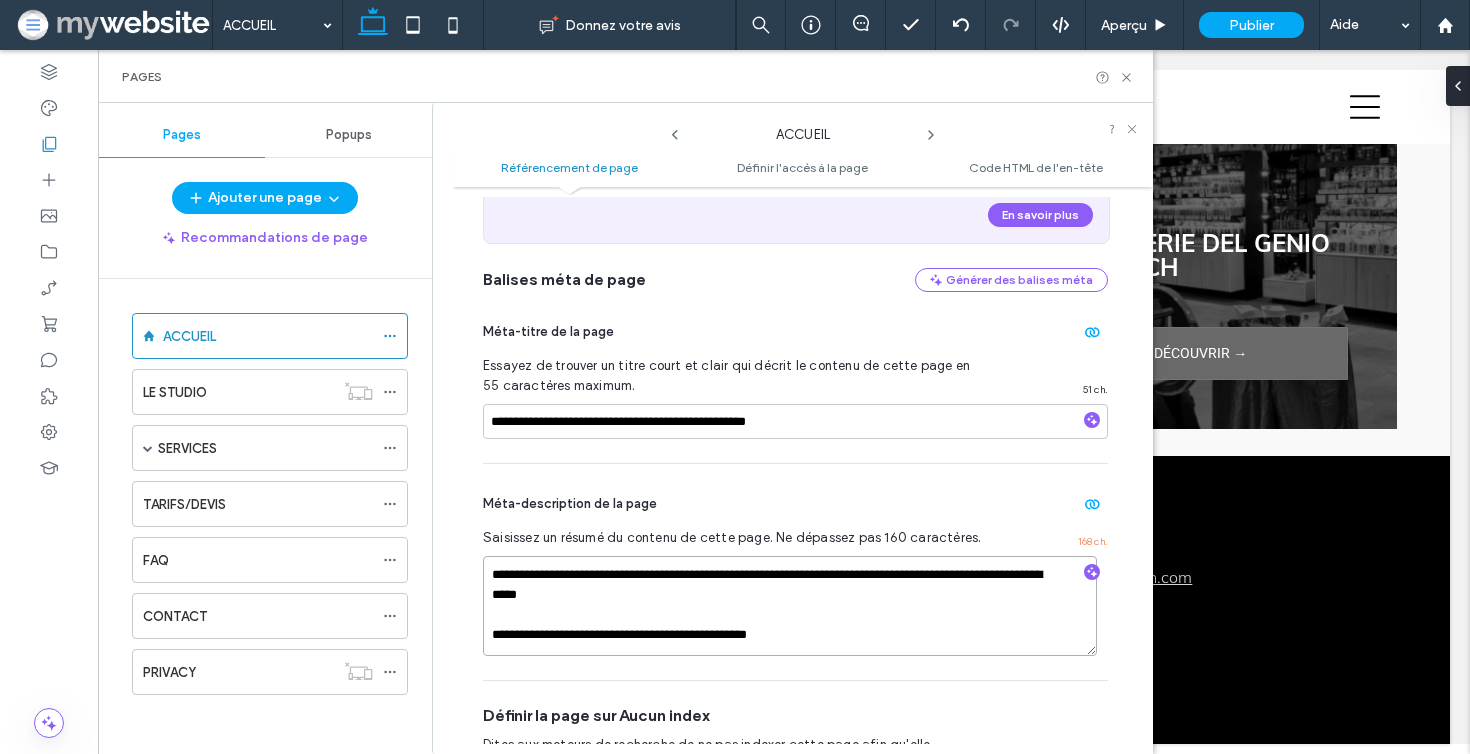 click on "**********" at bounding box center [790, 606] 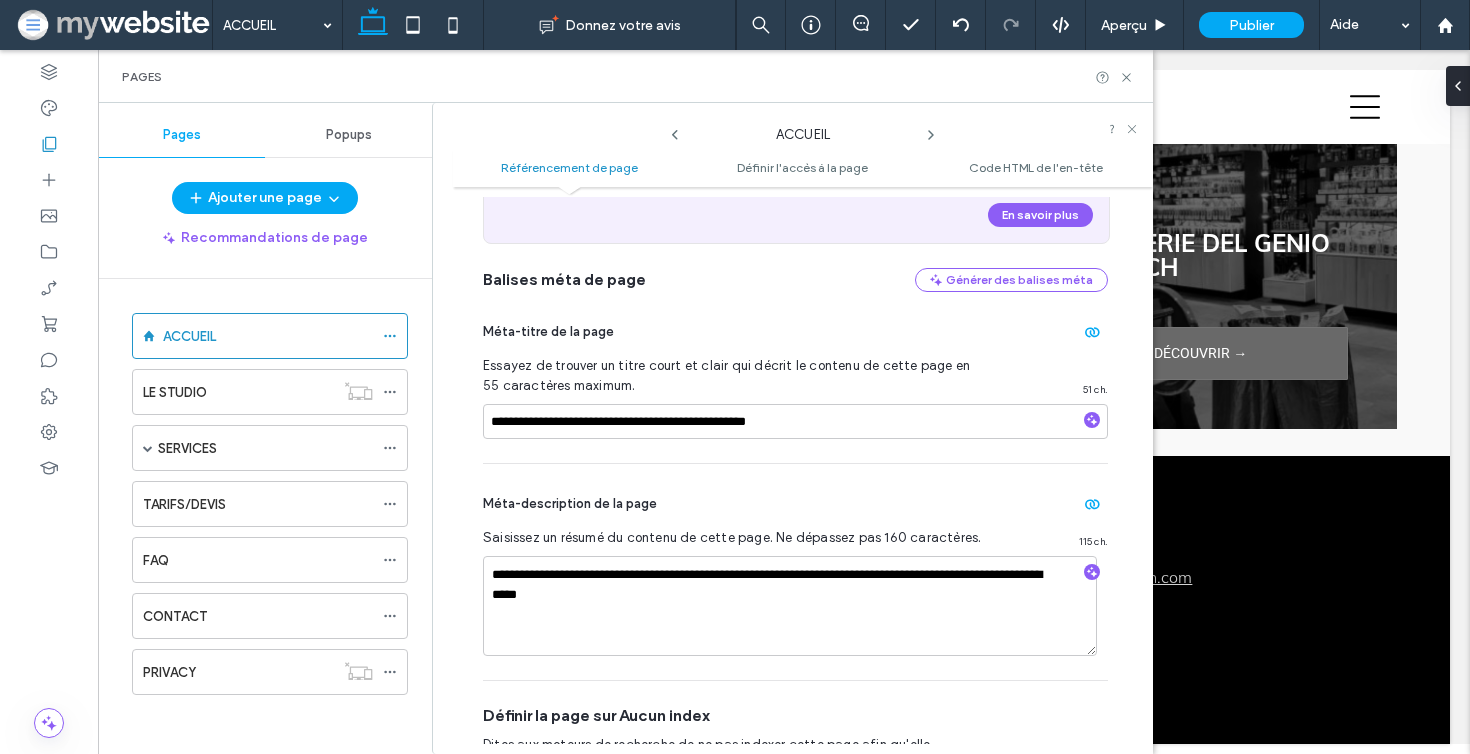 click on "**********" at bounding box center (803, 470) 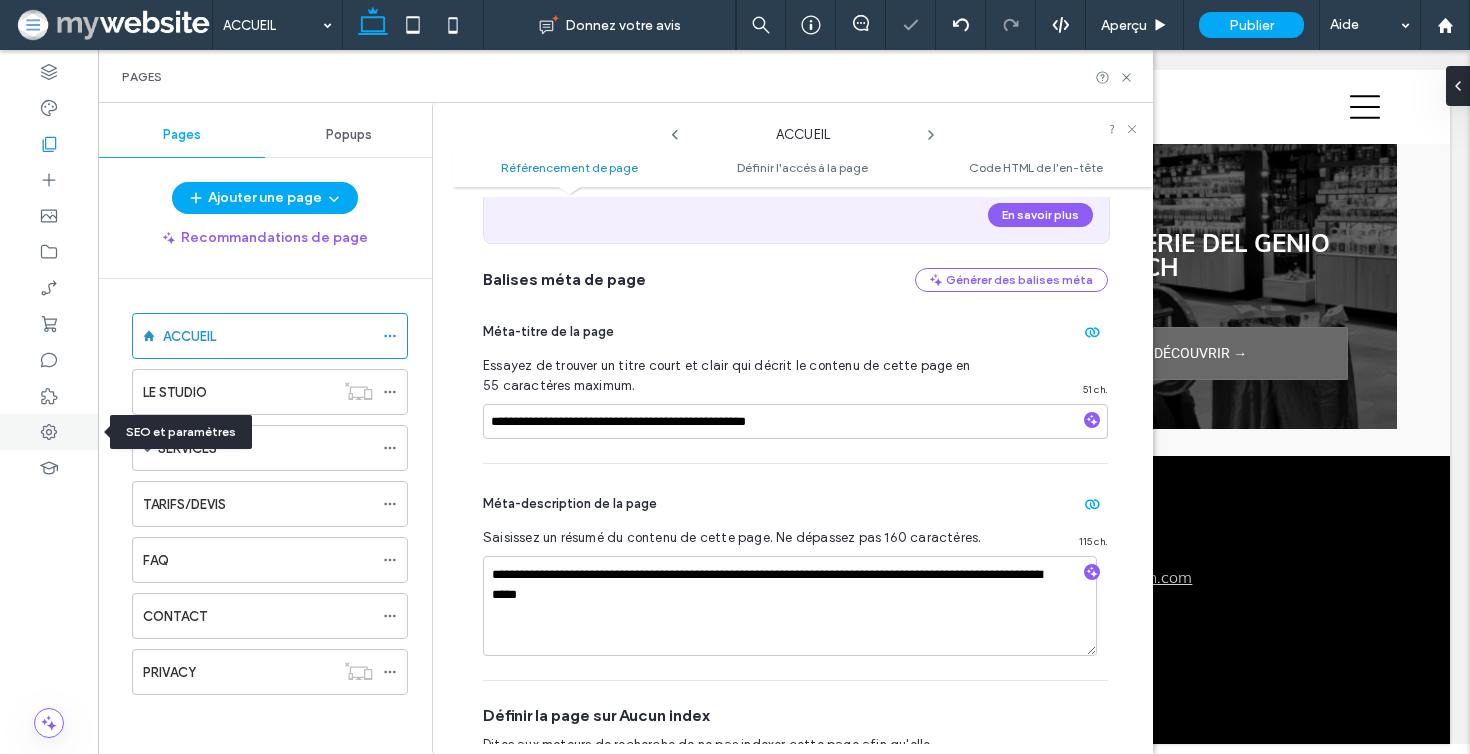 click at bounding box center (49, 432) 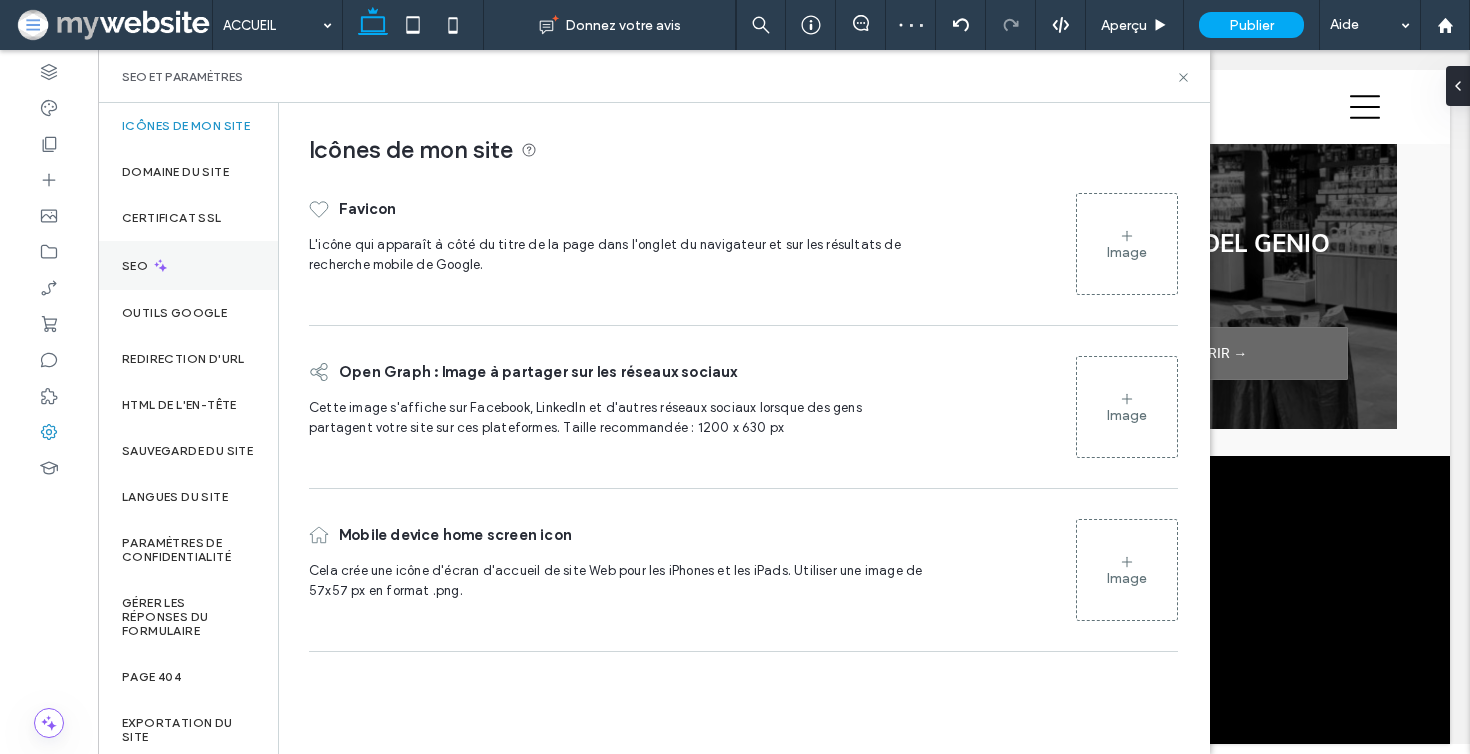 click on "SEO" at bounding box center (188, 265) 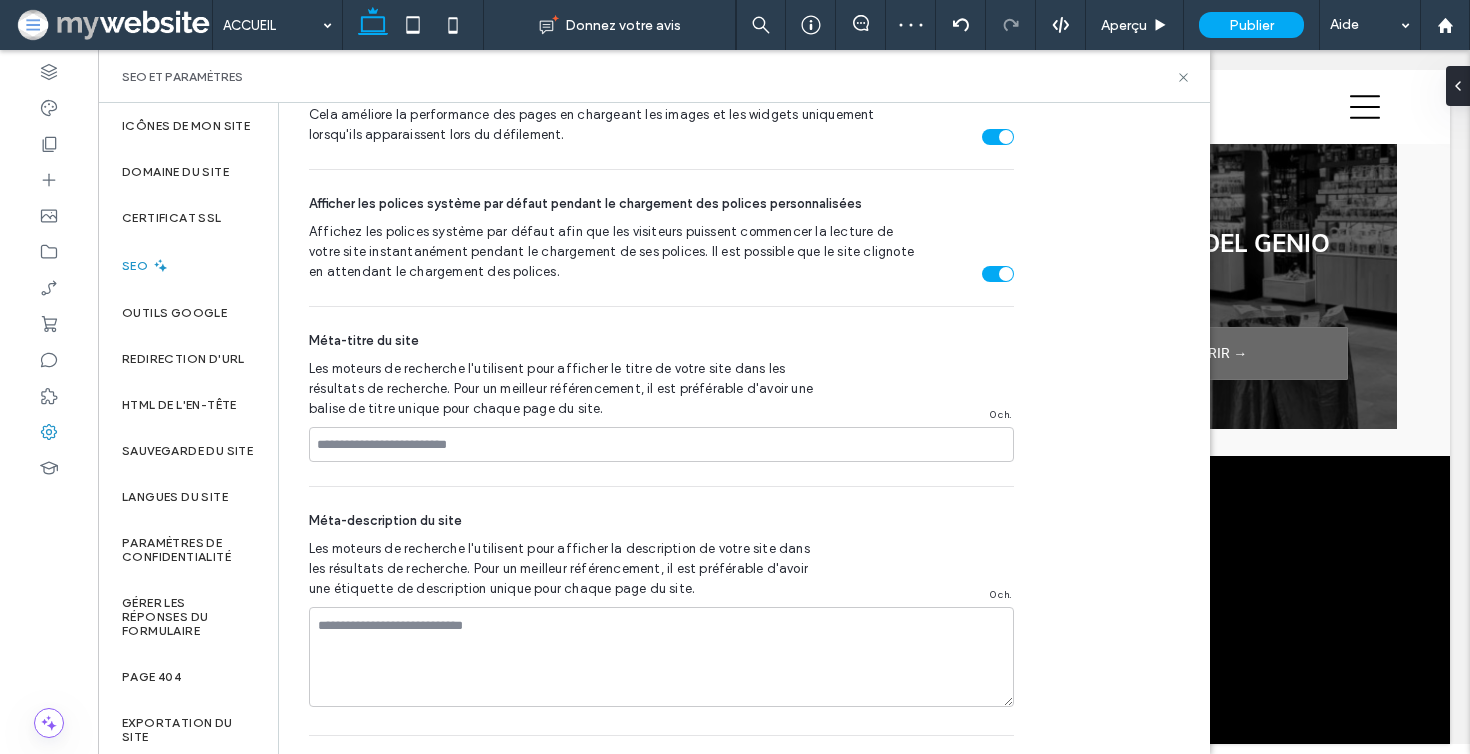 scroll, scrollTop: 1237, scrollLeft: 0, axis: vertical 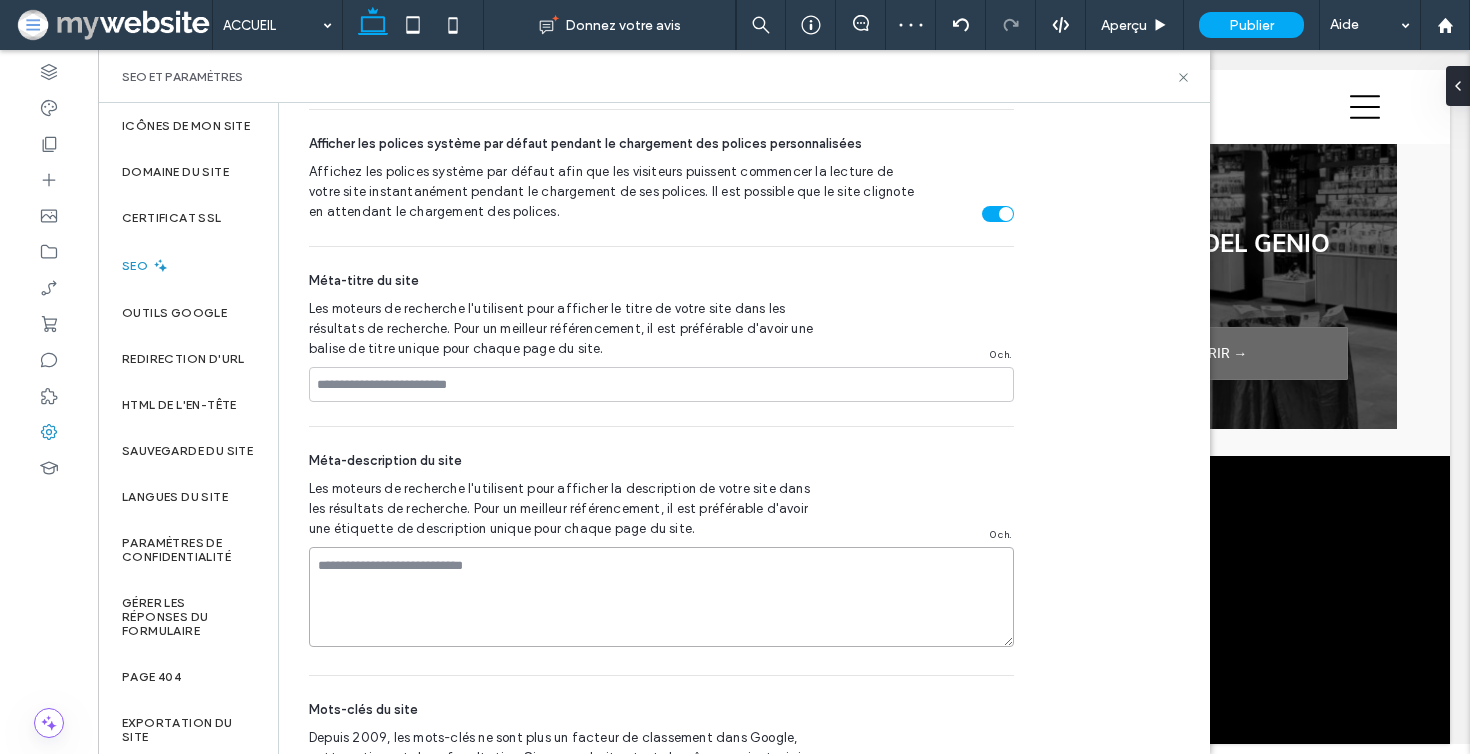 click at bounding box center [661, 597] 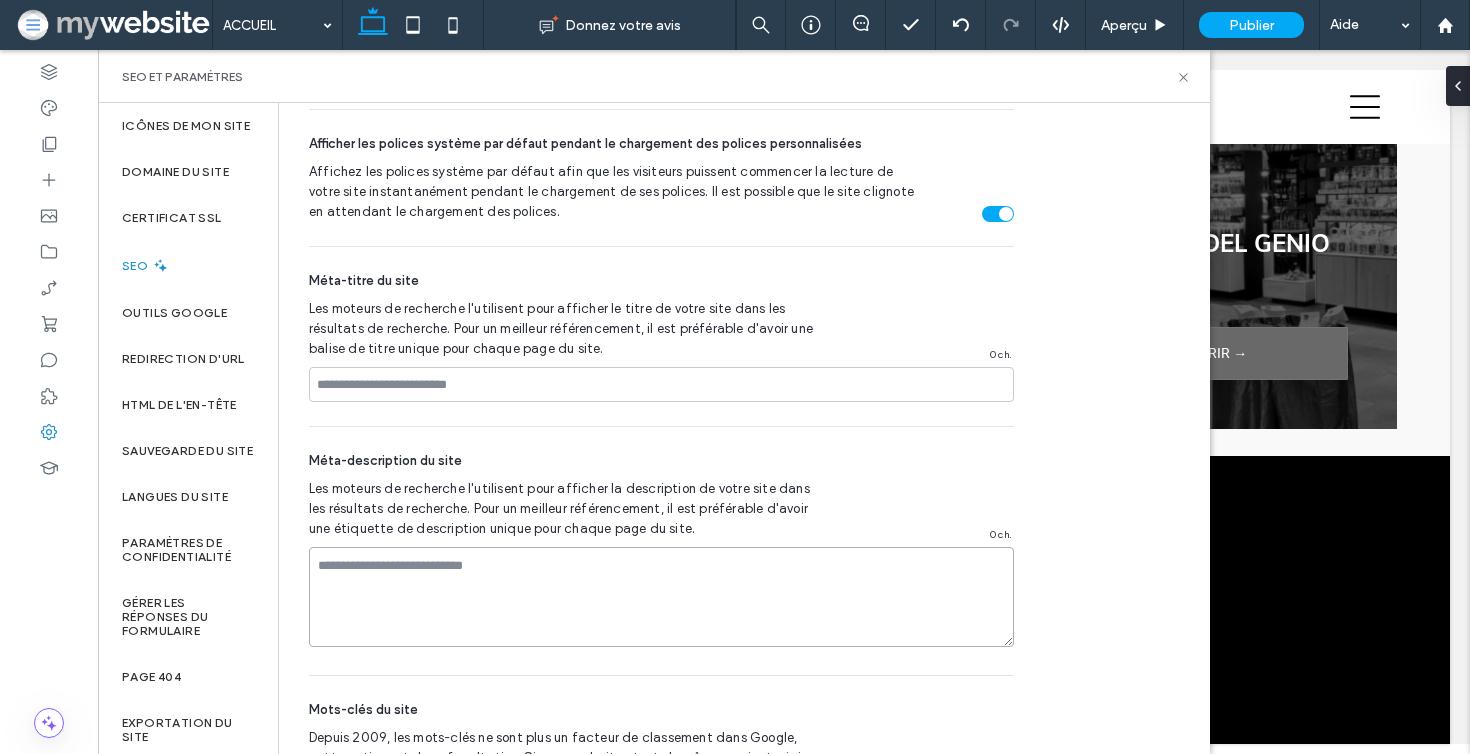 paste on "**********" 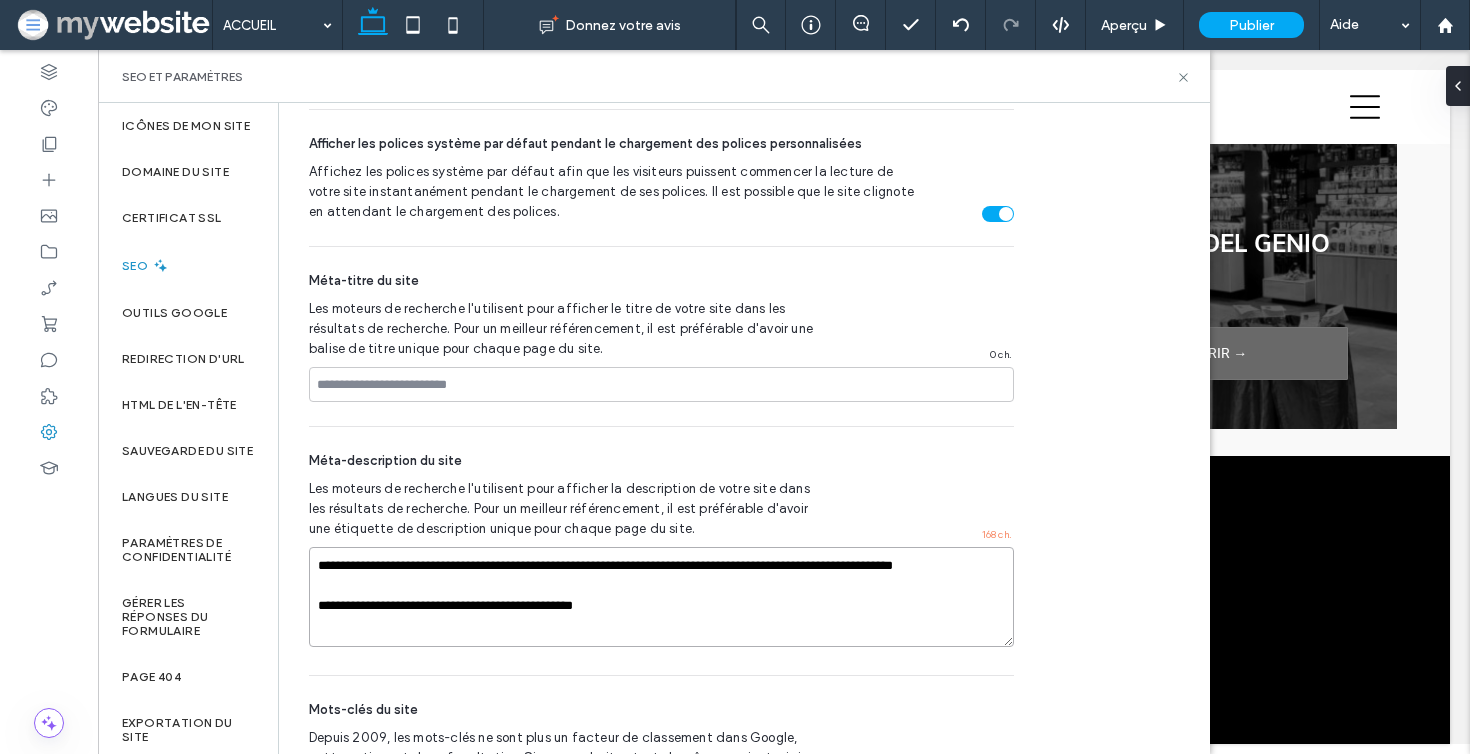 drag, startPoint x: 642, startPoint y: 628, endPoint x: 479, endPoint y: 631, distance: 163.0276 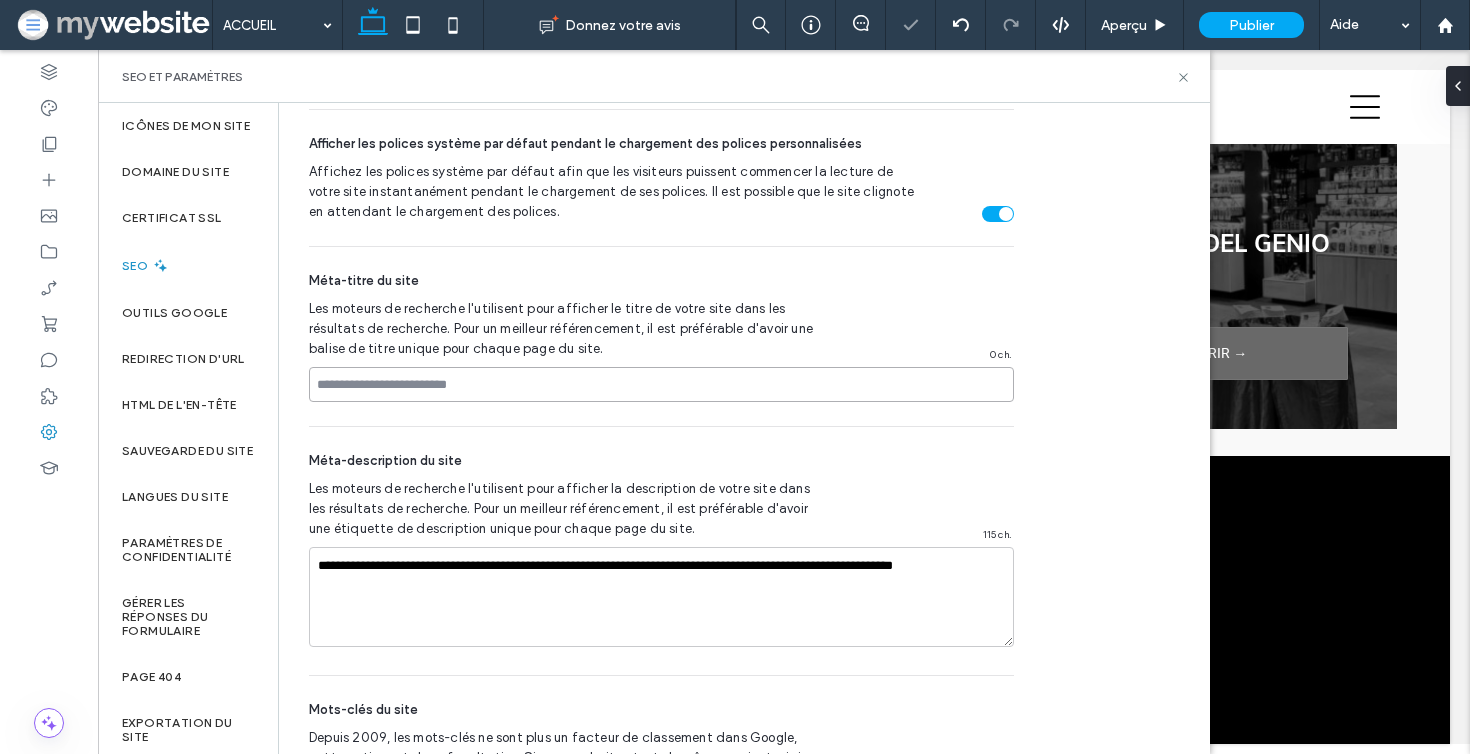 paste on "**********" 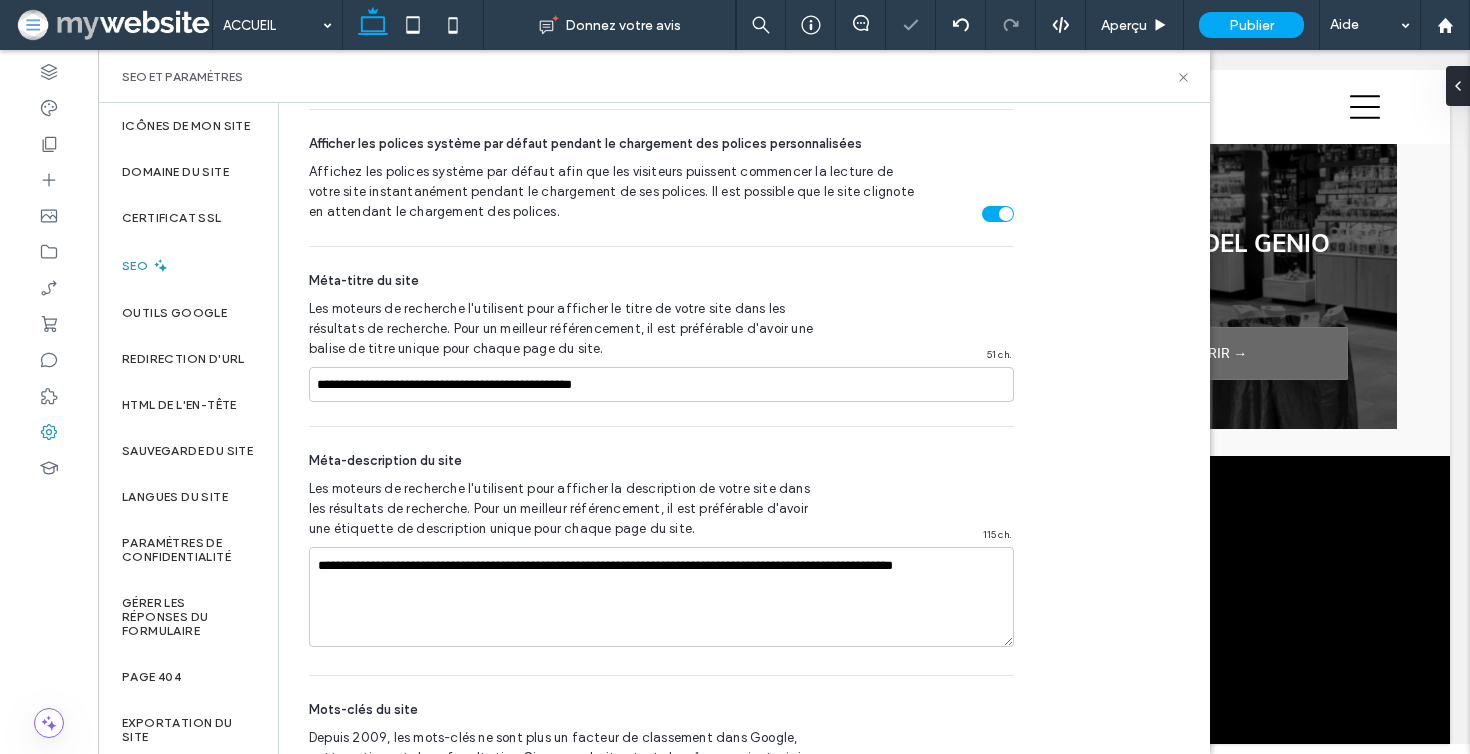 click on "**********" at bounding box center (661, 551) 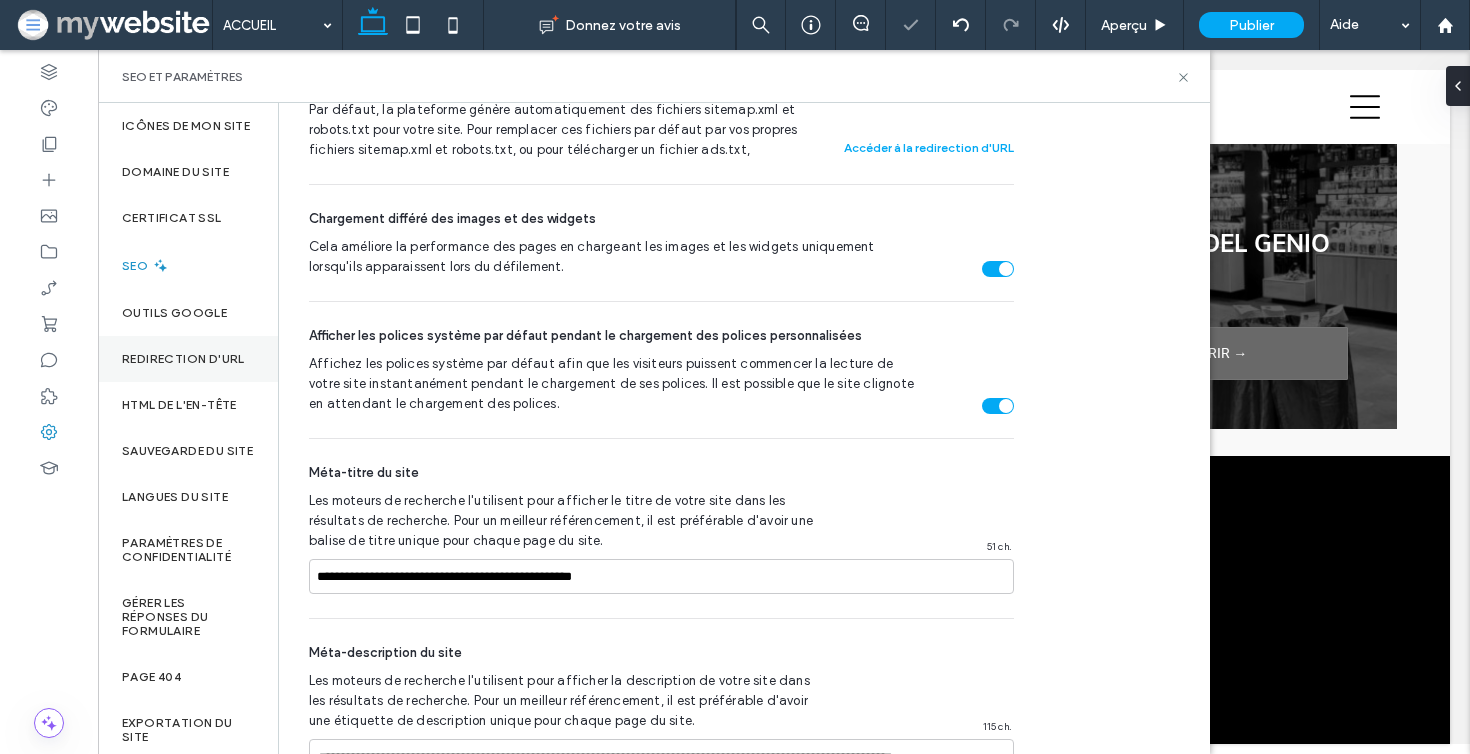 scroll, scrollTop: 797, scrollLeft: 0, axis: vertical 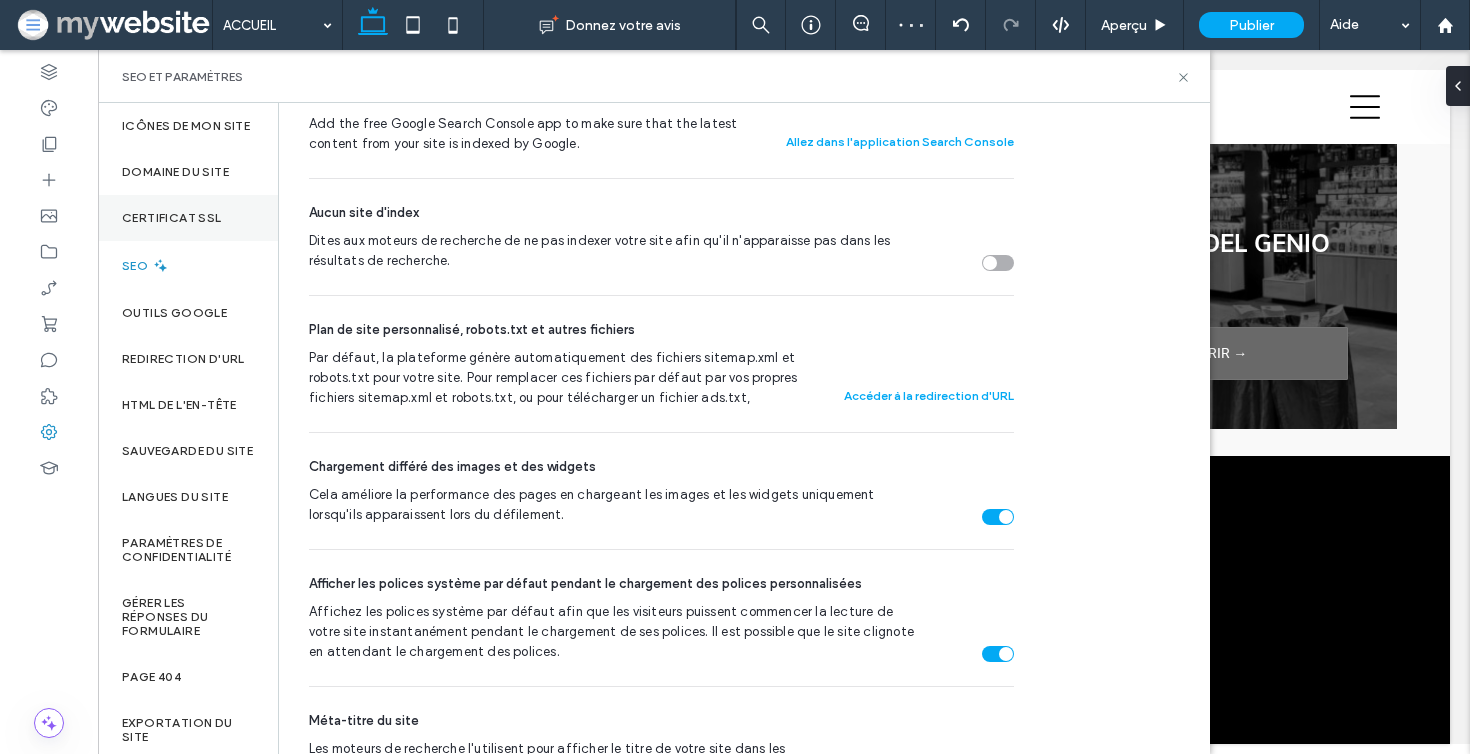 click on "Certificat SSL" at bounding box center (188, 218) 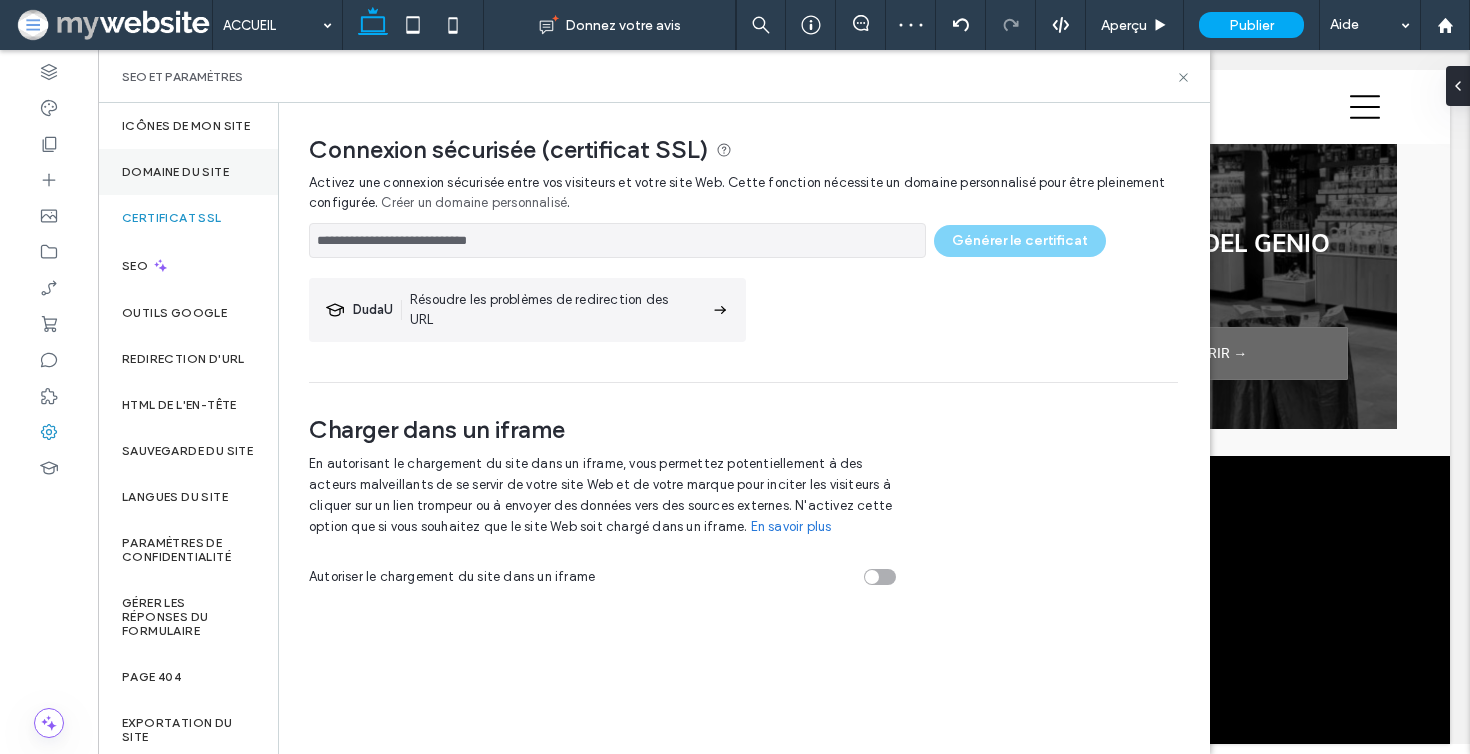 click on "Domaine du site" at bounding box center [188, 172] 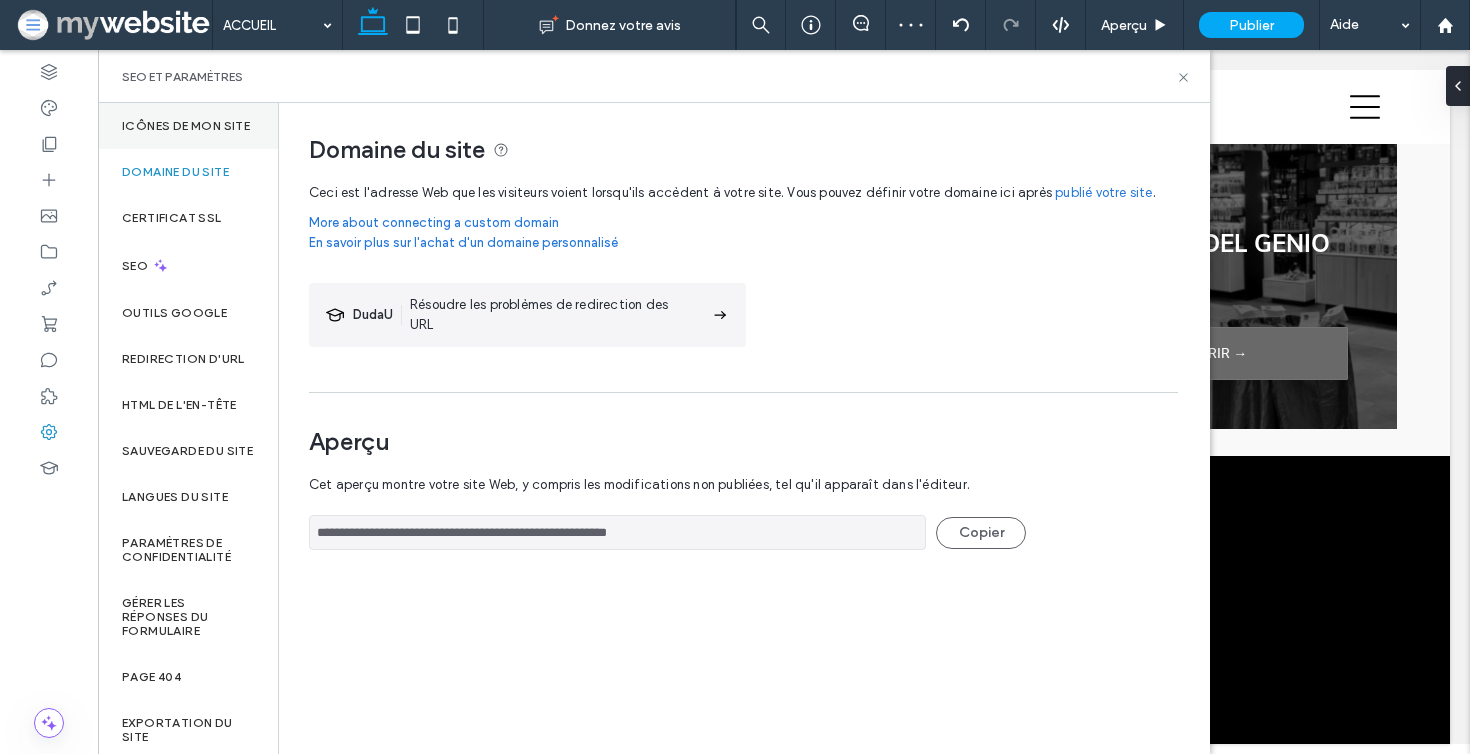 click on "Icônes de mon site" at bounding box center [188, 126] 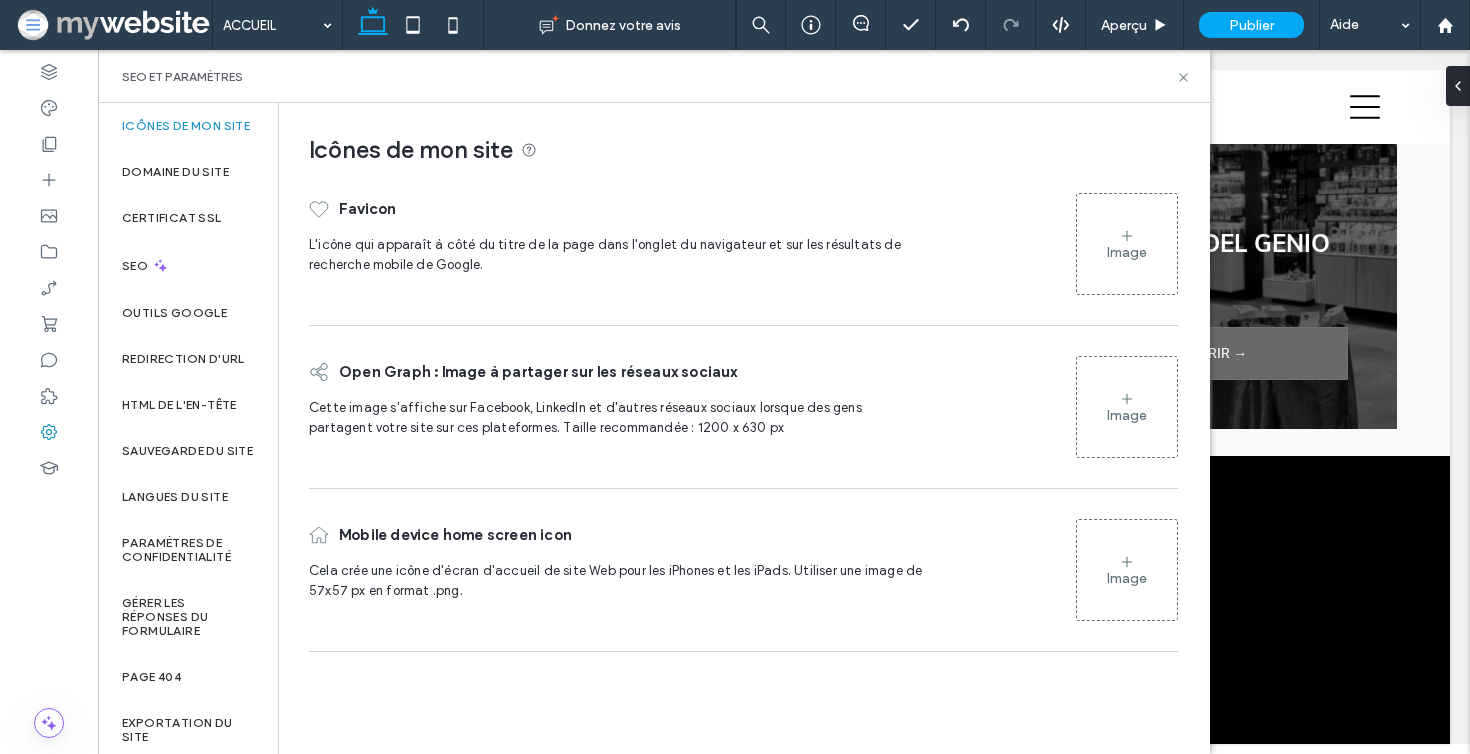 click on "Image" at bounding box center [1127, 244] 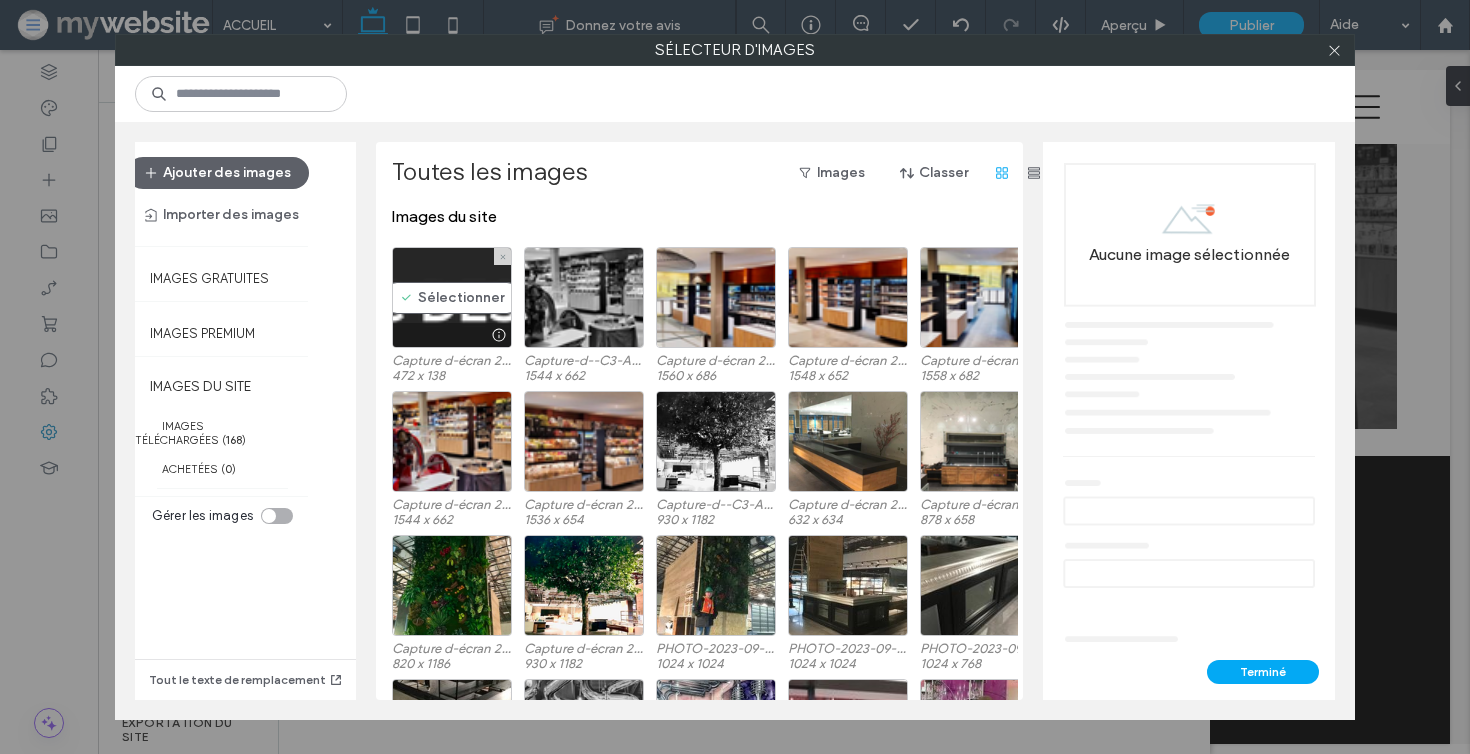 click on "Sélectionner" at bounding box center [452, 297] 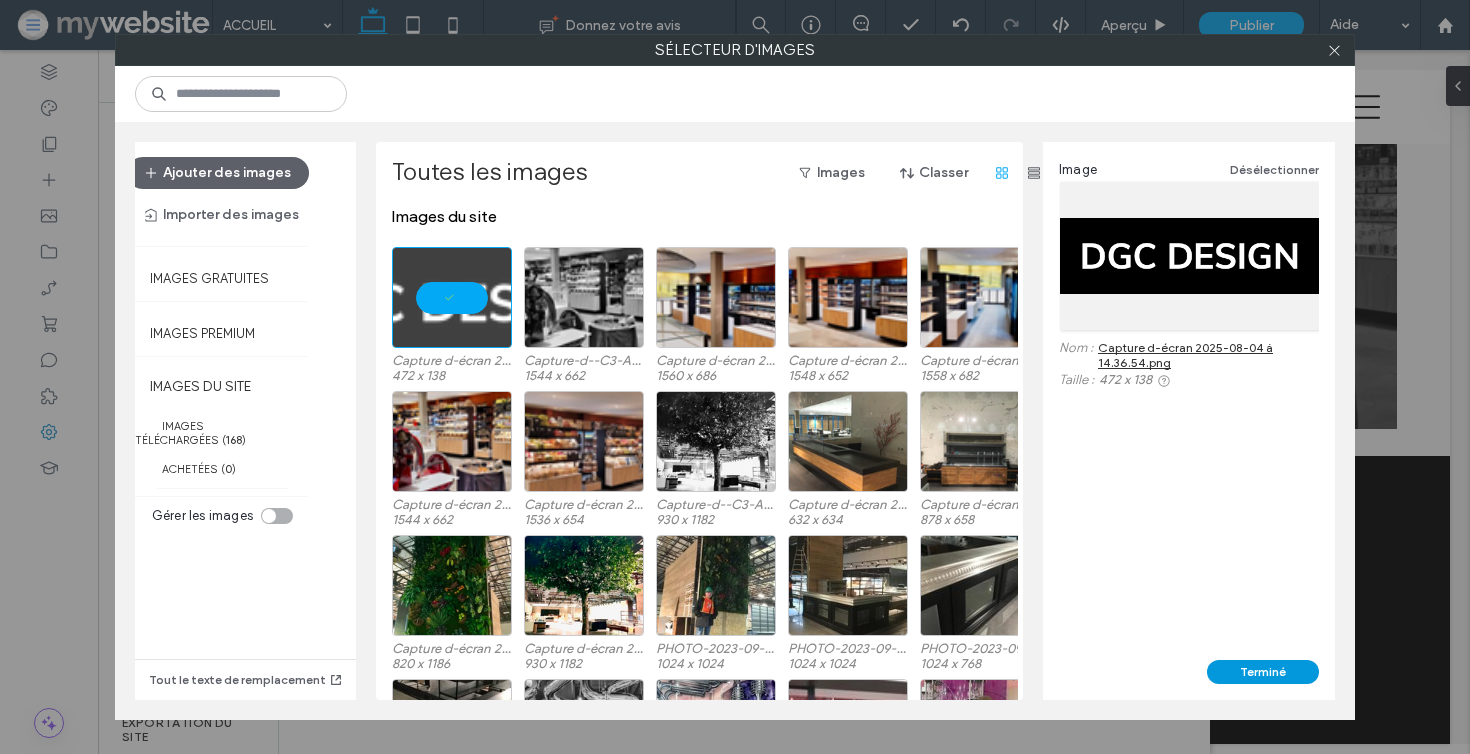 click on "Terminé" at bounding box center (1263, 672) 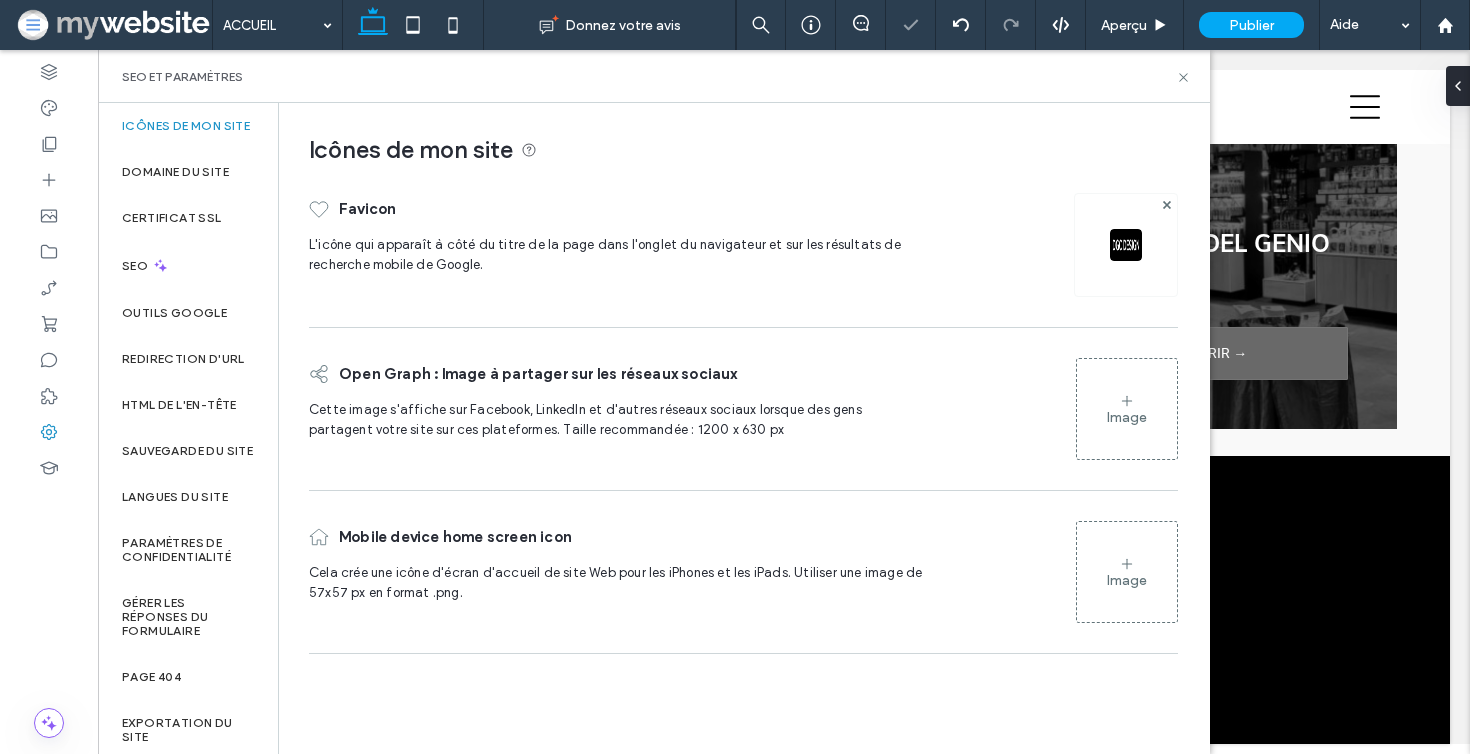 click on "Image" at bounding box center (1127, 409) 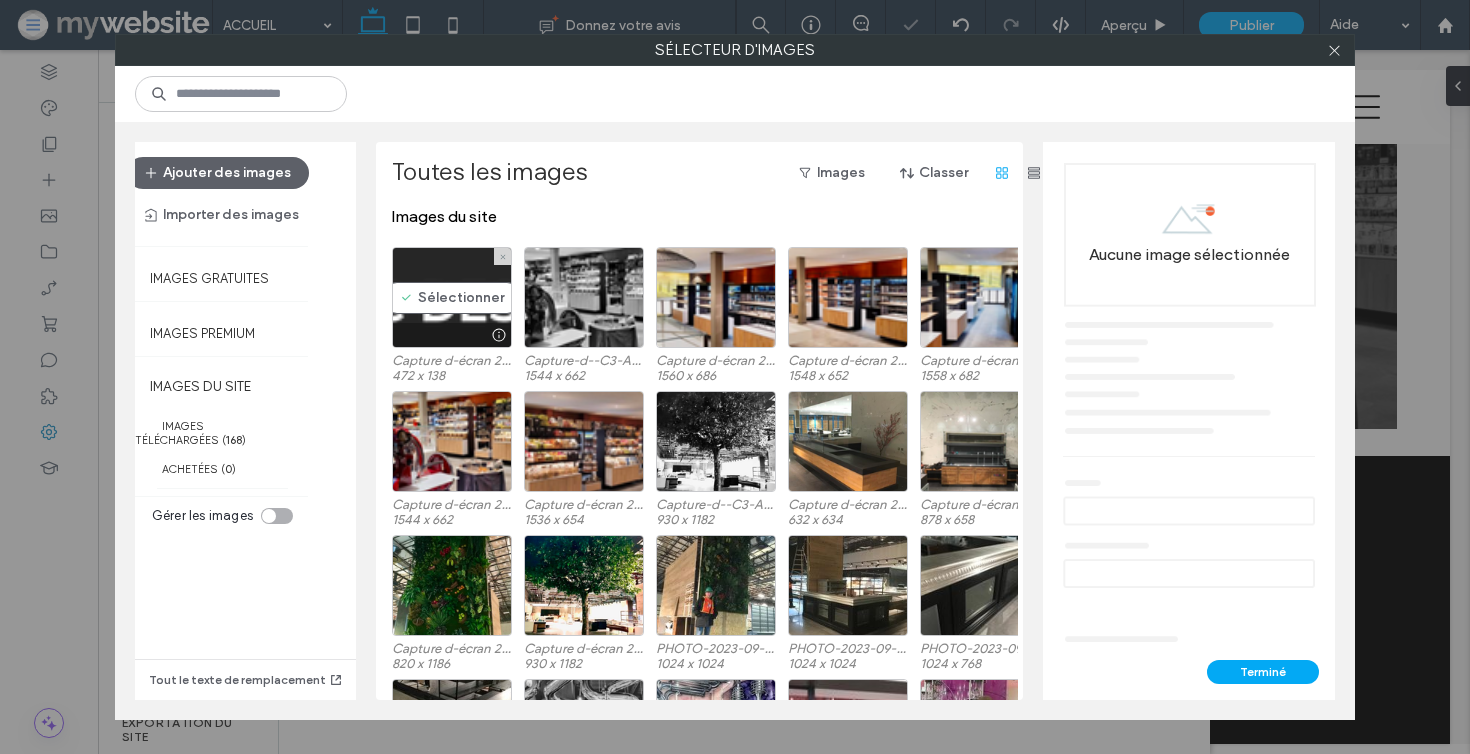 click on "Sélectionner" at bounding box center [452, 297] 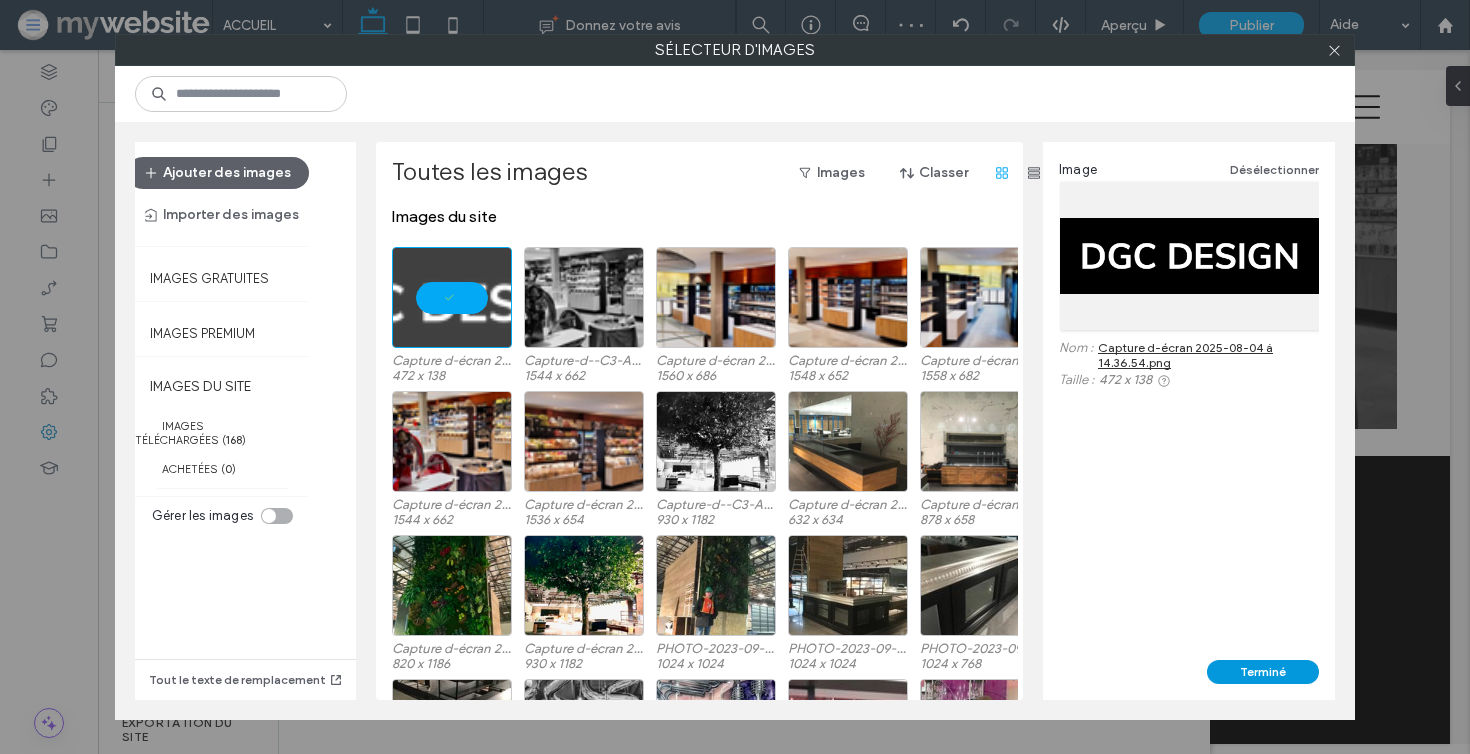 click on "Terminé" at bounding box center (1263, 672) 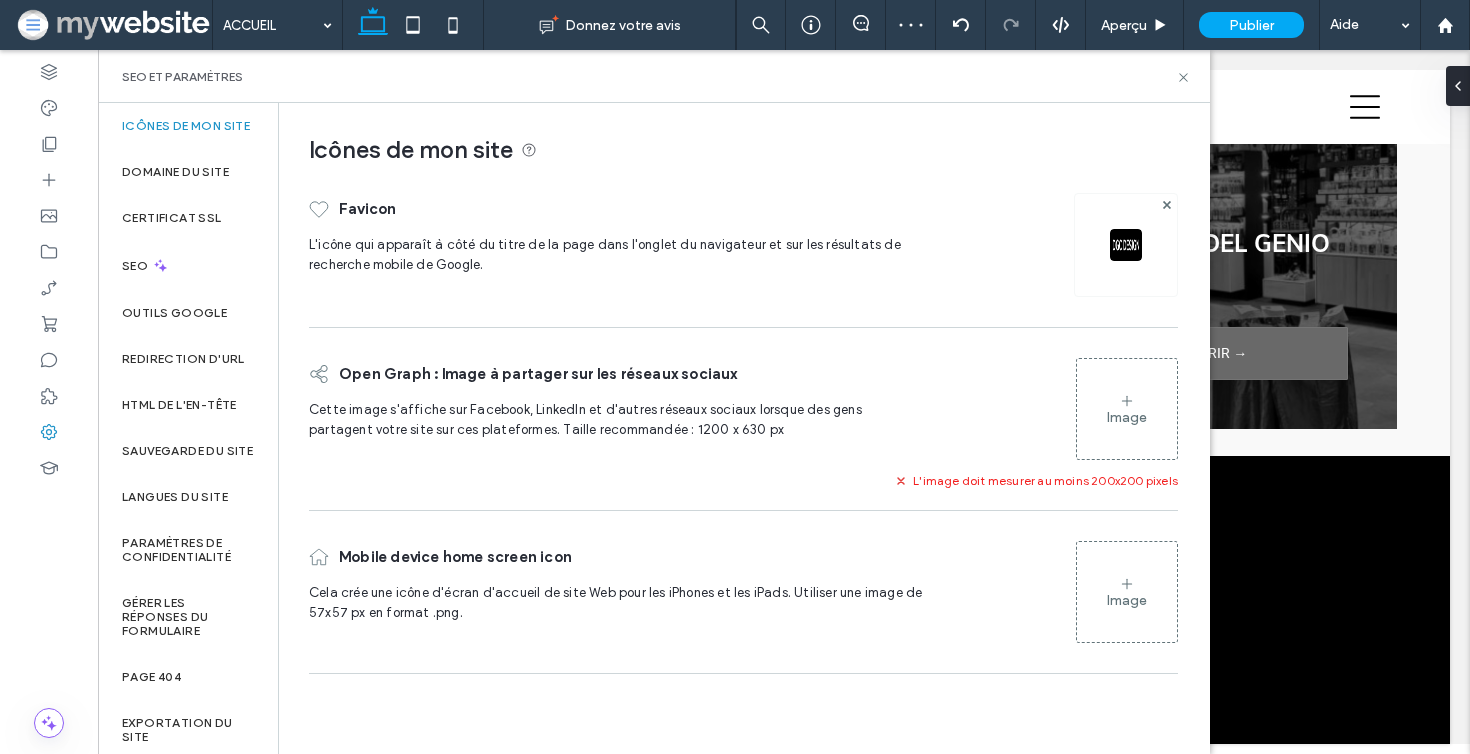 click 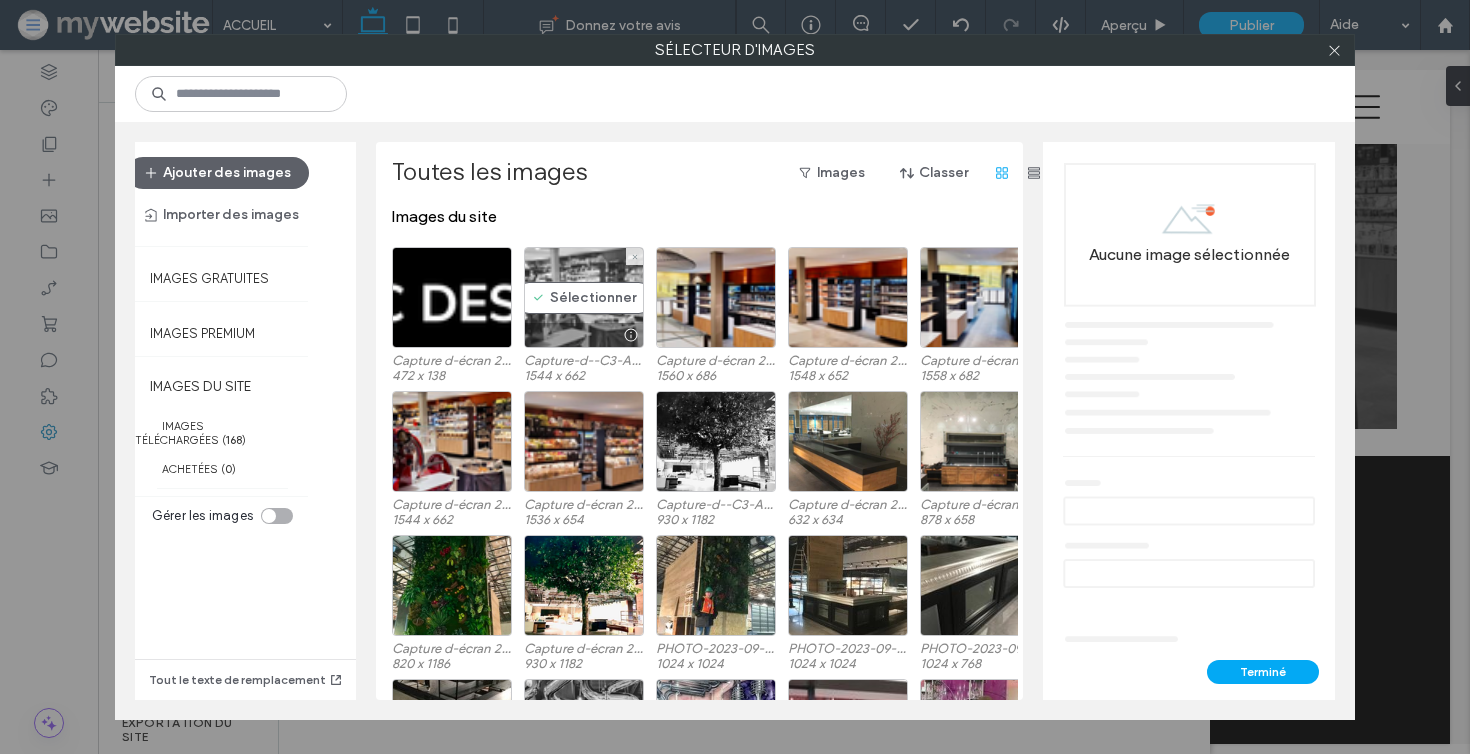 click on "Sélectionner" at bounding box center [584, 297] 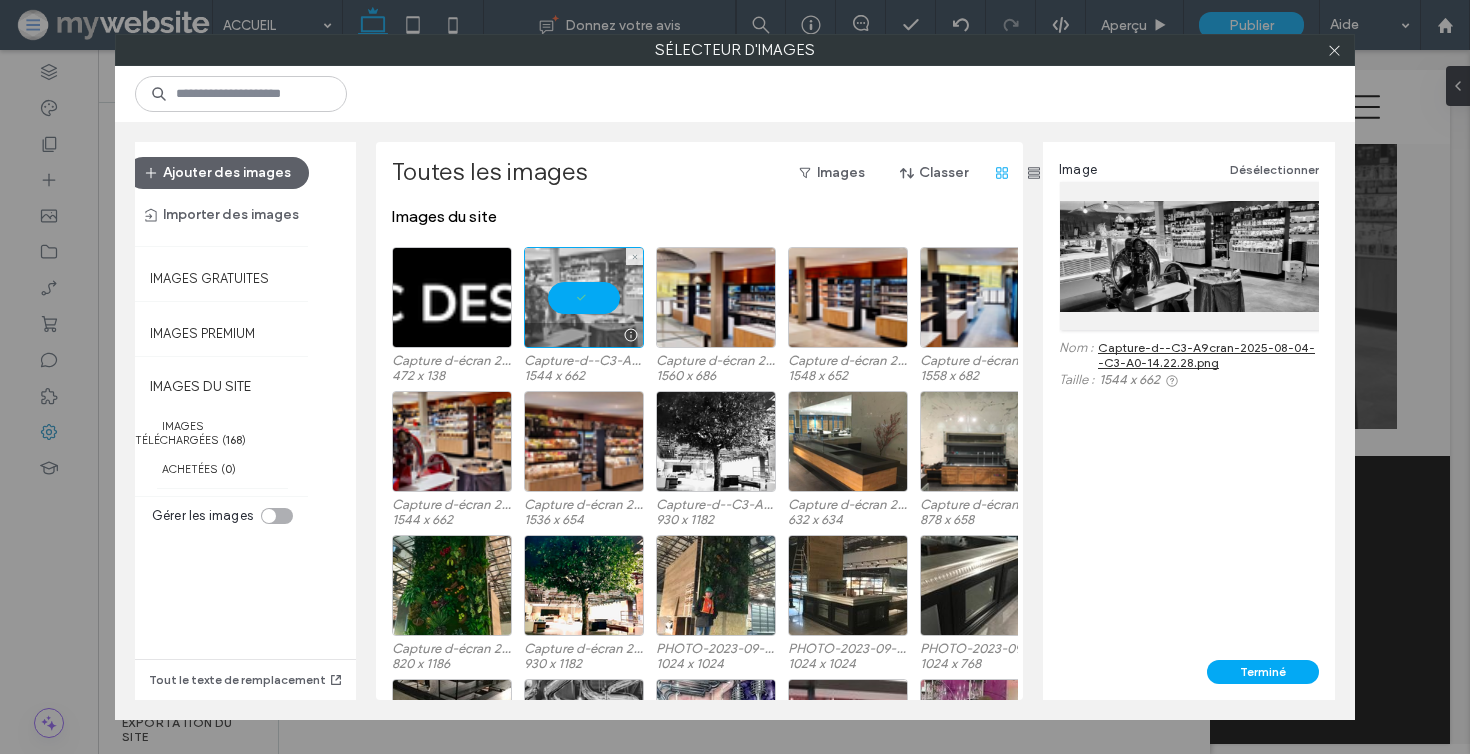 click at bounding box center [584, 297] 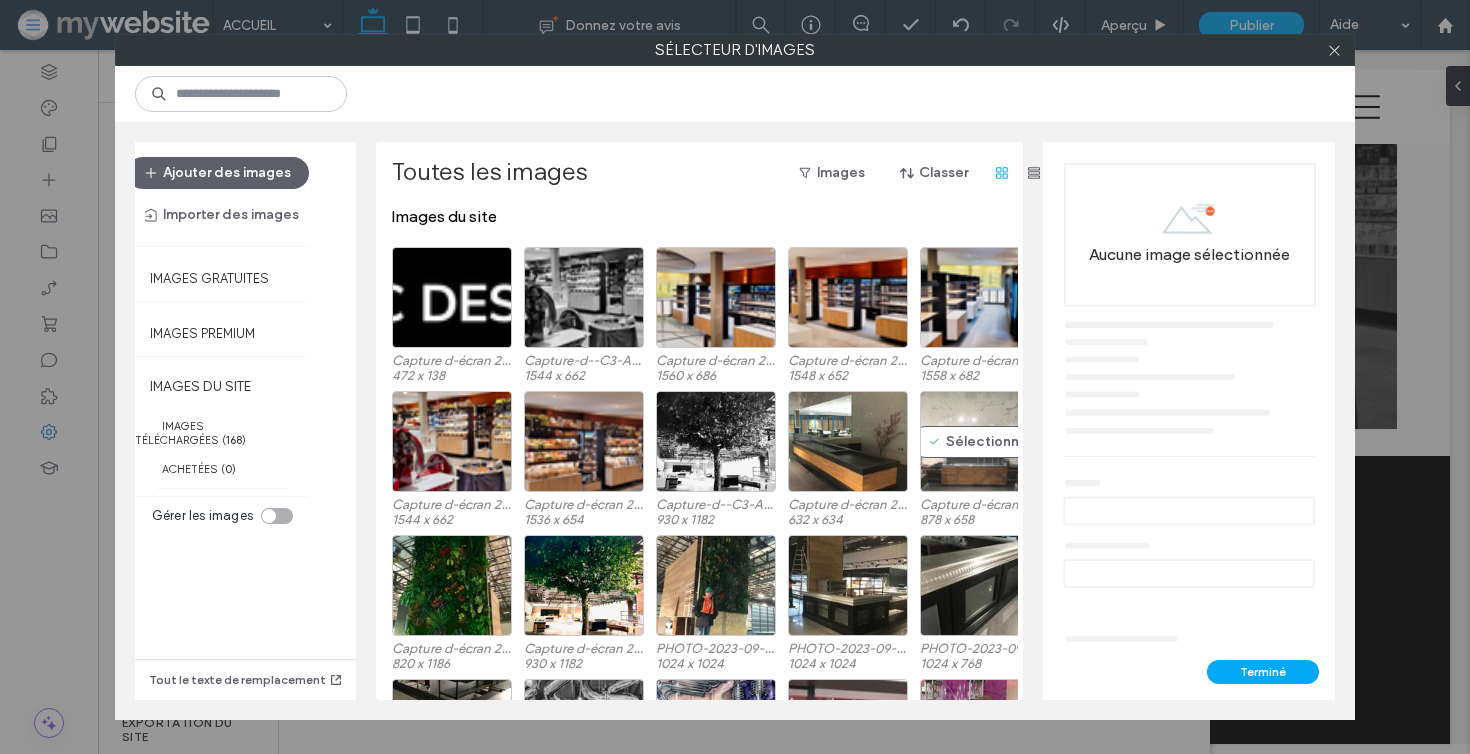 click on "Sélectionner" at bounding box center (980, 441) 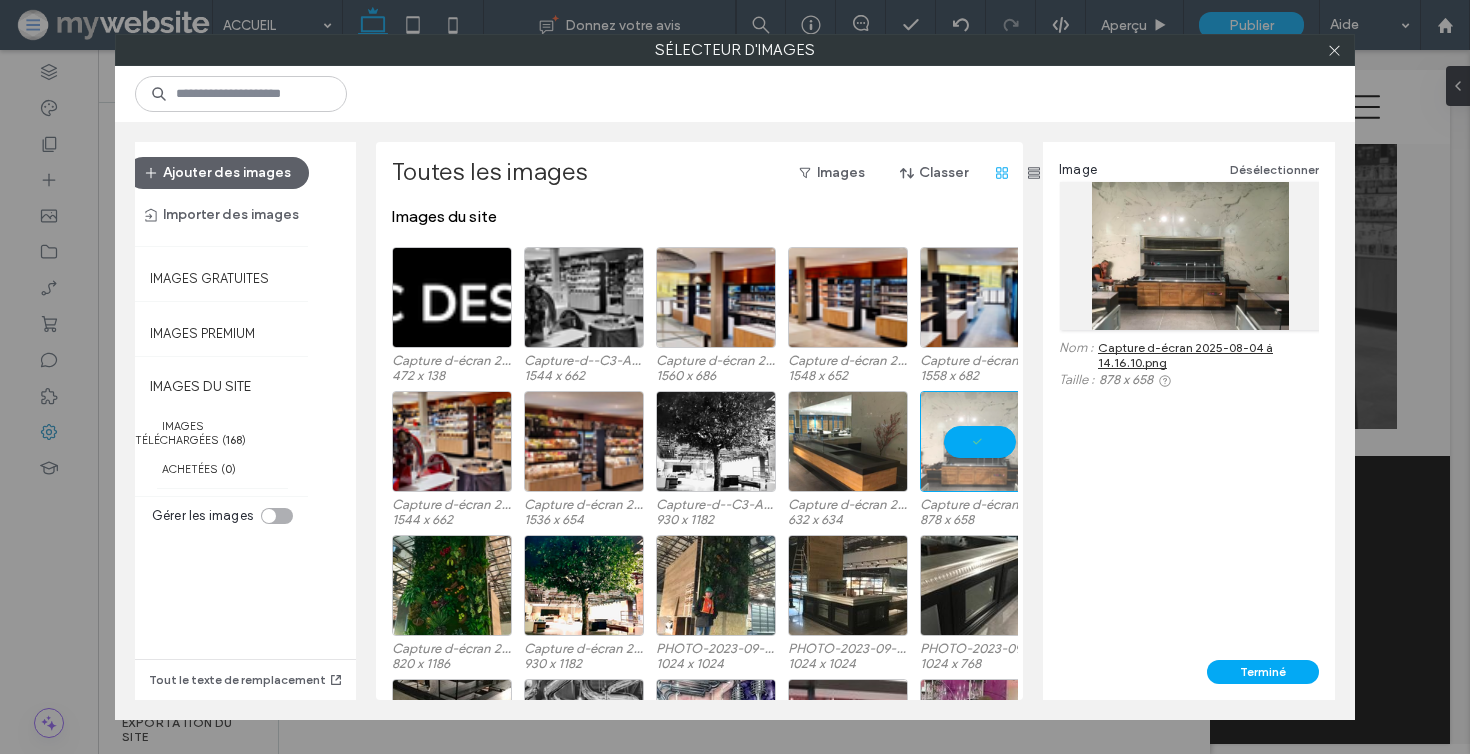 click on "Terminé" at bounding box center (1189, 680) 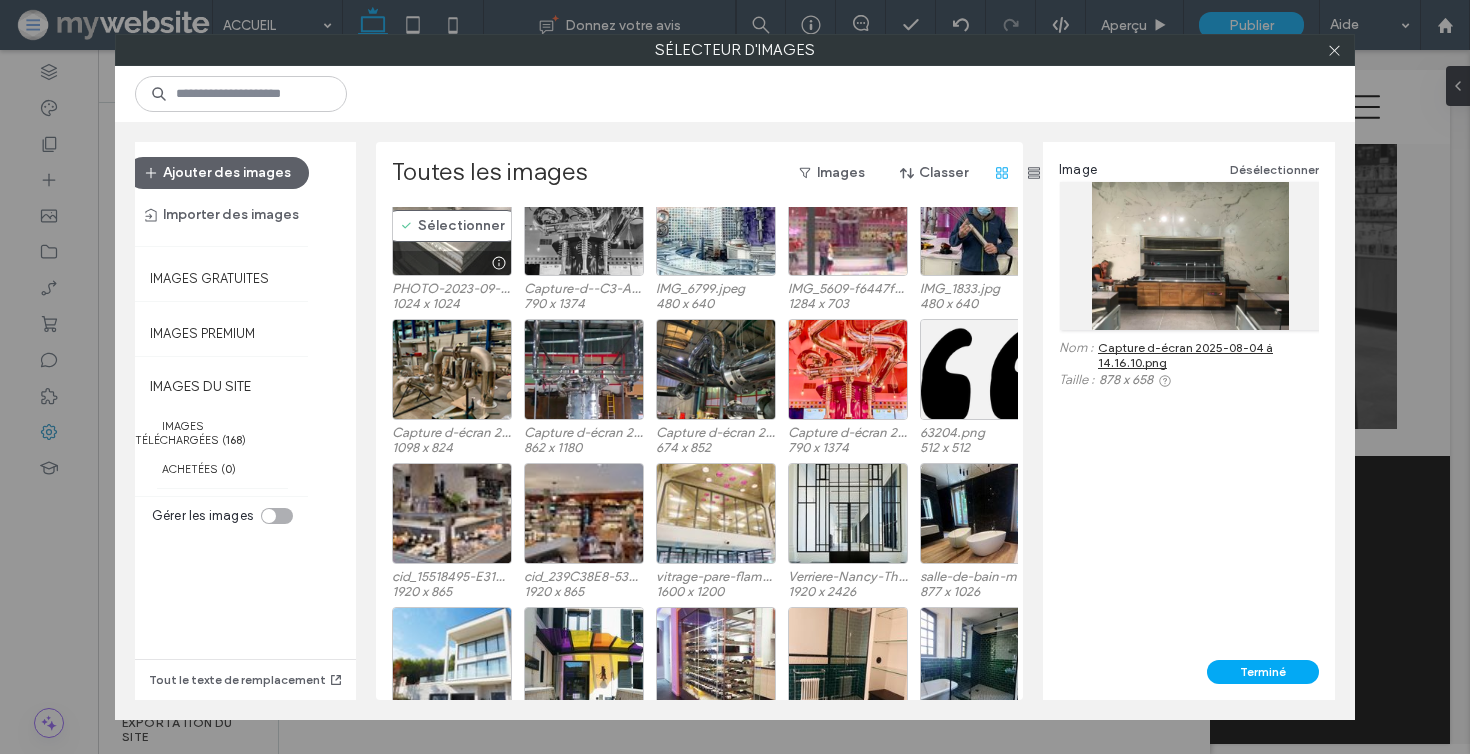 scroll, scrollTop: 561, scrollLeft: 0, axis: vertical 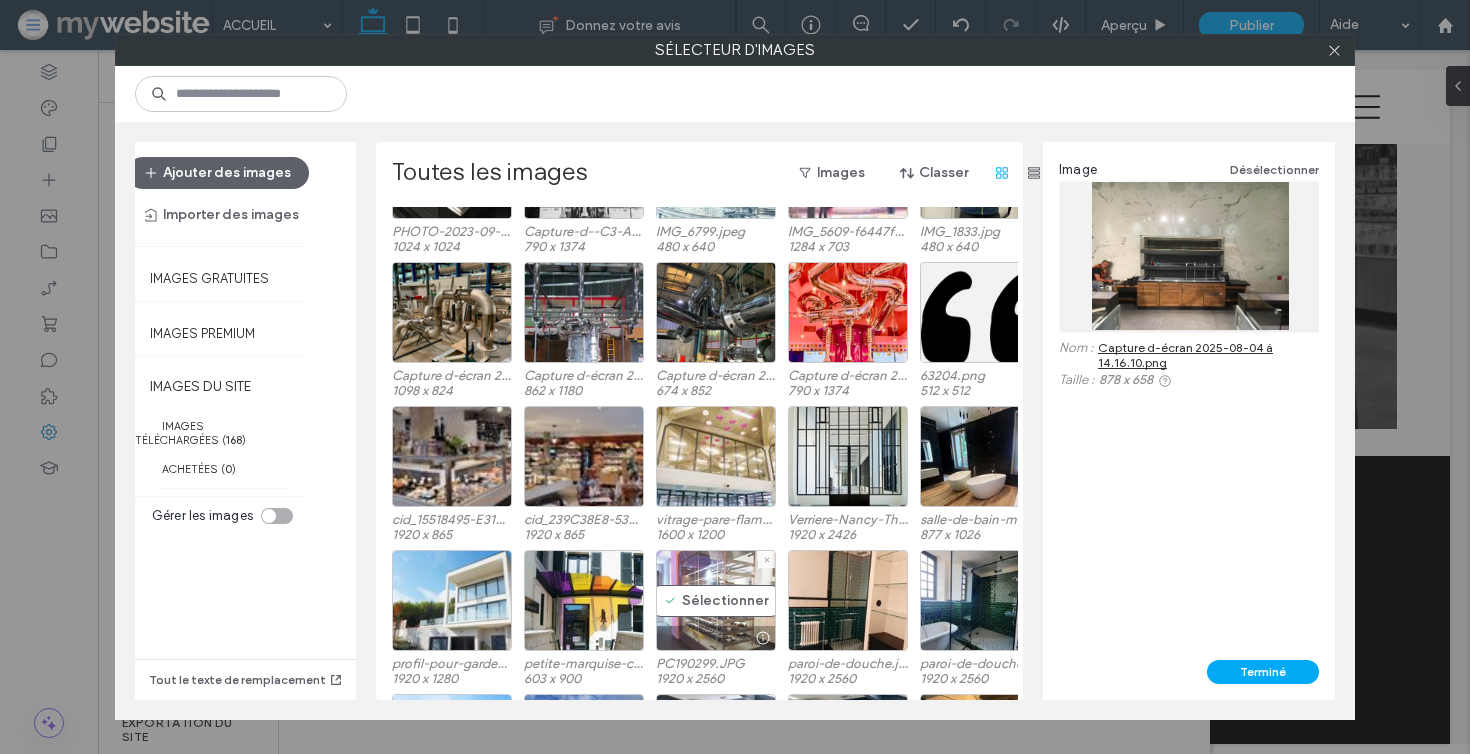 click on "Sélectionner" at bounding box center (716, 600) 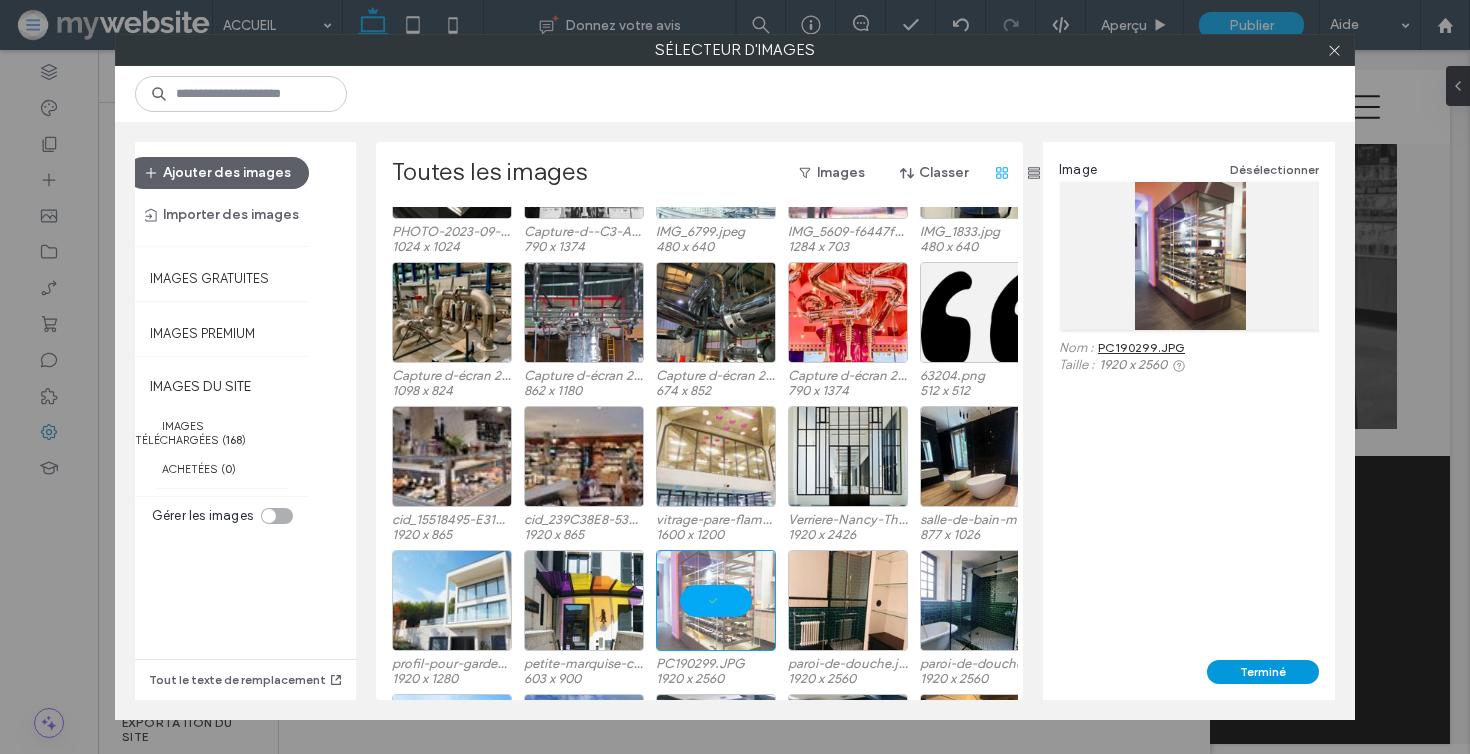 click on "Terminé" at bounding box center (1263, 672) 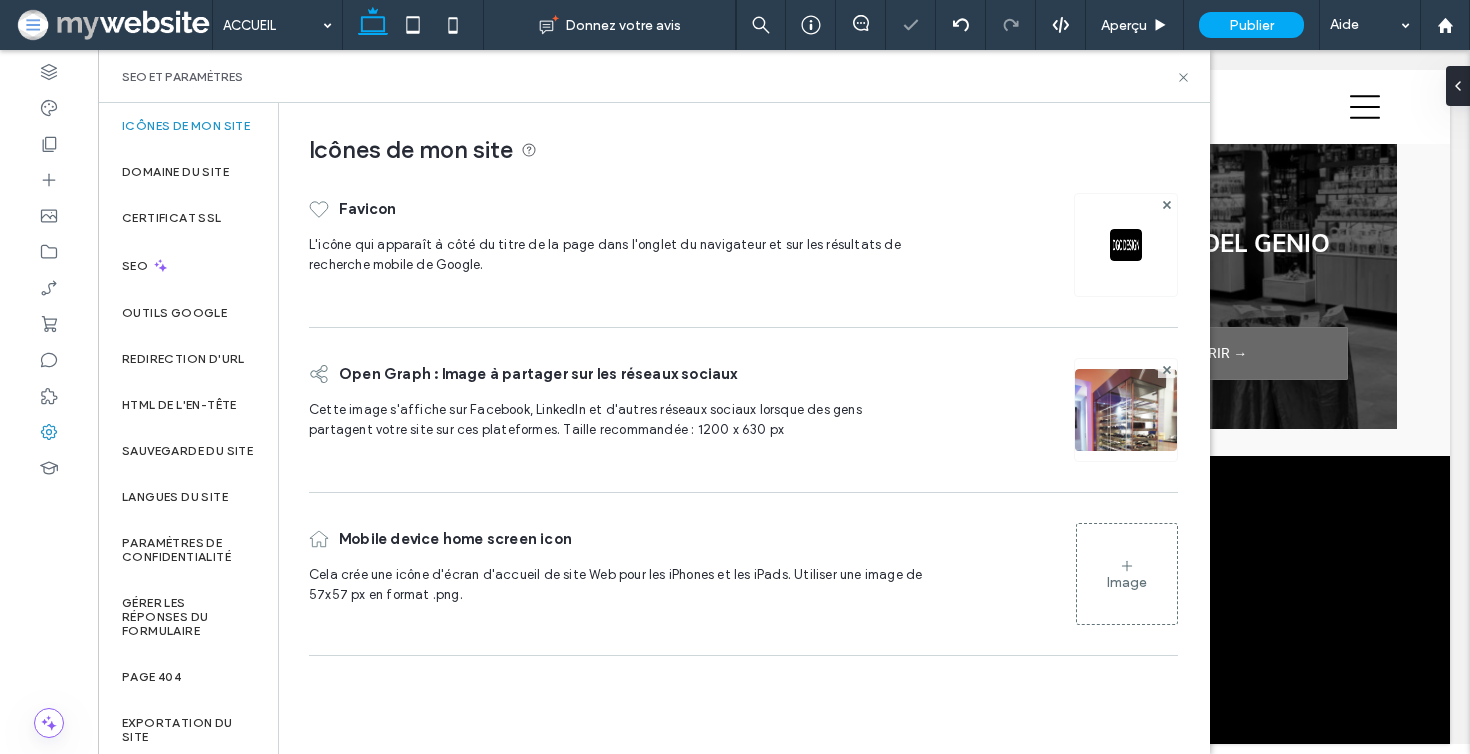 click on "Image" at bounding box center [1127, 582] 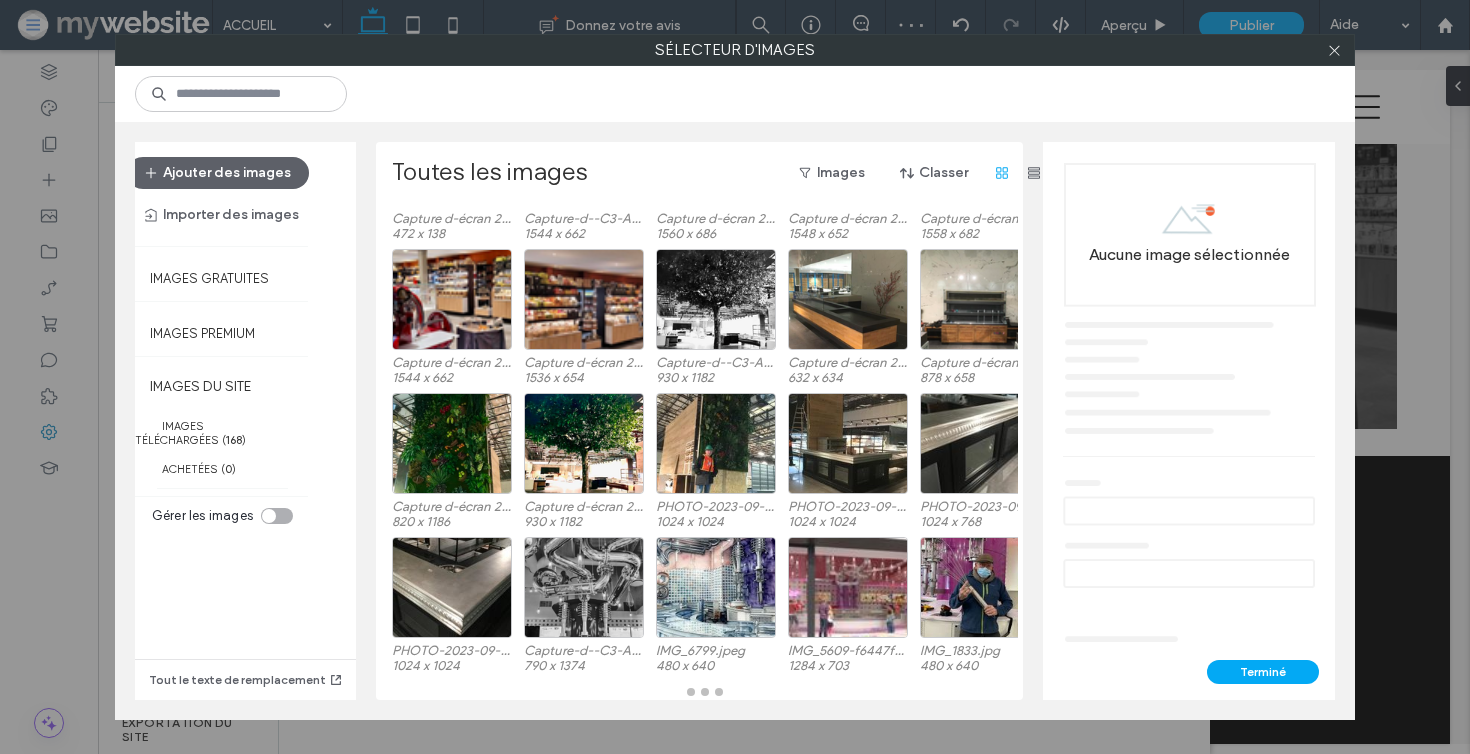 scroll, scrollTop: 142, scrollLeft: 0, axis: vertical 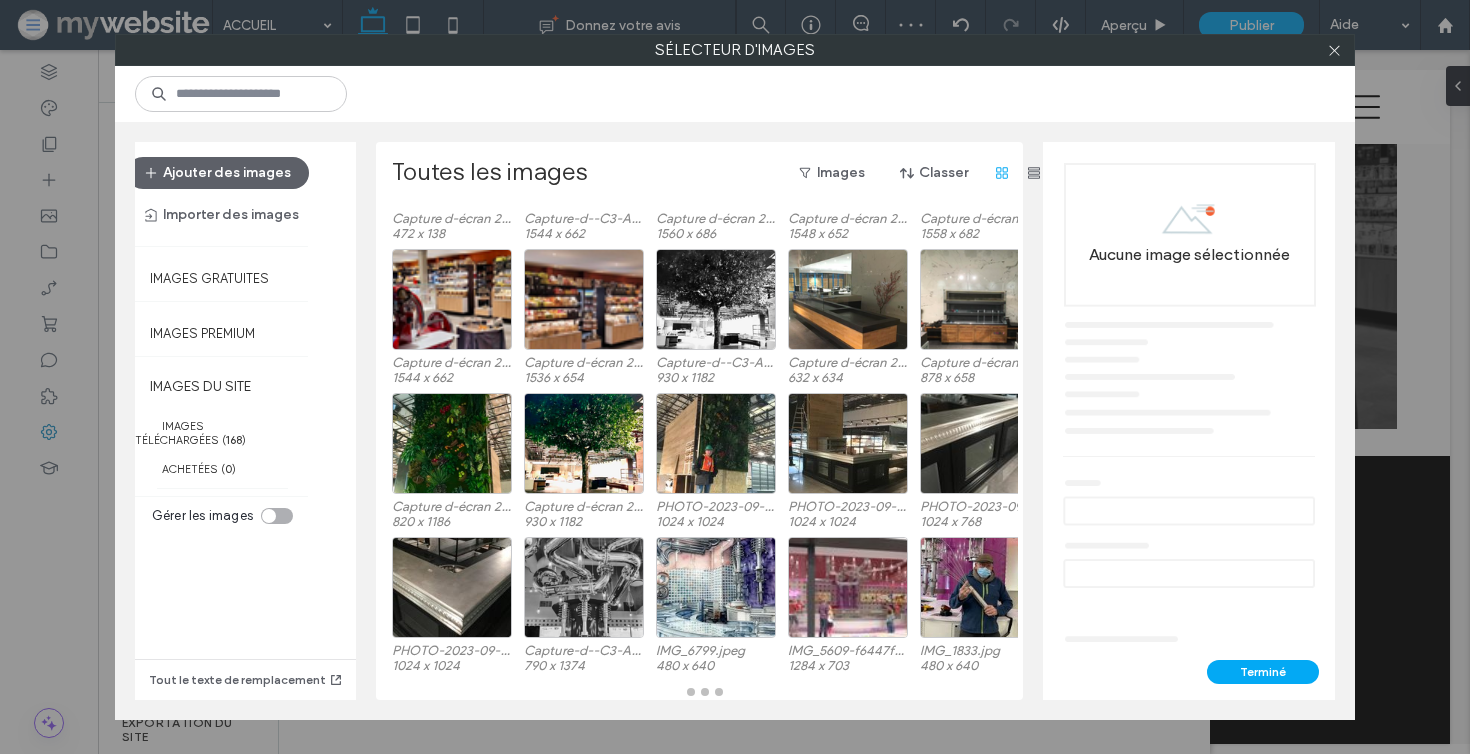 click on "Images du site Capture d-écran 2025-08-04 à 14.36.54.png 472 x 138 Capture-d--C3-A9cran-2025-08-04--C3-A0-14.22.28.png 1544 x 662 Capture d-écran 2025-08-04 à 14.22.53.png 1560 x 686 Capture d-écran 2025-08-04 à 14.22.46.png 1548 x 652 Capture d-écran 2025-08-04 à 14.22.36.png 1558 x 682 Capture d-écran 2025-08-04 à 14.22.28.png 1544 x 662 Capture d-écran 2025-08-04 à 14.22.19.png 1536 x 654 Capture-d--C3-A9cran-2025-08-04--C3-A0-14.15.34.png 930 x 1182 Capture d-écran 2025-08-04 à 14.16.18.png 632 x 634 Capture d-écran 2025-08-04 à 14.16.10.png 878 x 658 Capture d-écran 2025-08-04 à 14.15.42.png 820 x 1186 Capture d-écran 2025-08-04 à 14.15.34.png 930 x 1182 PHOTO-2023-09-29-22-49-13.jpg 1024 x 1024 PHOTO-2023-09-29-22-45-59.jpg 1024 x 1024 PHOTO-2023-09-29-22-45-59-3.jpg 1024 x 768 PHOTO-2023-09-29-22-45-59-2.jpg 1024 x 1024 Capture-d--C3-A9cran-2025-08-04--C3-A0-13.54.06.png 790 x 1374 IMG_6799.jpeg 480 x 640 IMG_5609-f6447f32.jpg 1284 x 703 IMG_1833.jpg 480 x 640" at bounding box center (705, 453) 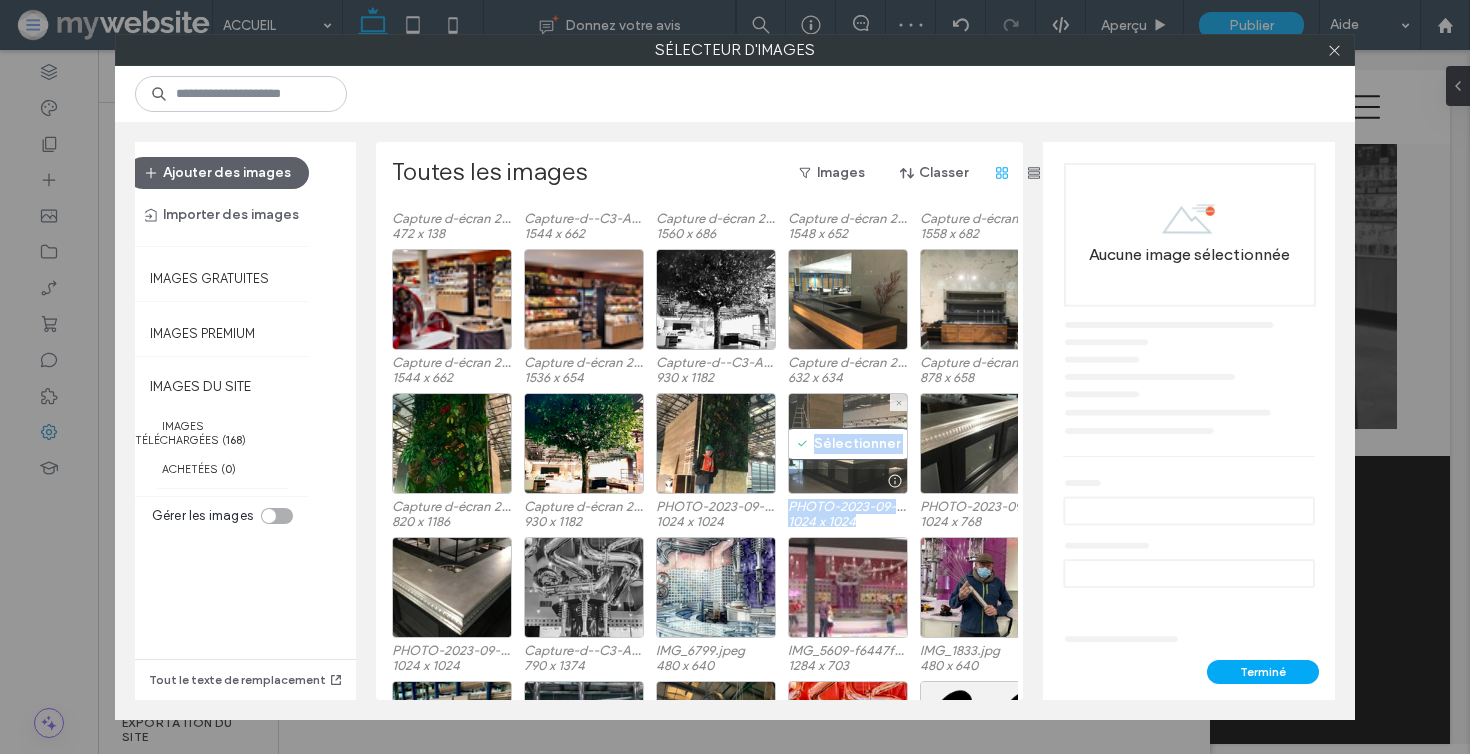 click on "Sélectionner" at bounding box center (848, 443) 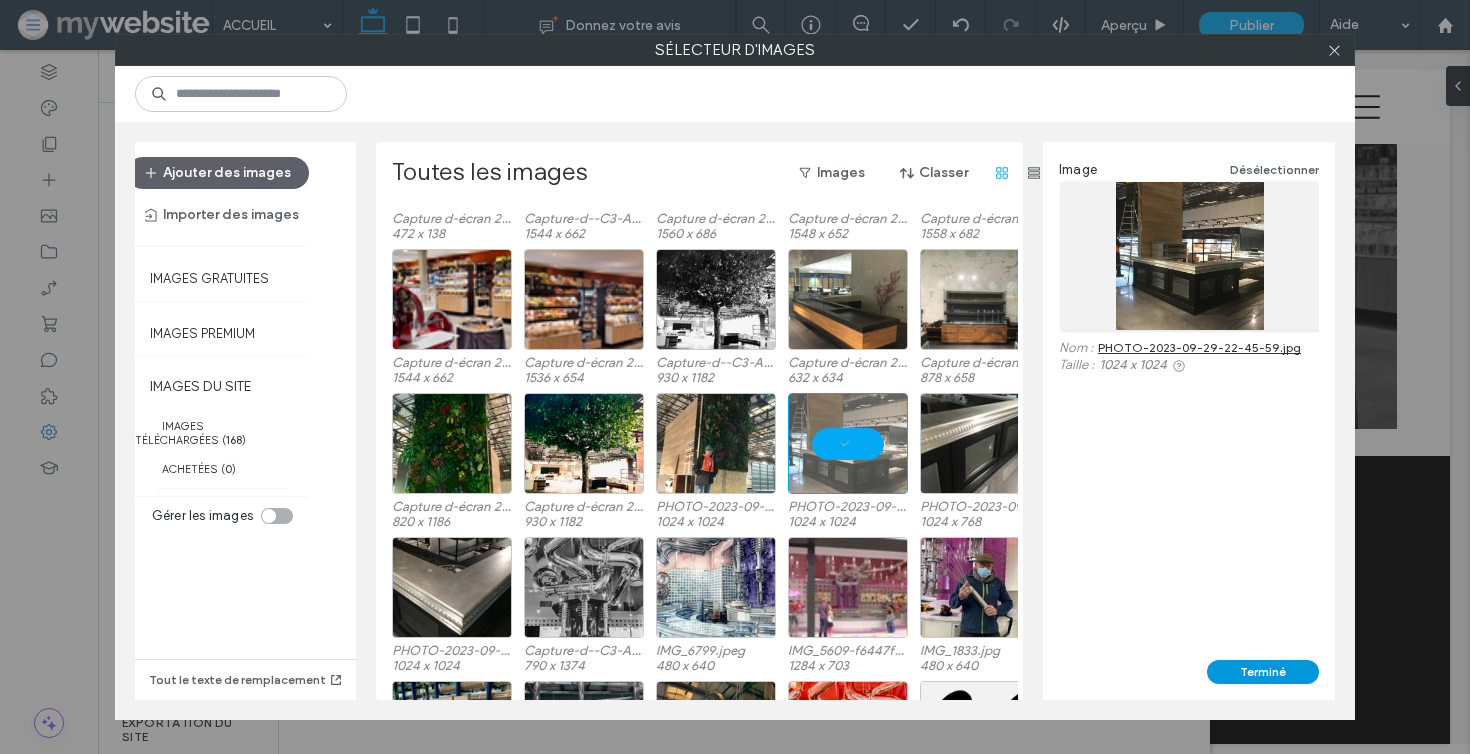 click on "Terminé" at bounding box center (1263, 672) 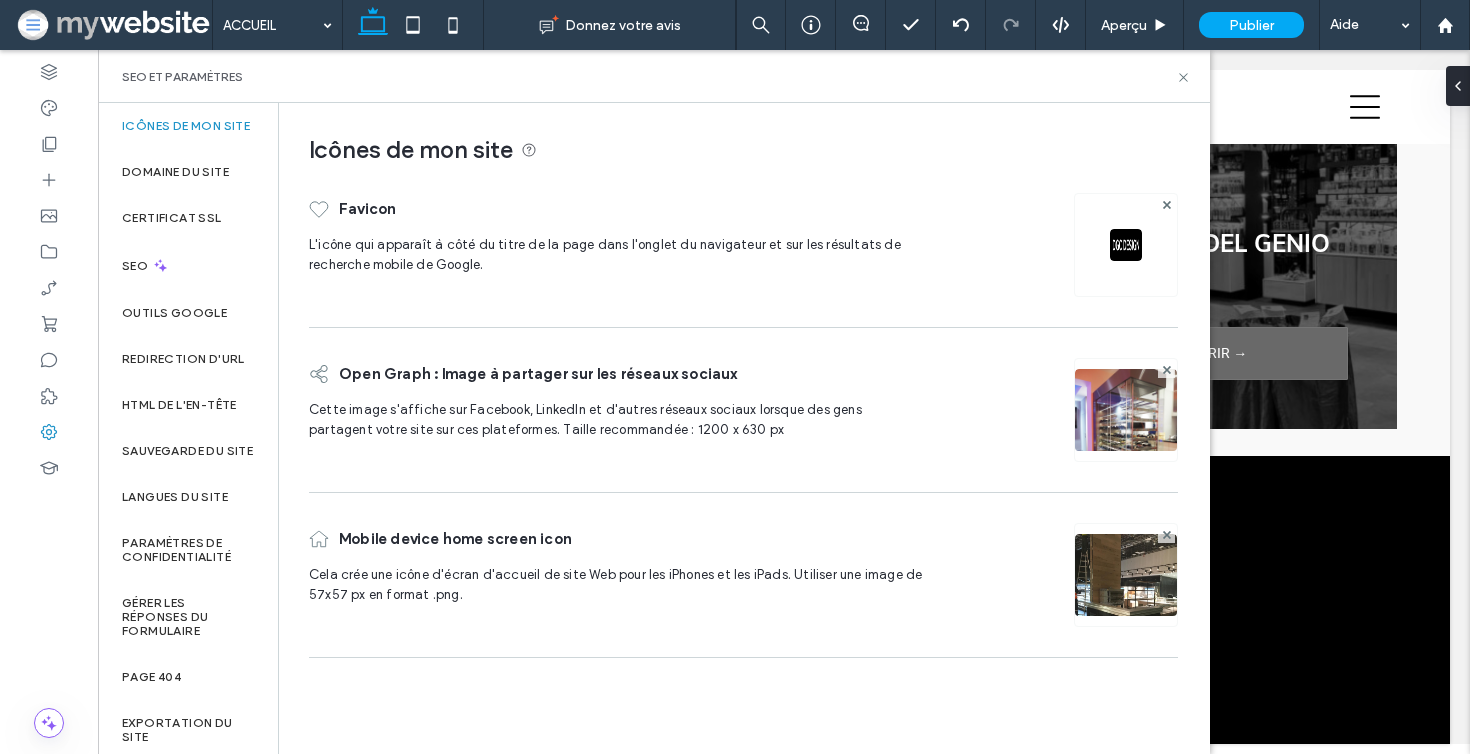 scroll, scrollTop: 0, scrollLeft: 0, axis: both 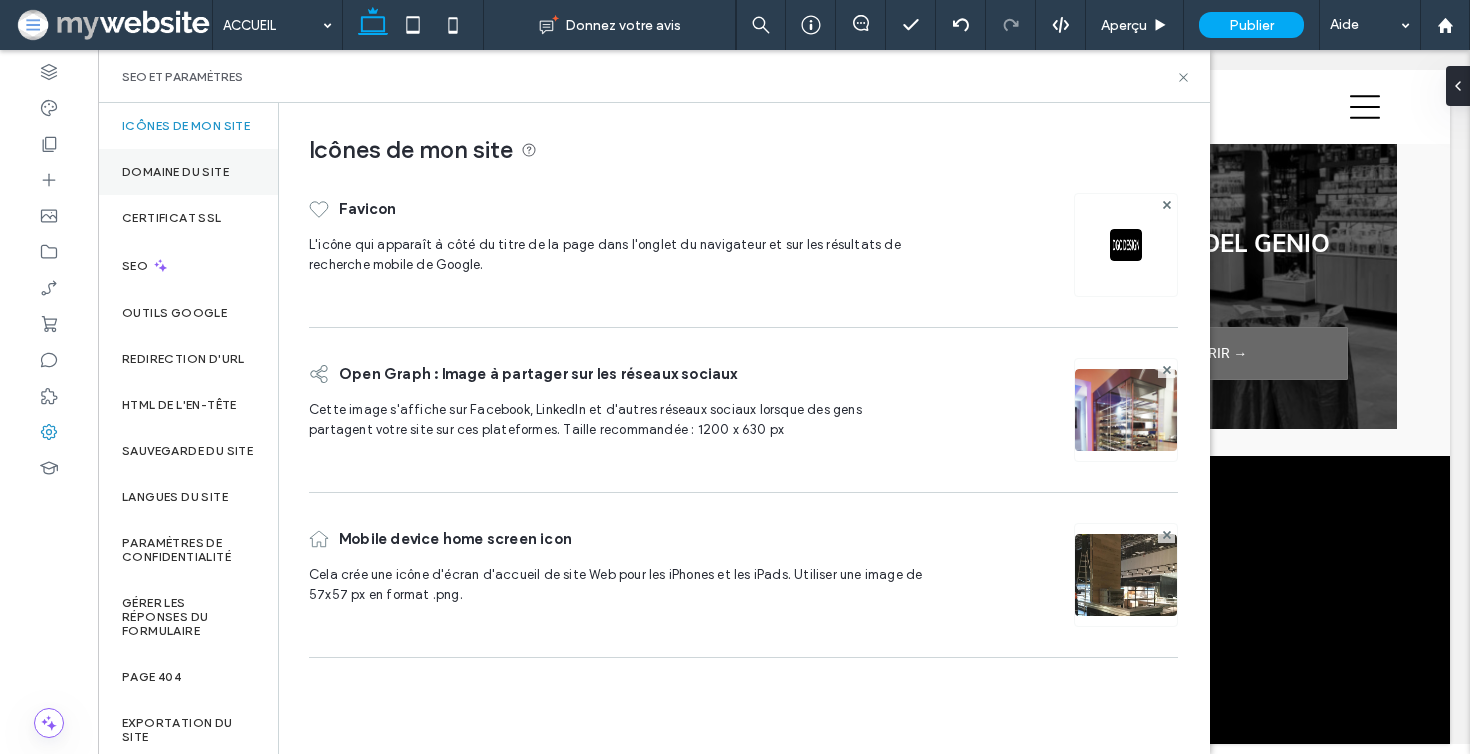 click on "Domaine du site" at bounding box center [188, 172] 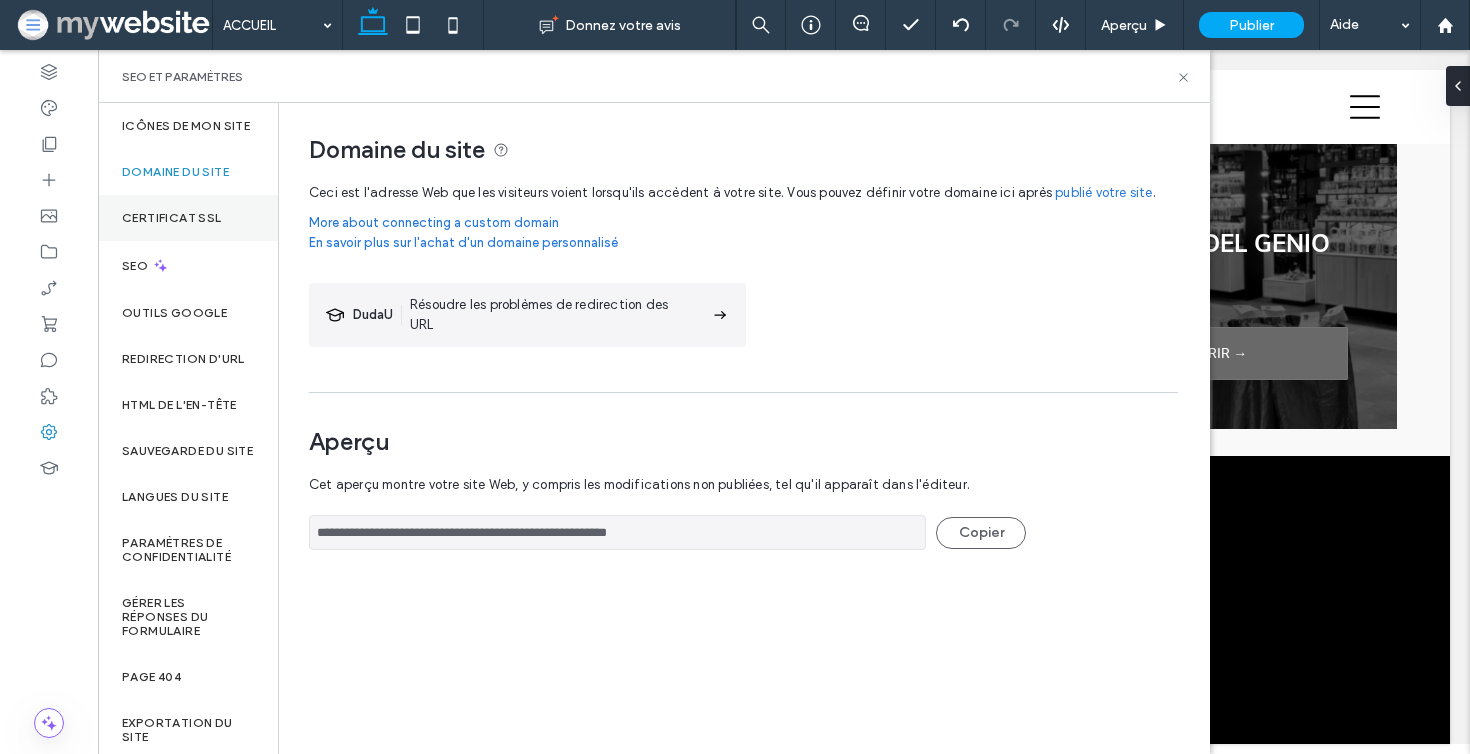 click on "Certificat SSL" at bounding box center [172, 218] 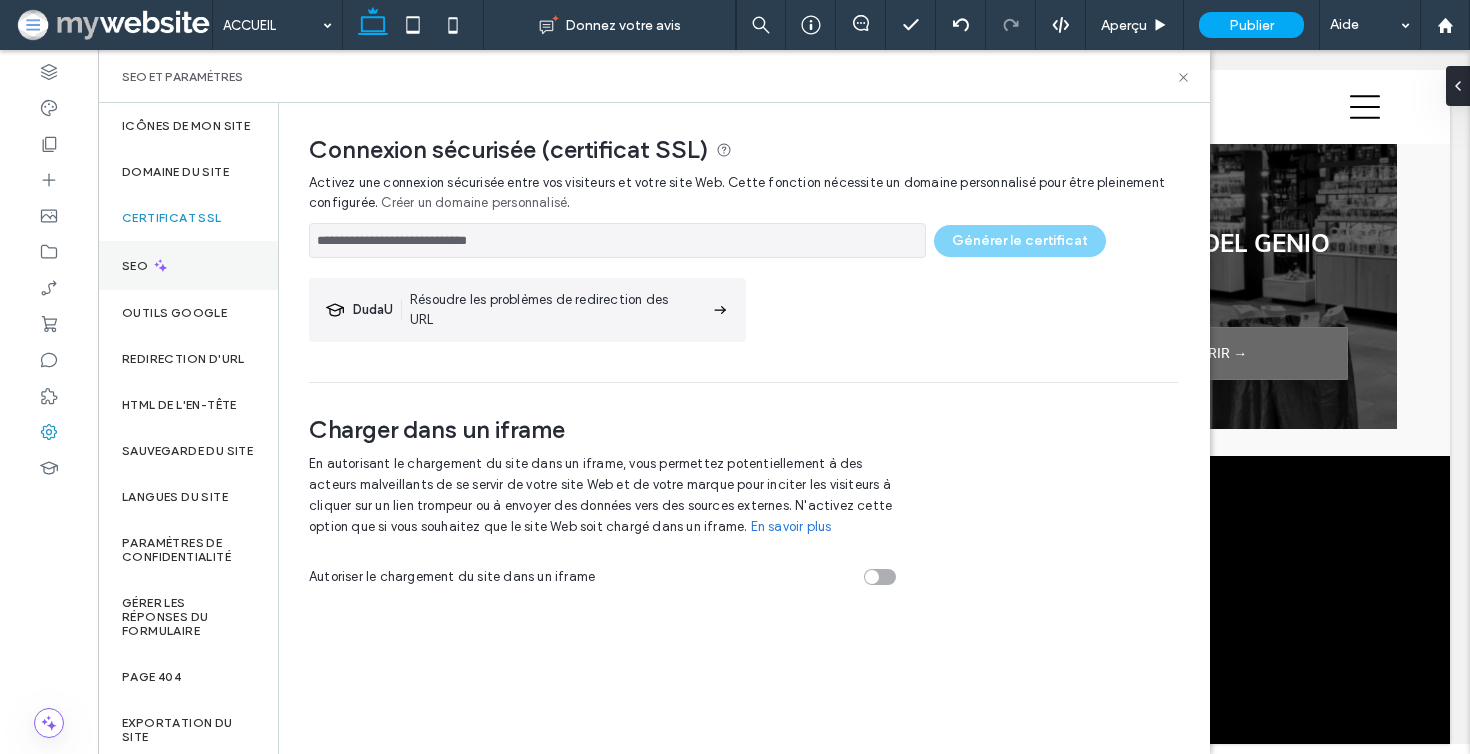click on "SEO" at bounding box center [188, 265] 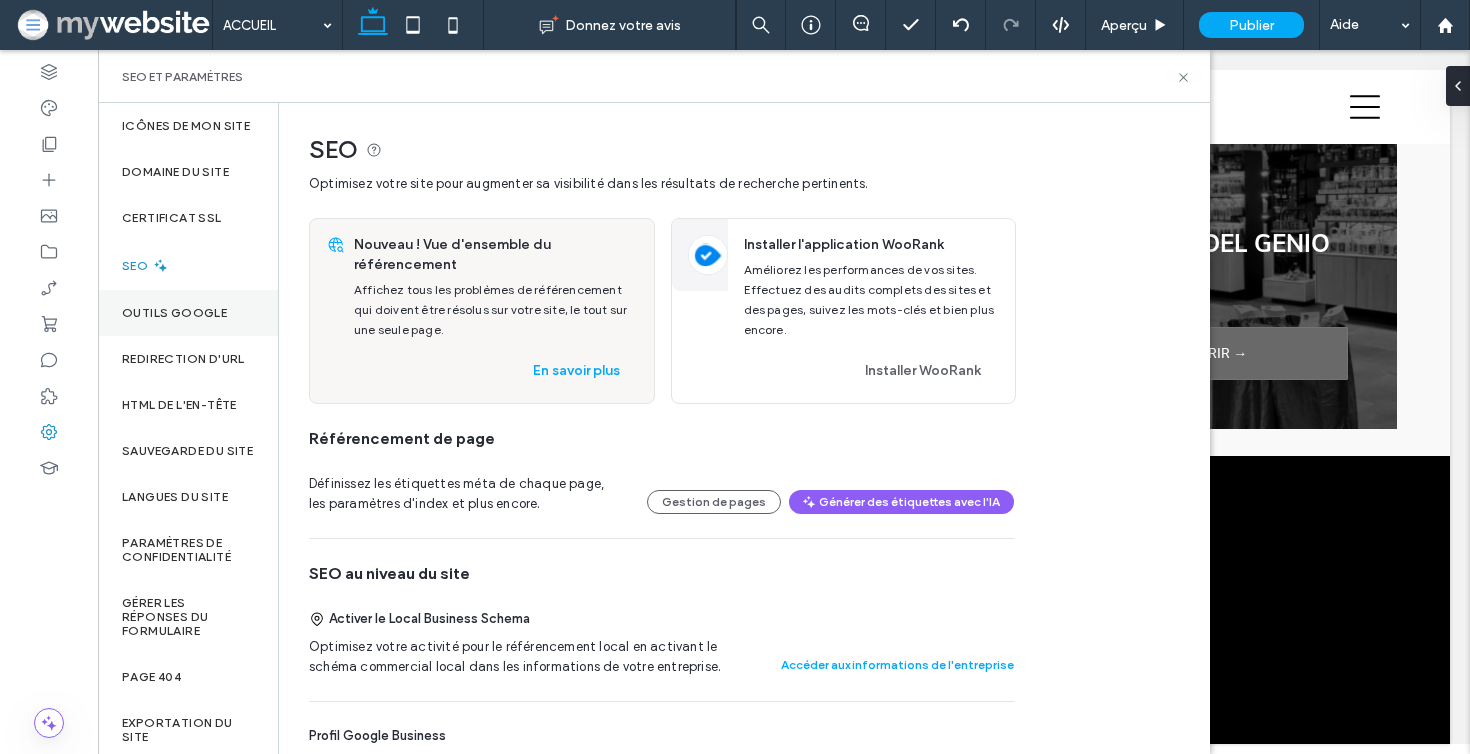 click on "Outils Google" at bounding box center [174, 313] 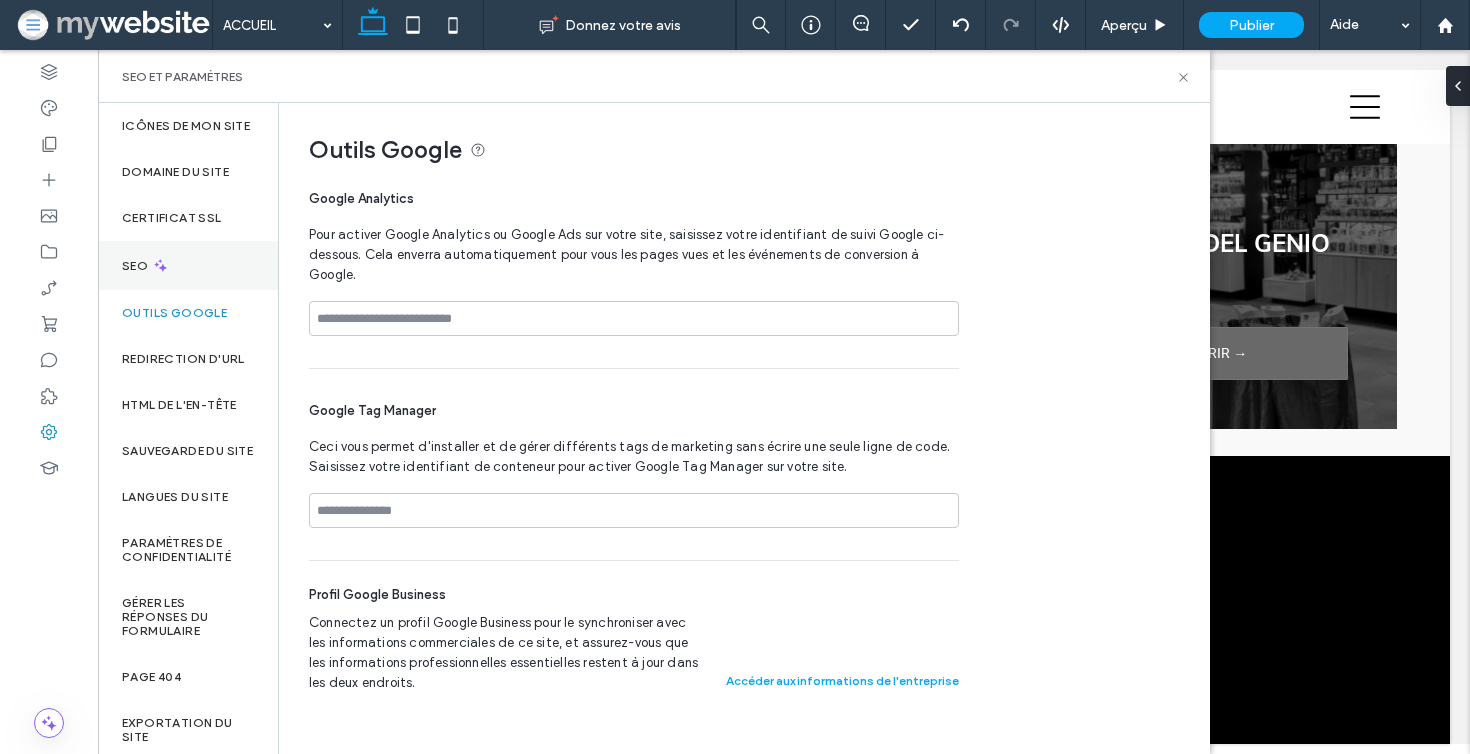 click on "SEO" at bounding box center [188, 265] 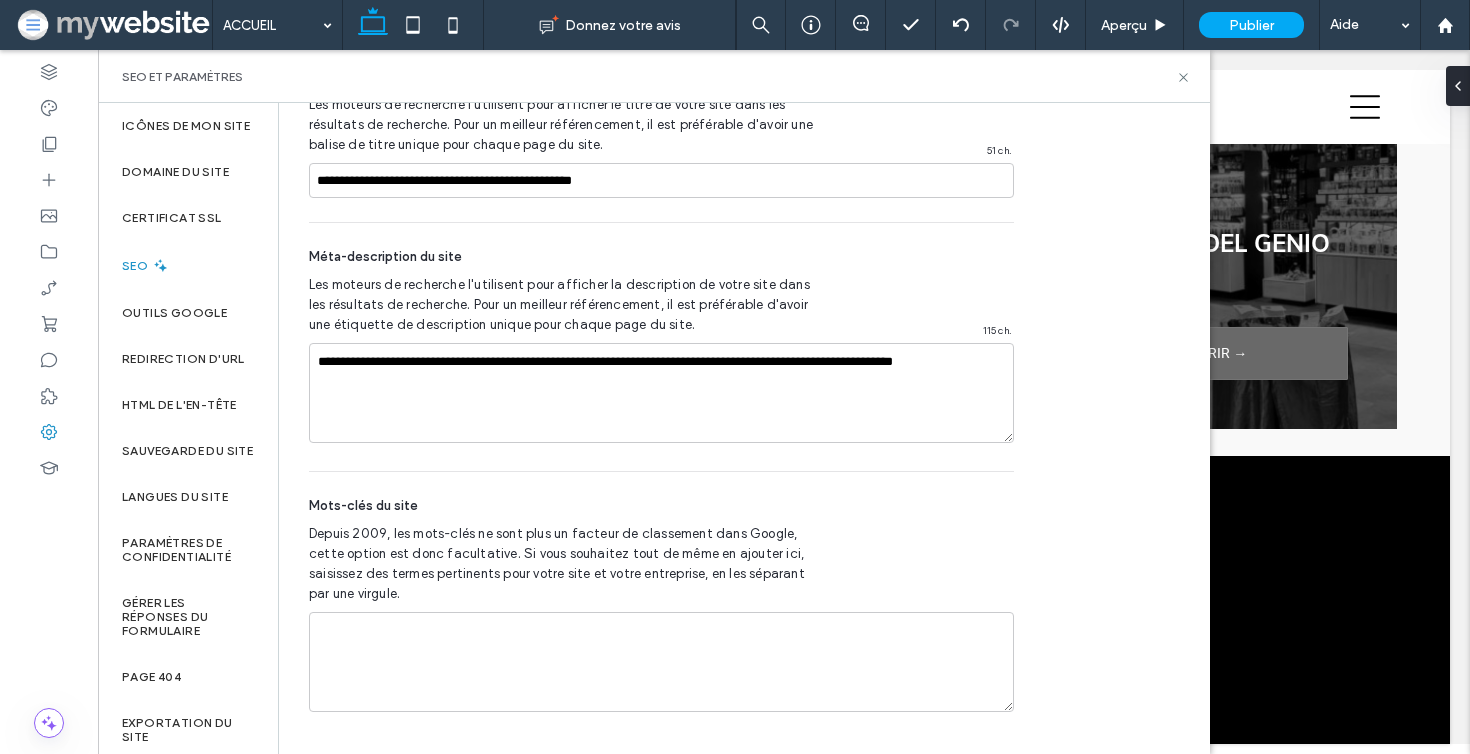 scroll, scrollTop: 1441, scrollLeft: 0, axis: vertical 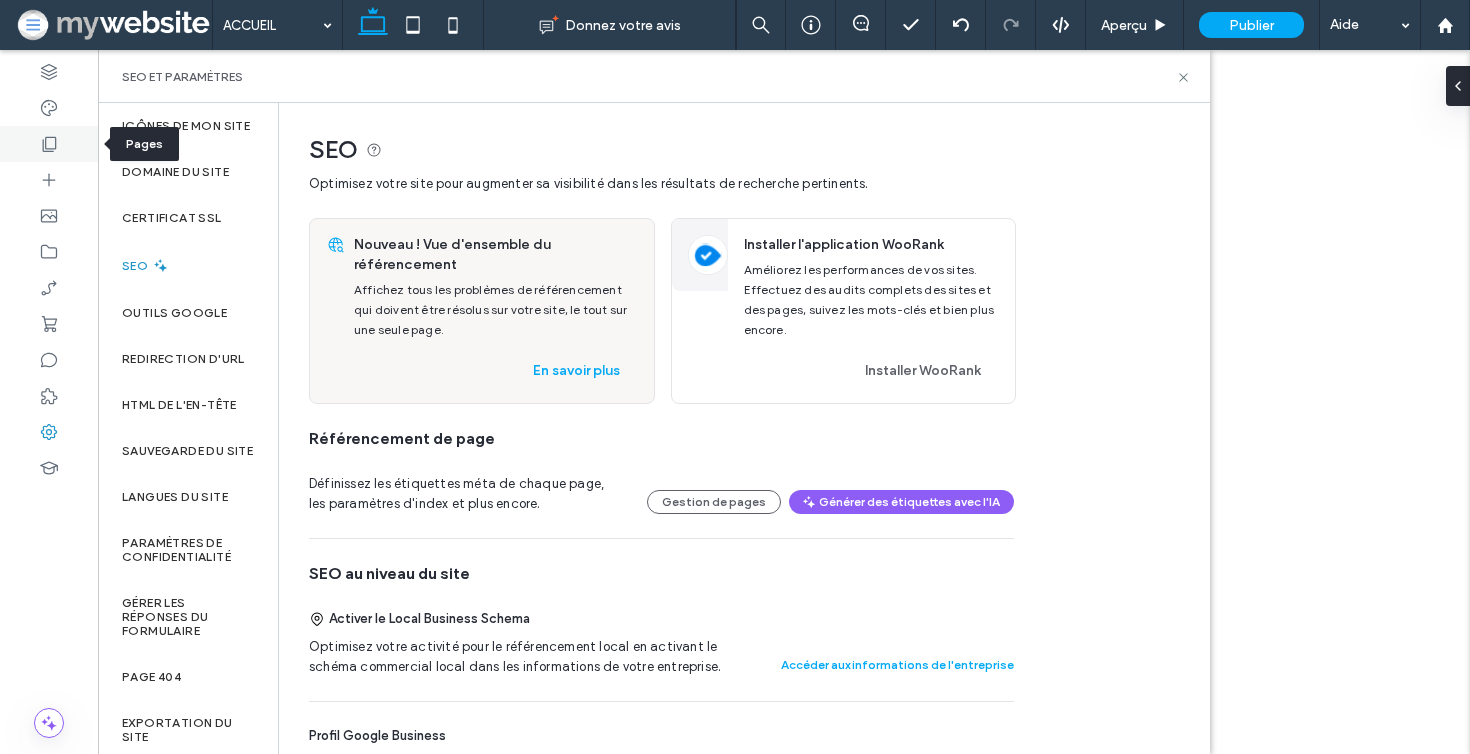 click 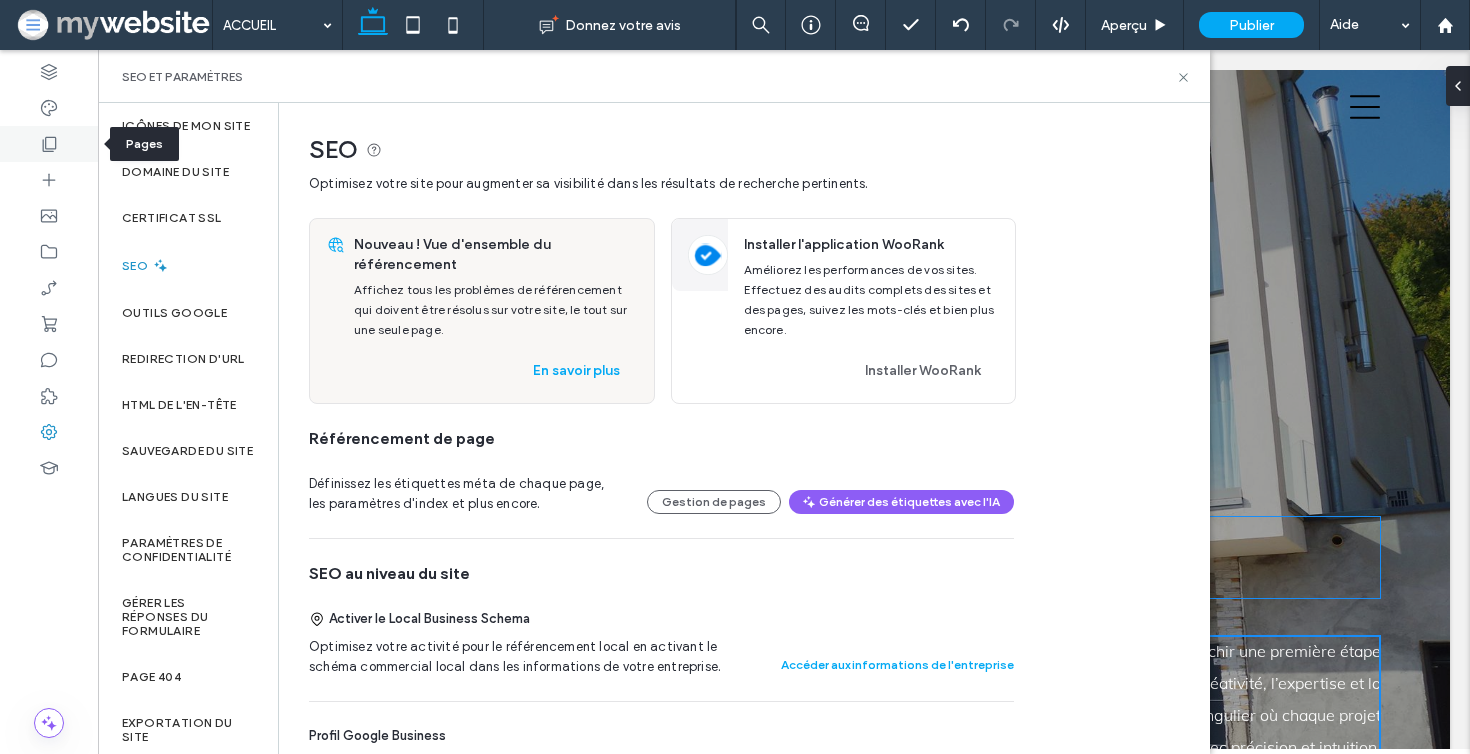 scroll, scrollTop: 1441, scrollLeft: 0, axis: vertical 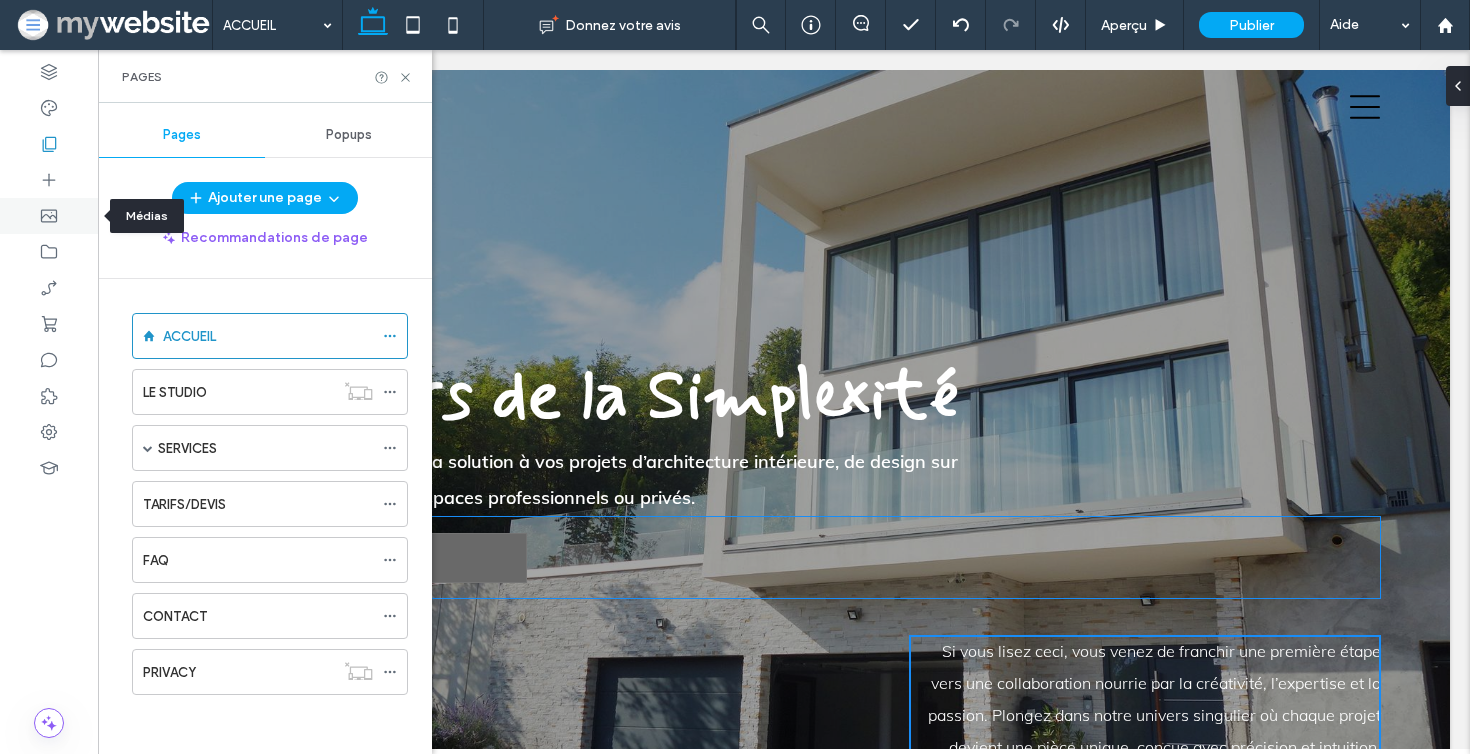 click 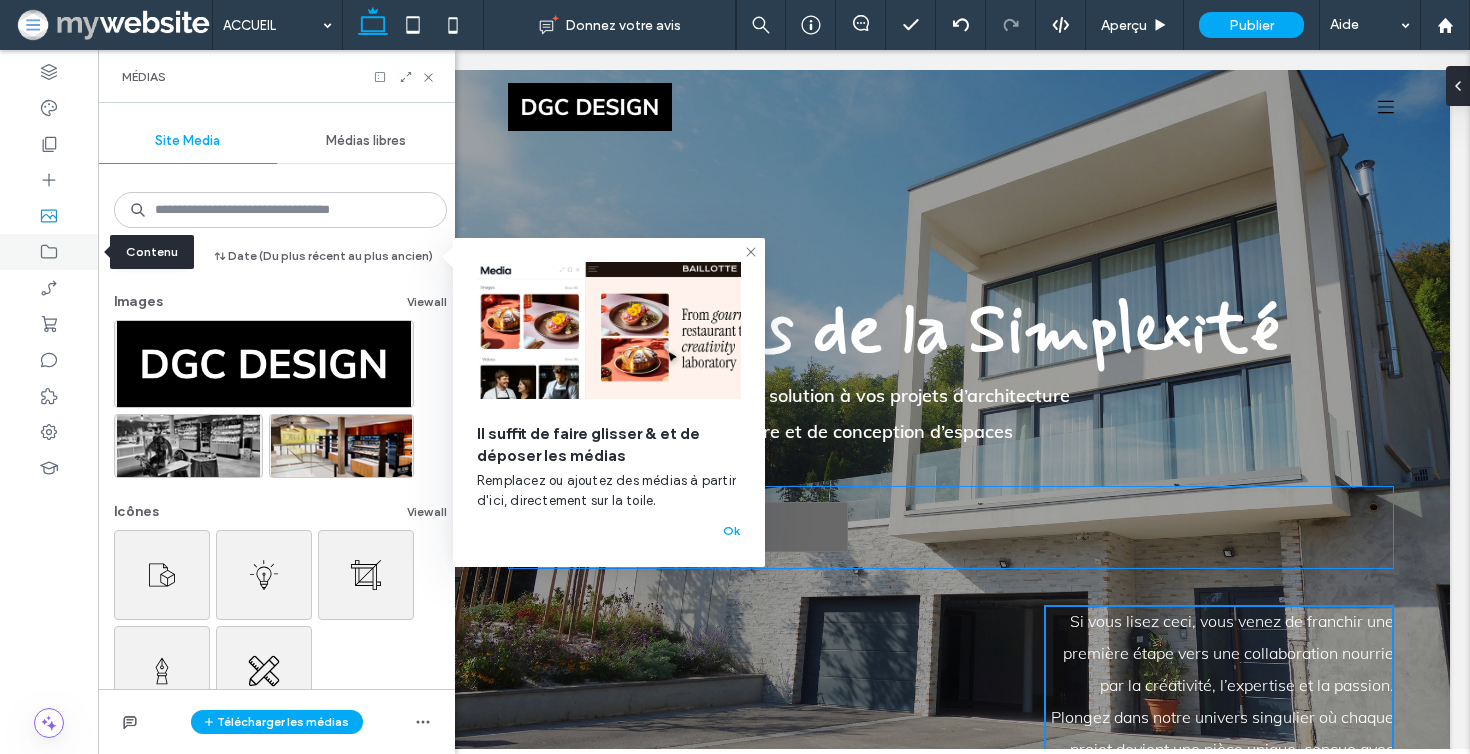 click at bounding box center [49, 252] 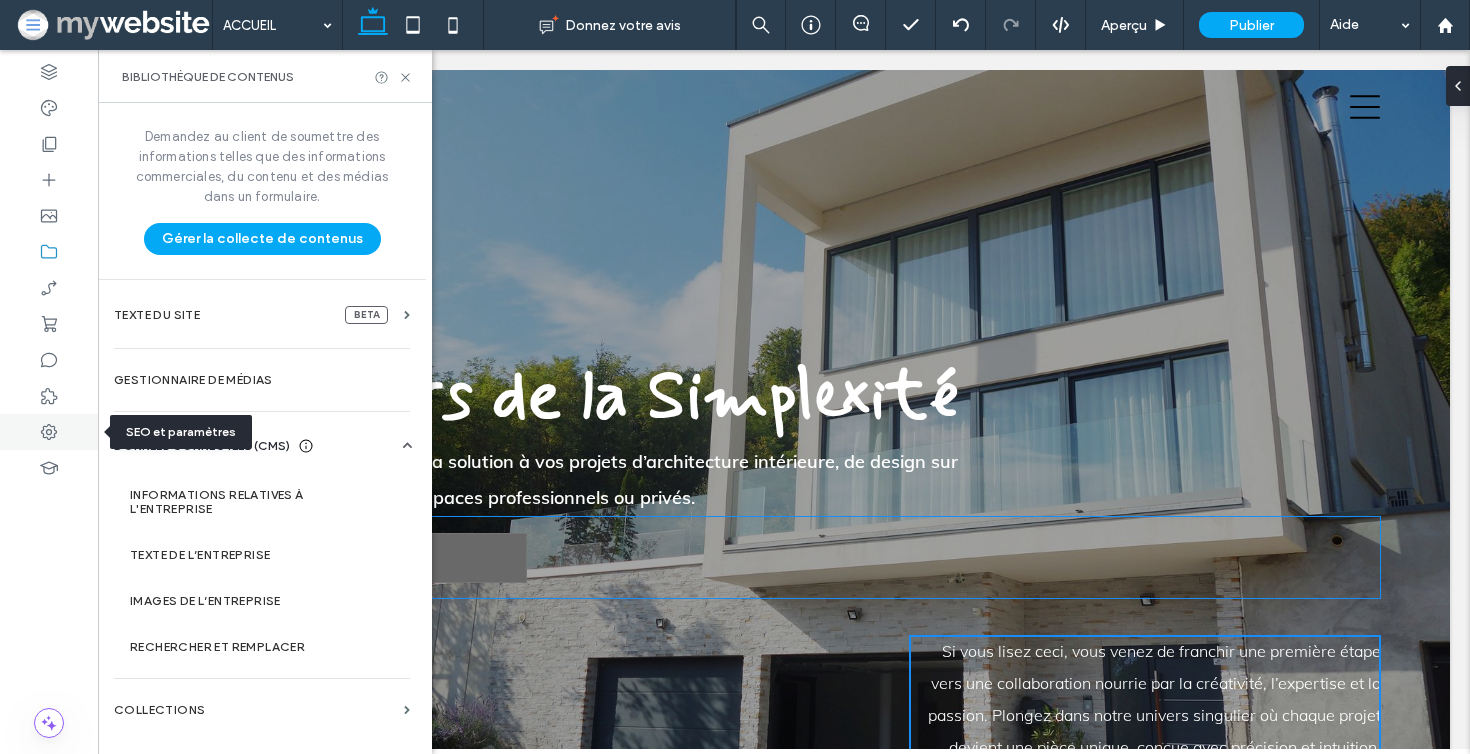 click 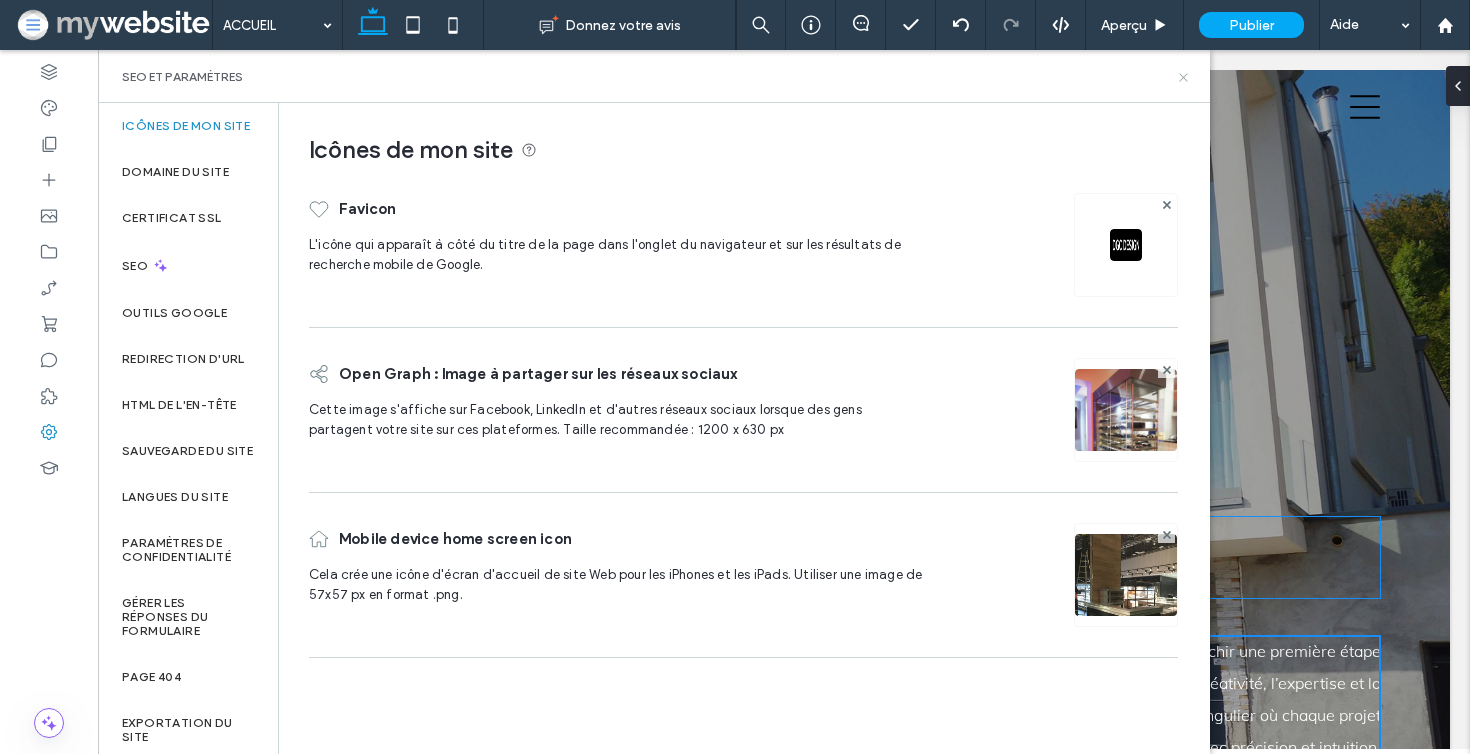 click 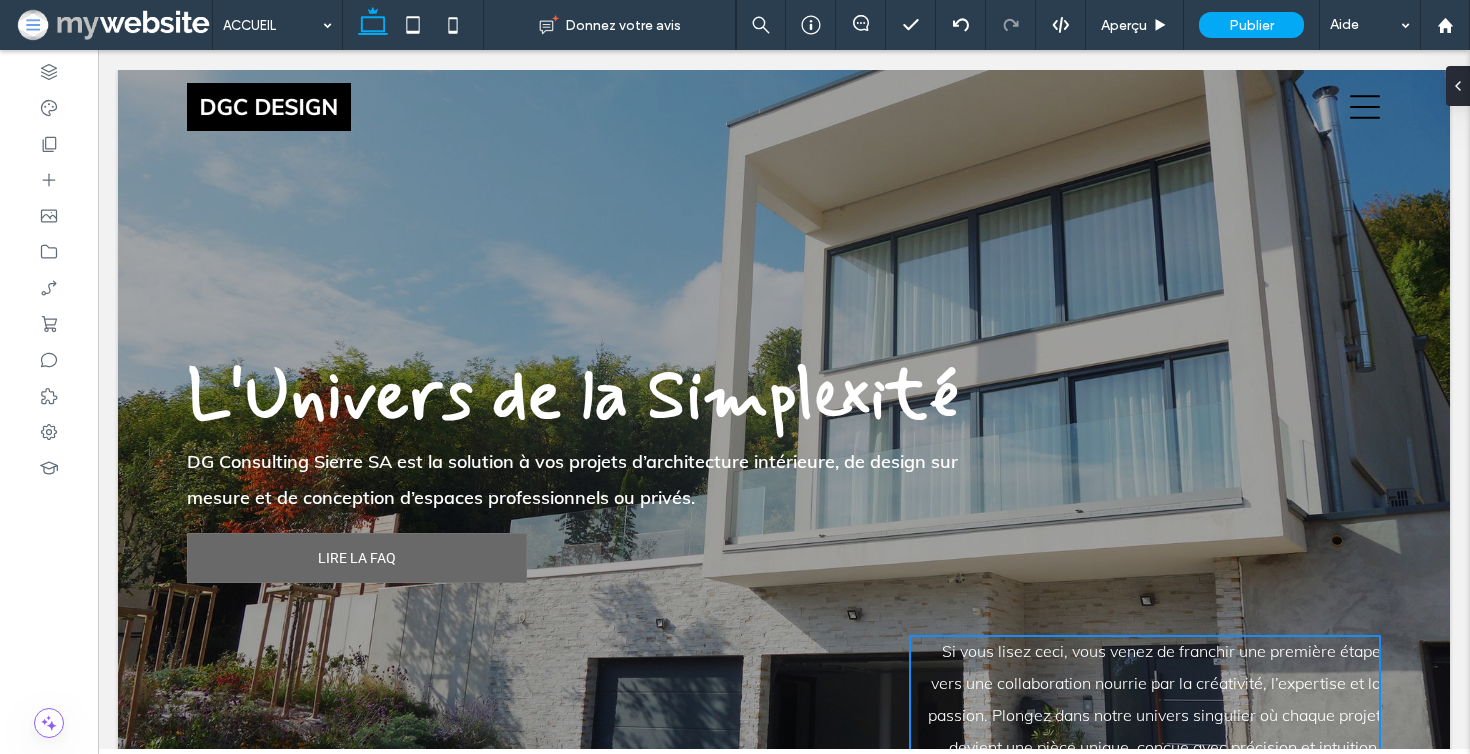 scroll, scrollTop: 0, scrollLeft: 0, axis: both 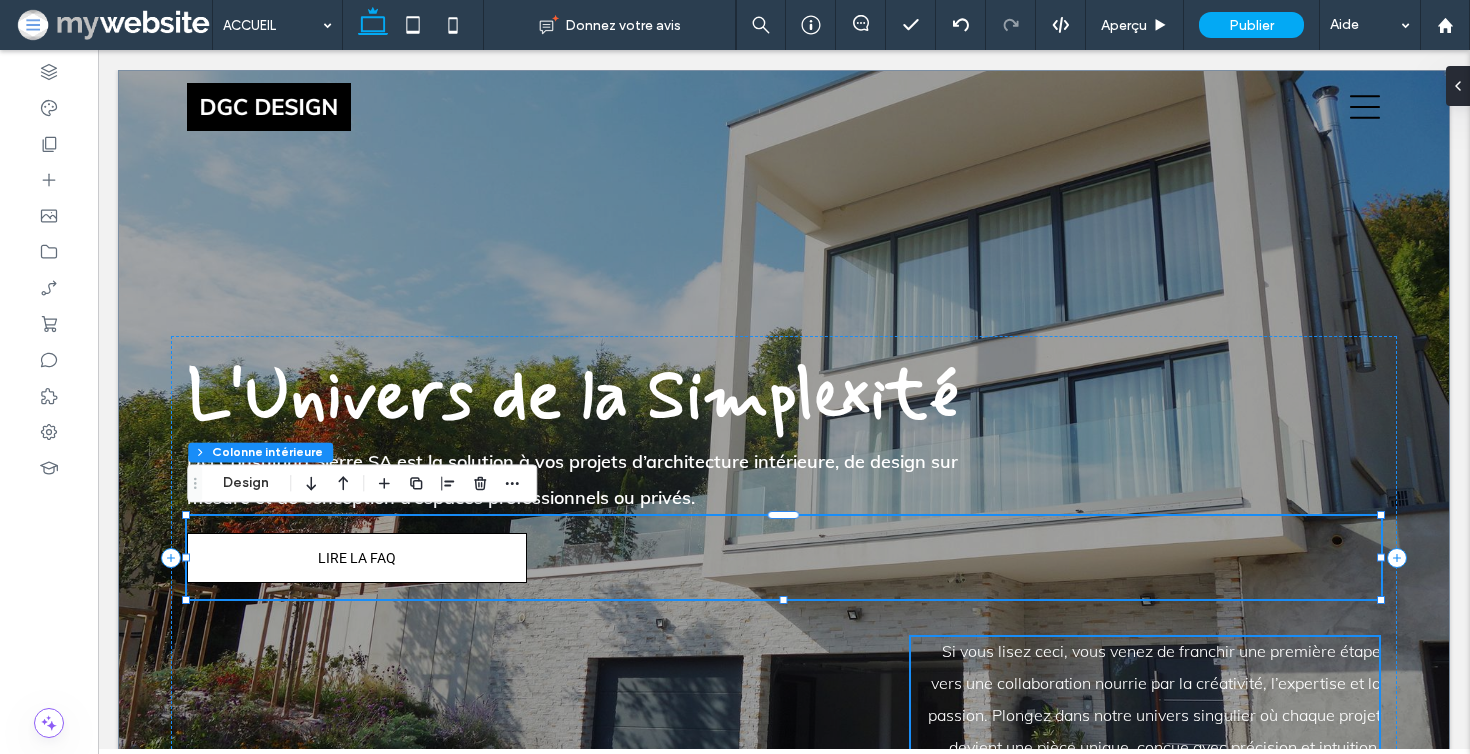 click on "LIRE LA FAQ" at bounding box center (357, 558) 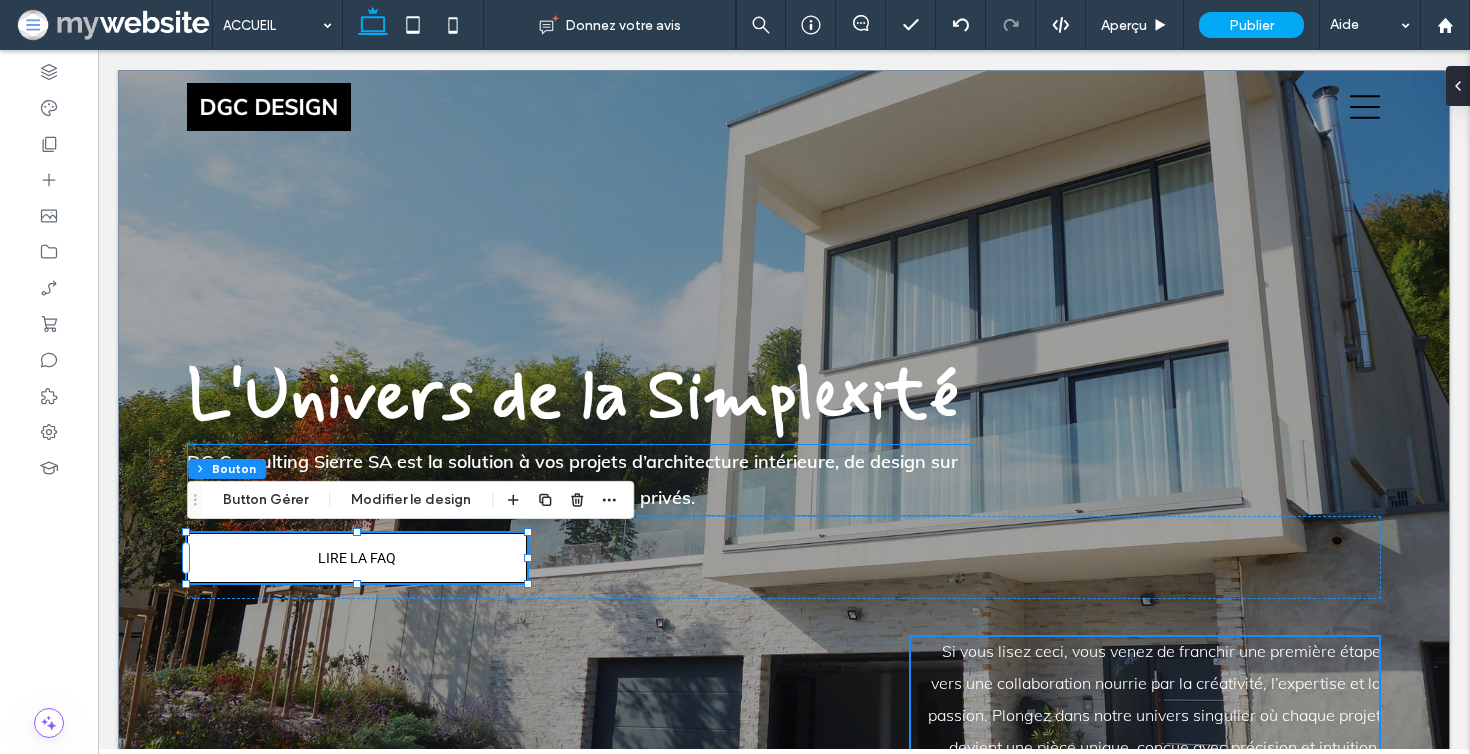 click on "LIRE LA FAQ" at bounding box center (357, 558) 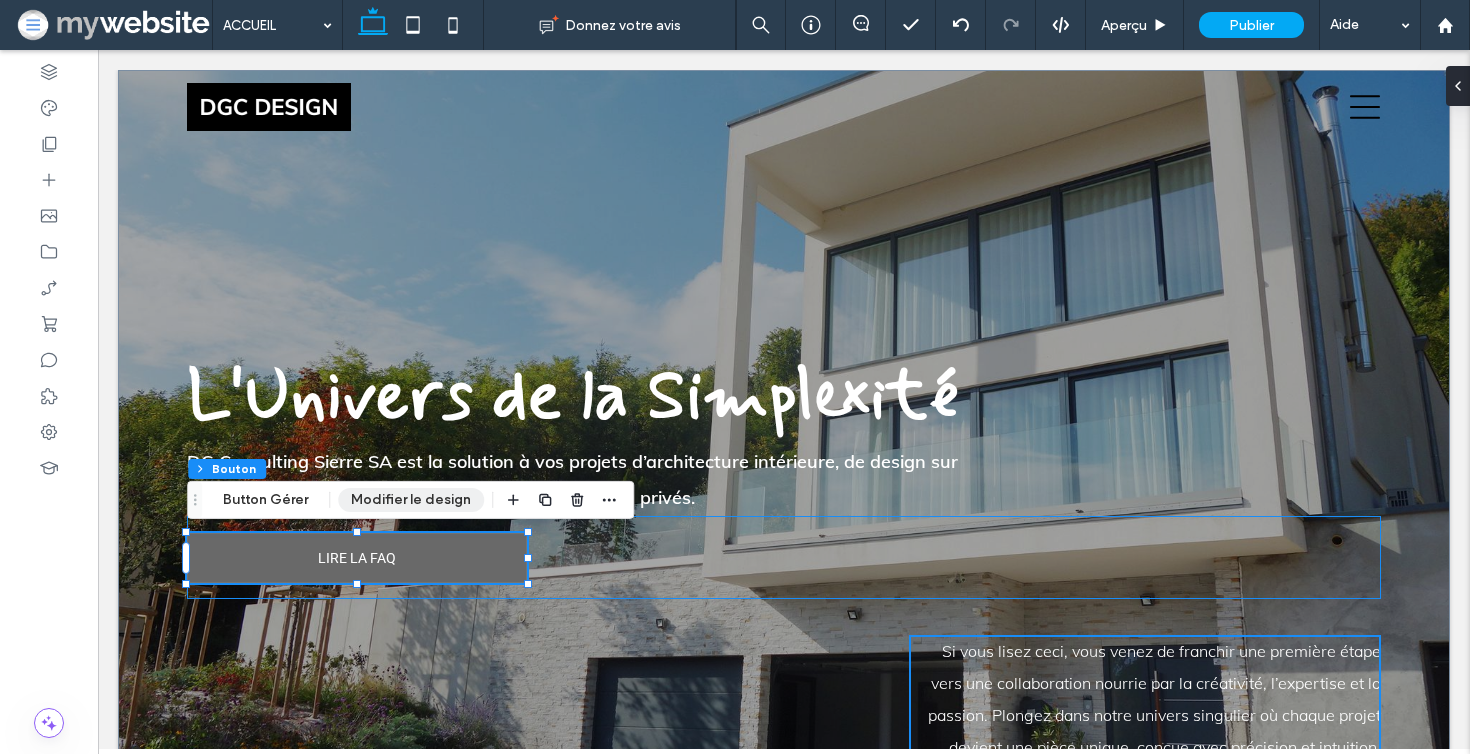 click on "Modifier le design" at bounding box center (411, 500) 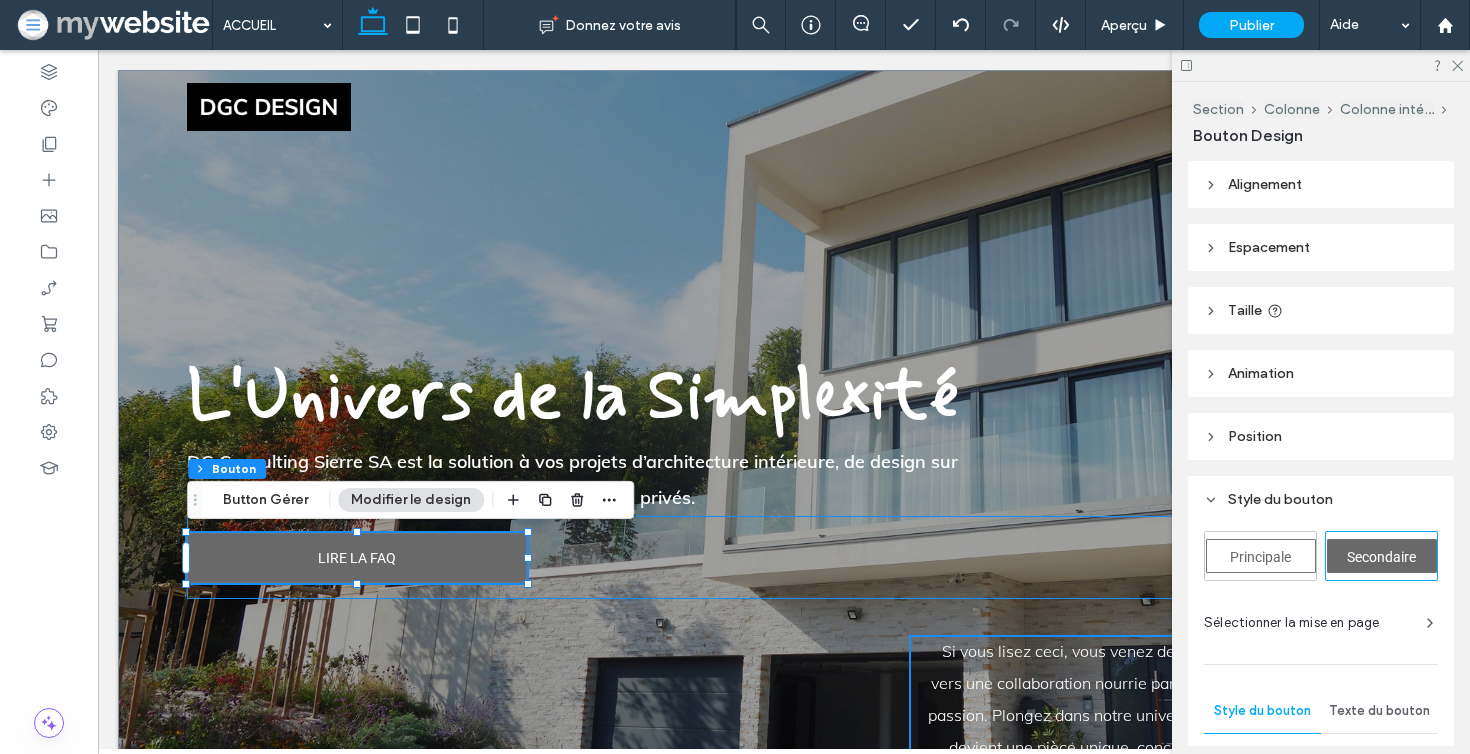 click on "Principale" at bounding box center [1260, 557] 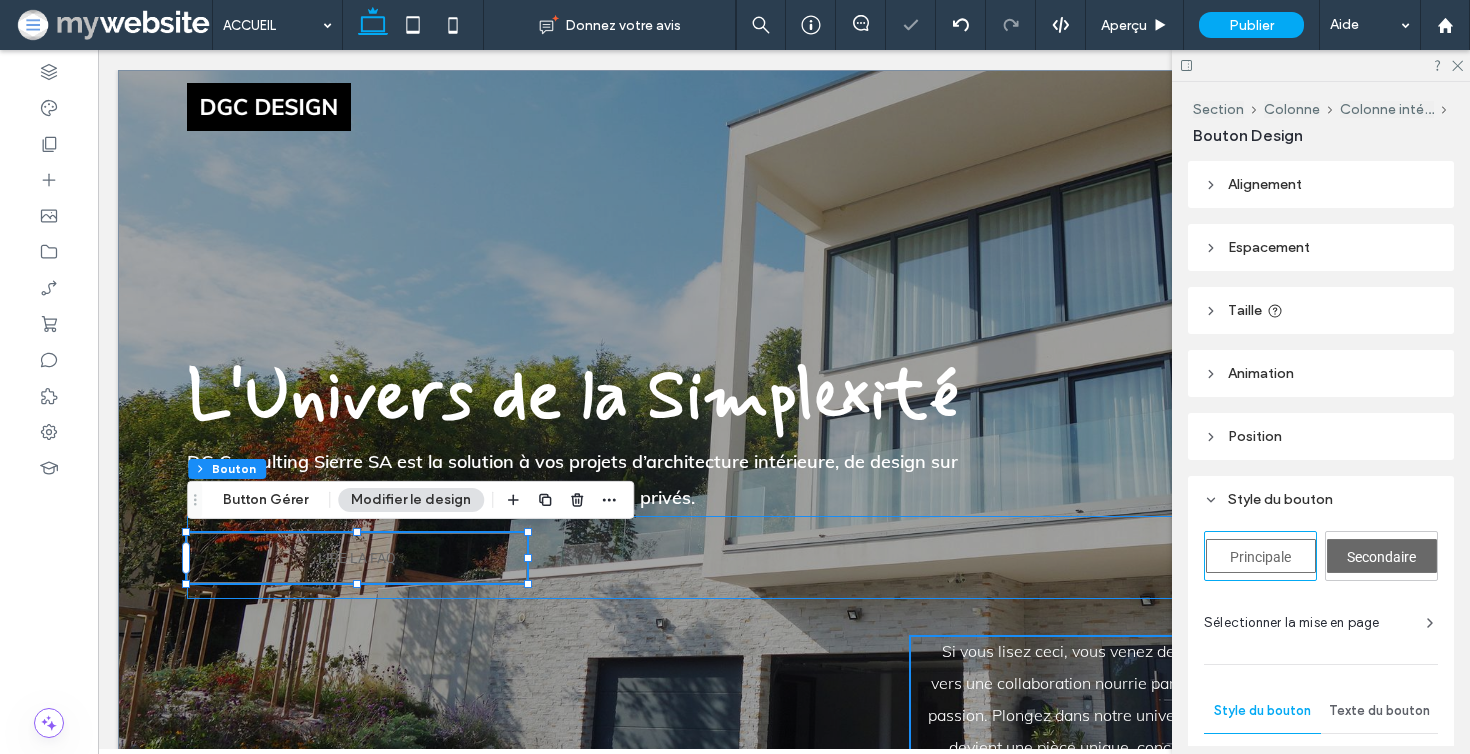 click on "Secondaire" at bounding box center (1382, 556) 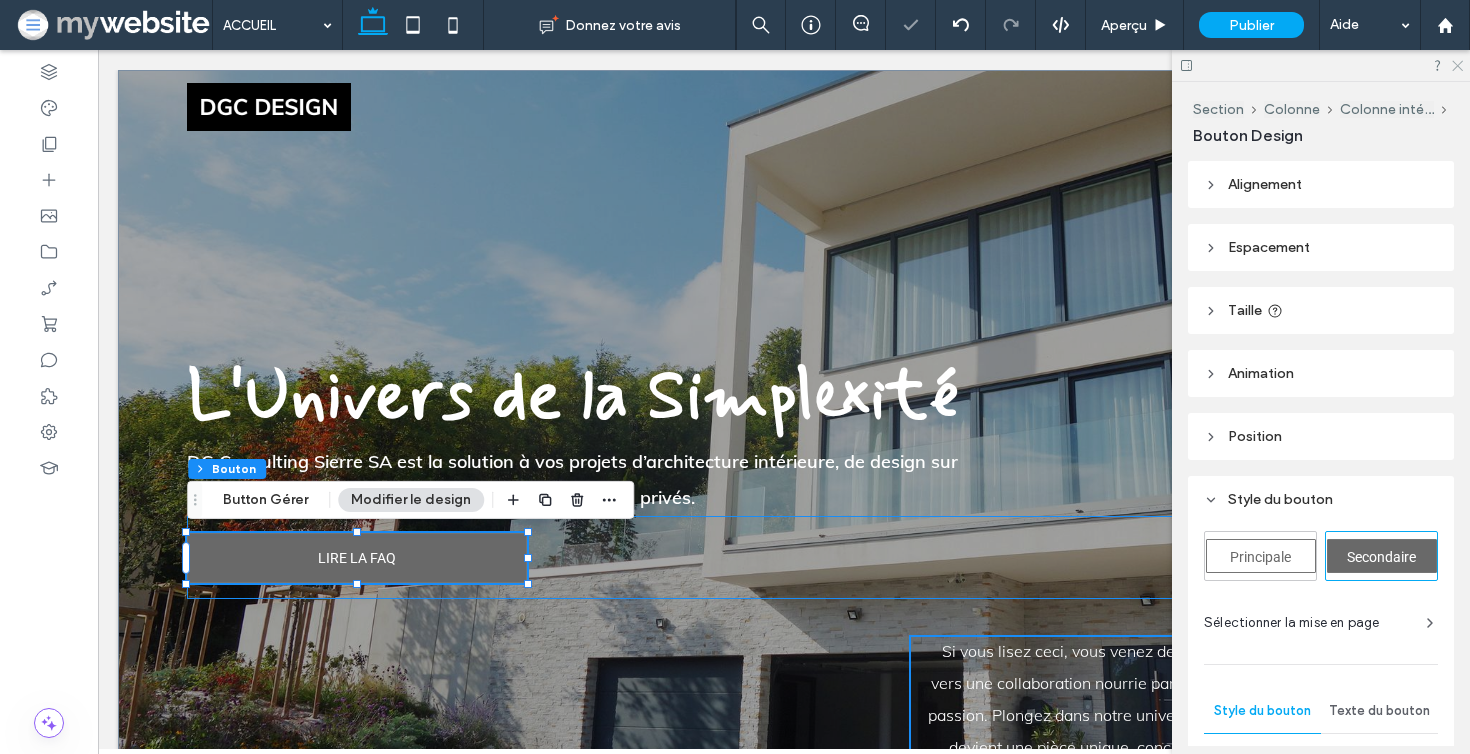 click 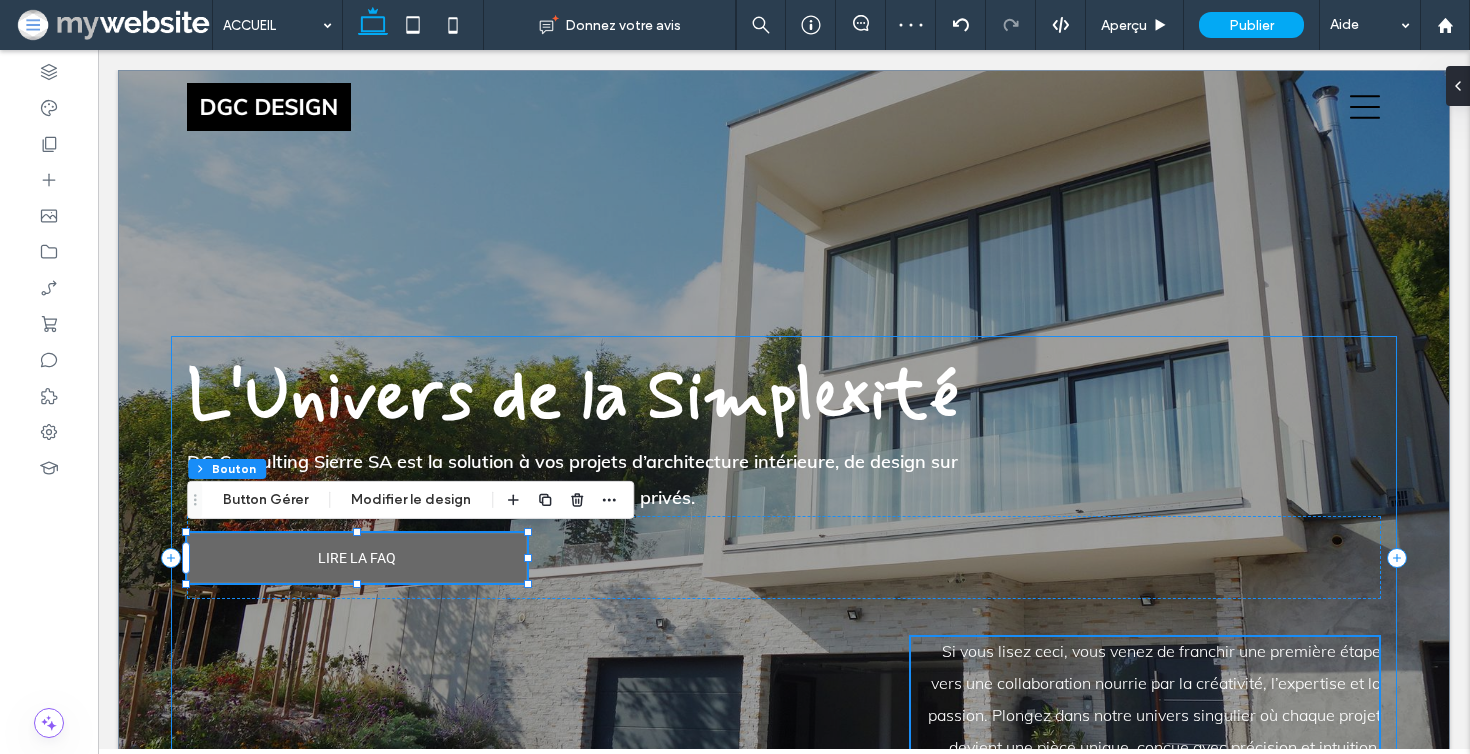 click on "L'Univers de la Simplexité
[COMPANY_NAME] est la solution à vos projets d’architecture intérieure, de design sur mesure et de conception d’espaces professionnels ou privés.
LIRE LA FAQ
Si vous lisez ceci, vous venez de franchir une première étape vers une collaboration nourrie par la créativité, l’expertise et la passion. Plongez dans notre univers singulier où chaque projet devient une pièce unique, conçue avec précision et intuition." at bounding box center [783, 557] 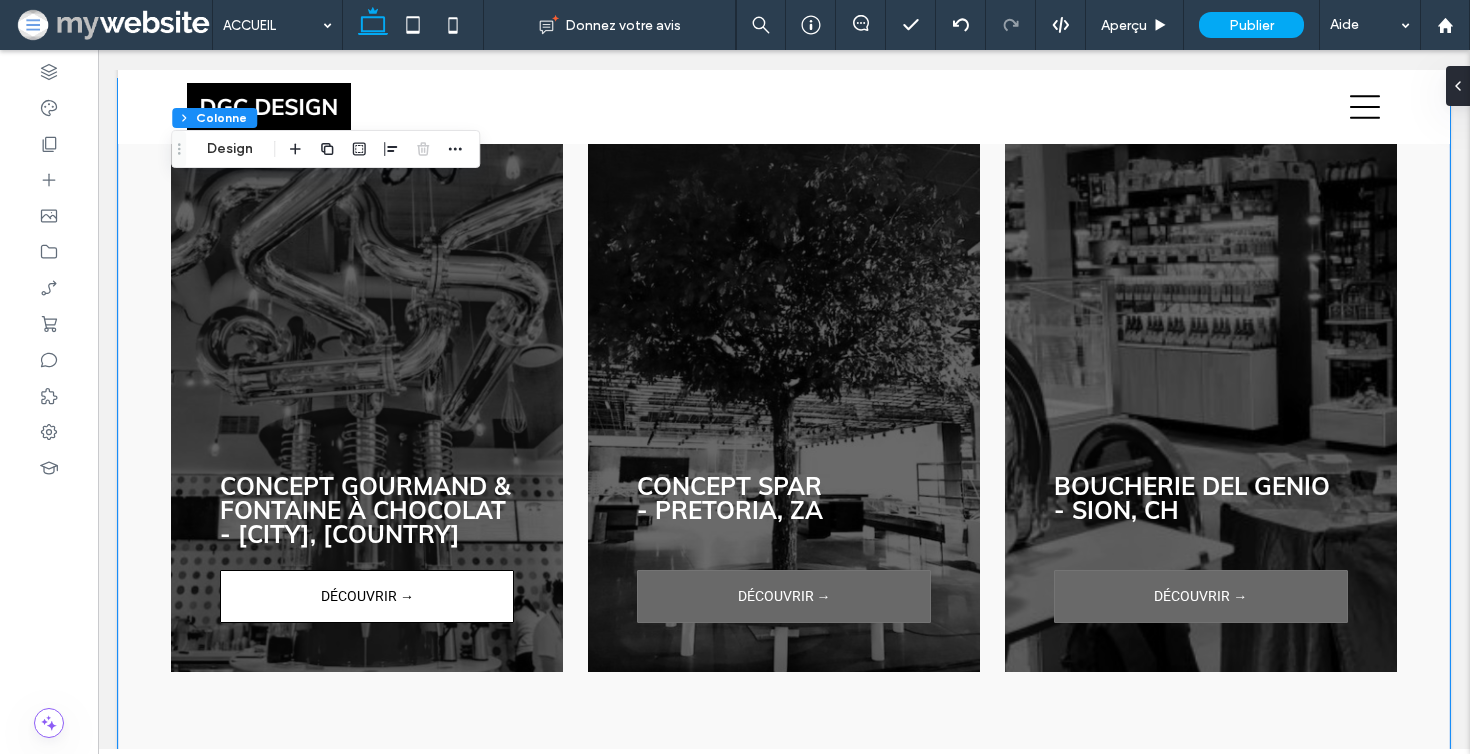 scroll, scrollTop: 3520, scrollLeft: 0, axis: vertical 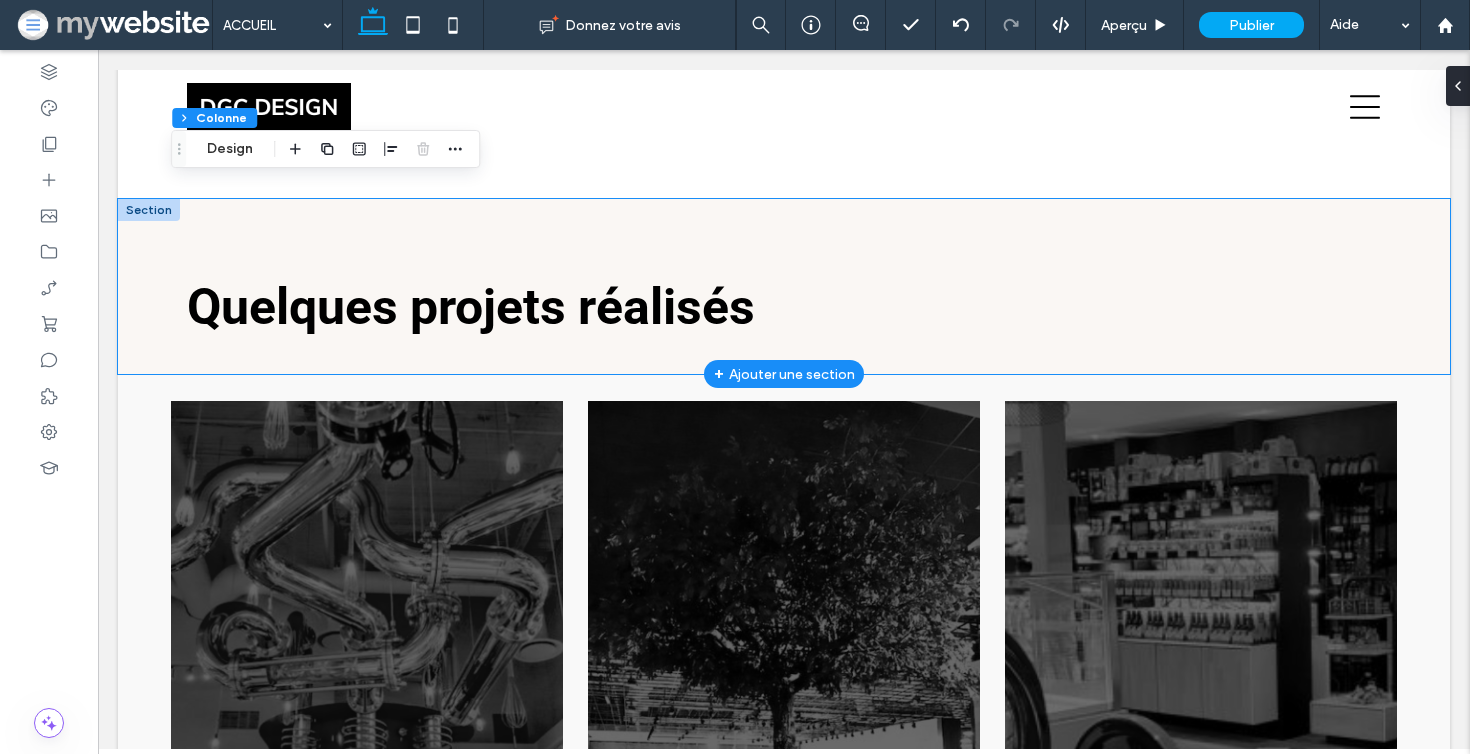 click on "Quelques projets réalisés" at bounding box center [784, 286] 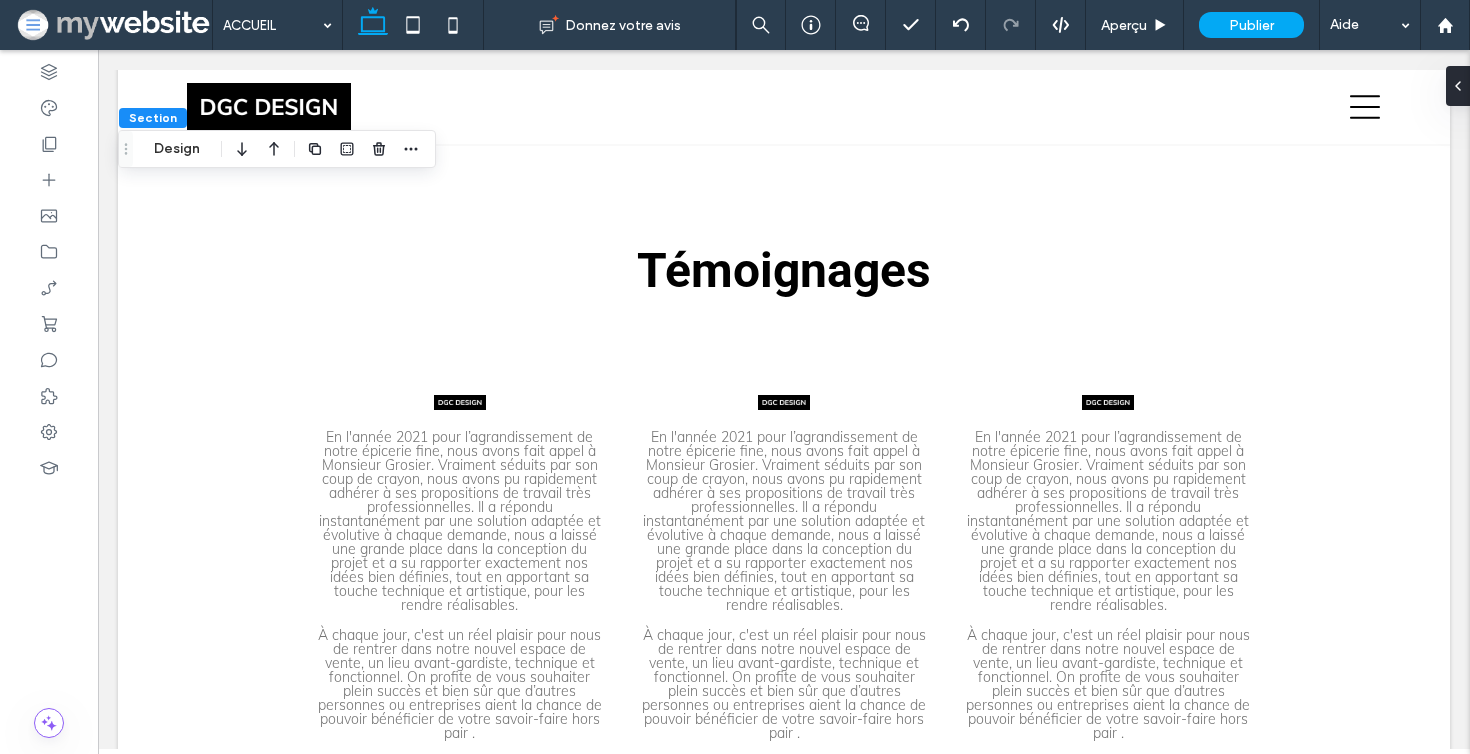 scroll, scrollTop: 4115, scrollLeft: 0, axis: vertical 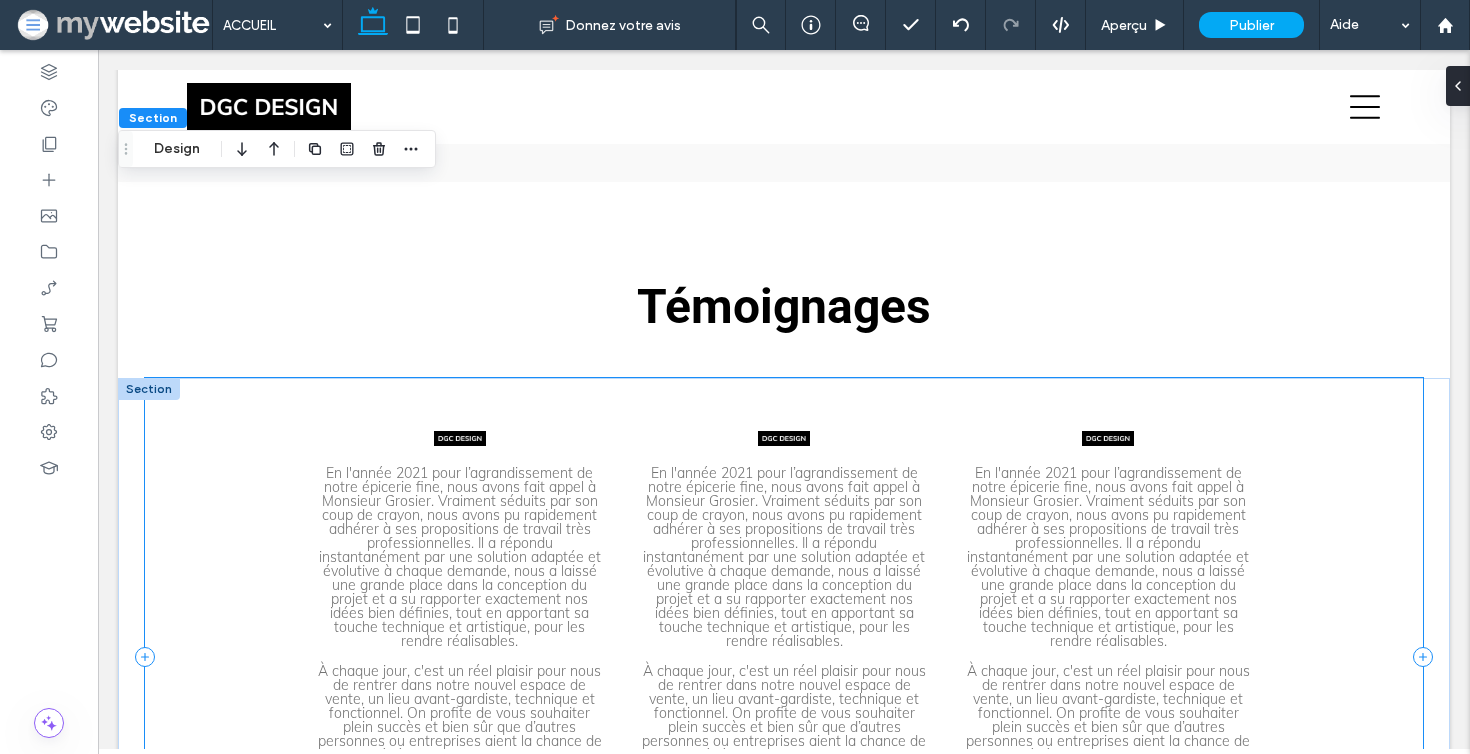 click on "En l'année [DATE] pour l’agrandissement de notre épicerie fine, nous avons fait appel à Monsieur [LAST]. Vraiment séduits par son coup de crayon, nous avons pu rapidement adhérer à ses propositions de travail très professionnelles. Il a répondu instantanément par une solution adaptée et évolutive à chaque demande, nous a laissé une grande place dans la conception du projet et a su rapporter exactement nos idées bien définies, tout en apportant sa touche technique et artistique, pour les rendre réalisables. À chaque jour, c'est un réel plaisir pour nous de rentrer dans notre nouvel espace de vente, un lieu avant-gardiste, technique et fonctionnel. On profite de vous souhaiter plein succès et bien sûr que d’autres personnes ou entreprises aient la chance de pouvoir bénéficier de votre savoir-faire hors pair . Encore un grand merci
Direction Boucherie Del Genio [LAST] à [CITY]
Encore un grand merci" at bounding box center [784, 657] 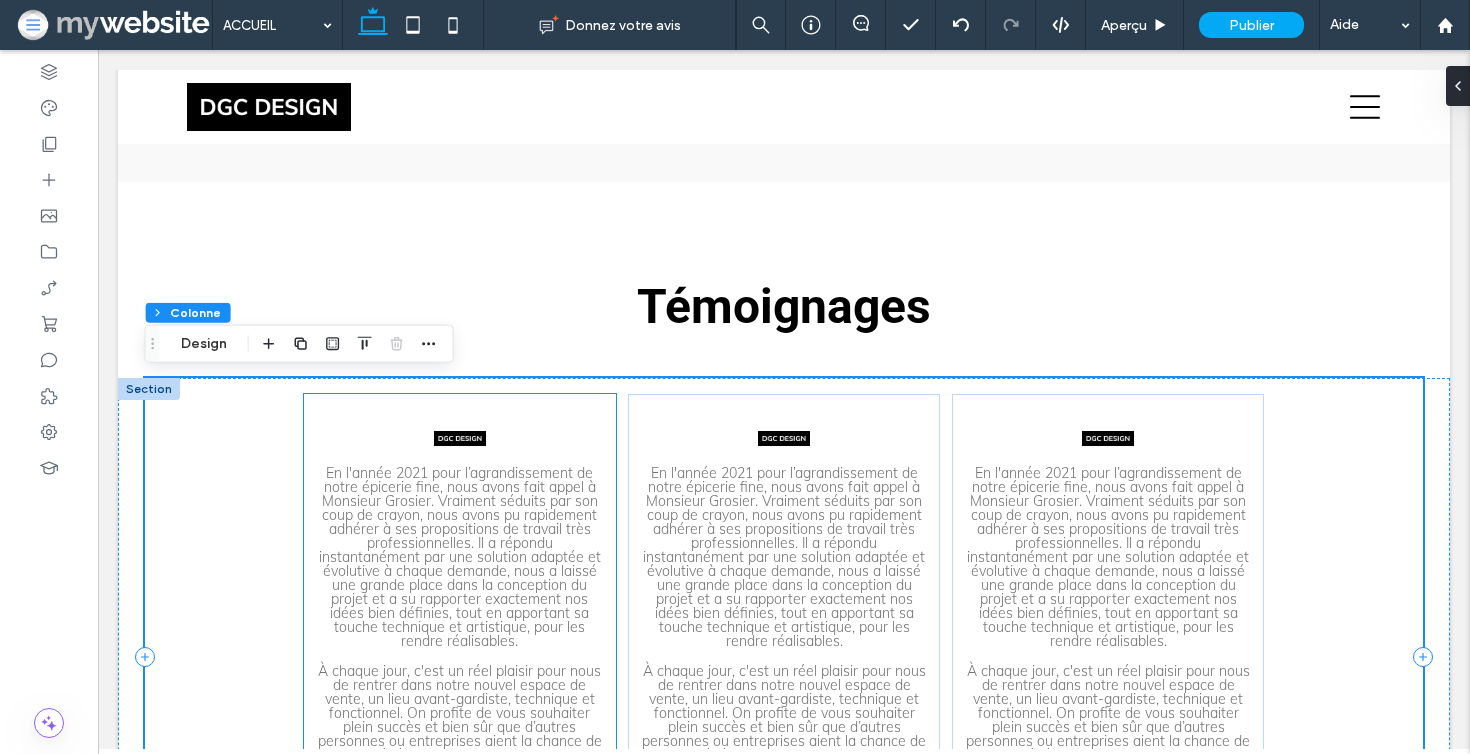 click at bounding box center [460, 441] 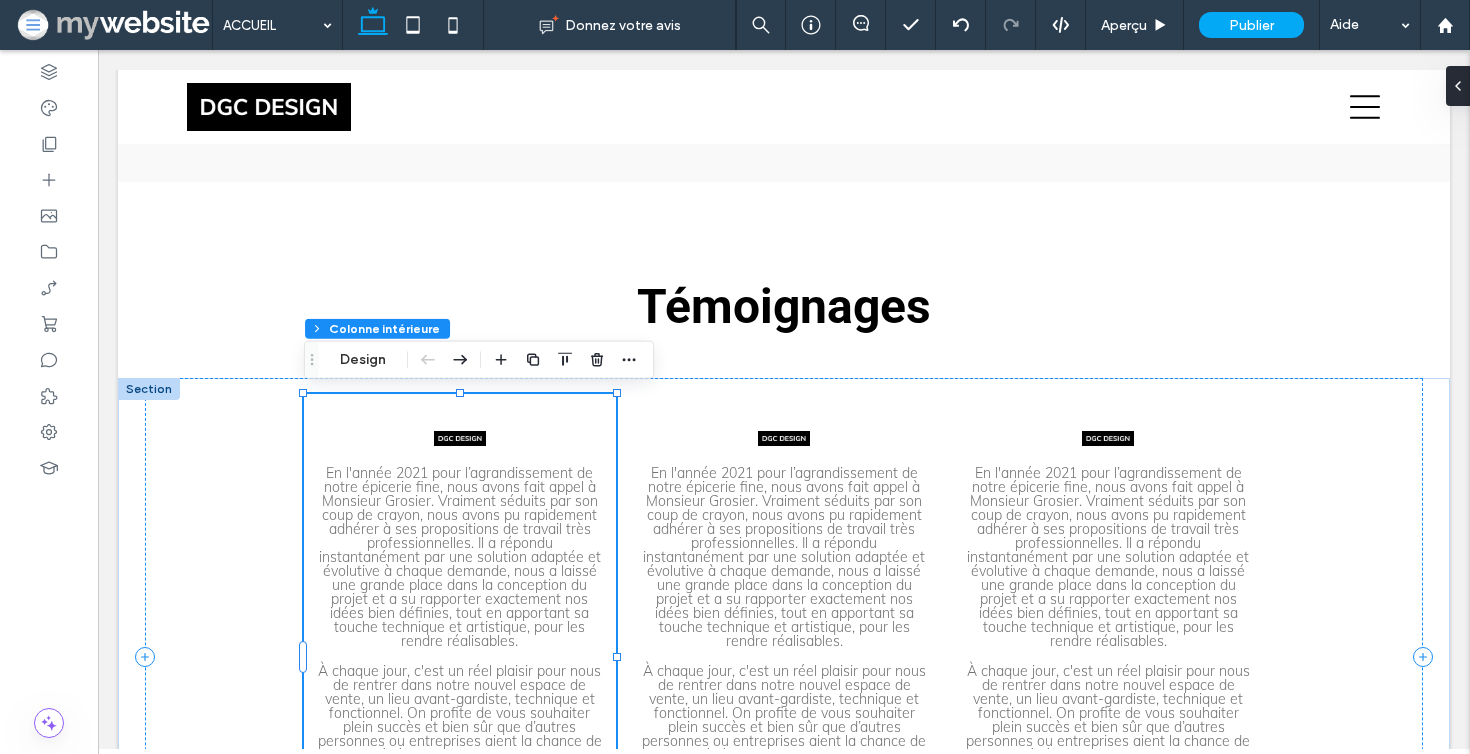 click at bounding box center (460, 441) 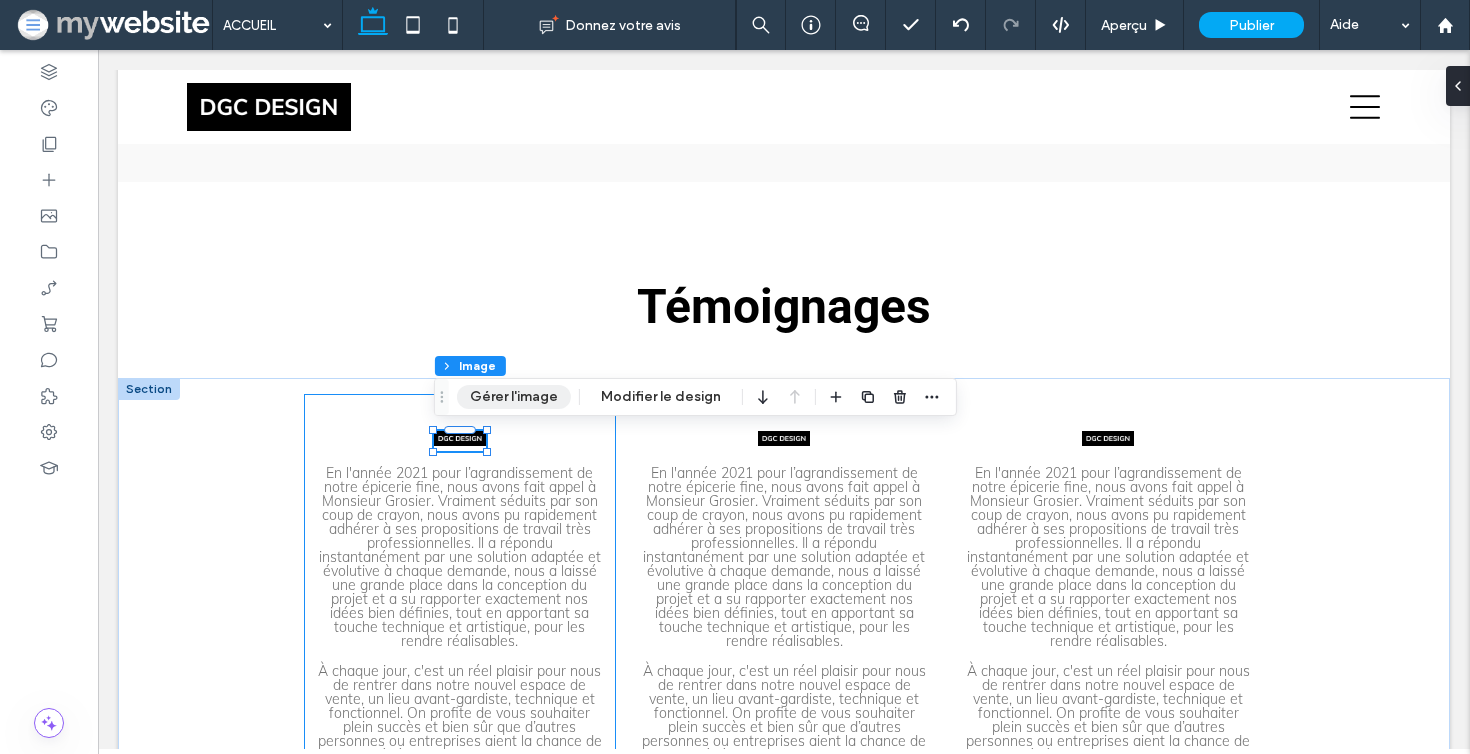 click on "Gérer l'image" at bounding box center [514, 397] 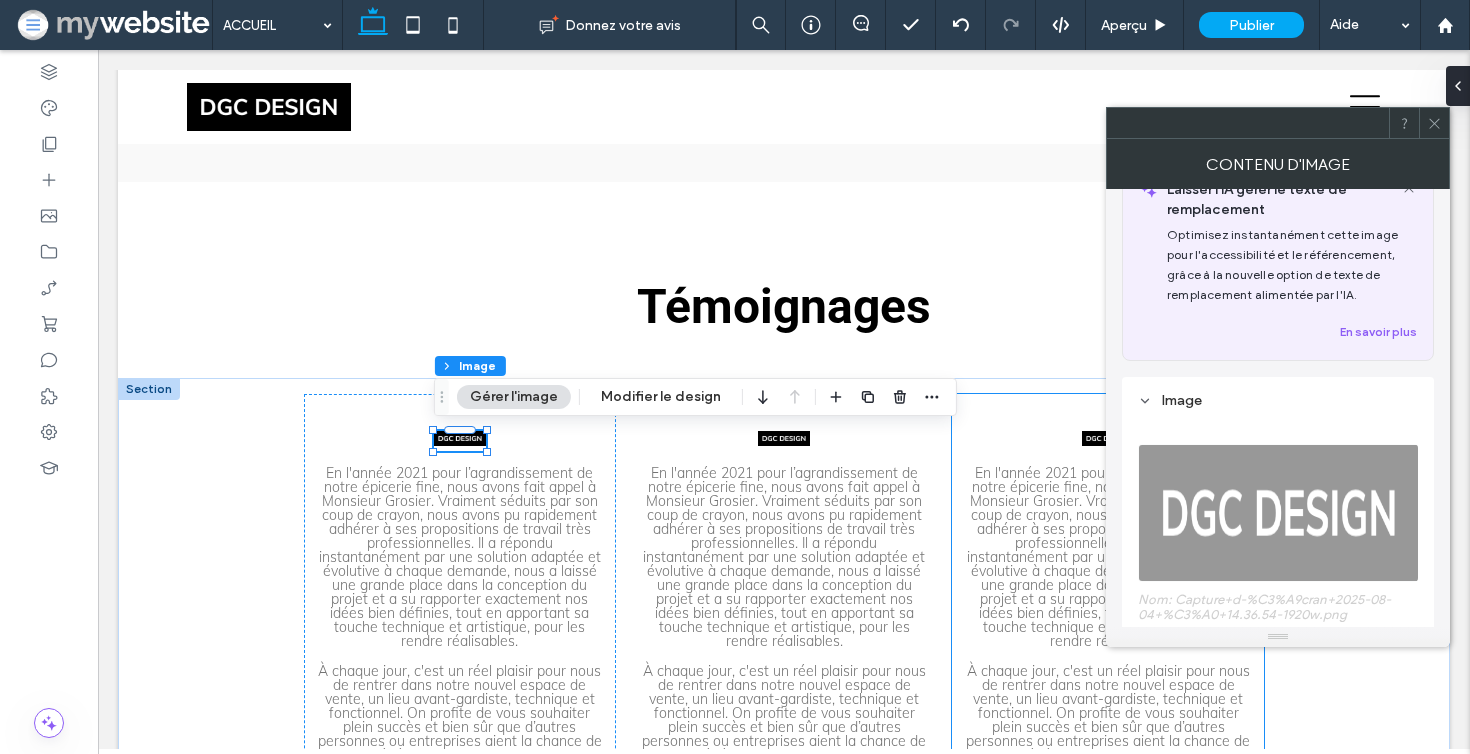 scroll, scrollTop: 207, scrollLeft: 0, axis: vertical 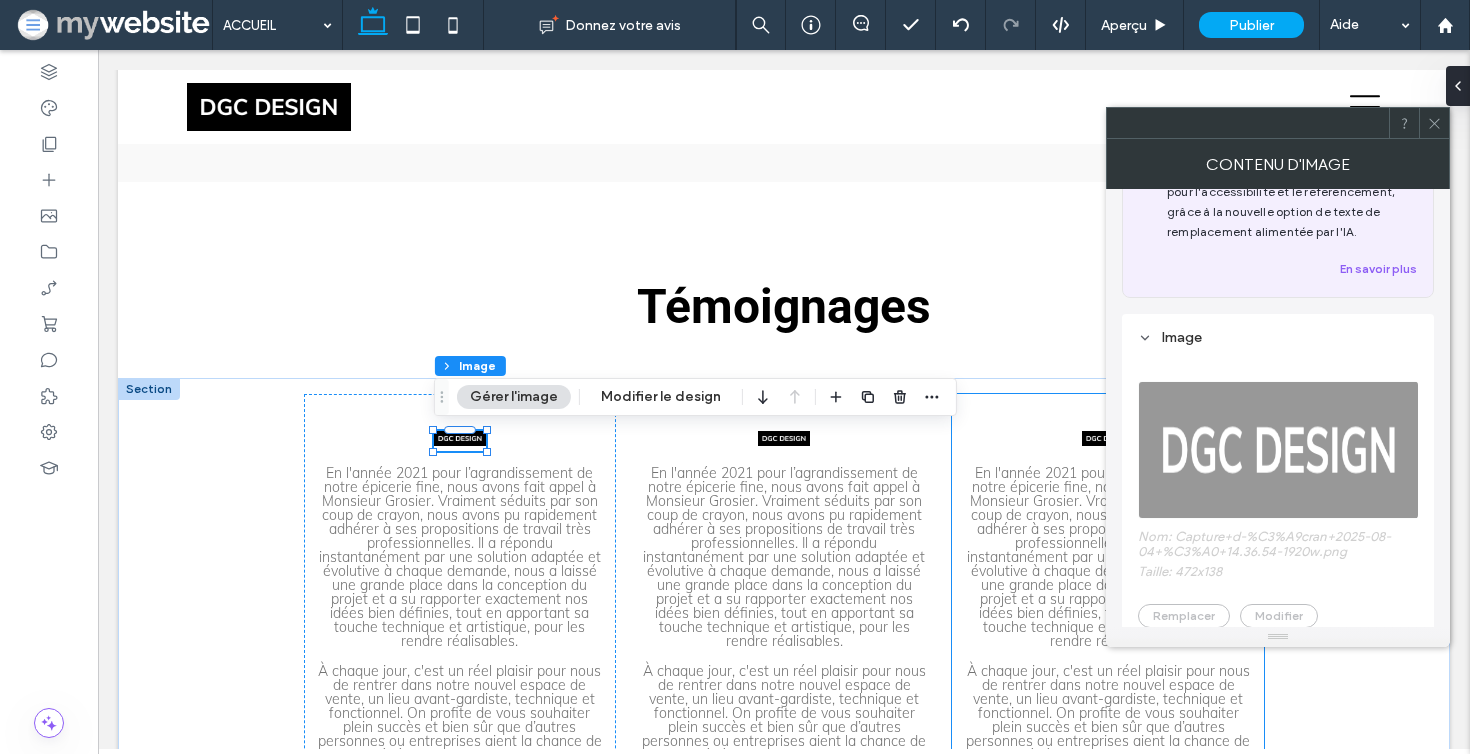 click on "Nom: Capture+d-%C3%A9cran+2025-08-04+%C3%A0+14.36.54-1920w.png Taille: 472x138 Remplacer Modifier" at bounding box center (1278, 494) 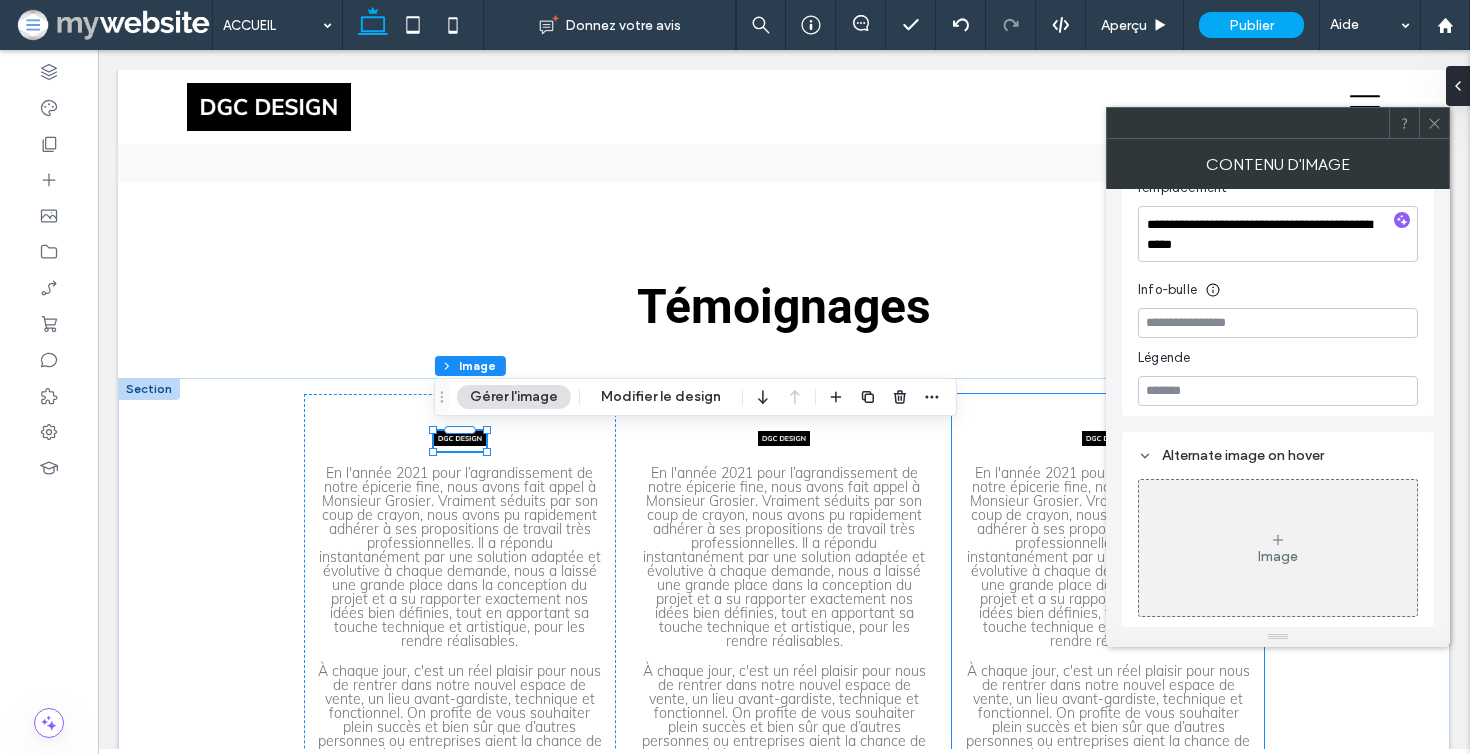 scroll, scrollTop: 106, scrollLeft: 0, axis: vertical 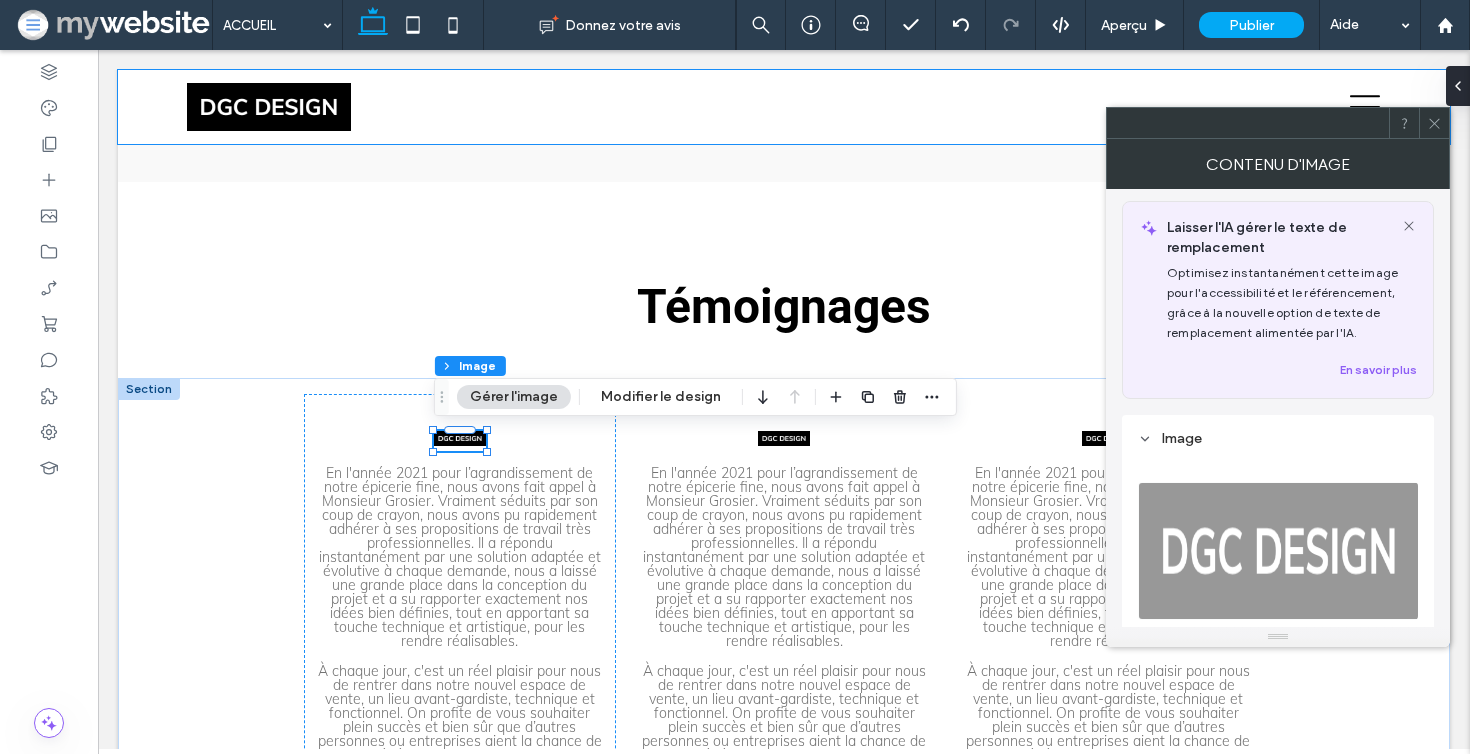click 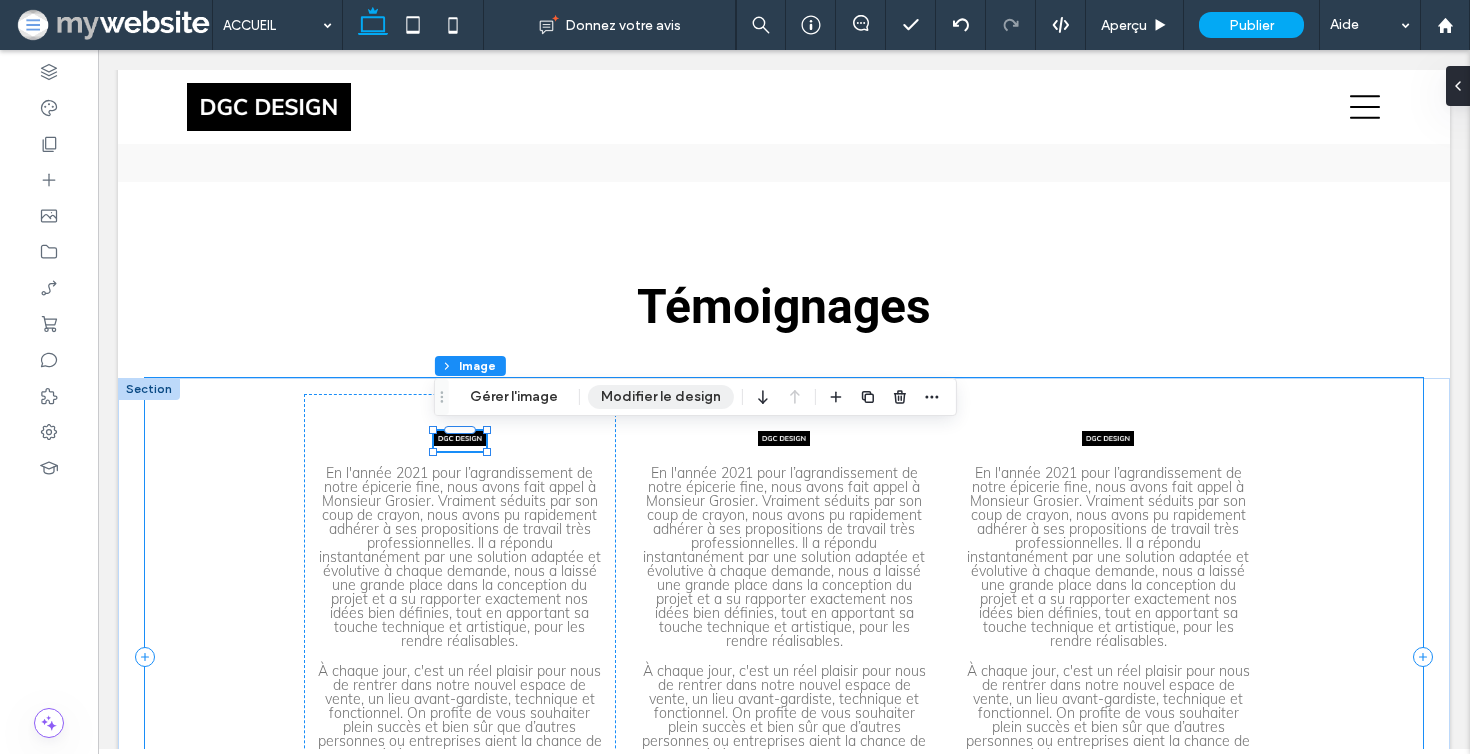 click on "Modifier le design" at bounding box center (661, 397) 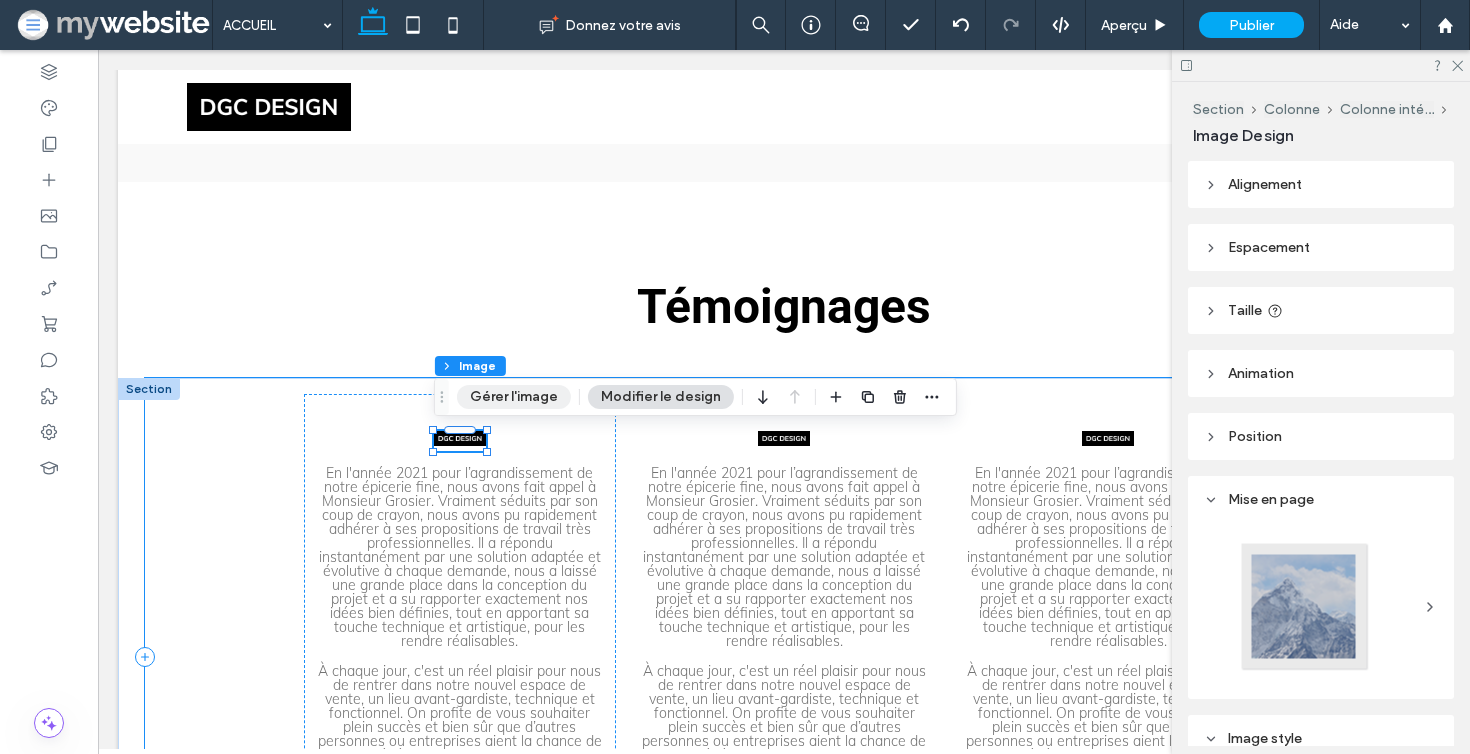 click on "Gérer l'image" at bounding box center (514, 397) 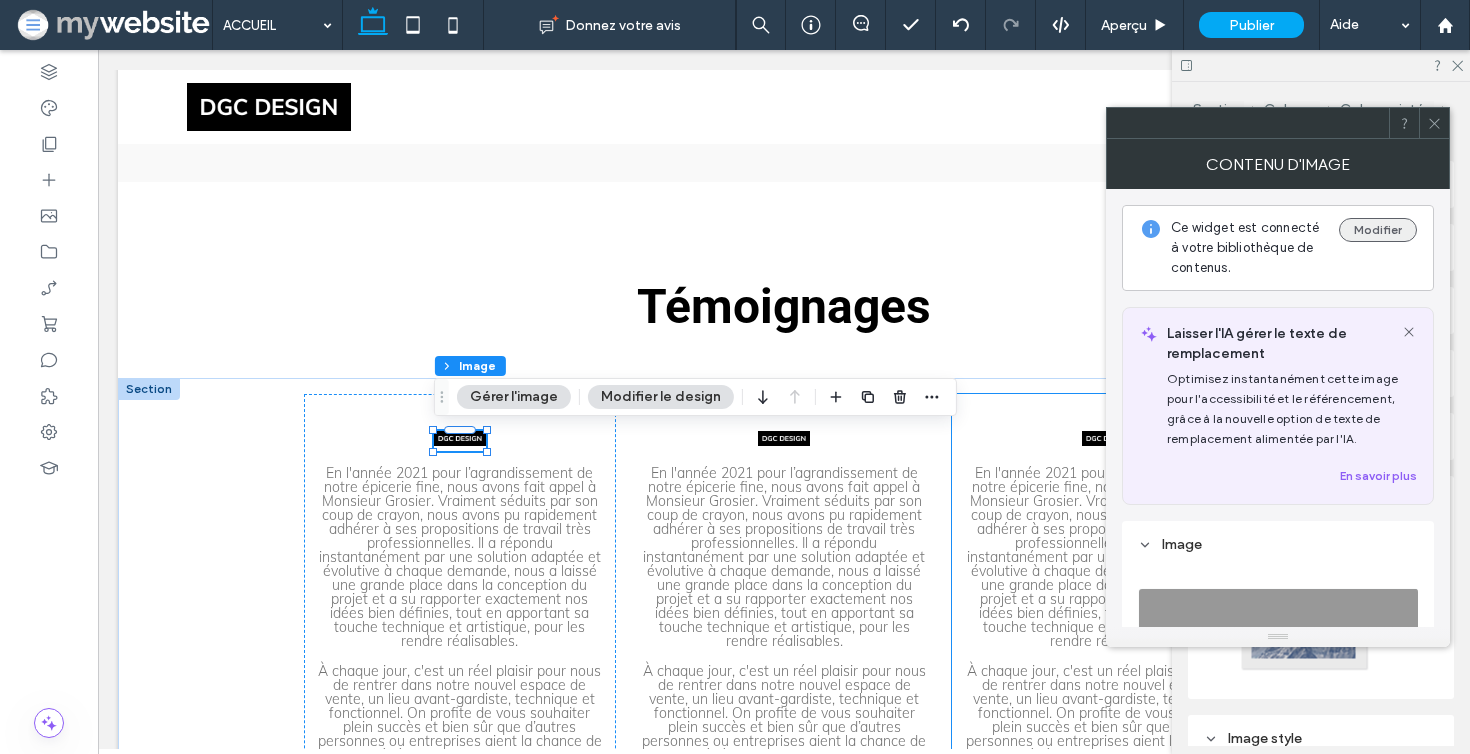click on "Modifier" at bounding box center [1378, 230] 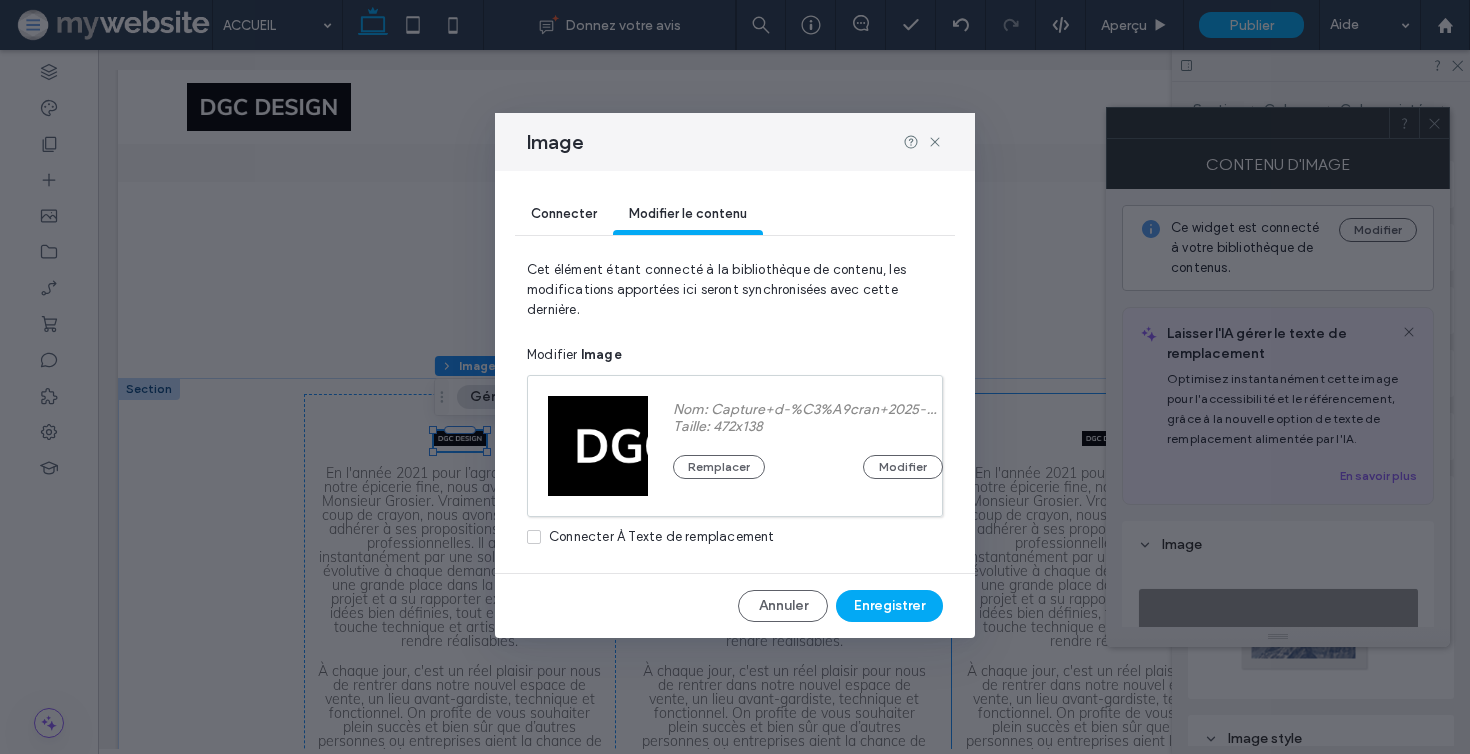 click on "Connecter" at bounding box center [564, 213] 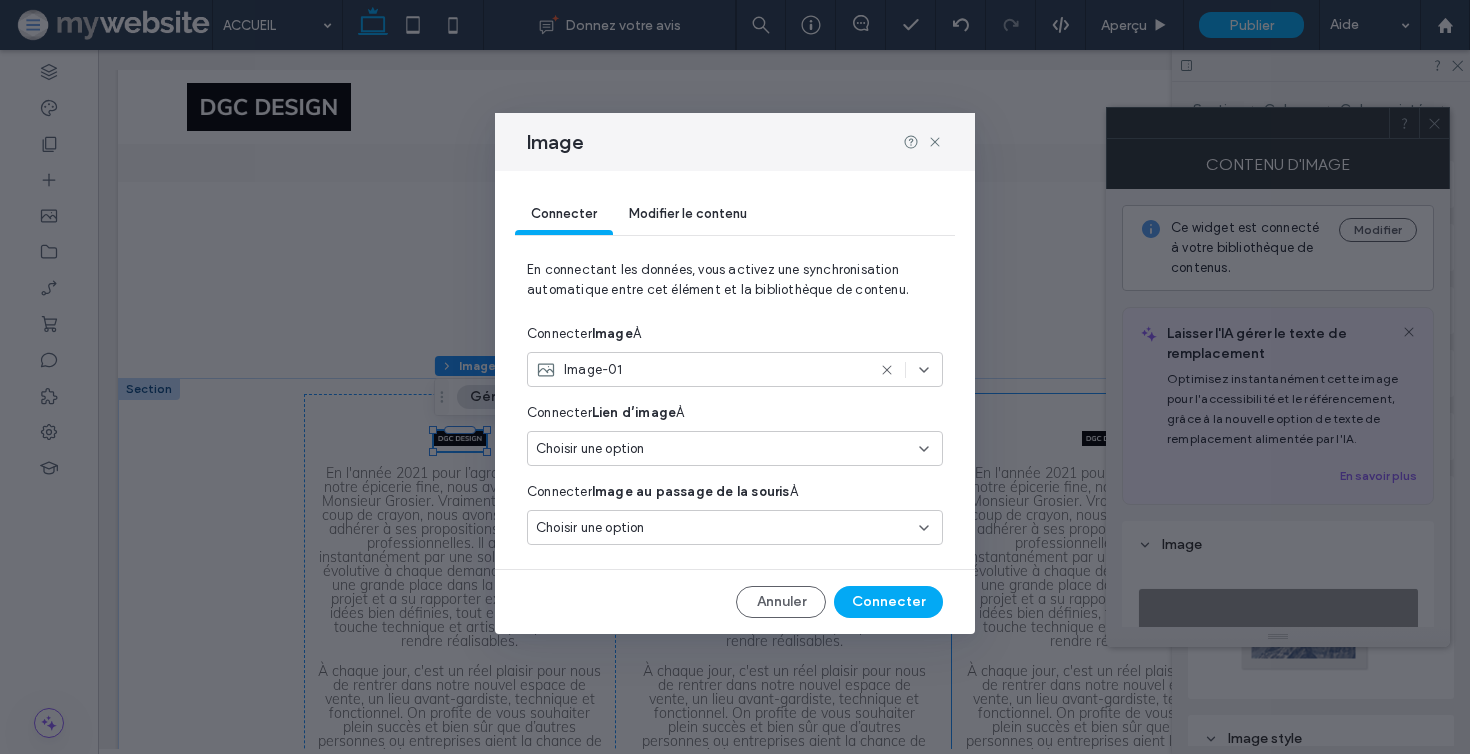 click 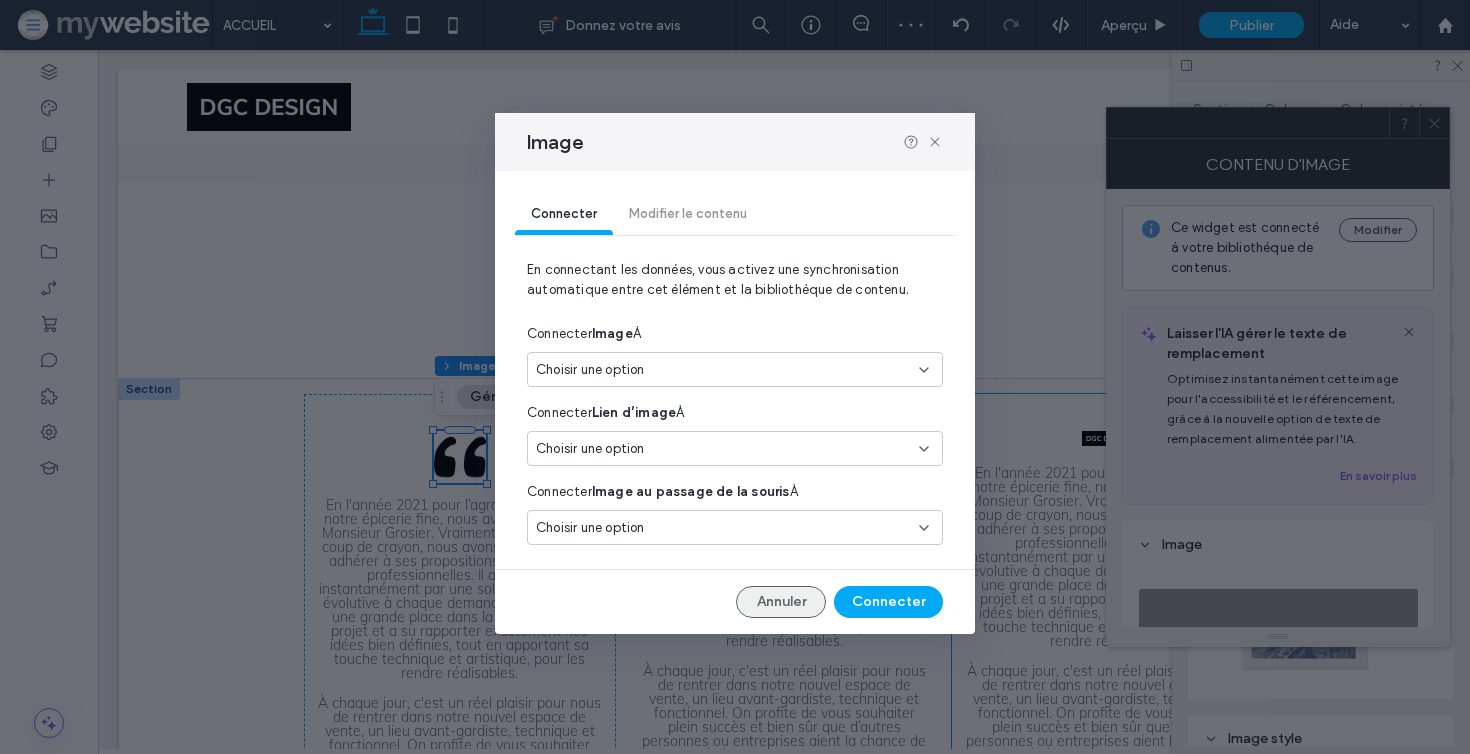 click on "Annuler" at bounding box center (781, 602) 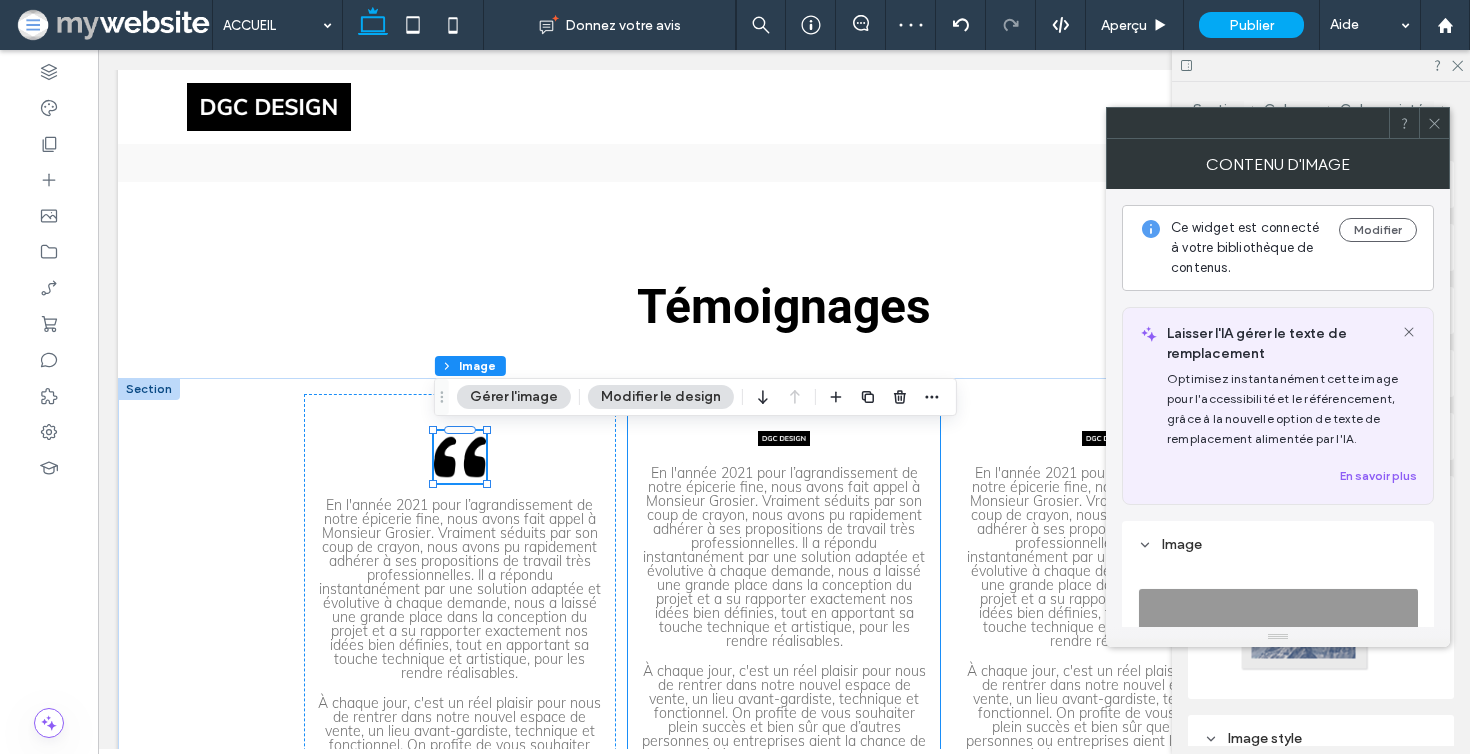 click at bounding box center (784, 441) 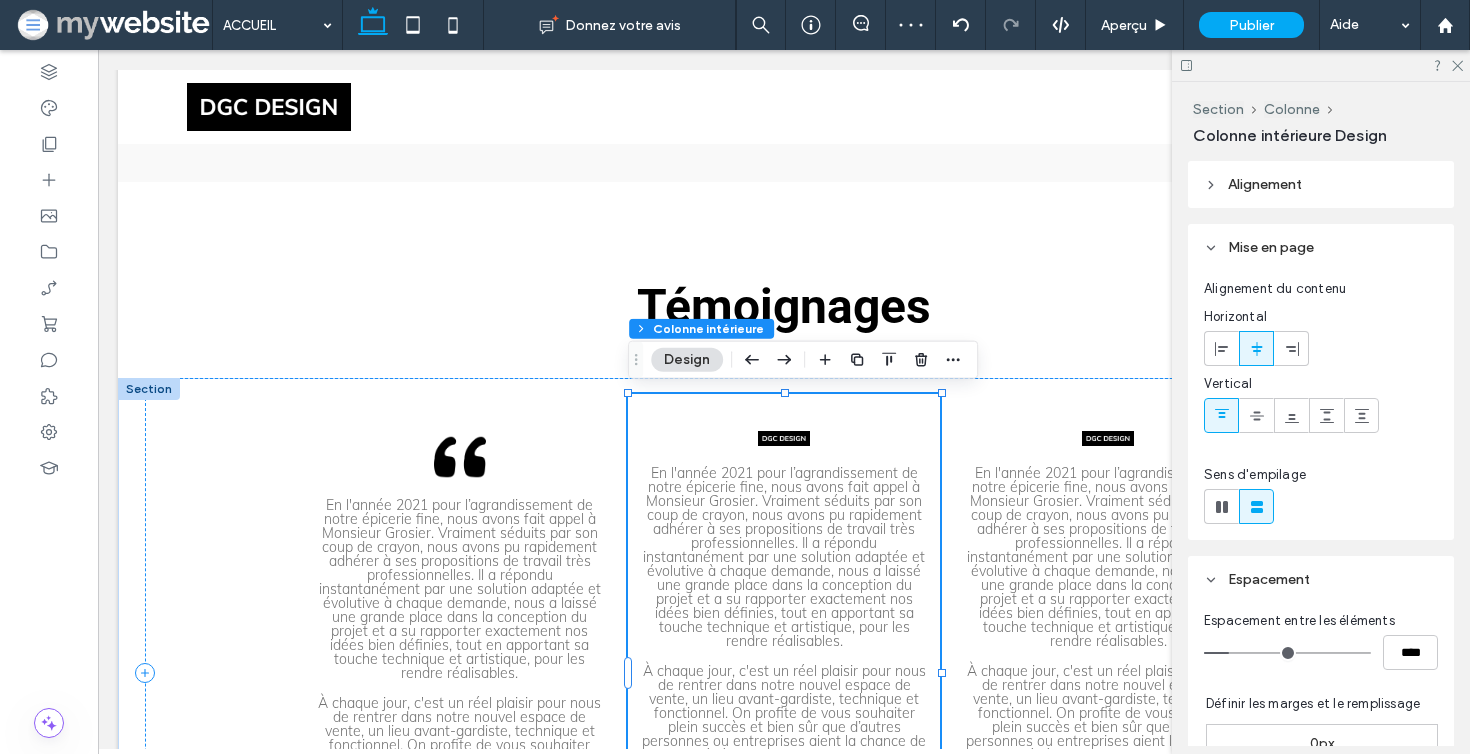 click at bounding box center [784, 441] 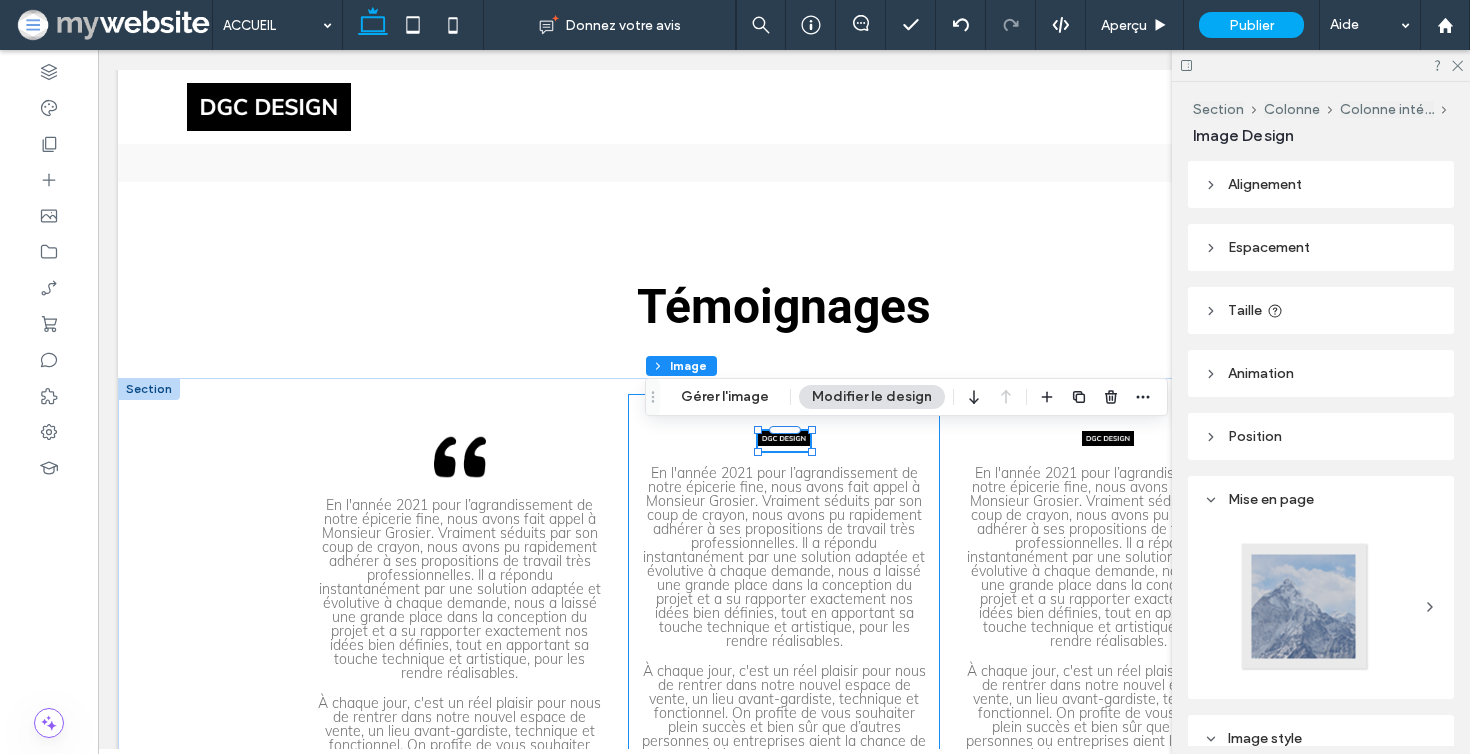 click on "Section Colonne Colonne intérieure Image Gérer l'image Modifier le design" at bounding box center [906, 397] 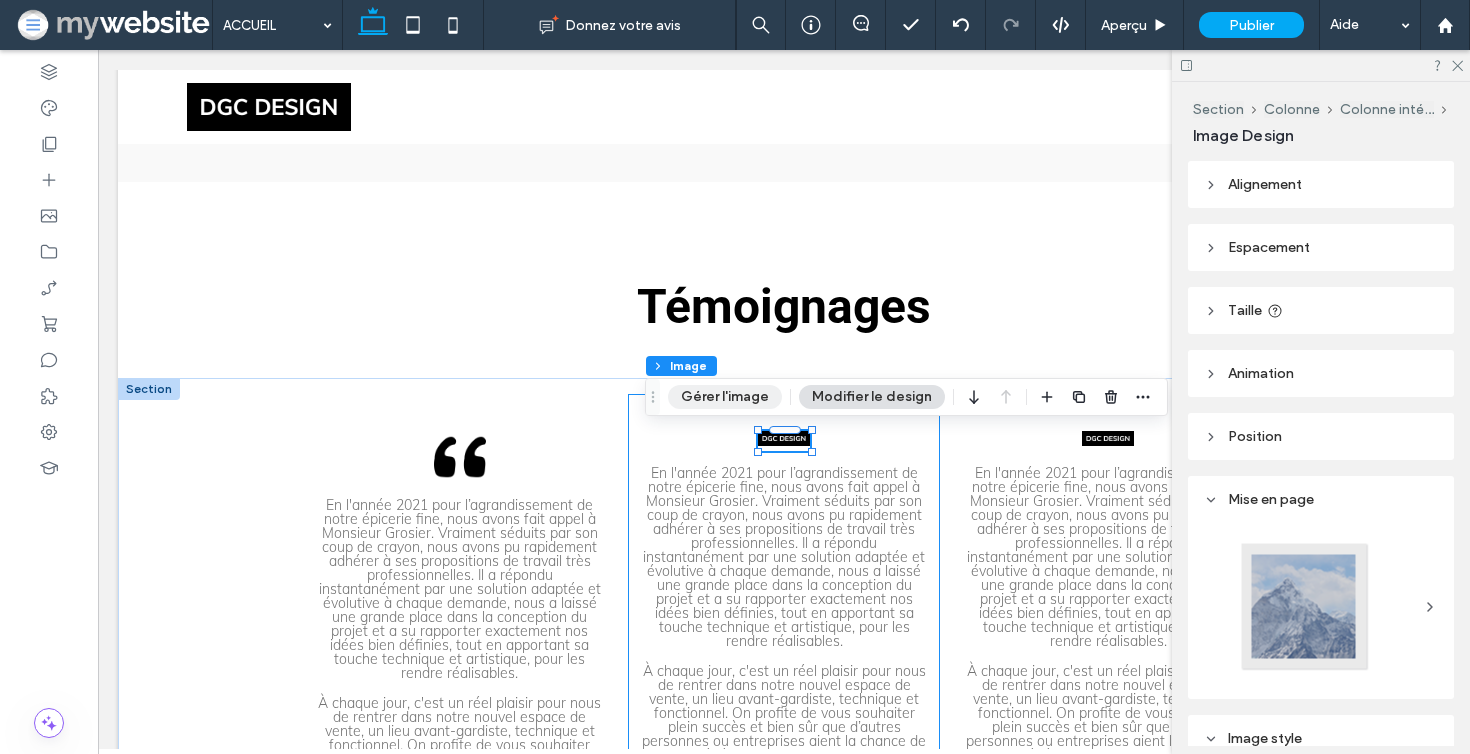 click on "Gérer l'image" at bounding box center (725, 397) 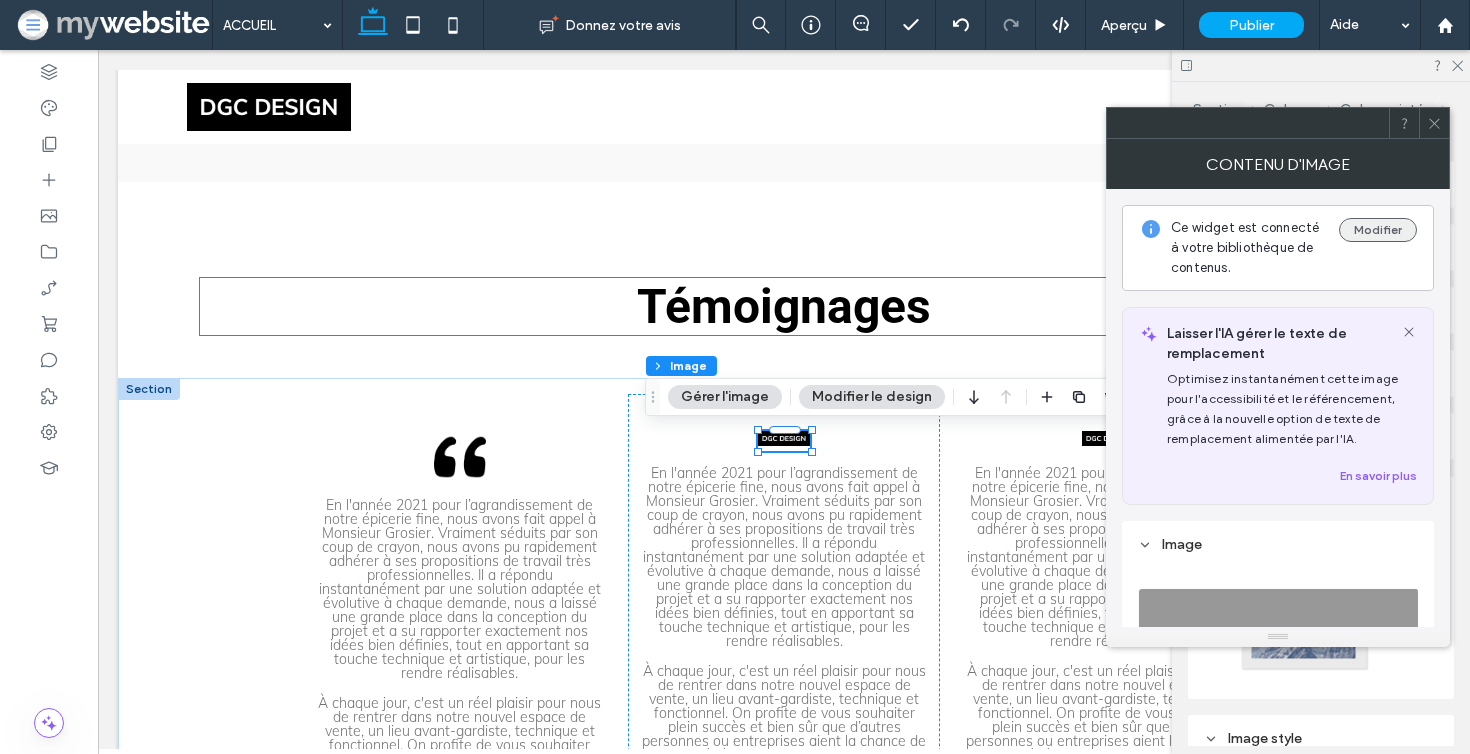 click on "Modifier" at bounding box center [1378, 230] 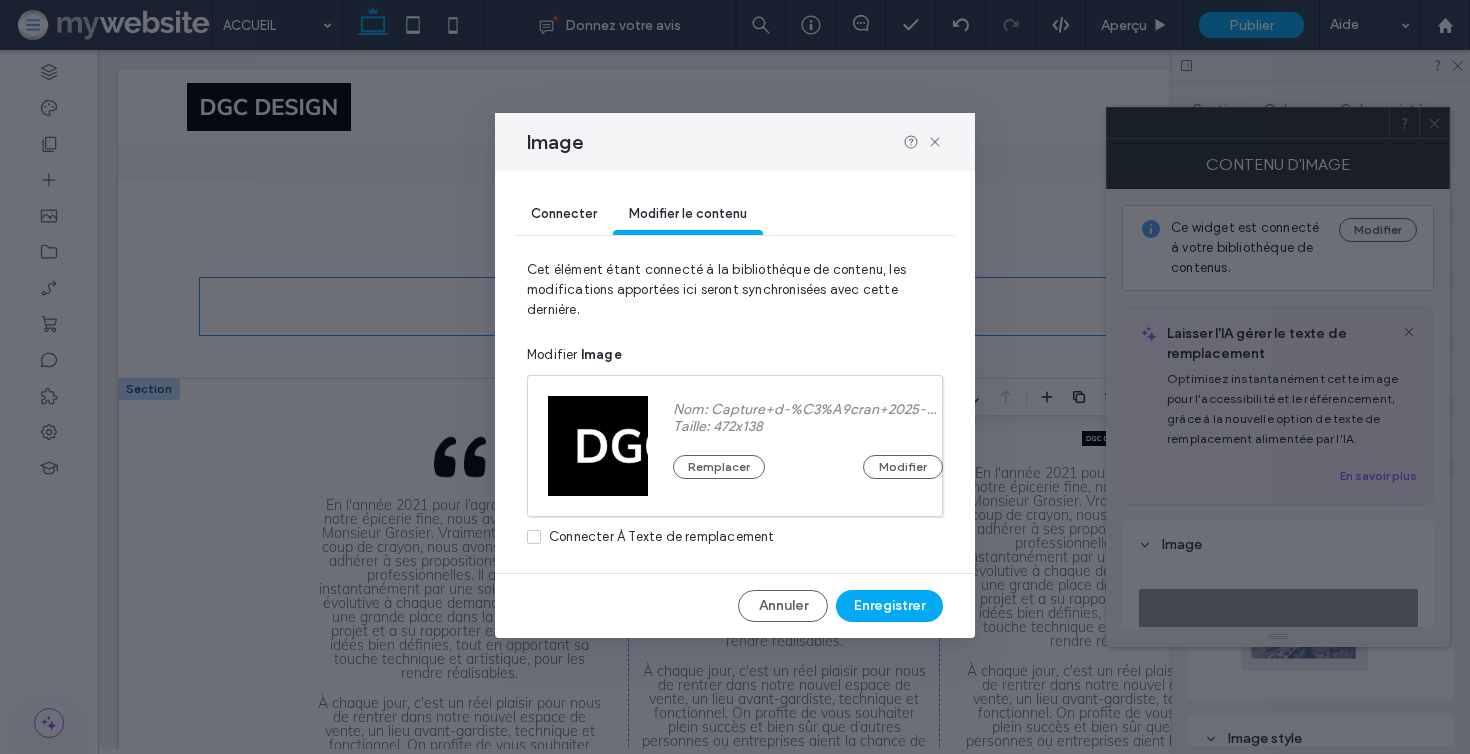click on "Connecter" at bounding box center (564, 215) 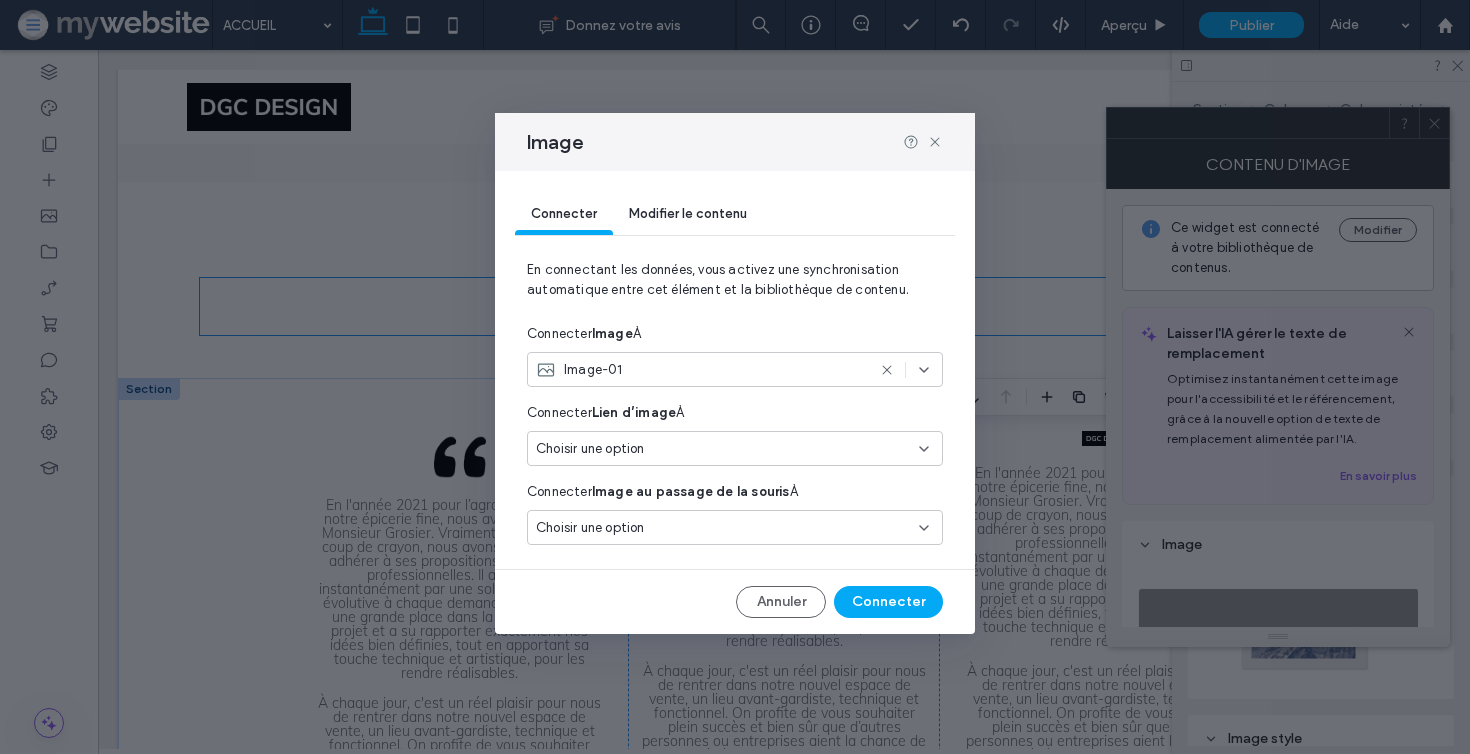 click 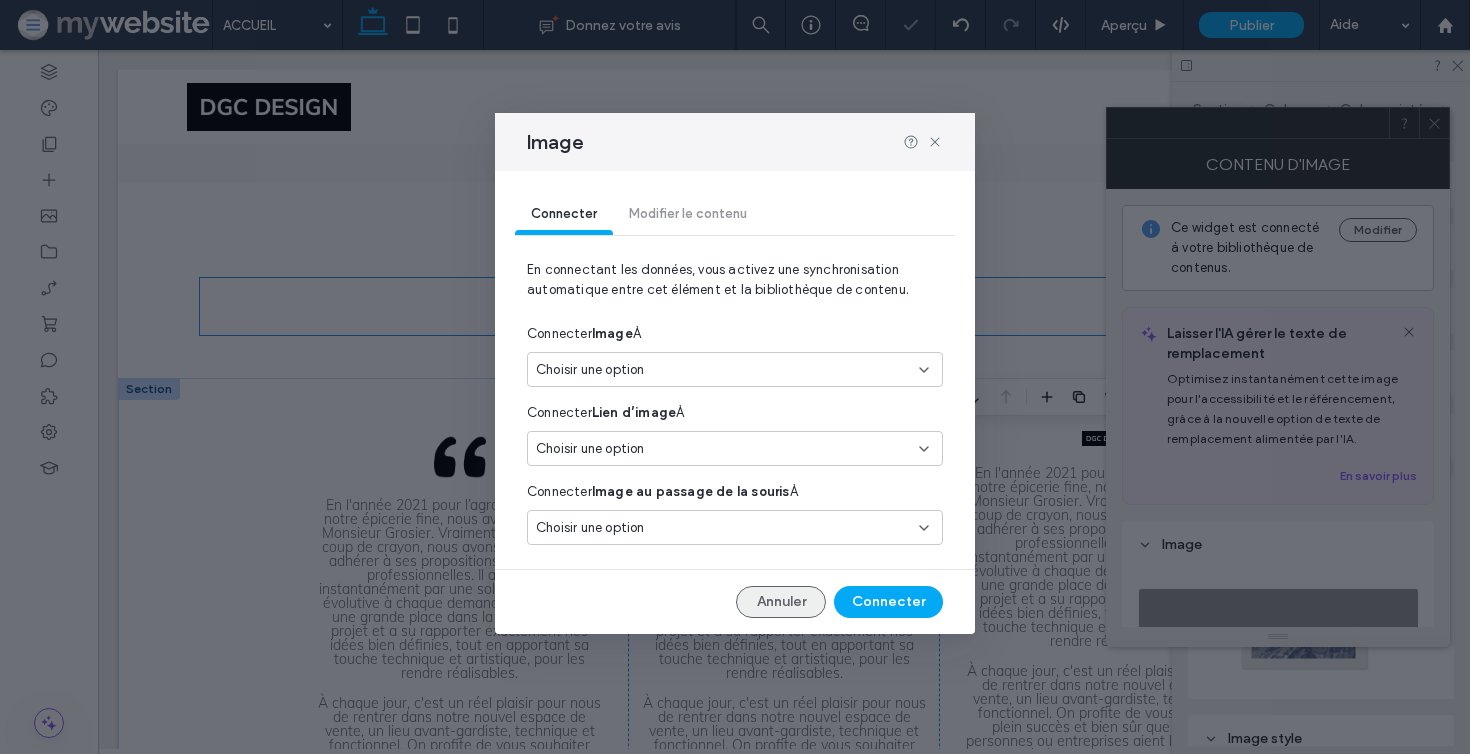 click on "Annuler" at bounding box center (781, 602) 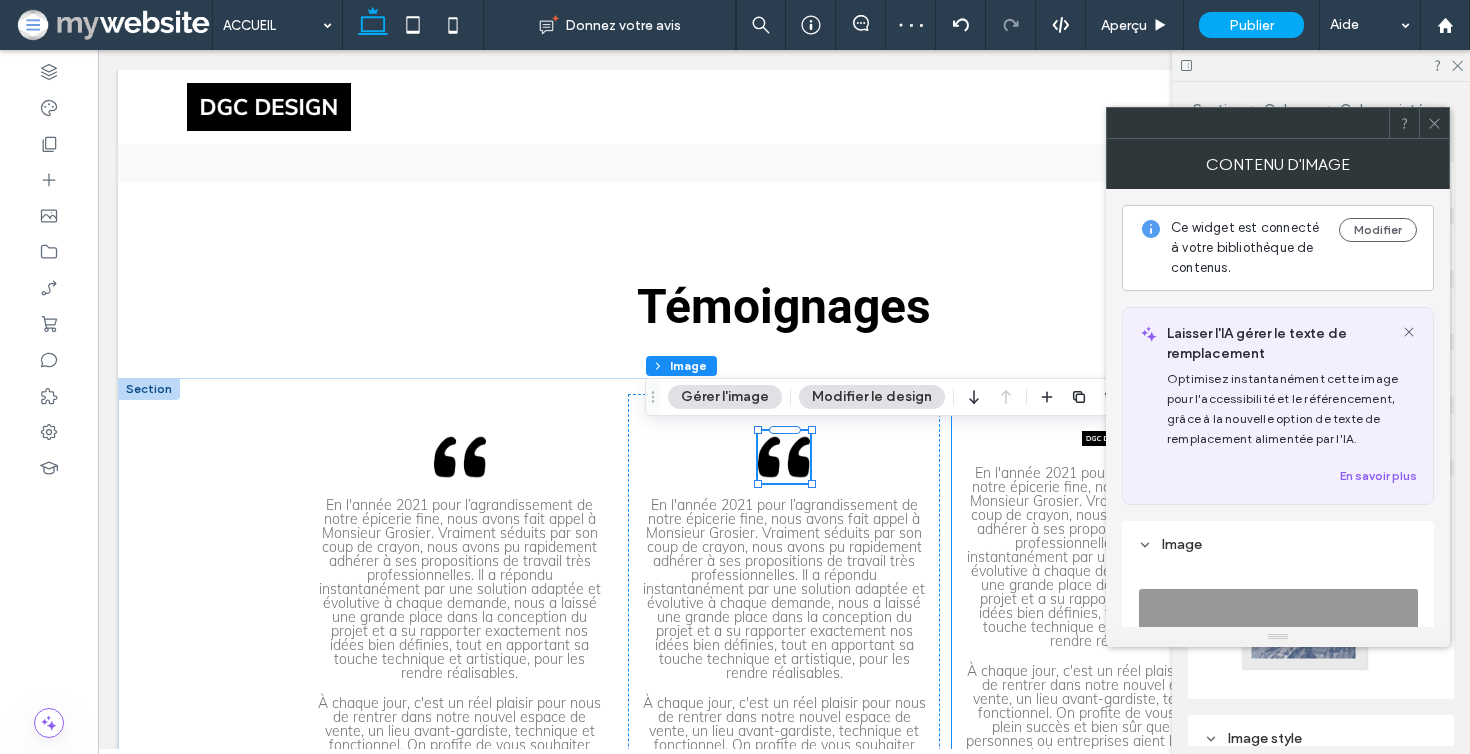 click at bounding box center [1108, 438] 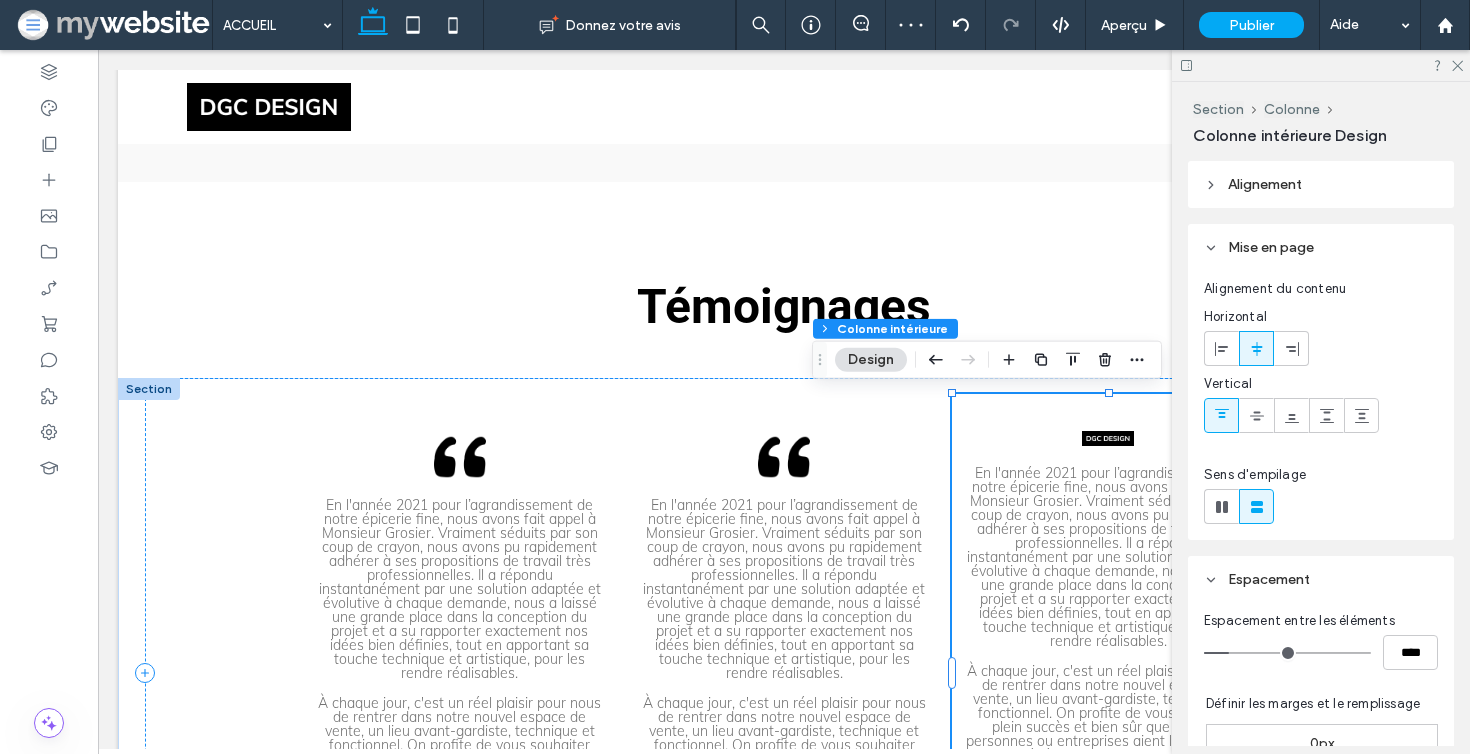 click at bounding box center [1108, 438] 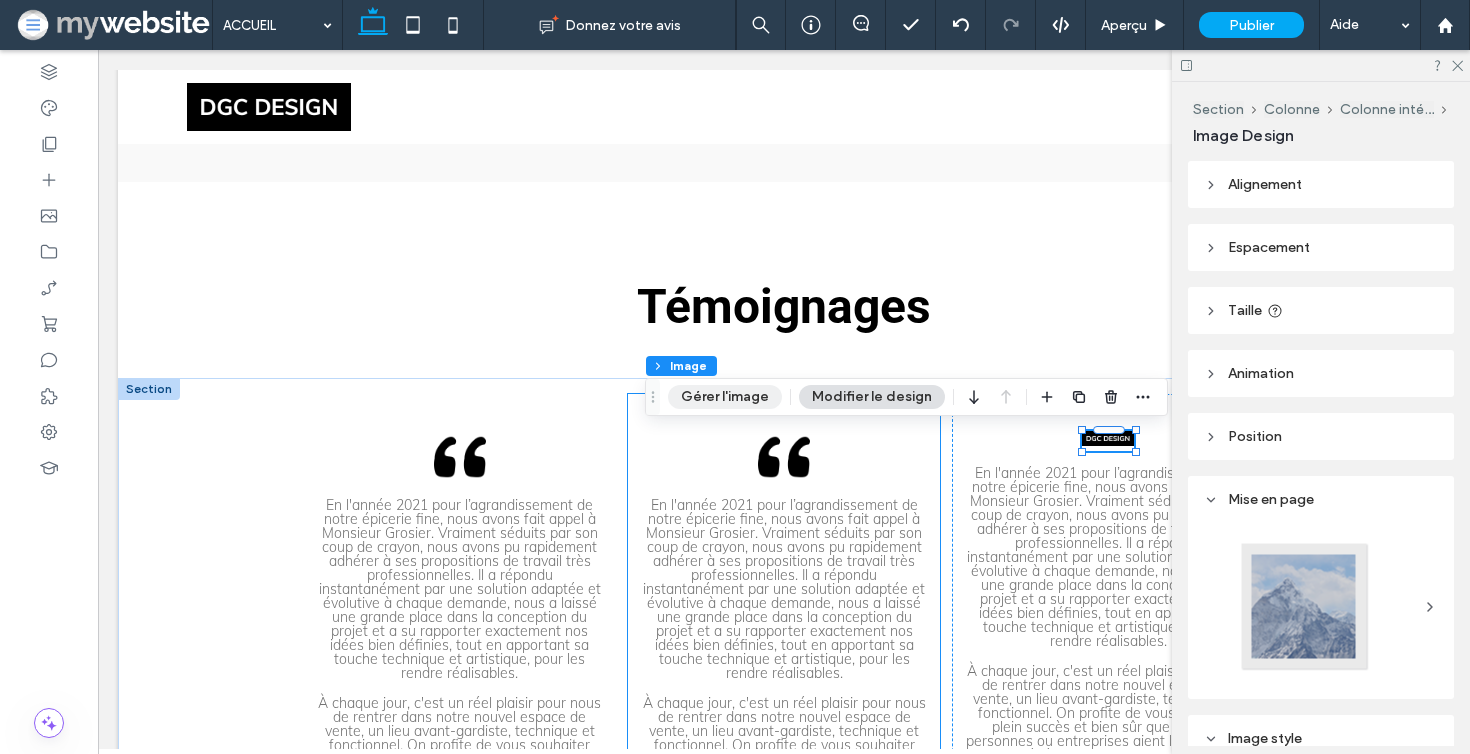 click on "Gérer l'image" at bounding box center [725, 397] 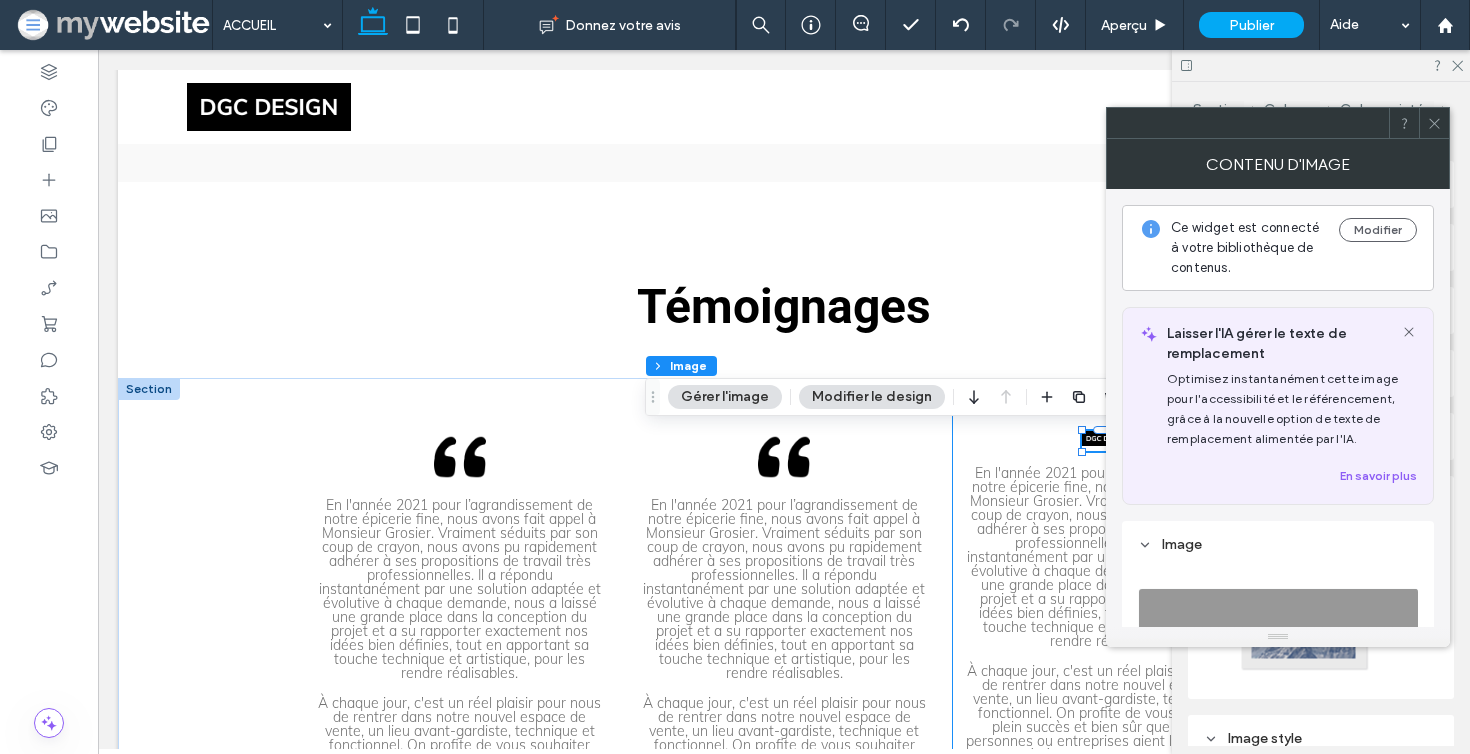 click on "Ce widget est connecté à votre bibliothèque de contenus. Modifier" at bounding box center [1278, 248] 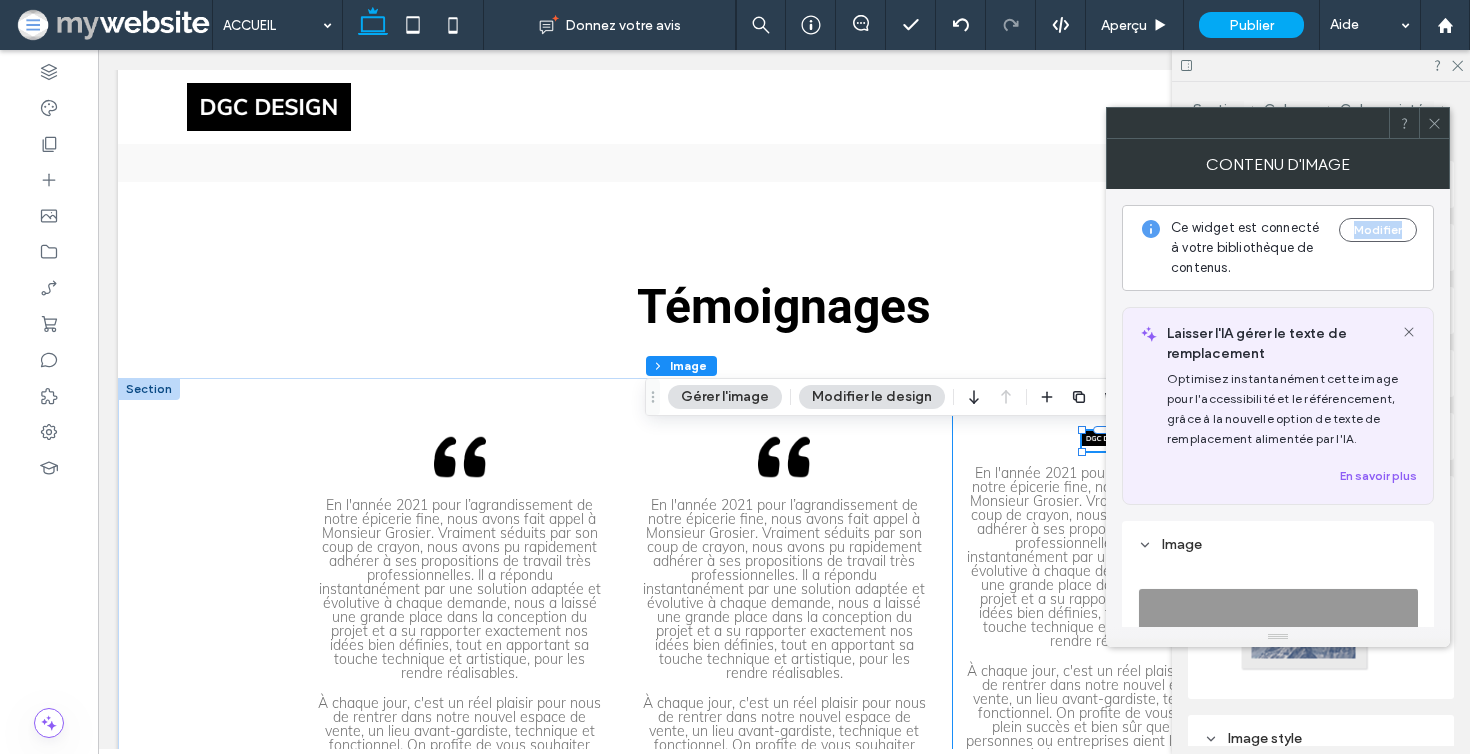 click on "Ce widget est connecté à votre bibliothèque de contenus. Modifier" at bounding box center [1278, 248] 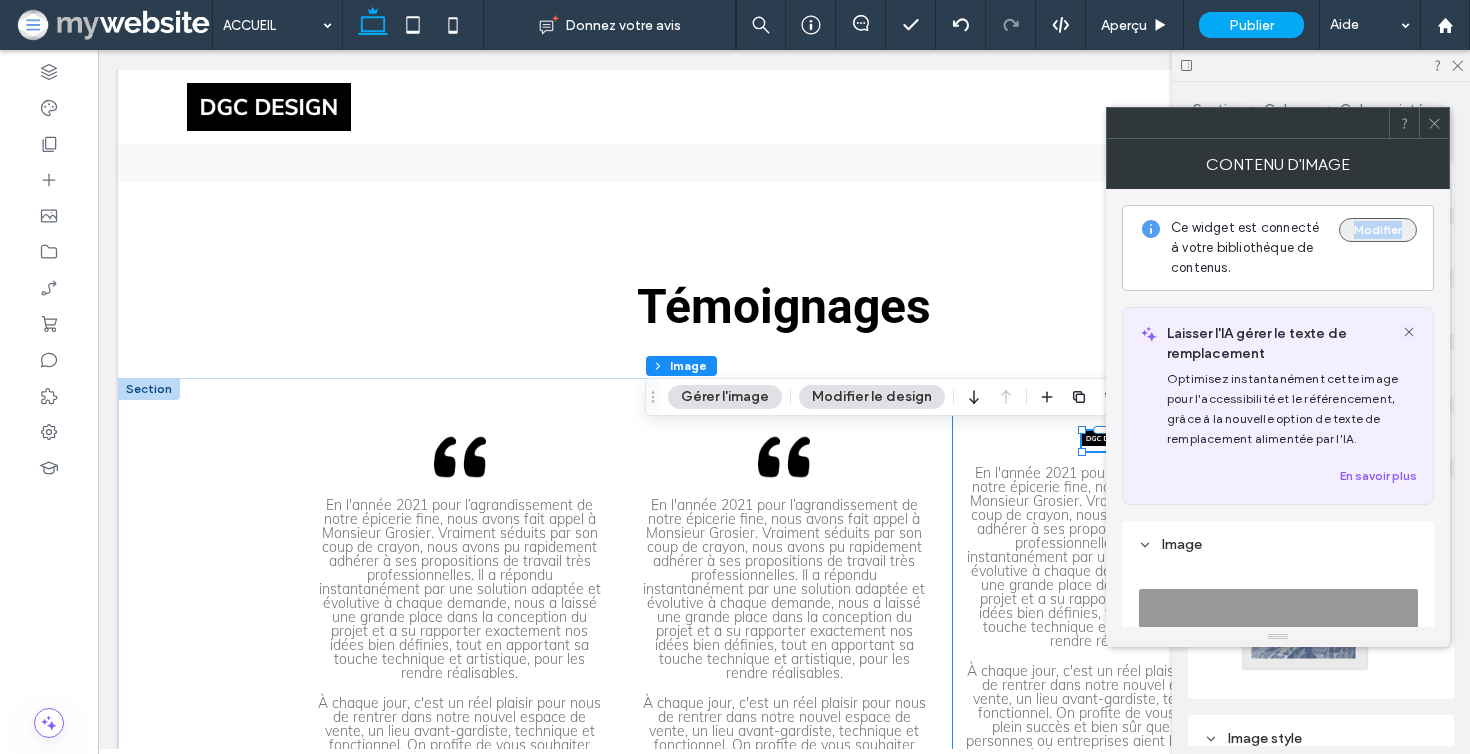 click on "Modifier" at bounding box center (1378, 230) 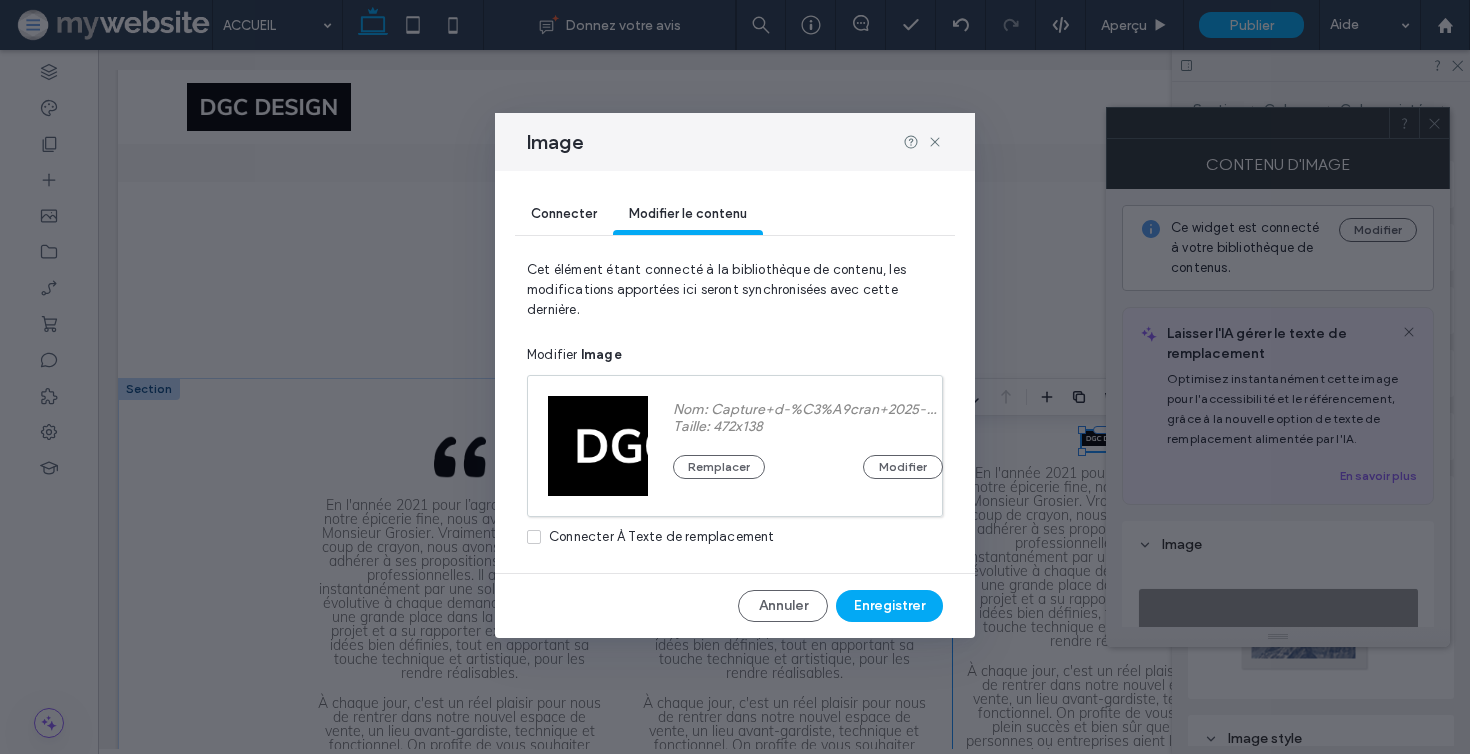 click on "Connecter" at bounding box center [564, 215] 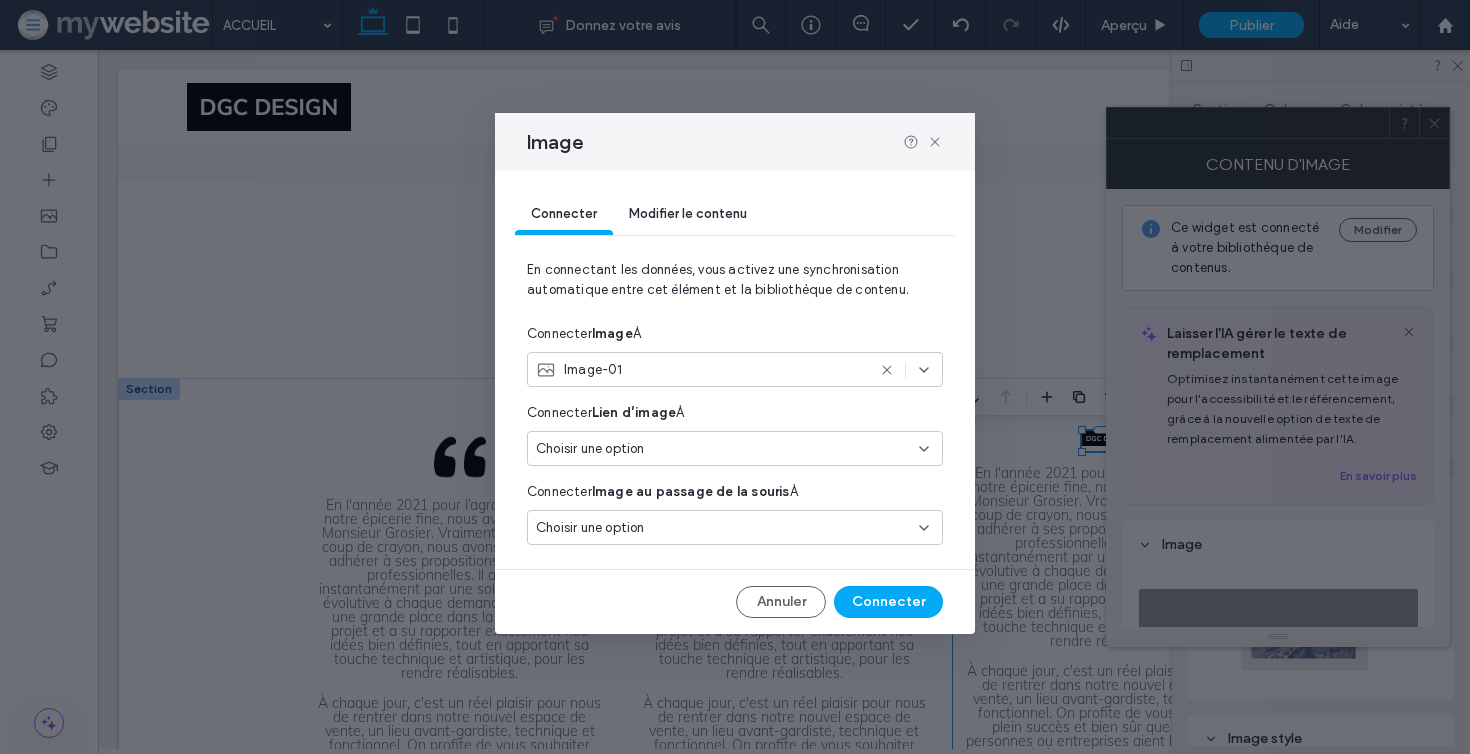 click 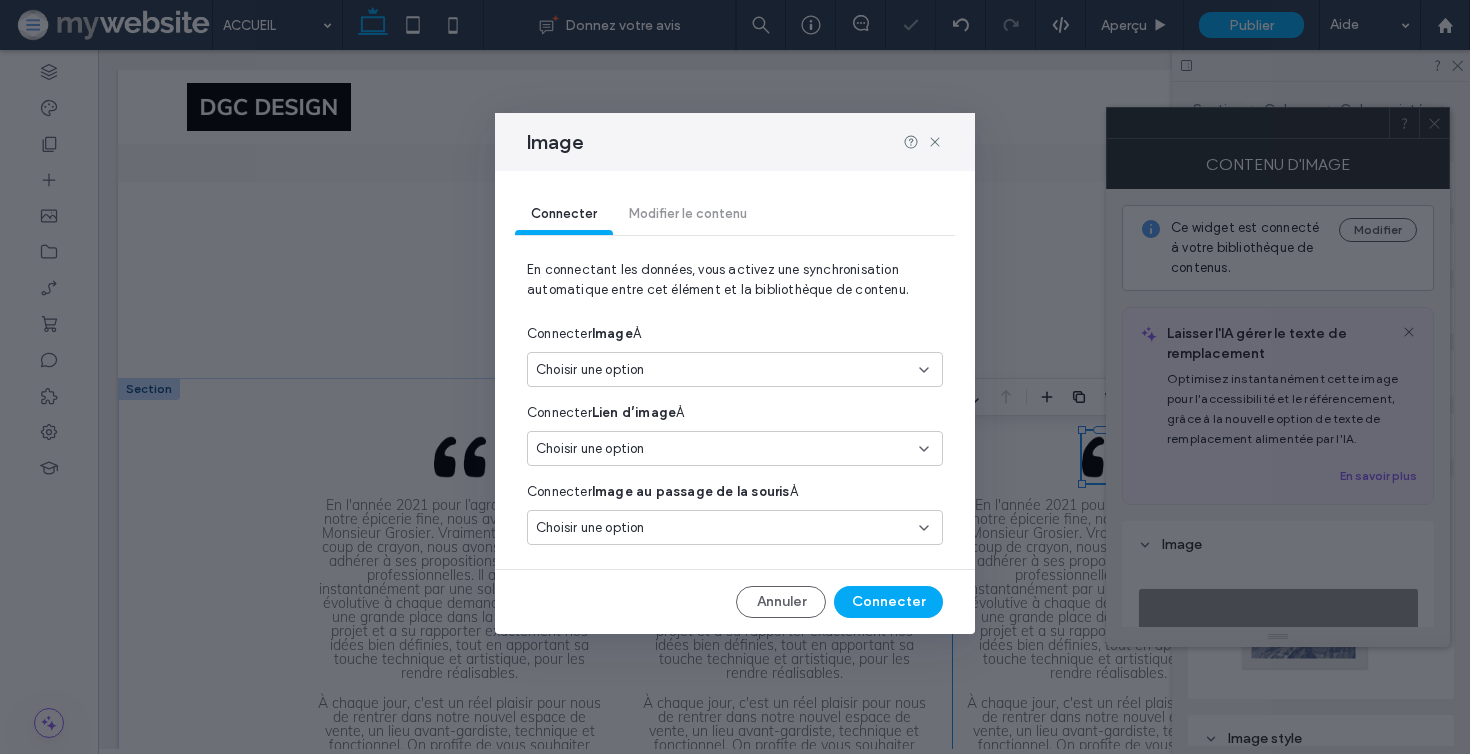 click on "Choisir une option" at bounding box center [723, 370] 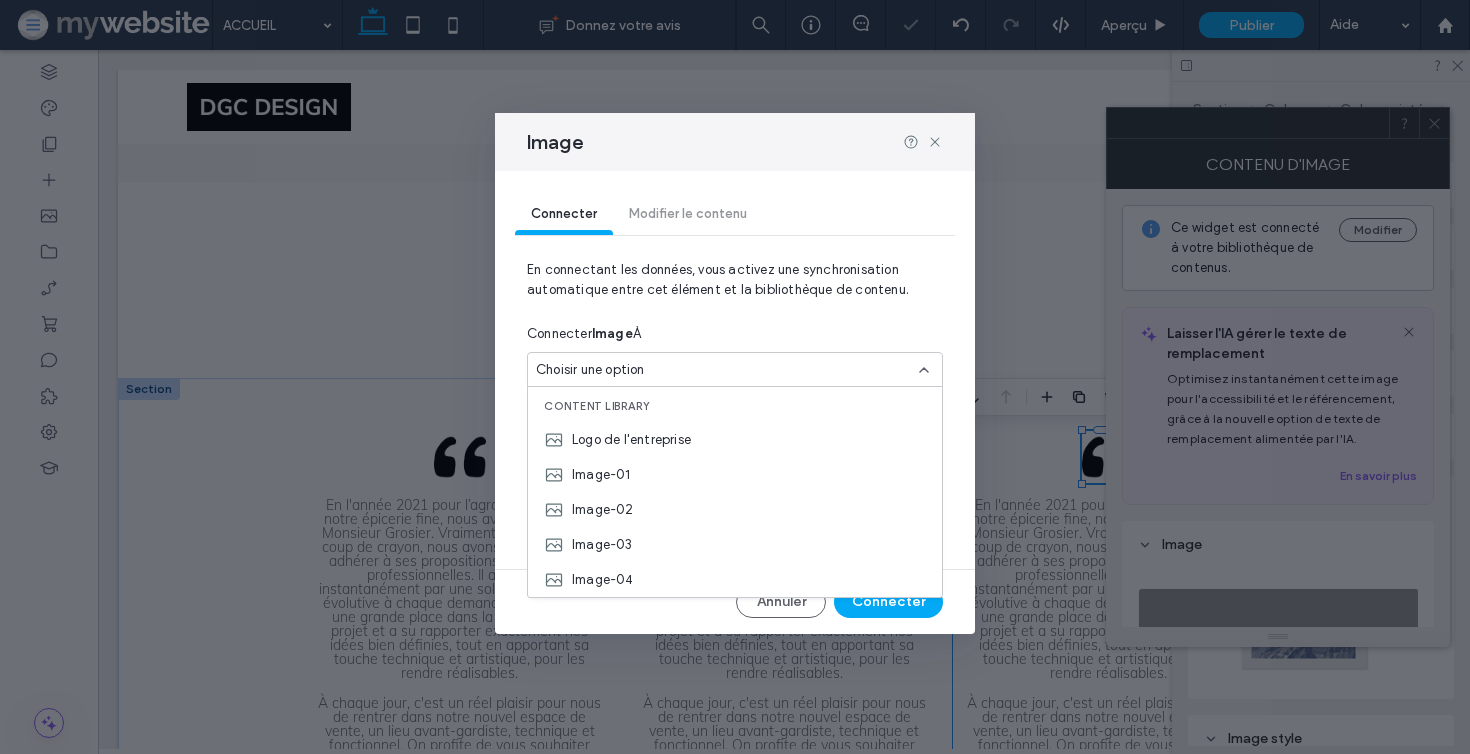 click on "Connecter Modifier le contenu En connectant les données, vous activez une synchronisation automatique entre cet élément et la bibliothèque de contenu. Connecter  Image  À  Choisir une option Connecter  Lien d’image  À  Choisir une option Connecter  Image au passage de la souris  À  Choisir une option Annuler Connecter" at bounding box center [735, 402] 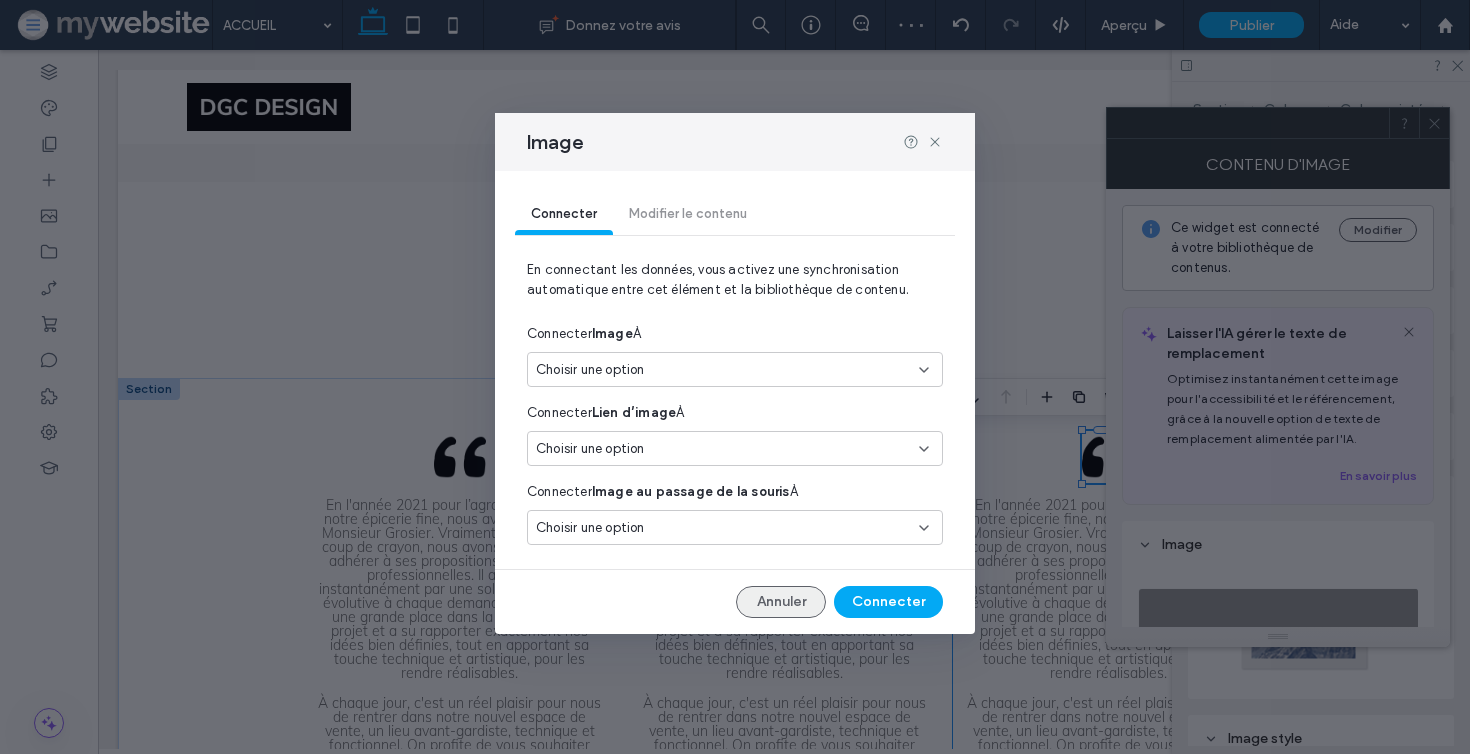 click on "Annuler" at bounding box center (781, 602) 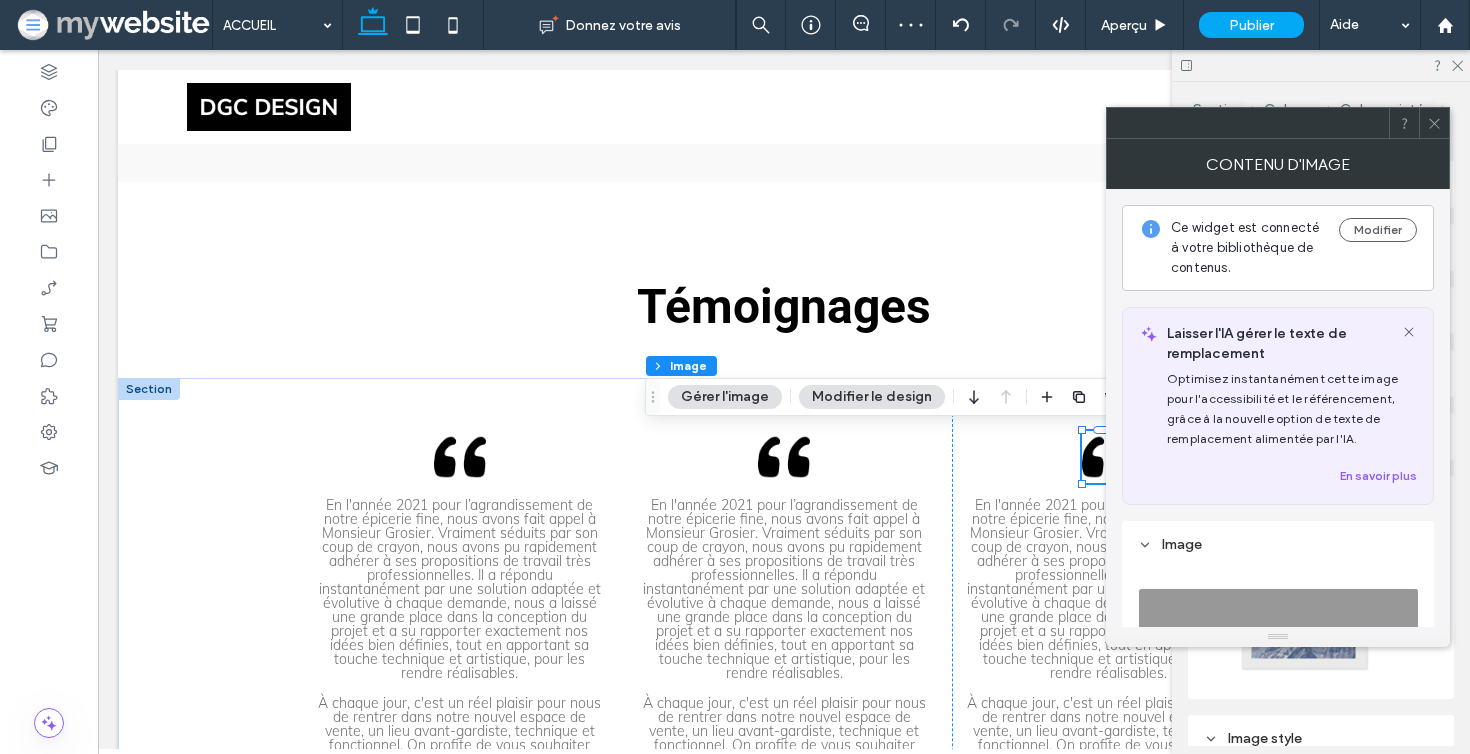 click 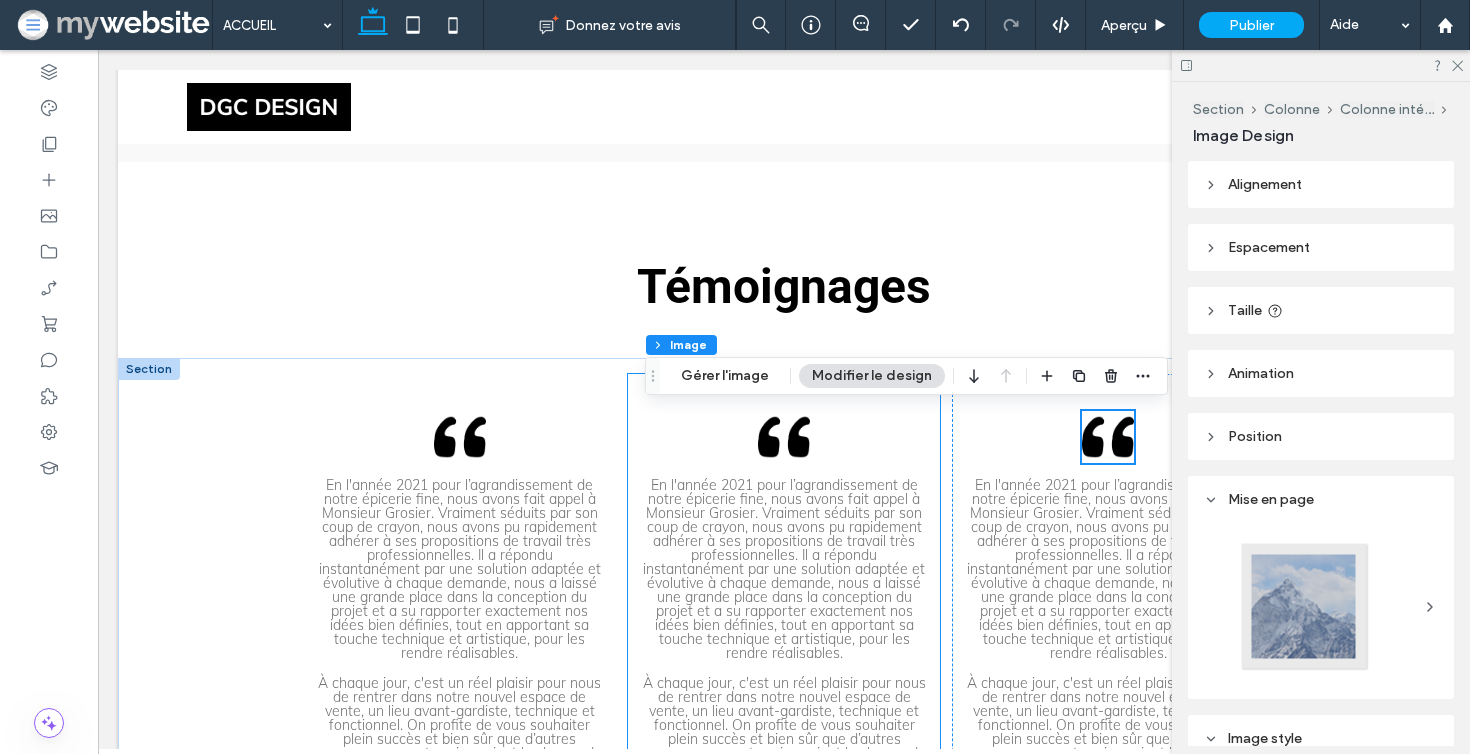 scroll, scrollTop: 4136, scrollLeft: 0, axis: vertical 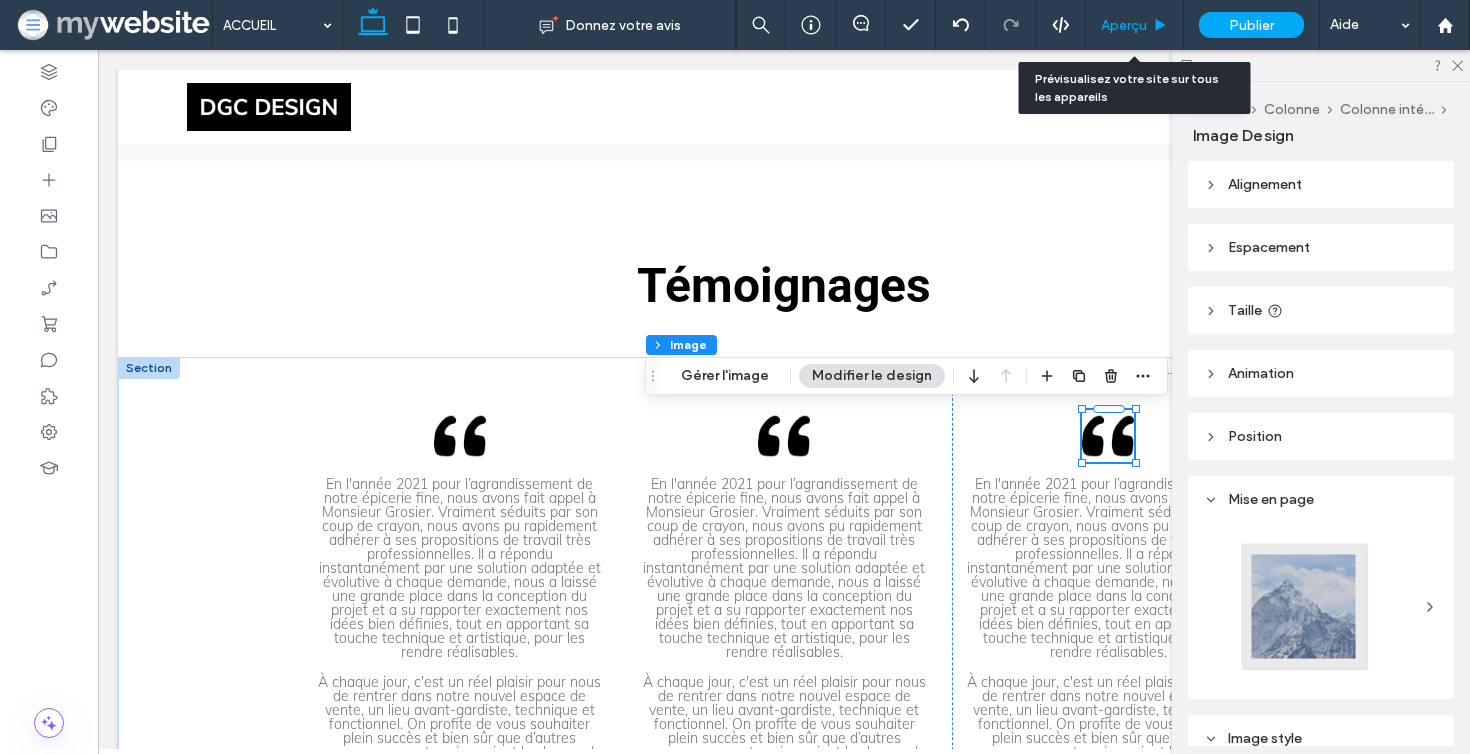 click on "Aperçu" at bounding box center [1124, 25] 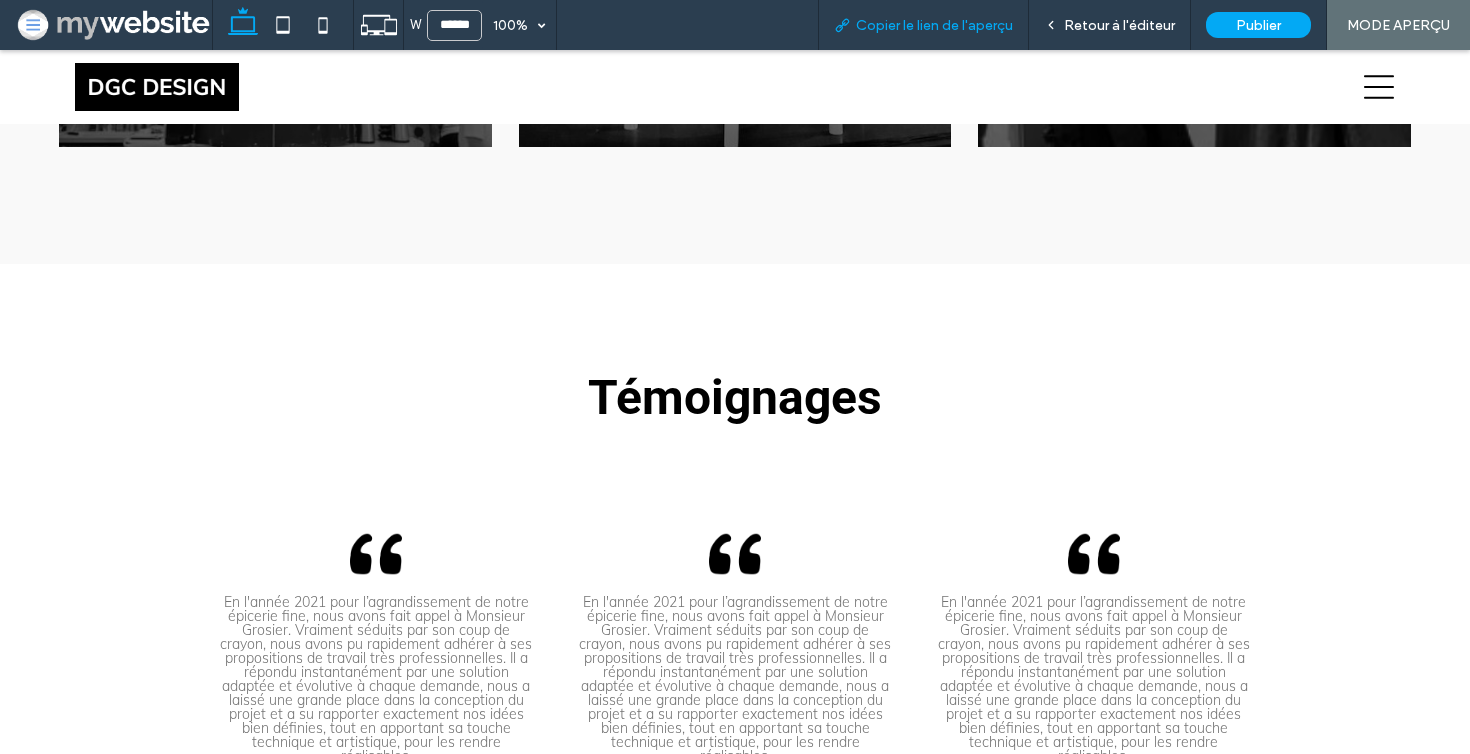 click on "Copier le lien de l'aperçu" at bounding box center [934, 25] 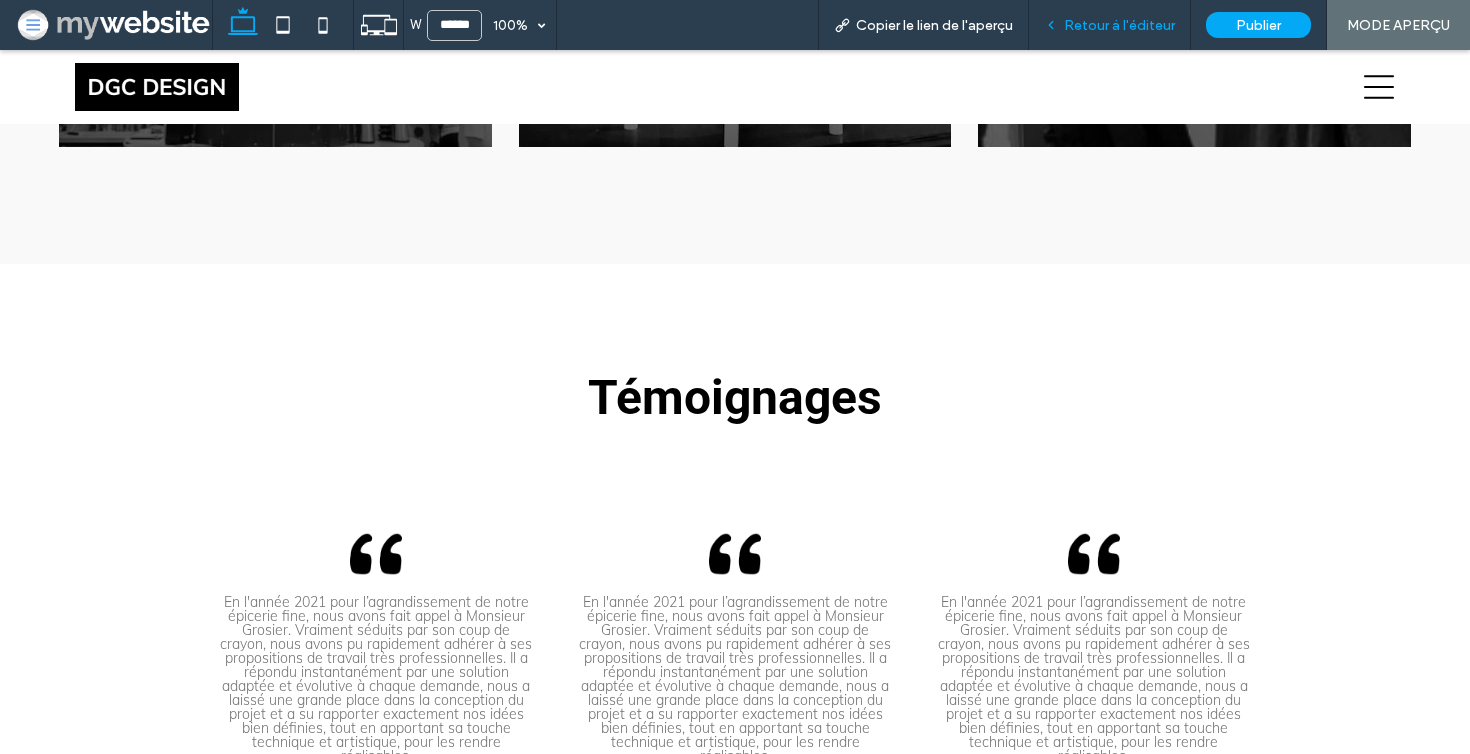 click on "Retour à l'éditeur" at bounding box center [1110, 25] 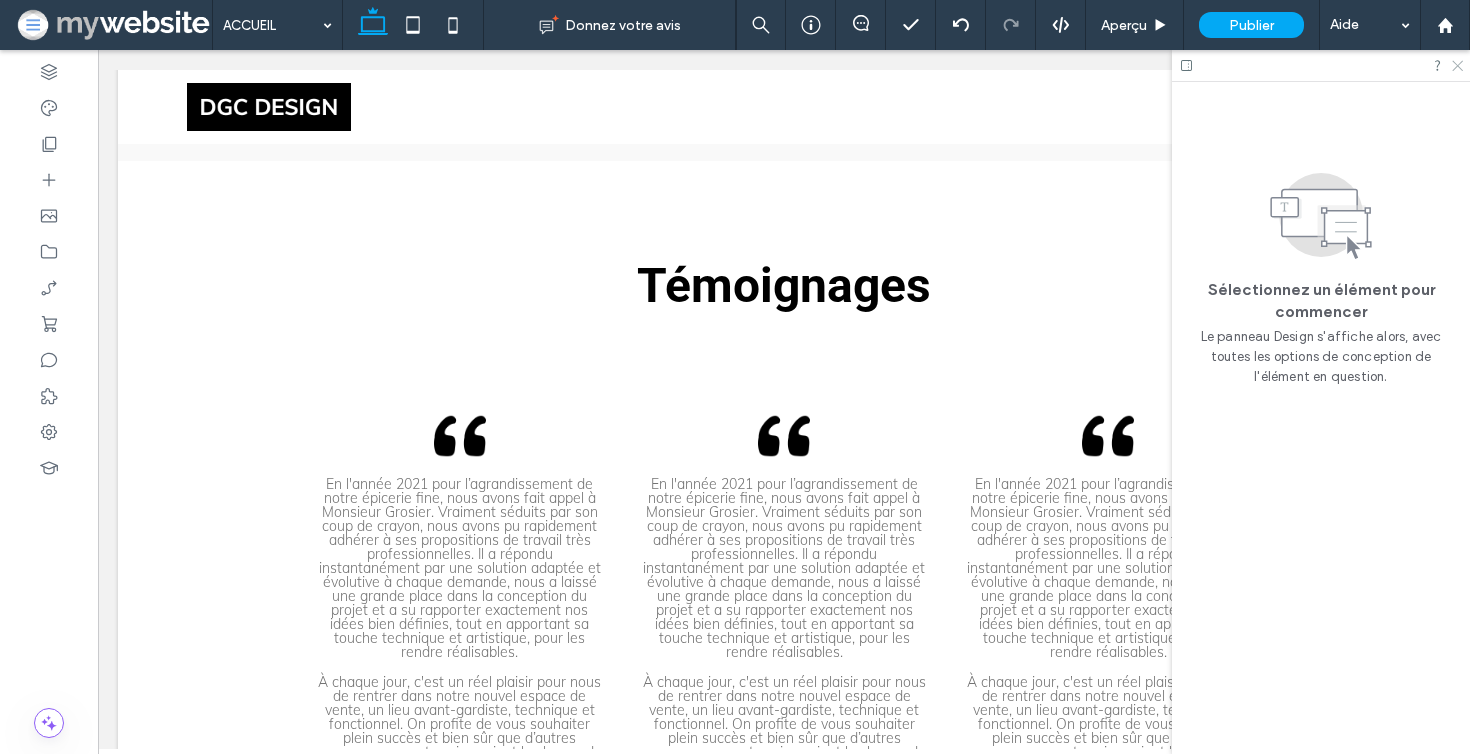 click 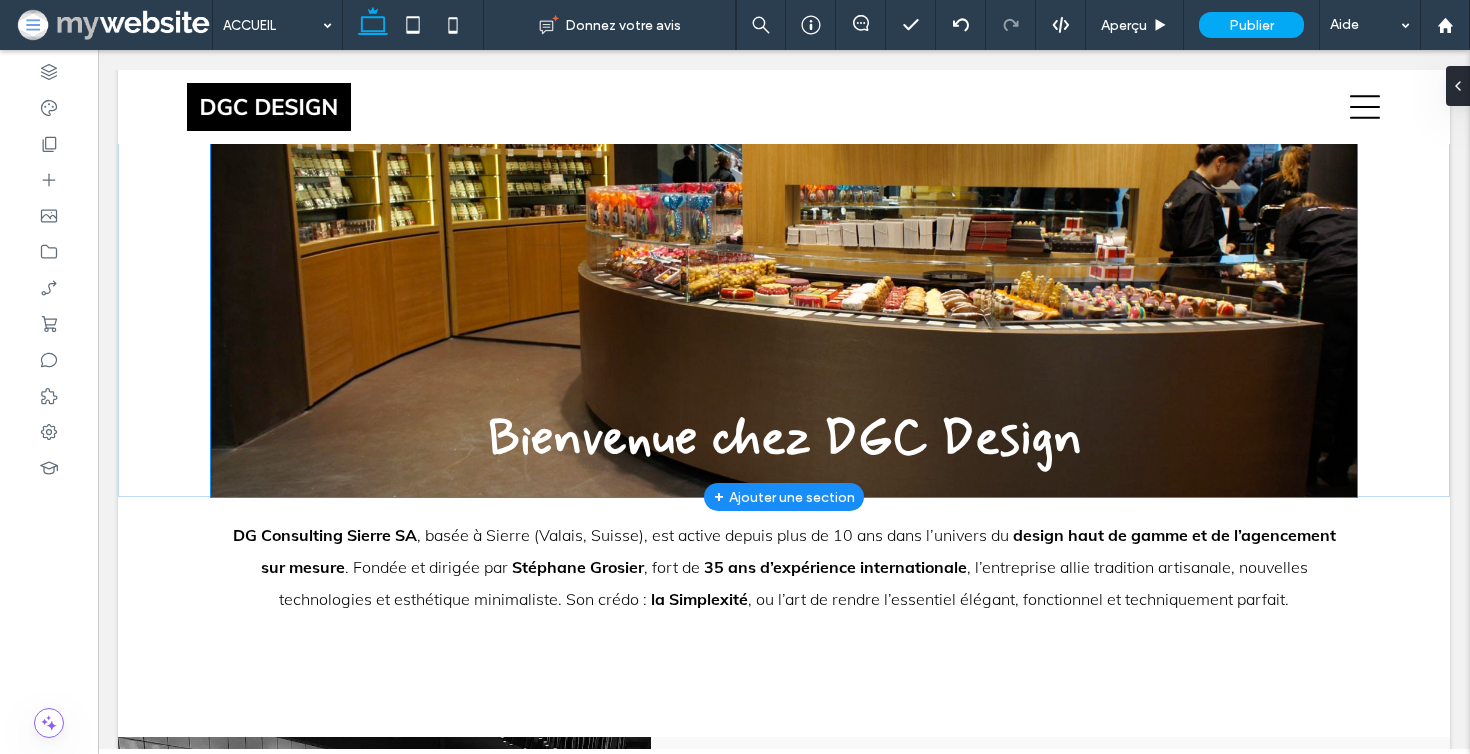 scroll, scrollTop: 808, scrollLeft: 0, axis: vertical 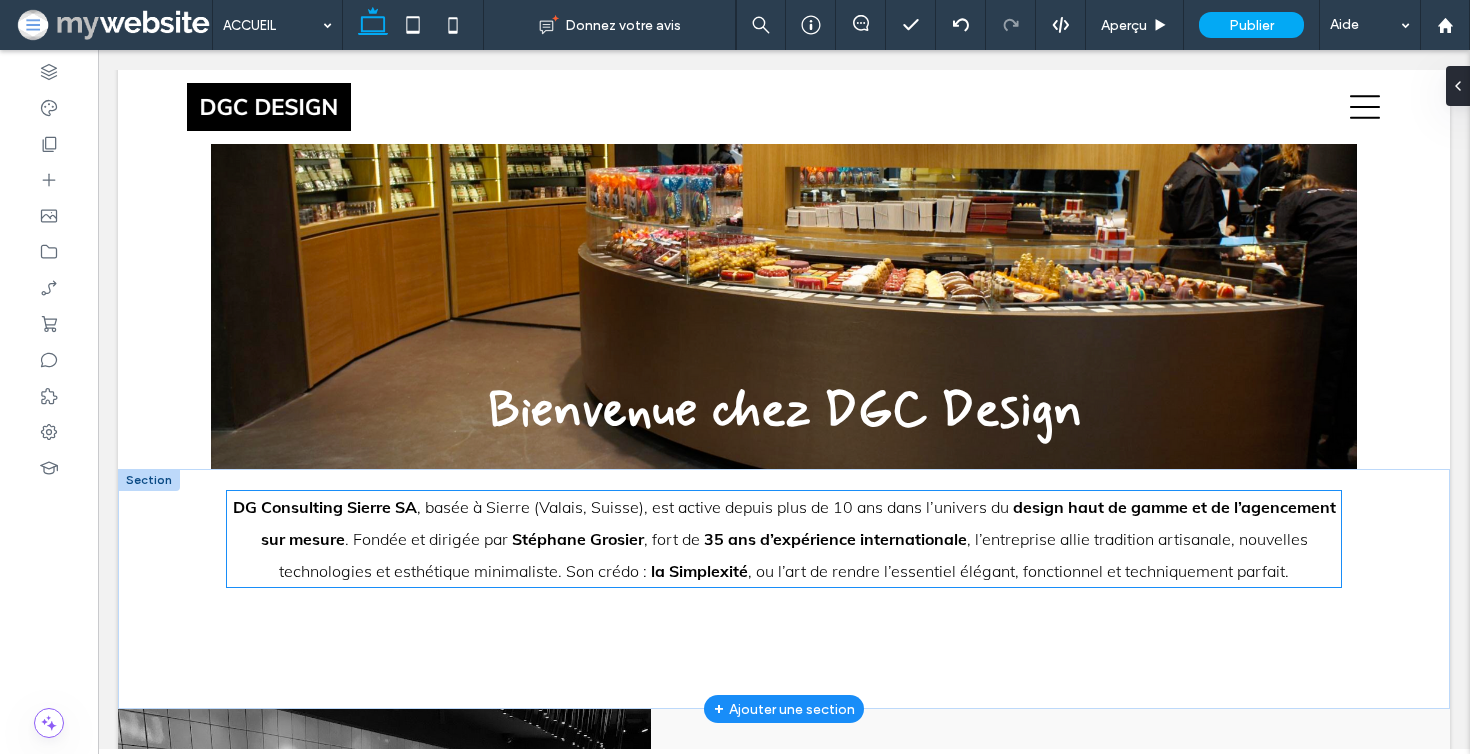 click on "DG Consulting Sierre SA" at bounding box center [325, 507] 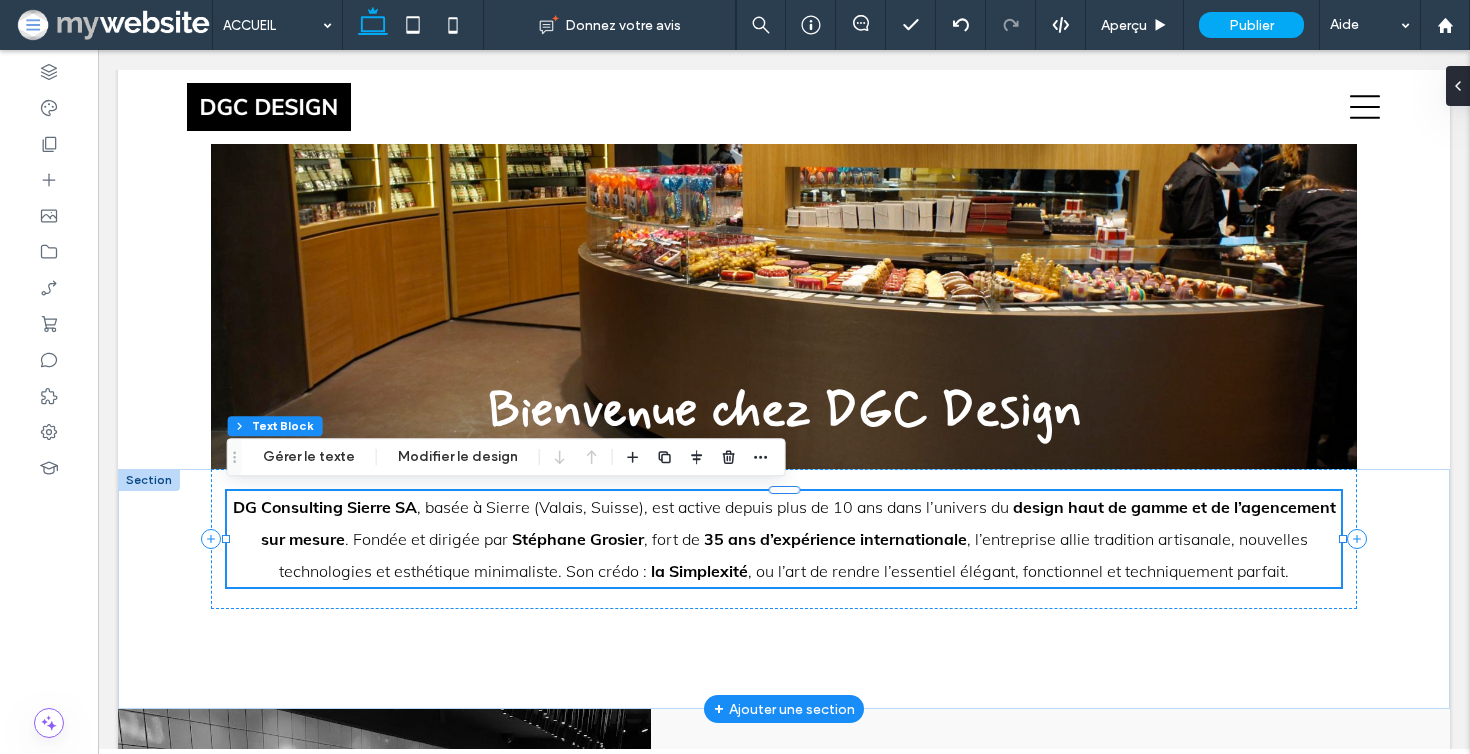 click on "DG Consulting Sierre SA" at bounding box center [325, 507] 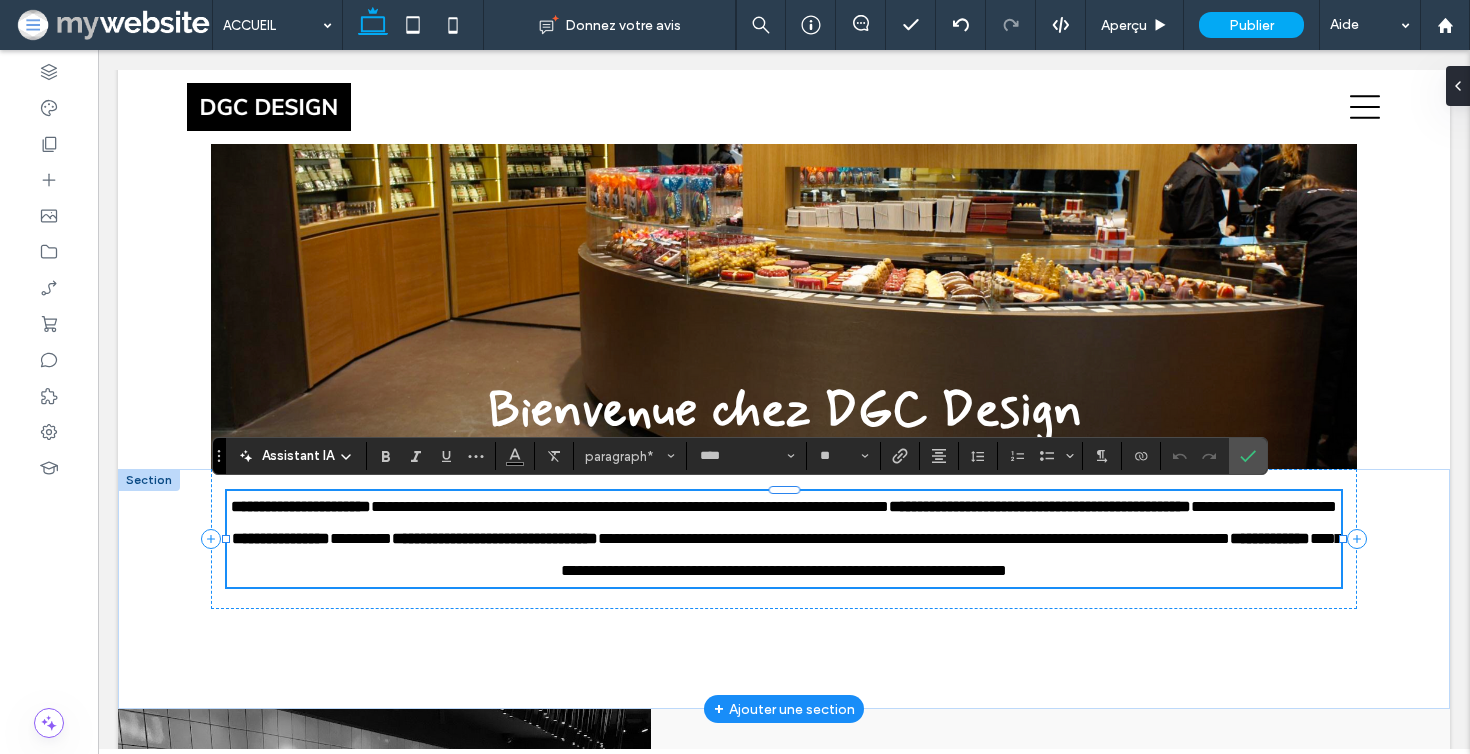 click on "**********" at bounding box center (301, 506) 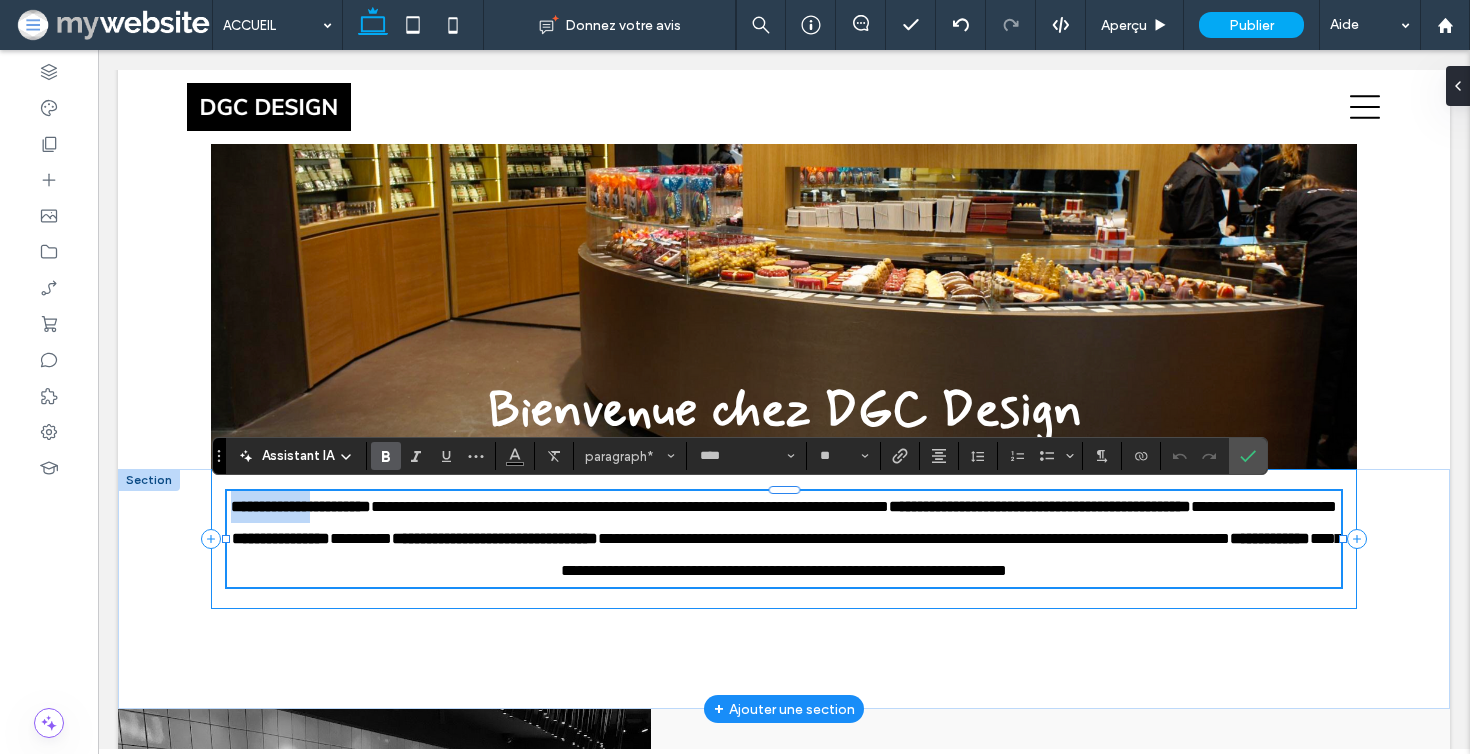 drag, startPoint x: 340, startPoint y: 509, endPoint x: 212, endPoint y: 502, distance: 128.19127 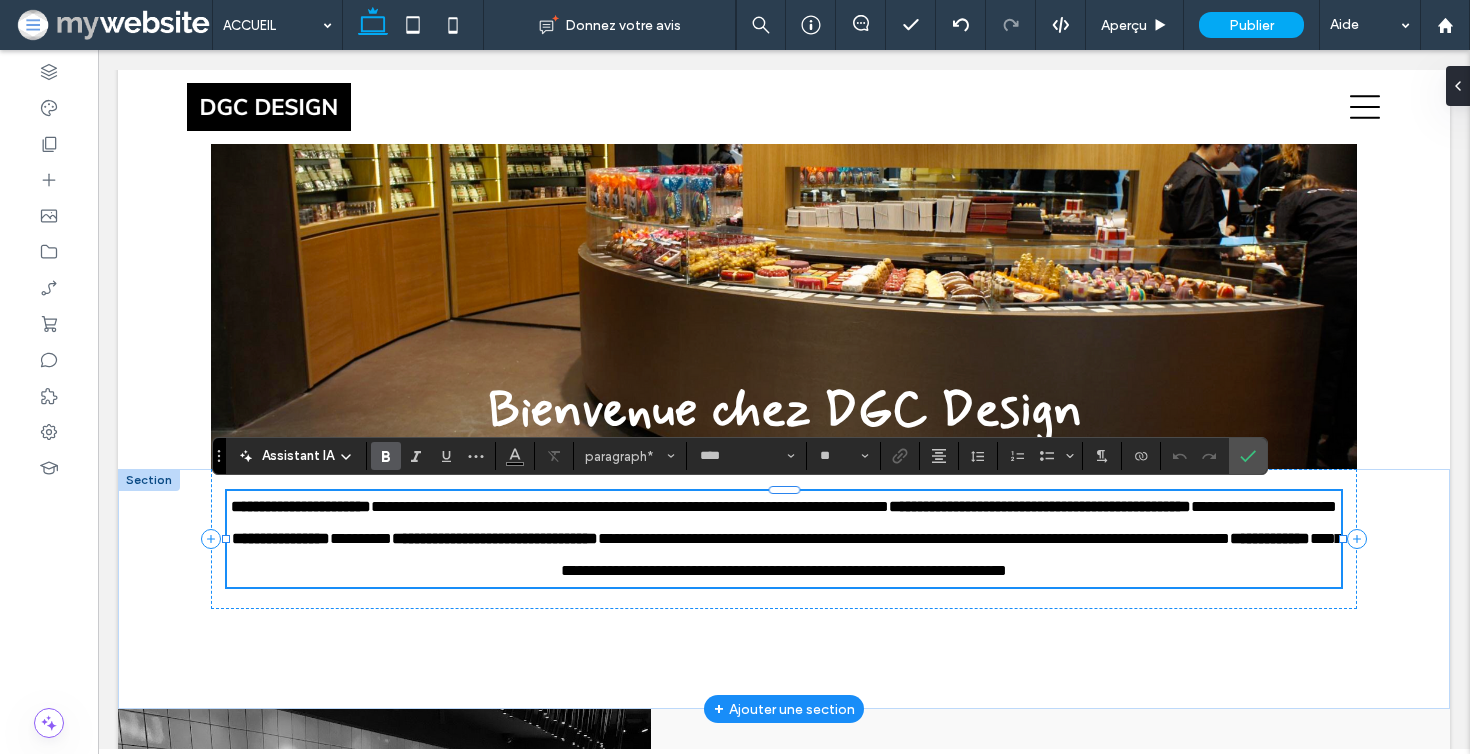 click on "**********" at bounding box center [301, 506] 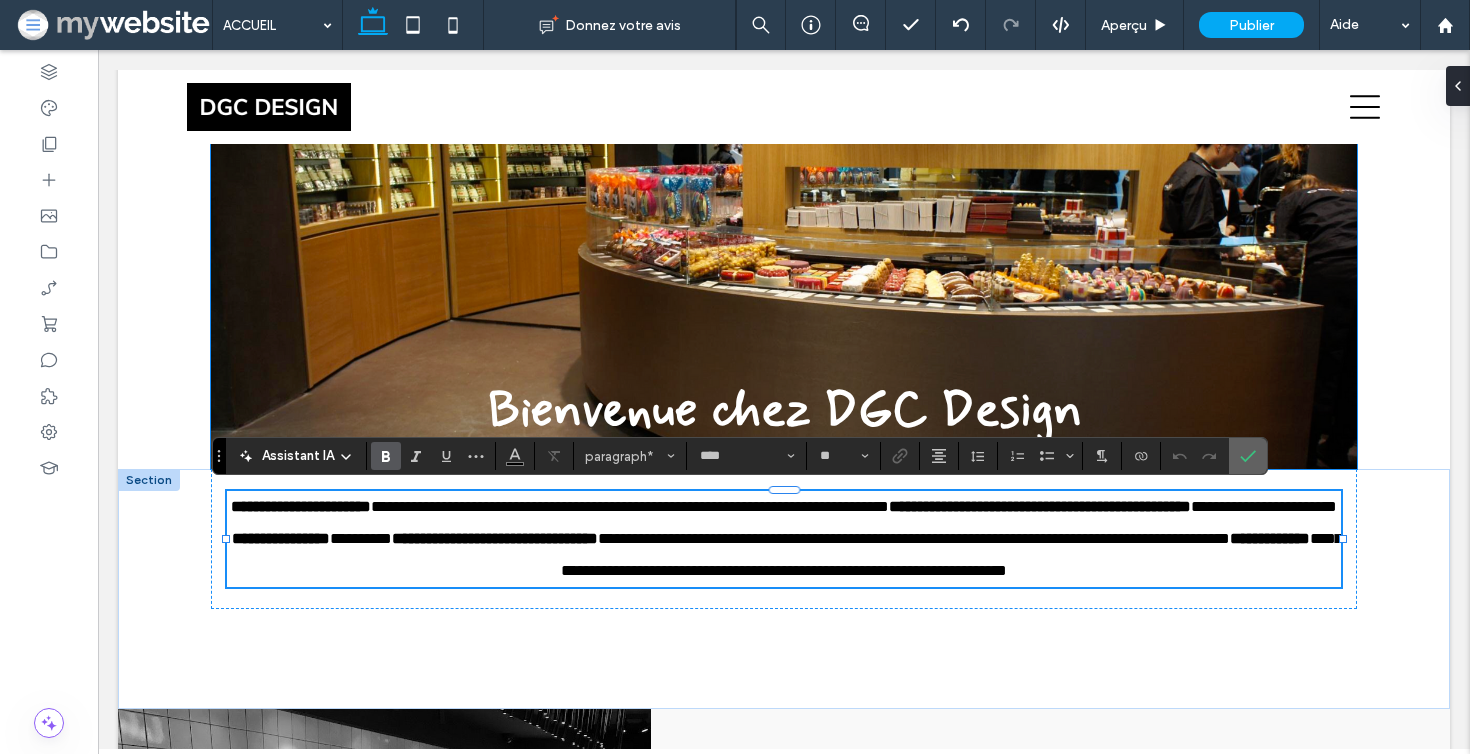 click 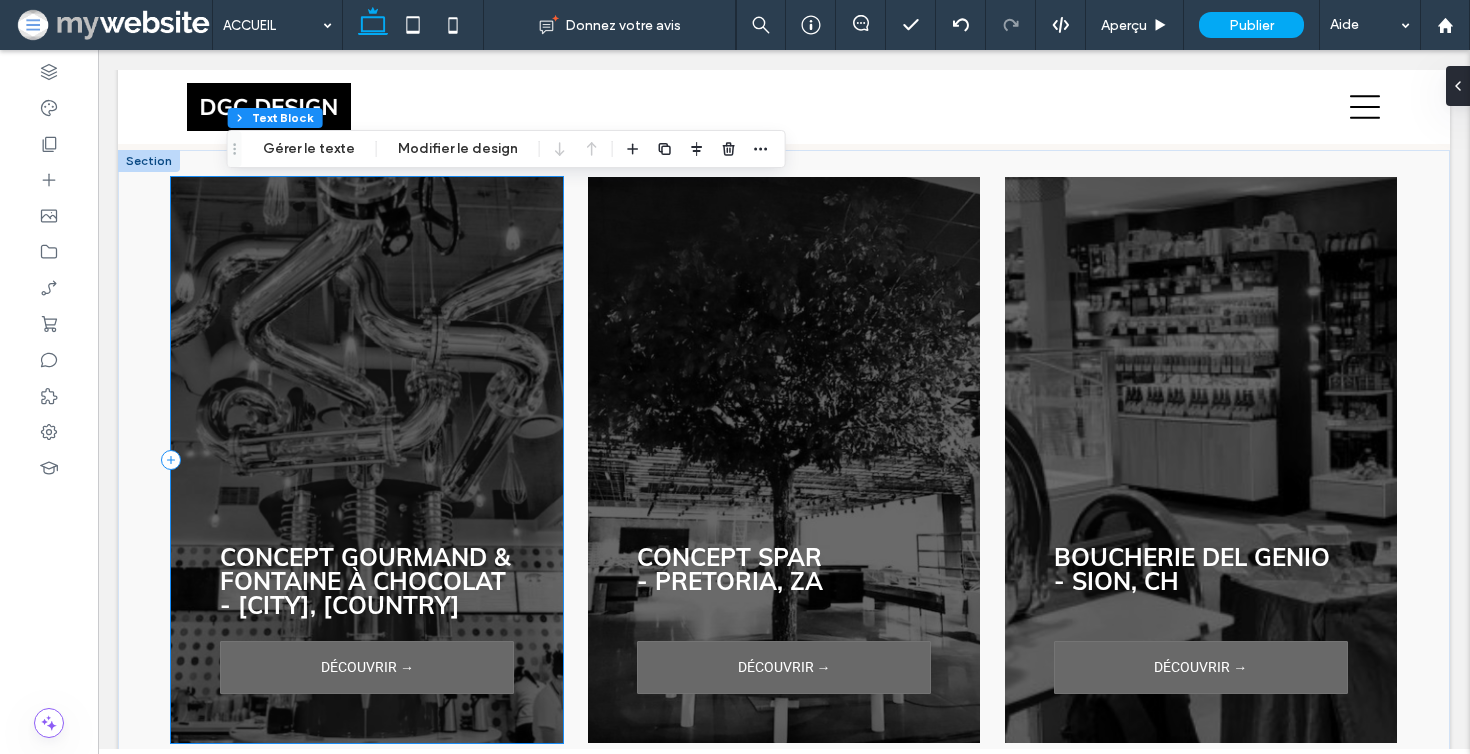 scroll, scrollTop: 3522, scrollLeft: 0, axis: vertical 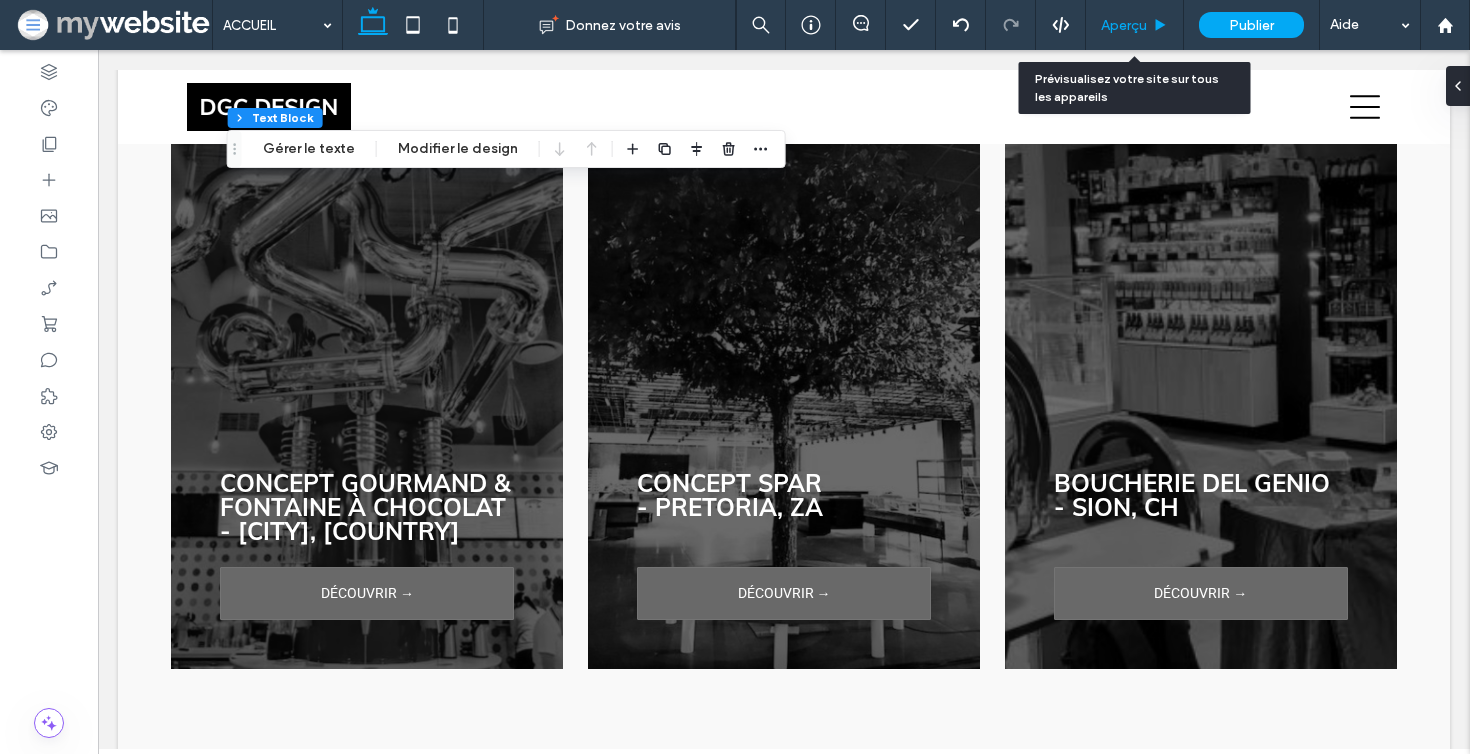 click 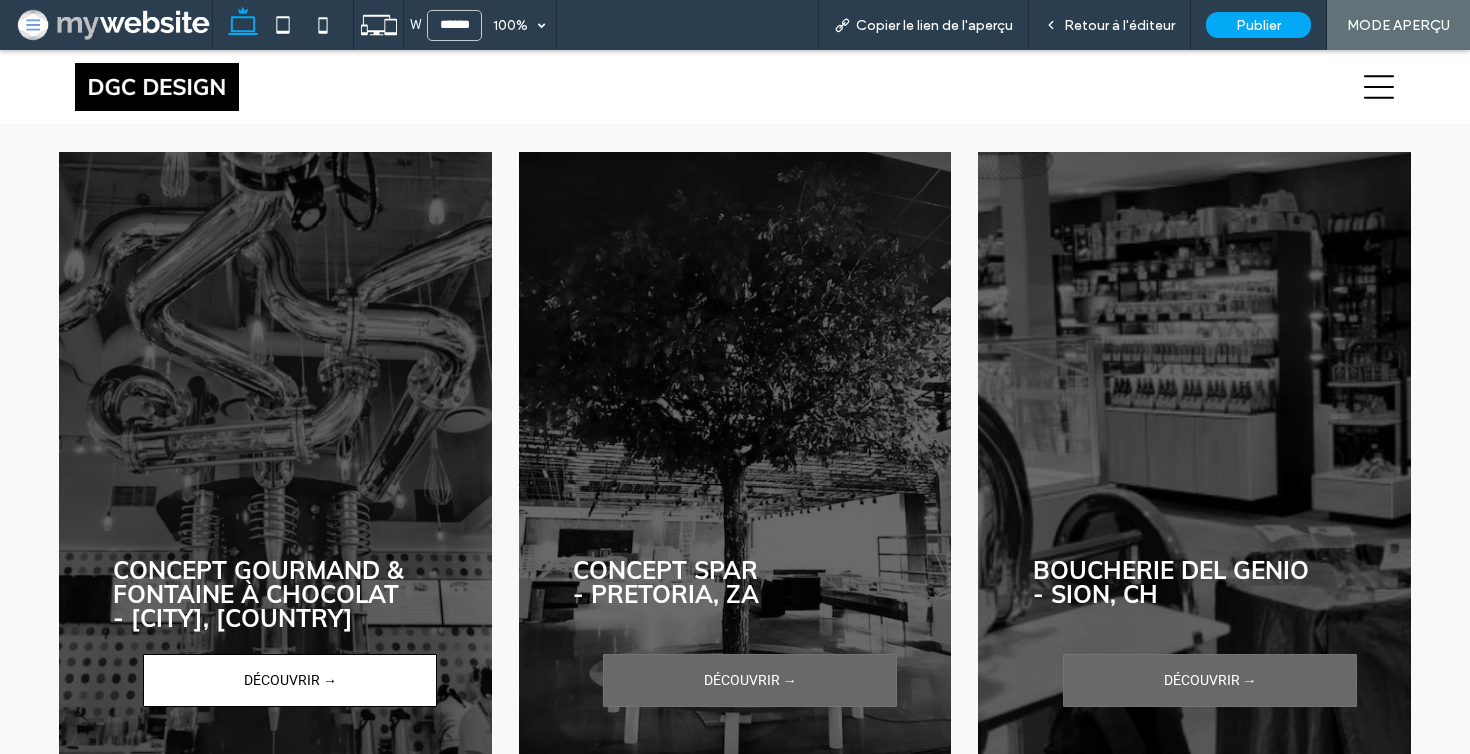 click on "DÉCOUVRIR →" at bounding box center [290, 680] 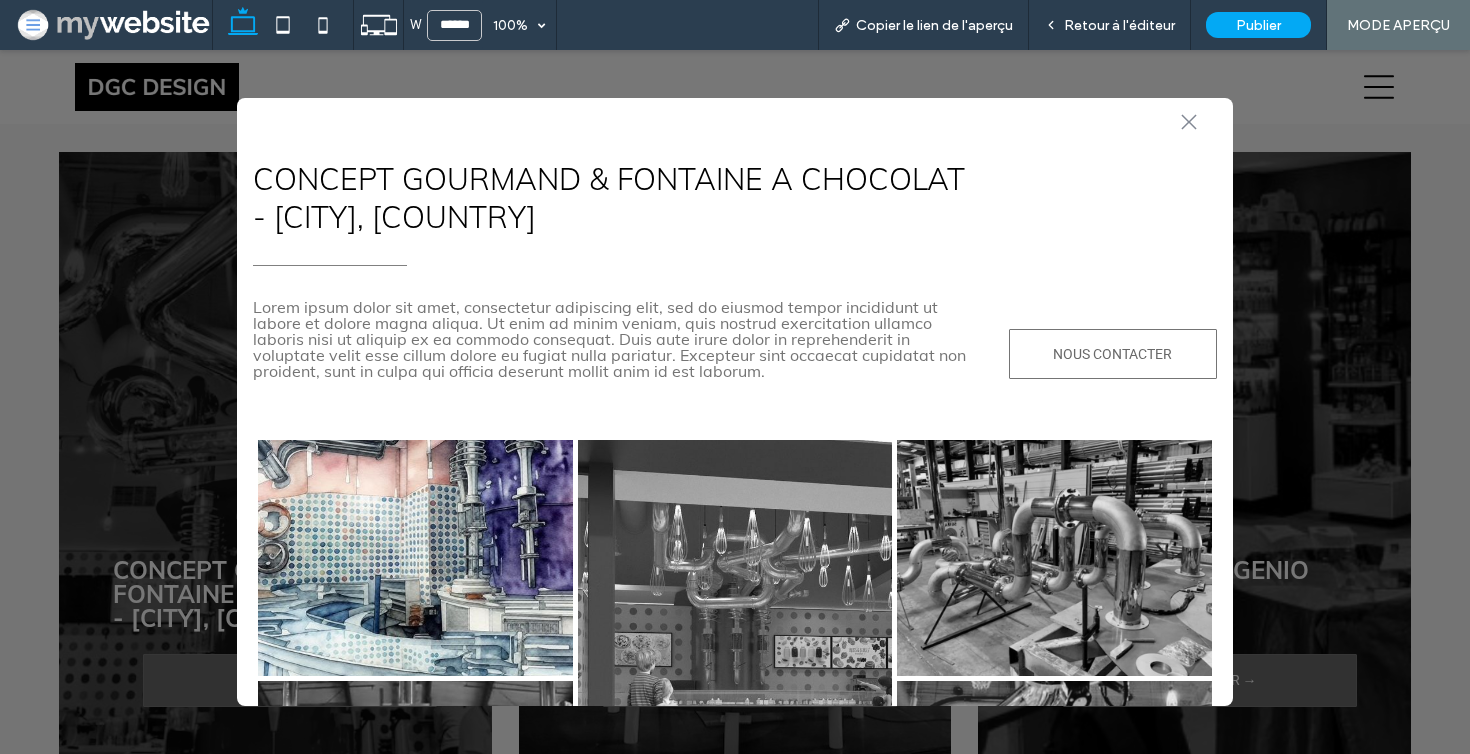 click at bounding box center (415, 558) 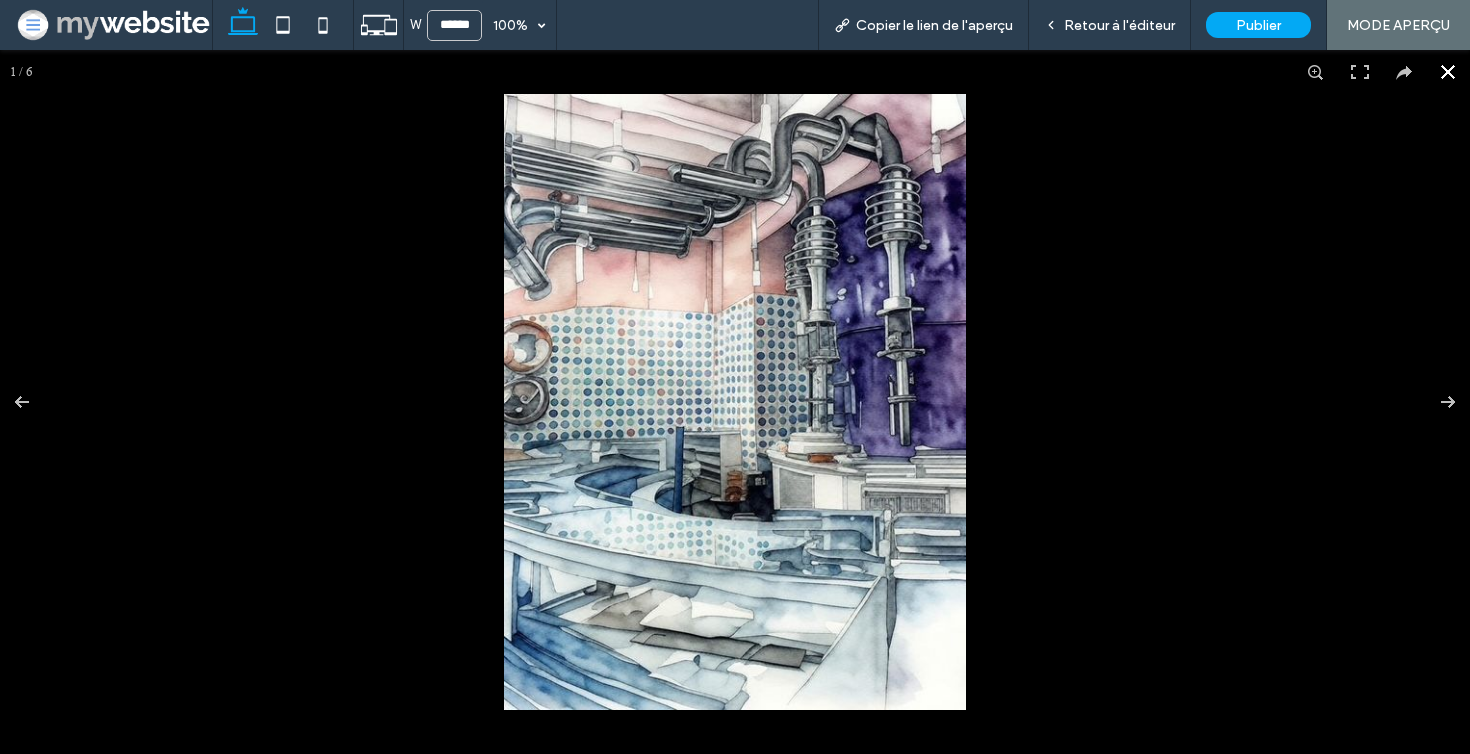 click at bounding box center (1211, 433) 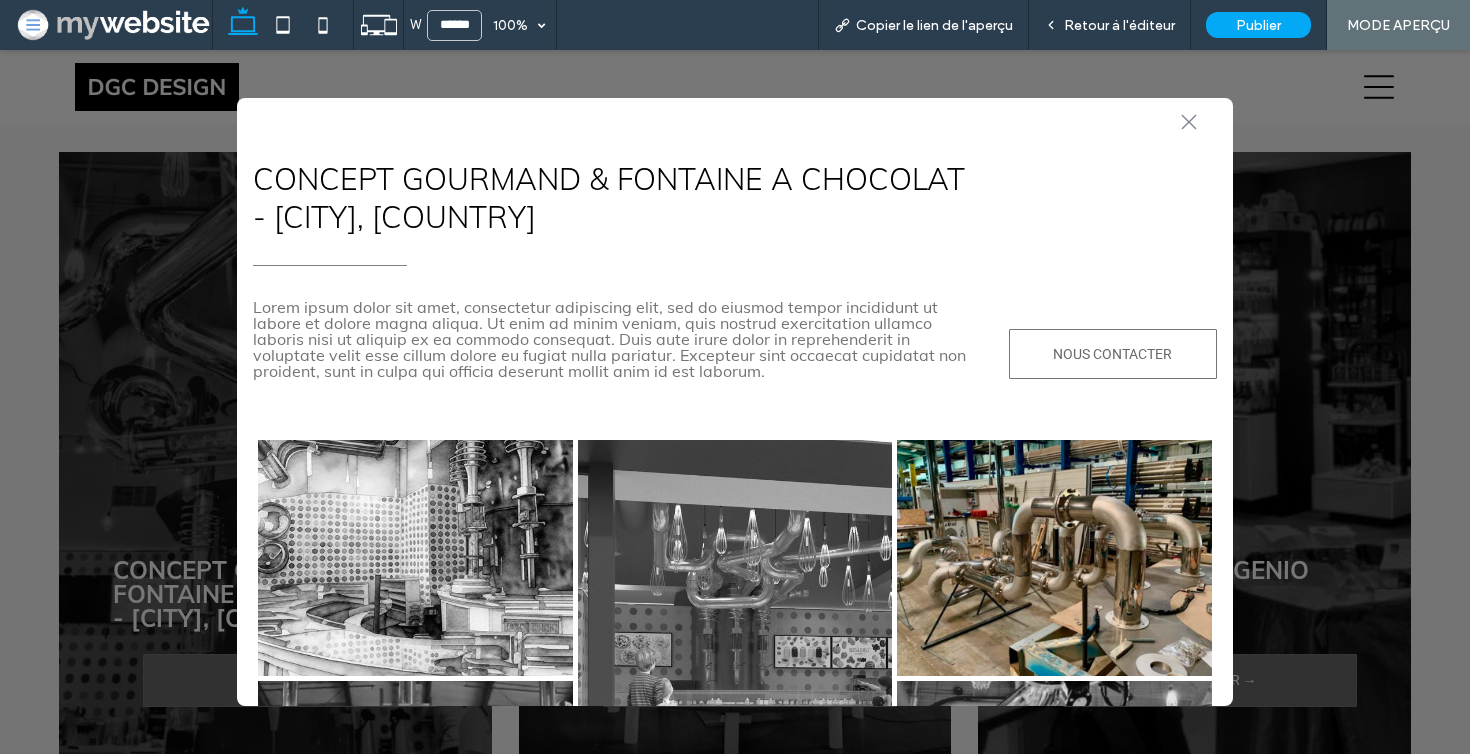 click at bounding box center (1054, 558) 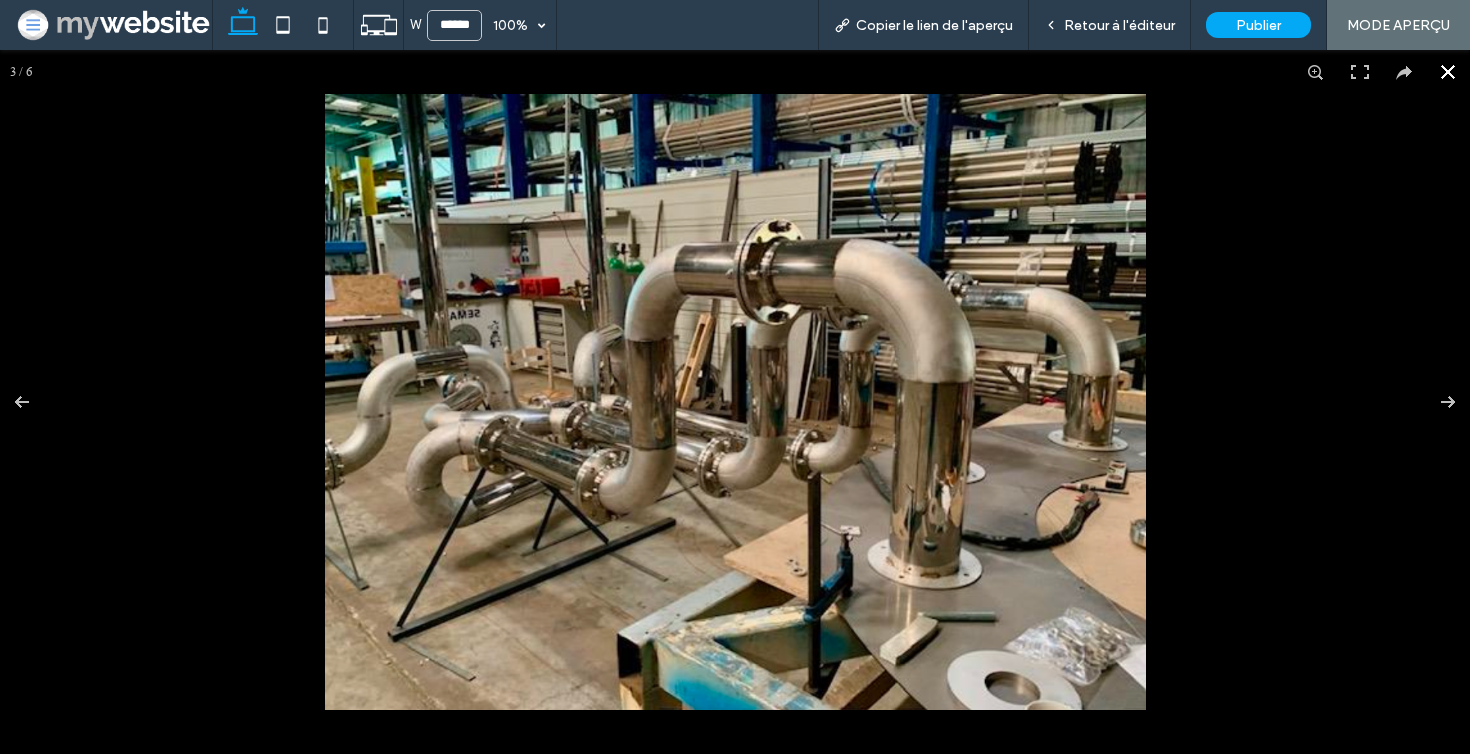 click at bounding box center [874, 357] 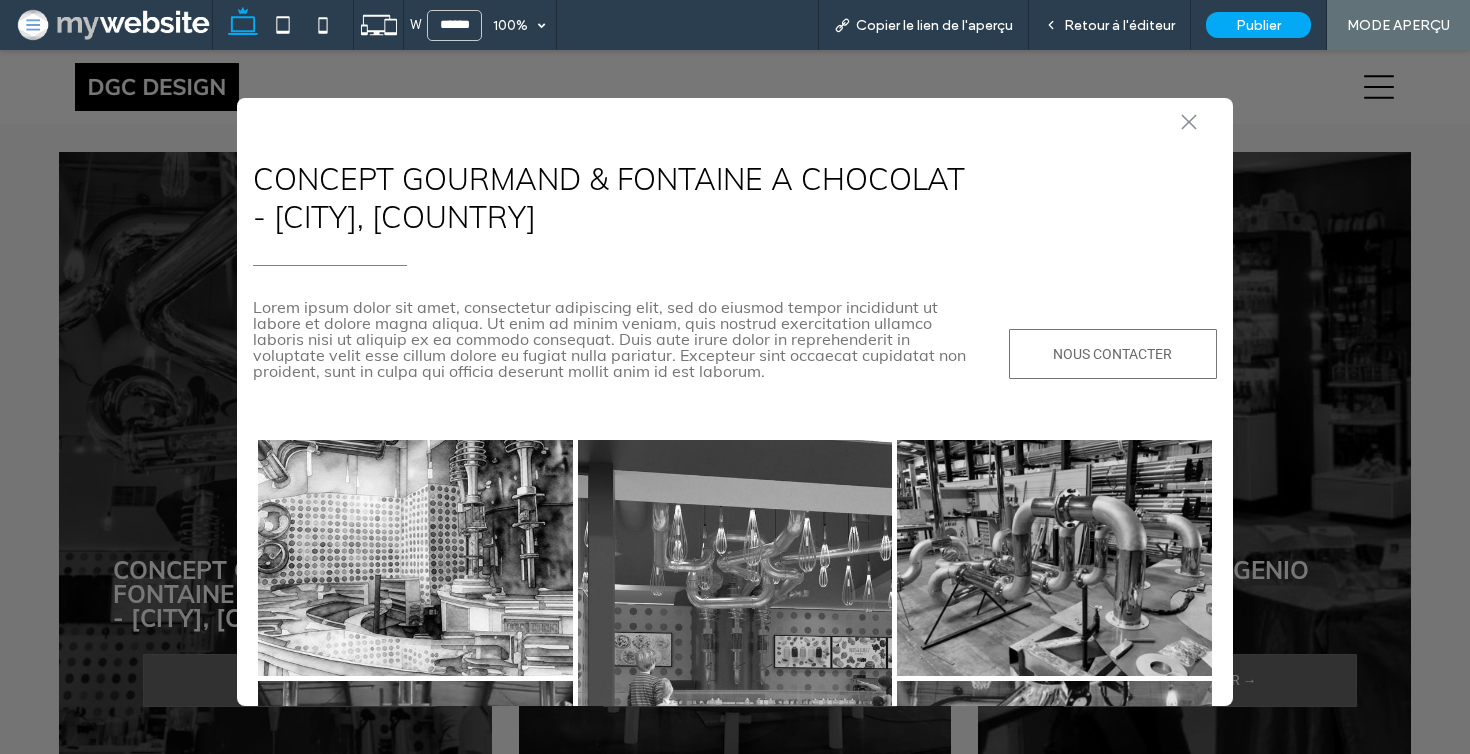 click on ".st0-1091118977{fill-rule:evenodd;clip-rule:evenodd;}" 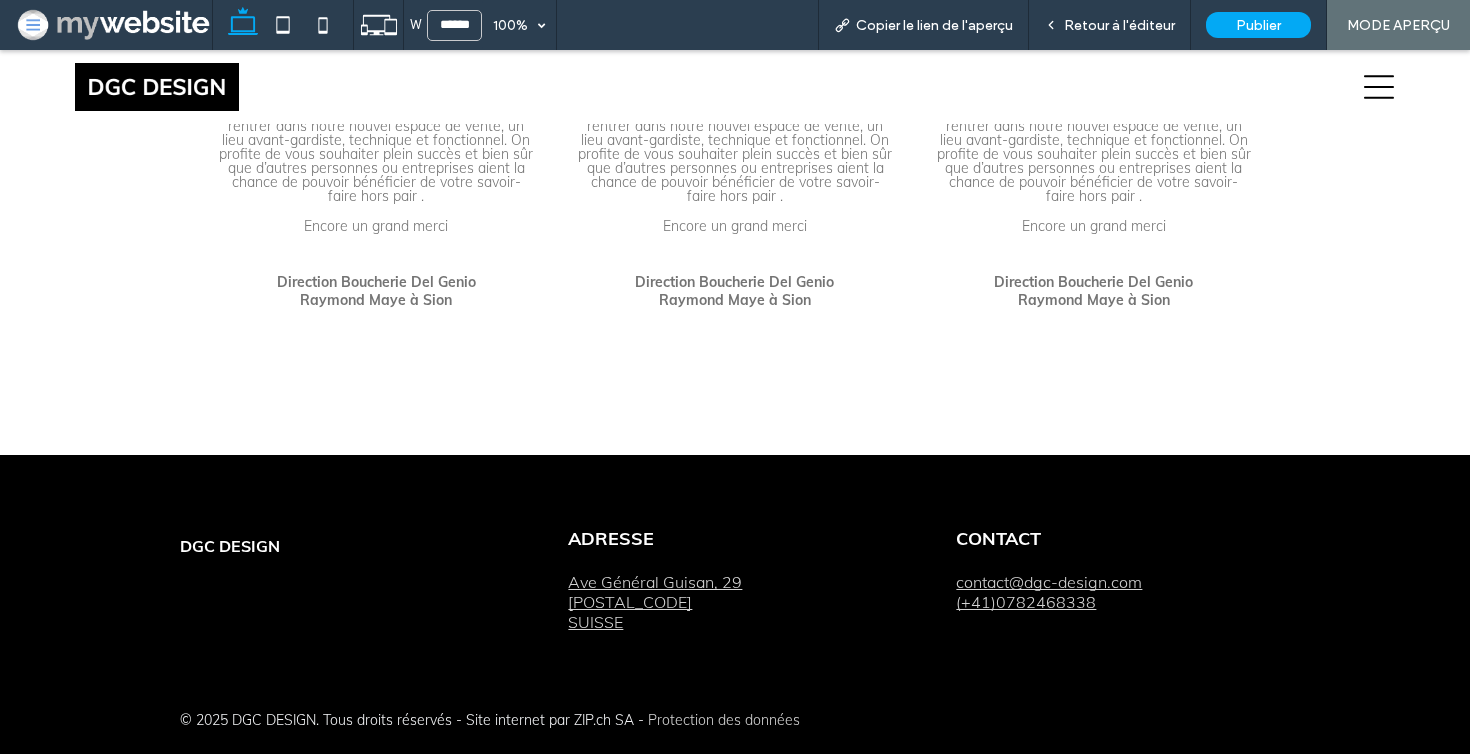 scroll, scrollTop: 4809, scrollLeft: 0, axis: vertical 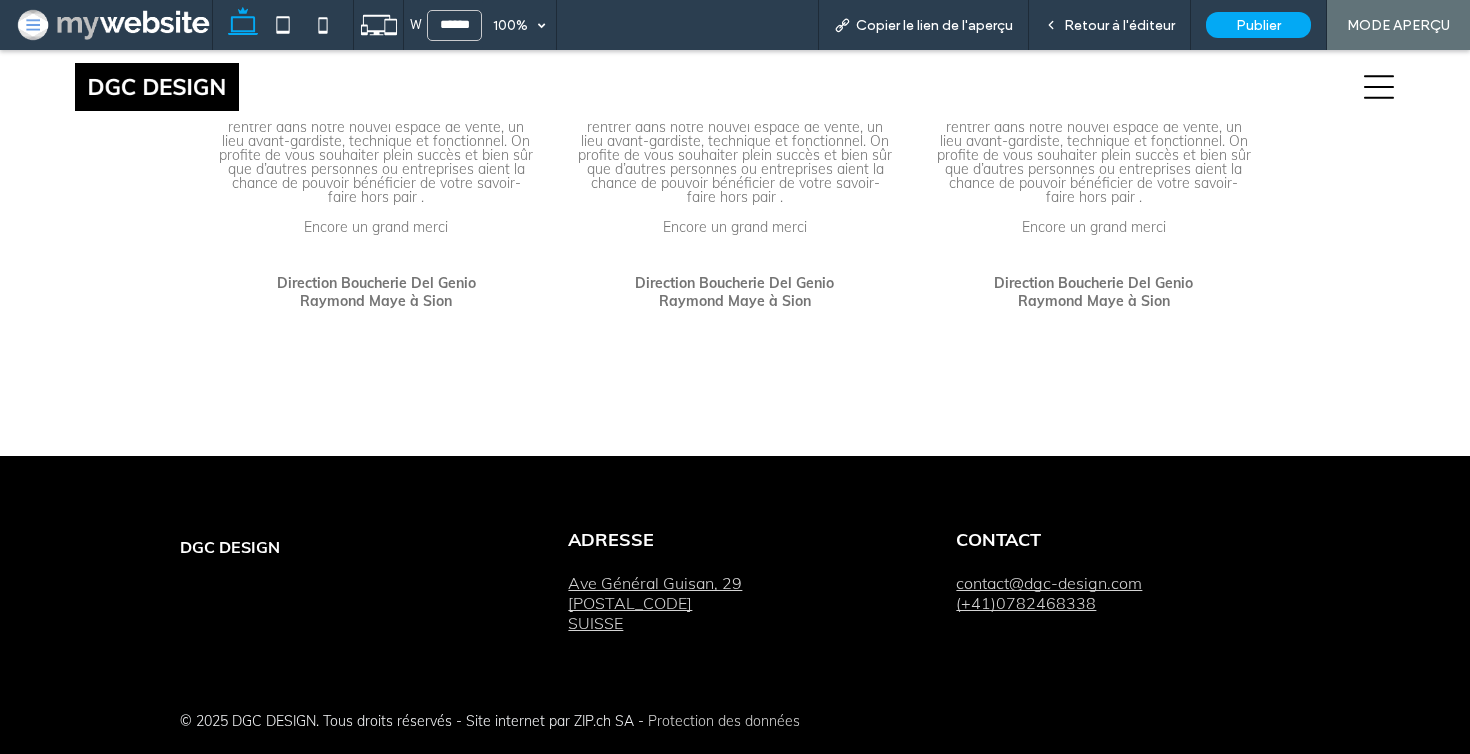 click on "DGC DESIGN" at bounding box center (230, 547) 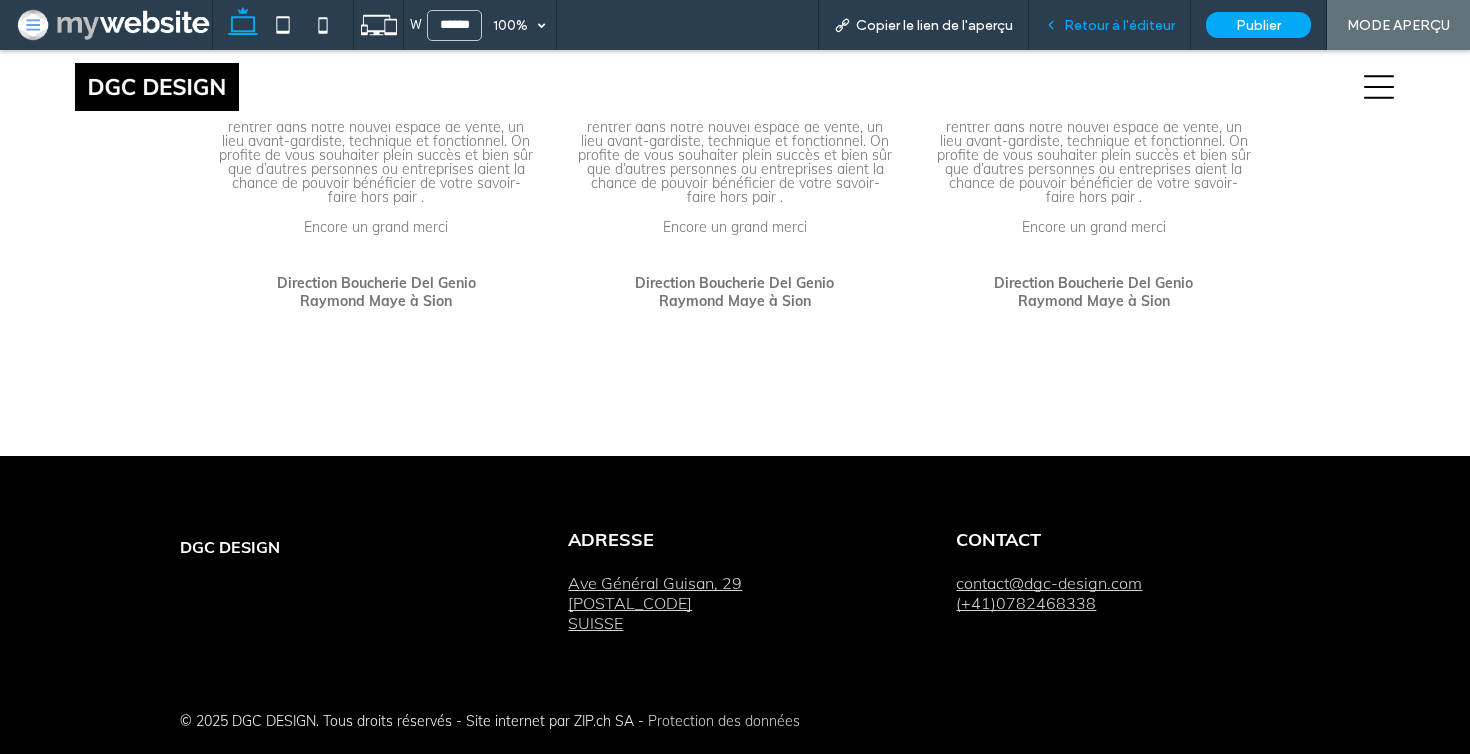 click on "Retour à l'éditeur" at bounding box center (1110, 25) 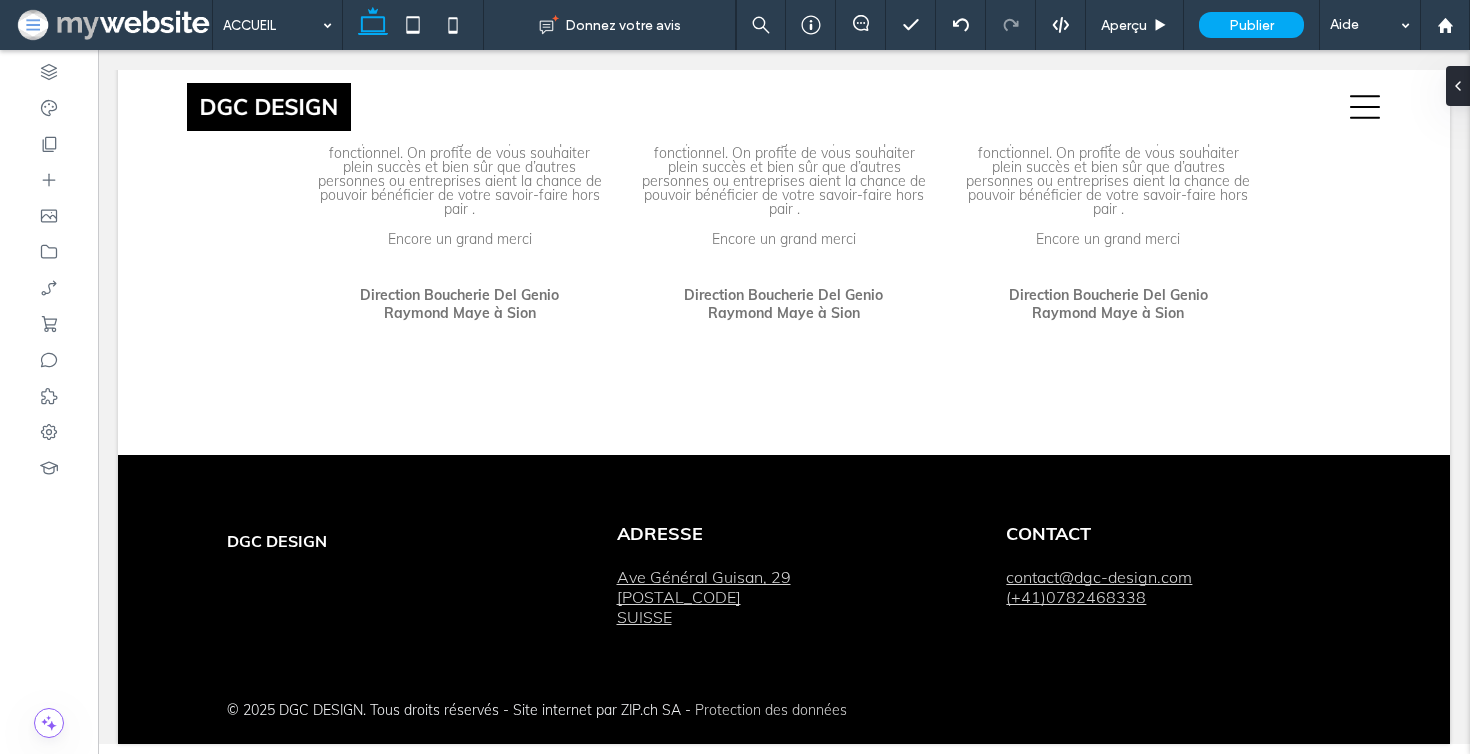 scroll, scrollTop: 4698, scrollLeft: 0, axis: vertical 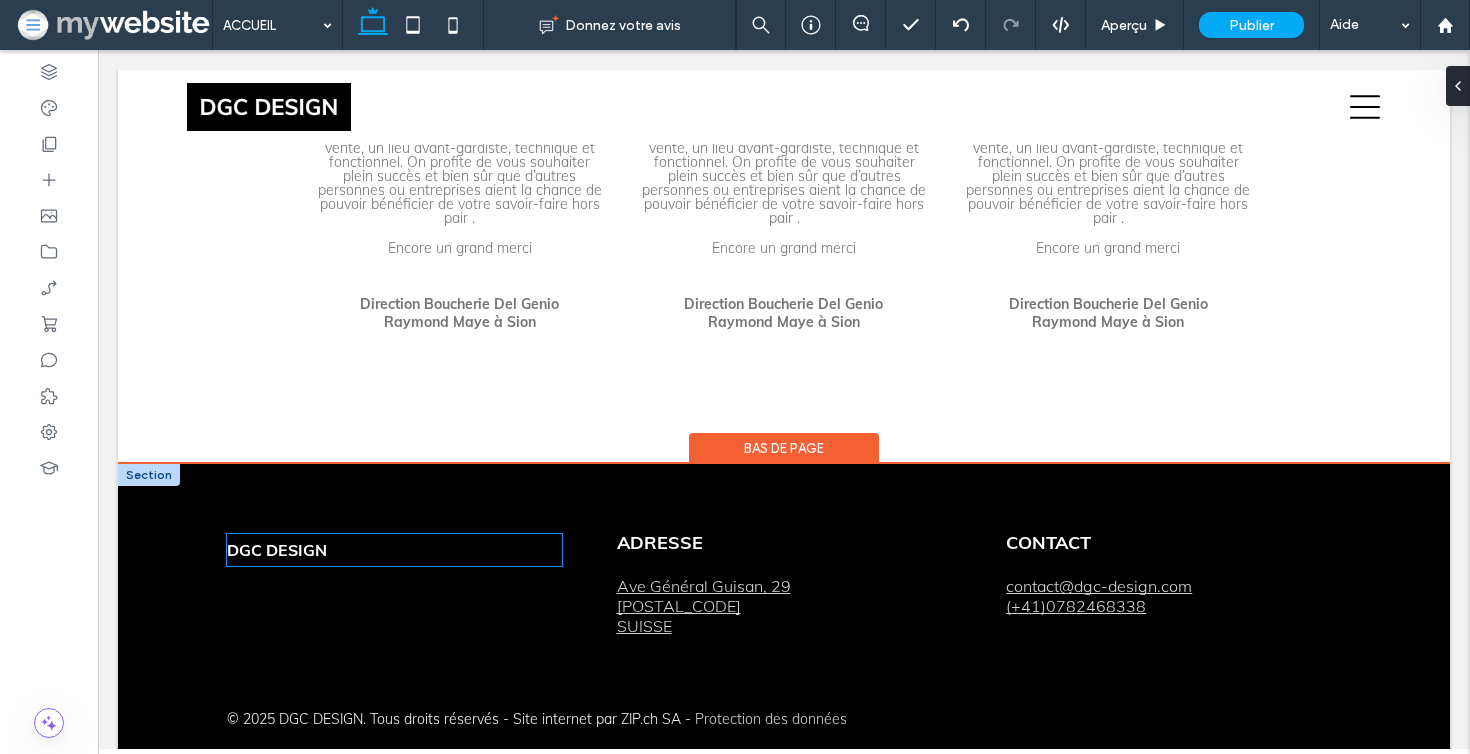 click on "DGC DESIGN" at bounding box center (277, 550) 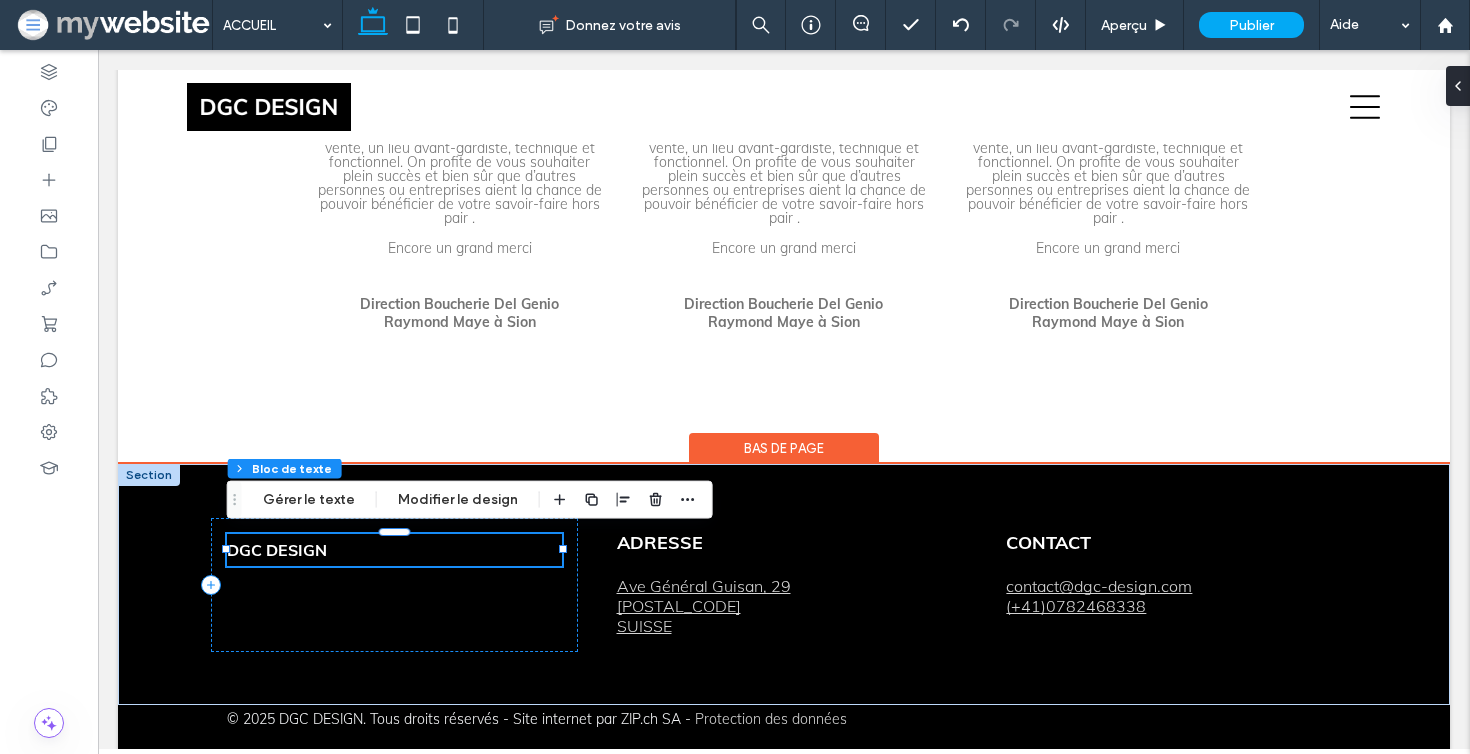 click on "DGC DESIGN" at bounding box center [277, 550] 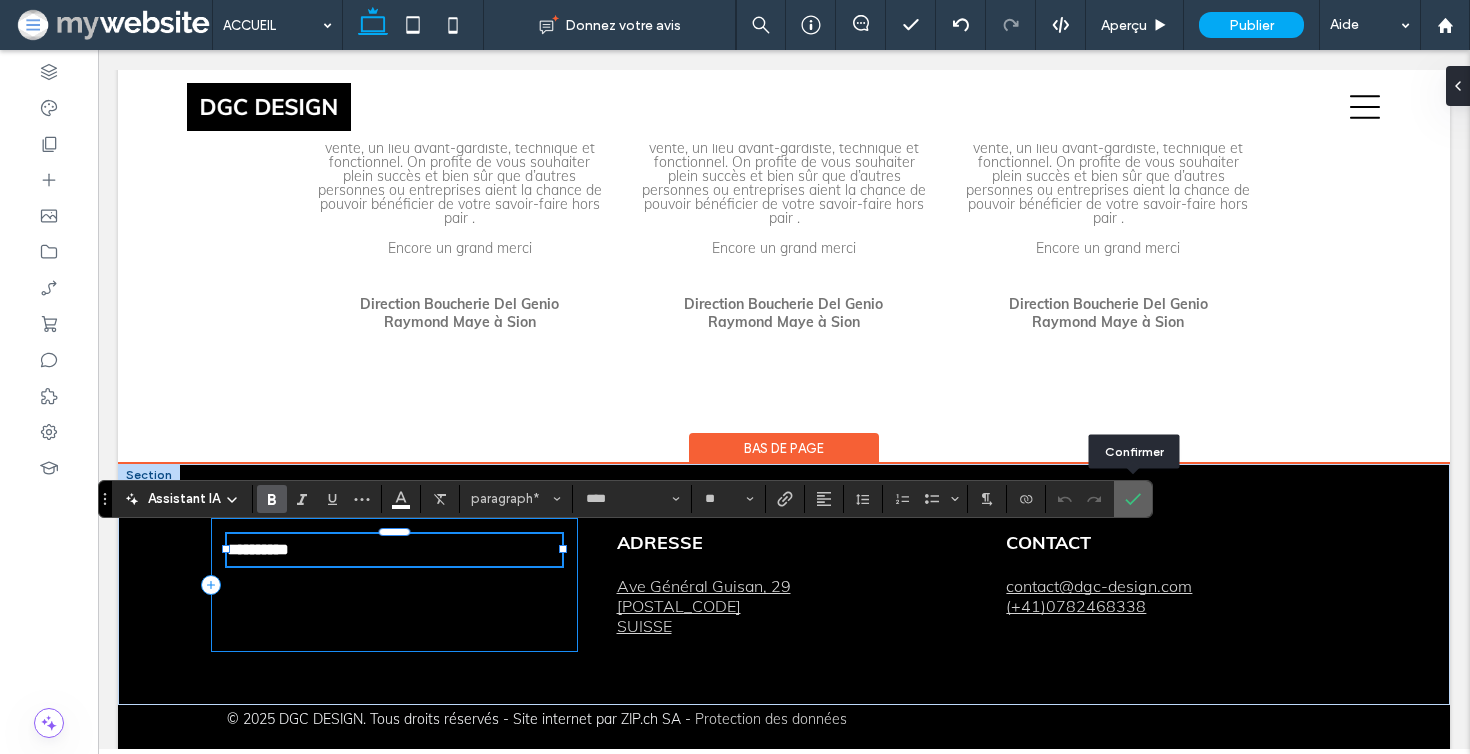 click 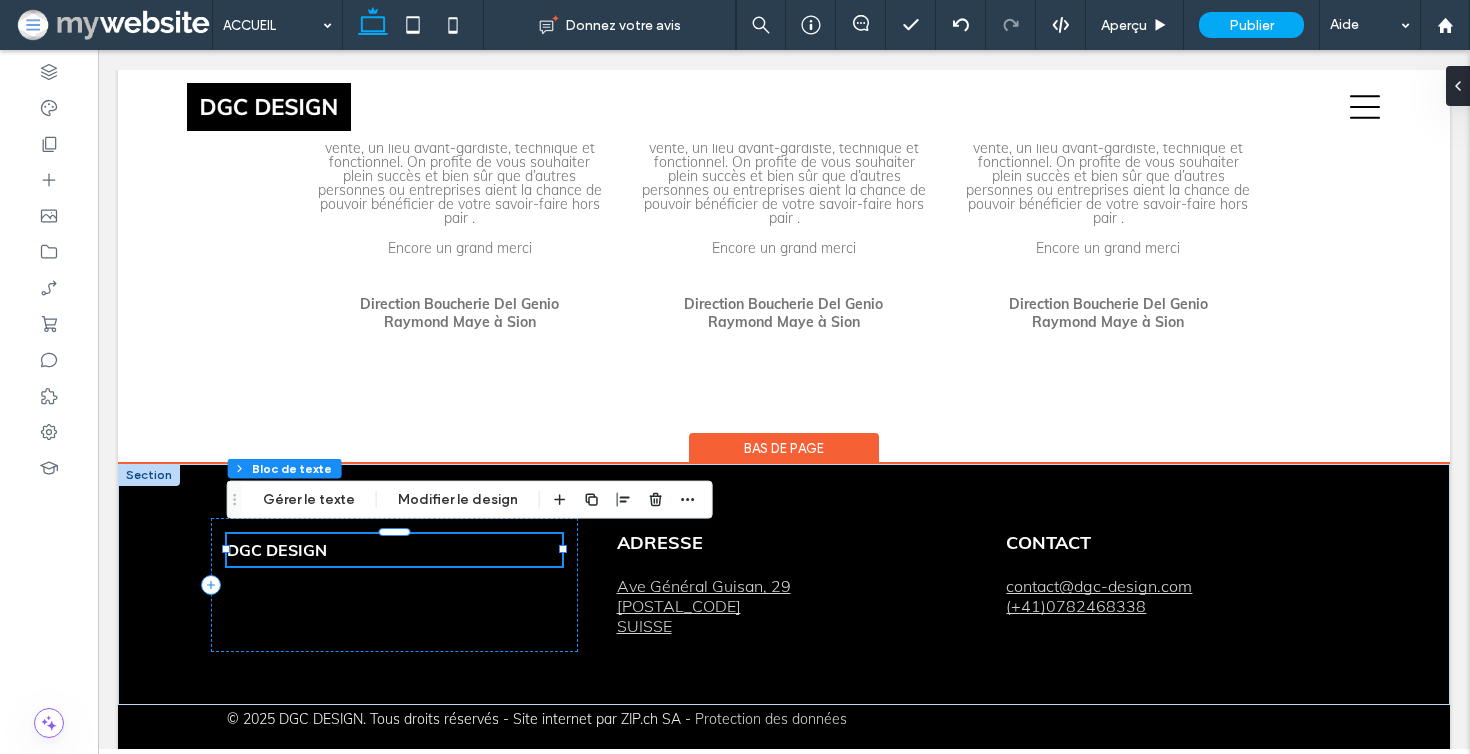 click on "DGC DESIGN" at bounding box center [277, 550] 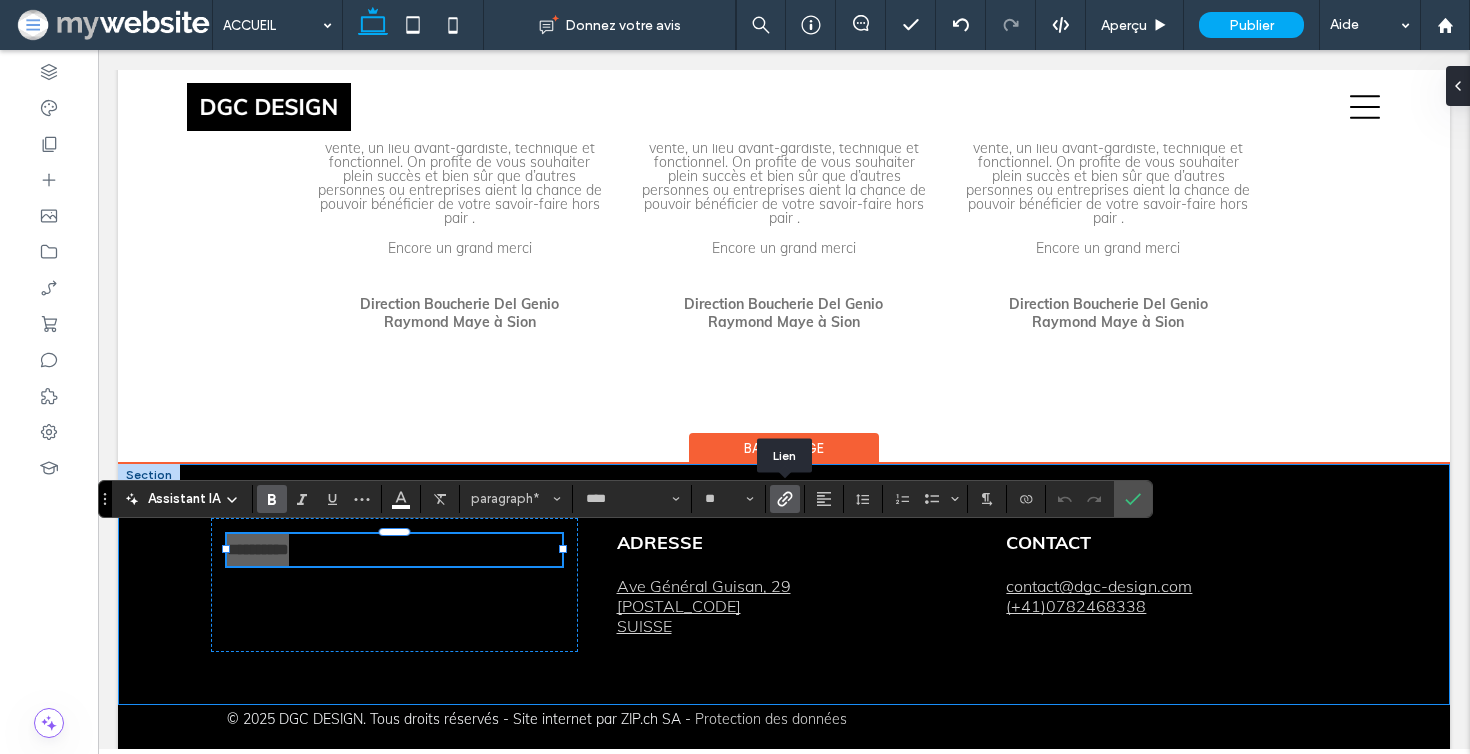 click 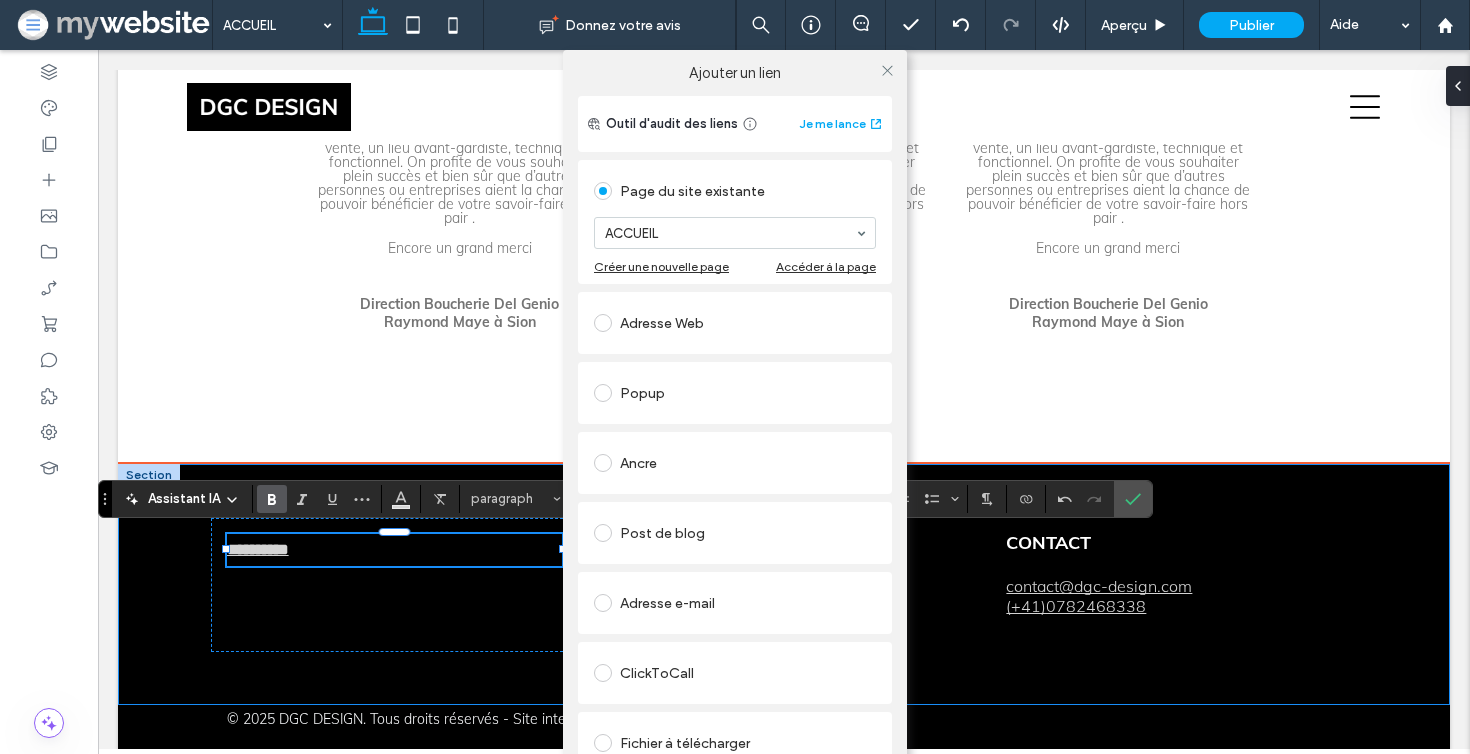 click on "Ajouter un lien Outil d'audit des liens Je me lance Page du site existante ACCUEIL Créer une nouvelle page Accéder à la page Adresse Web Popup Ancre Post de blog Adresse e-mail ClickToCall Fichier à télécharger Supprimer le lien" at bounding box center (735, 427) 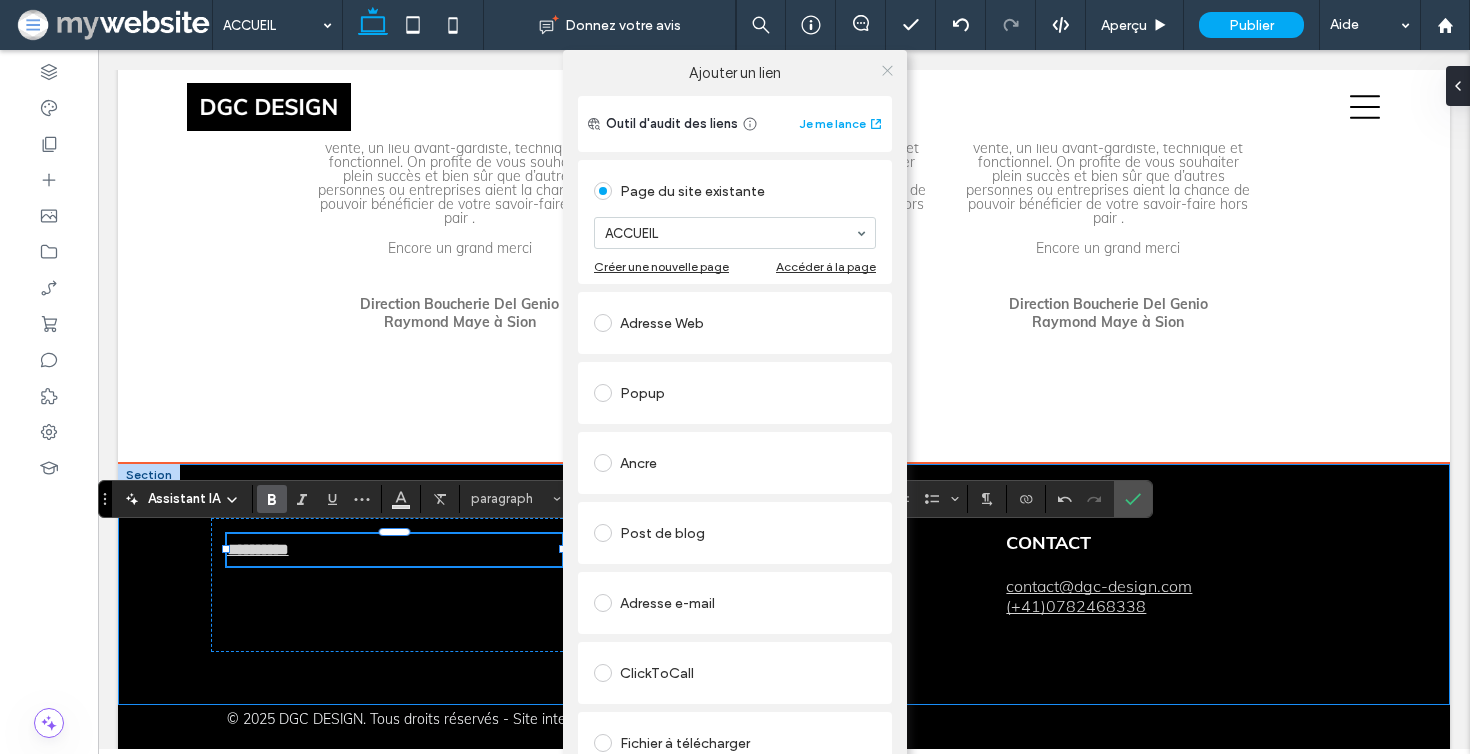 click 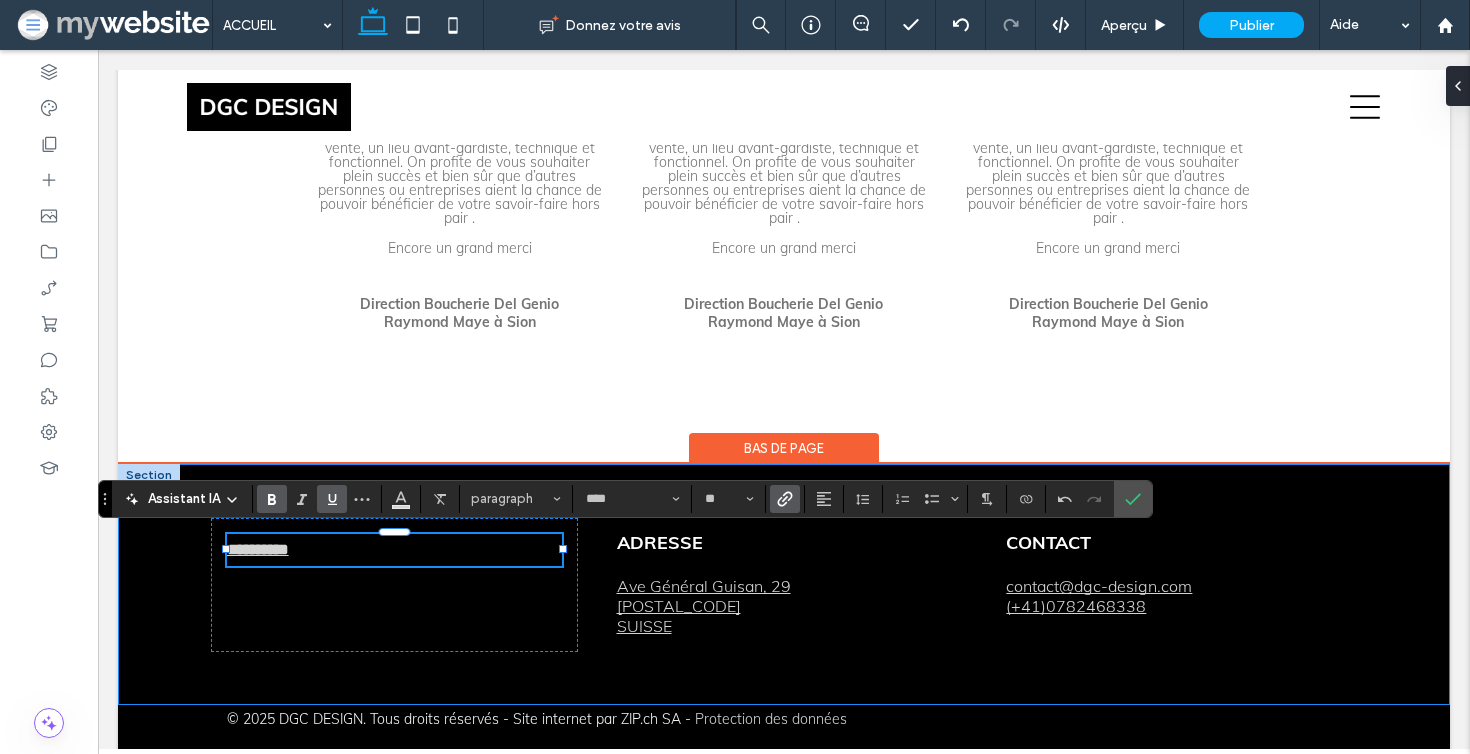 click 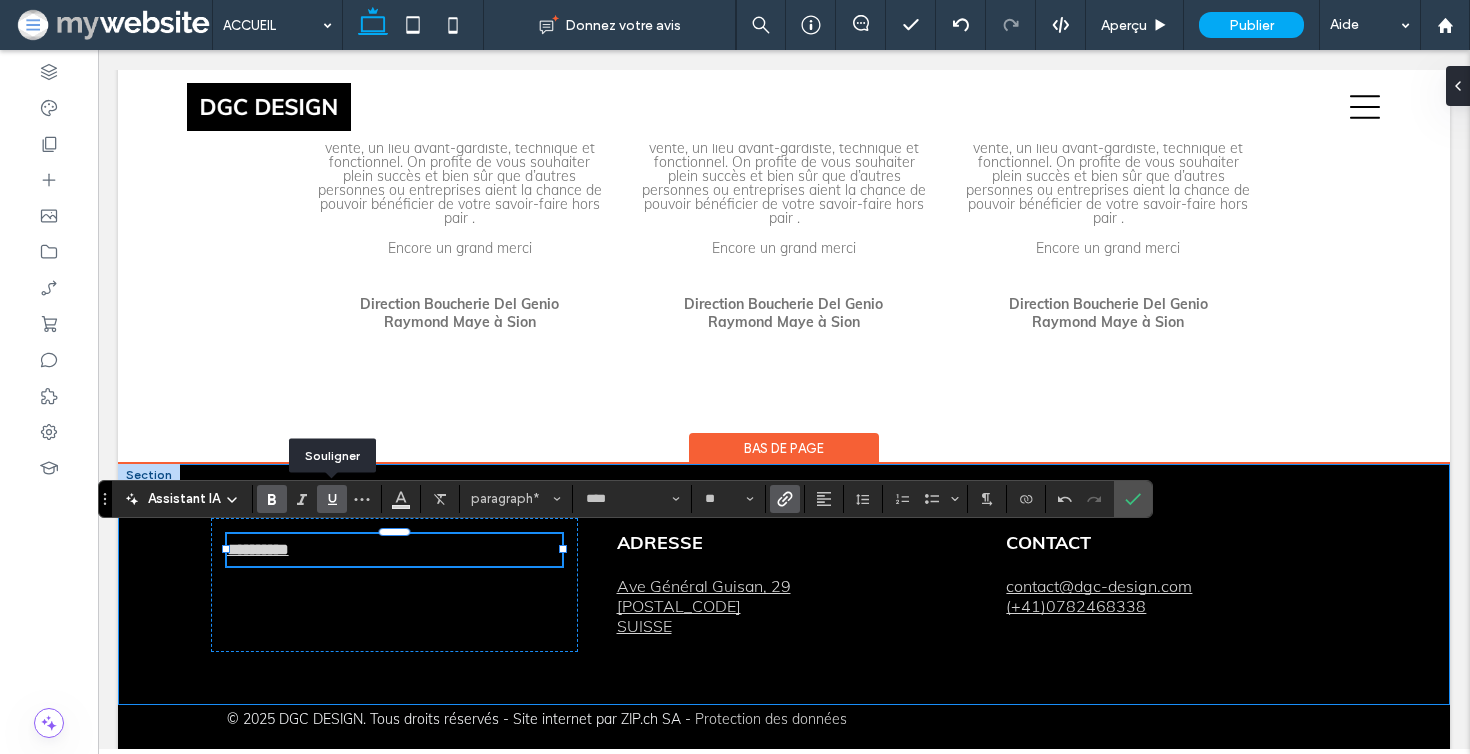 click 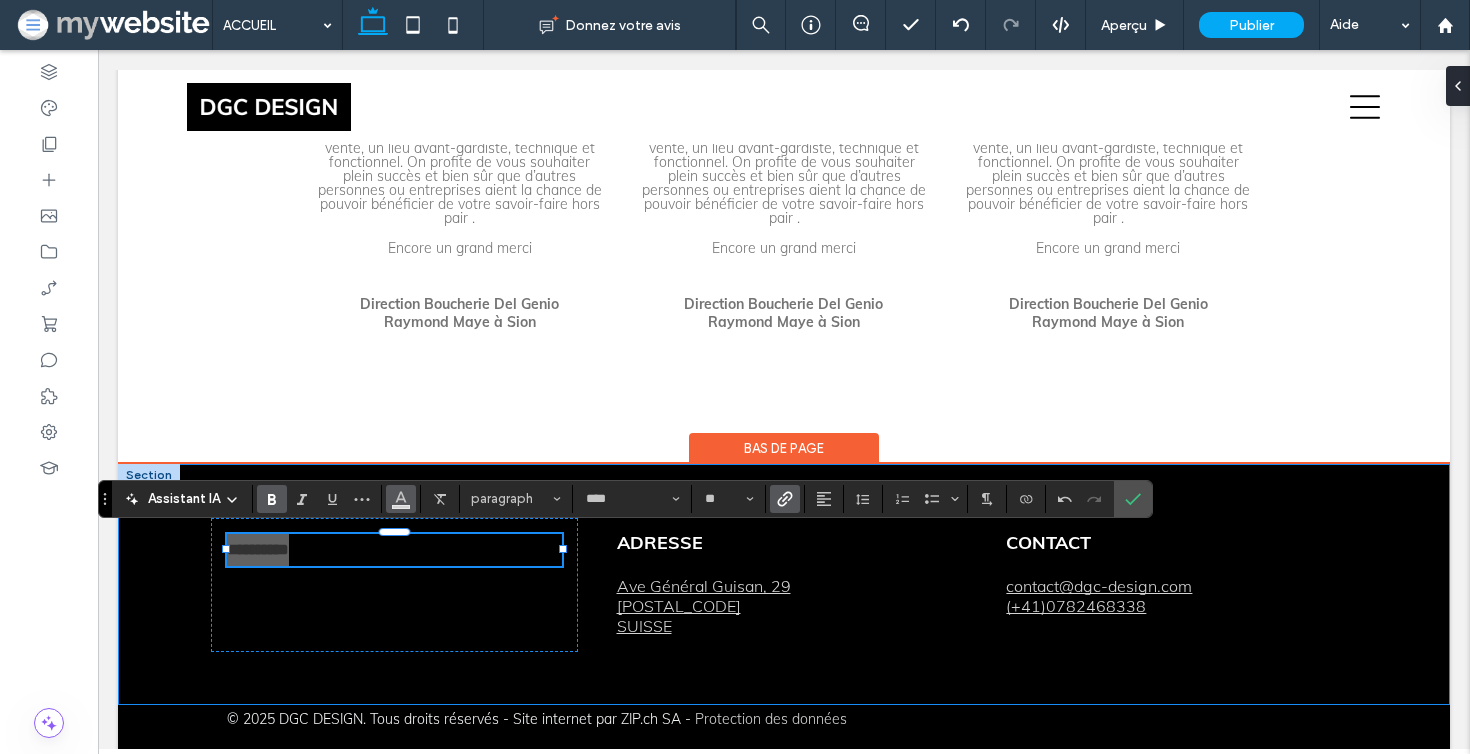 click 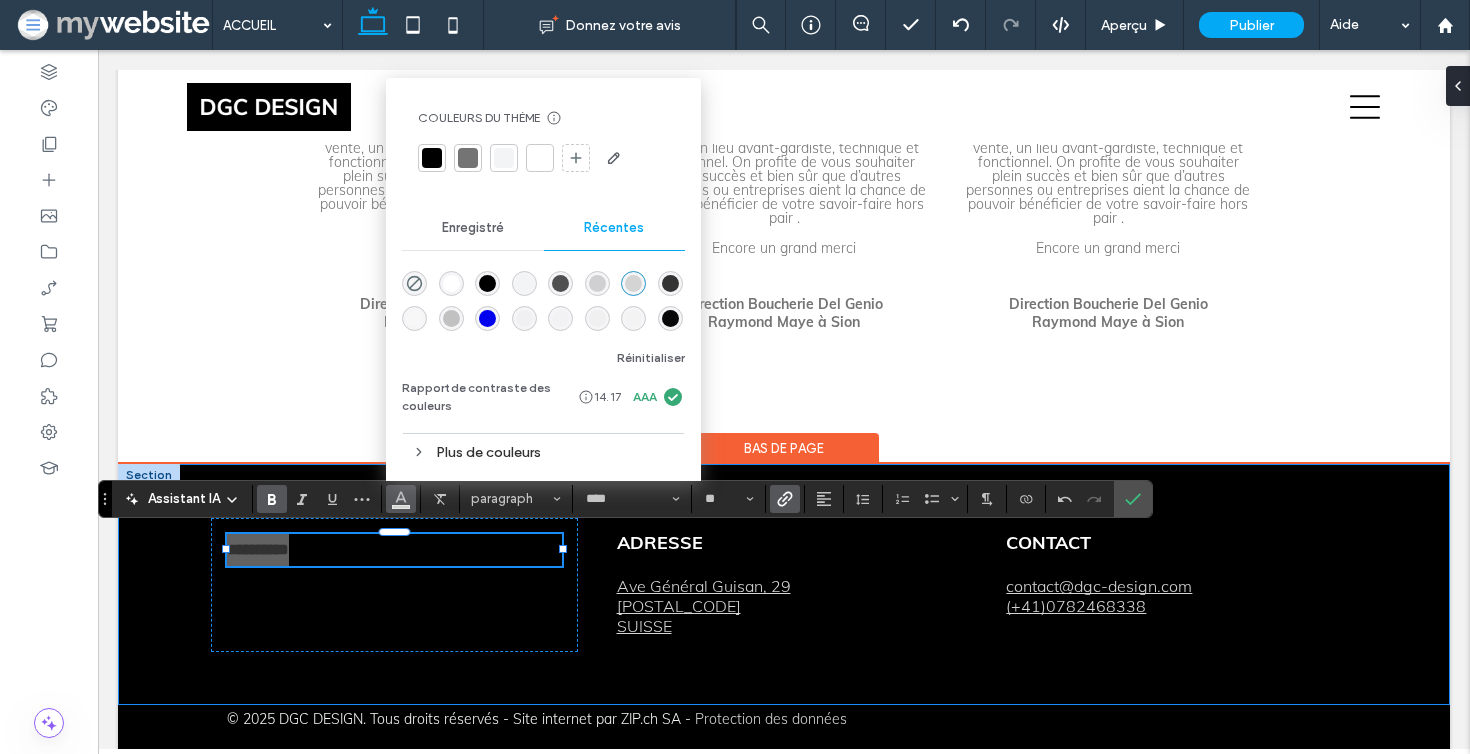 click at bounding box center [540, 158] 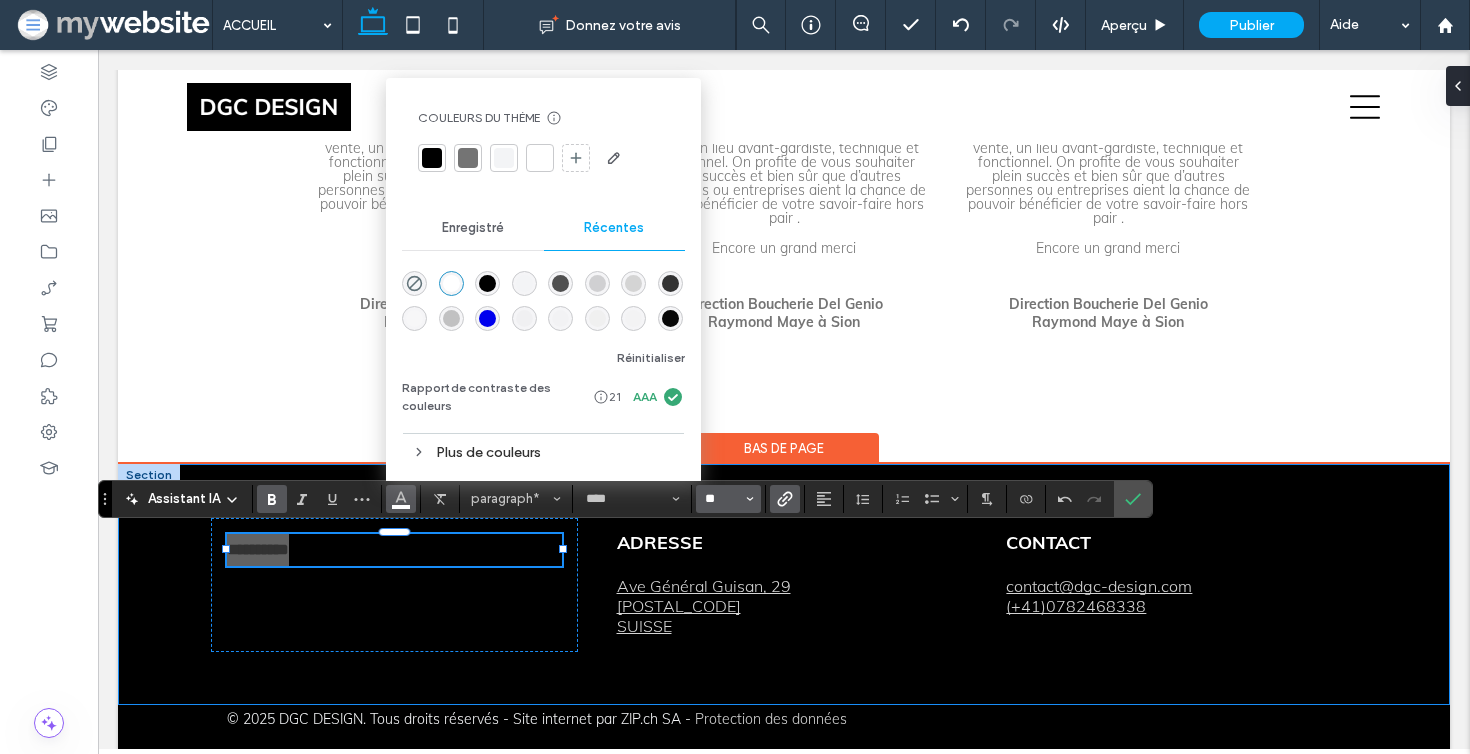 click on "**" at bounding box center [722, 499] 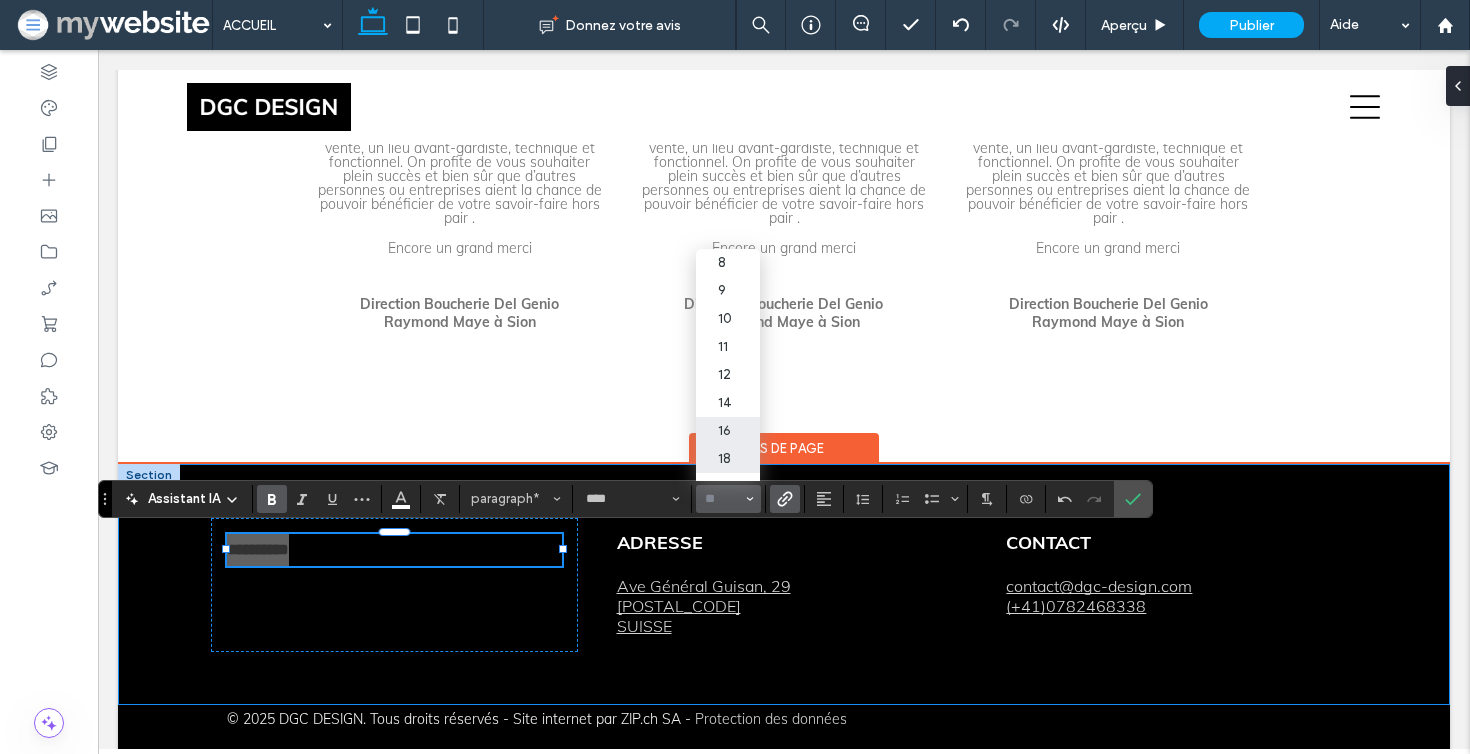 click on "18" at bounding box center (728, 459) 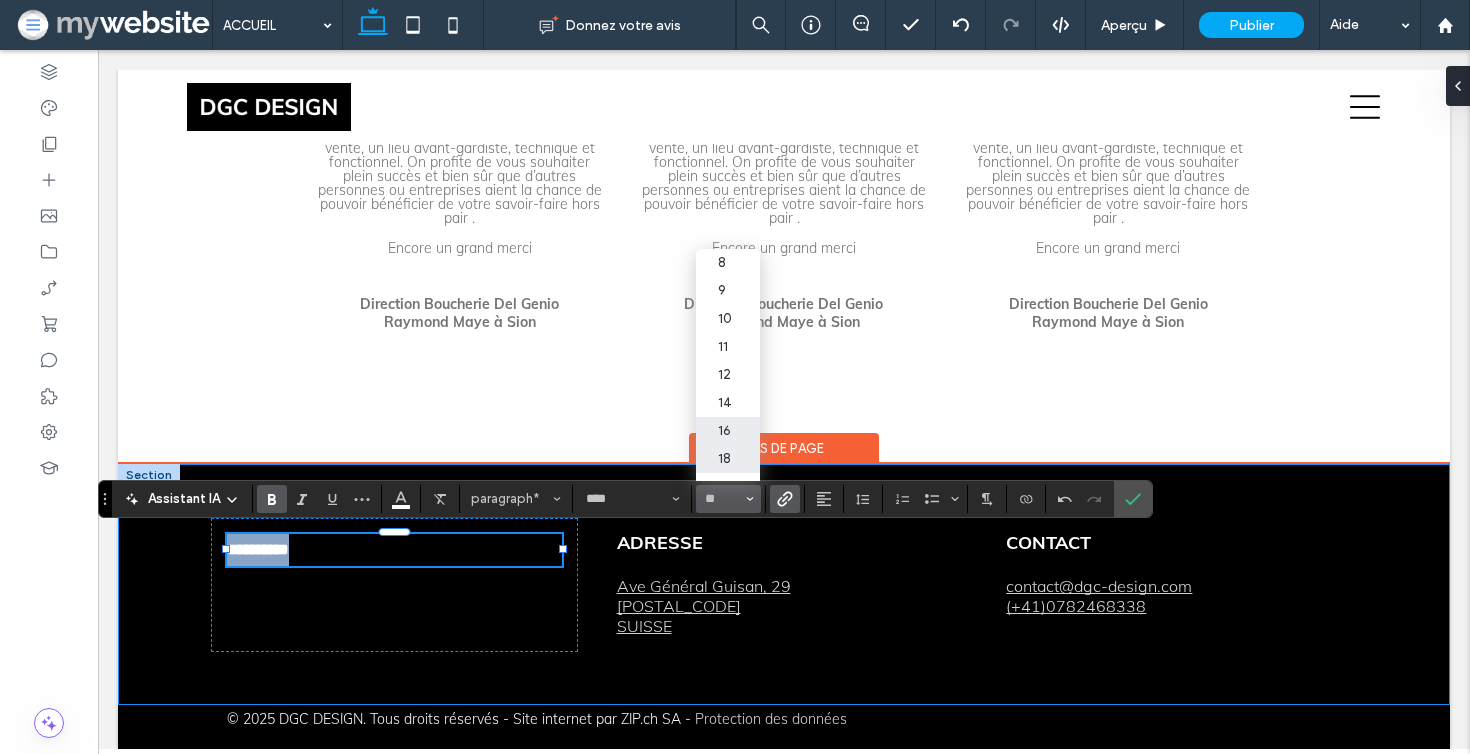 type on "**" 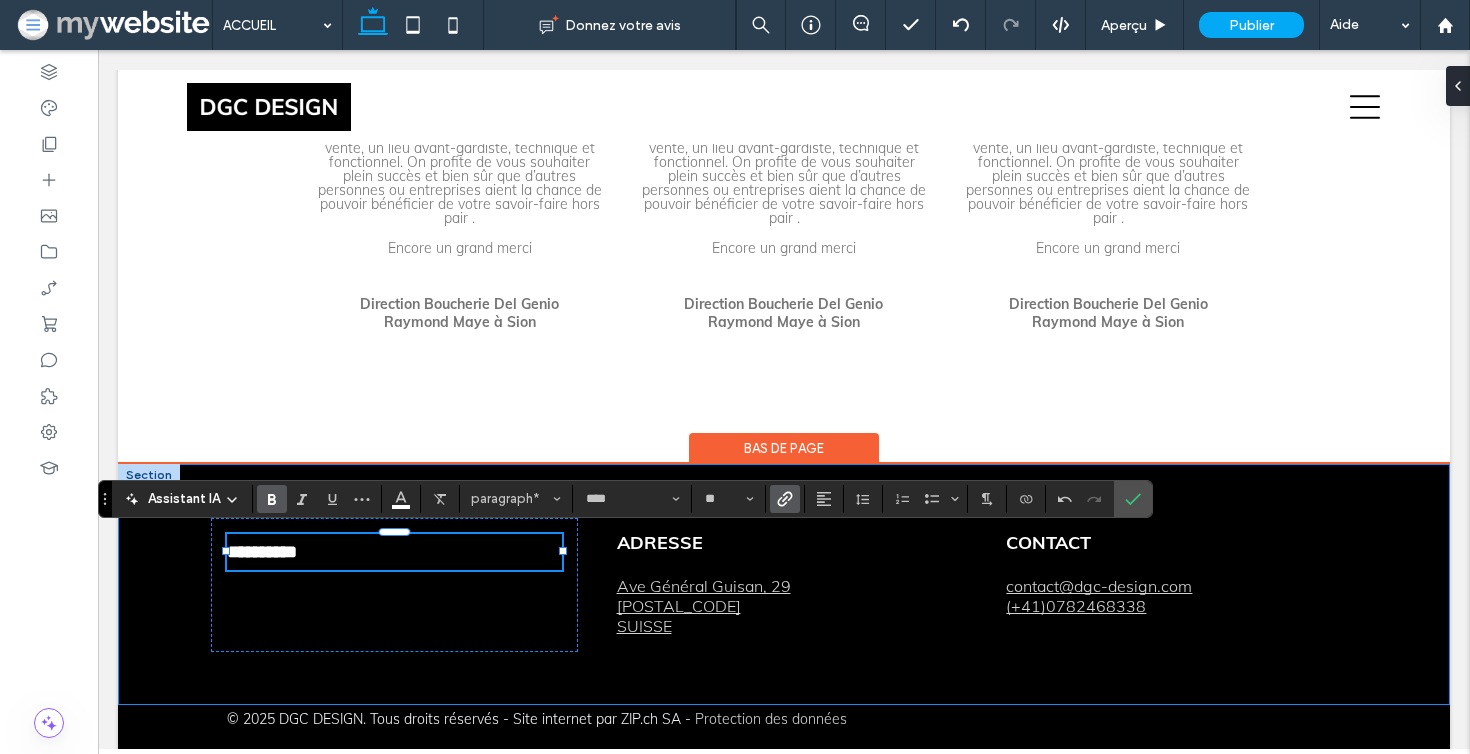 click on "**********" at bounding box center [784, 584] 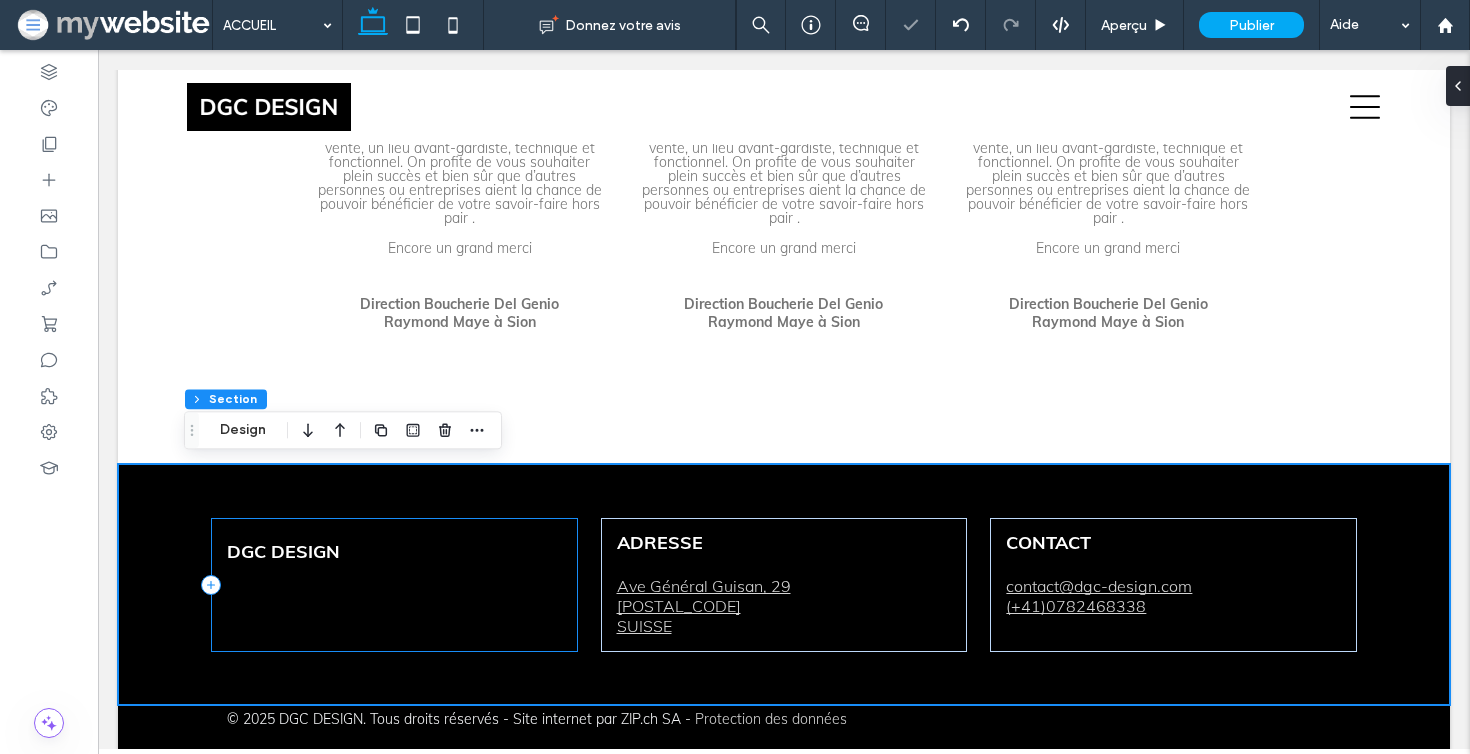 click on "DGC DESIGN" at bounding box center [394, 585] 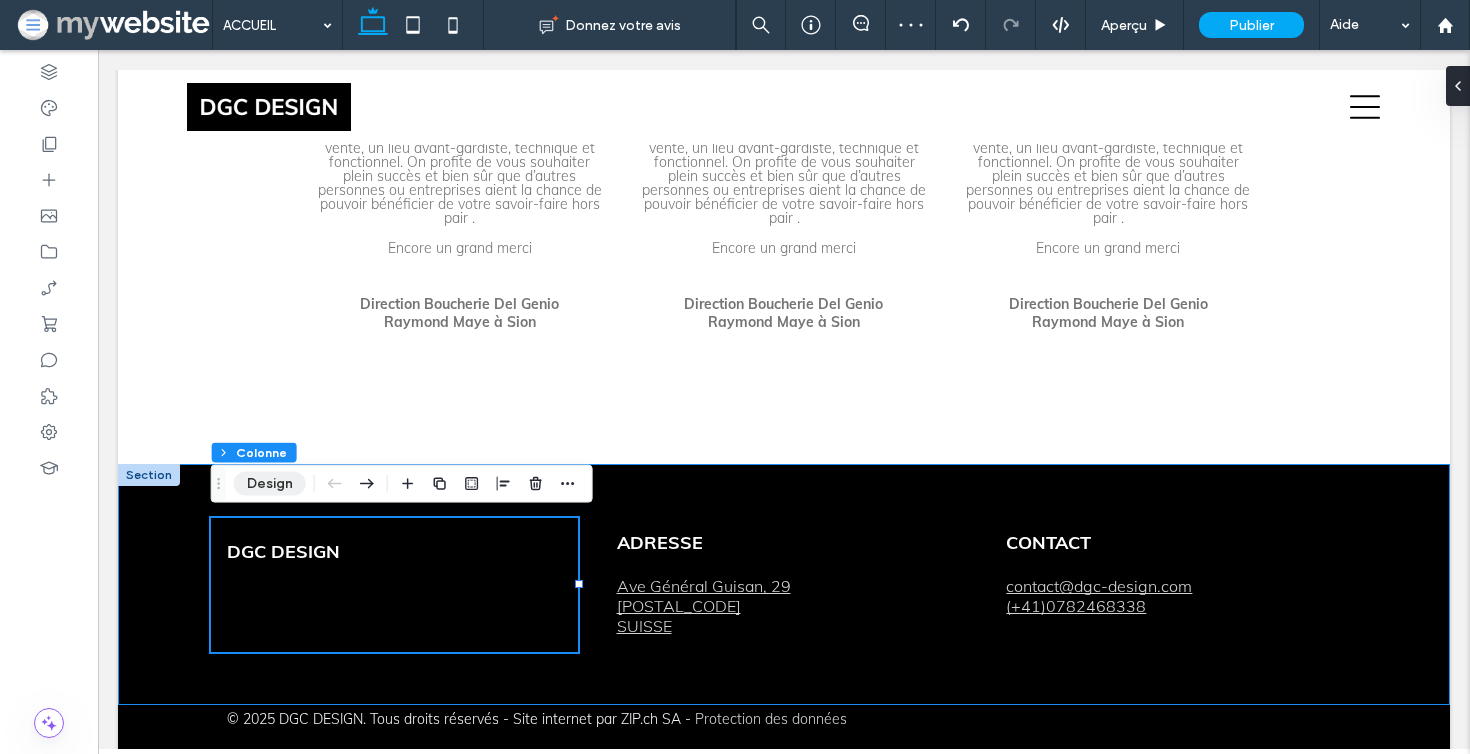 click on "Design" at bounding box center (270, 484) 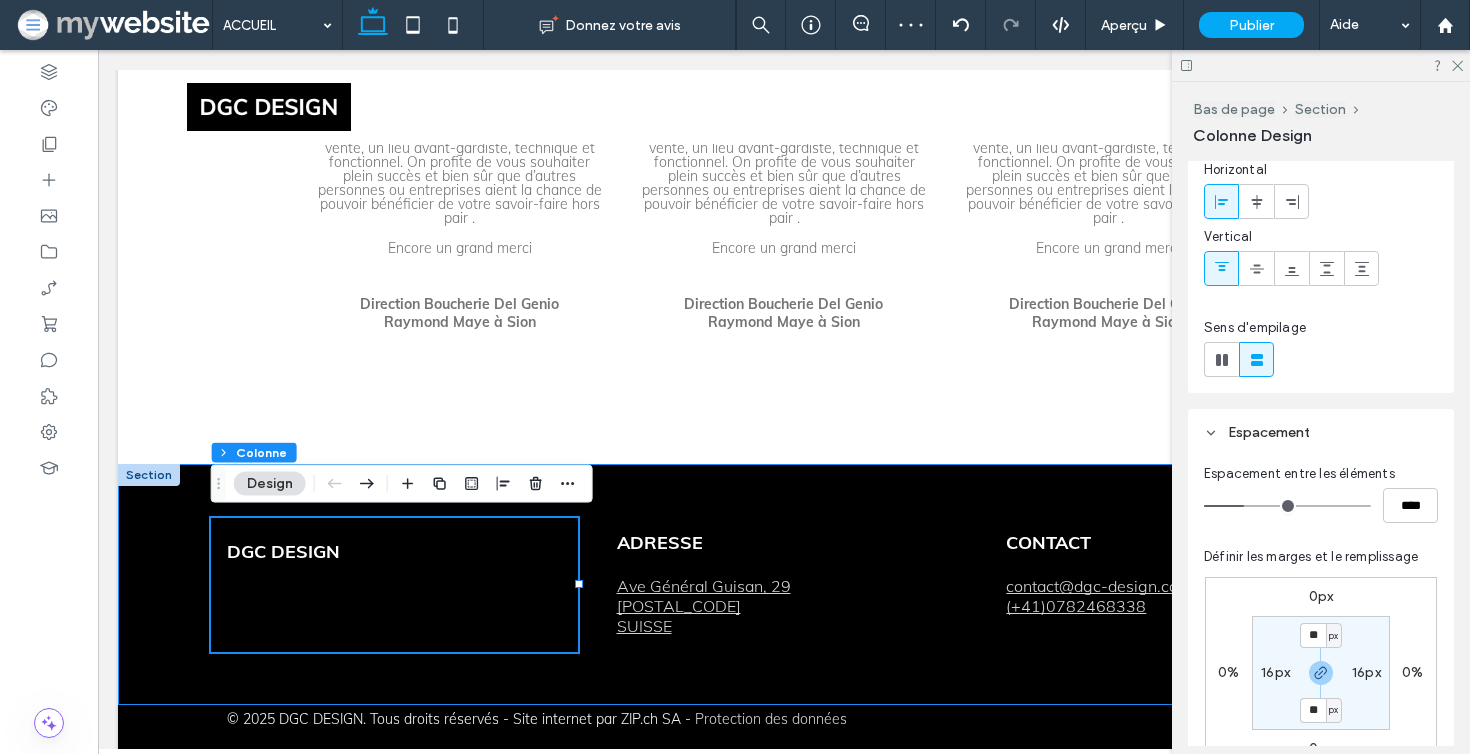 scroll, scrollTop: 232, scrollLeft: 0, axis: vertical 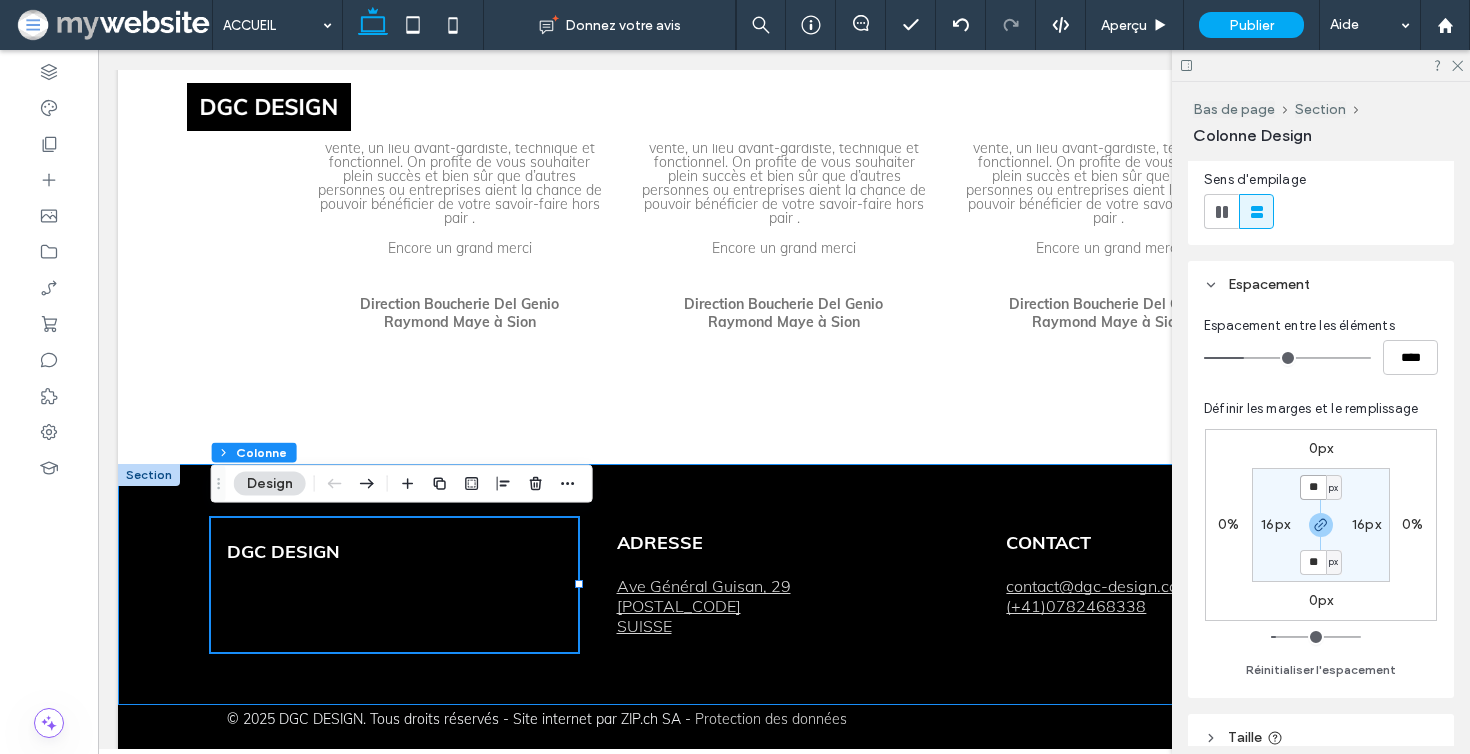 click on "**" at bounding box center (1313, 487) 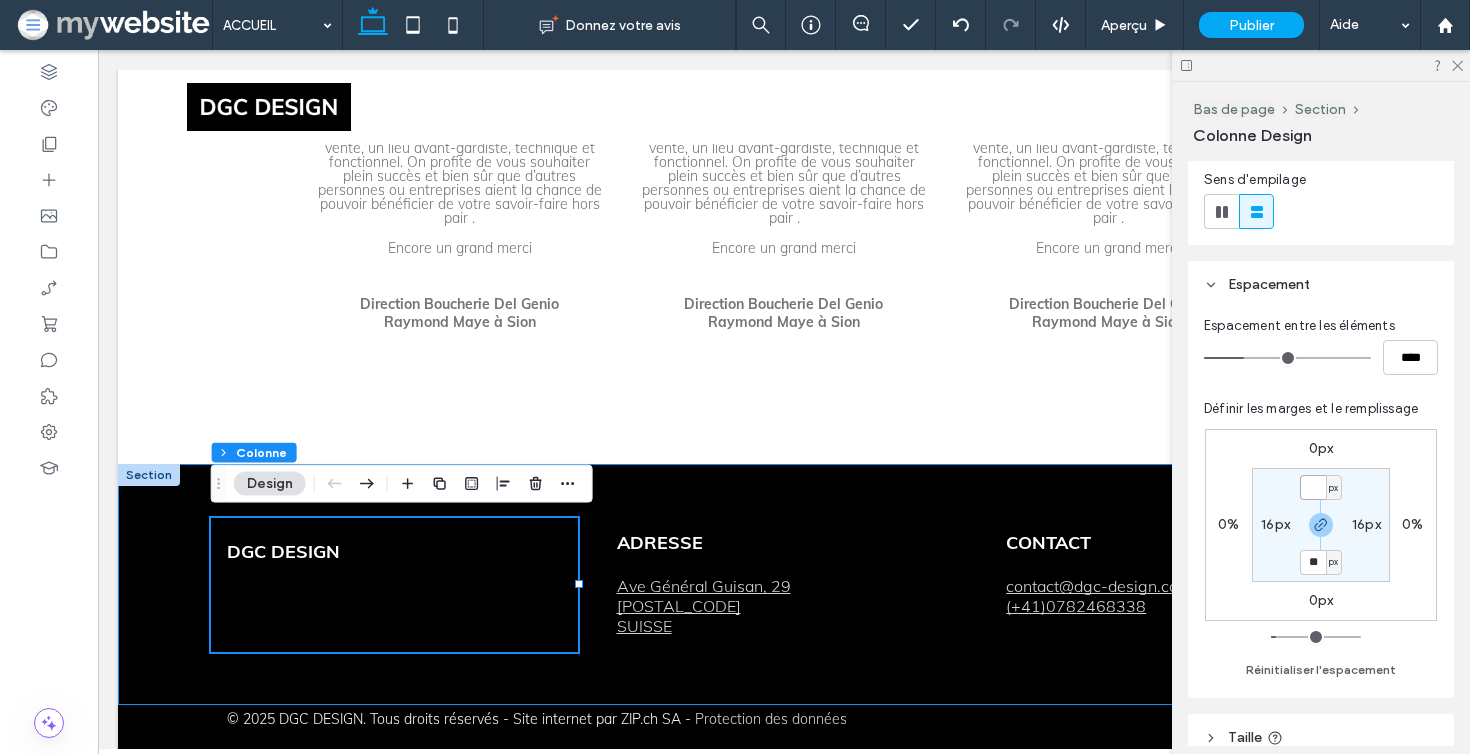 type on "*" 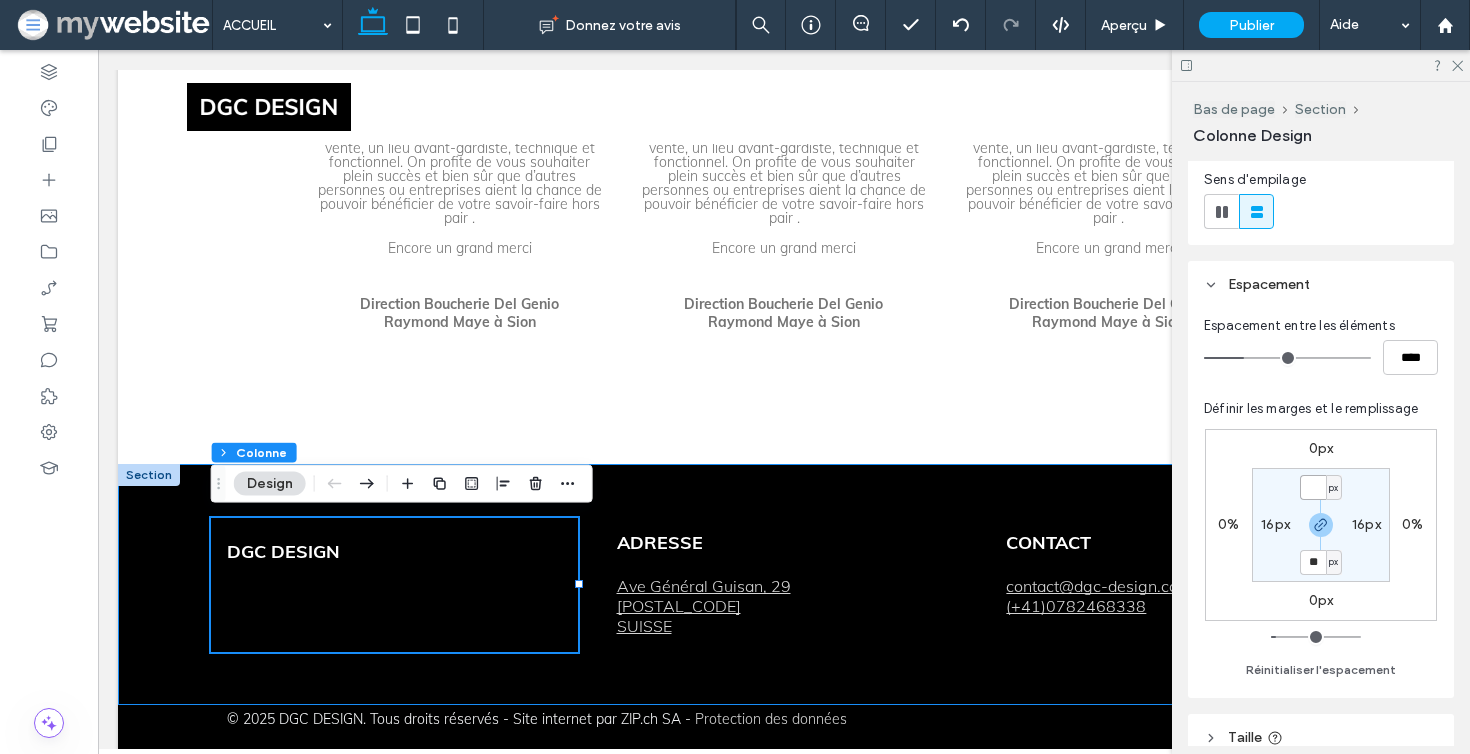 type on "*" 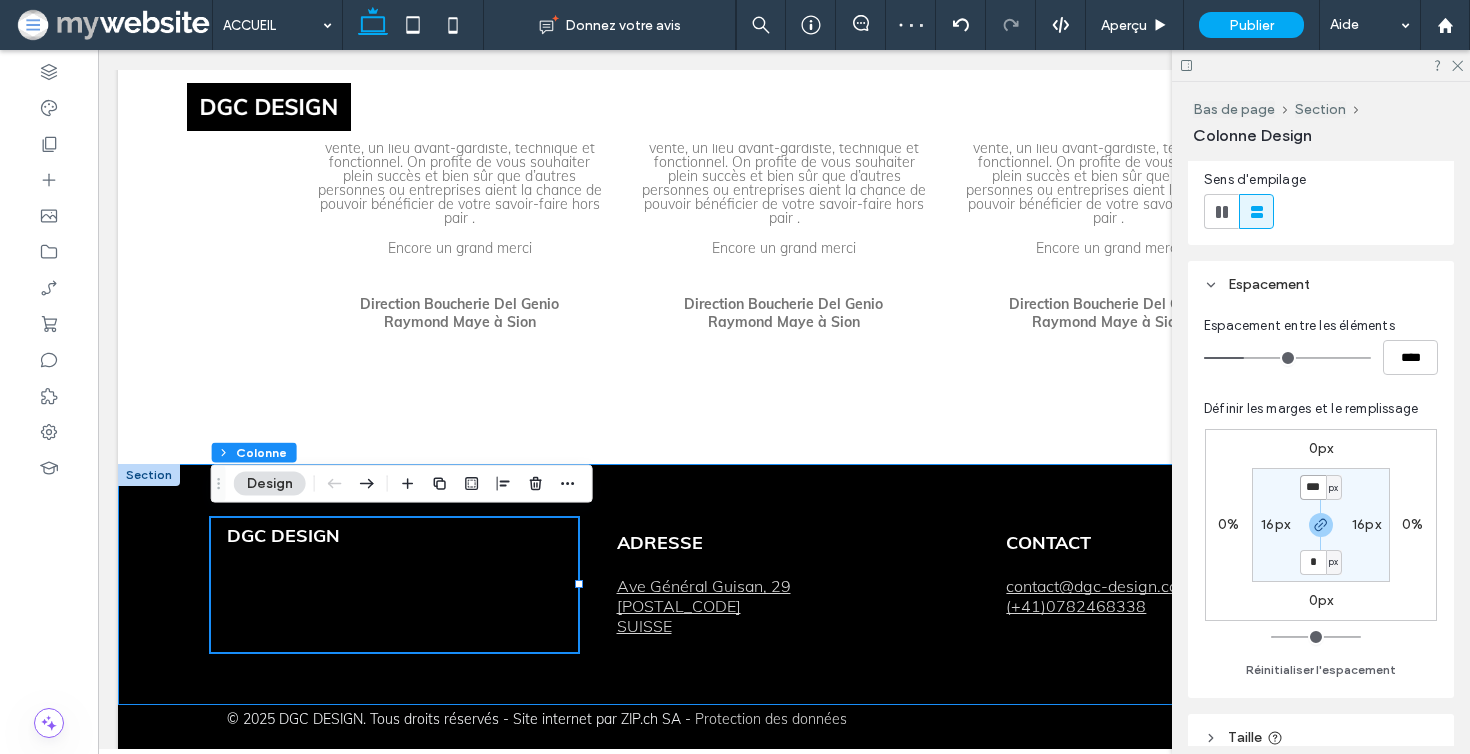 type on "**" 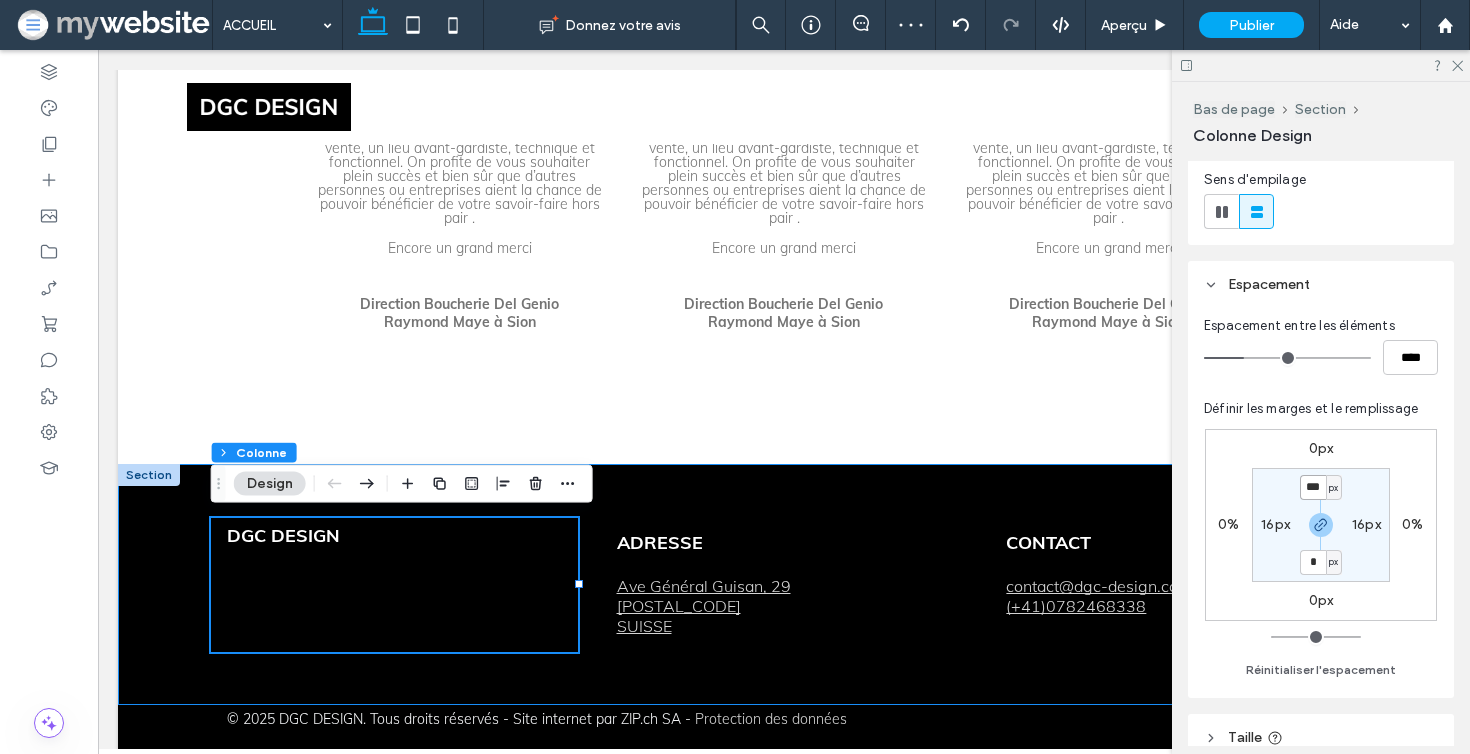 type on "**" 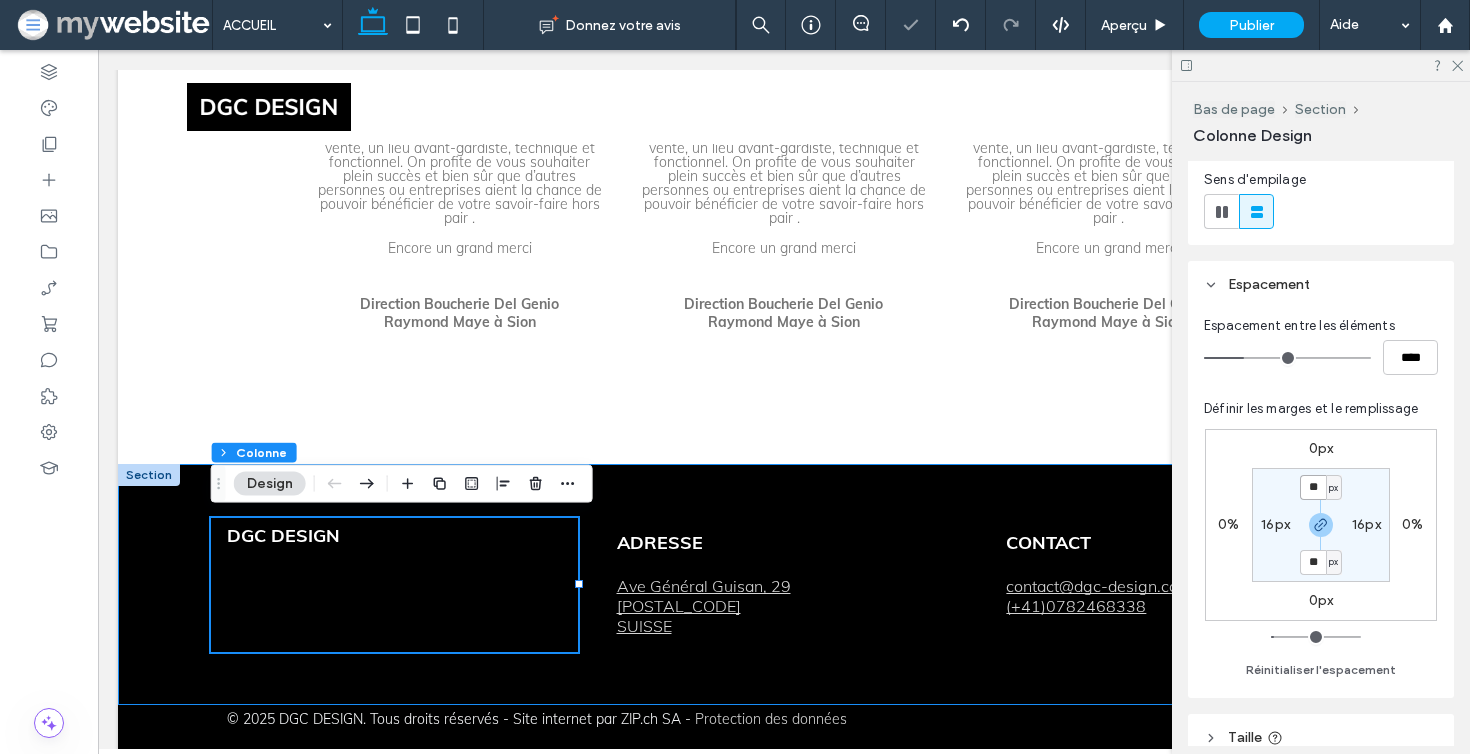 type on "**" 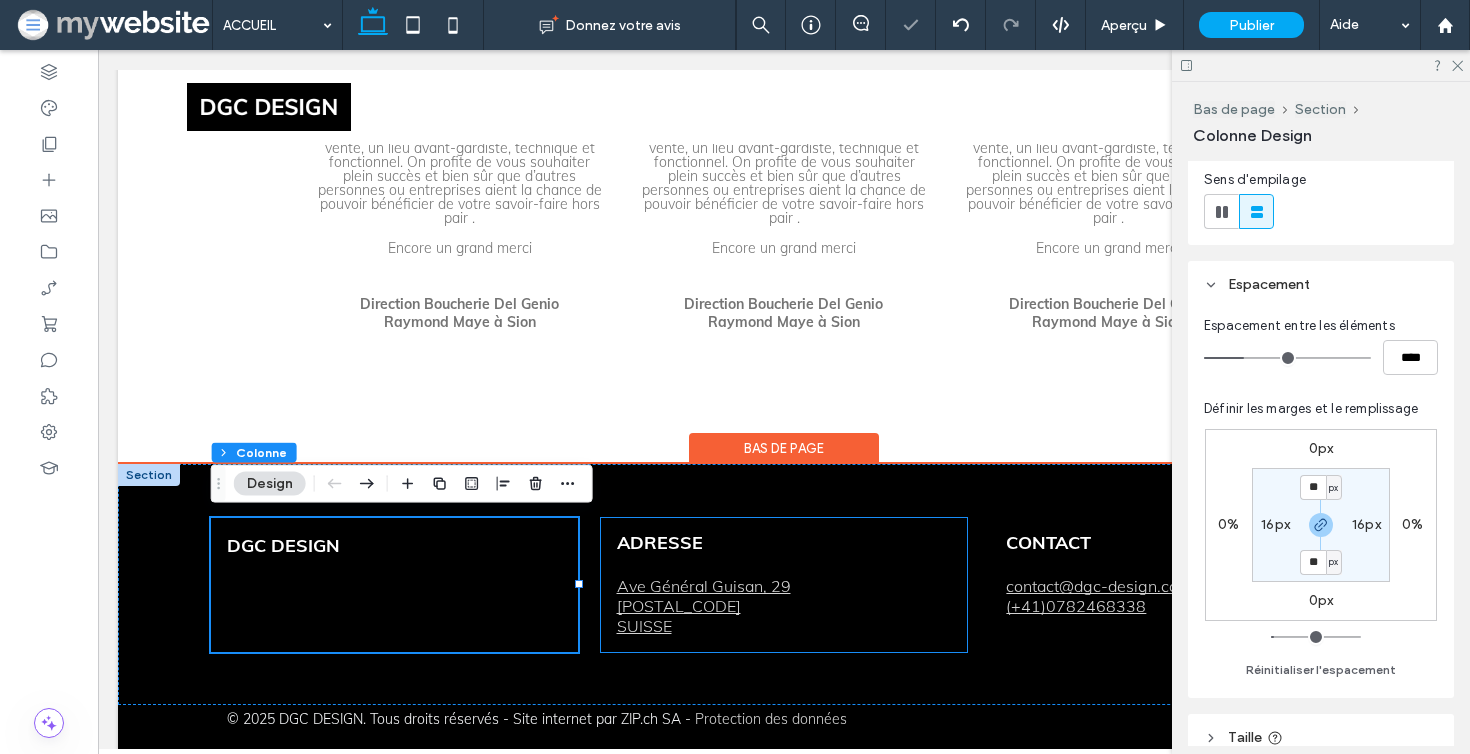 click on "ADRESSE
[STREET] [NUMBER], [POSTAL_CODE] [CITY] [COUNTRY]" at bounding box center [784, 585] 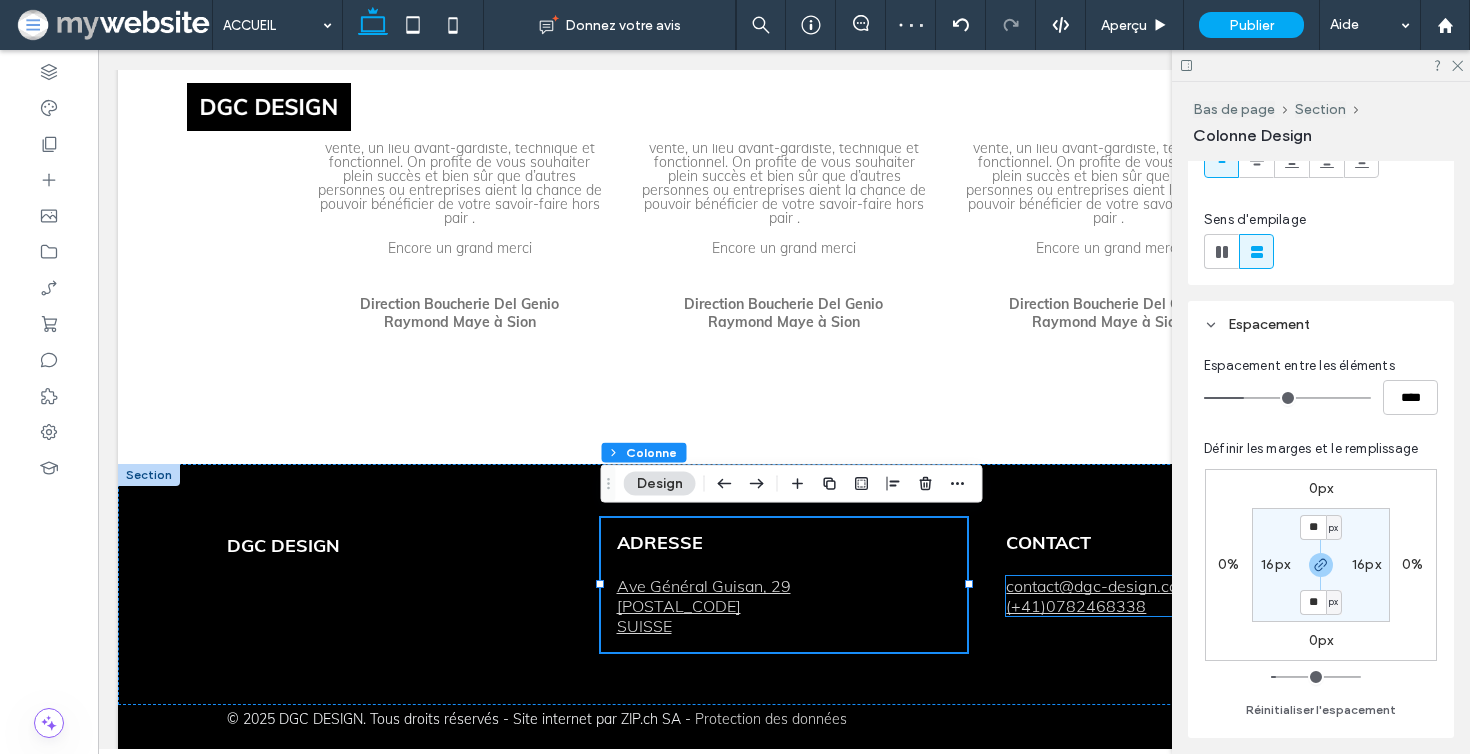 scroll, scrollTop: 256, scrollLeft: 0, axis: vertical 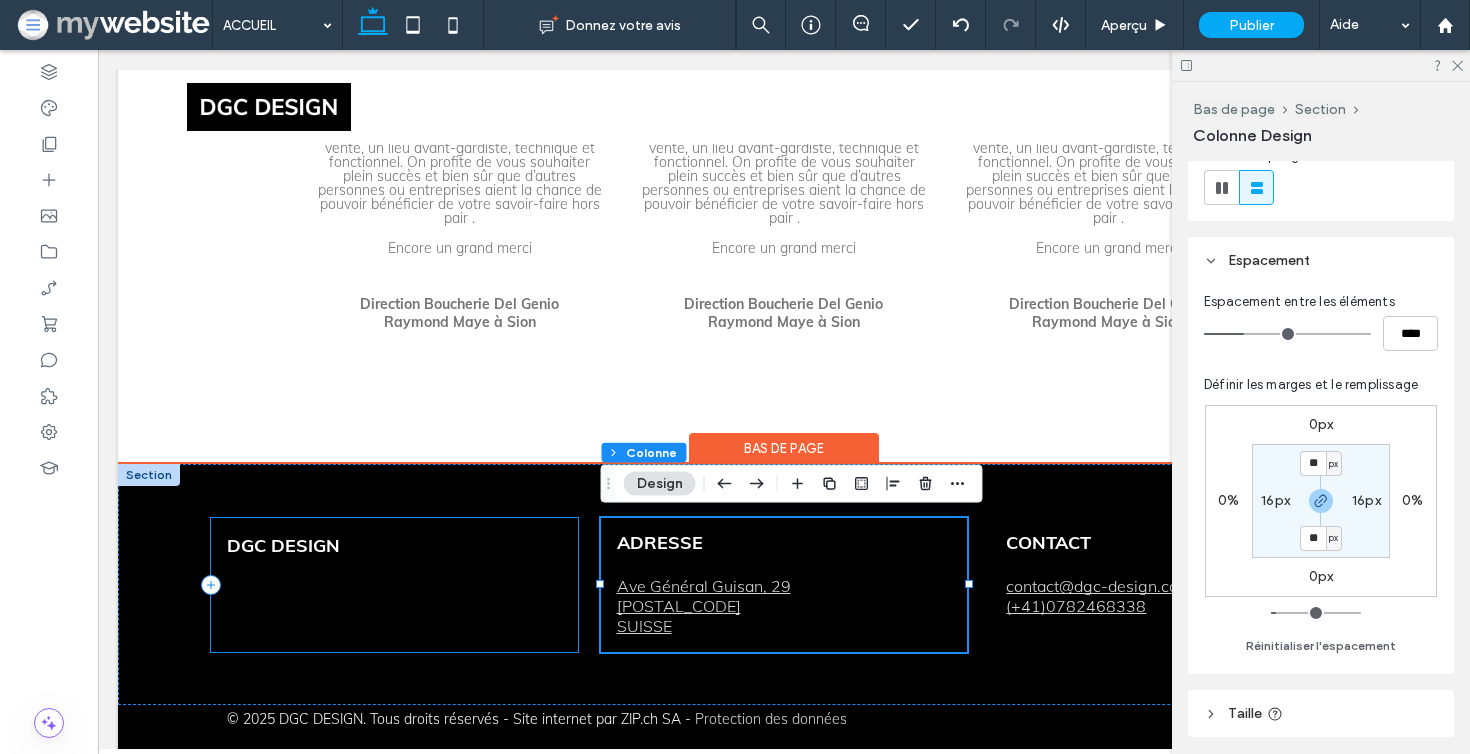 click on "DGC DESIGN" at bounding box center [394, 585] 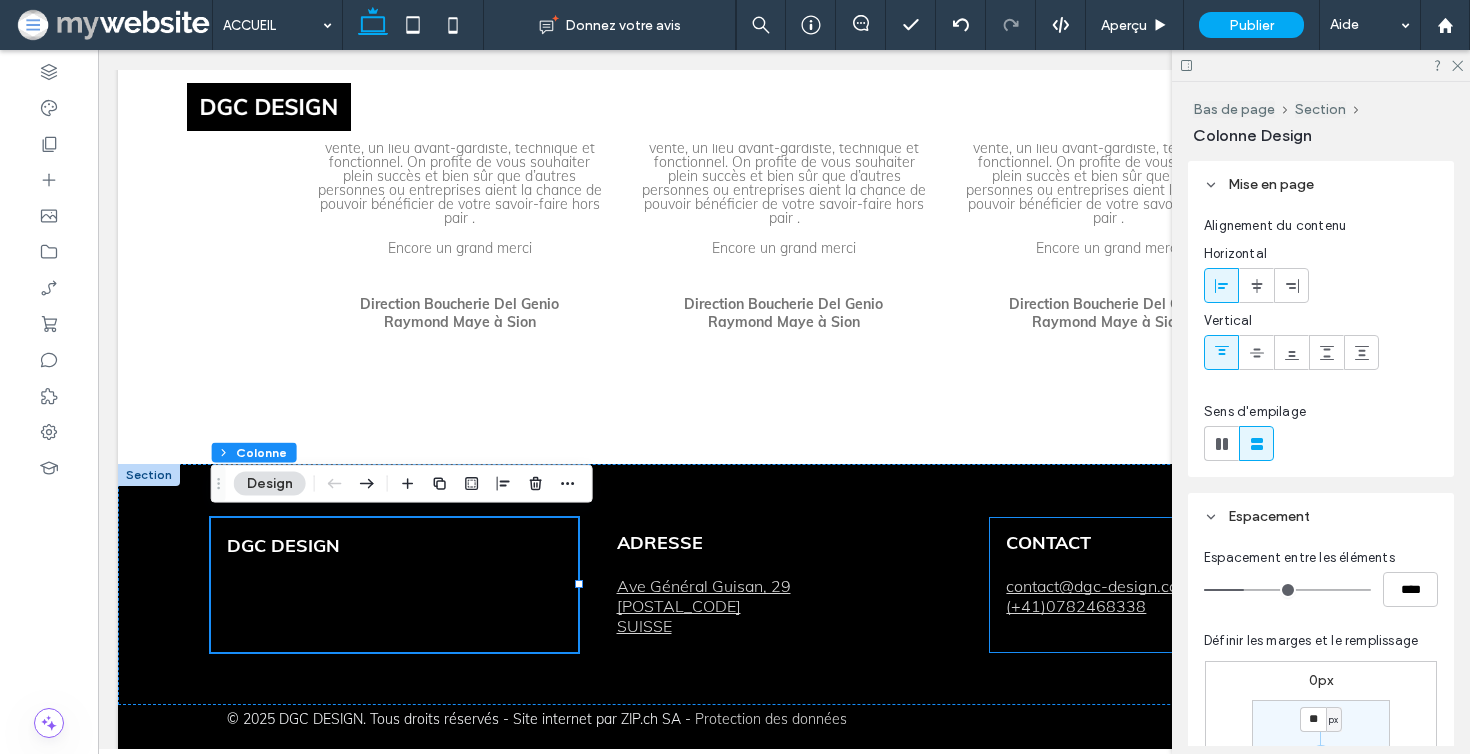 click on "Vertical" at bounding box center [1321, 323] 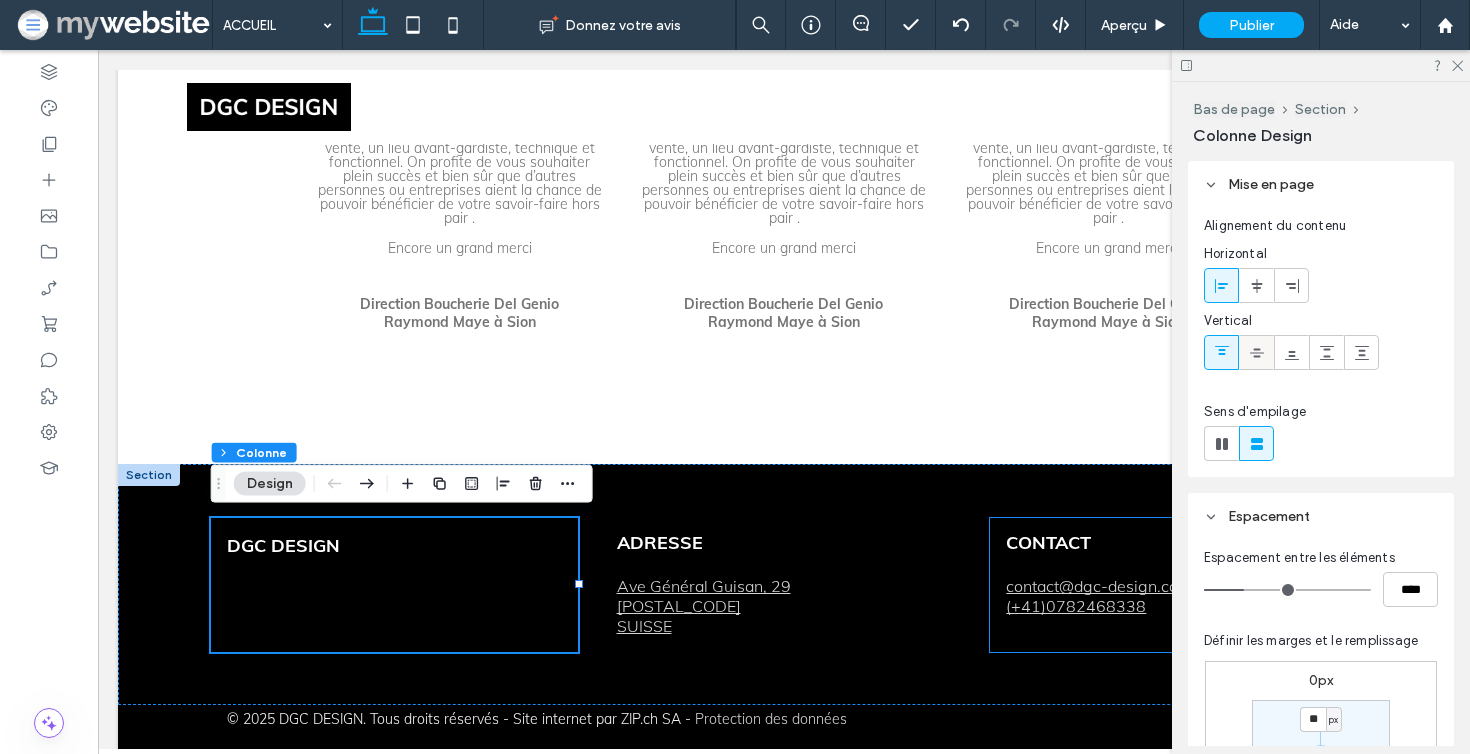 click at bounding box center (1256, 352) 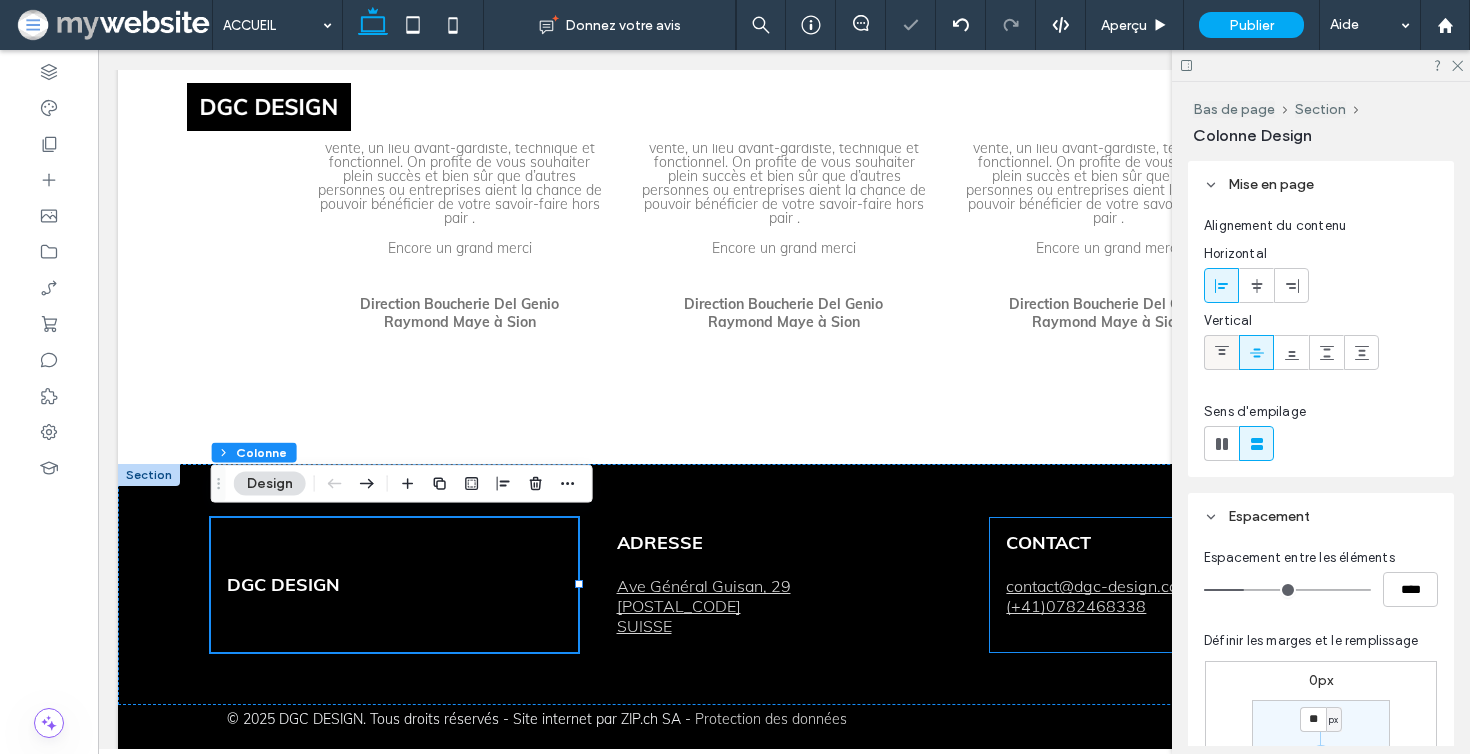 click 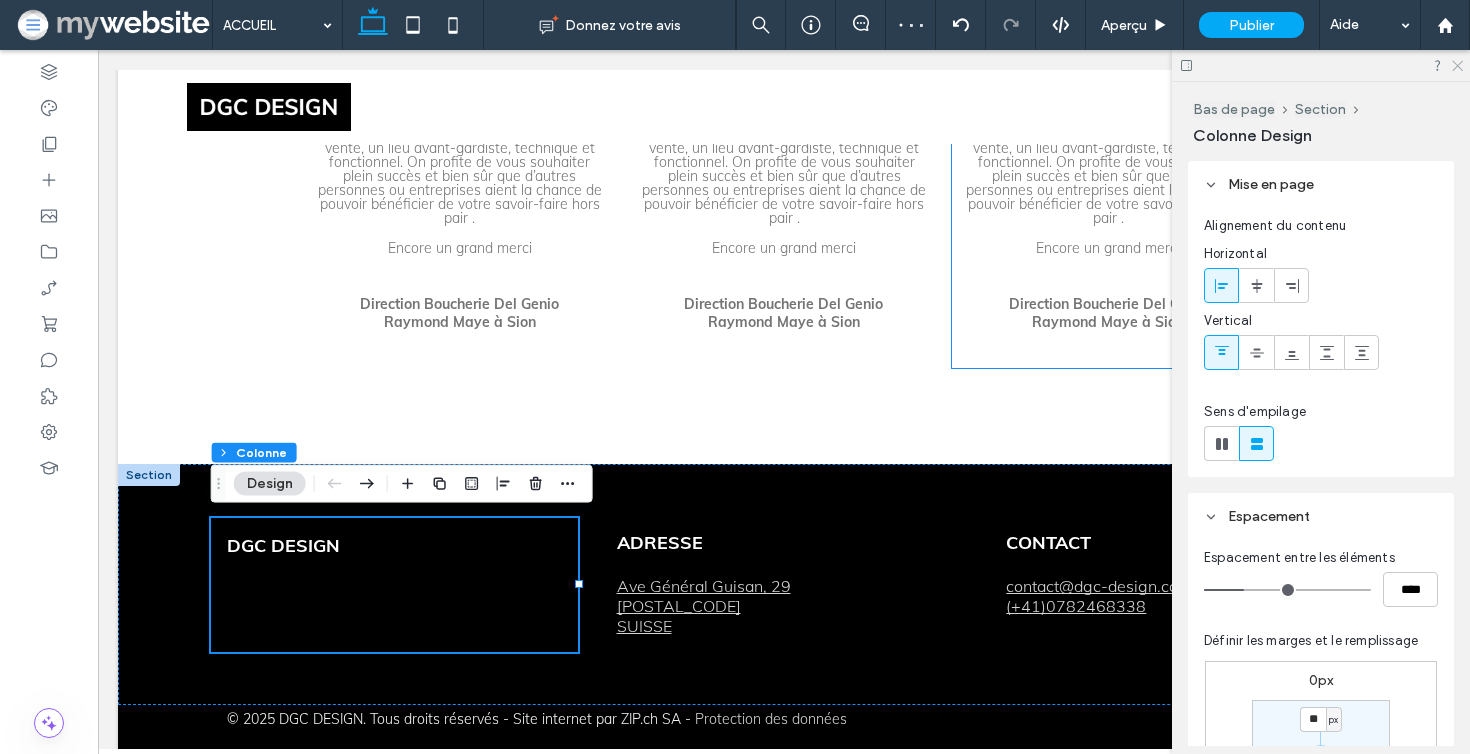 drag, startPoint x: 1458, startPoint y: 65, endPoint x: 1359, endPoint y: 15, distance: 110.909874 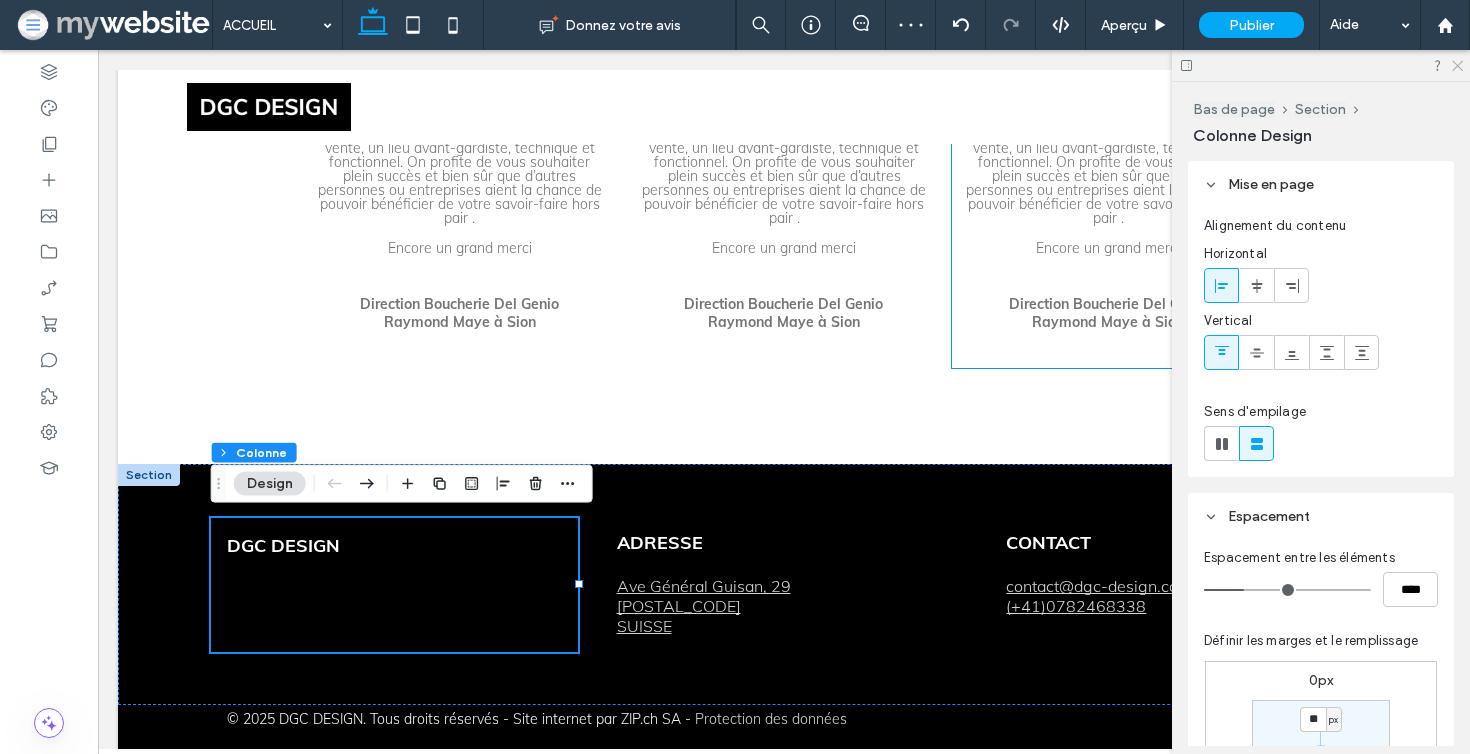 click 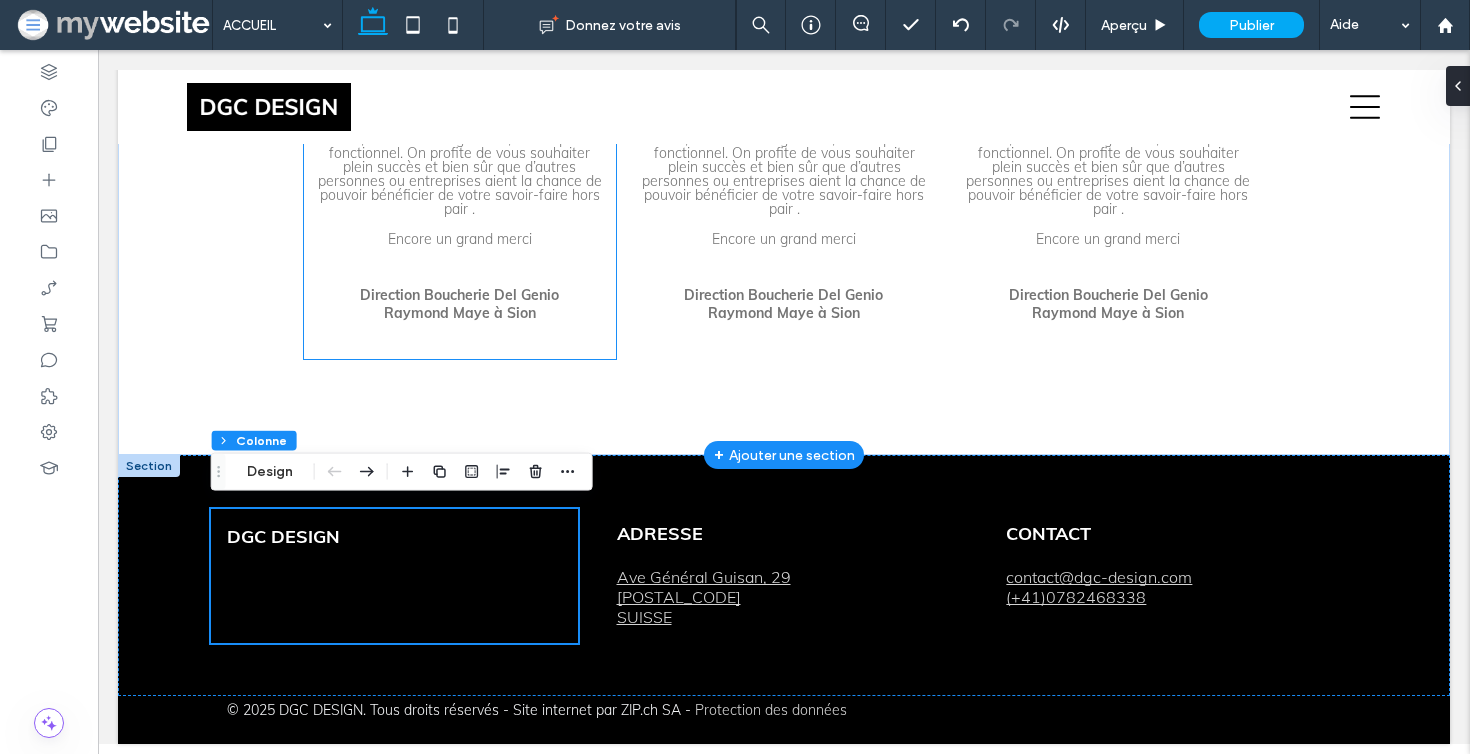 scroll, scrollTop: 4574, scrollLeft: 0, axis: vertical 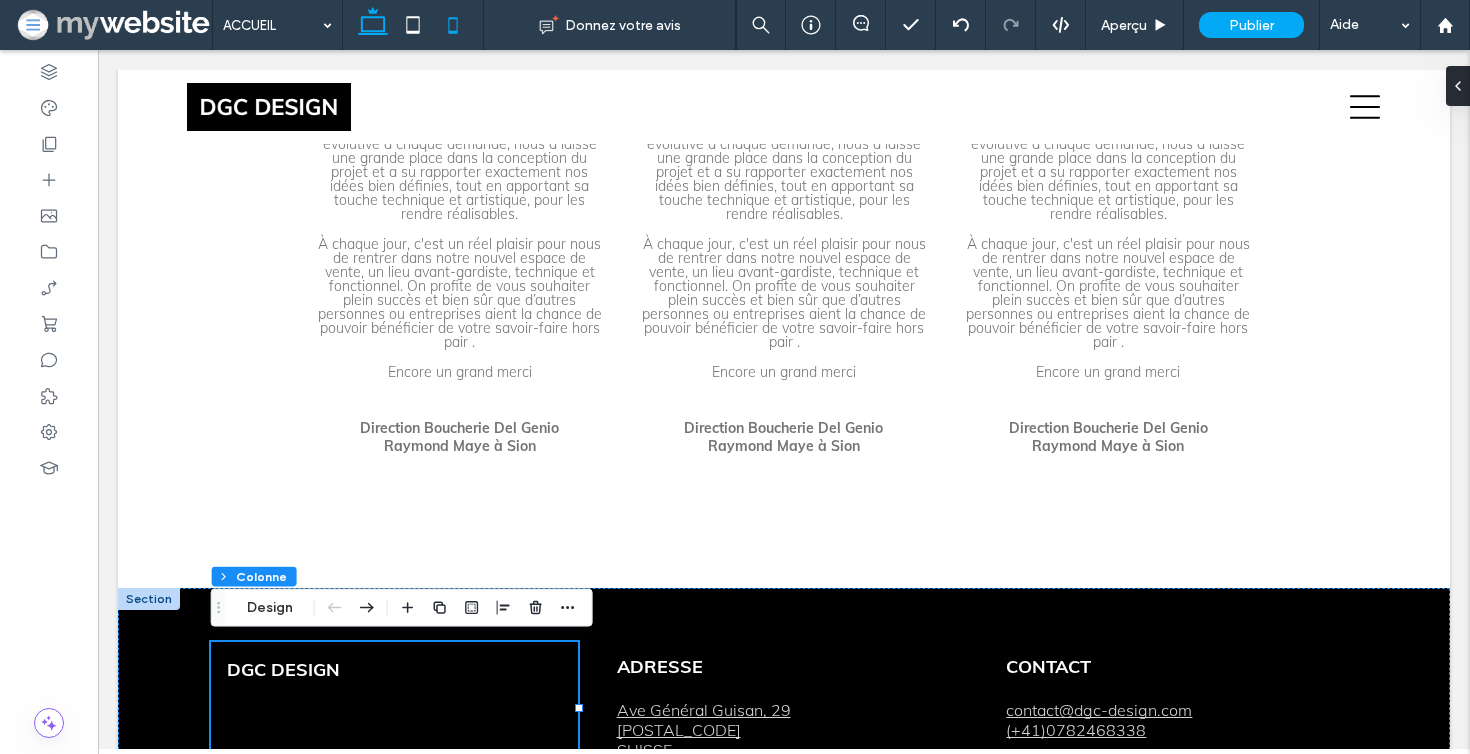 click 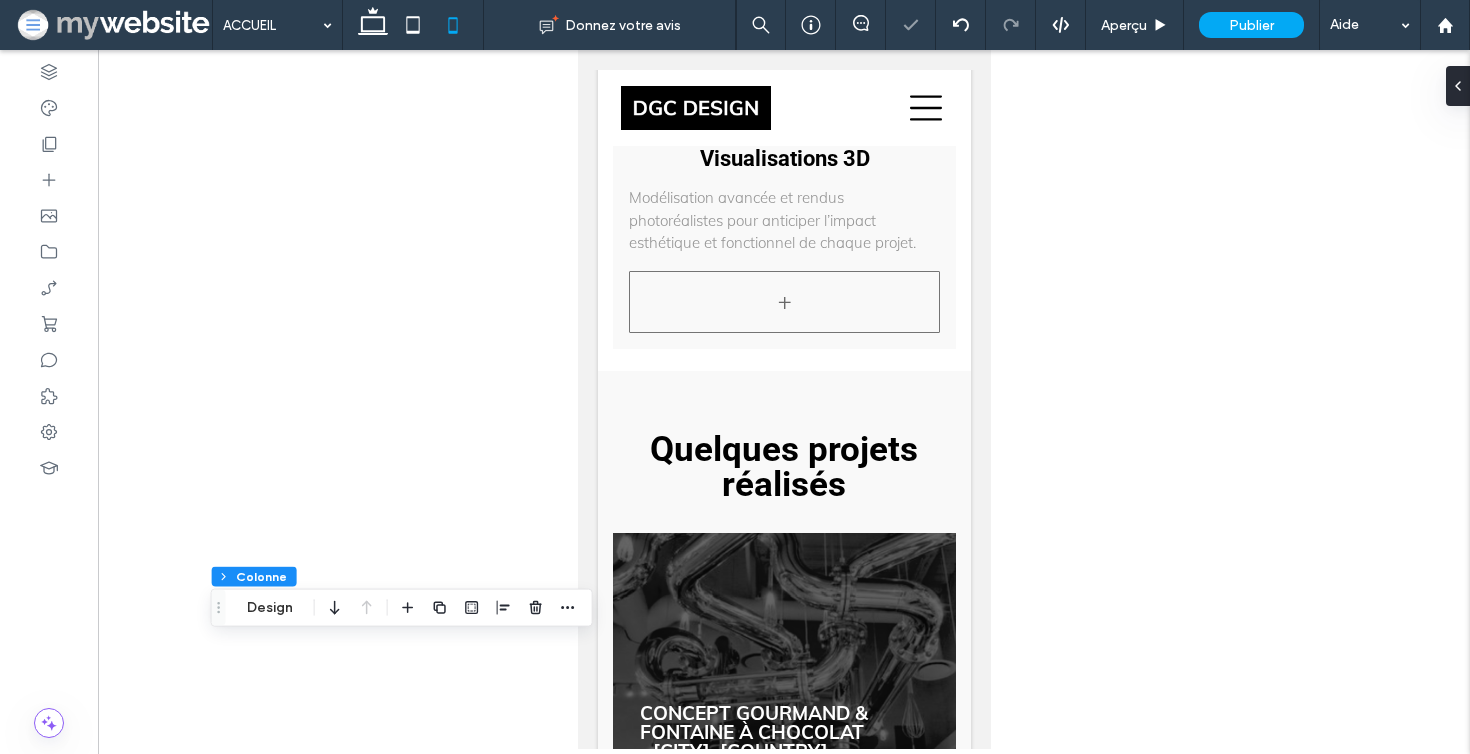 type on "**" 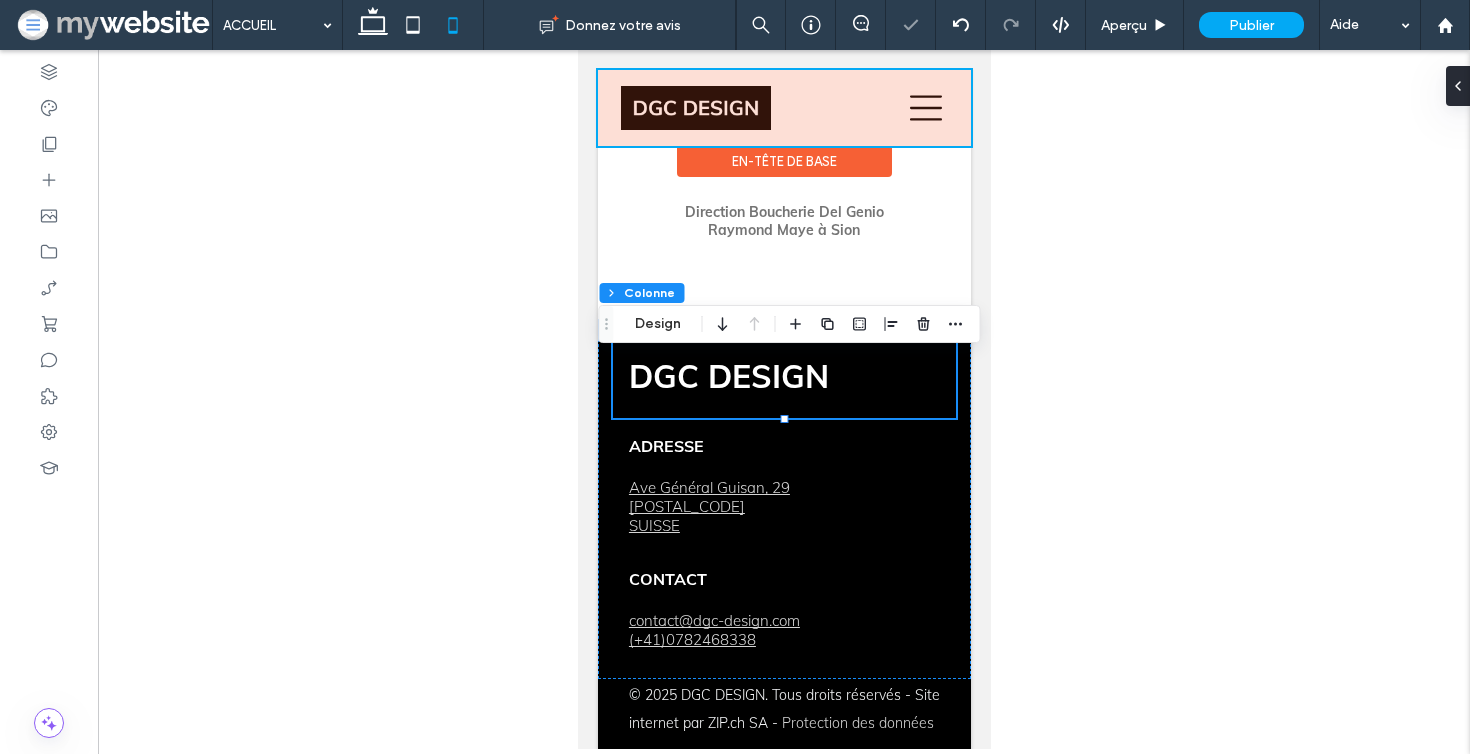 click at bounding box center [783, 108] 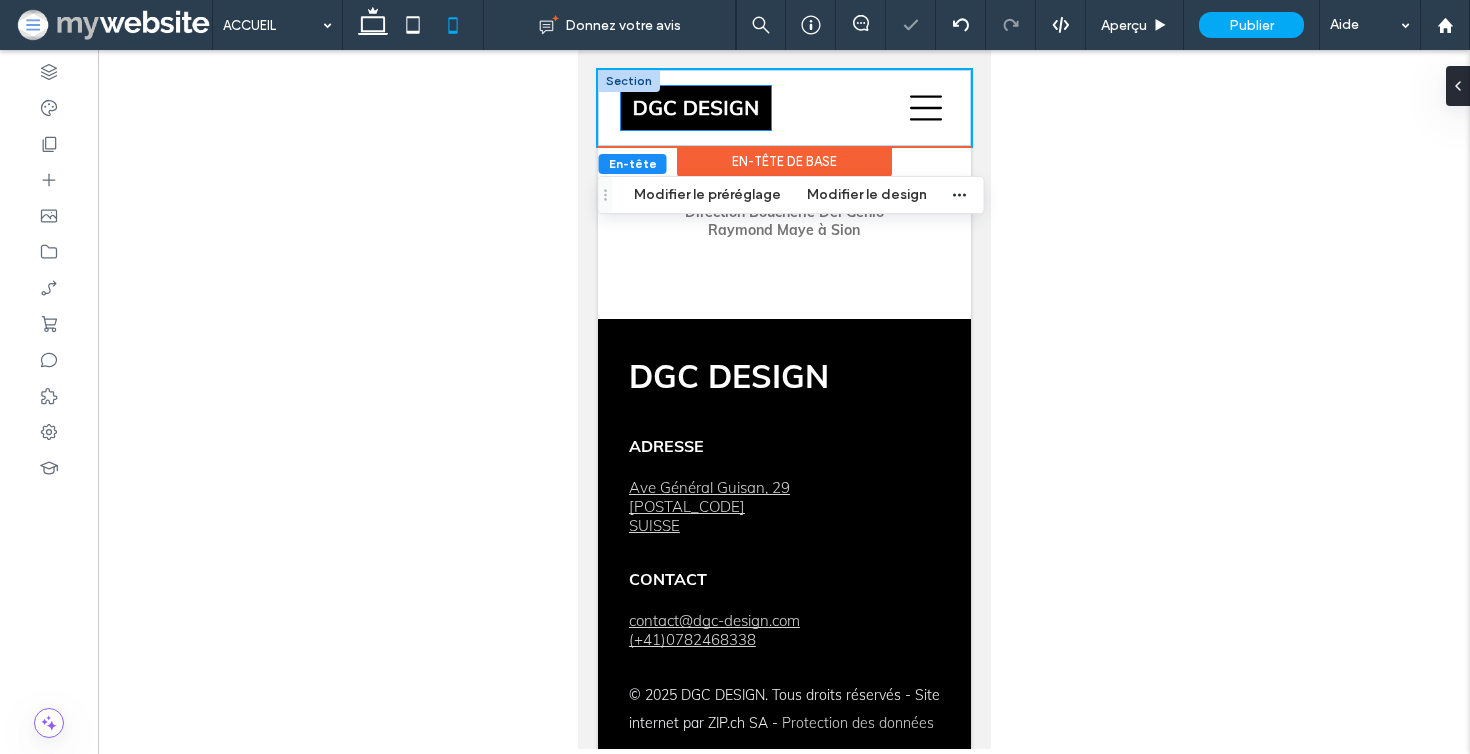 click at bounding box center [695, 108] 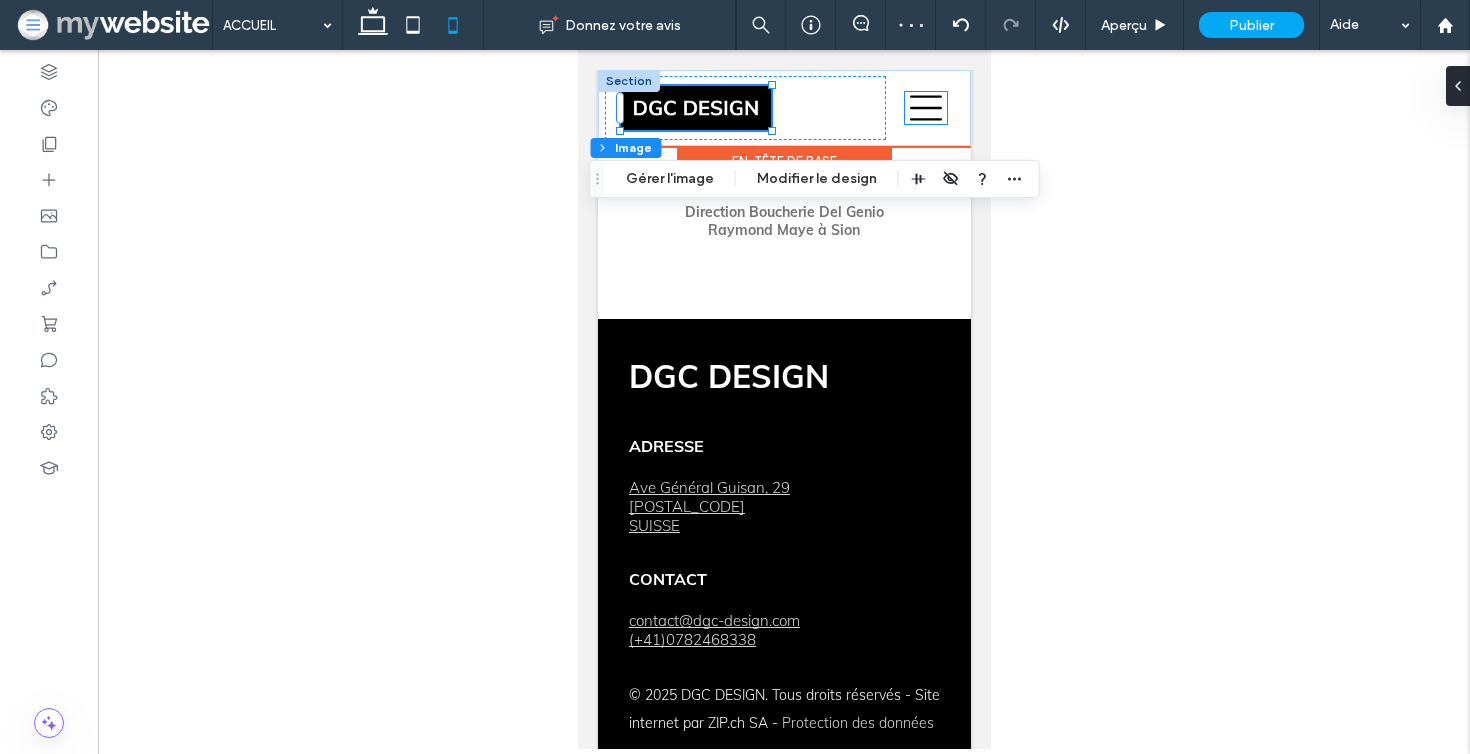 click 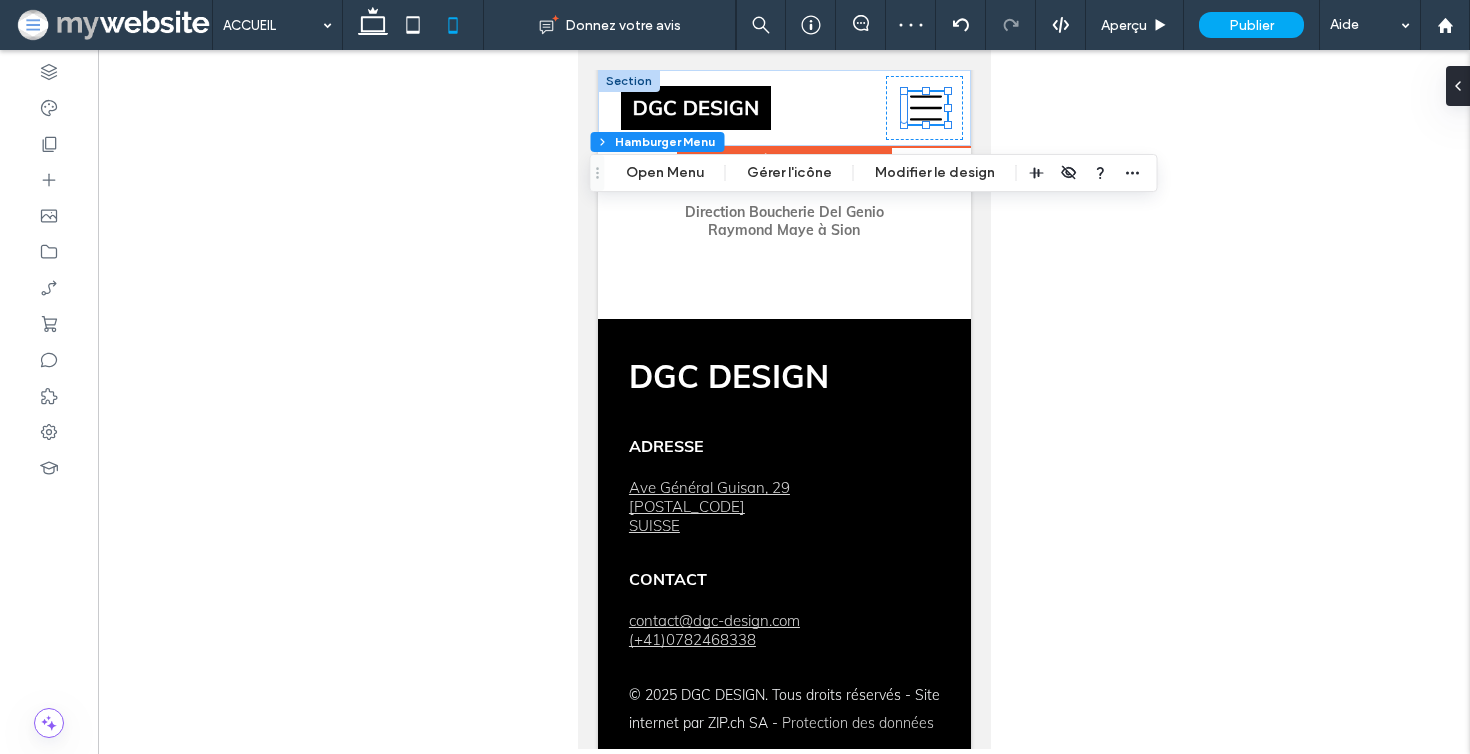 click 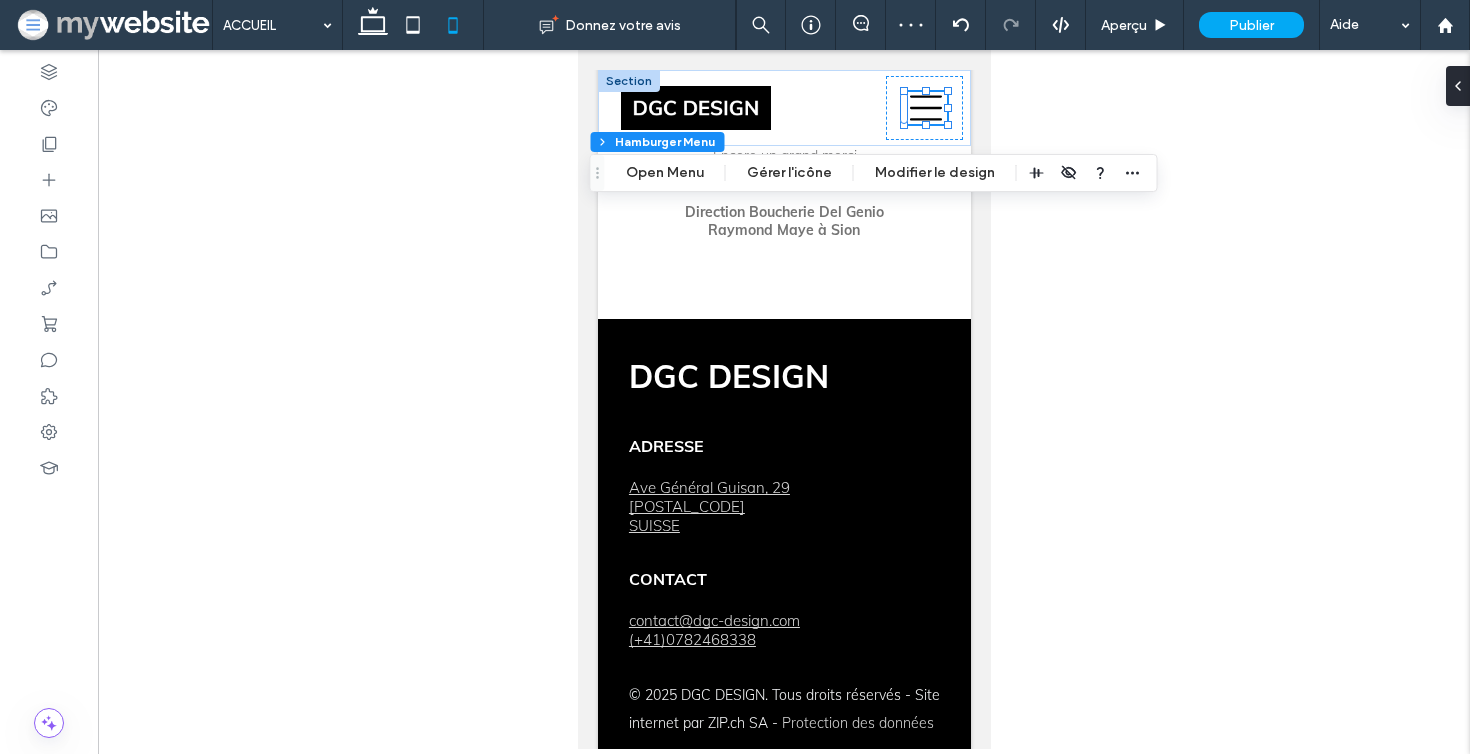 click on "En-tête Section Colonne Hamburger Menu Open Menu Gérer l'icône Modifier le design" at bounding box center (874, 173) 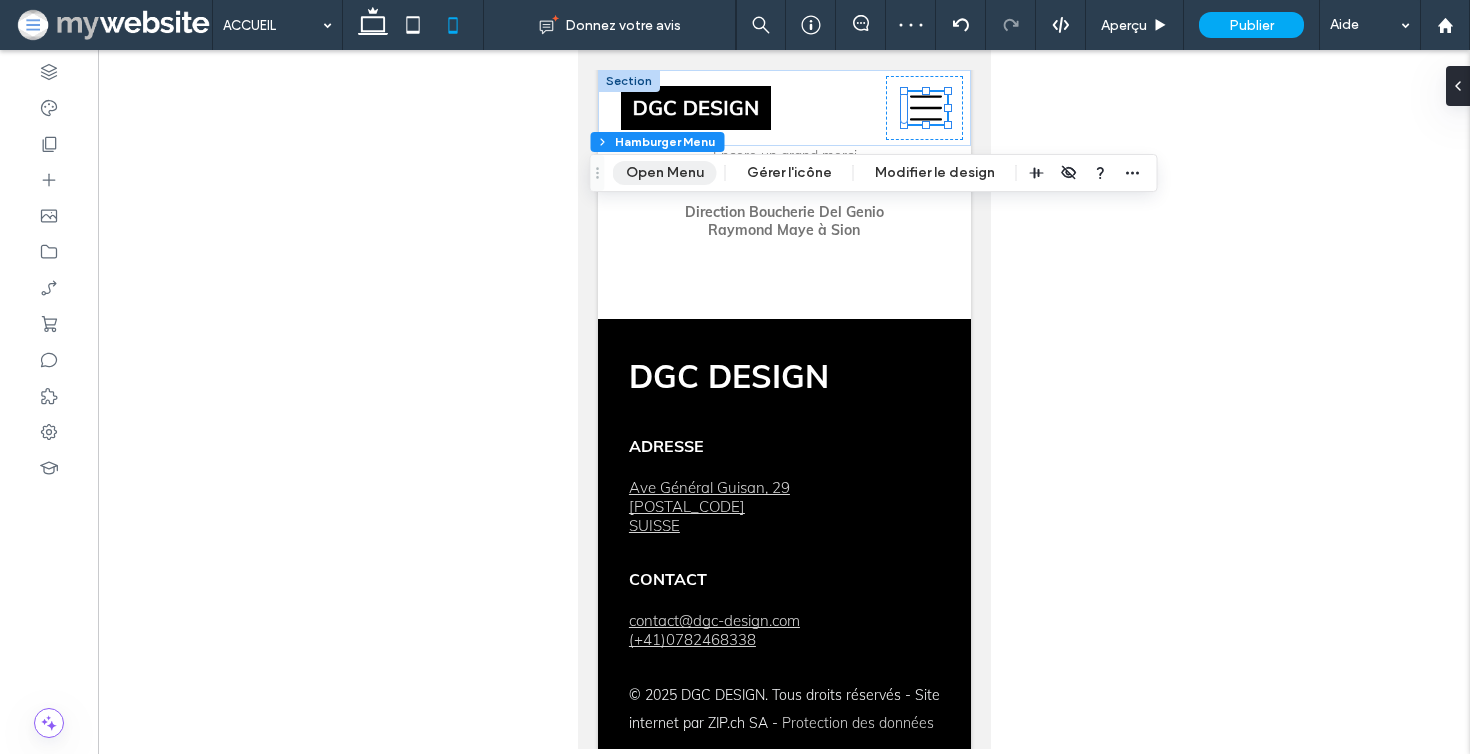 click on "Open Menu" at bounding box center [665, 173] 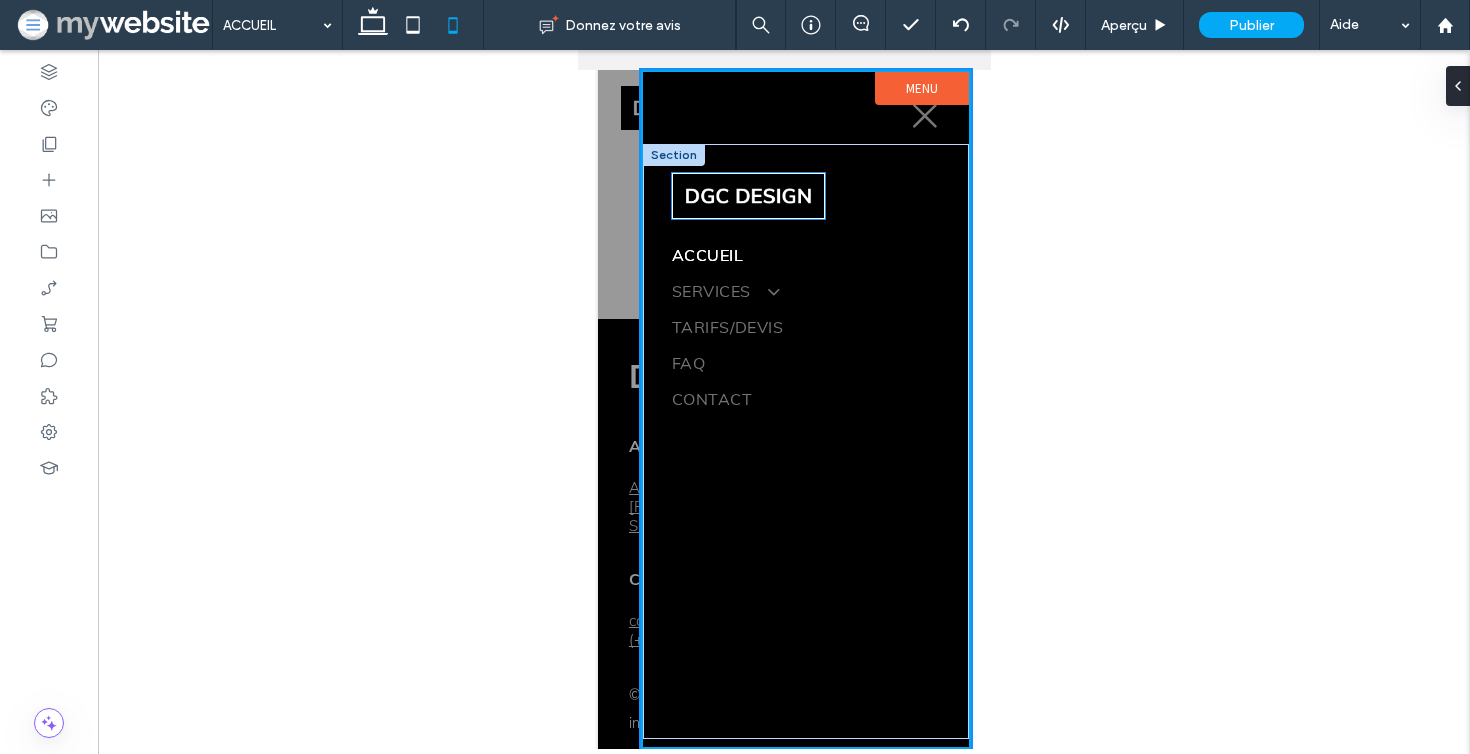 click at bounding box center [747, 196] 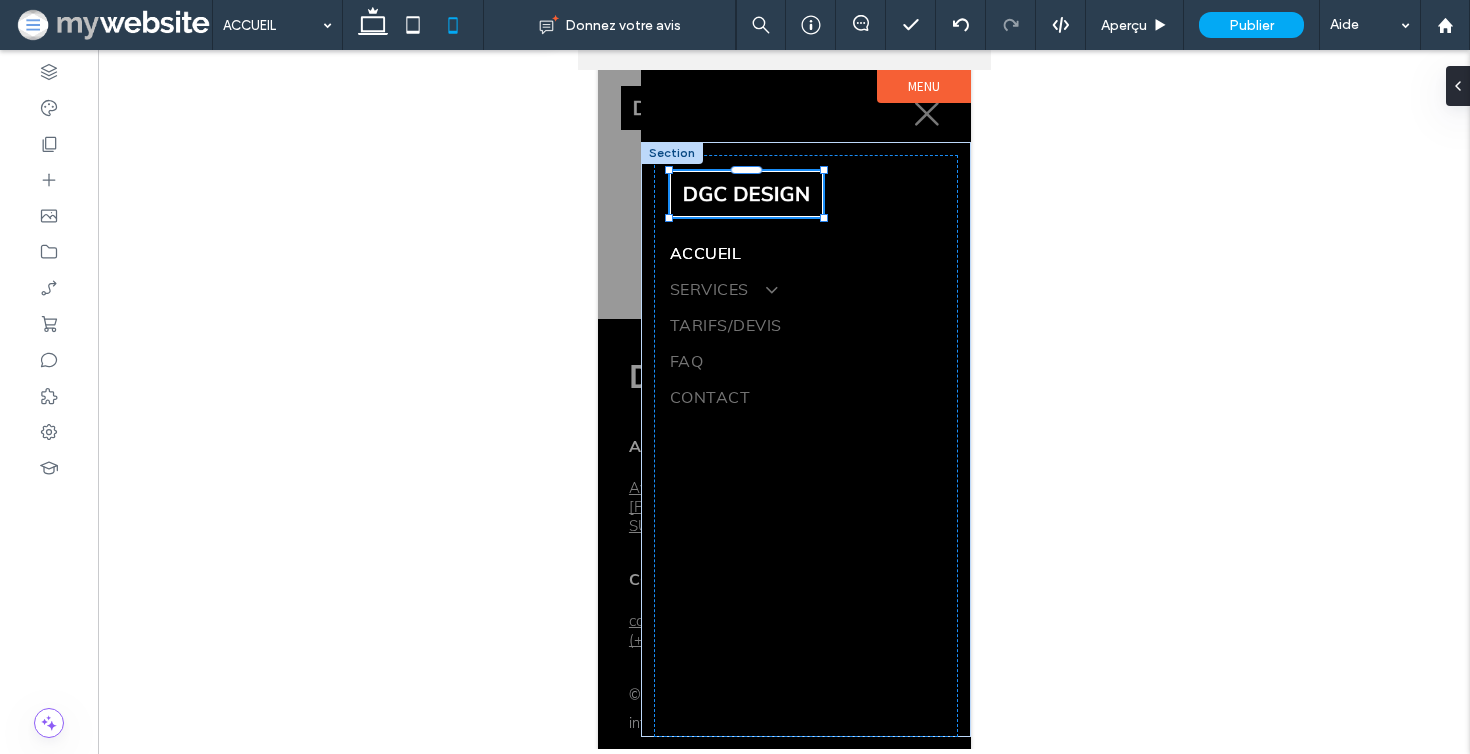 type on "*" 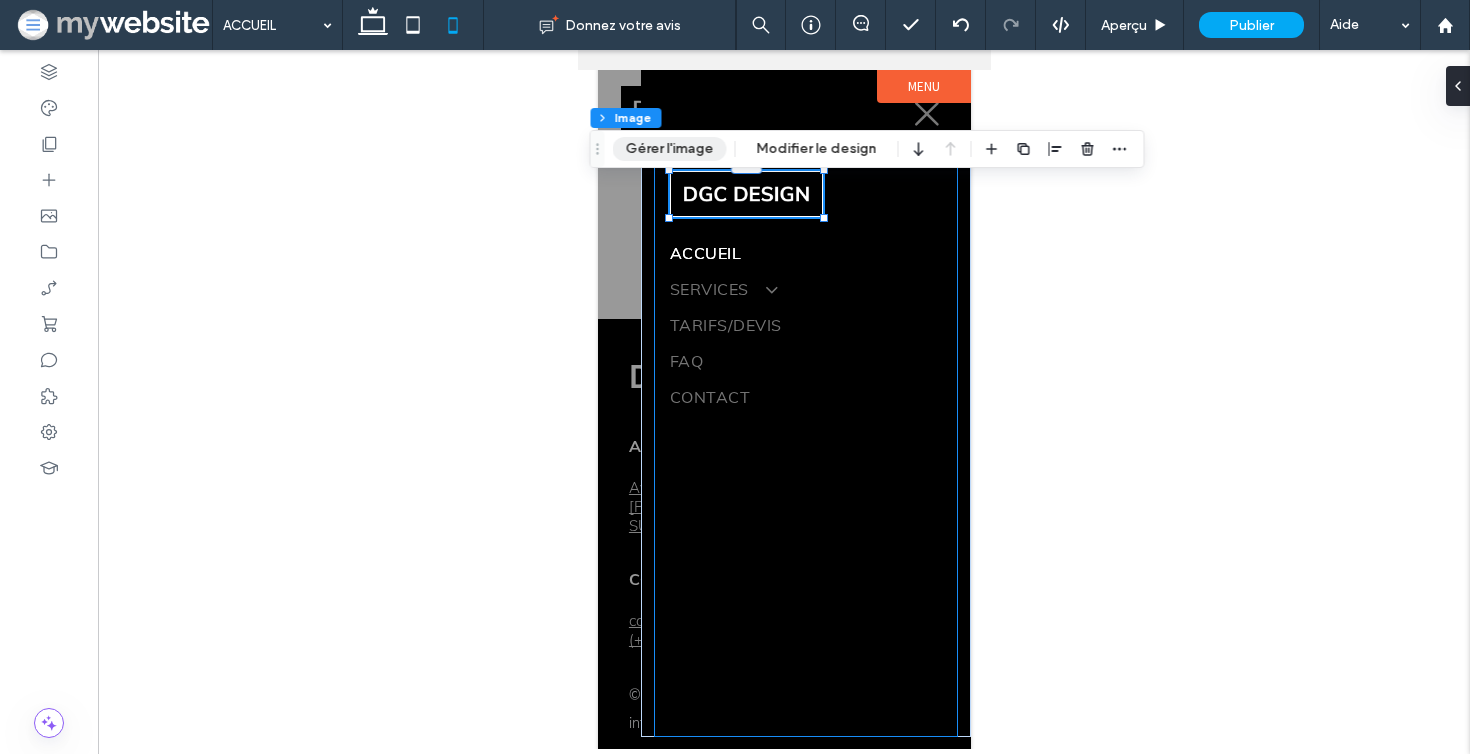 click on "Gérer l'image" at bounding box center (670, 149) 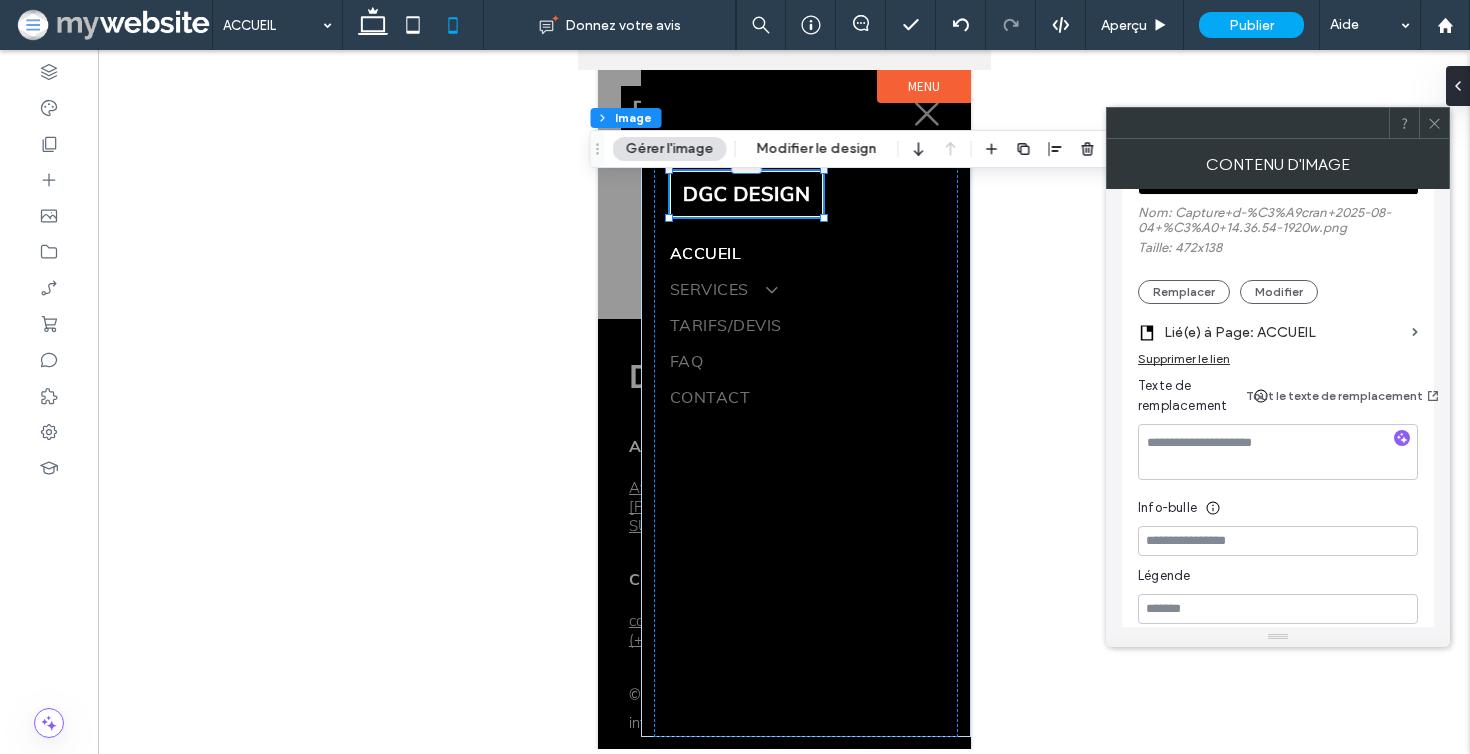 scroll, scrollTop: 422, scrollLeft: 0, axis: vertical 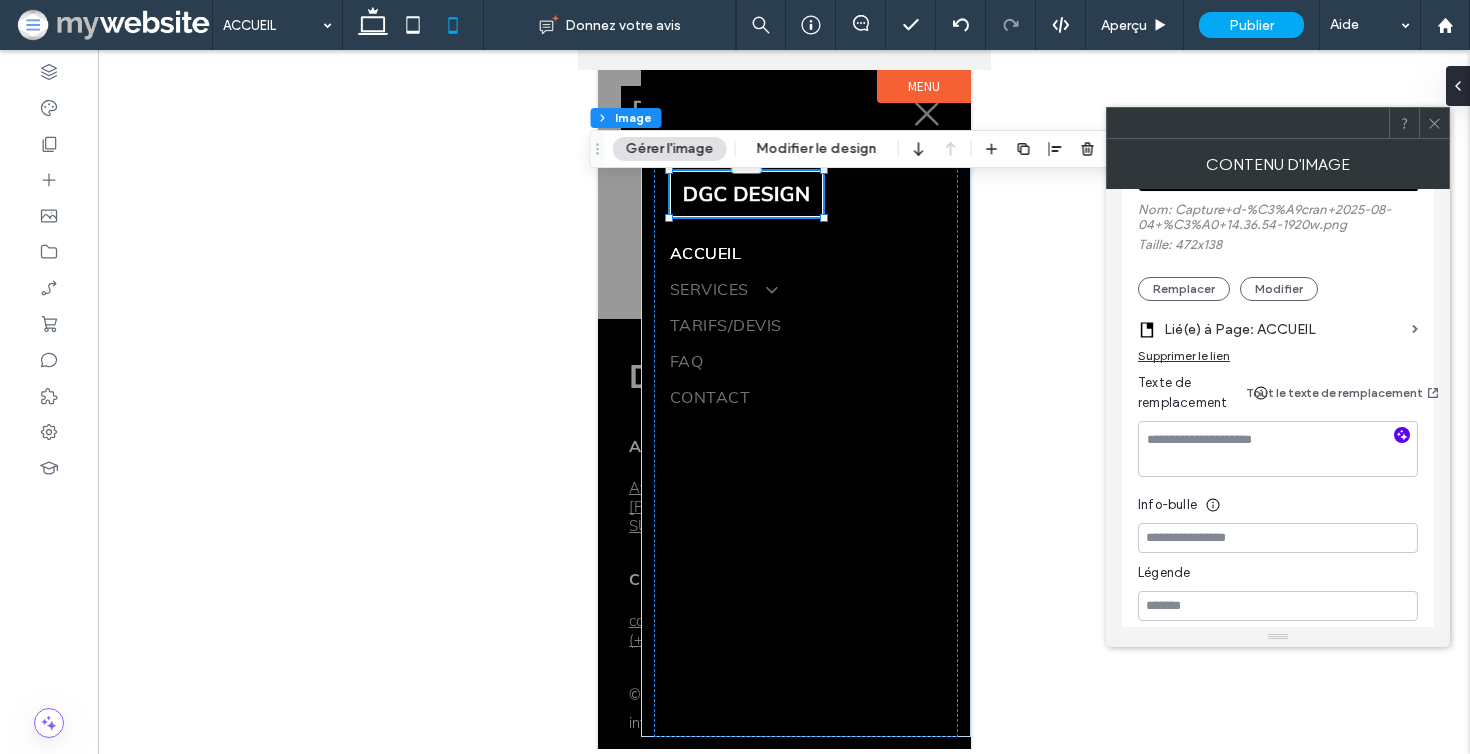 click 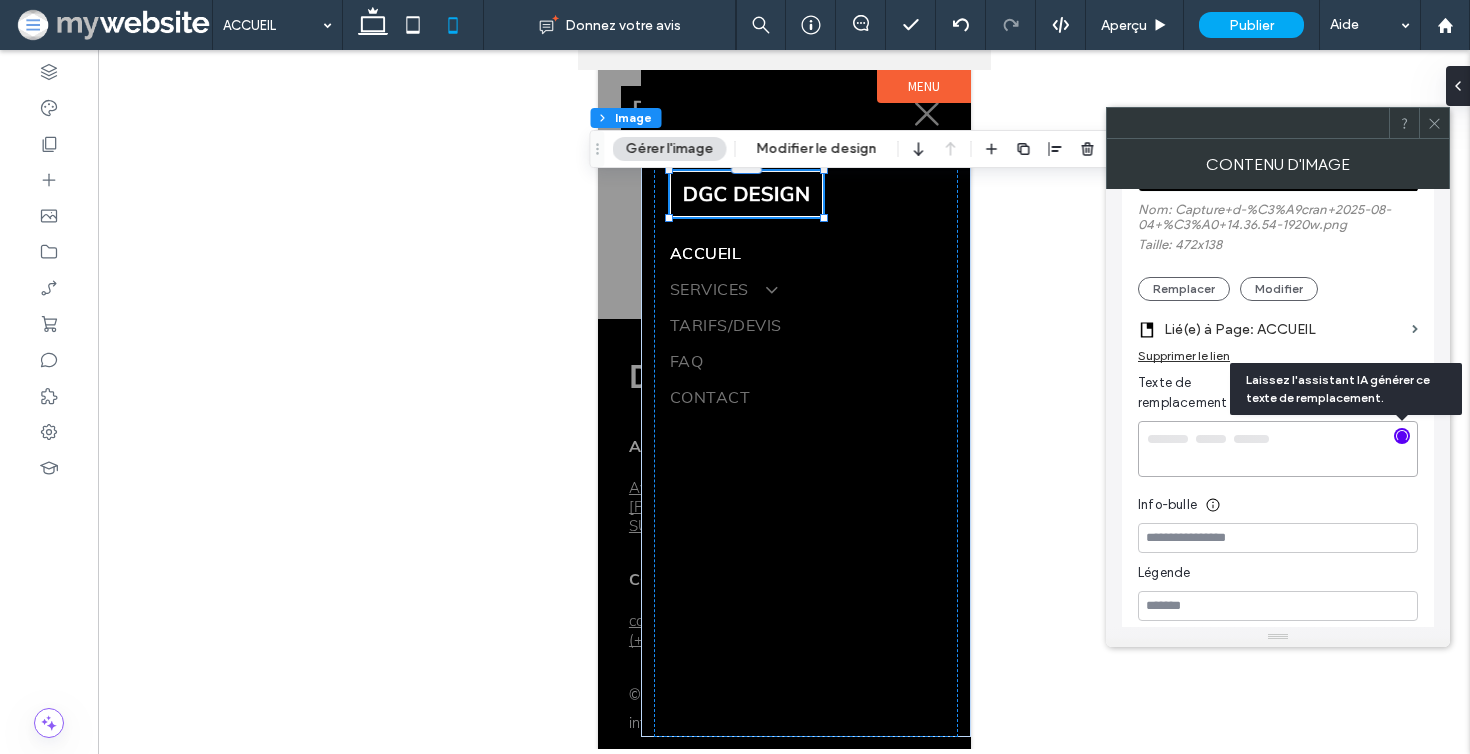 type on "**********" 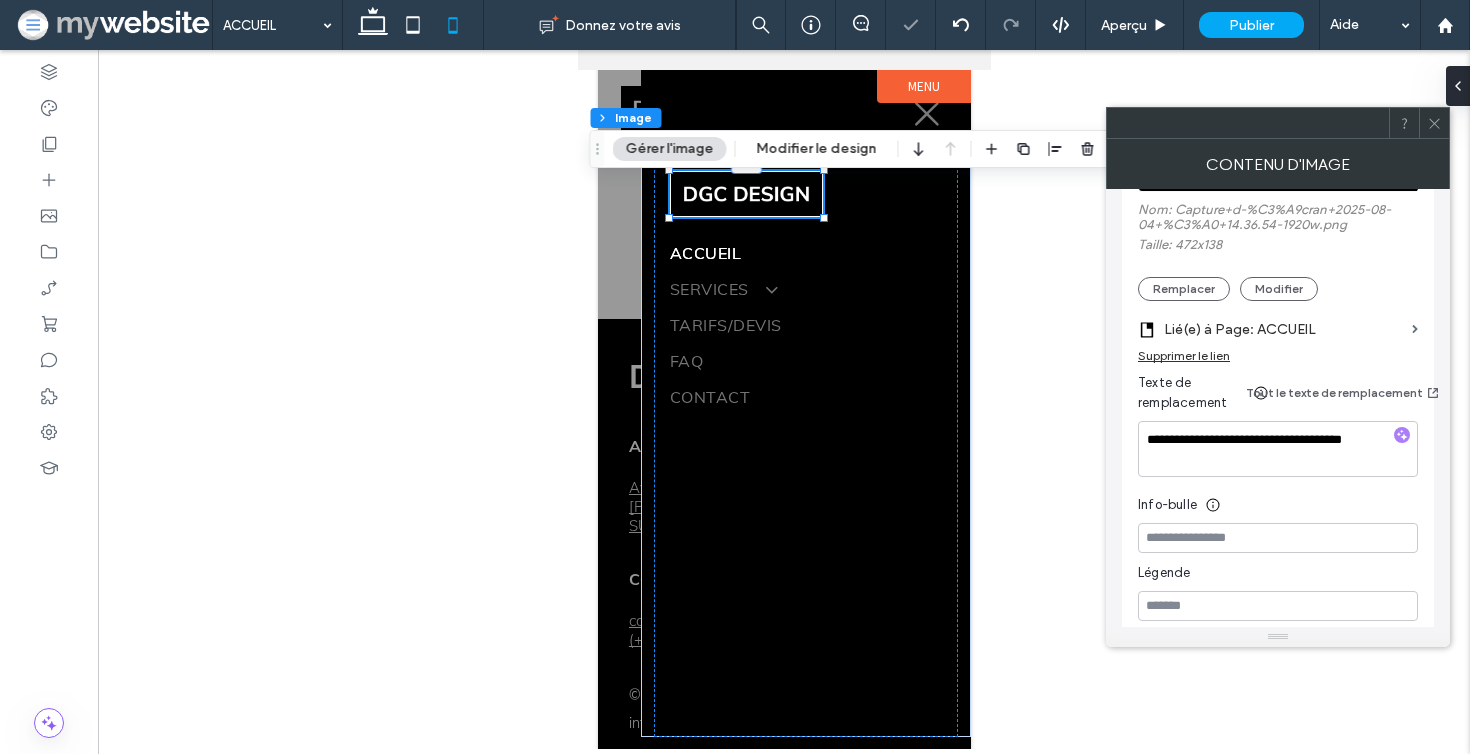 click 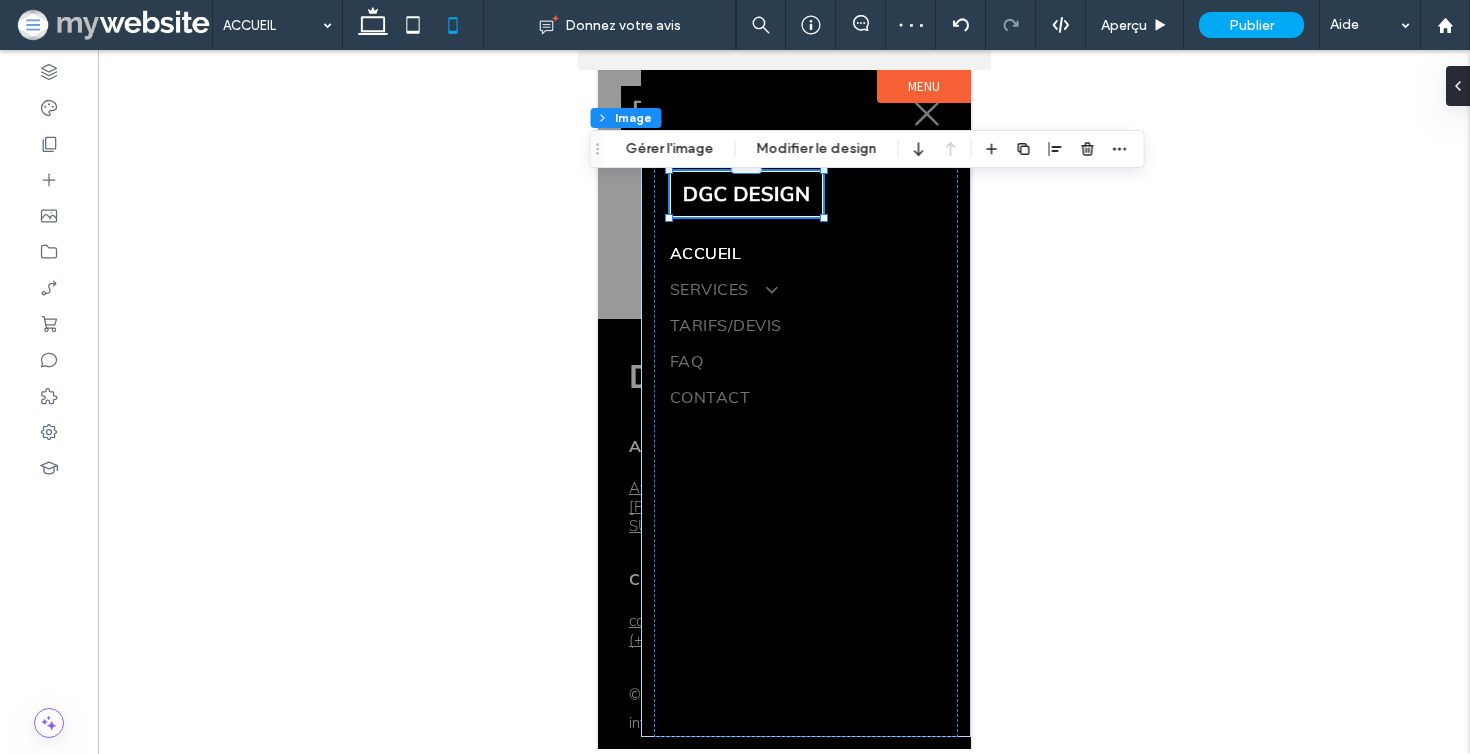click on "Section
En-tête de base
Section
ACCUEIL
SERVICES
CONCEPTION ESPACES
CONSEILS EN DECORATION
GESTION DE PROJET
VISUALISATIONS 3D CROQUIS
TARIFS/DEVIS
FAQ
CONTACT
CONCEPTION D'ESPACES
Bouton
CONSEILS EN DECORATION
Bouton
GESTION DE PROJET
Bouton
VISUALISATION 3D & CROQUIS
Bouton
Afficher davantage
Section + Ajouter une section" at bounding box center [783, -7048] 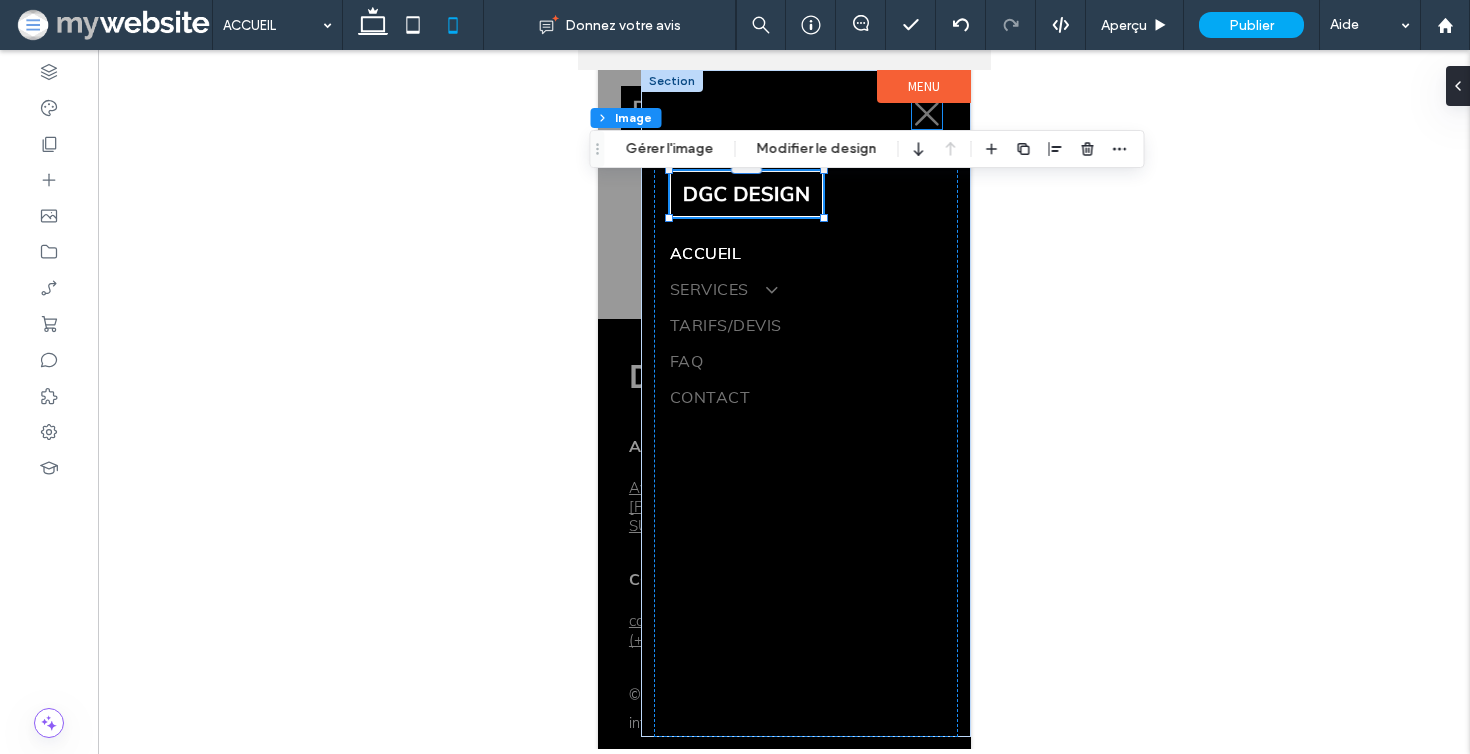 click 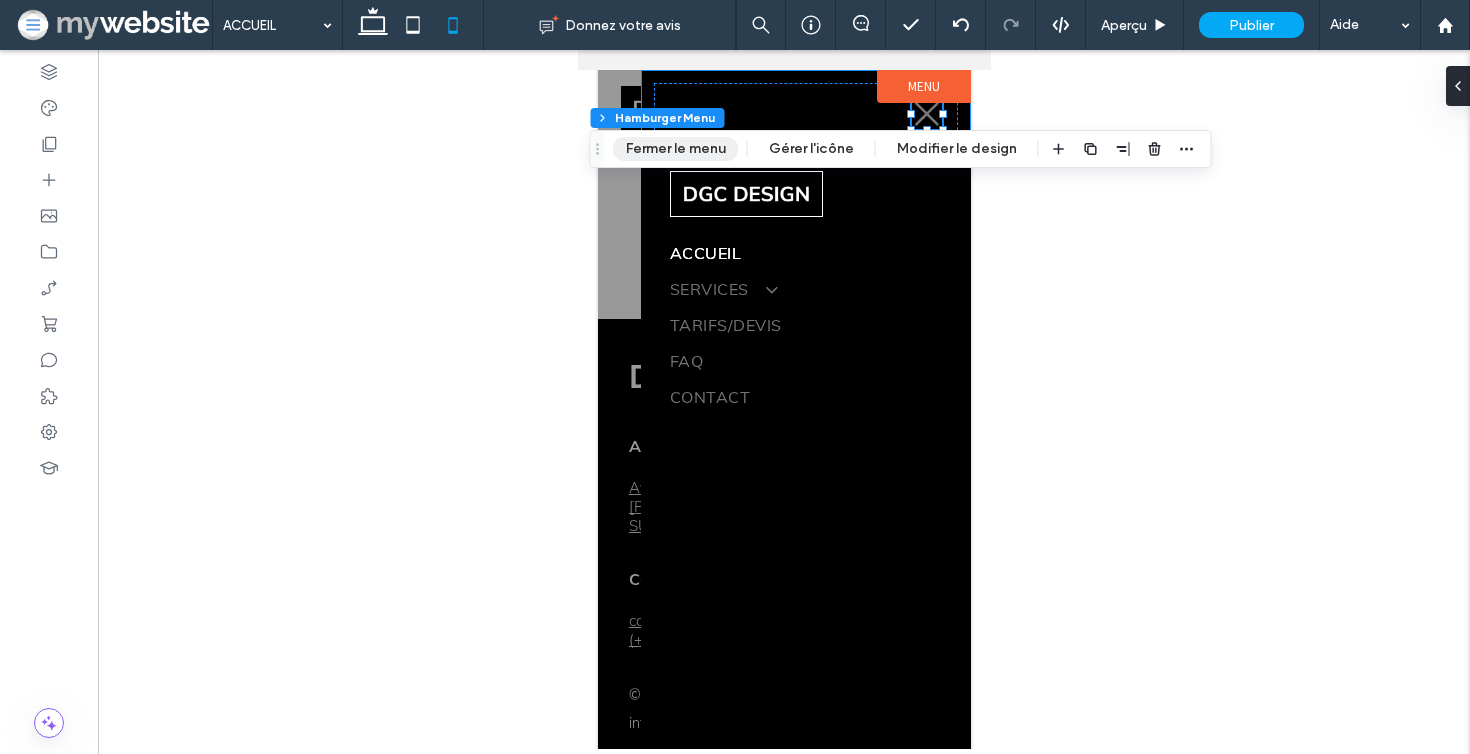 click on "Fermer le menu" at bounding box center (676, 149) 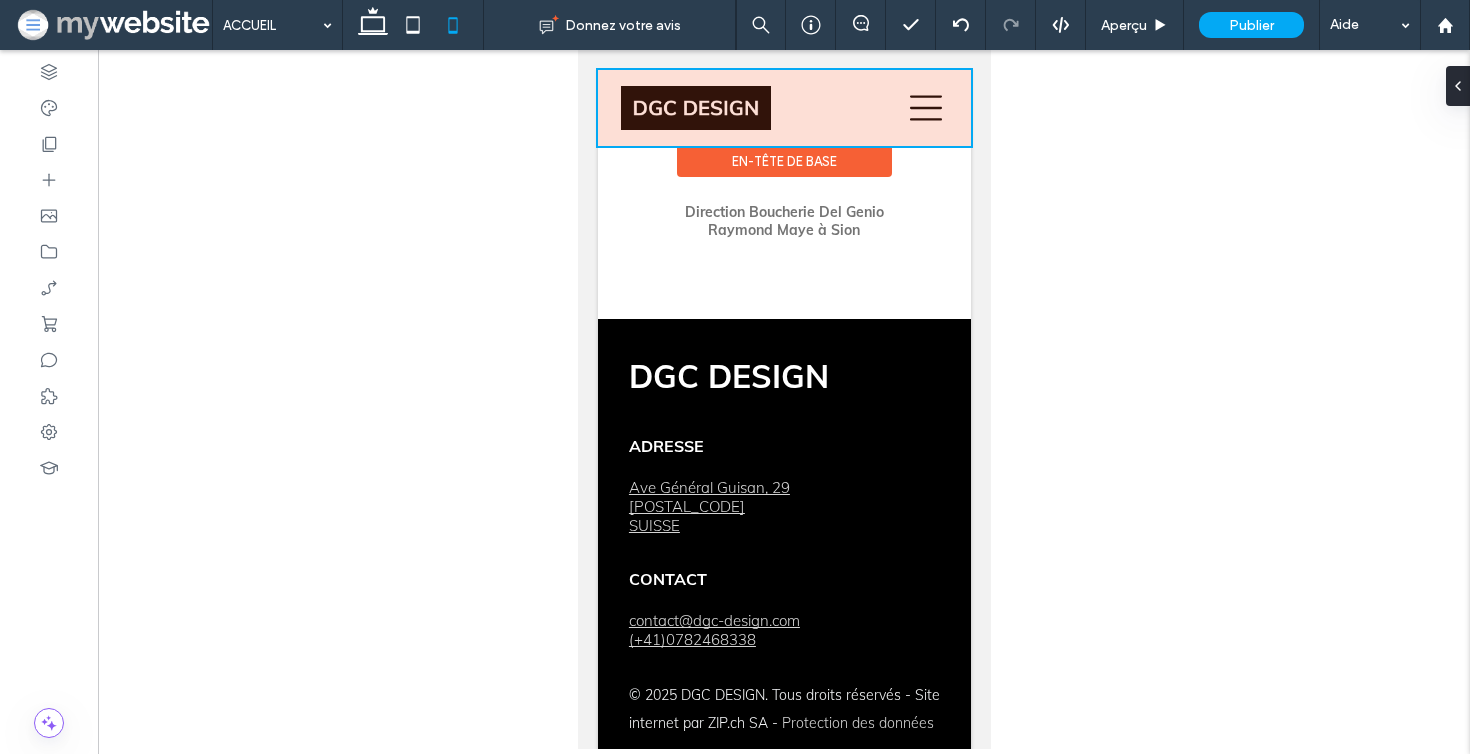 click at bounding box center [783, 108] 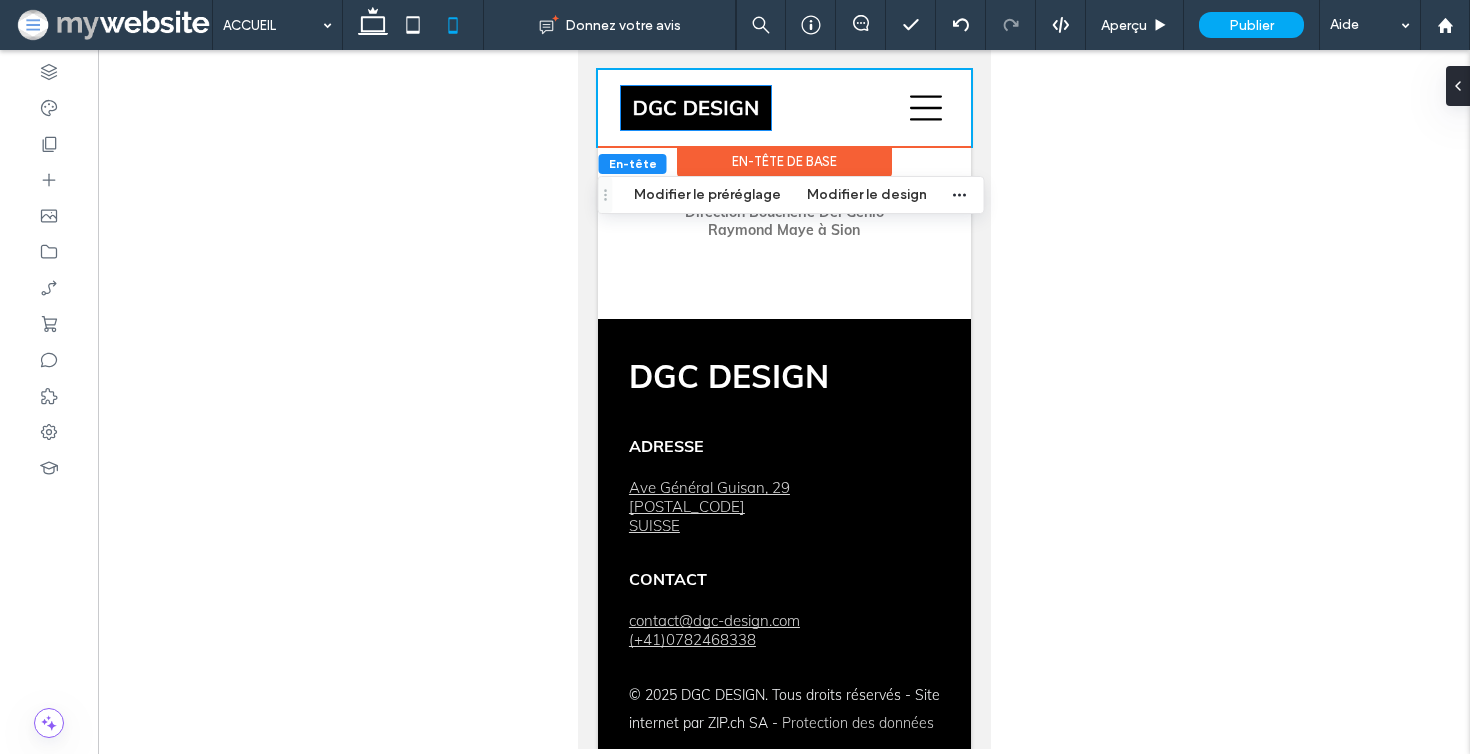 click at bounding box center [695, 108] 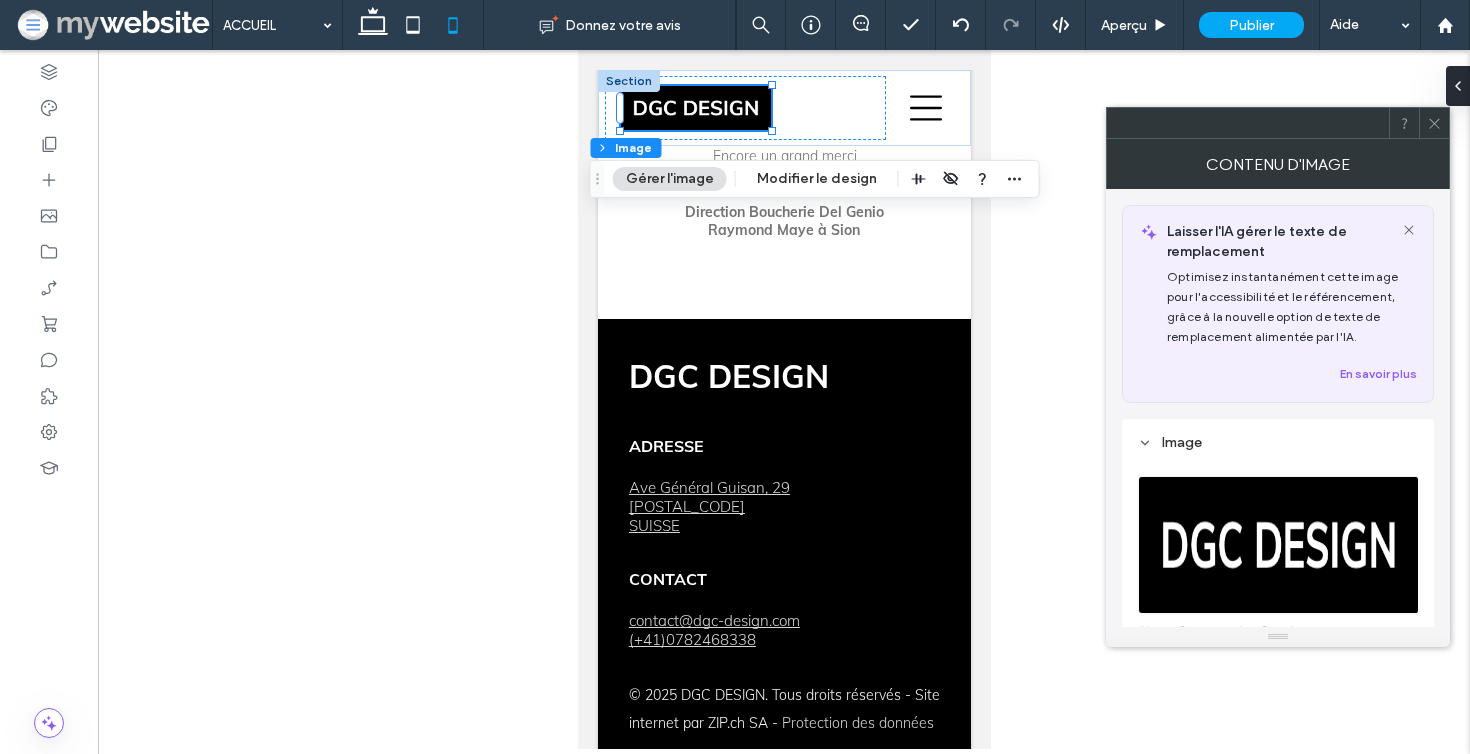 scroll, scrollTop: 492, scrollLeft: 0, axis: vertical 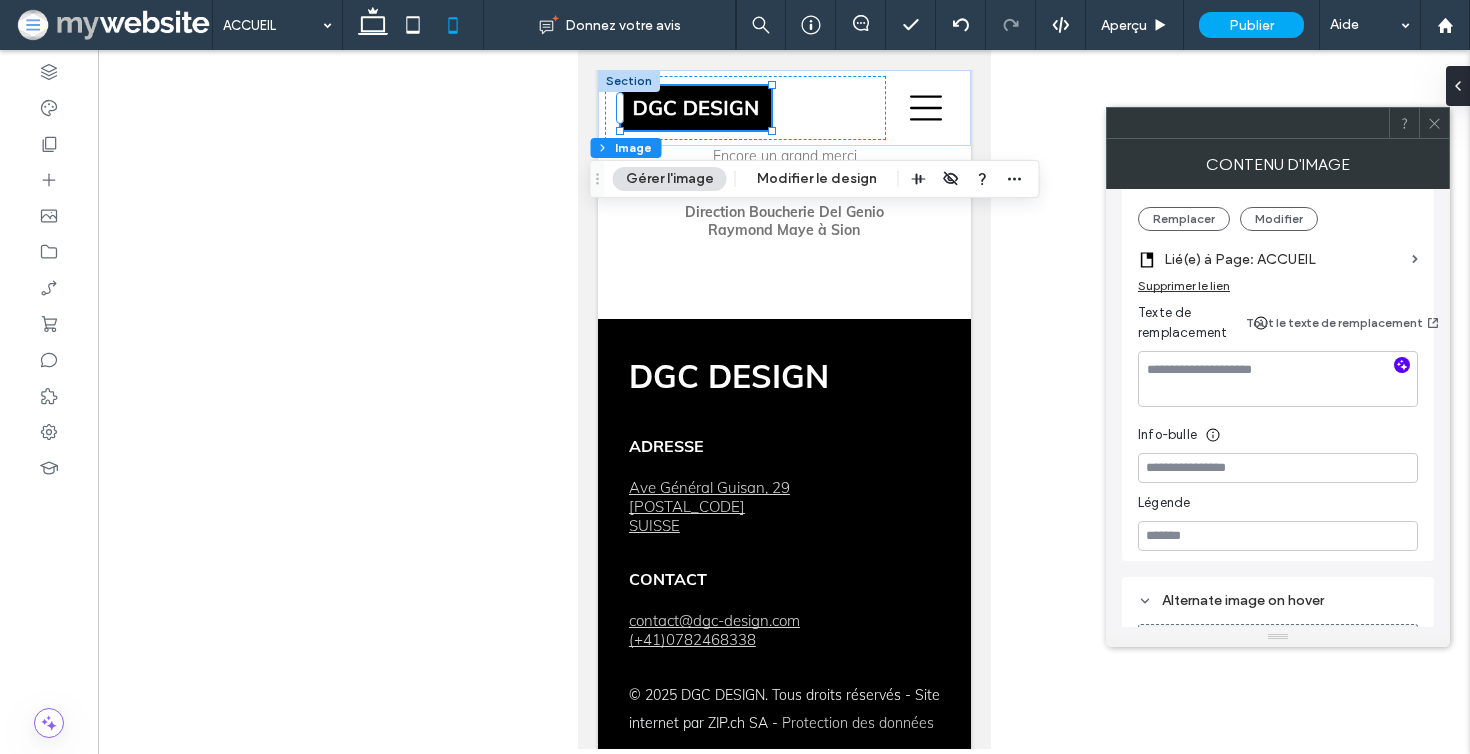 click 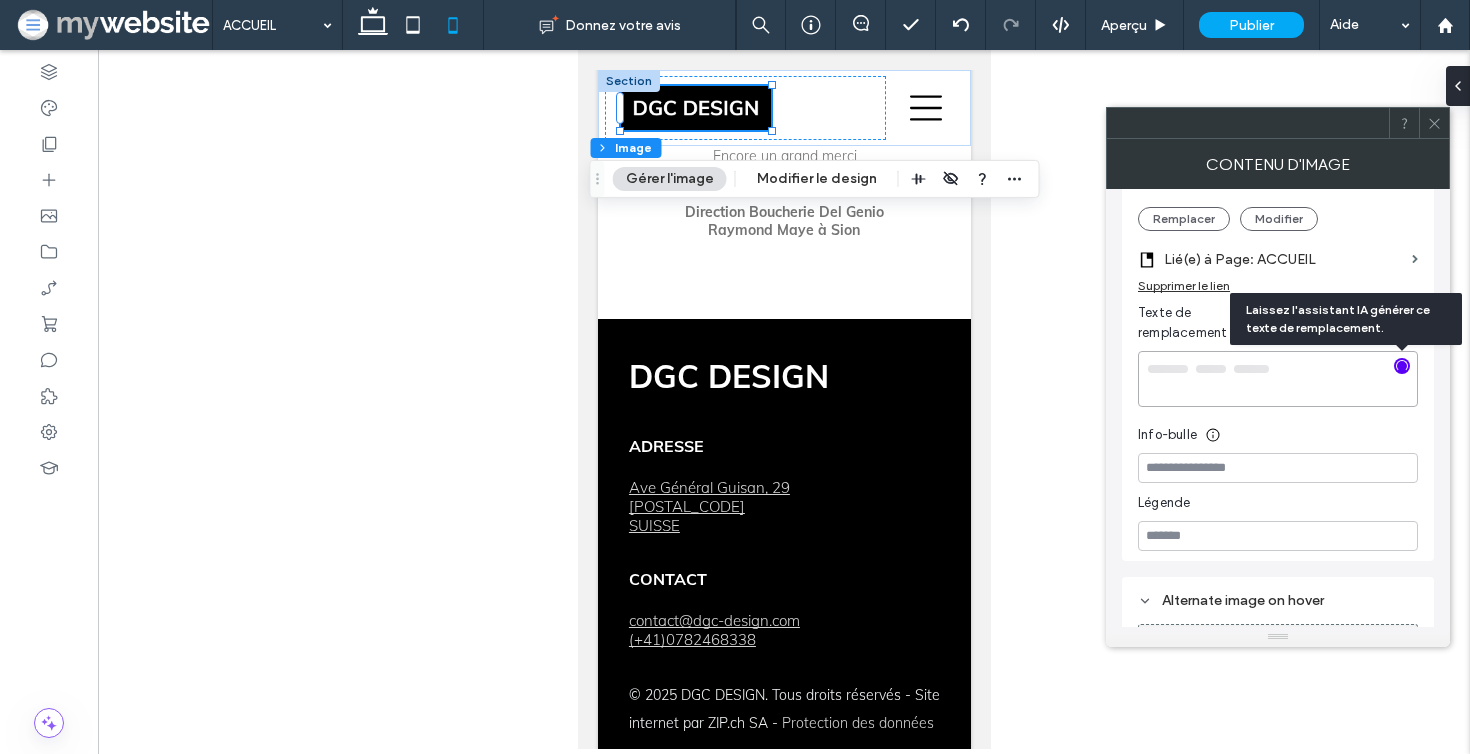 type on "**********" 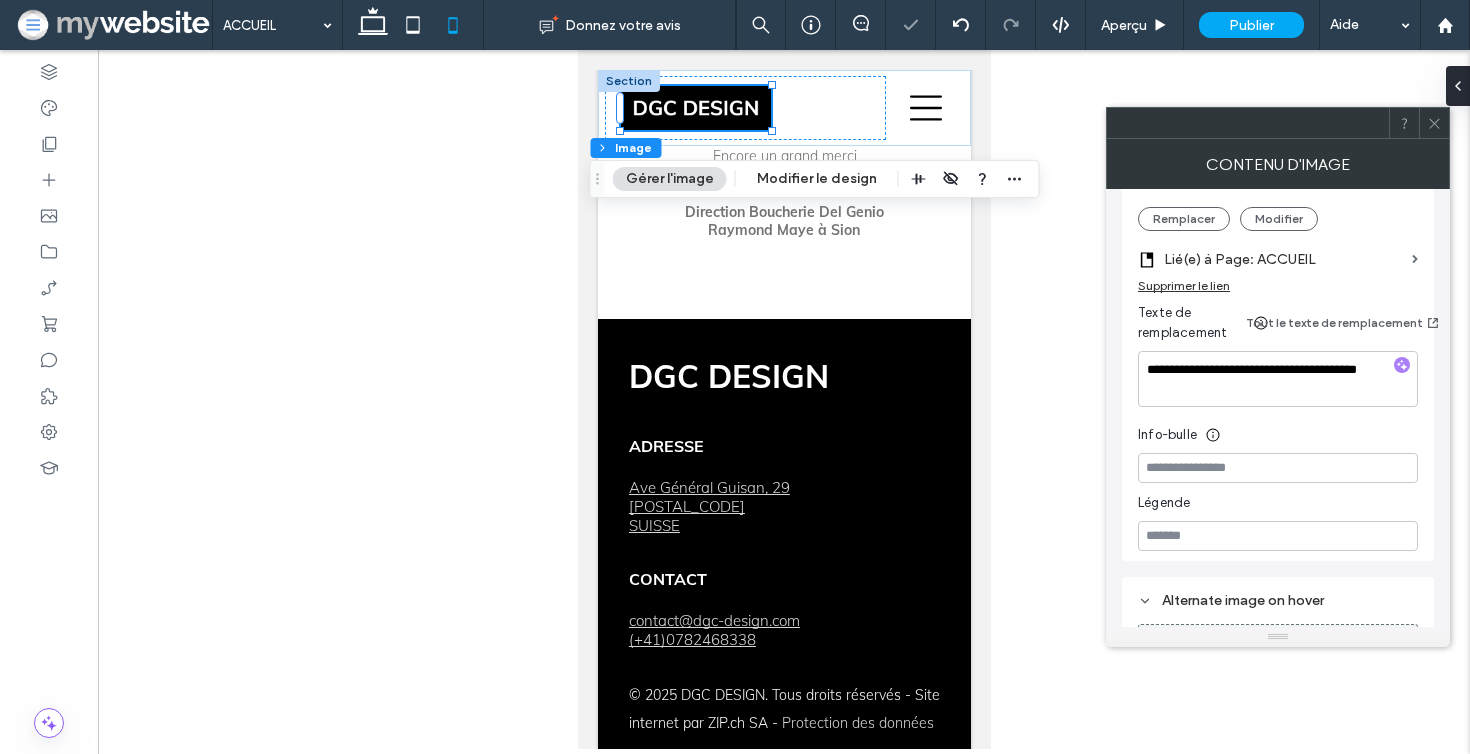 click on "Info-bulle" at bounding box center [1278, 430] 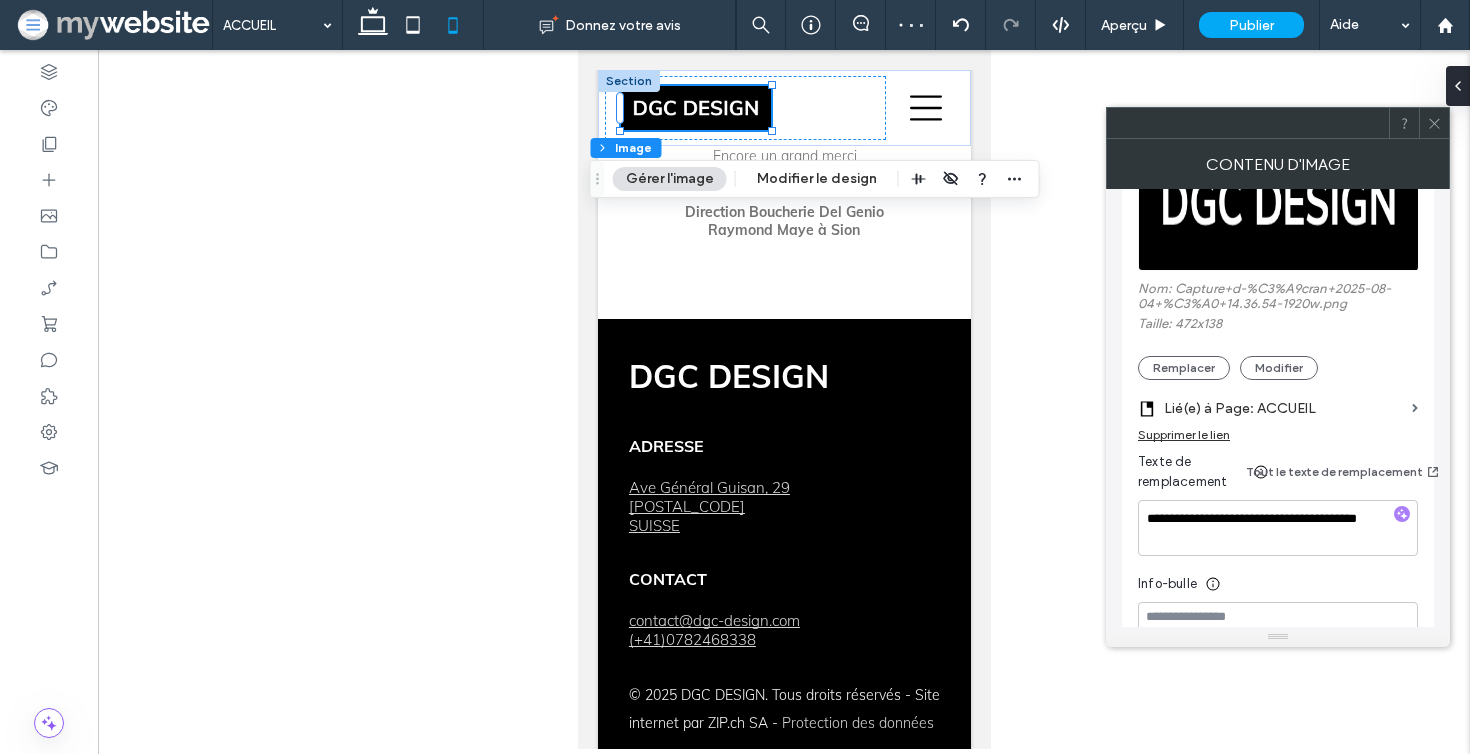 scroll, scrollTop: 330, scrollLeft: 0, axis: vertical 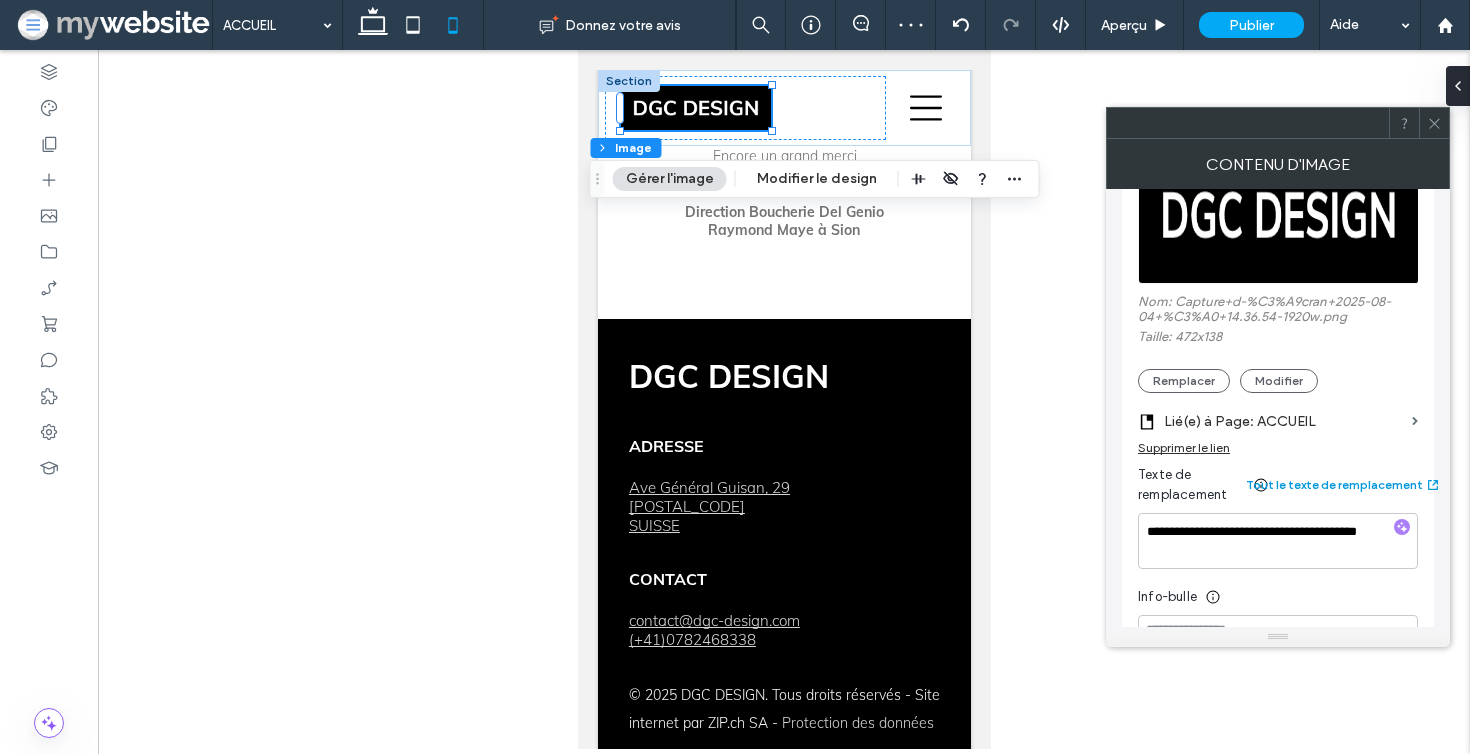 click on "Tout le texte de remplacement" at bounding box center (1344, 485) 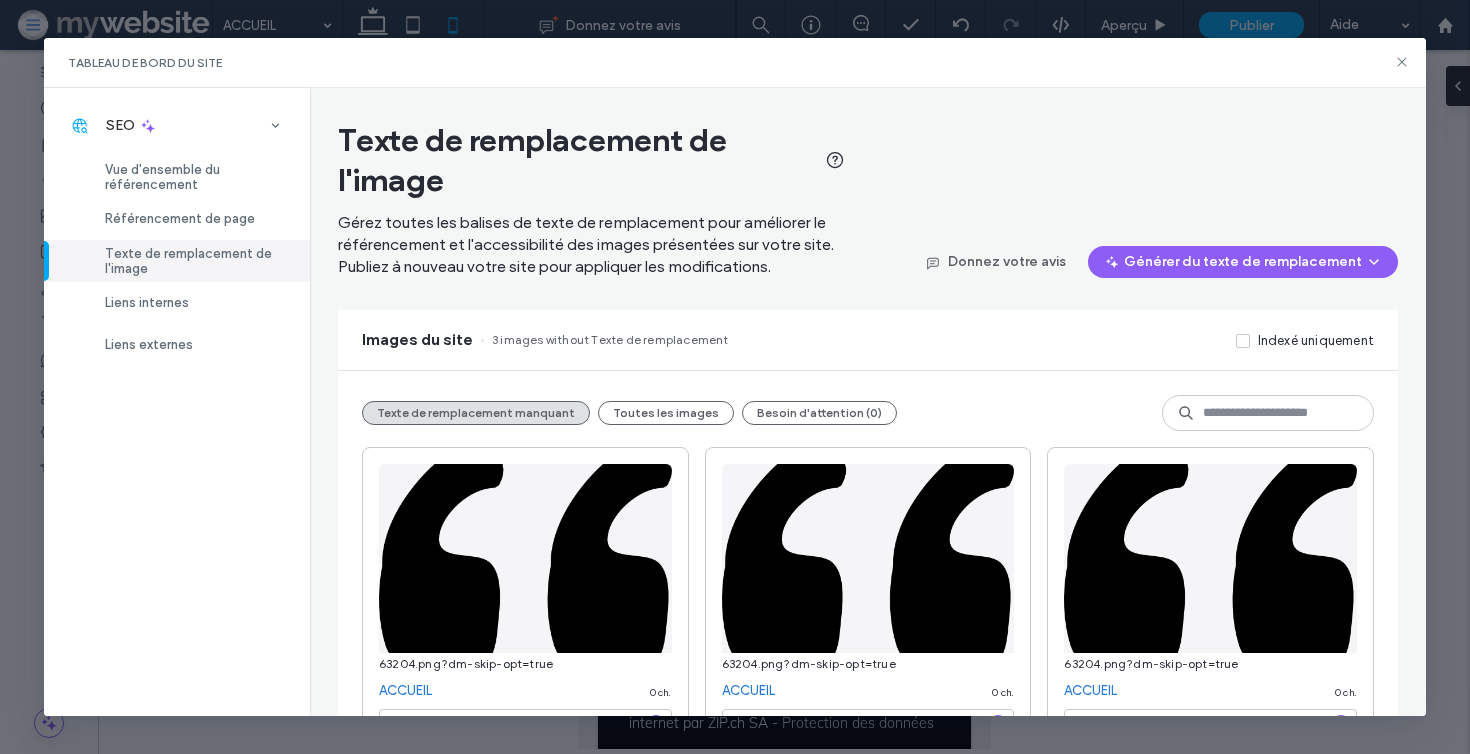 click on "Texte de remplacement de l'image Gérez toutes les balises de texte de remplacement pour améliorer le référencement et l'accessibilité des images présentées sur votre site. Publiez à nouveau votre site pour appliquer les modifications. Donnez votre avis Générer du texte de remplacement" at bounding box center [868, 199] 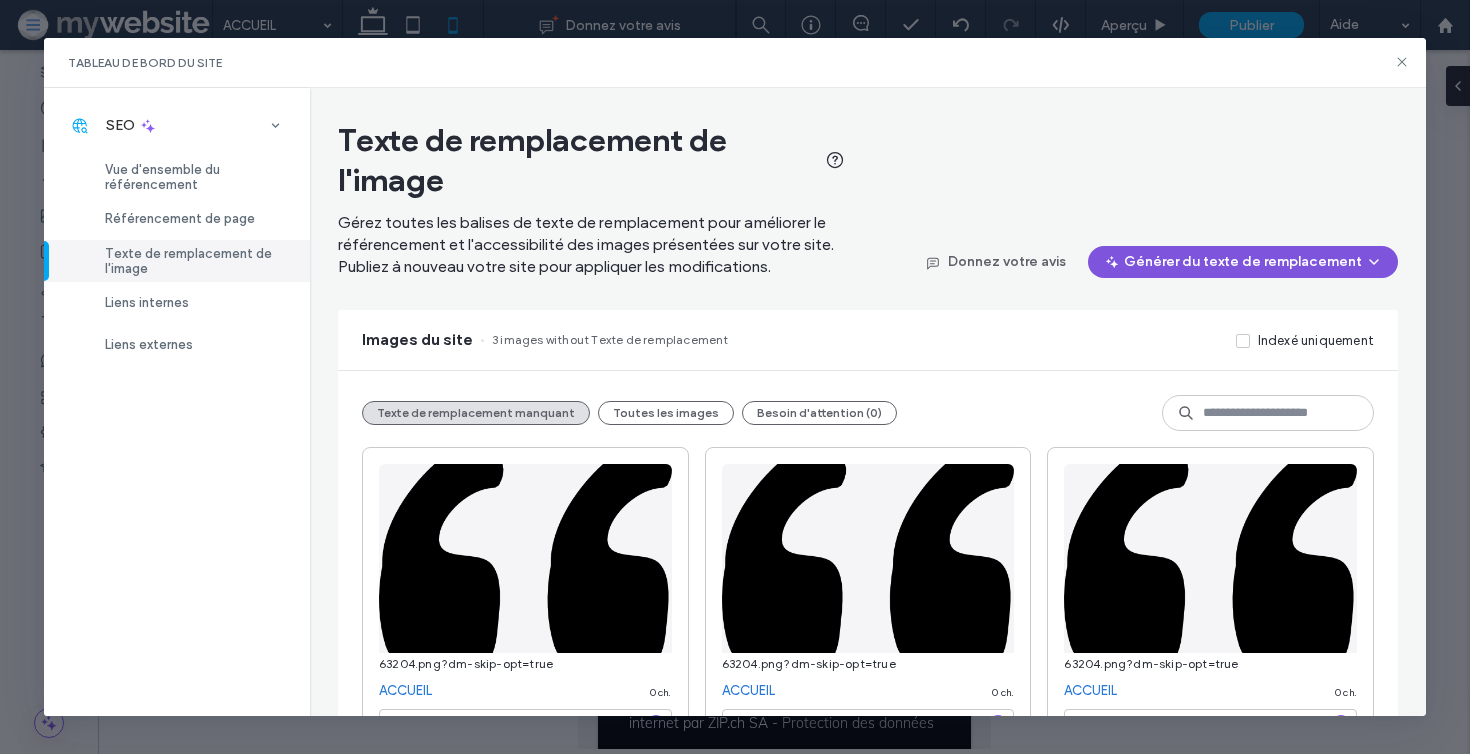 click on "Générer du texte de remplacement" at bounding box center (1243, 262) 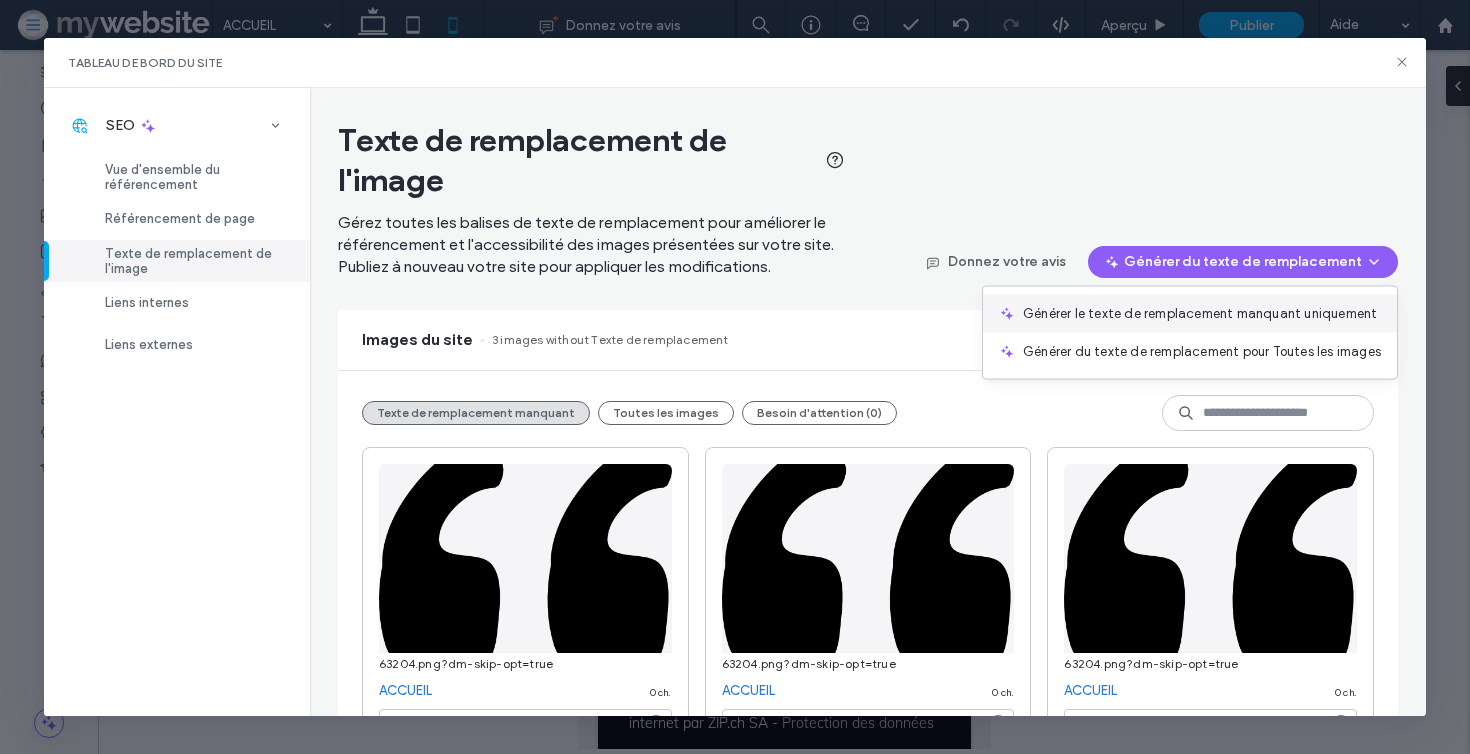 click on "Générer le texte de remplacement manquant uniquement" at bounding box center [1200, 314] 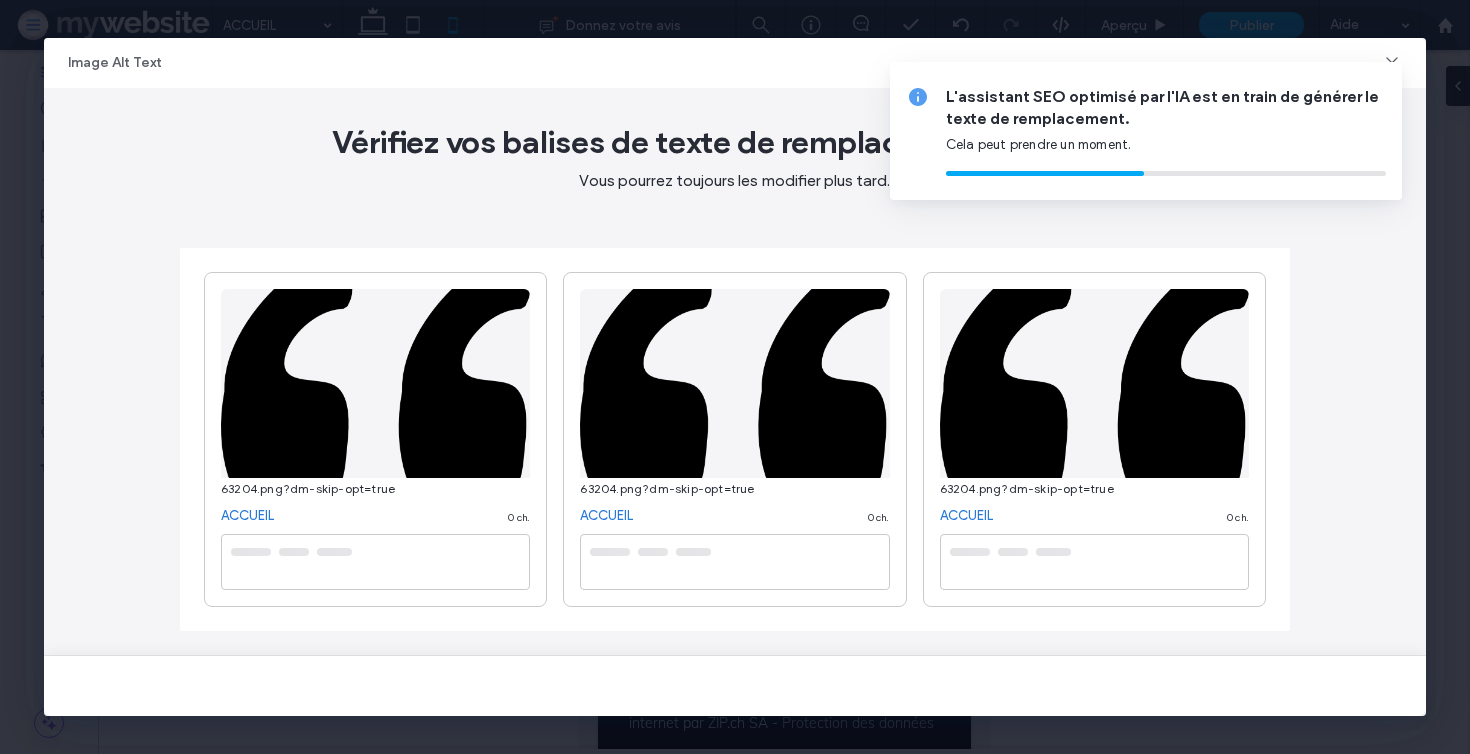 type on "**********" 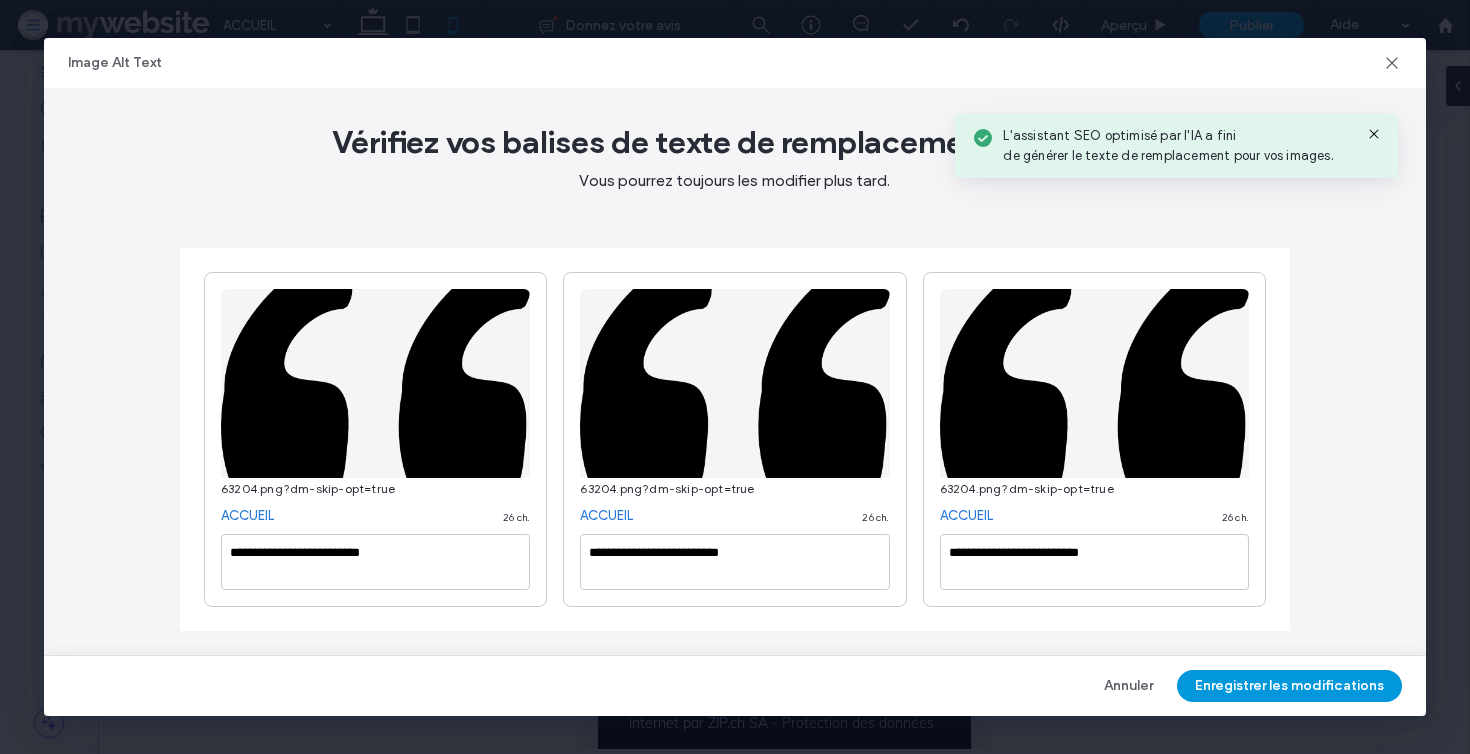 click on "Enregistrer les modifications" at bounding box center (1289, 686) 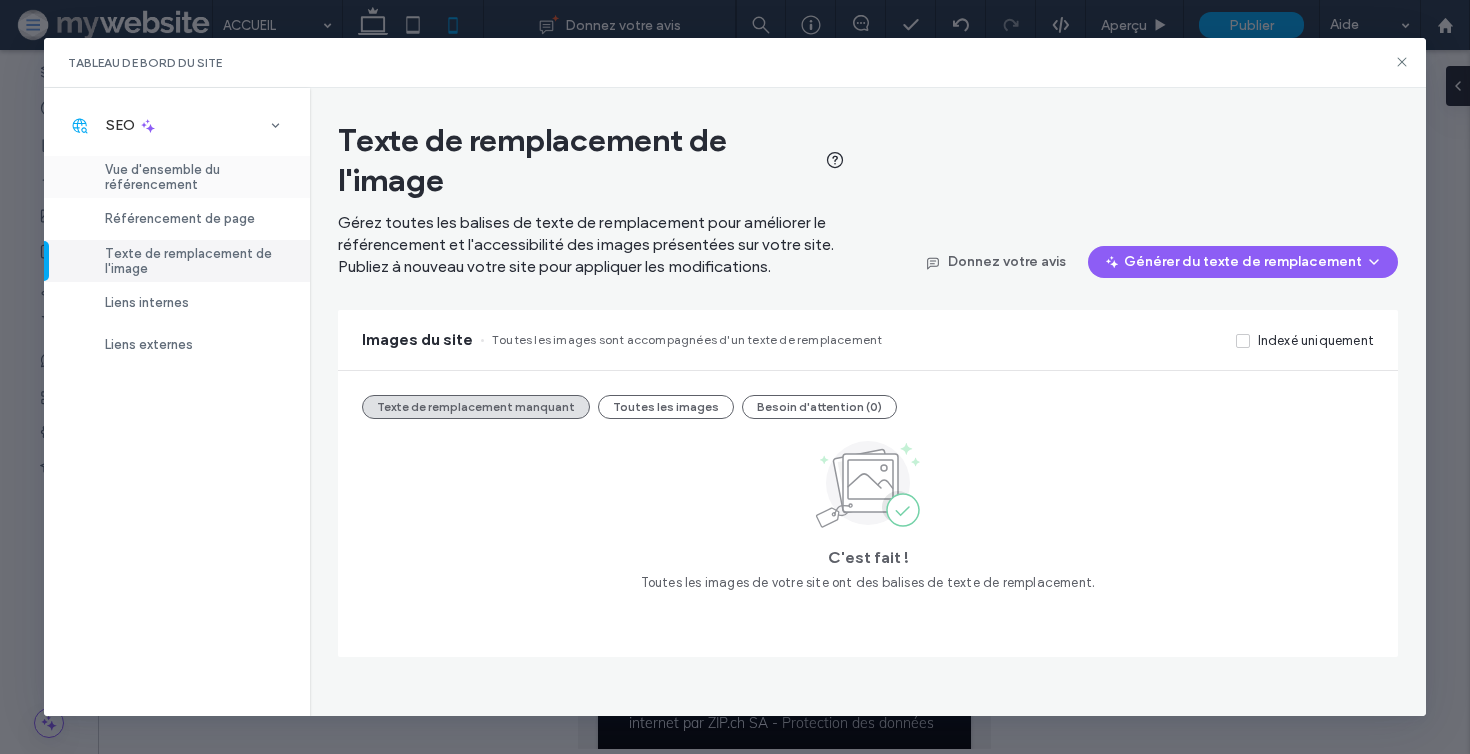 click on "Vue d'ensemble du référencement" at bounding box center [177, 177] 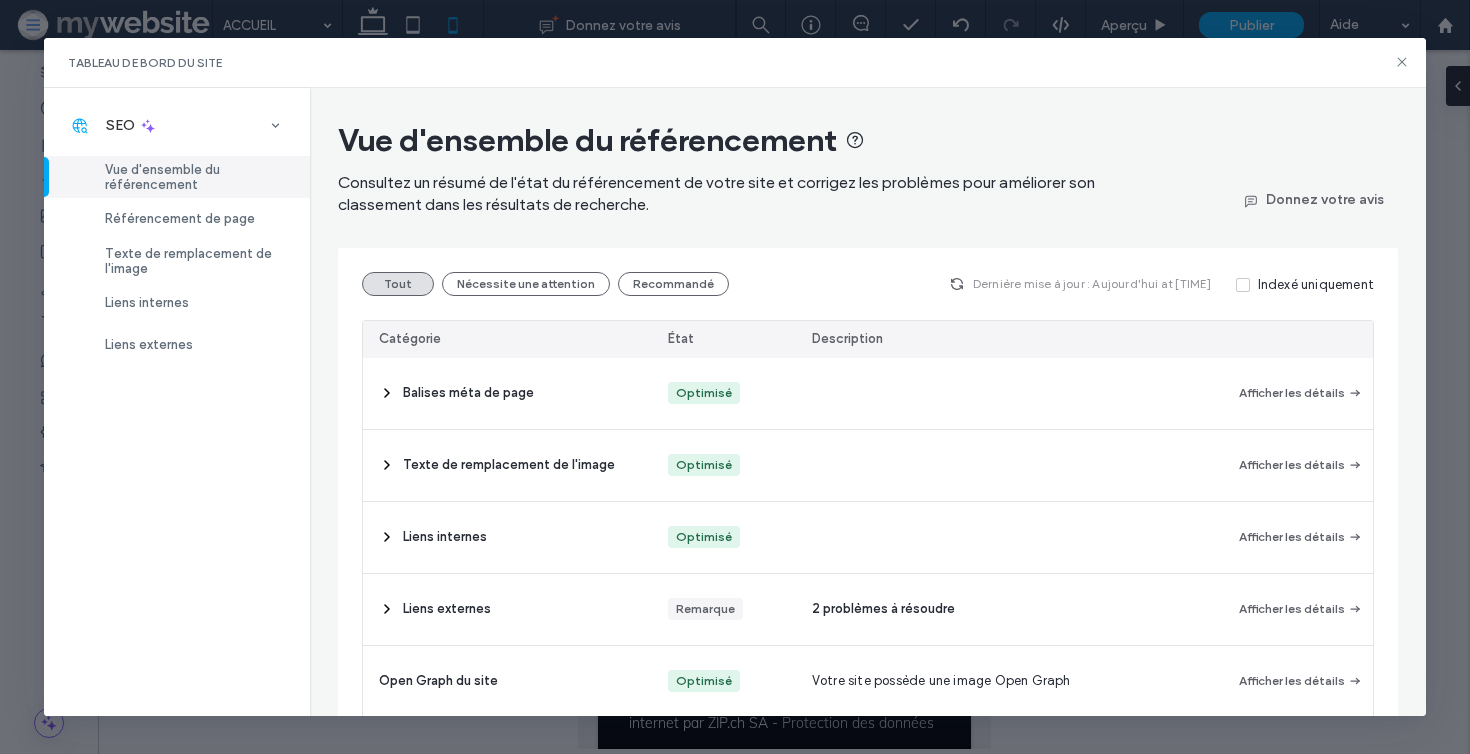 click on "Tableau de bord du site" at bounding box center [735, 63] 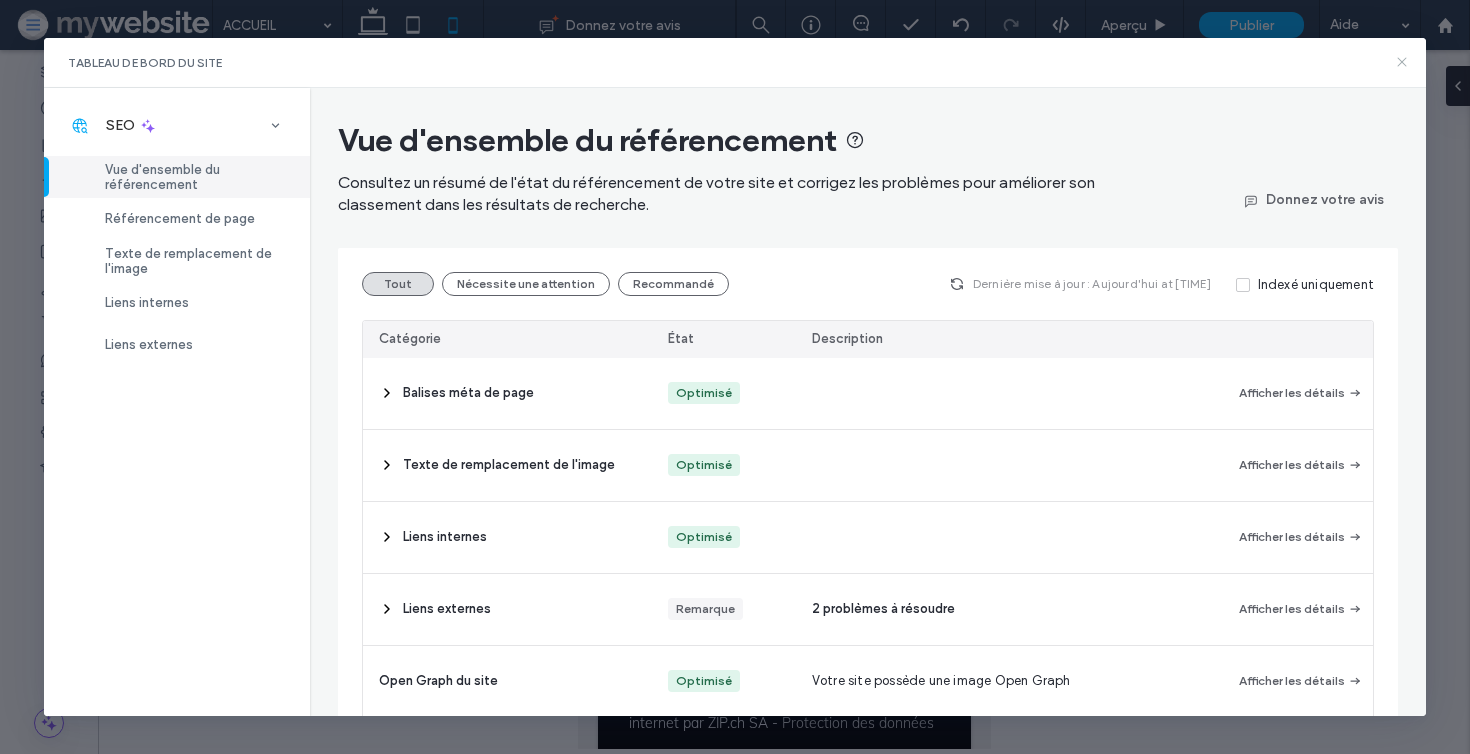 click 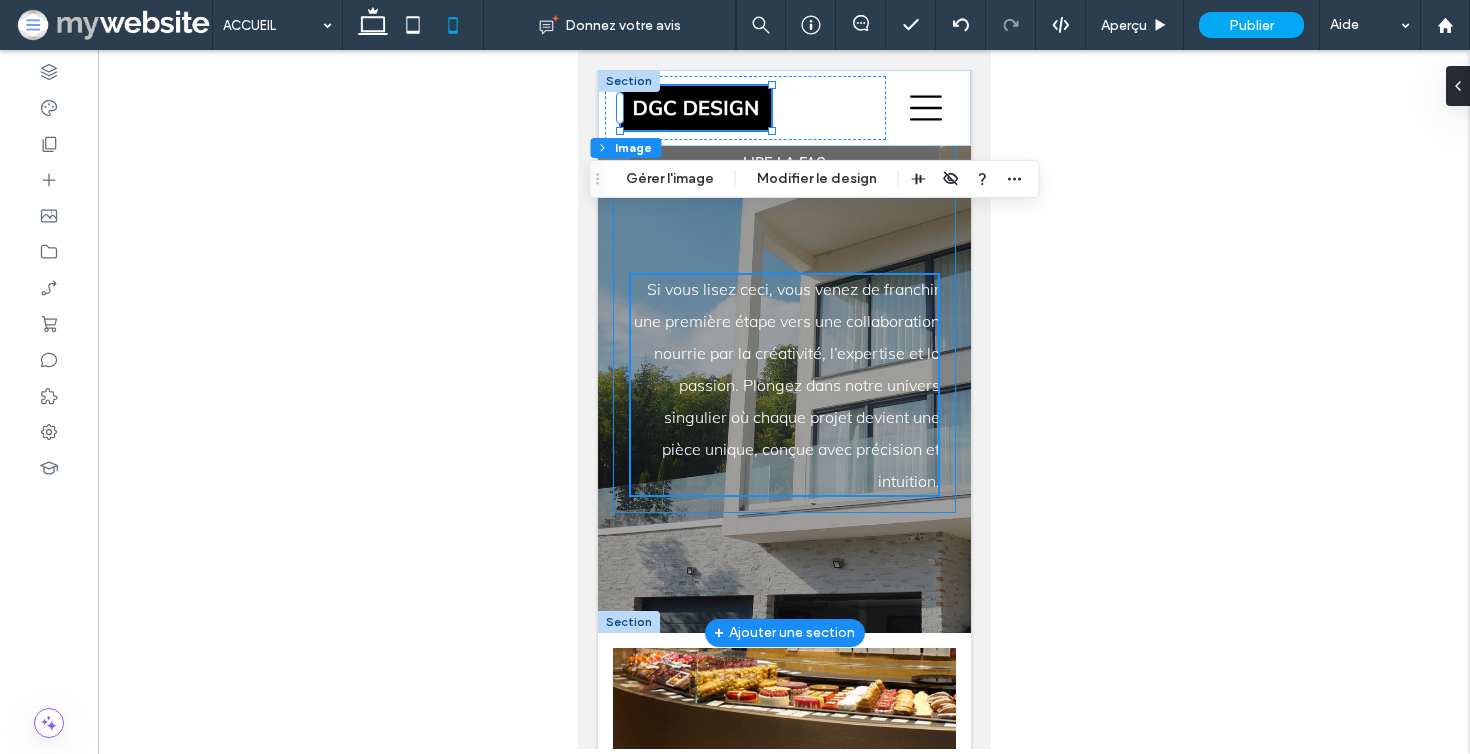 scroll, scrollTop: 332, scrollLeft: 0, axis: vertical 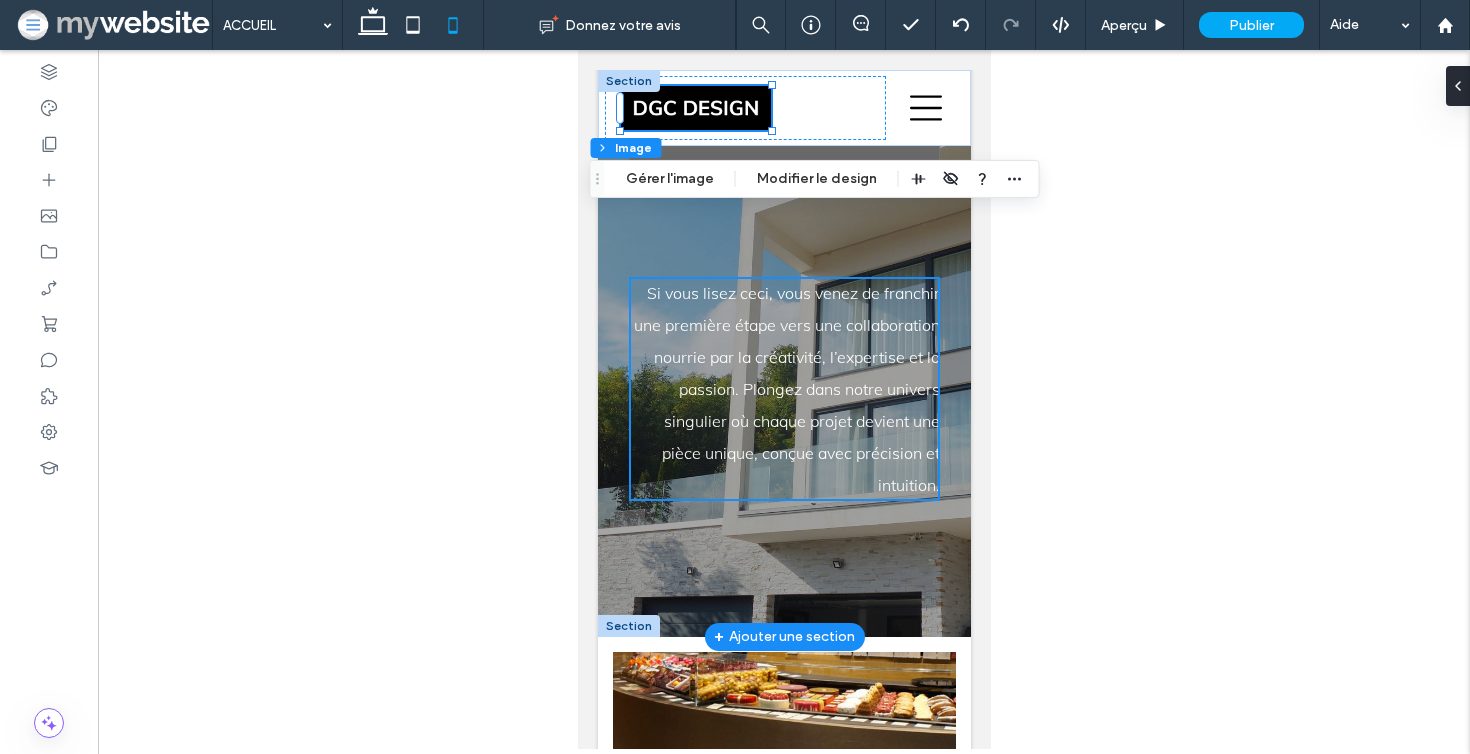 click on "Si vous lisez ceci, vous venez de franchir une première étape vers une collaboration nourrie par la créativité, l’expertise et la passion. Plongez dans notre univers singulier où chaque projet devient une pièce unique, conçue avec précision et intuition." at bounding box center (783, 389) 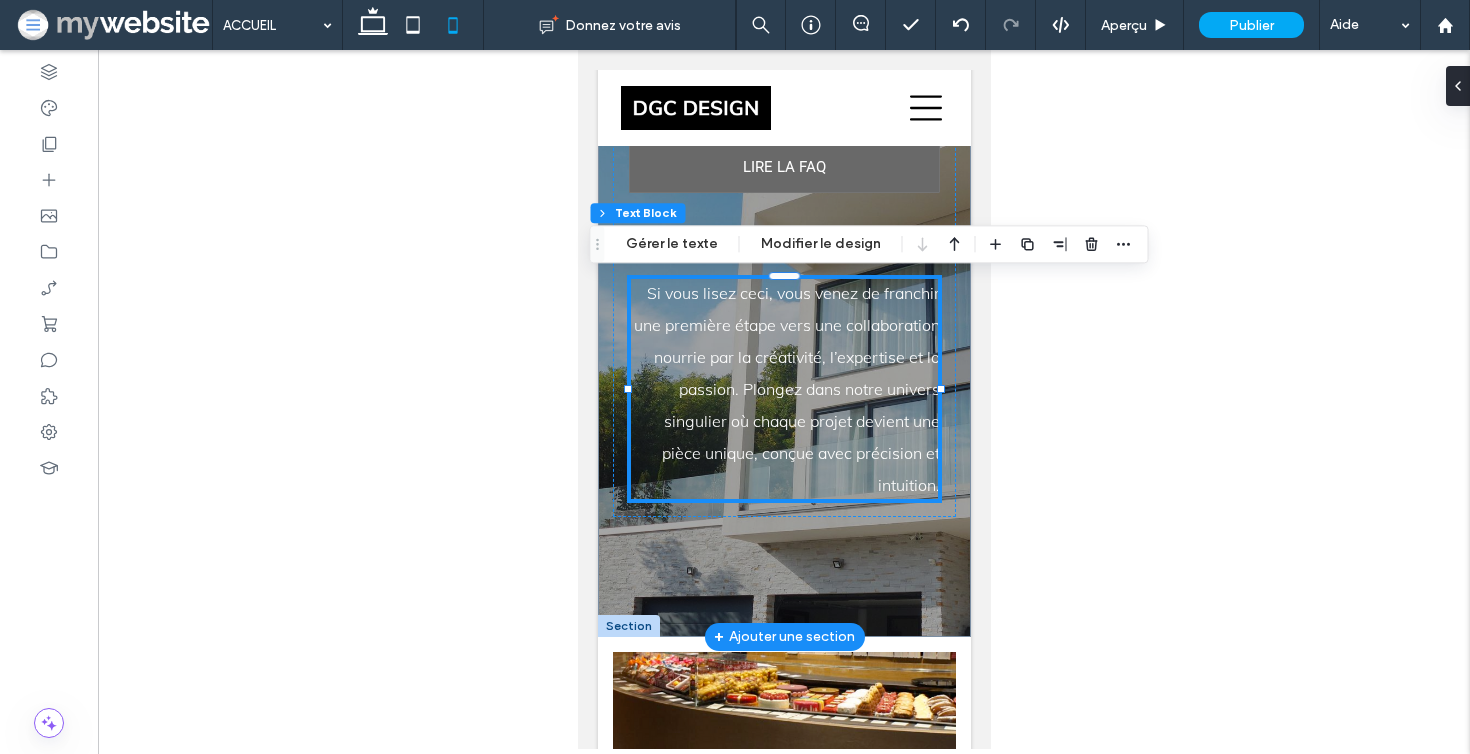 click on "Si vous lisez ceci, vous venez de franchir une première étape vers une collaboration nourrie par la créativité, l’expertise et la passion. Plongez dans notre univers singulier où chaque projet devient une pièce unique, conçue avec précision et intuition." at bounding box center (783, 389) 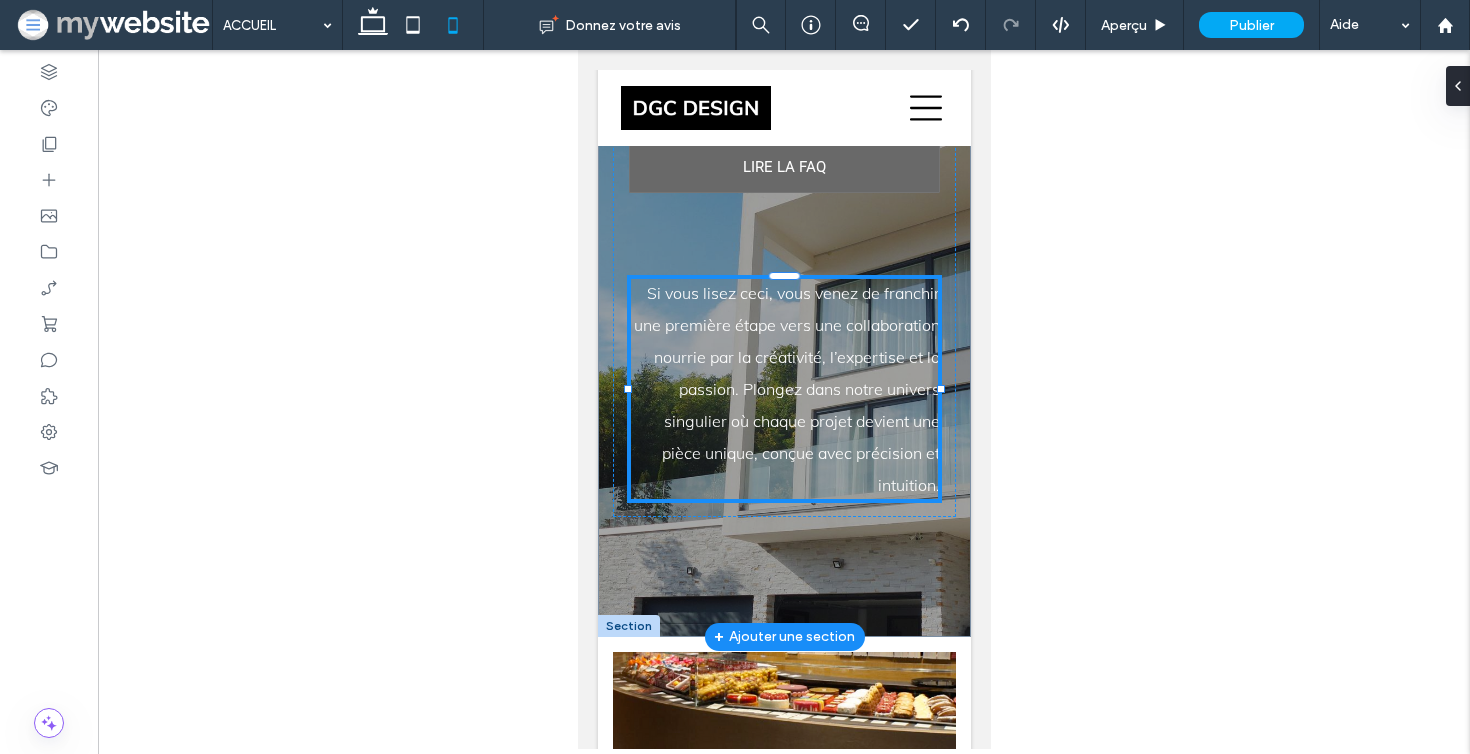 type on "****" 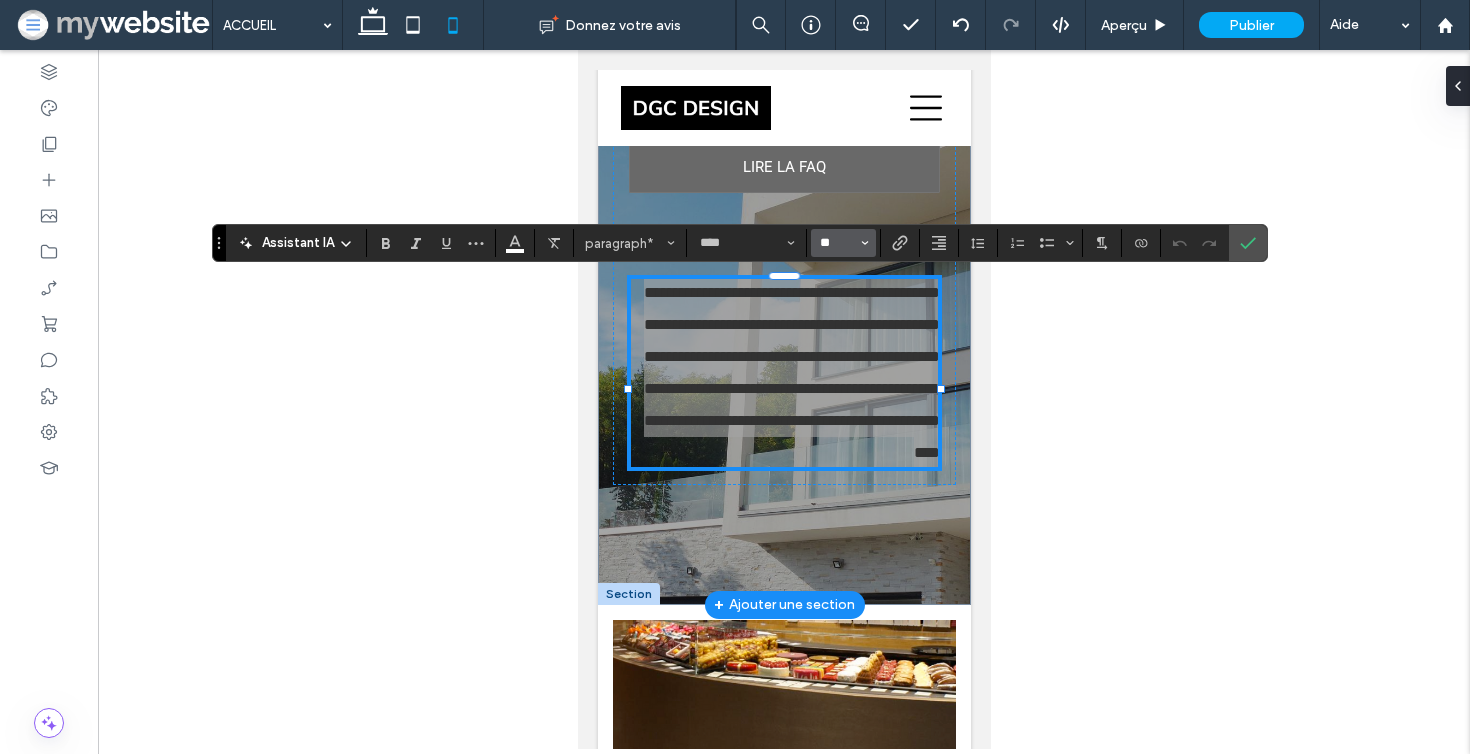 click on "**" at bounding box center [837, 243] 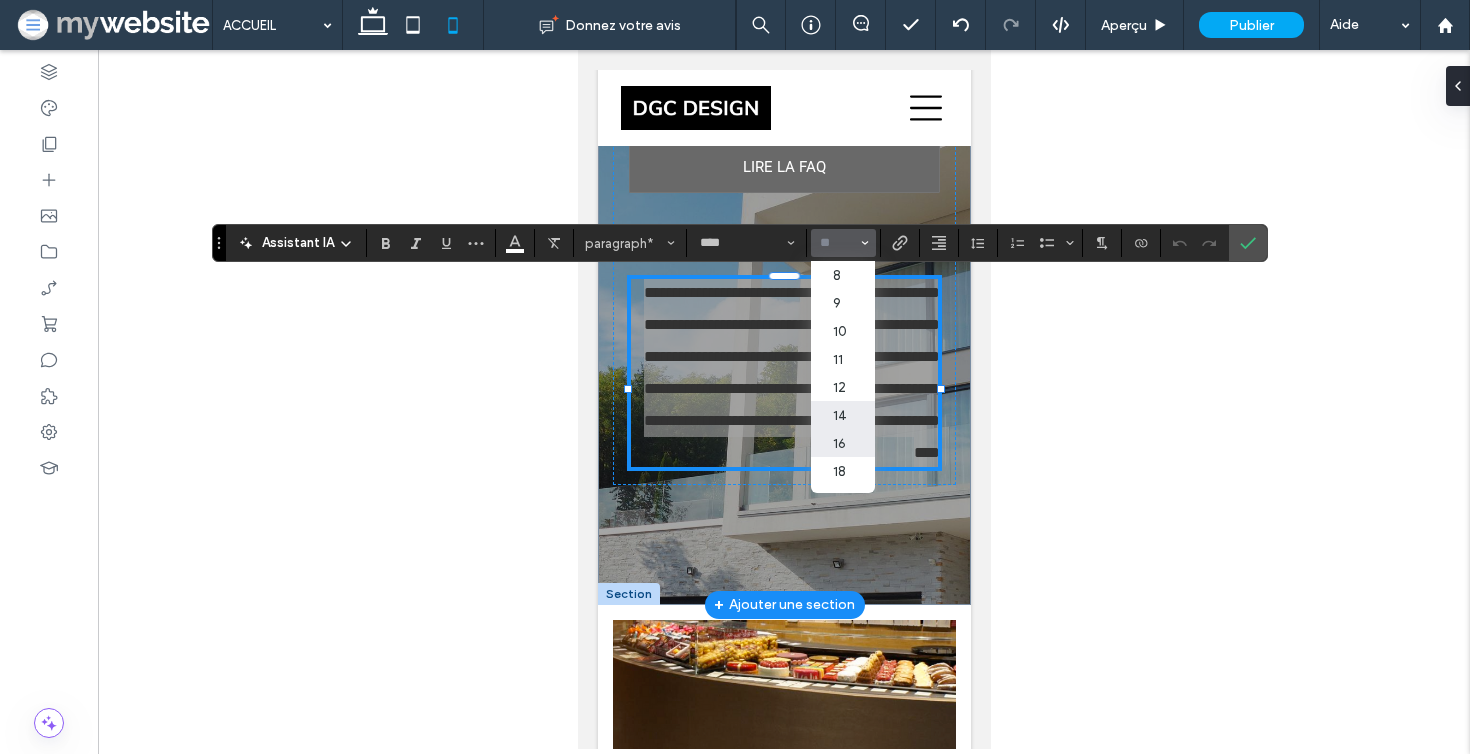 click on "14" at bounding box center (843, 415) 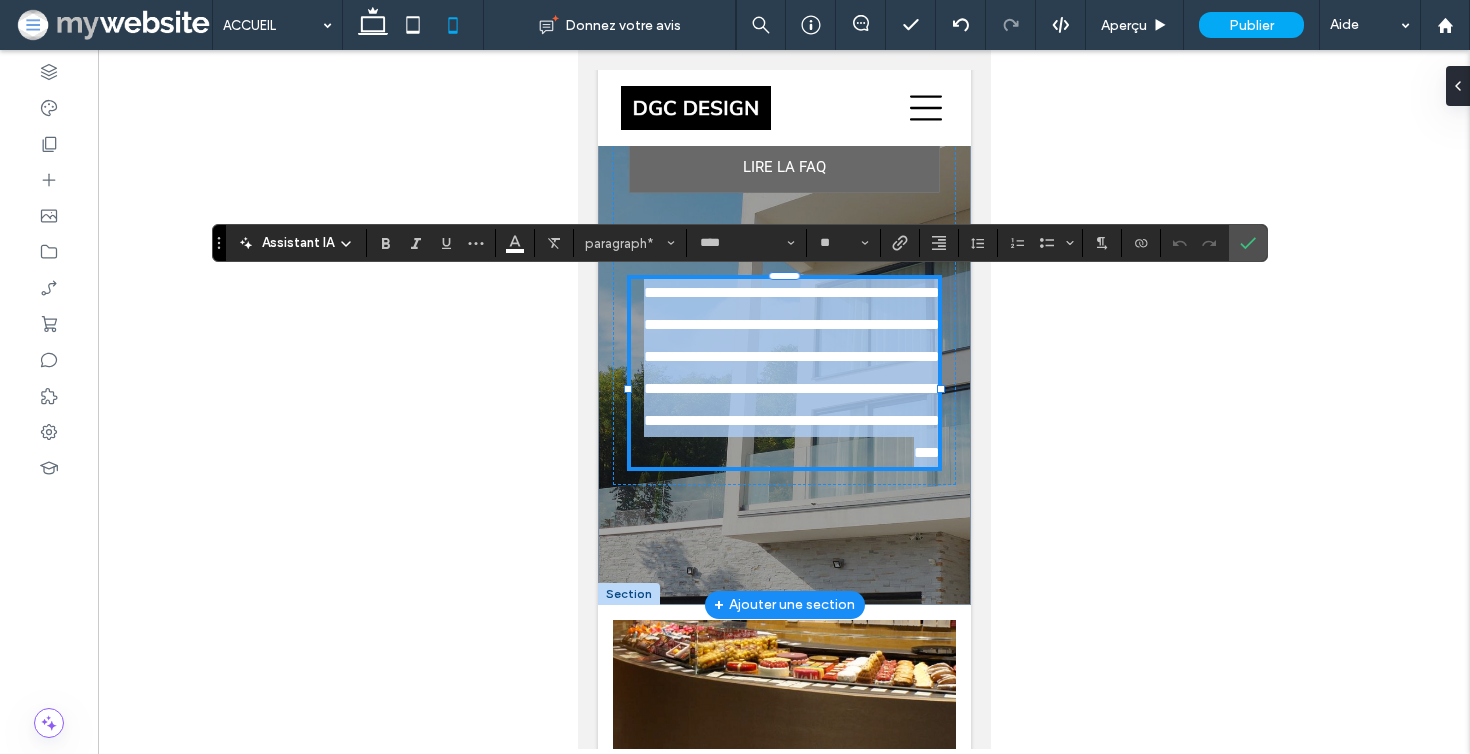 type on "**" 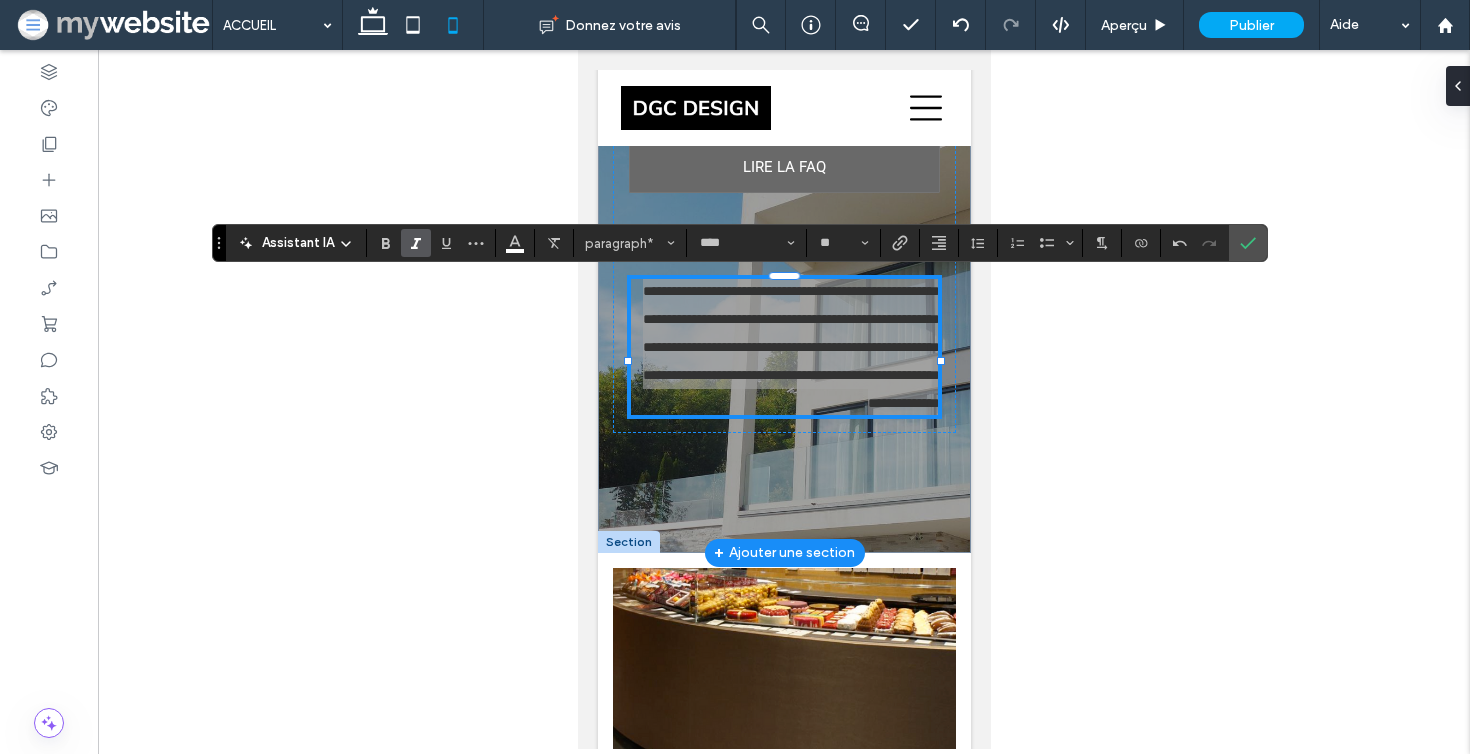 click 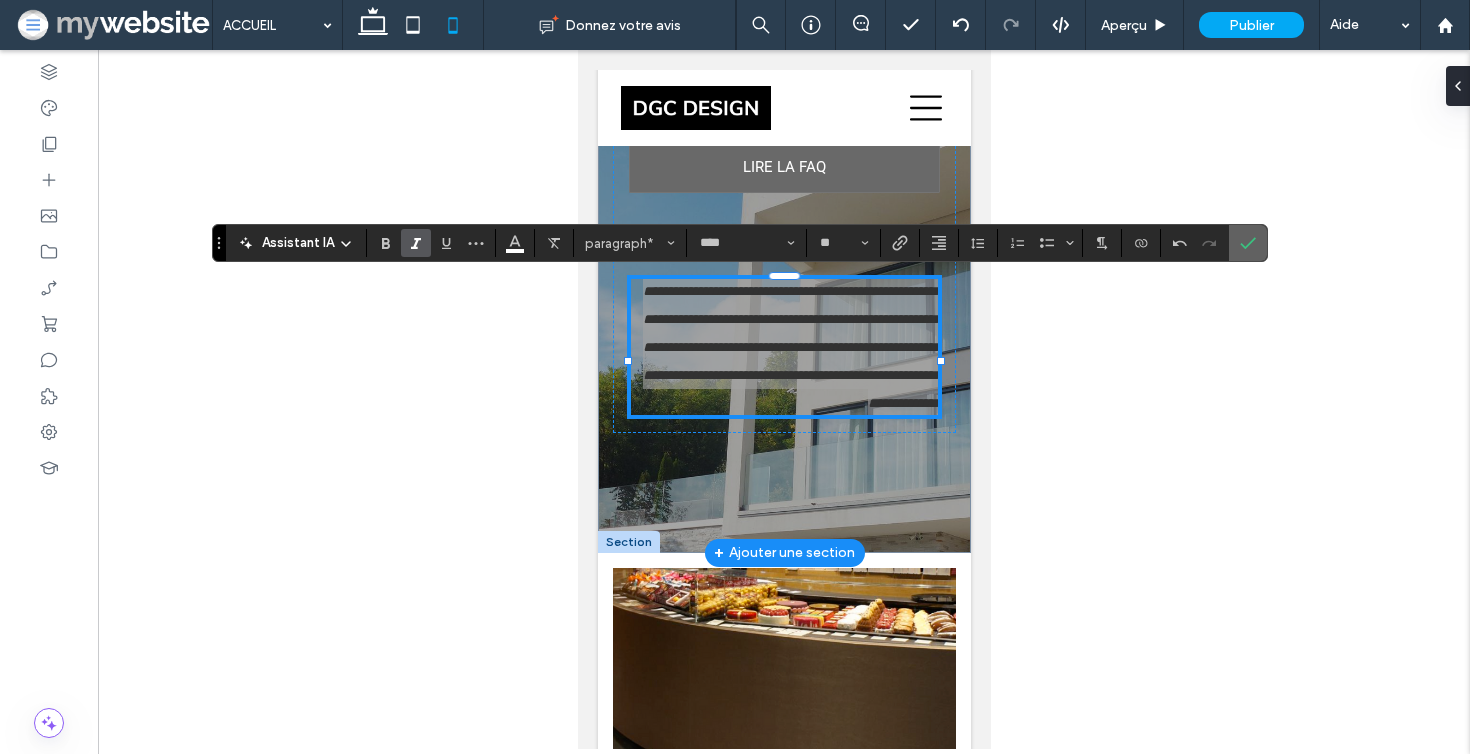 click 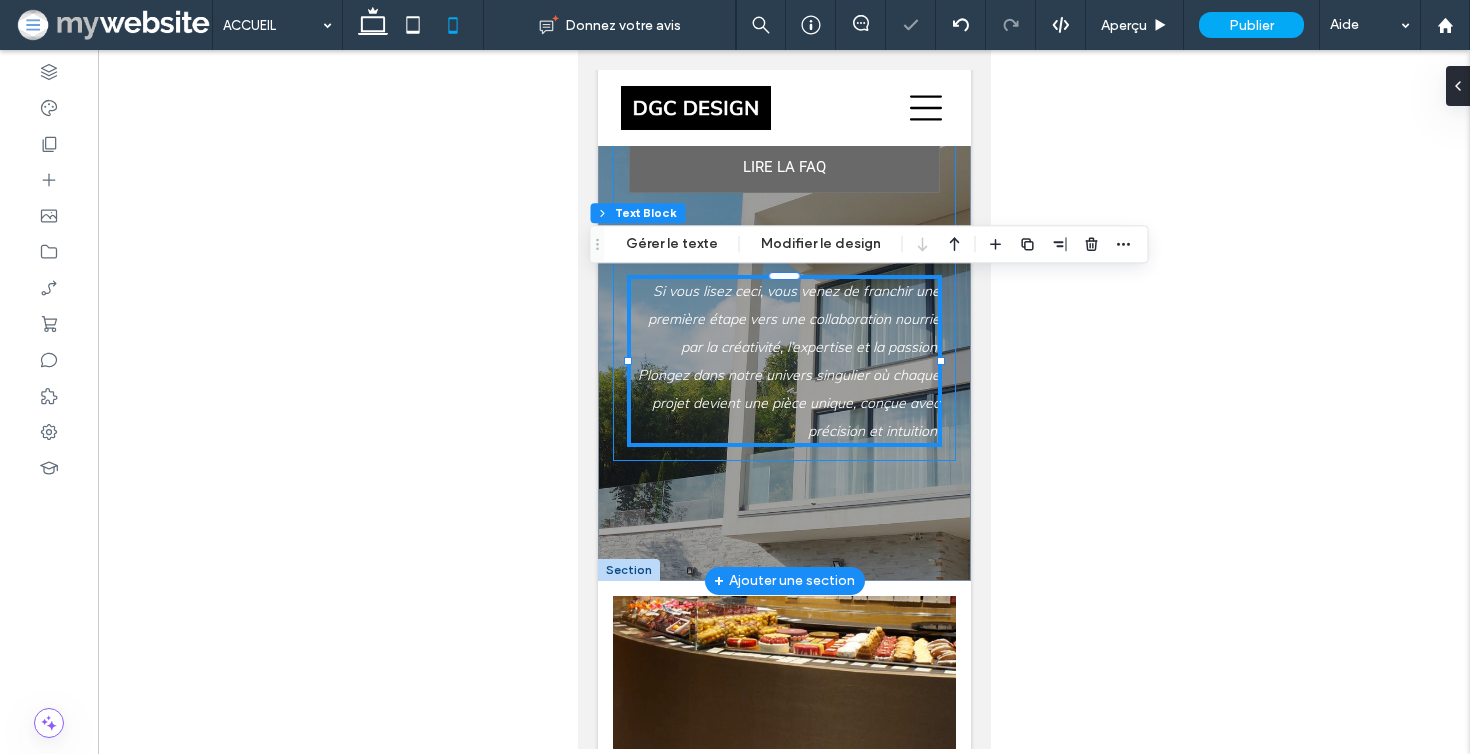 click on "L'Univers de la Simplexité
DG Consulting Sierre SA est la solution à vos projets d’architecture intérieure, de design sur mesure et de conception d’espaces professionnels ou privés.
LIRE LA FAQ
Si vous lisez ceci, vous venez de franchir une première étape vers une collaboration nourrie par la créativité, l’expertise et la passion. Plongez dans notre univers singulier où chaque projet devient une pièce unique, conçue avec précision et intuition." at bounding box center (783, 159) 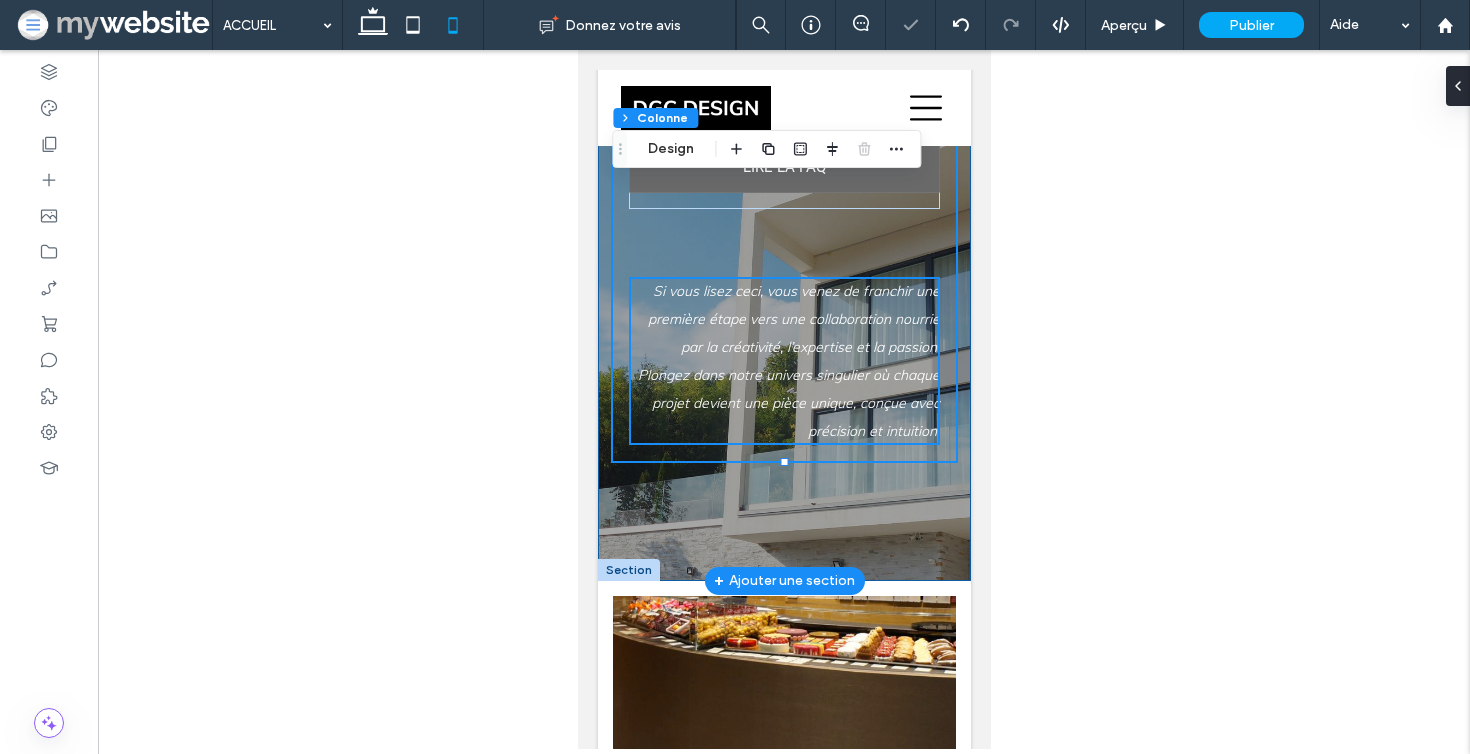 click on "L'Univers de la Simplexité
DG Consulting Sierre SA est la solution à vos projets d’architecture intérieure, de design sur mesure et de conception d’espaces professionnels ou privés.
LIRE LA FAQ
Si vous lisez ceci, vous venez de franchir une première étape vers une collaboration nourrie par la créativité, l’expertise et la passion. Plongez dans notre univers singulier où chaque projet devient une pièce unique, conçue avec précision et intuition." at bounding box center (783, 159) 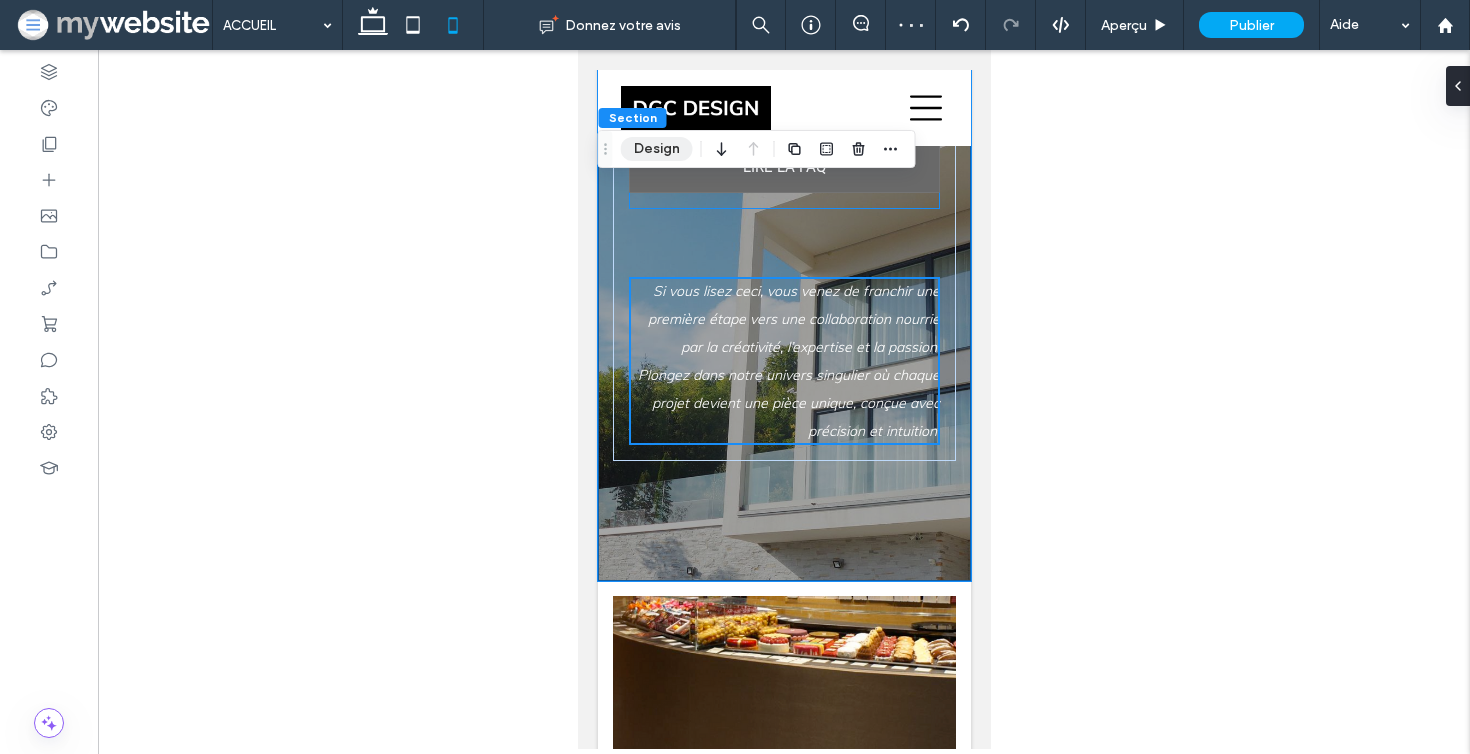 click on "Design" at bounding box center (657, 149) 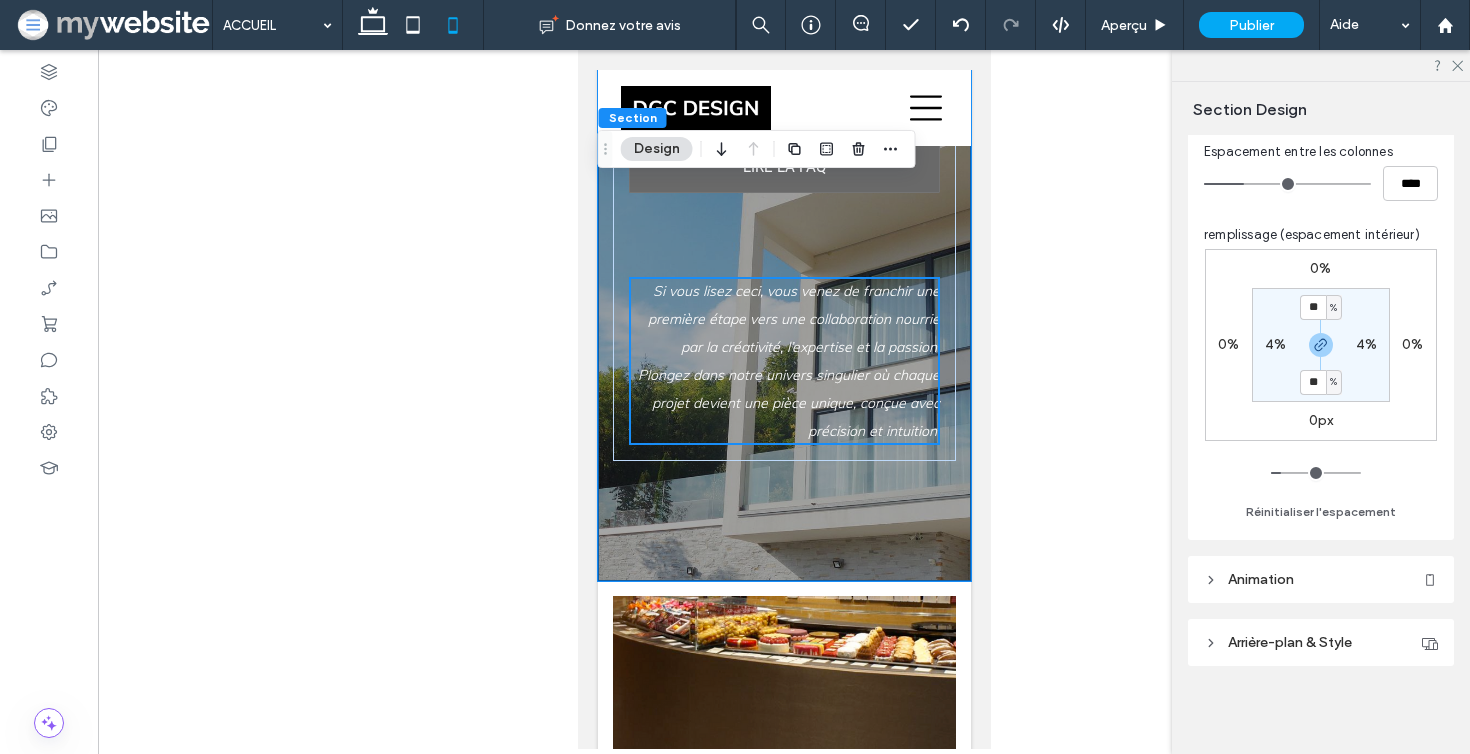 click on "Arrière-plan & Style" at bounding box center [1290, 642] 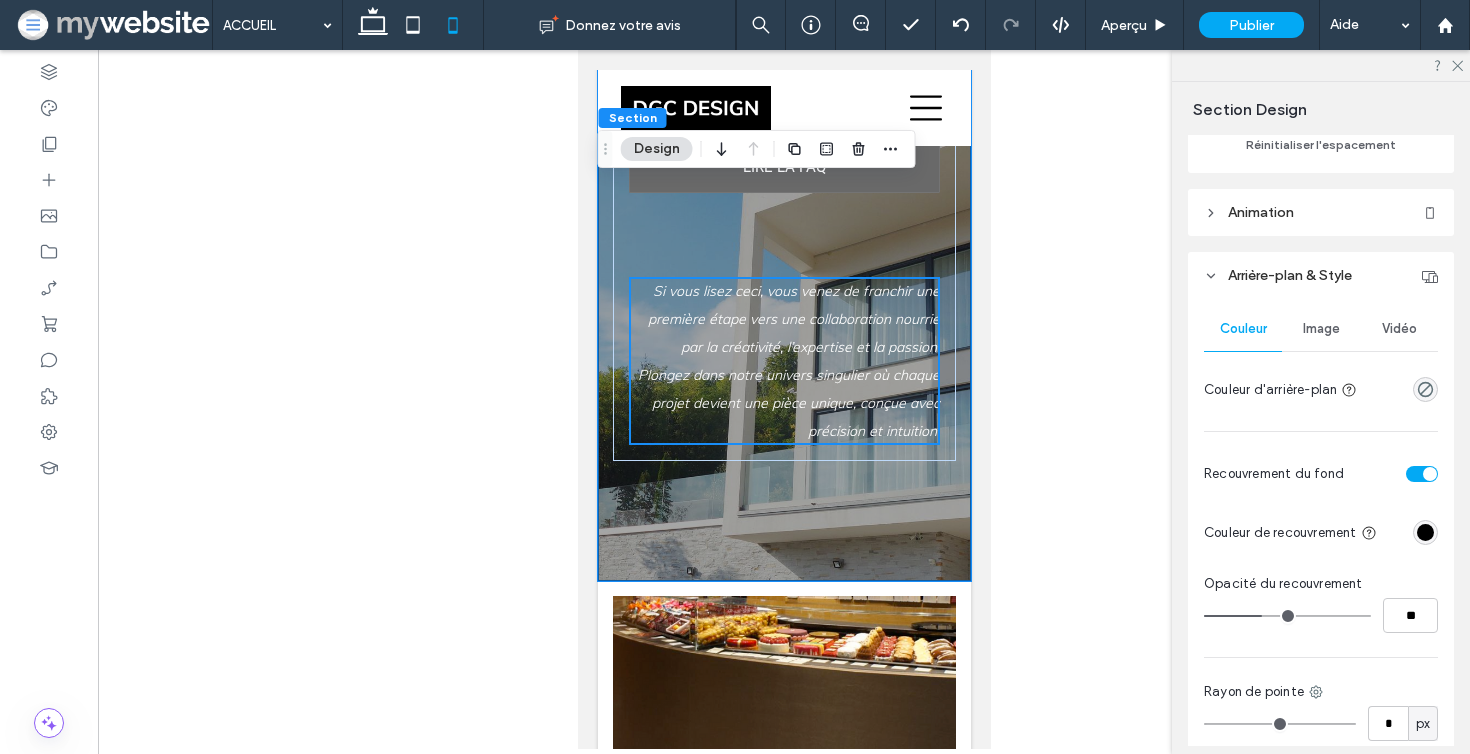 scroll, scrollTop: 682, scrollLeft: 0, axis: vertical 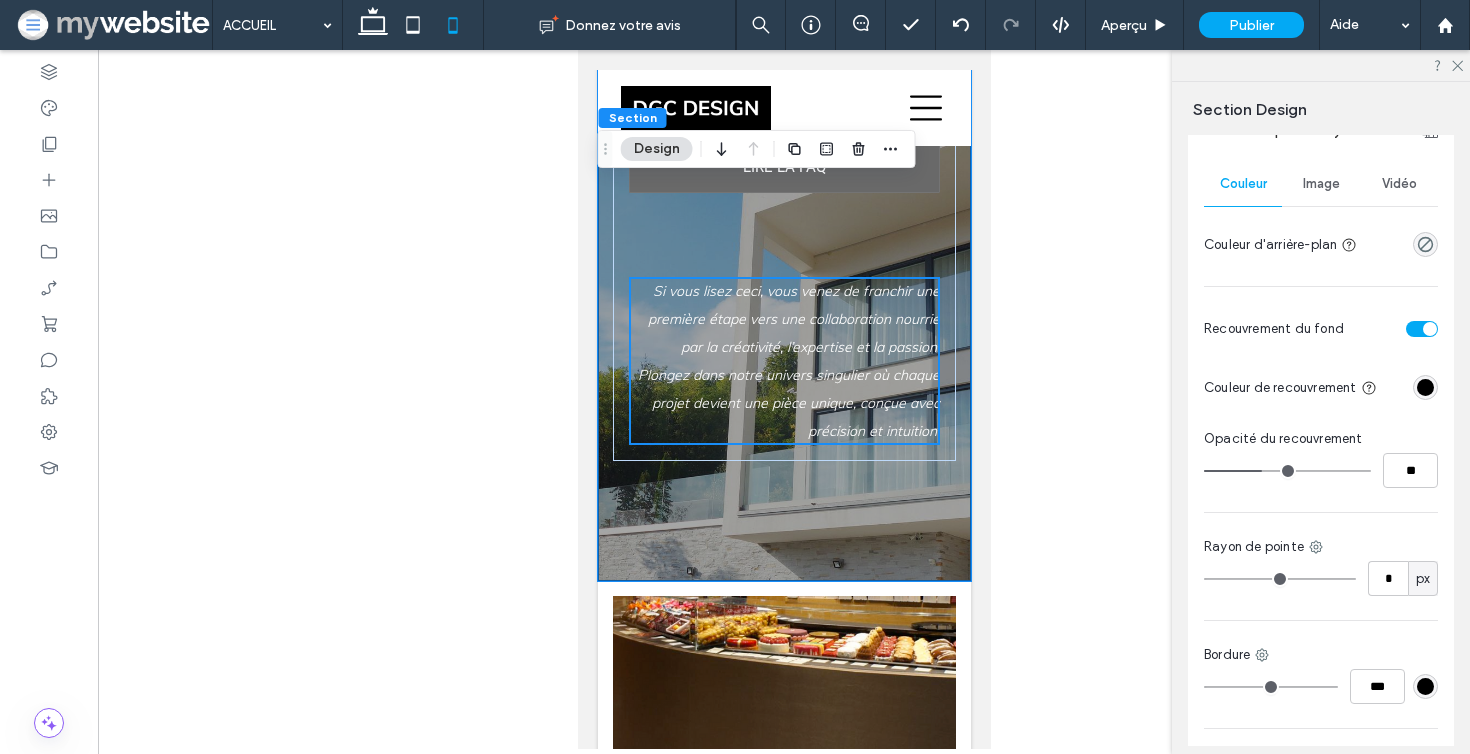 type on "**" 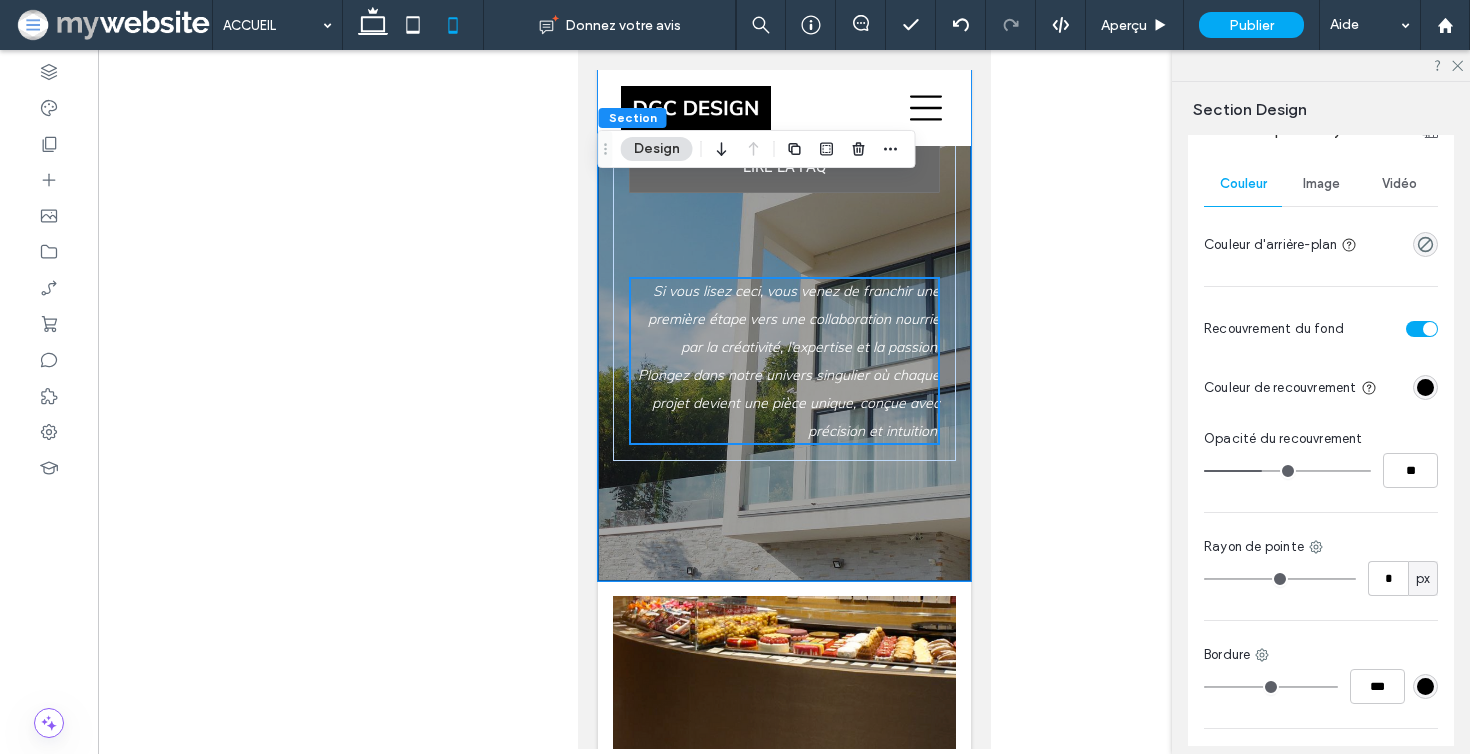 type on "**" 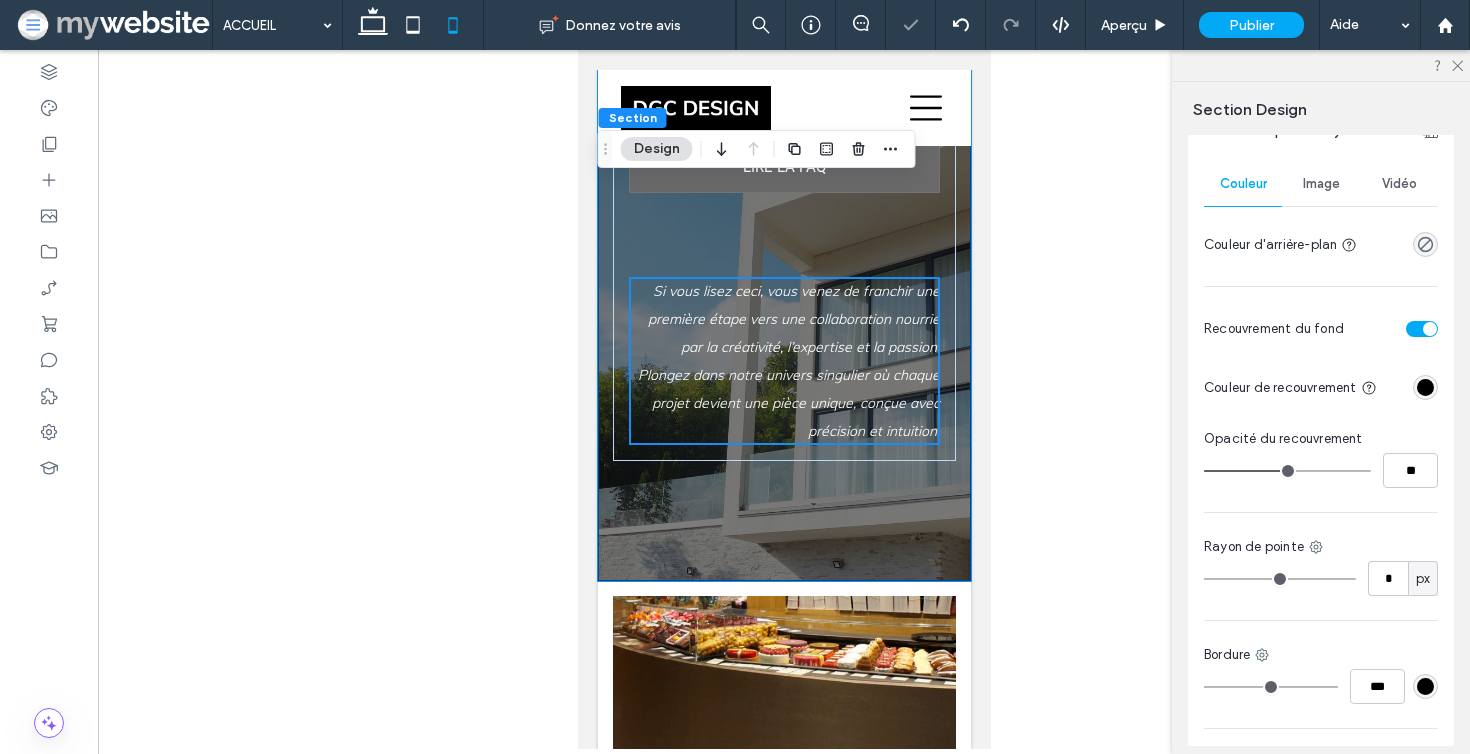 type on "**" 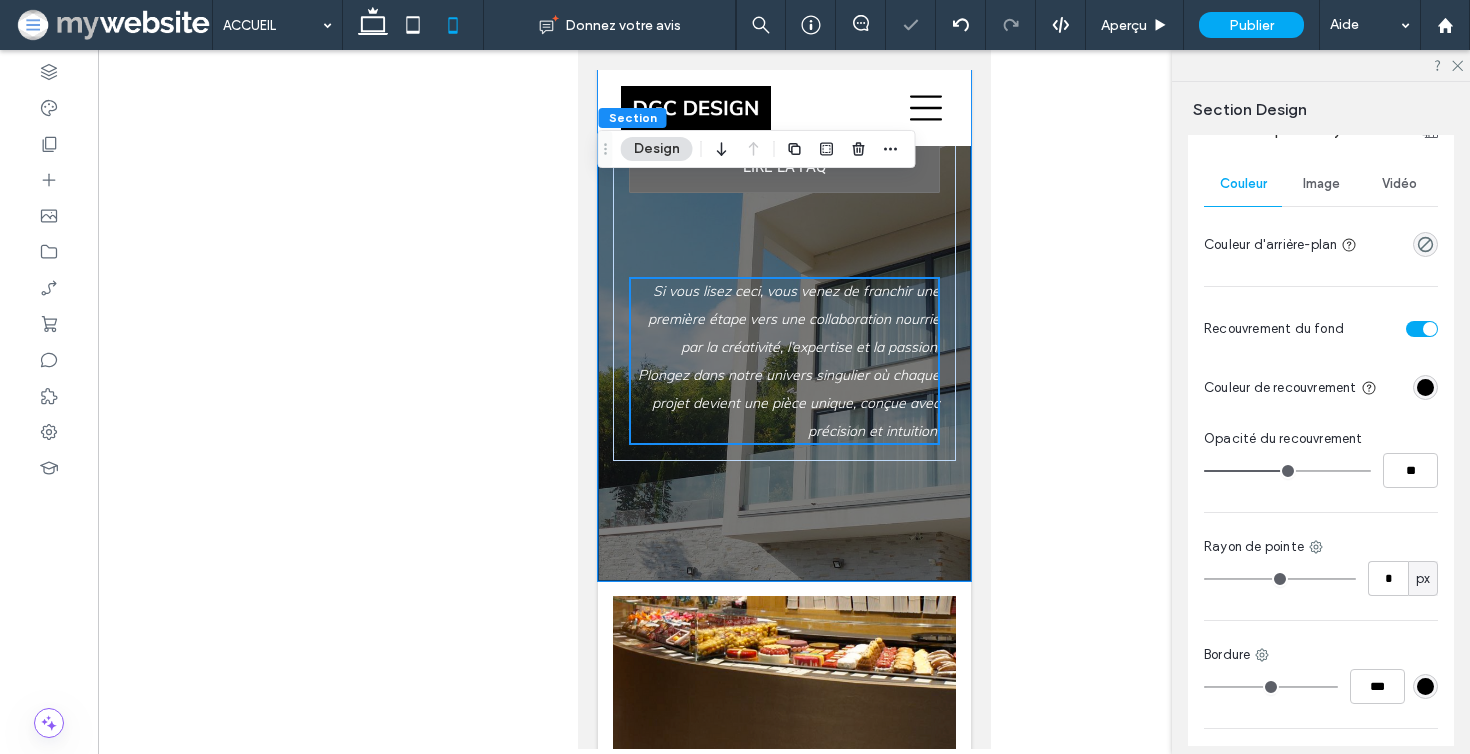 type on "**" 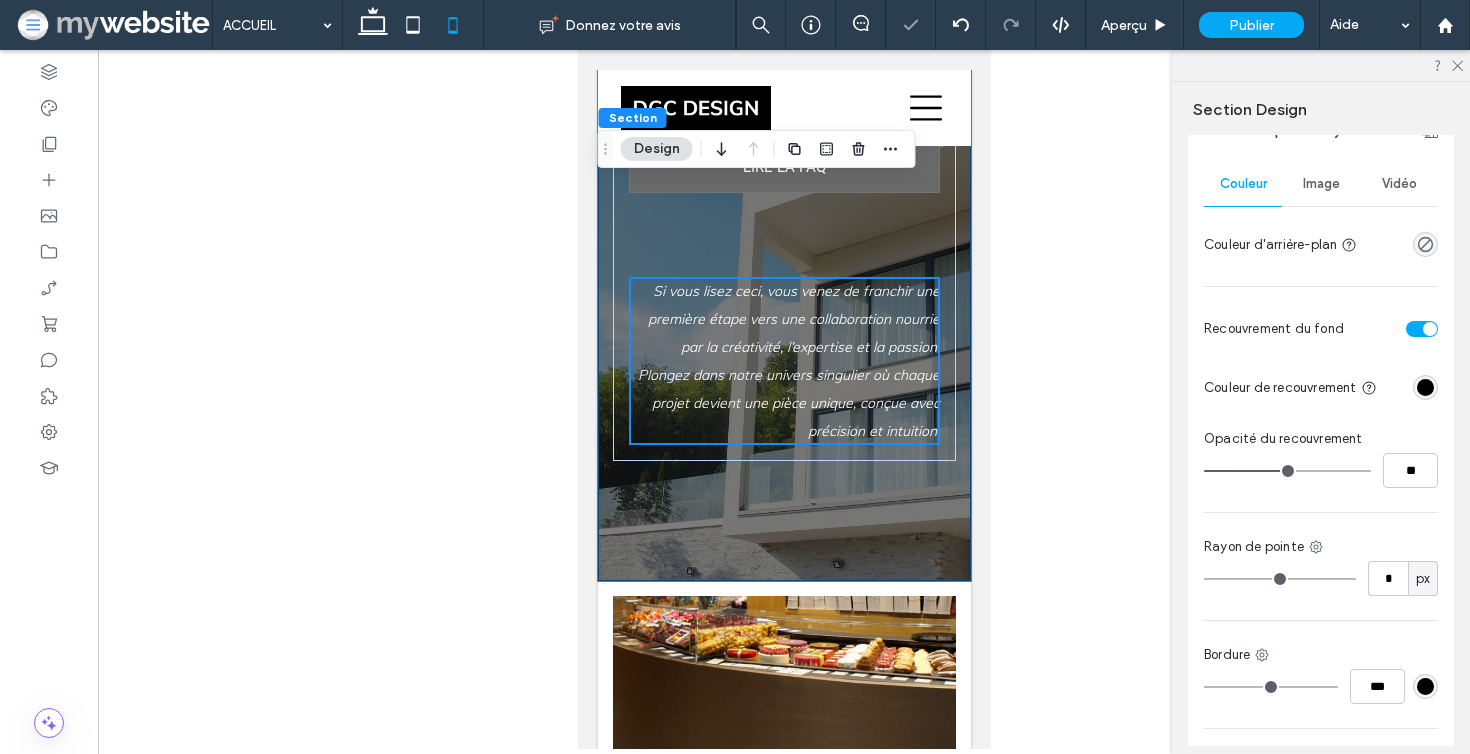 type on "**" 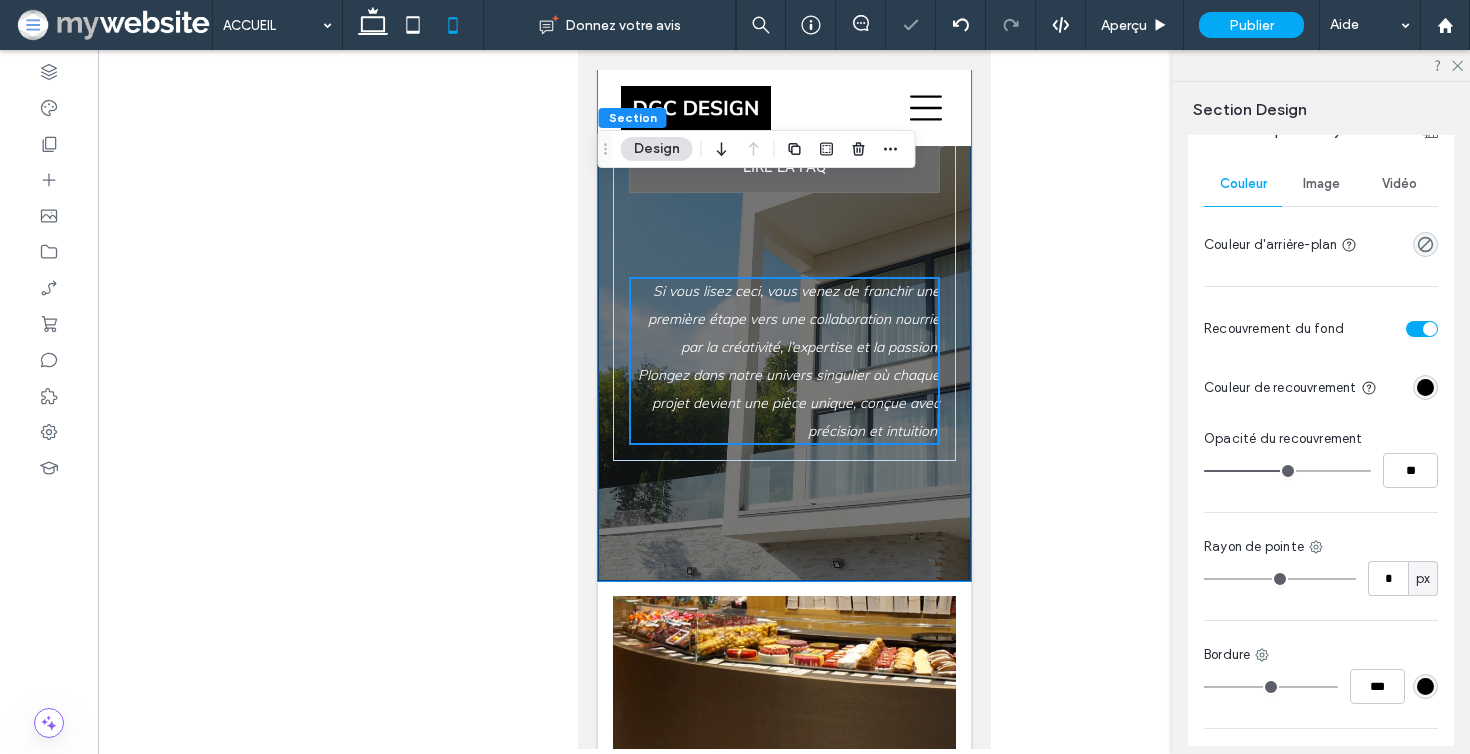 type on "**" 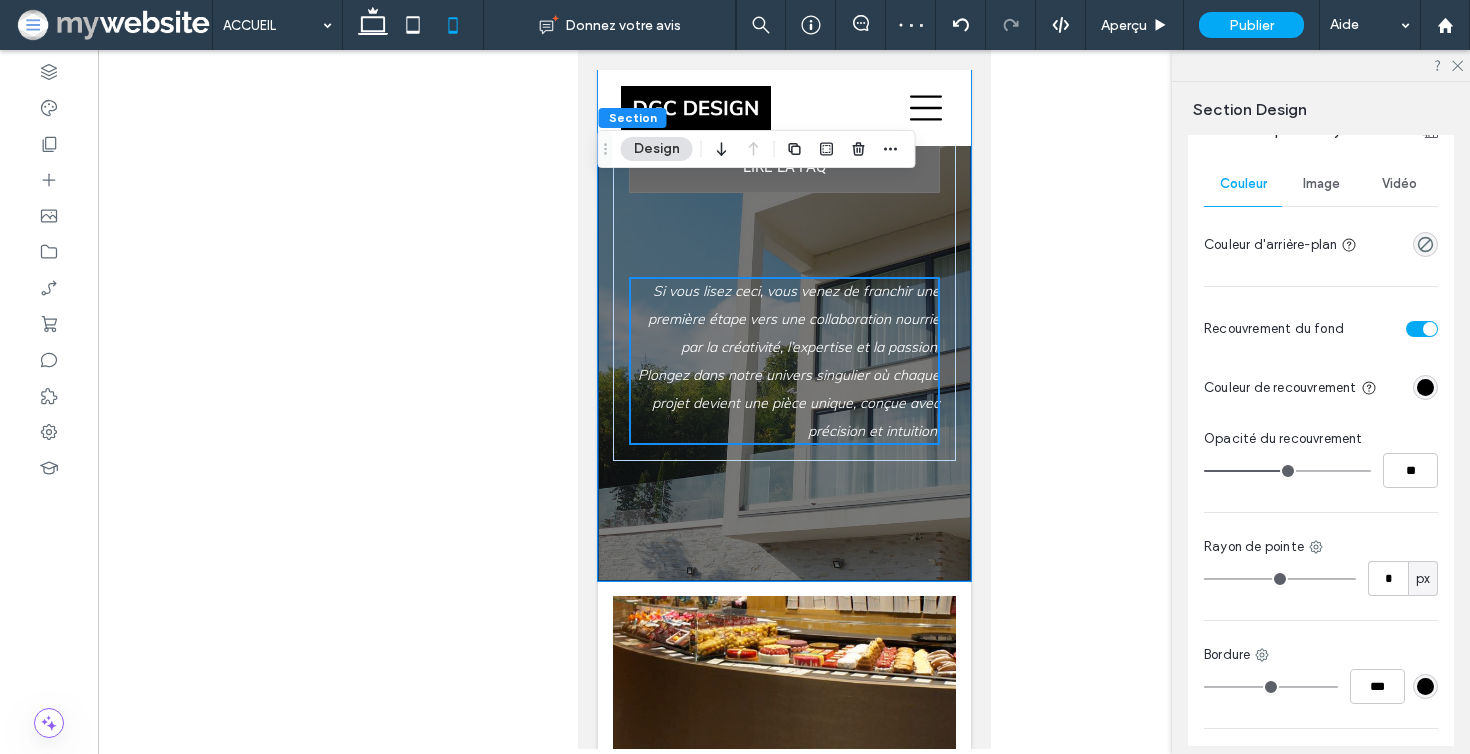 type on "**" 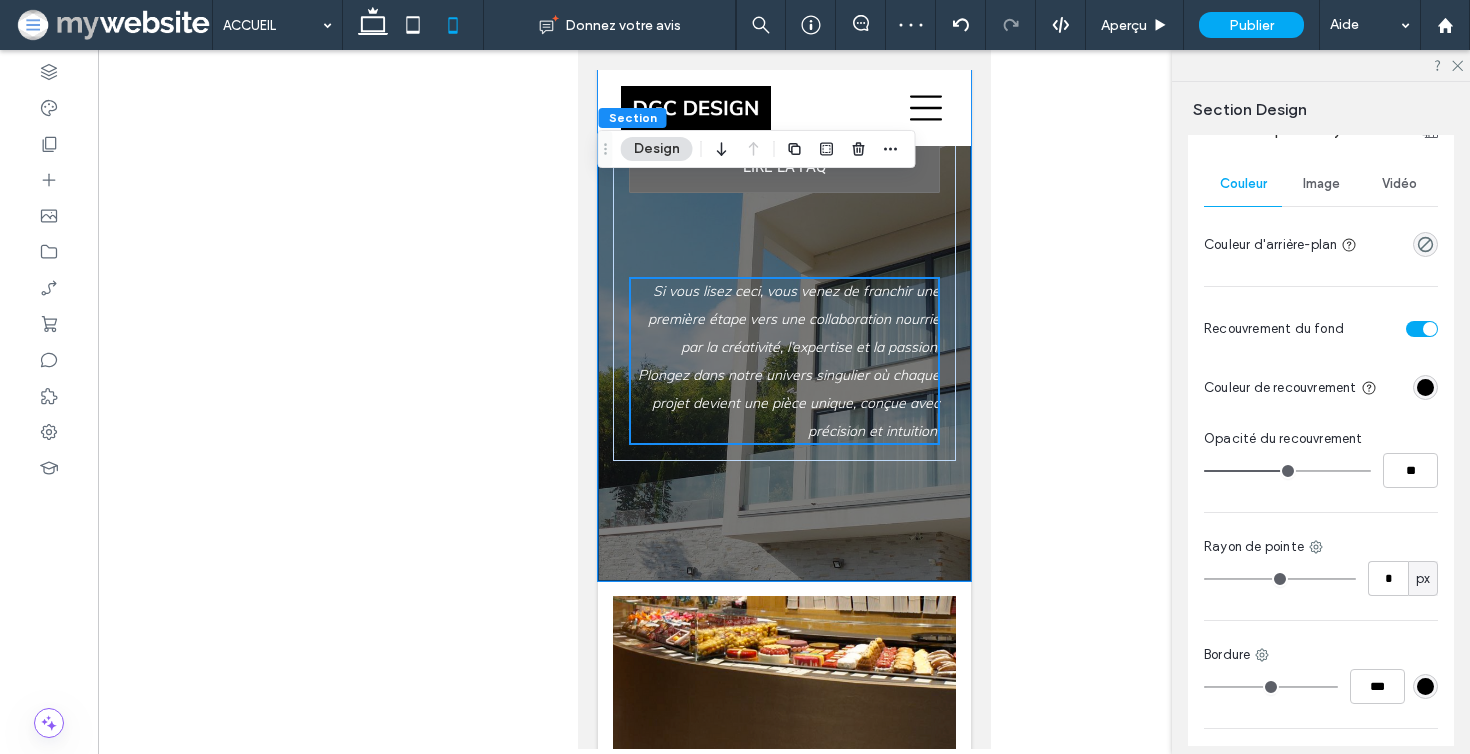 type on "**" 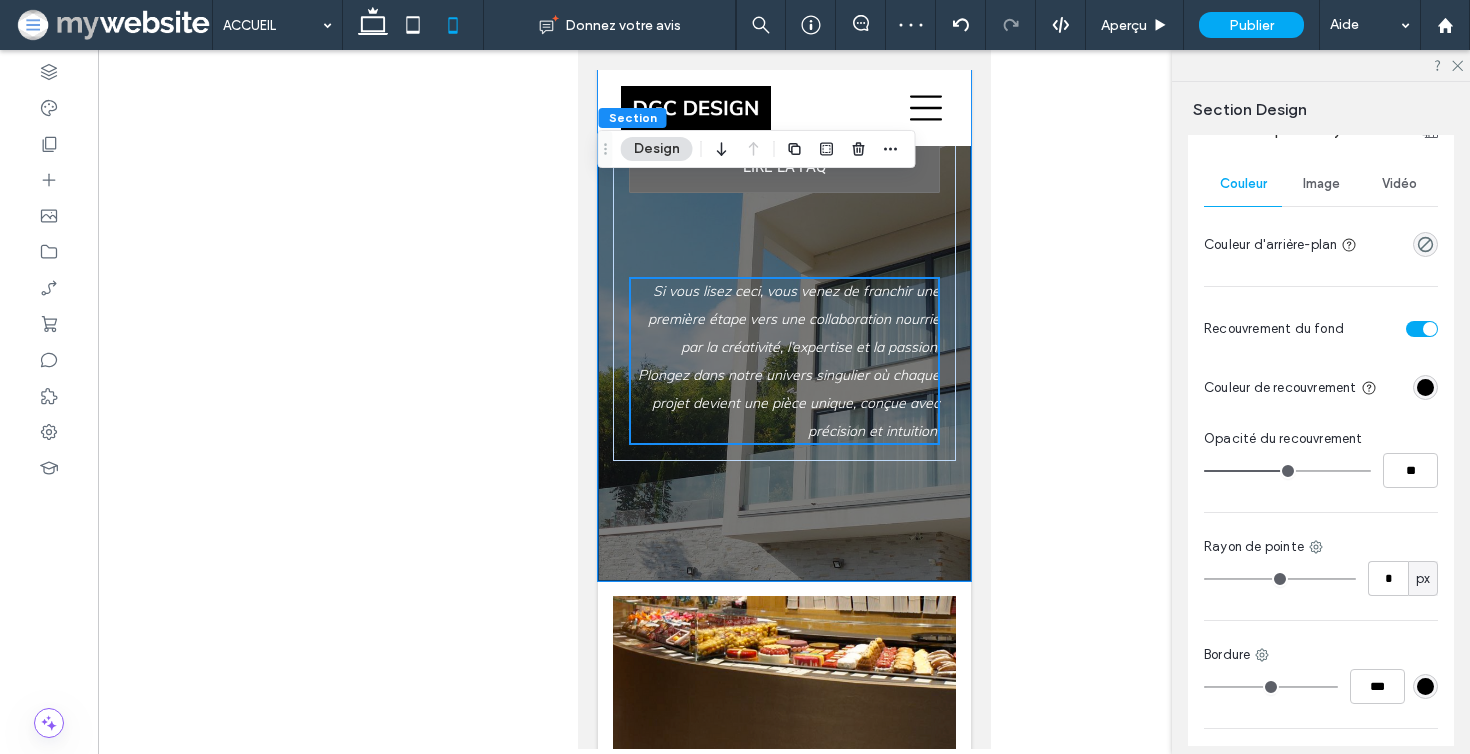 type on "**" 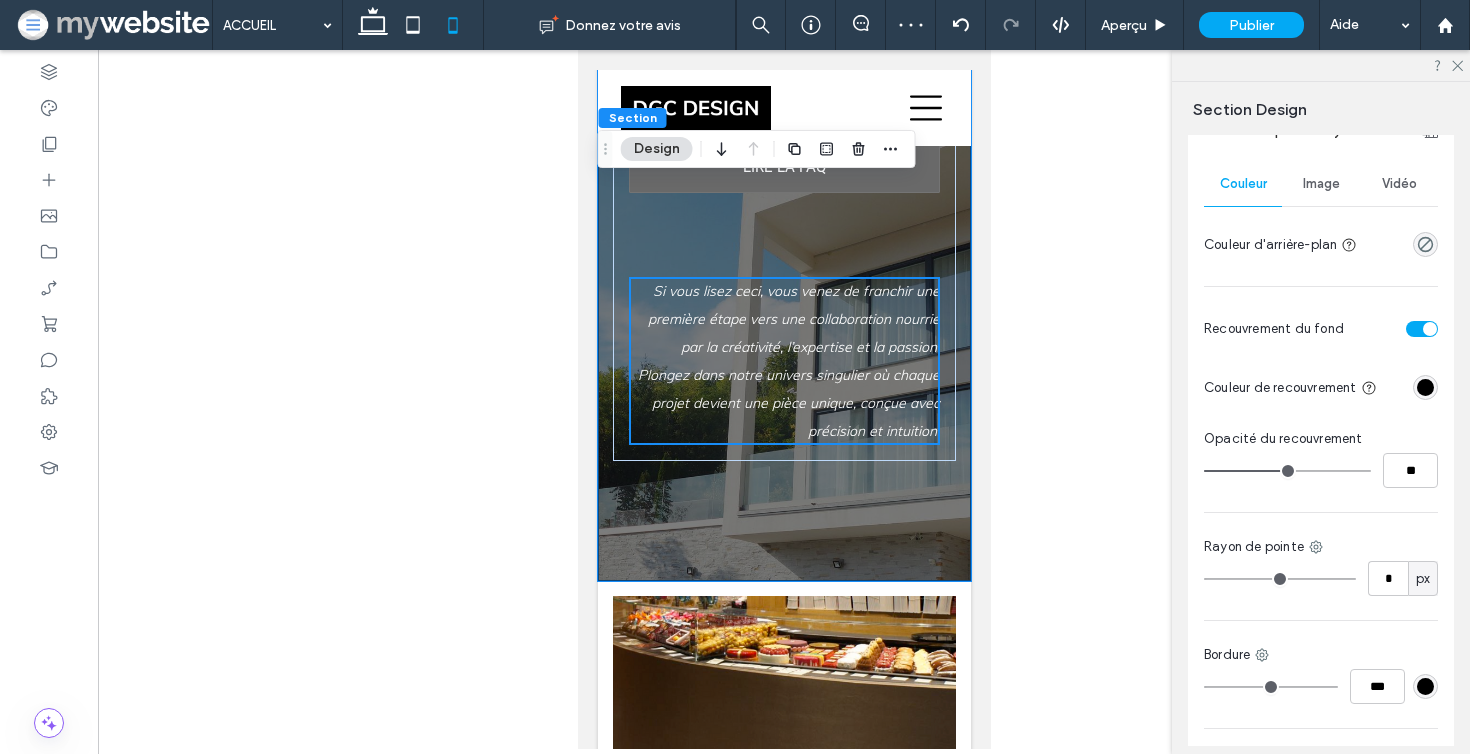 type on "**" 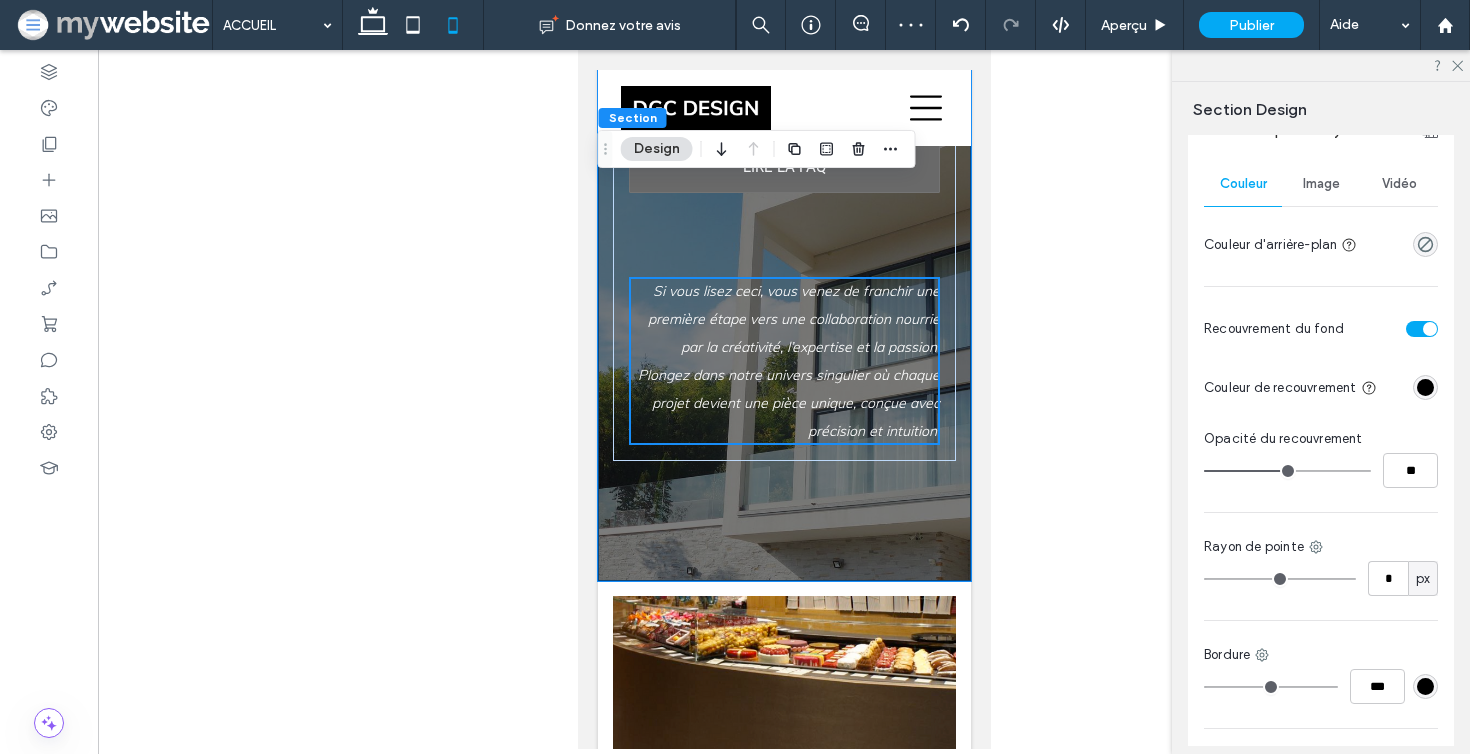 type on "**" 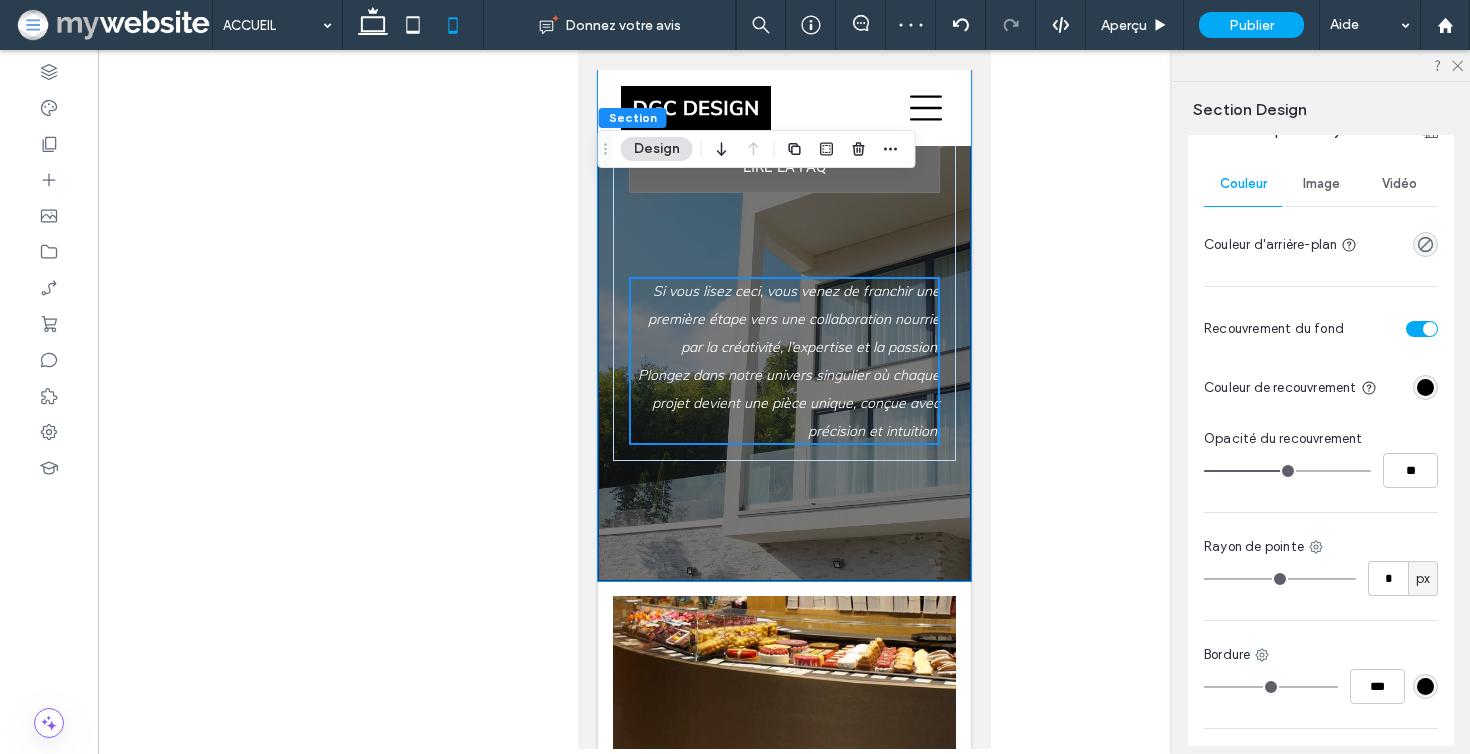 click at bounding box center [1287, 471] 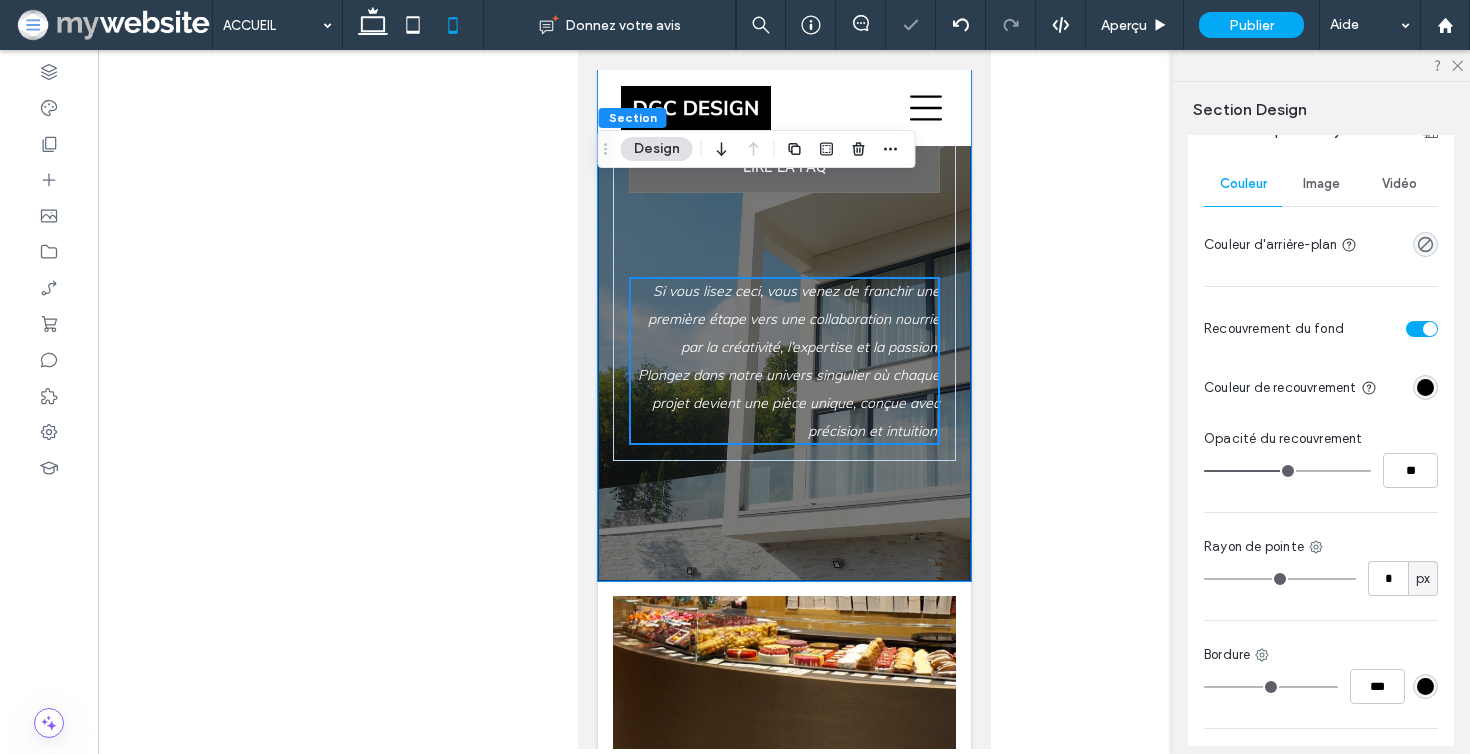 click at bounding box center [1321, 65] 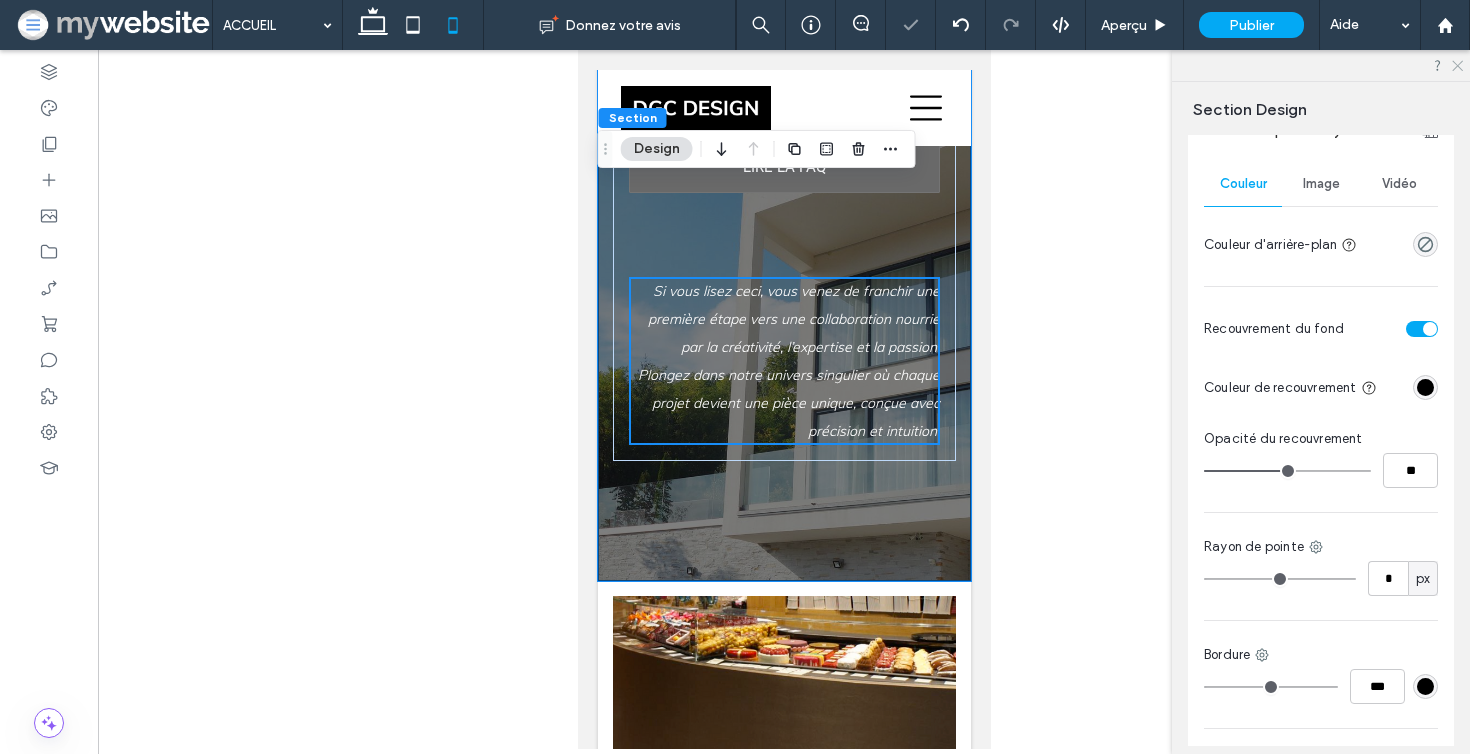 click 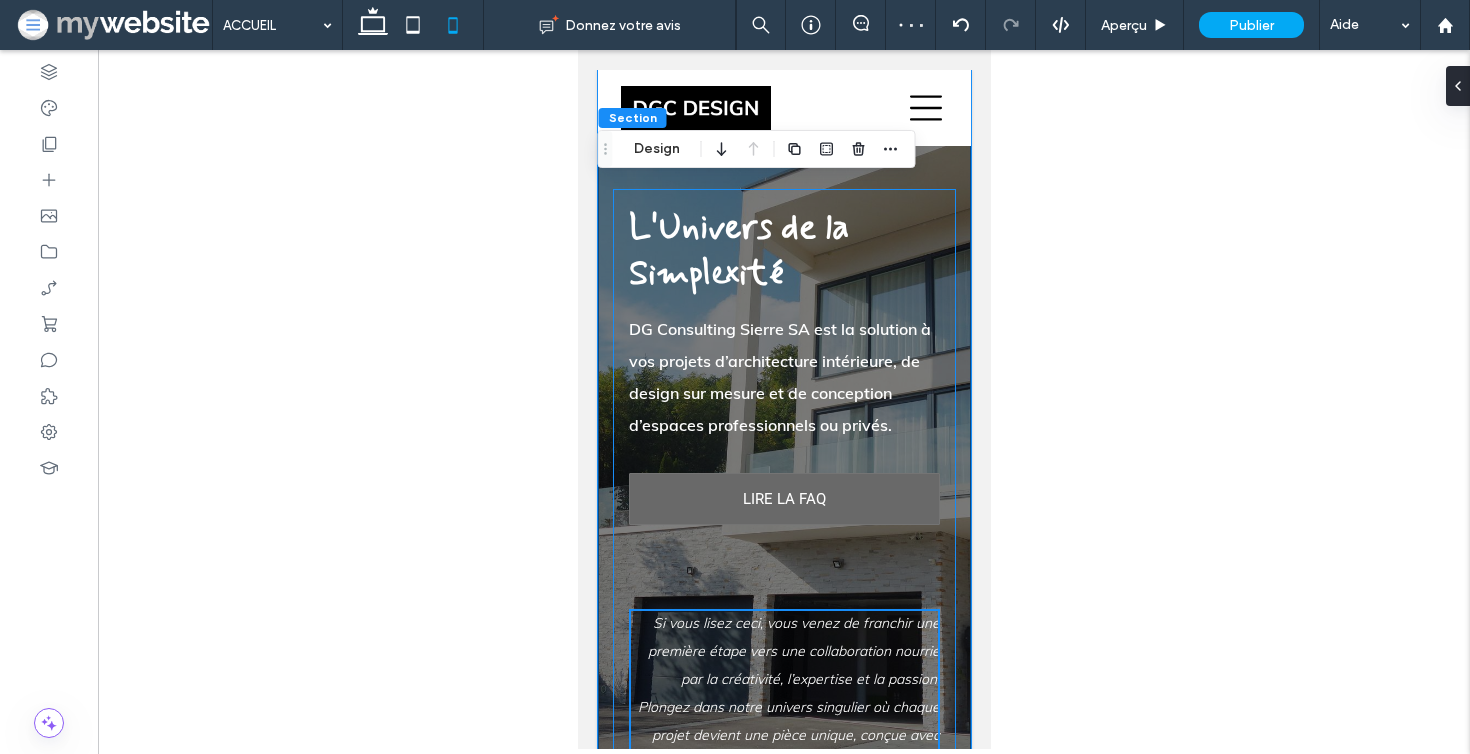 scroll, scrollTop: 256, scrollLeft: 0, axis: vertical 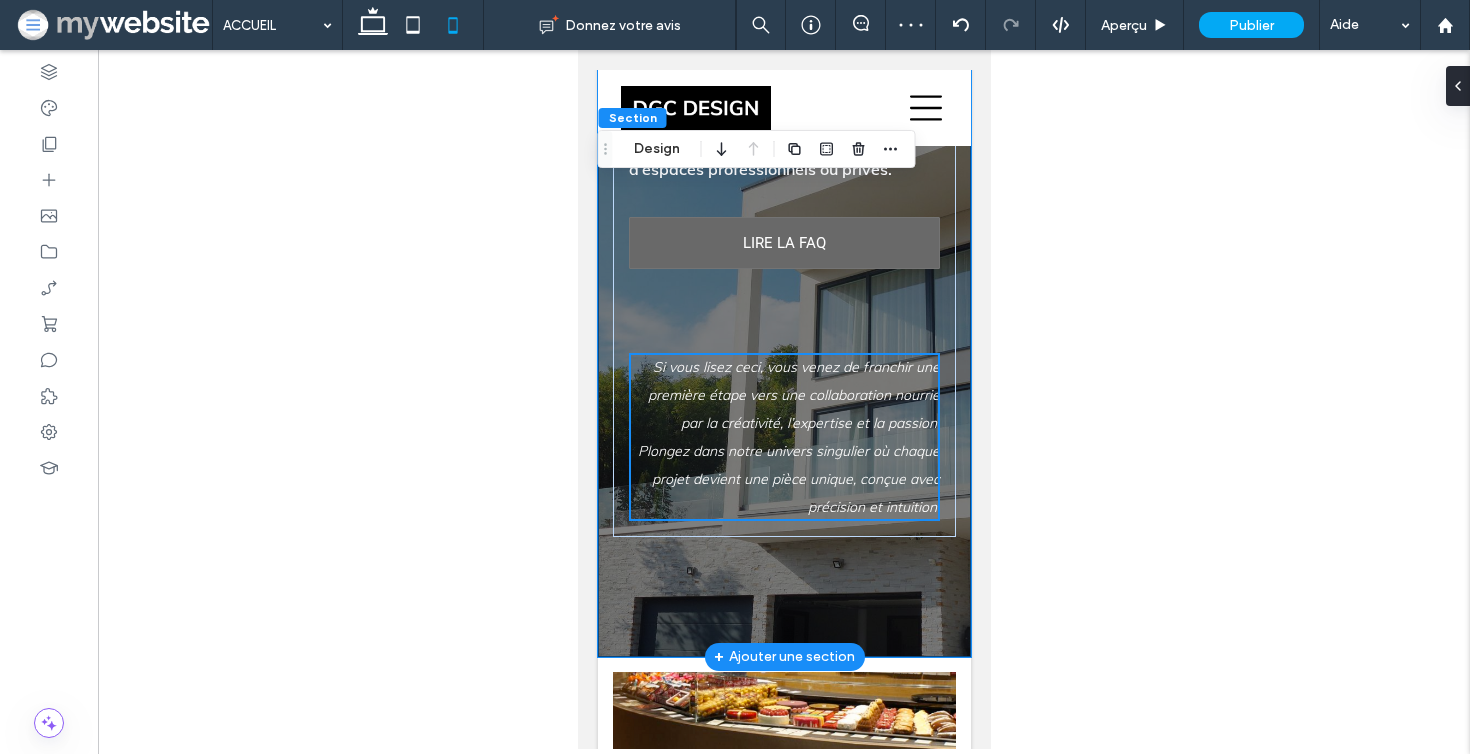 click on "L'Univers de la Simplexité
DG Consulting Sierre SA est la solution à vos projets d’architecture intérieure, de design sur mesure et de conception d’espaces professionnels ou privés.
LIRE LA FAQ
Si vous lisez ceci, vous venez de franchir une première étape vers une collaboration nourrie par la créativité, l’expertise et la passion. Plongez dans notre univers singulier où chaque projet devient une pièce unique, conçue avec précision et intuition." at bounding box center [783, 235] 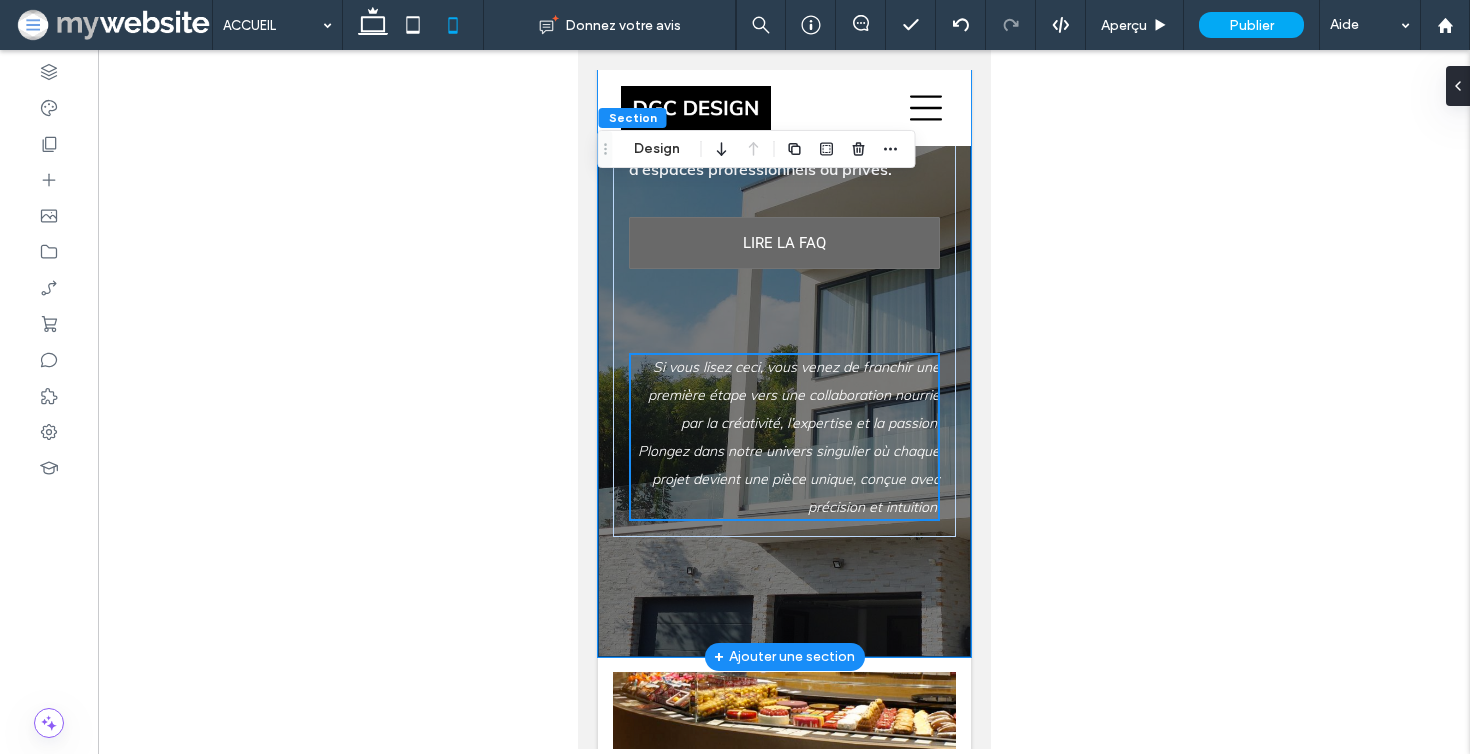 click on "L'Univers de la Simplexité
DG Consulting Sierre SA est la solution à vos projets d’architecture intérieure, de design sur mesure et de conception d’espaces professionnels ou privés.
LIRE LA FAQ
Si vous lisez ceci, vous venez de franchir une première étape vers une collaboration nourrie par la créativité, l’expertise et la passion. Plongez dans notre univers singulier où chaque projet devient une pièce unique, conçue avec précision et intuition." at bounding box center (783, 235) 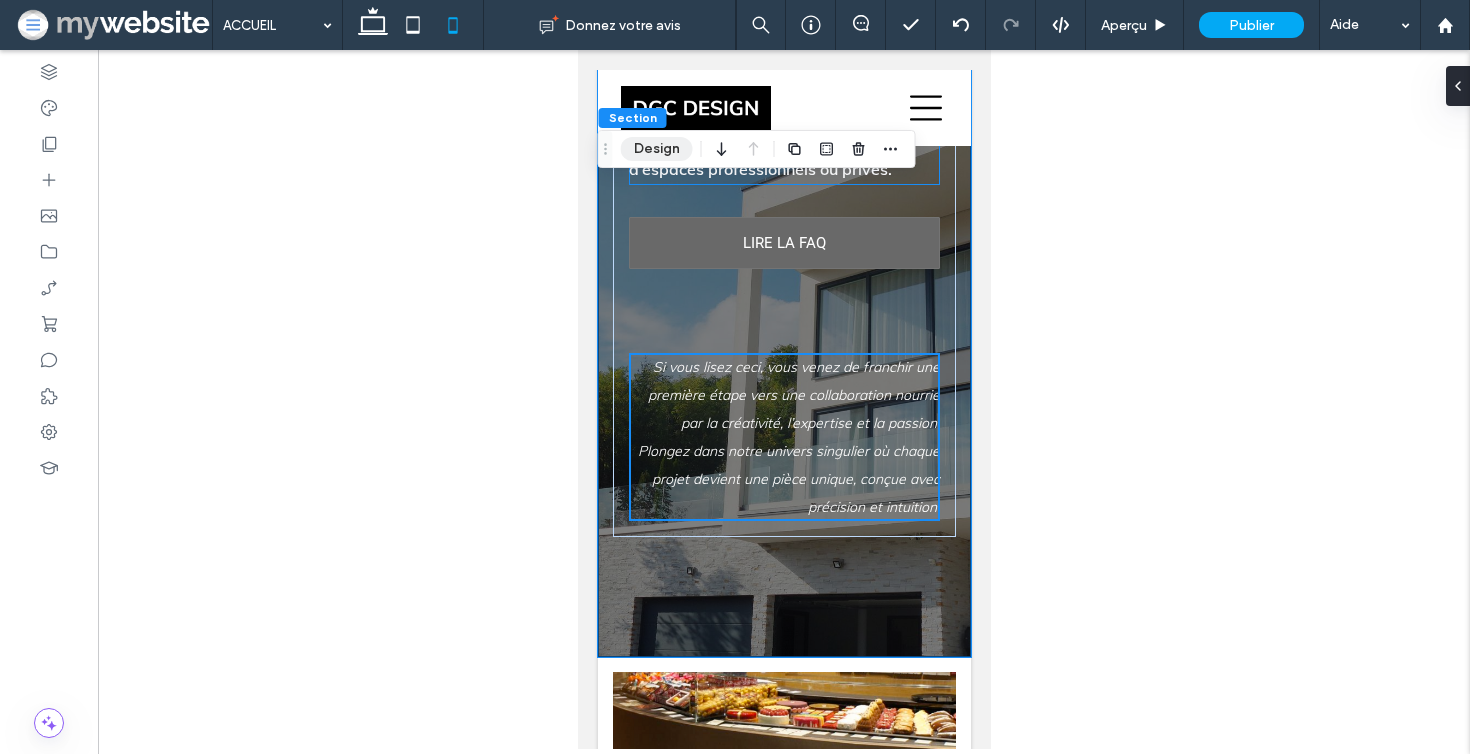click on "Design" at bounding box center (657, 149) 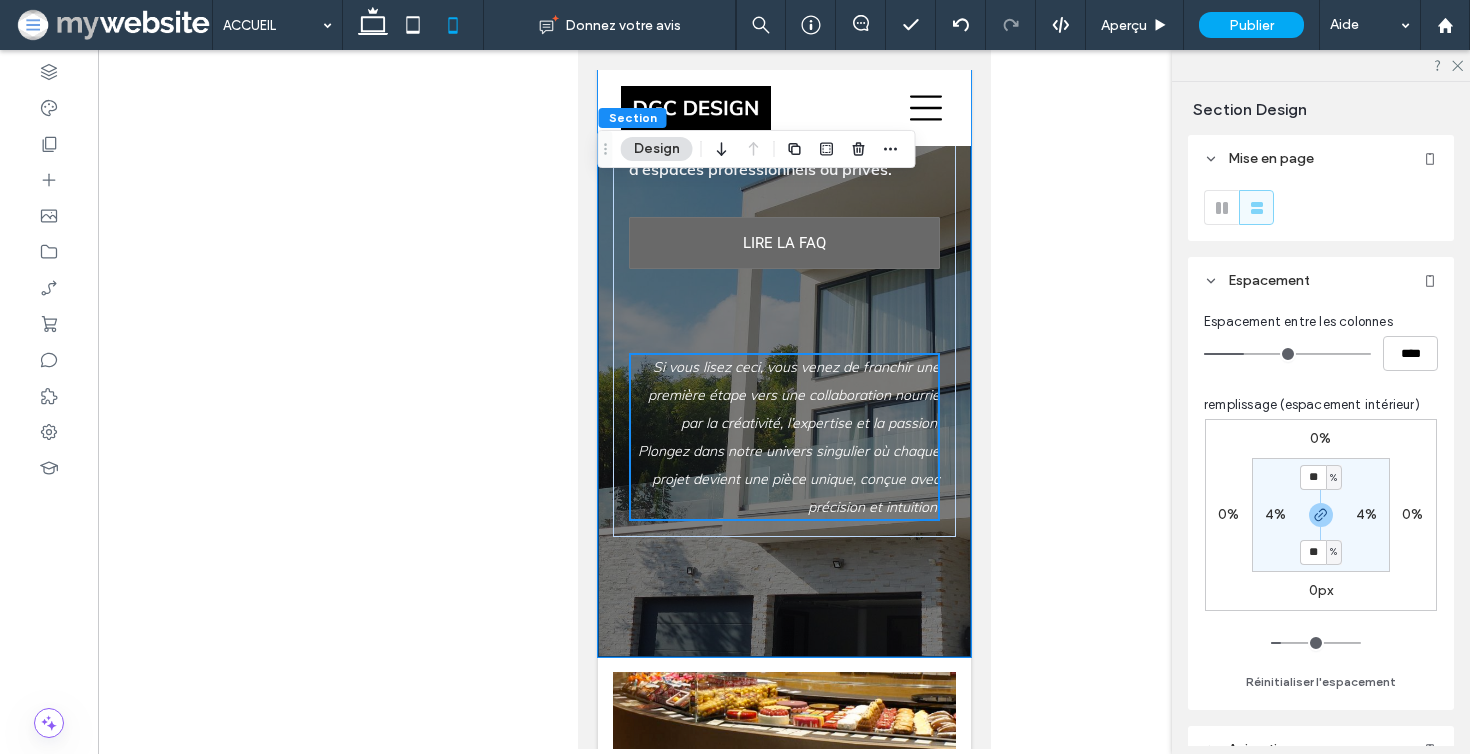 scroll, scrollTop: 0, scrollLeft: 0, axis: both 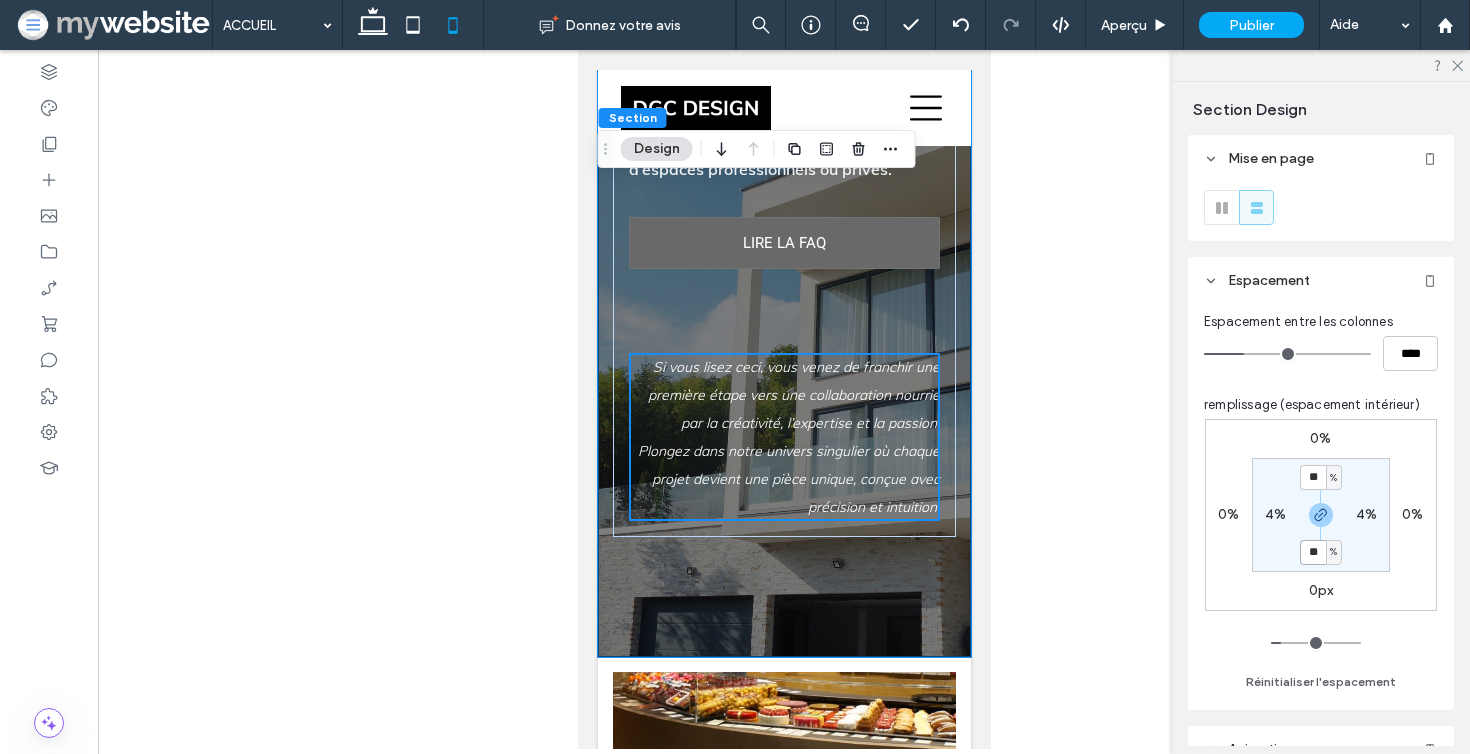 click on "**" at bounding box center (1313, 552) 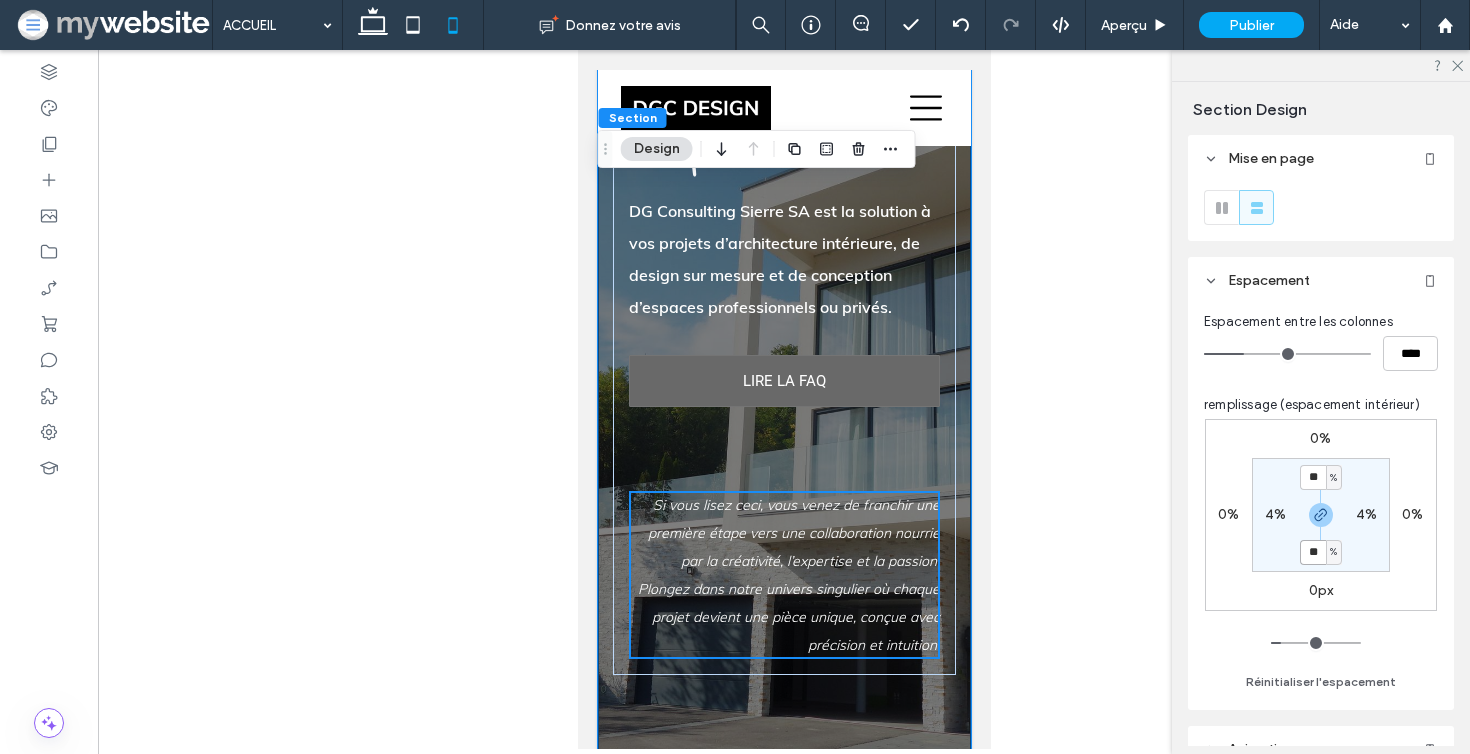 scroll, scrollTop: 277, scrollLeft: 0, axis: vertical 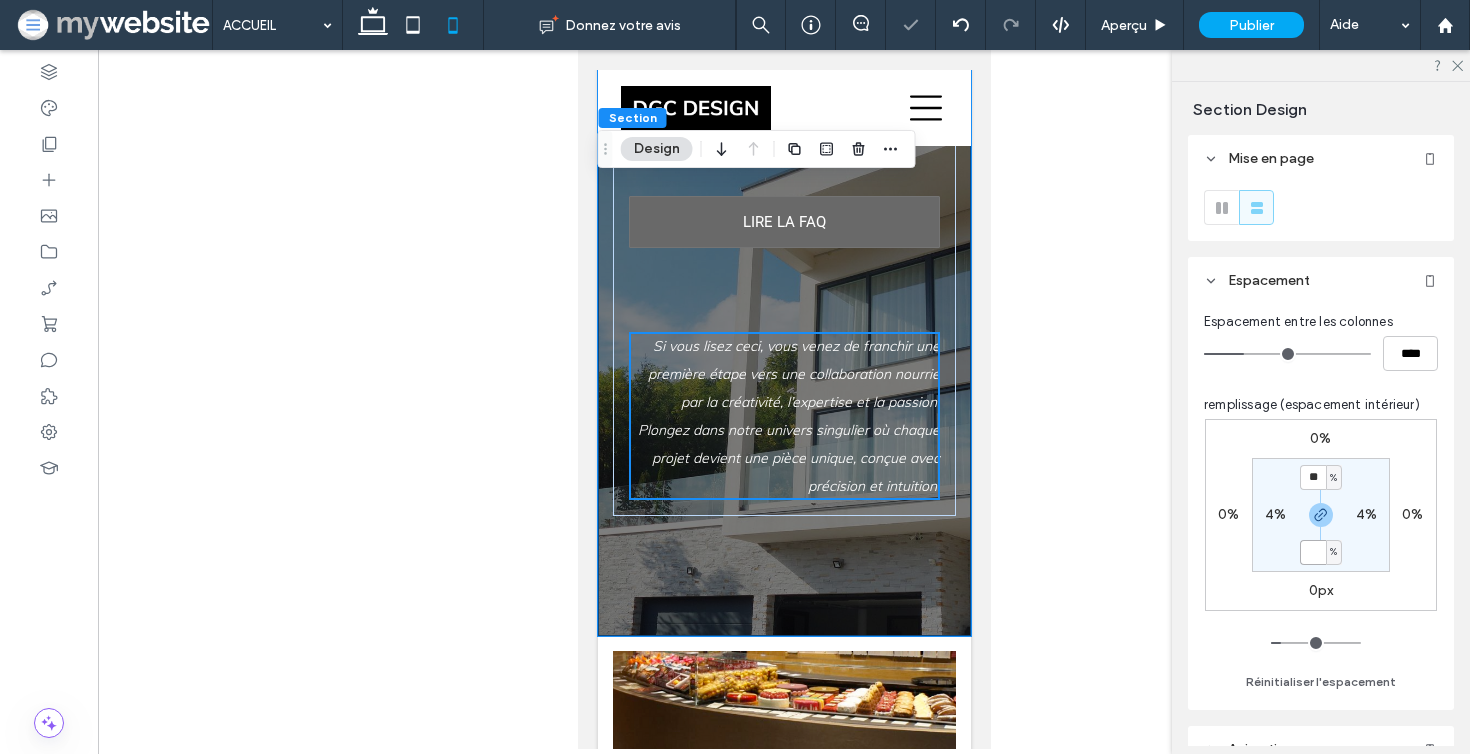 type 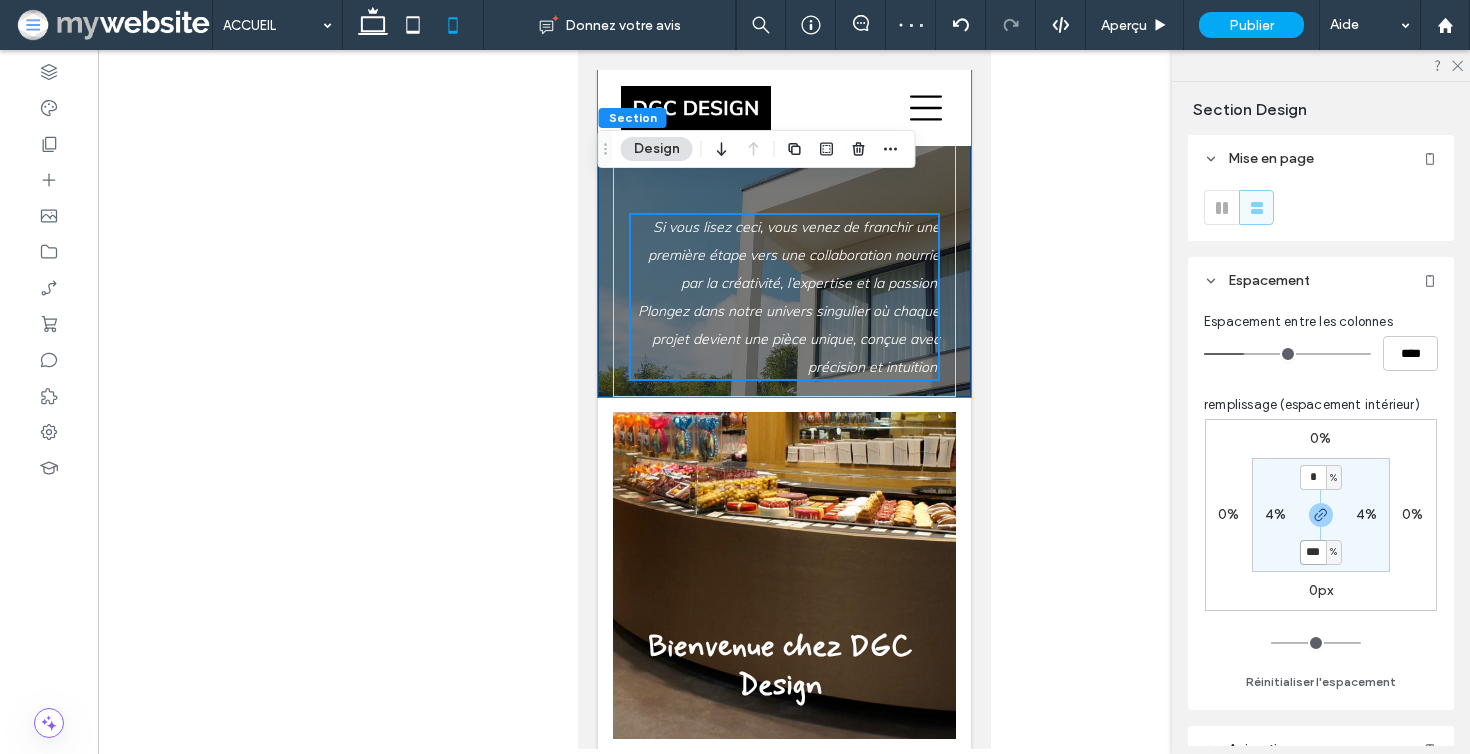 type on "***" 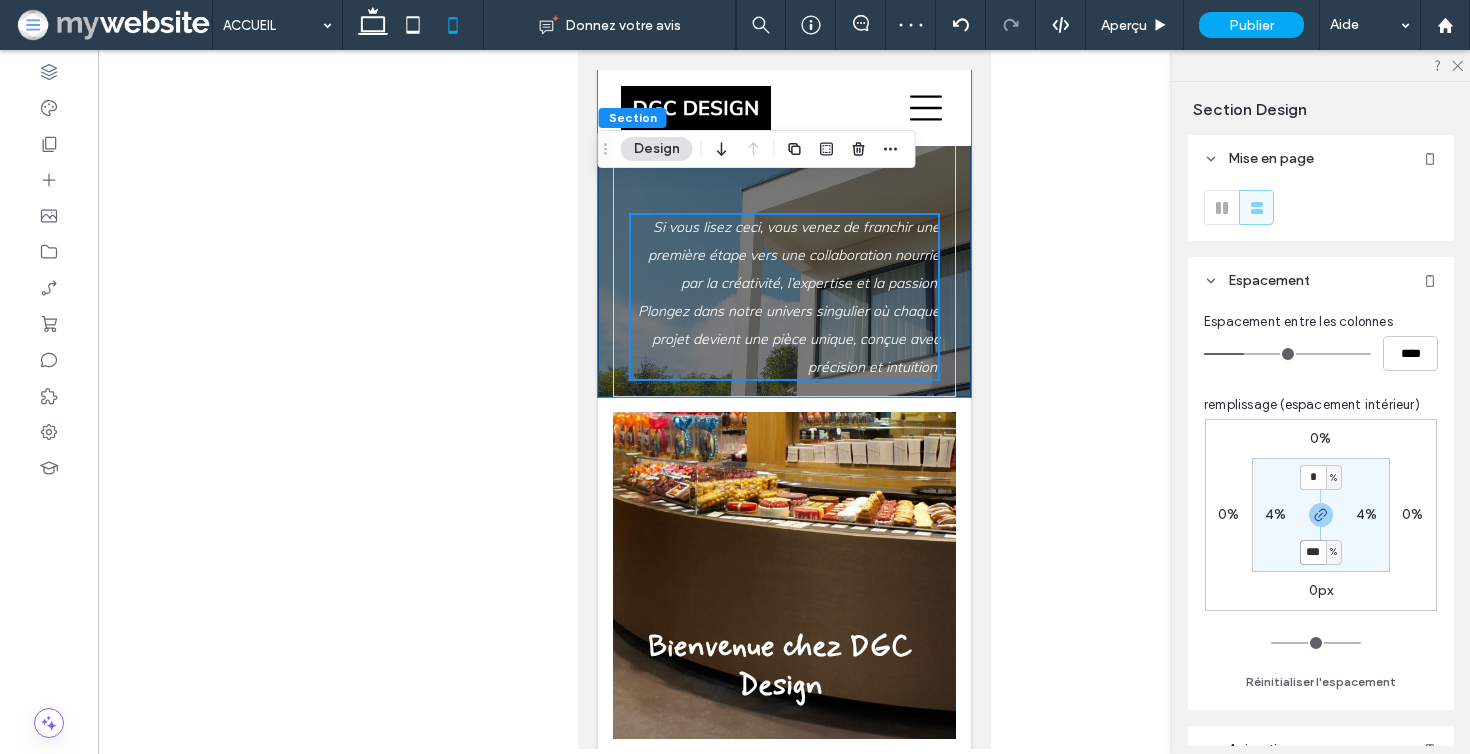type on "**" 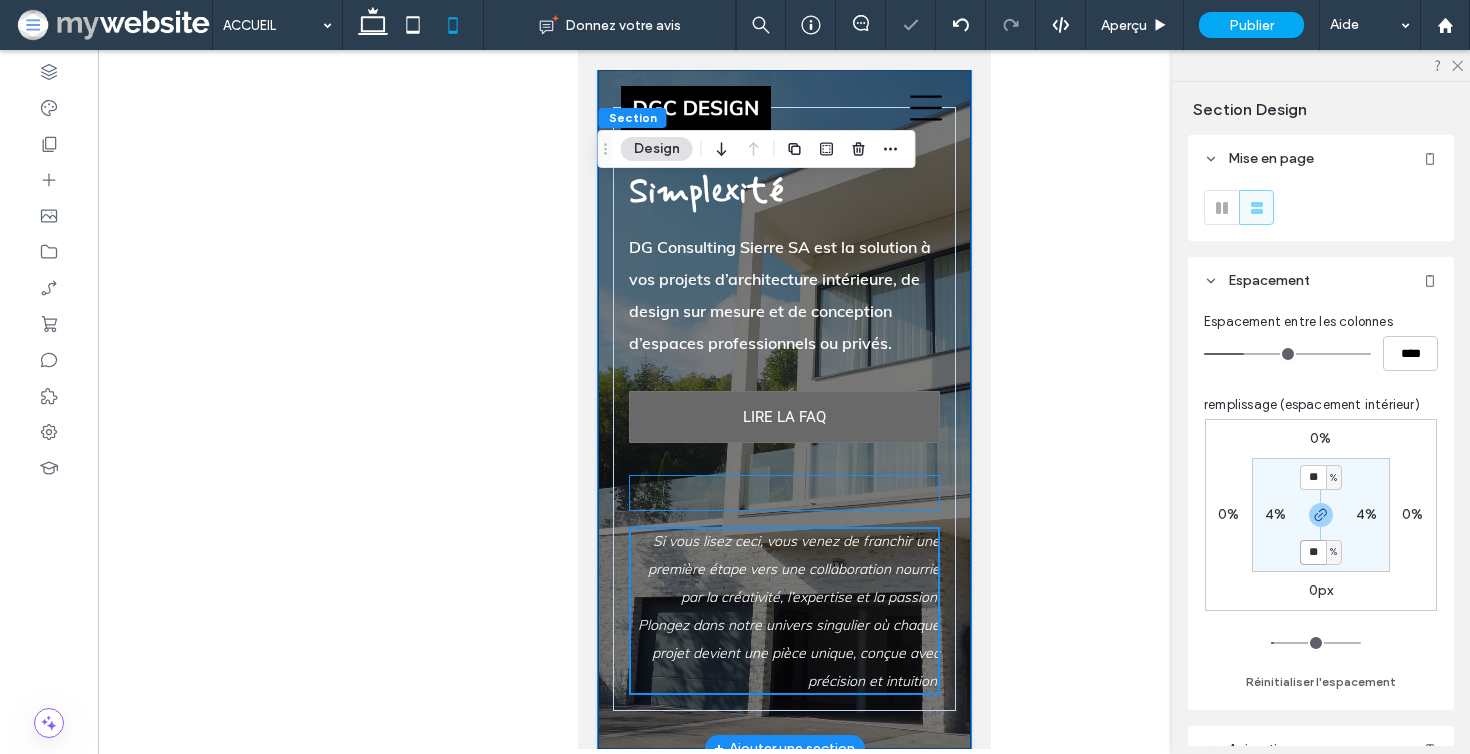 scroll, scrollTop: 0, scrollLeft: 0, axis: both 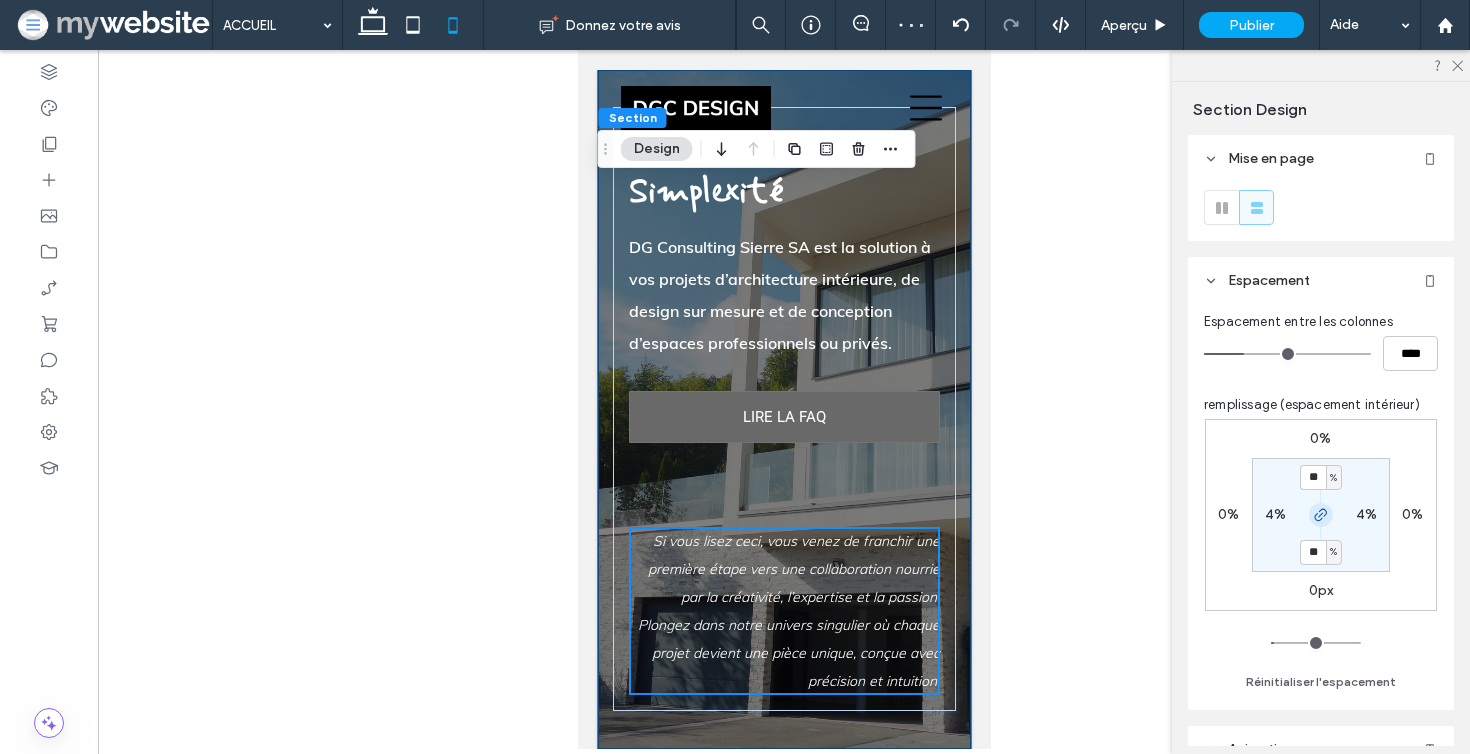 click 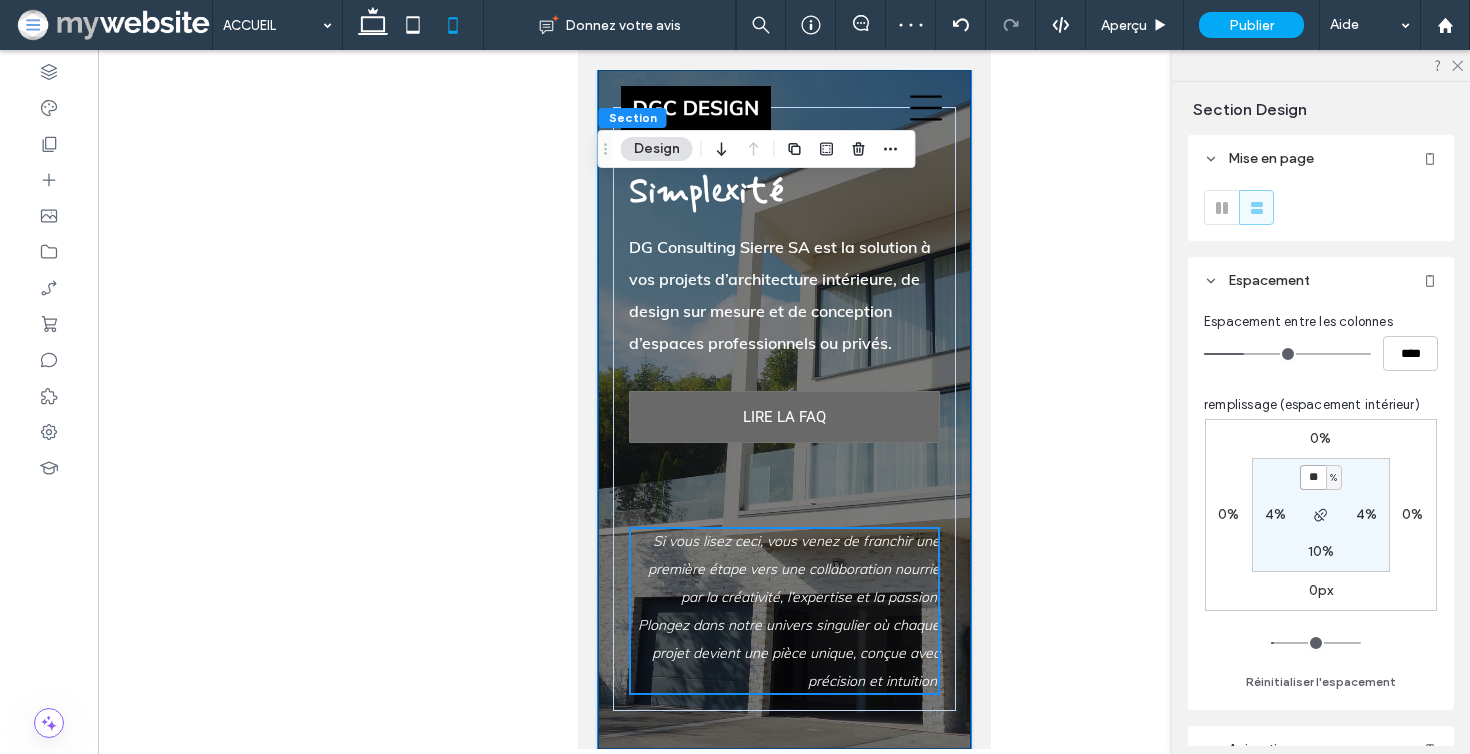 click on "**" at bounding box center (1313, 477) 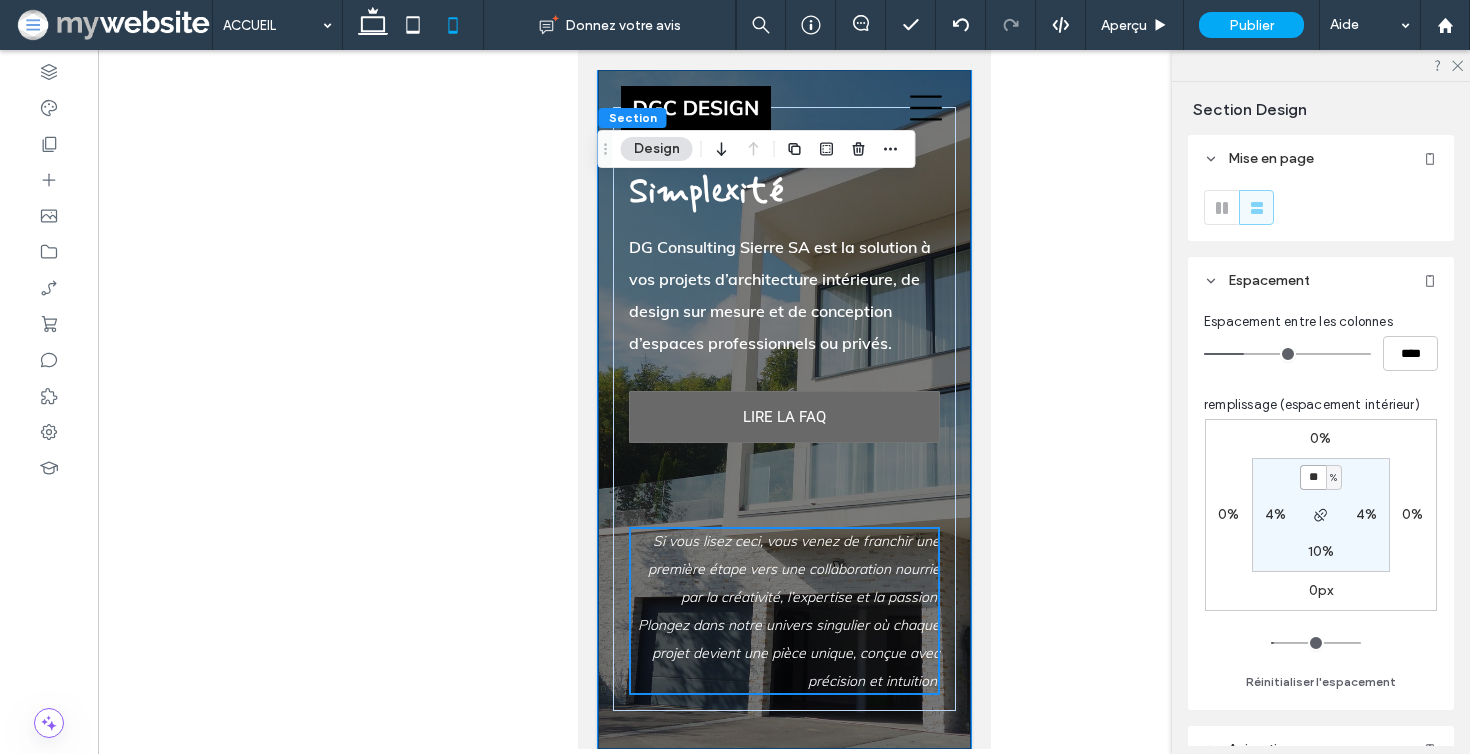 type on "**" 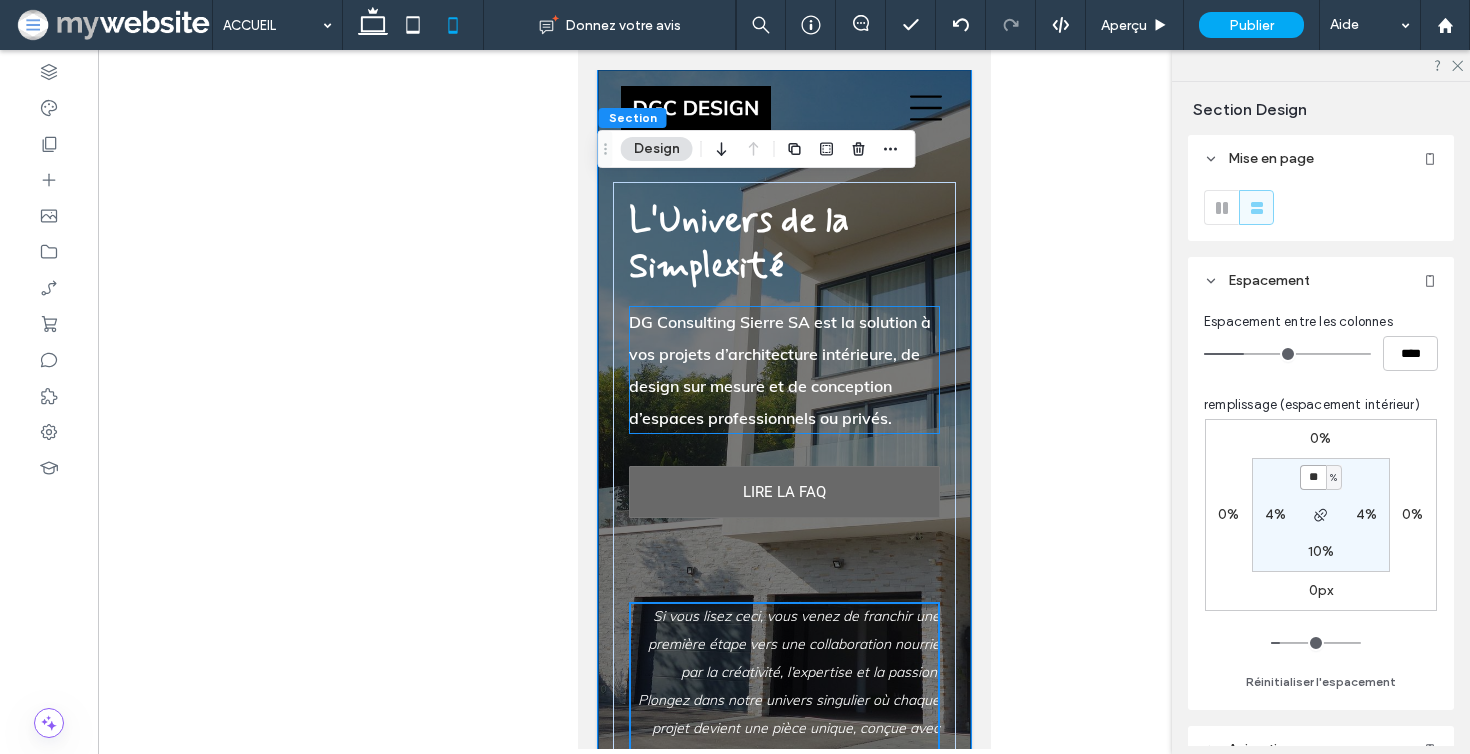 click on "DG Consulting Sierre SA est la solution à vos projets d’architecture intérieure, de design sur mesure et de conception d’espaces professionnels ou privés." at bounding box center [783, 370] 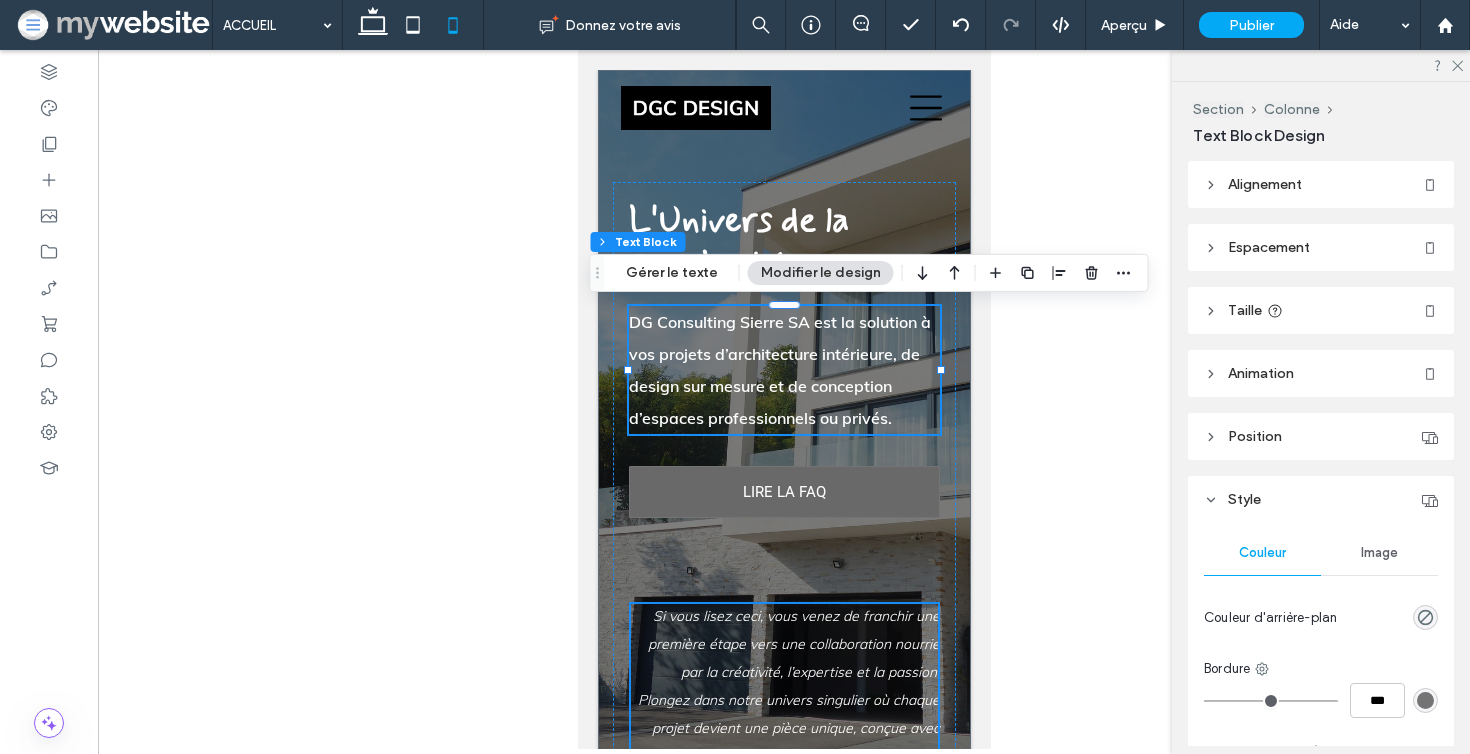 click on "DG Consulting Sierre SA est la solution à vos projets d’architecture intérieure, de design sur mesure et de conception d’espaces professionnels ou privés." at bounding box center (783, 370) 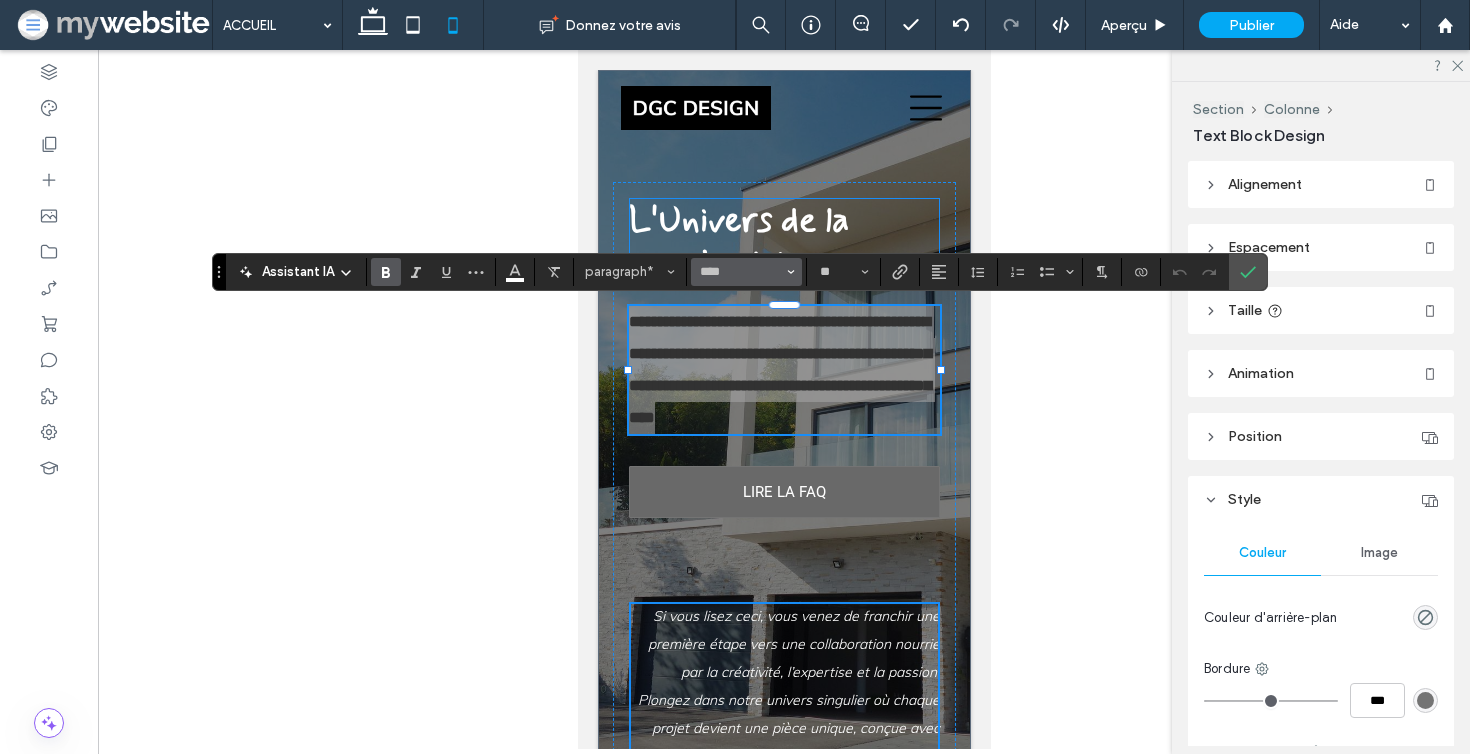 click at bounding box center [791, 272] 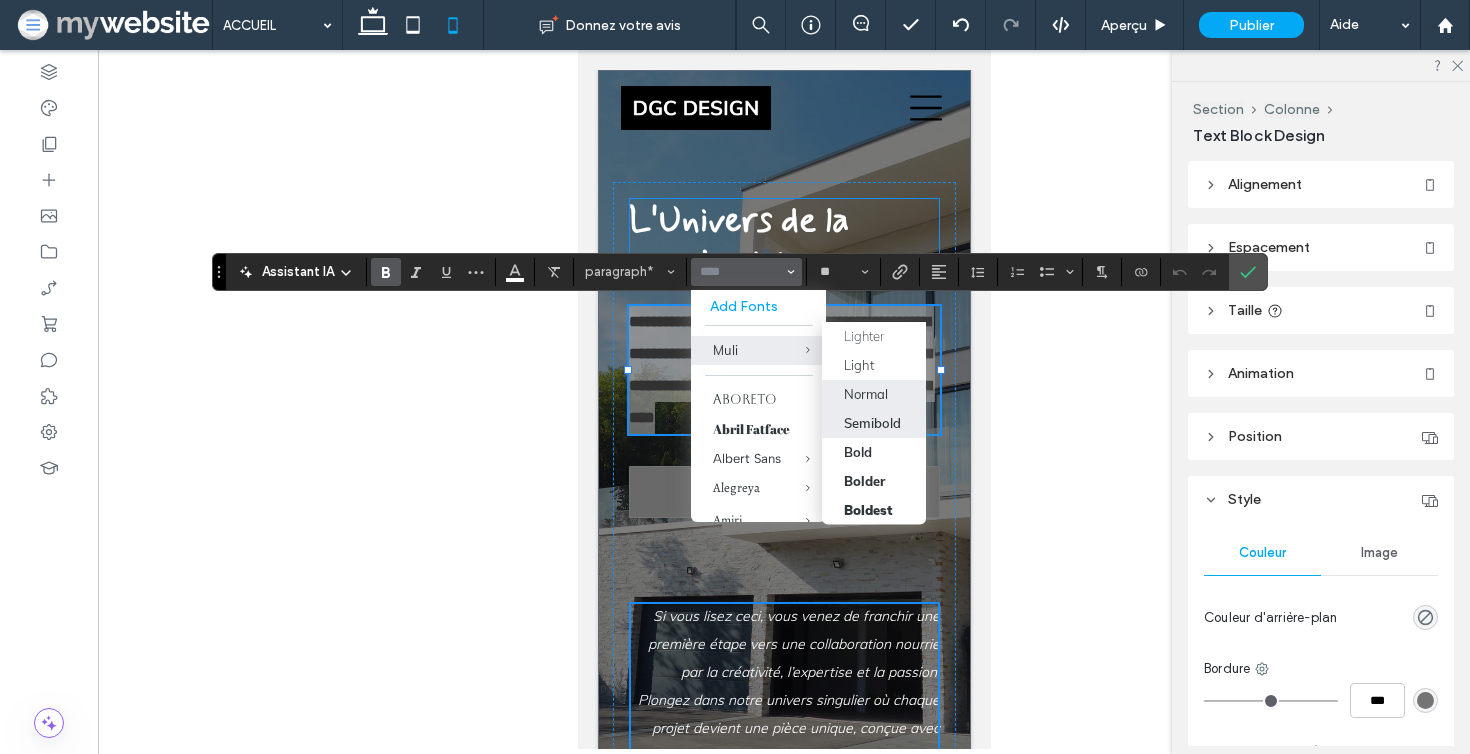 click on "Normal" at bounding box center [866, 394] 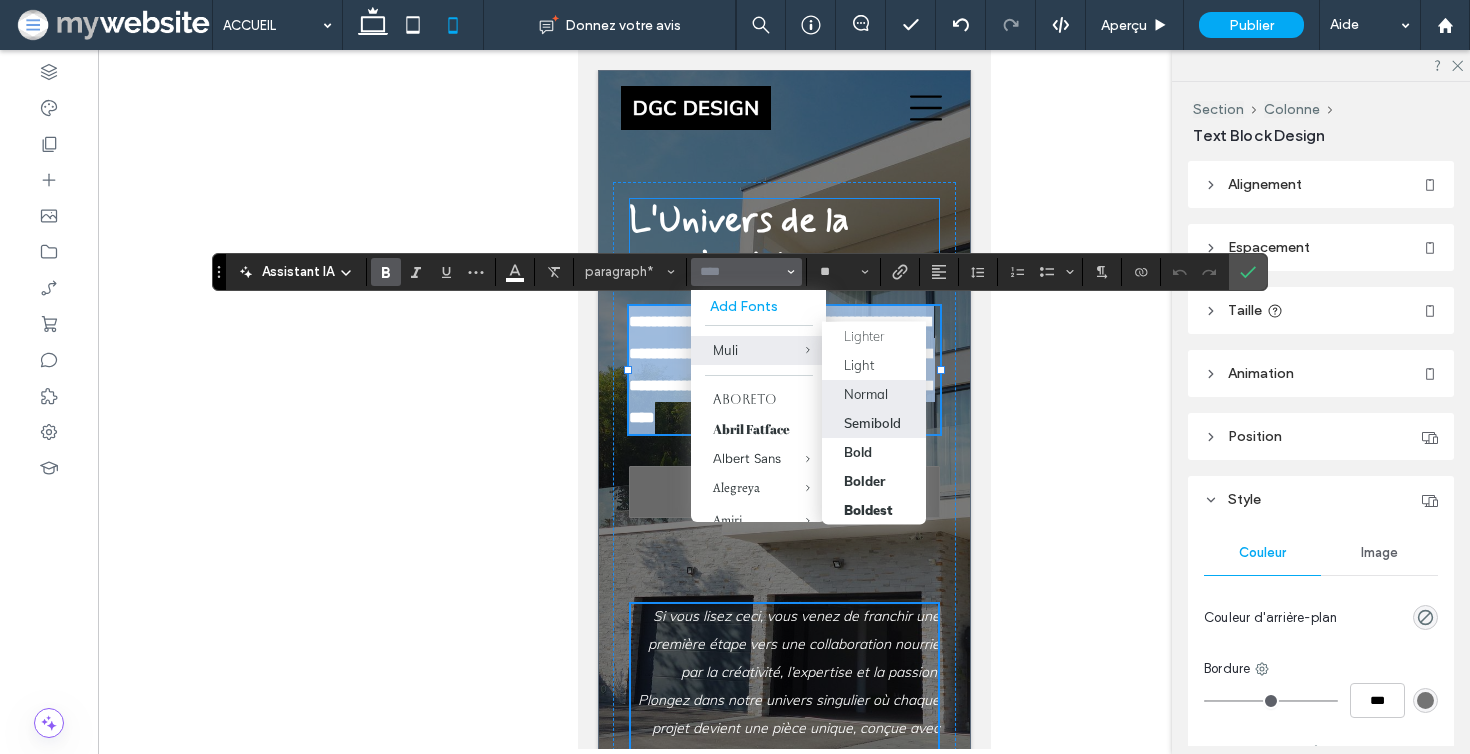 type on "****" 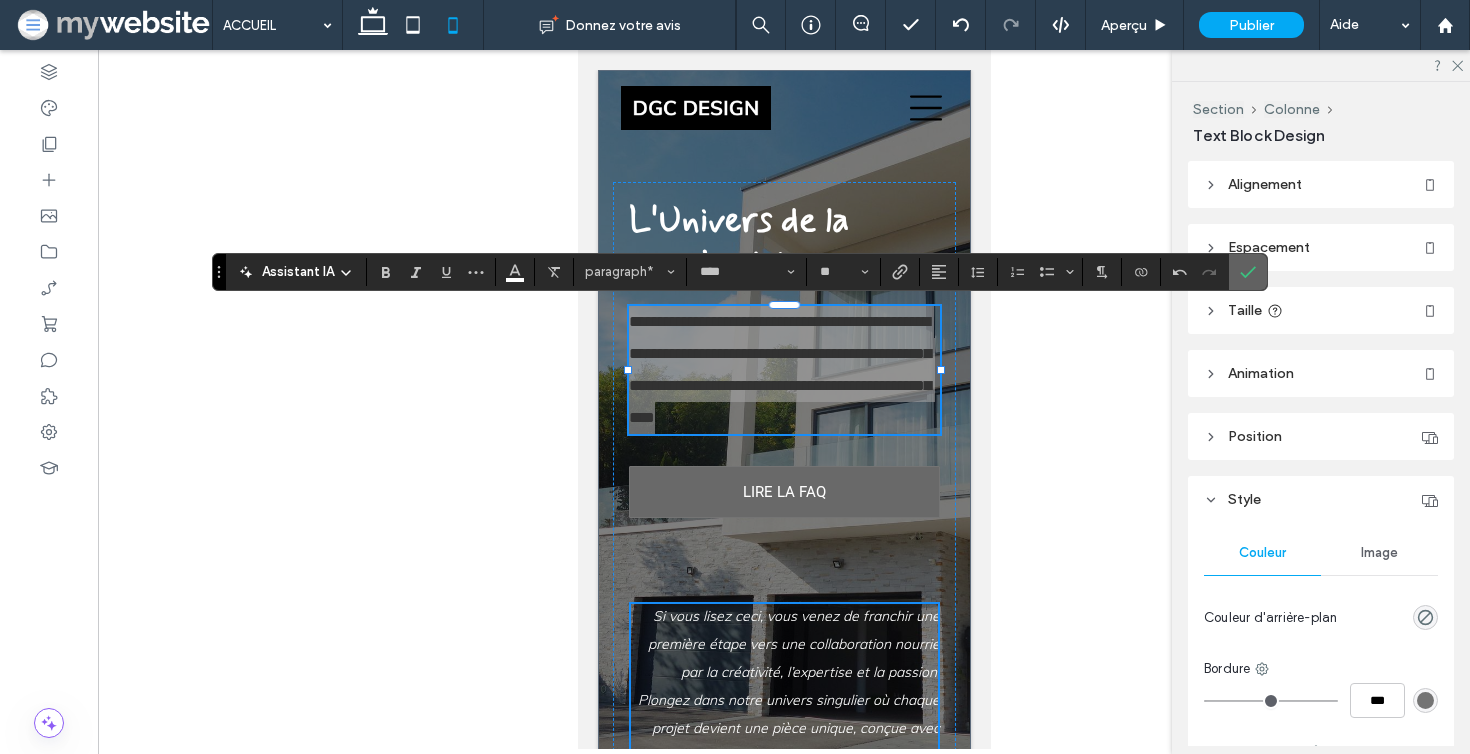 click 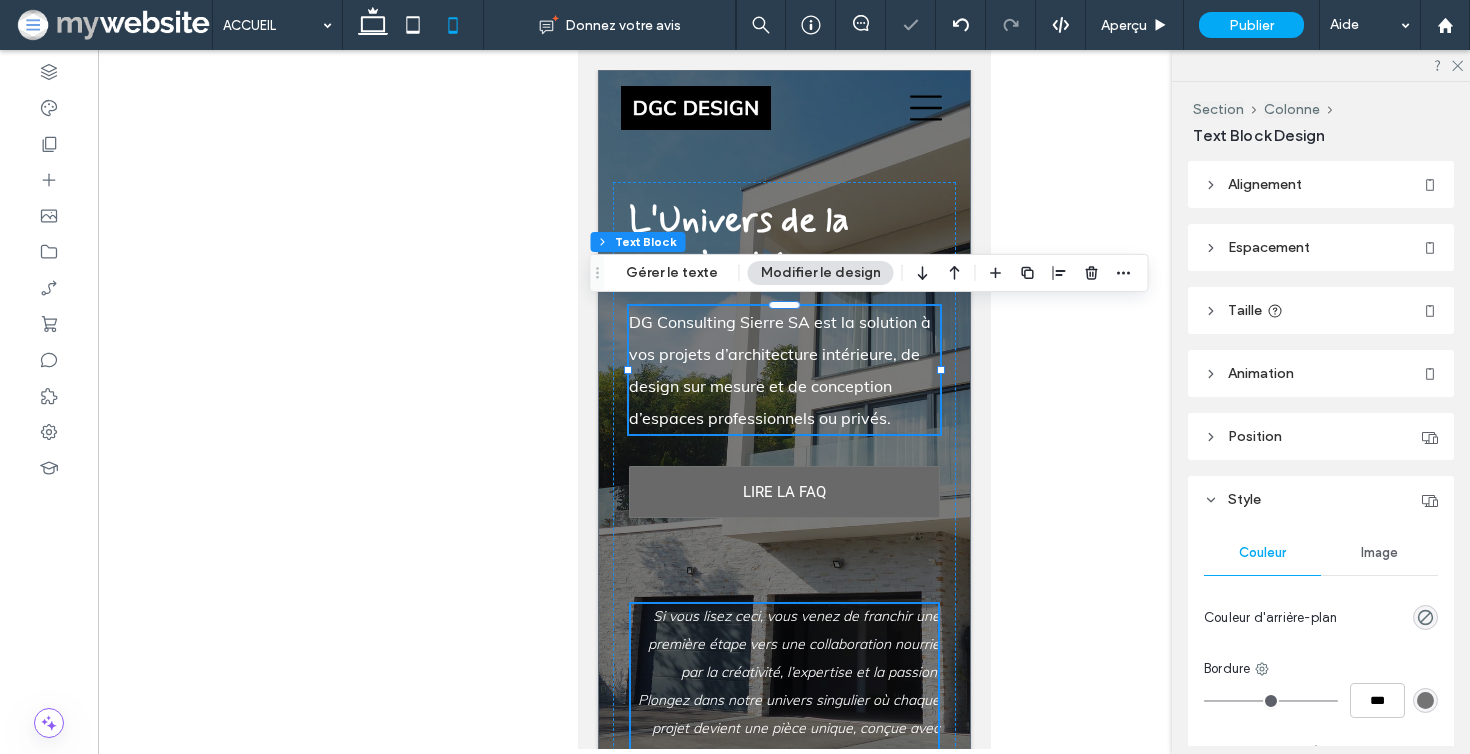 click at bounding box center (784, 399) 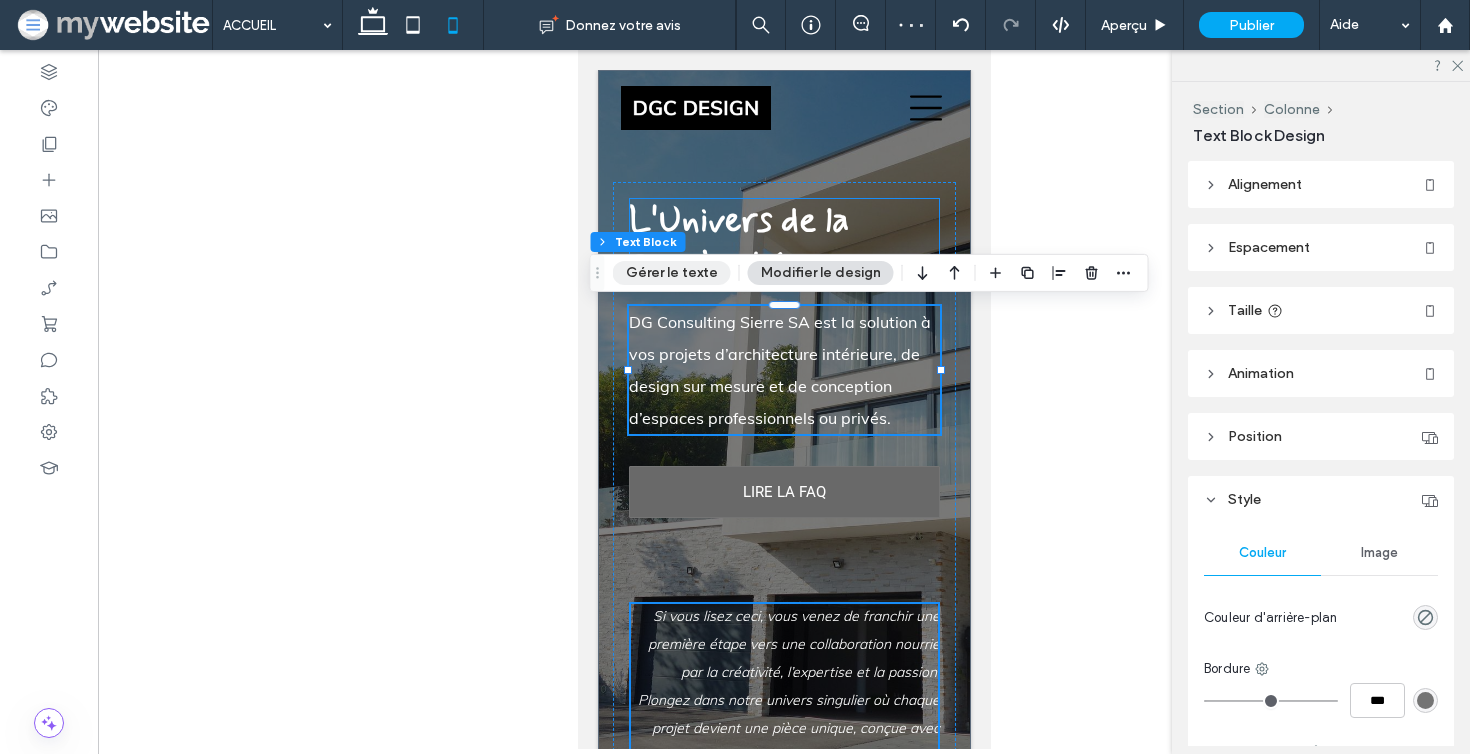 click on "Gérer le texte" at bounding box center (672, 273) 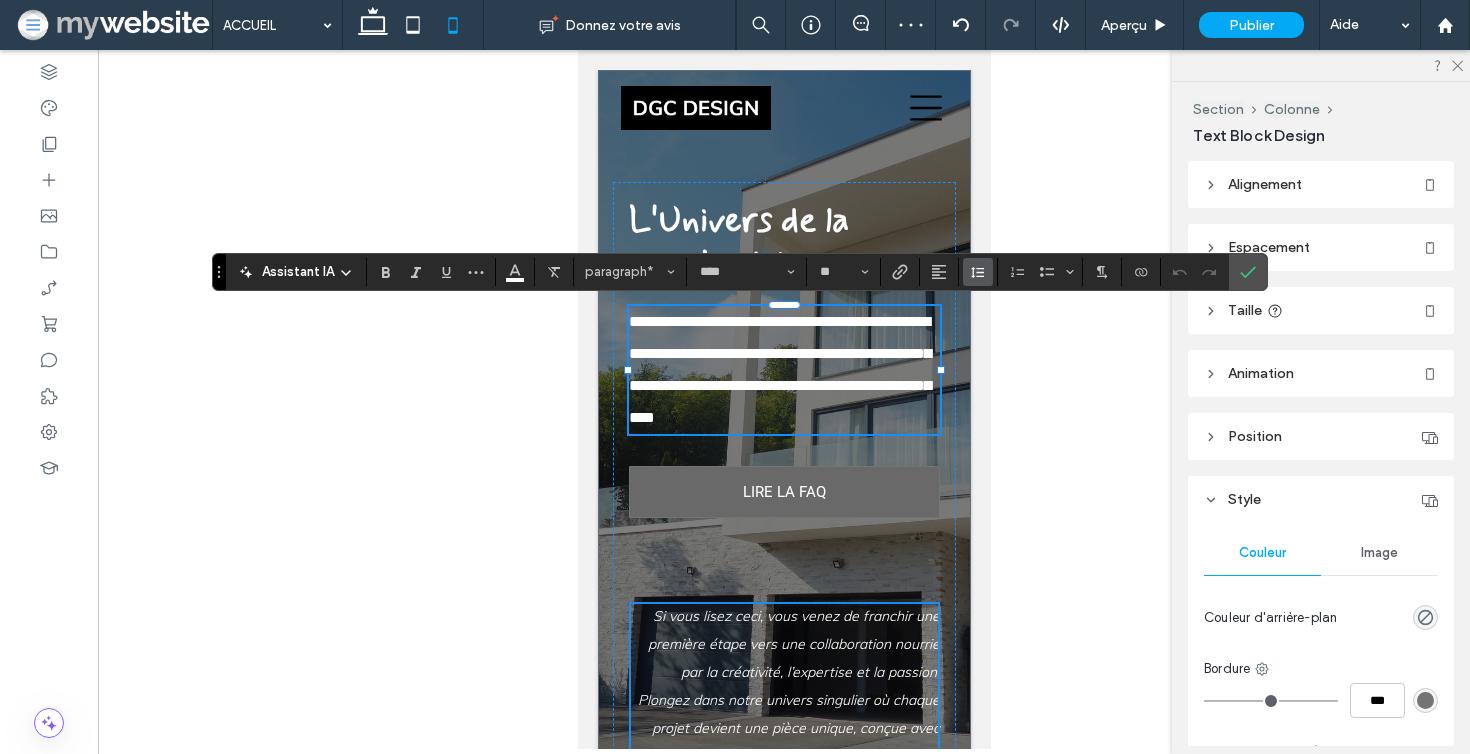 click 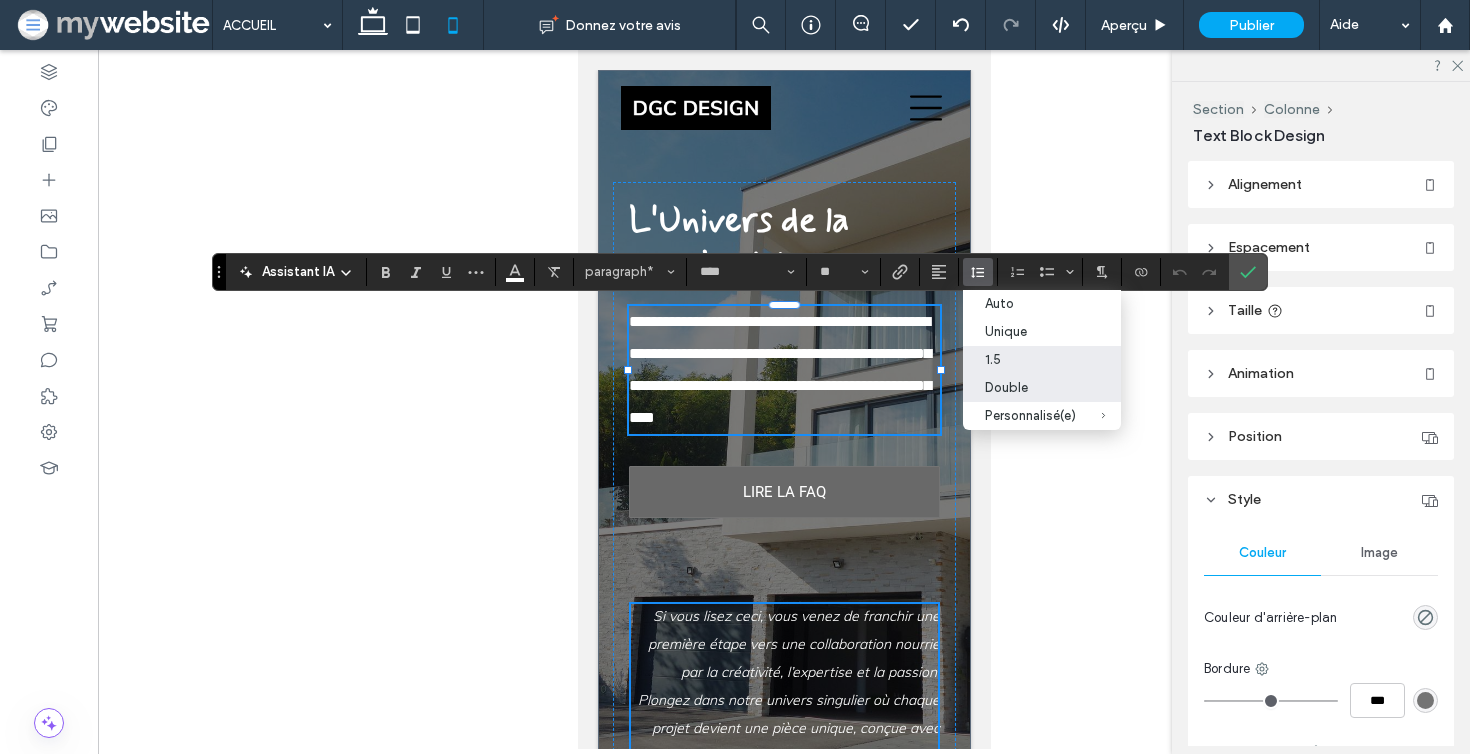 click on "1.5" at bounding box center (1030, 359) 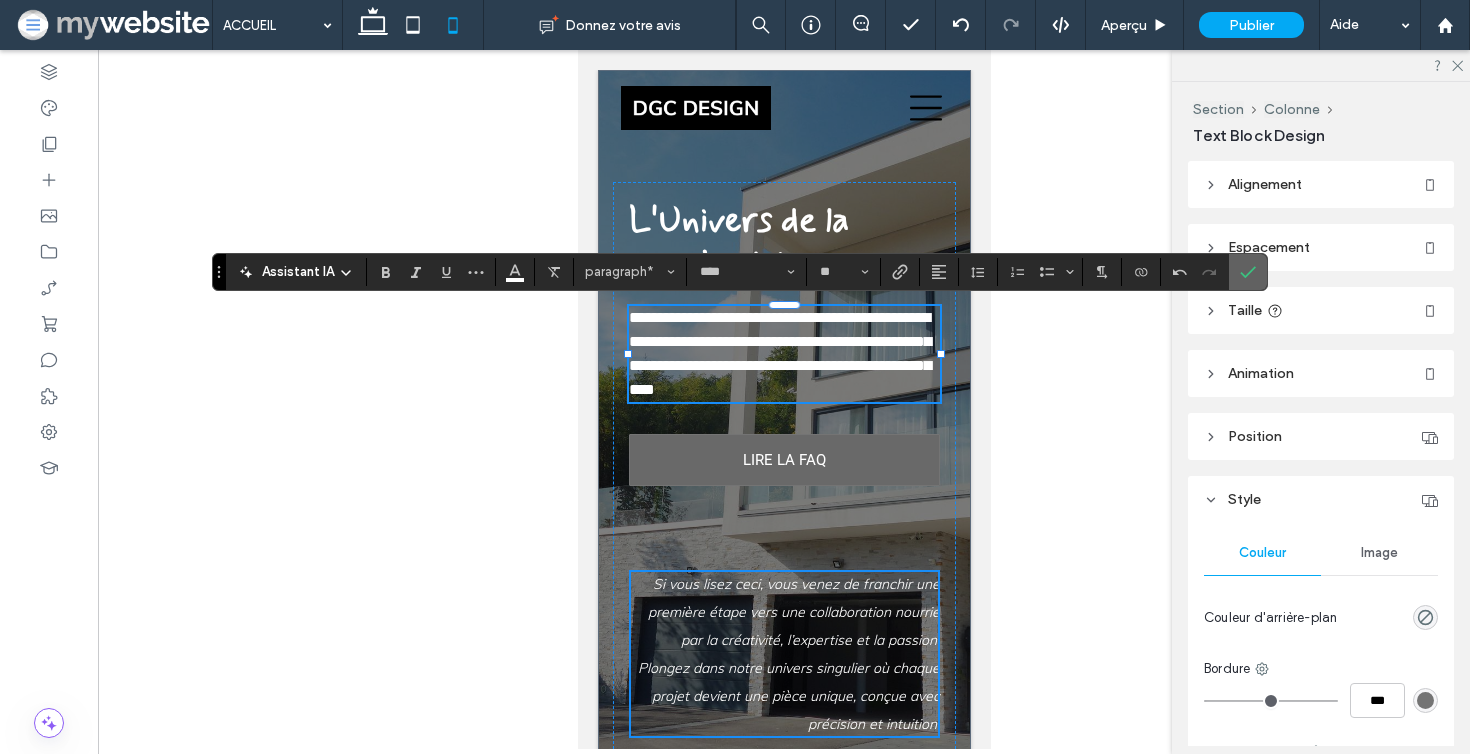 click 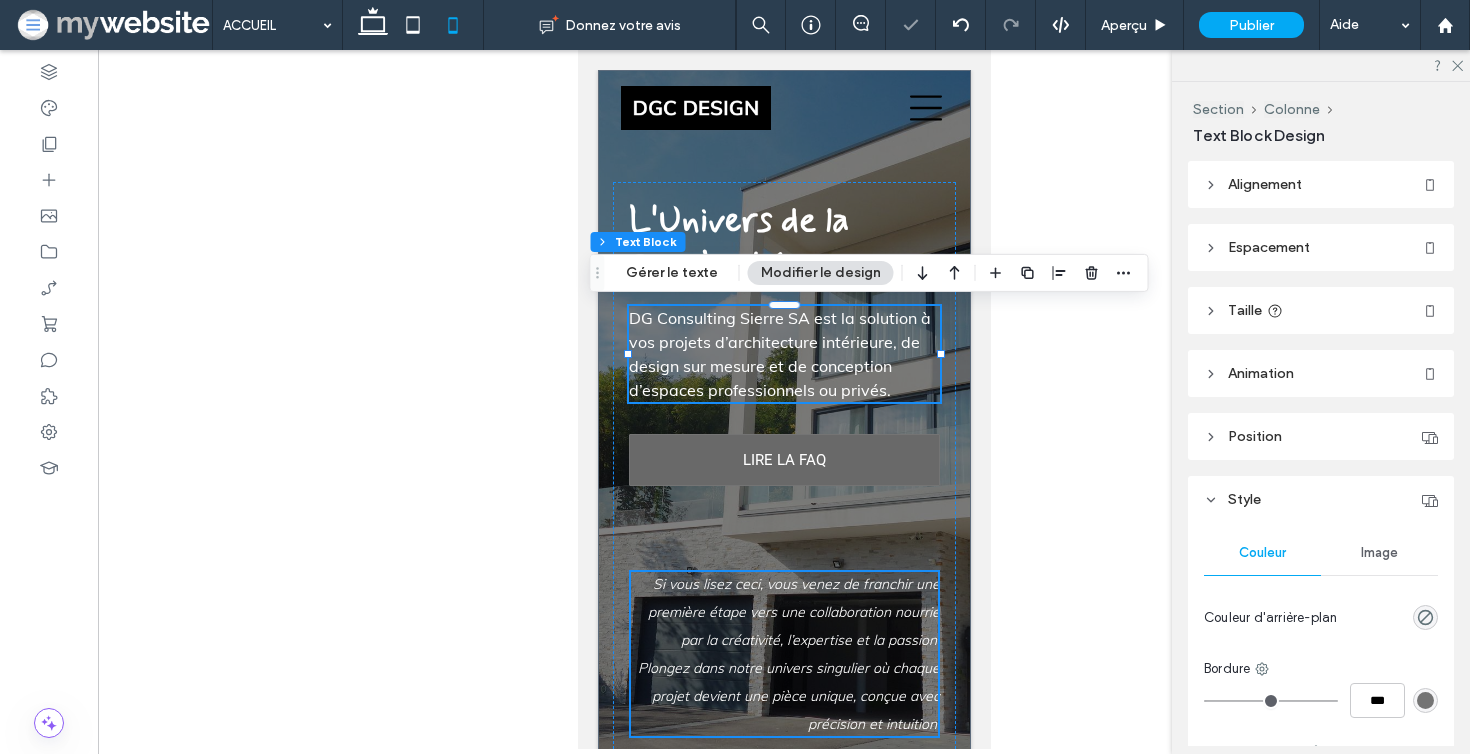 click on "Si vous lisez ceci, vous venez de franchir une première étape vers une collaboration nourrie par la créativité, l’expertise et la passion. Plongez dans notre univers singulier où chaque projet devient une pièce unique, conçue avec précision et intuition." at bounding box center [783, 654] 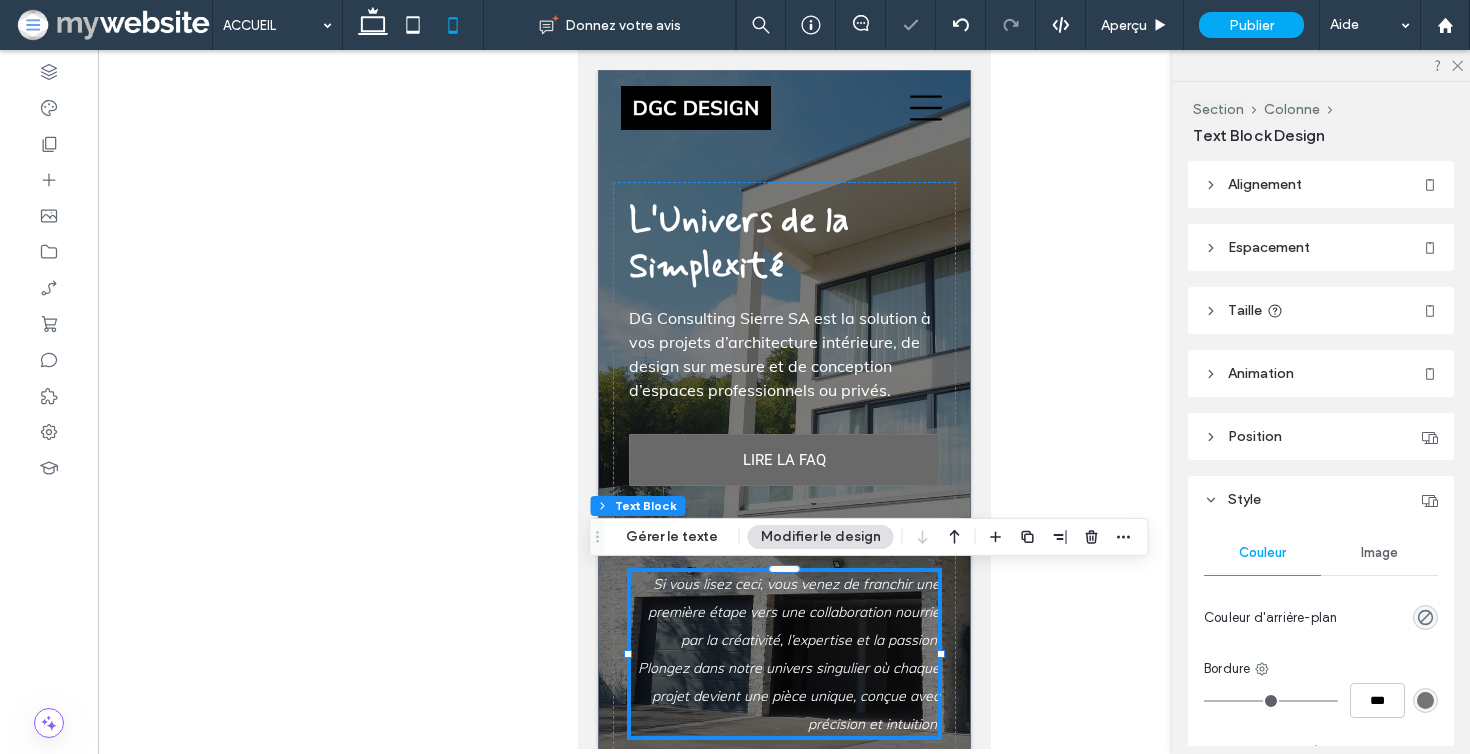click on "Si vous lisez ceci, vous venez de franchir une première étape vers une collaboration nourrie par la créativité, l’expertise et la passion. Plongez dans notre univers singulier où chaque projet devient une pièce unique, conçue avec précision et intuition." at bounding box center [783, 654] 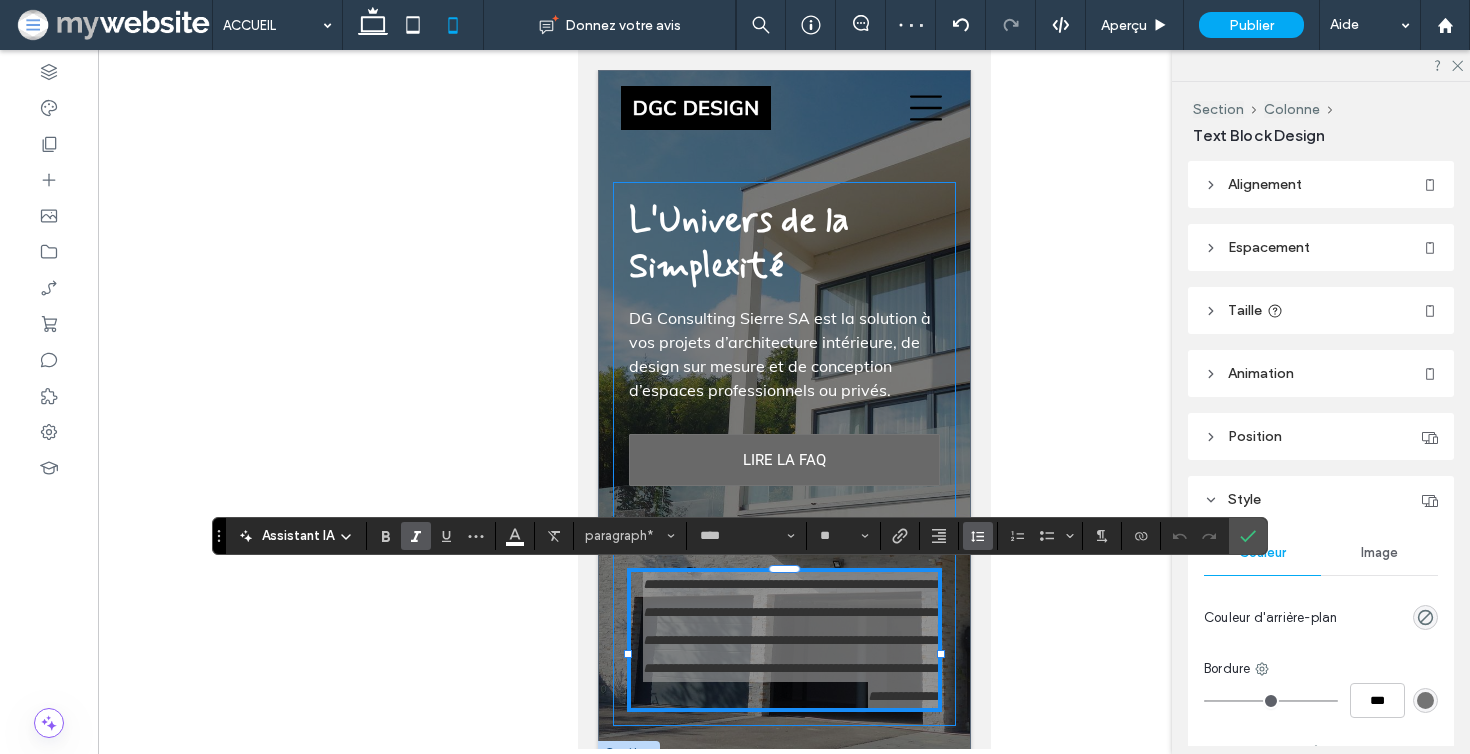 click at bounding box center (978, 536) 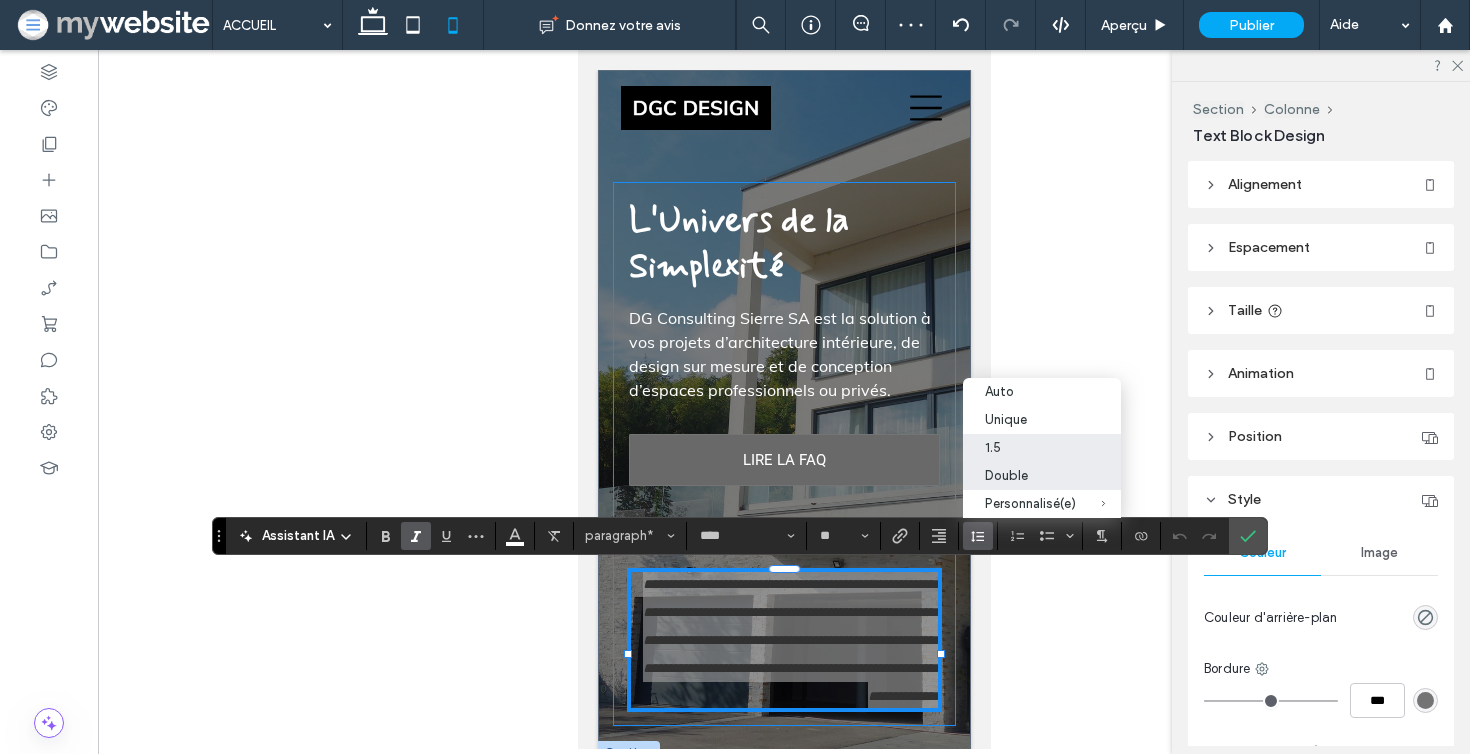 click on "1.5" at bounding box center (1042, 448) 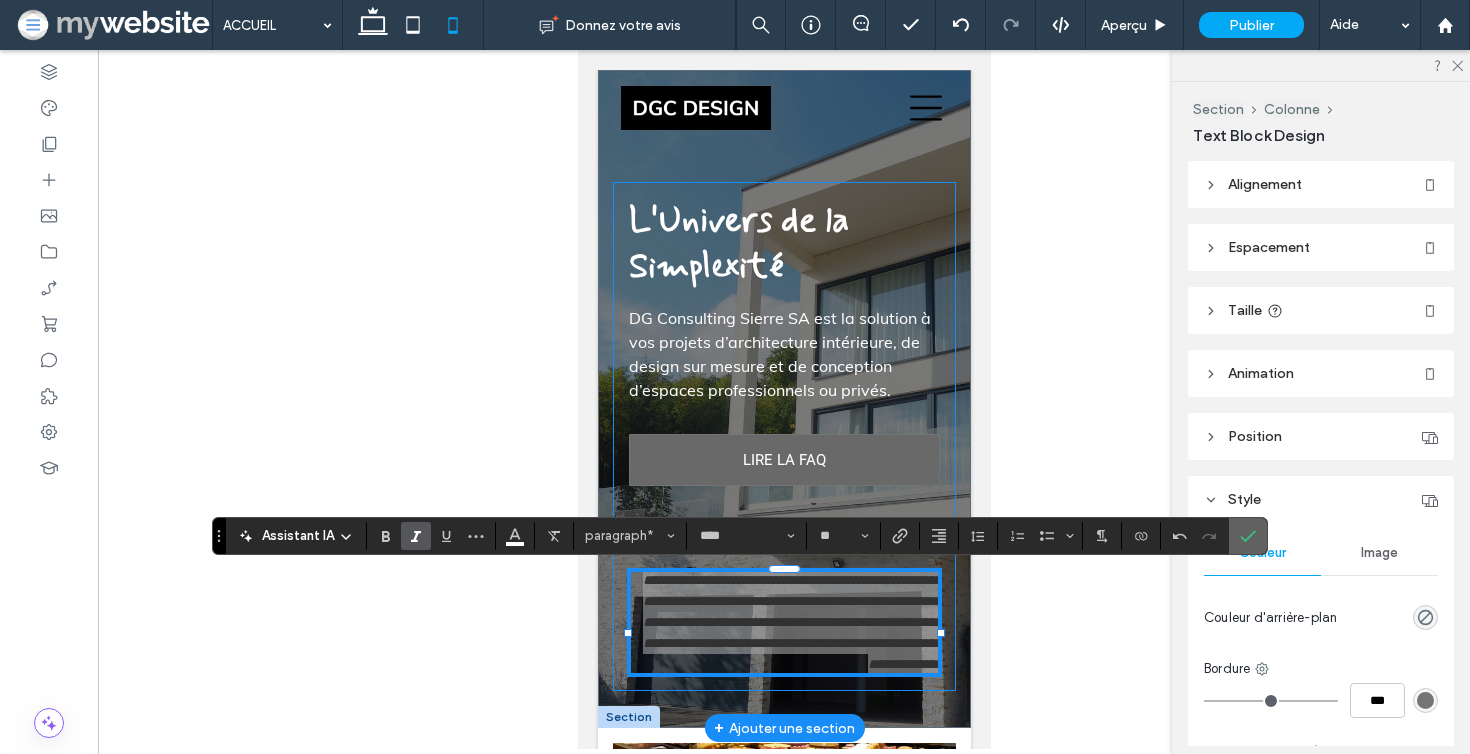 click 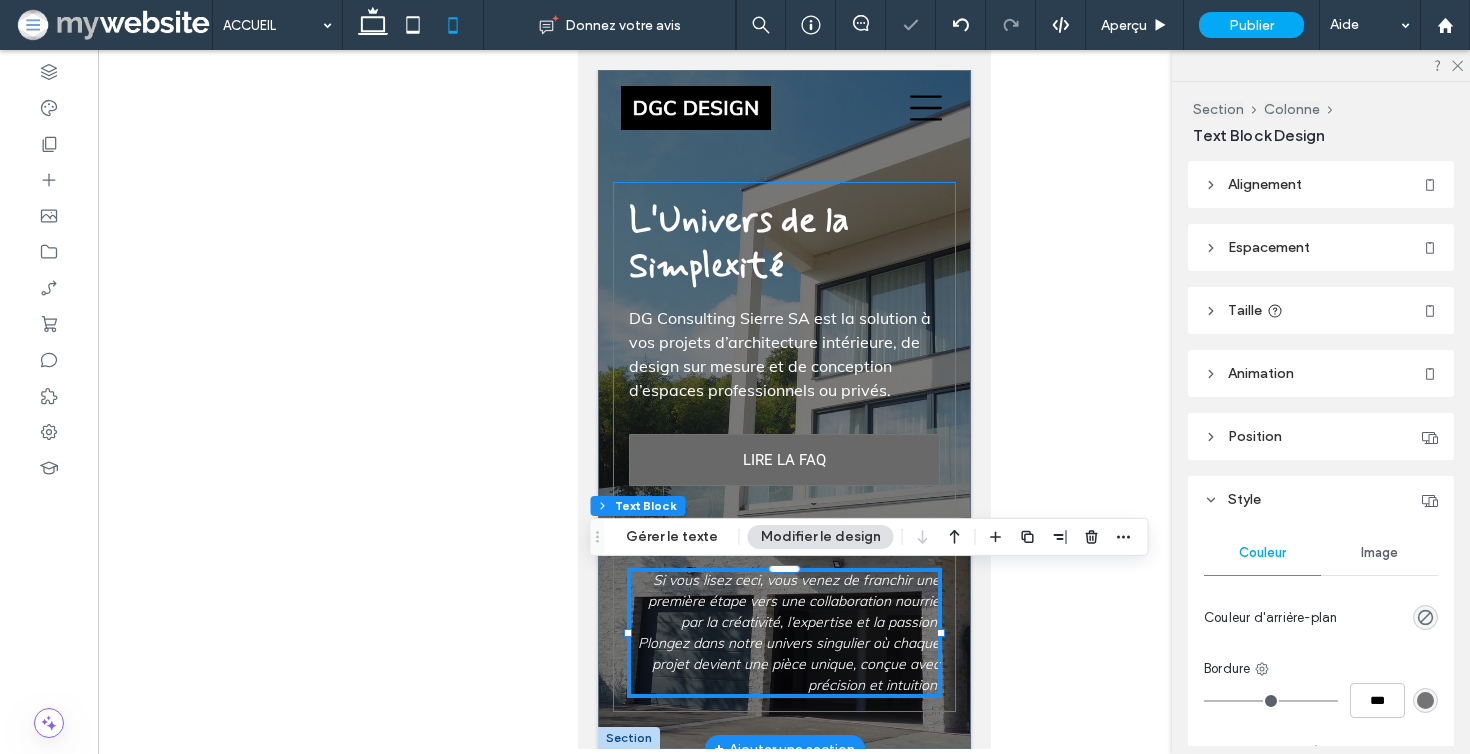 click at bounding box center [784, 399] 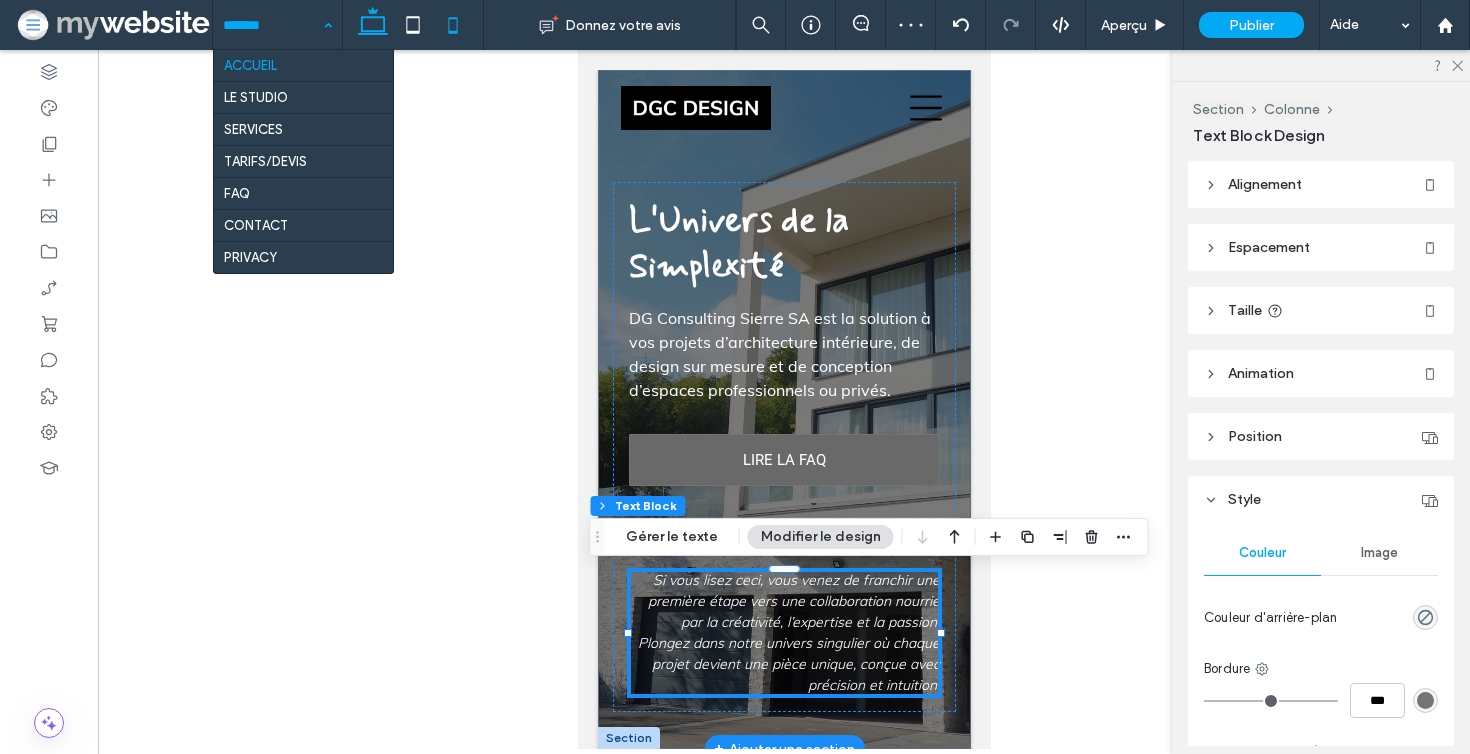 click 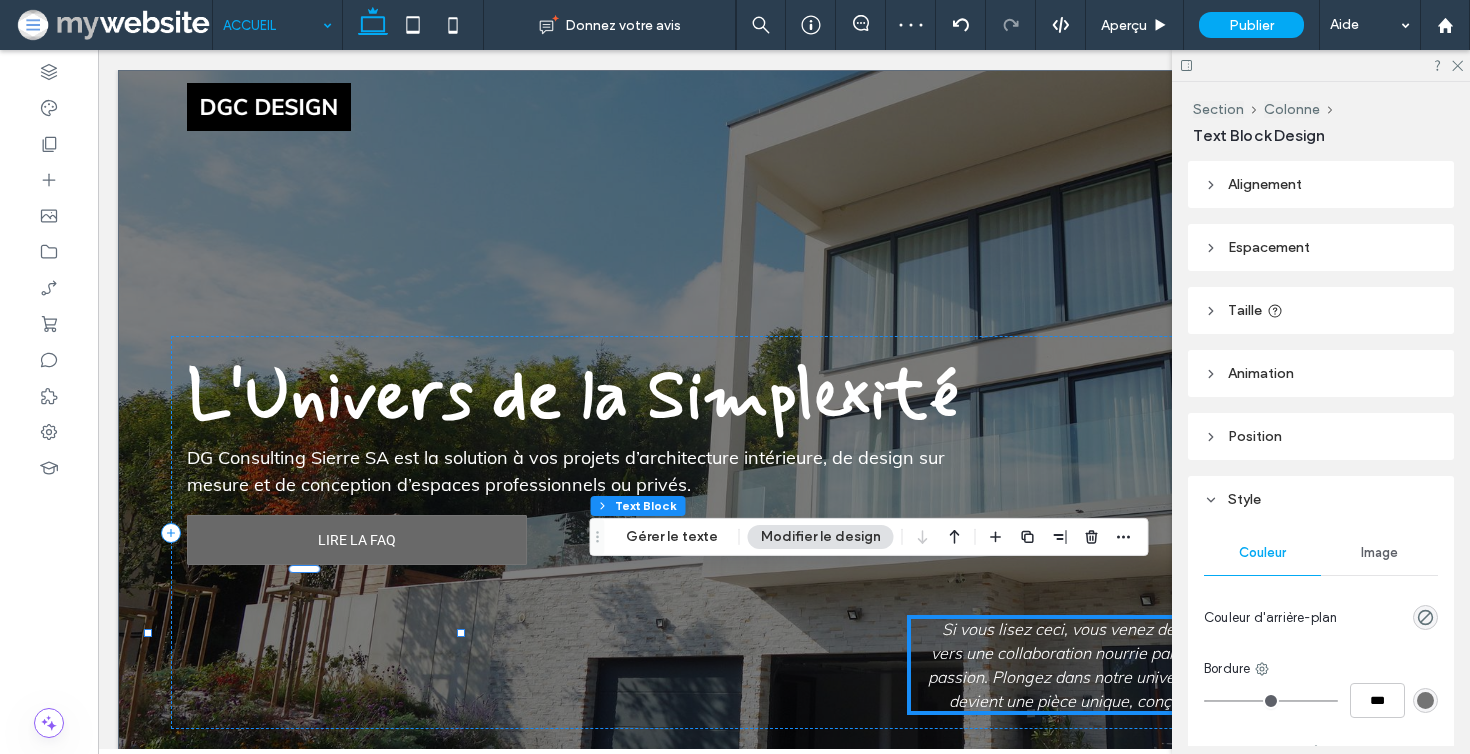 type on "**" 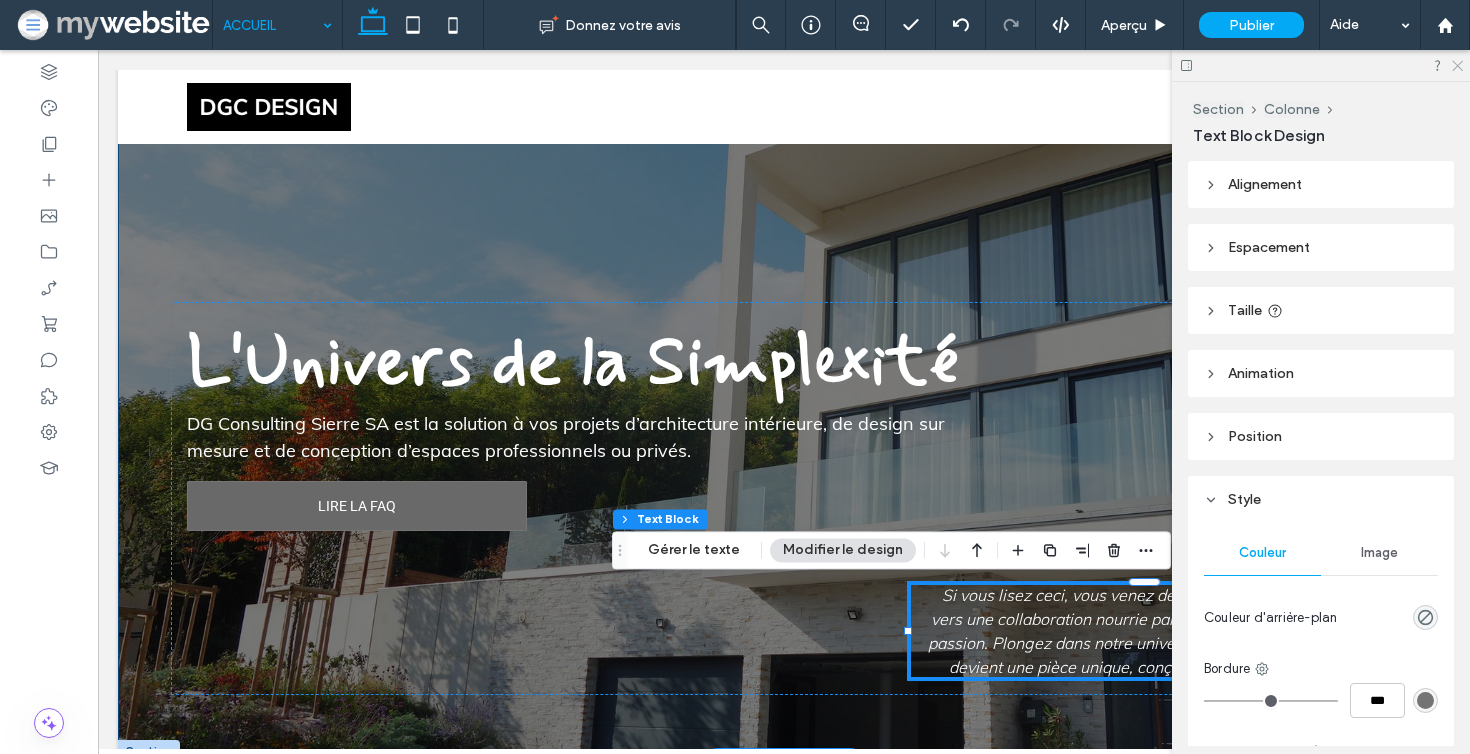 click 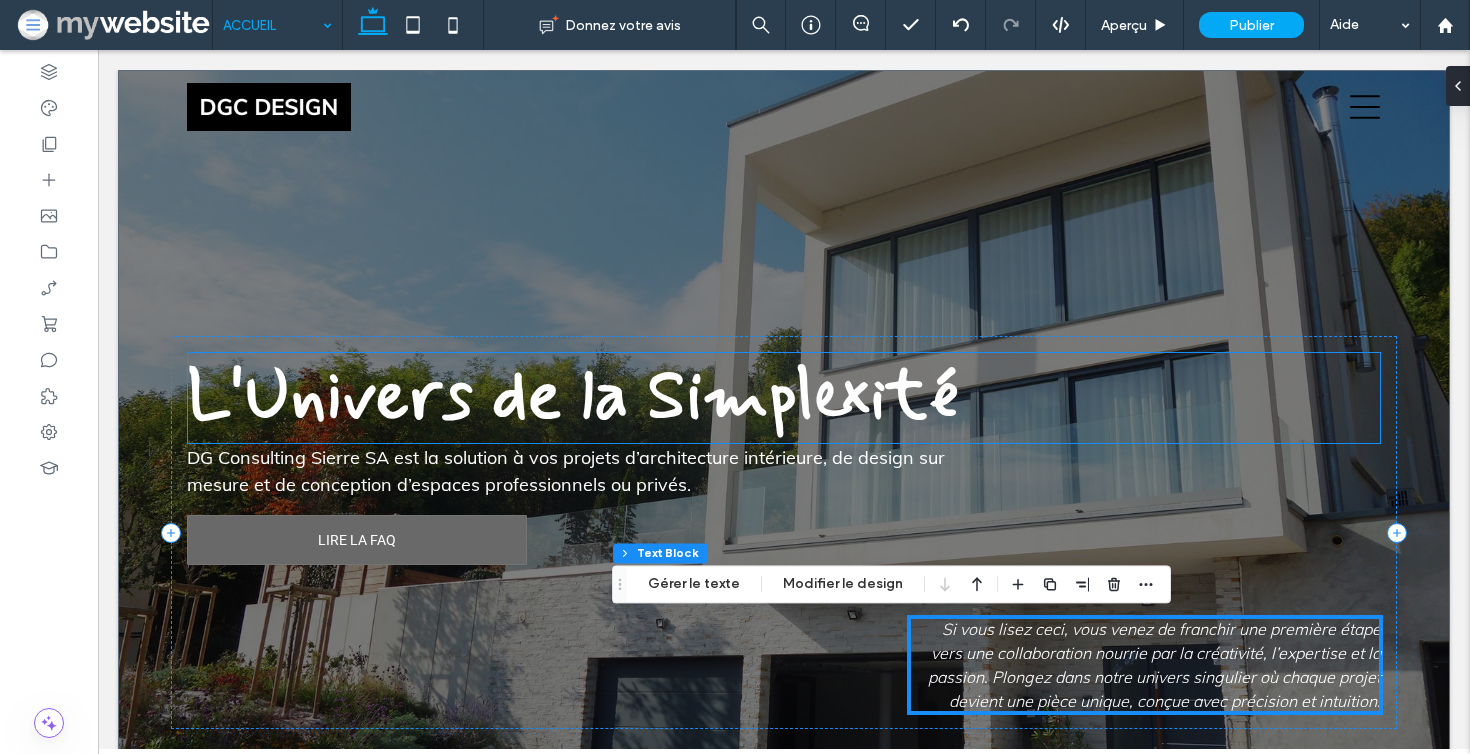 scroll, scrollTop: 0, scrollLeft: 0, axis: both 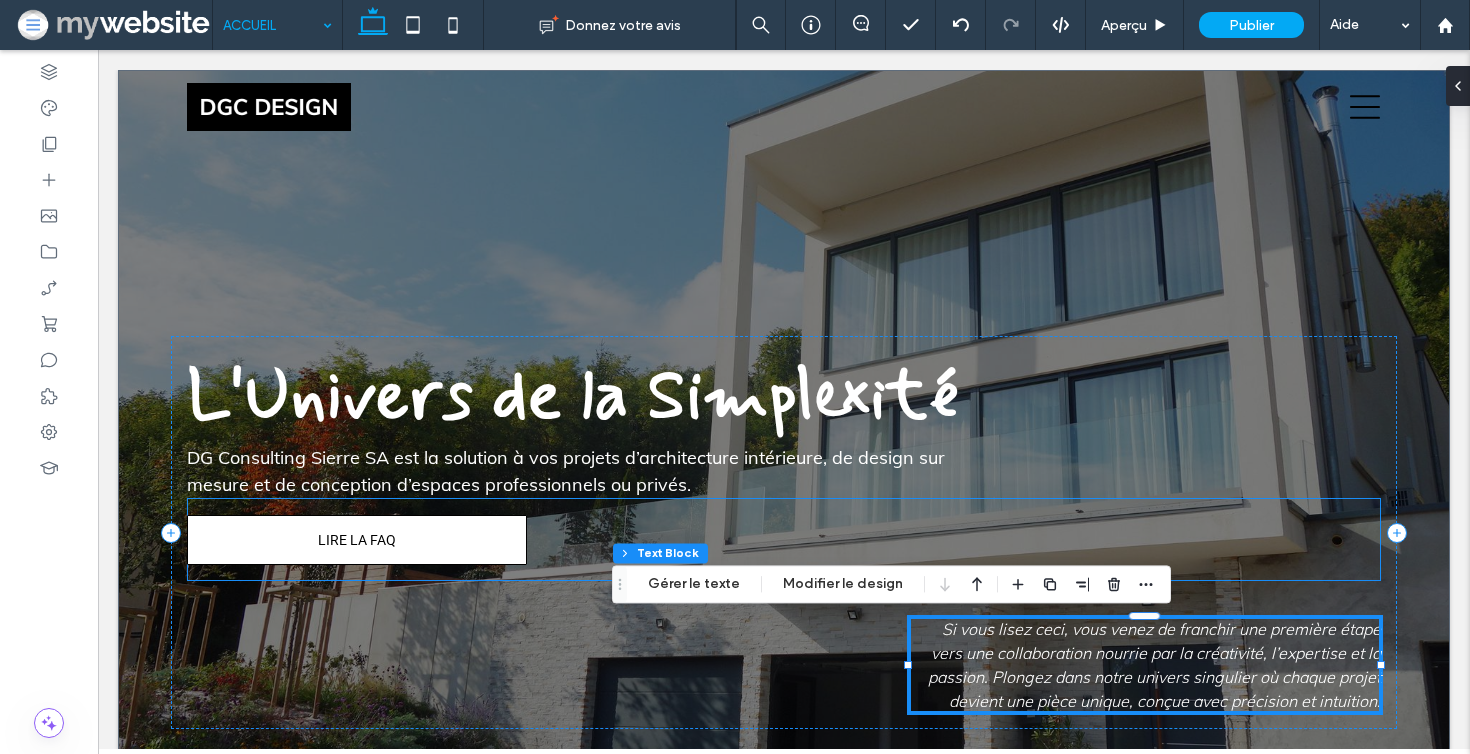 click on "LIRE LA FAQ" at bounding box center [357, 540] 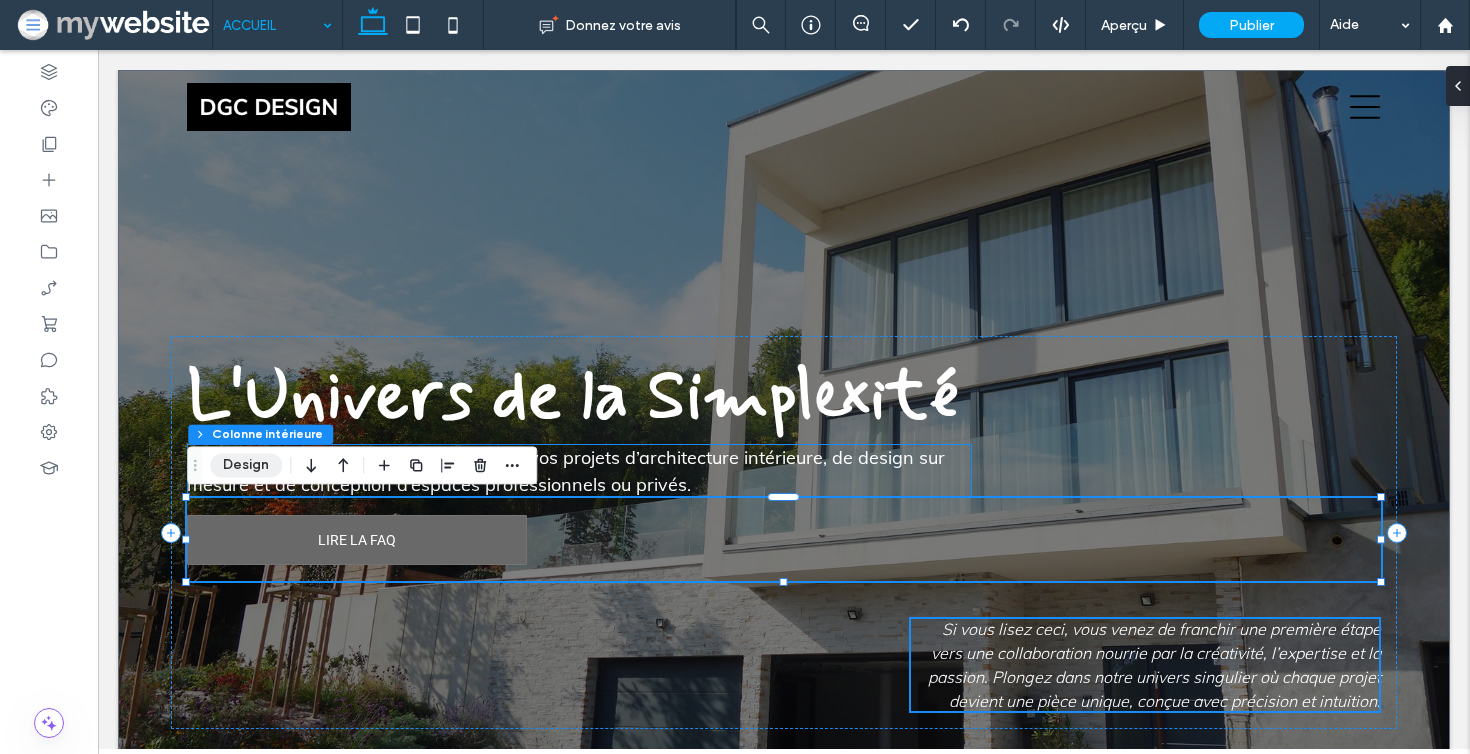 click on "Design" at bounding box center (246, 465) 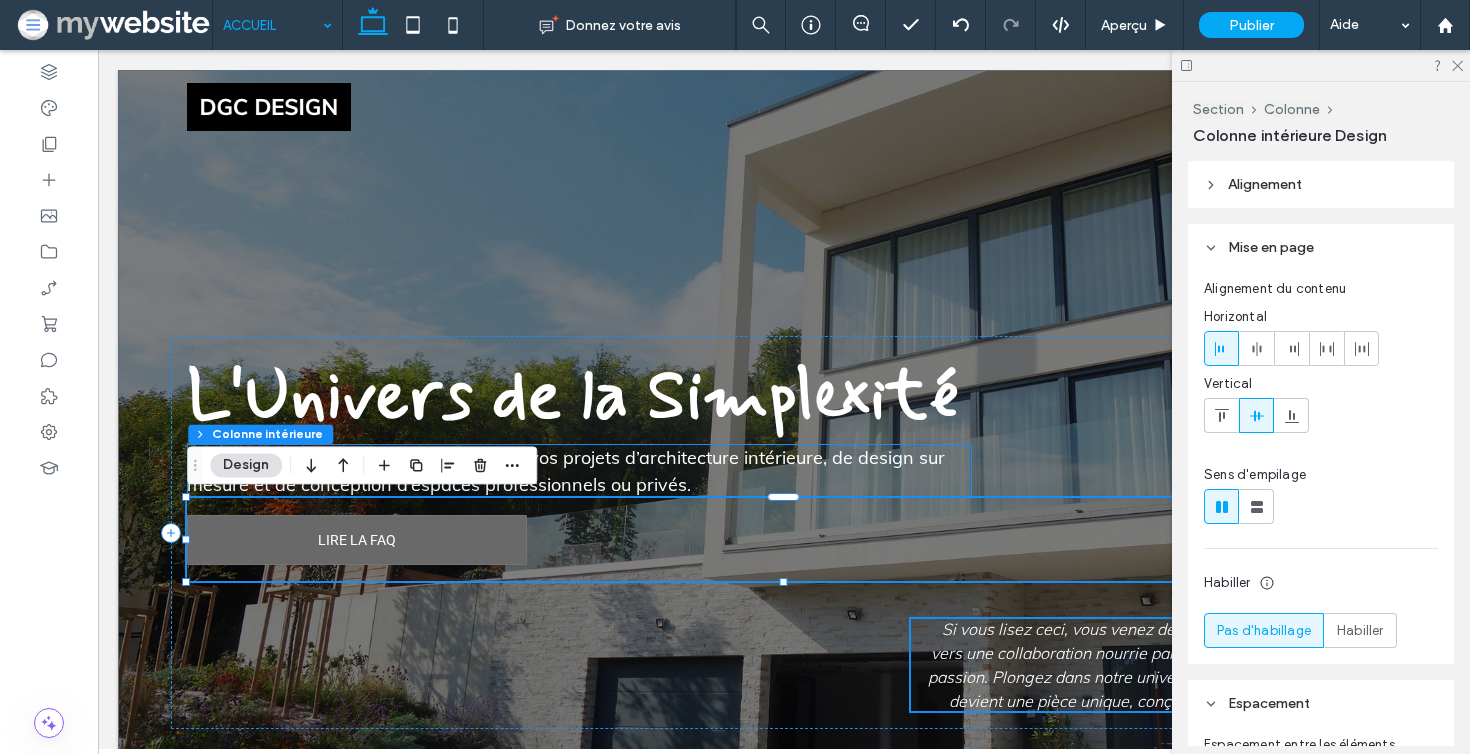 click on "Design" at bounding box center (246, 465) 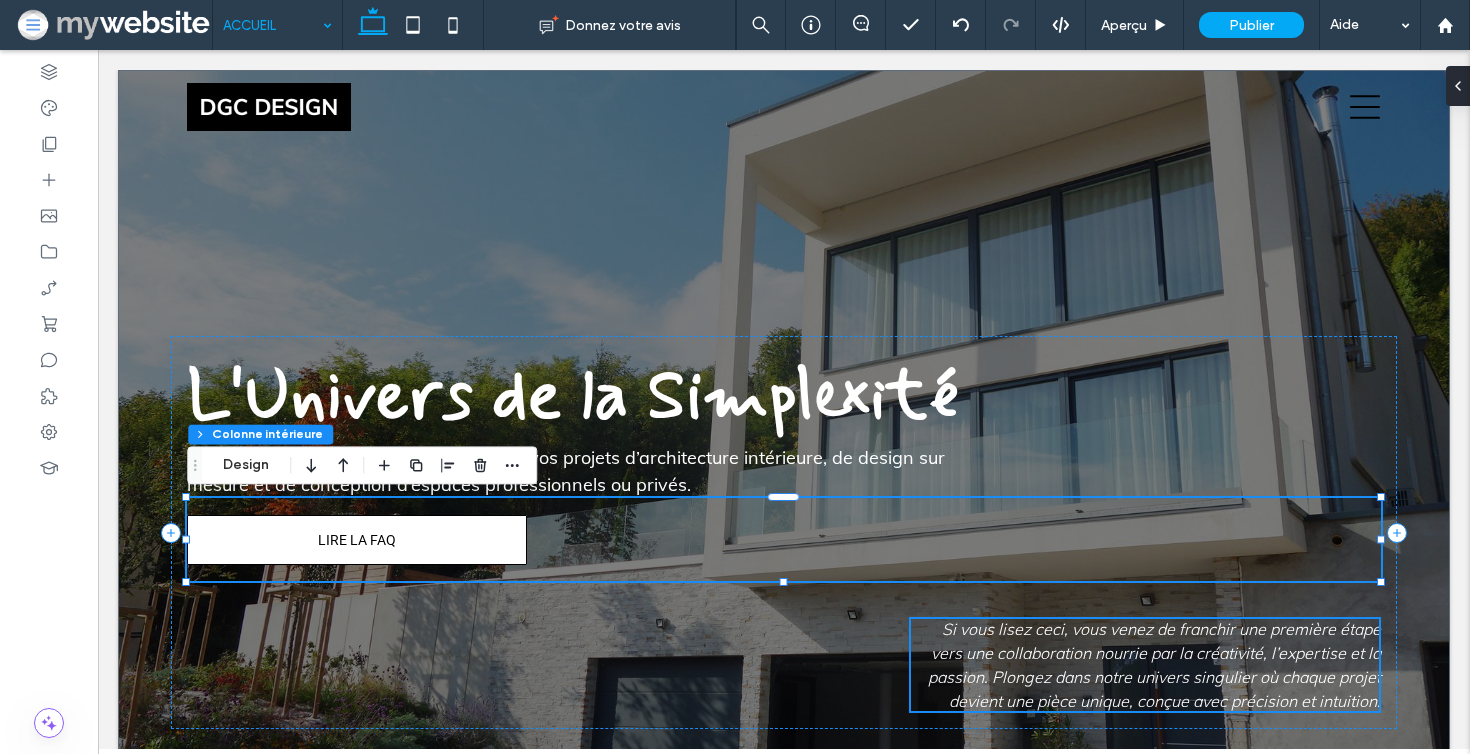 click on "LIRE LA FAQ" at bounding box center (357, 540) 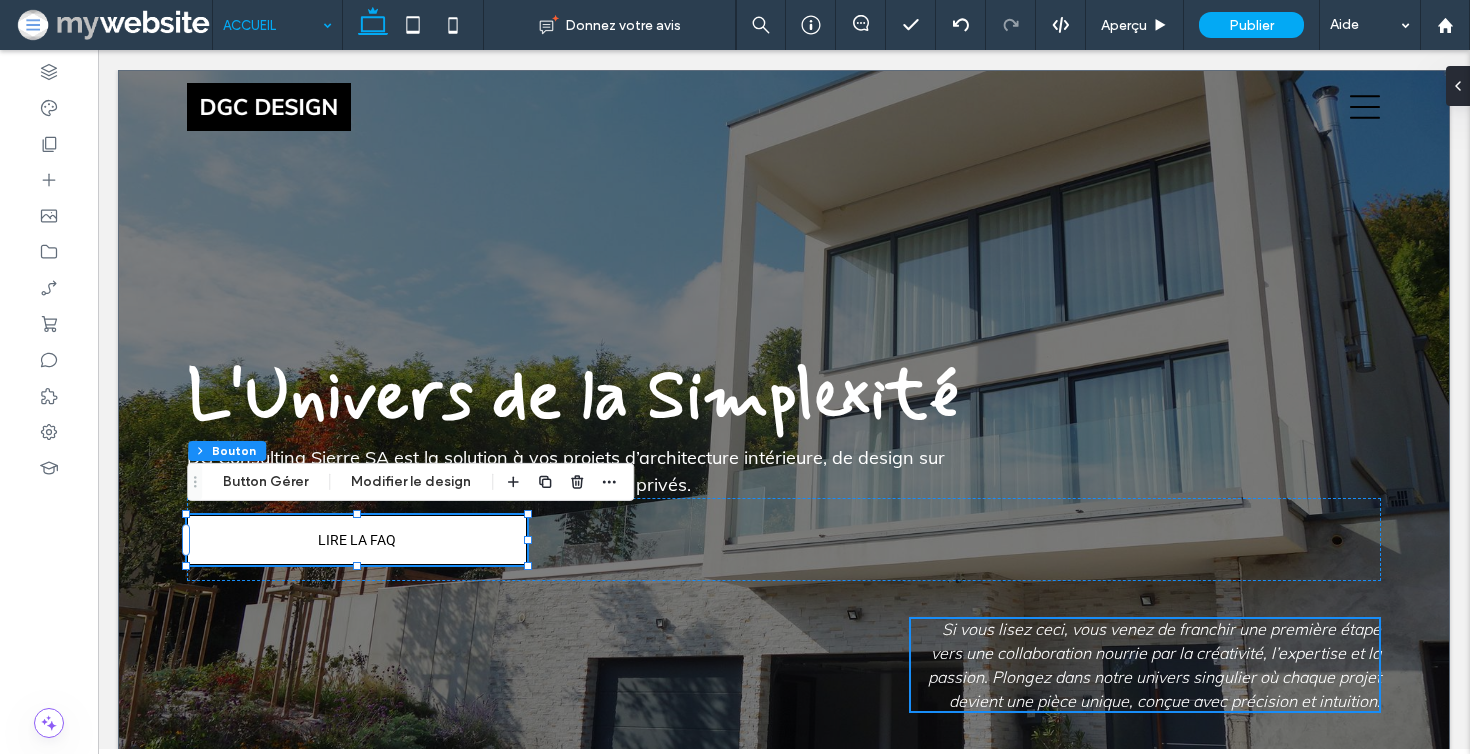 type on "**" 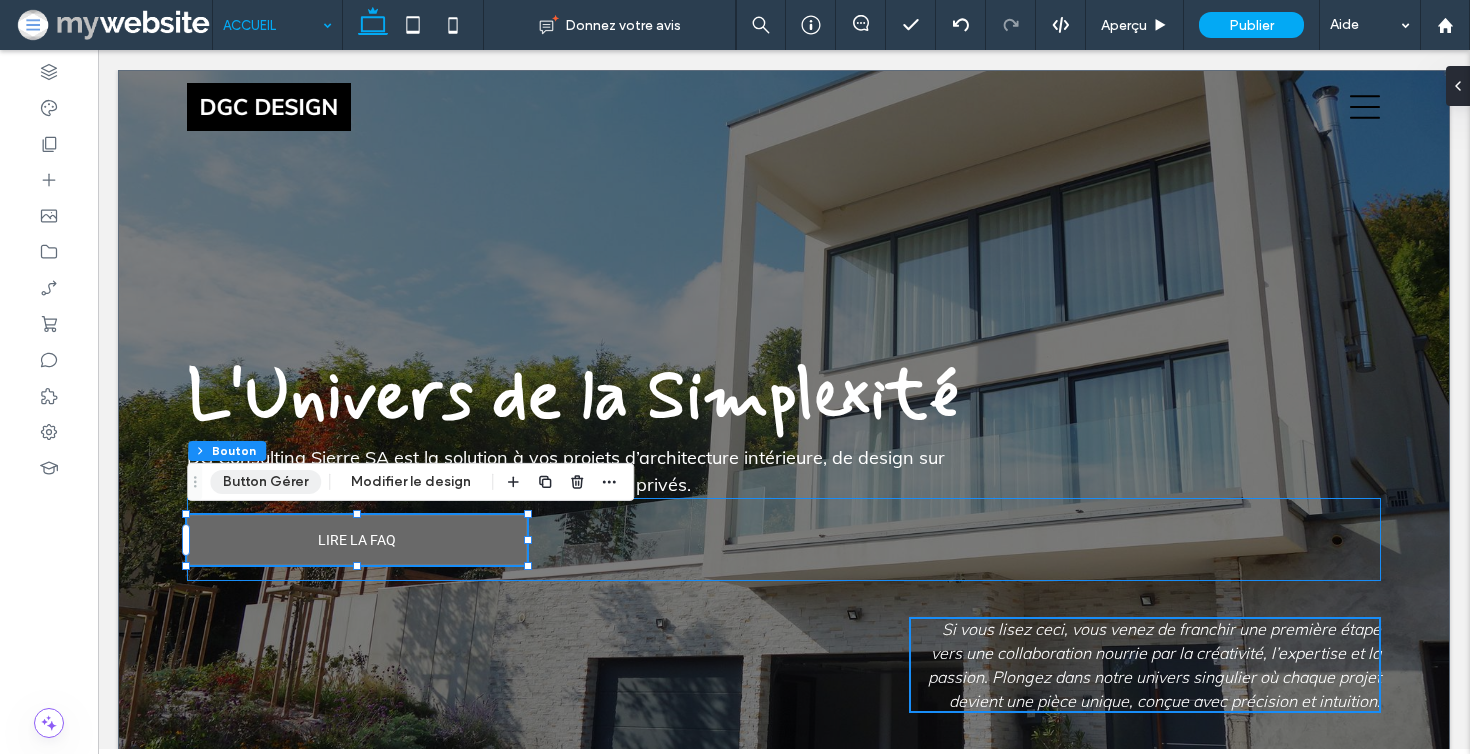click on "Button Gérer" at bounding box center [265, 482] 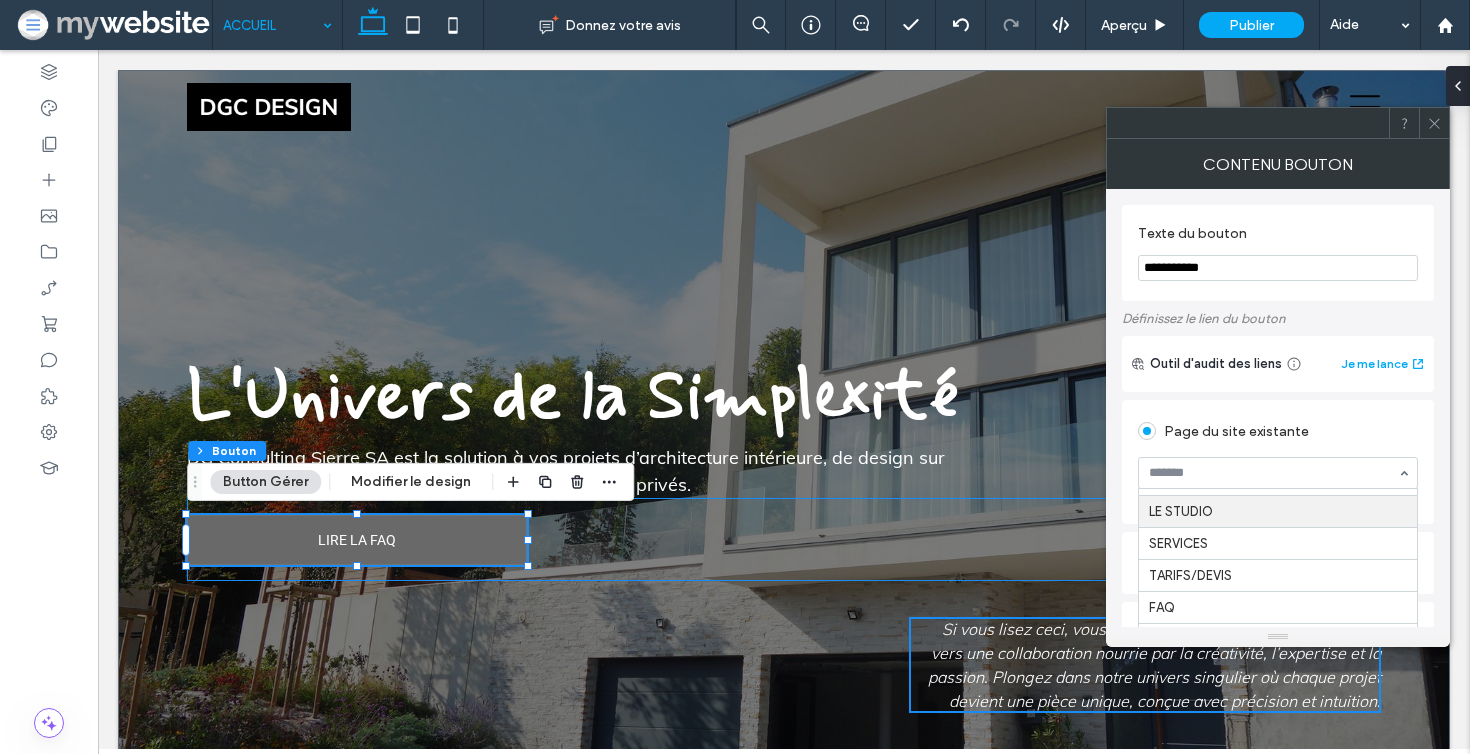 scroll, scrollTop: 25, scrollLeft: 0, axis: vertical 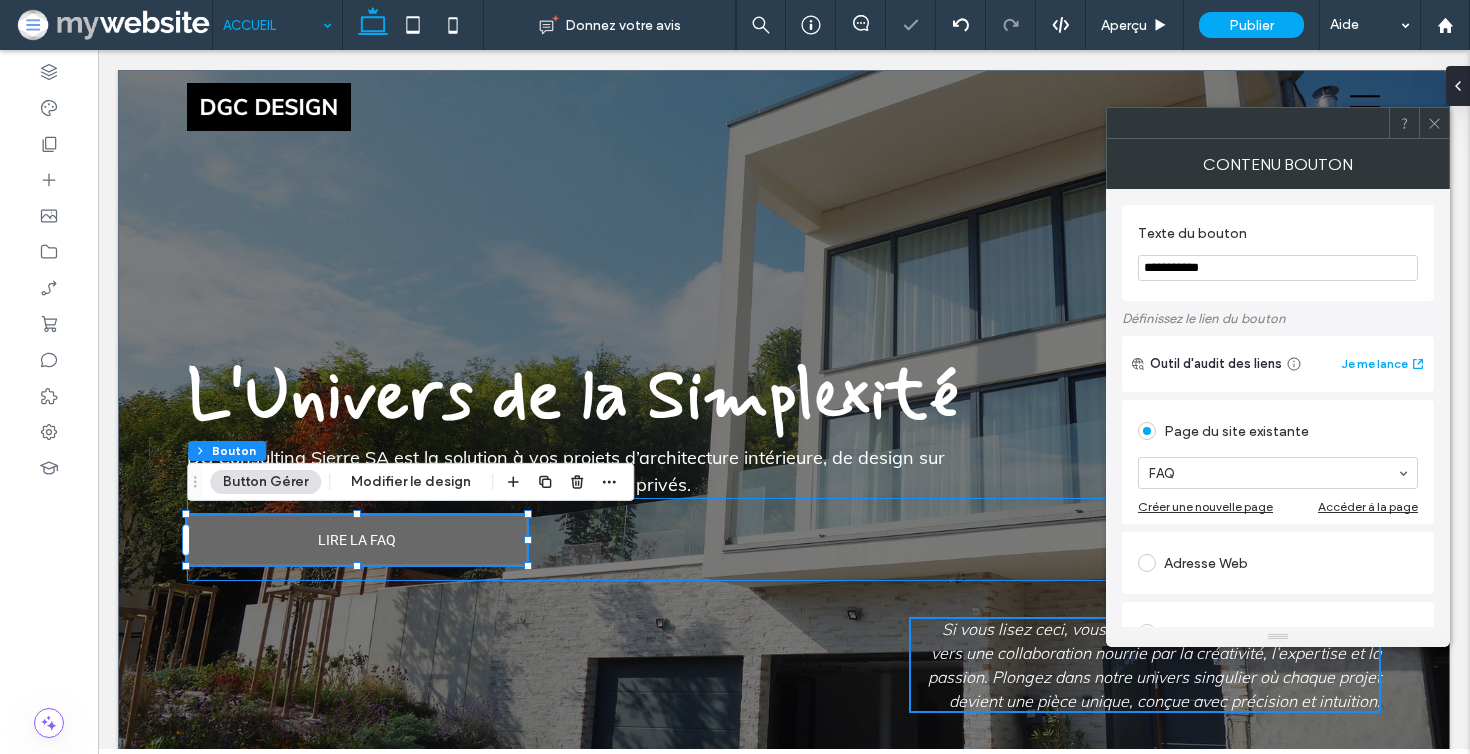 click 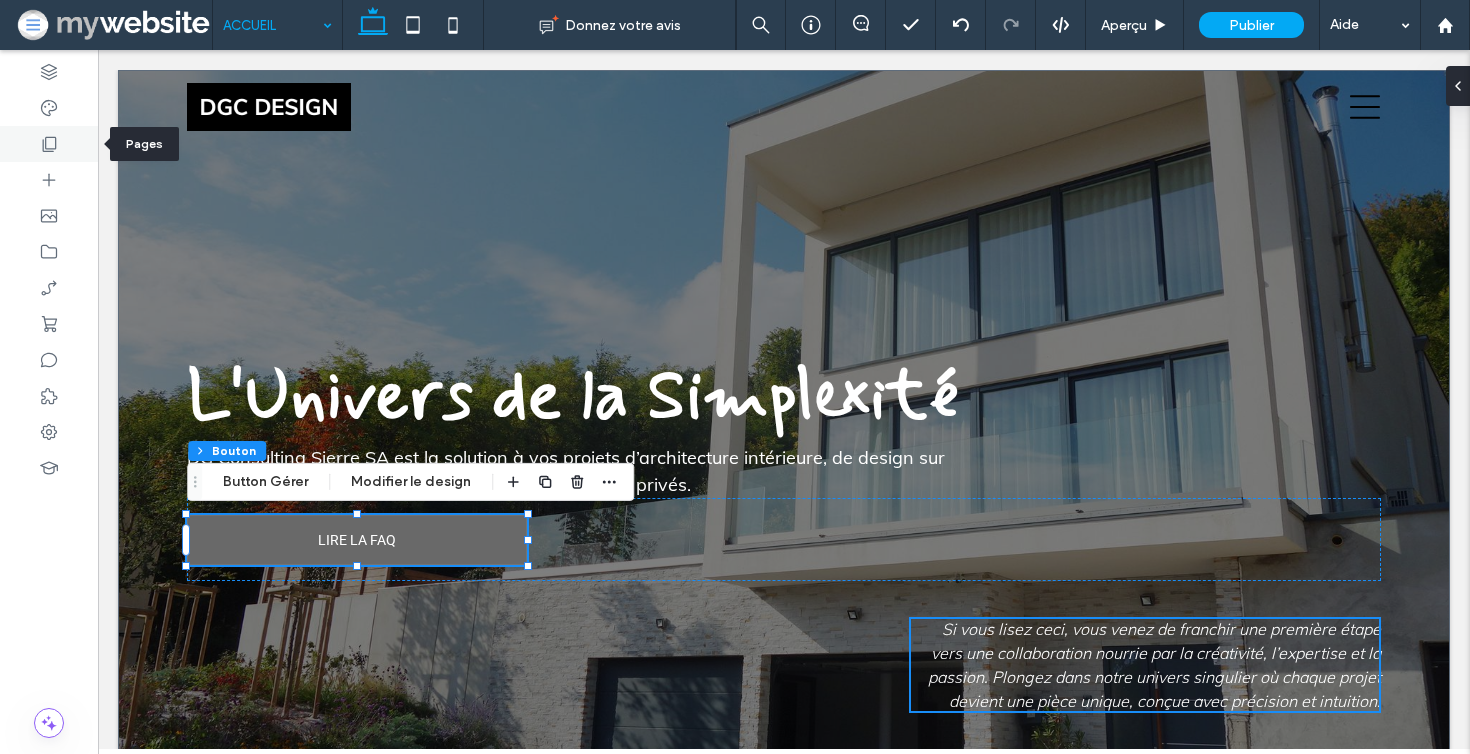 click at bounding box center (49, 144) 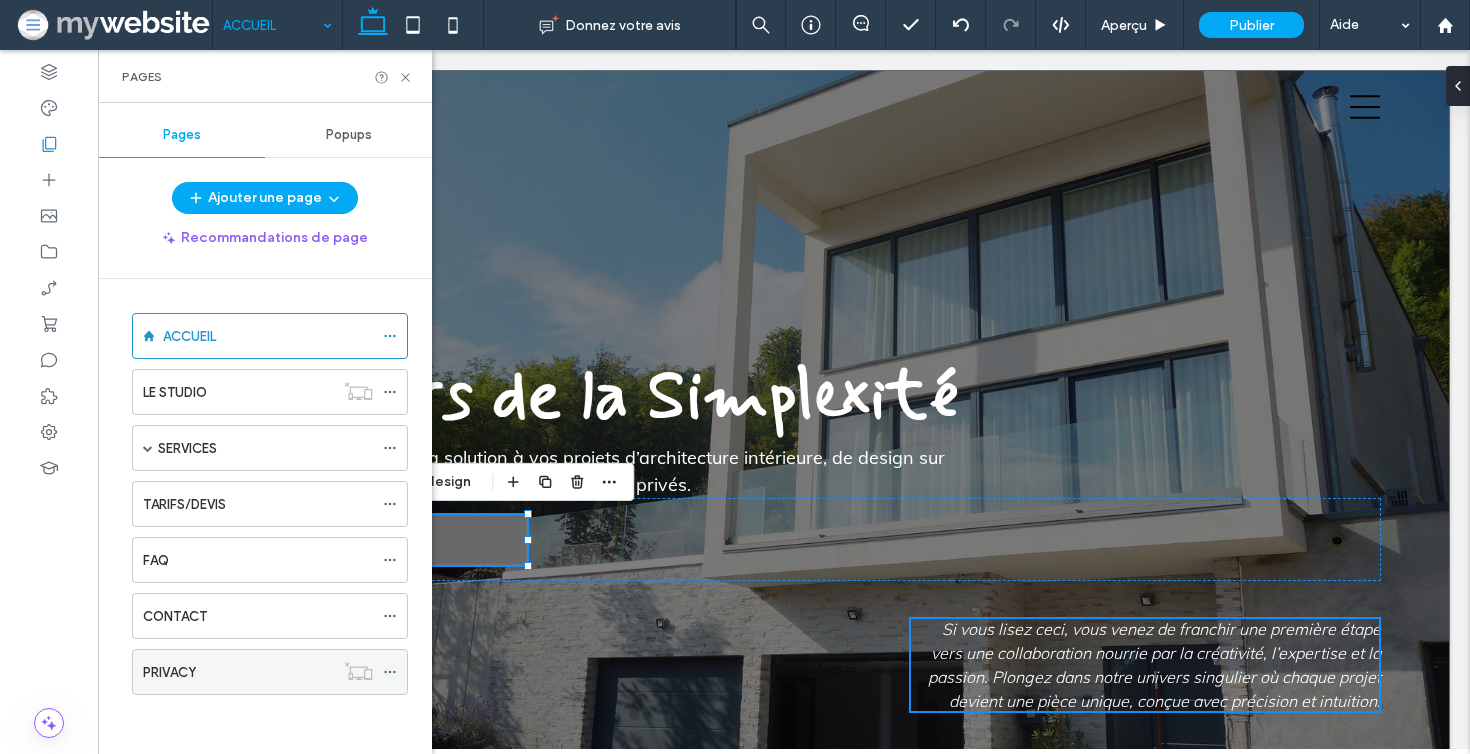 click on "PRIVACY" at bounding box center [238, 672] 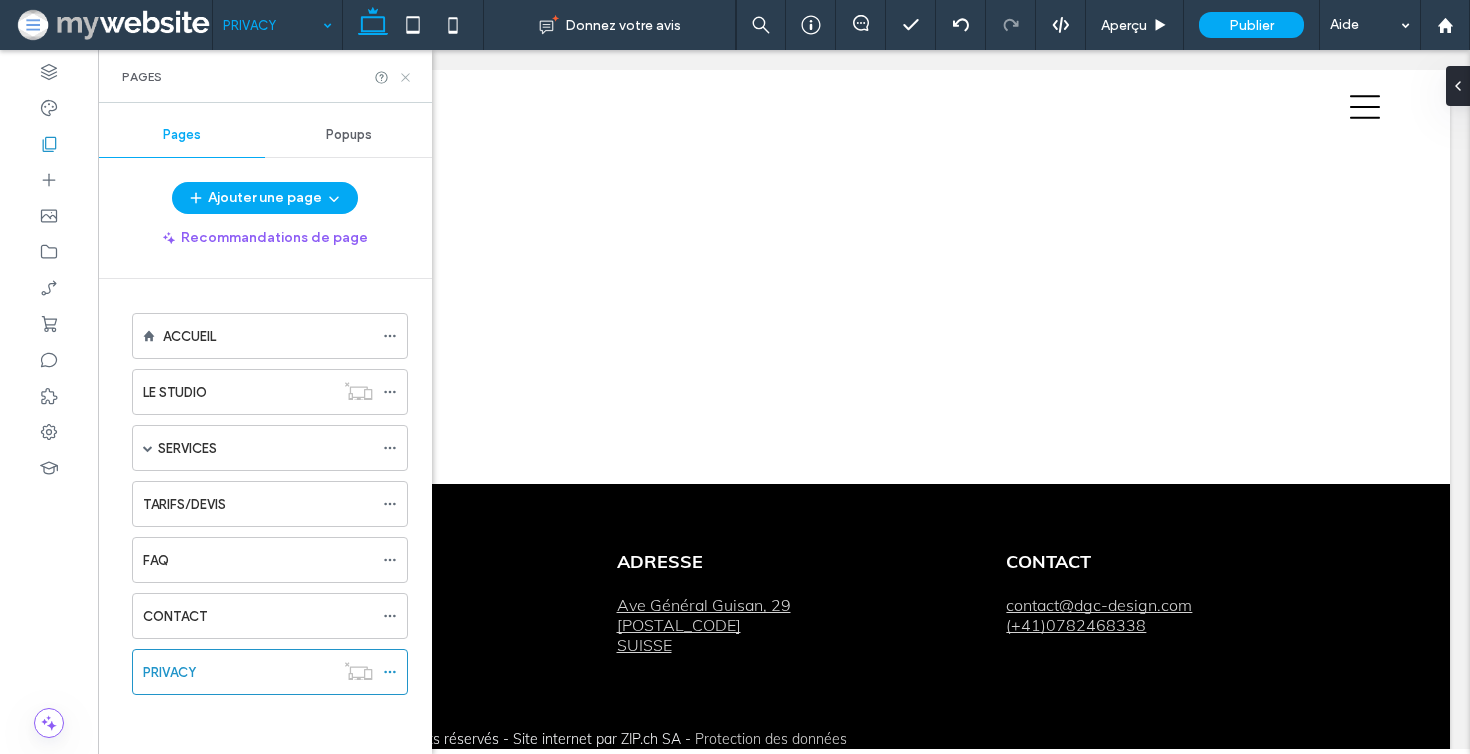 click 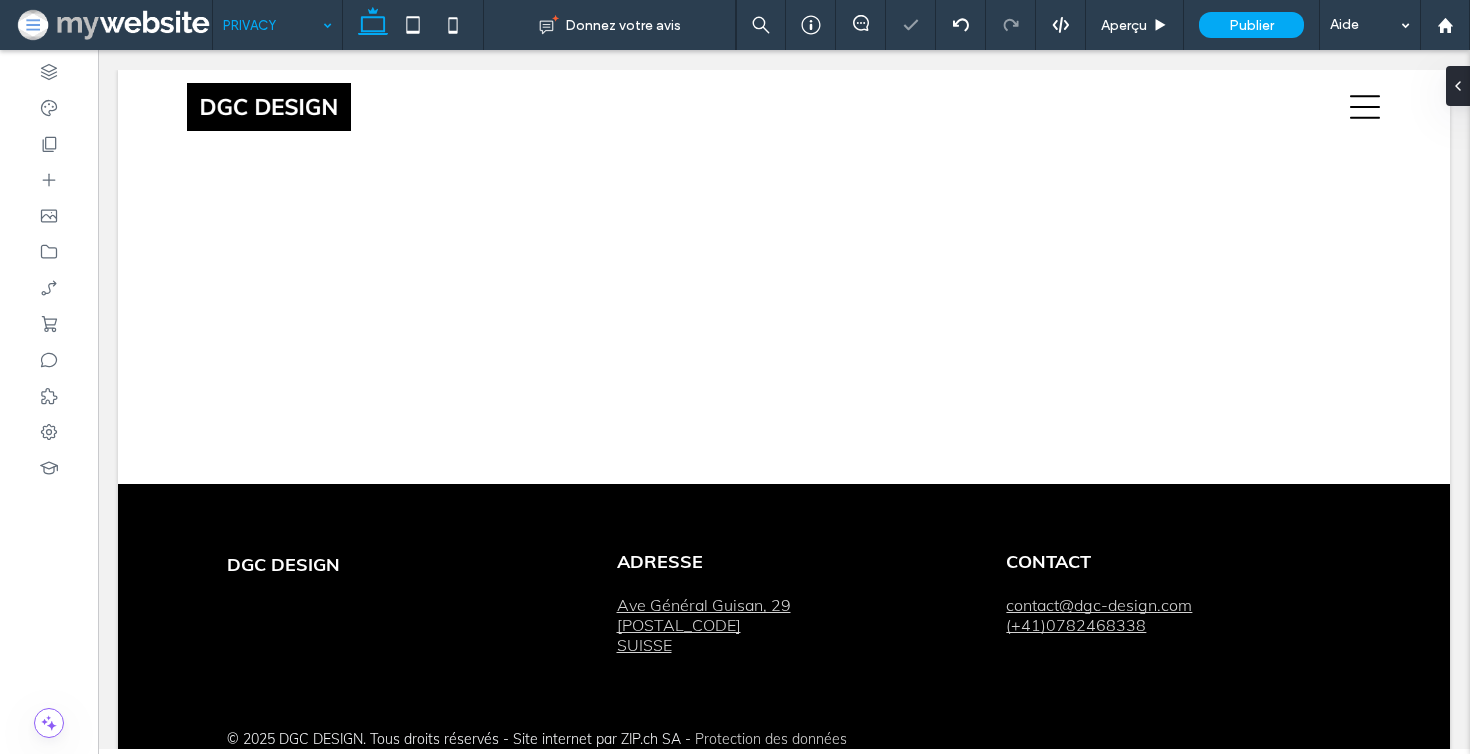 scroll, scrollTop: 0, scrollLeft: 0, axis: both 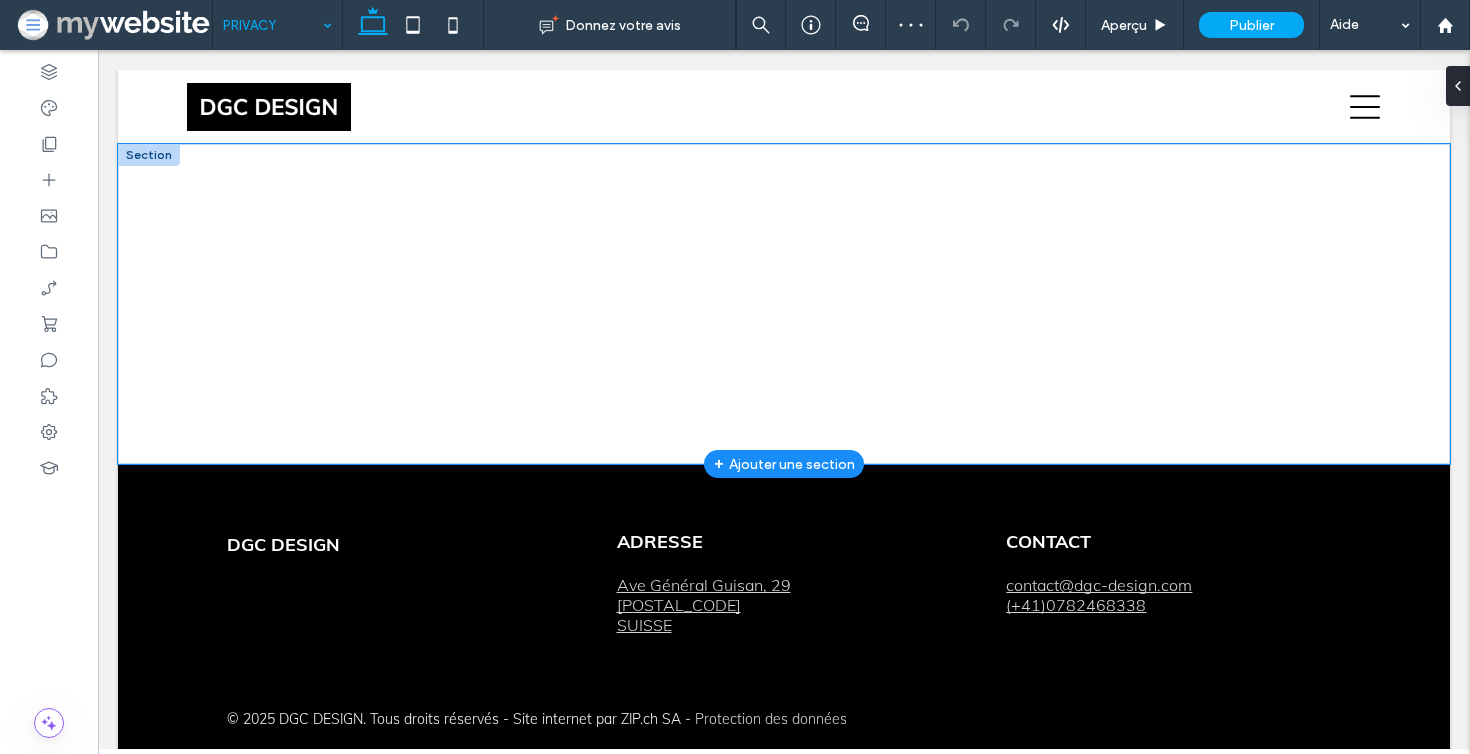 click on "+ Ajouter une section" at bounding box center [784, 464] 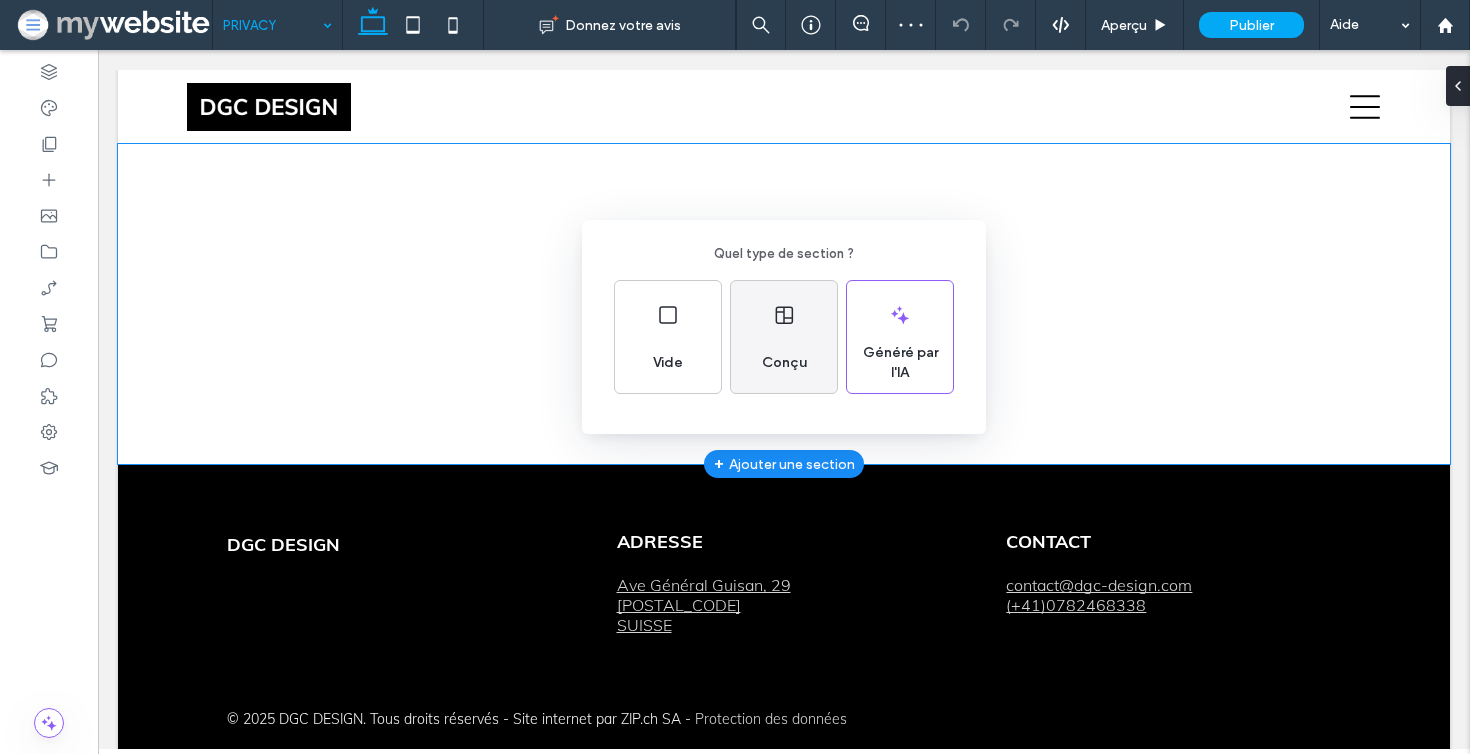 click on "Conçu" at bounding box center (784, 337) 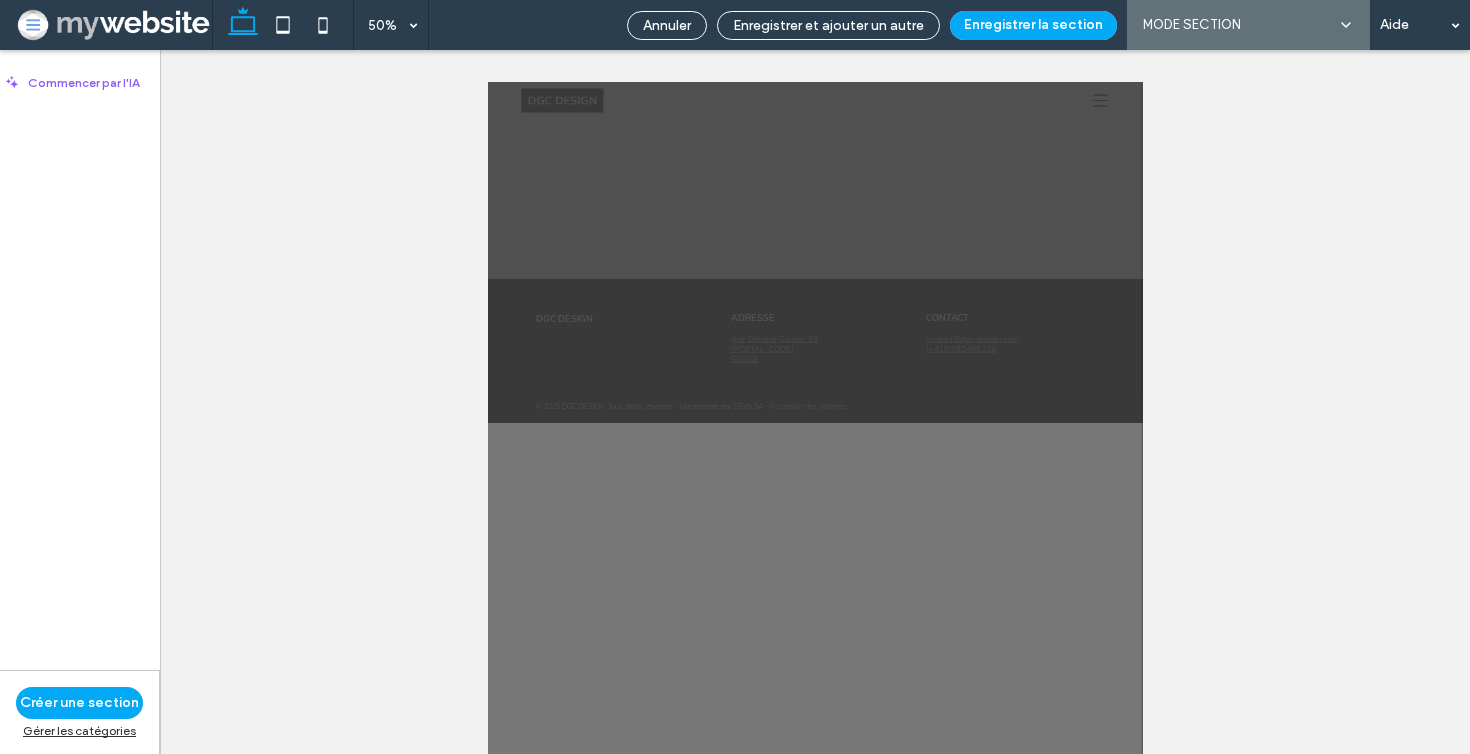 scroll, scrollTop: 5, scrollLeft: 0, axis: vertical 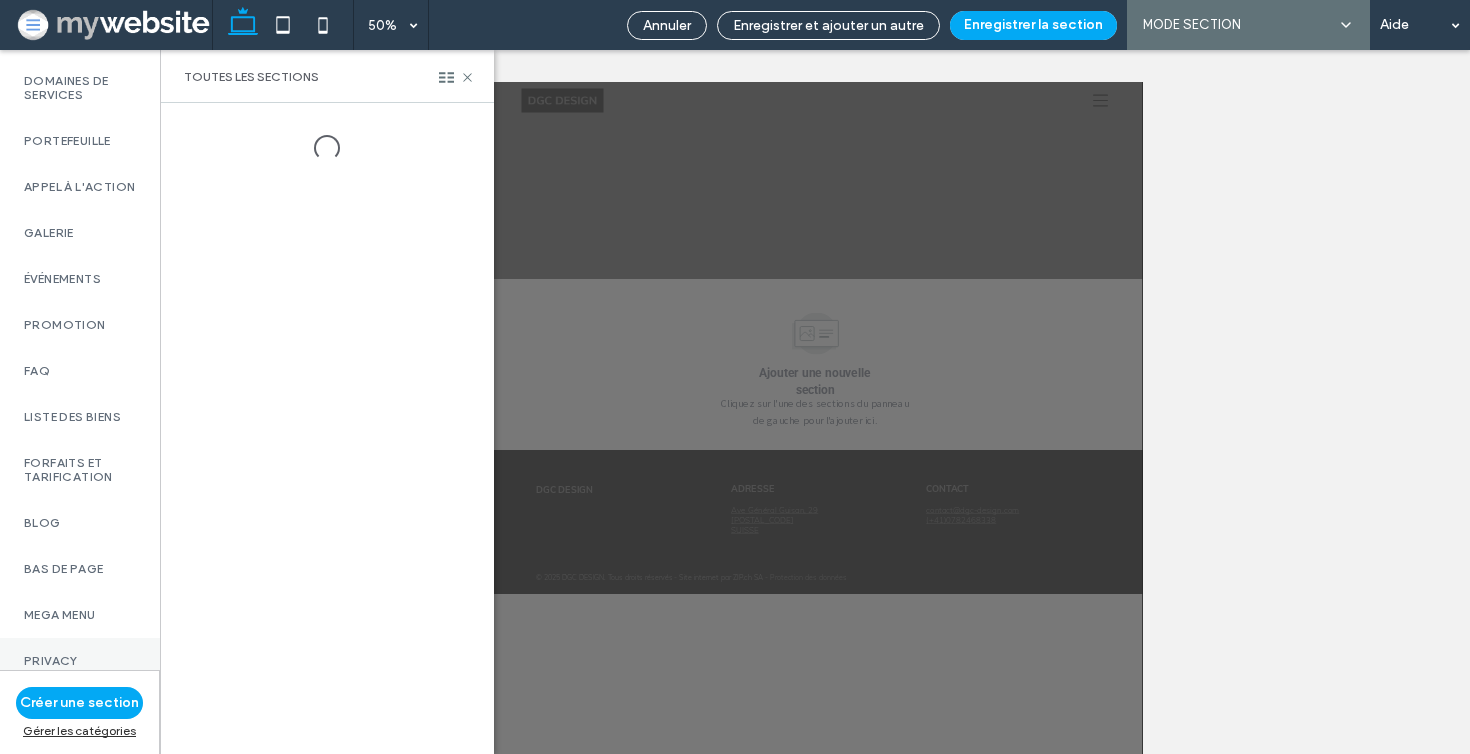 click on "Privacy" at bounding box center (80, 661) 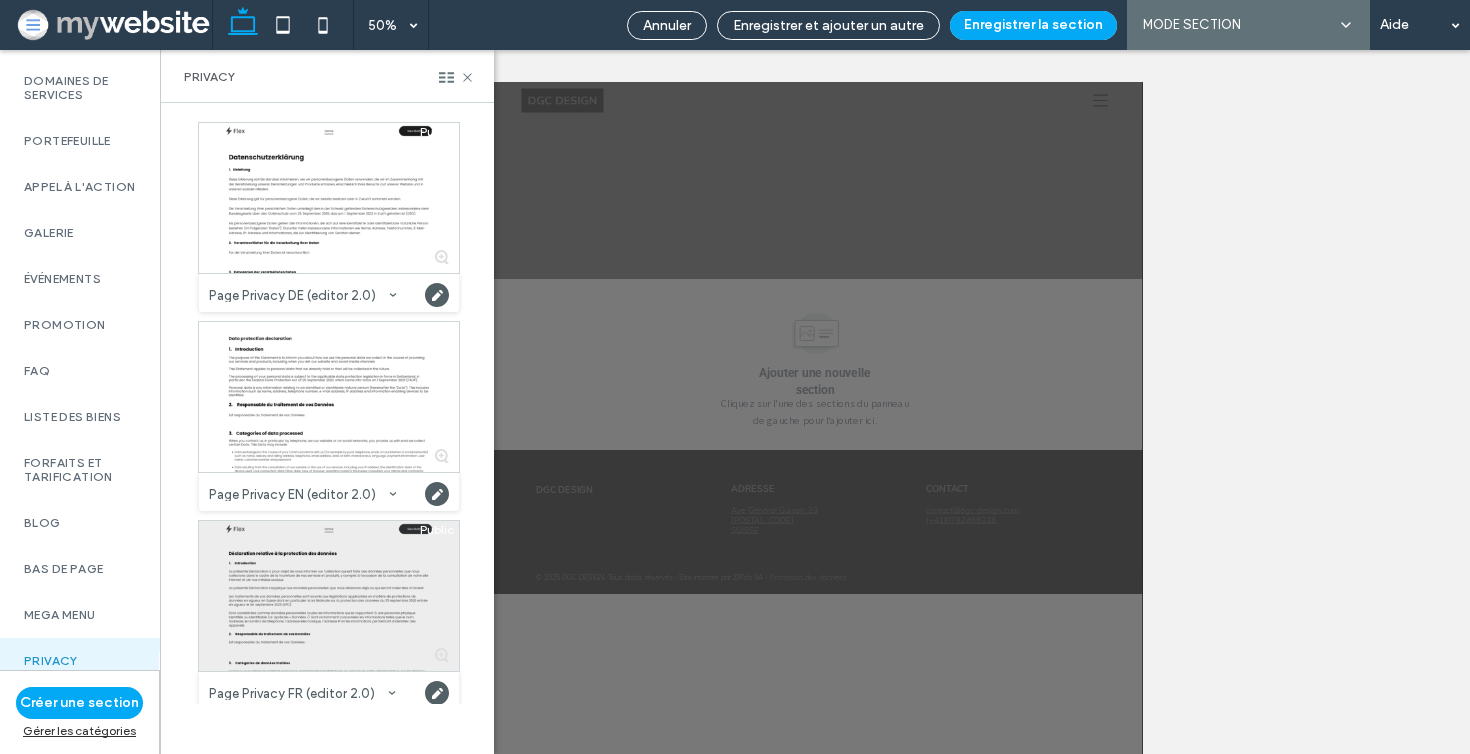 click at bounding box center [329, 596] 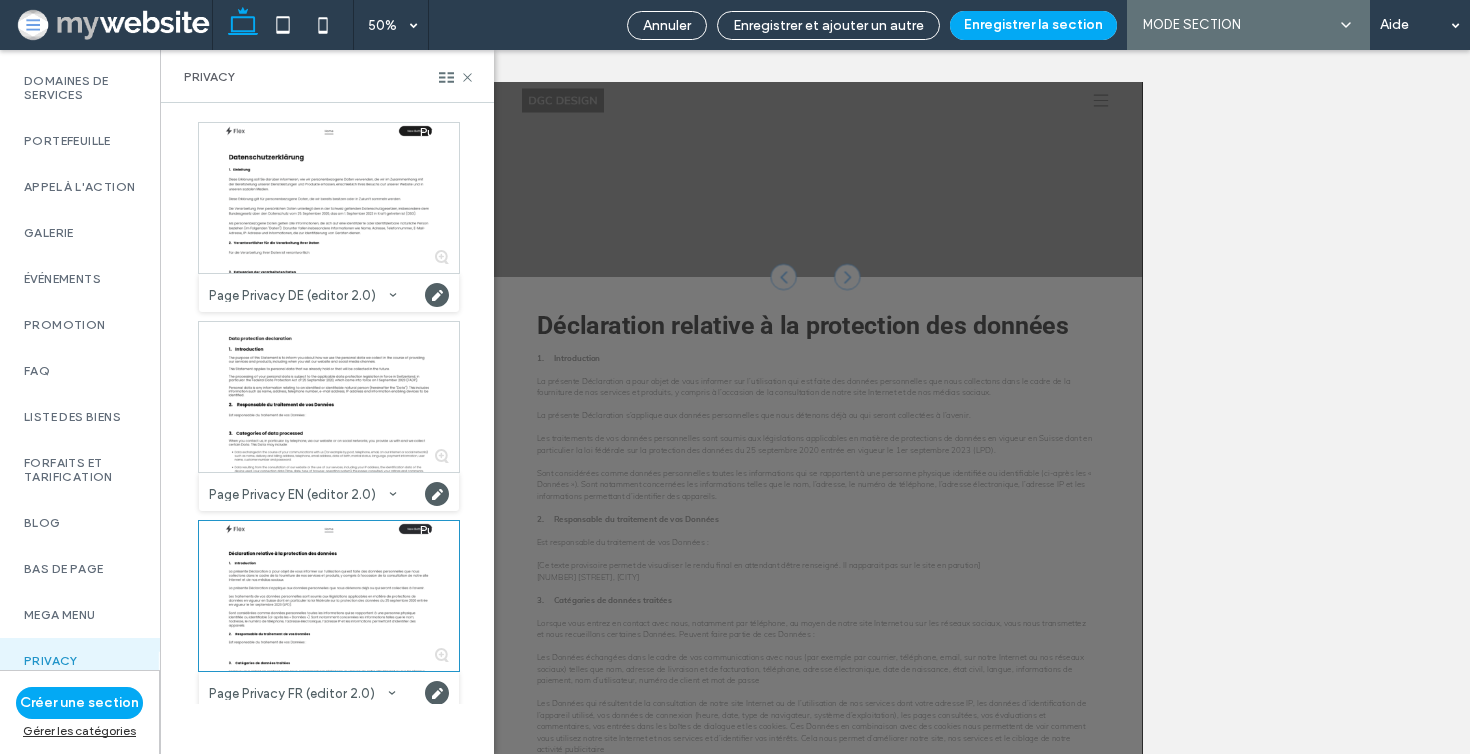 scroll, scrollTop: 234, scrollLeft: 0, axis: vertical 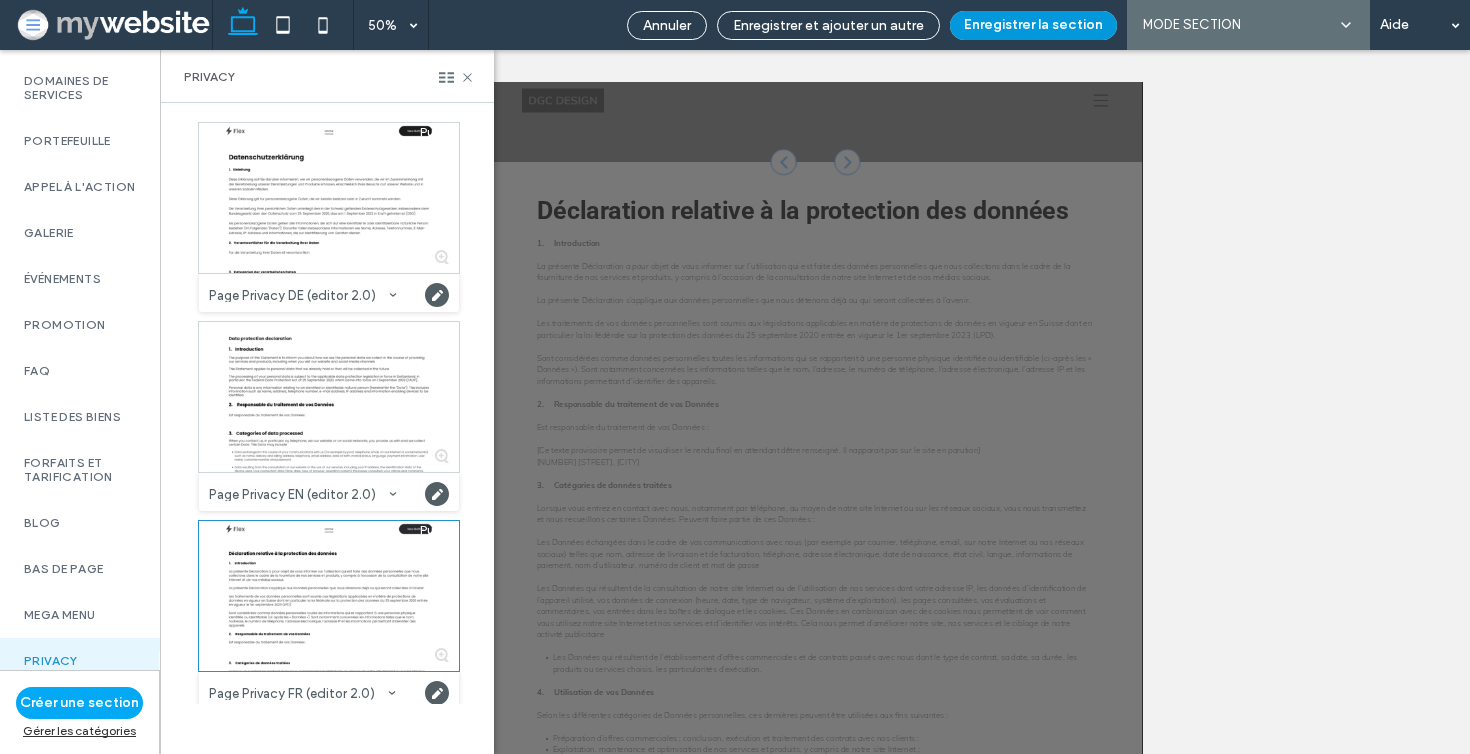 click on "Enregistrer la section" at bounding box center [1033, 25] 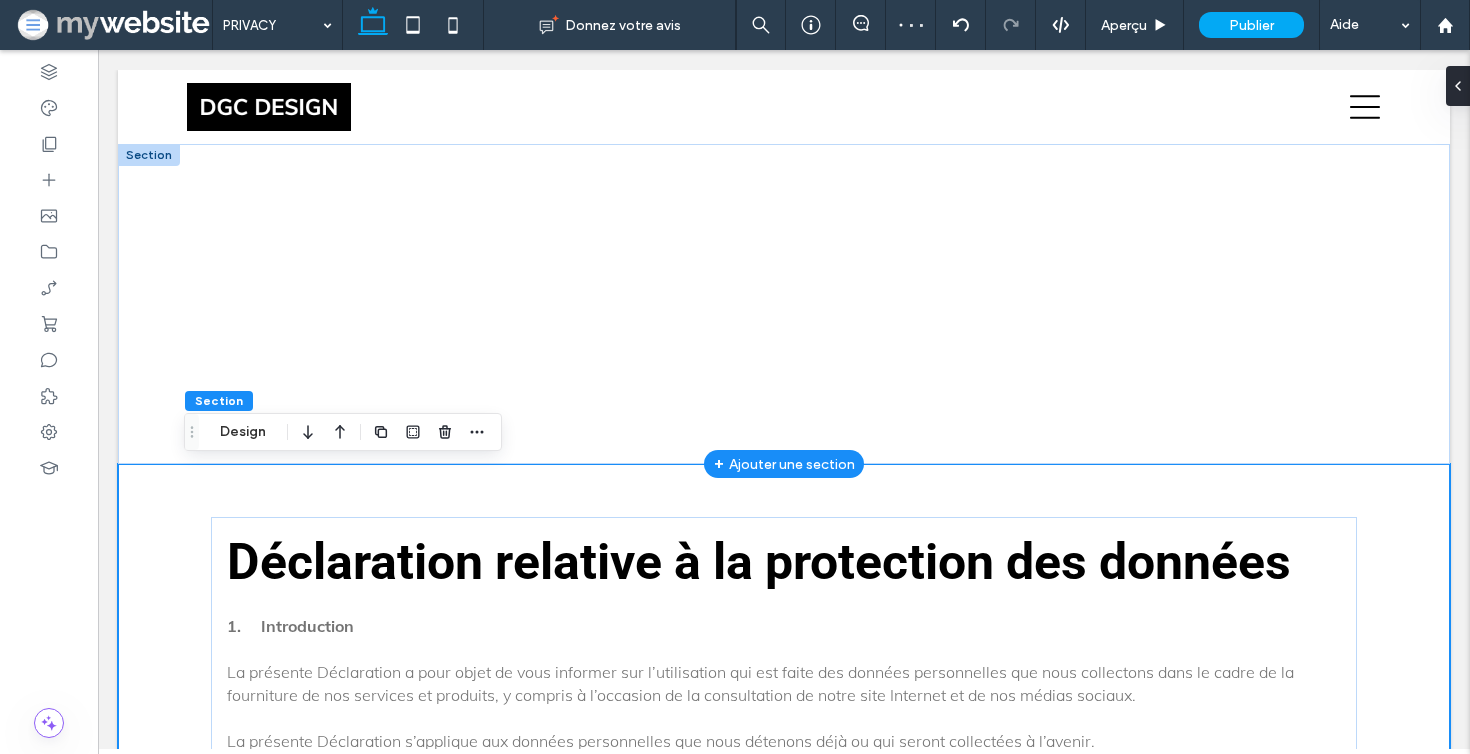 scroll, scrollTop: 0, scrollLeft: 0, axis: both 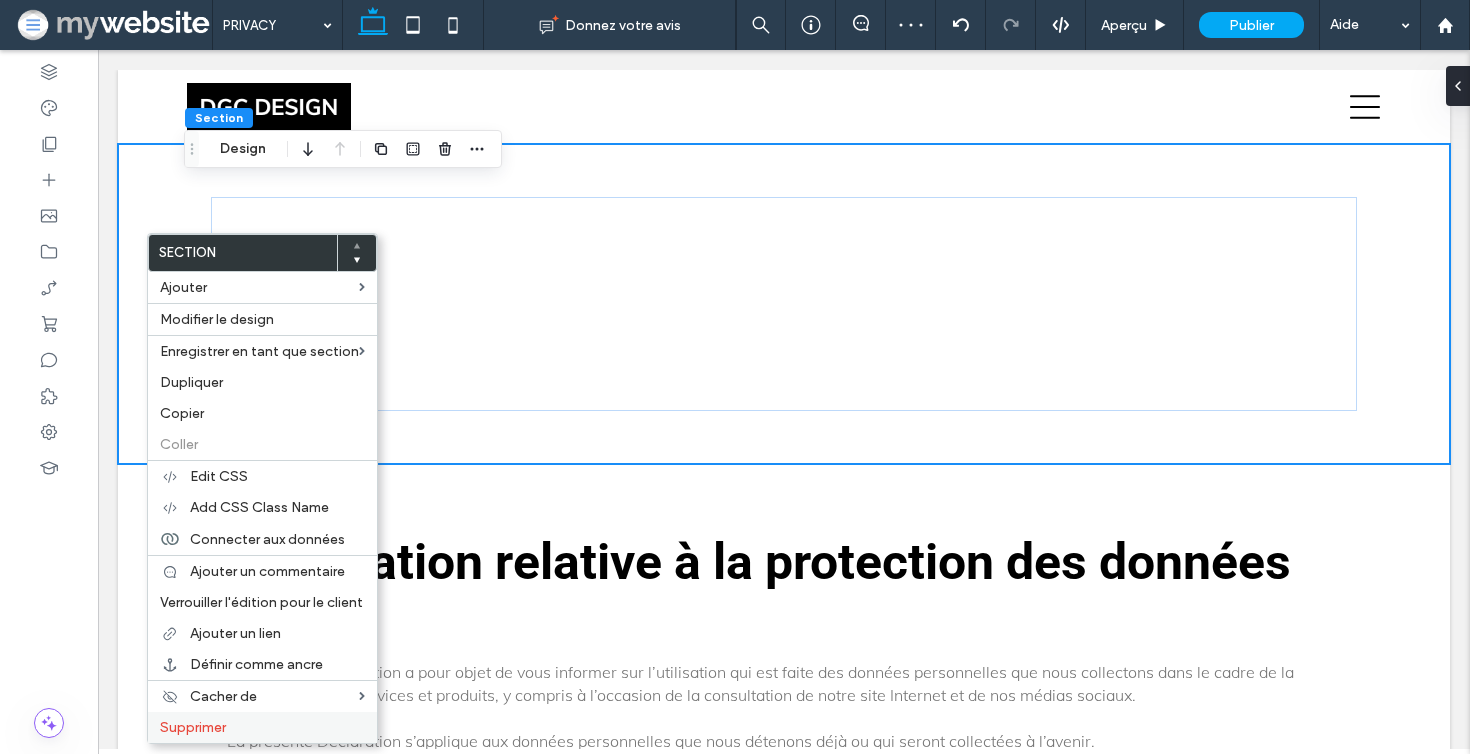 click on "Supprimer" at bounding box center (193, 727) 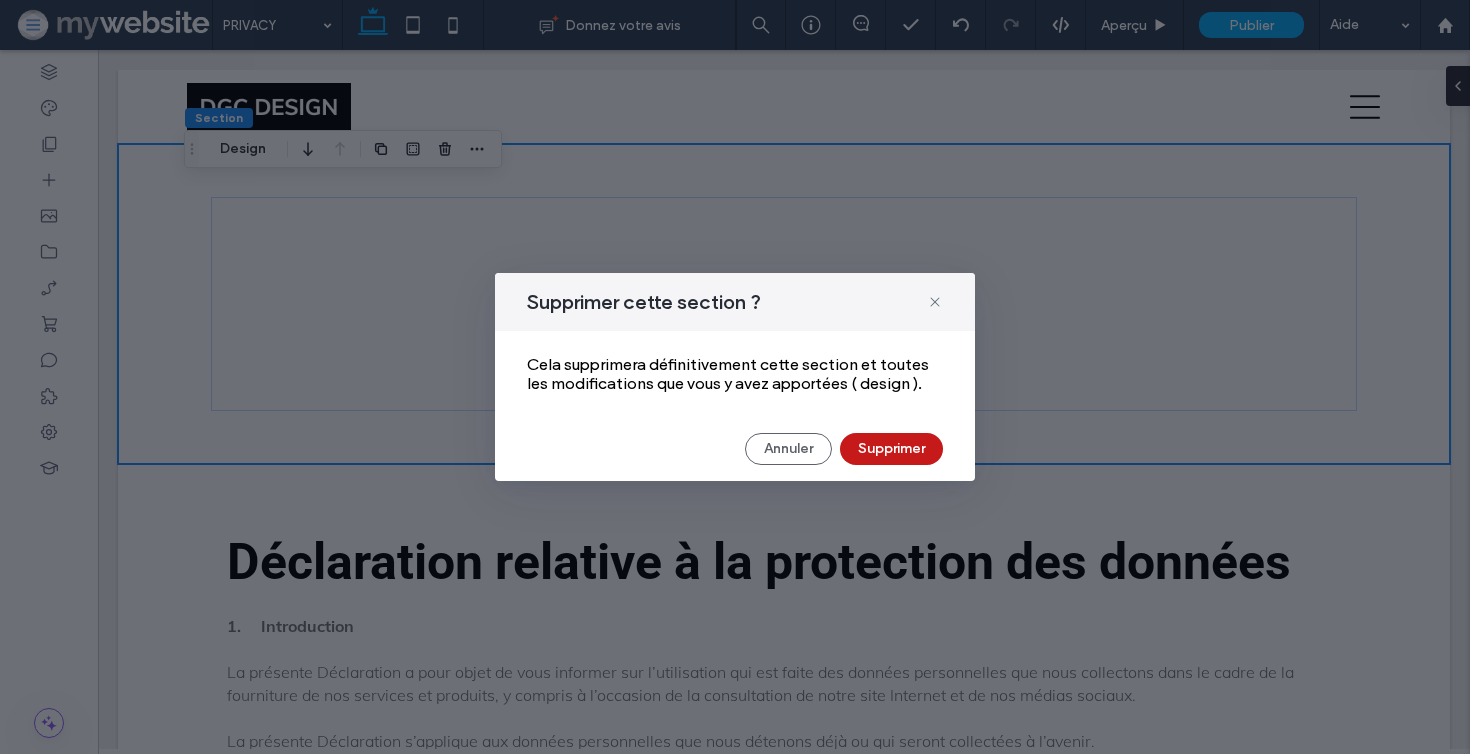 click on "Supprimer" at bounding box center (891, 449) 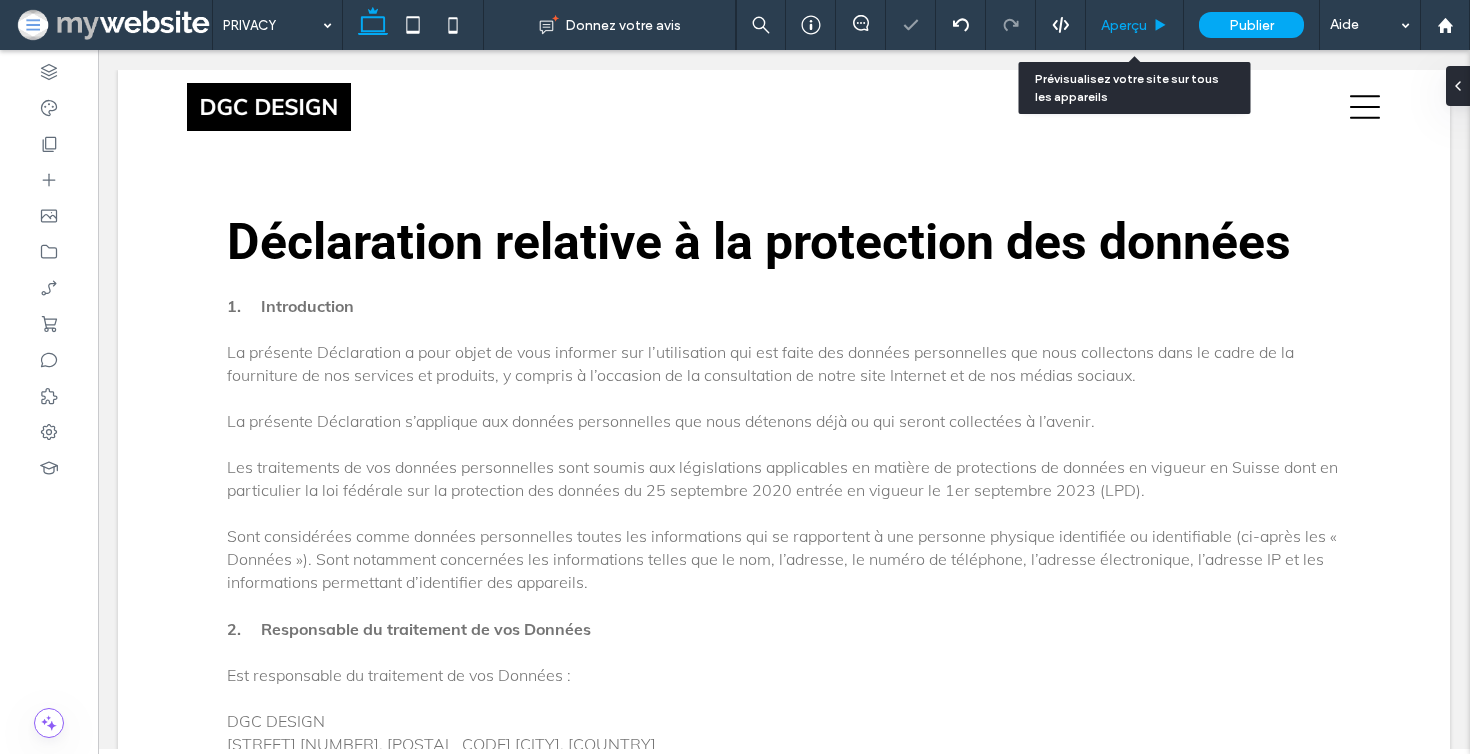 click on "Aperçu" at bounding box center (1135, 25) 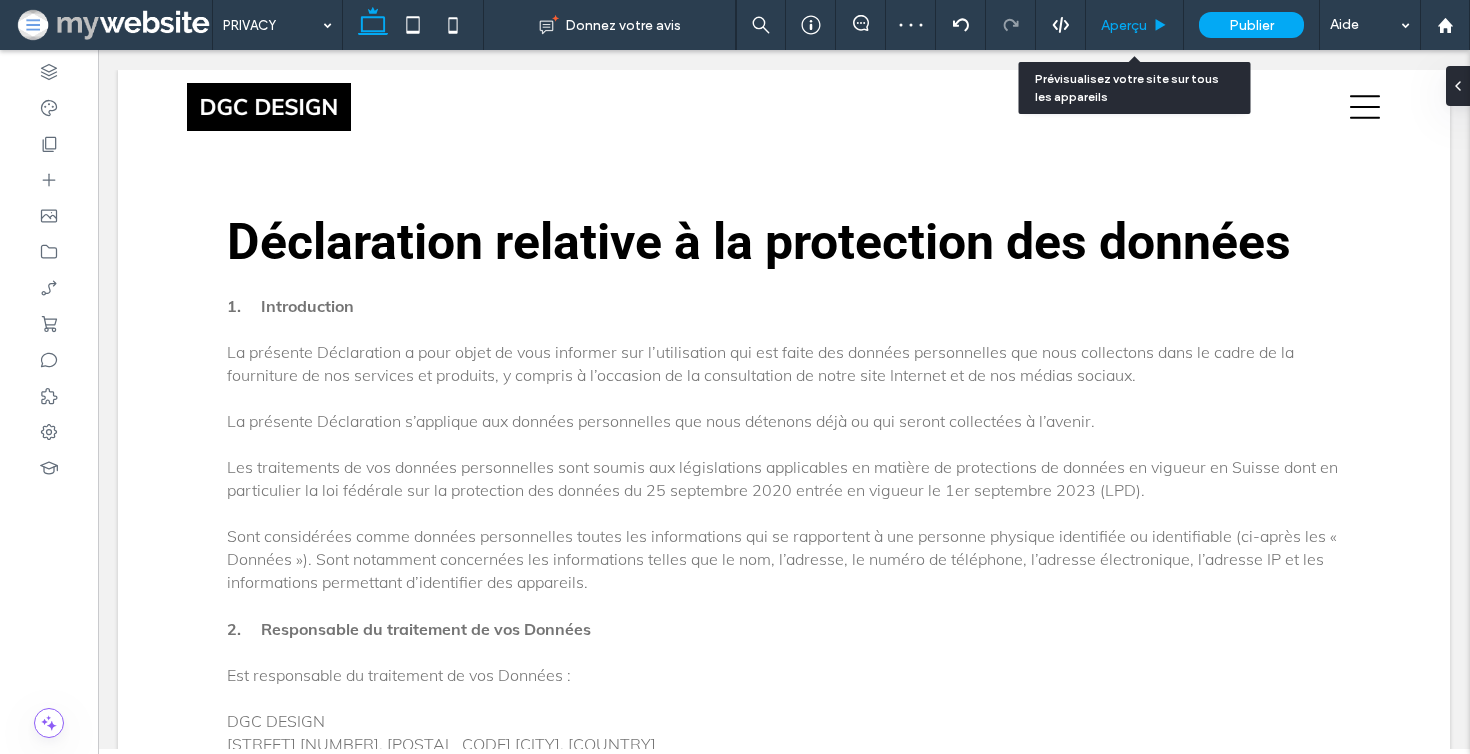 click on "Aperçu" at bounding box center (1124, 25) 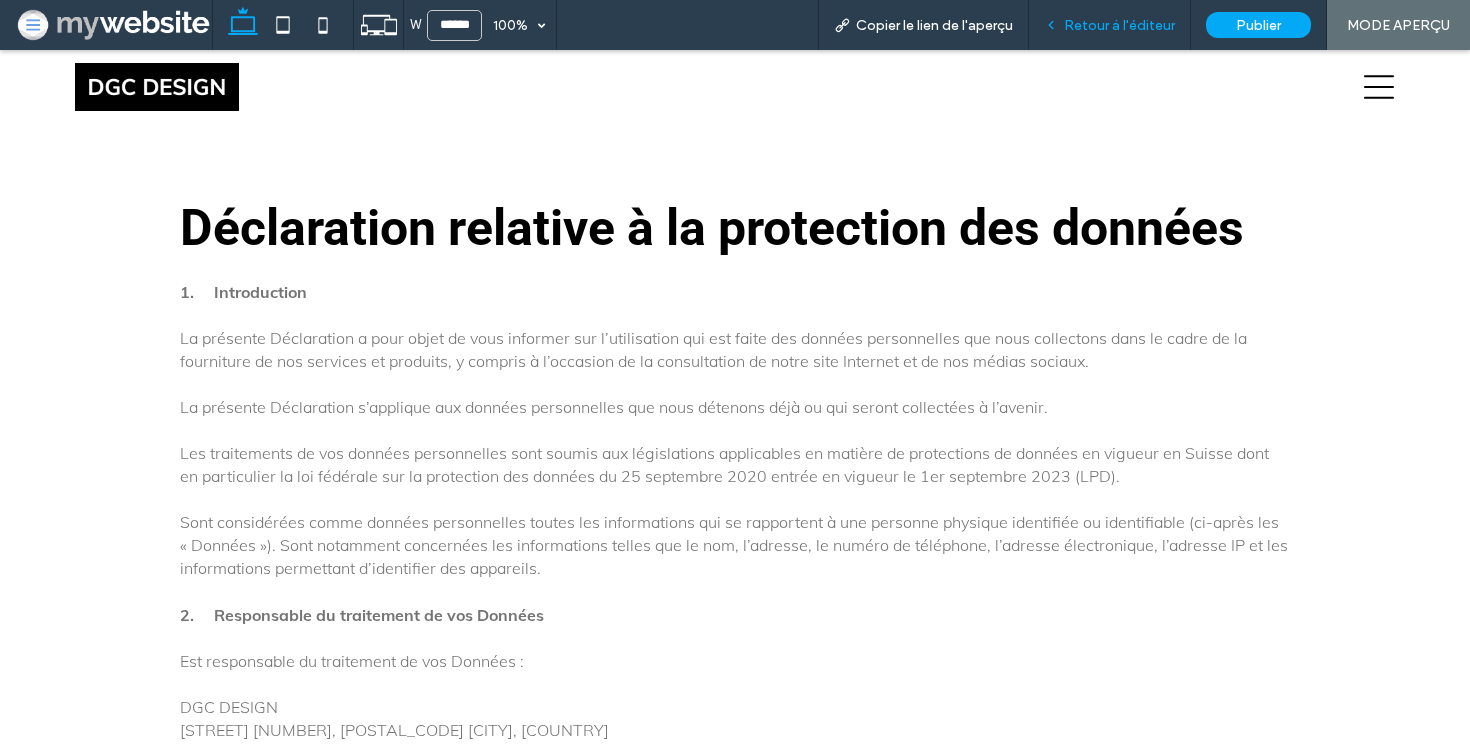 click on "Retour à l'éditeur" at bounding box center [1110, 25] 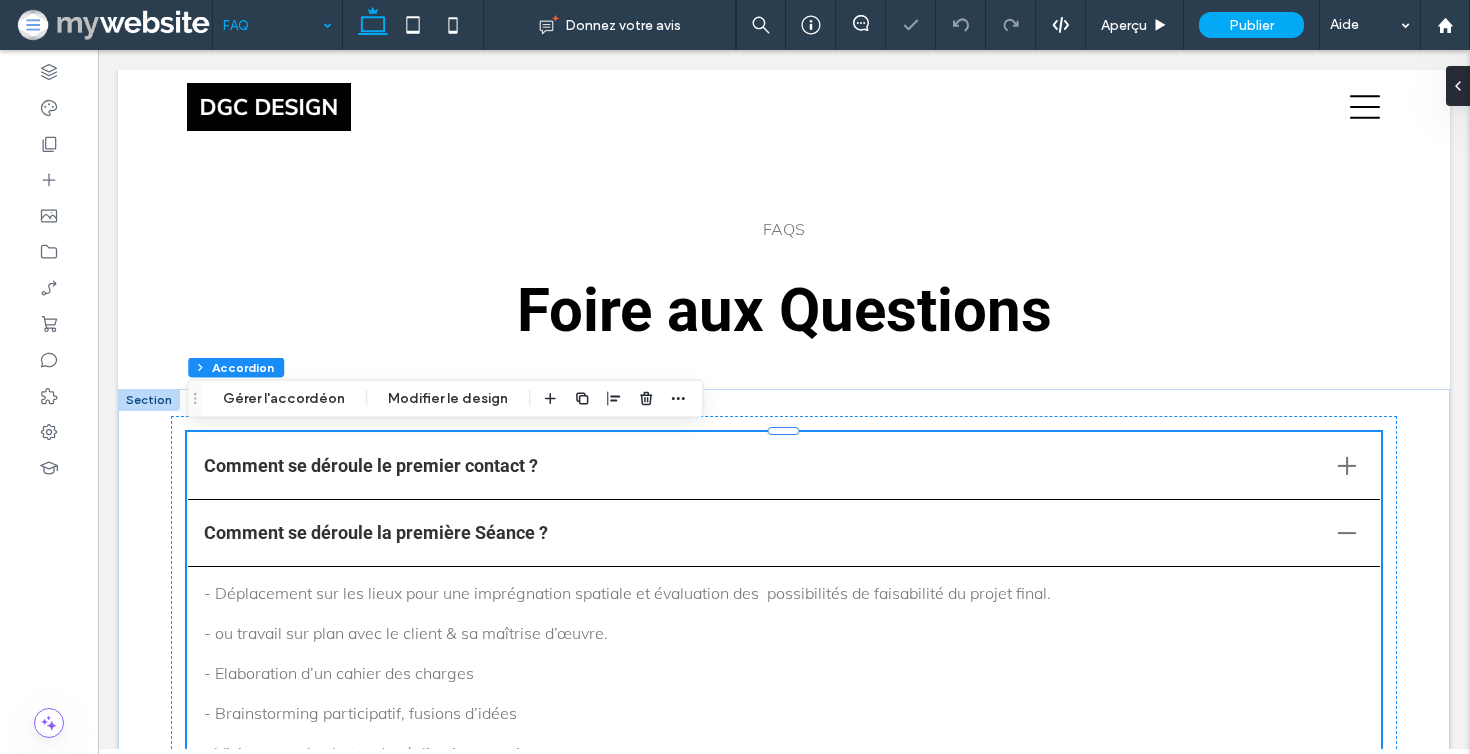 scroll, scrollTop: 0, scrollLeft: 0, axis: both 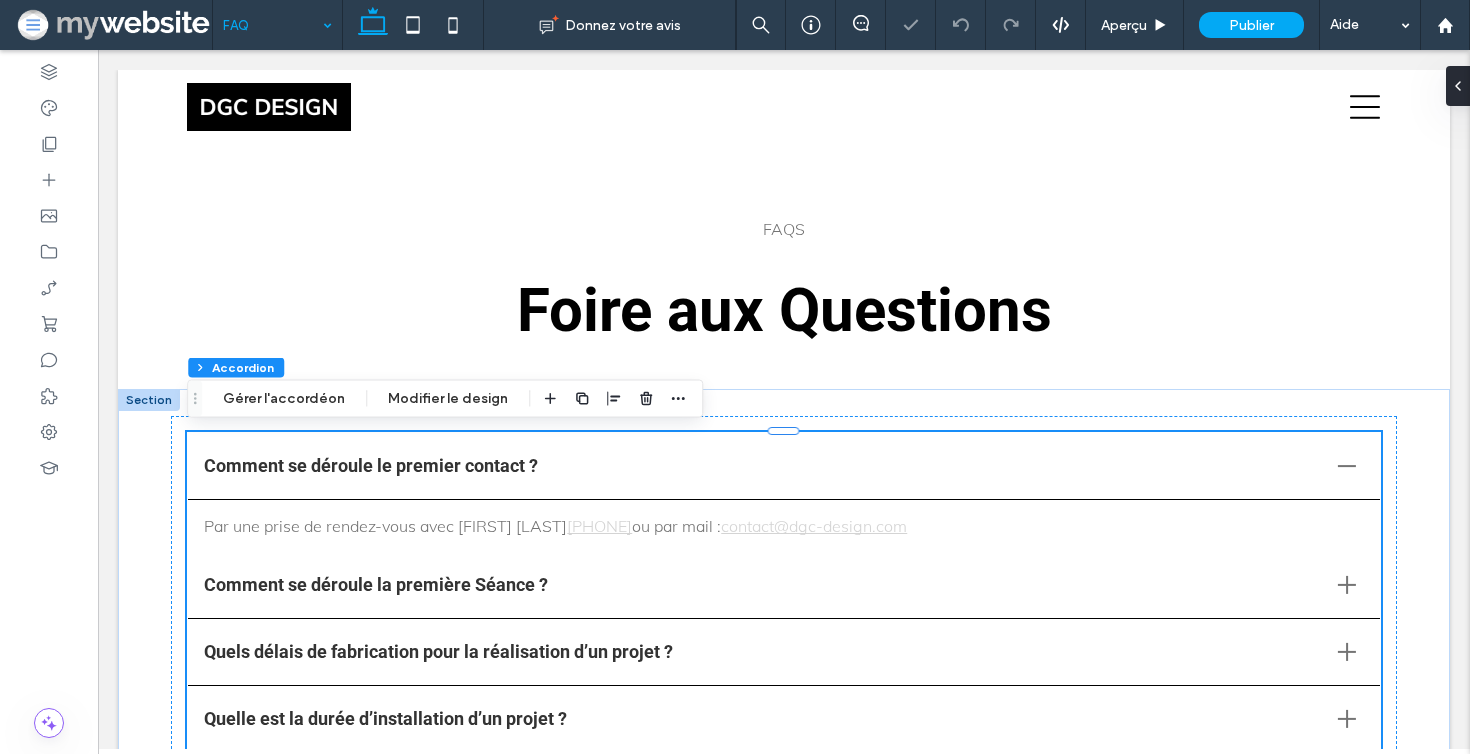click on "Par une prise de rendez-vous avec [FIRST] [LAST]
[PHONE]
ou par mail :
[EMAIL]" at bounding box center (783, 526) 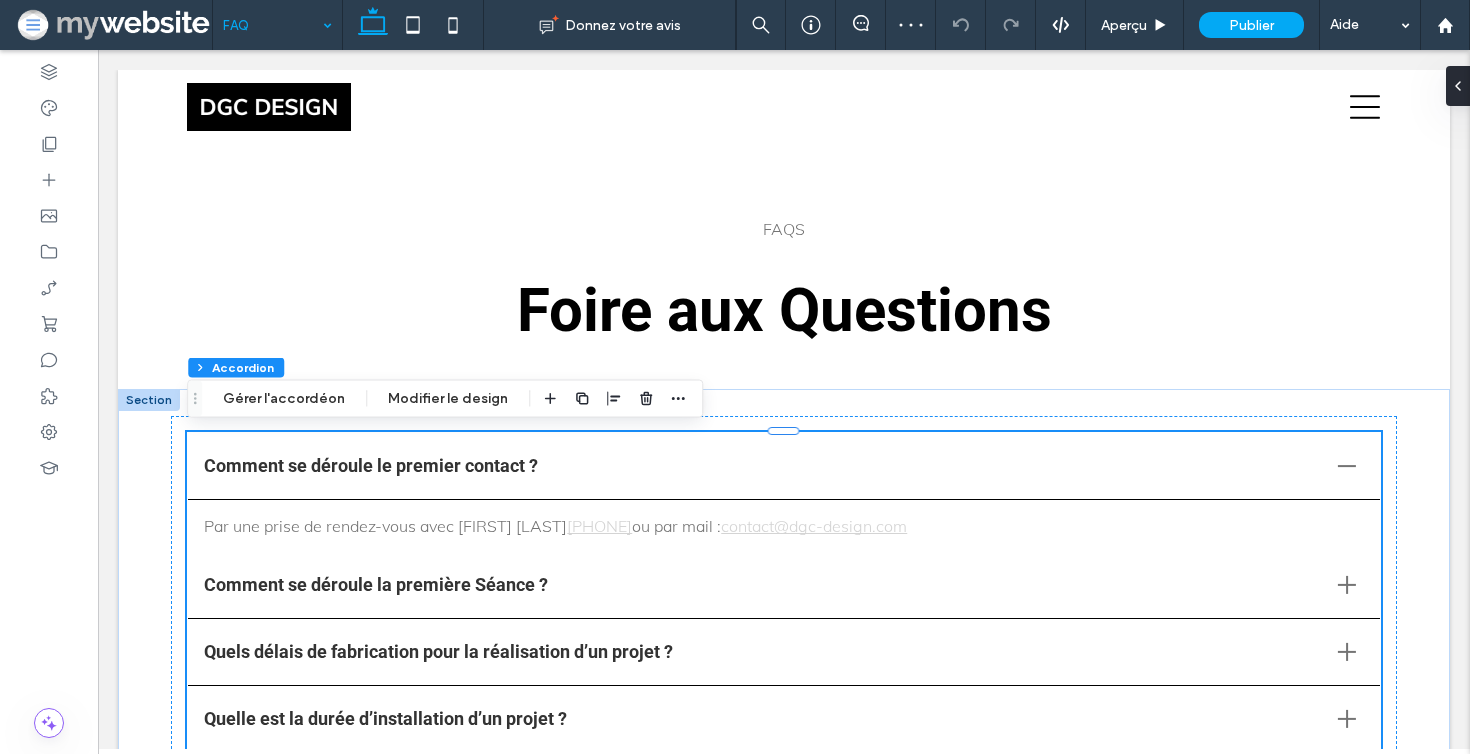 click on "Comment se déroule la première Séance ?" at bounding box center [762, 584] 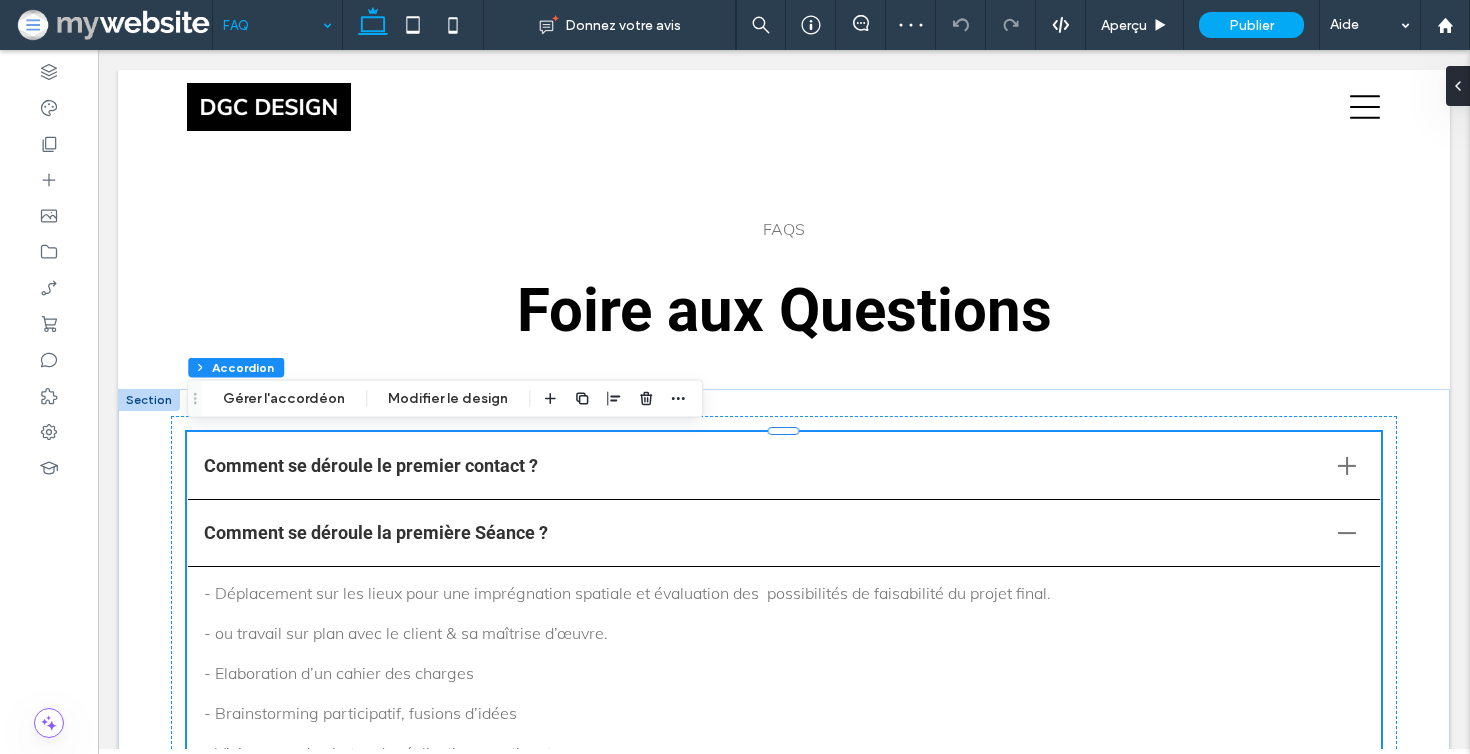 click on "- Déplacement sur les lieux pour une imprégnation spatiale et évaluation des  possibilités de faisabilité du projet final." at bounding box center [783, 593] 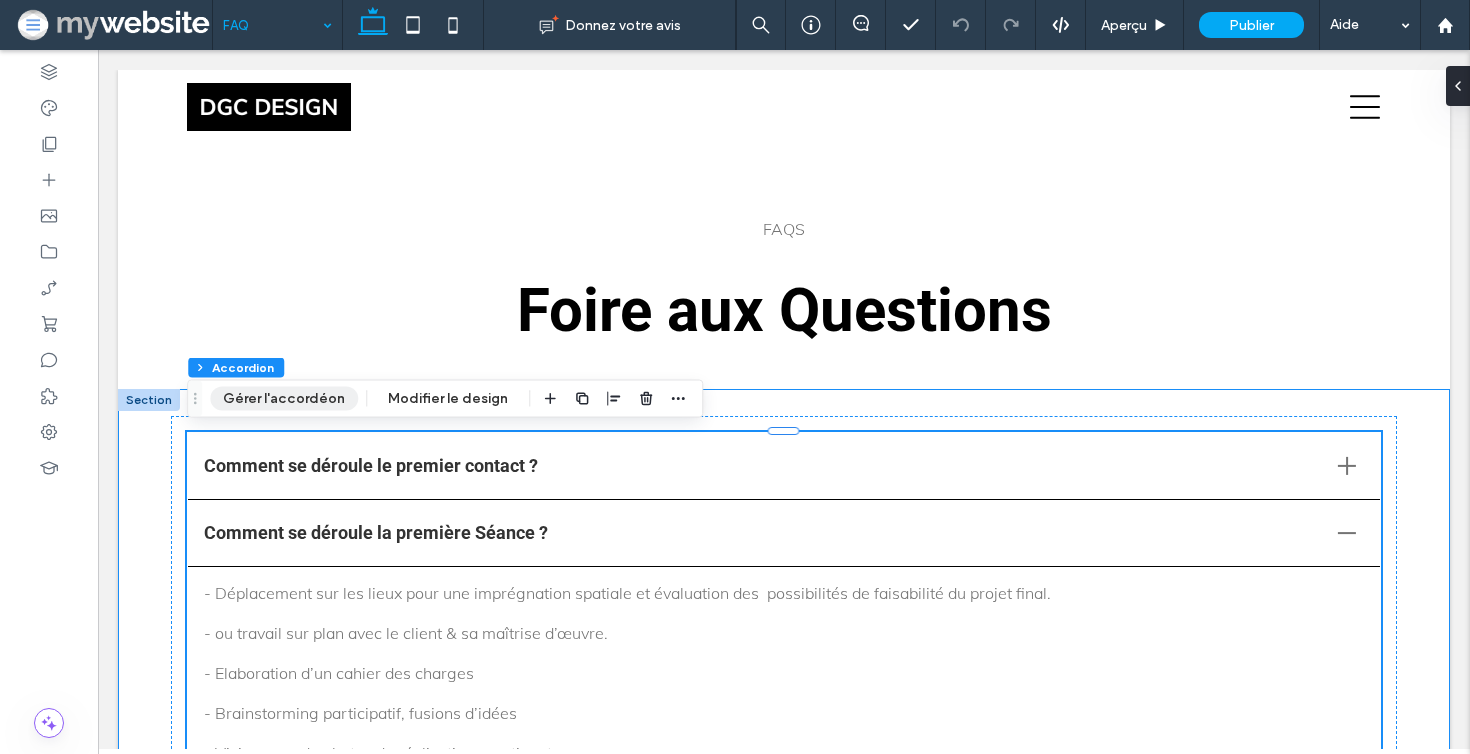 click on "Gérer l'accordéon" at bounding box center (284, 399) 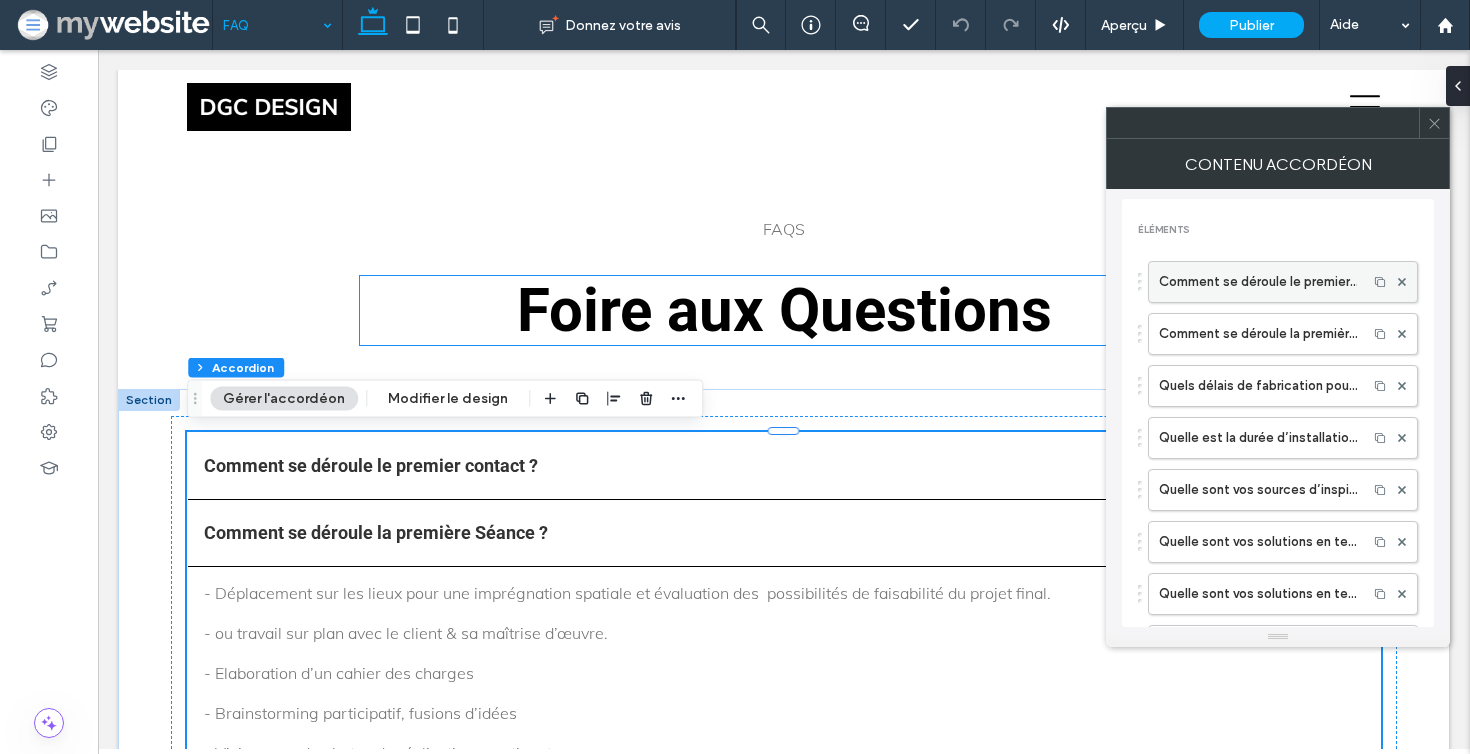 click on "Comment se déroule le premier contact ?" at bounding box center (1258, 282) 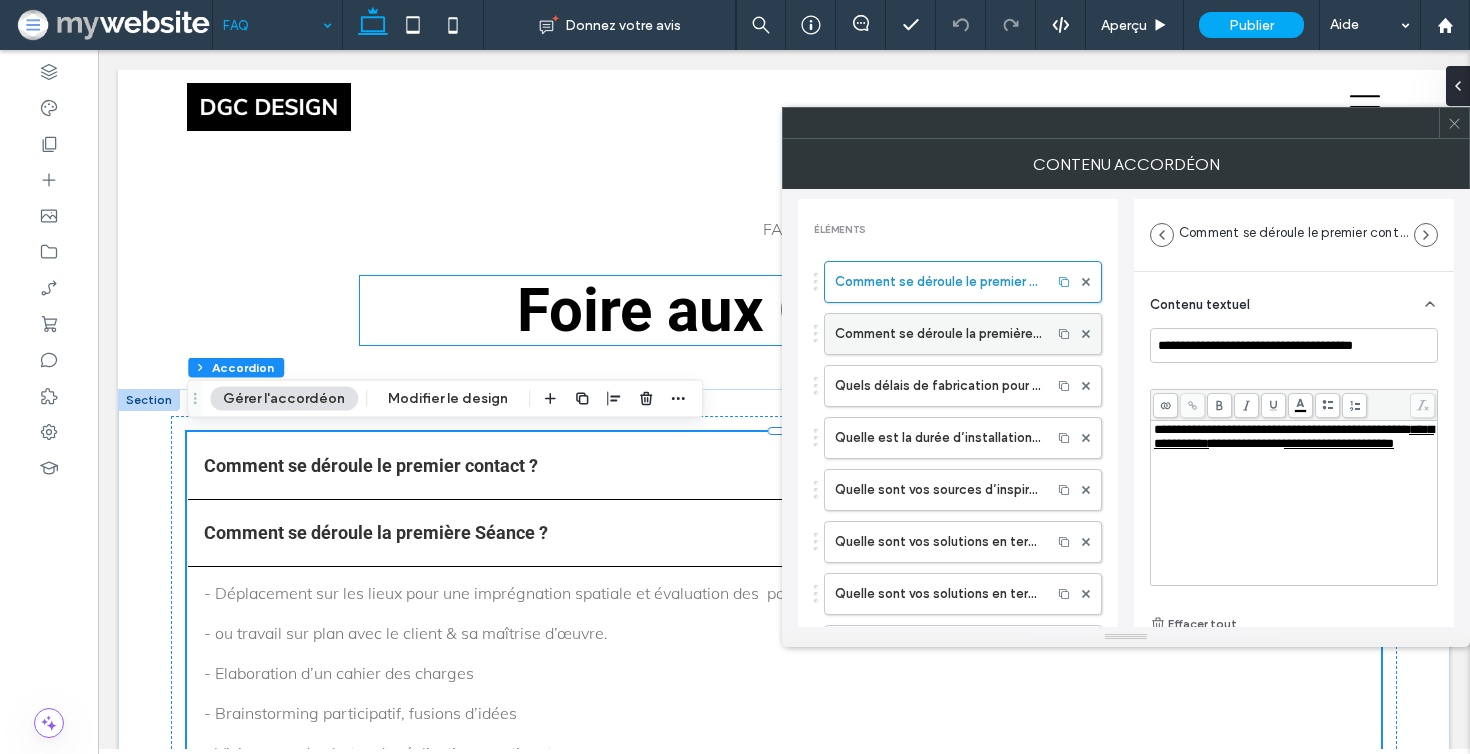 click on "Comment se déroule la première Séance ?" at bounding box center (938, 334) 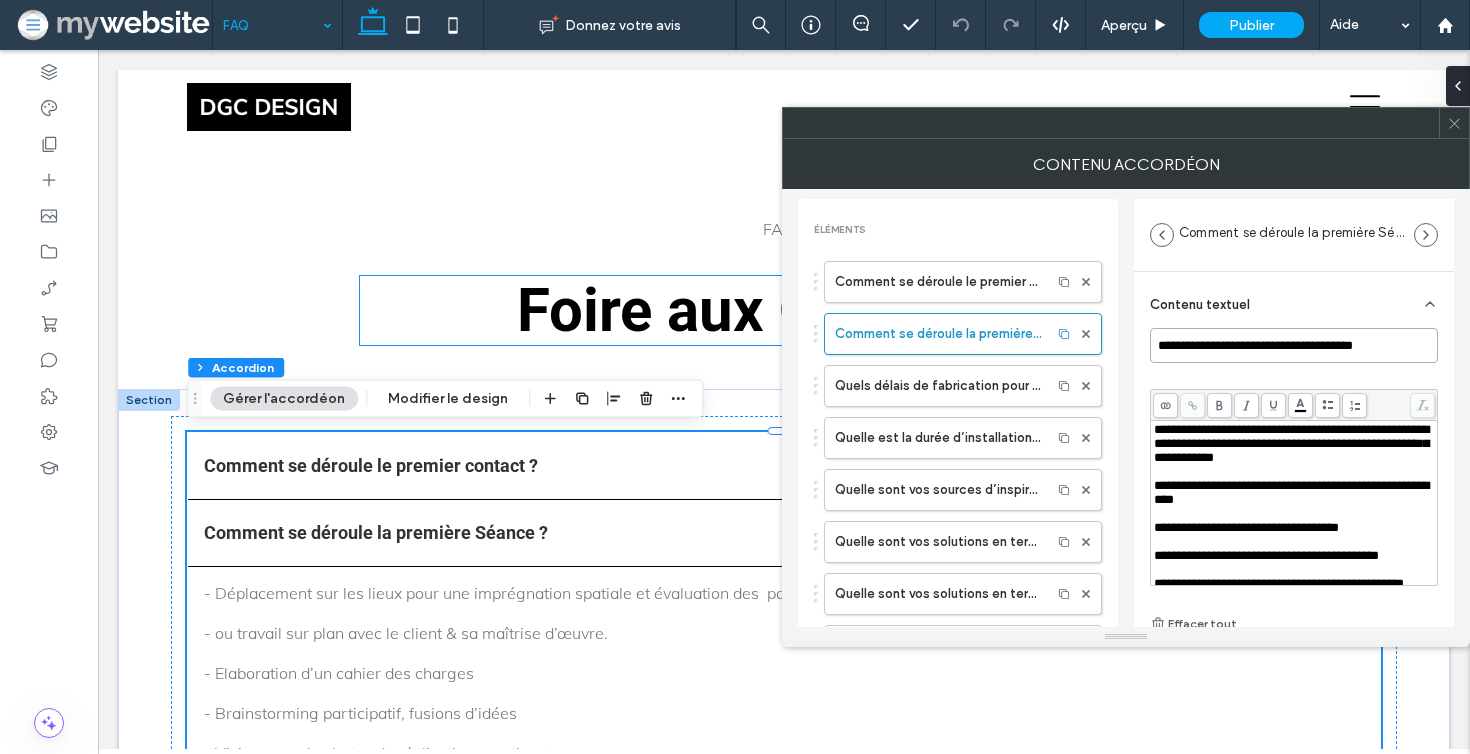 click on "**********" at bounding box center [1294, 345] 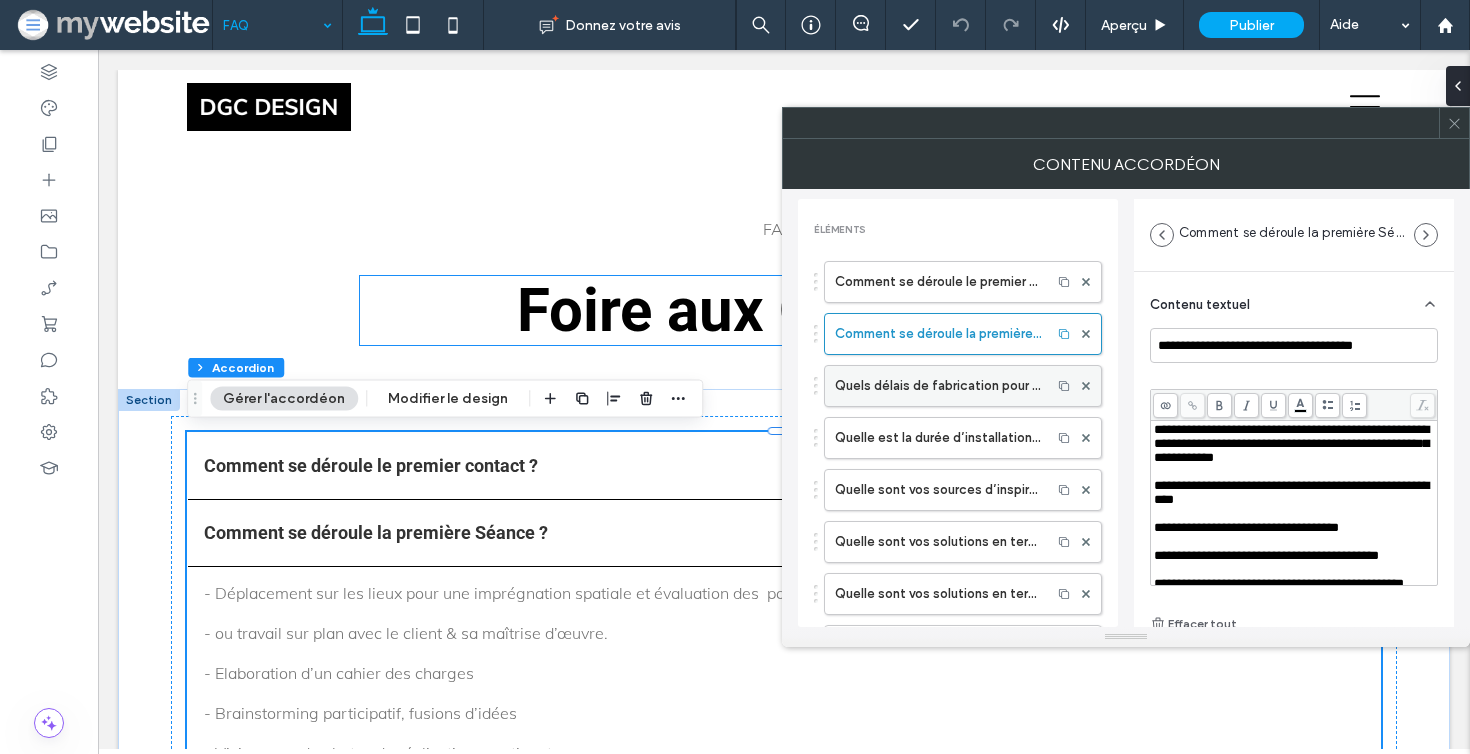 click on "Quels délais de fabrication pour la réalisation d’un projet ?" at bounding box center [938, 386] 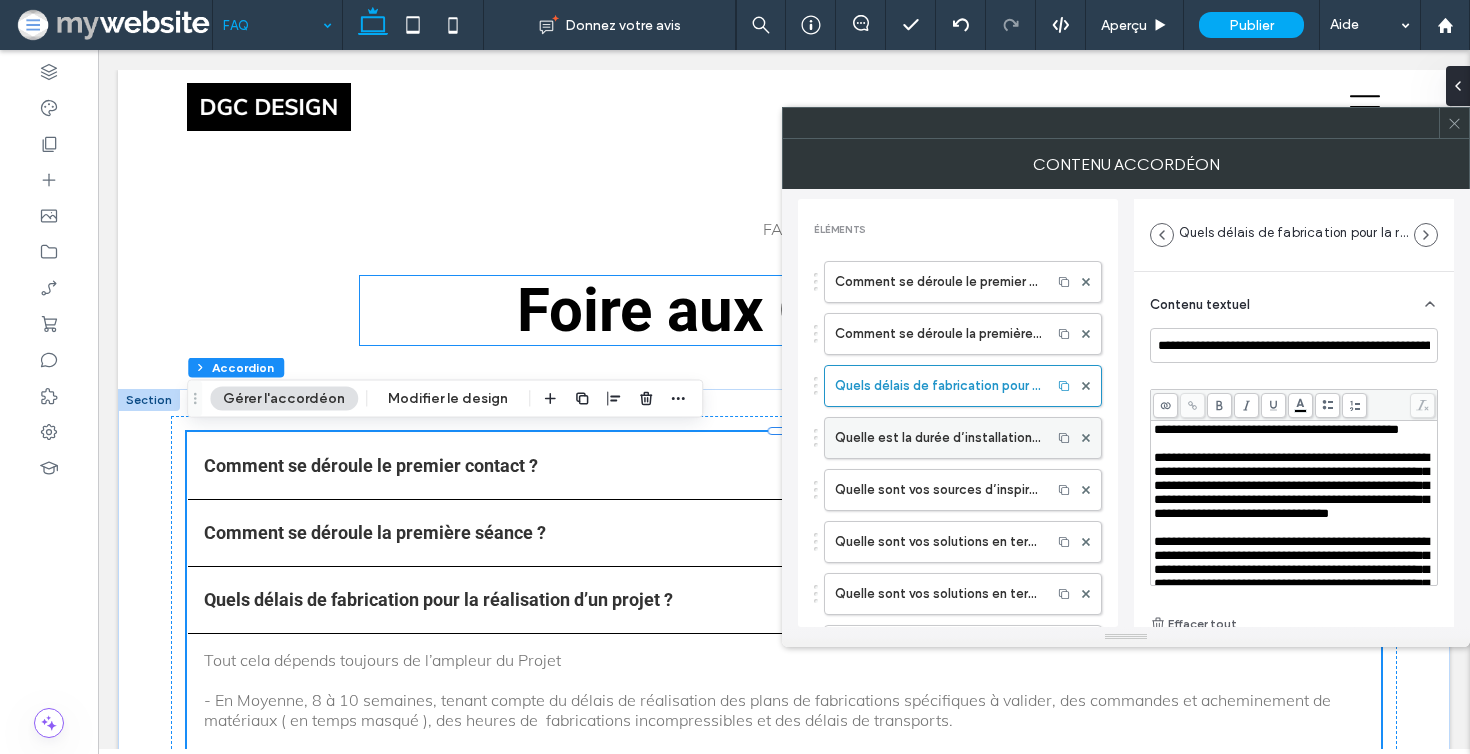 click on "Quelle est la durée d’installation d’un projet ?" at bounding box center [938, 438] 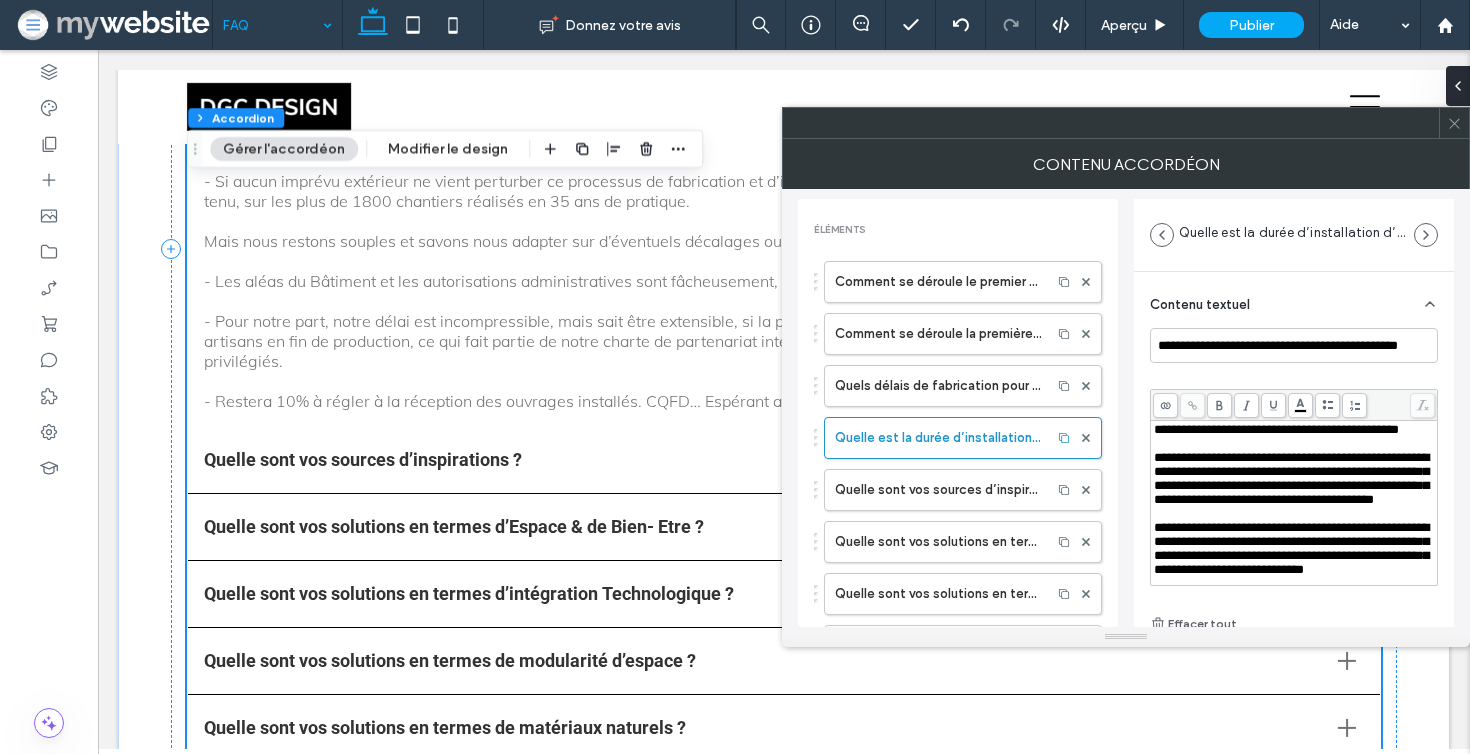 scroll, scrollTop: 1031, scrollLeft: 0, axis: vertical 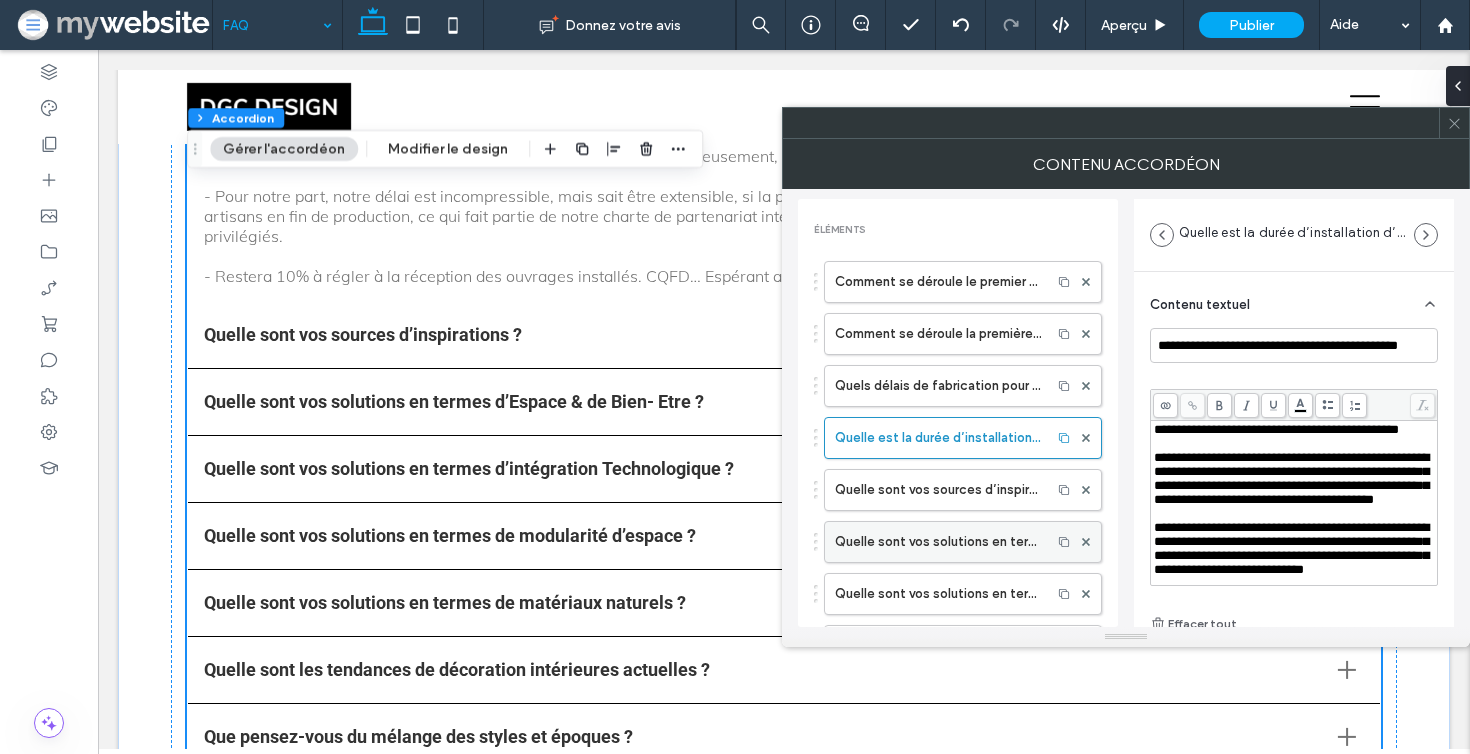 click on "Quelle sont vos solutions en termes d’Espace & de Bien- Etre ?" at bounding box center [938, 542] 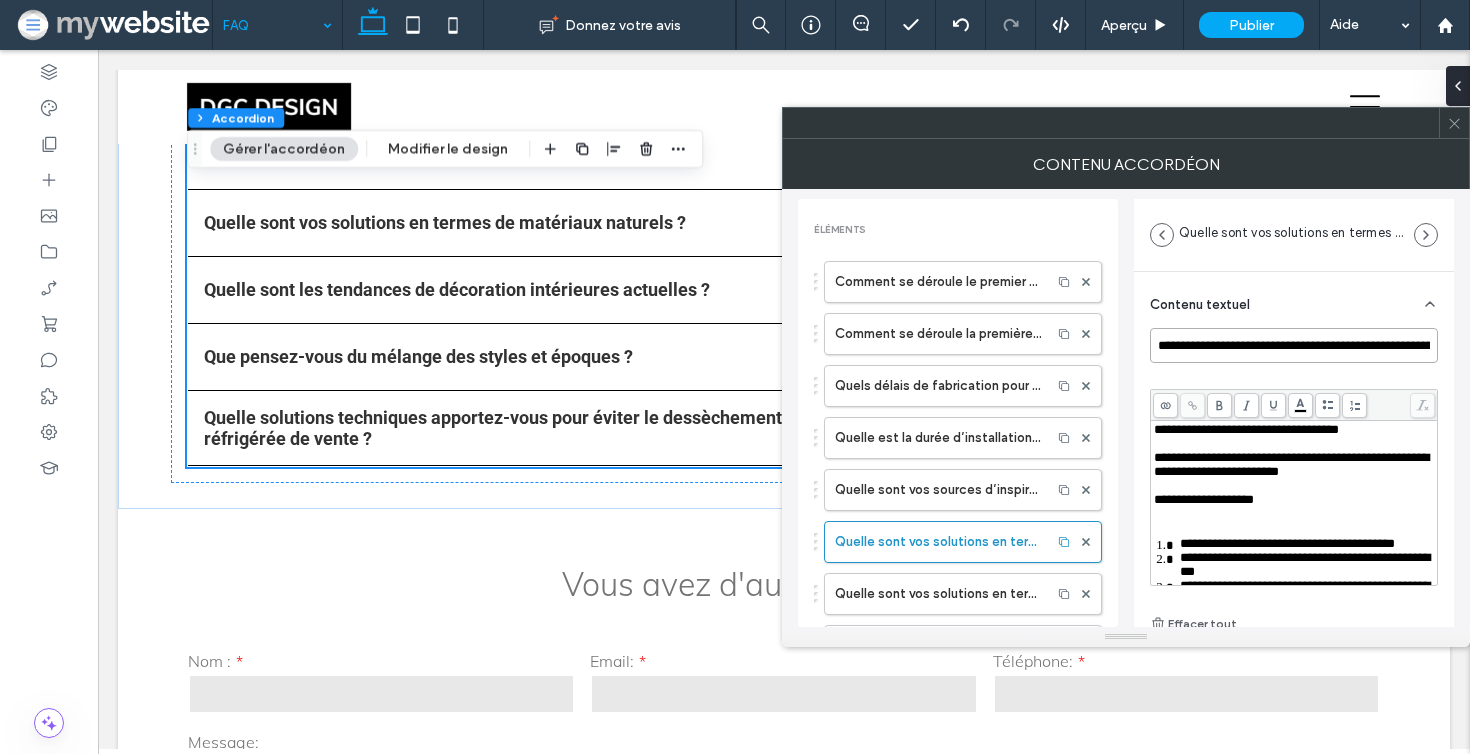 click on "**********" at bounding box center (1294, 345) 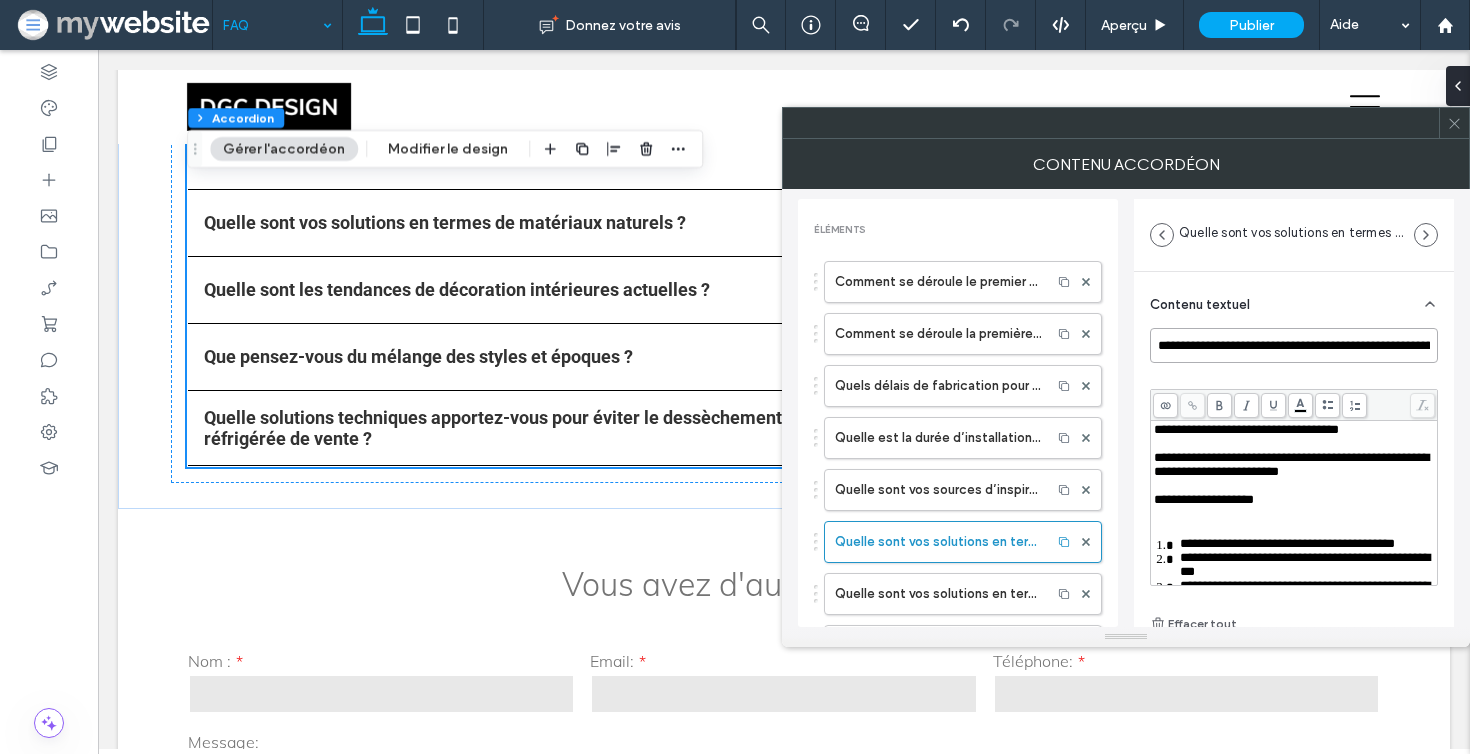 click on "**********" at bounding box center [1294, 345] 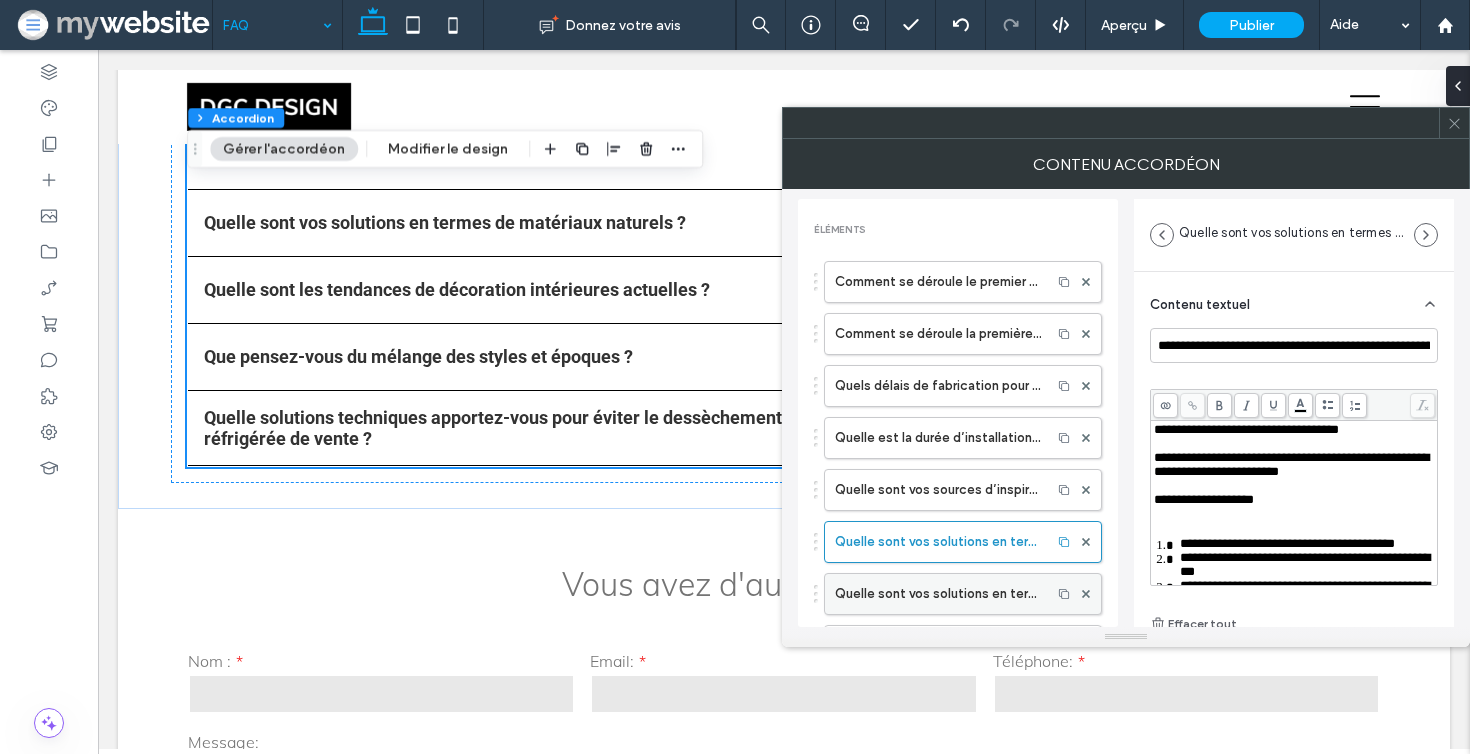 click on "Quelle sont vos solutions en termes d’intégration Technologique ?" at bounding box center [938, 594] 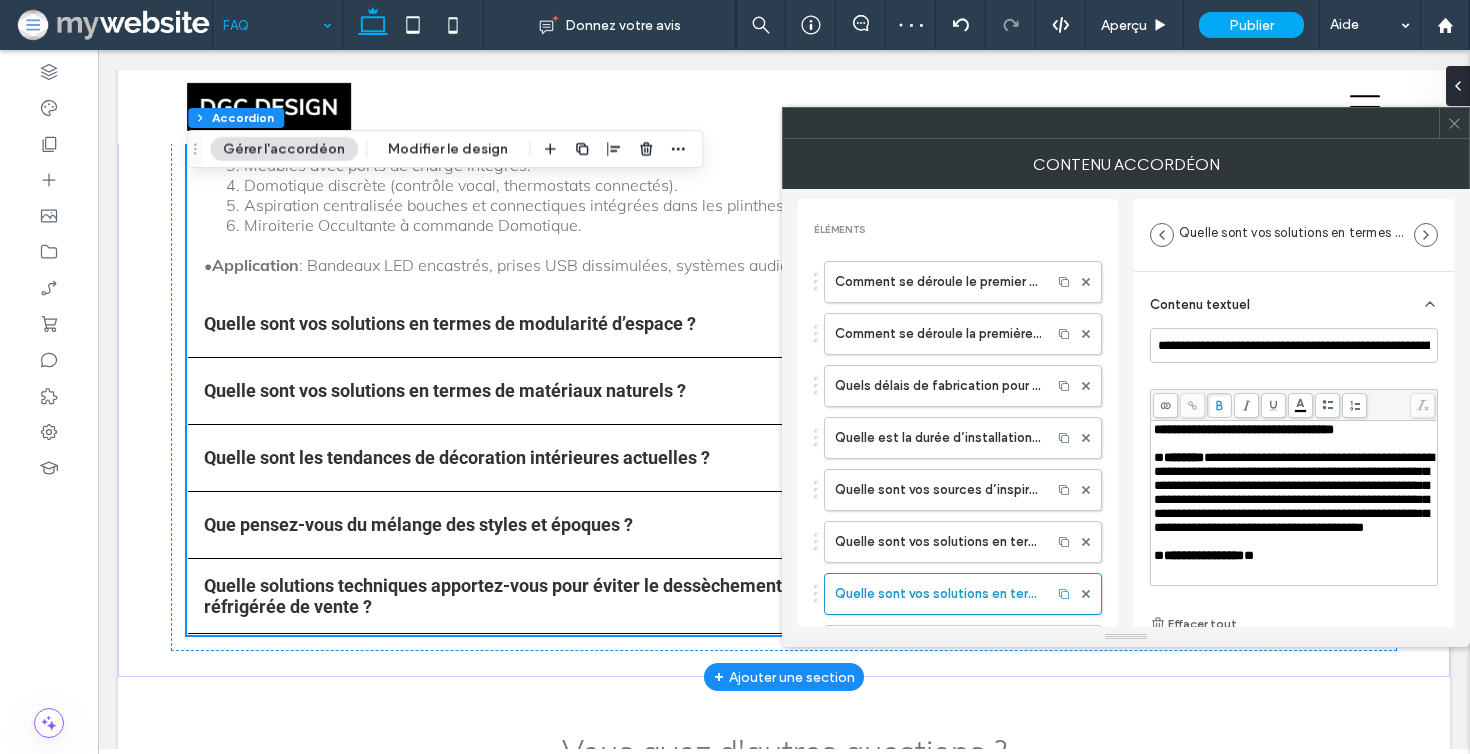 scroll, scrollTop: 964, scrollLeft: 0, axis: vertical 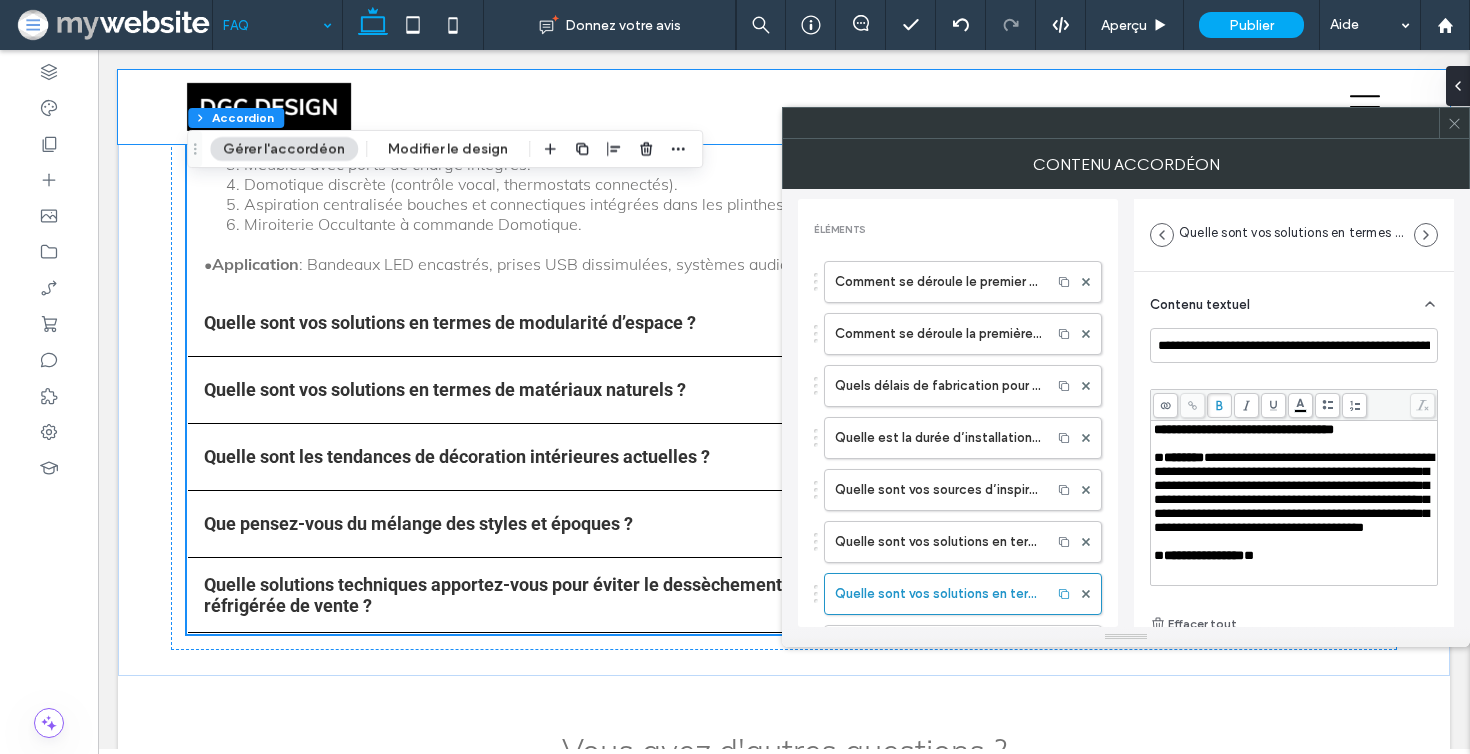 click 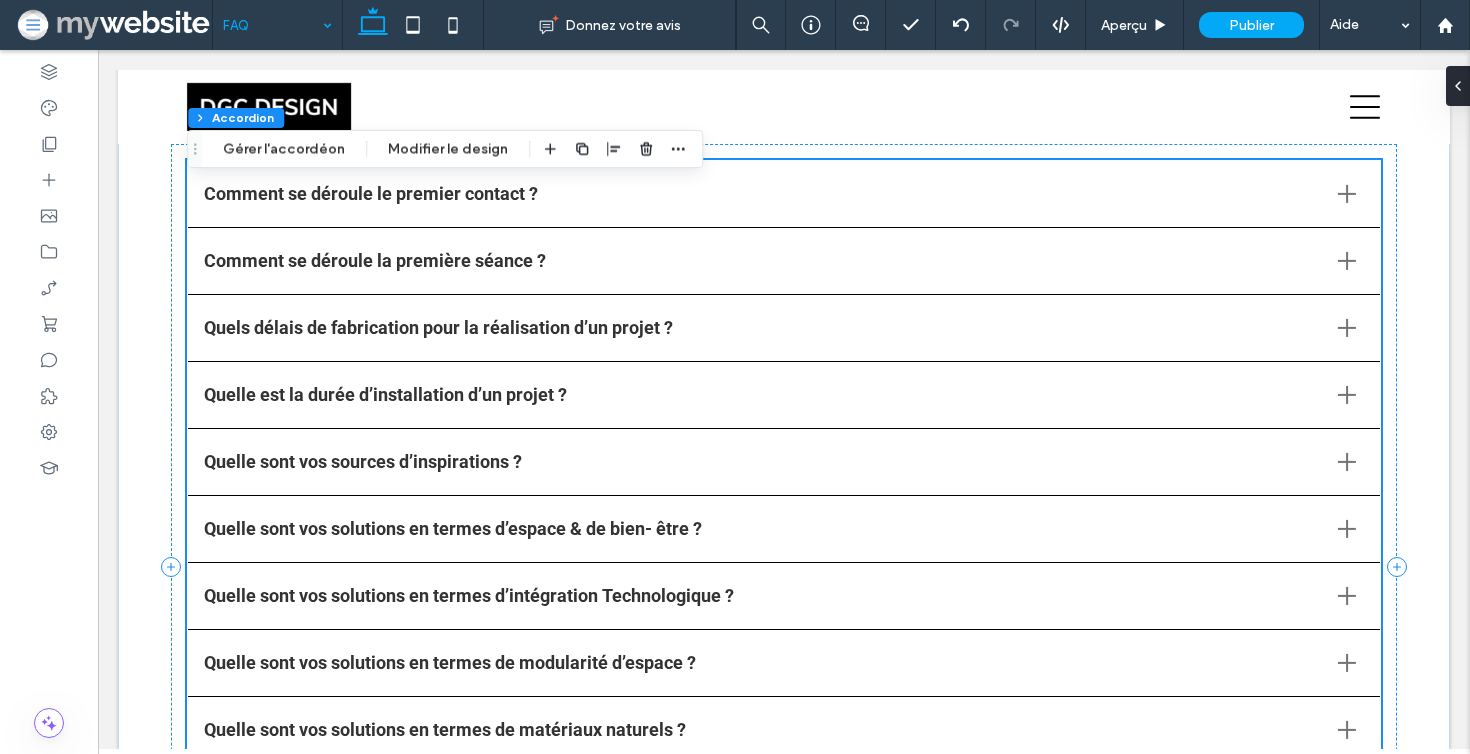 scroll, scrollTop: 281, scrollLeft: 0, axis: vertical 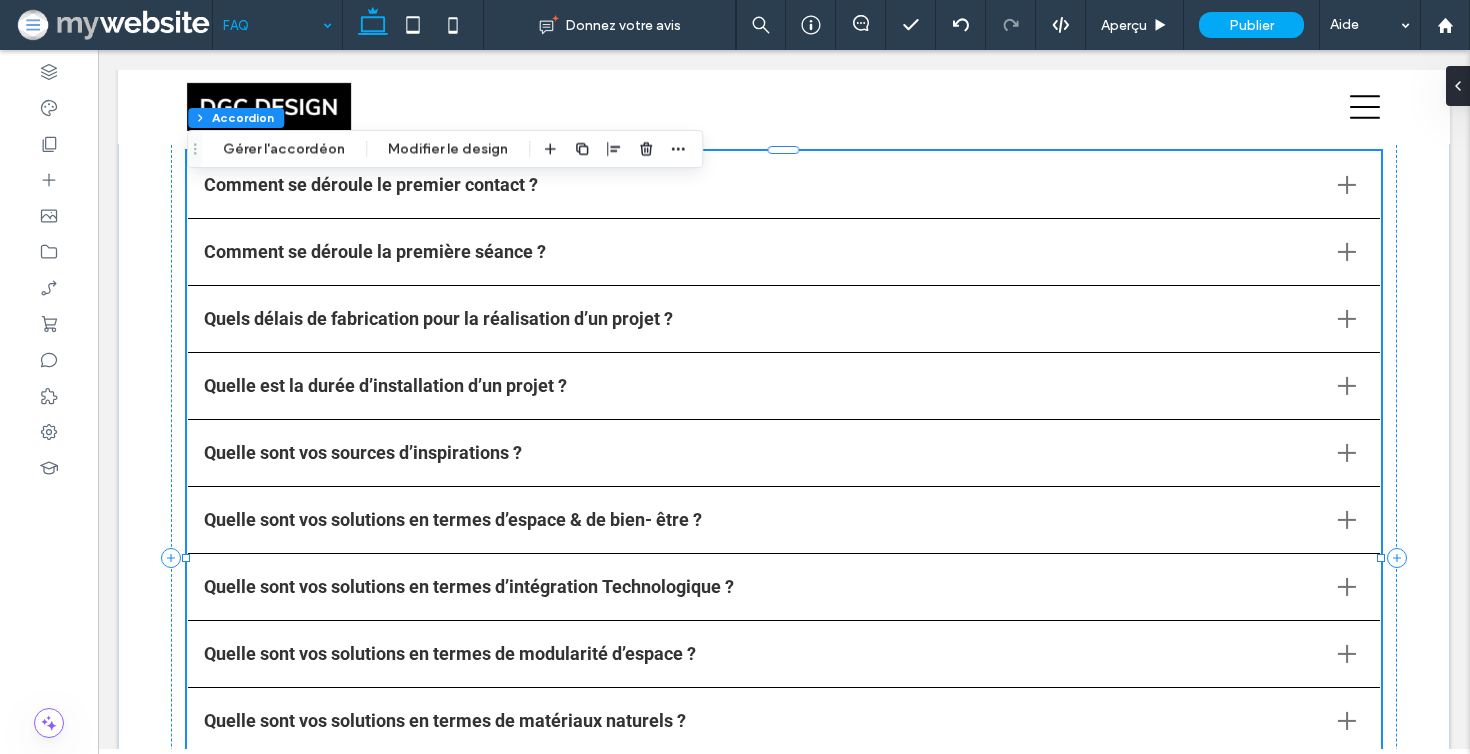click on "Quelle sont vos solutions en termes d’intégration Technologique ?" at bounding box center [783, 587] 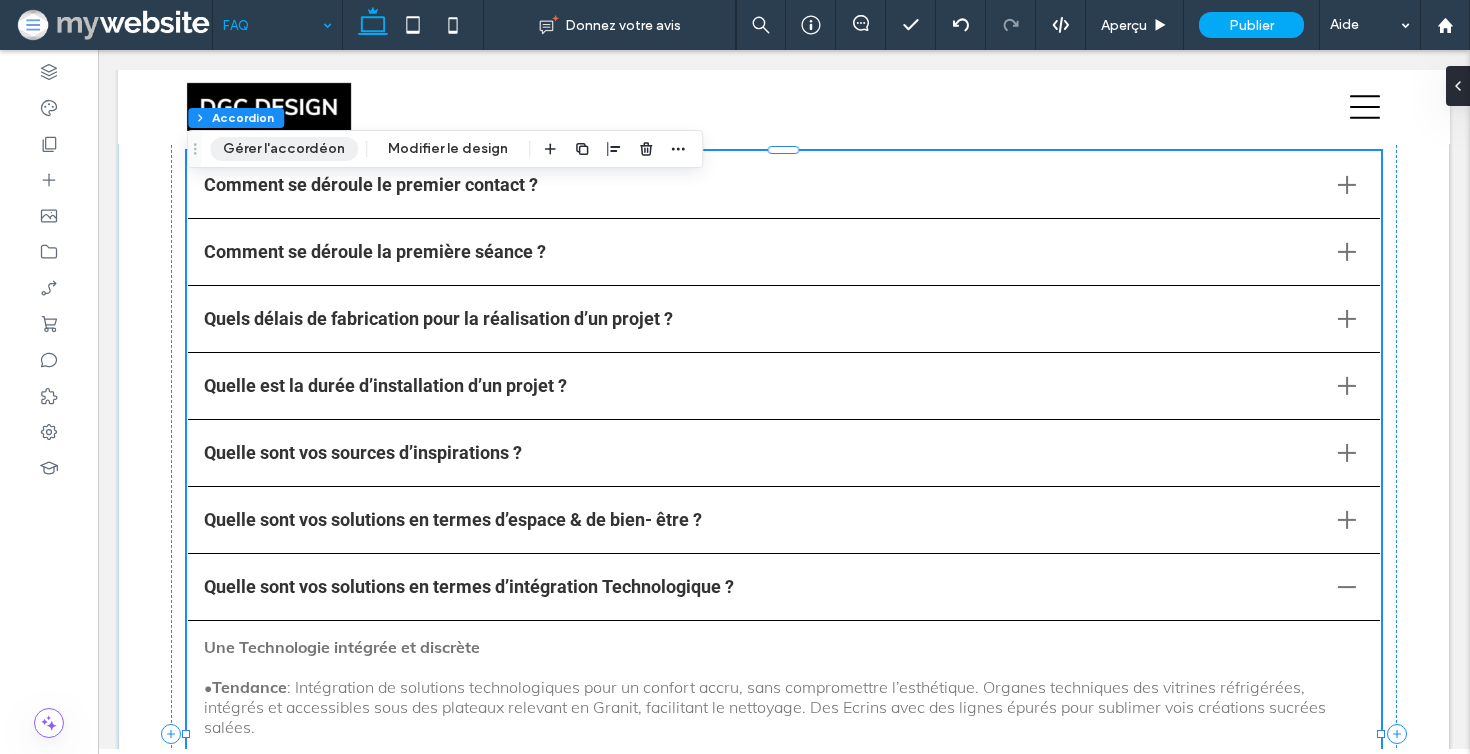 click on "Gérer l'accordéon" at bounding box center (284, 149) 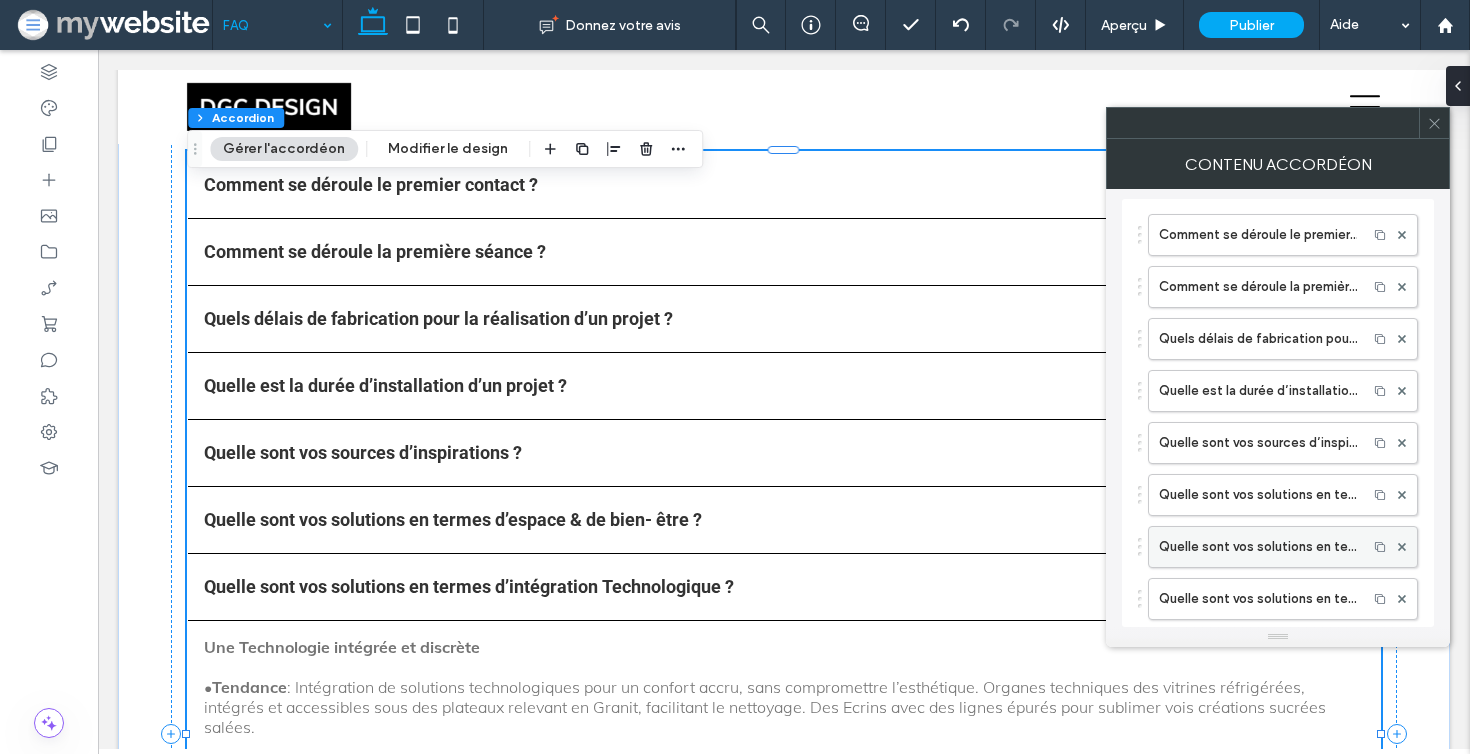 scroll, scrollTop: 49, scrollLeft: 0, axis: vertical 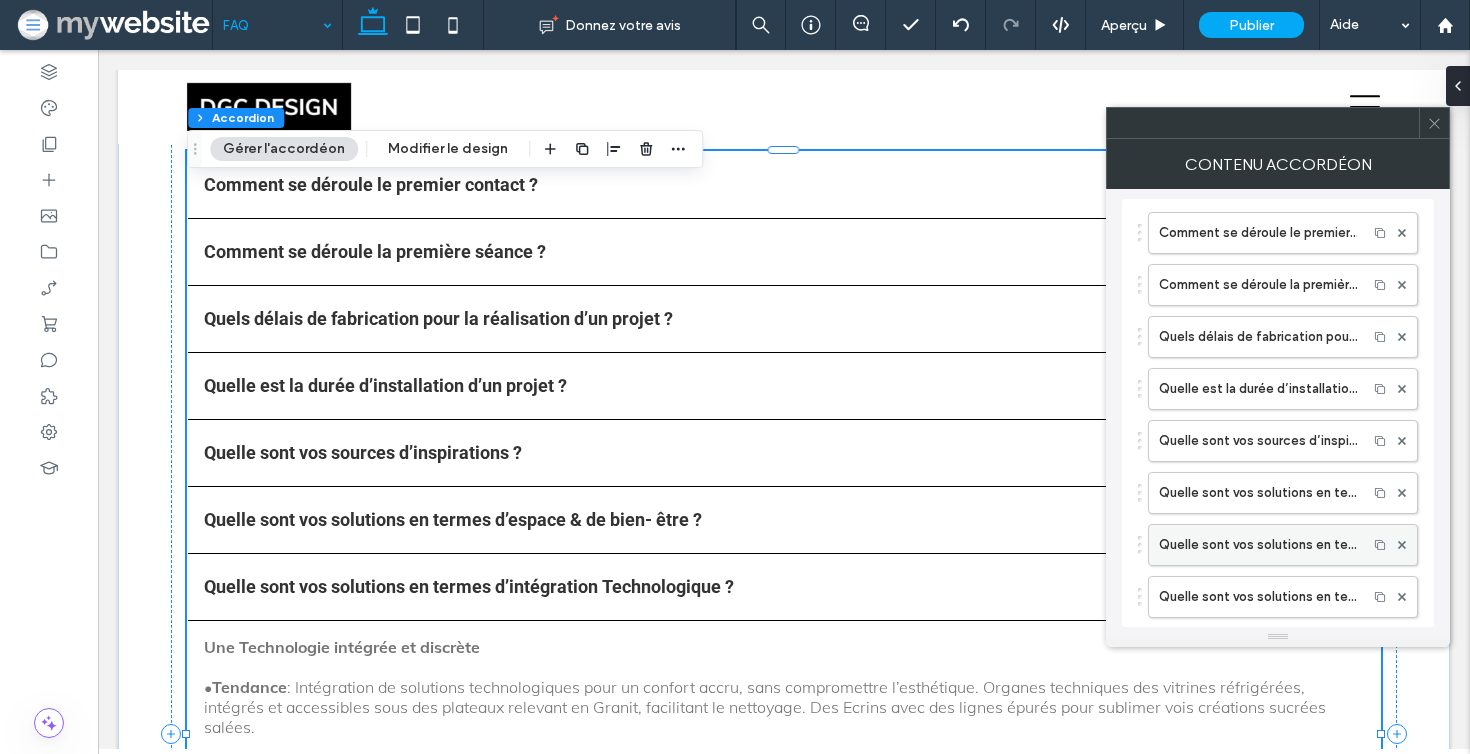 click on "Quelle sont vos solutions en termes d’intégration Technologique ?" at bounding box center (1258, 545) 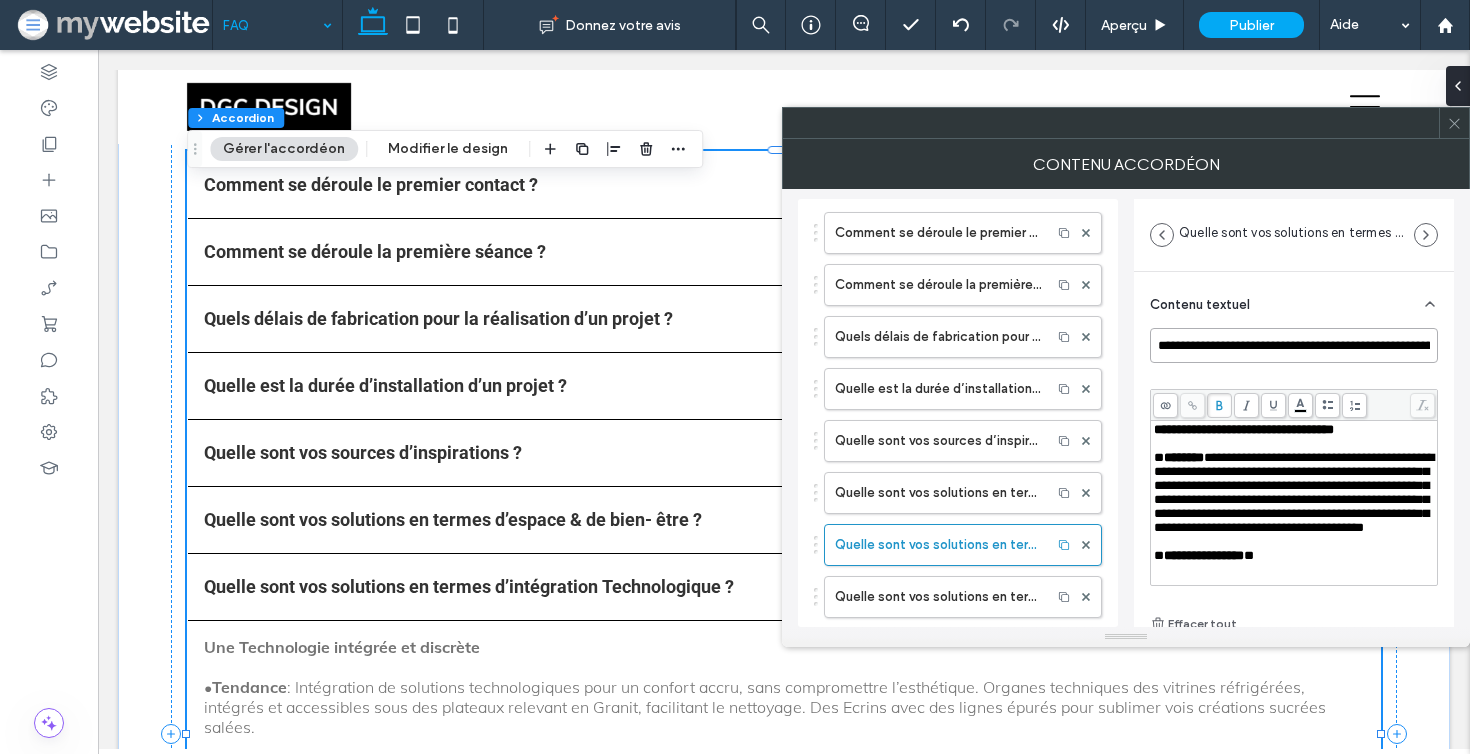 drag, startPoint x: 1397, startPoint y: 353, endPoint x: 1465, endPoint y: 352, distance: 68.007355 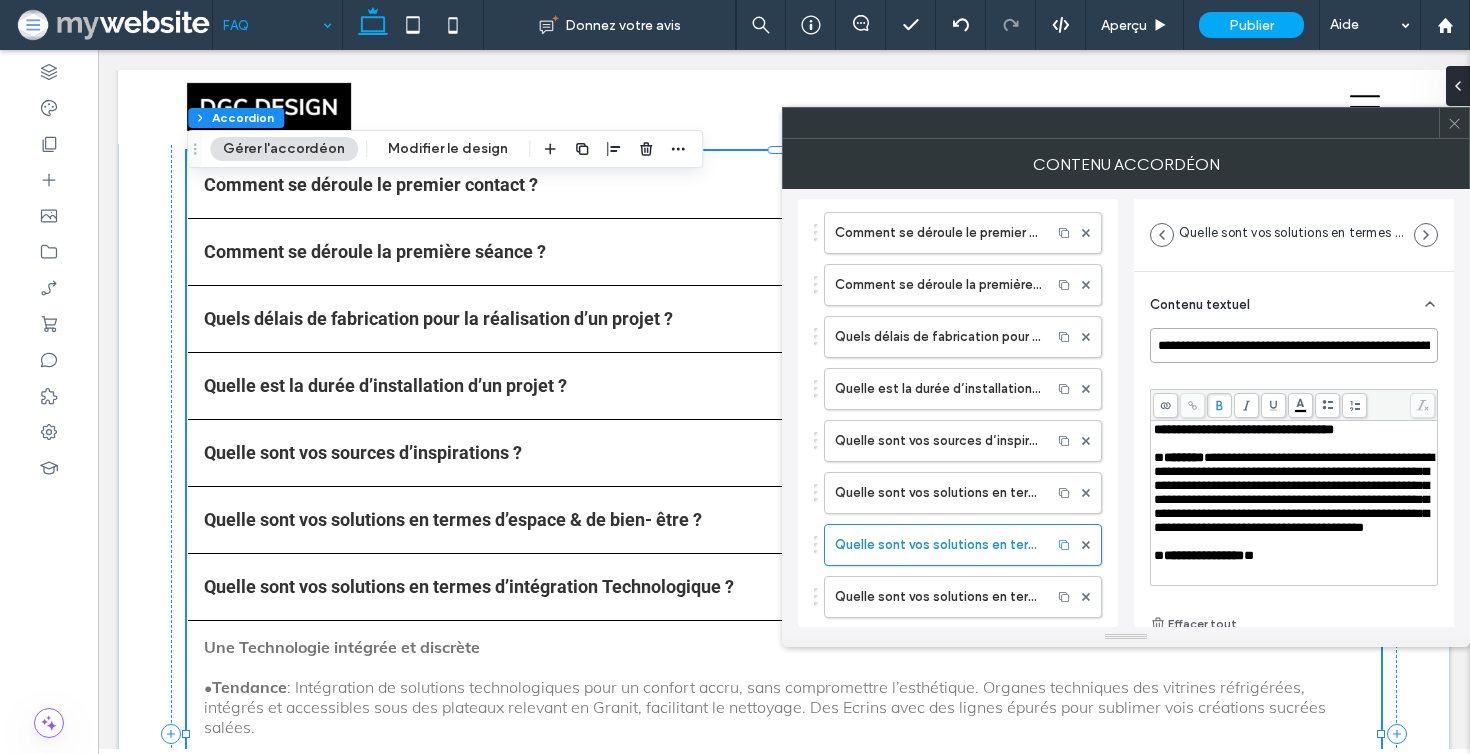 click on "**********" at bounding box center (1294, 345) 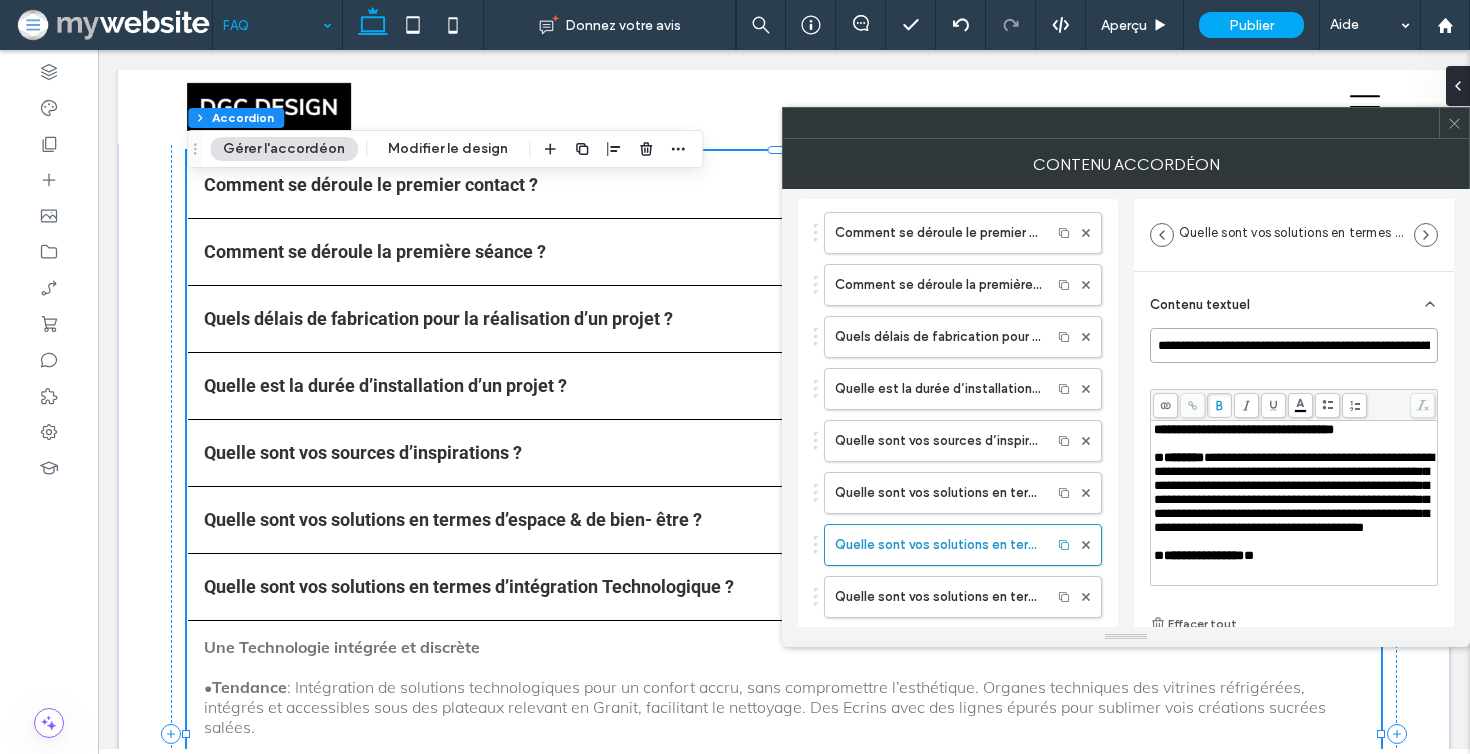 type on "**********" 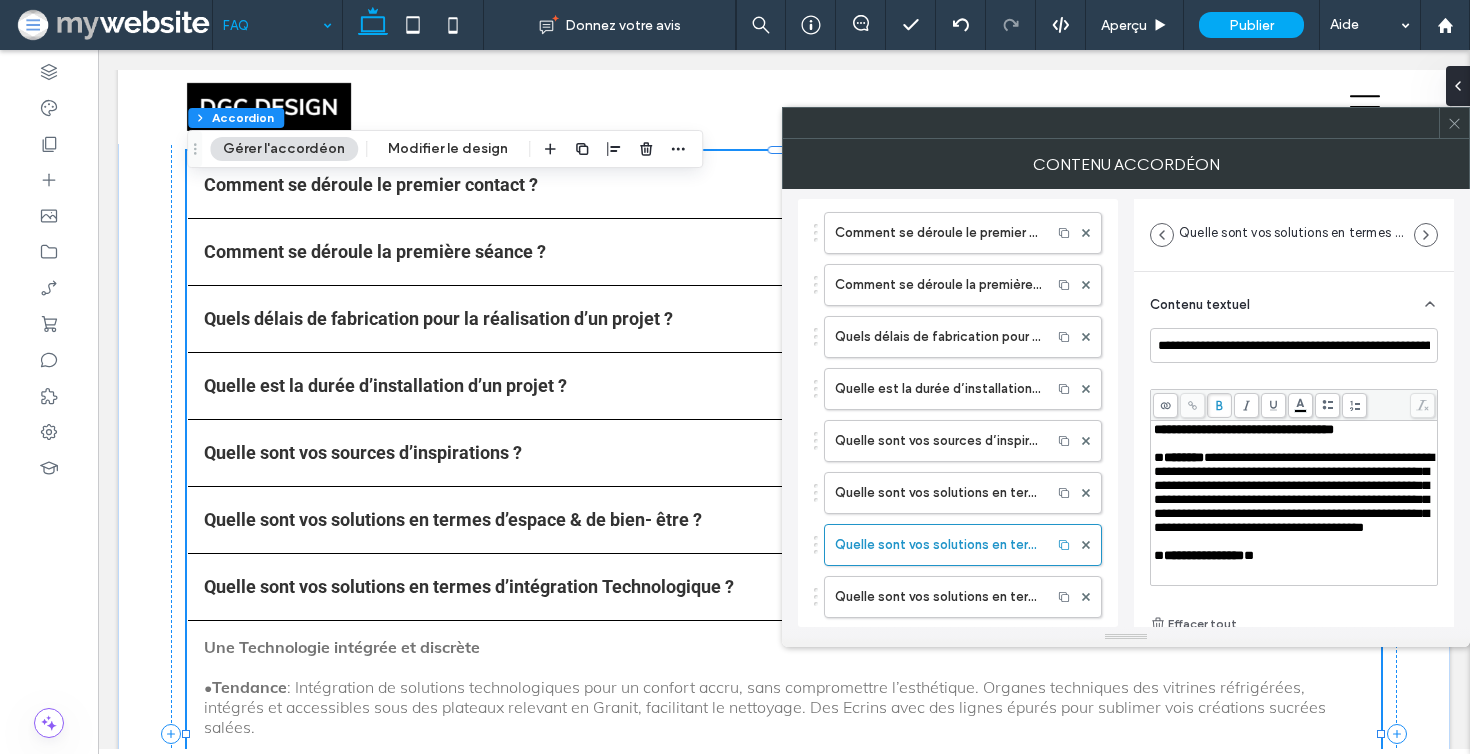 click on "Contenu textuel" at bounding box center (1294, 300) 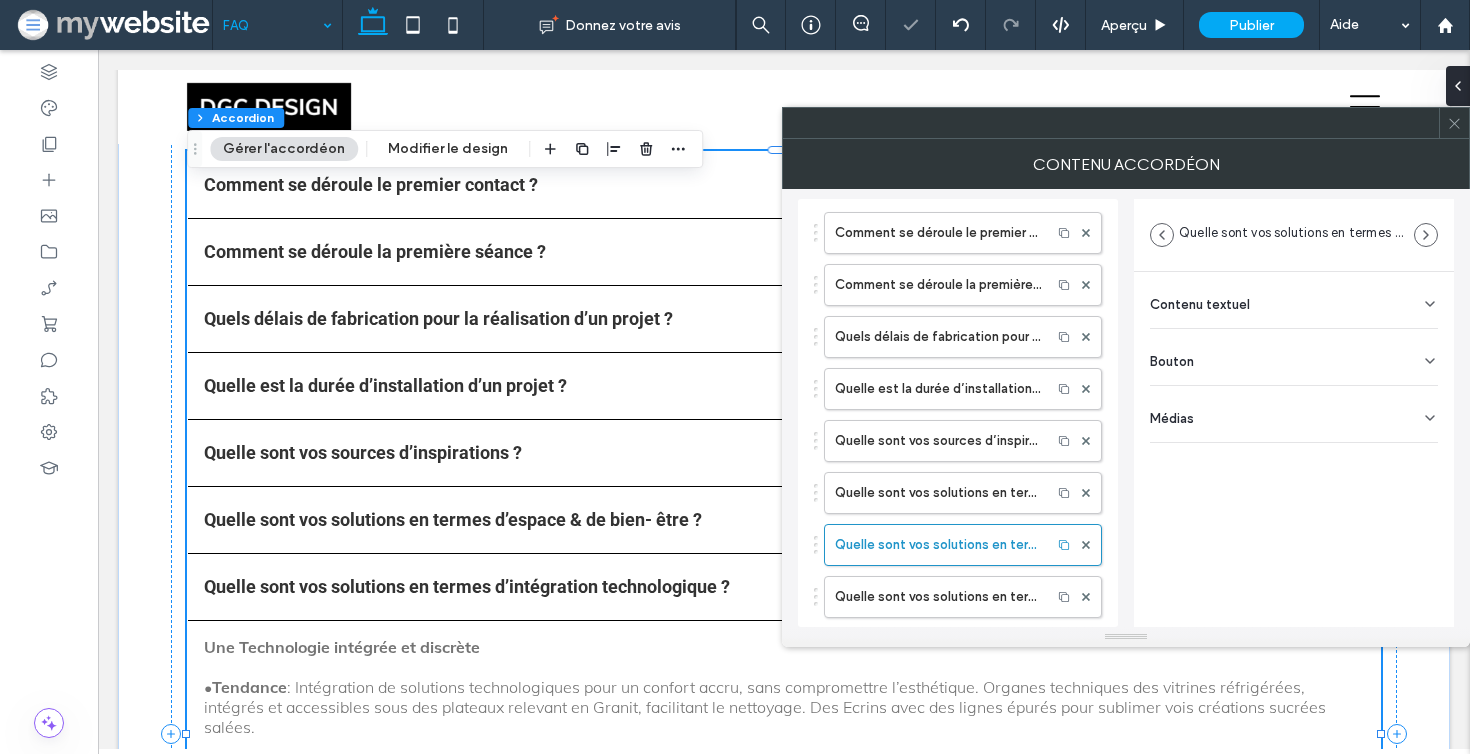 click 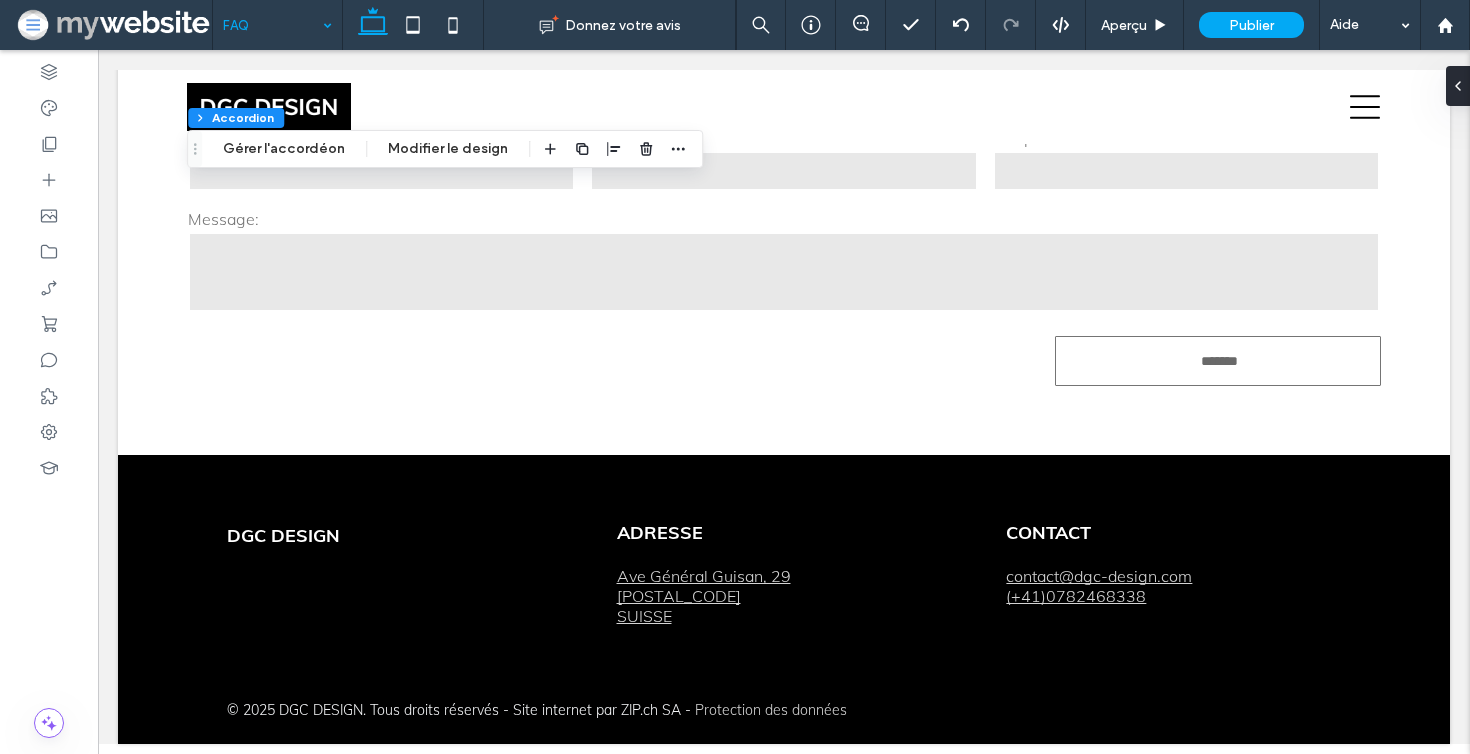 scroll, scrollTop: 1302, scrollLeft: 0, axis: vertical 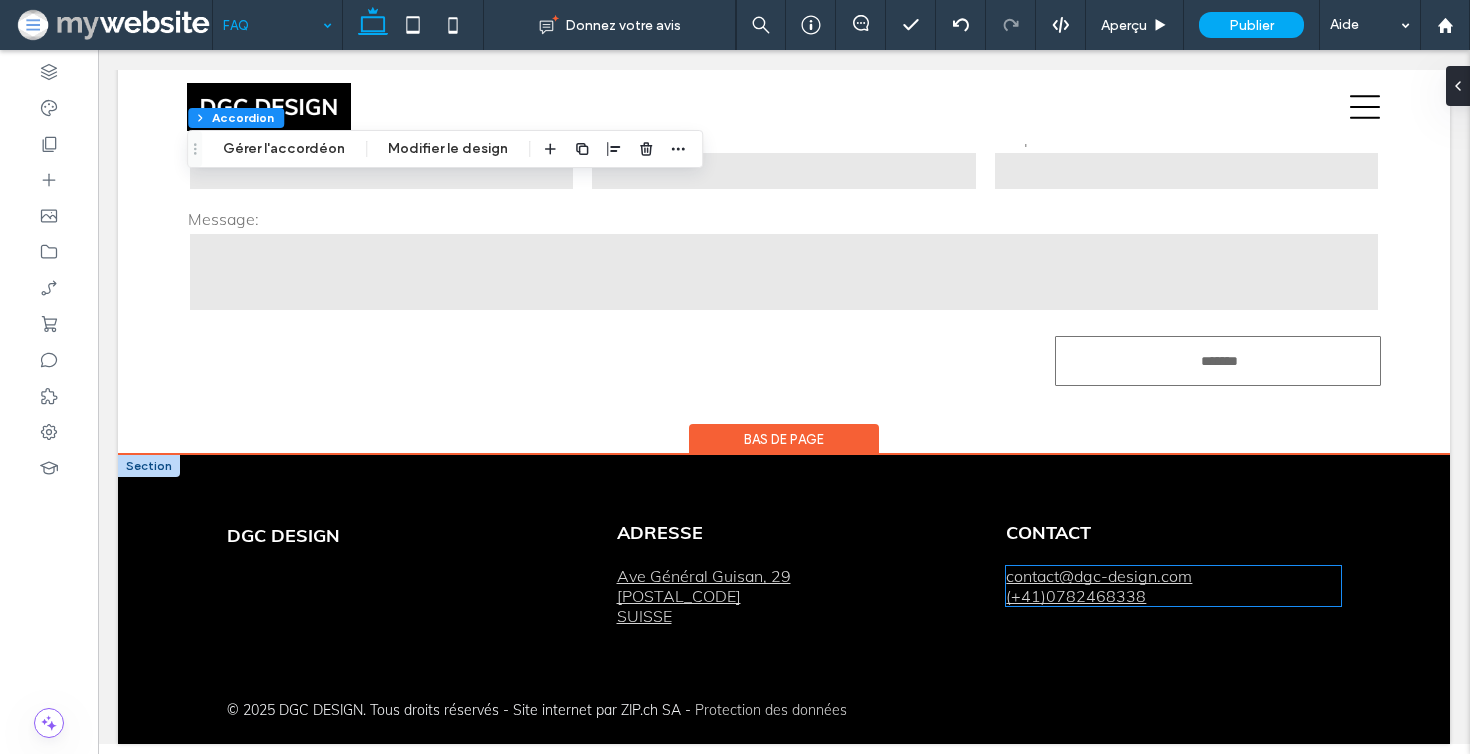 click on "(+41)0782468338" at bounding box center (1076, 596) 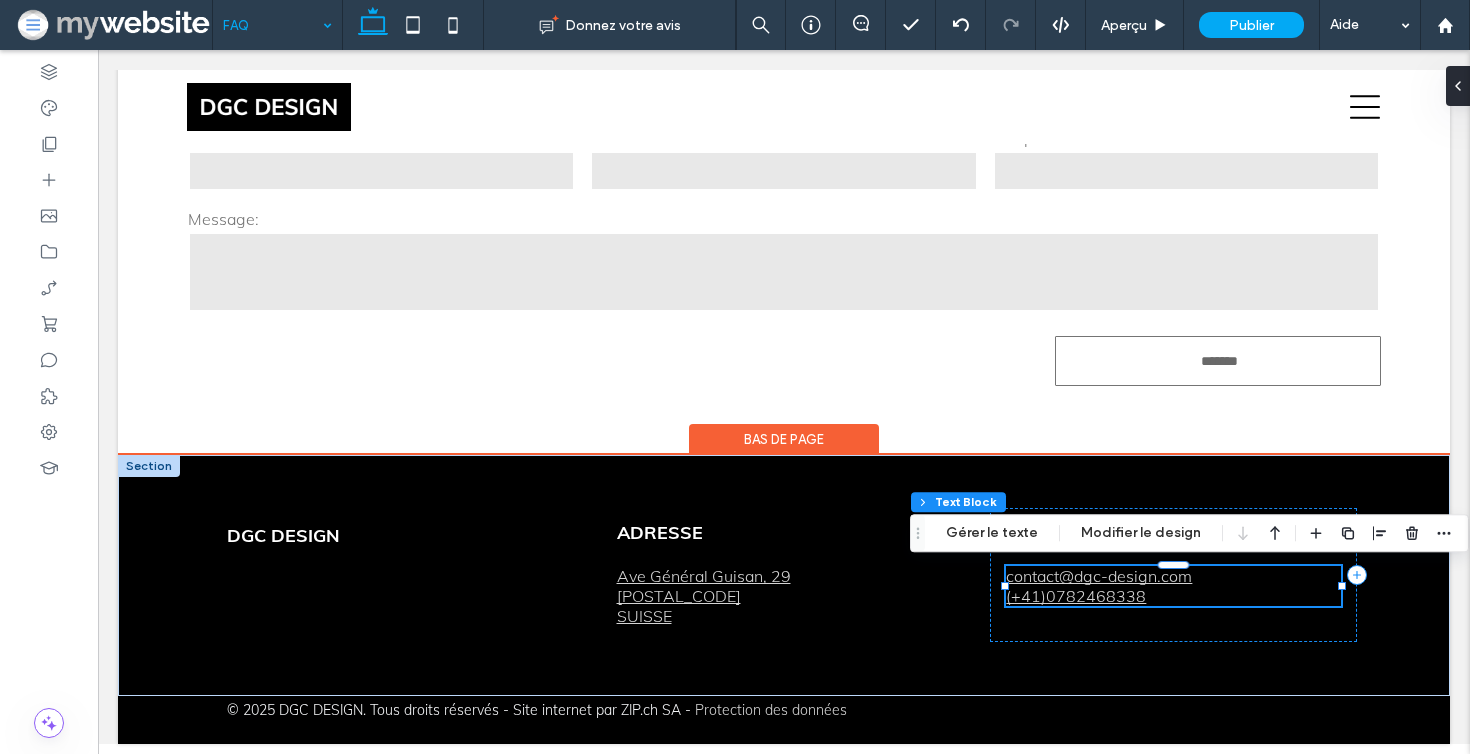 click on "(+41)0782468338" at bounding box center (1076, 596) 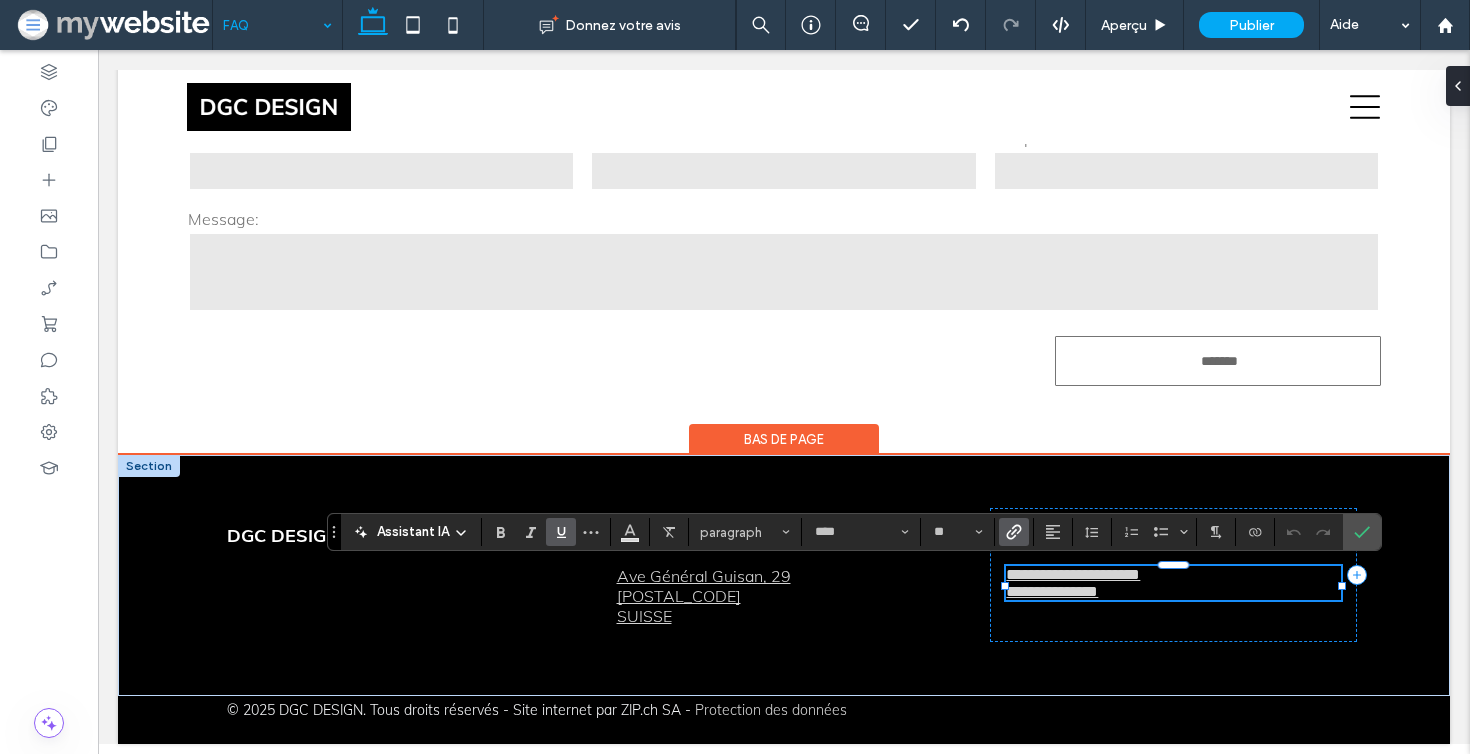 click on "**********" at bounding box center (1052, 591) 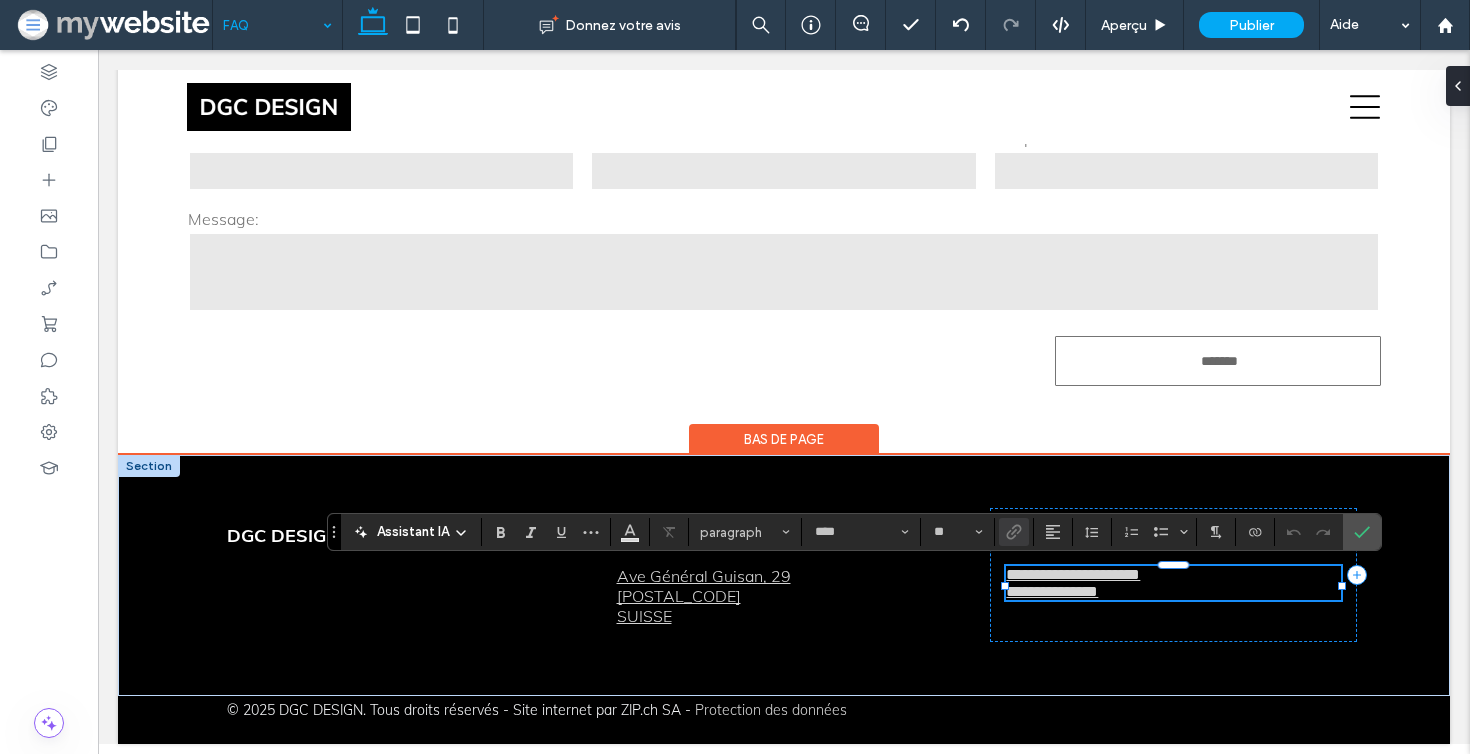 type 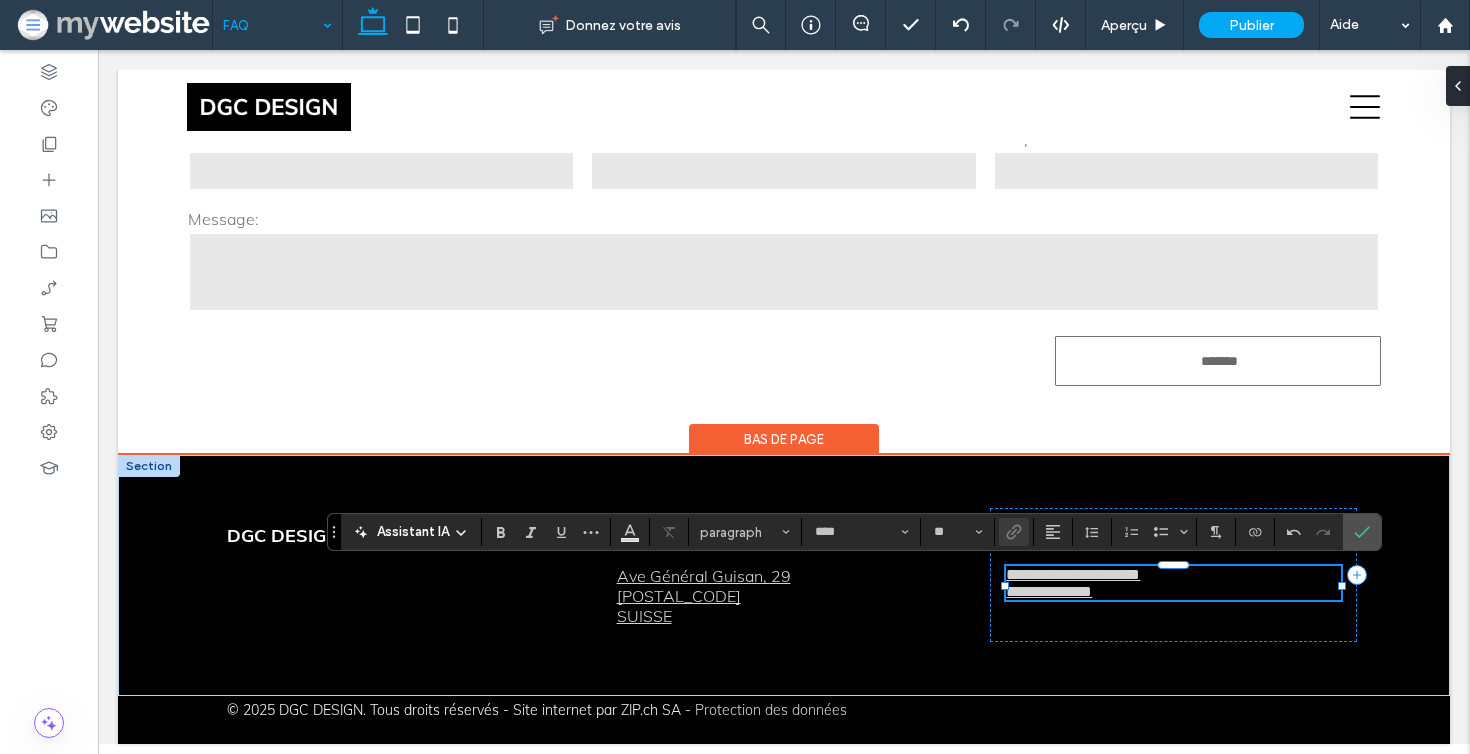 click on "**********" at bounding box center (1049, 591) 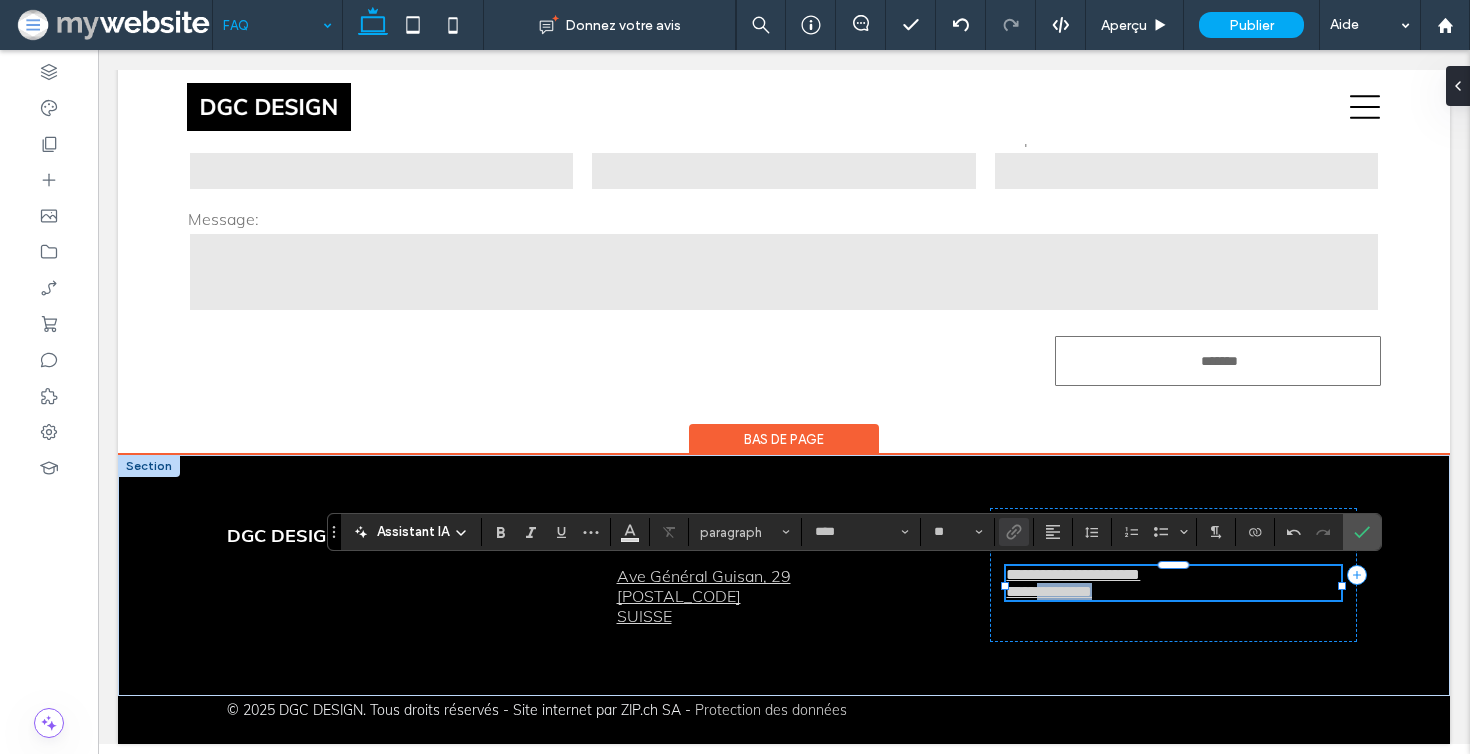 click on "**********" at bounding box center [1049, 591] 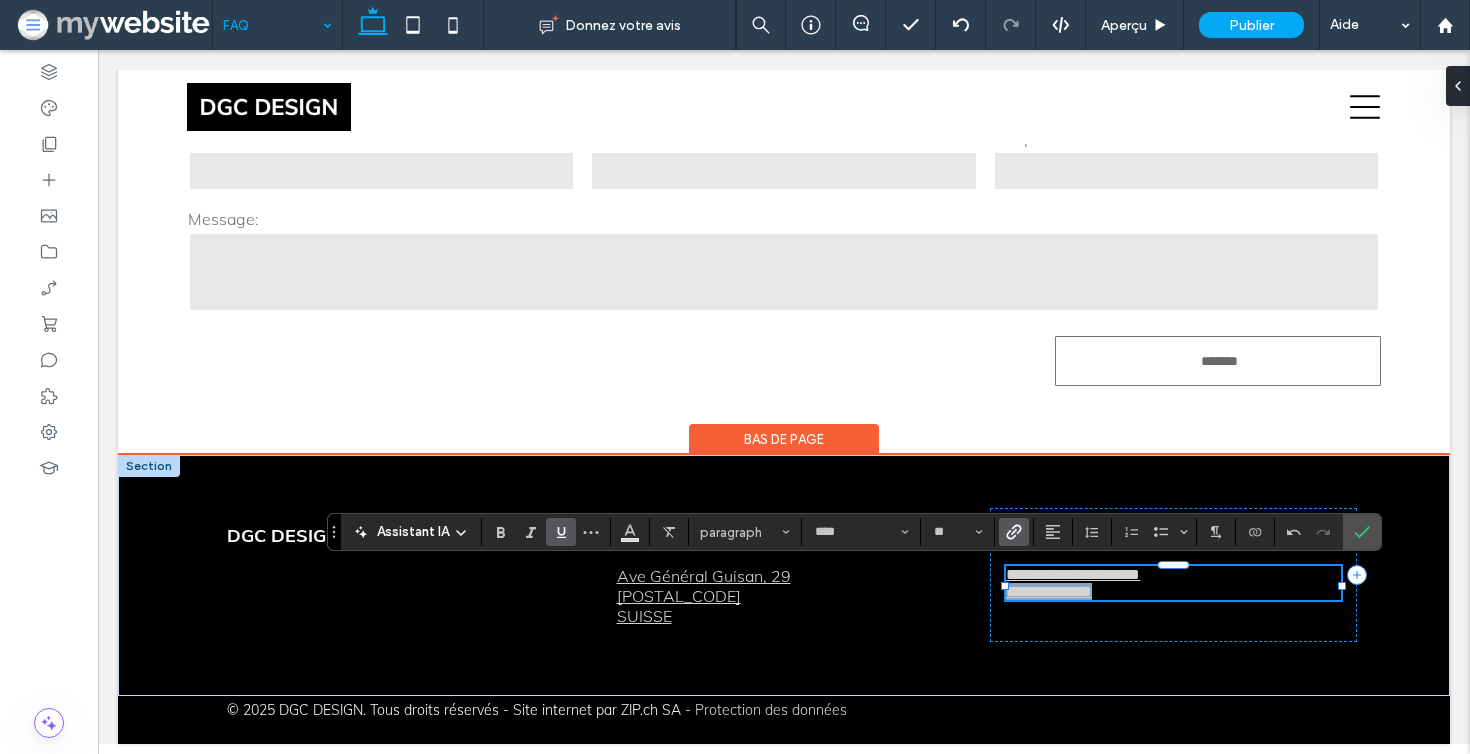 click on "**********" at bounding box center (1049, 591) 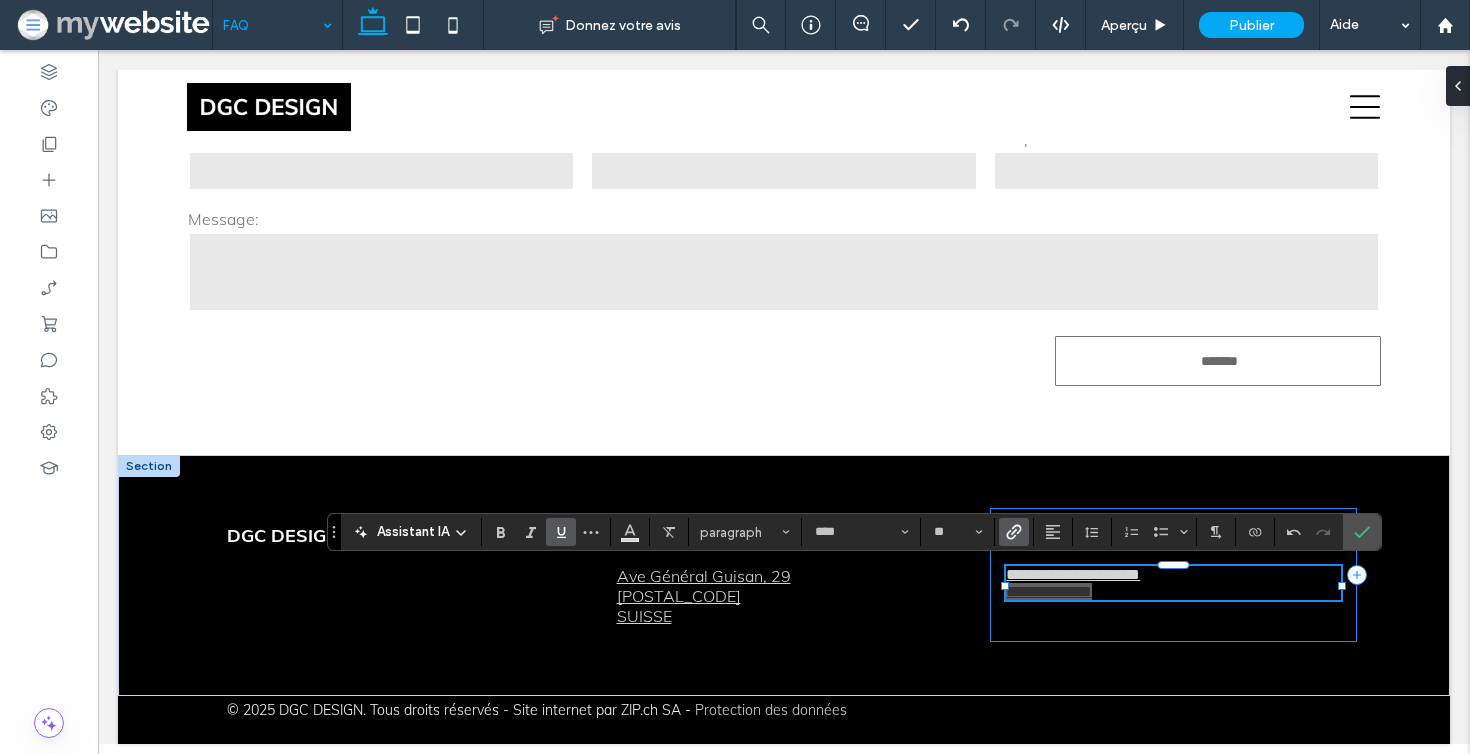 click 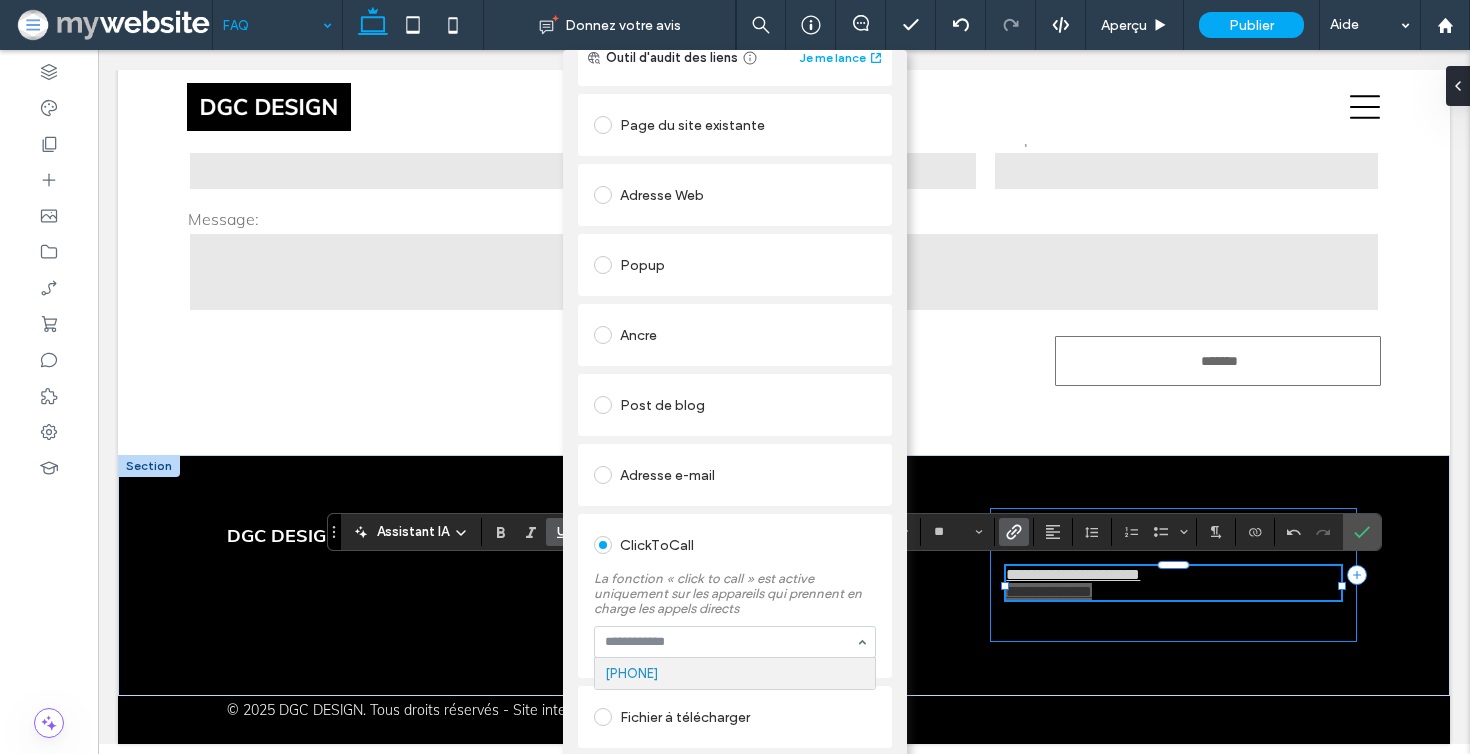 scroll, scrollTop: 82, scrollLeft: 0, axis: vertical 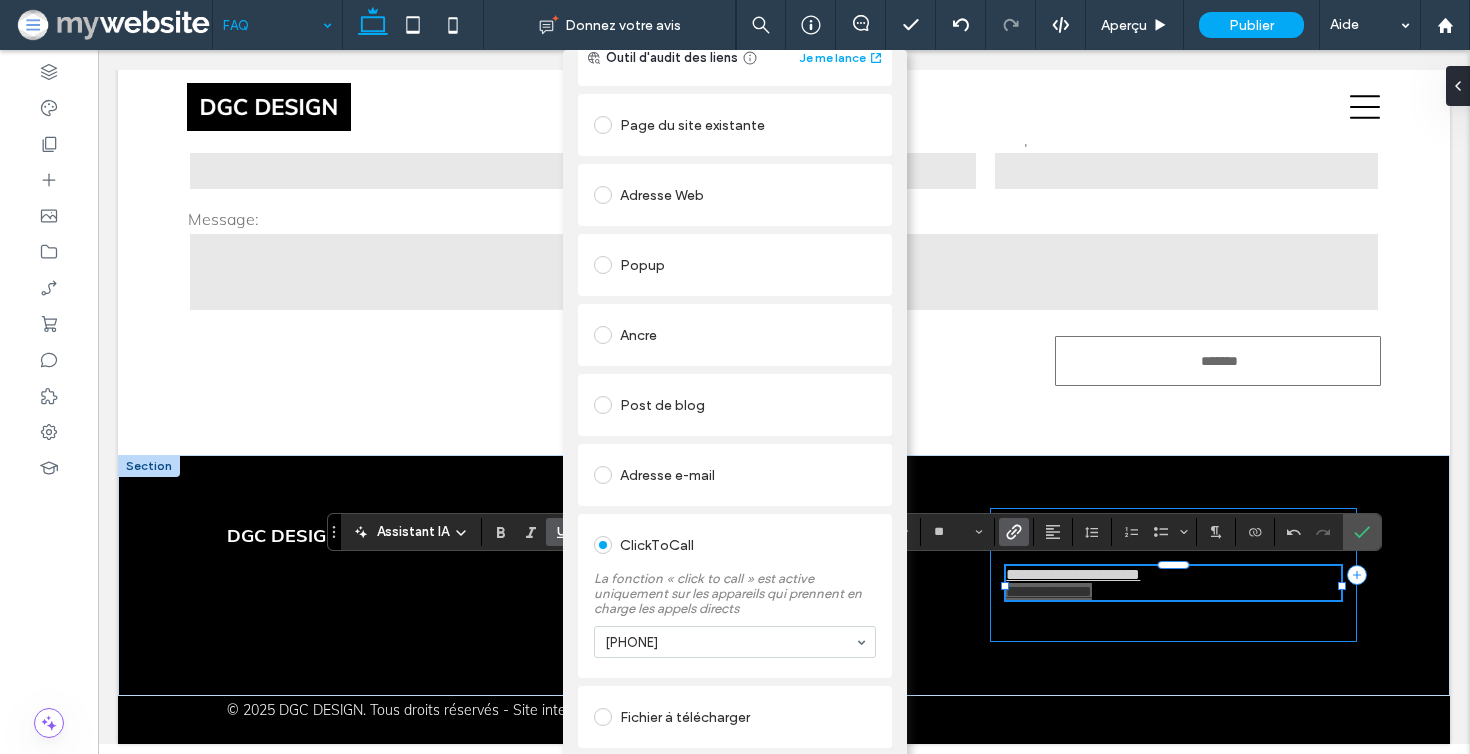 click on "Ajouter un lien Outil d'audit des liens Je me lance Page du site existante Adresse Web Popup Ancre Post de blog Adresse e-mail ClickToCall La fonction « click to call » est active uniquement sur les appareils qui prennent en charge les appels directs [PHONE] Fichier à télécharger Supprimer le lien" at bounding box center (735, 427) 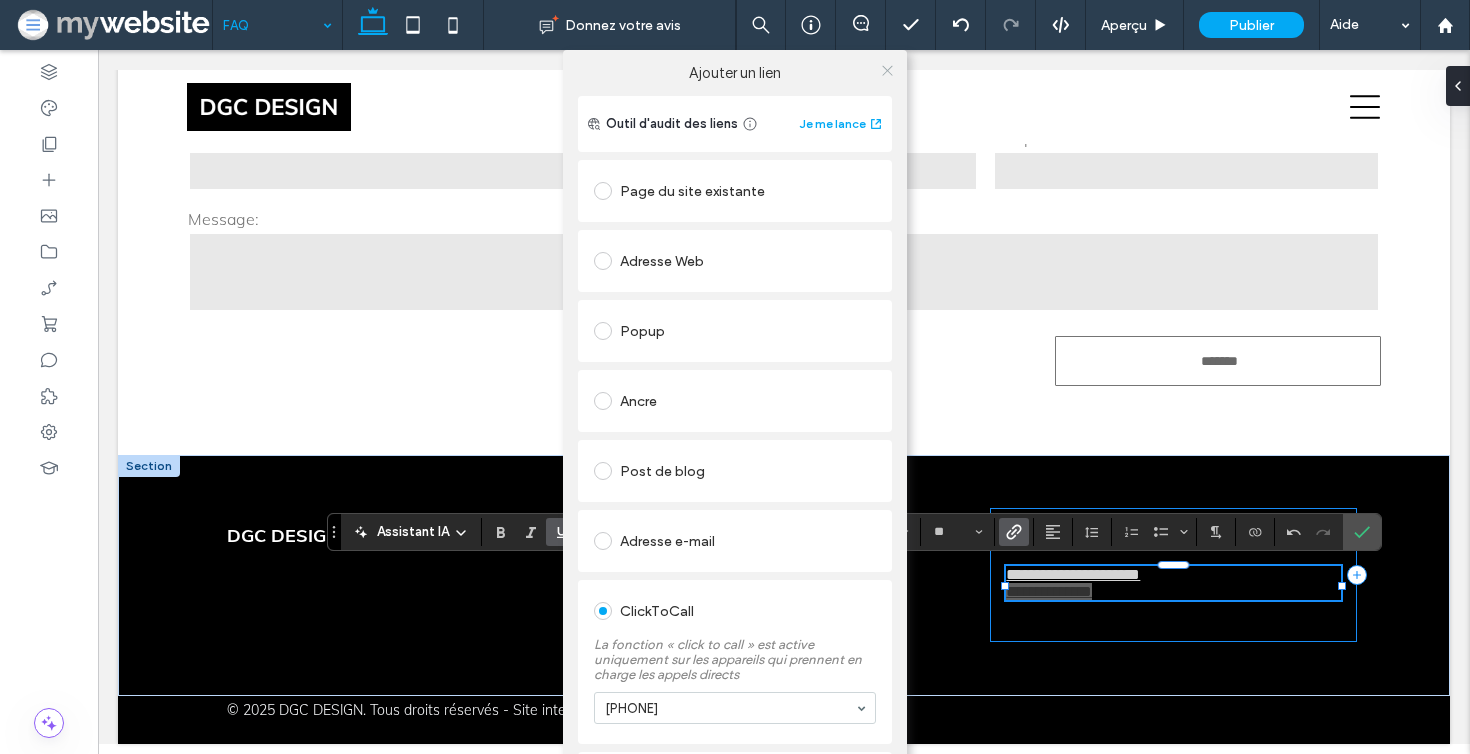 scroll, scrollTop: 0, scrollLeft: 0, axis: both 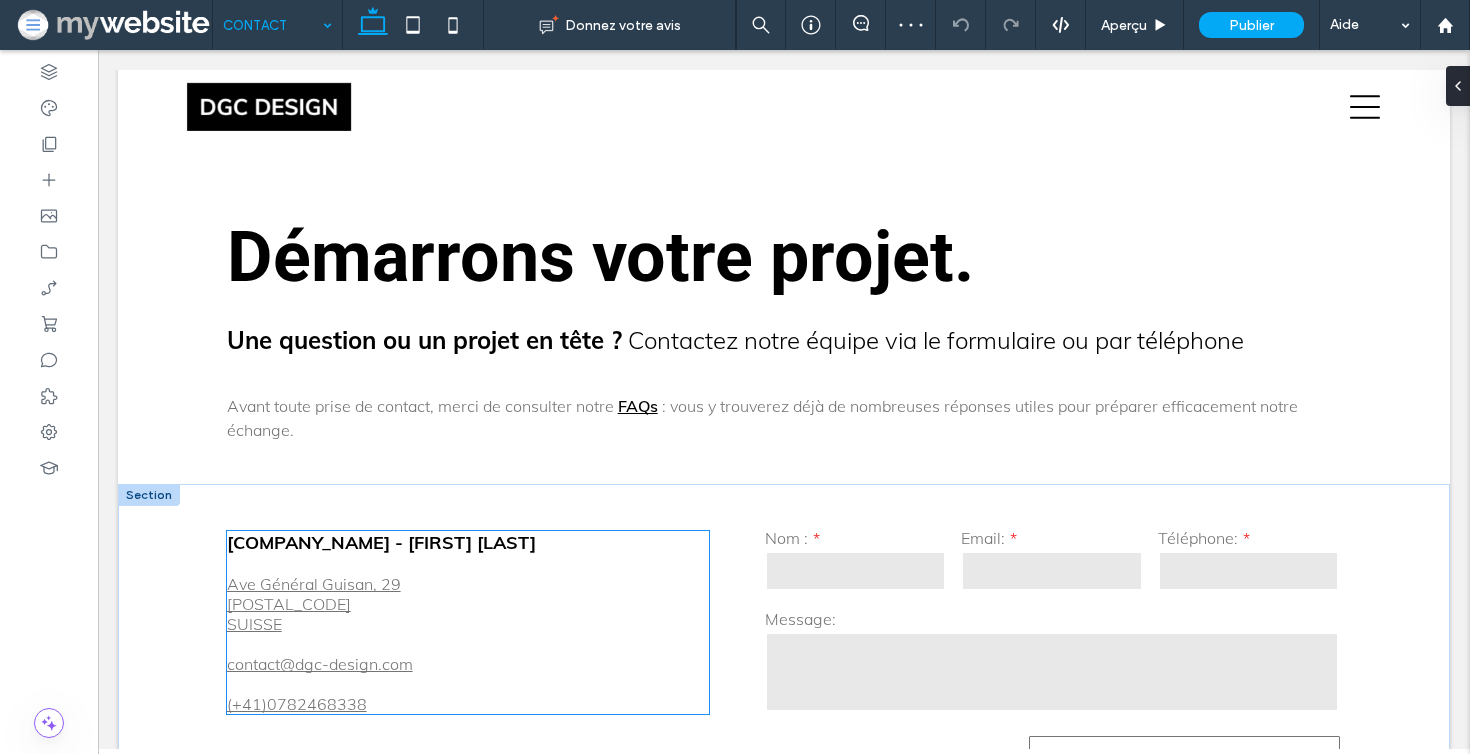 click on "(+41)0782468338" at bounding box center (297, 704) 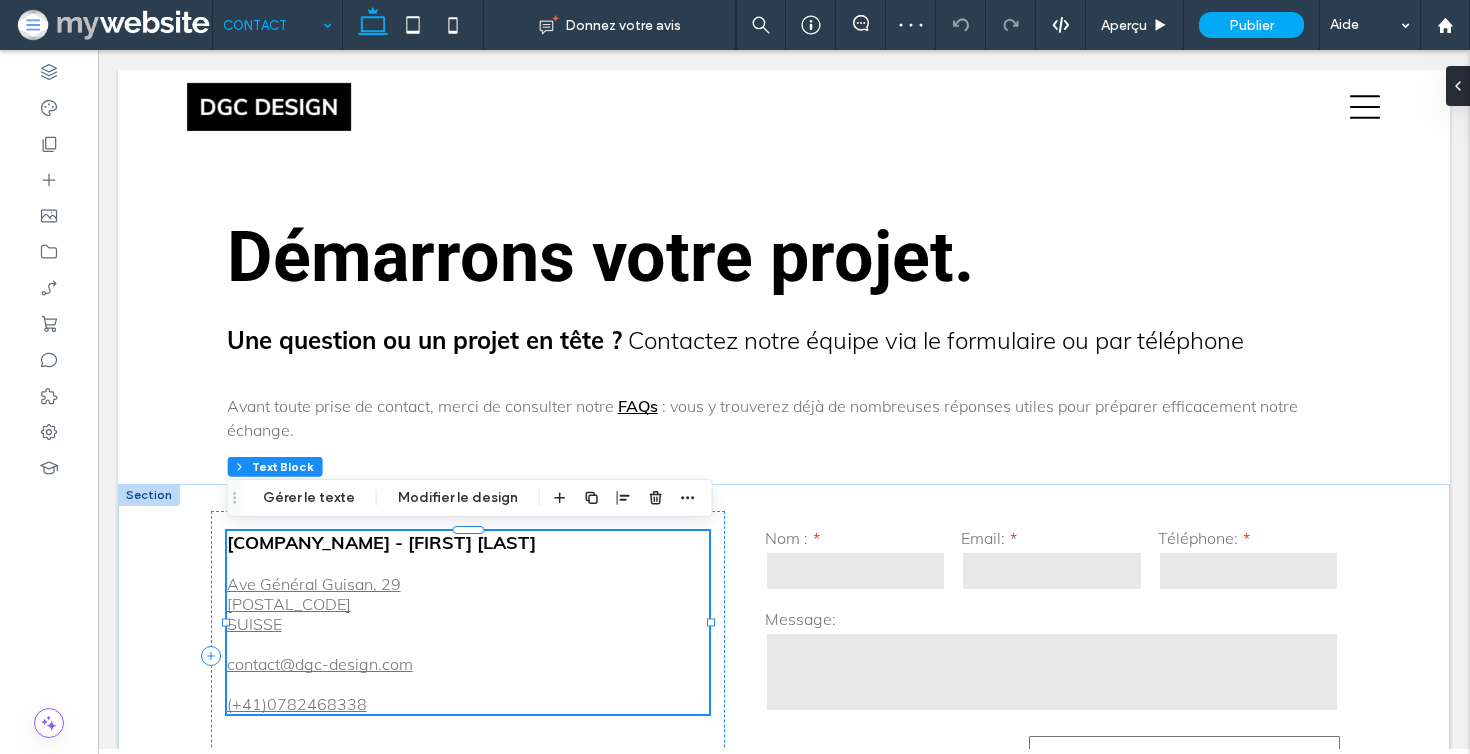 scroll, scrollTop: 51, scrollLeft: 0, axis: vertical 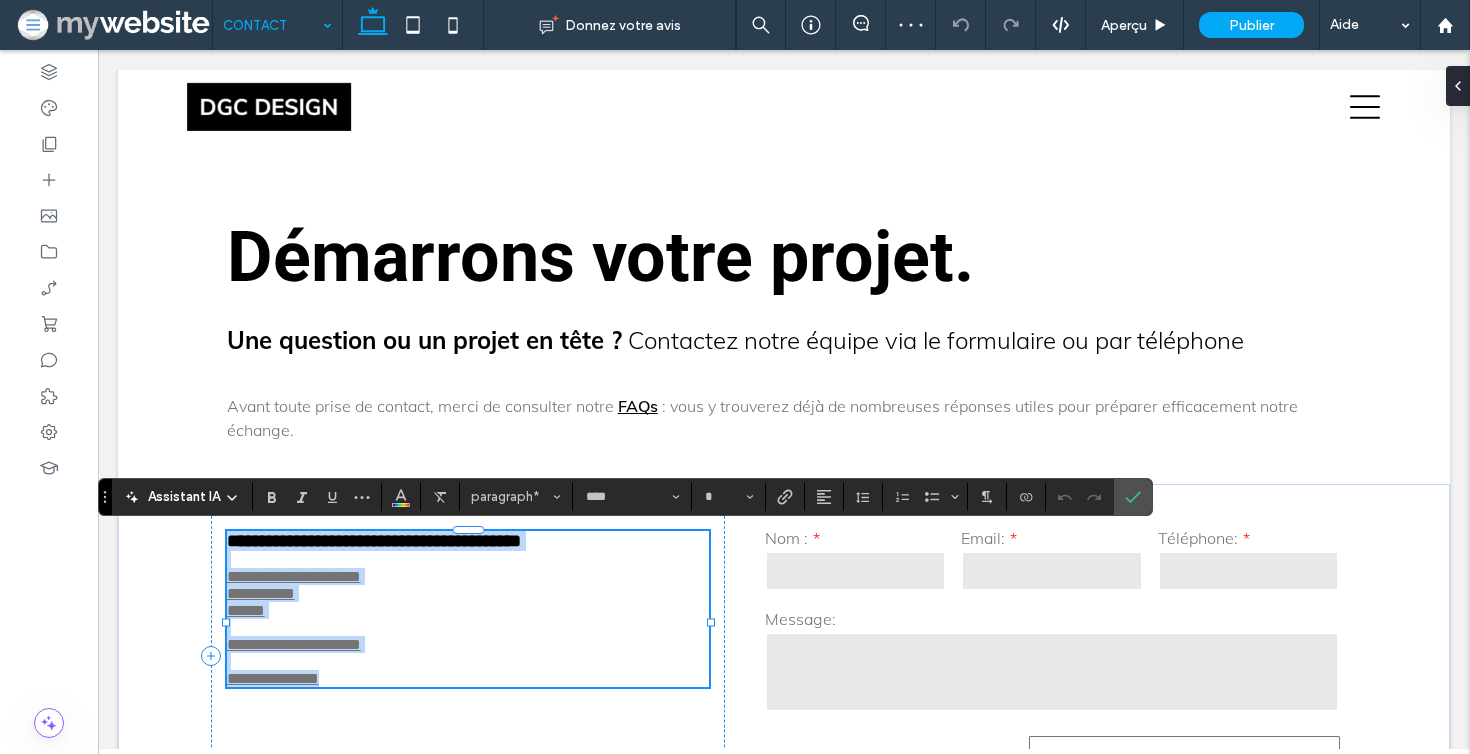 click on "**********" at bounding box center [273, 678] 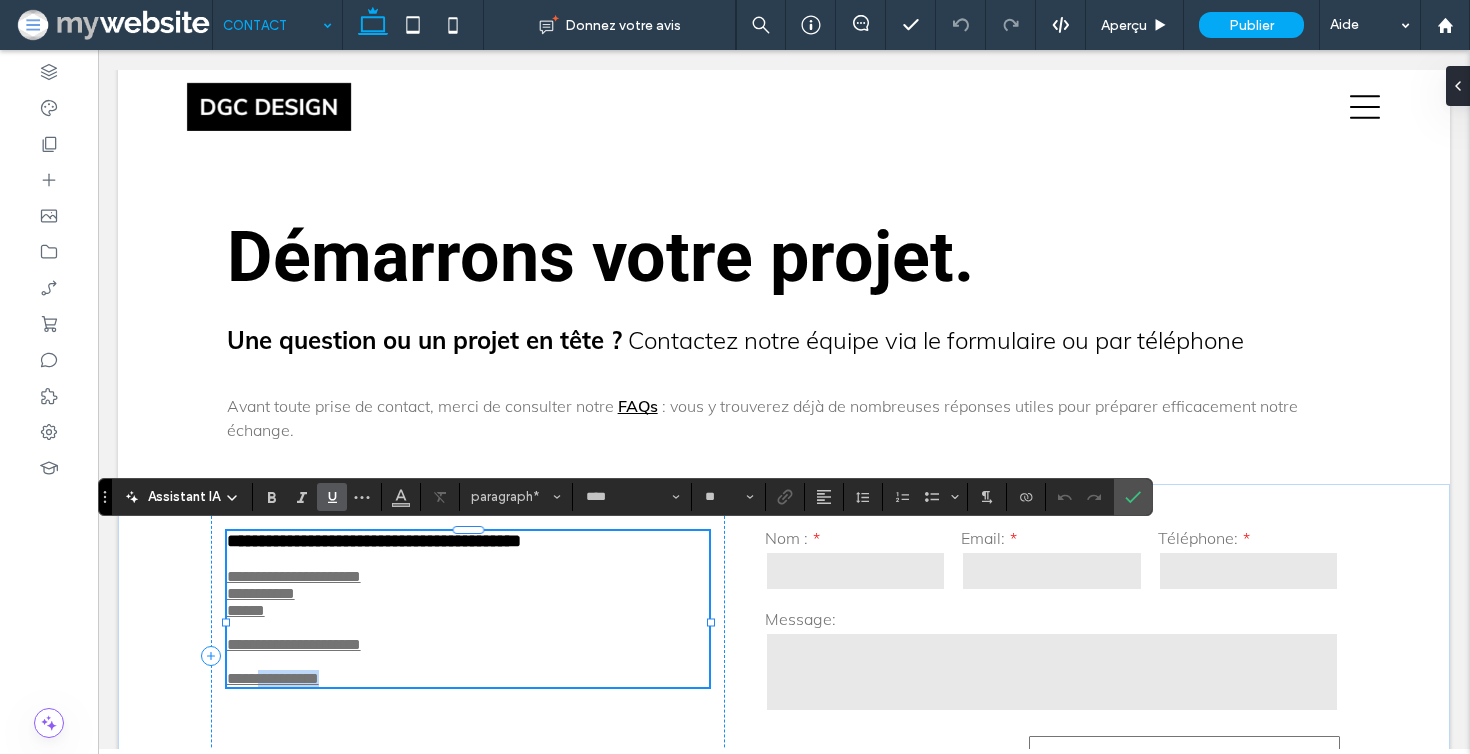 click on "**********" at bounding box center [273, 678] 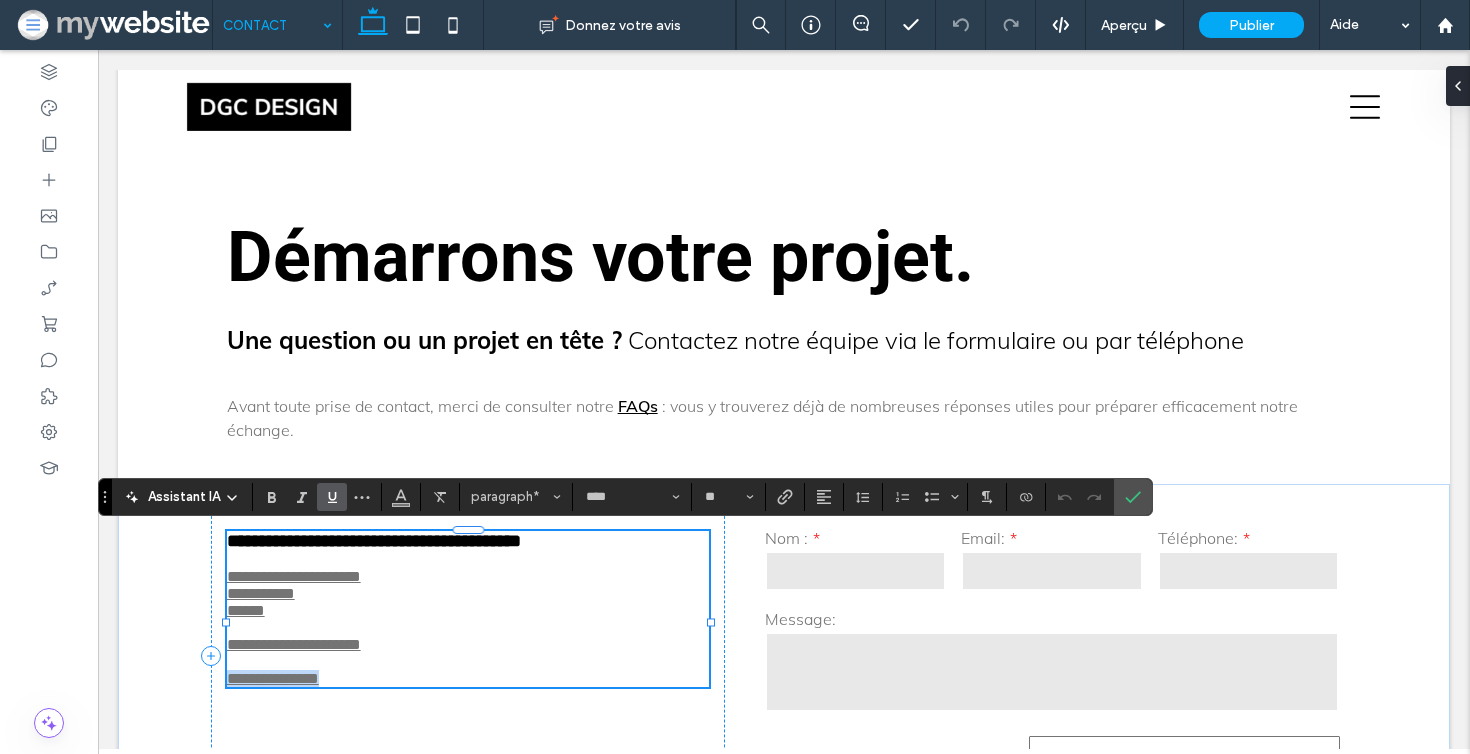 click on "**********" at bounding box center (273, 678) 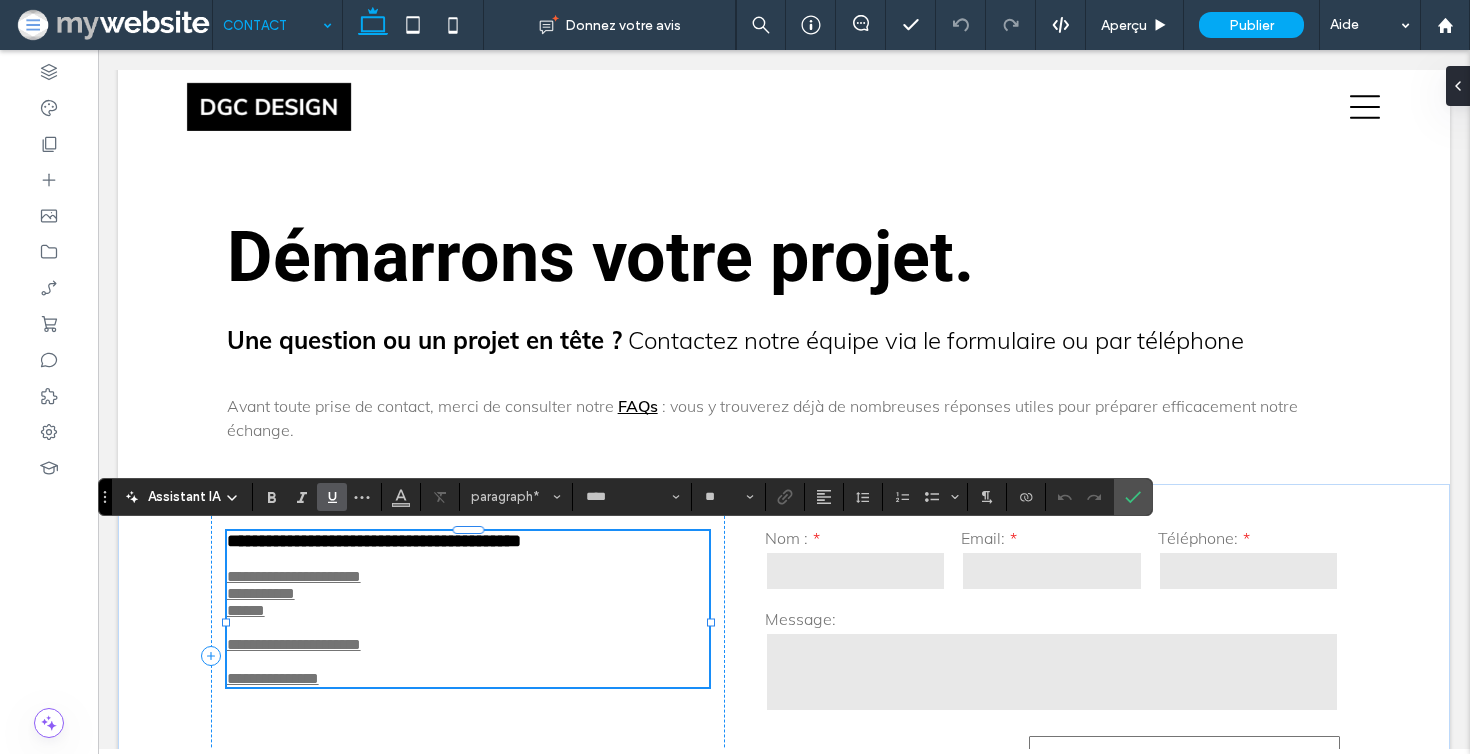 type 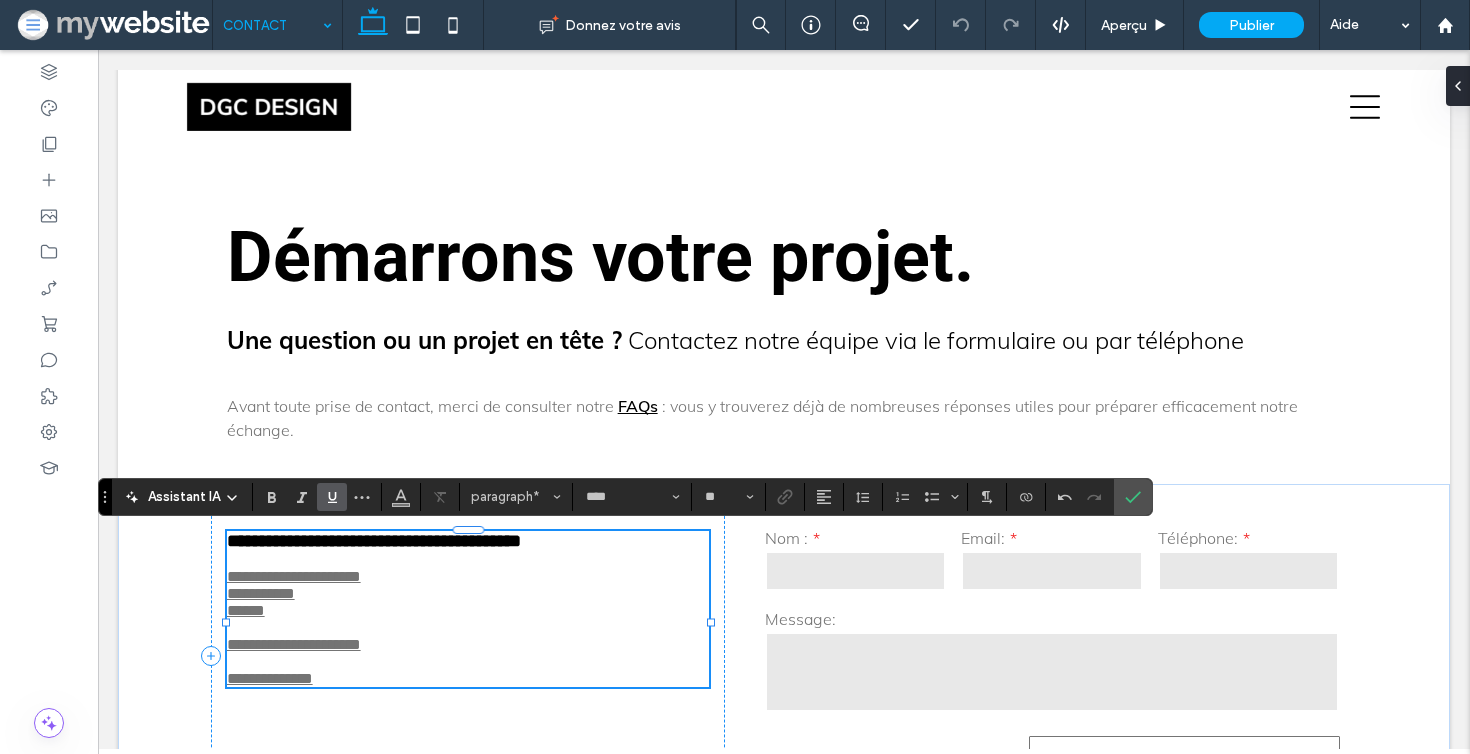 click on "**********" at bounding box center (270, 678) 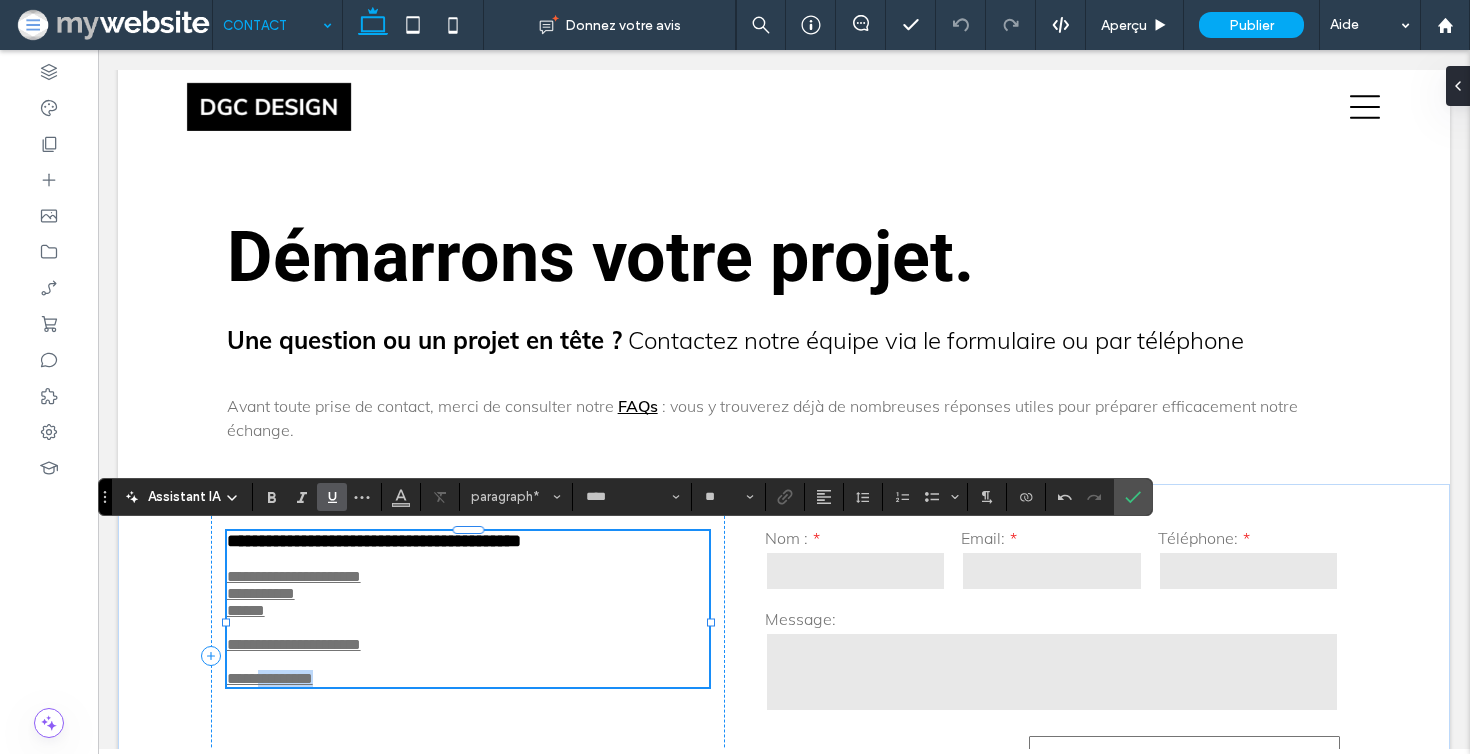 click on "**********" at bounding box center [270, 678] 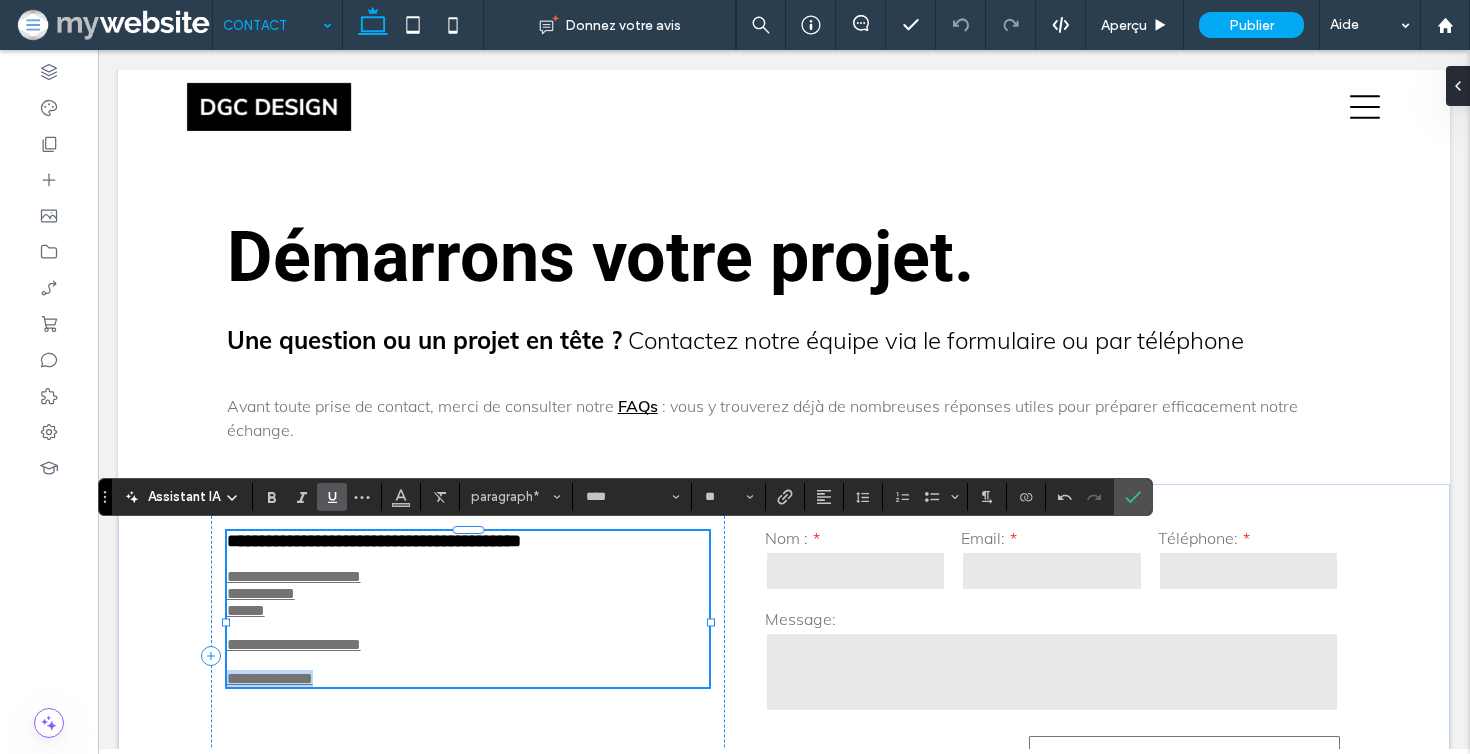 click on "**********" at bounding box center (270, 678) 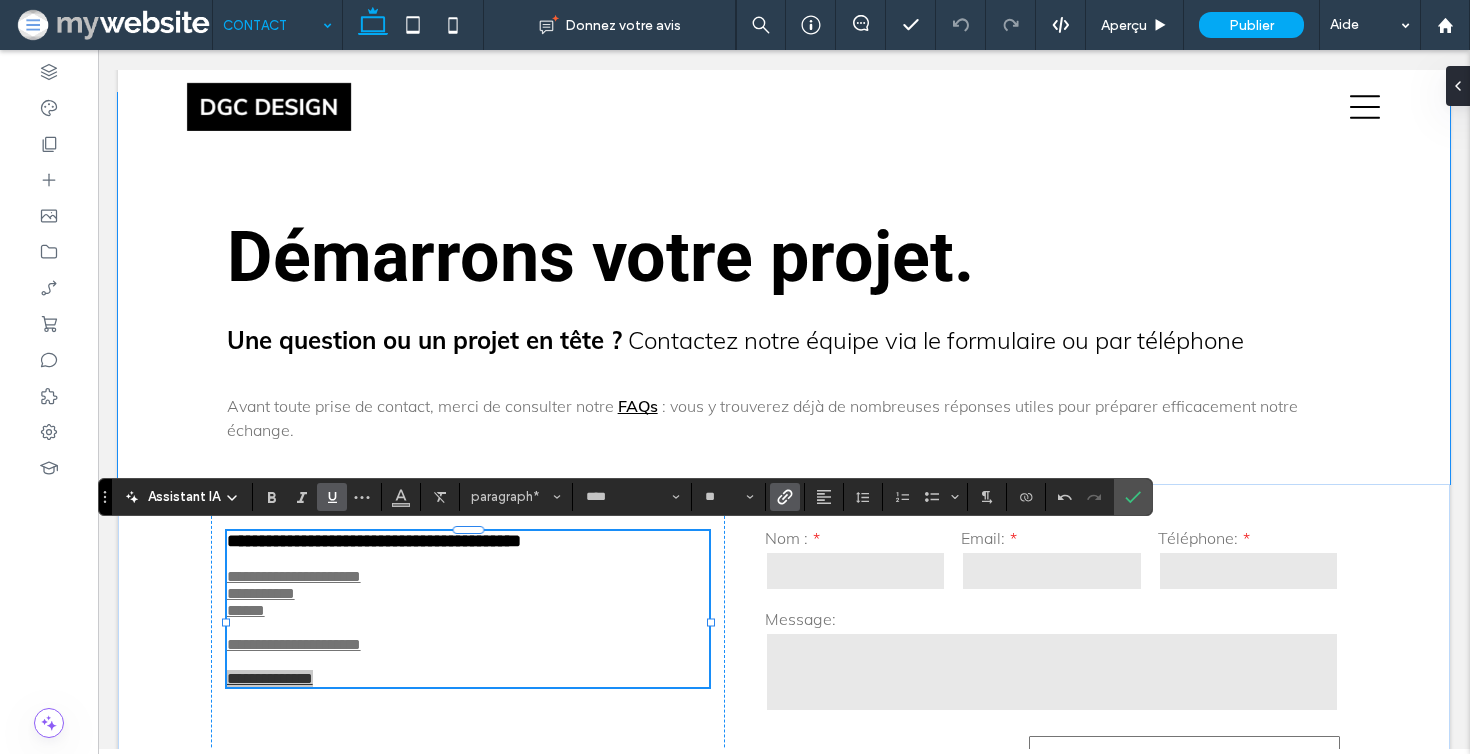 click at bounding box center (785, 497) 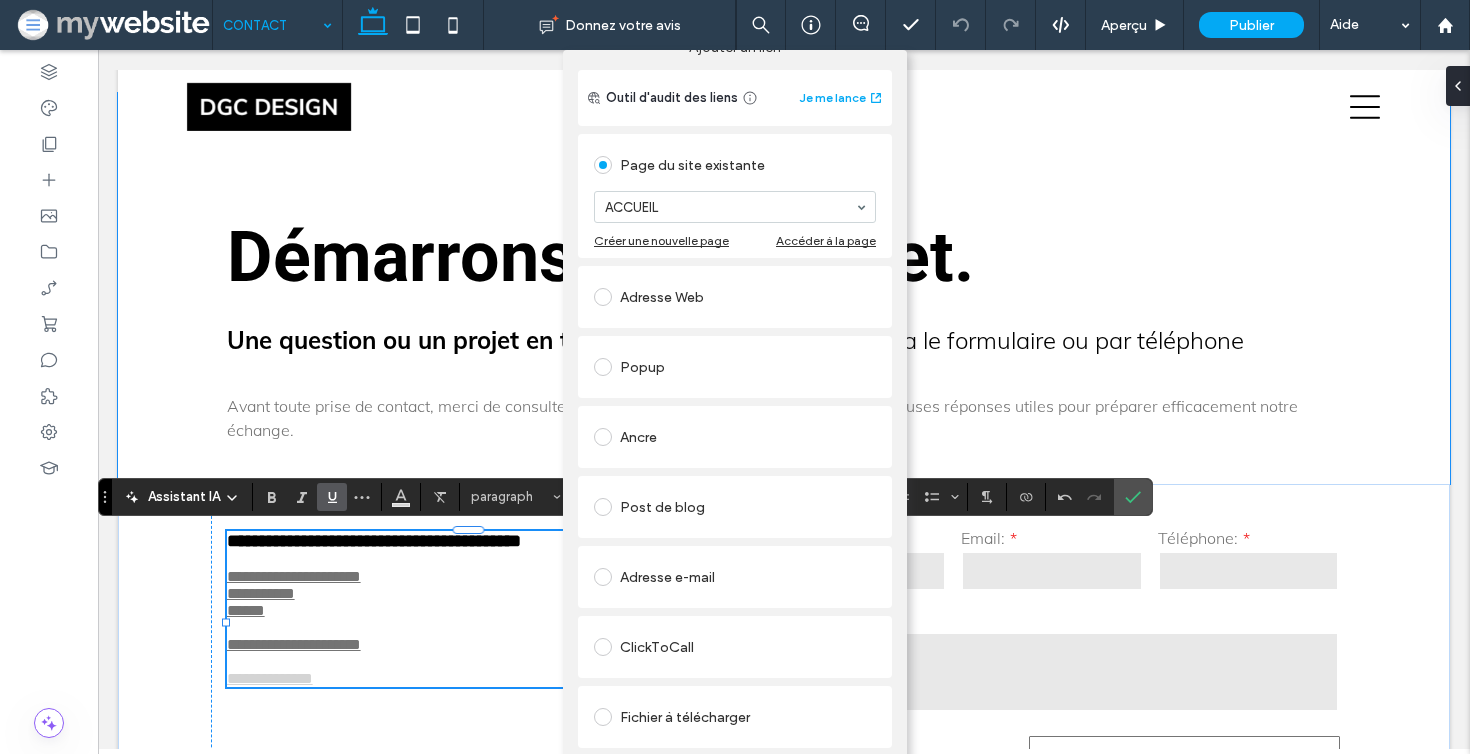 scroll, scrollTop: 42, scrollLeft: 0, axis: vertical 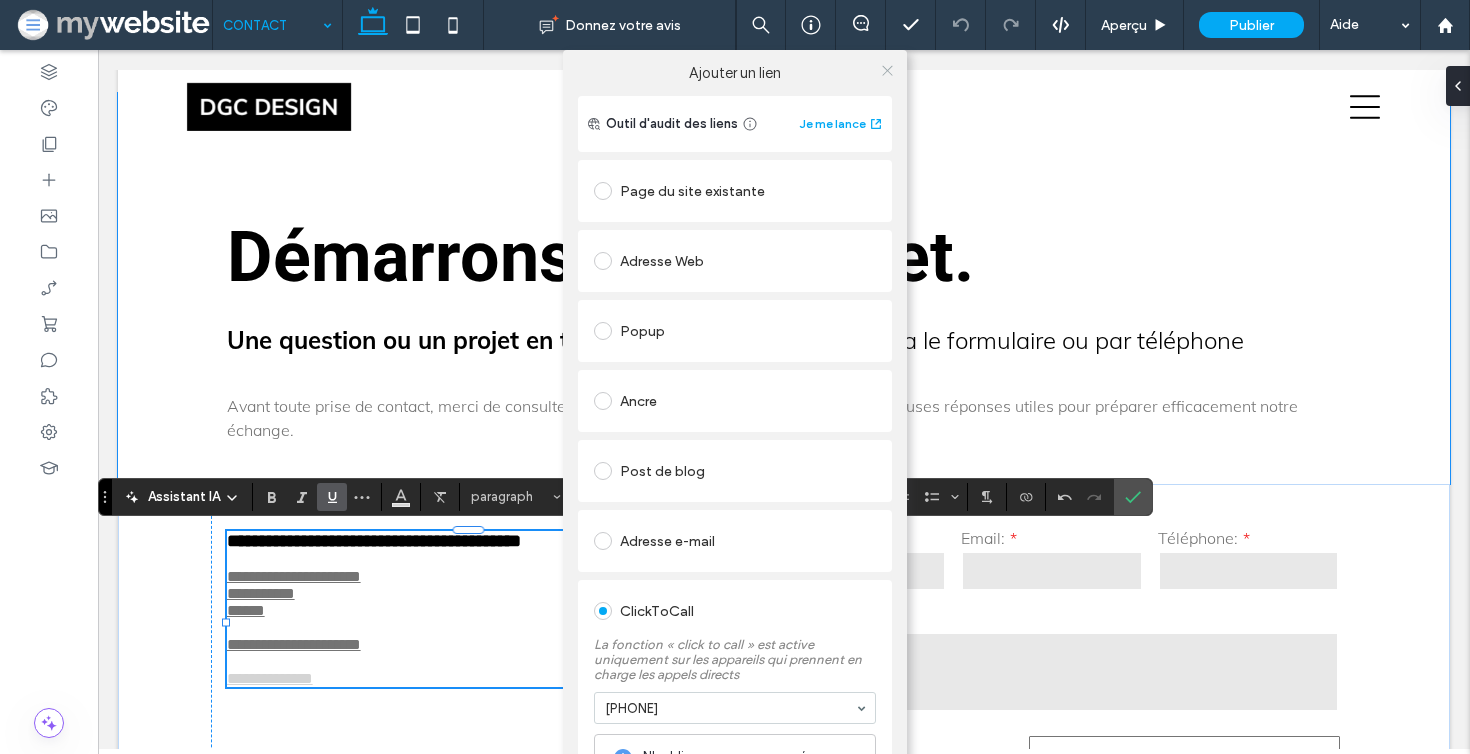 click 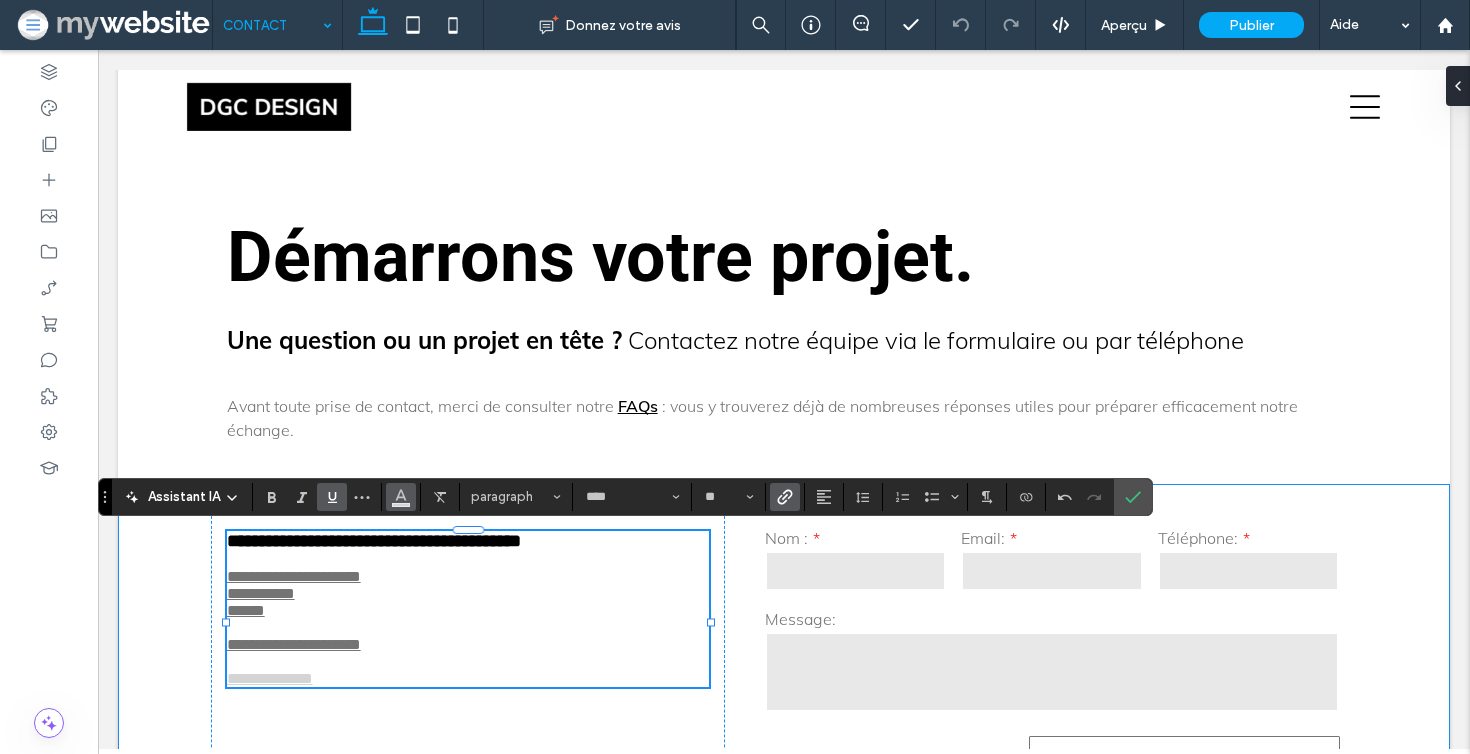 click 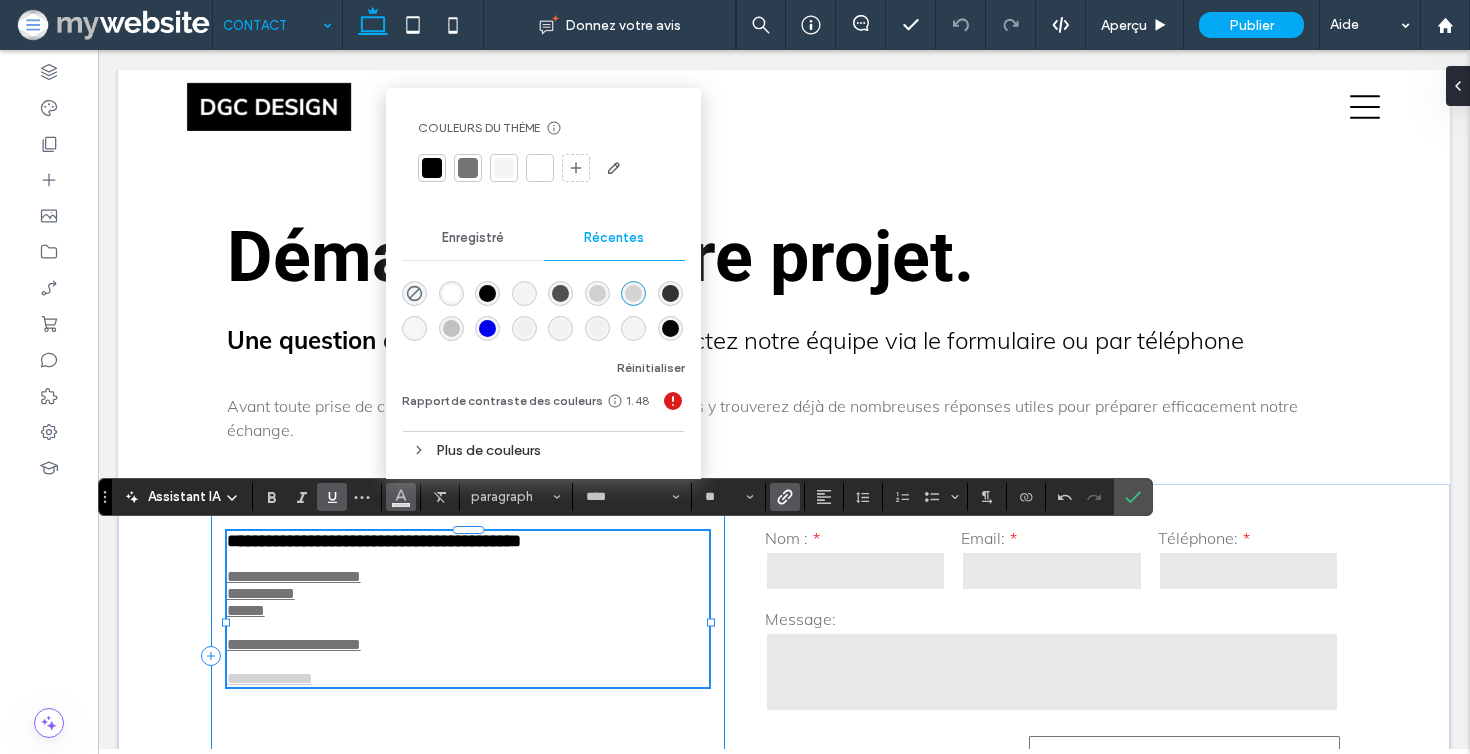 click at bounding box center [468, 168] 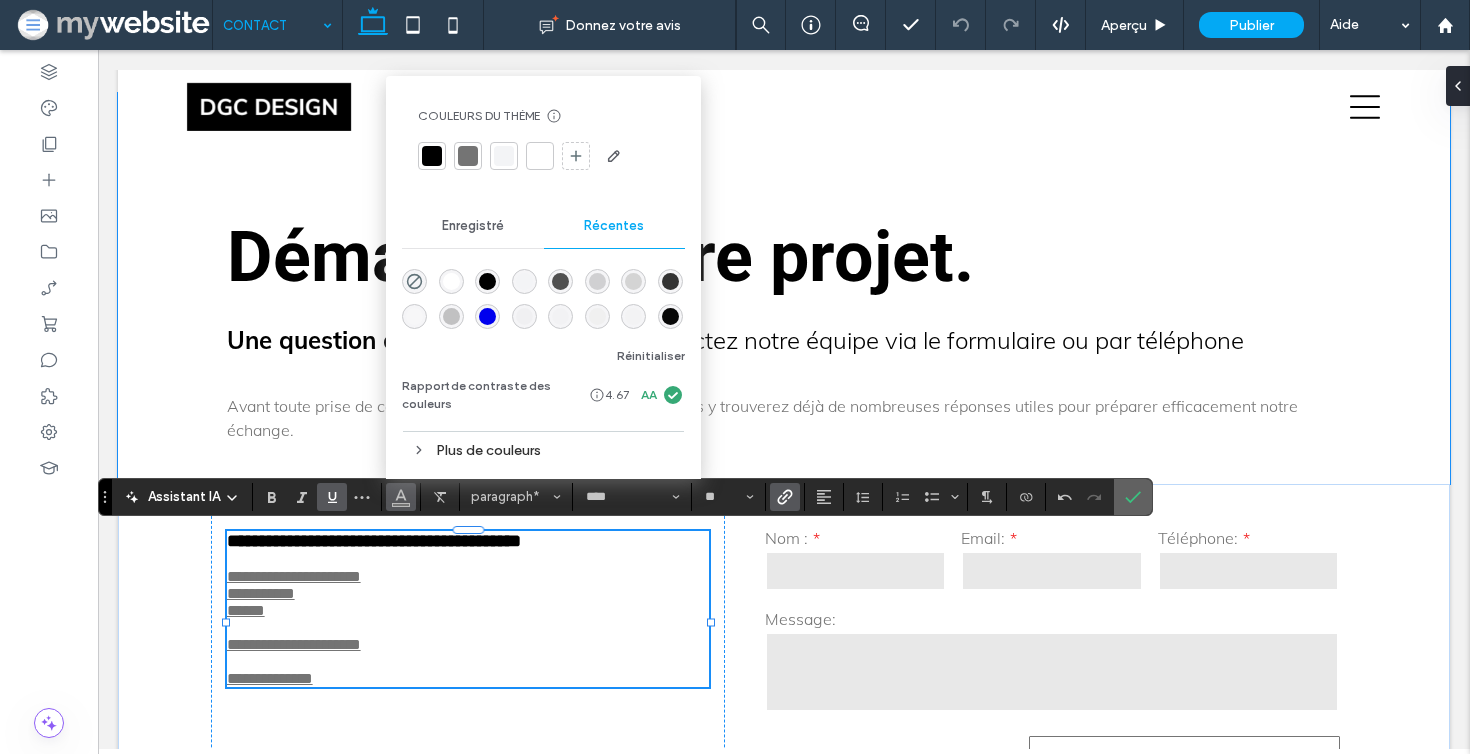 click 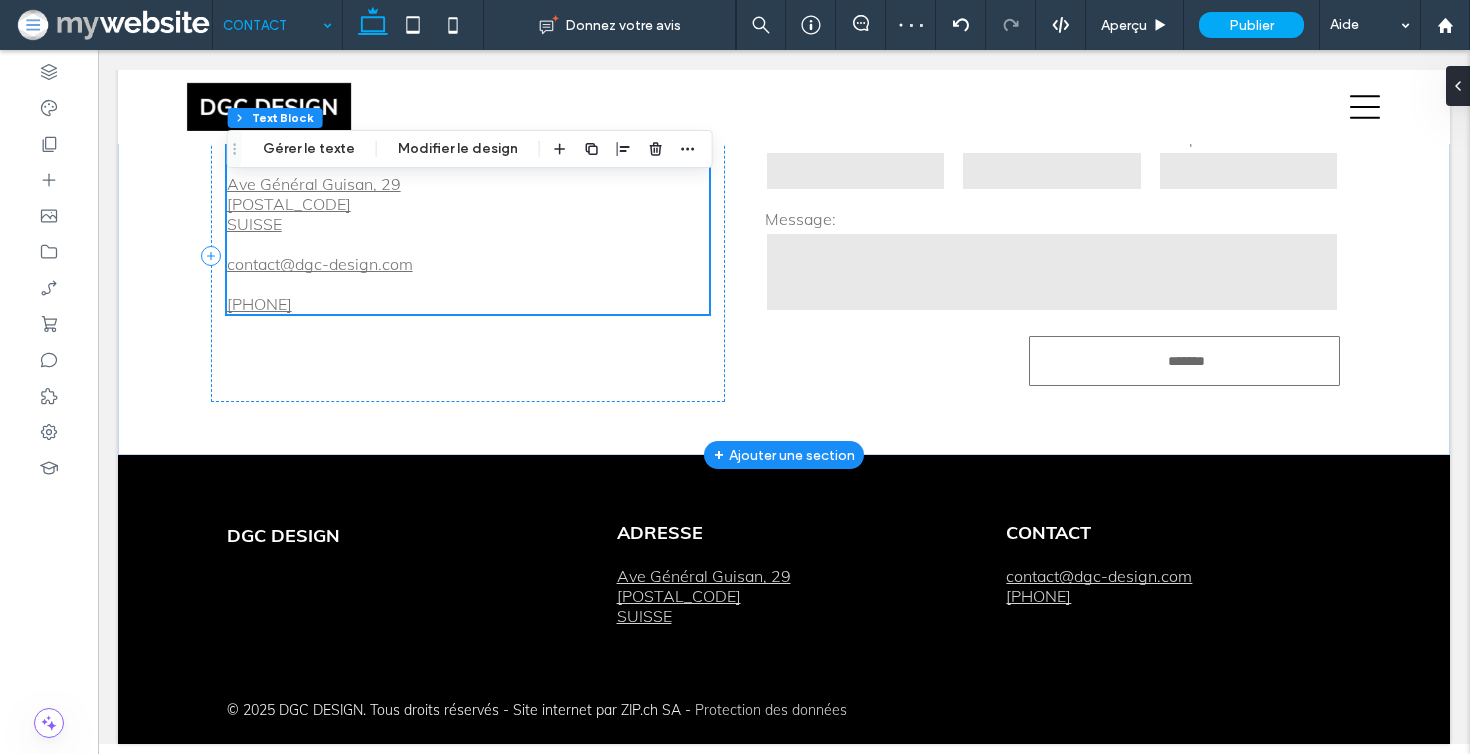scroll, scrollTop: 451, scrollLeft: 0, axis: vertical 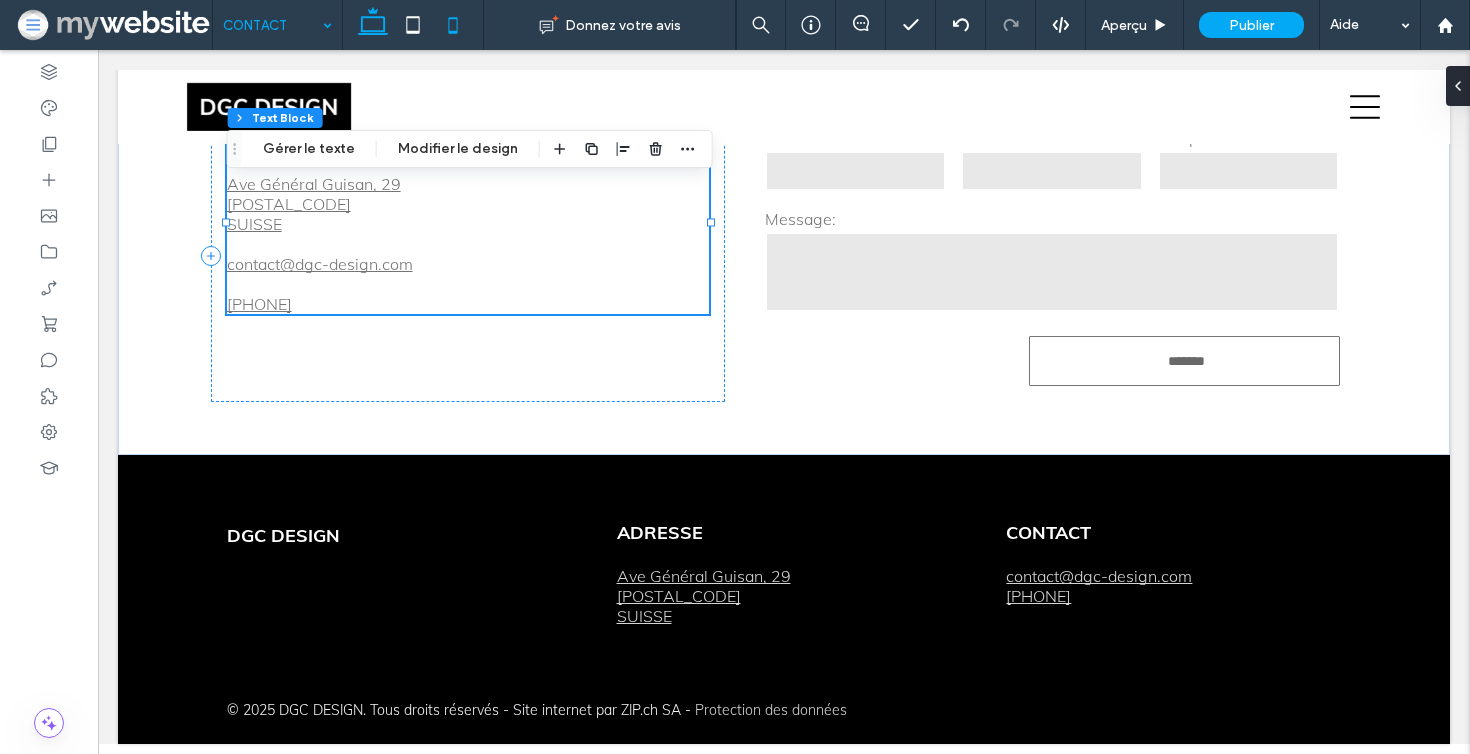 click 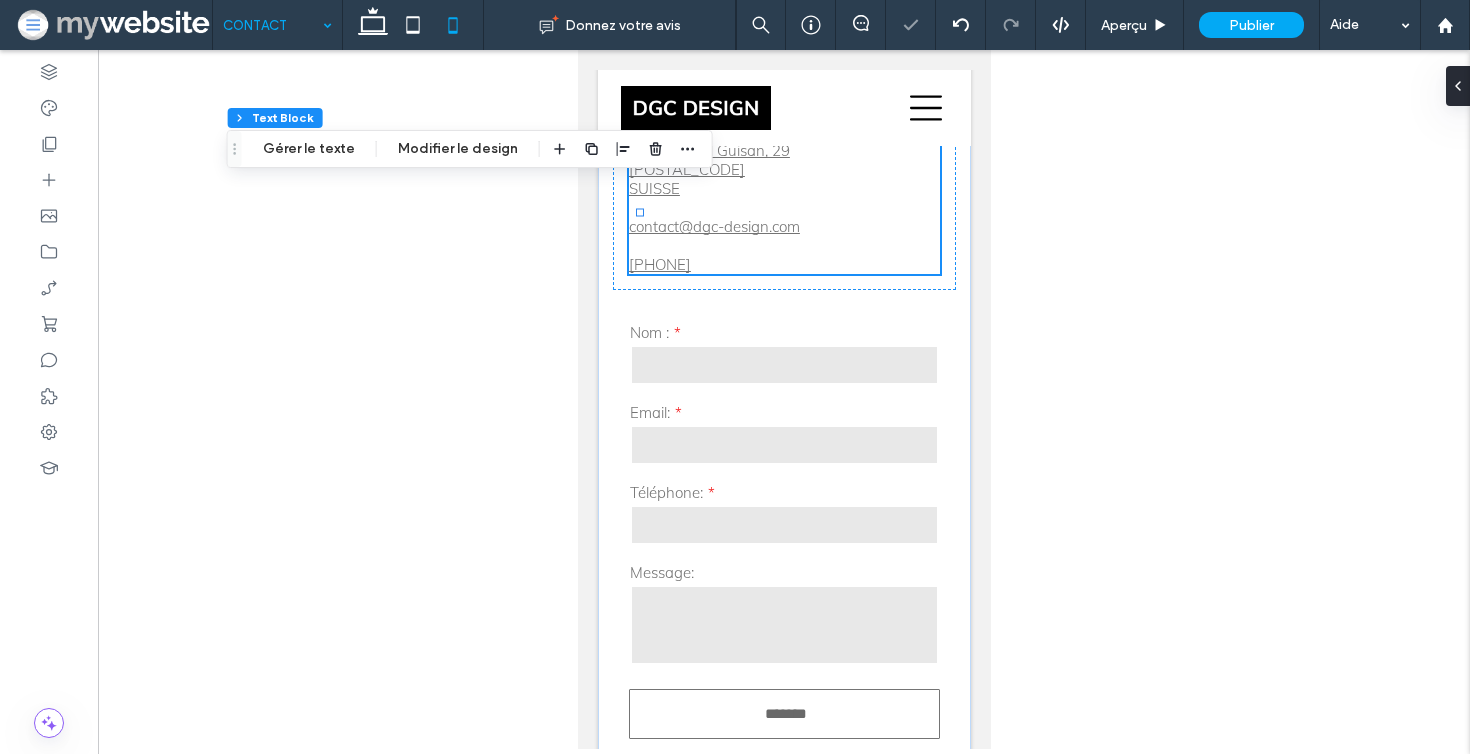 scroll, scrollTop: 246, scrollLeft: 0, axis: vertical 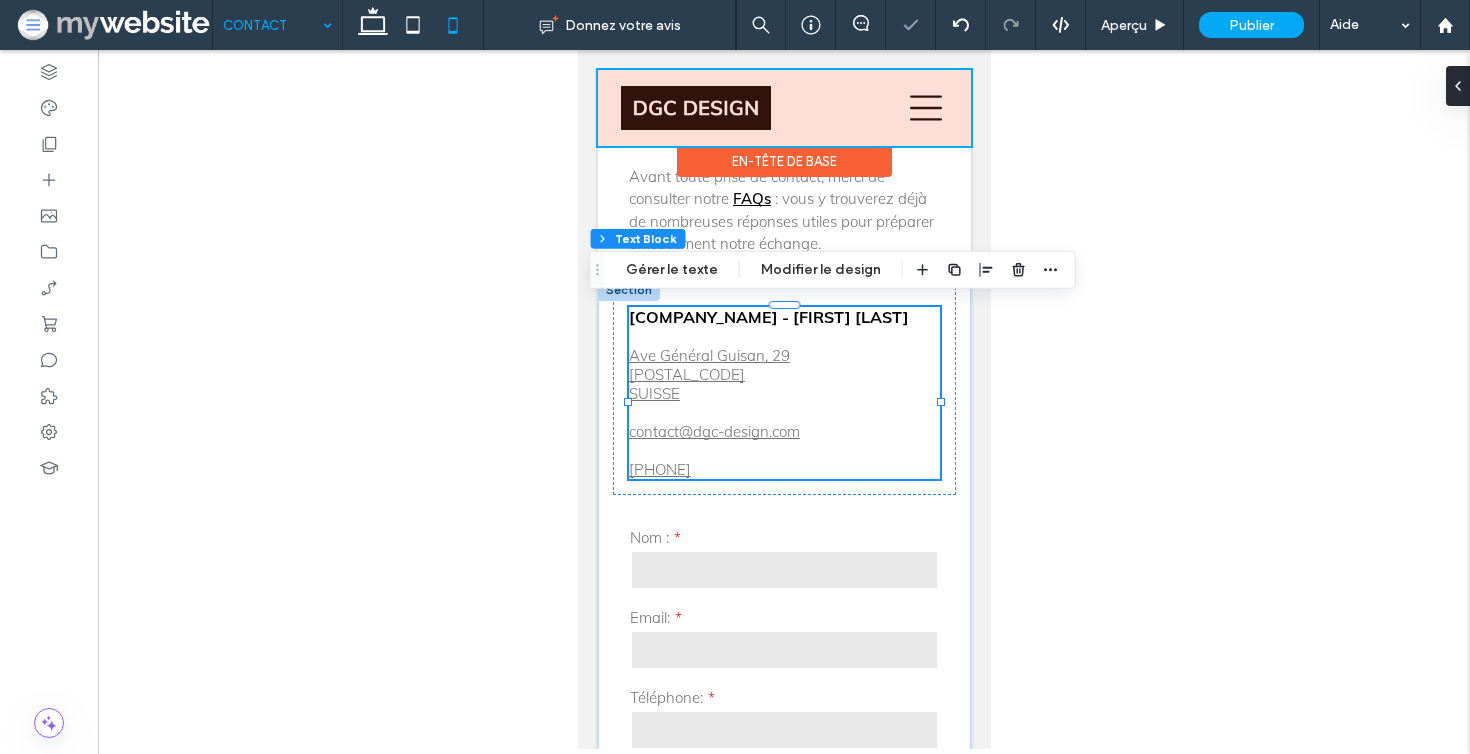 click at bounding box center (783, 108) 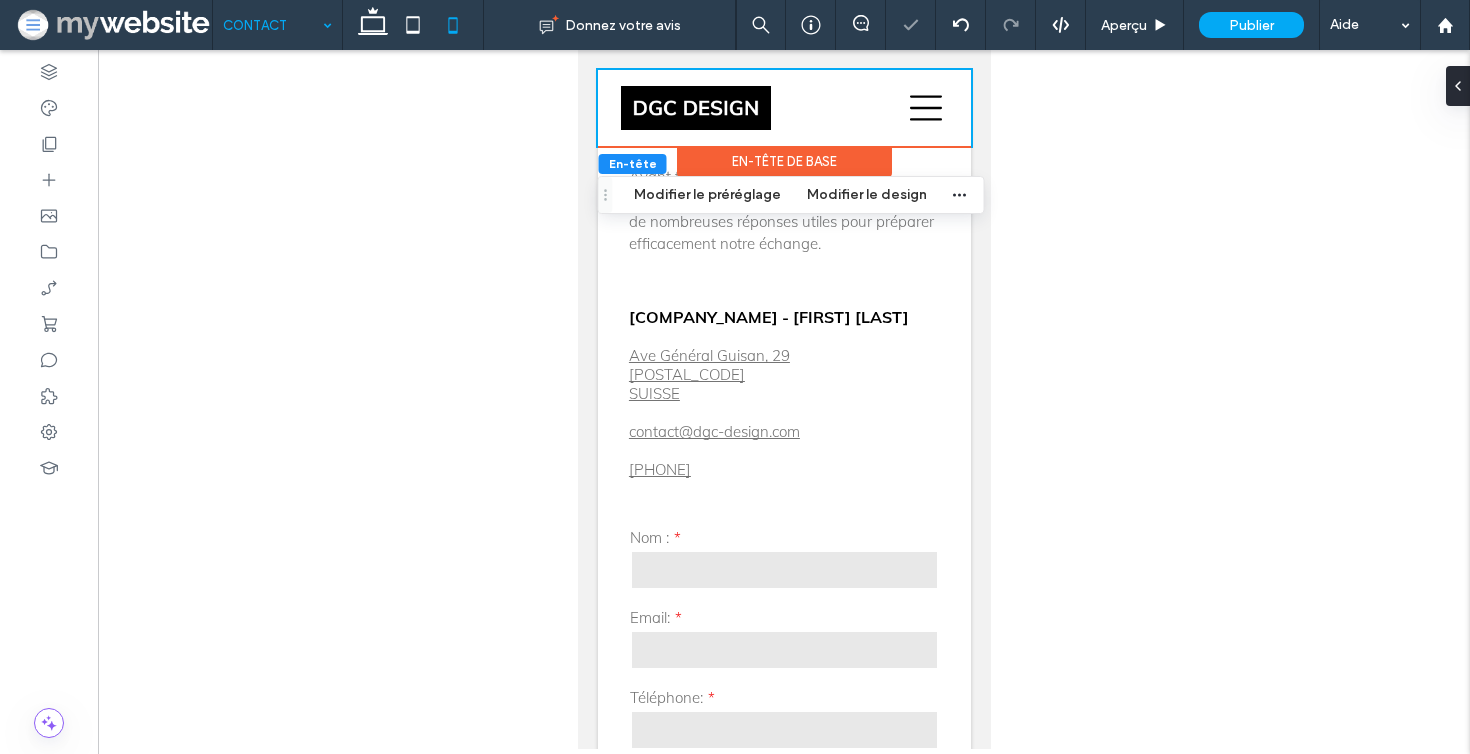 click 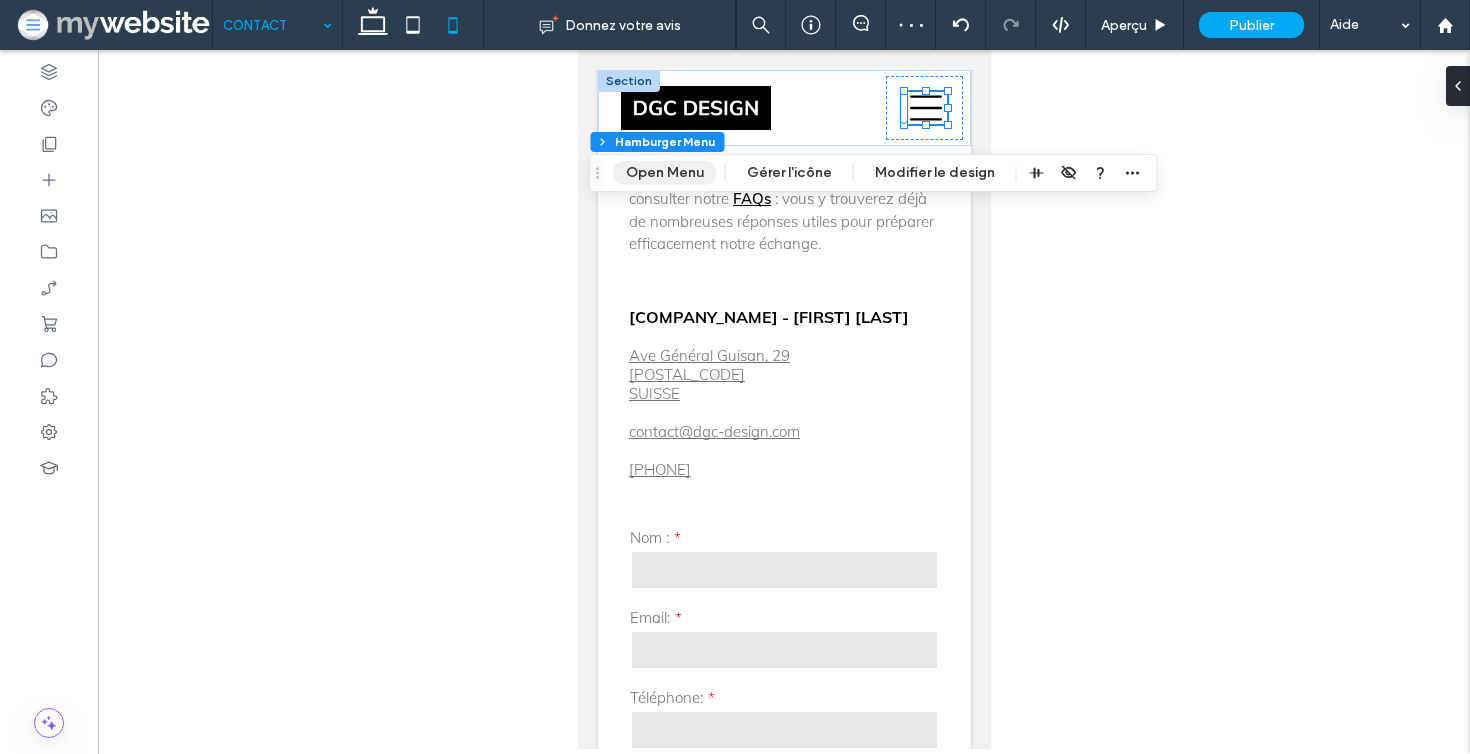 click on "Open Menu" at bounding box center (665, 173) 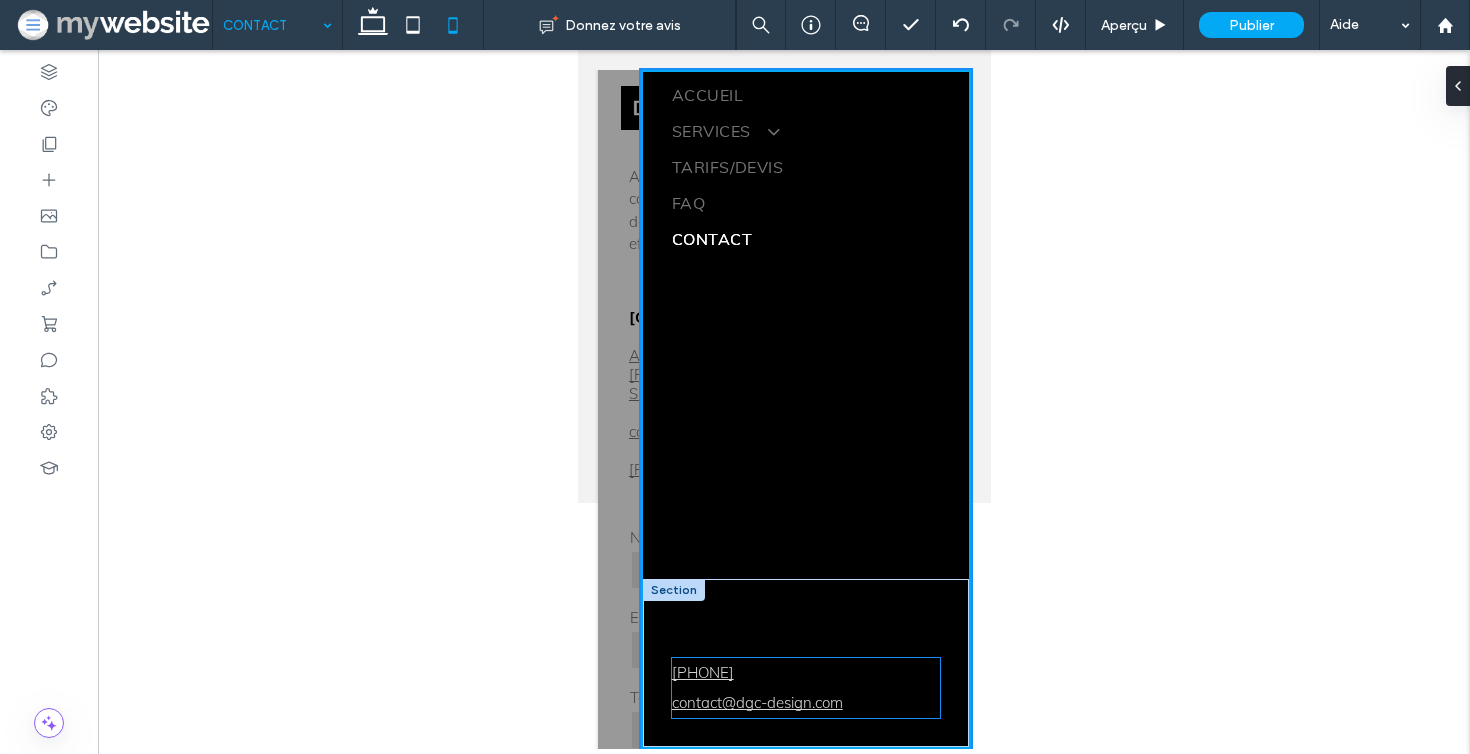 click on "[PHONE]" at bounding box center (702, 672) 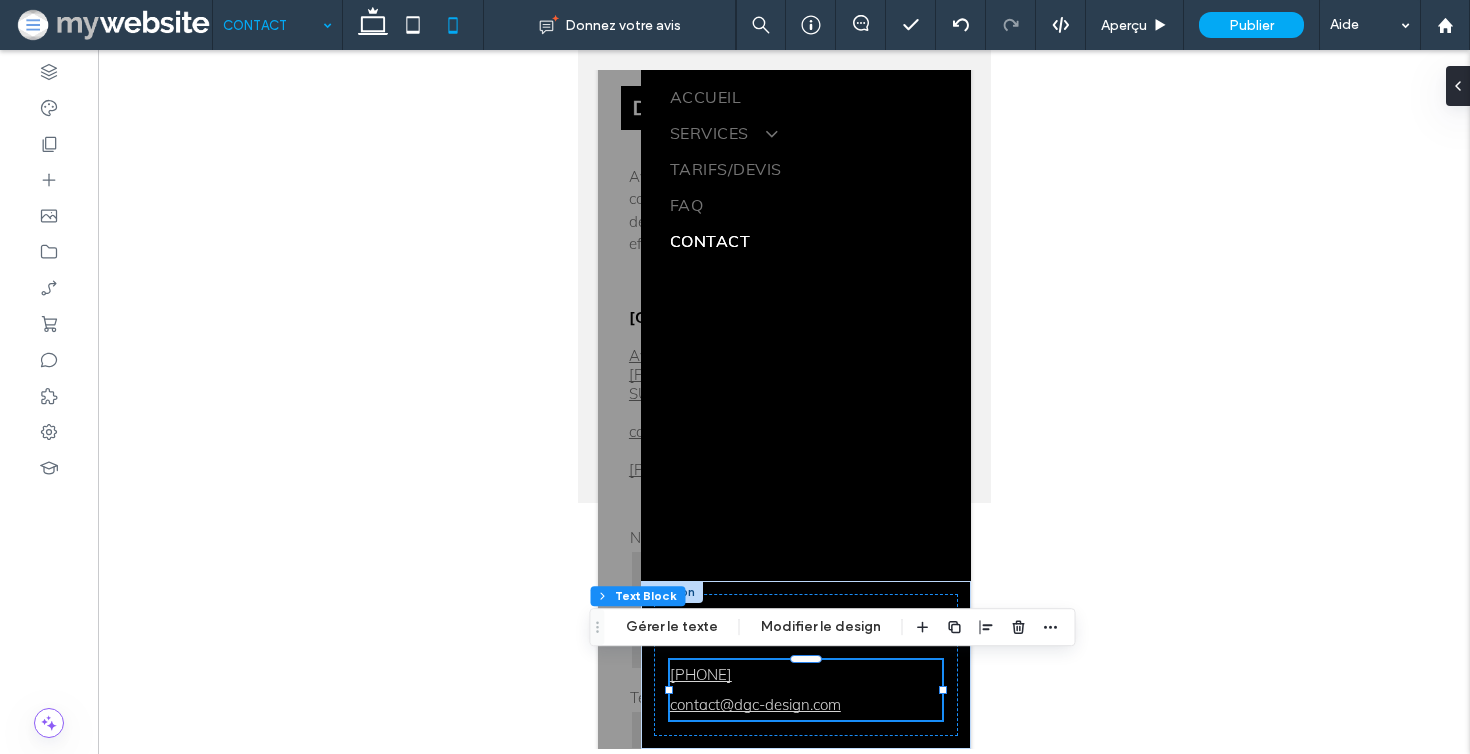 scroll, scrollTop: 156, scrollLeft: 0, axis: vertical 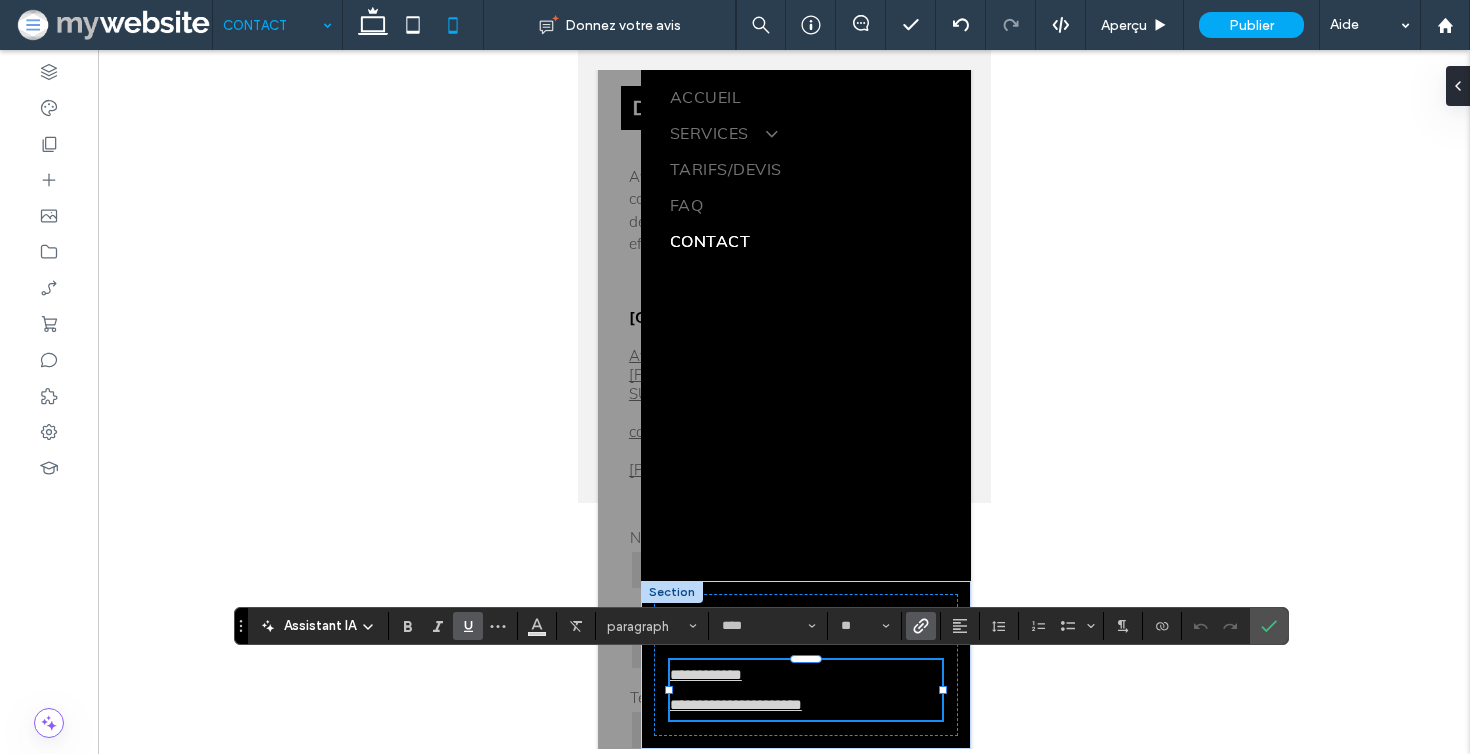 click on "**********" at bounding box center [705, 674] 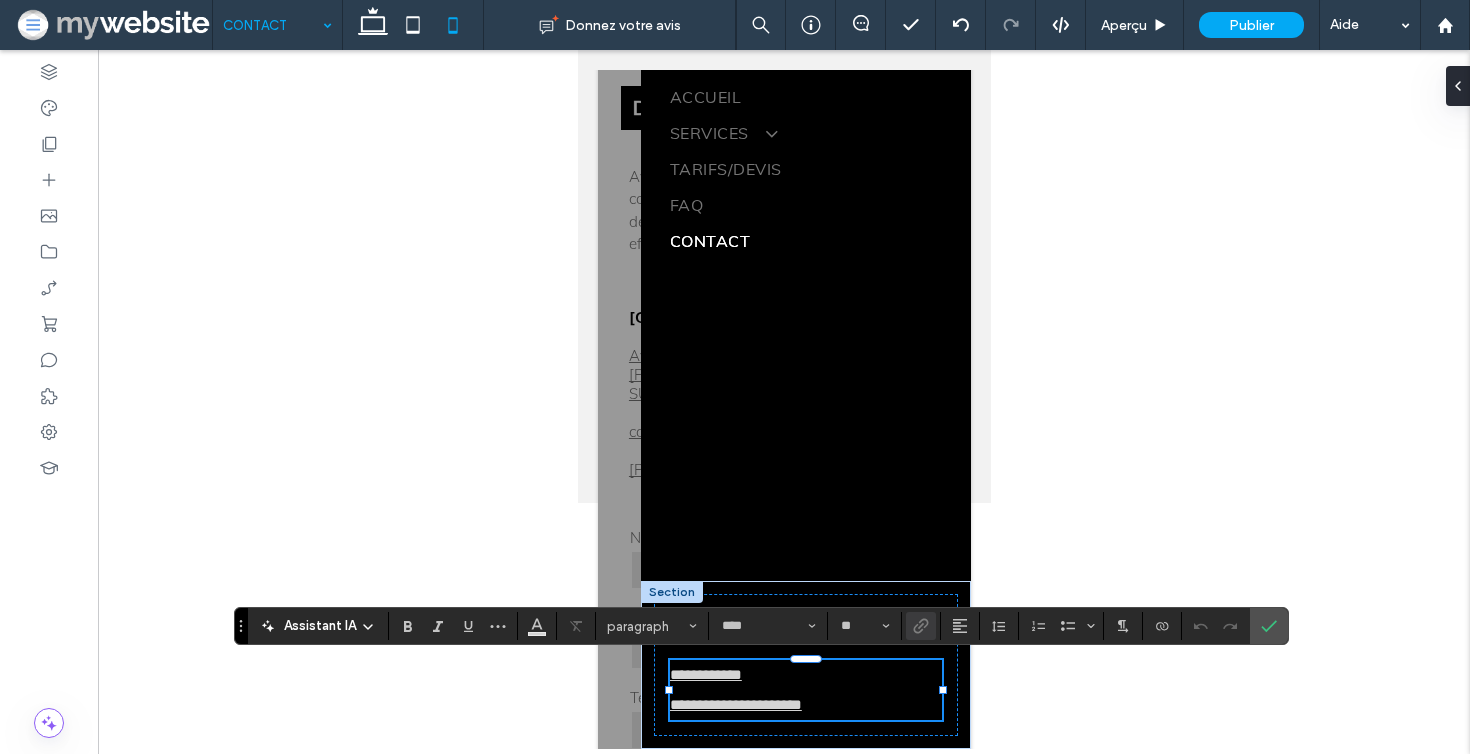 type 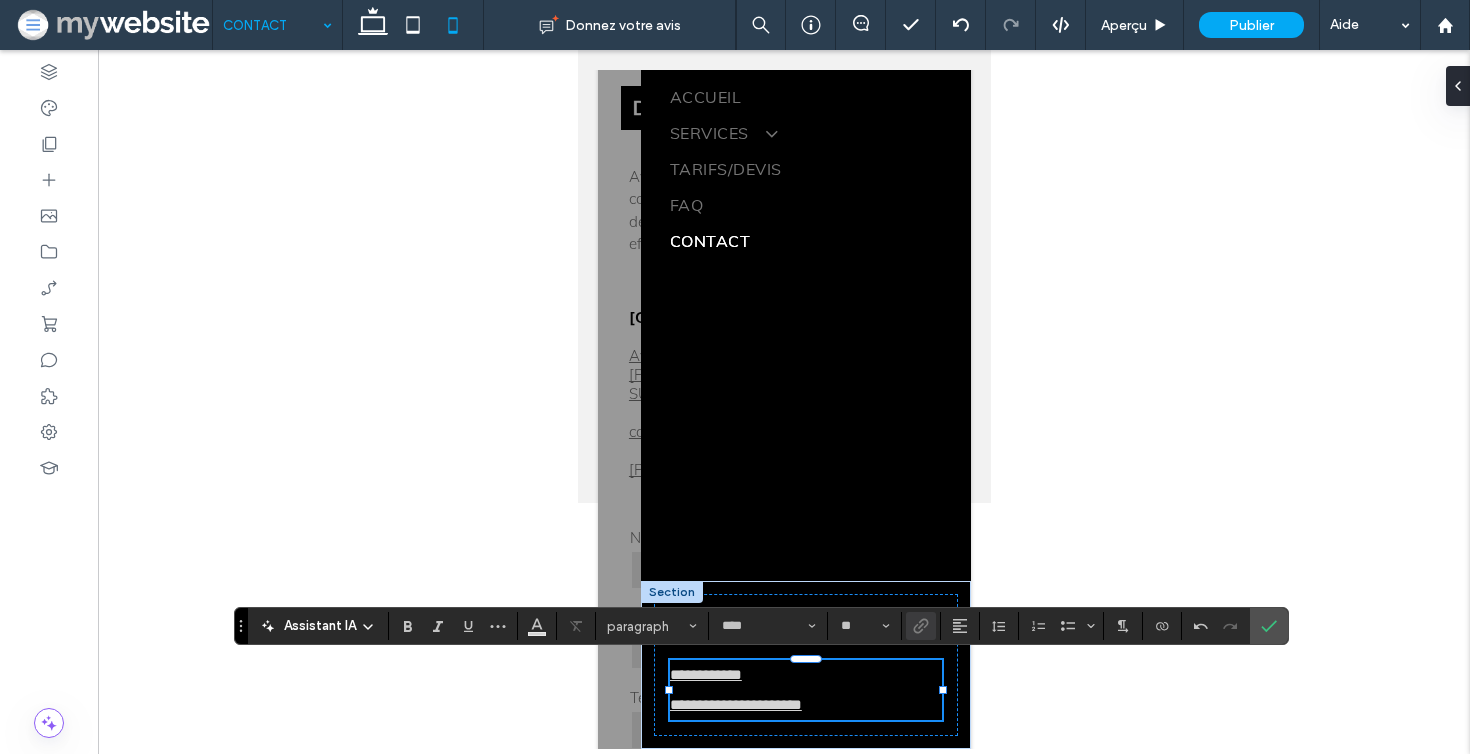 click on "**********" at bounding box center [705, 674] 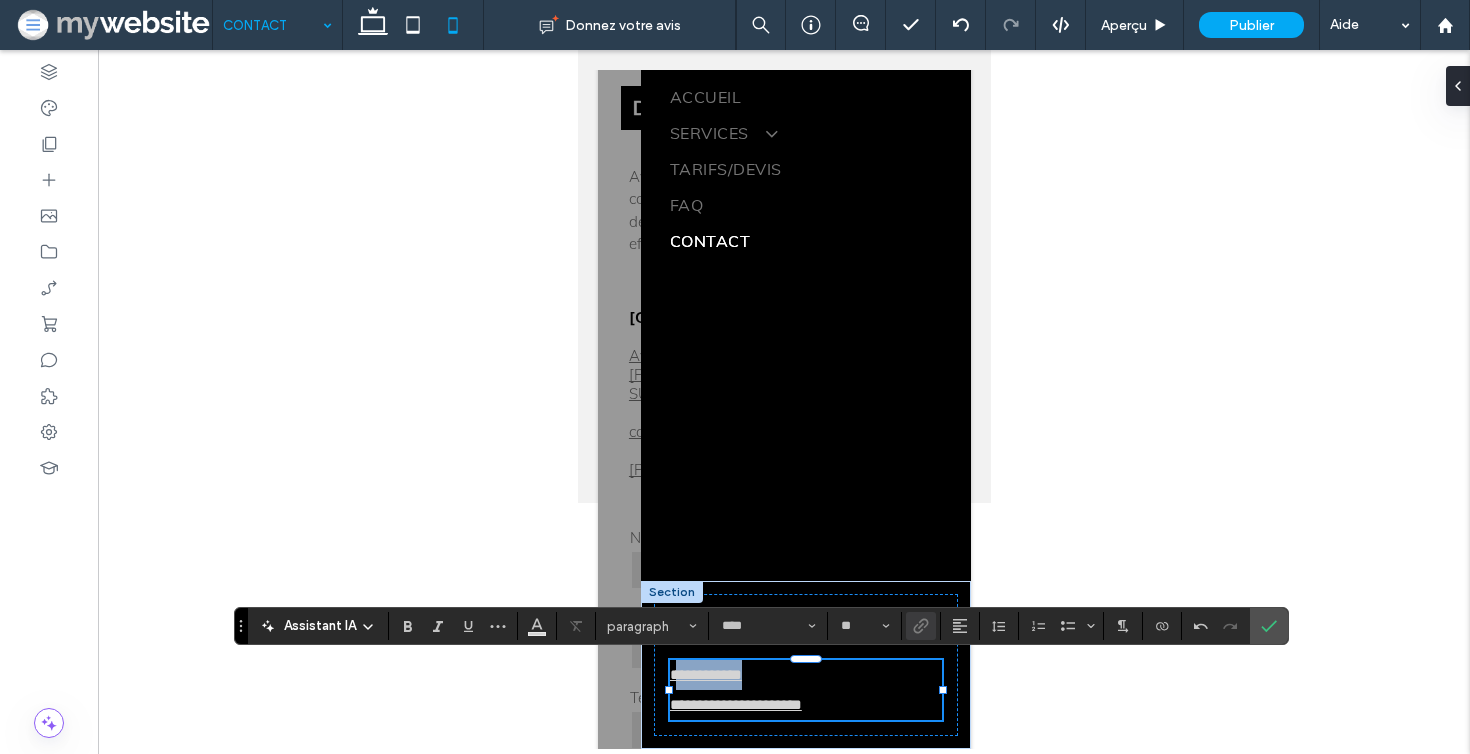 click on "**********" at bounding box center [705, 674] 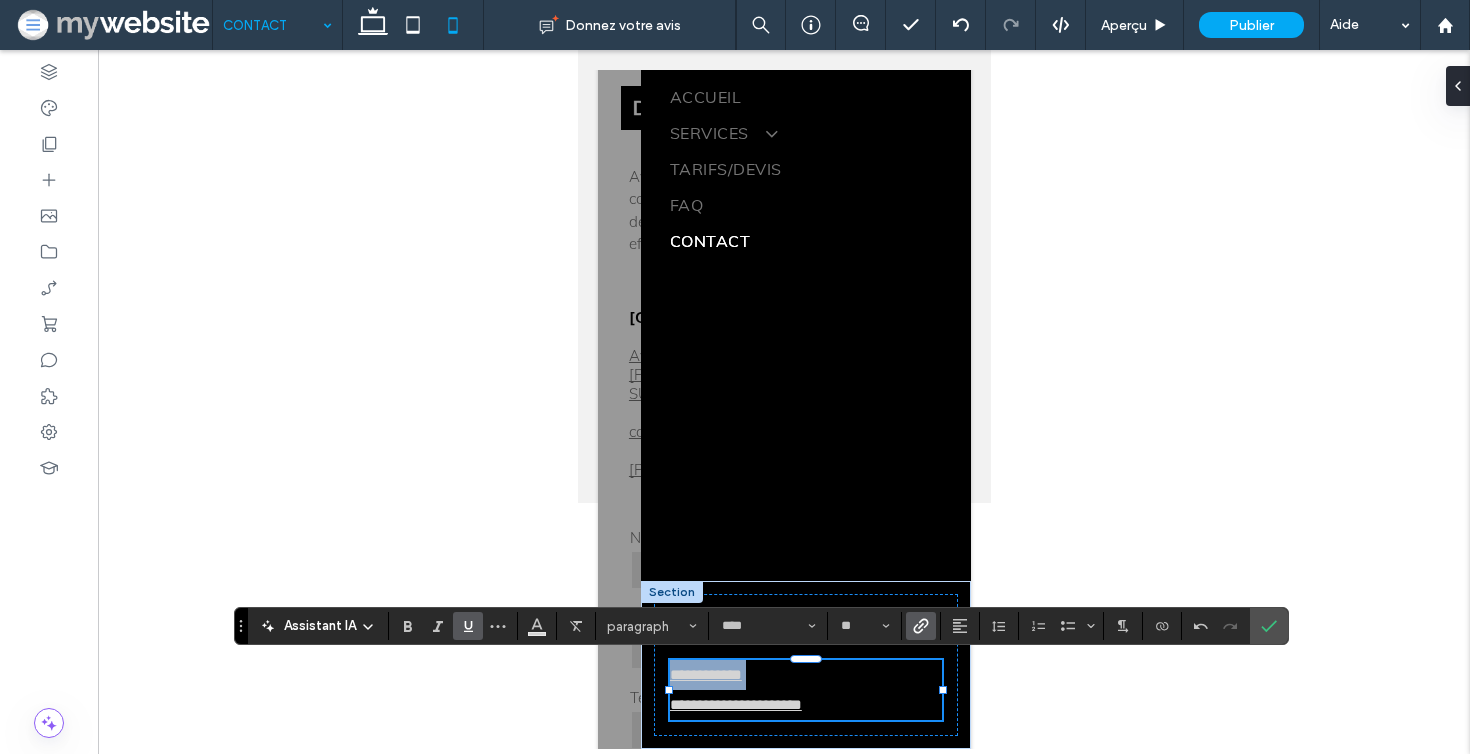 click on "**********" at bounding box center [705, 674] 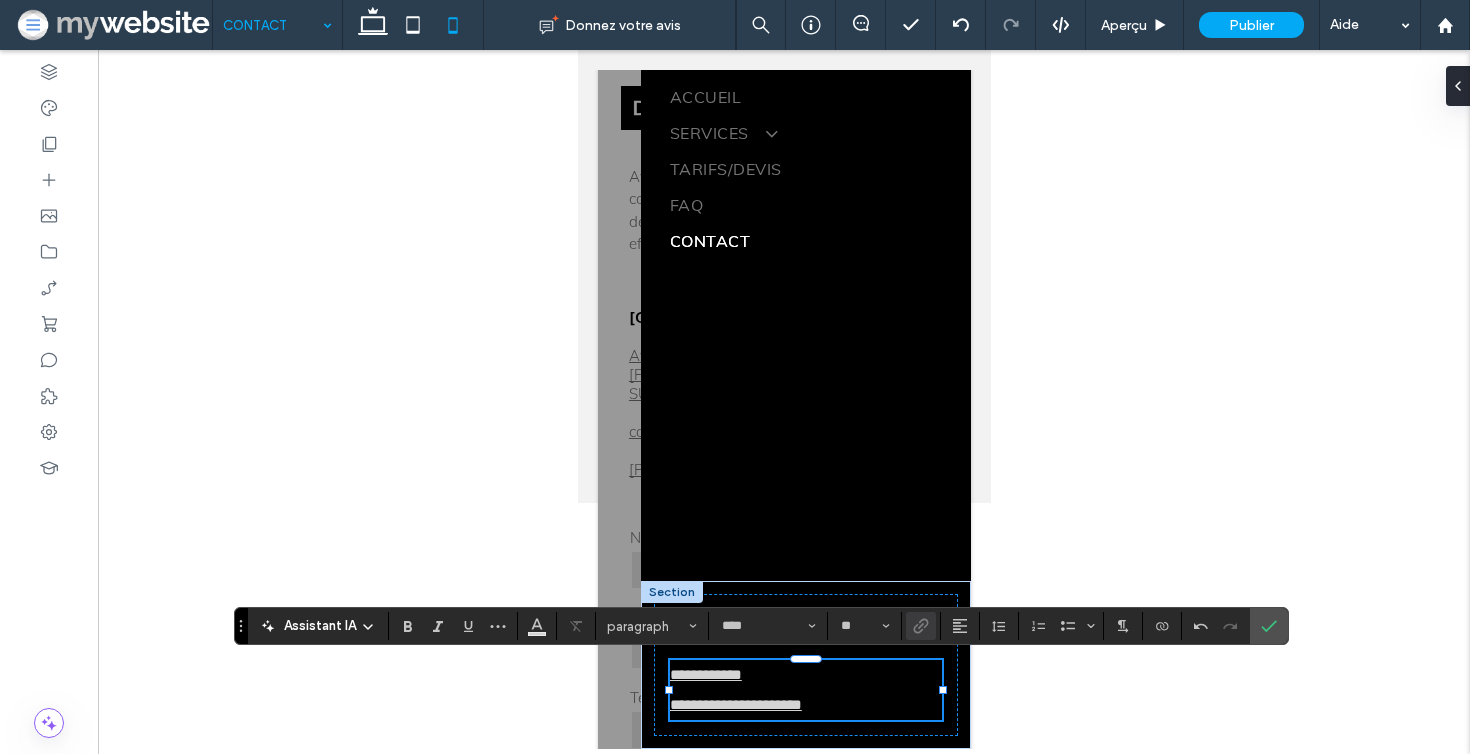 click on "**********" at bounding box center [705, 674] 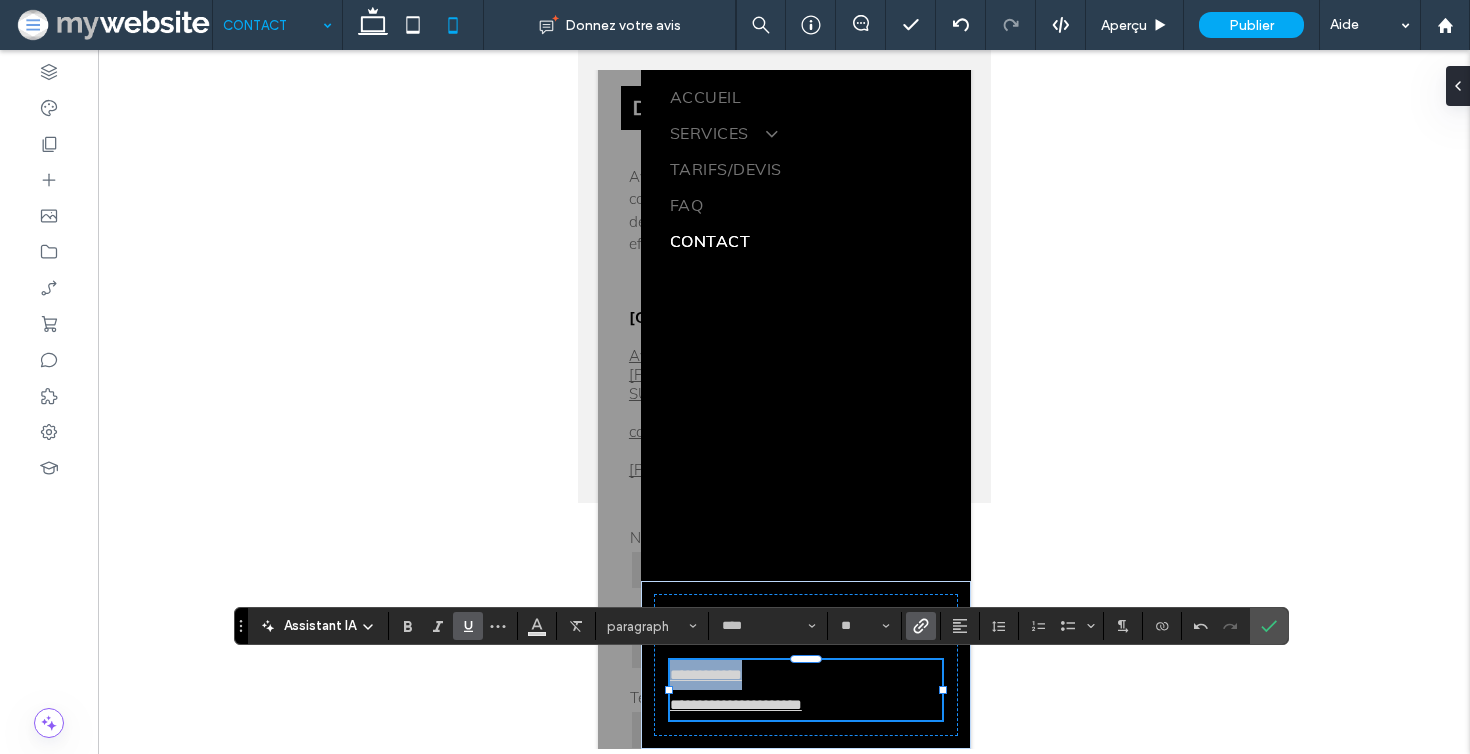 drag, startPoint x: 777, startPoint y: 671, endPoint x: 584, endPoint y: 671, distance: 193 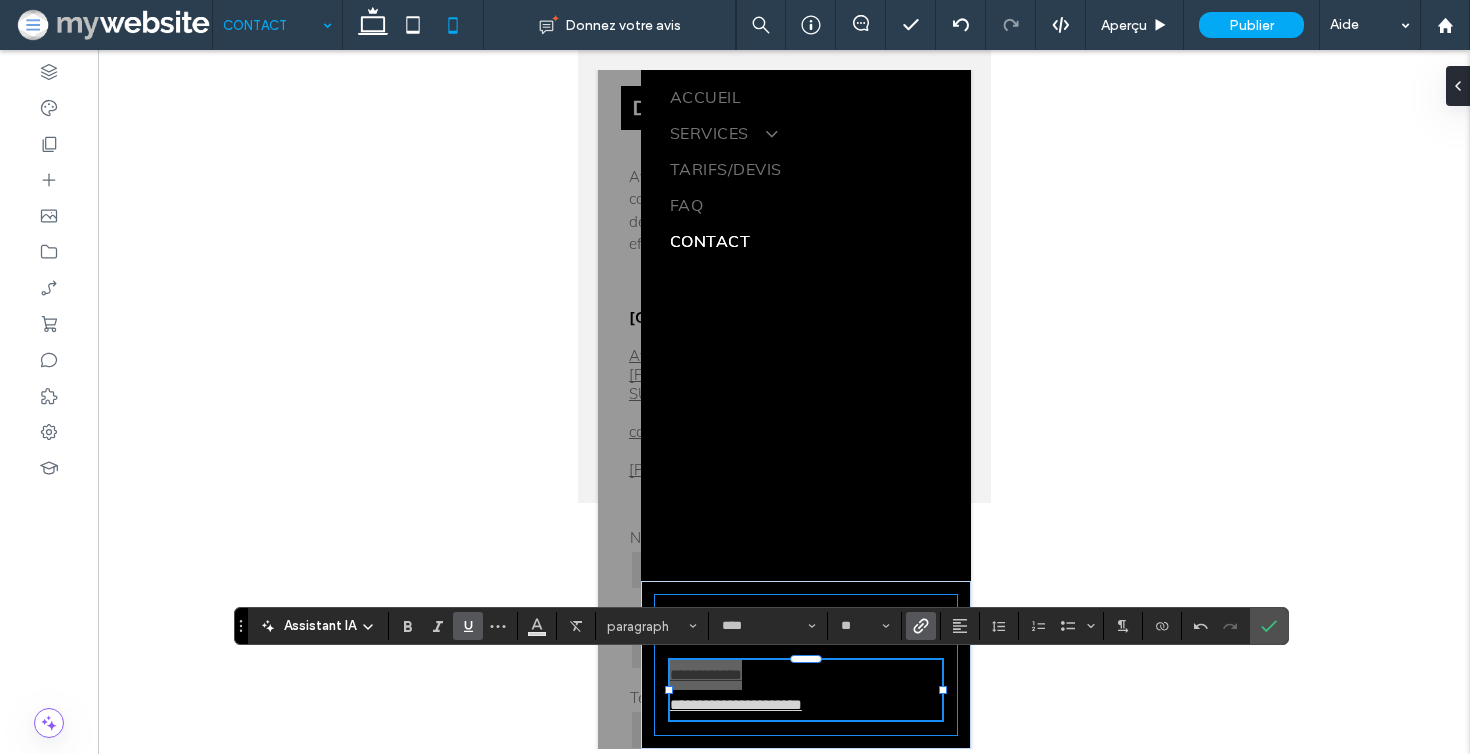 click at bounding box center (921, 626) 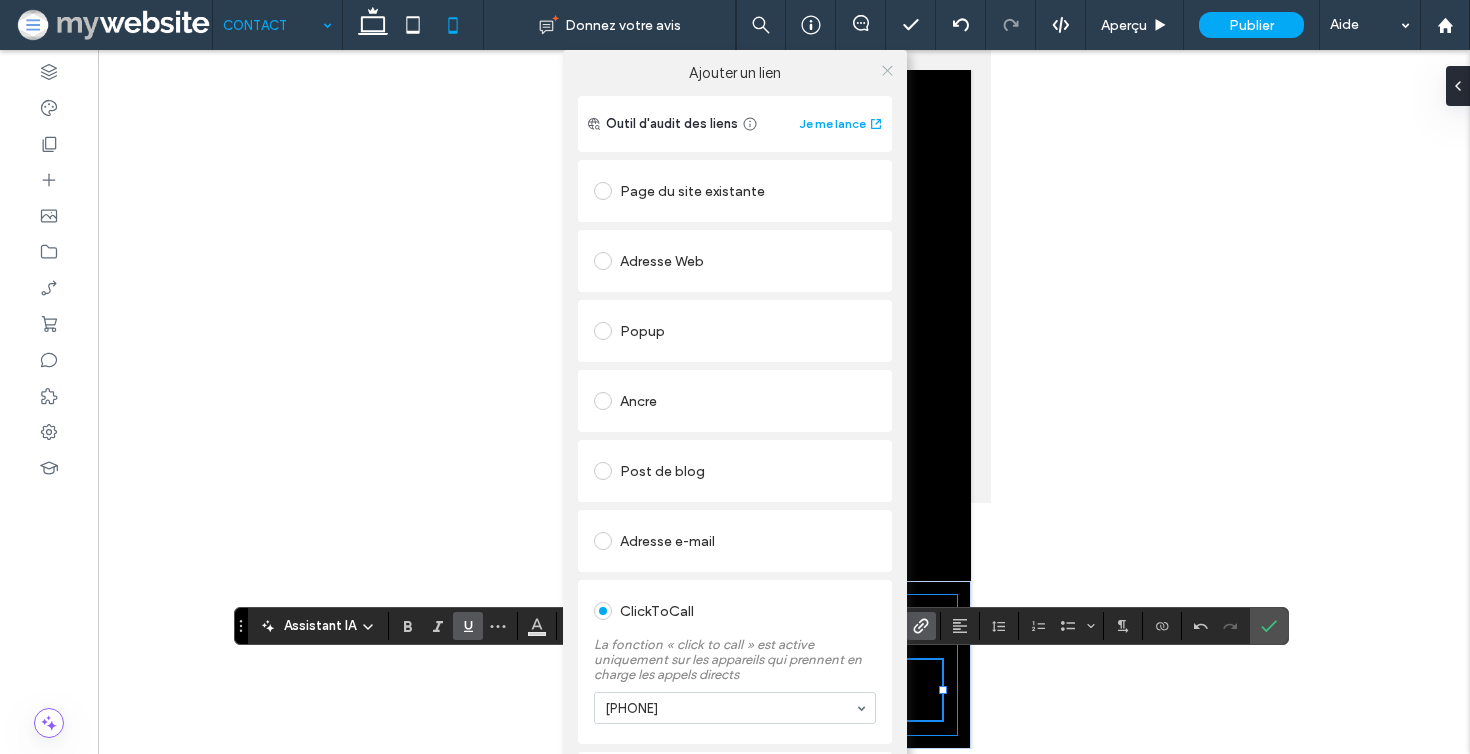 click 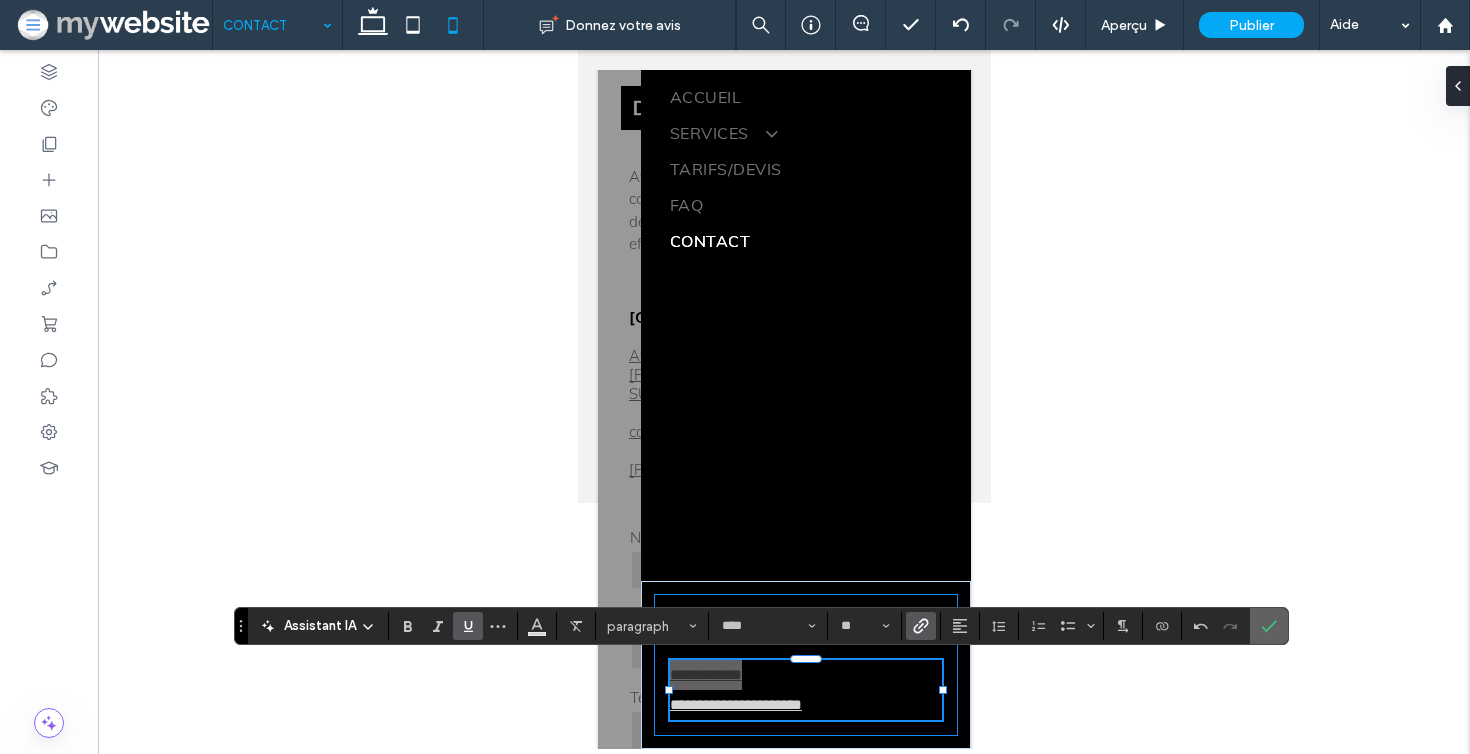 click at bounding box center (1265, 626) 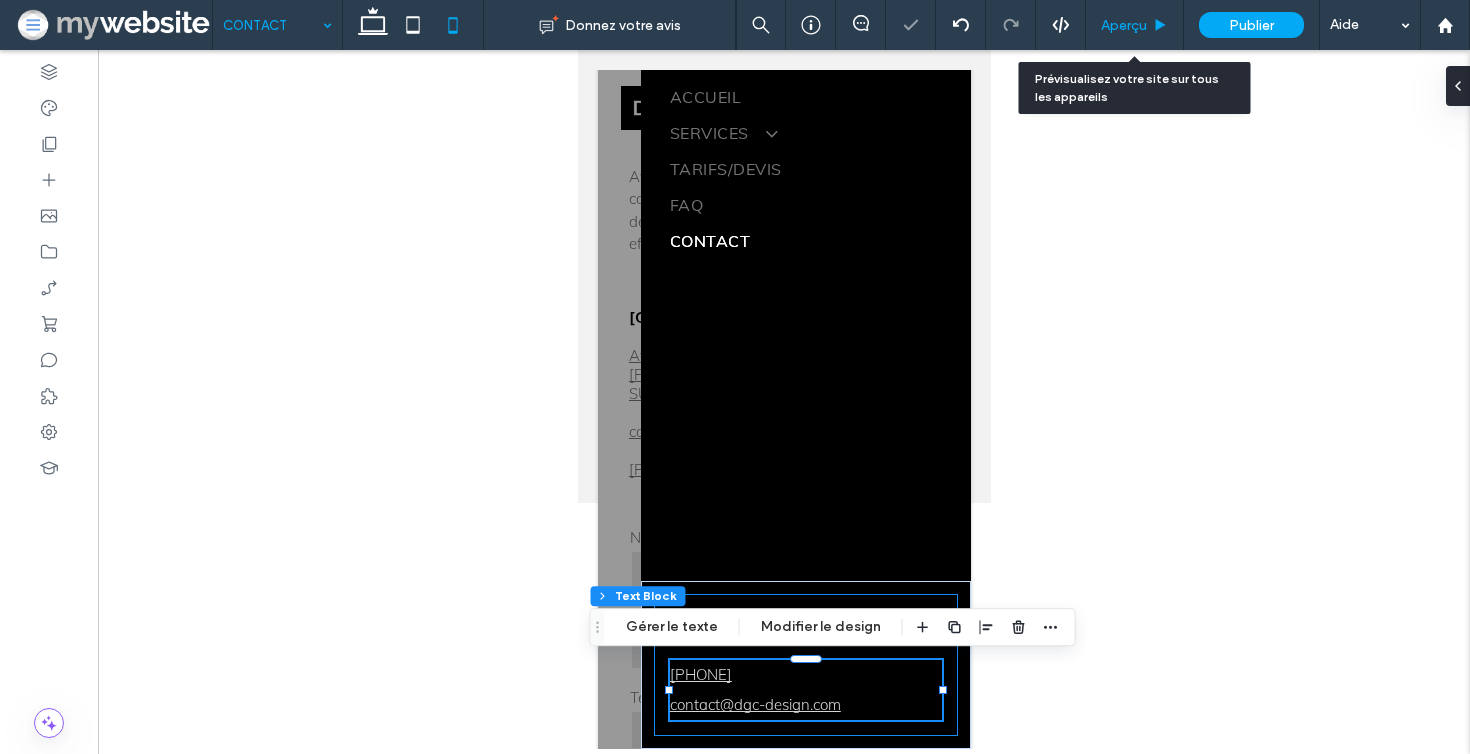 click on "Aperçu" at bounding box center (1124, 25) 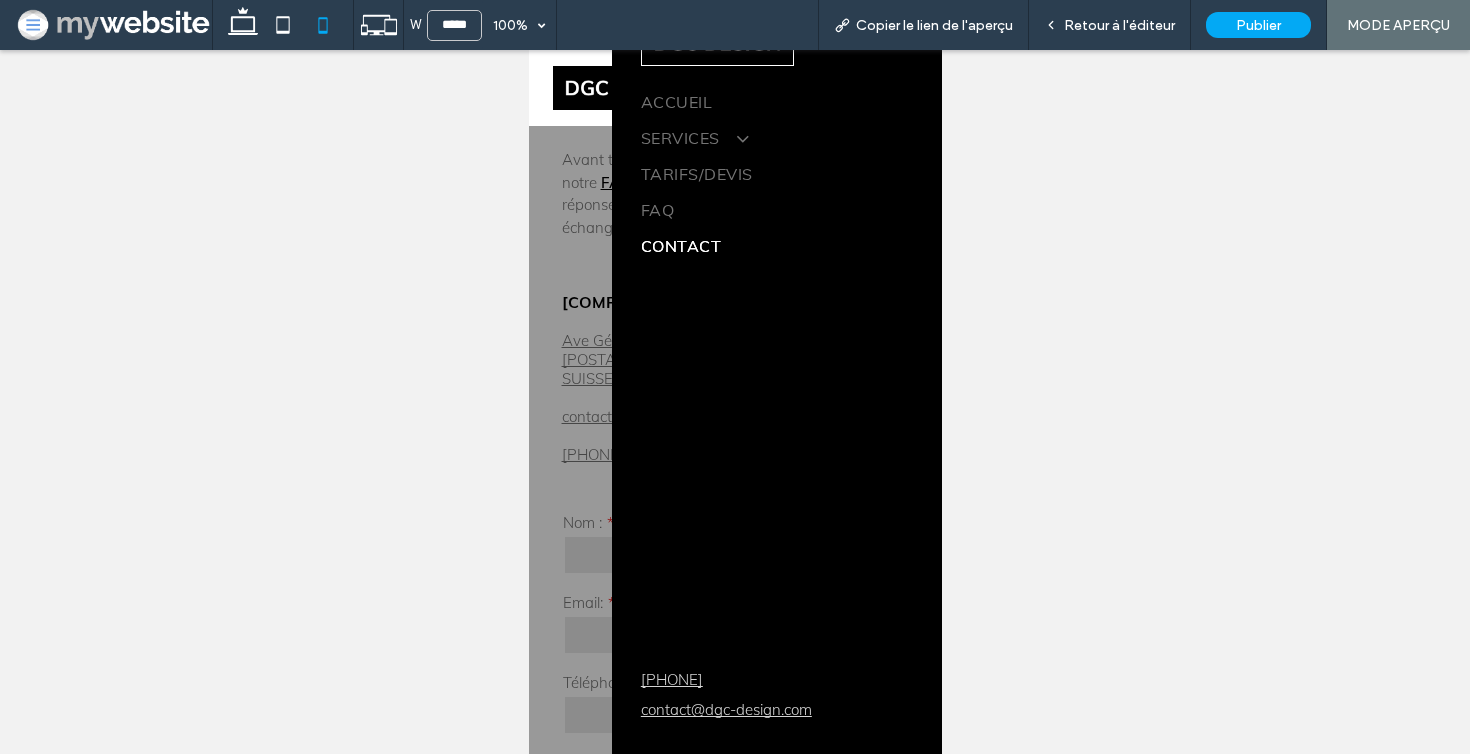 scroll, scrollTop: 131, scrollLeft: 0, axis: vertical 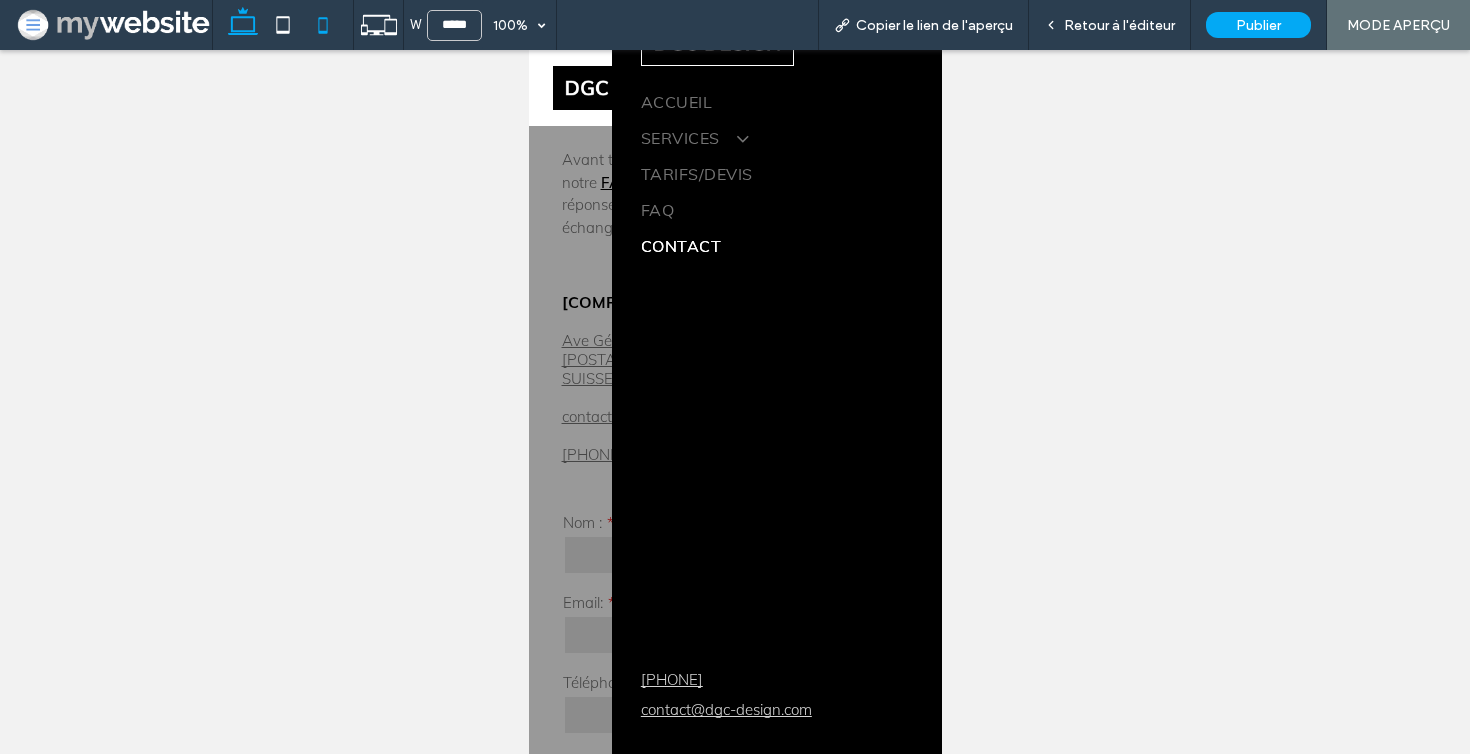 click 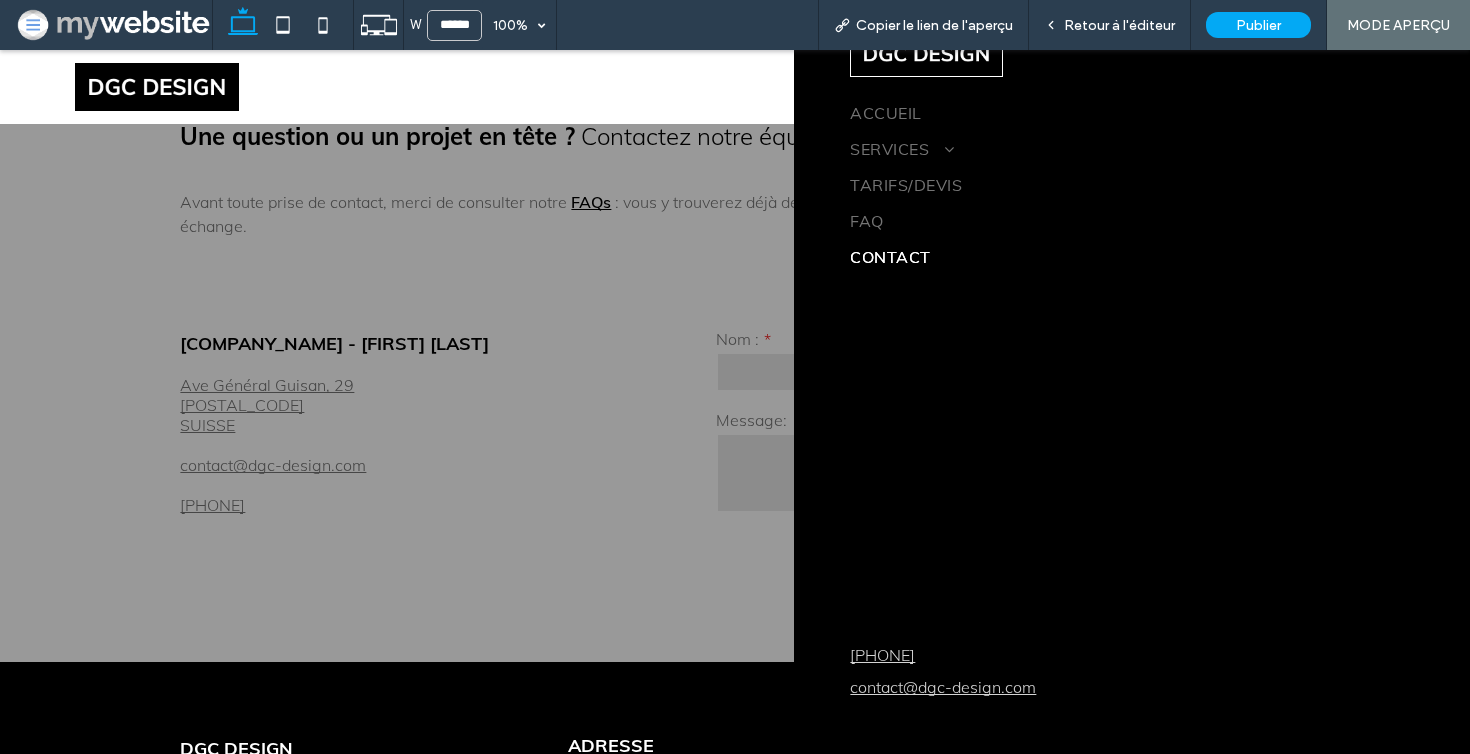 type on "******" 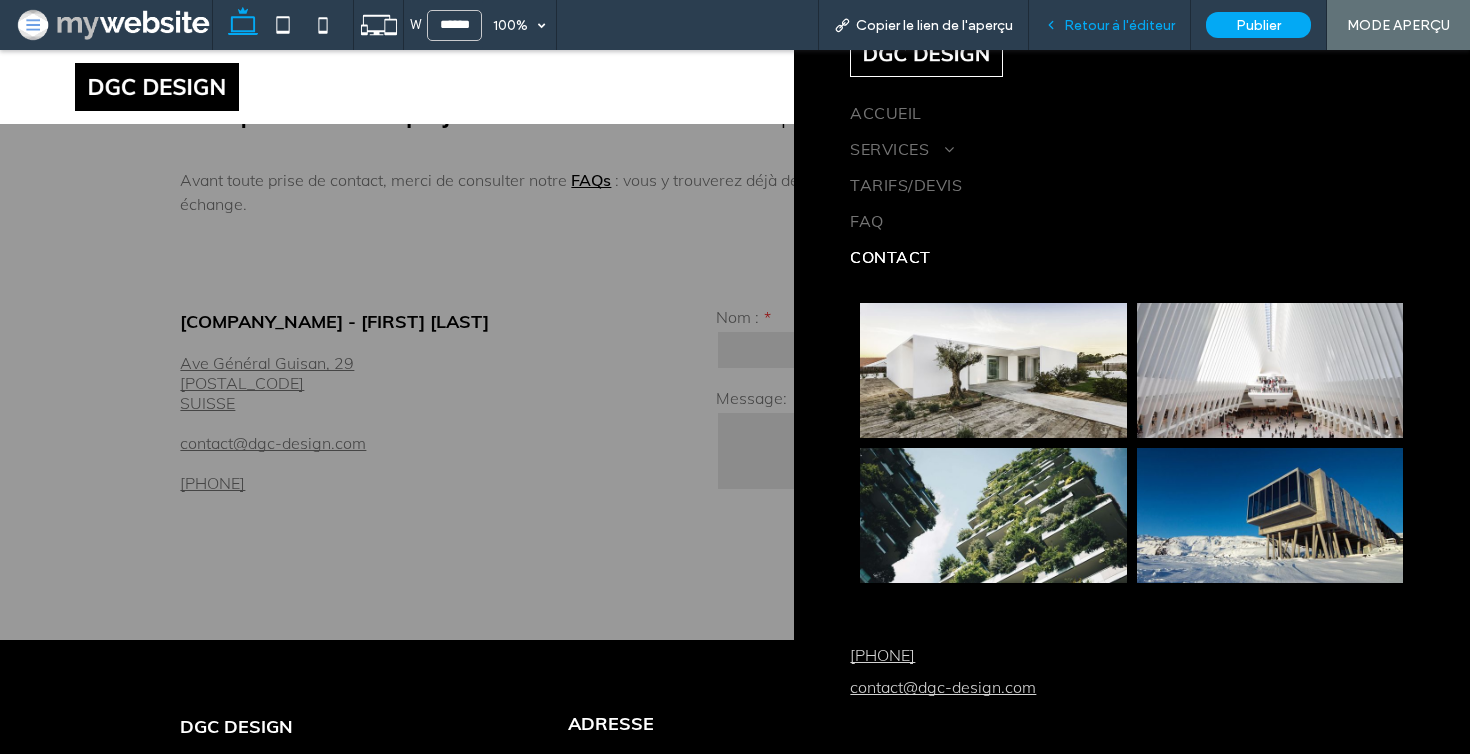click on "Retour à l'éditeur" at bounding box center [1119, 25] 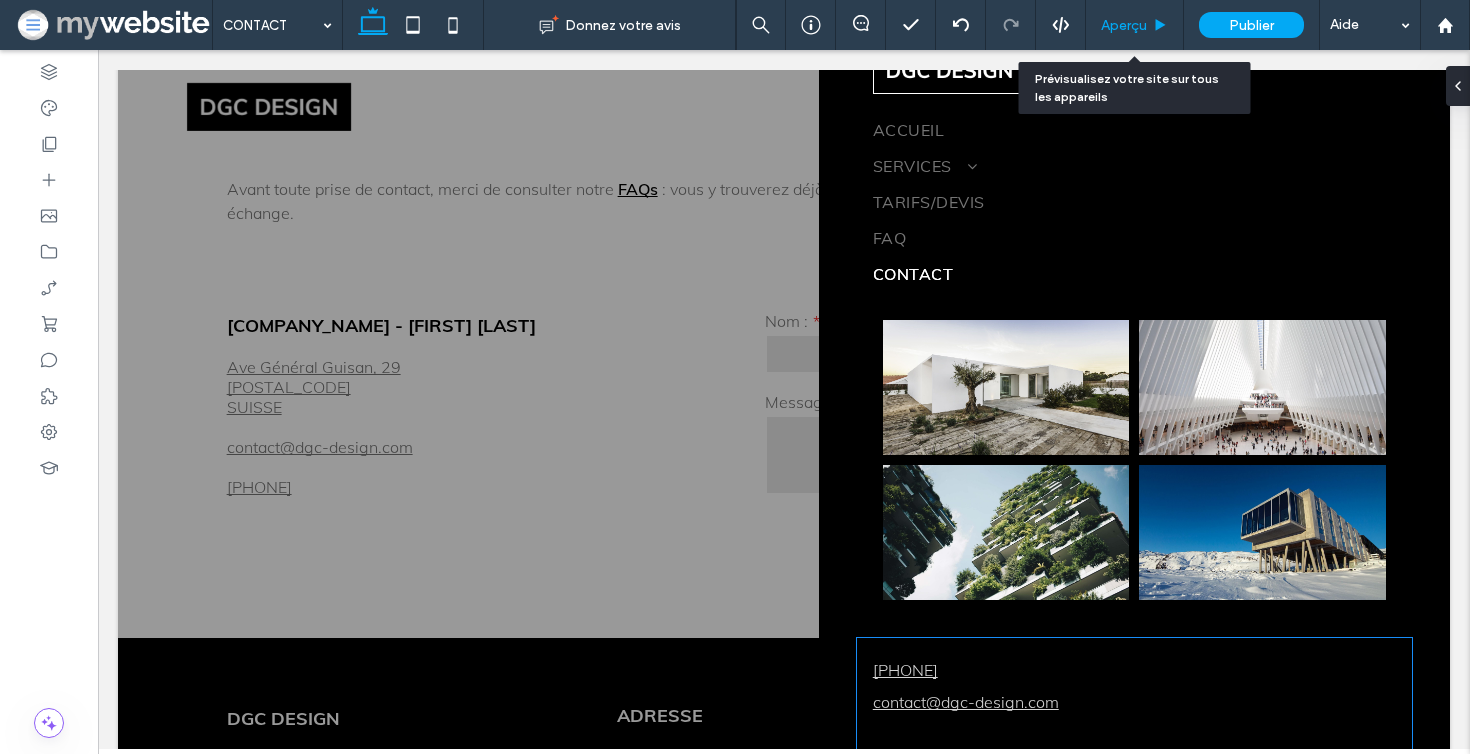 click on "Aperçu" at bounding box center [1134, 25] 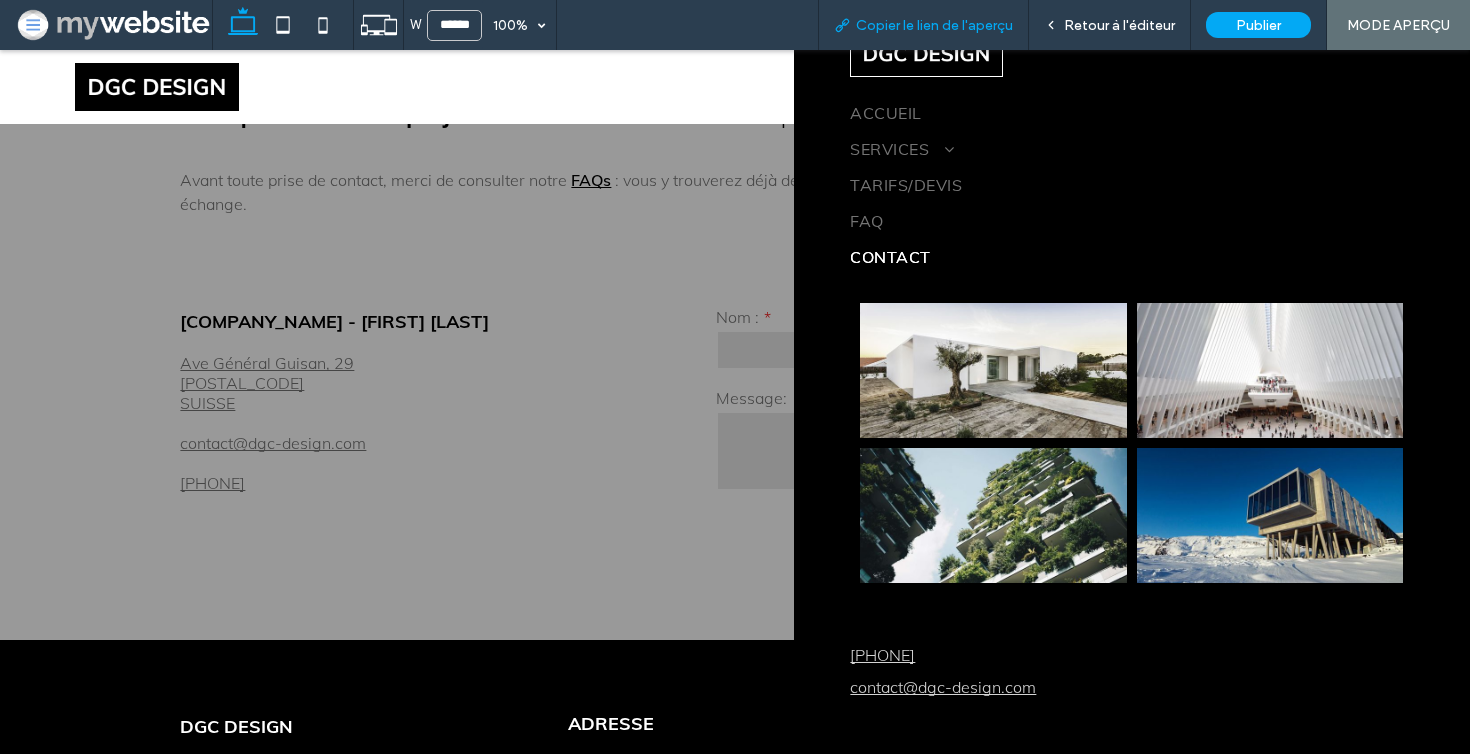 click on "Copier le lien de l'aperçu" at bounding box center (934, 25) 